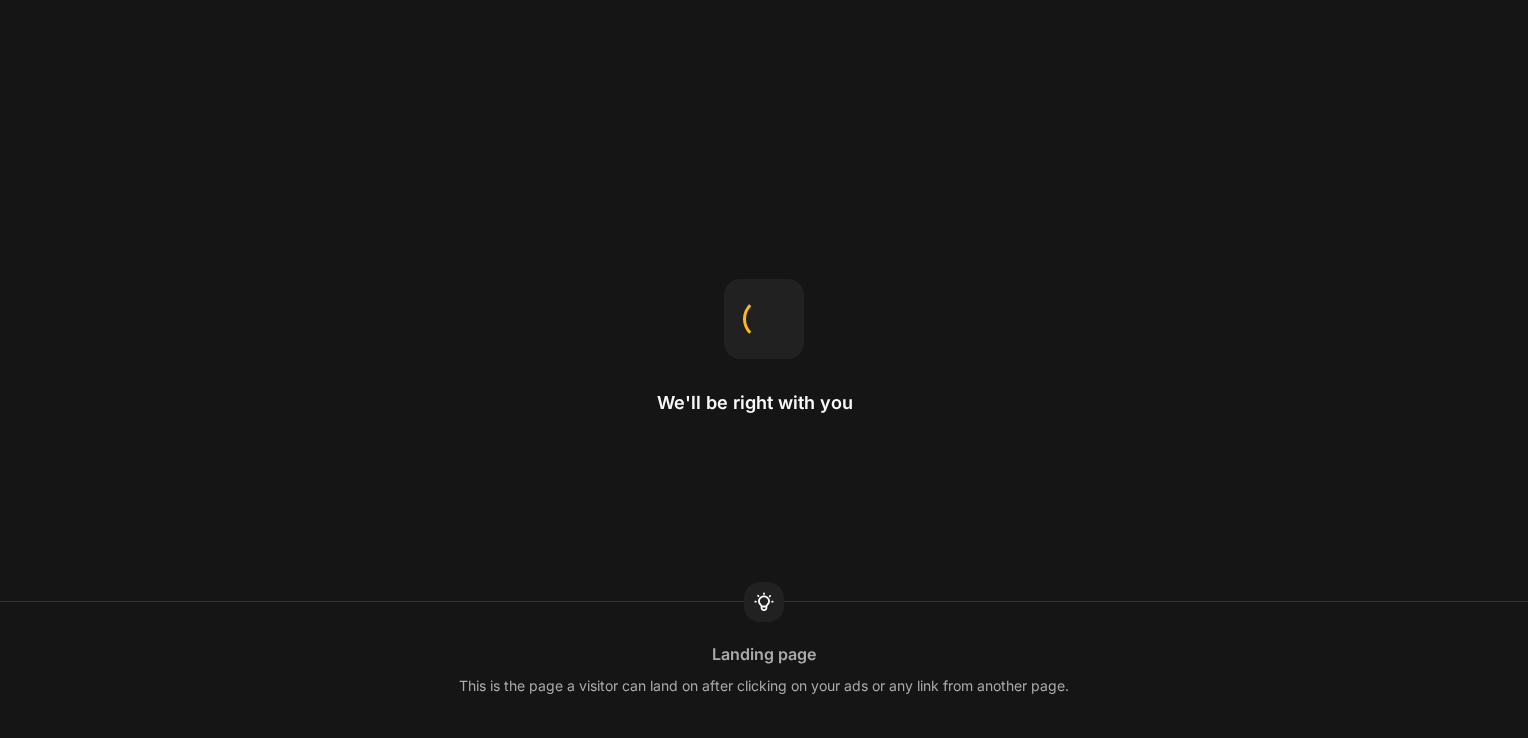scroll, scrollTop: 0, scrollLeft: 0, axis: both 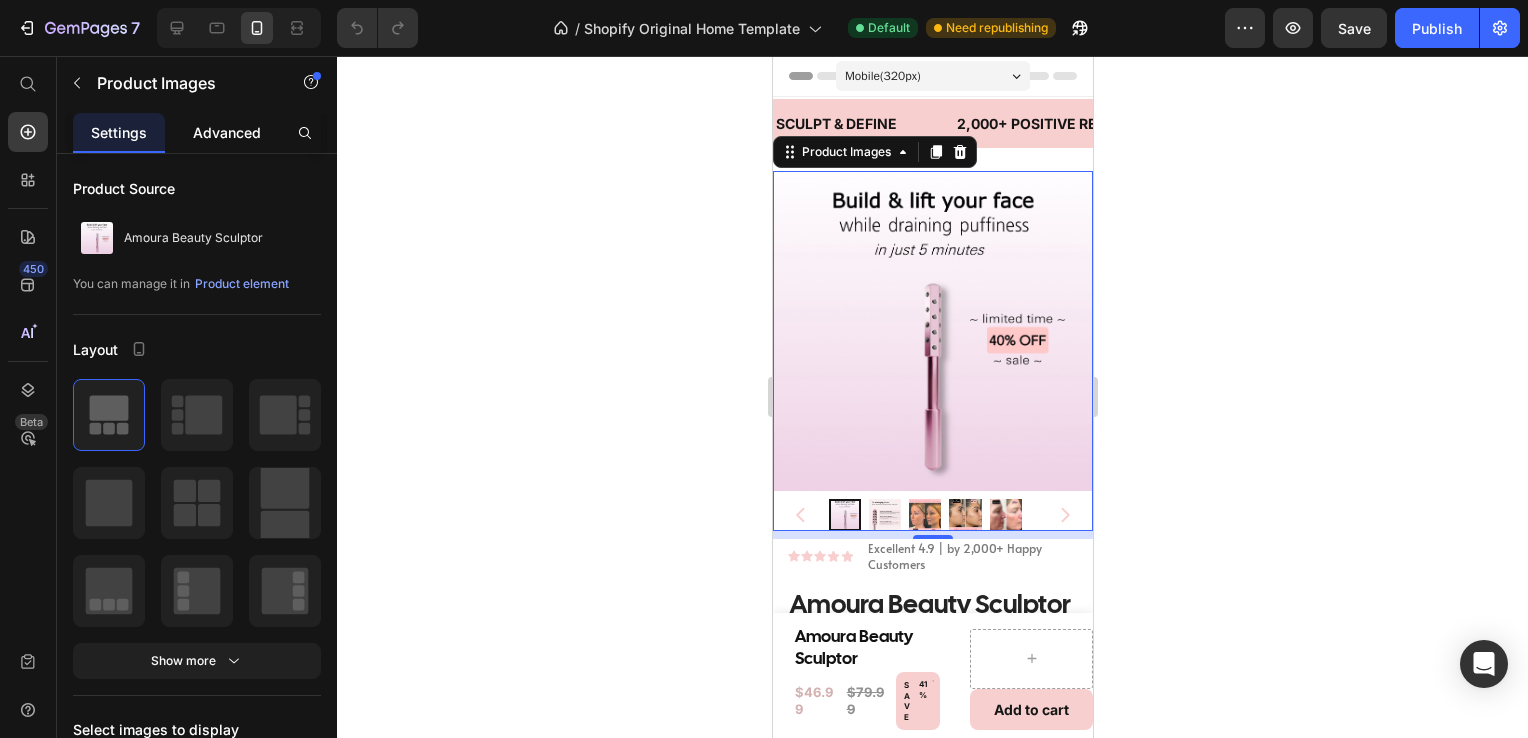 click on "Advanced" 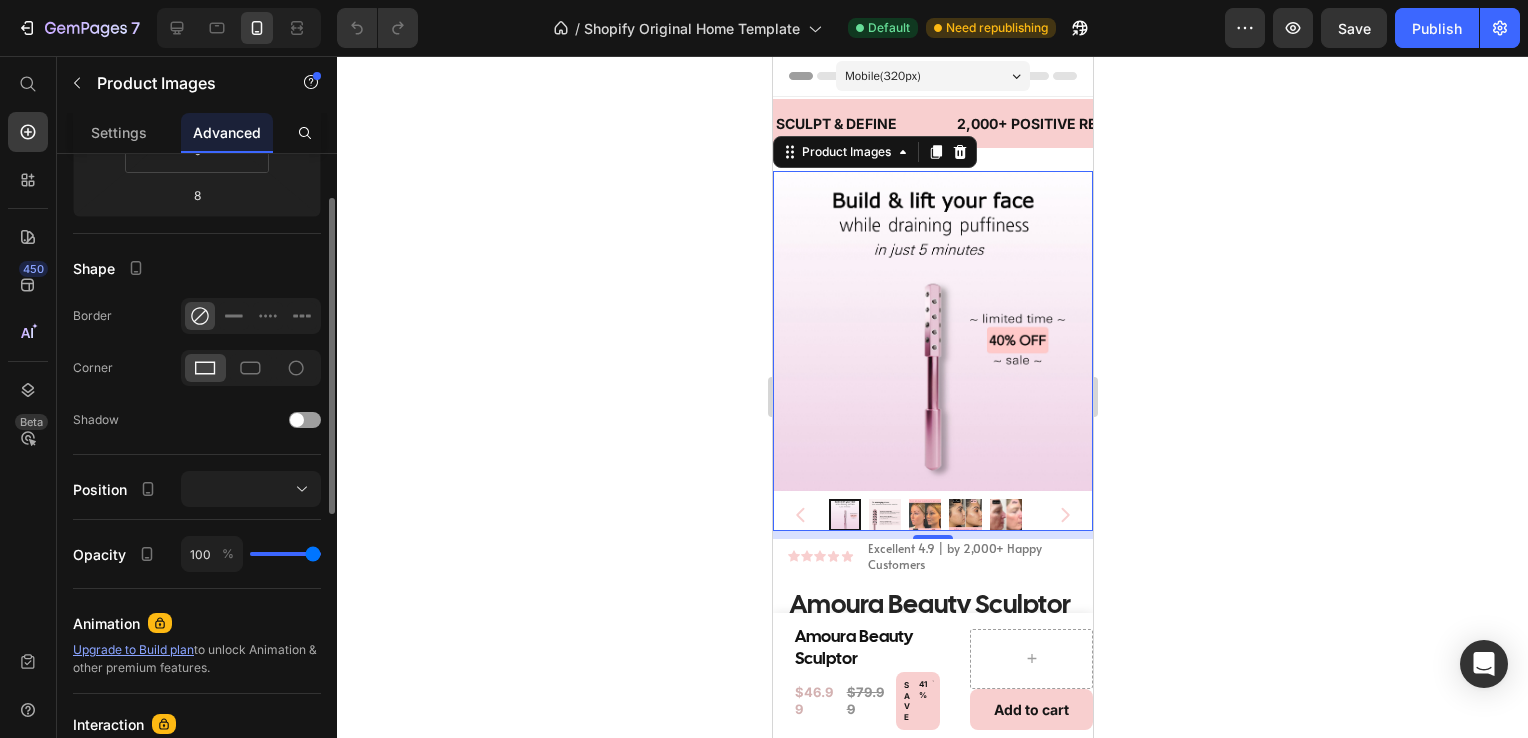 scroll, scrollTop: 0, scrollLeft: 0, axis: both 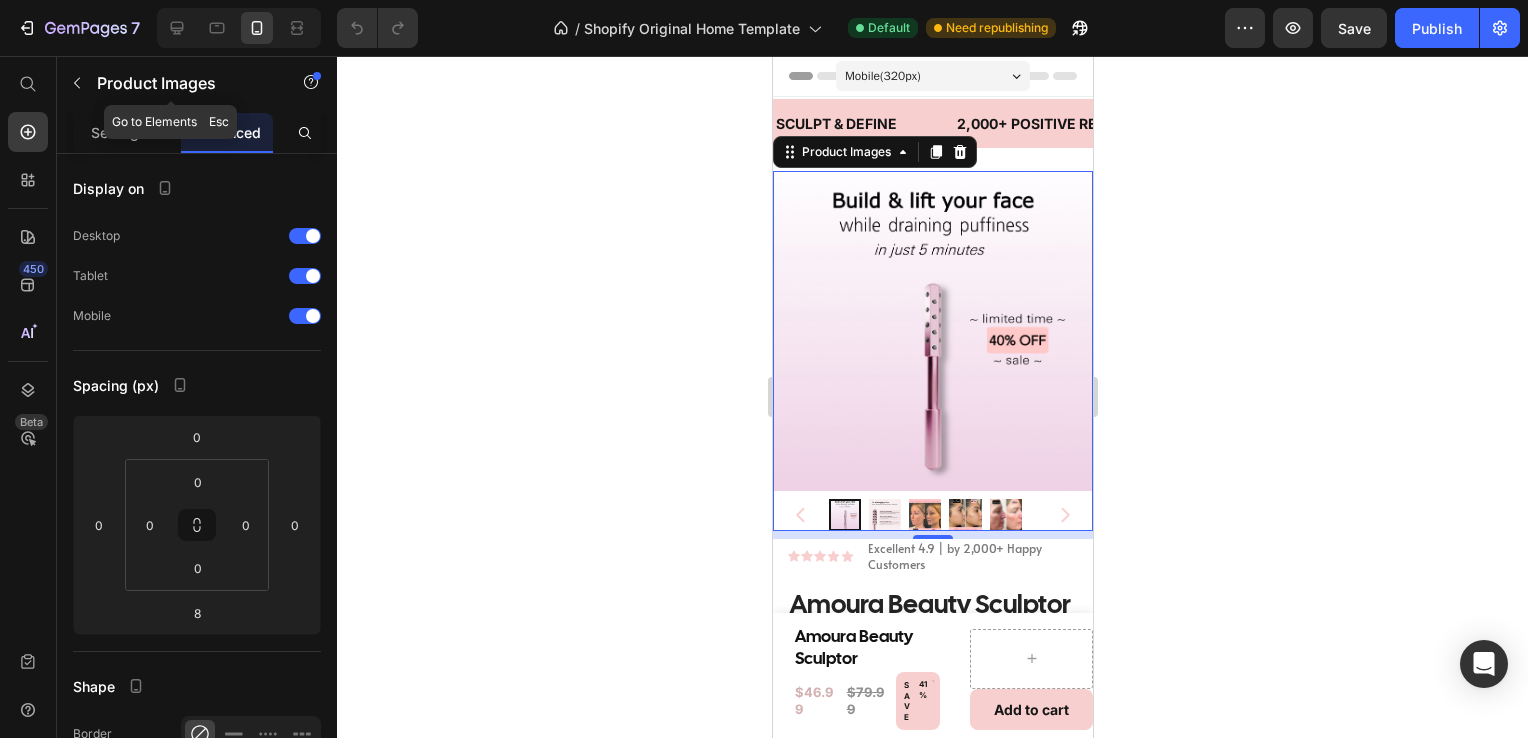 click on "Product Images" 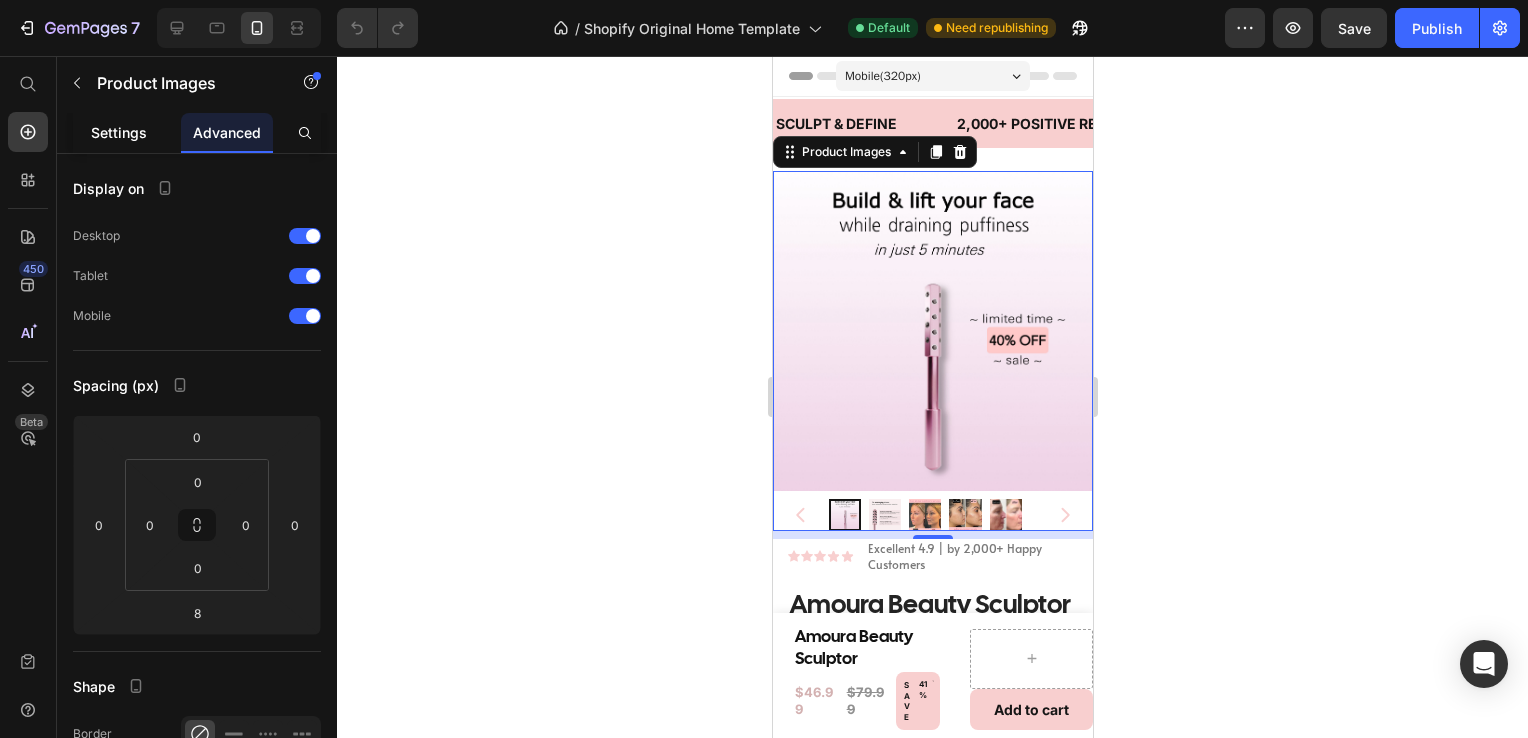 click on "Settings" at bounding box center [119, 132] 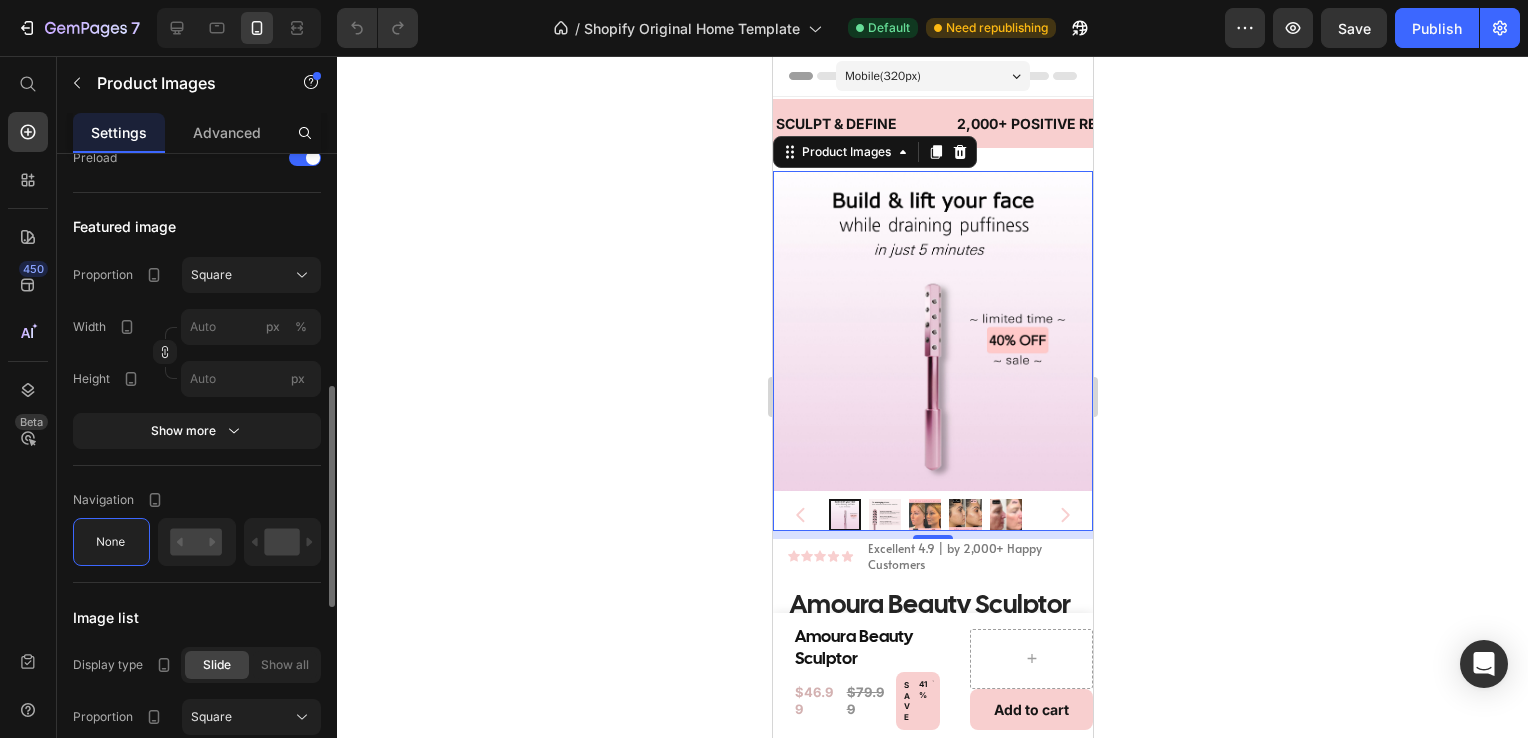 scroll, scrollTop: 672, scrollLeft: 0, axis: vertical 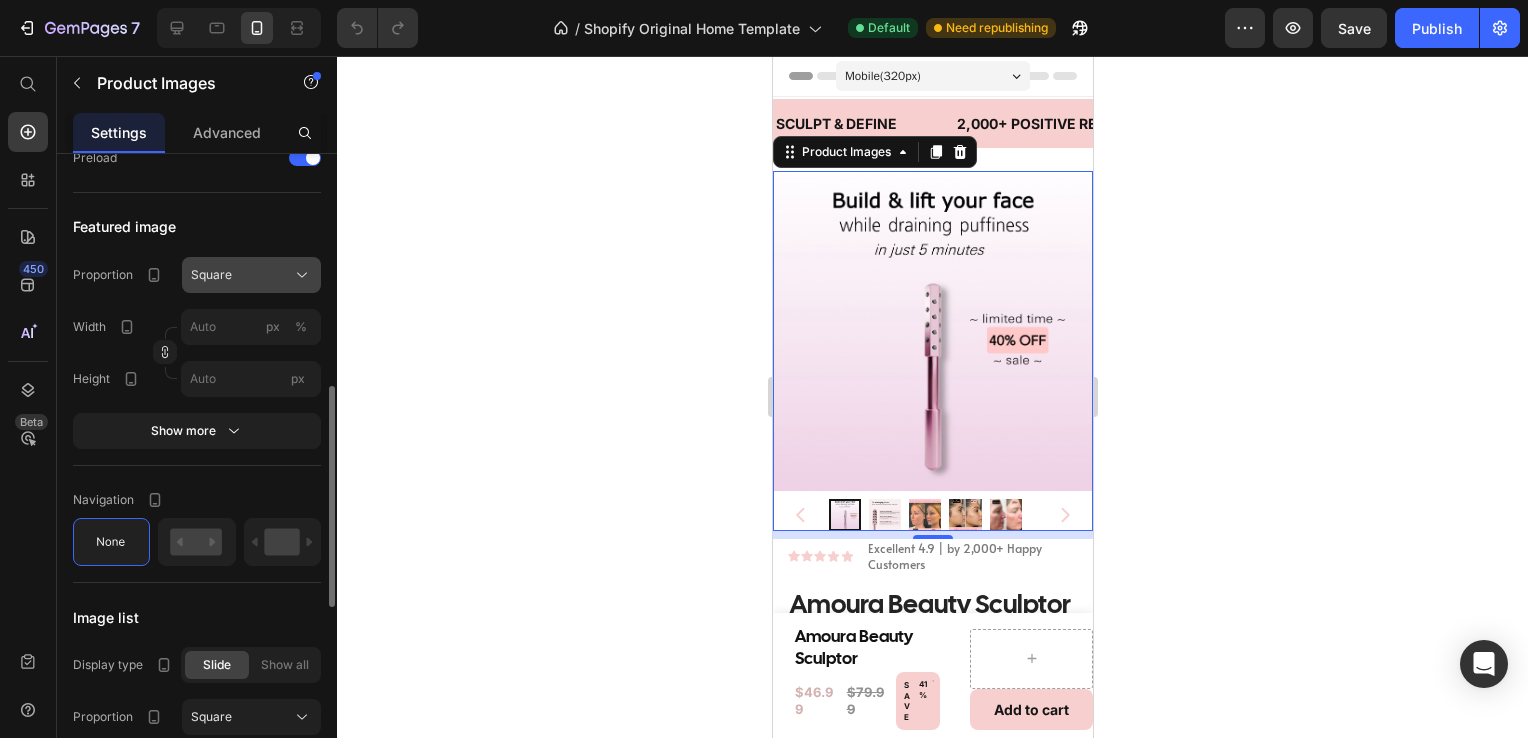 click on "Square" at bounding box center [251, 275] 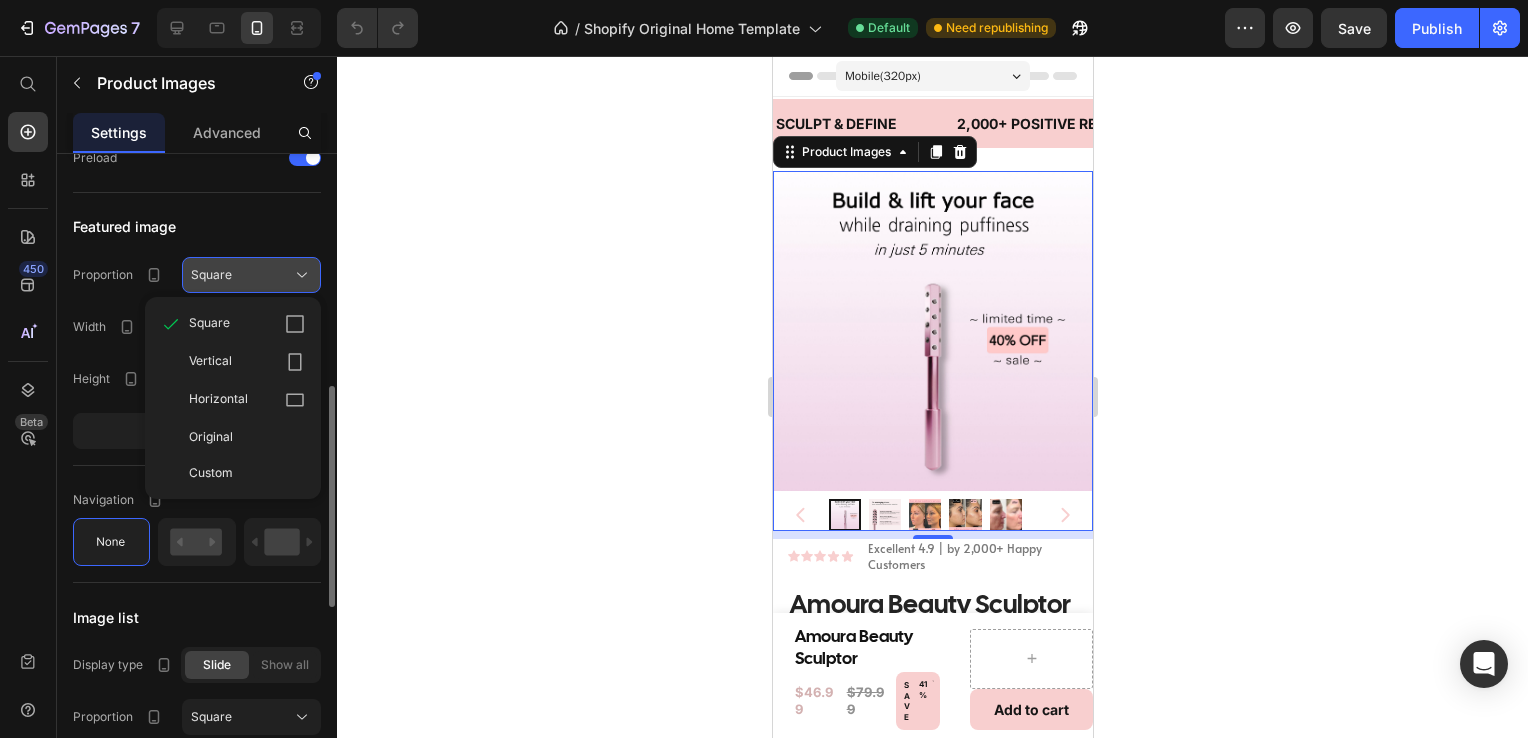 click on "Square" at bounding box center (251, 275) 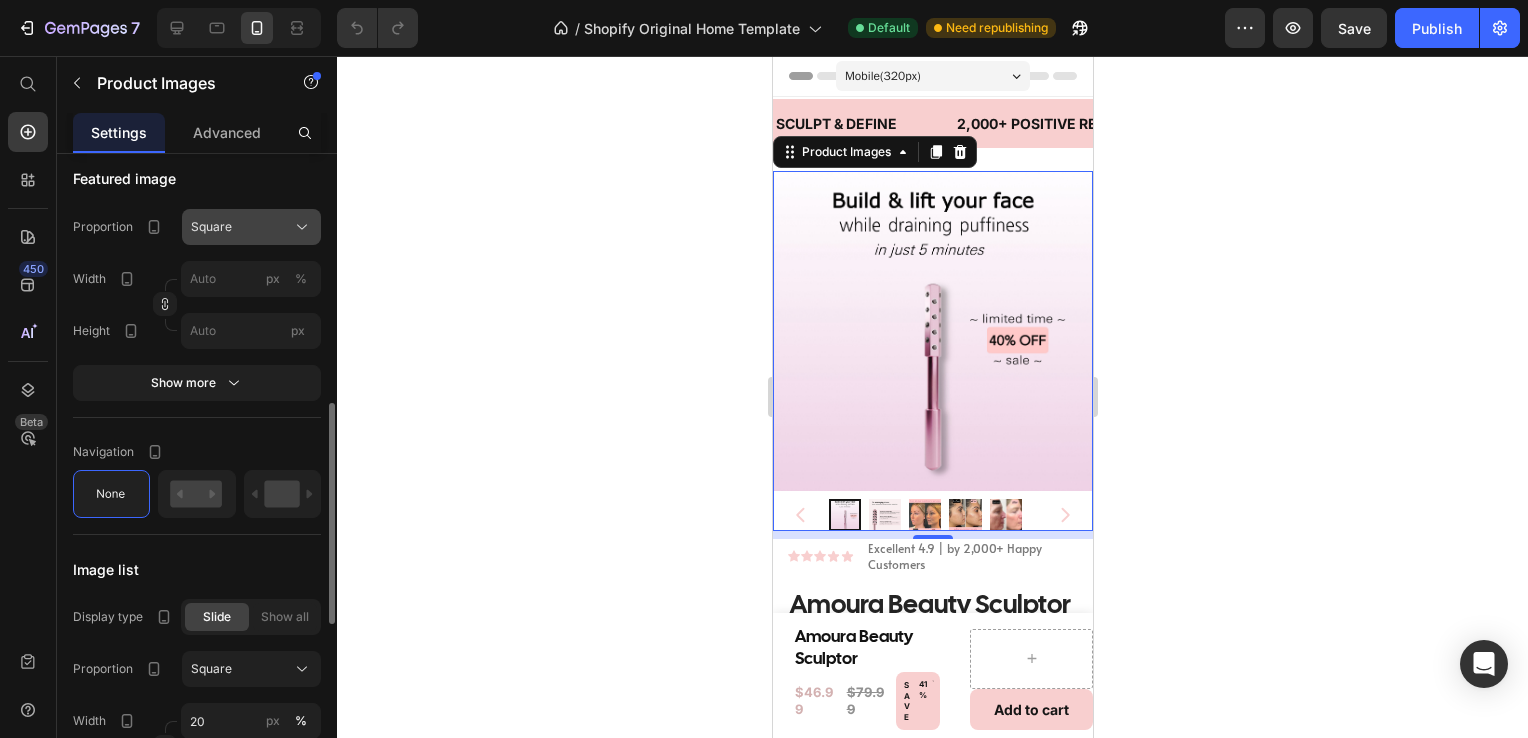scroll, scrollTop: 734, scrollLeft: 0, axis: vertical 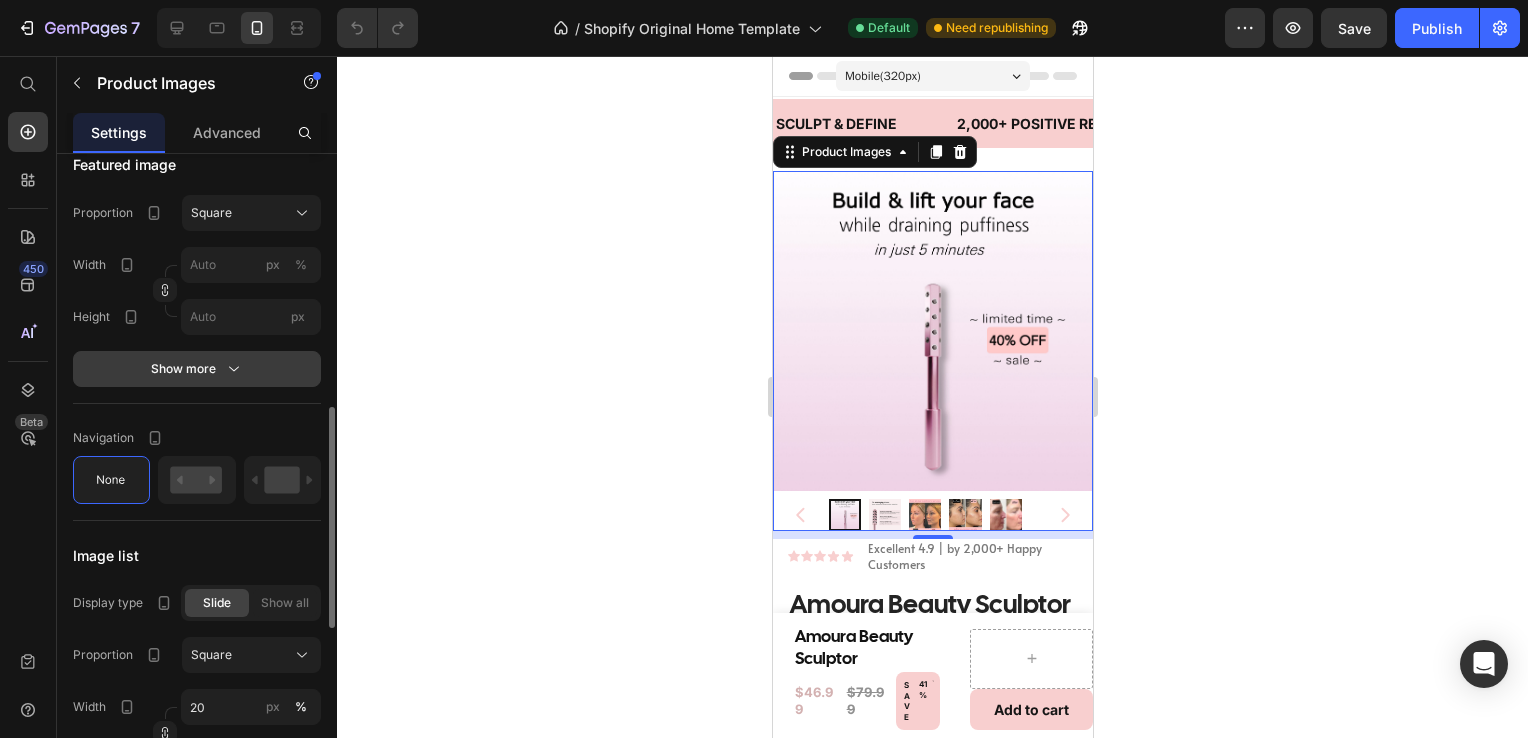 click on "Show more" at bounding box center (197, 369) 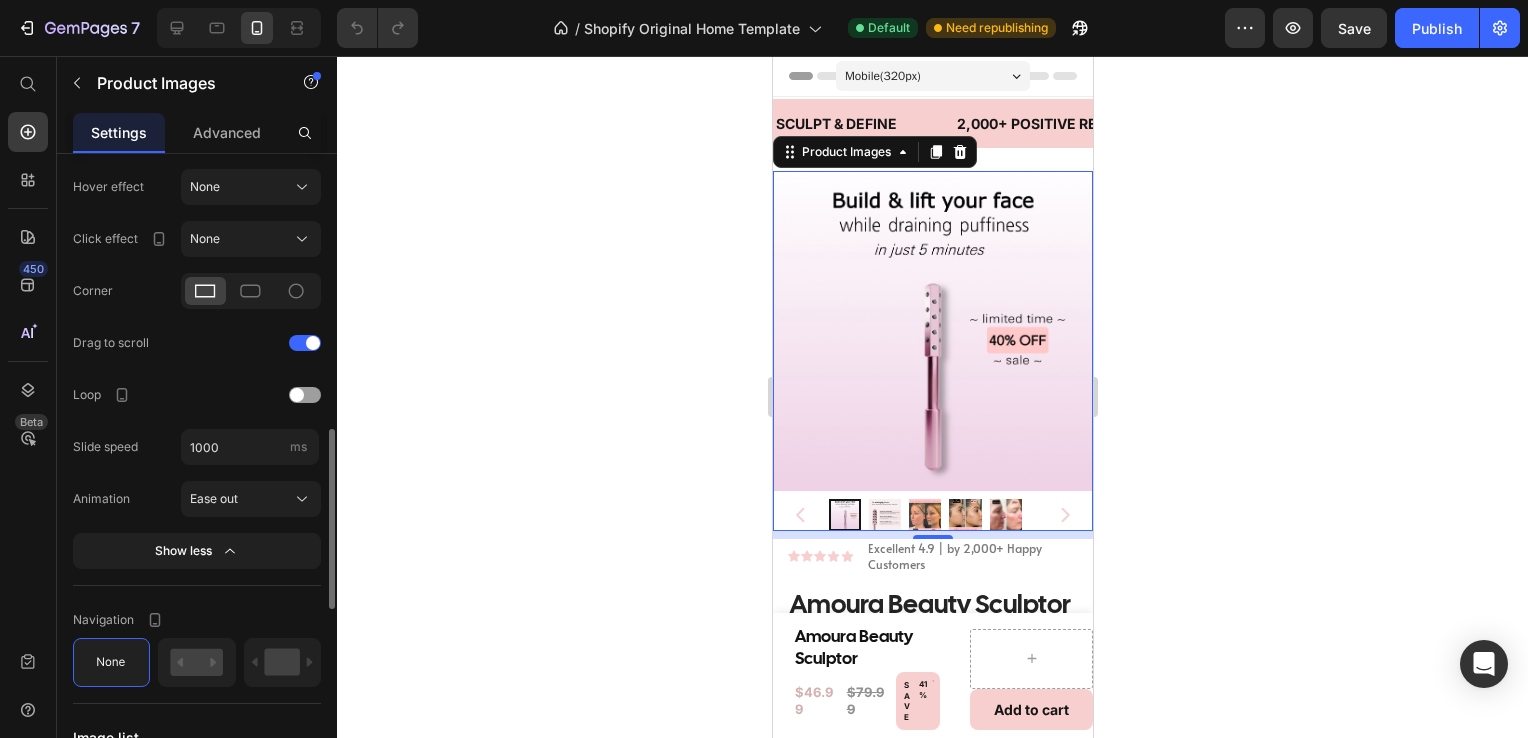 scroll, scrollTop: 981, scrollLeft: 0, axis: vertical 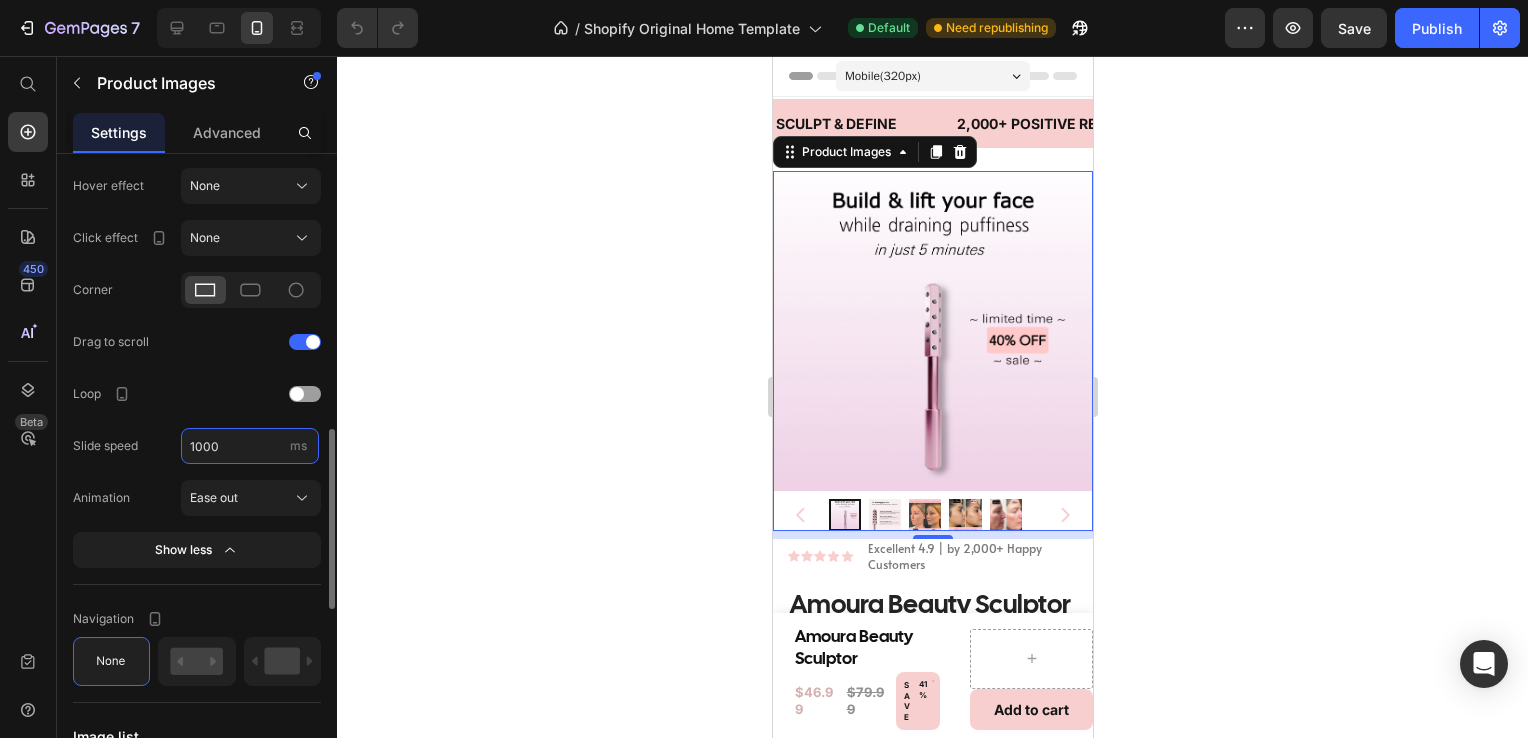 click on "1000" at bounding box center [250, 446] 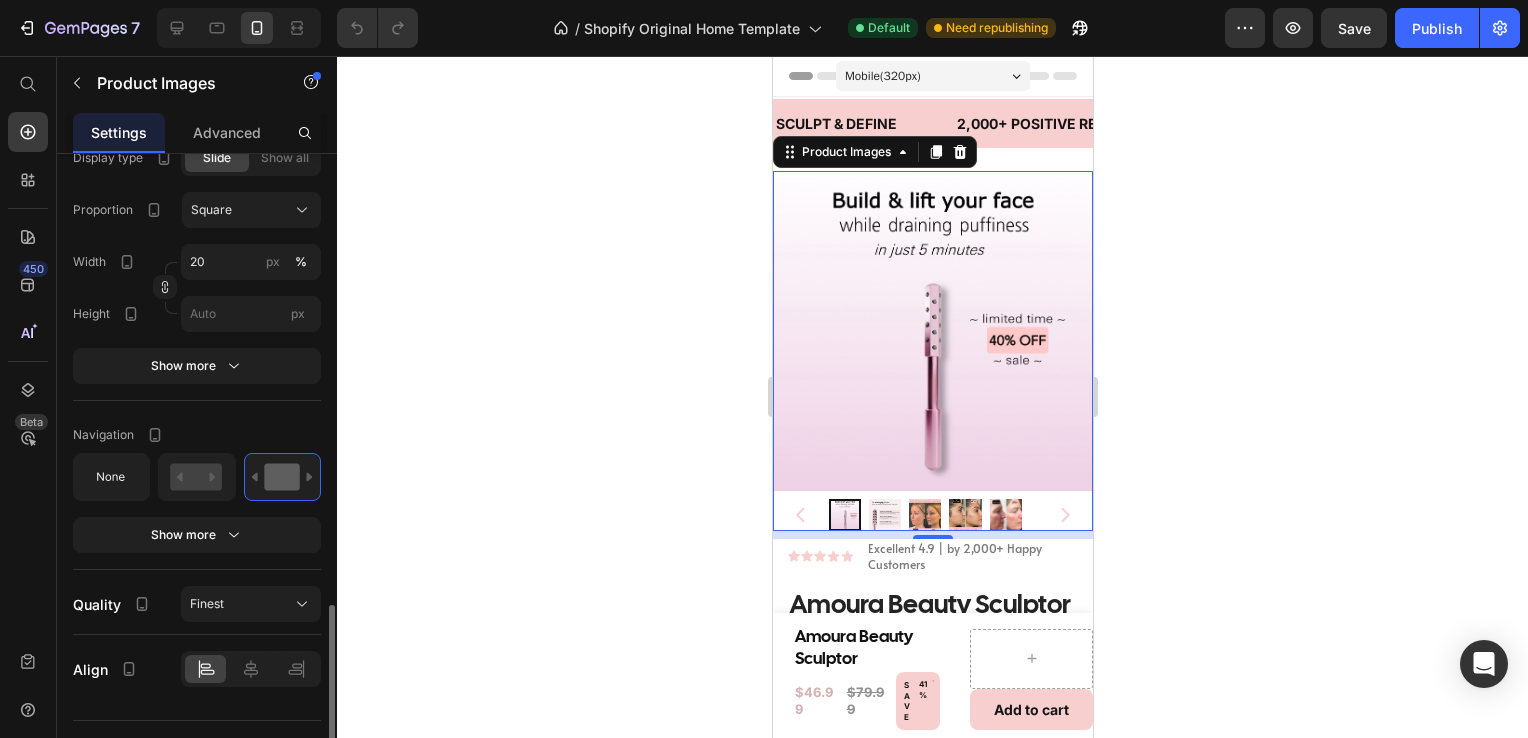 scroll, scrollTop: 1645, scrollLeft: 0, axis: vertical 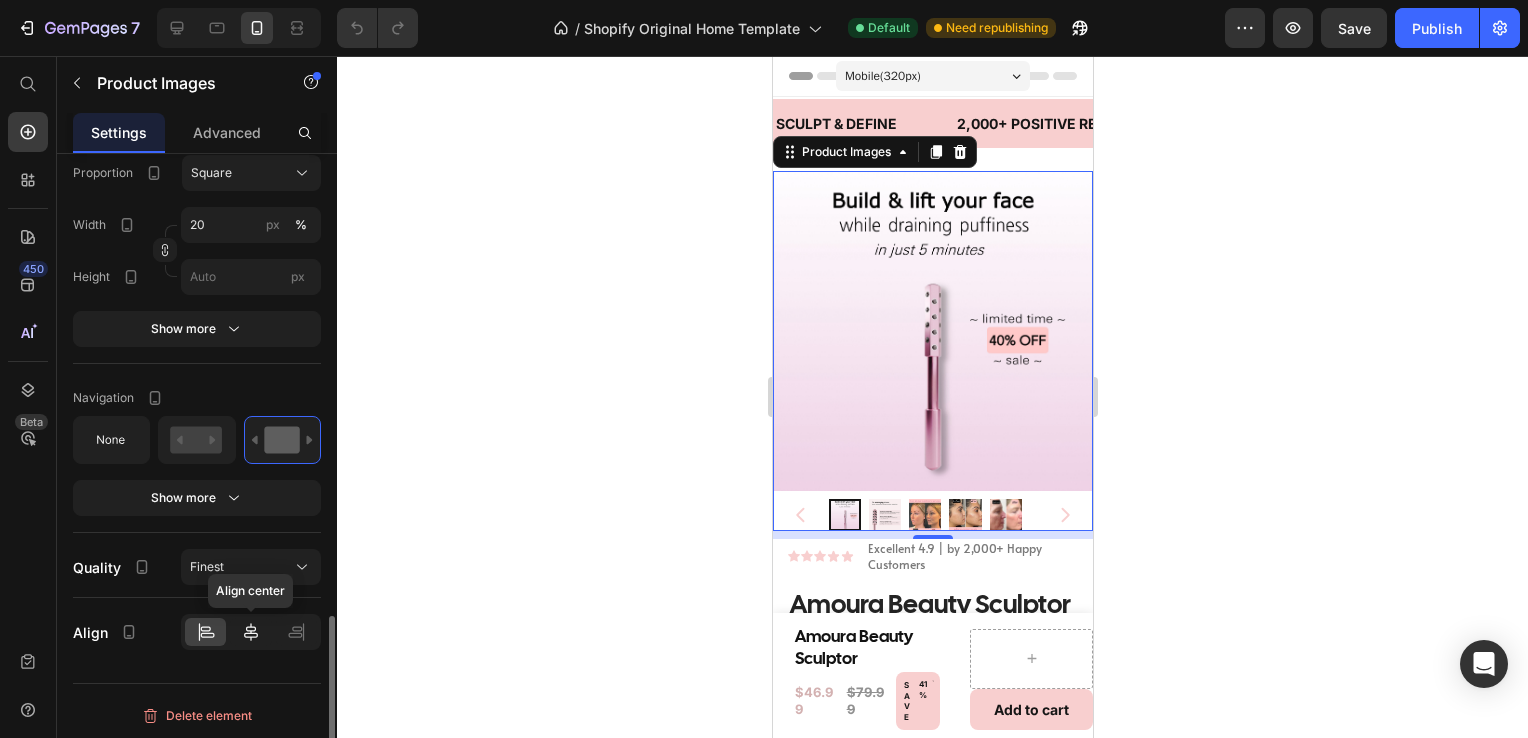 type on "2000" 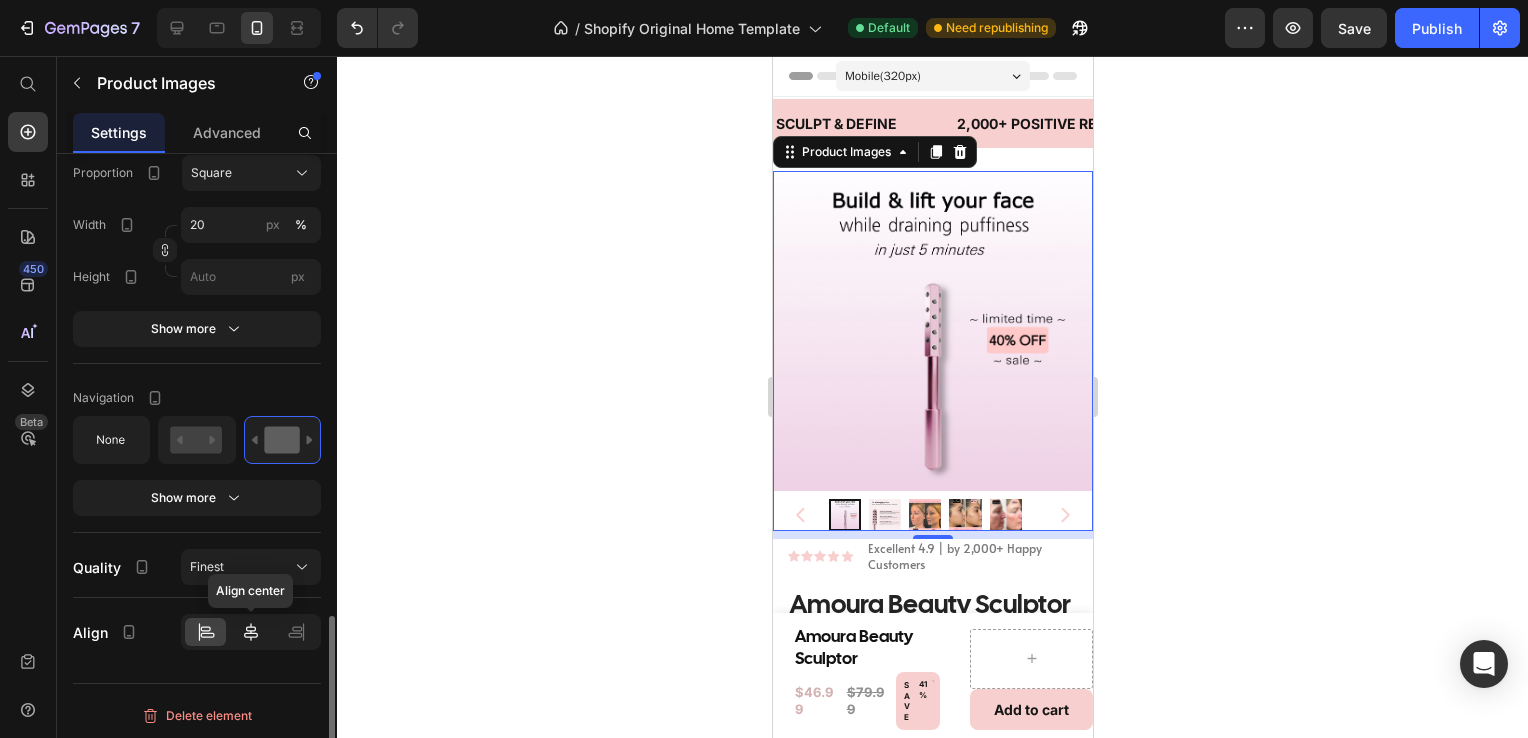 click 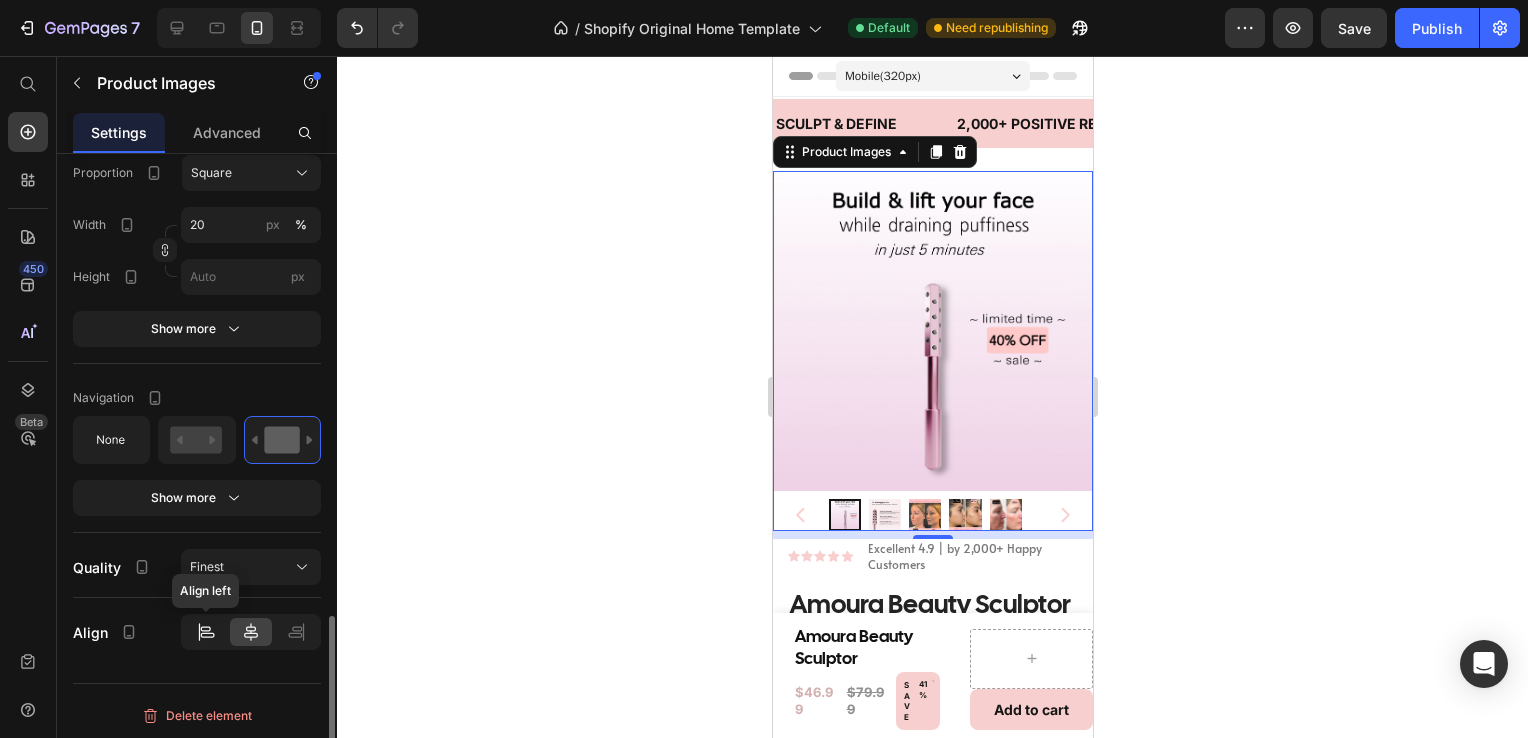 click 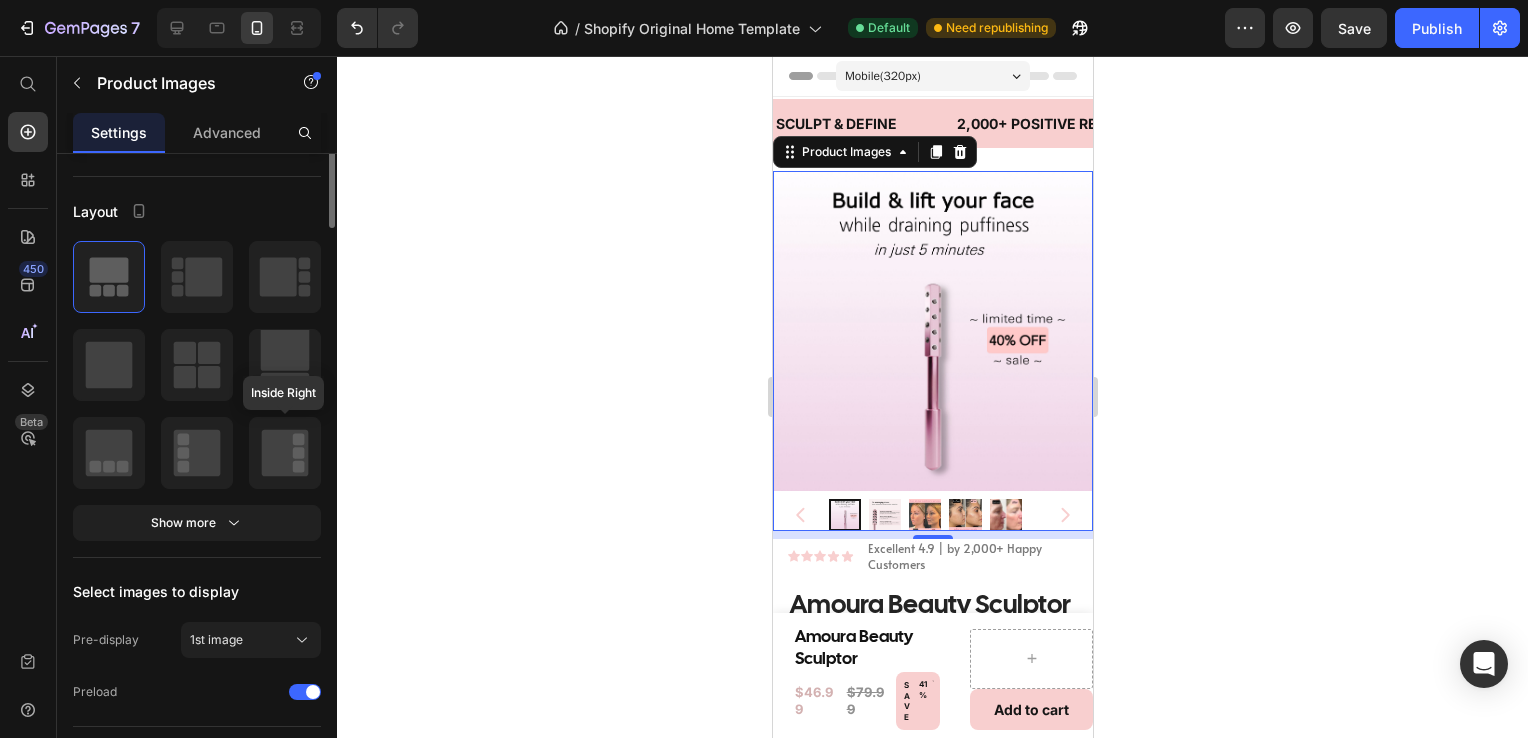 scroll, scrollTop: 0, scrollLeft: 0, axis: both 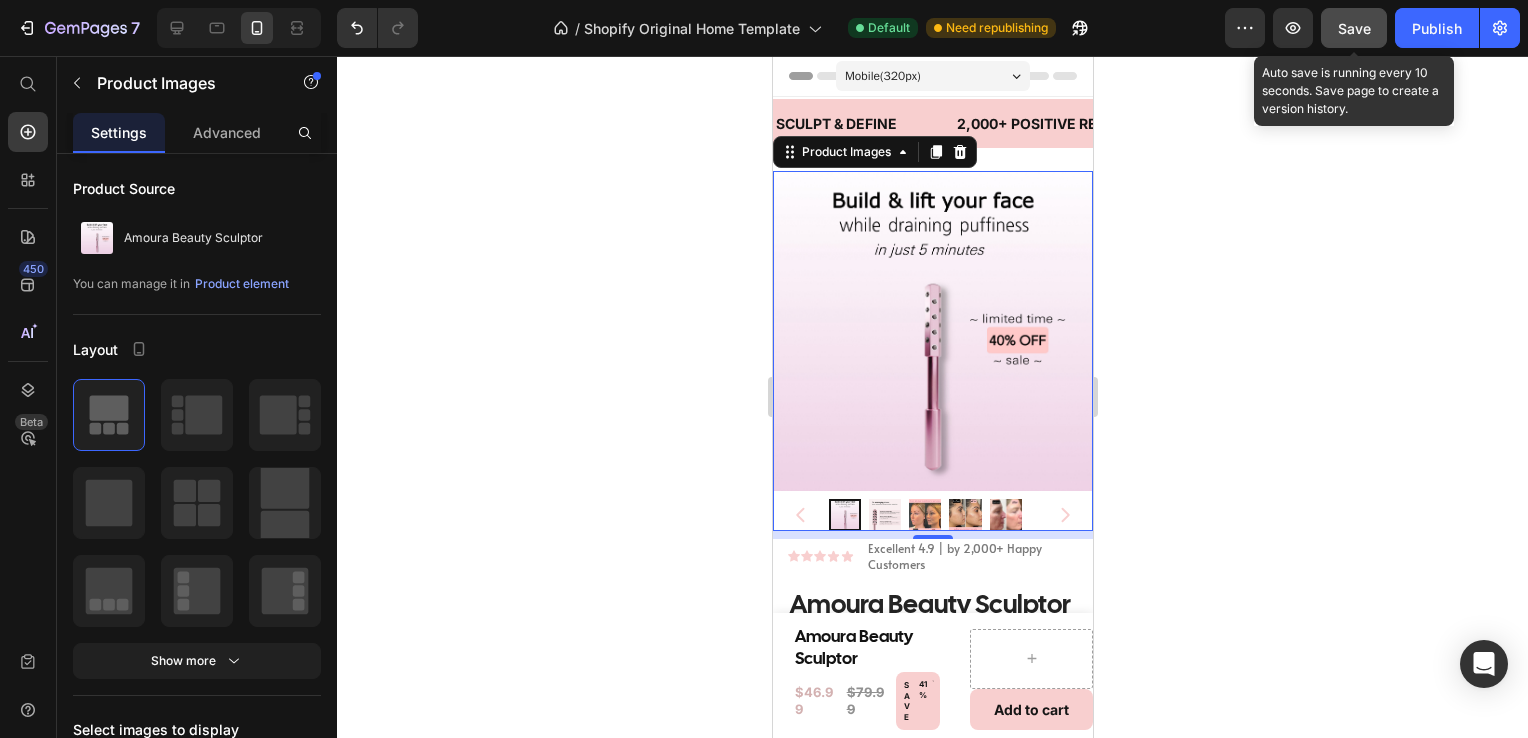 click on "Save" 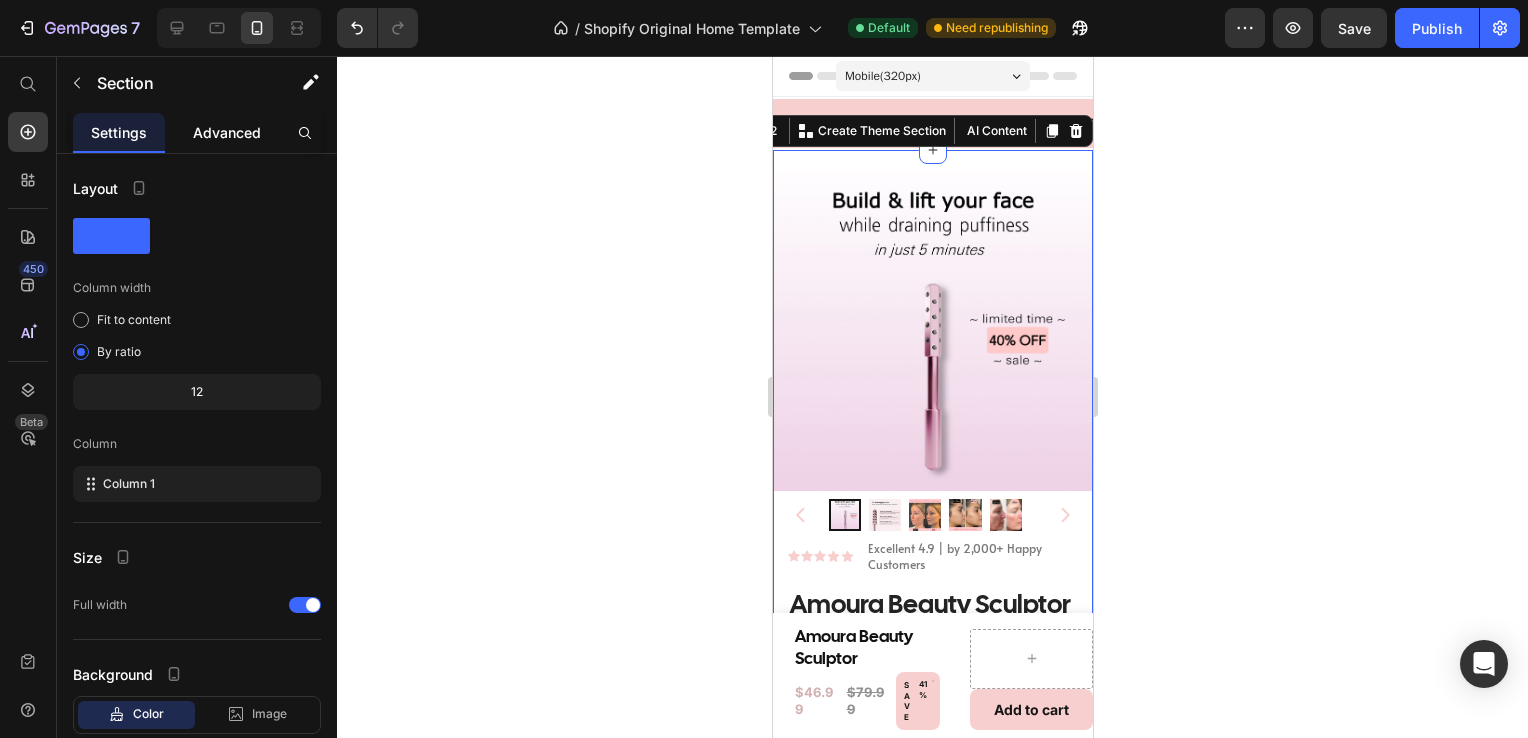 click on "Advanced" at bounding box center [227, 132] 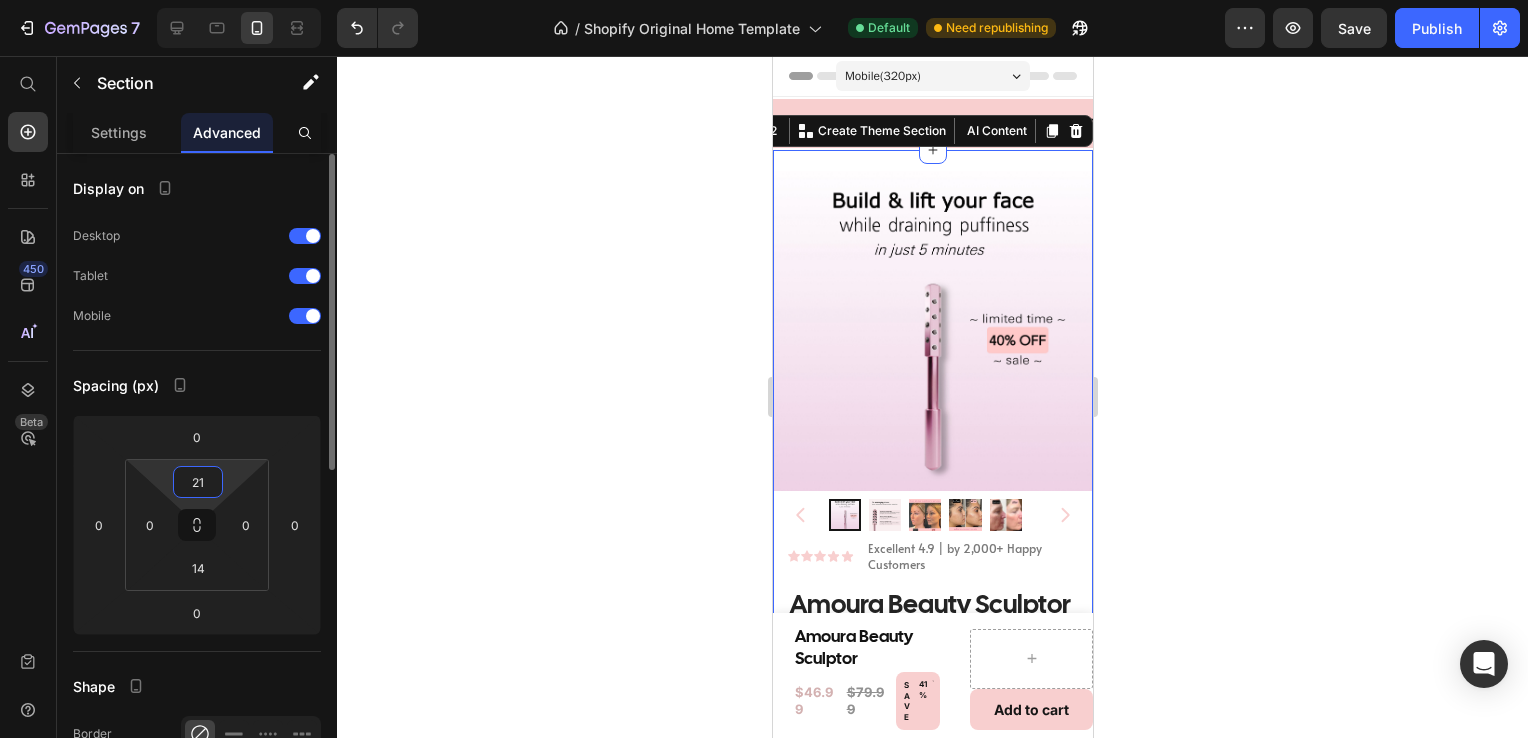 click on "21" at bounding box center [198, 482] 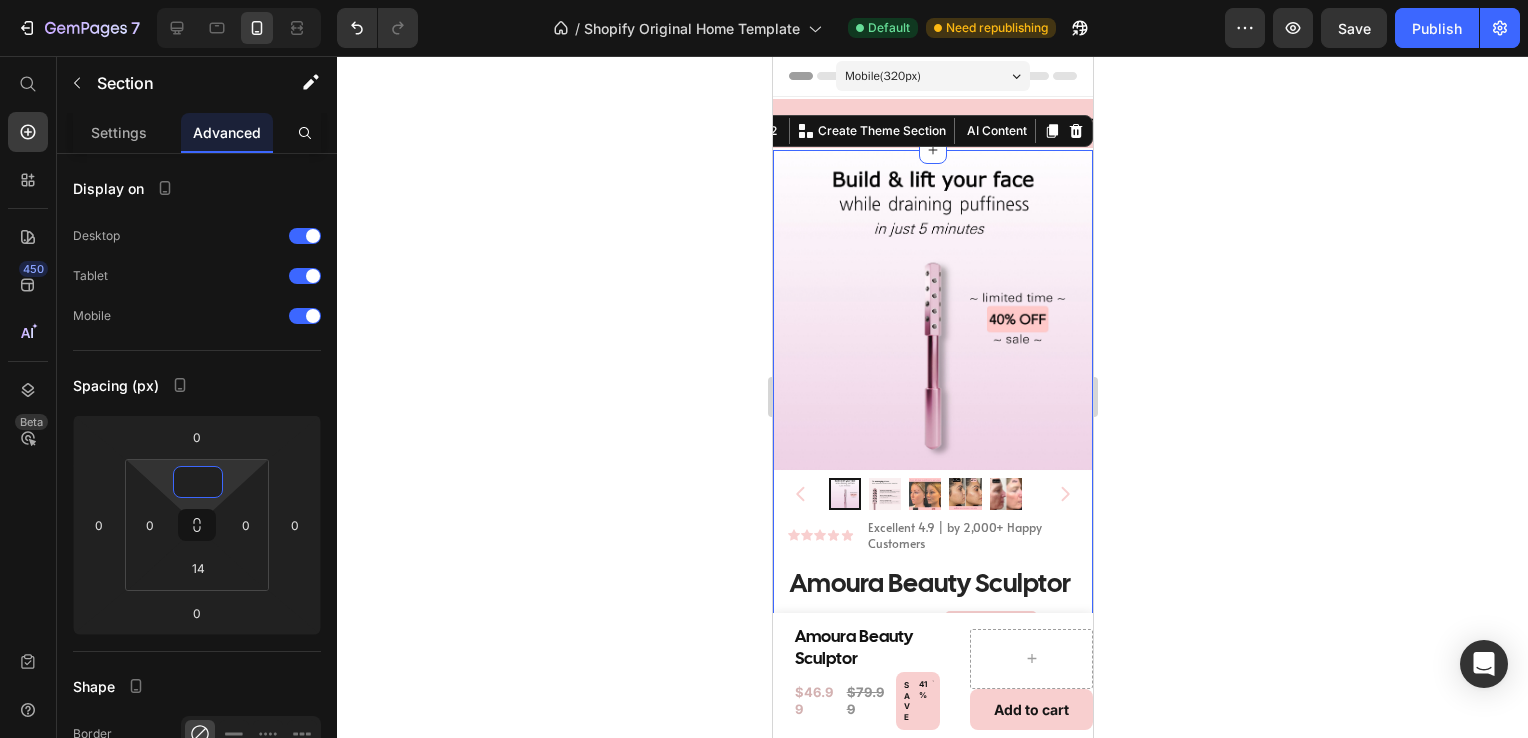type on "0" 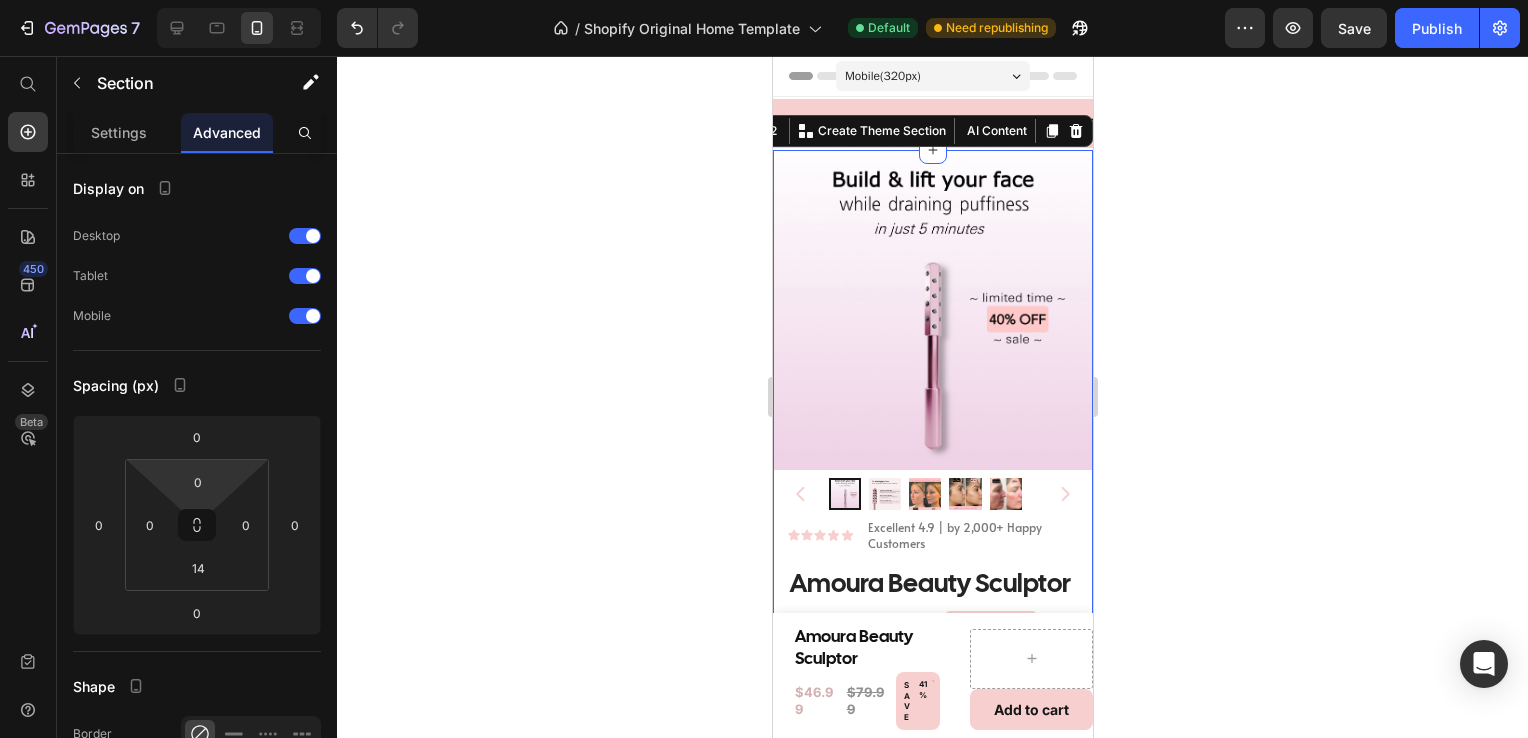 click 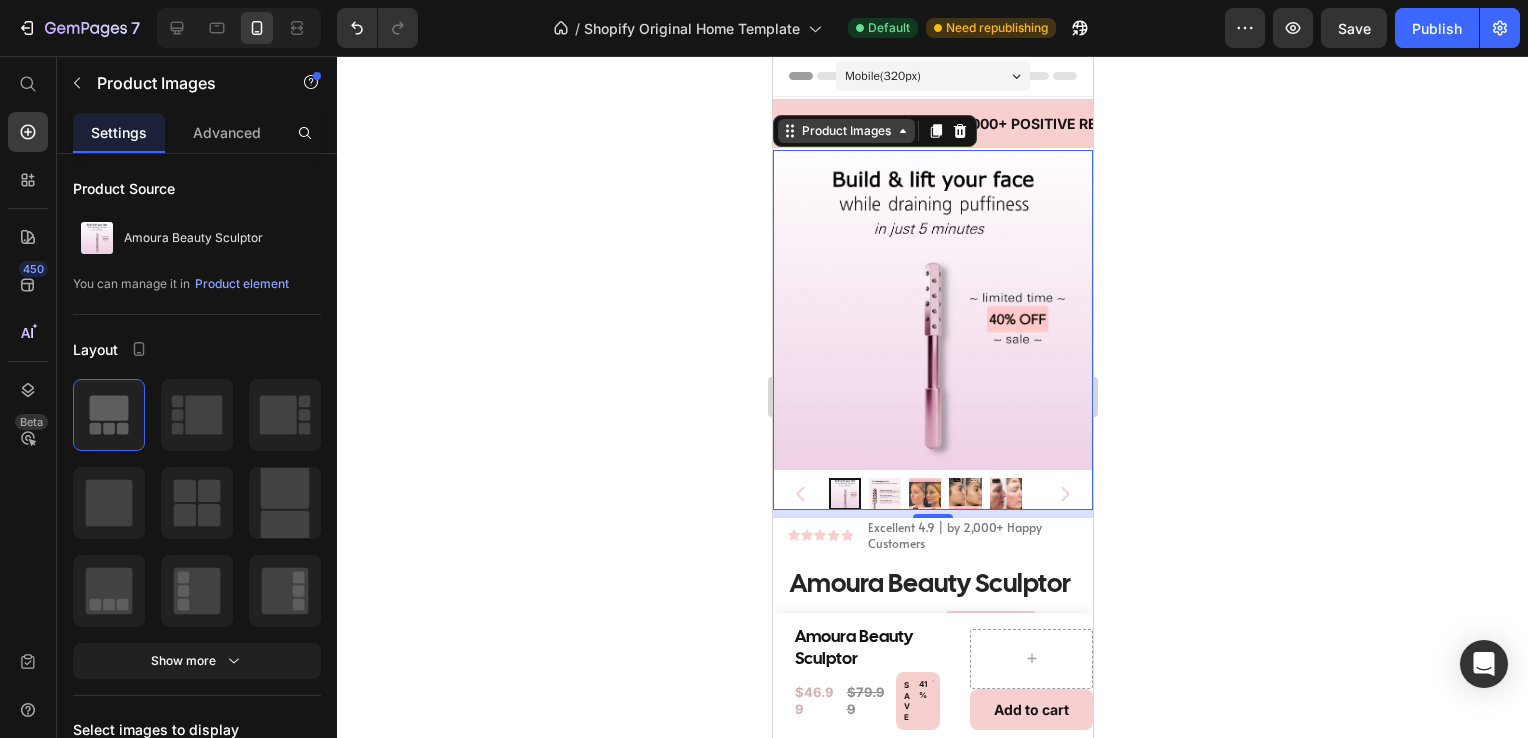 click on "SCULPT & DEFINE Text 2,000+ POSITIVE REVIEWS Text LIMITED TIME 40% OFF SALE Text SCULPT & DEFINE Text 2,000+ POSITIVE REVIEWS Text LIMITED TIME 40% OFF SALE Text Marquee Section 1
Product Images   8 Icon Icon Icon
Icon
Icon Icon List Excellent 4.9 | by 2,000+ Happy Customers Text Block Row Amoura Beauty Sculptor Product Title $46.99 Product Price $79.99 Product Price SAVE 41% Discount Tag Row                Title Line
Defines Jawline & Cheekbones
Instant Toned Face
Natural Therapeutic Cooling Effect Item List Quantity Text Block 1 Product Quantity 30-Day Money-Back Guarantee Text Block ADD TO CART Add to Cart Row Product
What Amoura Beauty Sculptor Does
Drop element here
How to use
Shipping & Returns Accordion Section 2 SCULPT & DEFINE Text 2,000+ POSITIVE REVIEWS Text LIMITED TIME 40% OFF SALE Text SCULPT & DEFINE Text Text Text Row" at bounding box center [932, 1078] 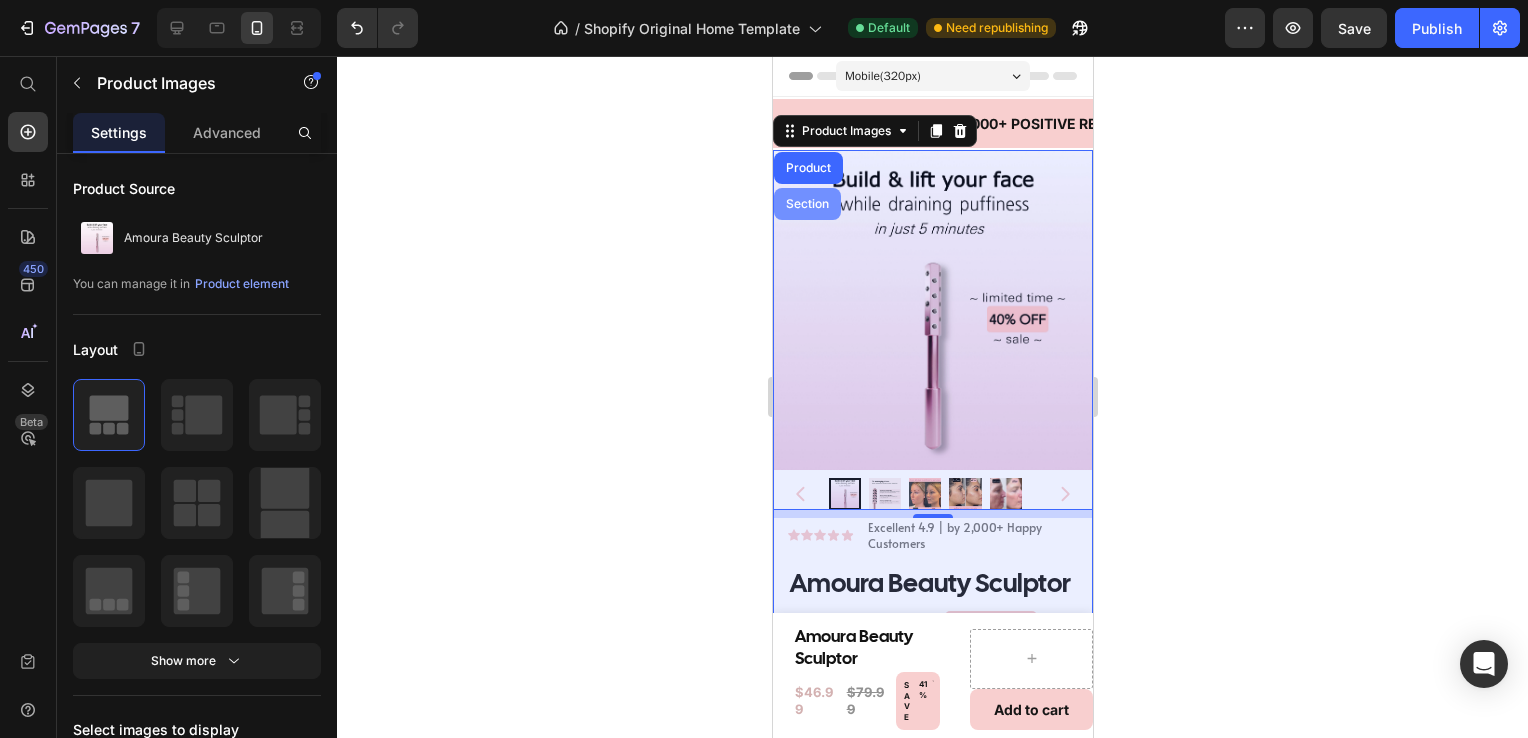 click on "Section" at bounding box center [806, 204] 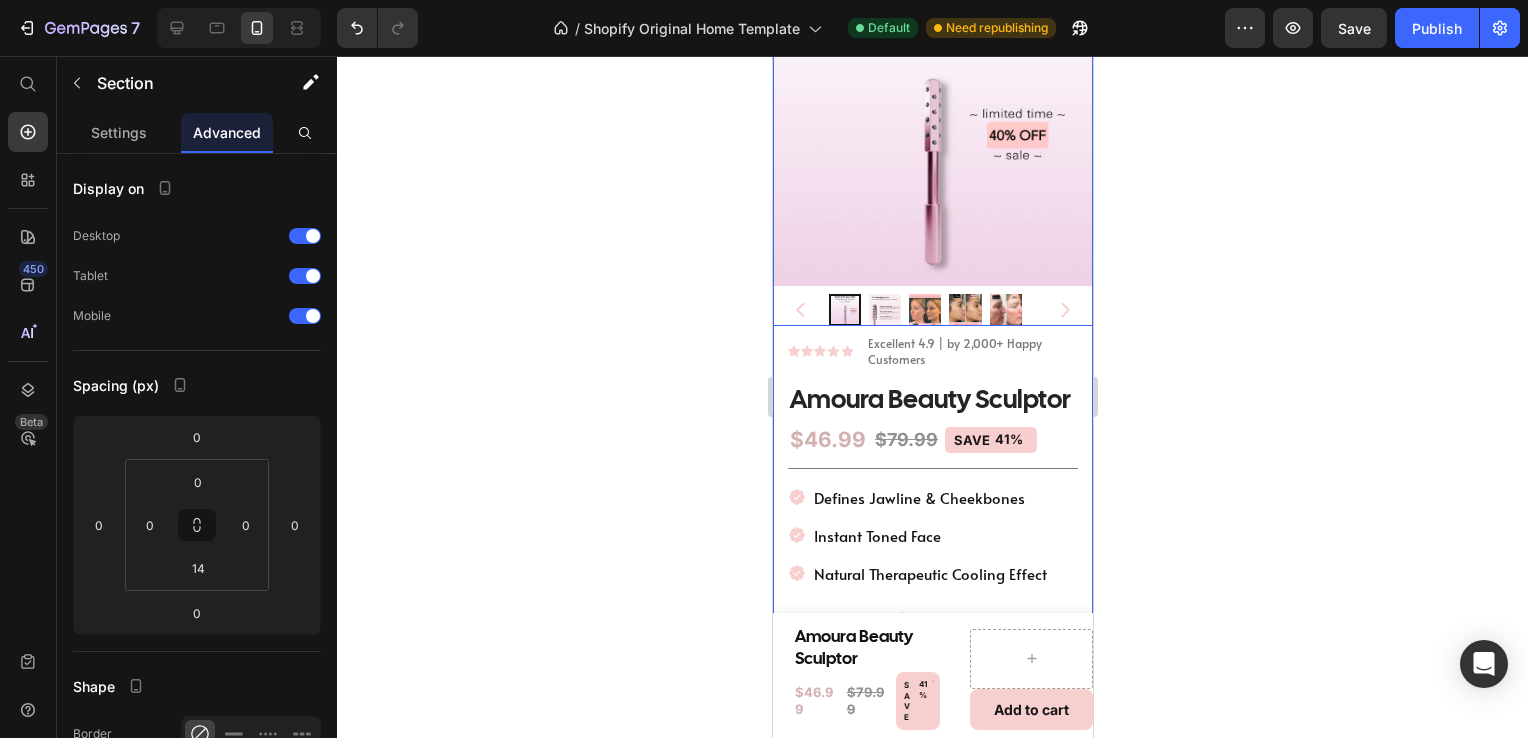 scroll, scrollTop: 184, scrollLeft: 0, axis: vertical 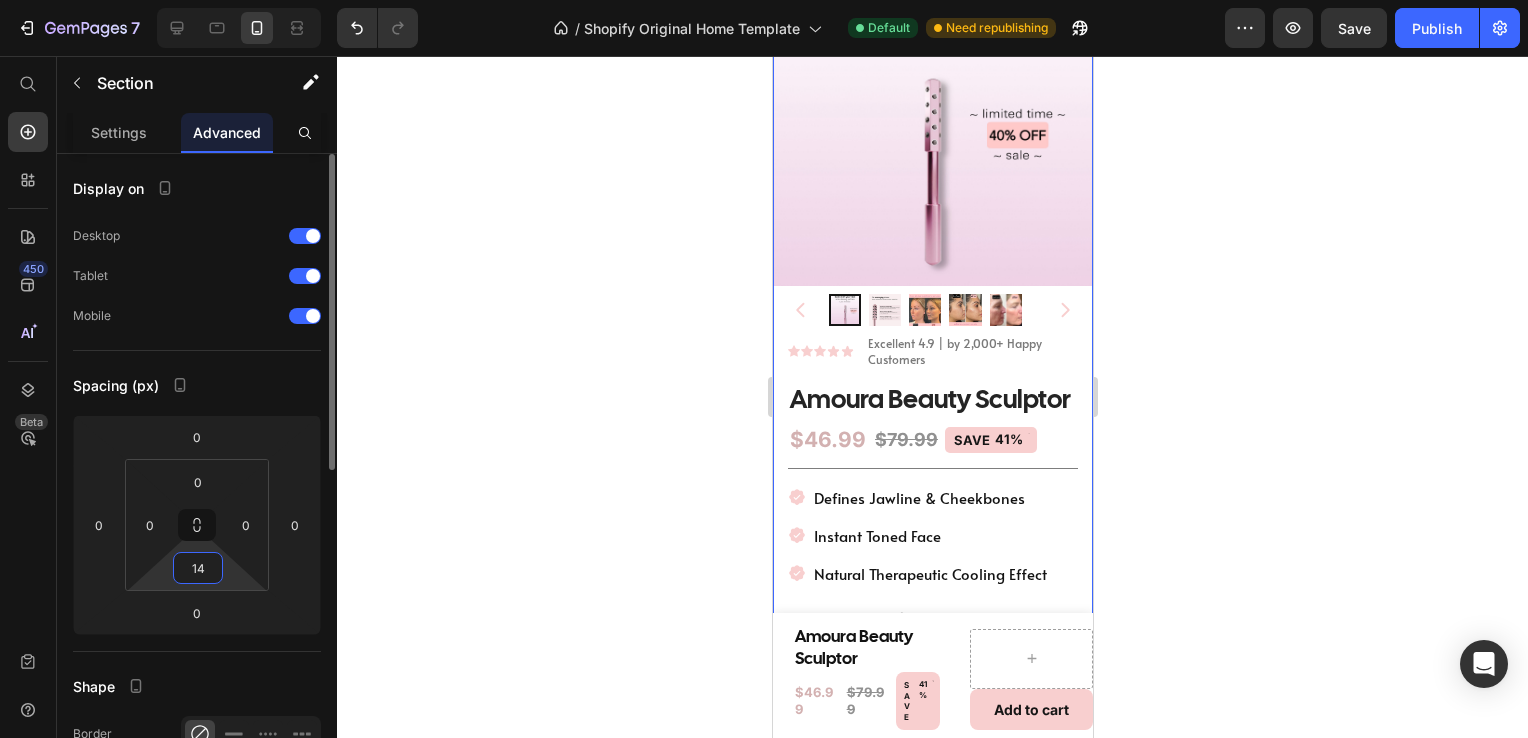 click on "14" at bounding box center [198, 568] 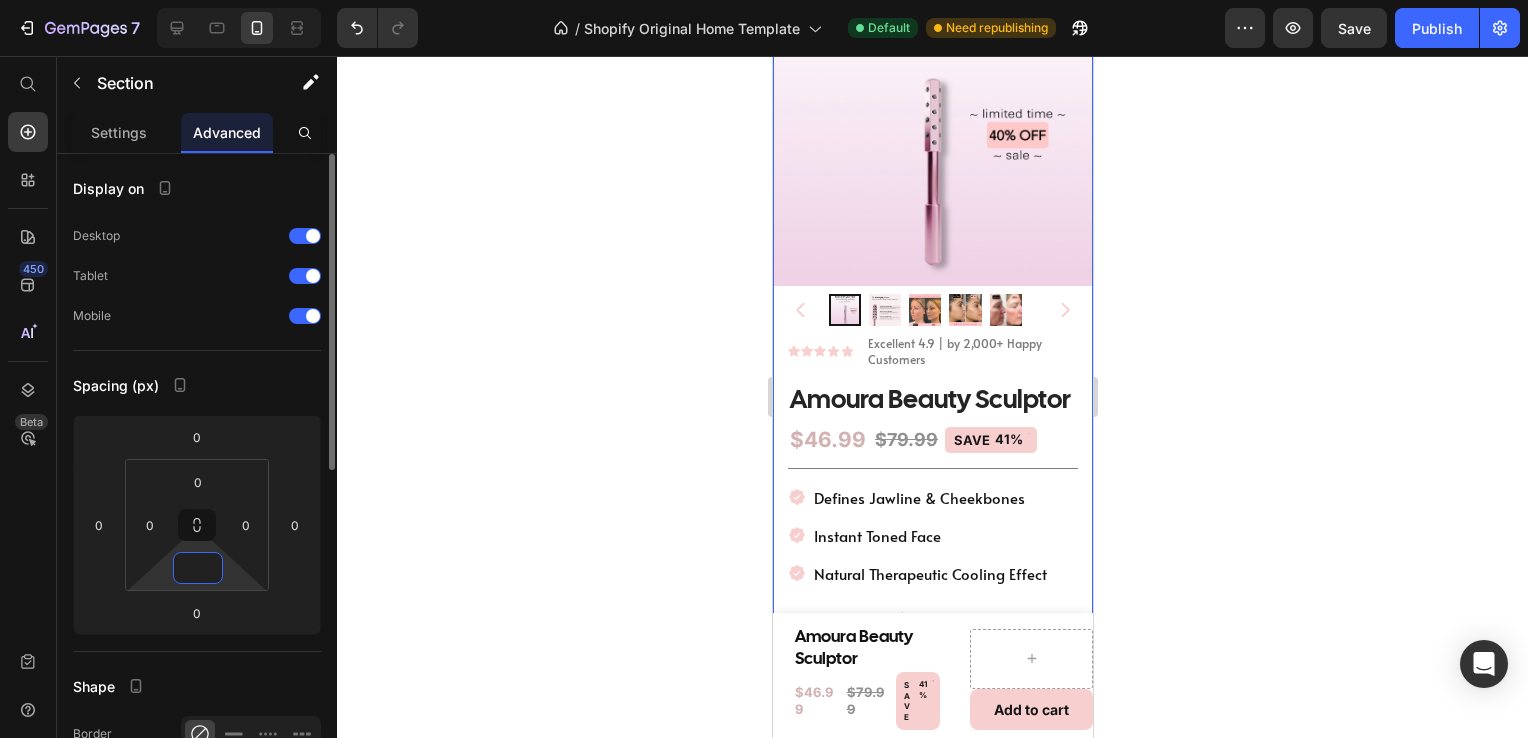 type on "0" 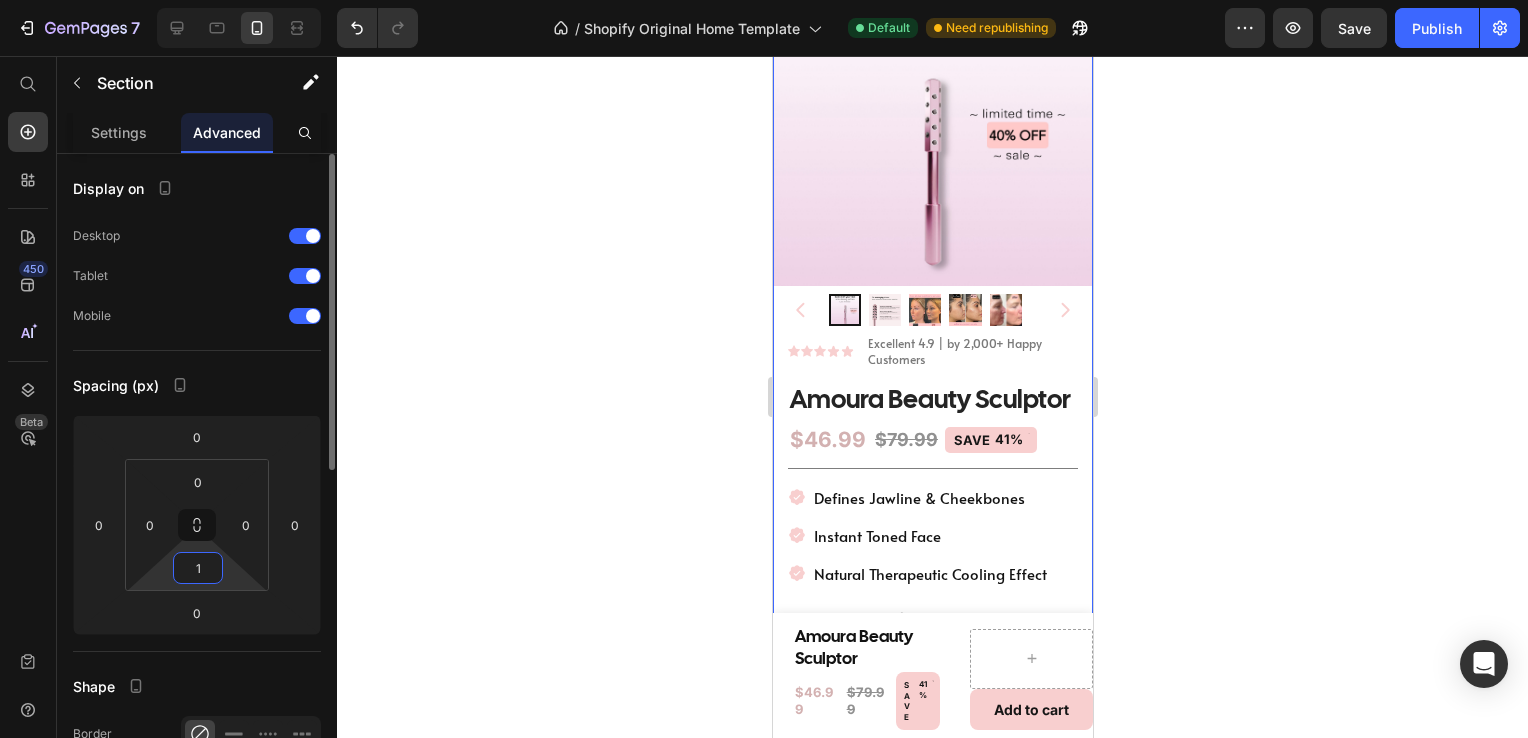 type on "14" 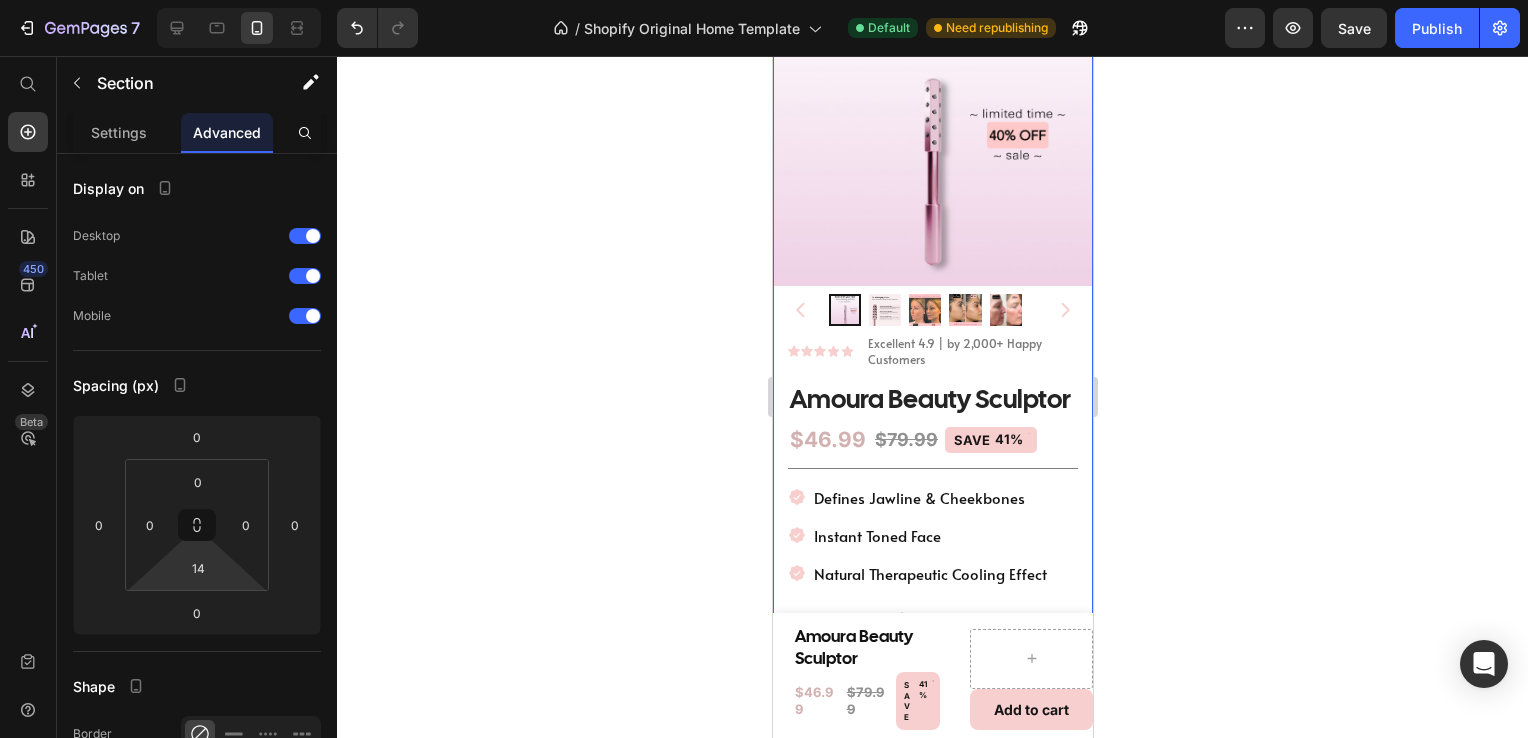 click 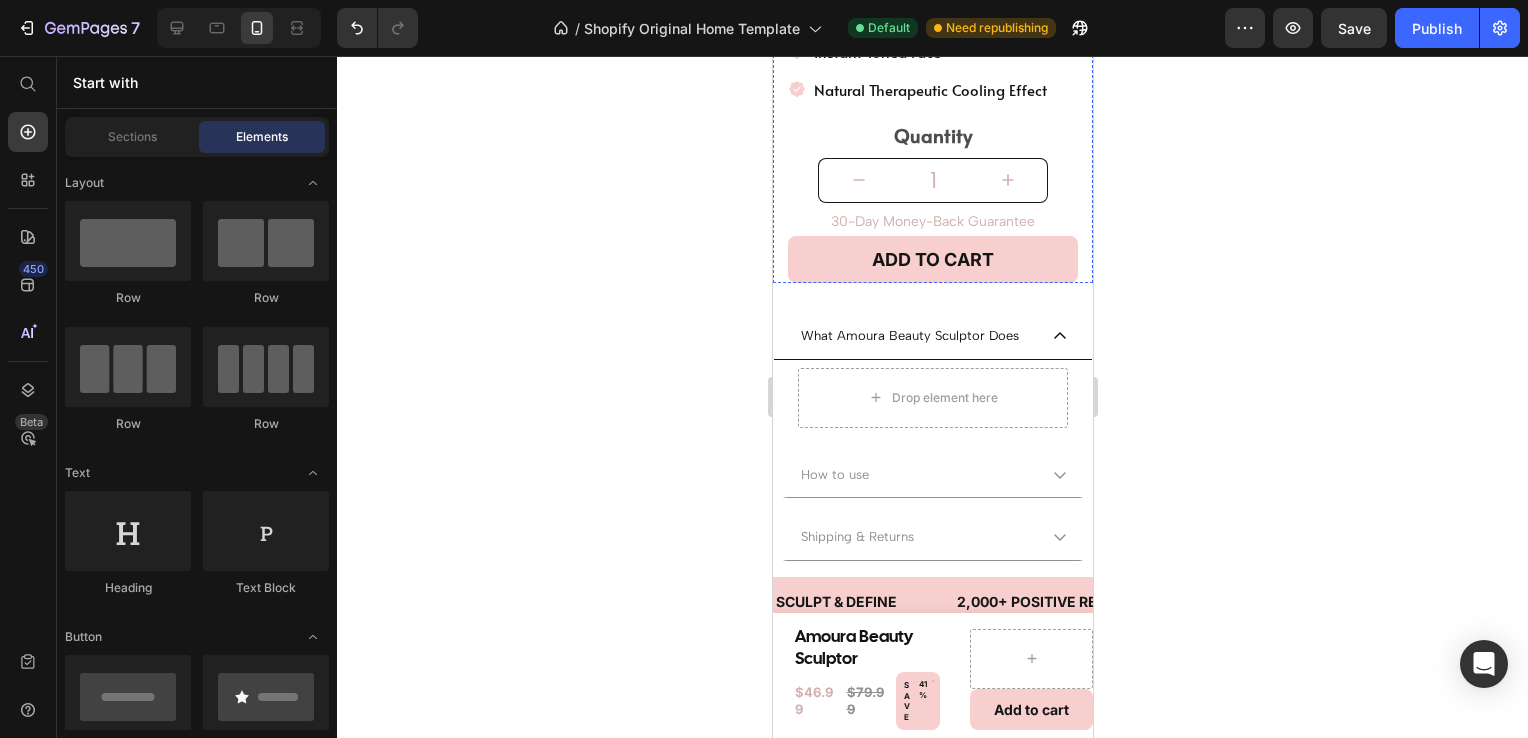 scroll, scrollTop: 672, scrollLeft: 0, axis: vertical 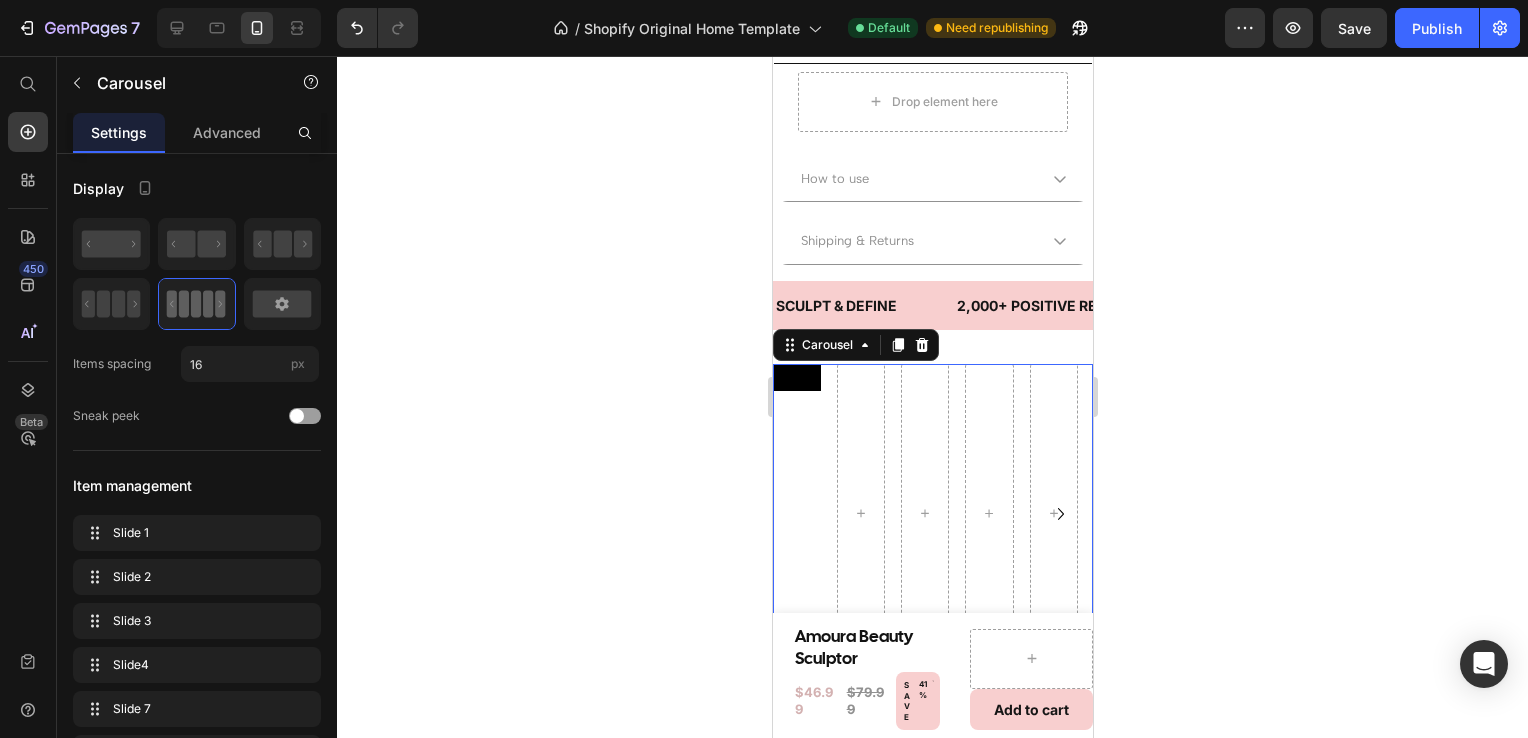 click on "Video" at bounding box center [796, 514] 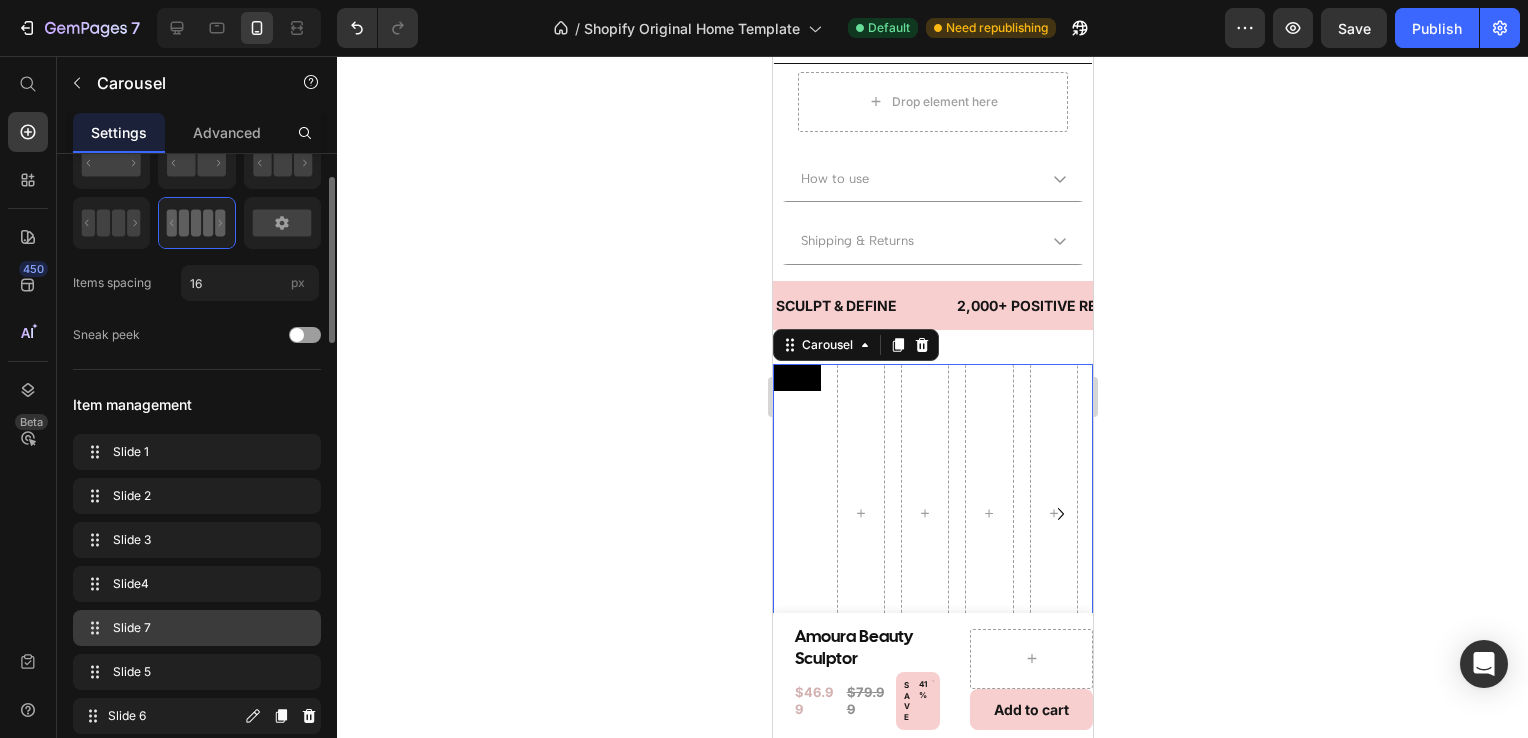 scroll, scrollTop: 83, scrollLeft: 0, axis: vertical 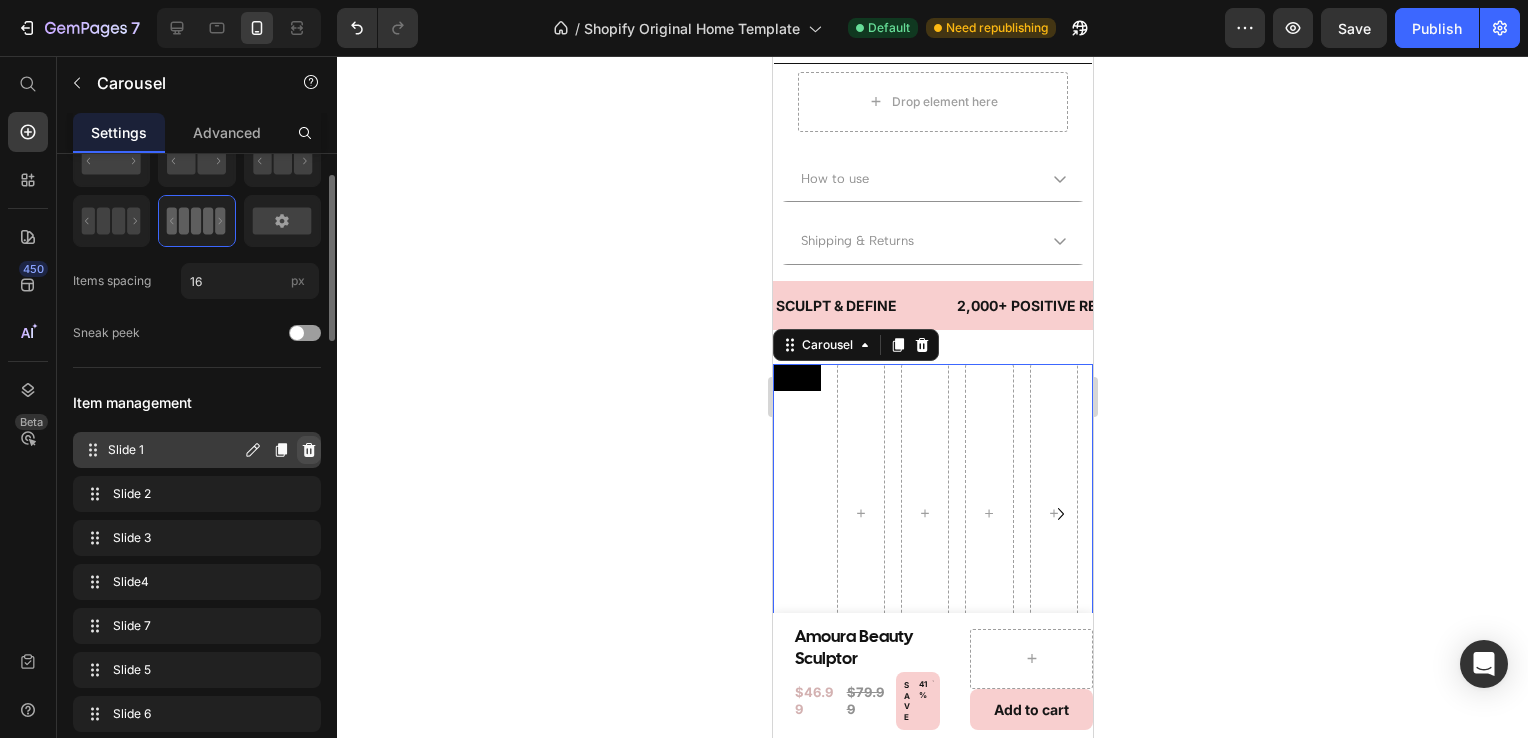 click 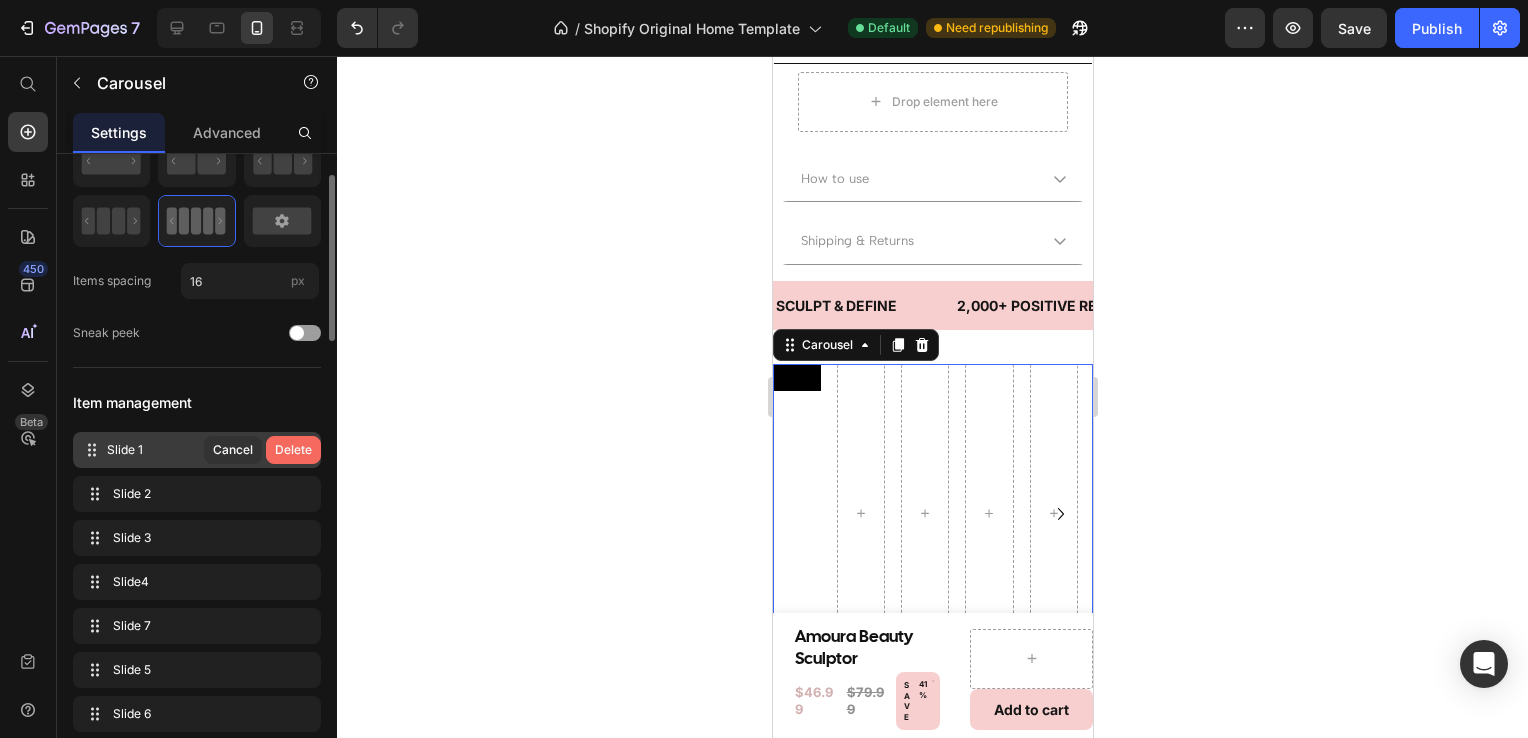 click on "Delete" at bounding box center (293, 450) 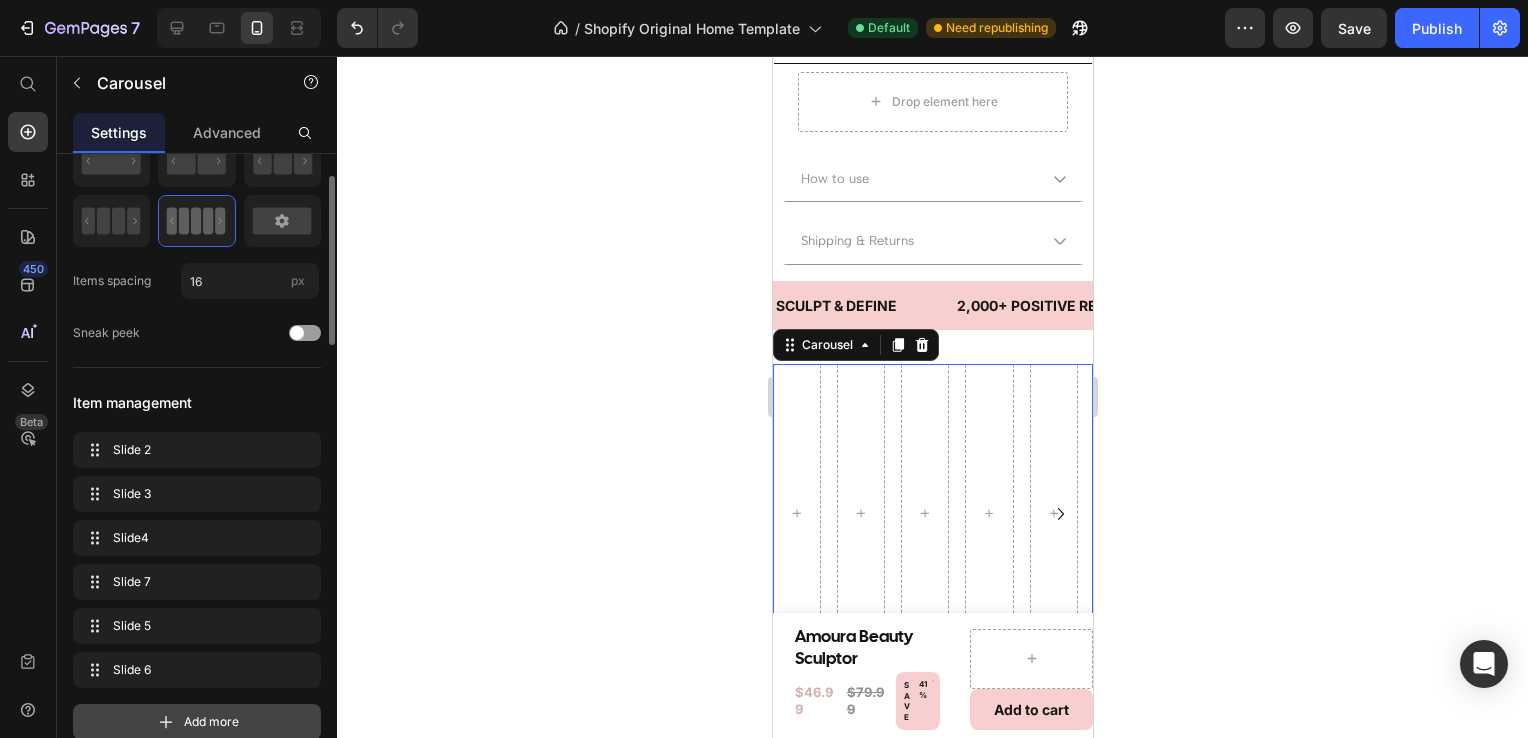 click on "Add more" at bounding box center [197, 722] 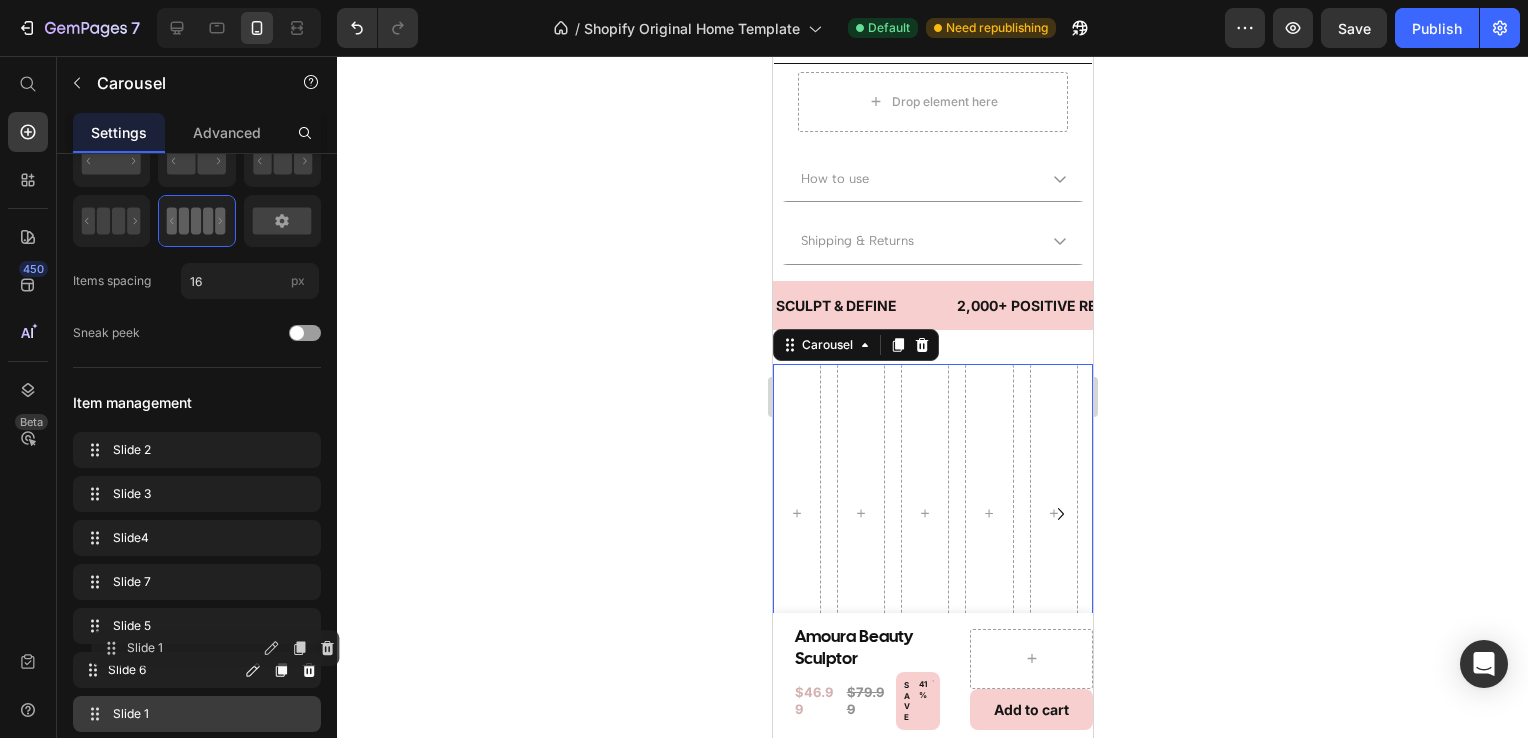 type 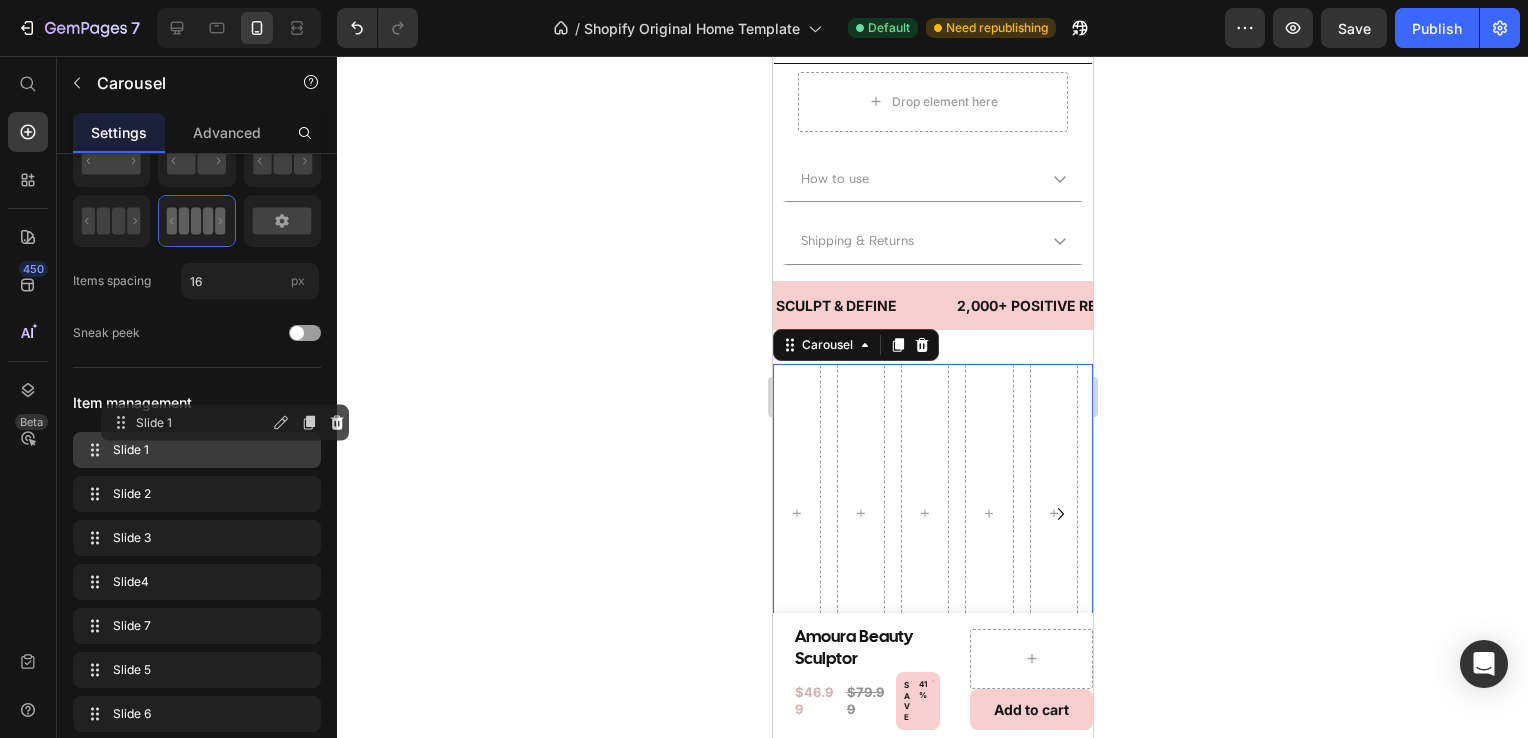 drag, startPoint x: 211, startPoint y: 715, endPoint x: 236, endPoint y: 427, distance: 289.08304 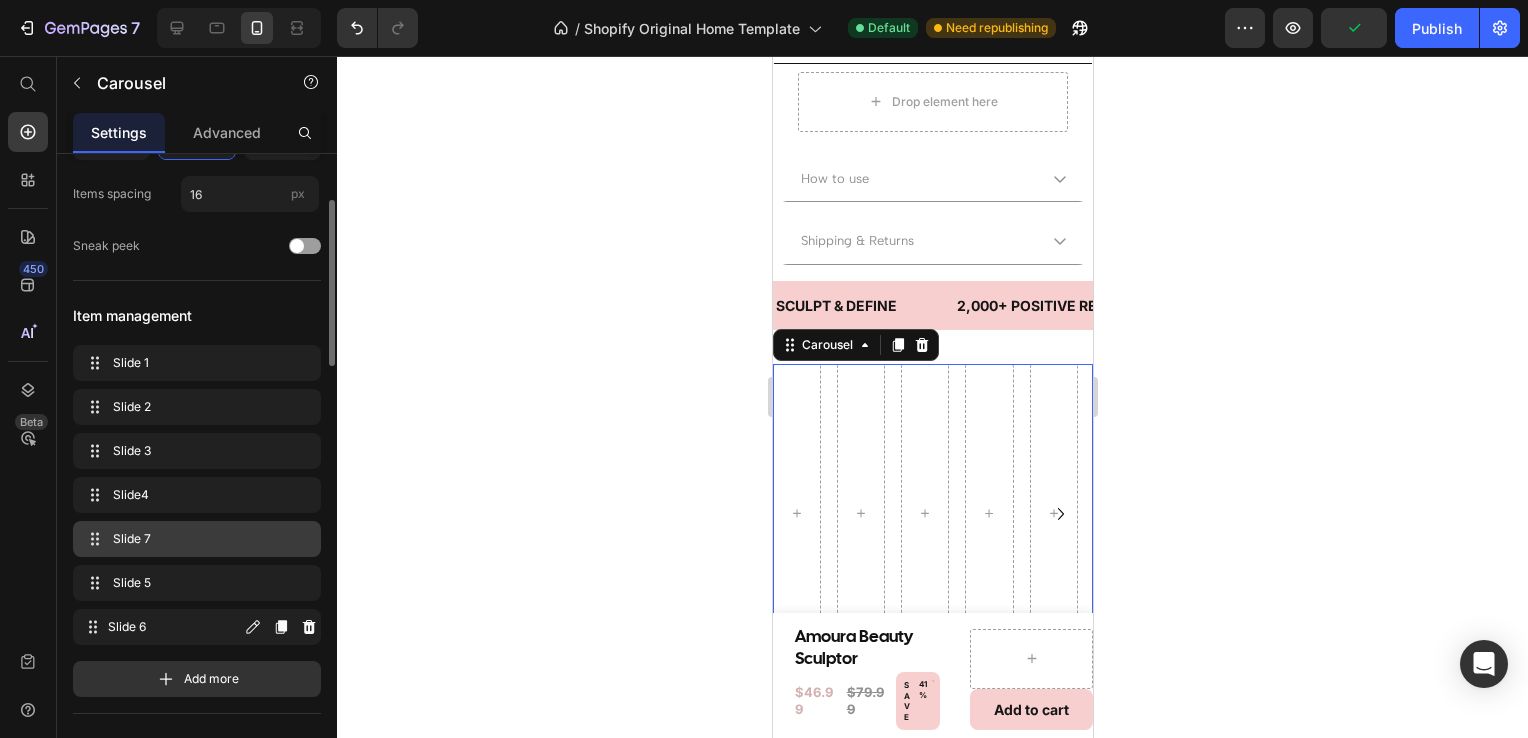 scroll, scrollTop: 172, scrollLeft: 0, axis: vertical 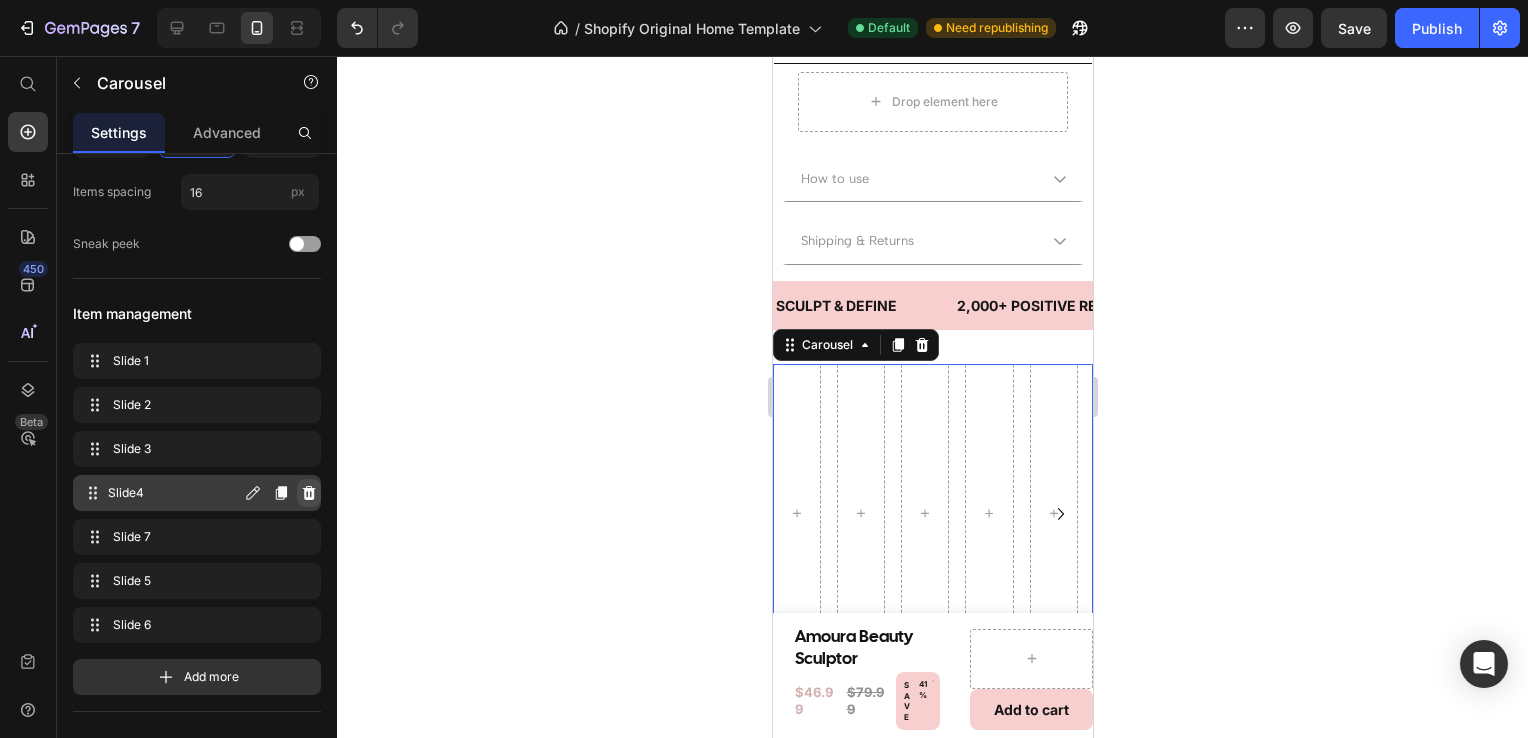 click 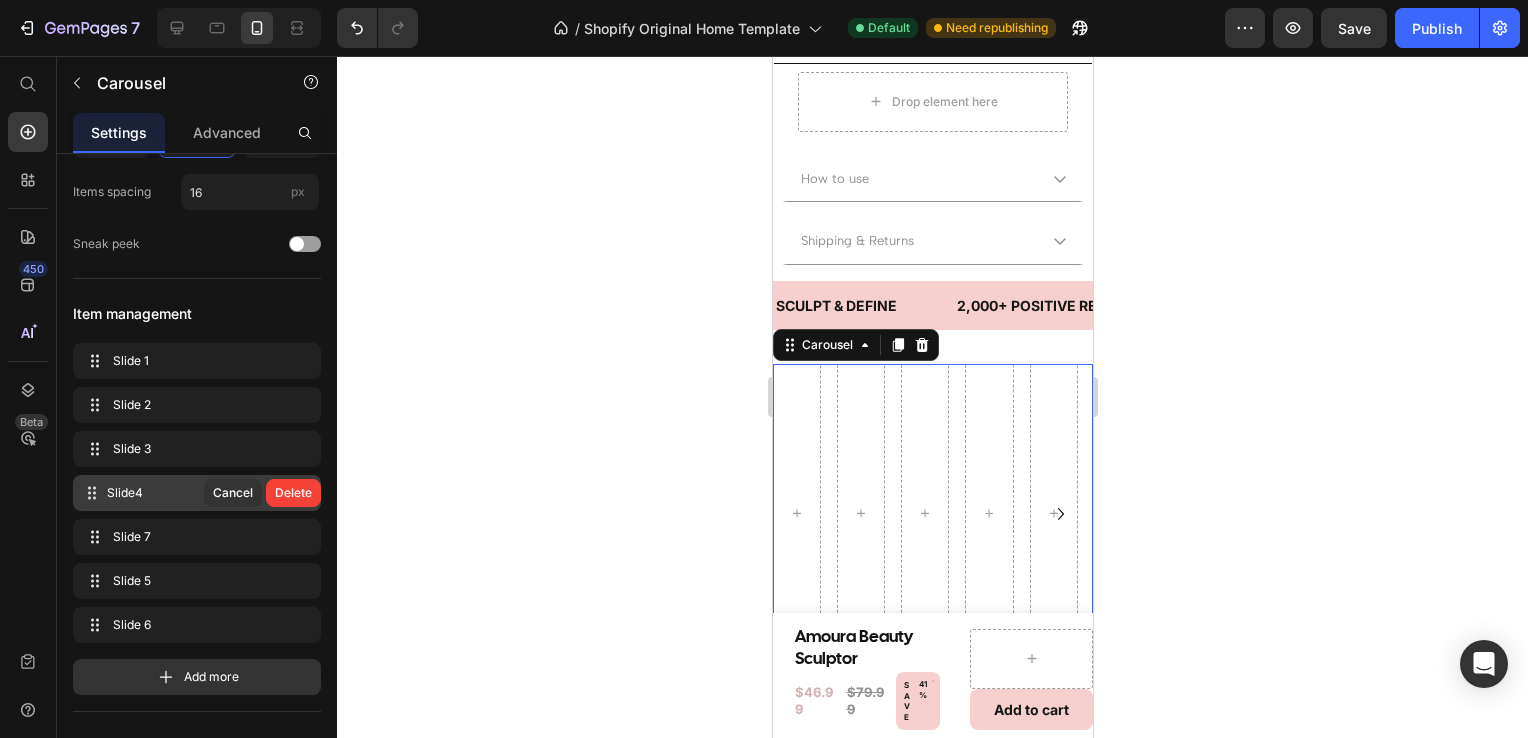 click on "Delete" at bounding box center [293, 493] 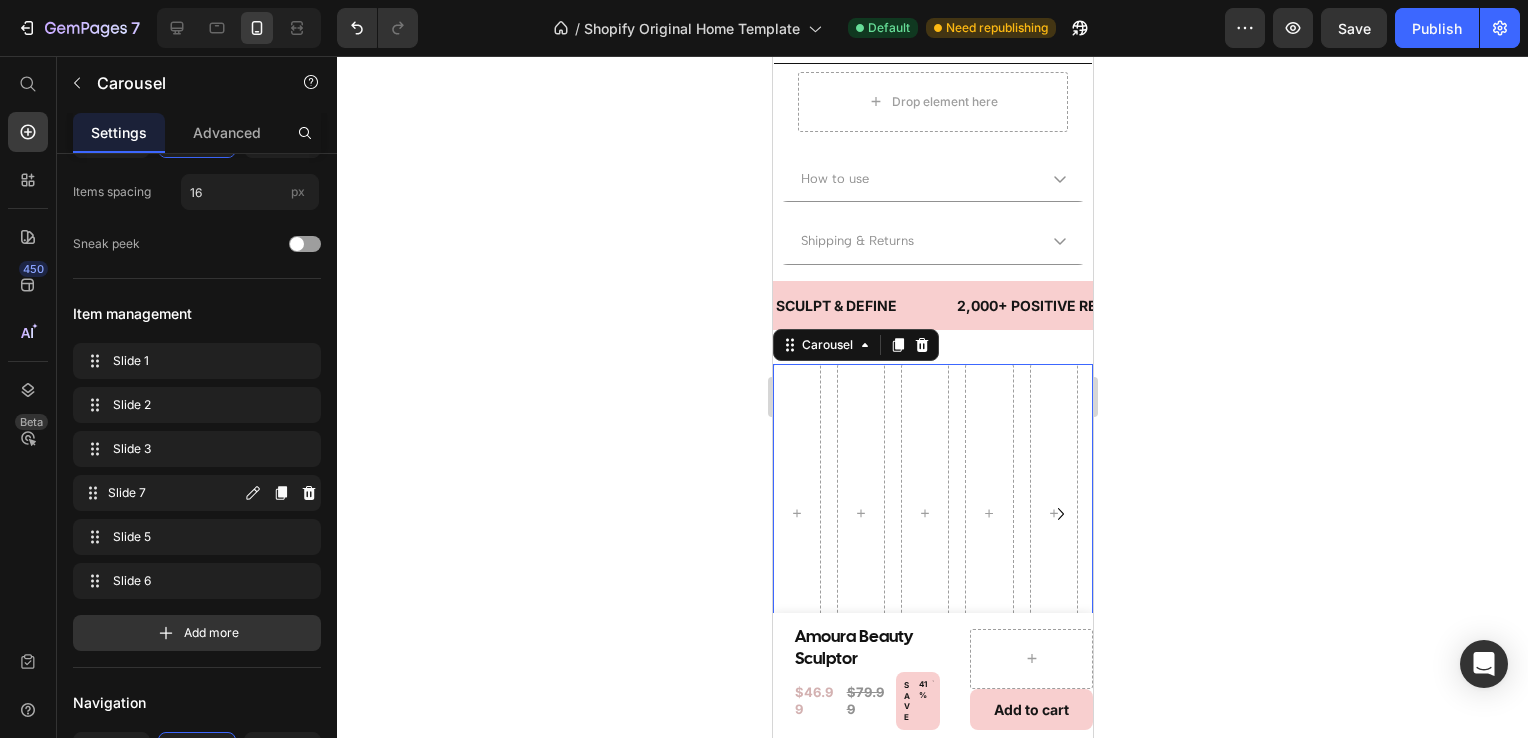 click 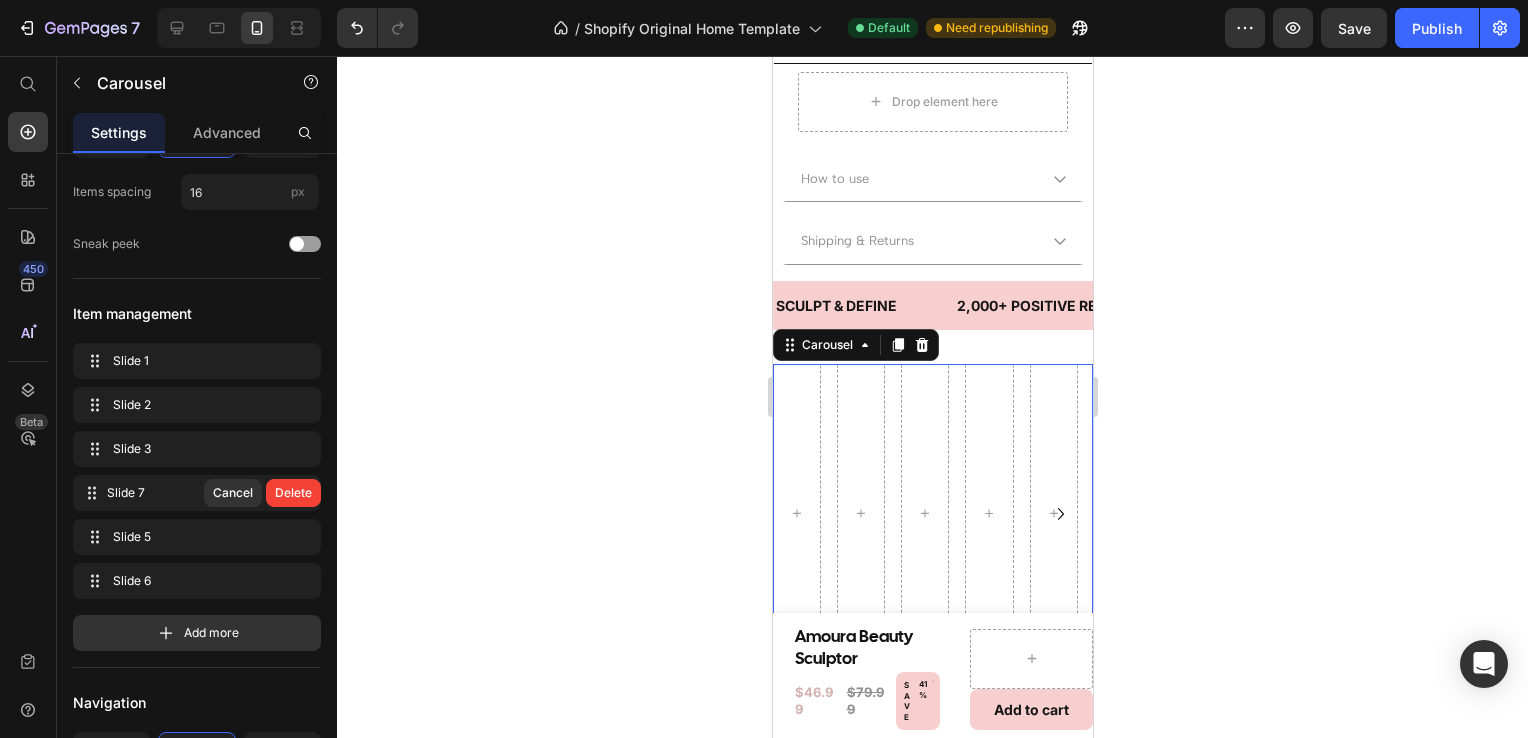 click on "Delete" at bounding box center (293, 493) 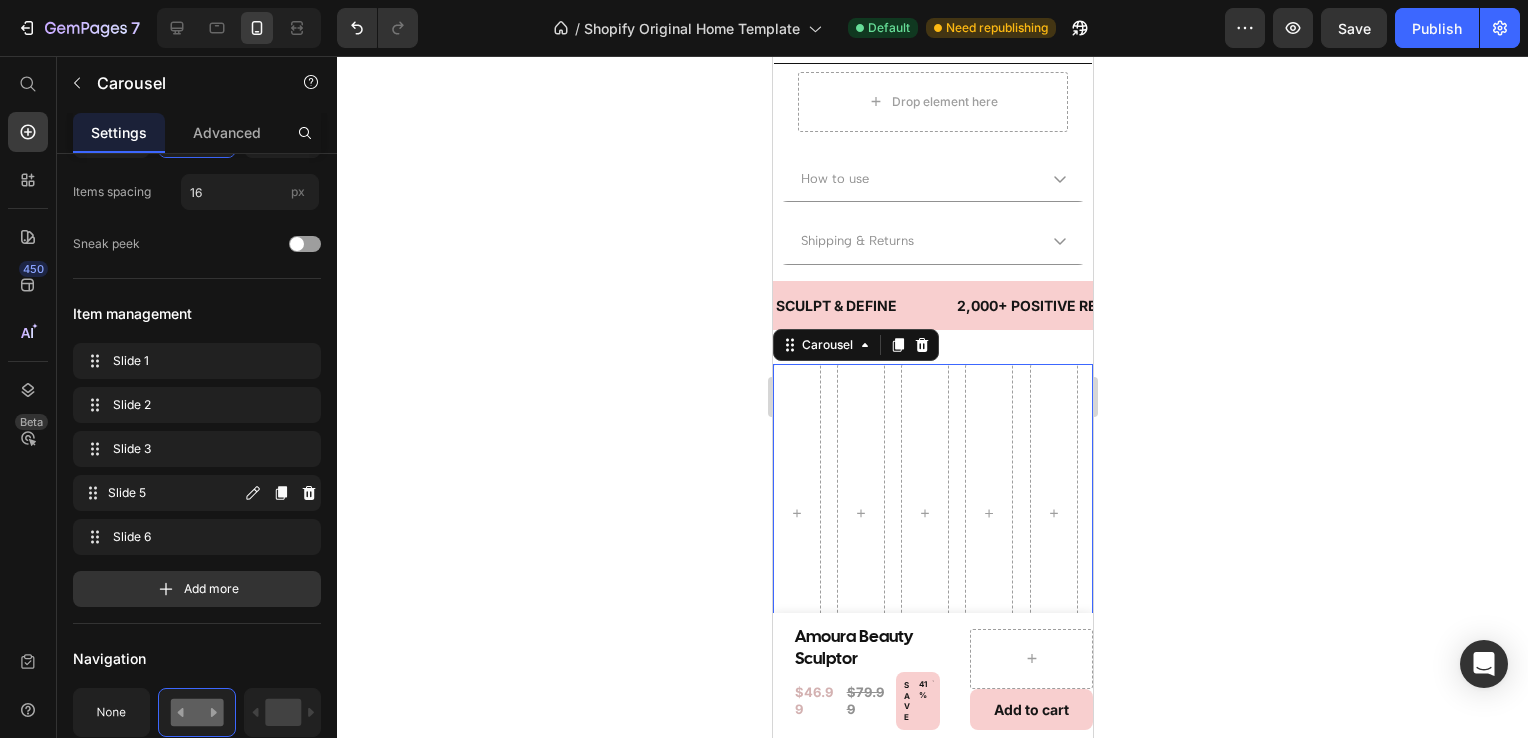 click 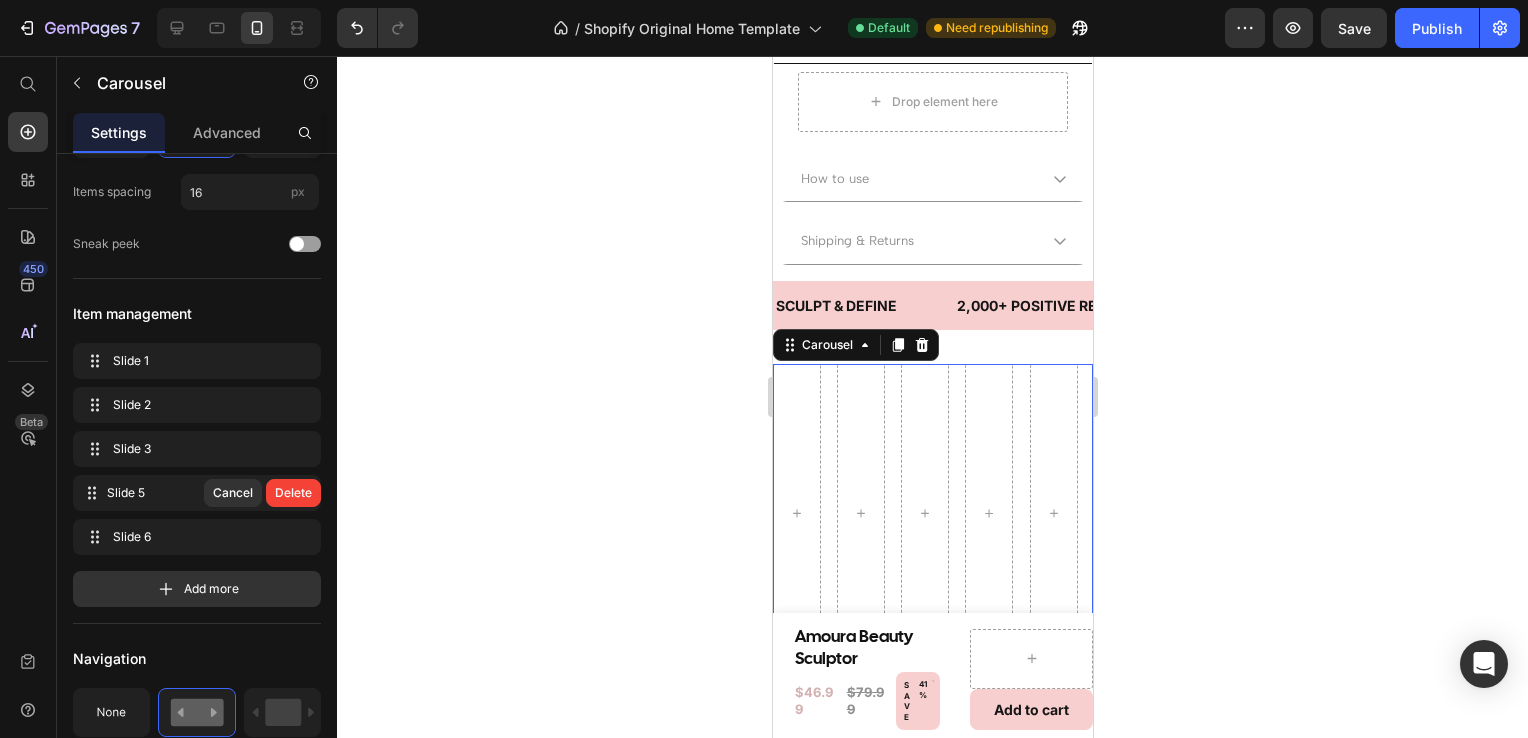 click on "Delete" at bounding box center [293, 493] 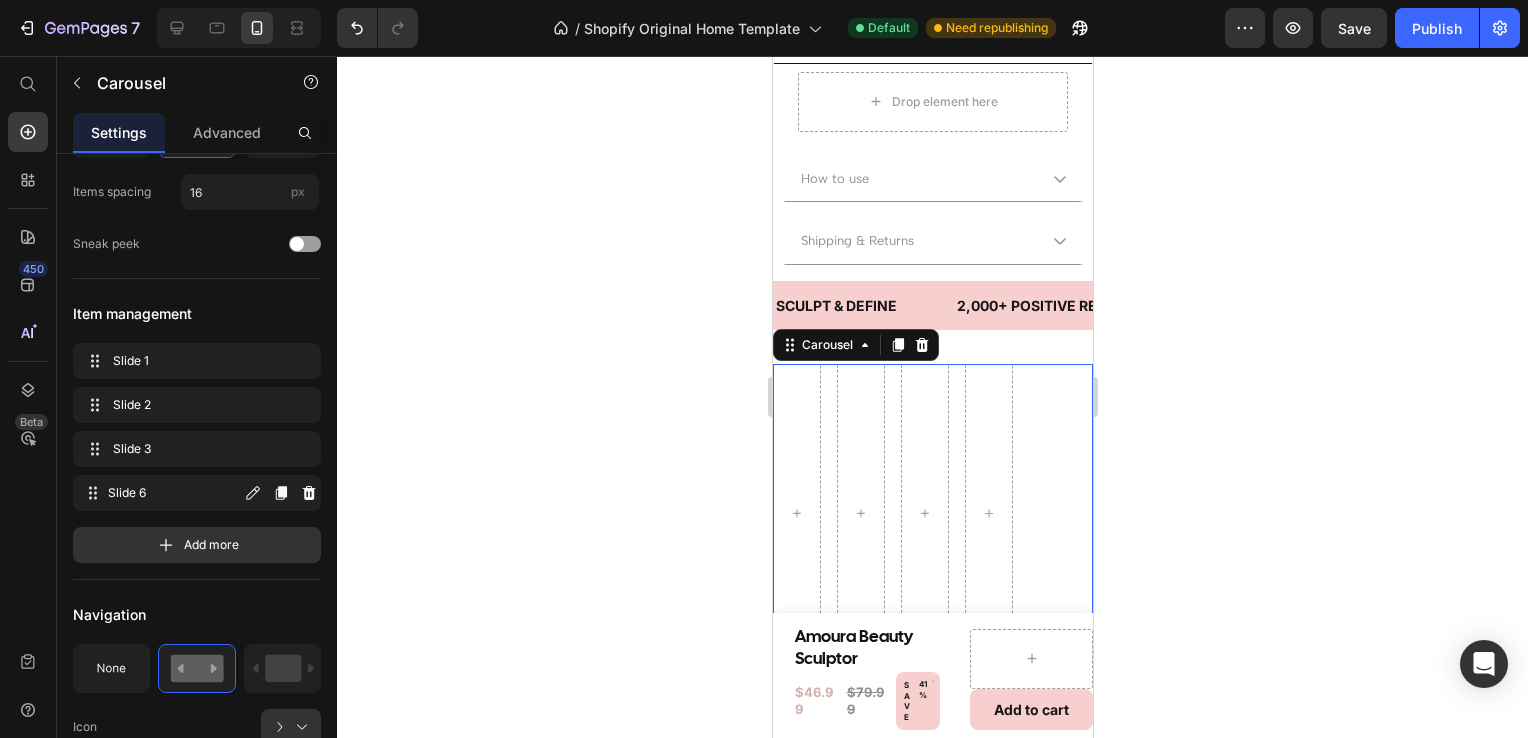click 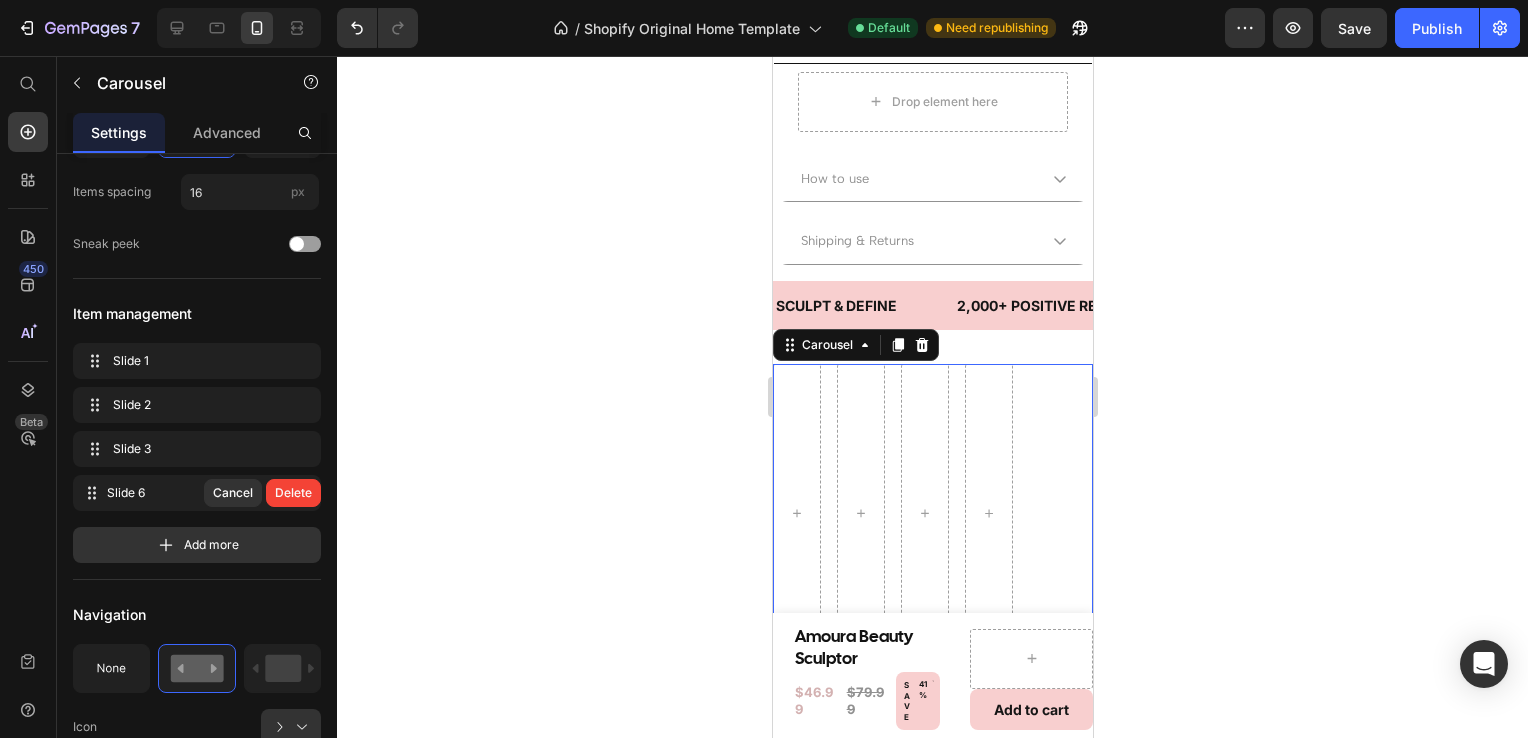 click on "Delete" at bounding box center [293, 493] 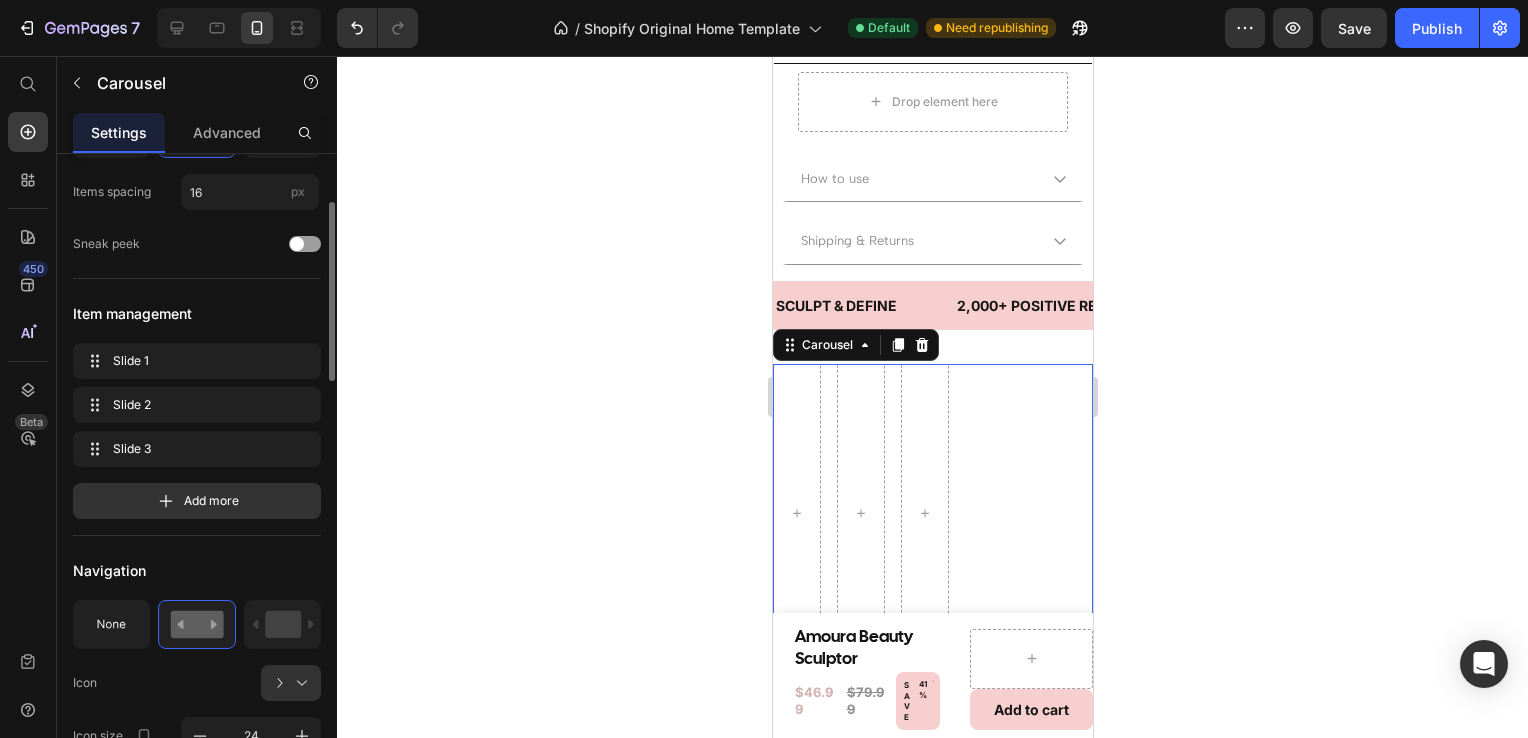 click on "Item management Slide 1 Slide 1 Slide 2 Slide 2 Slide 3 Slide 3 Add more" 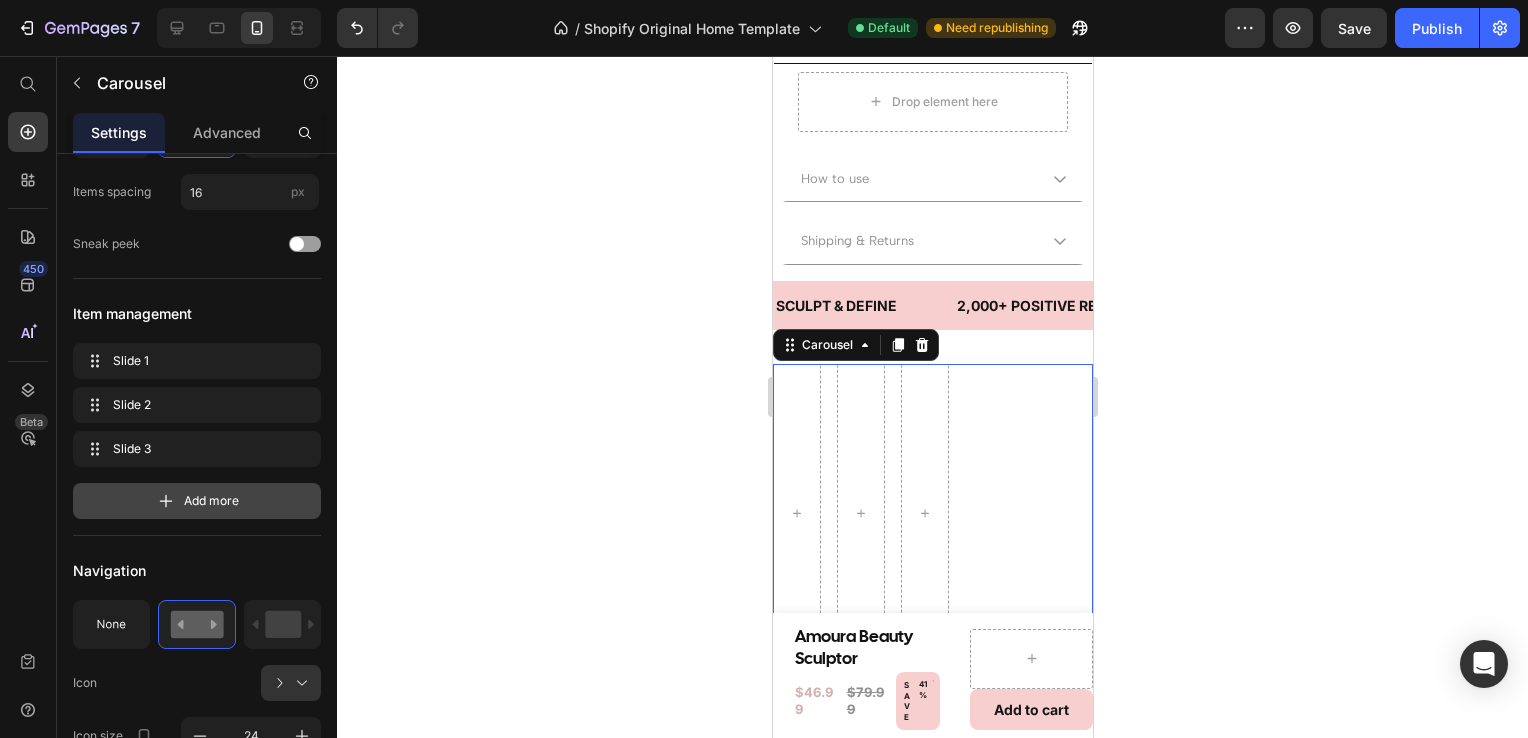 click on "Add more" at bounding box center (197, 501) 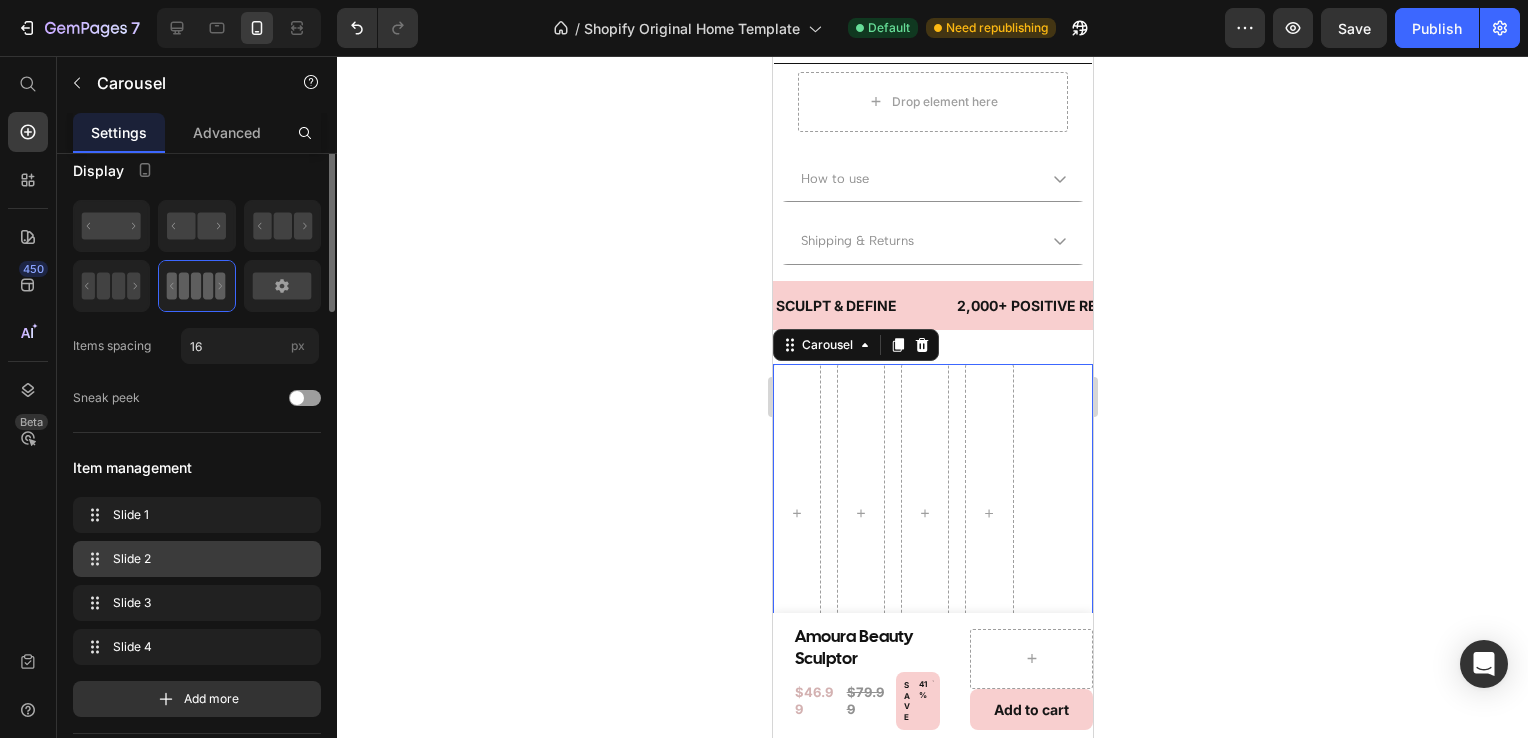 scroll, scrollTop: 0, scrollLeft: 0, axis: both 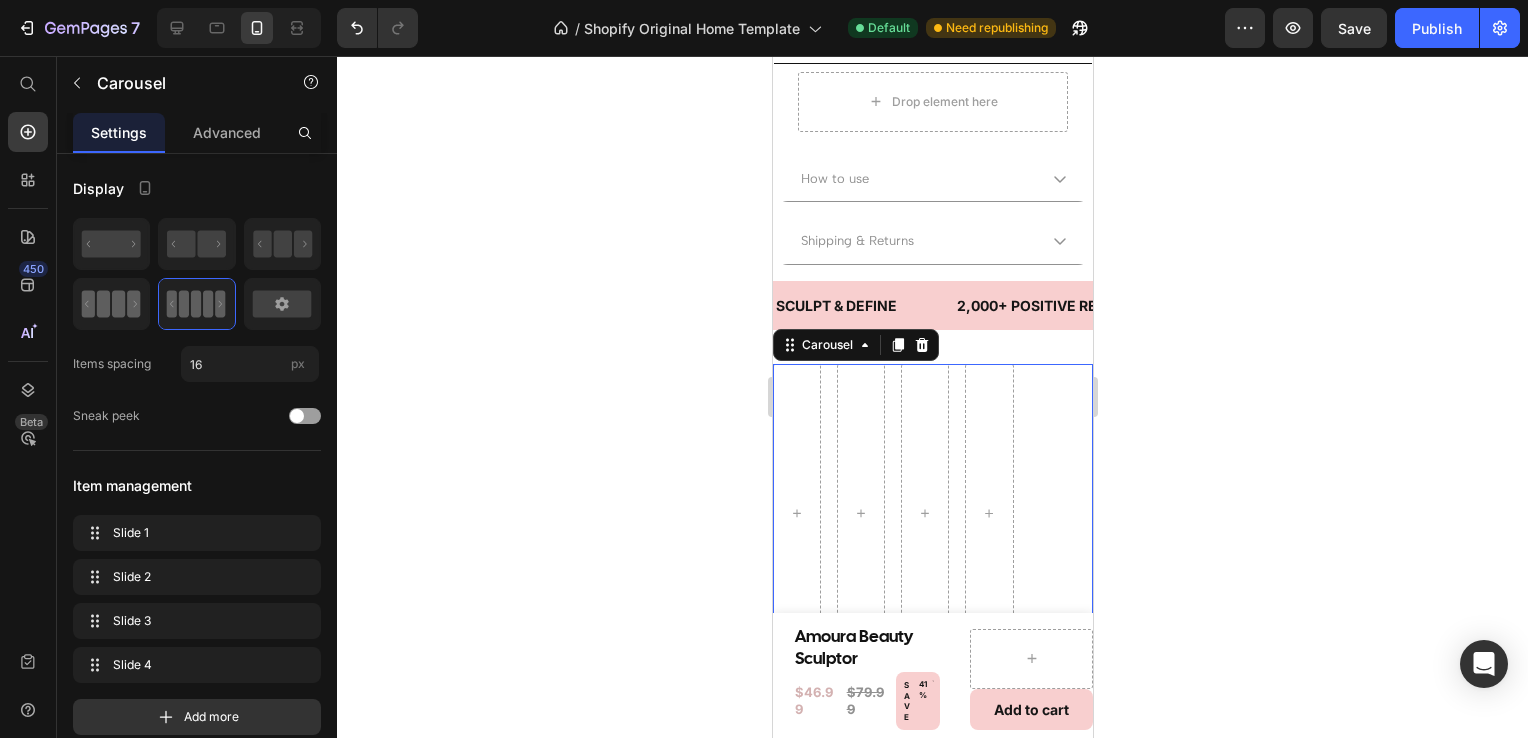click 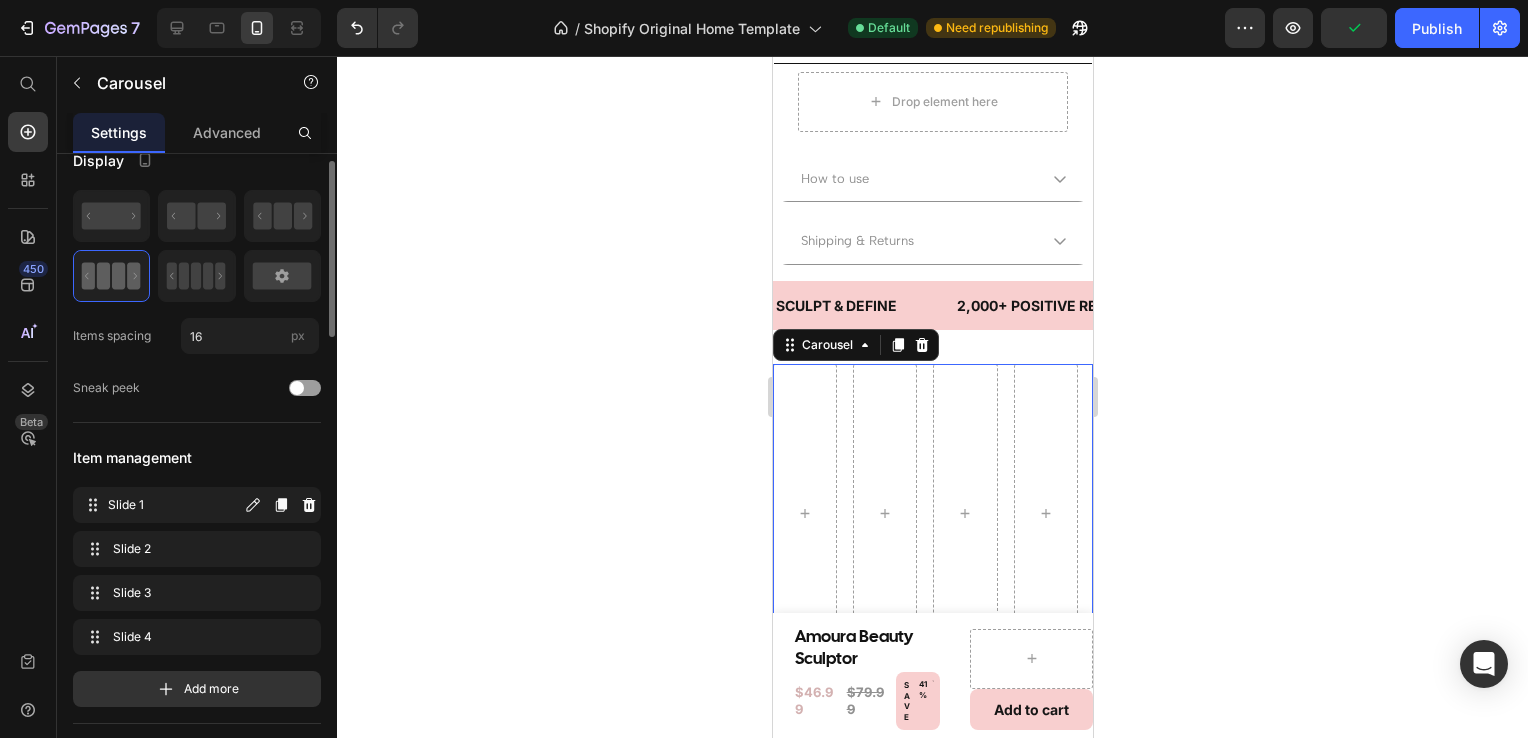 scroll, scrollTop: 9, scrollLeft: 0, axis: vertical 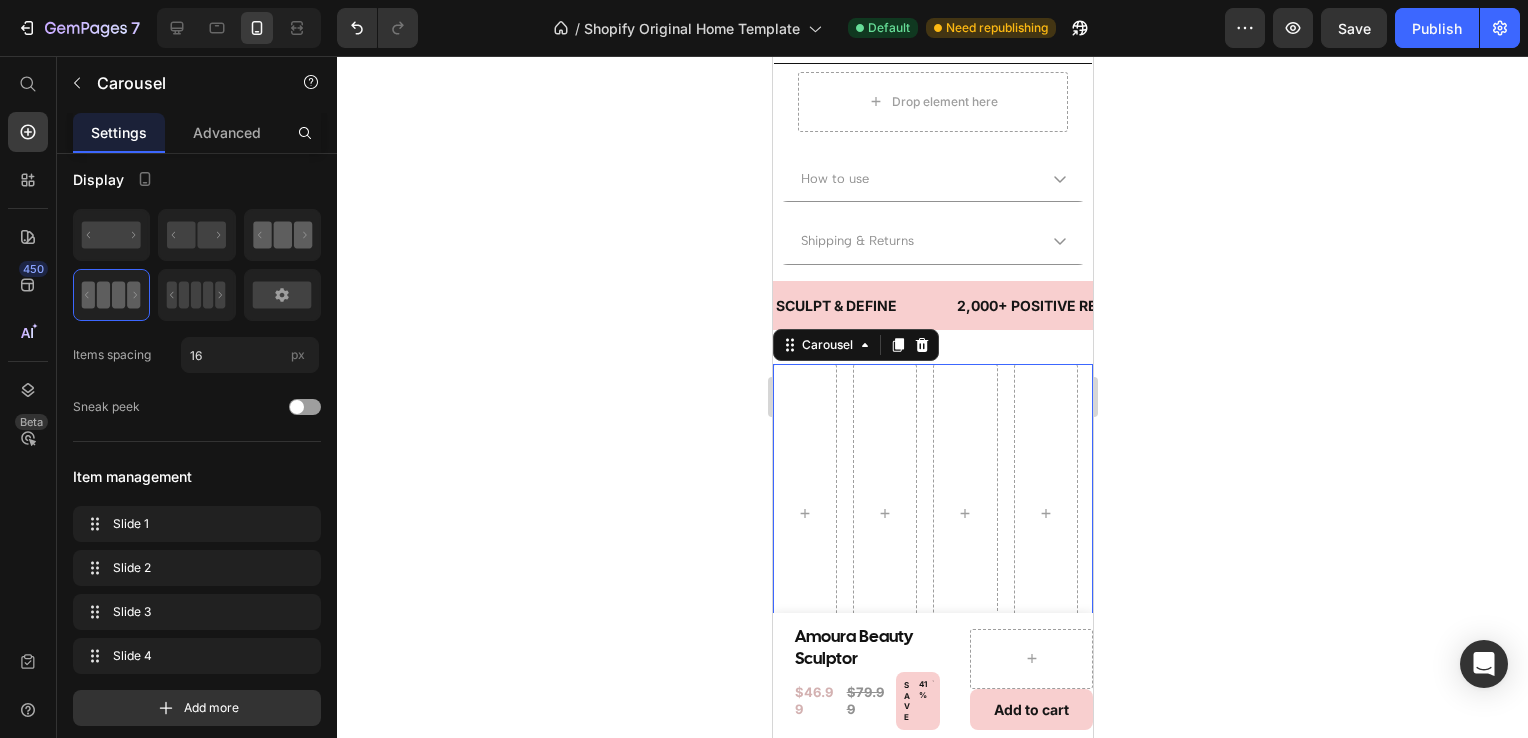 click 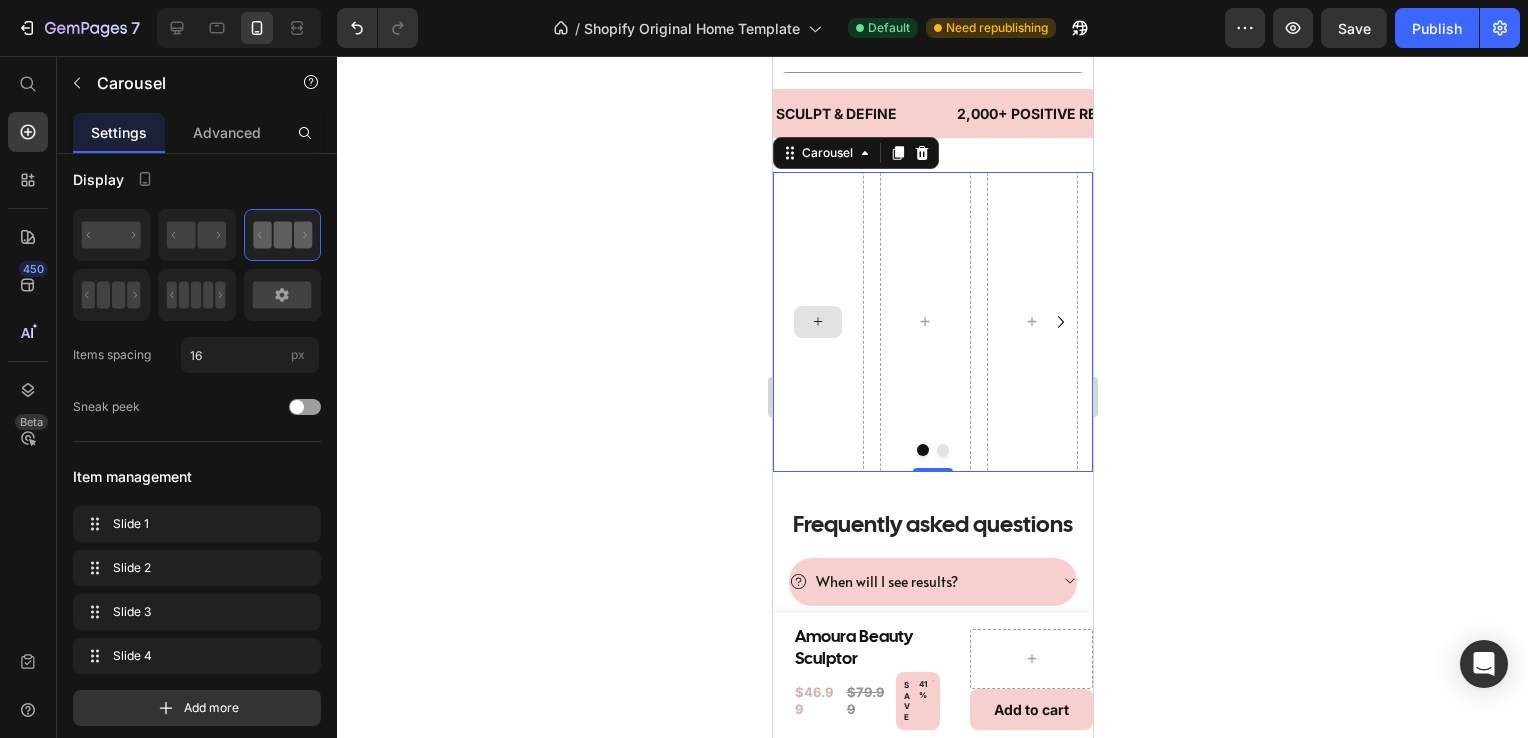 scroll, scrollTop: 1155, scrollLeft: 0, axis: vertical 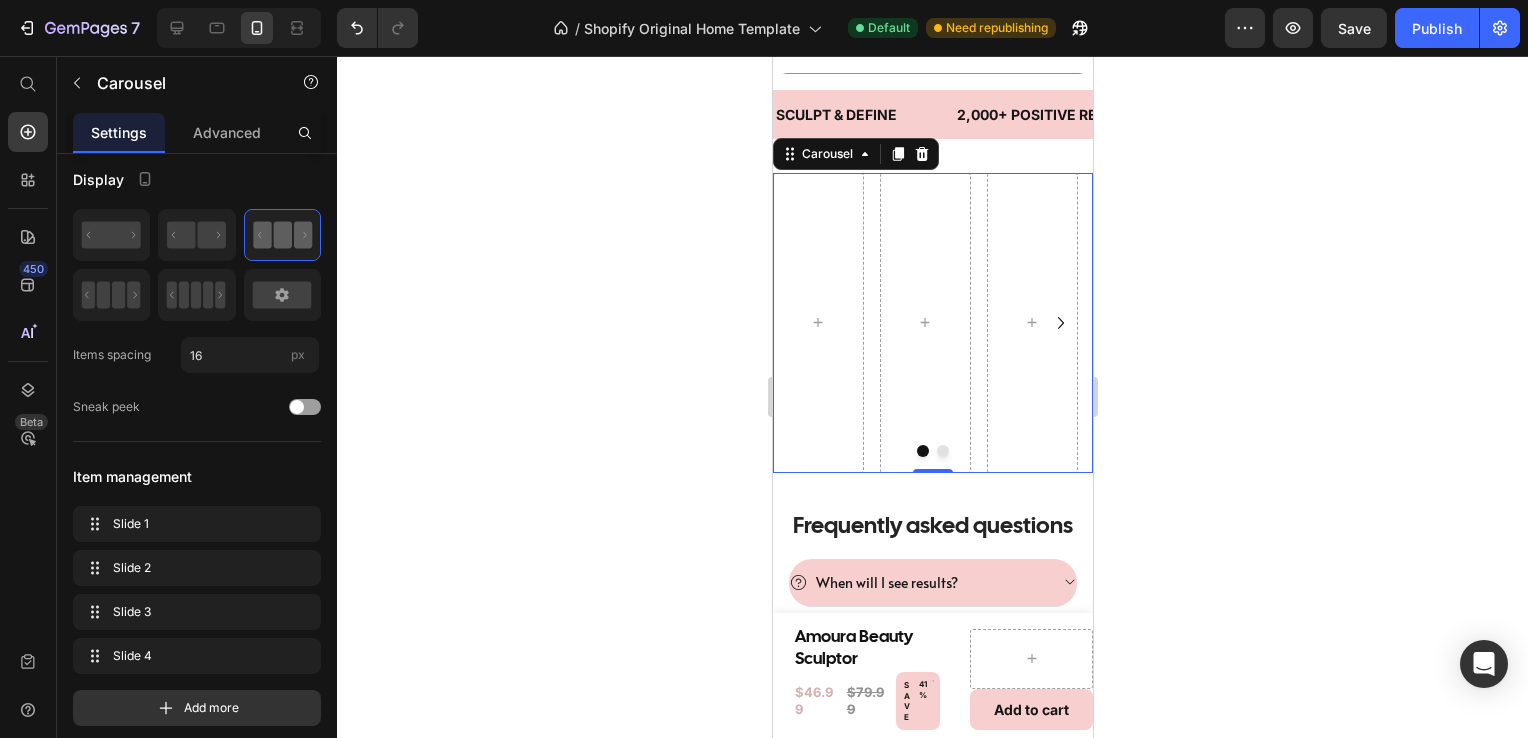 click 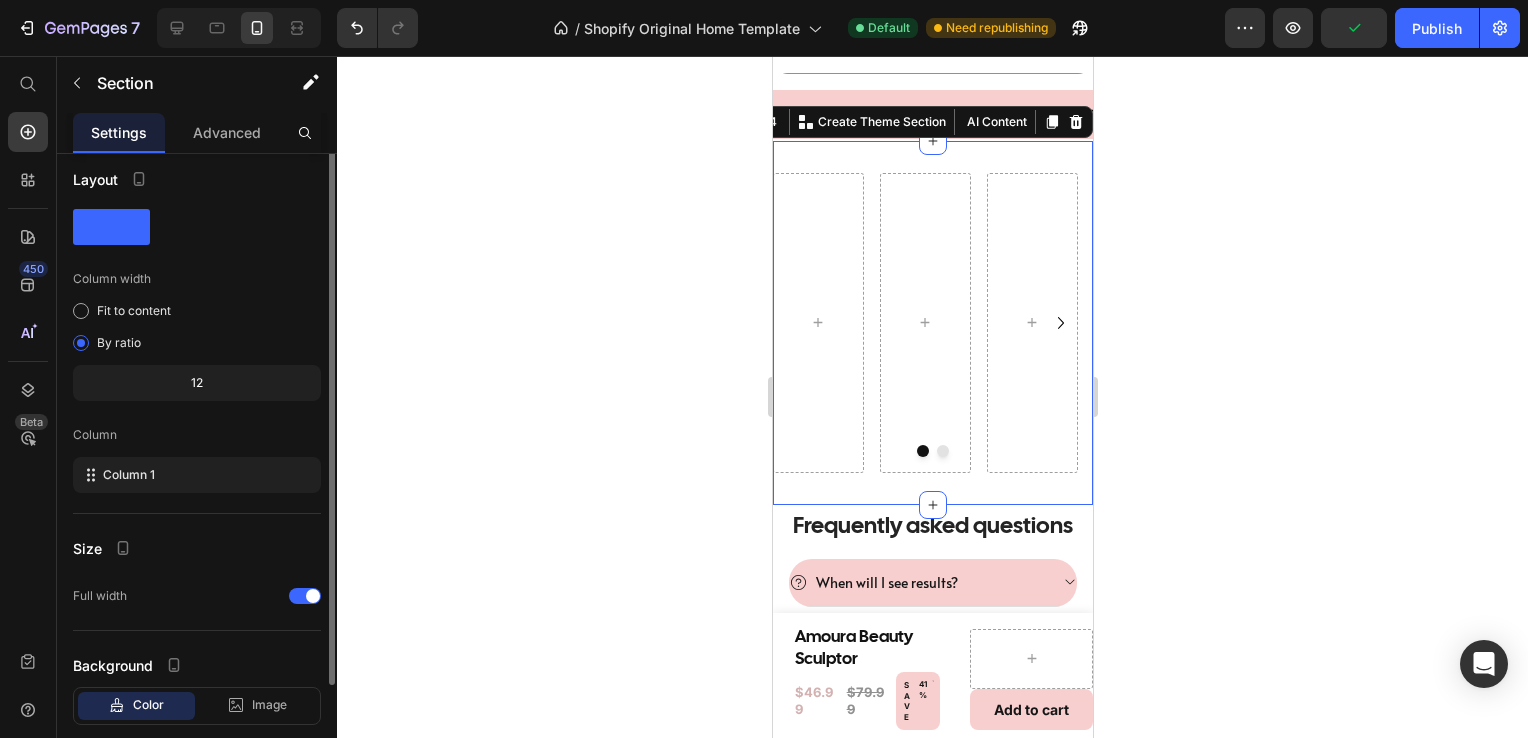 scroll, scrollTop: 0, scrollLeft: 0, axis: both 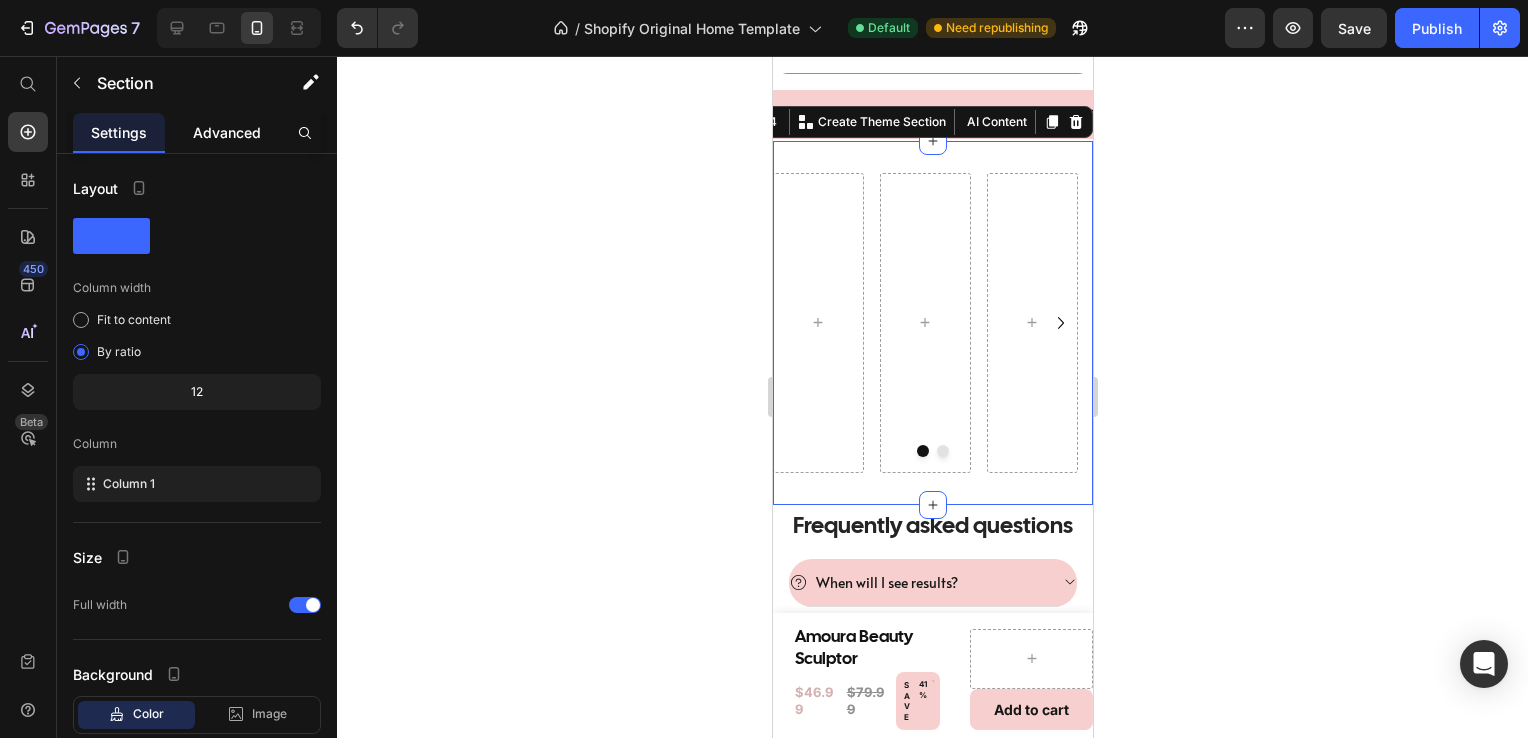 click on "Advanced" 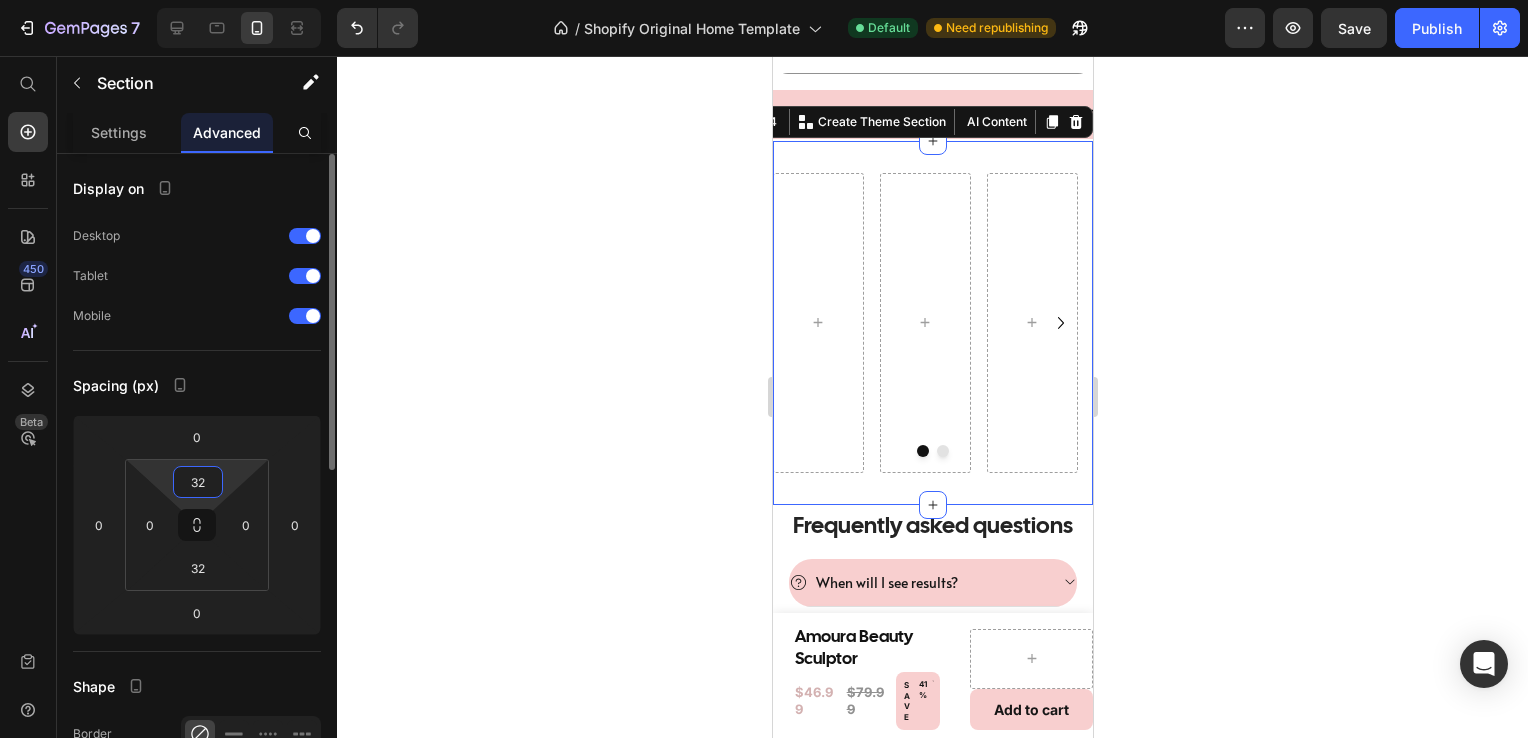 click on "32" at bounding box center (198, 482) 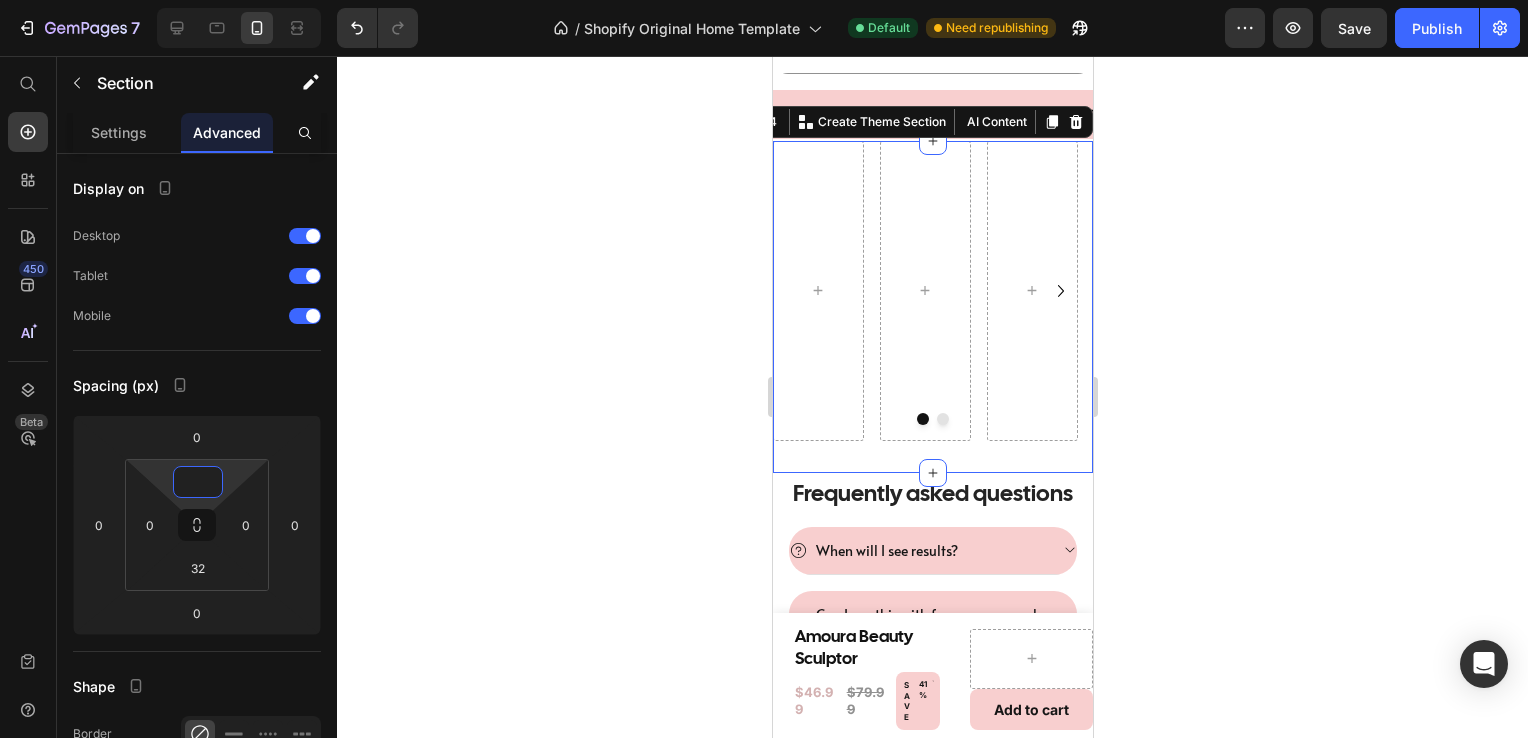 type on "0" 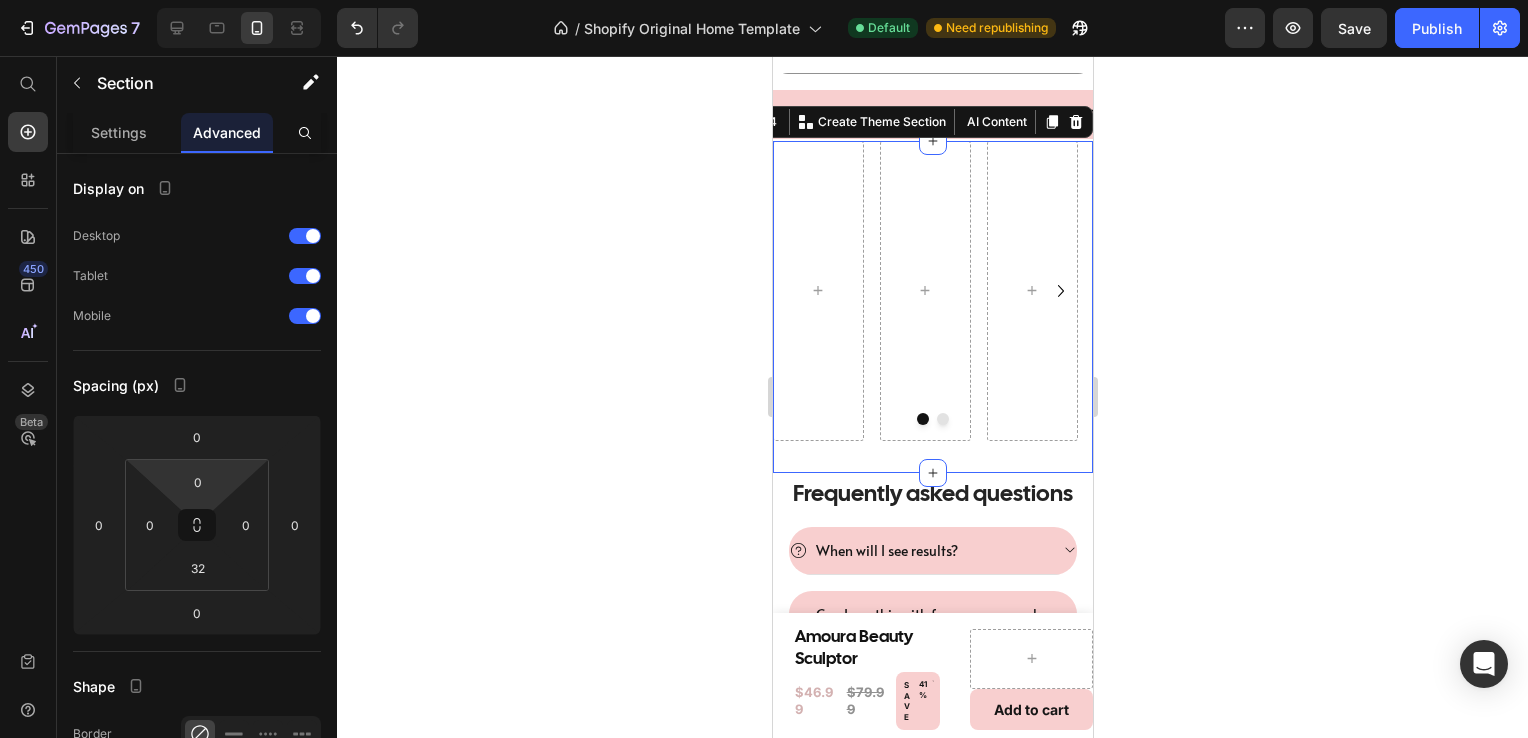 click 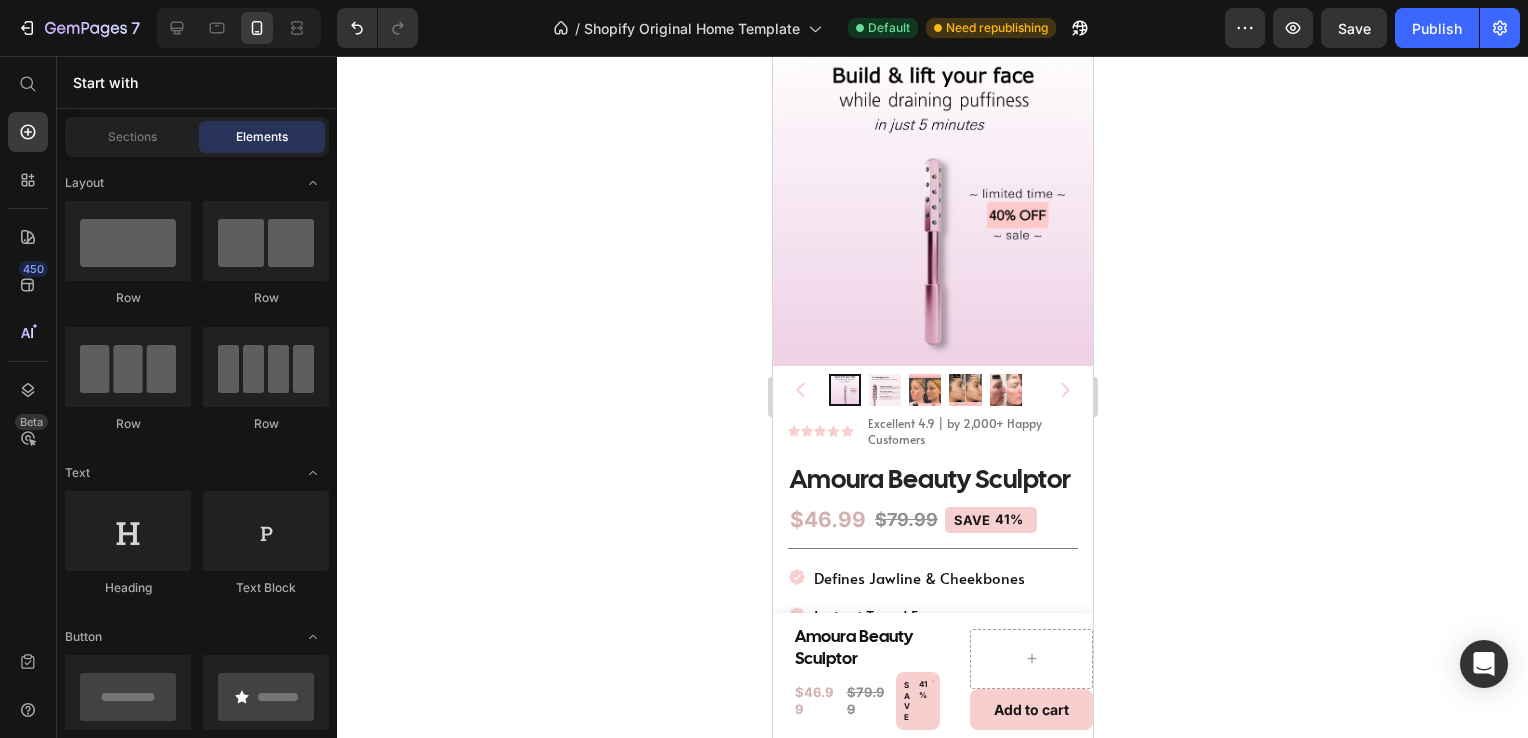 scroll, scrollTop: 102, scrollLeft: 0, axis: vertical 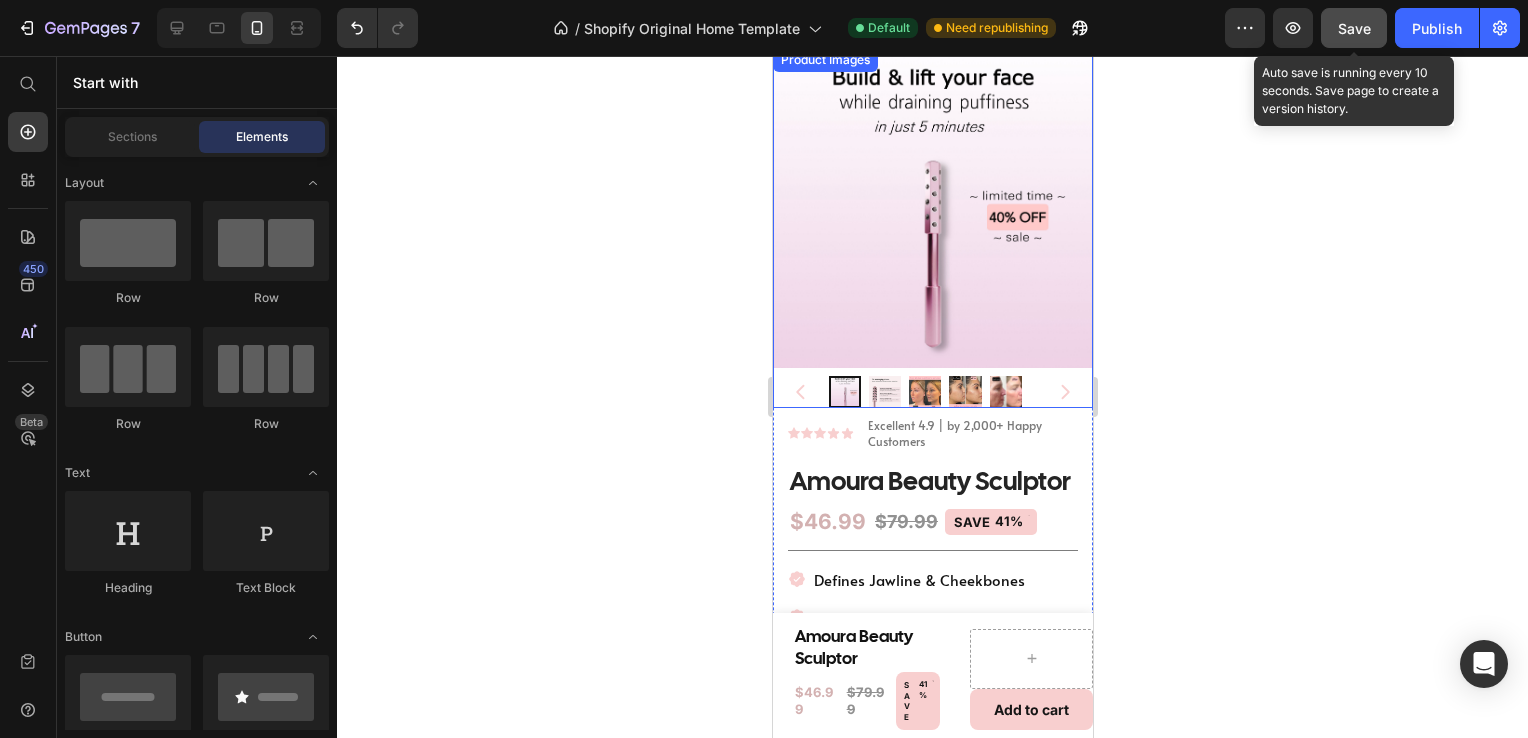 click on "Save" at bounding box center [1354, 28] 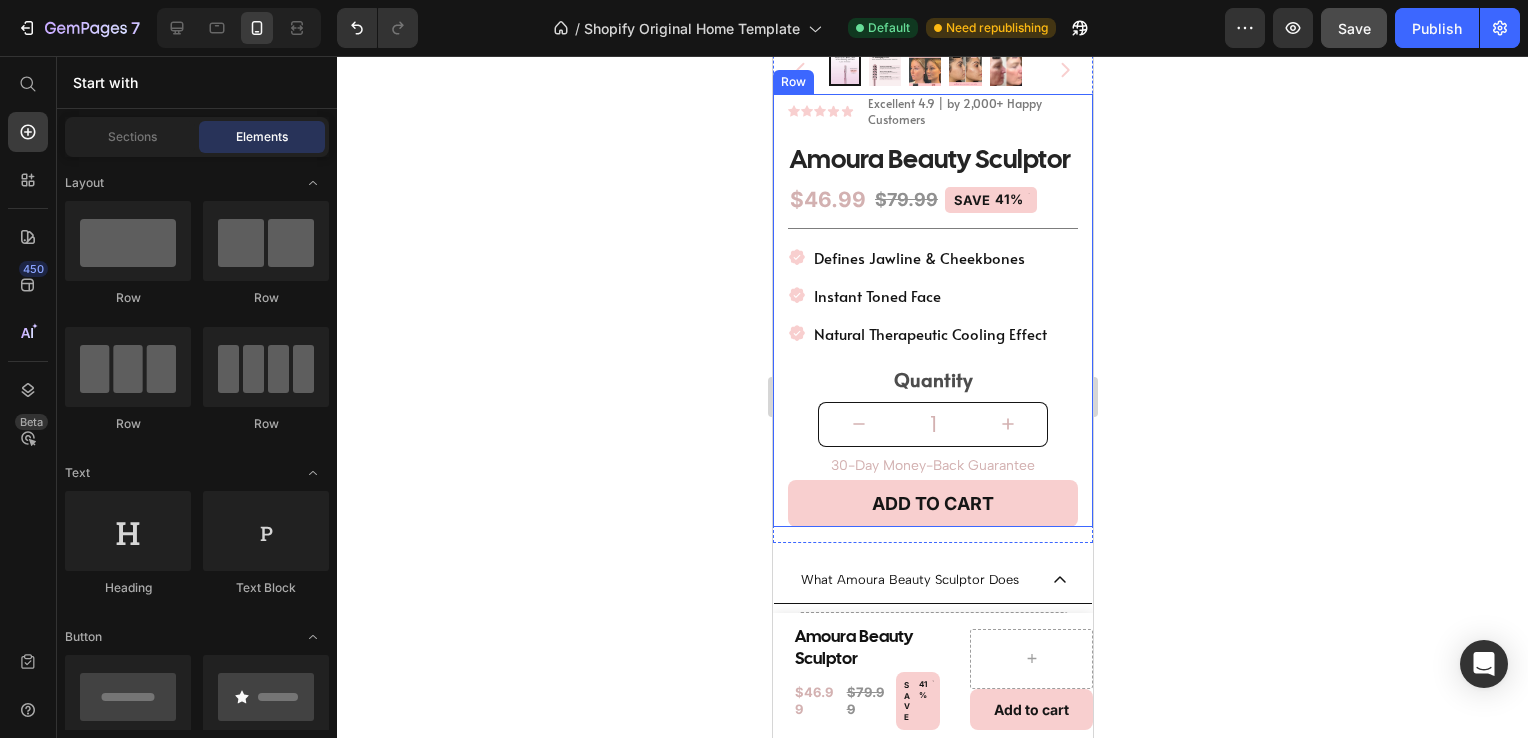 scroll, scrollTop: 439, scrollLeft: 0, axis: vertical 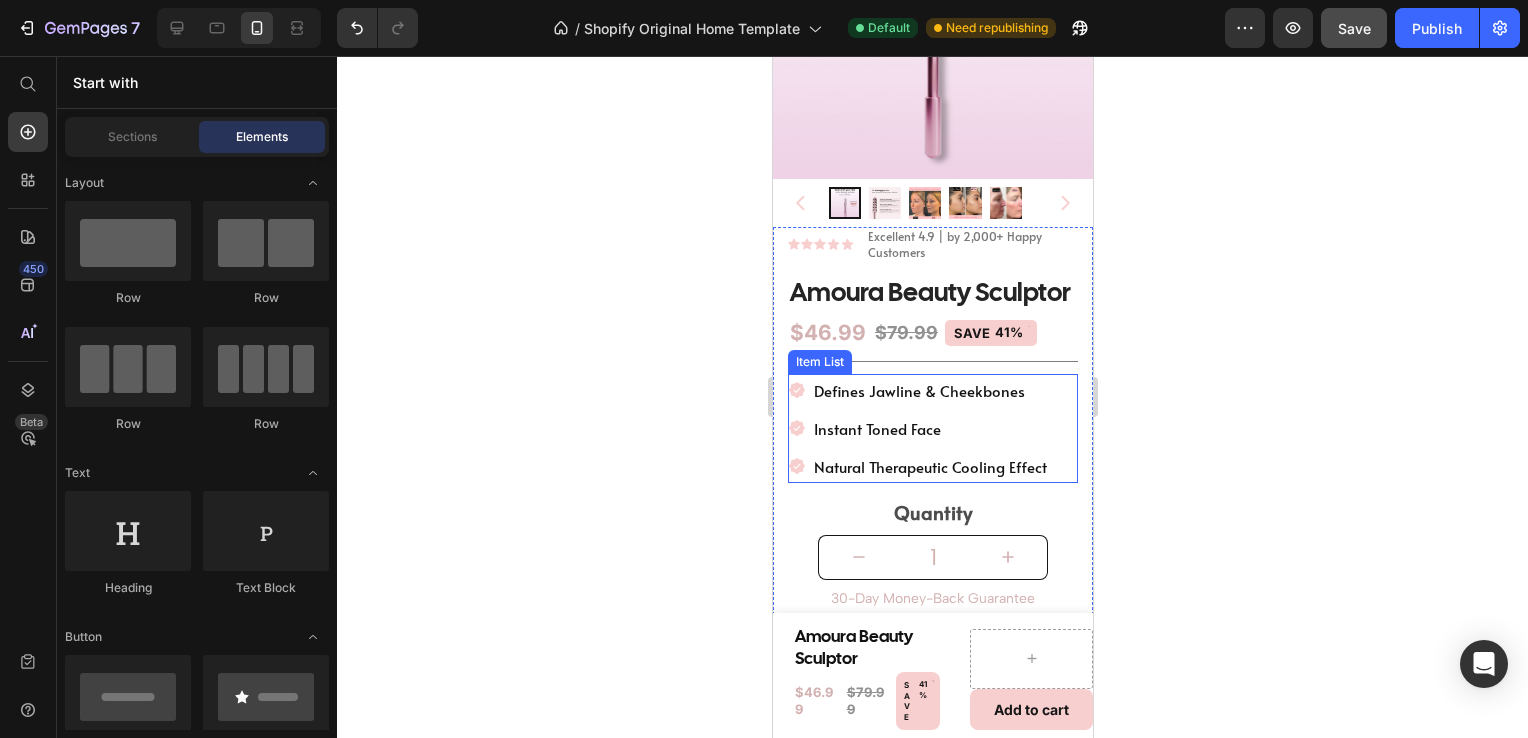 click on "Natural Therapeutic Cooling Effect" at bounding box center (929, 466) 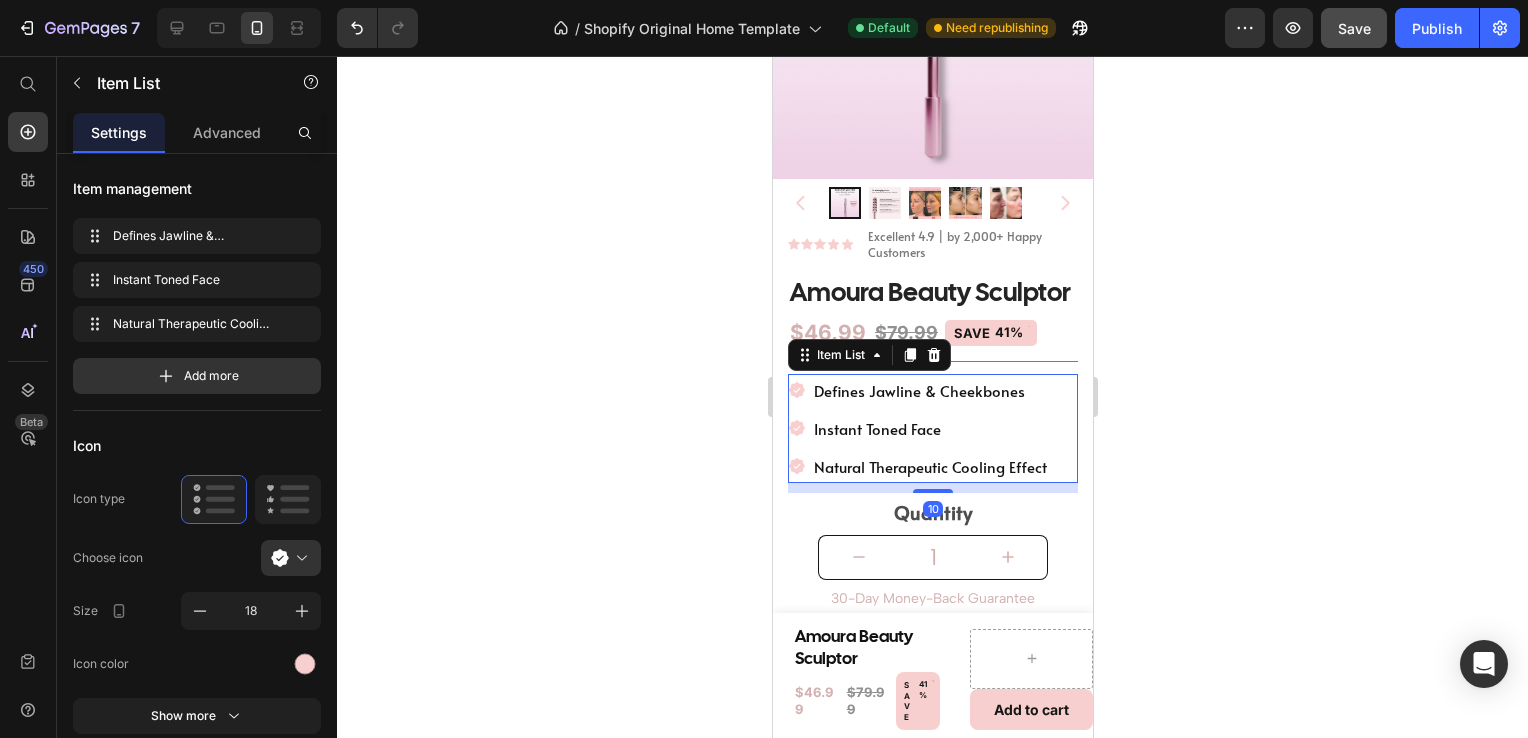 click on "Natural Therapeutic Cooling Effect" at bounding box center [929, 466] 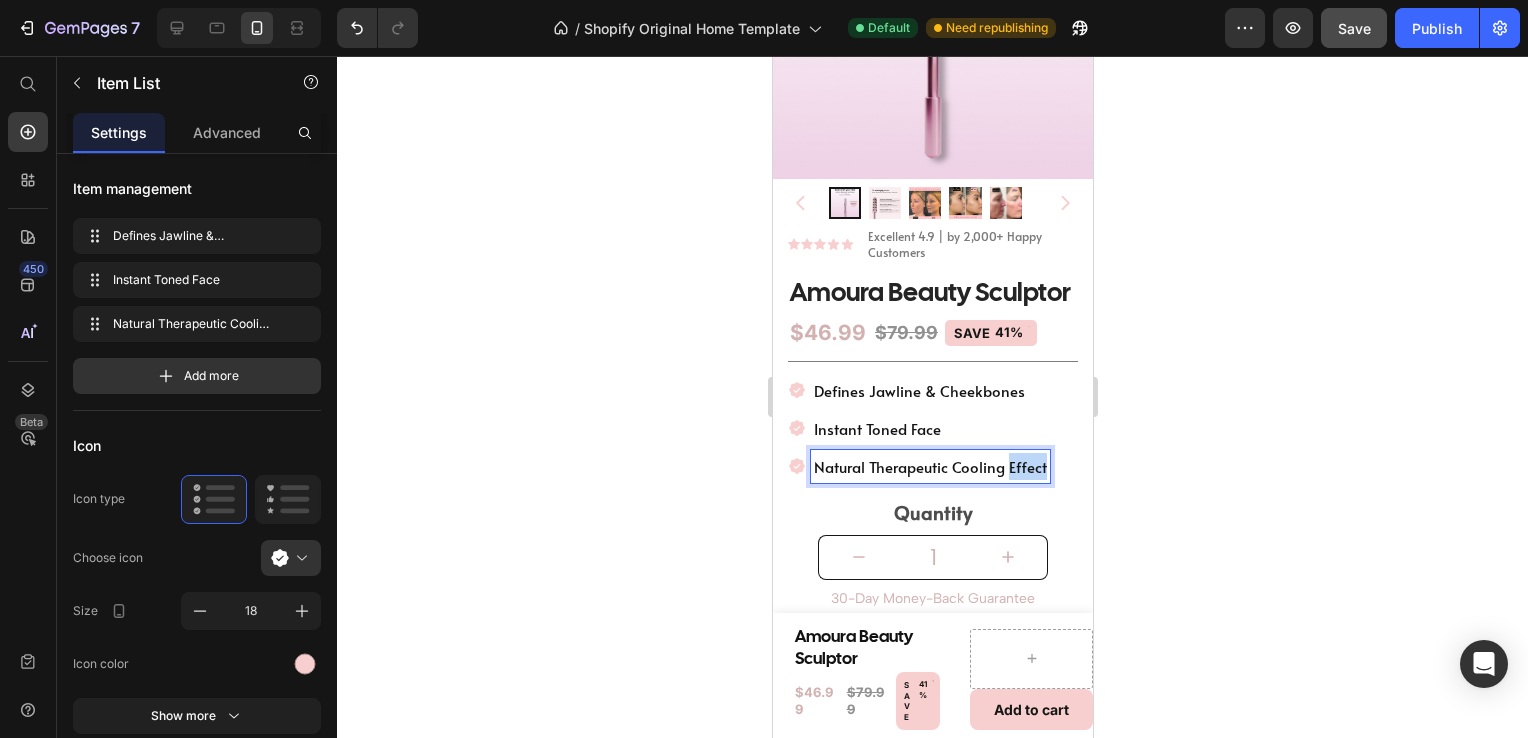 click on "Natural Therapeutic Cooling Effect" at bounding box center (929, 466) 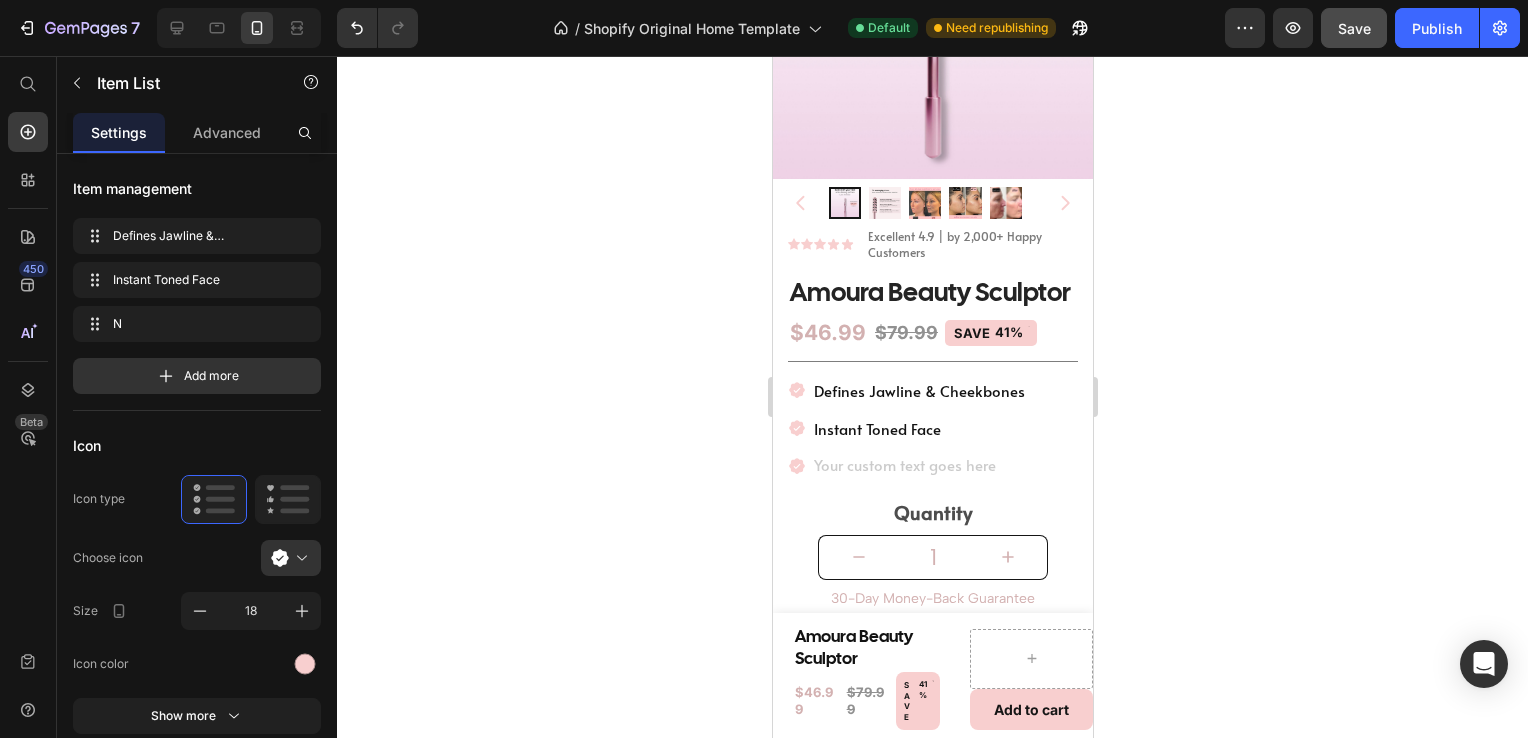 scroll, scrollTop: 285, scrollLeft: 0, axis: vertical 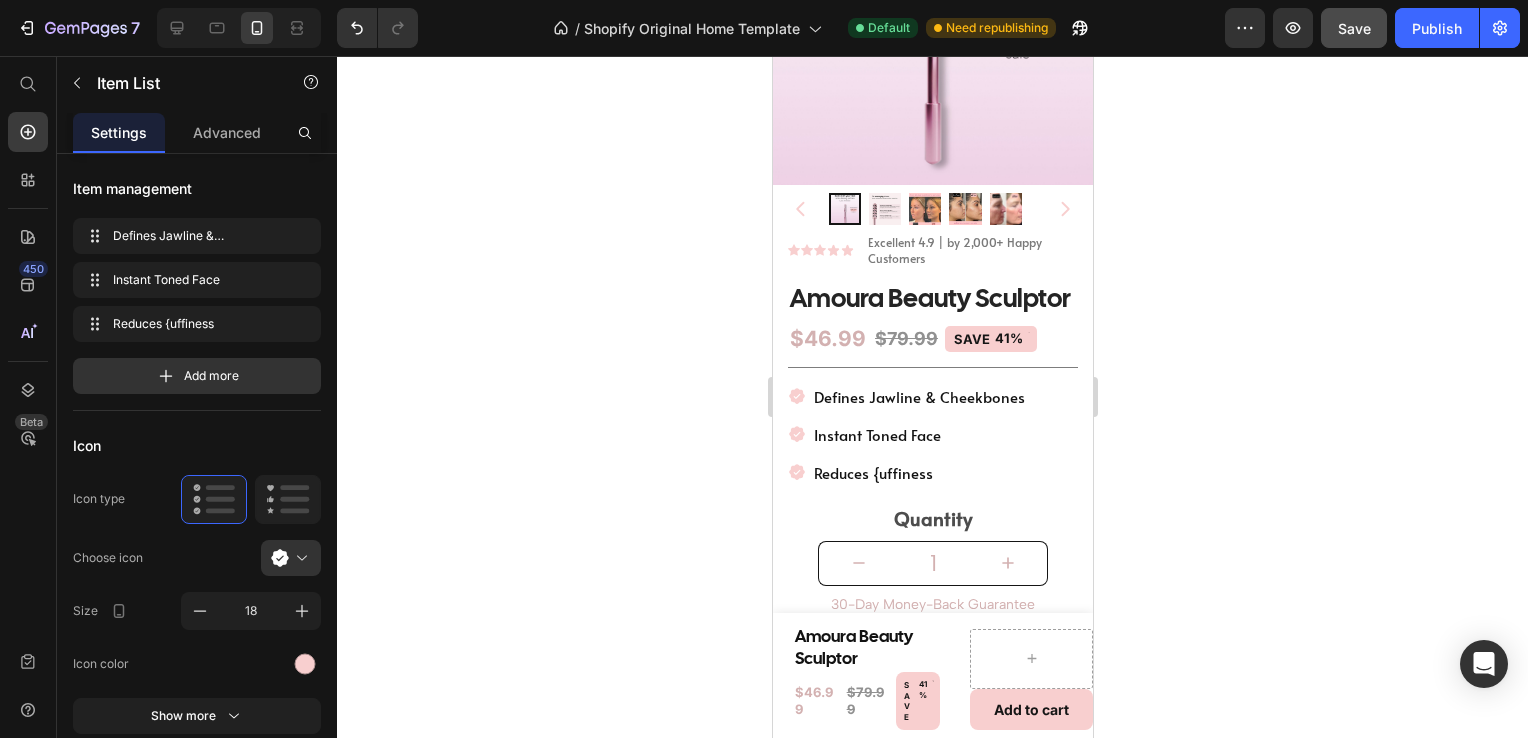 click on "Reduces {uffiness" at bounding box center [918, 472] 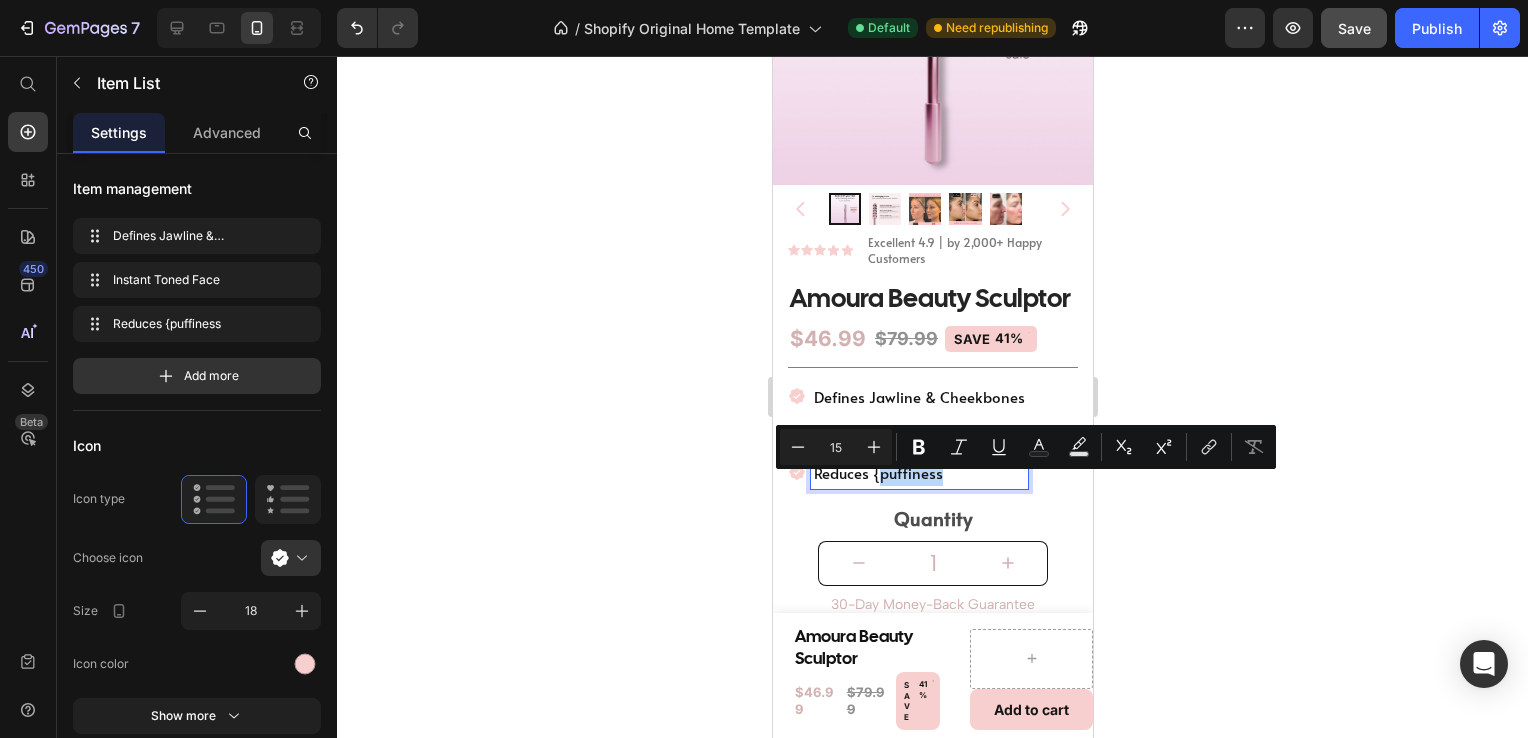 click on "Reduces {puffiness" at bounding box center [918, 472] 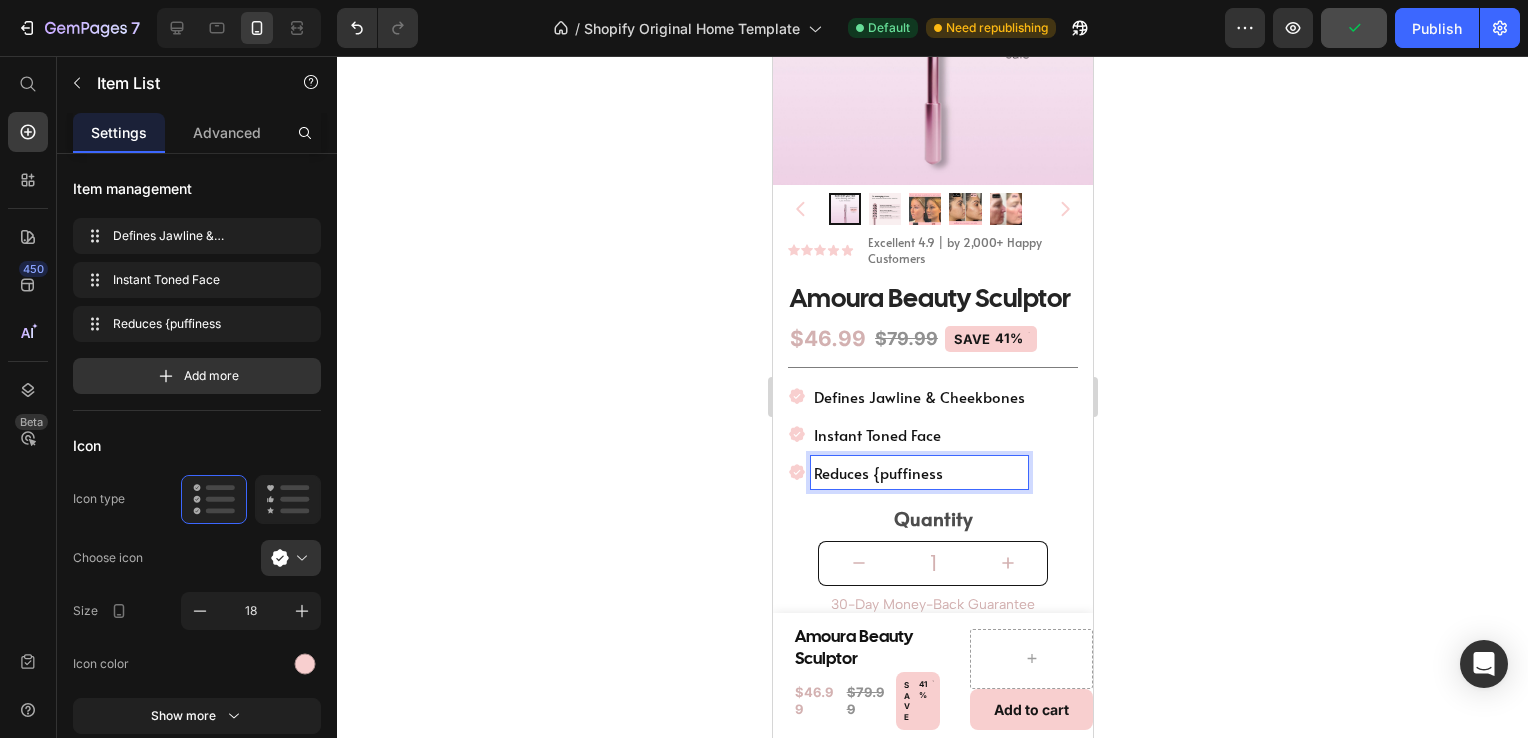 click on "Reduces {puffiness" at bounding box center [918, 472] 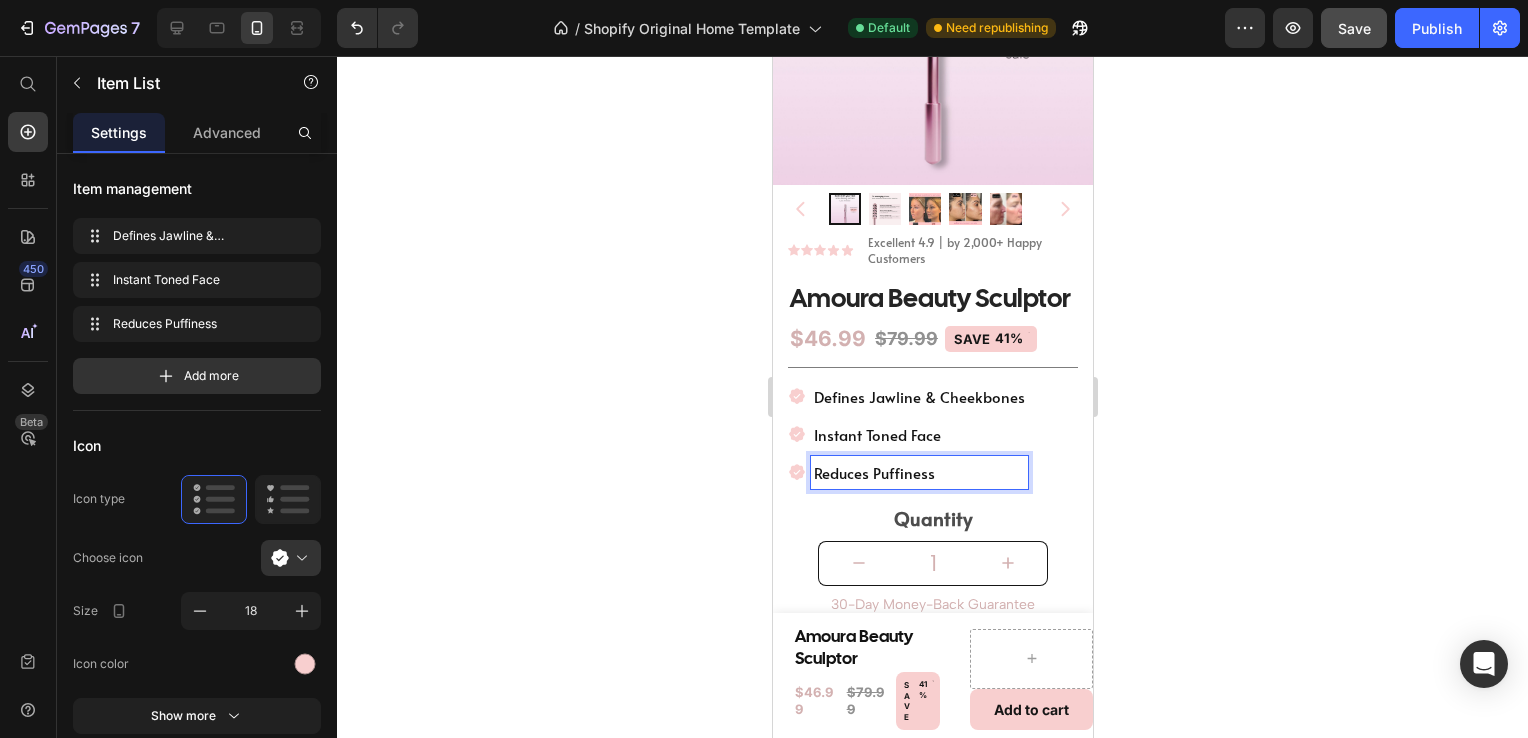 click on "Reduces Puffiness" at bounding box center (918, 472) 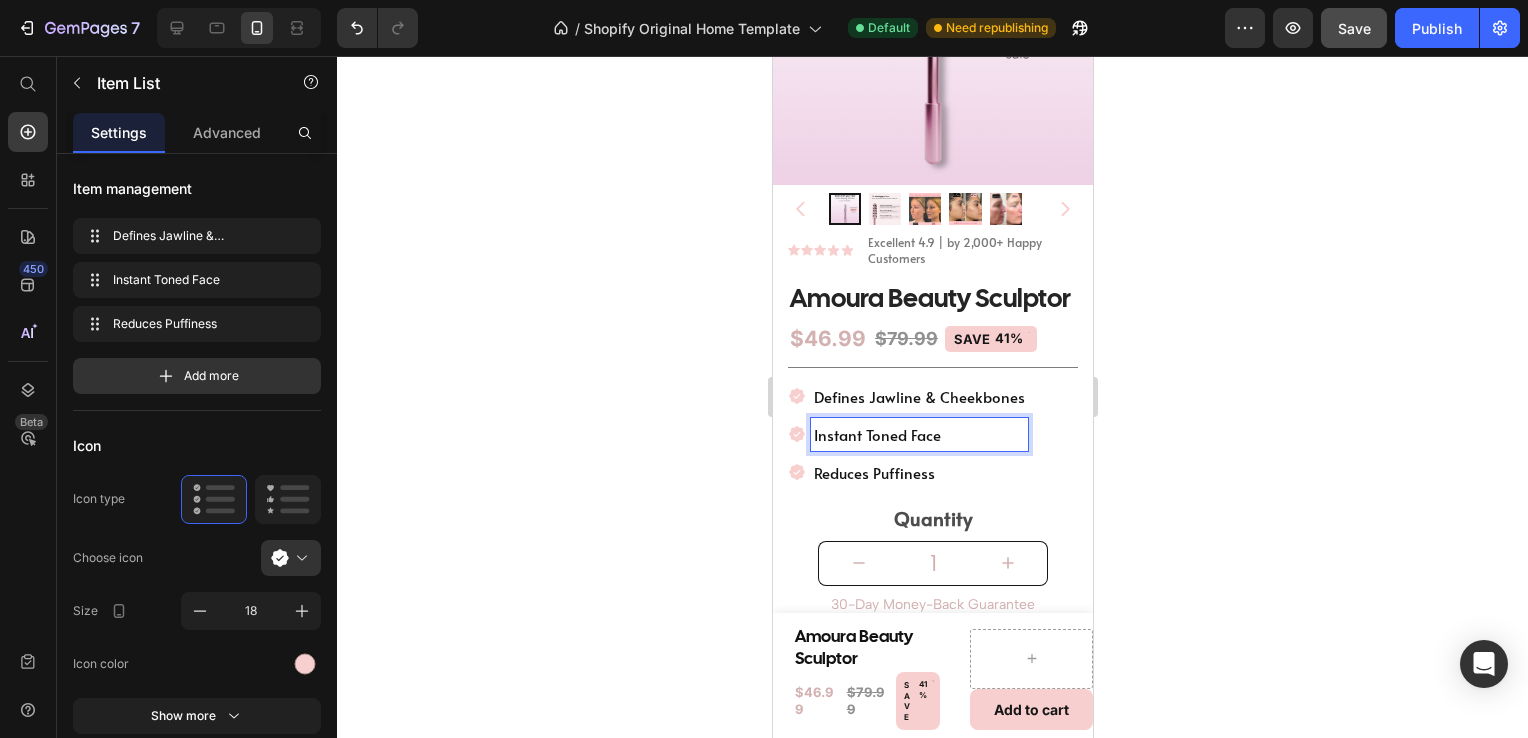 click on "Instant Toned Face" at bounding box center [918, 434] 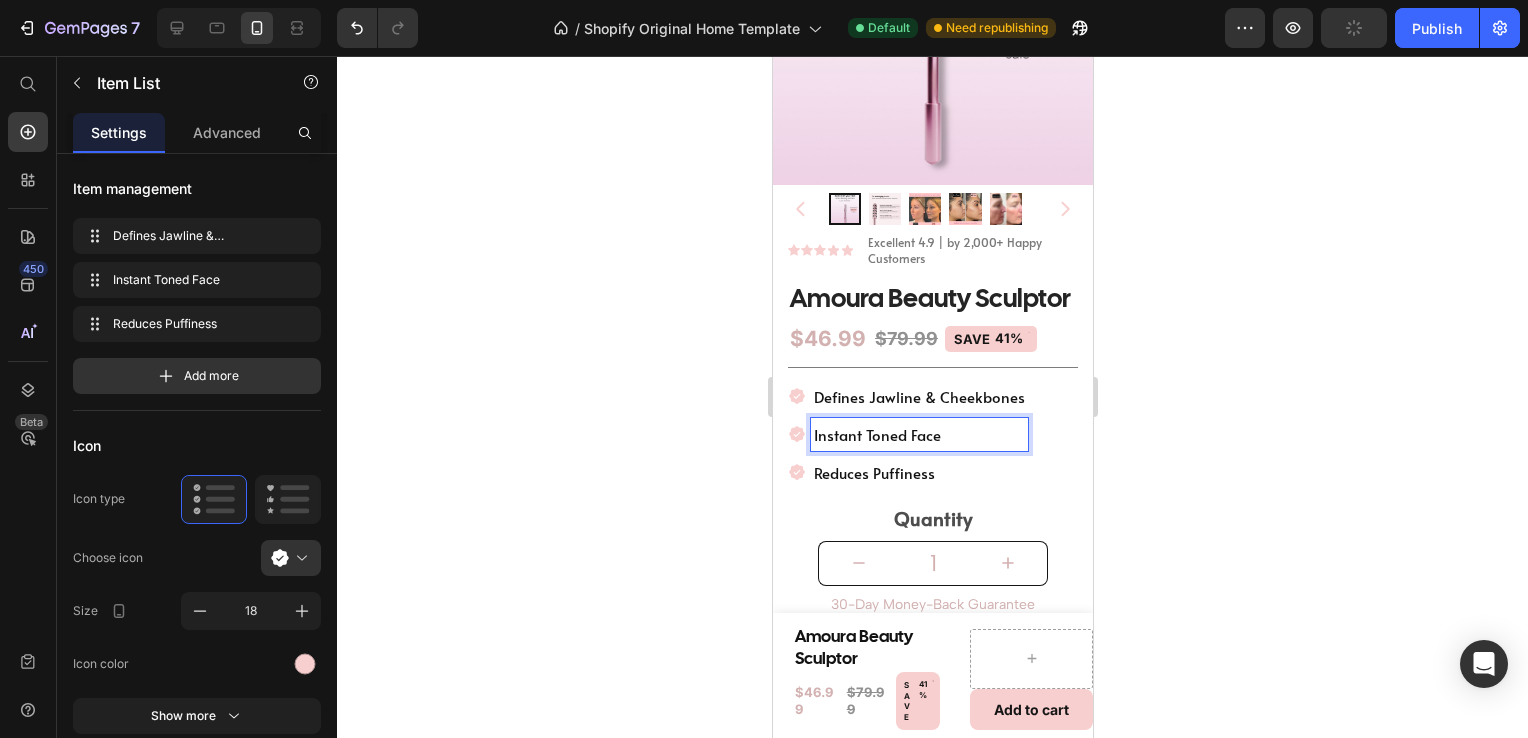 click on "Instant Toned Face" at bounding box center [918, 434] 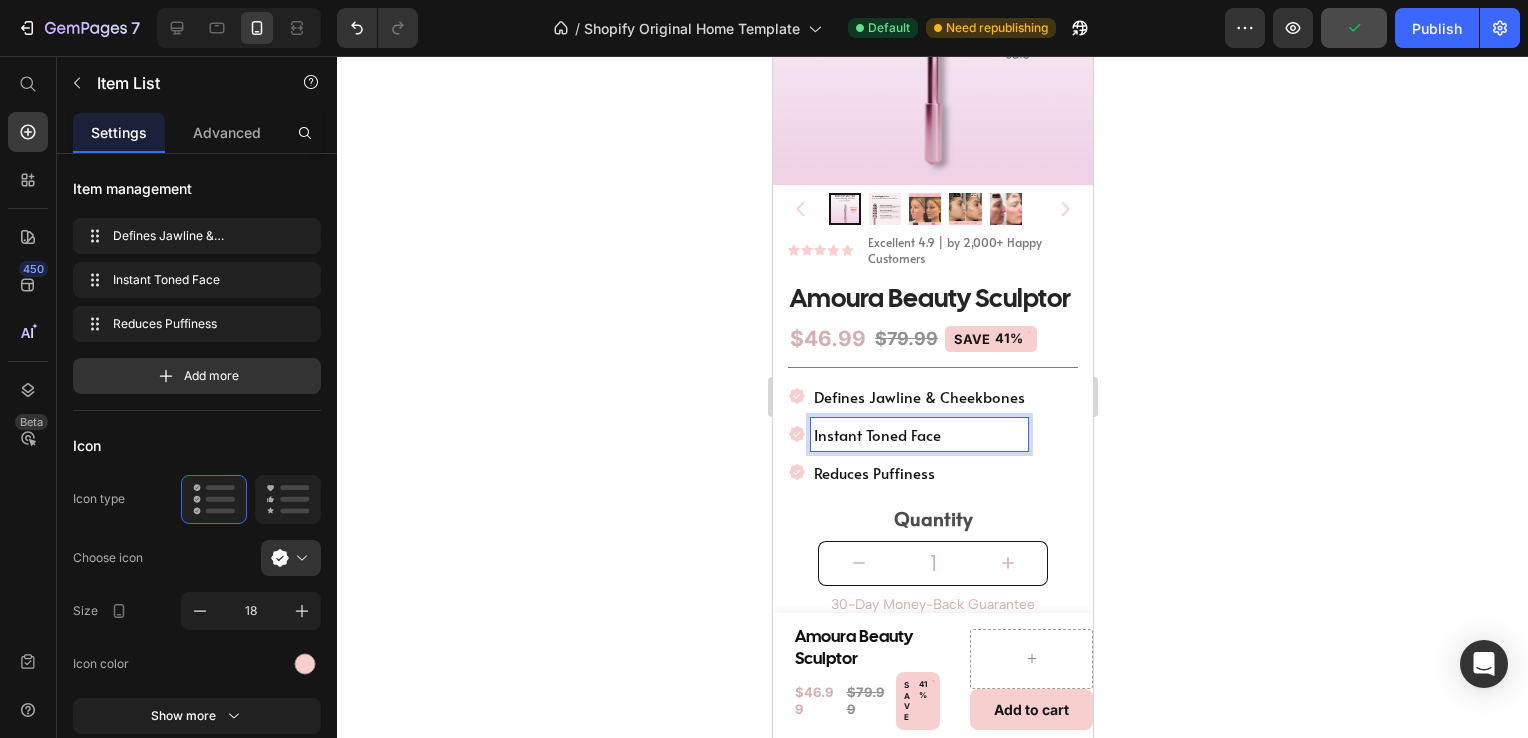 click on "Instant Toned Face" at bounding box center [918, 434] 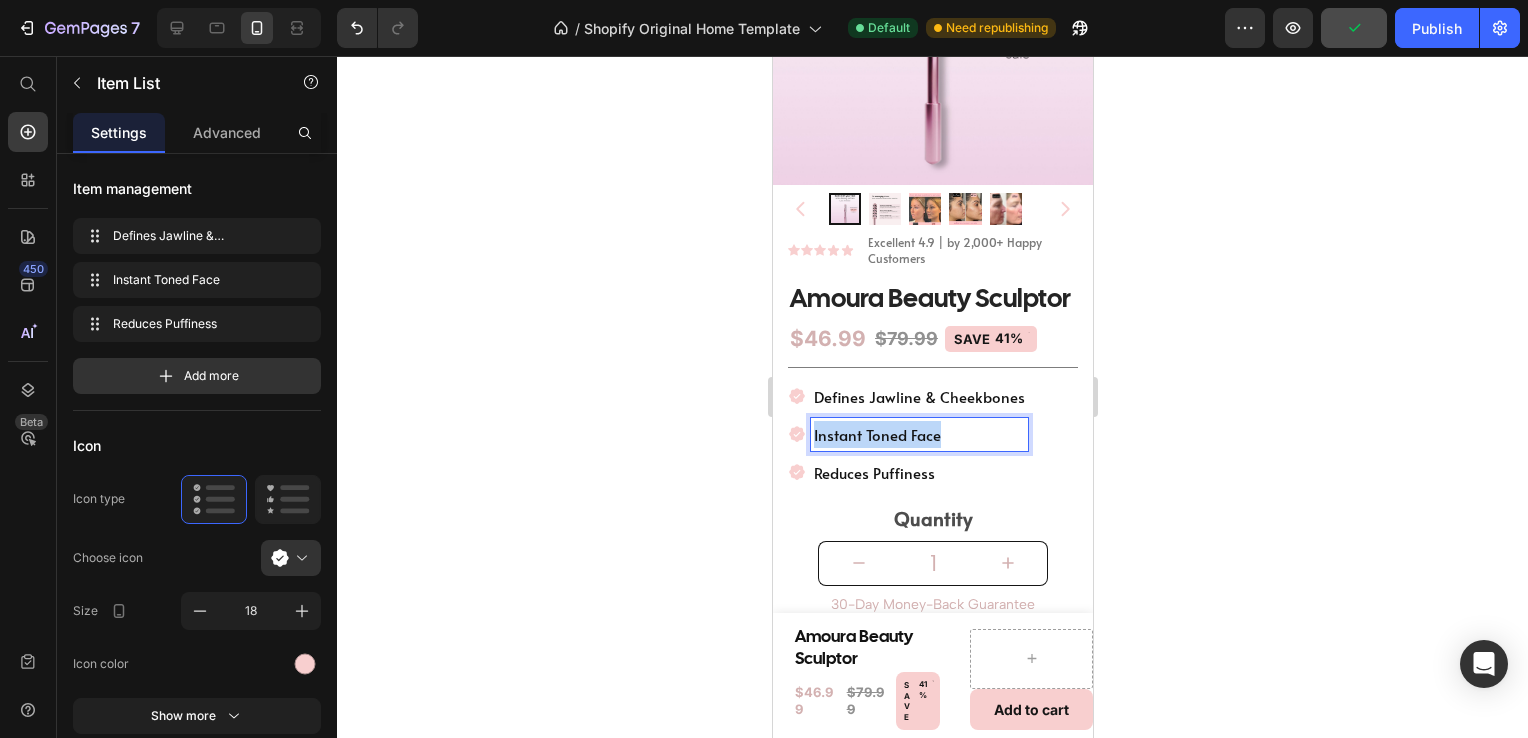 drag, startPoint x: 940, startPoint y: 448, endPoint x: 805, endPoint y: 456, distance: 135.23683 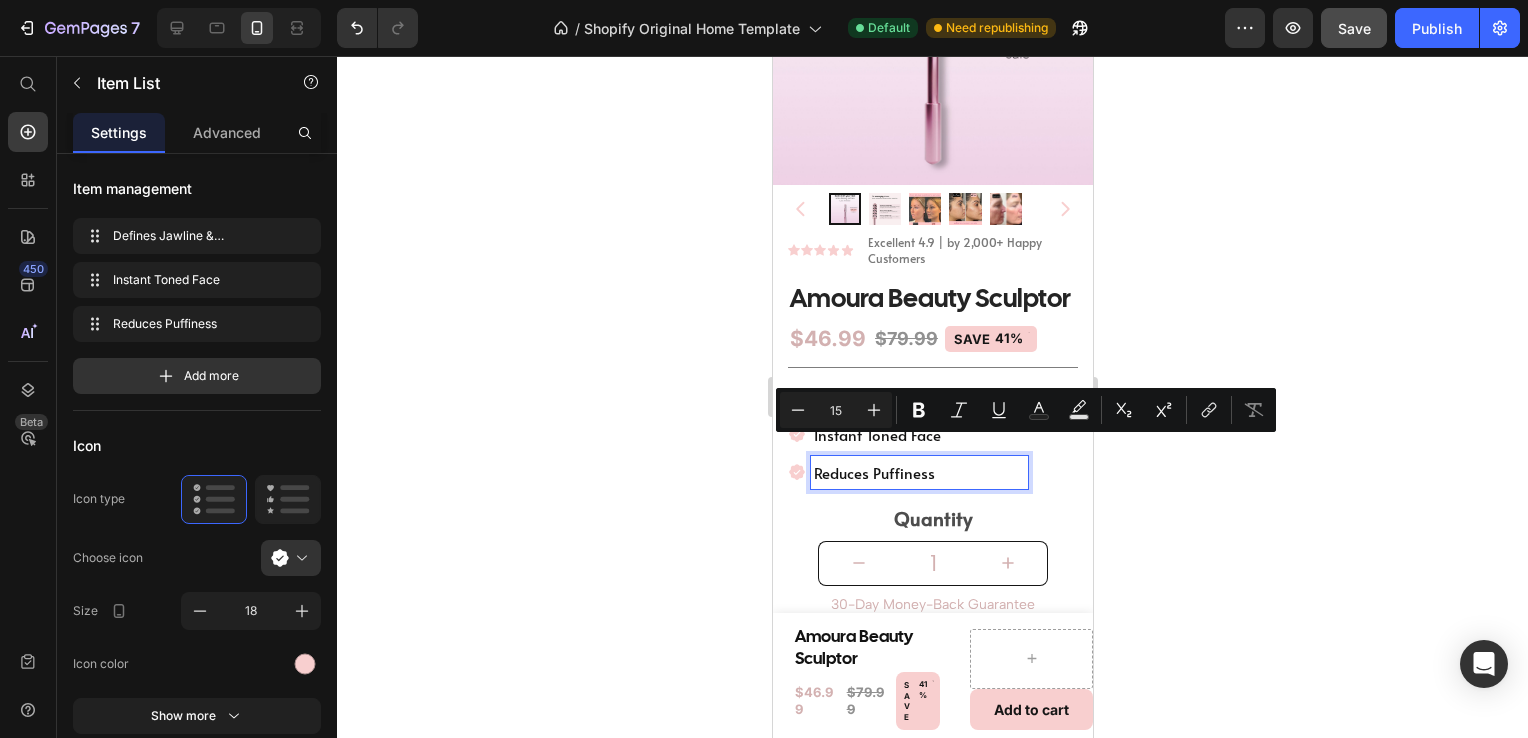 click on "Reduces Puffiness" at bounding box center (918, 472) 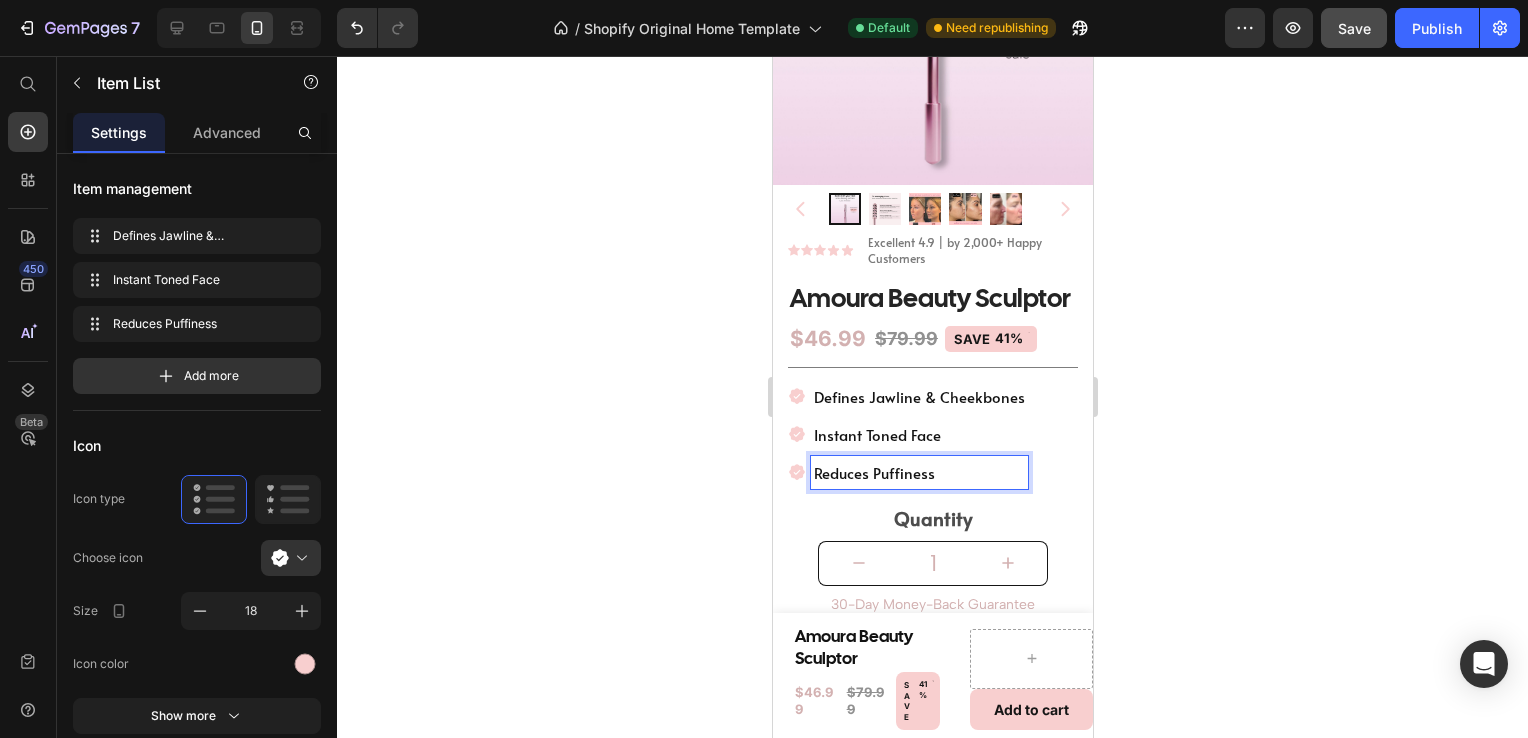 click on "Reduces Puffiness" at bounding box center [918, 472] 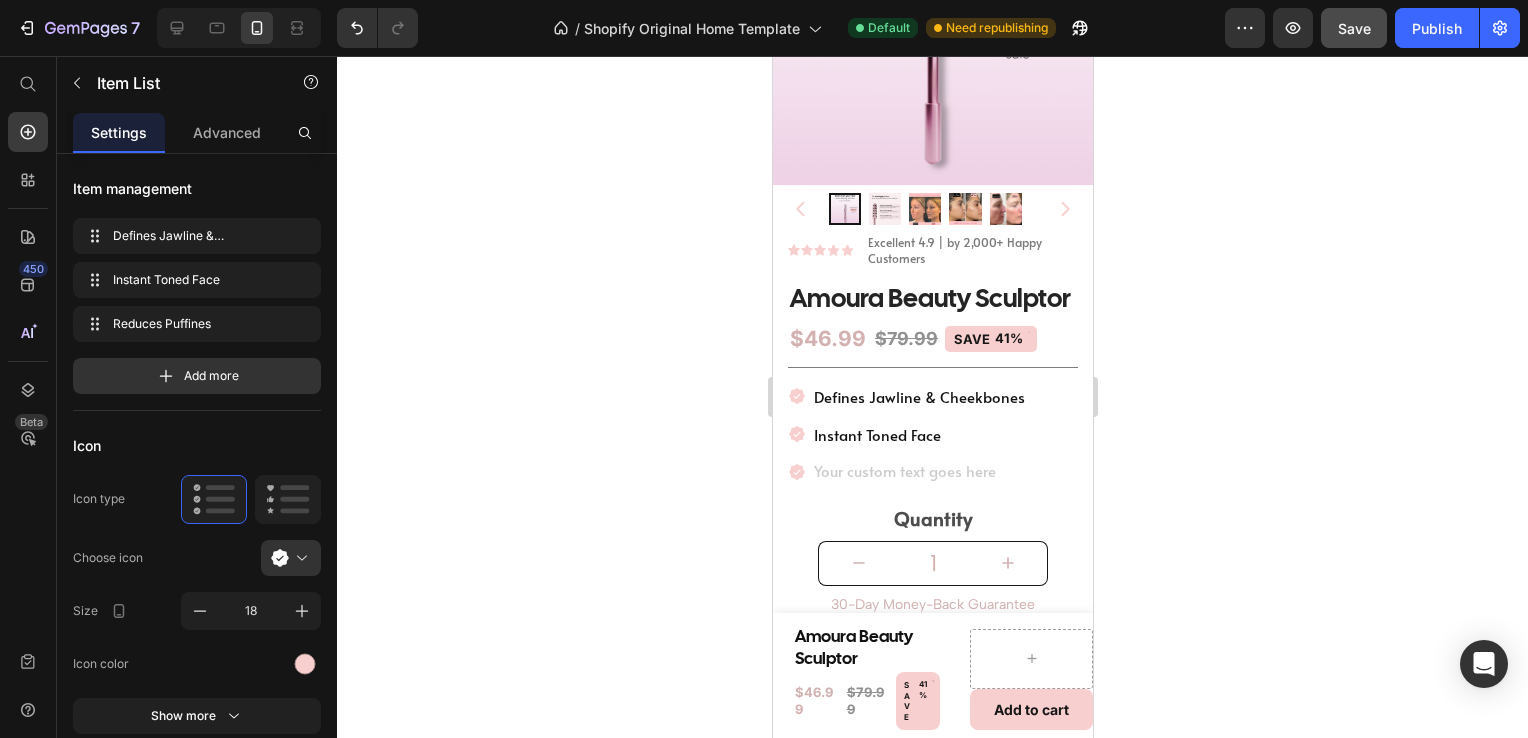 scroll, scrollTop: 280, scrollLeft: 0, axis: vertical 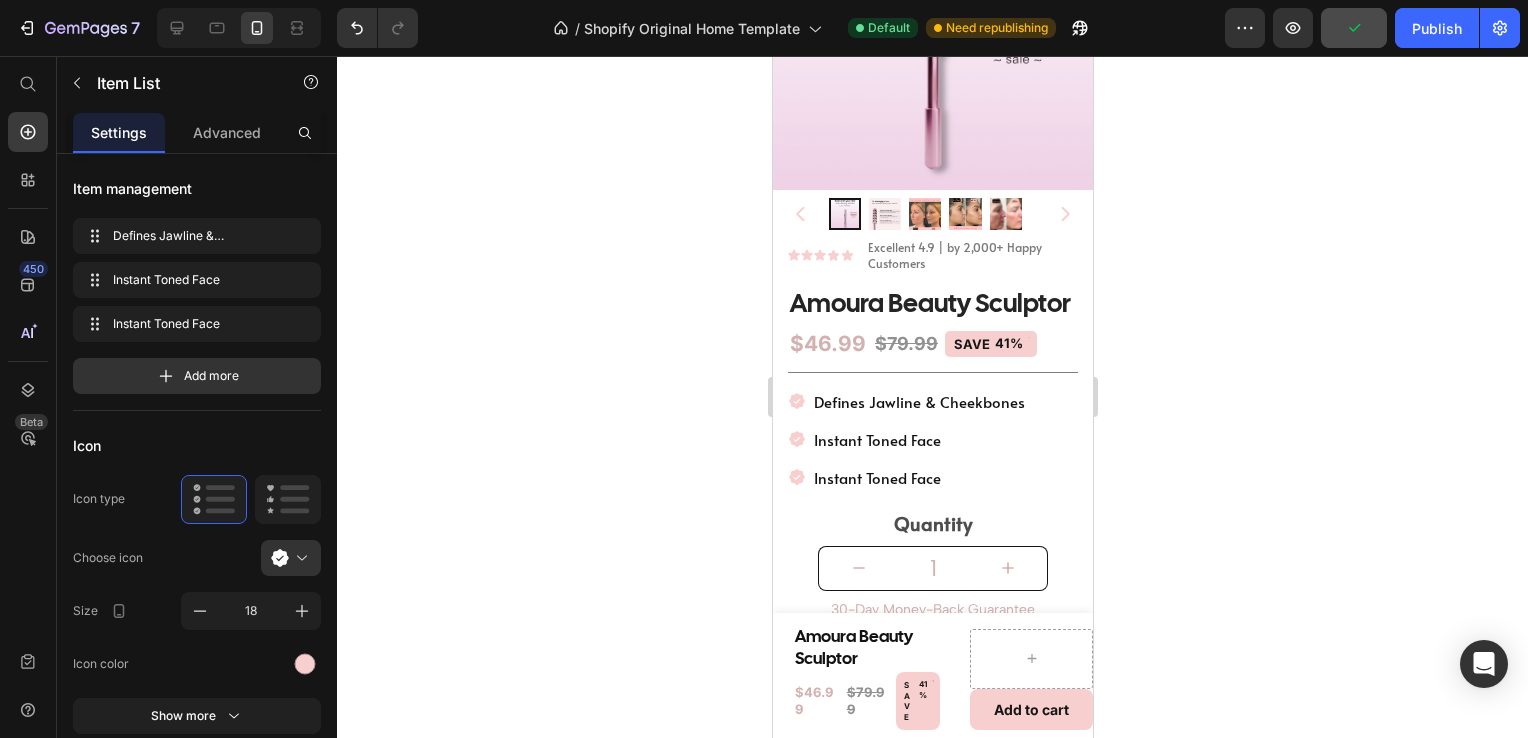 click on "Instant Toned Face" at bounding box center [918, 439] 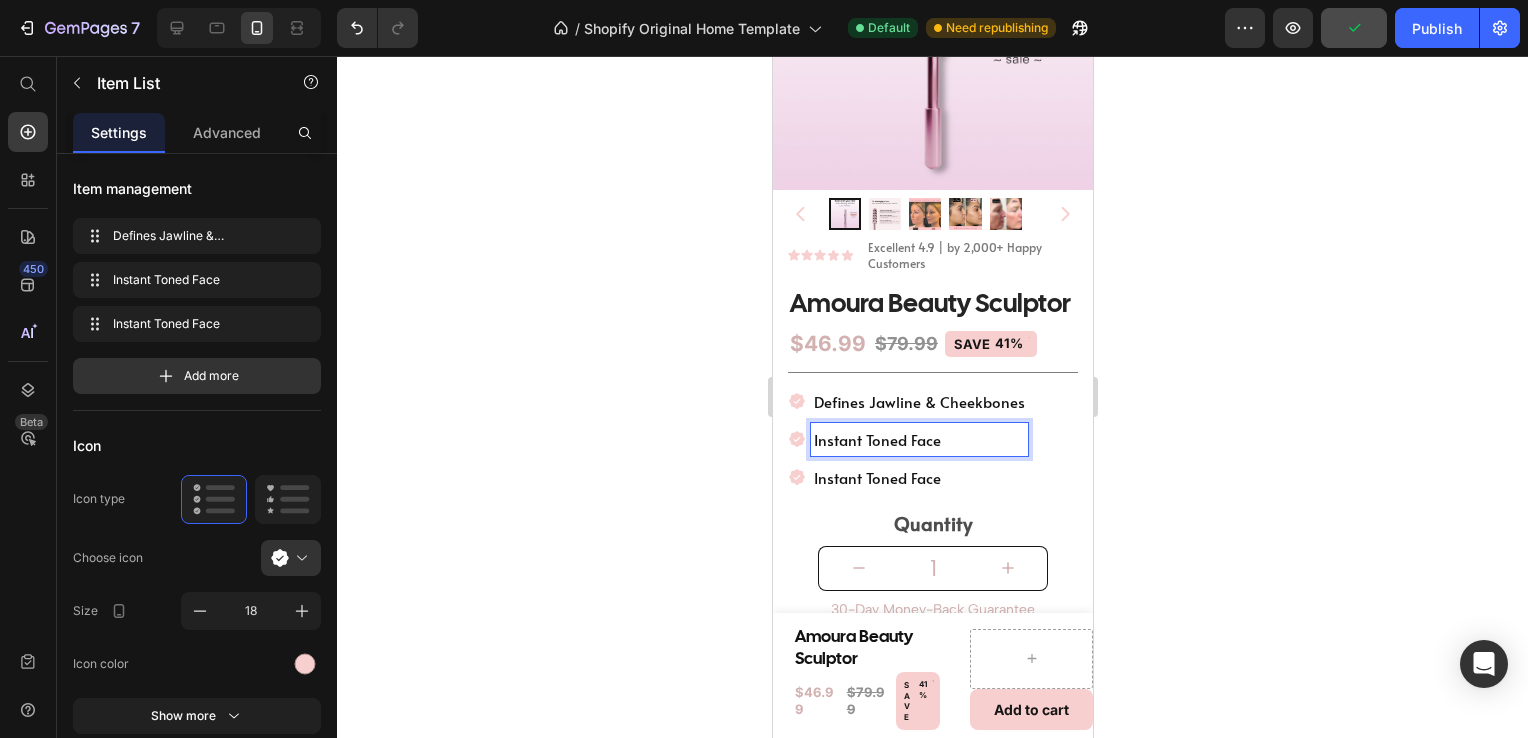 click on "Instant Toned Face" at bounding box center (918, 439) 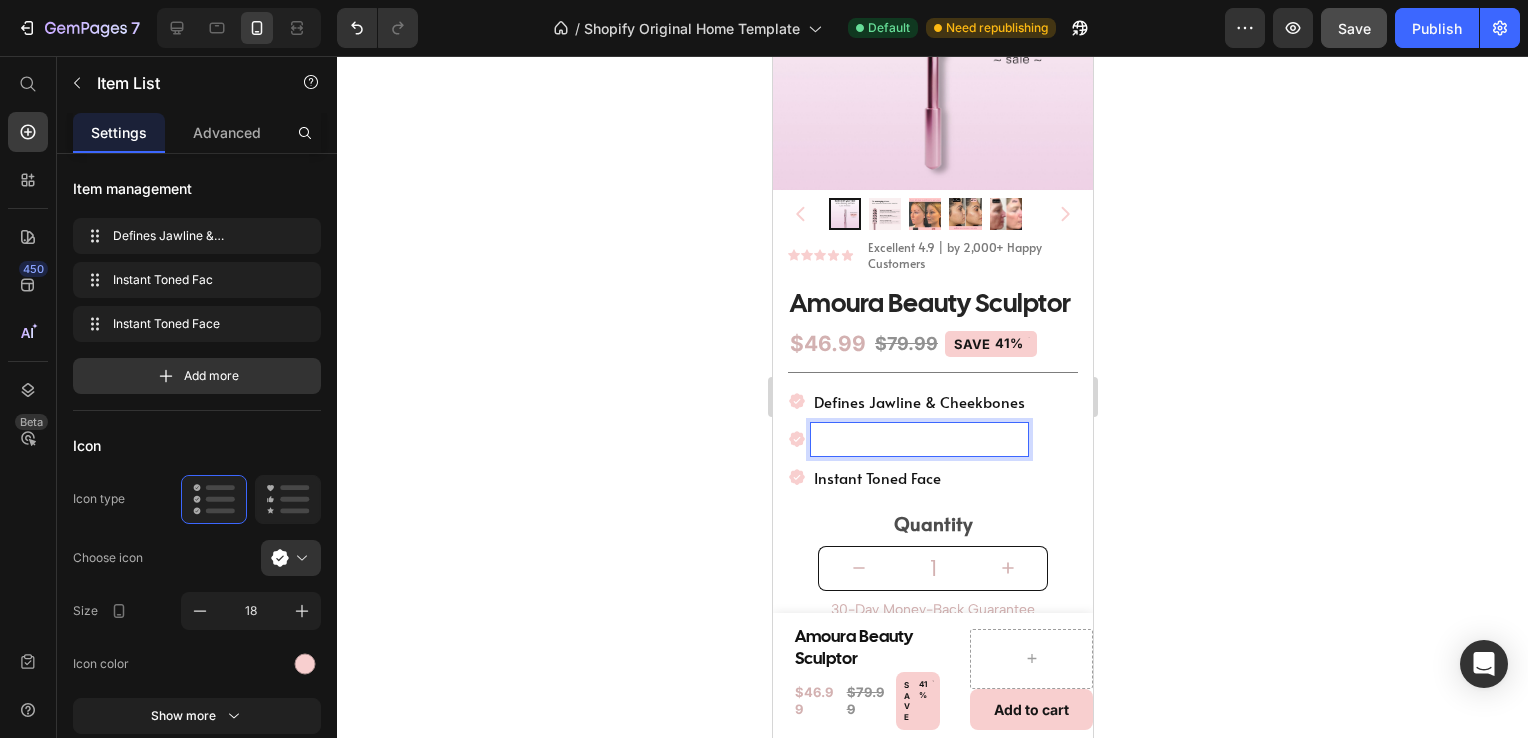 scroll, scrollTop: 274, scrollLeft: 0, axis: vertical 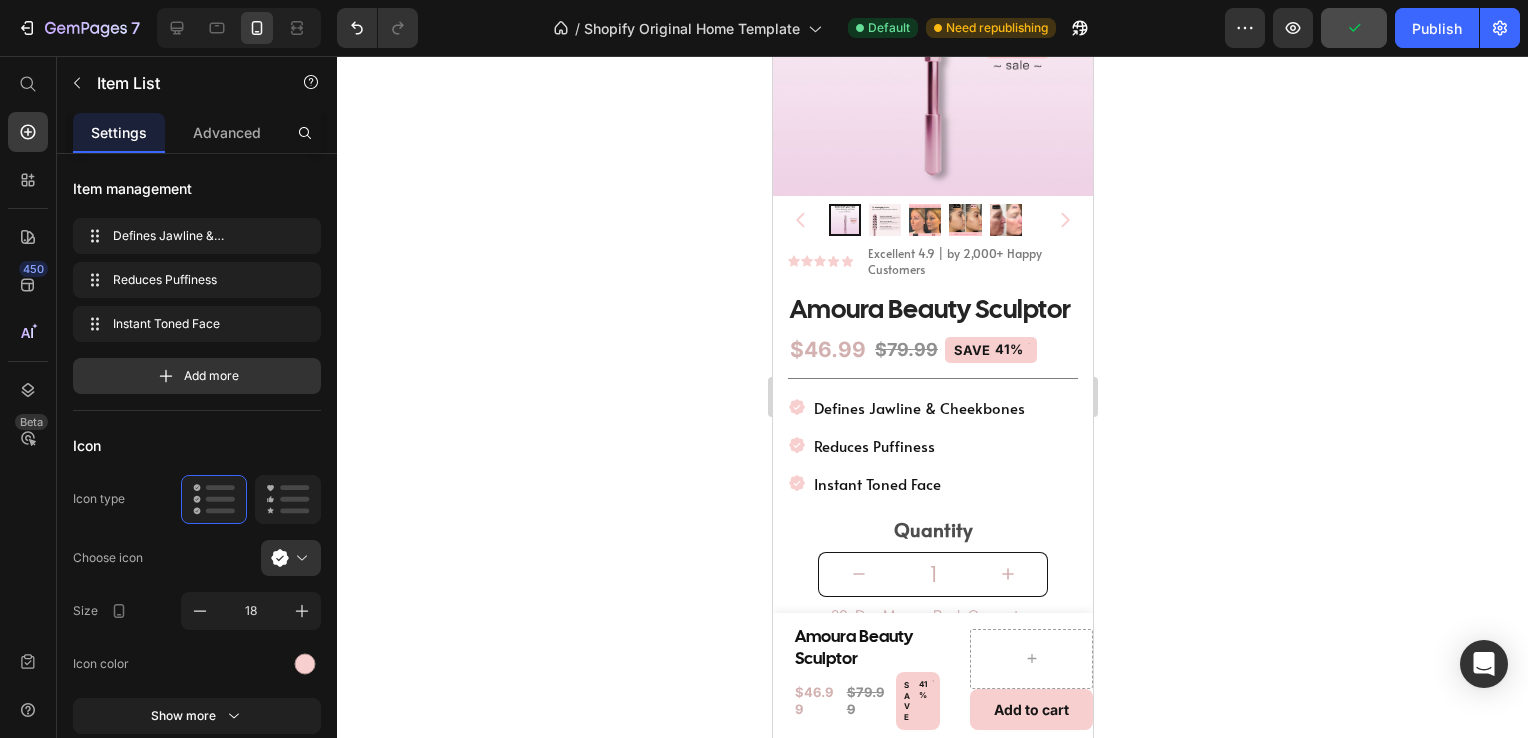 click on "Reduces Puffiness" at bounding box center [918, 445] 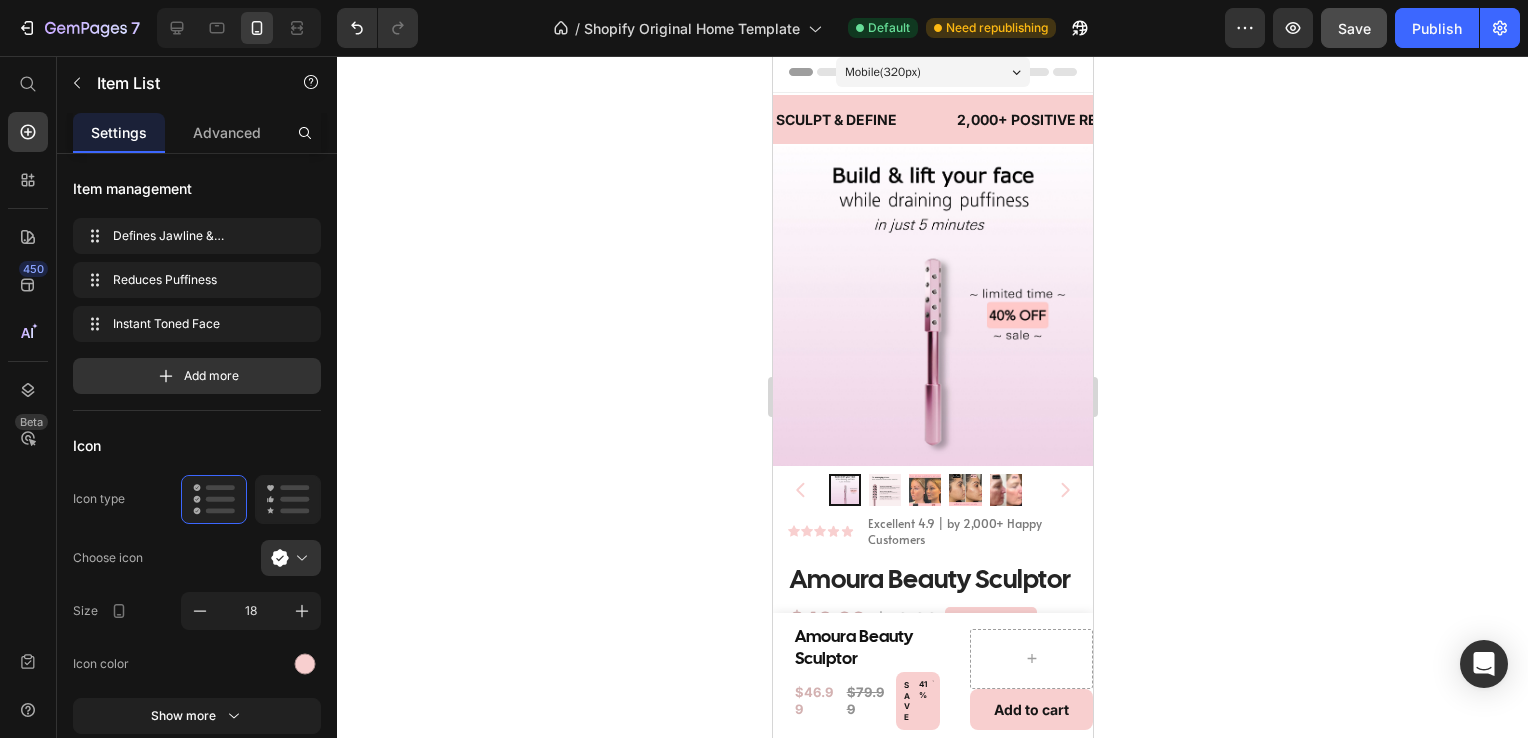 scroll, scrollTop: 3, scrollLeft: 0, axis: vertical 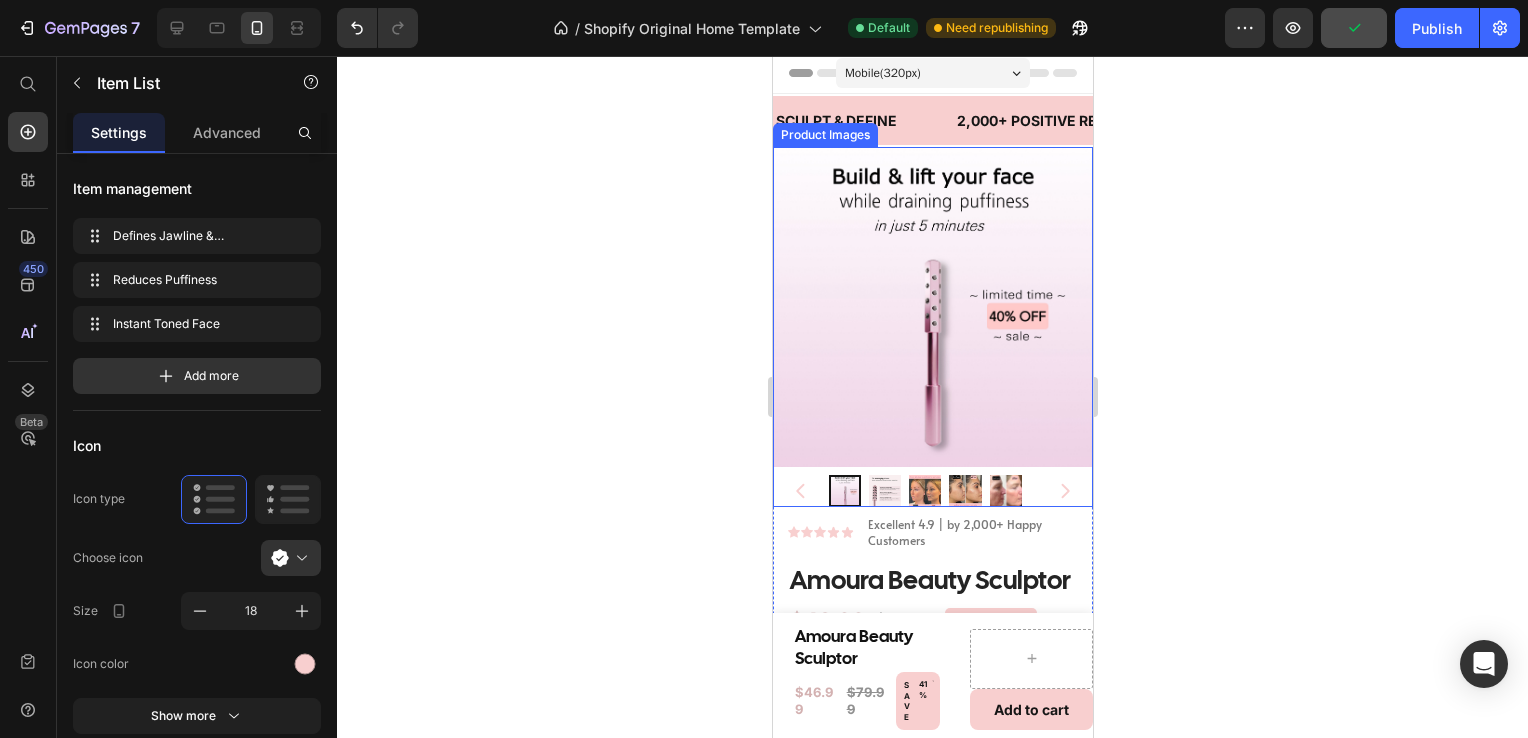 click at bounding box center (884, 491) 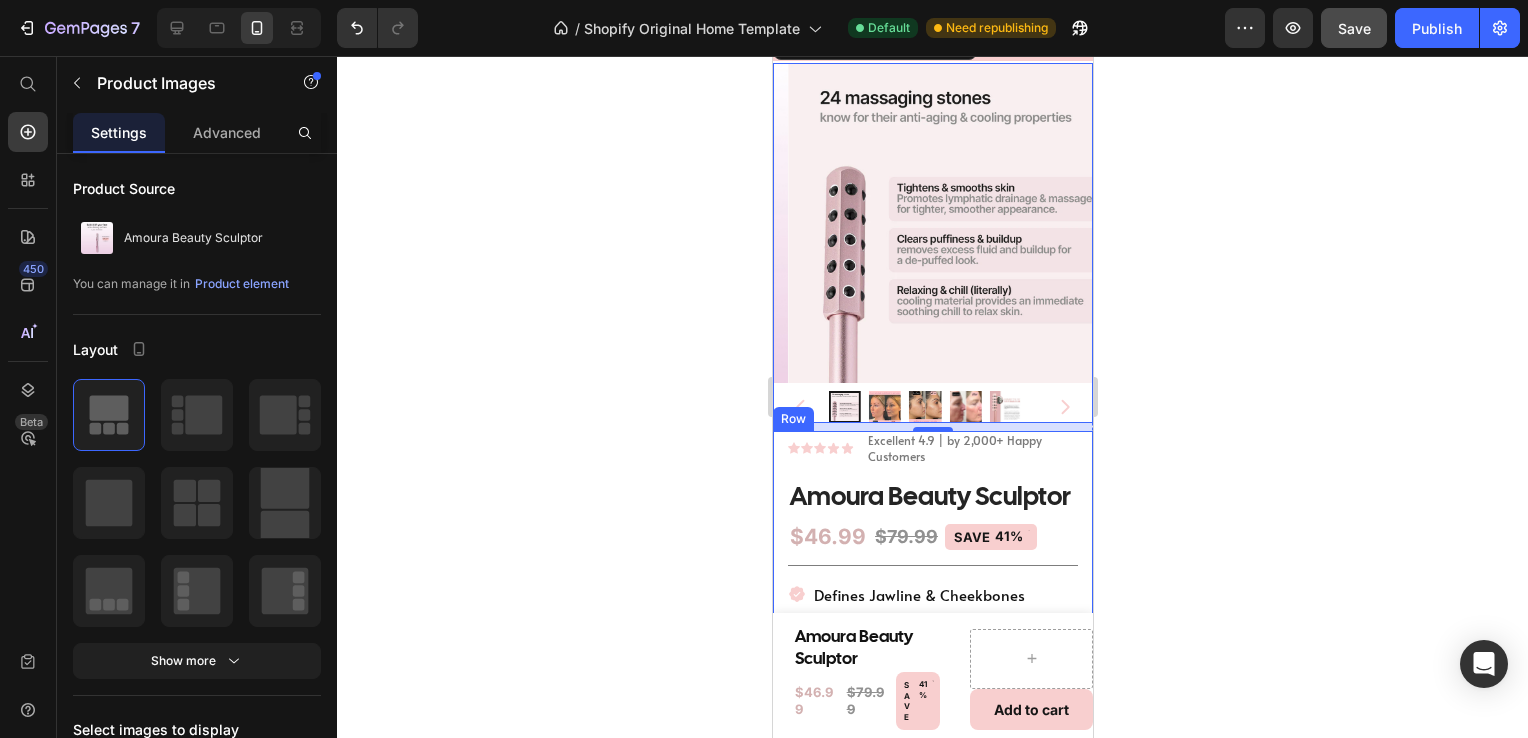 scroll, scrollTop: 86, scrollLeft: 0, axis: vertical 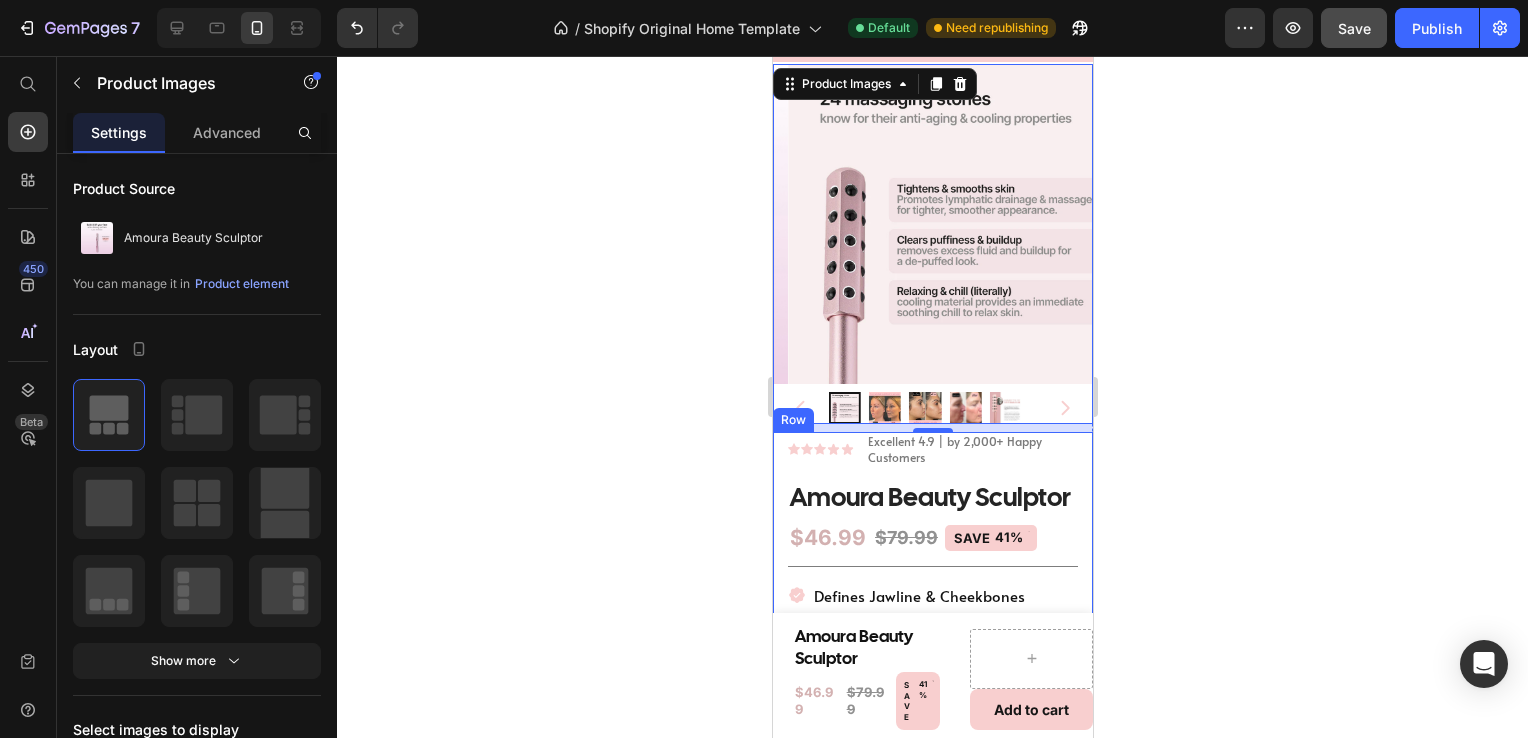 click 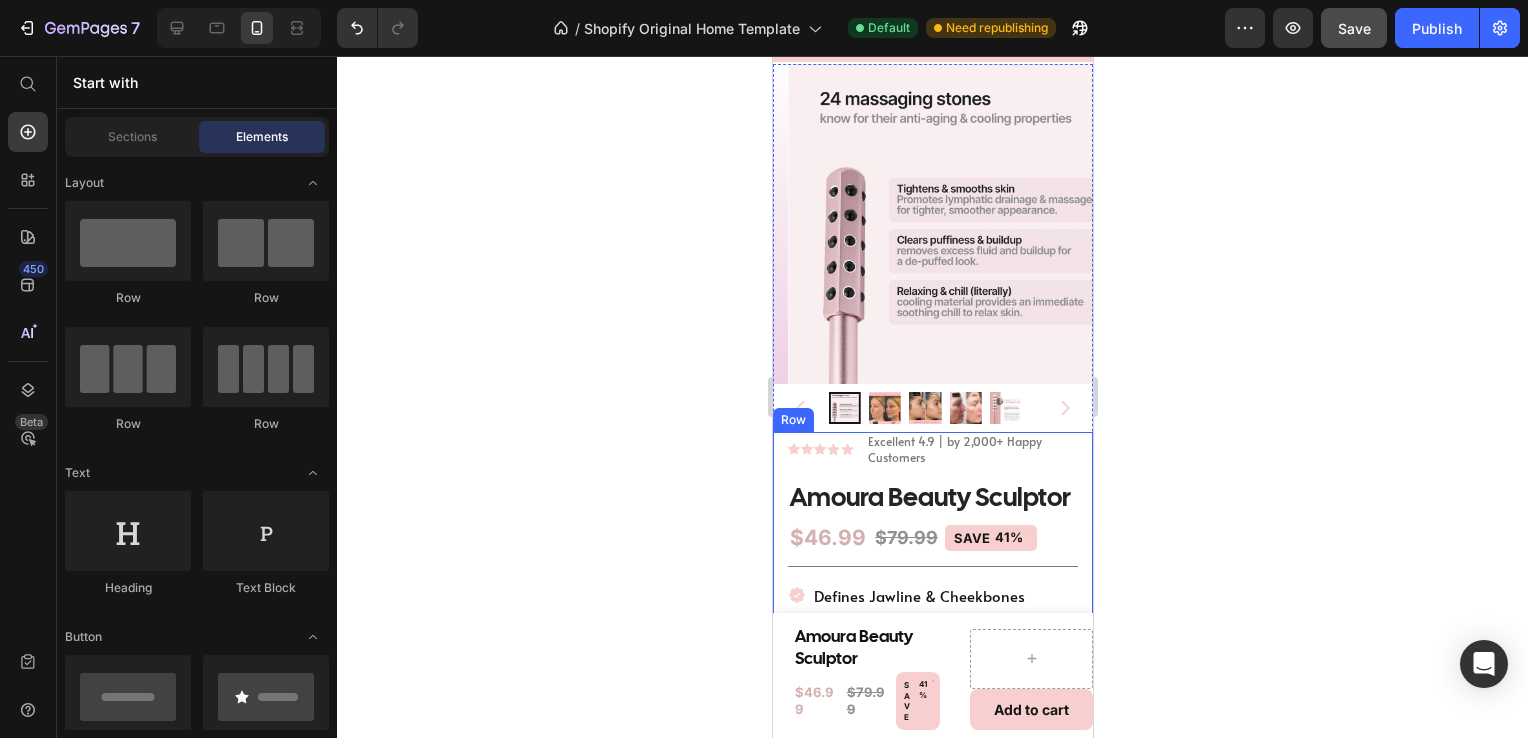 click on "Text Block" at bounding box center [904, 420] 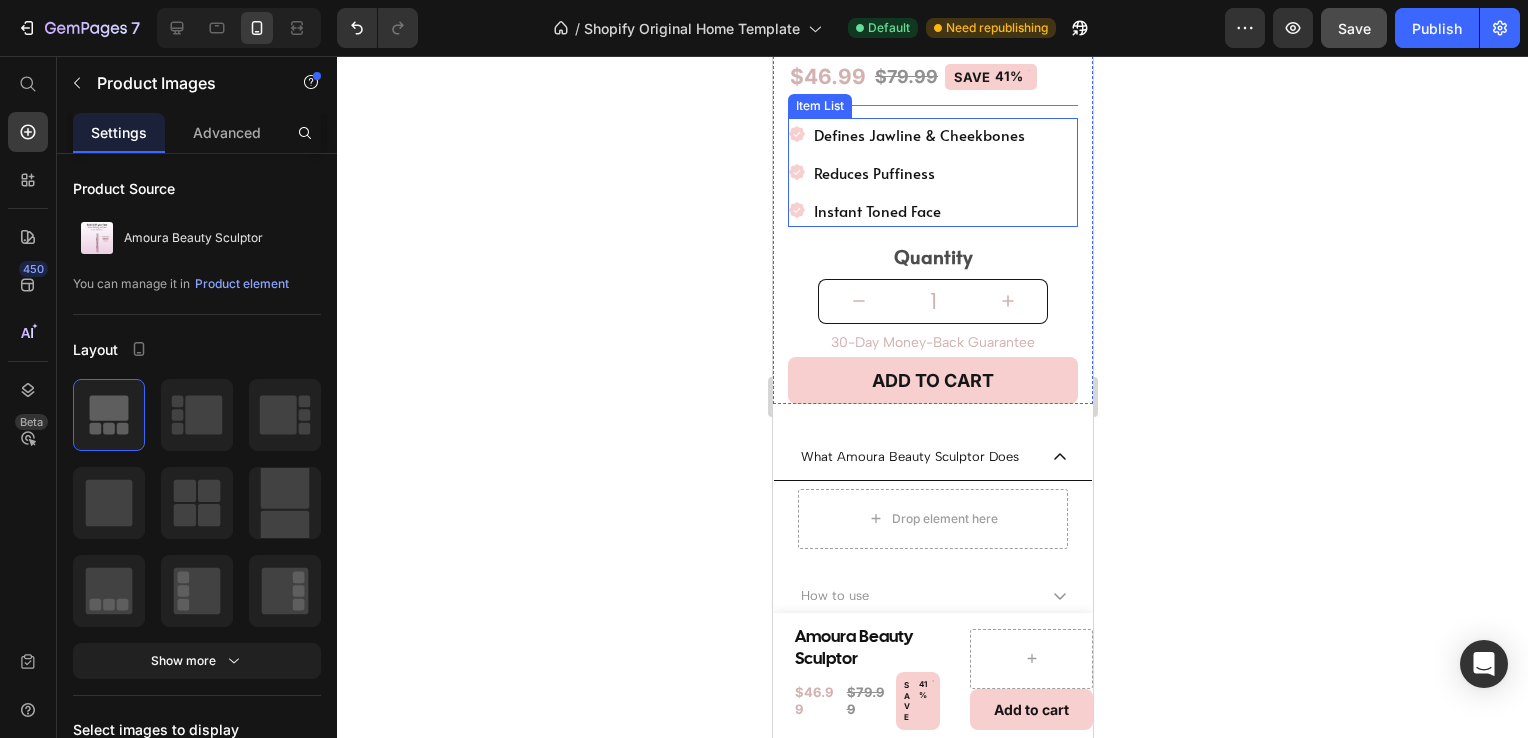 scroll, scrollTop: 551, scrollLeft: 0, axis: vertical 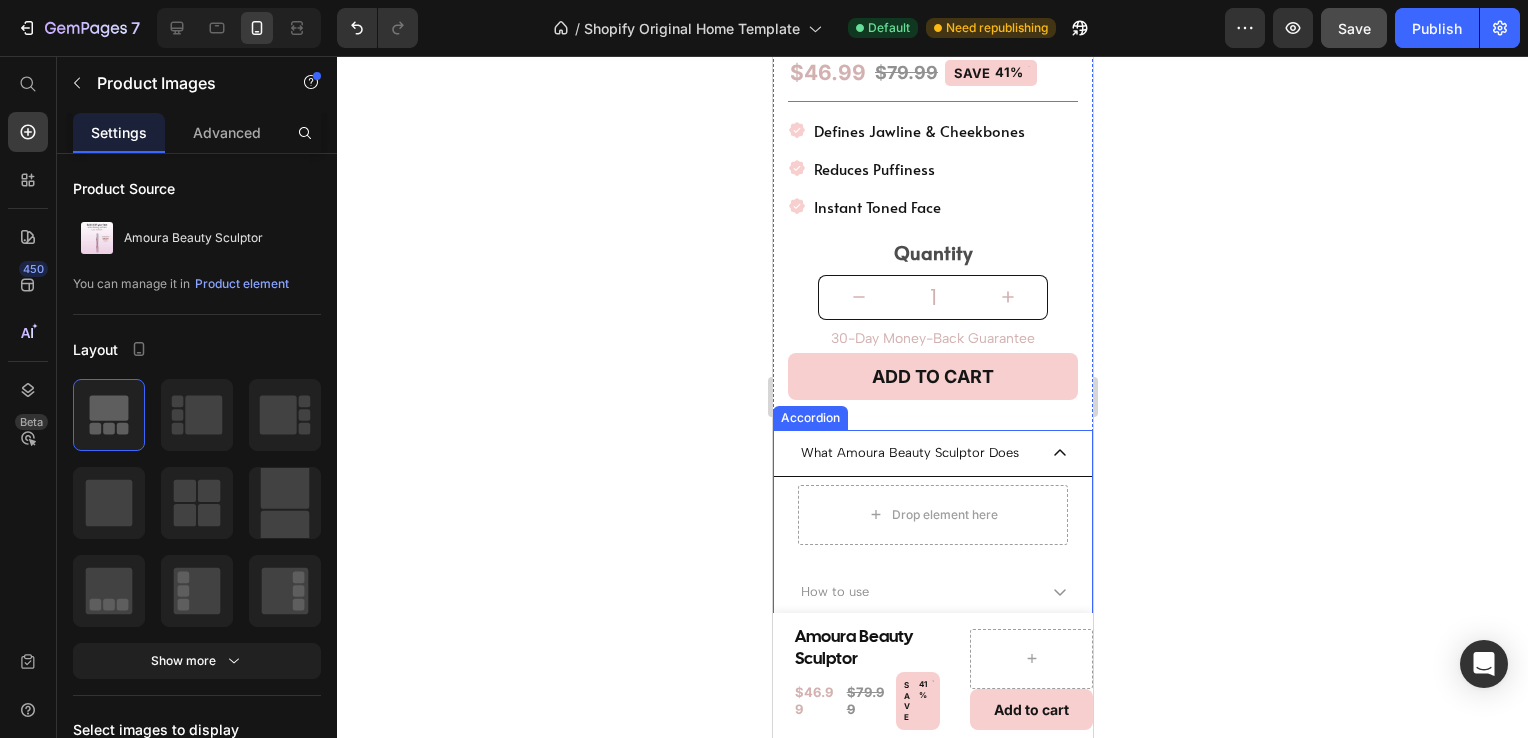 click 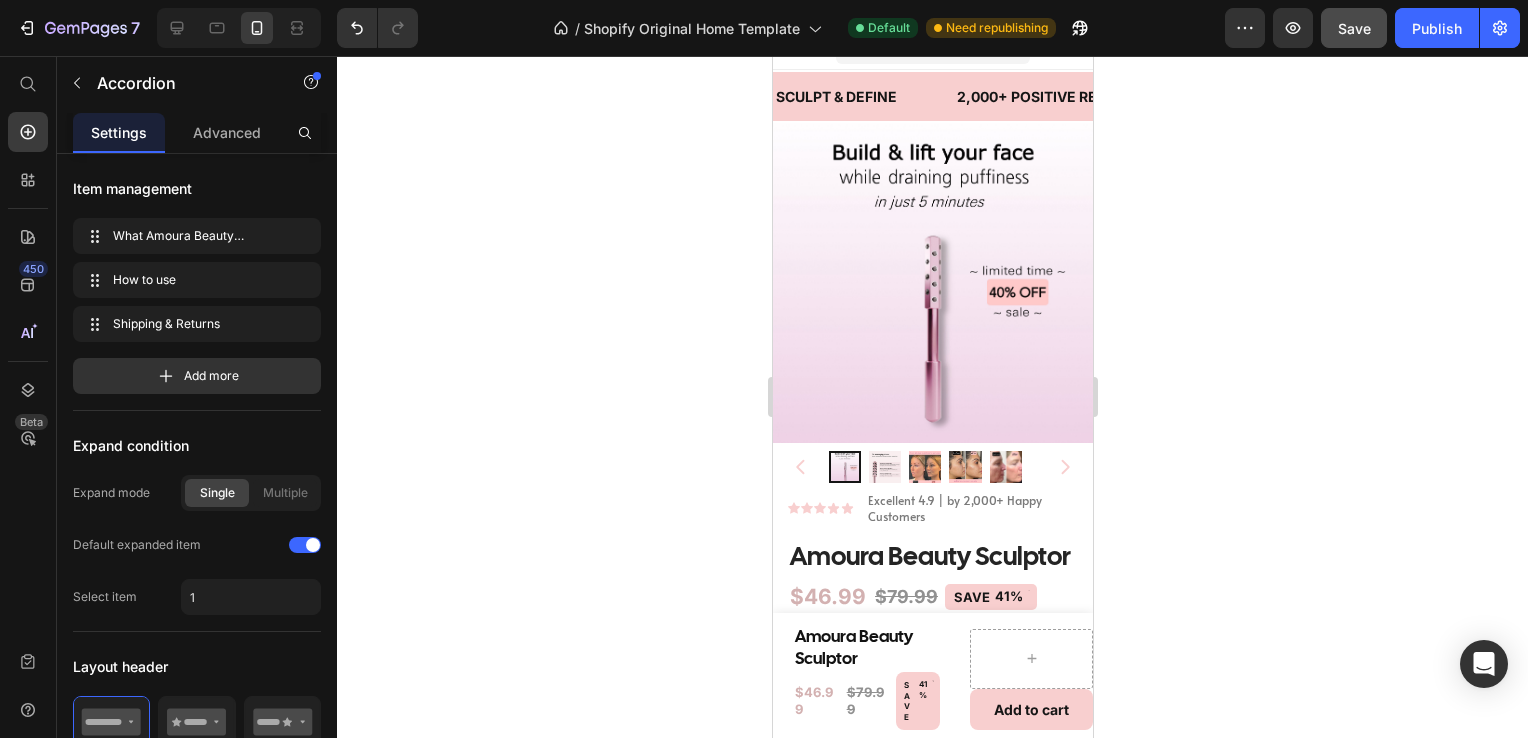 scroll, scrollTop: 0, scrollLeft: 0, axis: both 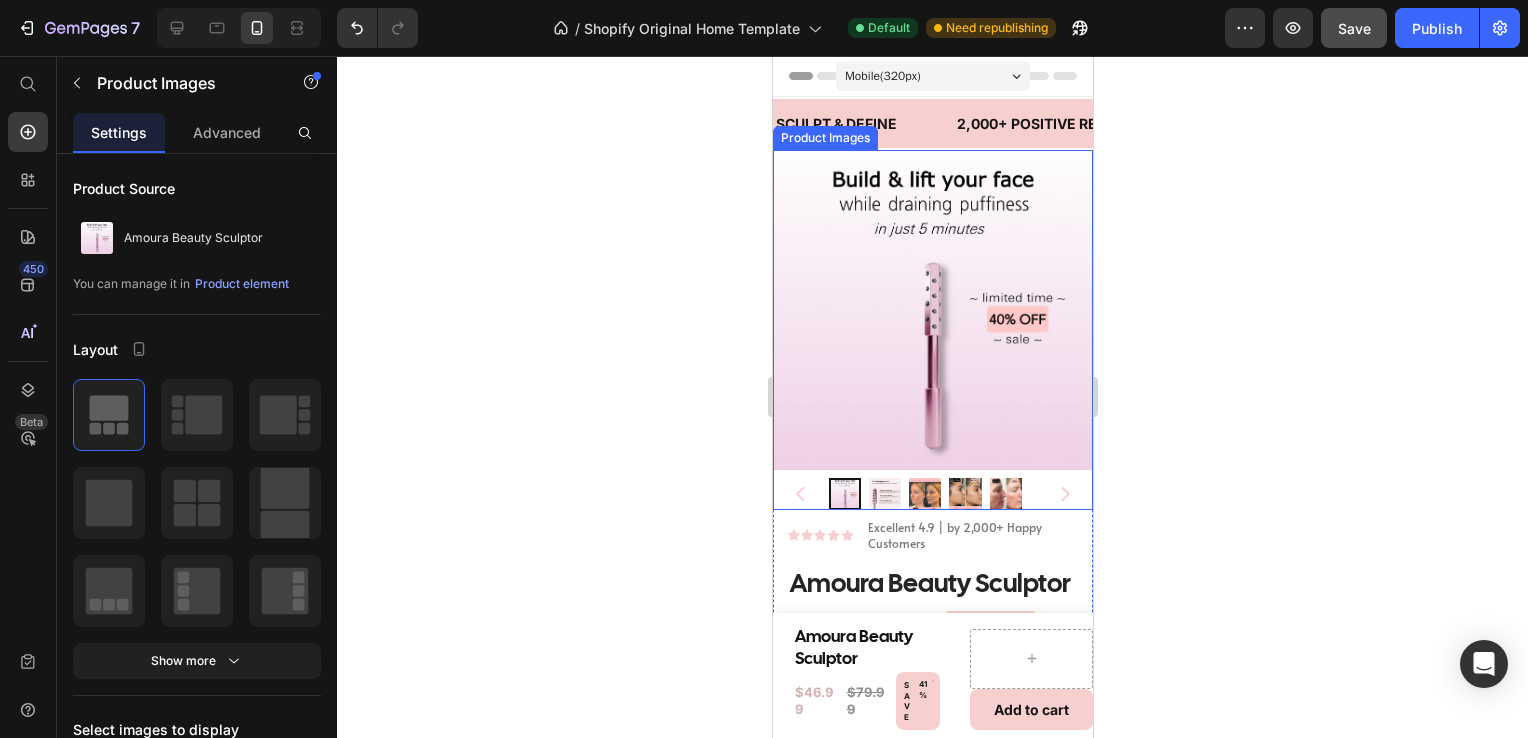 click at bounding box center [884, 494] 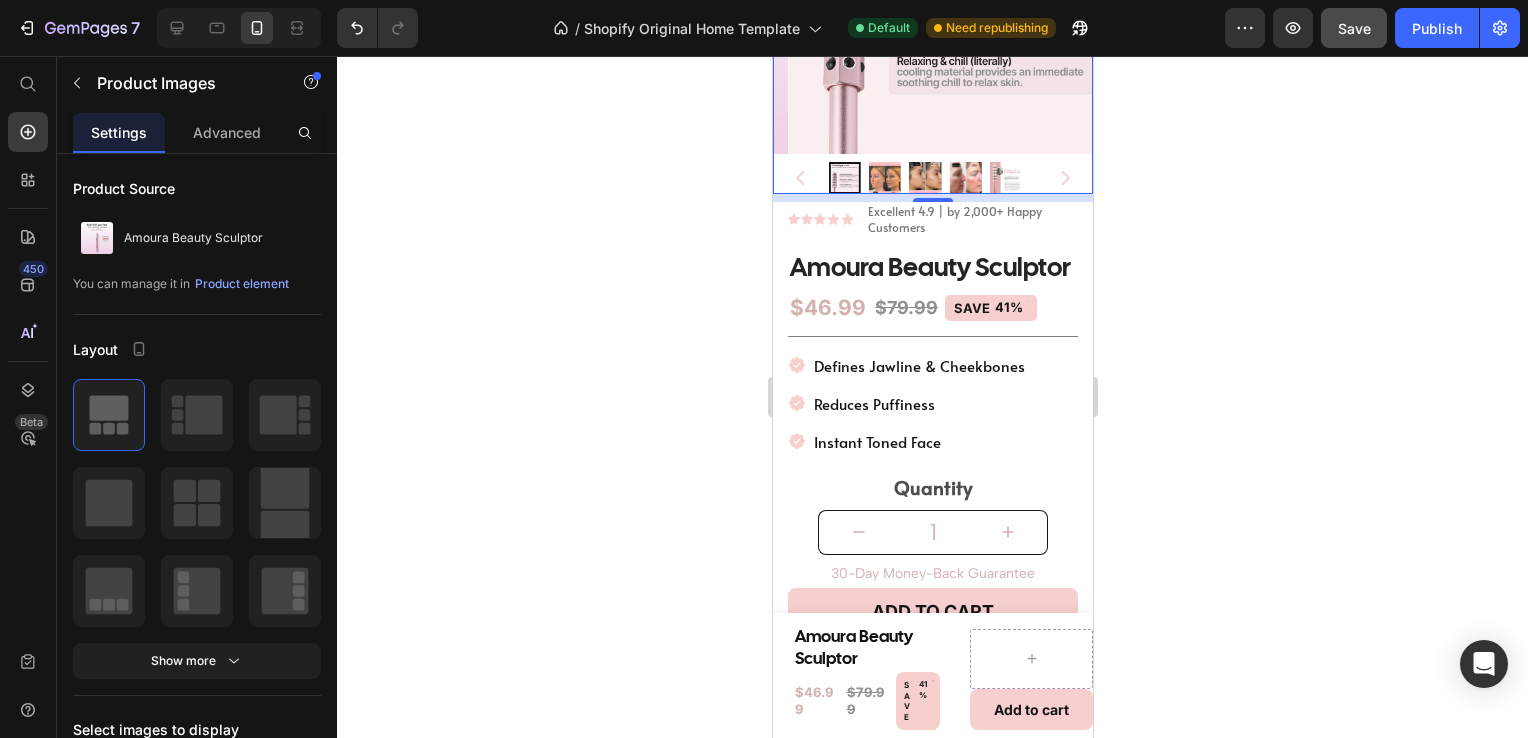scroll, scrollTop: 318, scrollLeft: 0, axis: vertical 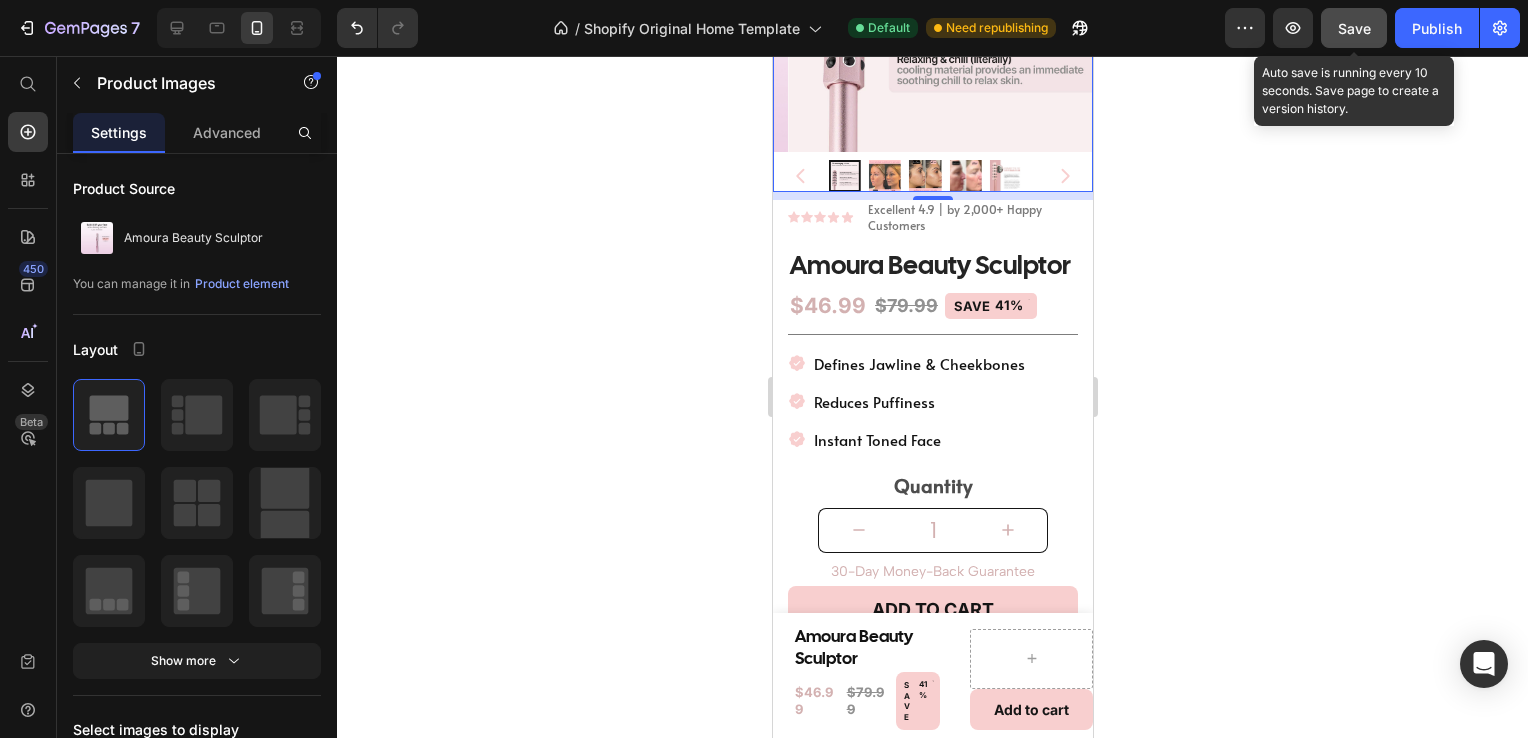 click on "Save" at bounding box center [1354, 28] 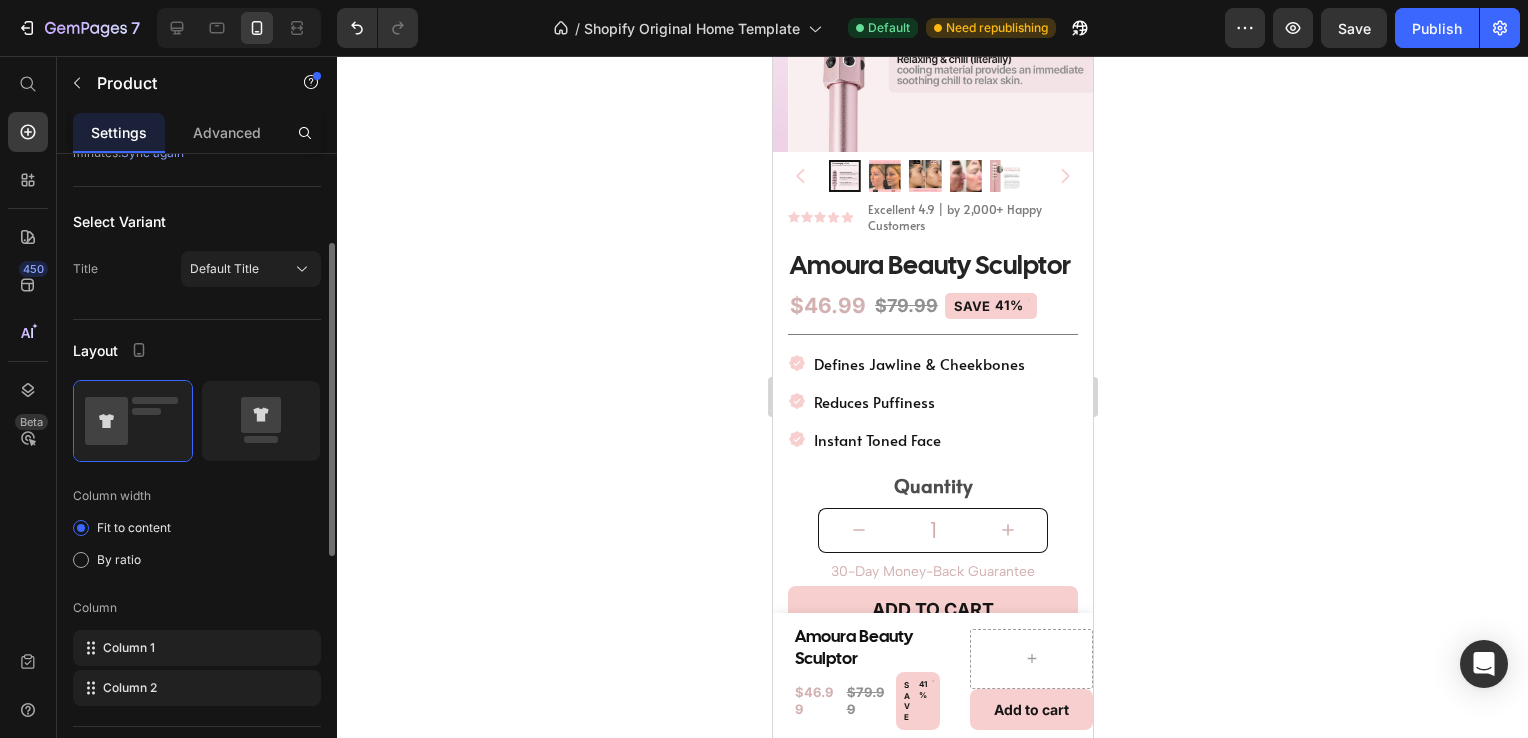 scroll, scrollTop: 208, scrollLeft: 0, axis: vertical 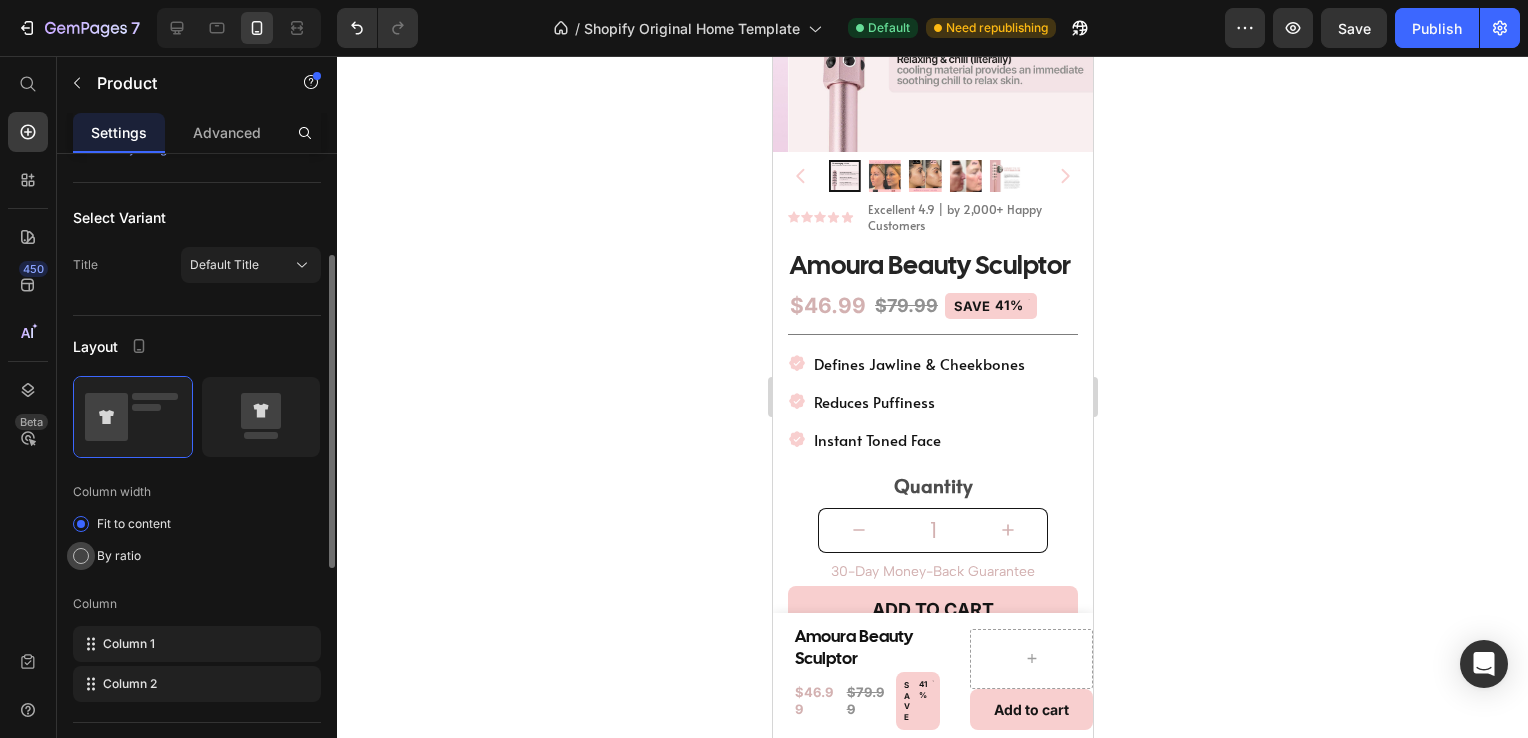 click on "By ratio" 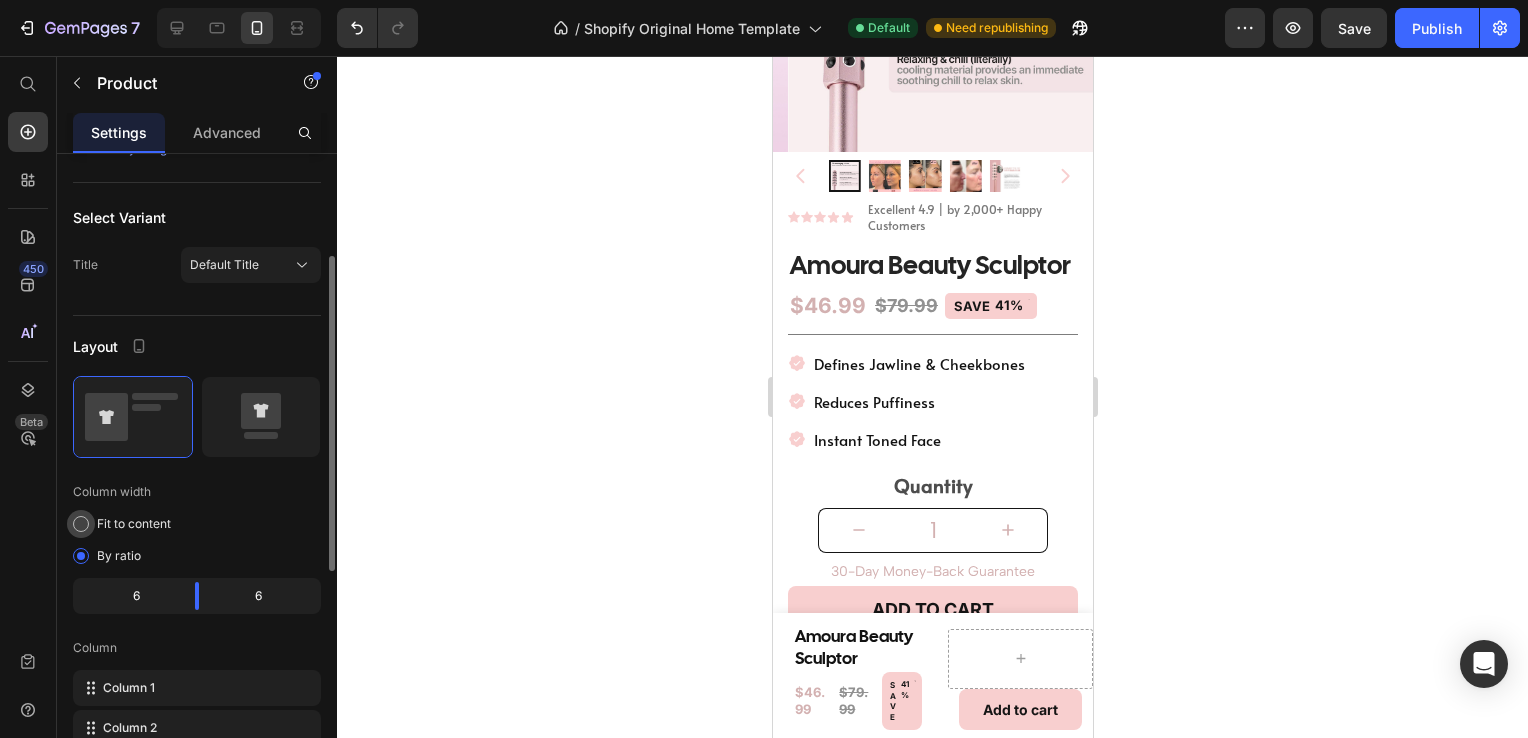 click on "Fit to content" 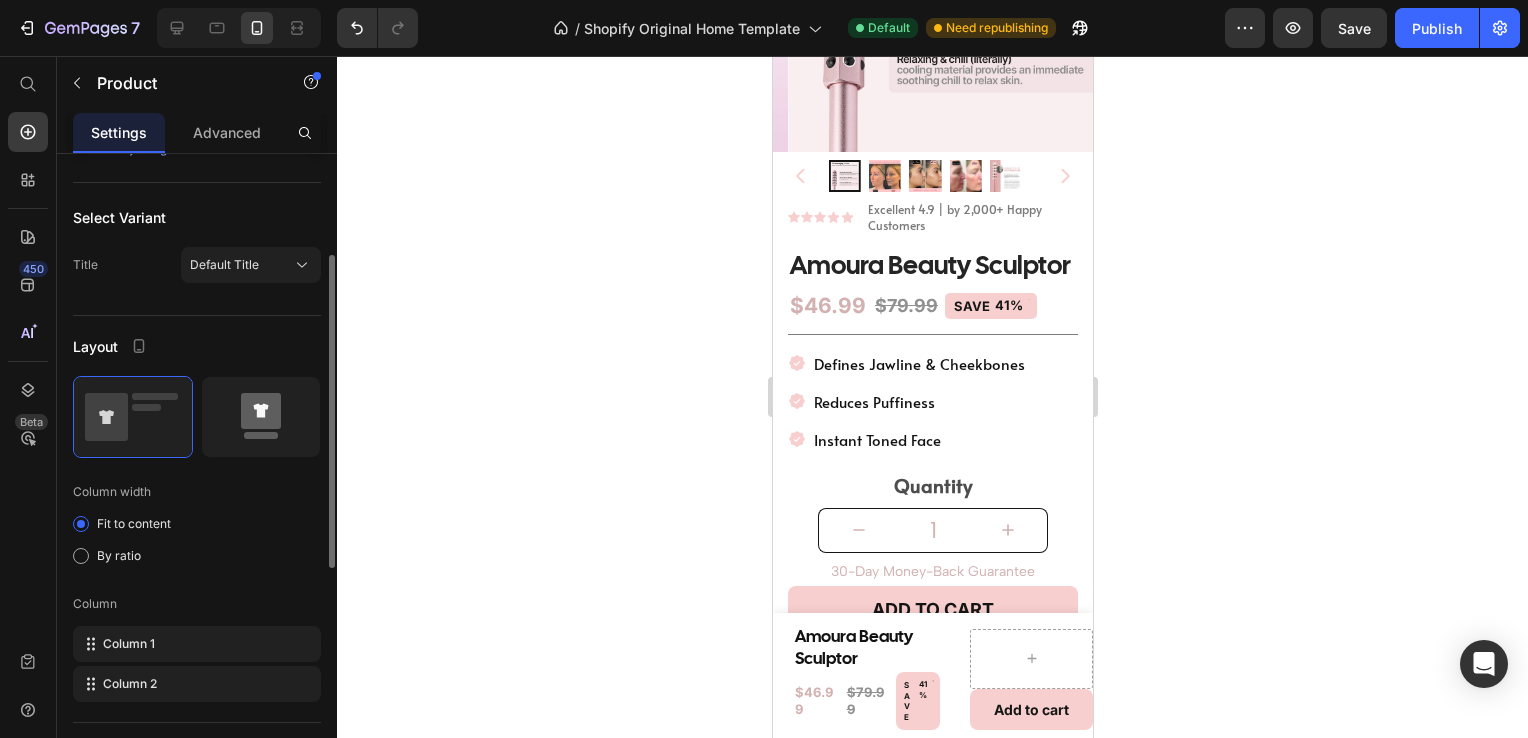 click 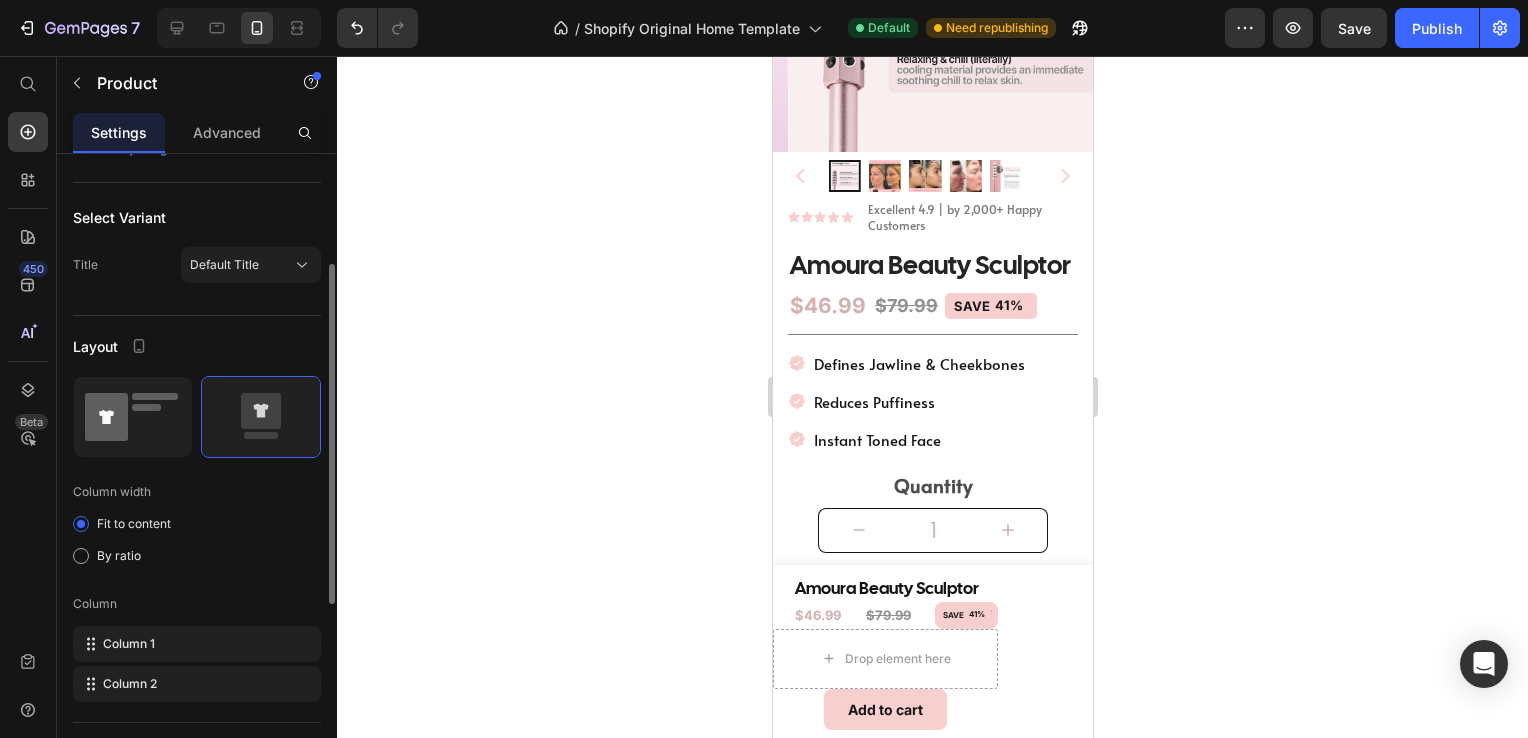 click 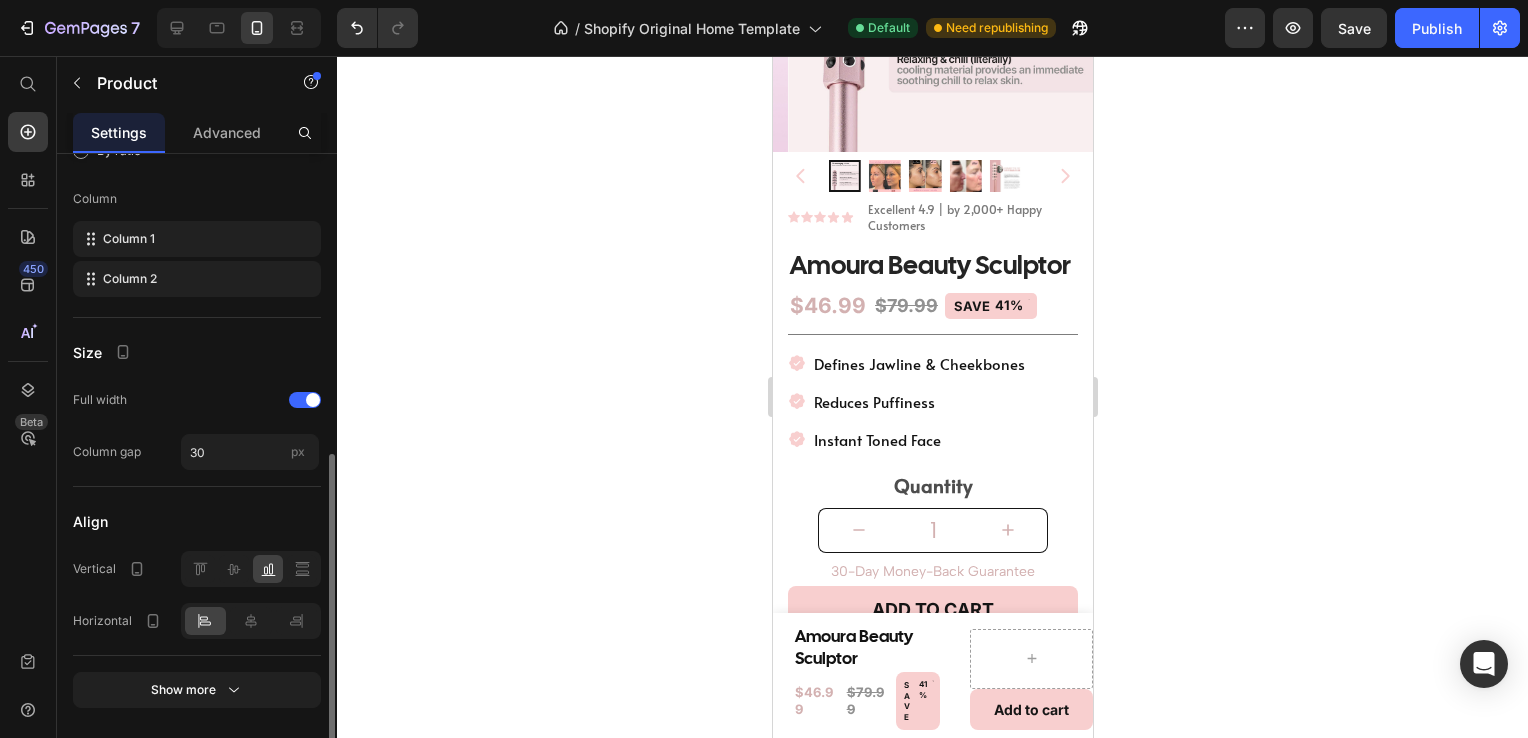 scroll, scrollTop: 672, scrollLeft: 0, axis: vertical 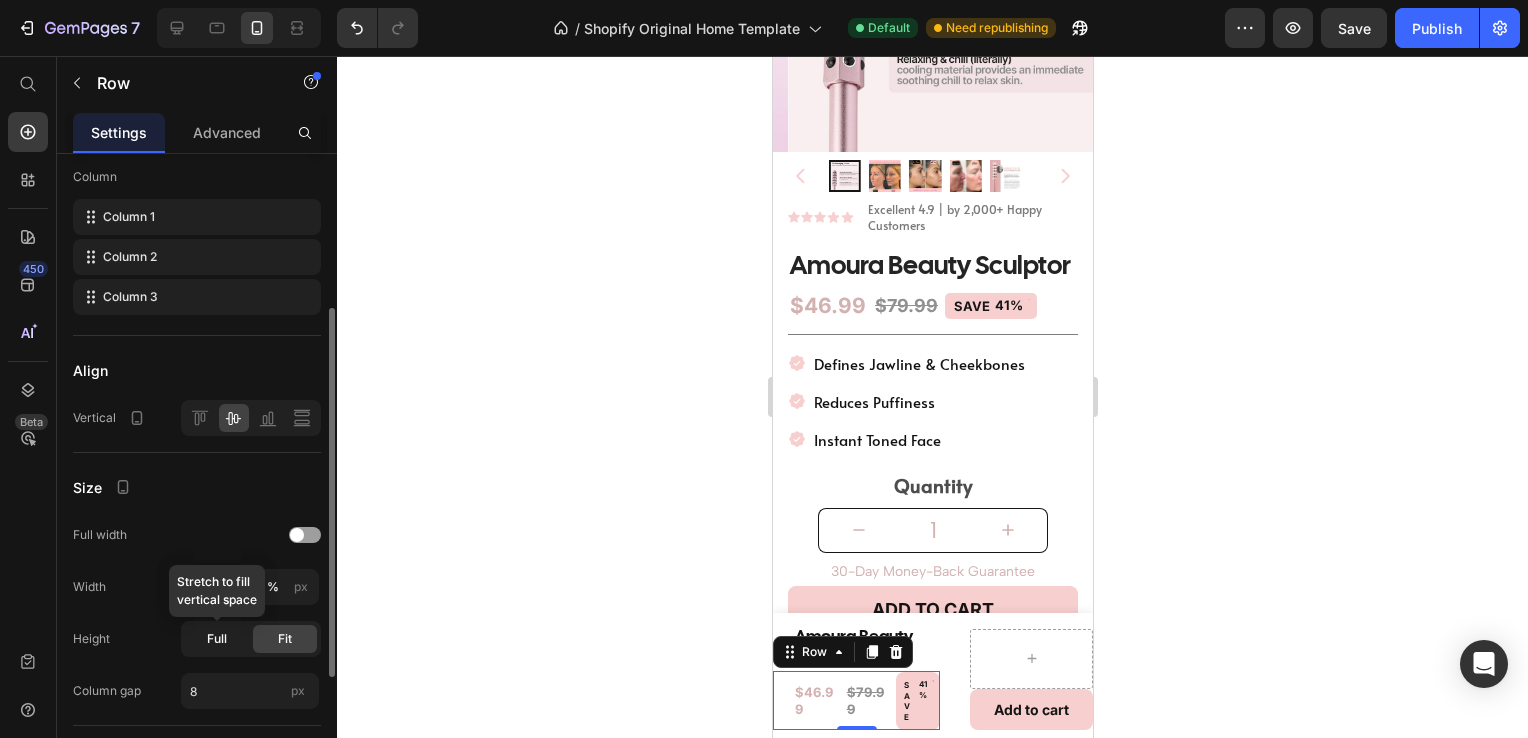 click on "Full" 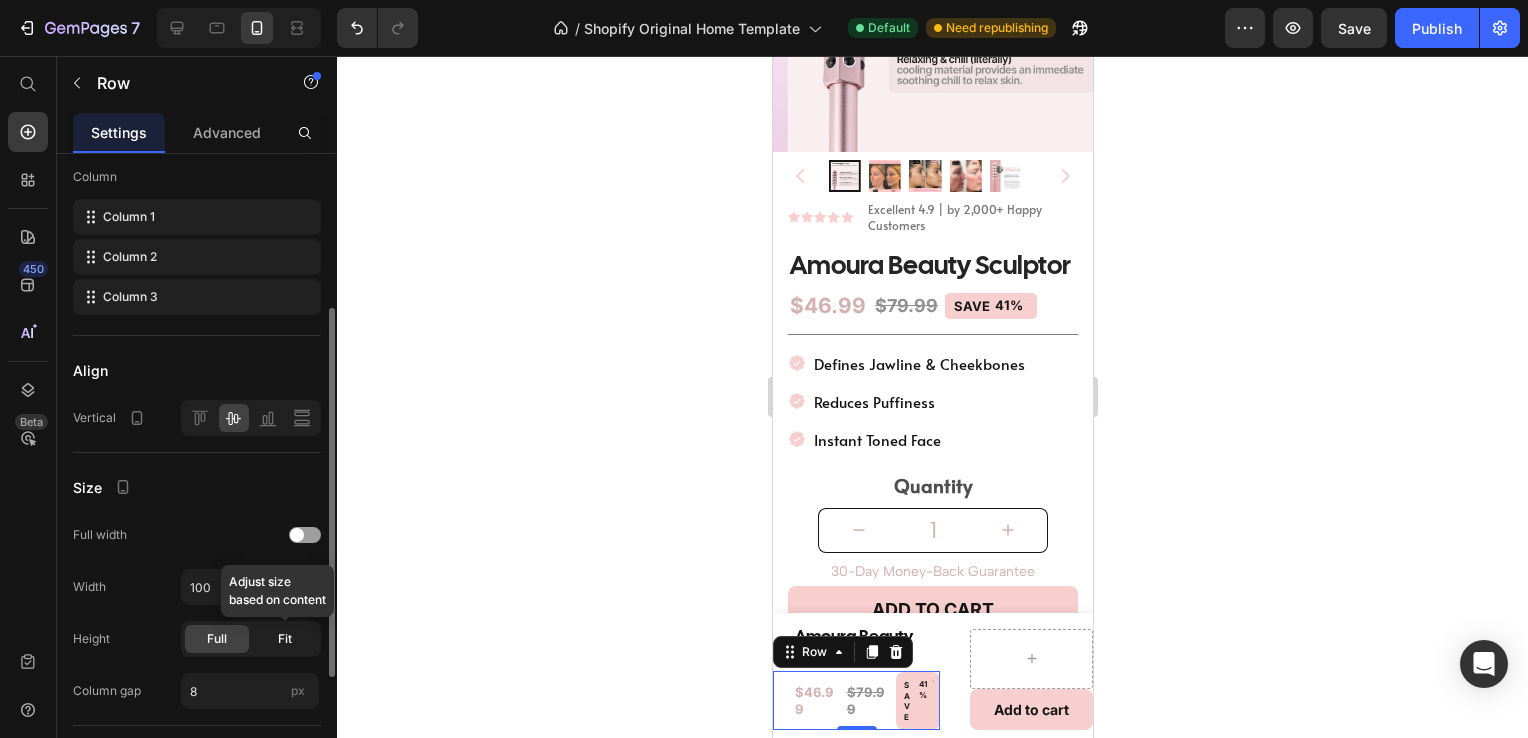 click on "Fit" 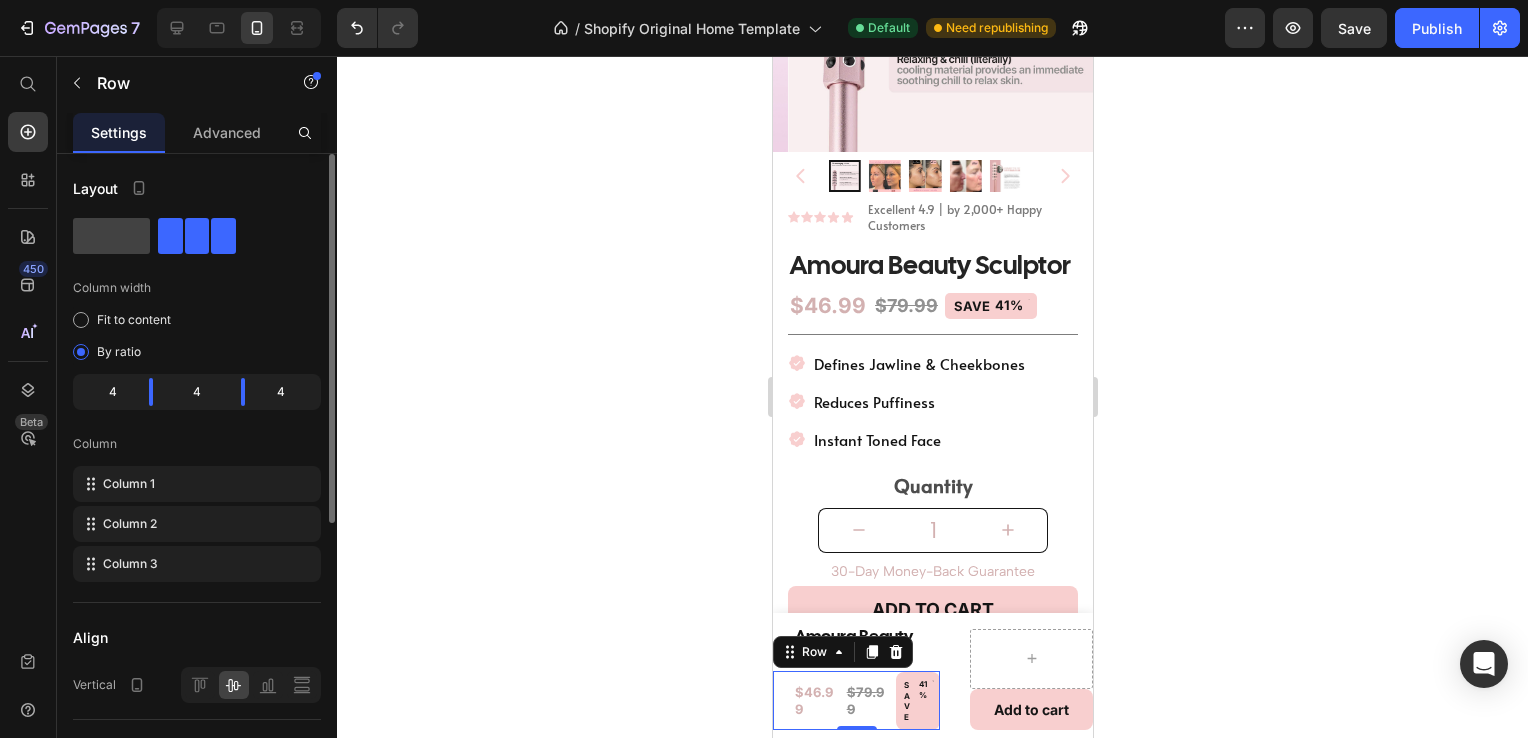 scroll, scrollTop: 0, scrollLeft: 0, axis: both 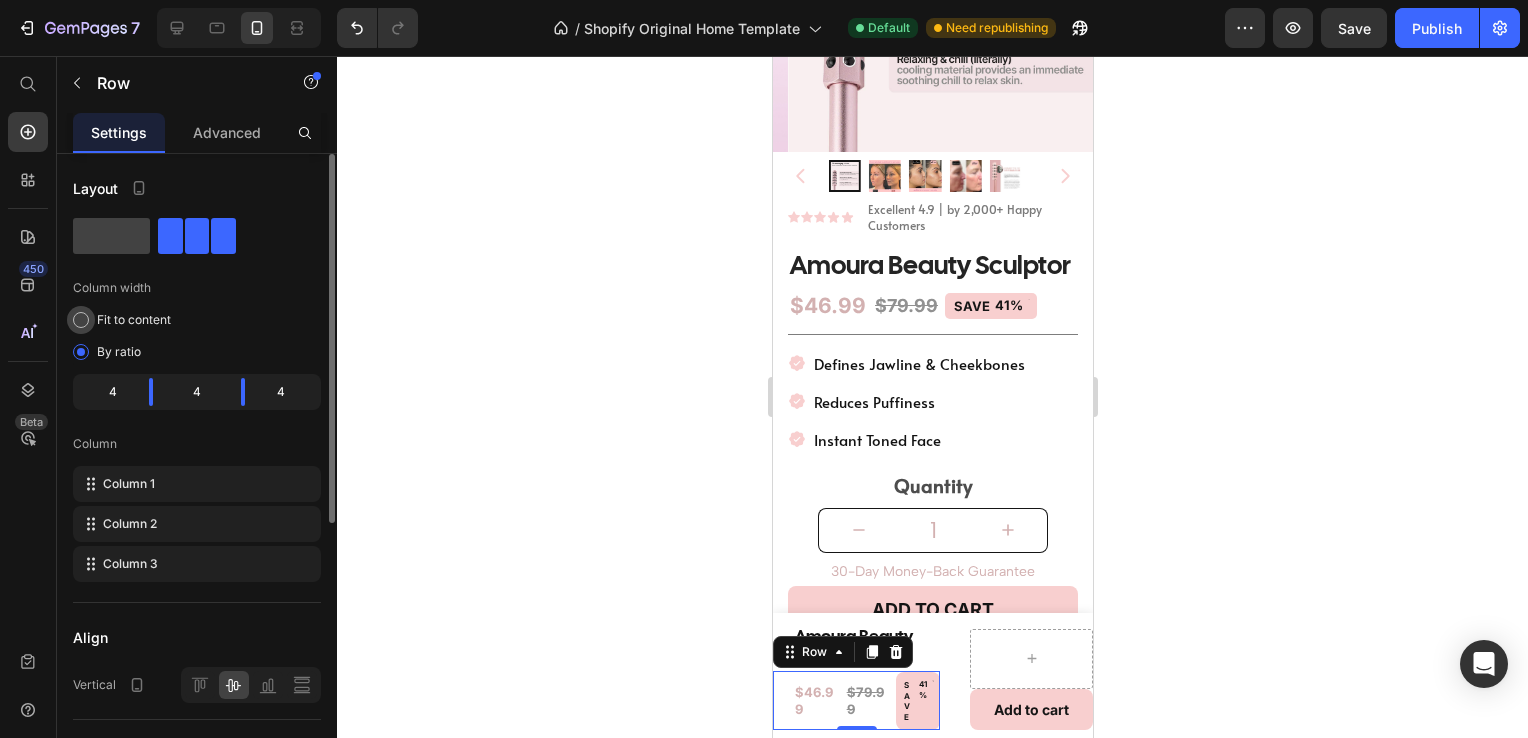 drag, startPoint x: 150, startPoint y: 335, endPoint x: 145, endPoint y: 315, distance: 20.615528 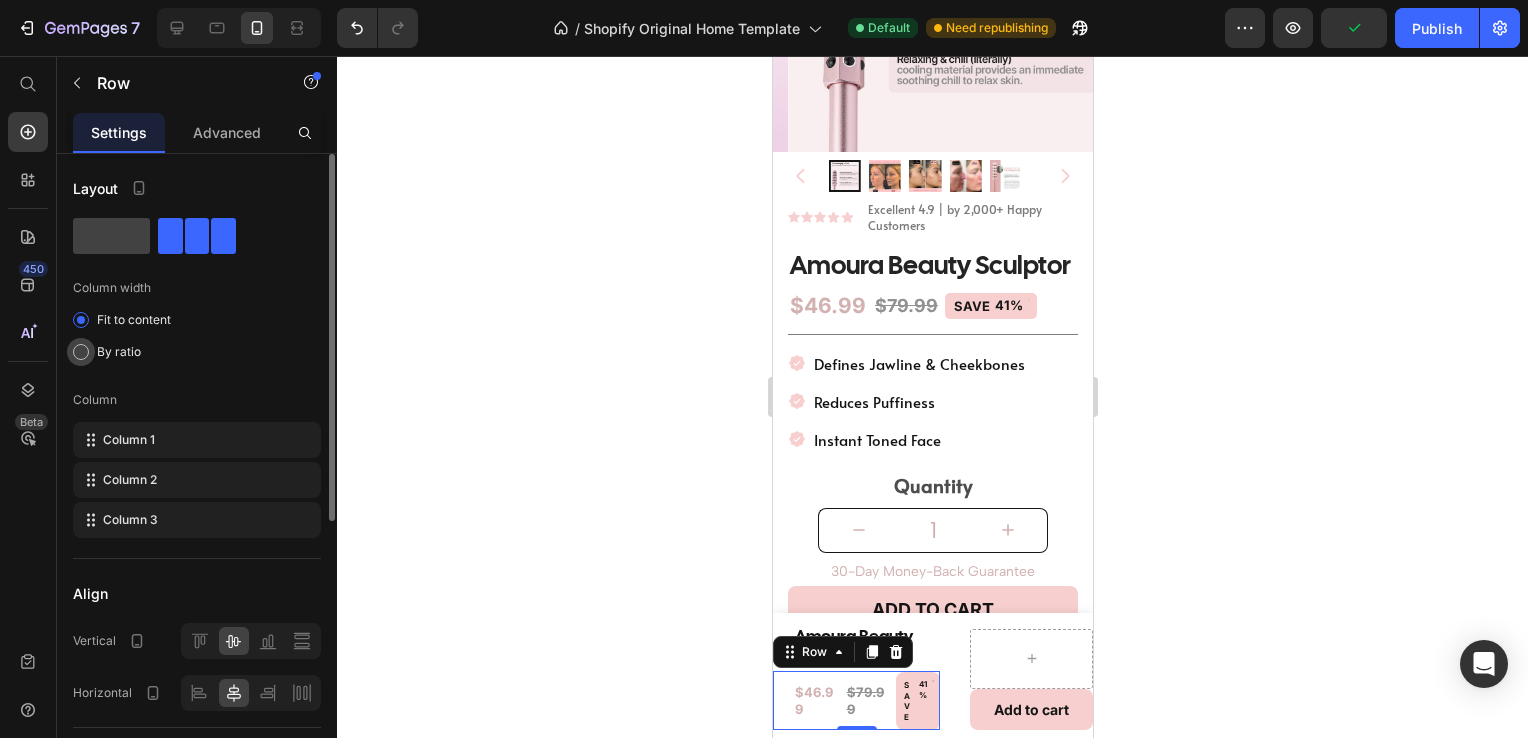 click on "By ratio" 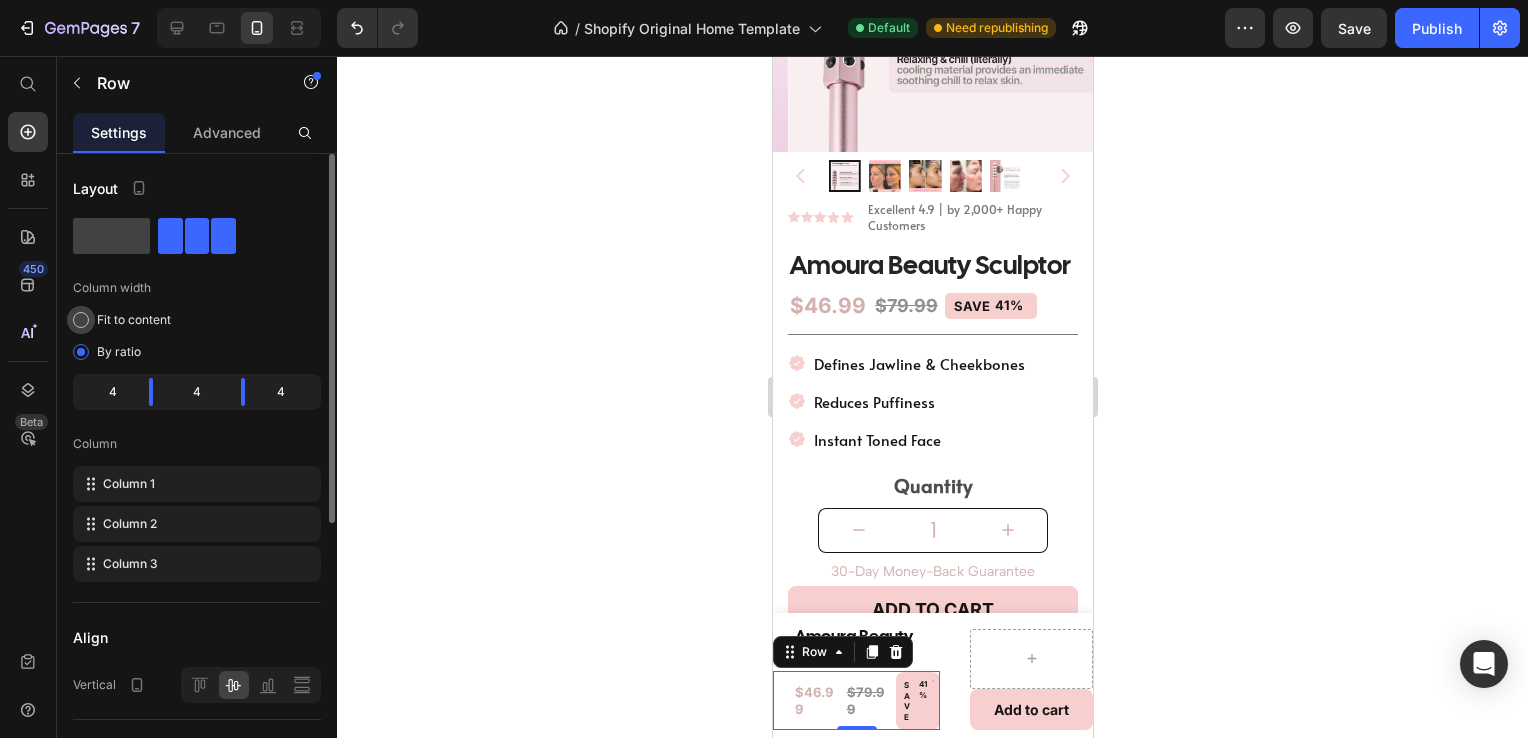 click on "Fit to content" at bounding box center (134, 320) 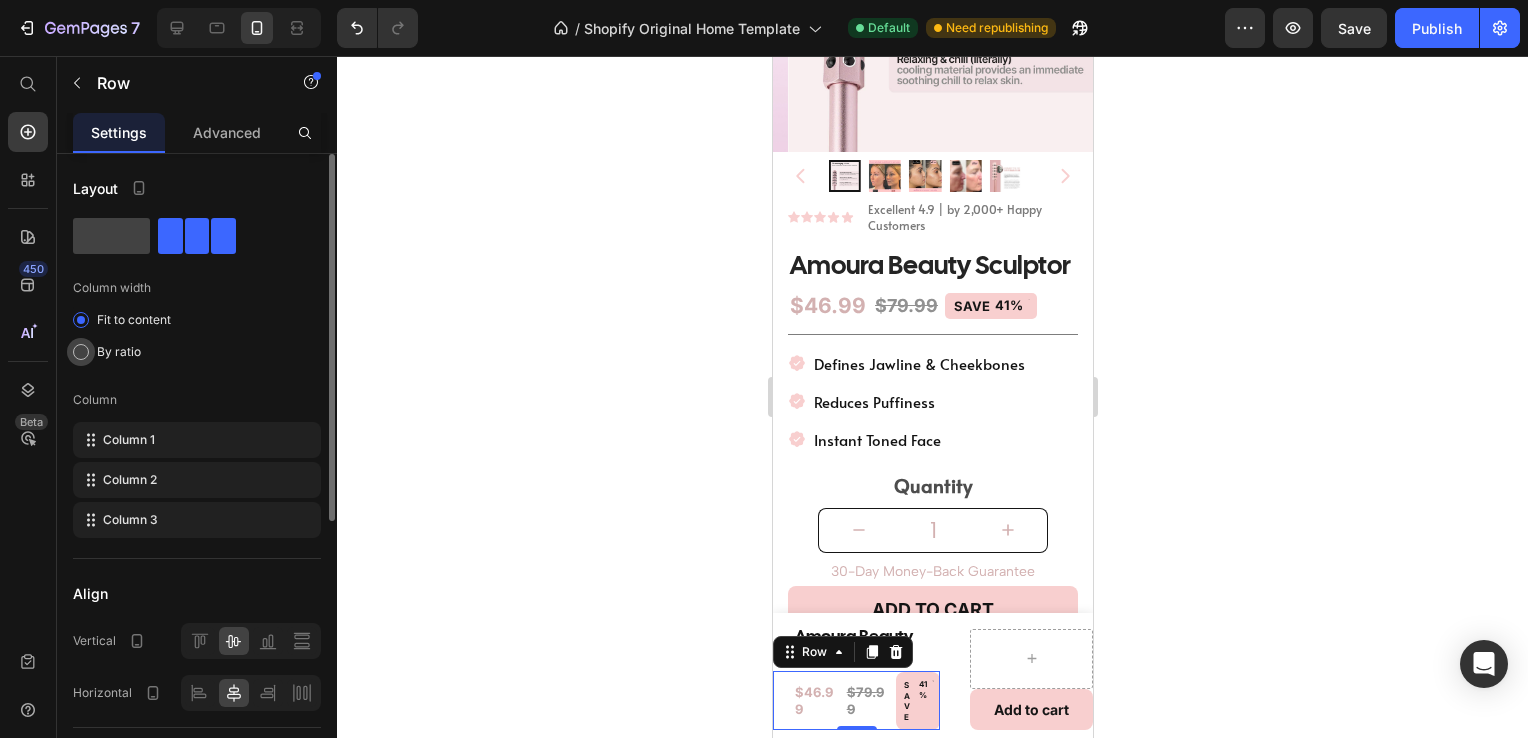 click on "By ratio" at bounding box center (119, 352) 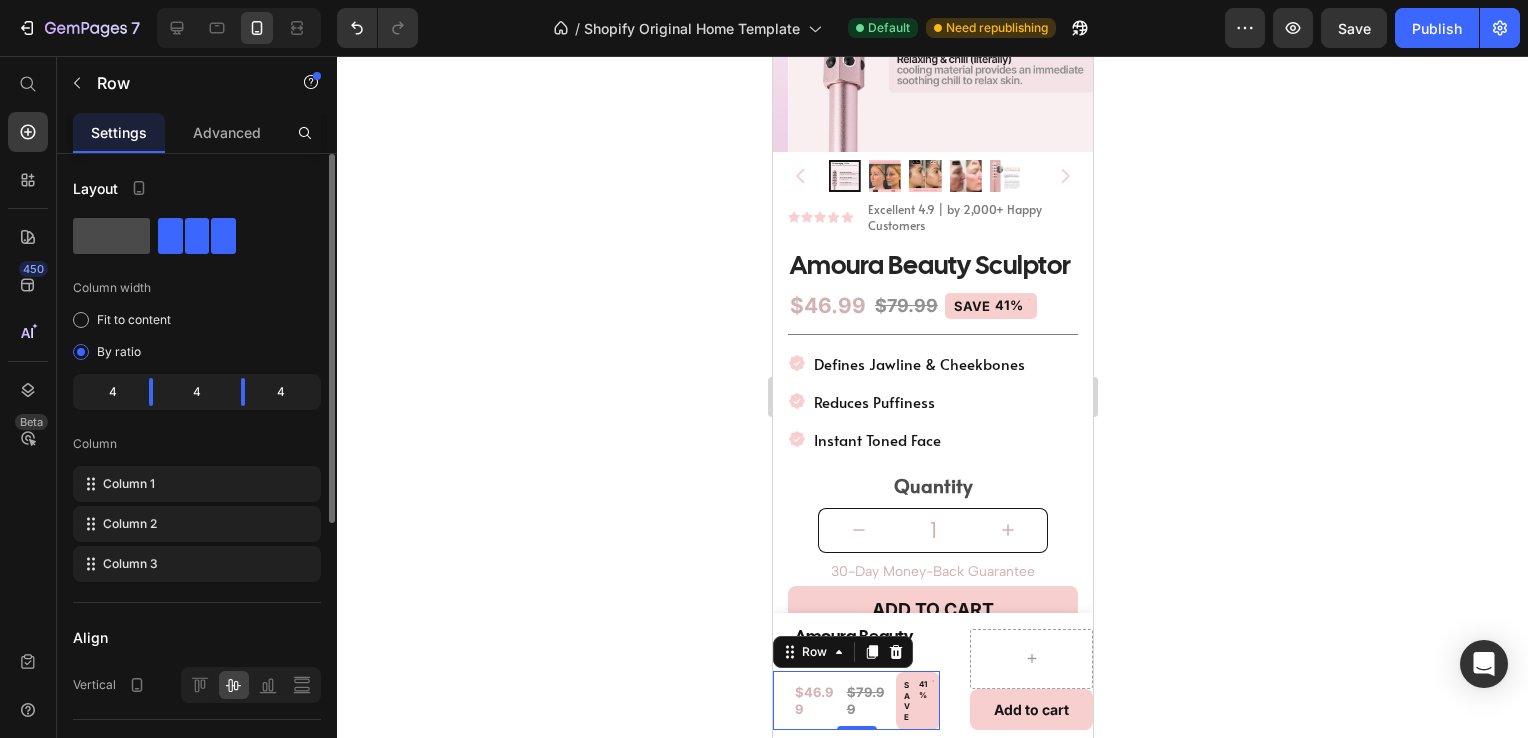 click 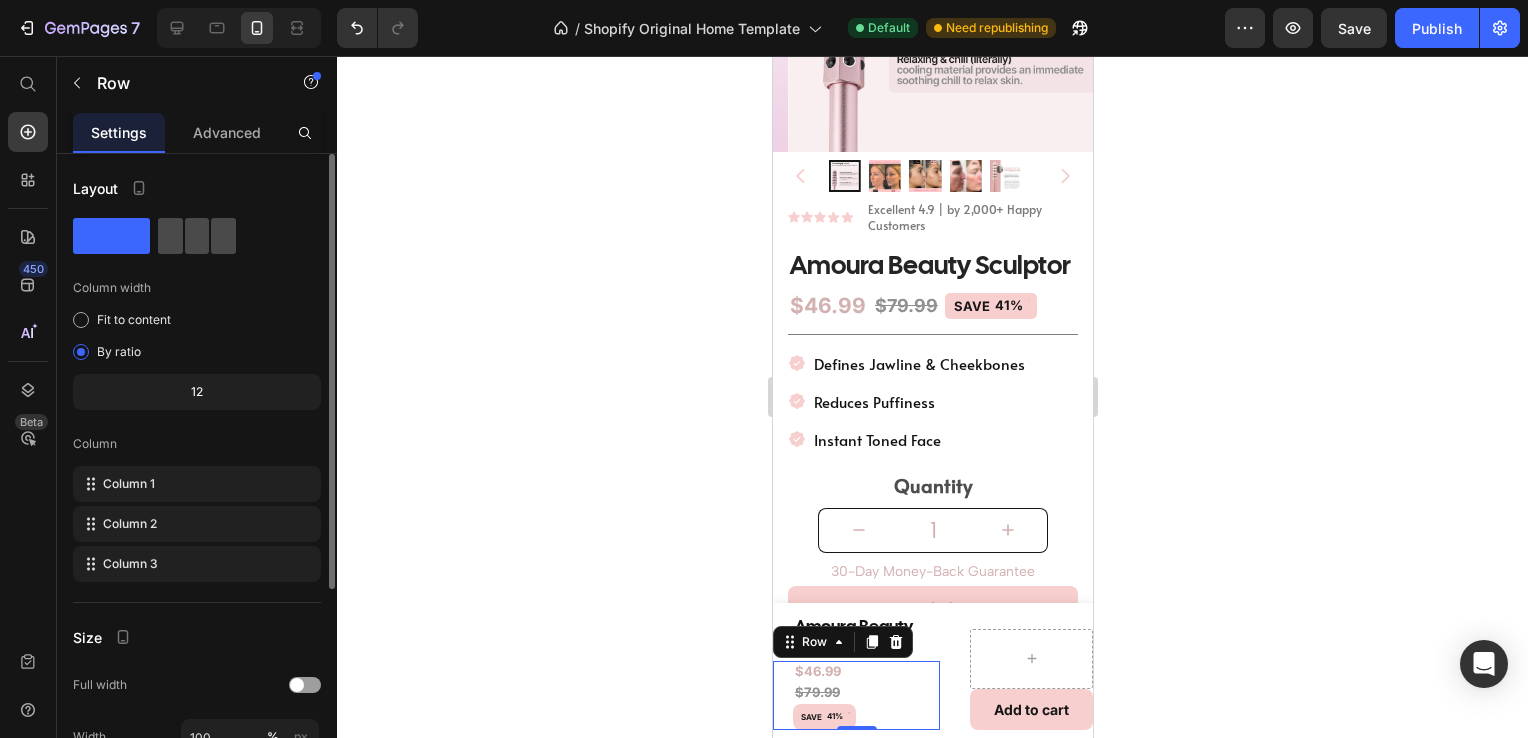 click 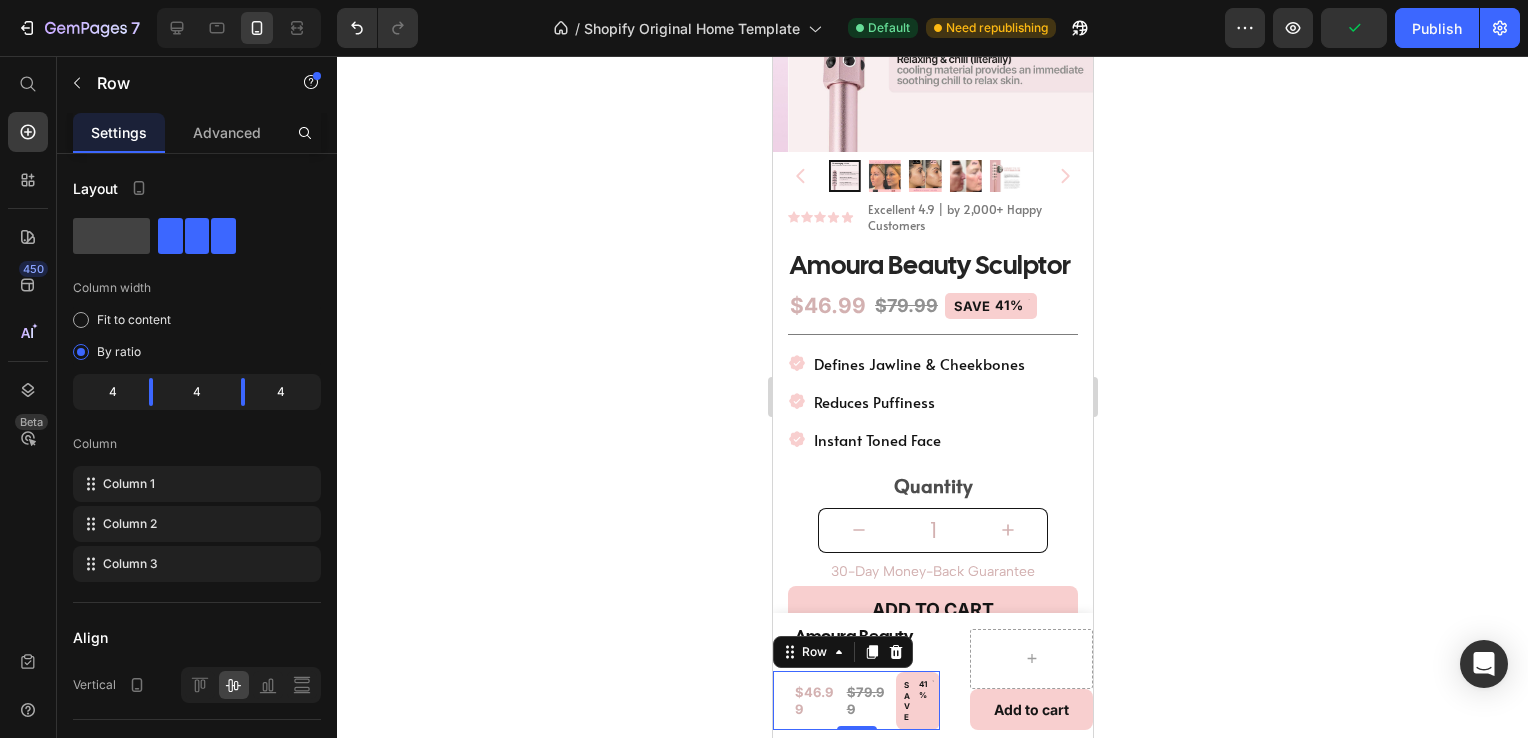 drag, startPoint x: 848, startPoint y: 729, endPoint x: 846, endPoint y: 702, distance: 27.073973 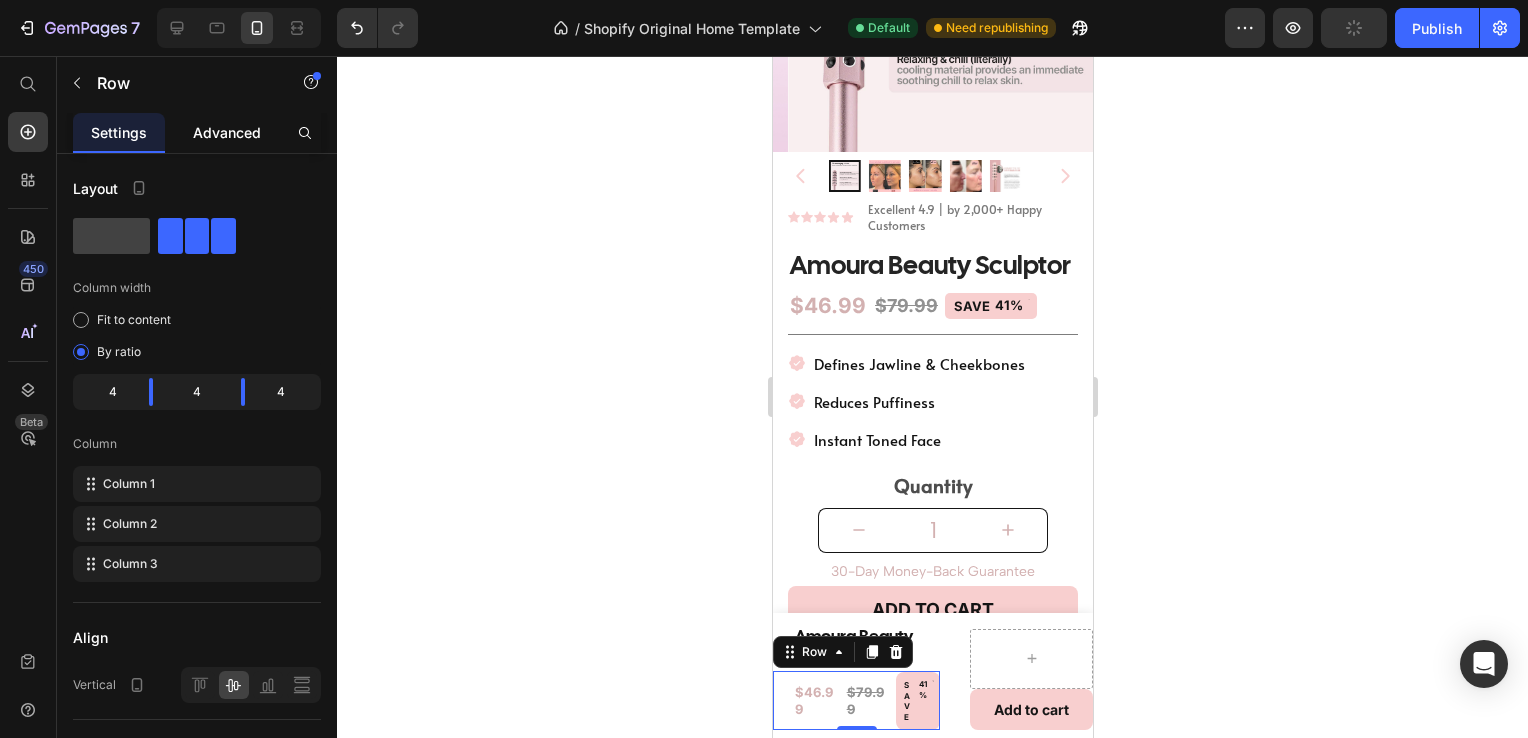 click on "Advanced" 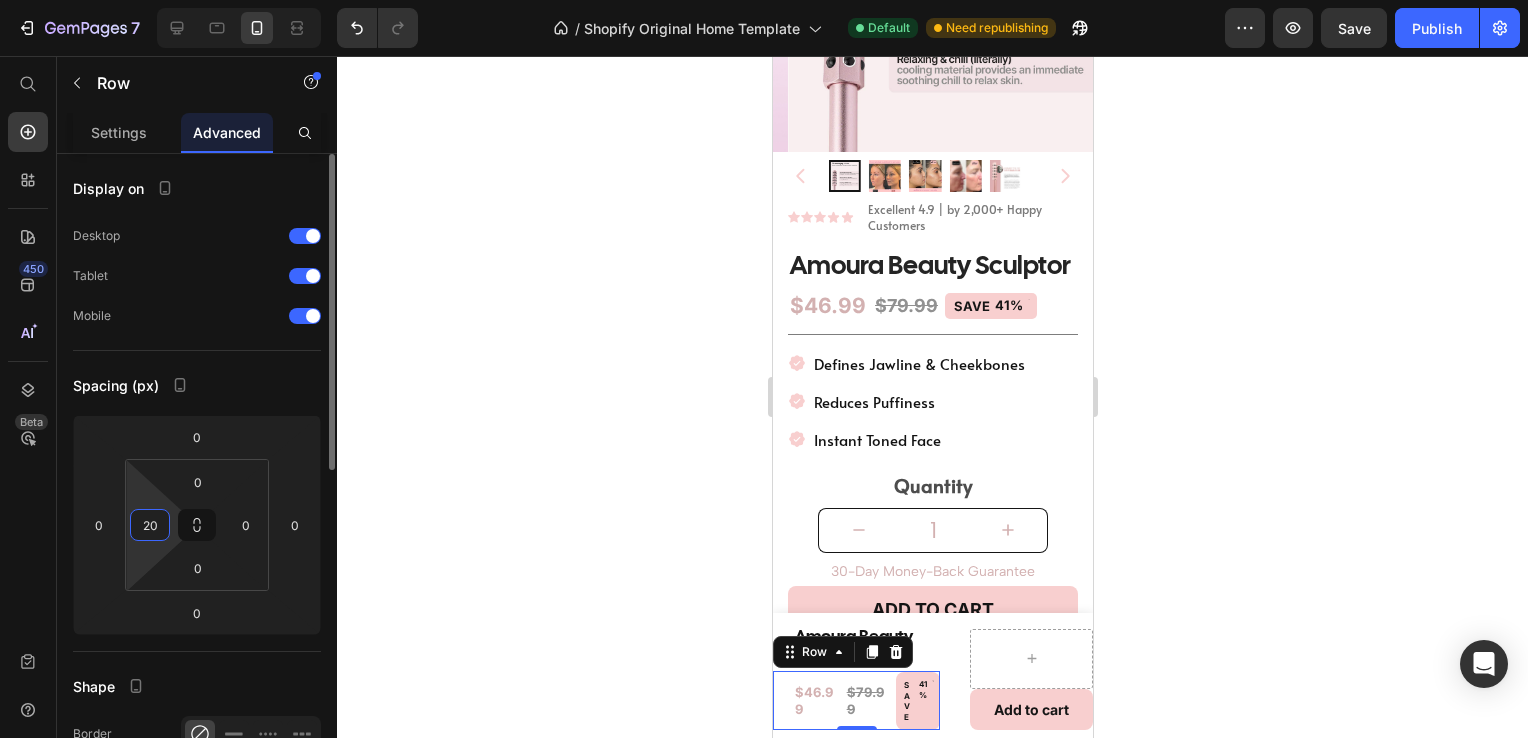 click on "20" at bounding box center [150, 525] 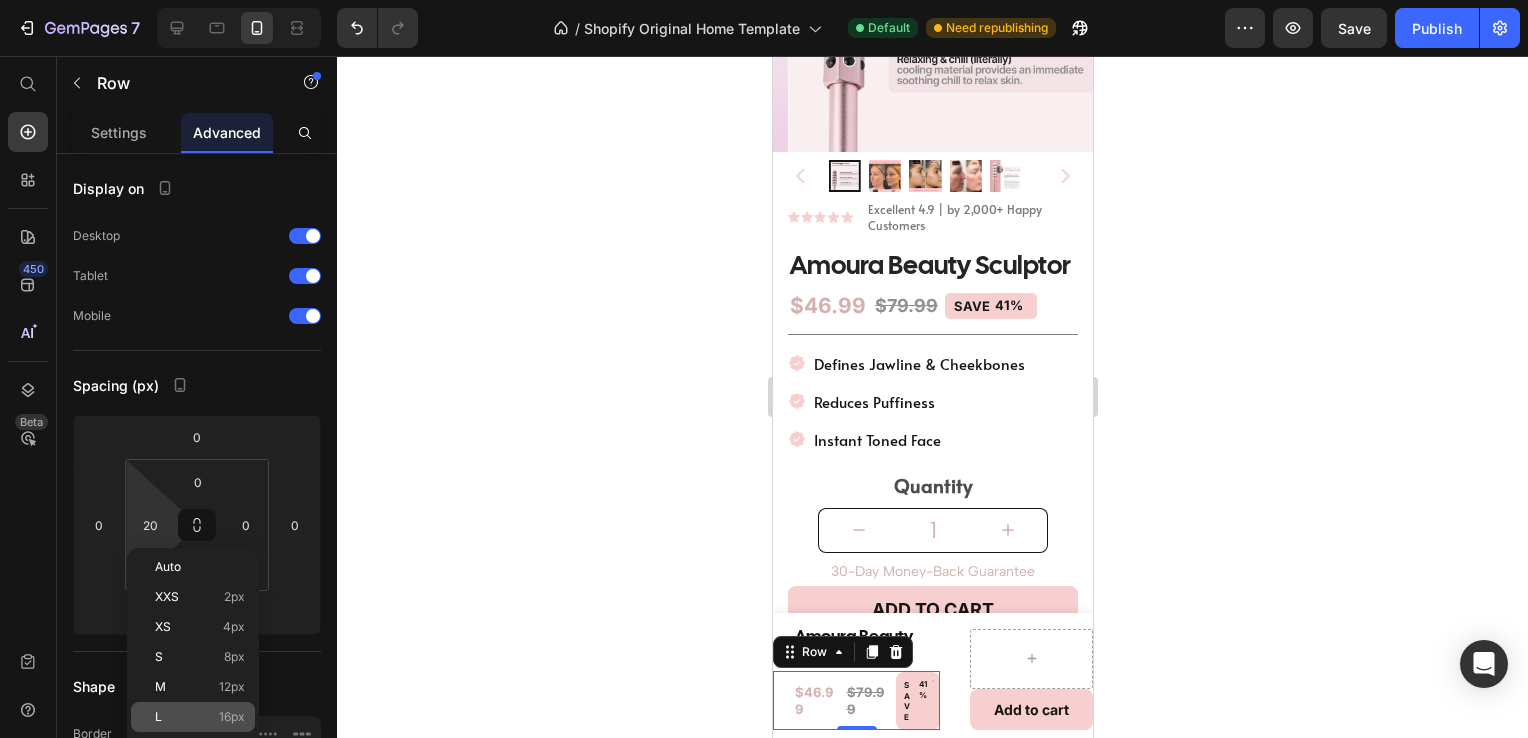 click on "L 16px" 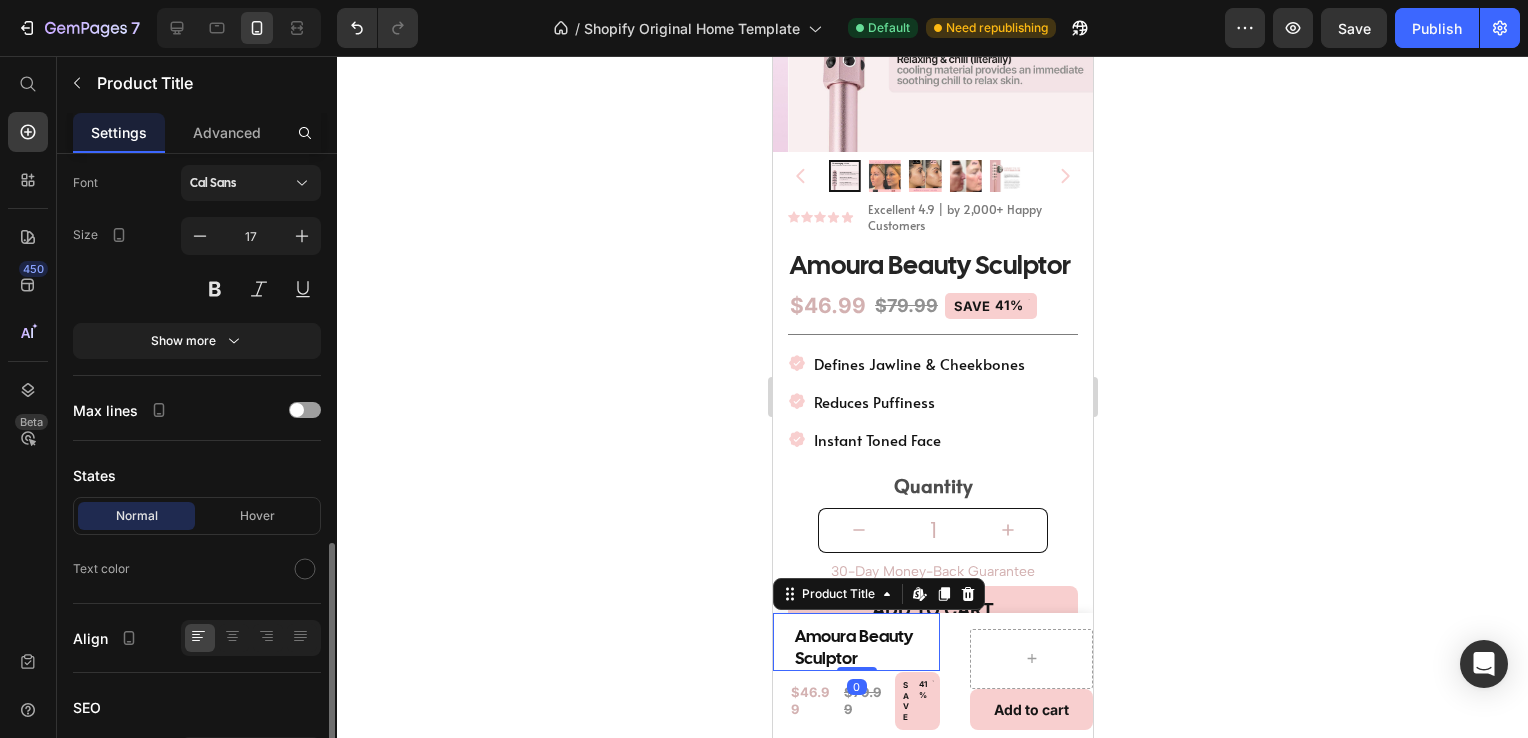 scroll, scrollTop: 454, scrollLeft: 0, axis: vertical 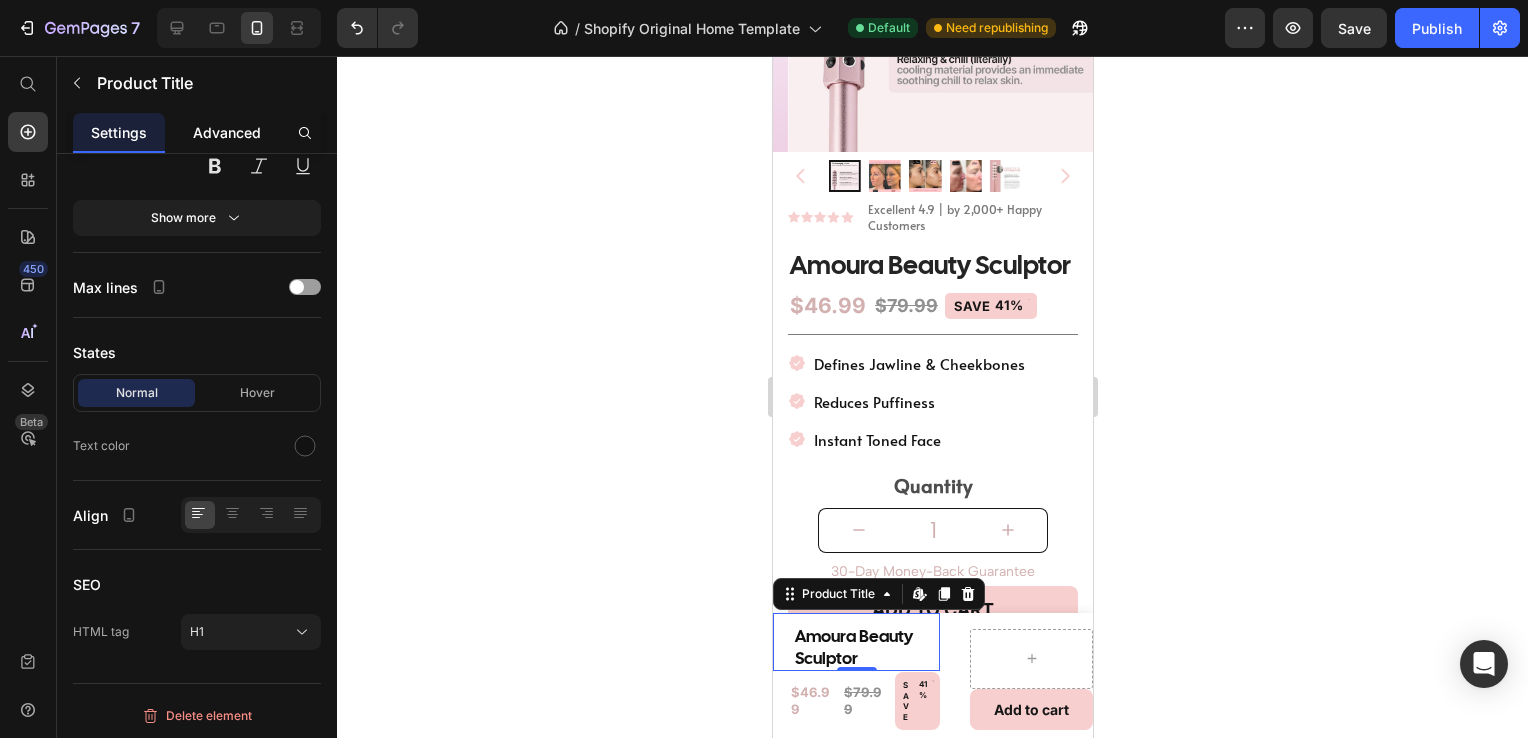 click on "Advanced" at bounding box center (227, 132) 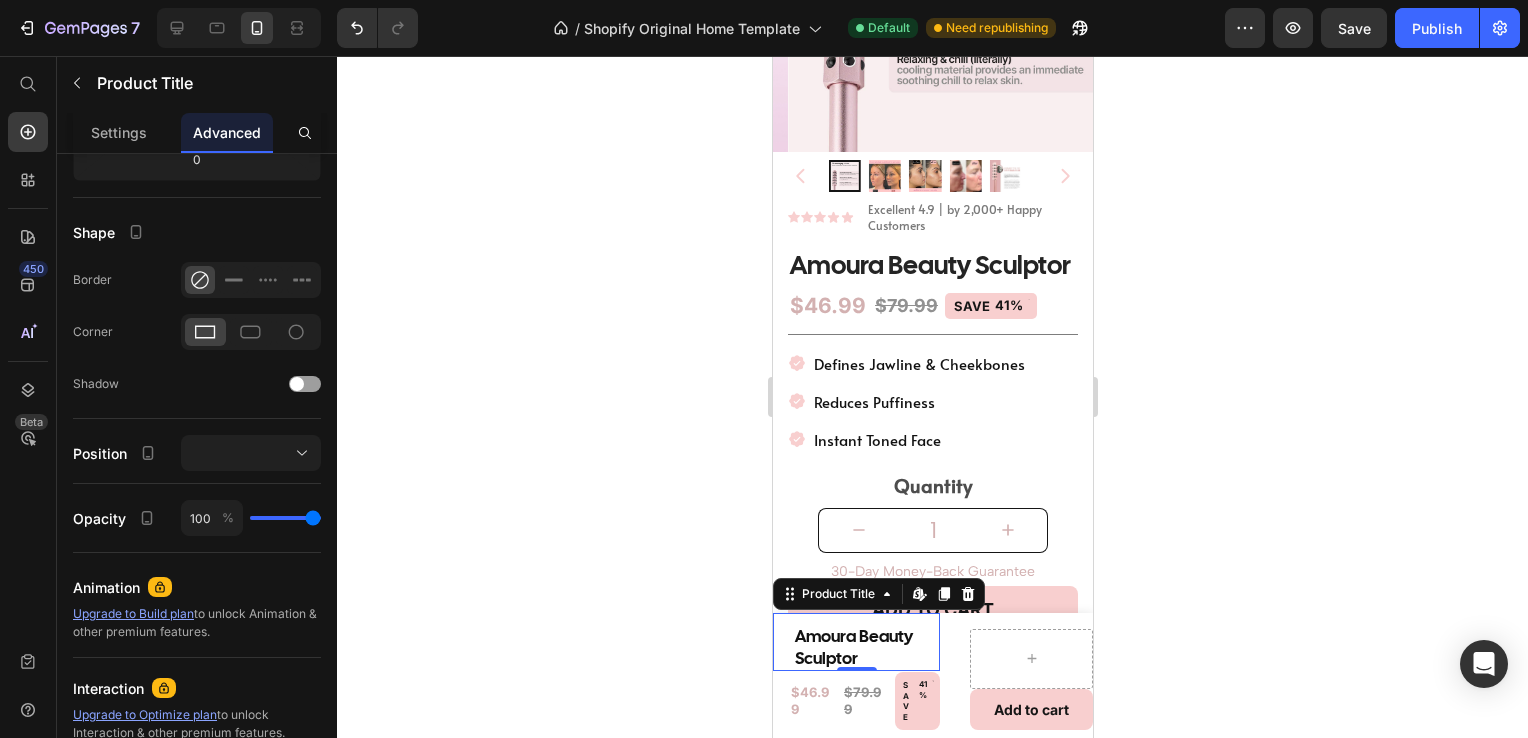 scroll, scrollTop: 0, scrollLeft: 0, axis: both 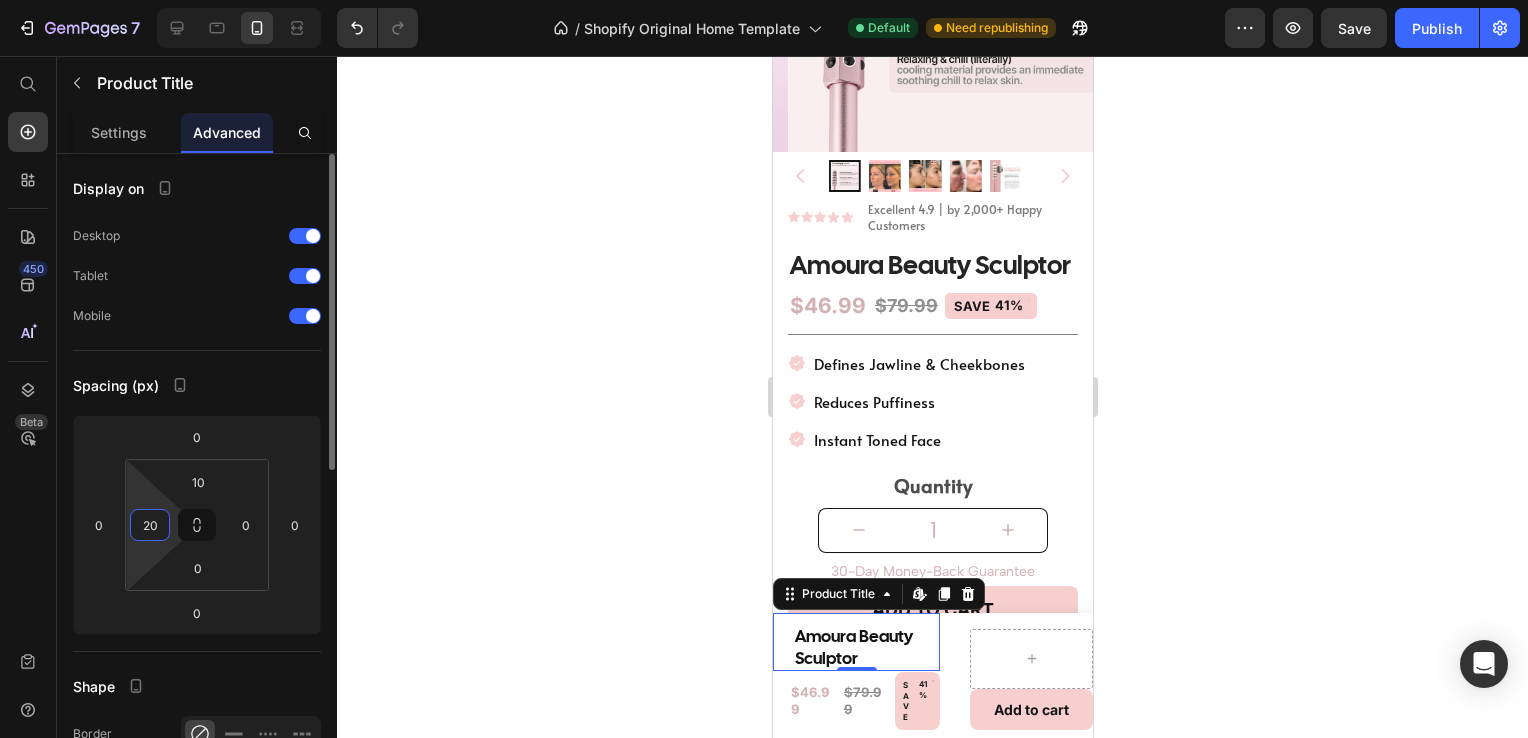 click on "7   /  Shopify Original Home Template Default Need republishing Preview  Save   Publish  450 Beta Start with Sections Elements Hero Section Product Detail Brands Trusted Badges Guarantee Product Breakdown How to use Testimonials Compare Bundle FAQs Social Proof Brand Story Product List Collection Blog List Contact Sticky Add to Cart Custom Footer Browse Library 450 Layout
Row
Row
Row
Row Text
Heading
Text Block Button
Button
Button
Sticky Back to top Media
Image" at bounding box center (764, 0) 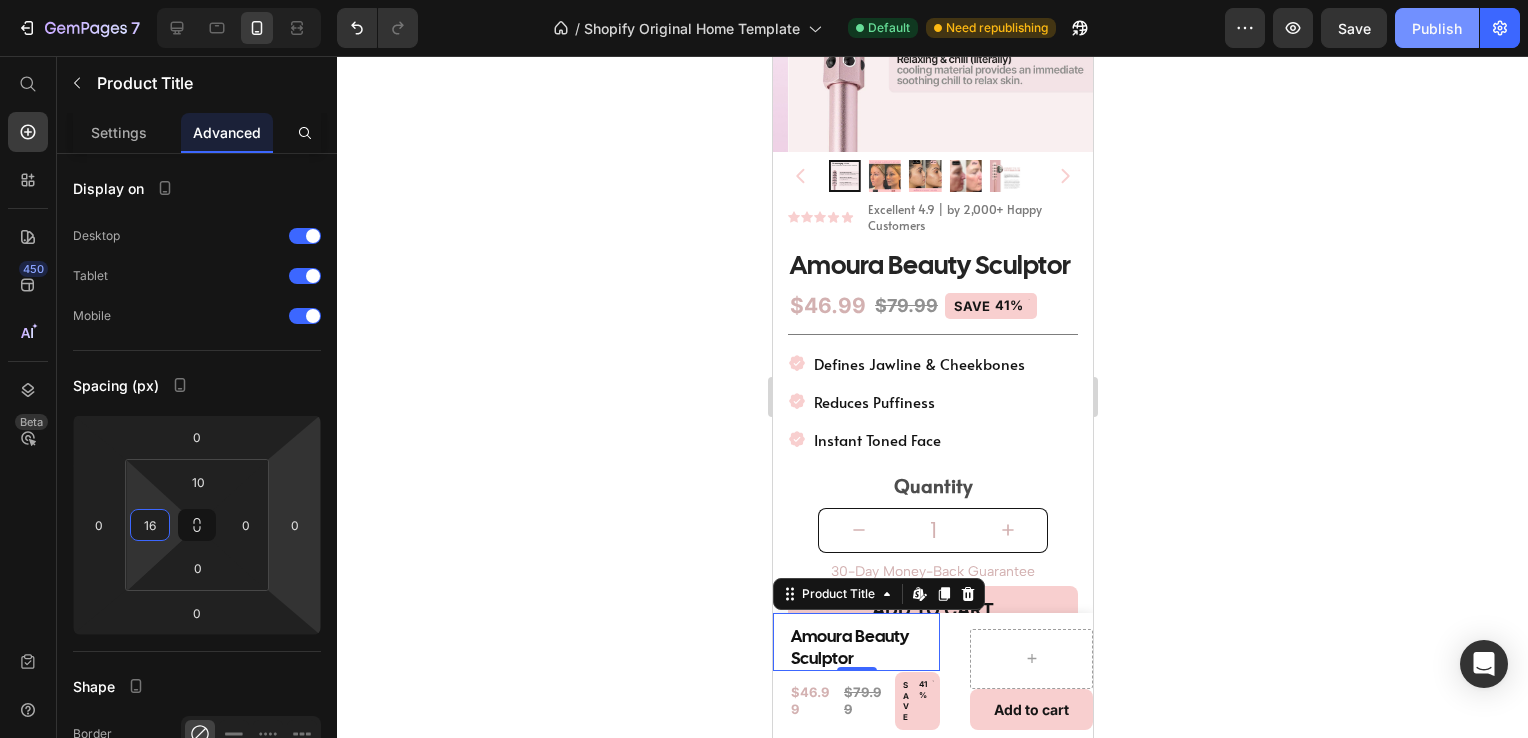 type on "16" 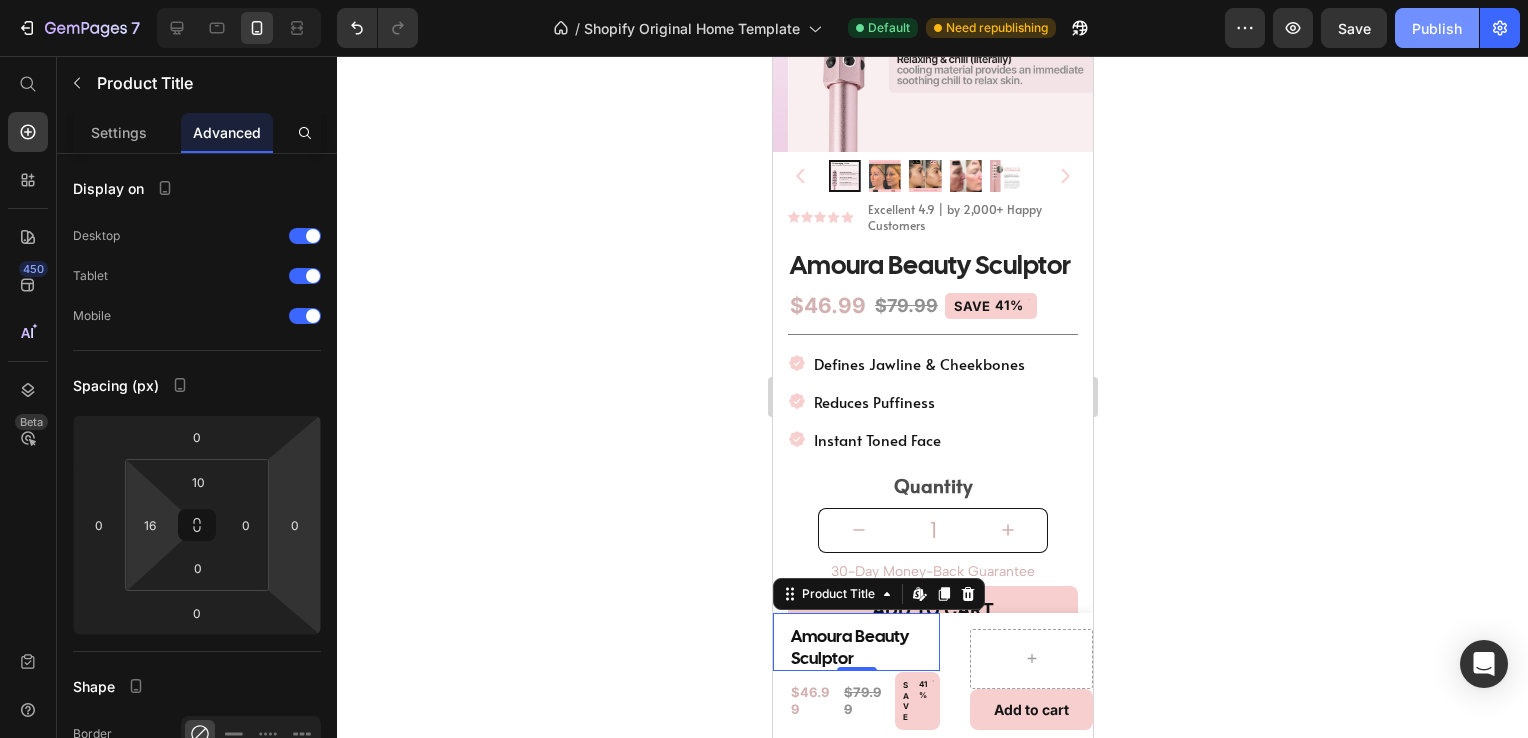 click on "Publish" 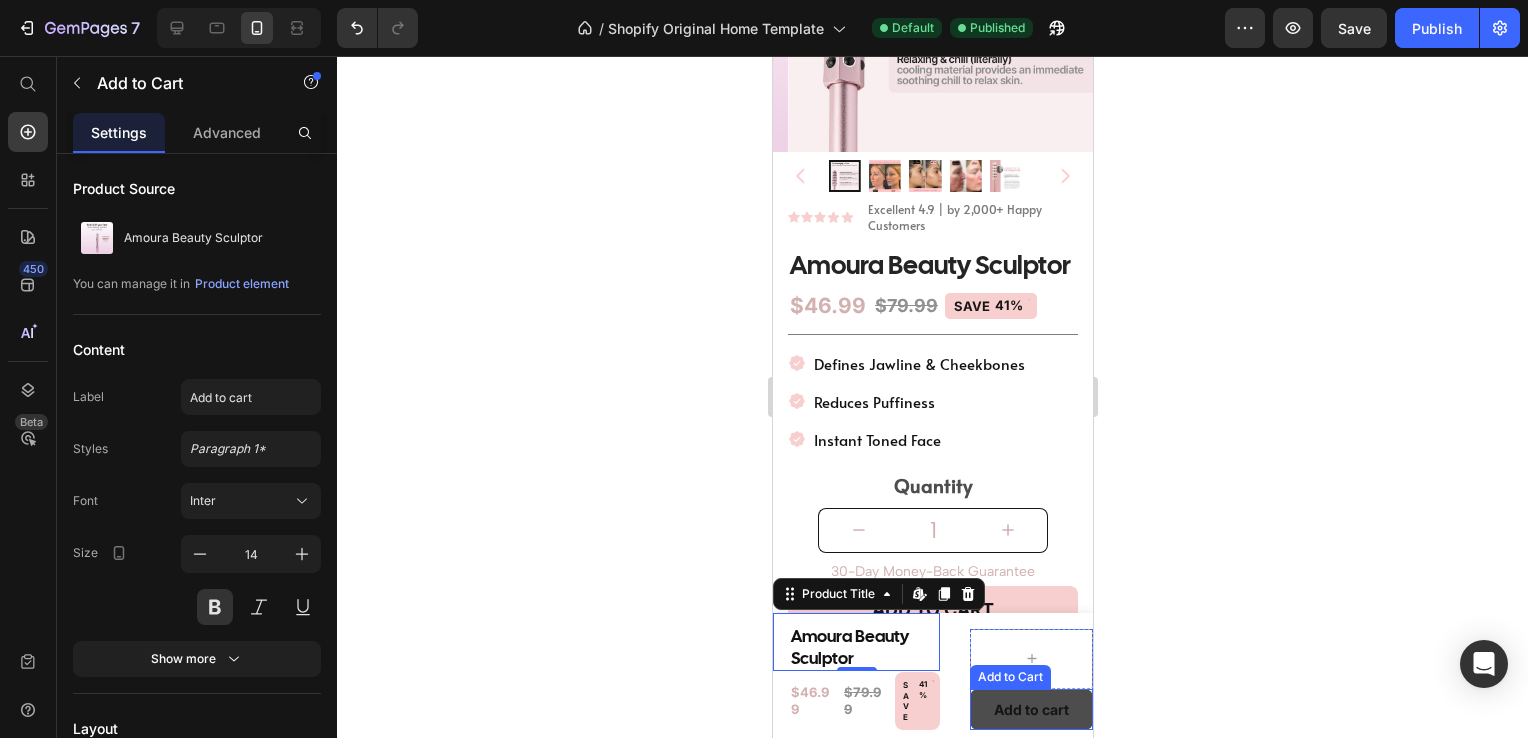 click on "Add to cart" at bounding box center [1030, 709] 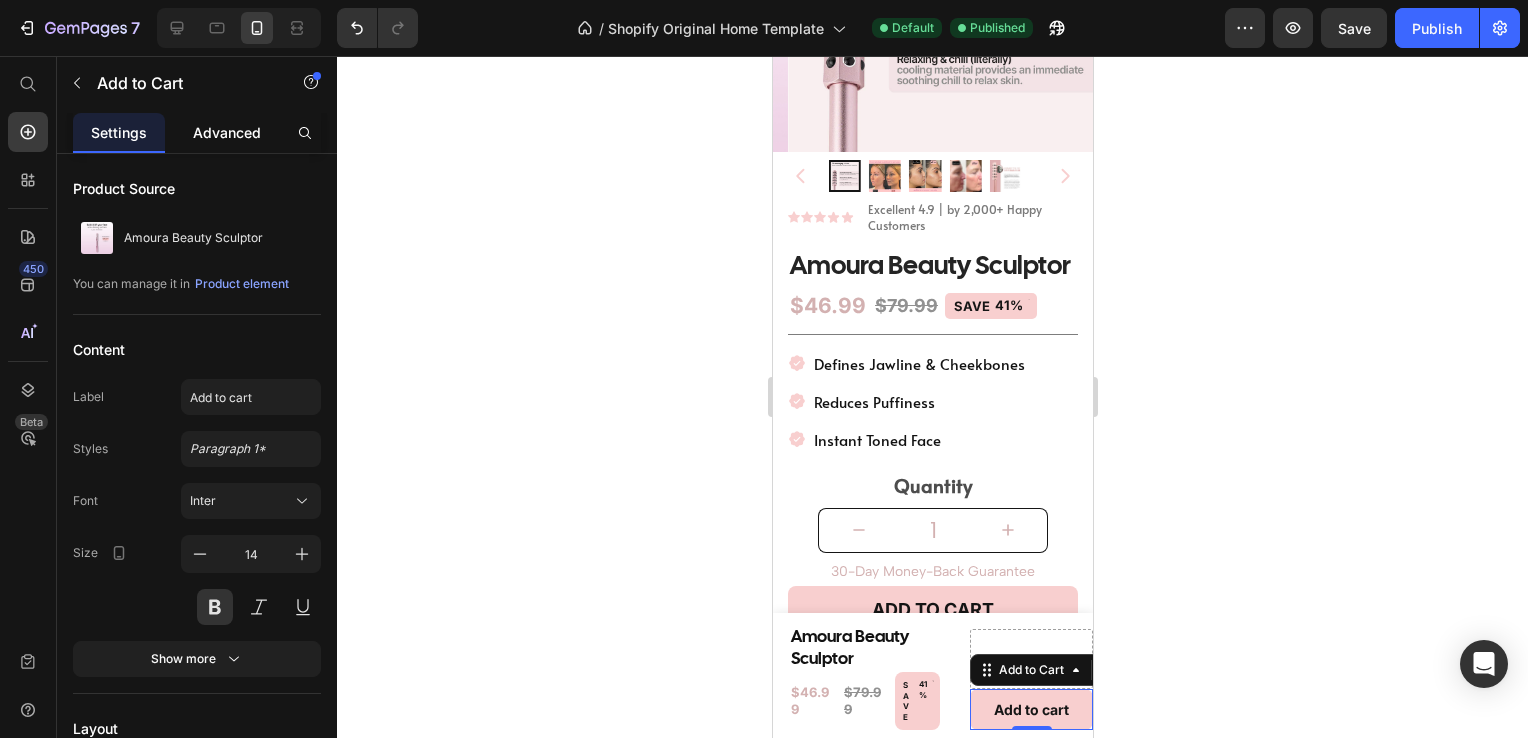 click on "Advanced" at bounding box center (227, 132) 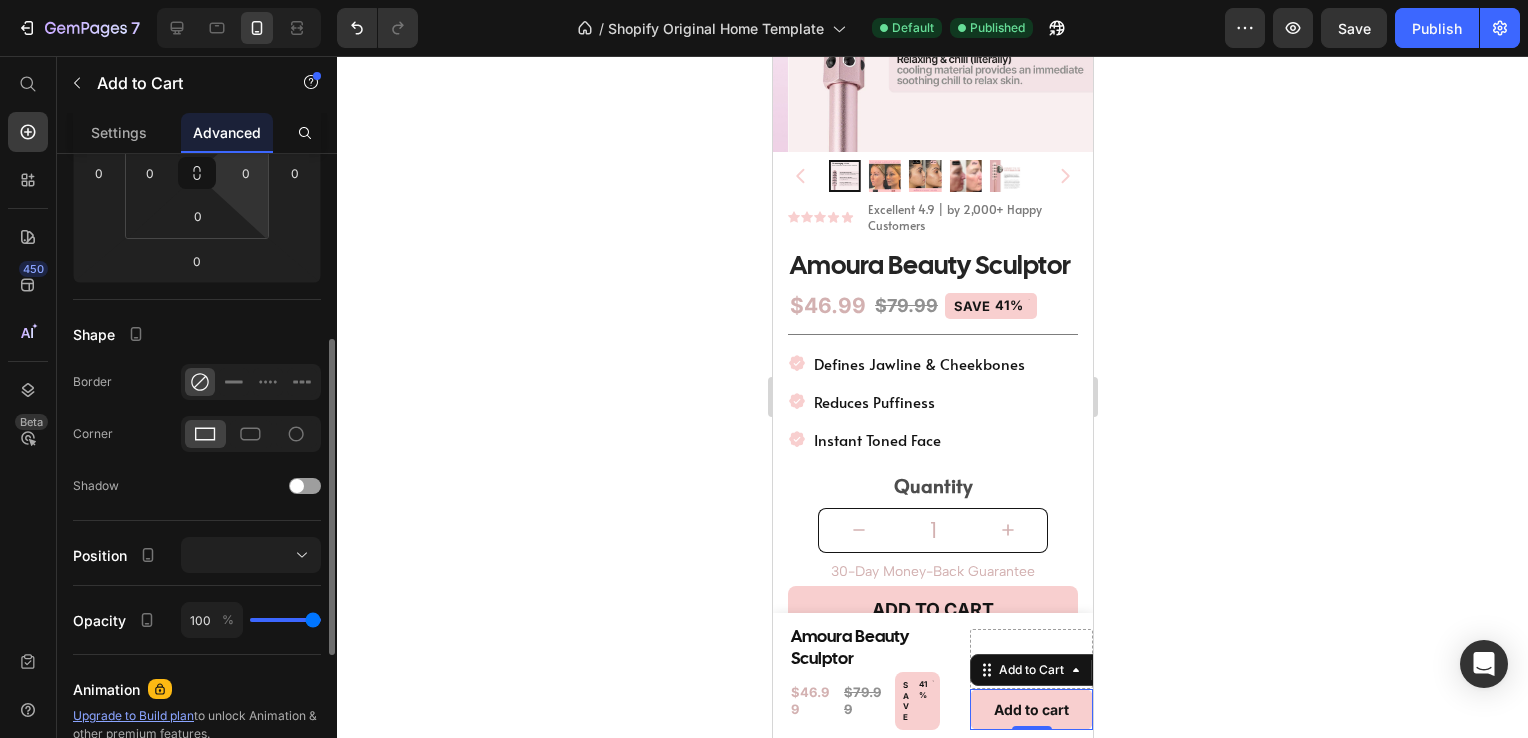 scroll, scrollTop: 380, scrollLeft: 0, axis: vertical 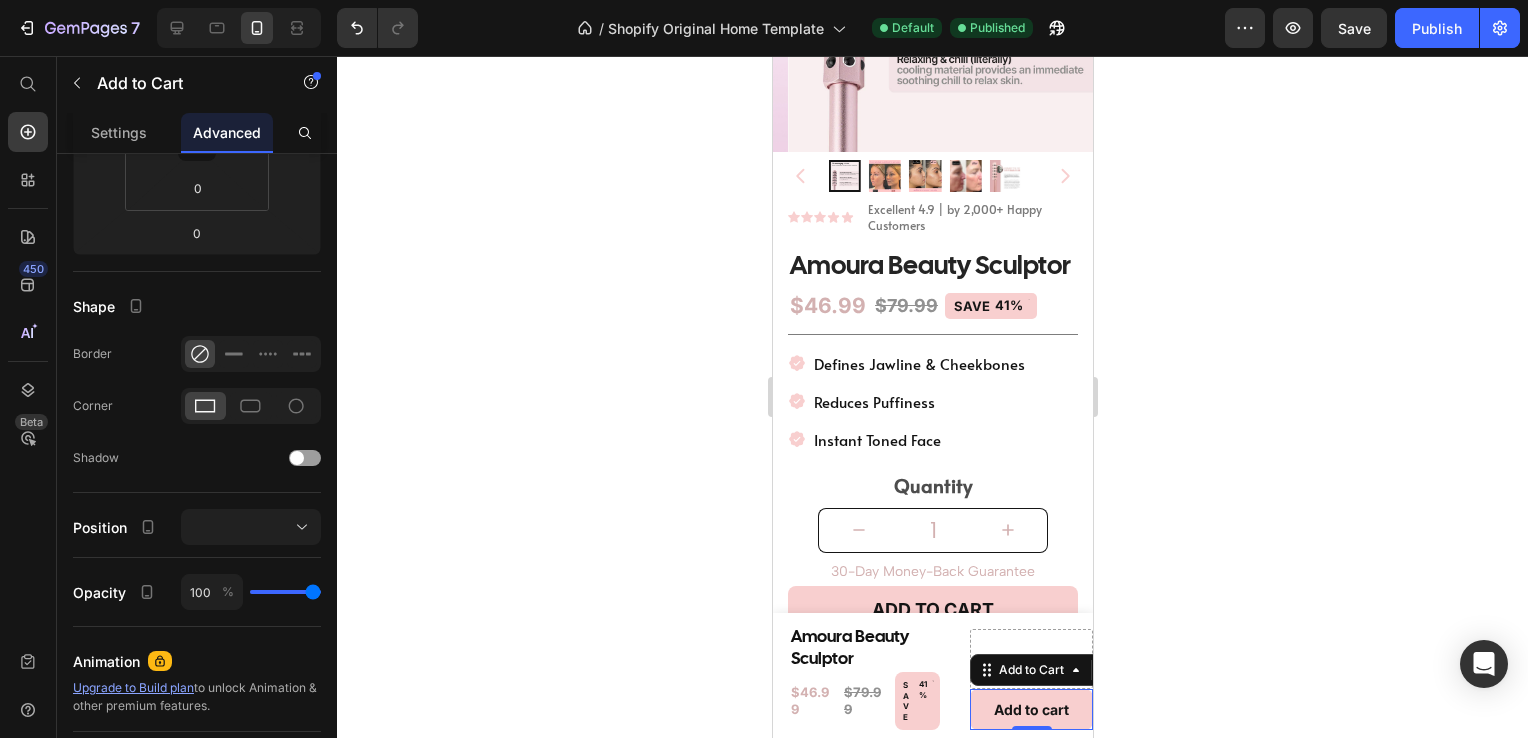 click 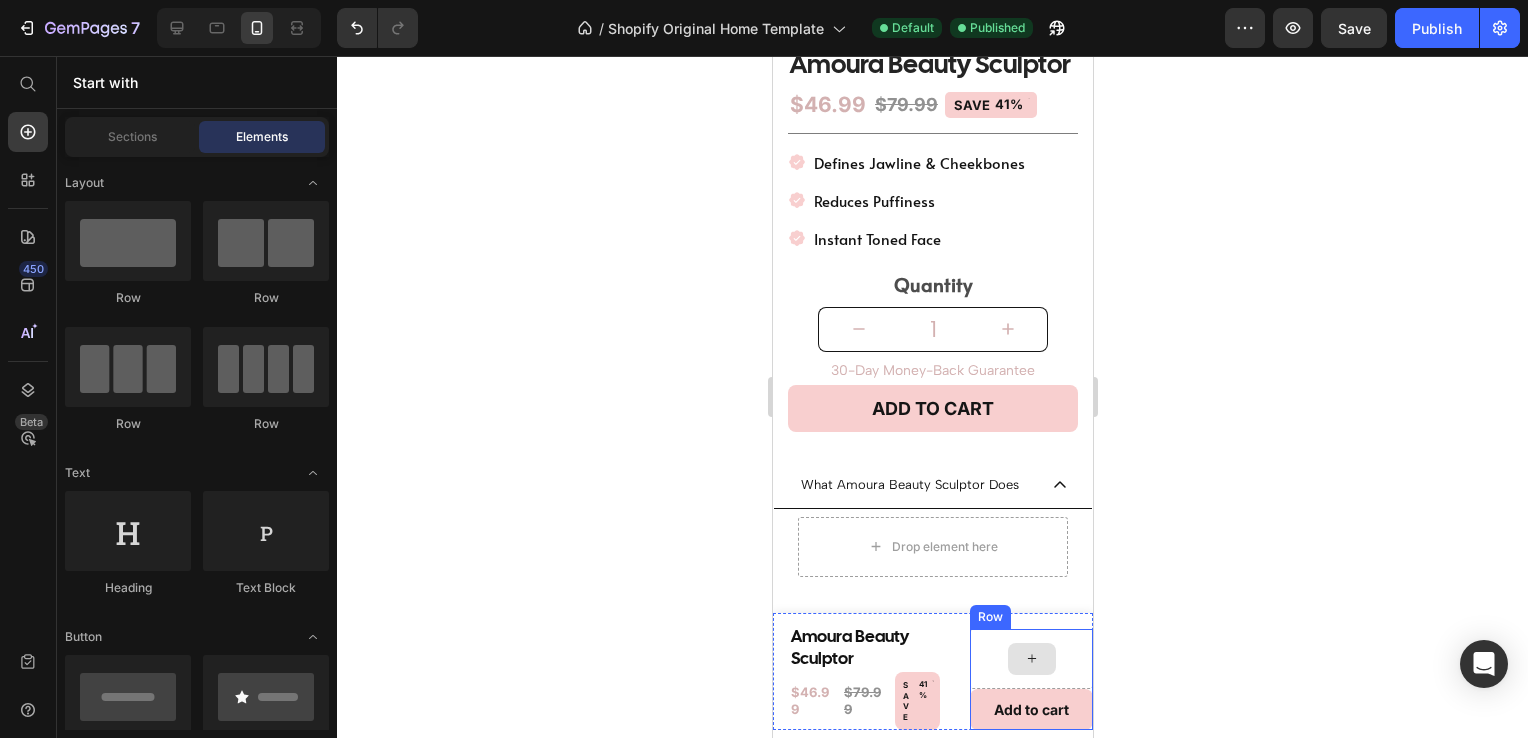 scroll, scrollTop: 518, scrollLeft: 0, axis: vertical 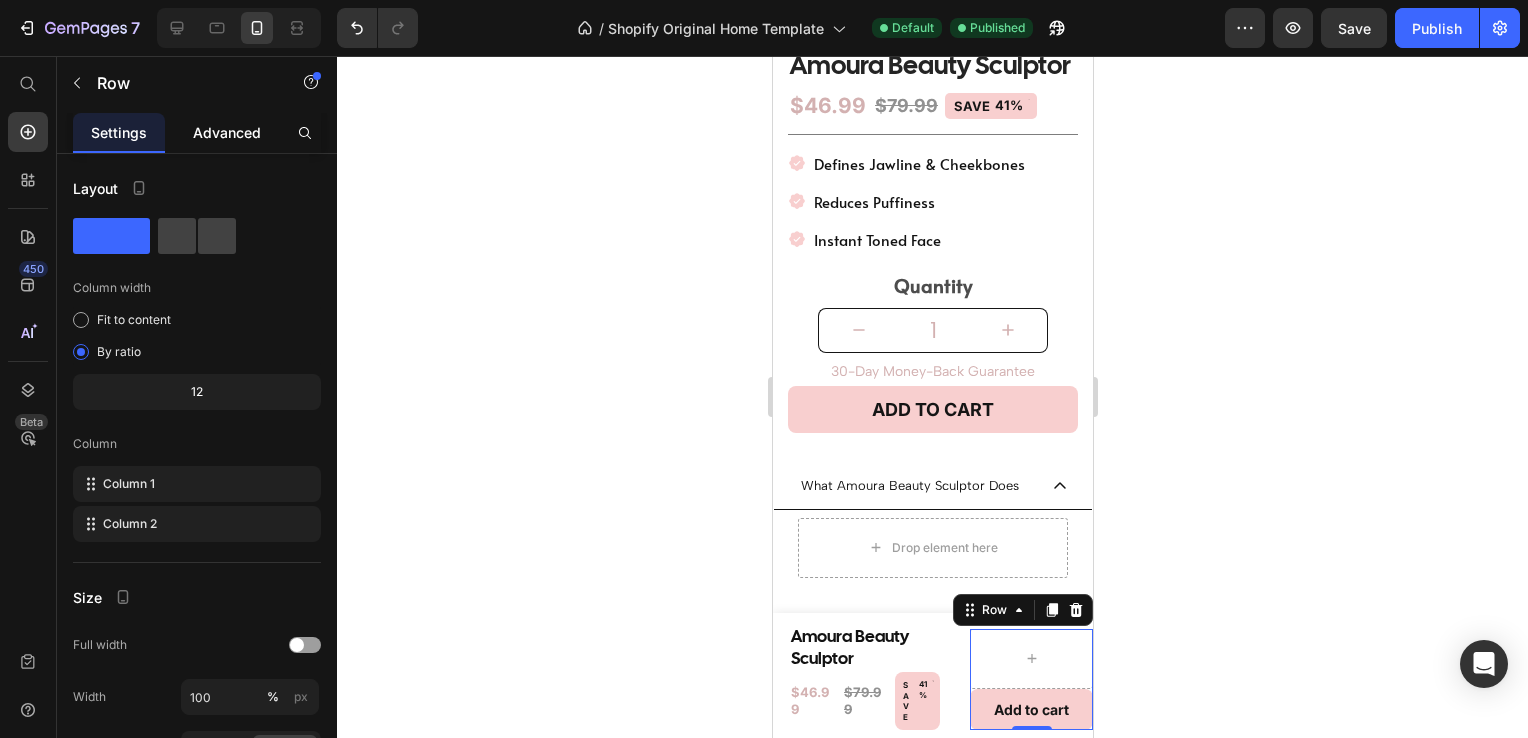 click on "Advanced" 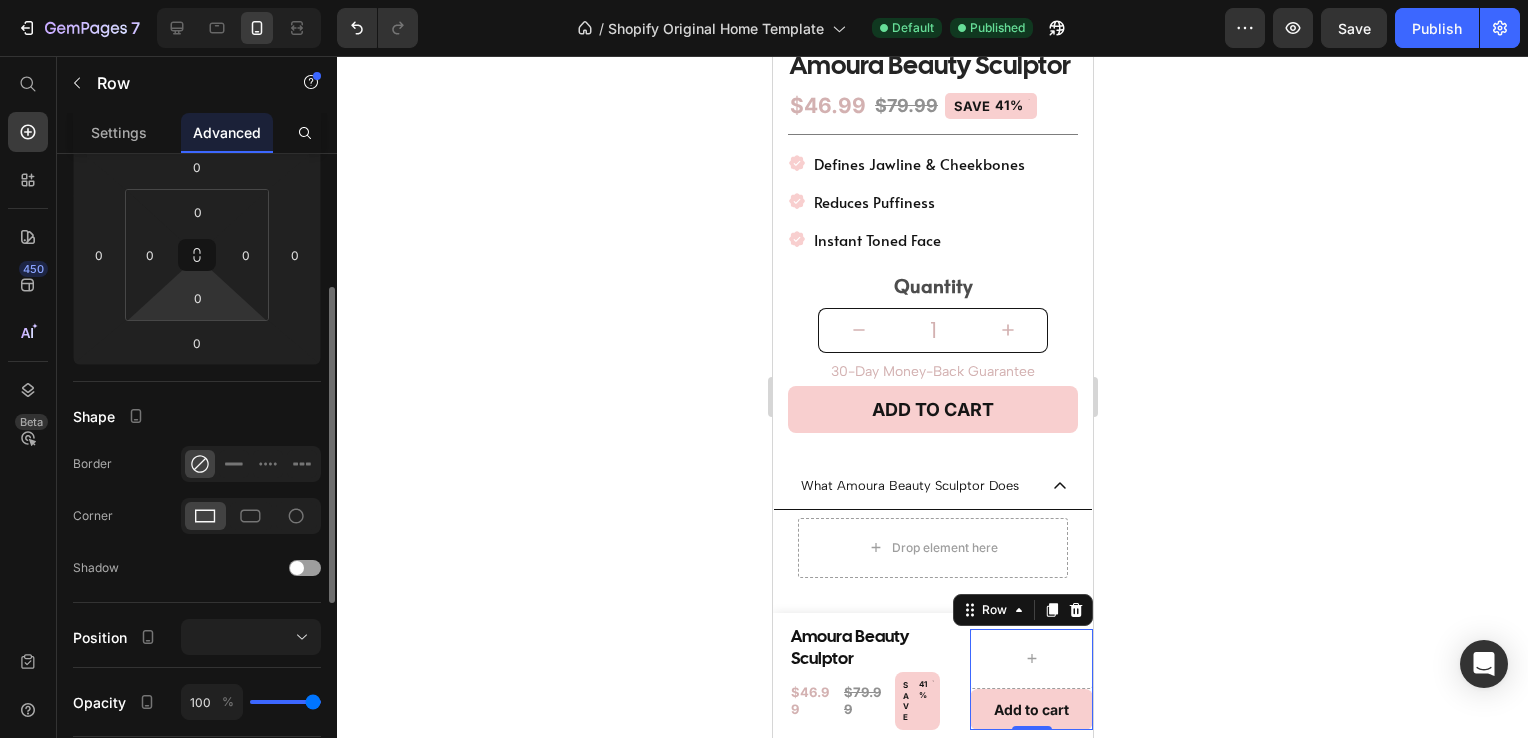 scroll, scrollTop: 271, scrollLeft: 0, axis: vertical 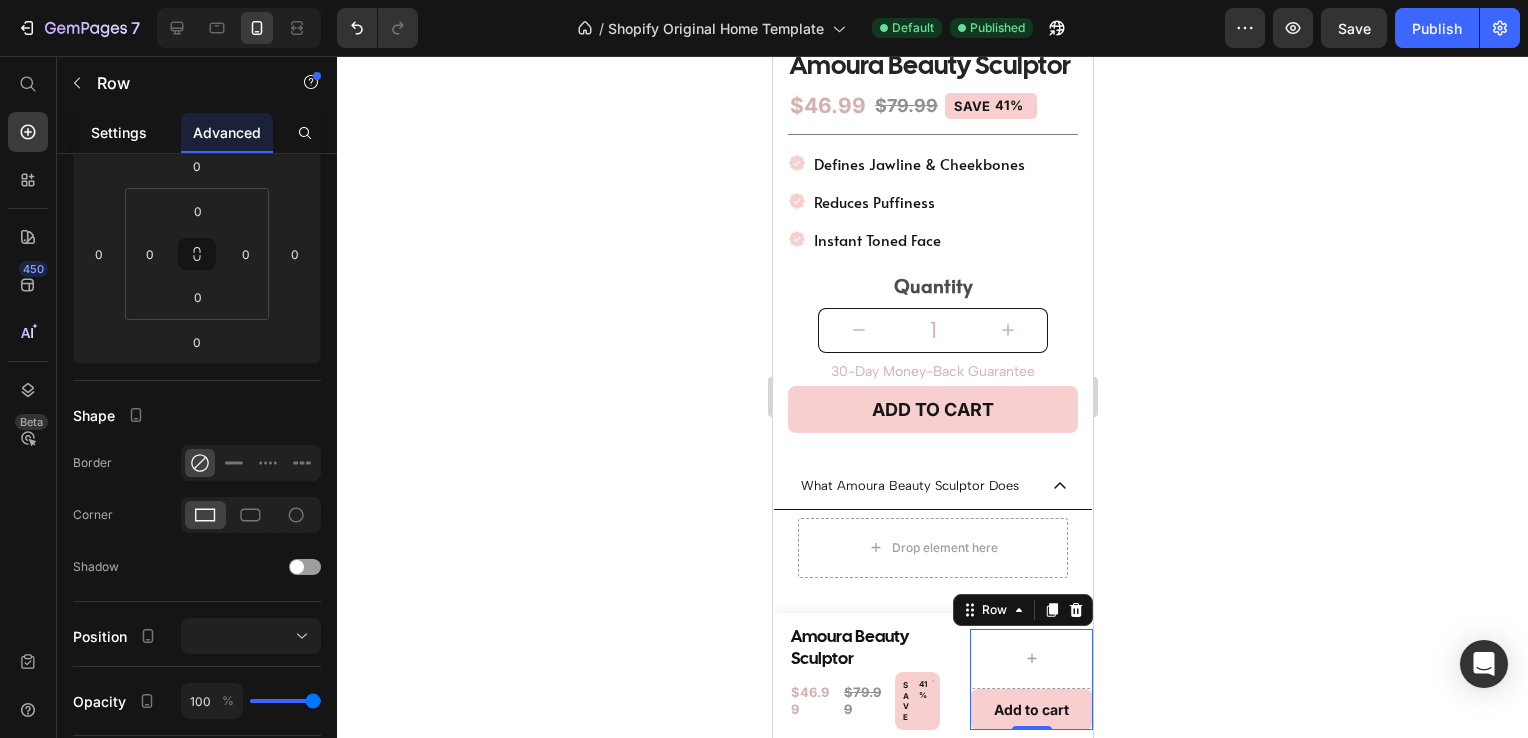click on "Settings" 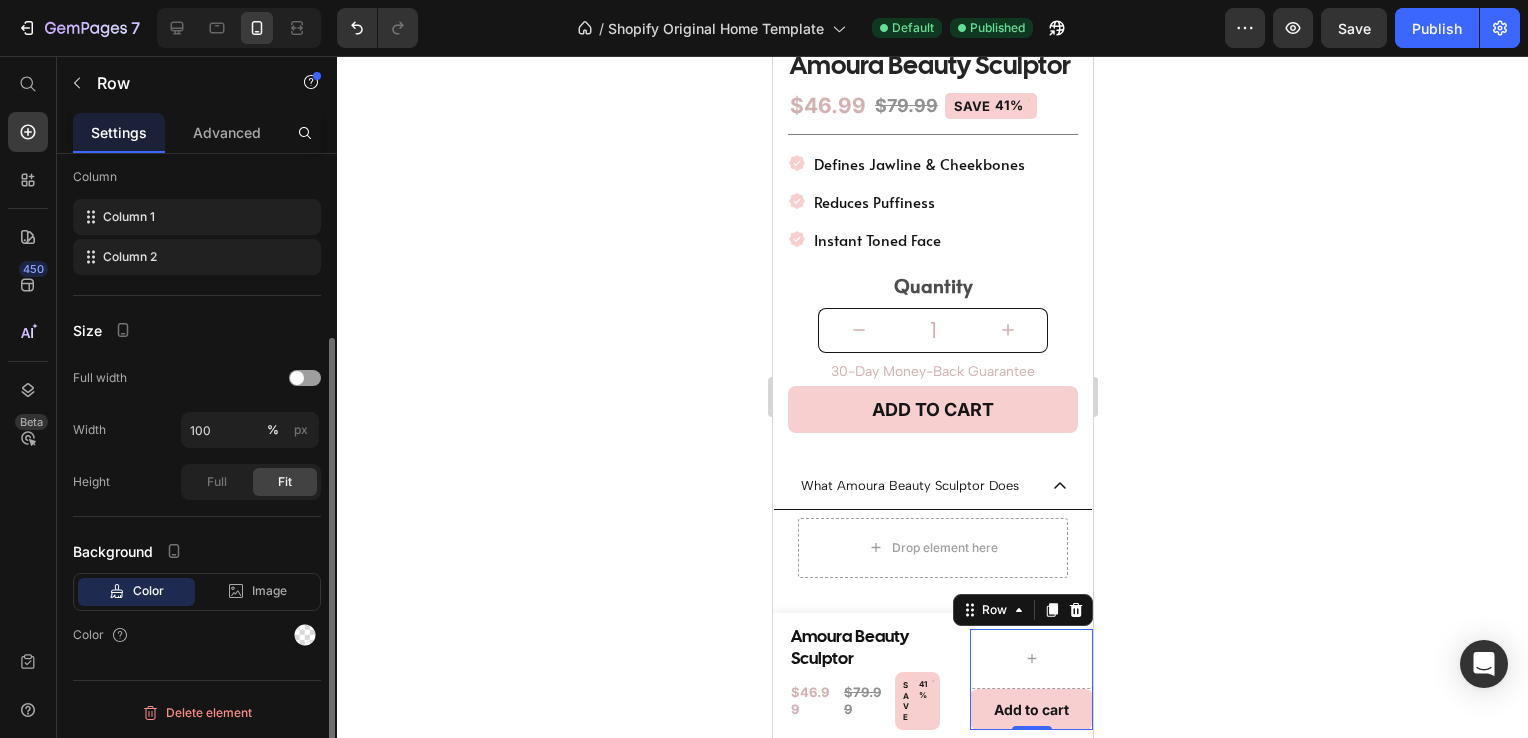 scroll, scrollTop: 0, scrollLeft: 0, axis: both 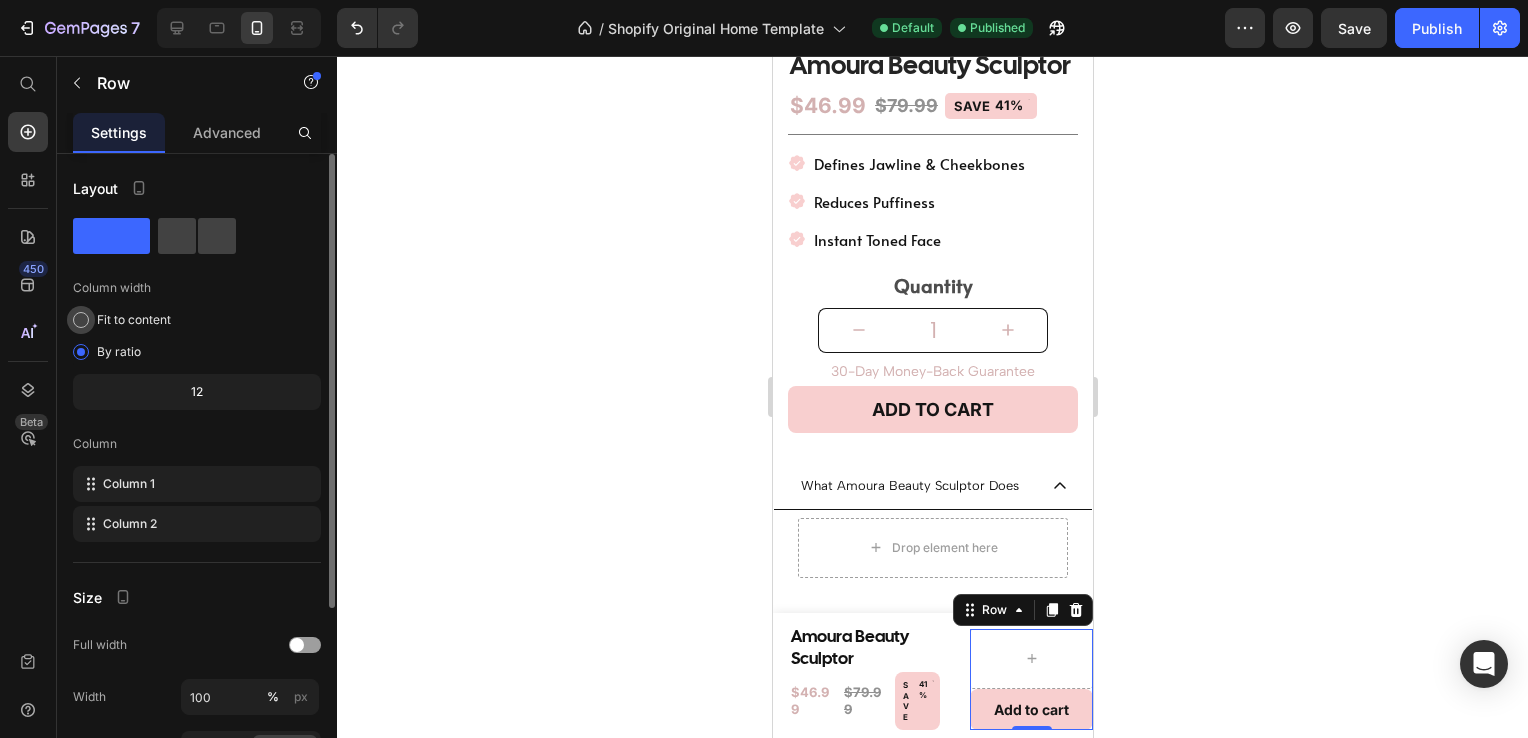 click on "Fit to content" 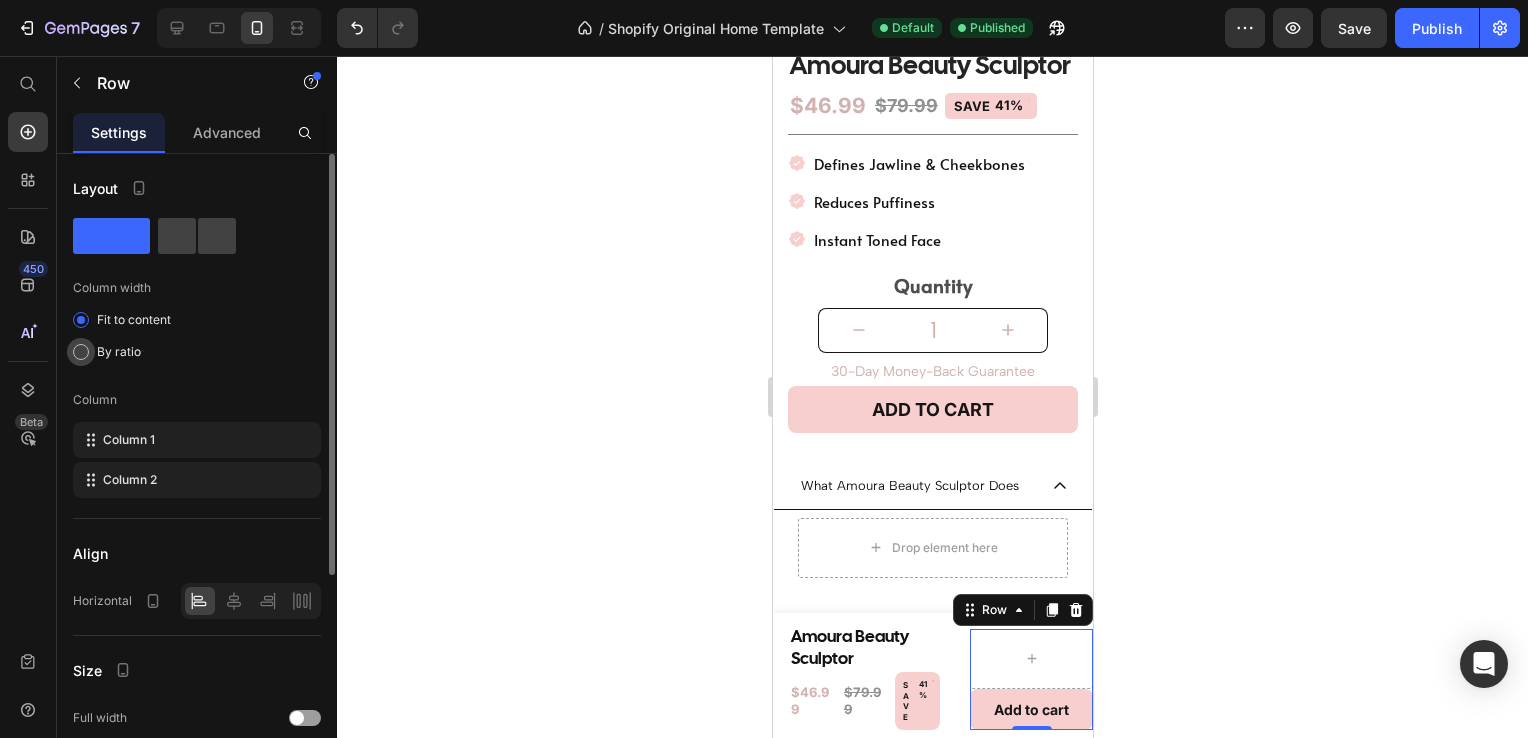 click on "By ratio" 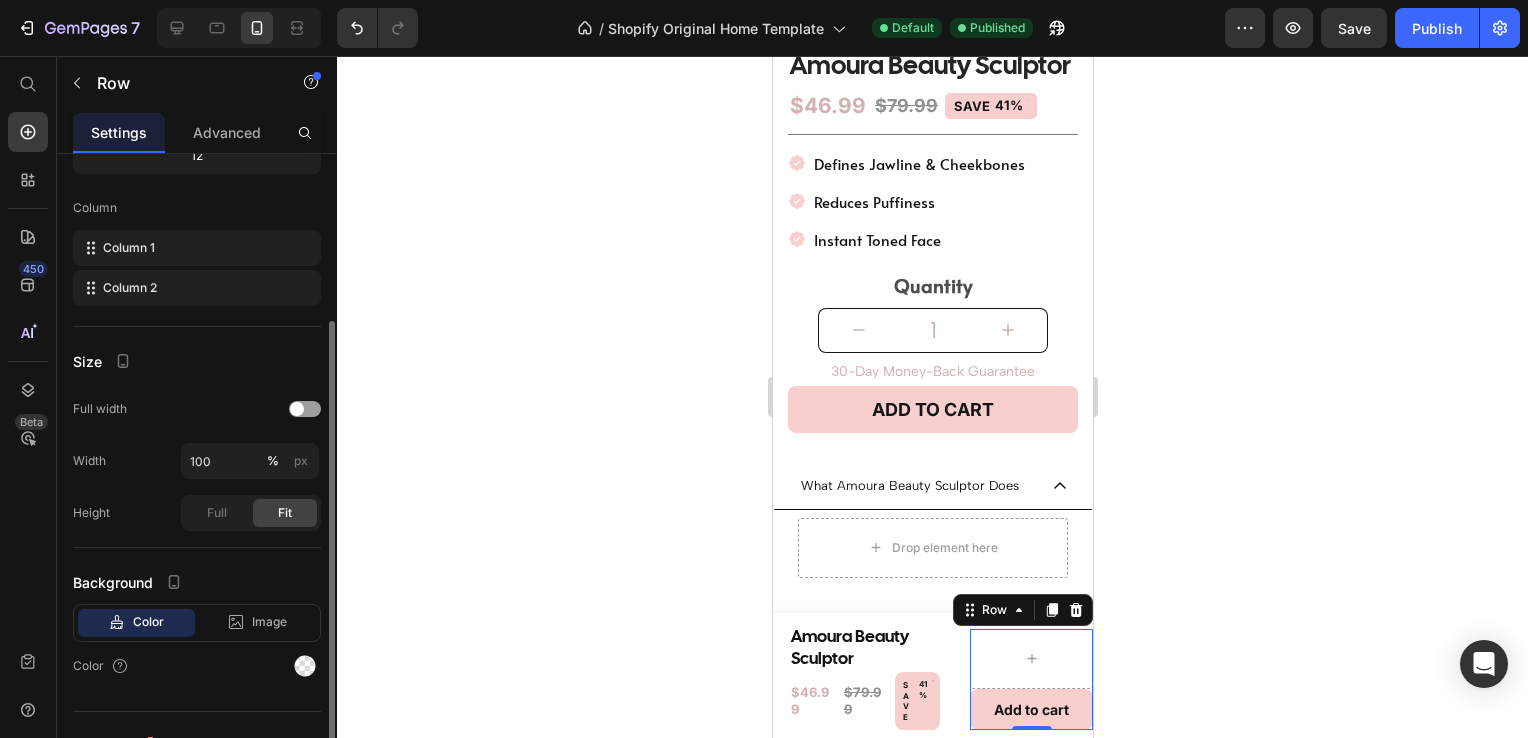 scroll, scrollTop: 264, scrollLeft: 0, axis: vertical 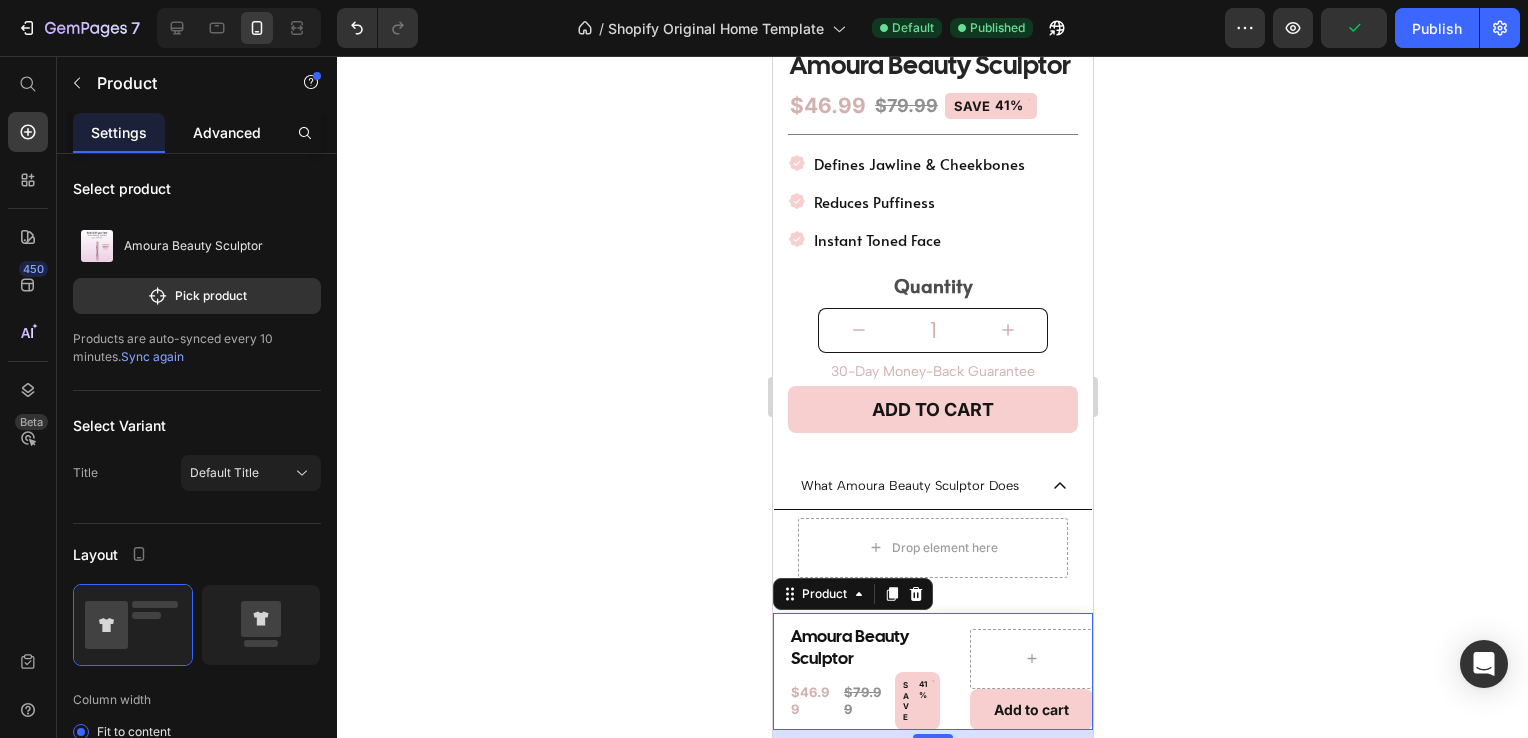 click on "Advanced" at bounding box center (227, 132) 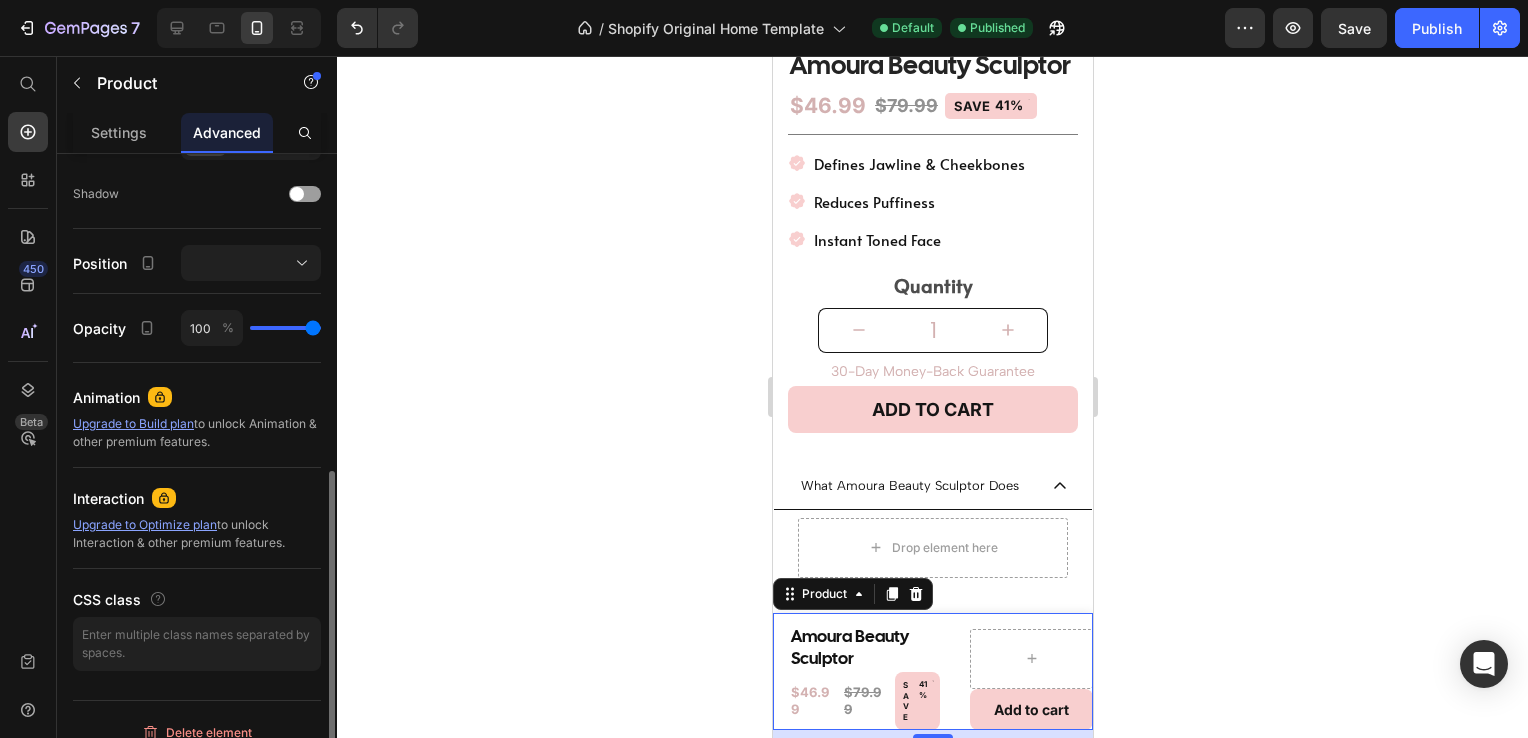 scroll, scrollTop: 644, scrollLeft: 0, axis: vertical 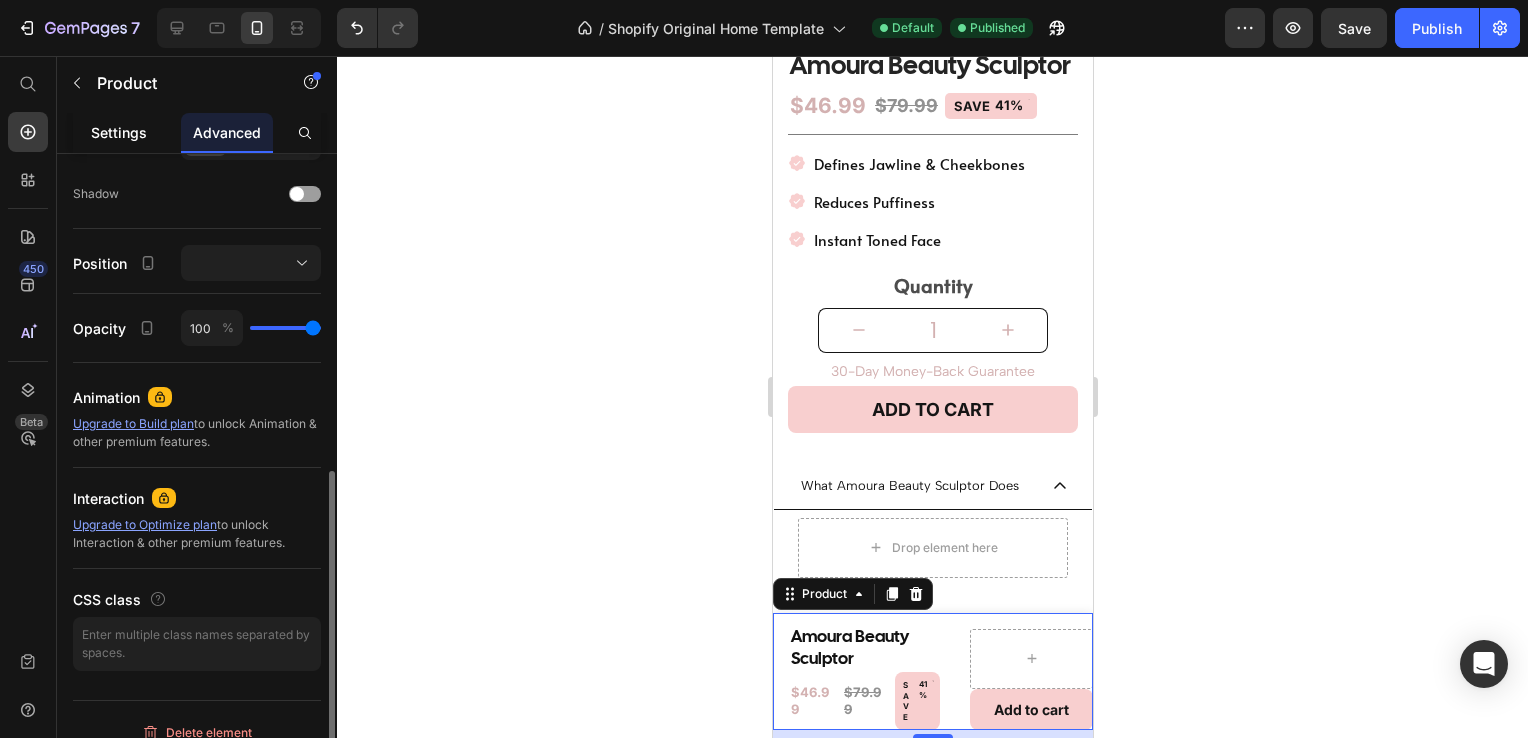 click on "Settings" 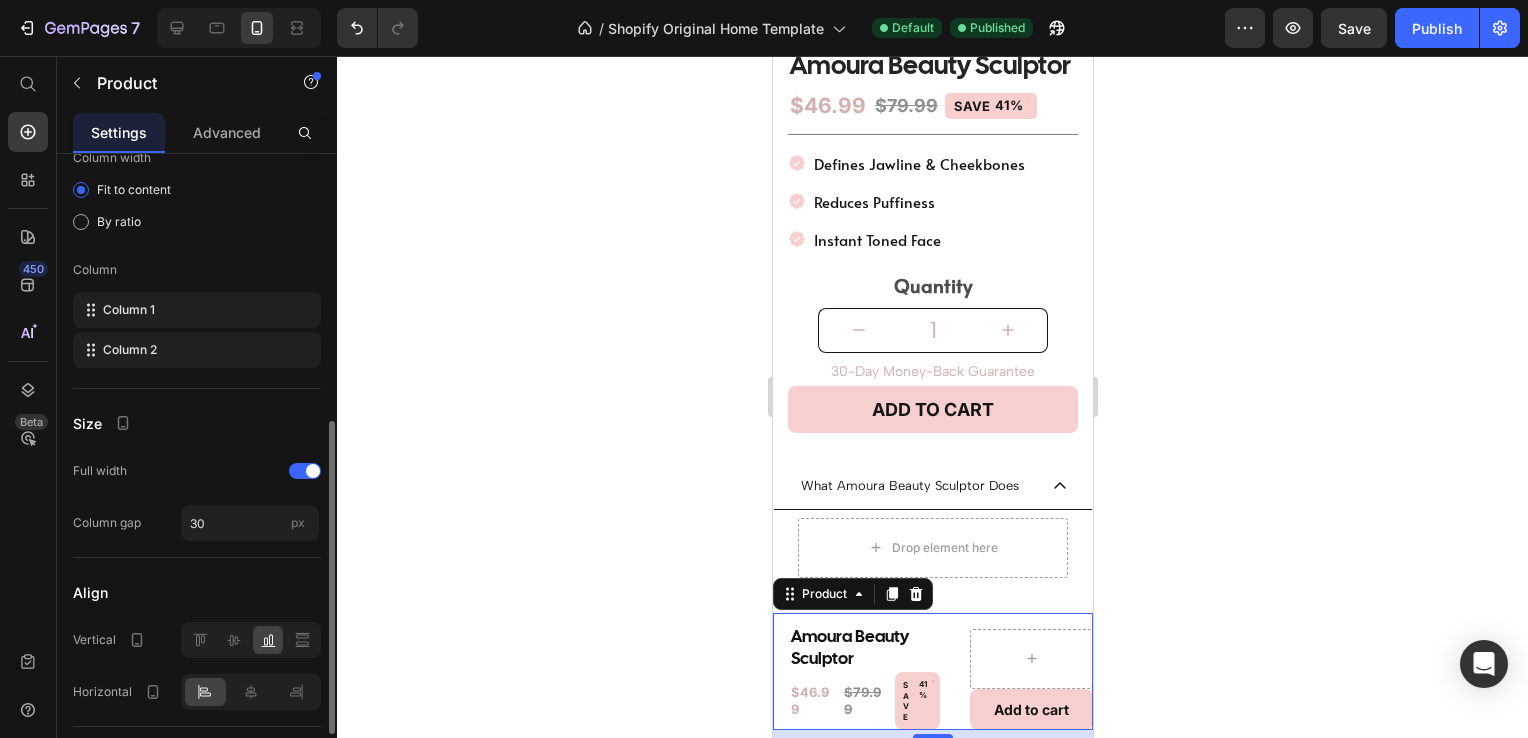 scroll, scrollTop: 543, scrollLeft: 0, axis: vertical 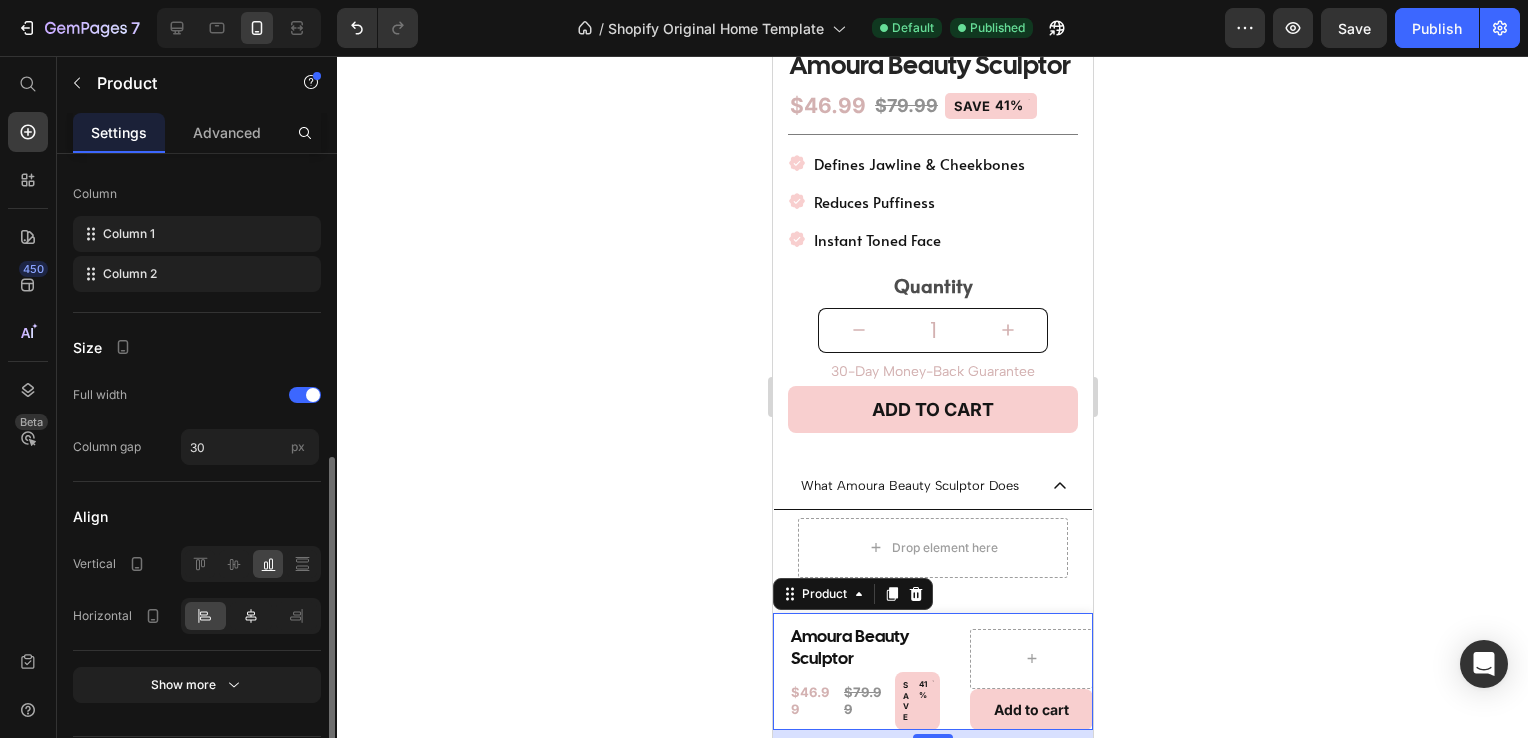 click 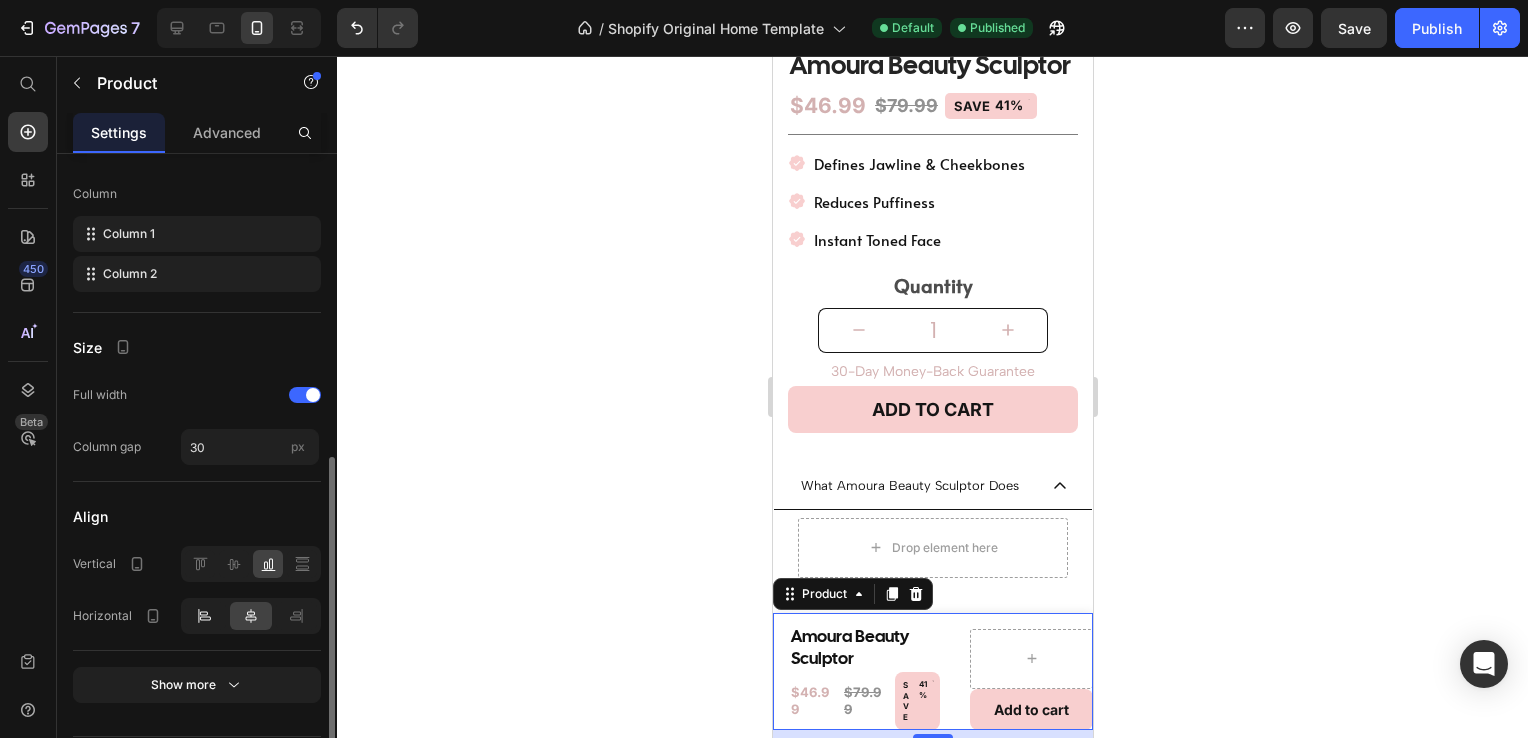 click 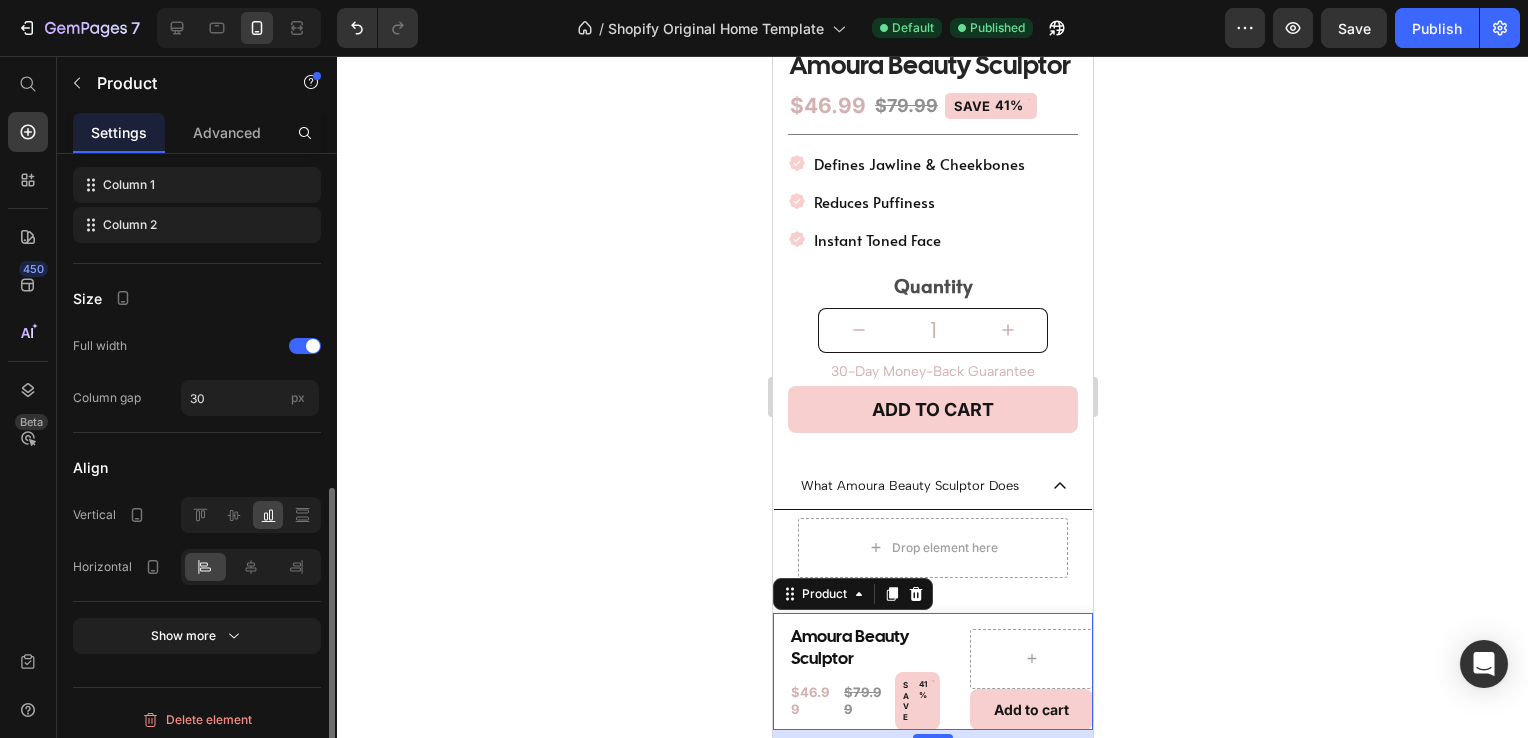 scroll, scrollTop: 672, scrollLeft: 0, axis: vertical 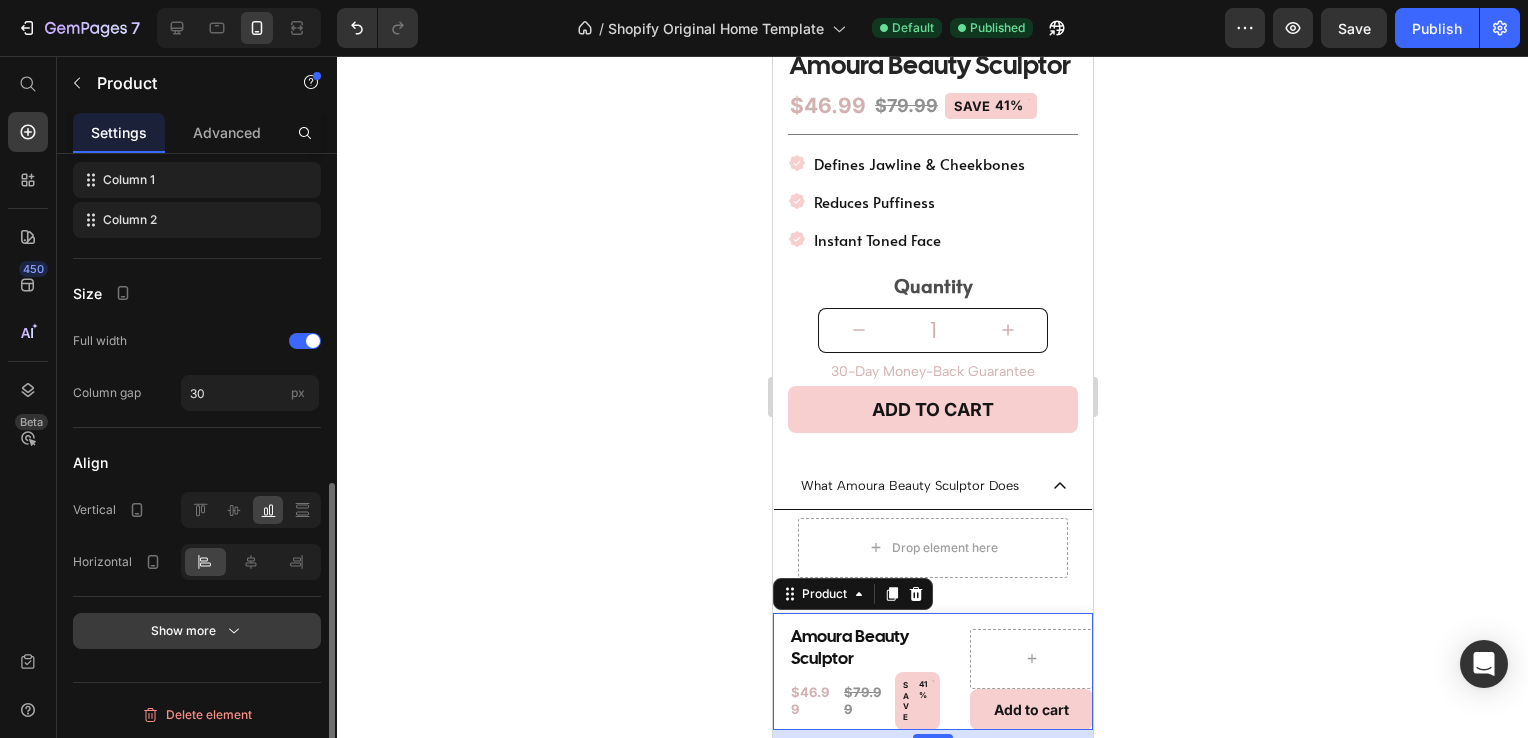 click on "Show more" at bounding box center (197, 631) 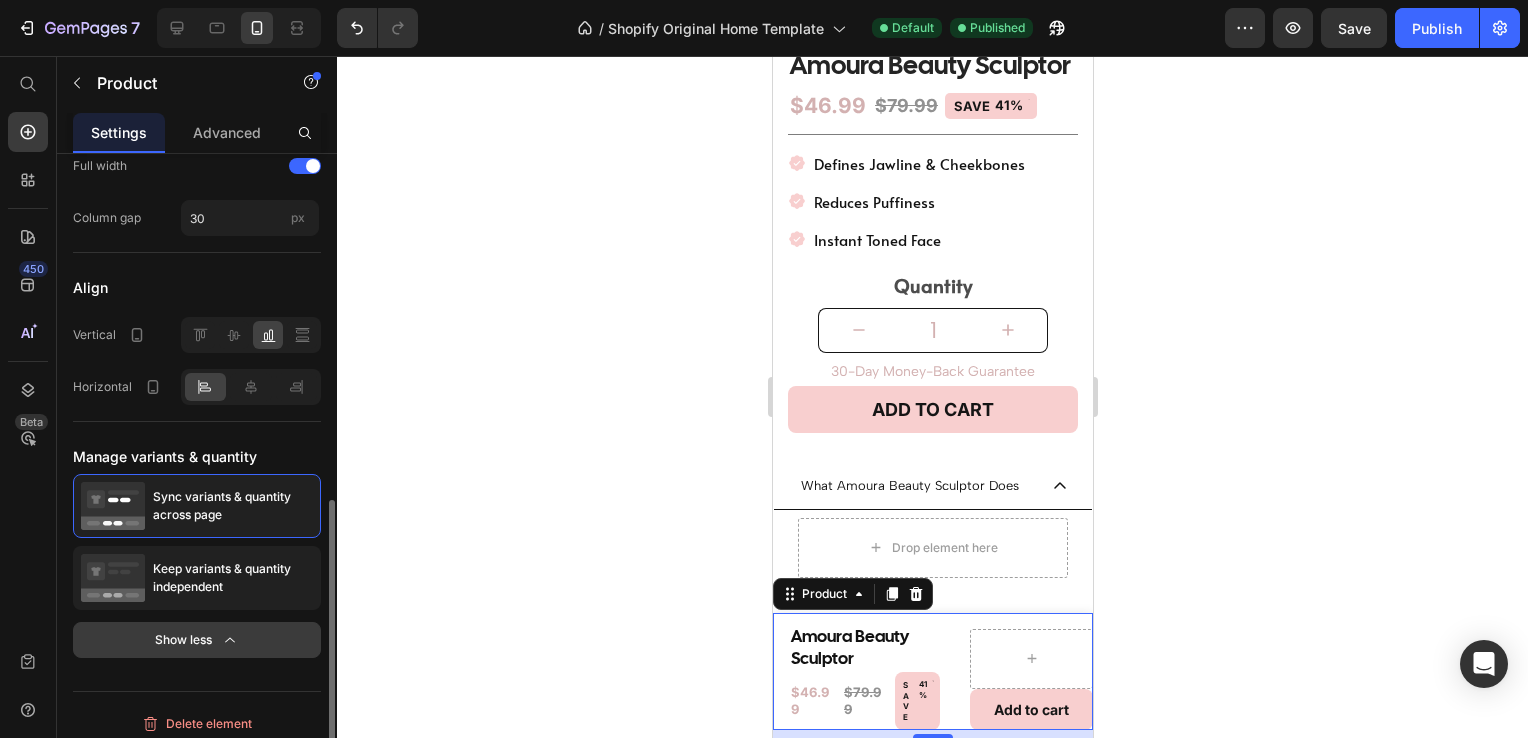scroll, scrollTop: 848, scrollLeft: 0, axis: vertical 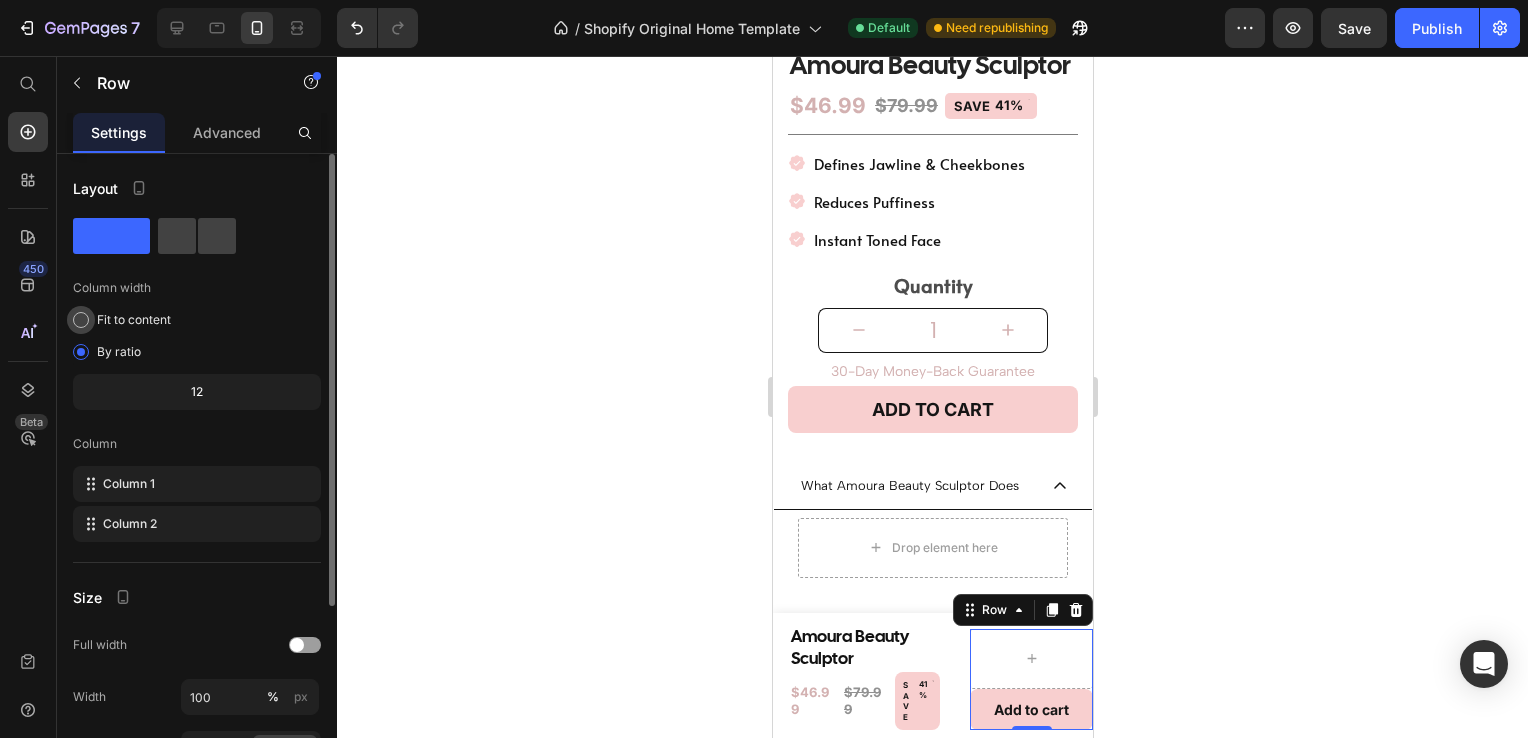 click on "Fit to content" at bounding box center (134, 320) 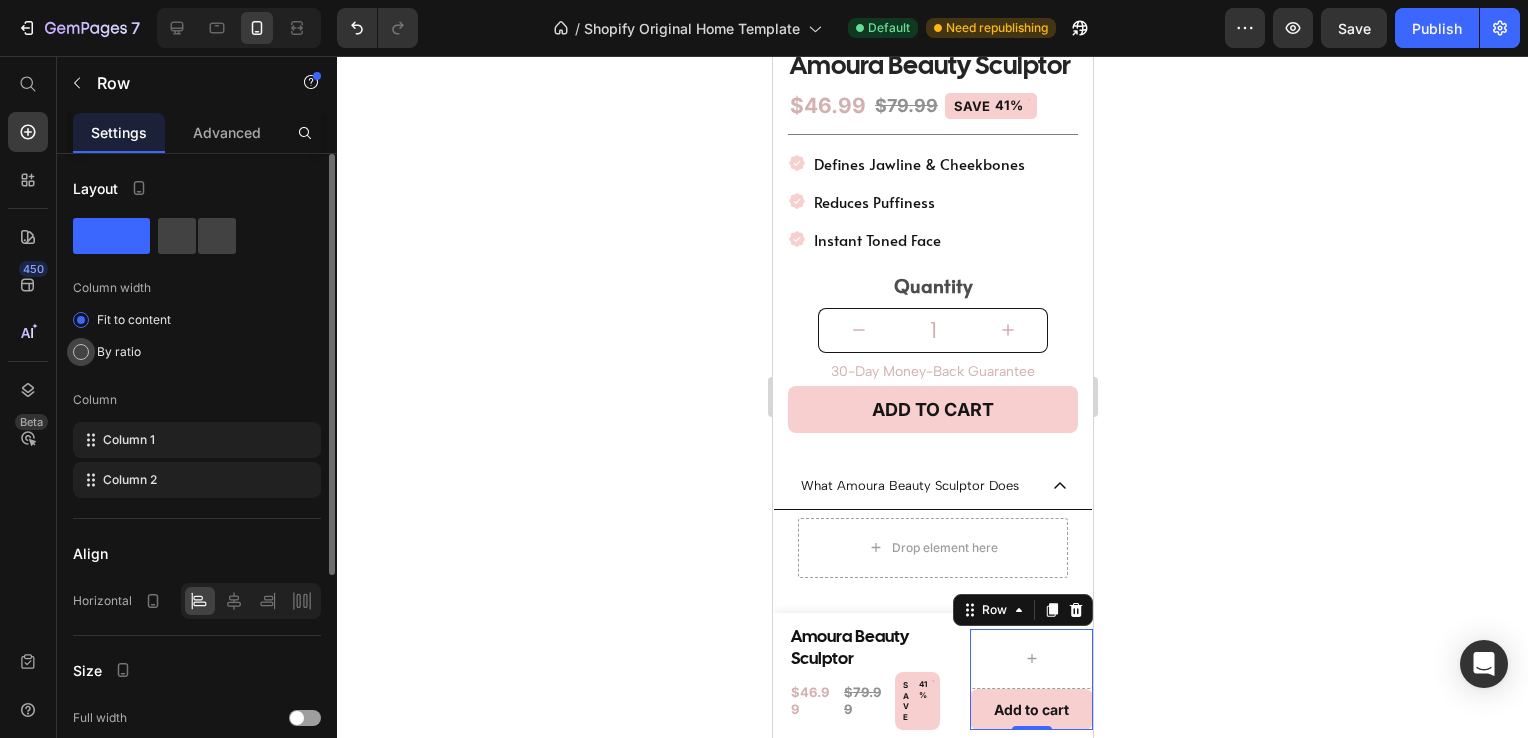 click on "By ratio" at bounding box center [119, 352] 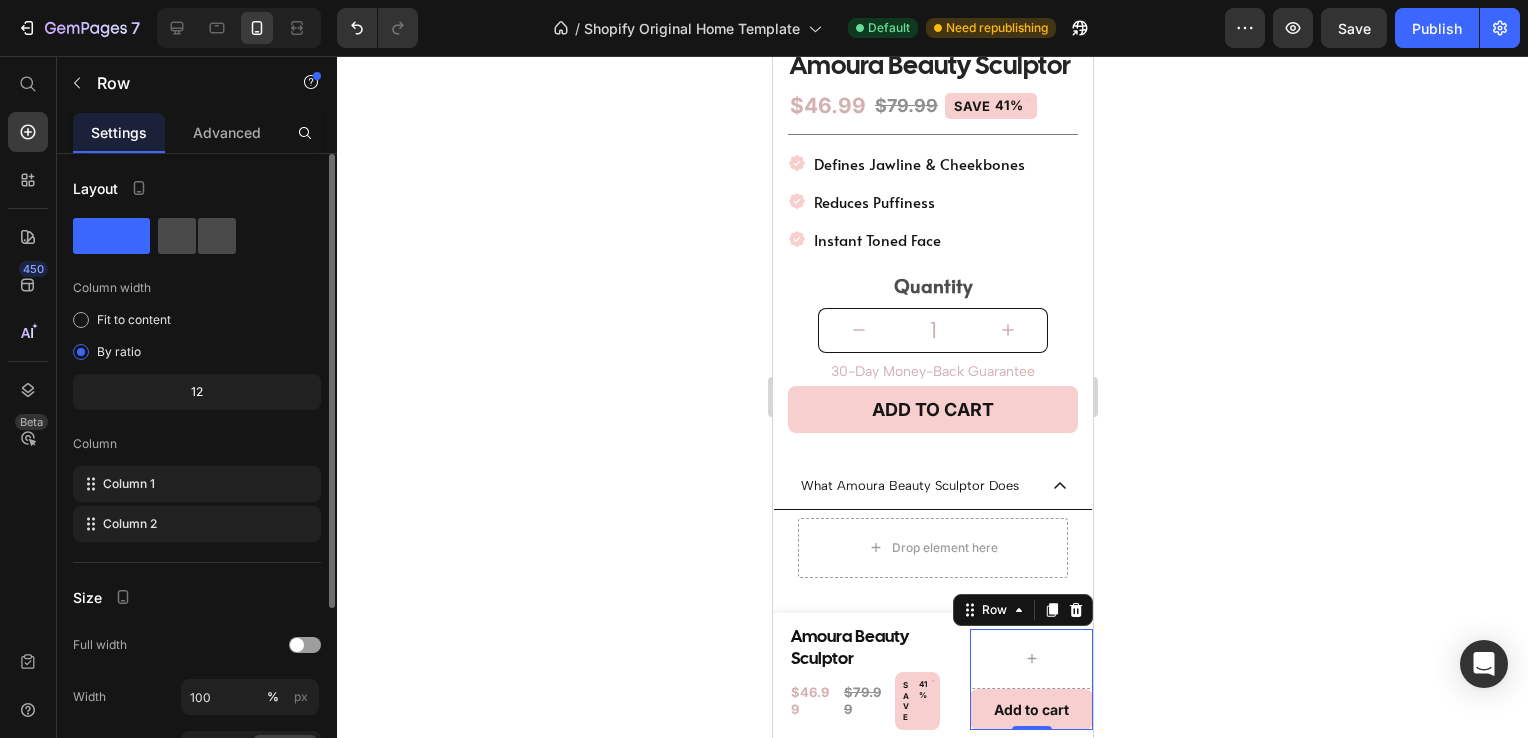 click 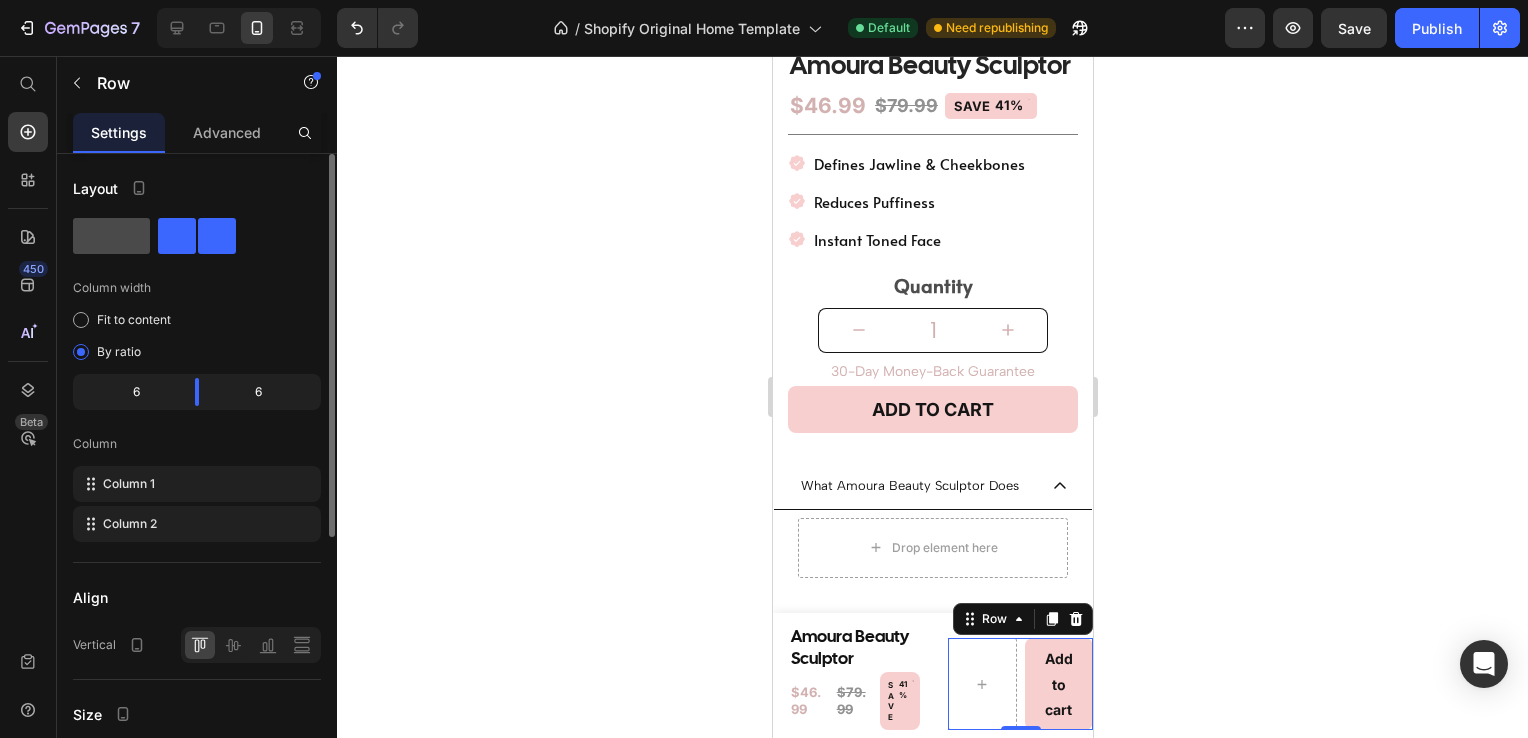 click 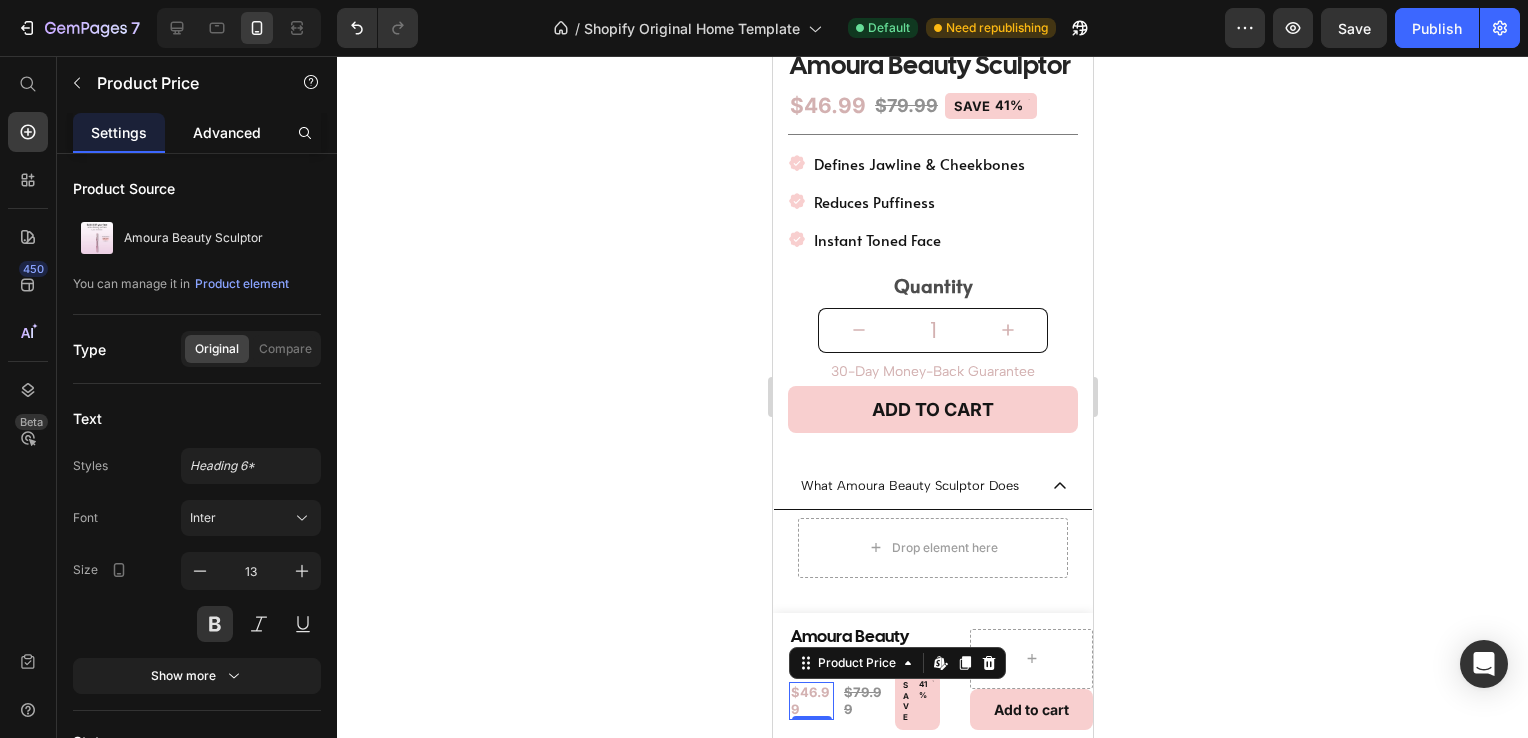 click on "Advanced" at bounding box center (227, 132) 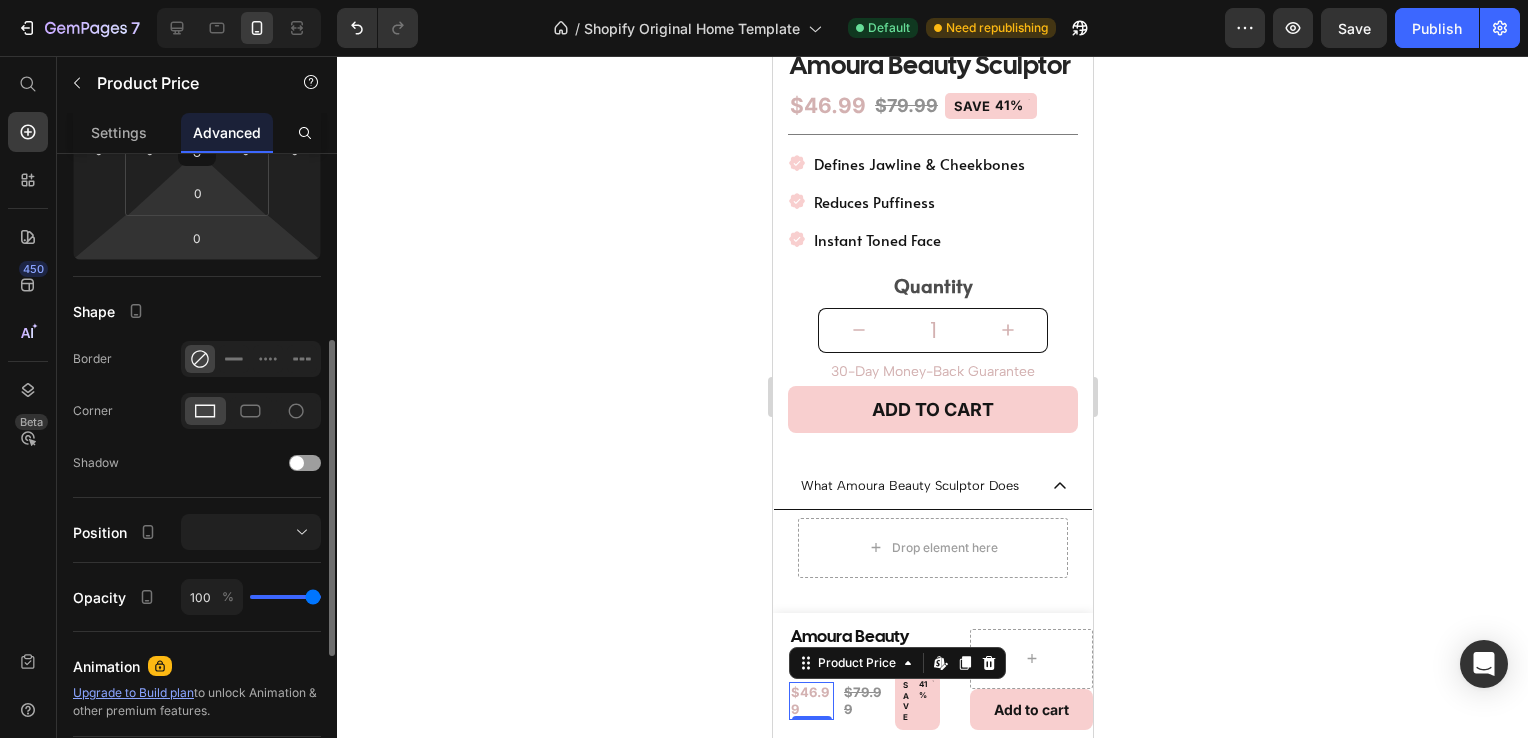 scroll, scrollTop: 376, scrollLeft: 0, axis: vertical 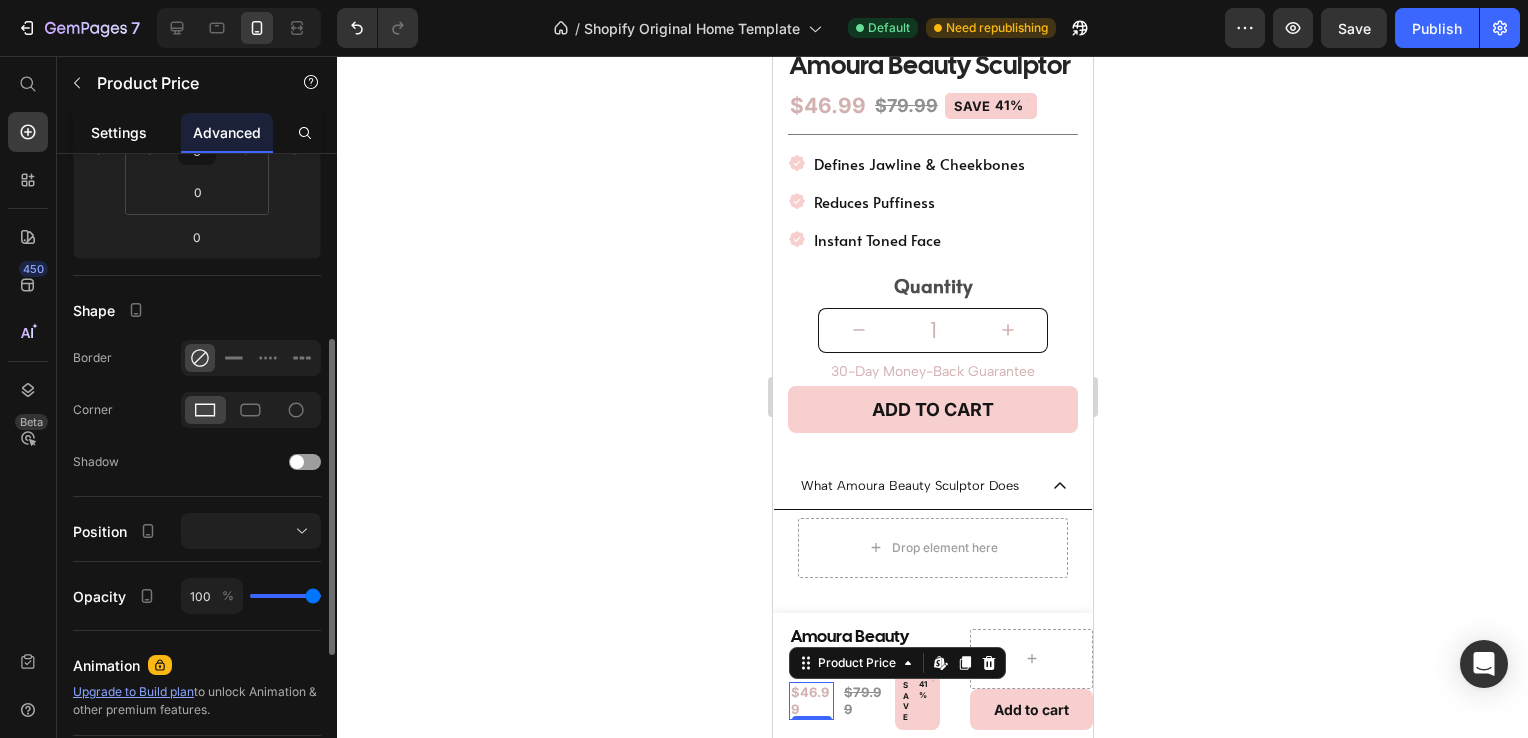 click on "Settings" at bounding box center [119, 132] 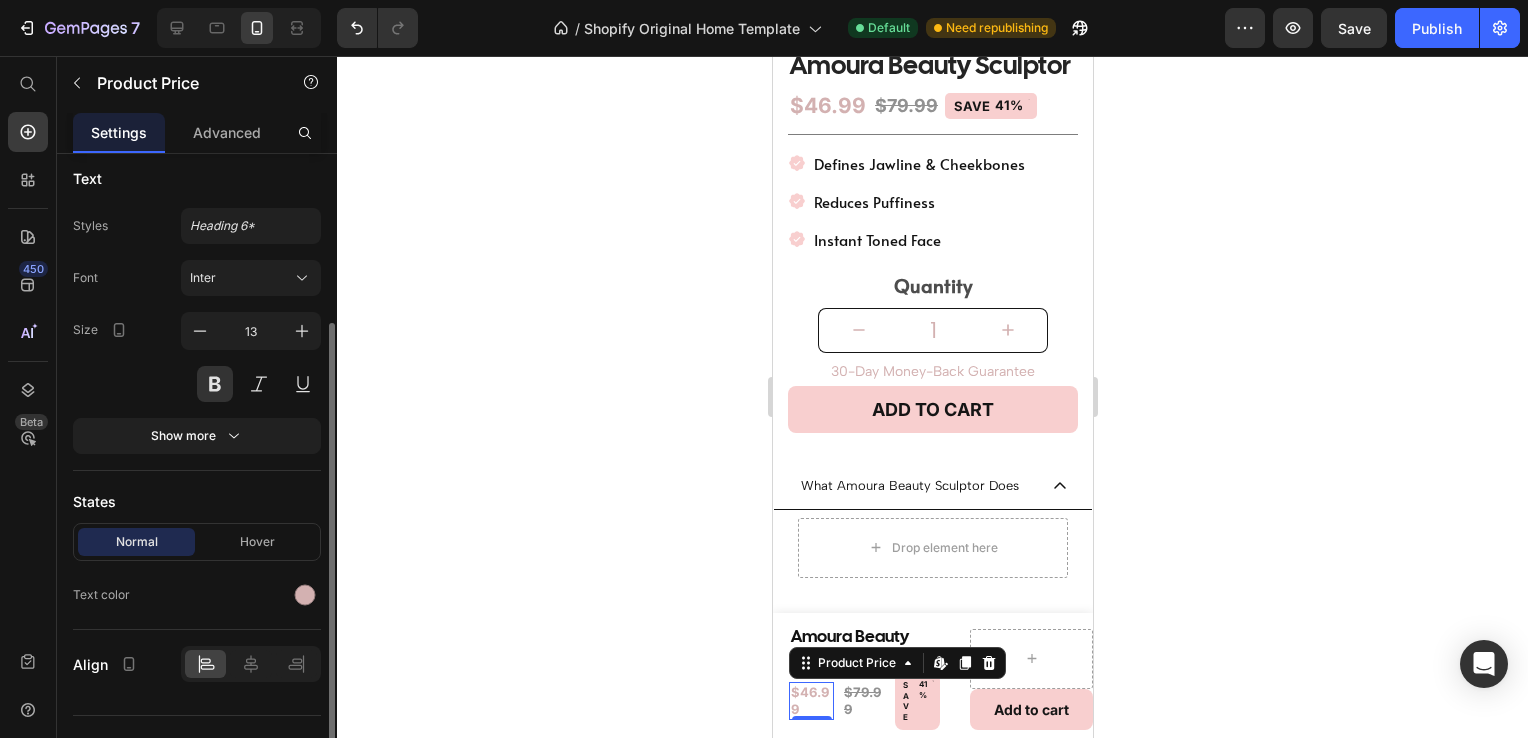 scroll, scrollTop: 272, scrollLeft: 0, axis: vertical 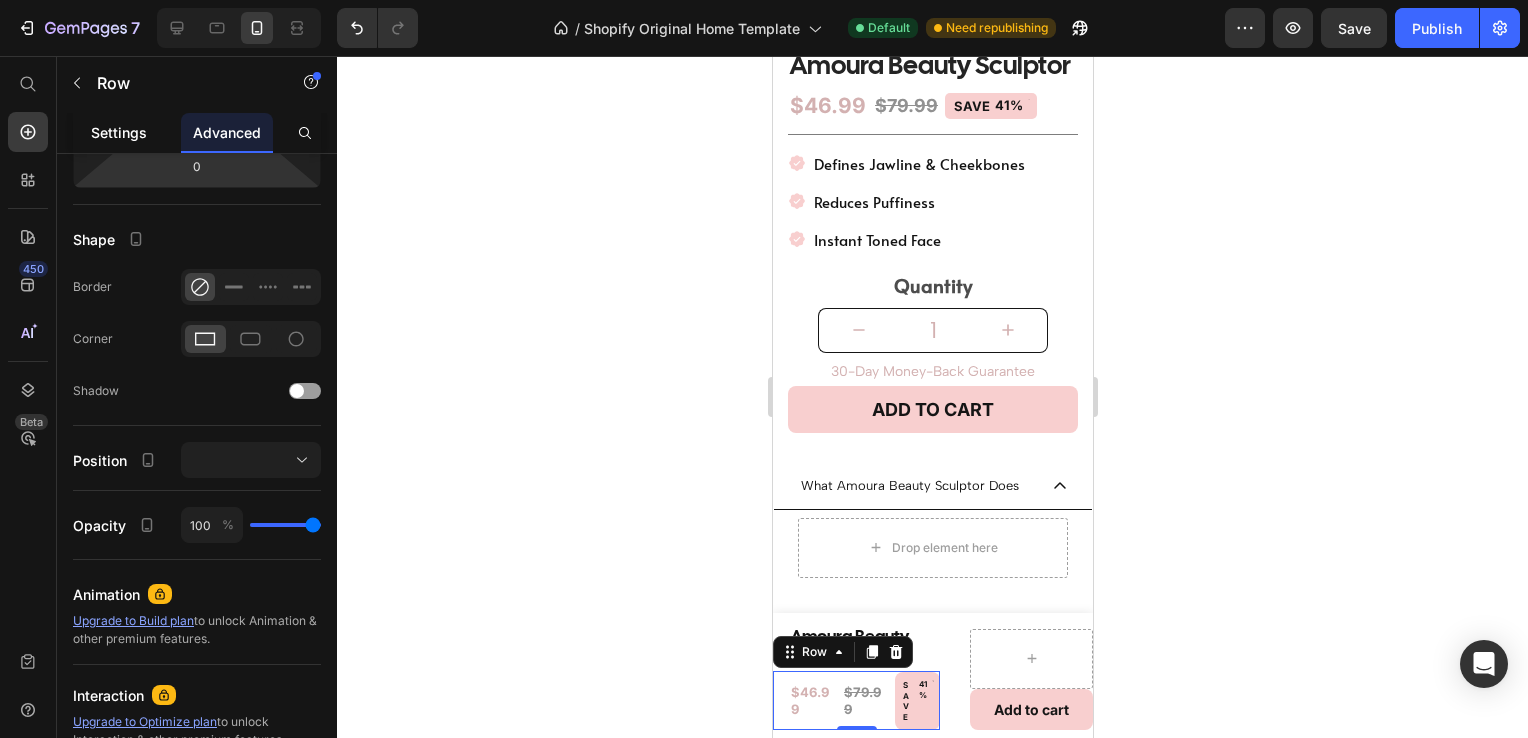 click on "Settings" at bounding box center [119, 132] 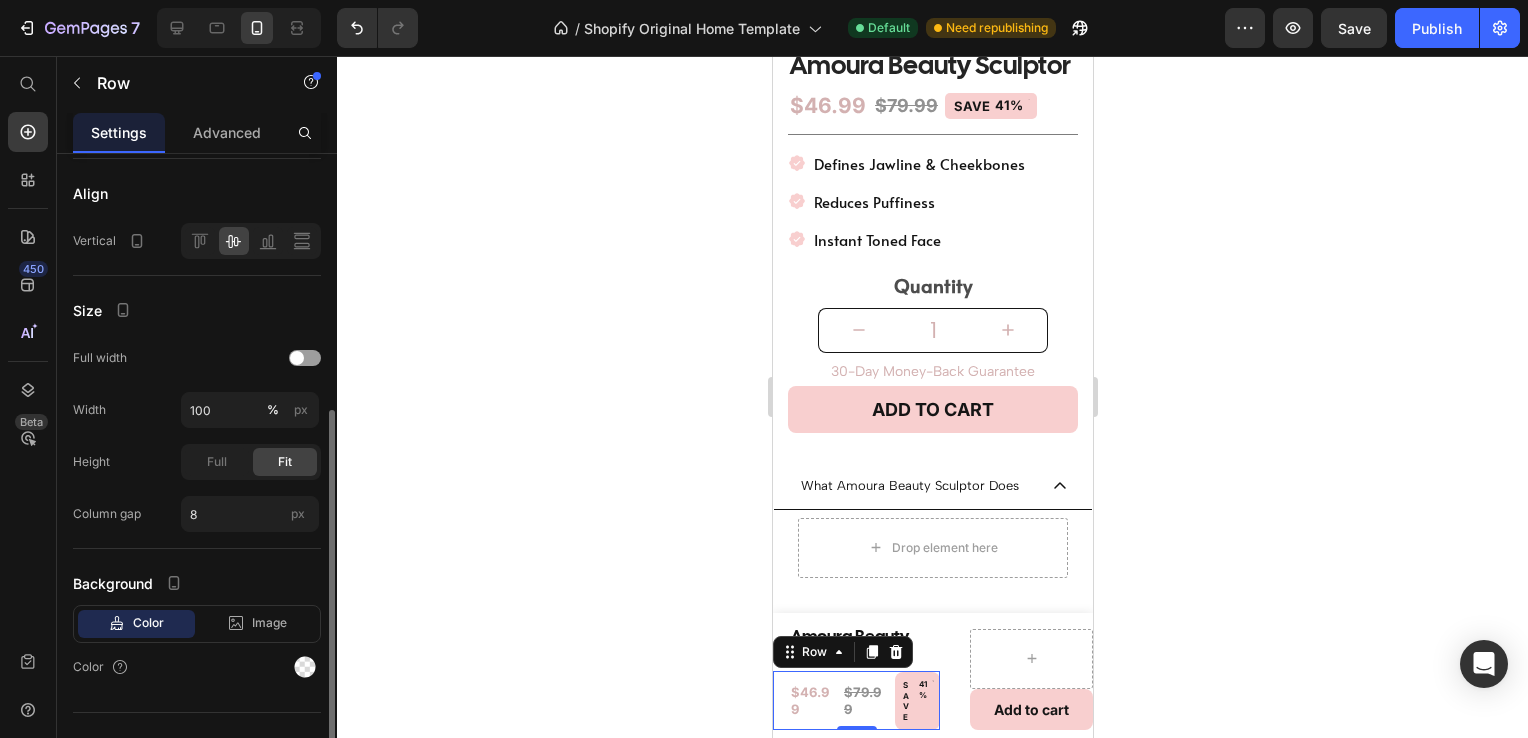 scroll, scrollTop: 444, scrollLeft: 0, axis: vertical 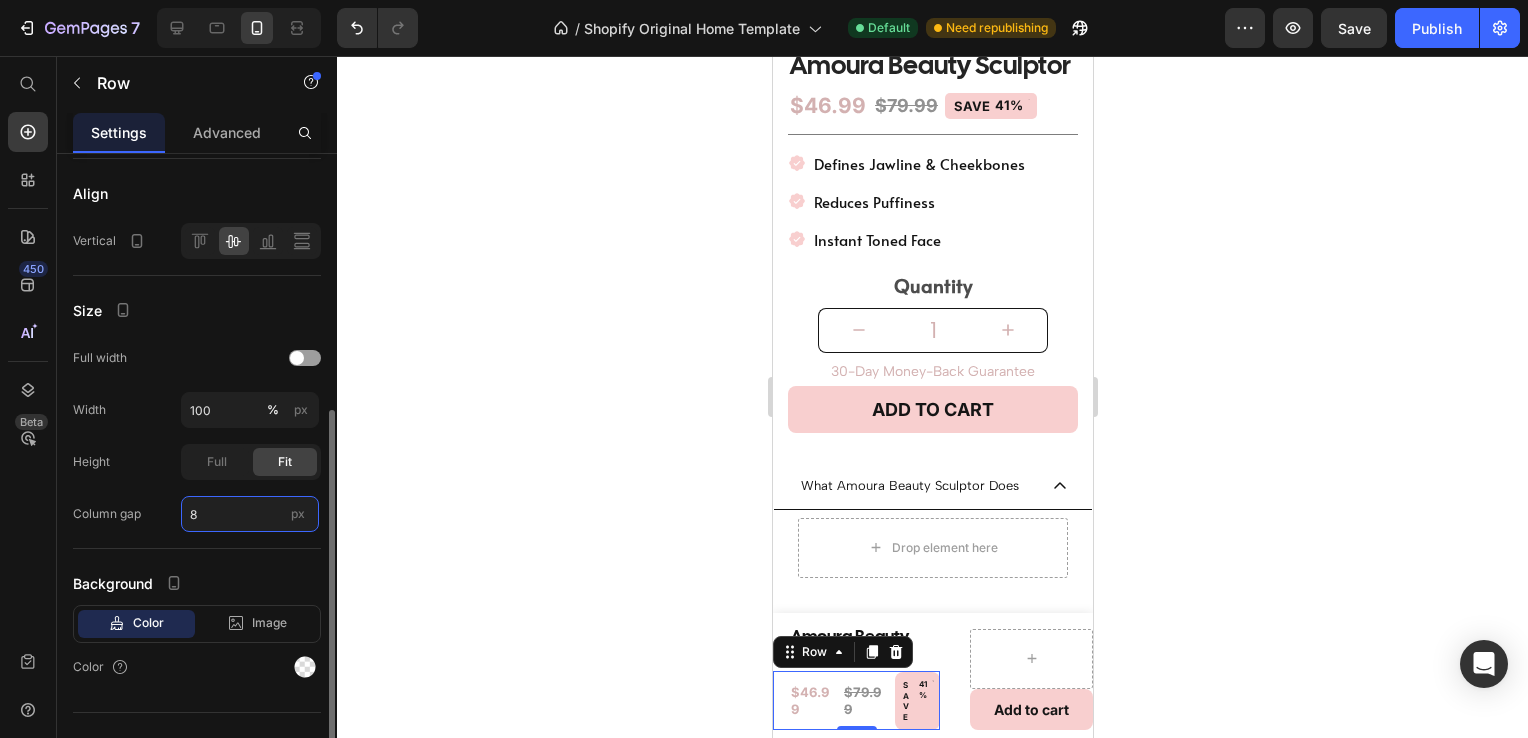 click on "8" at bounding box center [250, 514] 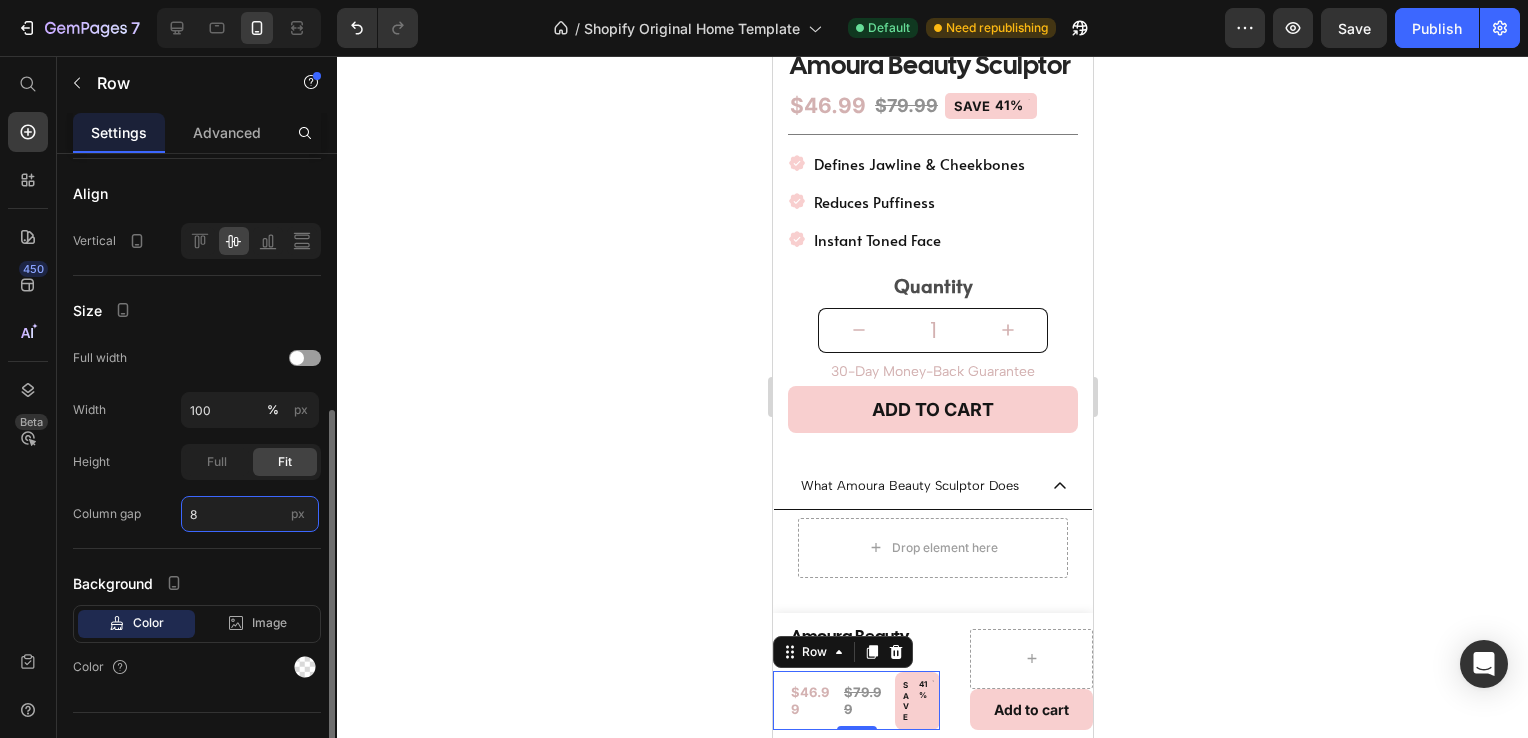 type on "6" 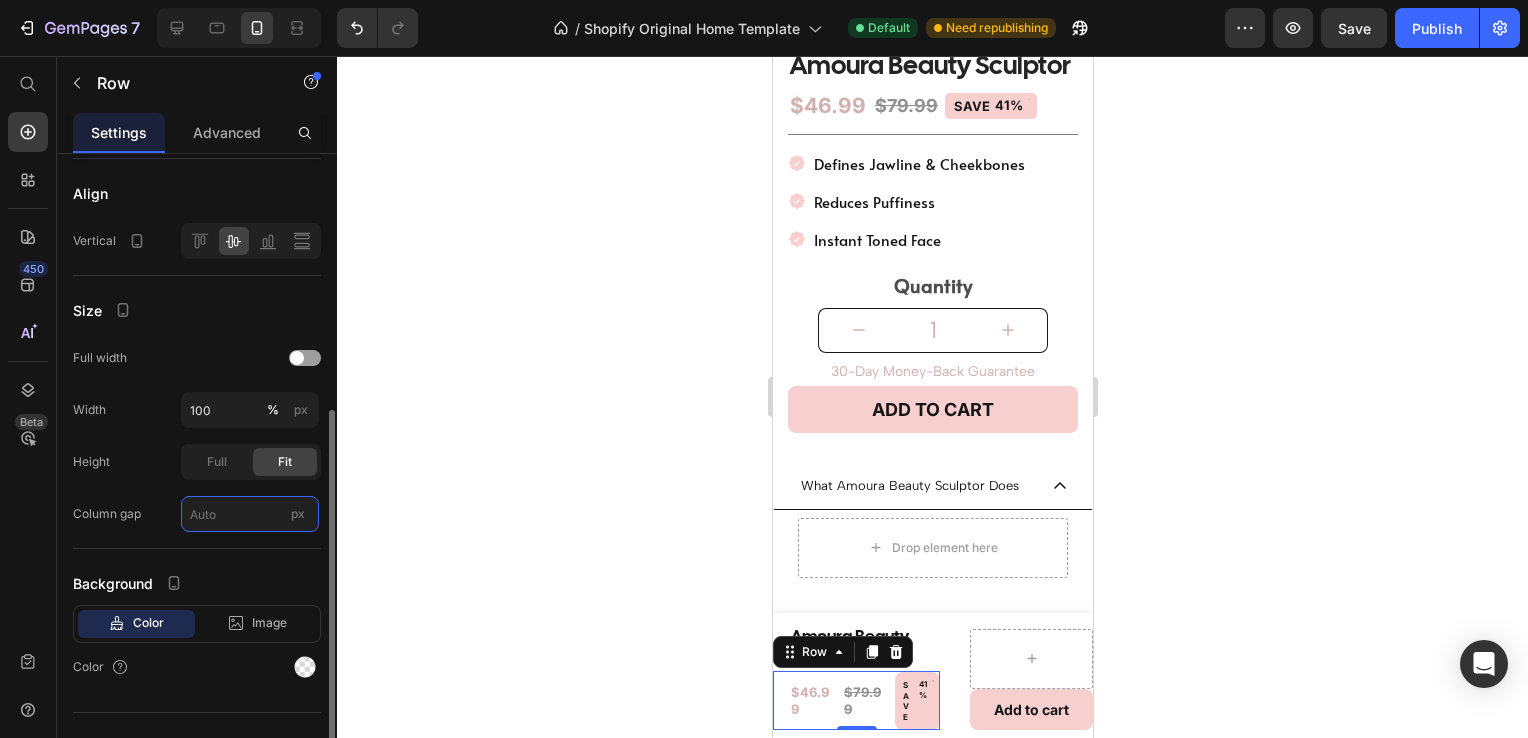 type on "3" 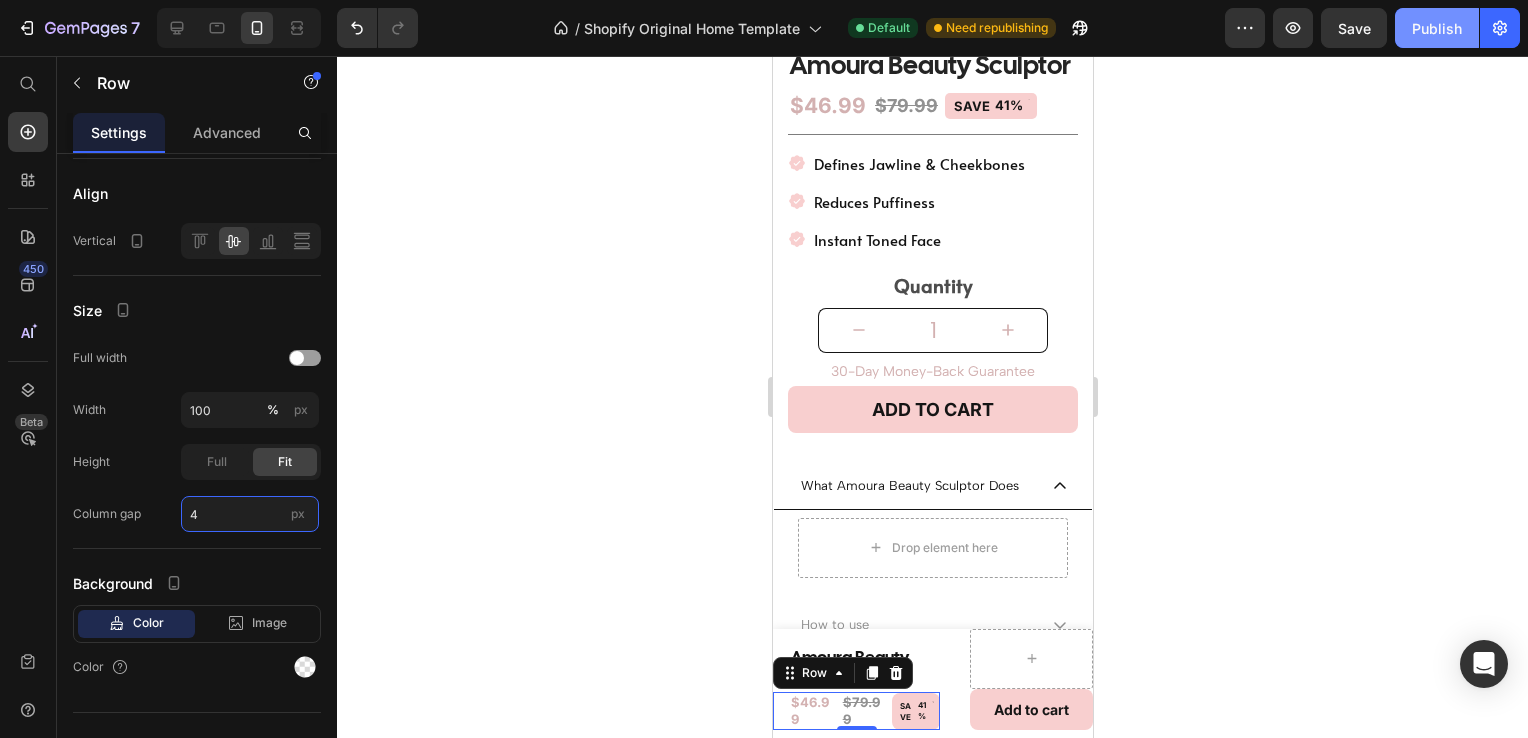 type on "4" 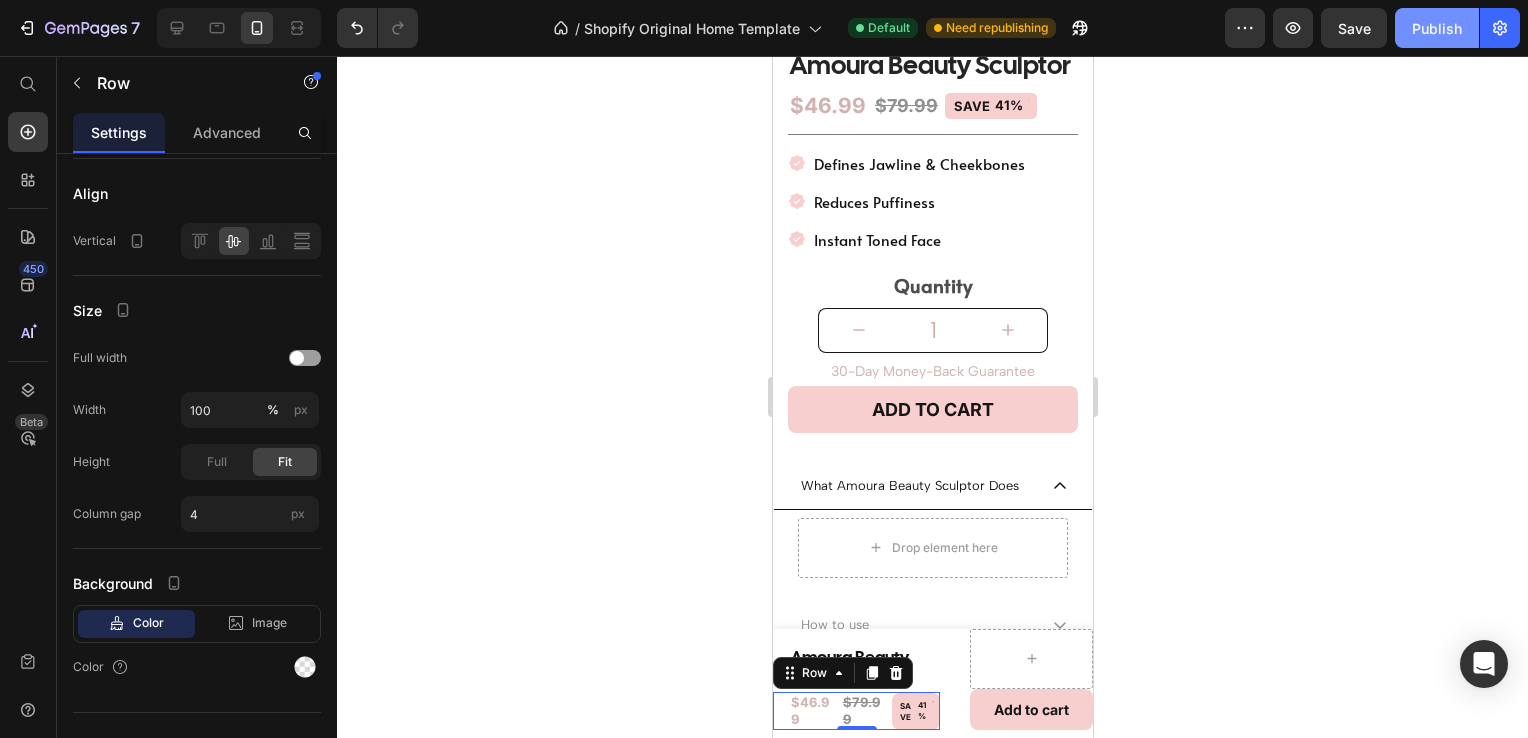 click on "Publish" at bounding box center (1437, 28) 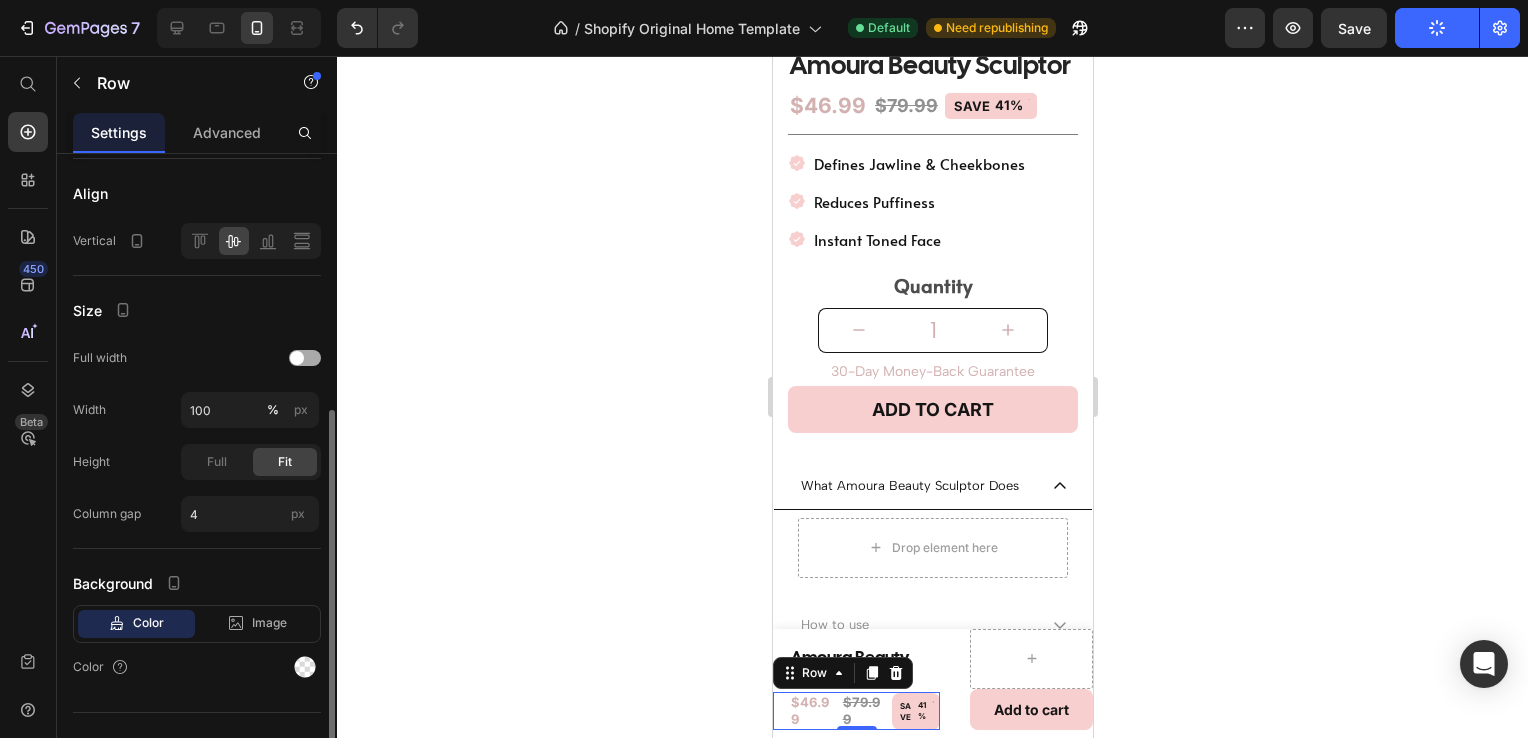 click at bounding box center (305, 358) 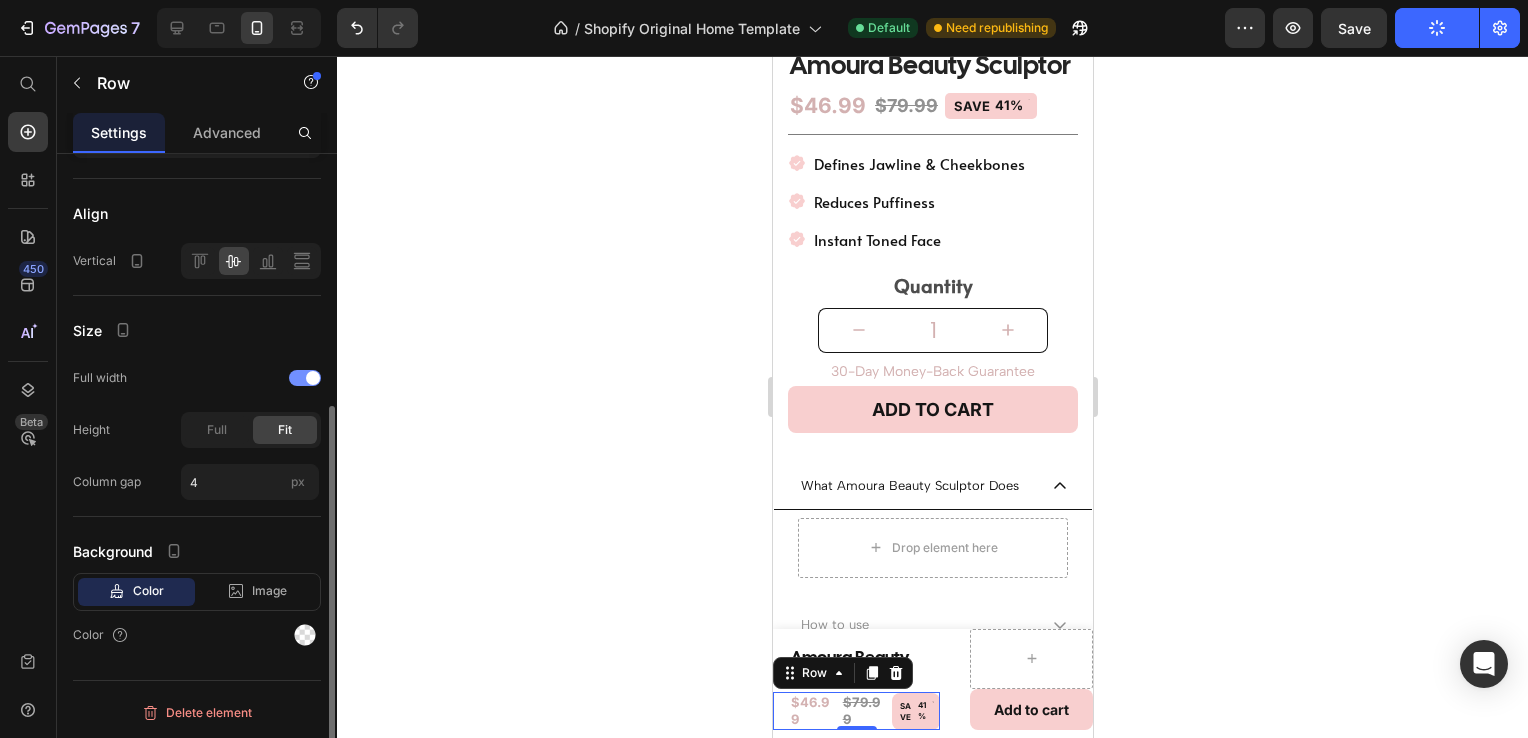 scroll, scrollTop: 421, scrollLeft: 0, axis: vertical 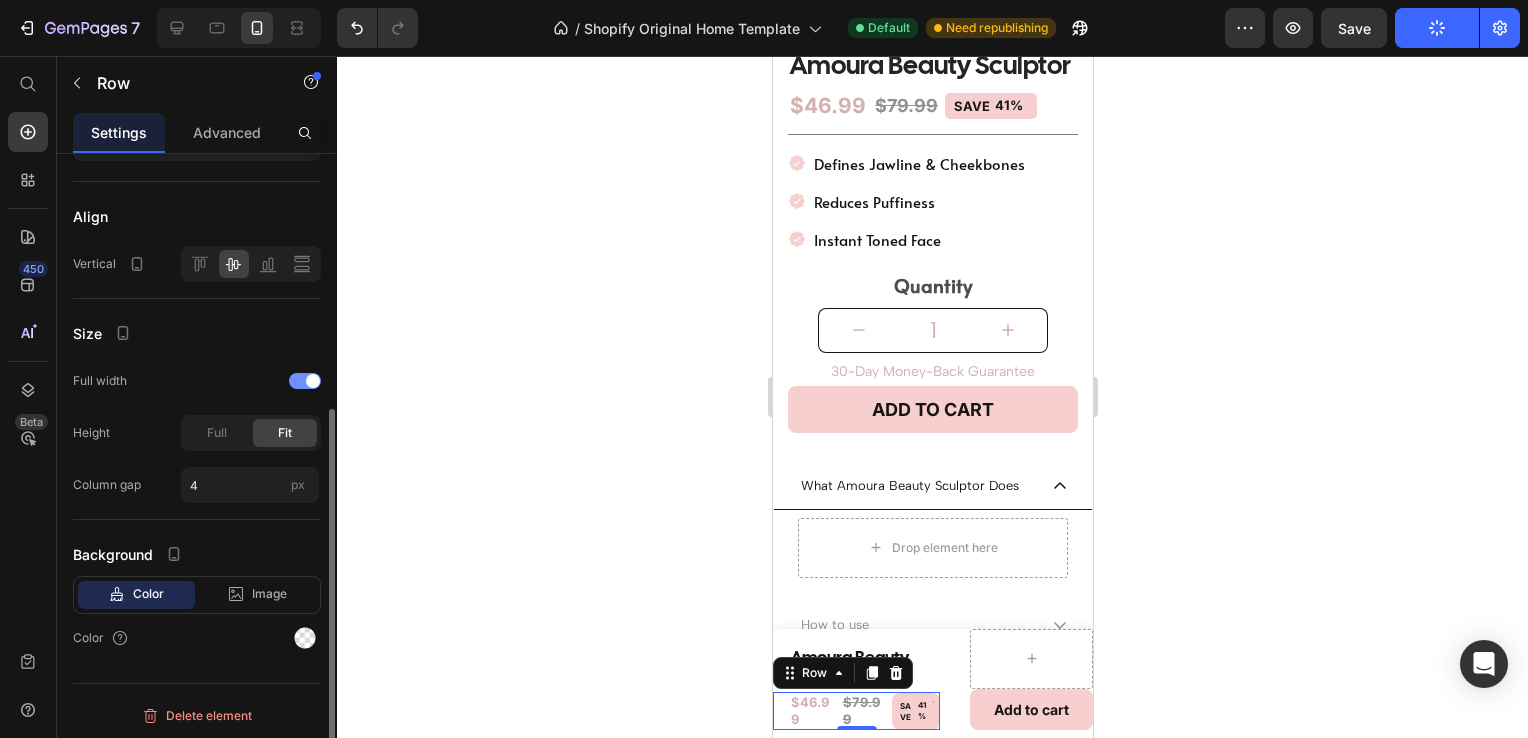 drag, startPoint x: 304, startPoint y: 354, endPoint x: 304, endPoint y: 387, distance: 33 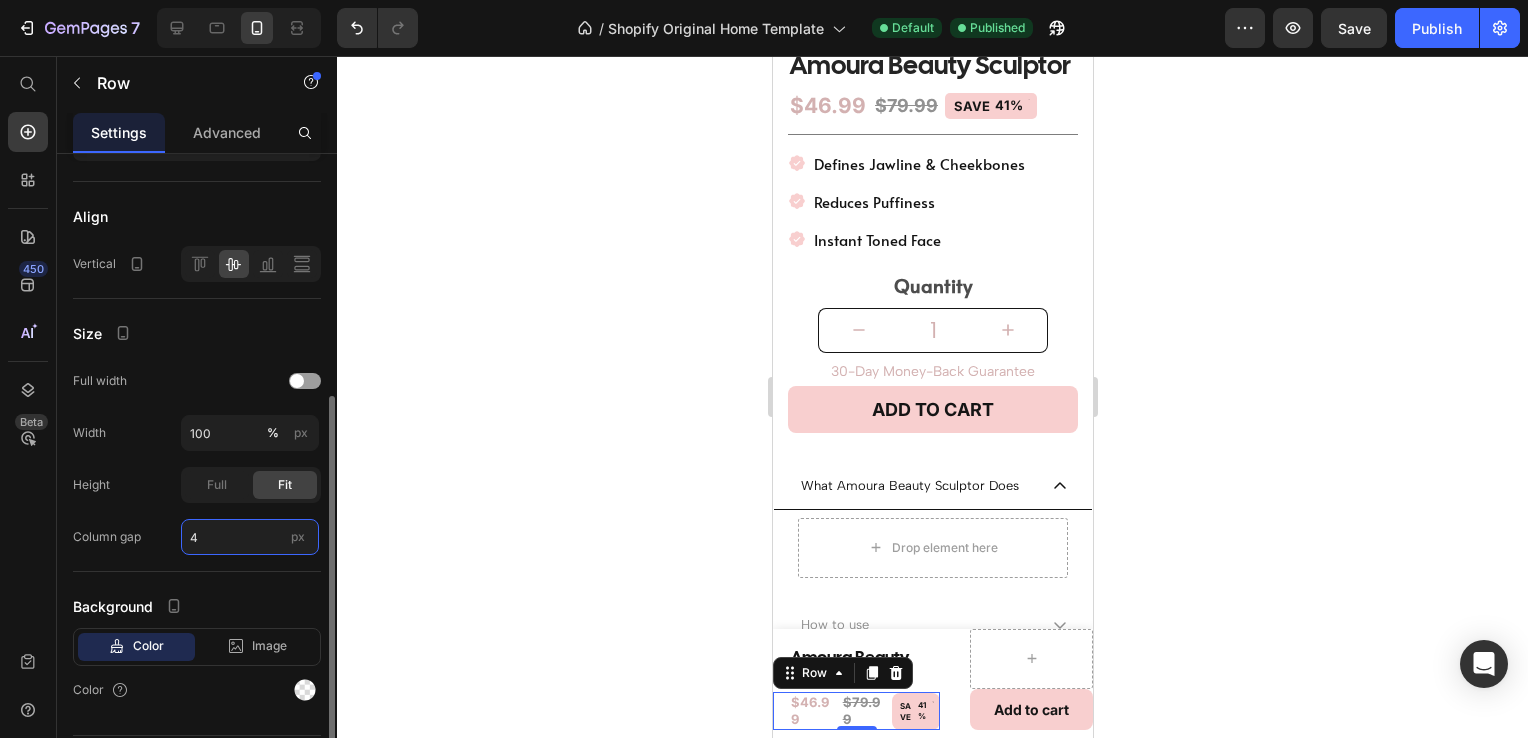 click on "4" at bounding box center [250, 537] 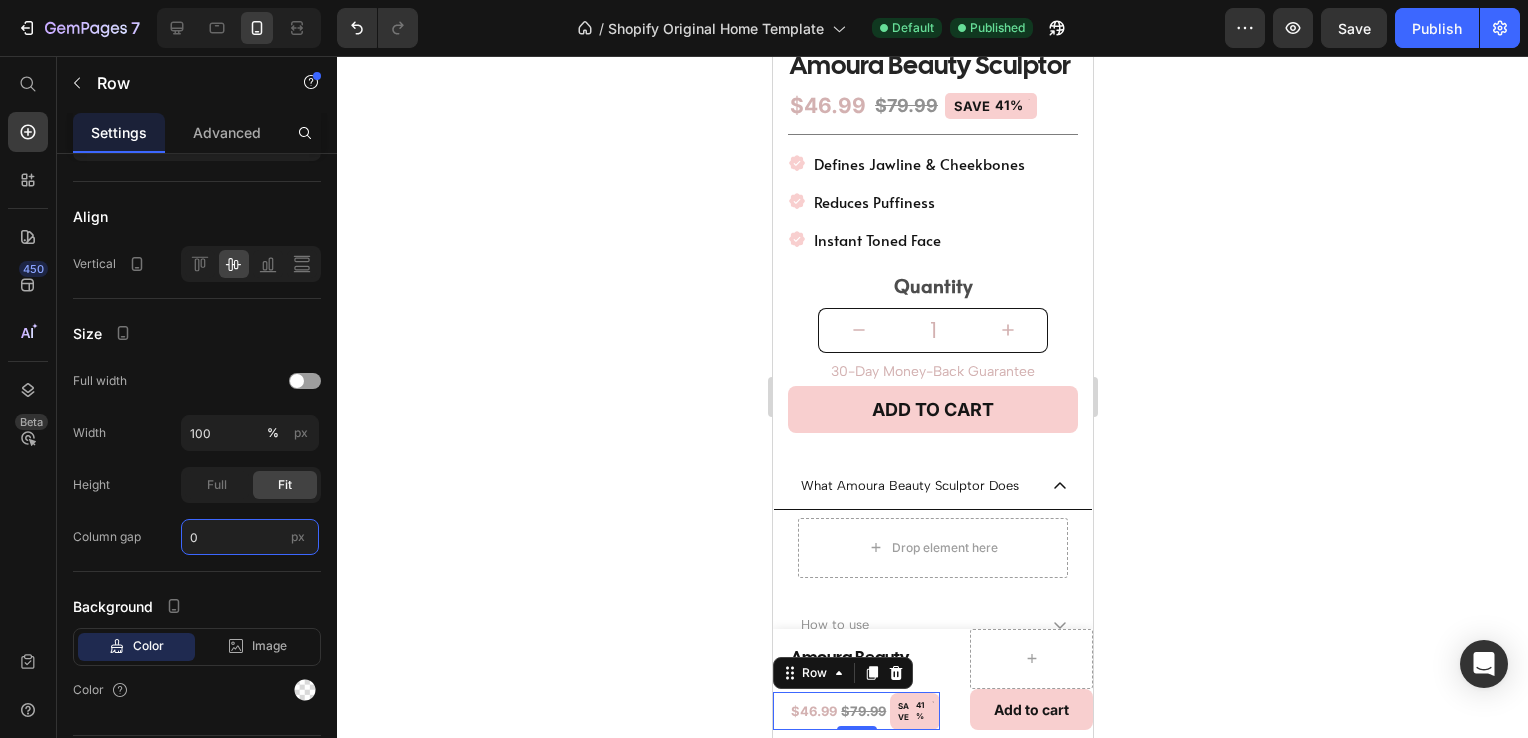 type on "0" 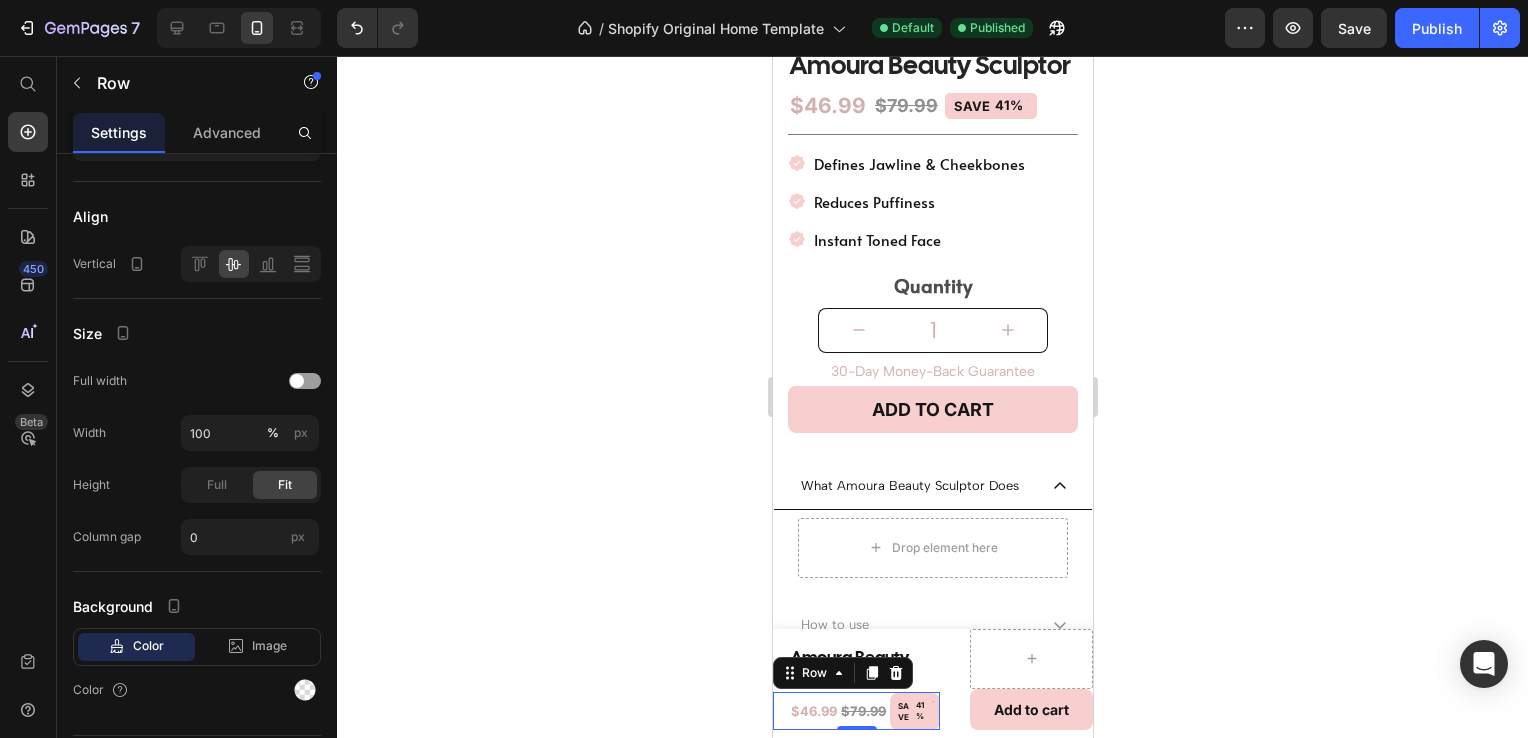 click 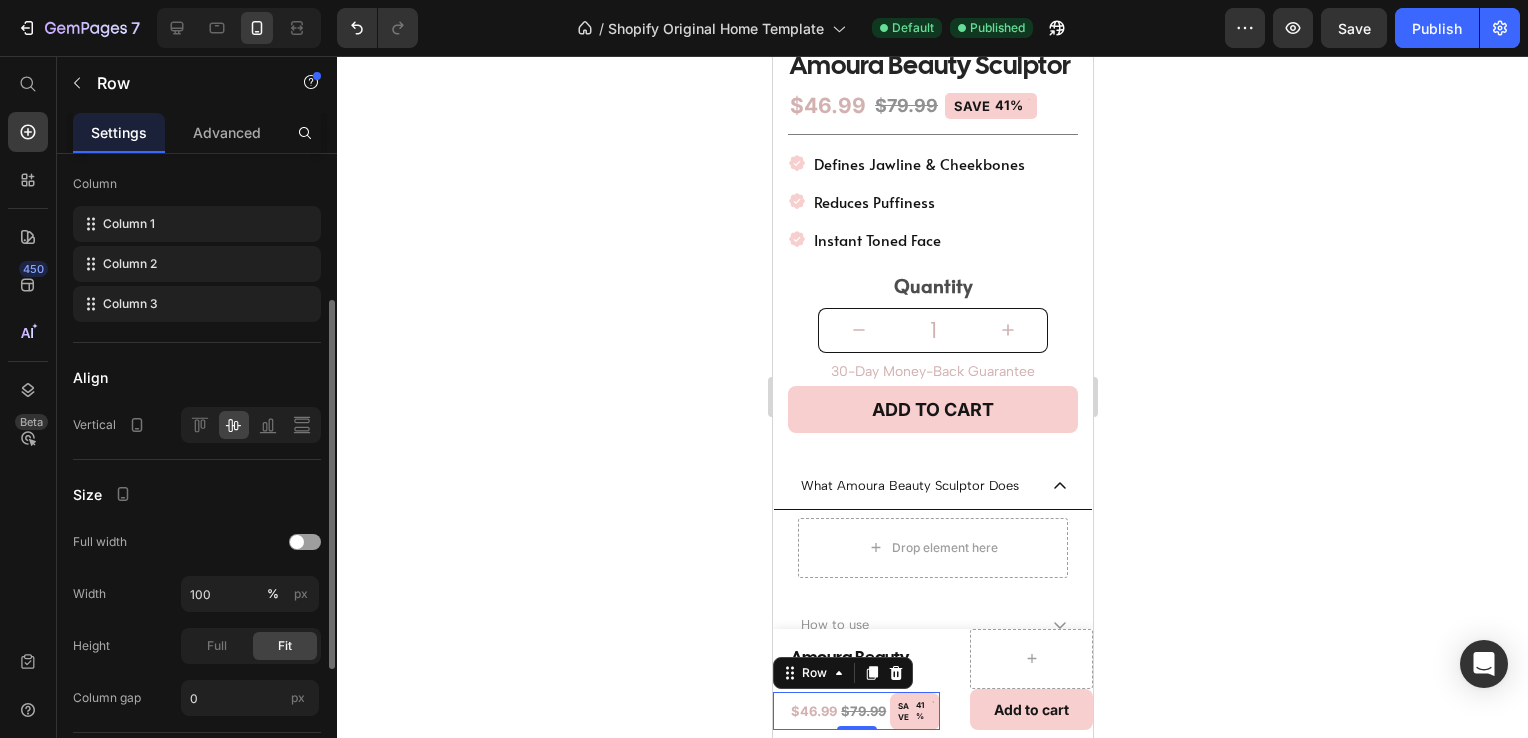 scroll, scrollTop: 258, scrollLeft: 0, axis: vertical 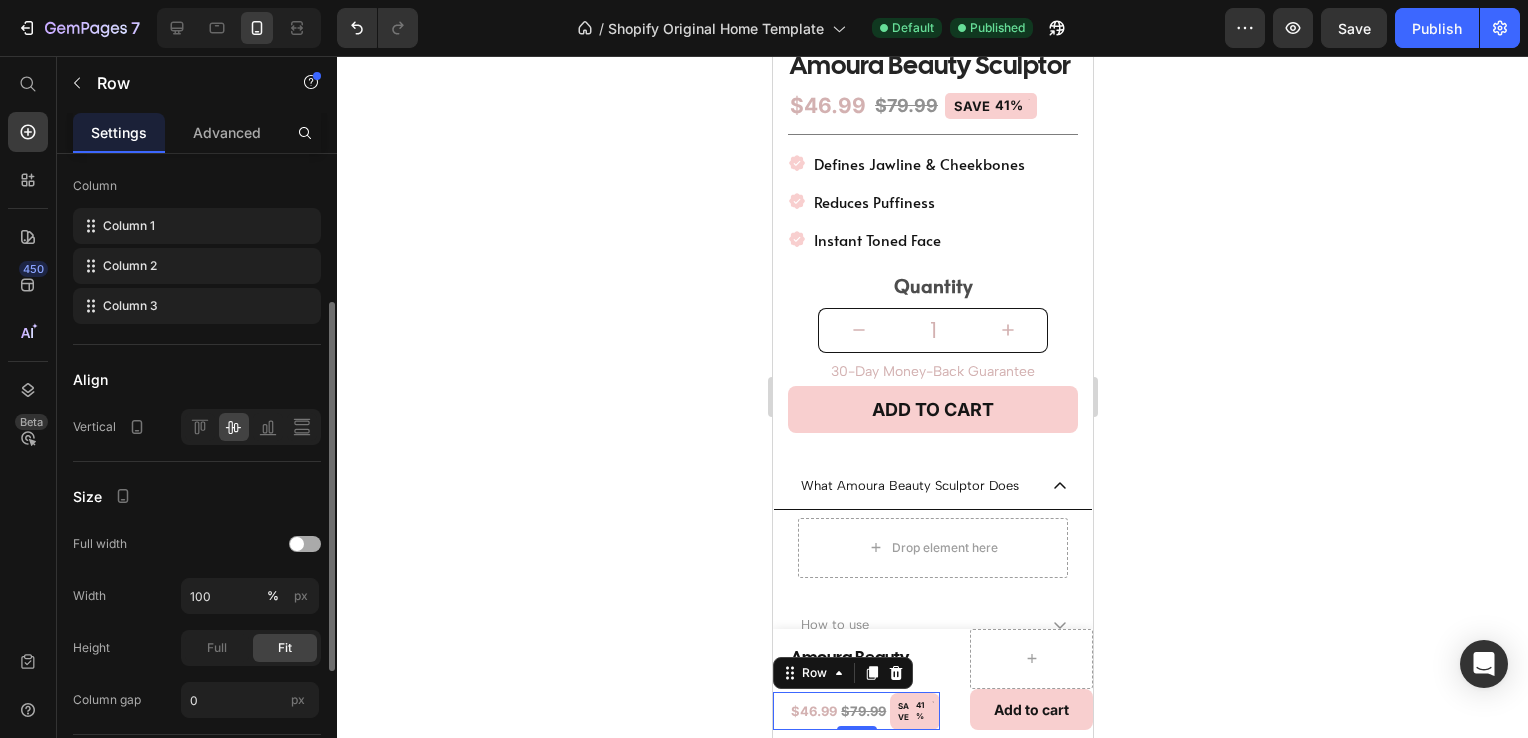 click at bounding box center (297, 544) 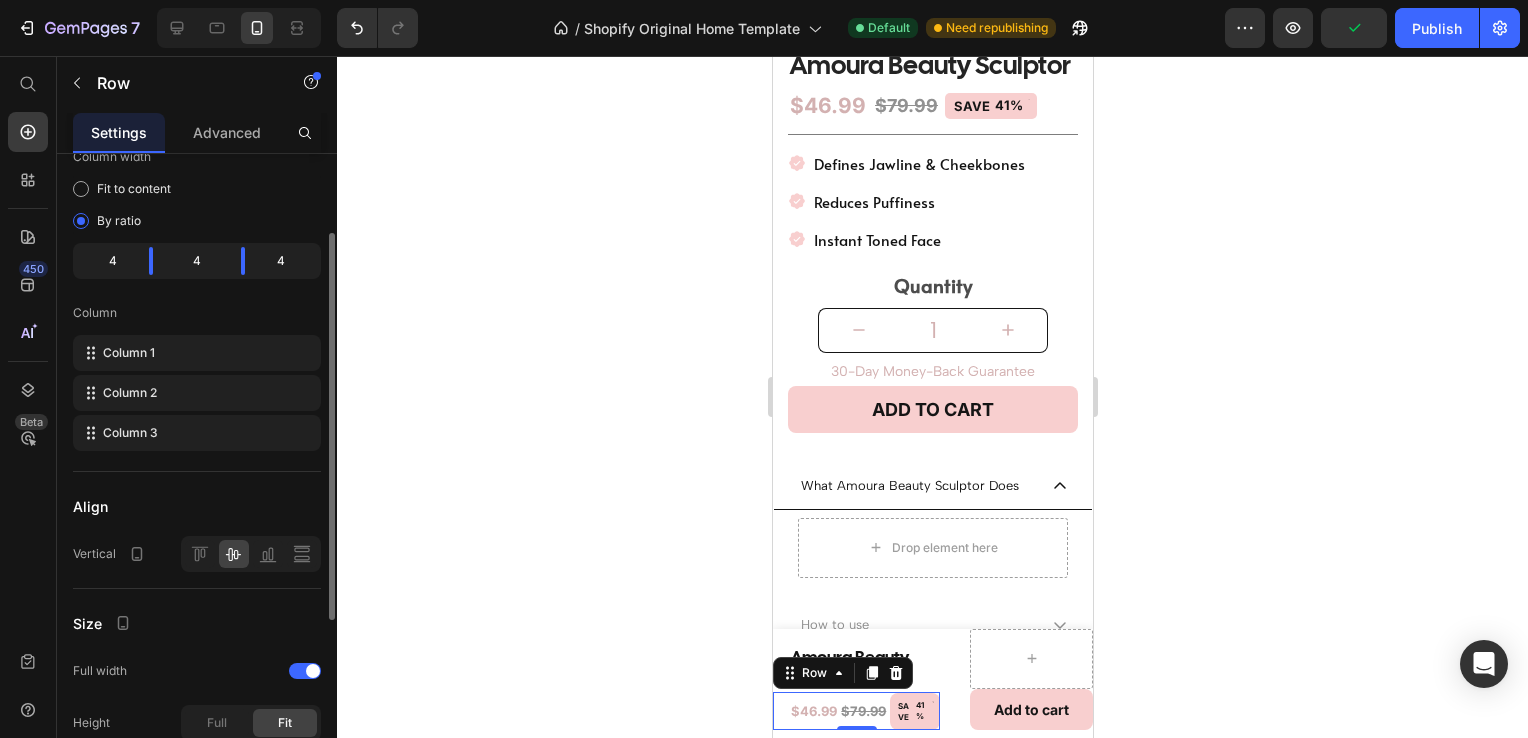 scroll, scrollTop: 0, scrollLeft: 0, axis: both 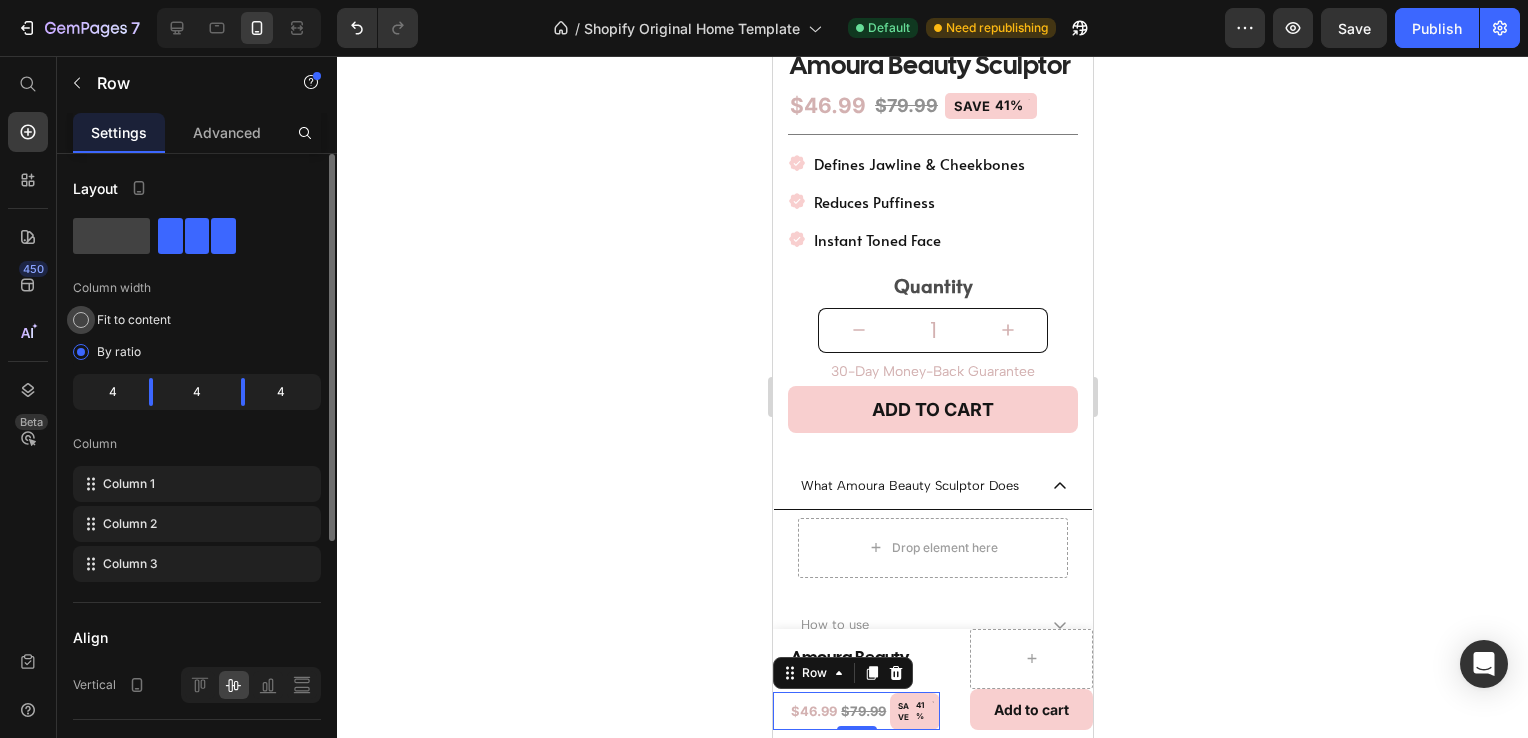 click on "Fit to content" at bounding box center (134, 320) 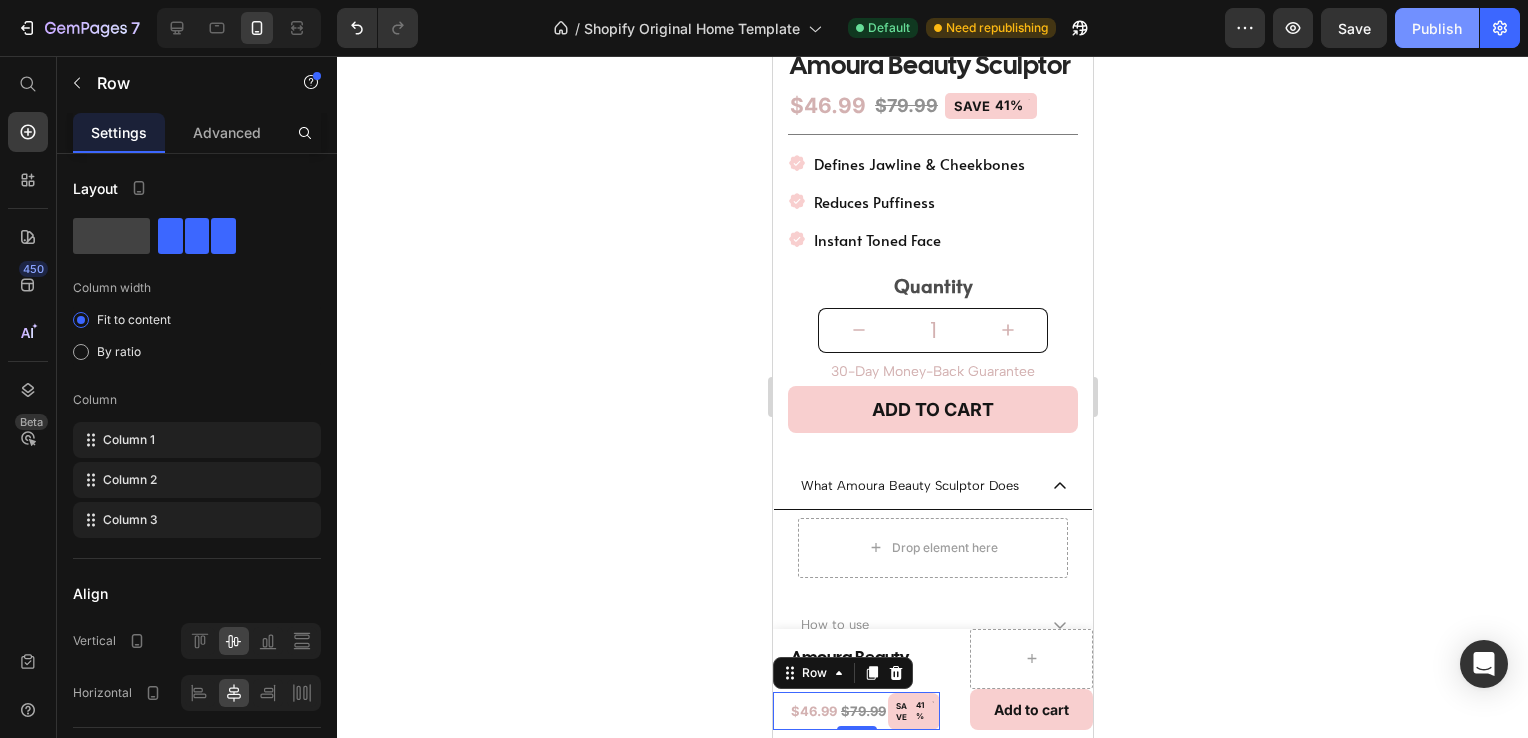 click on "Publish" 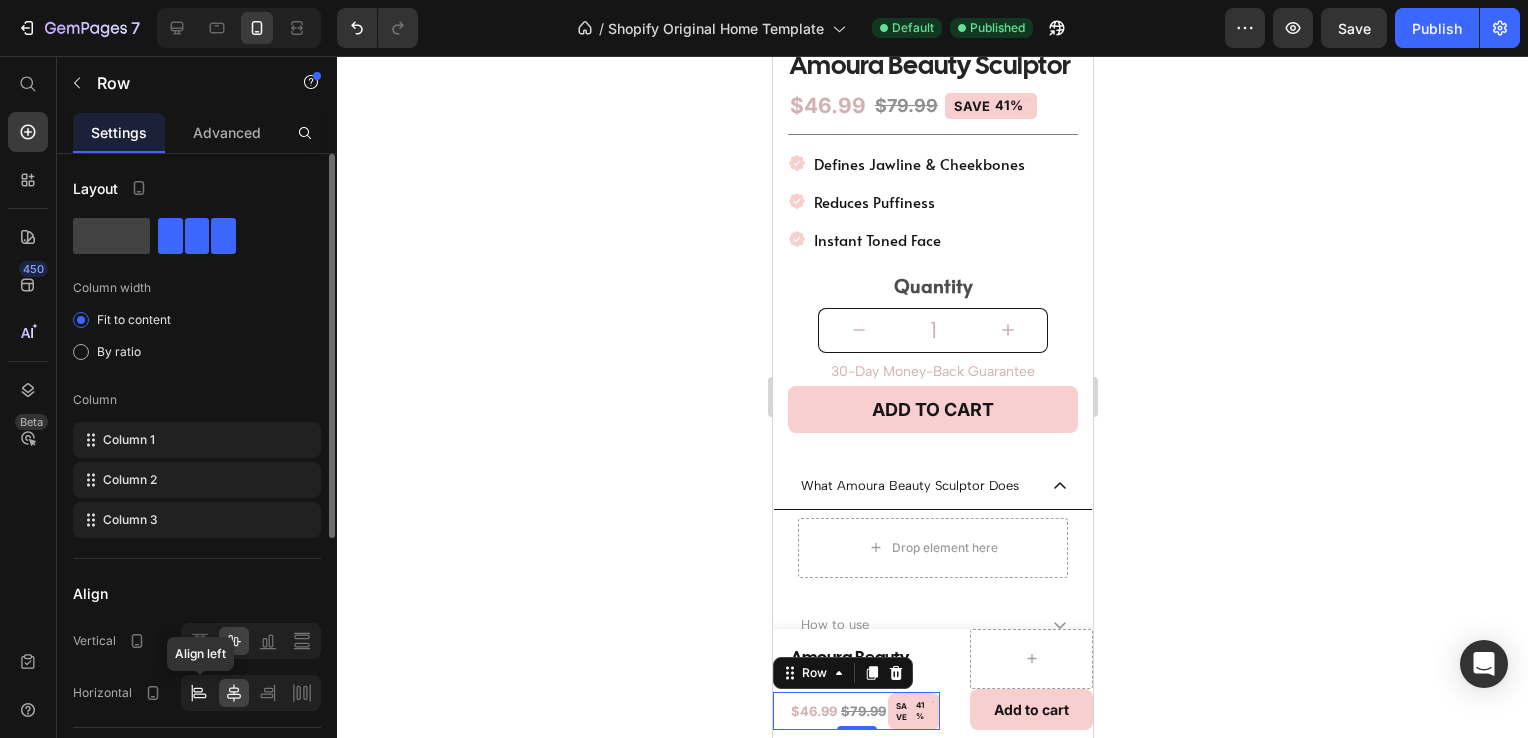 click 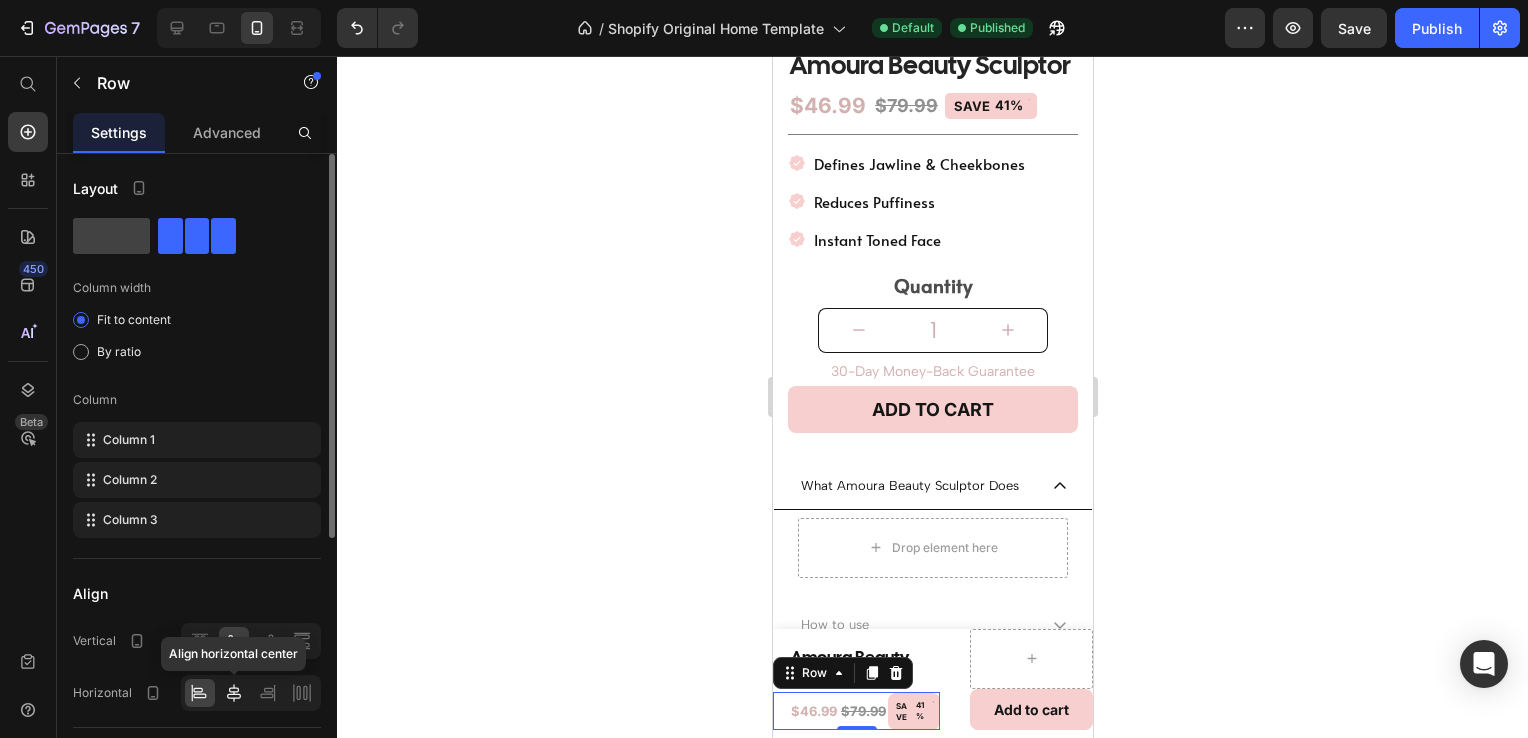 click 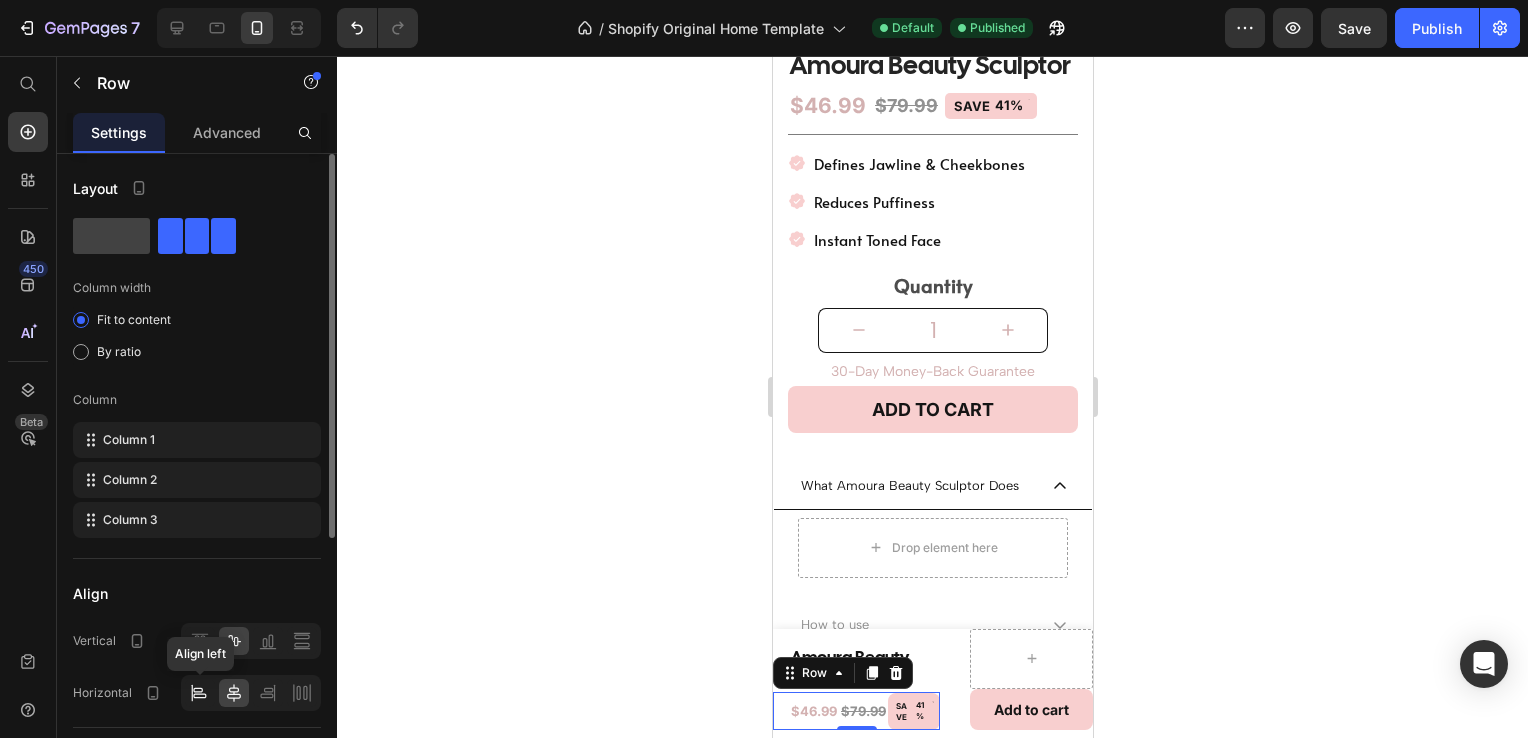 click 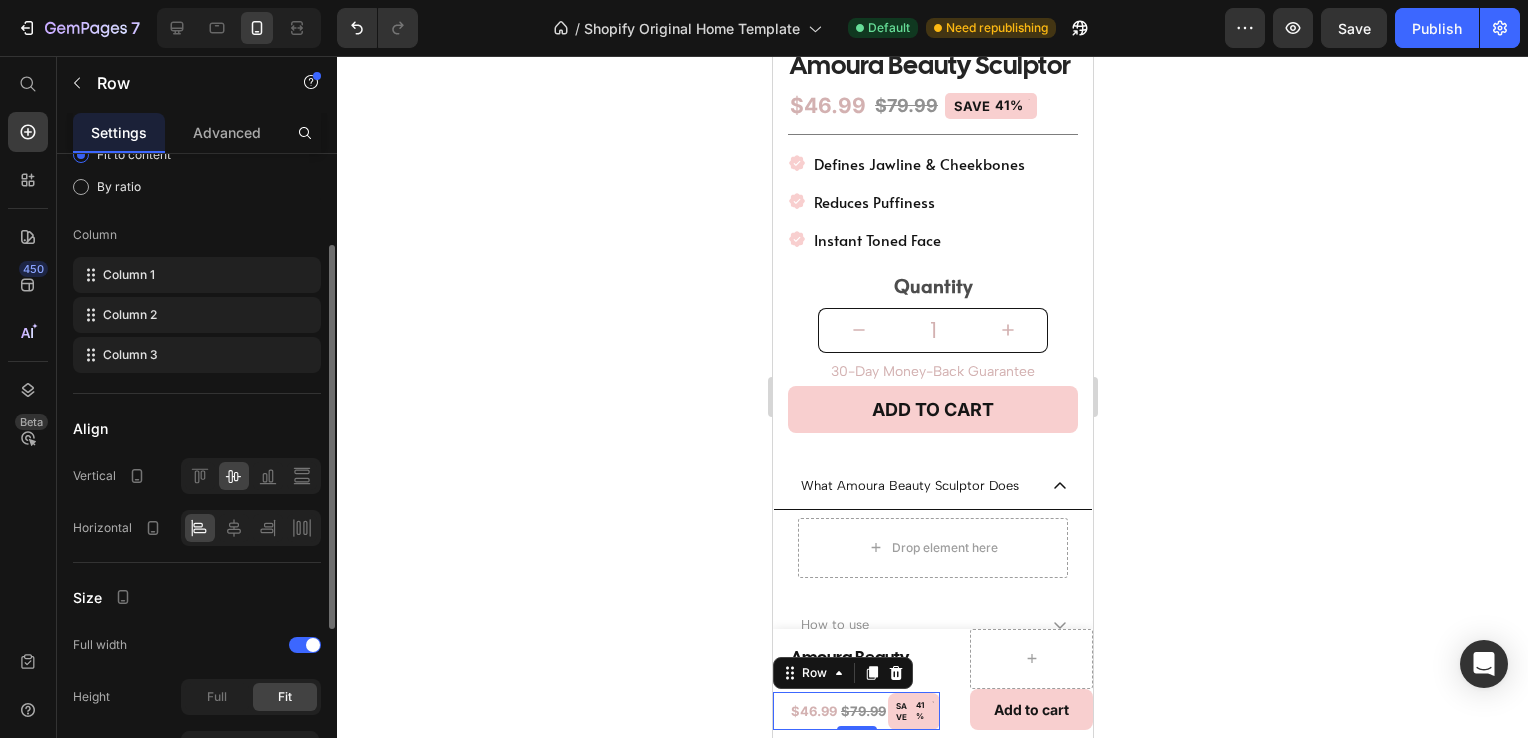 scroll, scrollTop: 170, scrollLeft: 0, axis: vertical 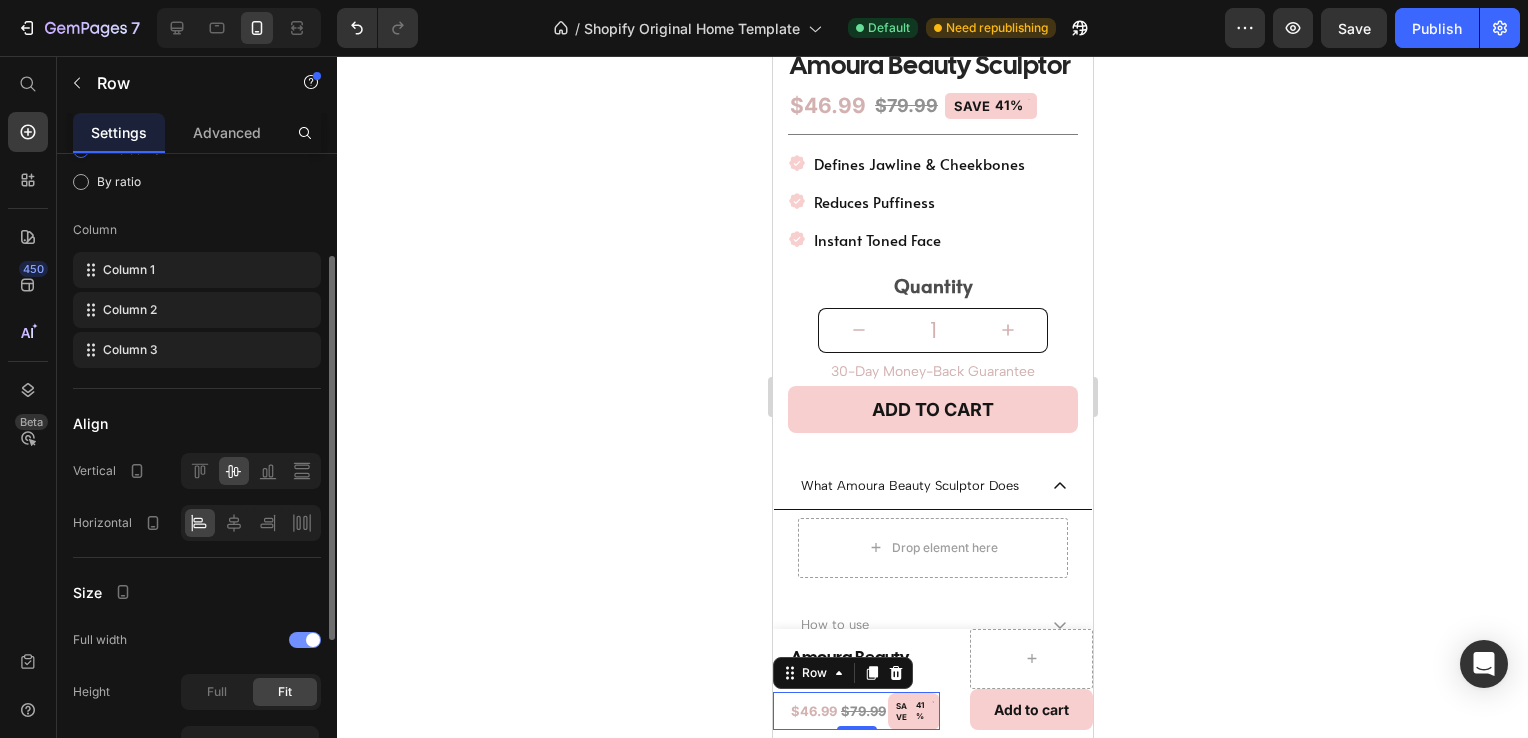 click at bounding box center [313, 640] 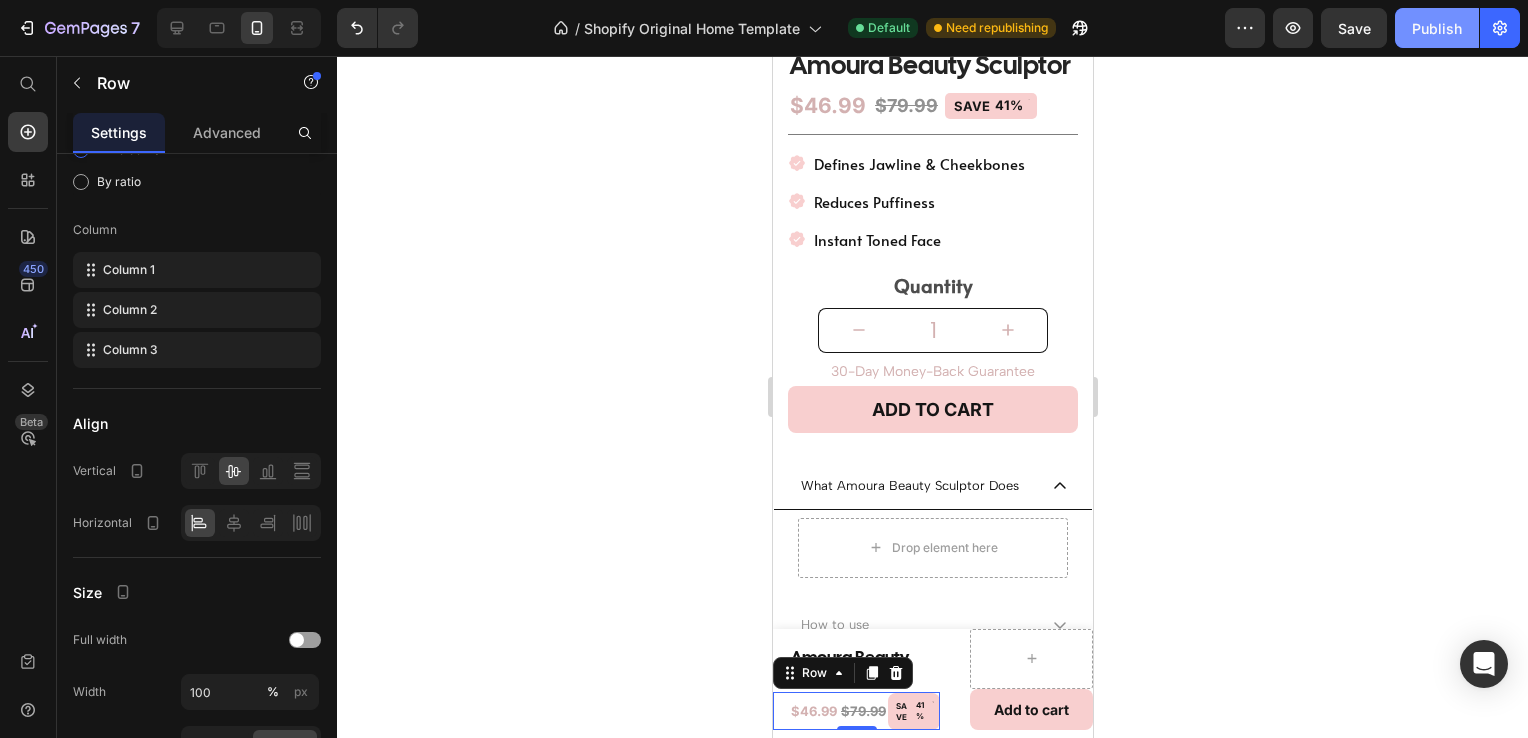 click on "Publish" at bounding box center [1437, 28] 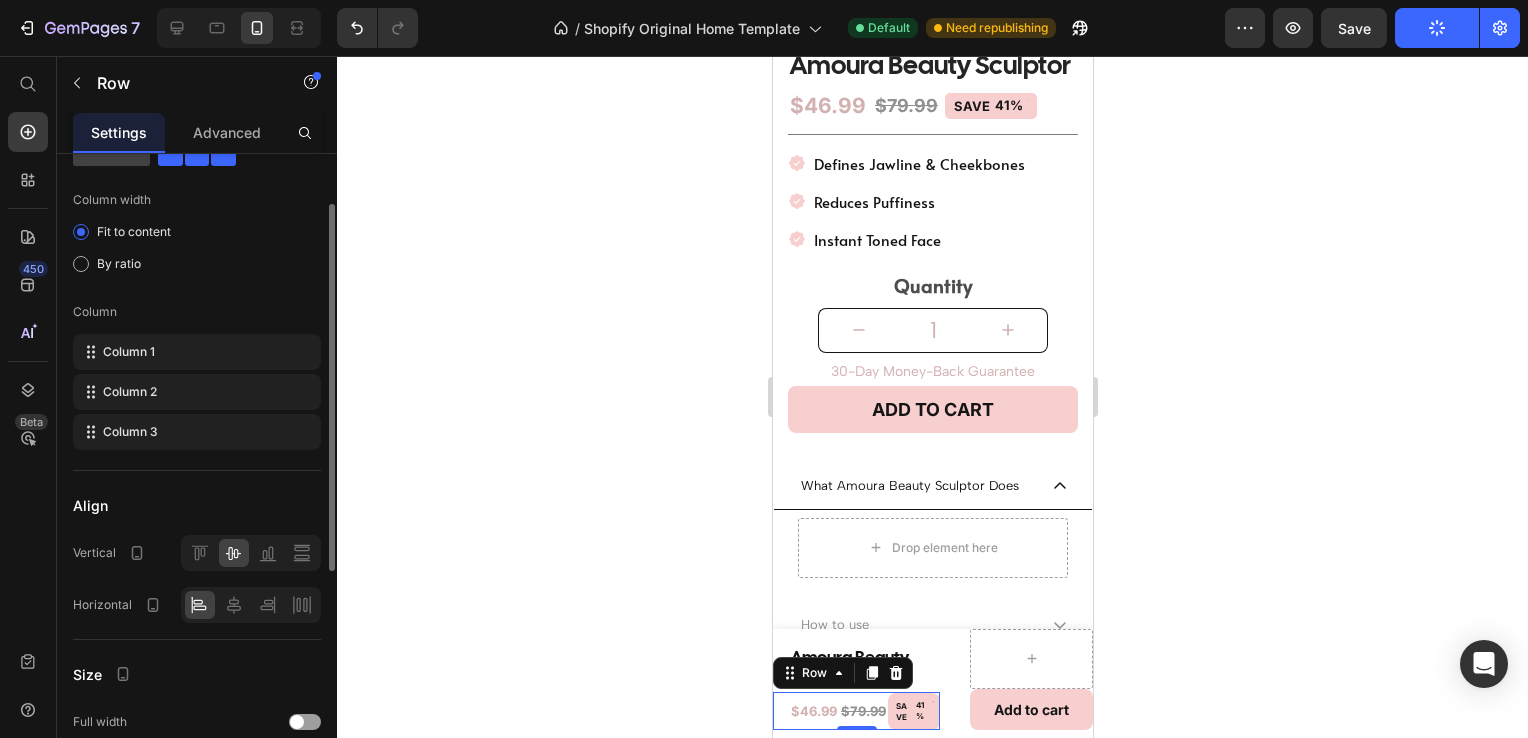 scroll, scrollTop: 84, scrollLeft: 0, axis: vertical 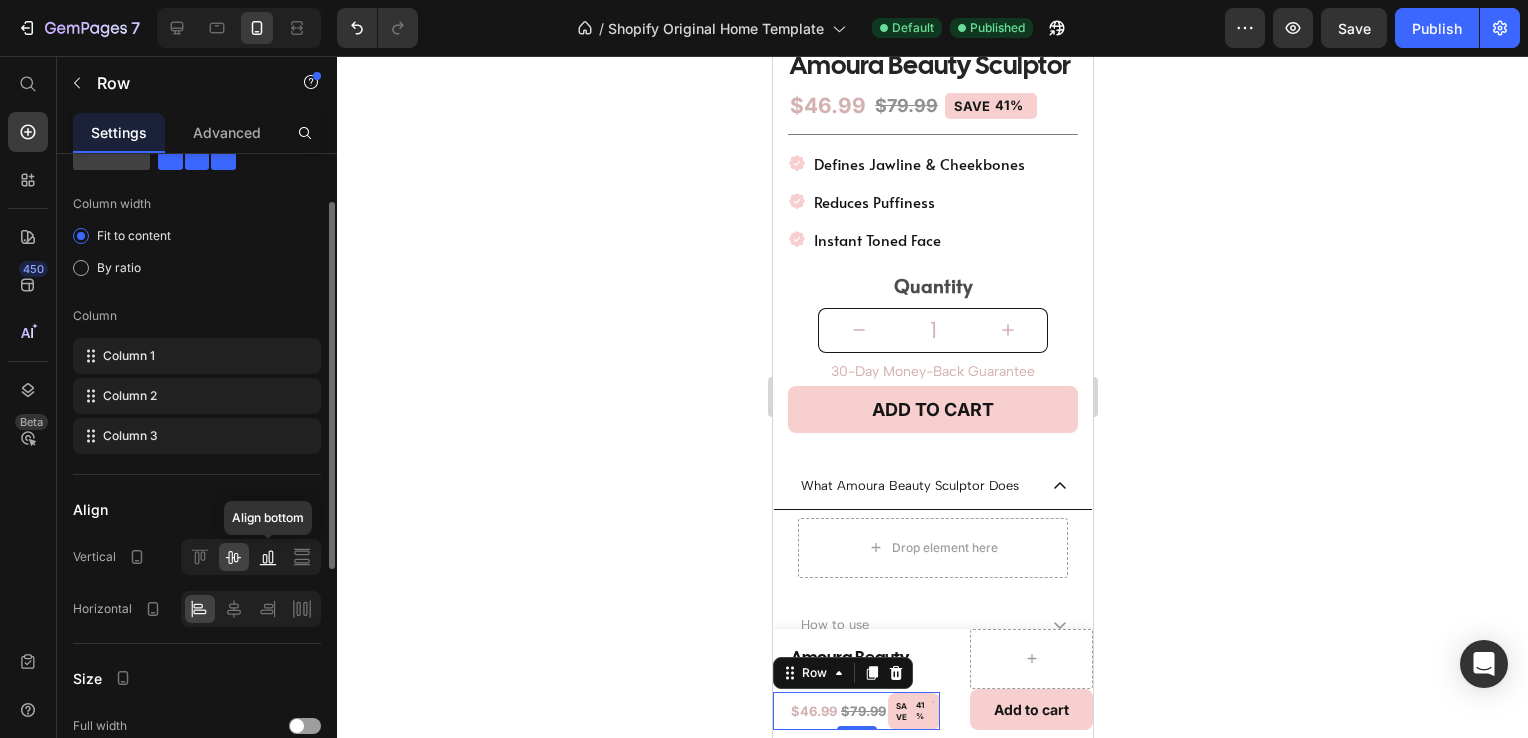 click 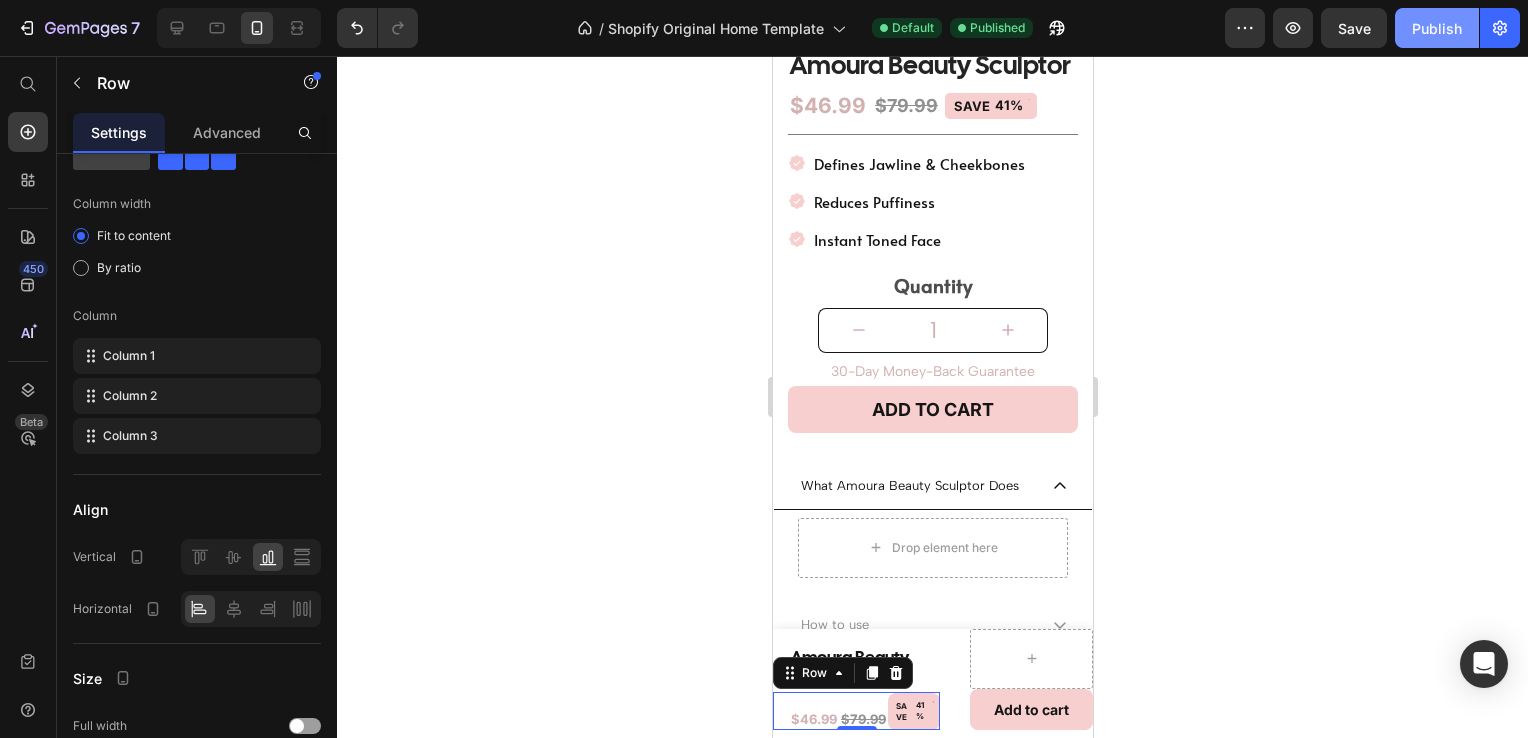 click on "Publish" 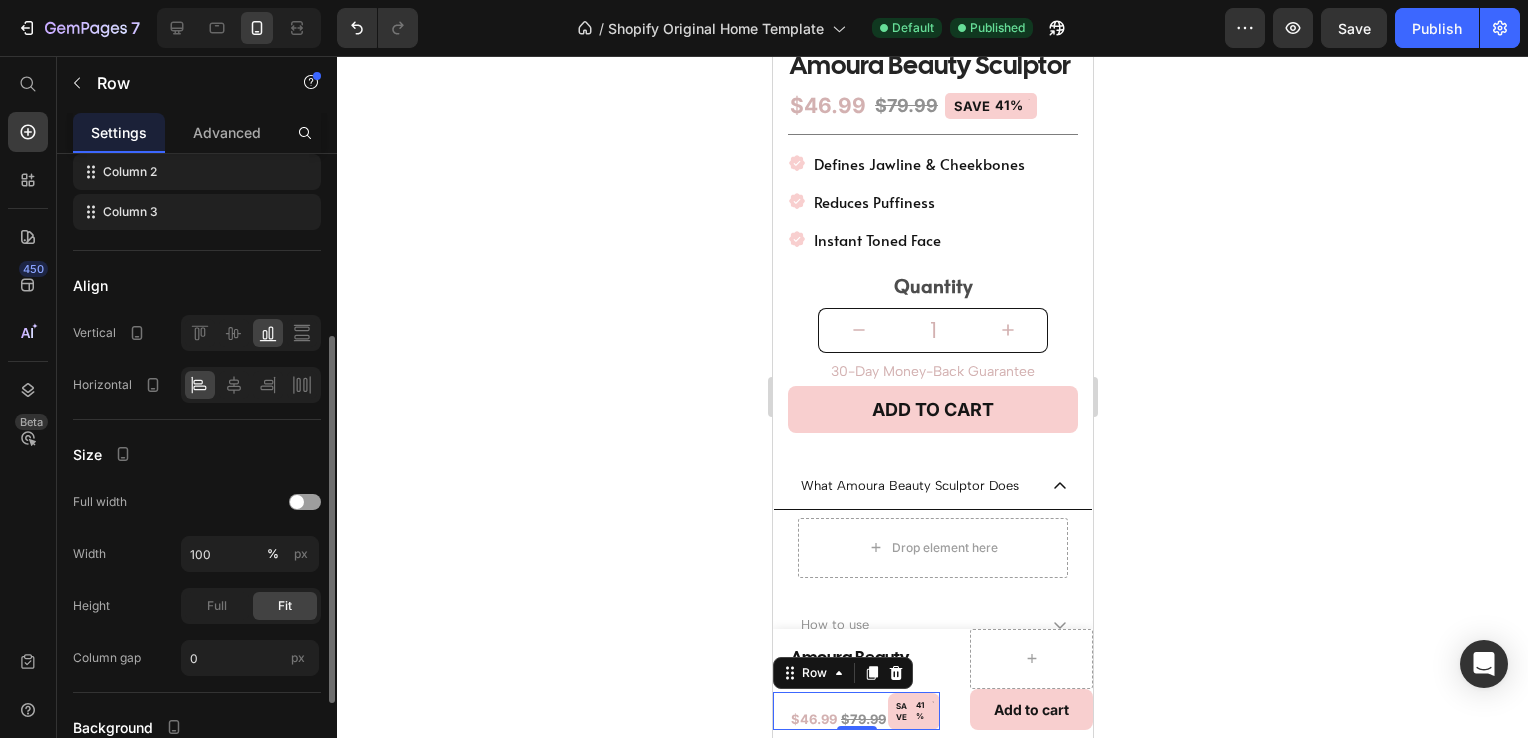 scroll, scrollTop: 316, scrollLeft: 0, axis: vertical 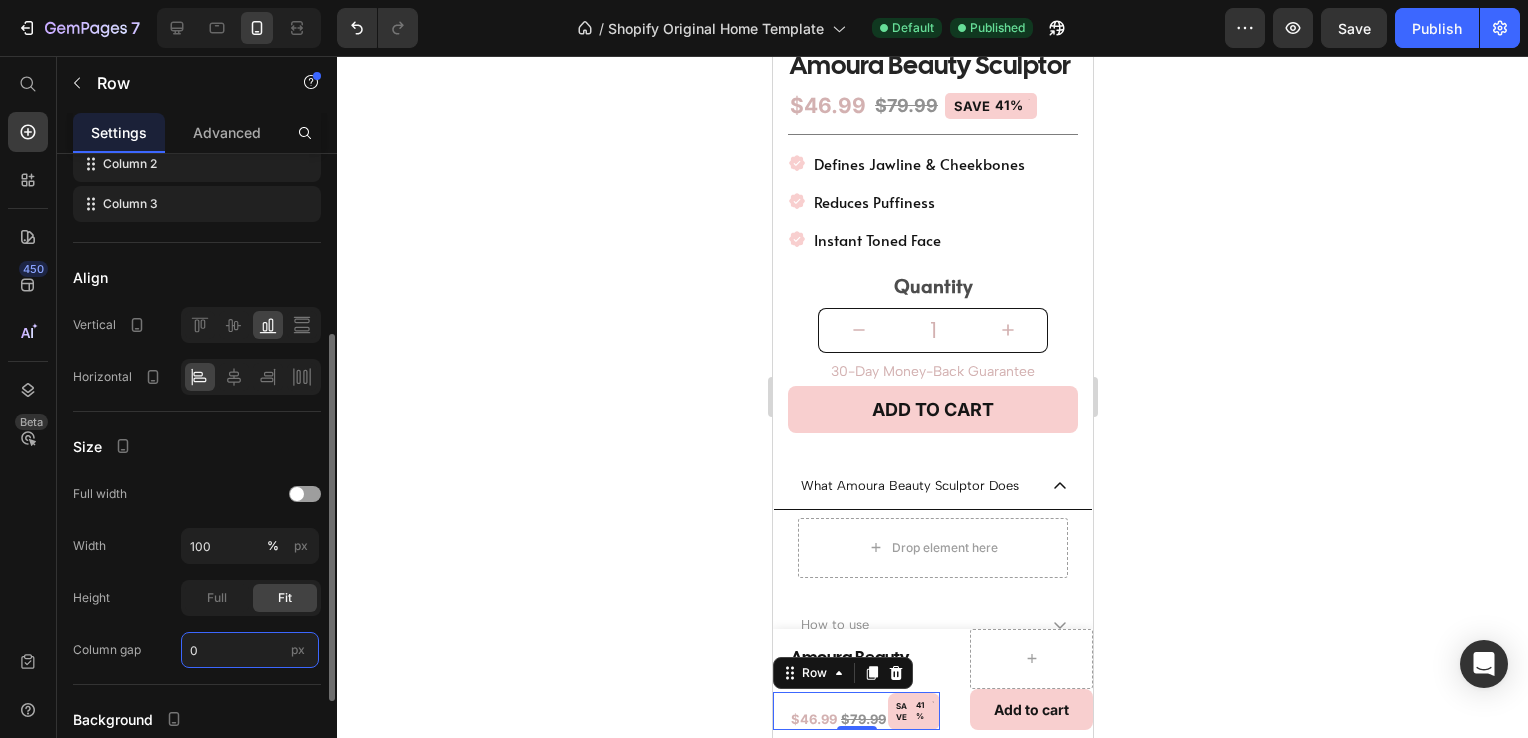 click on "0" at bounding box center (250, 650) 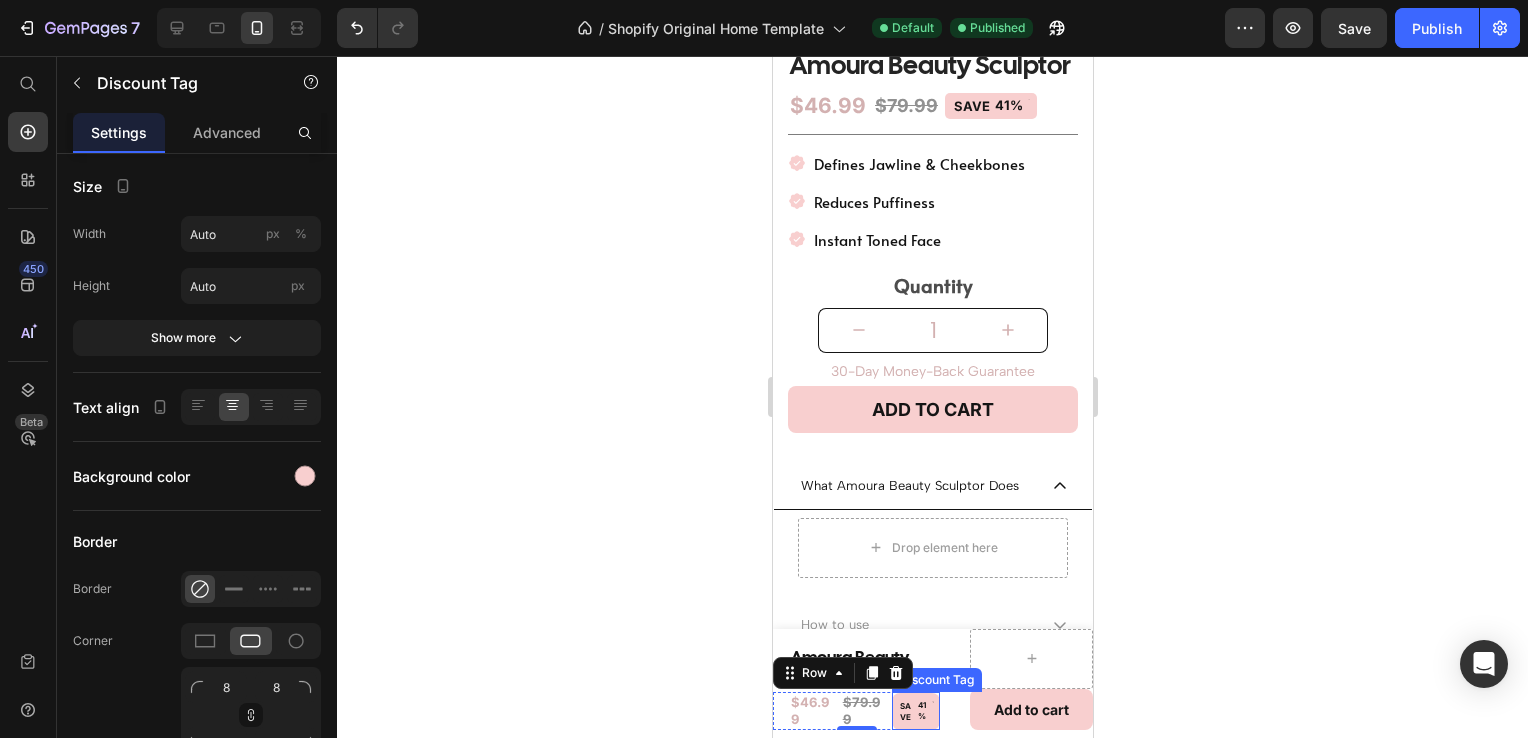 click on "41%" at bounding box center (921, 710) 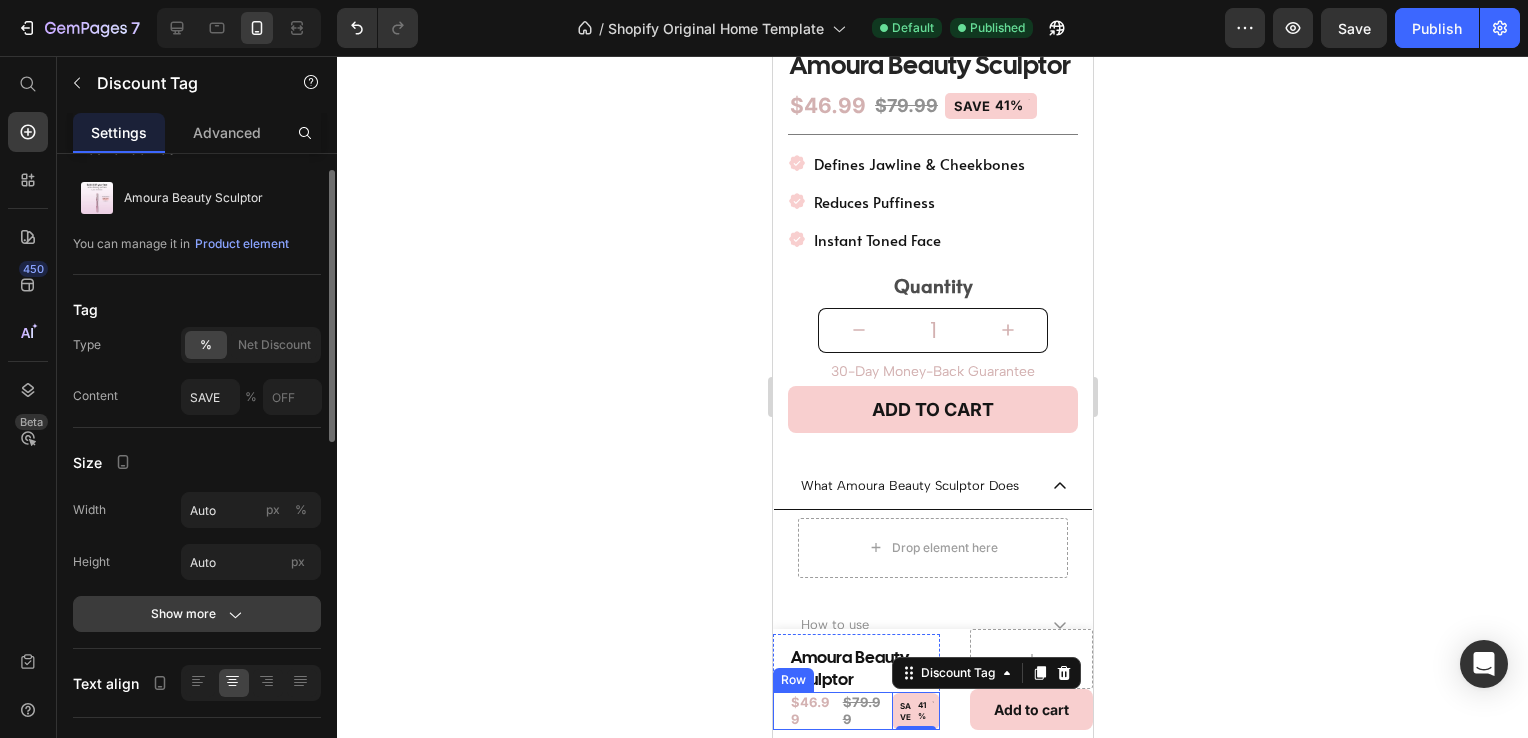 scroll, scrollTop: 60, scrollLeft: 0, axis: vertical 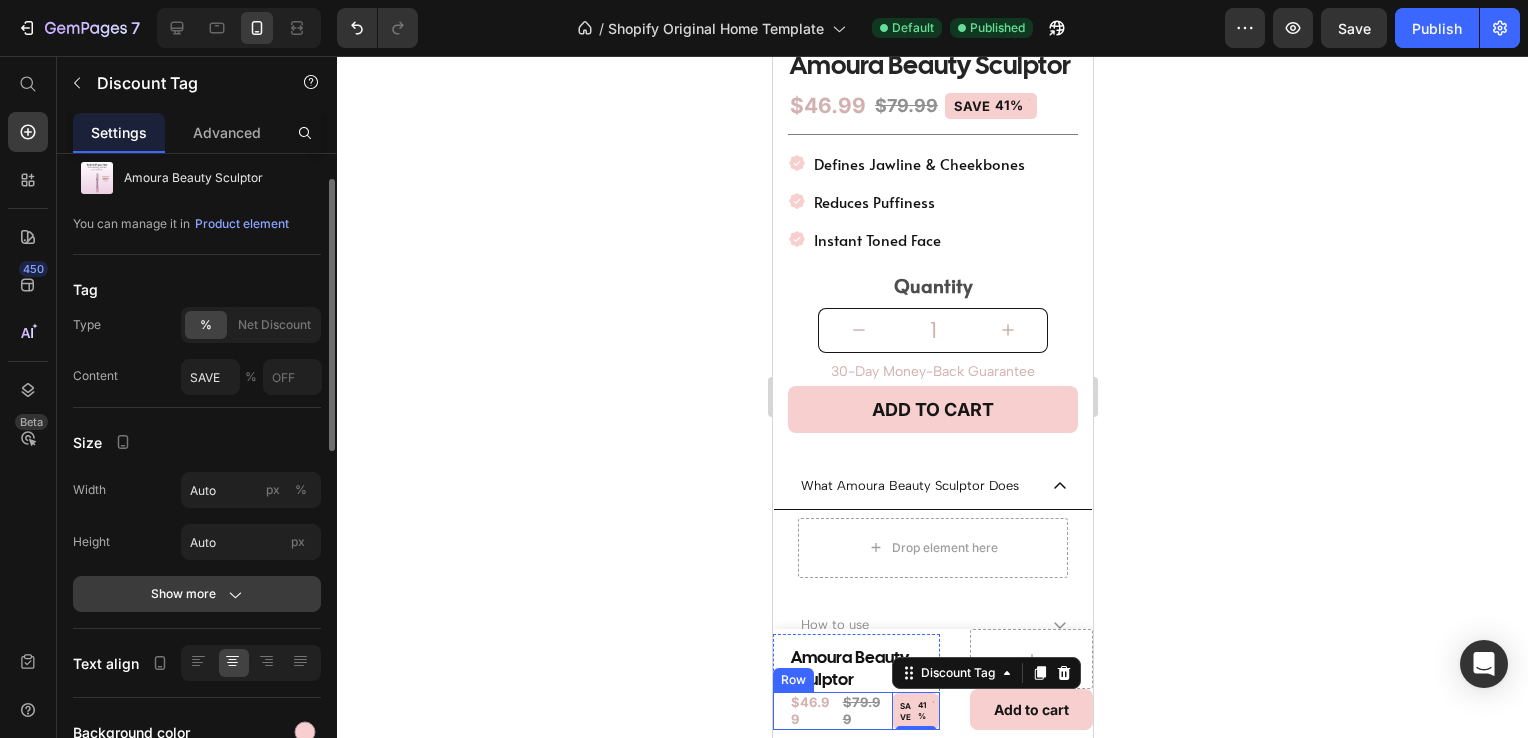 click on "Show more" at bounding box center (197, 594) 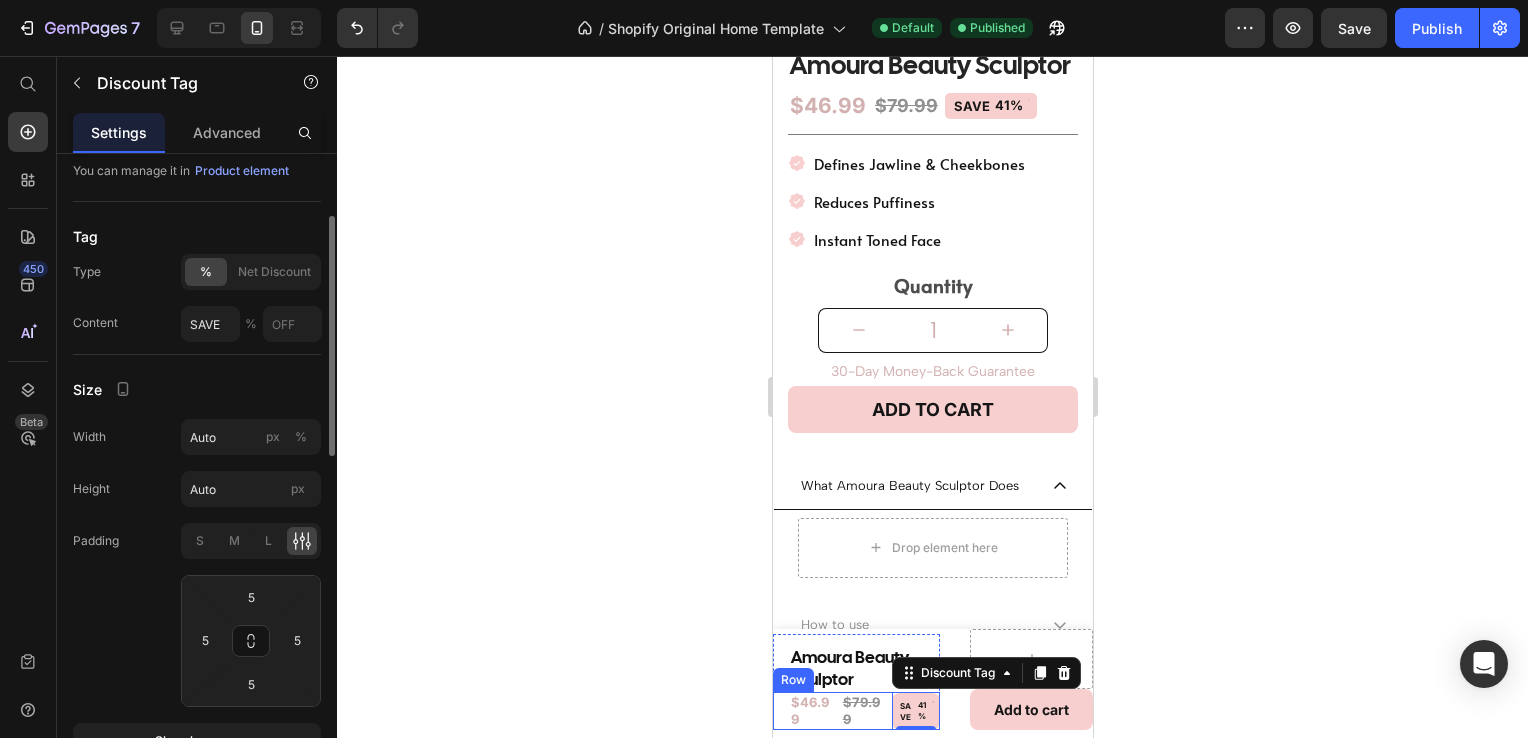 scroll, scrollTop: 129, scrollLeft: 0, axis: vertical 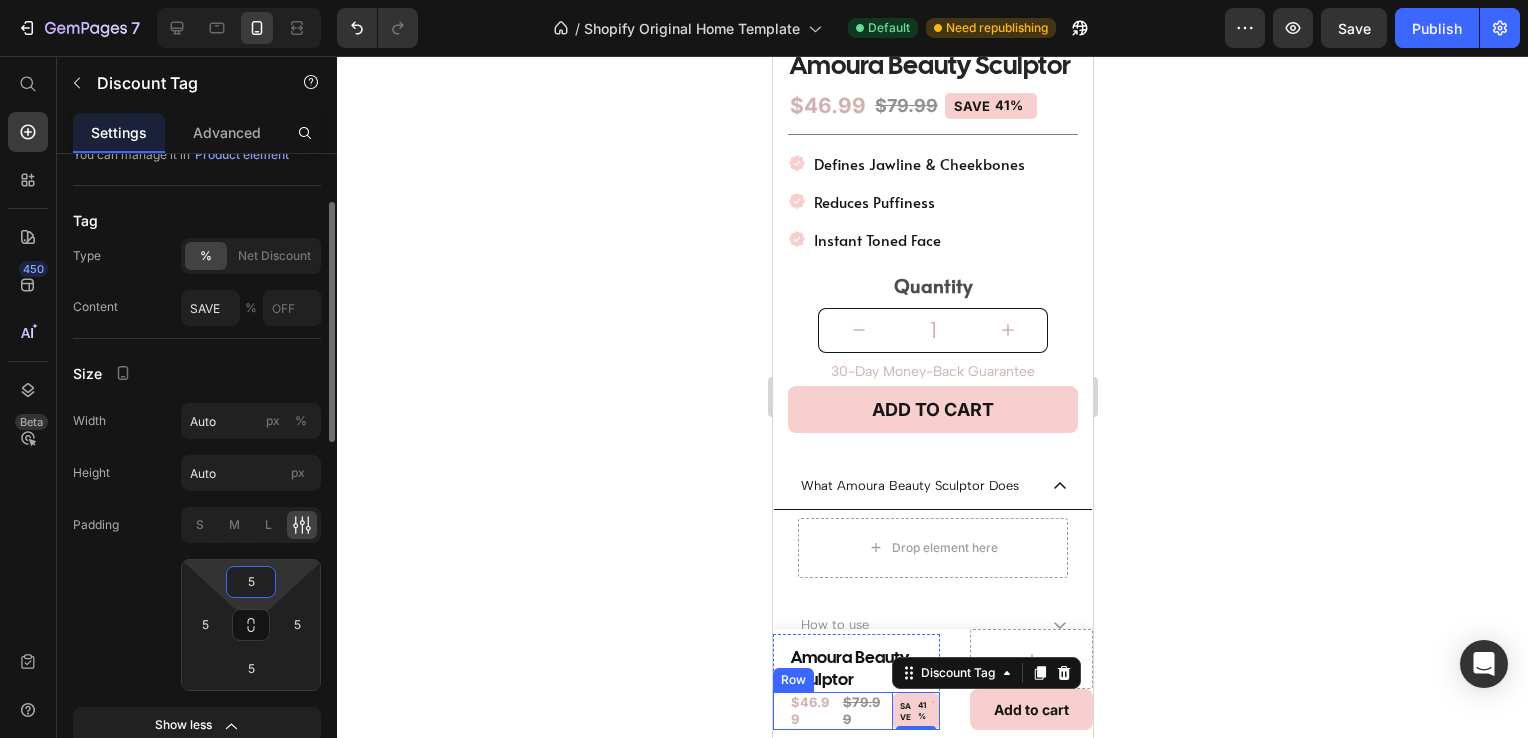 click on "5" at bounding box center [251, 582] 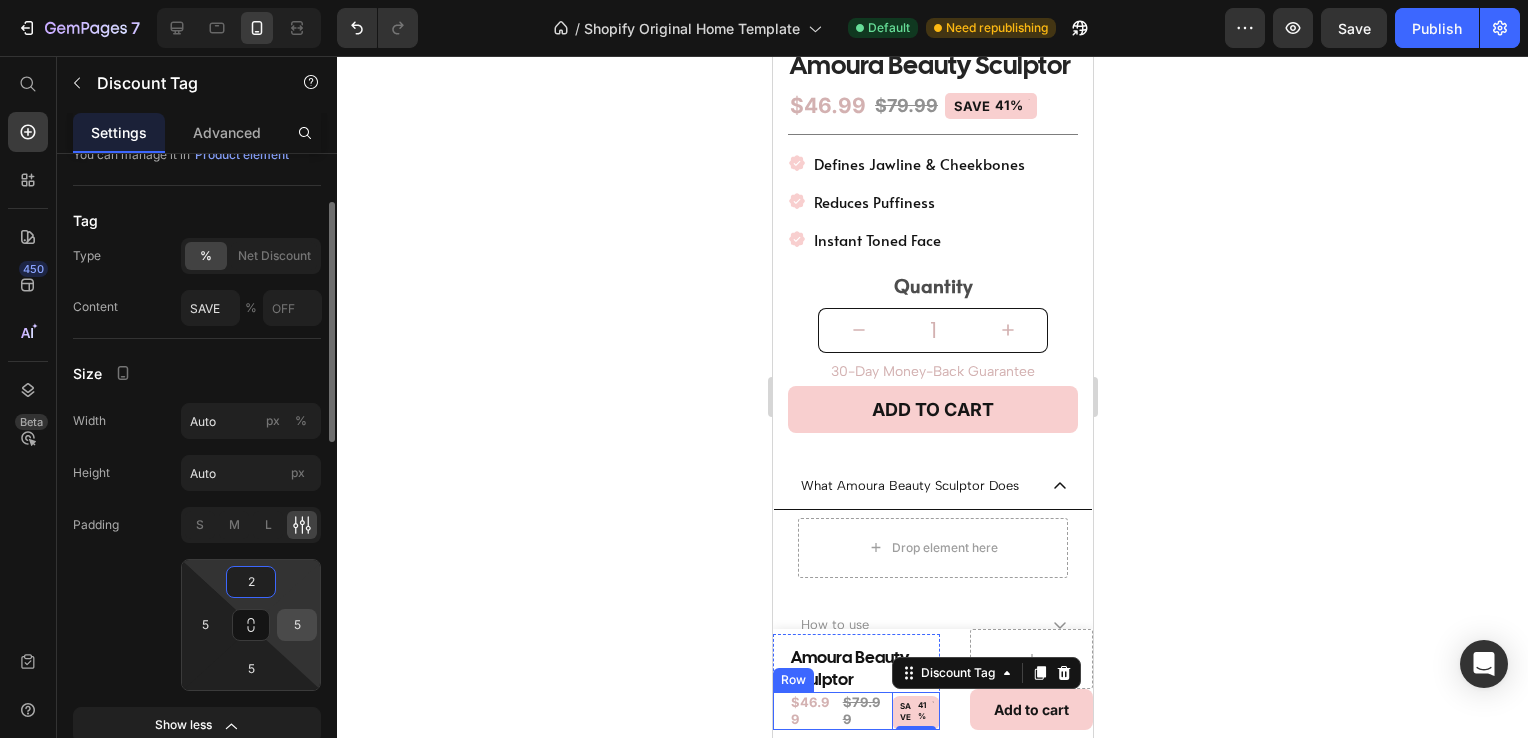 type on "2" 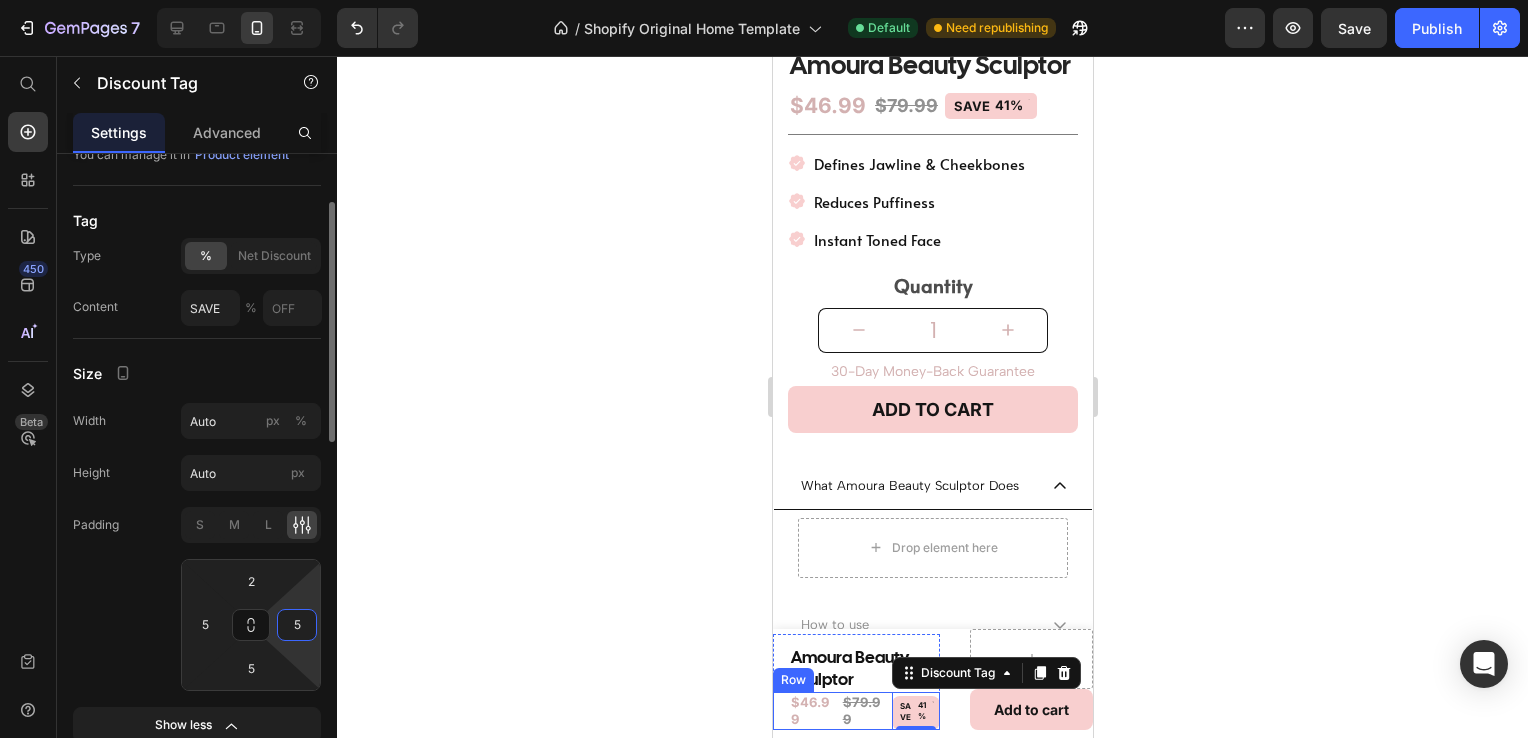 click on "5" at bounding box center (297, 625) 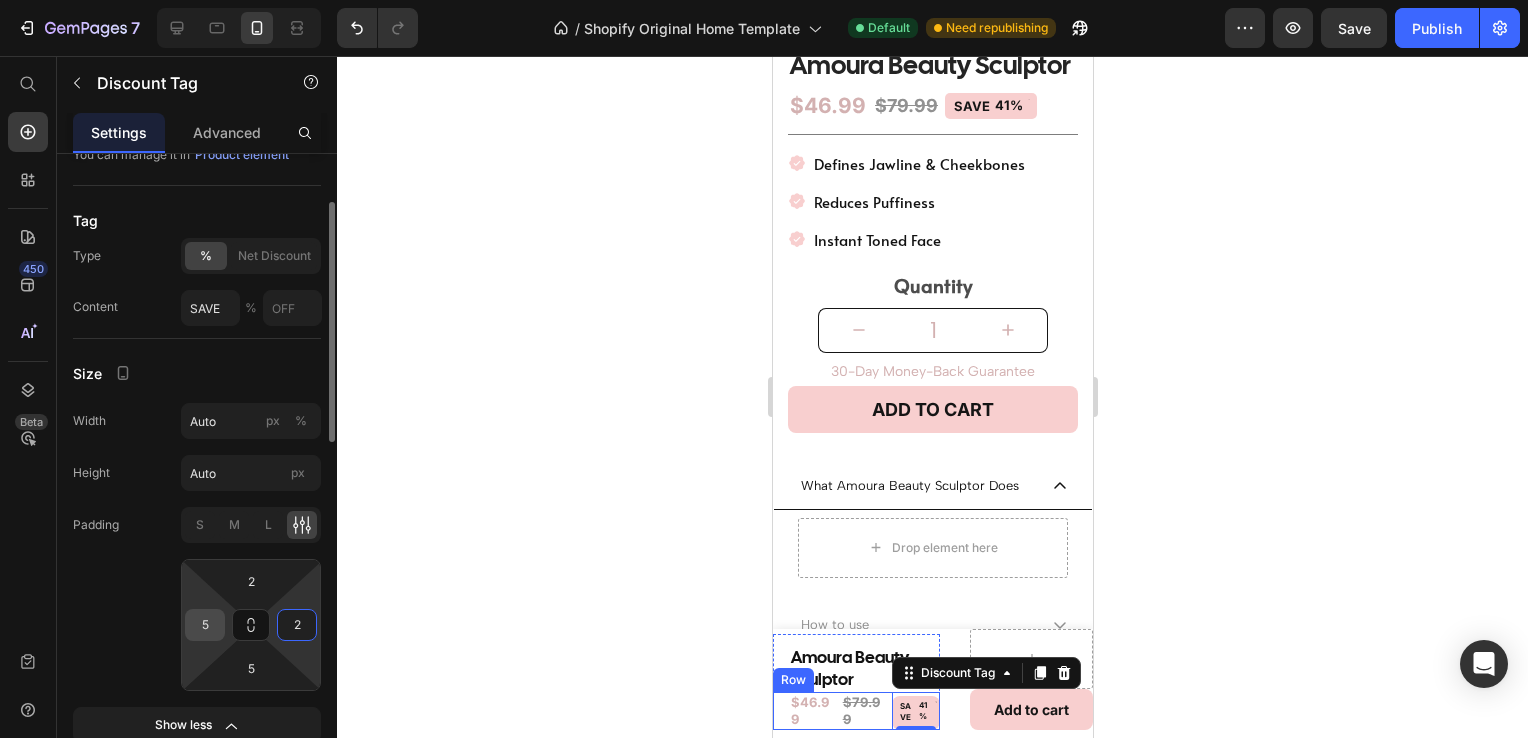 type on "2" 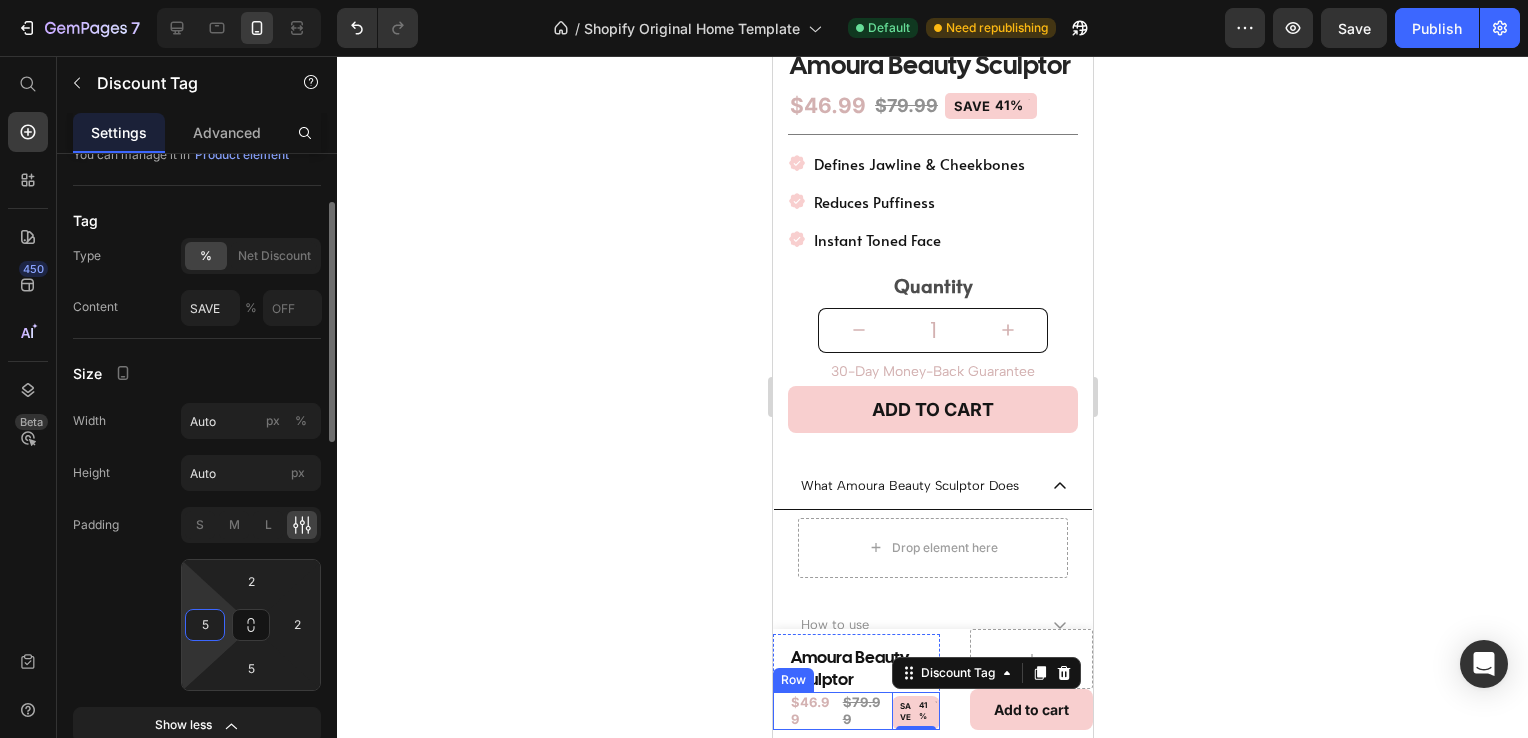 click on "5" at bounding box center [205, 625] 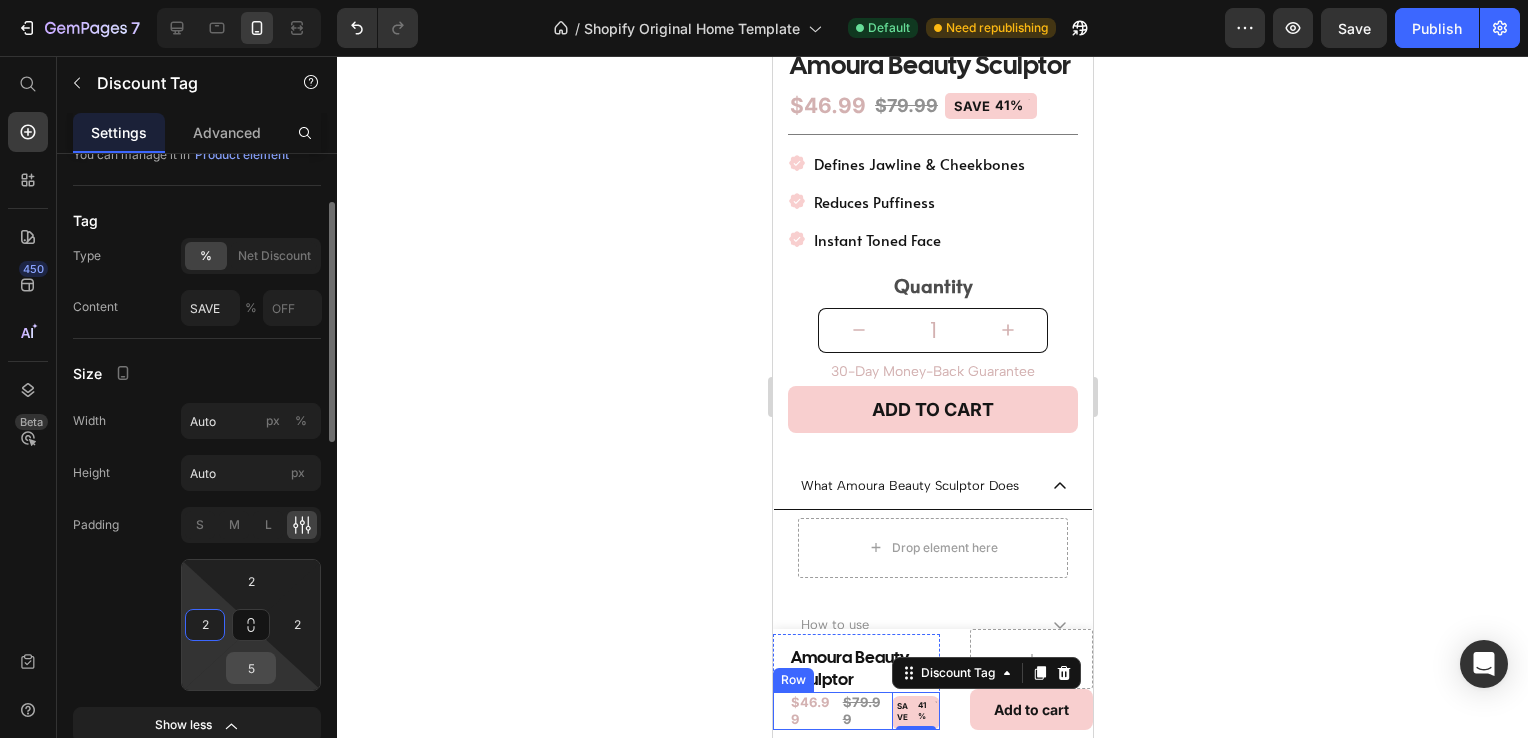 type on "2" 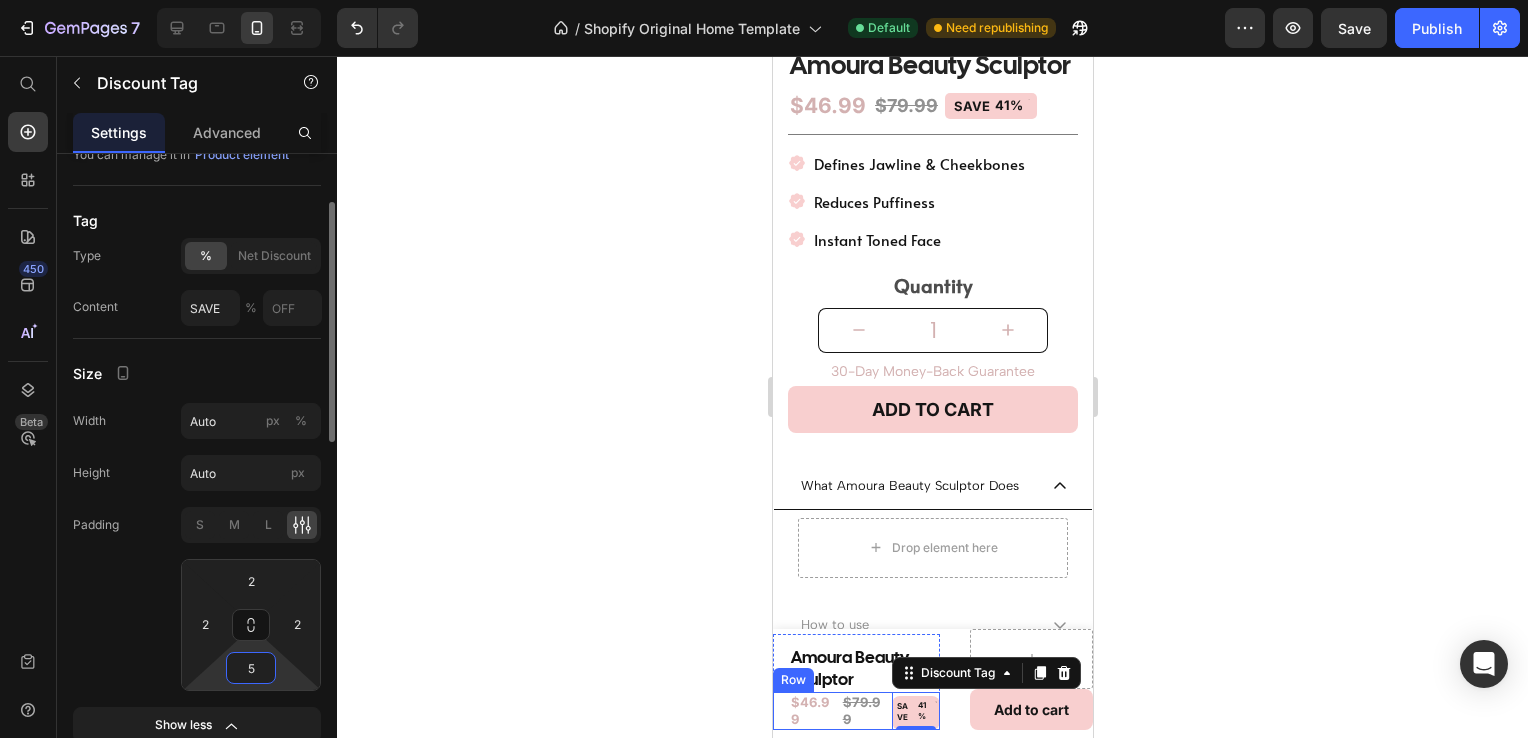 click on "5" at bounding box center (251, 668) 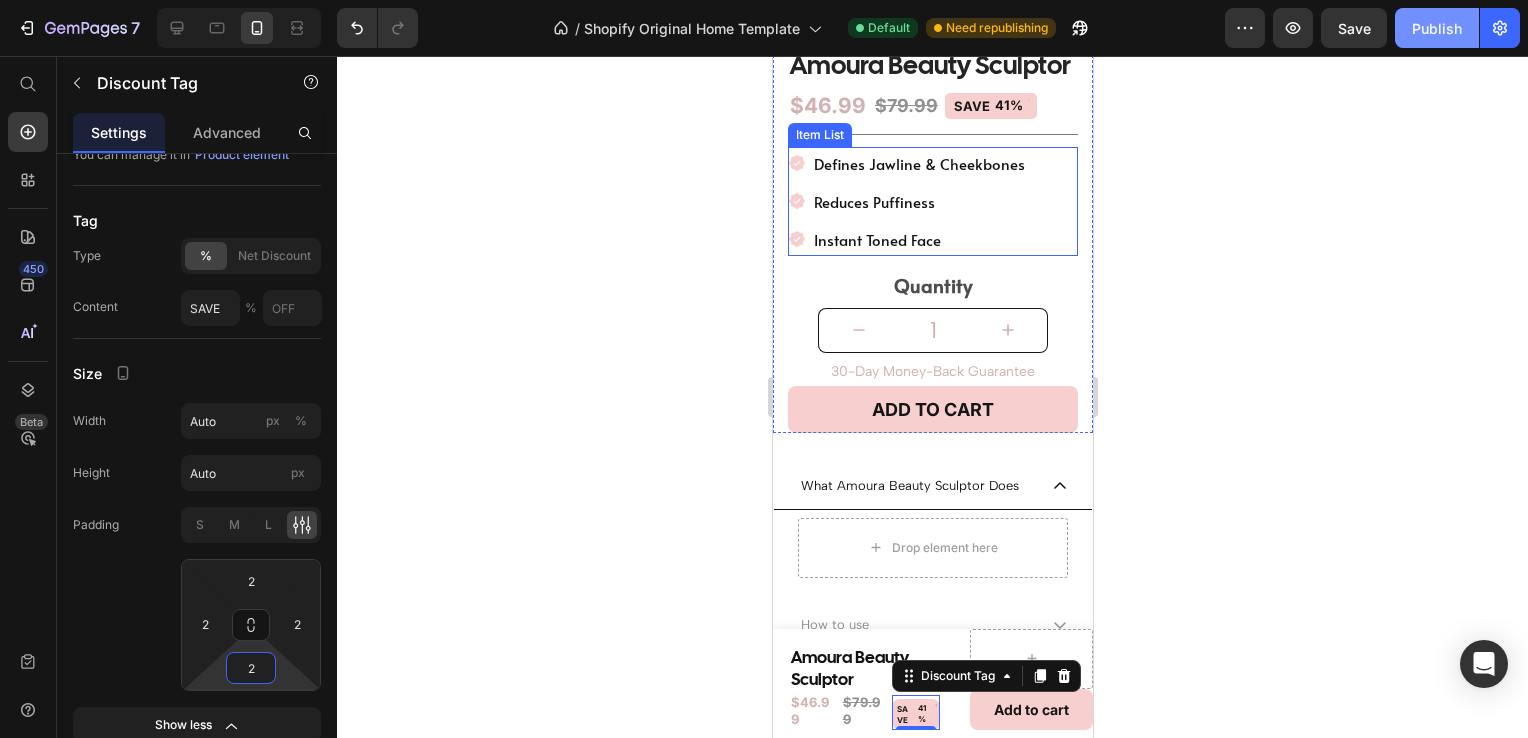 type on "2" 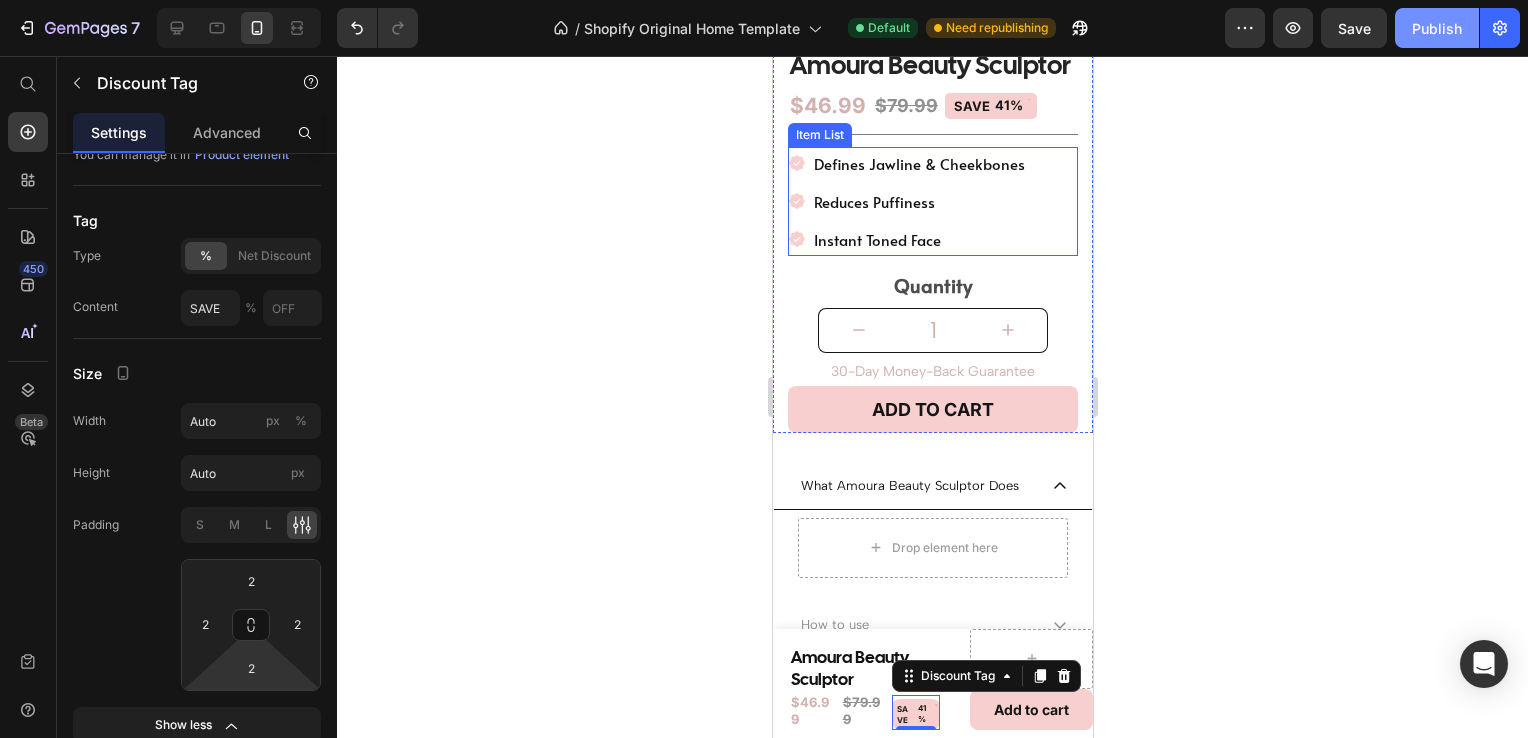 click on "Publish" at bounding box center (1437, 28) 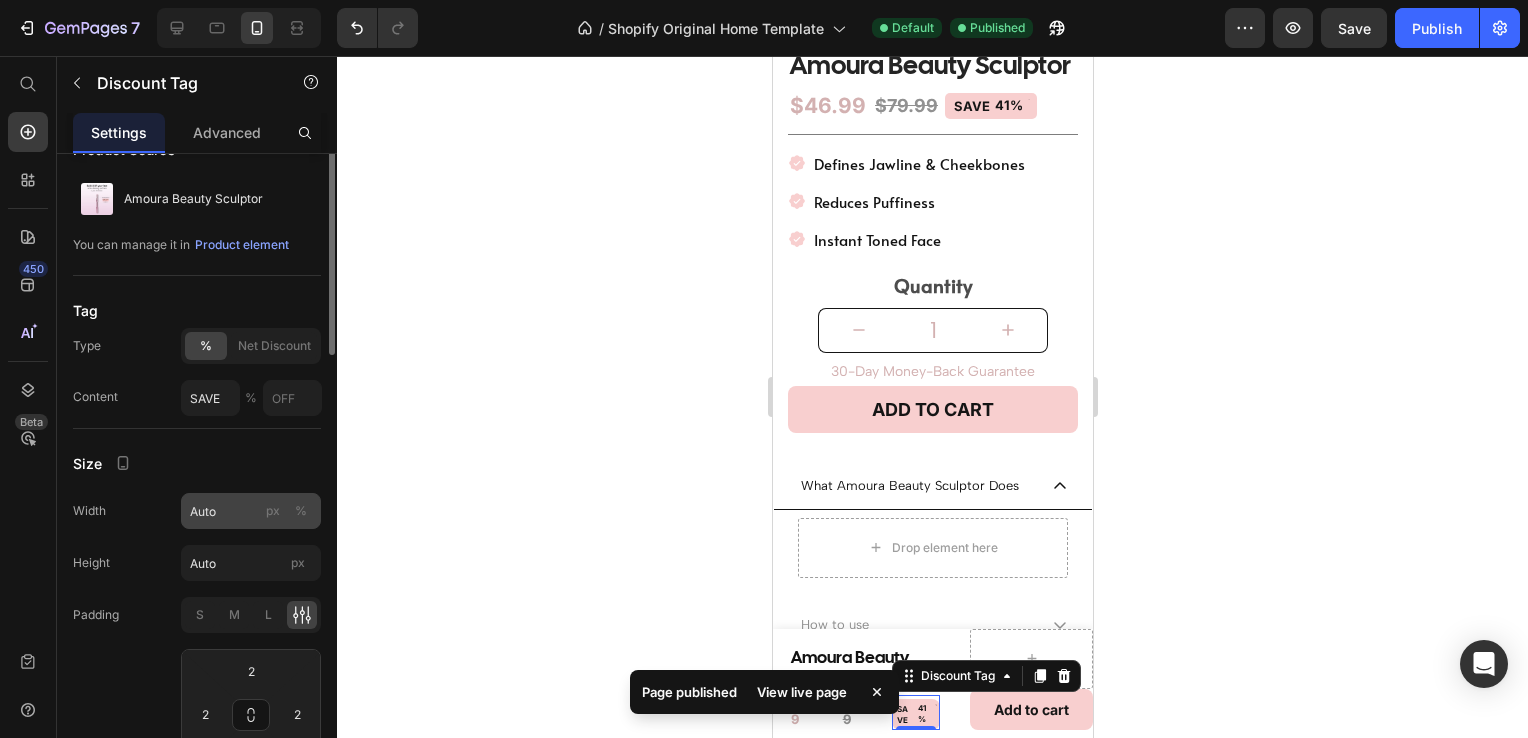 scroll, scrollTop: 0, scrollLeft: 0, axis: both 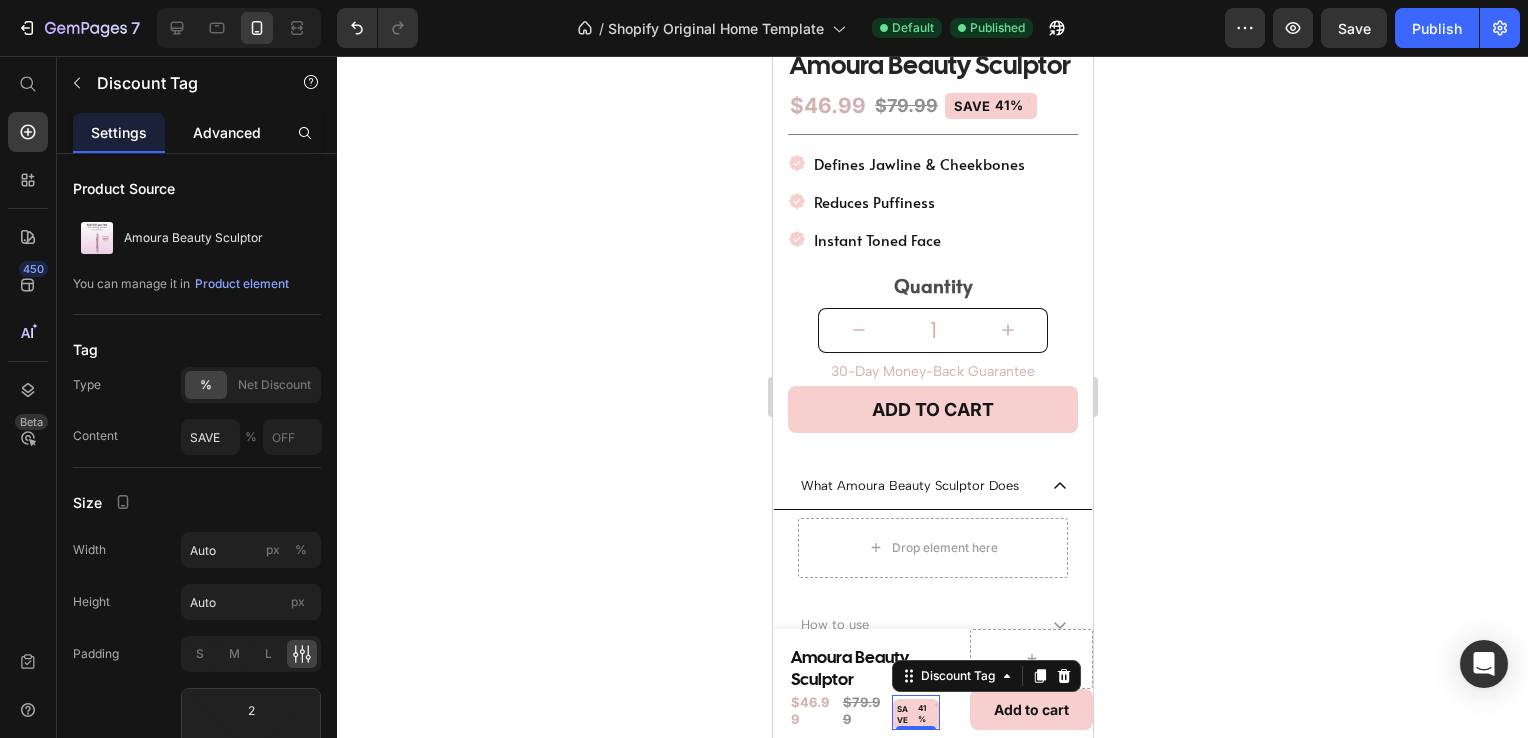 click on "Advanced" at bounding box center (227, 132) 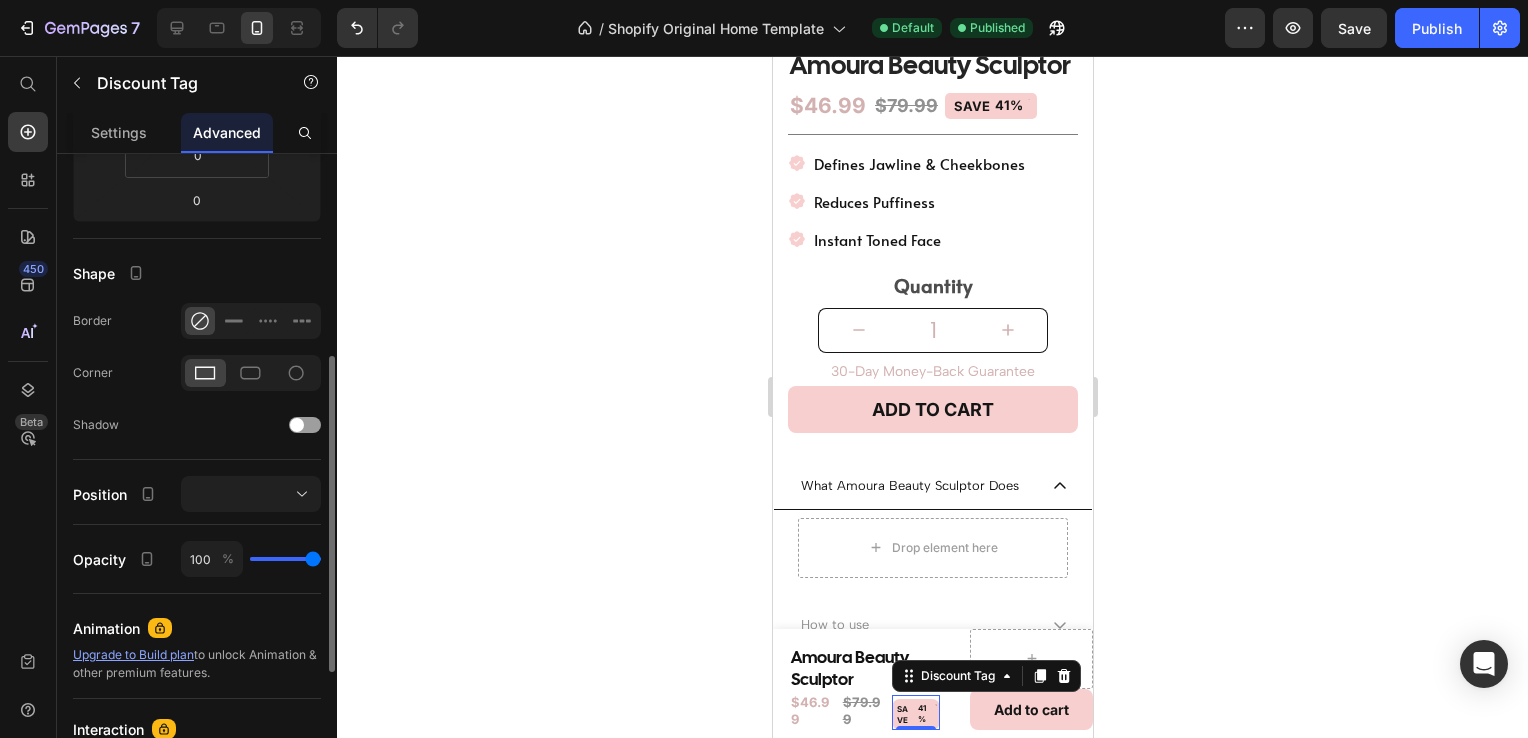 scroll, scrollTop: 417, scrollLeft: 0, axis: vertical 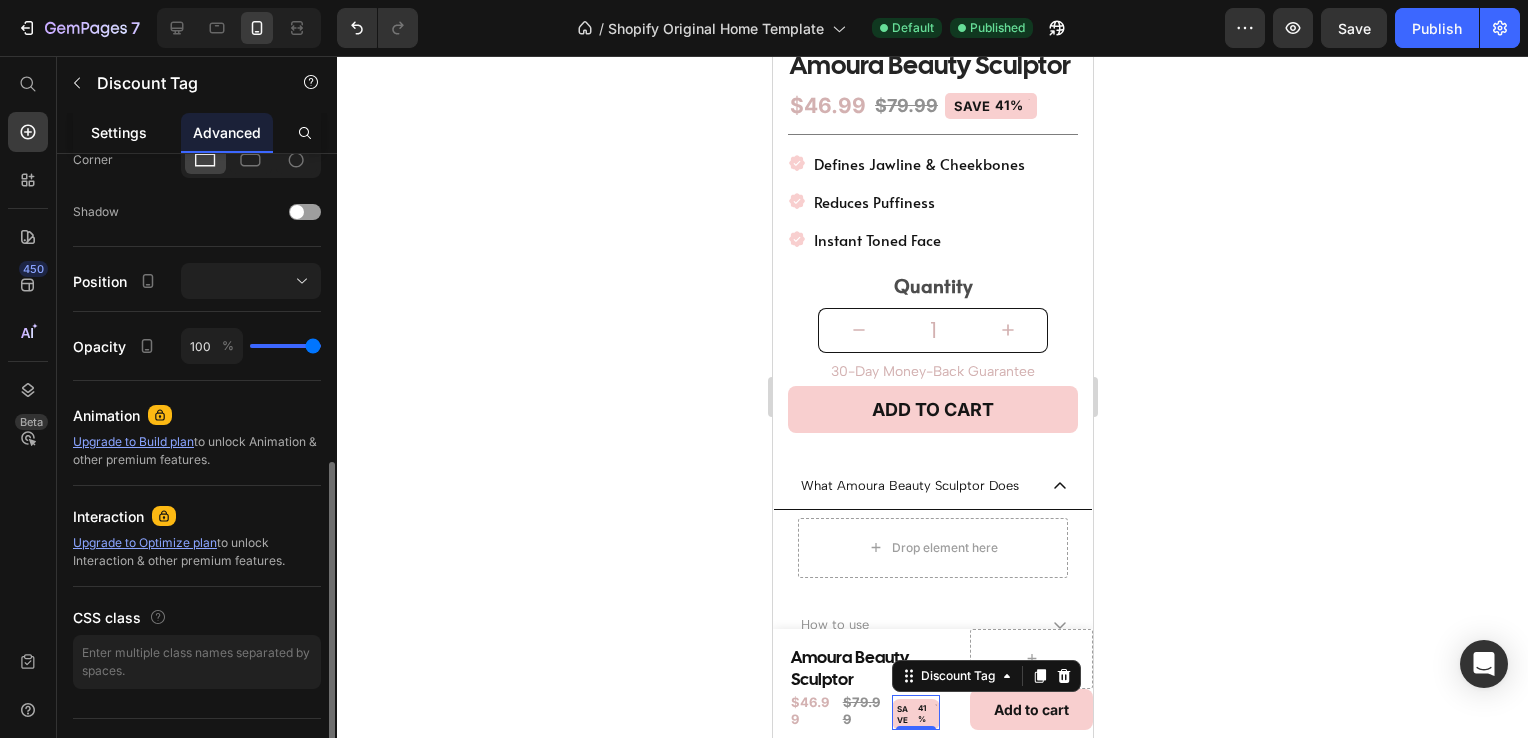 click on "Settings" at bounding box center (119, 132) 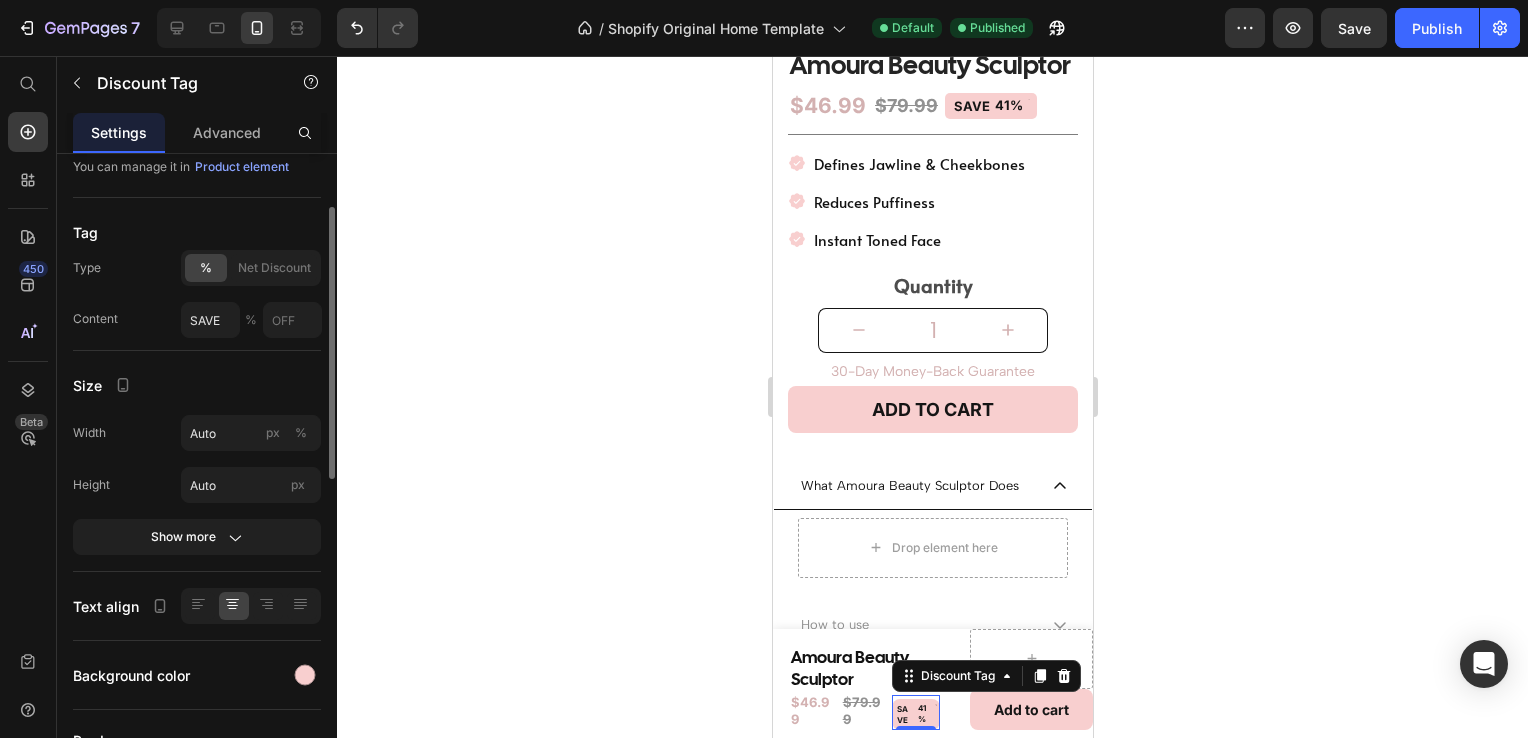 scroll, scrollTop: 121, scrollLeft: 0, axis: vertical 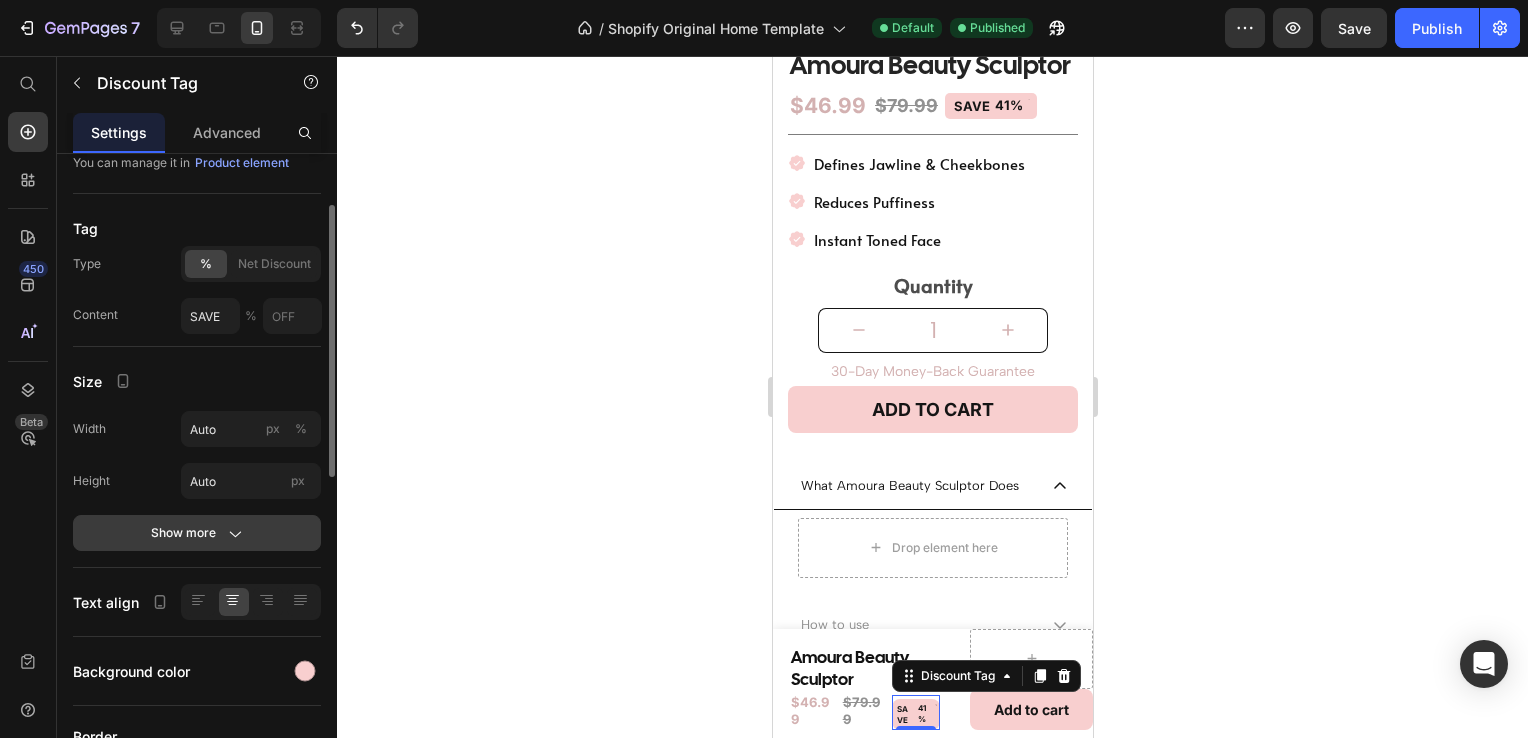 click on "Show more" 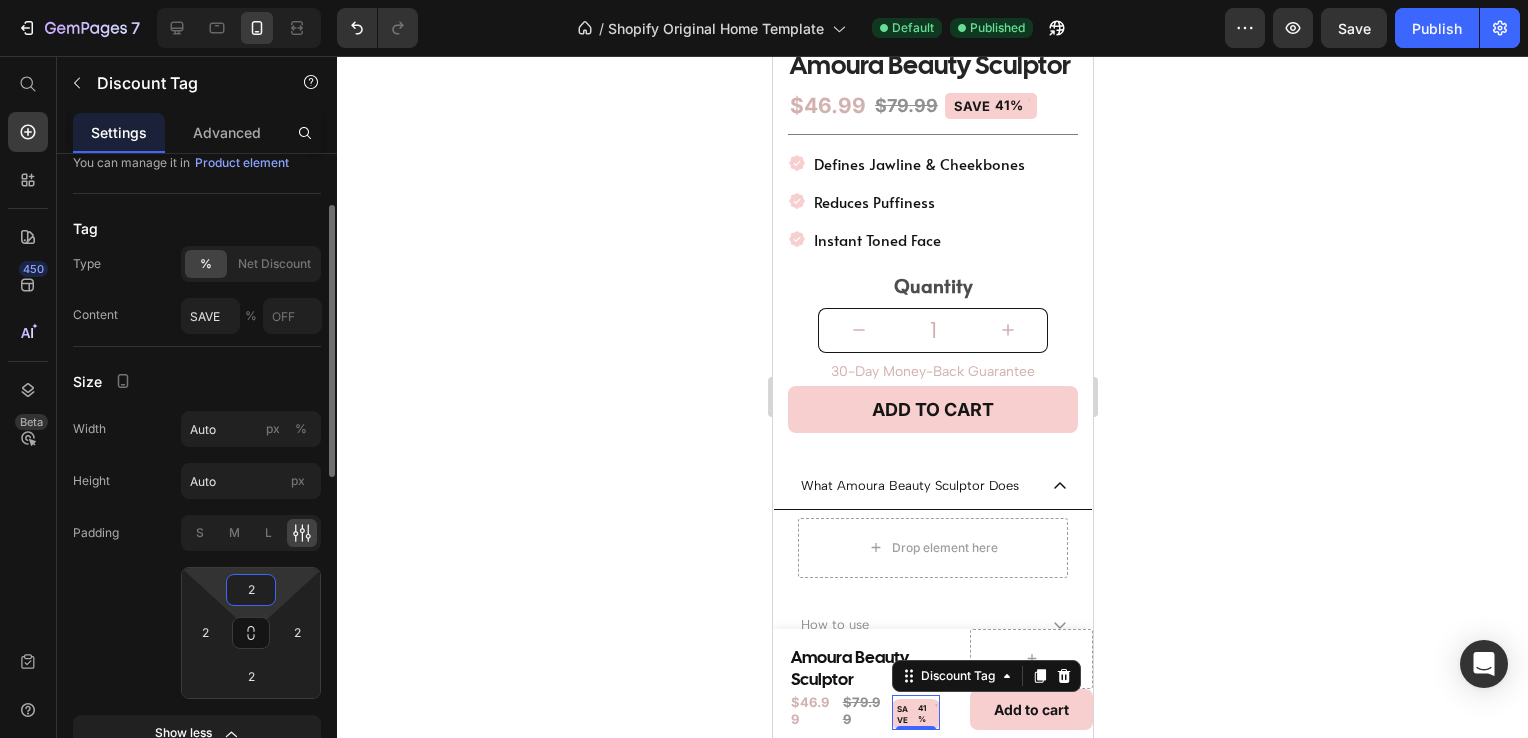 click on "2" at bounding box center [251, 590] 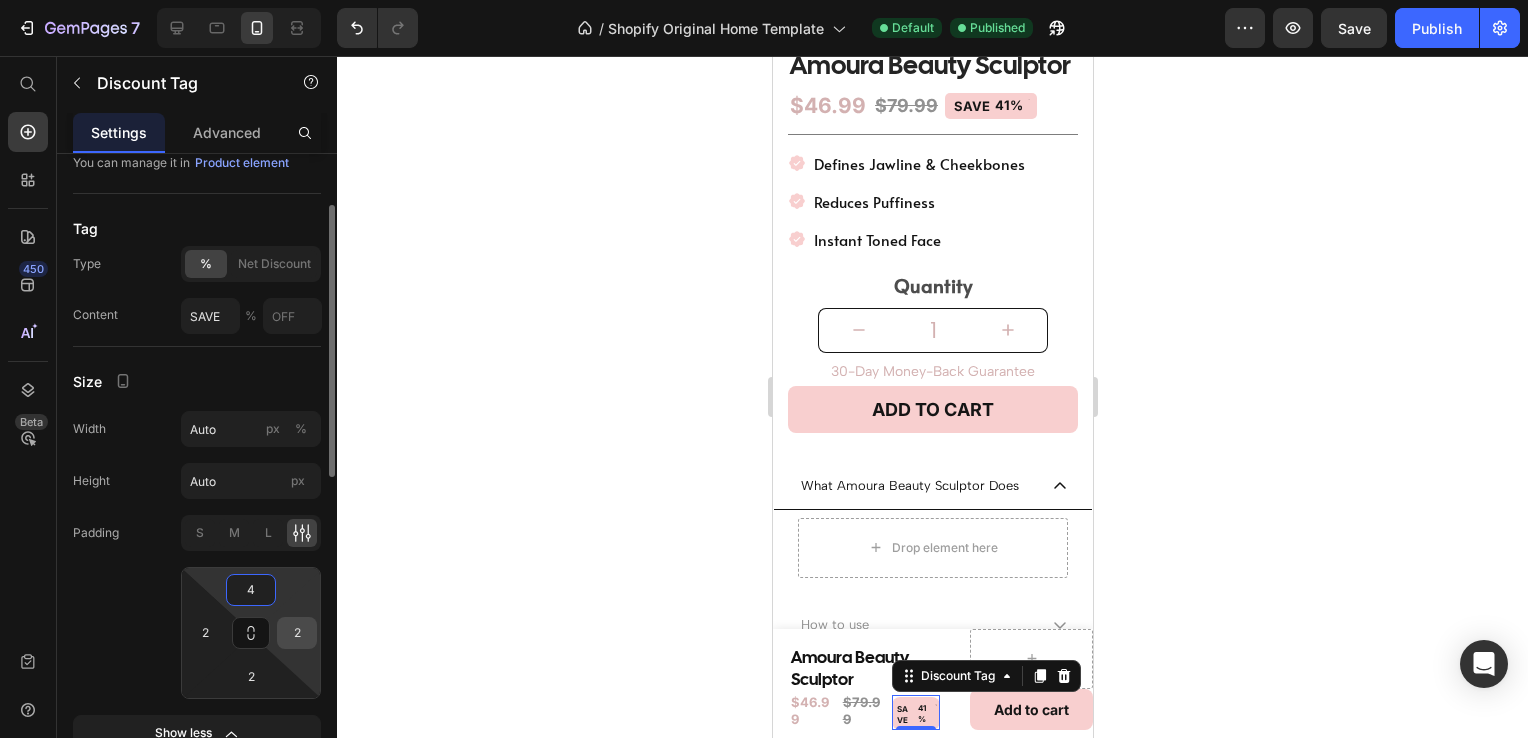 type on "4" 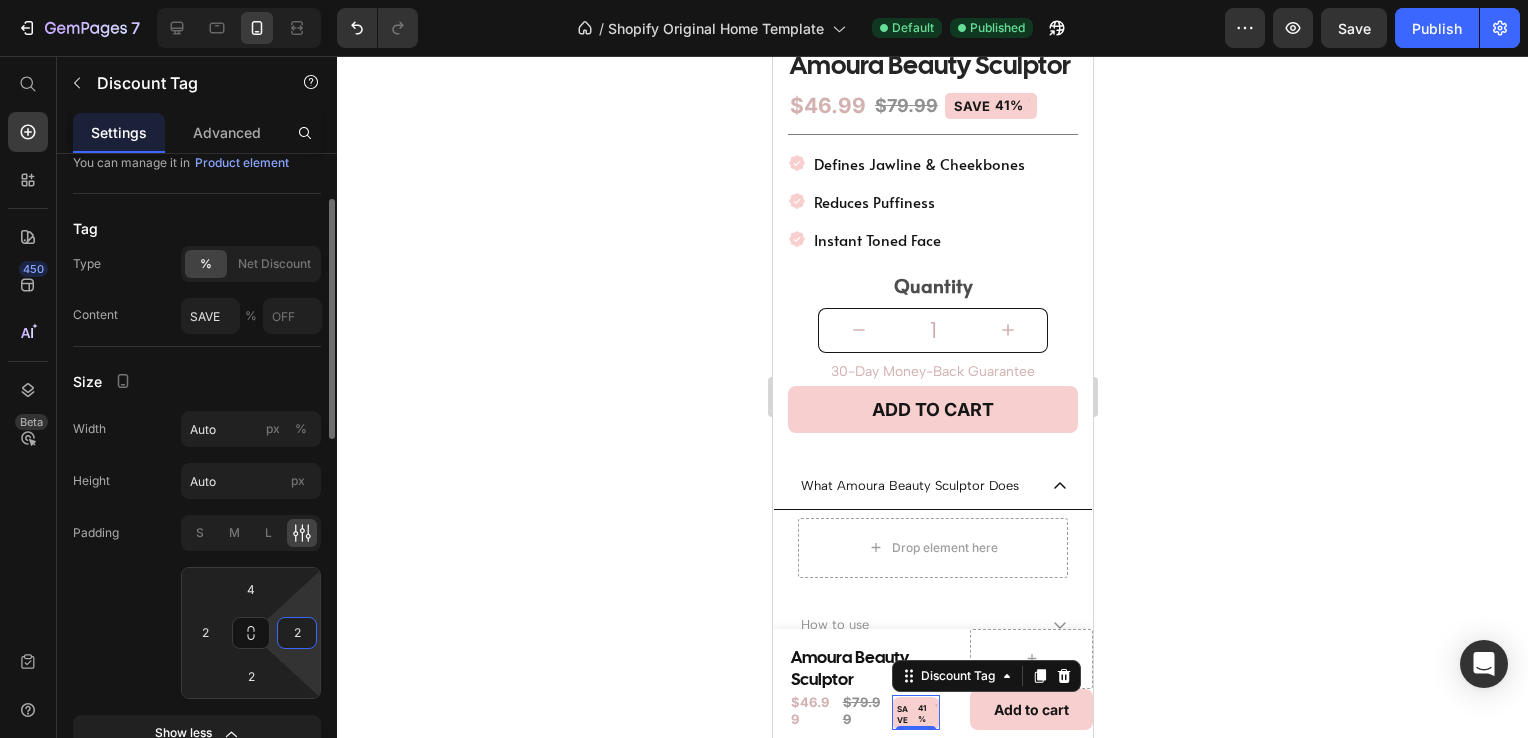 click on "2" at bounding box center [297, 633] 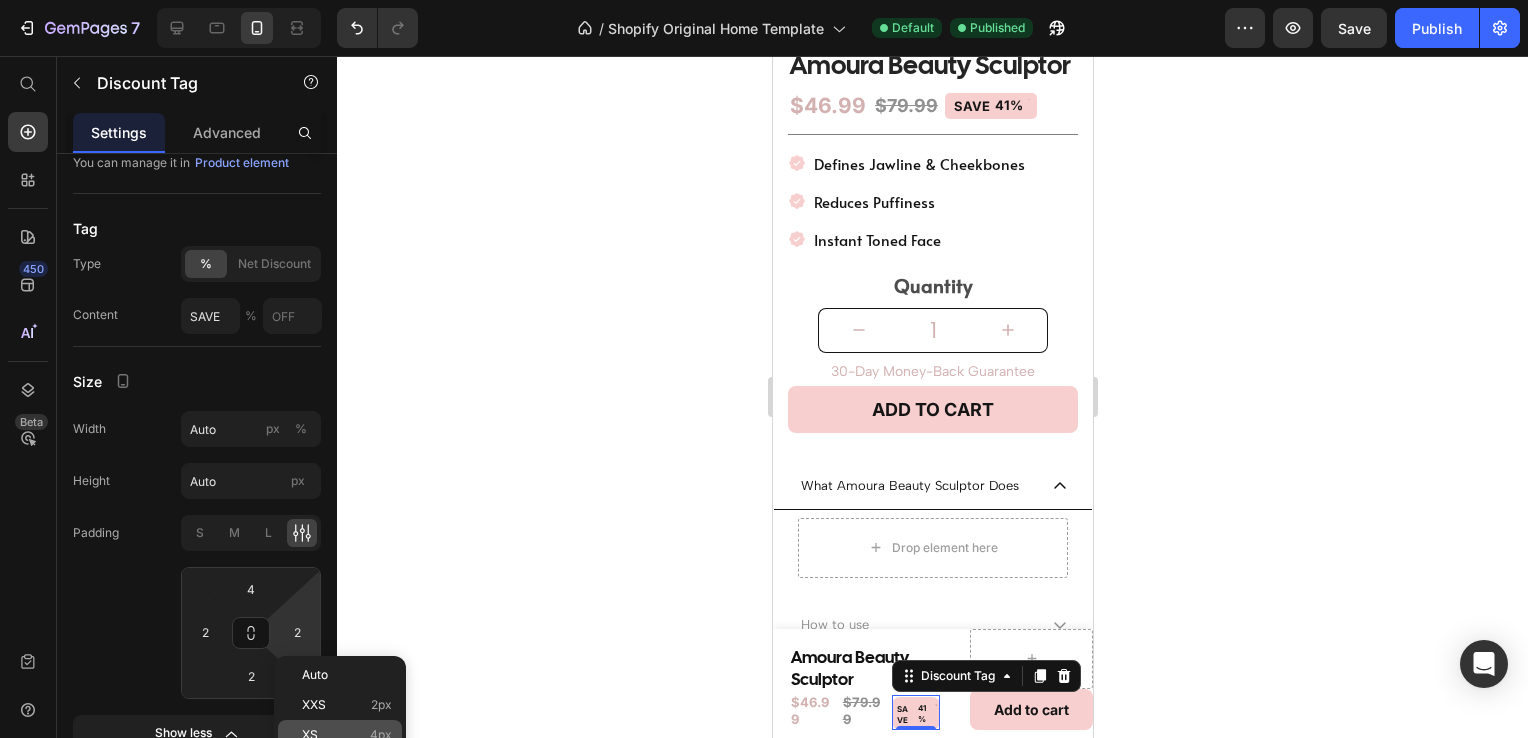 click on "XS" at bounding box center (310, 735) 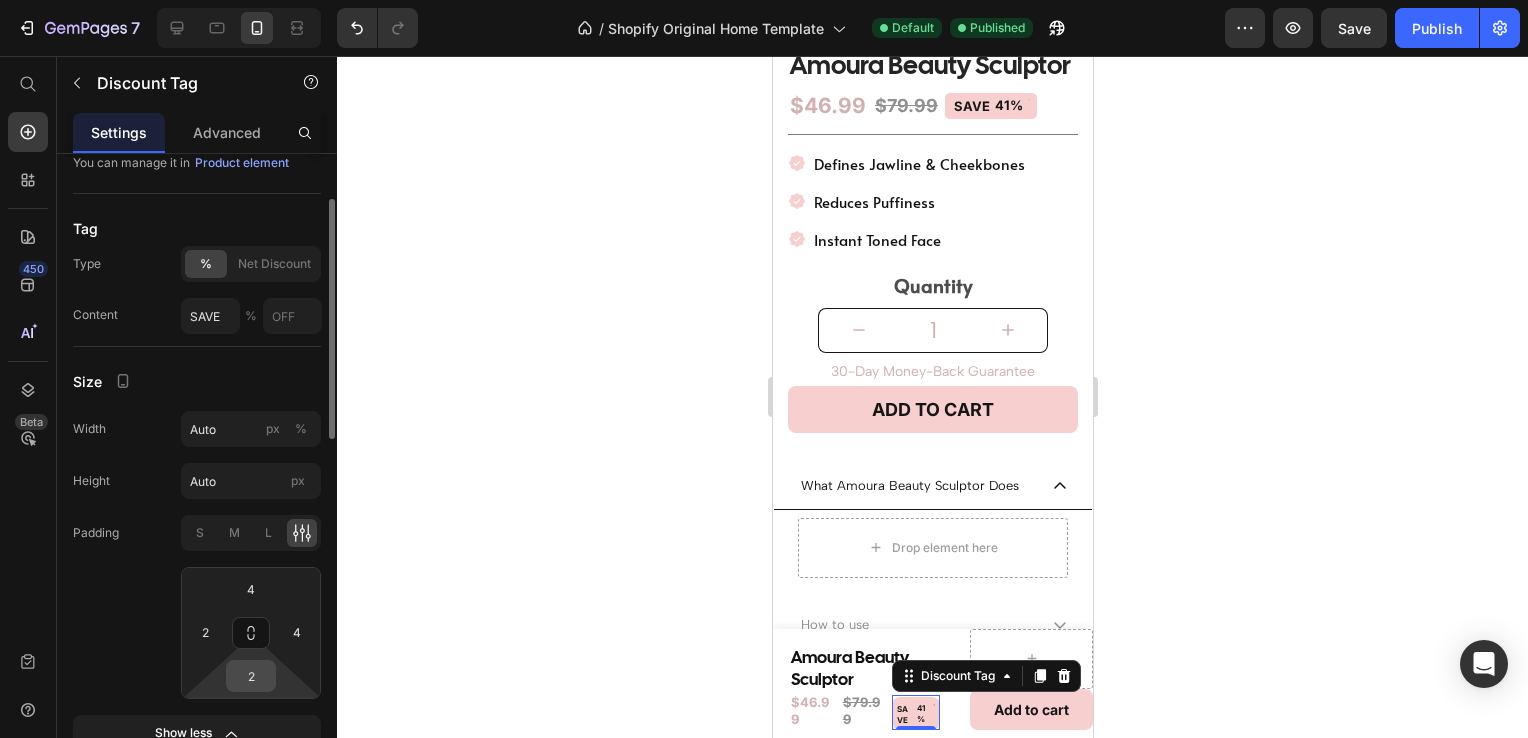 click on "2" at bounding box center (251, 676) 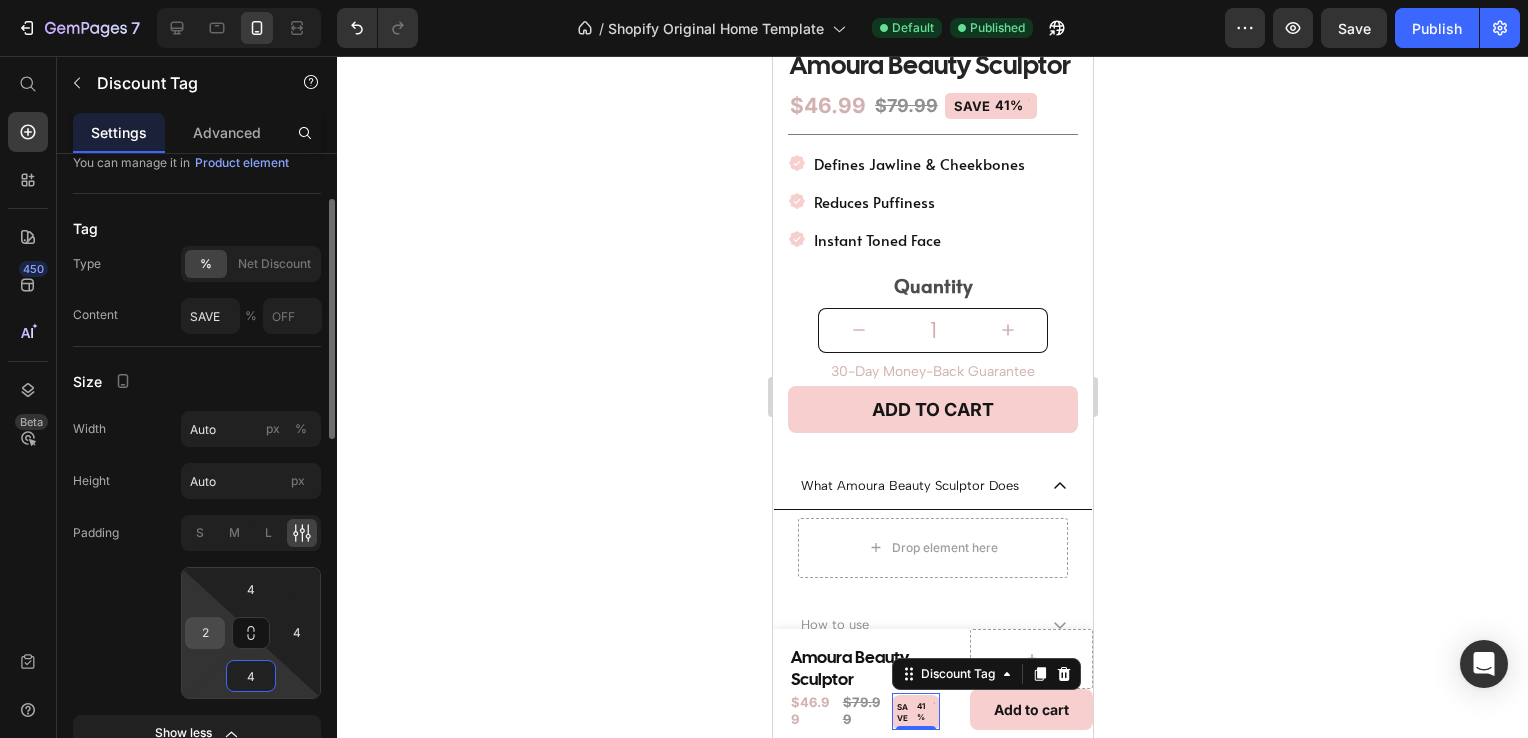 type on "4" 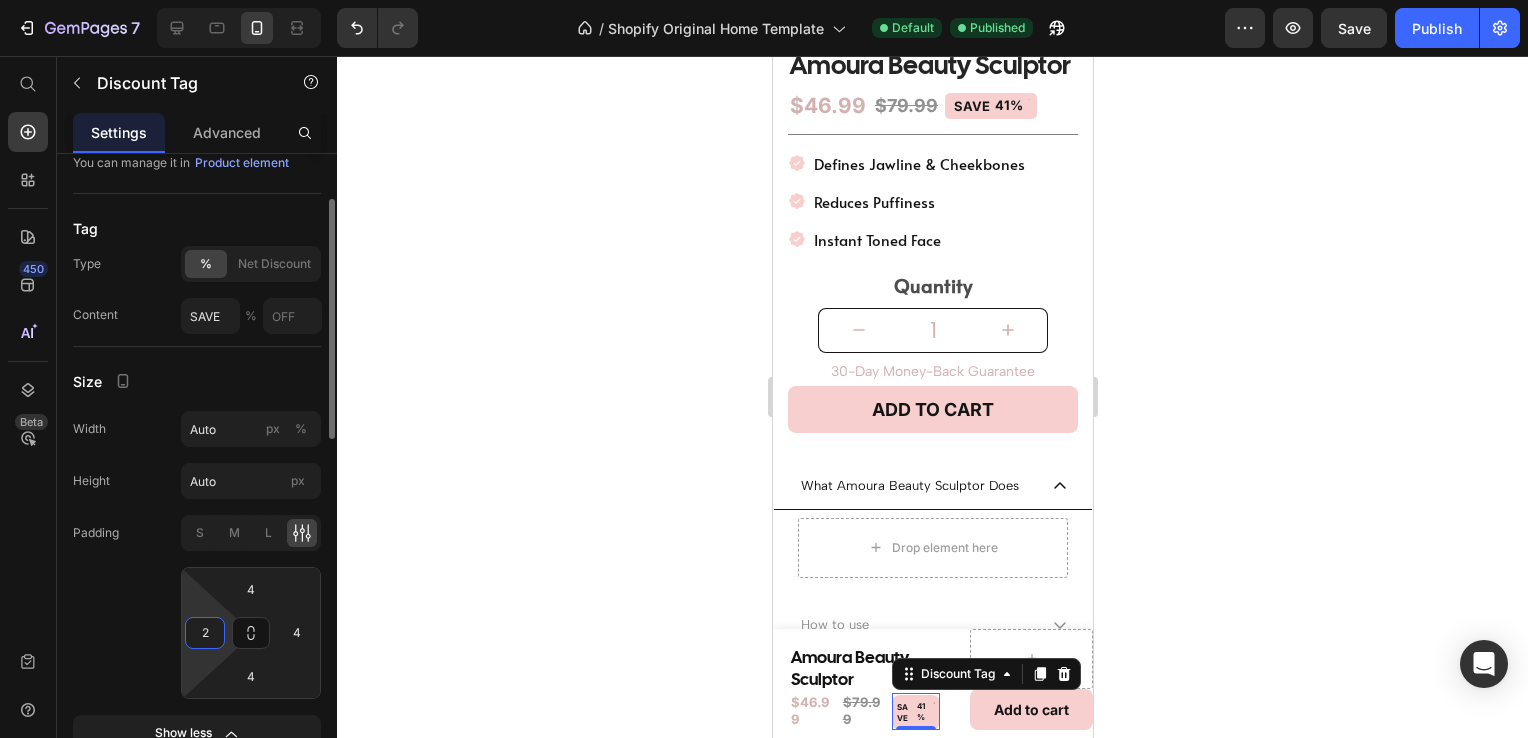 click on "2" at bounding box center [205, 633] 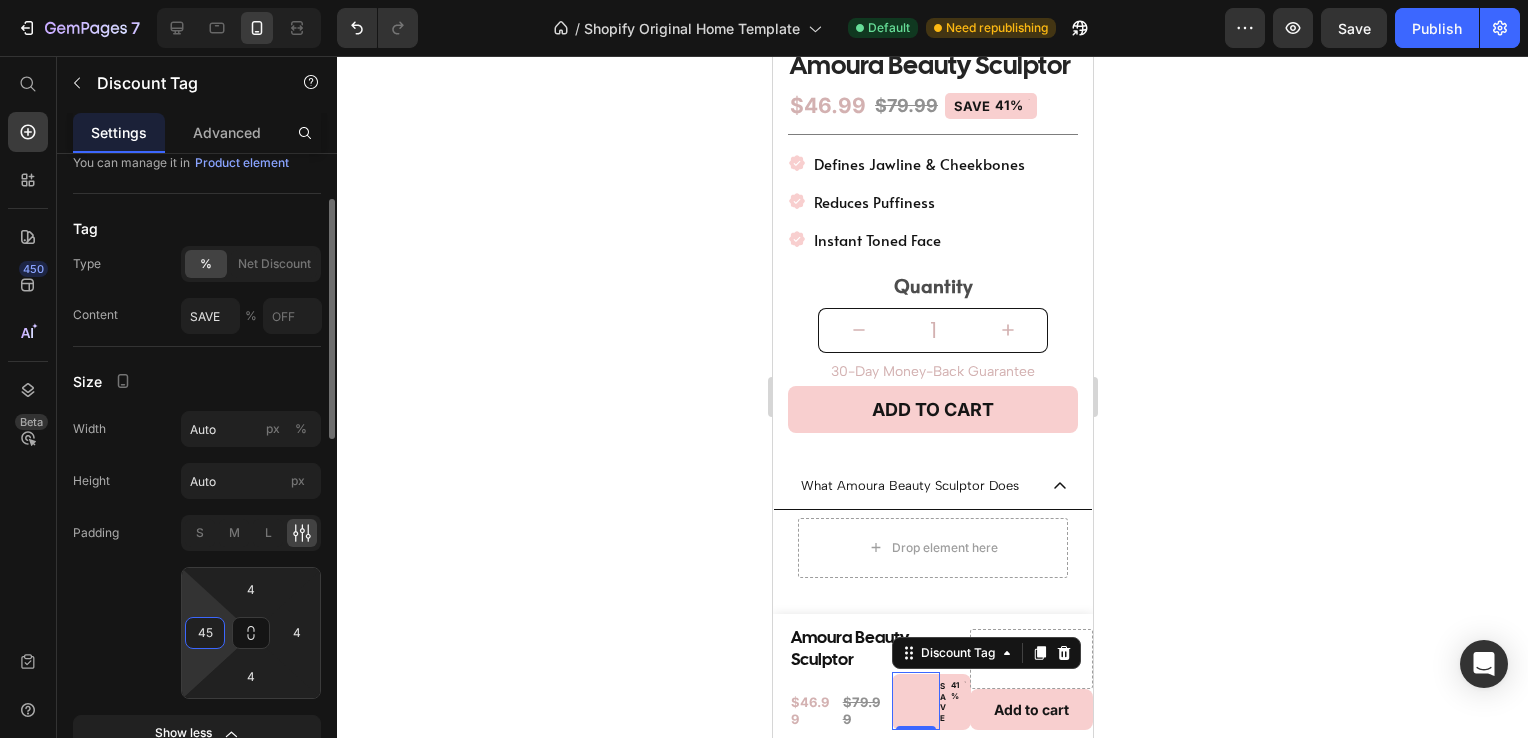 type on "4" 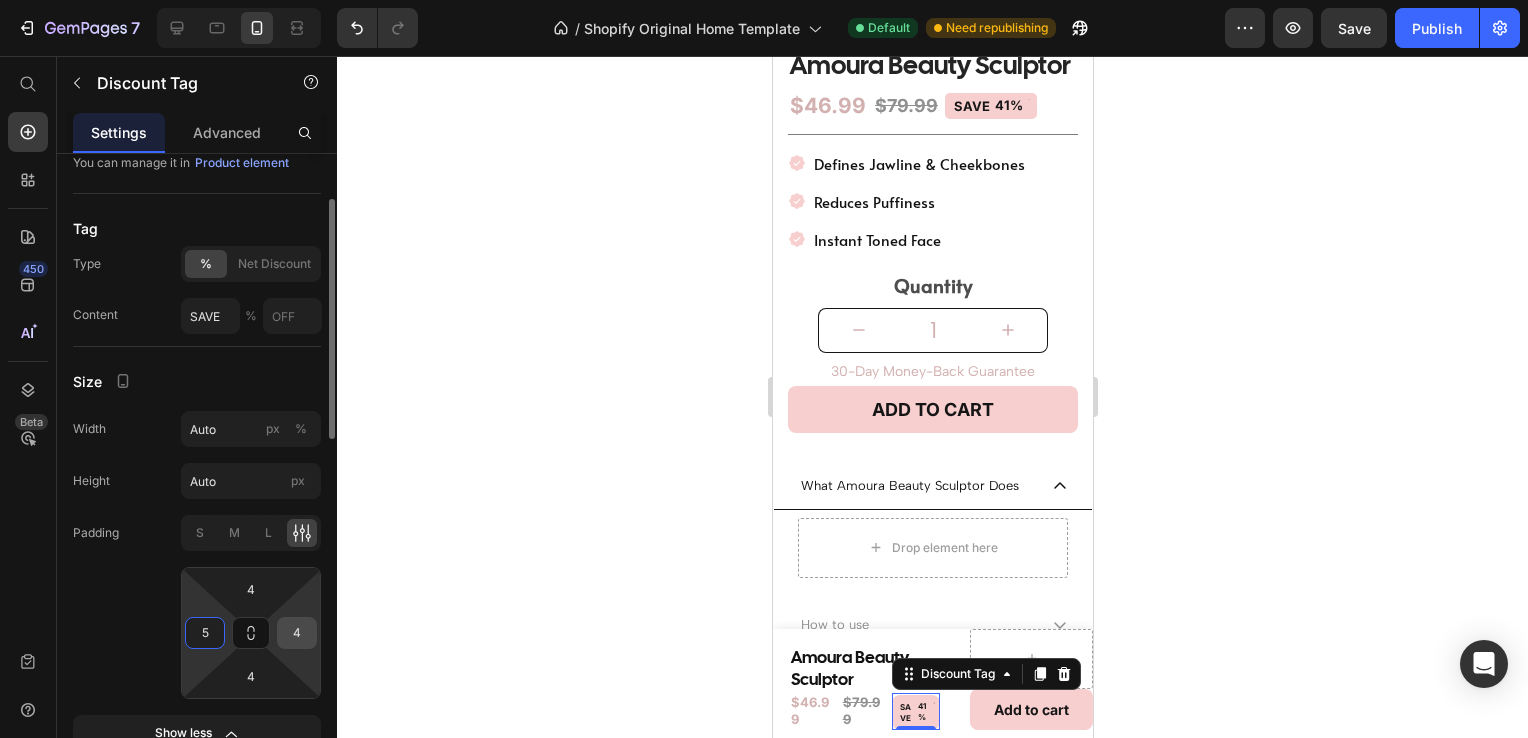type on "5" 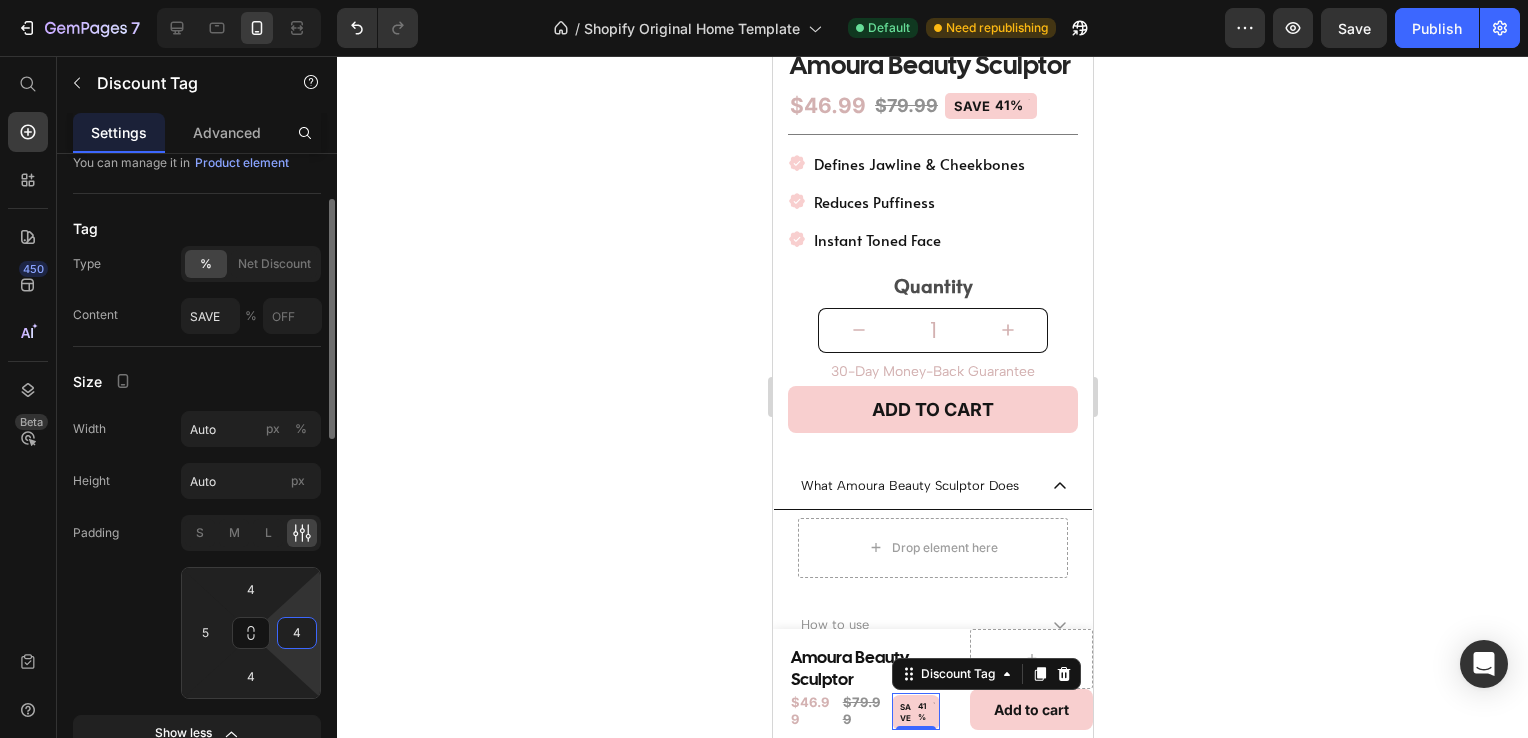 click on "4" at bounding box center (297, 633) 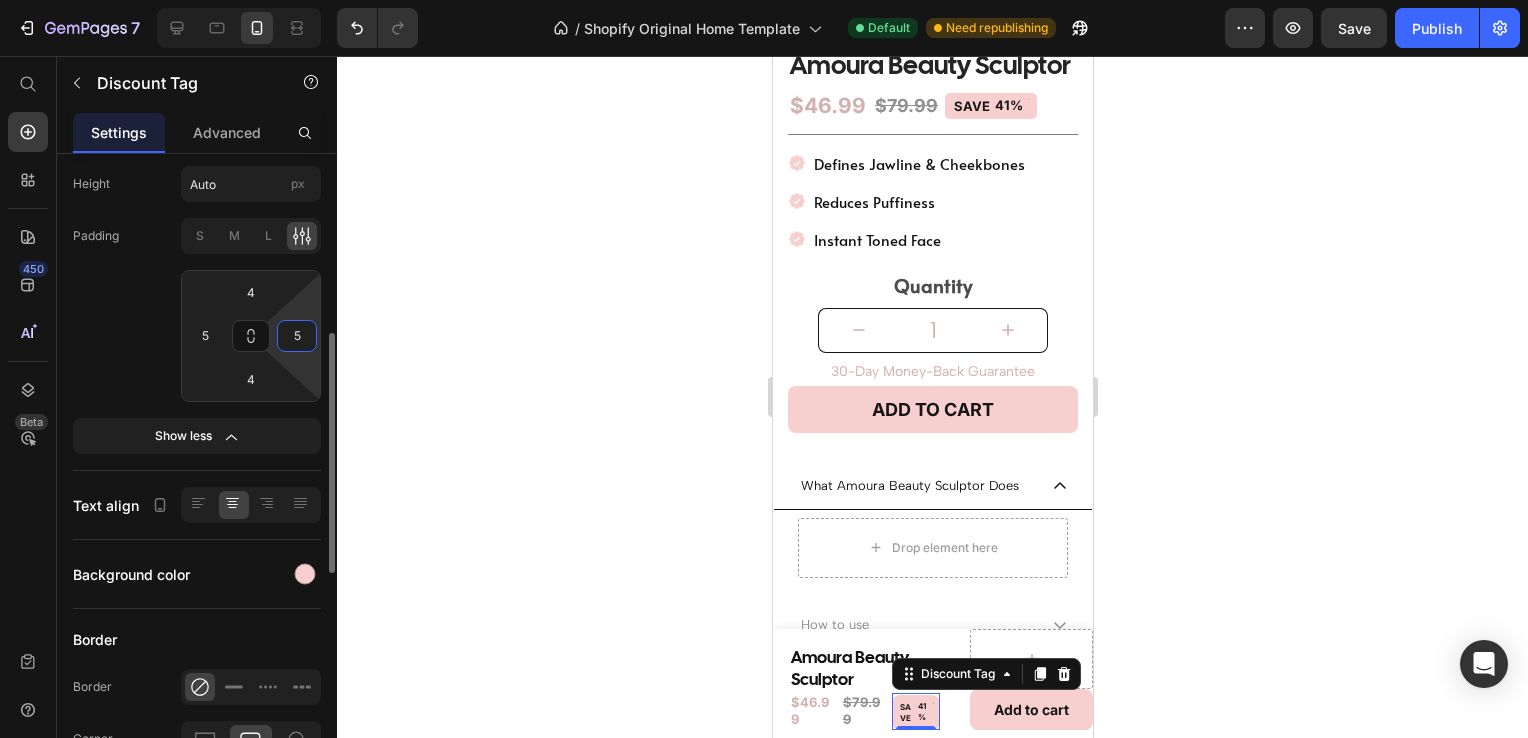 scroll, scrollTop: 453, scrollLeft: 0, axis: vertical 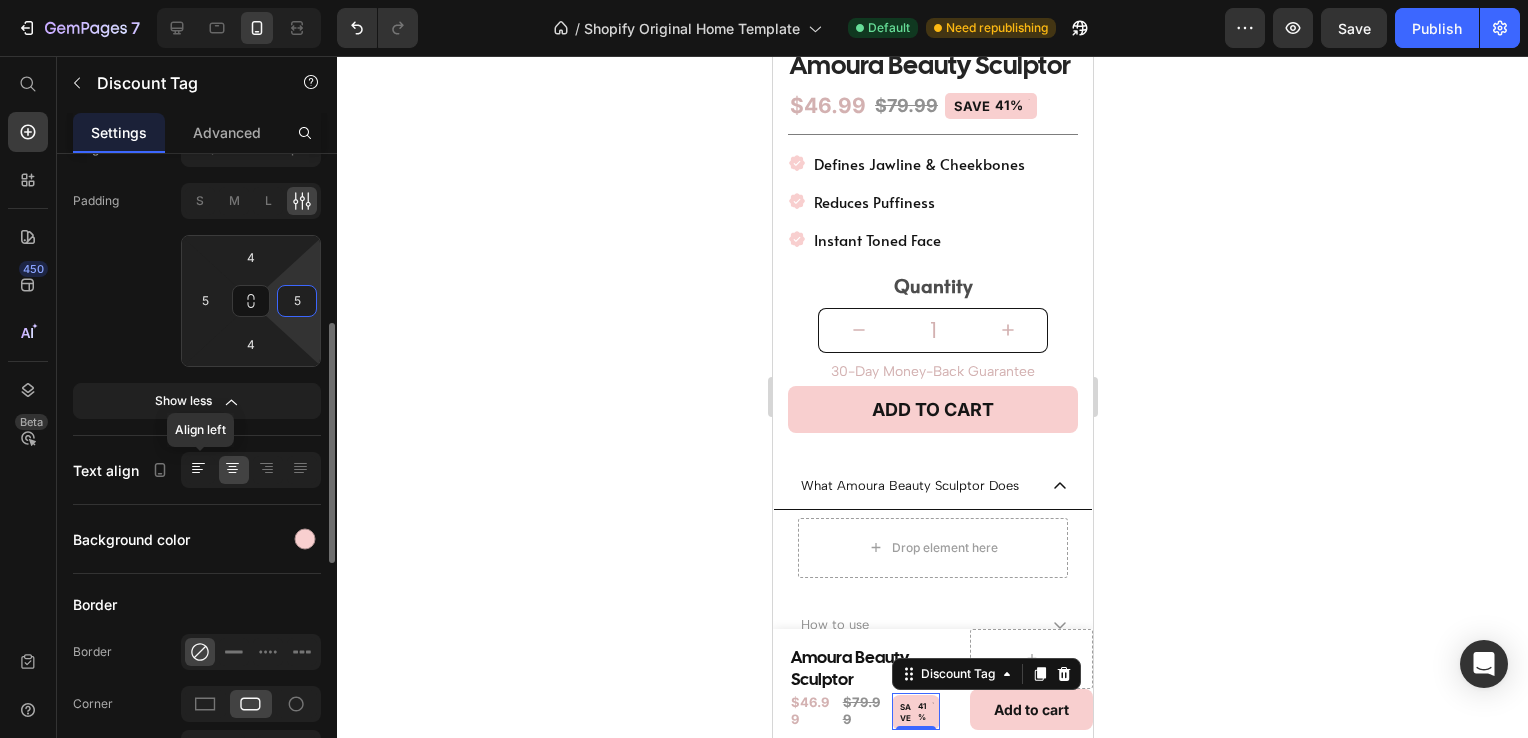 type on "5" 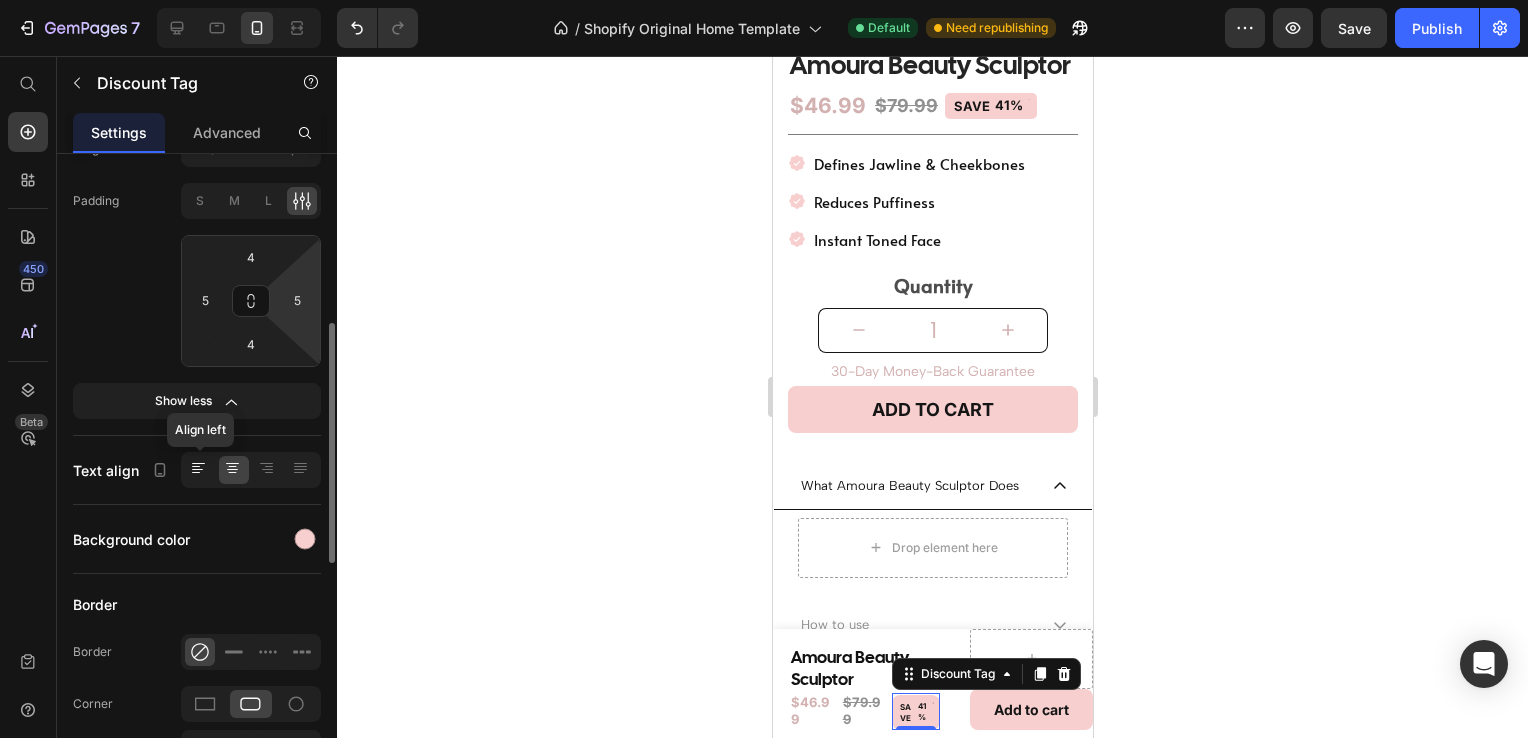click 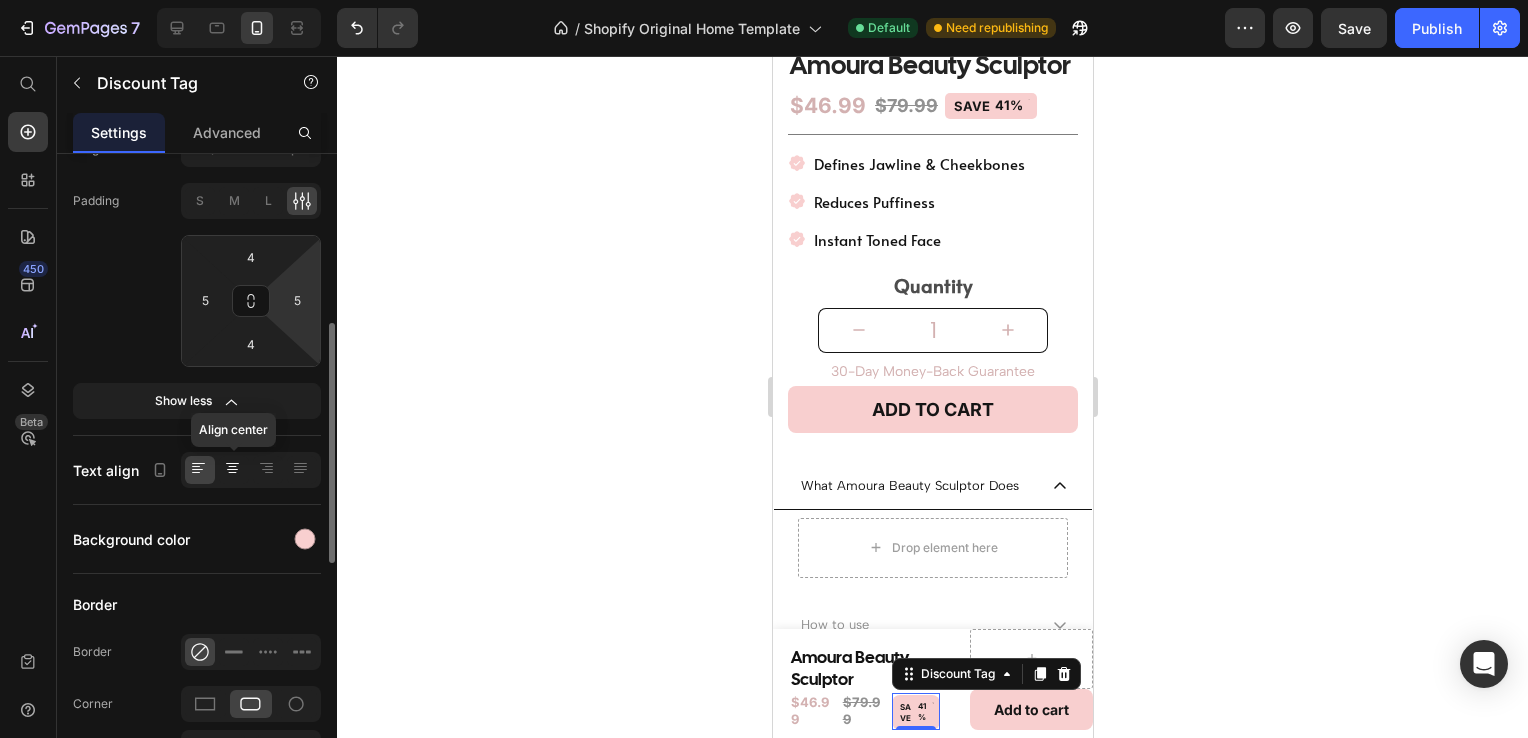click 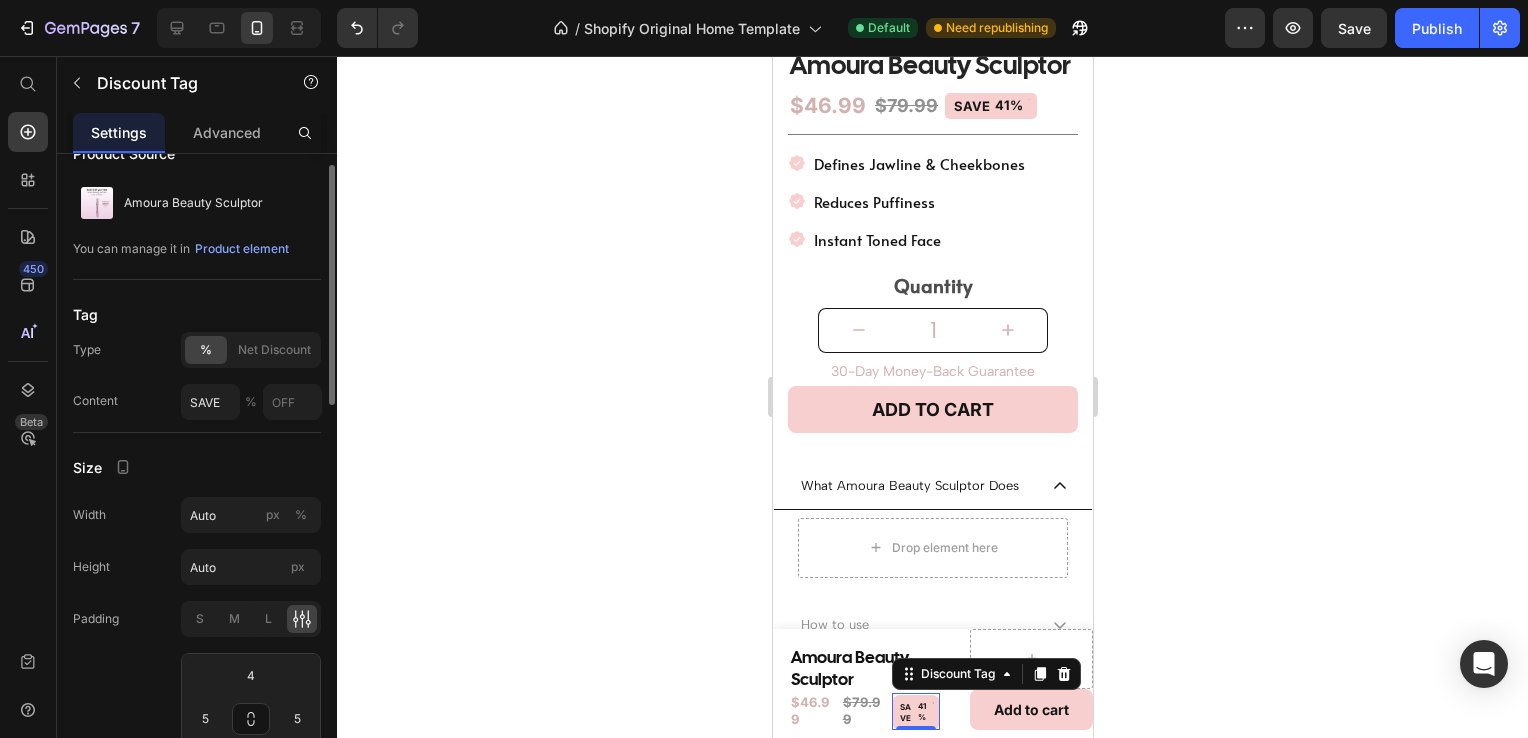 scroll, scrollTop: 0, scrollLeft: 0, axis: both 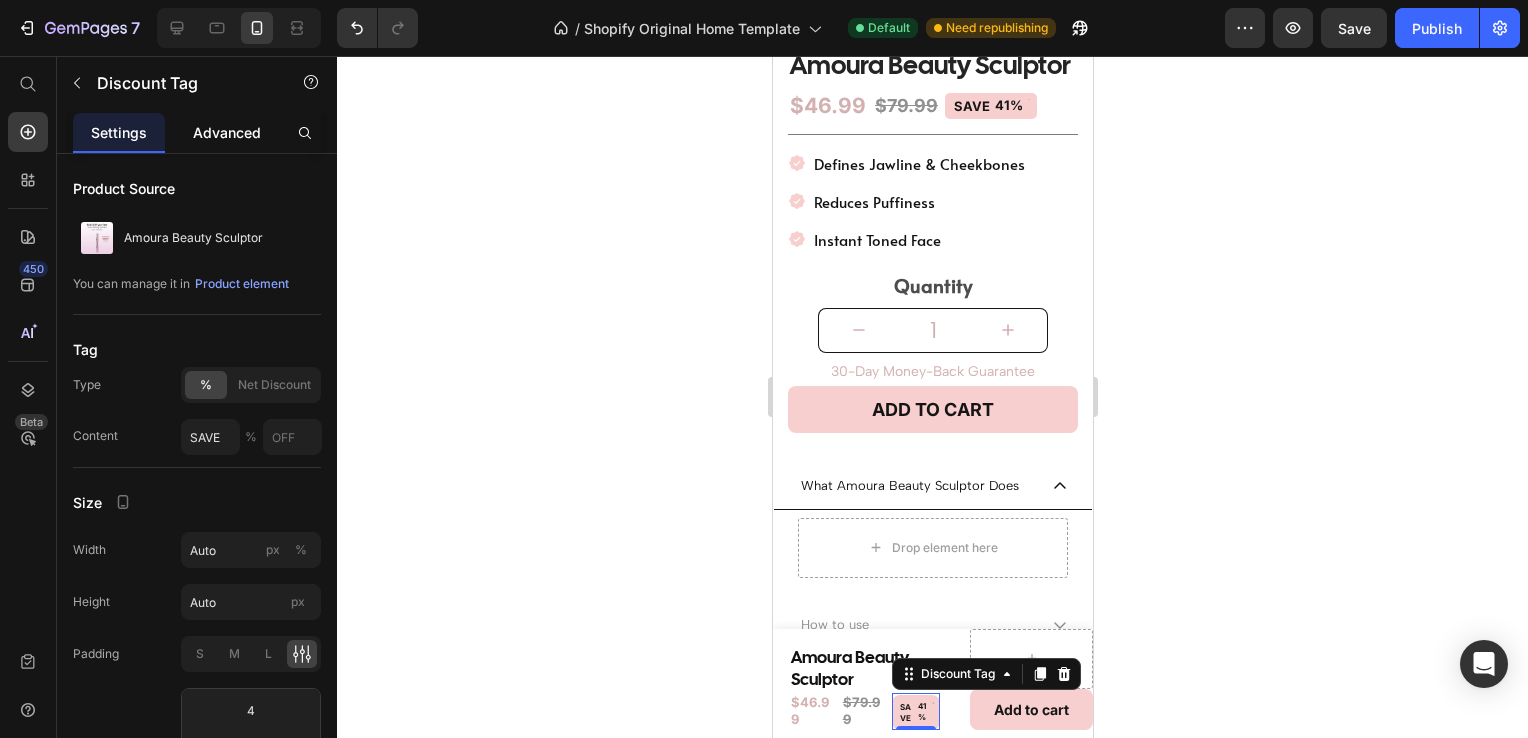 click on "Advanced" 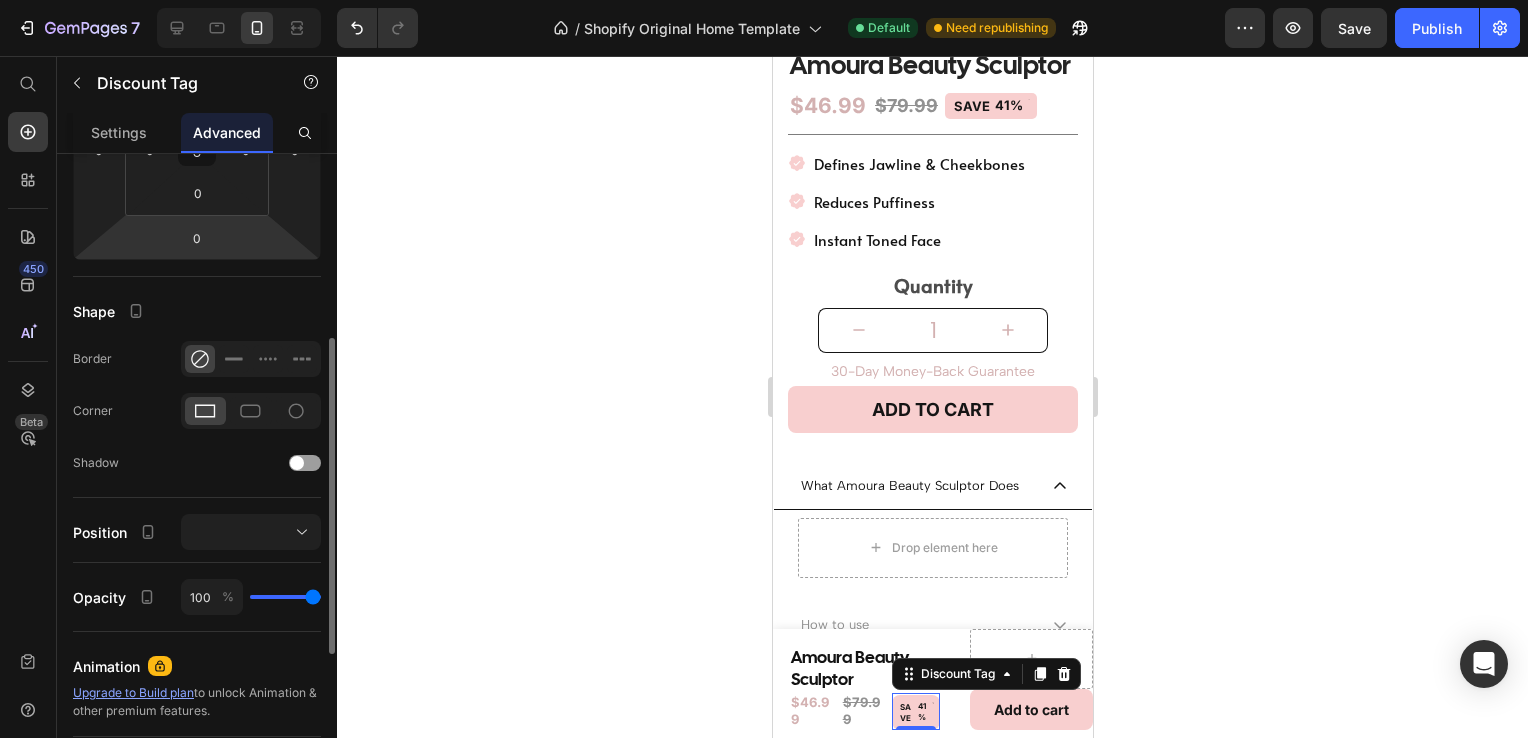 scroll, scrollTop: 376, scrollLeft: 0, axis: vertical 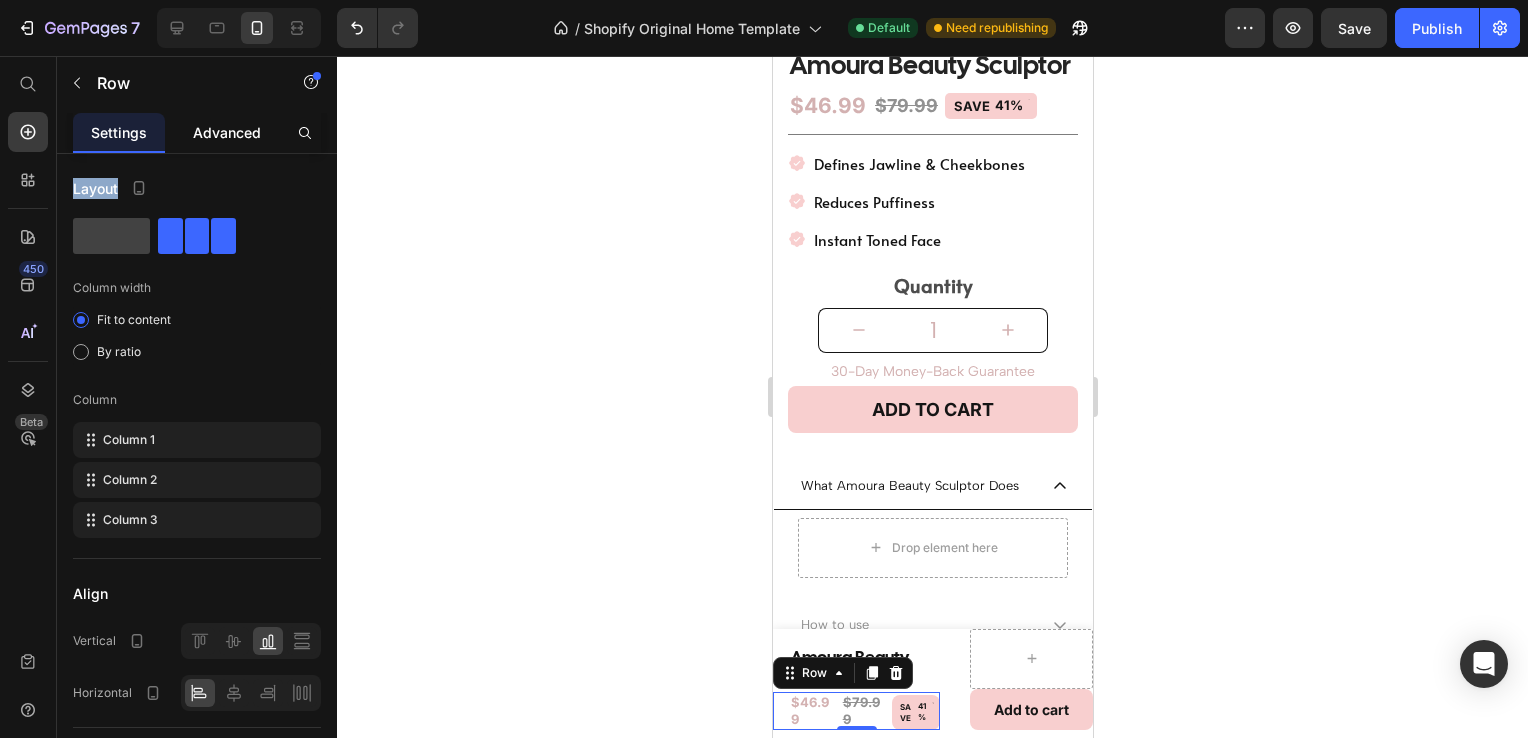 drag, startPoint x: 229, startPoint y: 154, endPoint x: 240, endPoint y: 136, distance: 21.095022 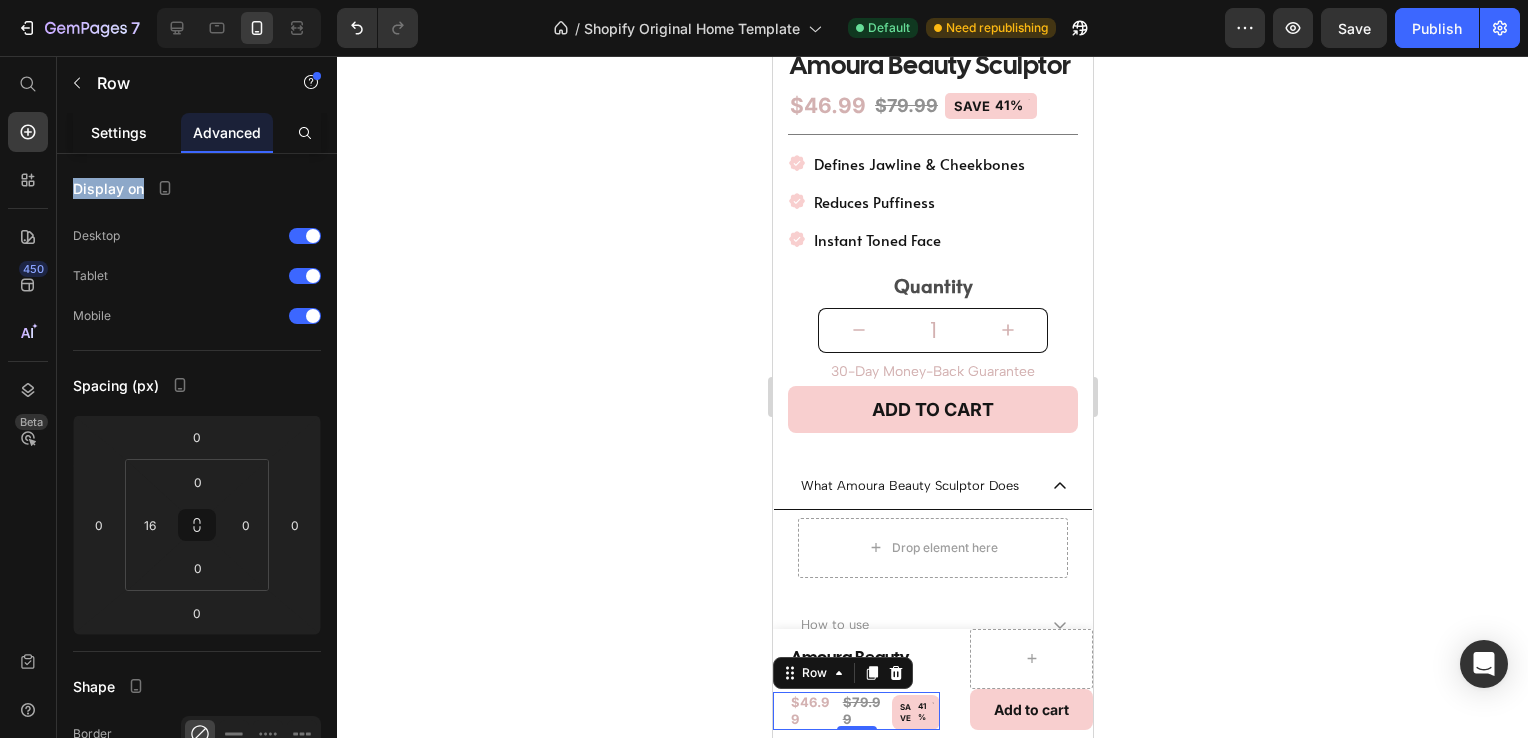 click on "Settings" 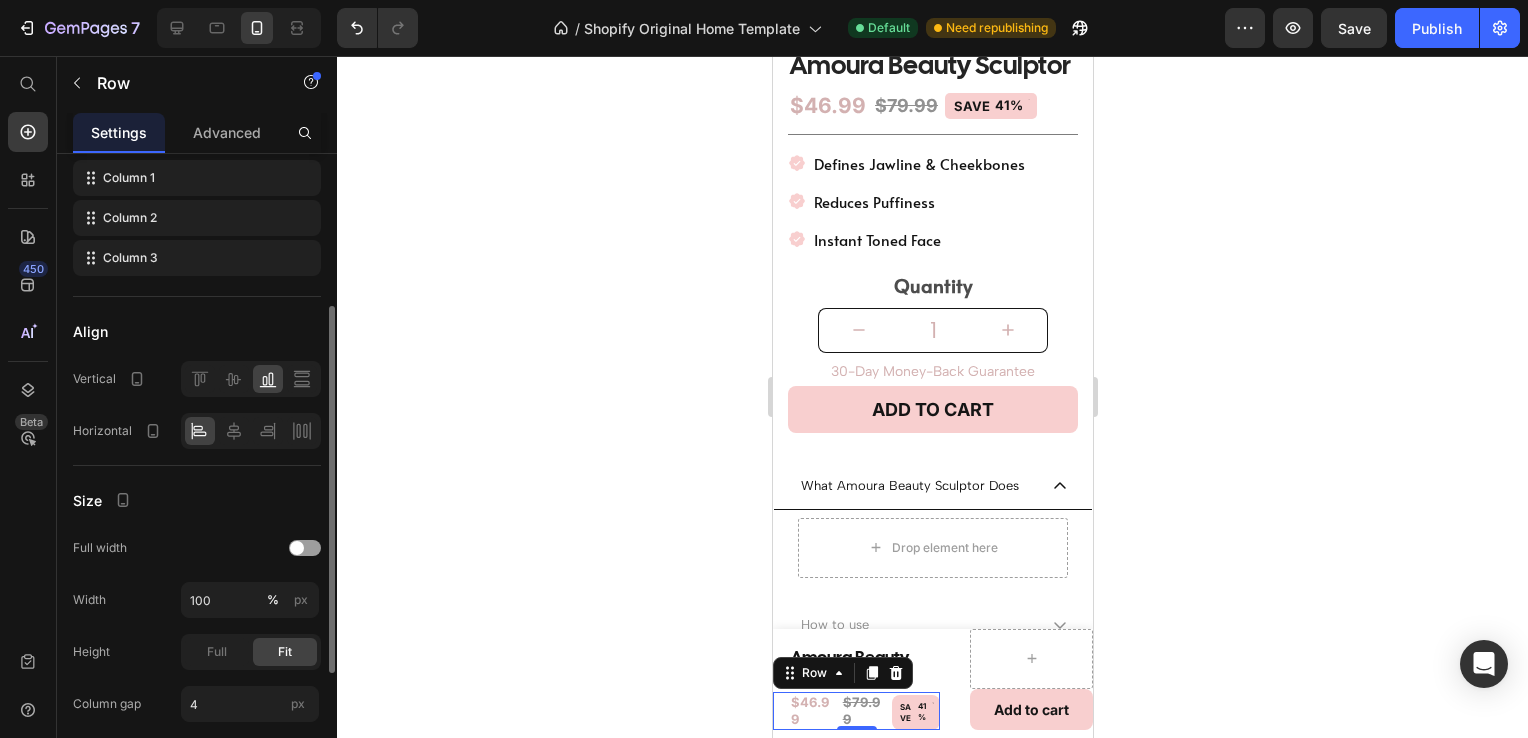 scroll, scrollTop: 272, scrollLeft: 0, axis: vertical 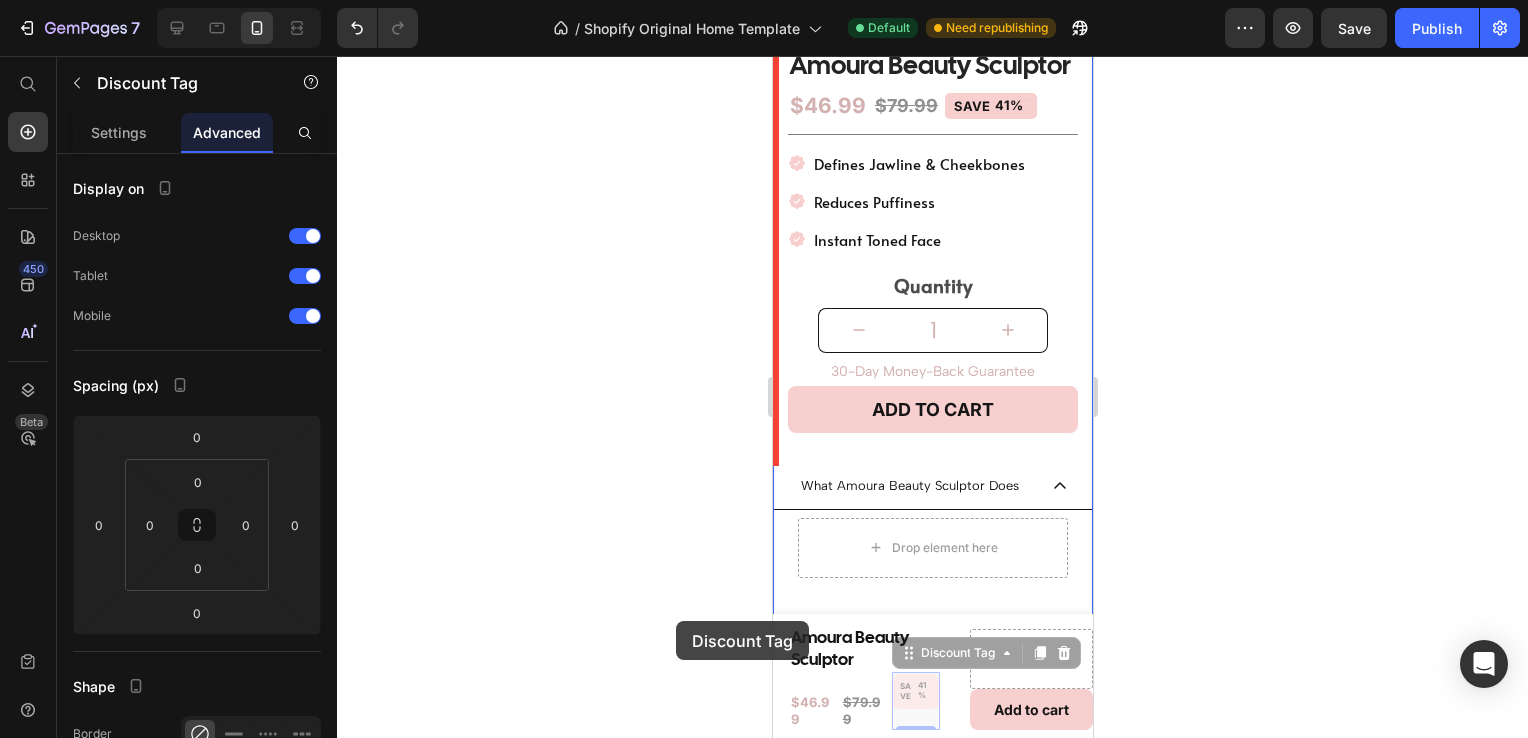 drag, startPoint x: 913, startPoint y: 672, endPoint x: 681, endPoint y: 620, distance: 237.75618 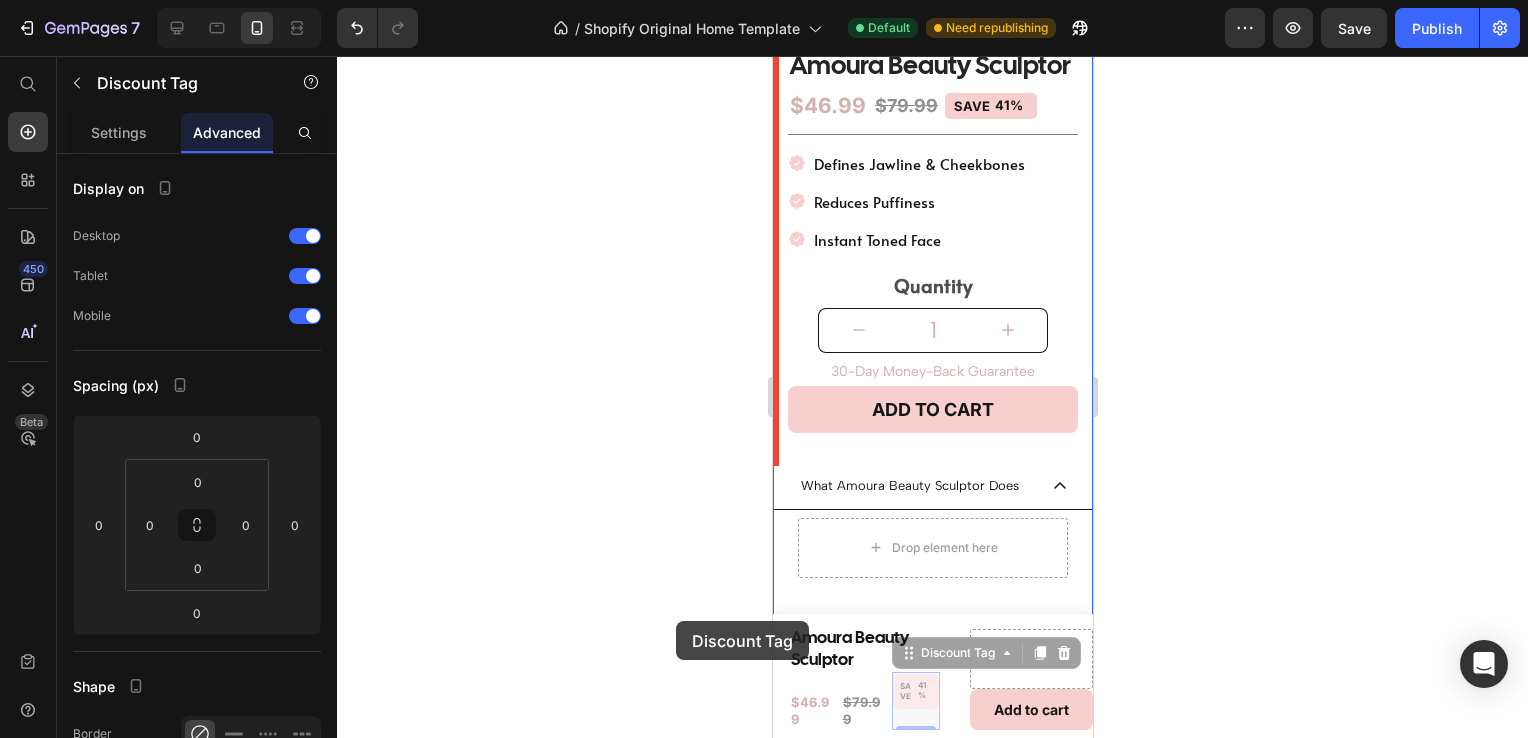 click on "Mobile  ( 320 px) iPhone 13 Mini iPhone 13 Pro iPhone 11 Pro Max iPhone 15 Pro Max Pixel 7 Galaxy S8+ Galaxy S20 Ultra iPad Mini iPad Air iPad Pro SCULPT & DEFINE Text 2,000+ POSITIVE REVIEWS Text LIMITED TIME 40% OFF SALE Text SCULPT & DEFINE Text 2,000+ POSITIVE REVIEWS Text LIMITED TIME 40% OFF SALE Text Marquee Section 1
Product Images Icon Icon Icon
Icon
Icon Icon List Excellent 4.9 | by 2,000+ Happy Customers Text Block Row Amoura Beauty Sculptor Product Title $46.99 Product Price $79.99 Product Price SAVE 41% Discount Tag Row                Title Line
Defines Jawline & Cheekbones
Reduces Puffiness
Instant Toned Face Item List Quantity Text Block 1 Product Quantity 30-Day Money-Back Guarantee Text Block ADD TO CART Add to Cart Row Product
What Amoura Beauty Sculptor Does
Drop element here
How to use
Shipping & Returns Accordion" at bounding box center [932, 712] 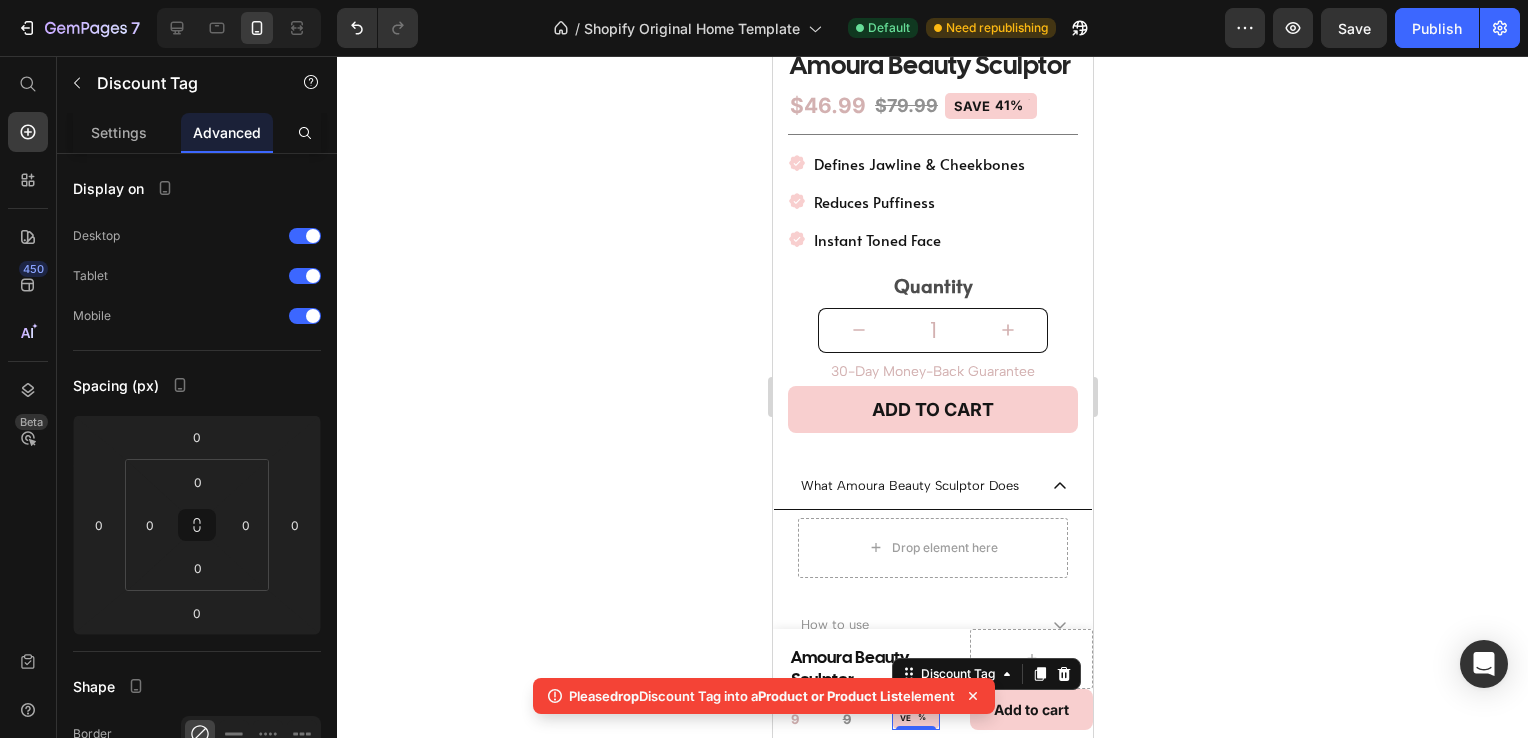 click 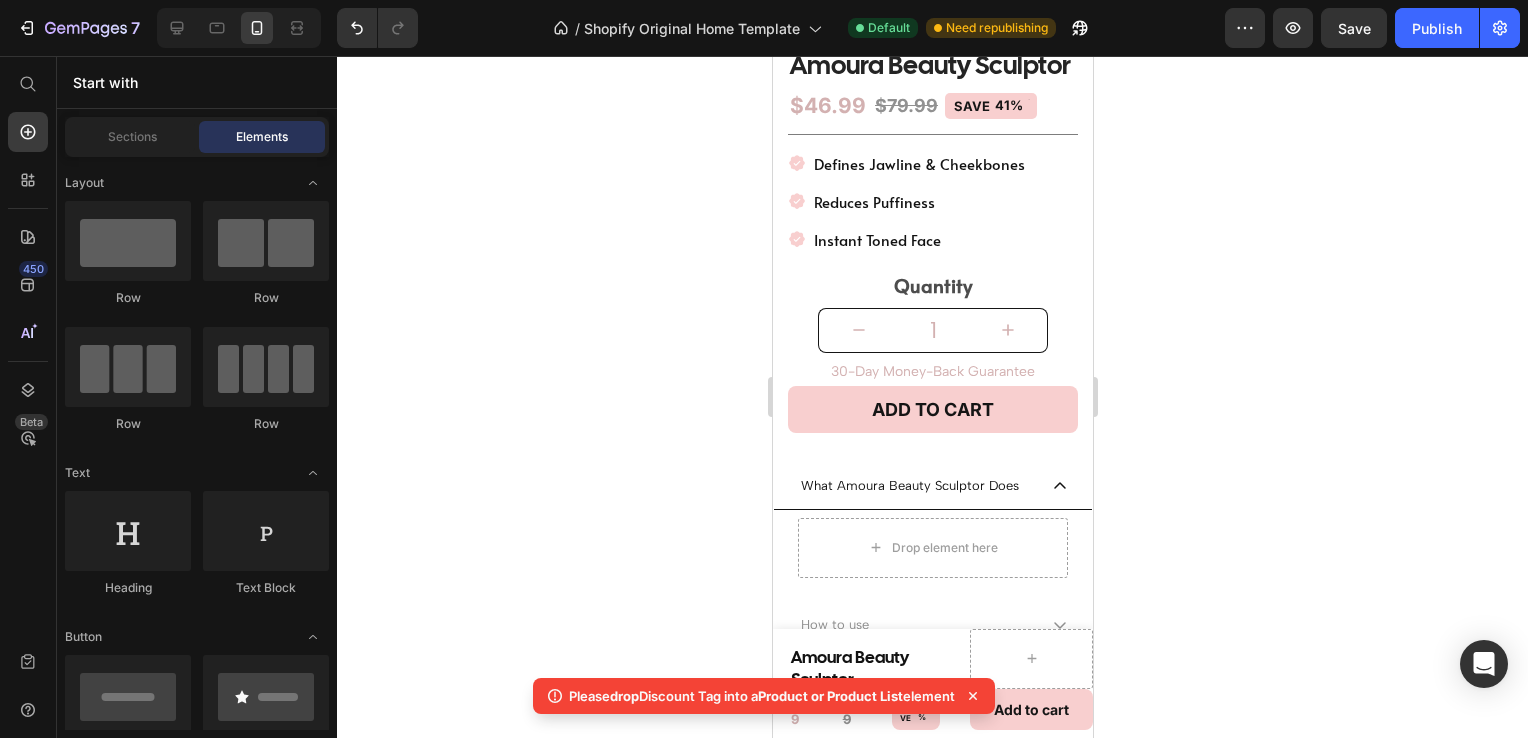 click on "Please  drop  Discount Tag into a  Product or Product  List  element" at bounding box center [764, 700] 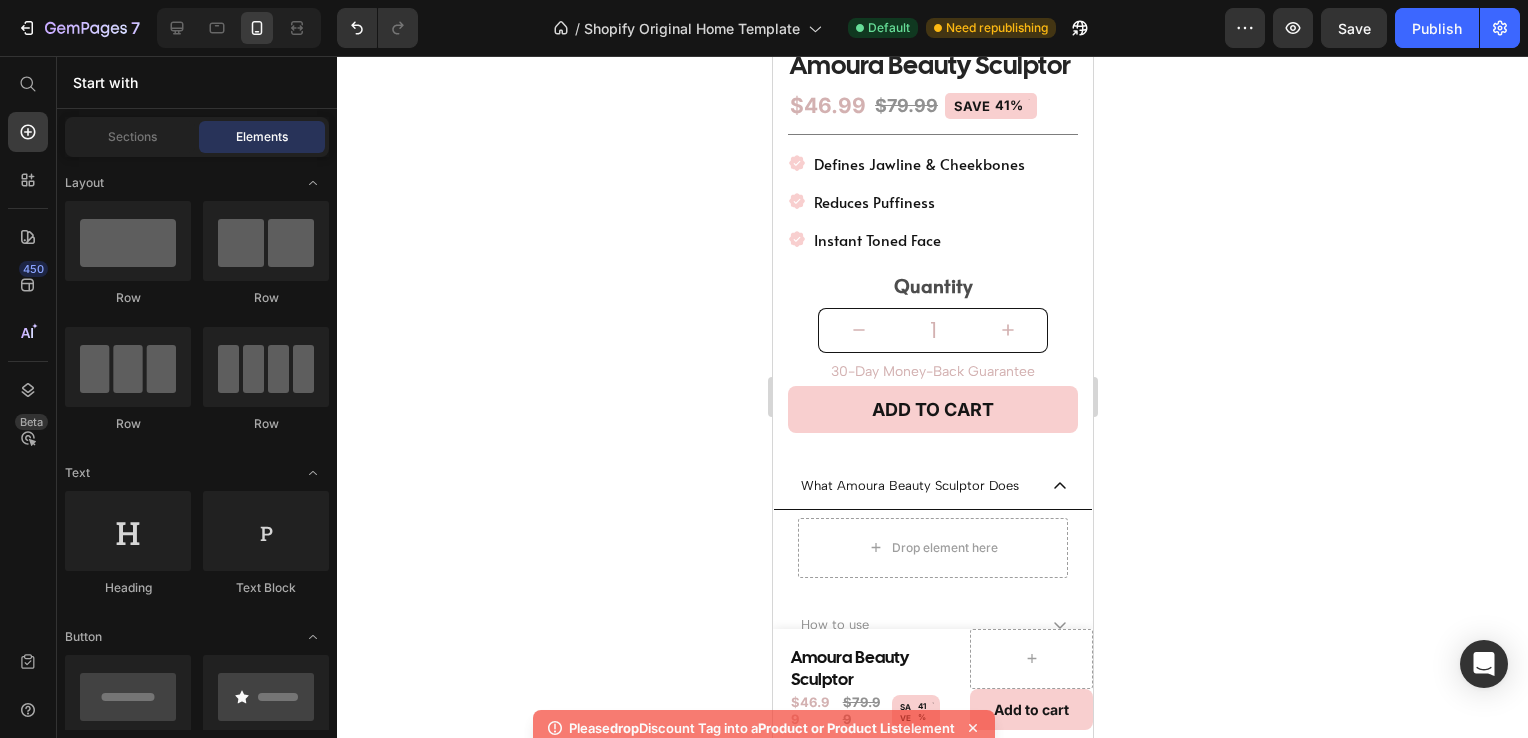 click on "Please  drop  Discount Tag into a  Product or Product  List  element" at bounding box center [764, 700] 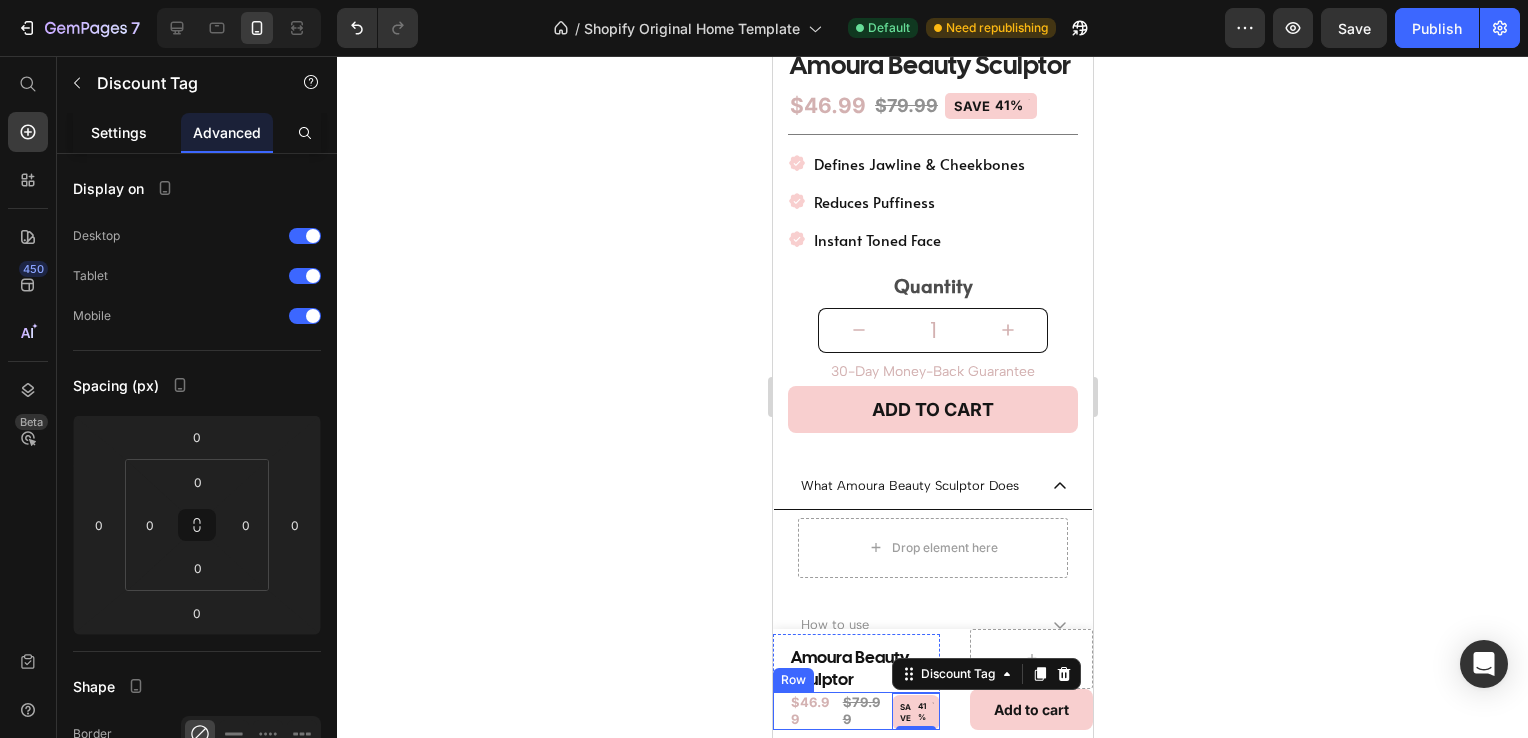 click on "Settings" at bounding box center [119, 132] 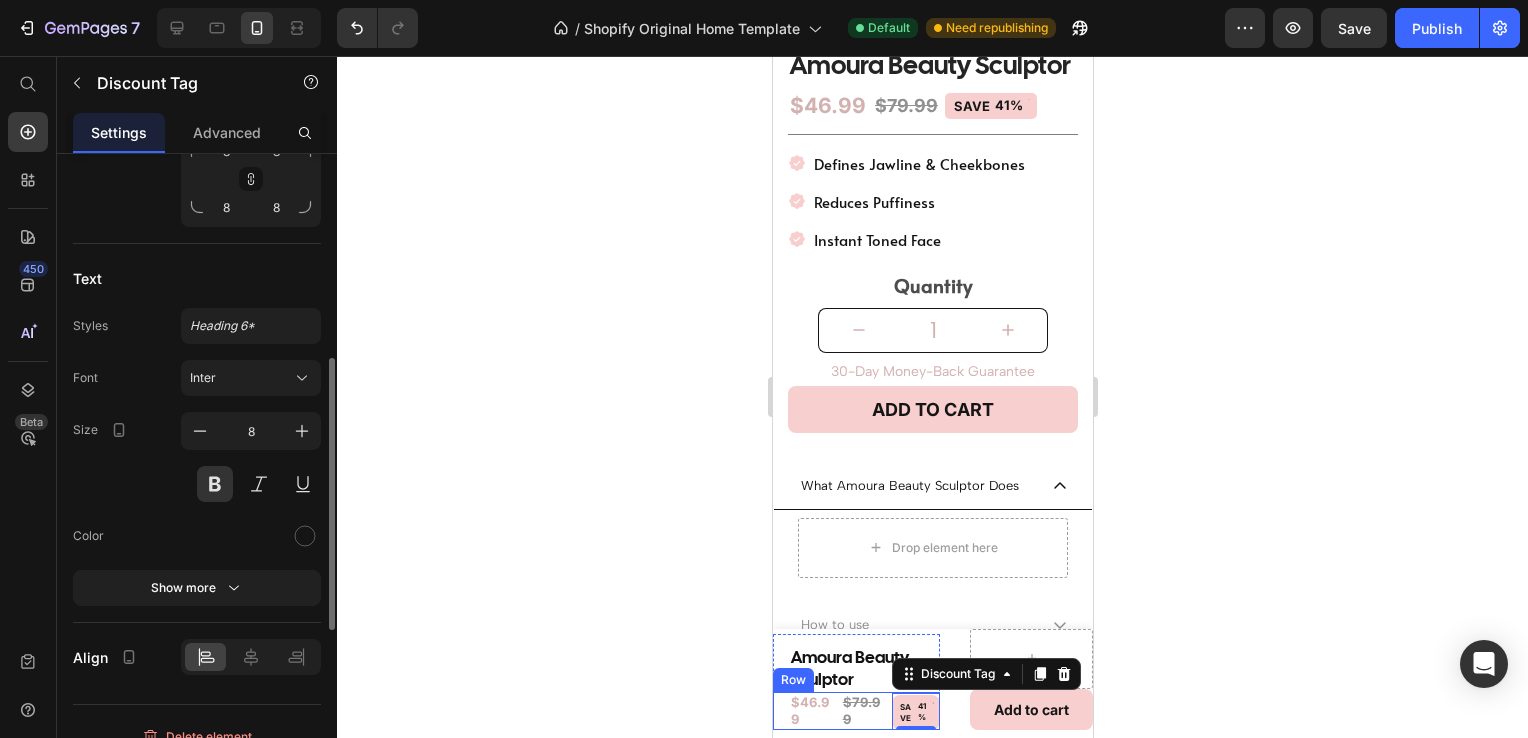 scroll, scrollTop: 873, scrollLeft: 0, axis: vertical 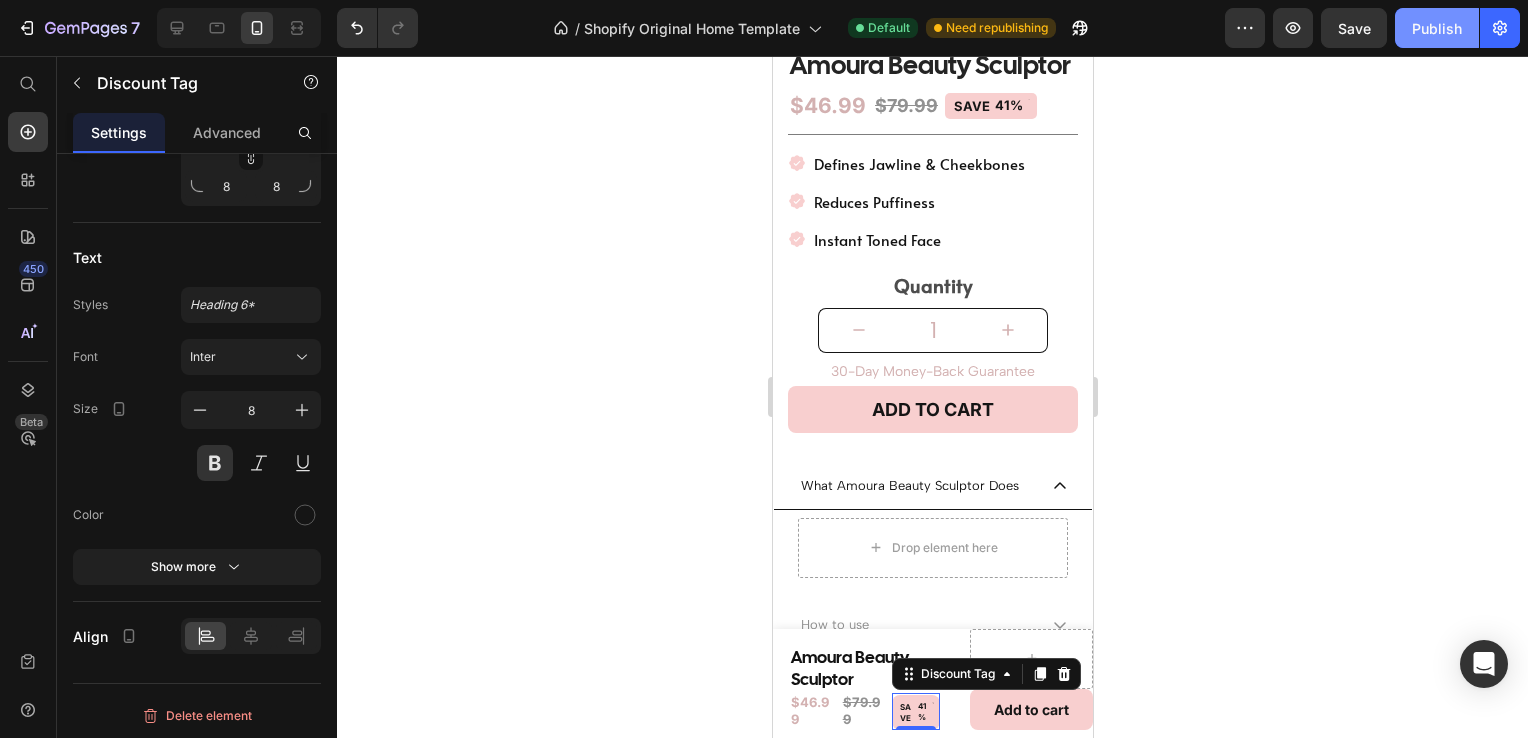 click on "Publish" at bounding box center (1437, 28) 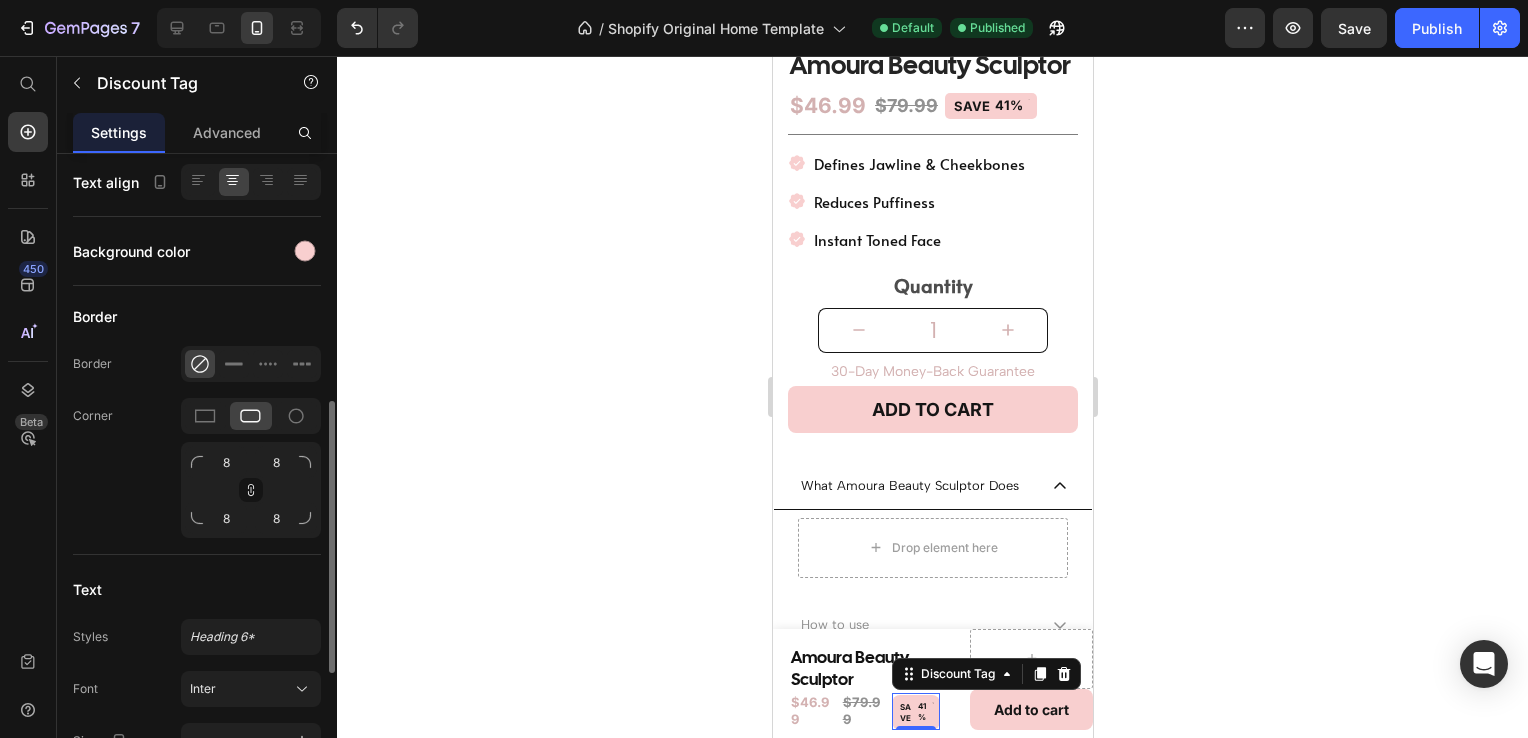 scroll, scrollTop: 538, scrollLeft: 0, axis: vertical 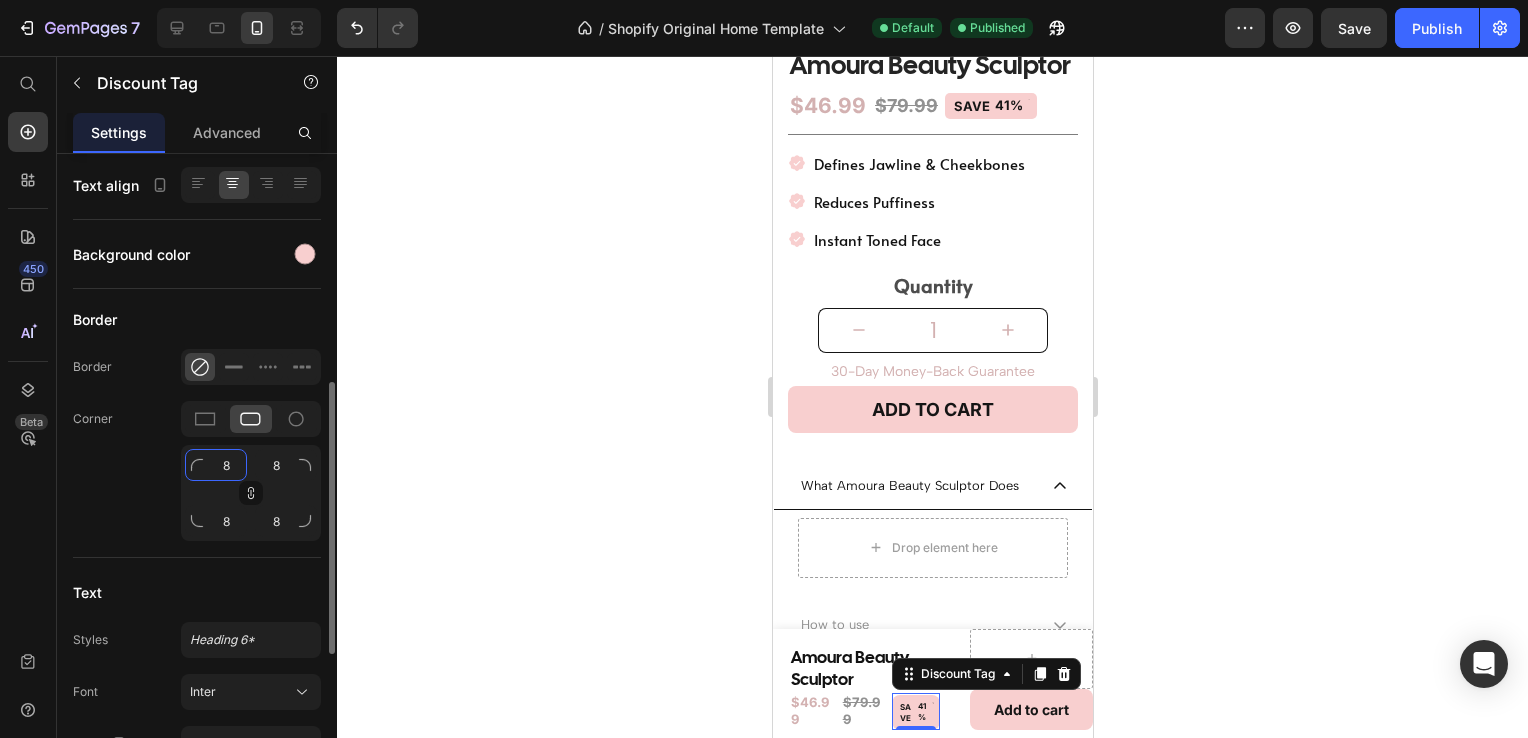 click on "8" 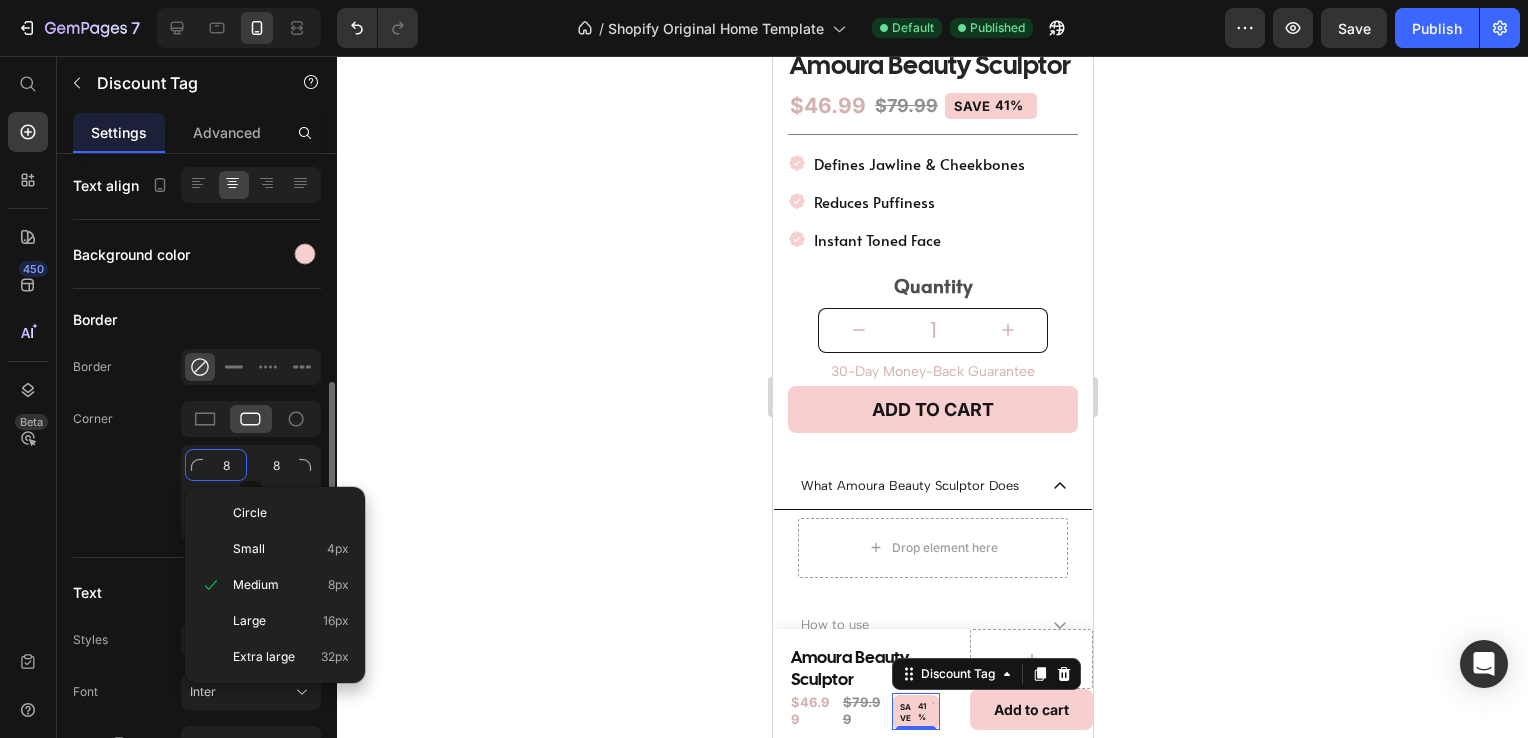 type on "7" 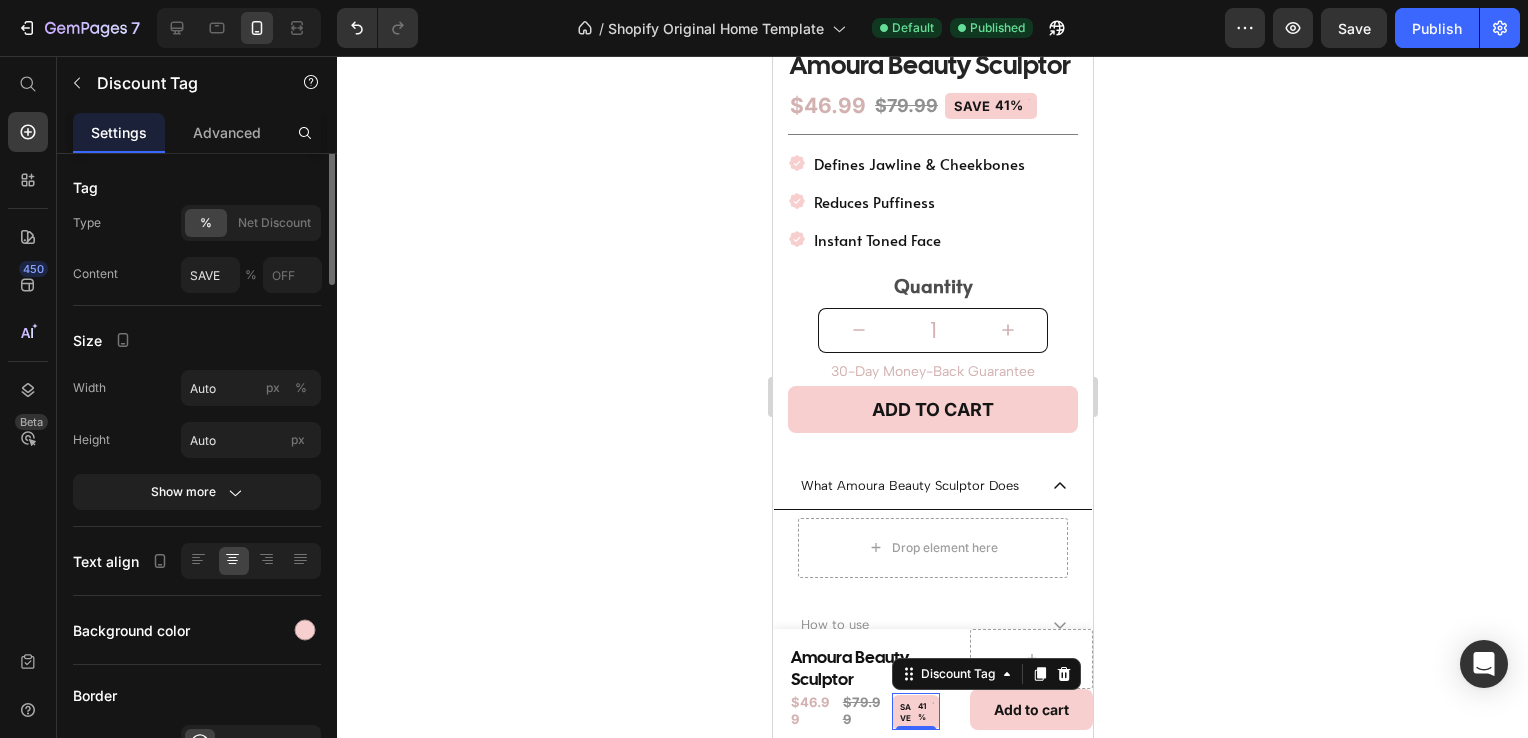 scroll, scrollTop: 0, scrollLeft: 0, axis: both 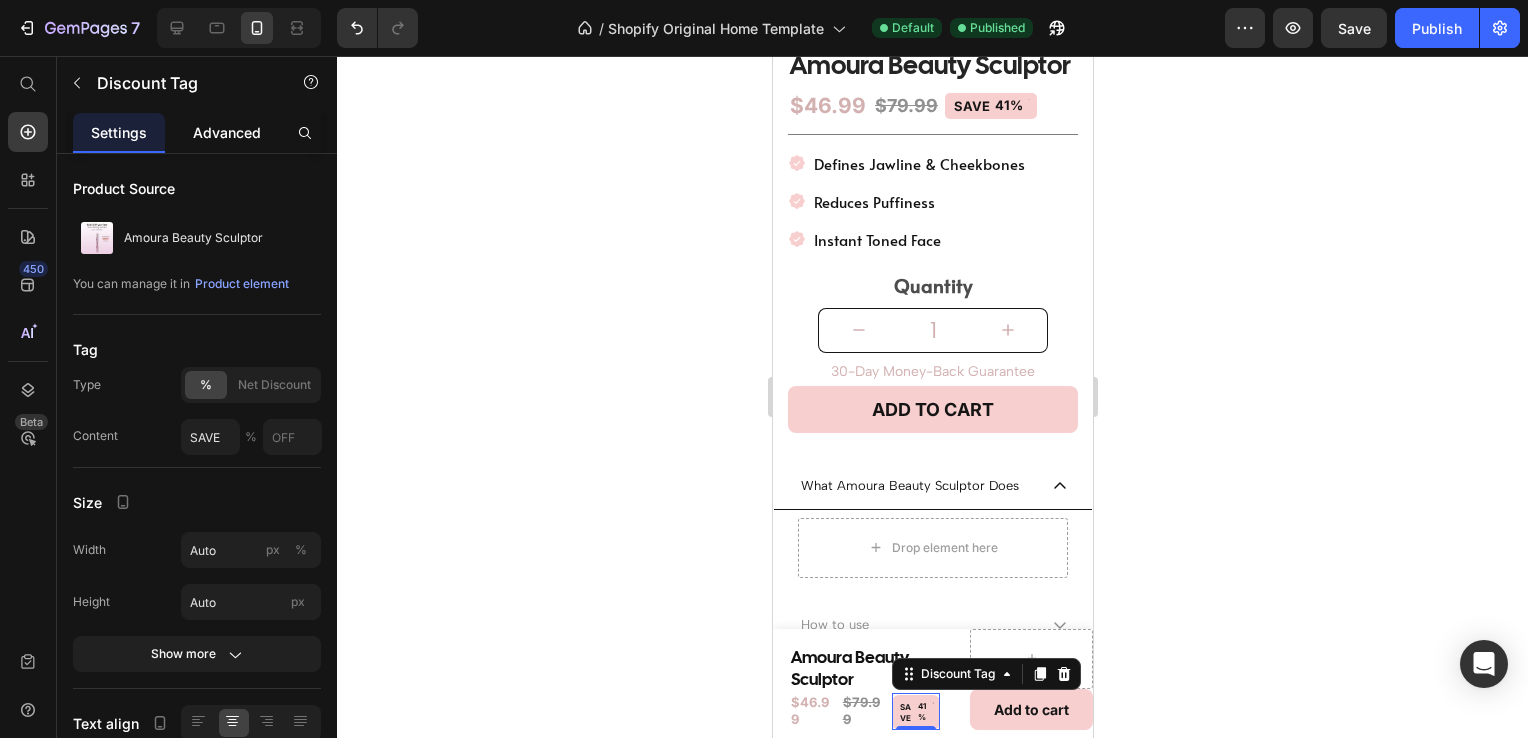 type on "7" 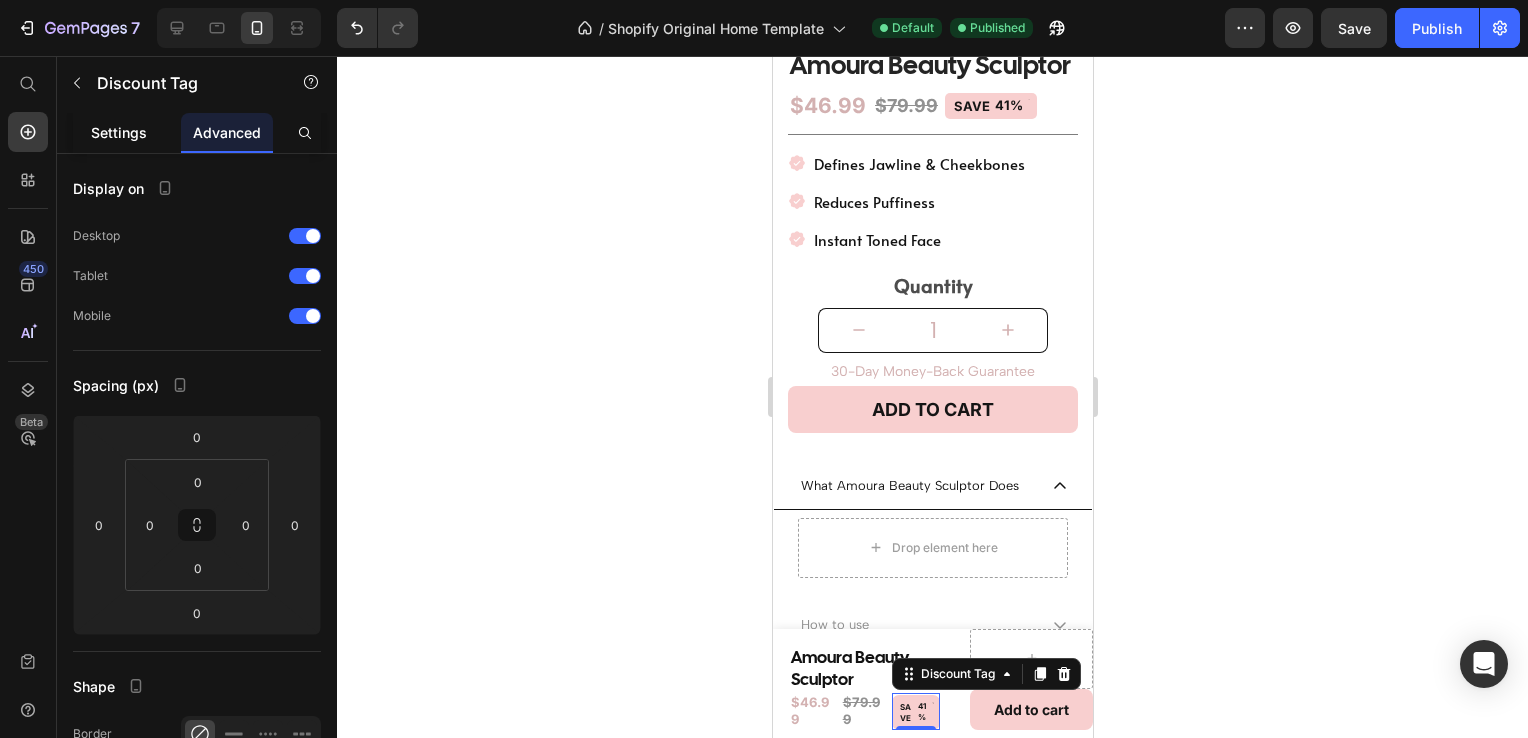 click on "Settings" at bounding box center (119, 132) 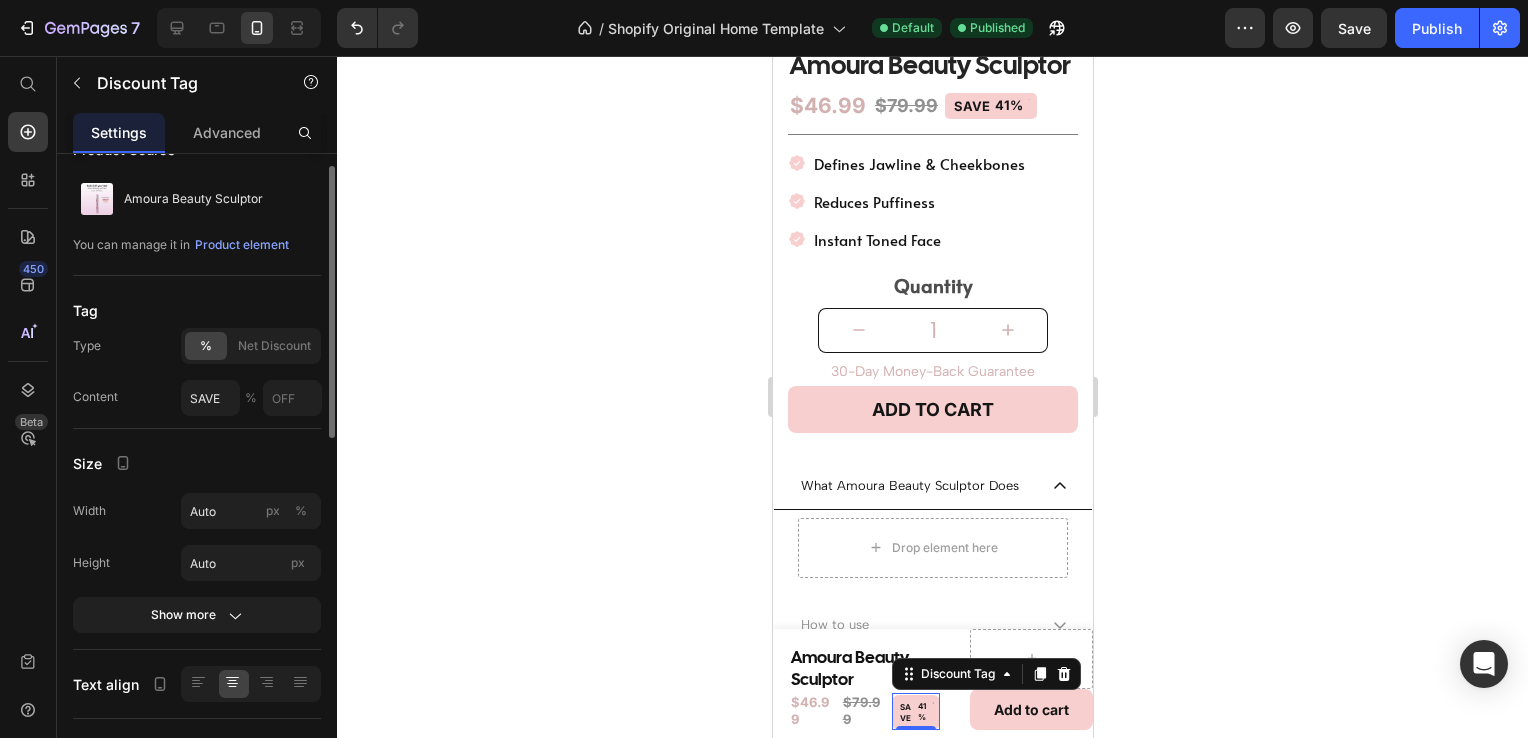 scroll, scrollTop: 40, scrollLeft: 0, axis: vertical 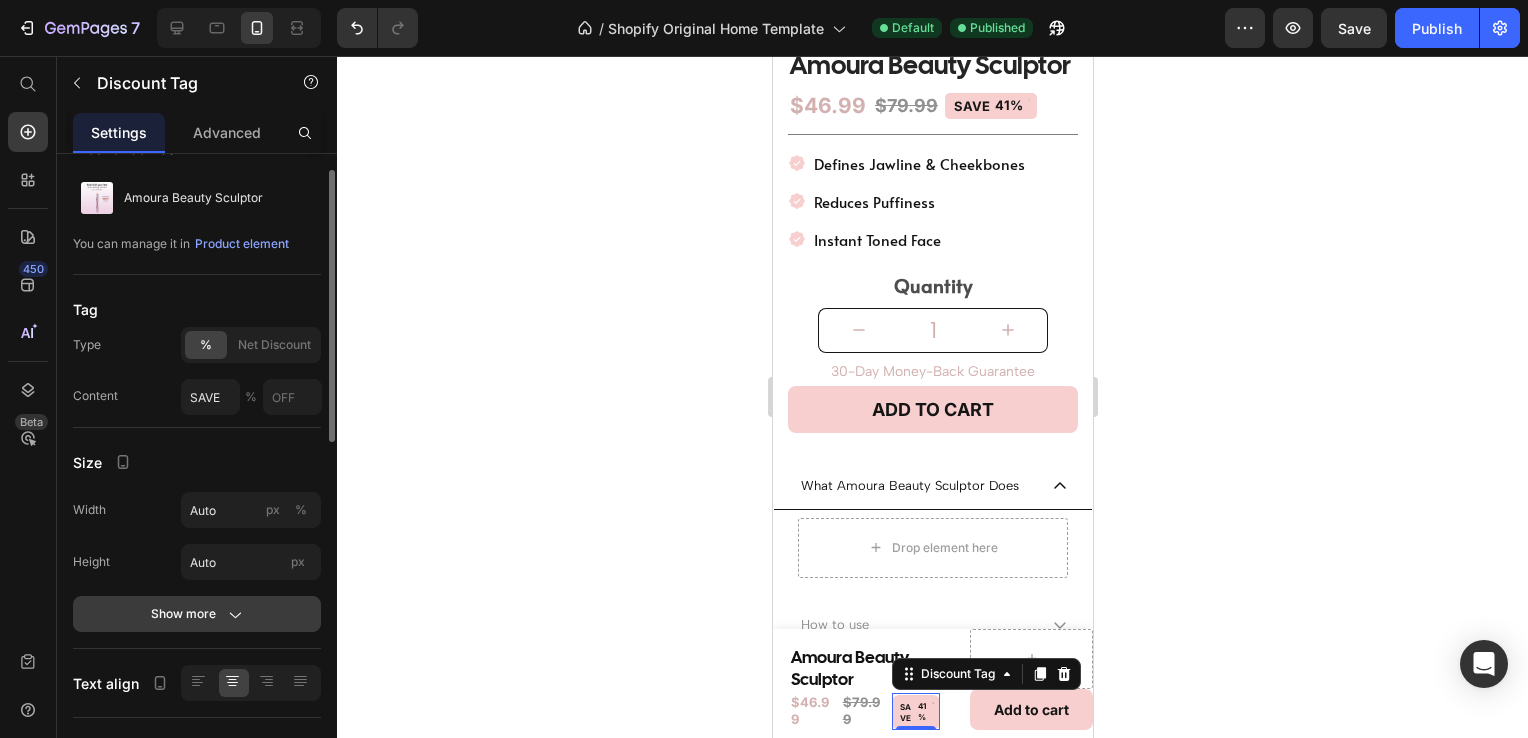click on "Show more" at bounding box center (197, 614) 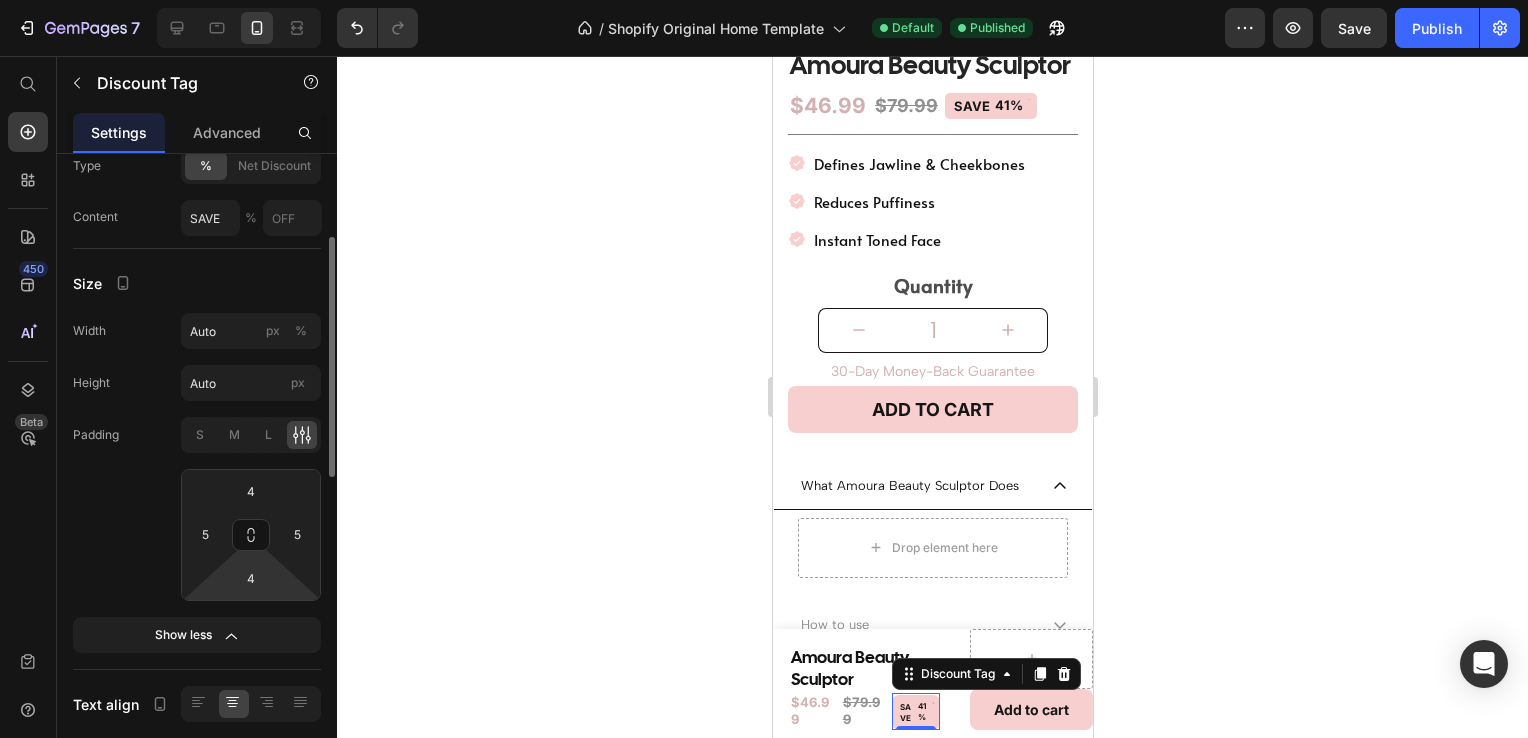 scroll, scrollTop: 220, scrollLeft: 0, axis: vertical 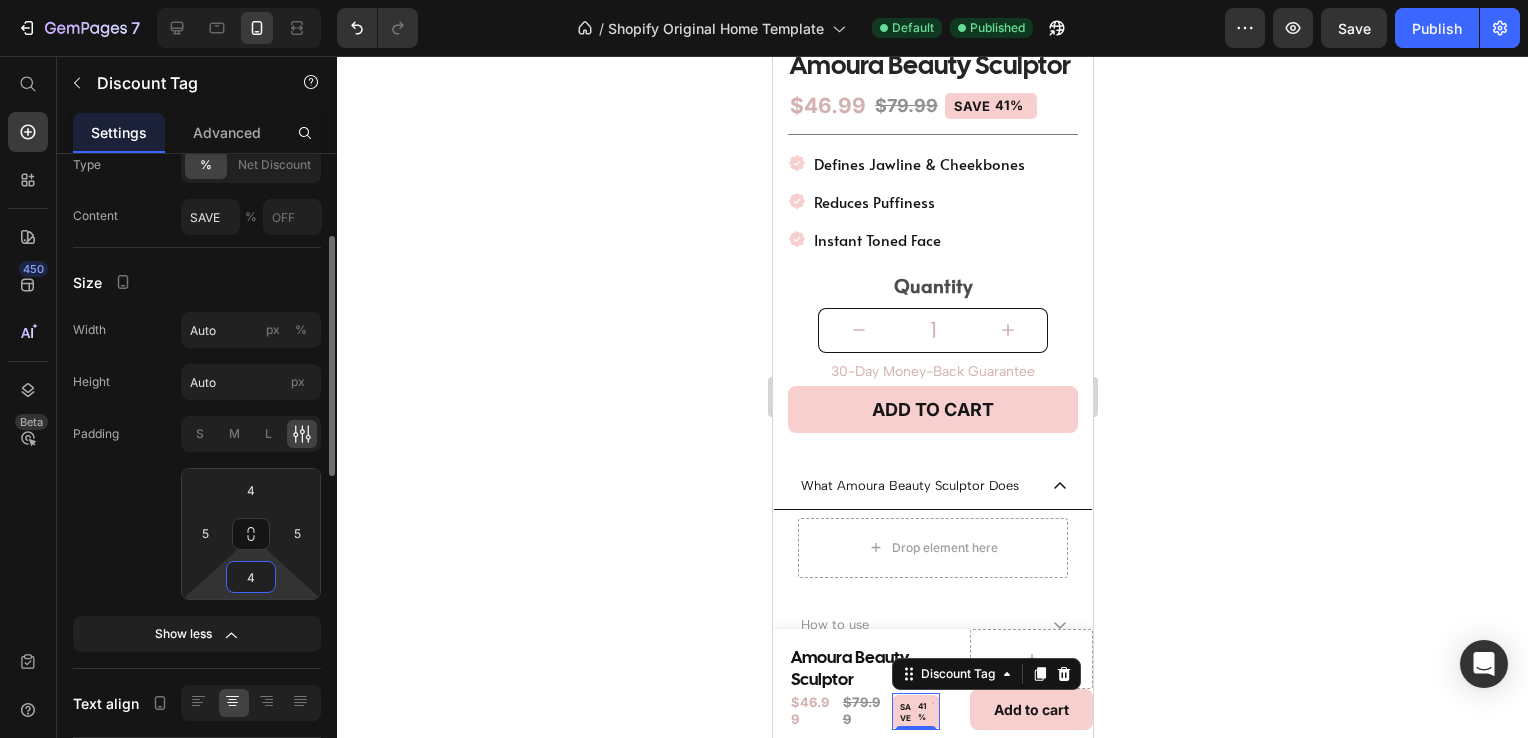 click on "4" at bounding box center (251, 577) 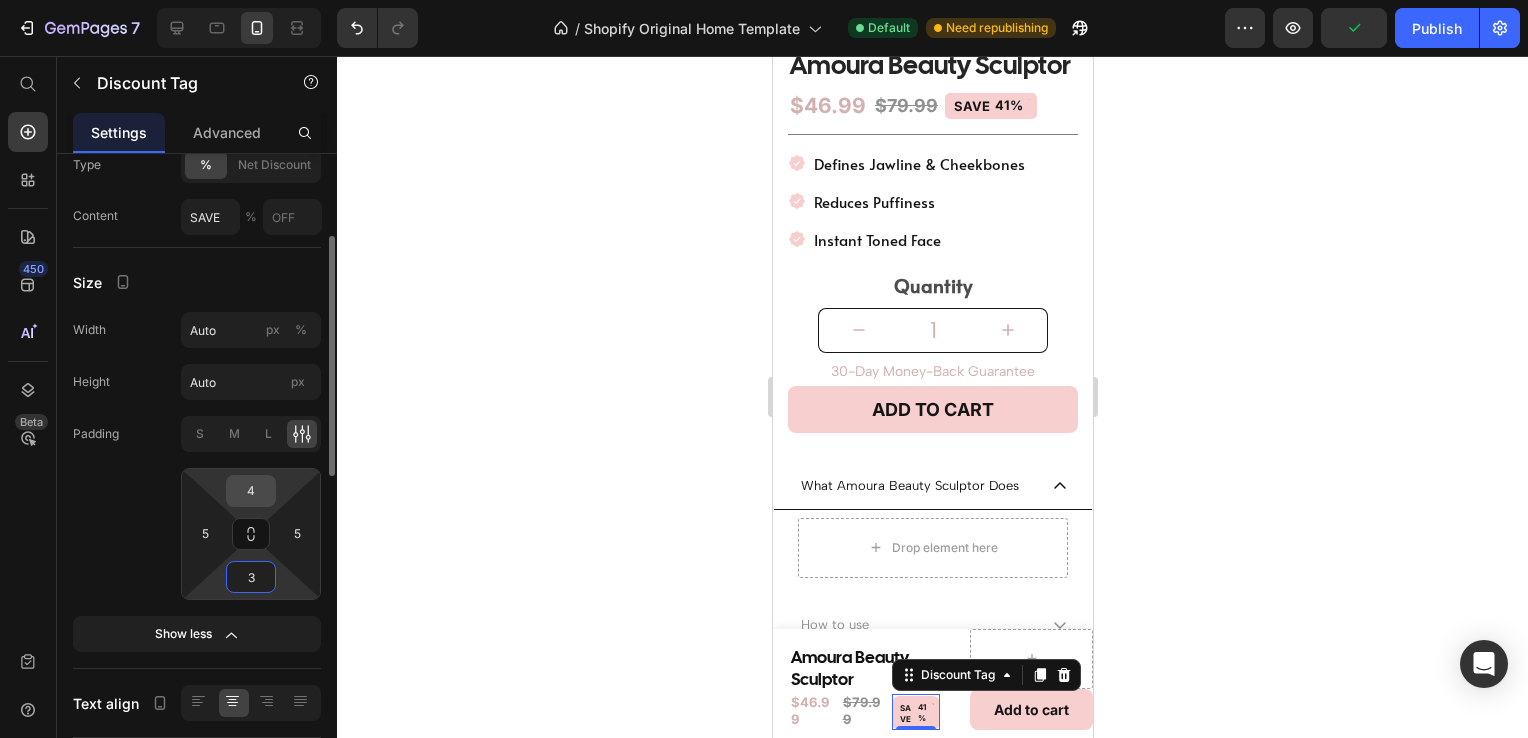 type on "3" 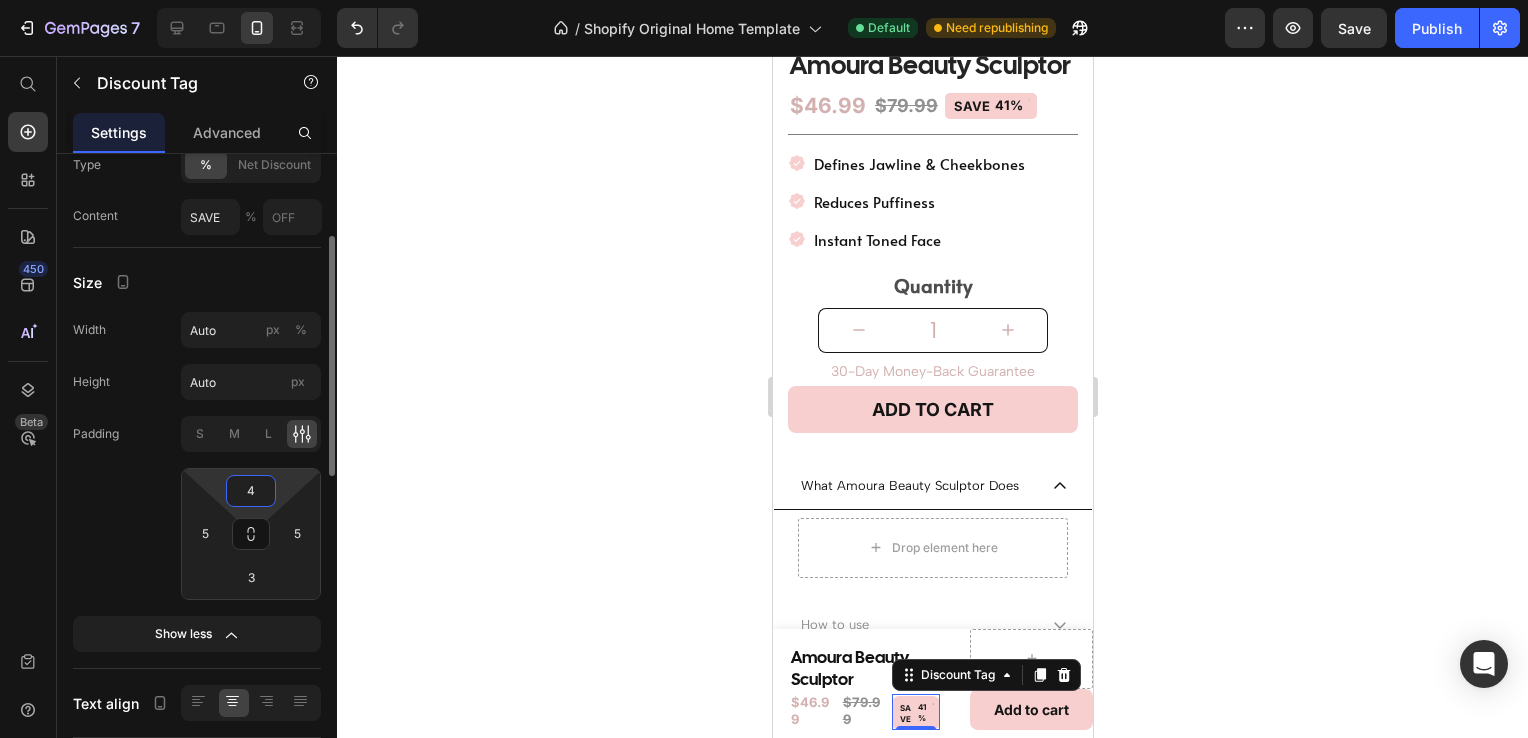 click on "4" at bounding box center (251, 491) 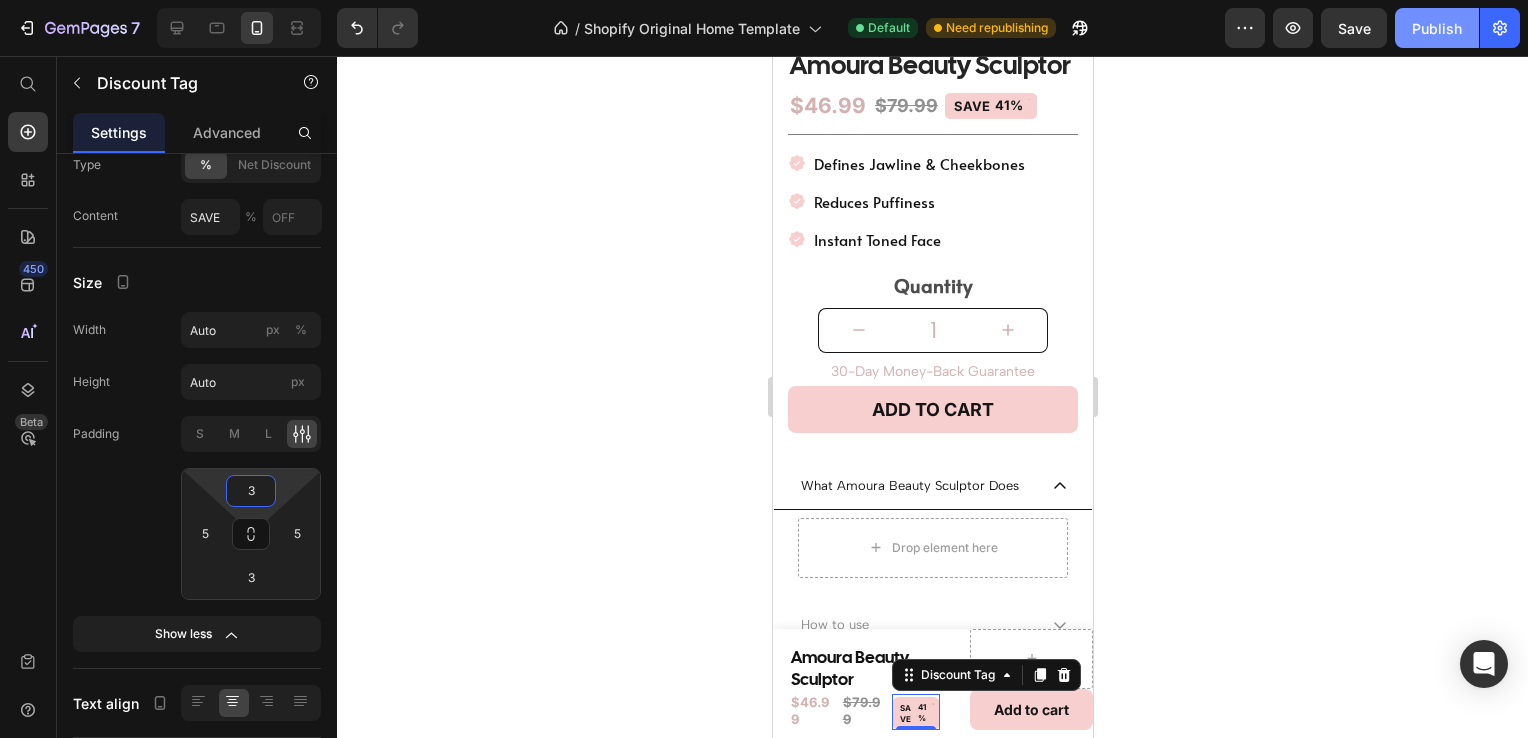 type on "3" 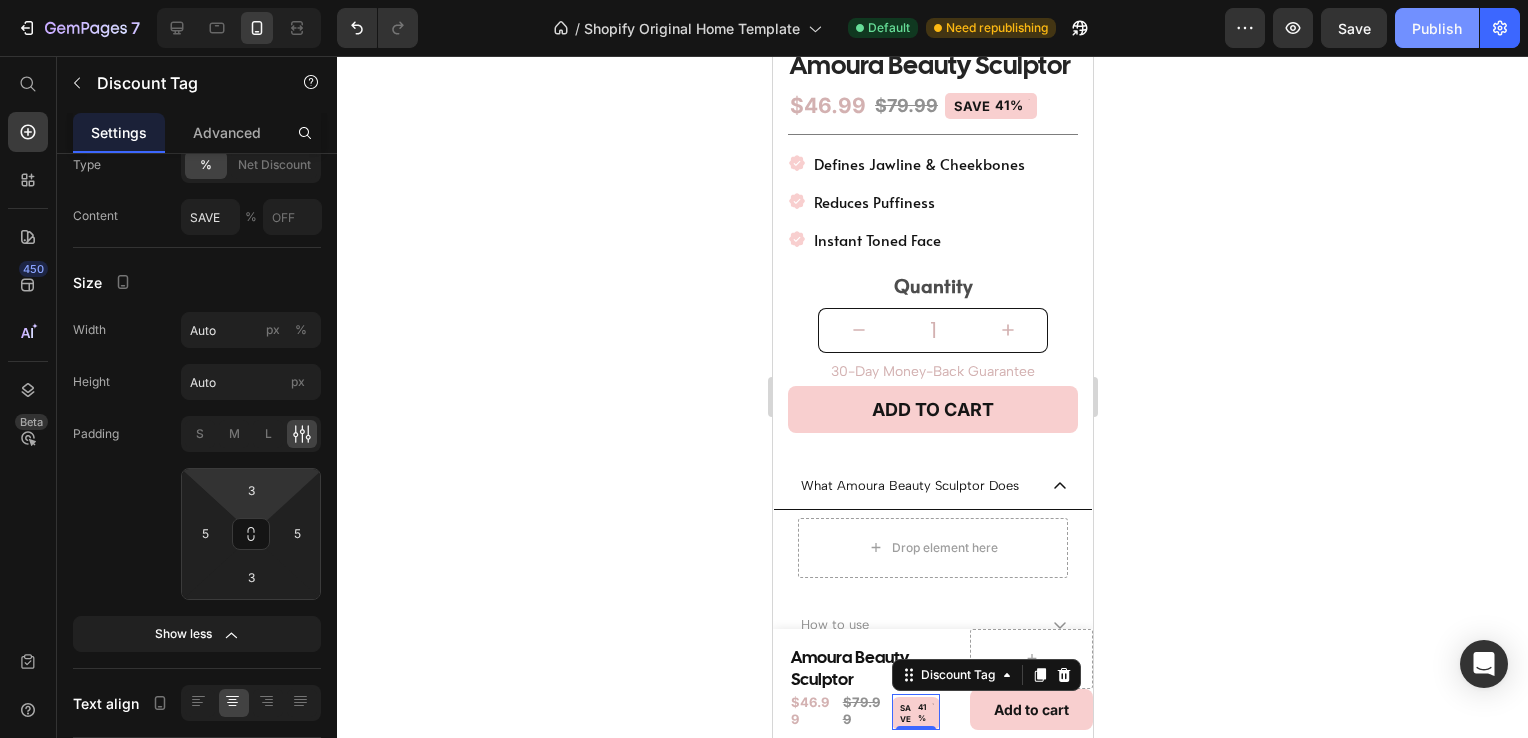 click on "Publish" 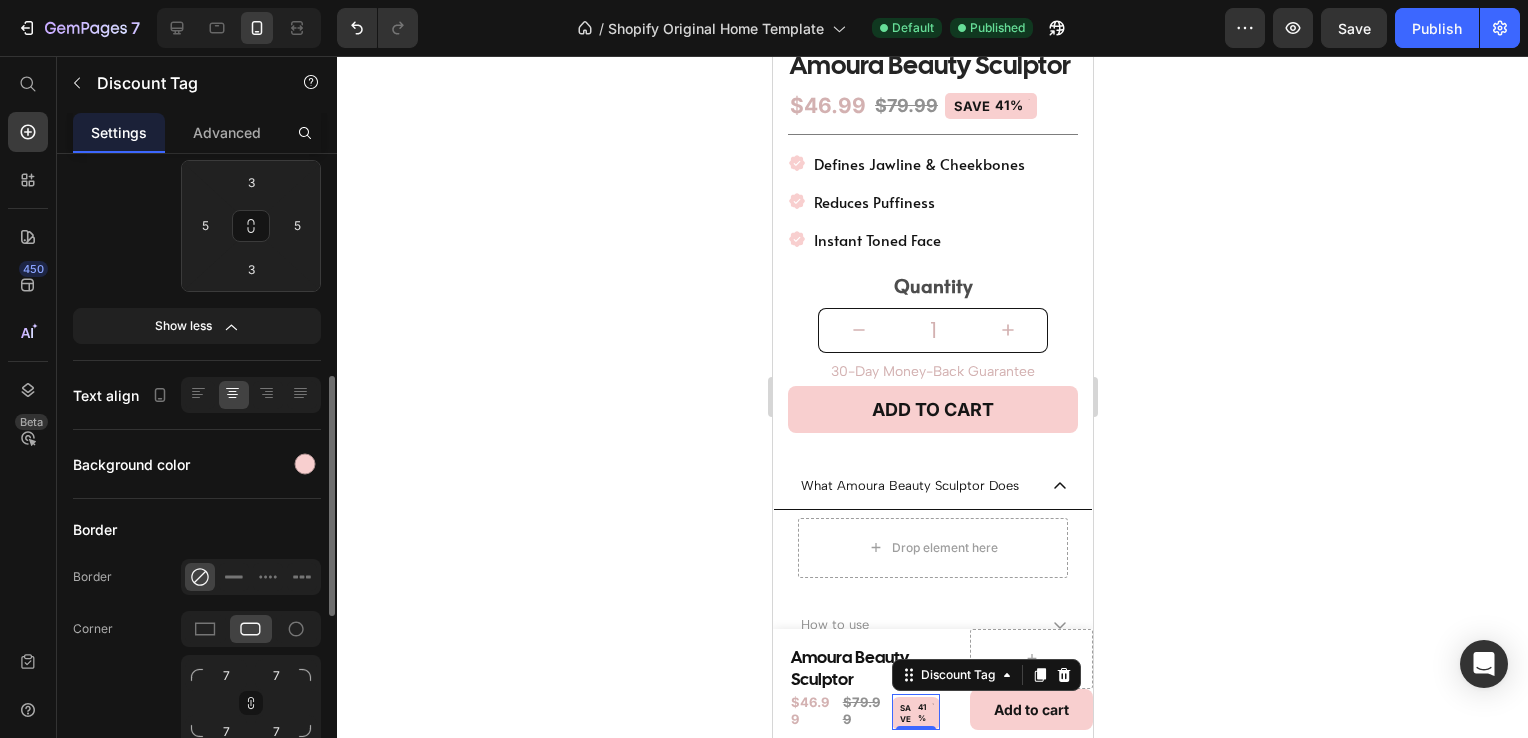 scroll, scrollTop: 548, scrollLeft: 0, axis: vertical 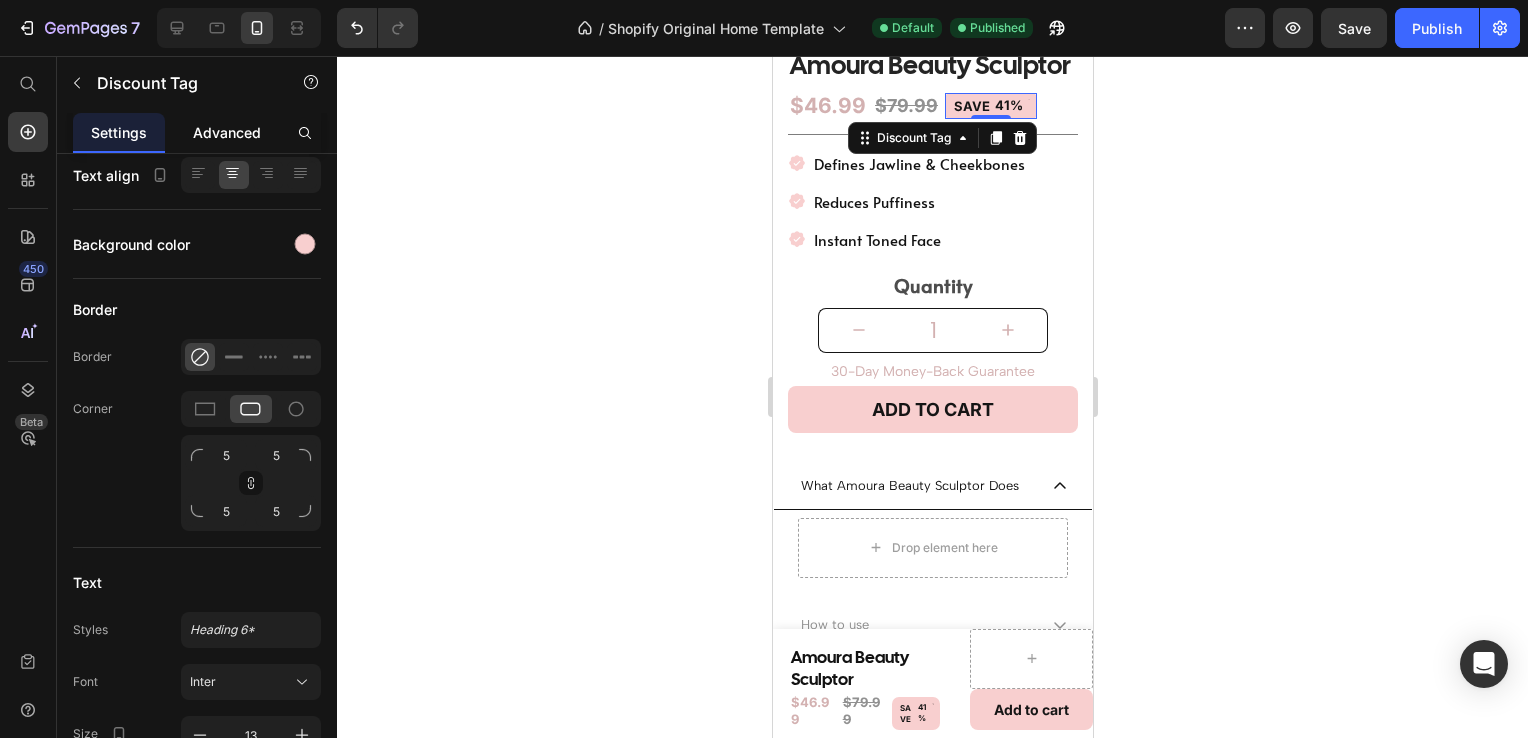 click on "Advanced" at bounding box center [227, 132] 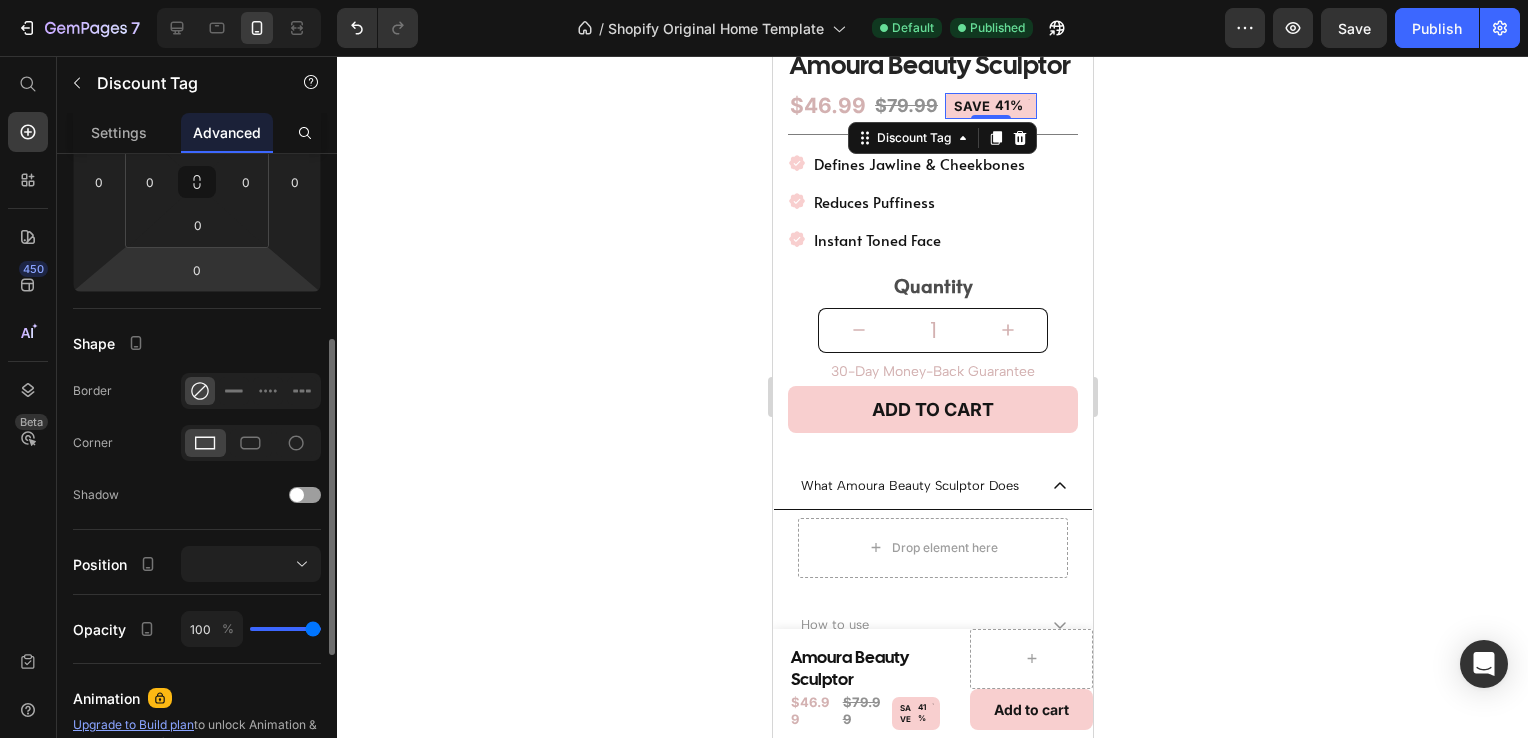 scroll, scrollTop: 354, scrollLeft: 0, axis: vertical 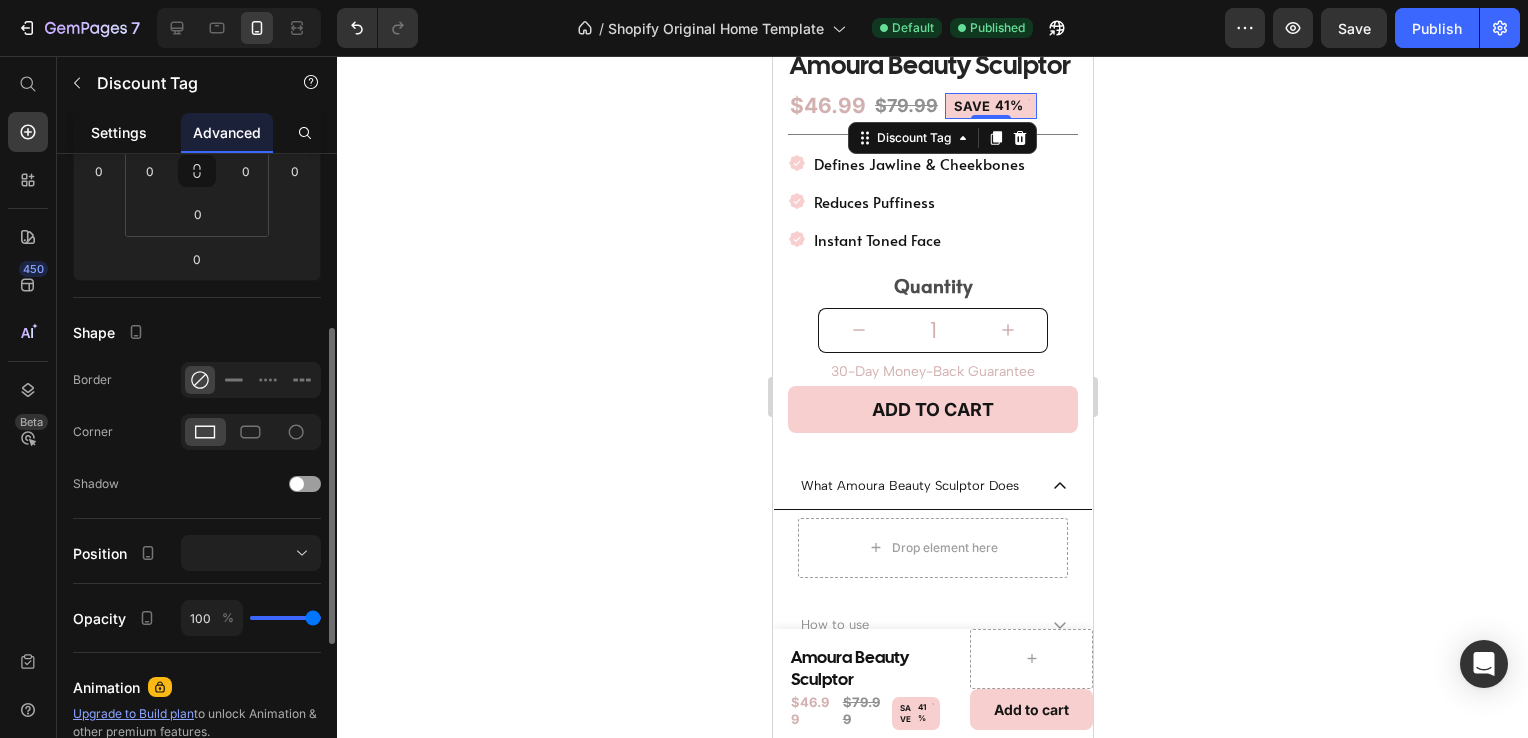 click on "Settings" at bounding box center (119, 132) 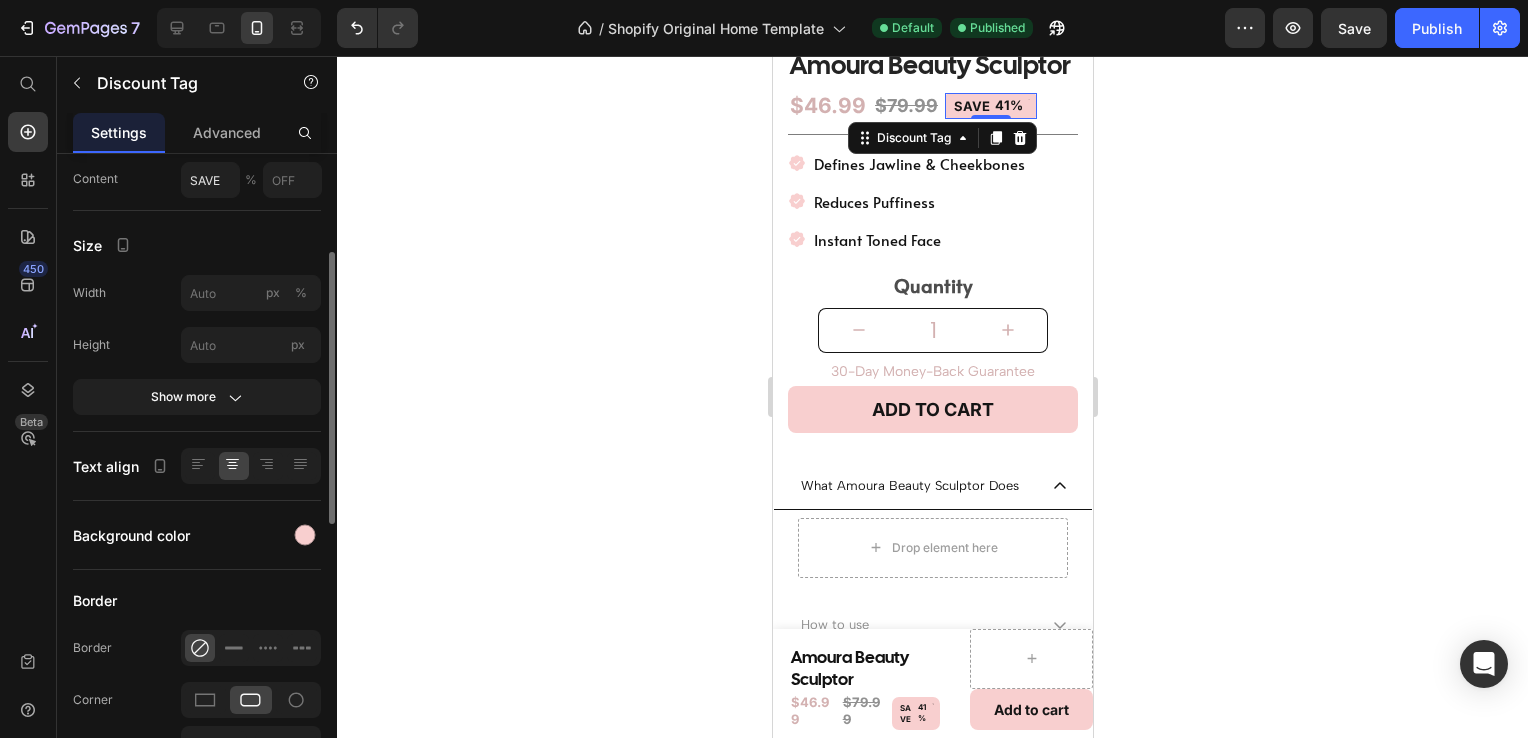 scroll, scrollTop: 219, scrollLeft: 0, axis: vertical 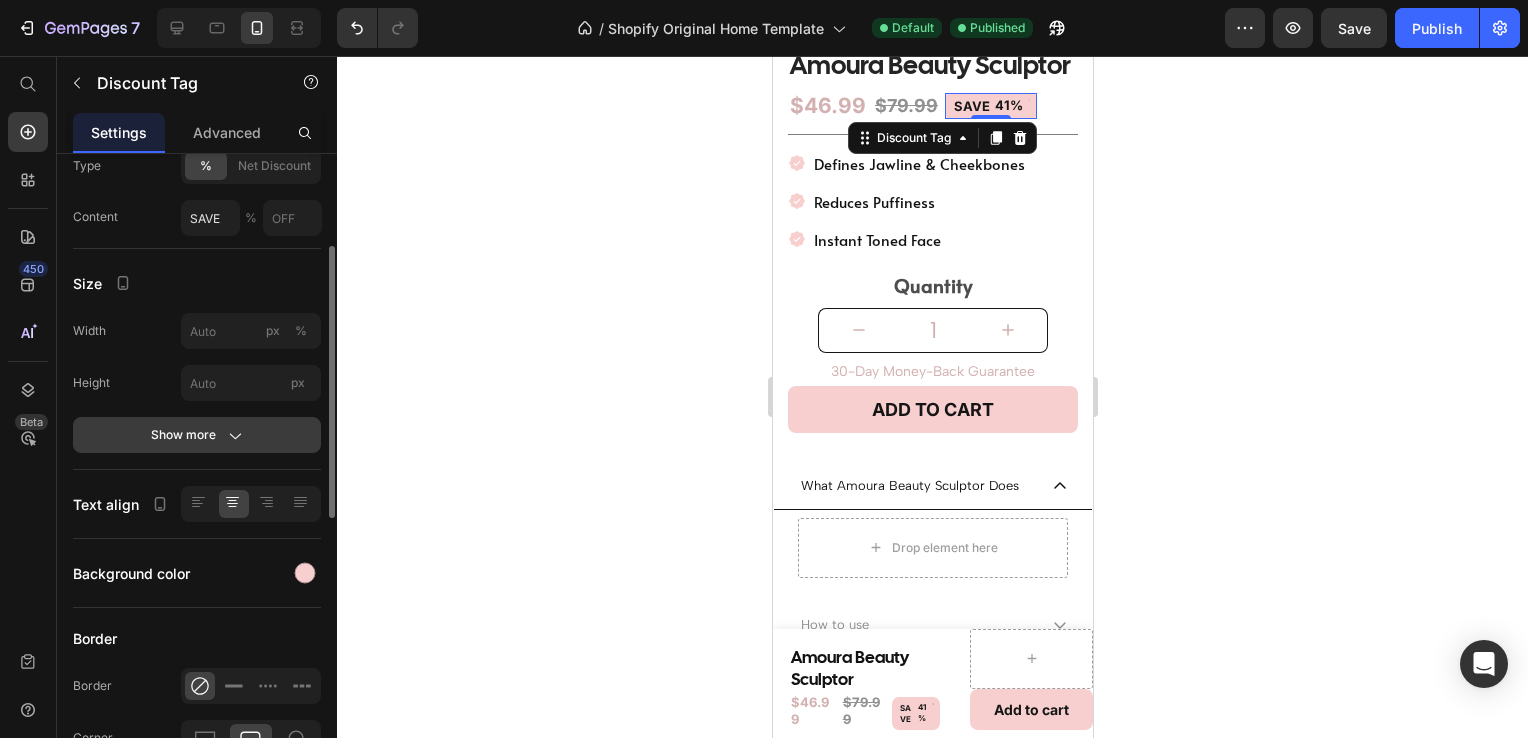 click 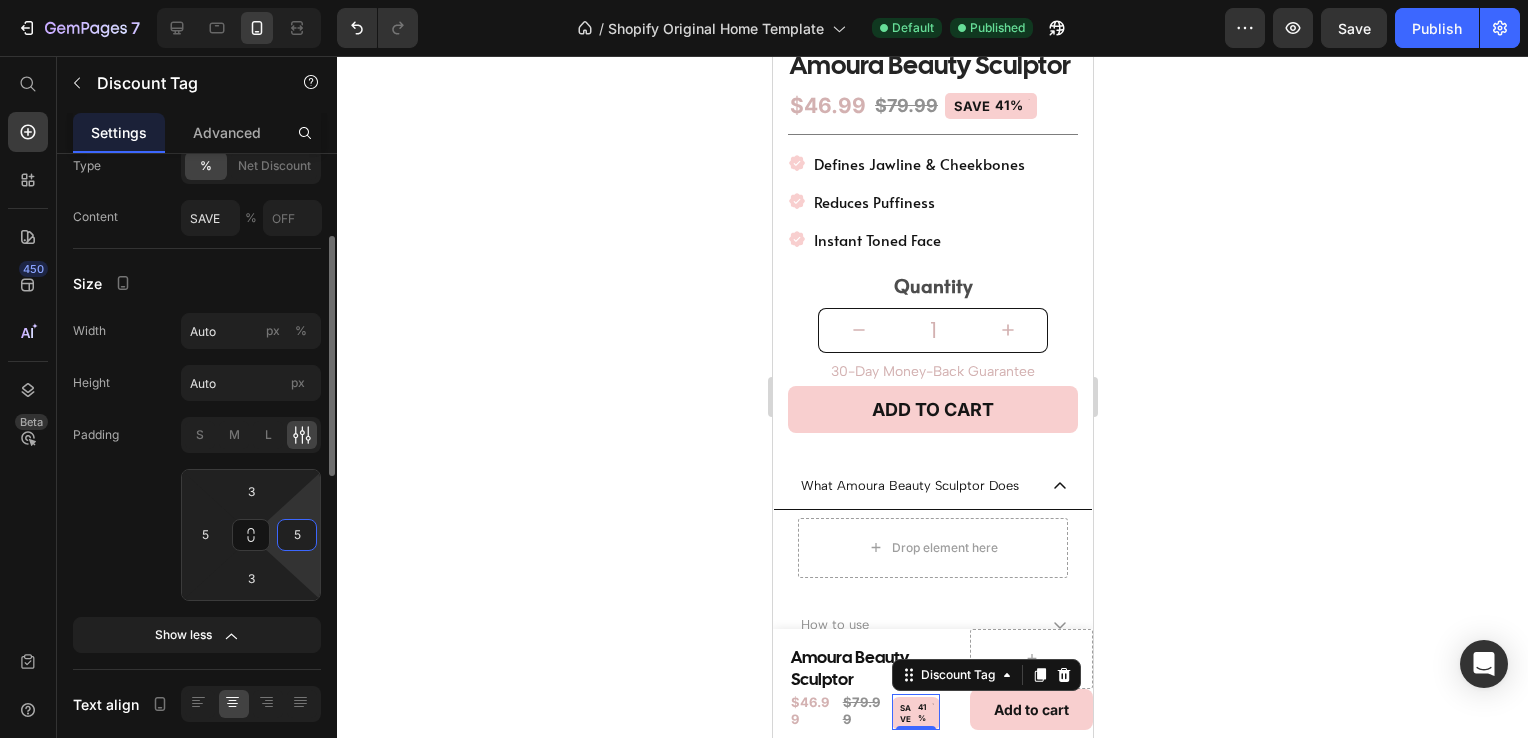 click on "5" at bounding box center (297, 535) 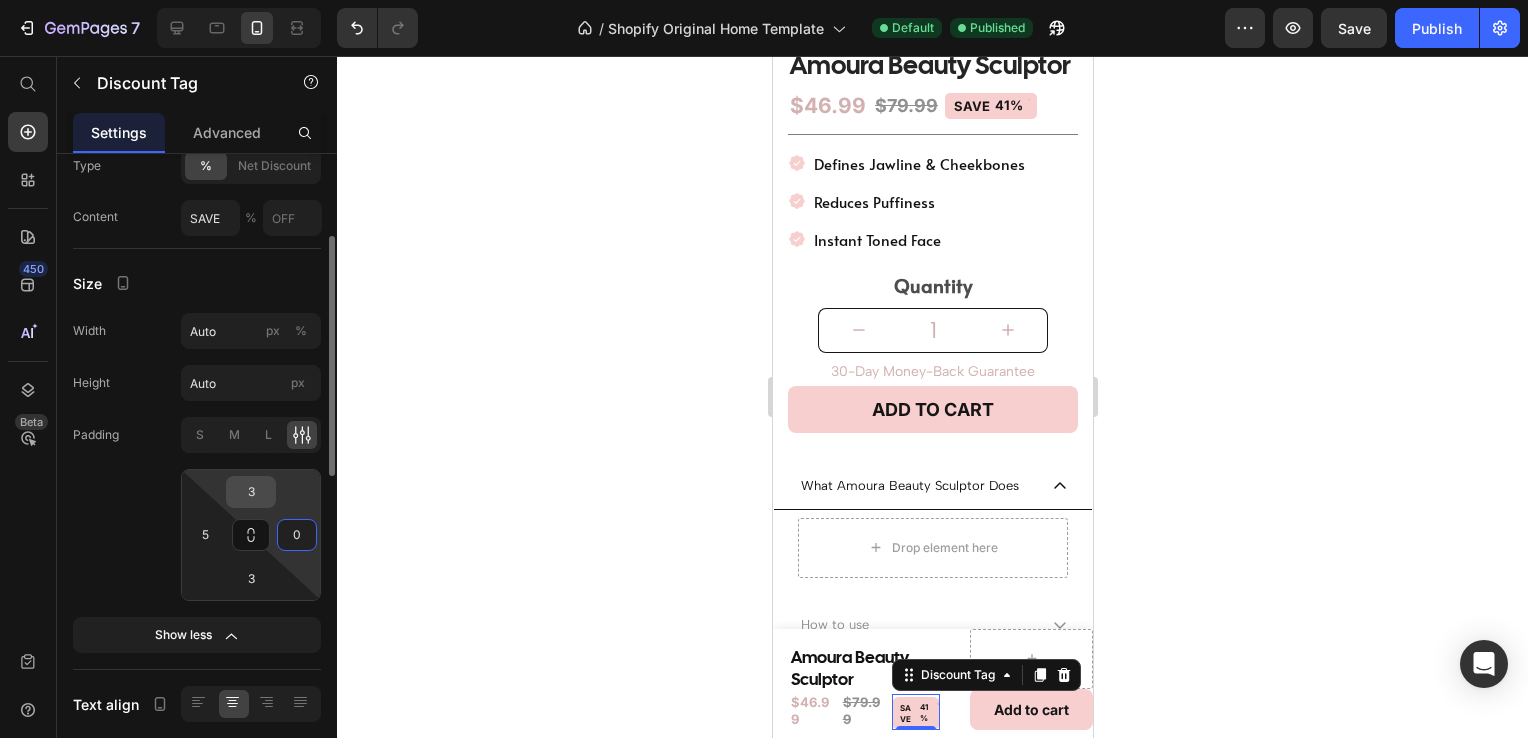 type on "0" 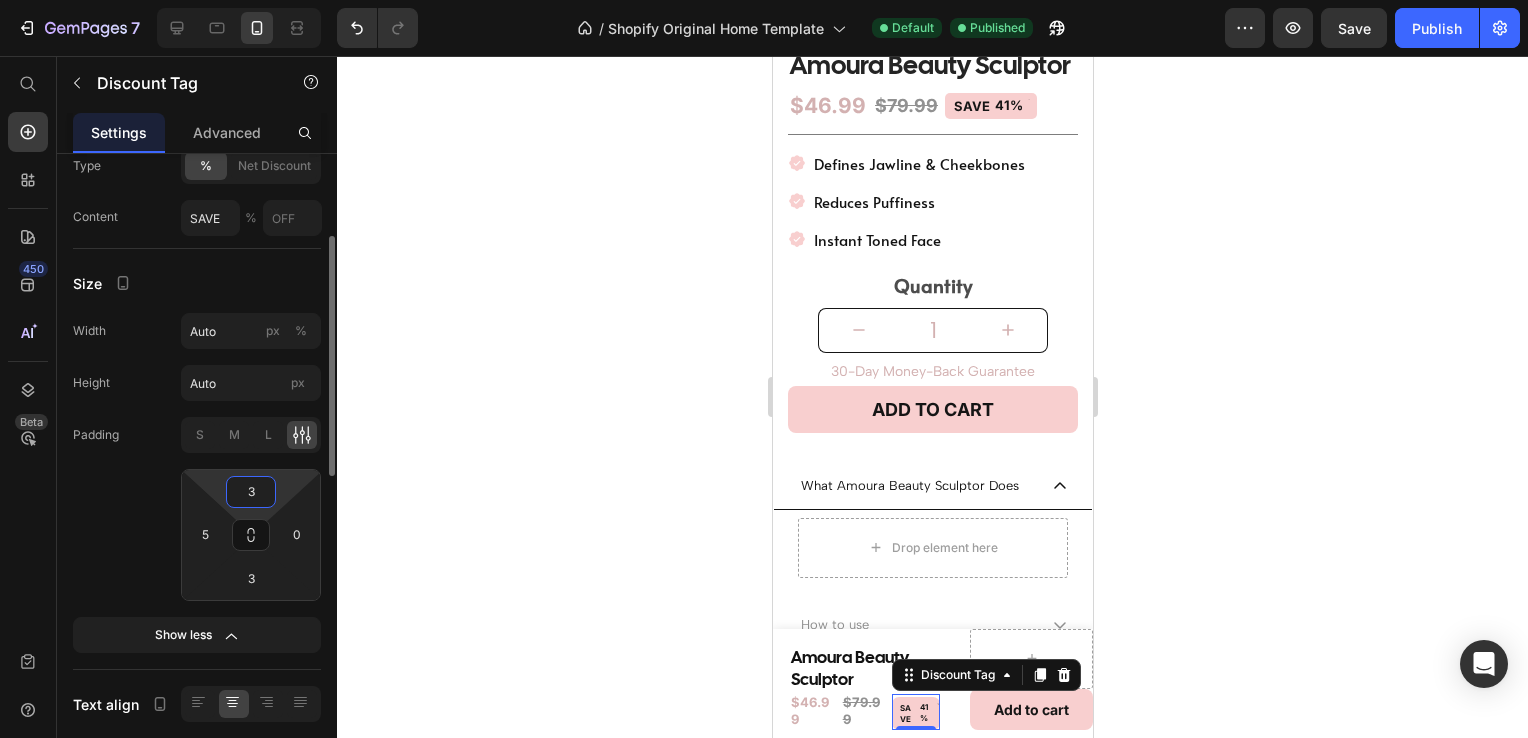 click on "3" at bounding box center (251, 492) 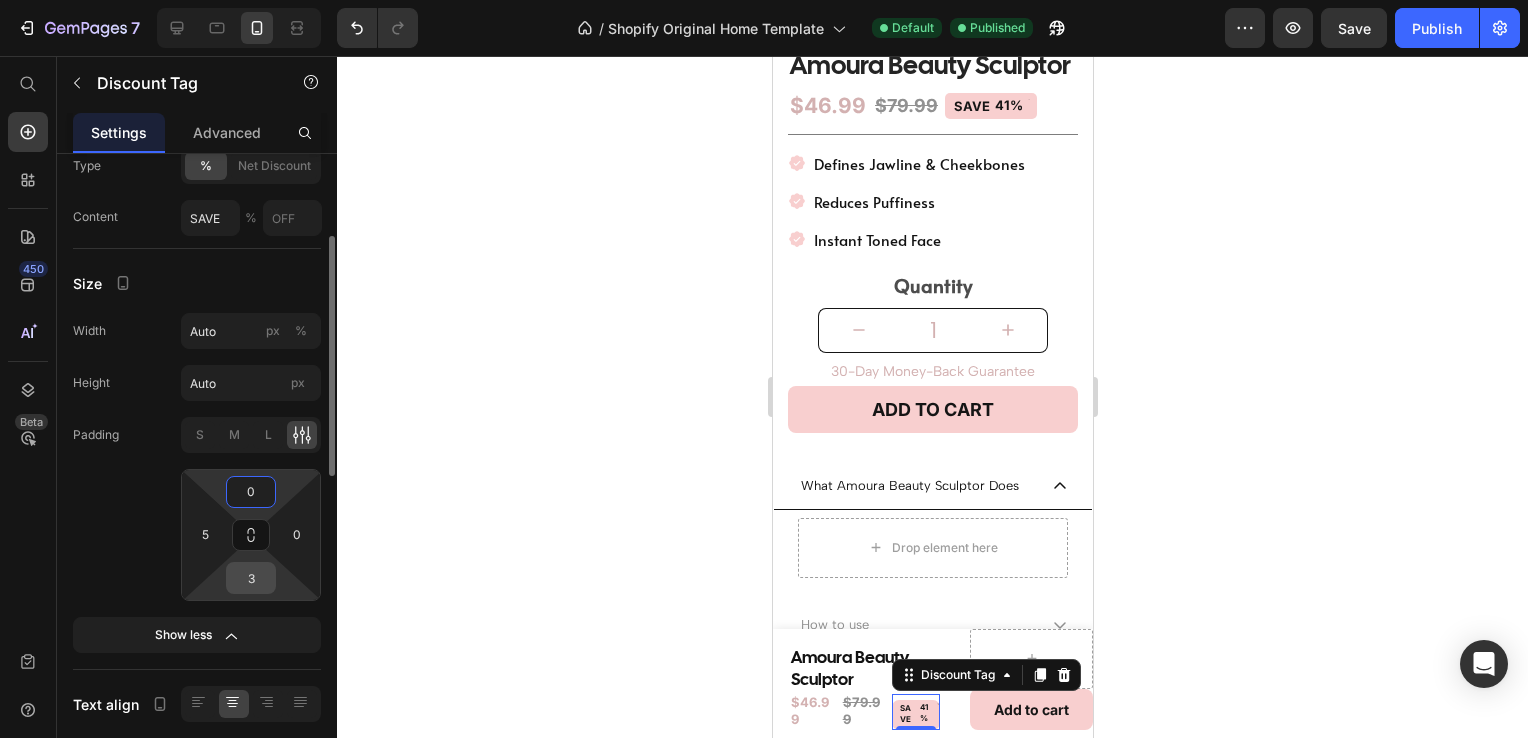 type on "0" 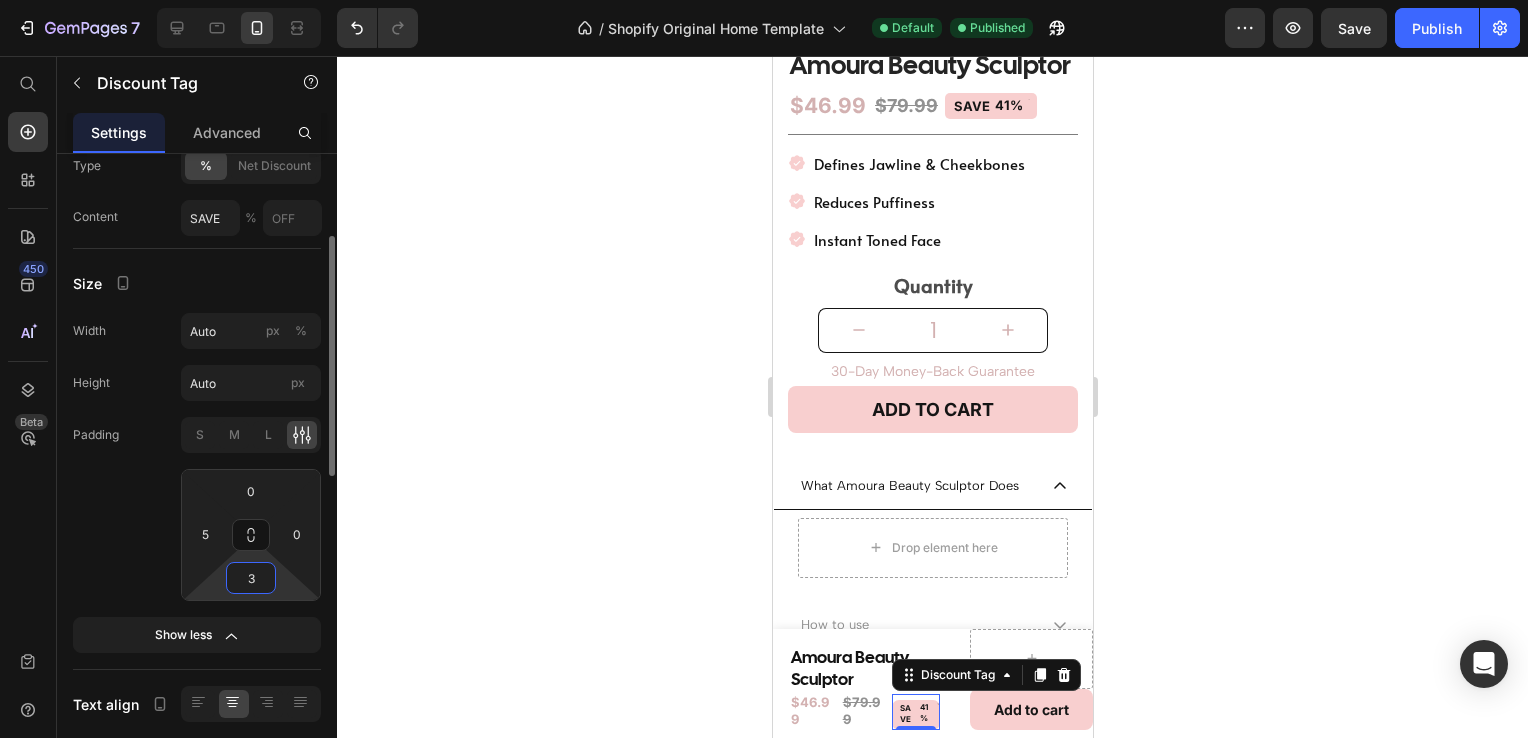 click on "3" at bounding box center (251, 578) 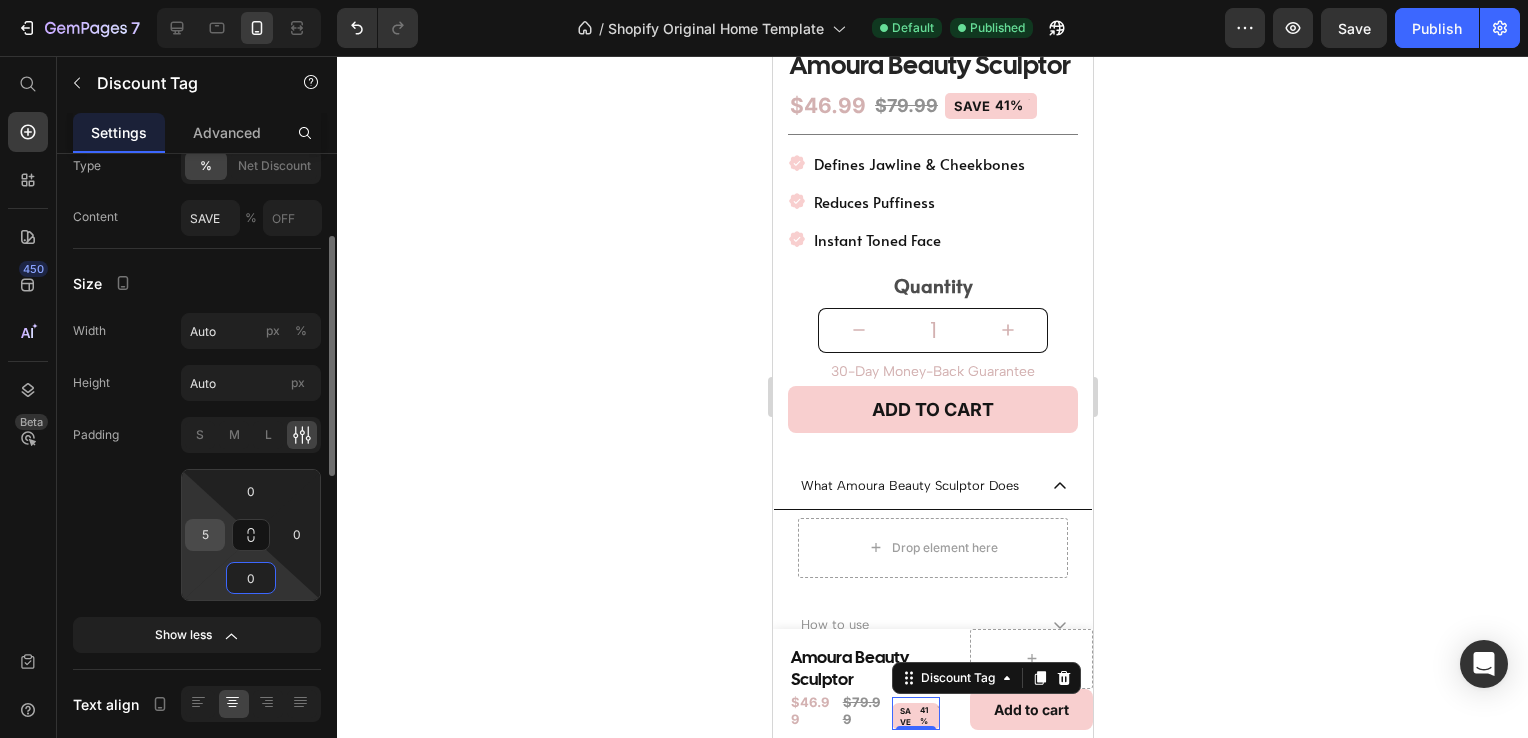 type on "0" 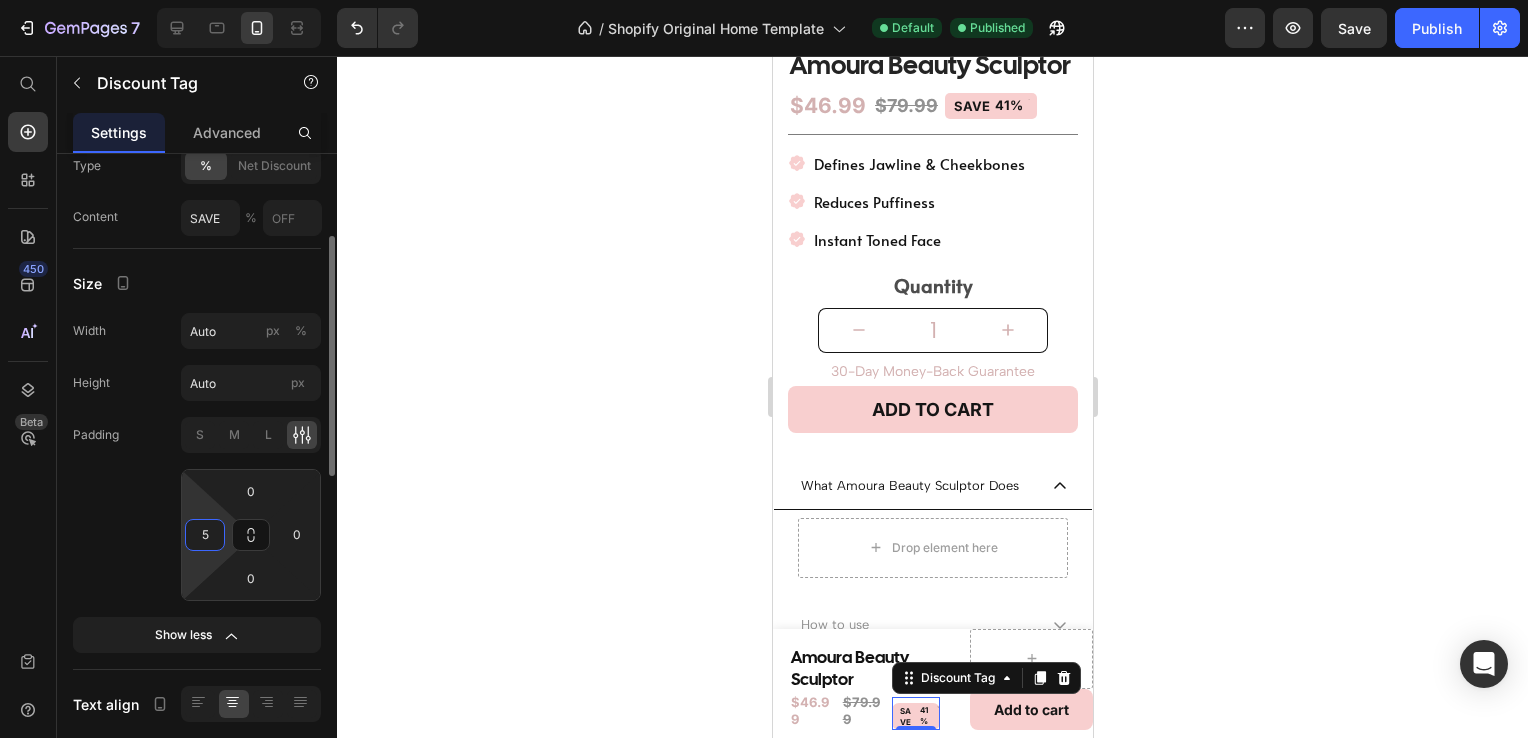 click on "5" at bounding box center (205, 535) 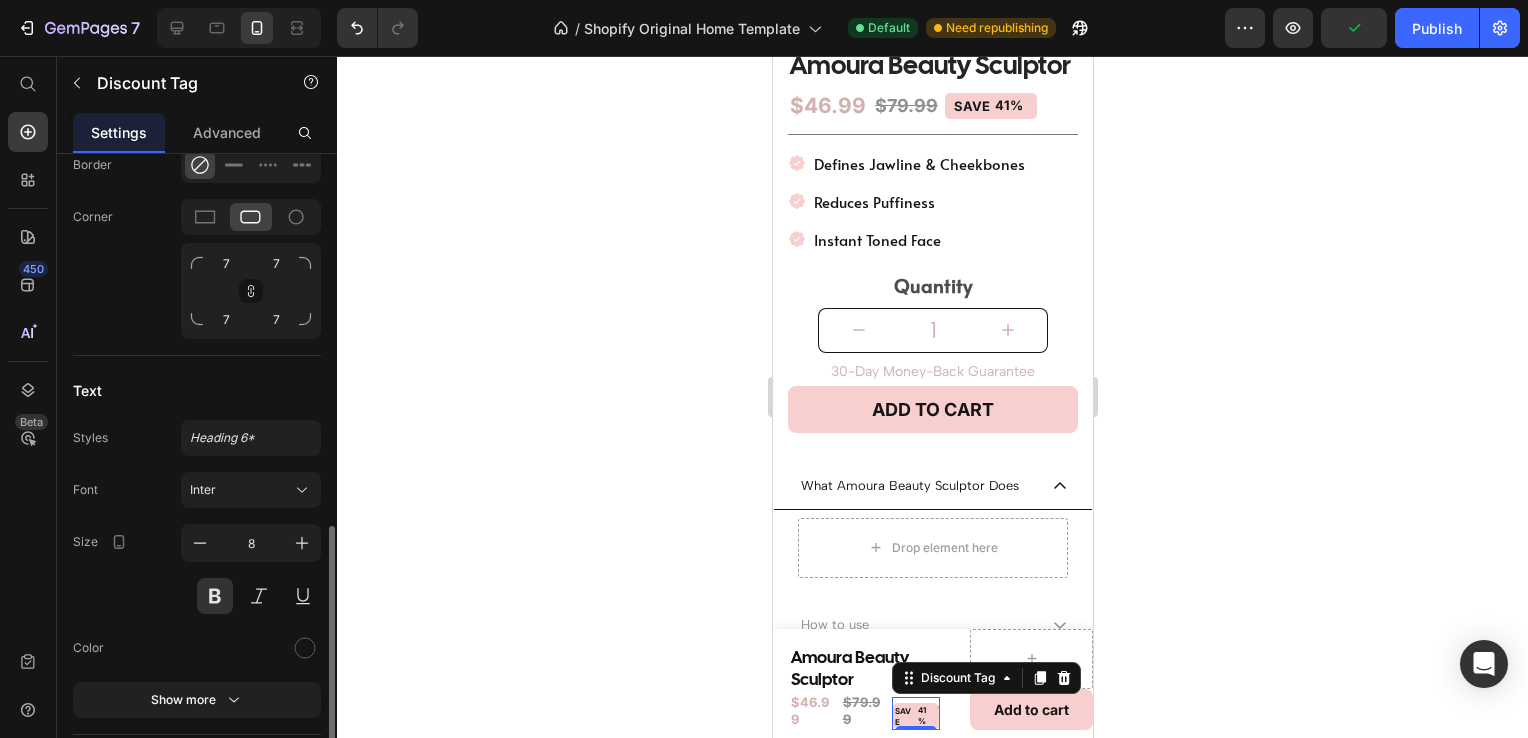 scroll, scrollTop: 994, scrollLeft: 0, axis: vertical 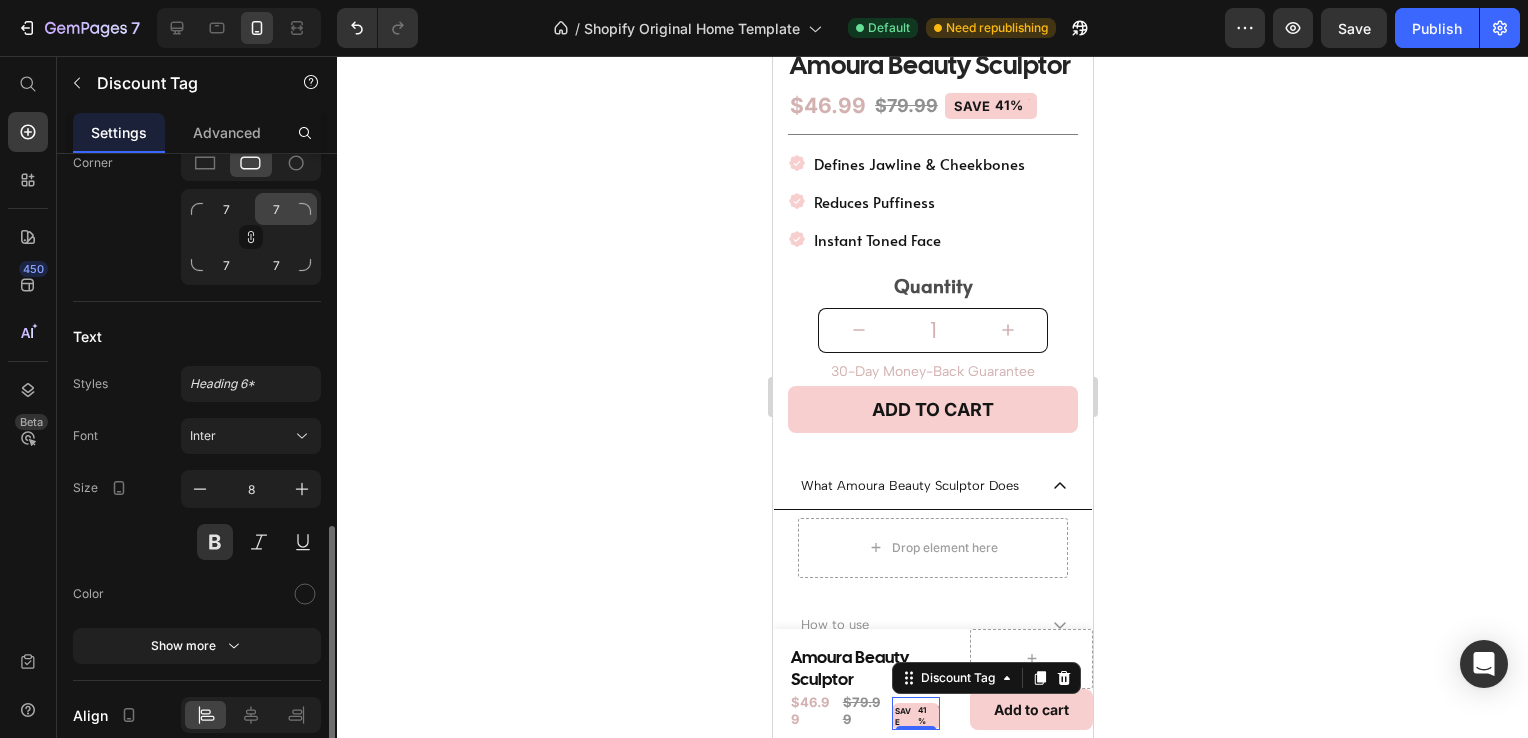 type on "0" 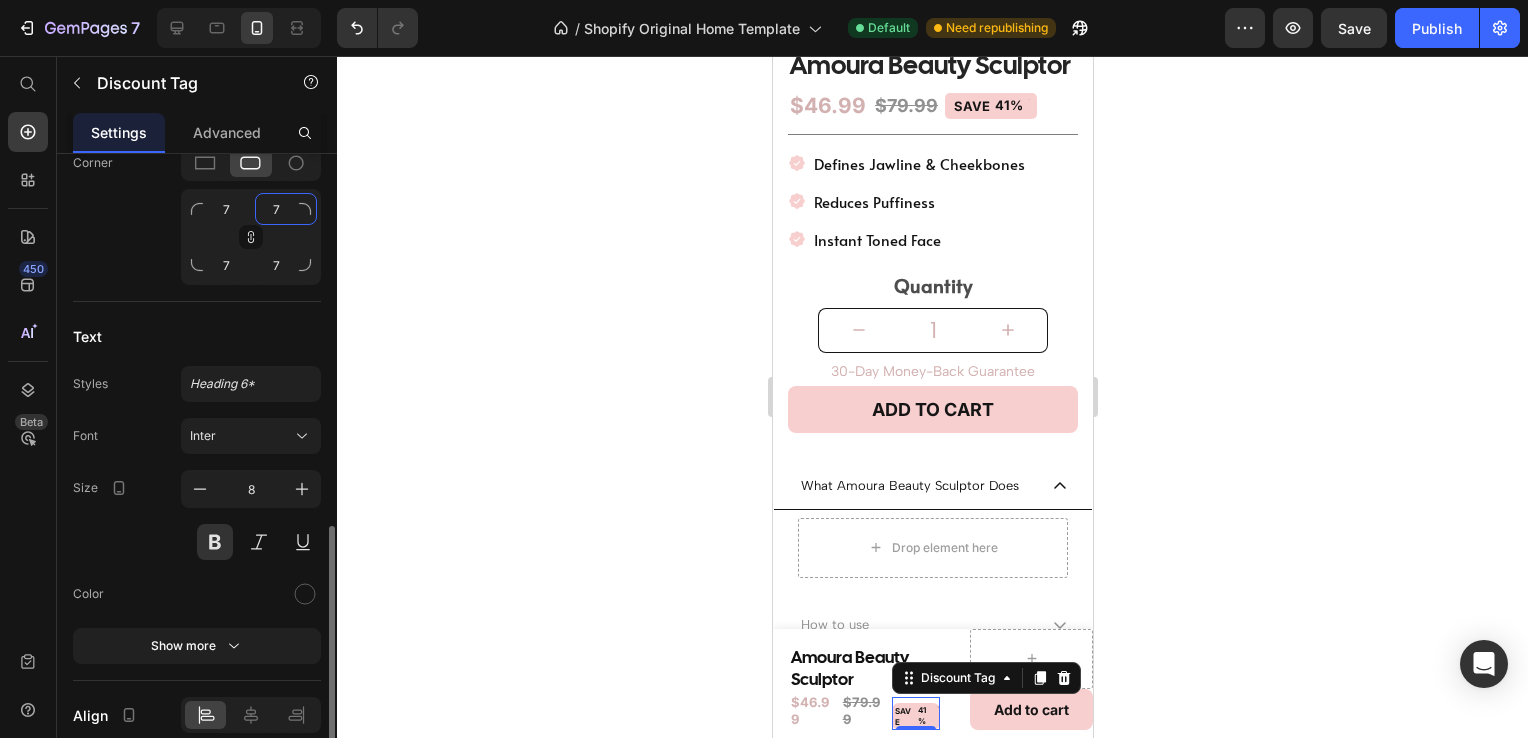 click on "7" 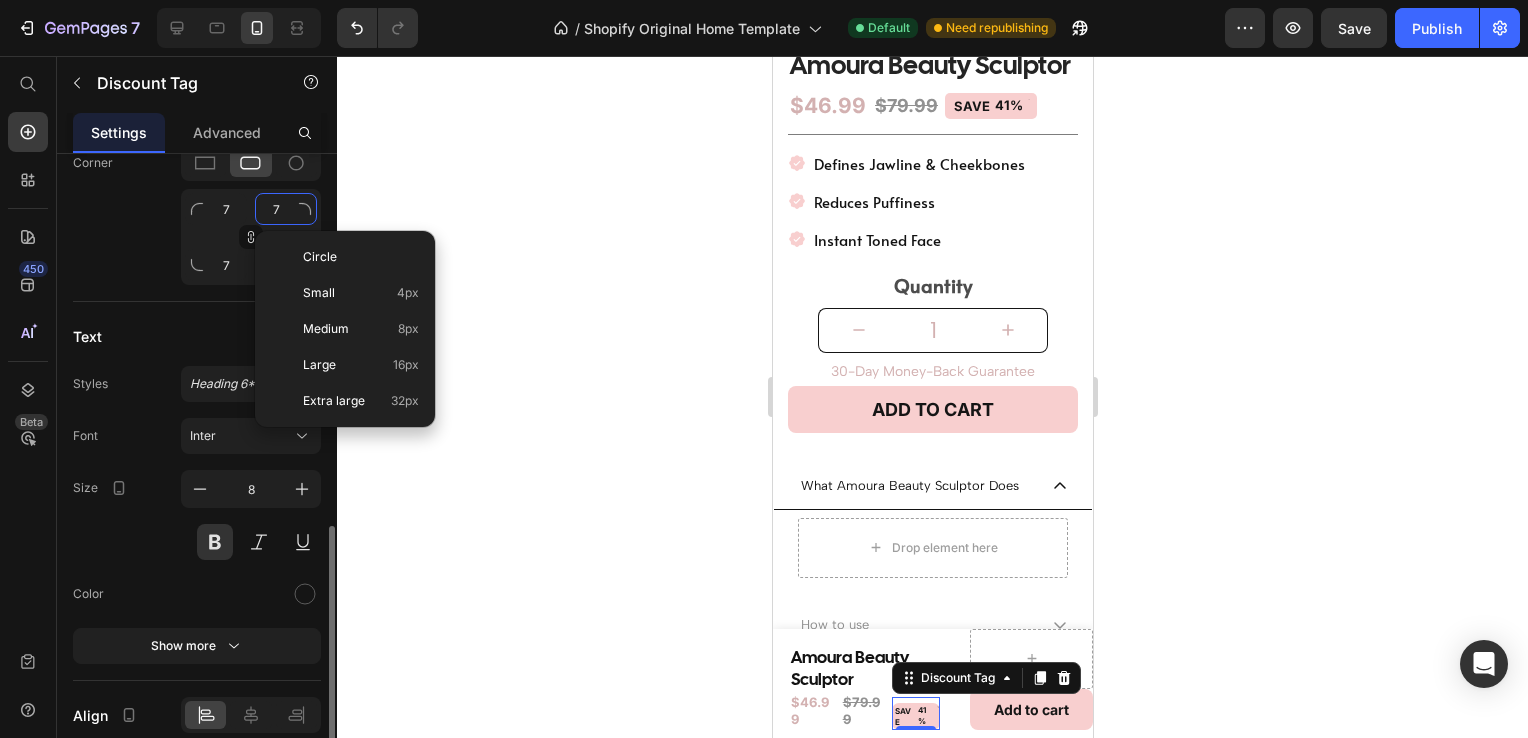 type on "5" 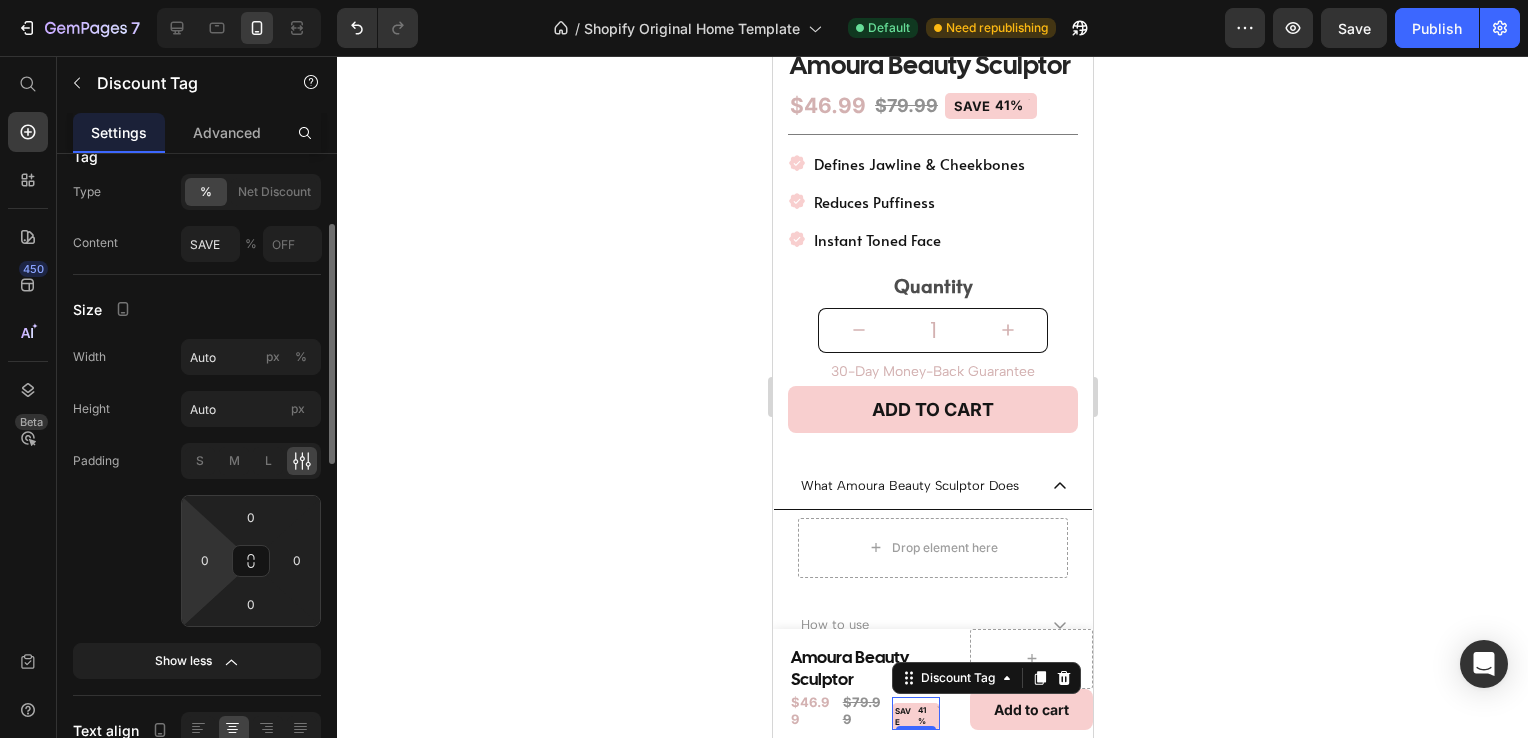 scroll, scrollTop: 192, scrollLeft: 0, axis: vertical 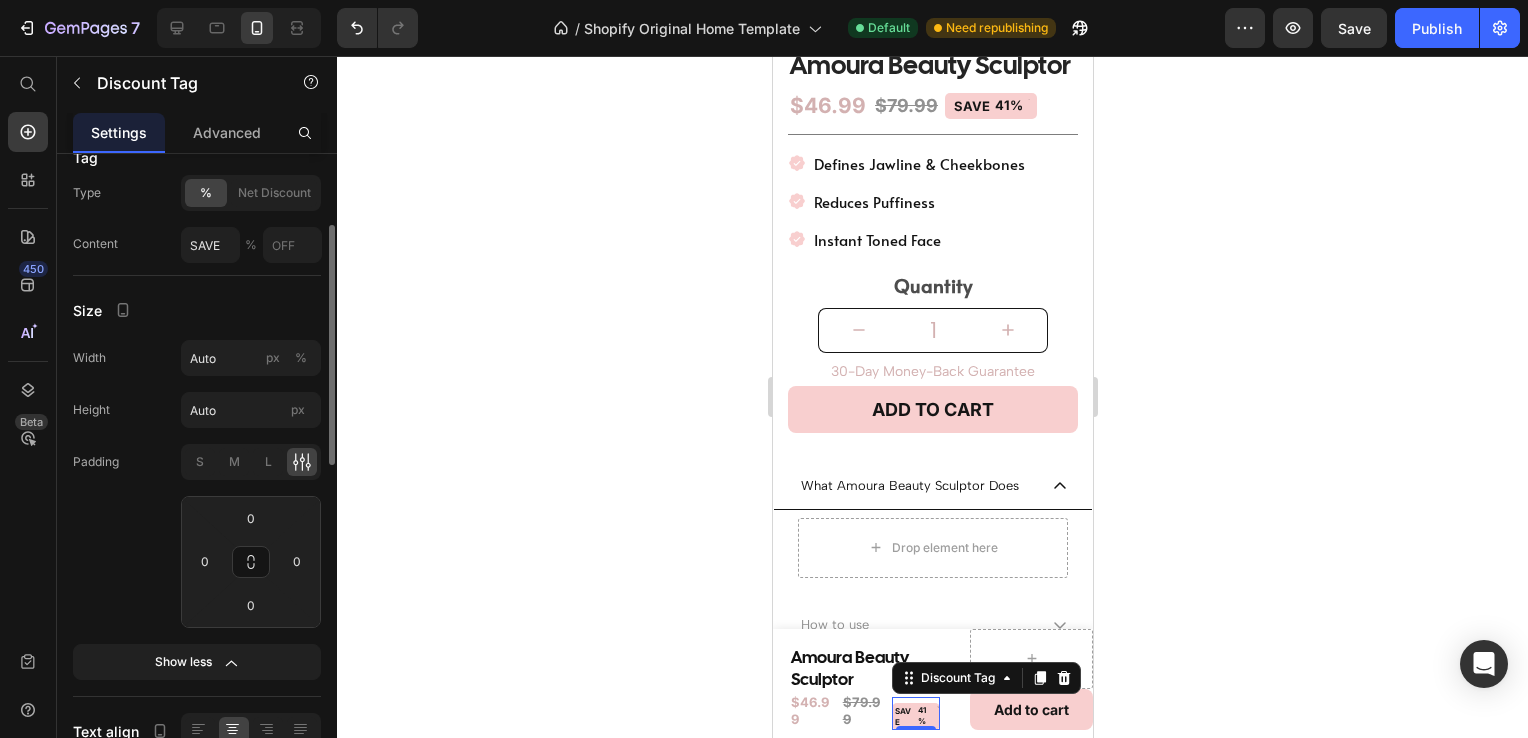 type on "5" 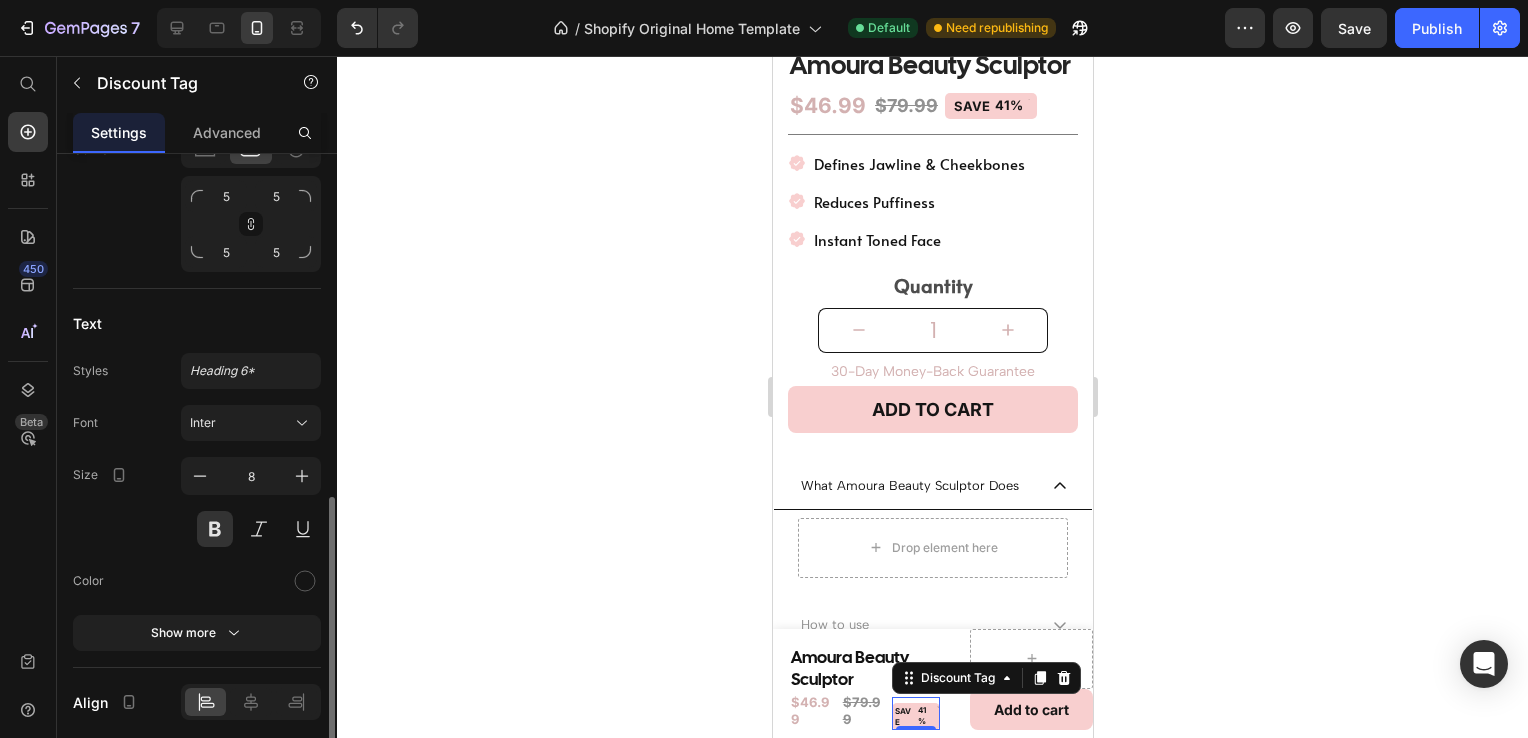 scroll, scrollTop: 808, scrollLeft: 0, axis: vertical 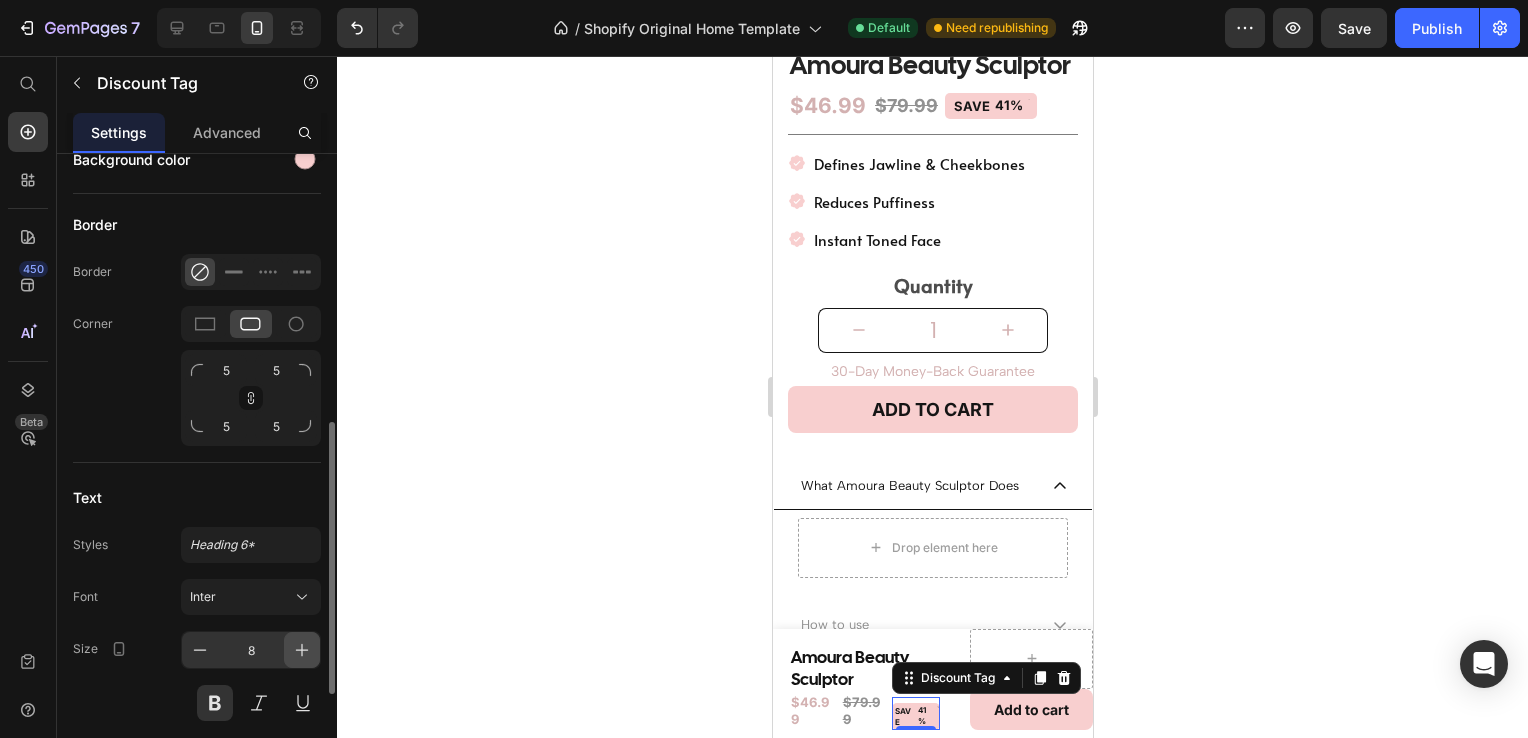 click at bounding box center (302, 650) 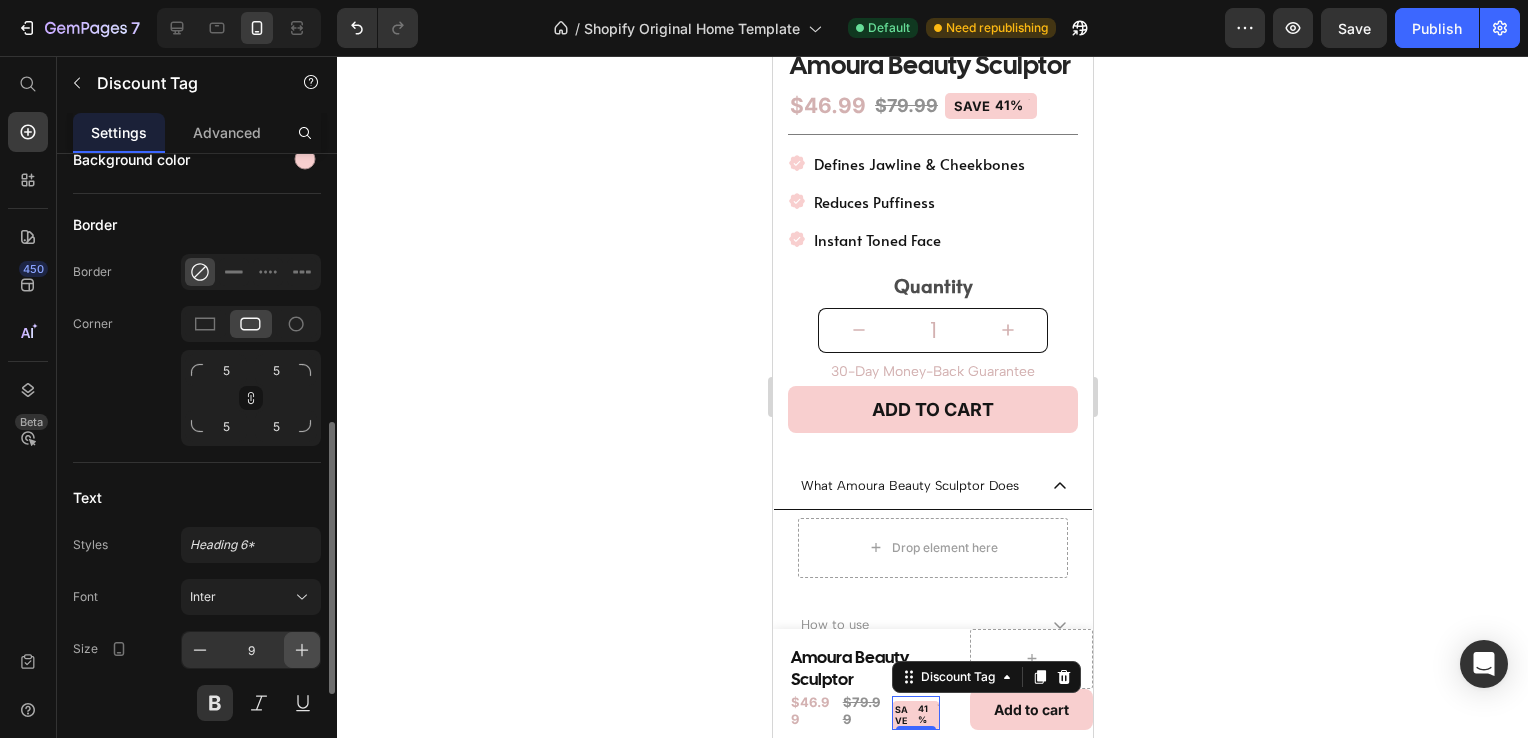 click at bounding box center [302, 650] 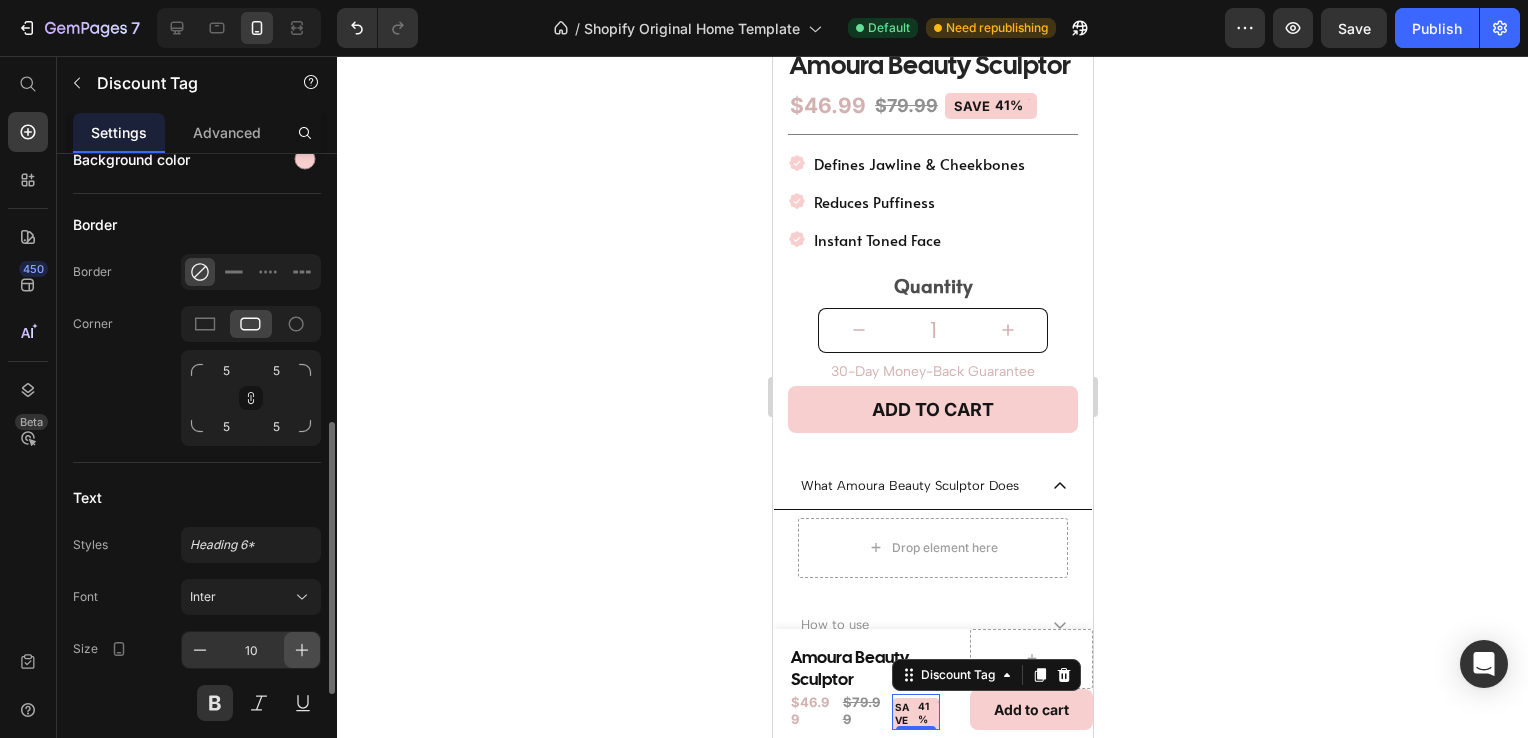 click at bounding box center [302, 650] 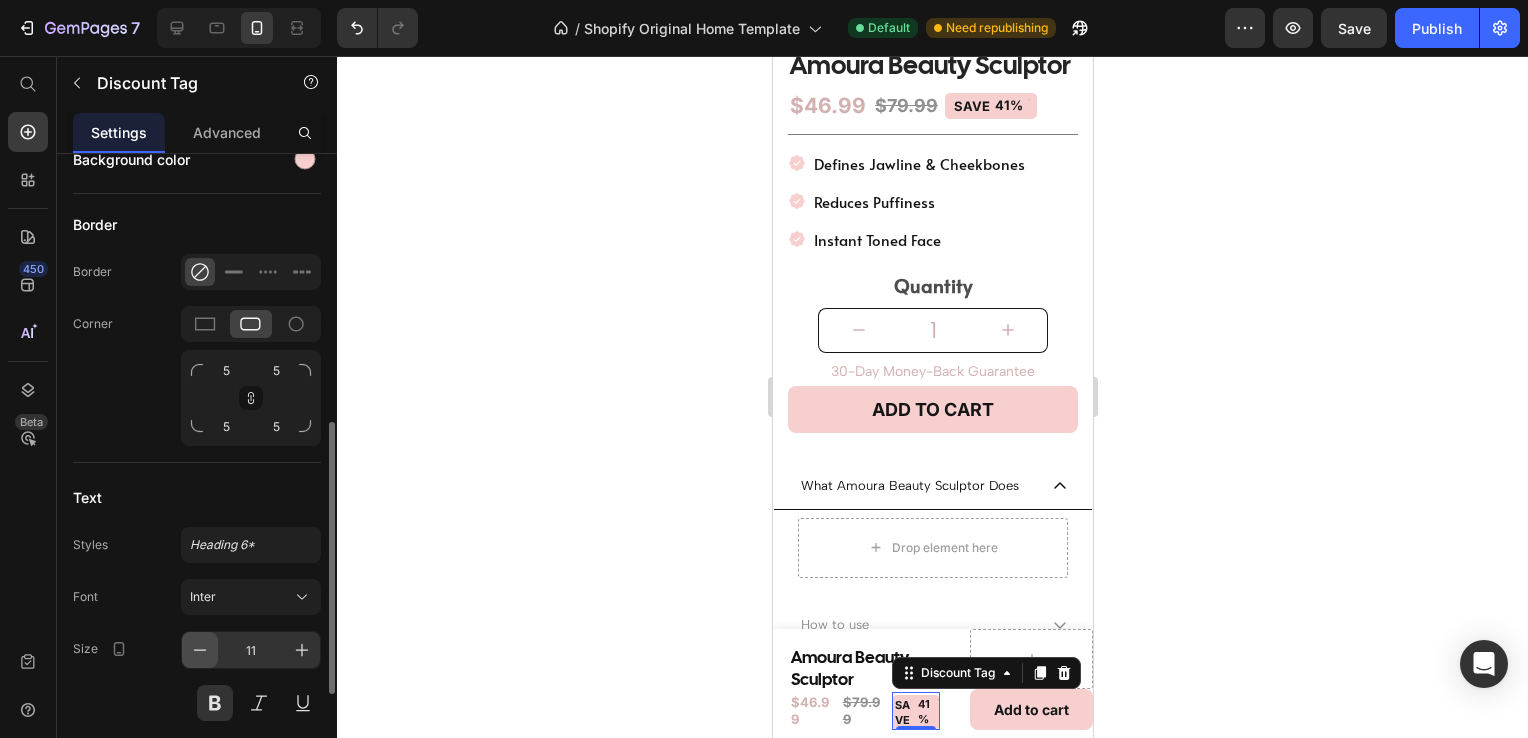 click 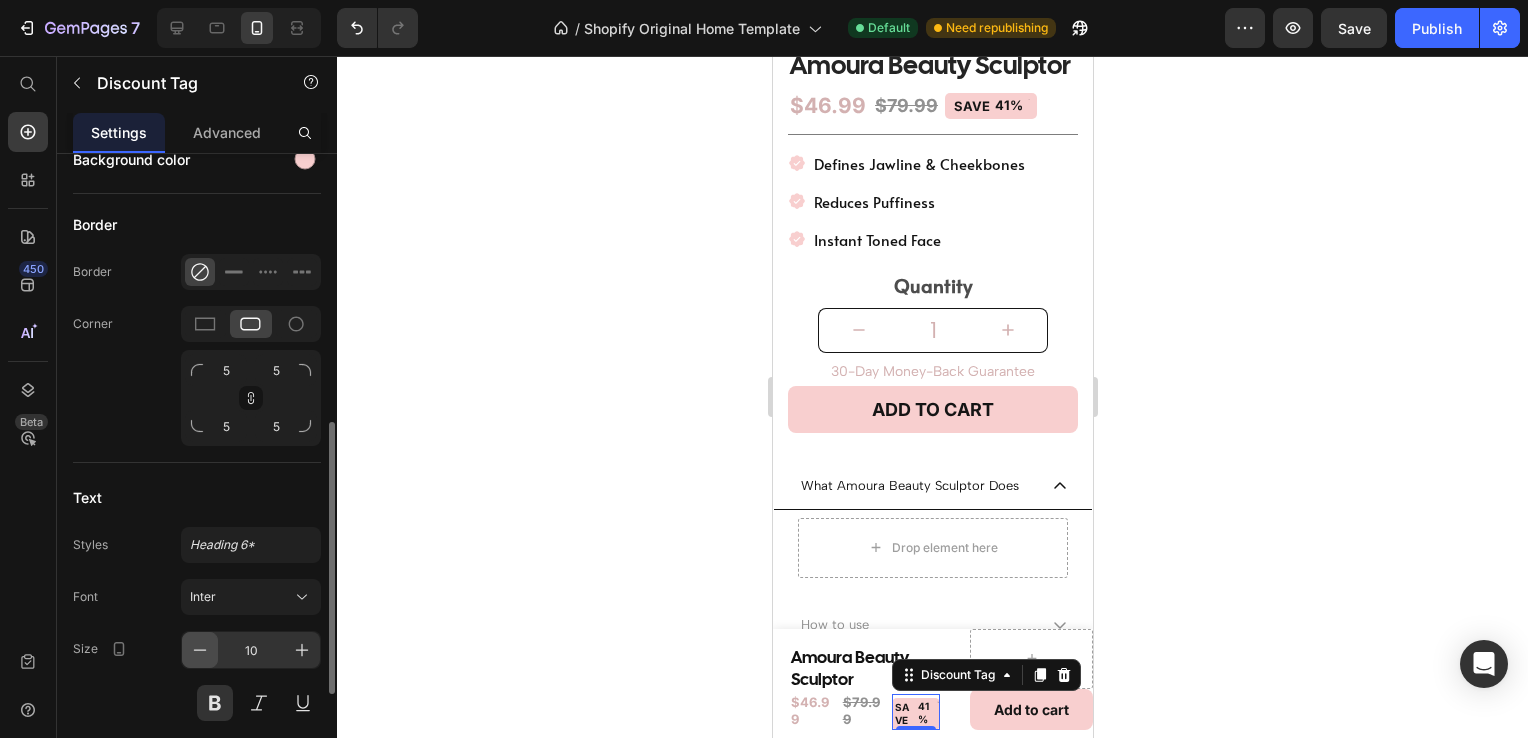 click 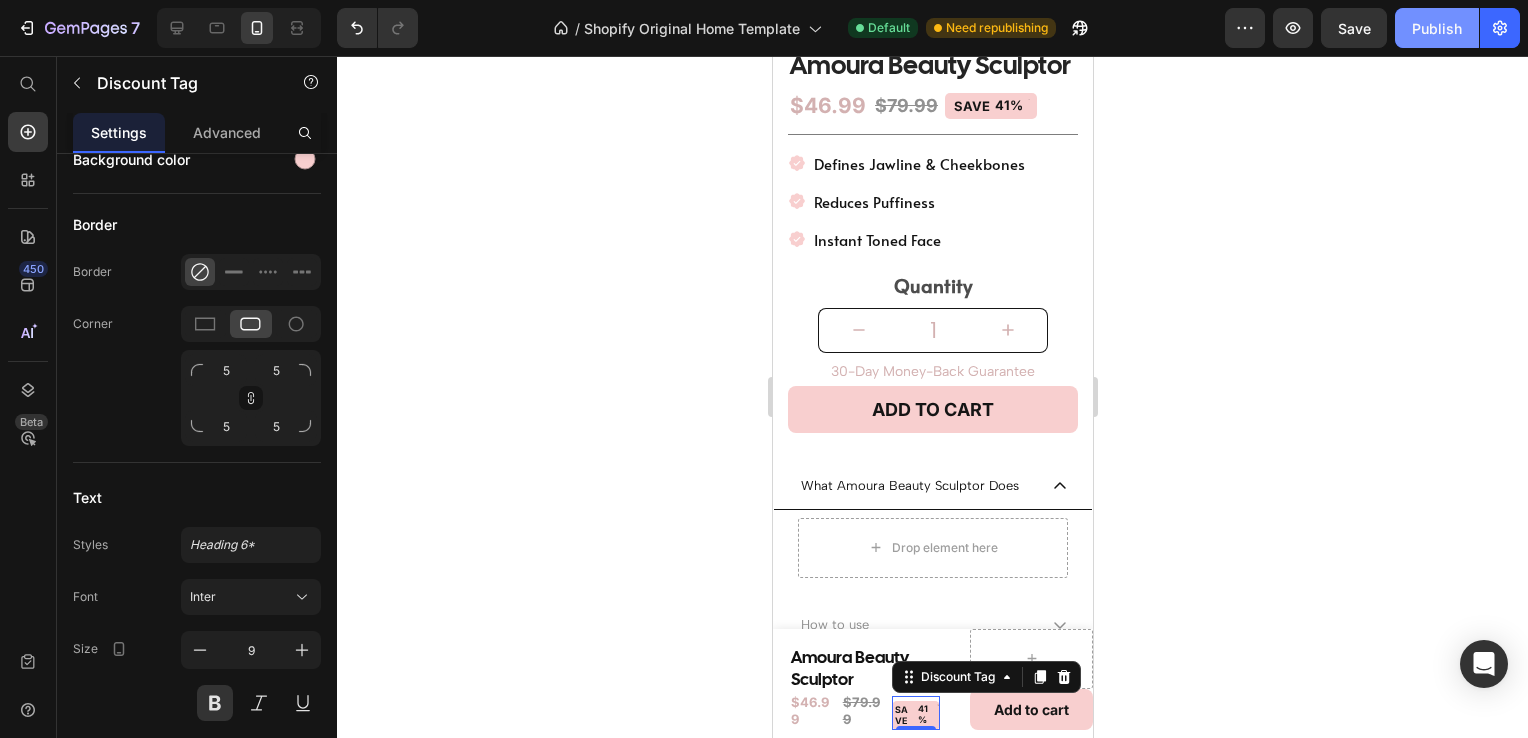 click on "Publish" at bounding box center [1437, 28] 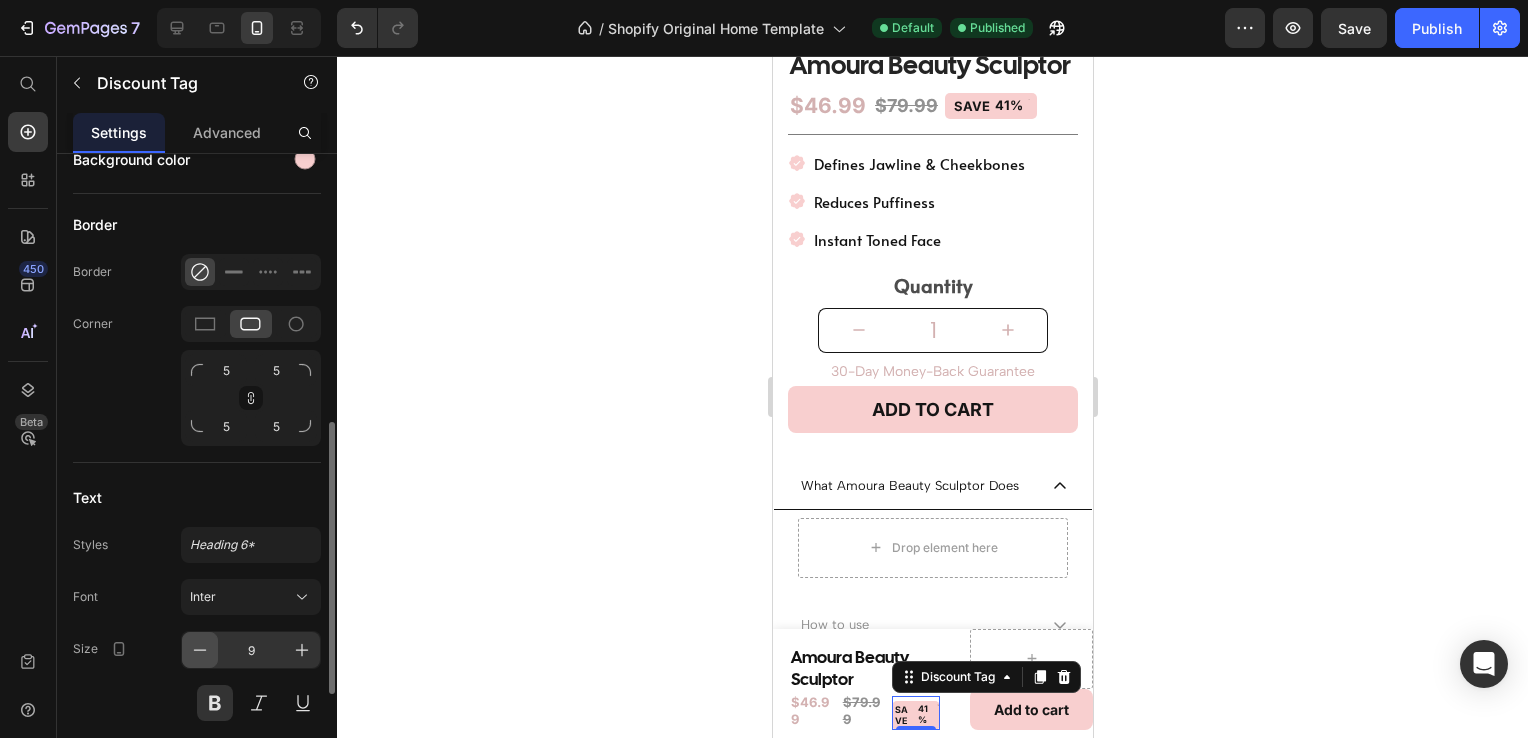 click 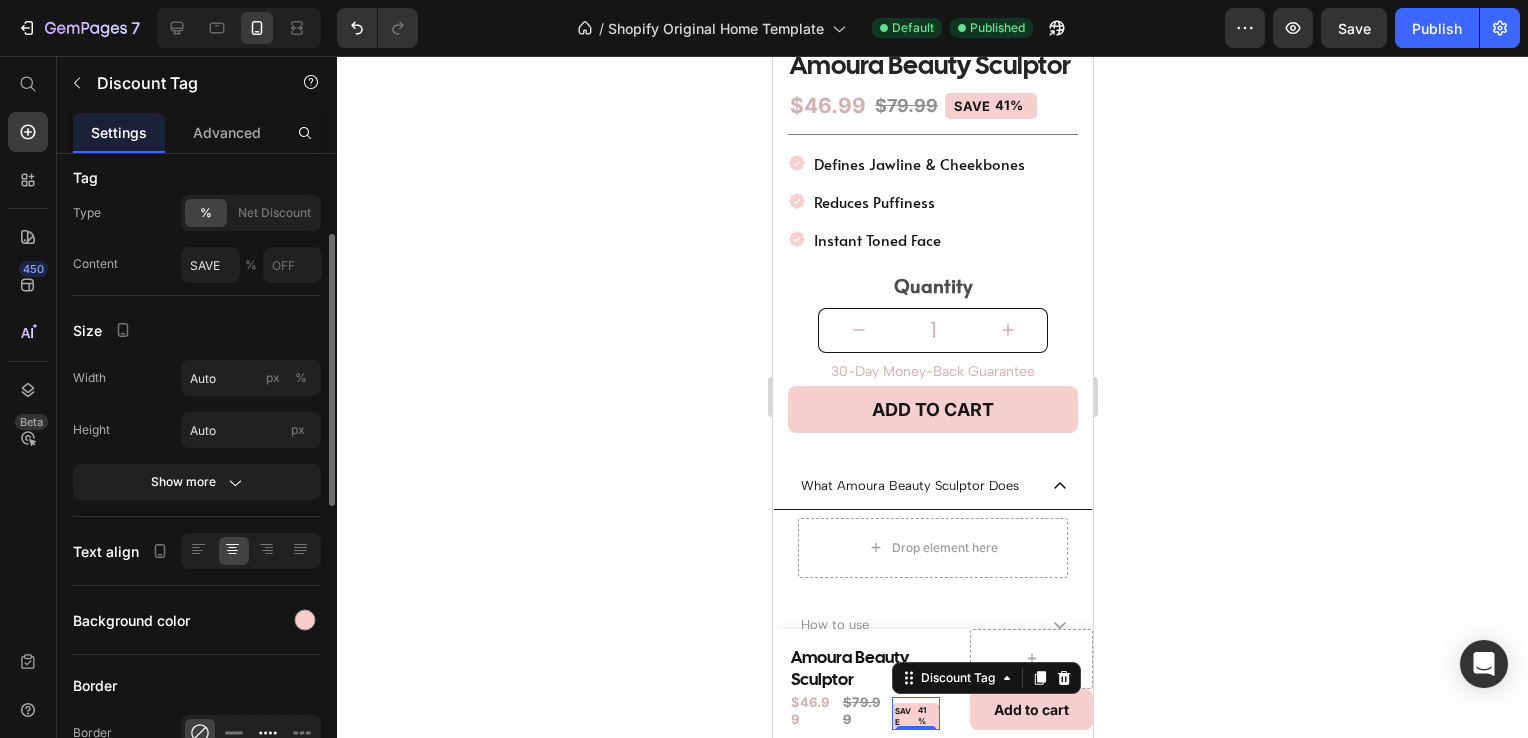 scroll, scrollTop: 170, scrollLeft: 0, axis: vertical 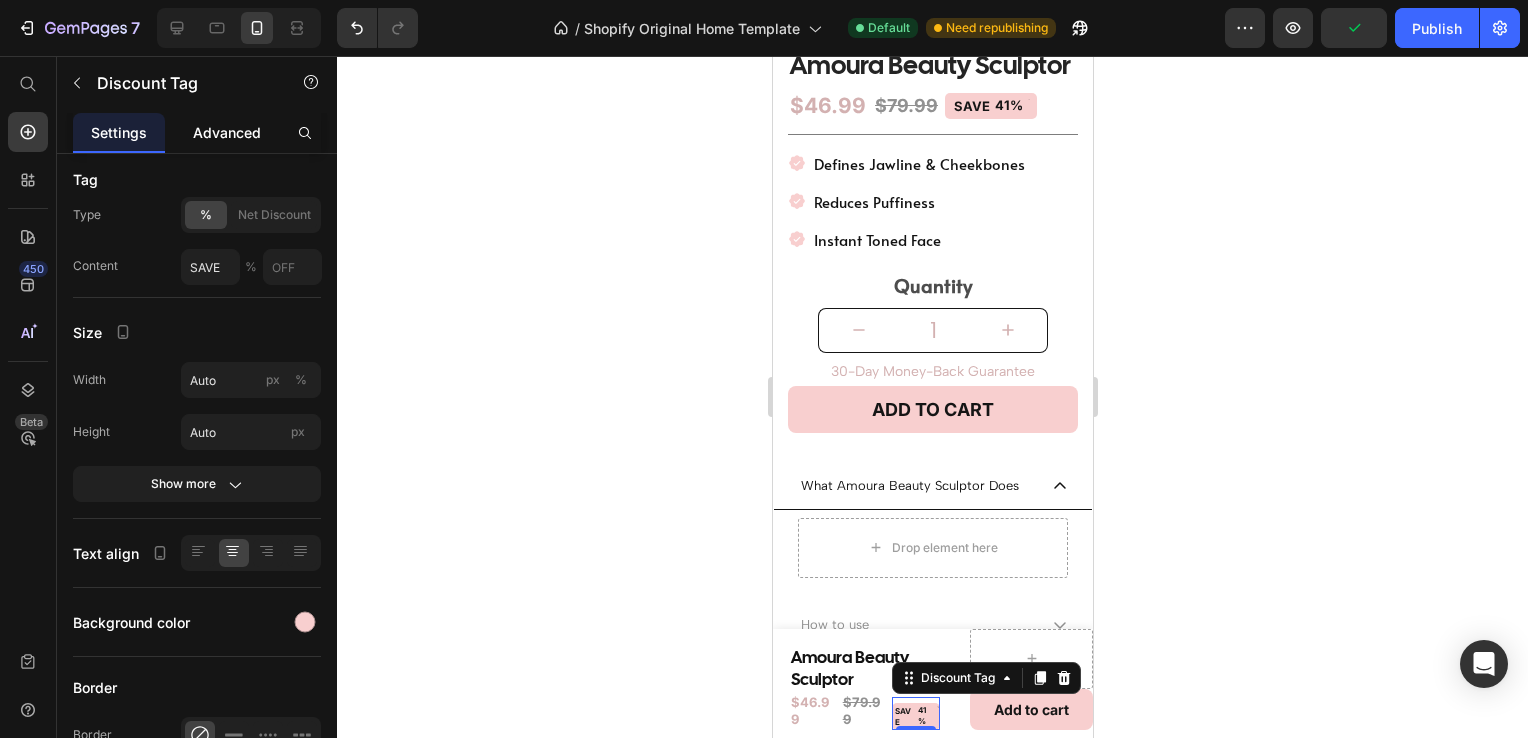 click on "Advanced" at bounding box center [227, 132] 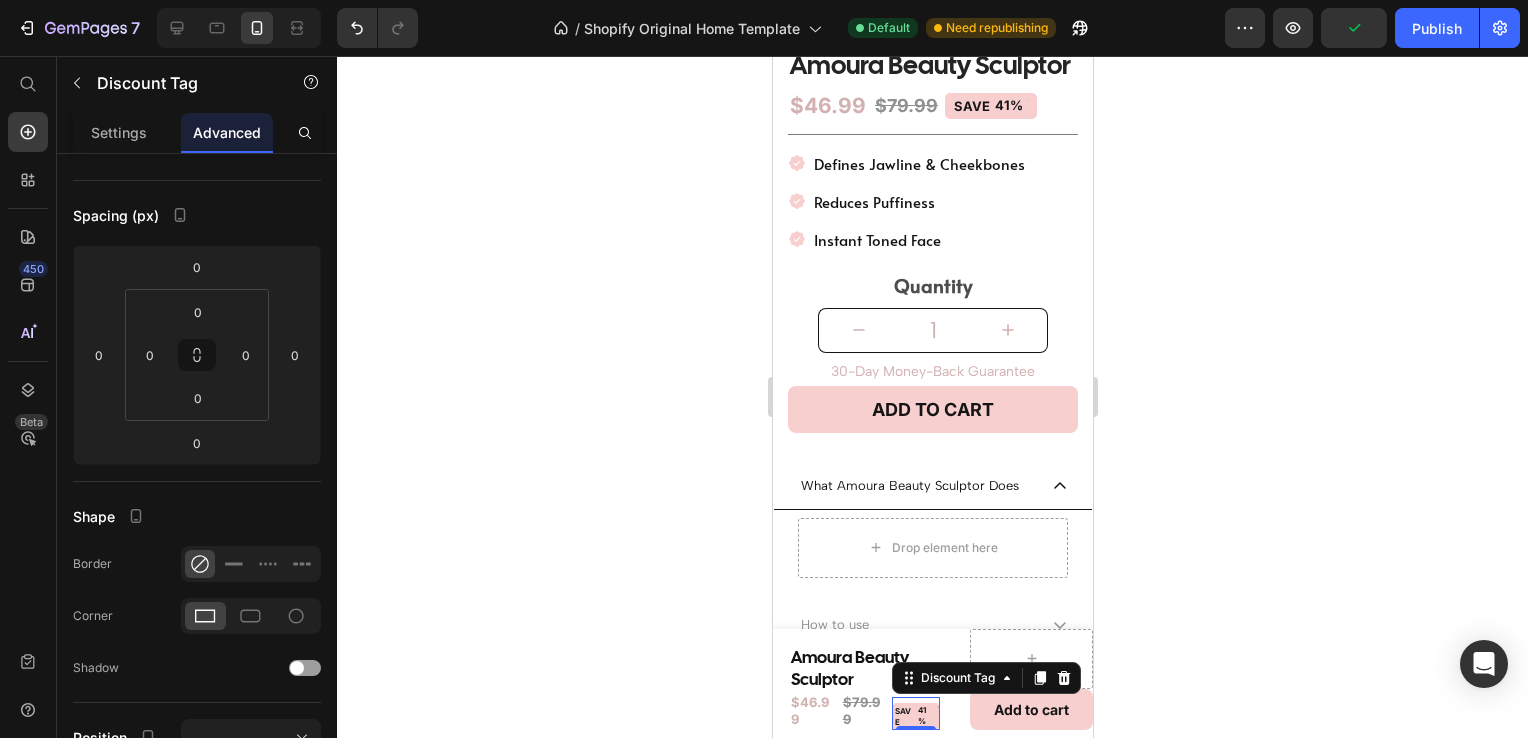 scroll, scrollTop: 0, scrollLeft: 0, axis: both 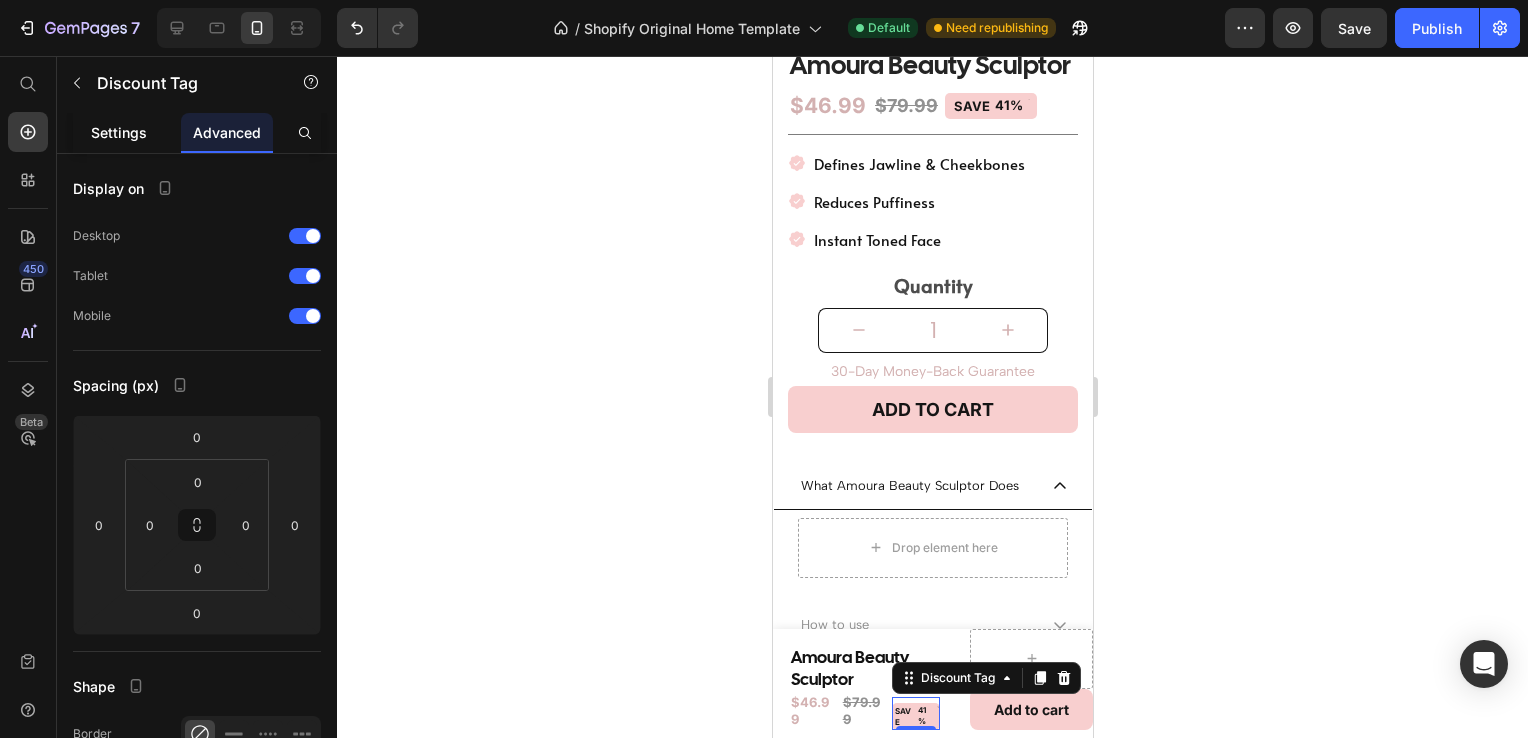 click on "Settings" at bounding box center (119, 132) 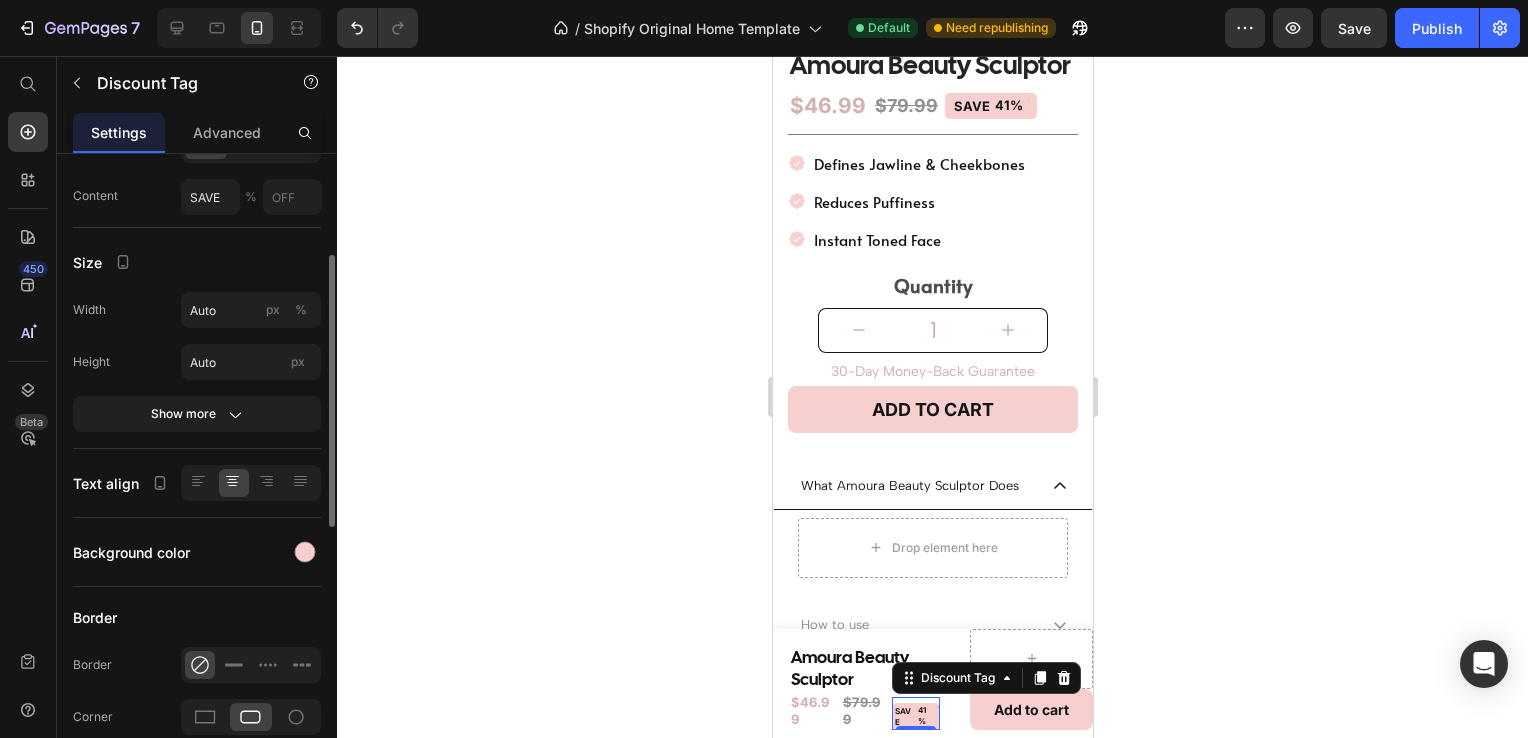 scroll, scrollTop: 241, scrollLeft: 0, axis: vertical 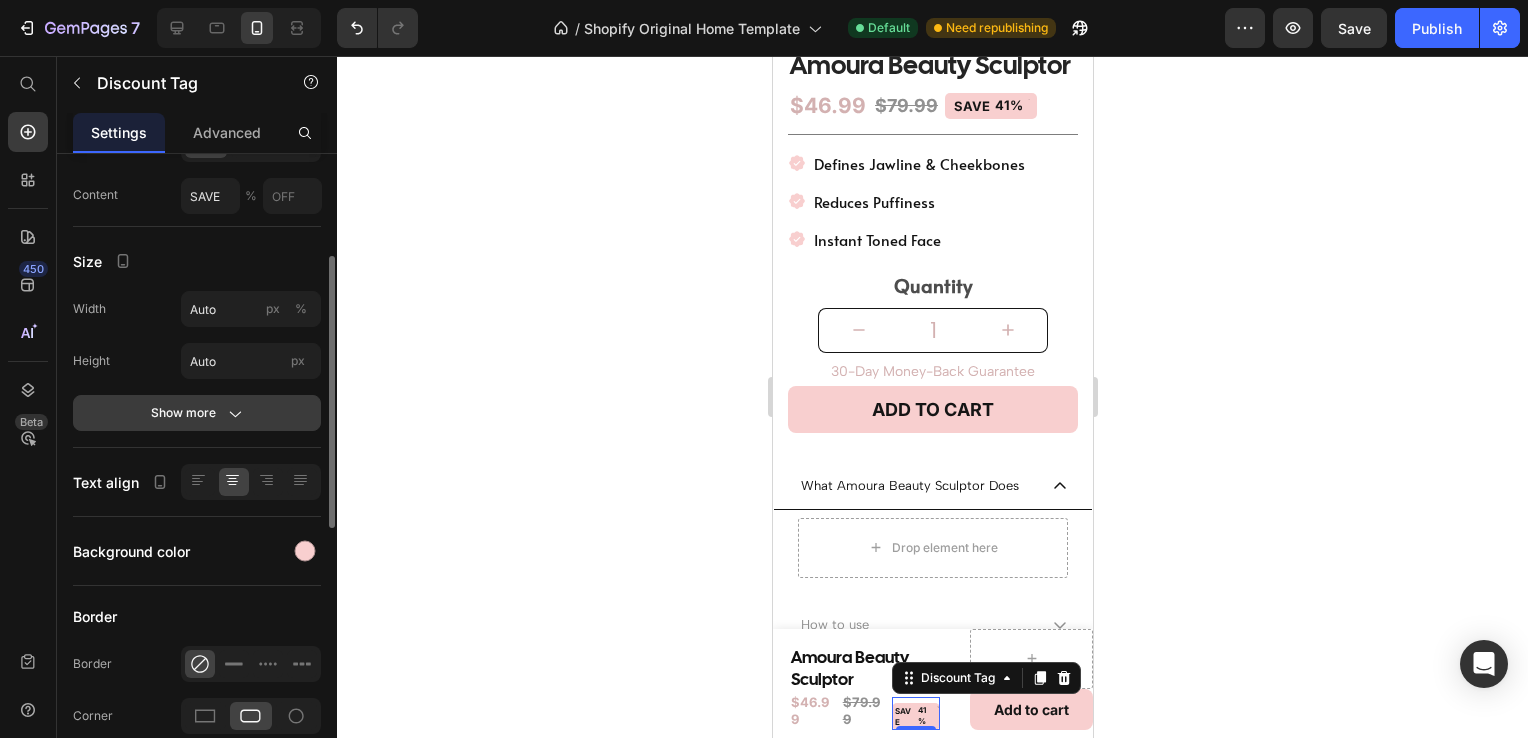click 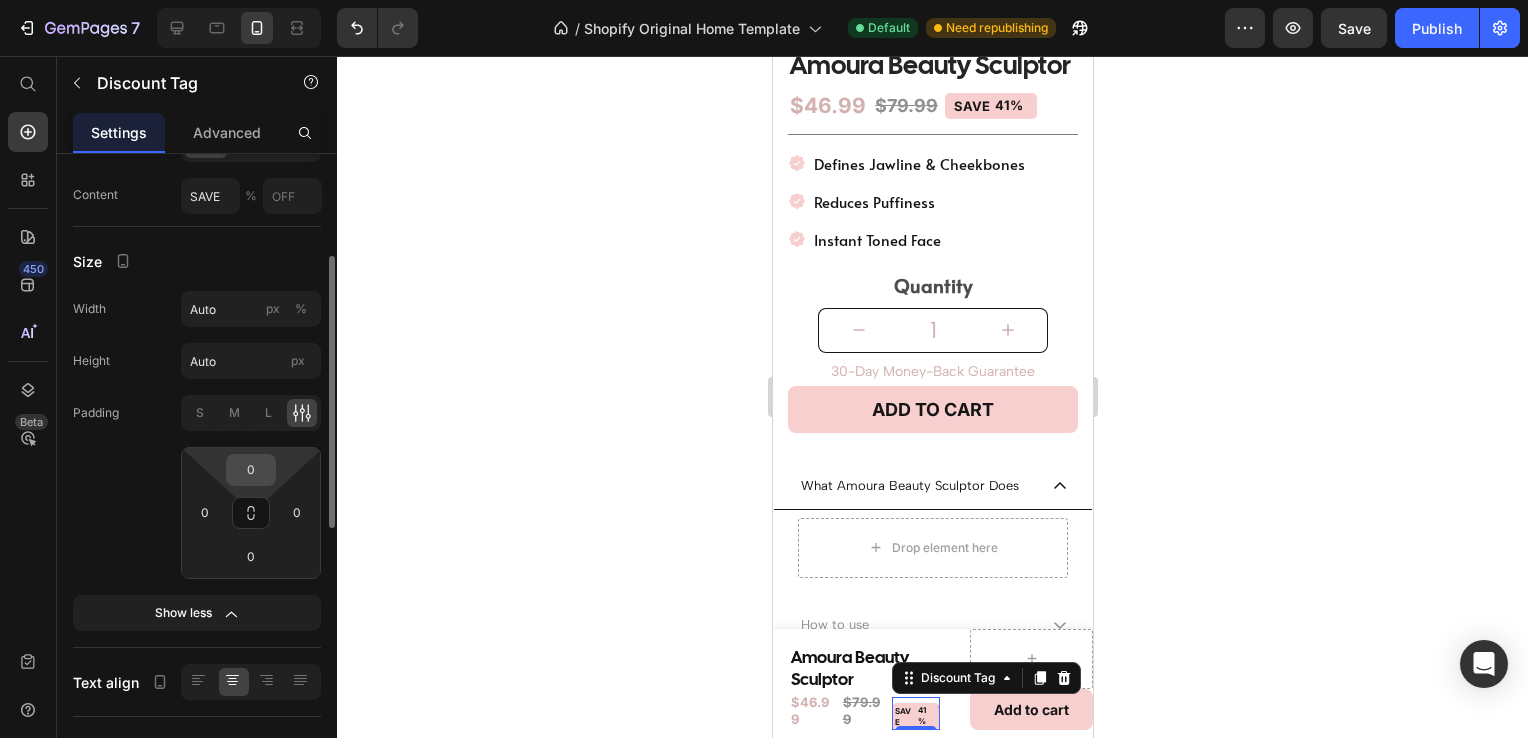 click on "0" at bounding box center [251, 470] 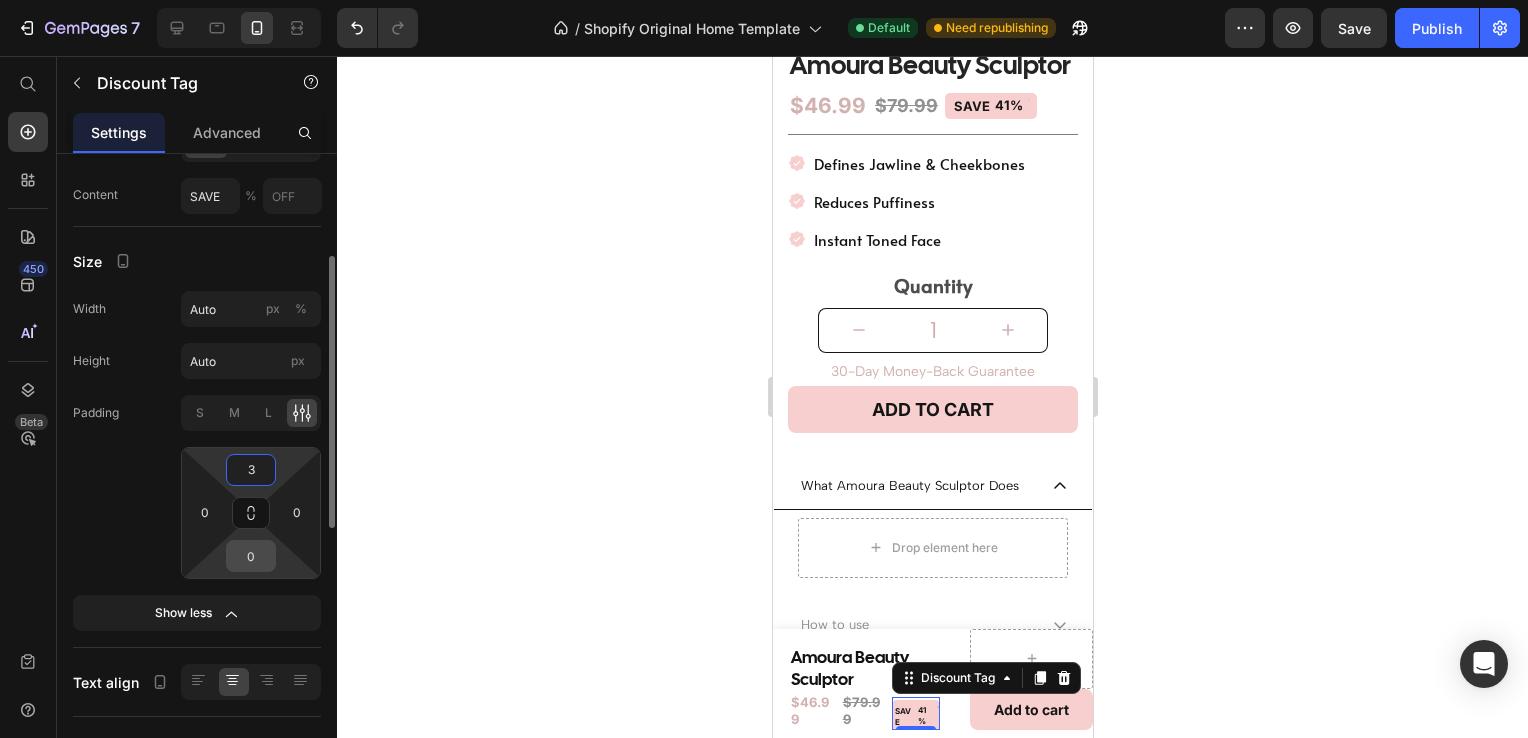 type on "3" 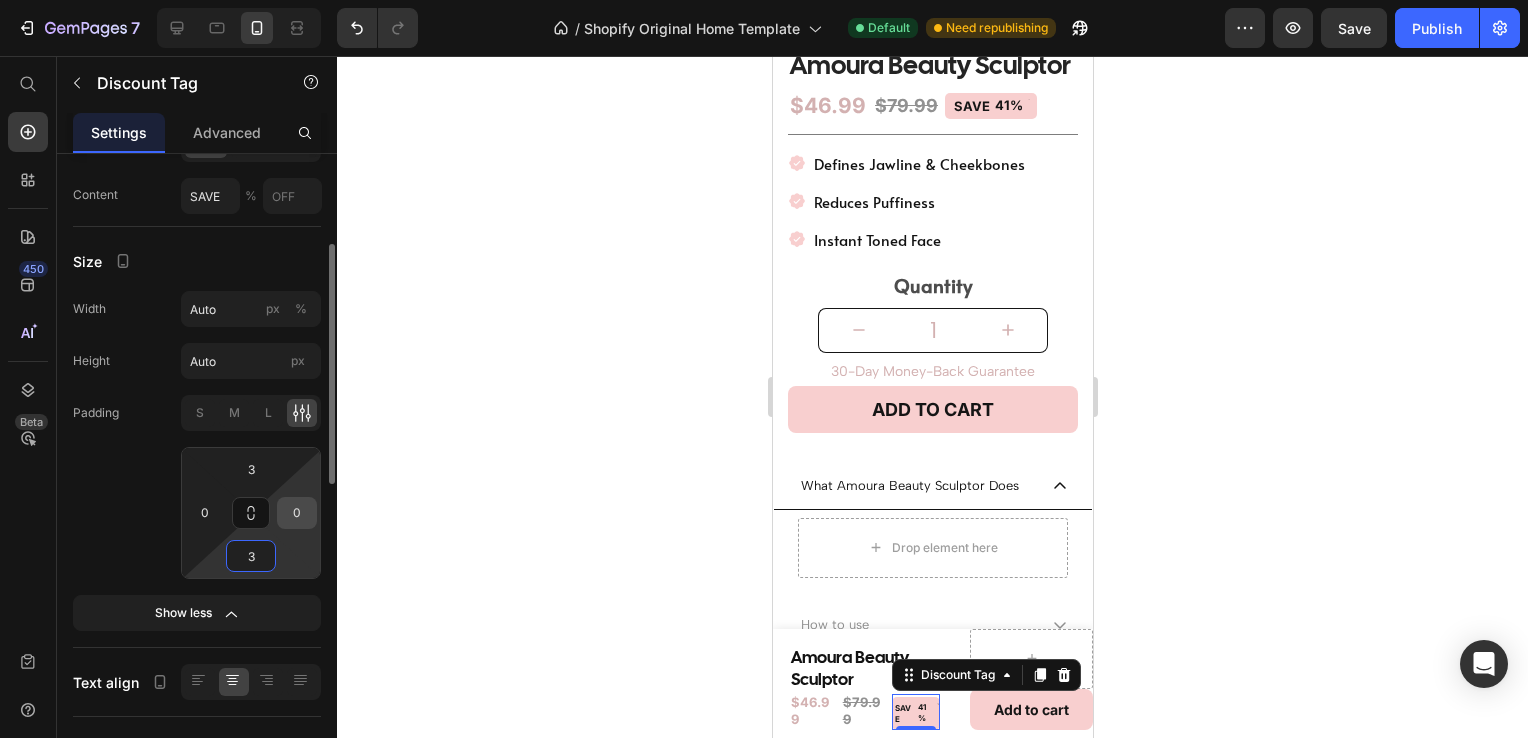 type on "3" 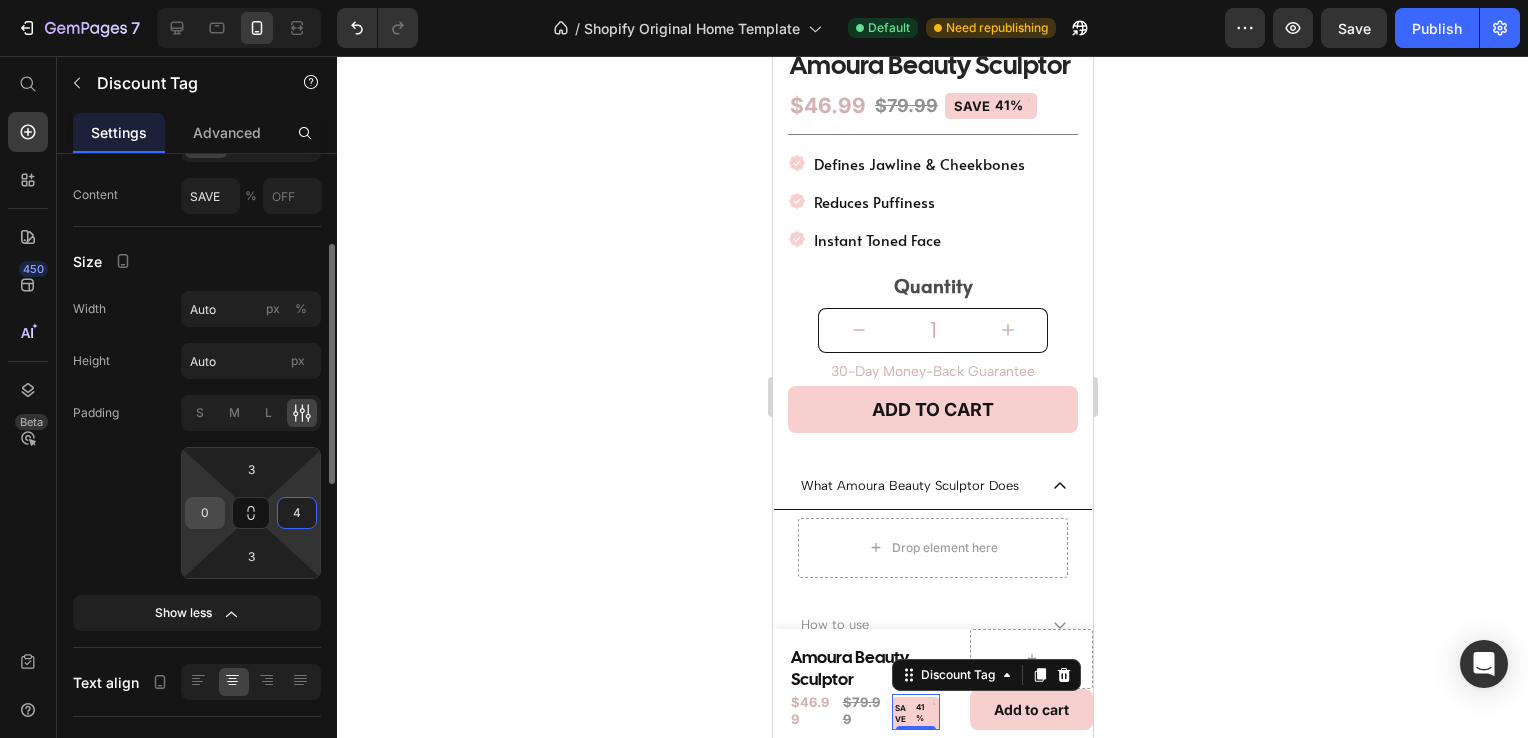 type on "4" 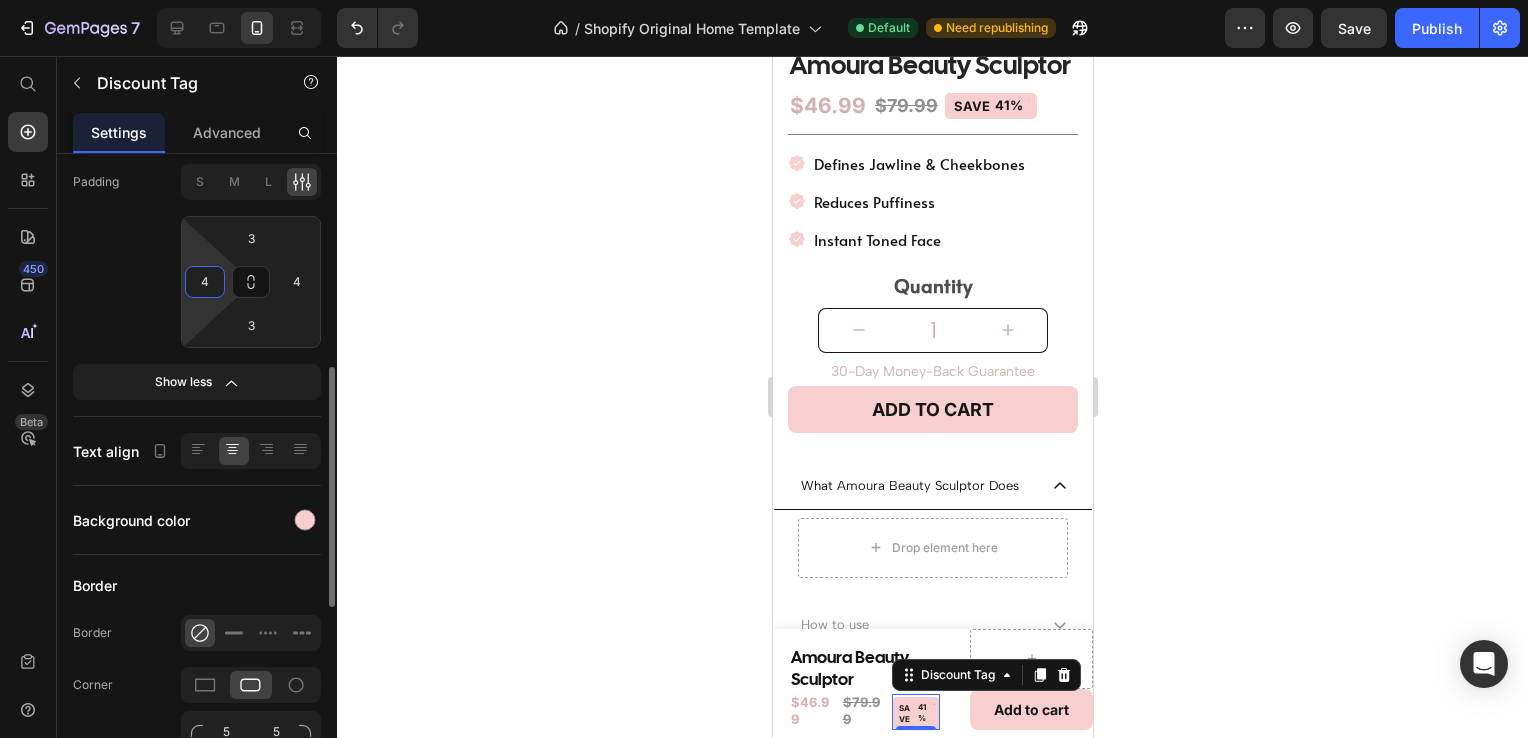 scroll, scrollTop: 517, scrollLeft: 0, axis: vertical 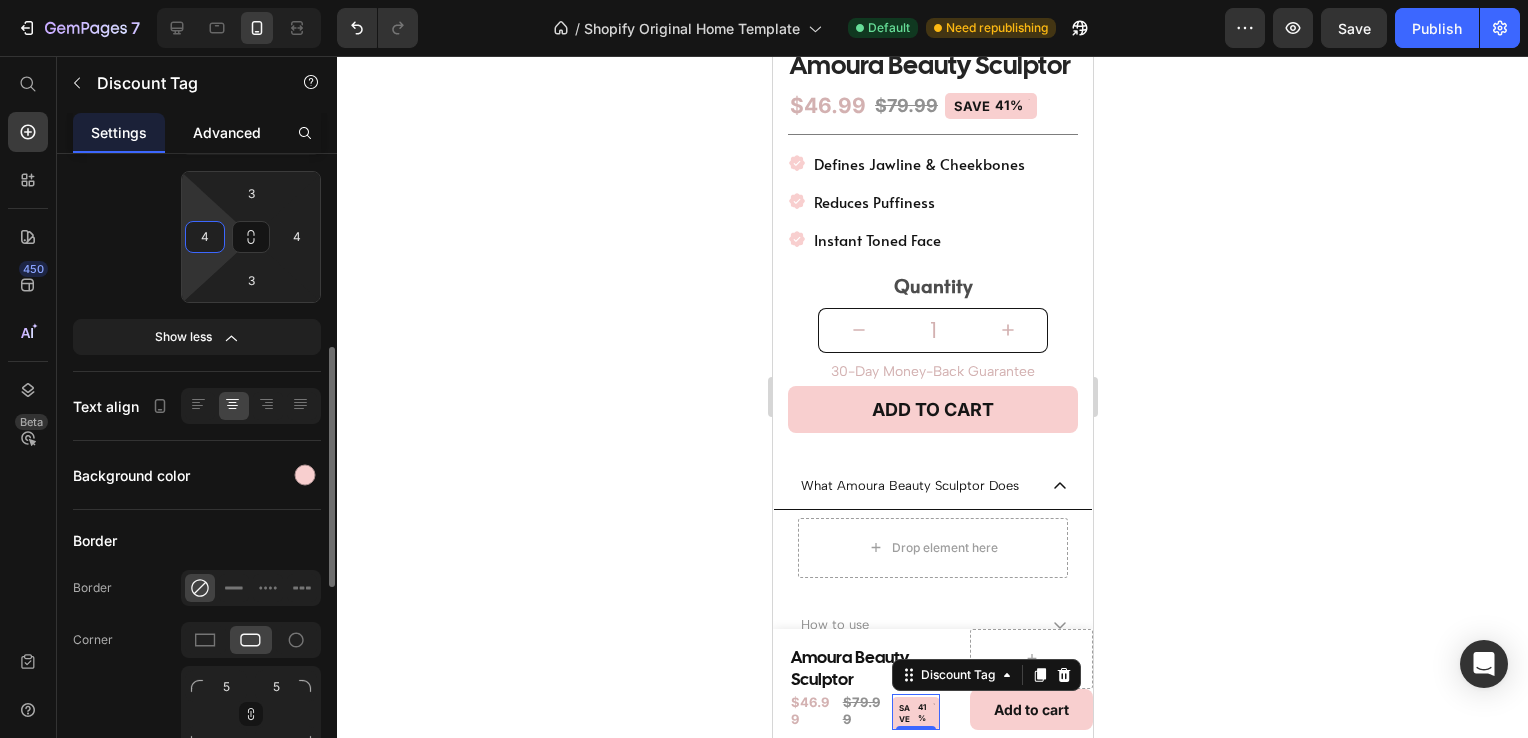 type on "4" 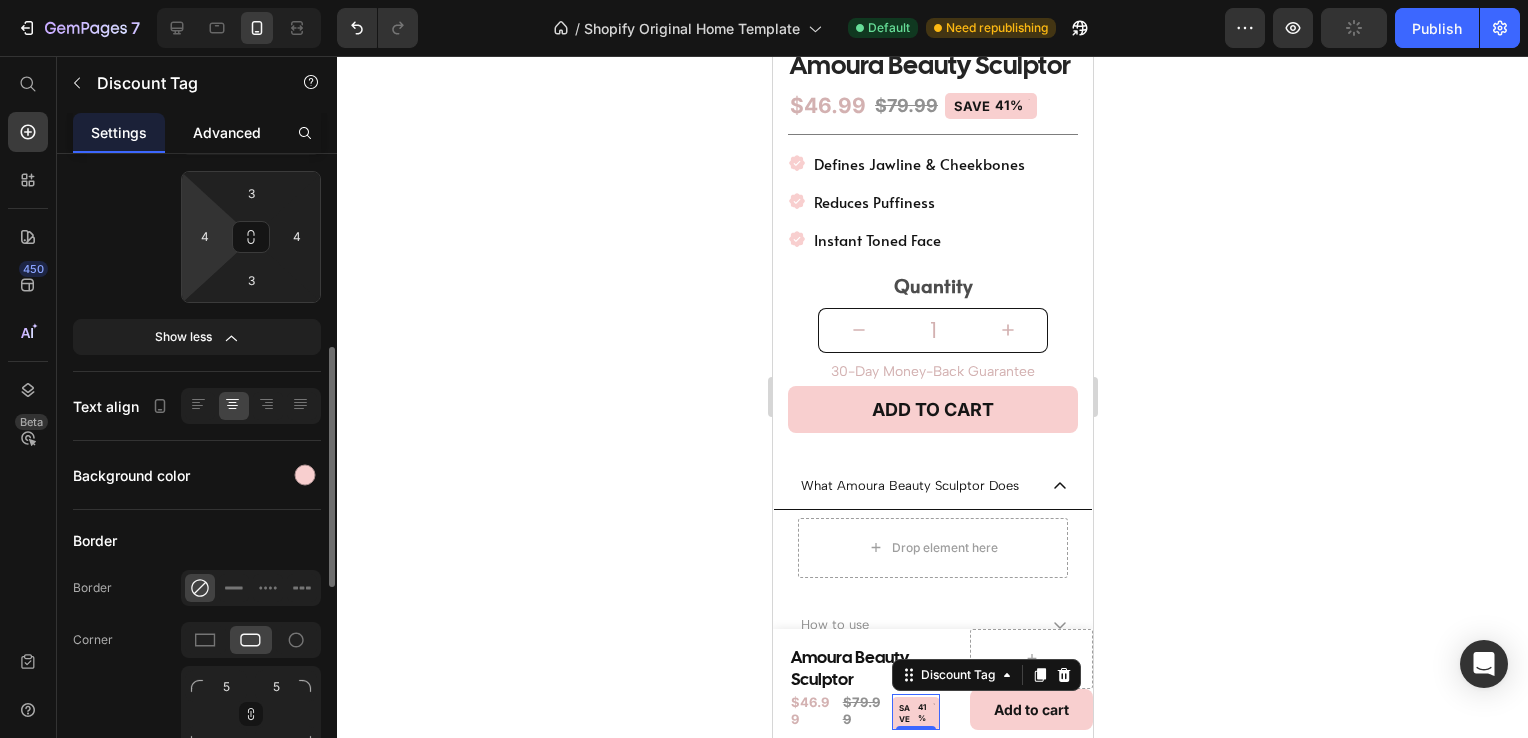 click on "Advanced" at bounding box center (227, 132) 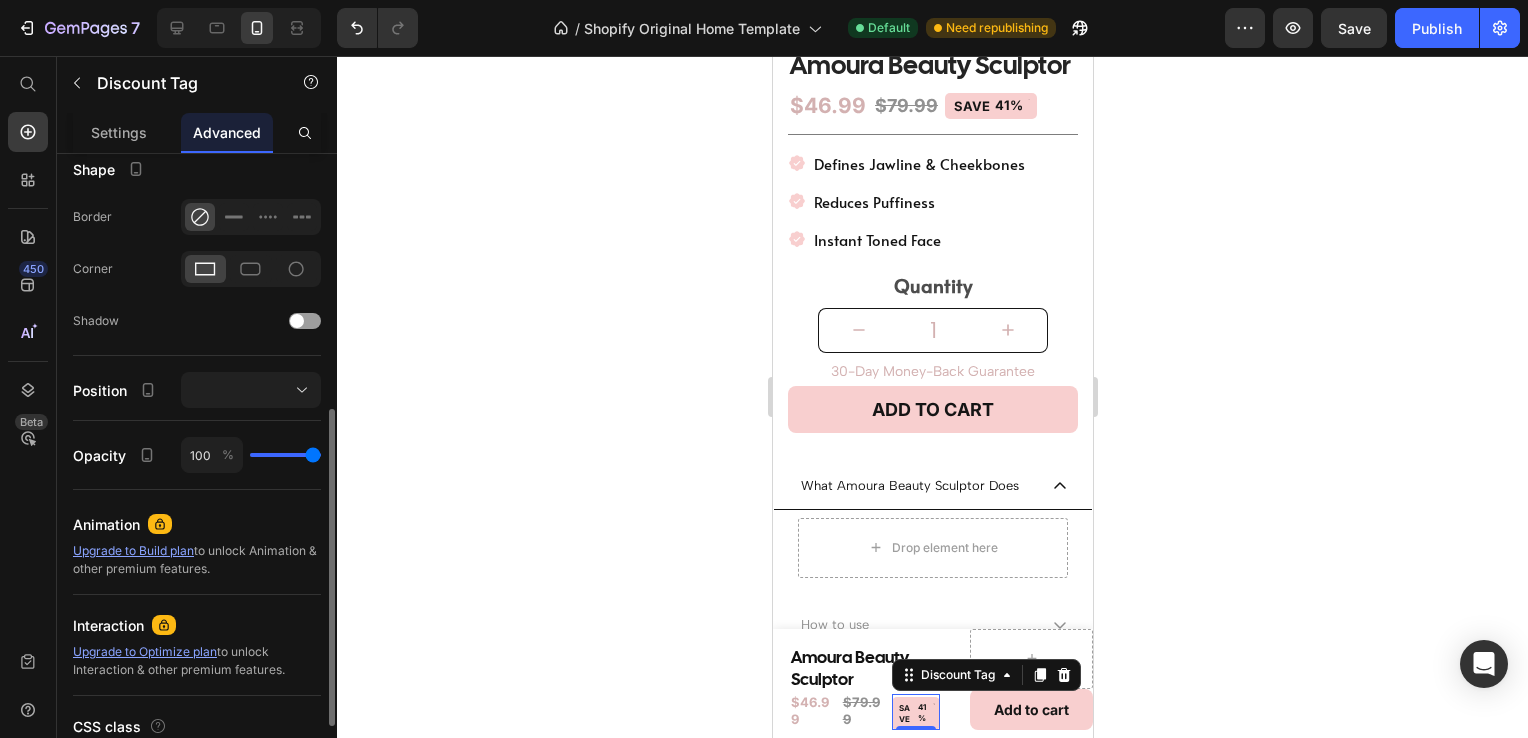 scroll, scrollTop: 0, scrollLeft: 0, axis: both 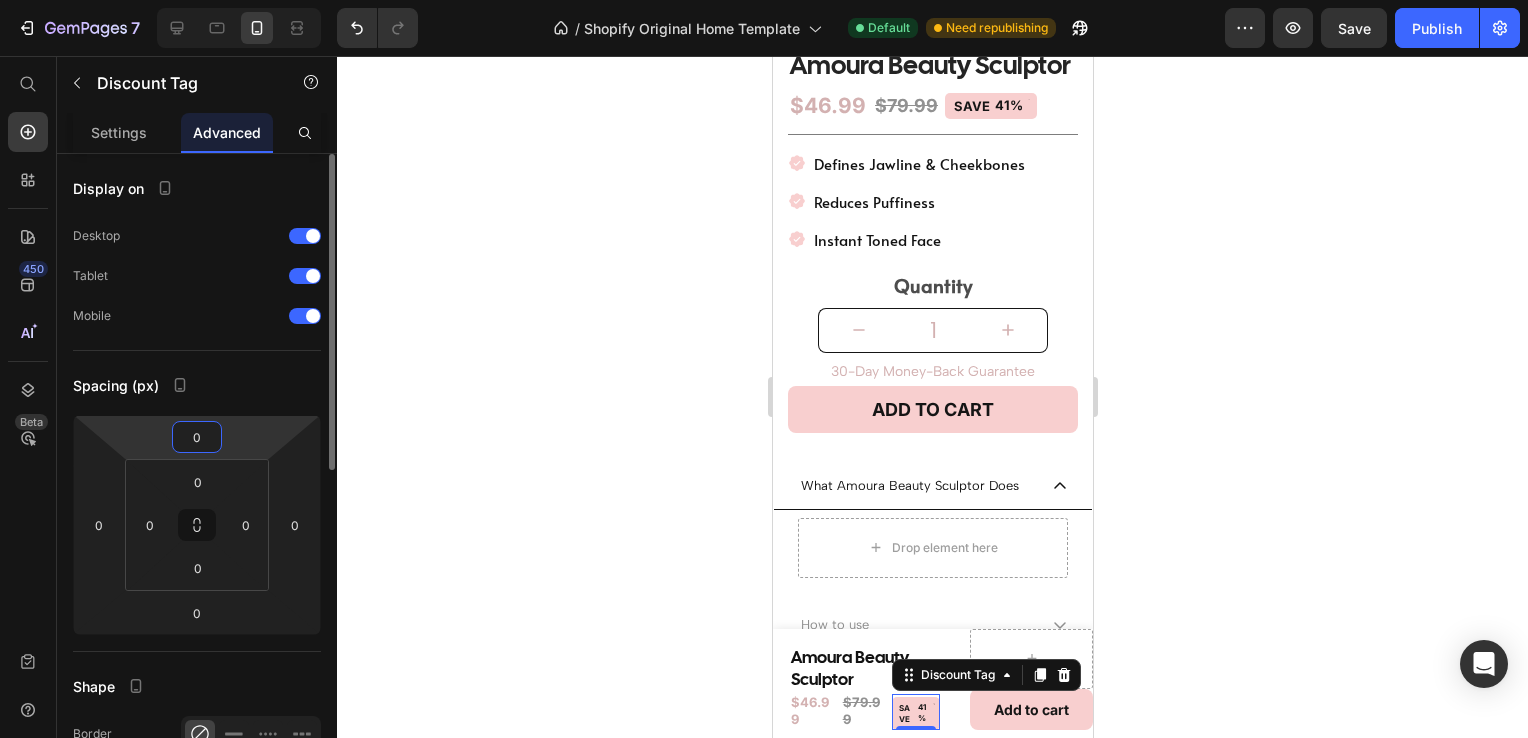 click on "0" at bounding box center (197, 437) 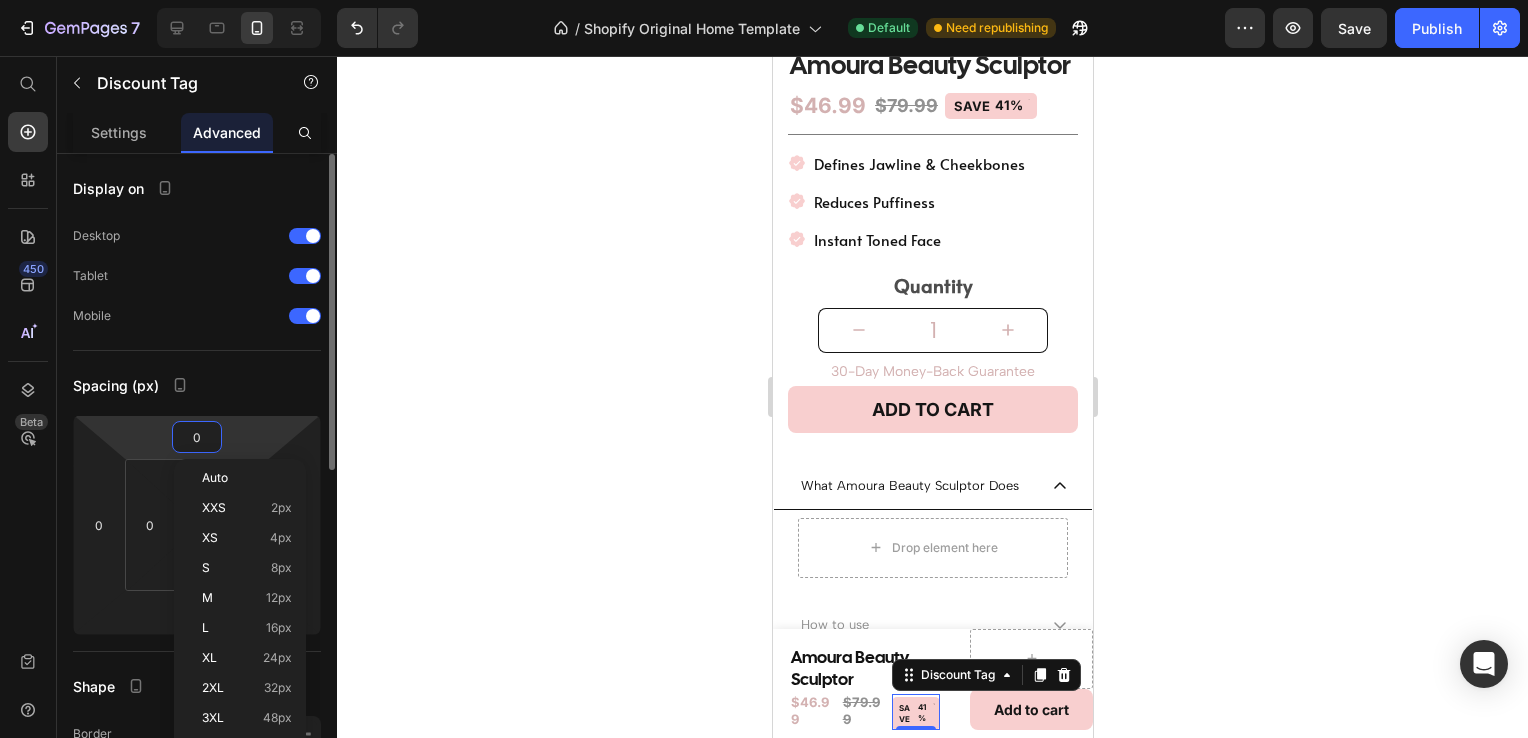 type on "4" 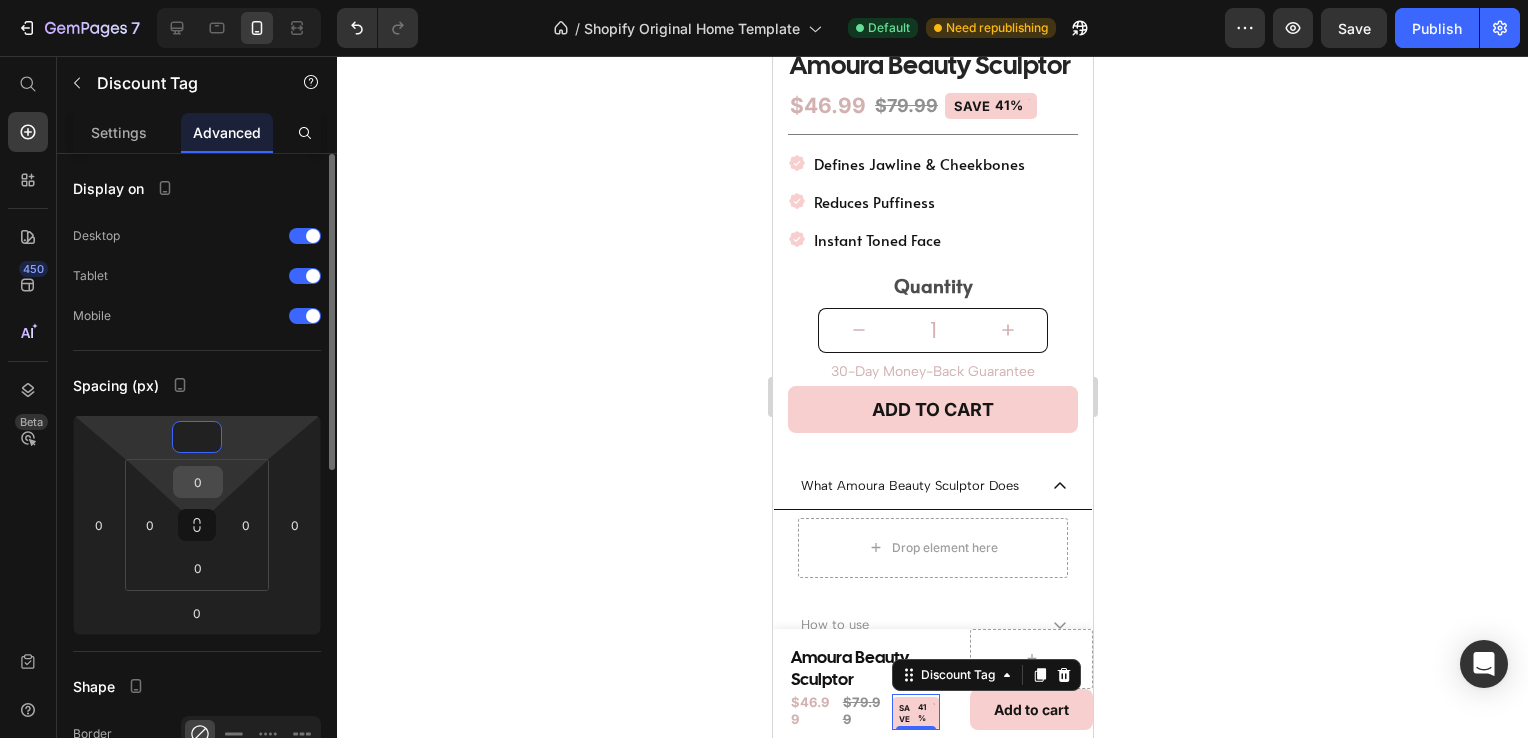click on "0" at bounding box center [198, 482] 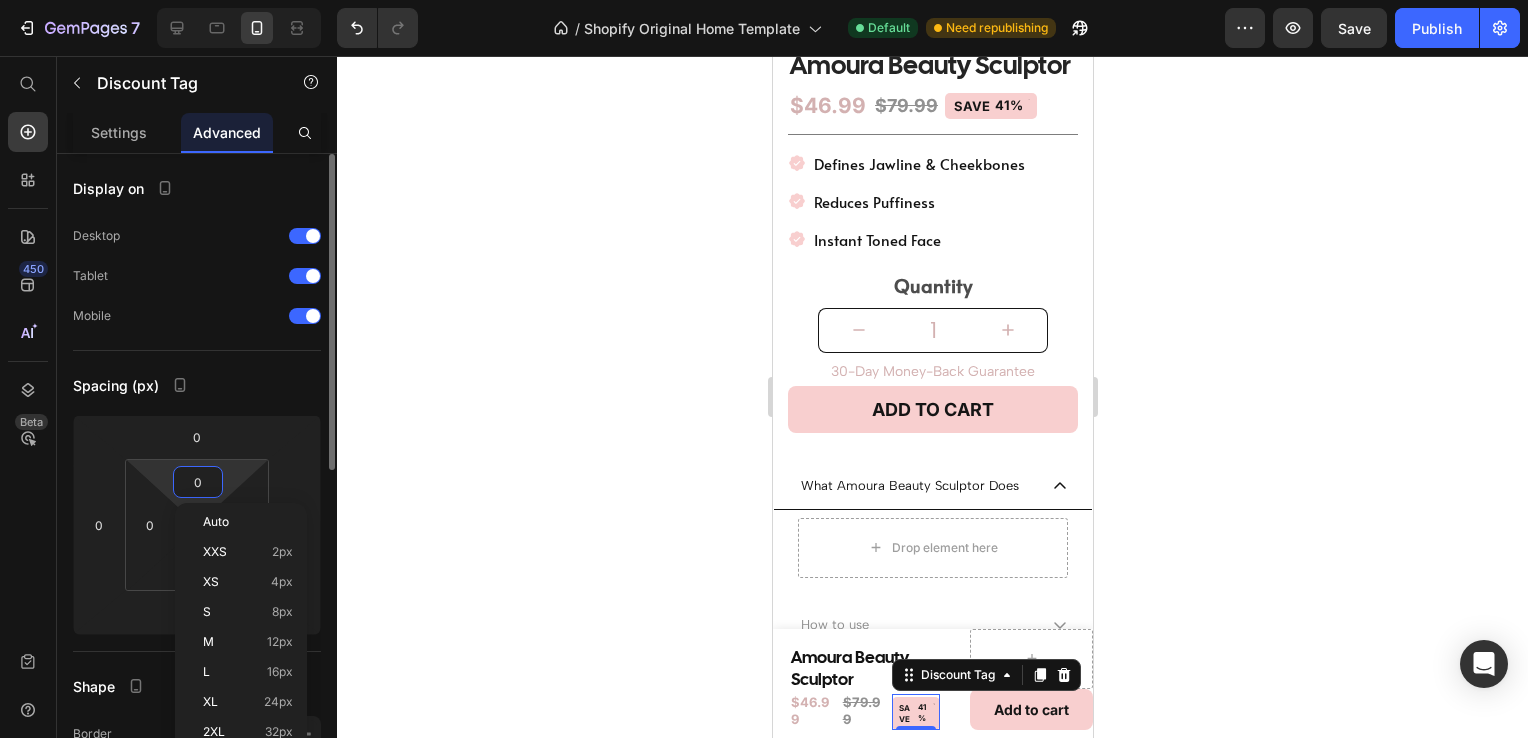 type on "4" 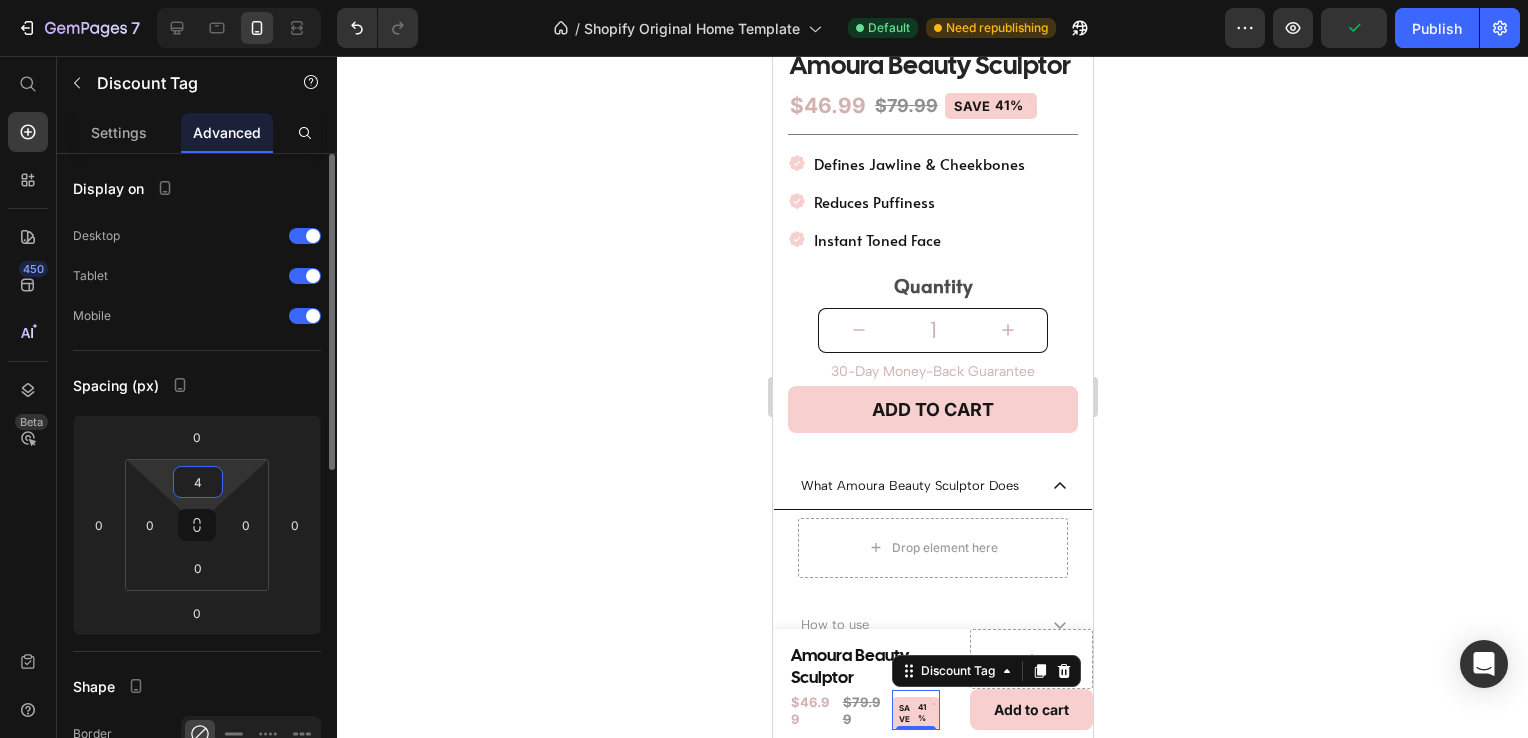 type 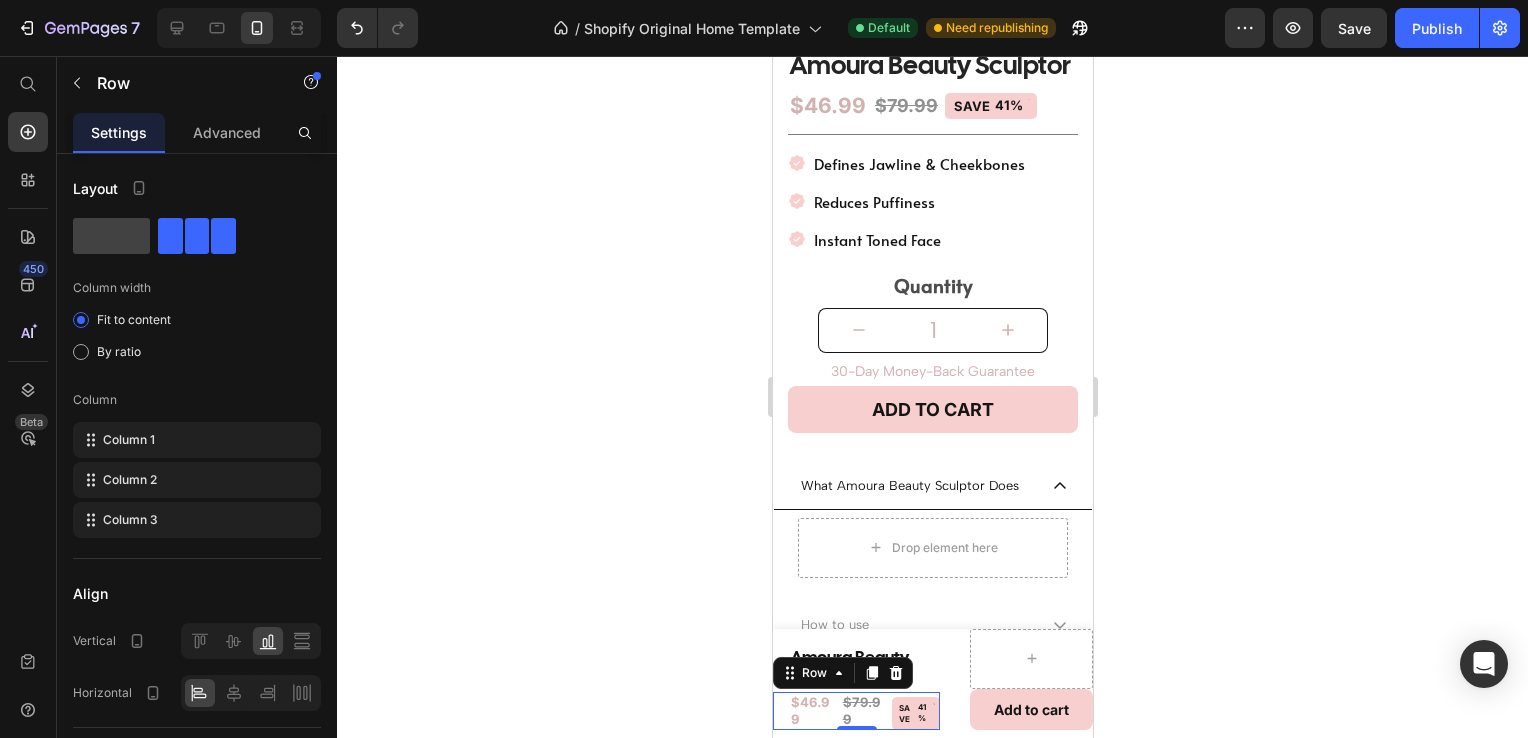 click on "$79.99 Product Price" at bounding box center [864, 711] 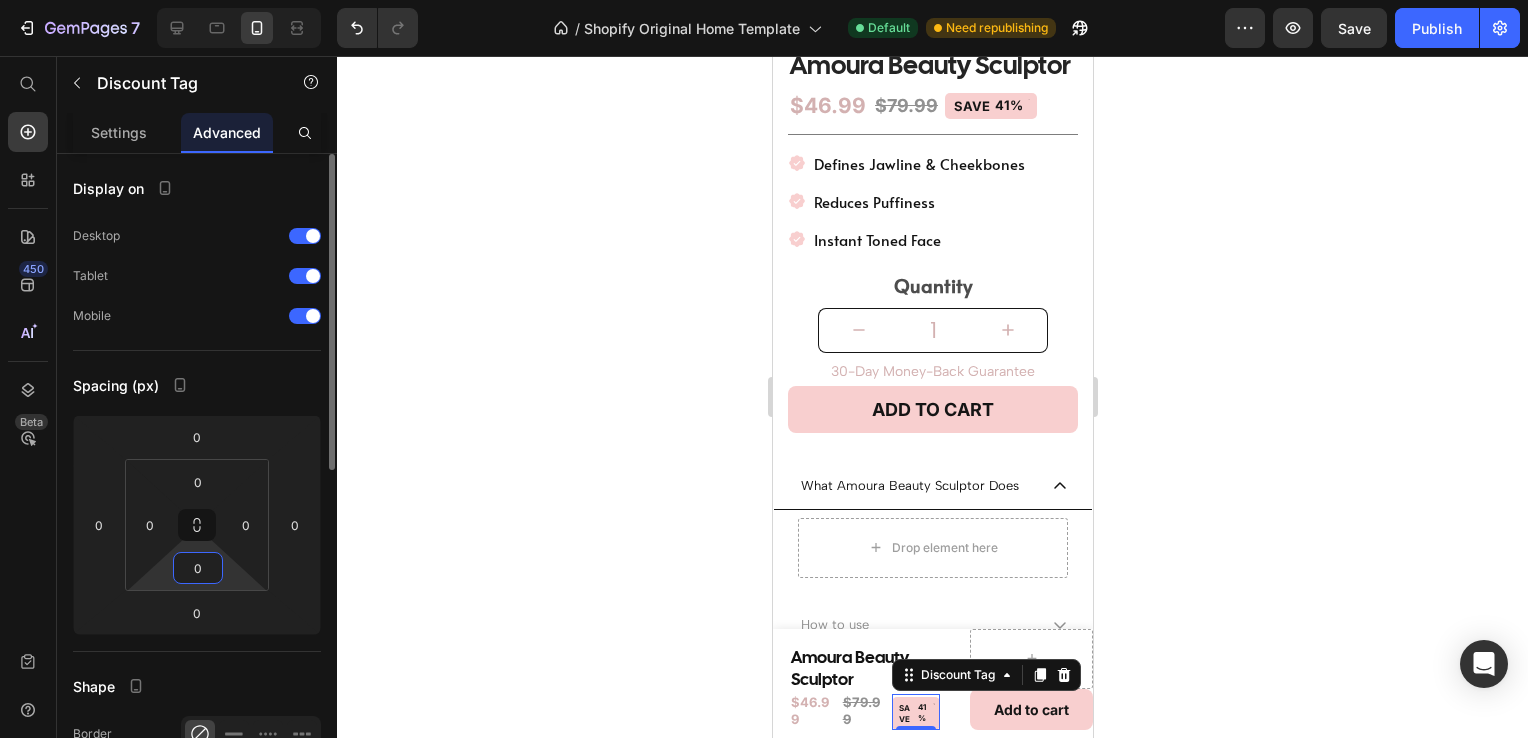 click on "0" at bounding box center (198, 568) 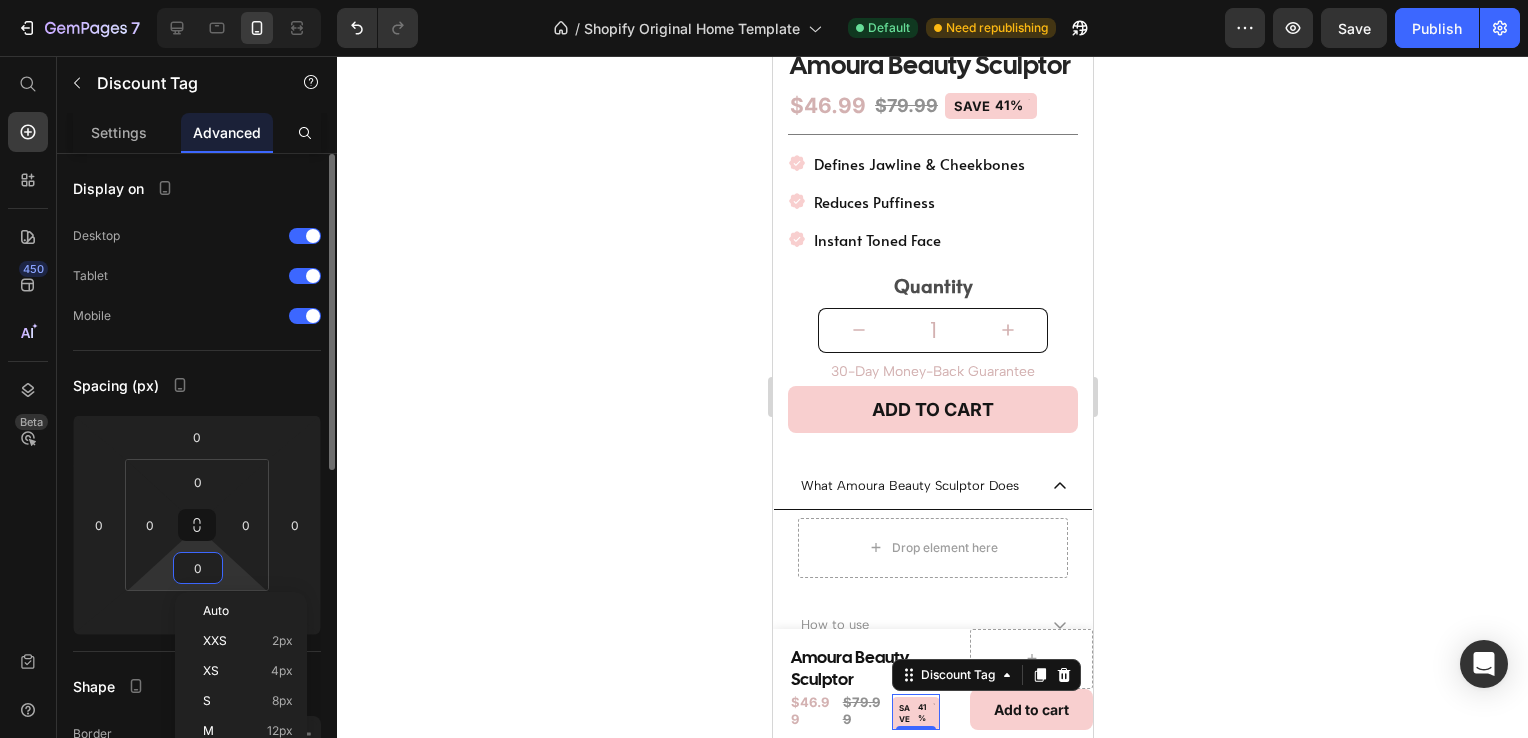 type on "4" 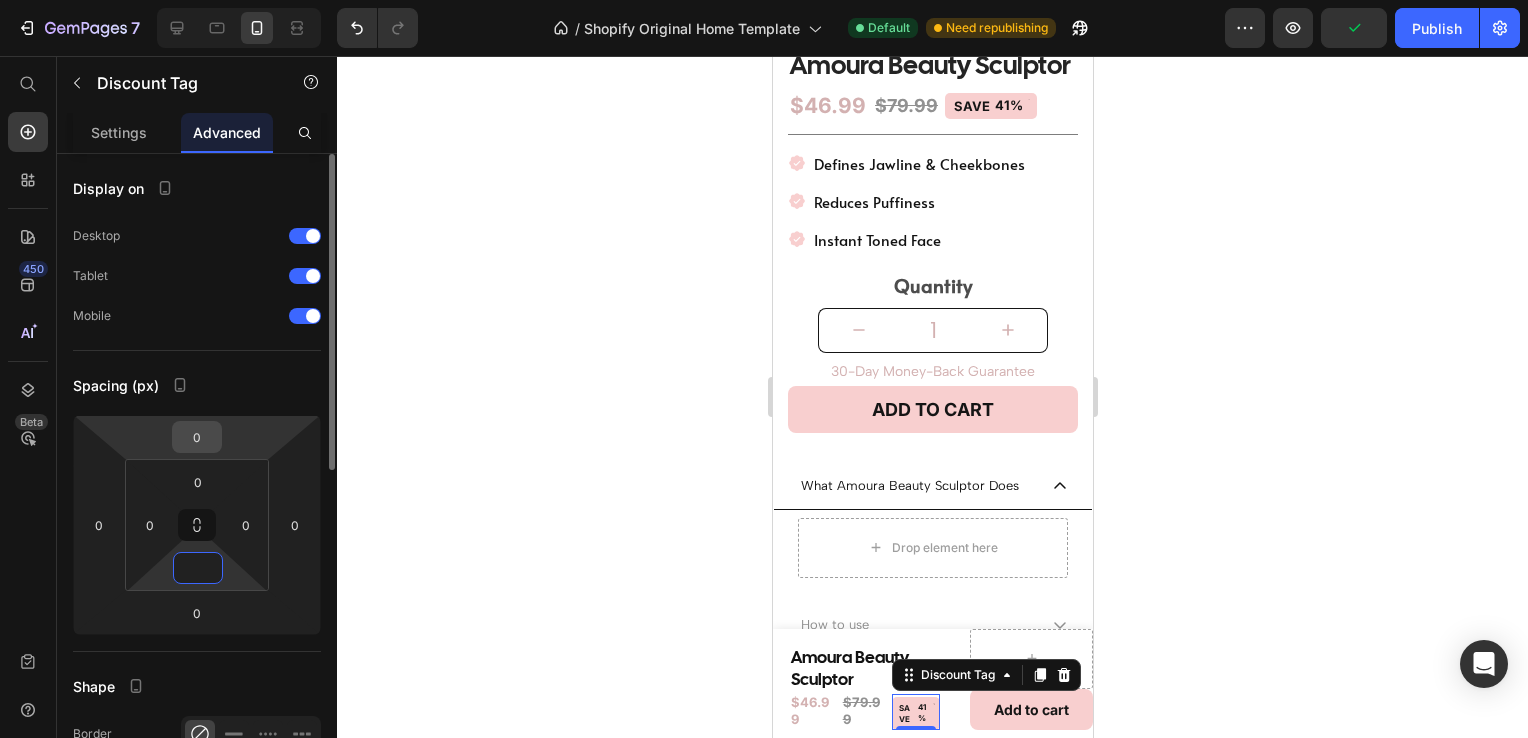type on "0" 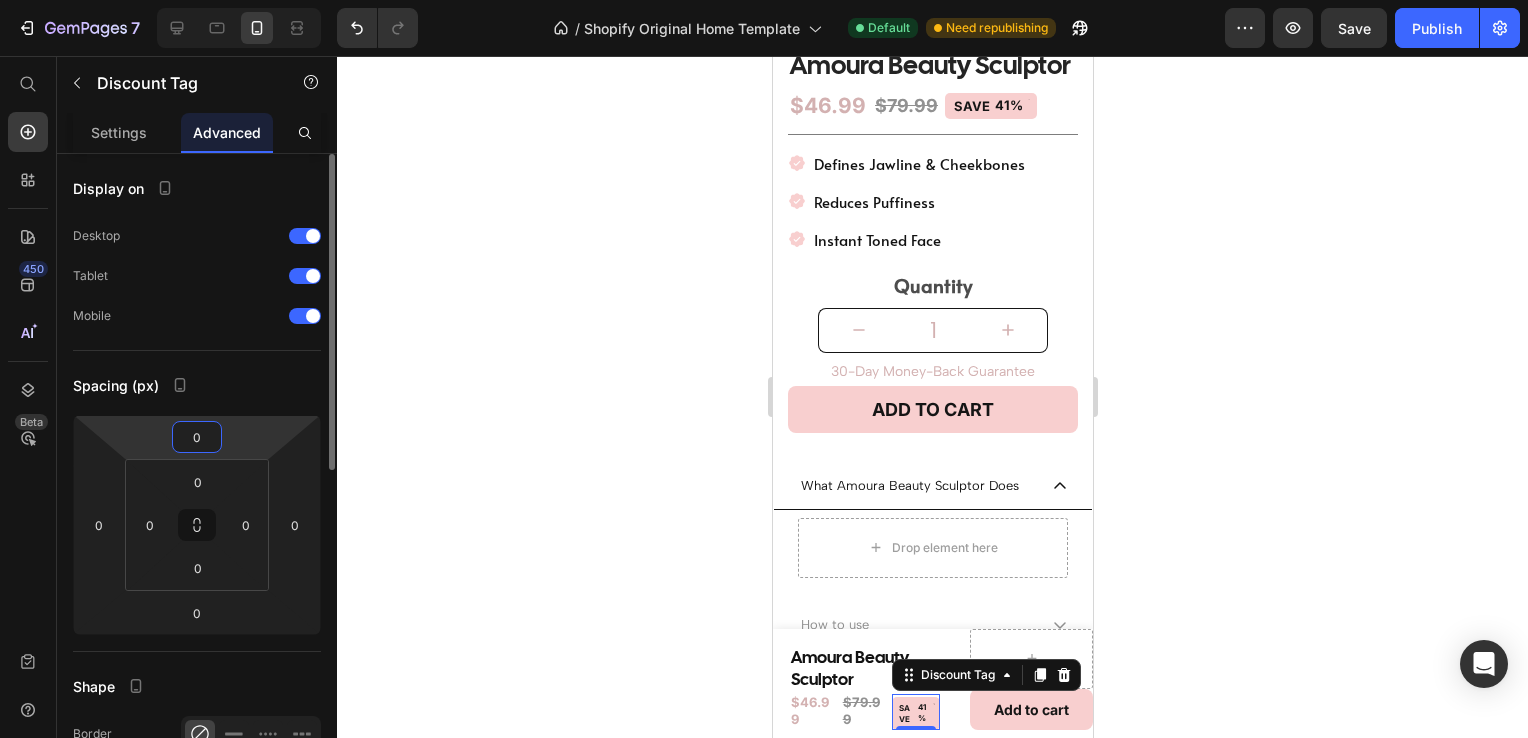 click on "0" at bounding box center [197, 437] 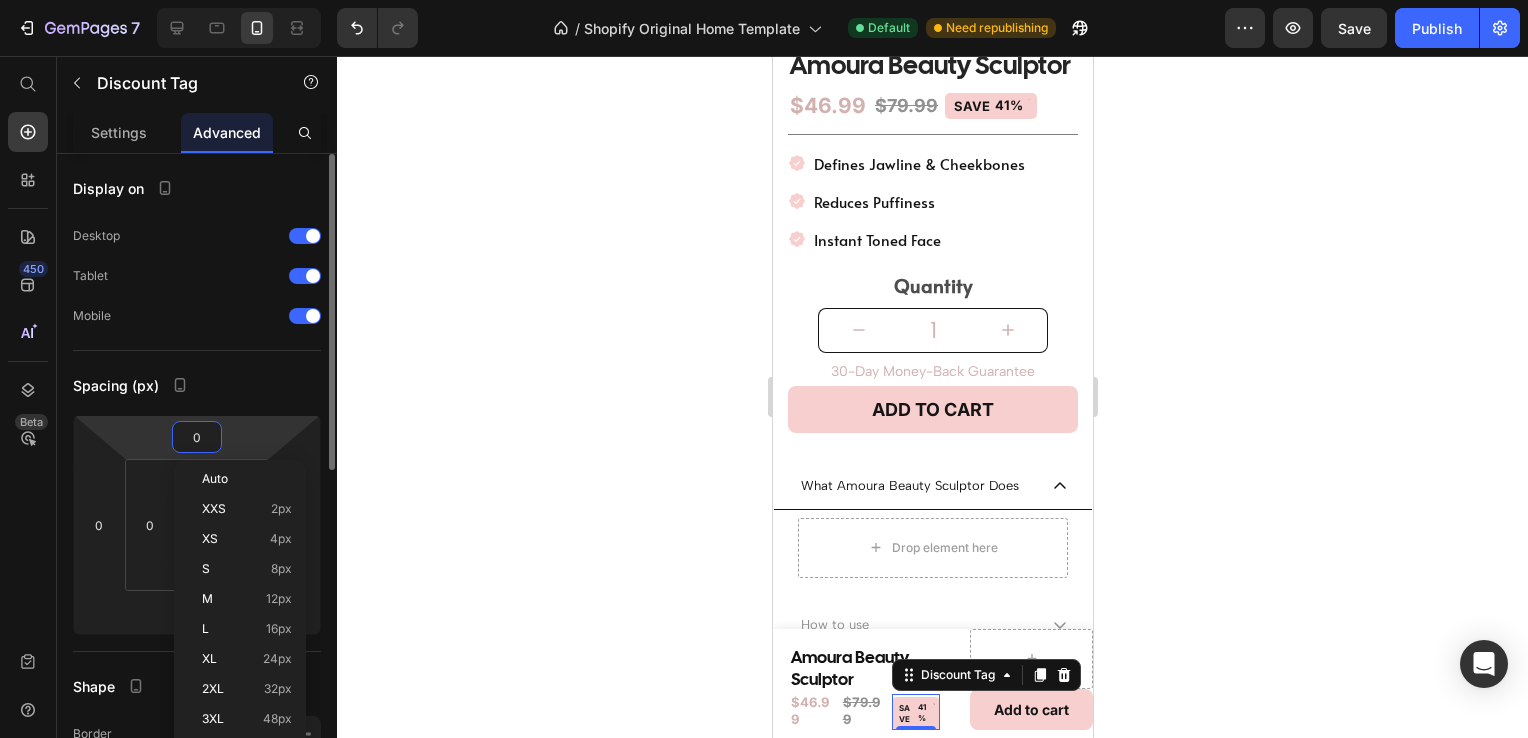 type on "4" 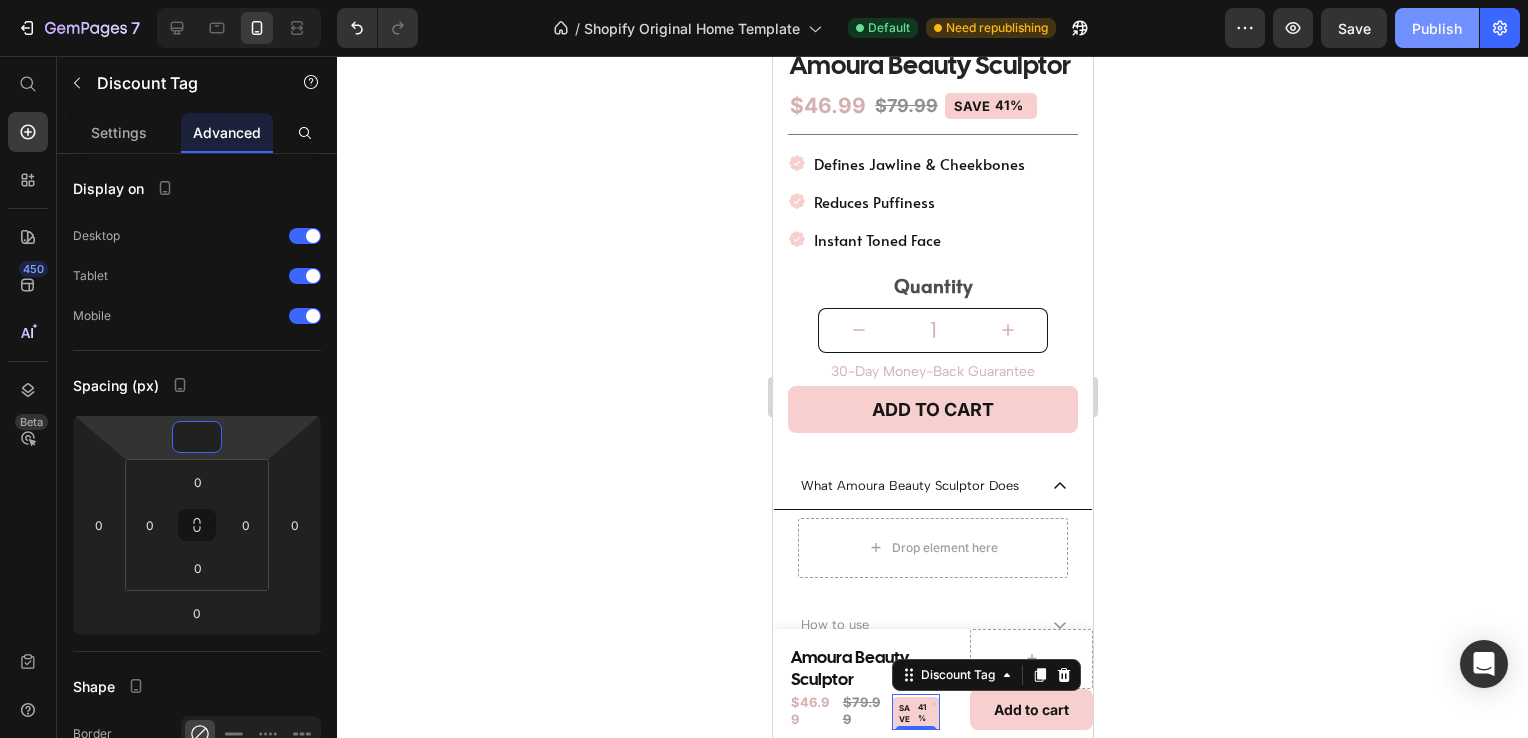 type on "0" 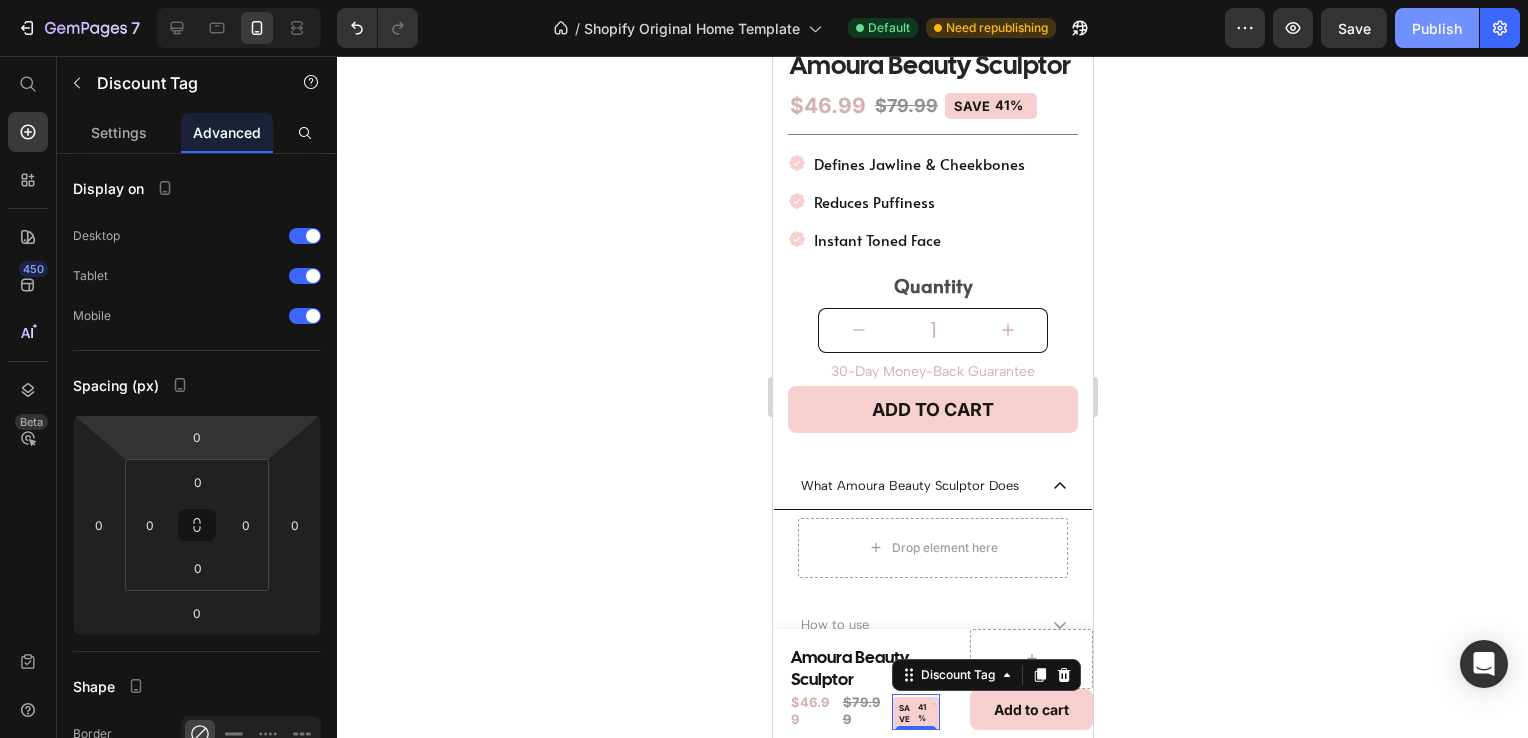 click on "Publish" at bounding box center (1437, 28) 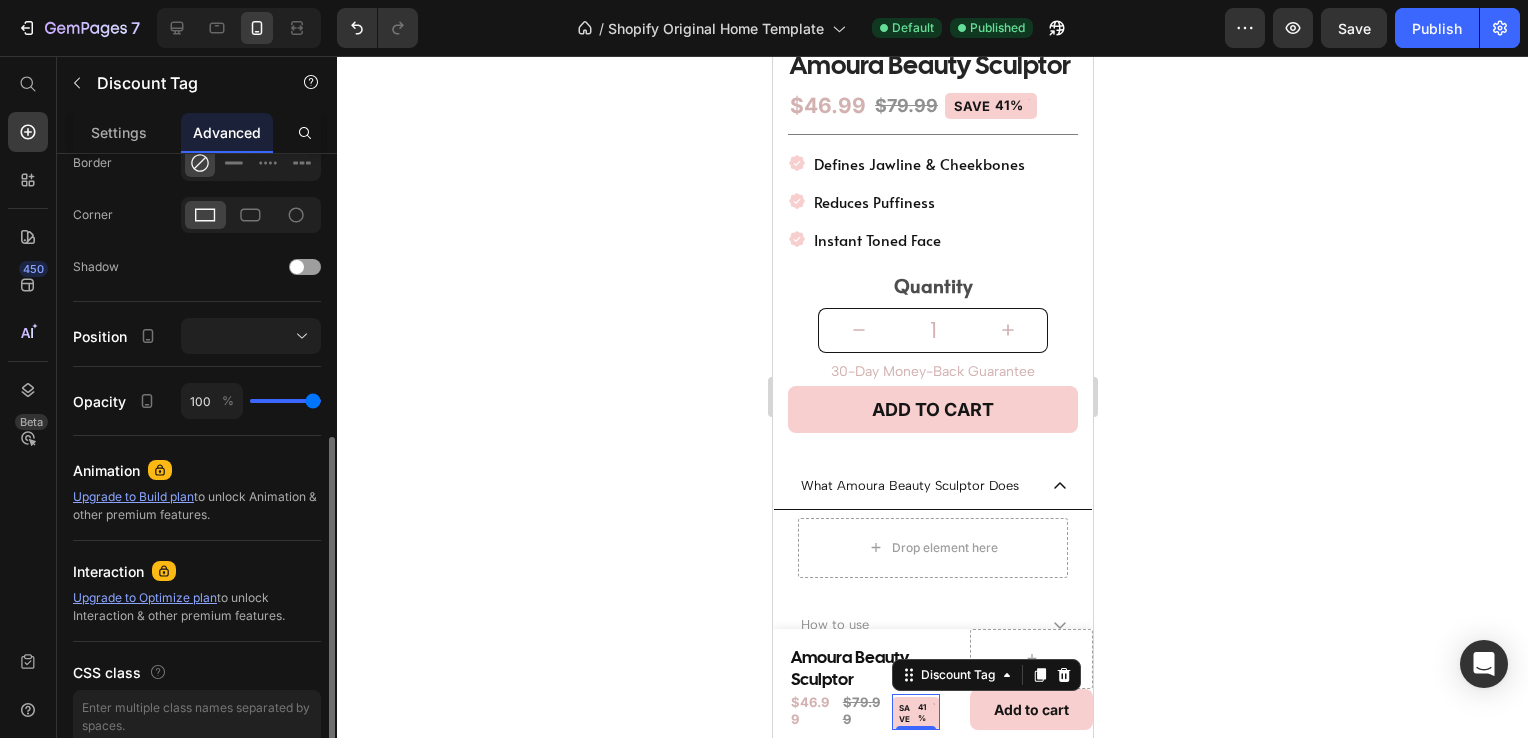 scroll, scrollTop: 572, scrollLeft: 0, axis: vertical 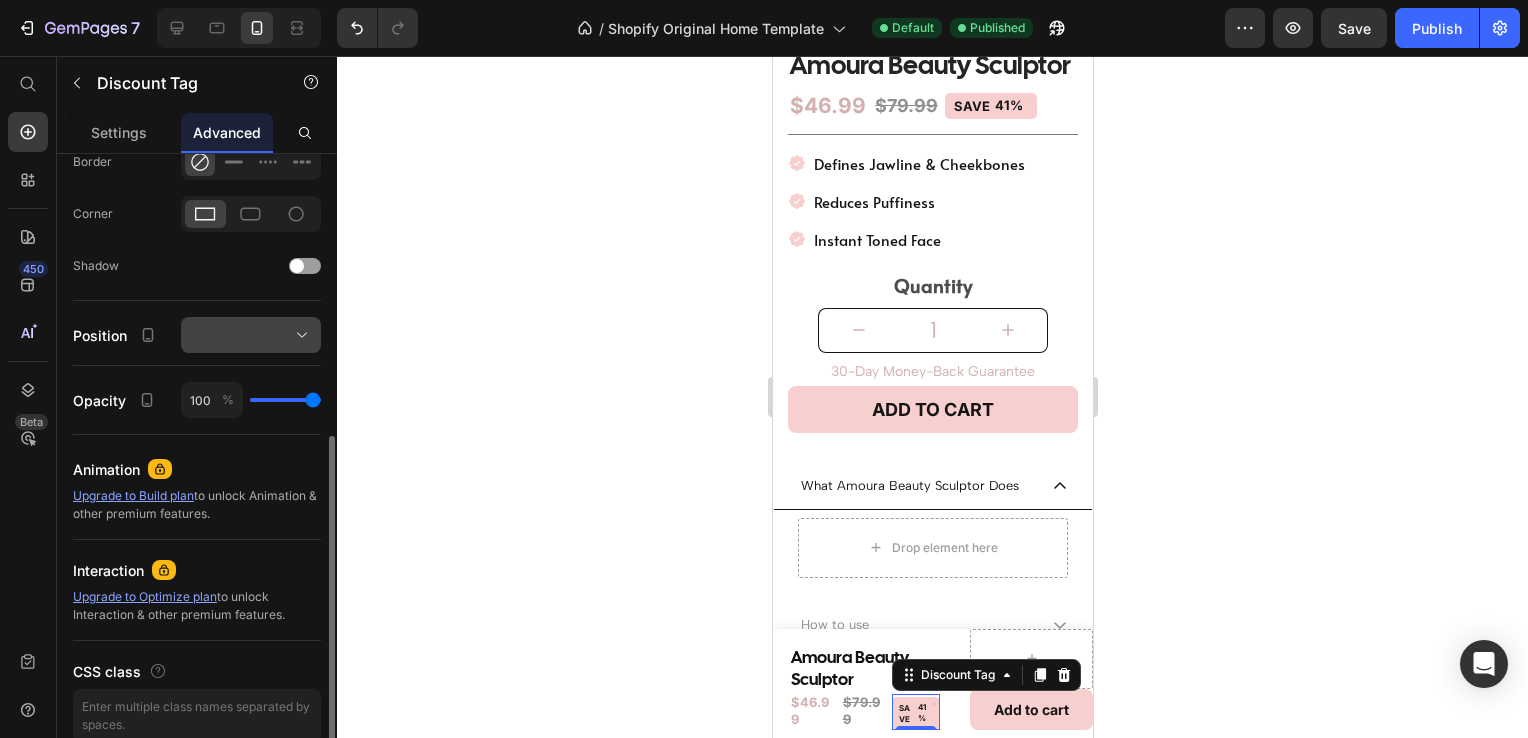 click at bounding box center (251, 335) 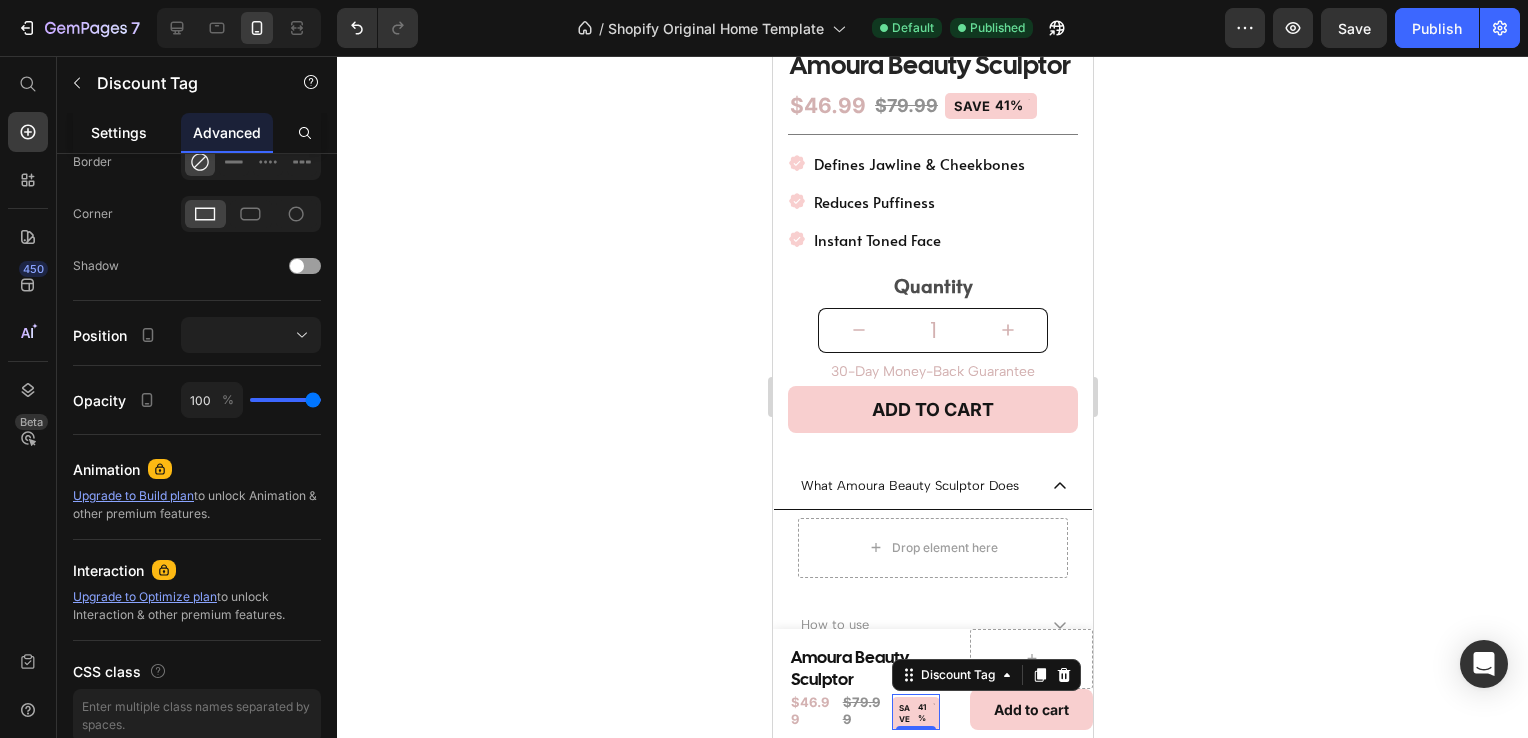 click on "Settings" at bounding box center (119, 132) 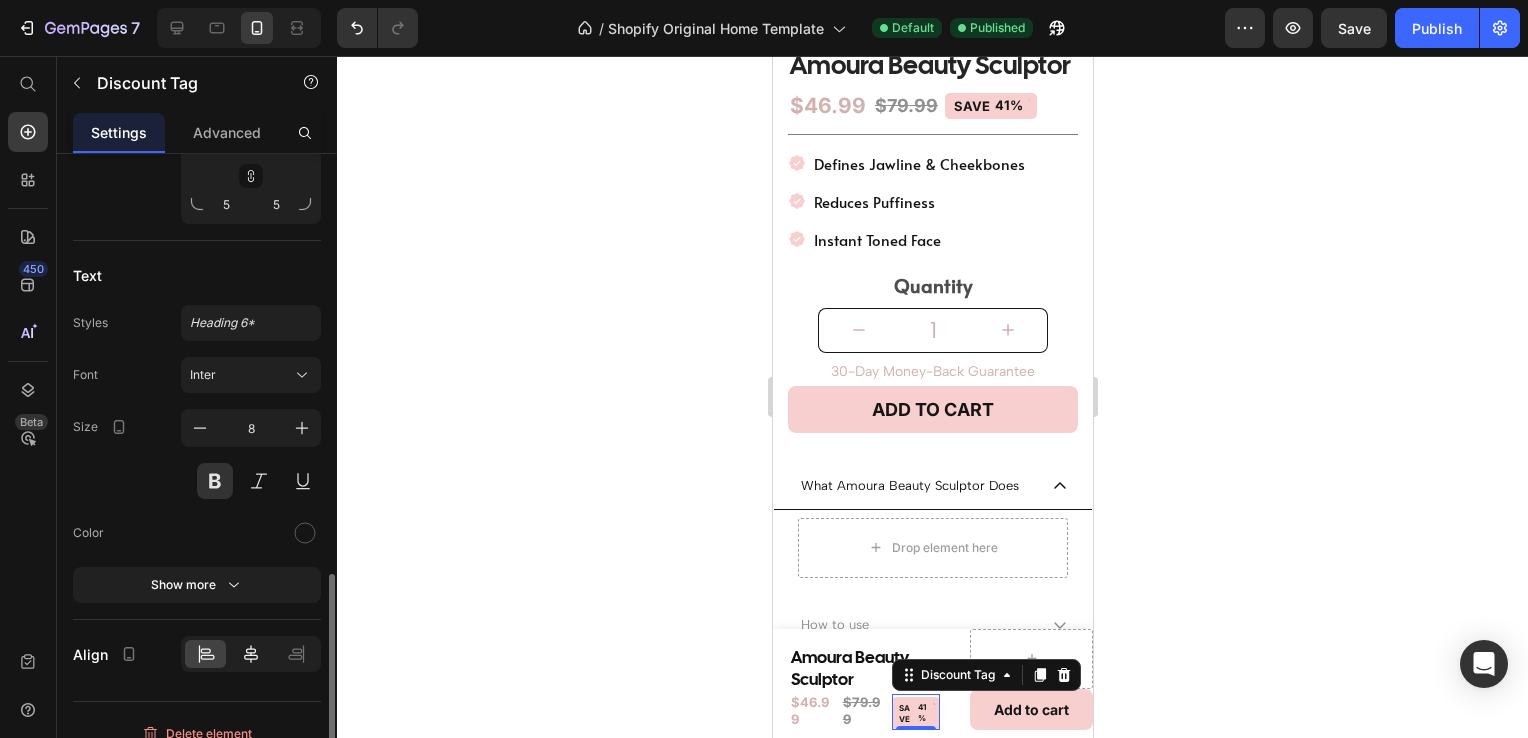 scroll, scrollTop: 1073, scrollLeft: 0, axis: vertical 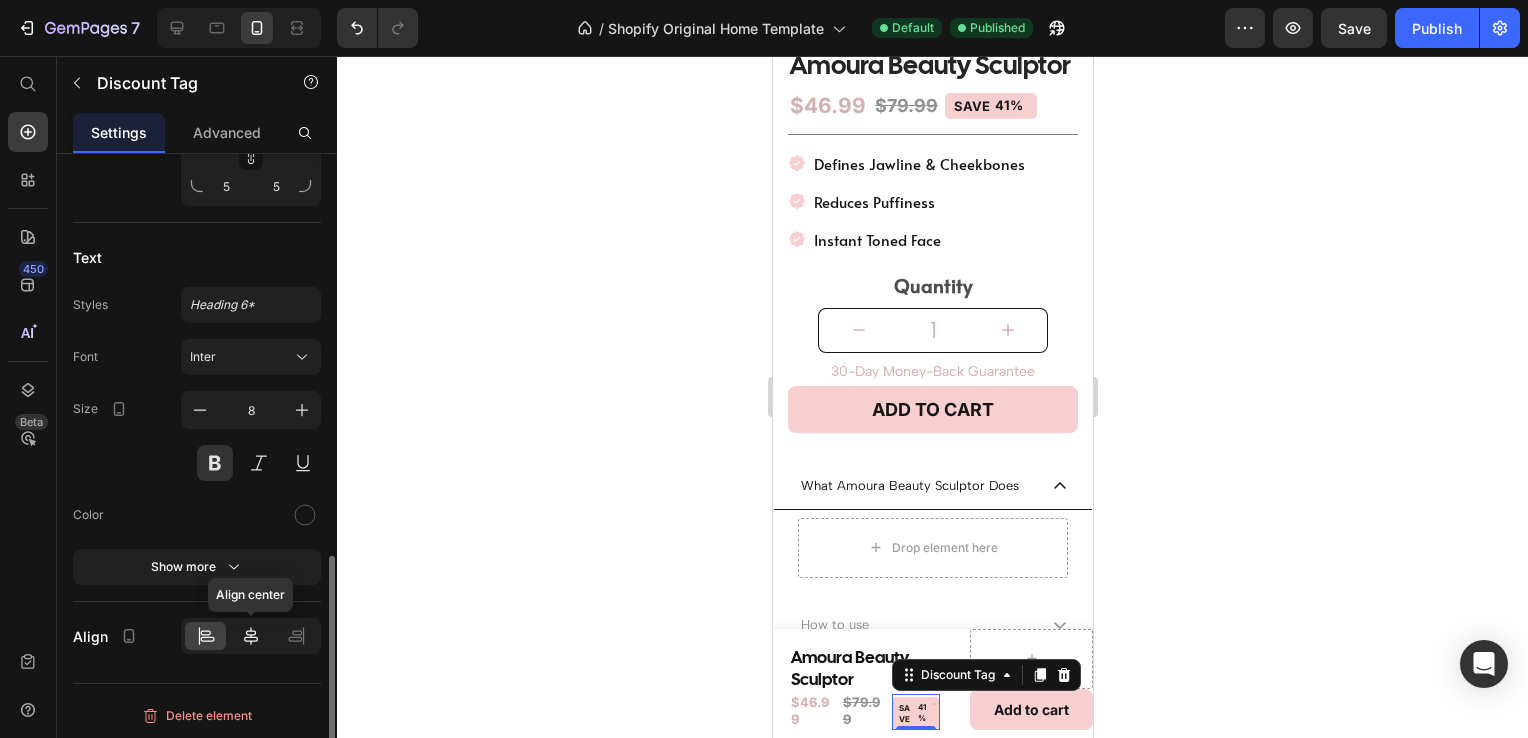 click 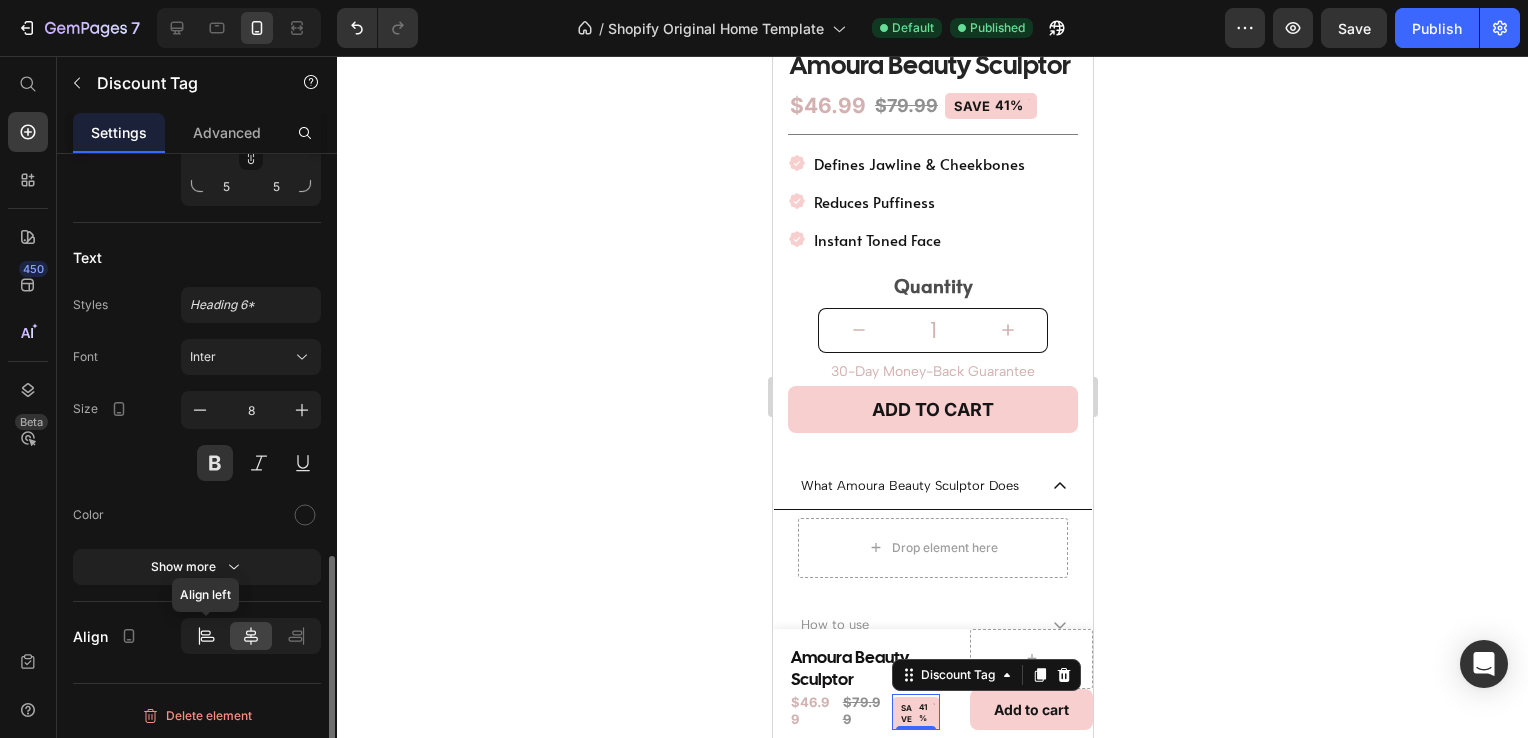 click 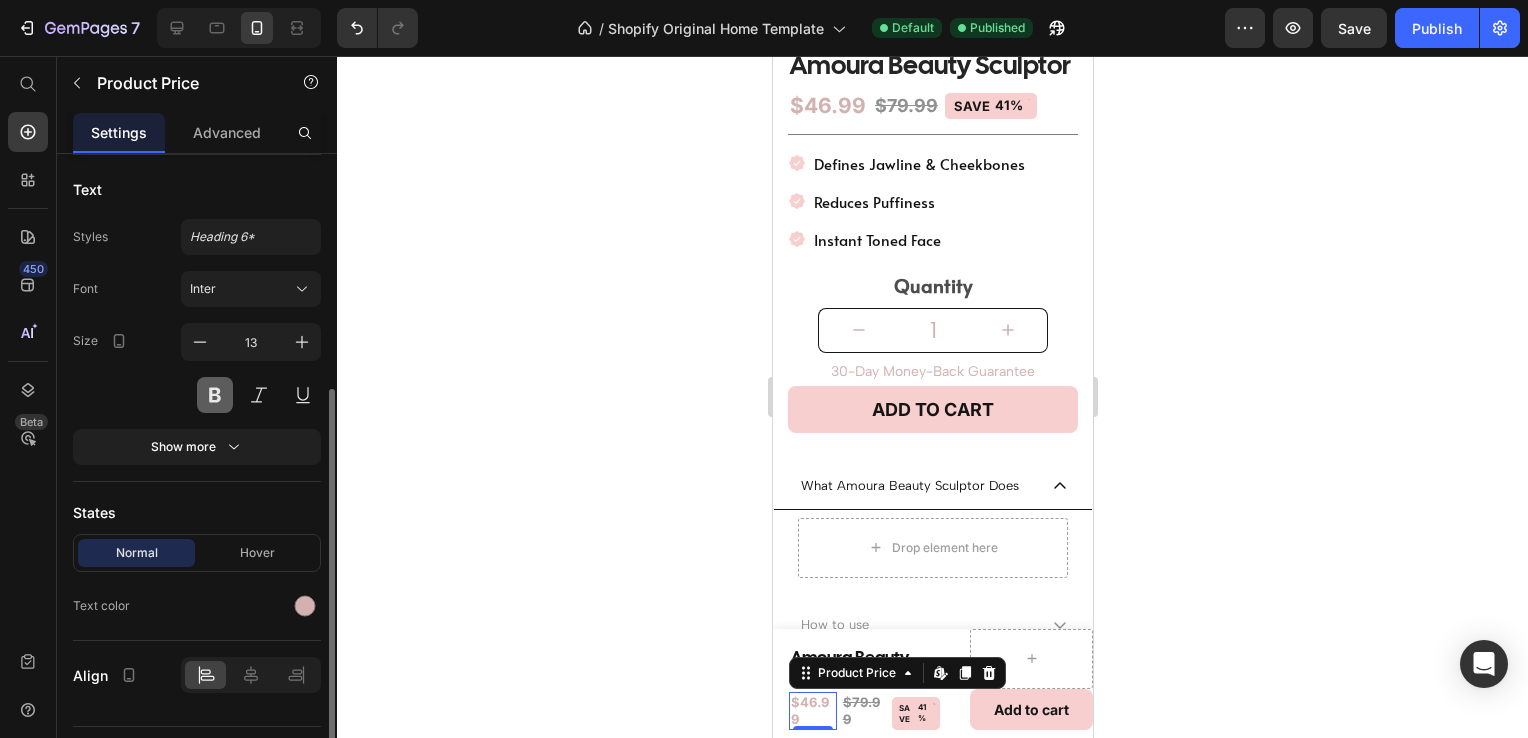 scroll, scrollTop: 272, scrollLeft: 0, axis: vertical 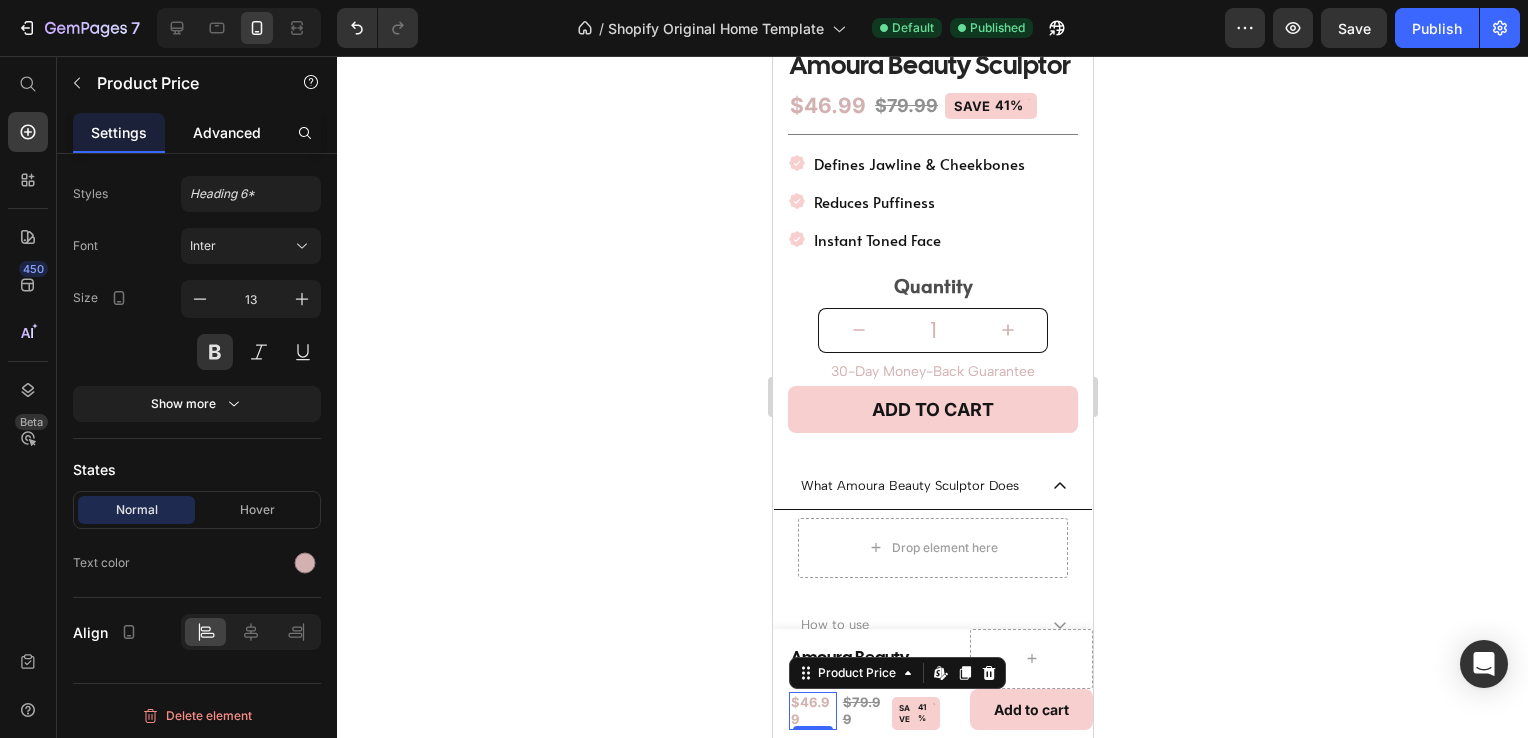 click on "Advanced" 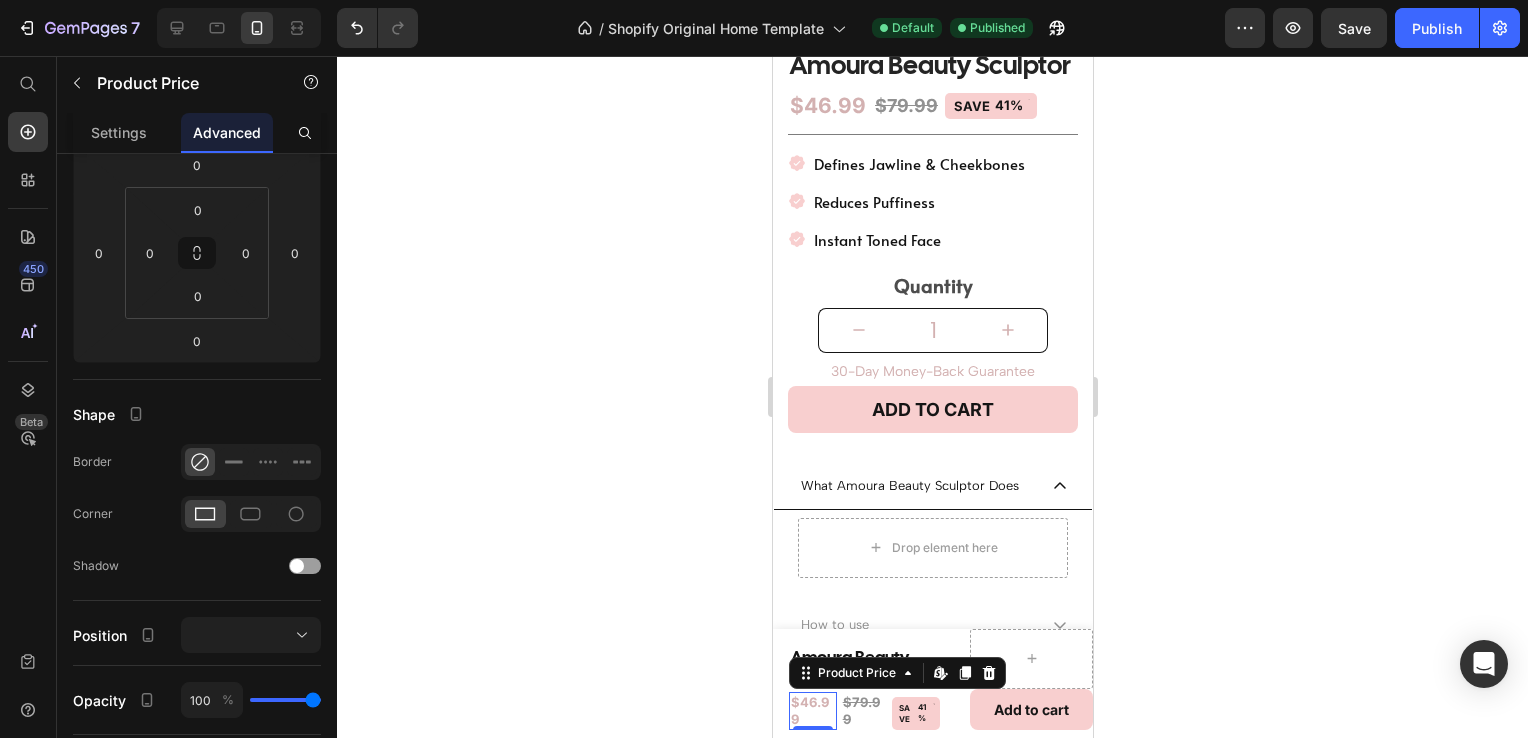 scroll, scrollTop: 0, scrollLeft: 0, axis: both 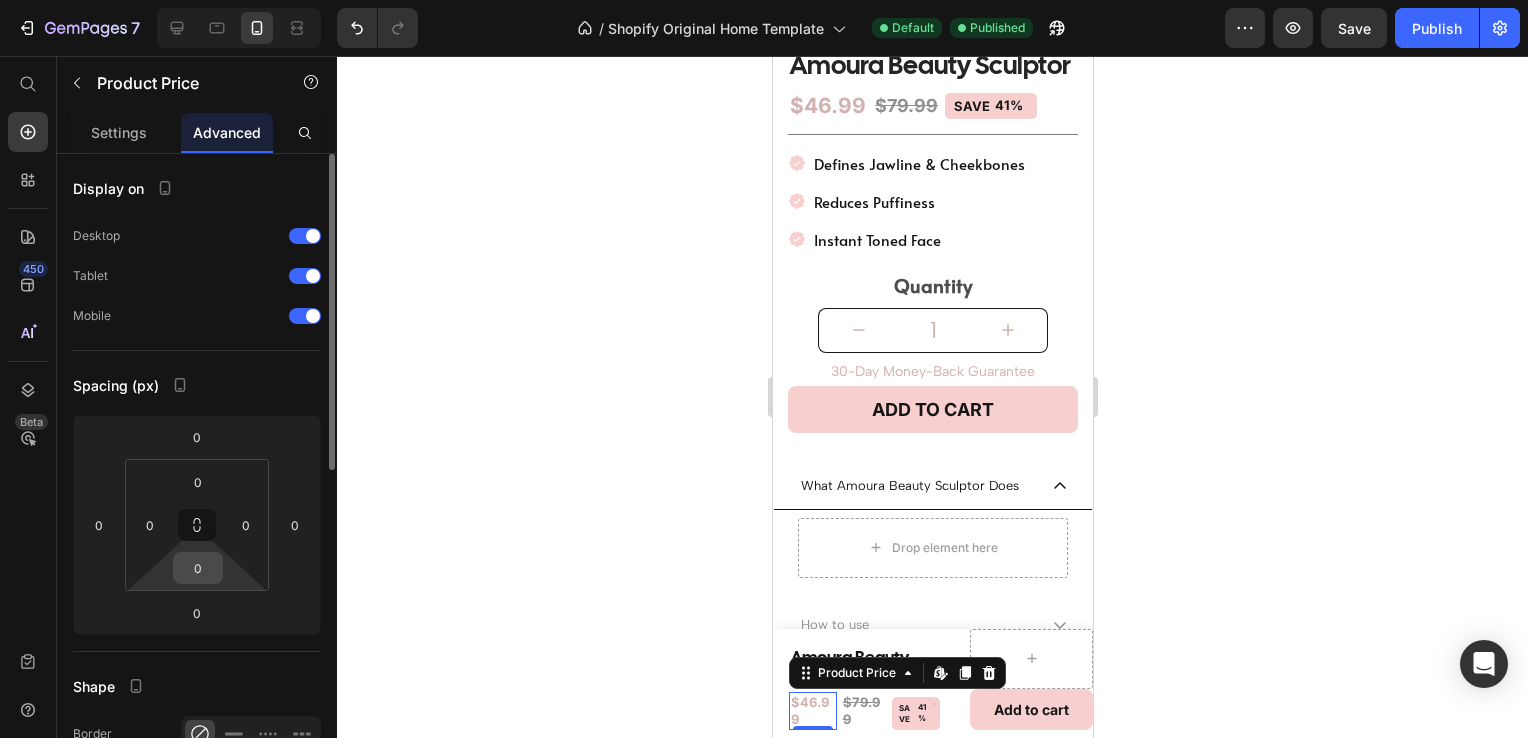 click on "0" at bounding box center (198, 568) 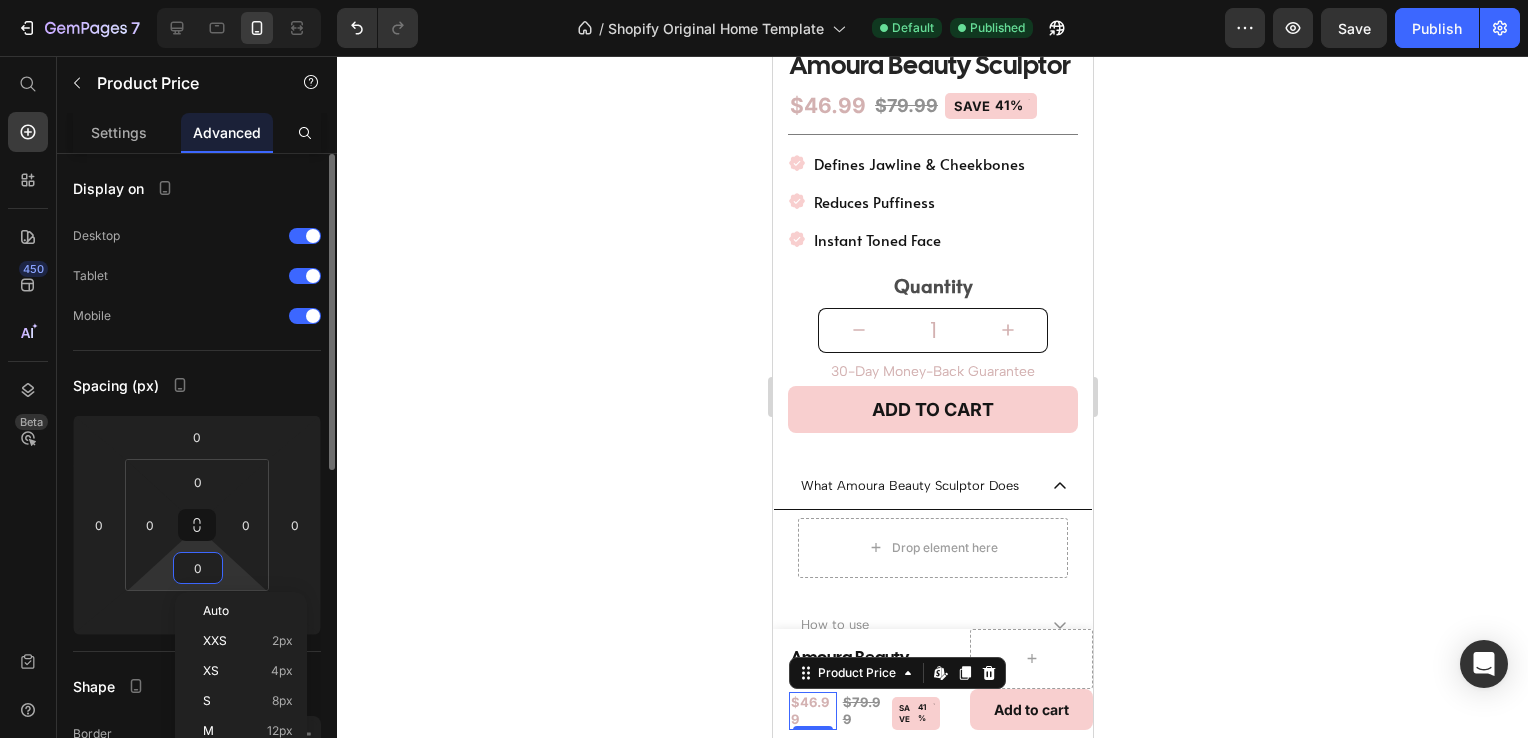 type on "2" 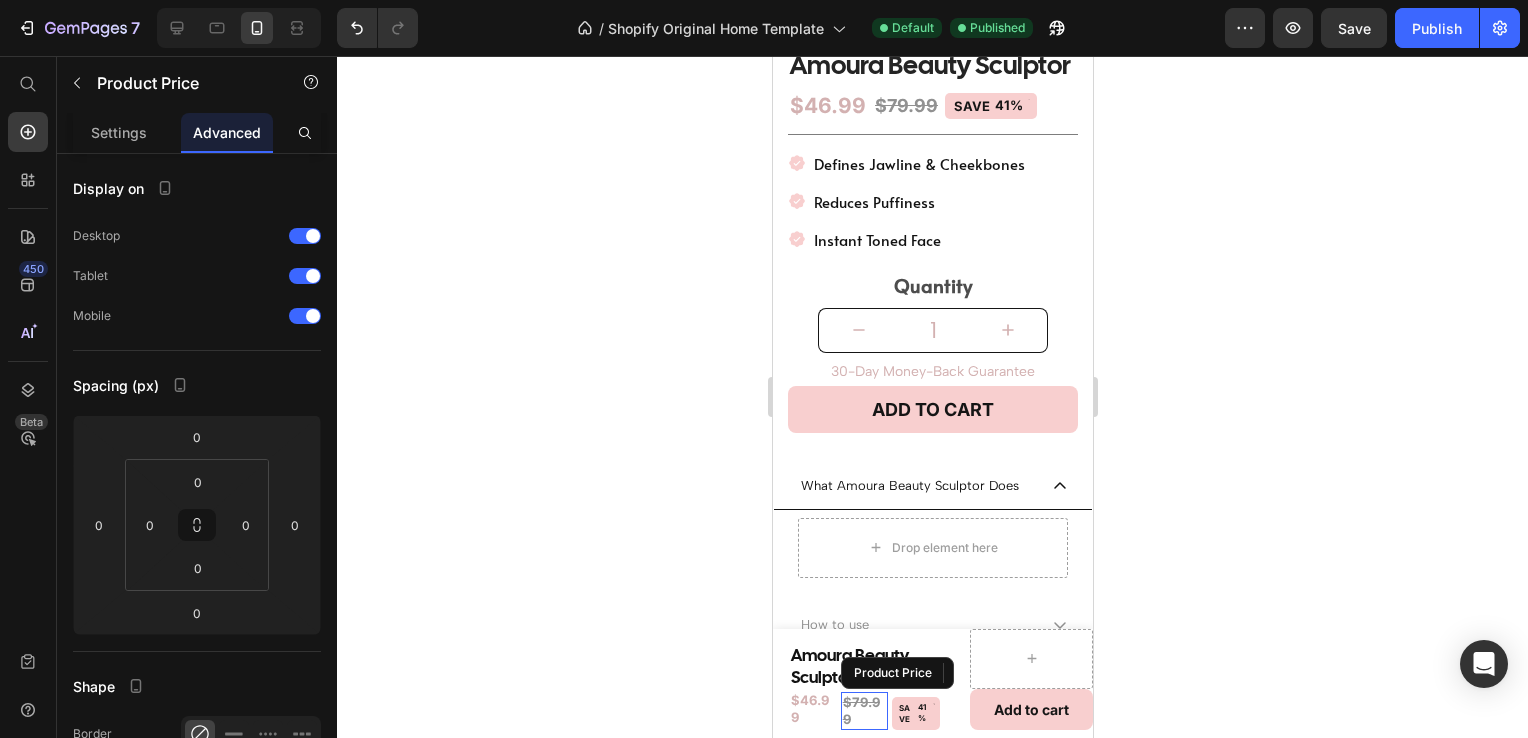 click on "$79.99" at bounding box center [864, 711] 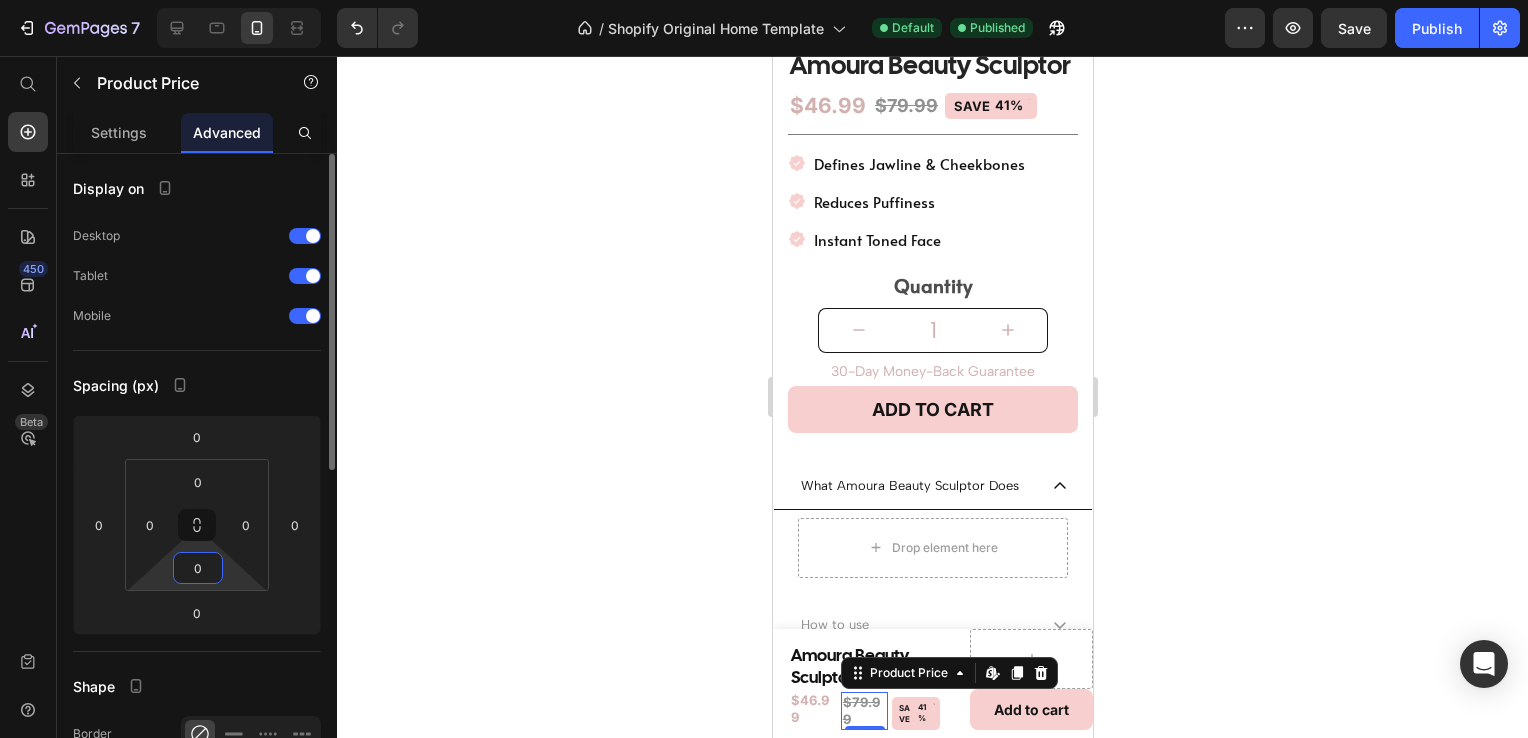 click on "0" at bounding box center (198, 568) 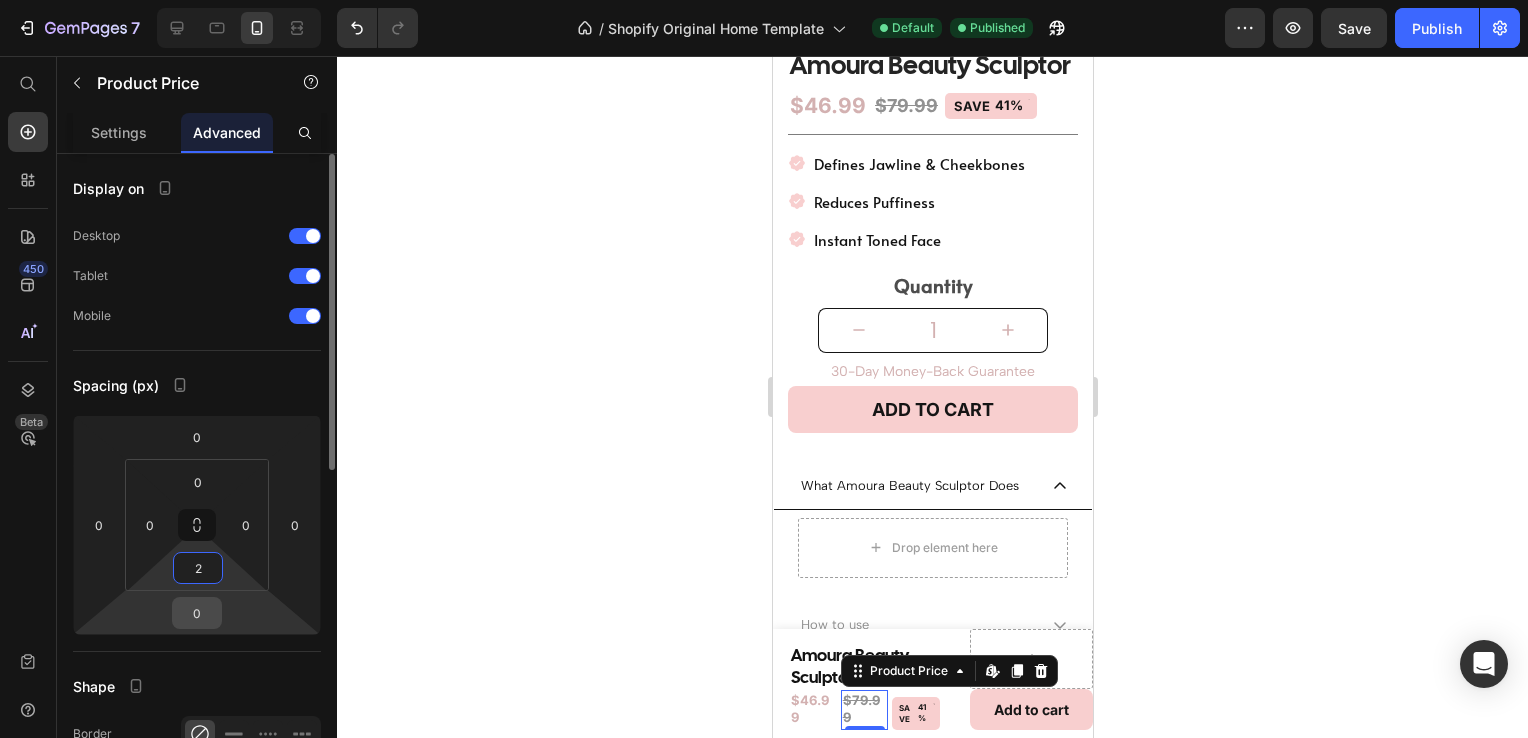 type on "2" 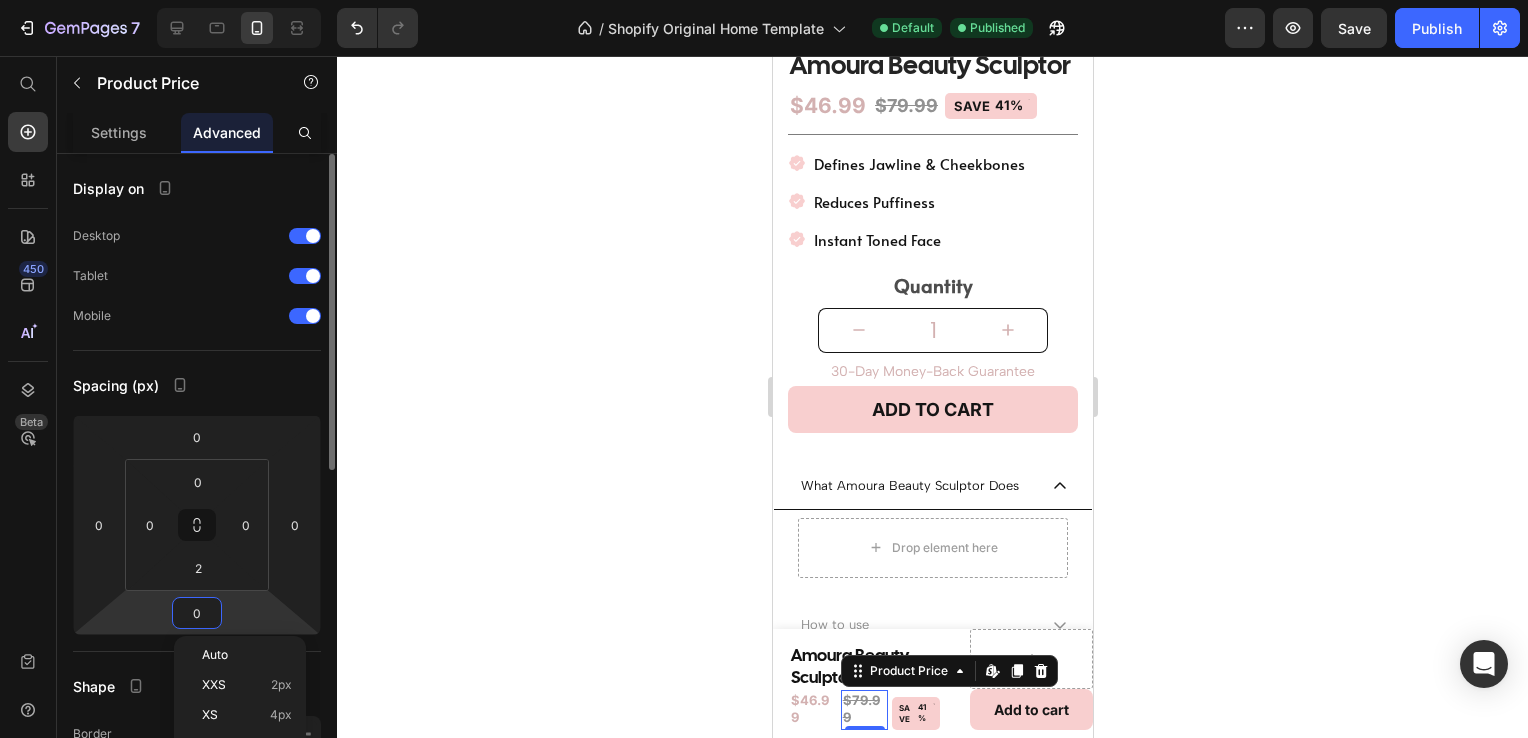 type on "2" 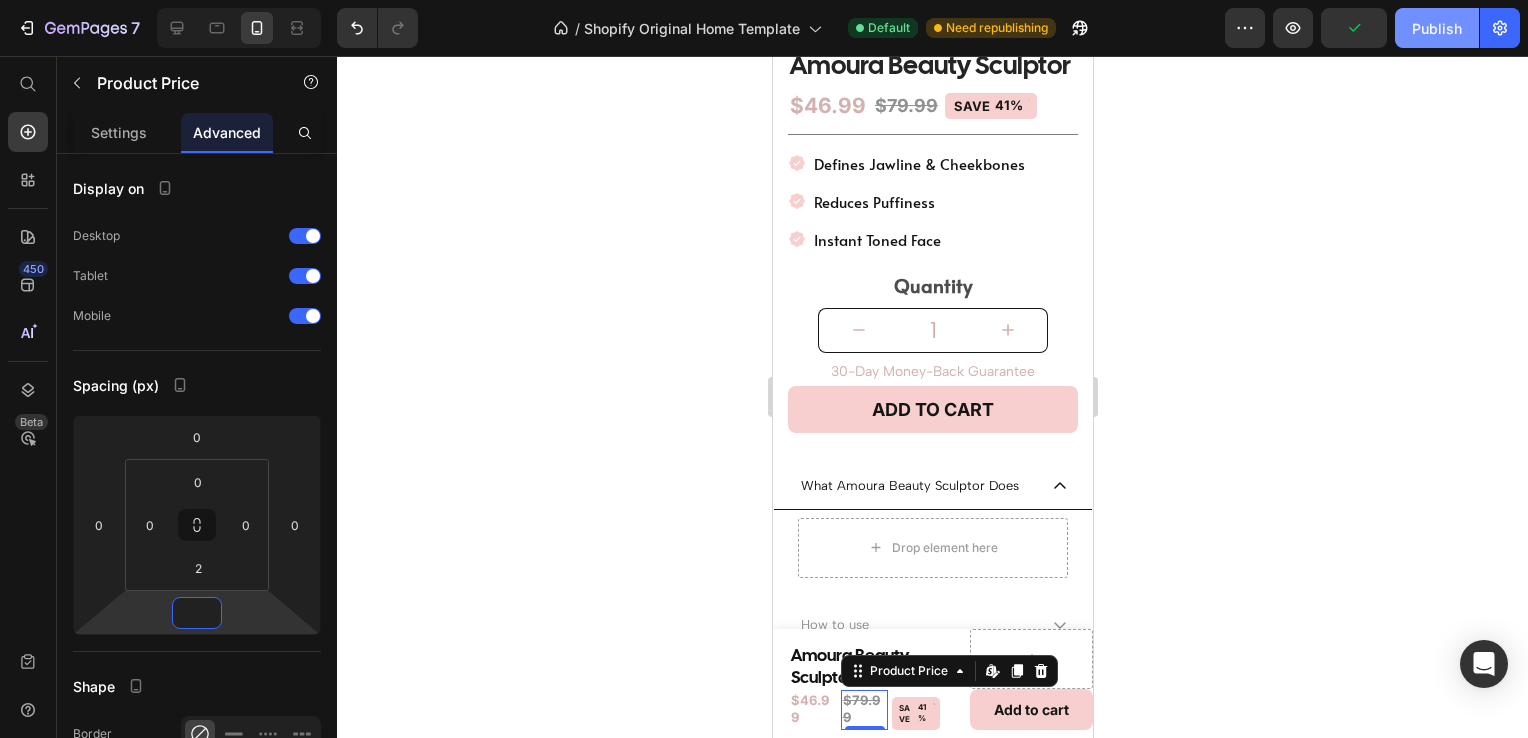 type on "0" 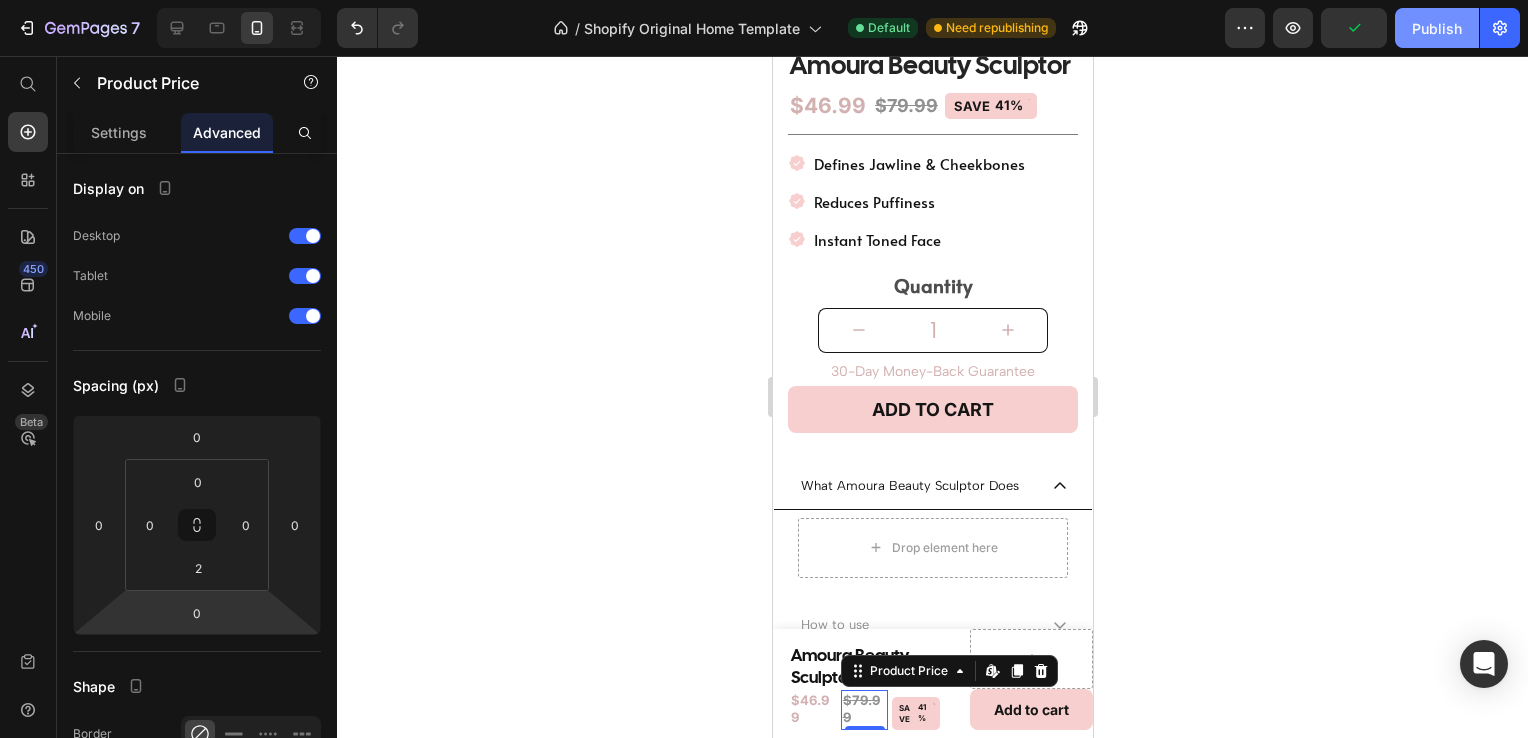 click on "Publish" 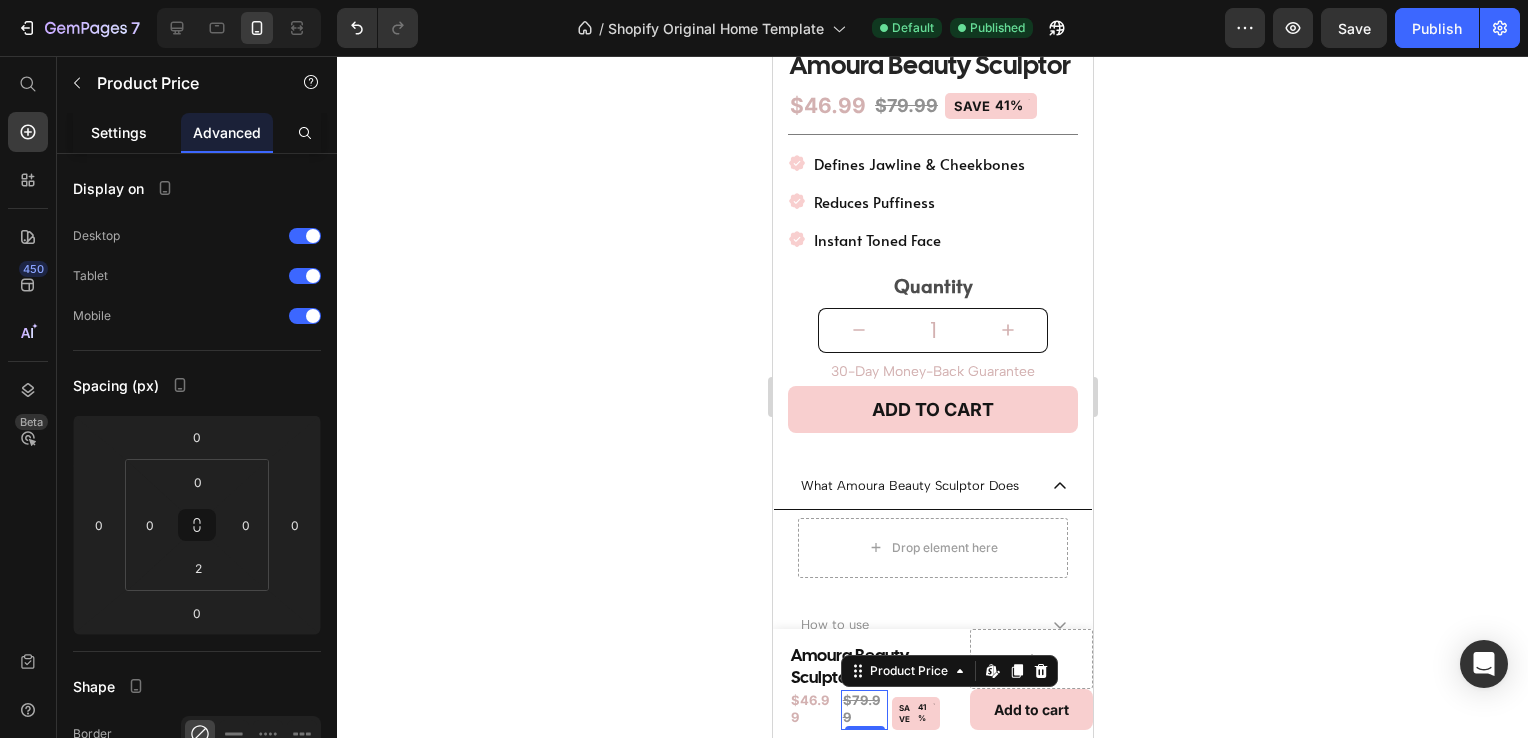 click on "Settings" at bounding box center [119, 132] 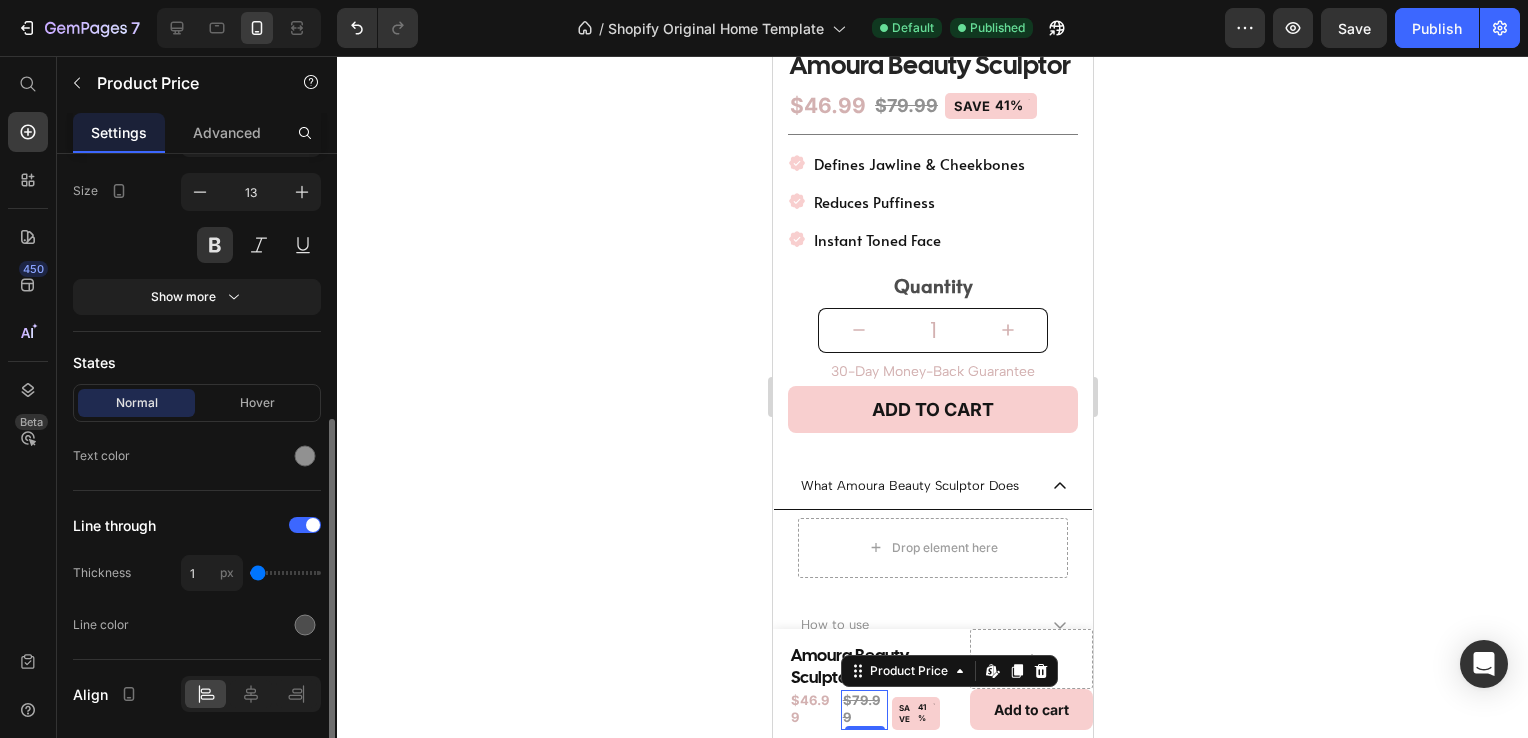scroll, scrollTop: 441, scrollLeft: 0, axis: vertical 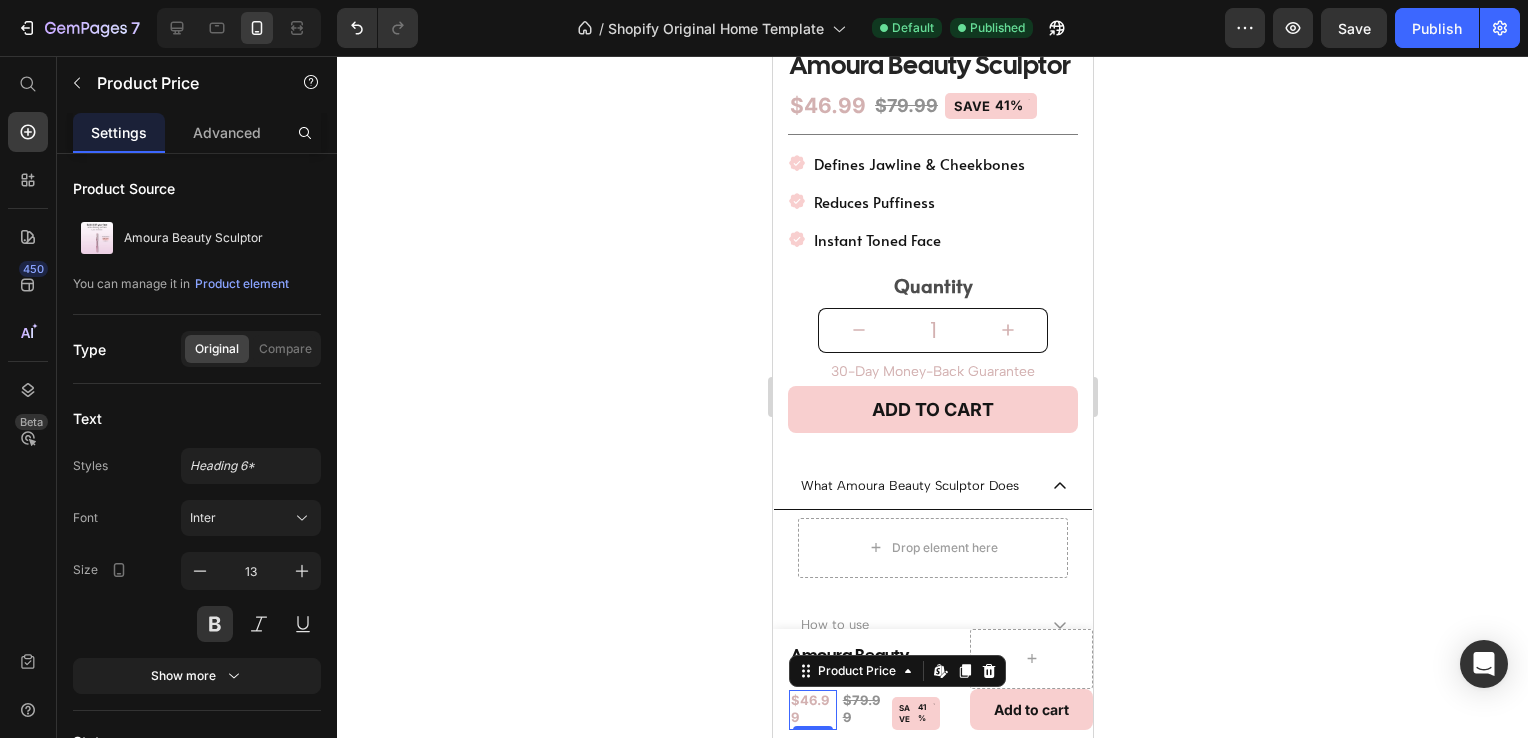 click 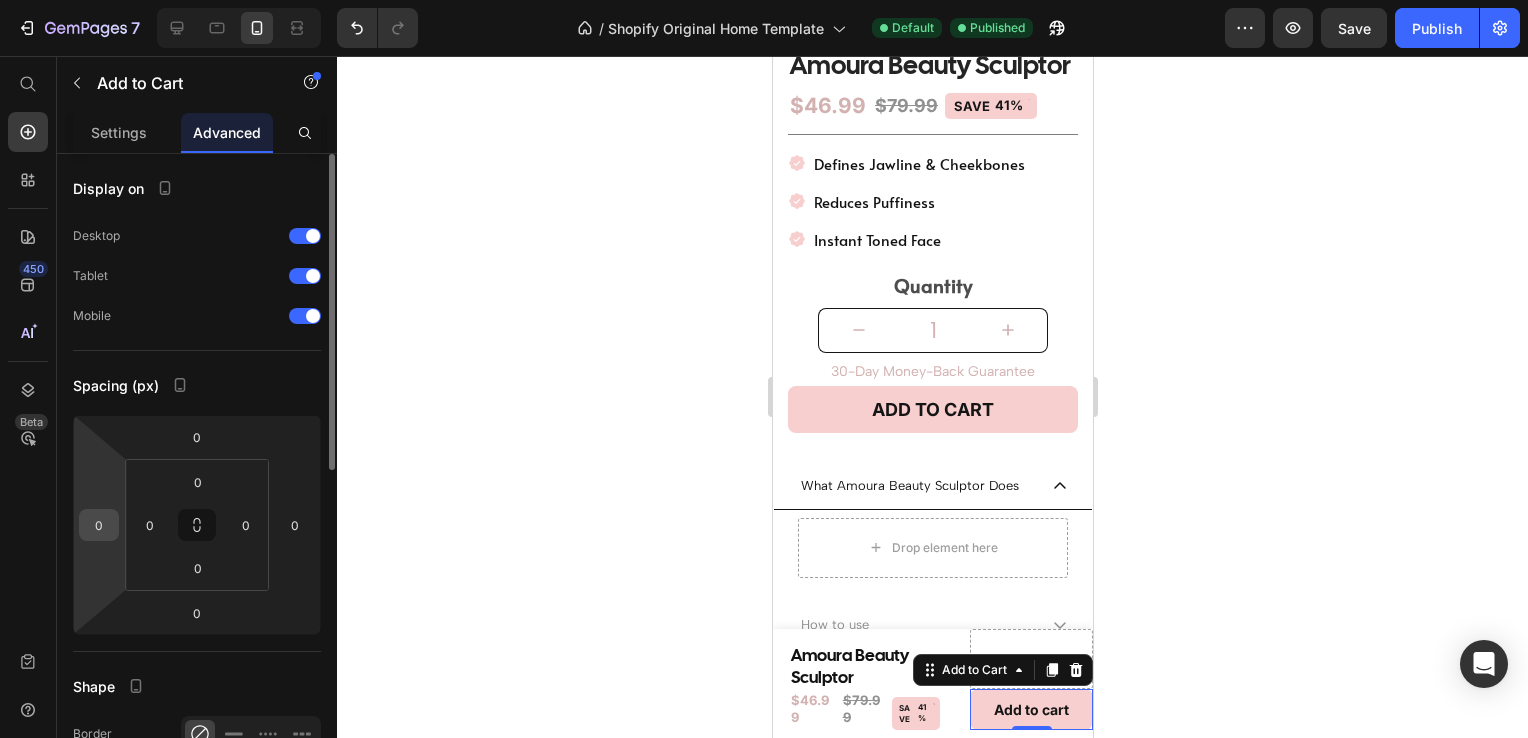 click on "0" at bounding box center (99, 525) 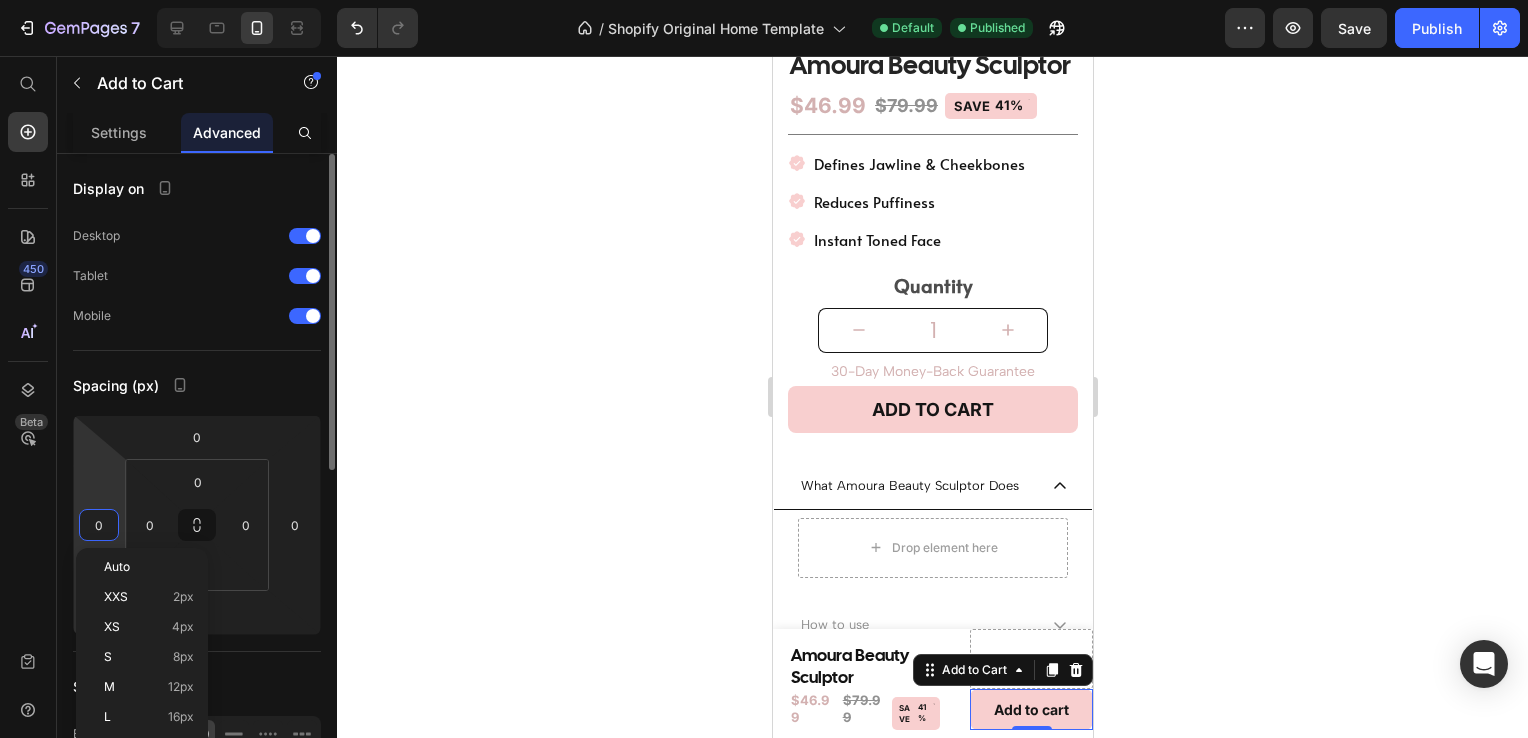type on "2" 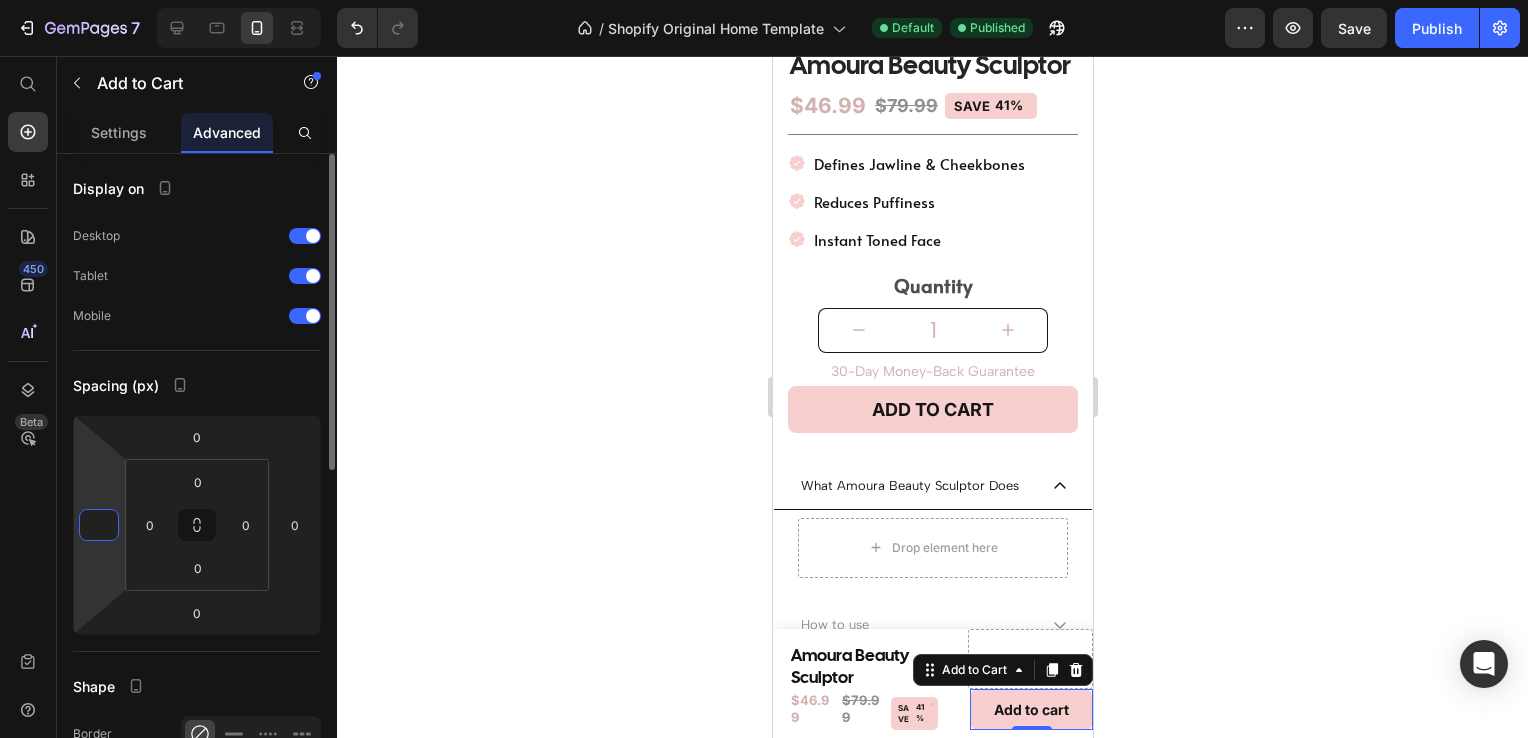 type on "1" 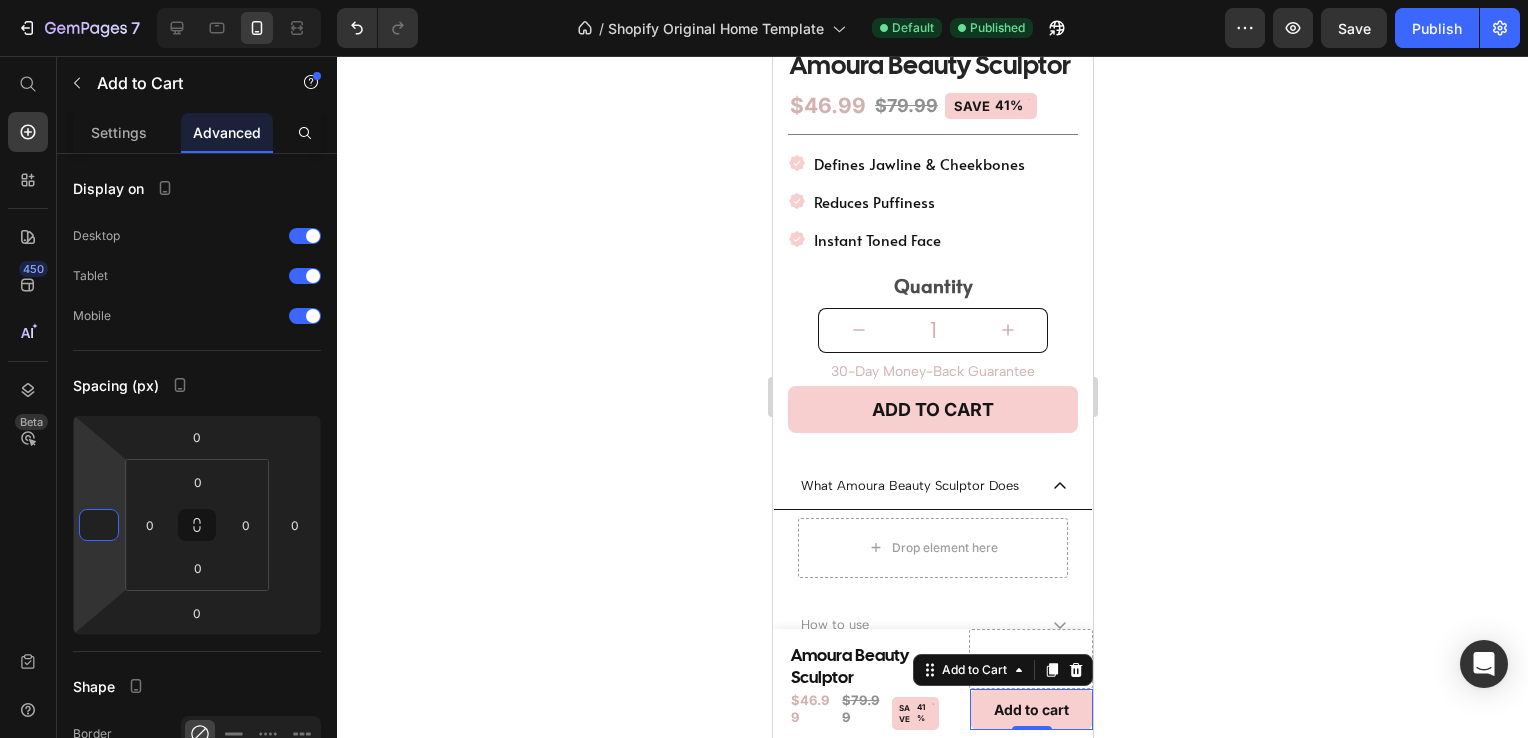 type on "0" 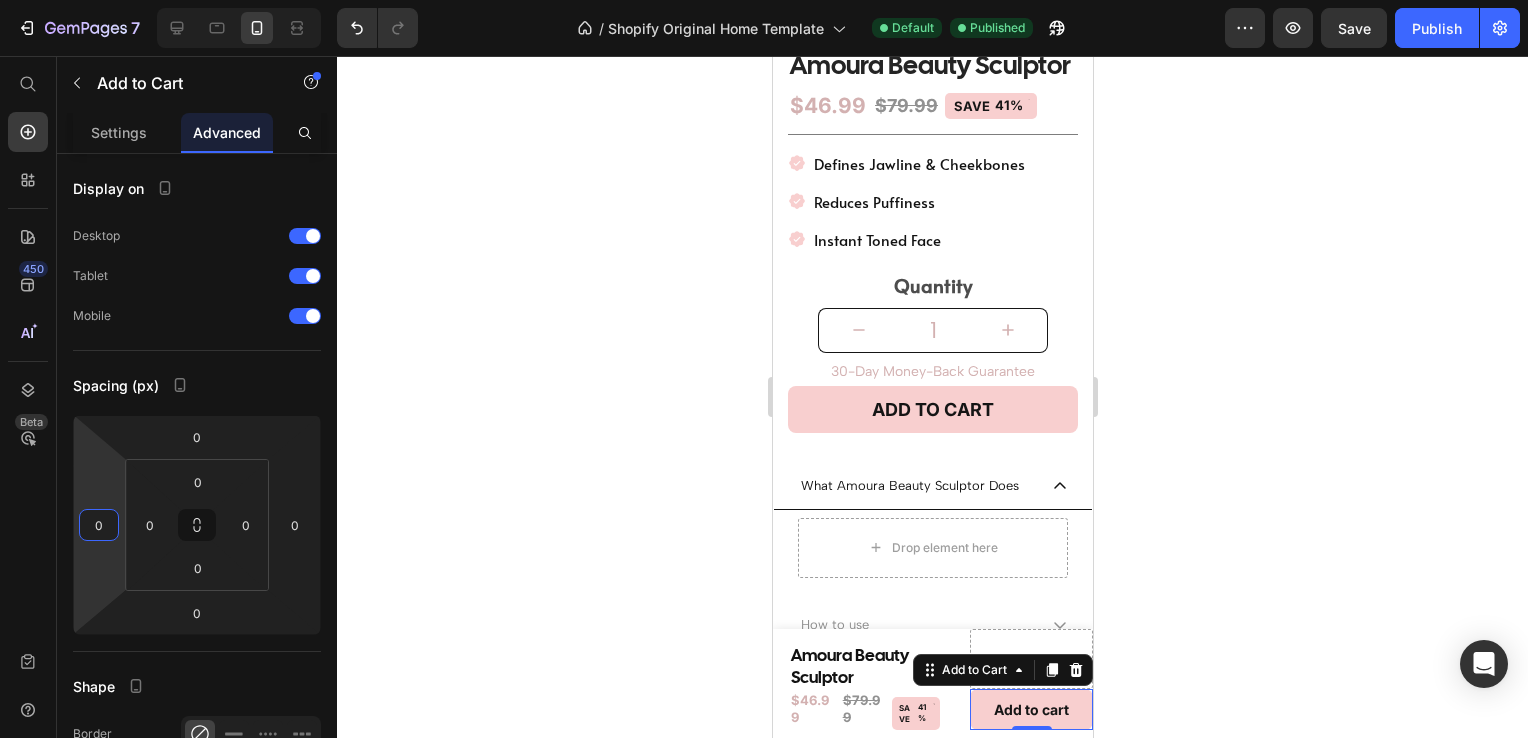 click 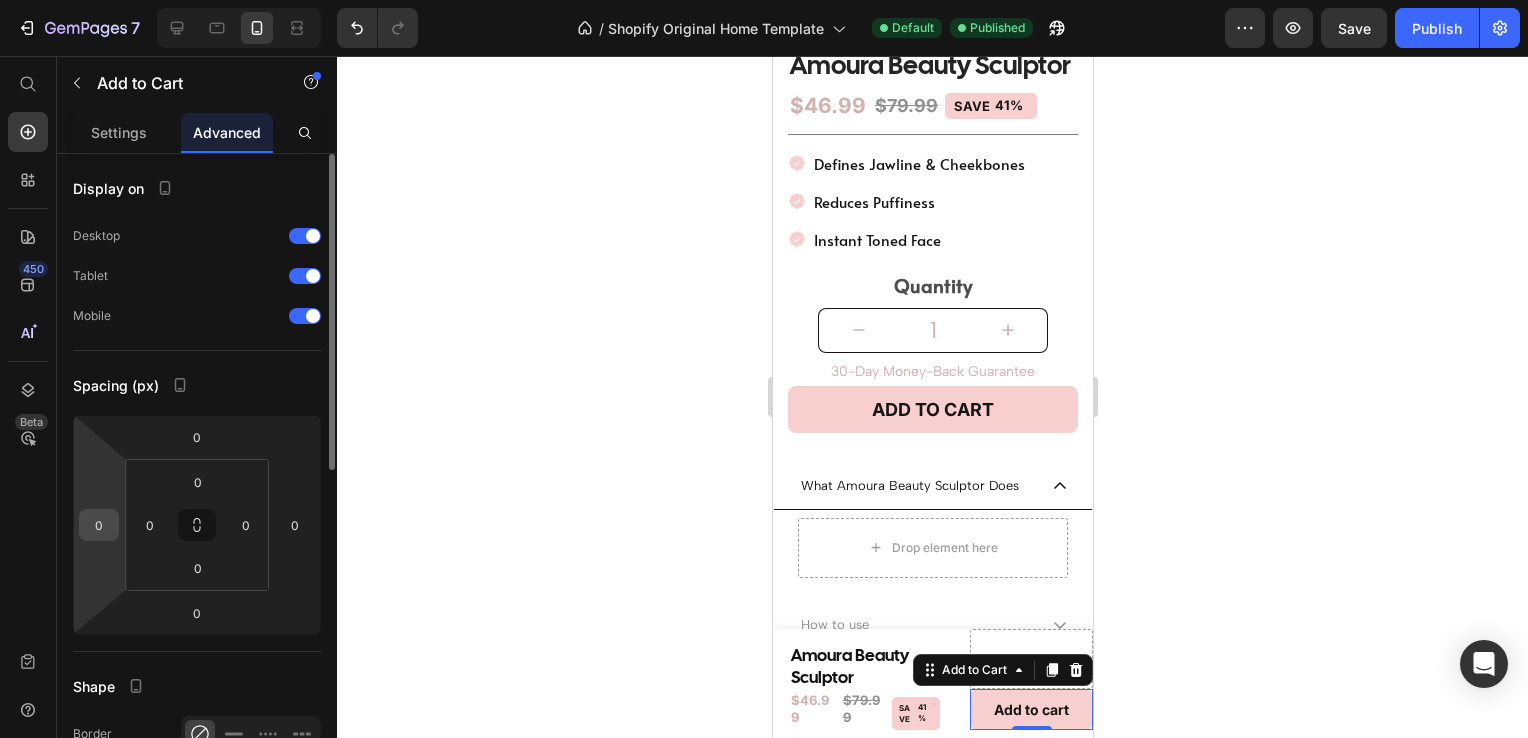 click on "0" at bounding box center [99, 525] 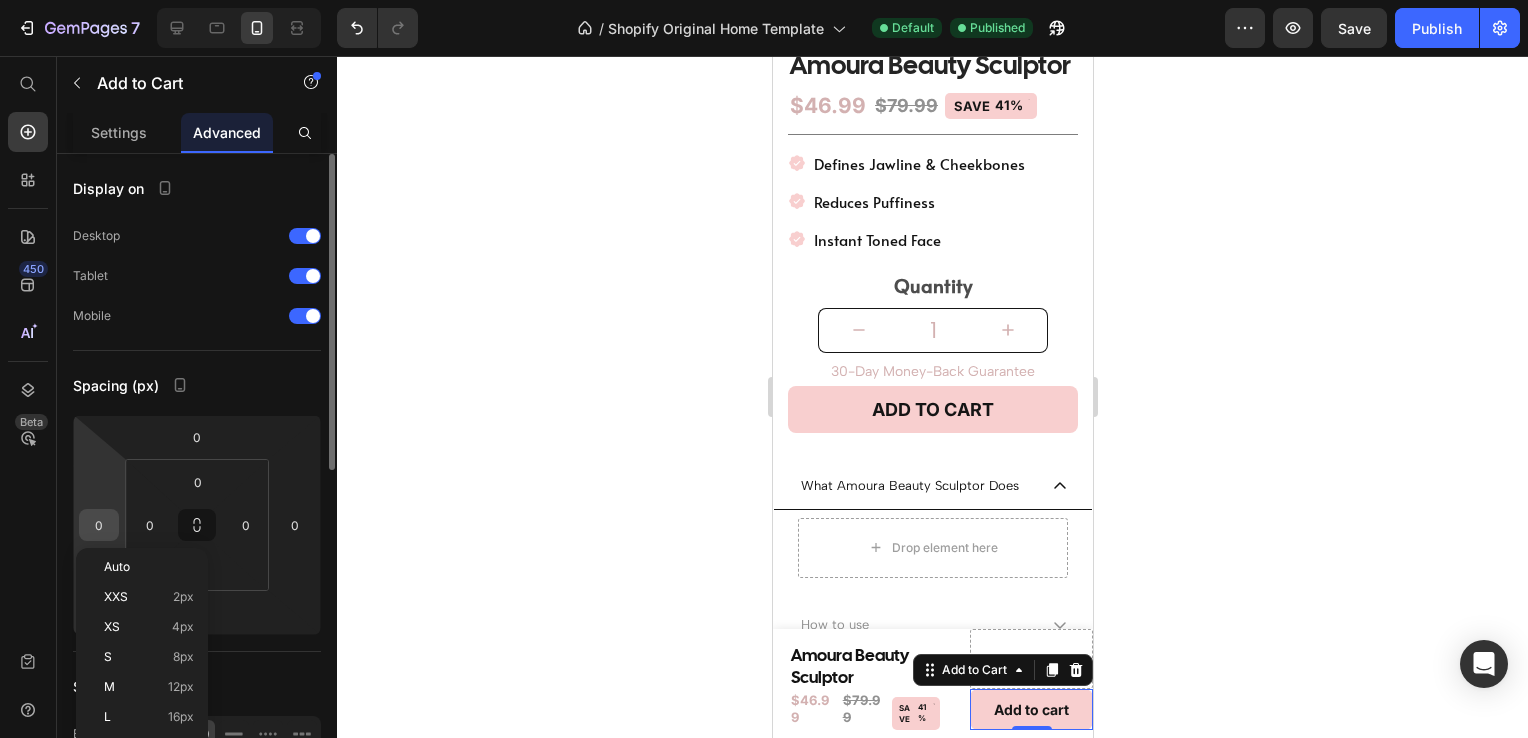 click on "0" at bounding box center (99, 525) 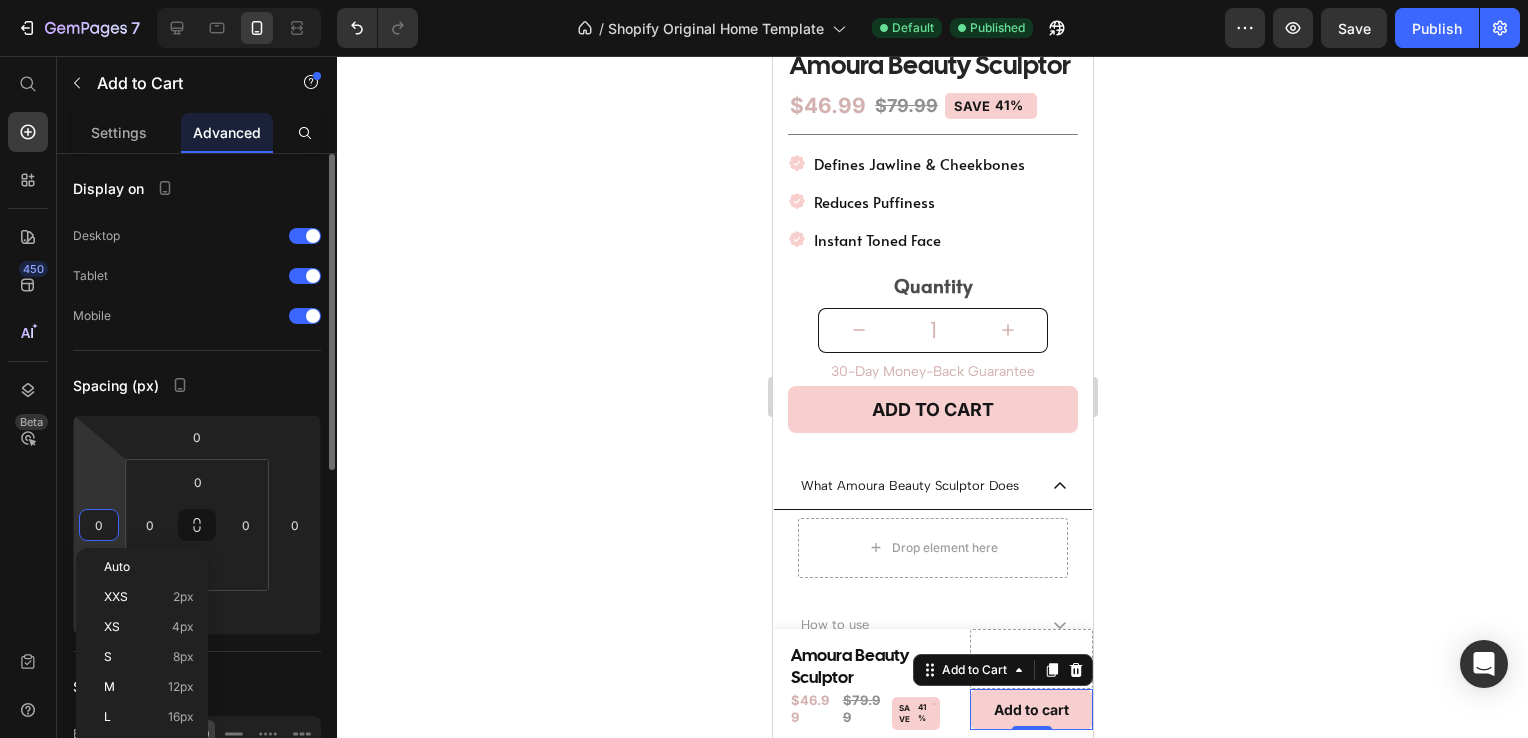 click on "0" at bounding box center [99, 525] 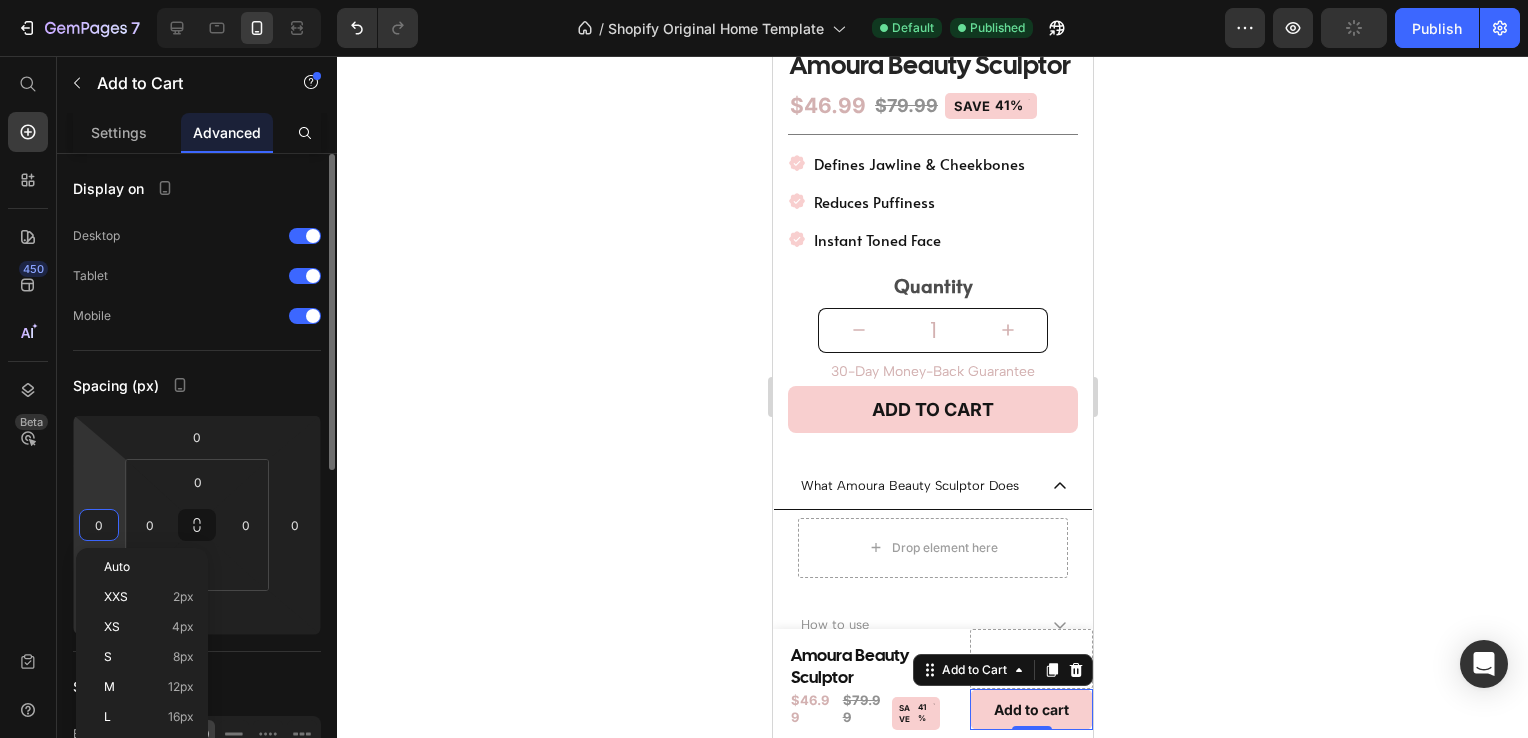type on "2" 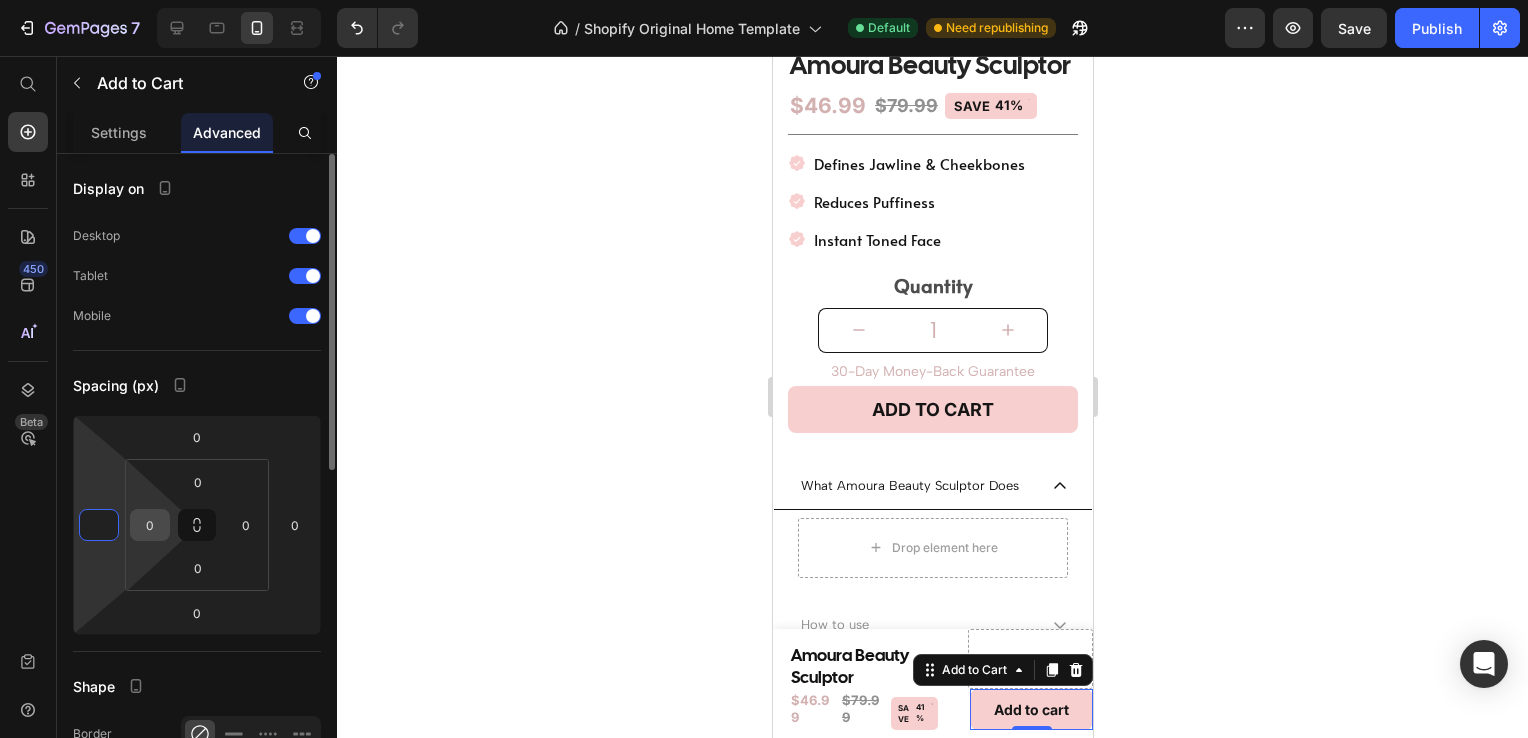 type on "0" 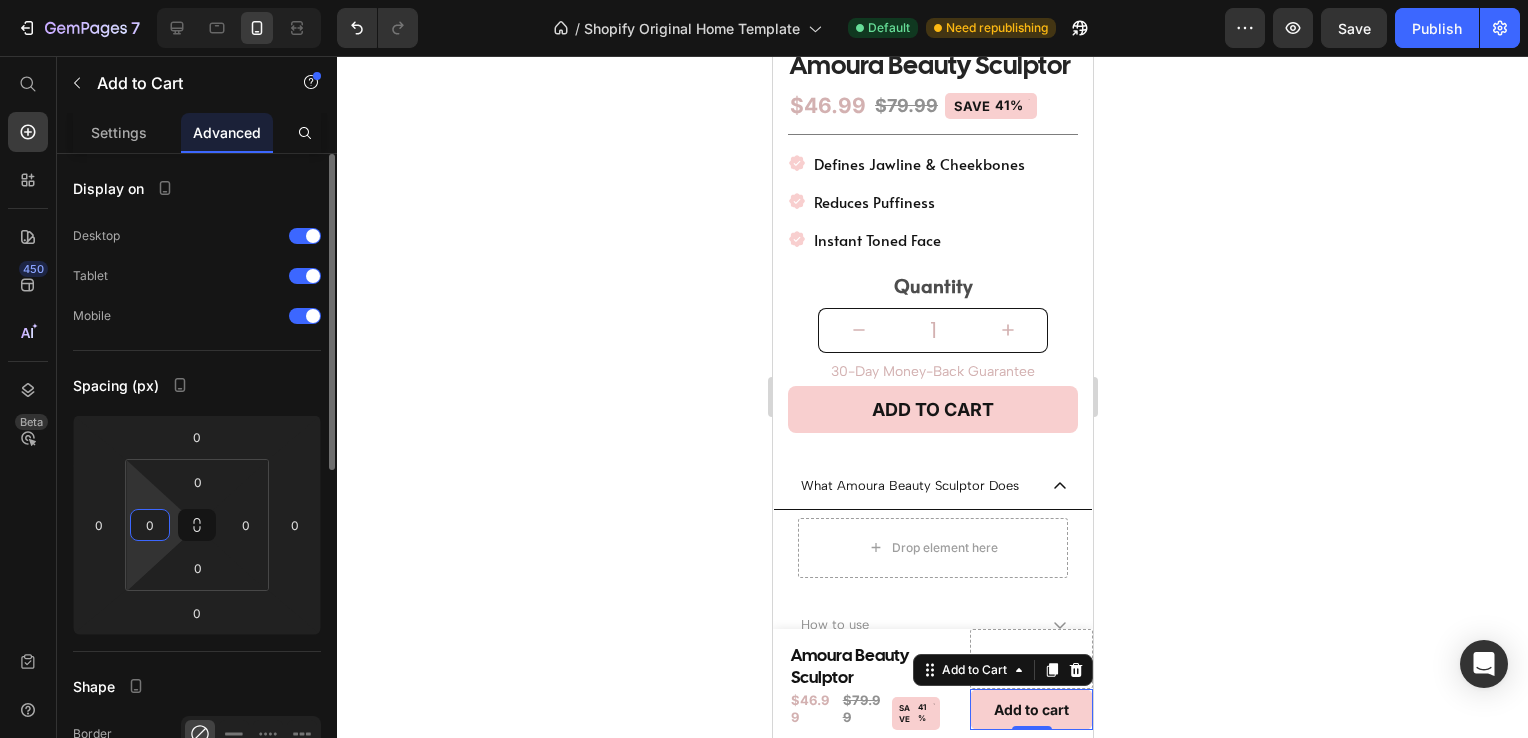 click on "0" at bounding box center [150, 525] 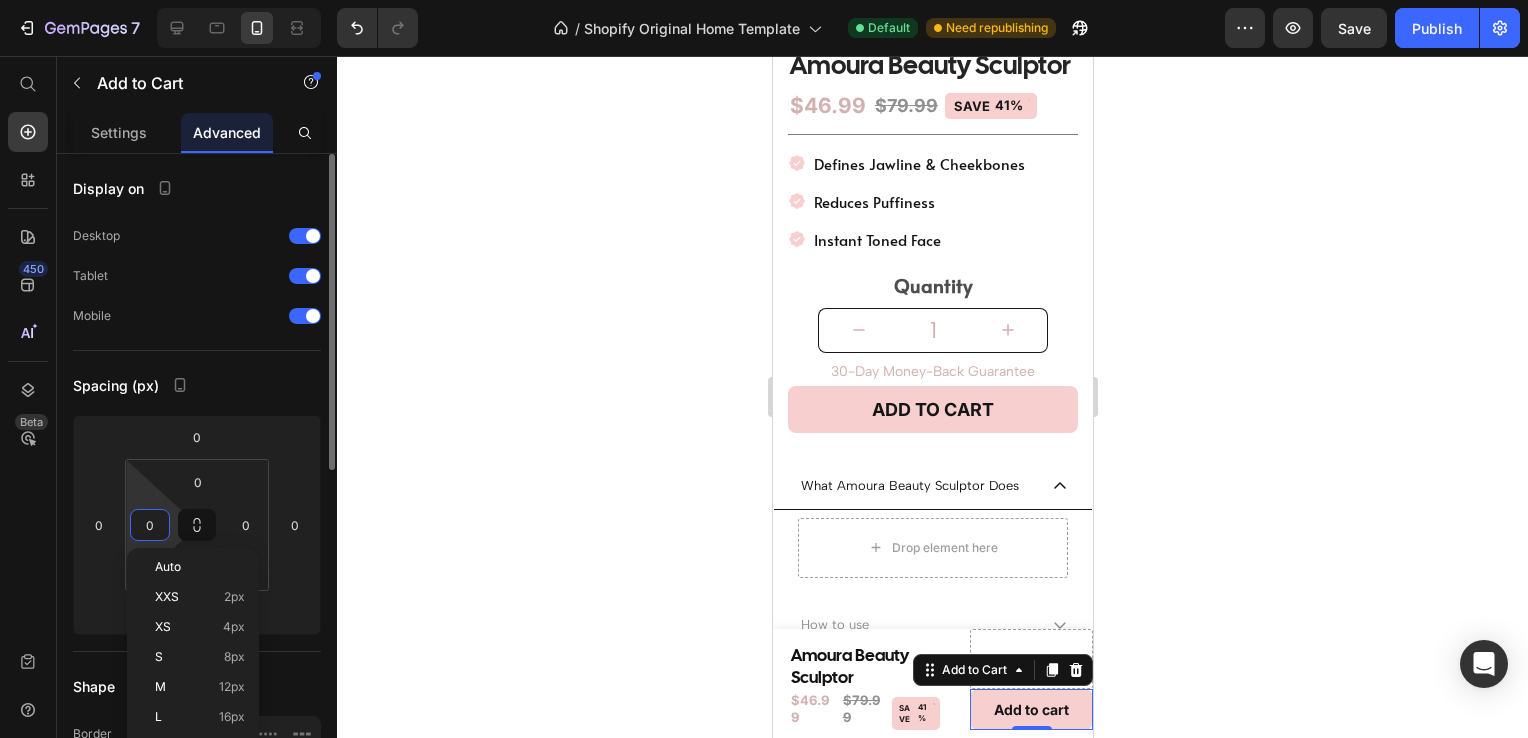 type on "2" 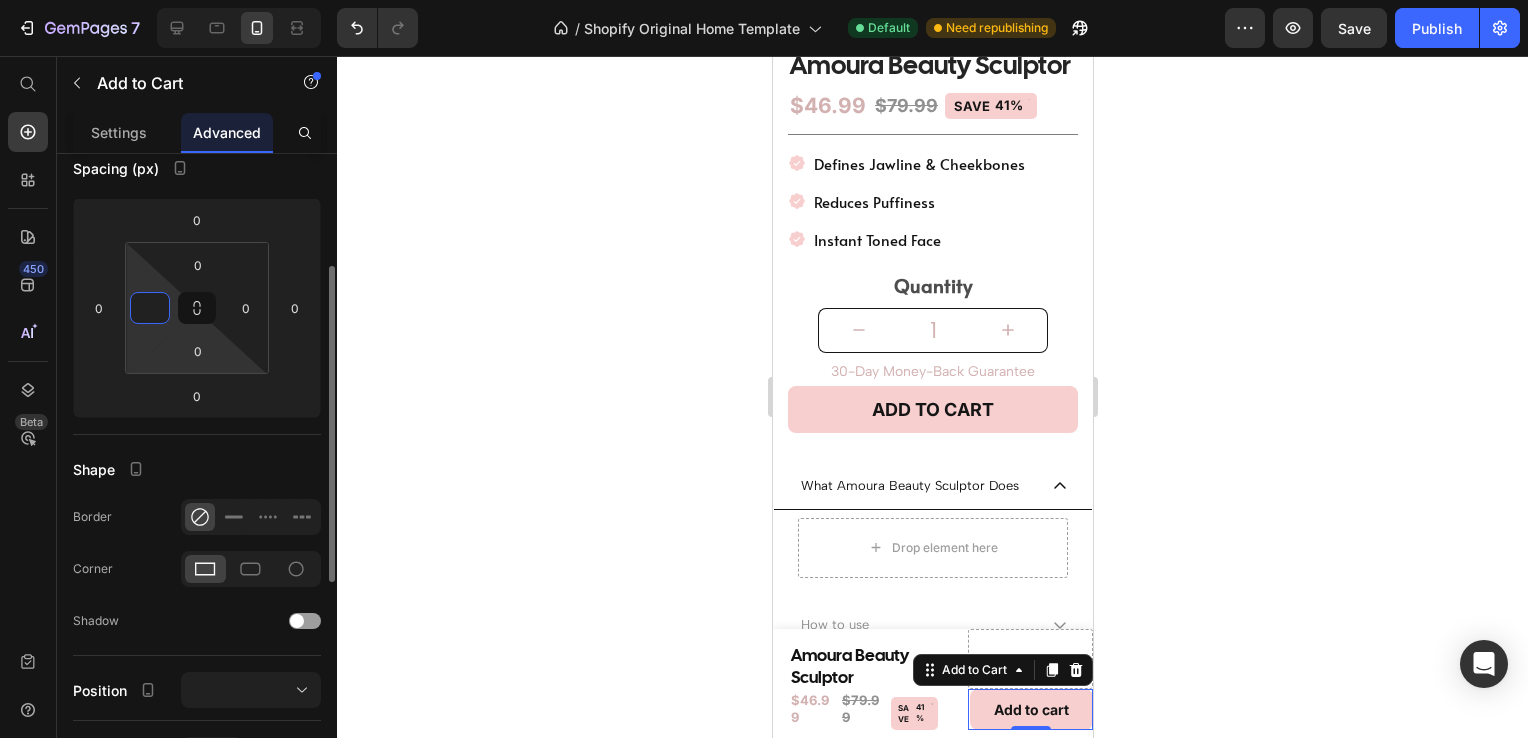 scroll, scrollTop: 224, scrollLeft: 0, axis: vertical 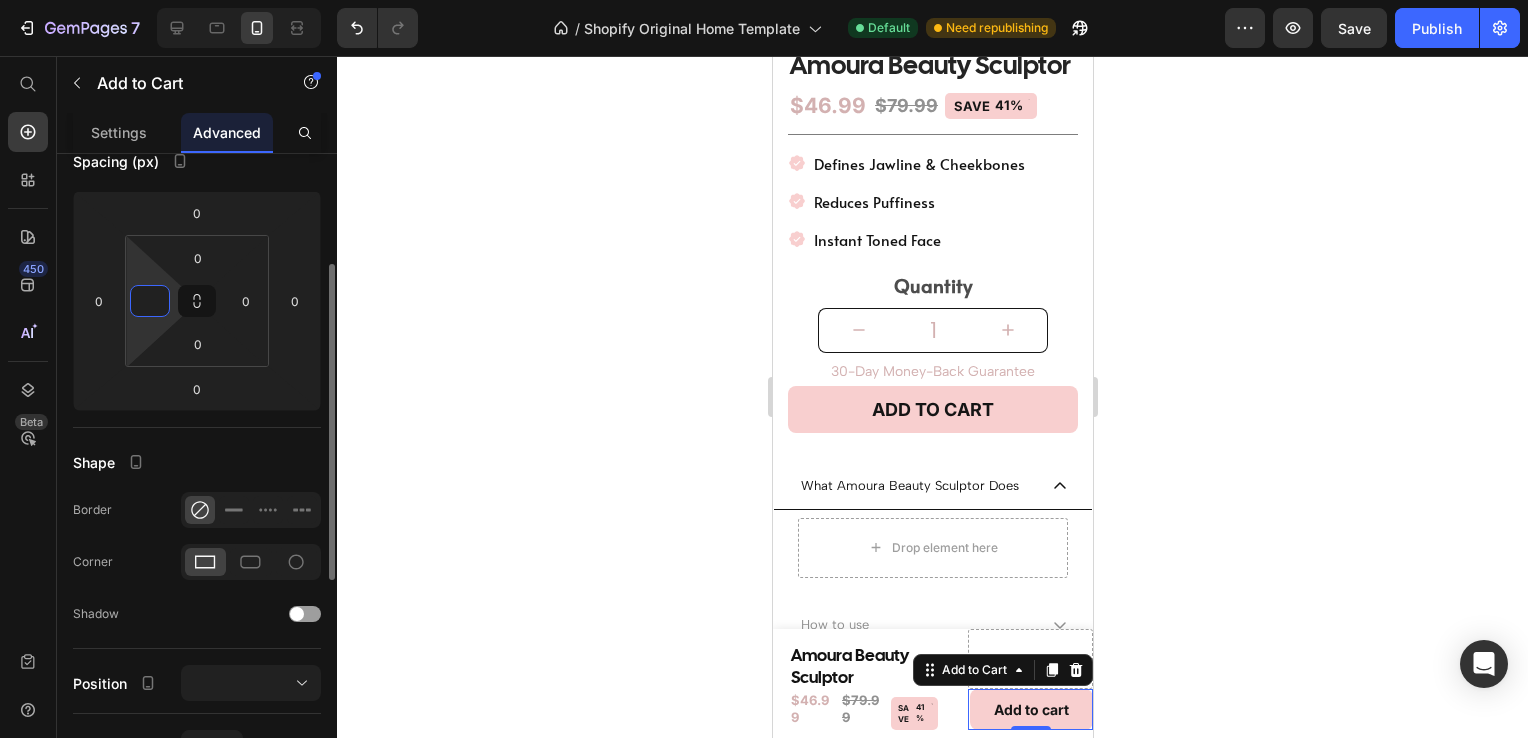 type on "0" 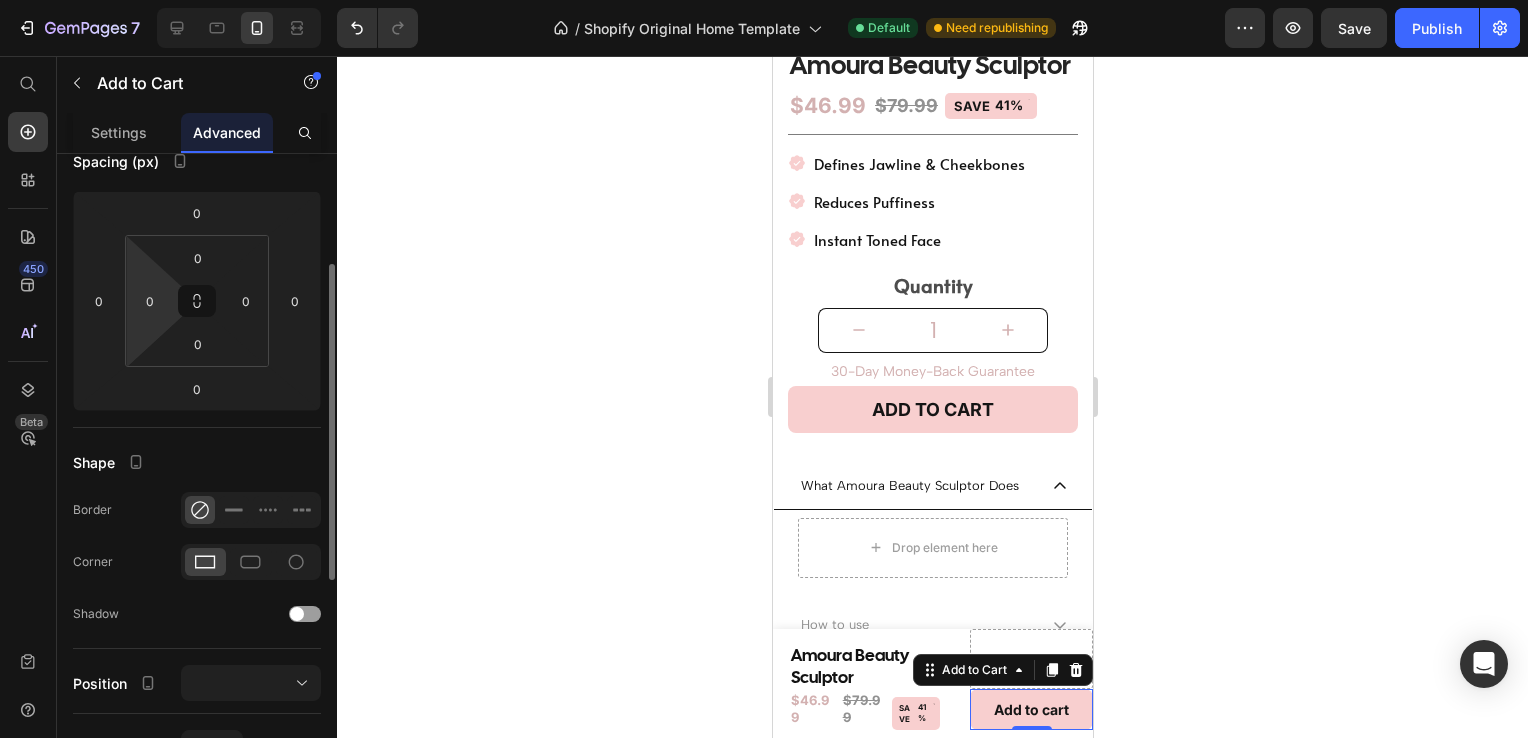 click 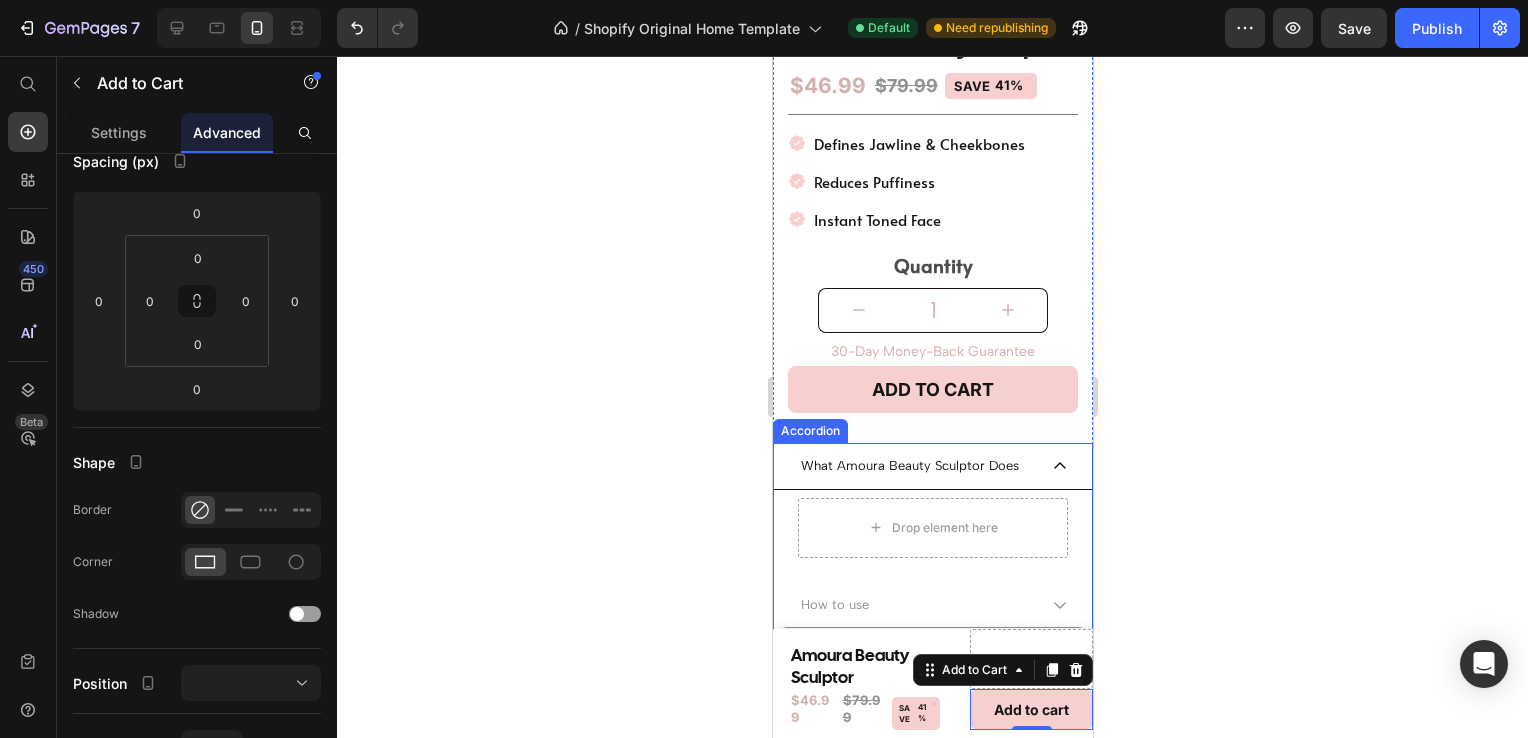 scroll, scrollTop: 543, scrollLeft: 0, axis: vertical 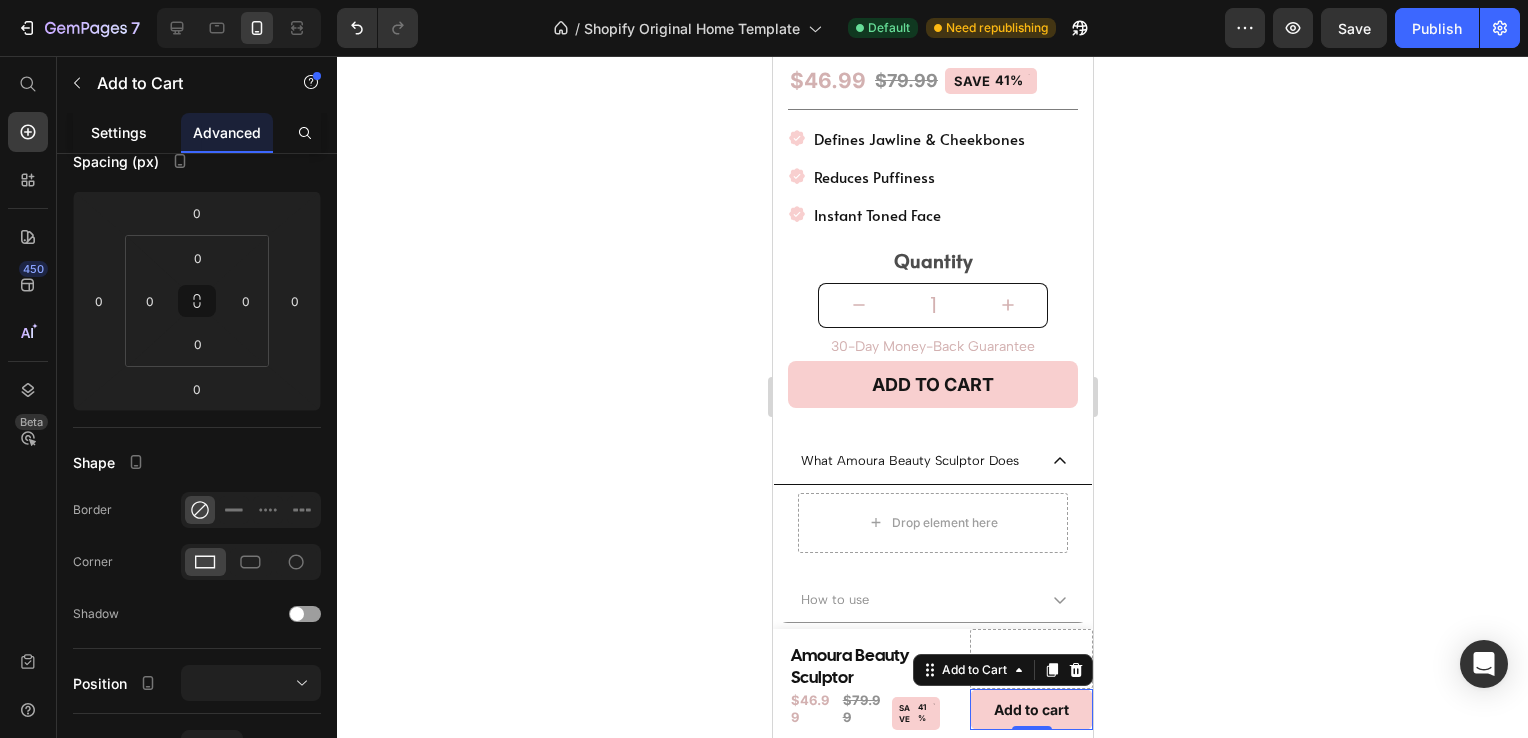 click on "Settings" 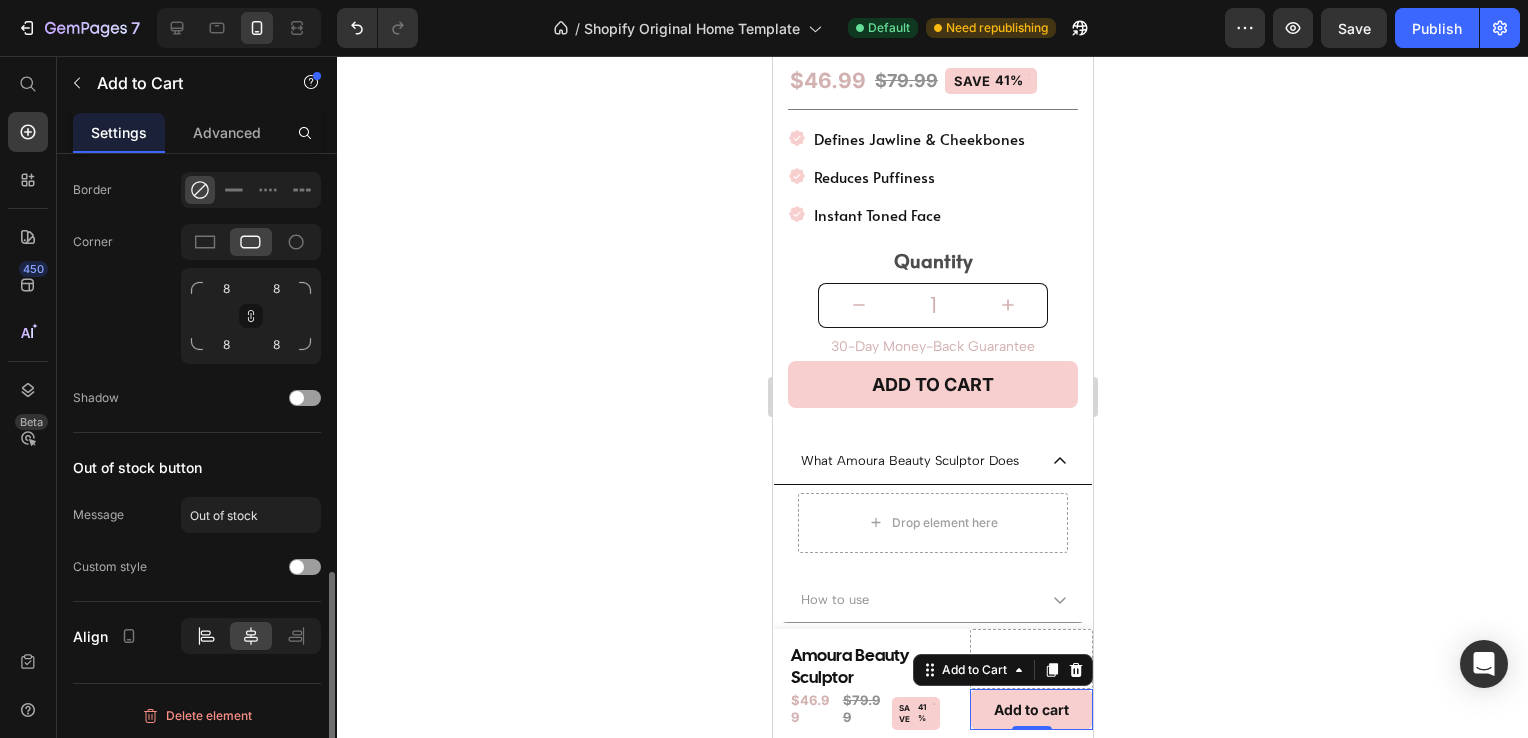 scroll, scrollTop: 1210, scrollLeft: 0, axis: vertical 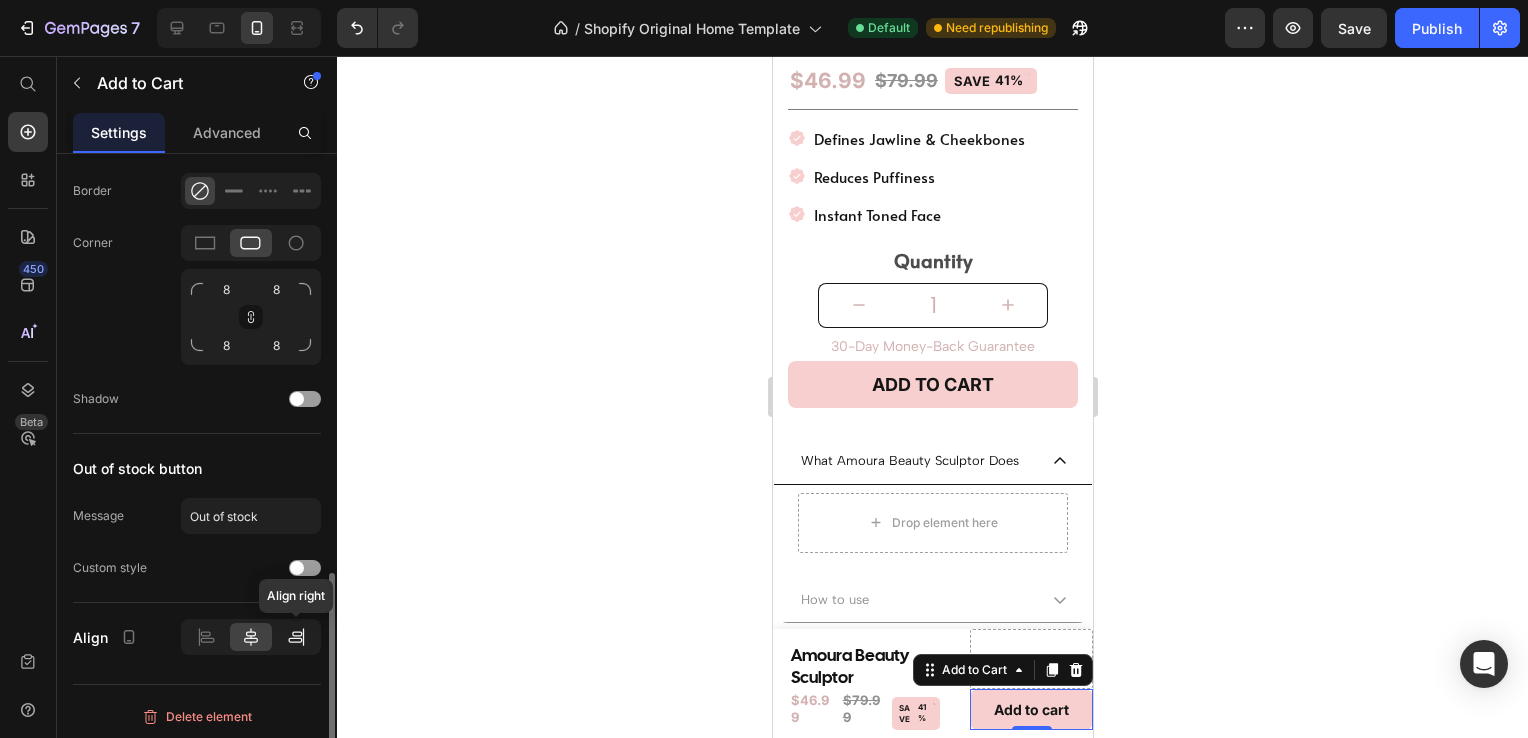 click 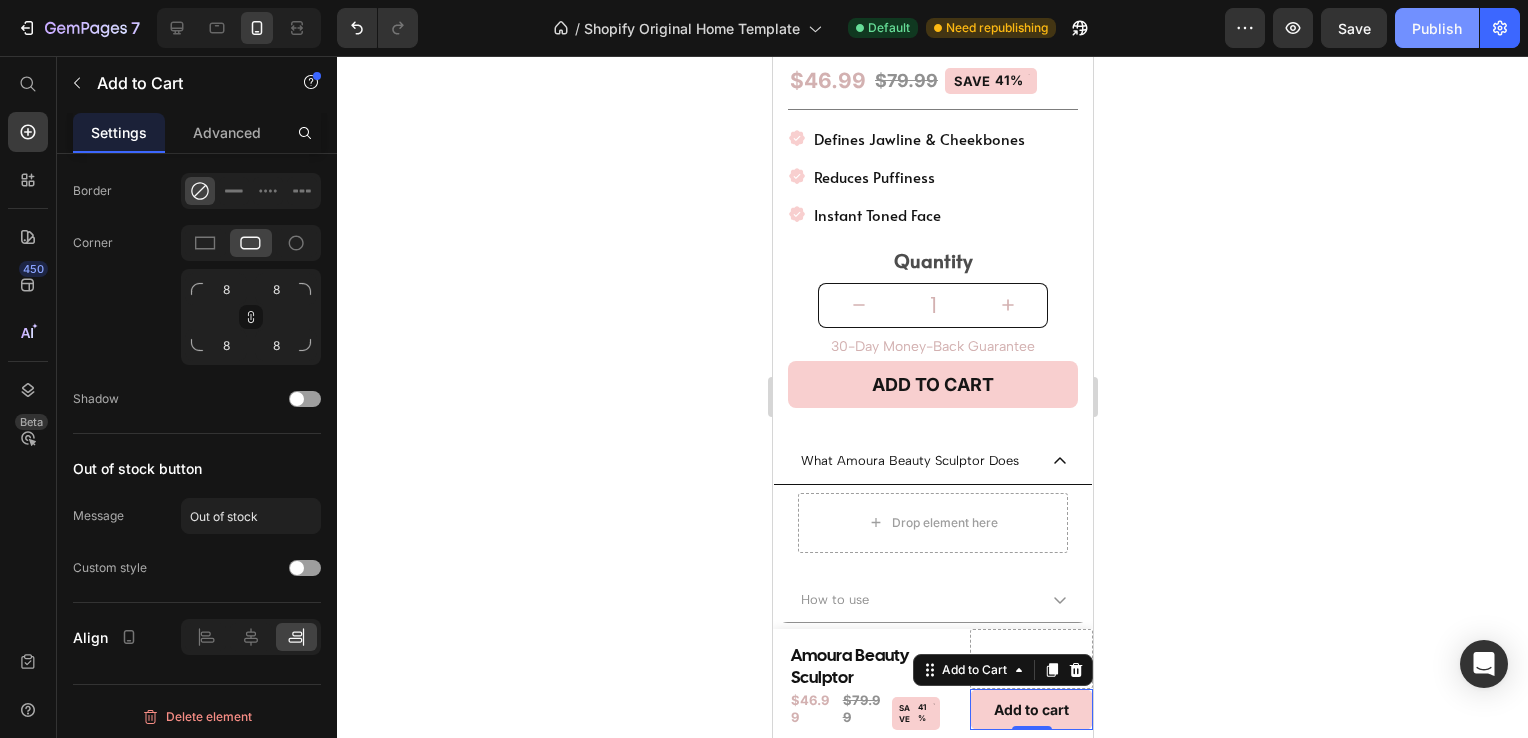 click on "Publish" 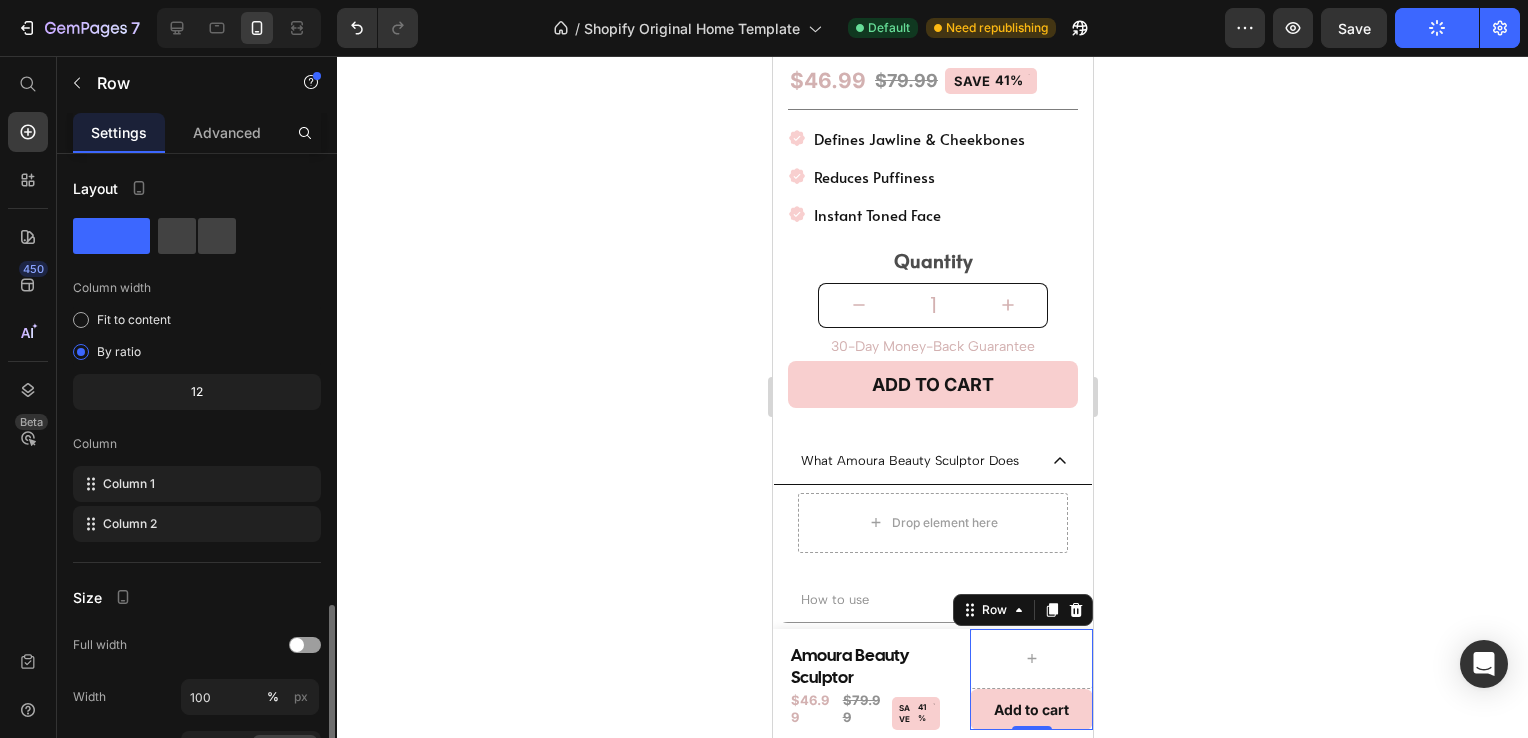 scroll, scrollTop: 264, scrollLeft: 0, axis: vertical 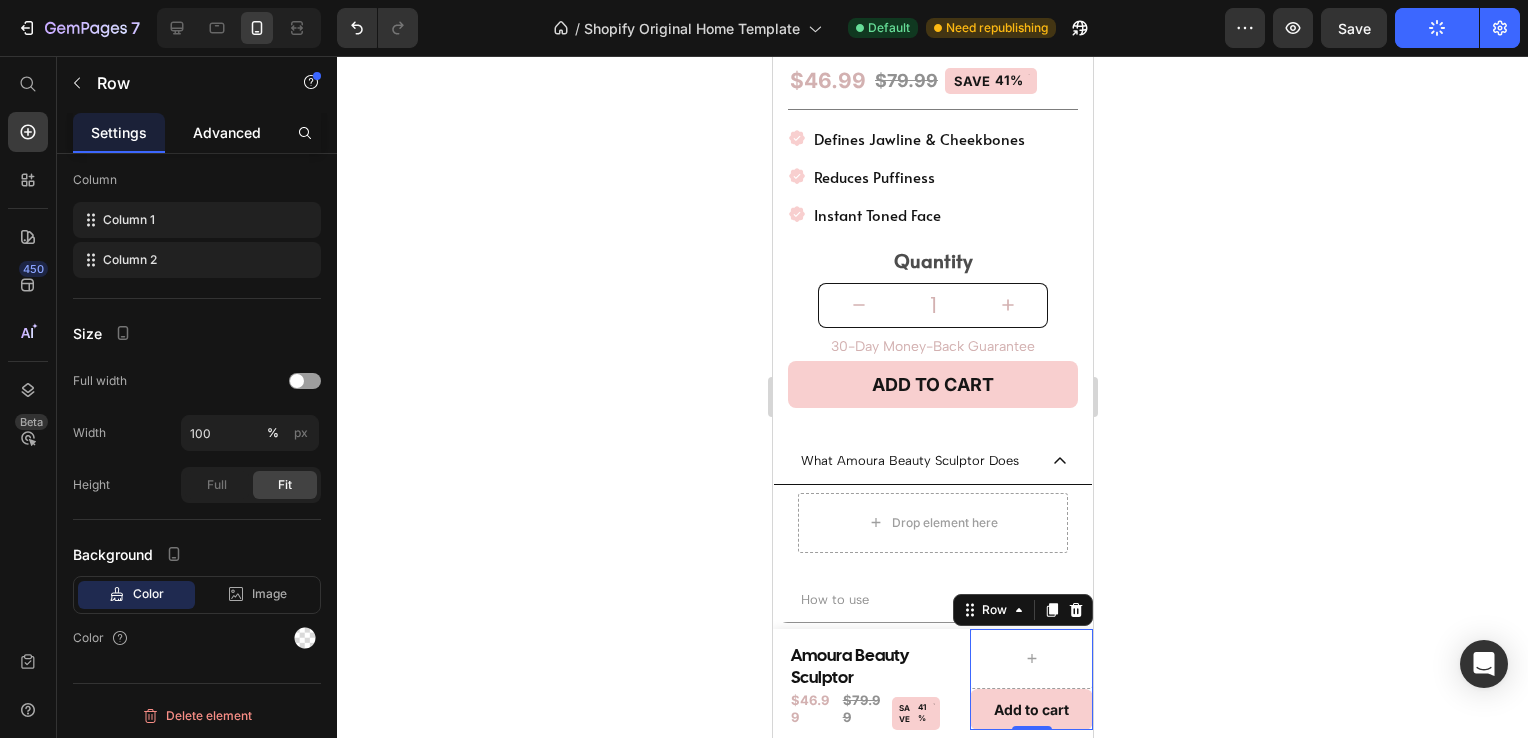 click on "Advanced" 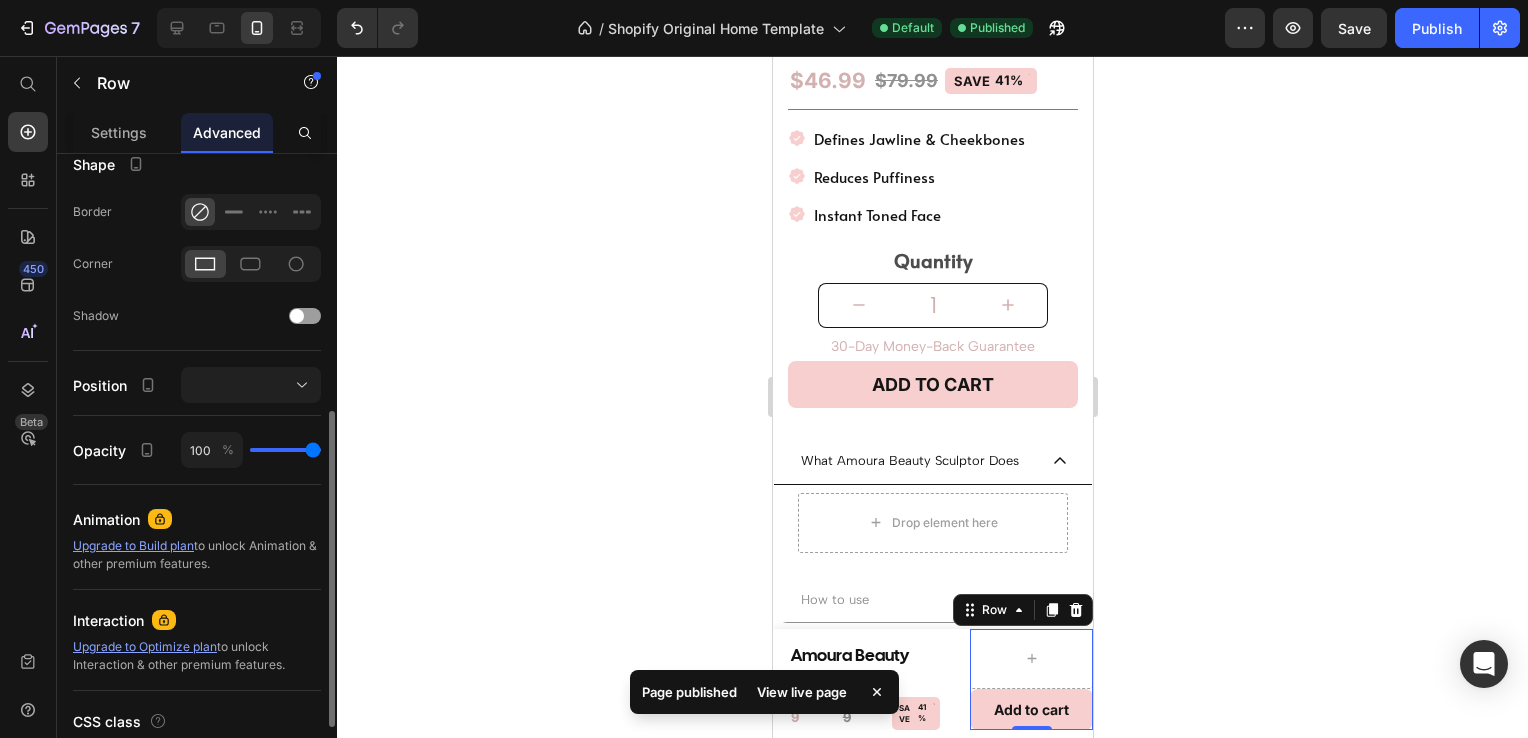 scroll, scrollTop: 661, scrollLeft: 0, axis: vertical 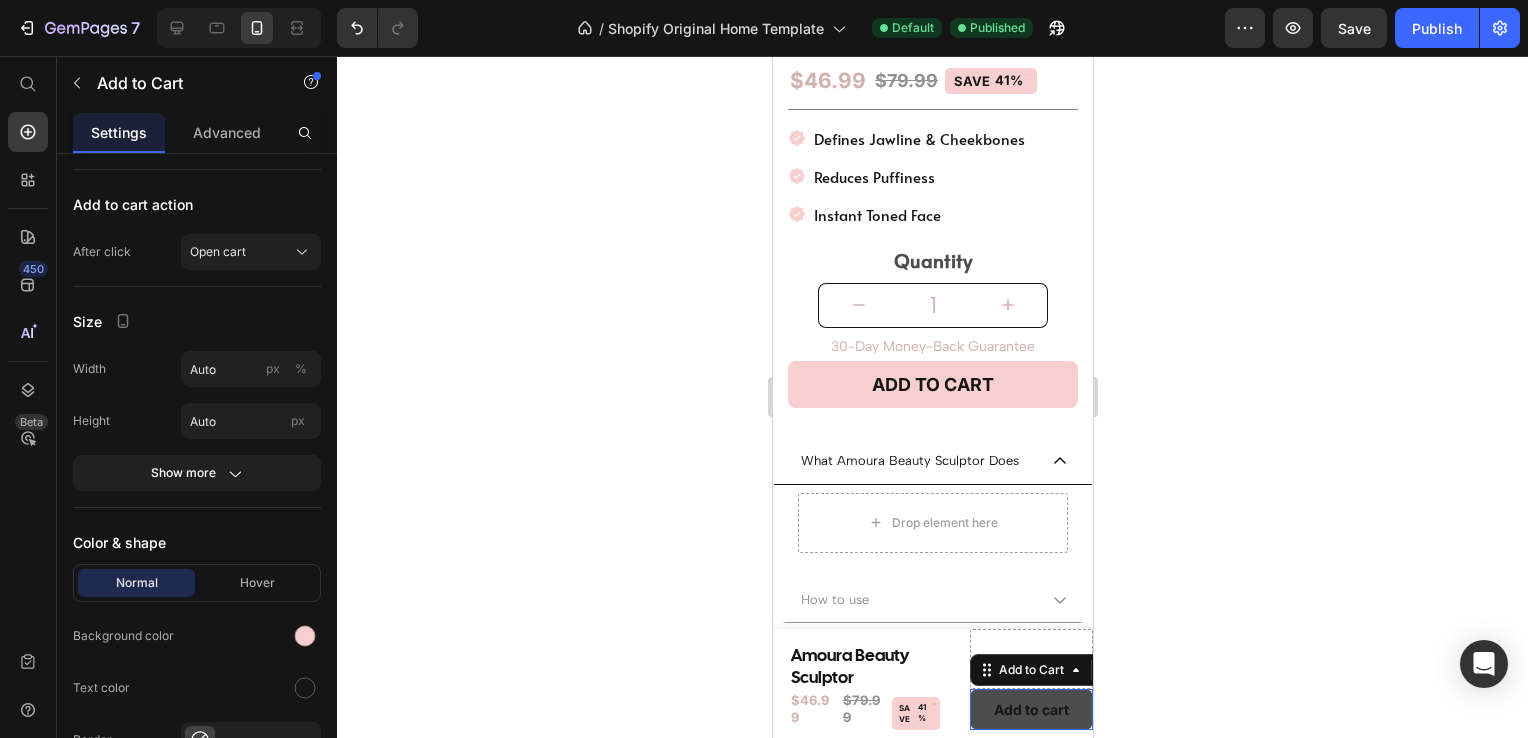 click on "Add to cart" at bounding box center (1030, 709) 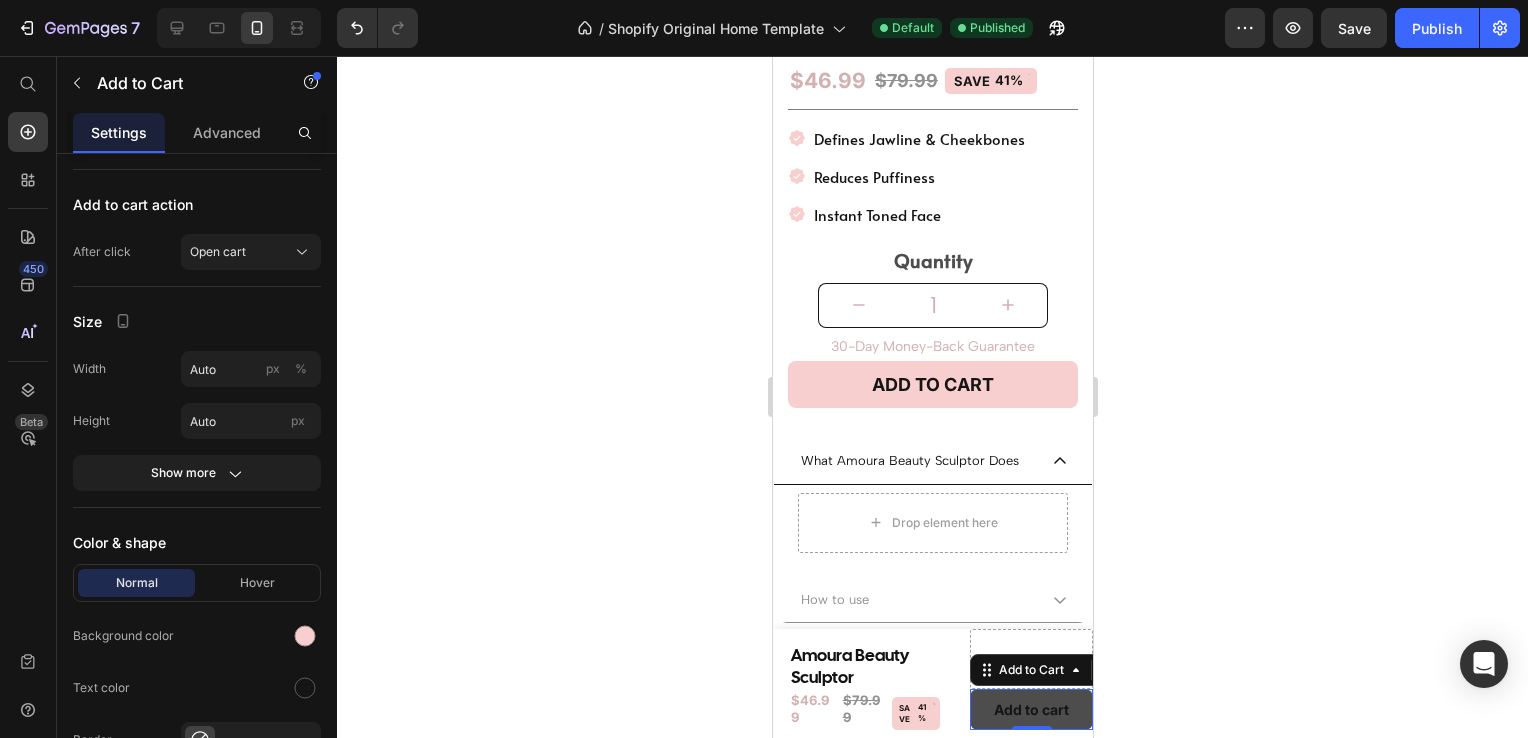 scroll, scrollTop: 0, scrollLeft: 0, axis: both 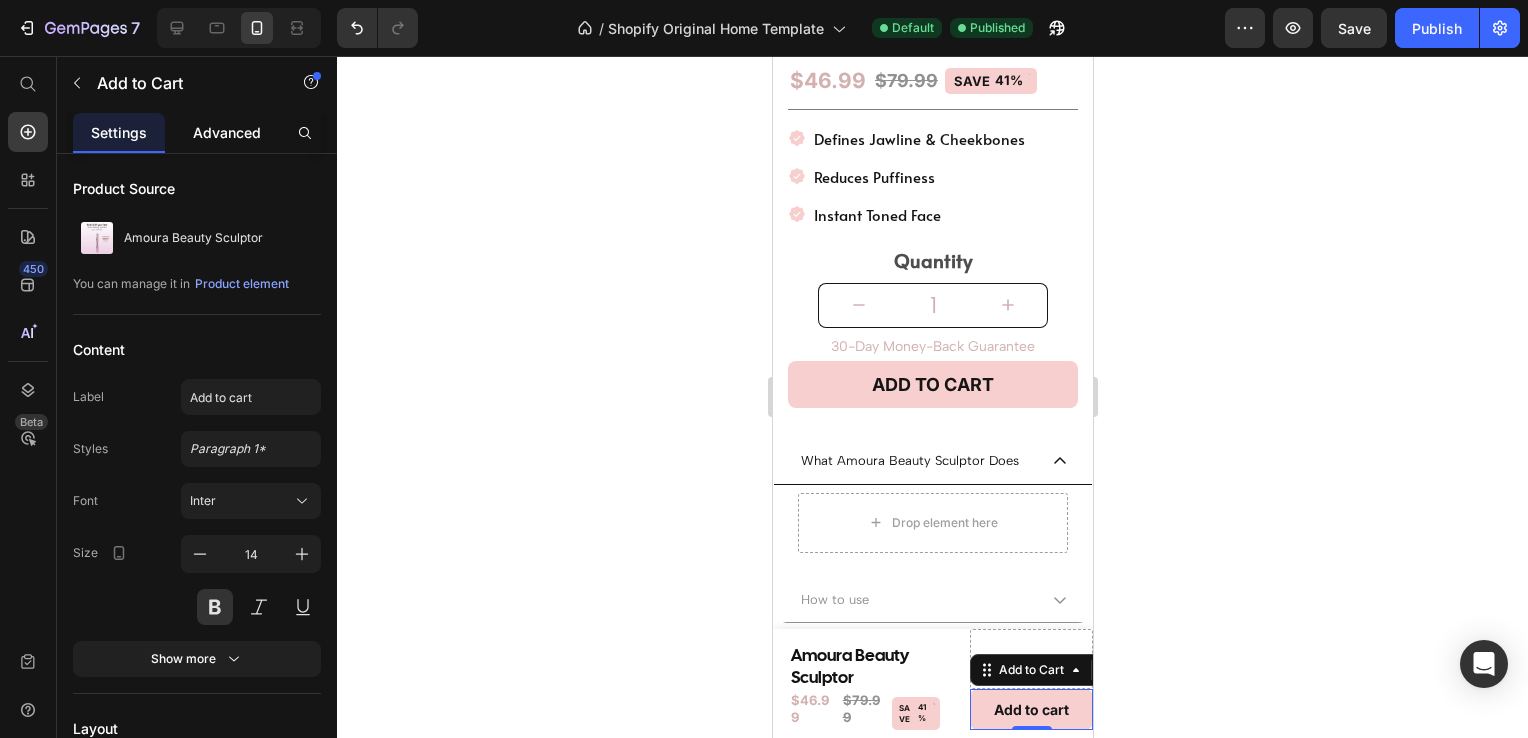 click on "Advanced" at bounding box center (227, 132) 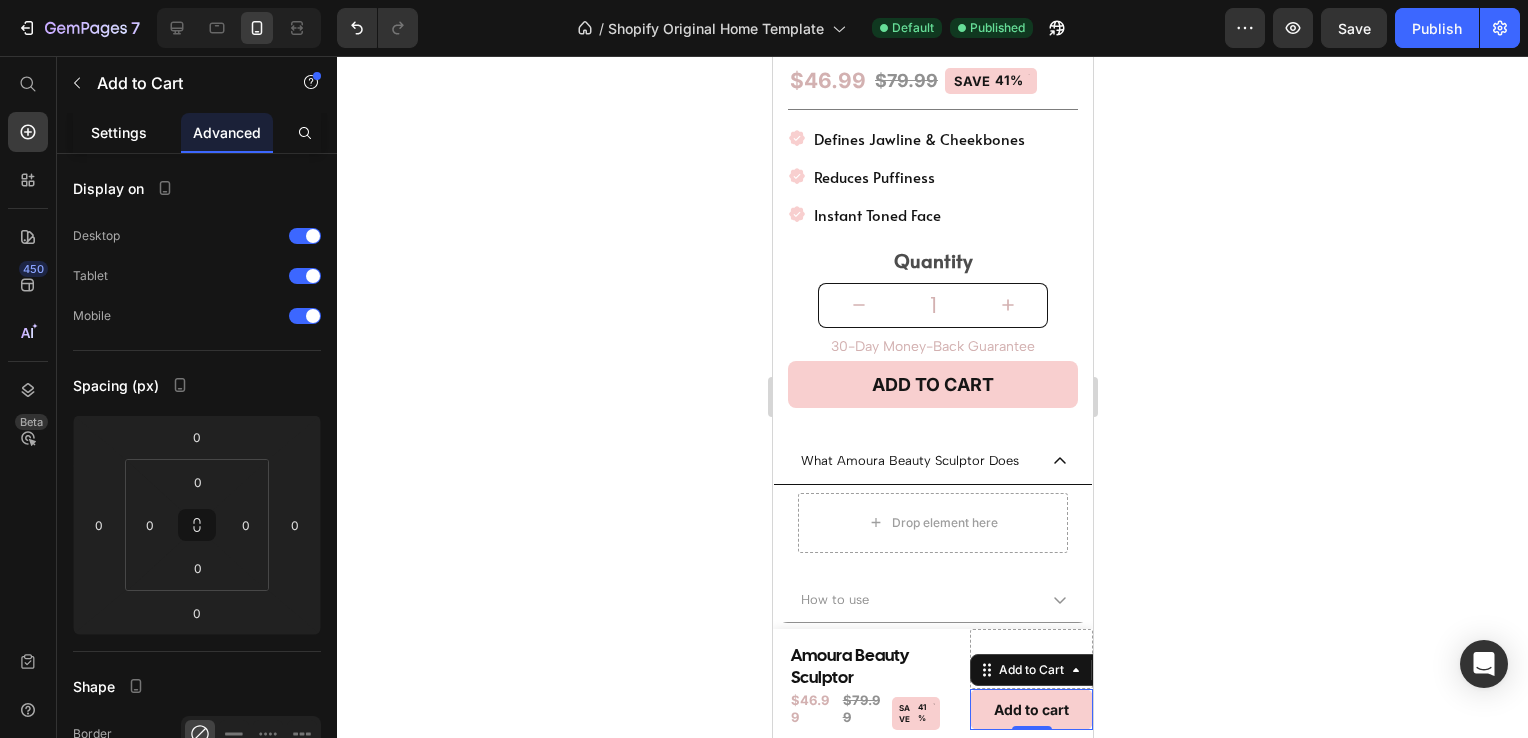 click on "Settings" at bounding box center [119, 132] 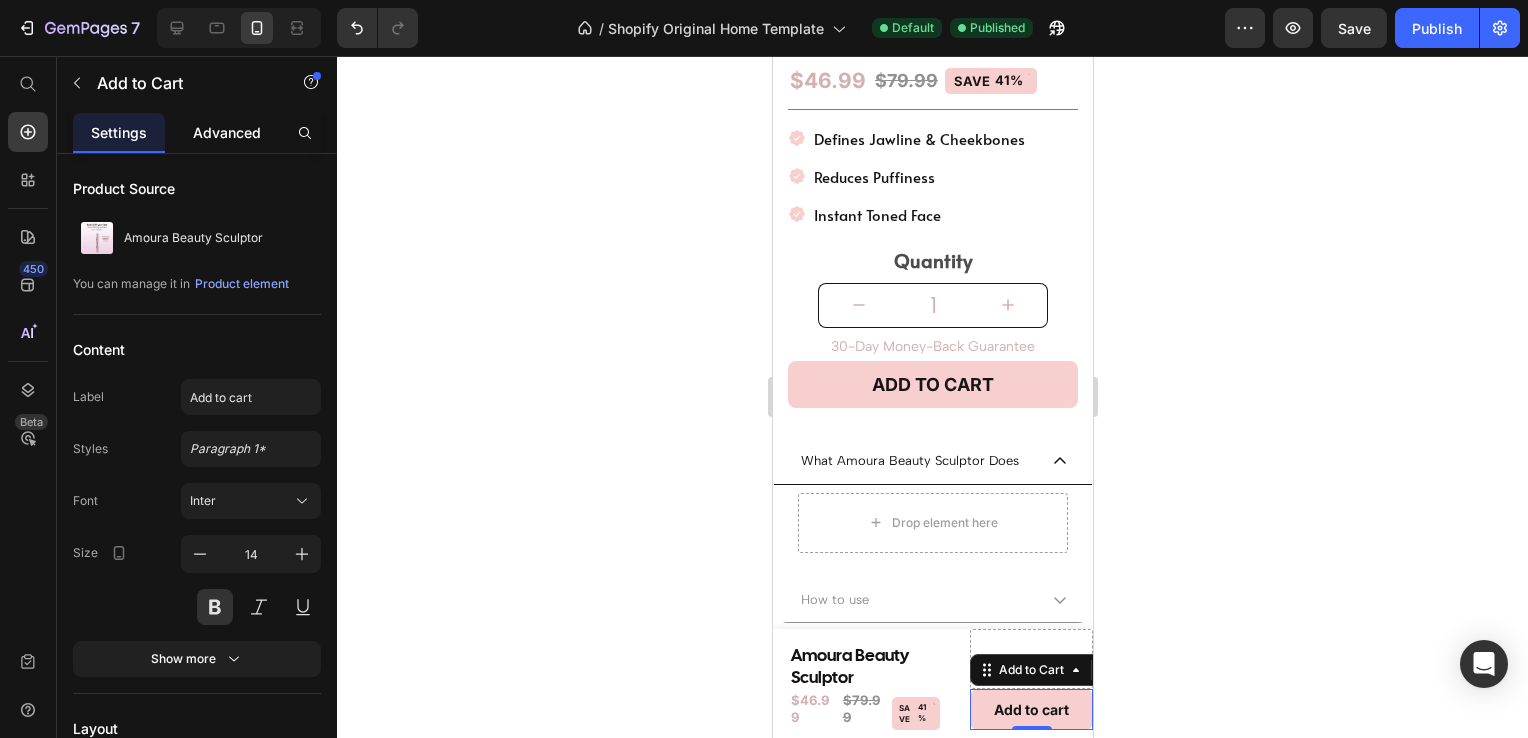 click on "Advanced" at bounding box center [227, 132] 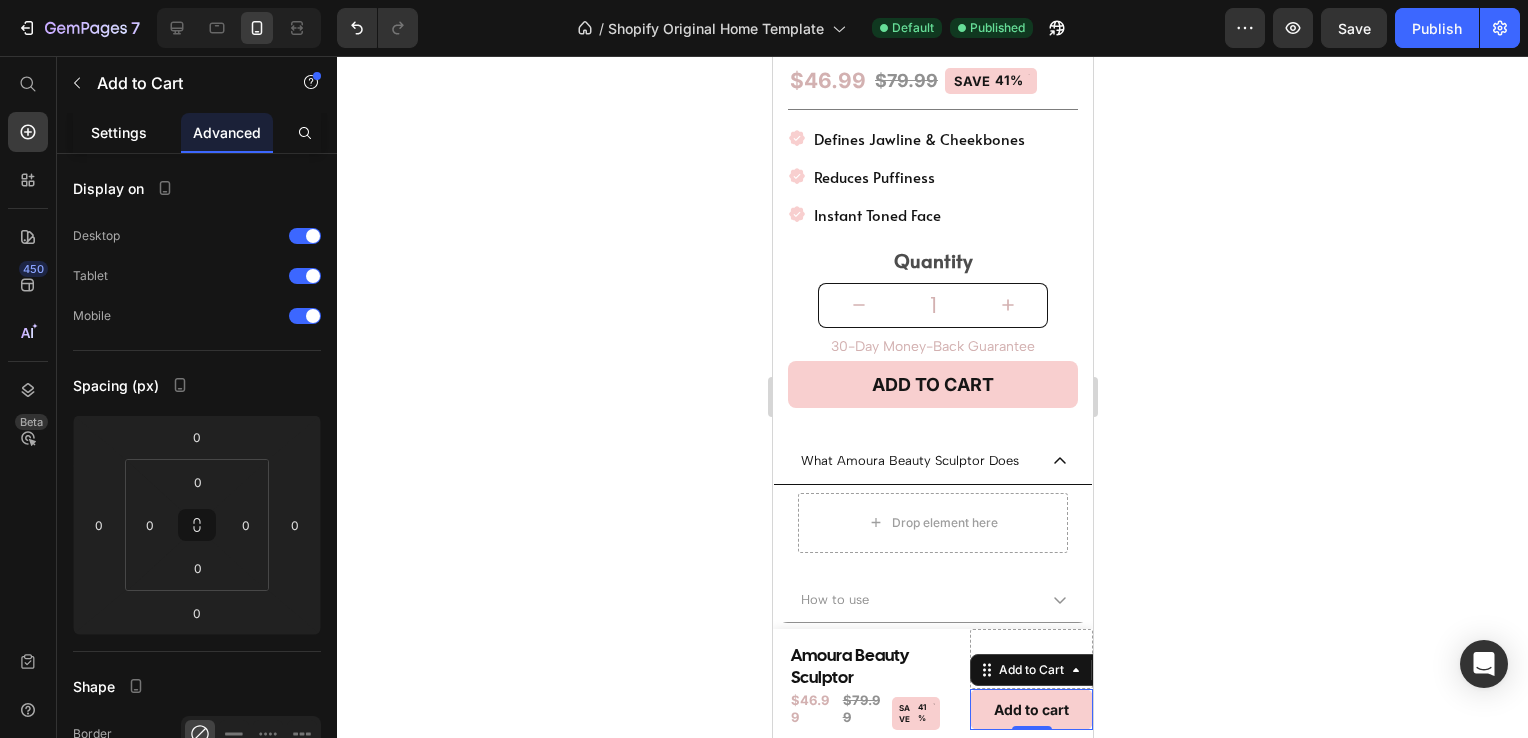 click on "Settings" at bounding box center [119, 132] 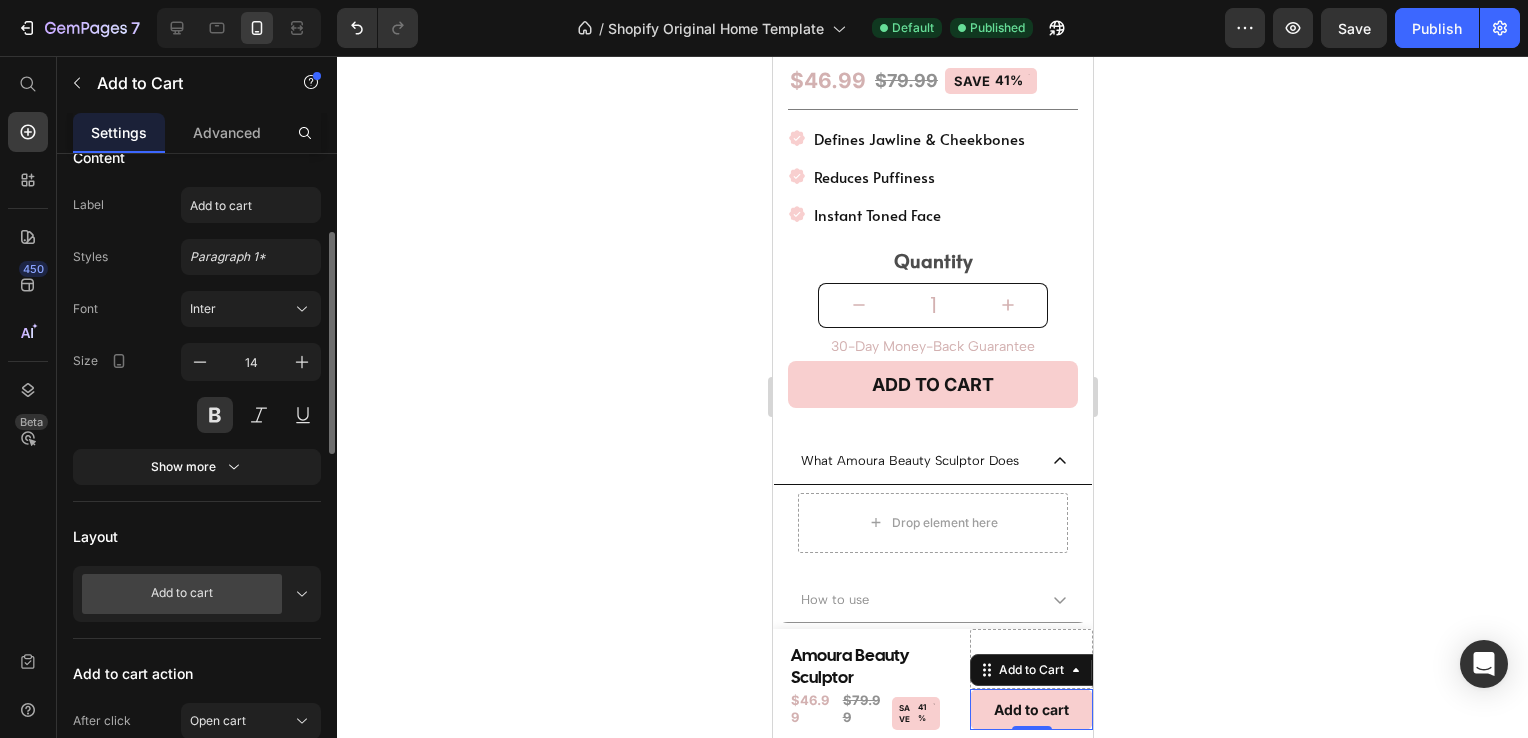 scroll, scrollTop: 201, scrollLeft: 0, axis: vertical 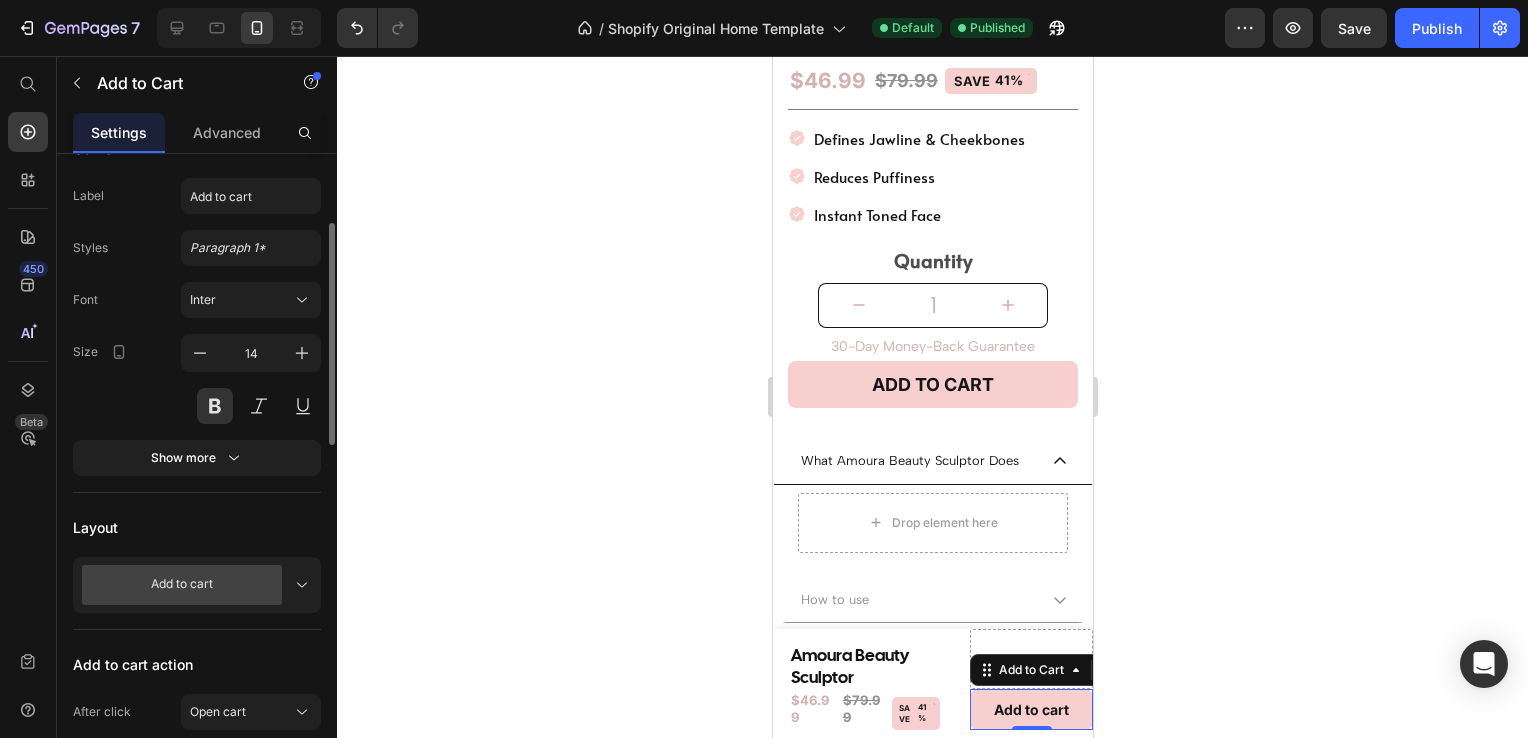 click on "Show more" at bounding box center (197, 458) 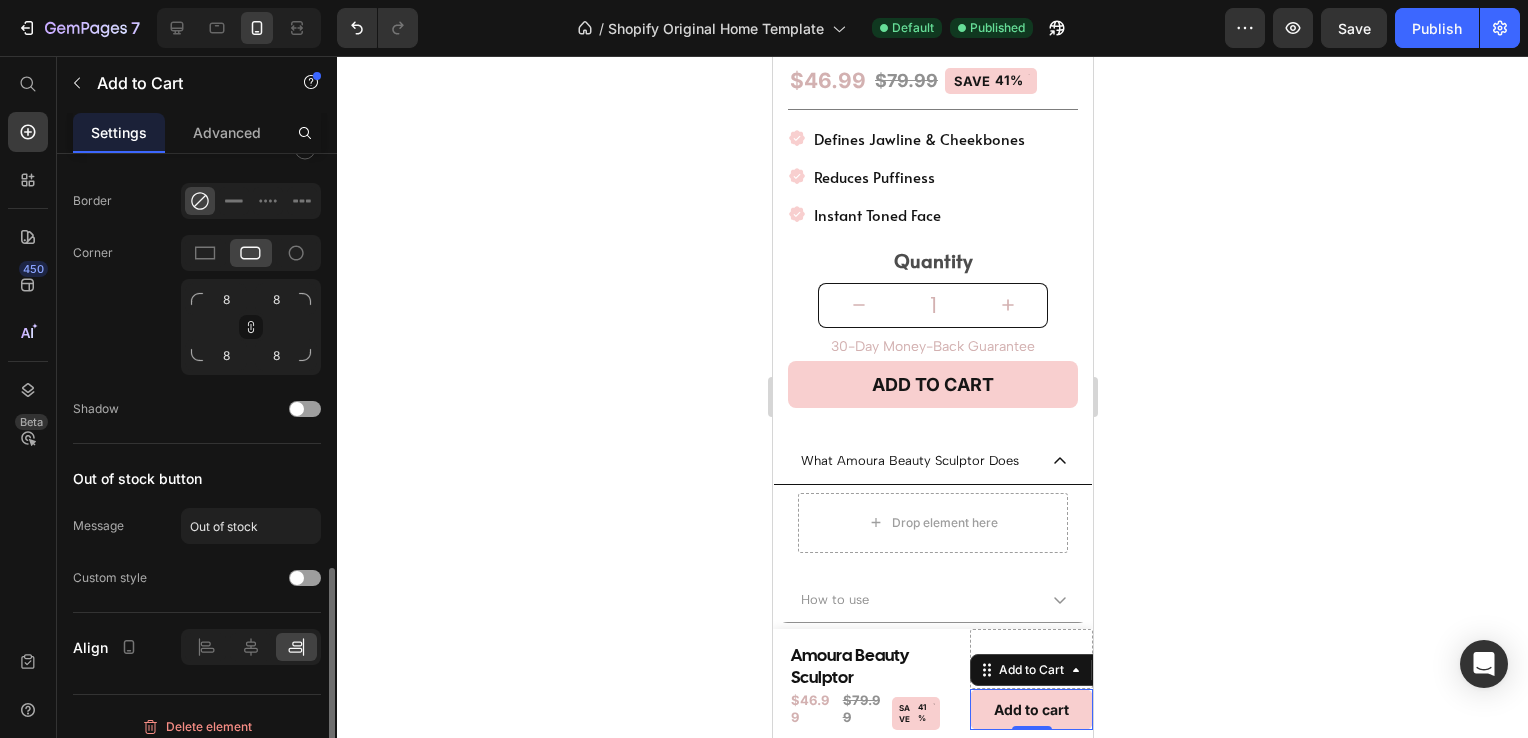 scroll, scrollTop: 1419, scrollLeft: 0, axis: vertical 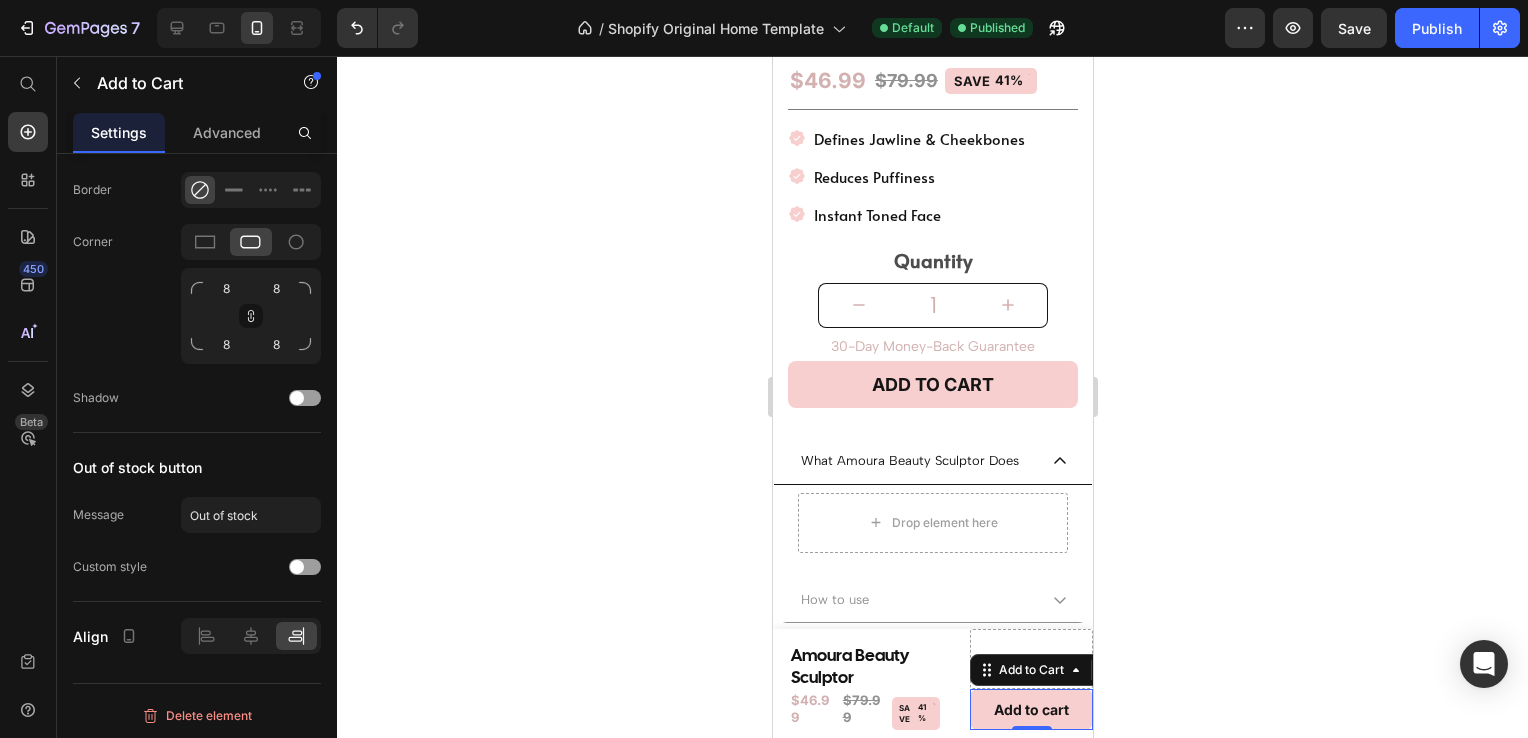 click 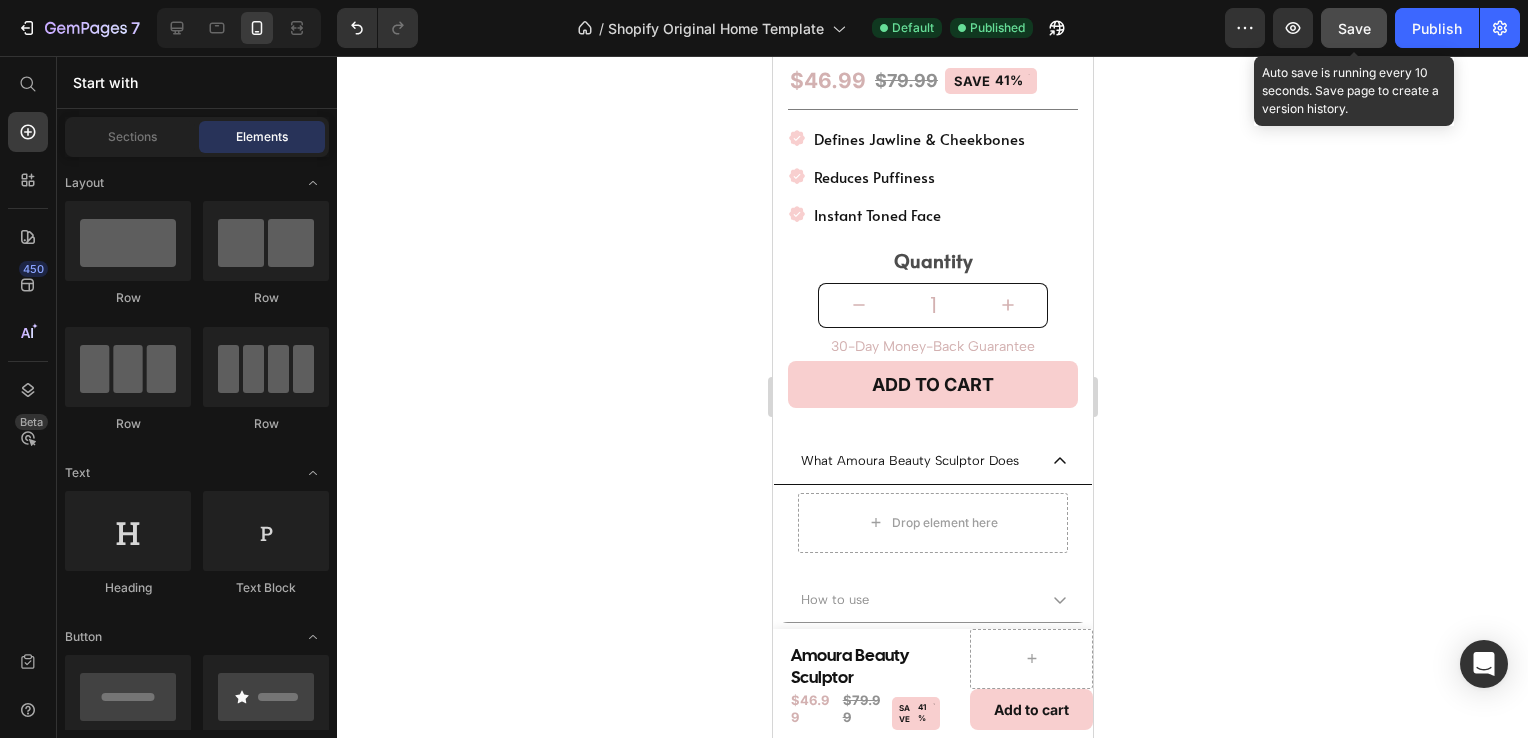 click on "Save" at bounding box center (1354, 28) 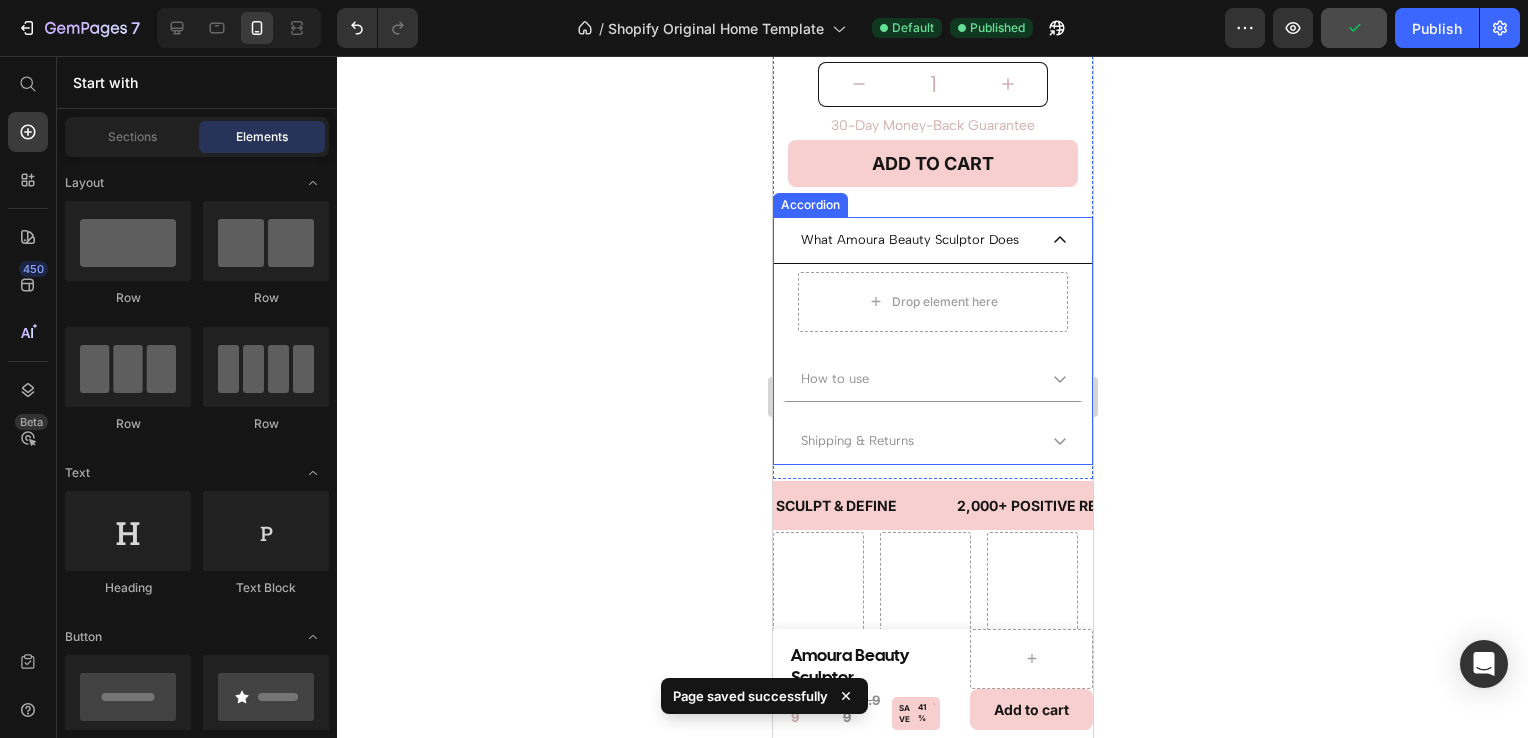 scroll, scrollTop: 774, scrollLeft: 0, axis: vertical 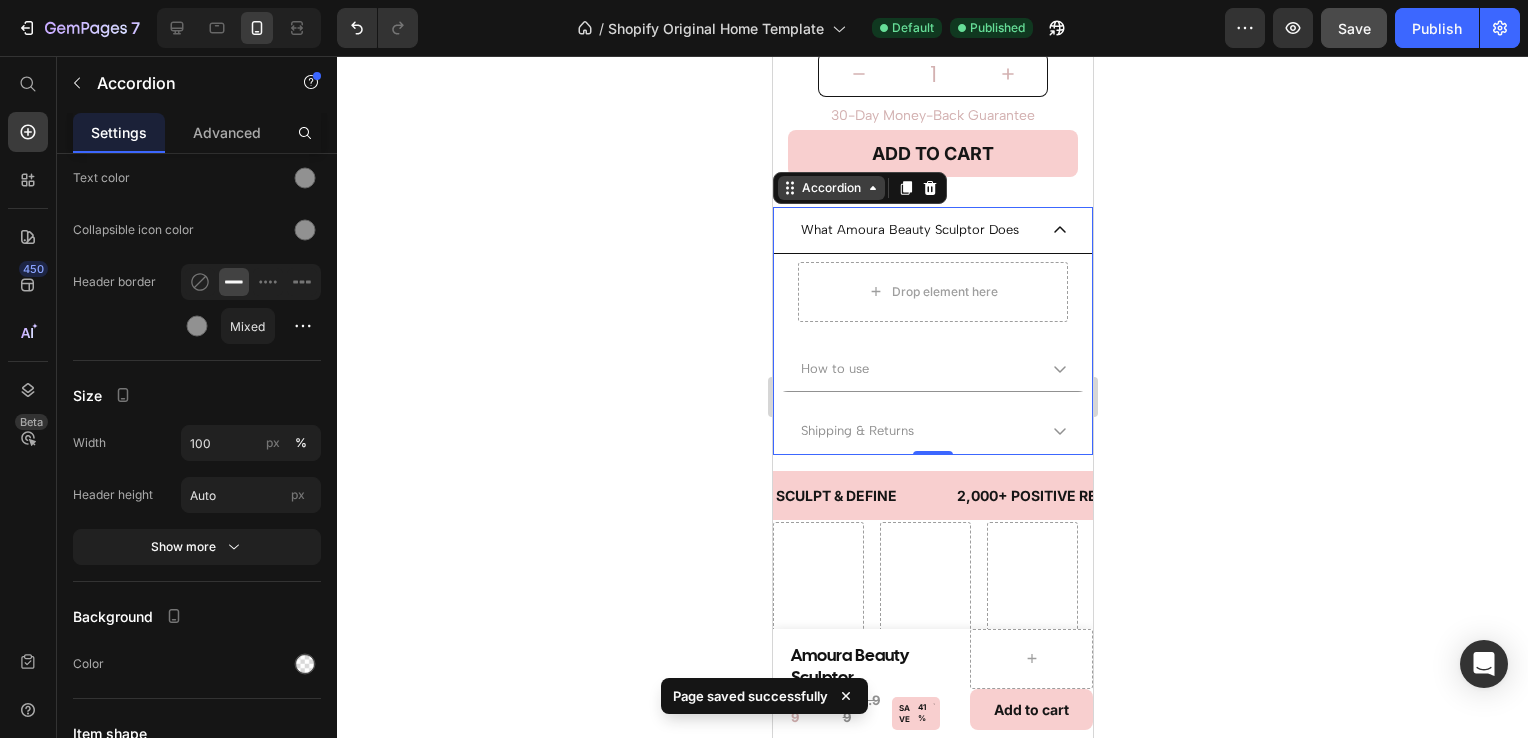 click on "Accordion" at bounding box center [830, 188] 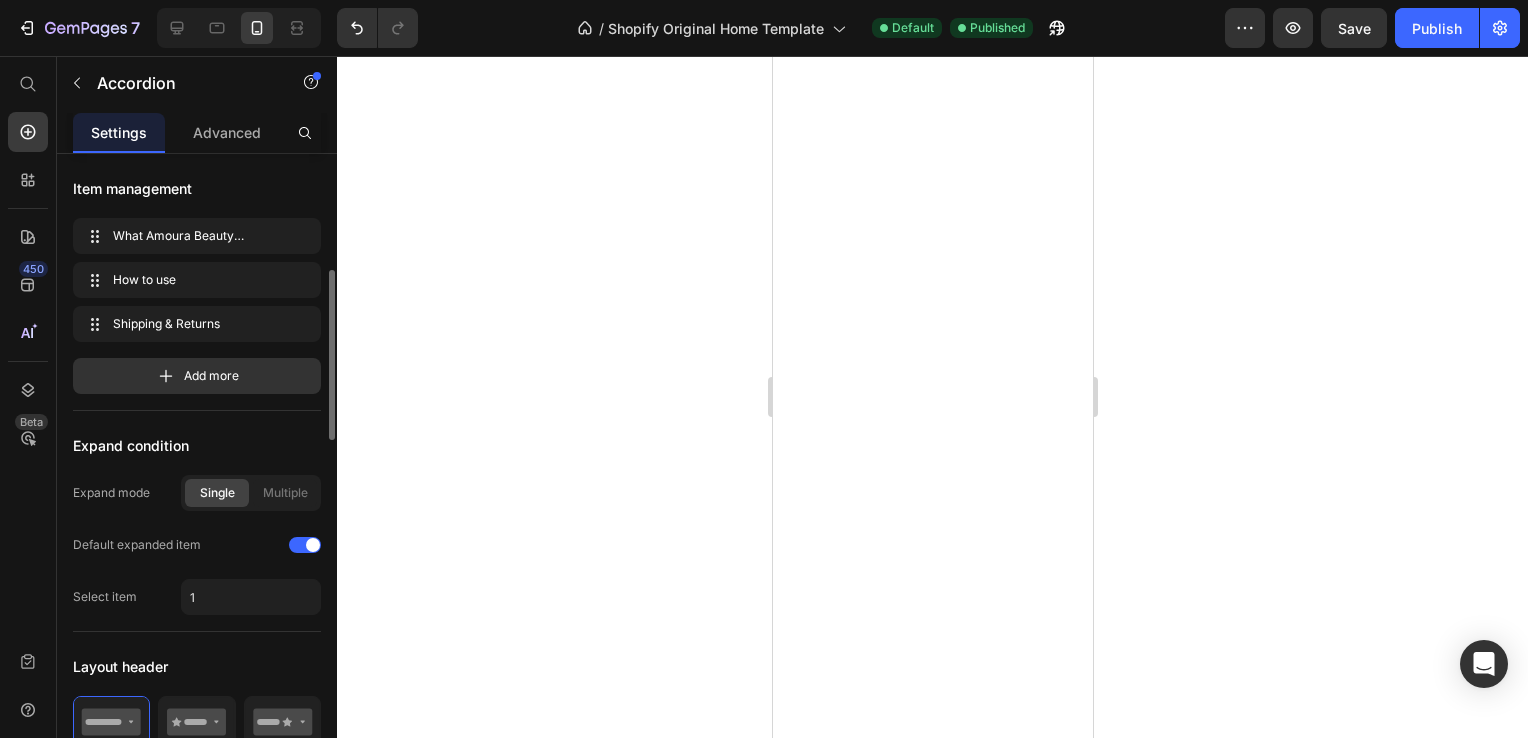 scroll, scrollTop: 0, scrollLeft: 0, axis: both 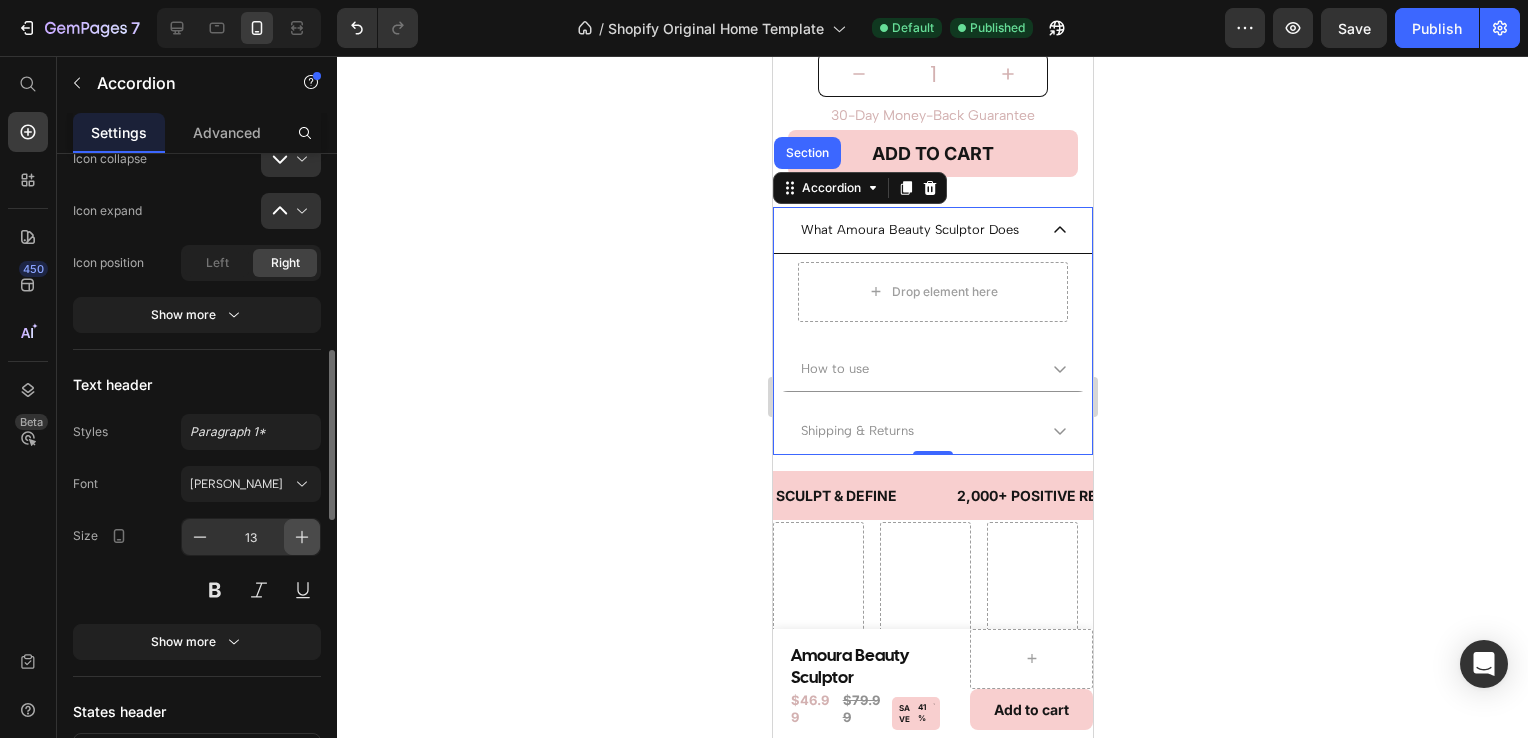 click at bounding box center [302, 537] 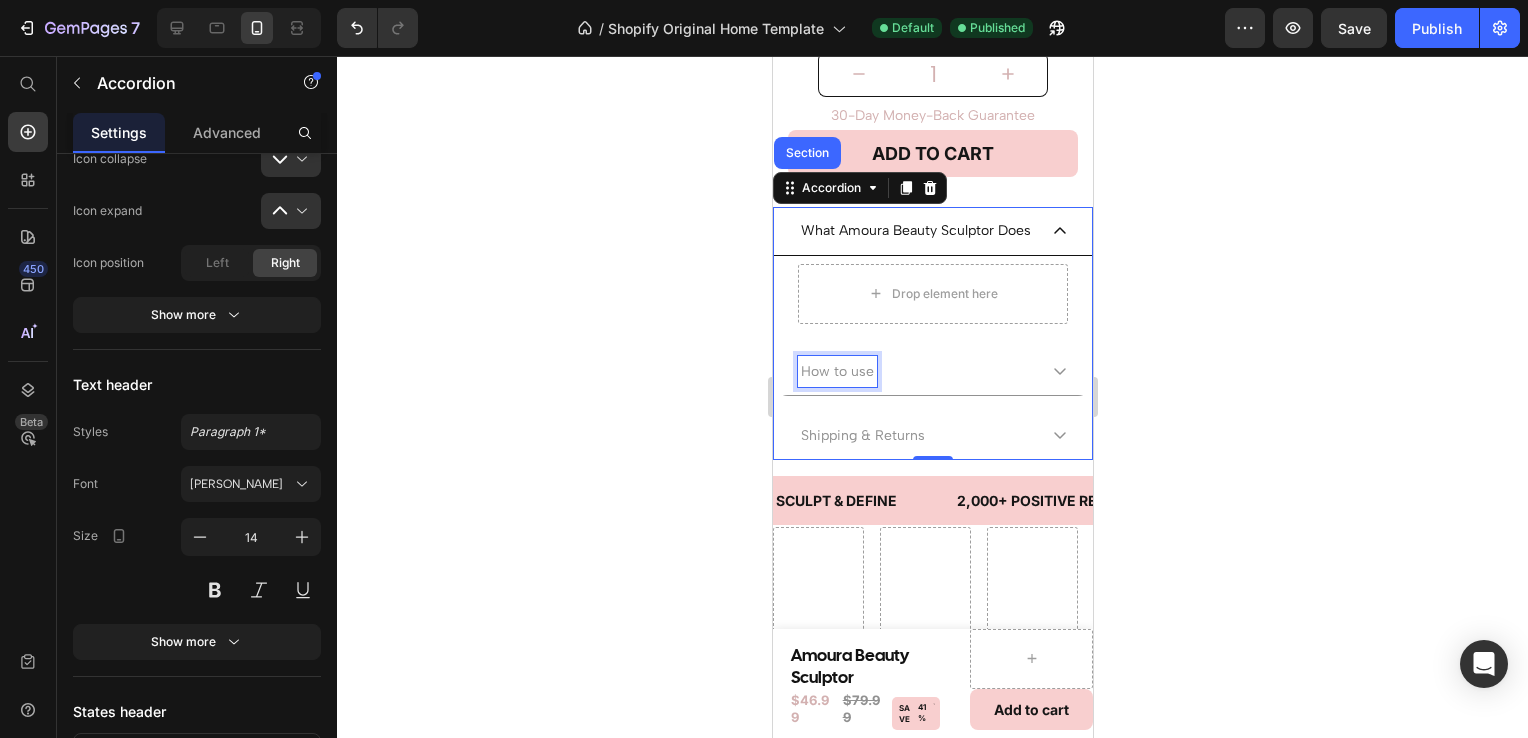 click 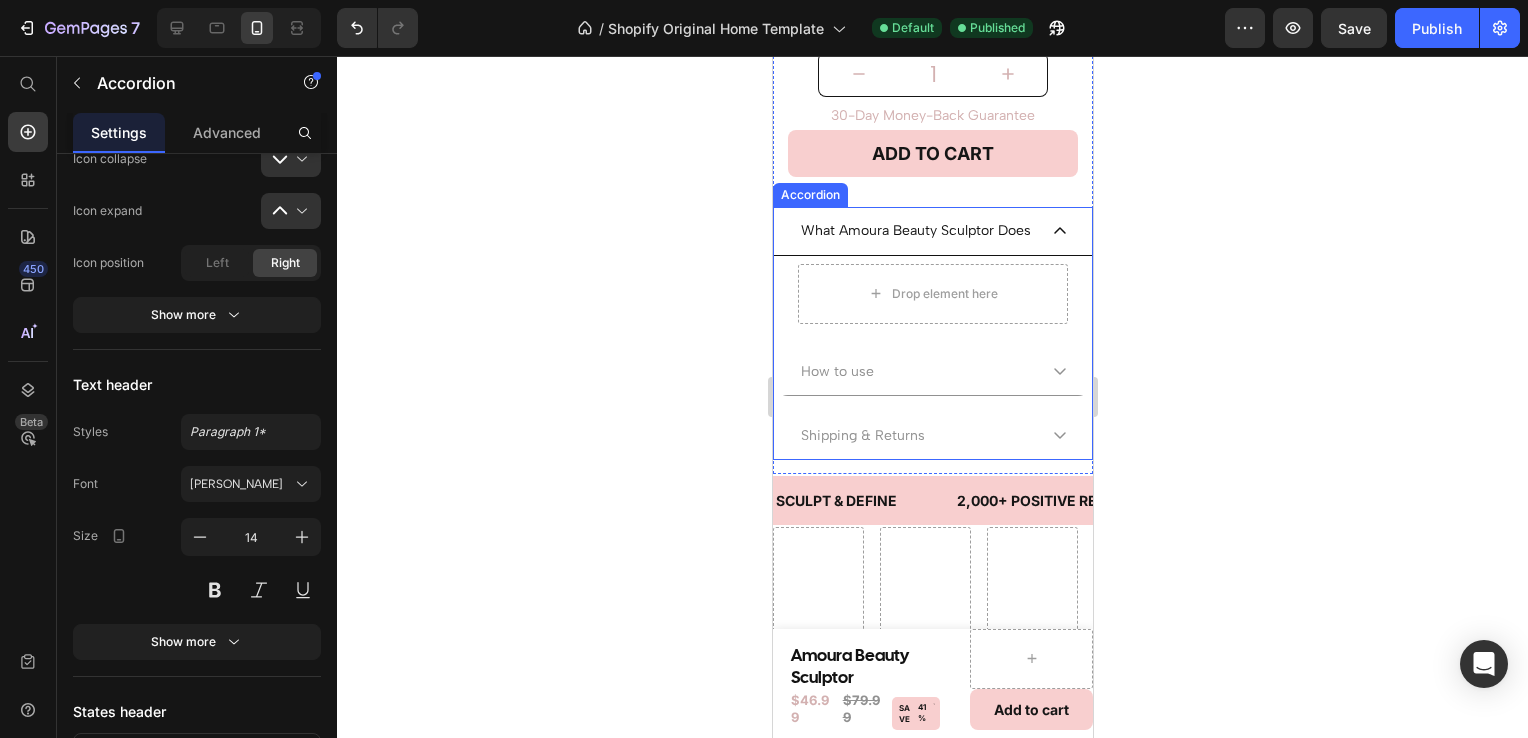 click 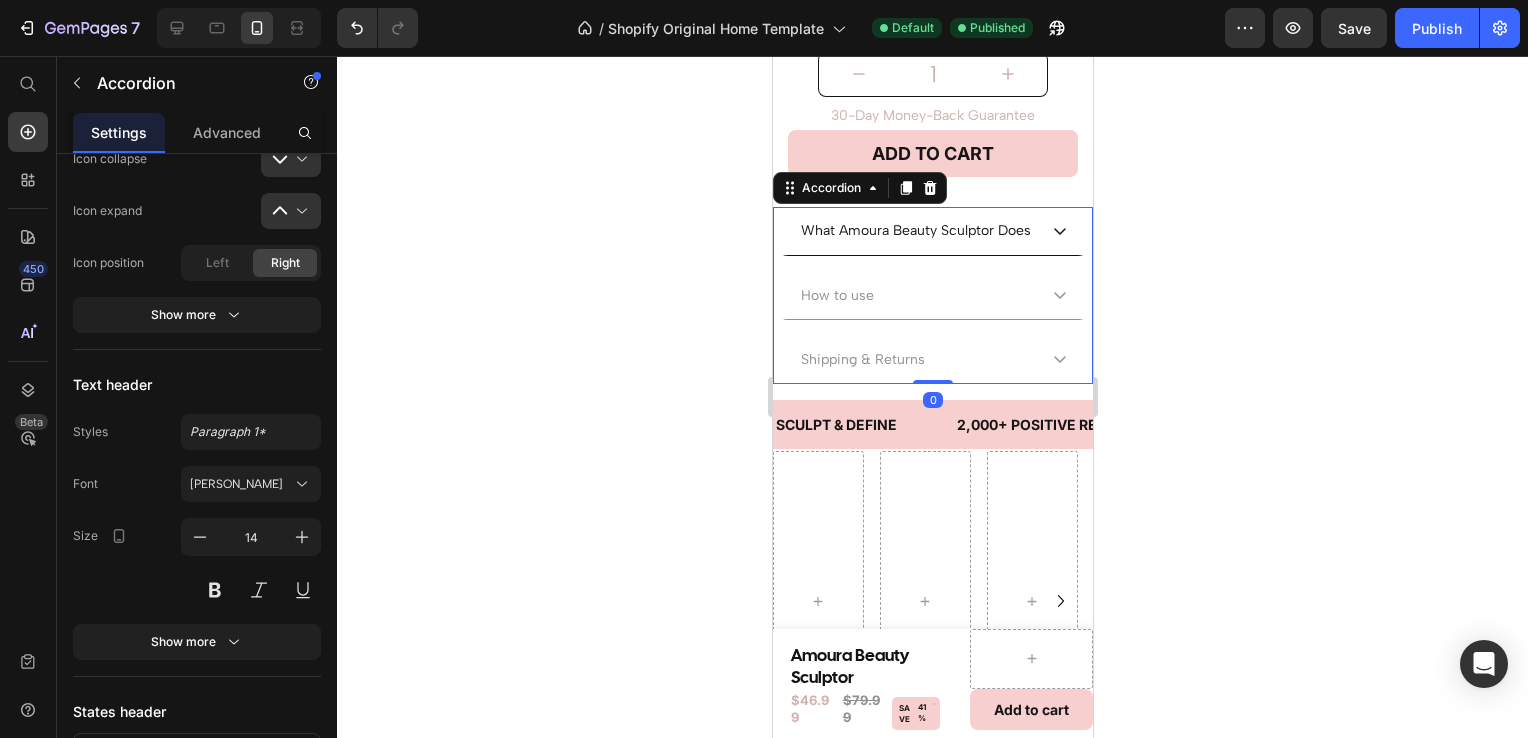 click 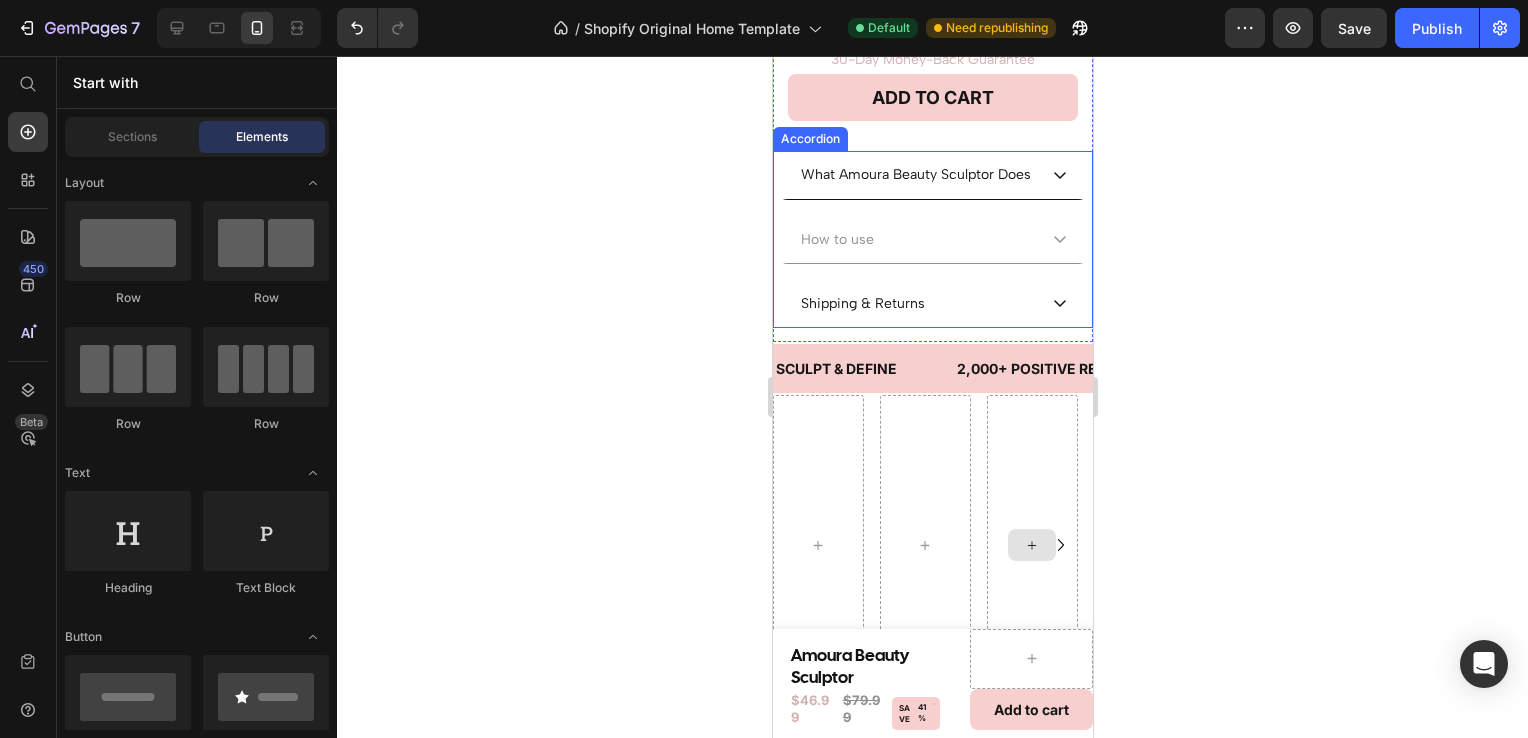 scroll, scrollTop: 812, scrollLeft: 0, axis: vertical 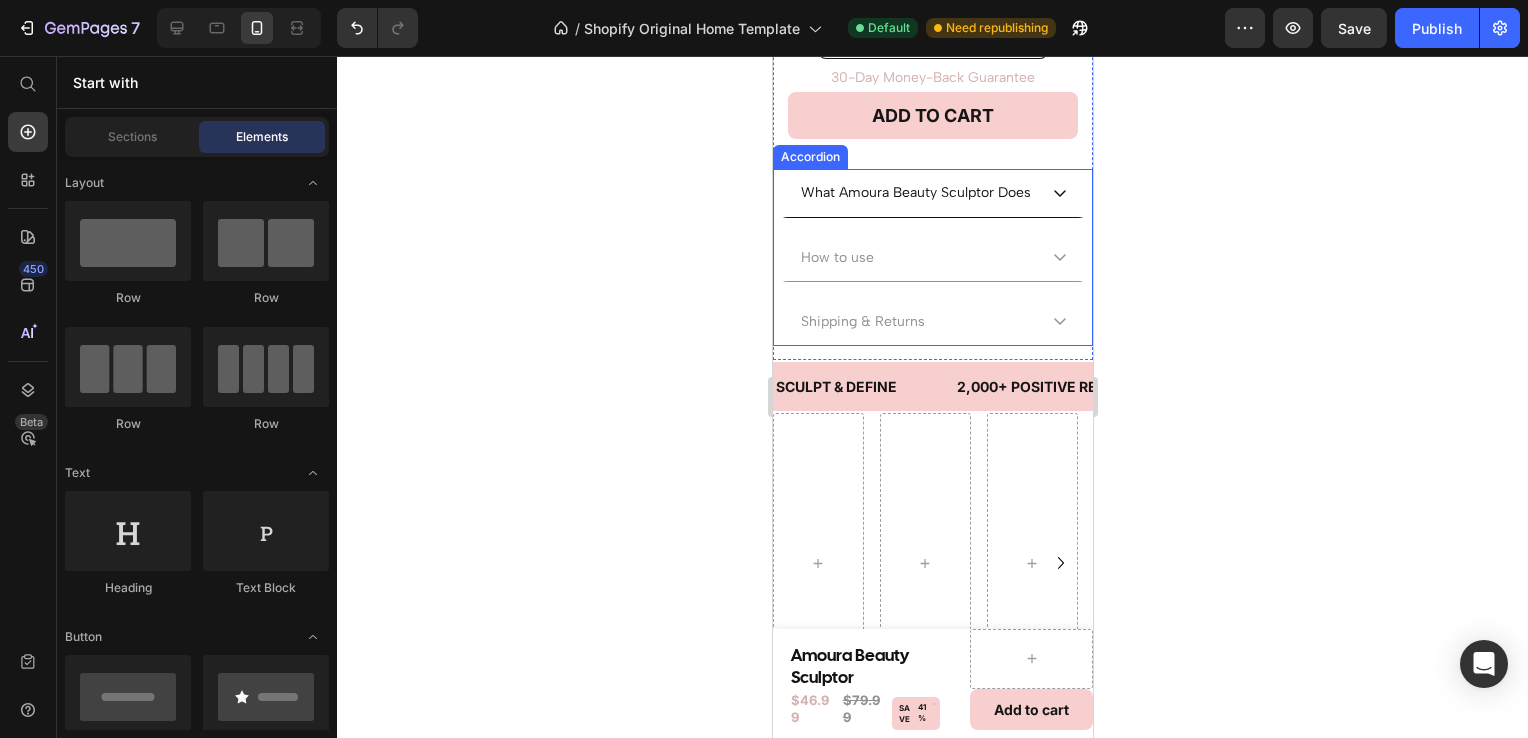 click 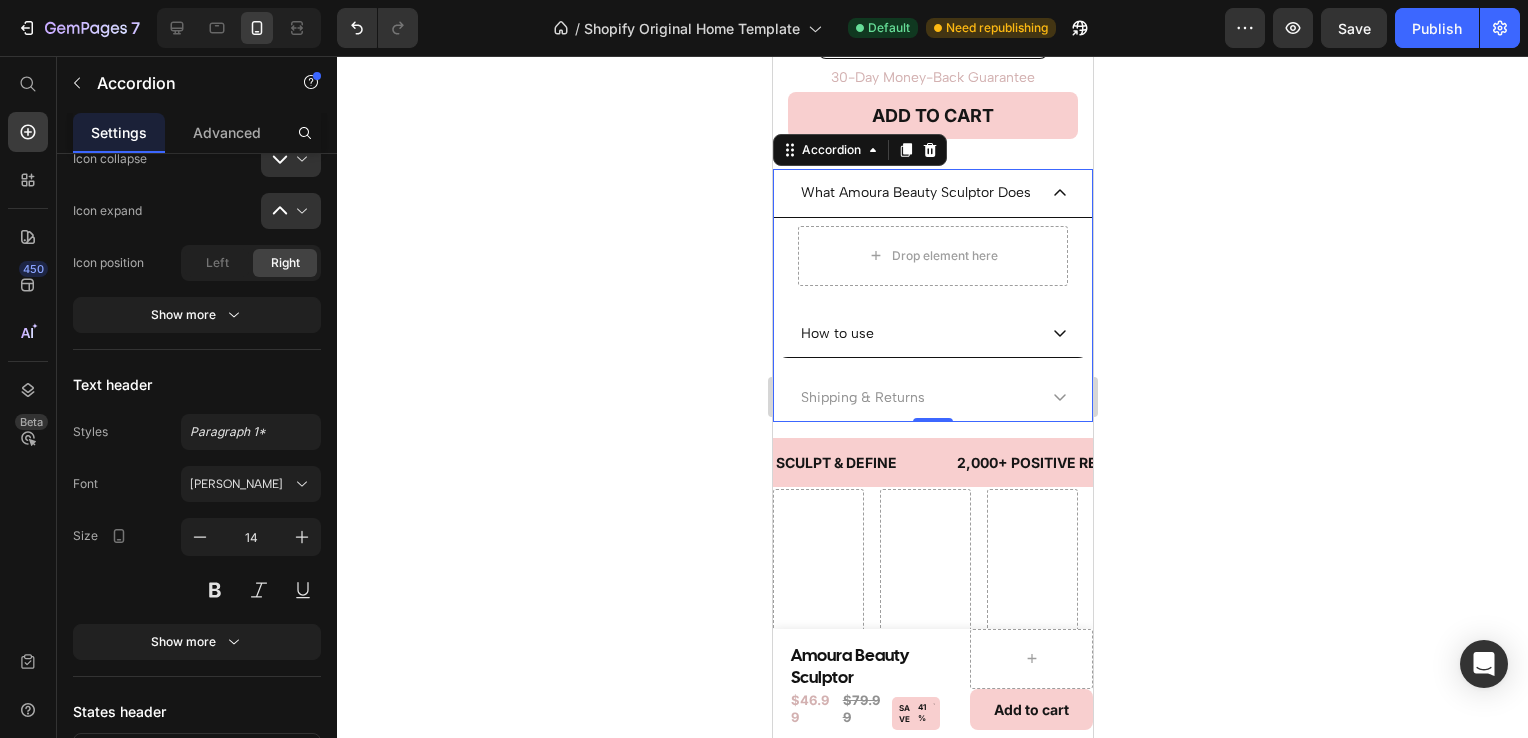 click on "How to use" at bounding box center (916, 333) 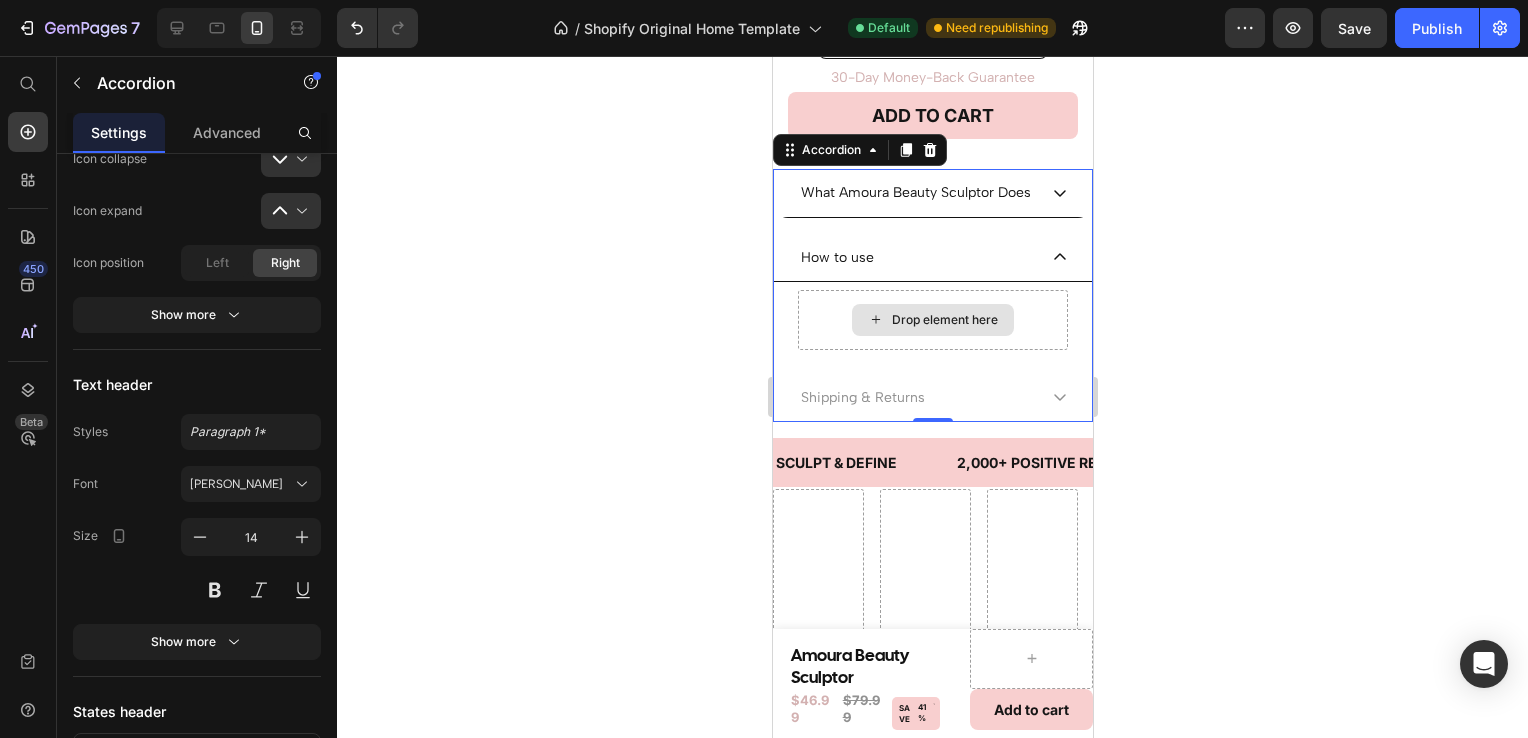 click on "Drop element here" at bounding box center (932, 320) 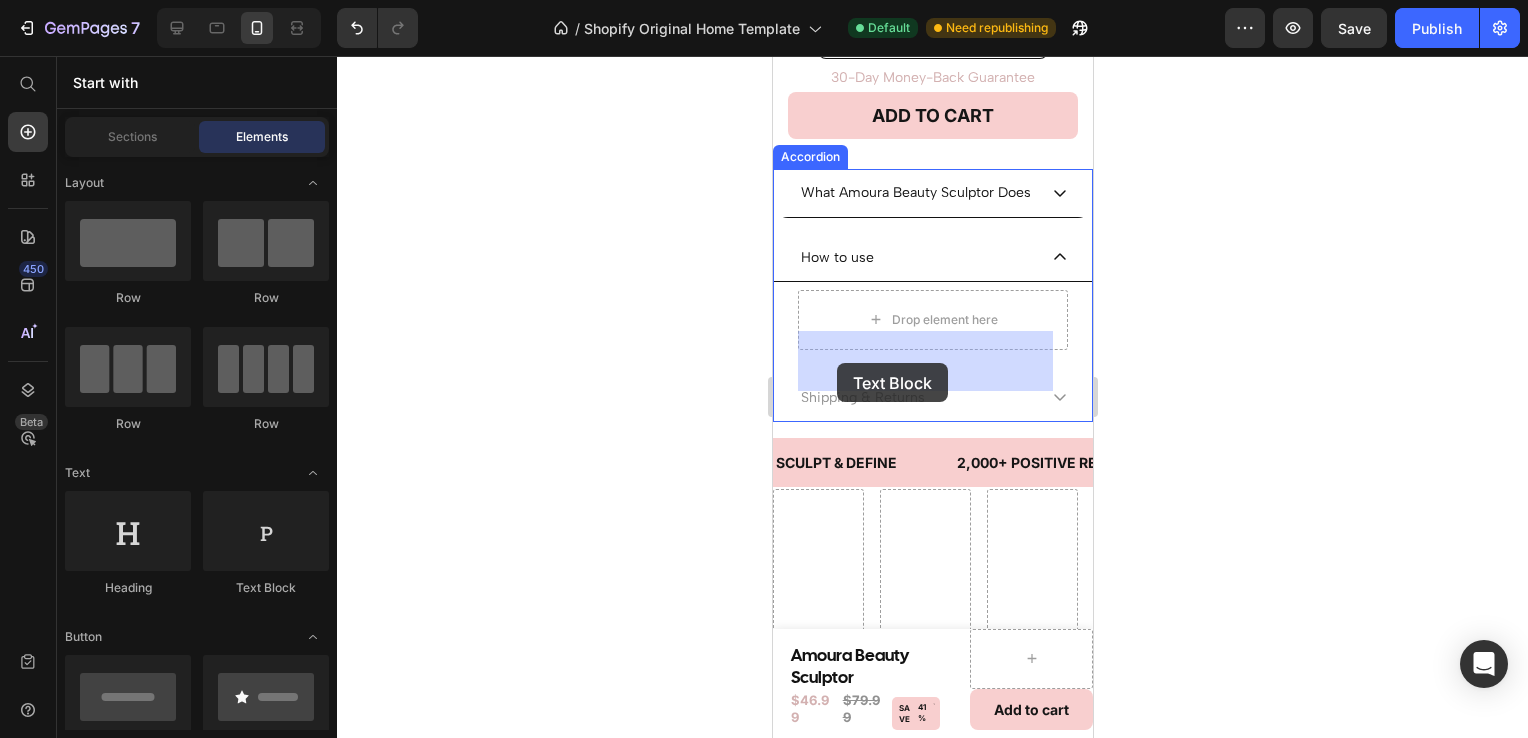 drag, startPoint x: 1014, startPoint y: 616, endPoint x: 860, endPoint y: 362, distance: 297.03873 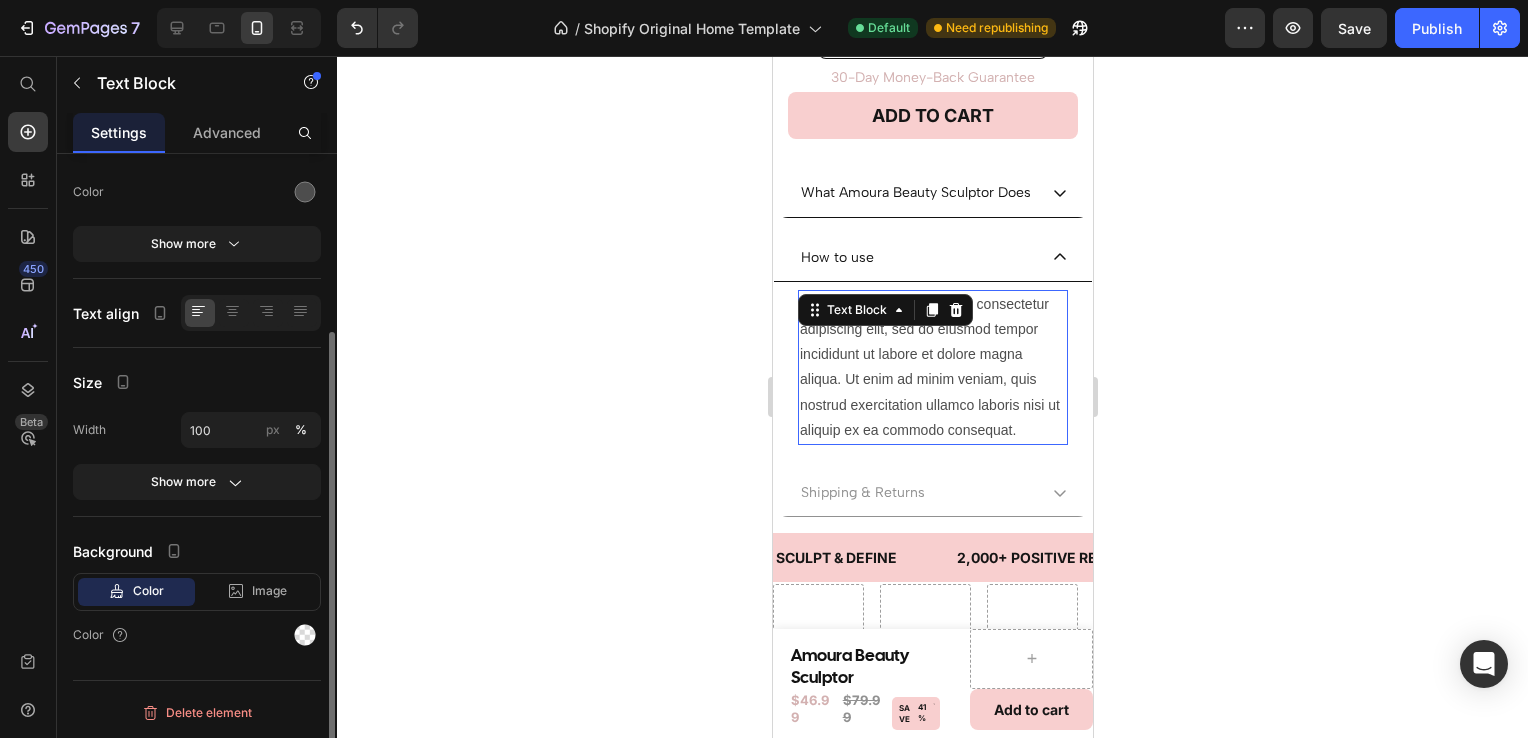 scroll, scrollTop: 0, scrollLeft: 0, axis: both 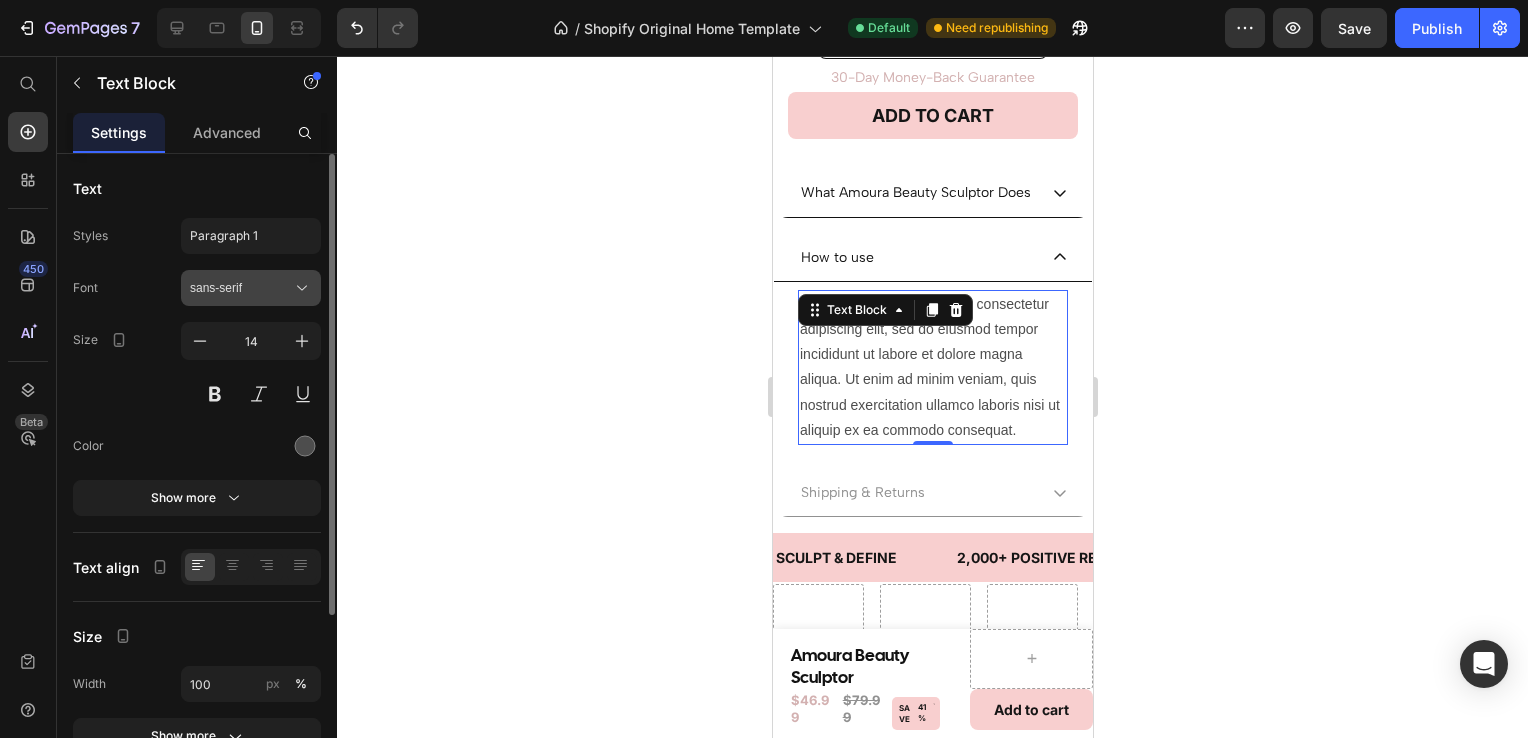 click on "sans-serif" at bounding box center [241, 288] 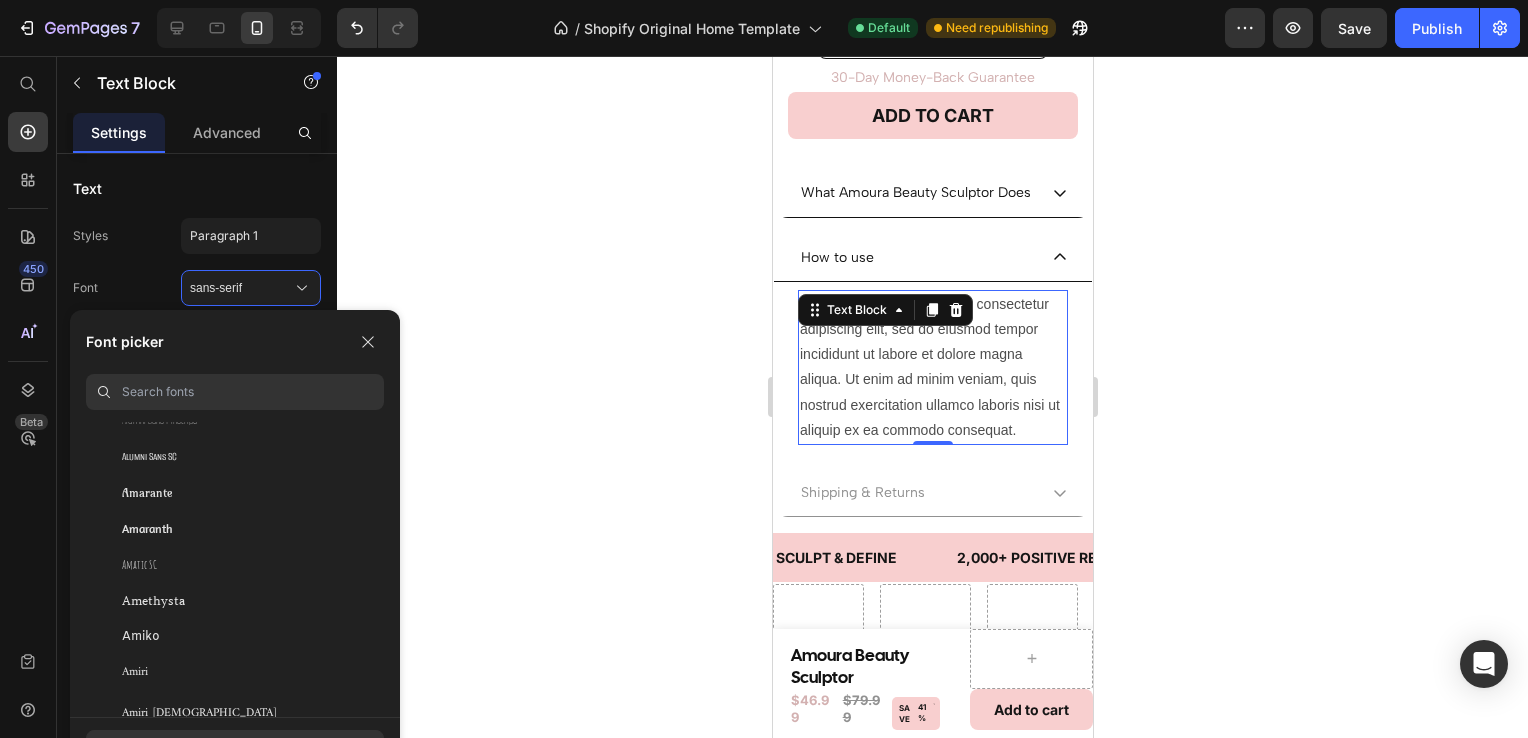 scroll, scrollTop: 2164, scrollLeft: 0, axis: vertical 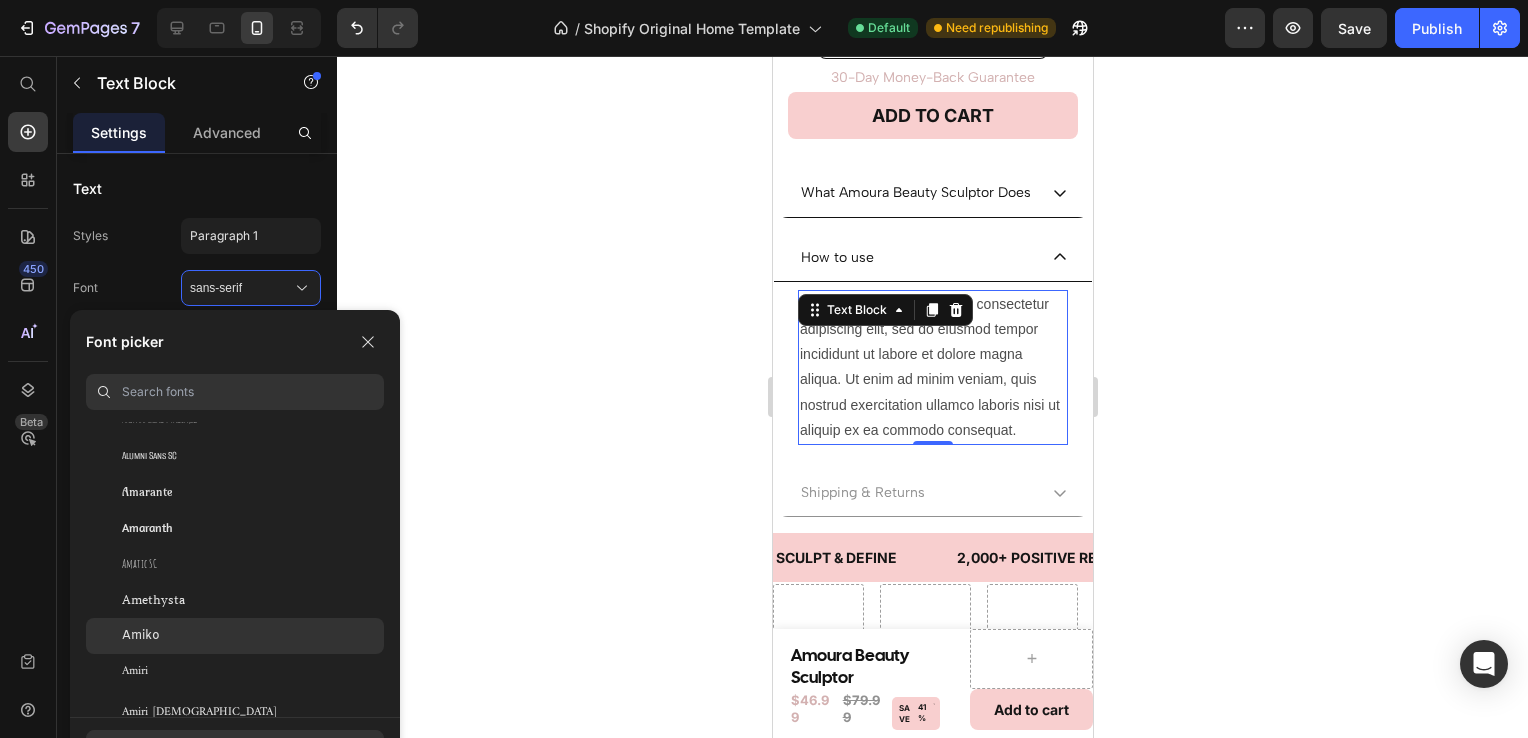 click on "Amiko" 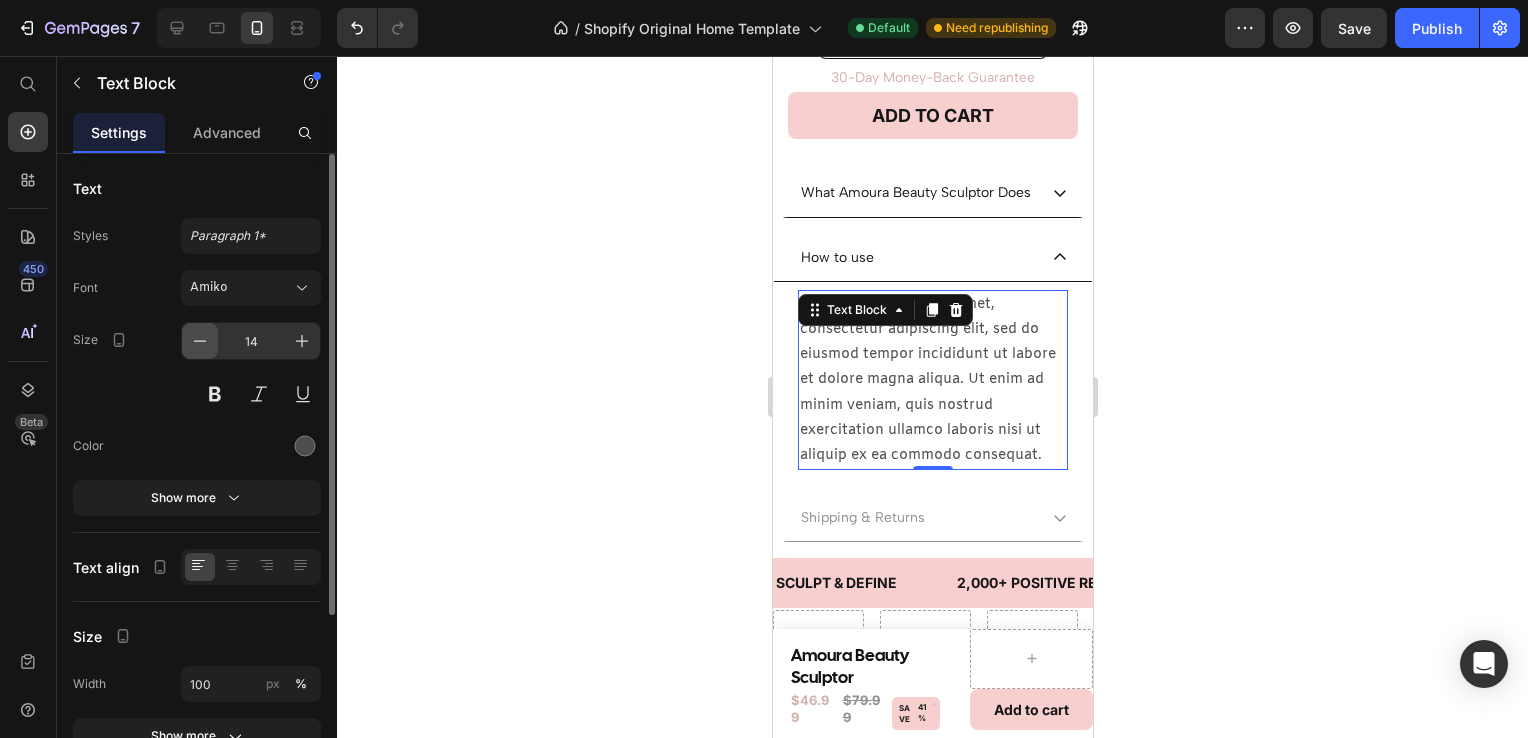 click at bounding box center (200, 341) 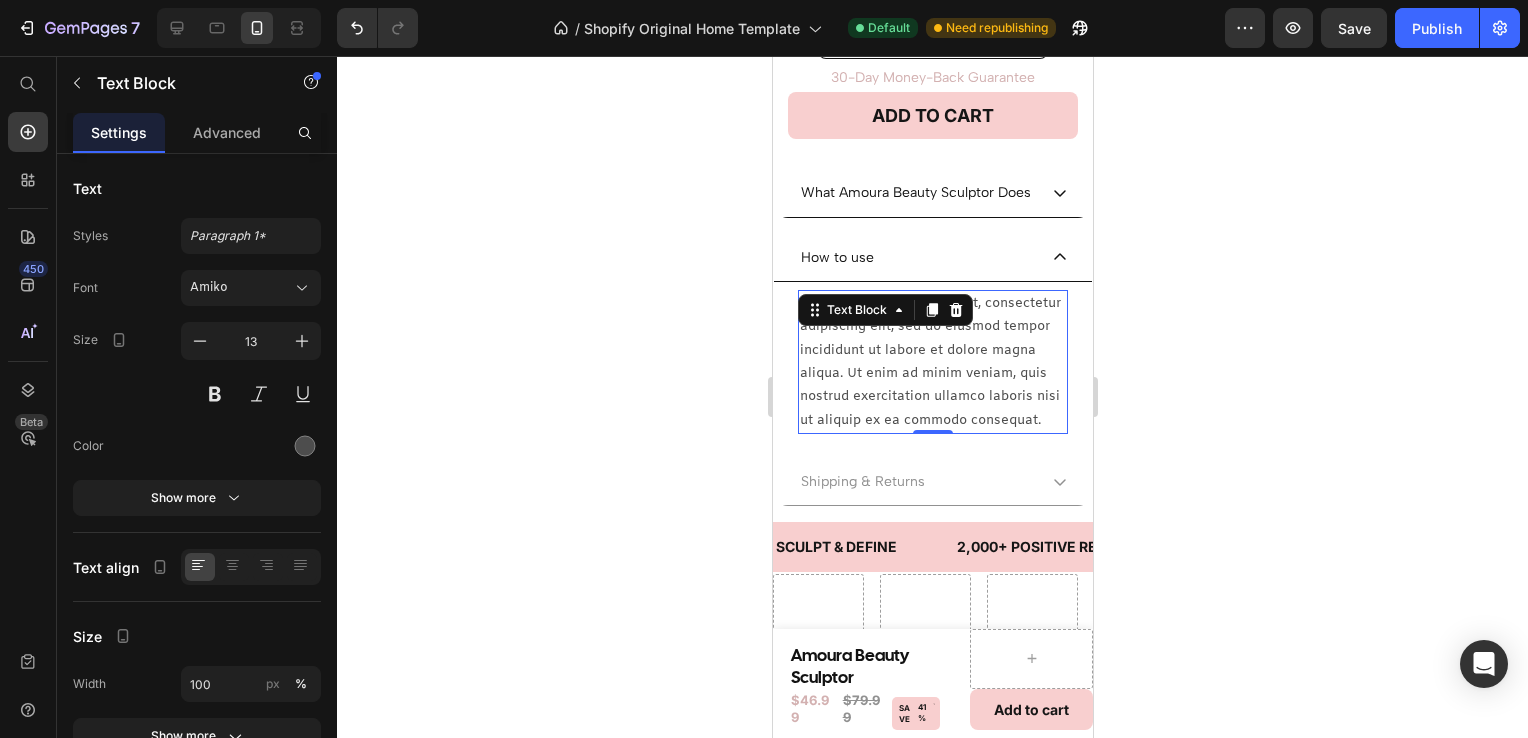 click on "Lorem ipsum dolor sit amet, consectetur adipiscing elit, sed do eiusmod tempor incididunt ut labore et dolore magna aliqua. Ut enim ad minim veniam, quis nostrud exercitation ullamco laboris nisi ut aliquip ex ea commodo consequat." at bounding box center [932, 362] 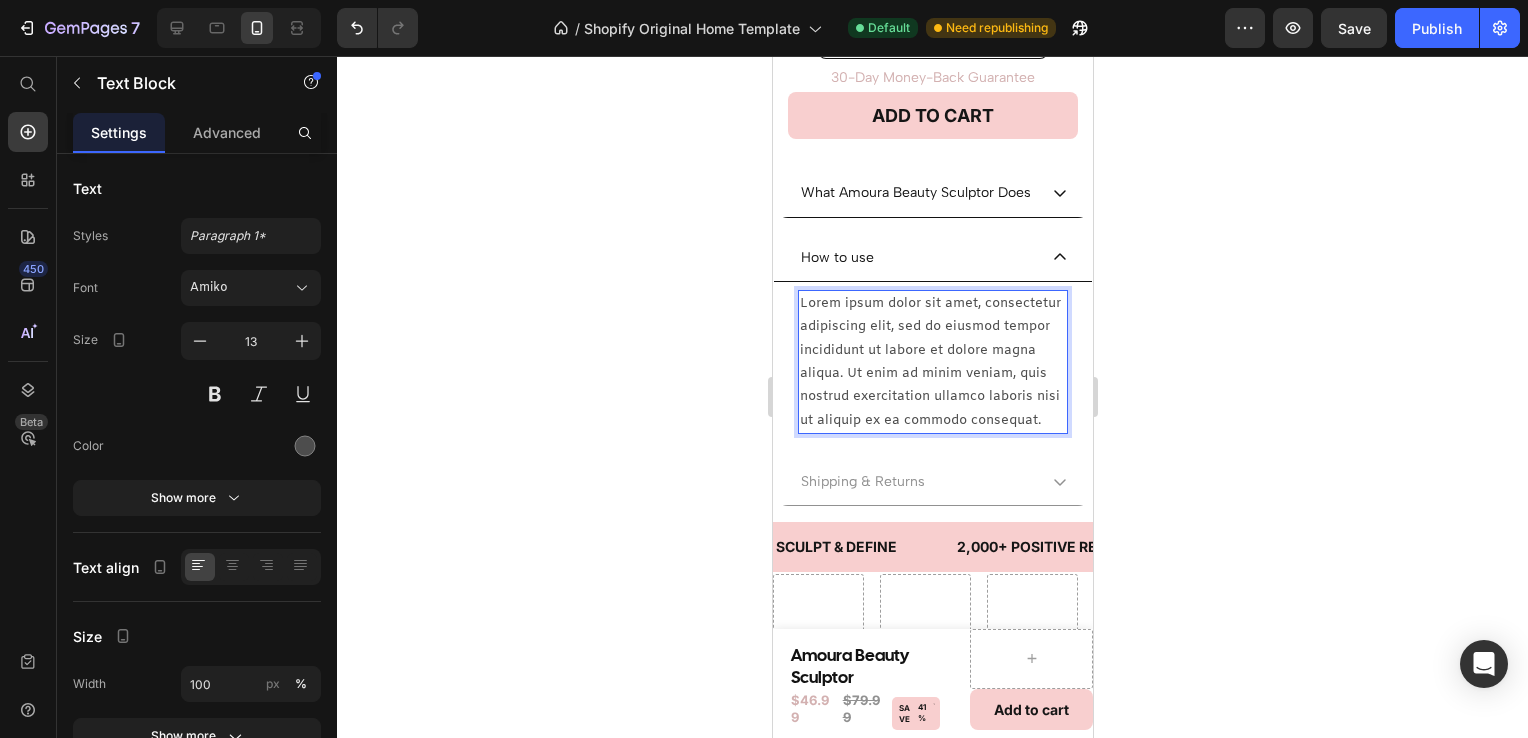 click on "Lorem ipsum dolor sit amet, consectetur adipiscing elit, sed do eiusmod tempor incididunt ut labore et dolore magna aliqua. Ut enim ad minim veniam, quis nostrud exercitation ullamco laboris nisi ut aliquip ex ea commodo consequat." at bounding box center [932, 362] 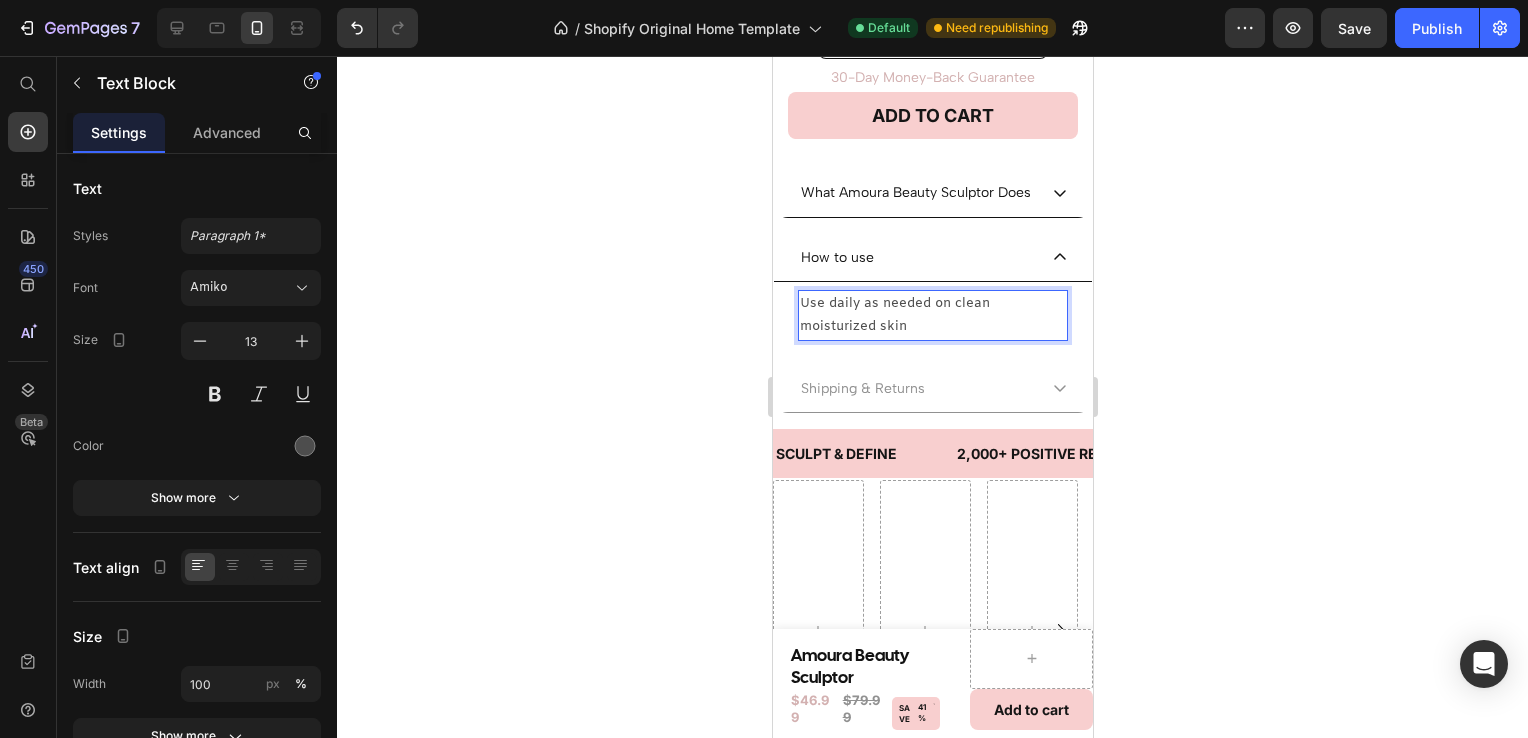 click on "Use daily as needed on clean moisturized skin" at bounding box center (932, 315) 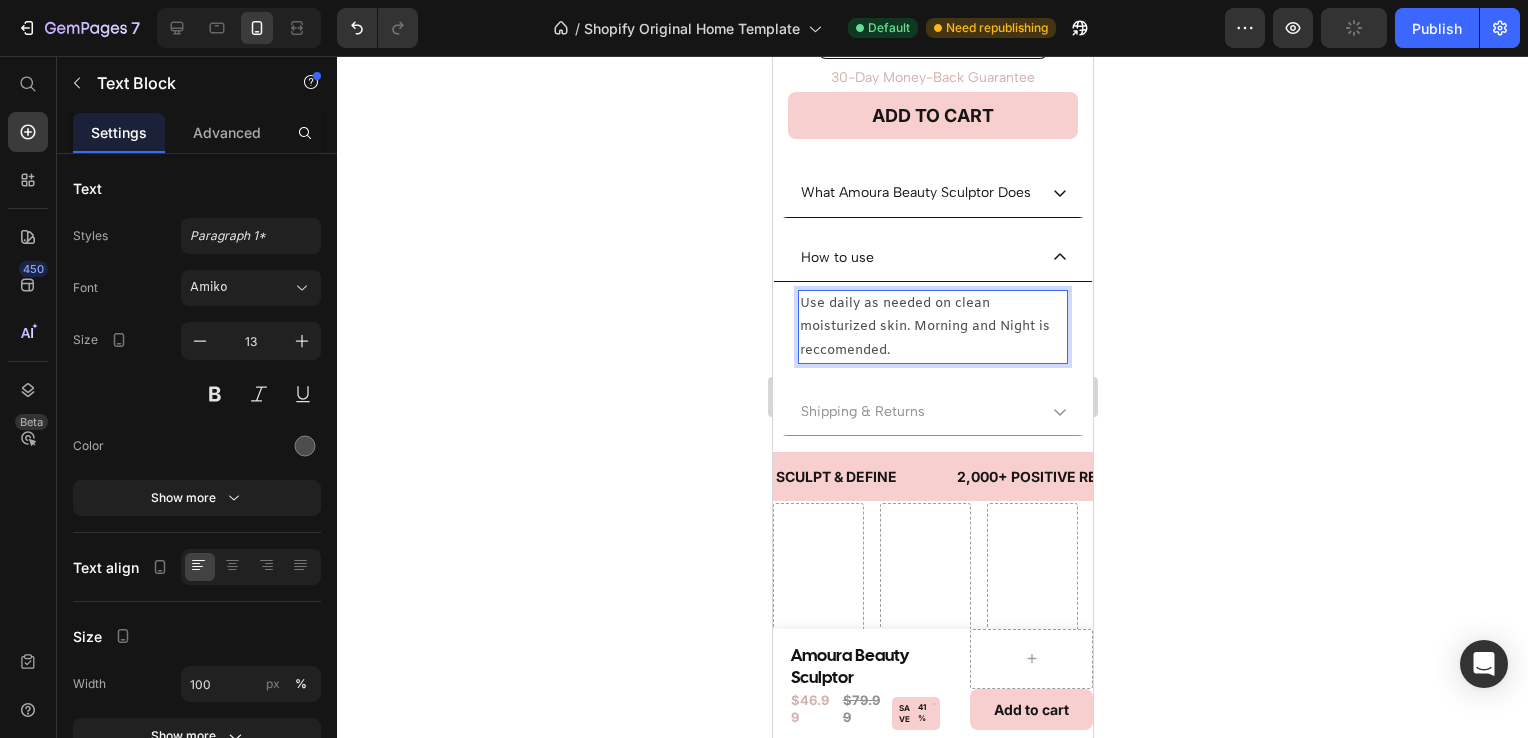 click on "Use daily as needed on clean moisturized skin. Morning and Night is reccomended." at bounding box center [932, 327] 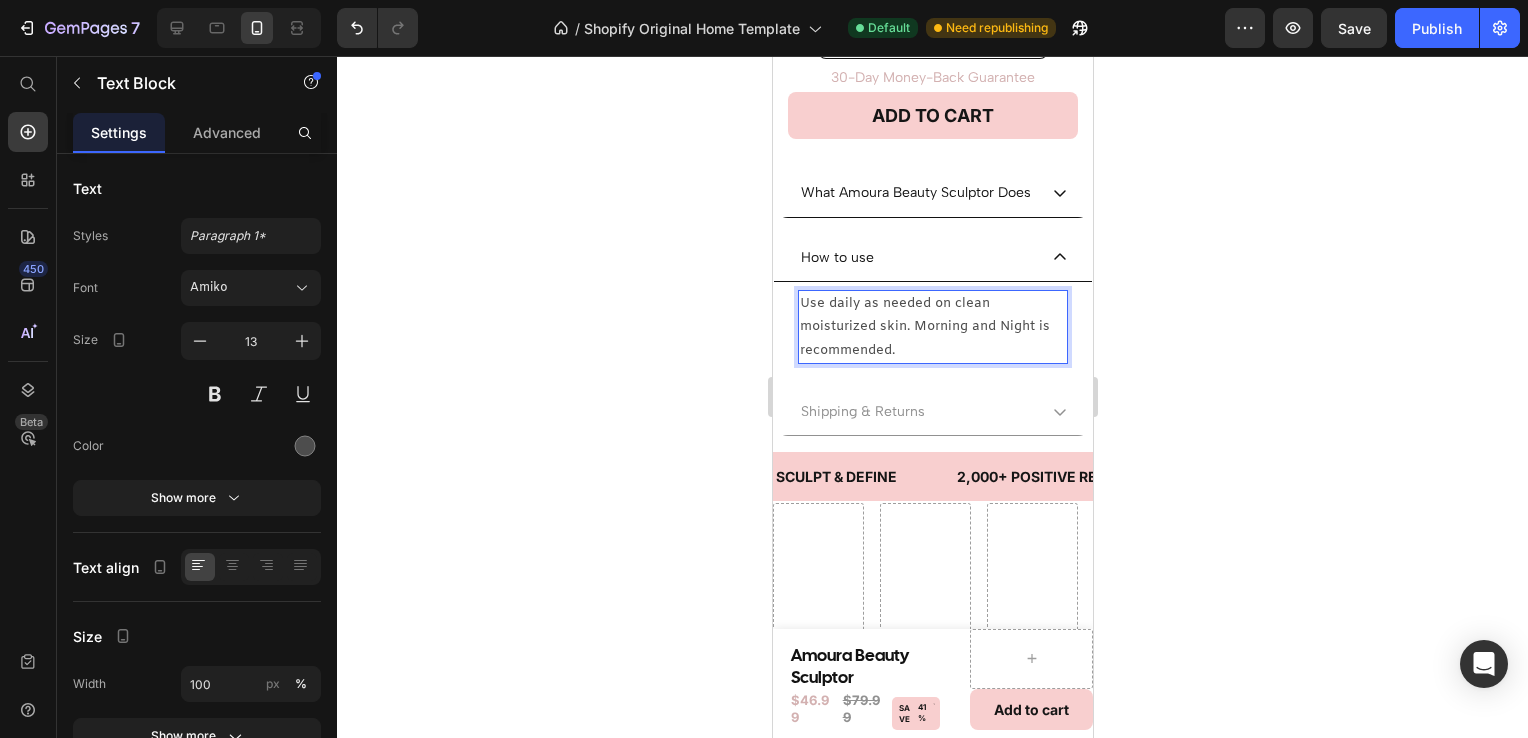 click on "Use daily as needed on clean moisturized skin. Morning and Night is recommended." at bounding box center [932, 327] 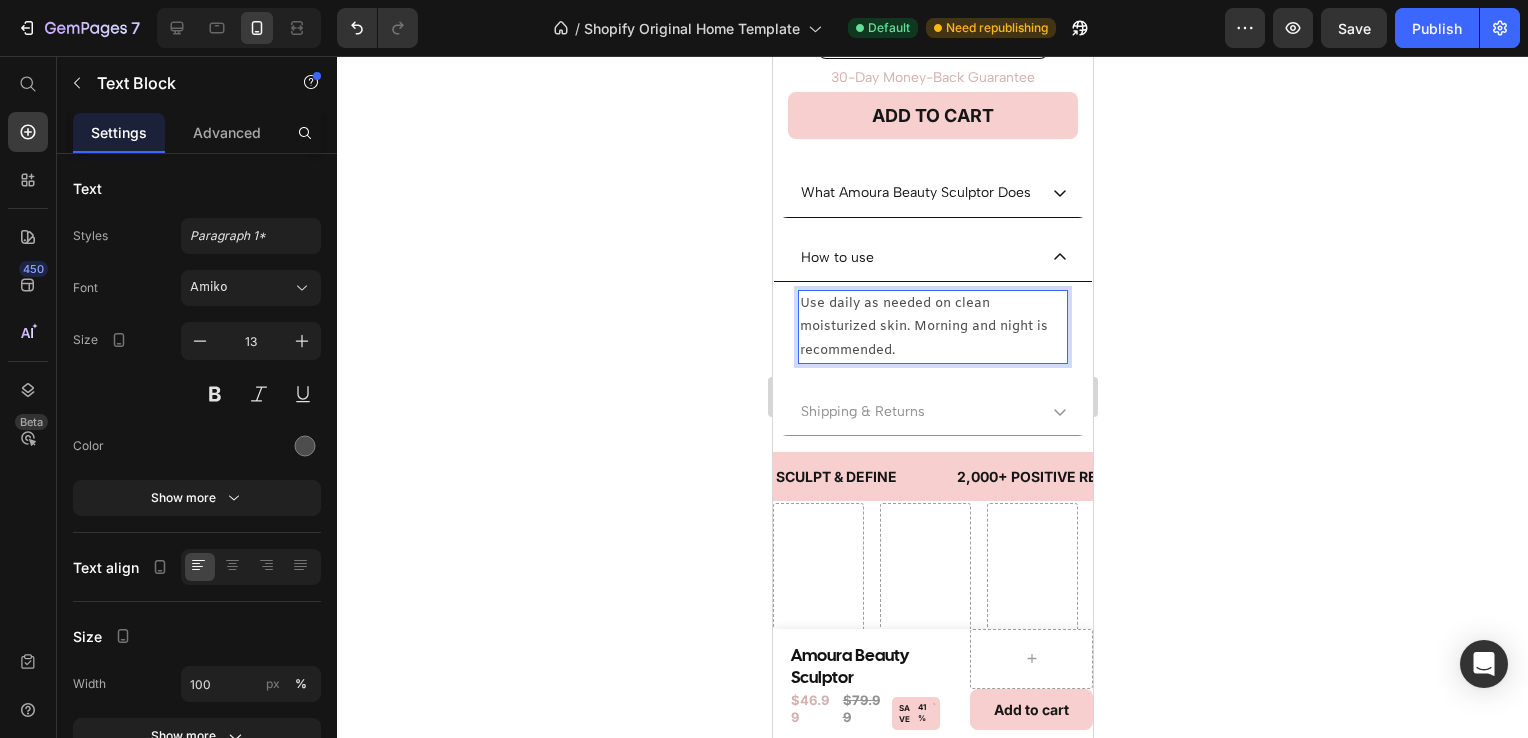 click on "Use daily as needed on clean moisturized skin. Morning and night is recommended." at bounding box center (932, 327) 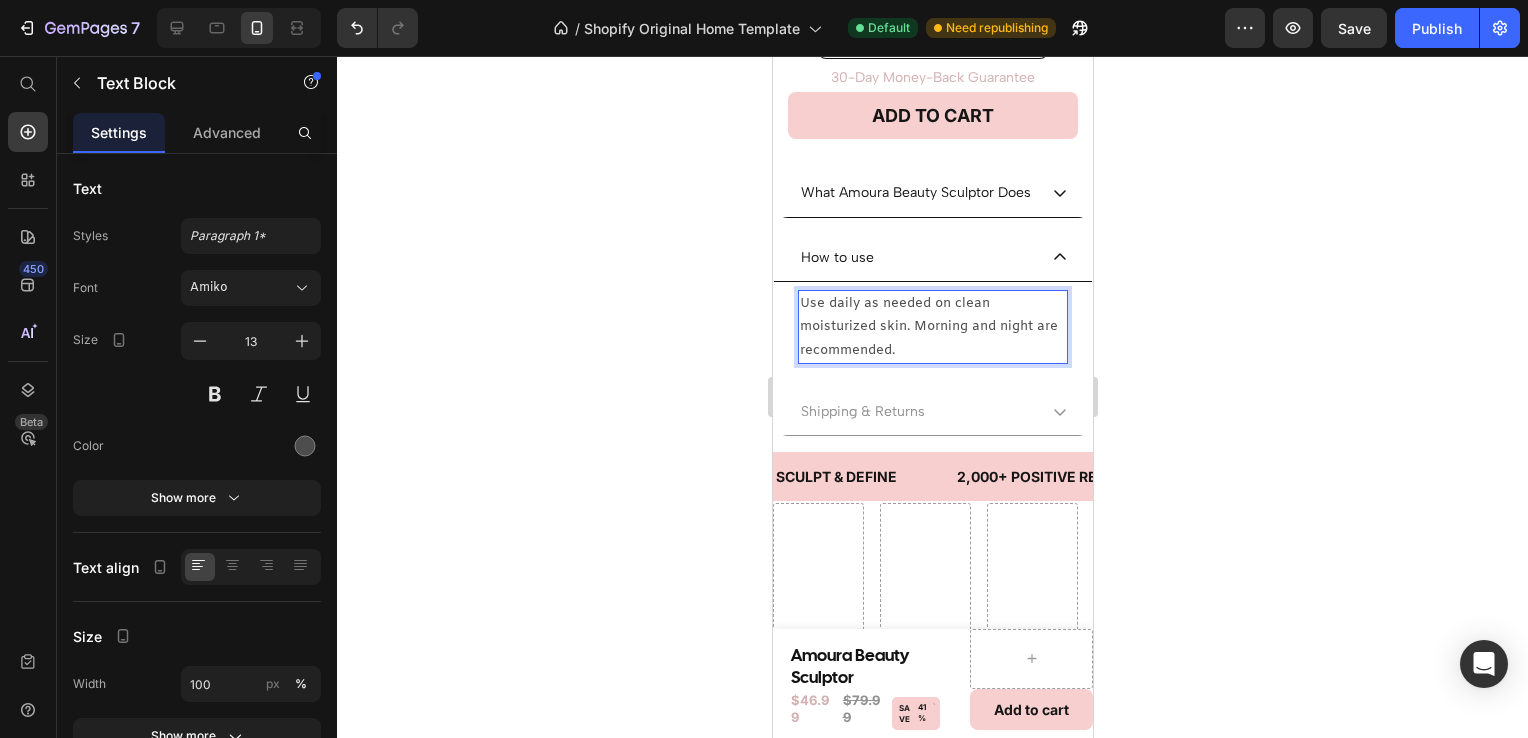 click on "Use daily as needed on clean moisturized skin. Morning and night are recommended." at bounding box center (932, 327) 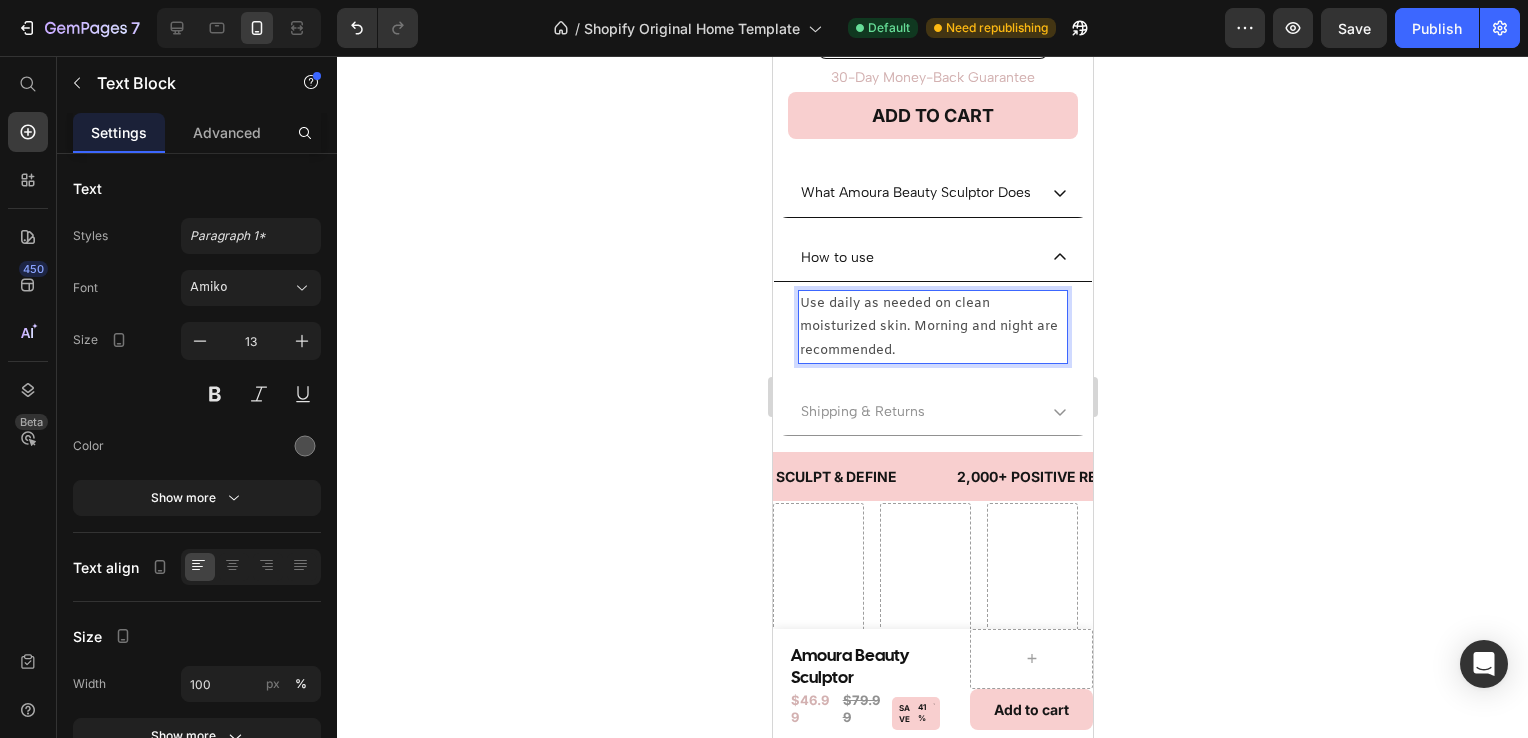 click on "Use daily as needed on clean moisturized skin. Morning and night are recommended." at bounding box center [932, 327] 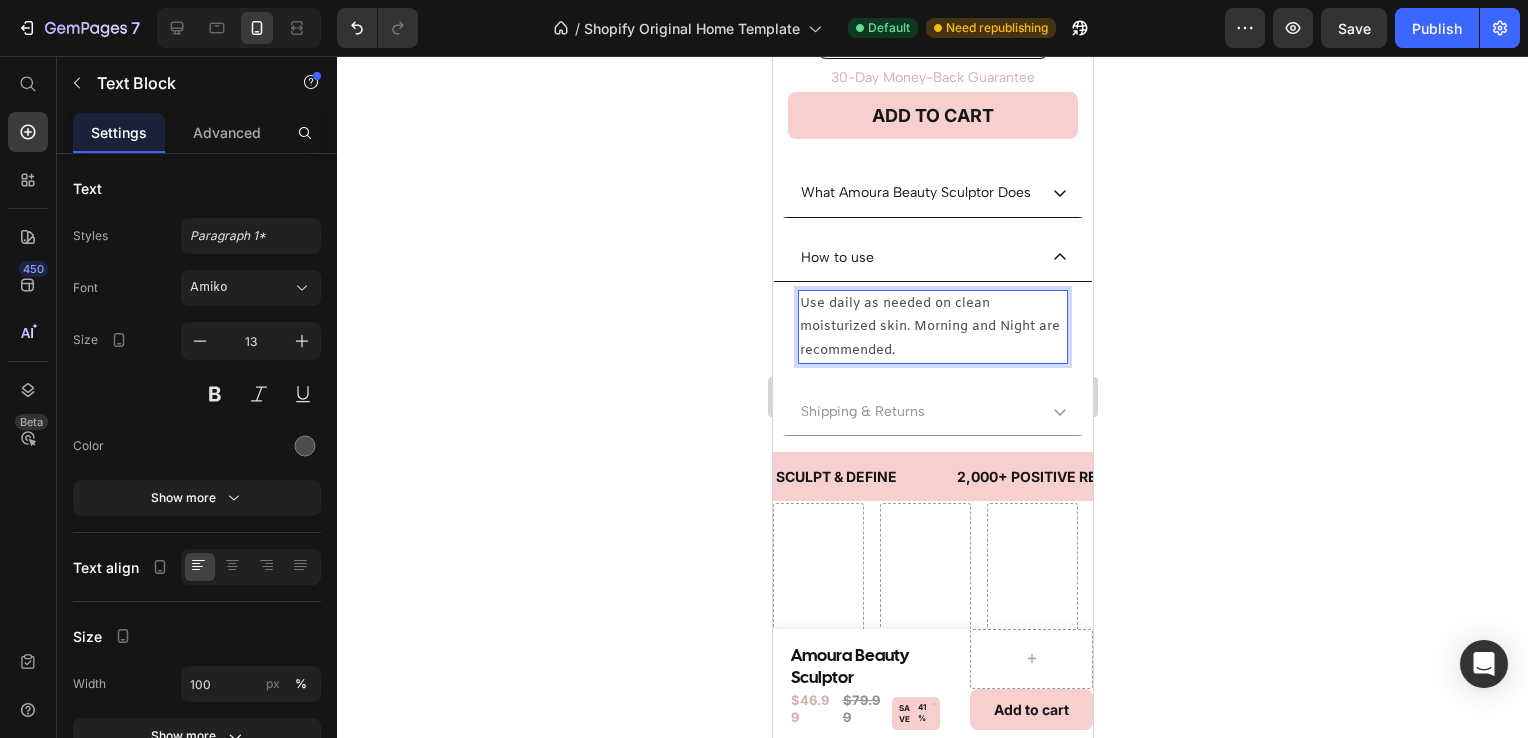 click on "Use daily as needed on clean moisturized skin. Morning and Night are recommended." at bounding box center [932, 327] 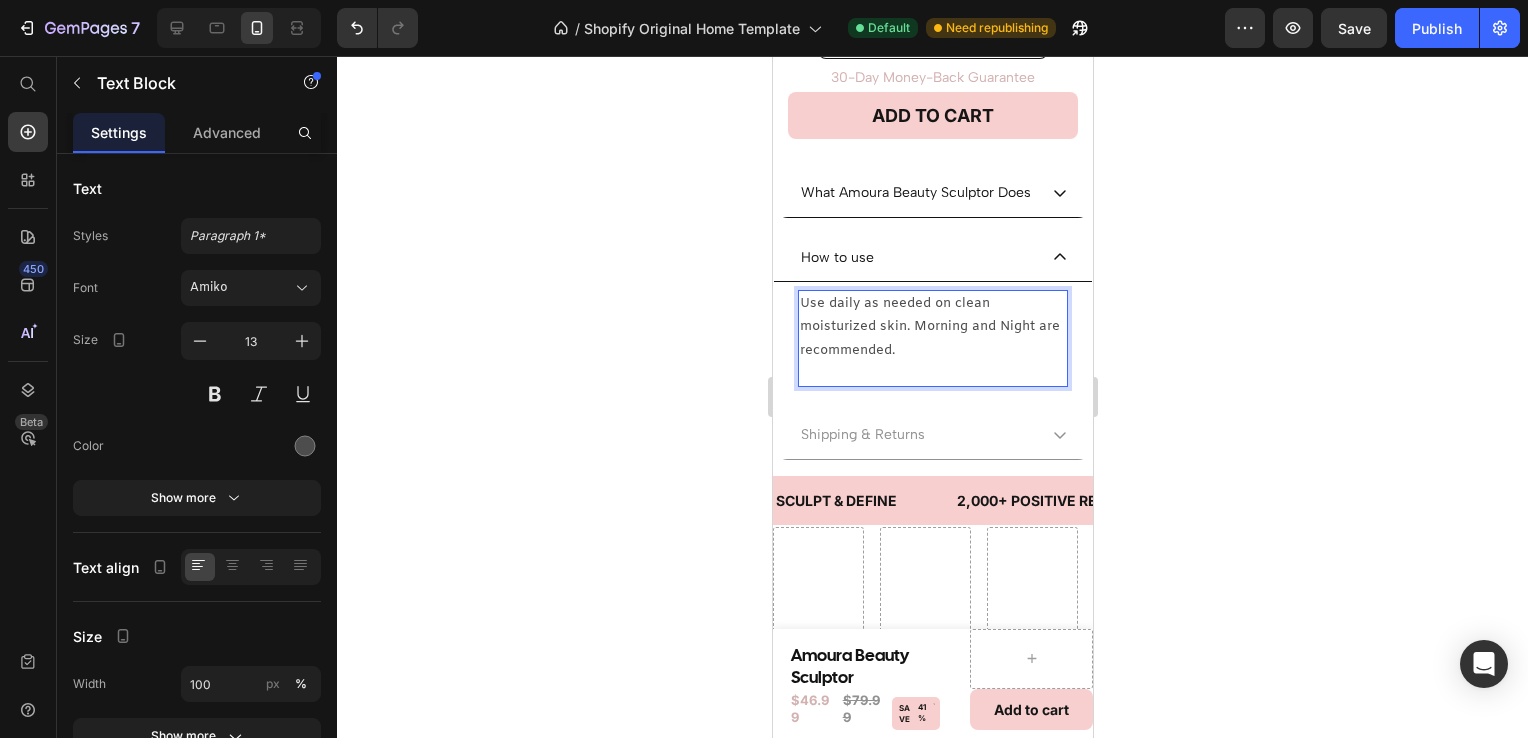 click on "Use daily as needed on clean moisturized skin. Morning and Night are recommended." at bounding box center [932, 327] 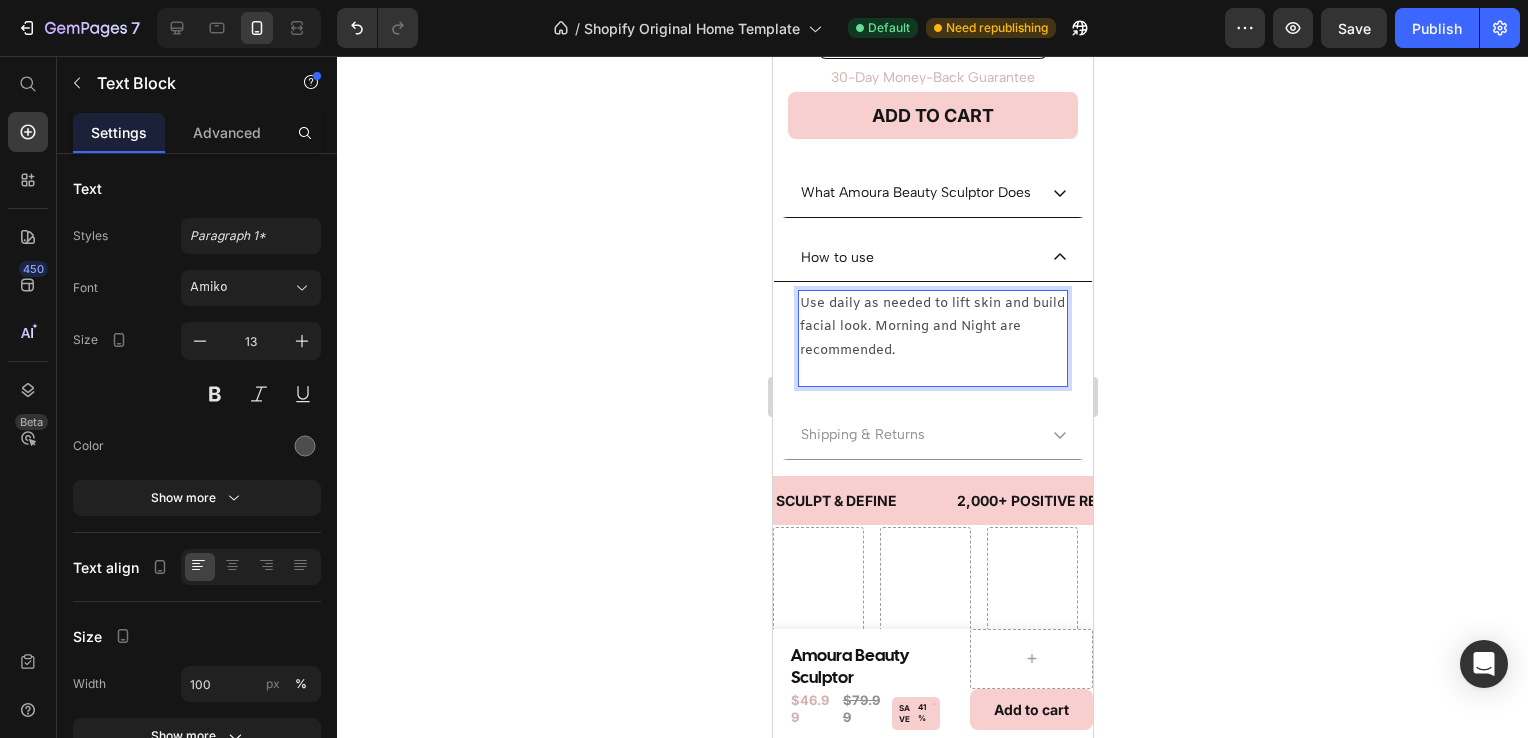 click on "Use daily as needed to lift skin and build facial look. Morning and Night are recommended." at bounding box center [932, 327] 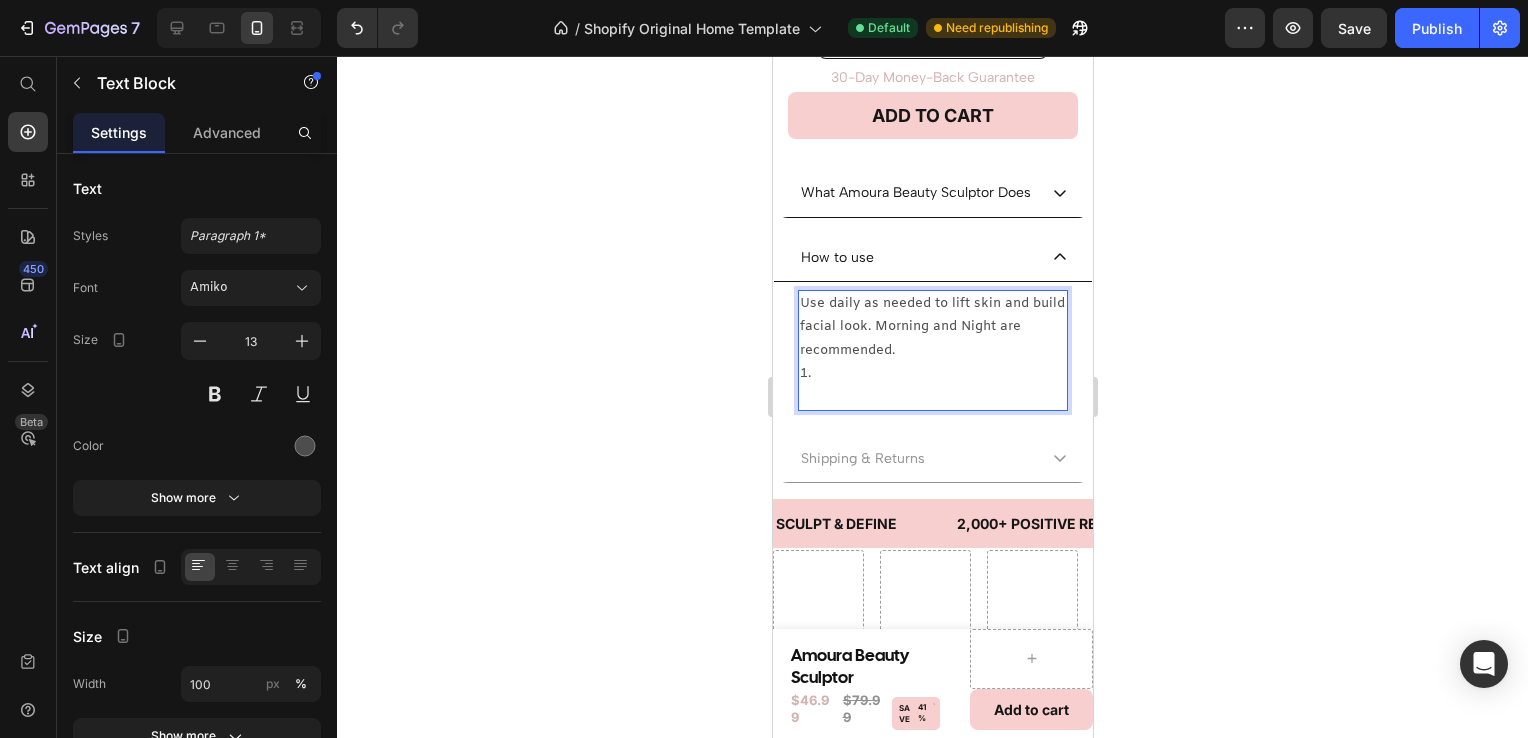 click on "1." at bounding box center [932, 373] 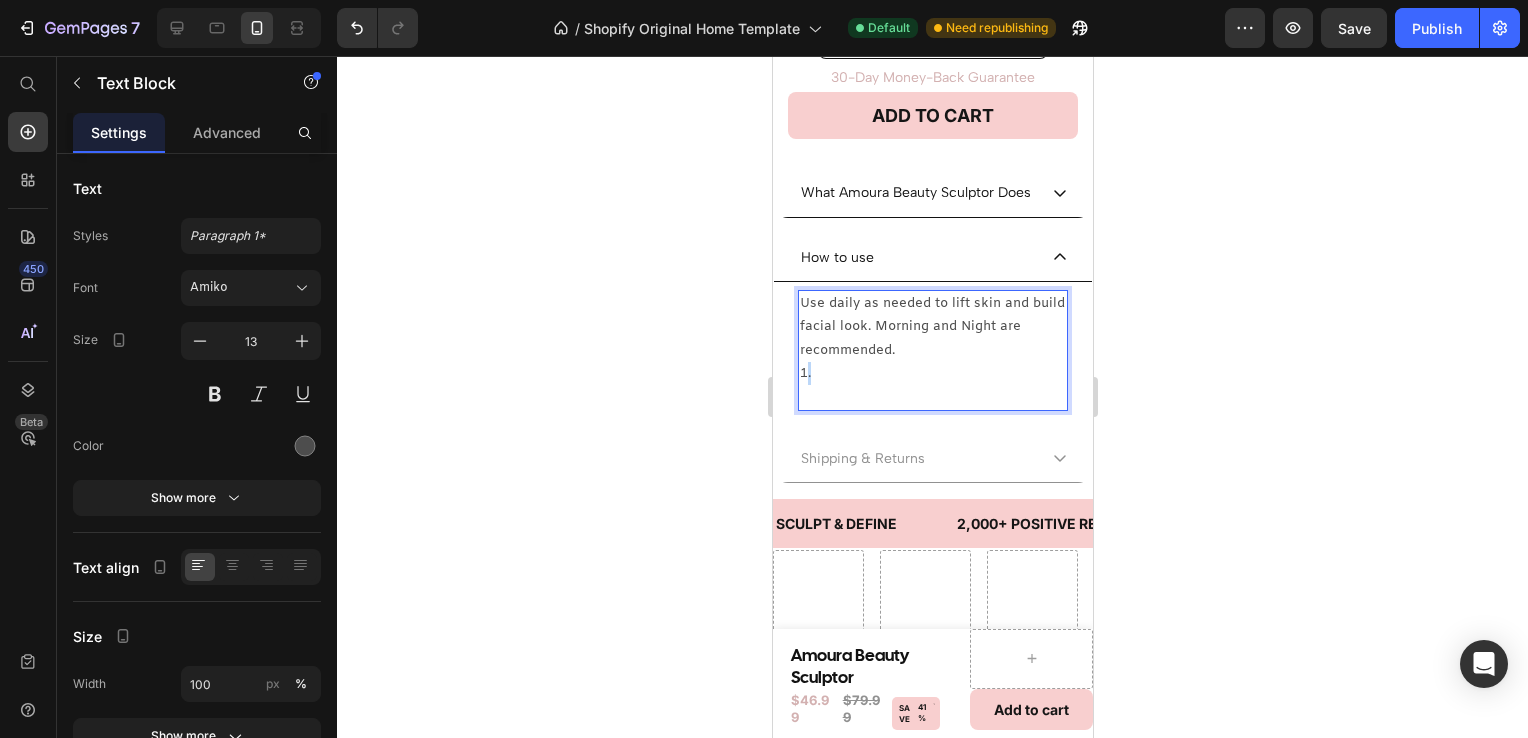 click on "1." at bounding box center (932, 373) 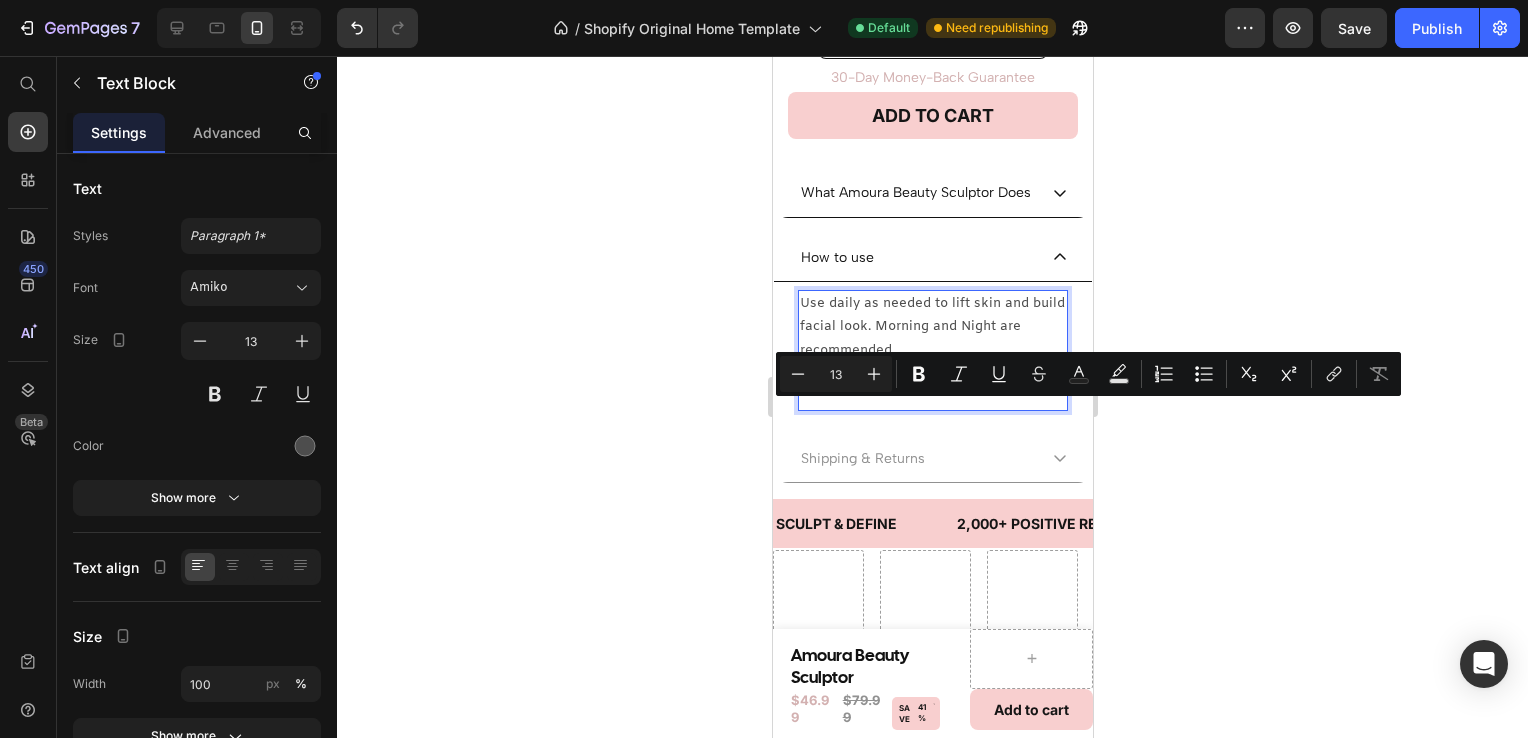 click on "1." at bounding box center [932, 373] 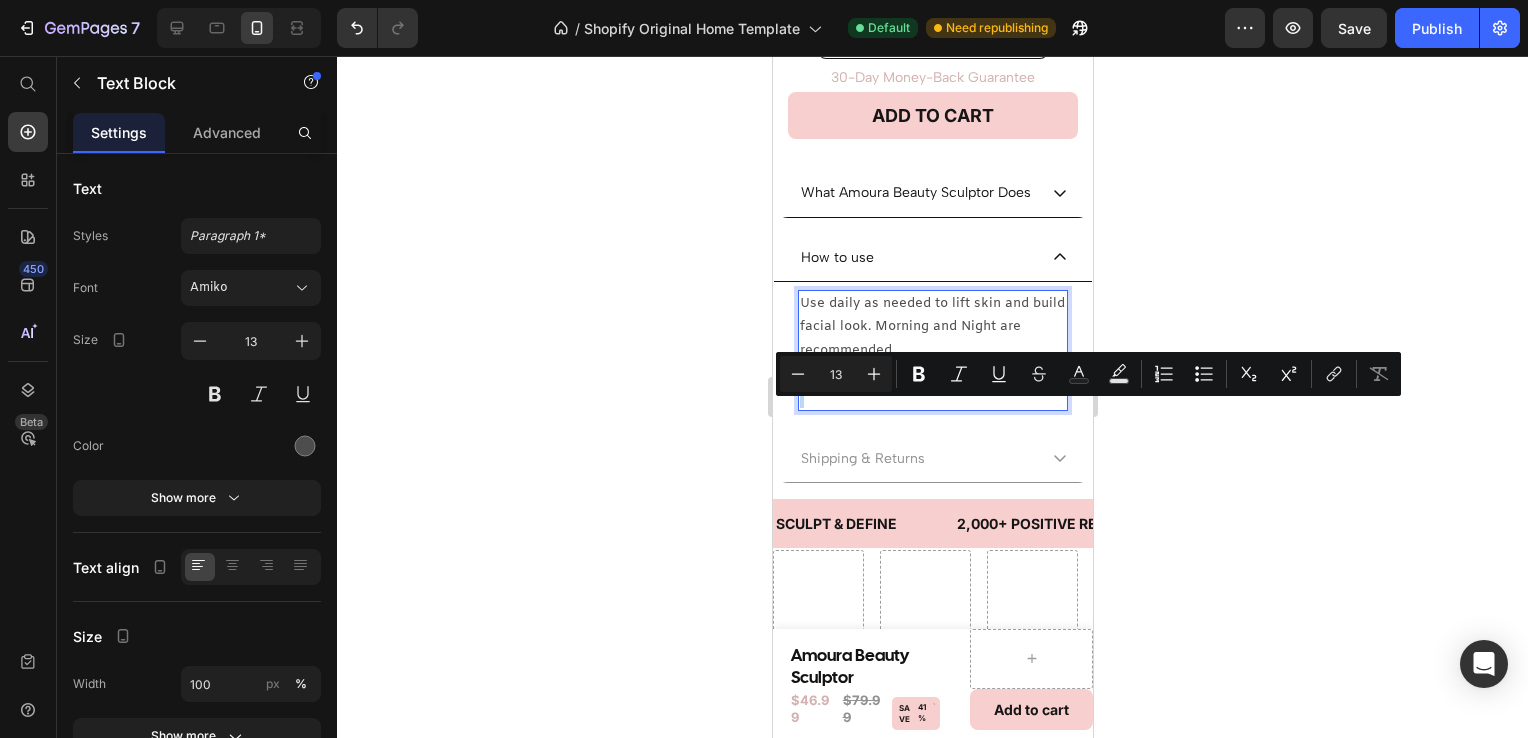 click on "1." at bounding box center [932, 373] 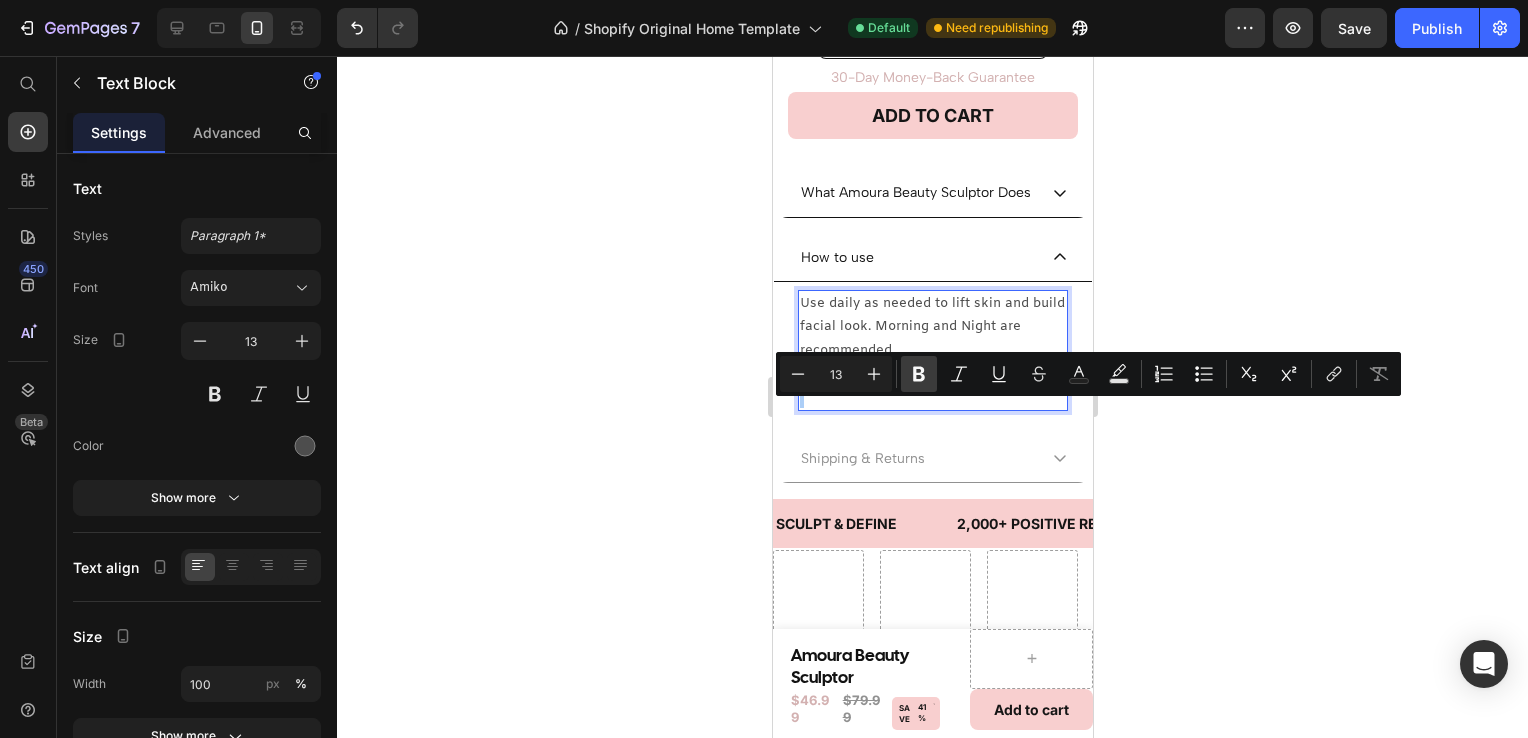 click on "Bold" at bounding box center (919, 374) 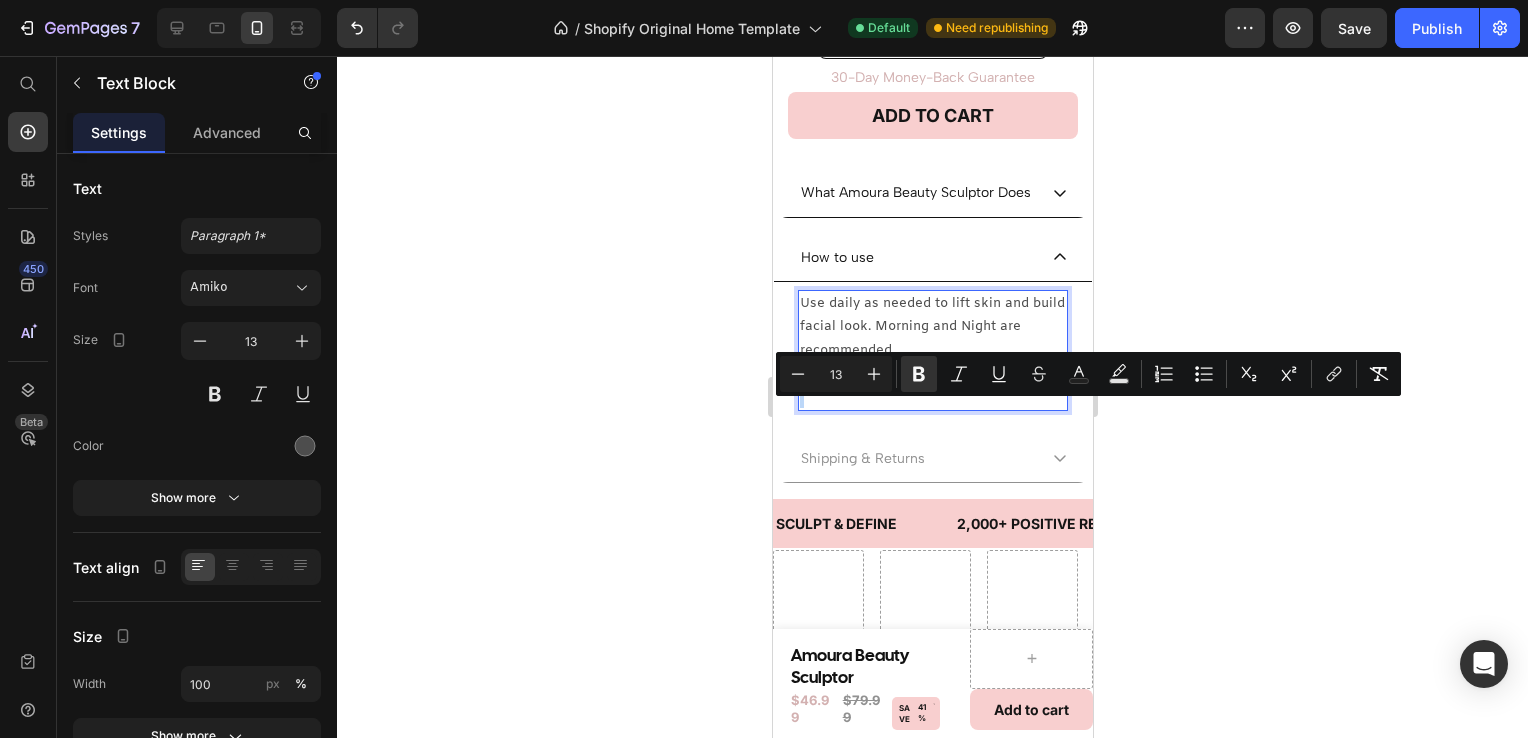 click at bounding box center [932, 396] 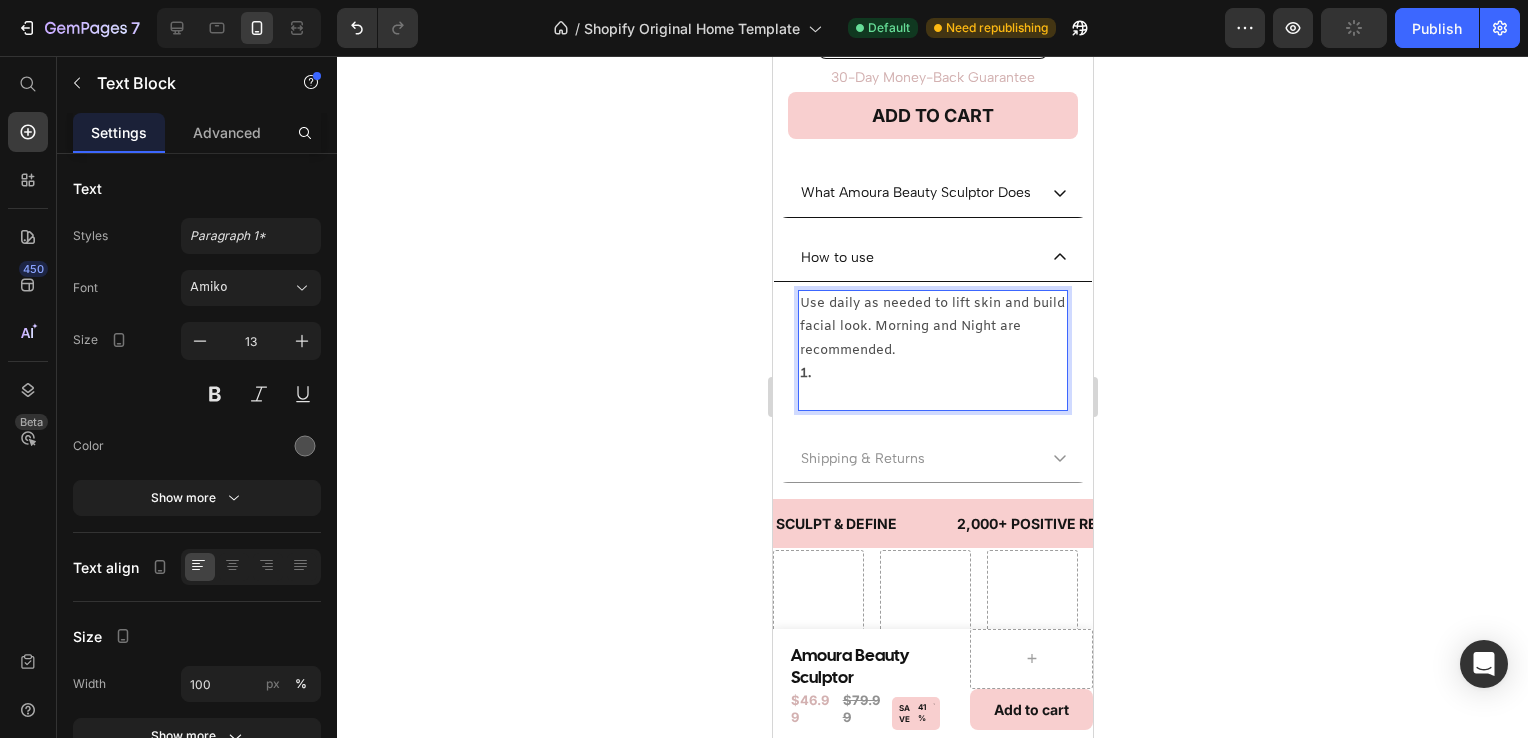 click on "1." at bounding box center [932, 373] 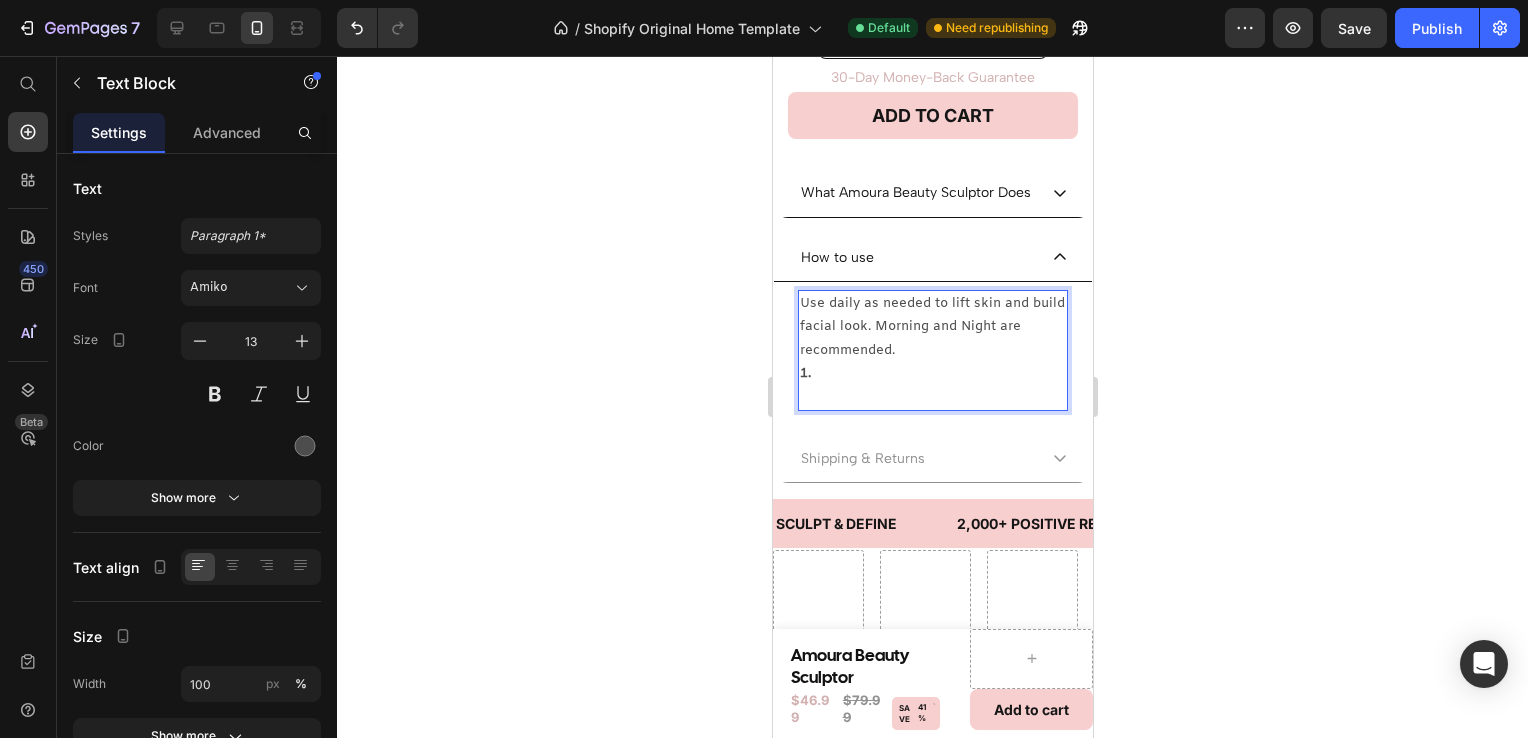 click on "1." at bounding box center (932, 373) 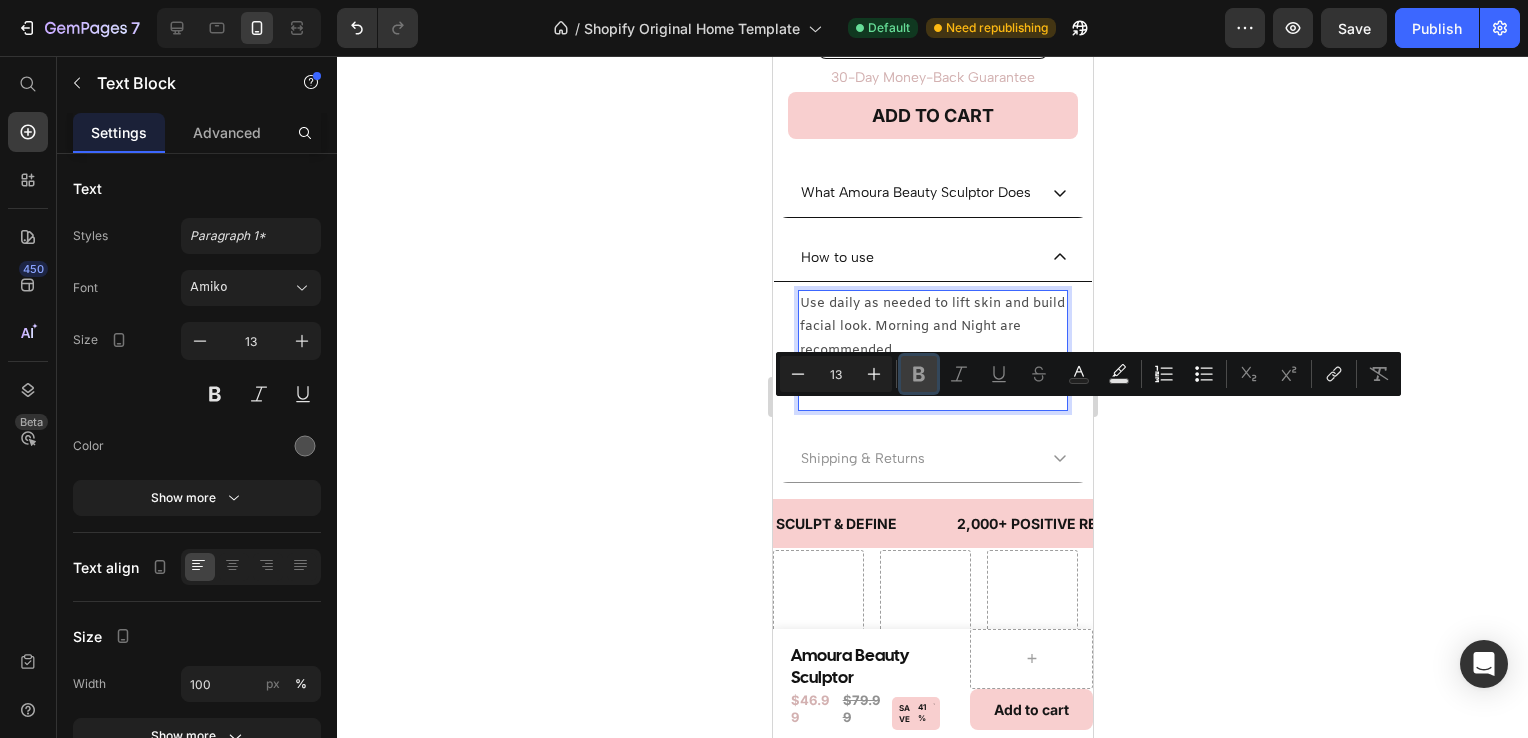 click 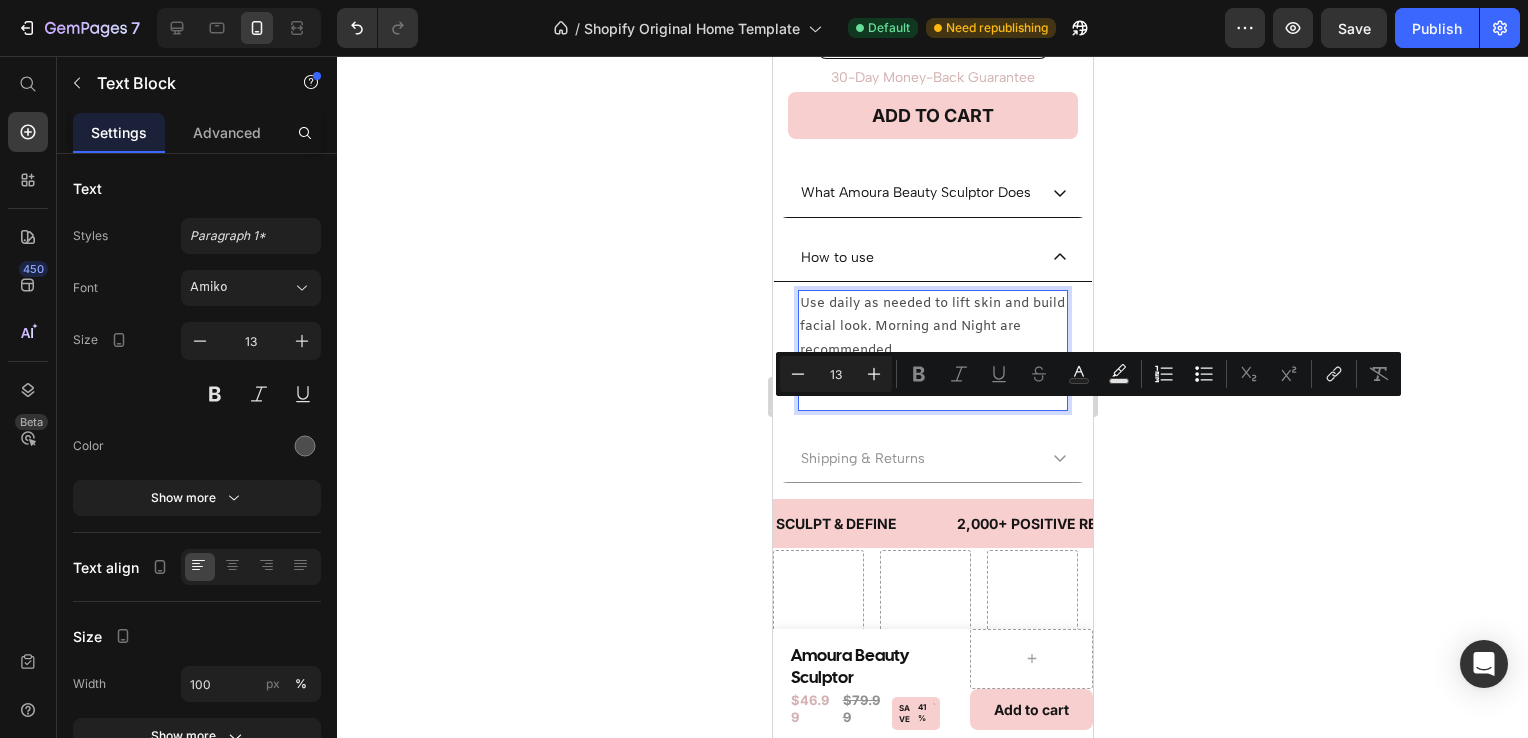 click on "1." at bounding box center [932, 373] 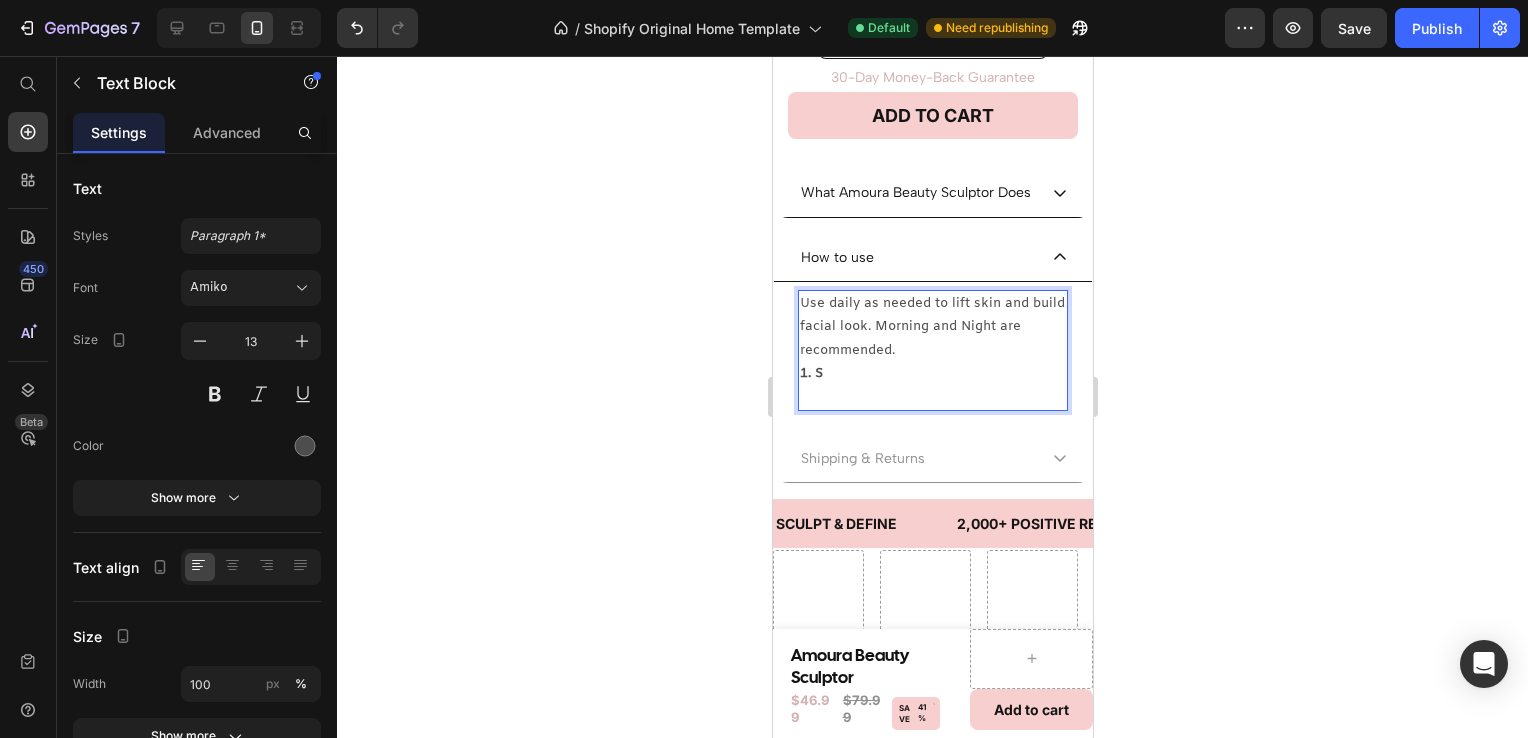click on "1. S" at bounding box center [932, 373] 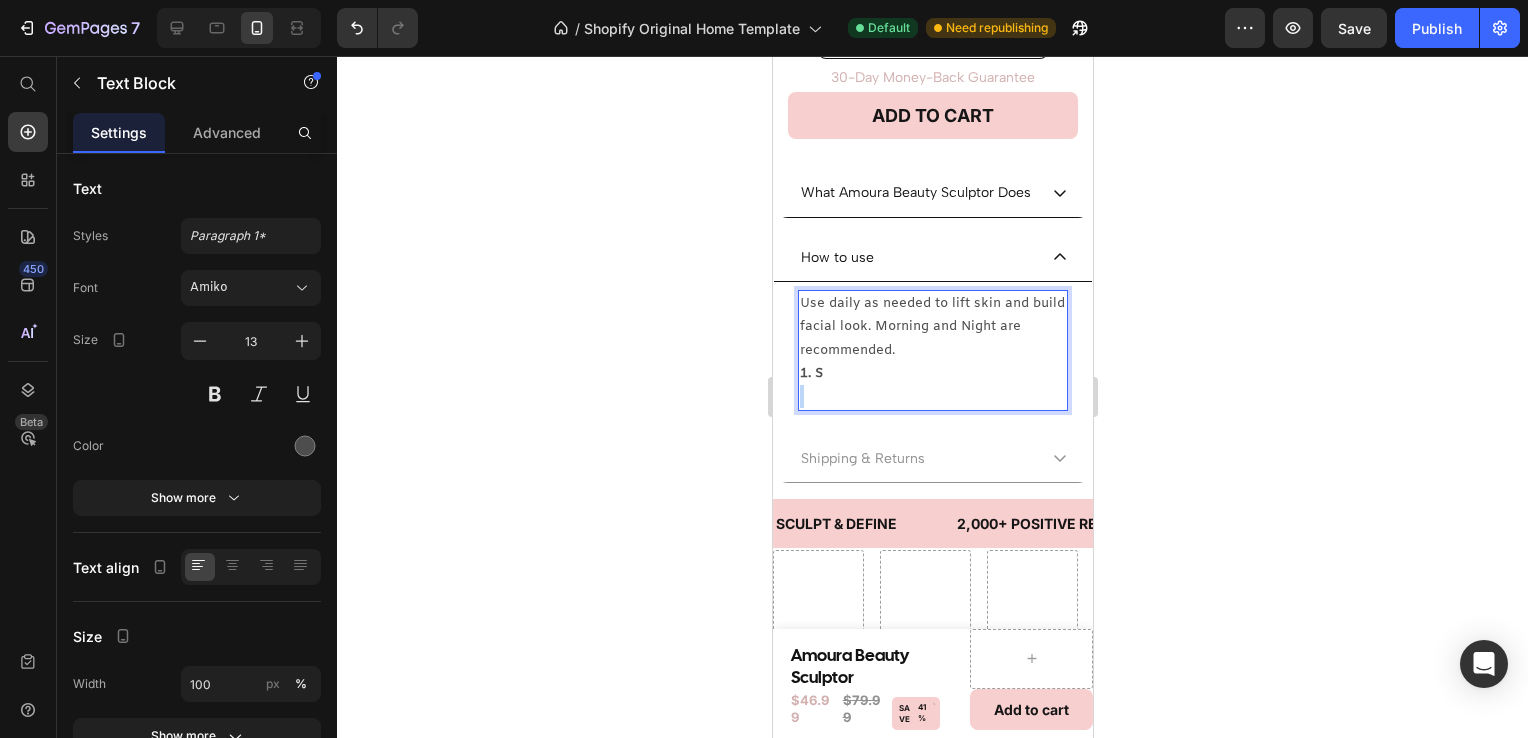 click on "1. S" at bounding box center [932, 373] 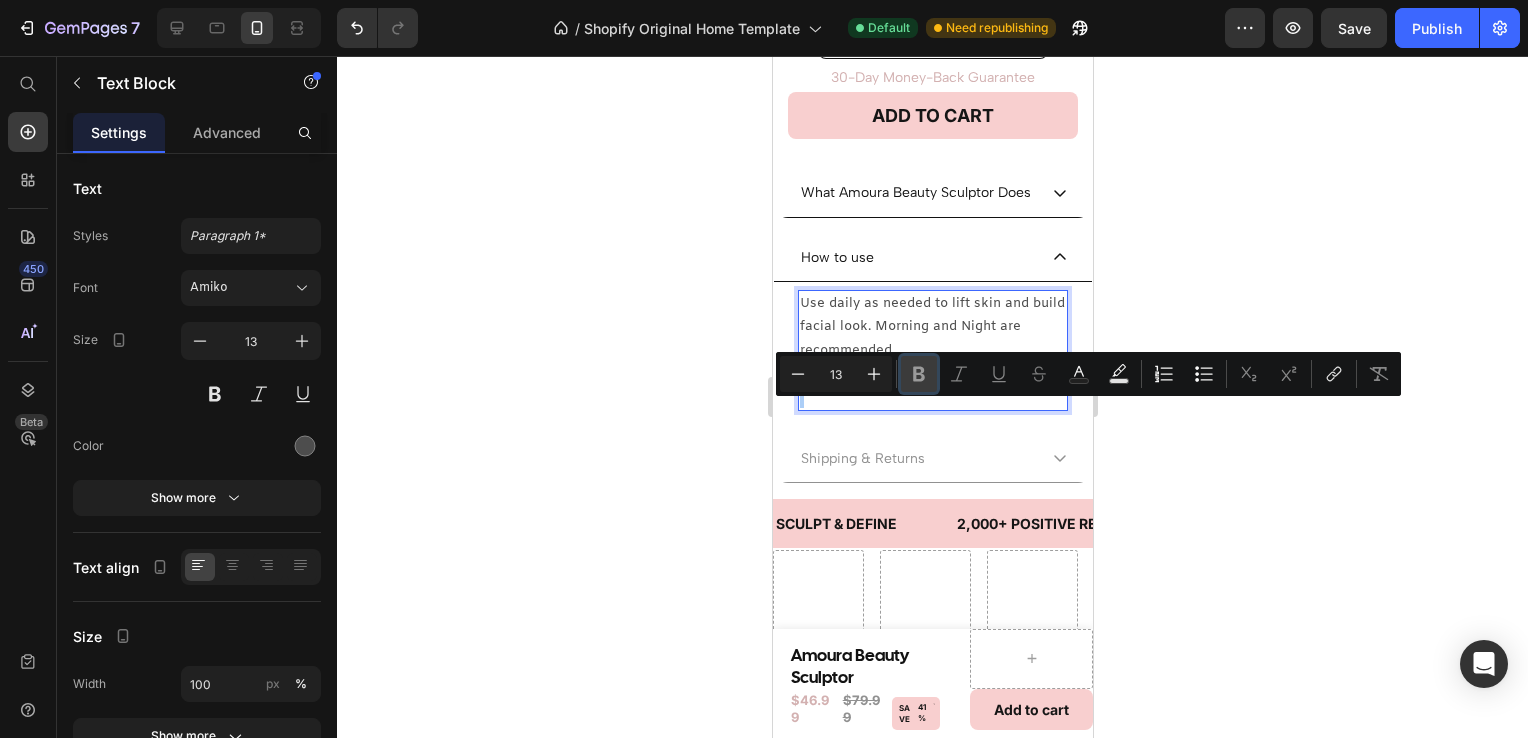 click 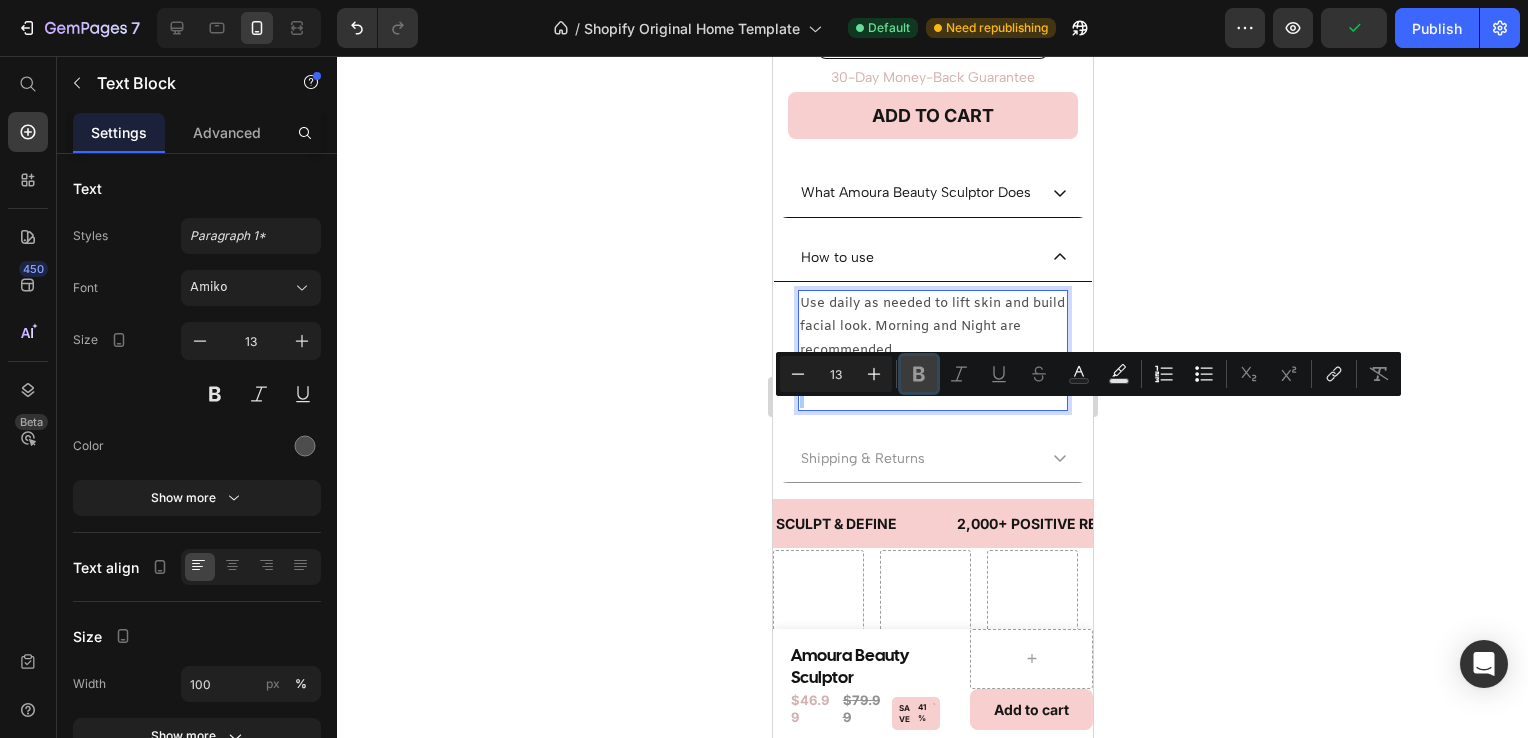 click 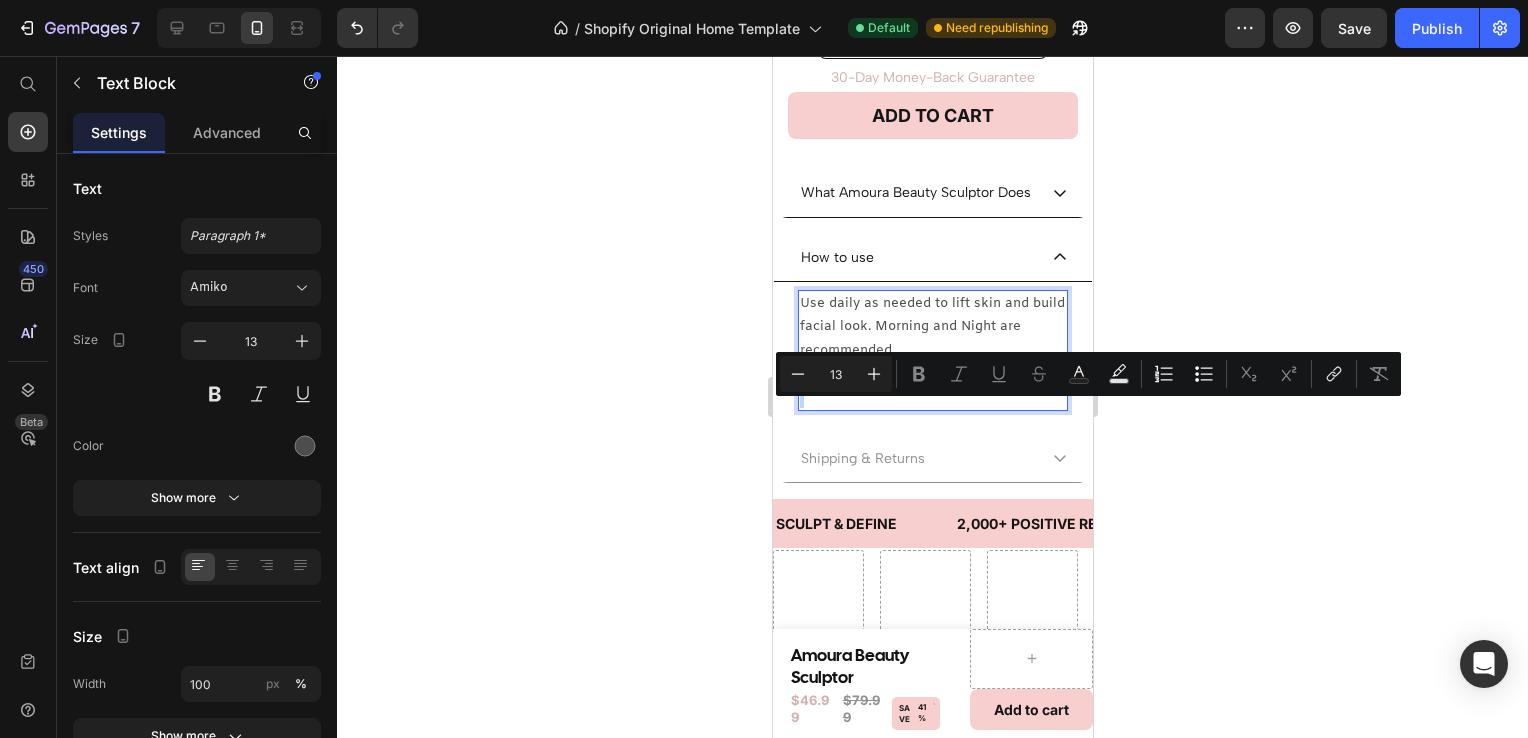 click on "1. S" at bounding box center [932, 373] 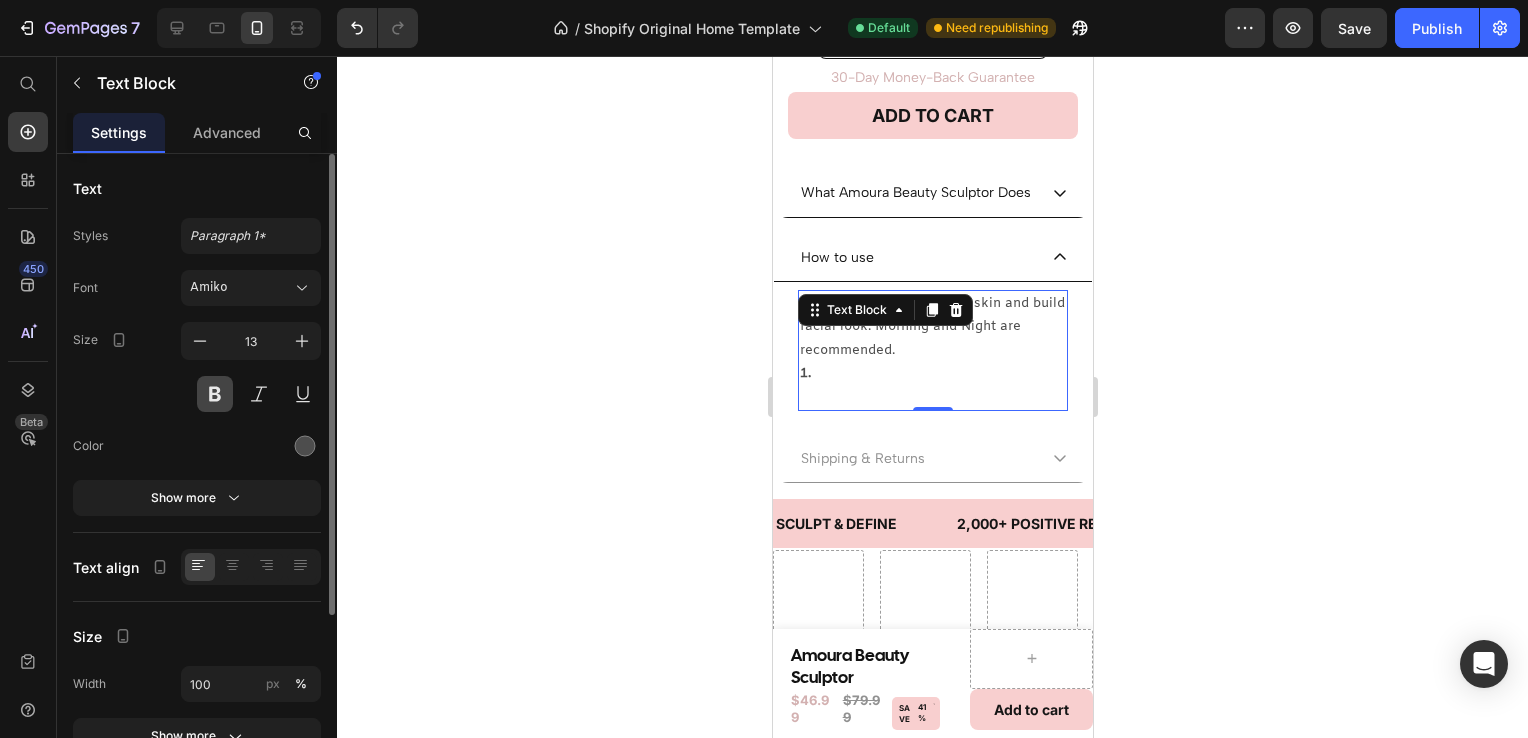click at bounding box center [215, 394] 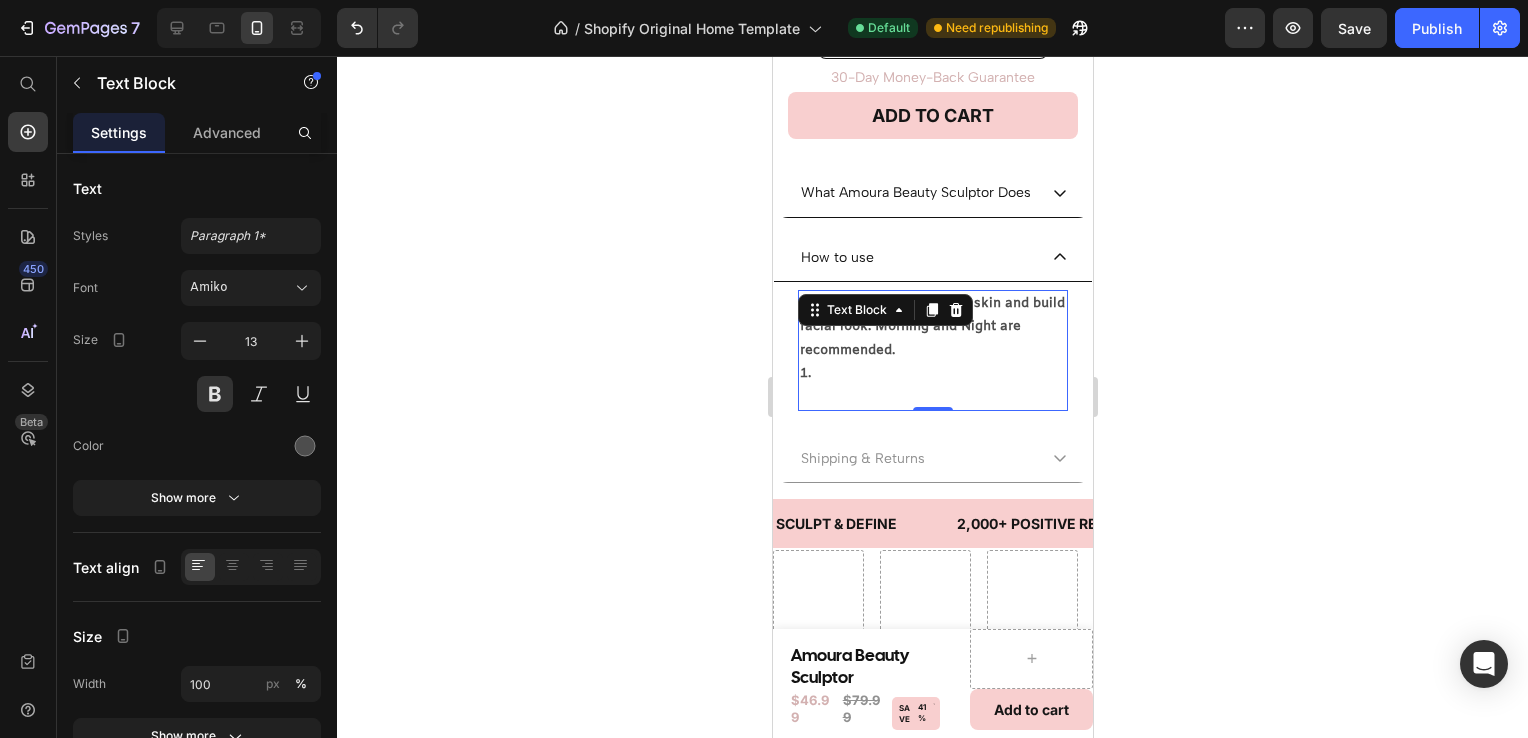 type 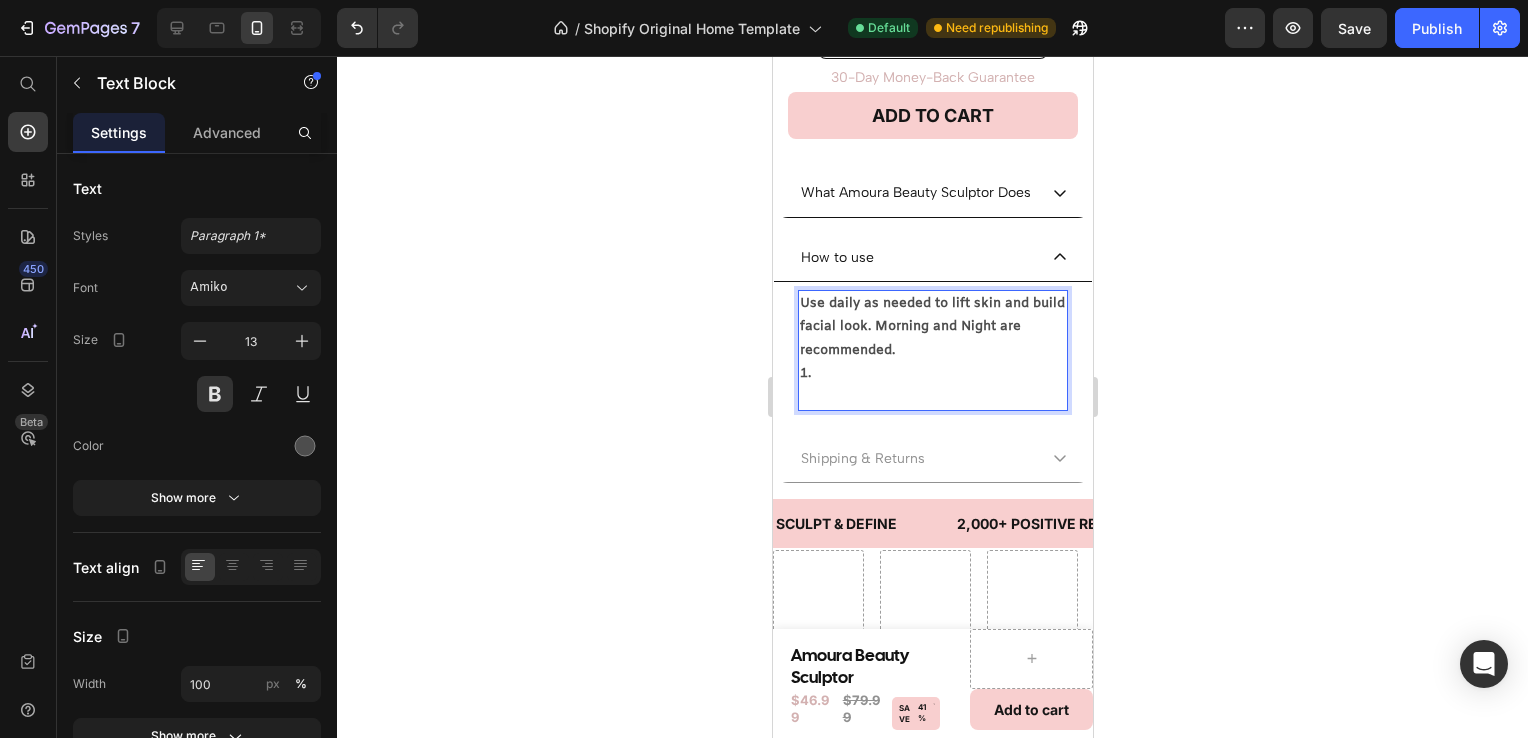 click on "1." at bounding box center [932, 373] 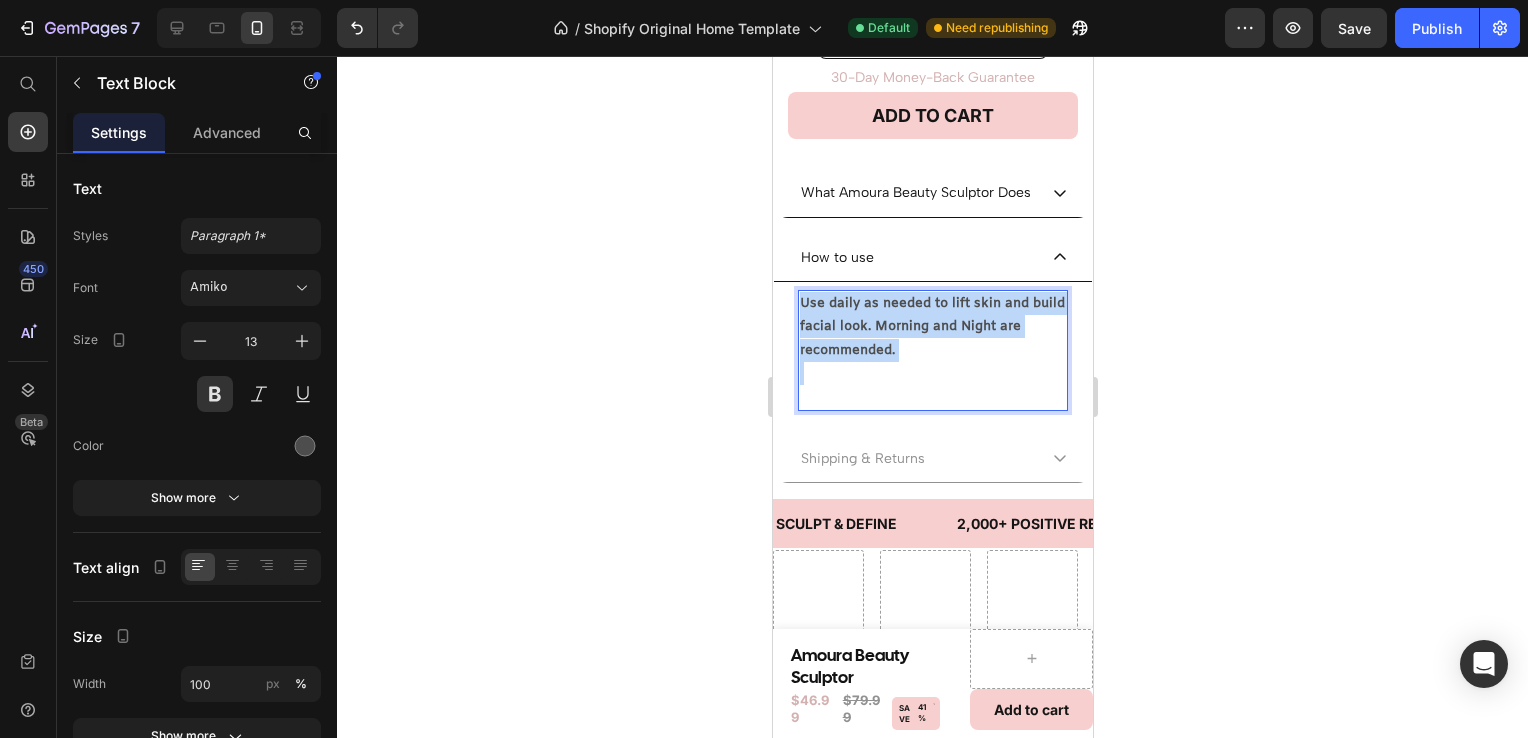 drag, startPoint x: 819, startPoint y: 422, endPoint x: 798, endPoint y: 343, distance: 81.7435 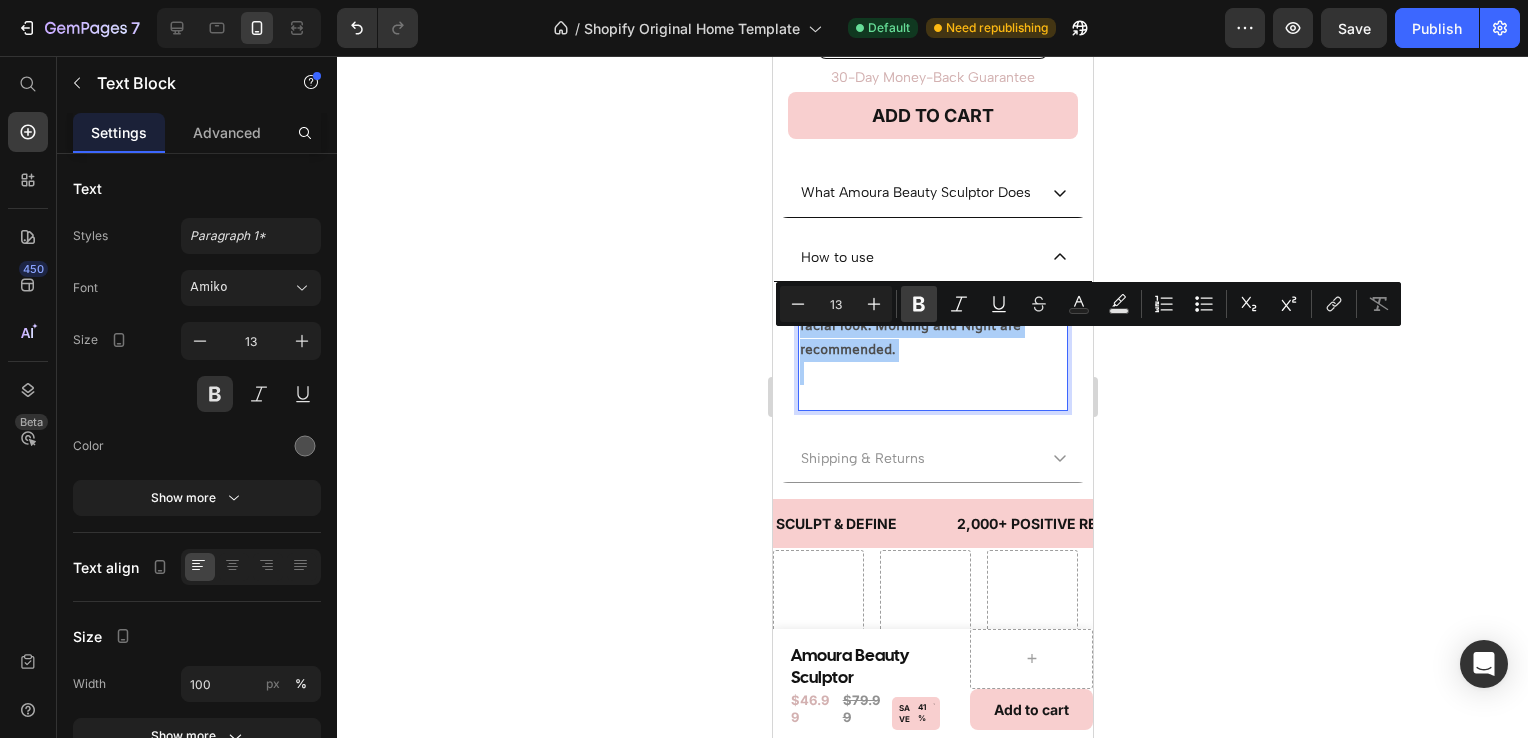 click 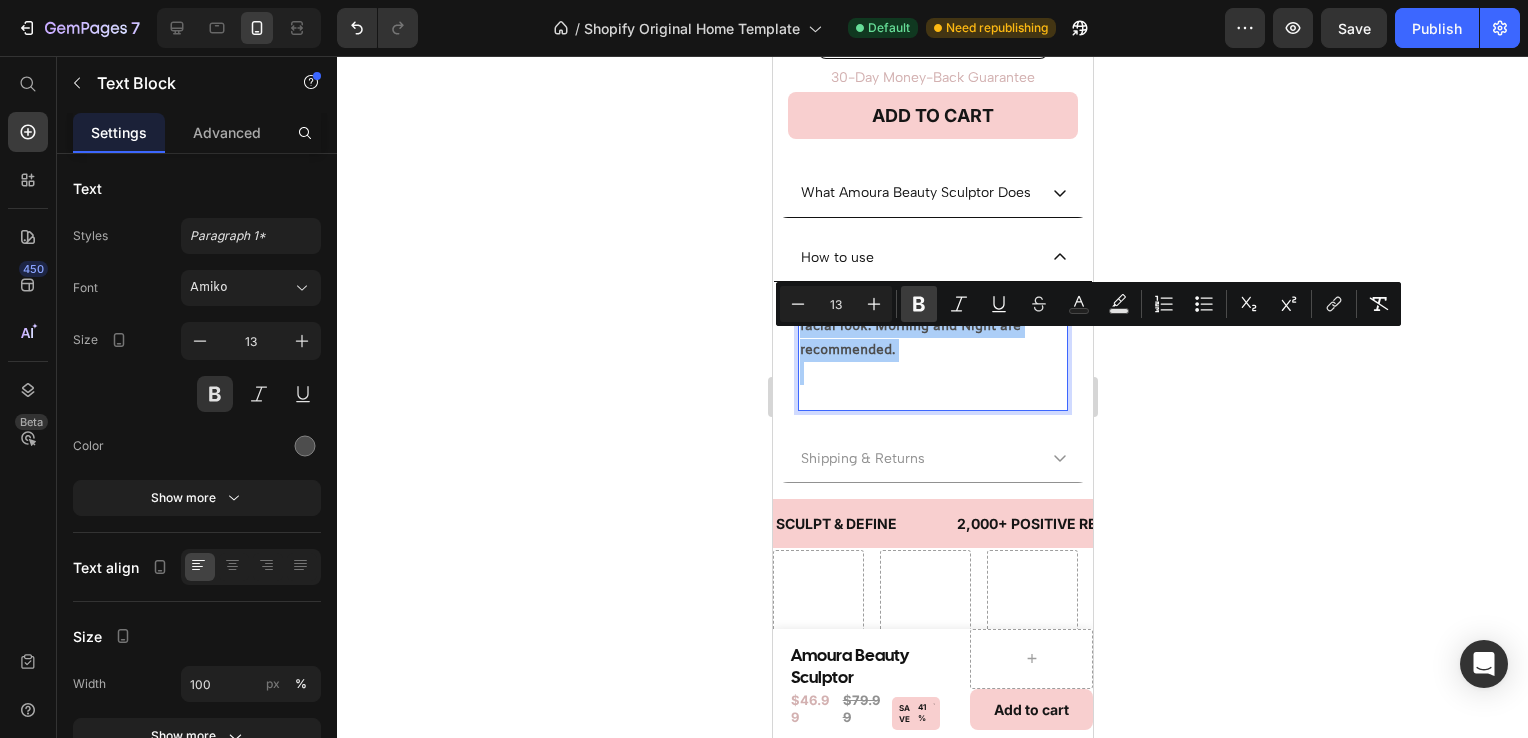 click 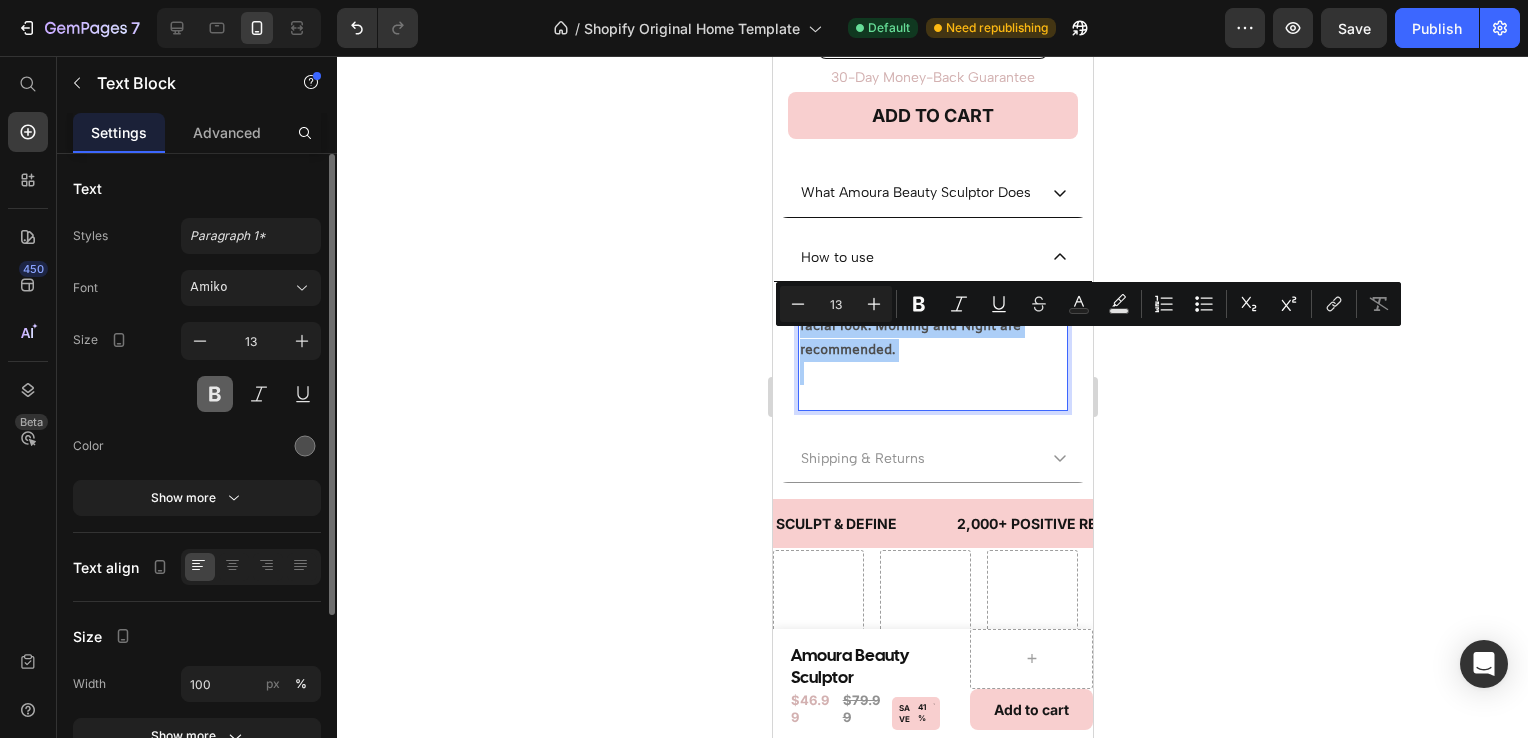 click at bounding box center (215, 394) 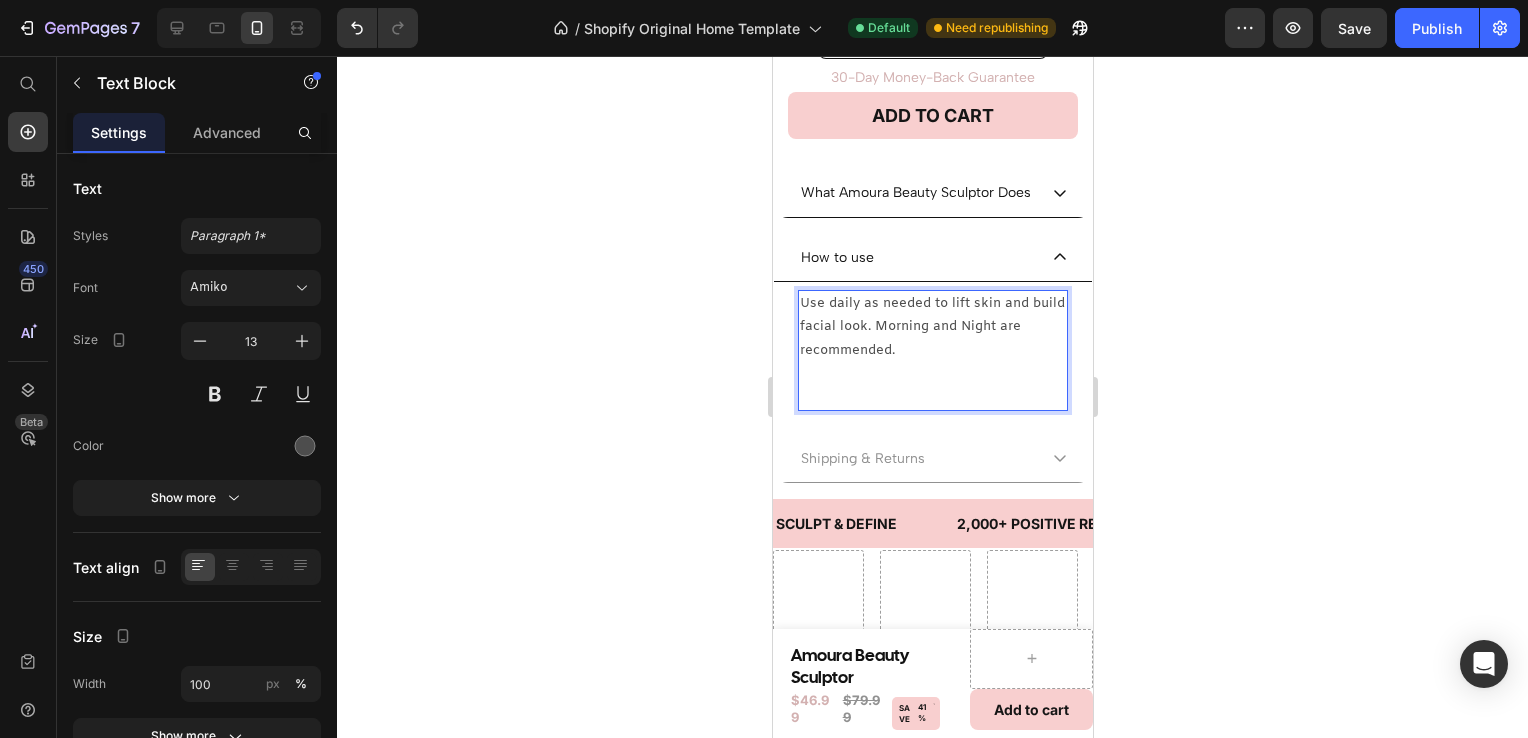 click at bounding box center (932, 373) 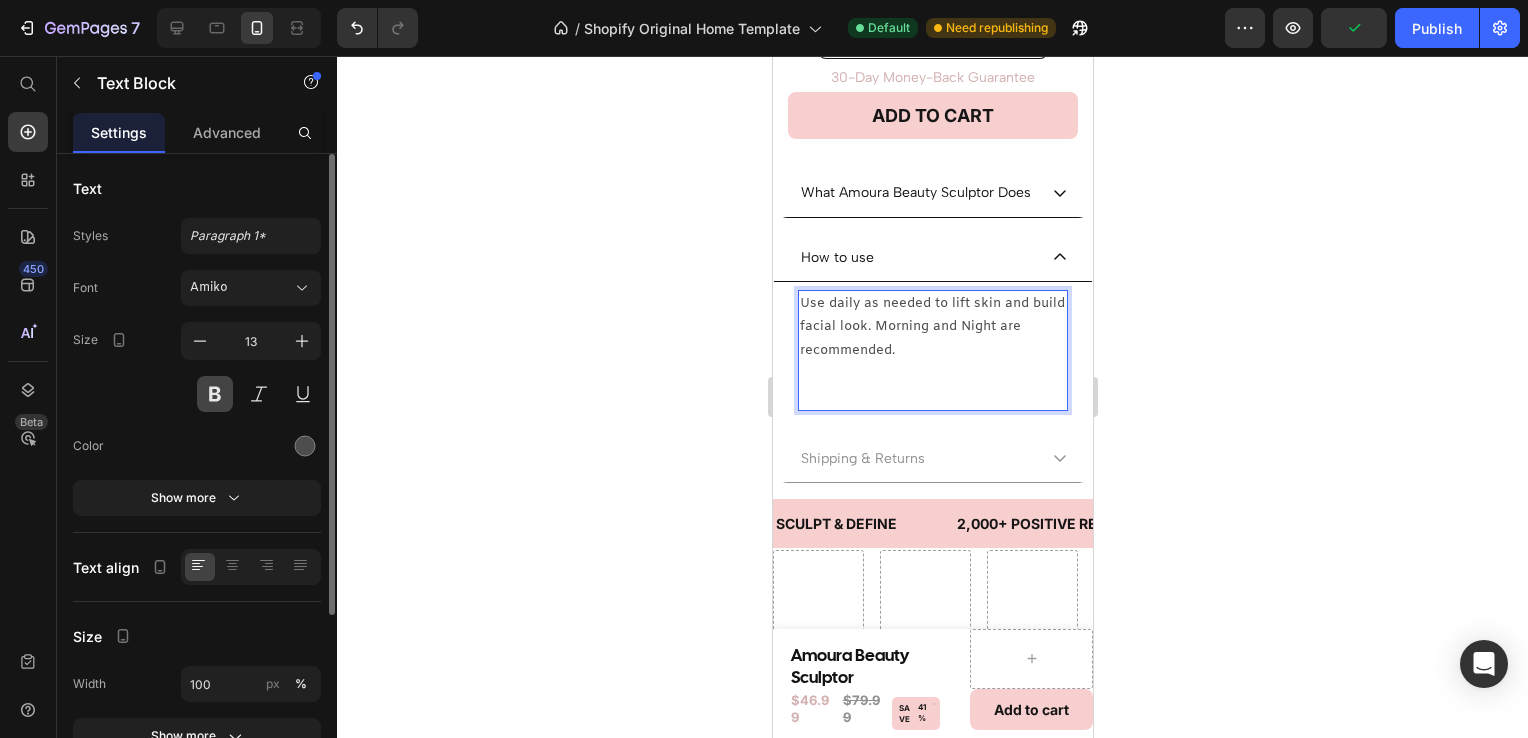 click at bounding box center [215, 394] 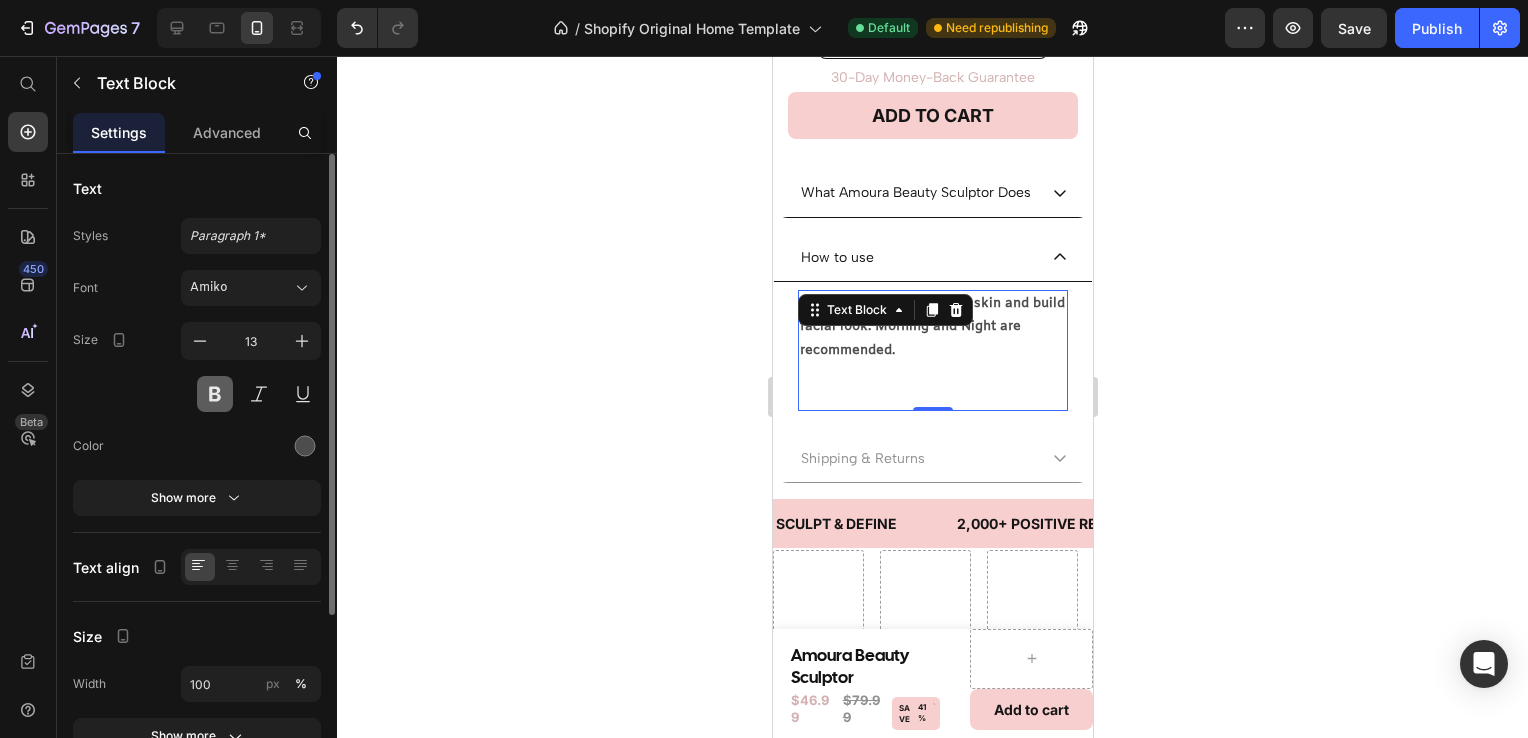 click at bounding box center [215, 394] 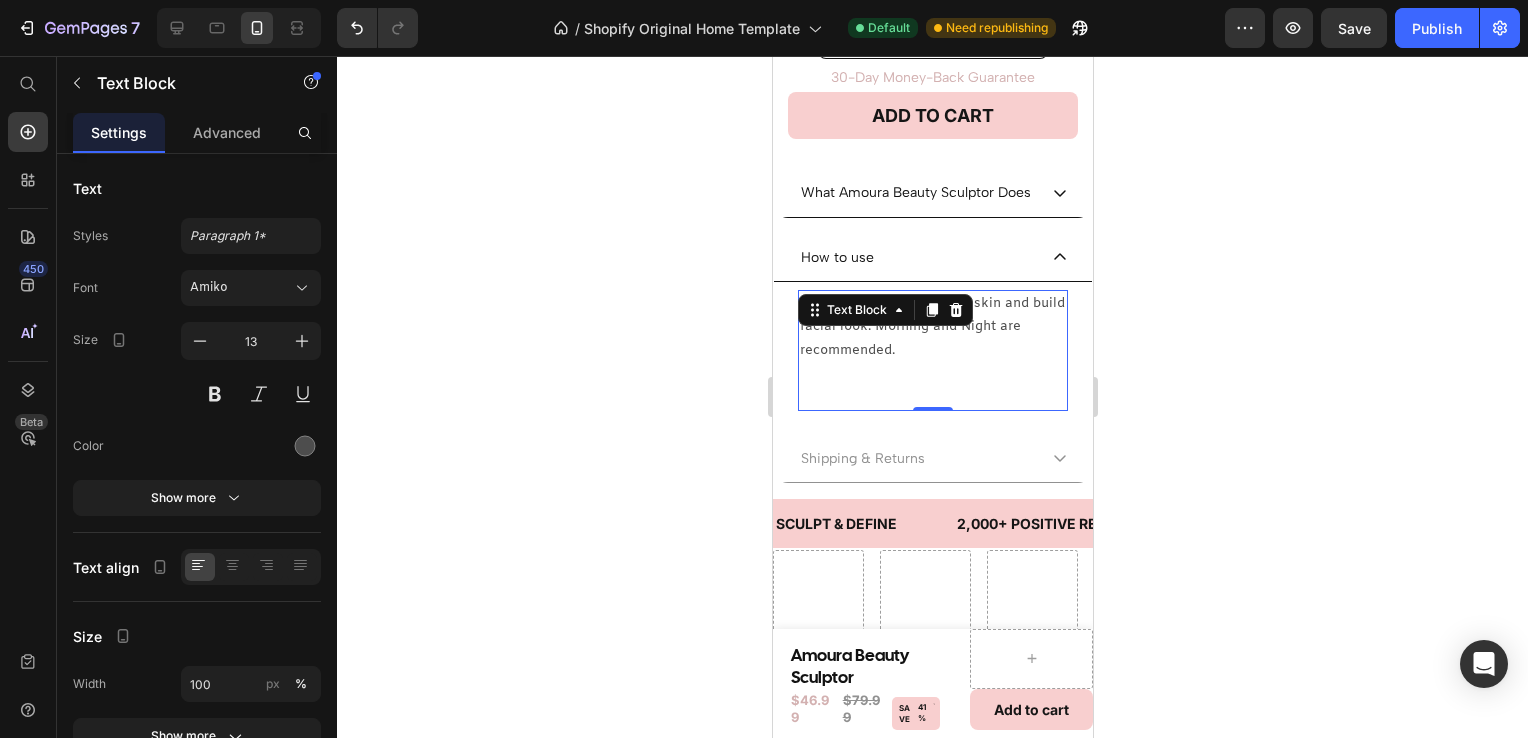 click at bounding box center [932, 373] 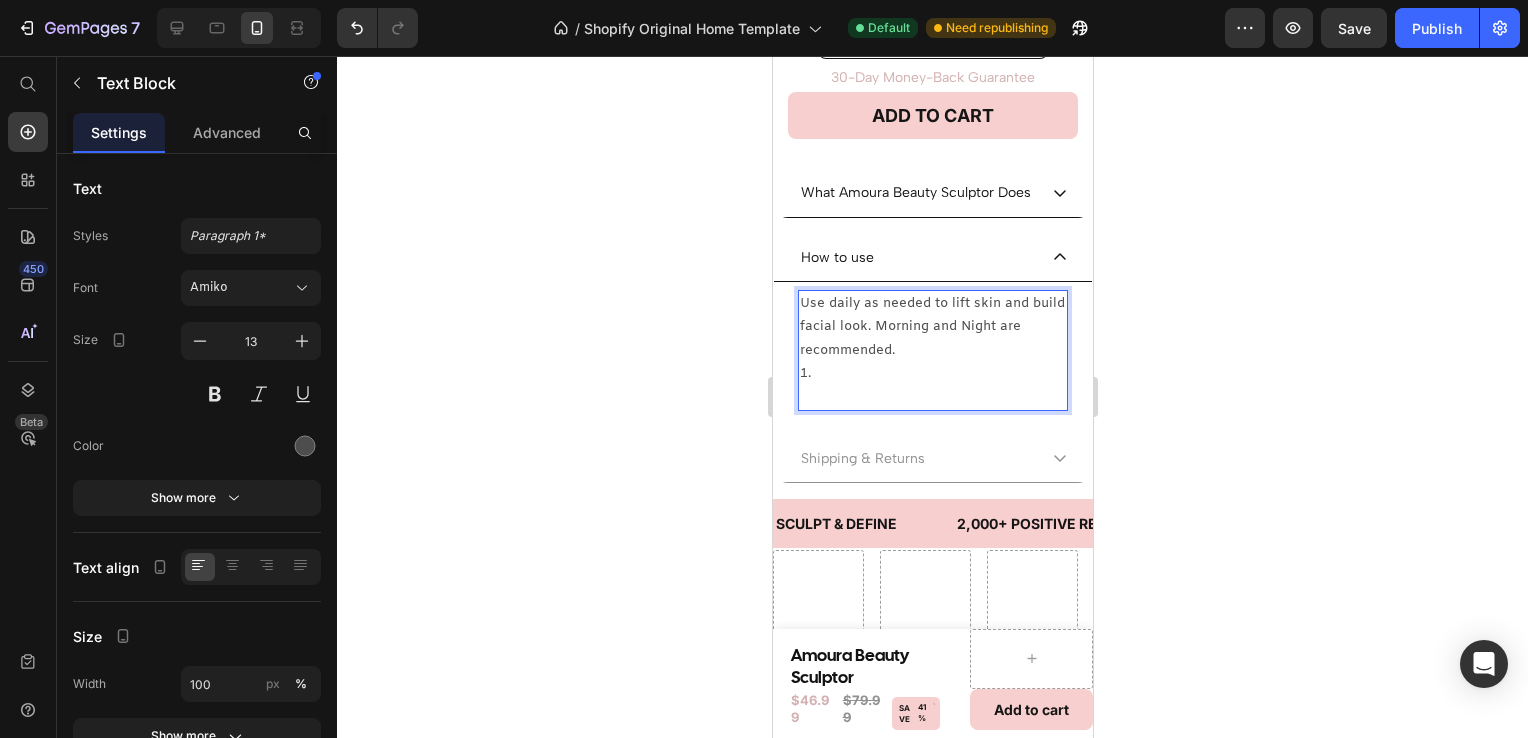 click on "1." at bounding box center (932, 373) 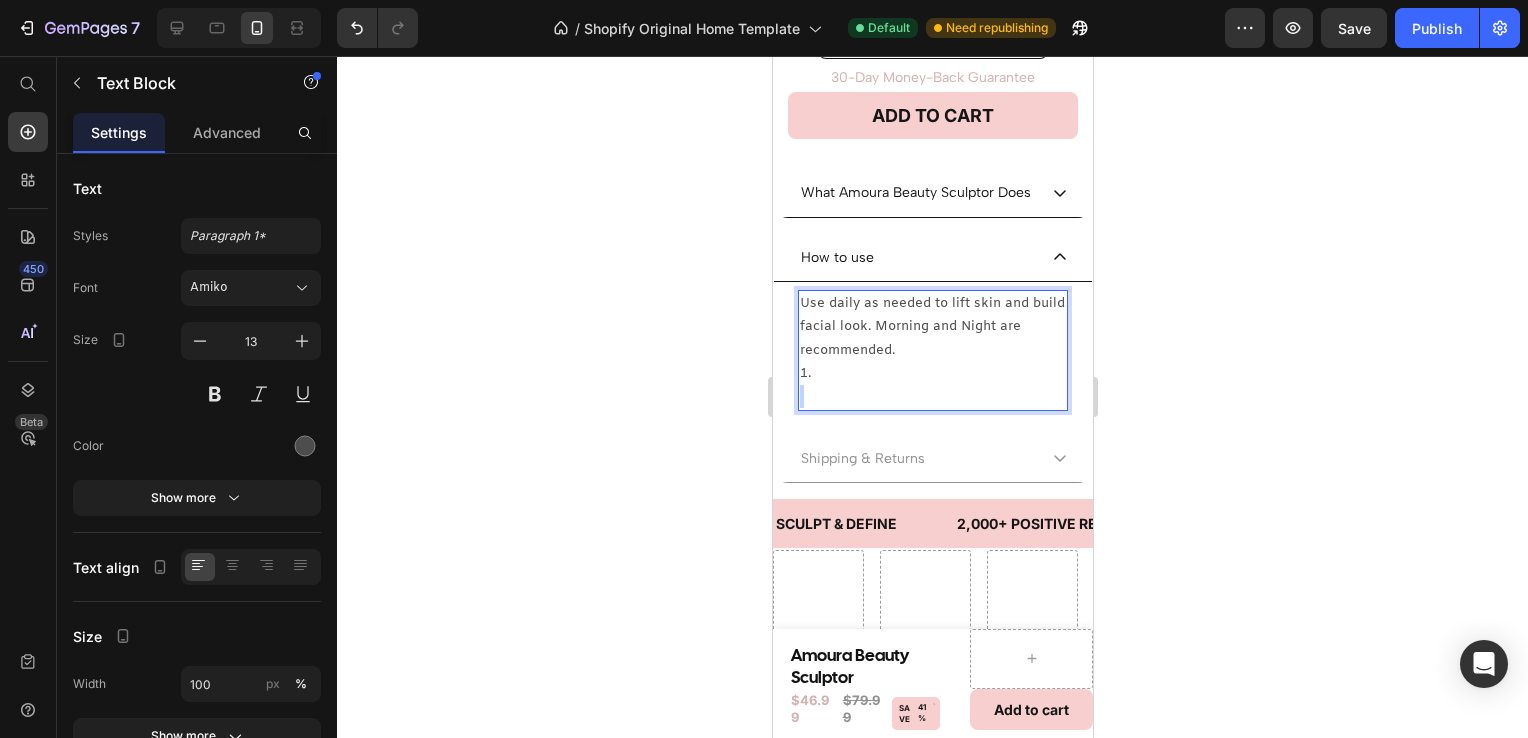 click on "1." at bounding box center (932, 373) 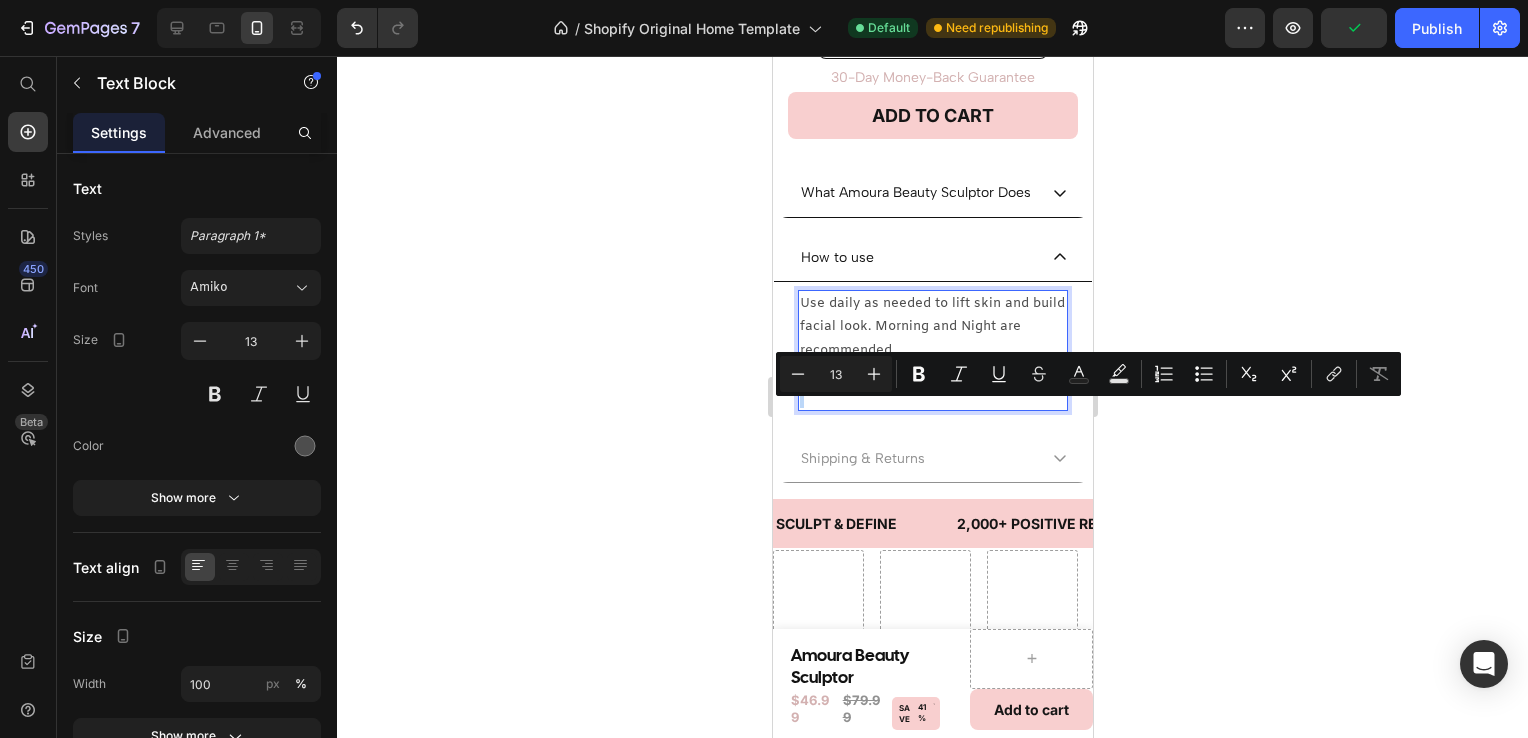 drag, startPoint x: 829, startPoint y: 411, endPoint x: 801, endPoint y: 419, distance: 29.12044 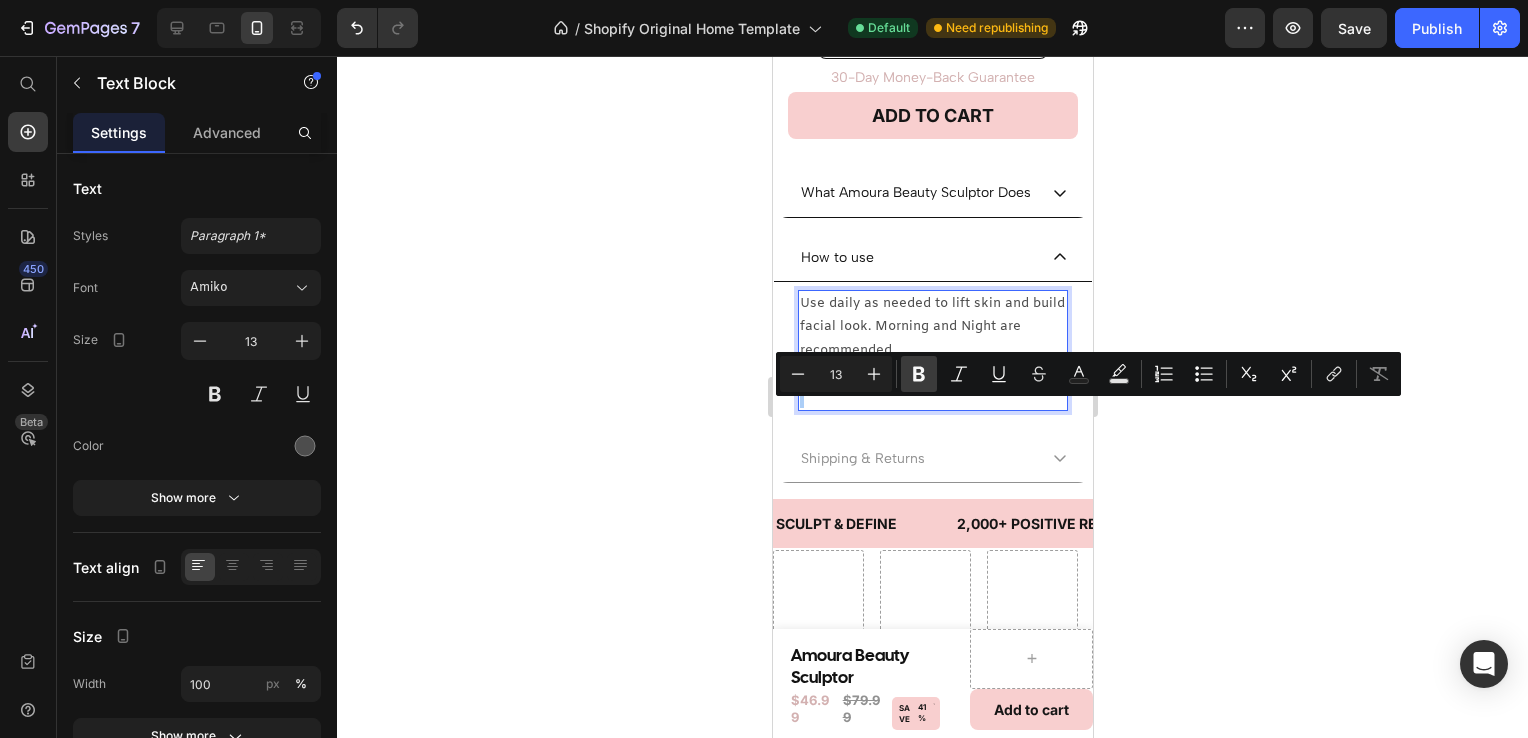 click 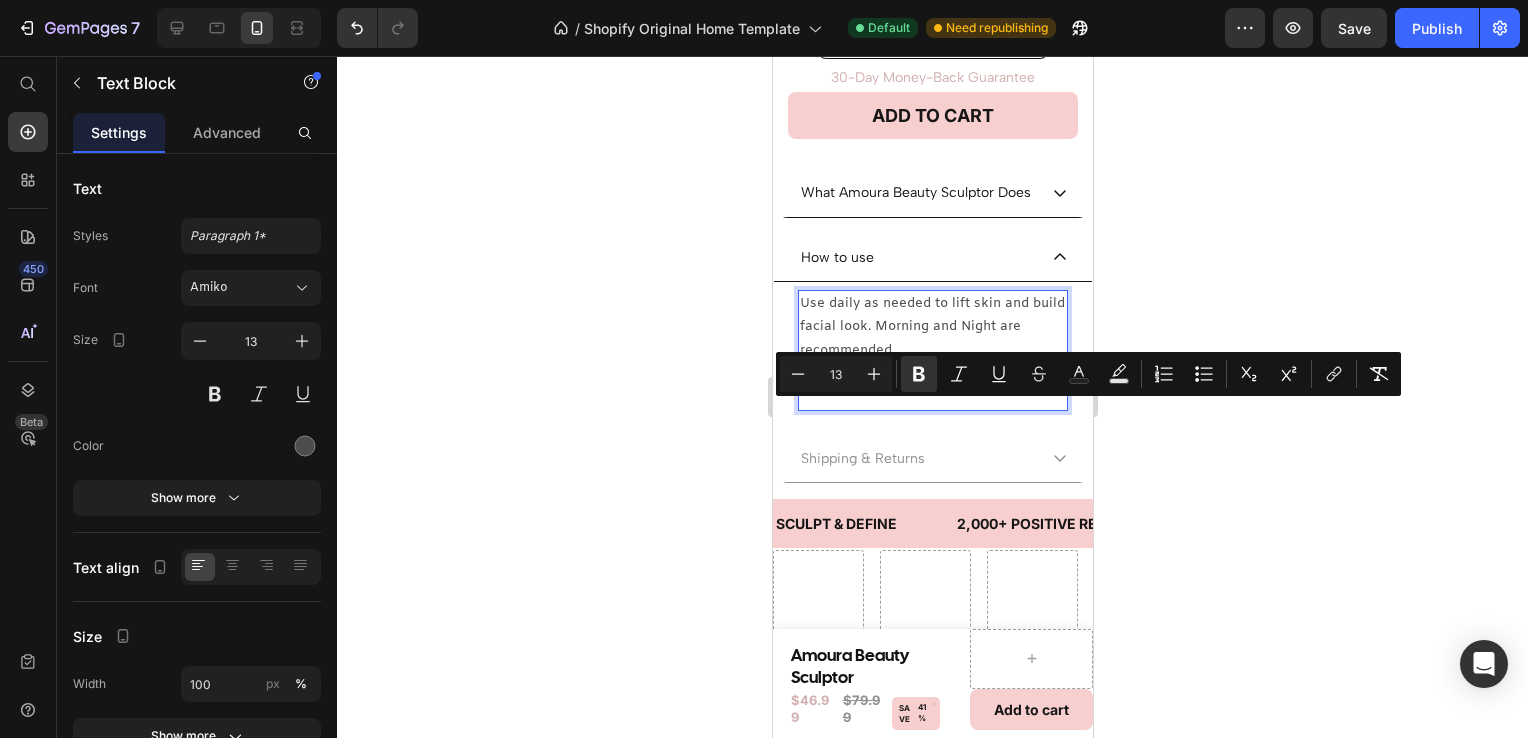 click at bounding box center (932, 396) 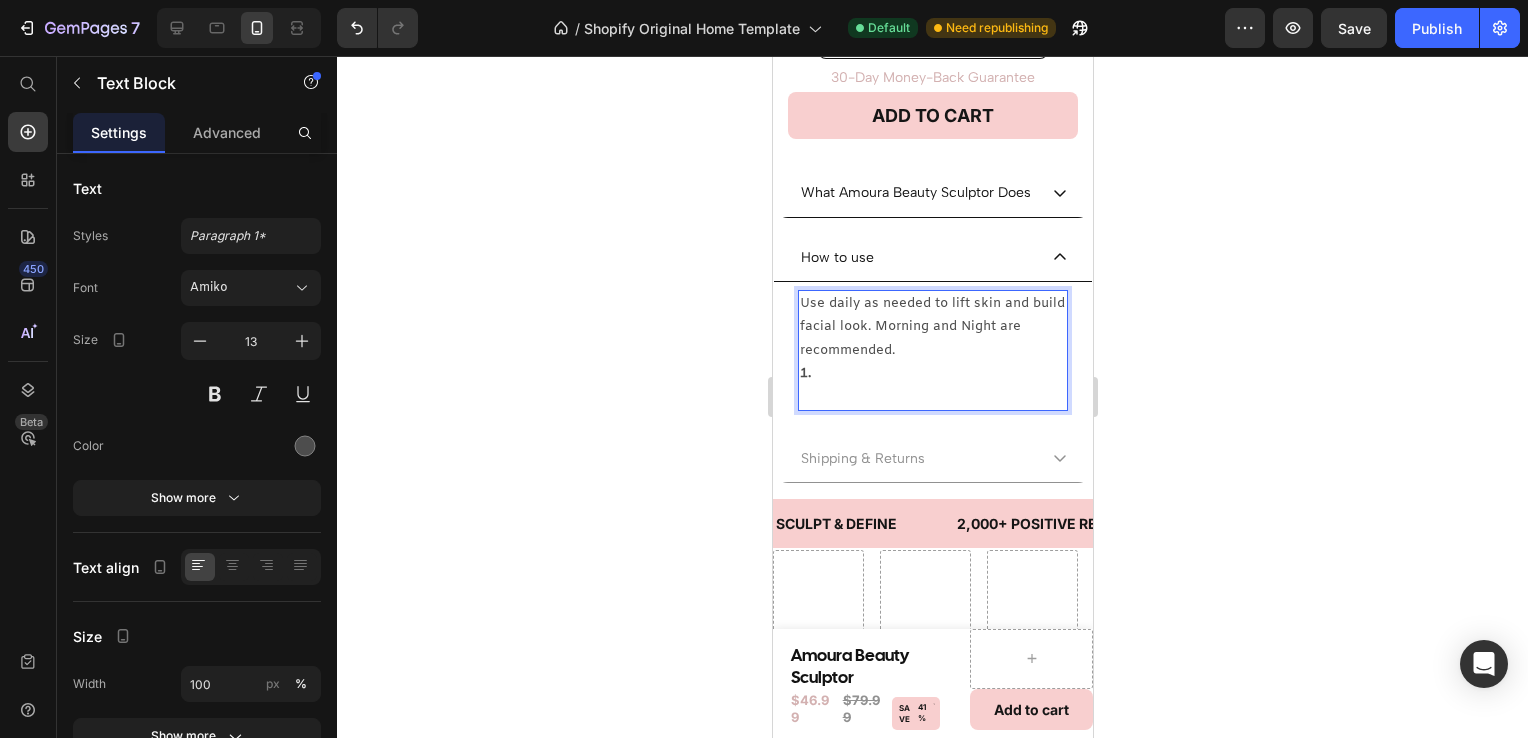 click on "1." at bounding box center [932, 373] 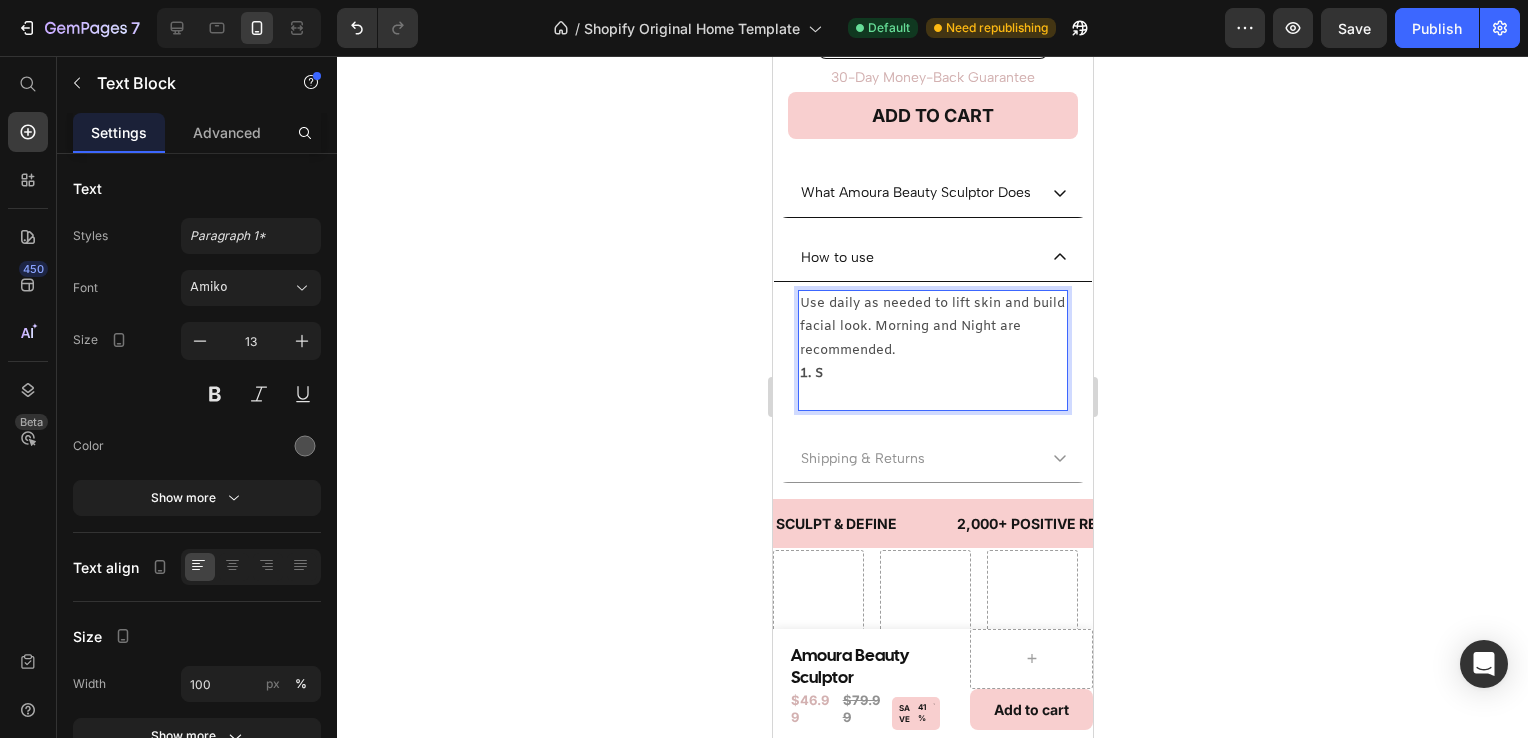 click on "1. S" at bounding box center [932, 373] 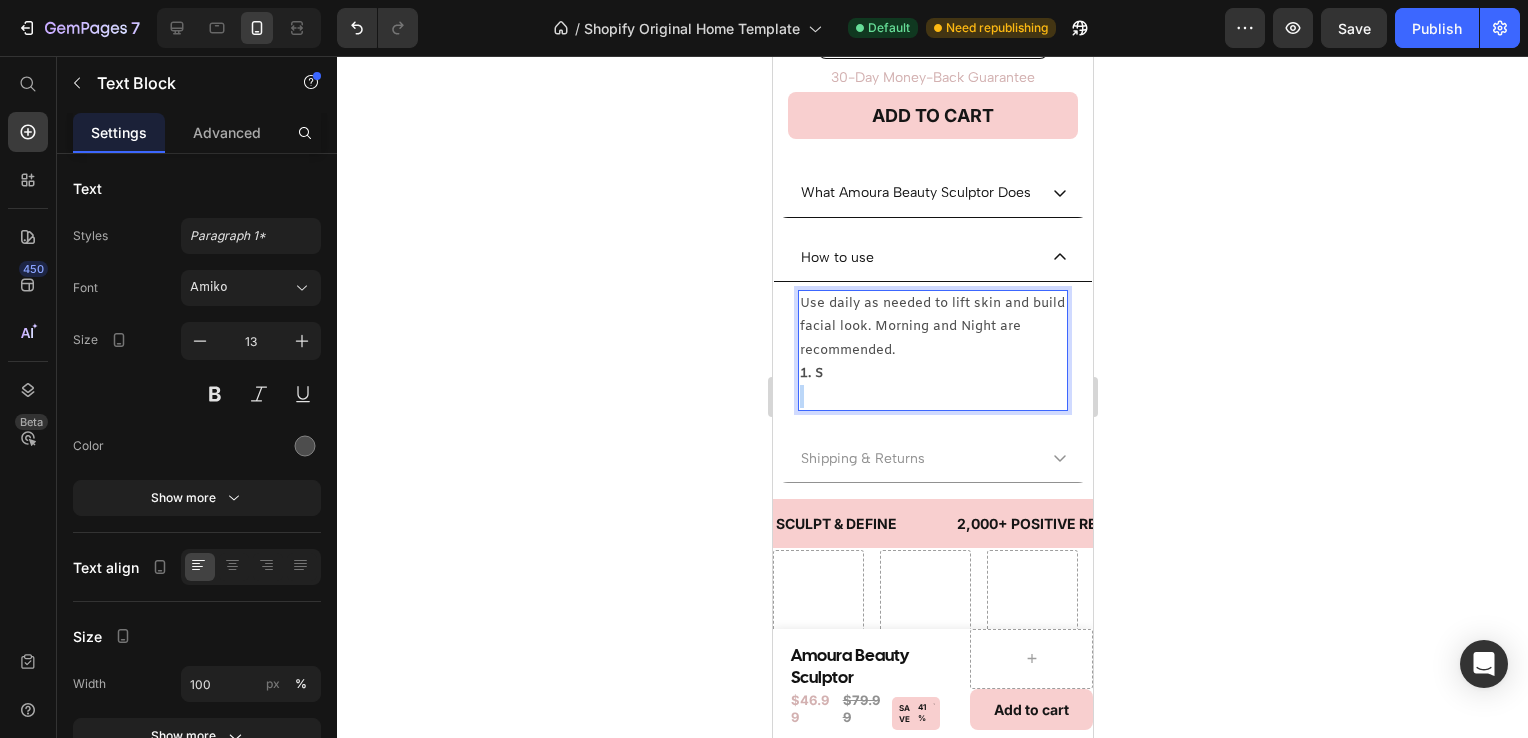 click on "1. S" at bounding box center [932, 373] 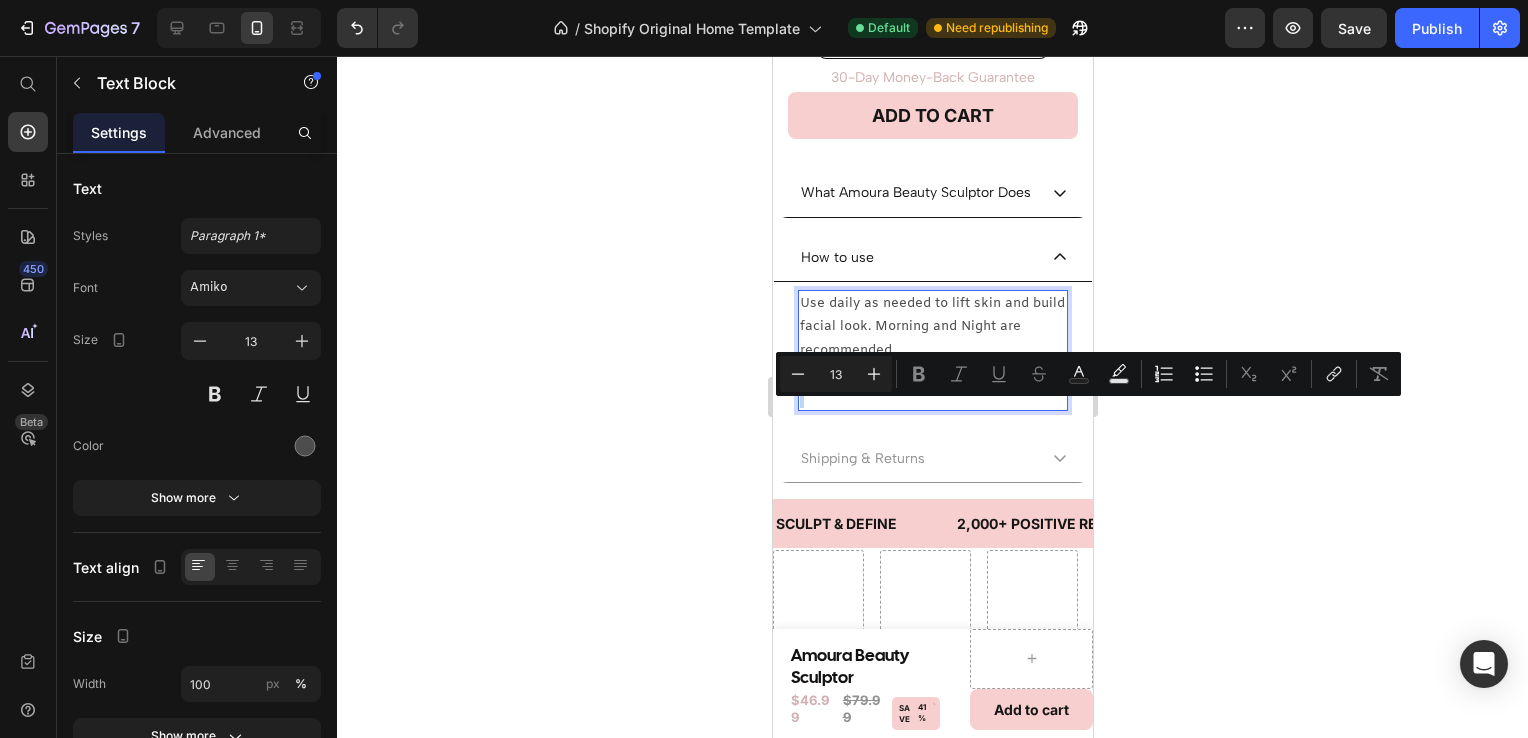 click on "1. S" at bounding box center [932, 373] 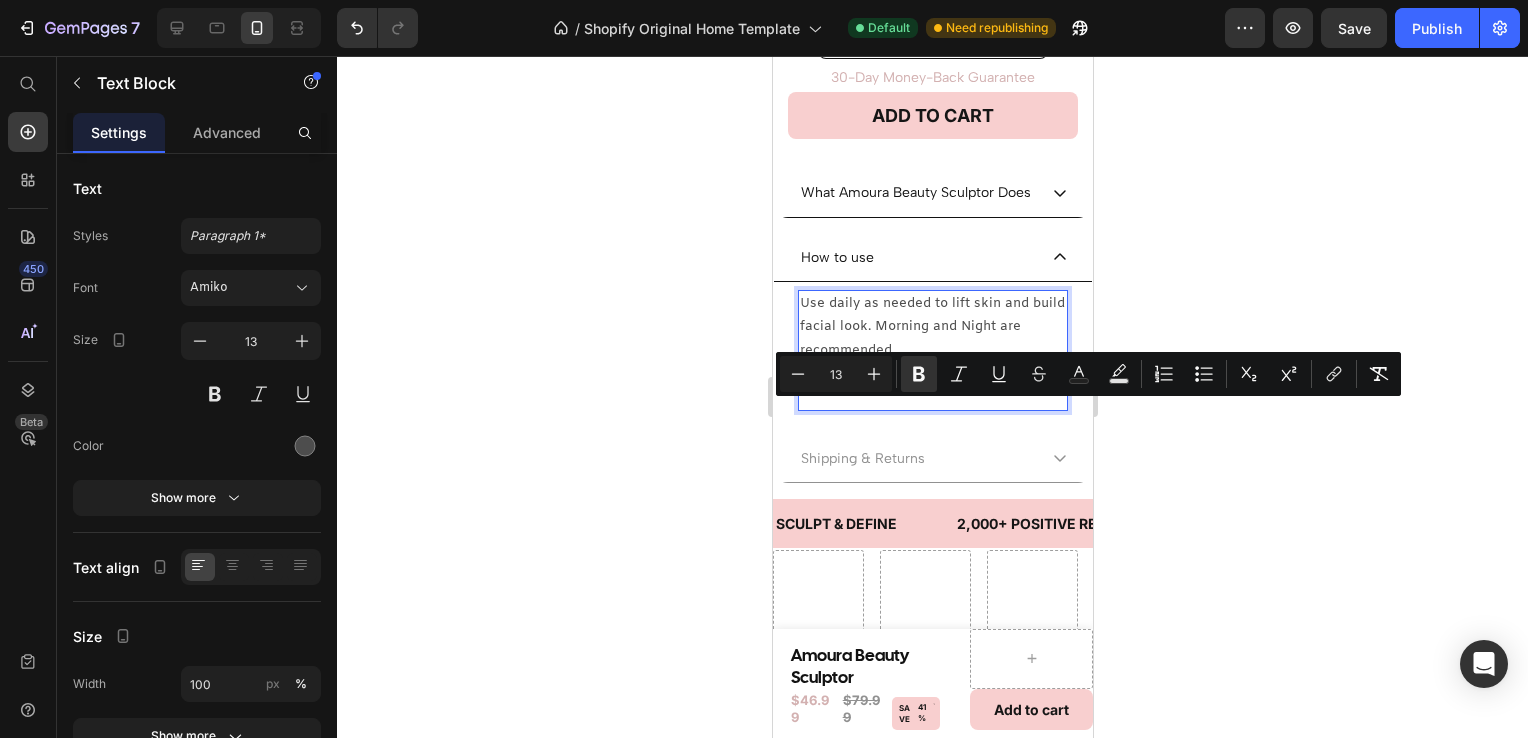 drag, startPoint x: 873, startPoint y: 416, endPoint x: 813, endPoint y: 414, distance: 60.033325 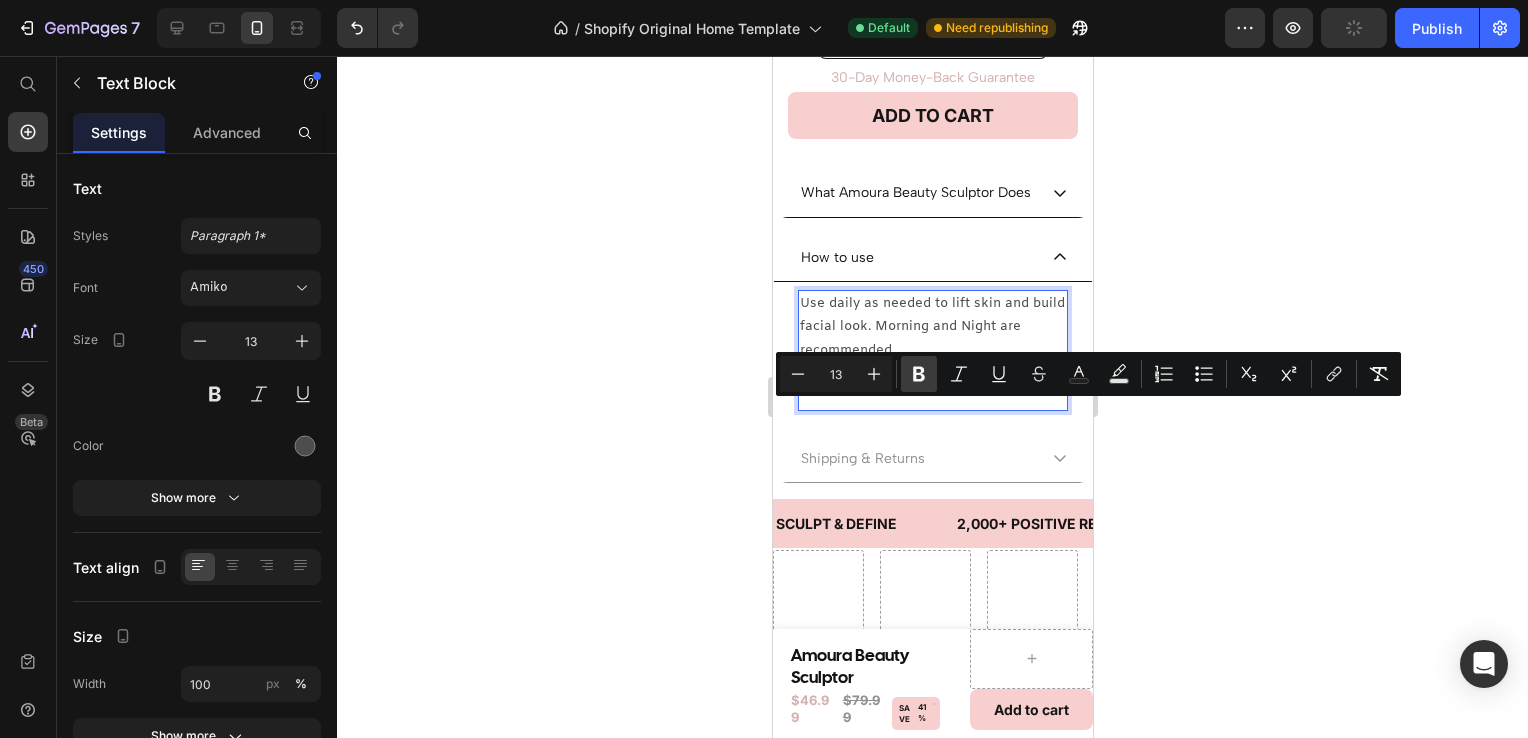 click on "Bold" at bounding box center [919, 374] 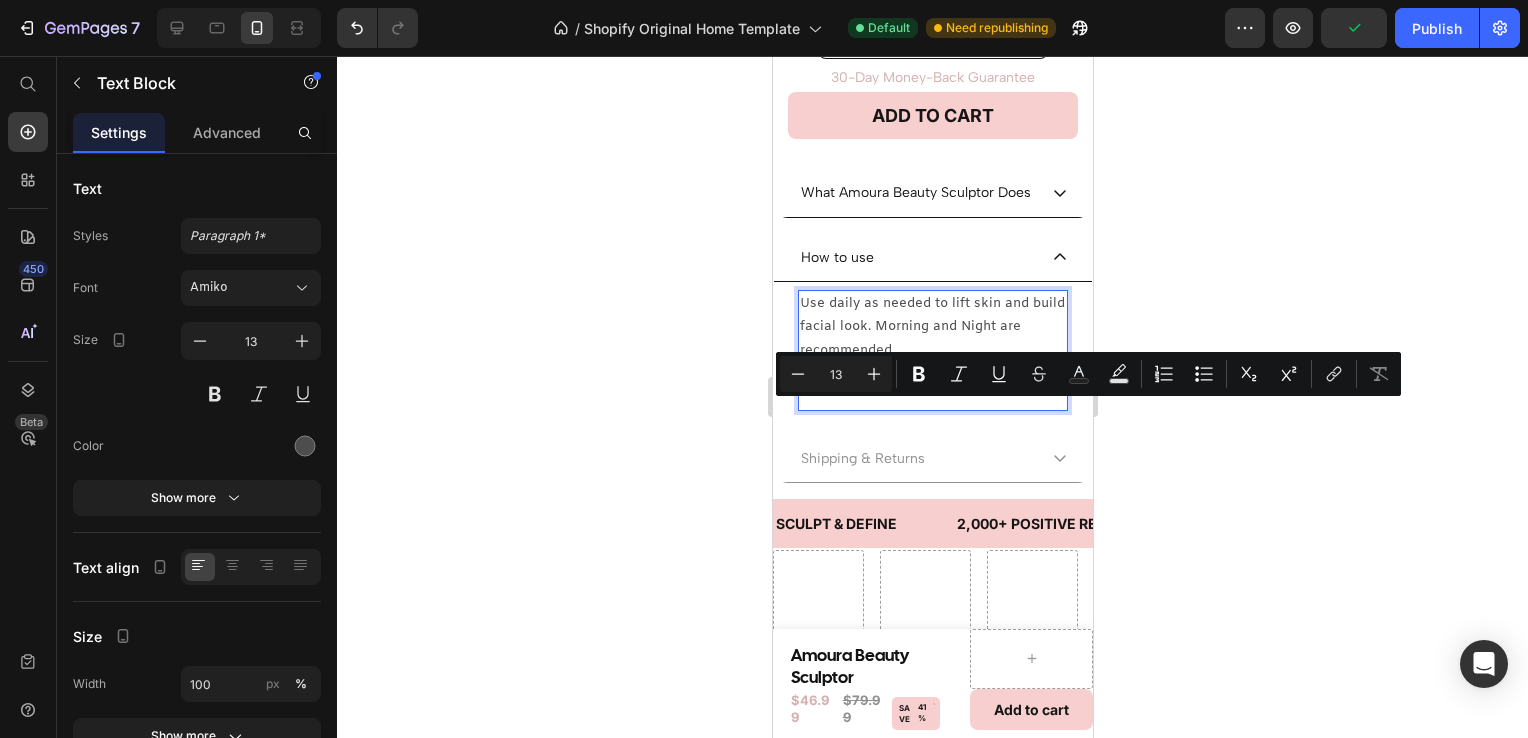 click on "1.  S" at bounding box center (932, 373) 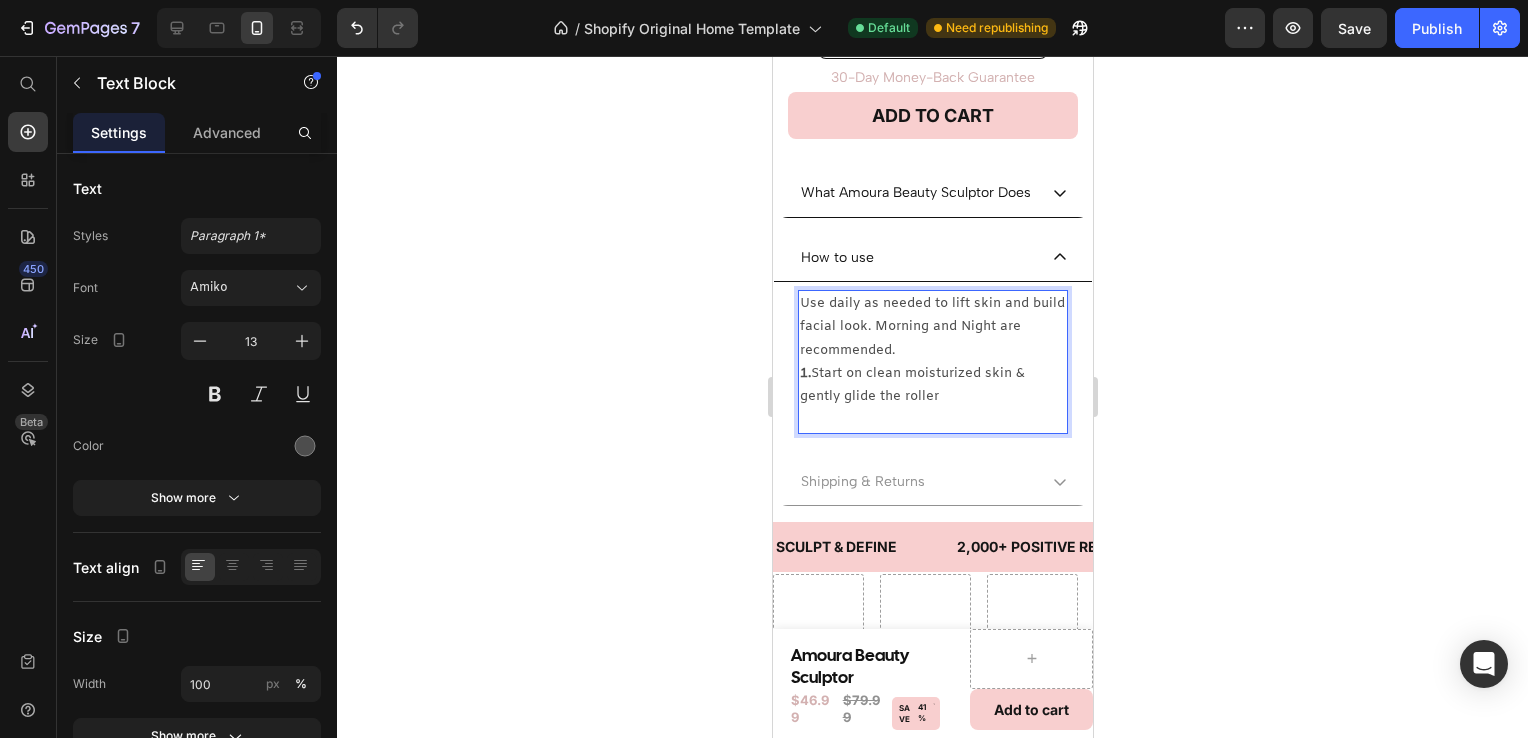 click on "1.  Start on clean moisturized skin & gently glide the roller" at bounding box center [932, 385] 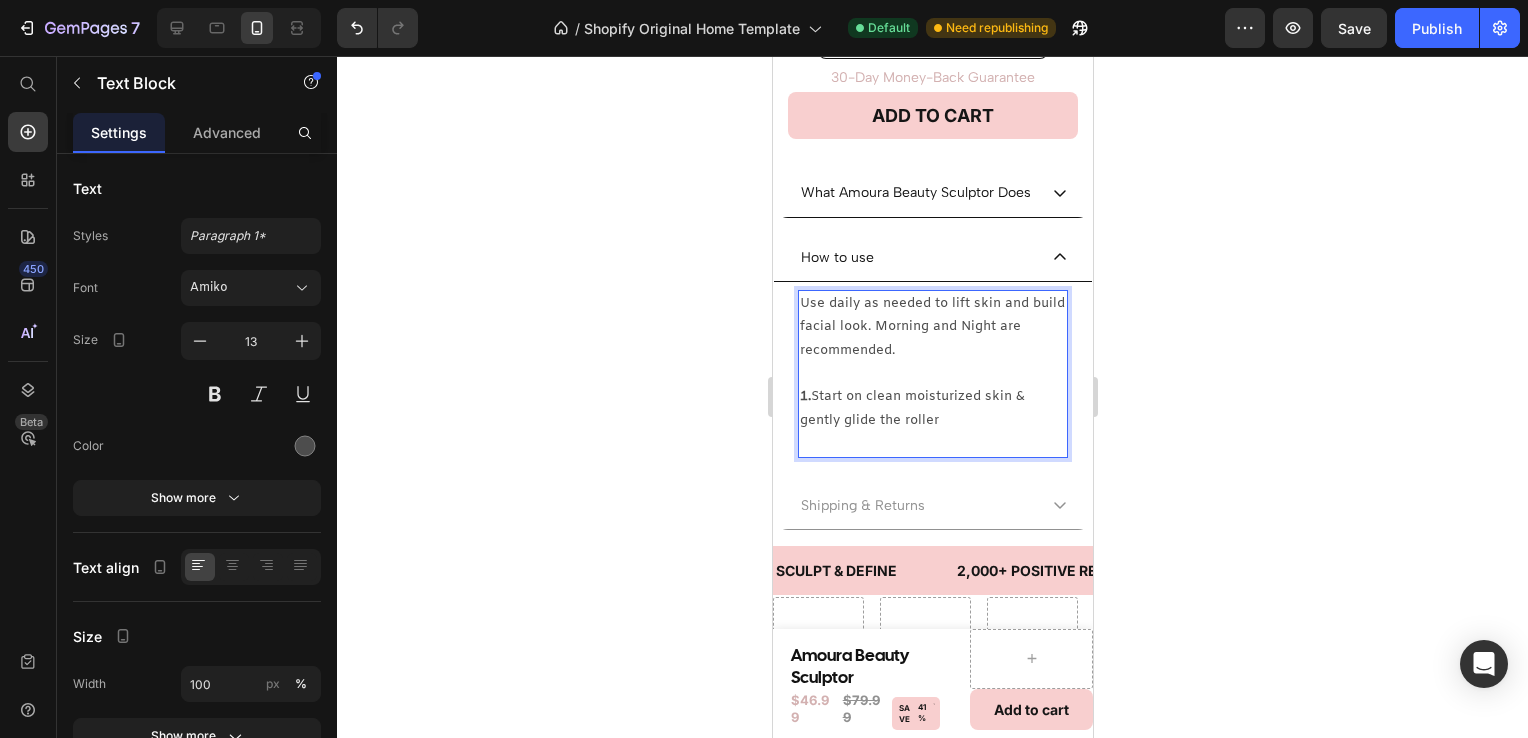 click on "1.  Start on clean moisturized skin & gently glide the roller" at bounding box center (932, 408) 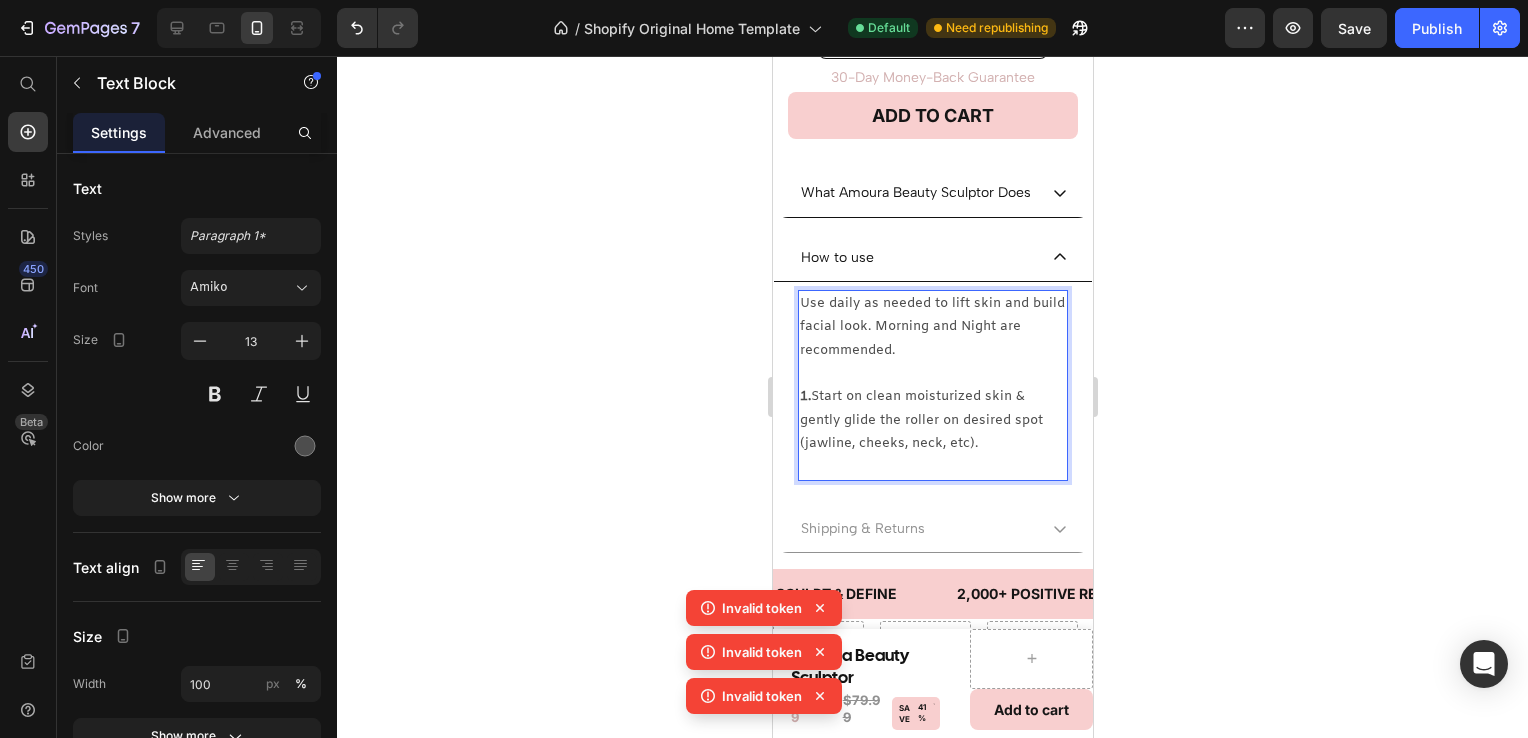 click on "1.  Start on clean moisturized skin & gently glide the roller on desired spot (jawline, cheeks, neck, etc)." at bounding box center (932, 420) 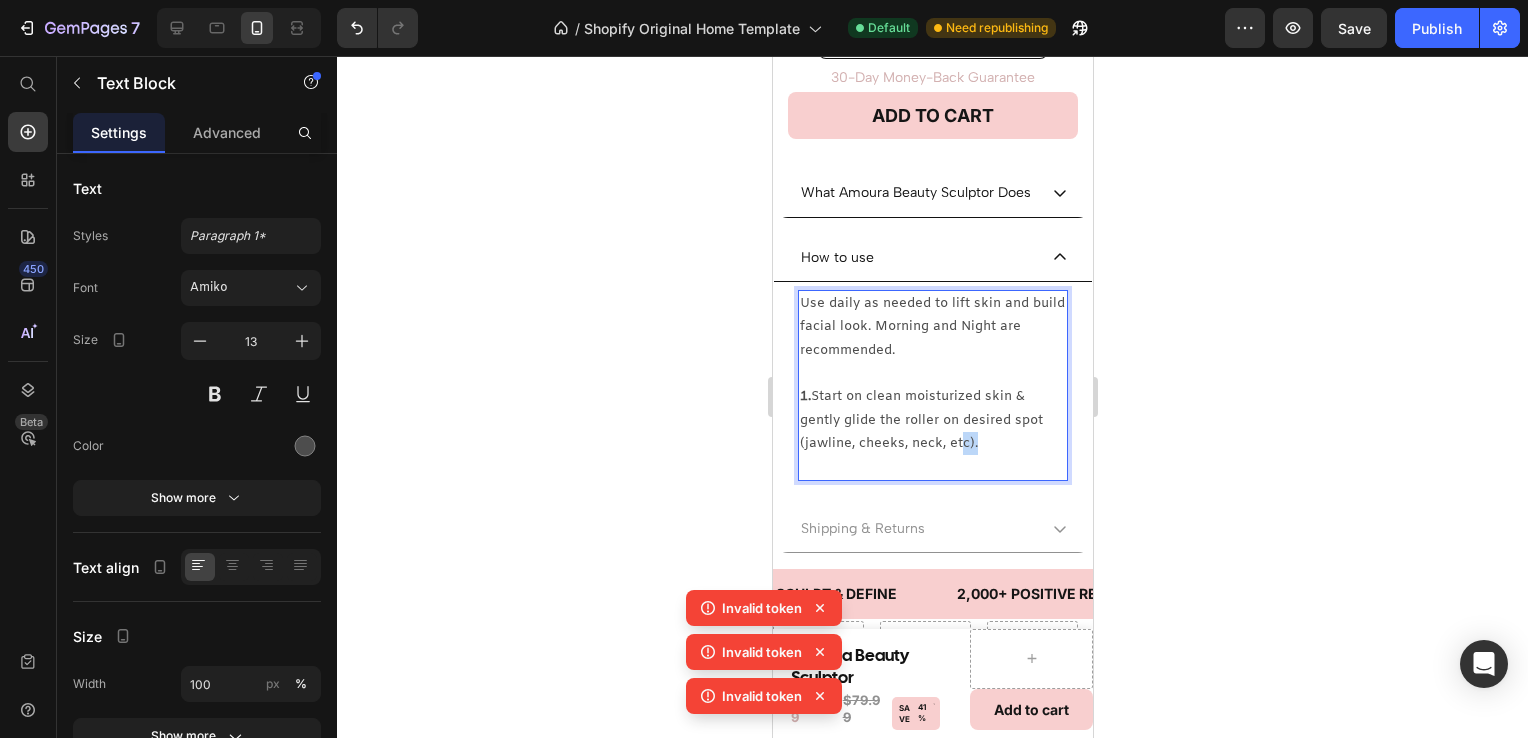 drag, startPoint x: 1029, startPoint y: 483, endPoint x: 958, endPoint y: 477, distance: 71.25307 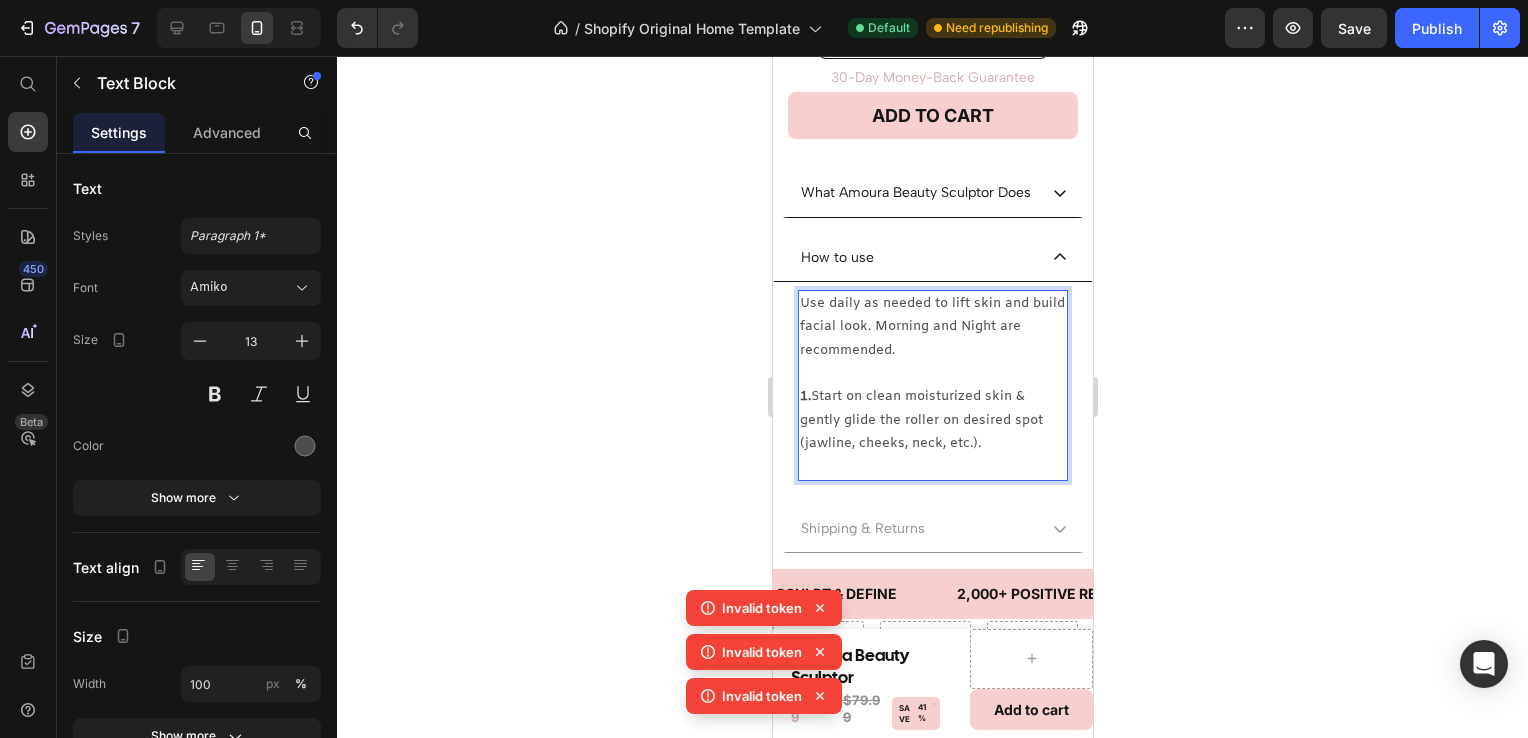 click on "1.  Start on clean moisturized skin & gently glide the roller on desired spot (jawline, cheeks, neck, etc.)." at bounding box center [932, 420] 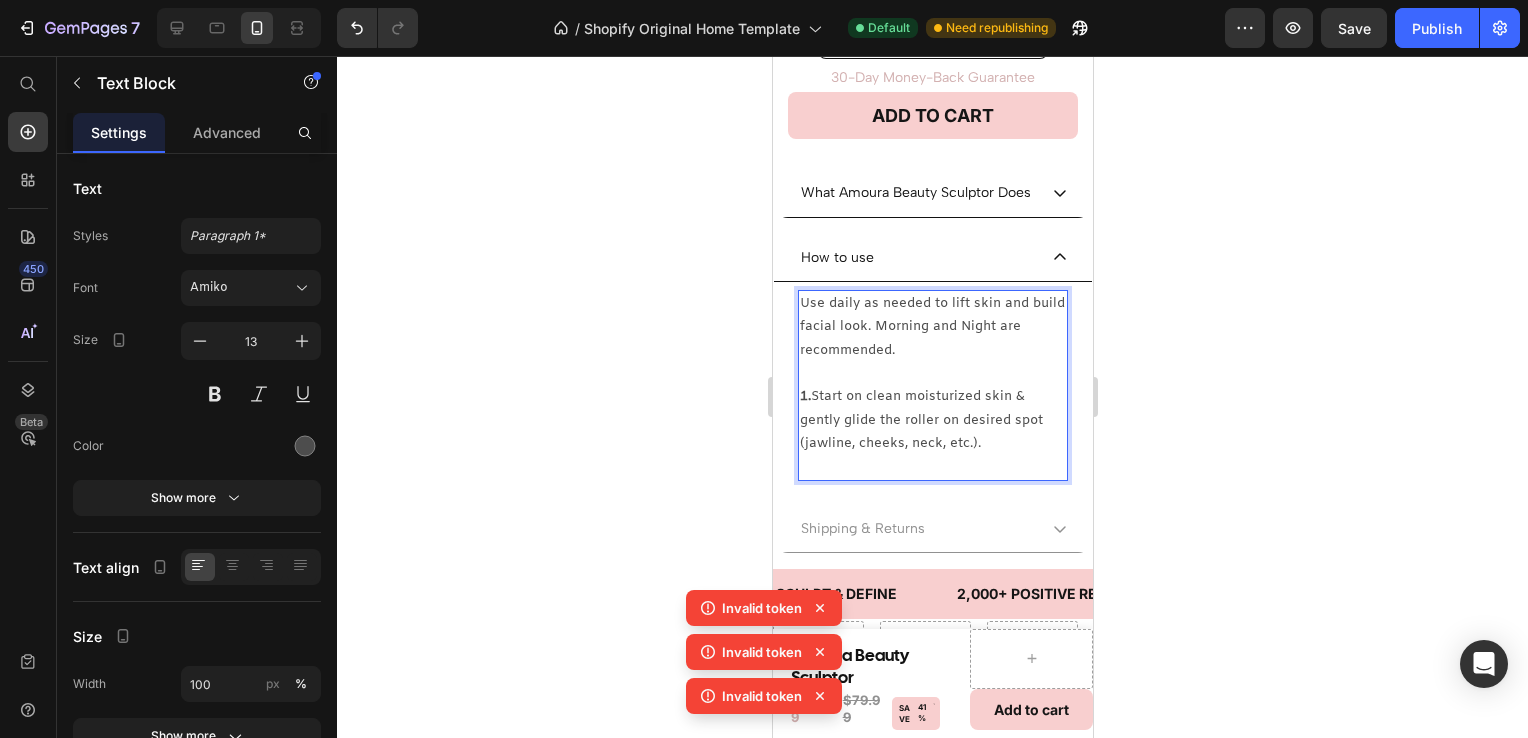 click on "1.  Start on clean moisturized skin & gently glide the roller on desired spot (jawline, cheeks, neck, etc.)." at bounding box center [932, 420] 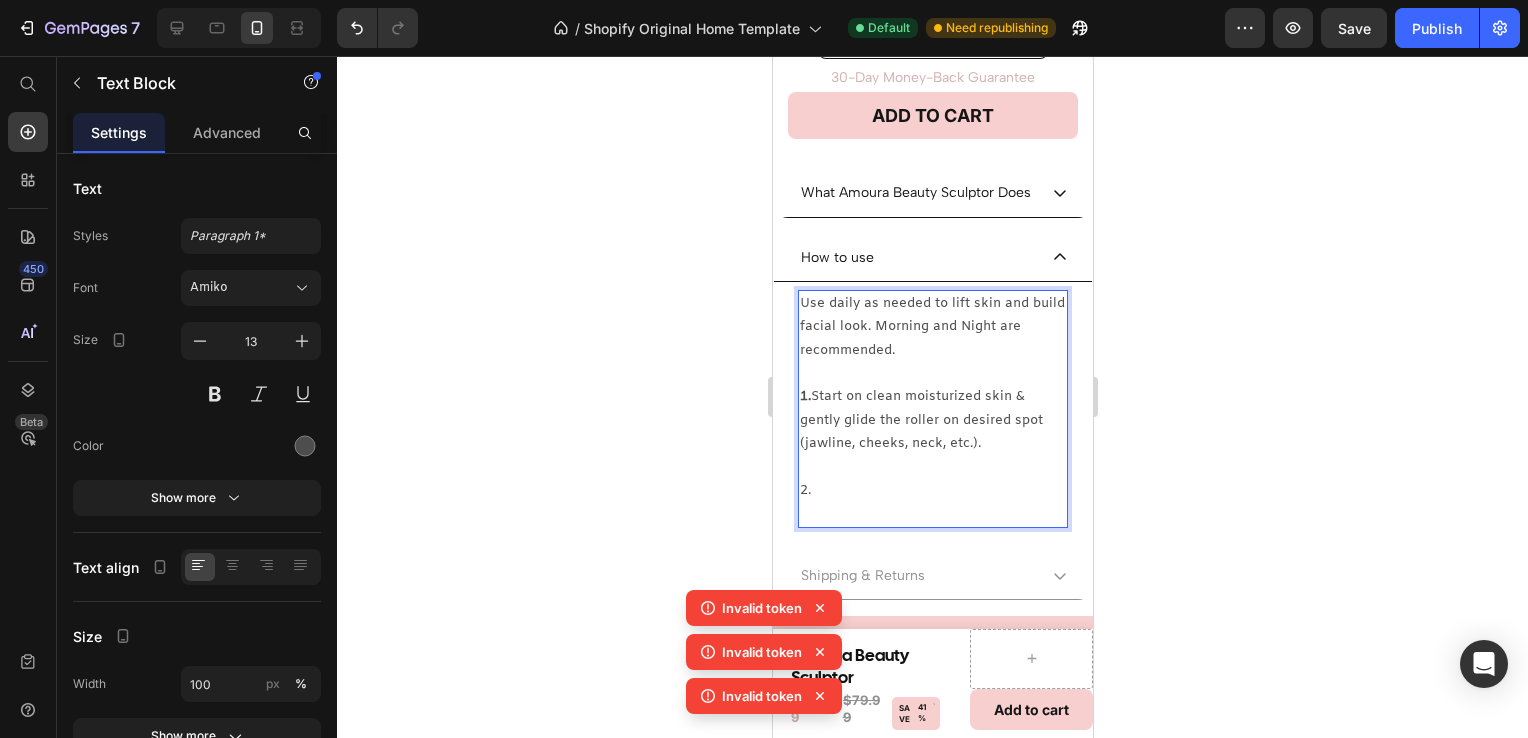 click at bounding box center [932, 467] 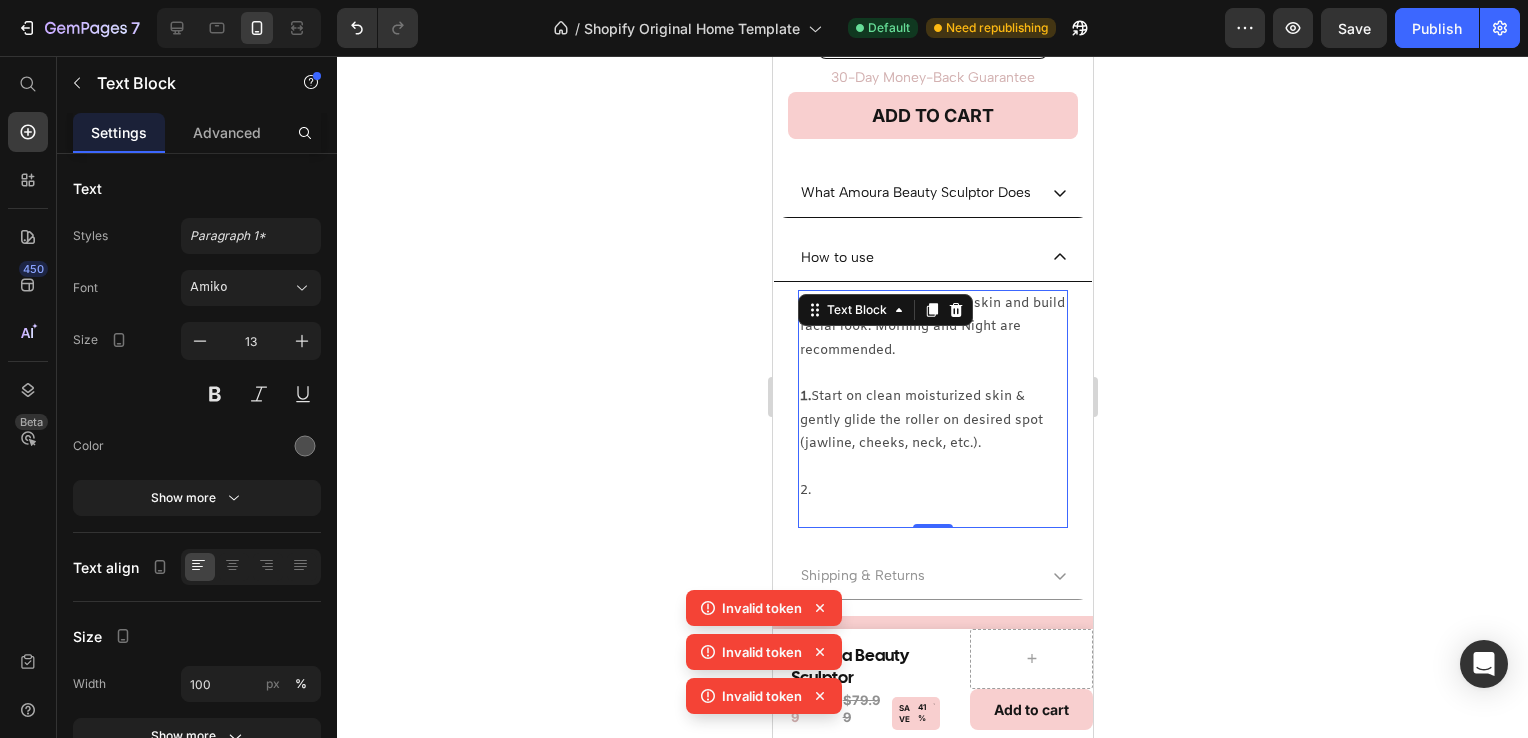 click 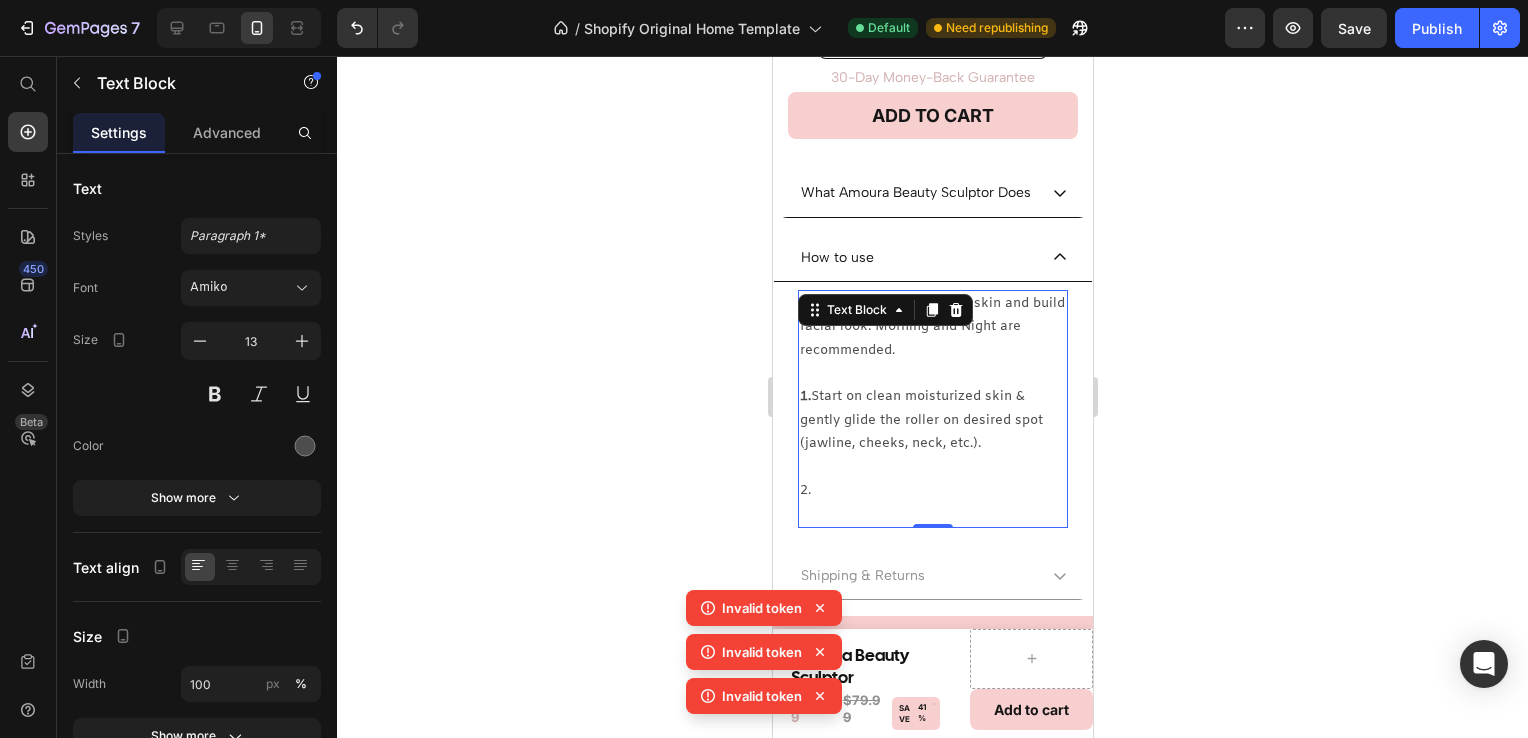 click 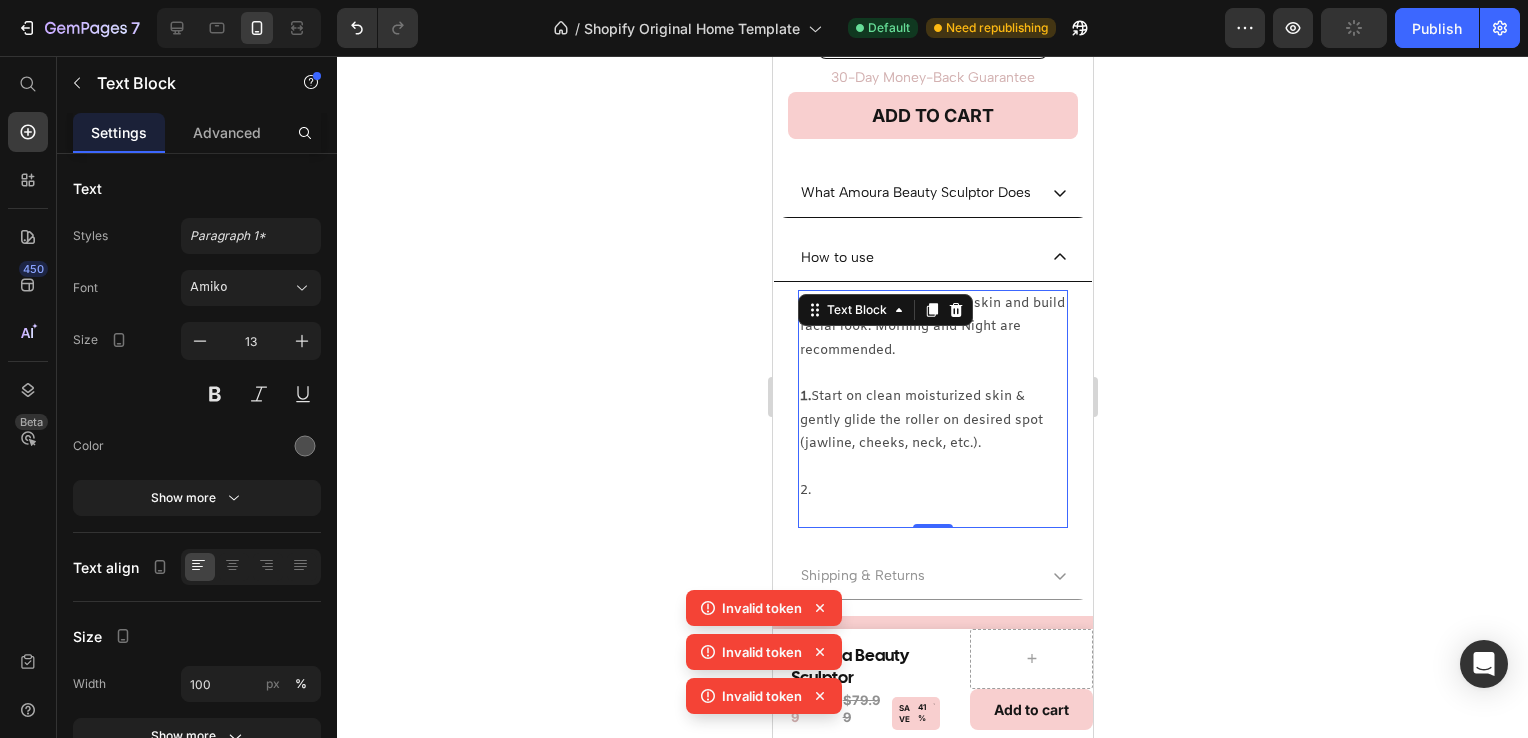 click 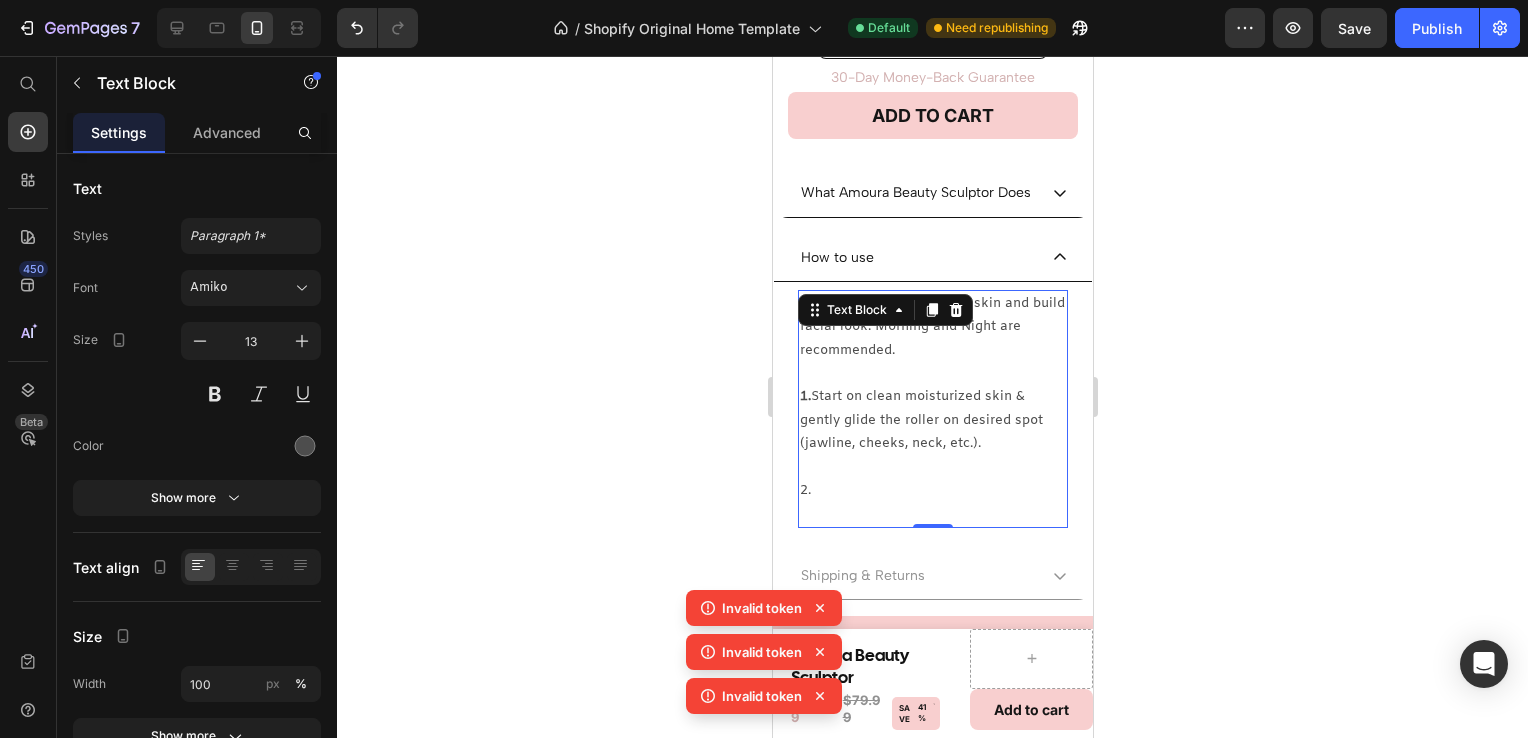 click 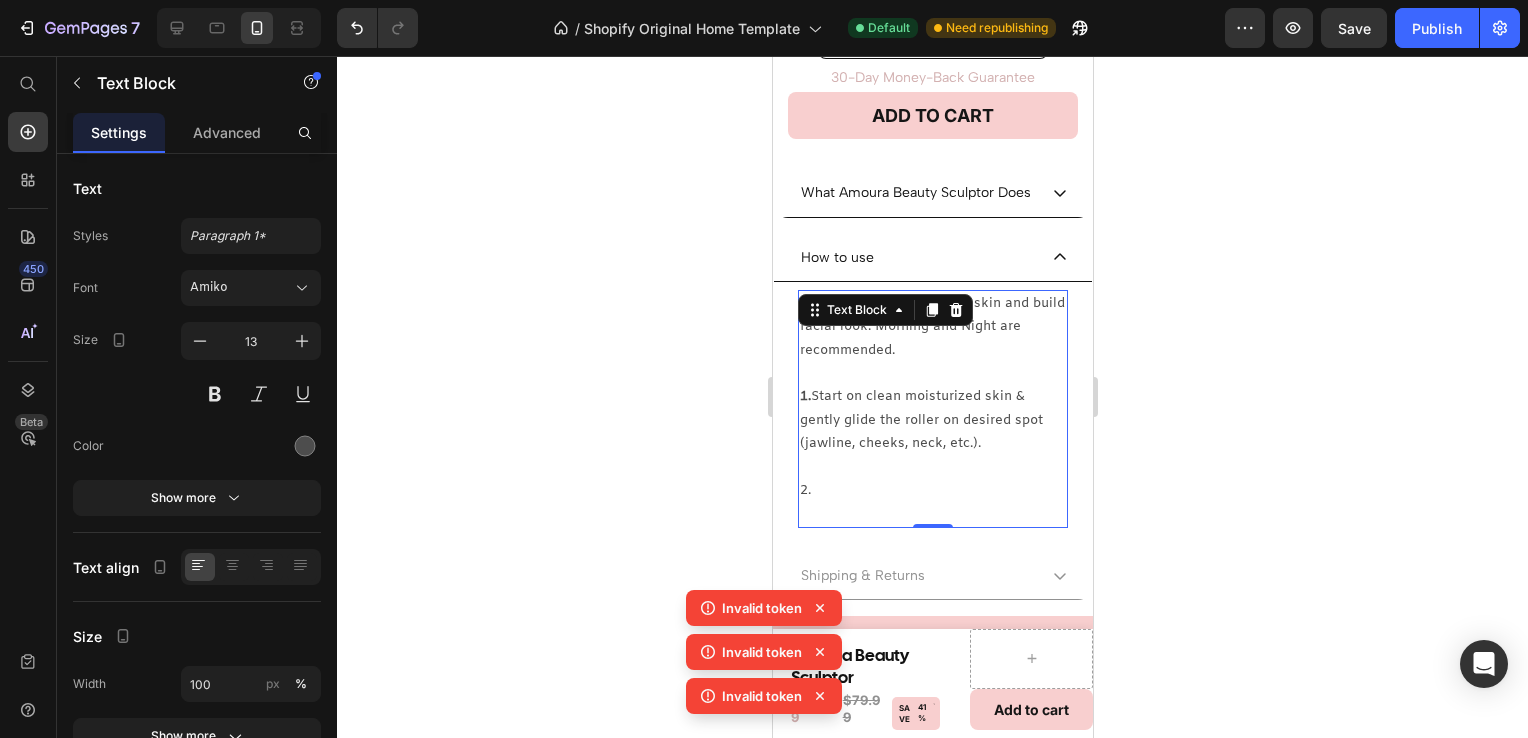click 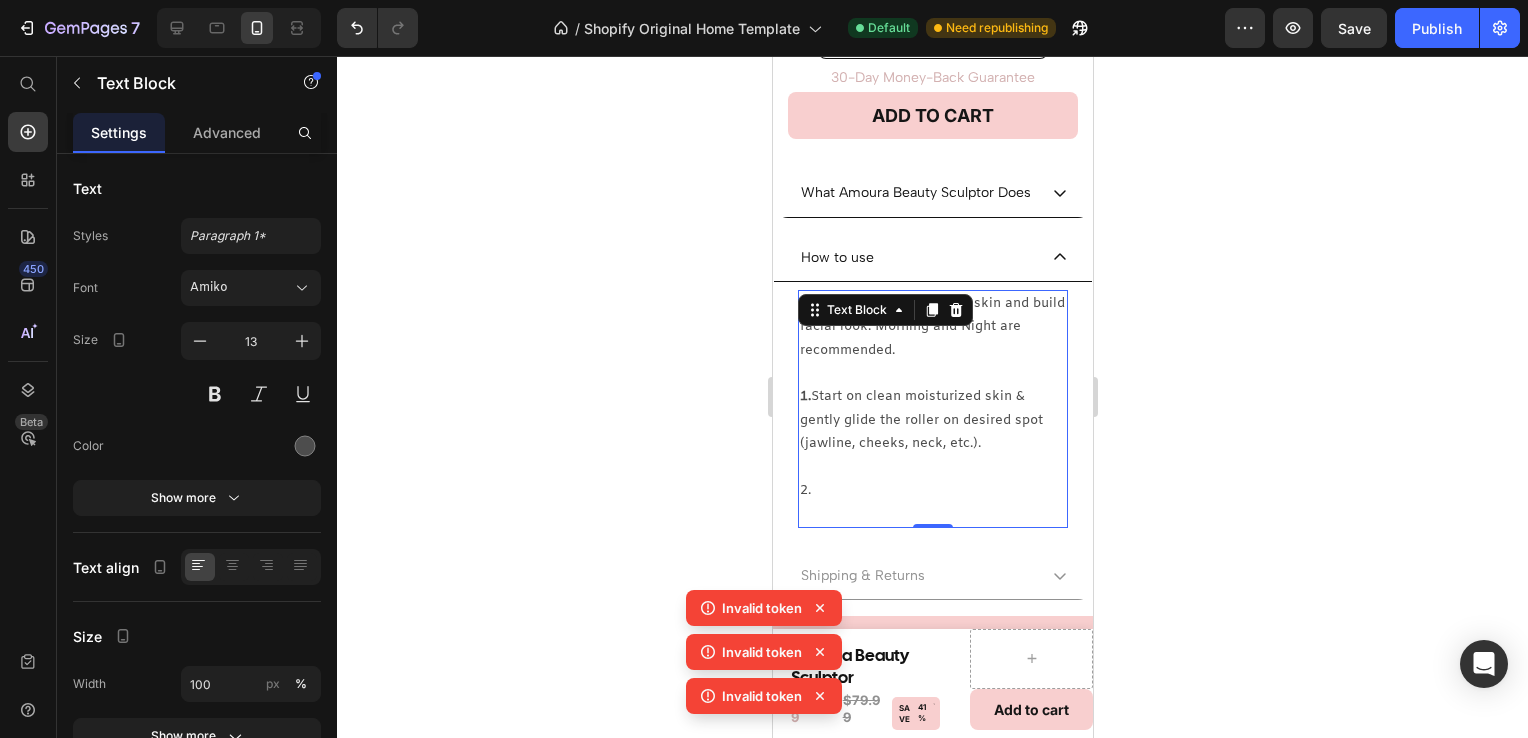 drag, startPoint x: 820, startPoint y: 613, endPoint x: 784, endPoint y: 616, distance: 36.124783 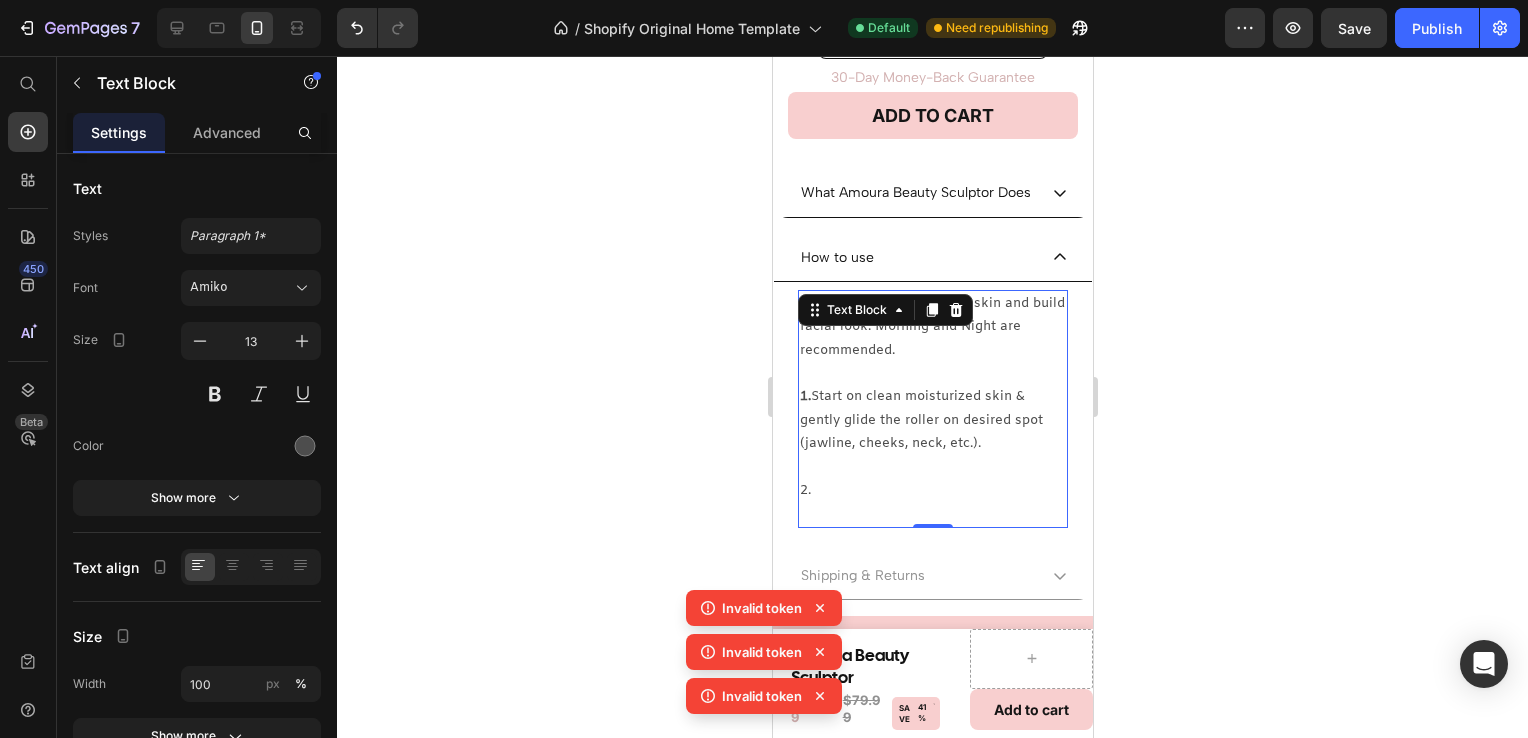 click on "Invalid token" at bounding box center (762, 608) 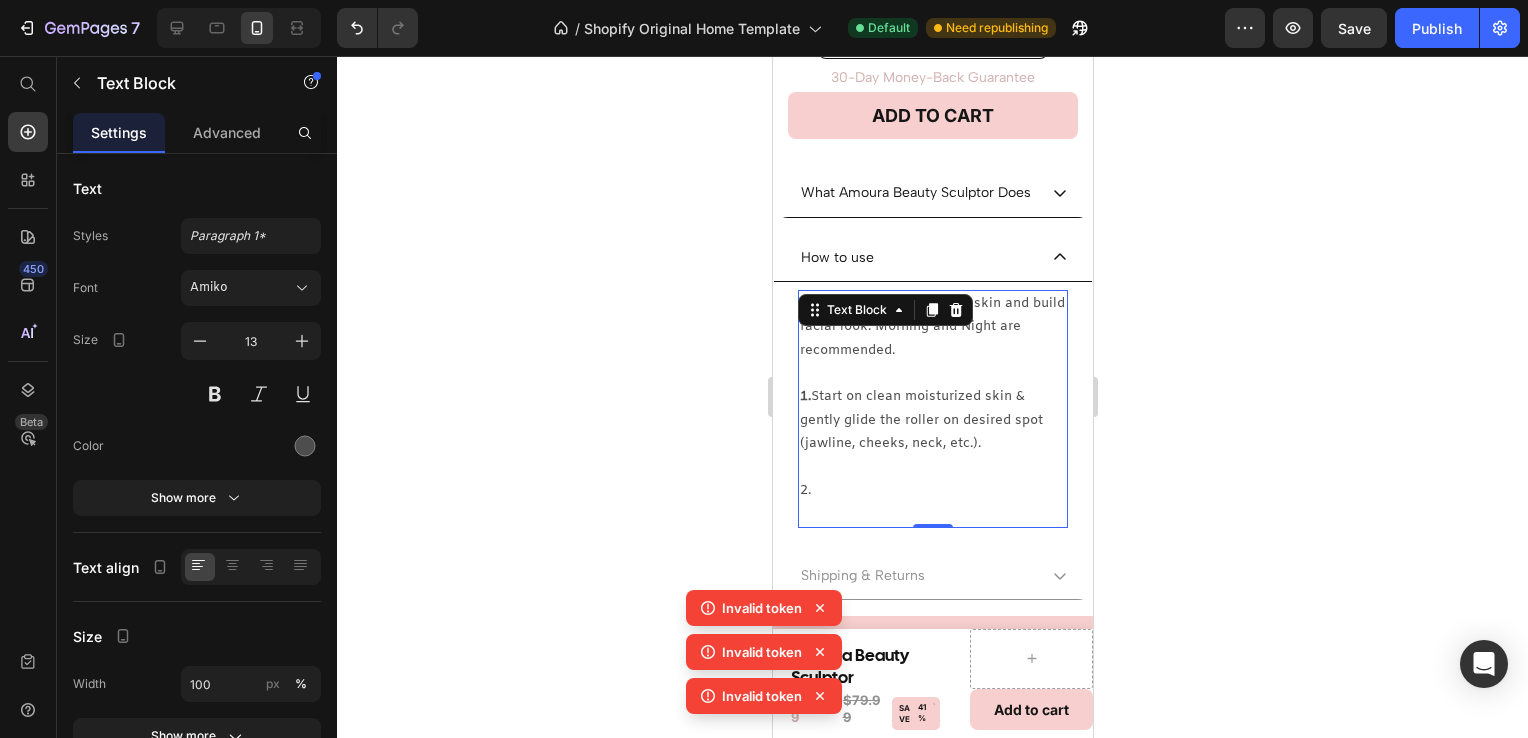 click 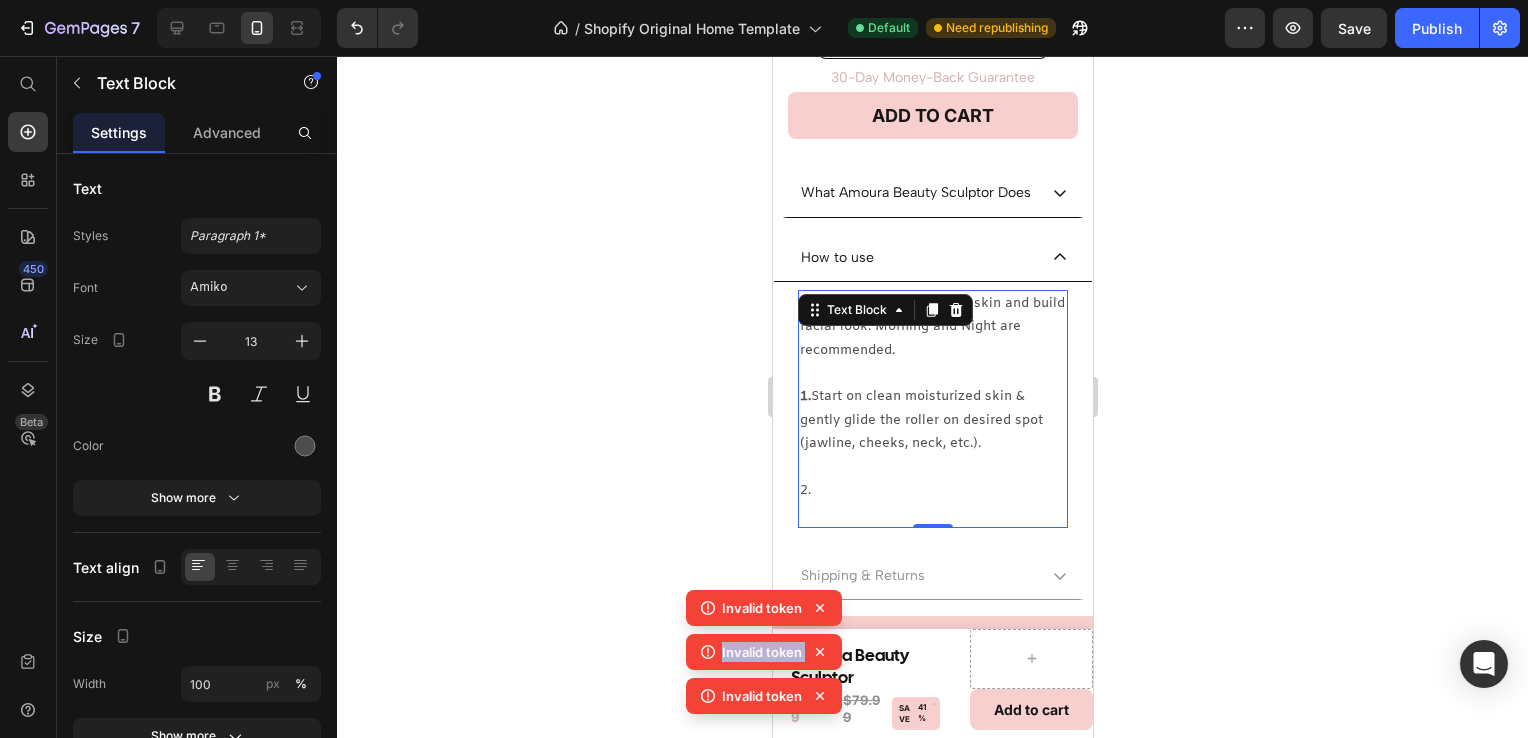 click 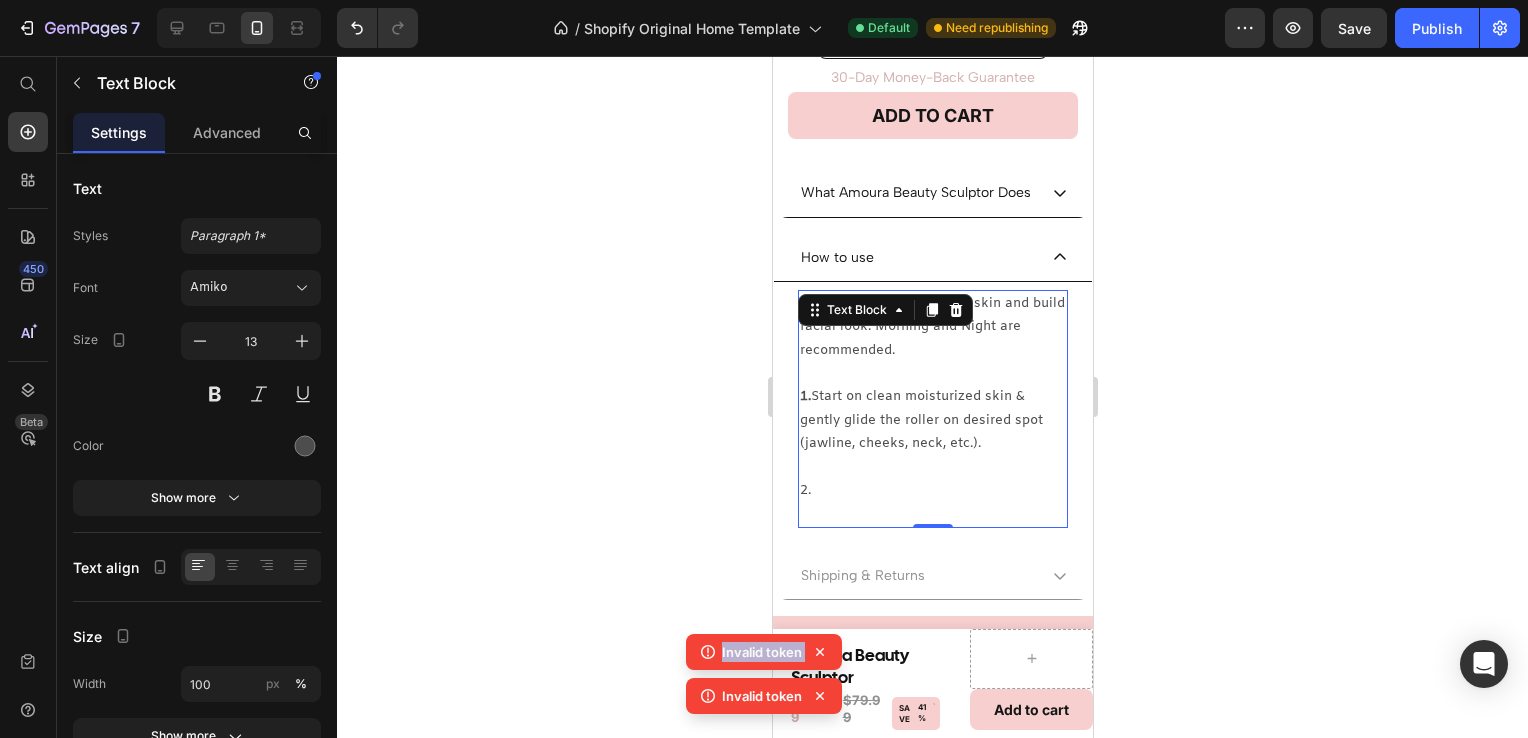 drag, startPoint x: 816, startPoint y: 606, endPoint x: 811, endPoint y: 651, distance: 45.276924 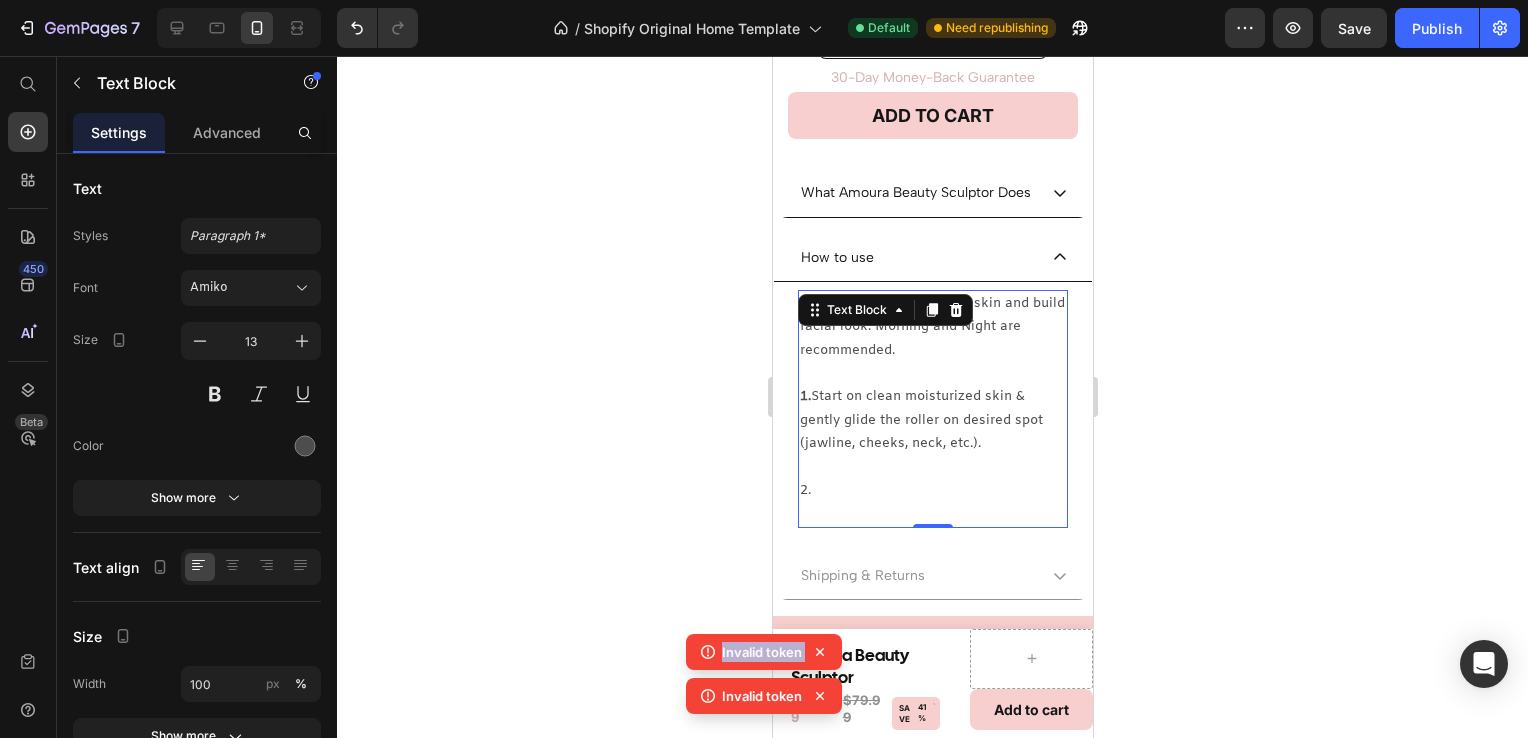 click 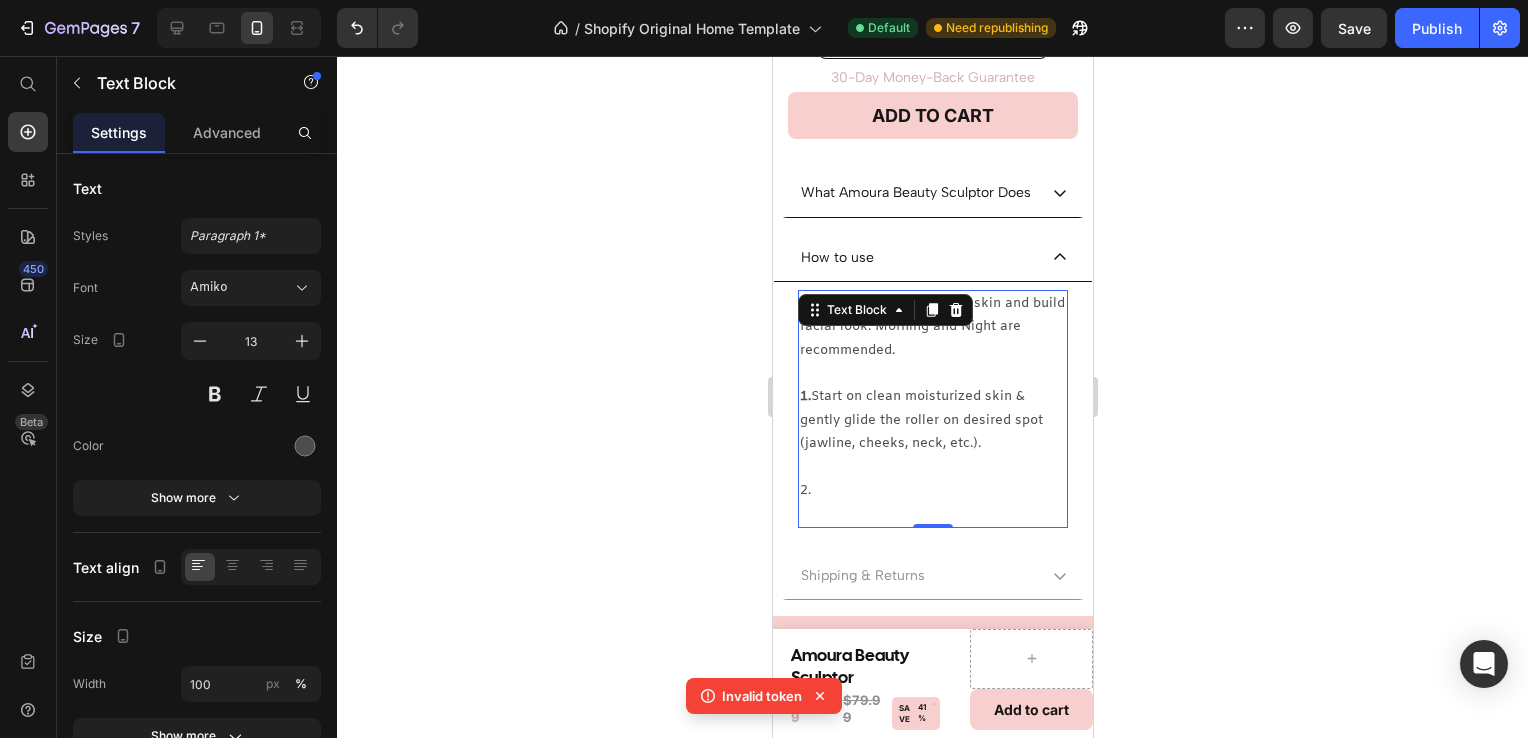 click 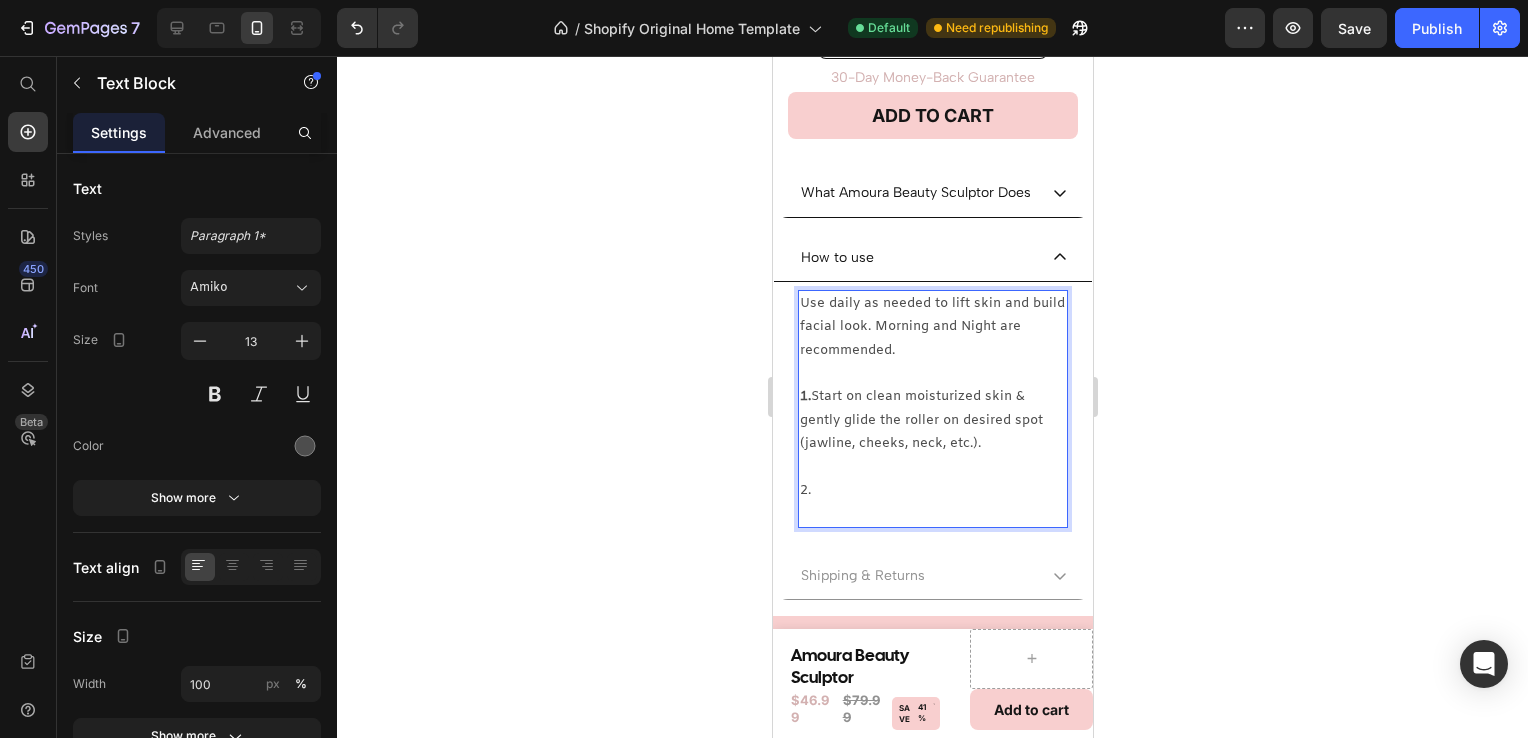 click on "2." at bounding box center (932, 490) 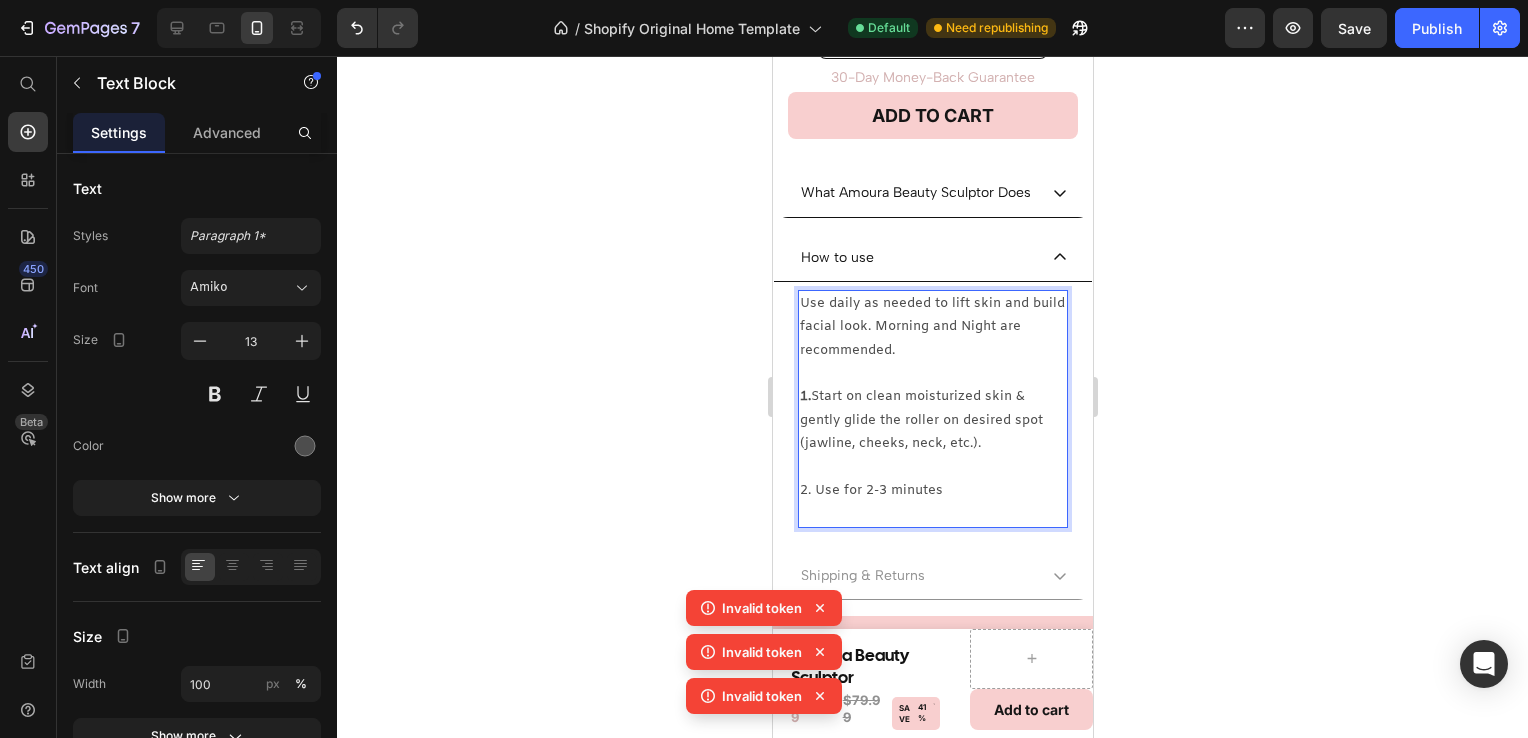 click on "2. Use for 2-3 minutes" at bounding box center [932, 490] 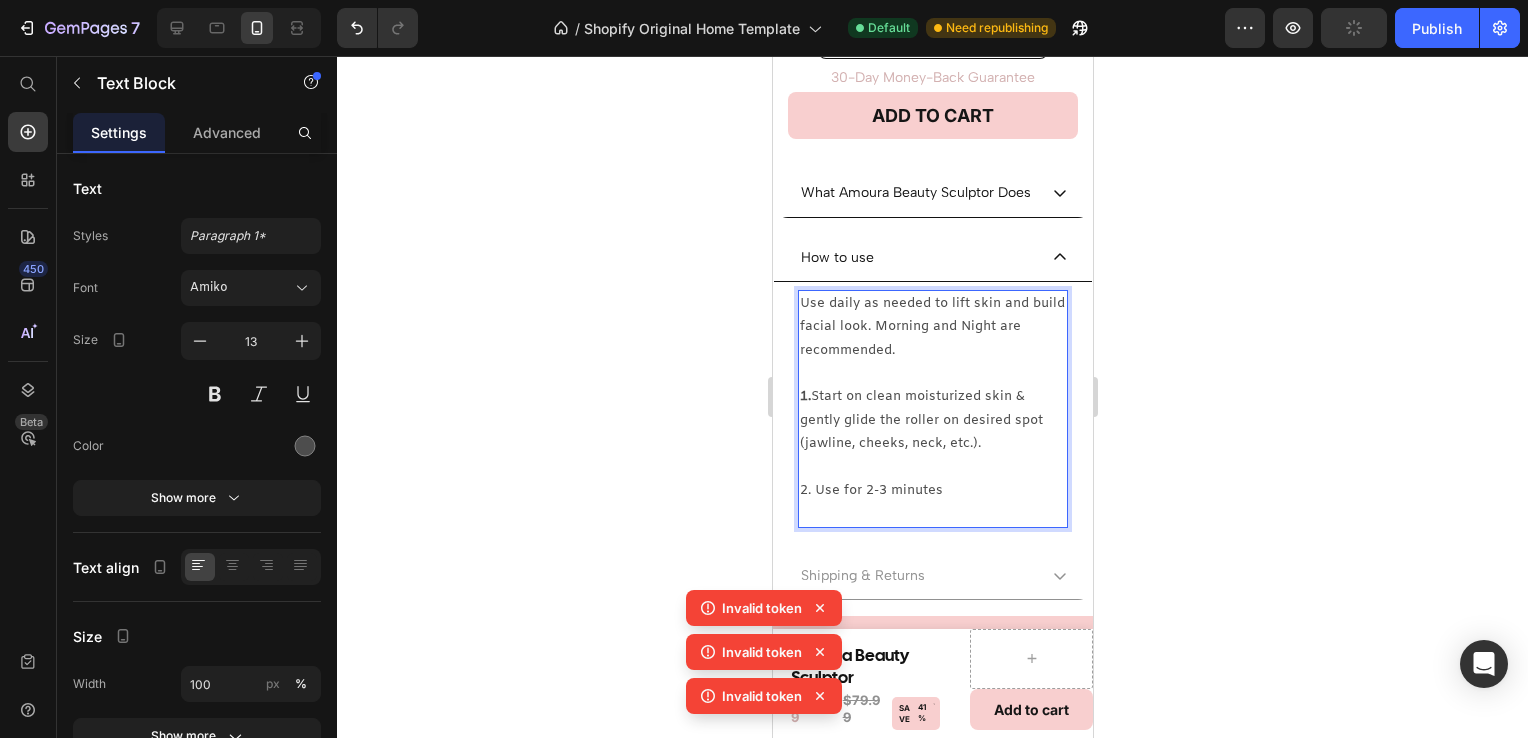 click on "2. Use for 2-3 minutes" at bounding box center (932, 490) 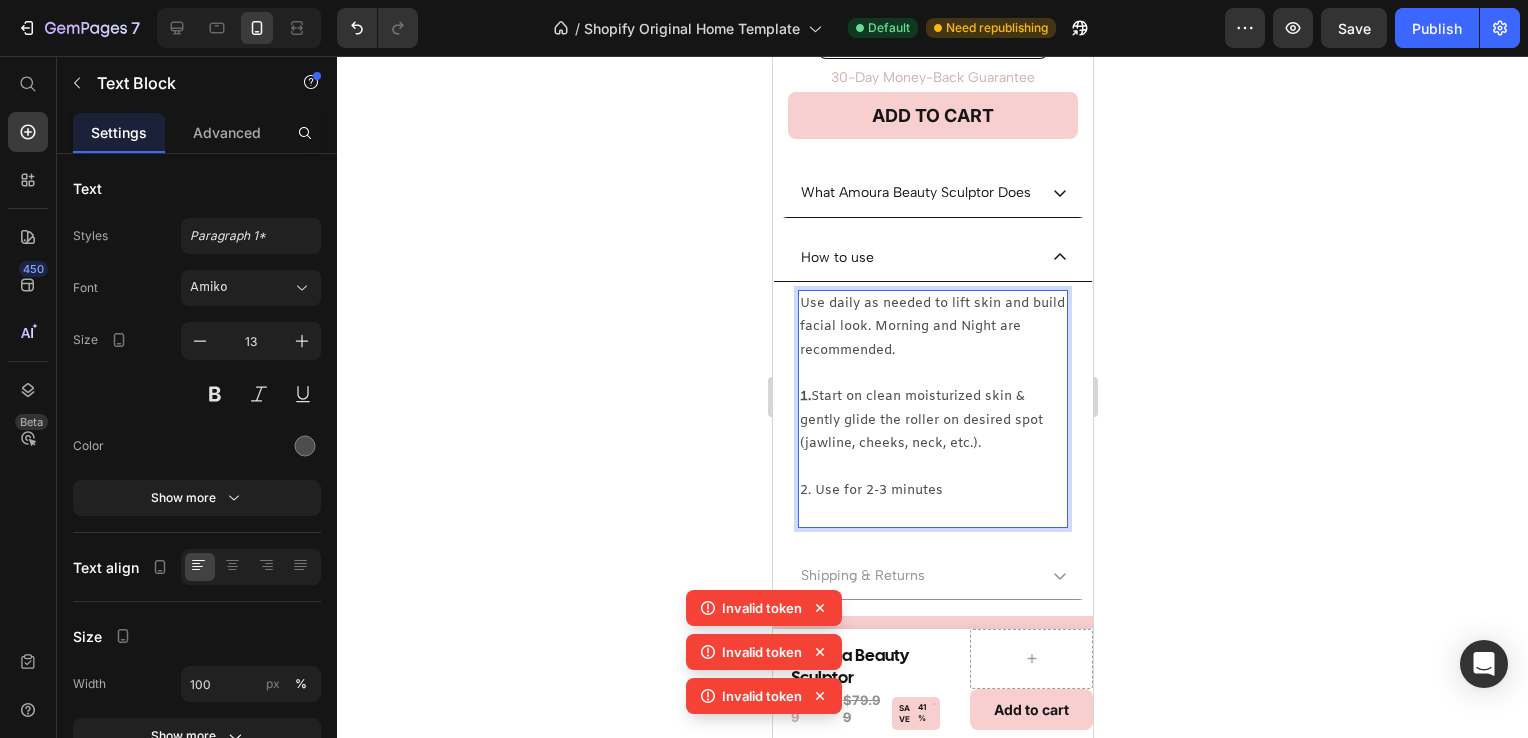 click on "2. Use for 2-3 minutes" at bounding box center (932, 490) 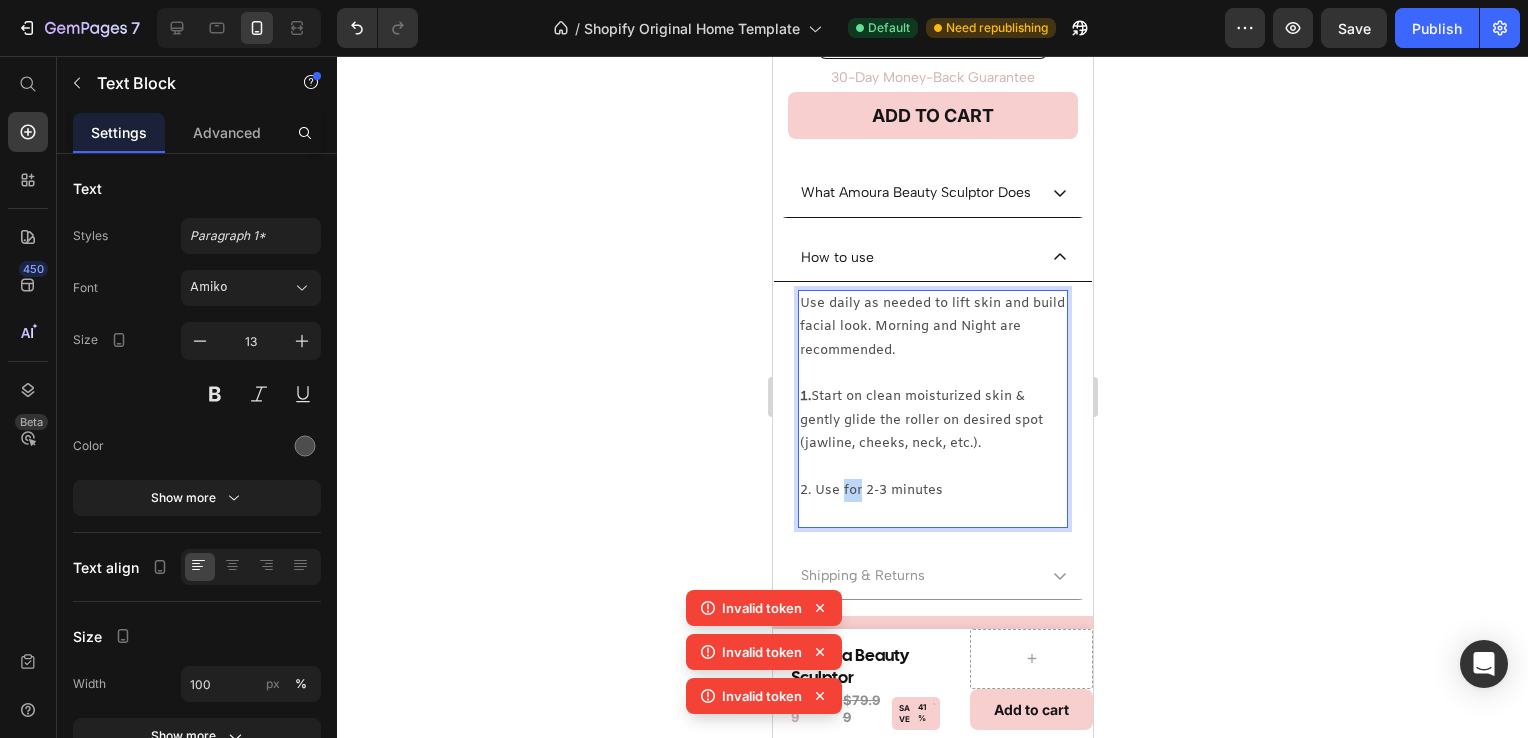 click on "2. Use for 2-3 minutes" at bounding box center (932, 490) 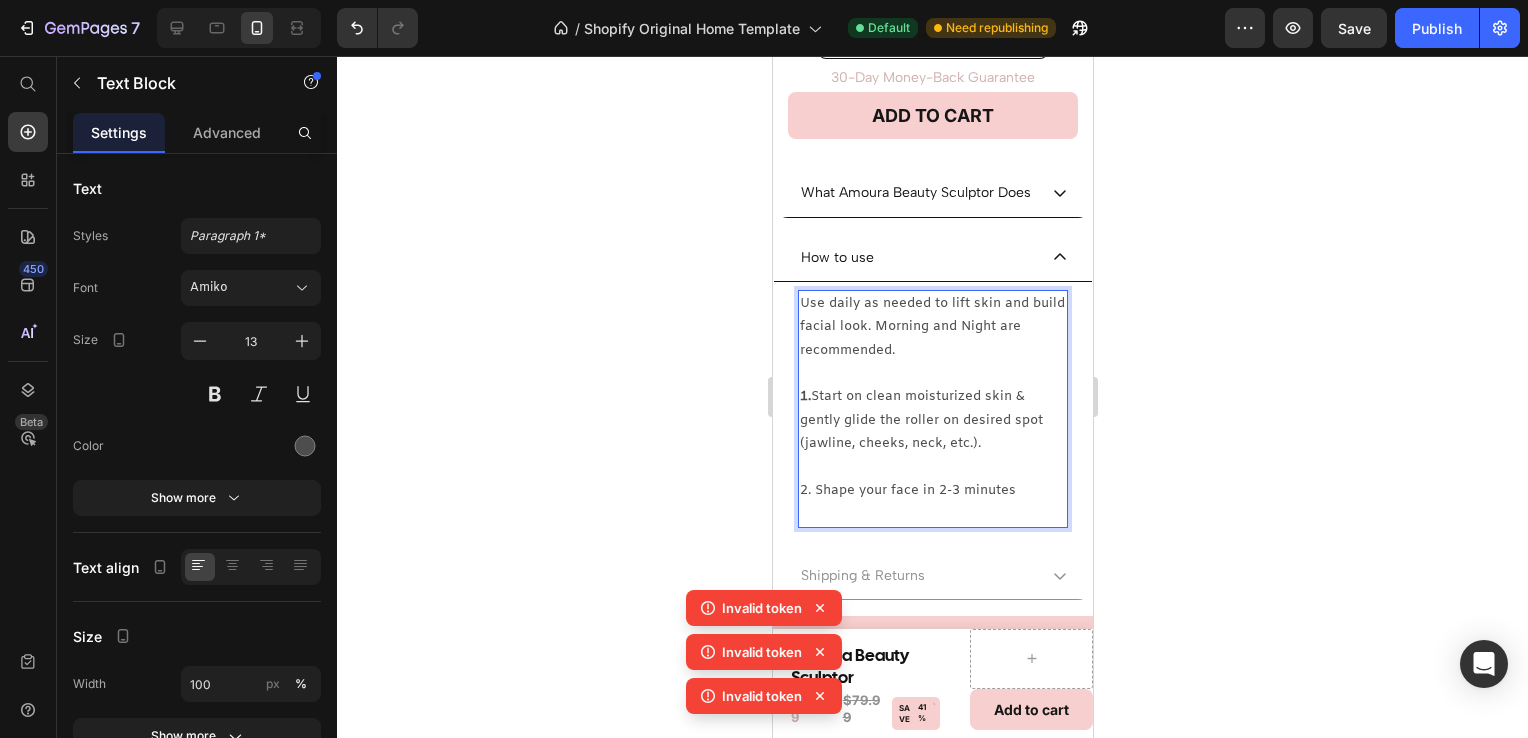 click on "2. Shape your face in 2-3 minutes" at bounding box center (932, 490) 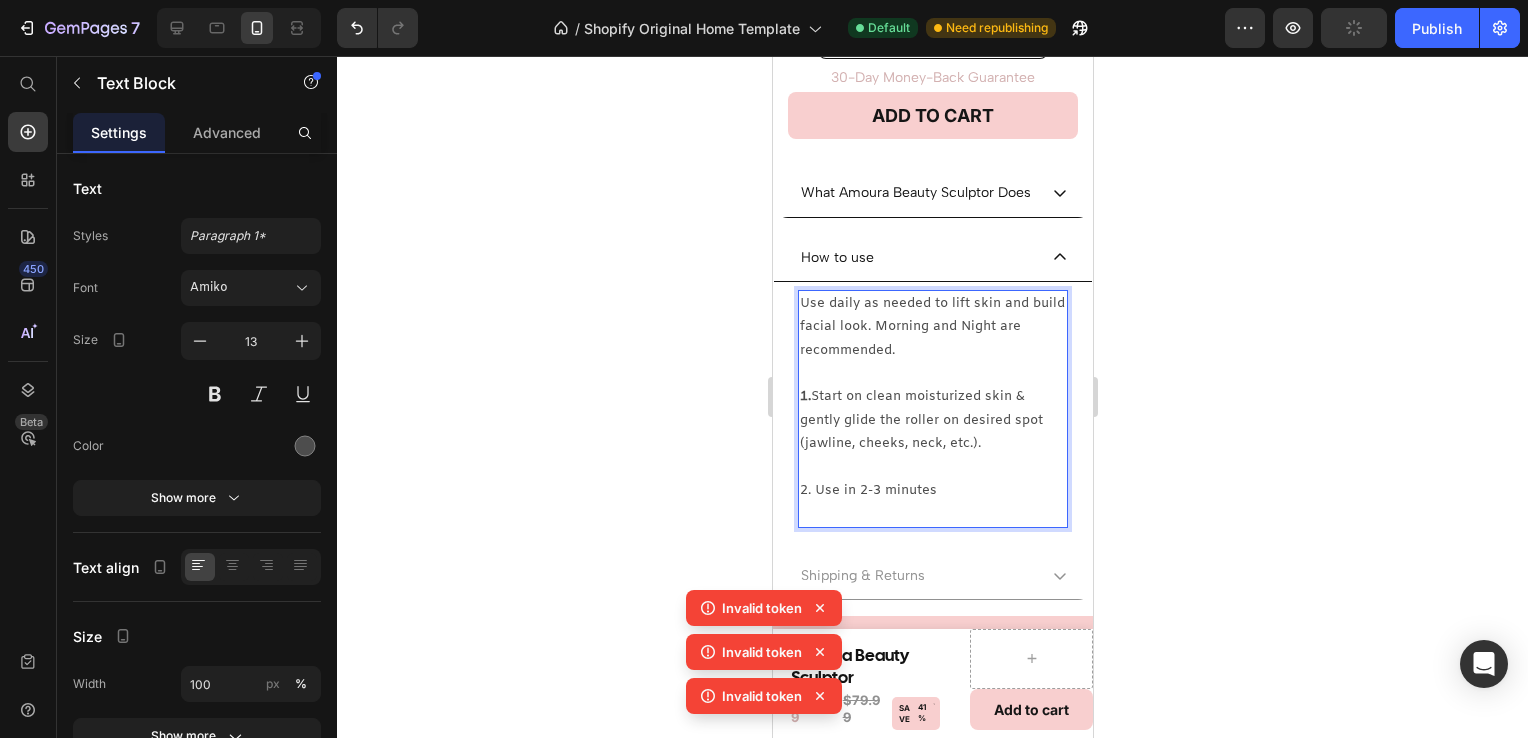 click on "2. Use in 2-3 minutes" at bounding box center (932, 490) 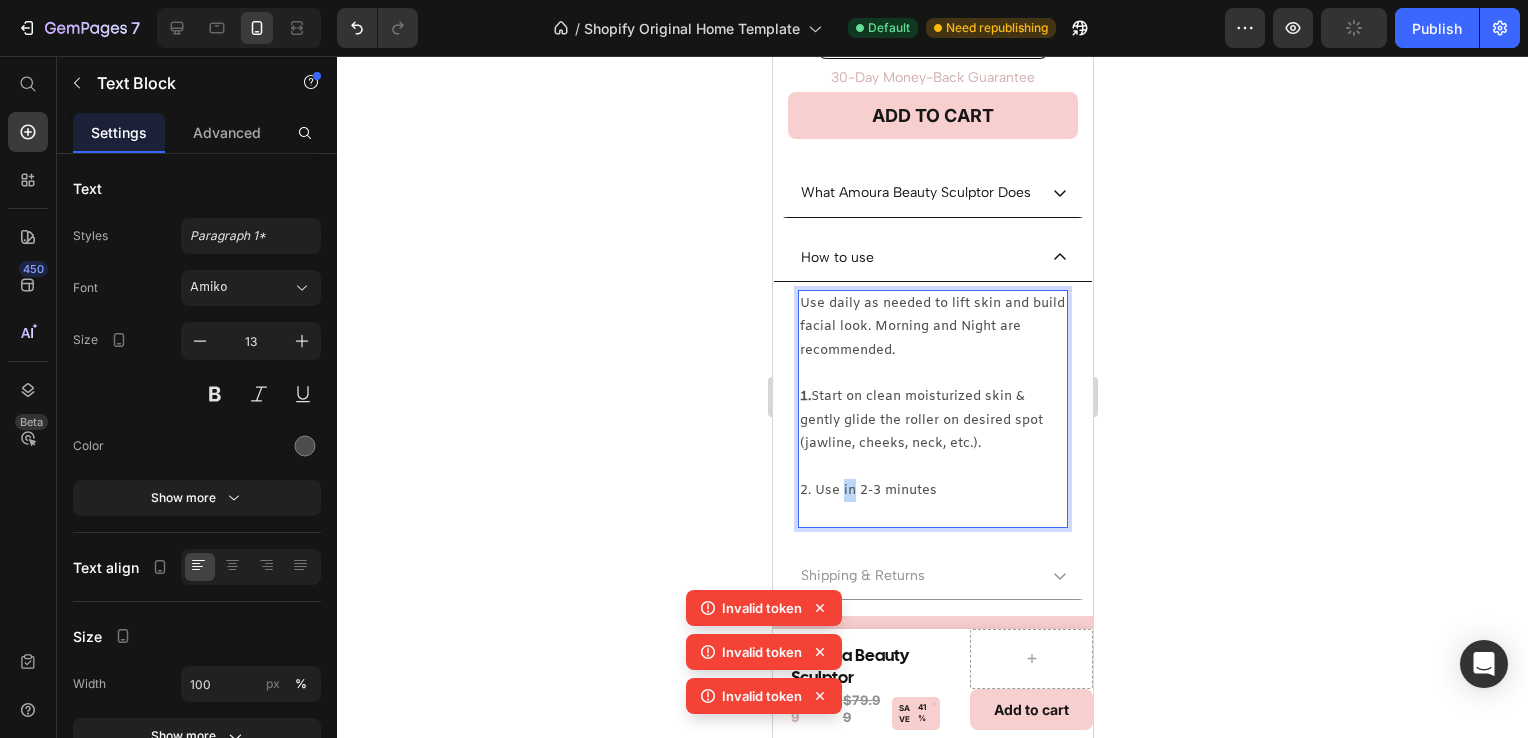 click on "2. Use in 2-3 minutes" at bounding box center (932, 490) 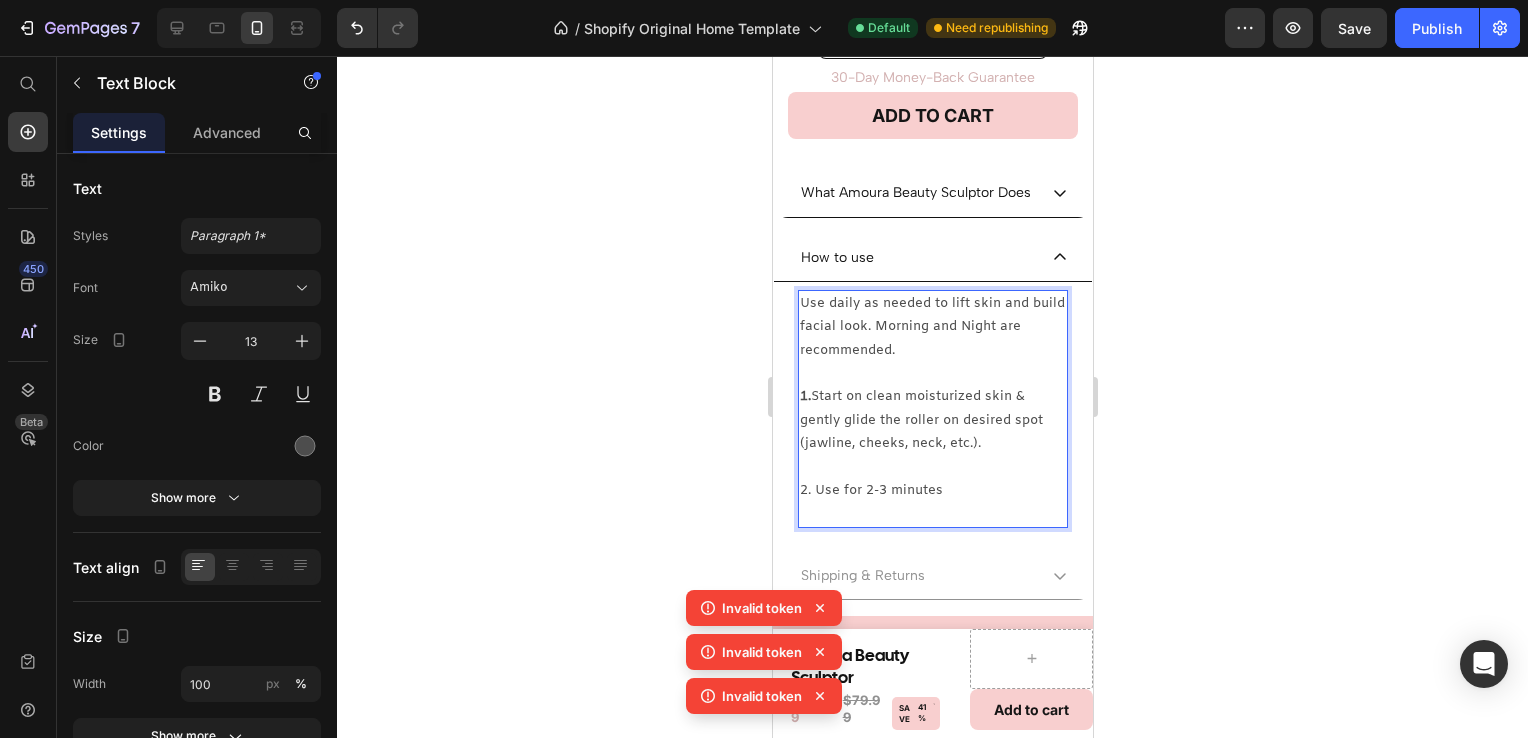 click on "2. Use for 2-3 minutes" at bounding box center [932, 490] 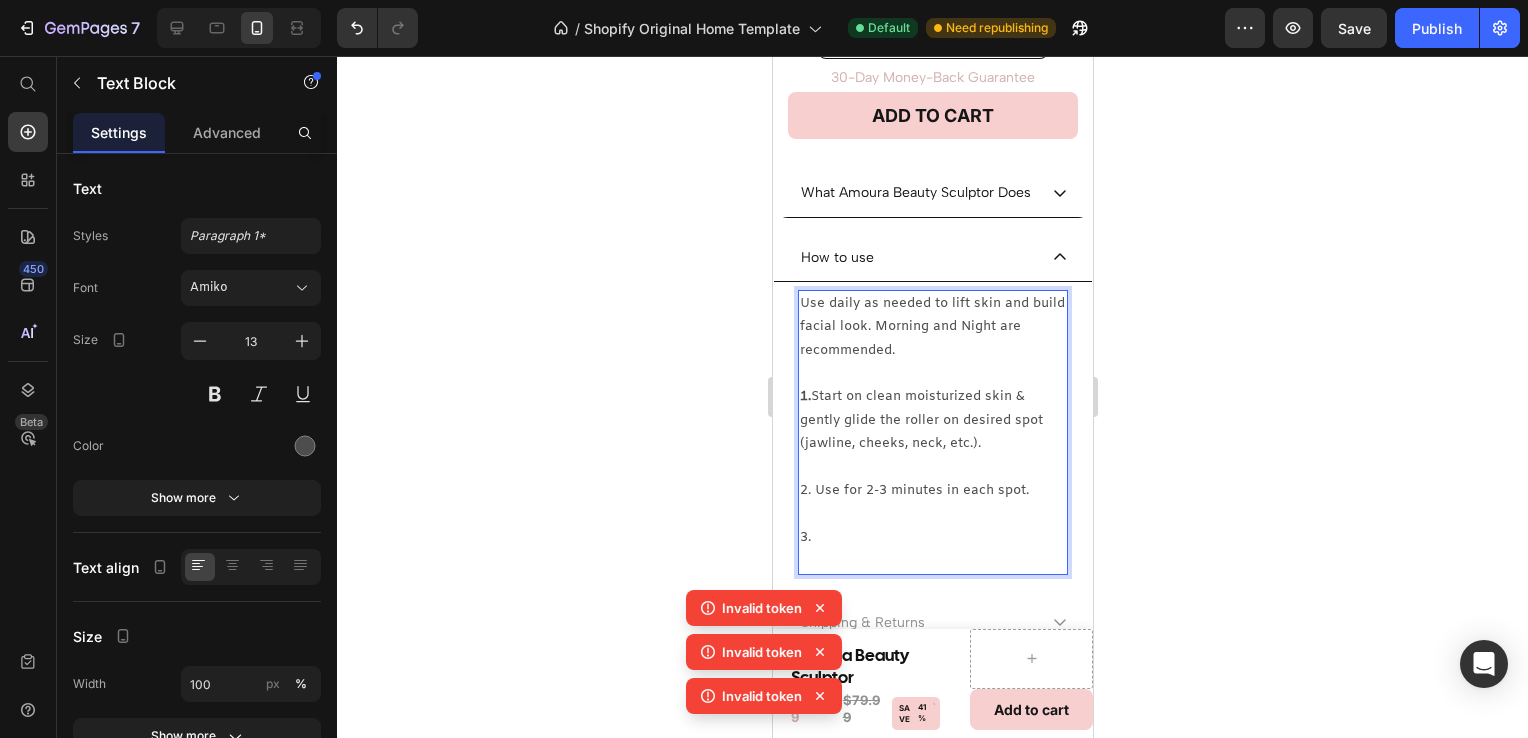 click on "2. Use for 2-3 minutes in each spot." at bounding box center (932, 490) 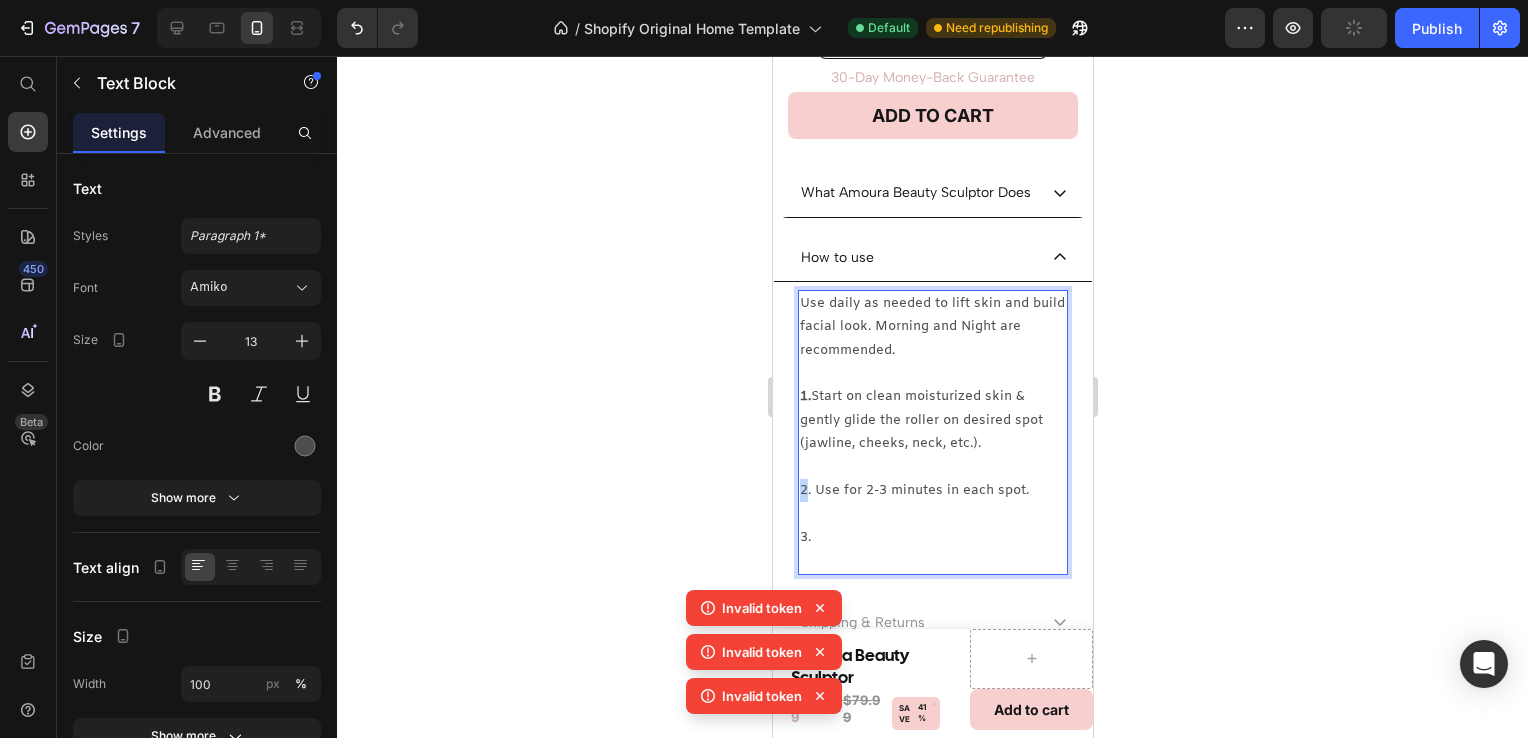 click on "2. Use for 2-3 minutes in each spot." at bounding box center (932, 490) 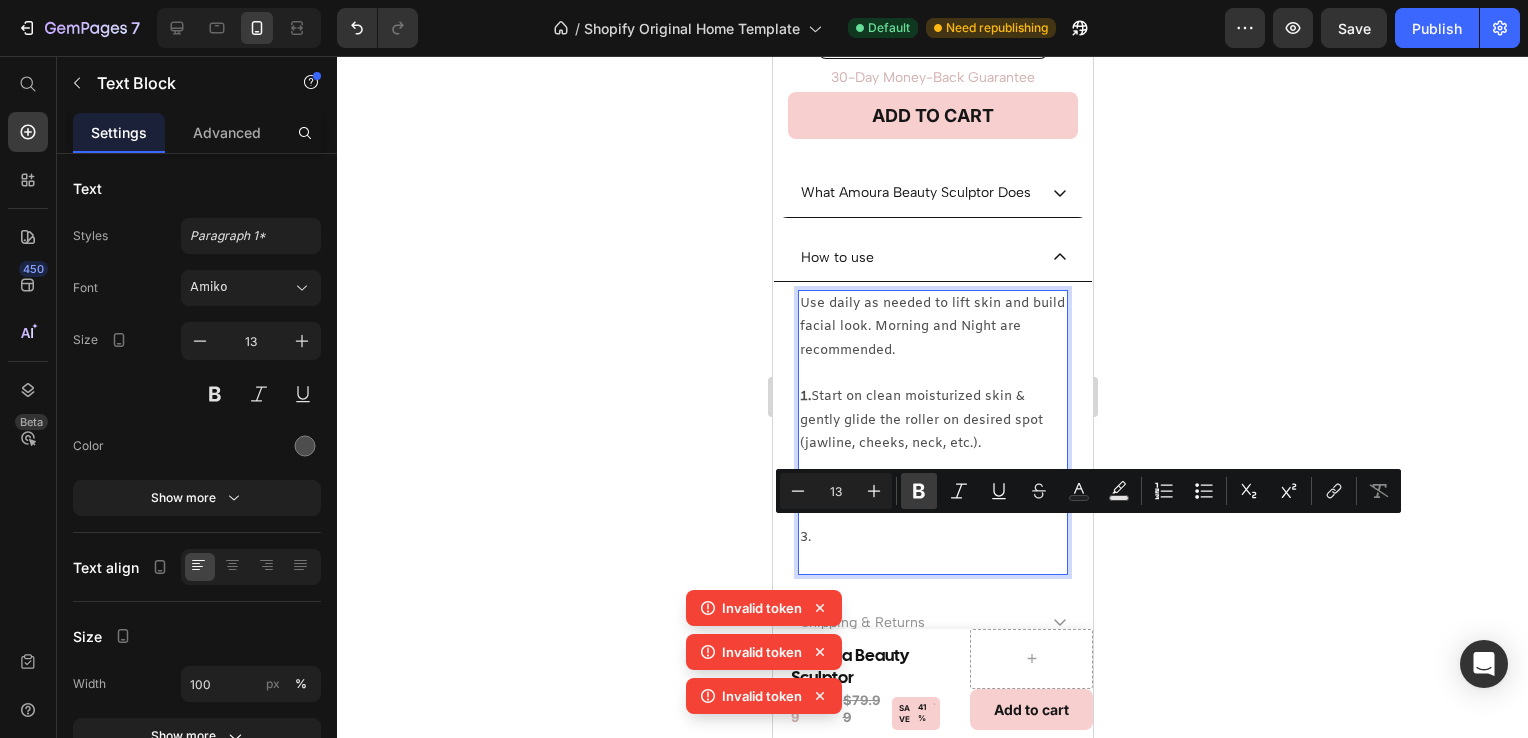 click 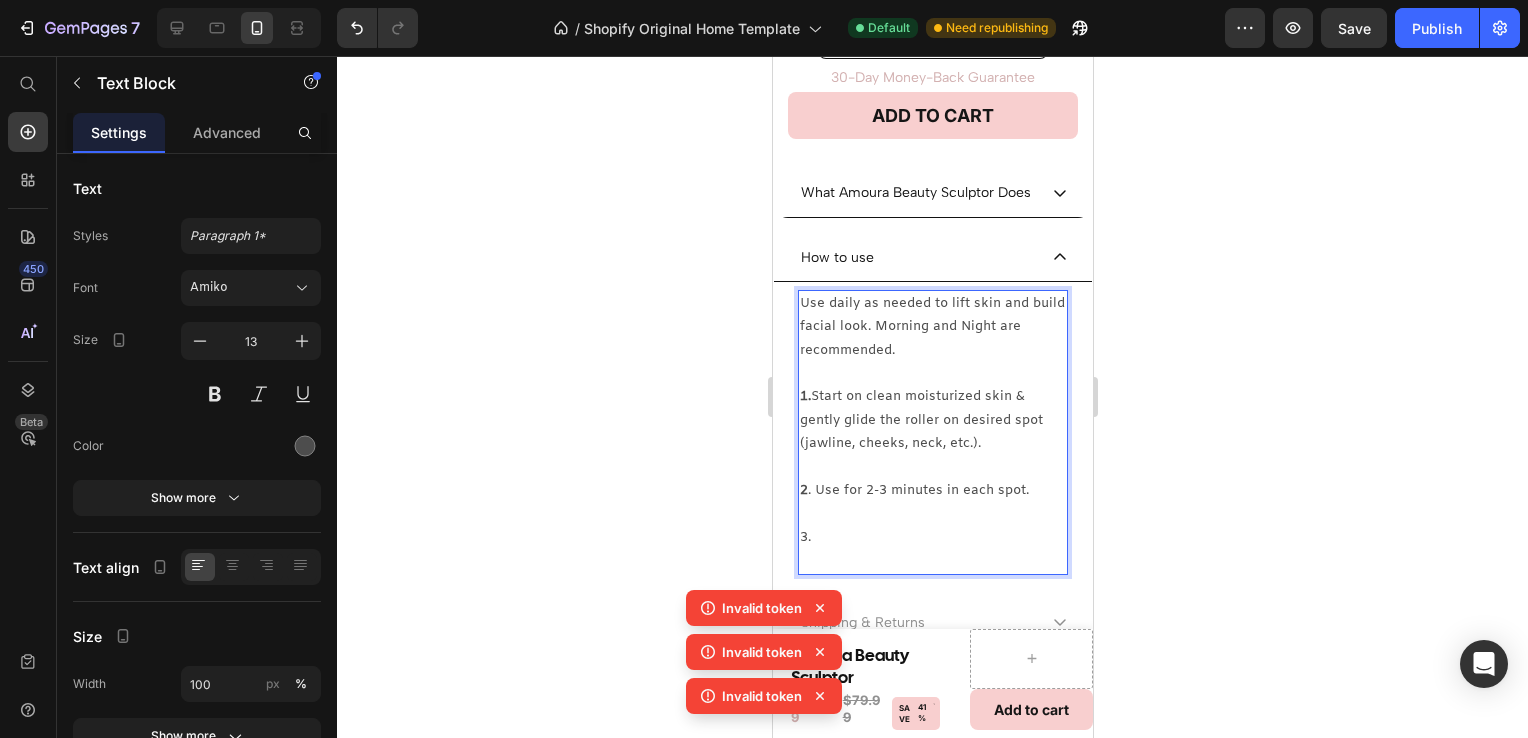 click on "3." at bounding box center (932, 537) 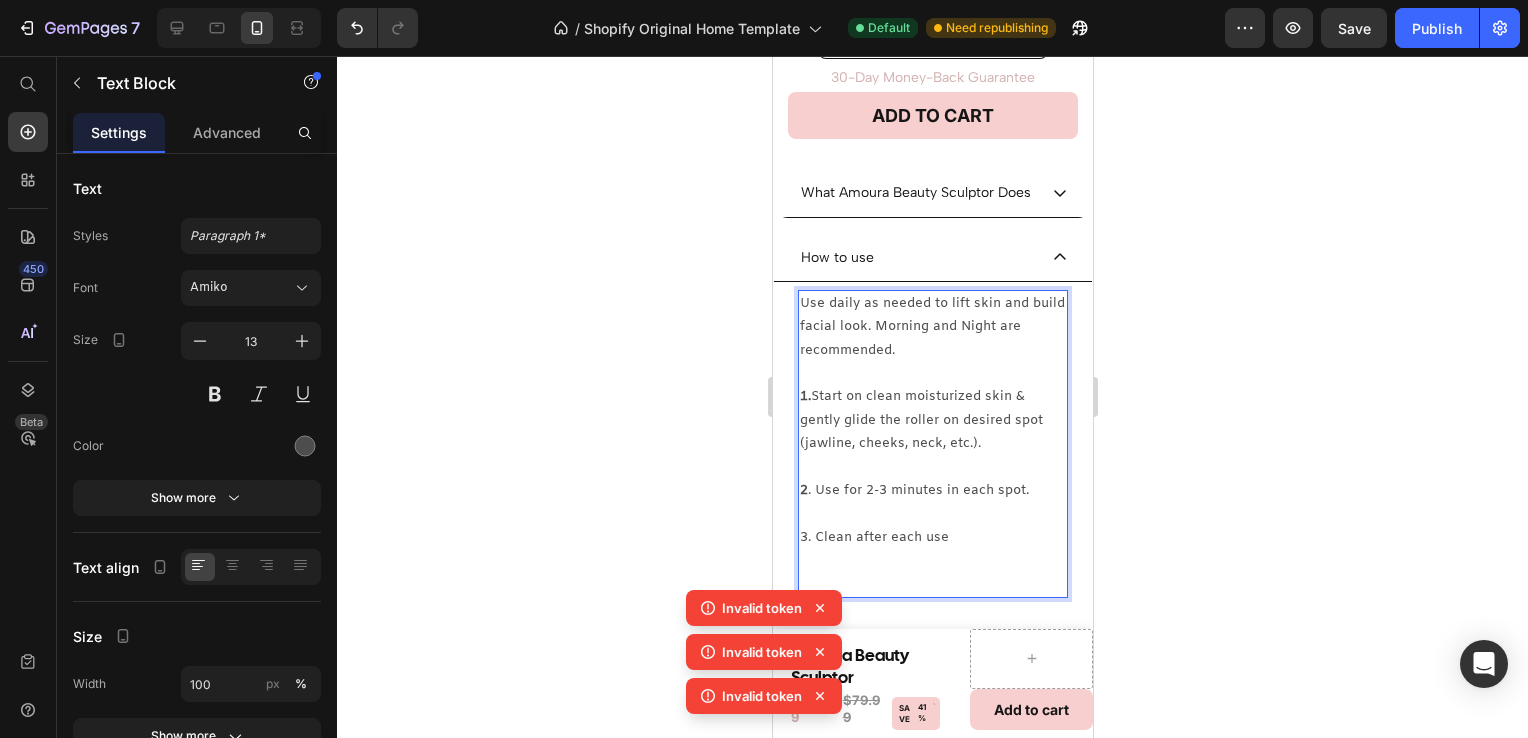 click on "2 . Use for 2-3 minutes in each spot." at bounding box center [932, 490] 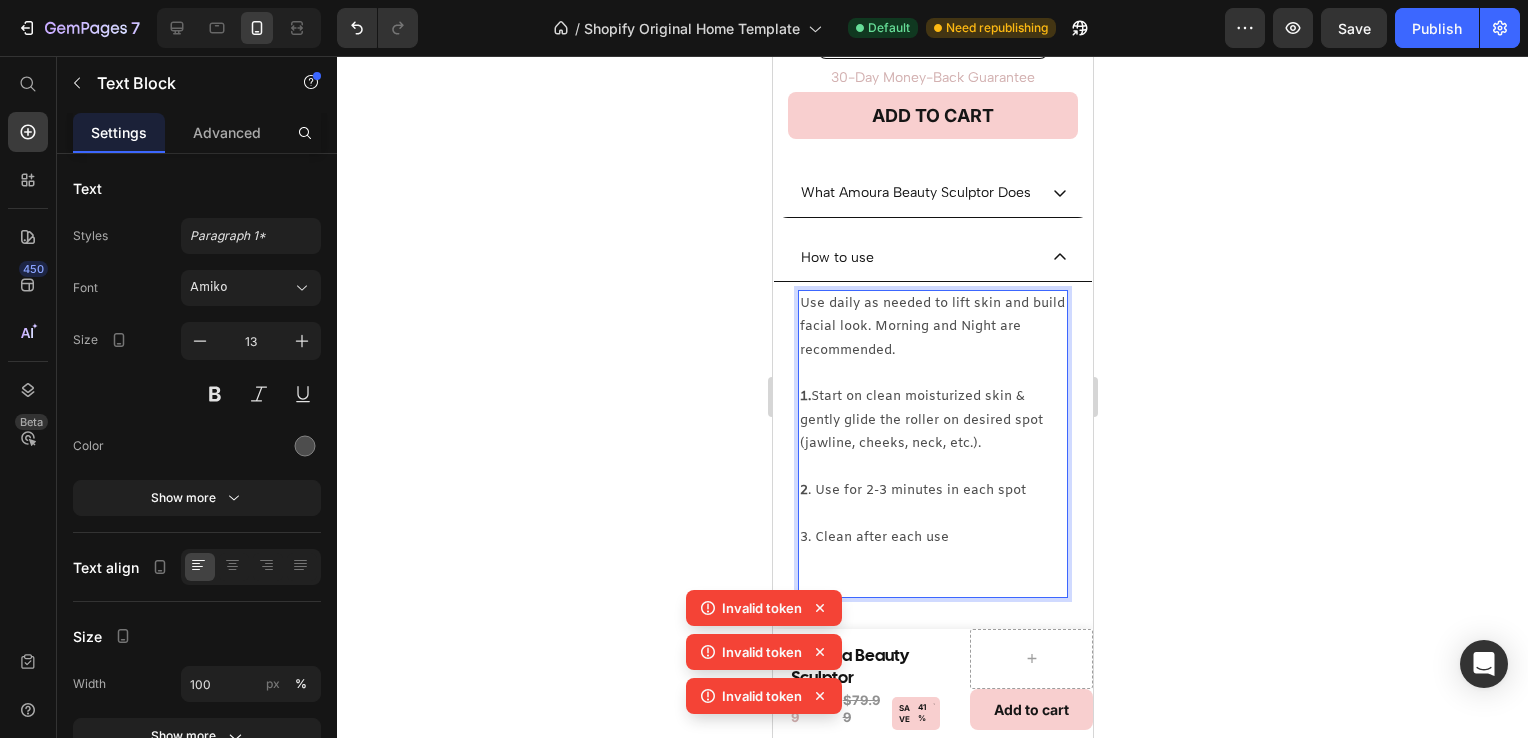 click on "1.  Start on clean moisturized skin & gently glide the roller on desired spot (jawline, cheeks, neck, etc.)." at bounding box center (932, 420) 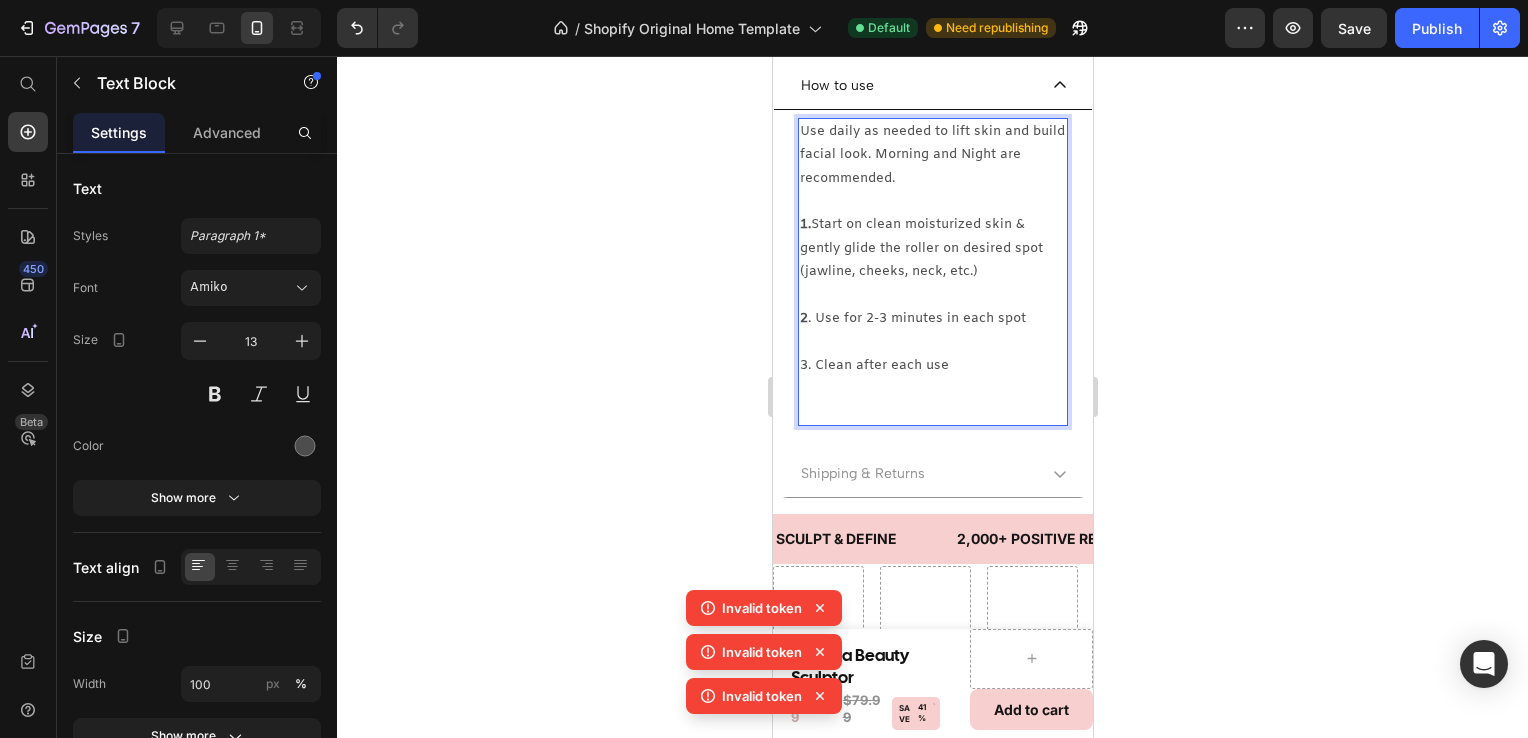 scroll, scrollTop: 984, scrollLeft: 0, axis: vertical 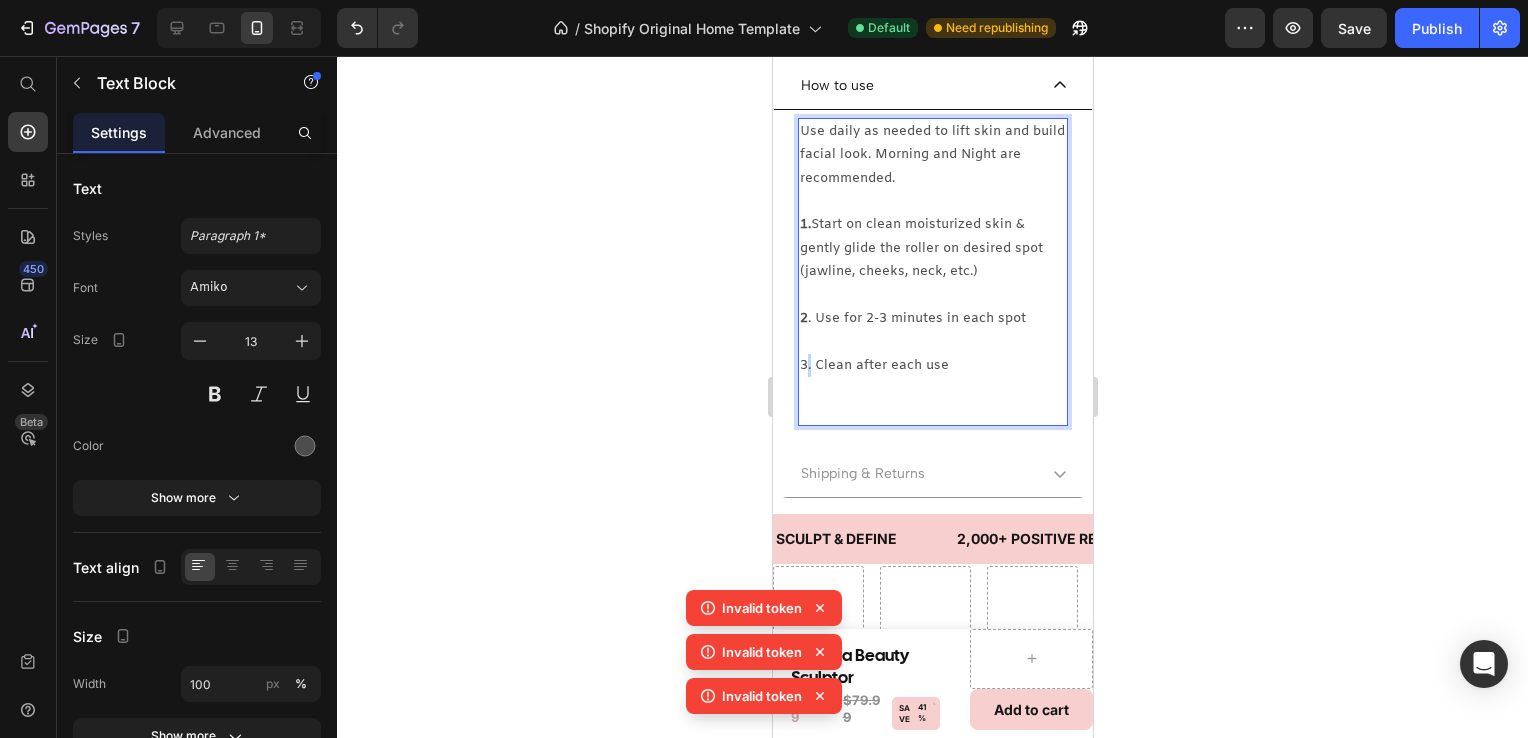 click on "3. Clean after each use" at bounding box center [932, 365] 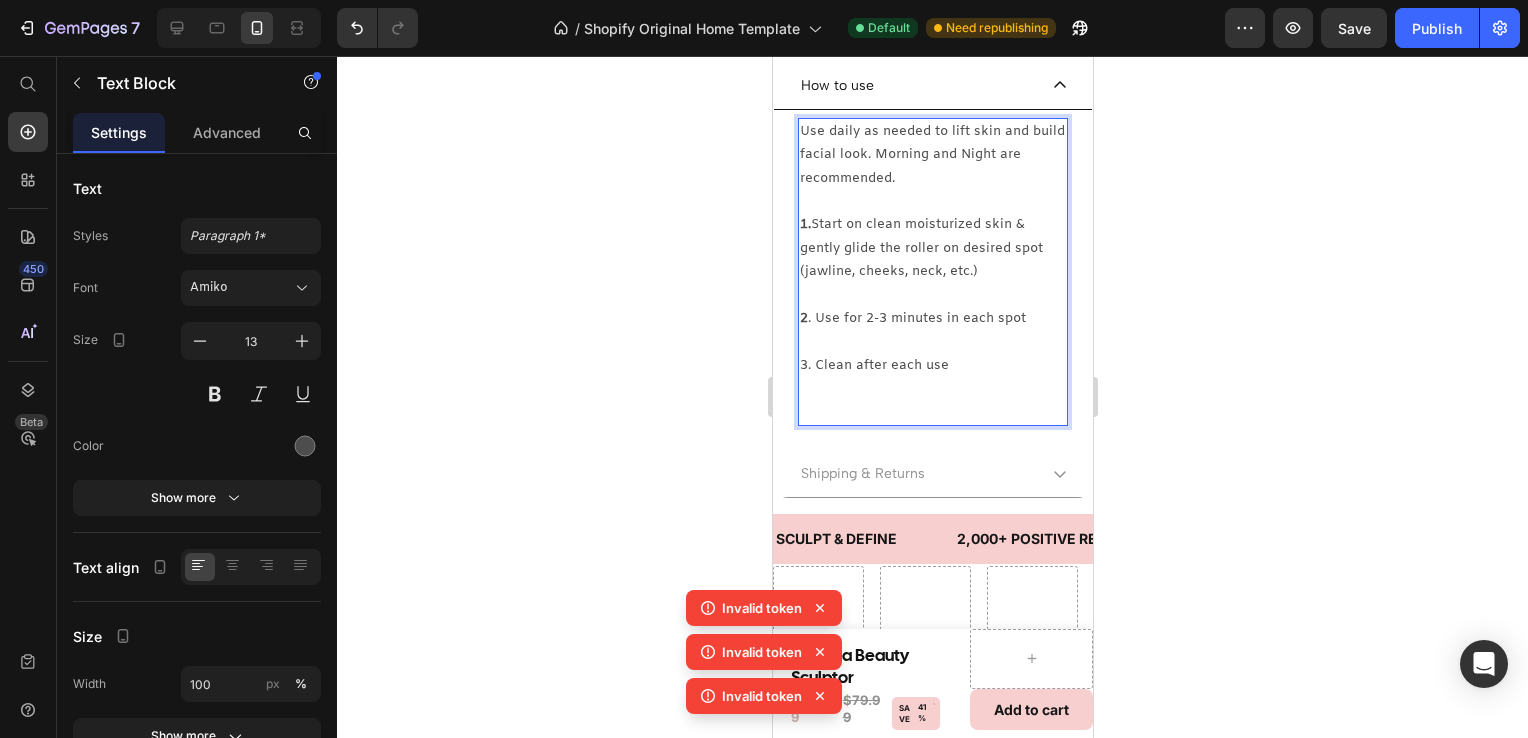click on "3. Clean after each use" at bounding box center [932, 365] 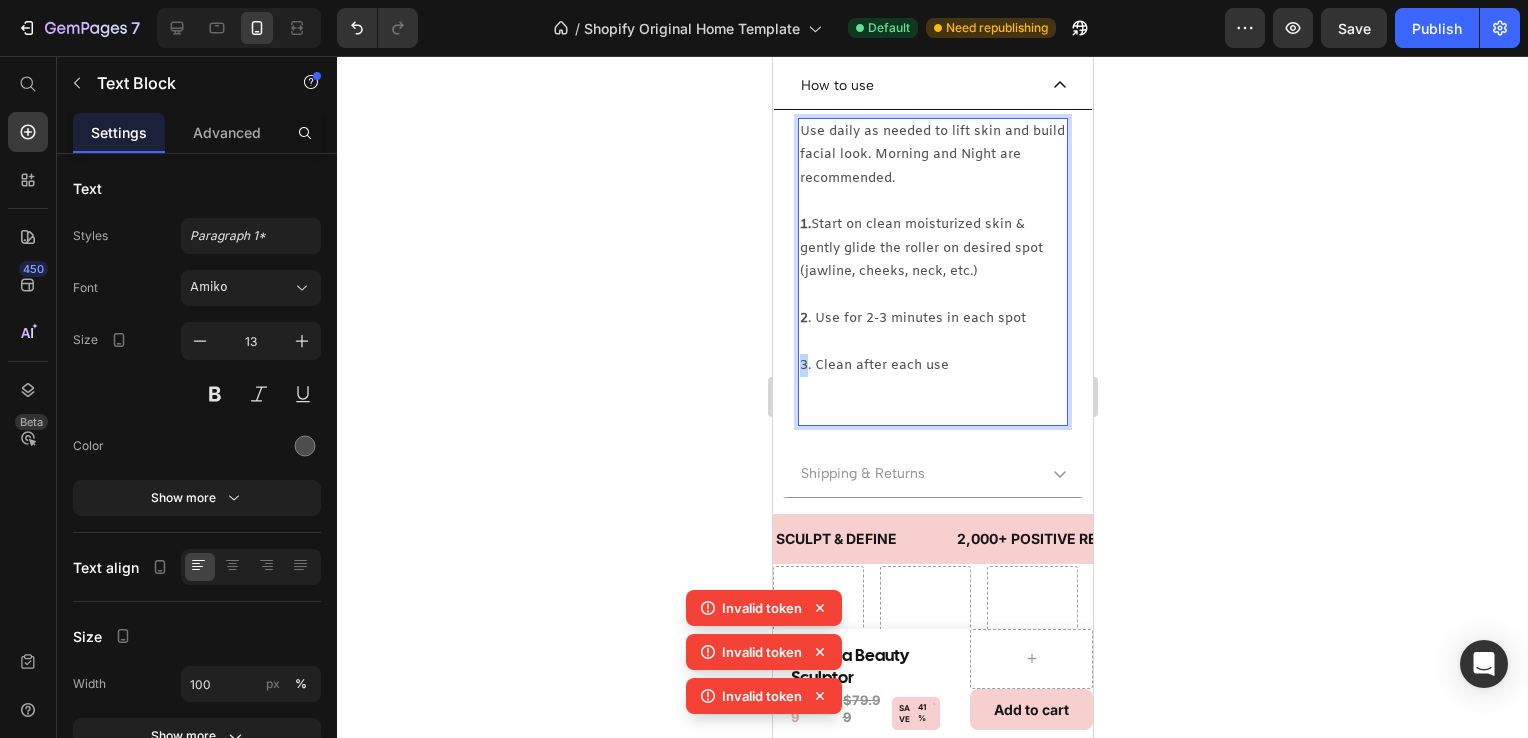 click on "3. Clean after each use" at bounding box center [932, 365] 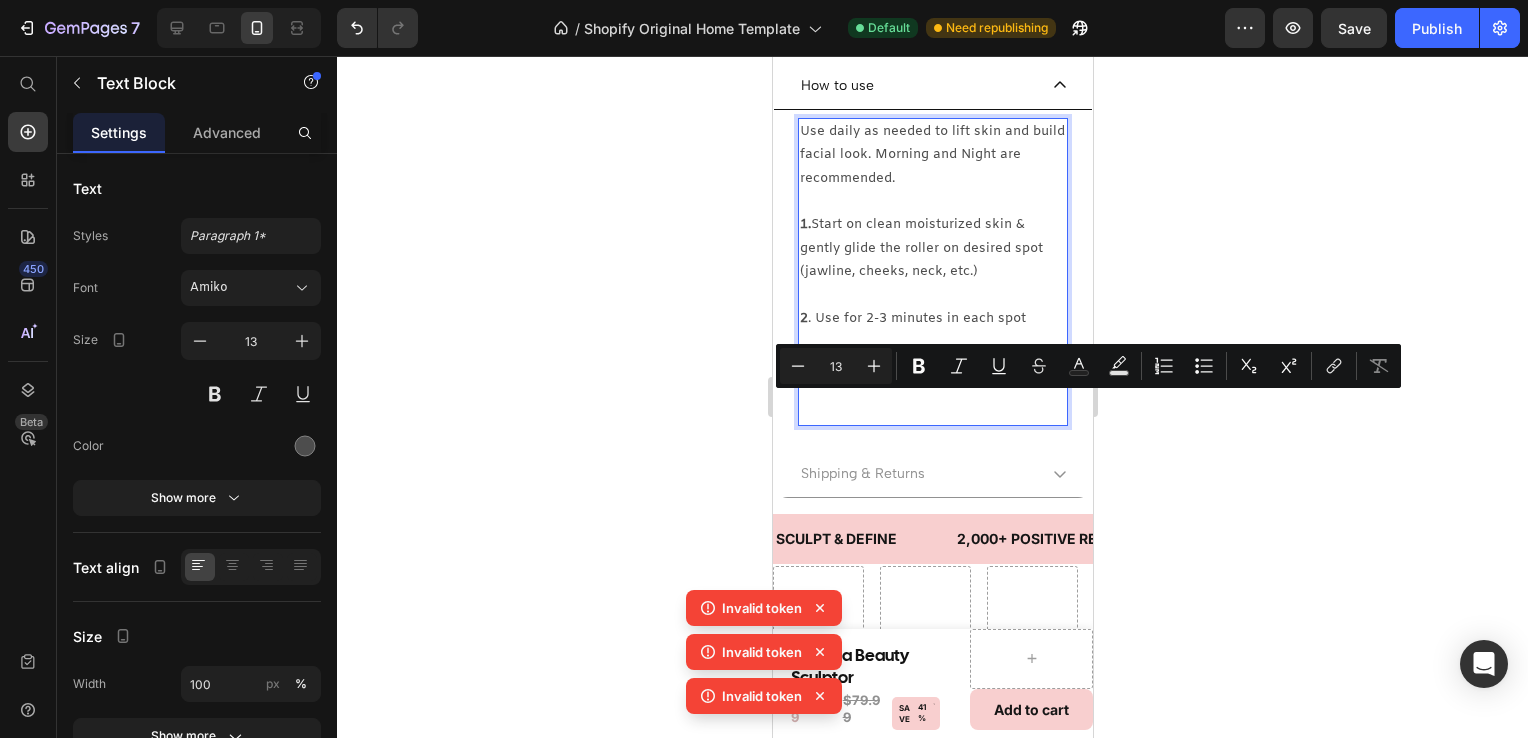 click on "3. Clean after each use" at bounding box center [932, 365] 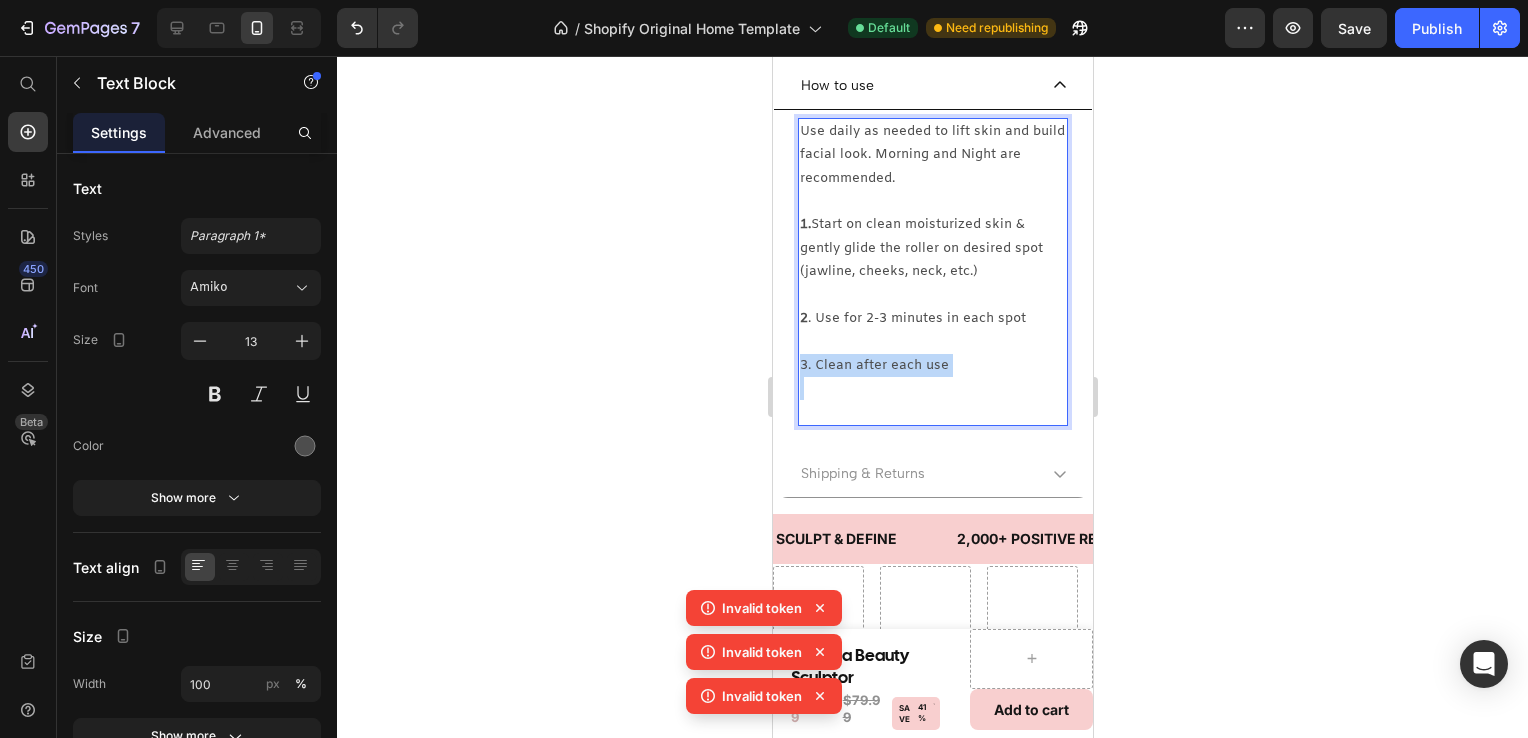 click on "3. Clean after each use" at bounding box center [932, 365] 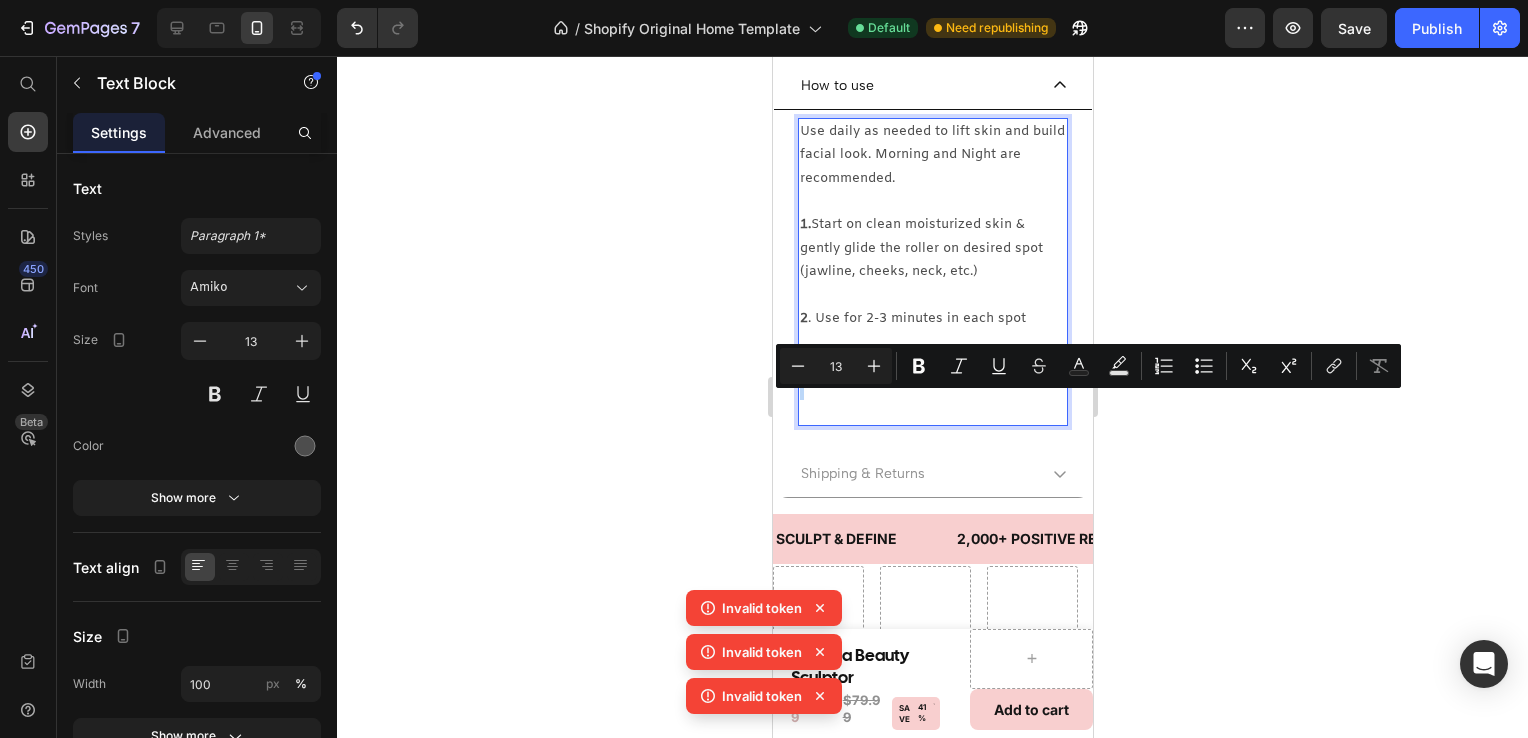 click on "3. Clean after each use" at bounding box center (932, 365) 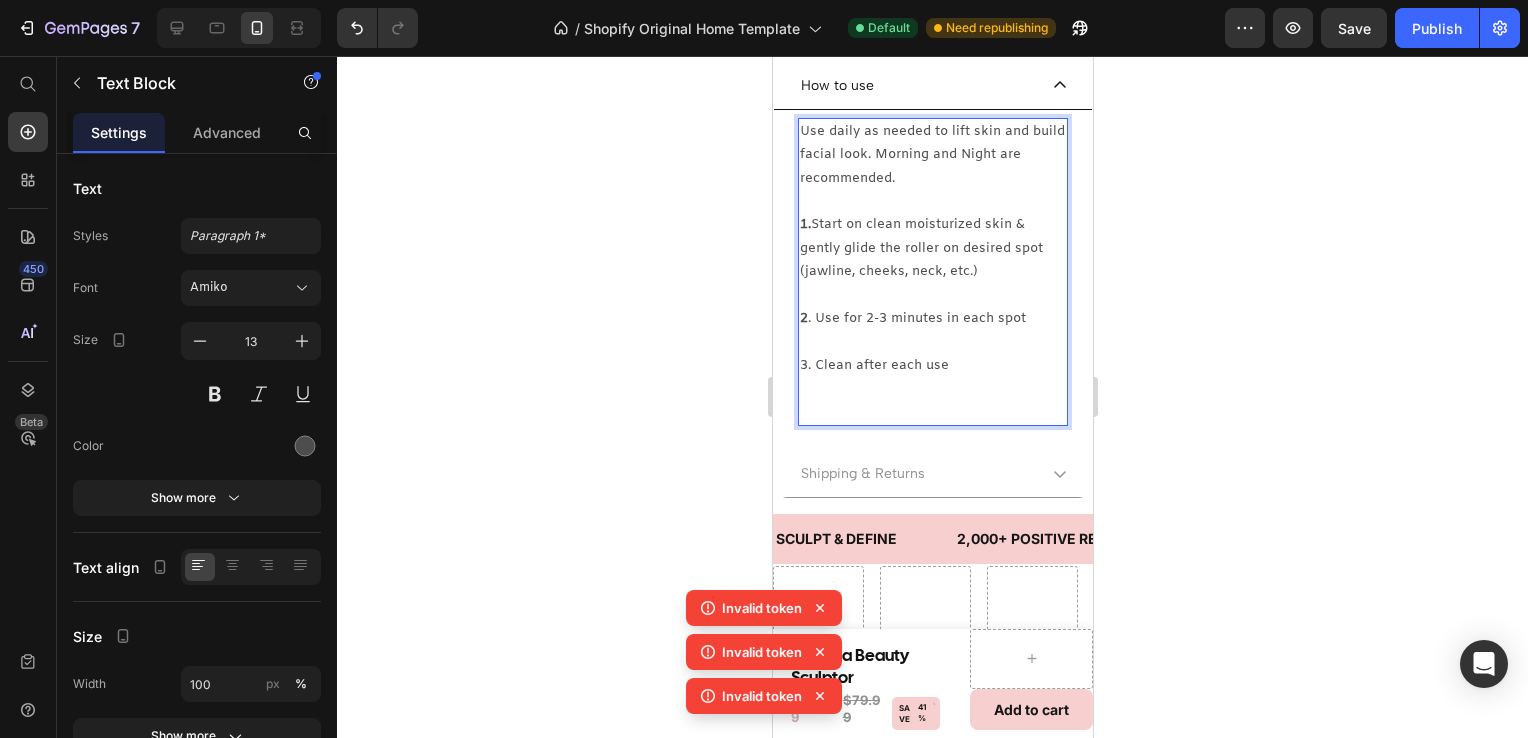 click on "3. Clean after each use" at bounding box center (932, 365) 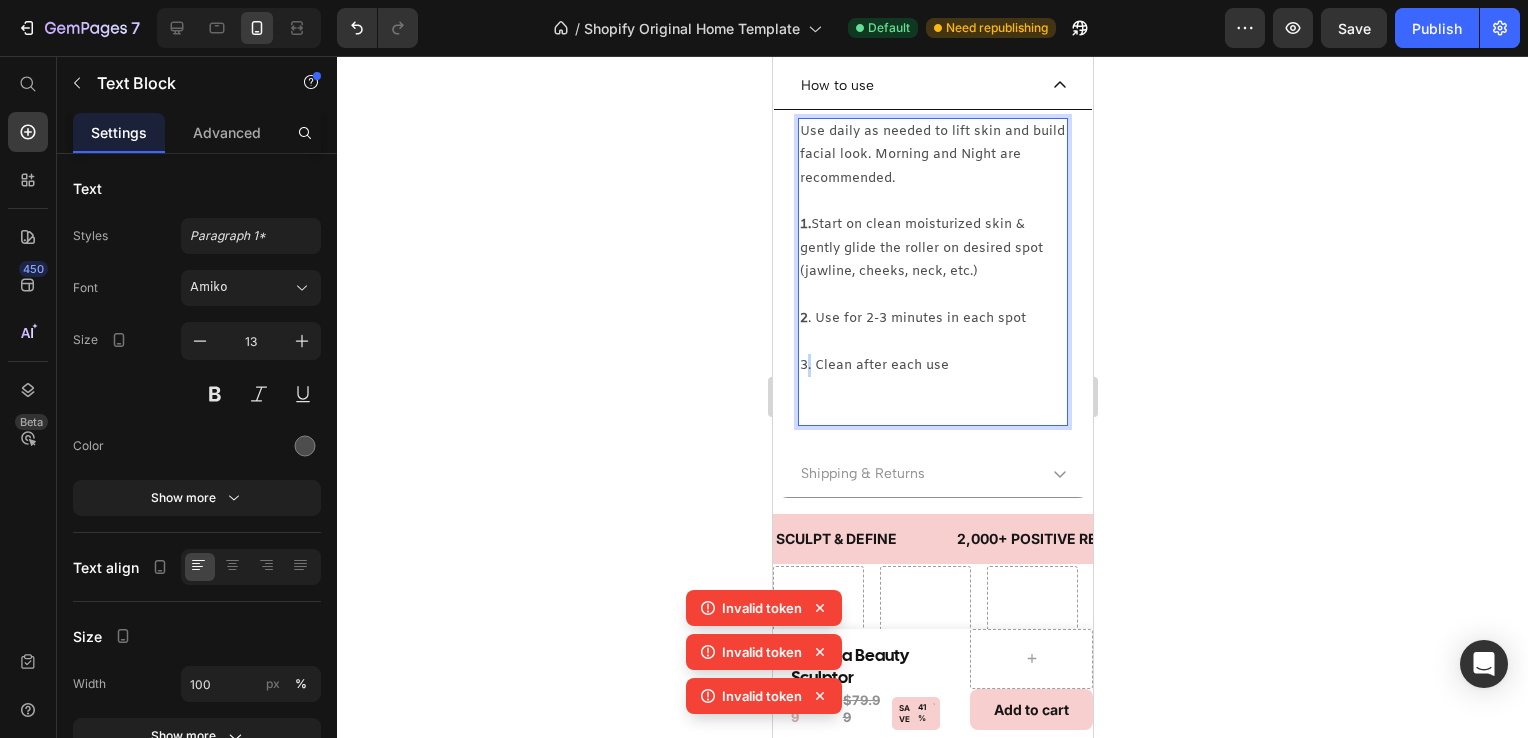 click on "3. Clean after each use" at bounding box center [932, 365] 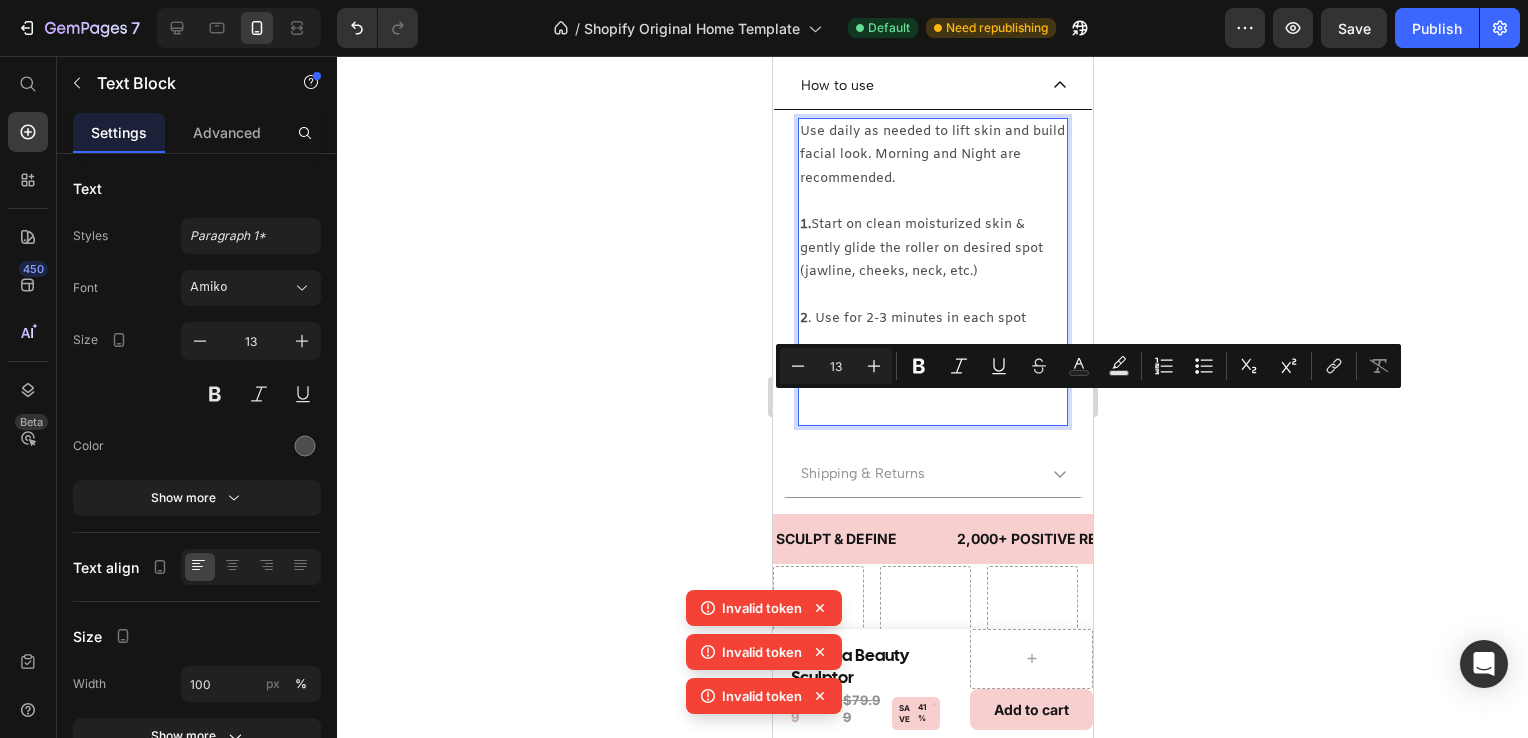 click on "Use daily as needed to lift skin and build facial look. Morning and Night are recommended.  1.  Start on clean moisturized skin & gently glide the roller on desired spot (jawline, cheeks, neck, etc.) 2 . Use for 2-3 minutes in each spot 3. Clean after each use" at bounding box center (932, 272) 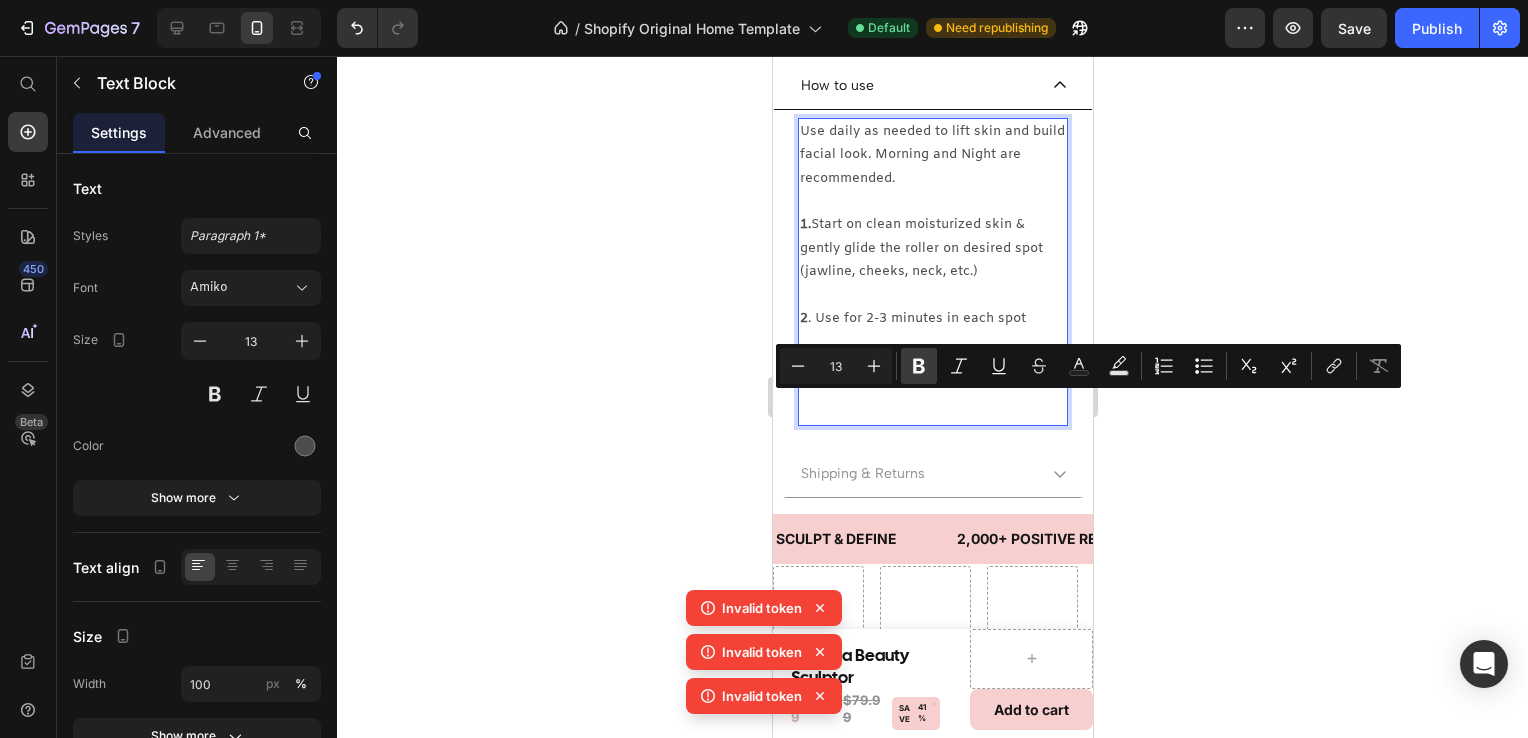 click 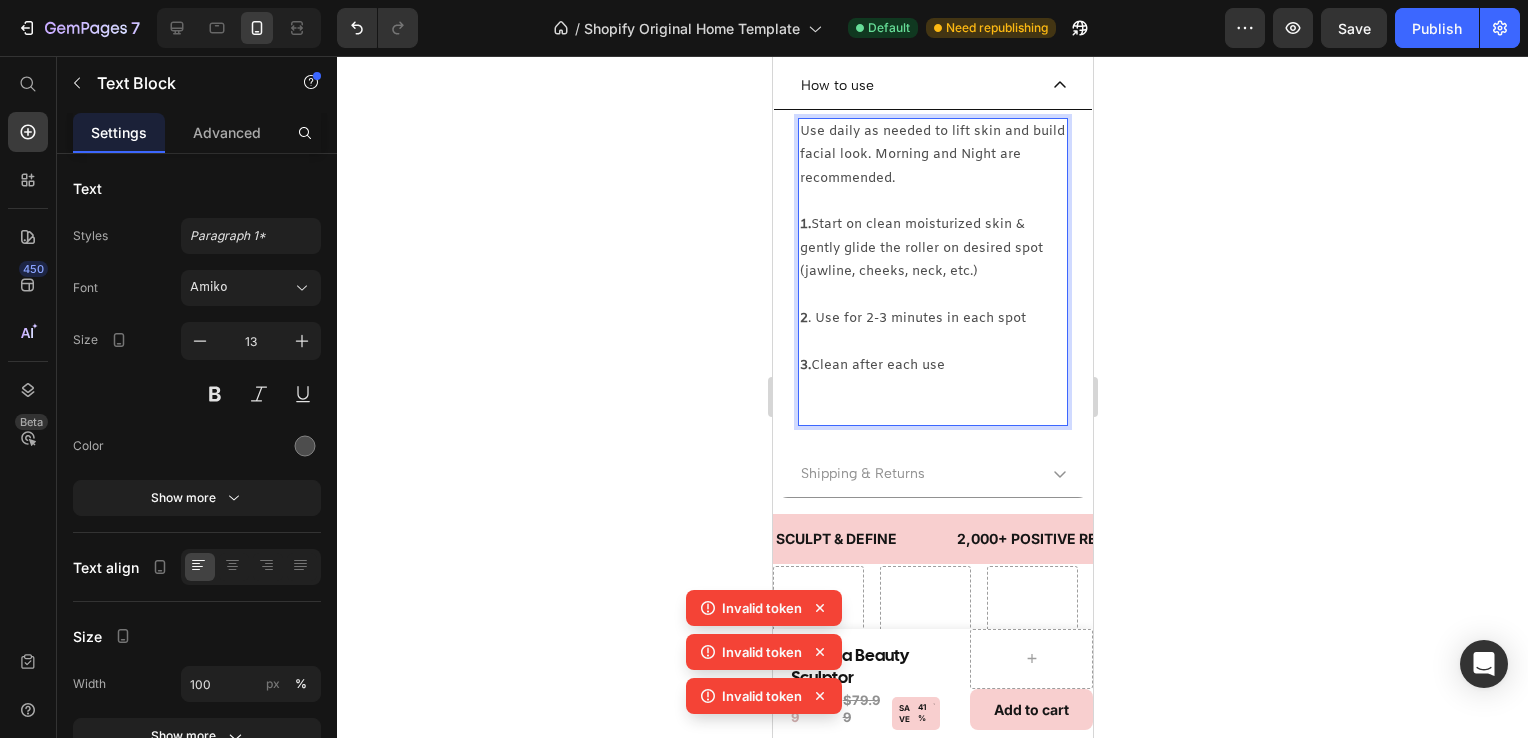 click at bounding box center [932, 388] 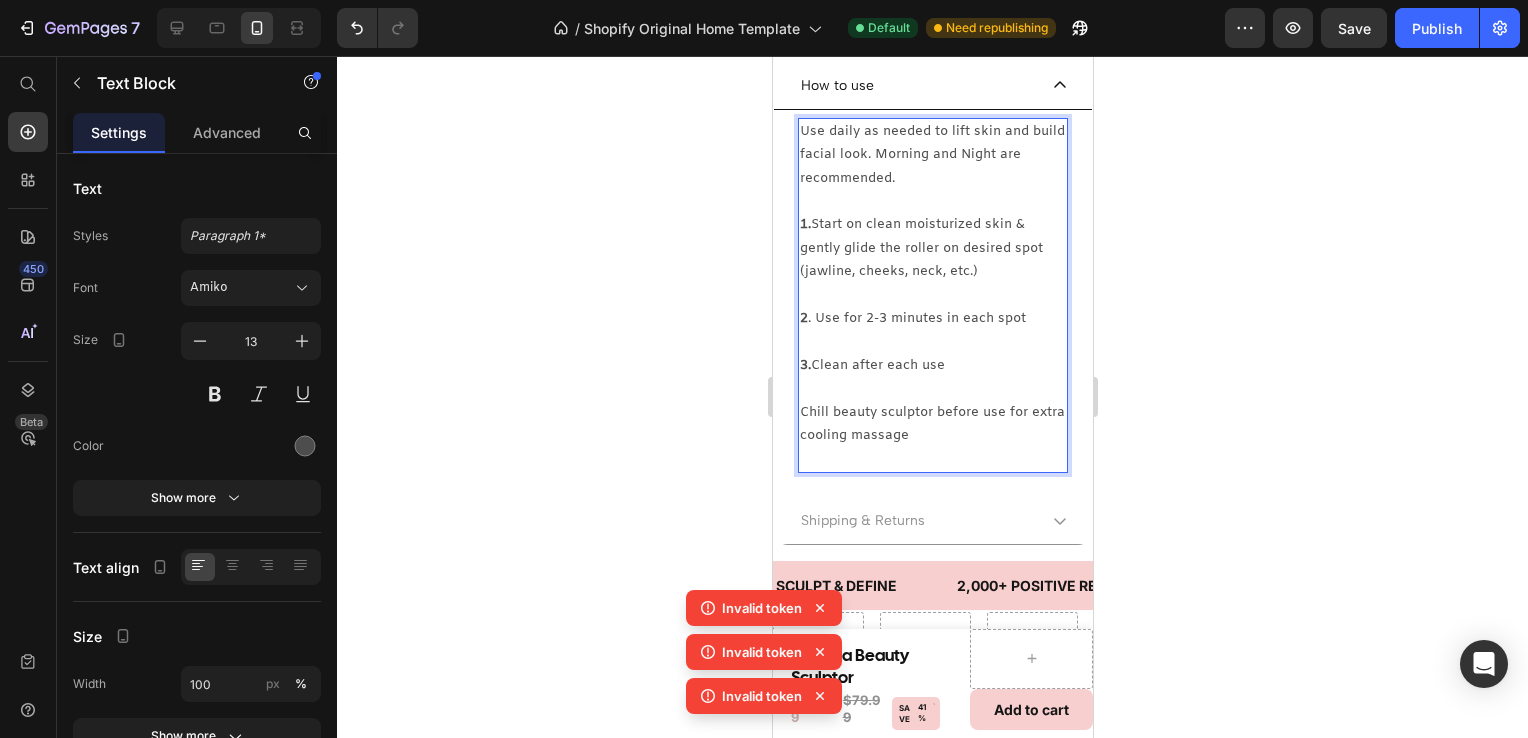 click on "Chill beauty sculptor before use for extra cooling massage" at bounding box center [932, 424] 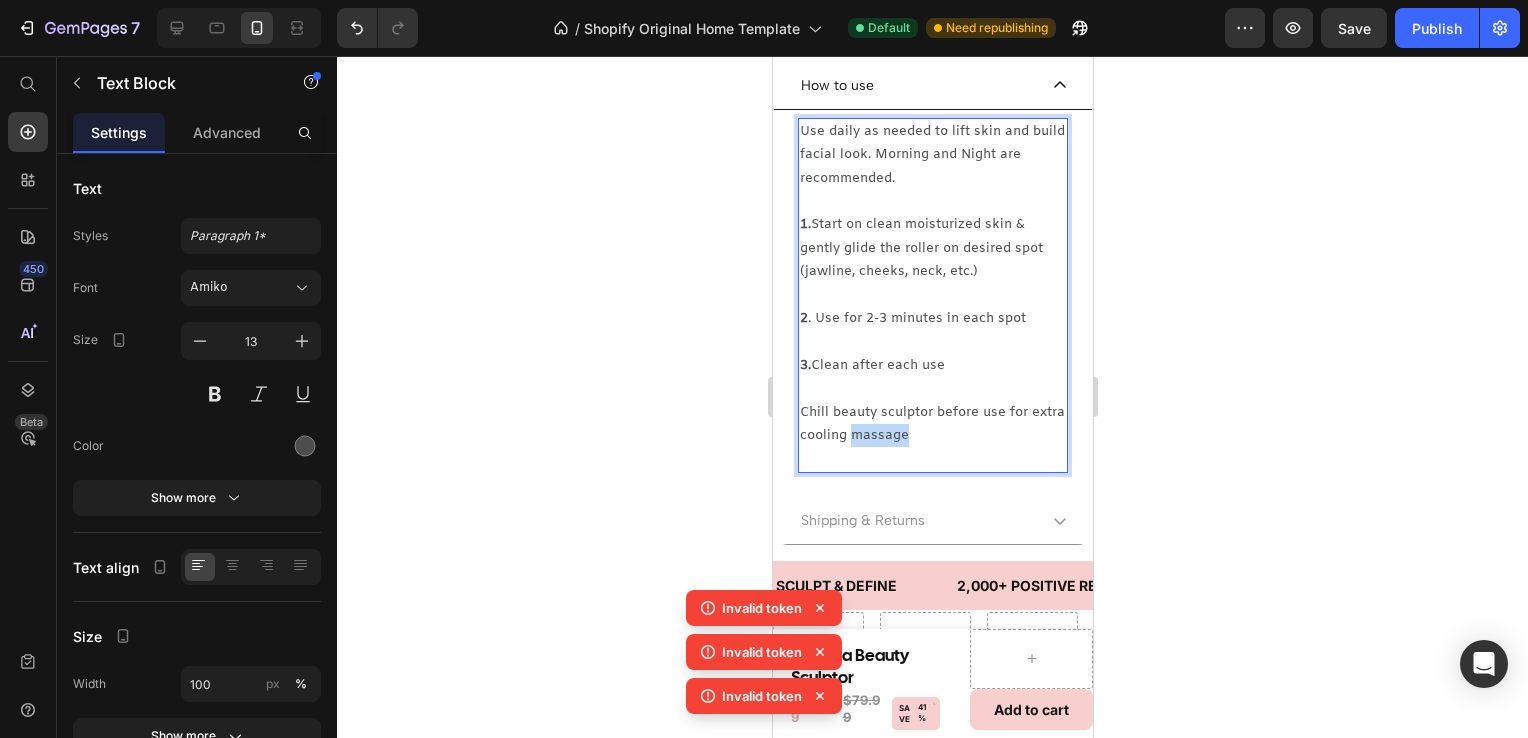 click on "Chill beauty sculptor before use for extra cooling massage" at bounding box center [932, 424] 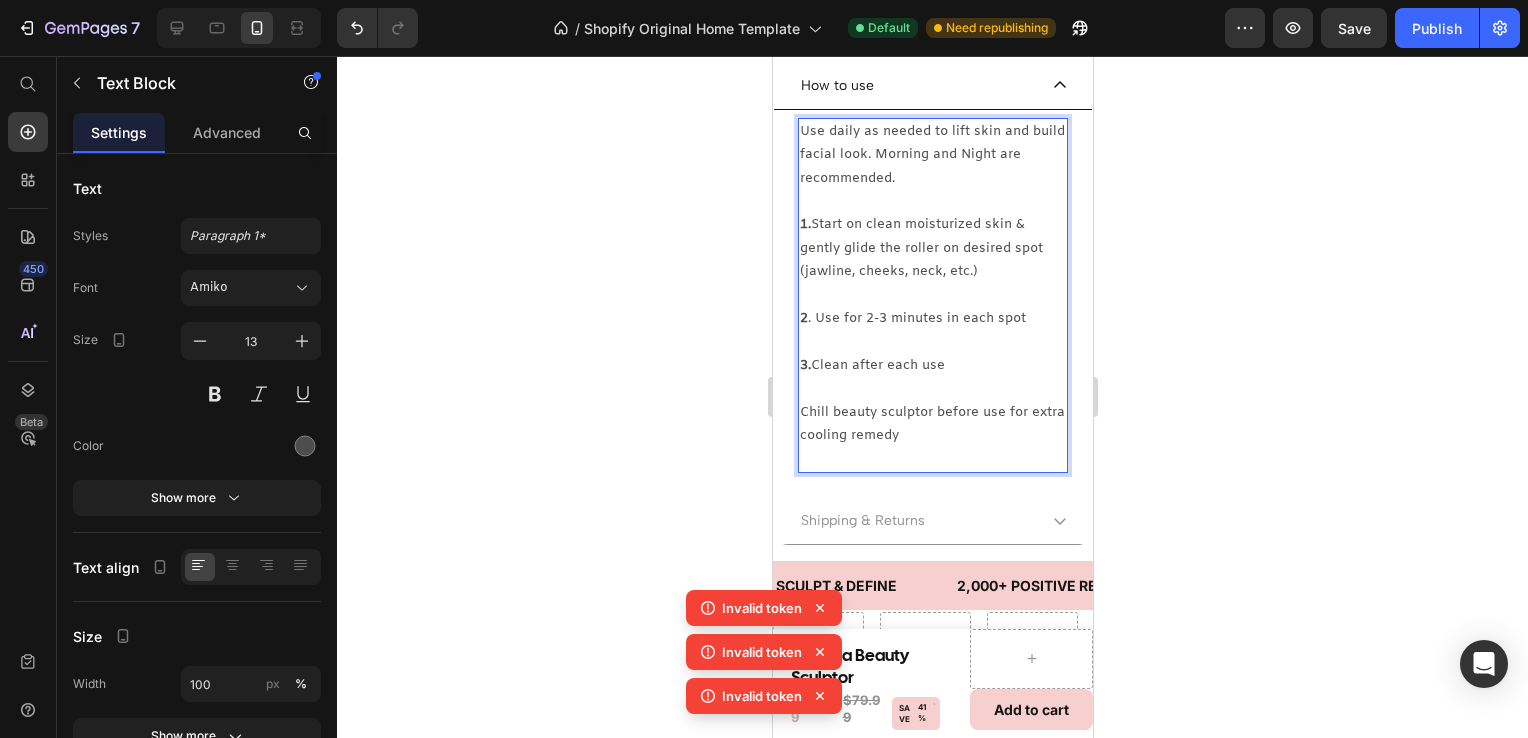 click on "Chill beauty sculptor before use for extra cooling remedy" at bounding box center [932, 424] 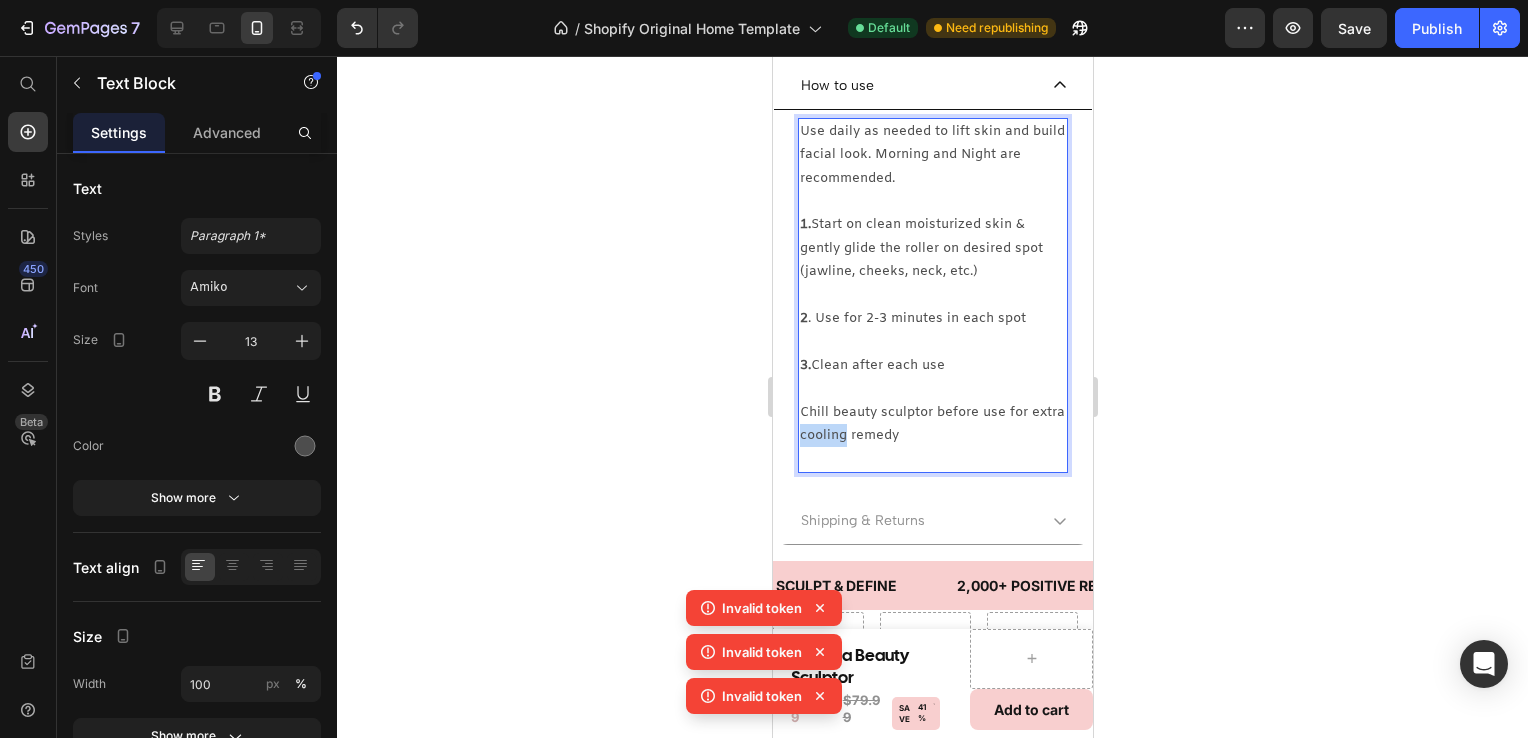 click on "Chill beauty sculptor before use for extra cooling remedy" at bounding box center [932, 424] 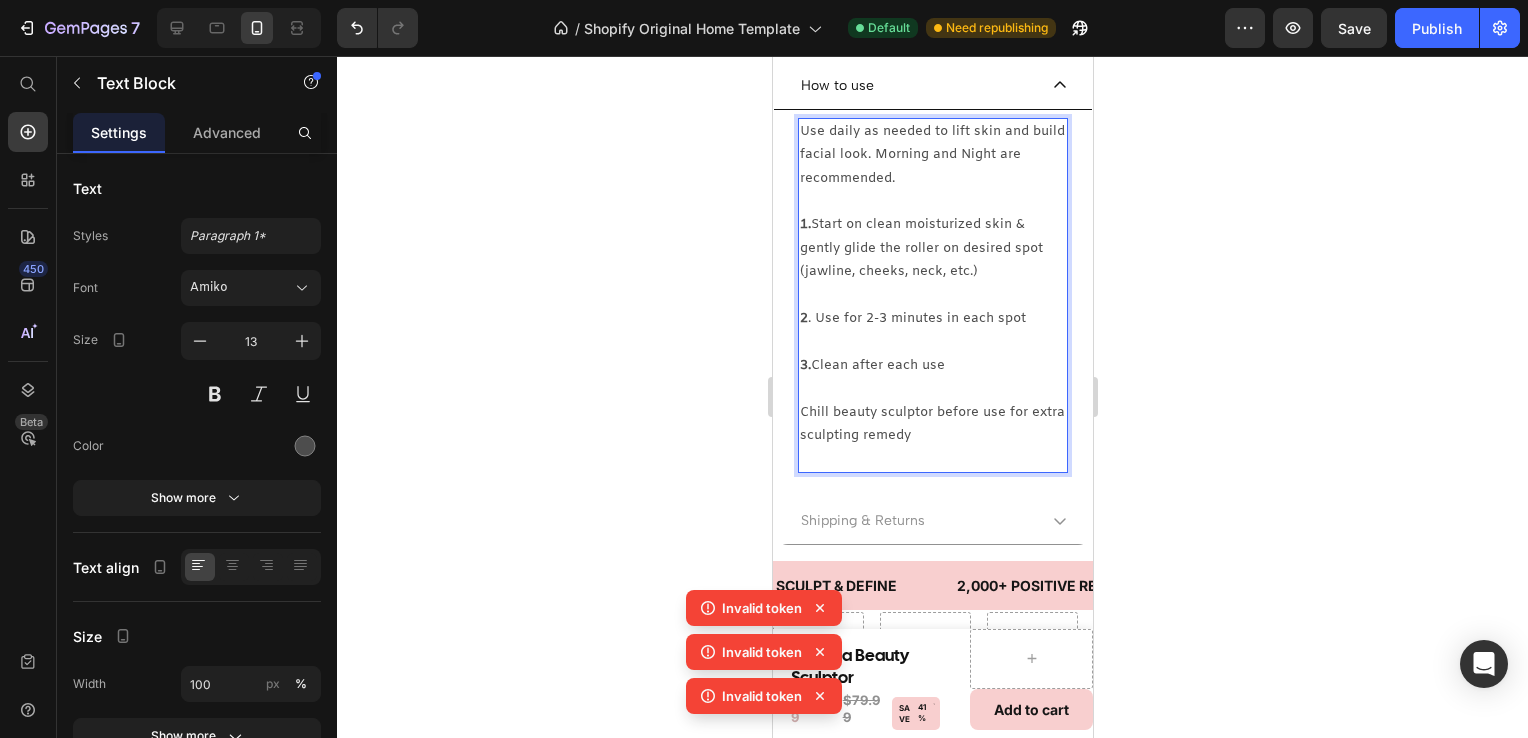 click on "Chill beauty sculptor before use for extra sculpting remedy" at bounding box center [932, 424] 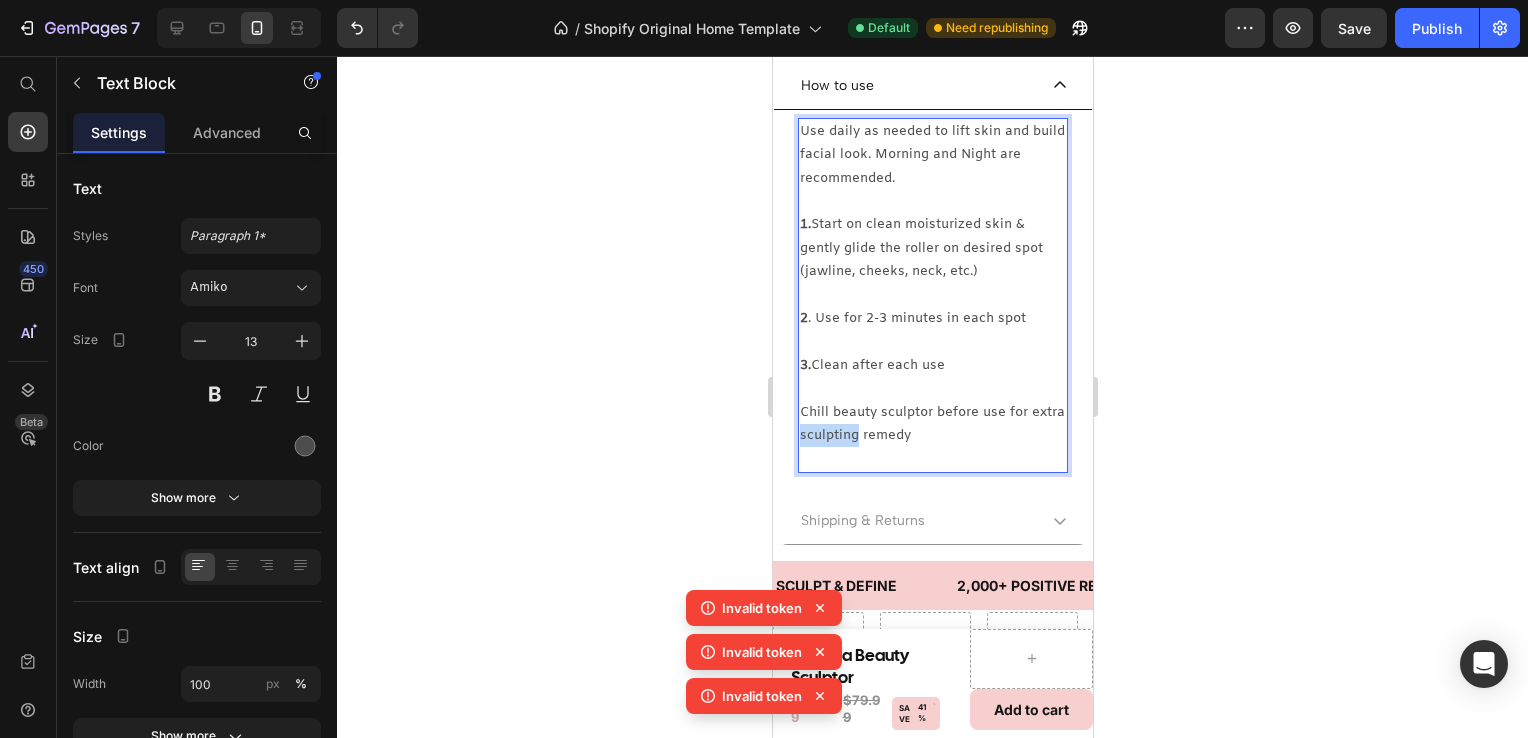 click on "Chill beauty sculptor before use for extra sculpting remedy" at bounding box center [932, 424] 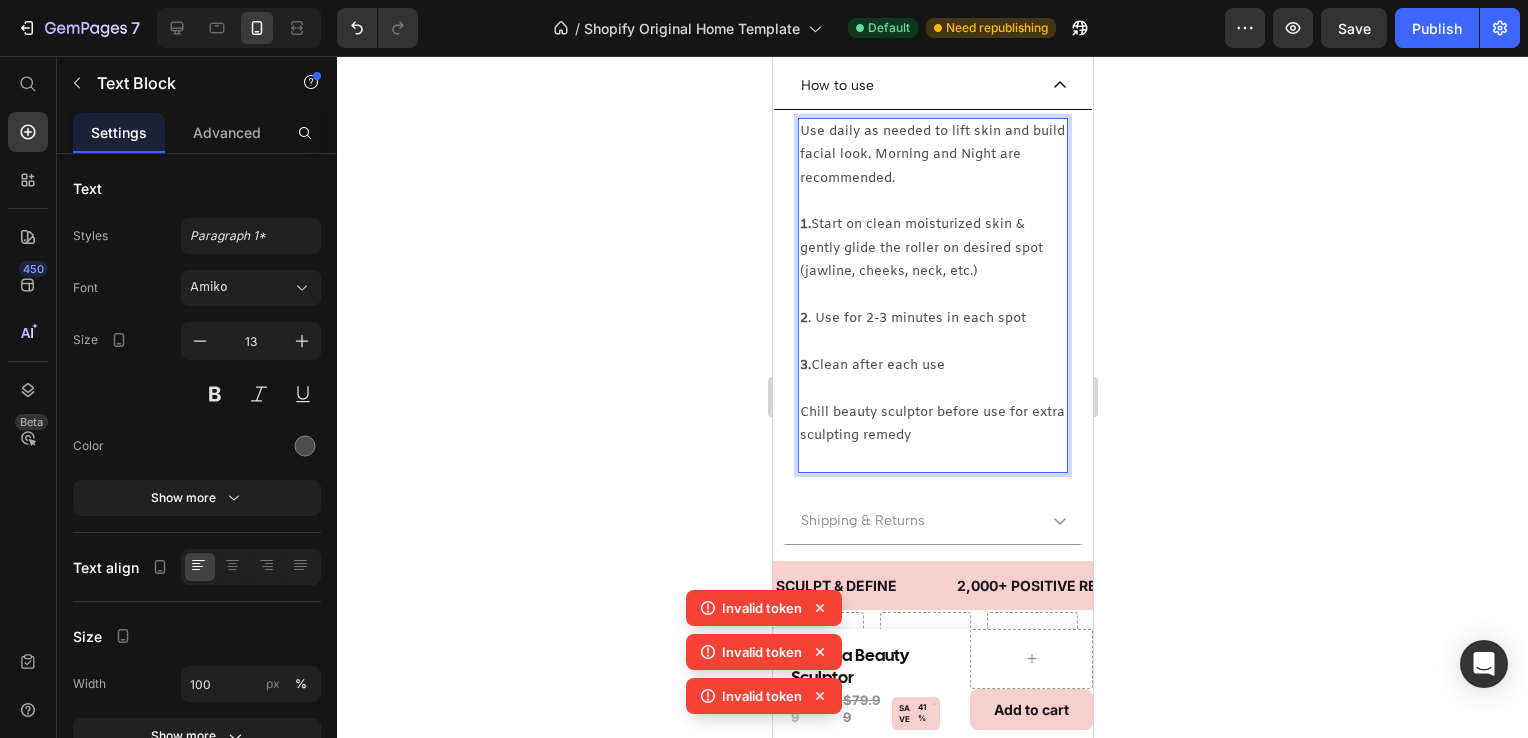 click on "Chill beauty sculptor before use for extra sculpting remedy" at bounding box center (932, 424) 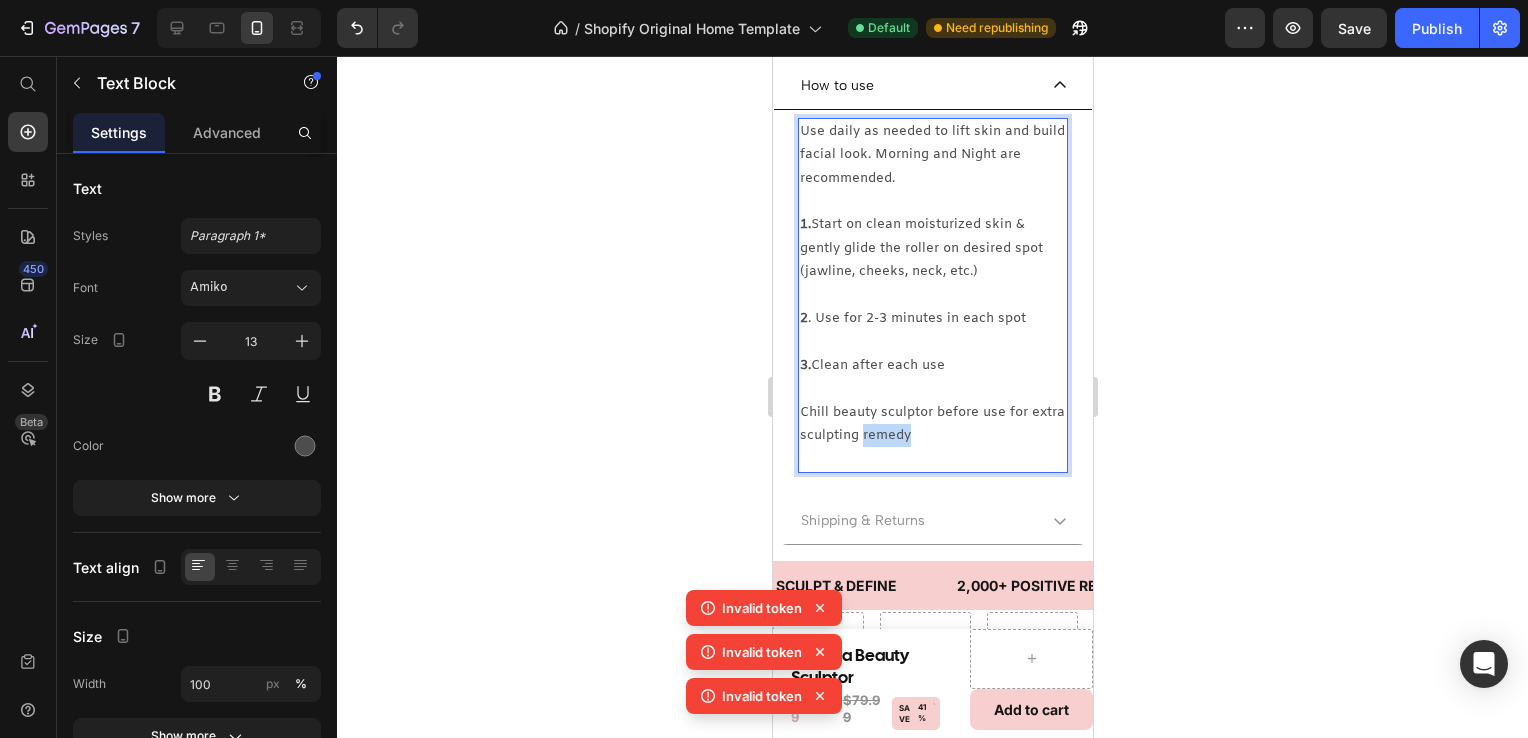 click on "Chill beauty sculptor before use for extra sculpting remedy" at bounding box center [932, 424] 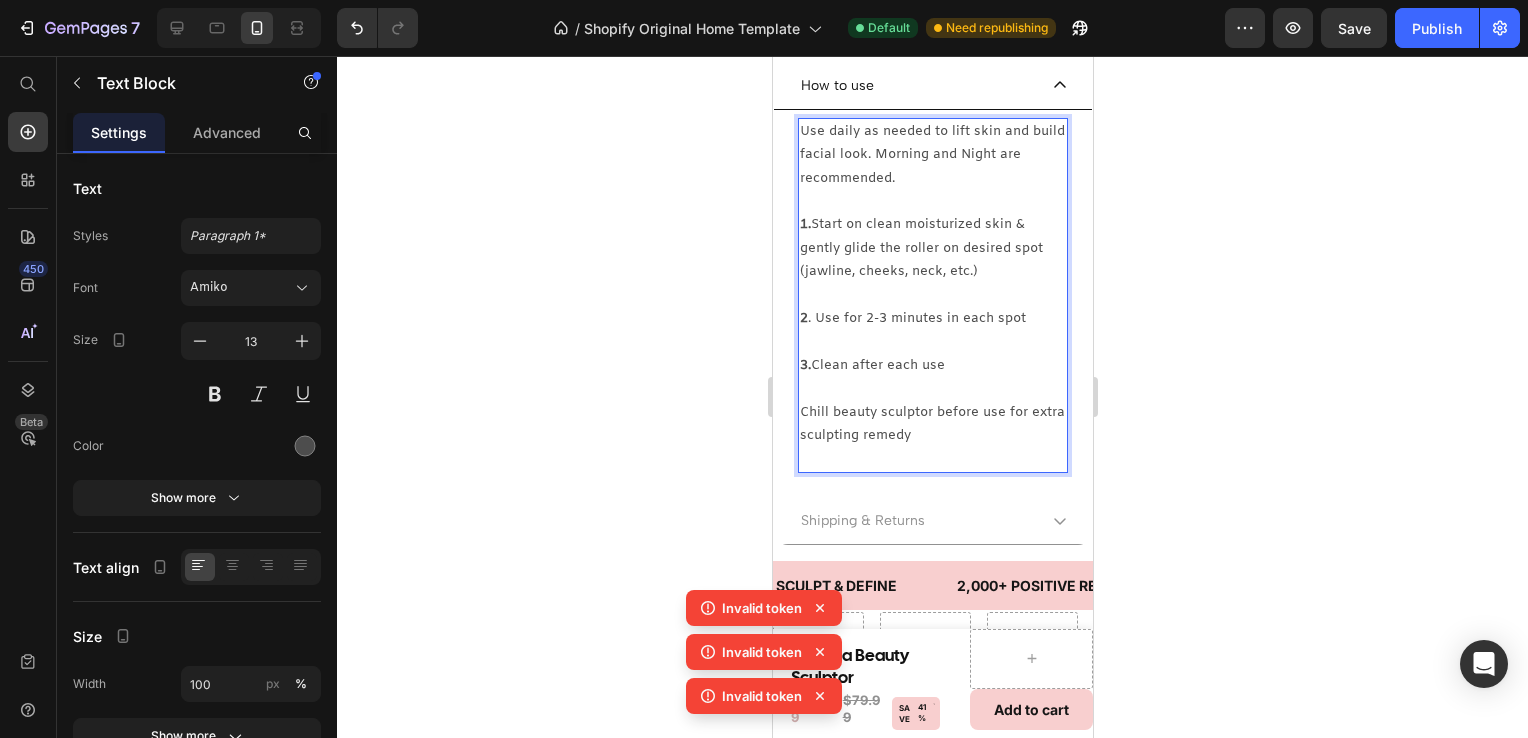 click on "Chill beauty sculptor before use for extra sculpting remedy" at bounding box center [932, 424] 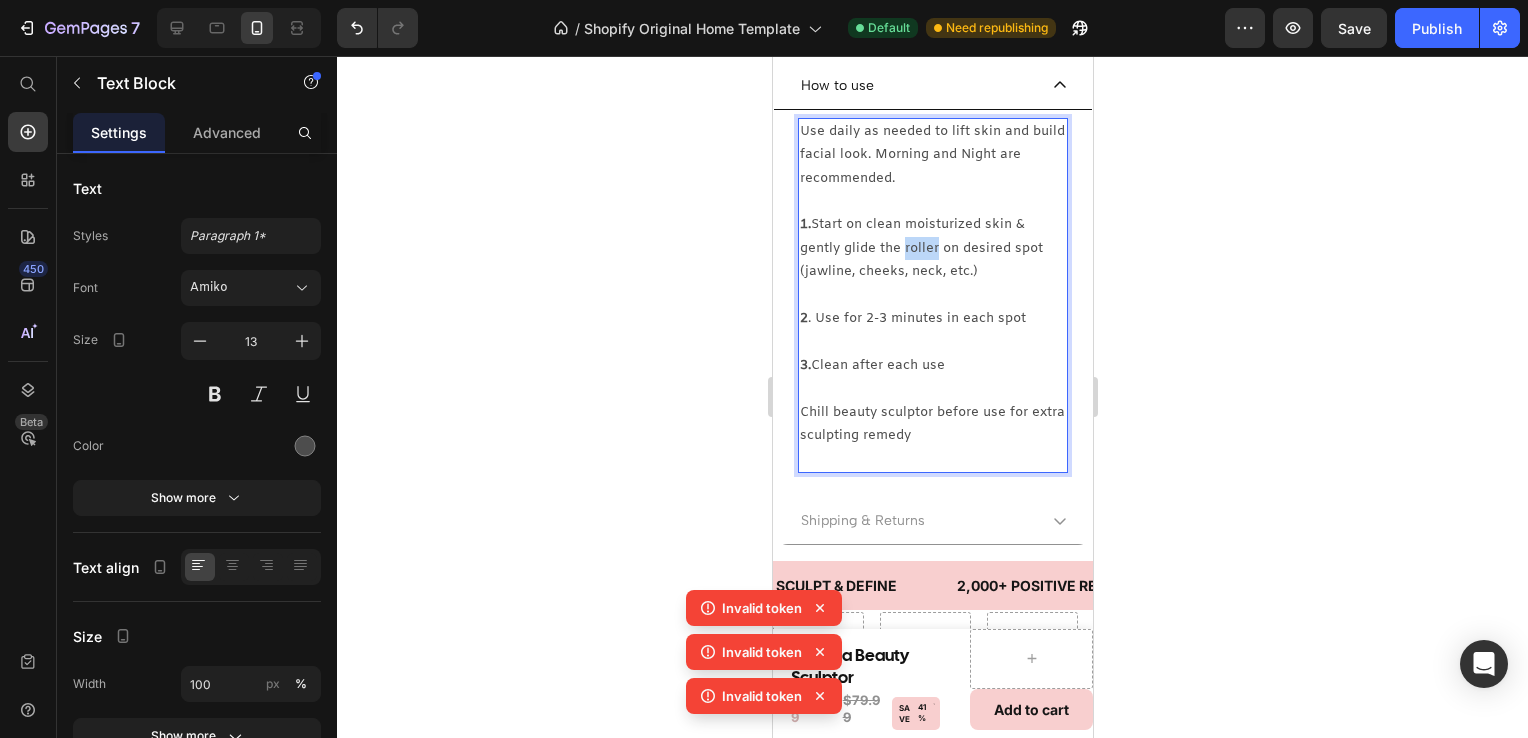 click on "1.  Start on clean moisturized skin & gently glide the roller on desired spot (jawline, cheeks, neck, etc.)" at bounding box center (932, 248) 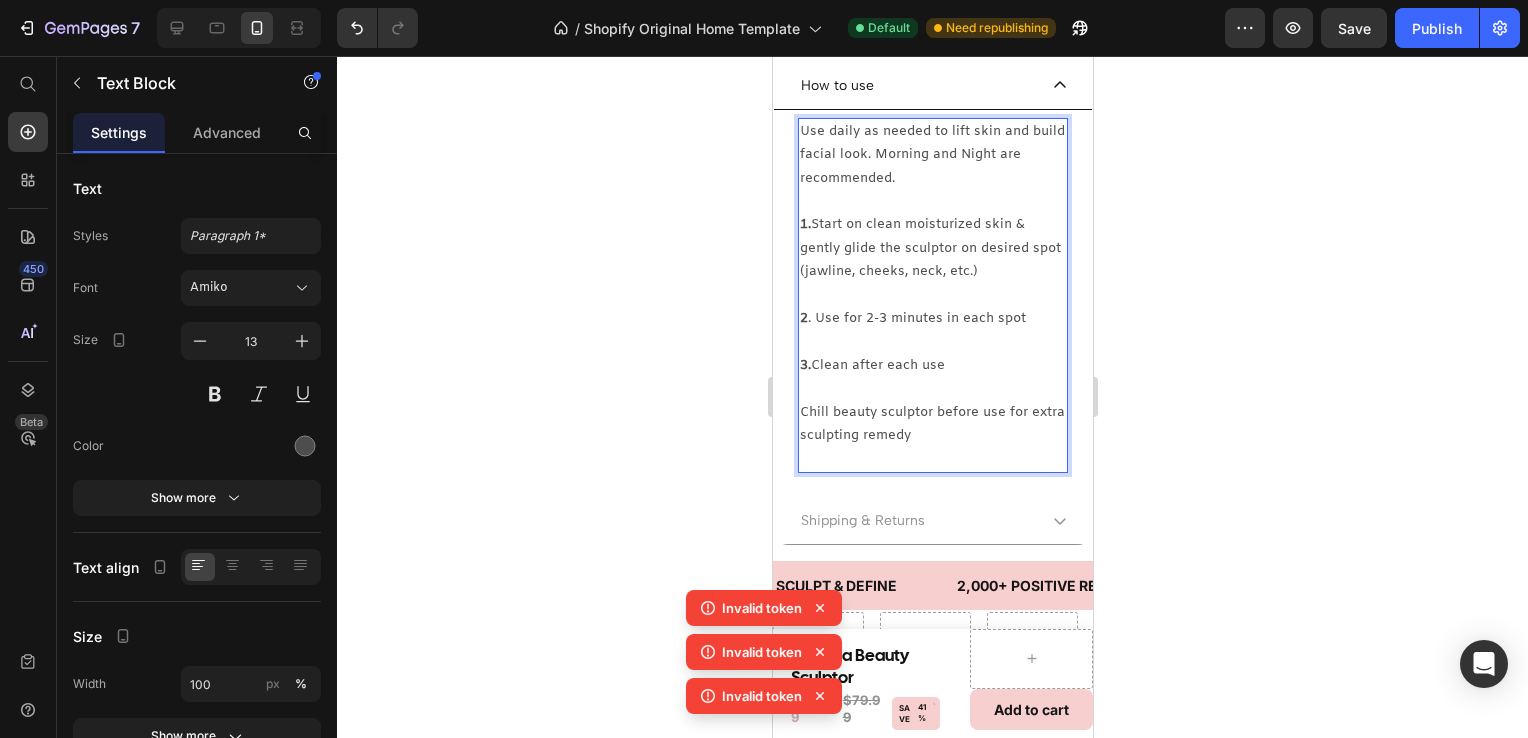 click on "1.  Start on clean moisturized skin & gently glide the sculptor on desired spot (jawline, cheeks, neck, etc.)" at bounding box center [932, 248] 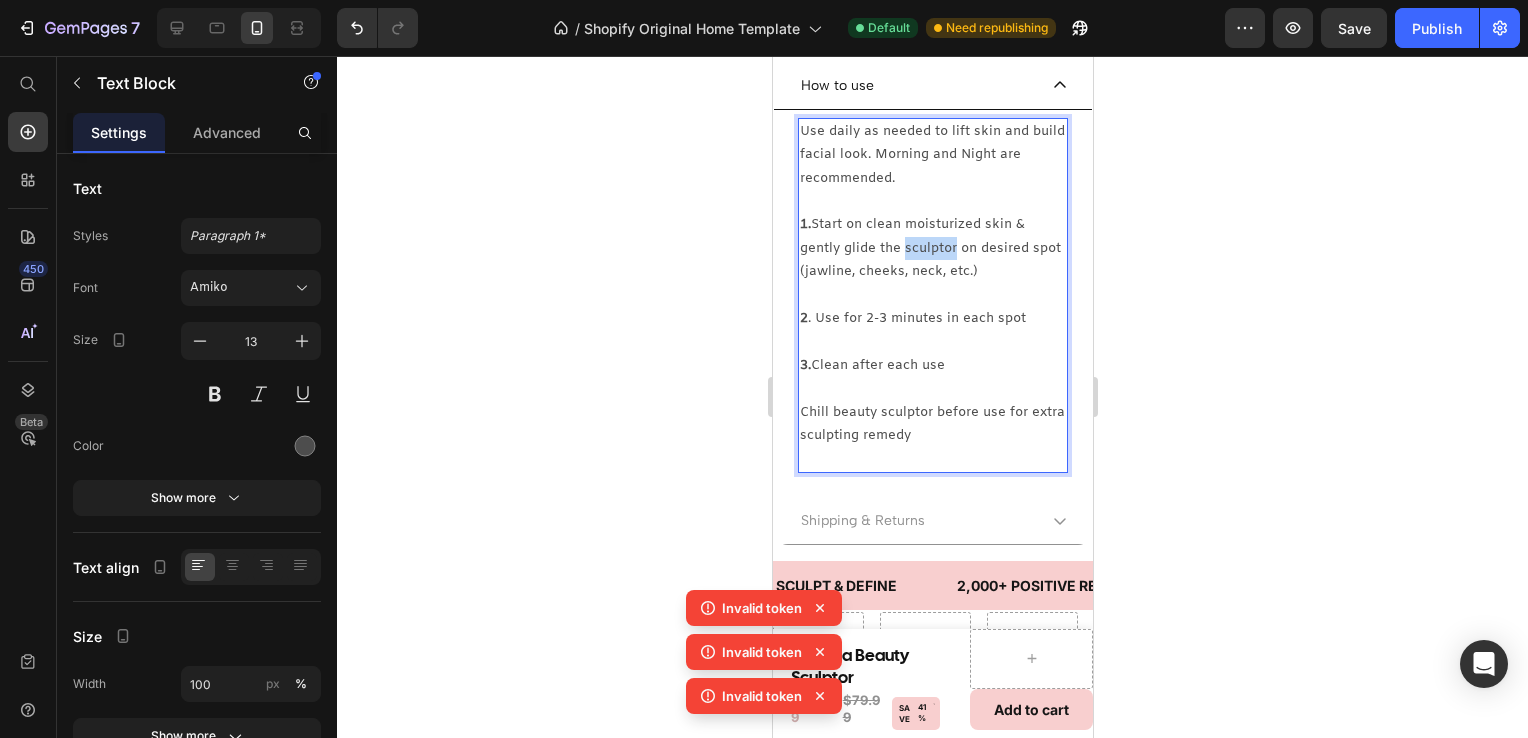 click on "1.  Start on clean moisturized skin & gently glide the sculptor on desired spot (jawline, cheeks, neck, etc.)" at bounding box center [932, 248] 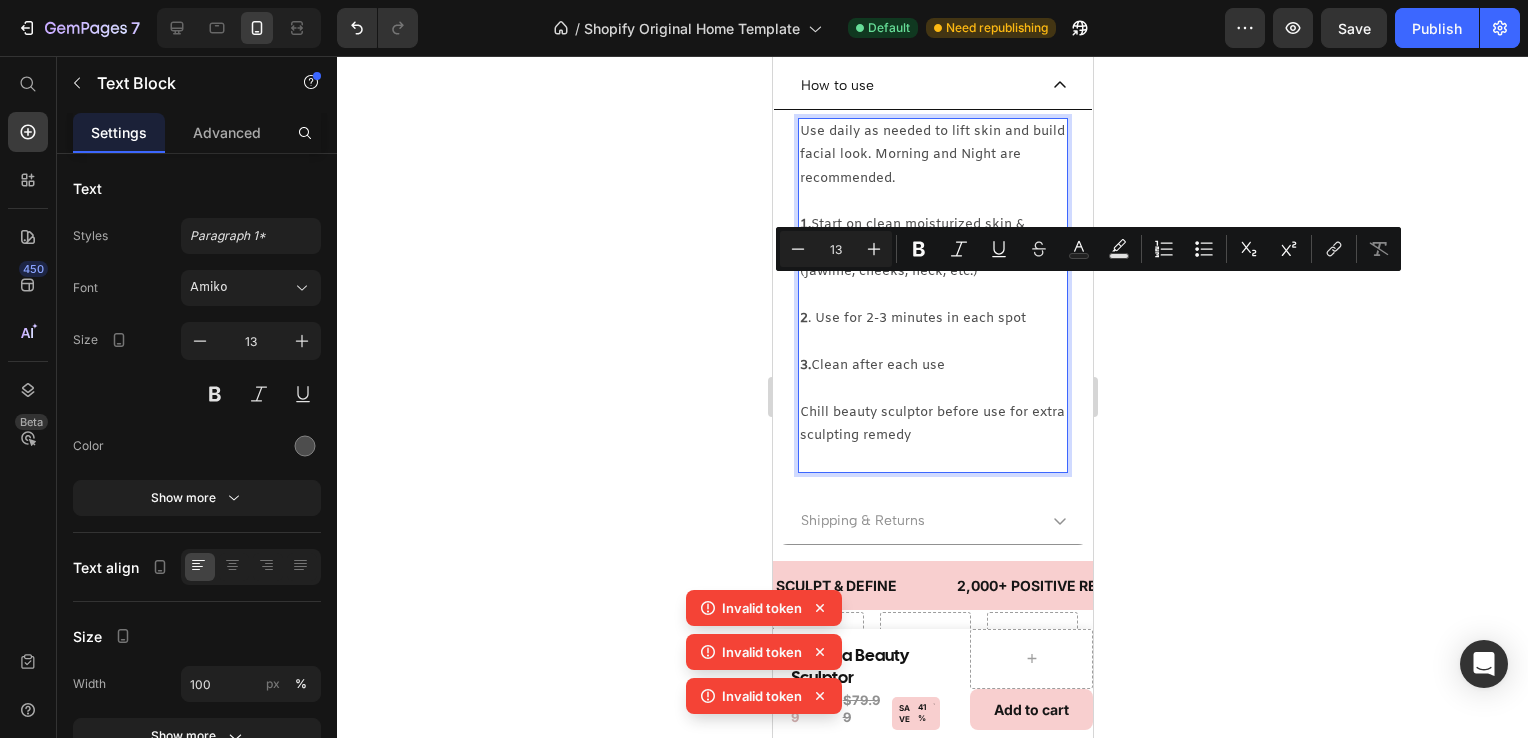click on "1.  Start on clean moisturized skin & gently glide the sculptor on desired spot (jawline, cheeks, neck, etc.)" at bounding box center [932, 248] 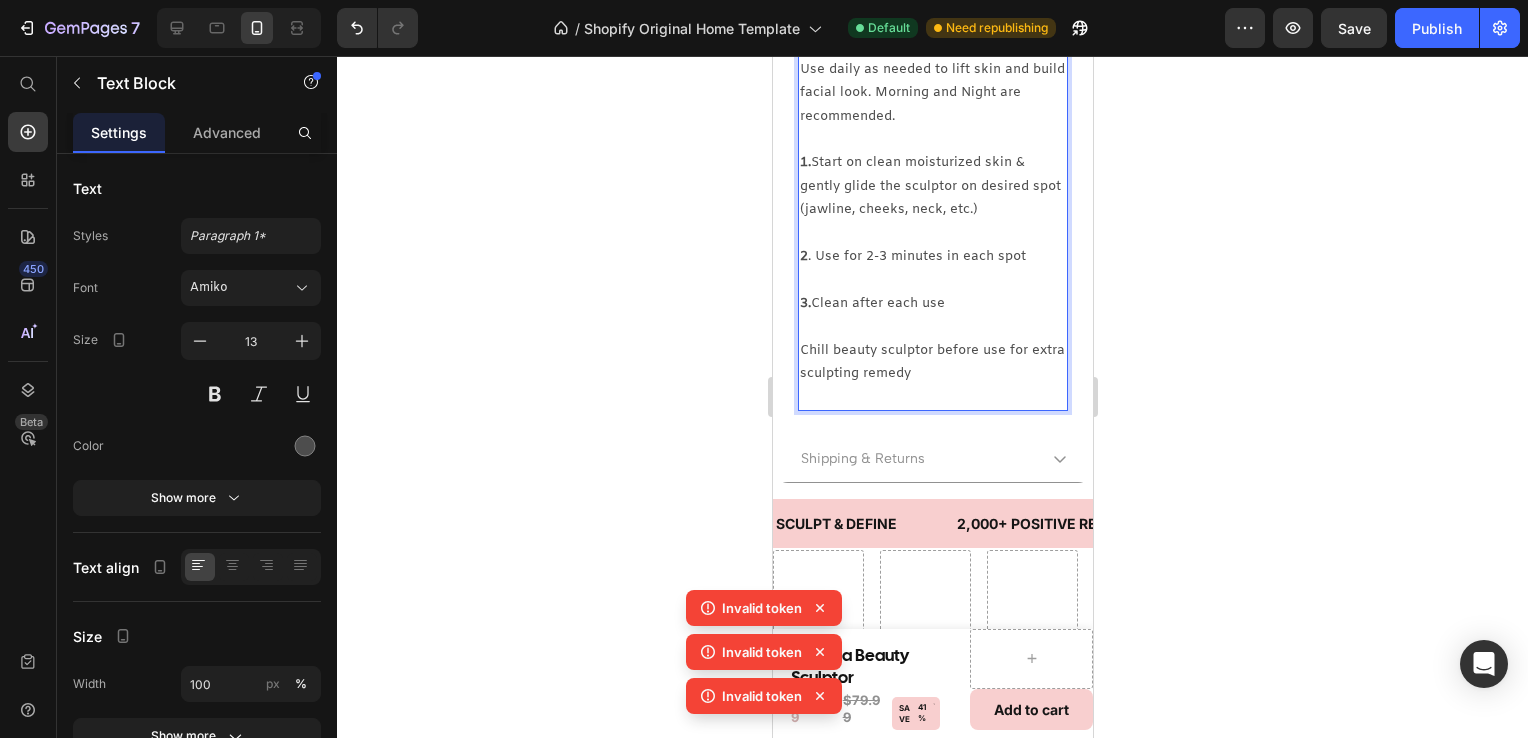scroll, scrollTop: 1055, scrollLeft: 0, axis: vertical 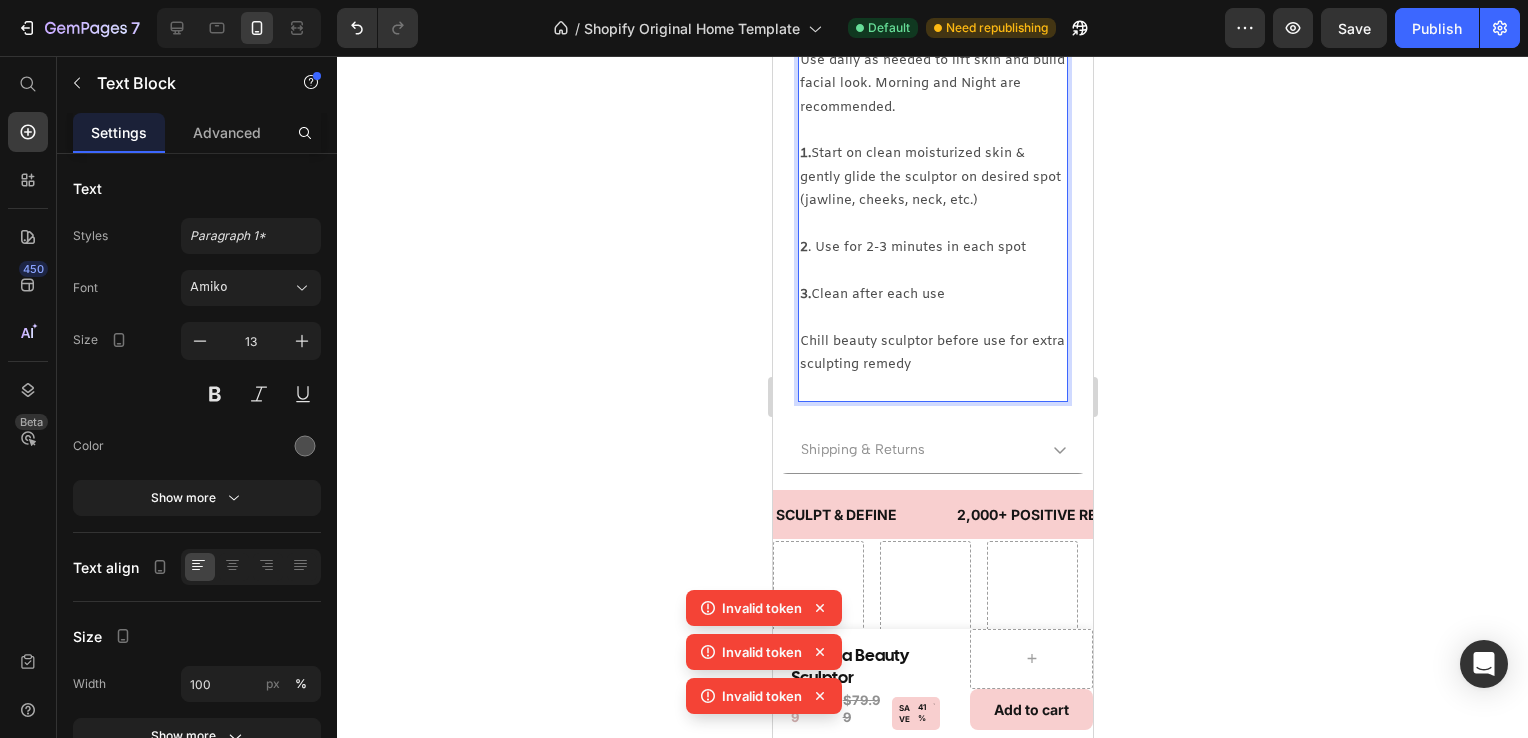 click on "Chill beauty sculptor before use for extra sculpting remedy" at bounding box center [932, 353] 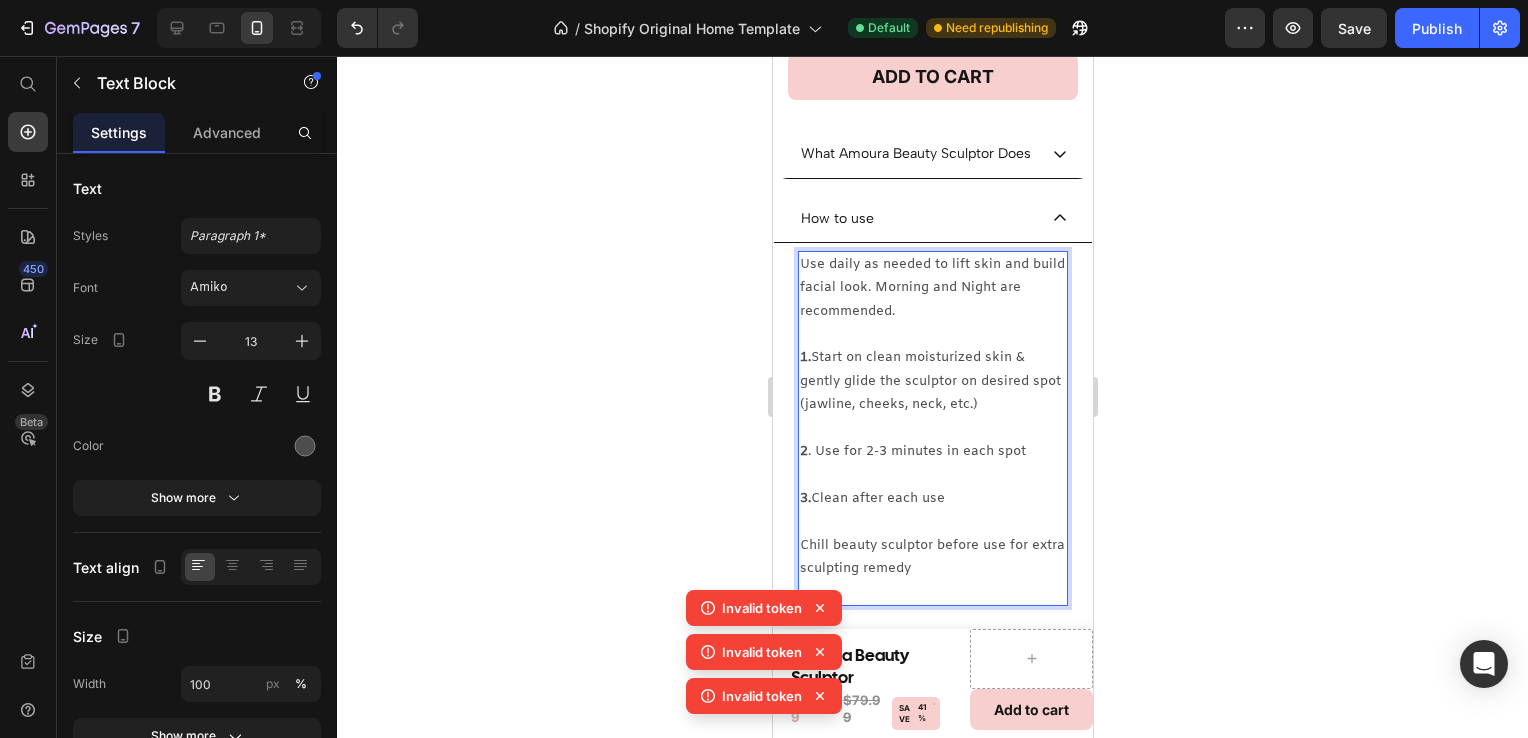 scroll, scrollTop: 850, scrollLeft: 0, axis: vertical 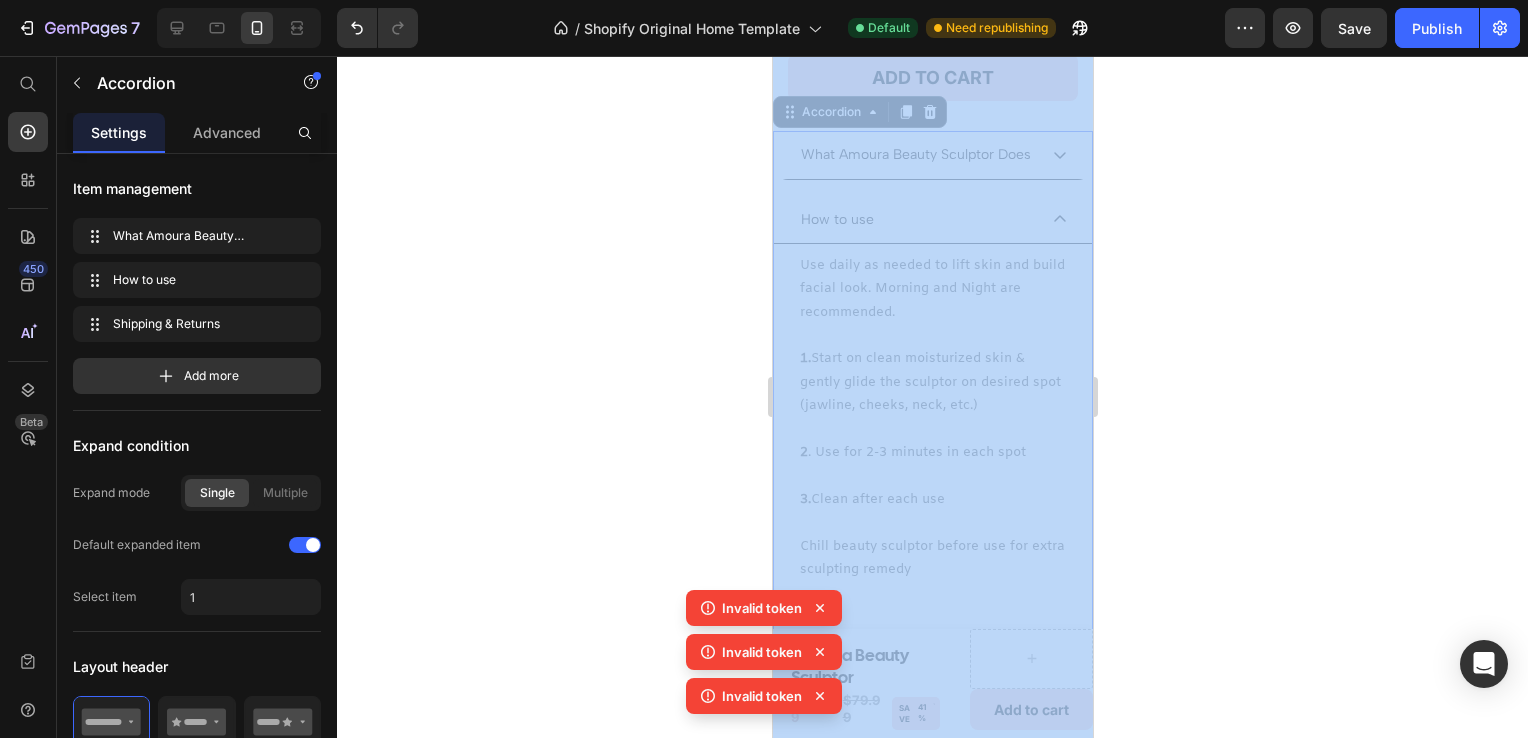 drag, startPoint x: 1973, startPoint y: 310, endPoint x: 1017, endPoint y: 263, distance: 957.15466 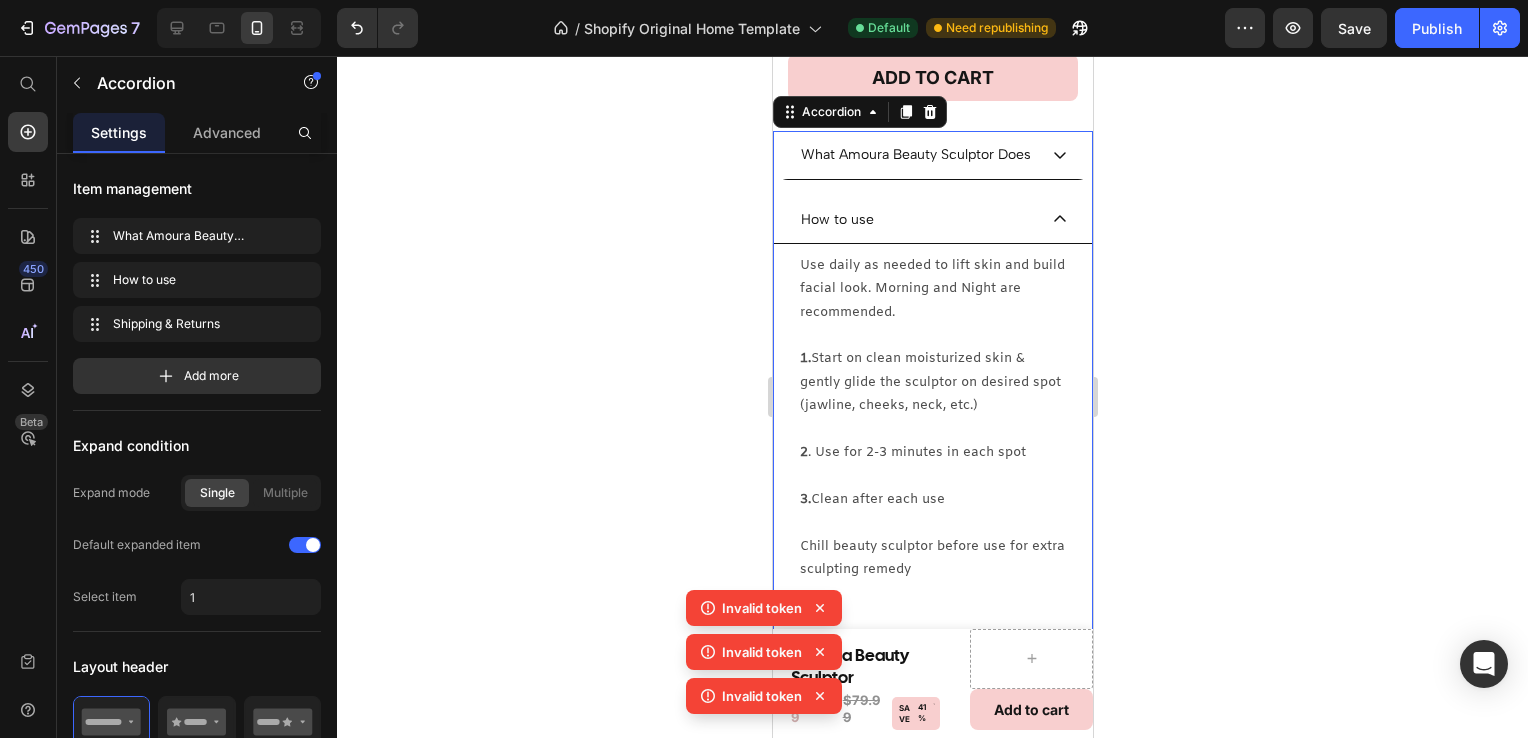 click 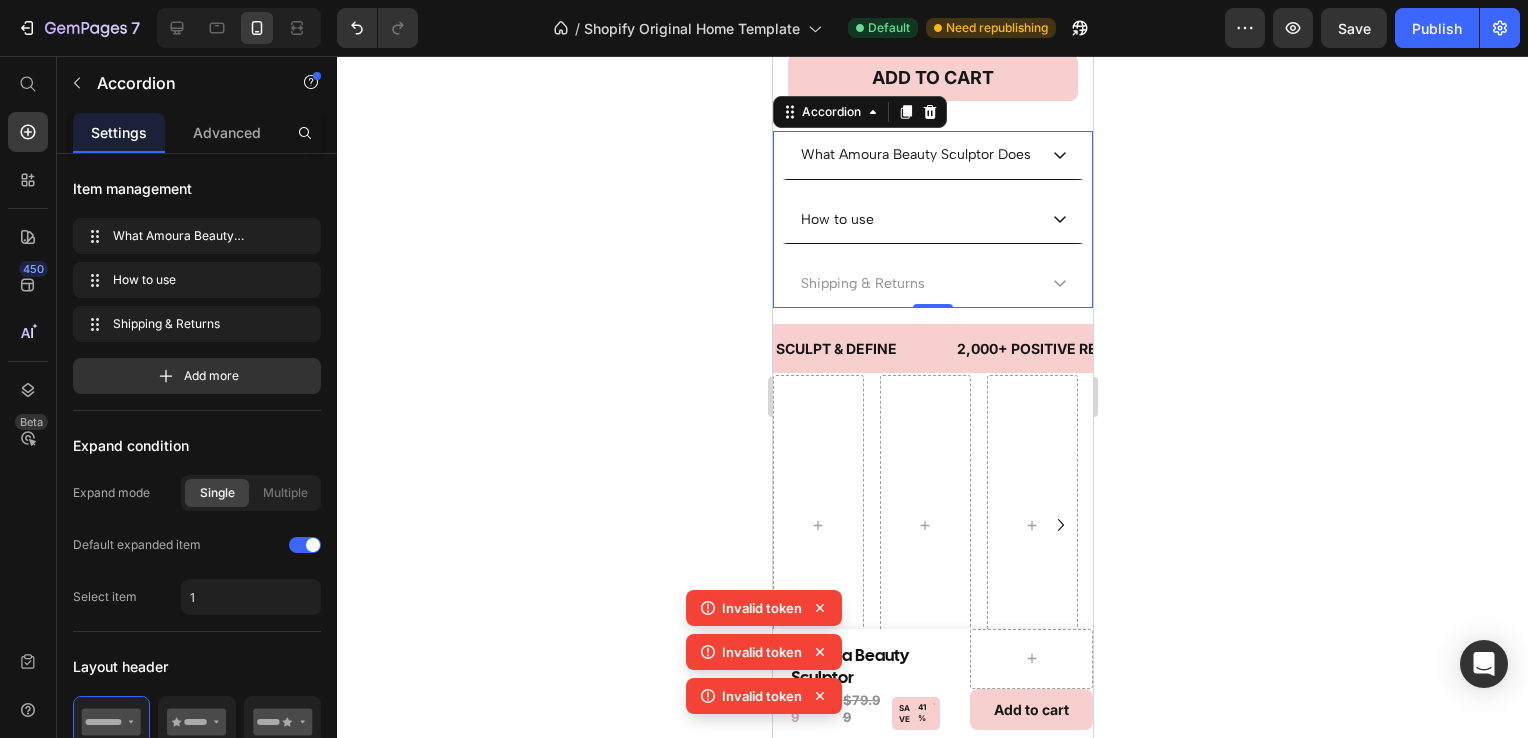 click 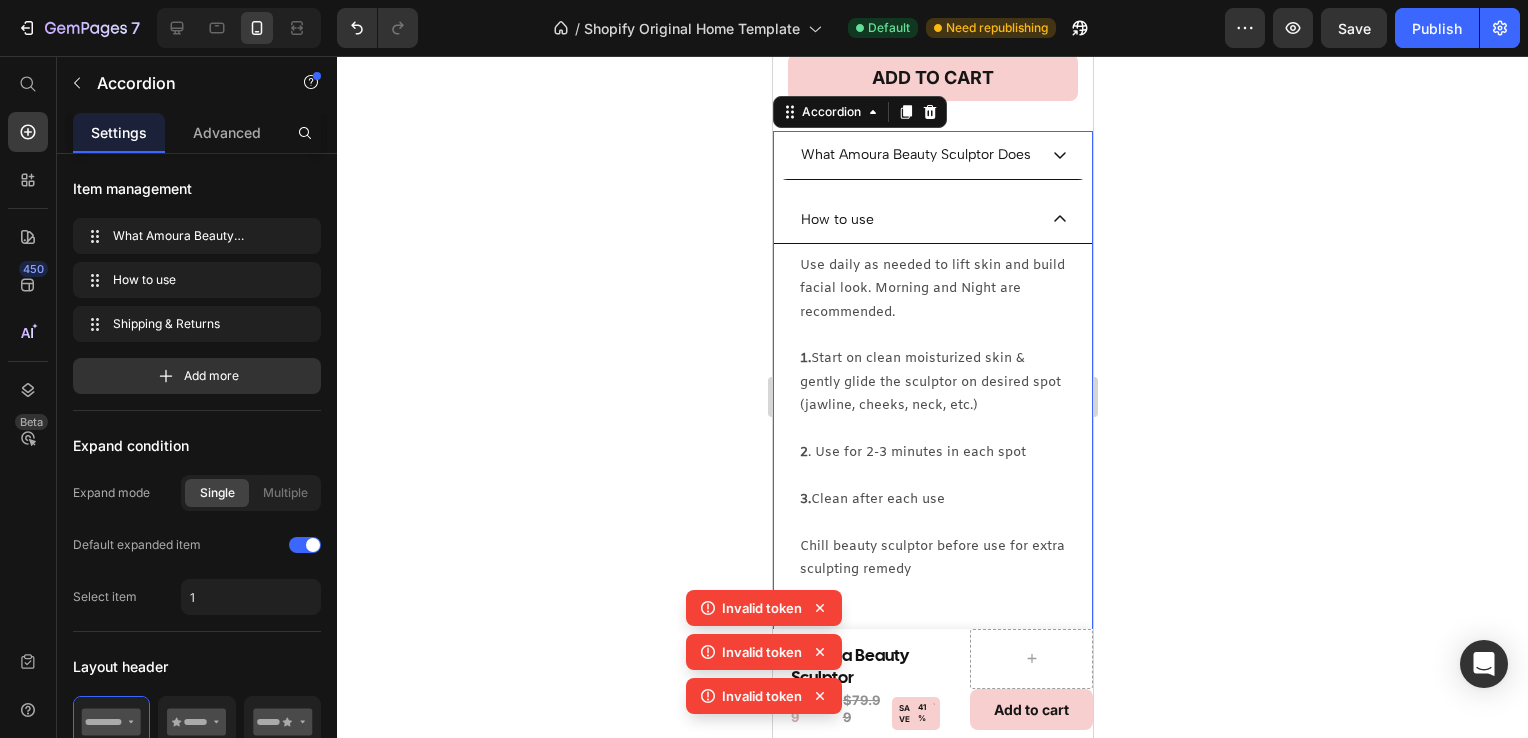 click 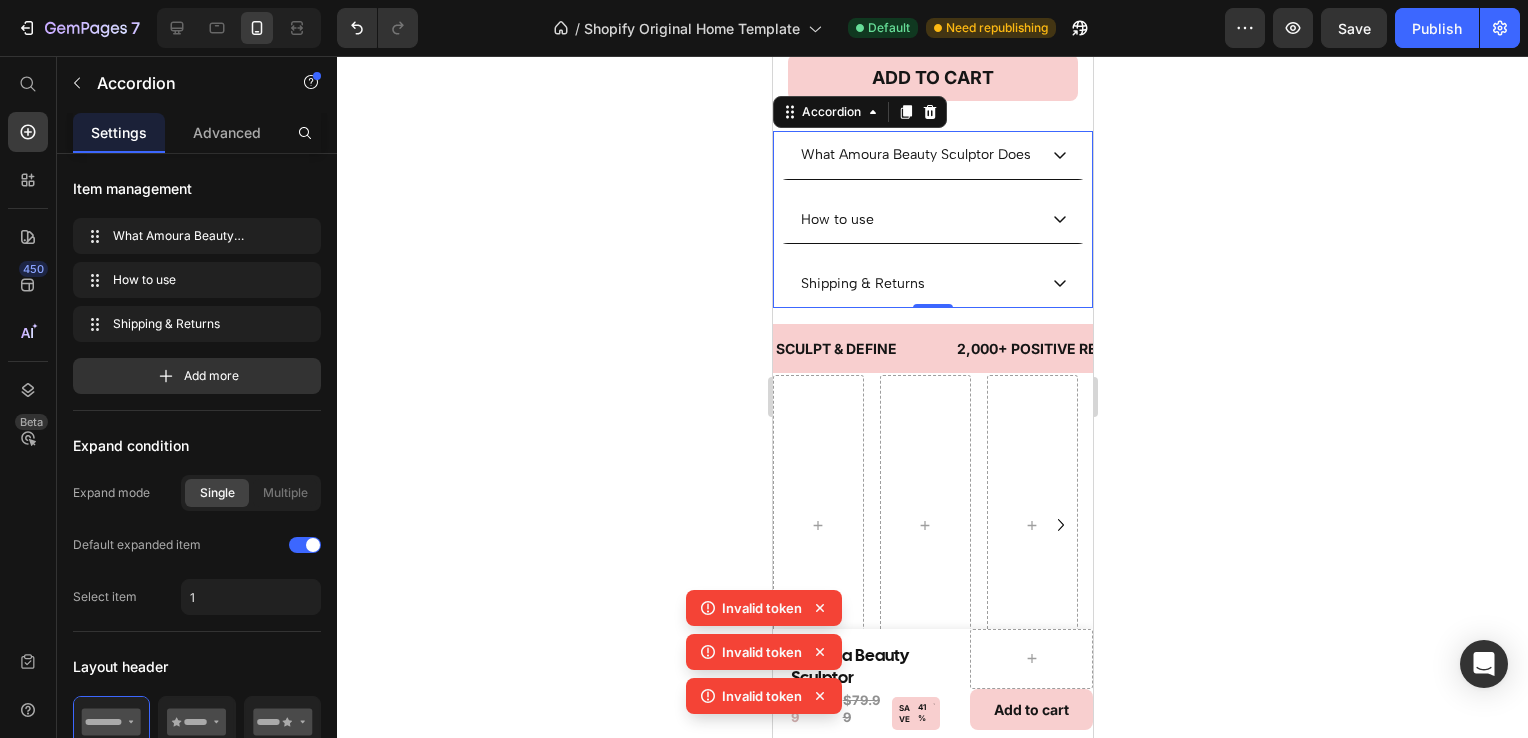 click on "Shipping & Returns" at bounding box center (932, 284) 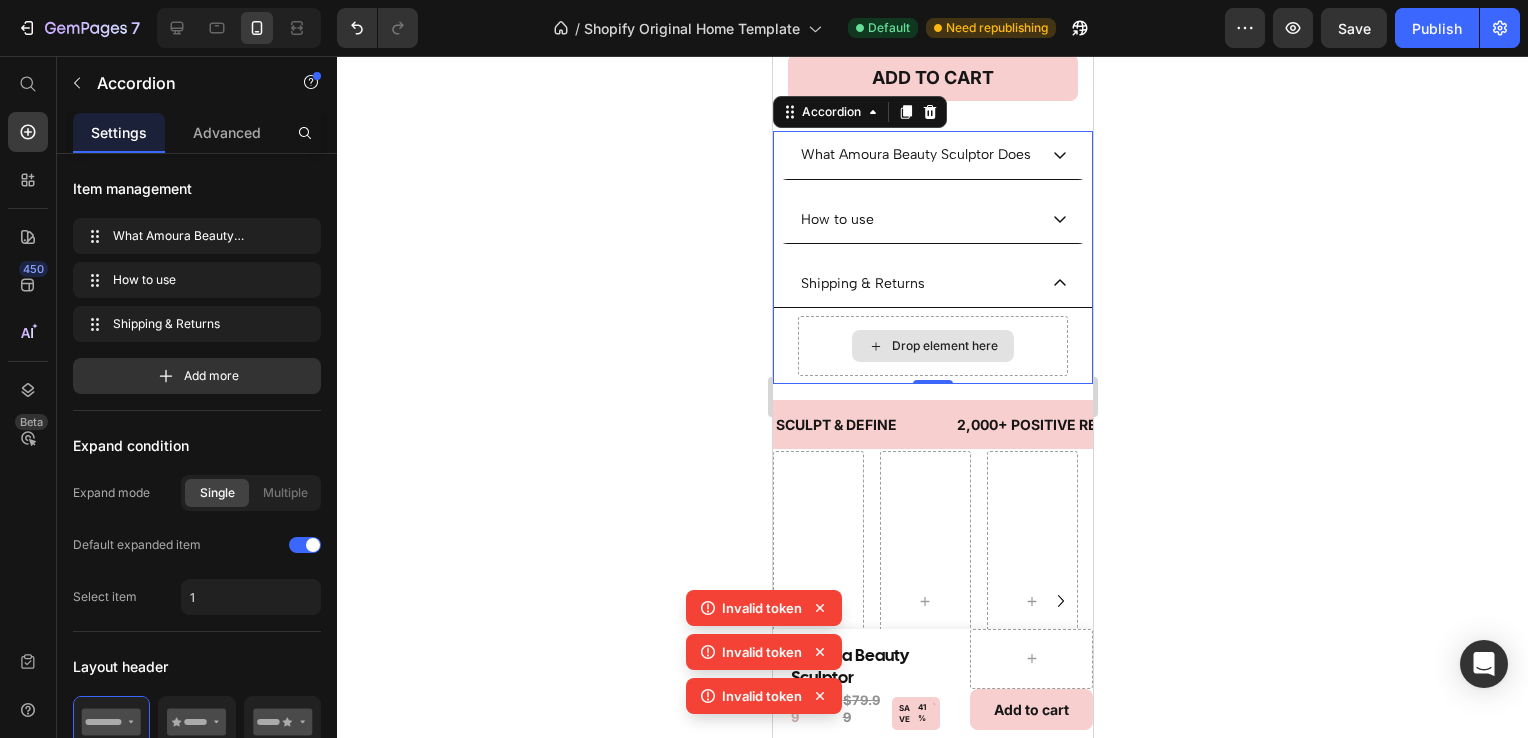 click on "Drop element here" at bounding box center [932, 346] 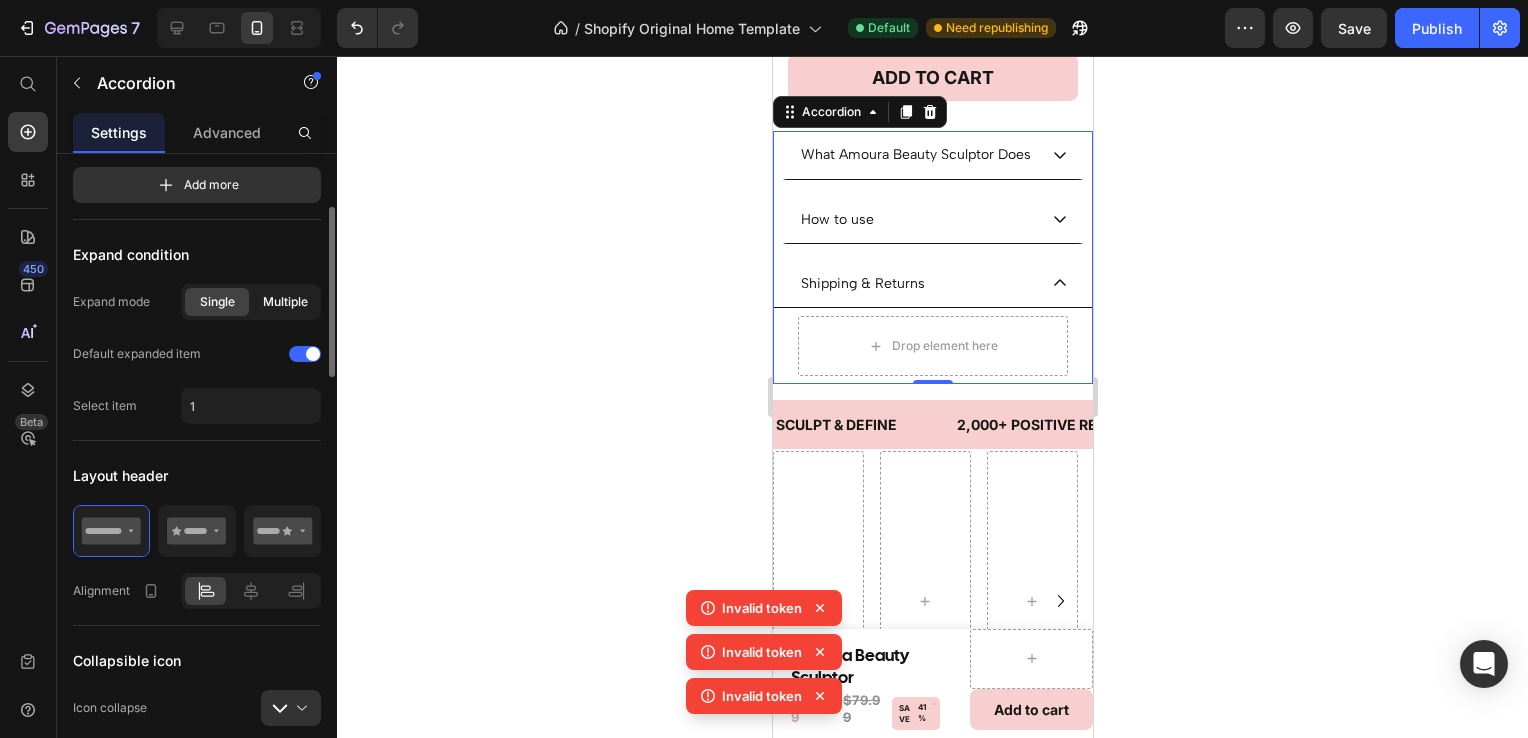 scroll, scrollTop: 194, scrollLeft: 0, axis: vertical 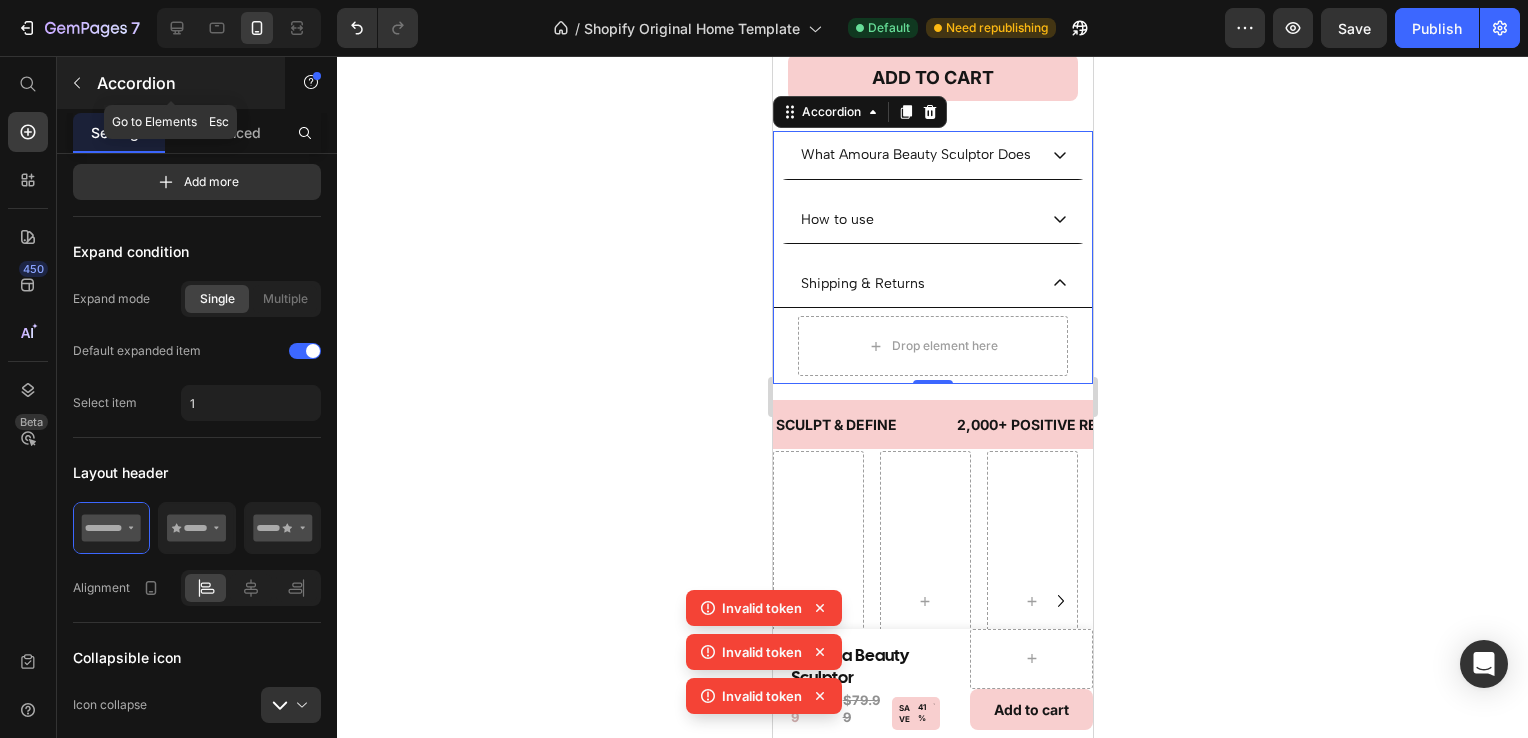 click on "Accordion" at bounding box center (182, 83) 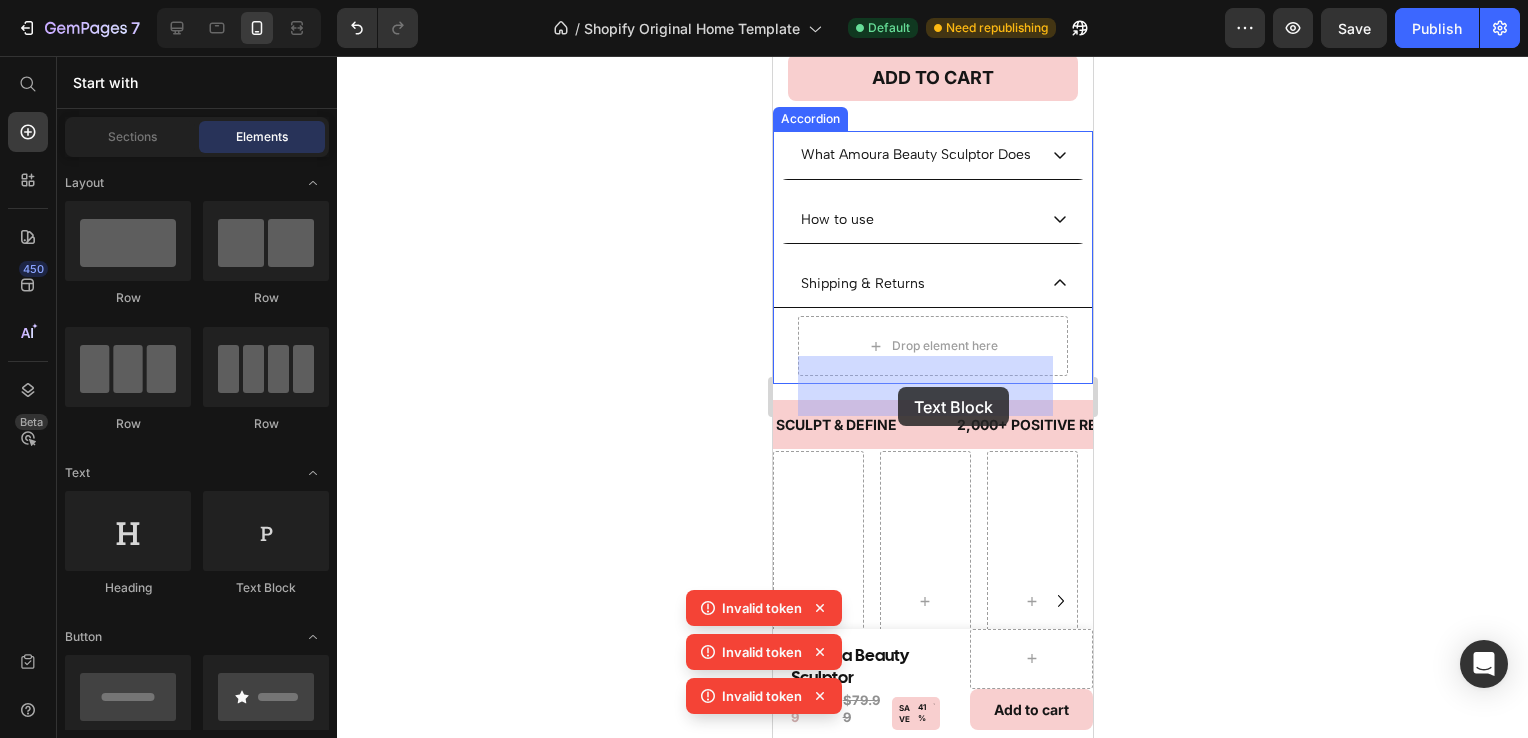drag, startPoint x: 1045, startPoint y: 587, endPoint x: 896, endPoint y: 387, distance: 249.40128 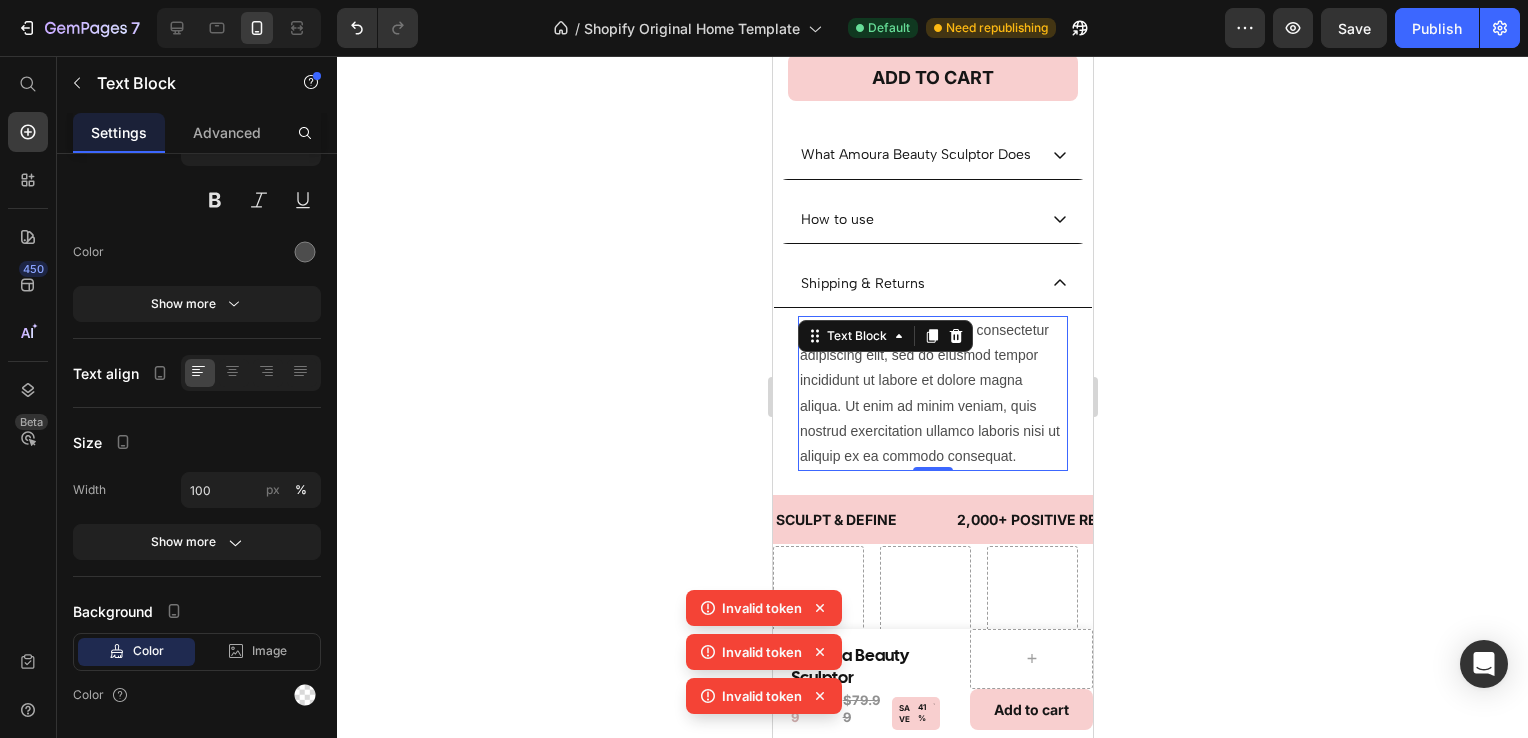 scroll, scrollTop: 0, scrollLeft: 0, axis: both 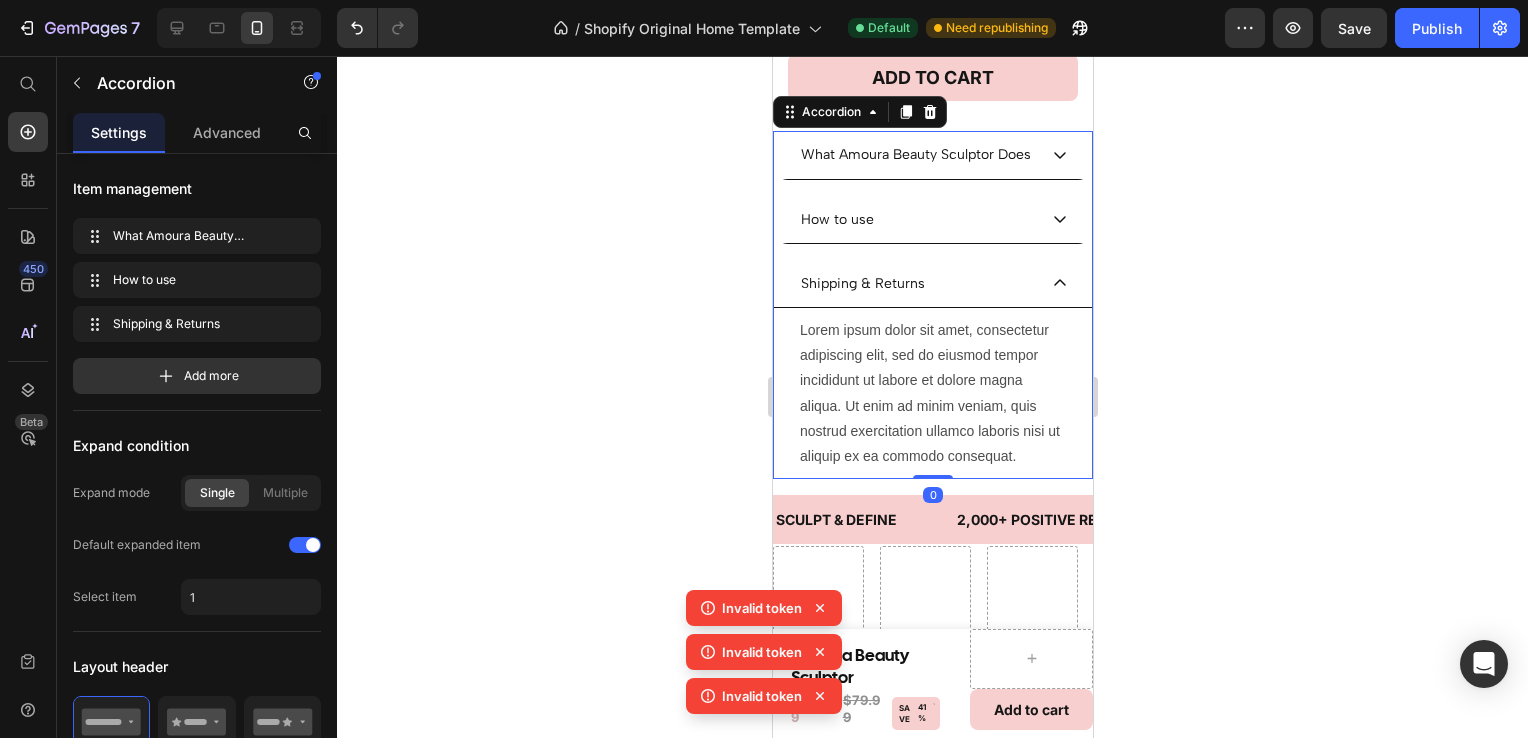 click 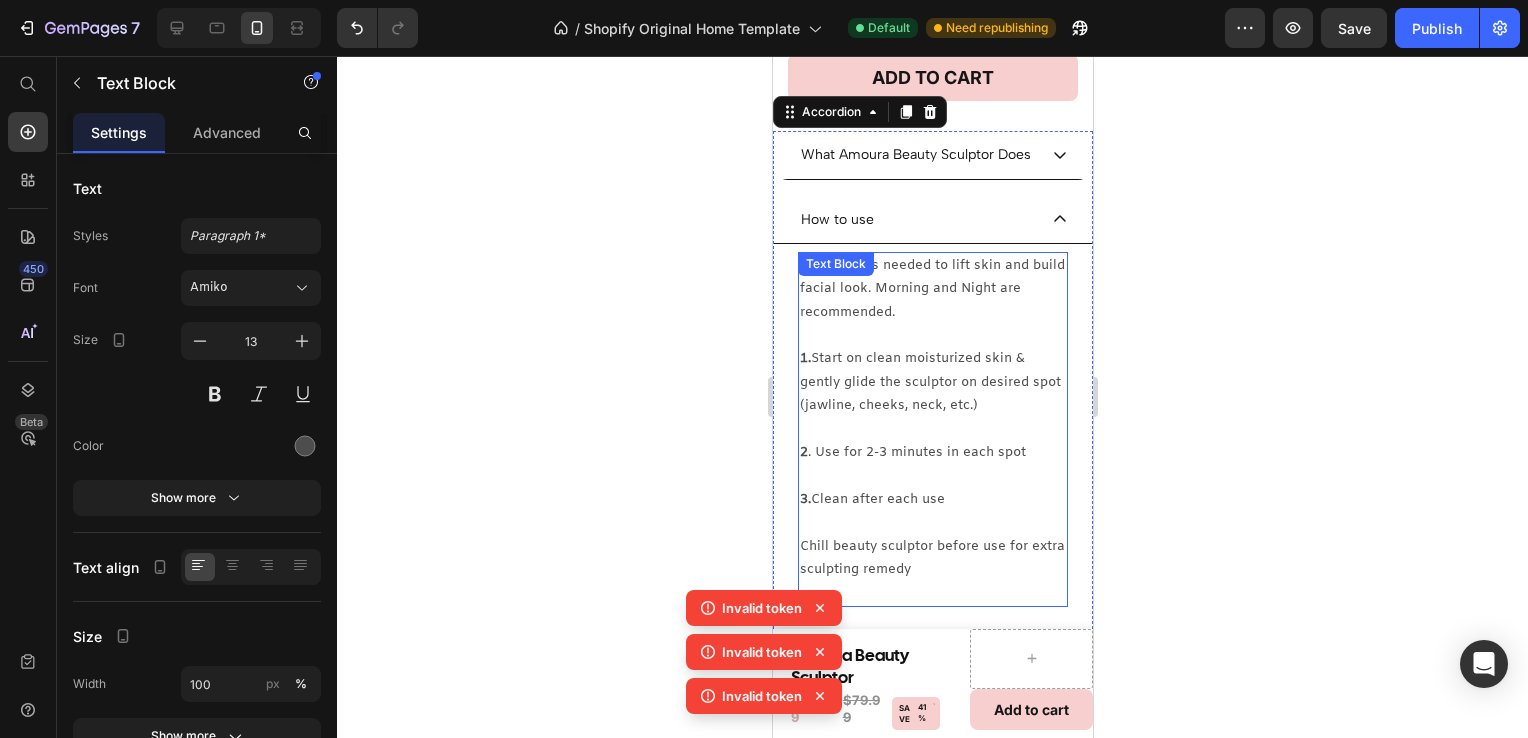 click on "Use daily as needed to lift skin and build facial look. Morning and Night are recommended." at bounding box center [932, 289] 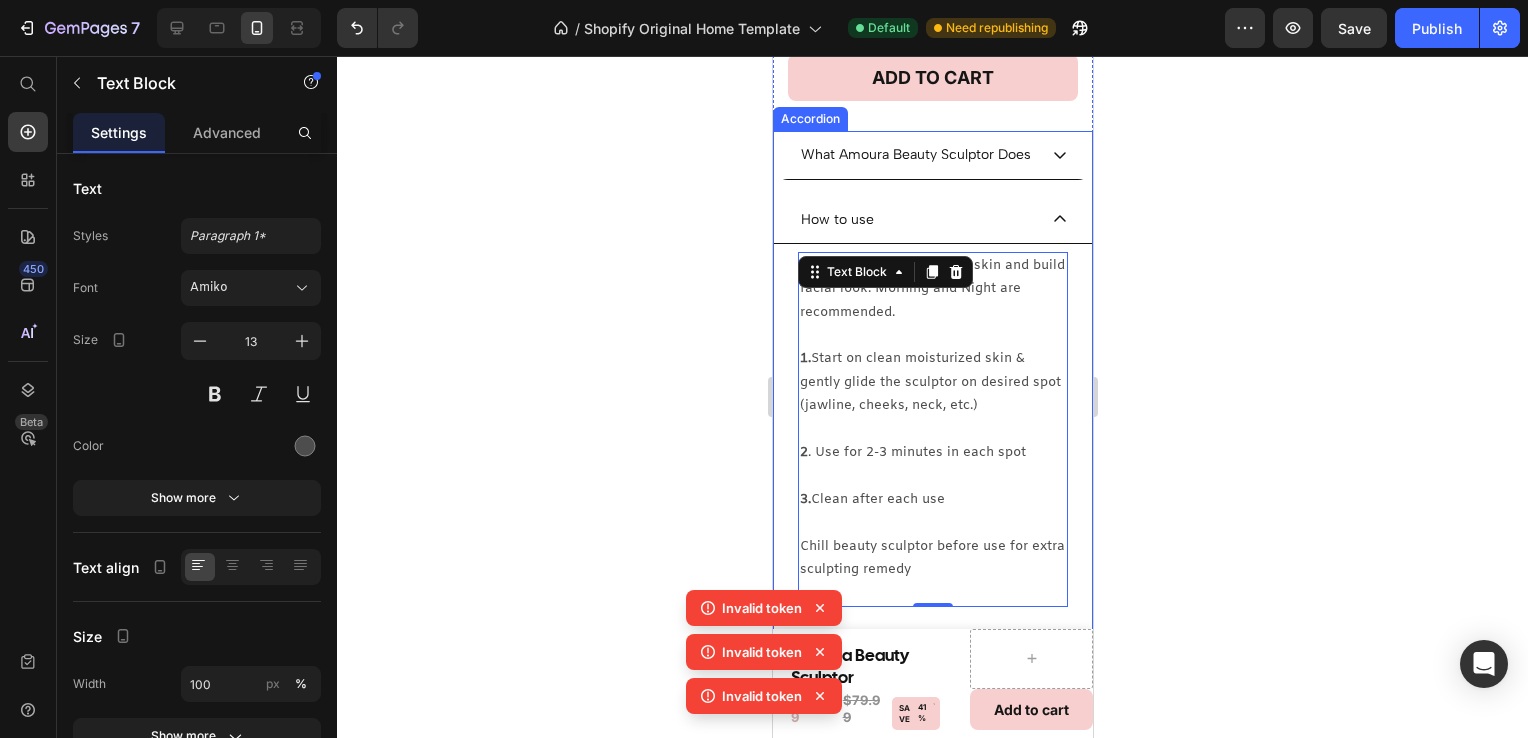 click 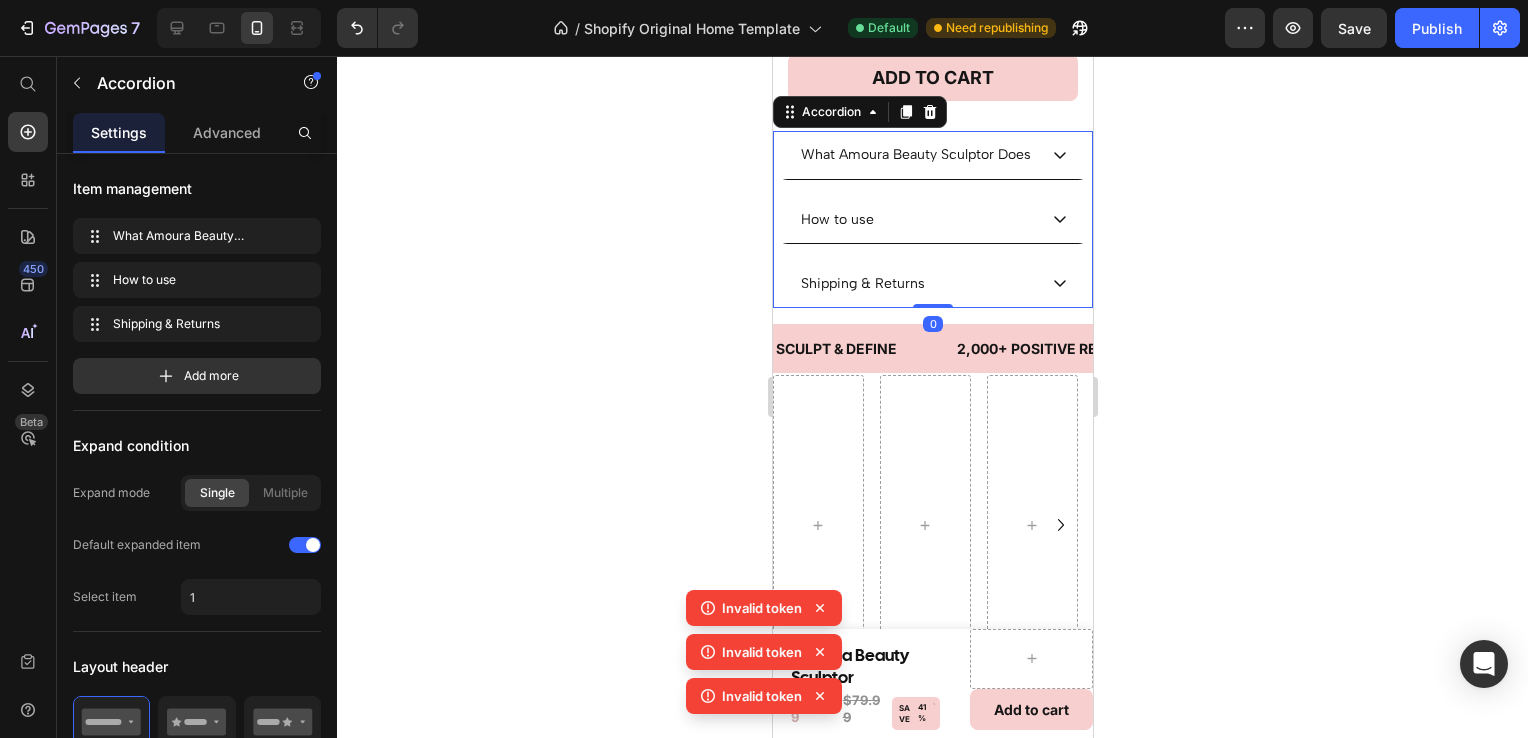 click on "Shipping & Returns" at bounding box center [916, 283] 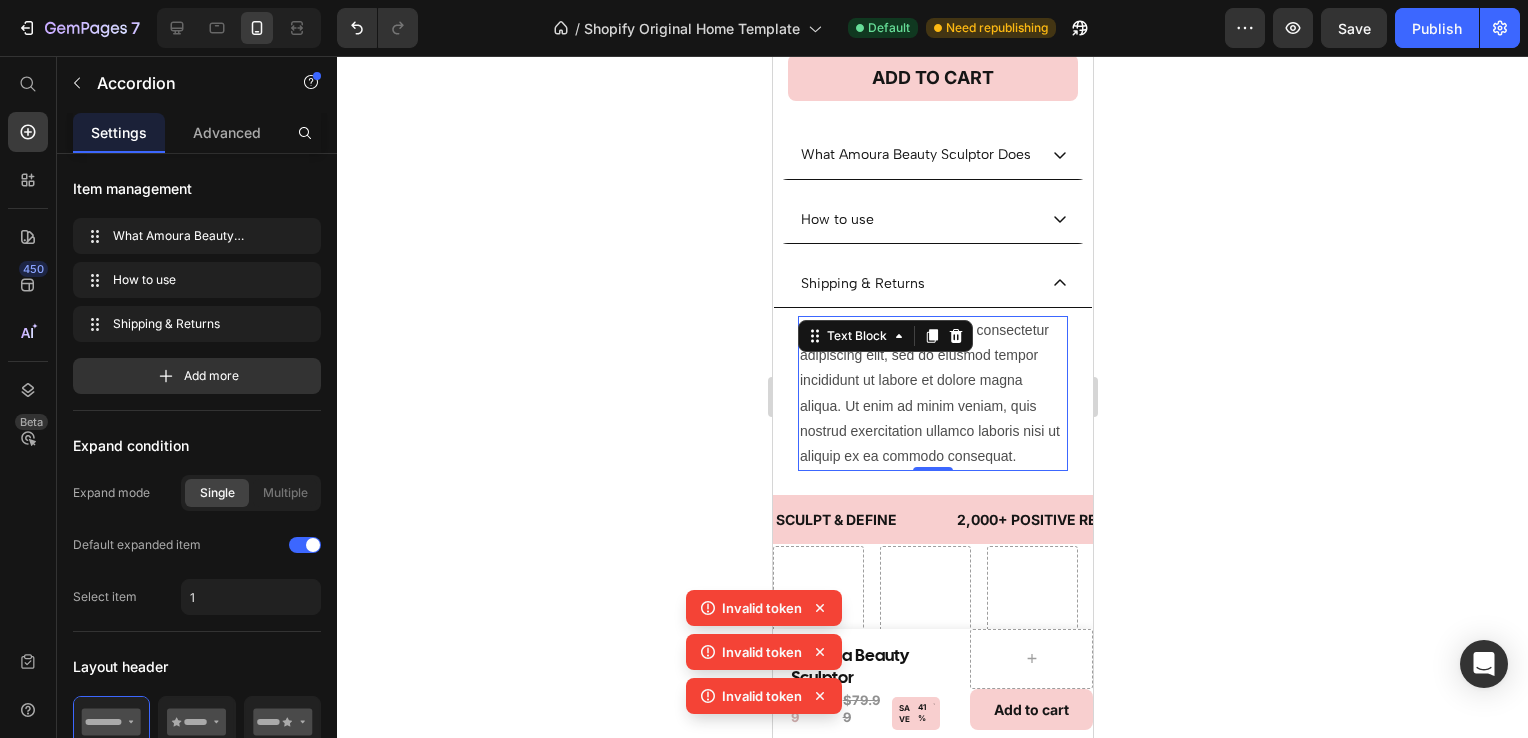 click on "Lorem ipsum dolor sit amet, consectetur adipiscing elit, sed do eiusmod tempor incididunt ut labore et dolore magna aliqua. Ut enim ad minim veniam, quis nostrud exercitation ullamco laboris nisi ut aliquip ex ea commodo consequat. Text Block   0" at bounding box center (932, 393) 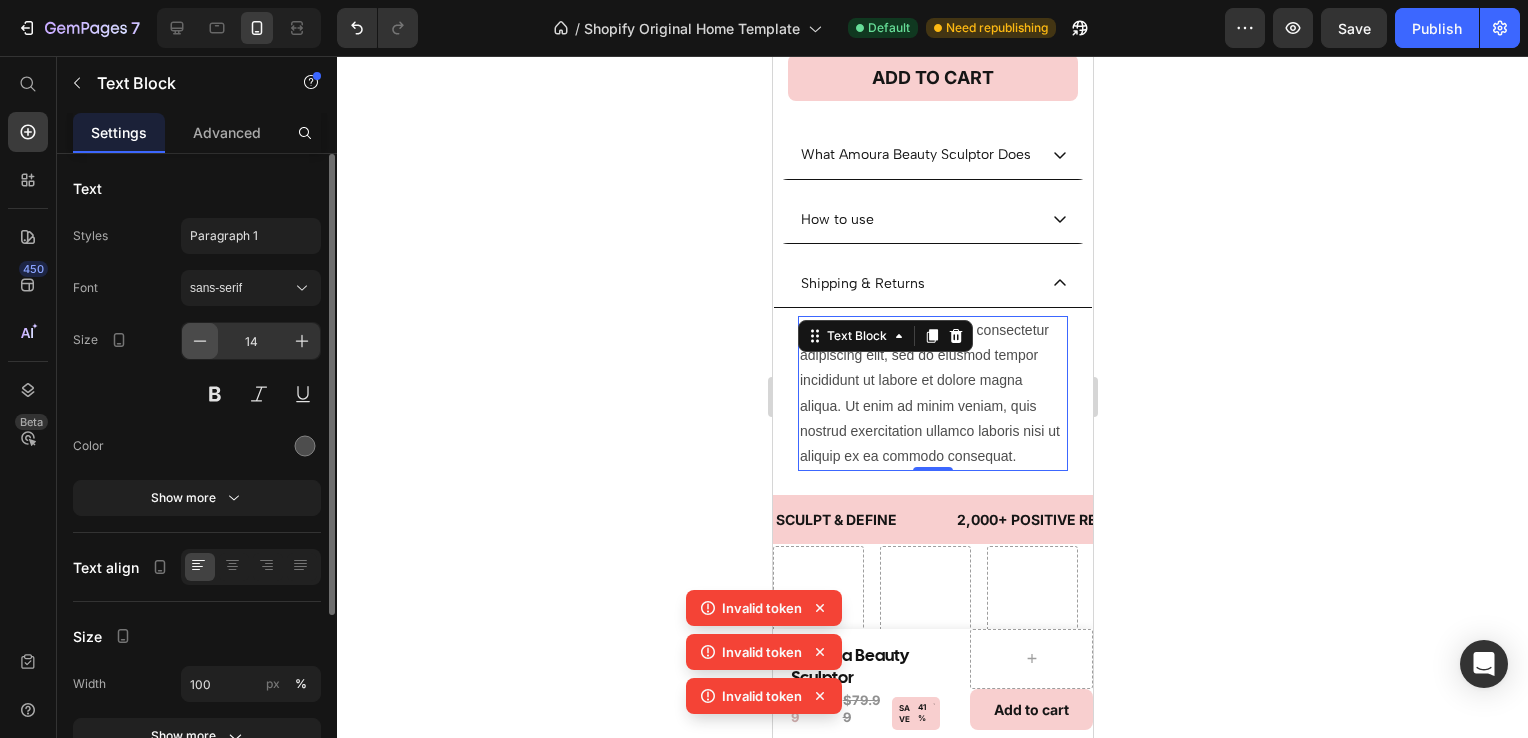 click 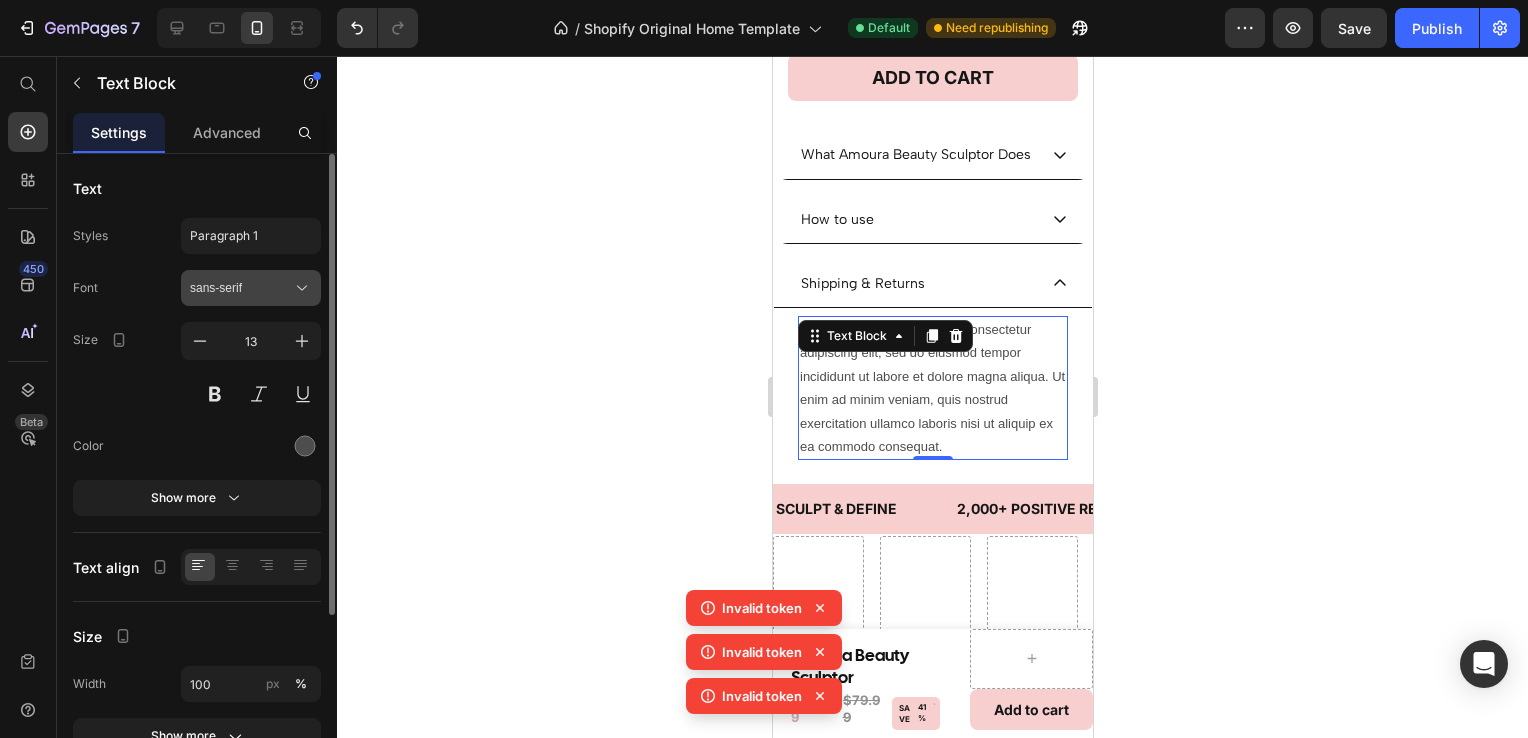 click on "sans-serif" at bounding box center (251, 288) 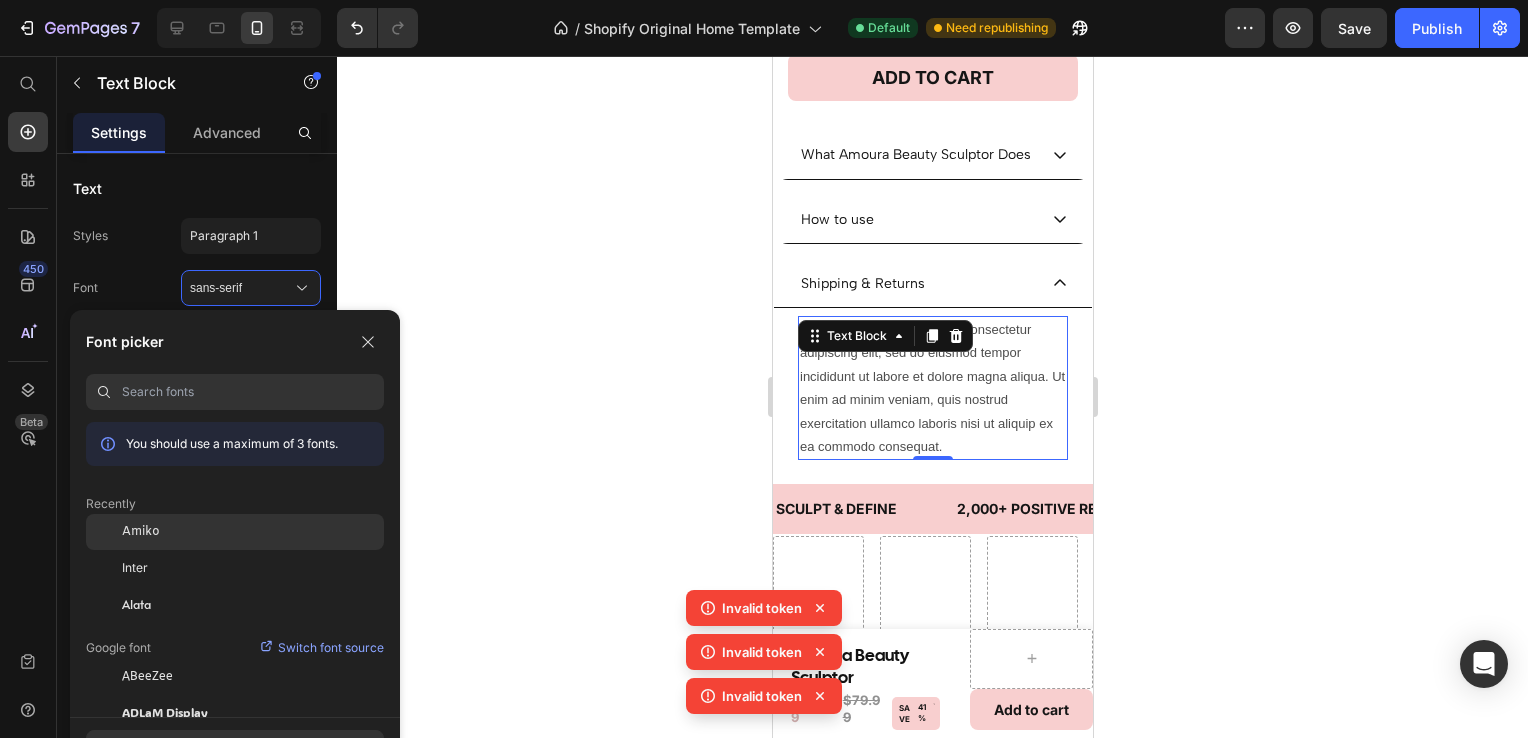 click on "Amiko" 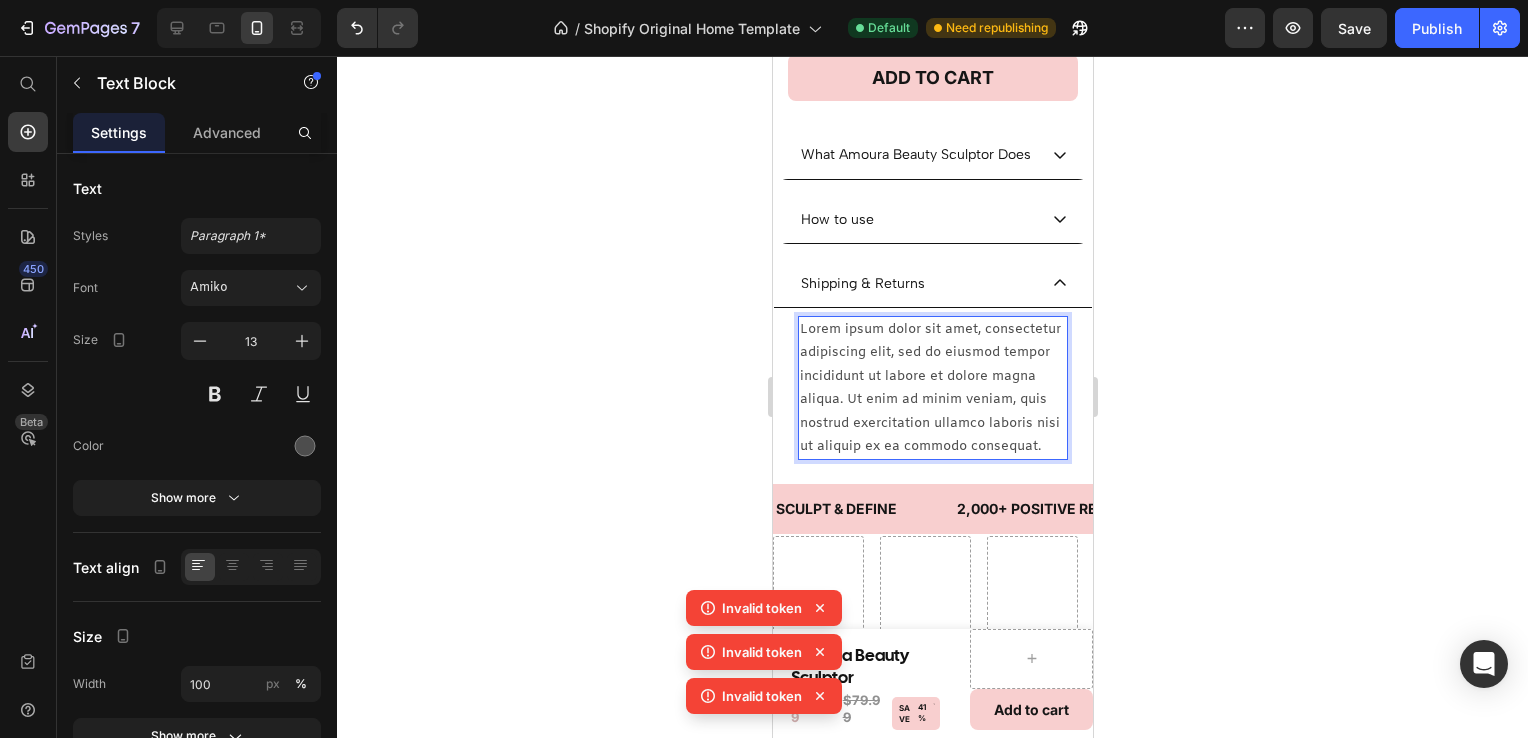 click on "Lorem ipsum dolor sit amet, consectetur adipiscing elit, sed do eiusmod tempor incididunt ut labore et dolore magna aliqua. Ut enim ad minim veniam, quis nostrud exercitation ullamco laboris nisi ut aliquip ex ea commodo consequat." at bounding box center (932, 388) 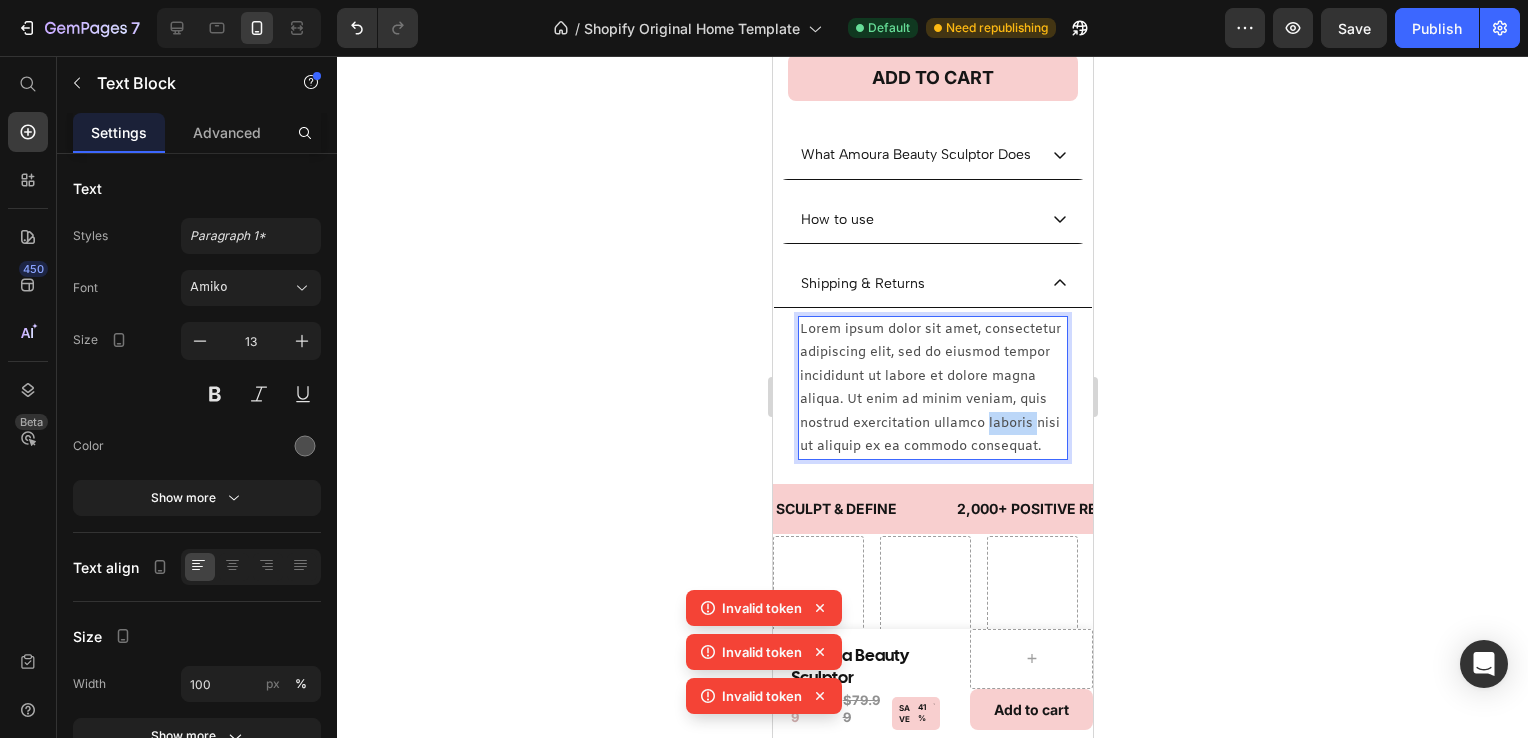 click on "Lorem ipsum dolor sit amet, consectetur adipiscing elit, sed do eiusmod tempor incididunt ut labore et dolore magna aliqua. Ut enim ad minim veniam, quis nostrud exercitation ullamco laboris nisi ut aliquip ex ea commodo consequat." at bounding box center (932, 388) 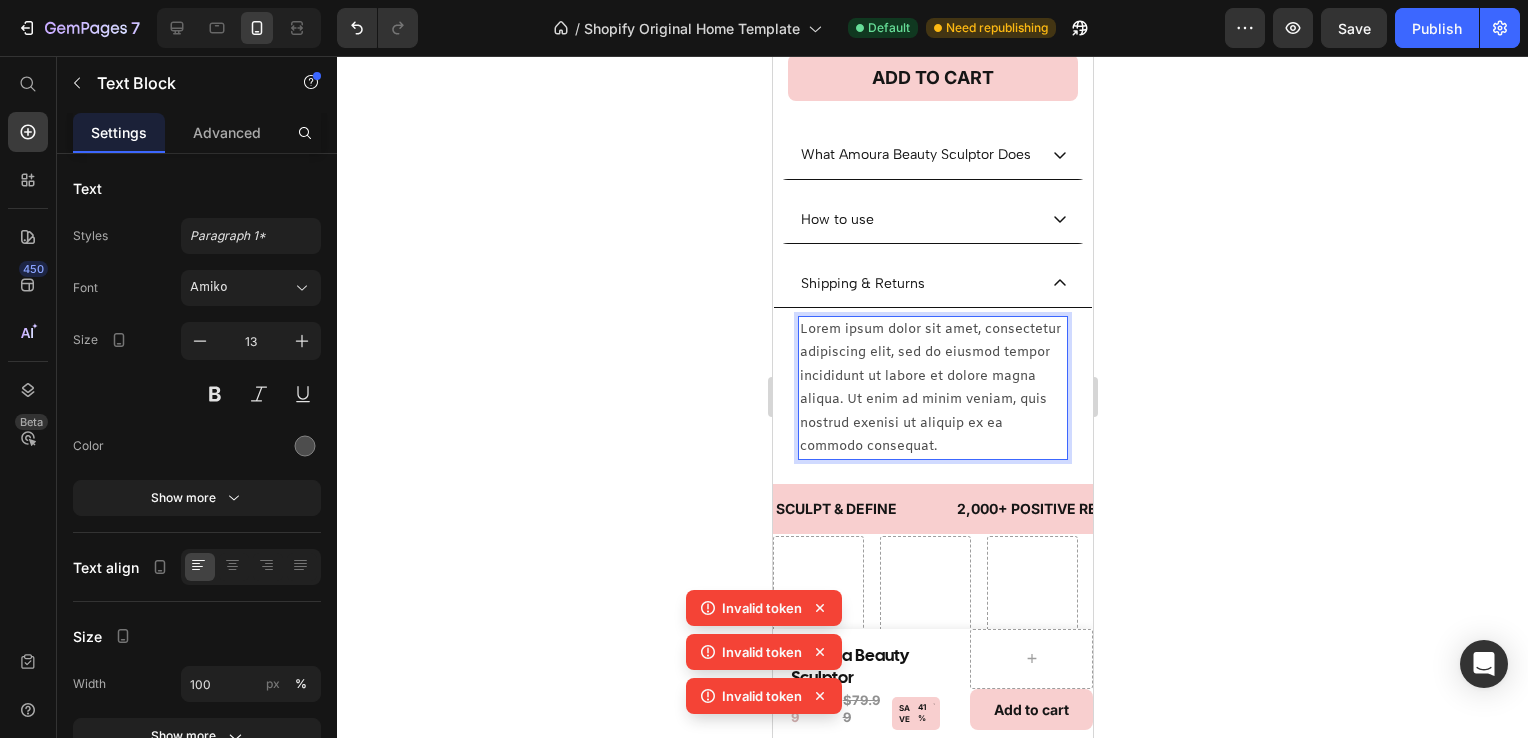 click on "Lorem ipsum dolor sit amet, consectetur adipiscing elit, sed do eiusmod tempor incididunt ut labore et dolore magna aliqua. Ut enim ad minim veniam, quis nostrud exenisi ut aliquip ex ea commodo consequat." at bounding box center (932, 388) 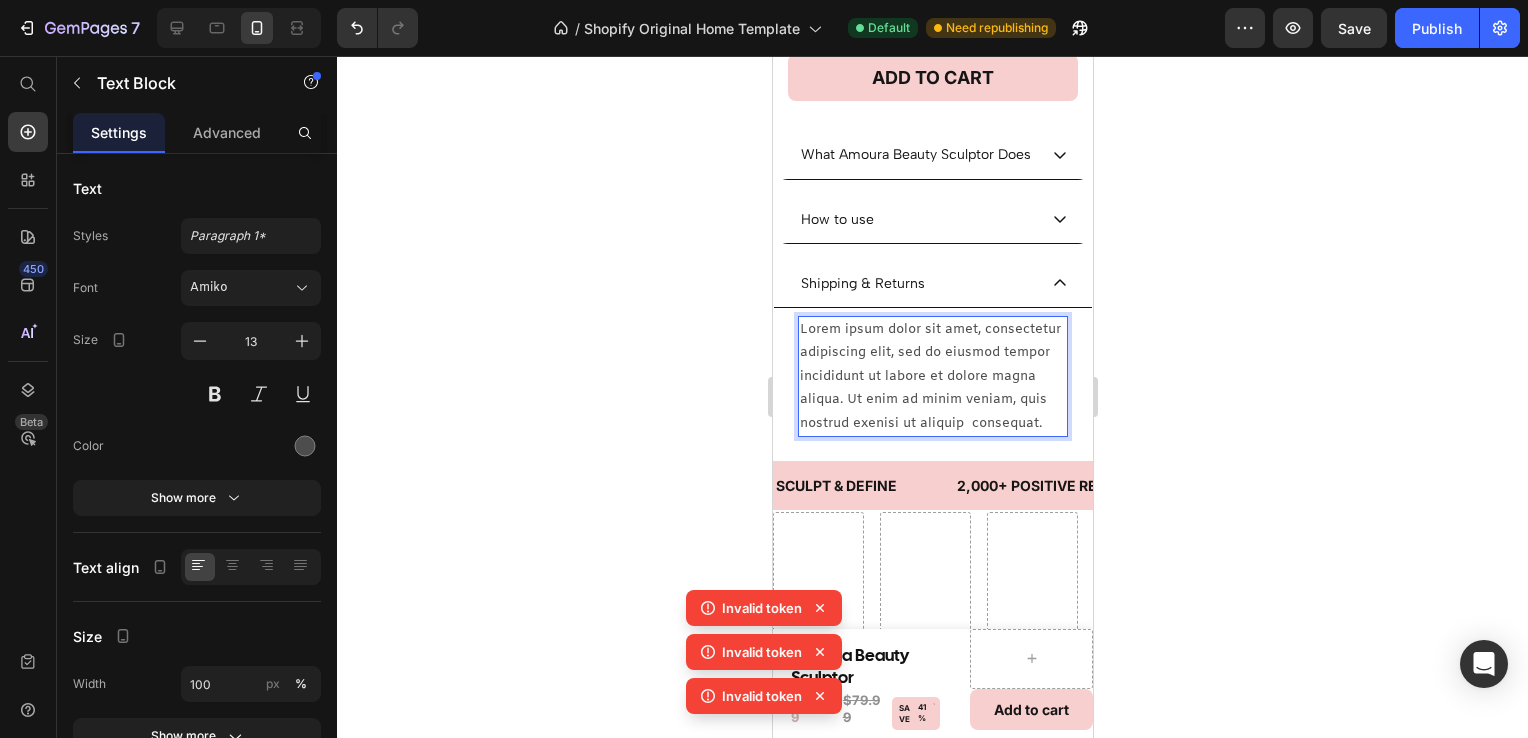 click on "Lorem ipsum dolor sit amet, consectetur adipiscing elit, sed do eiusmod tempor incididunt ut labore et dolore magna aliqua. Ut enim ad minim veniam, quis nostrud exenisi ut aliquip  consequat." at bounding box center [932, 376] 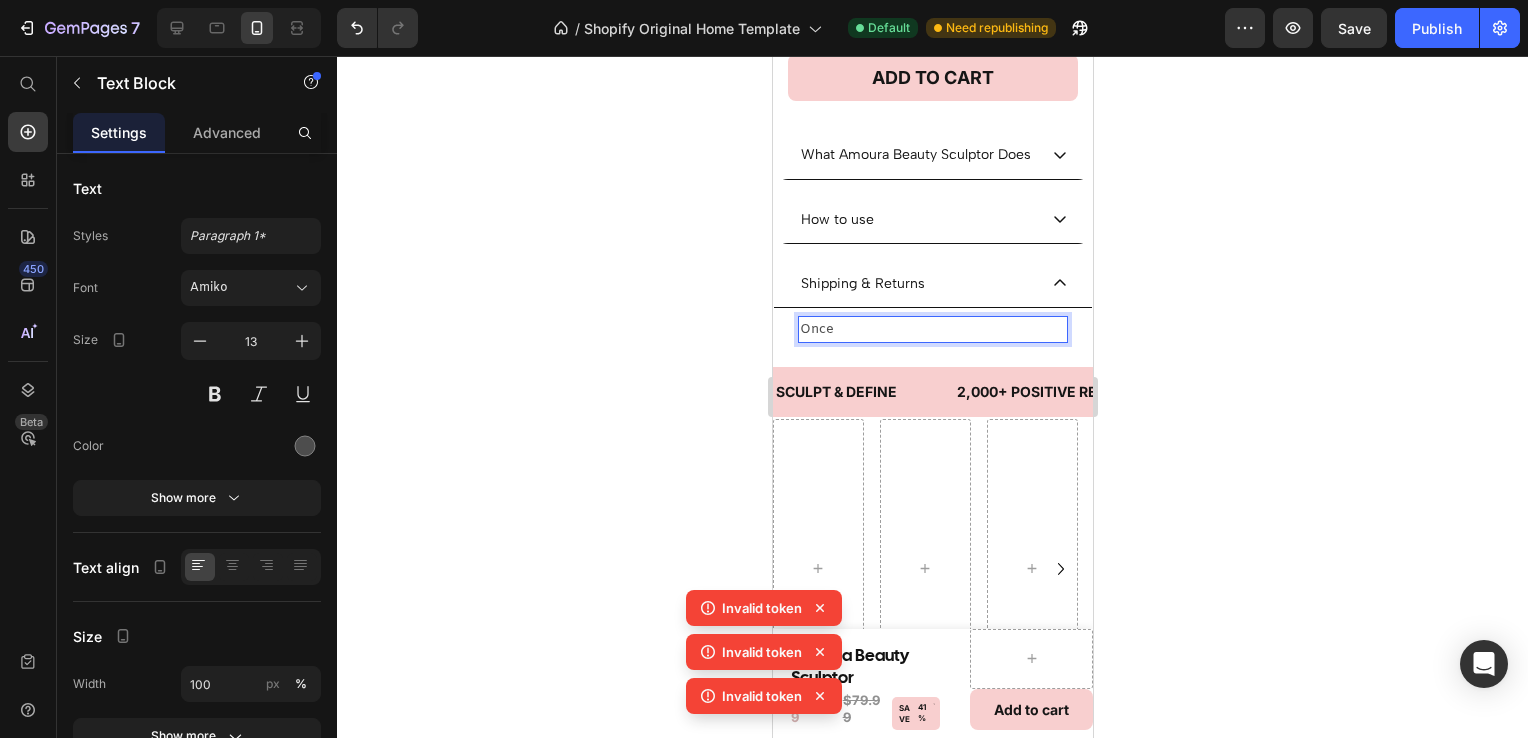 click on "Once" at bounding box center [932, 329] 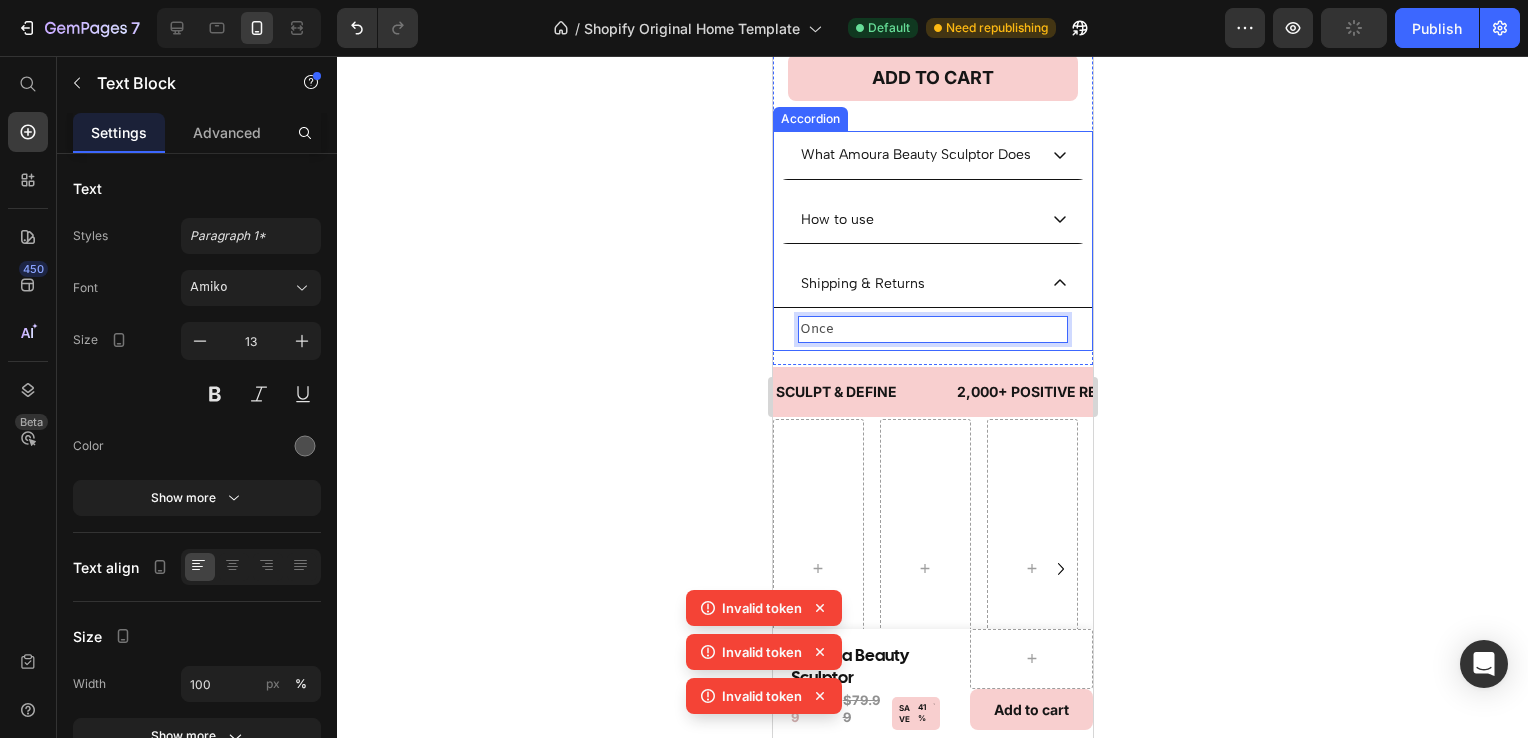 click on "How to use" at bounding box center (916, 219) 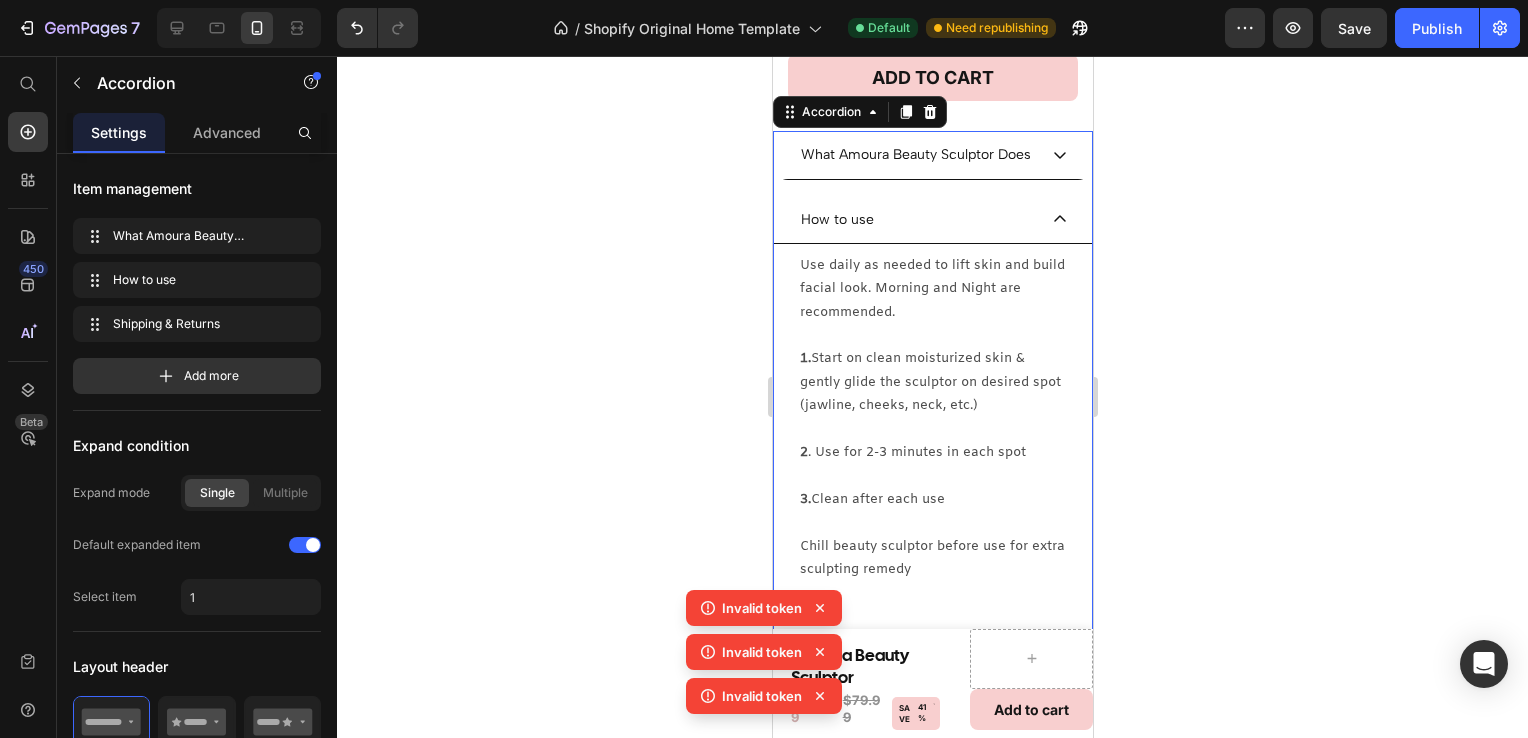 click 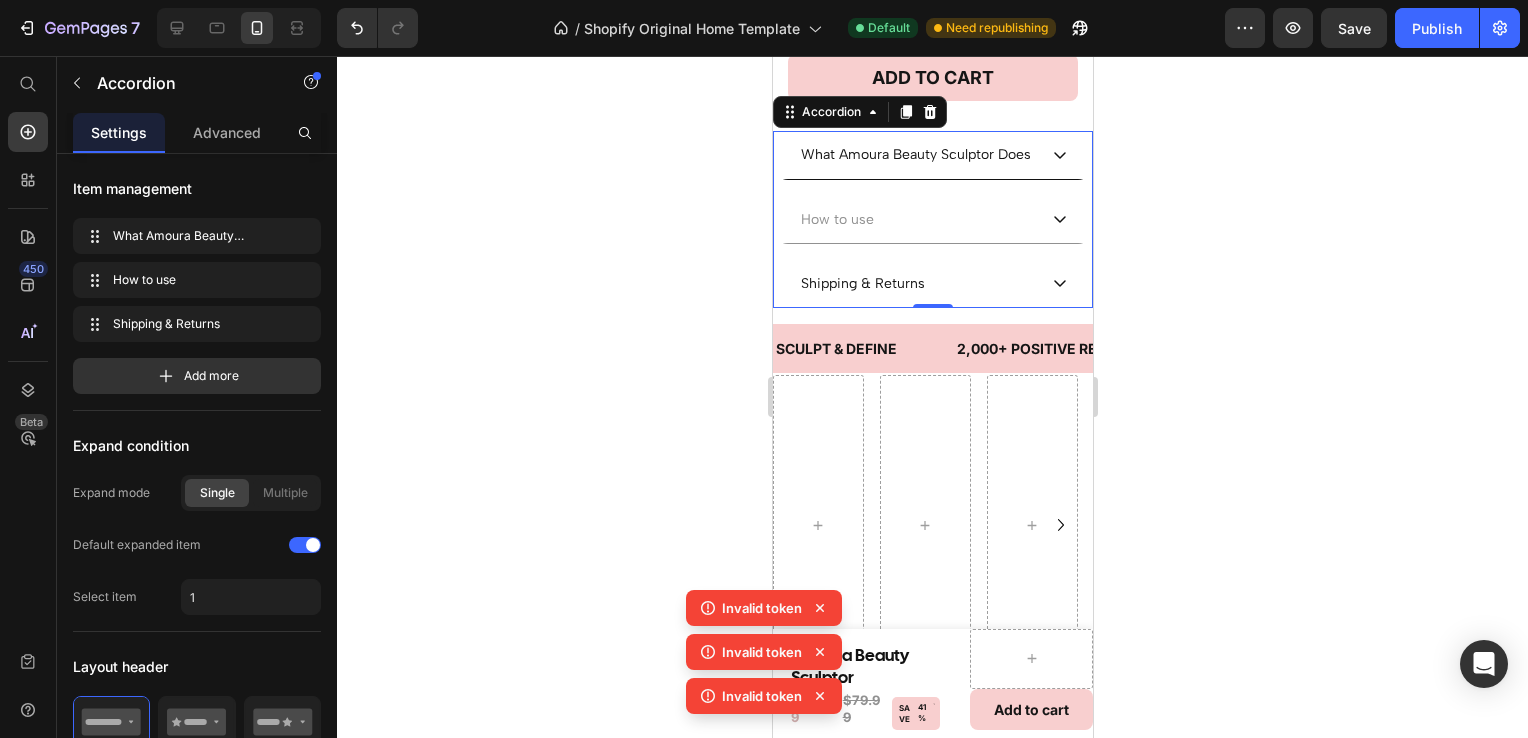 click 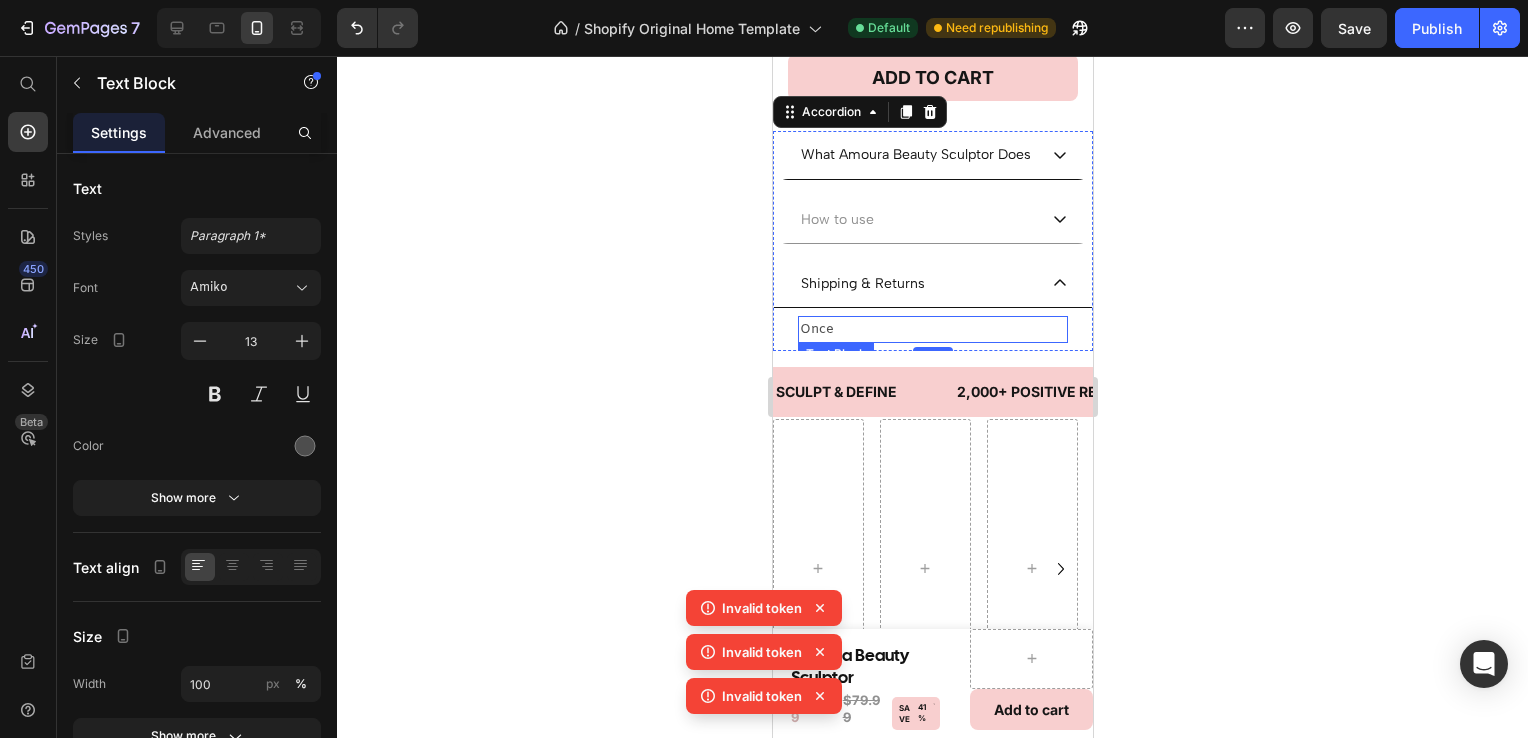 click on "Once" at bounding box center (932, 329) 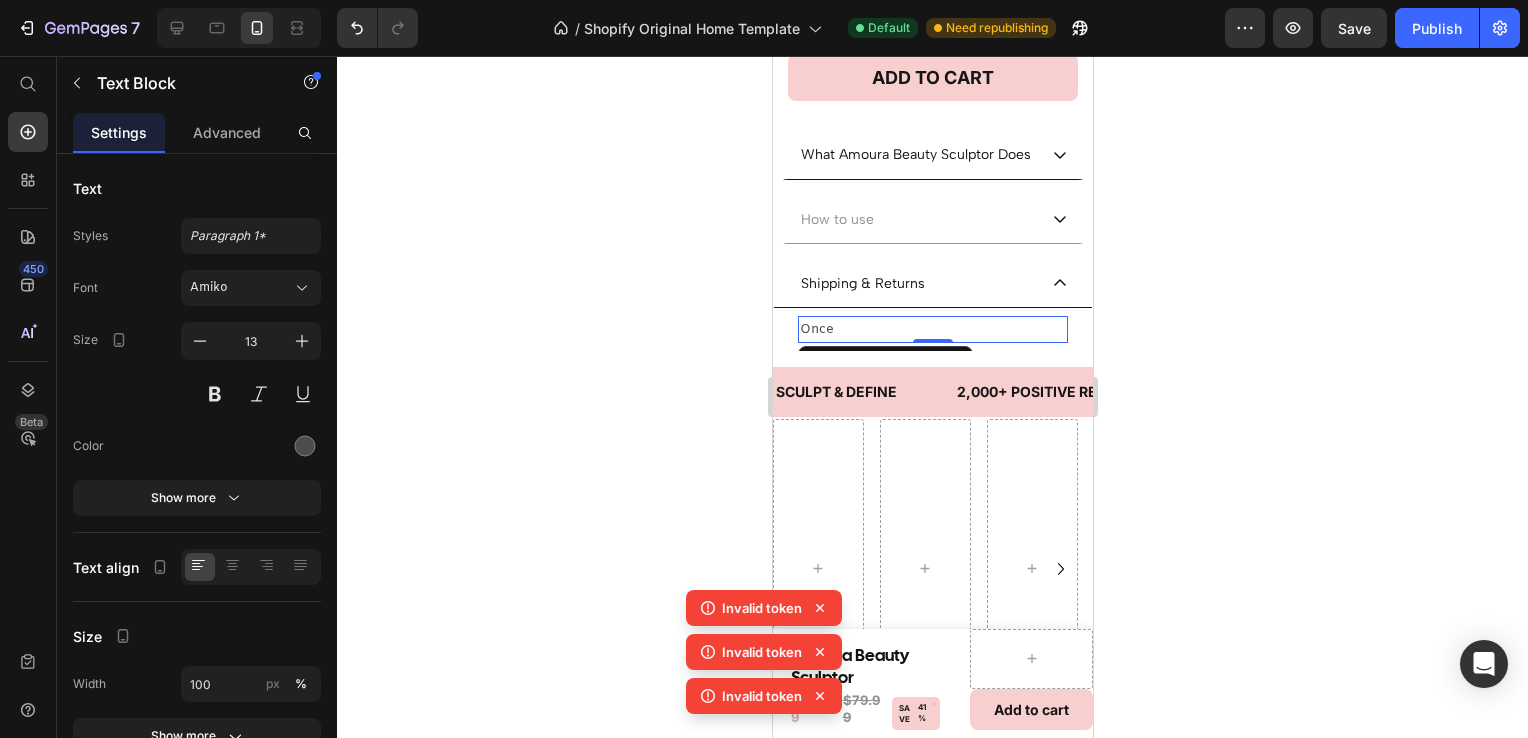 click on "Once" at bounding box center [932, 329] 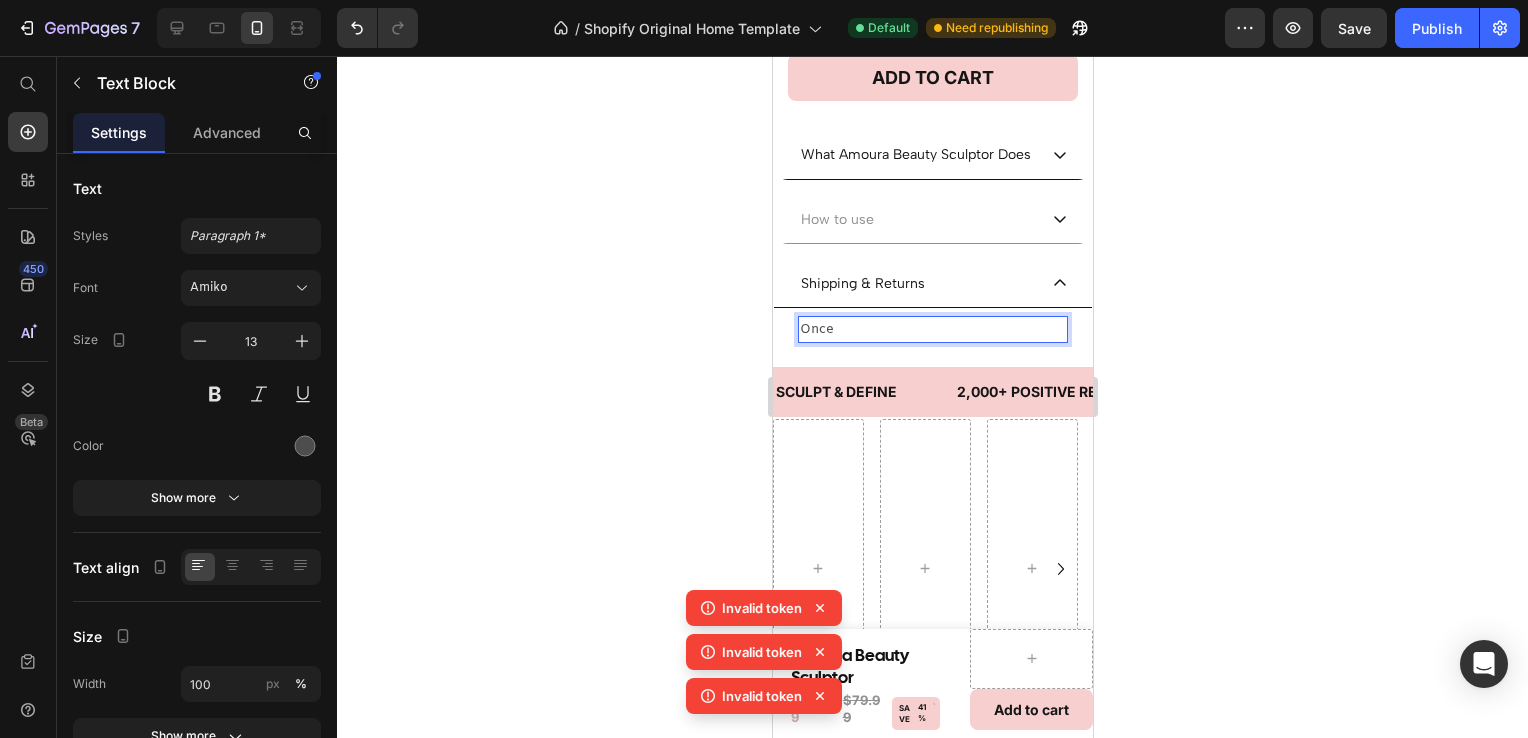 click on "Once" at bounding box center (932, 329) 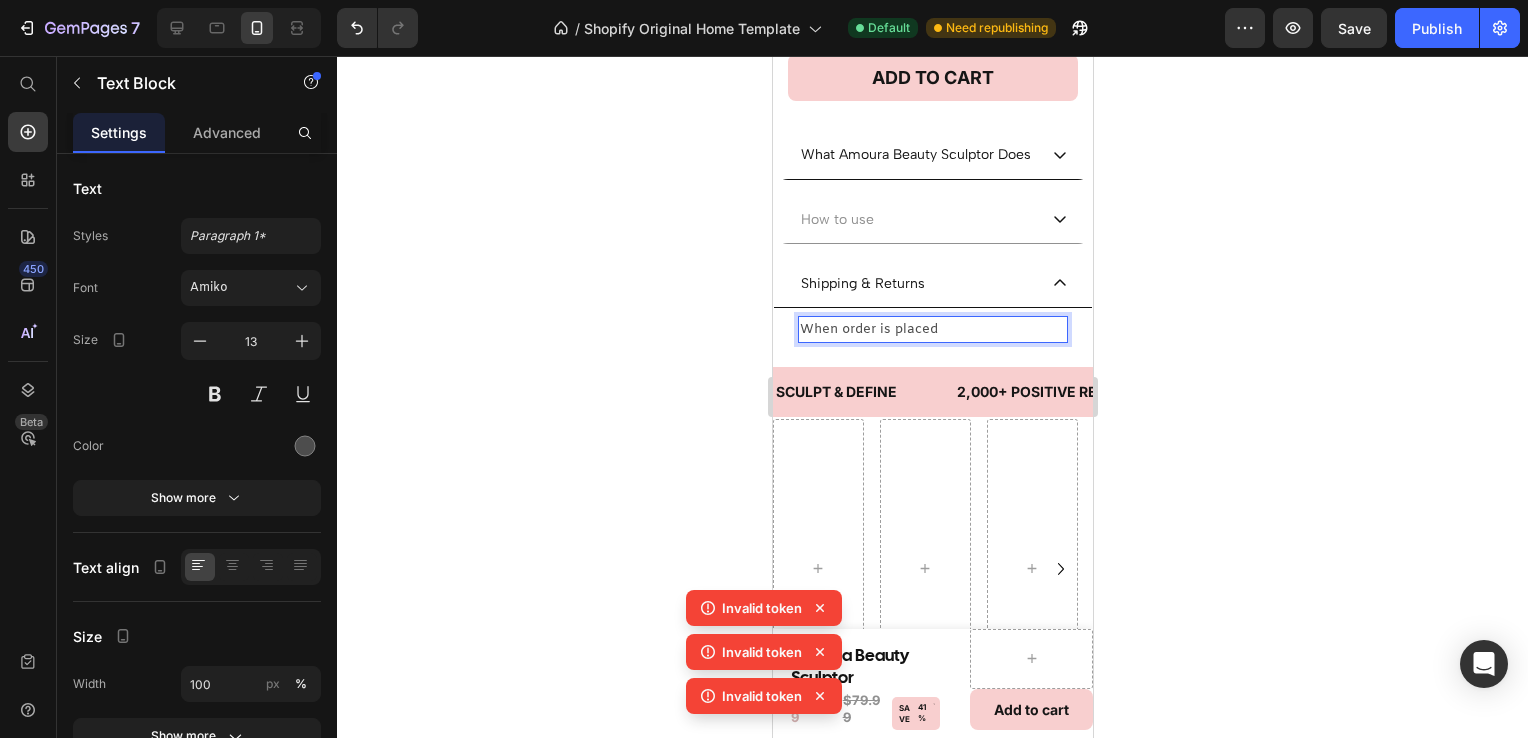 click on "When order is placed" at bounding box center [932, 329] 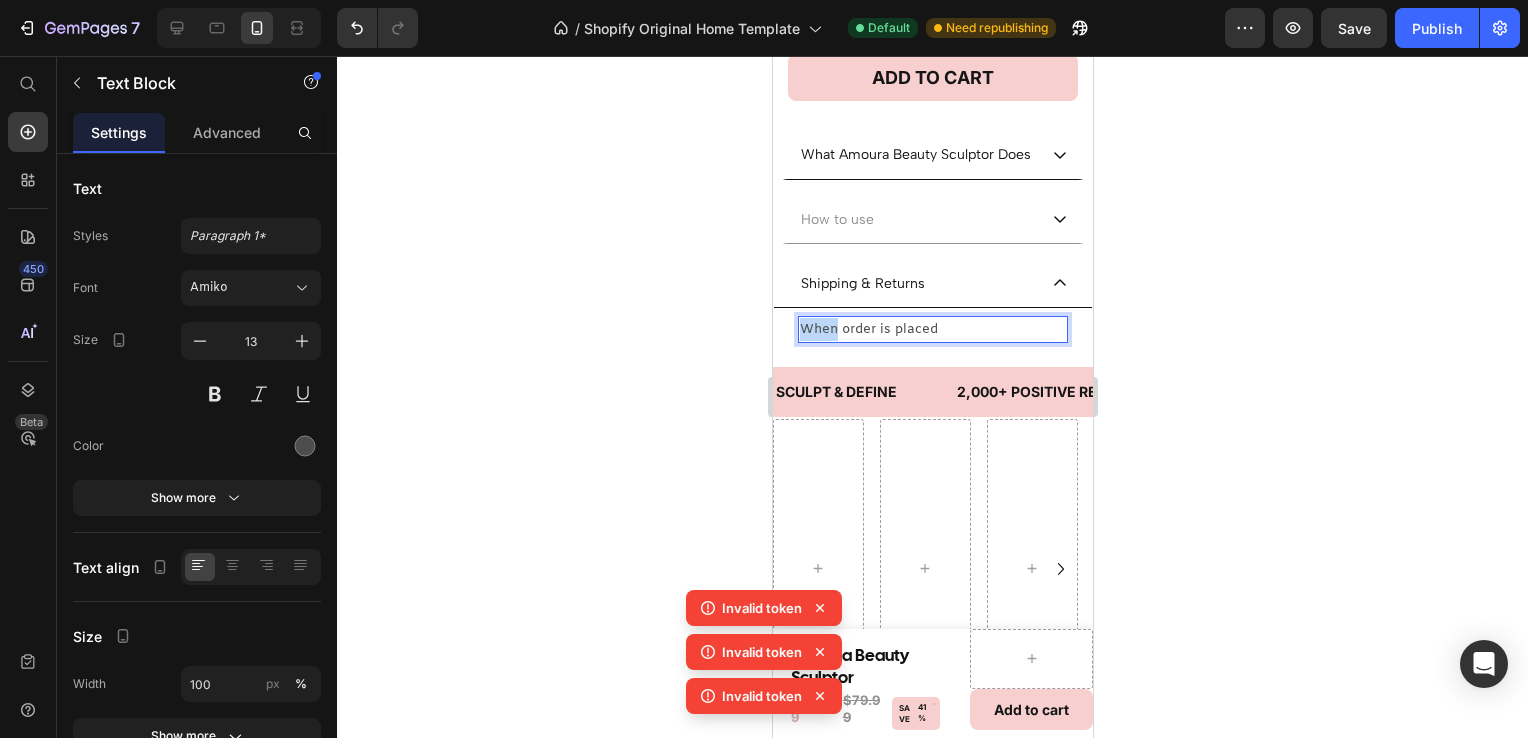 click on "When order is placed" at bounding box center (932, 329) 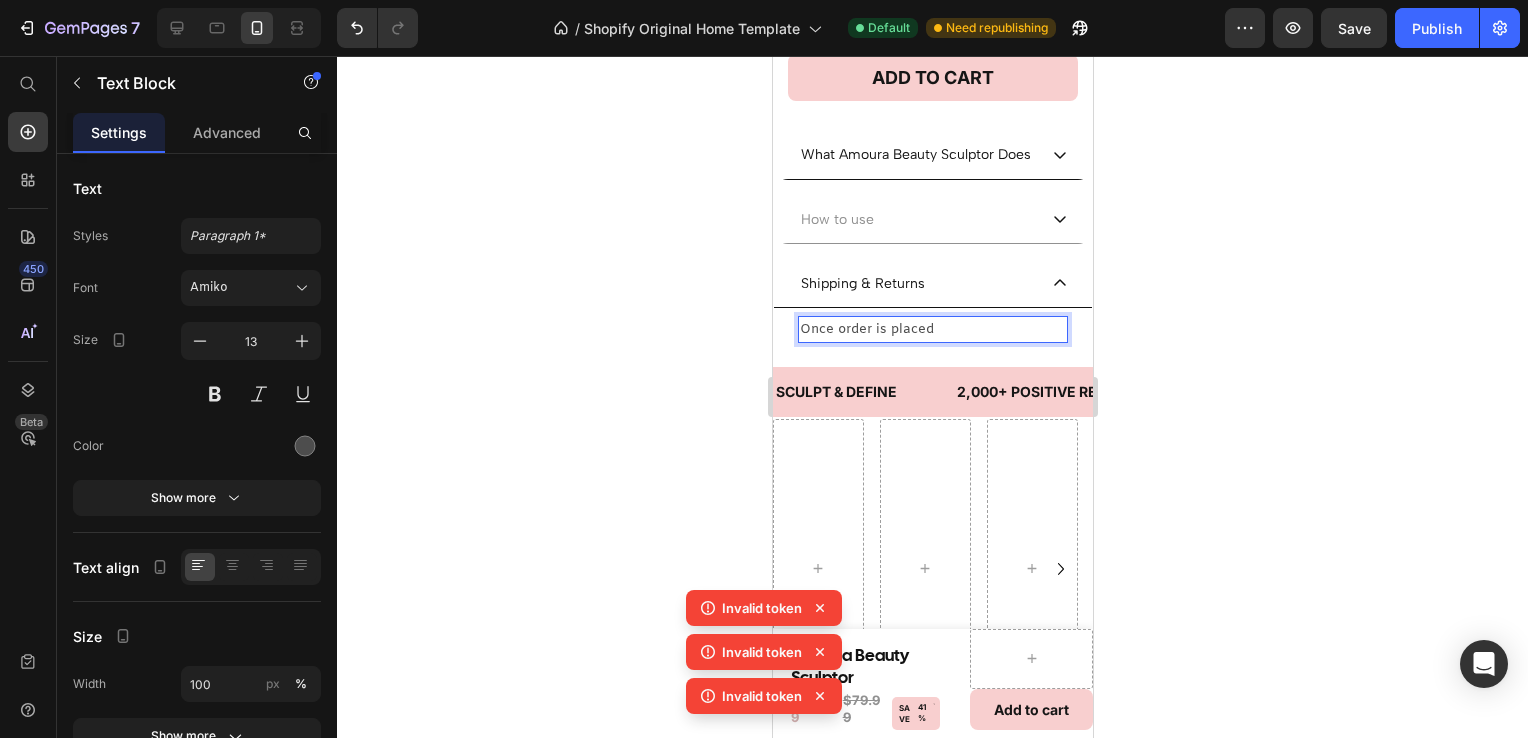click on "Once order is placed" at bounding box center [932, 329] 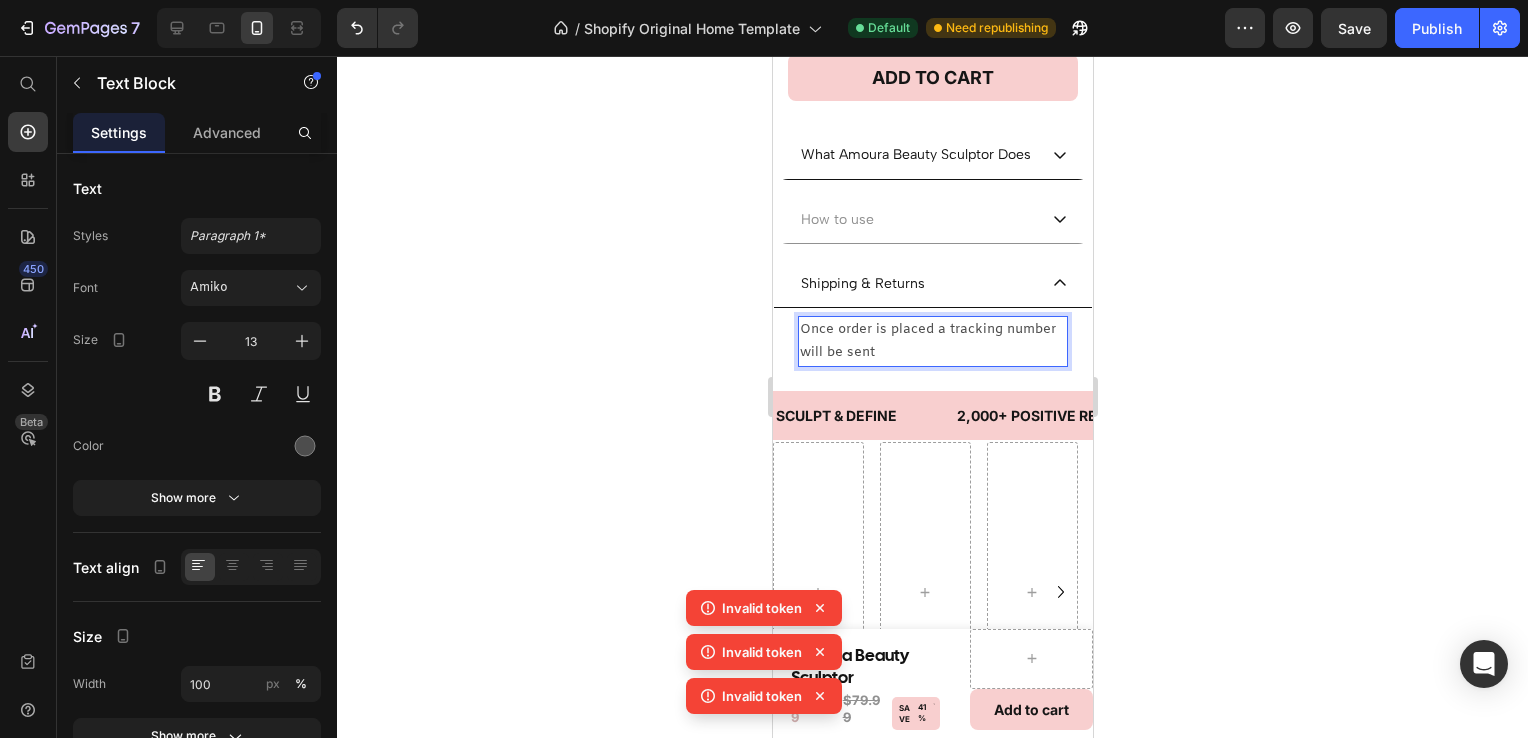 click on "Once order is placed a tracking number will be sent" at bounding box center (932, 341) 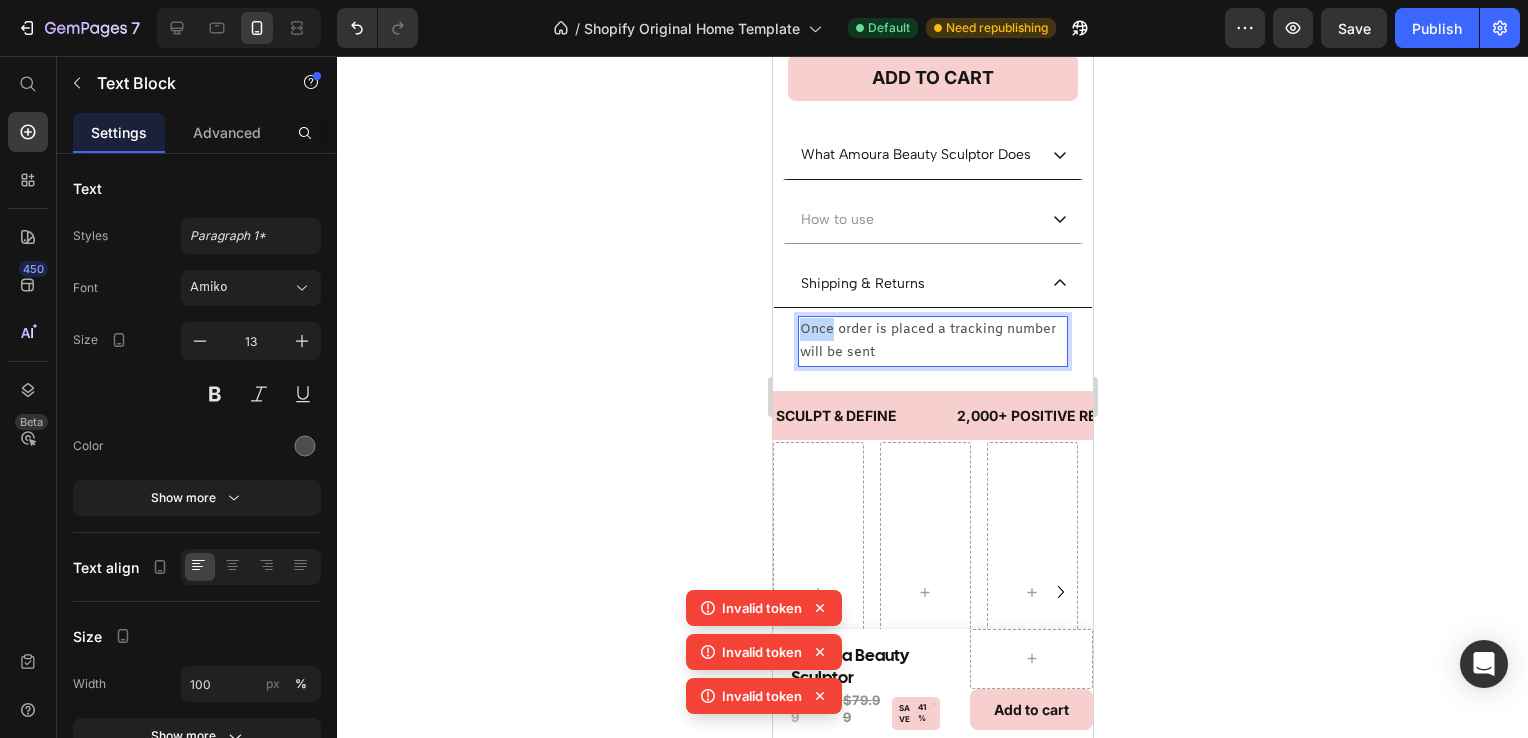 click on "Once order is placed a tracking number will be sent" at bounding box center (932, 341) 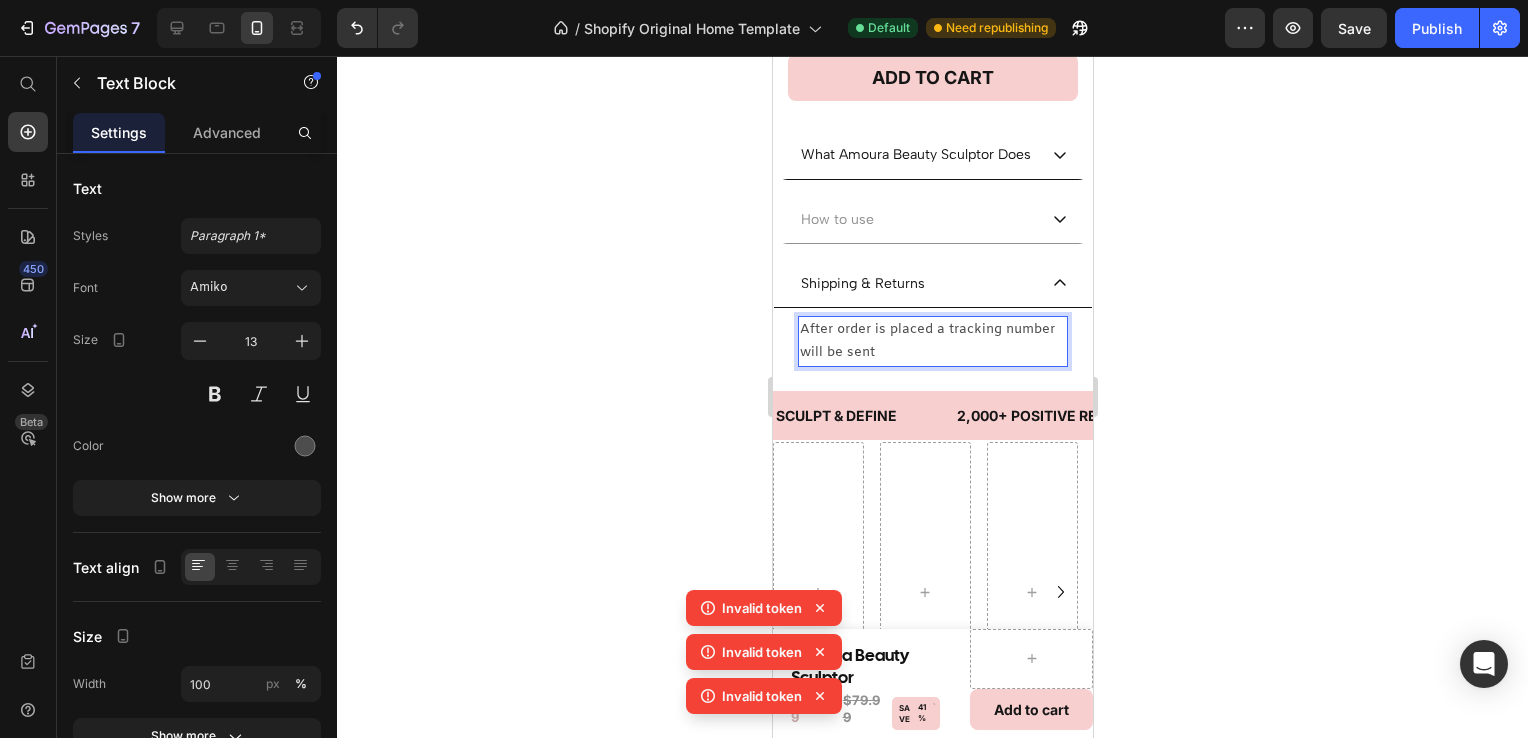 click on "After order is placed a tracking number will be sent" at bounding box center (932, 341) 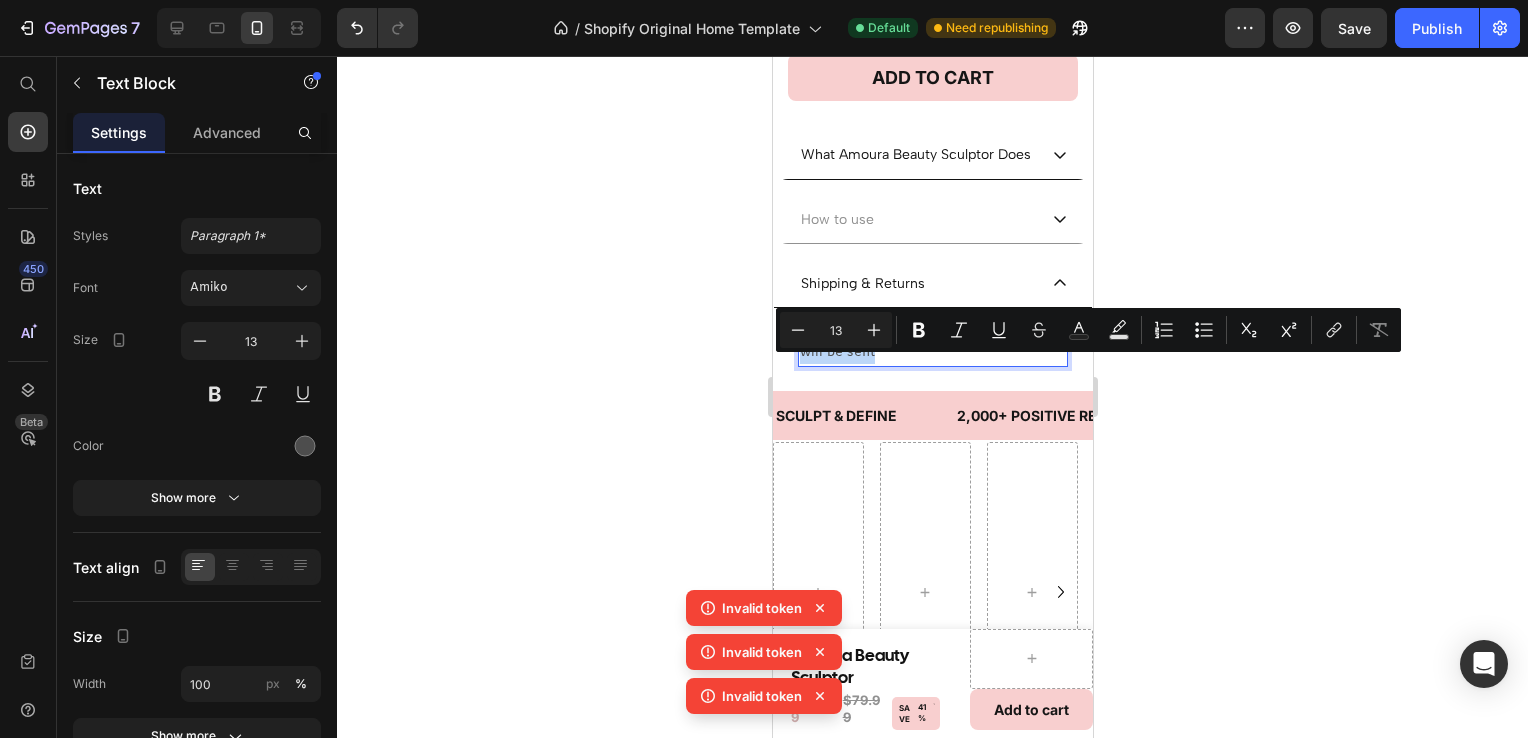 drag, startPoint x: 929, startPoint y: 387, endPoint x: 933, endPoint y: 374, distance: 13.601471 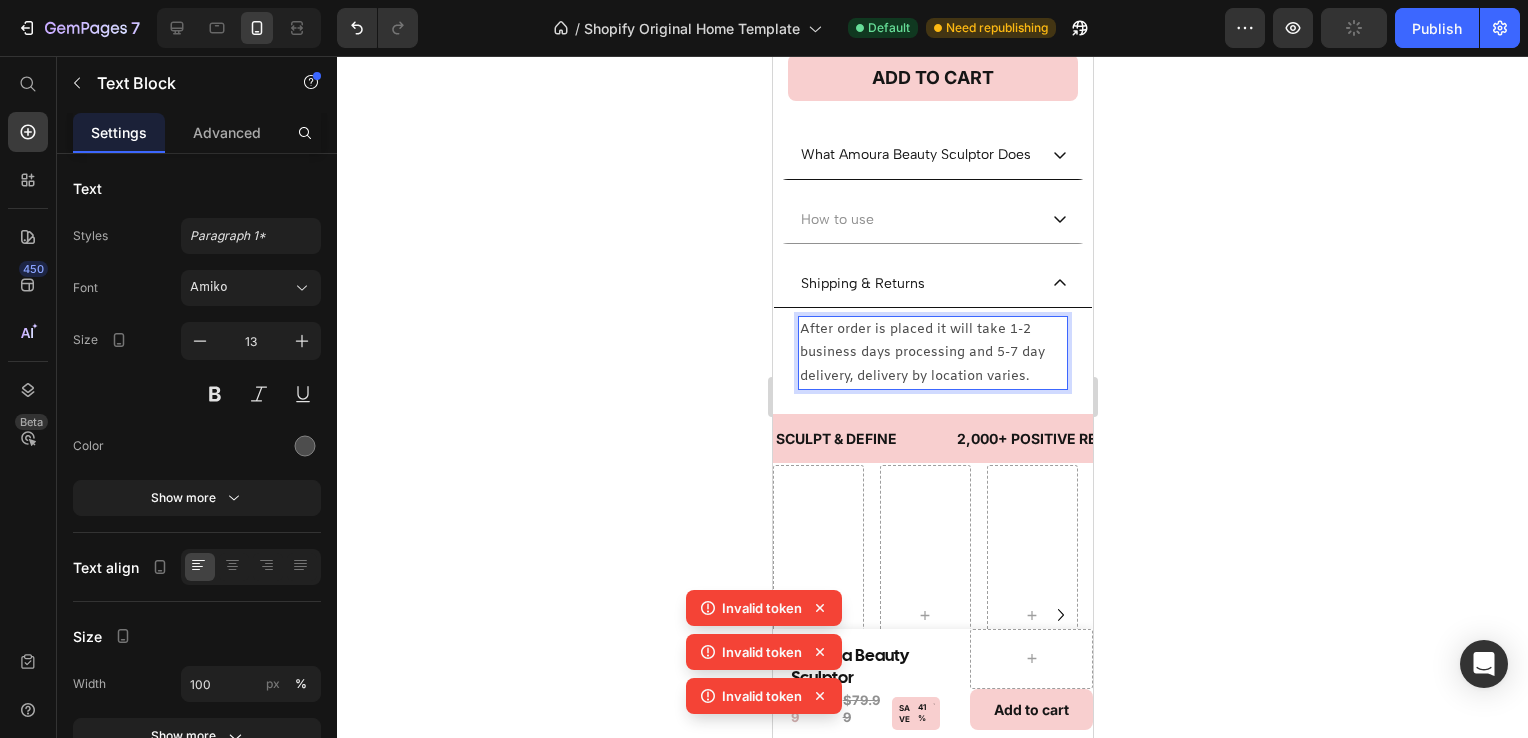 click on "After order is placed it will take 1-2 business days processing and 5-7 day delivery, delivery by location varies." at bounding box center [932, 353] 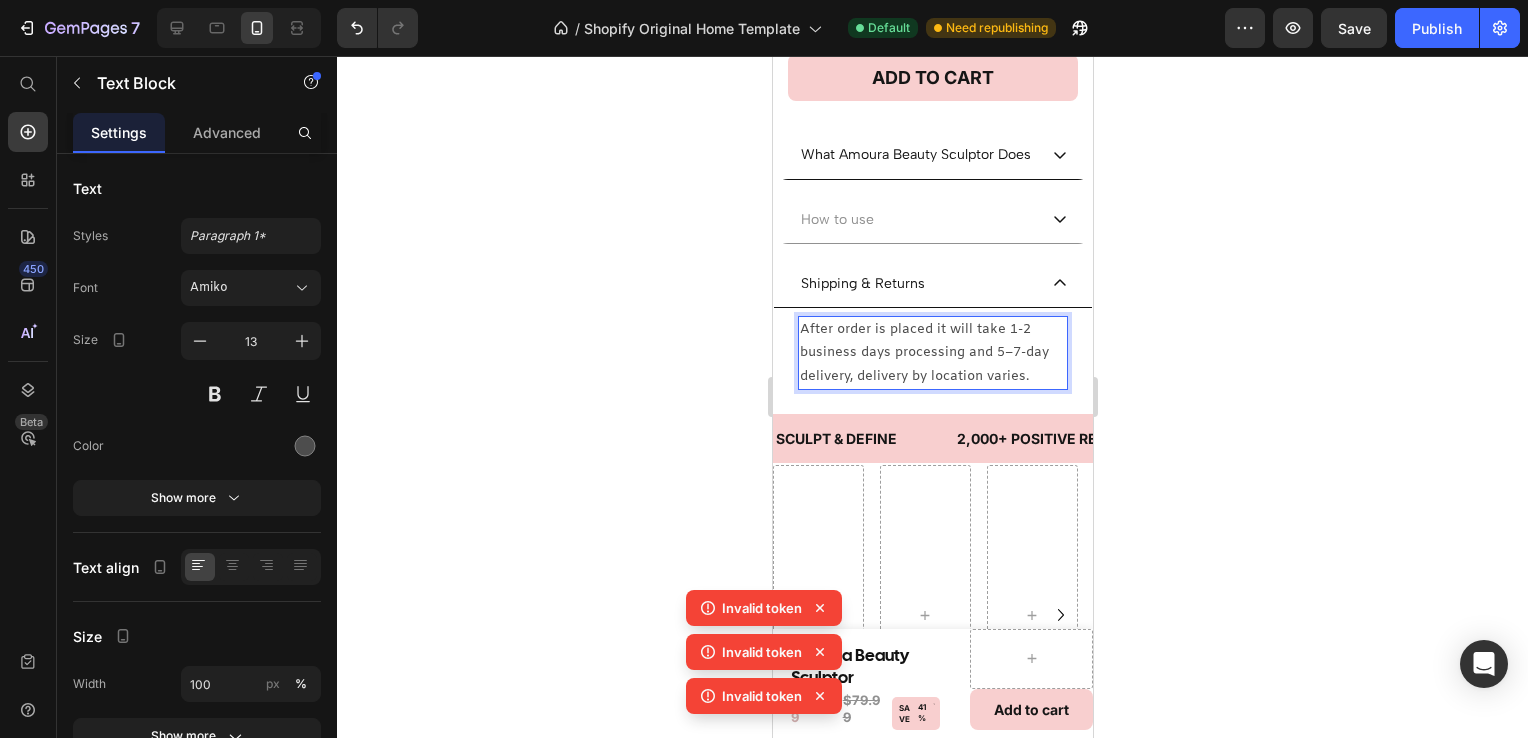 click on "After order is placed it will take 1-2 business days processing and 5–7-day delivery, delivery by location varies." at bounding box center (932, 353) 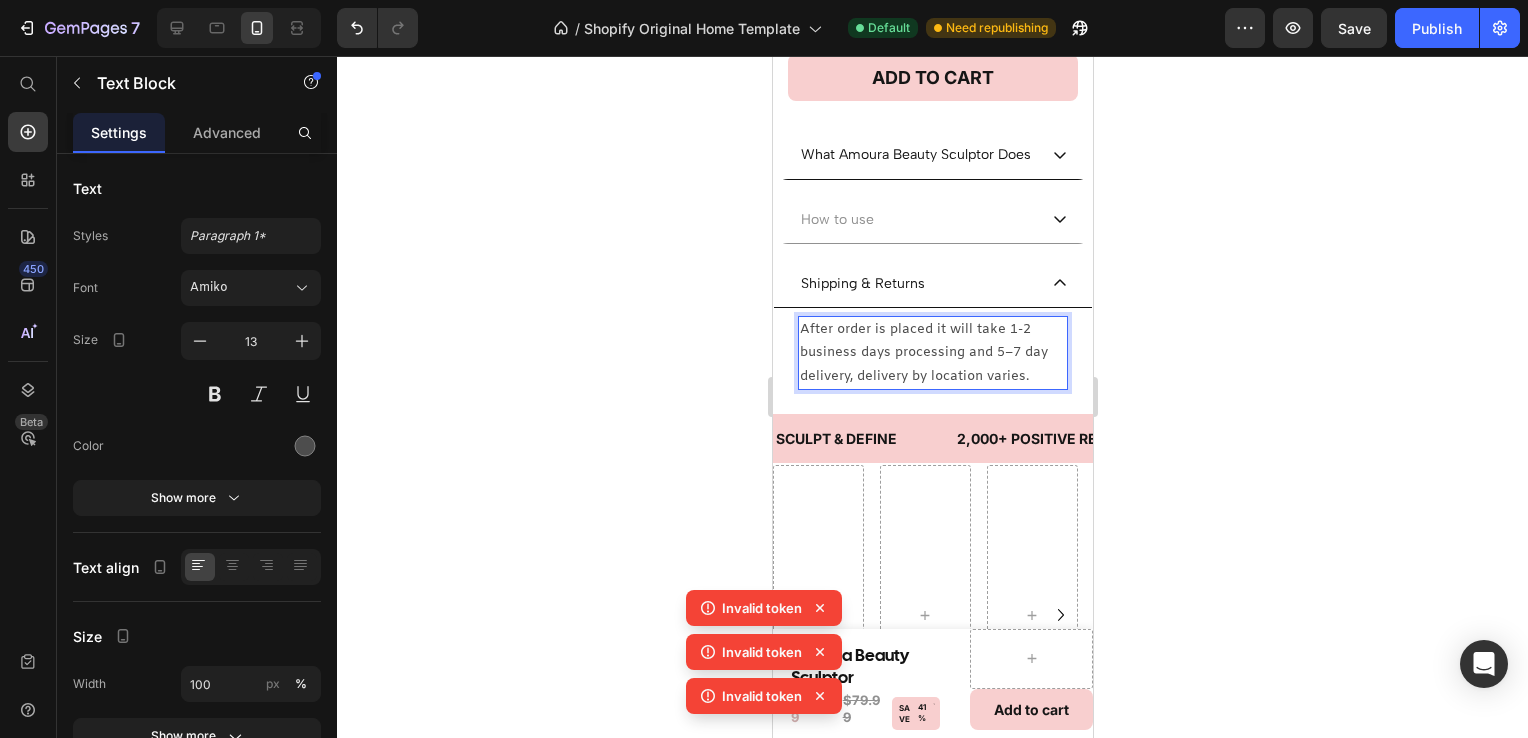 click on "After order is placed it will take 1-2 business days processing and 5–7 day delivery, delivery by location varies." at bounding box center (932, 353) 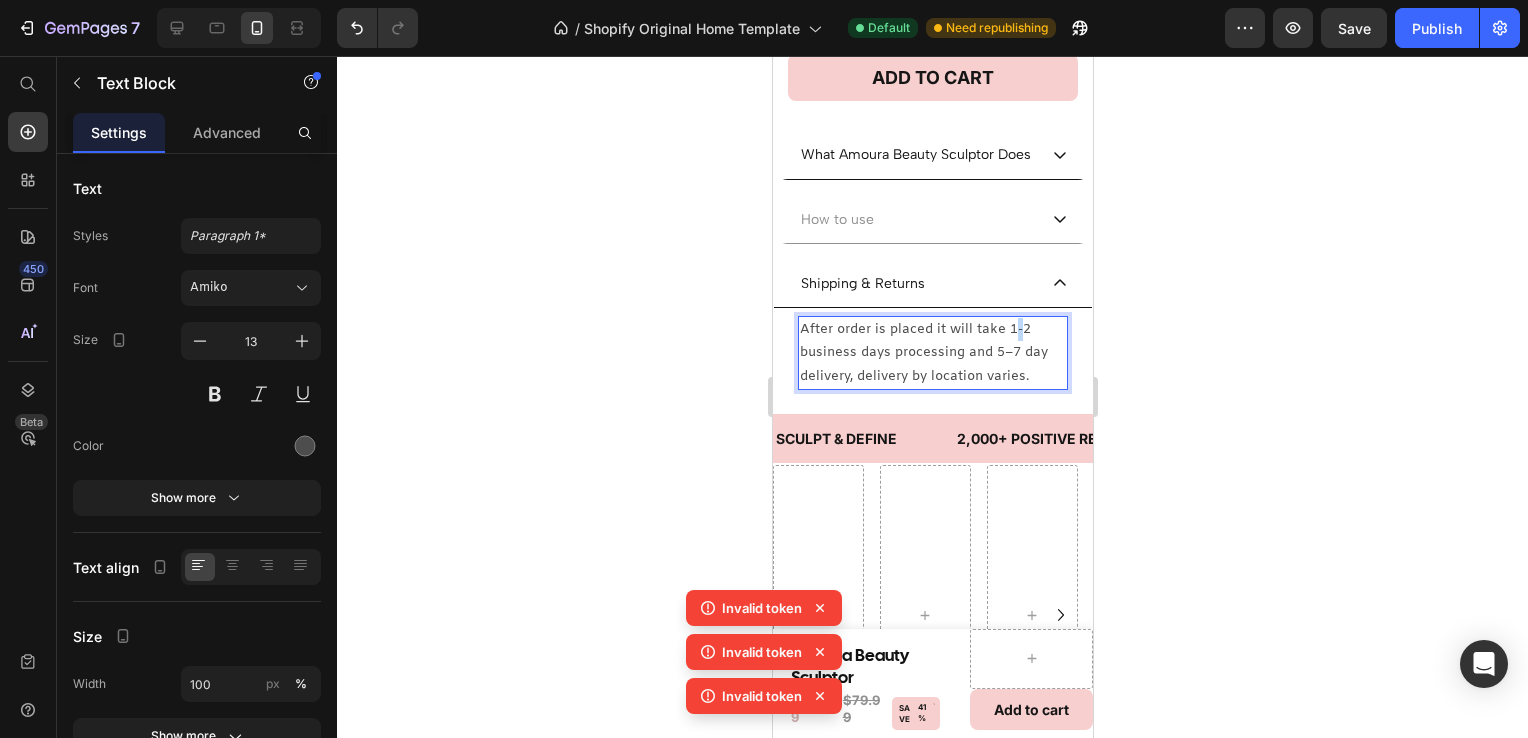 click on "After order is placed it will take 1-2 business days processing and 5–7 day delivery, delivery by location varies." at bounding box center [932, 353] 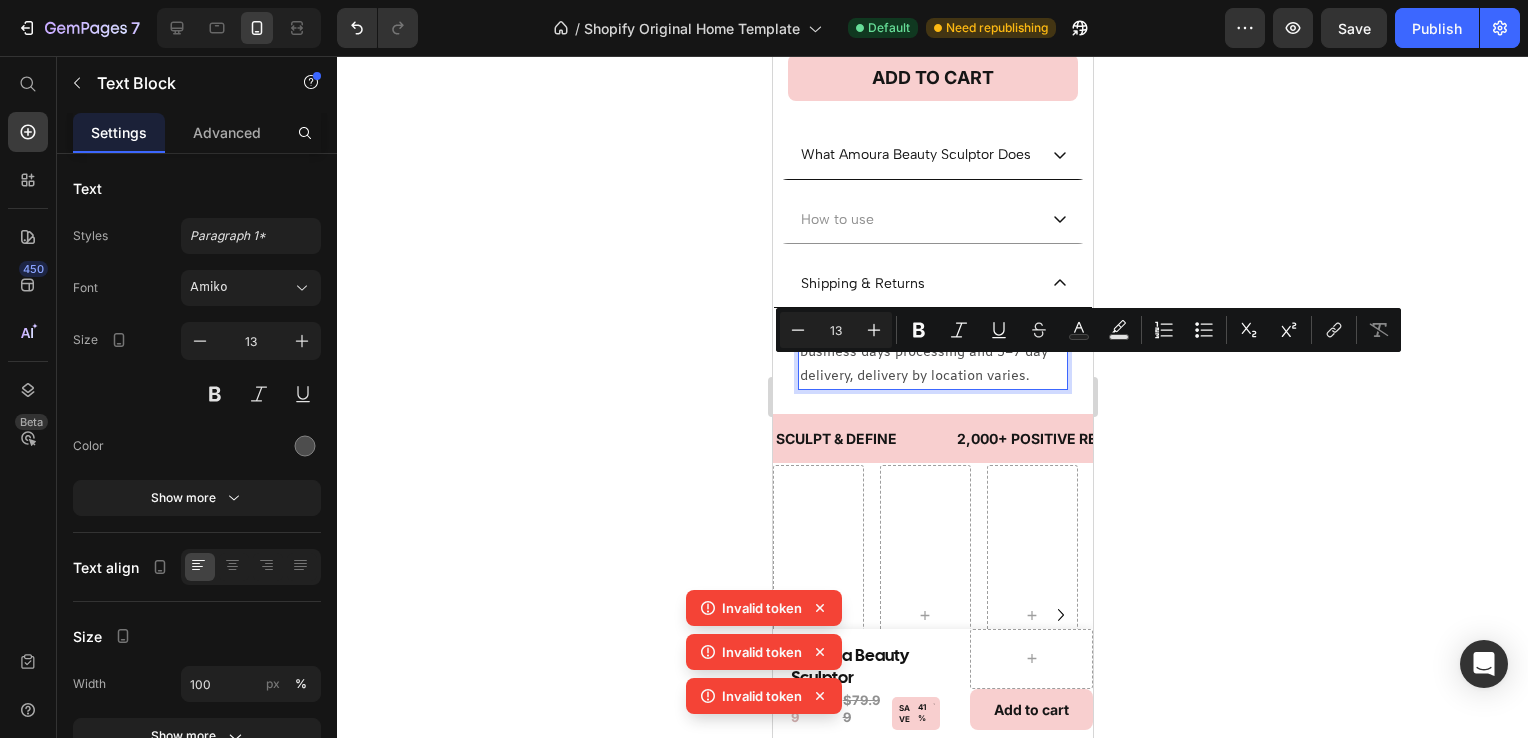 click on "After order is placed it will take 1-2 business days processing and 5–7 day delivery, delivery by location varies." at bounding box center (932, 353) 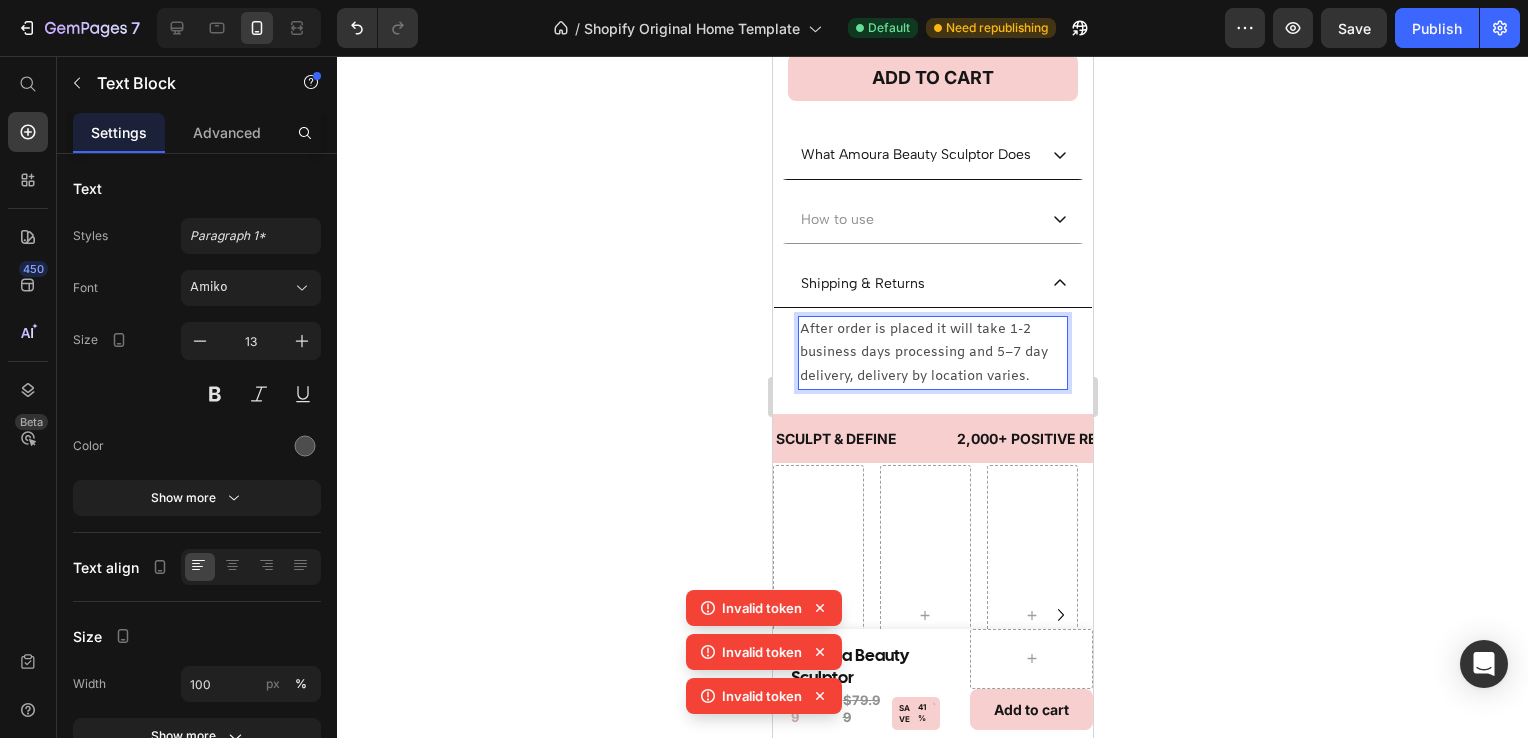 click on "After order is placed it will take 1-2 business days processing and 5–7 day delivery, delivery by location varies." at bounding box center (932, 353) 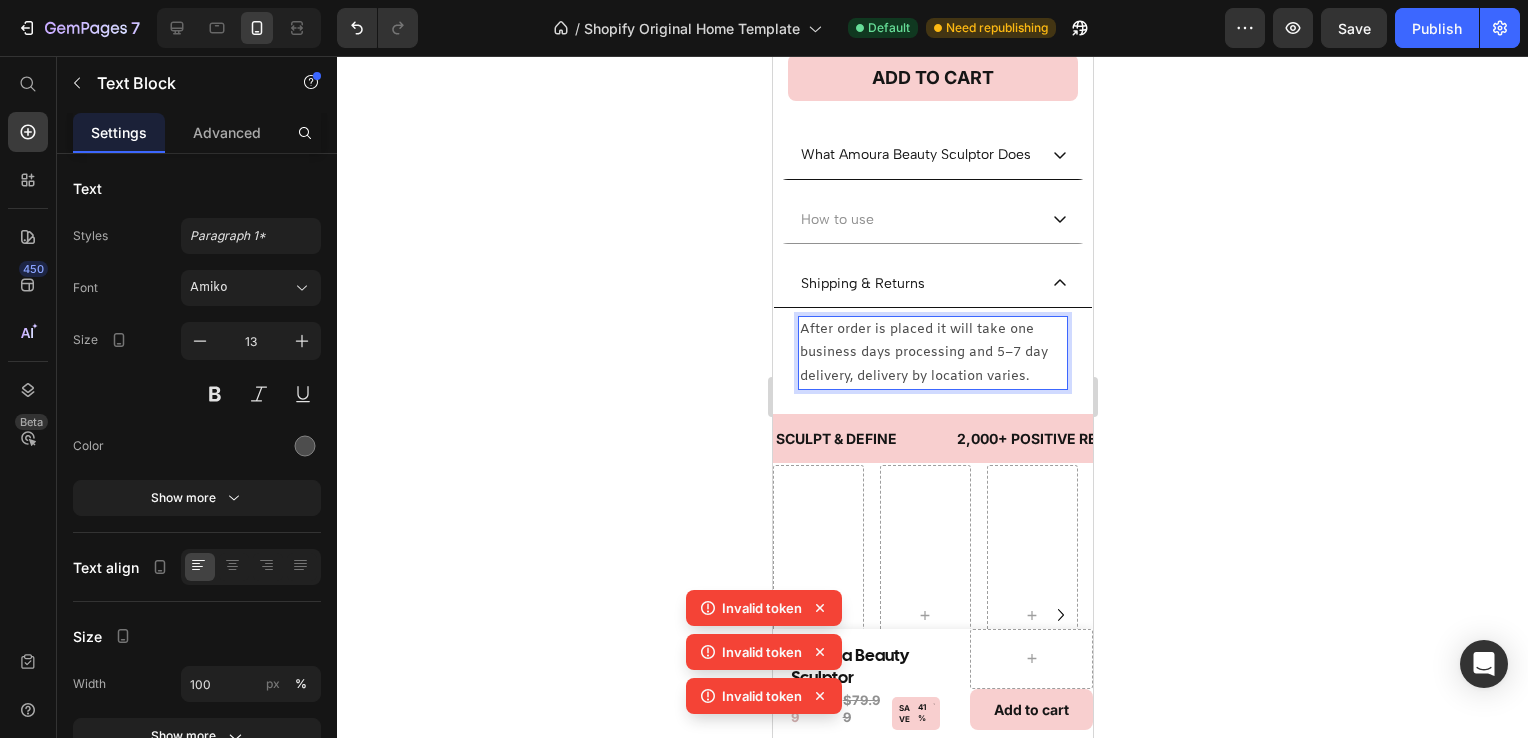 click on "After order is placed it will take one business days processing and 5–7 day delivery, delivery by location varies." at bounding box center (932, 353) 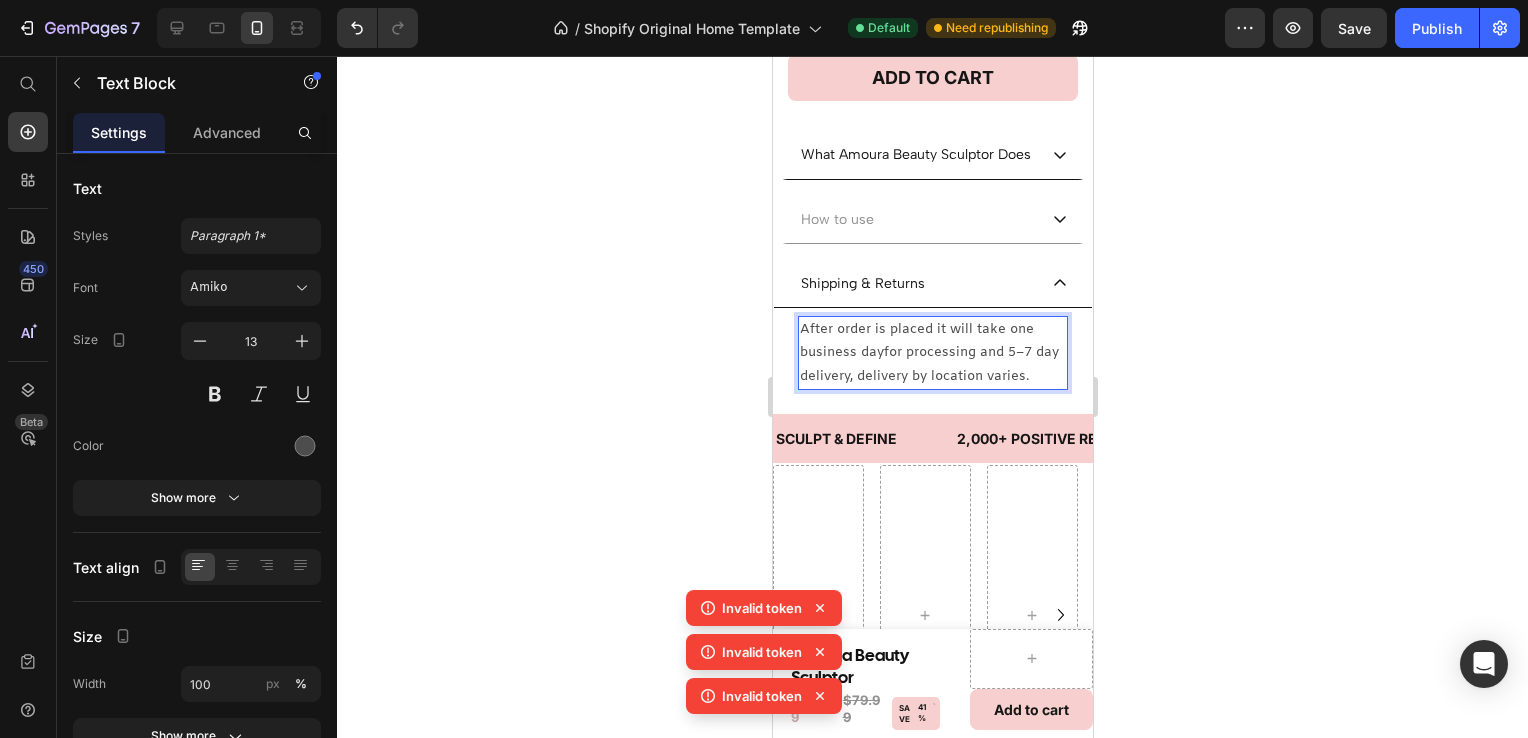 click on "After order is placed it will take one business dayfor processing and 5–7 day delivery, delivery by location varies." at bounding box center (932, 353) 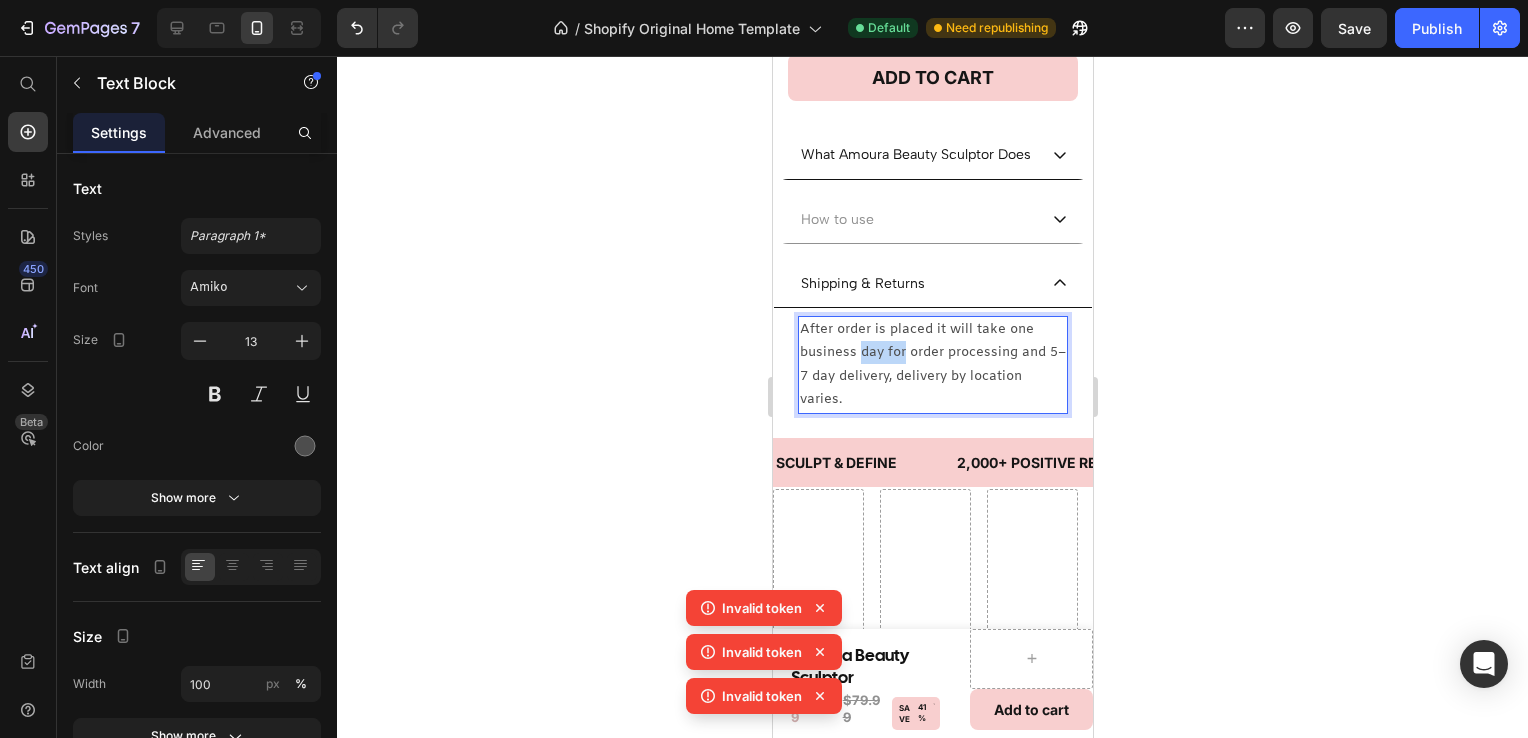 click on "After order is placed it will take one business day for order processing and 5–7 day delivery, delivery by location varies." at bounding box center [932, 365] 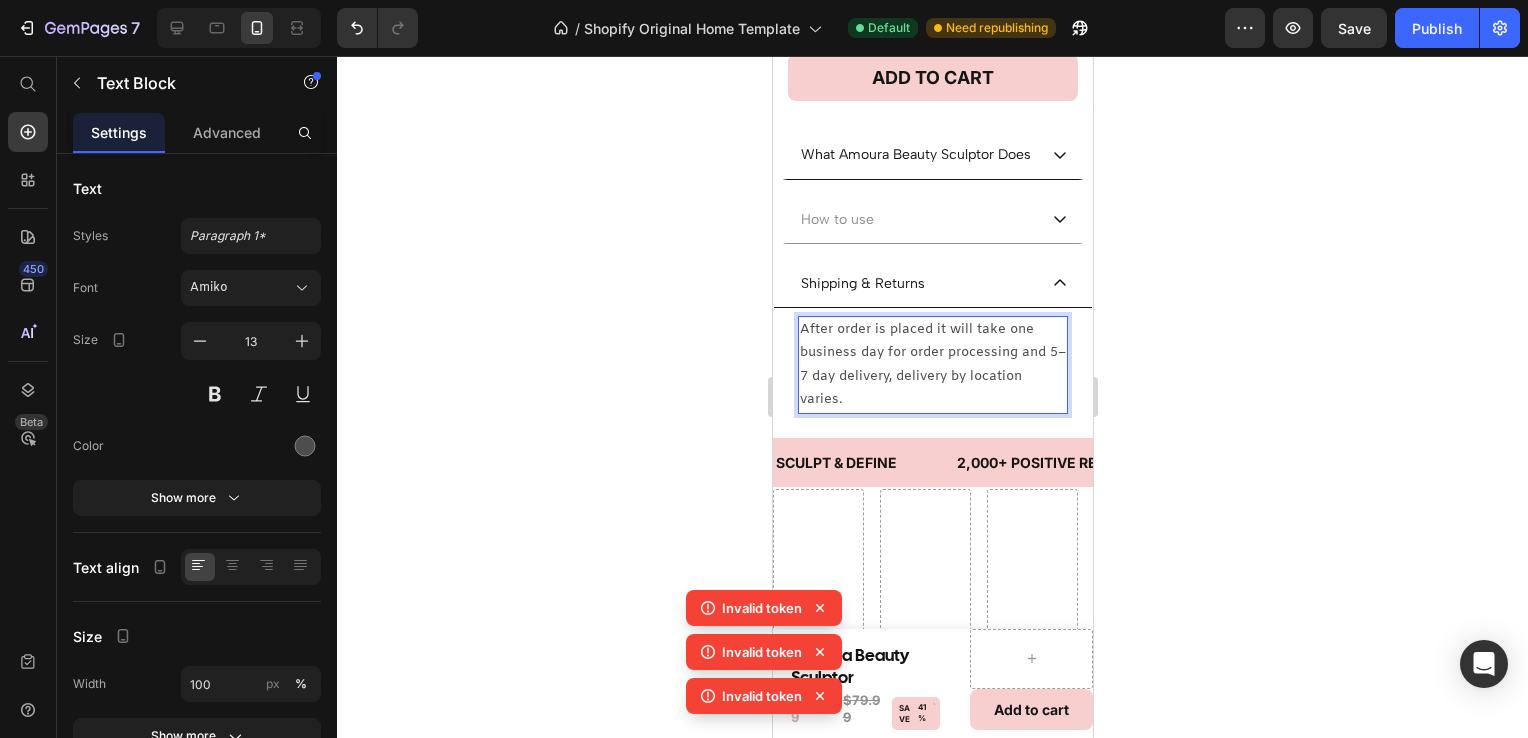 click on "After order is placed it will take one business day for order processing and 5–7 day delivery, delivery by location varies." at bounding box center [932, 365] 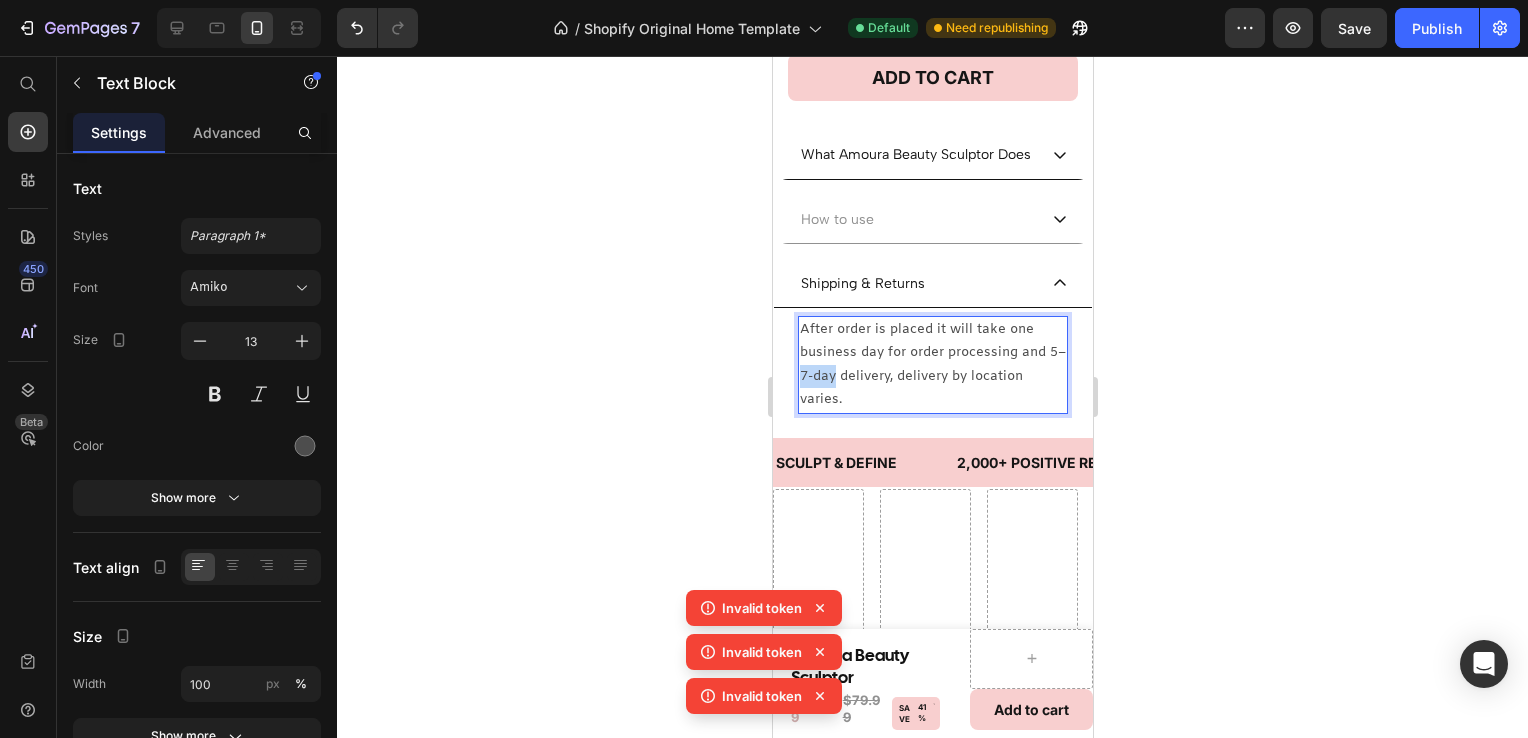 click on "After order is placed it will take one business day for order processing and 5–7-day delivery, delivery by location varies." at bounding box center [932, 365] 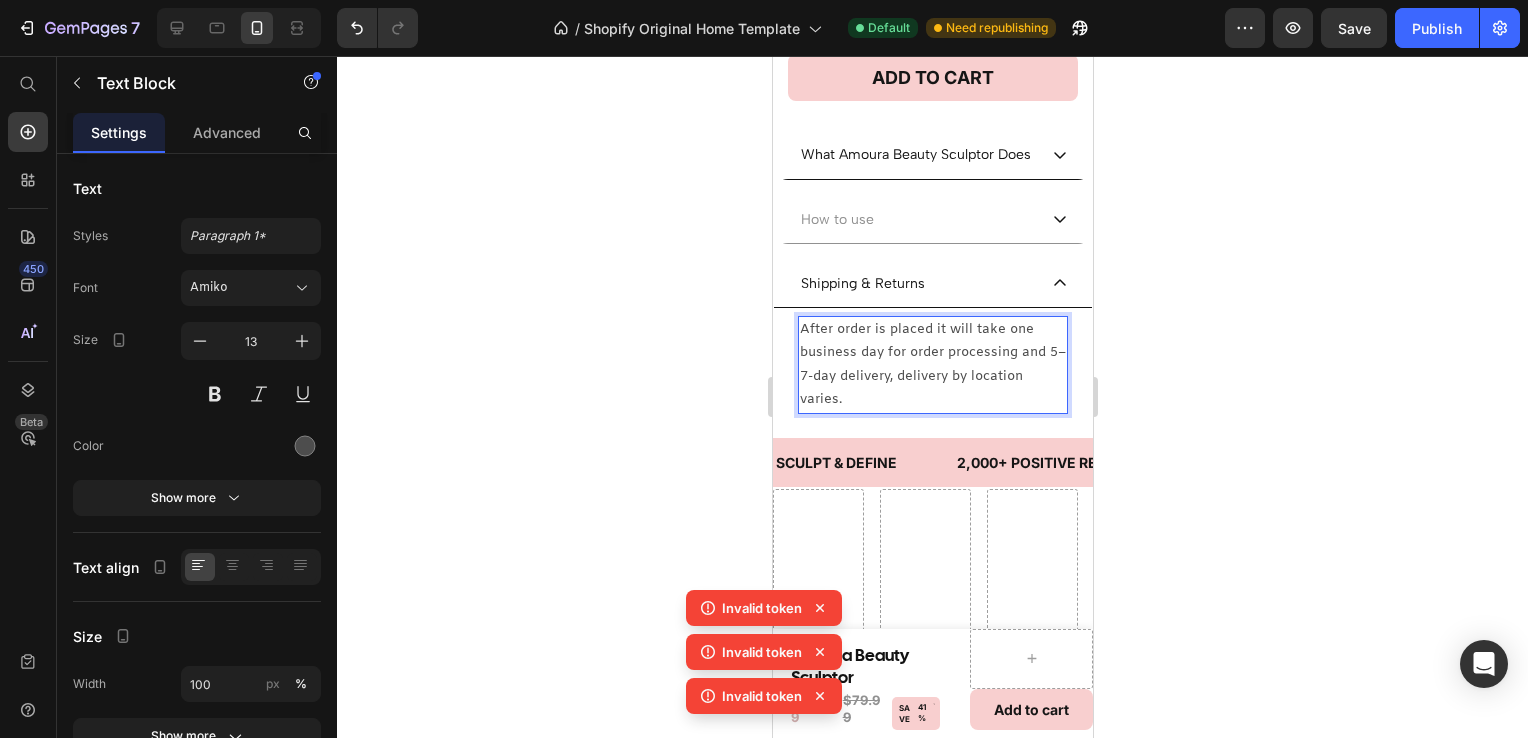 click on "After order is placed it will take one business day for order processing and 5–7-day delivery, delivery by location varies." at bounding box center (932, 365) 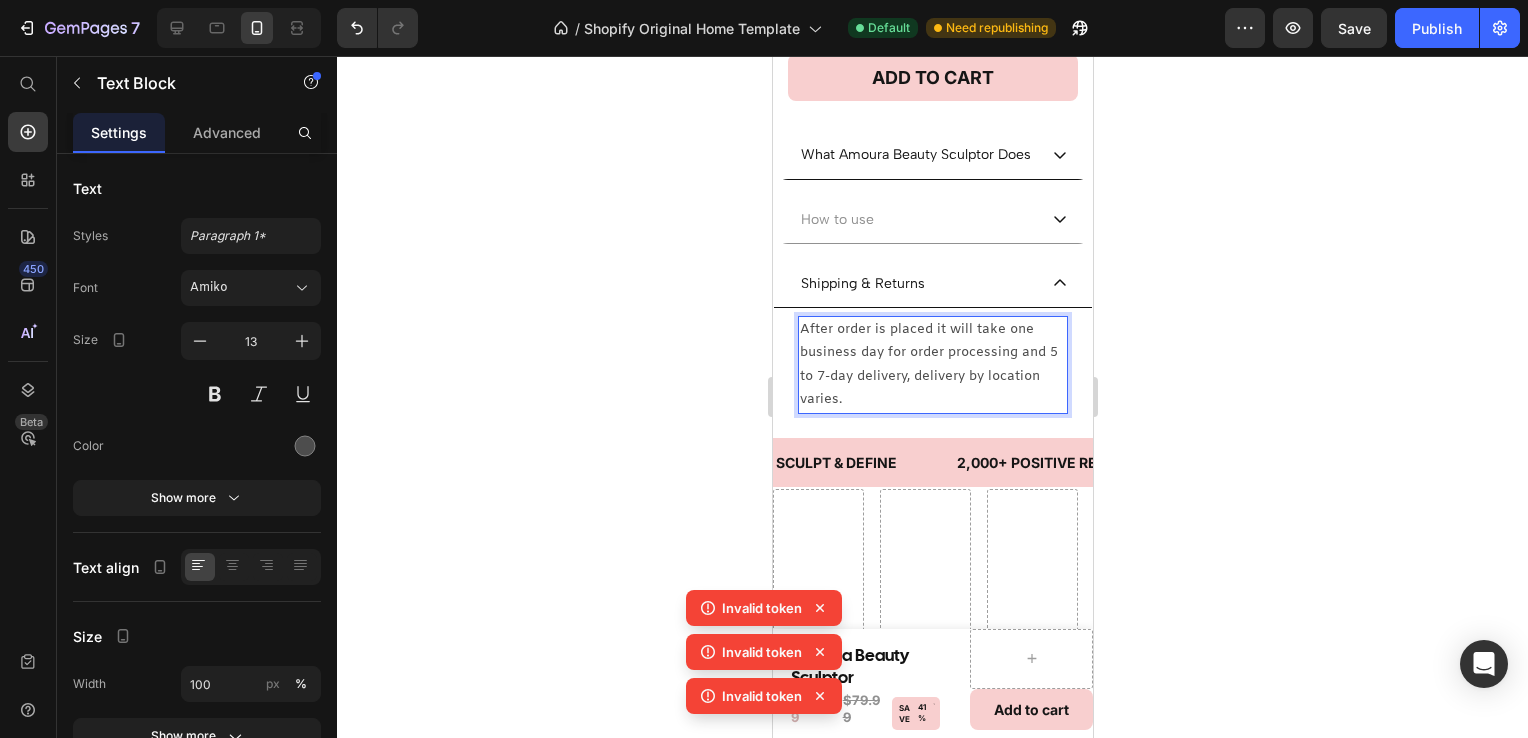 click on "After order is placed it will take one business day for order processing and 5 to 7-day delivery, delivery by location varies." at bounding box center (932, 365) 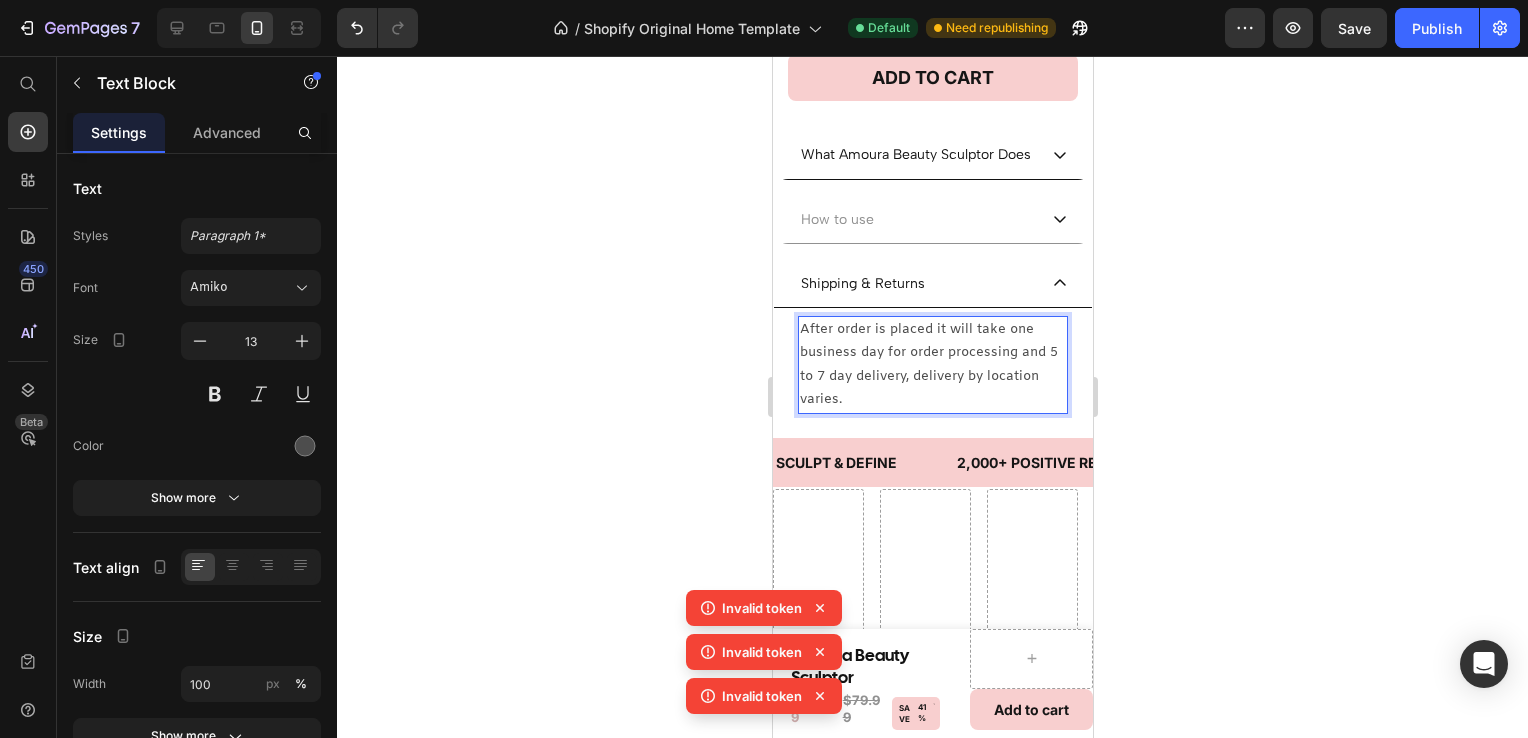 click on "After order is placed it will take one business day for order processing and 5 to 7 day delivery, delivery by location varies." at bounding box center (932, 365) 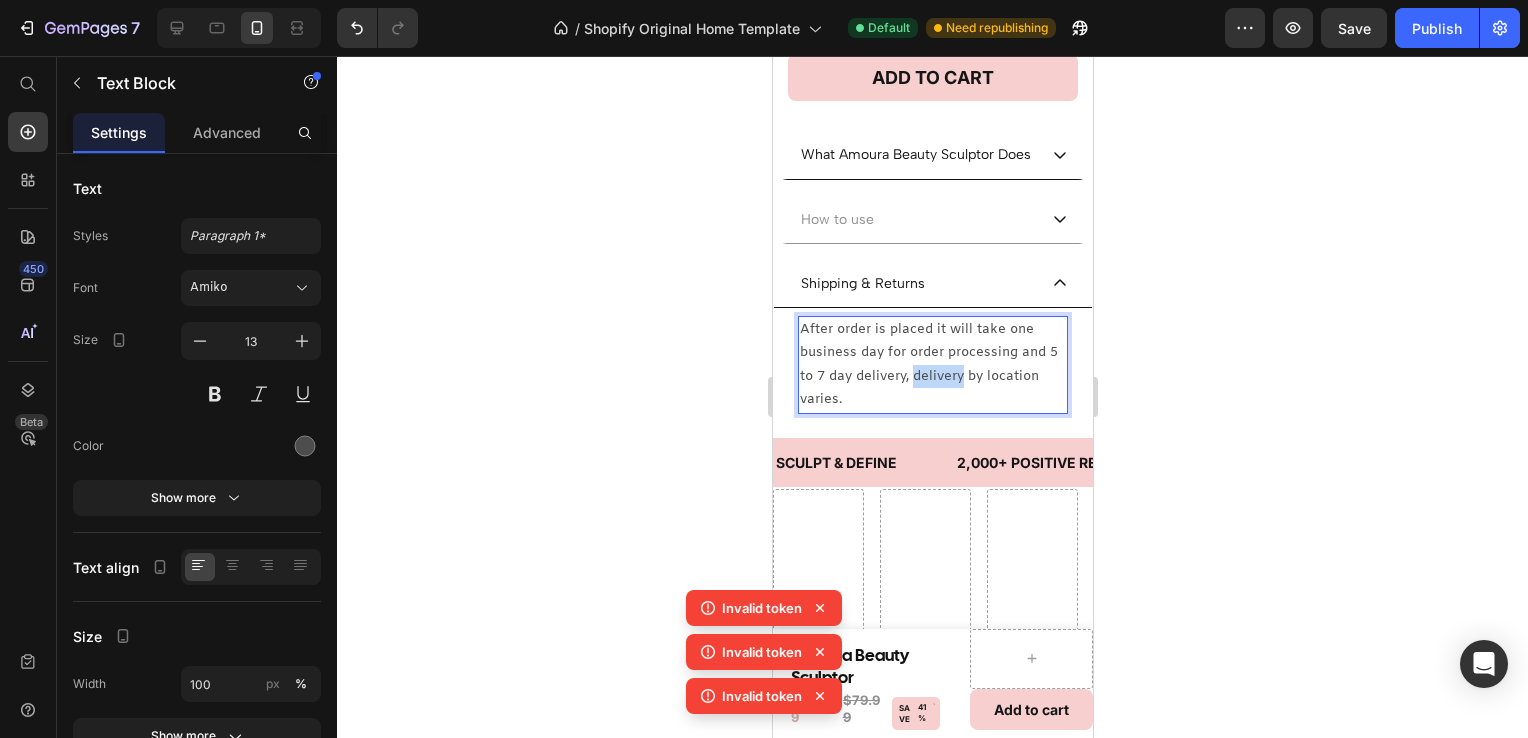click on "After order is placed it will take one business day for order processing and 5 to 7 day delivery, delivery by location varies." at bounding box center (932, 365) 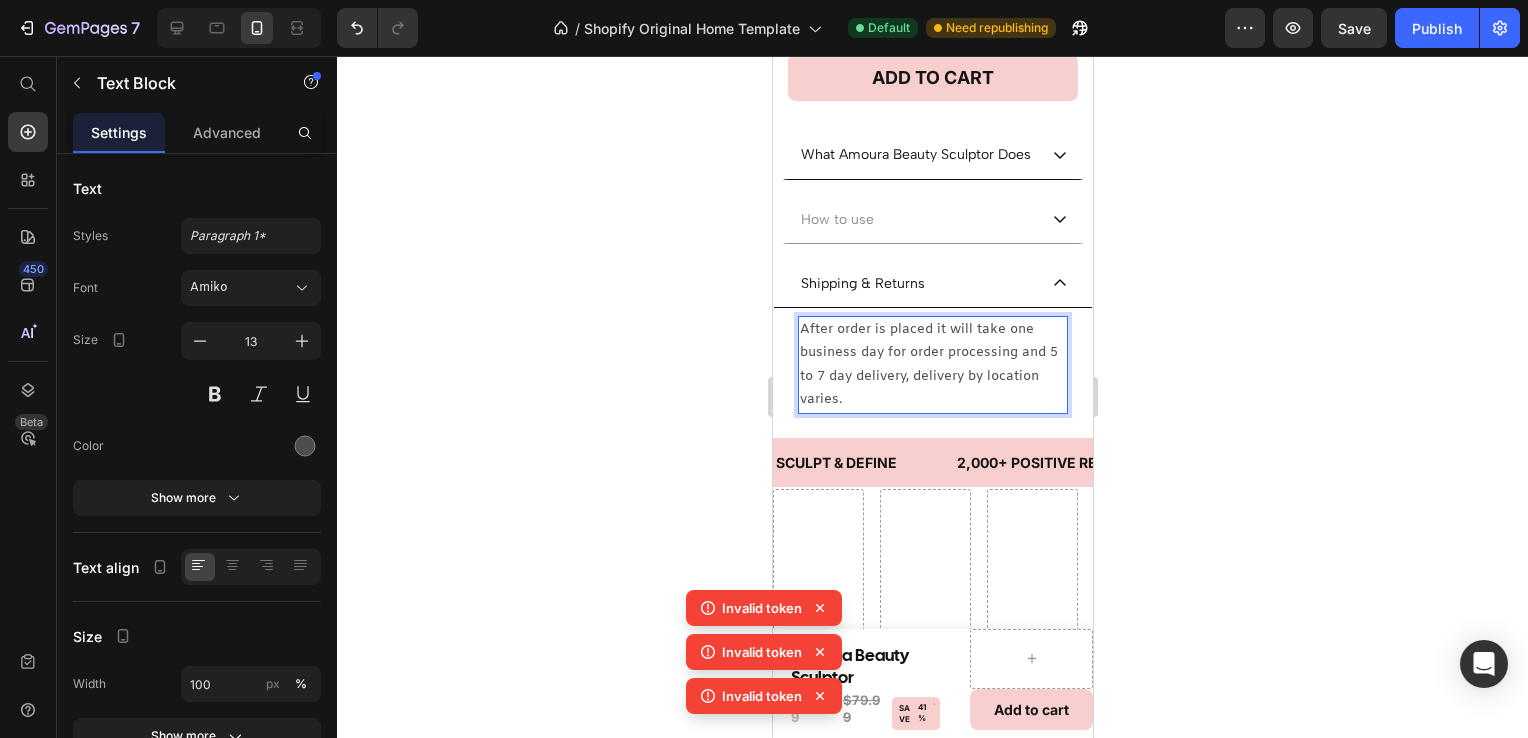 click on "After order is placed it will take one business day for order processing and 5 to 7 day delivery, delivery by location varies." at bounding box center (932, 365) 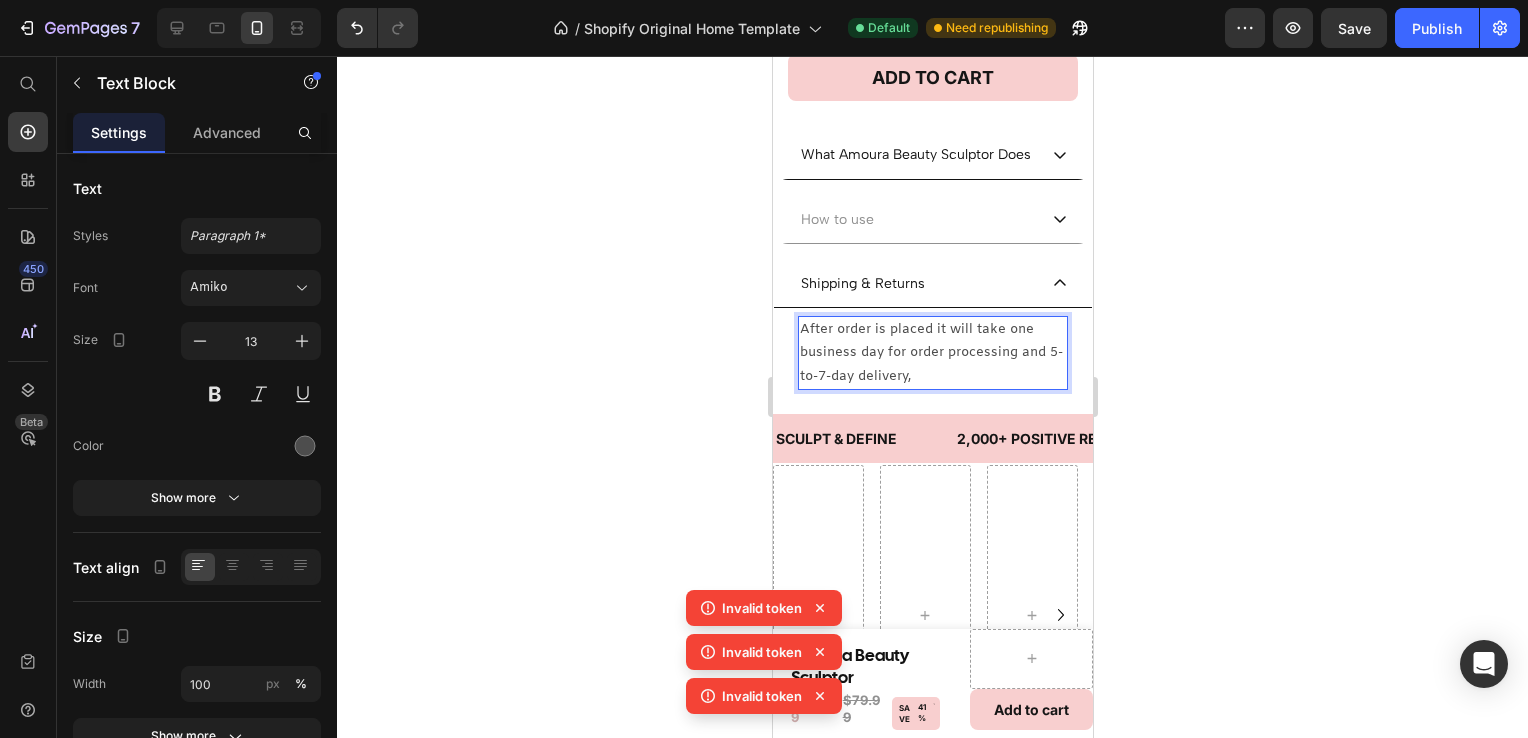 click on "After order is placed it will take one business day for order processing and 5-to-7-day delivery," at bounding box center [932, 353] 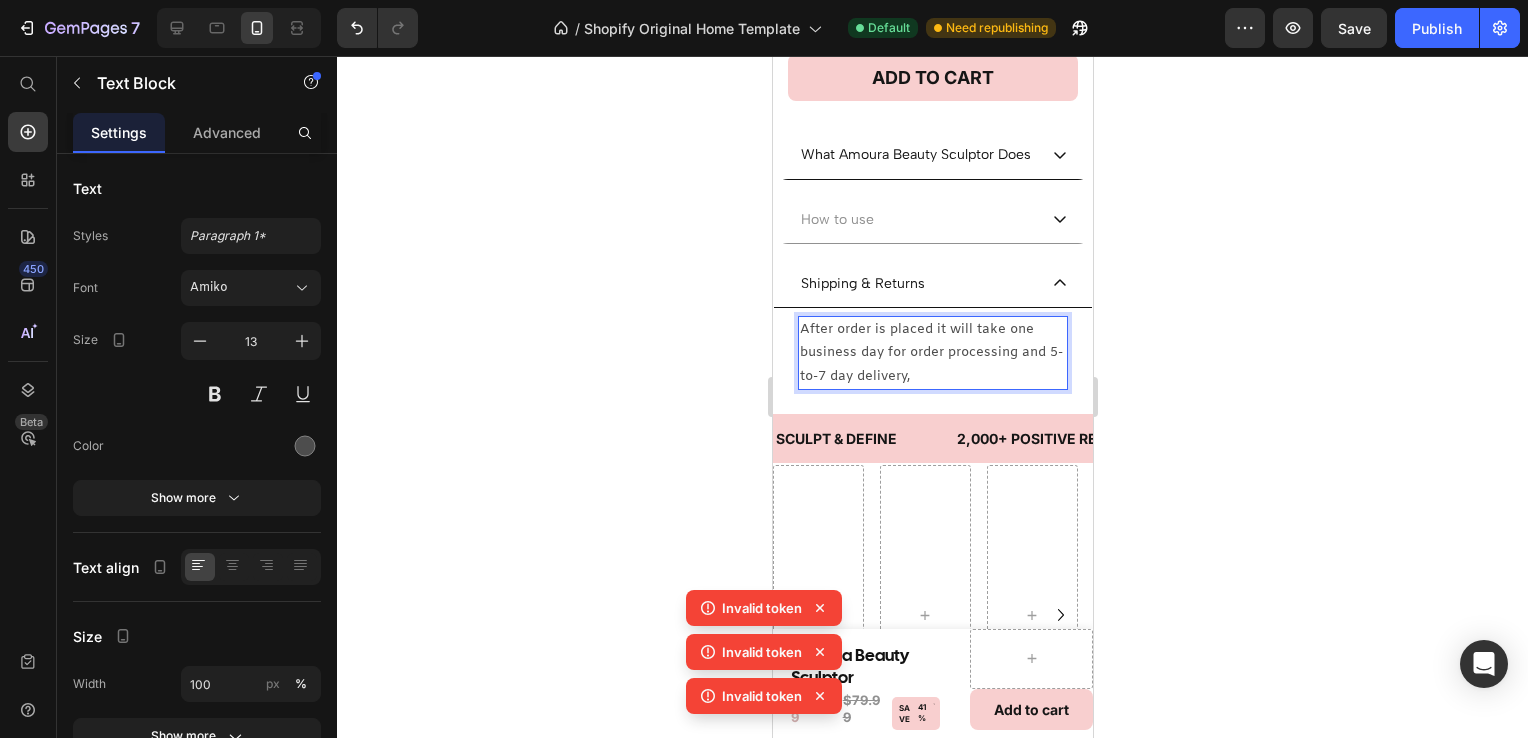 click on "After order is placed it will take one business day for order processing and 5-to-7 day delivery," at bounding box center [932, 353] 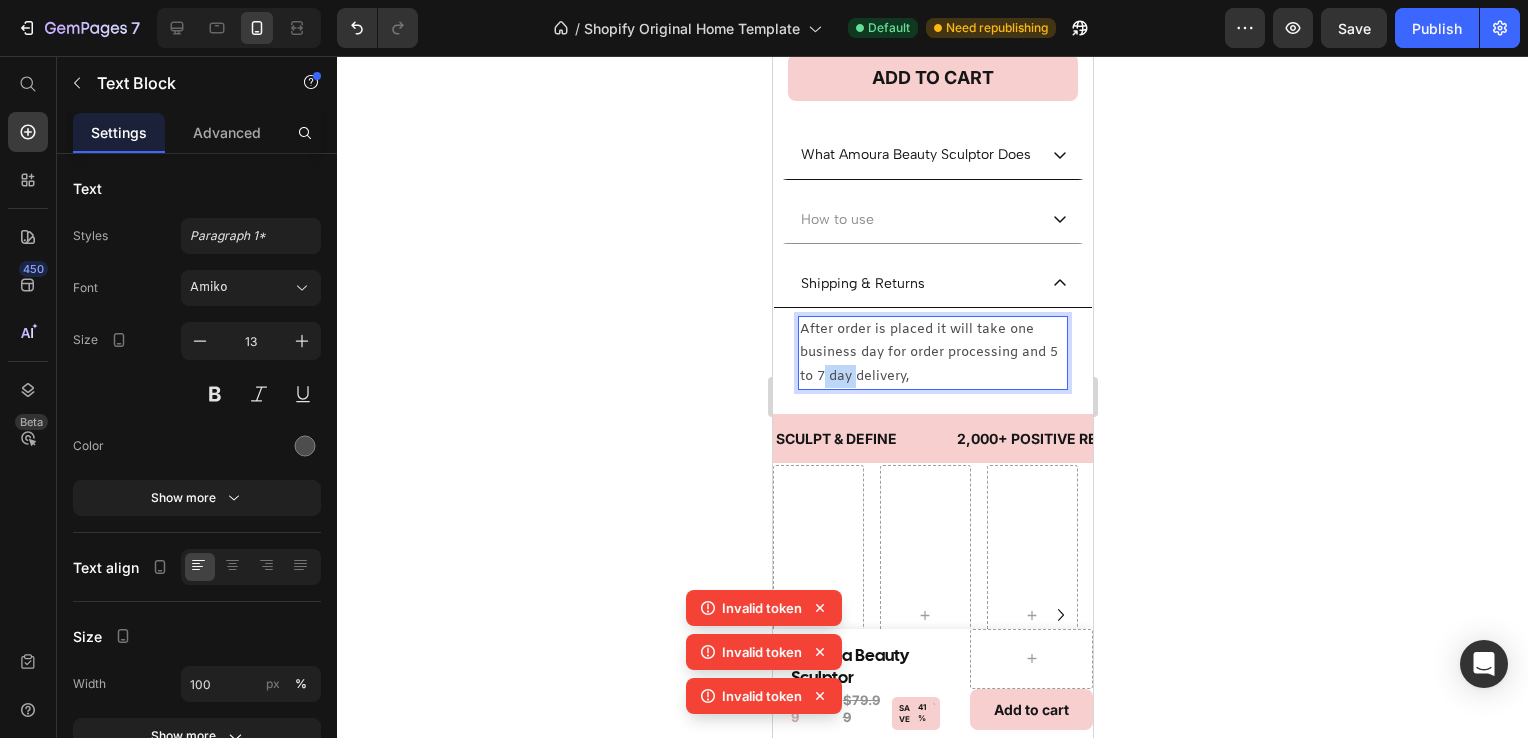 drag, startPoint x: 867, startPoint y: 410, endPoint x: 831, endPoint y: 418, distance: 36.878178 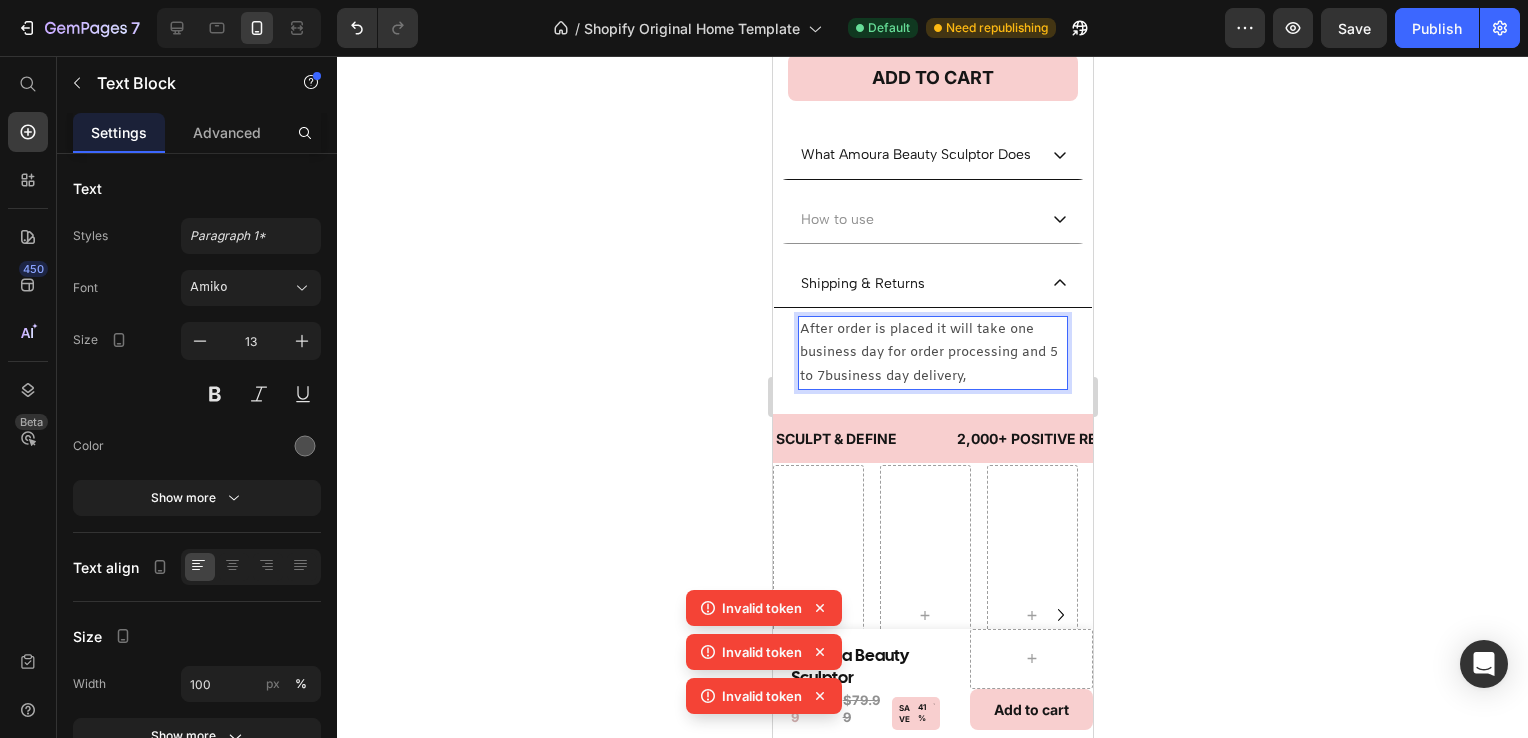 click on "After order is placed it will take one business day for order processing and 5 to 7business day delivery," at bounding box center (932, 353) 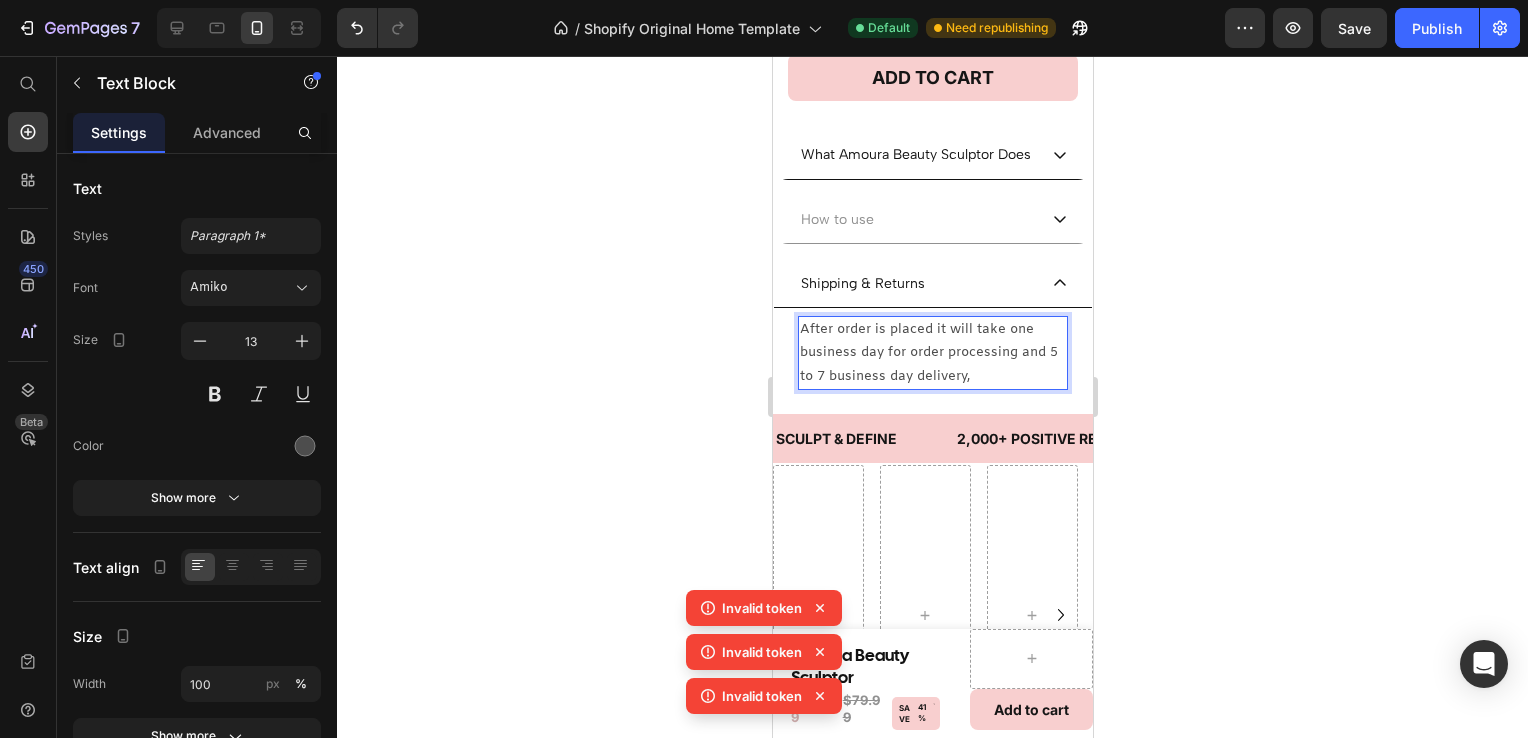 click on "After order is placed it will take one business day for order processing and 5 to 7 business day delivery," at bounding box center [932, 353] 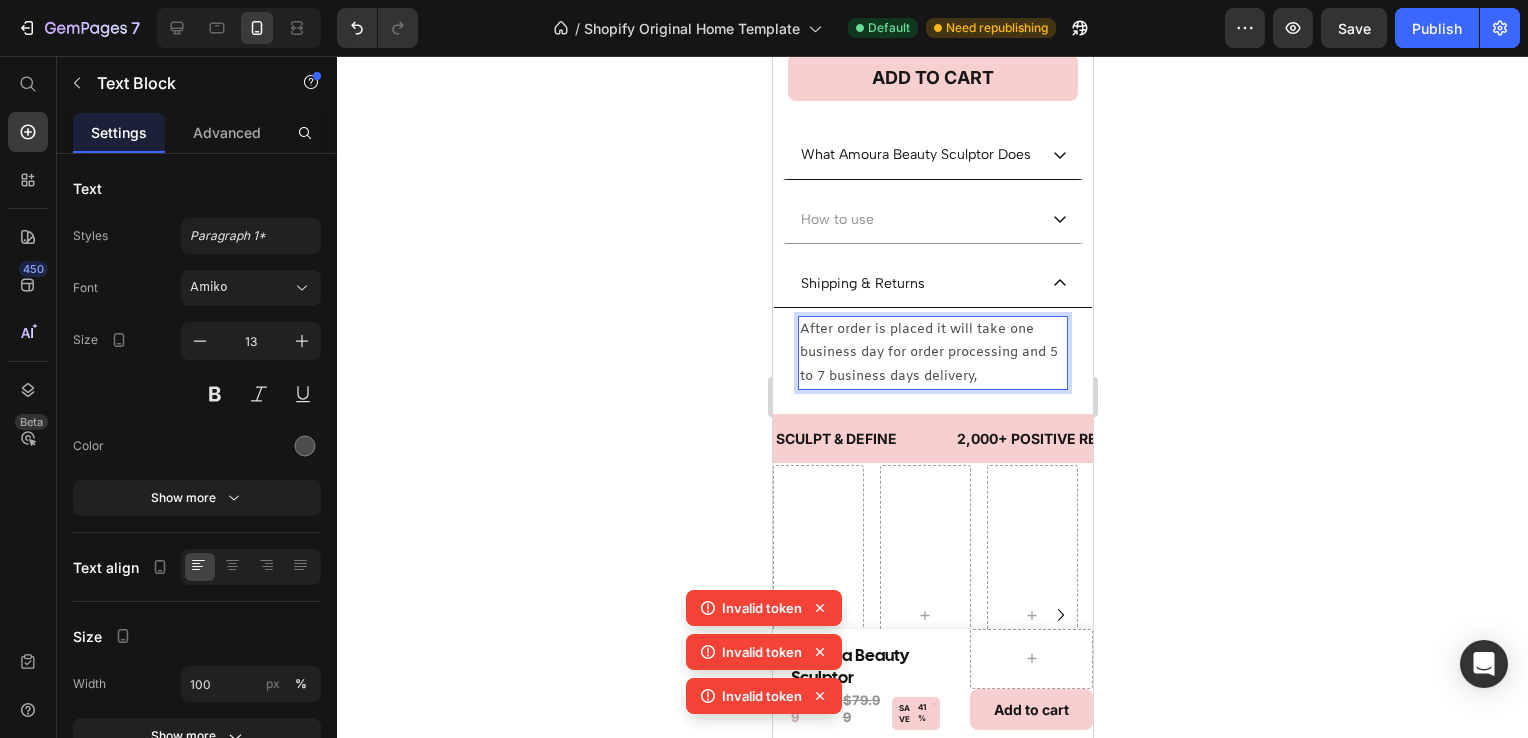 click on "After order is placed it will take one business day for order processing and 5 to 7 business days delivery," at bounding box center (932, 353) 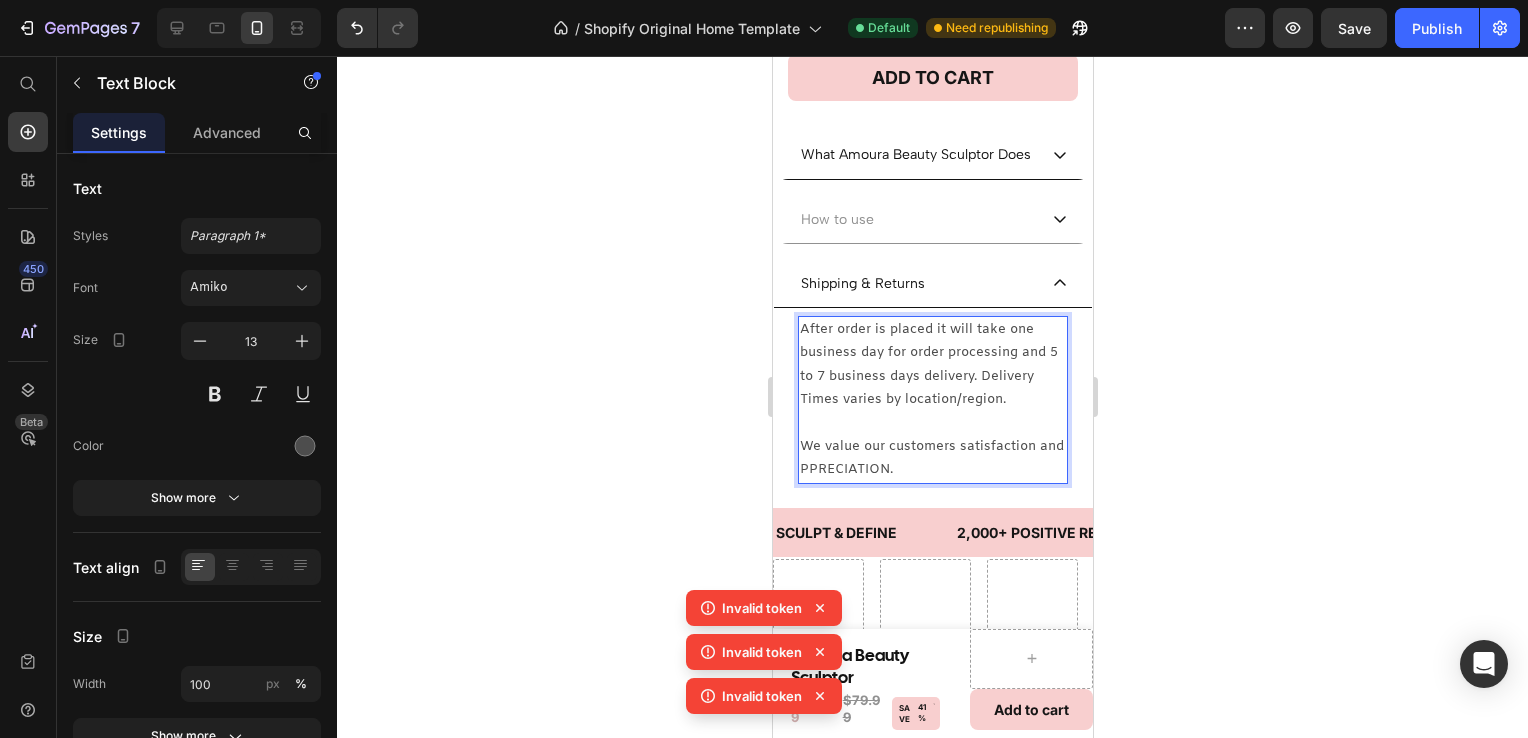 click on "We value our customers satisfaction and PPRECIATION." at bounding box center (932, 458) 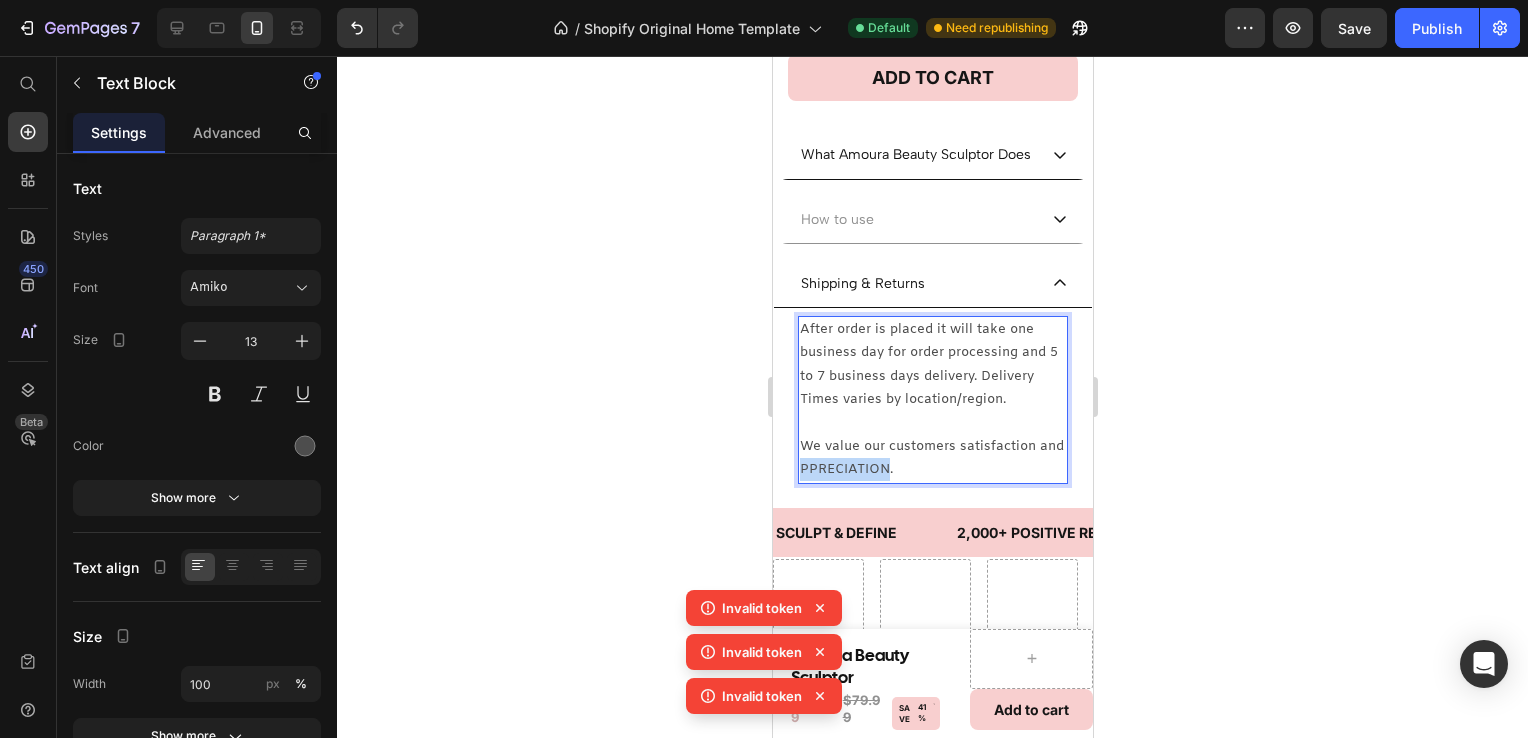 click on "We value our customers satisfaction and PPRECIATION." at bounding box center (932, 458) 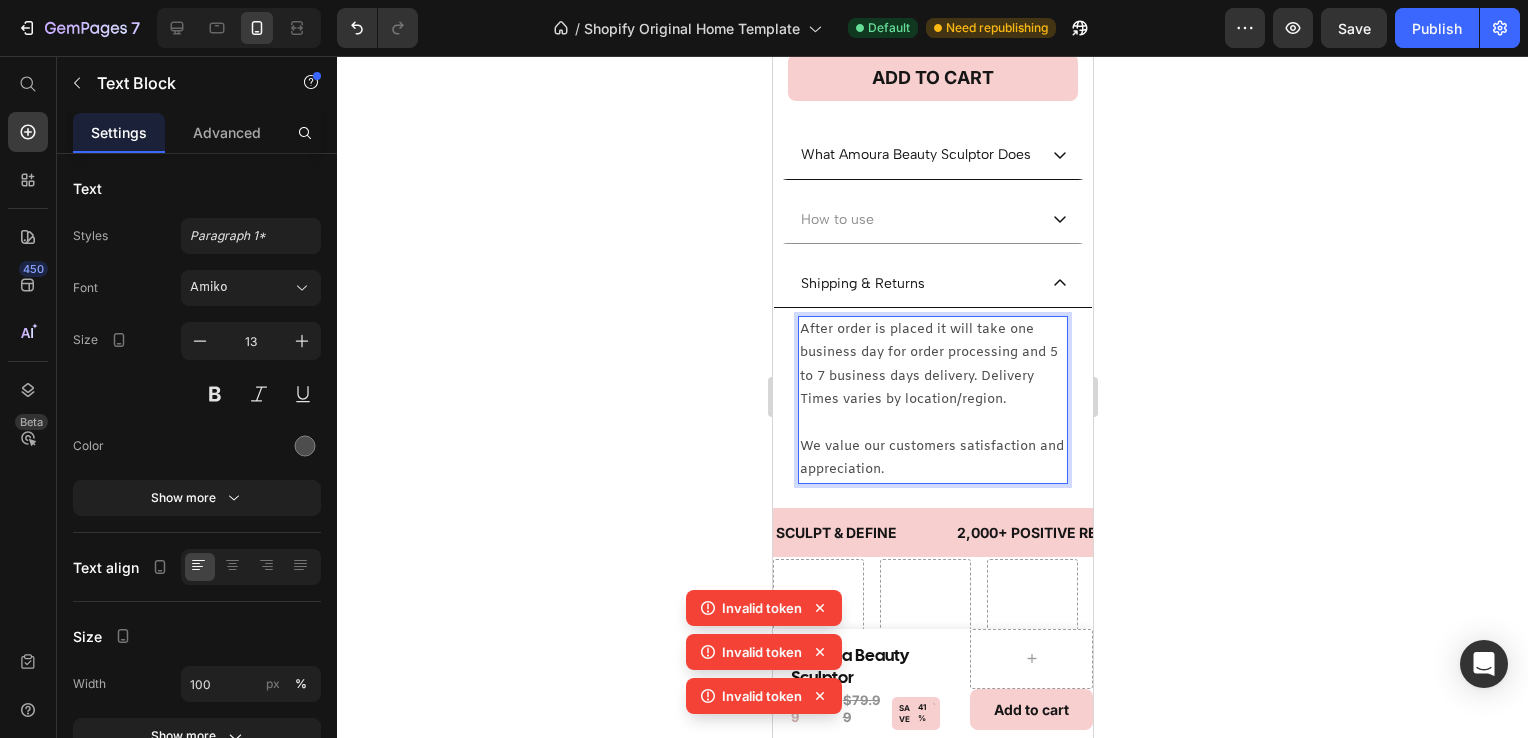 click on "We value our customers satisfaction and appreciation." at bounding box center (932, 458) 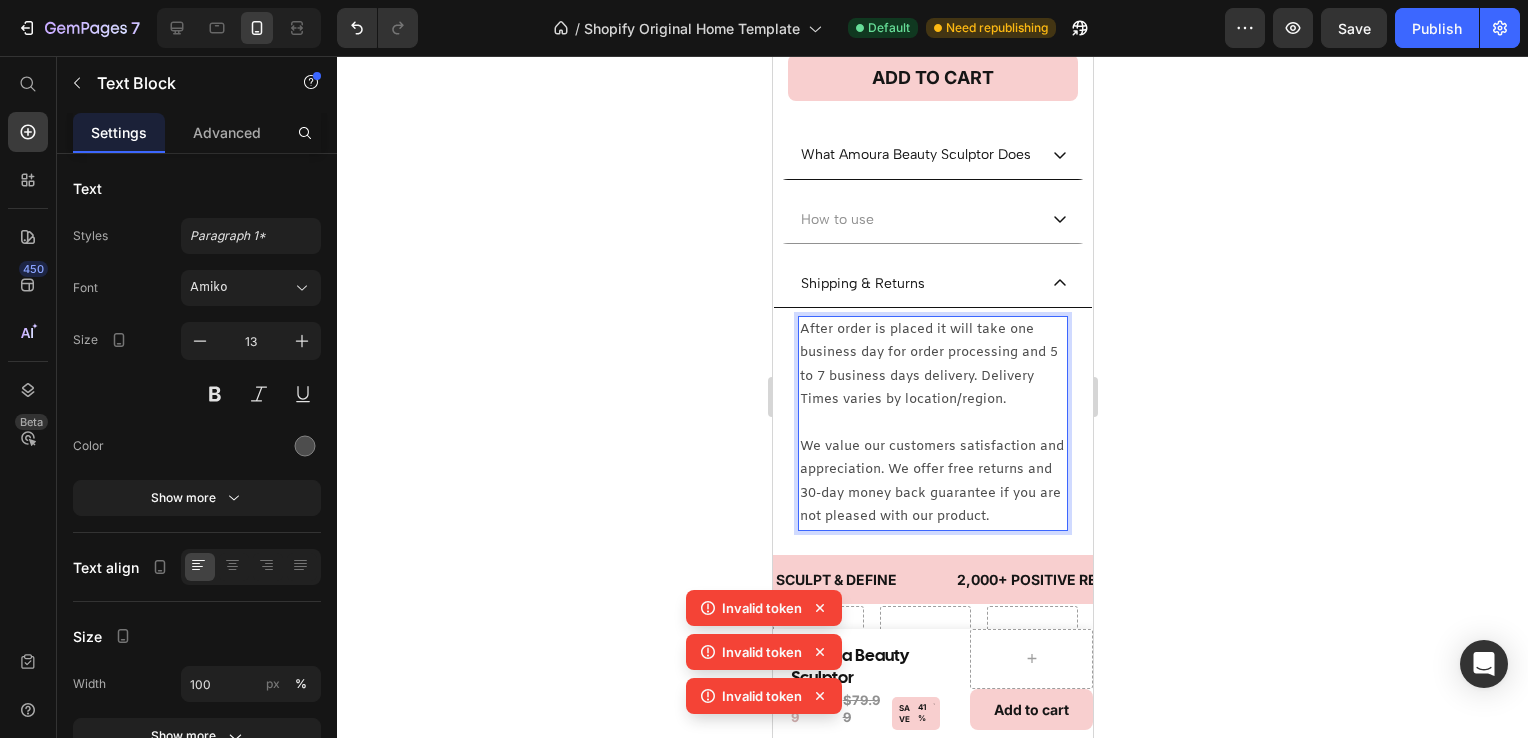 click on "We value our customers satisfaction and appreciation. We offer free returns and 30-day money back guarantee if you are not pleased with our product." at bounding box center [932, 482] 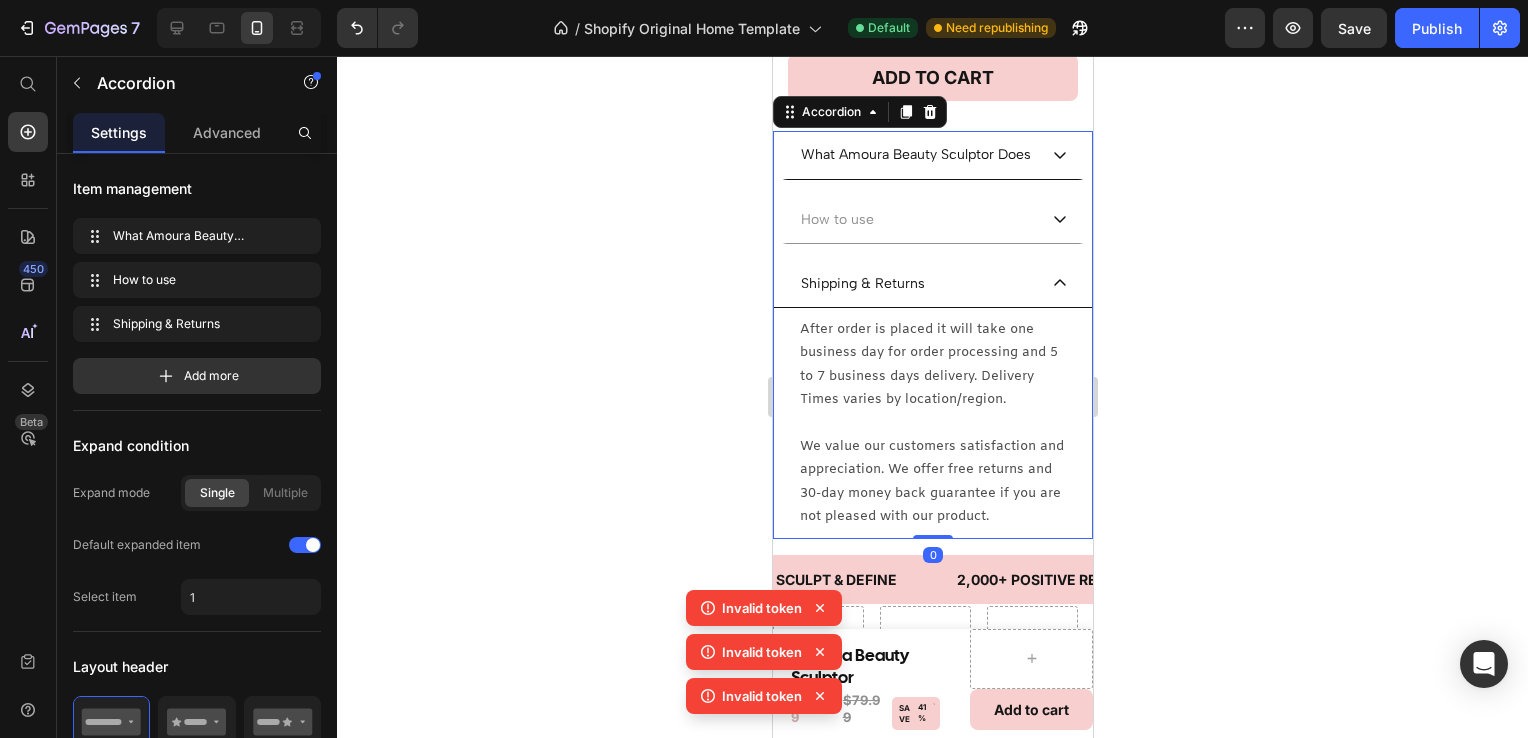 click on "Shipping & Returns" at bounding box center (932, 284) 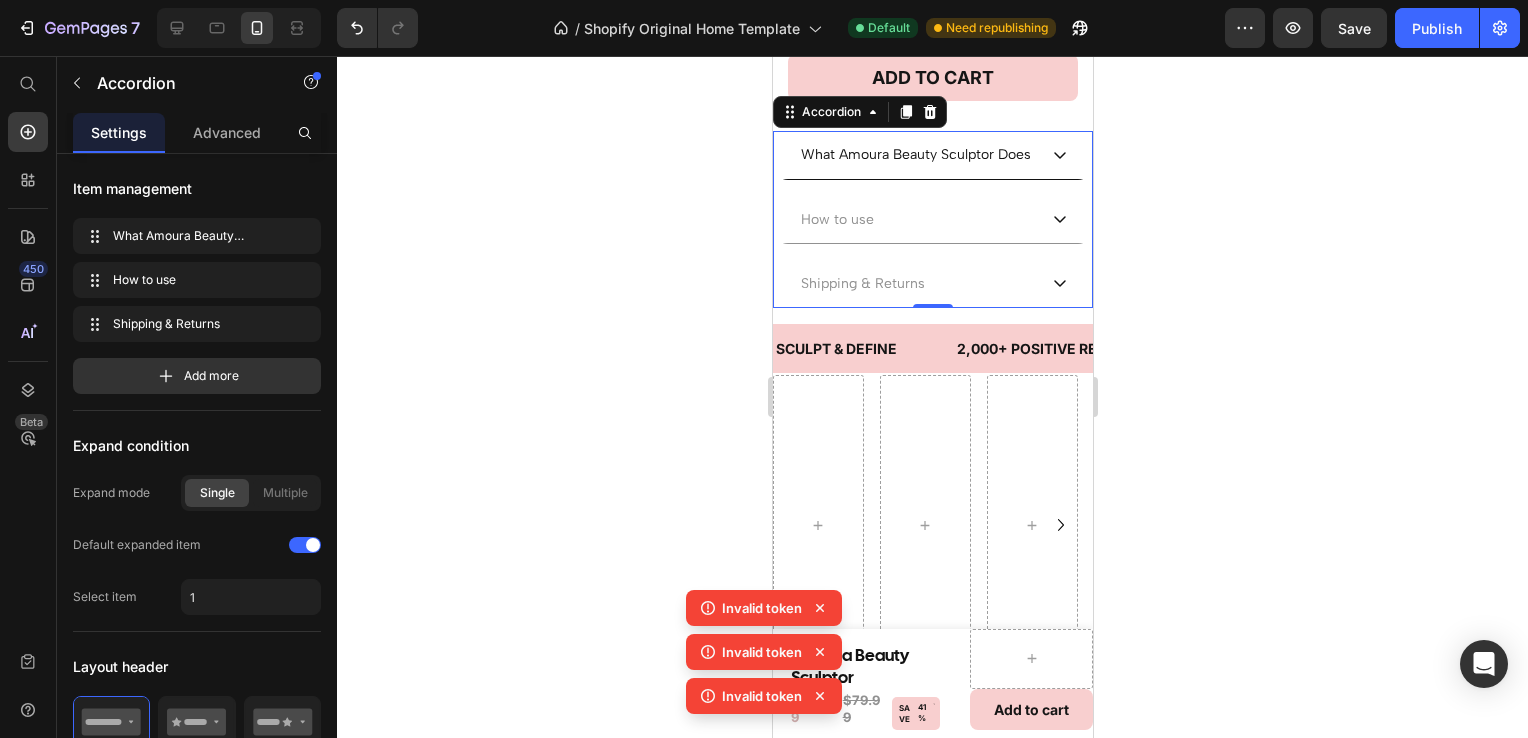 click 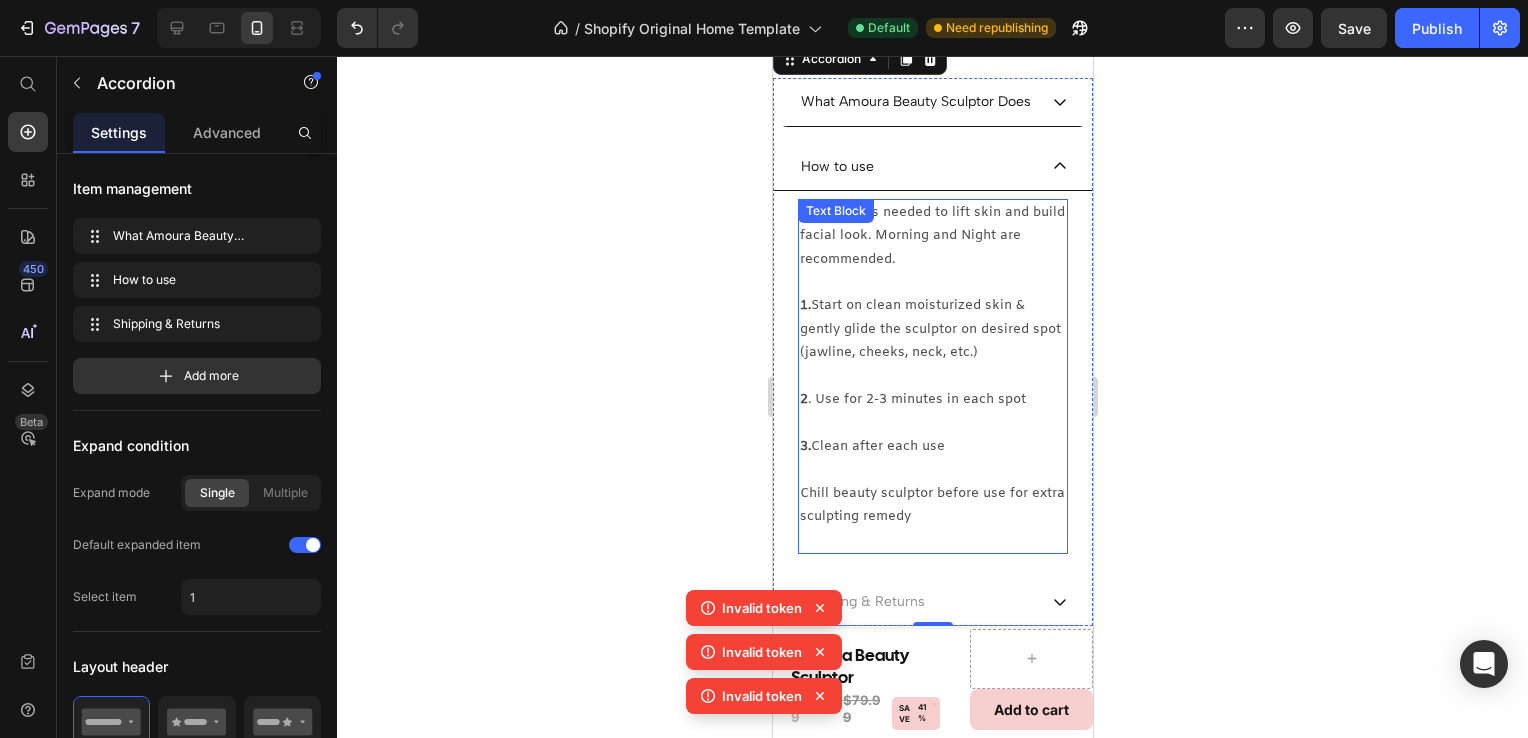 scroll, scrollTop: 900, scrollLeft: 0, axis: vertical 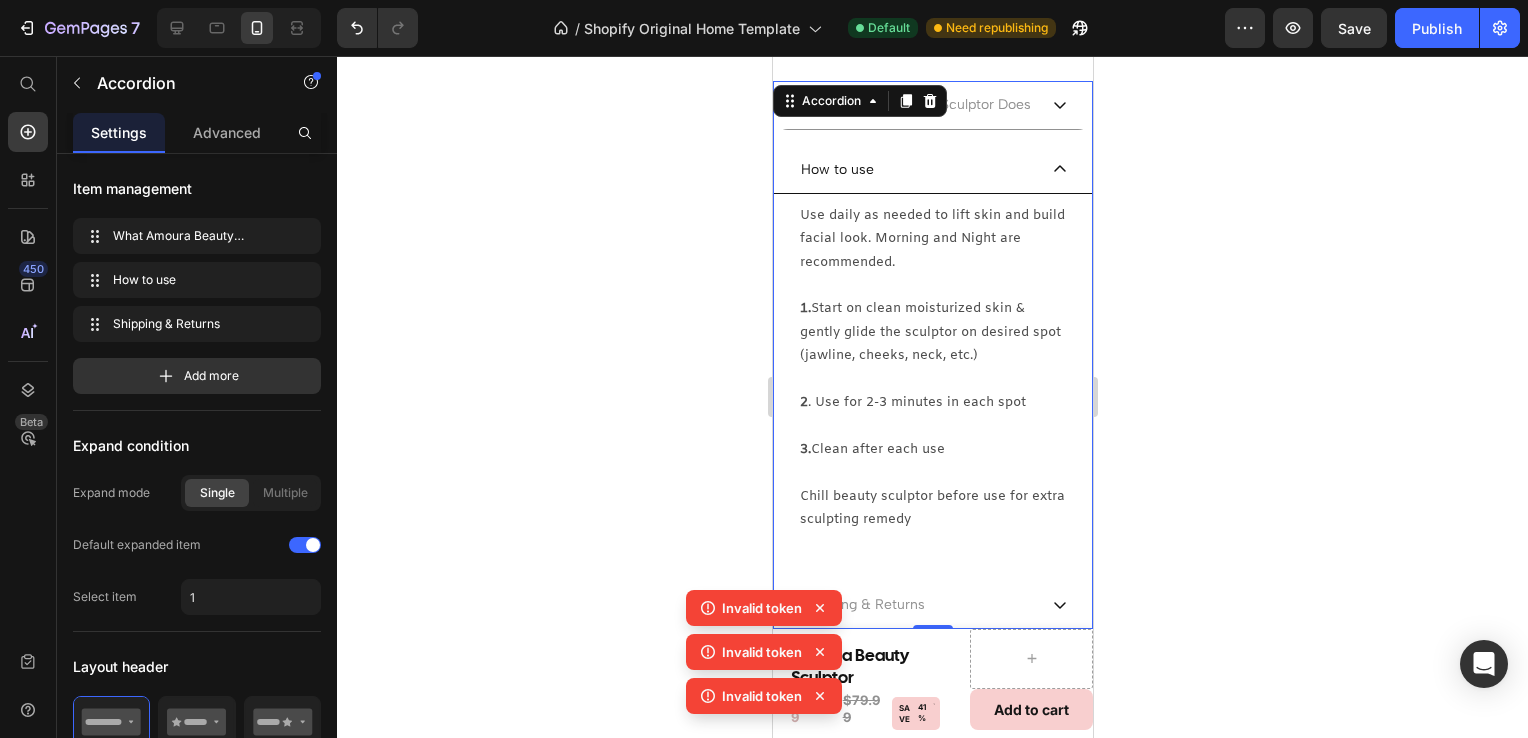 click 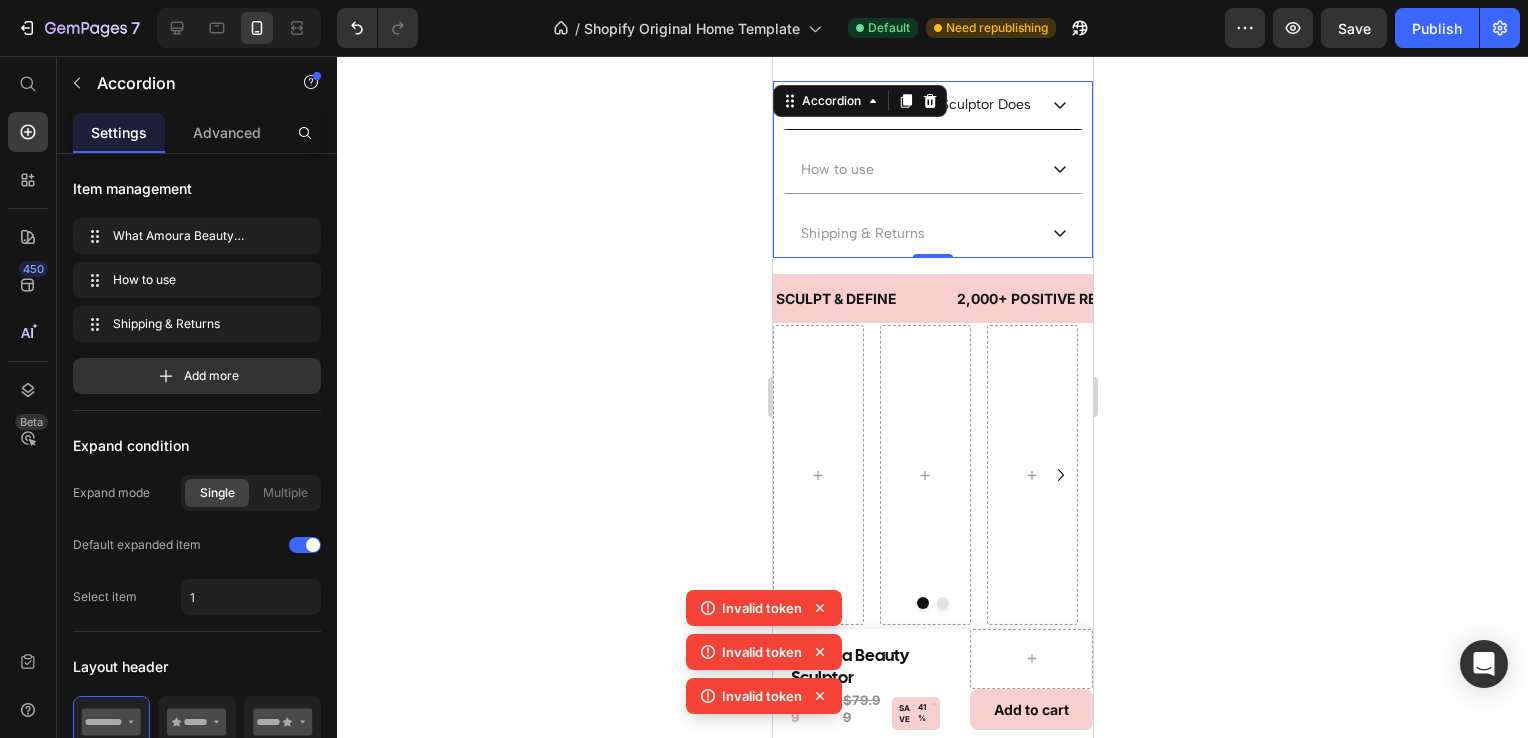click on "What Amoura Beauty Sculptor Does" at bounding box center [932, 105] 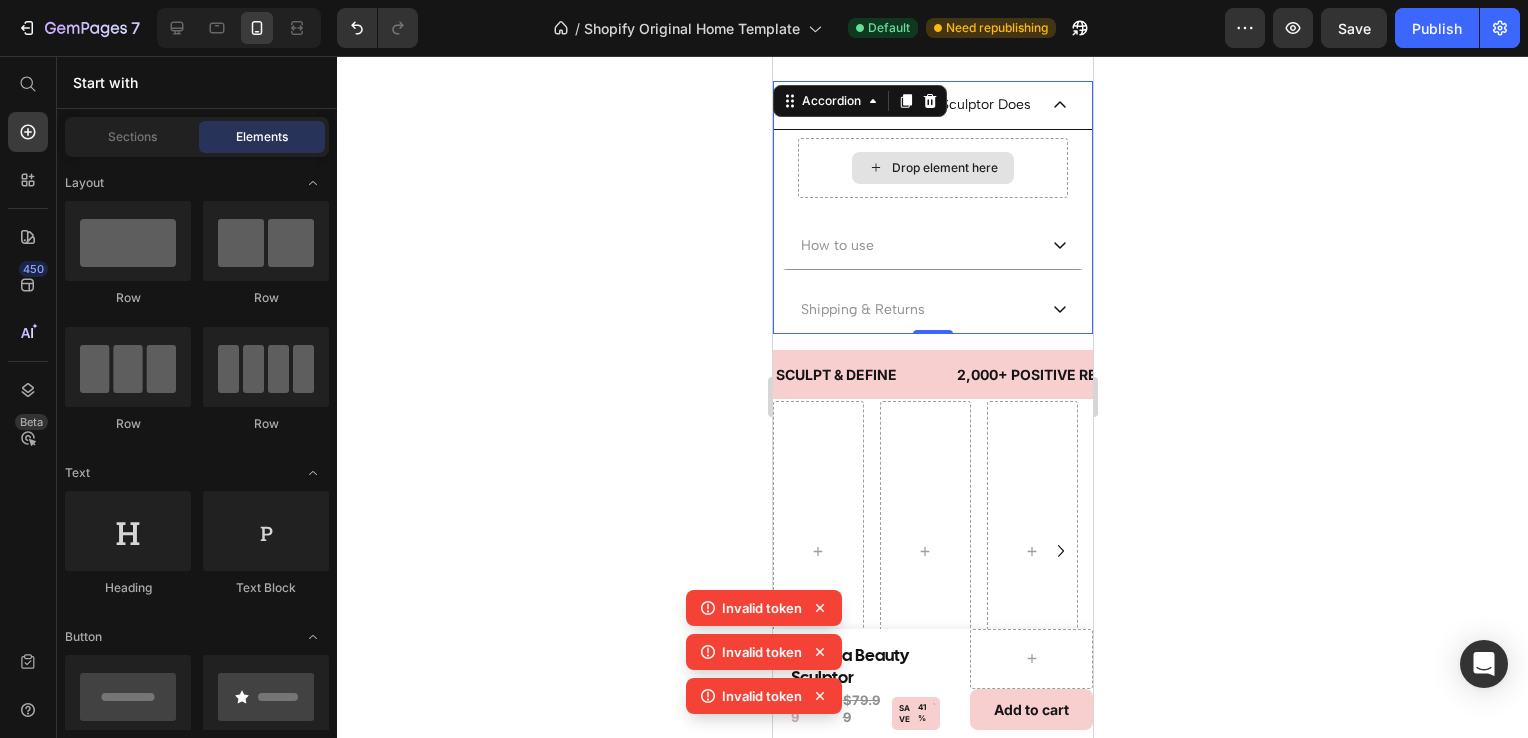 click on "Drop element here" at bounding box center (932, 168) 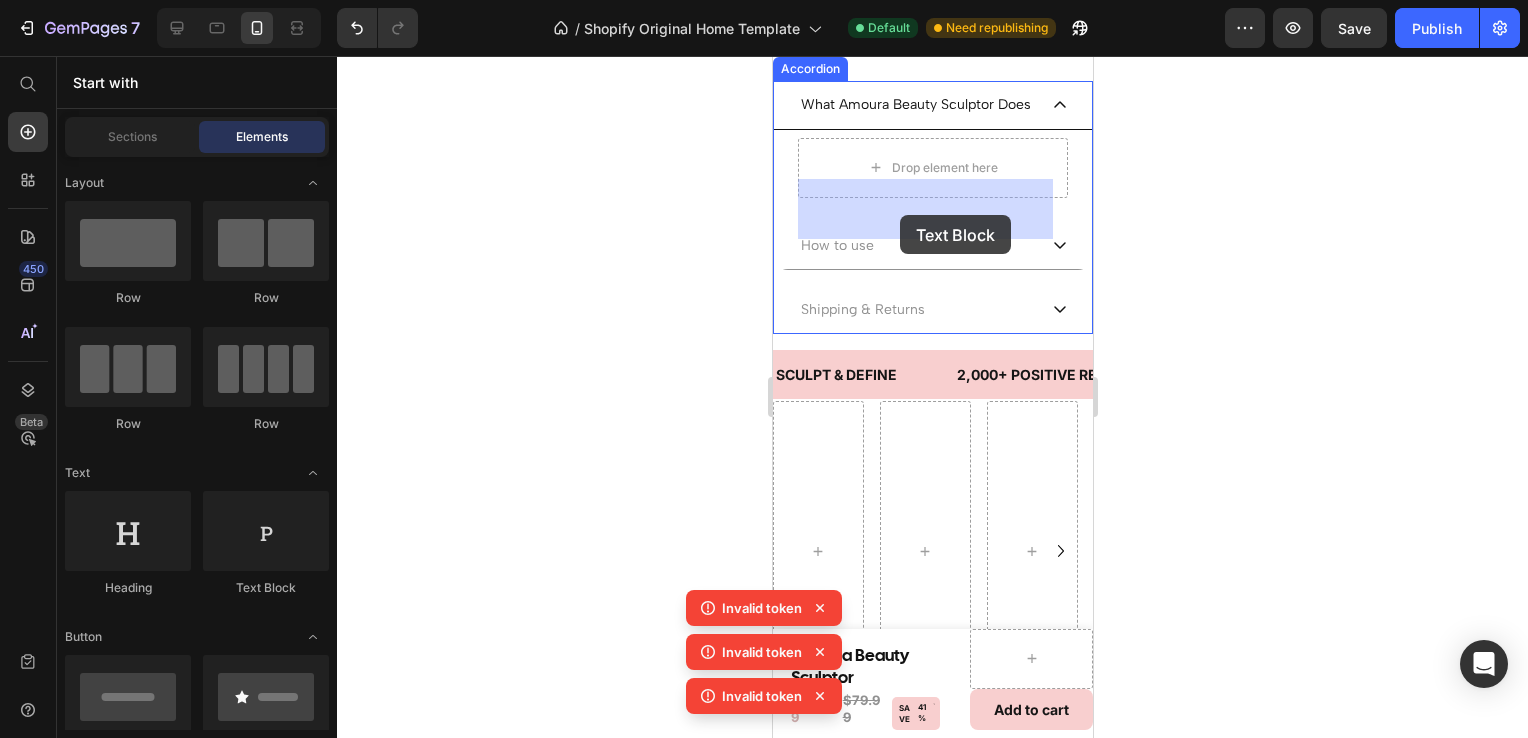 drag, startPoint x: 1029, startPoint y: 586, endPoint x: 902, endPoint y: 202, distance: 404.45642 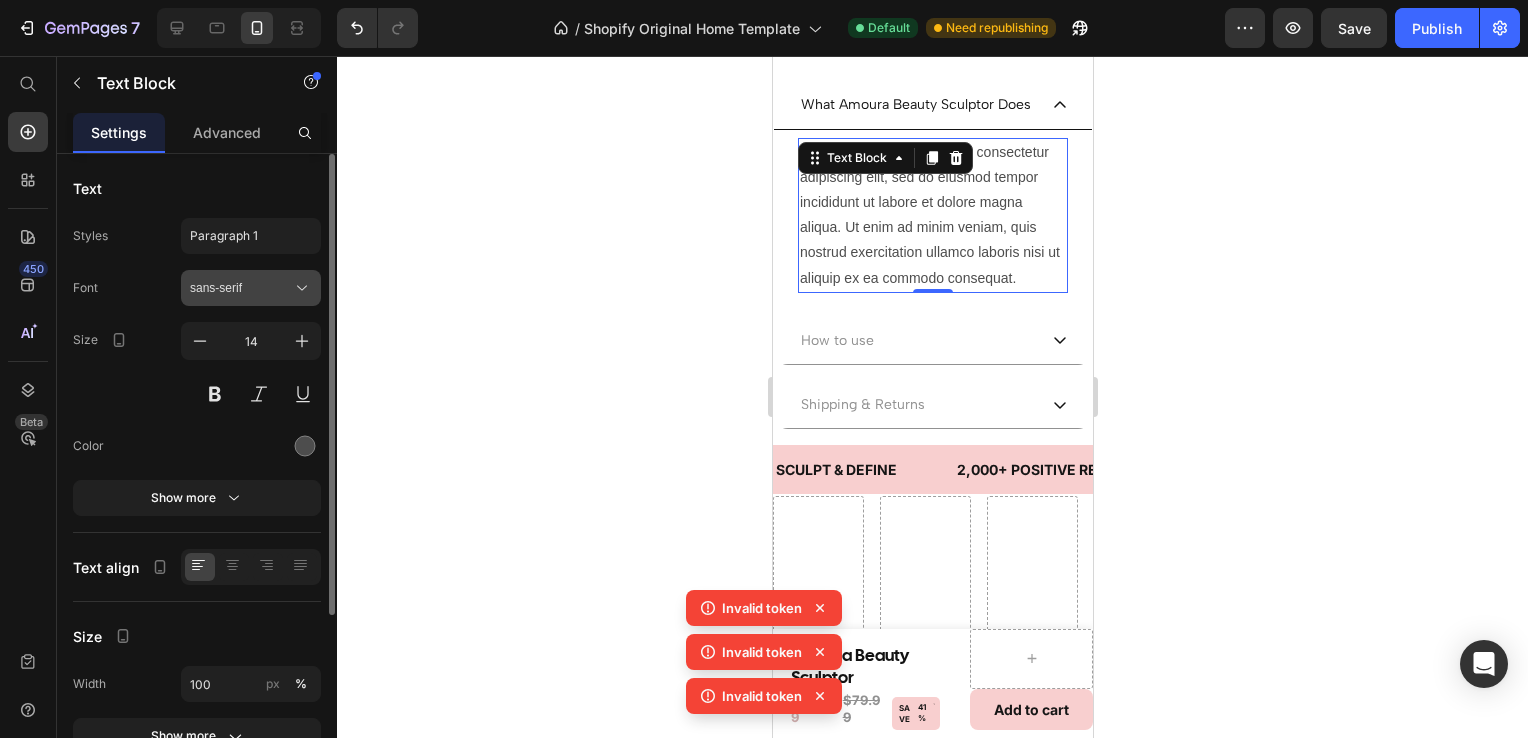 click on "sans-serif" at bounding box center (241, 288) 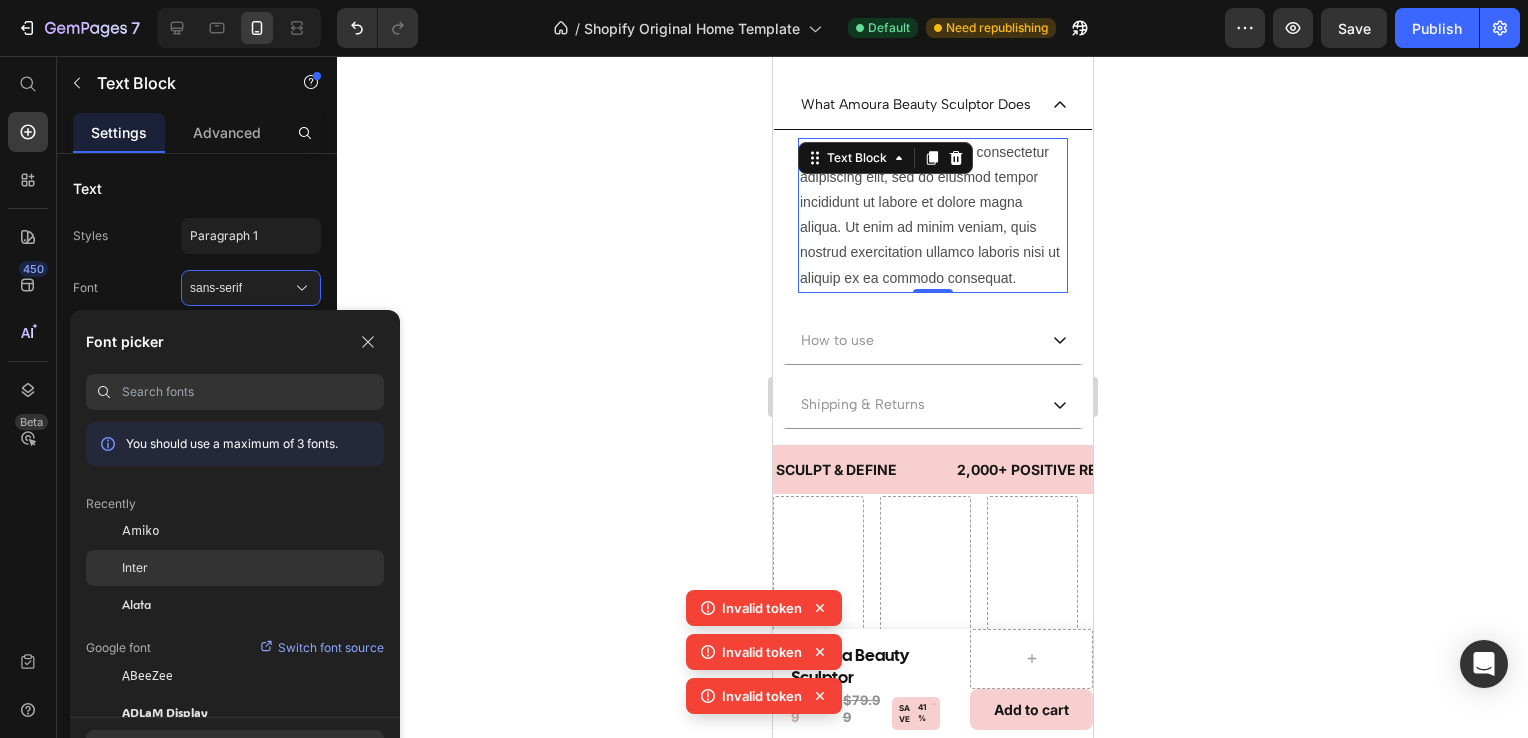 click on "Inter" 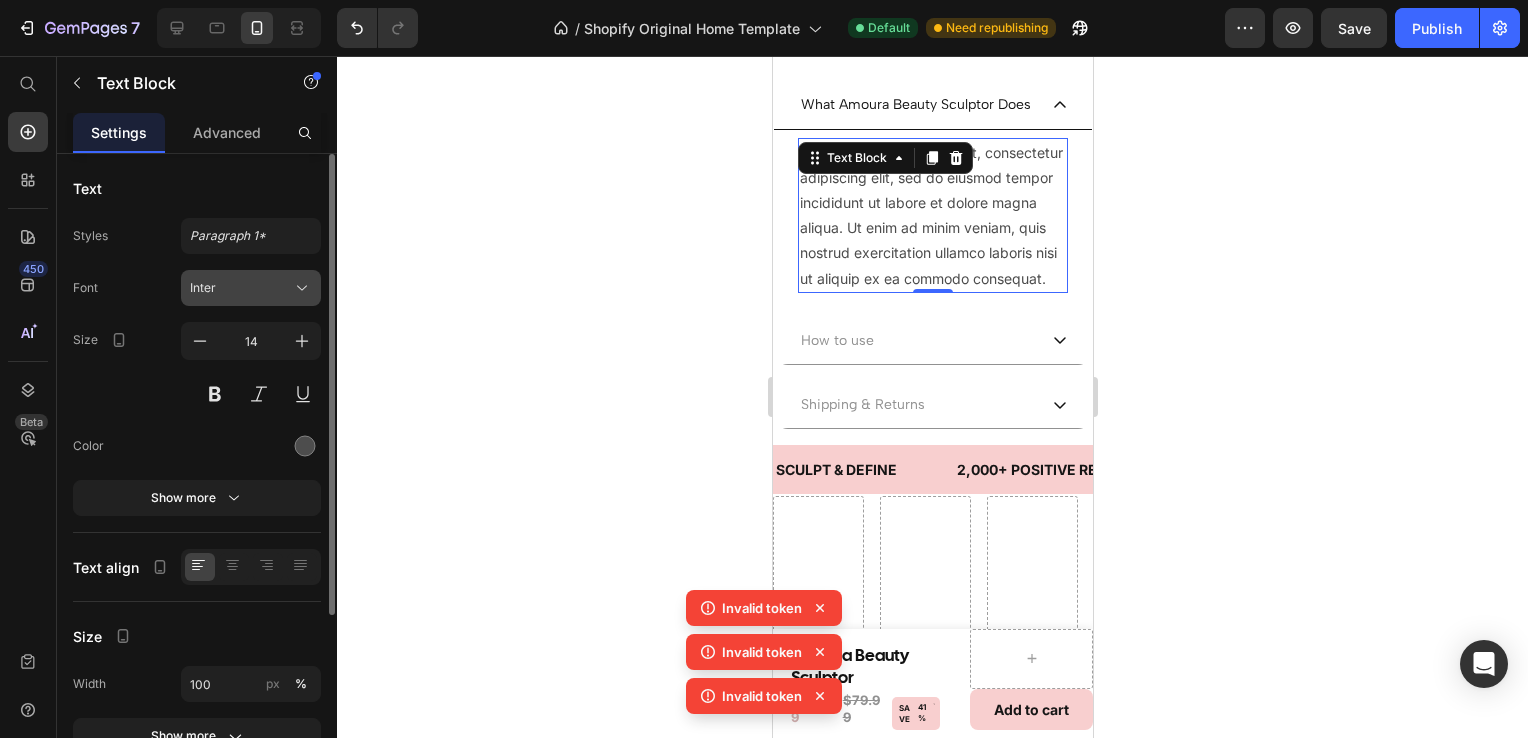 click on "Inter" at bounding box center (241, 288) 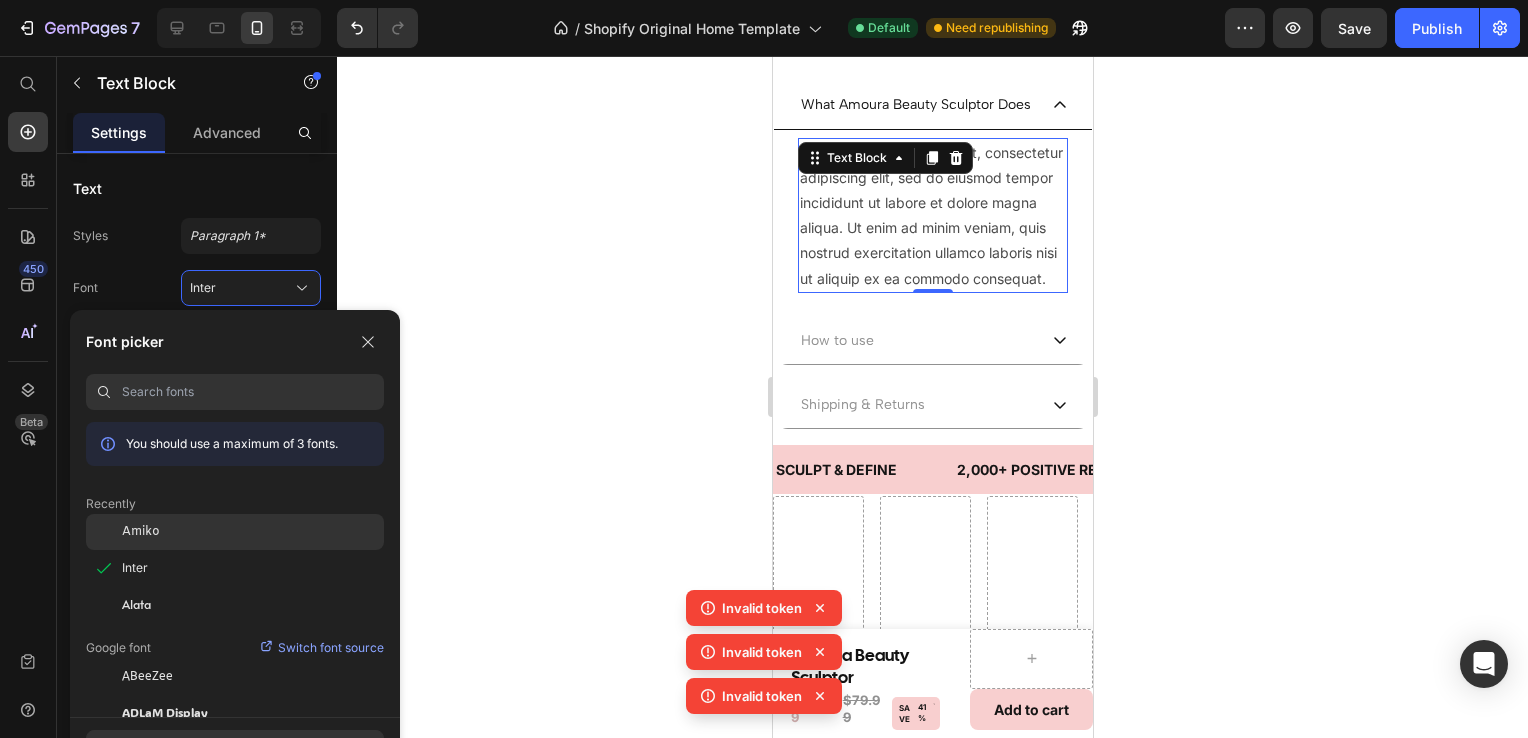 click on "Amiko" 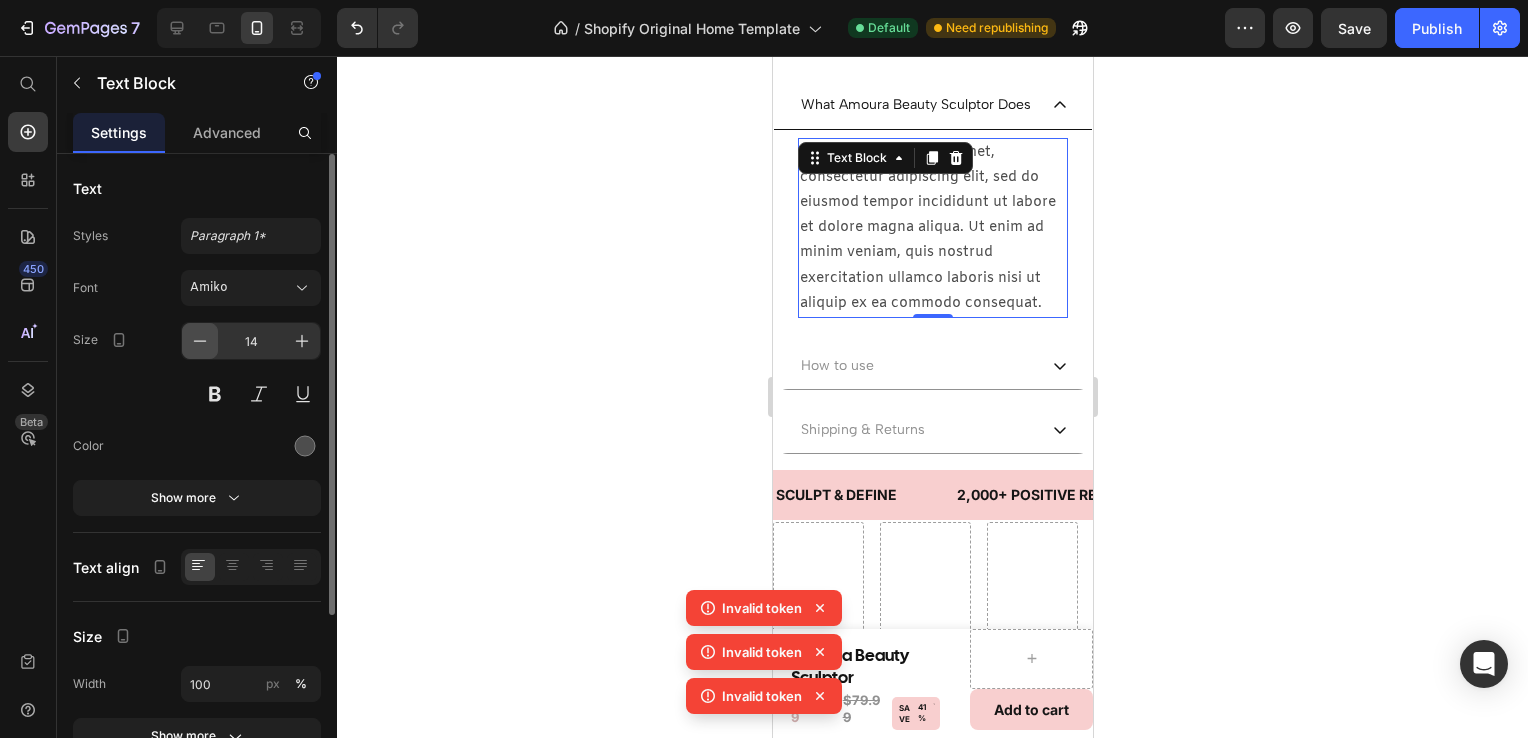click 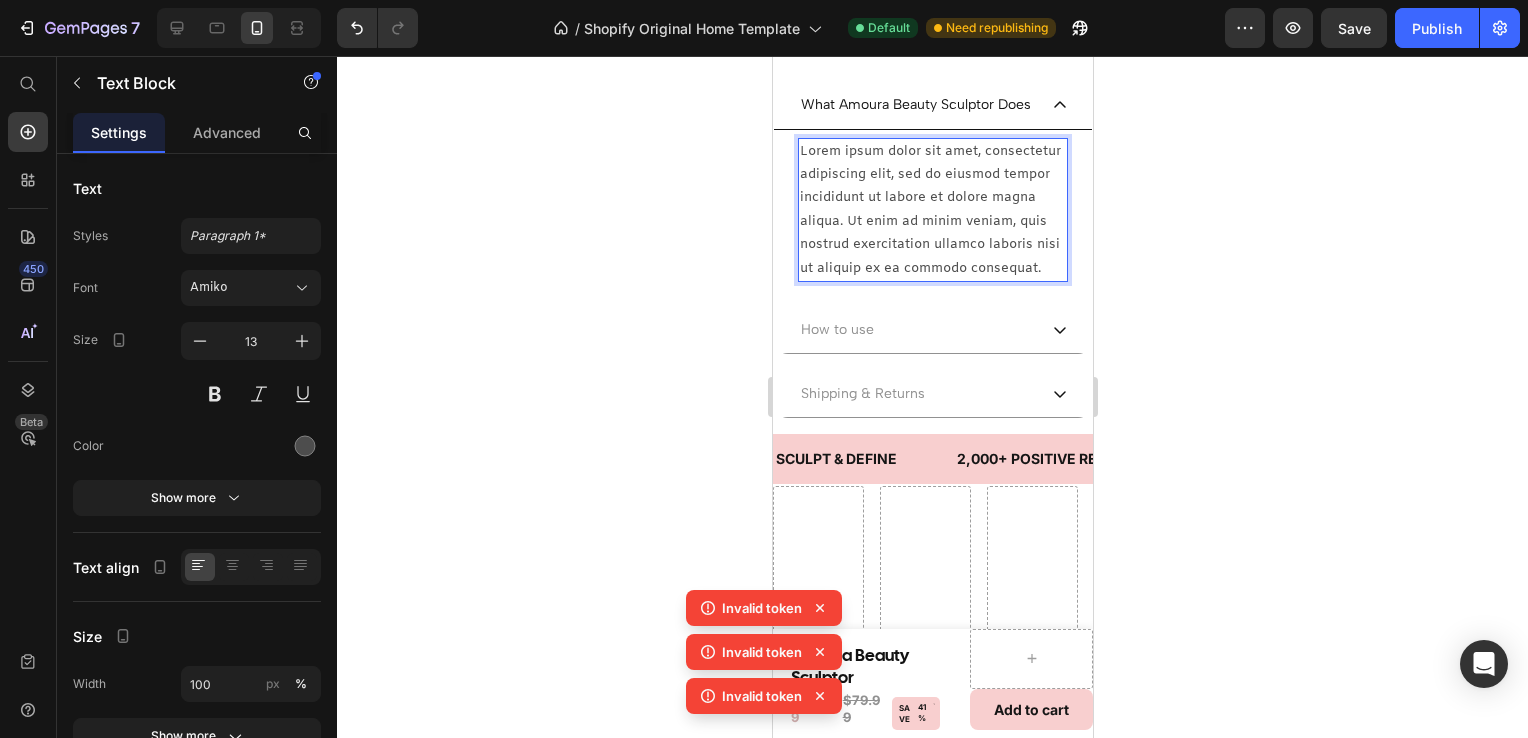 click on "Lorem ipsum dolor sit amet, consectetur adipiscing elit, sed do eiusmod tempor incididunt ut labore et dolore magna aliqua. Ut enim ad minim veniam, quis nostrud exercitation ullamco laboris nisi ut aliquip ex ea commodo consequat." at bounding box center [932, 210] 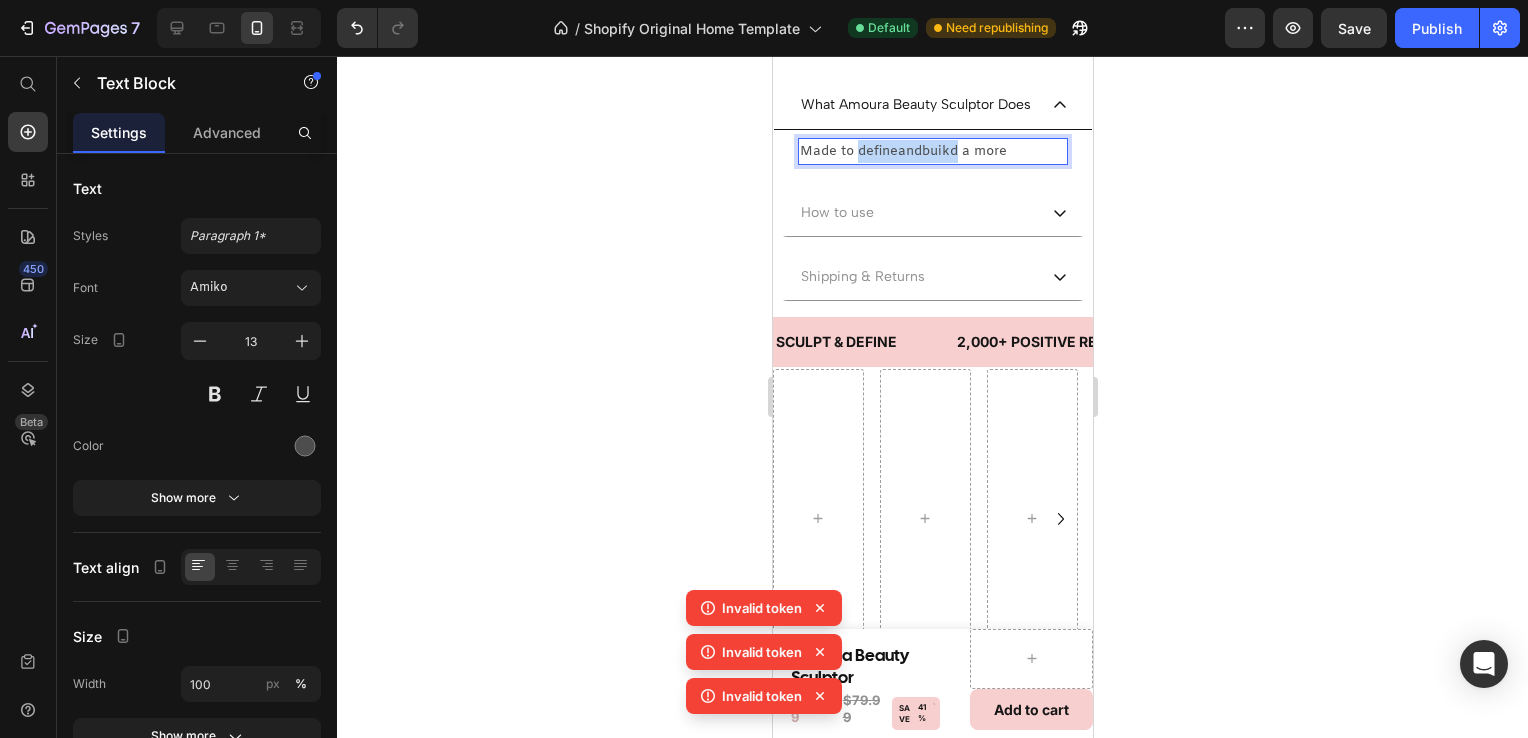 click on "Made to defineandbuikd a more" at bounding box center [932, 151] 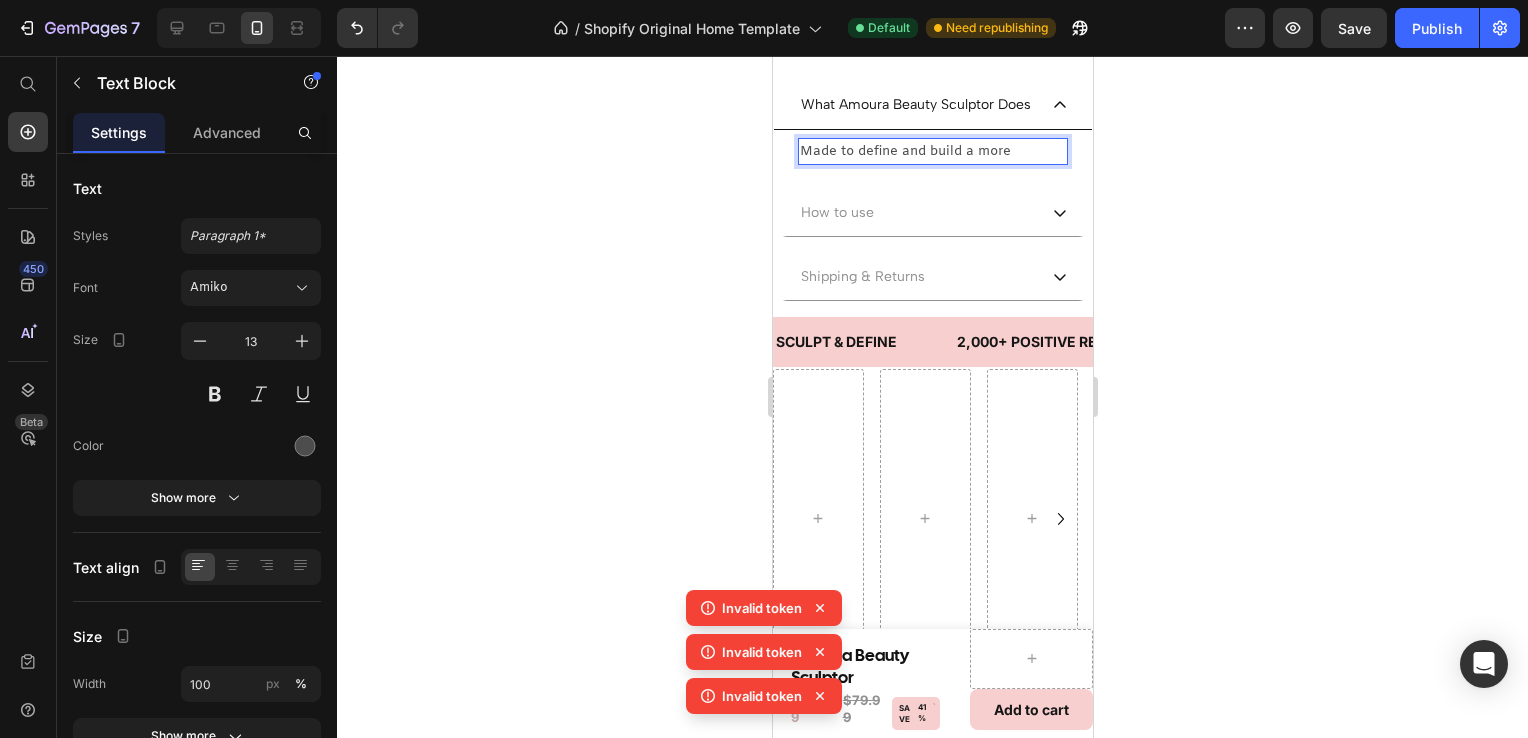 click on "Made to define and build a more" at bounding box center [932, 151] 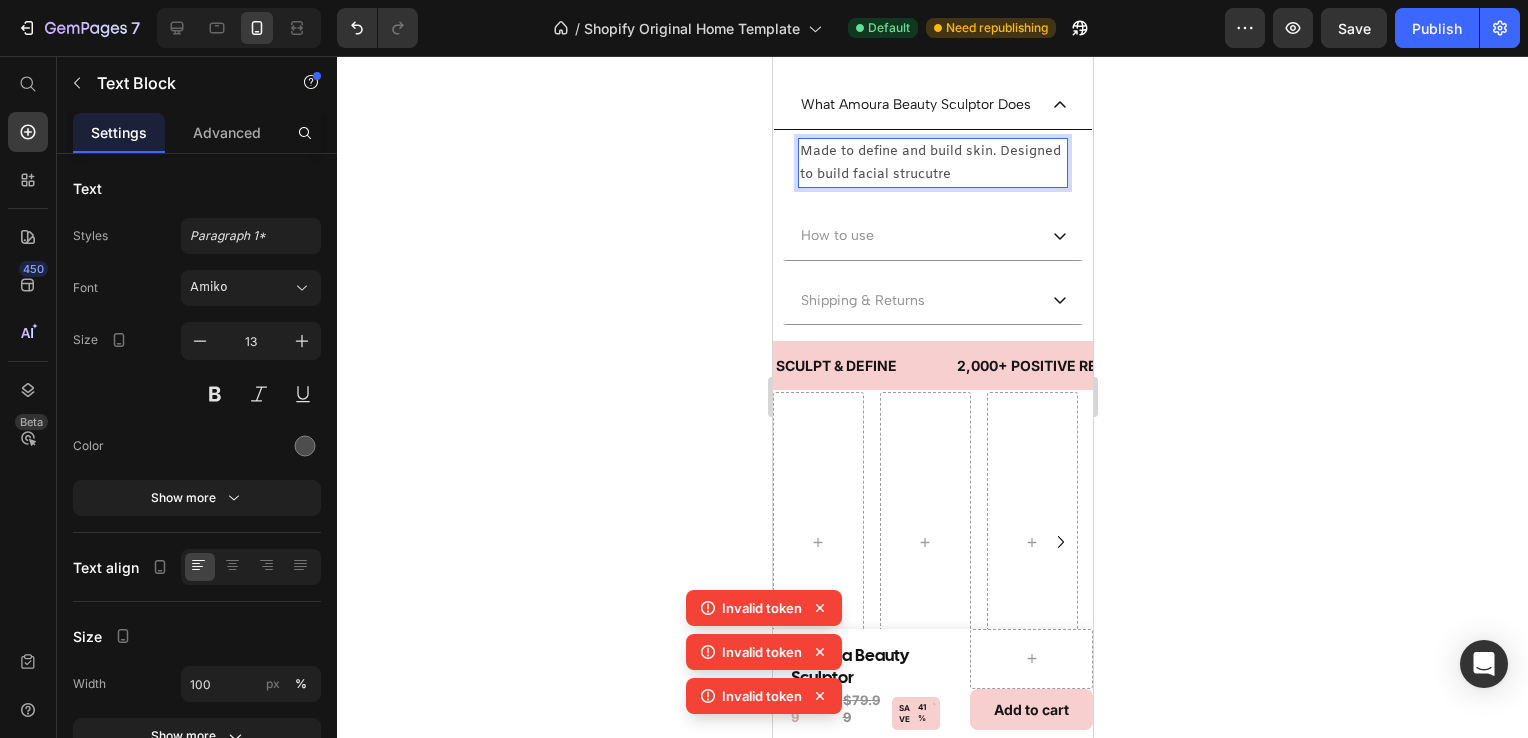 click on "Made to define and build skin. Designed to build facial strucutre" at bounding box center (932, 163) 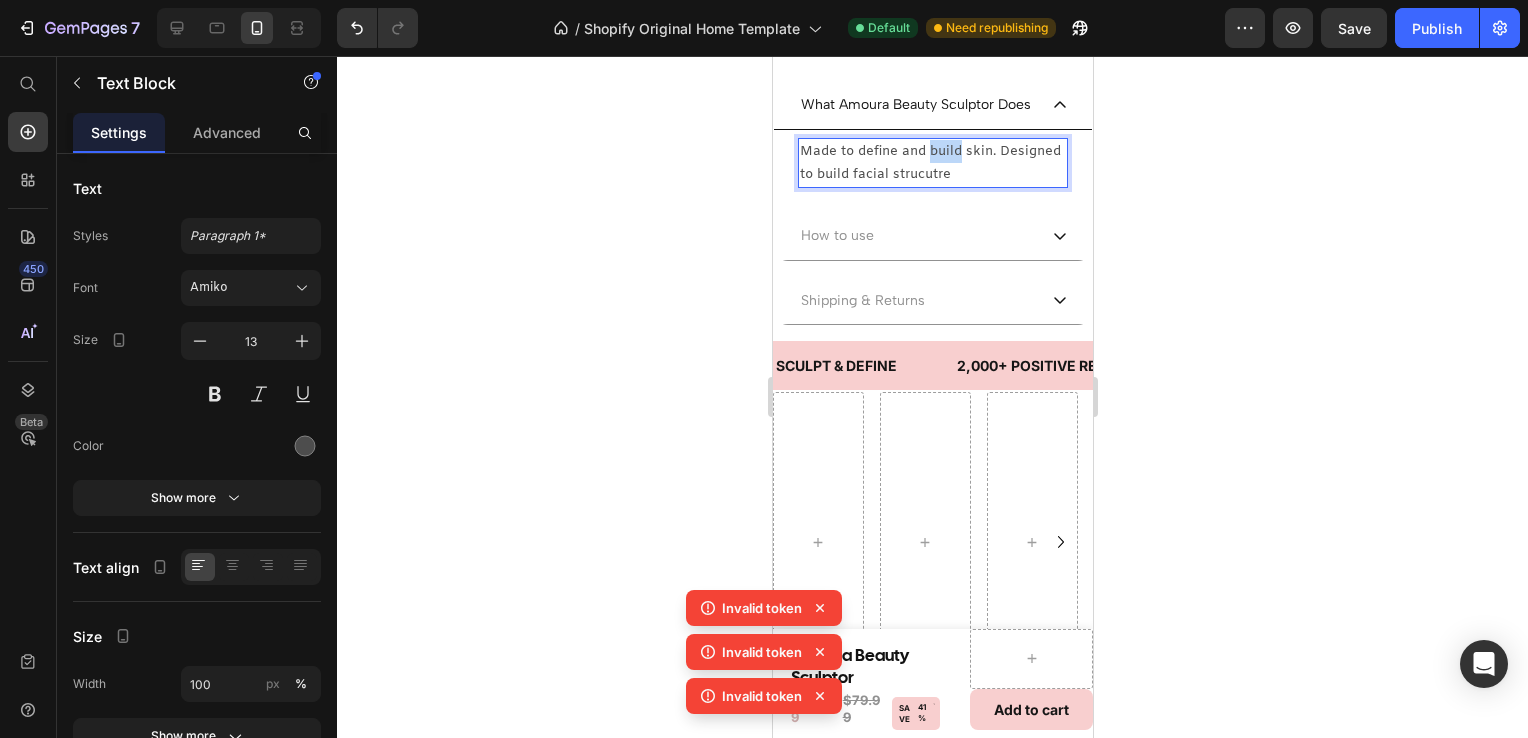 click on "Made to define and build skin. Designed to build facial strucutre" at bounding box center [932, 163] 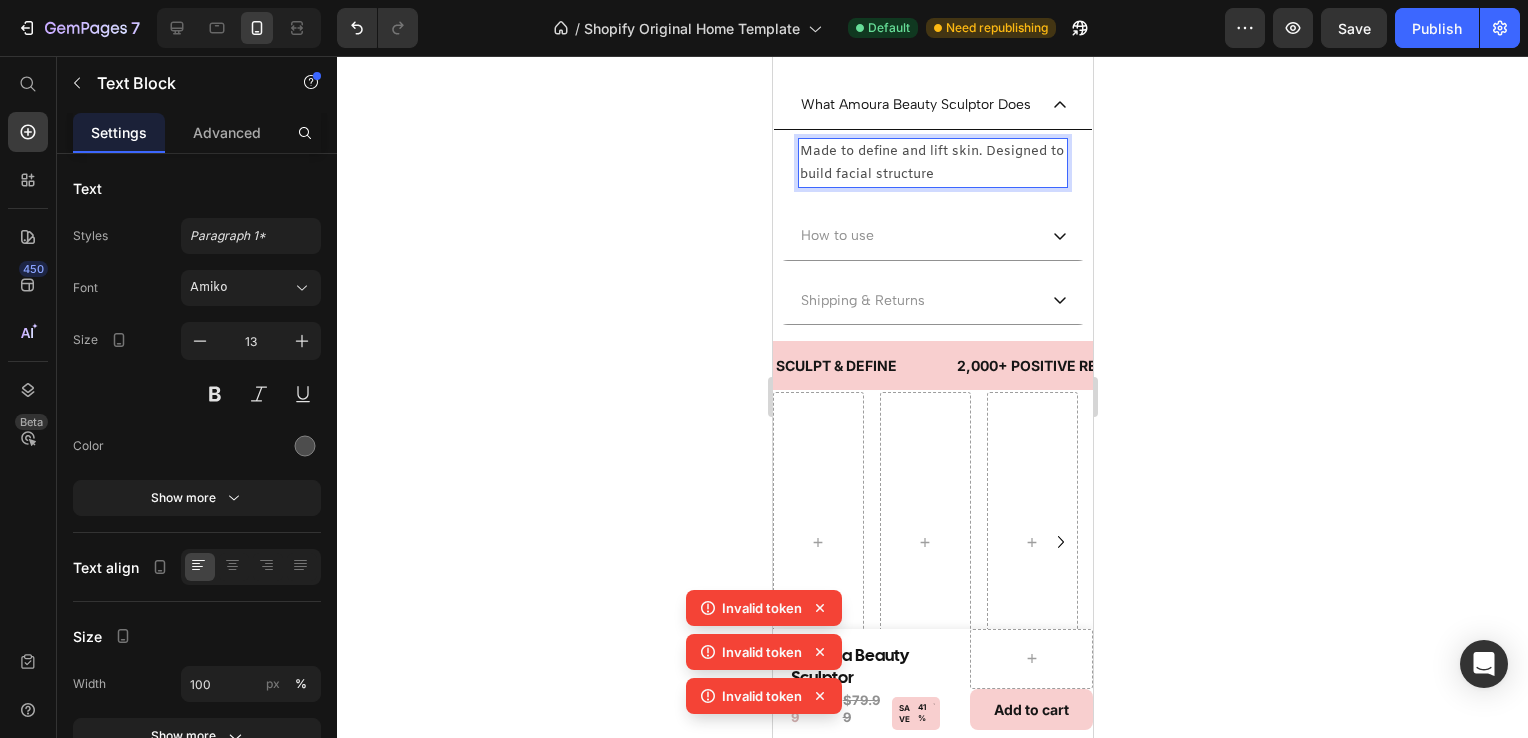 click on "Made to define and lift skin. Designed to build facial structure" at bounding box center [932, 163] 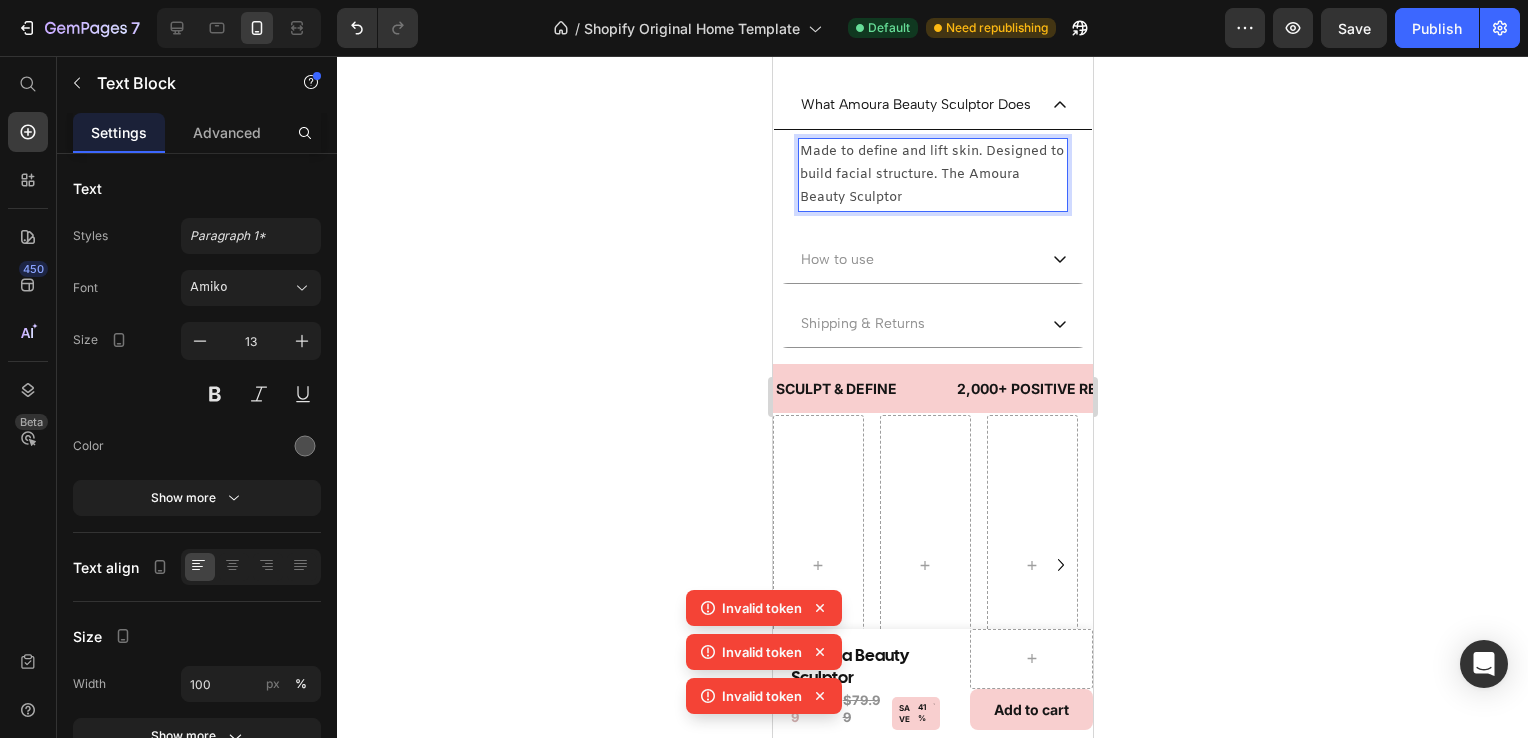 click on "Made to define and lift skin. Designed to build facial structure. The Amoura Beauty Sculptor" at bounding box center (932, 175) 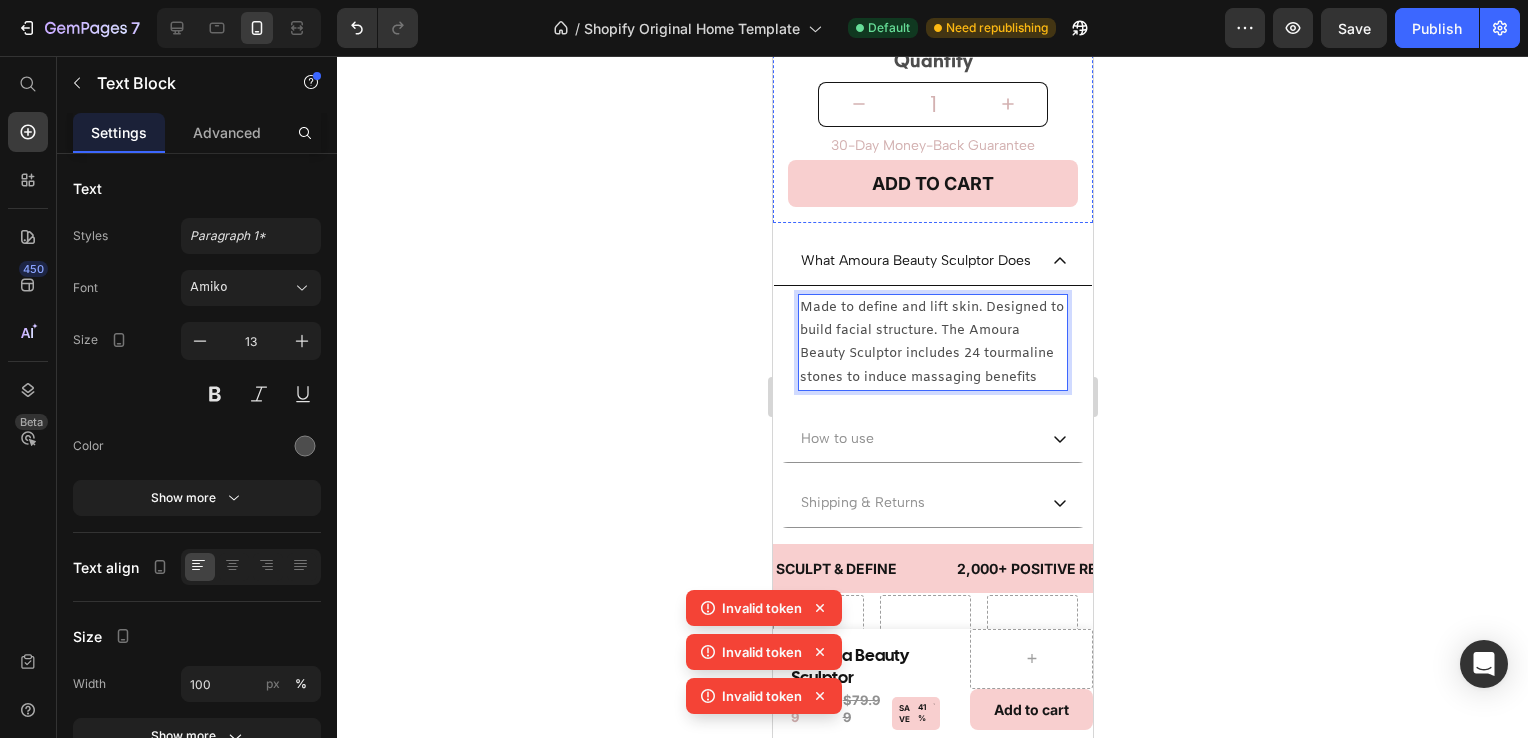 scroll, scrollTop: 752, scrollLeft: 0, axis: vertical 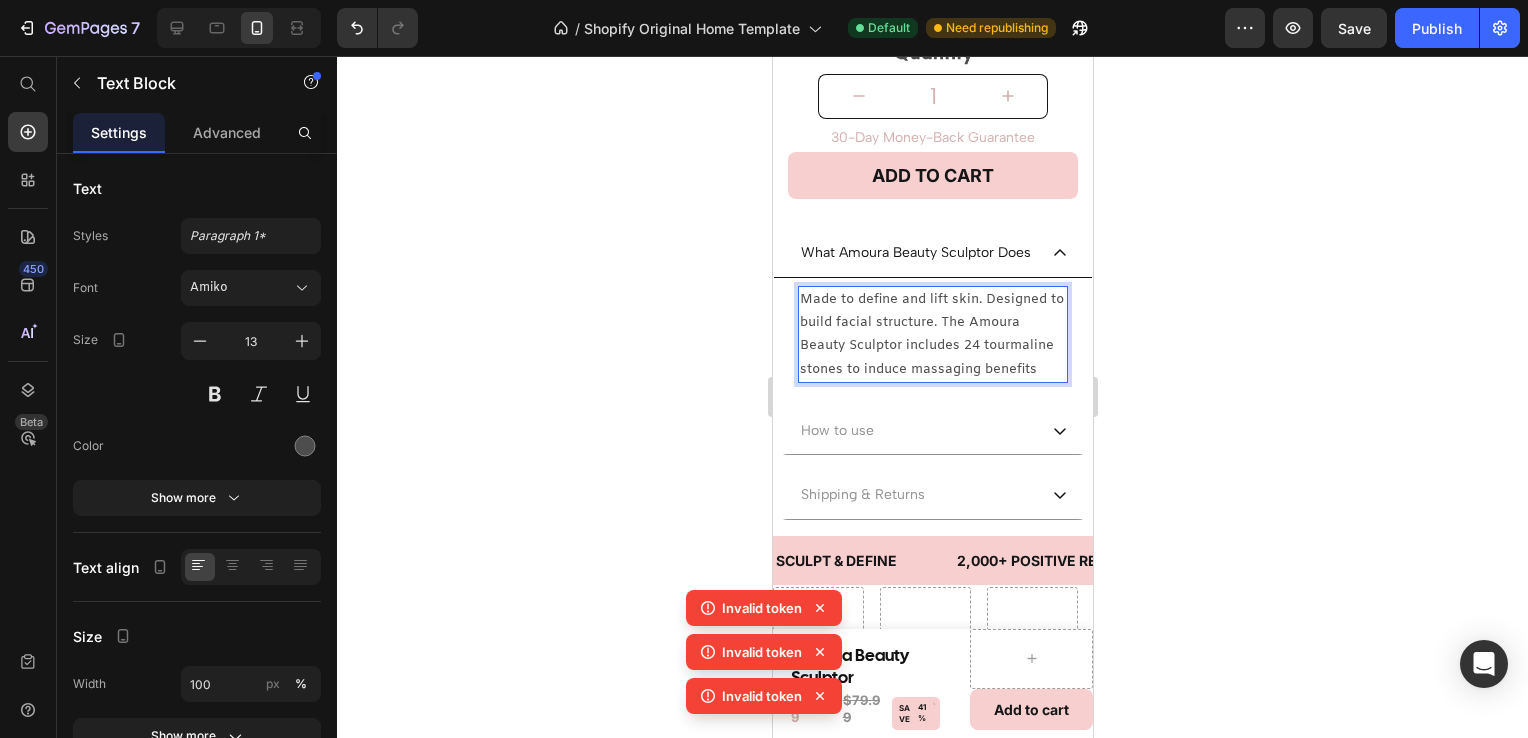 click on "Made to define and lift skin. Designed to build facial structure. The Amoura Beauty Sculptor includes 24 tourmaline stones to induce massaging benefits" at bounding box center (932, 335) 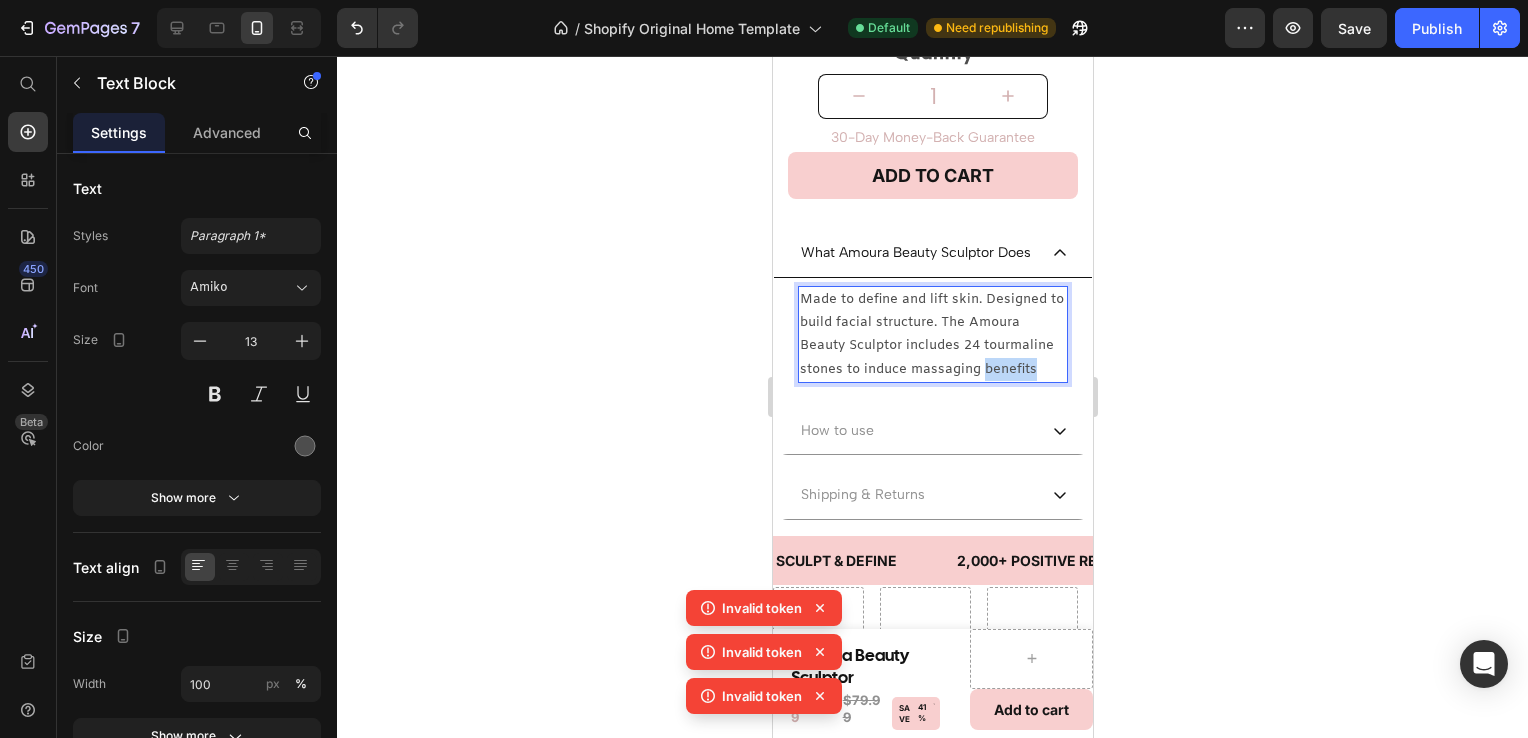 click on "Made to define and lift skin. Designed to build facial structure. The Amoura Beauty Sculptor includes 24 tourmaline stones to induce massaging benefits" at bounding box center (932, 335) 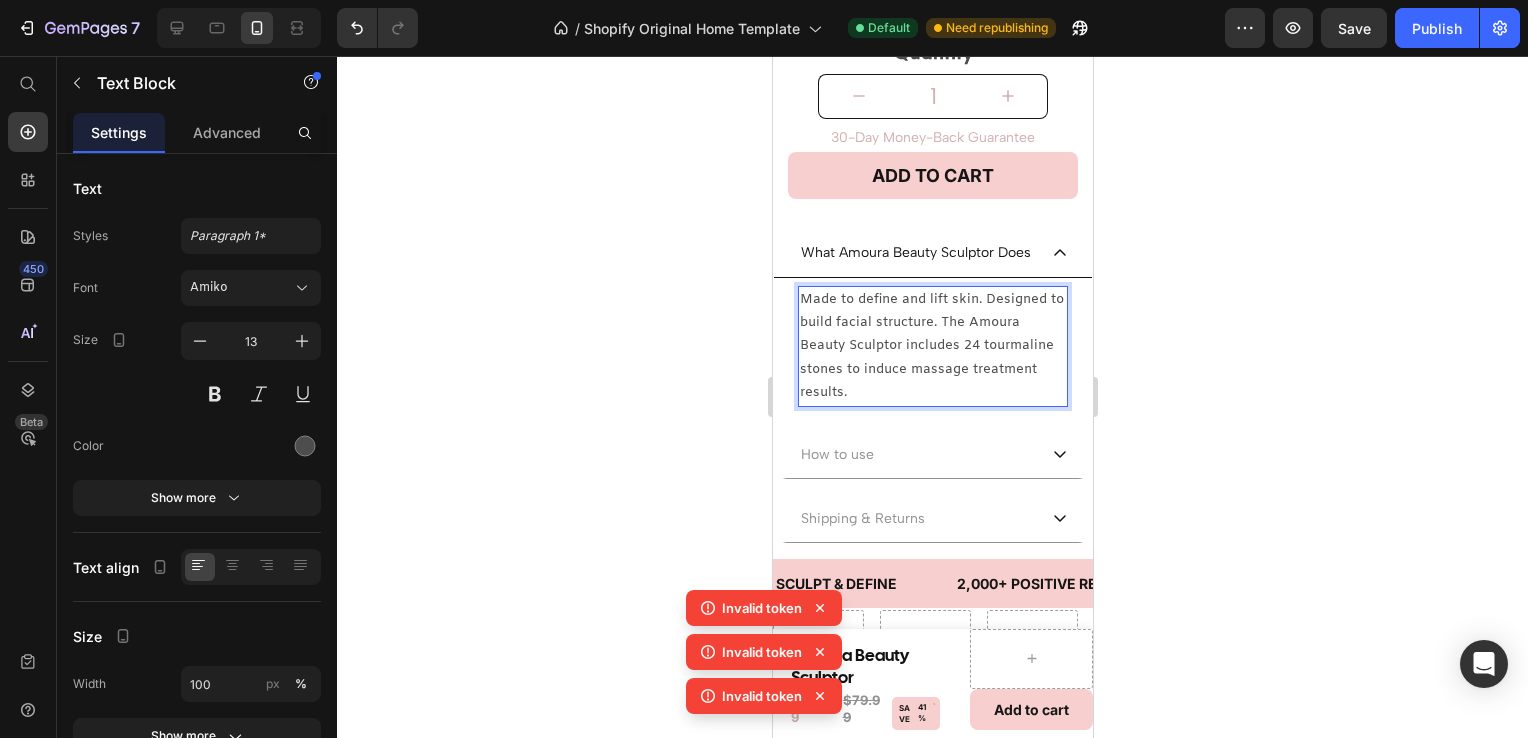 click on "Made to define and lift skin. Designed to build facial structure. The Amoura Beauty Sculptor includes 24 tourmaline stones to induce massage treatment results." at bounding box center [932, 346] 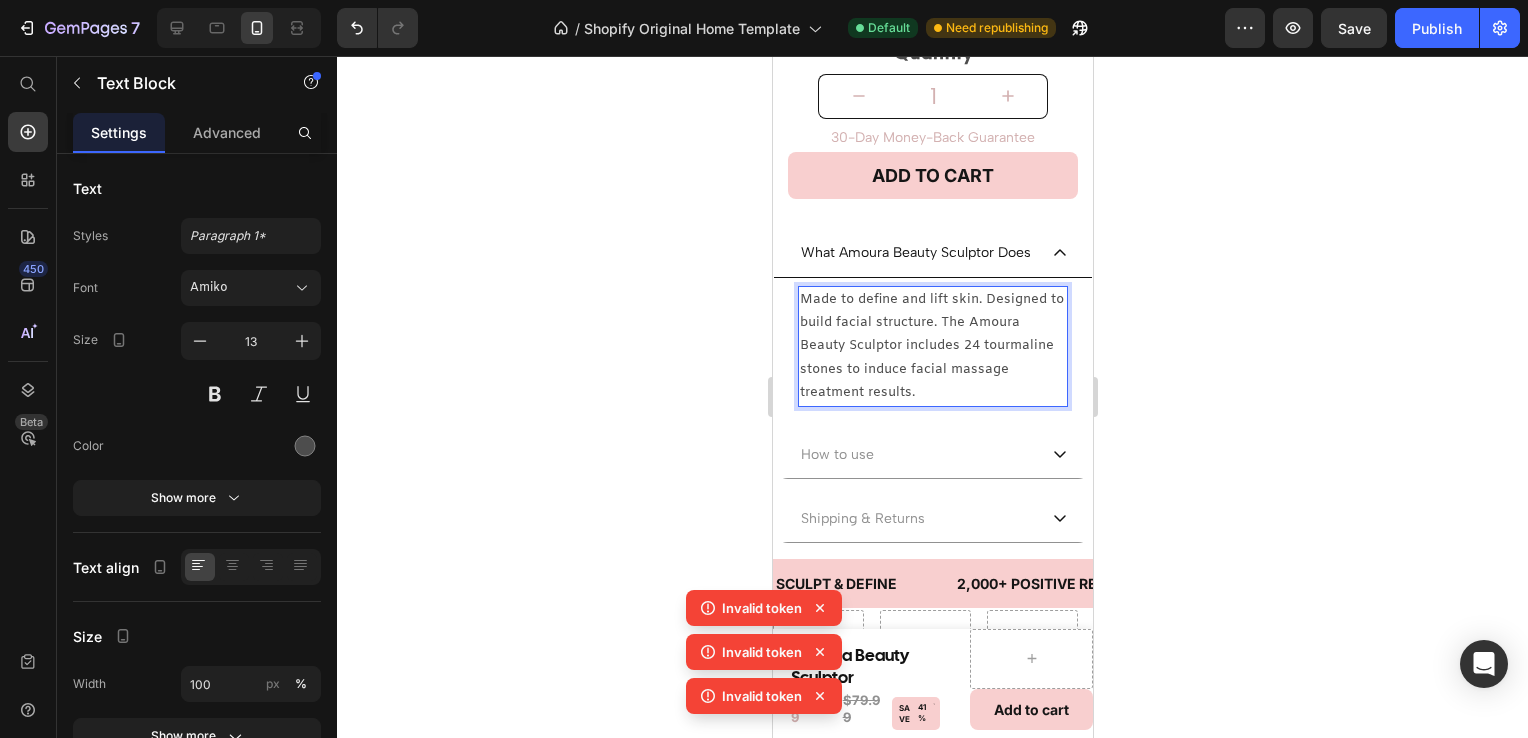 click on "Made to define and lift skin. Designed to build facial structure. The Amoura Beauty Sculptor includes 24 tourmaline stones to induce facial massage treatment results." at bounding box center (932, 346) 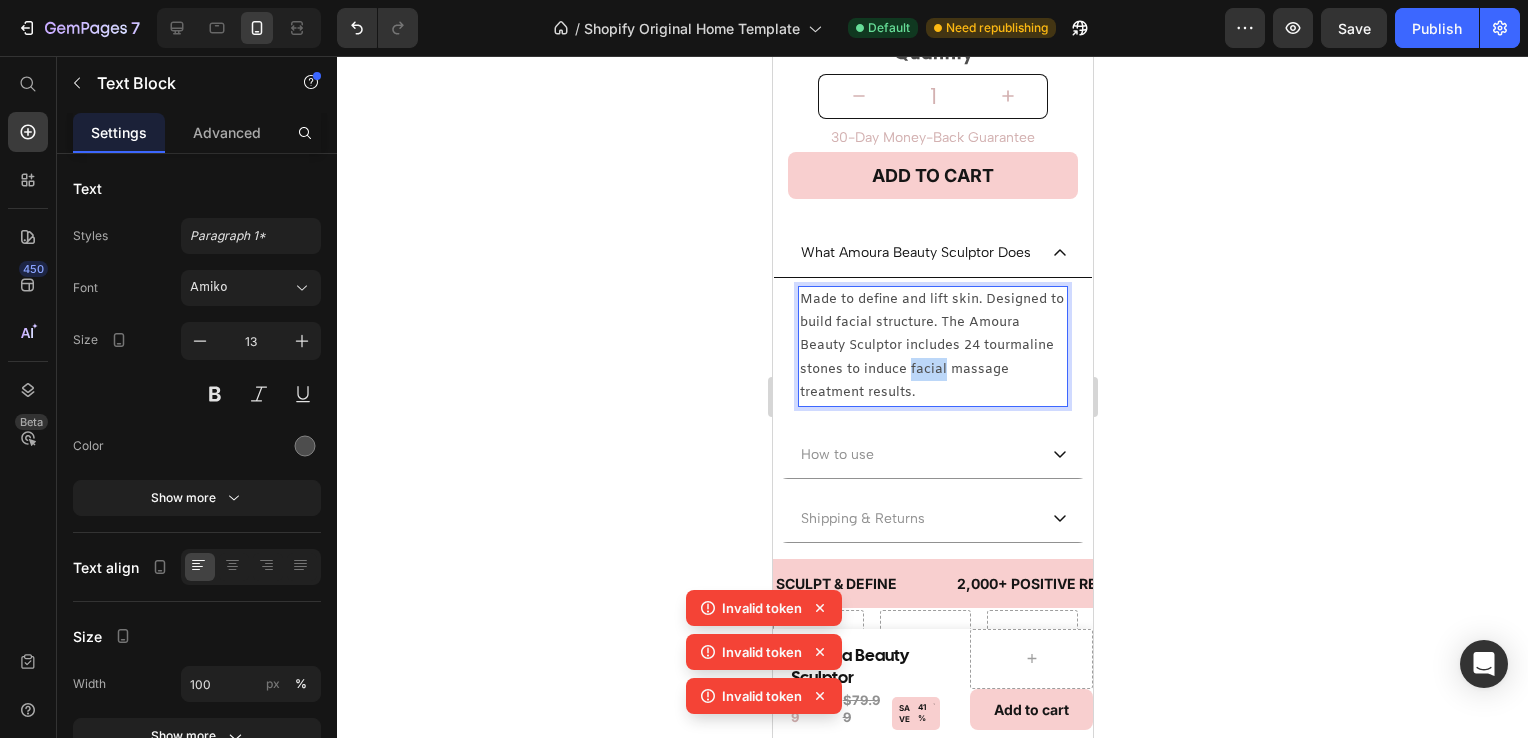 click on "Made to define and lift skin. Designed to build facial structure. The Amoura Beauty Sculptor includes 24 tourmaline stones to induce facial massage treatment results." at bounding box center [932, 346] 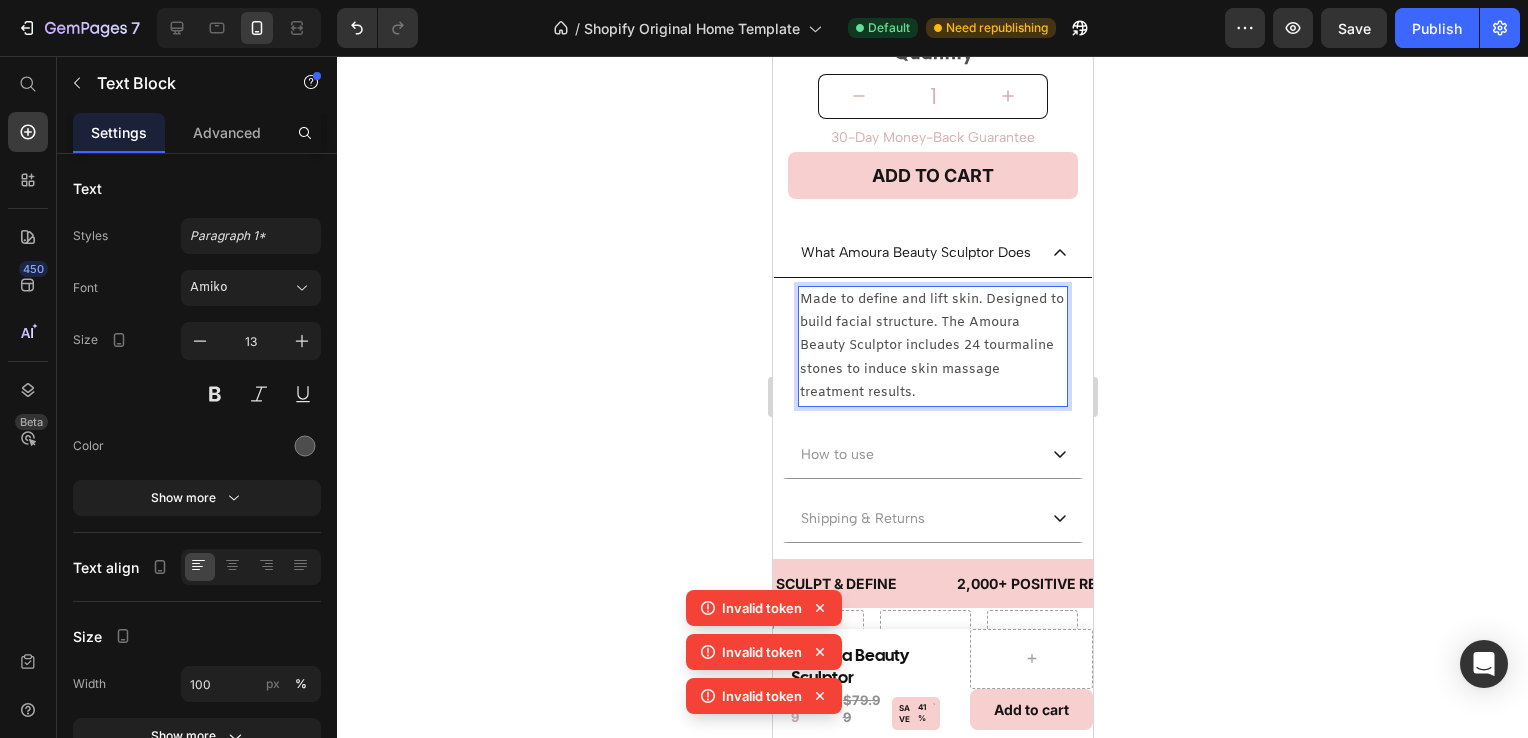 click on "Made to define and lift skin. Designed to build facial structure. The Amoura Beauty Sculptor includes 24 tourmaline stones to induce skin massage treatment results." at bounding box center [932, 346] 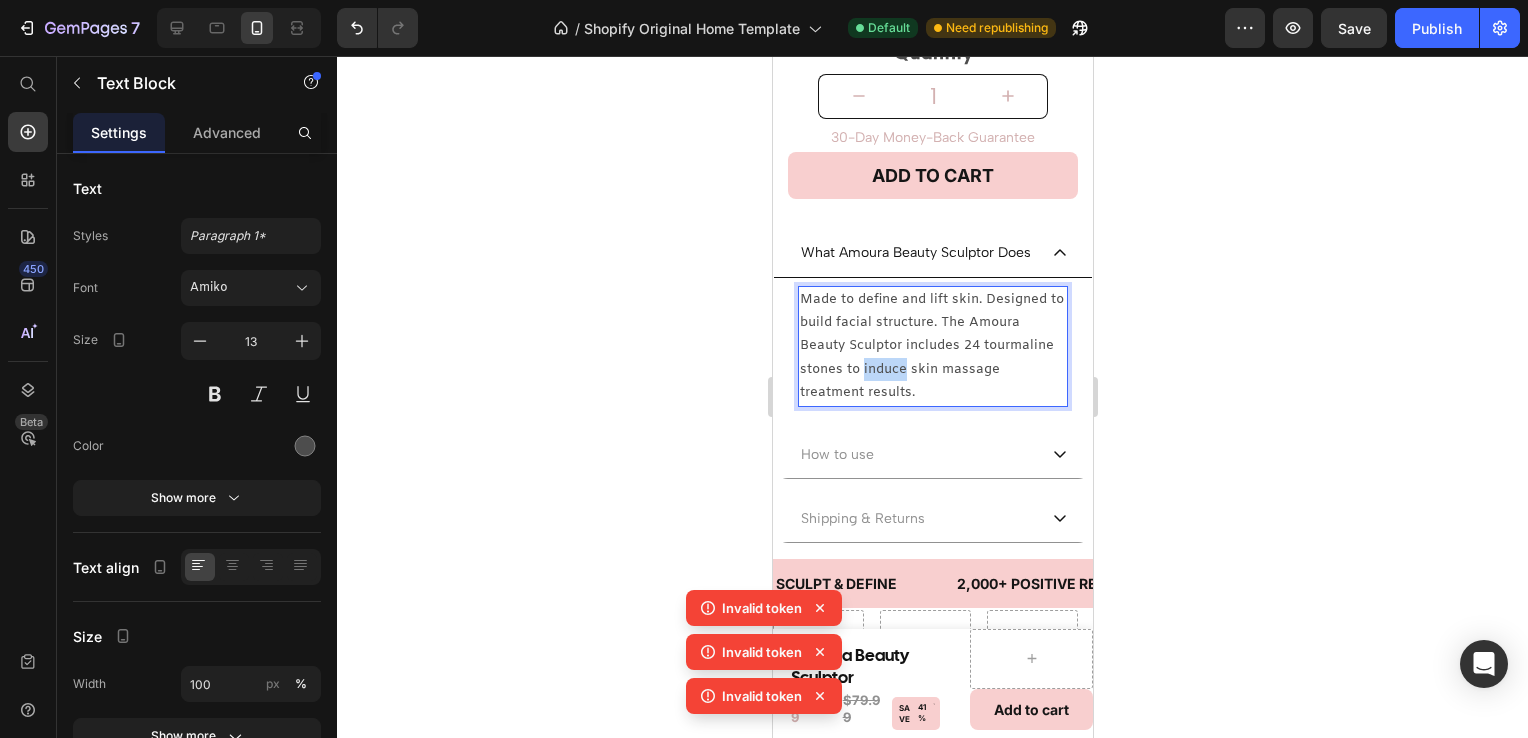 click on "Made to define and lift skin. Designed to build facial structure. The Amoura Beauty Sculptor includes 24 tourmaline stones to induce skin massage treatment results." at bounding box center [932, 346] 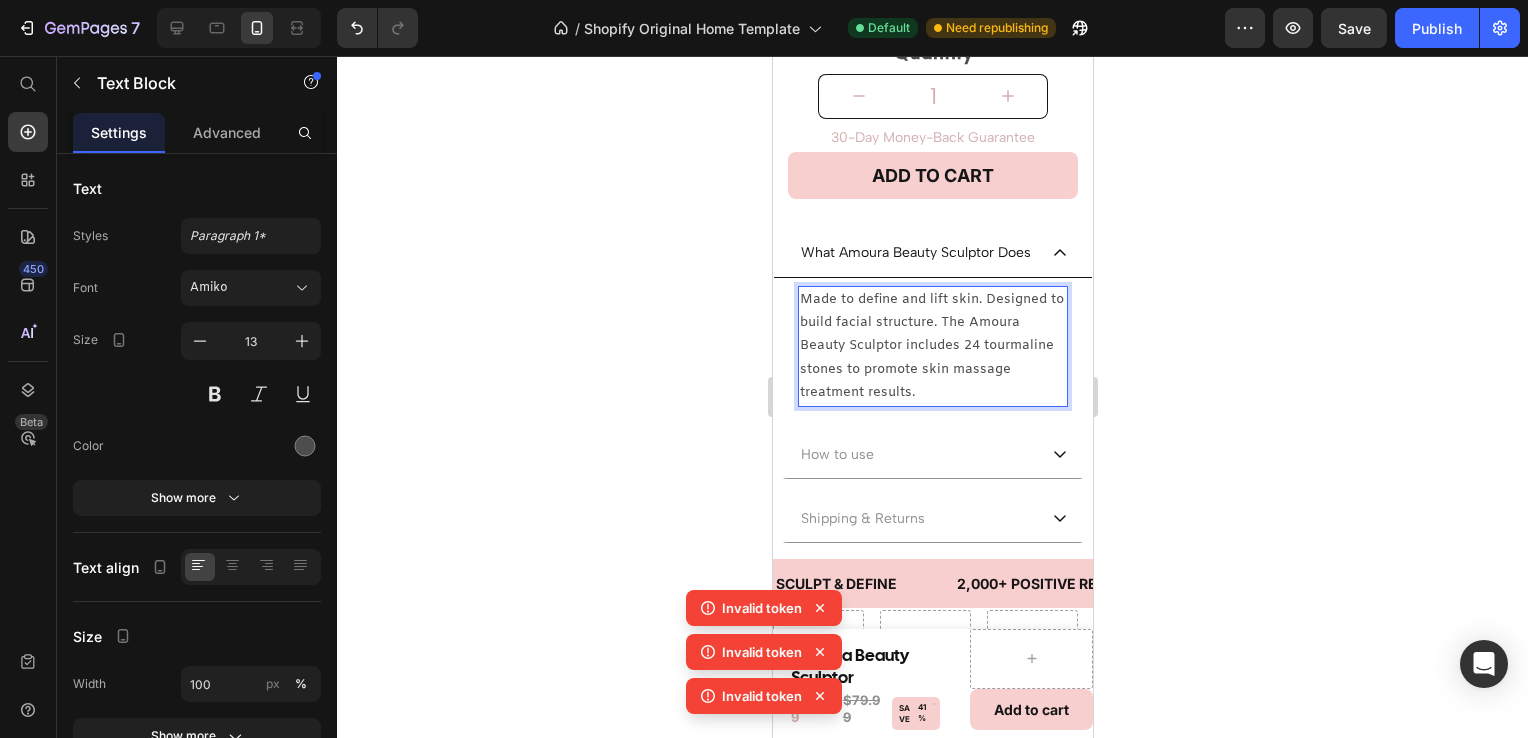 click on "Made to define and lift skin. Designed to build facial structure. The Amoura Beauty Sculptor includes 24 tourmaline stones to promote skin massage treatment results." at bounding box center [932, 346] 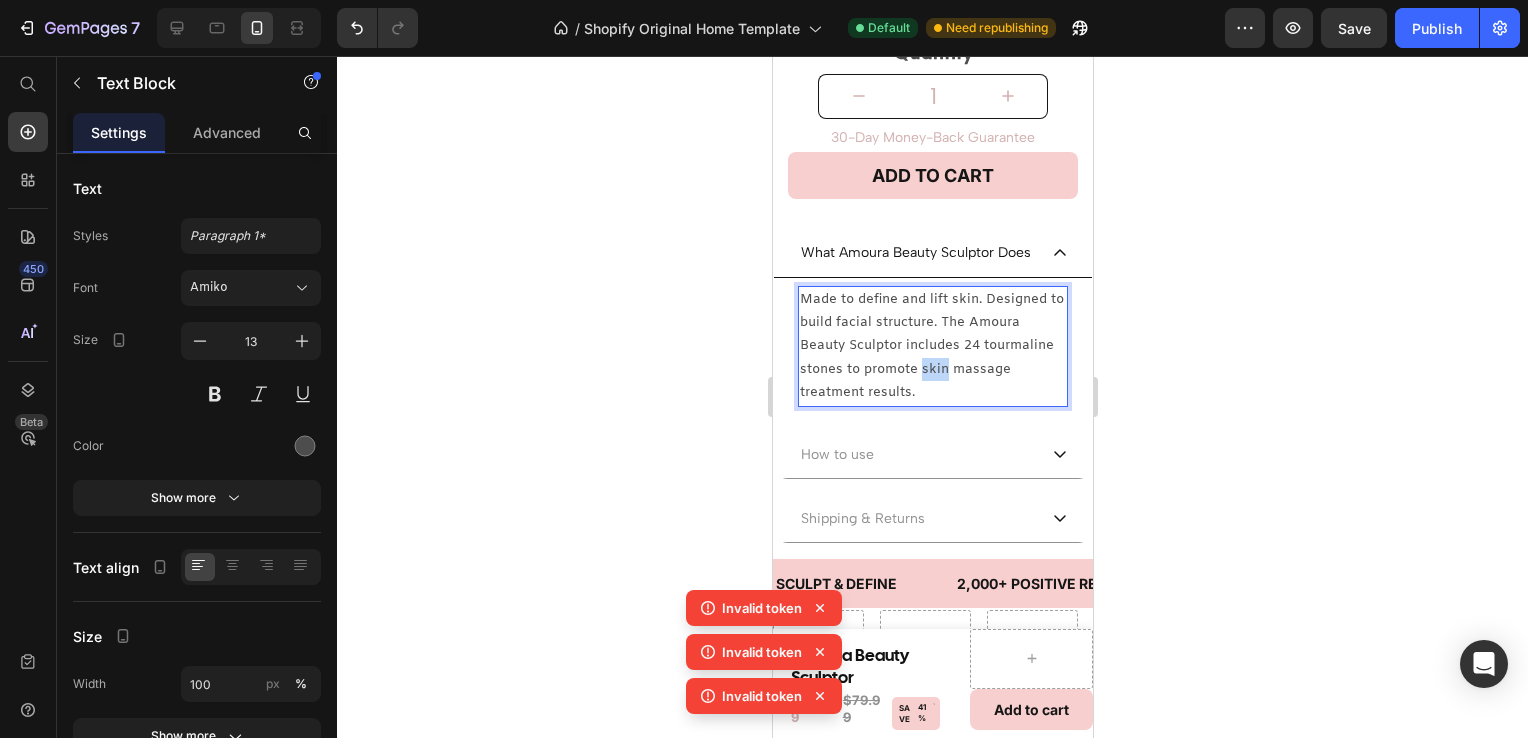 click on "Made to define and lift skin. Designed to build facial structure. The Amoura Beauty Sculptor includes 24 tourmaline stones to promote skin massage treatment results." at bounding box center [932, 346] 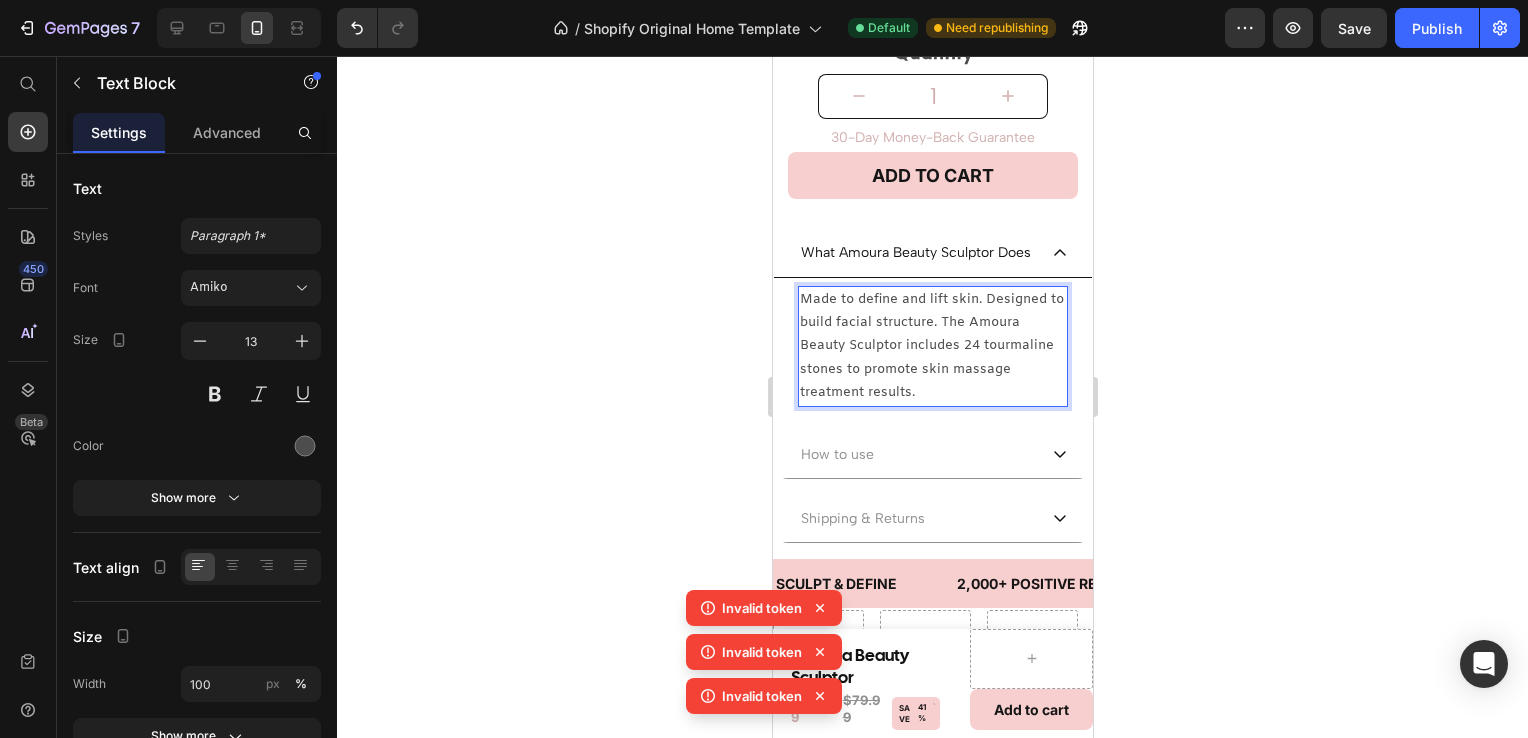 click on "Made to define and lift skin. Designed to build facial structure. The Amoura Beauty Sculptor includes 24 tourmaline stones to promote skin massage treatment results." at bounding box center (932, 346) 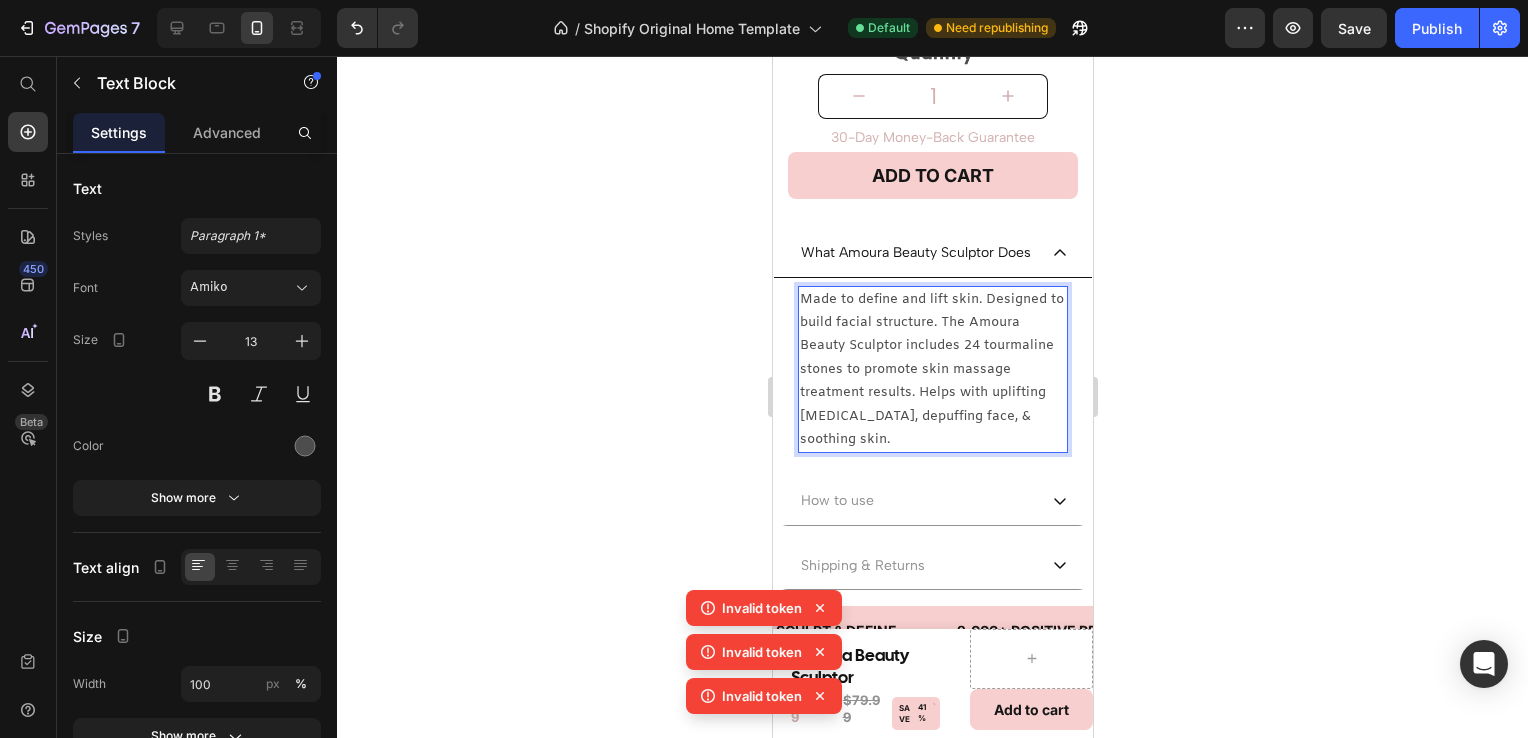 click on "Made to define and lift skin. Designed to build facial structure. The Amoura Beauty Sculptor includes 24 tourmaline stones to promote skin massage treatment results. Helps with uplifting cheekbone, depuffing face, & soothing skin." at bounding box center [932, 370] 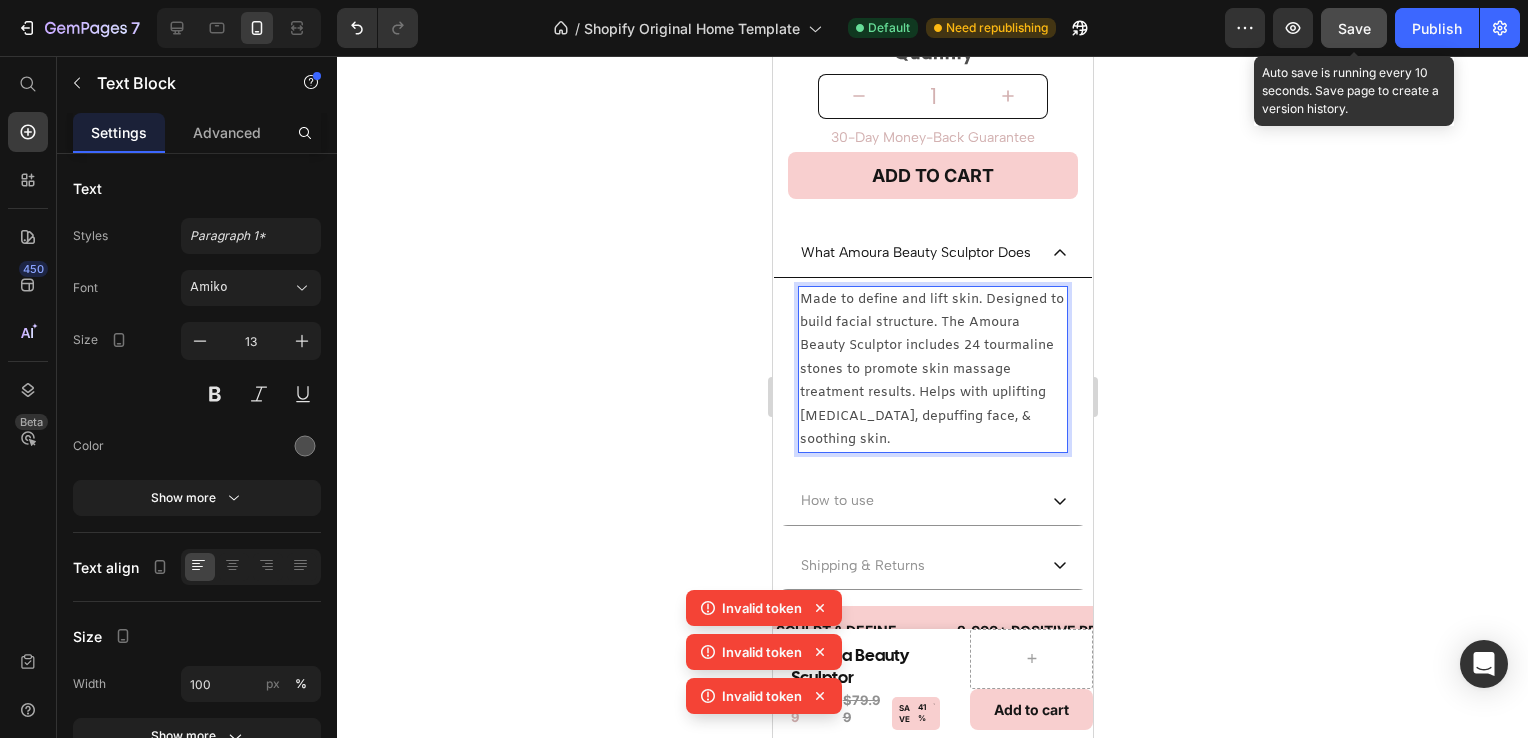 click on "Save" at bounding box center [1354, 28] 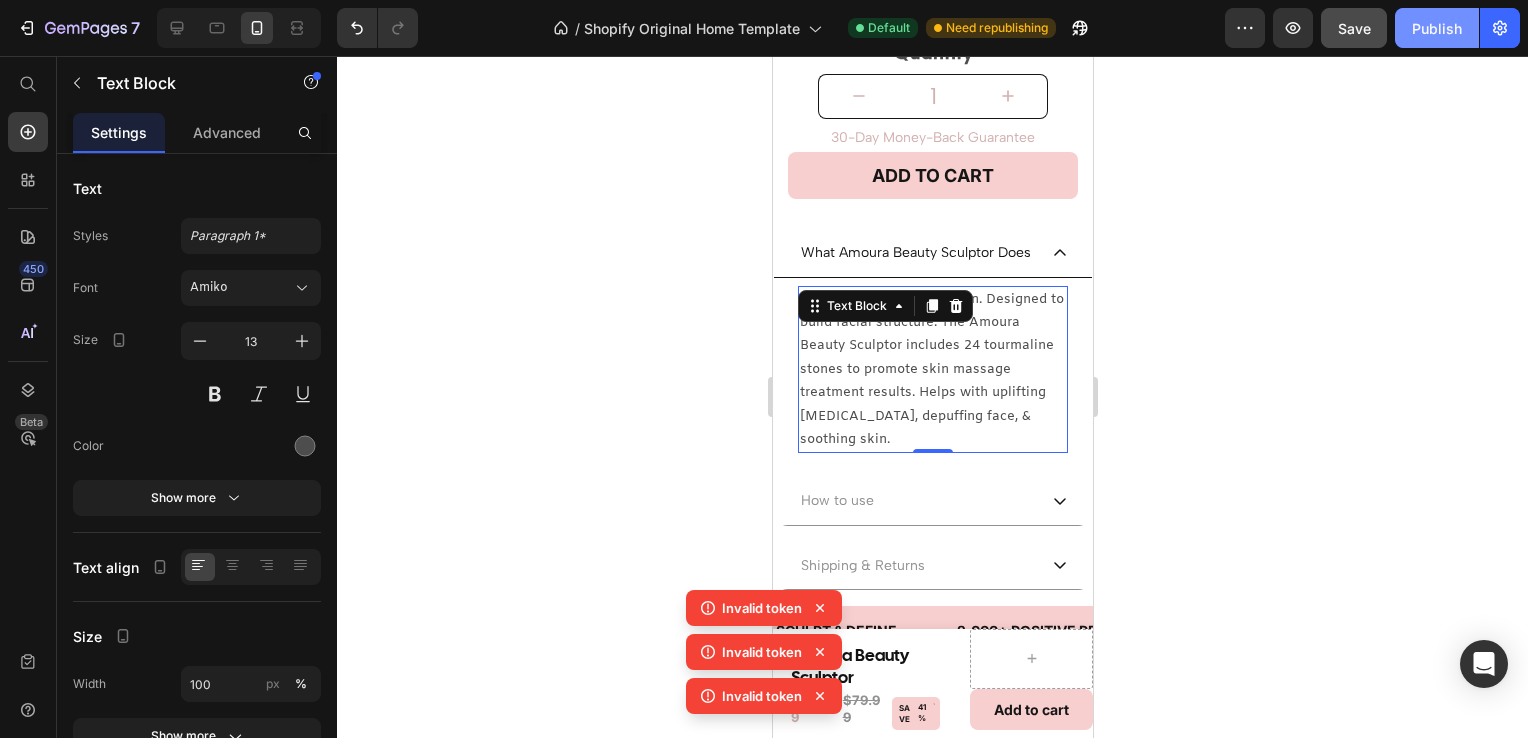 click on "Publish" at bounding box center [1437, 28] 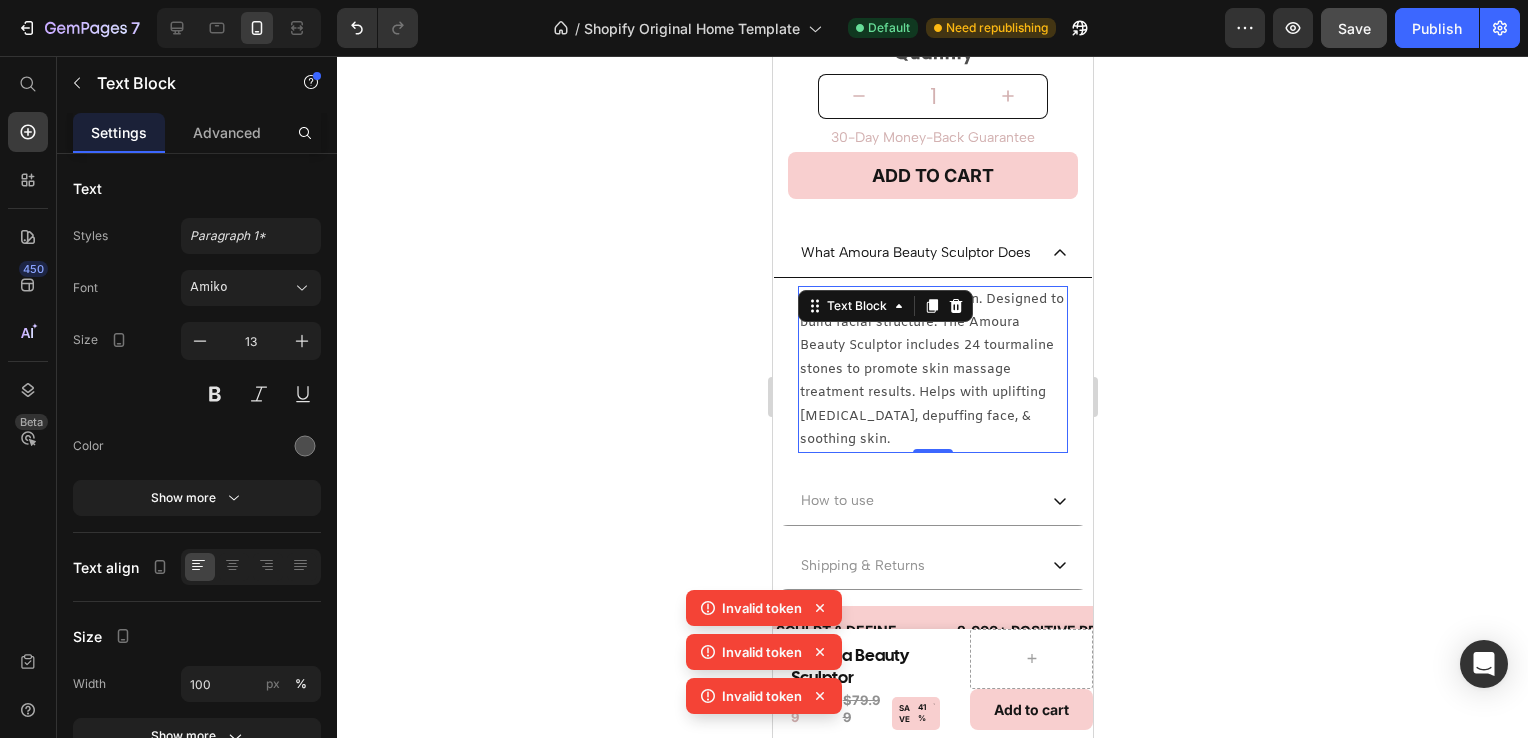 click 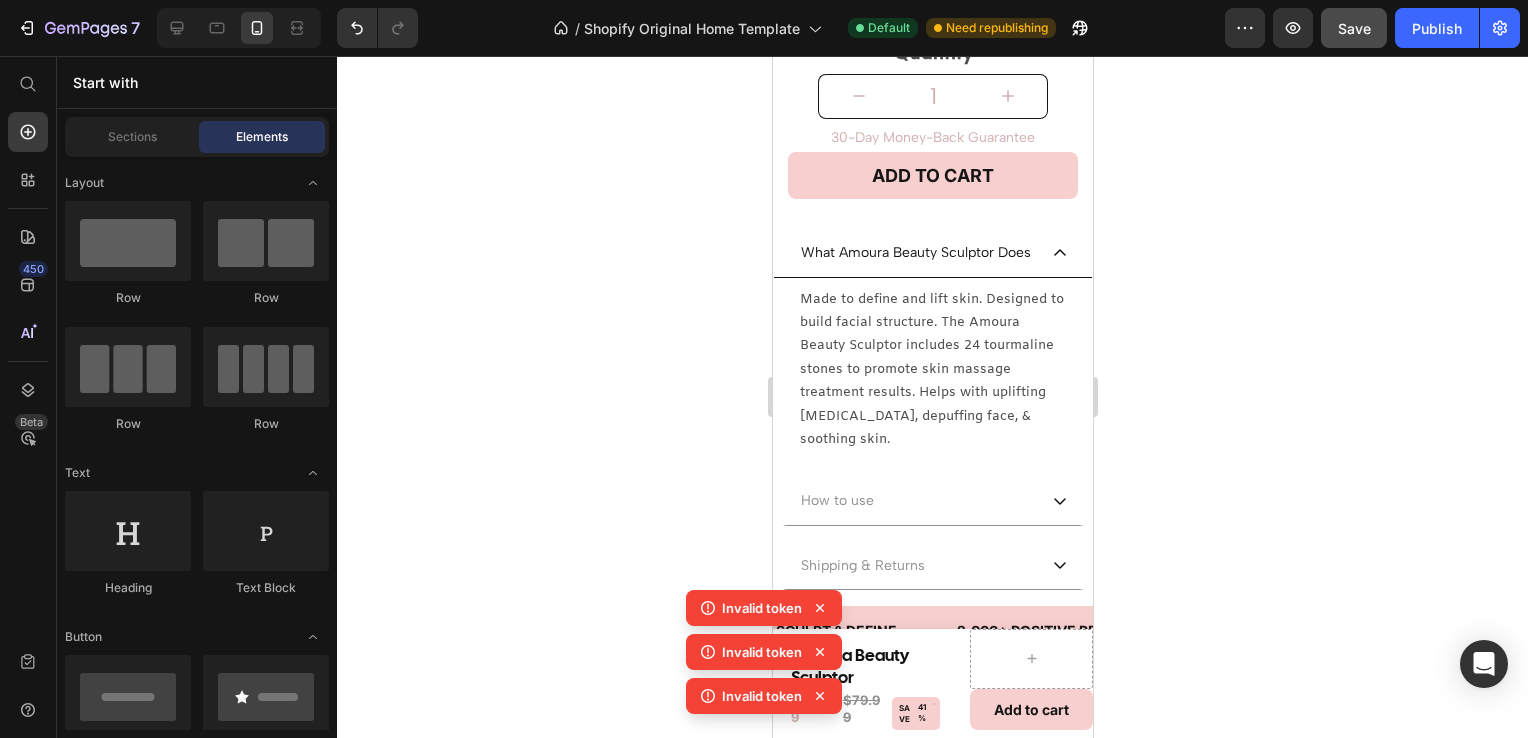 click 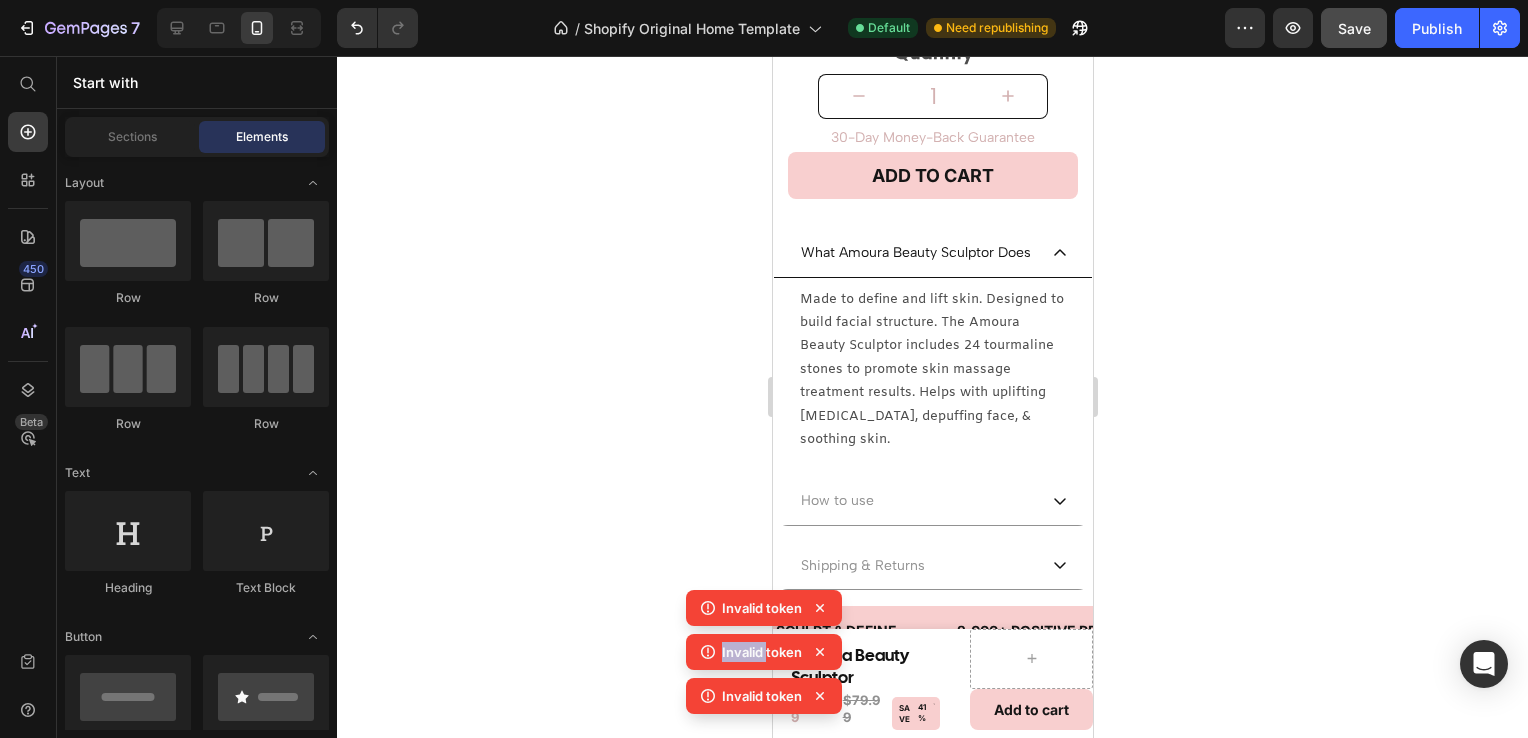 click 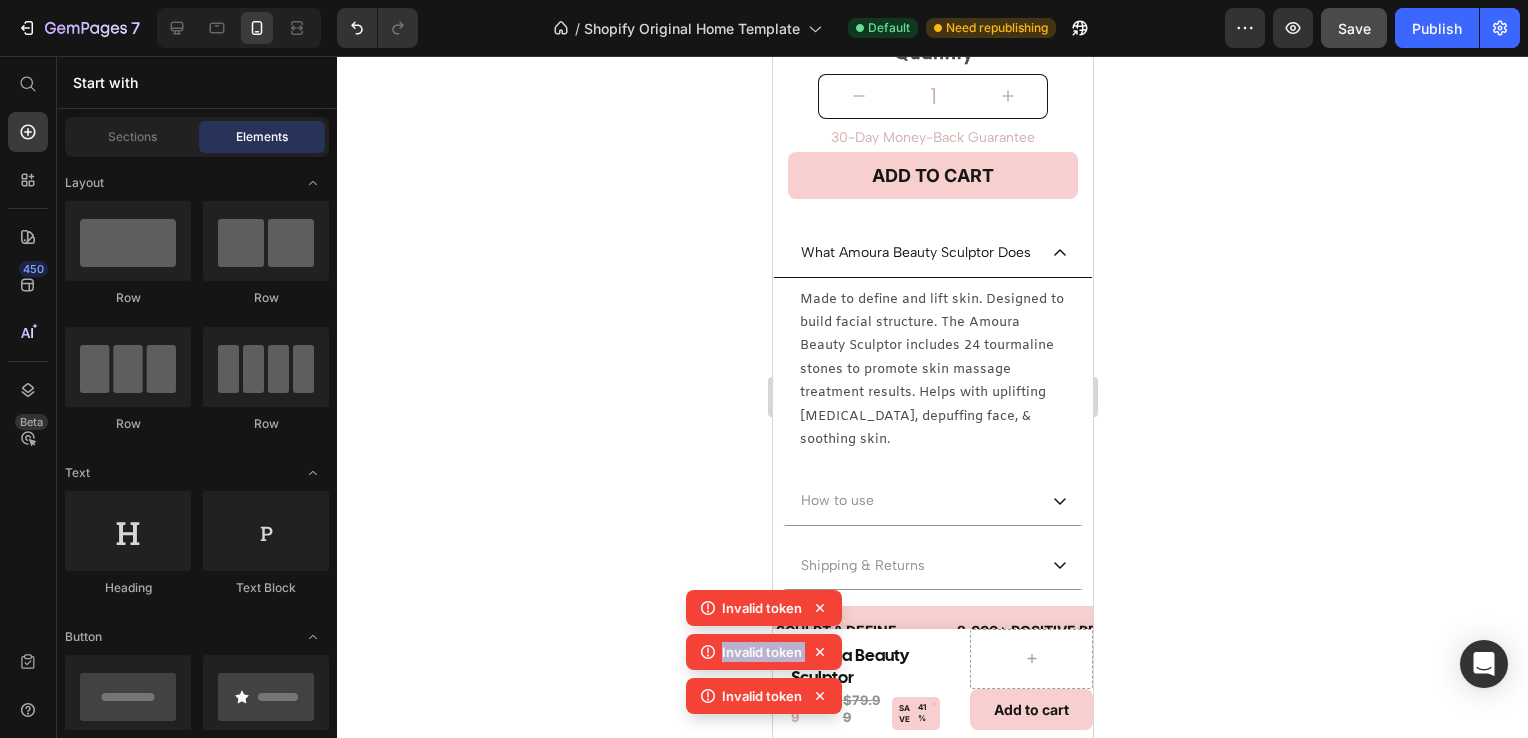 click 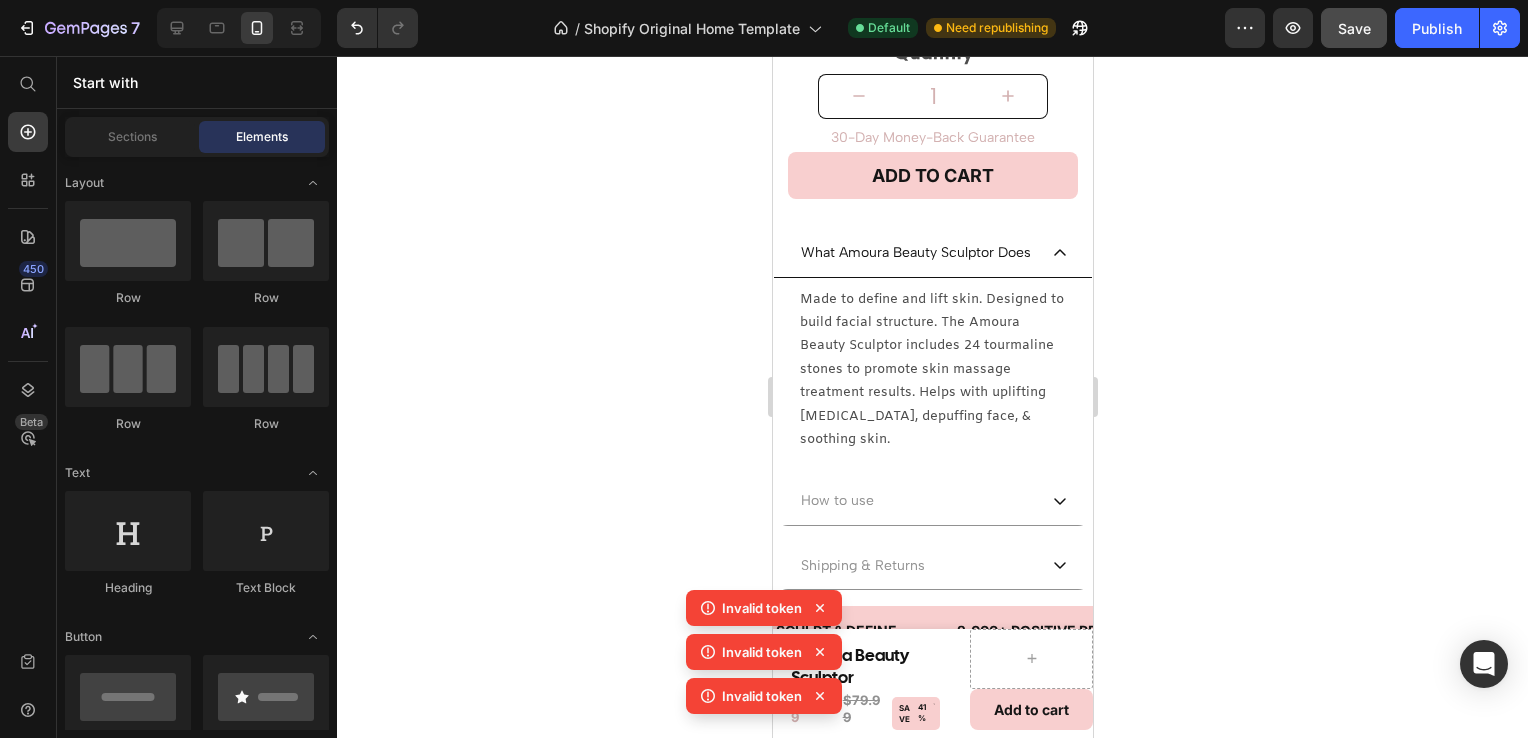 drag, startPoint x: 820, startPoint y: 610, endPoint x: 816, endPoint y: 656, distance: 46.173584 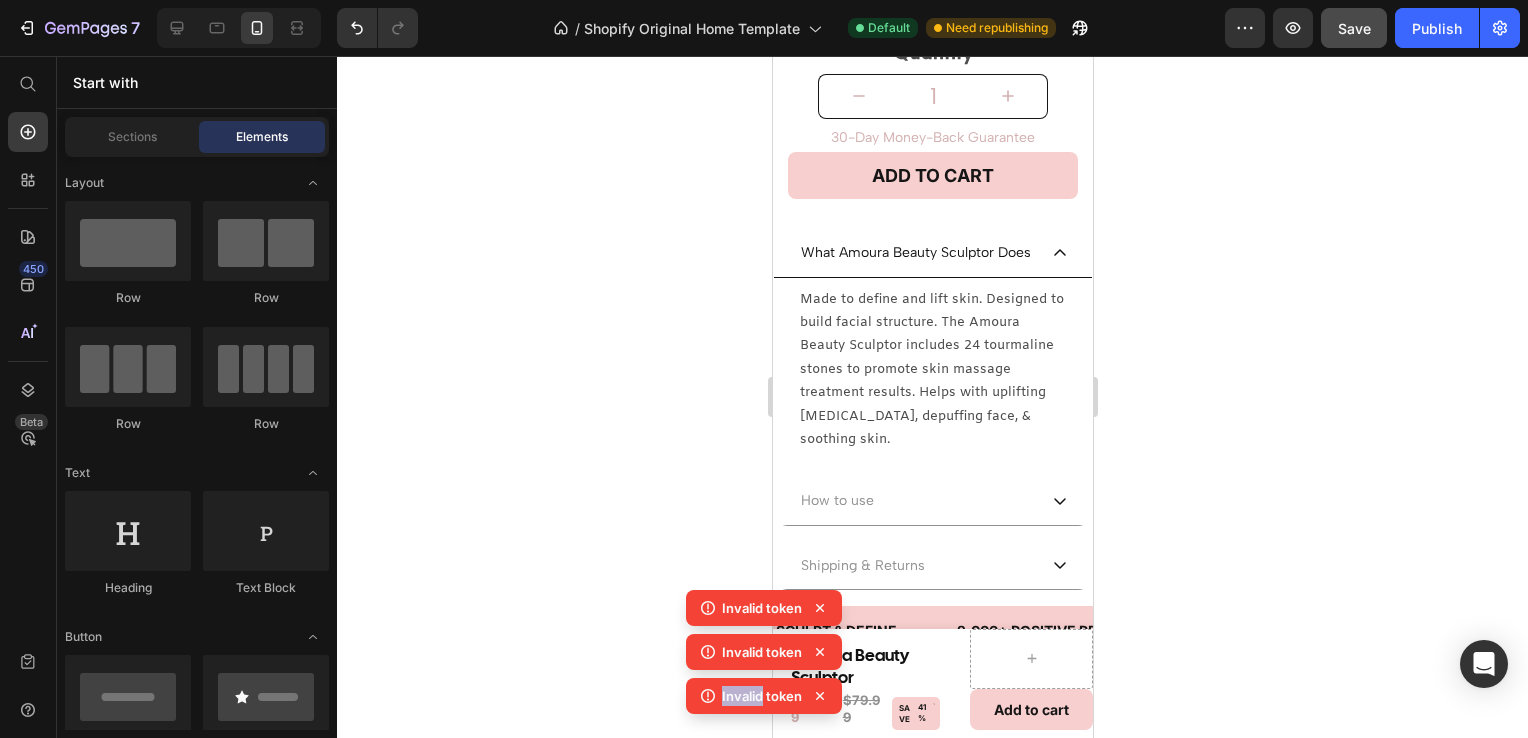 click 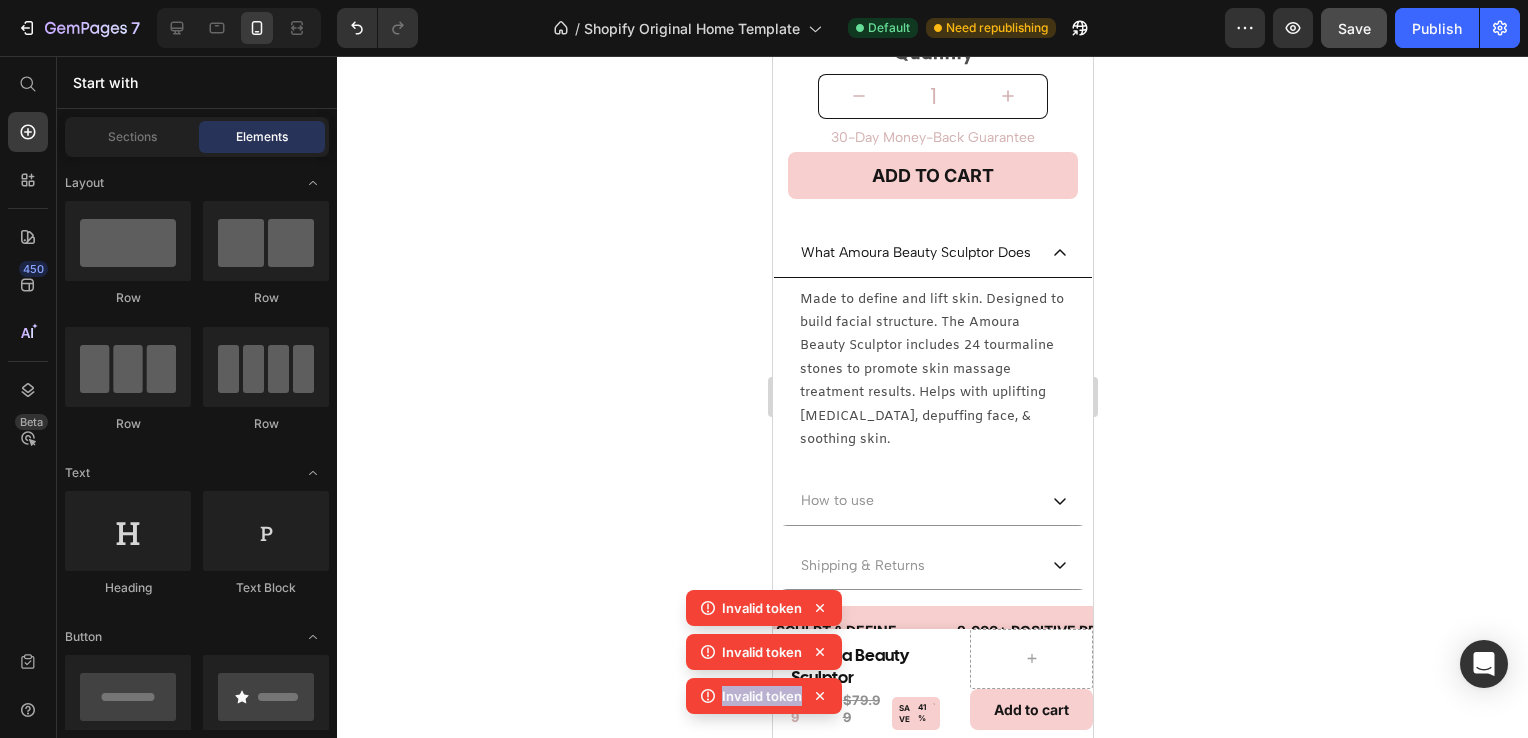 click 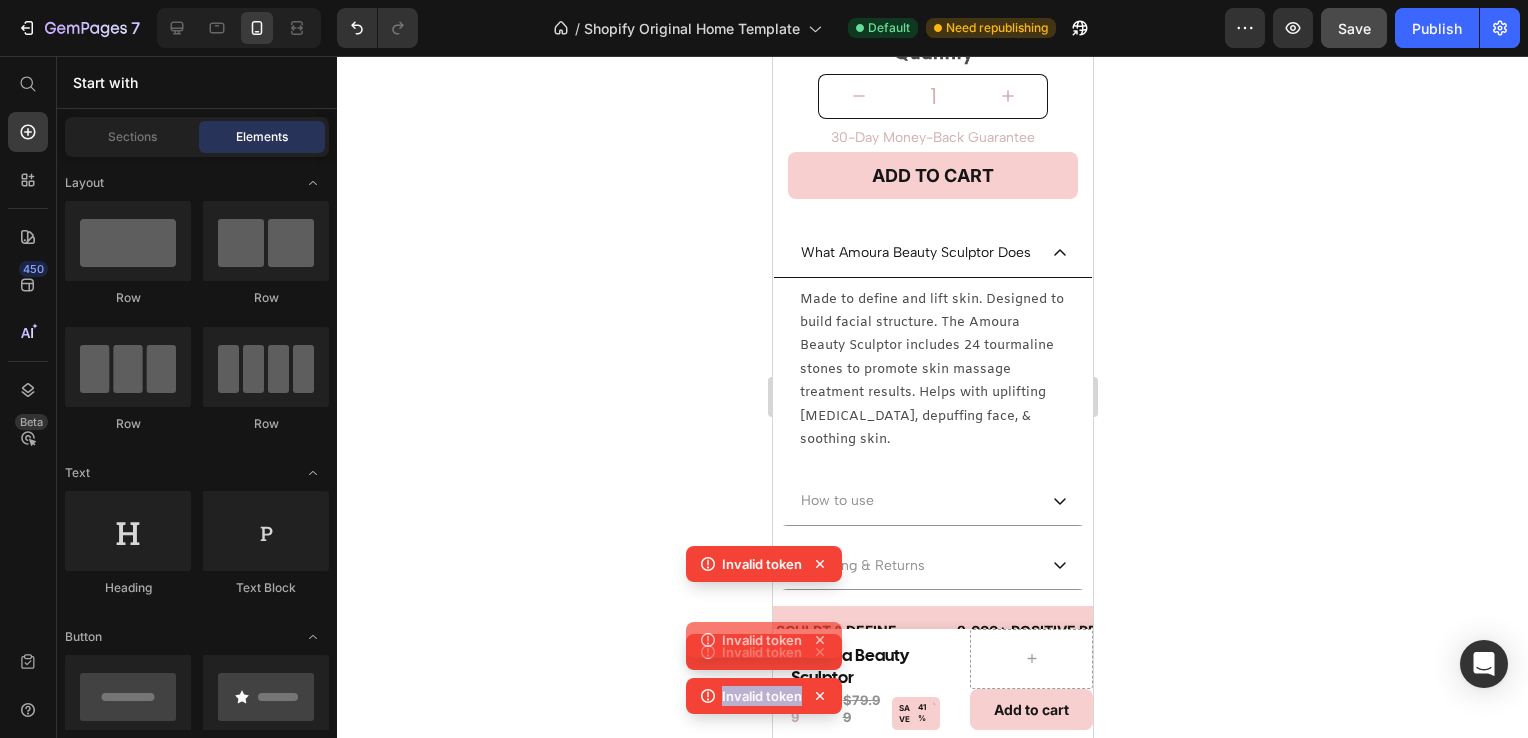 click 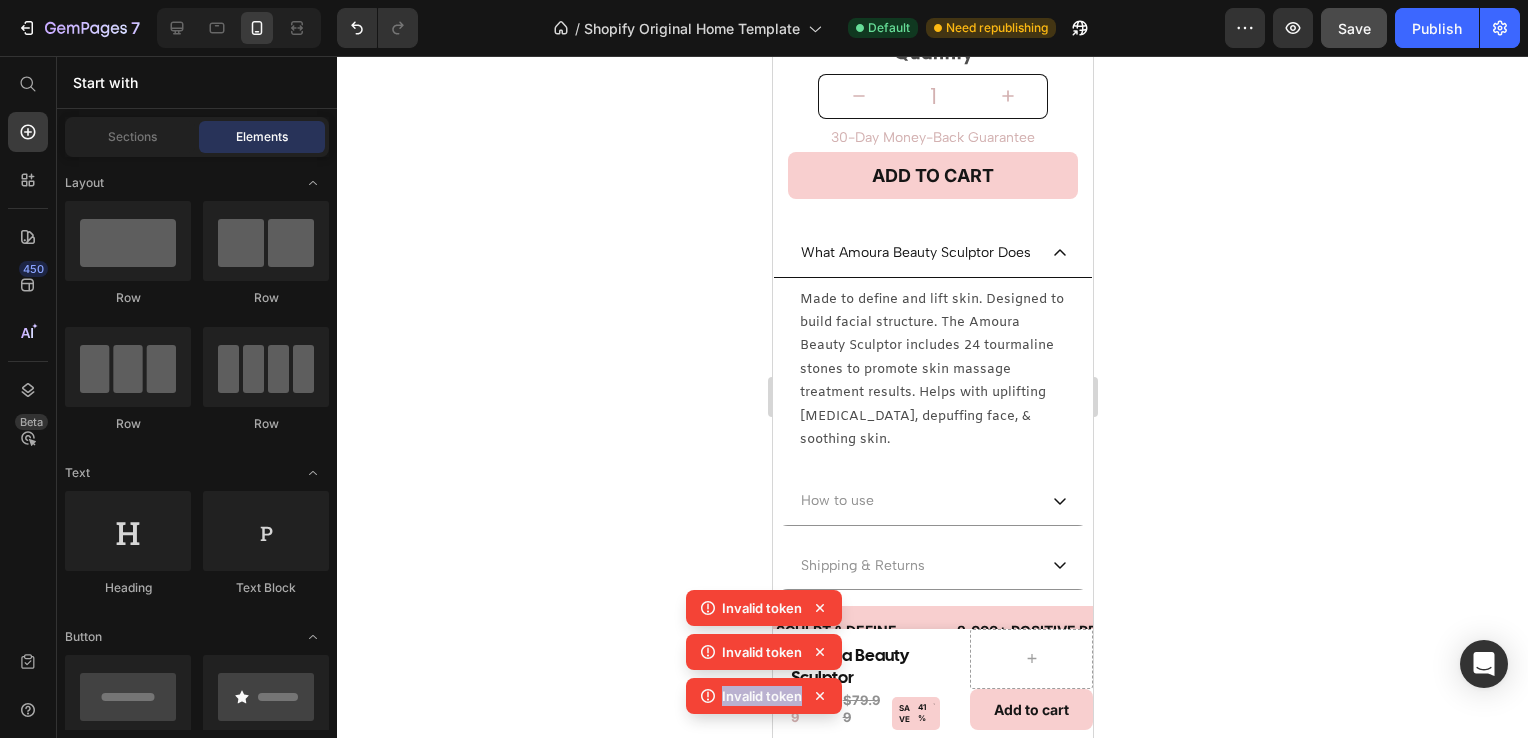 click 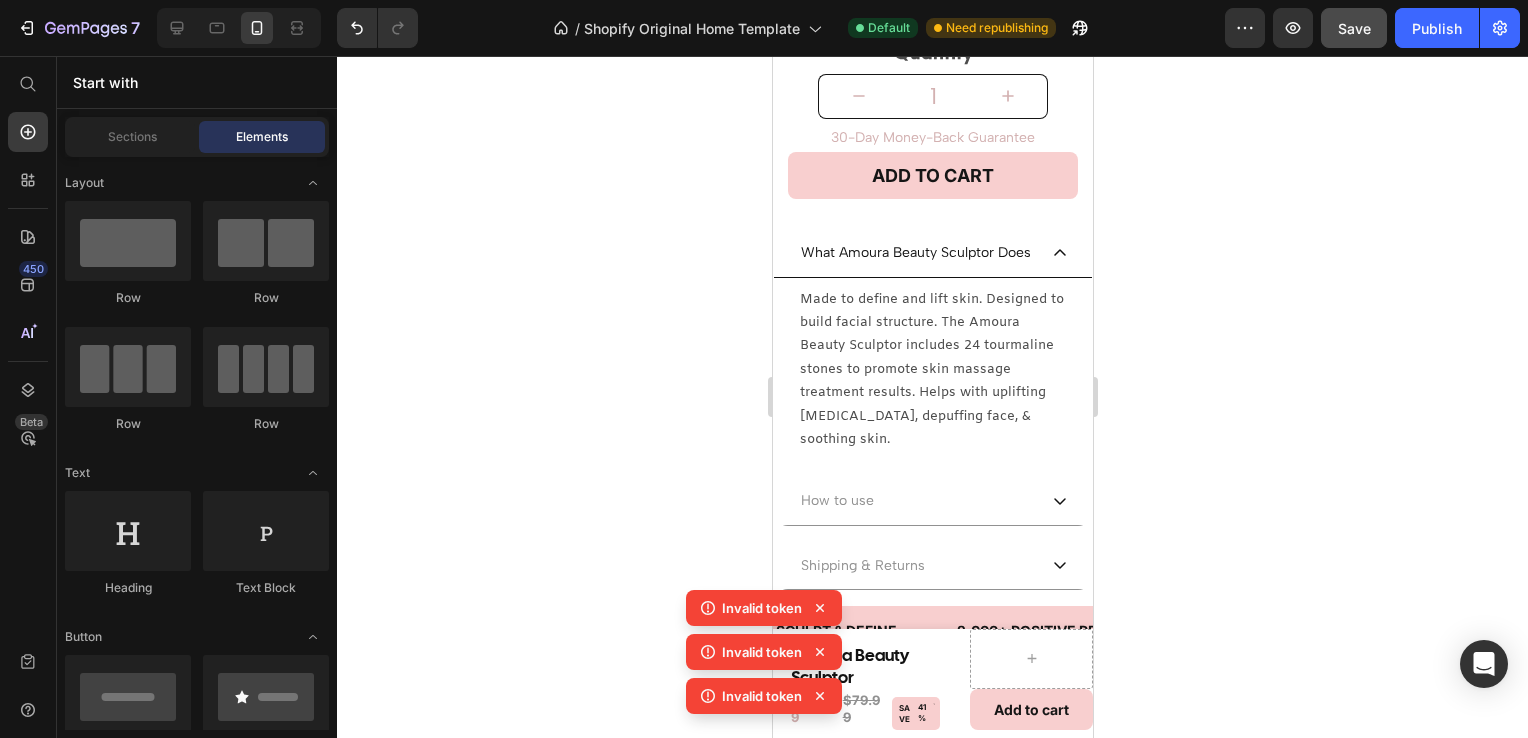click 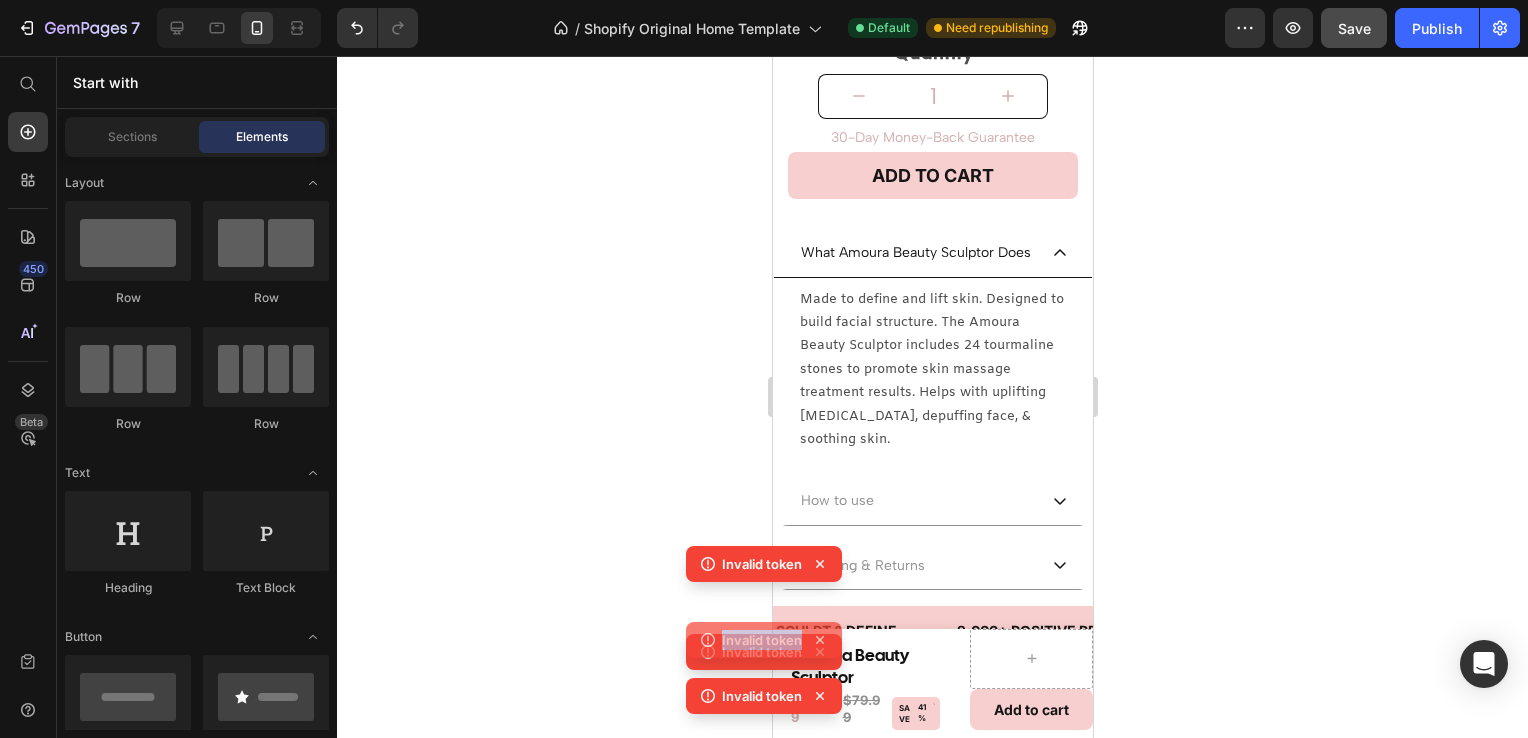 click on "Invalid token" 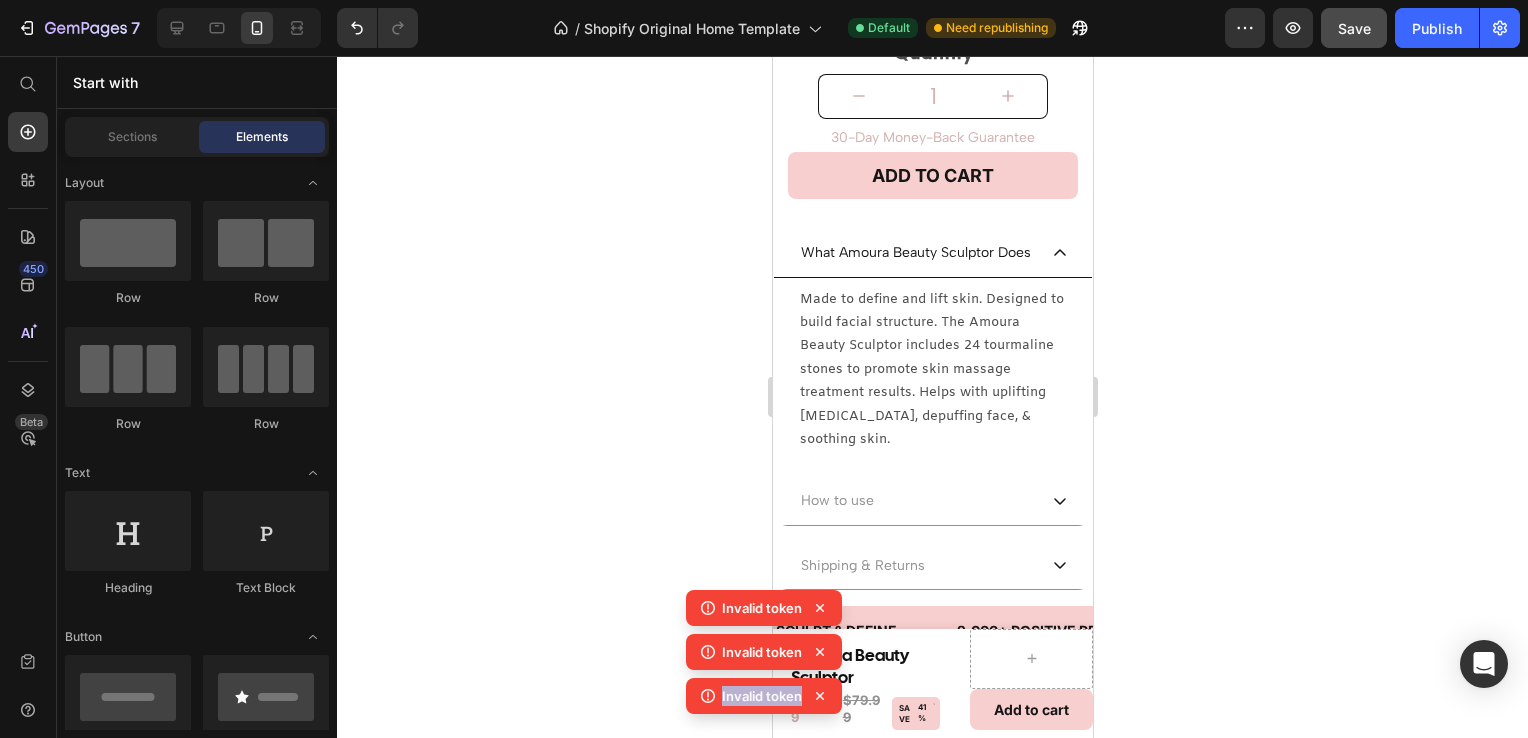 click 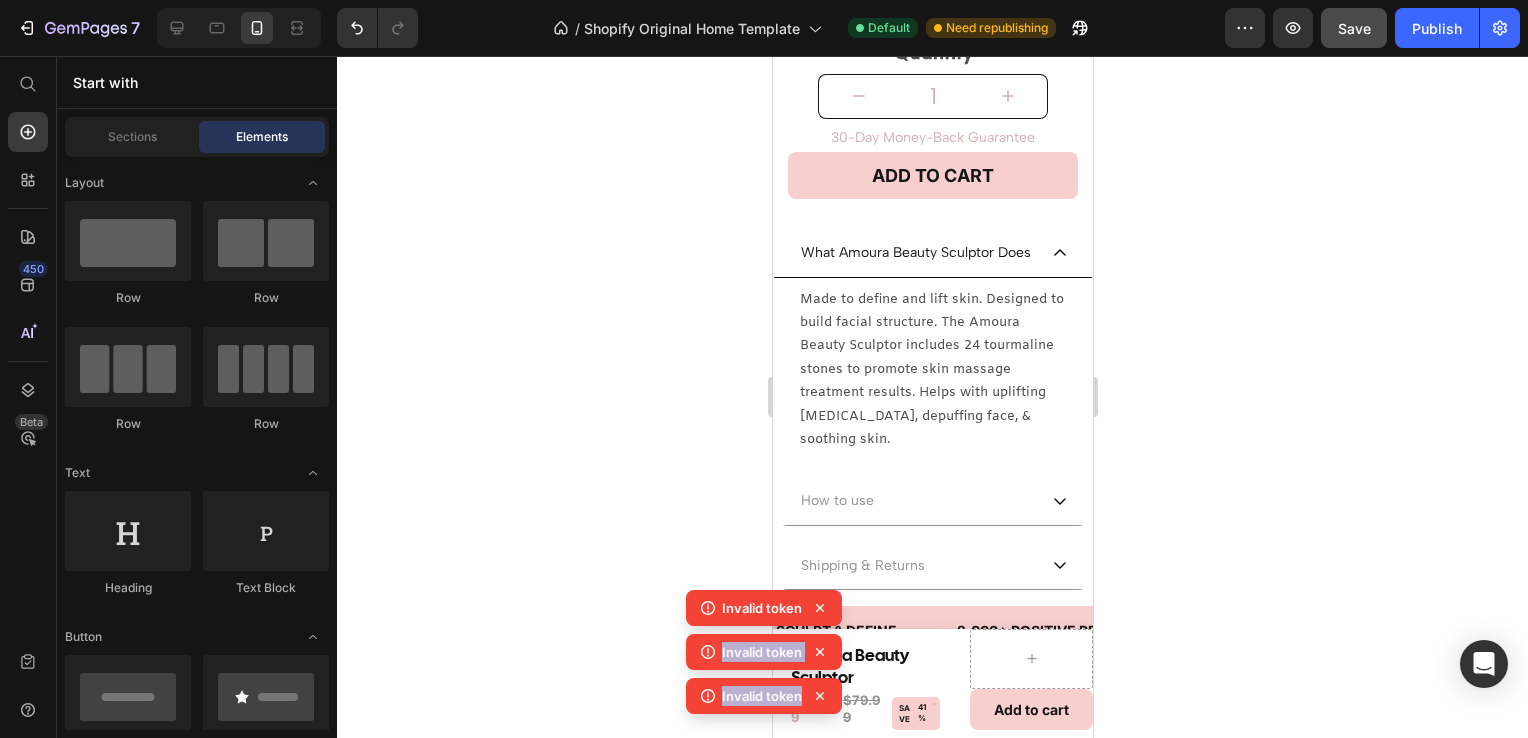 click 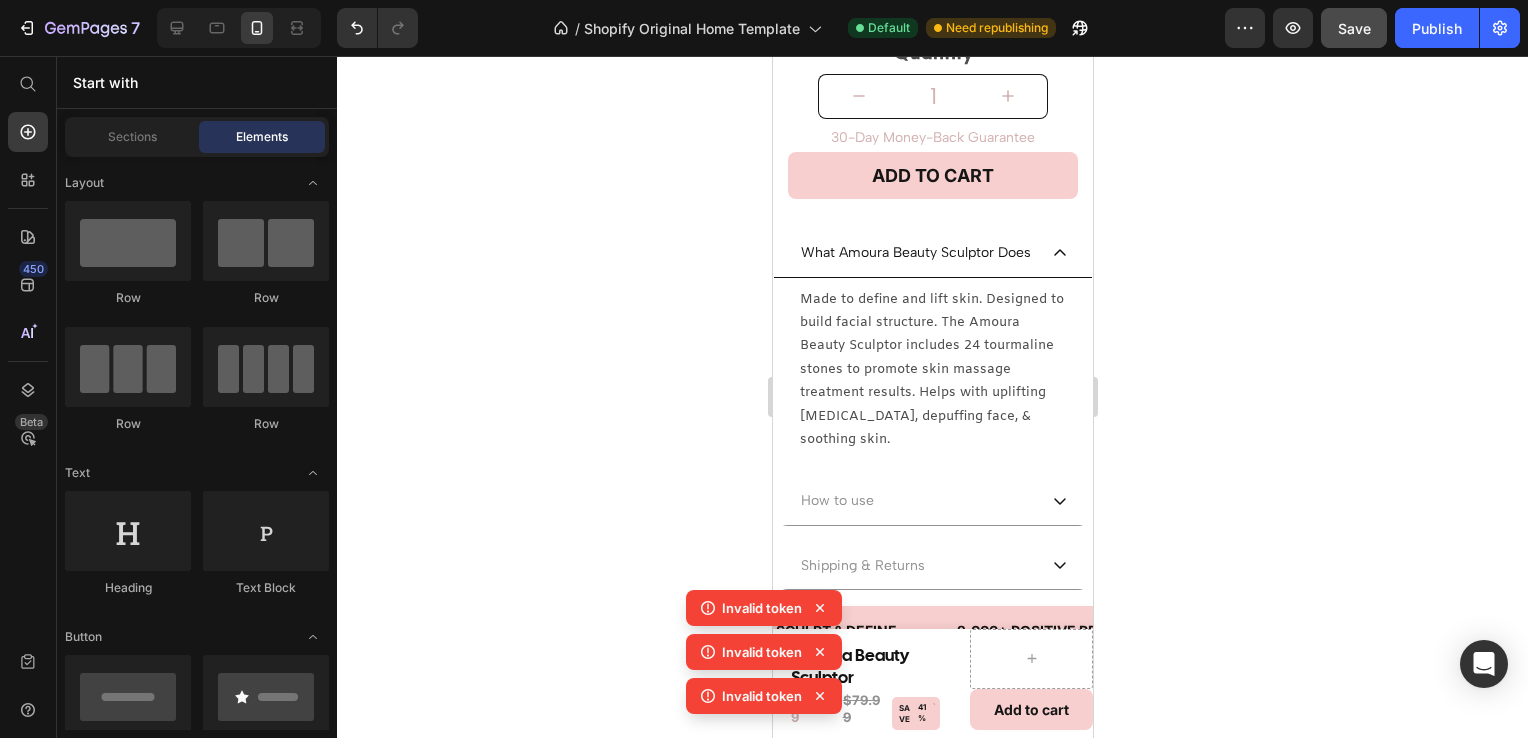 click 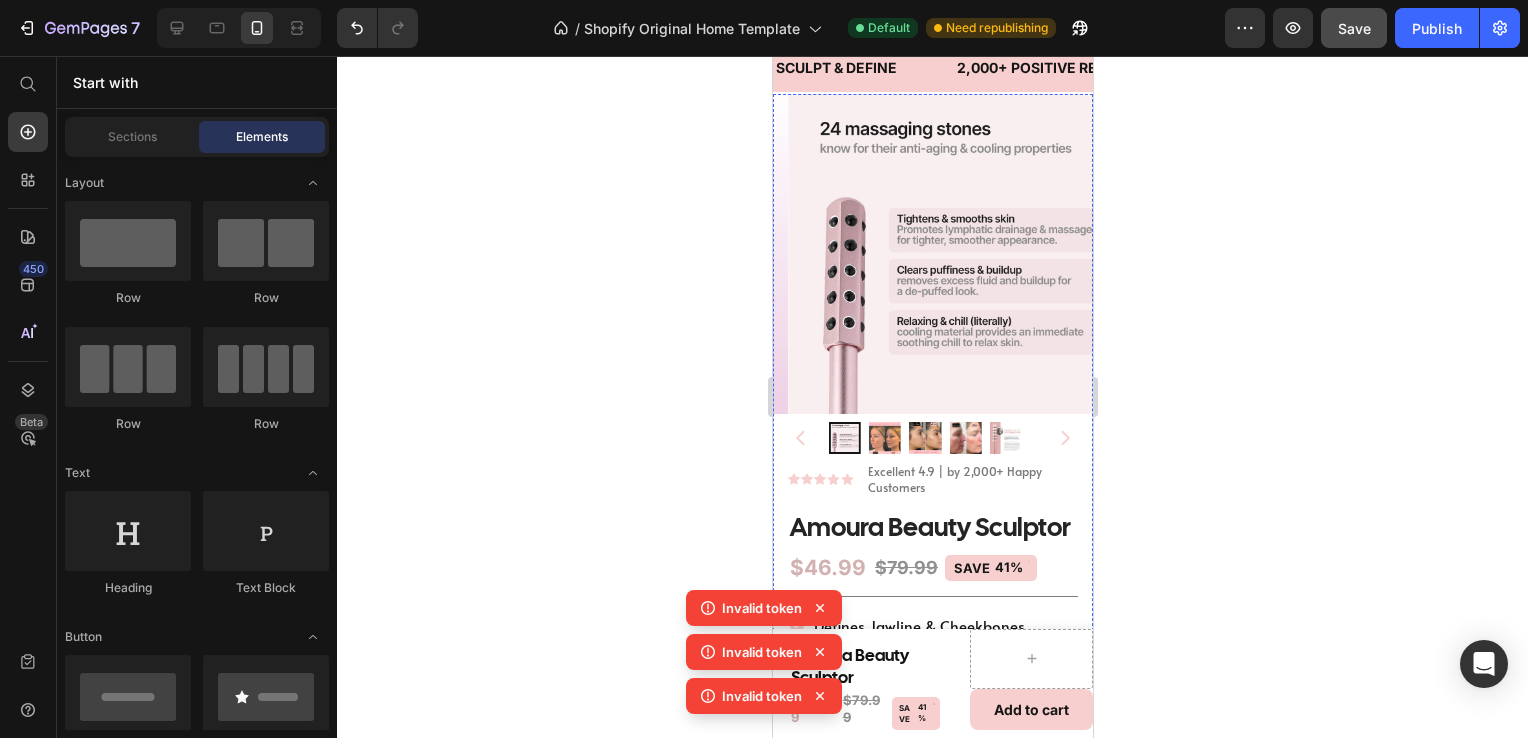 scroll, scrollTop: 0, scrollLeft: 0, axis: both 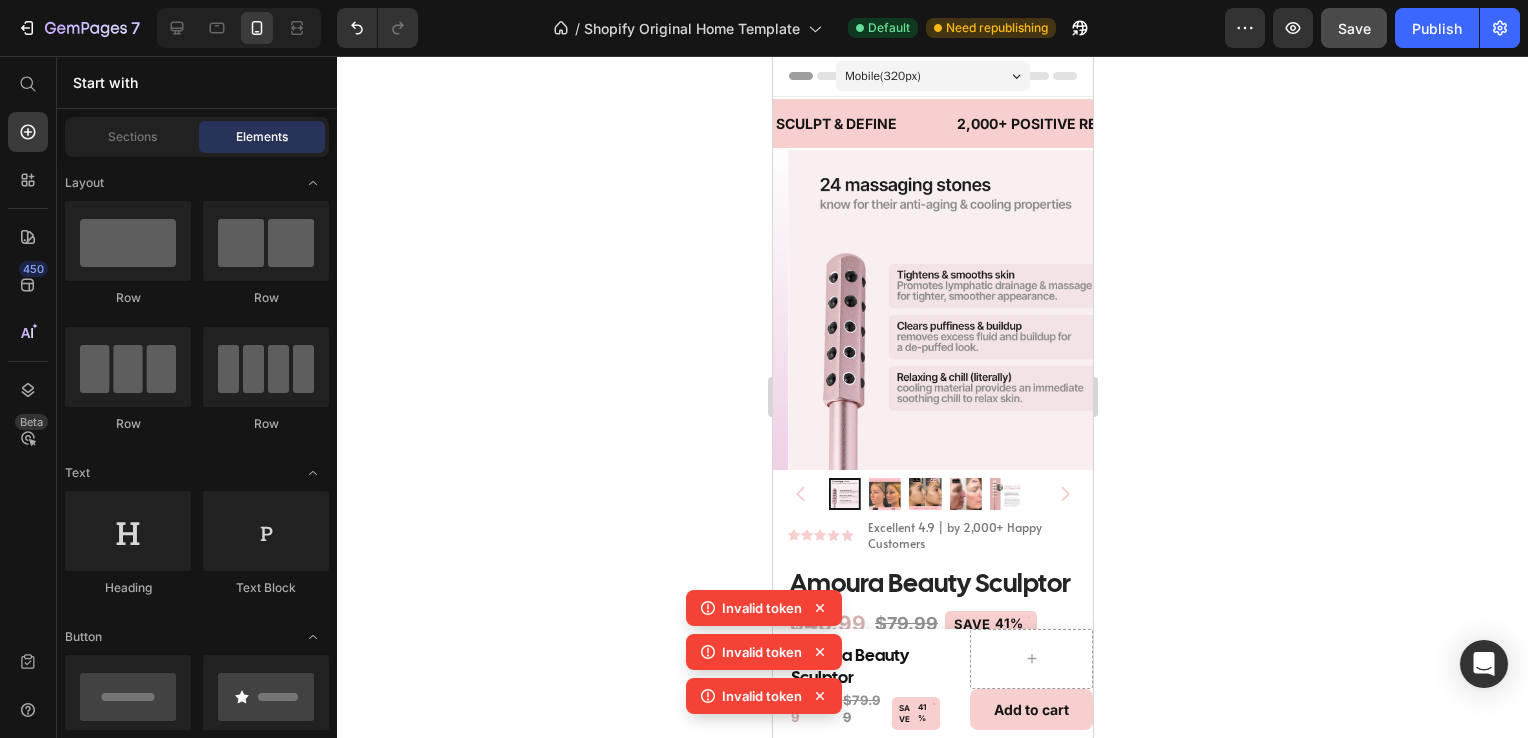 click 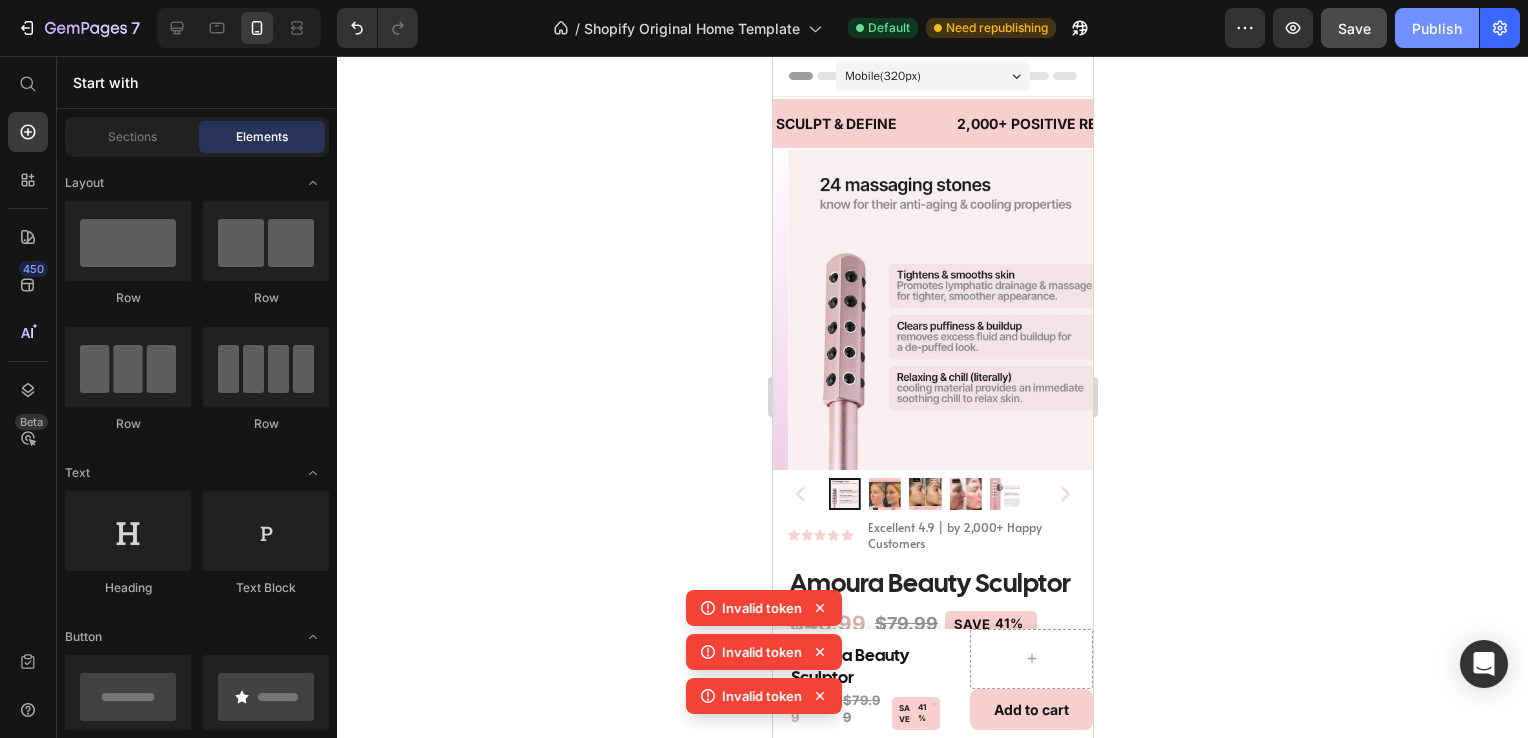 click on "Publish" at bounding box center (1437, 28) 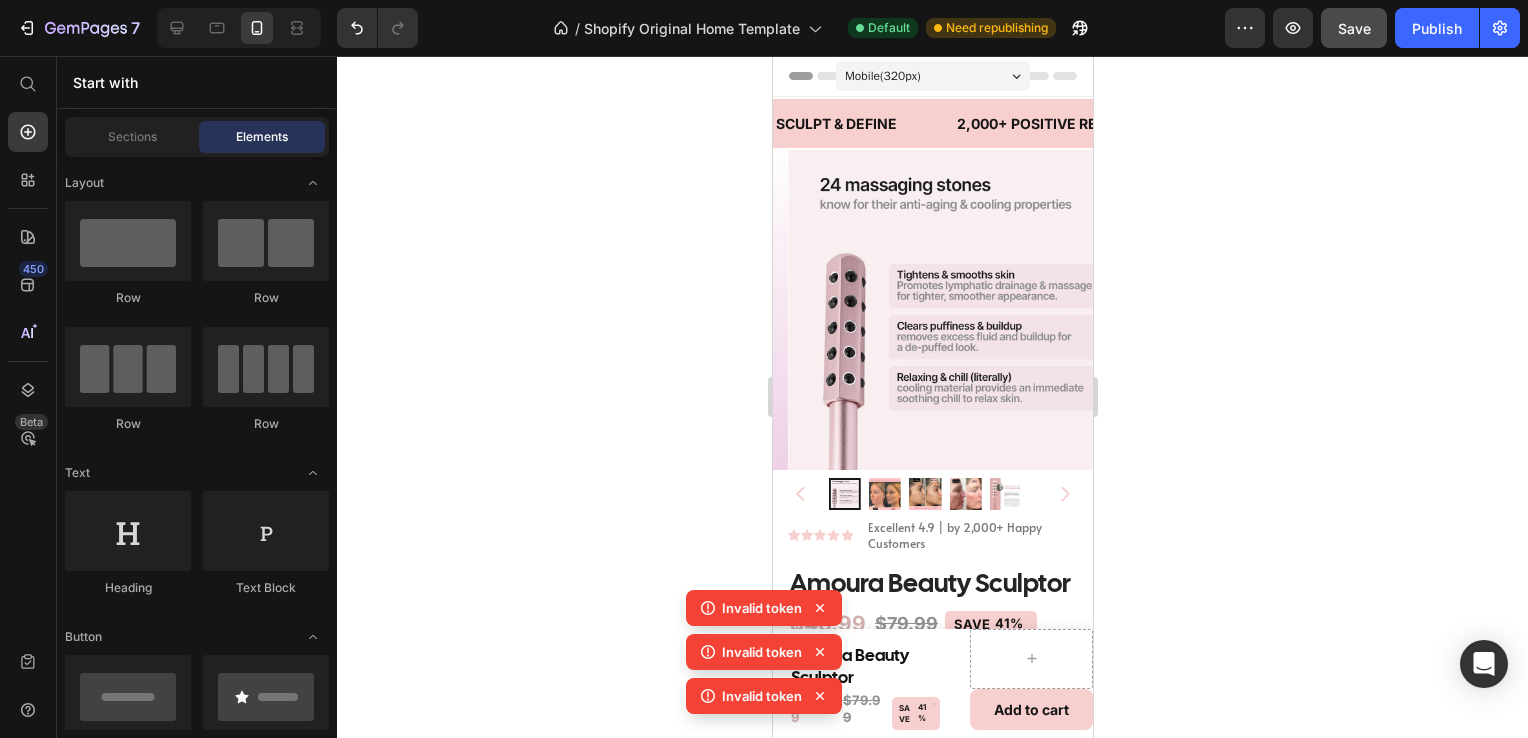 click on "Invalid token" 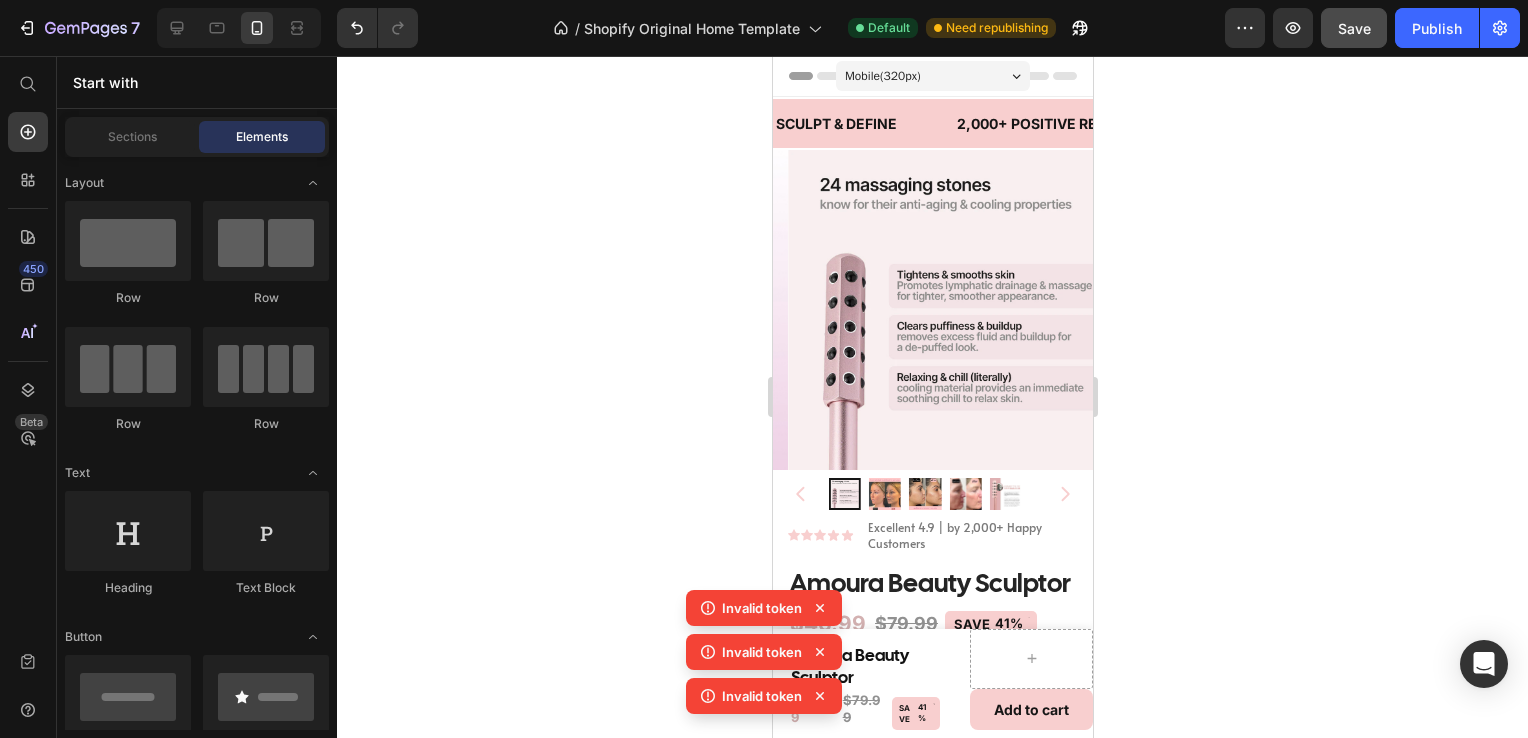 click 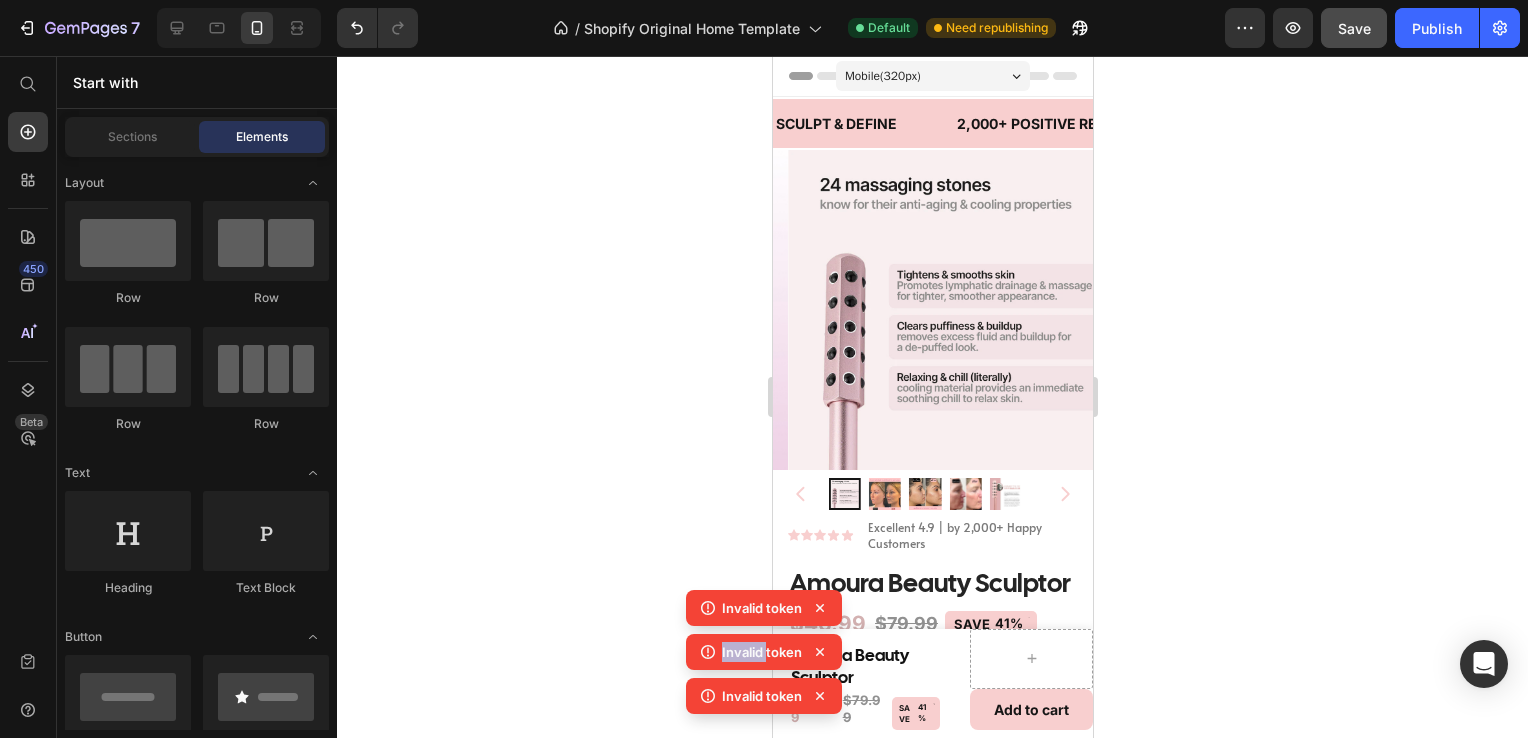 click 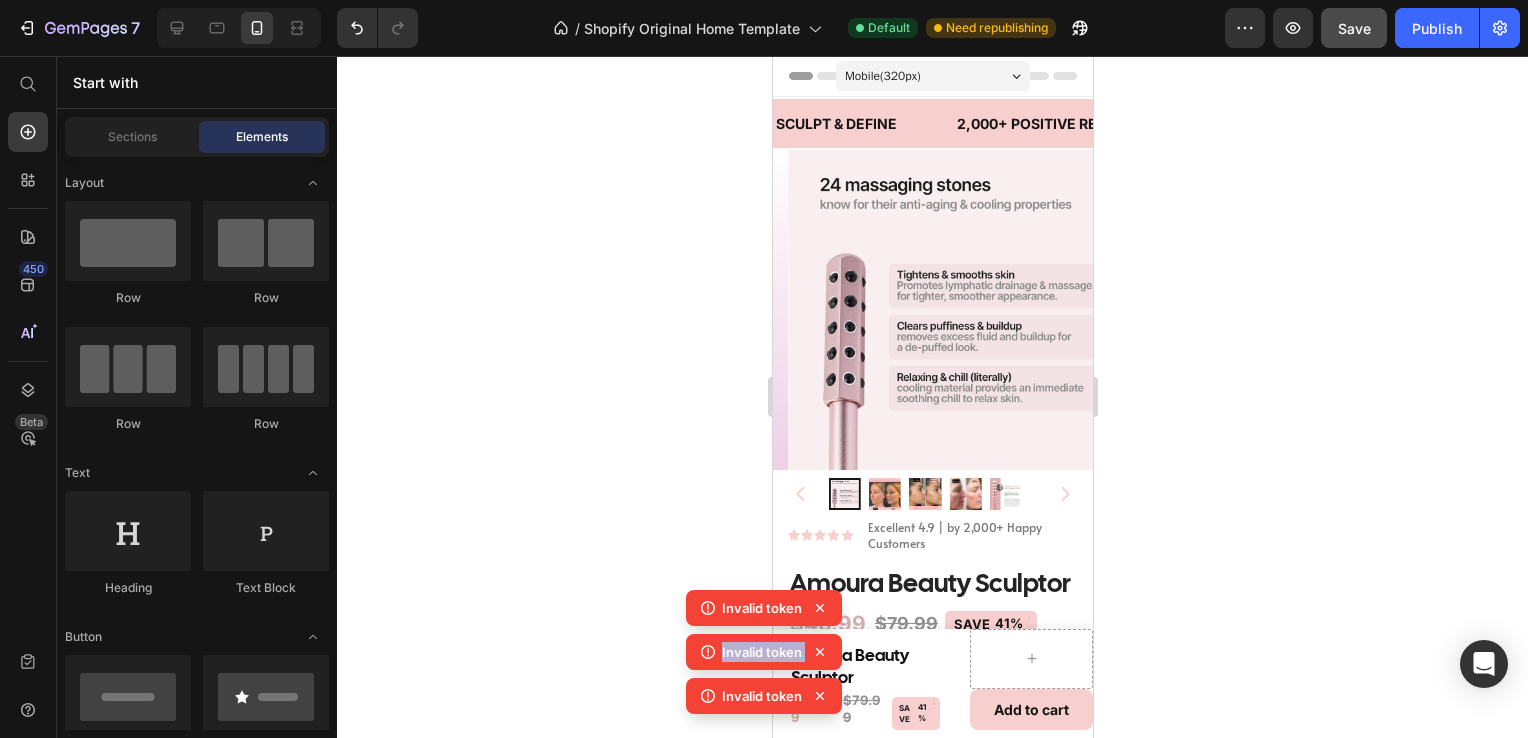 click 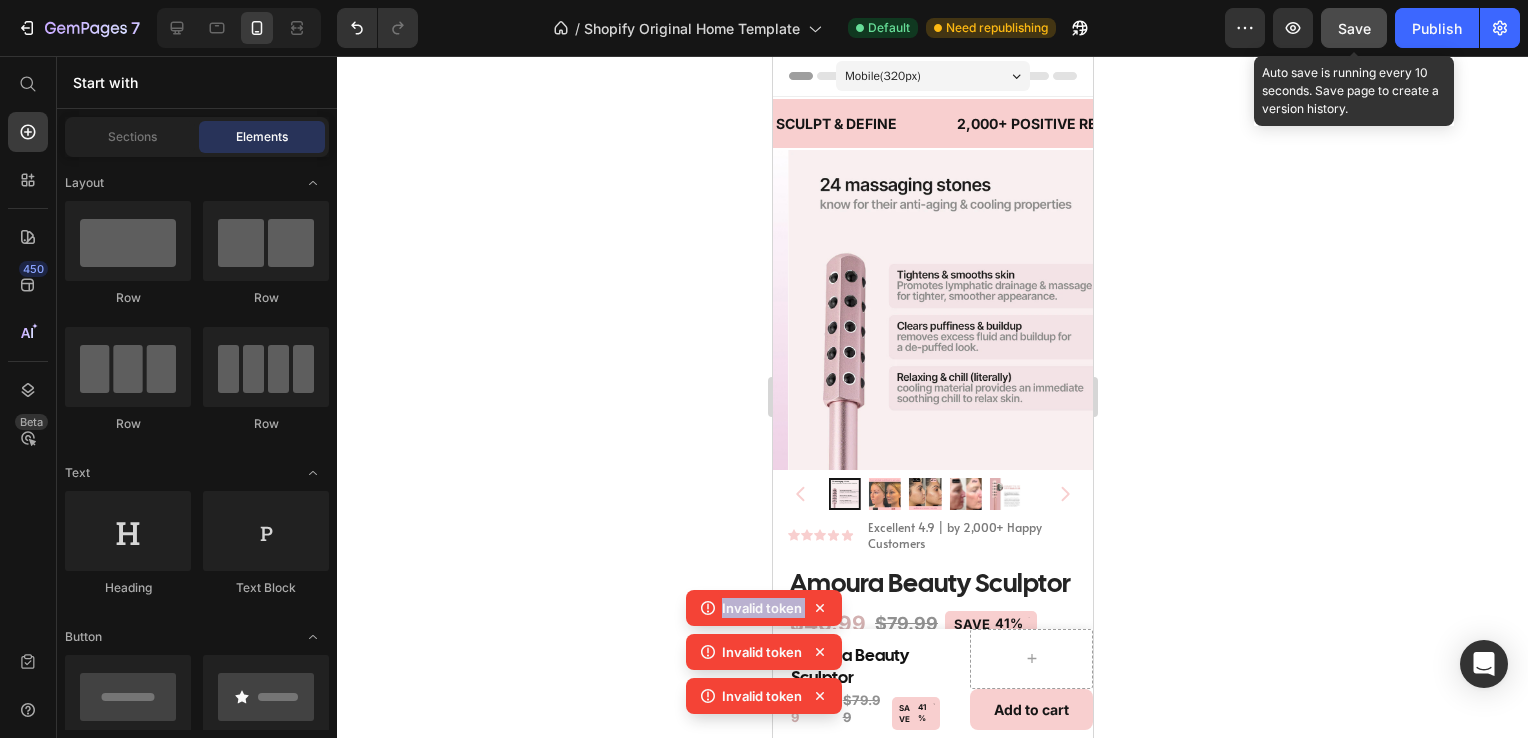 click on "Save" 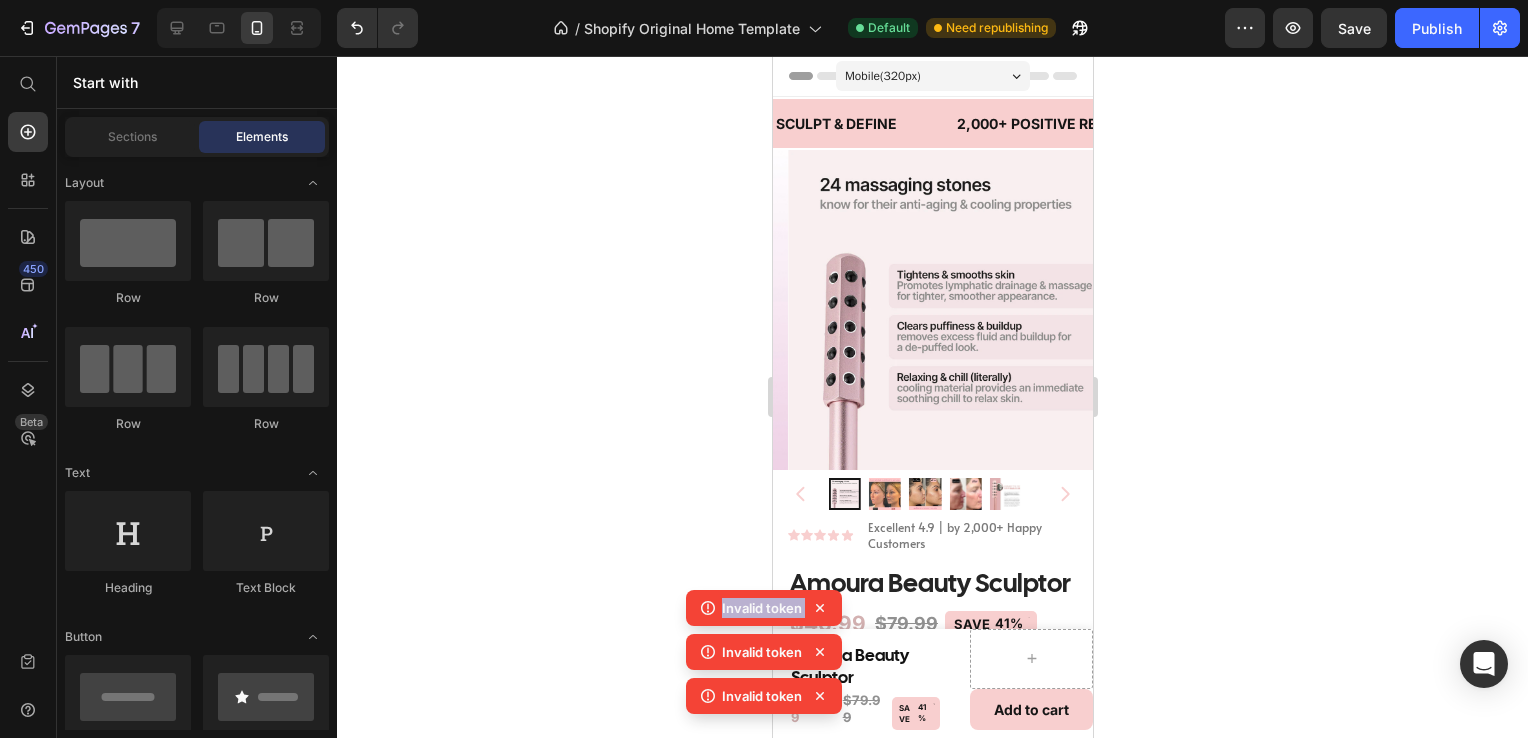 click 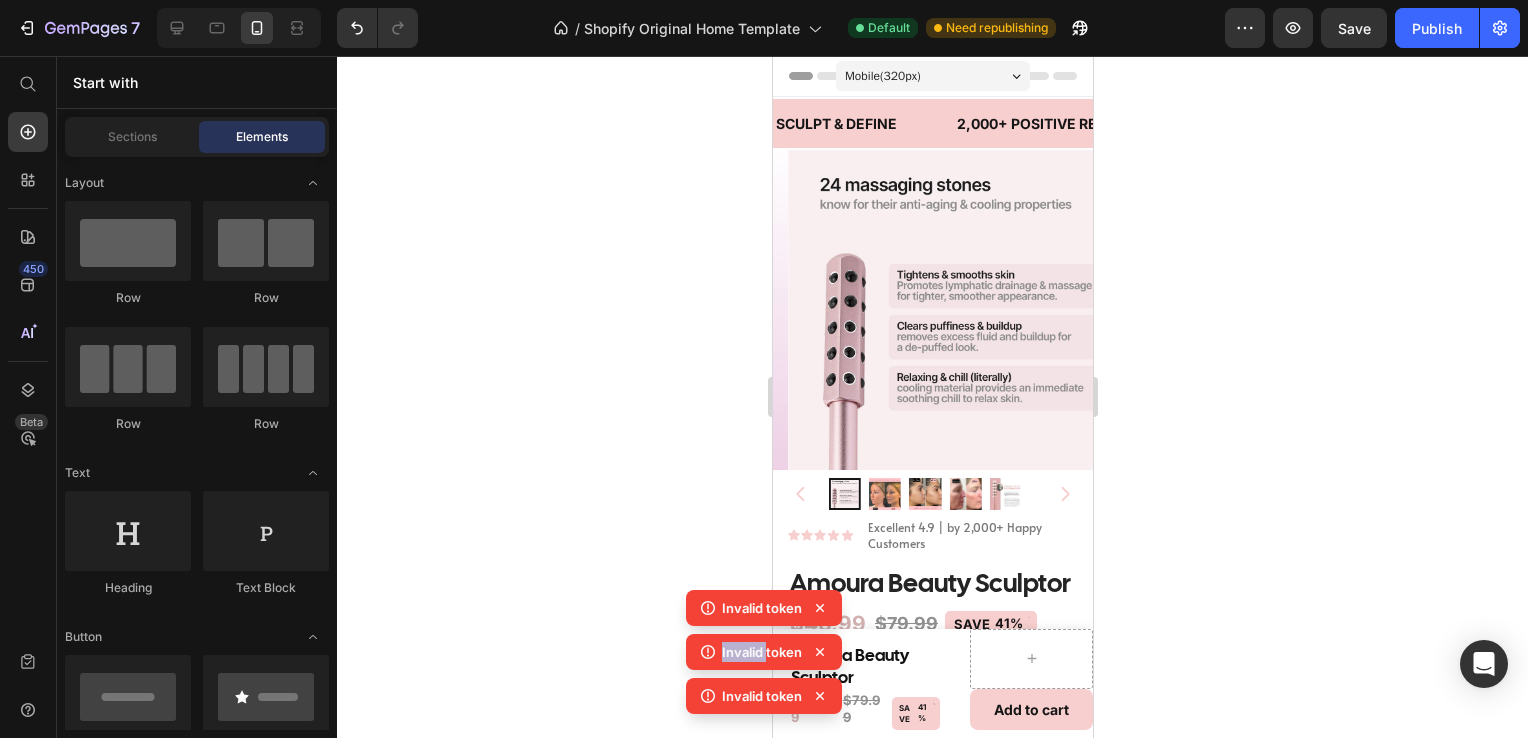 click 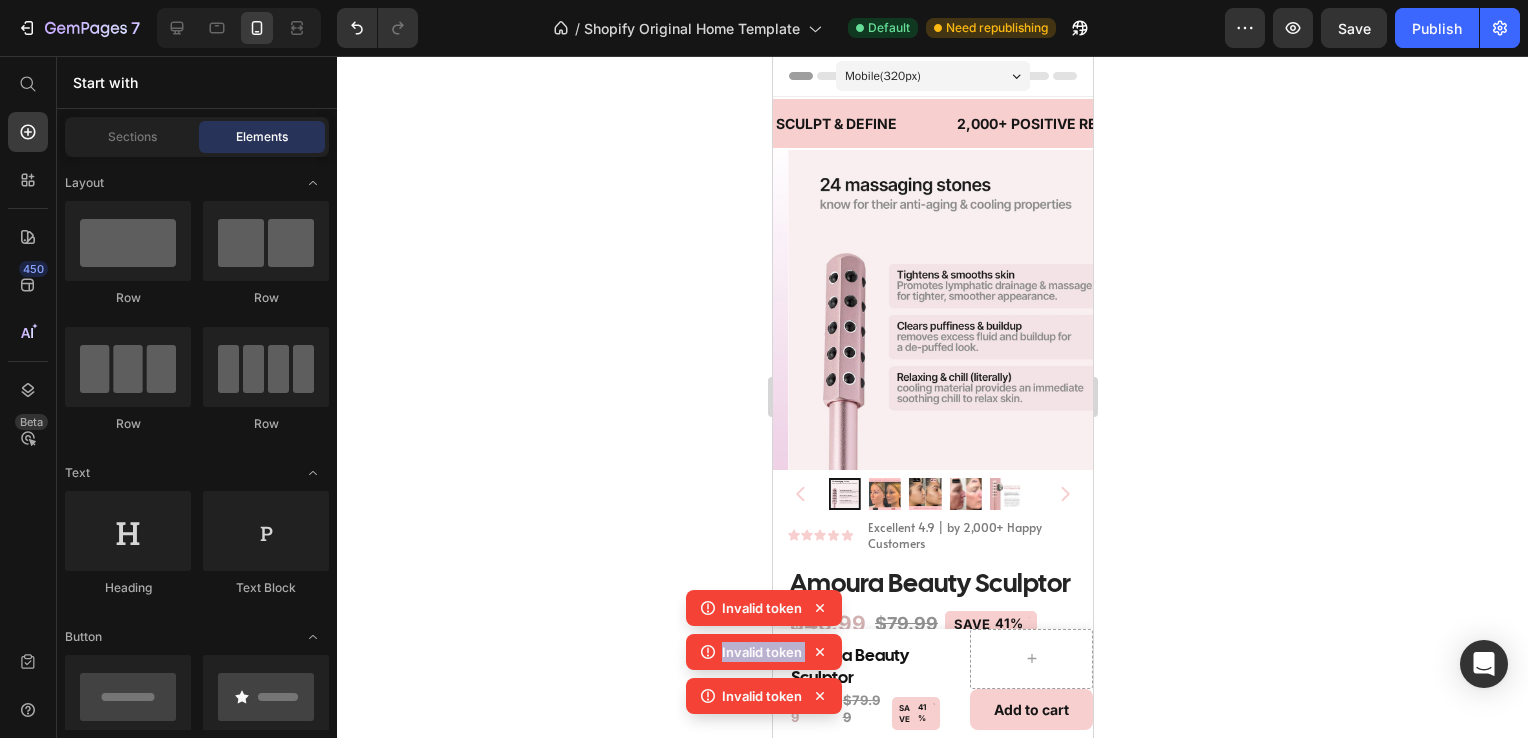 click 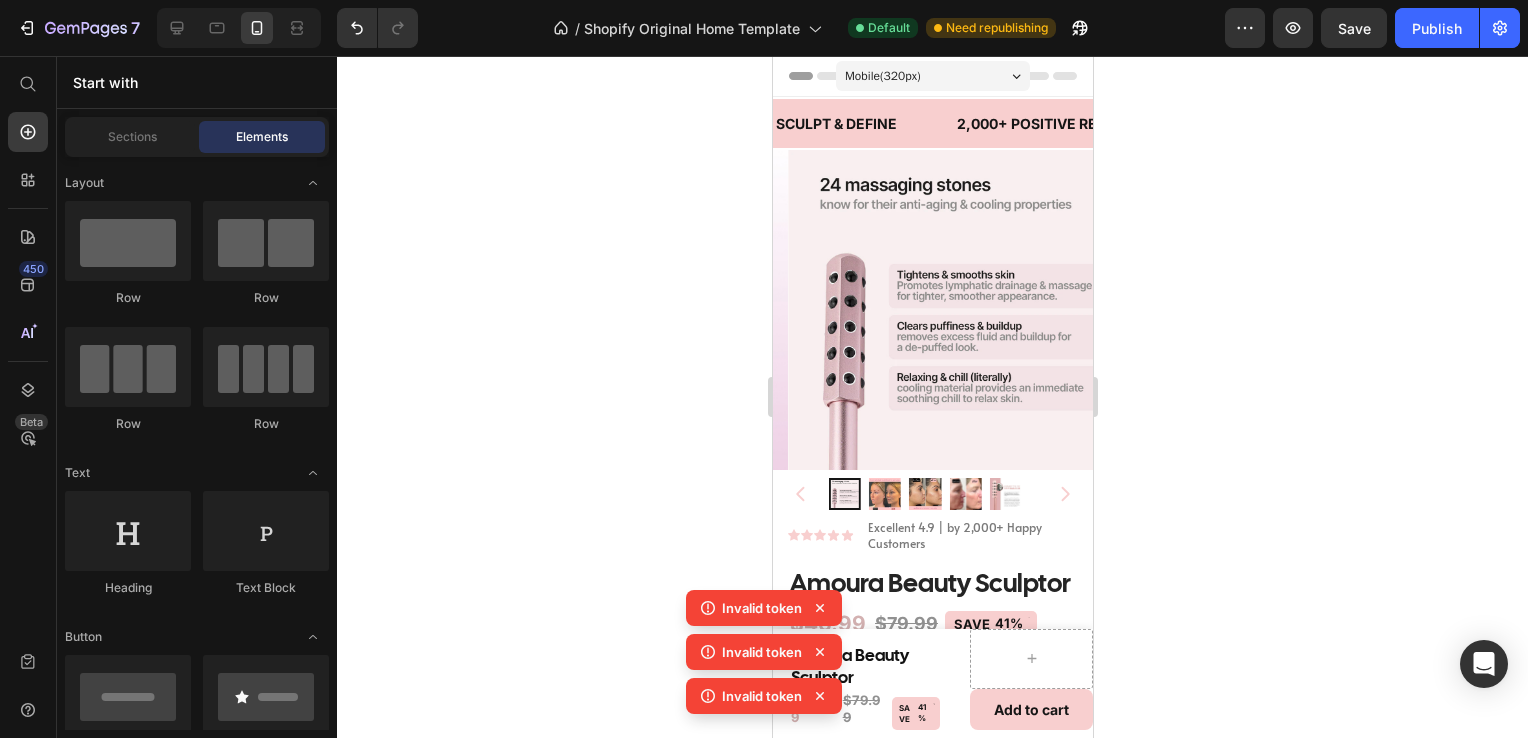 drag, startPoint x: 816, startPoint y: 604, endPoint x: 820, endPoint y: 648, distance: 44.181442 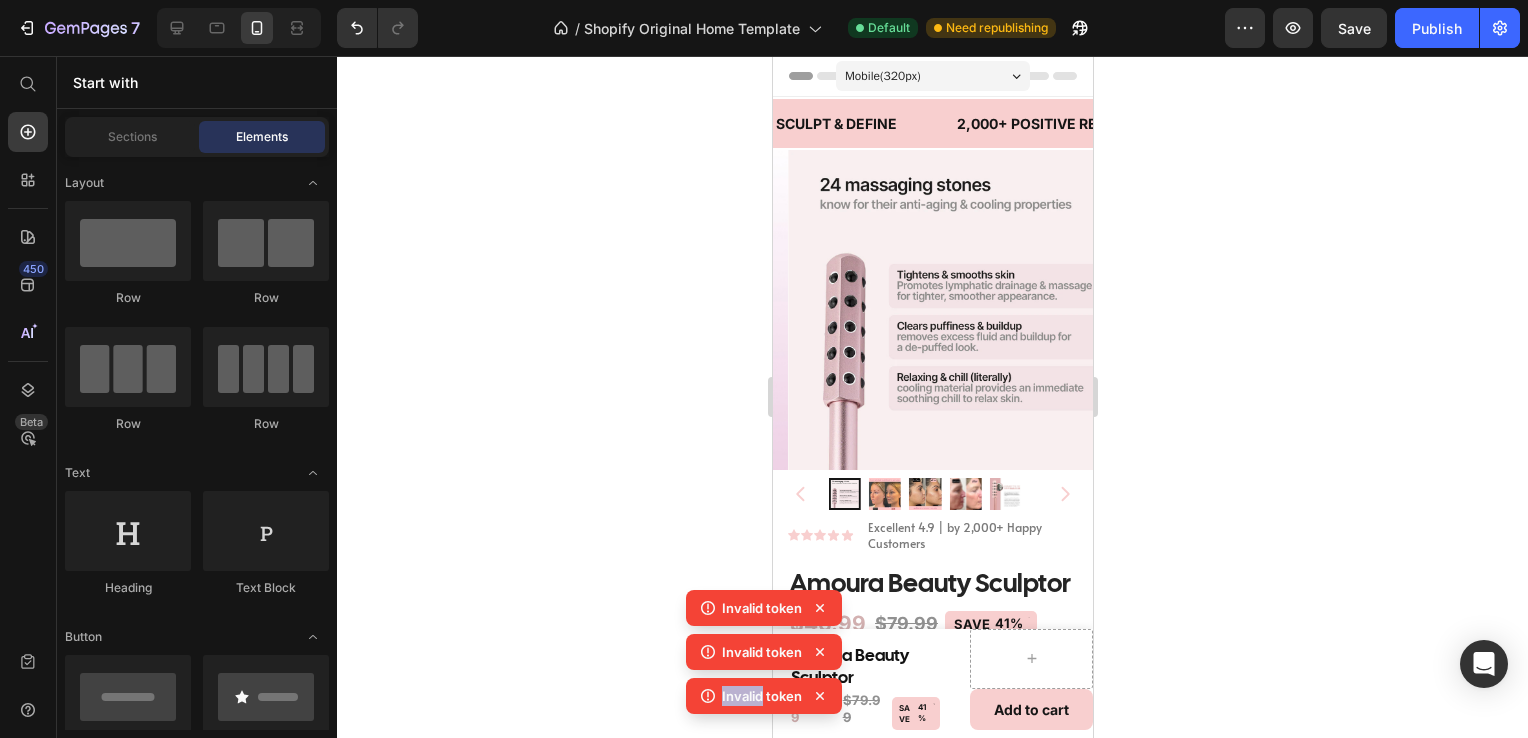 click 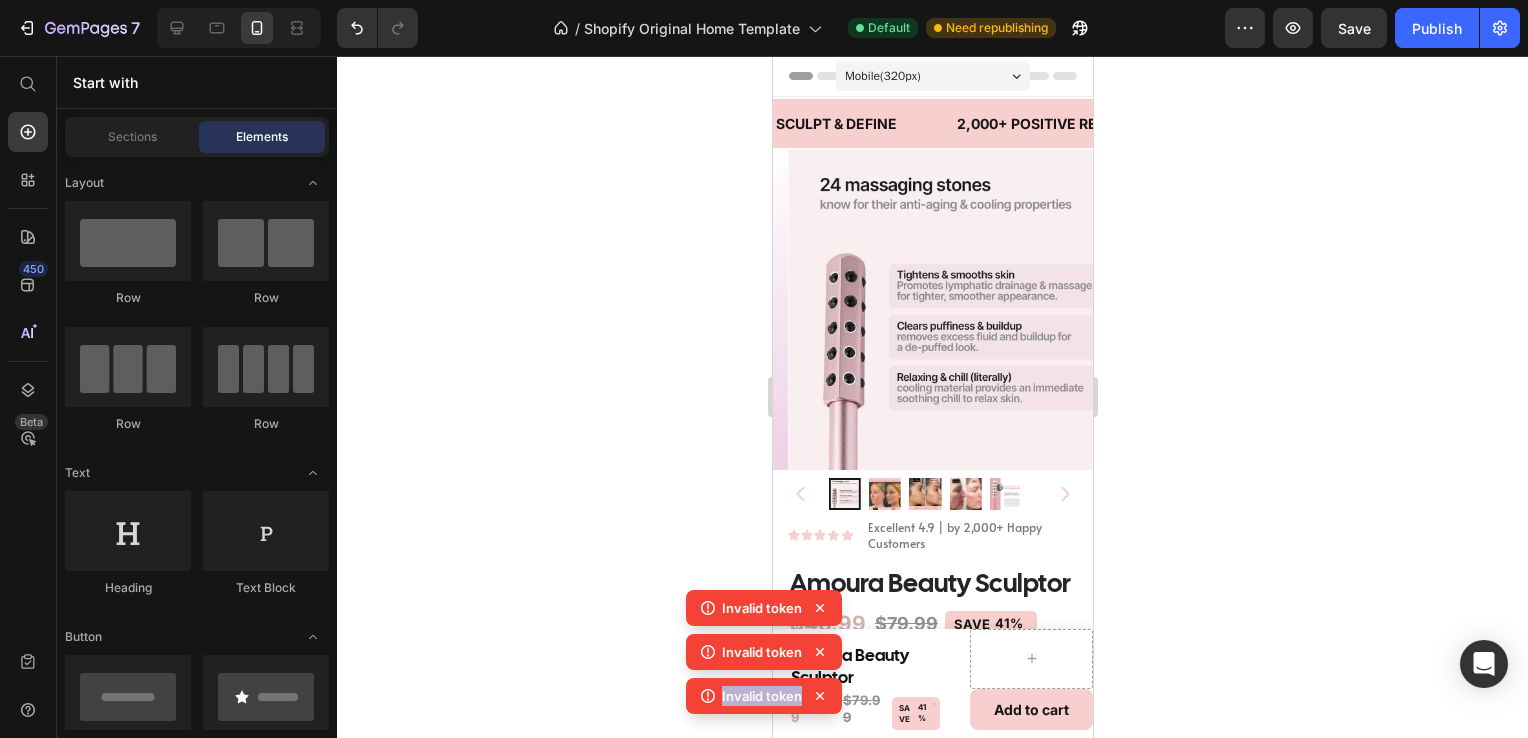 click 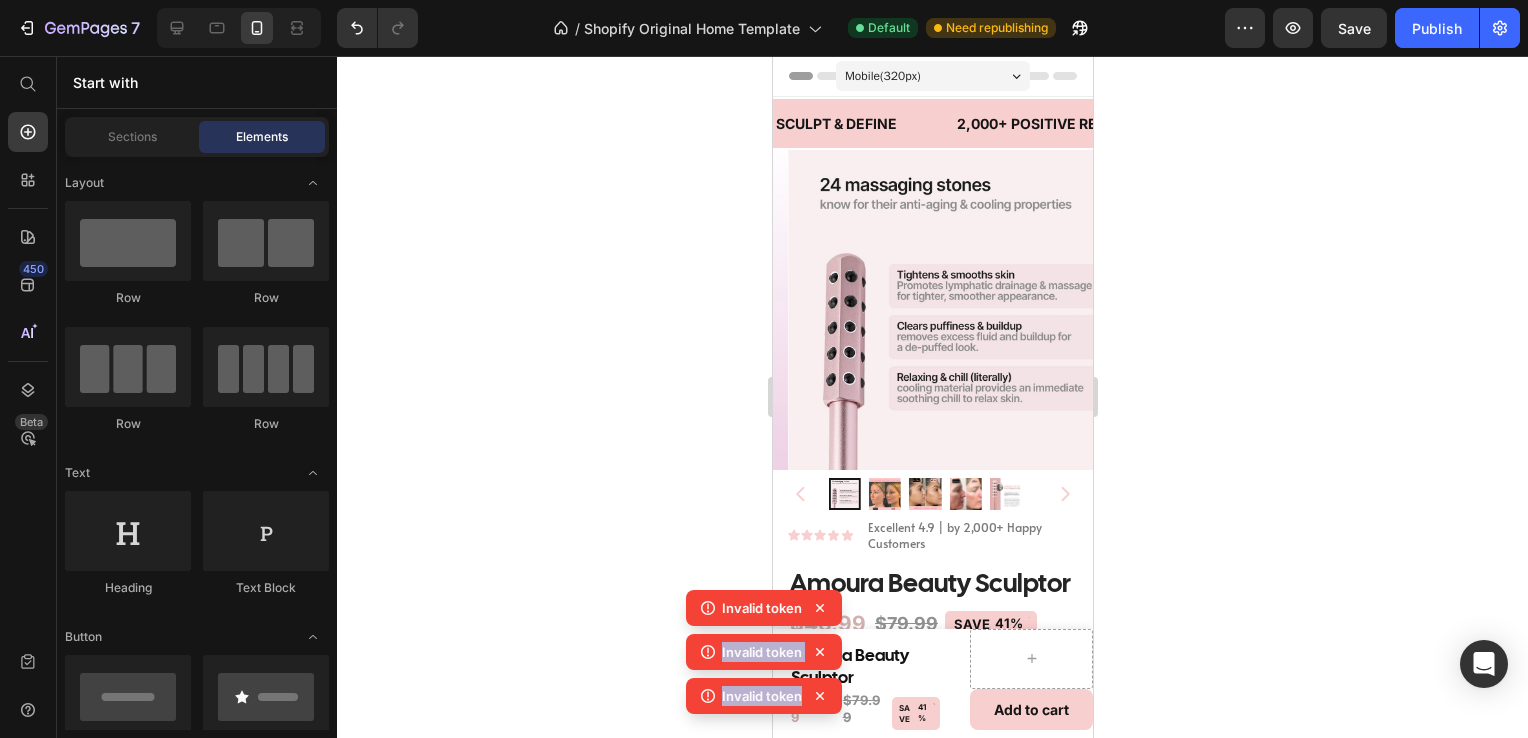 click 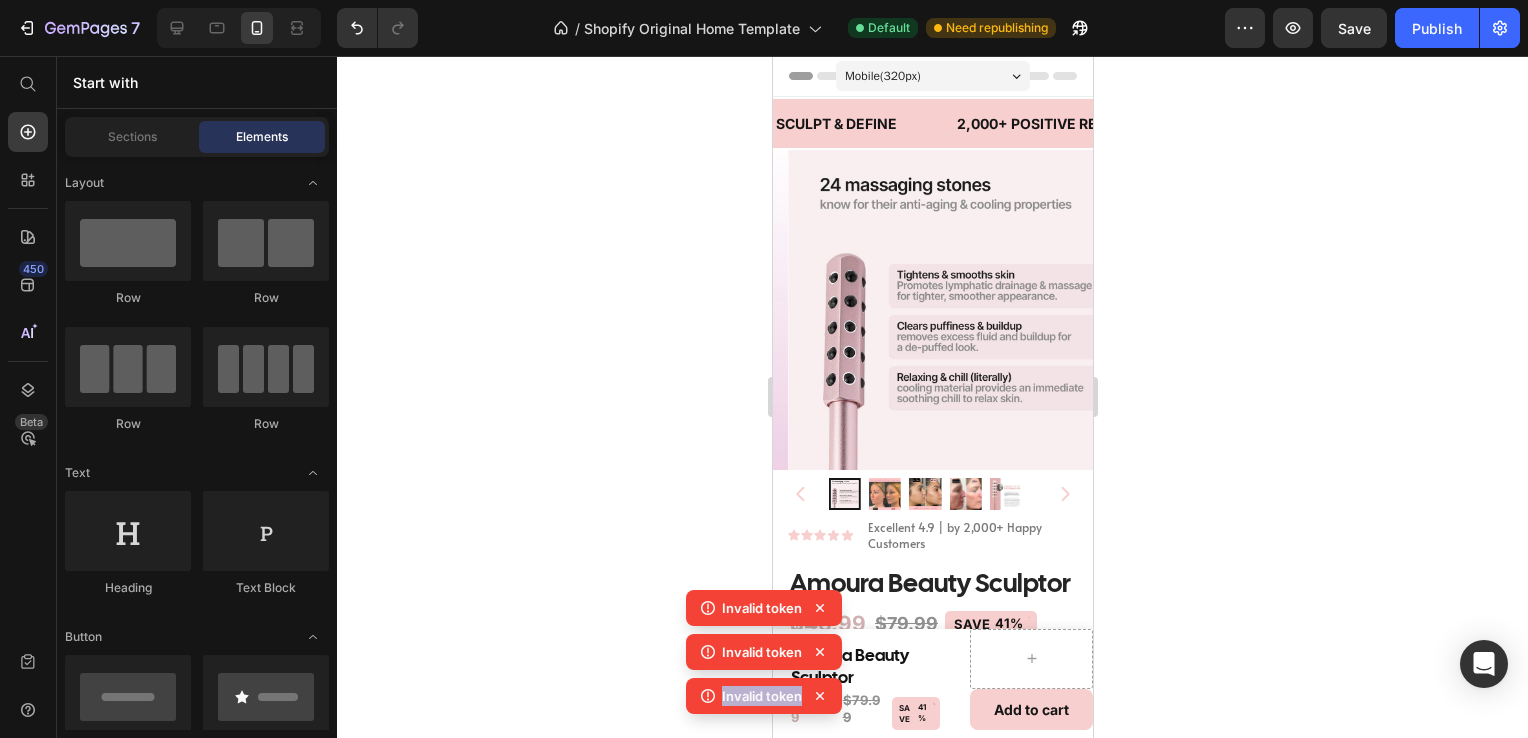 click 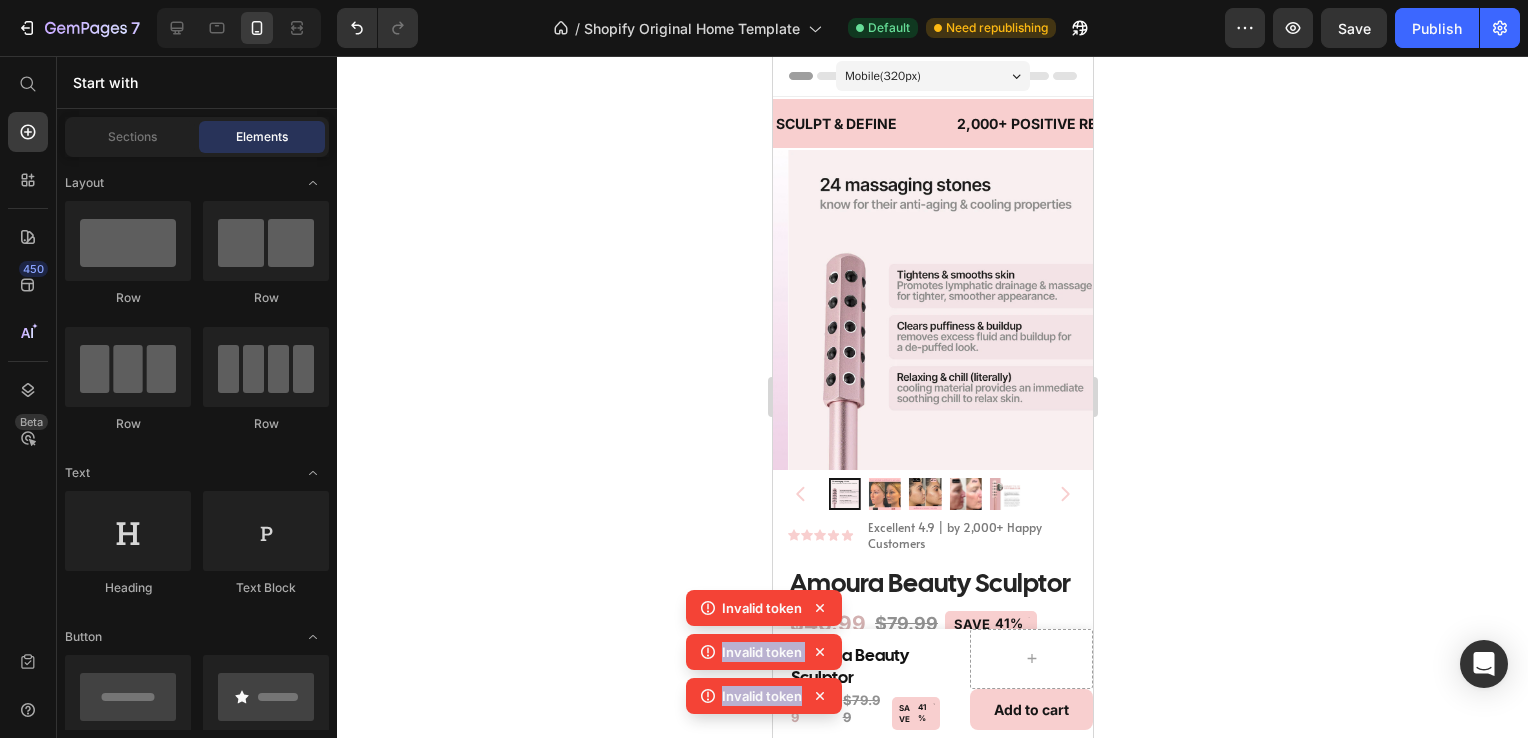 click 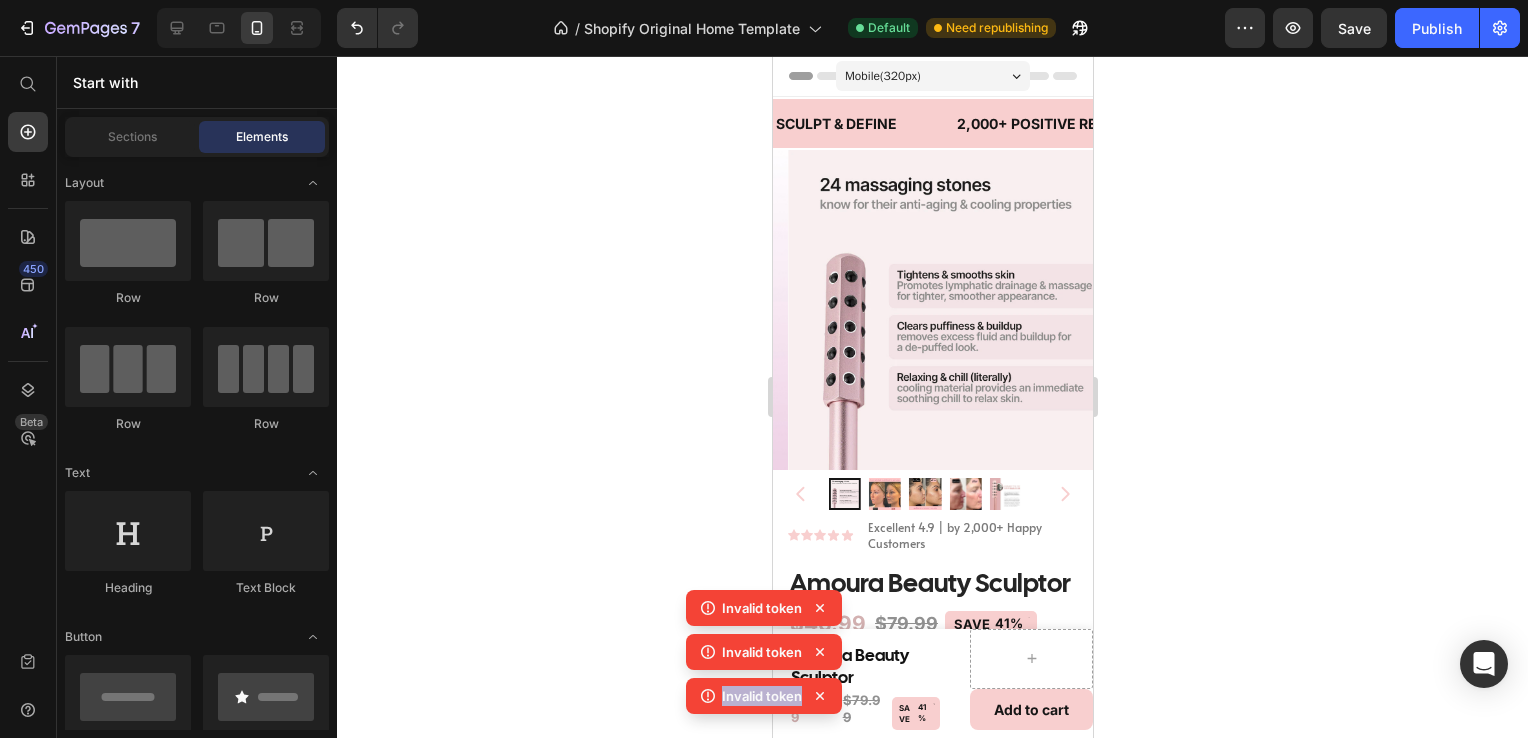 click 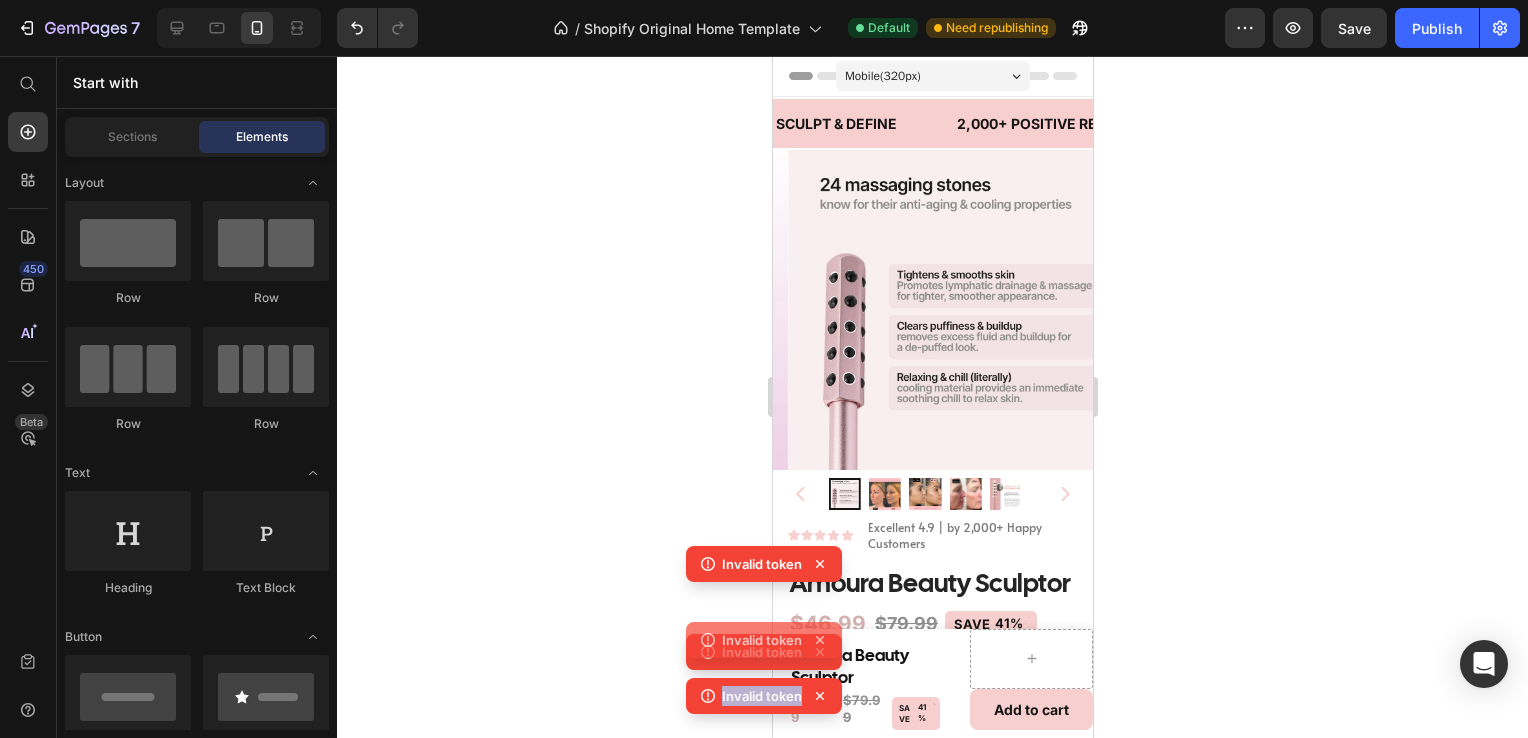click 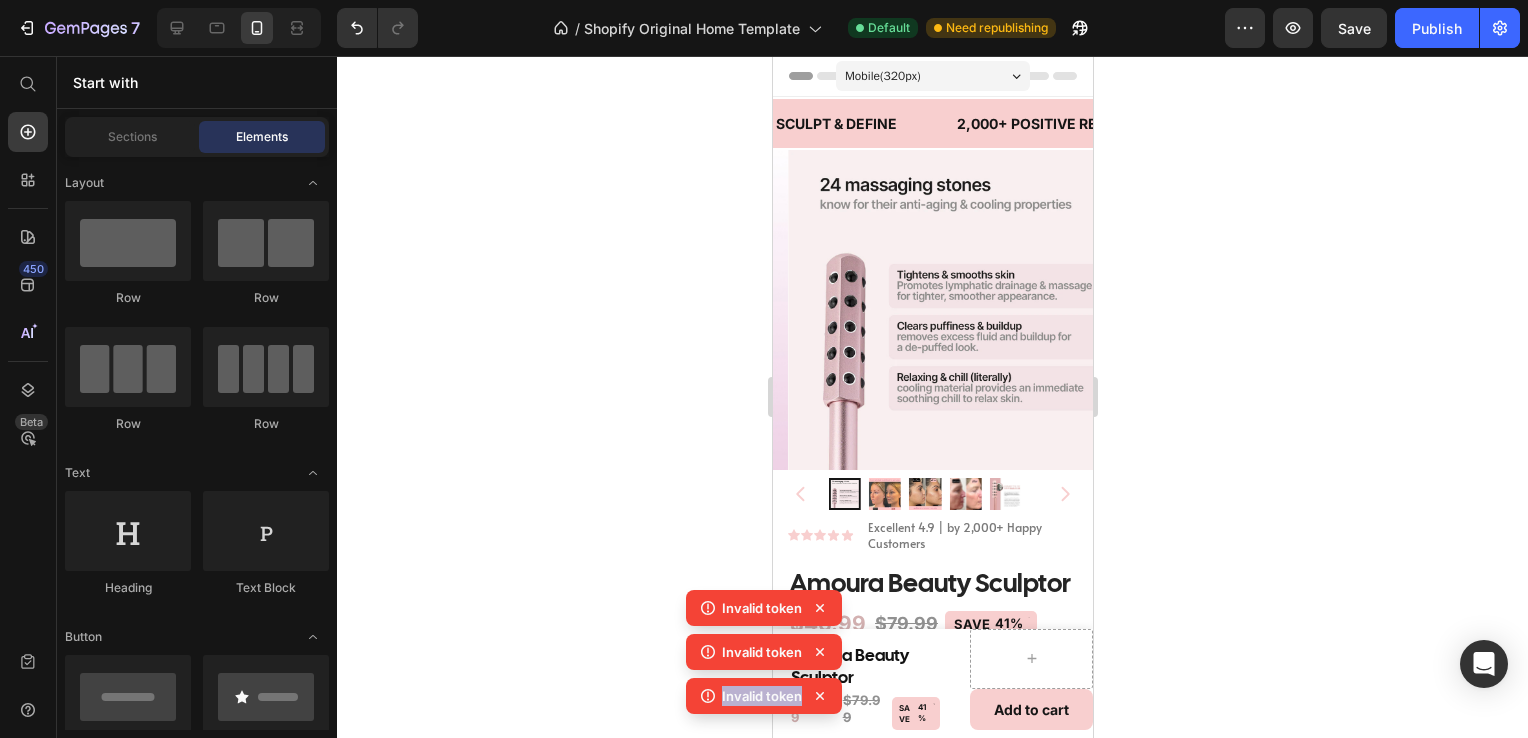 click 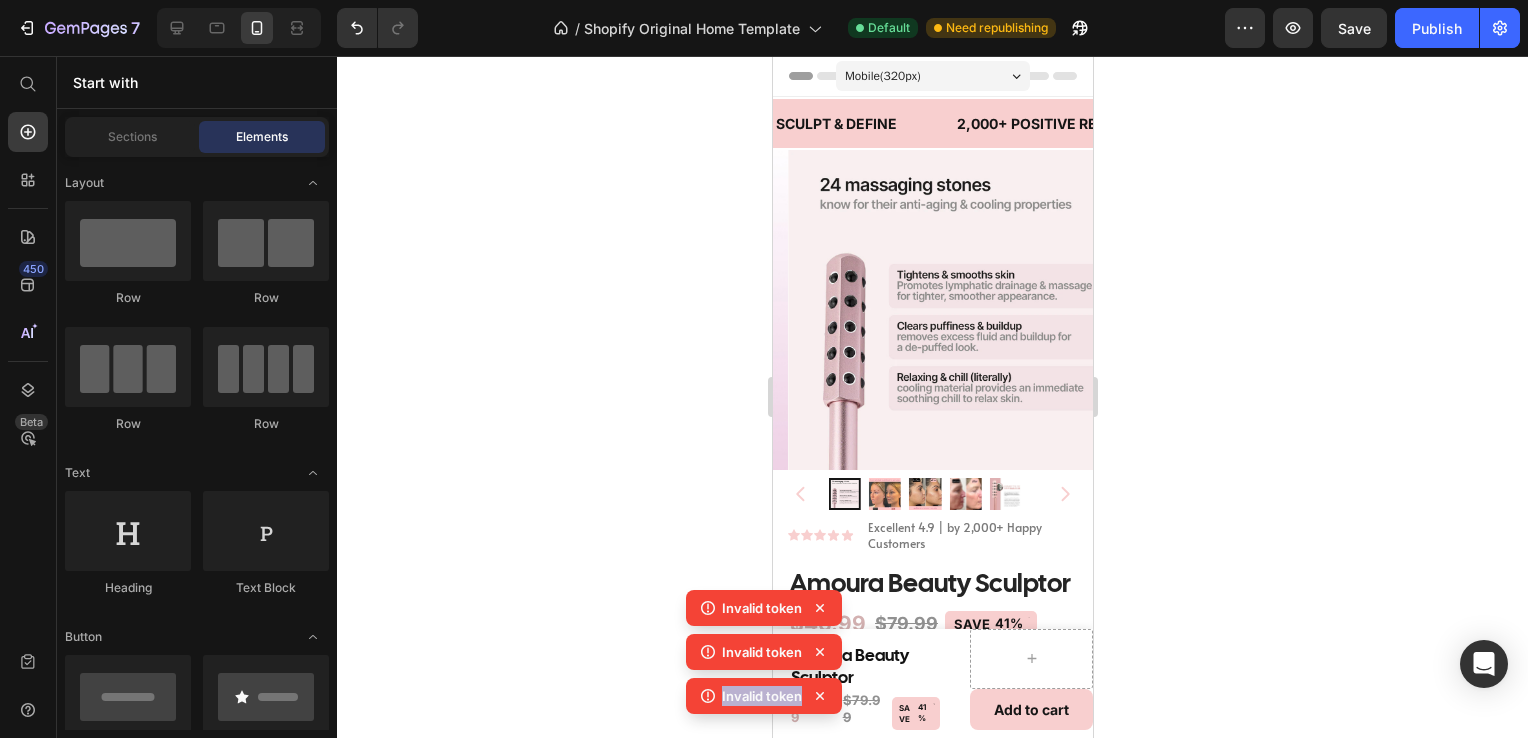click 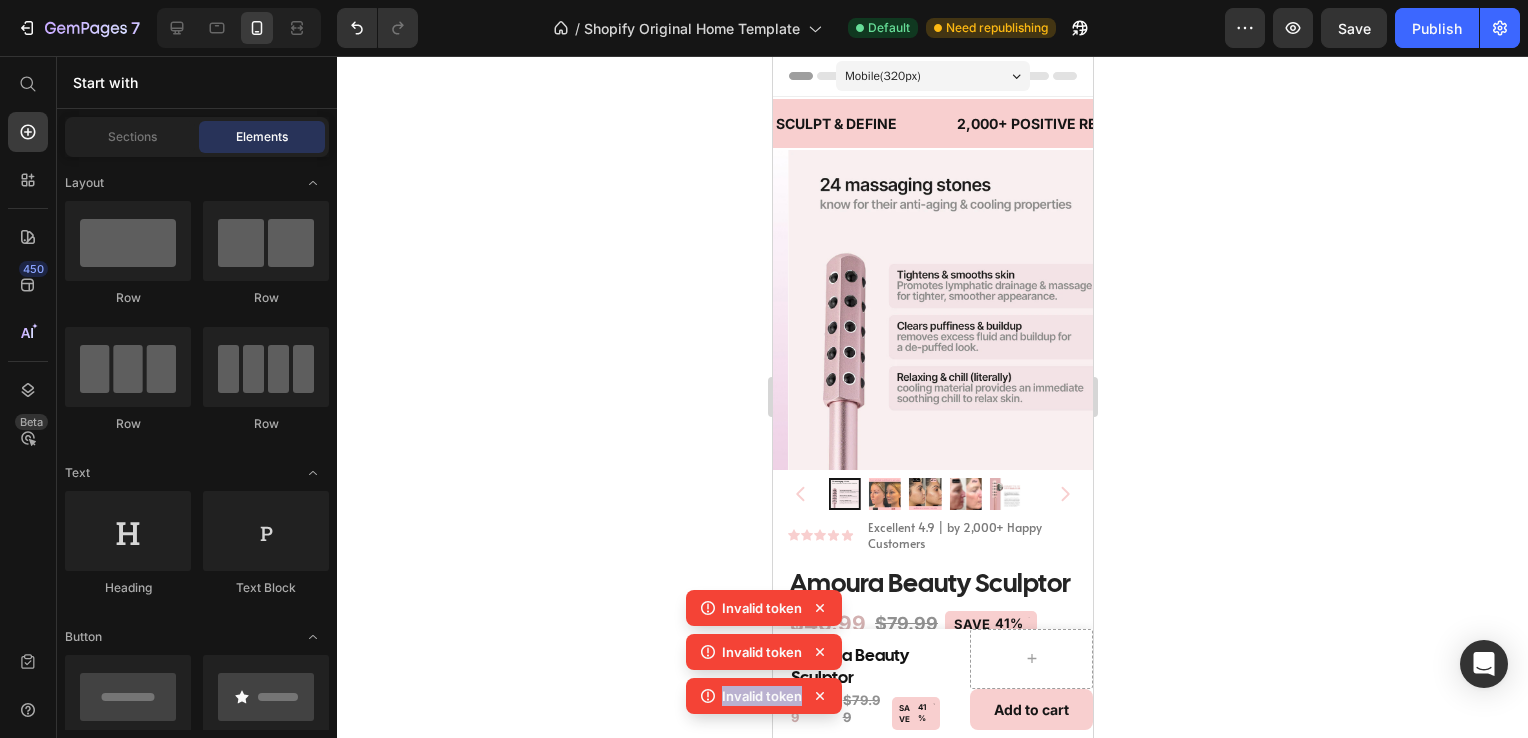 click 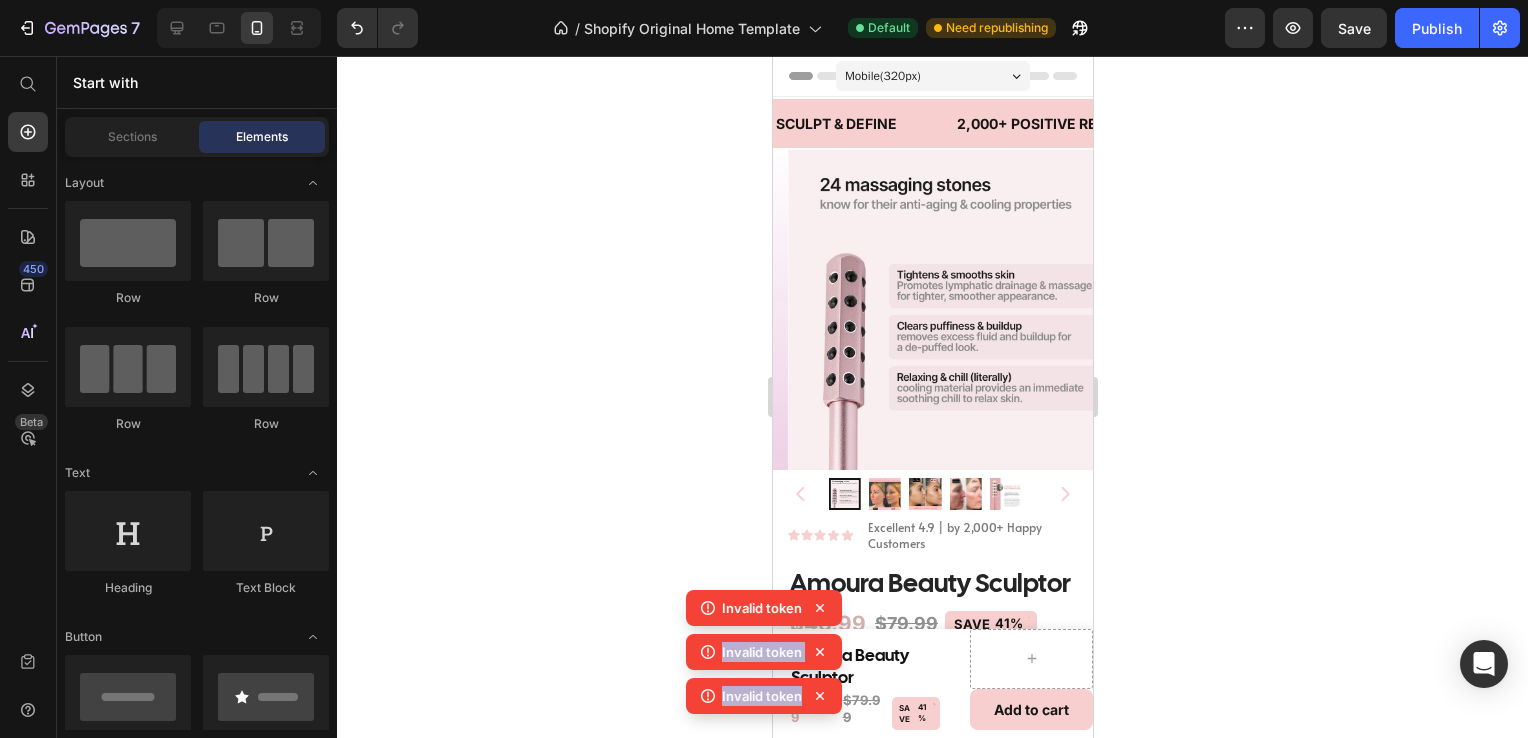 click 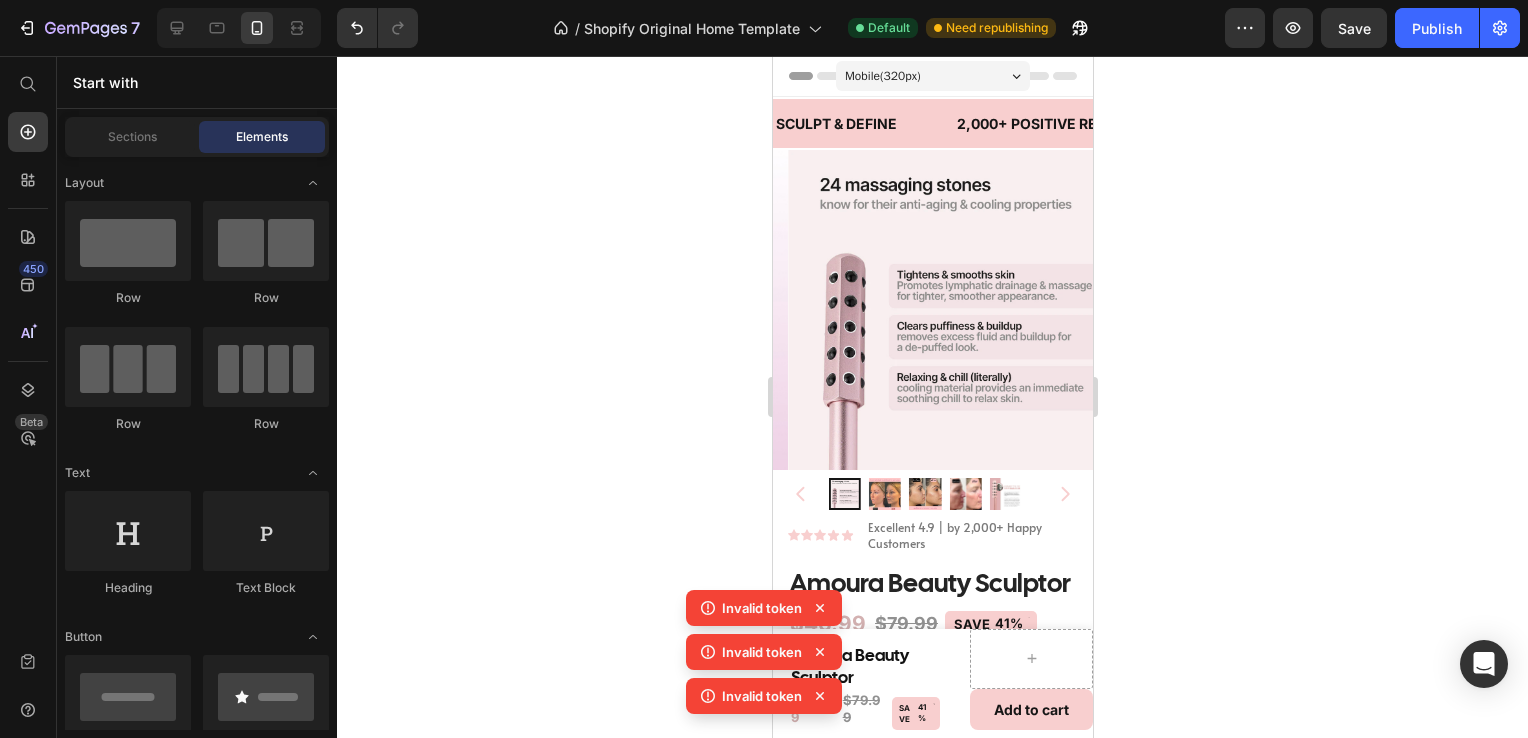 click 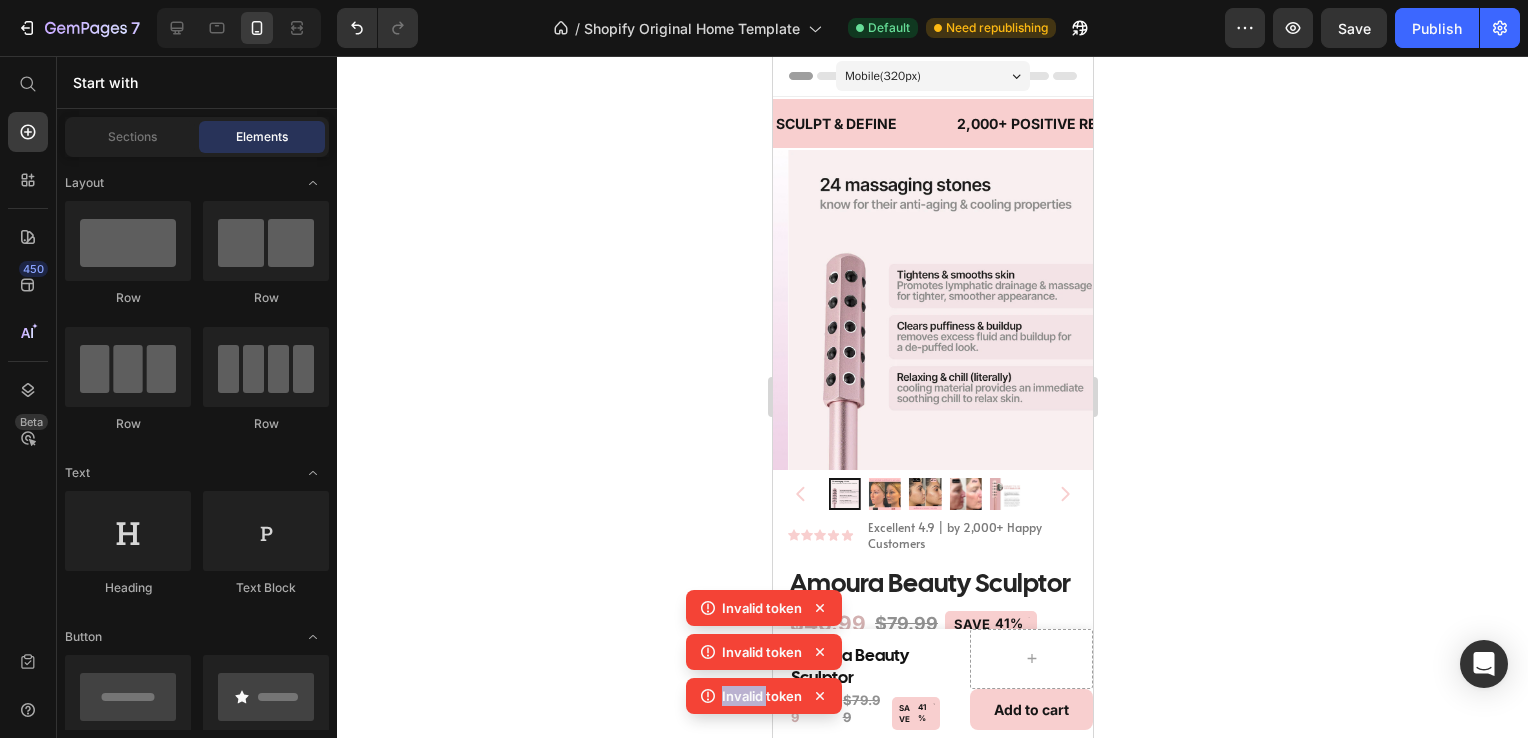 click 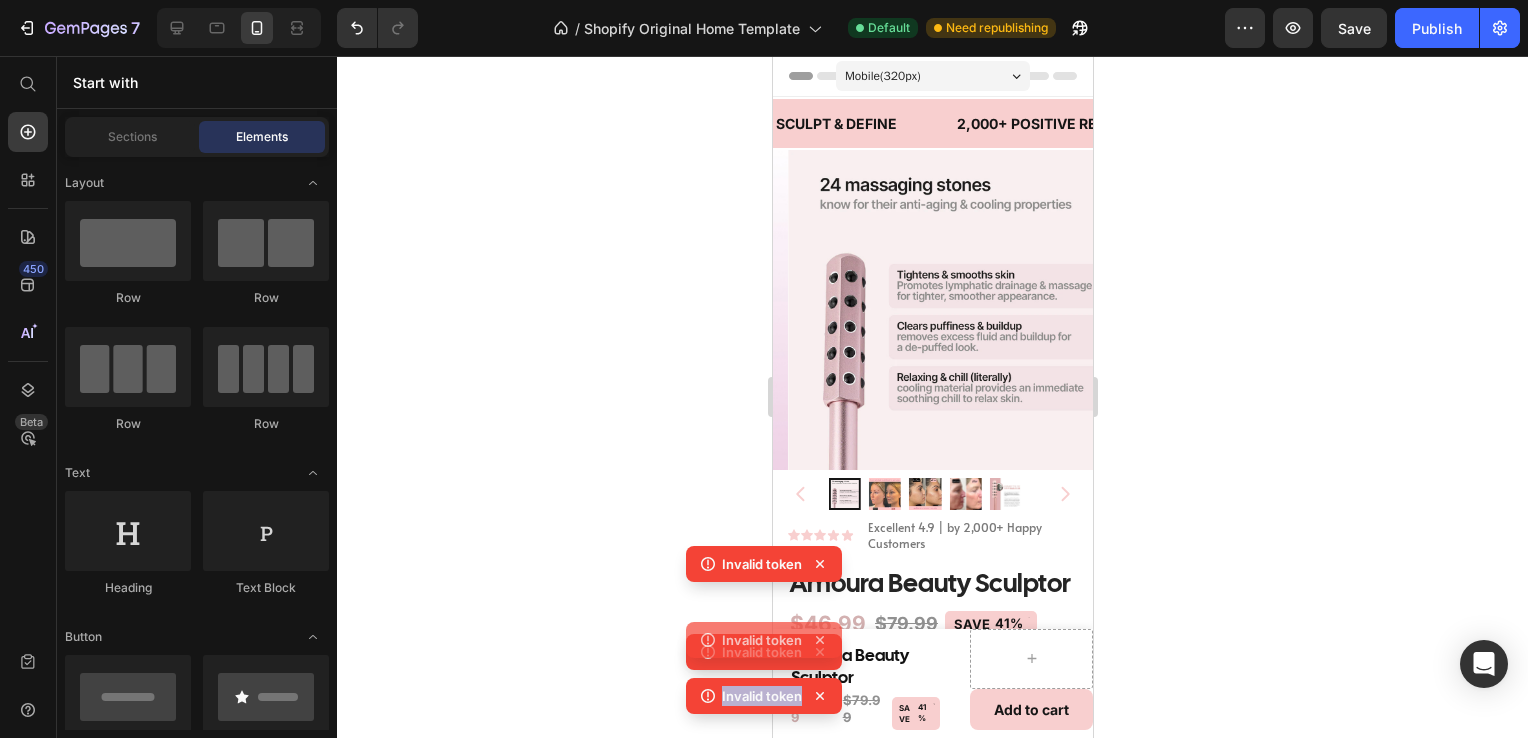 click 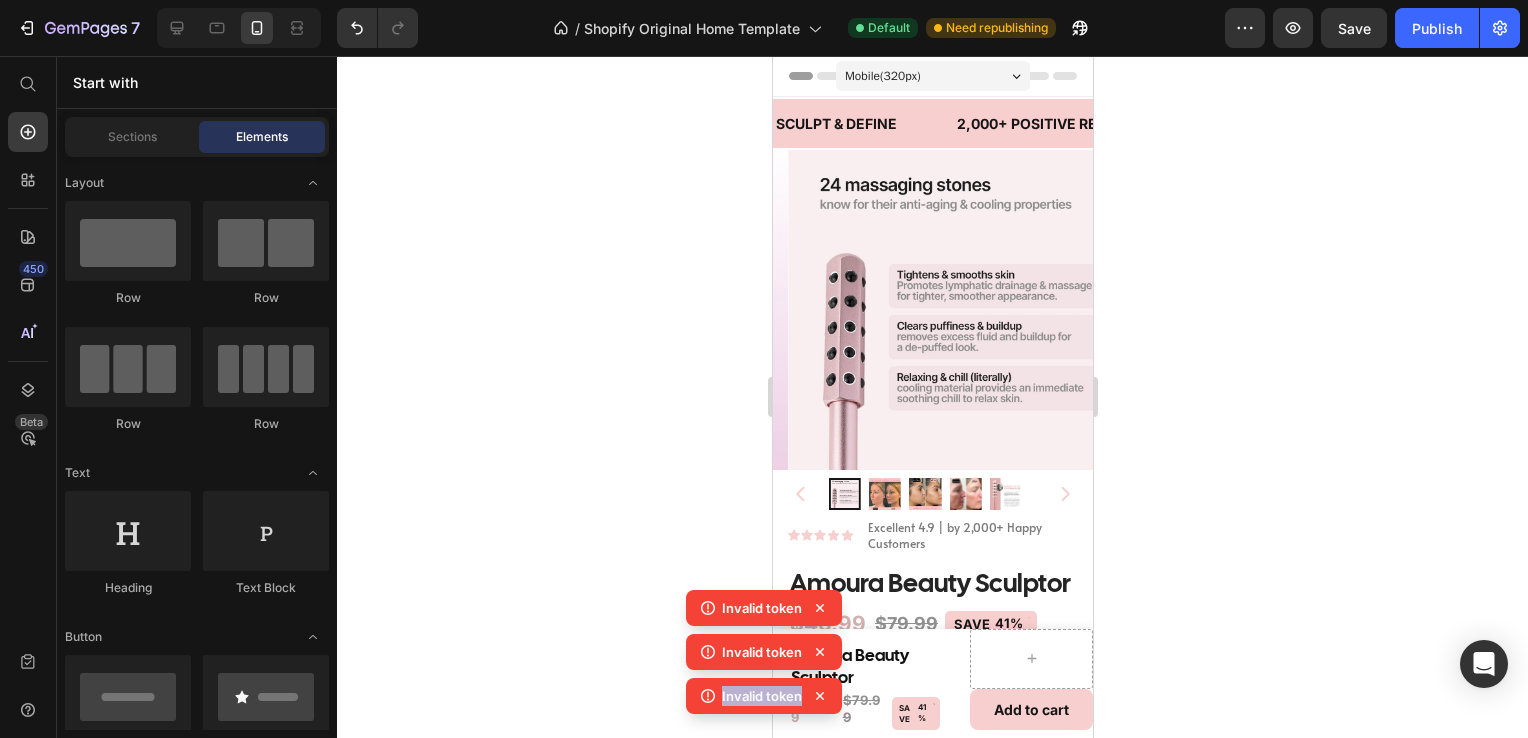 click 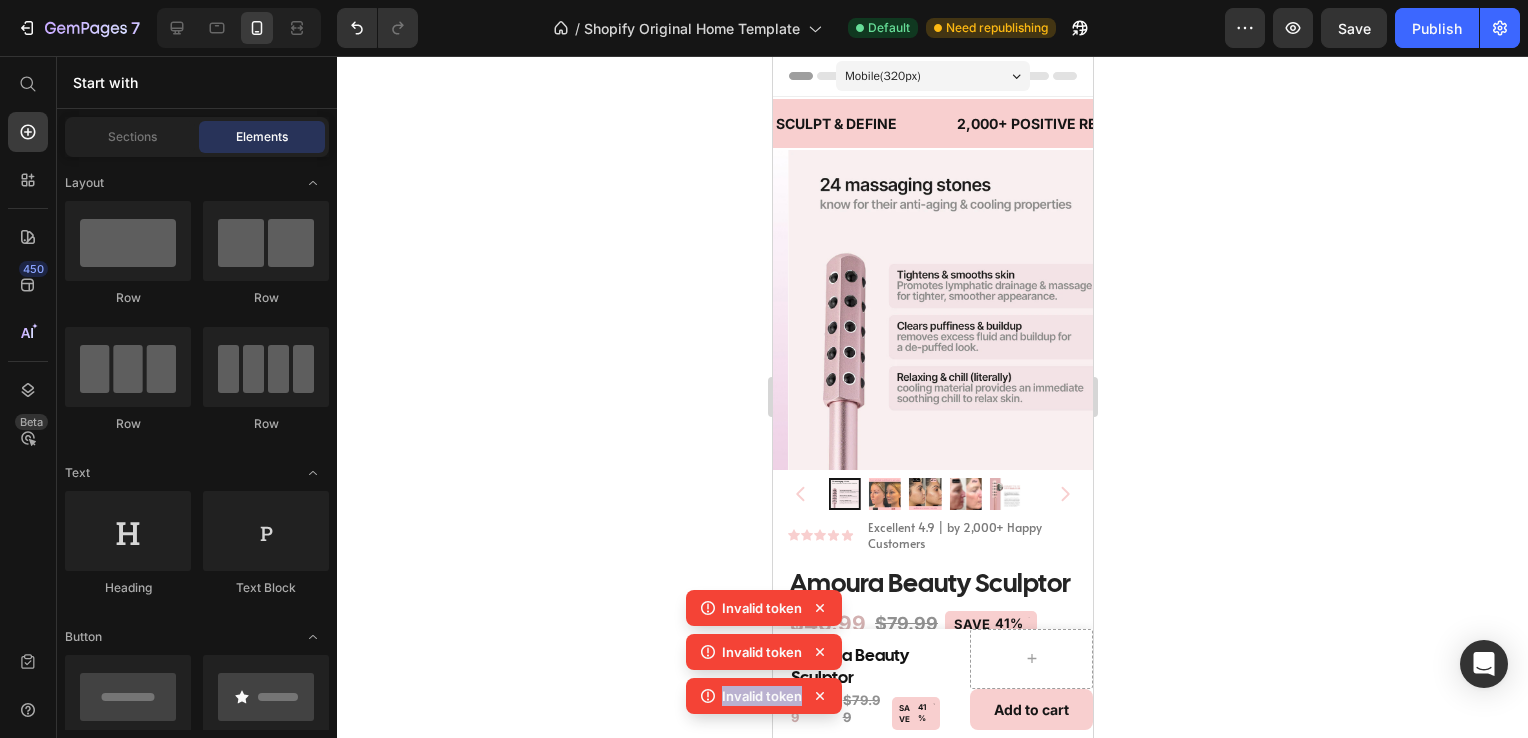 click 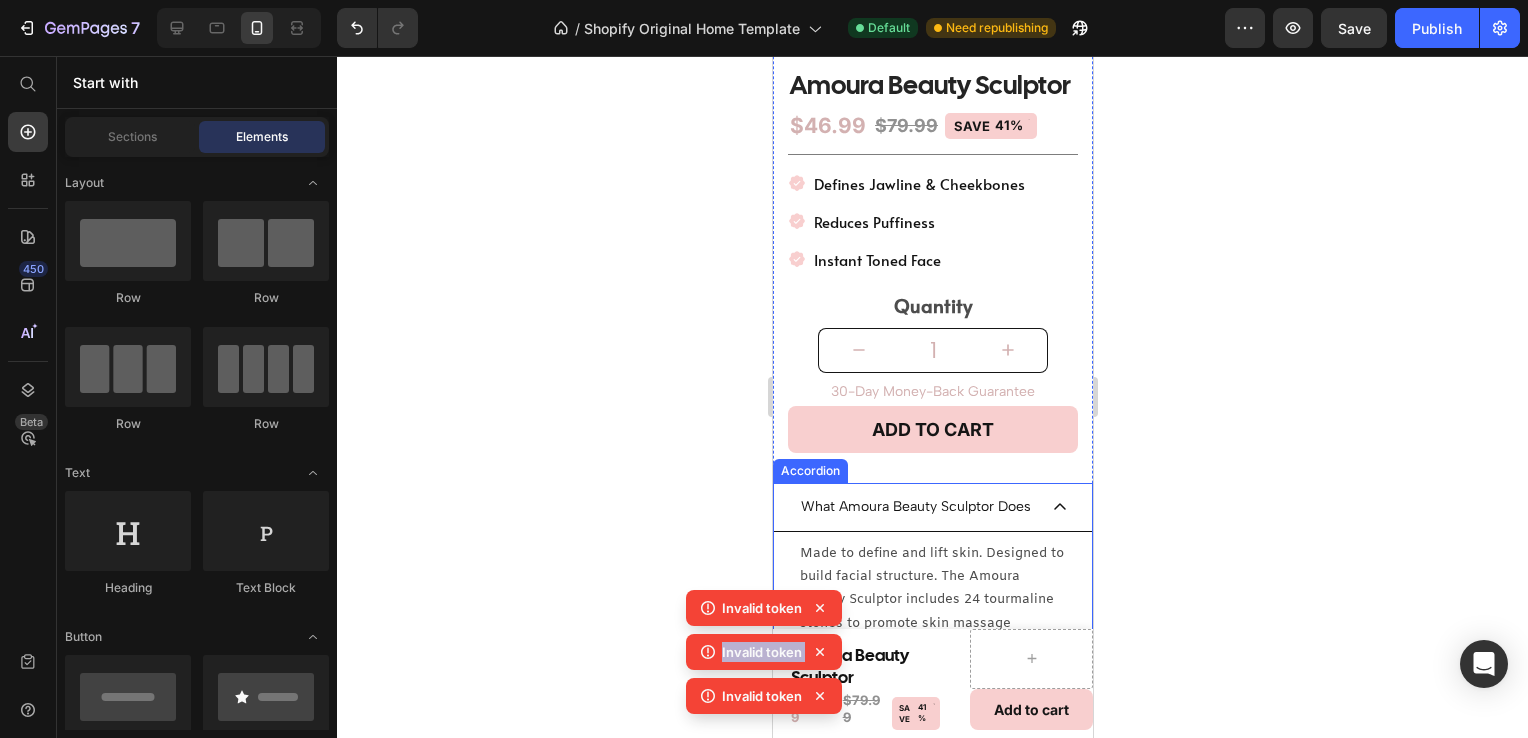 scroll, scrollTop: 502, scrollLeft: 0, axis: vertical 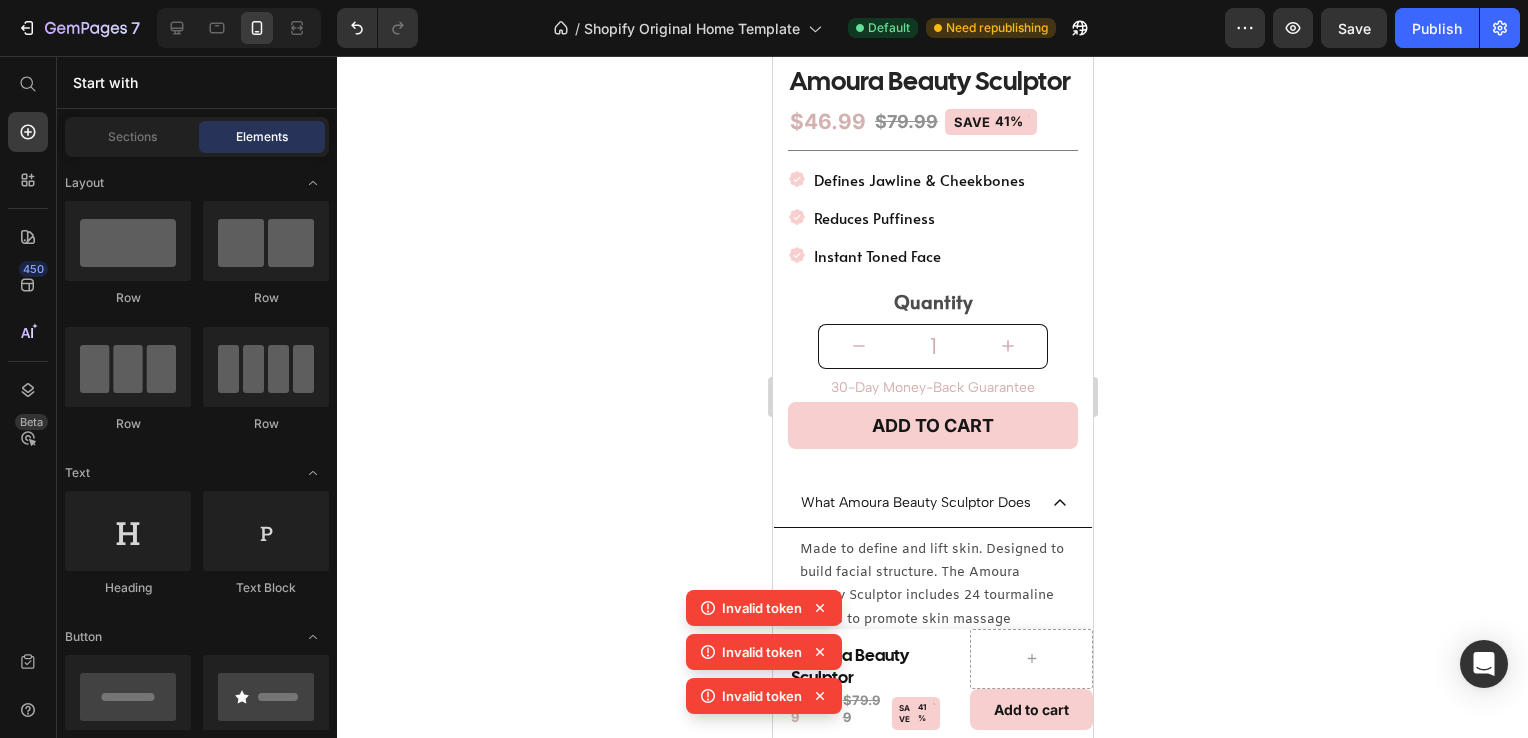 click 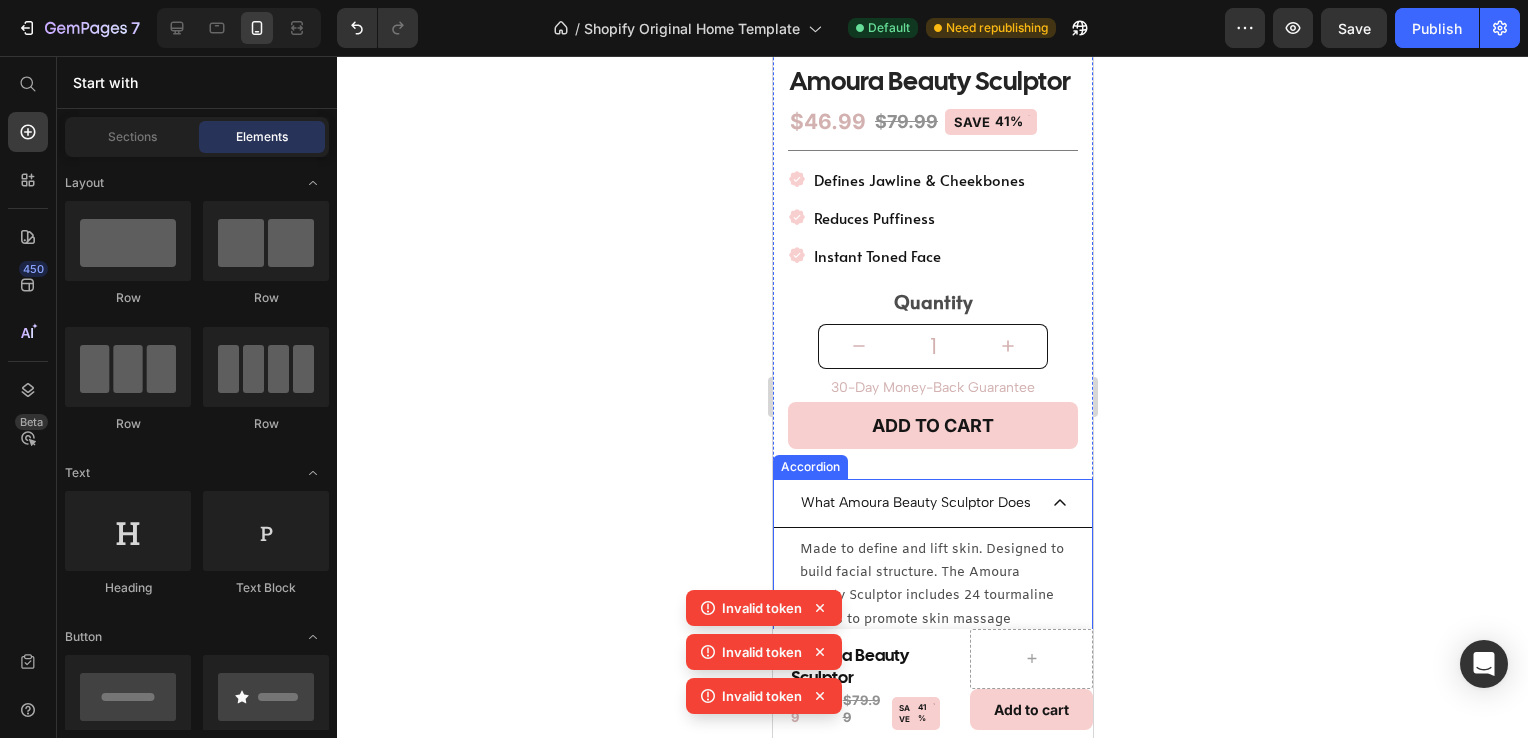 click 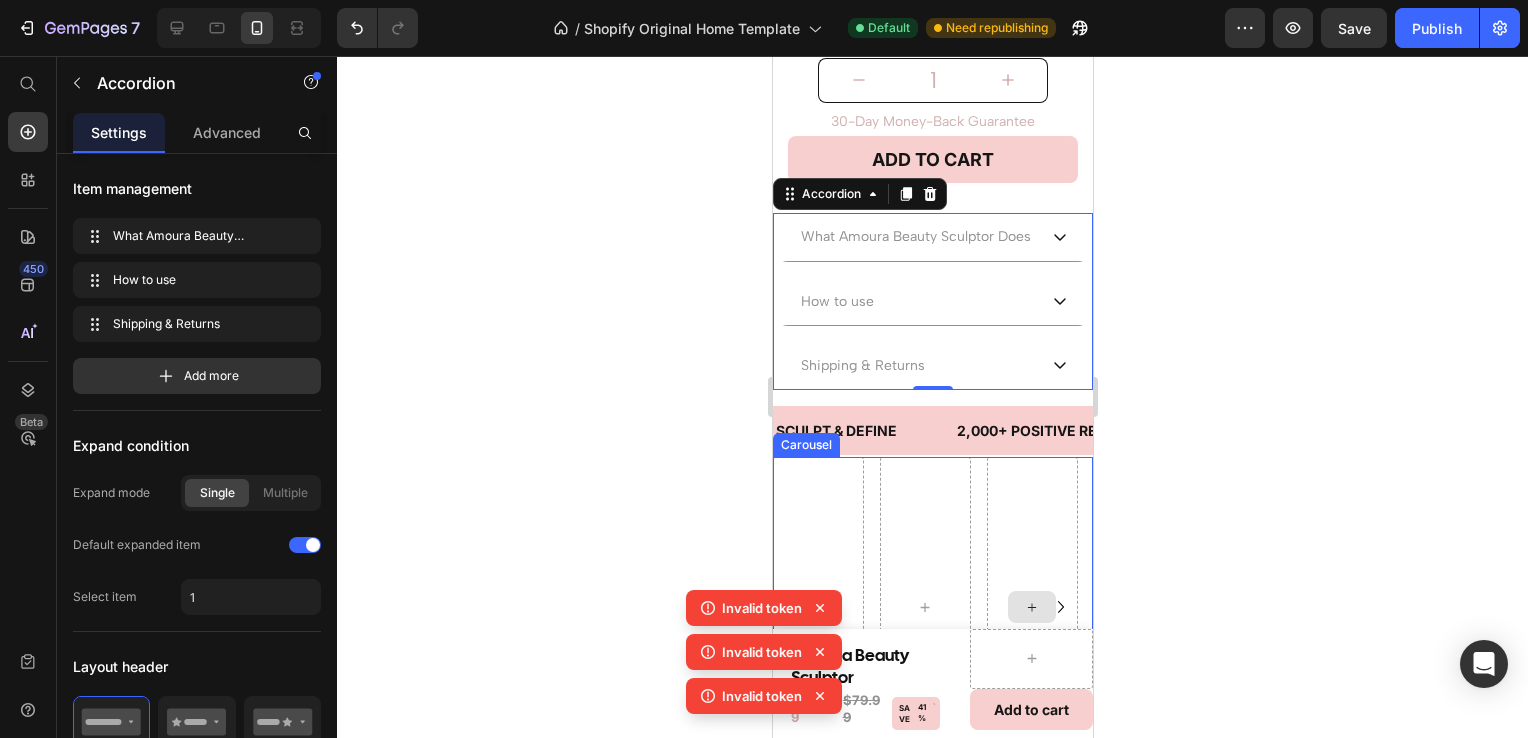 scroll, scrollTop: 769, scrollLeft: 0, axis: vertical 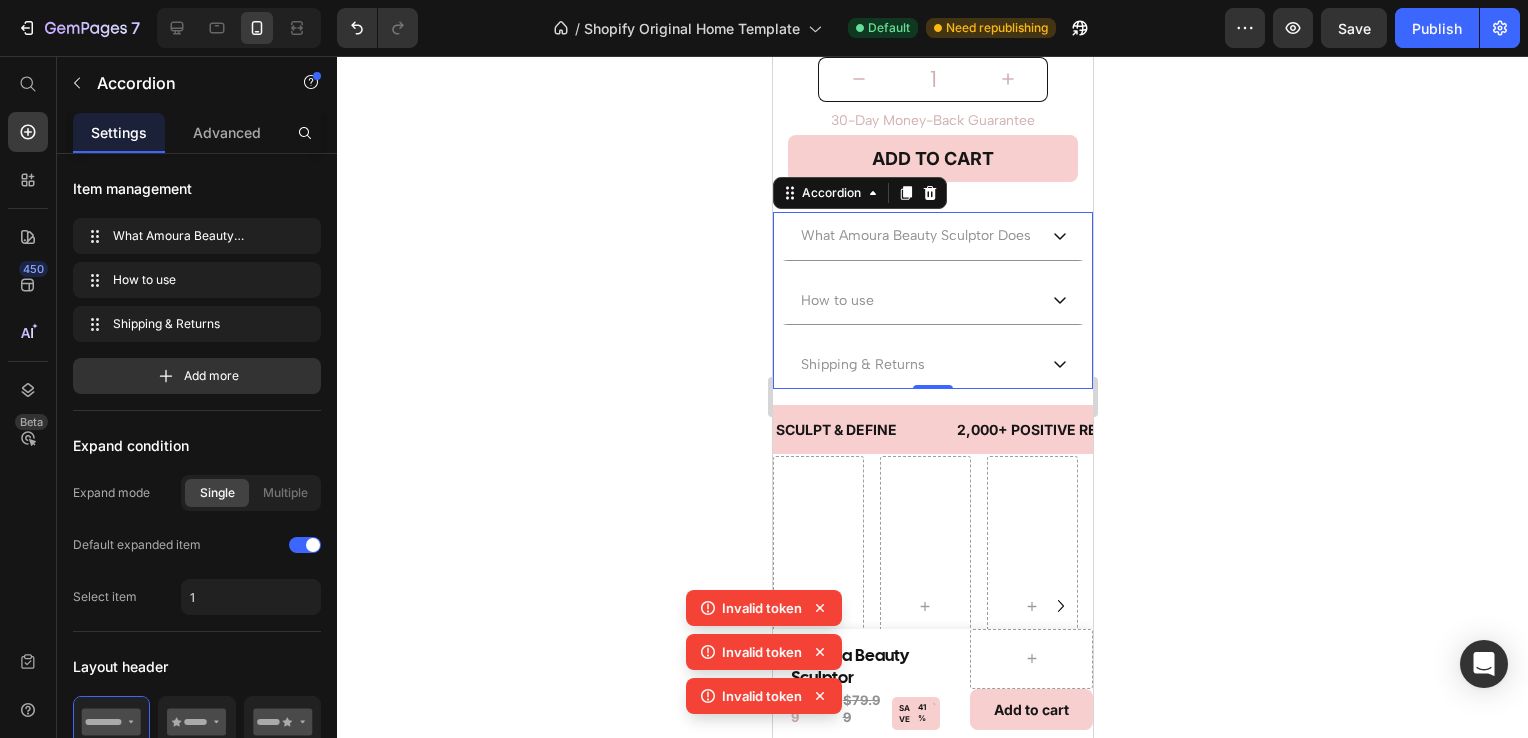click 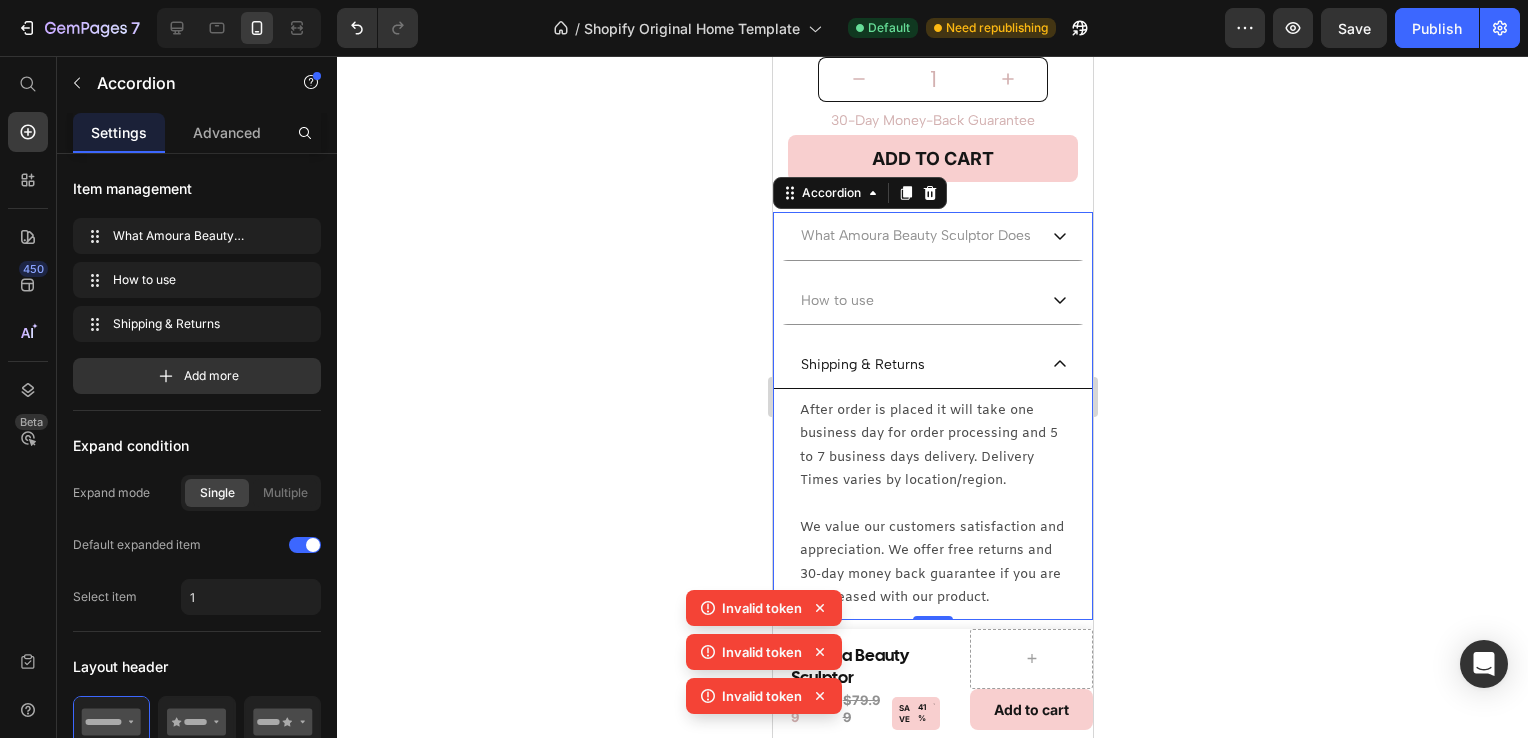click 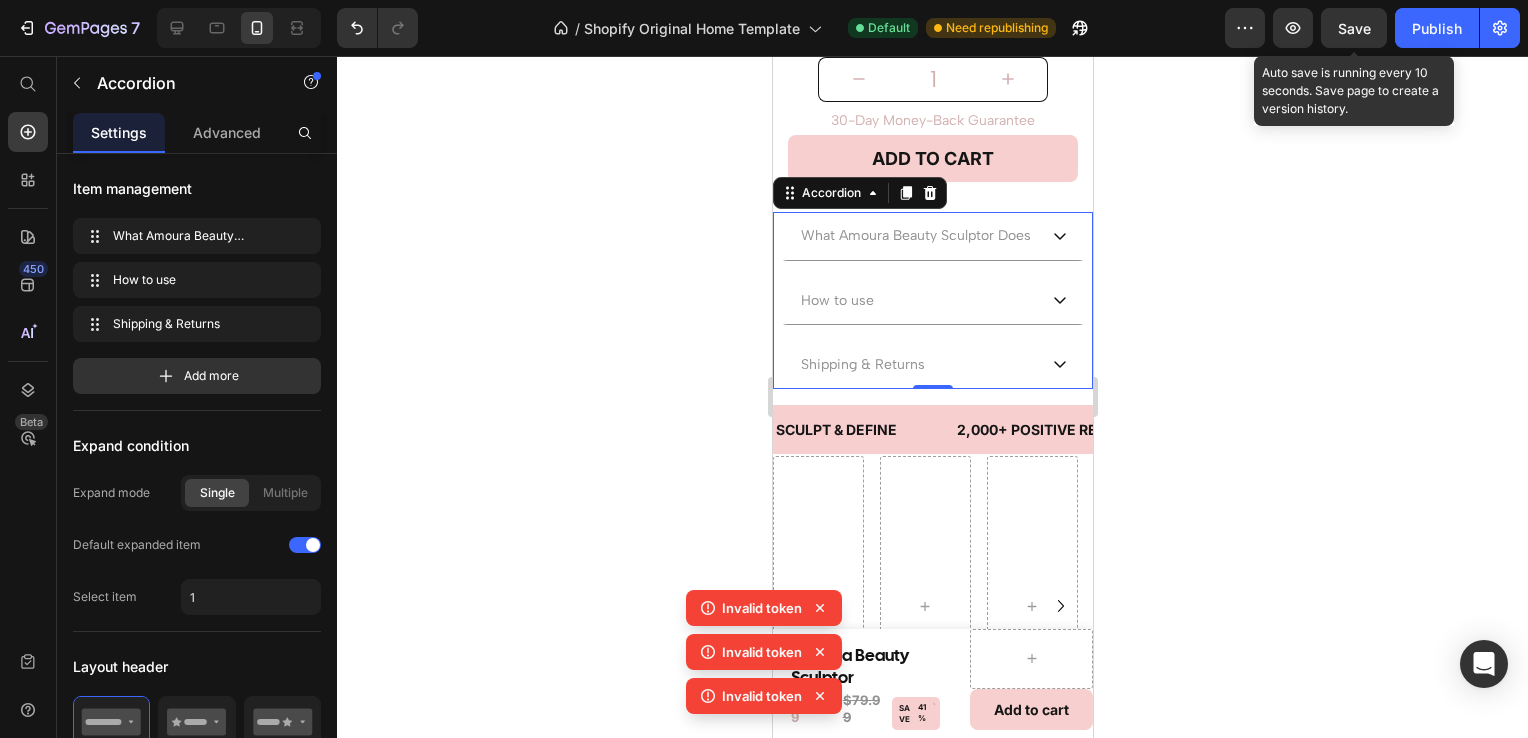 click on "Save" 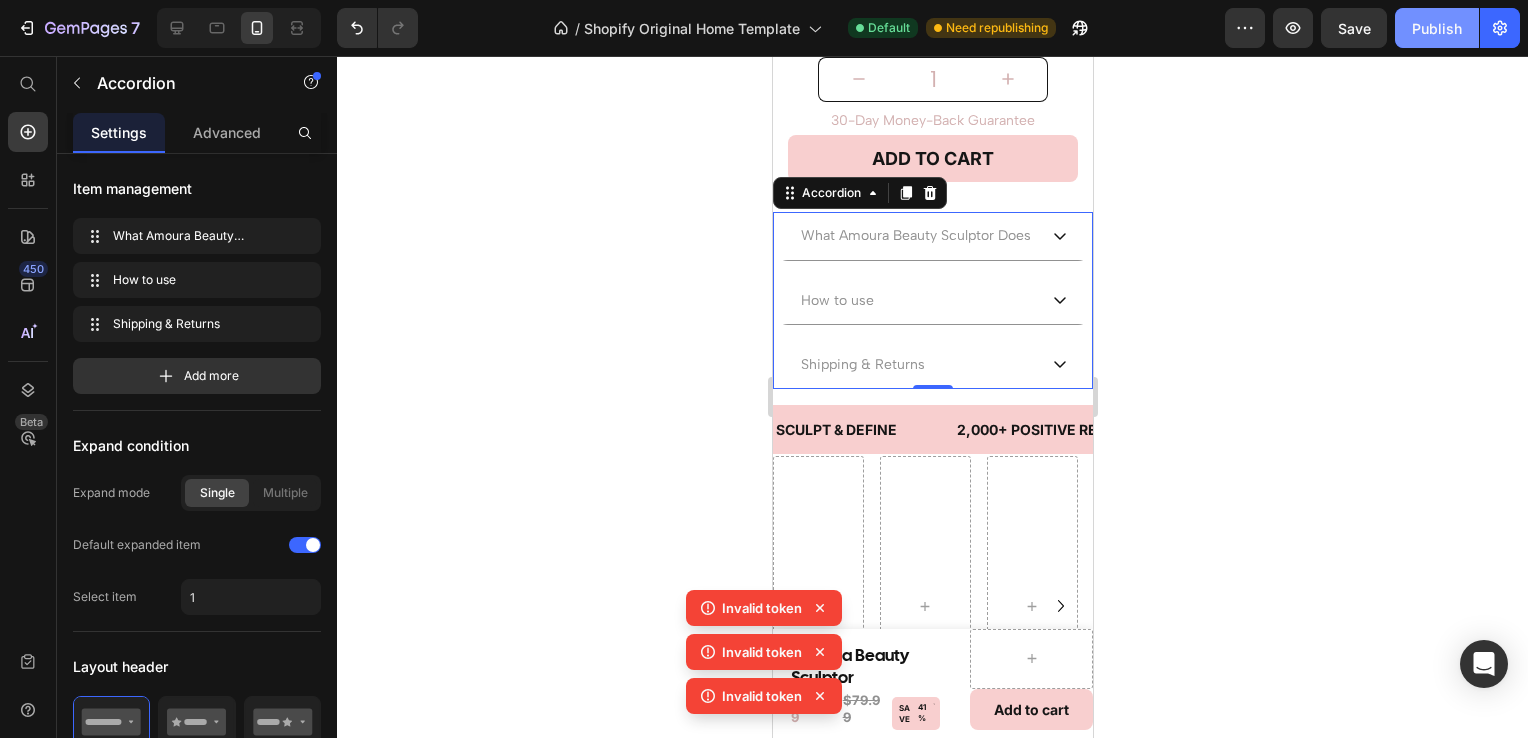 click on "Publish" 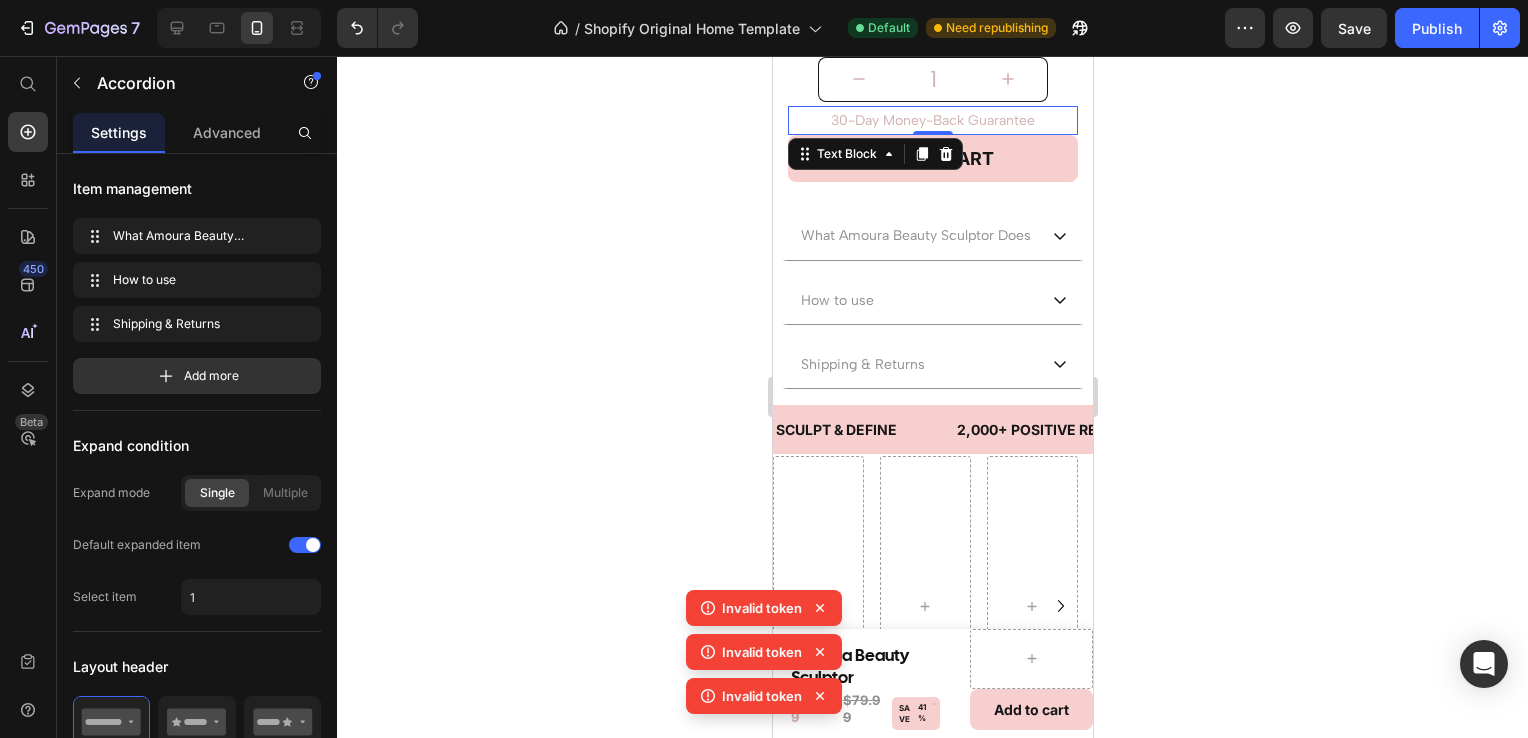 click on "30-Day Money-Back Guarantee" at bounding box center (932, 120) 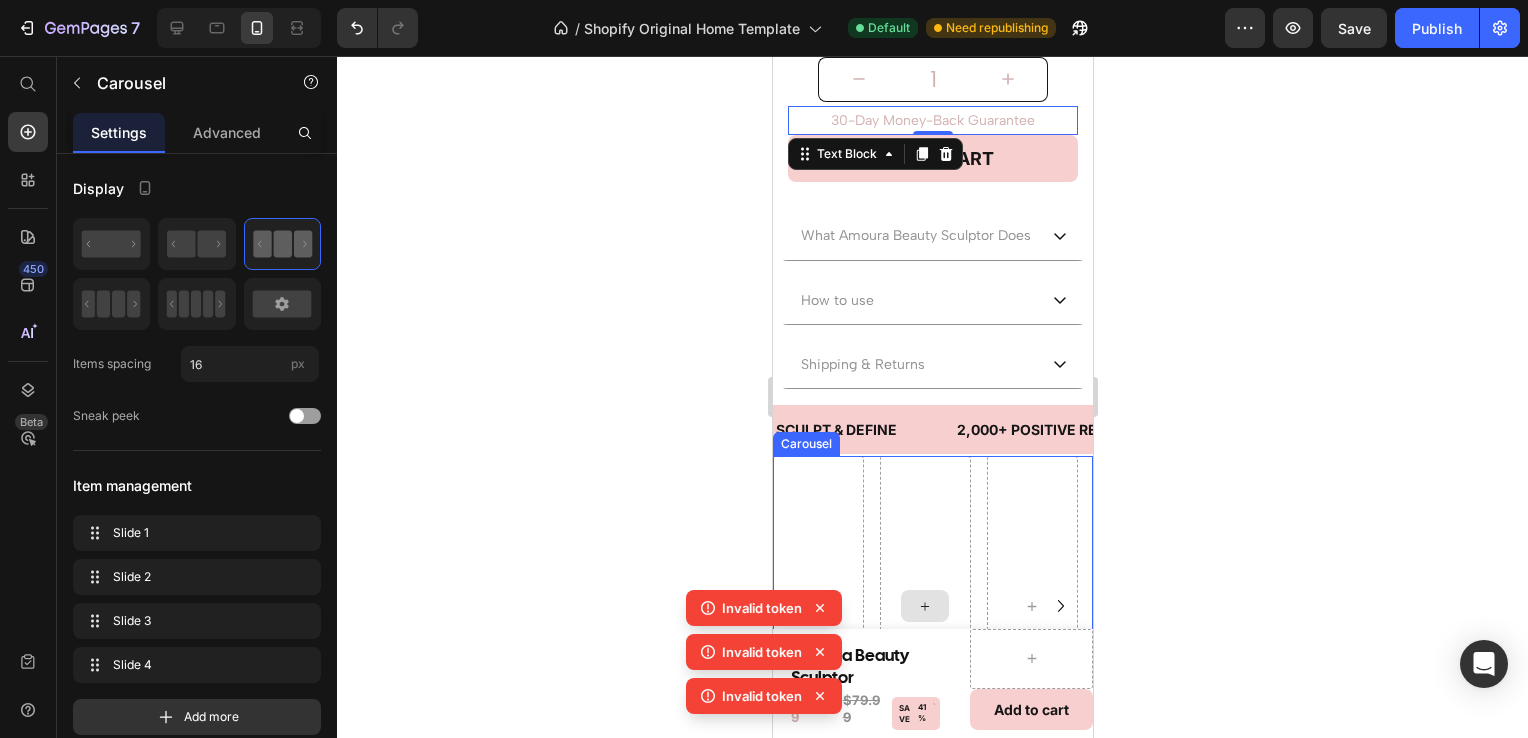 click at bounding box center (924, 606) 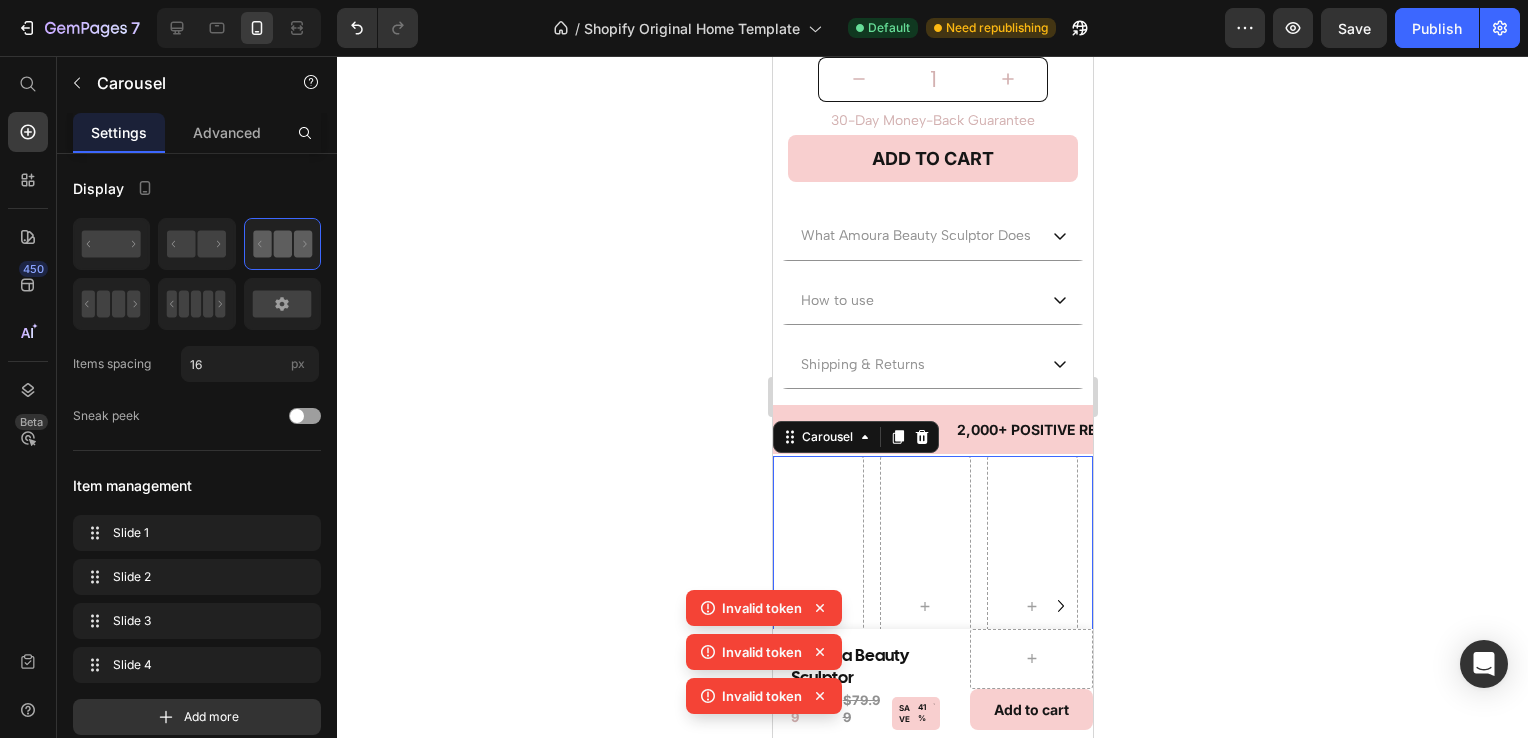 click 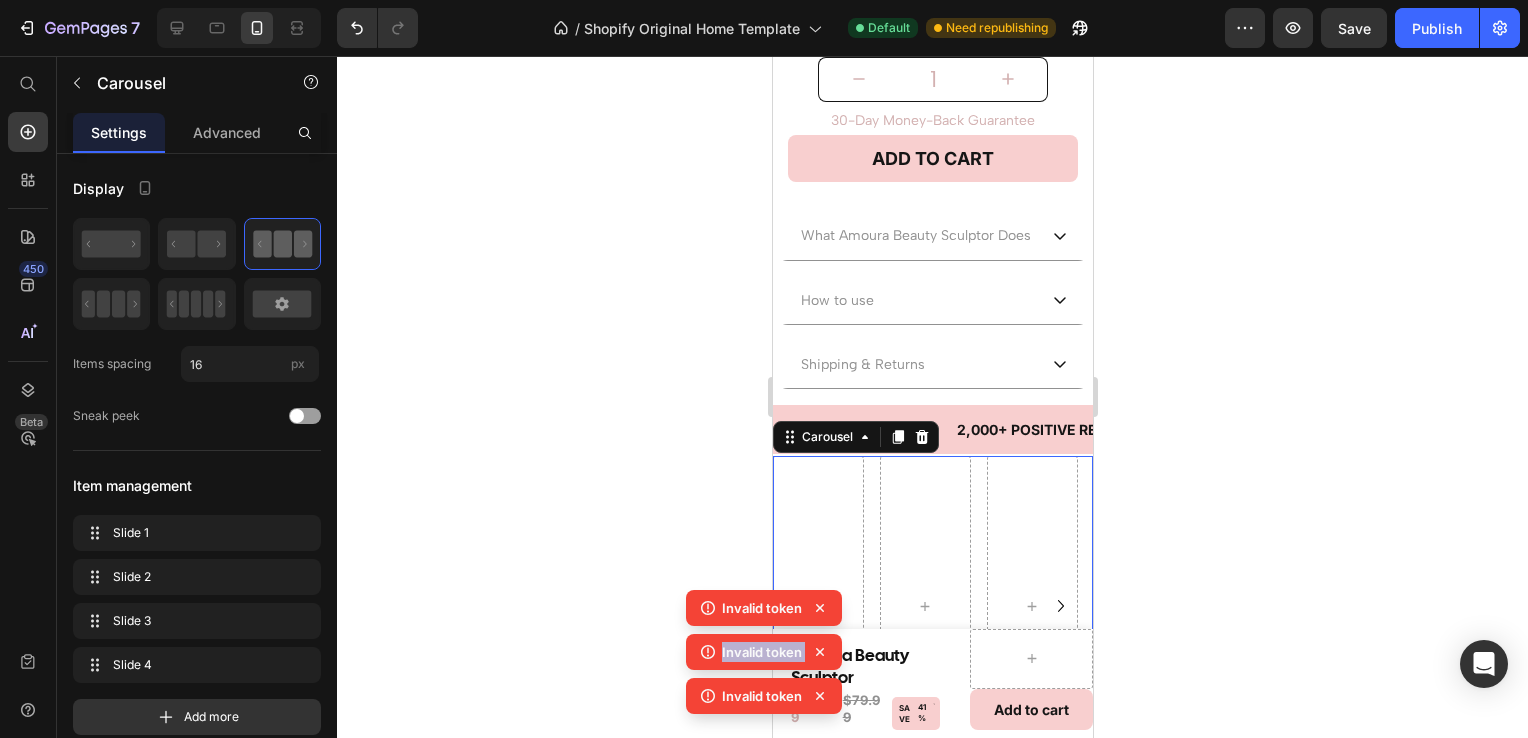 click 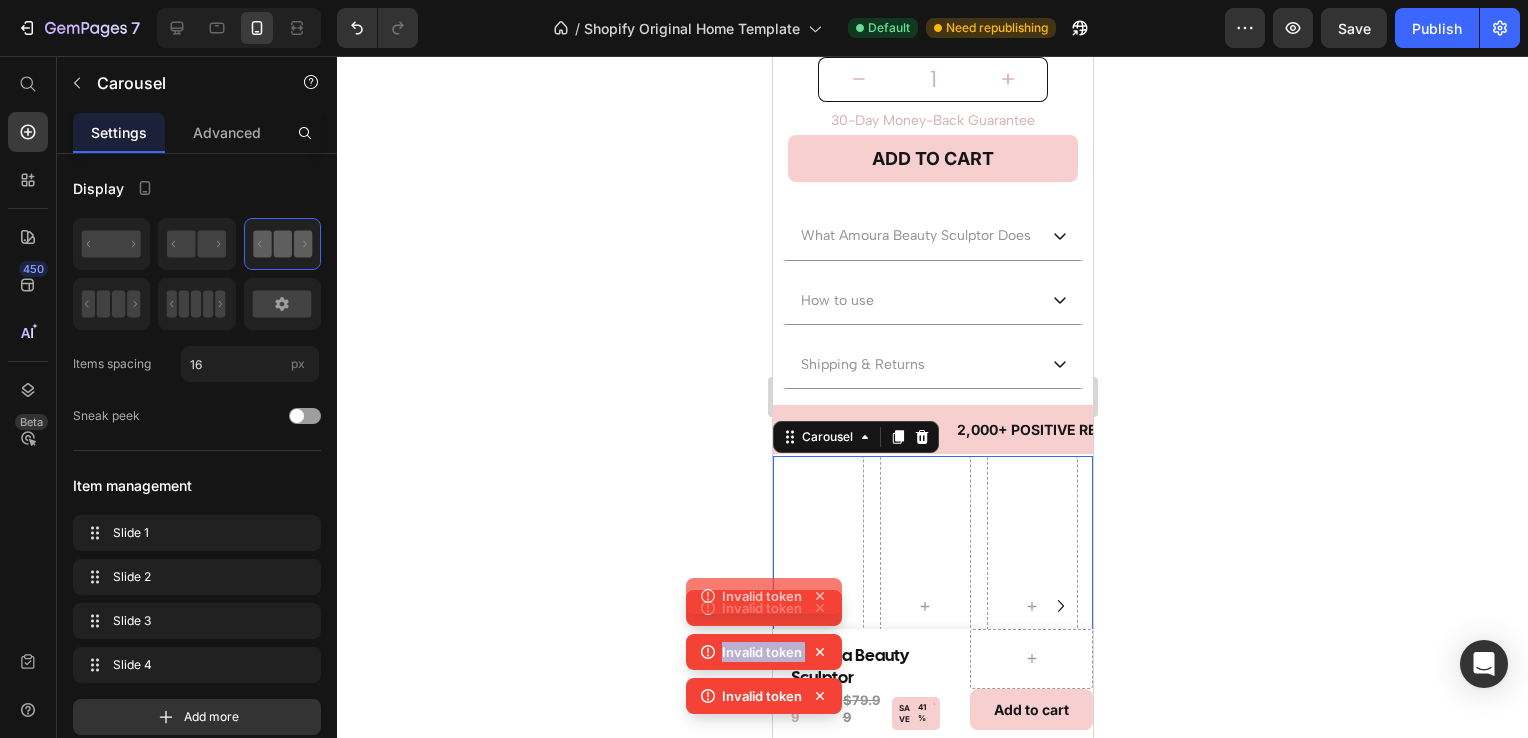 click 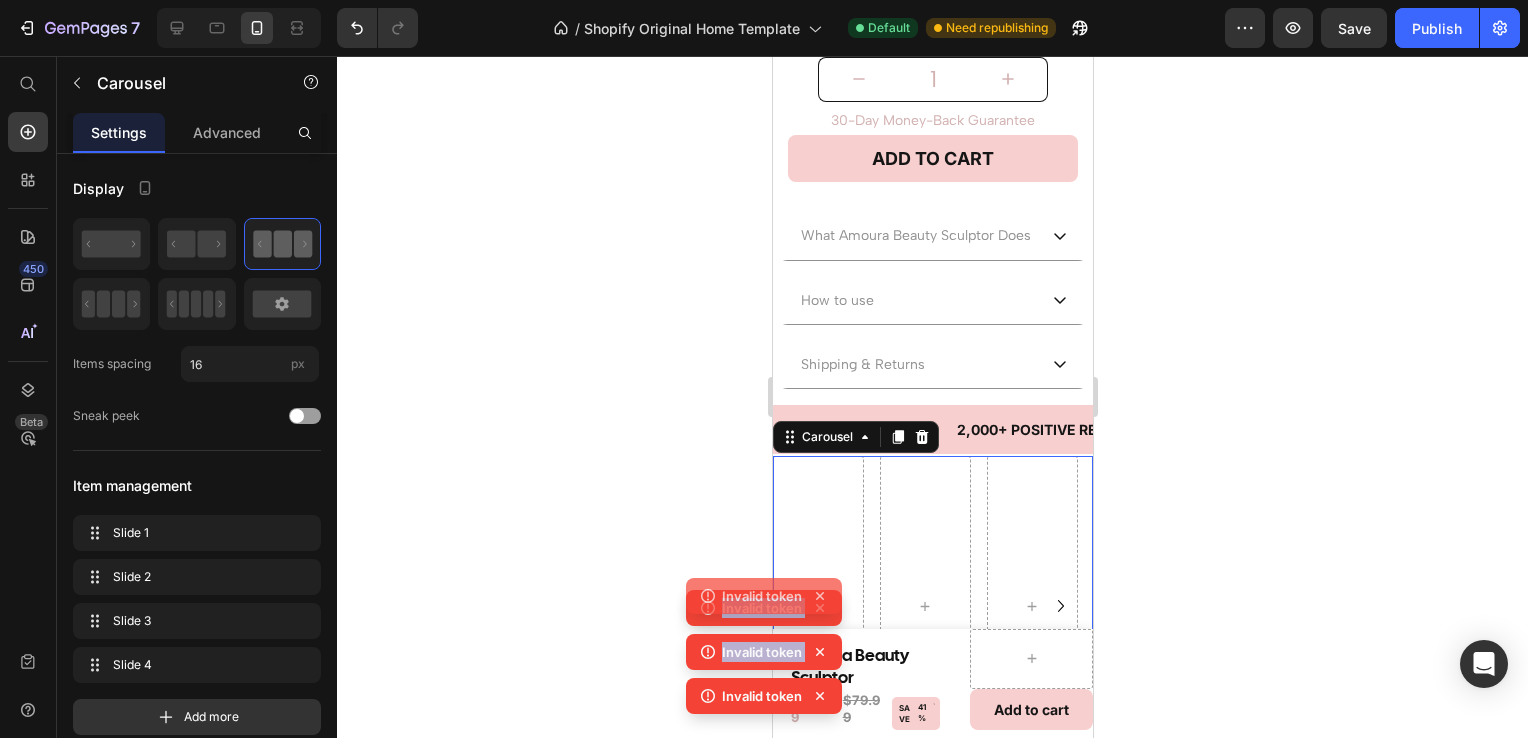 click 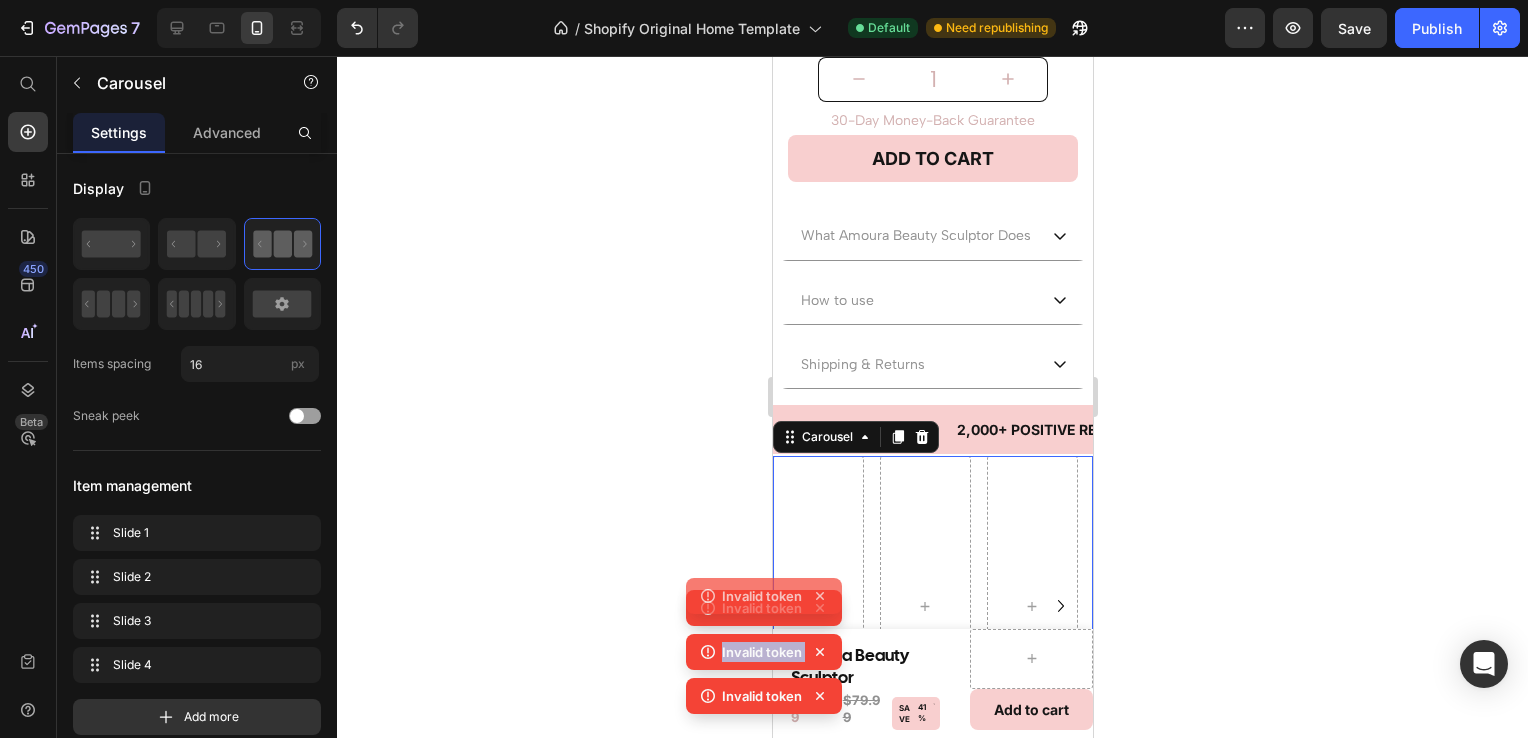 click 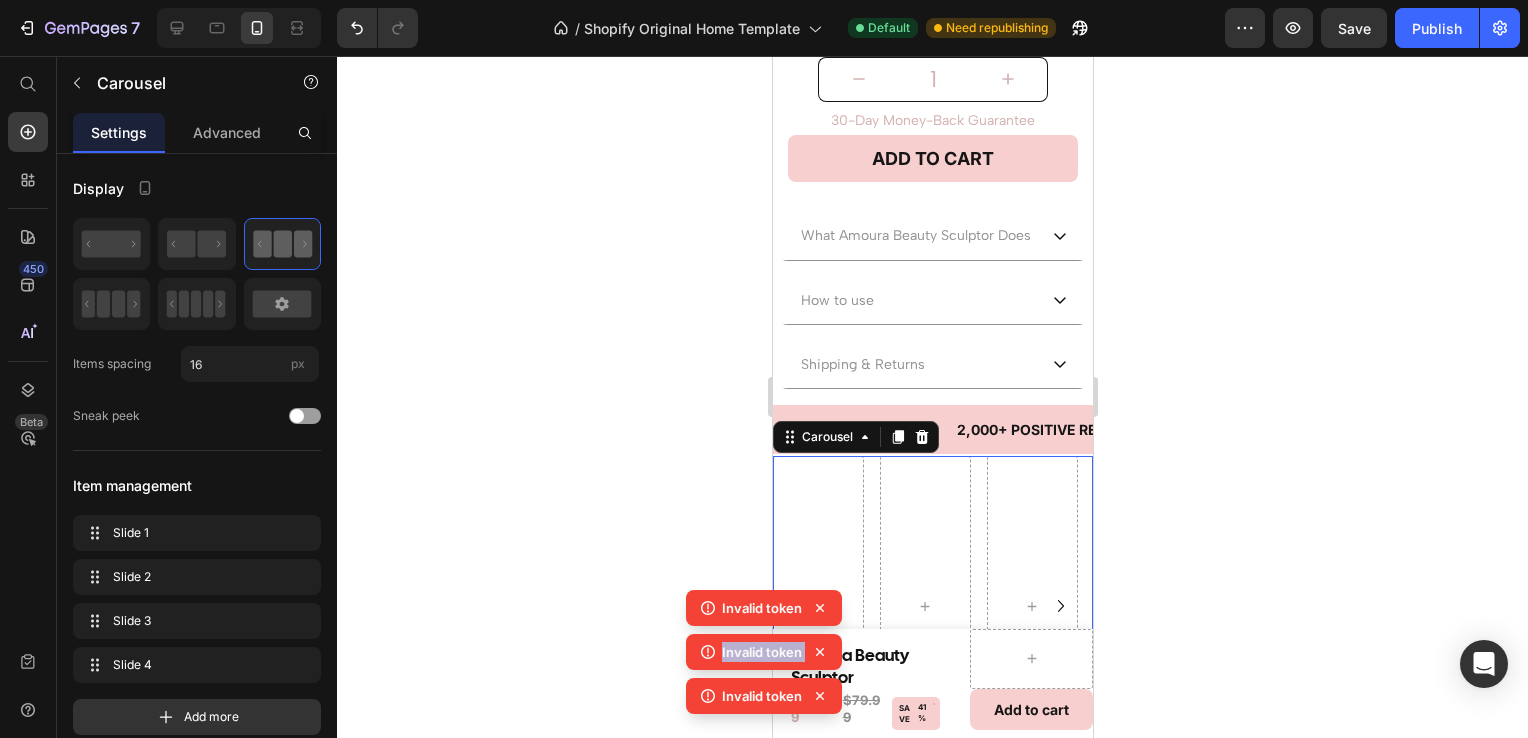 click 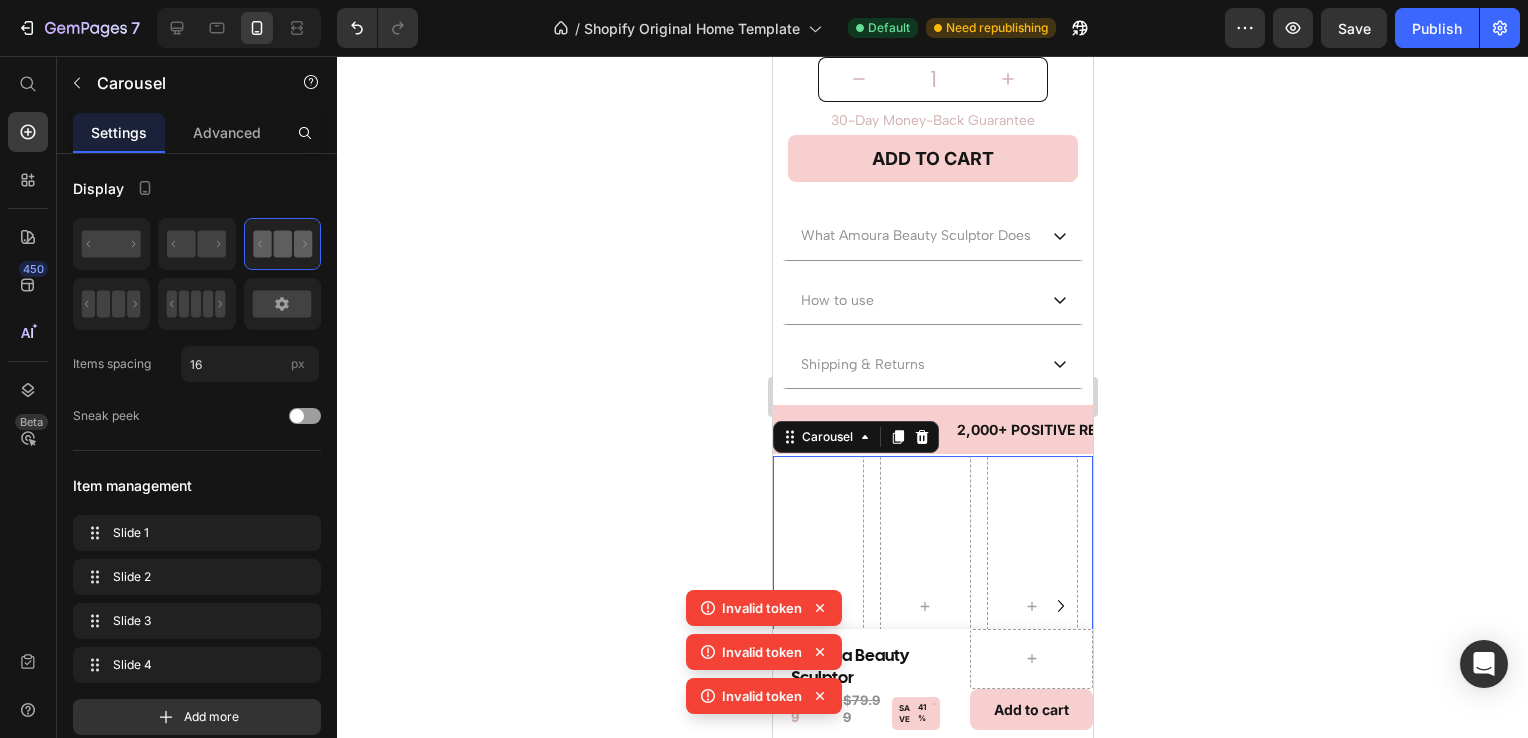 click on "Invalid token Invalid token Invalid token" at bounding box center [764, 656] 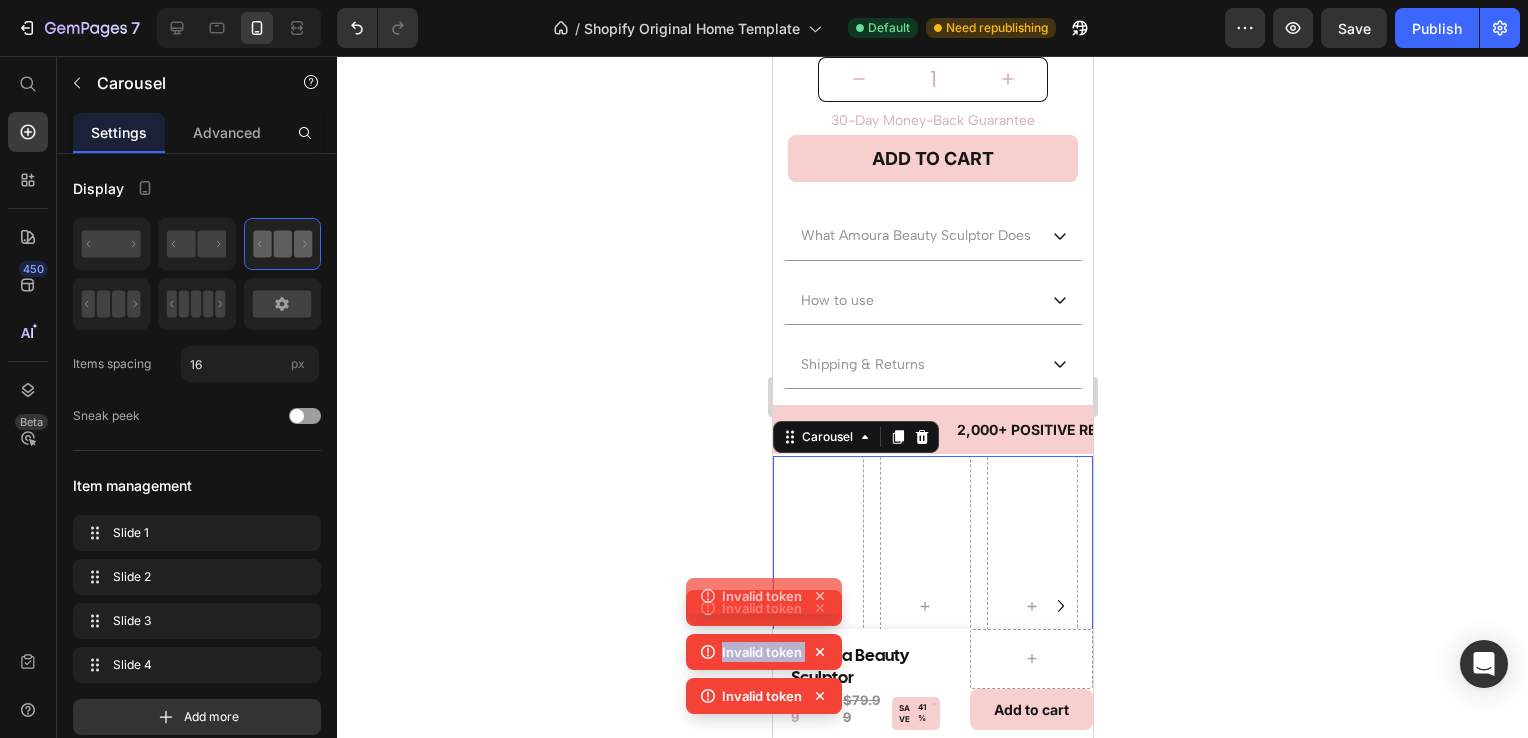click 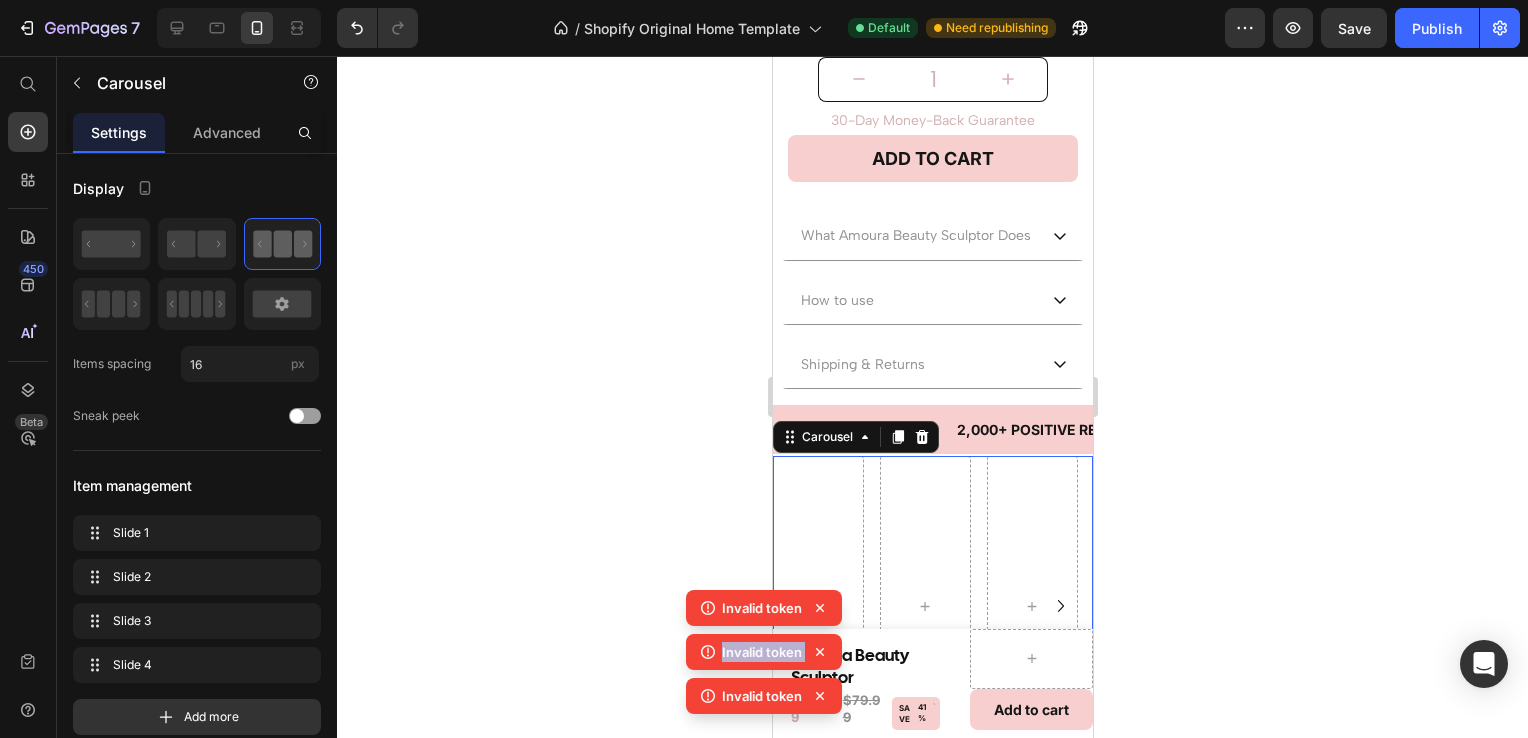 click 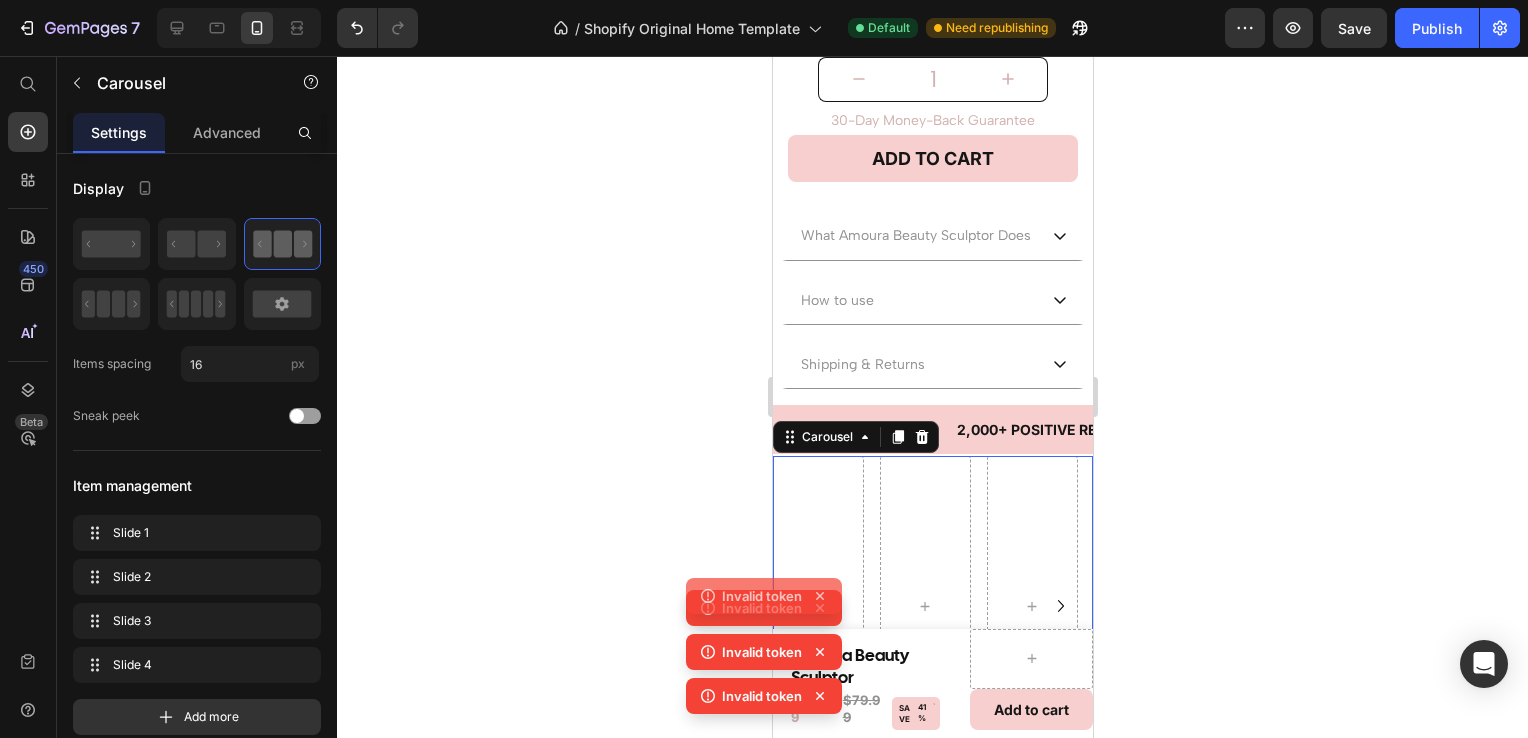 click on "Invalid token Invalid token Invalid token Invalid token" at bounding box center (764, 634) 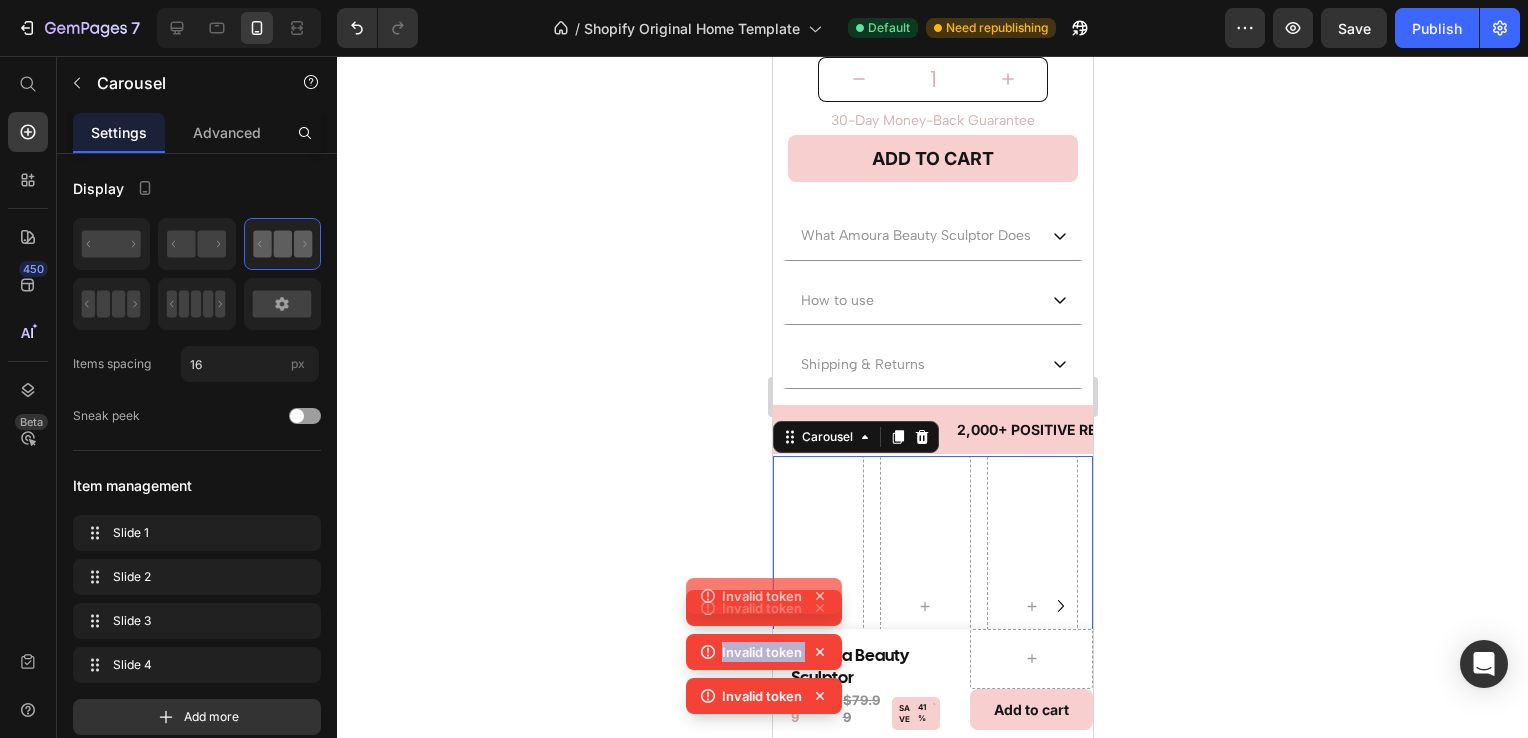 click 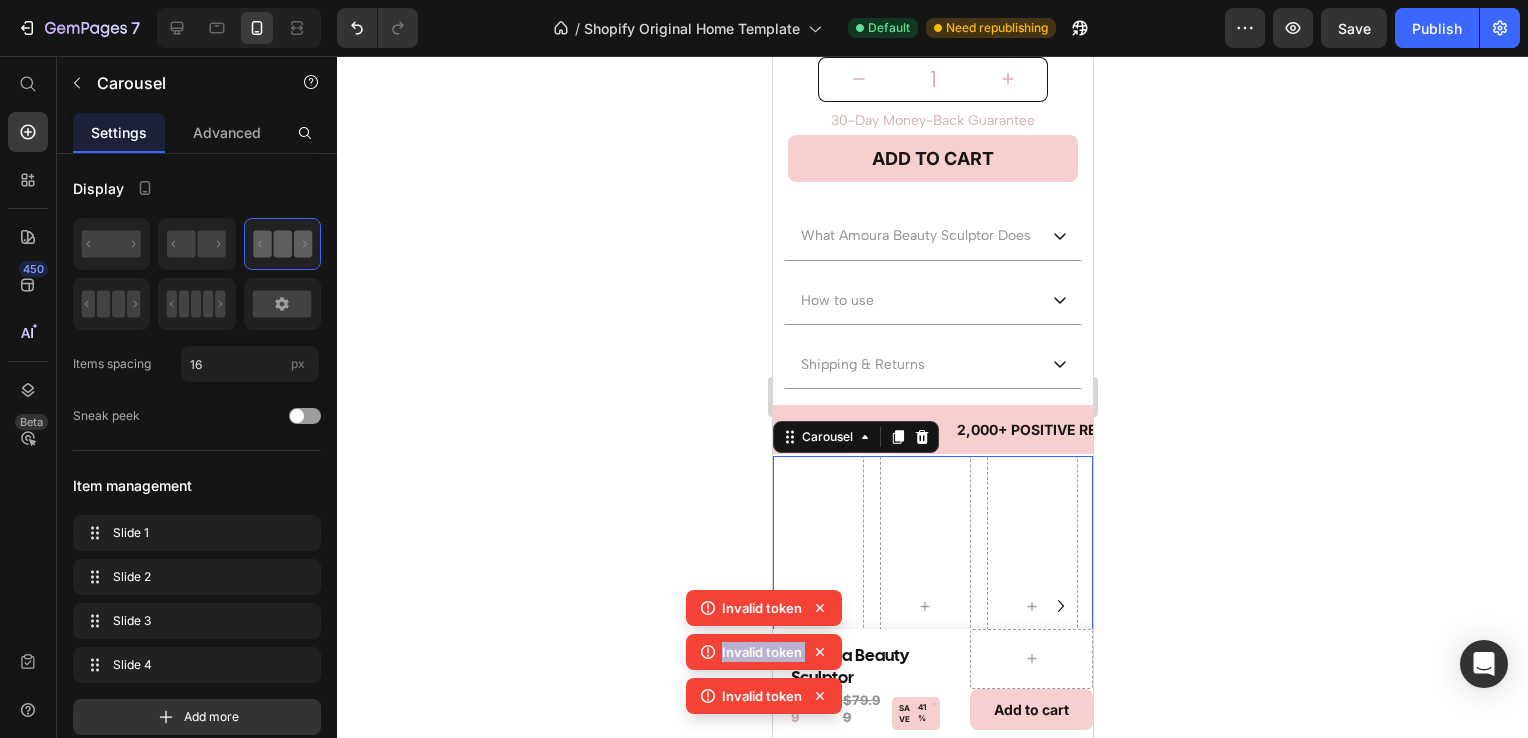 click 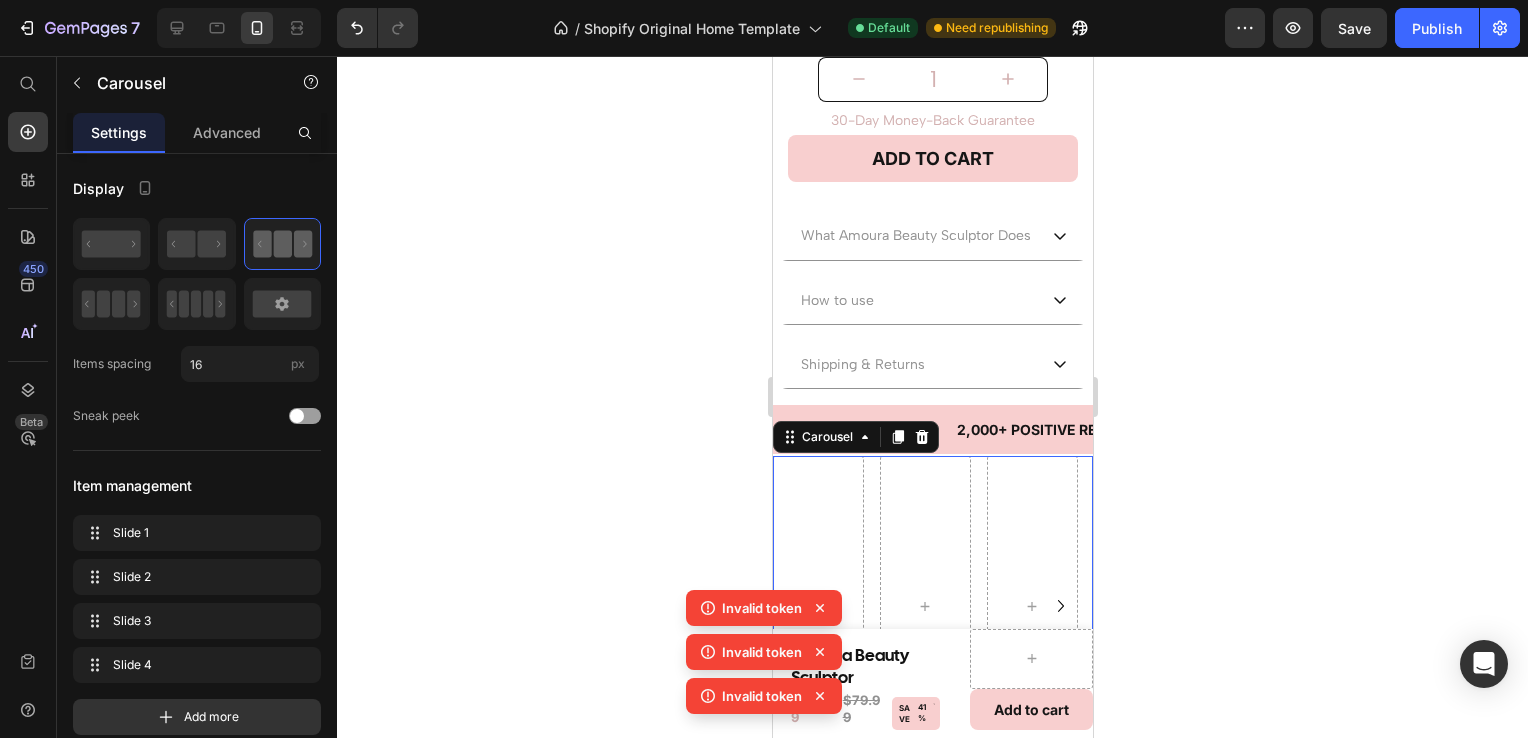drag, startPoint x: 814, startPoint y: 611, endPoint x: 818, endPoint y: 654, distance: 43.185646 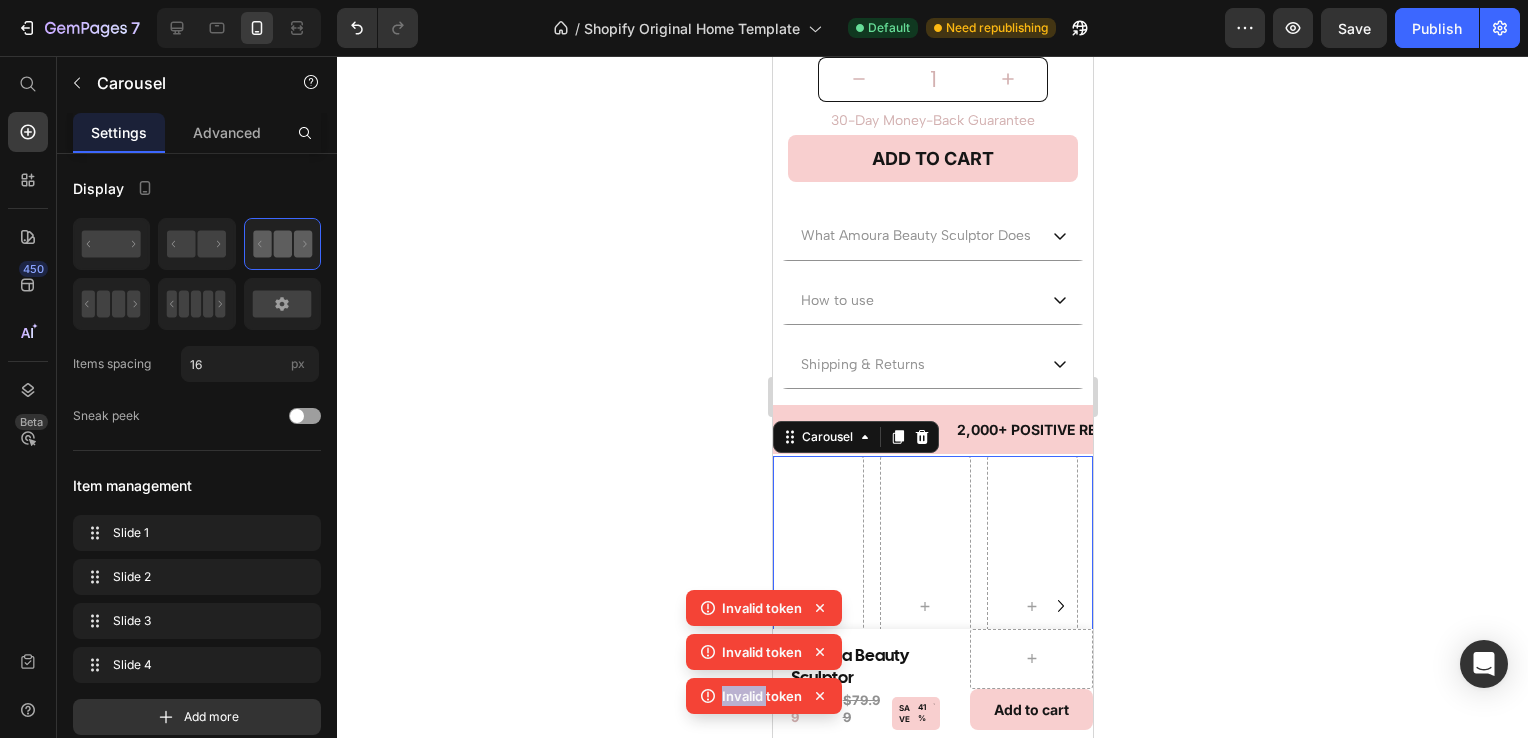 click 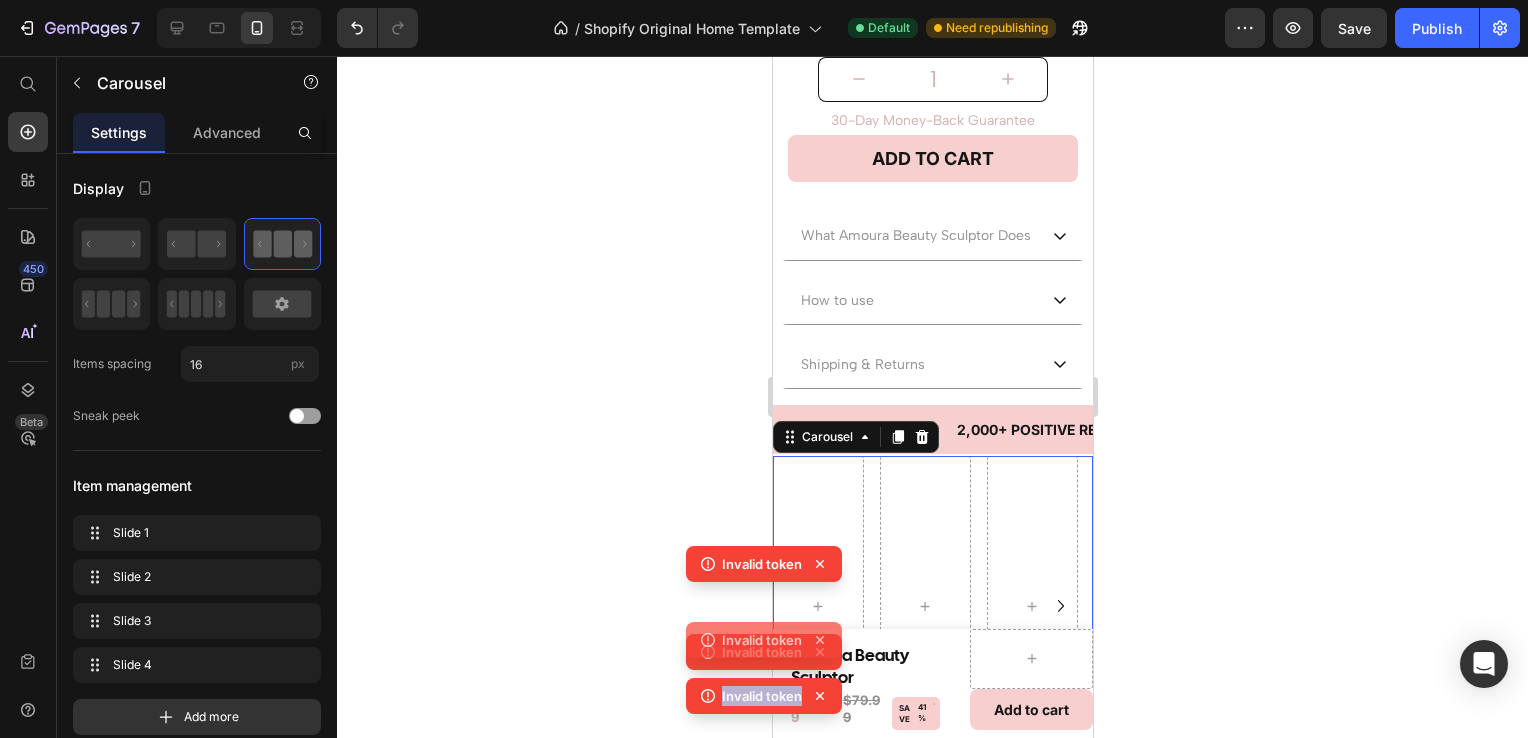 click 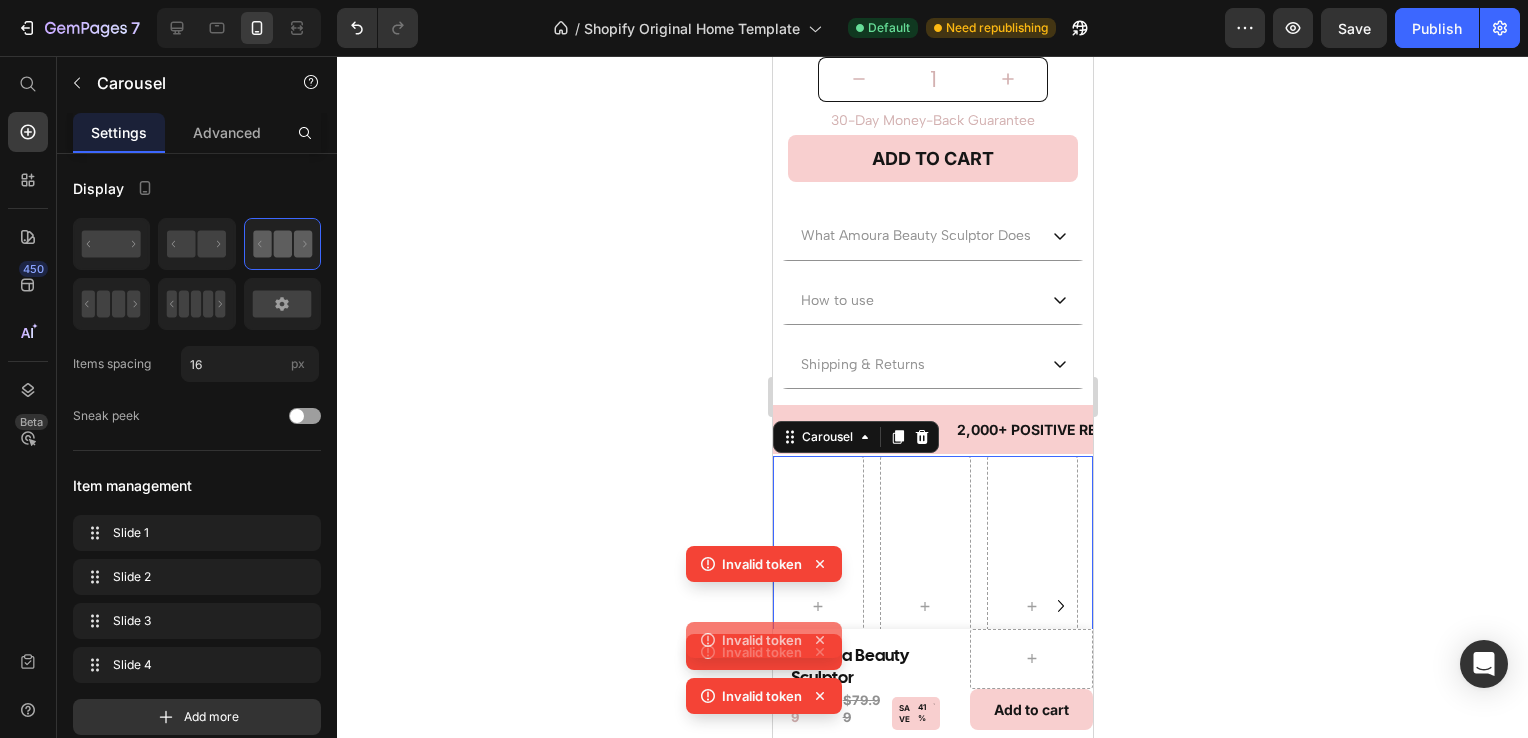 click on "Invalid token Invalid token Invalid token Invalid token" at bounding box center (764, 634) 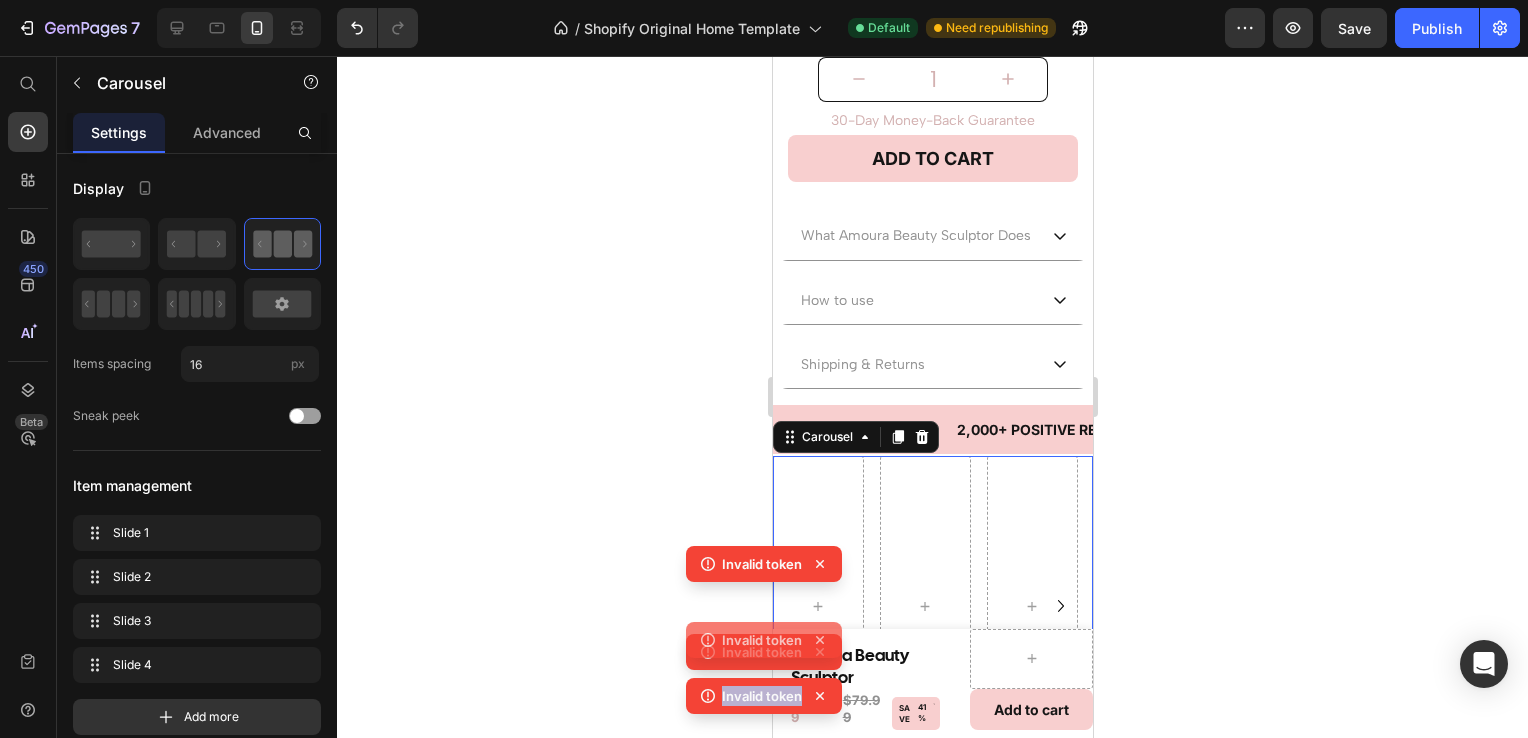 click 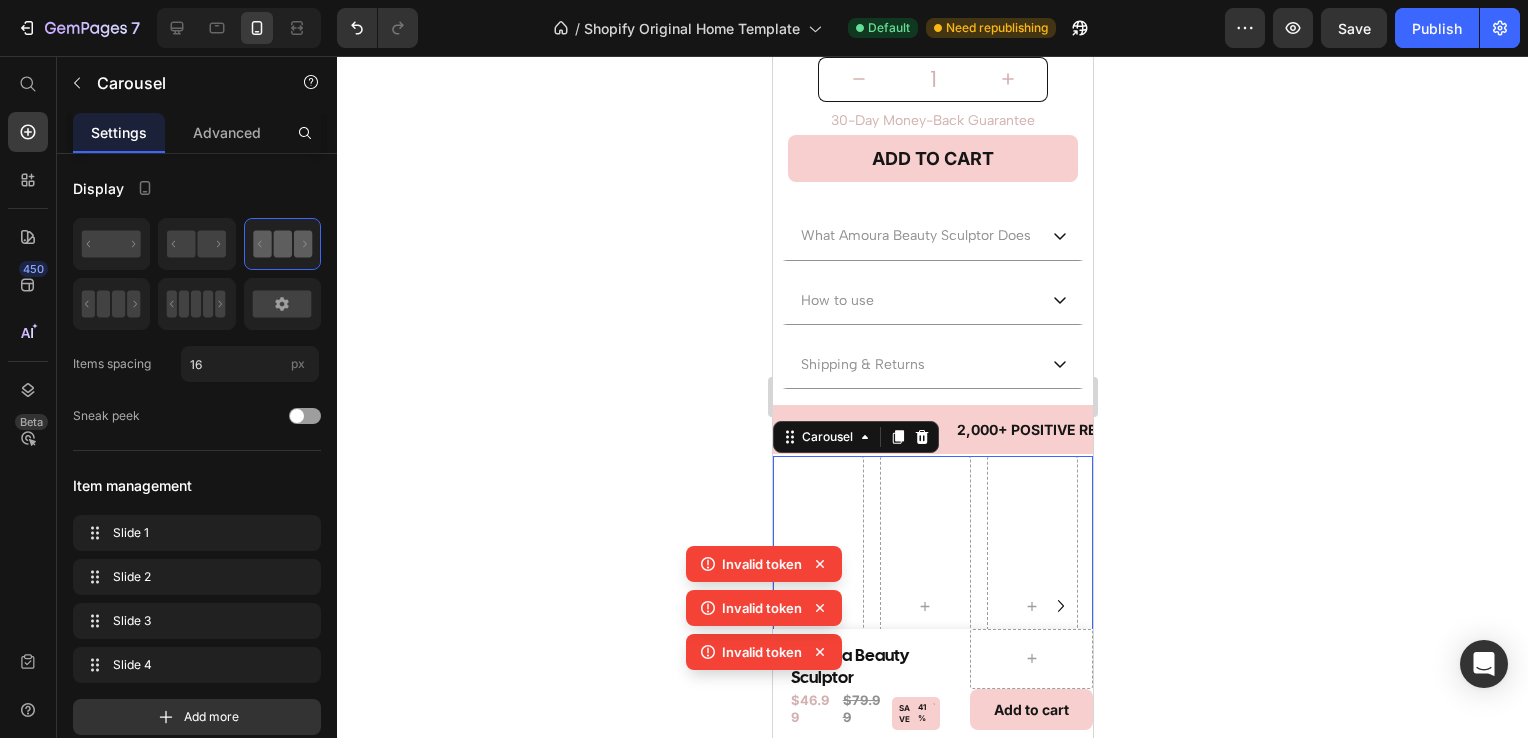 click on "Invalid token Invalid token Invalid token Invalid token" at bounding box center (764, 634) 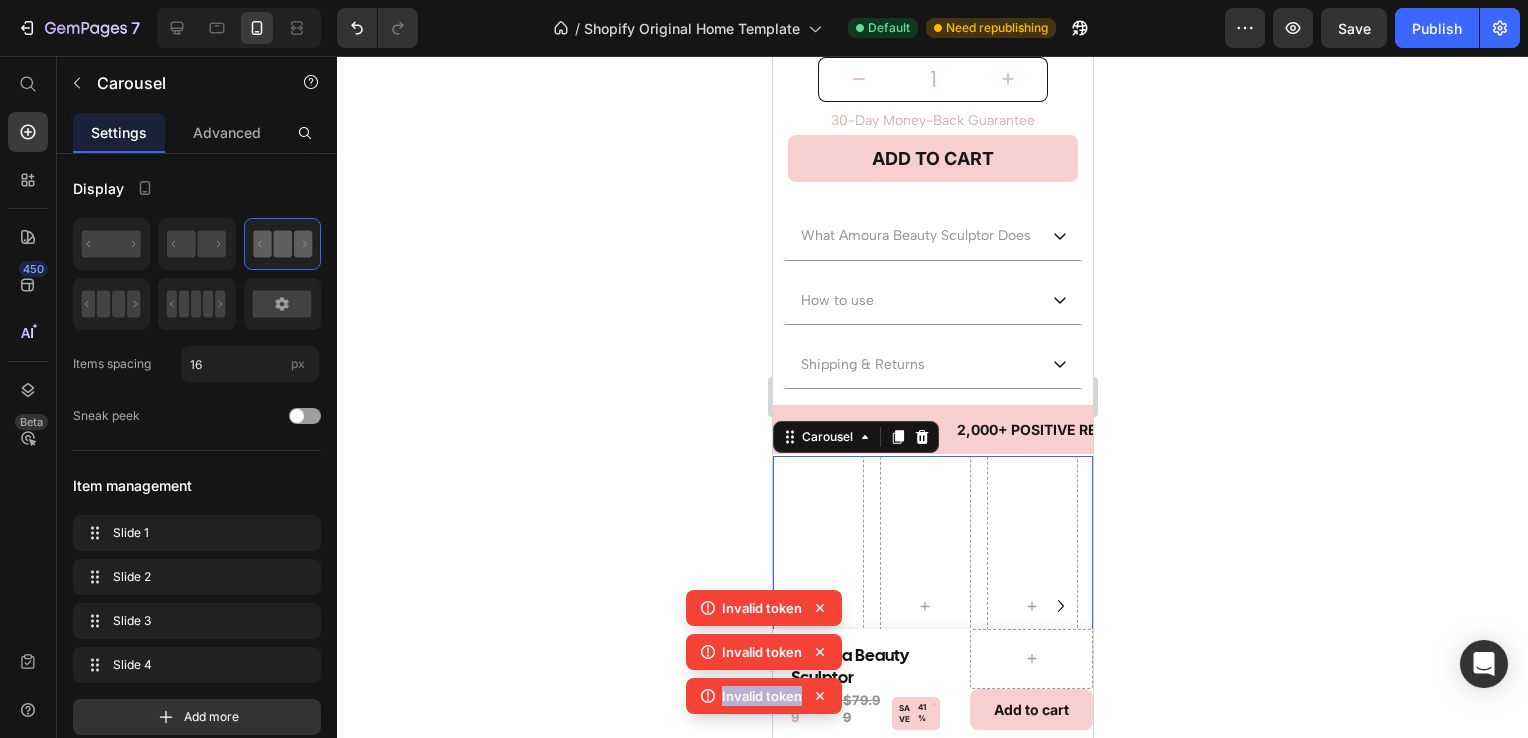click 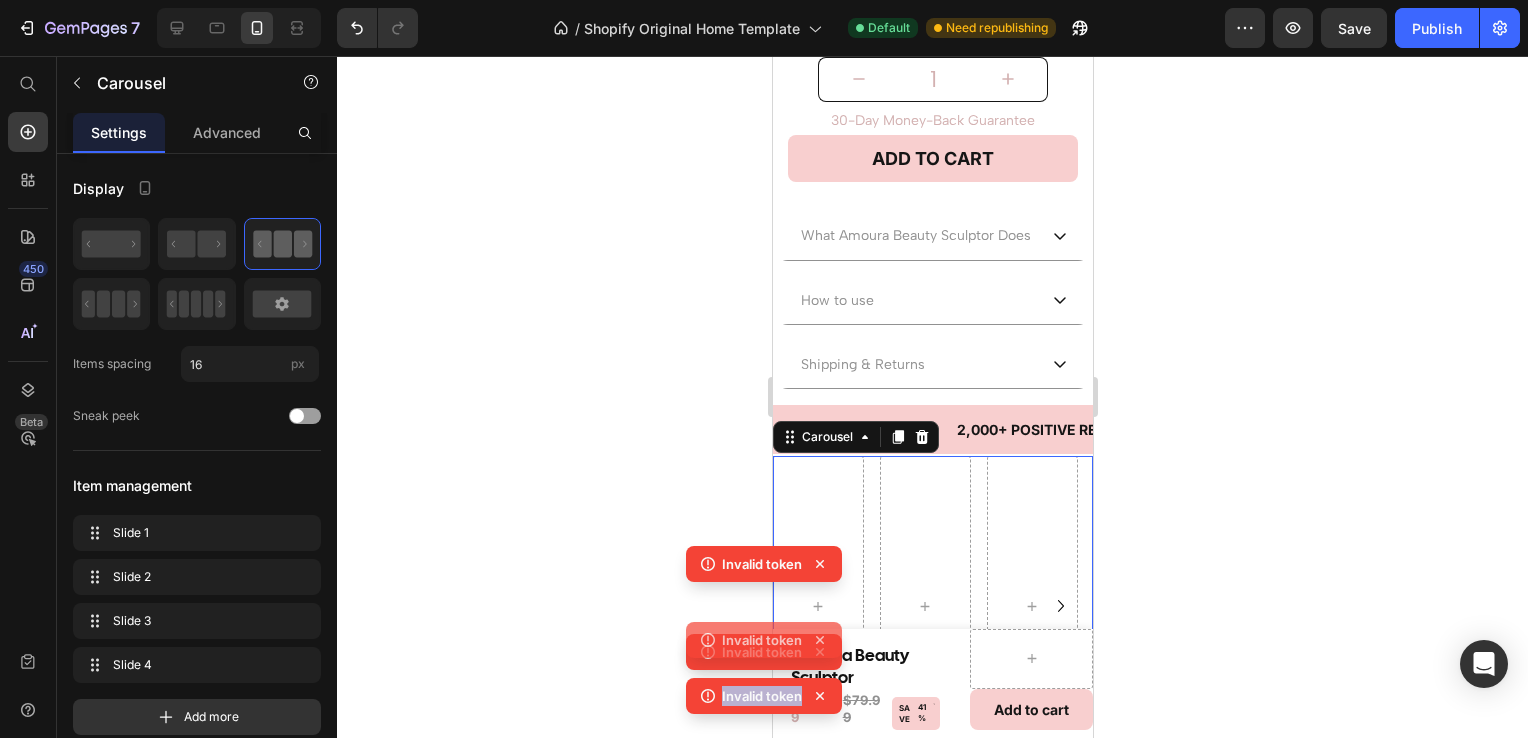 click on "Invalid token Invalid token Invalid token Invalid token" at bounding box center (764, 634) 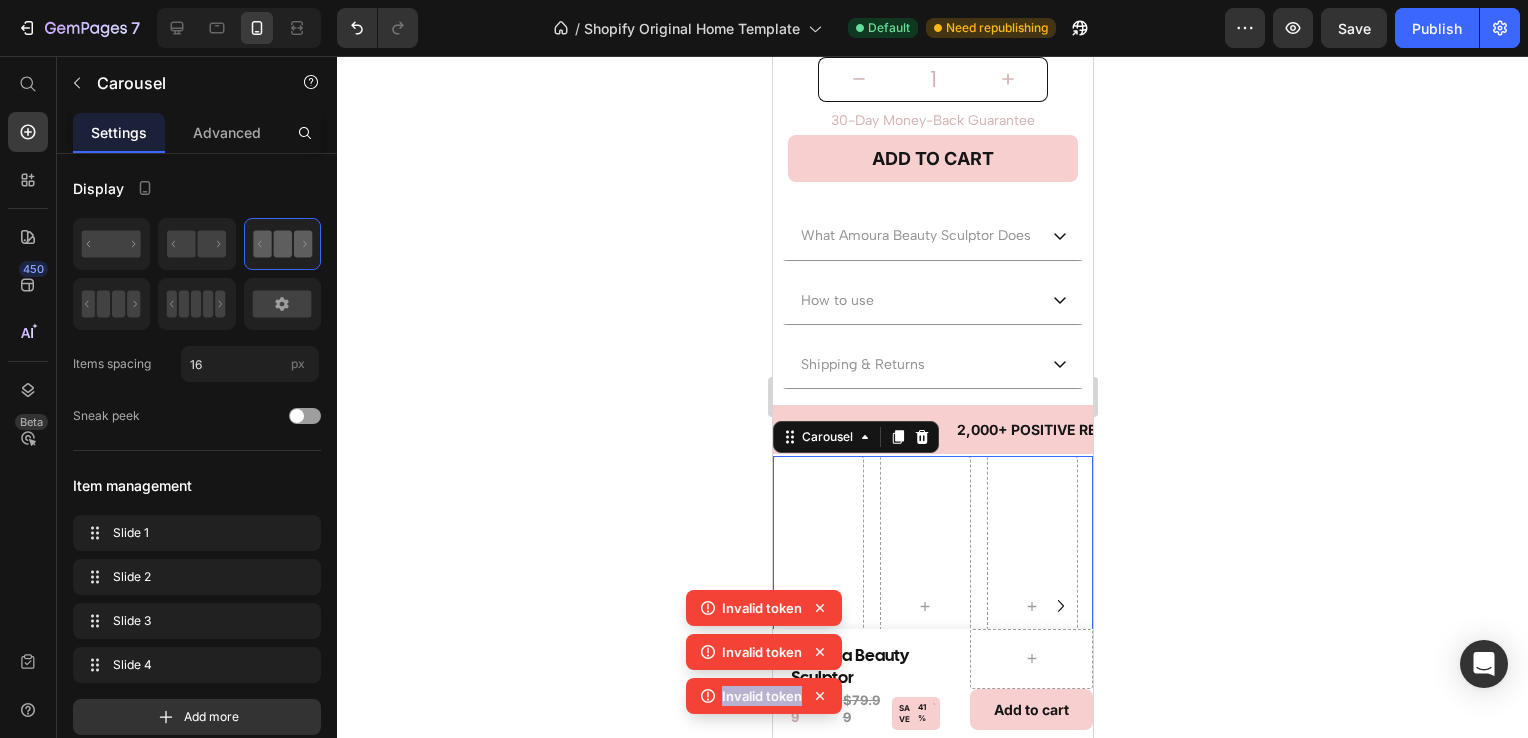 click 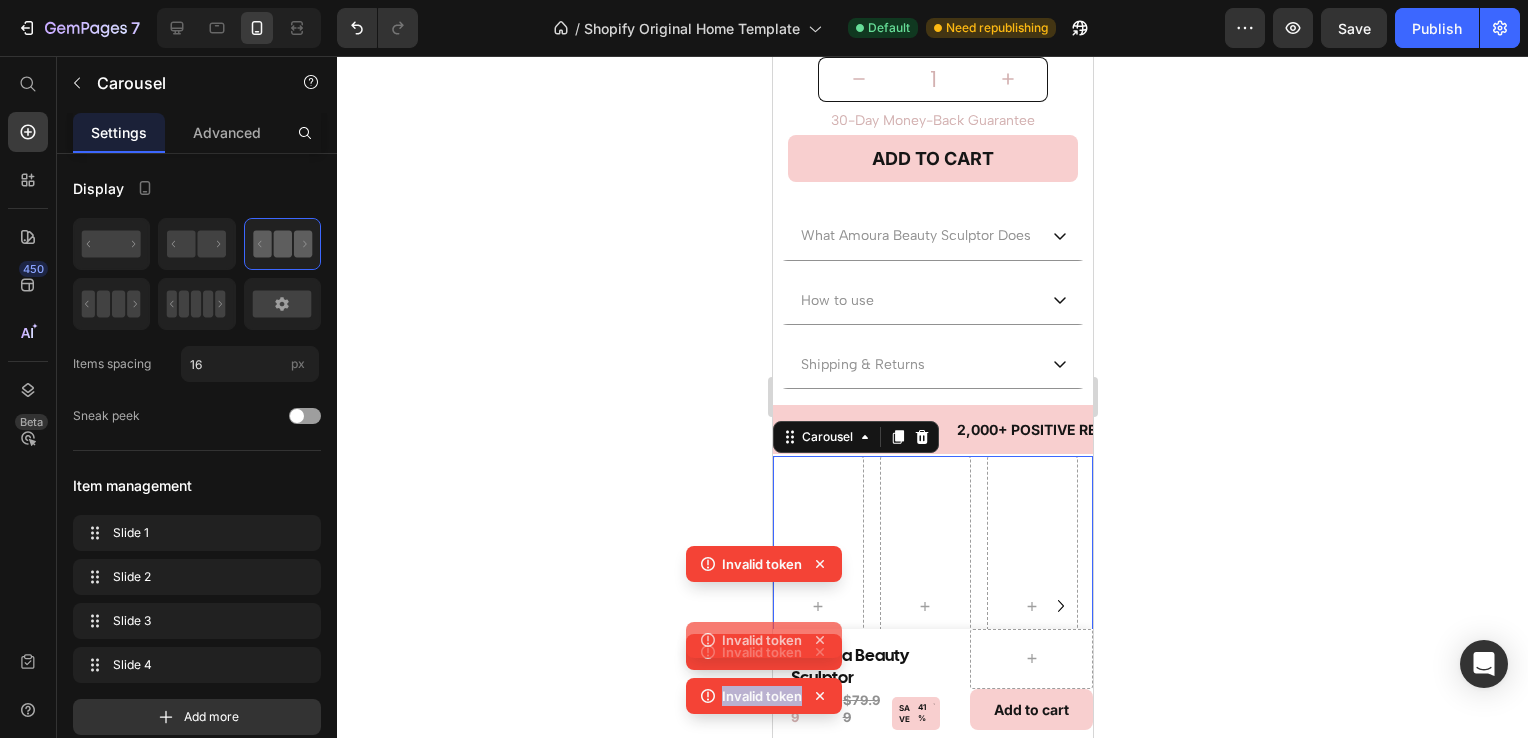 click on "Invalid token Invalid token Invalid token Invalid token" at bounding box center (764, 634) 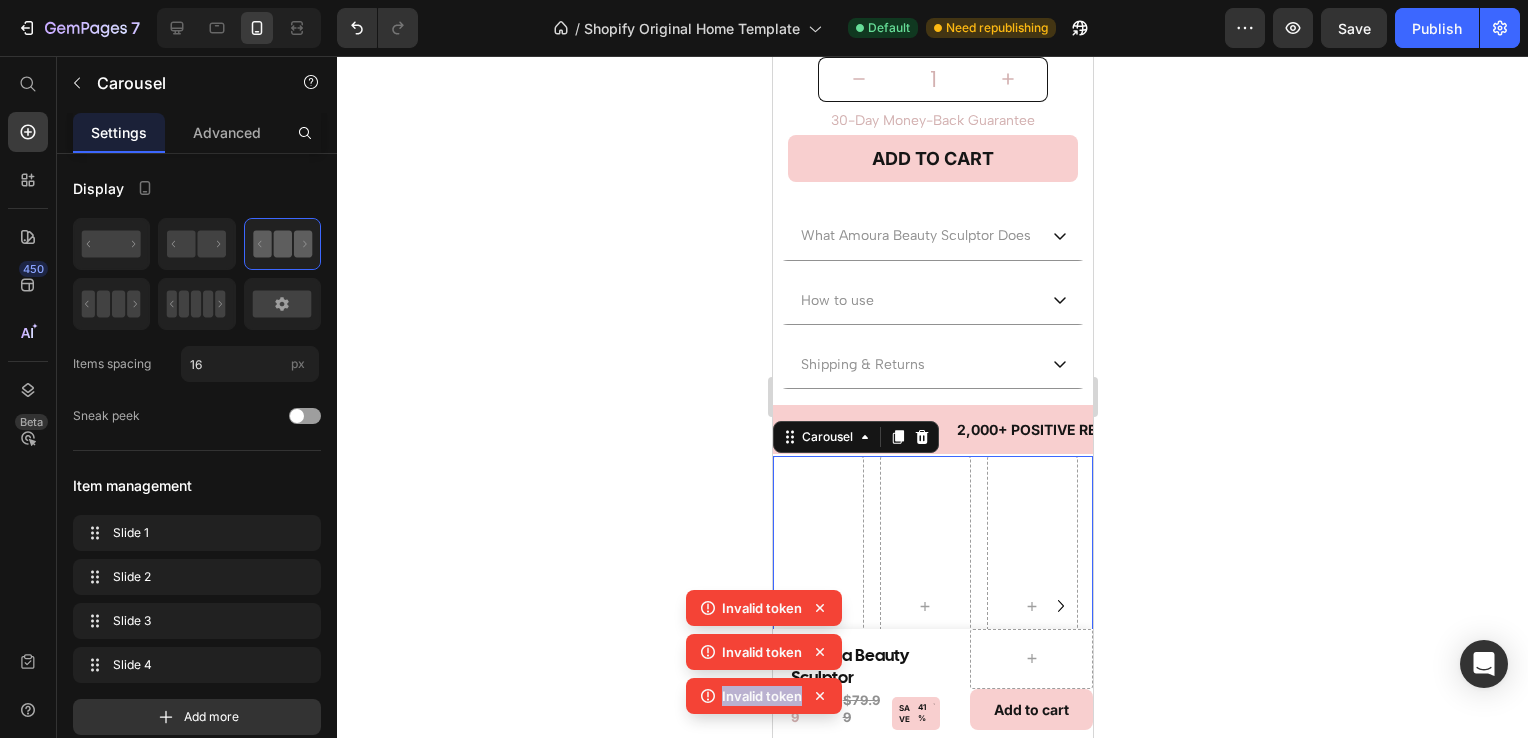 click 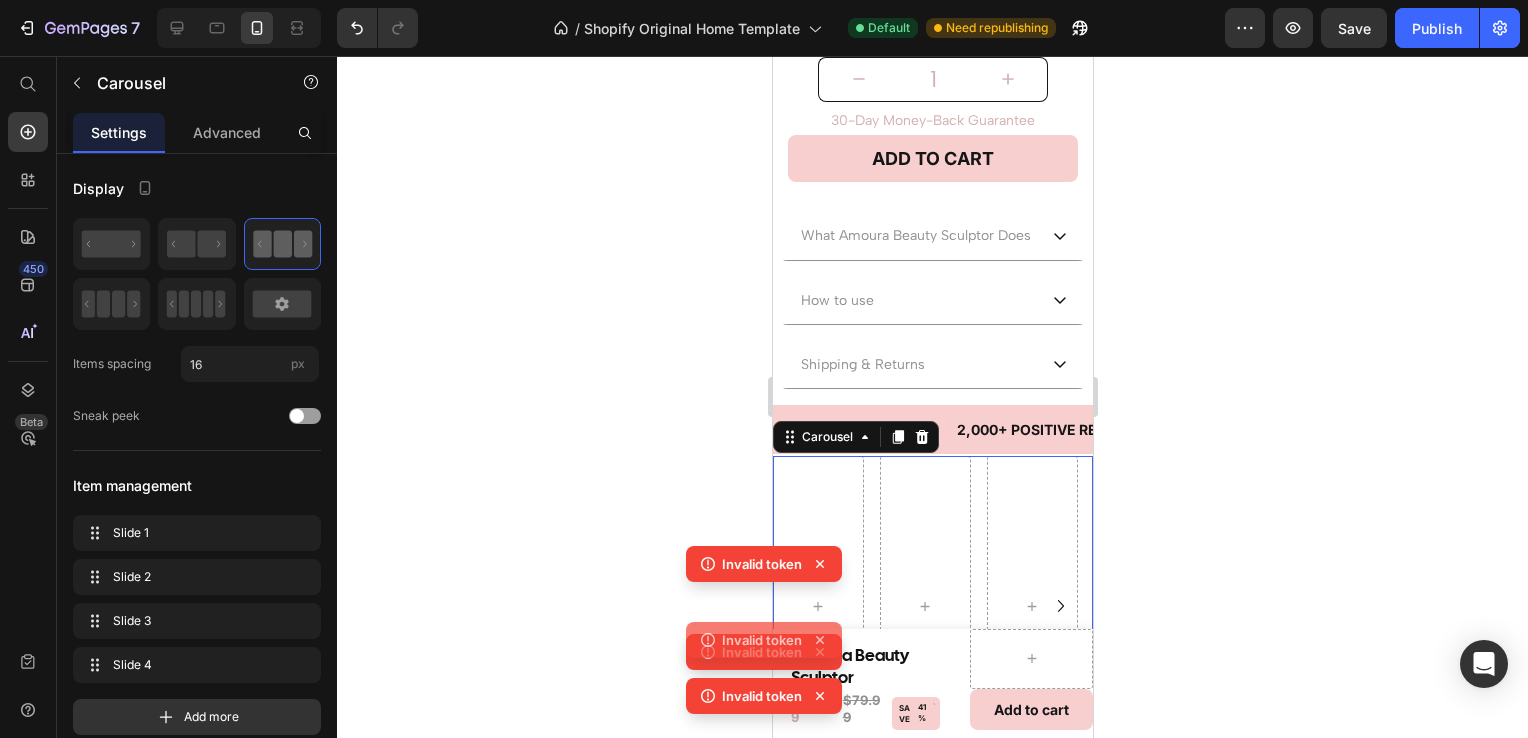 click on "Invalid token Invalid token Invalid token Invalid token" at bounding box center (764, 634) 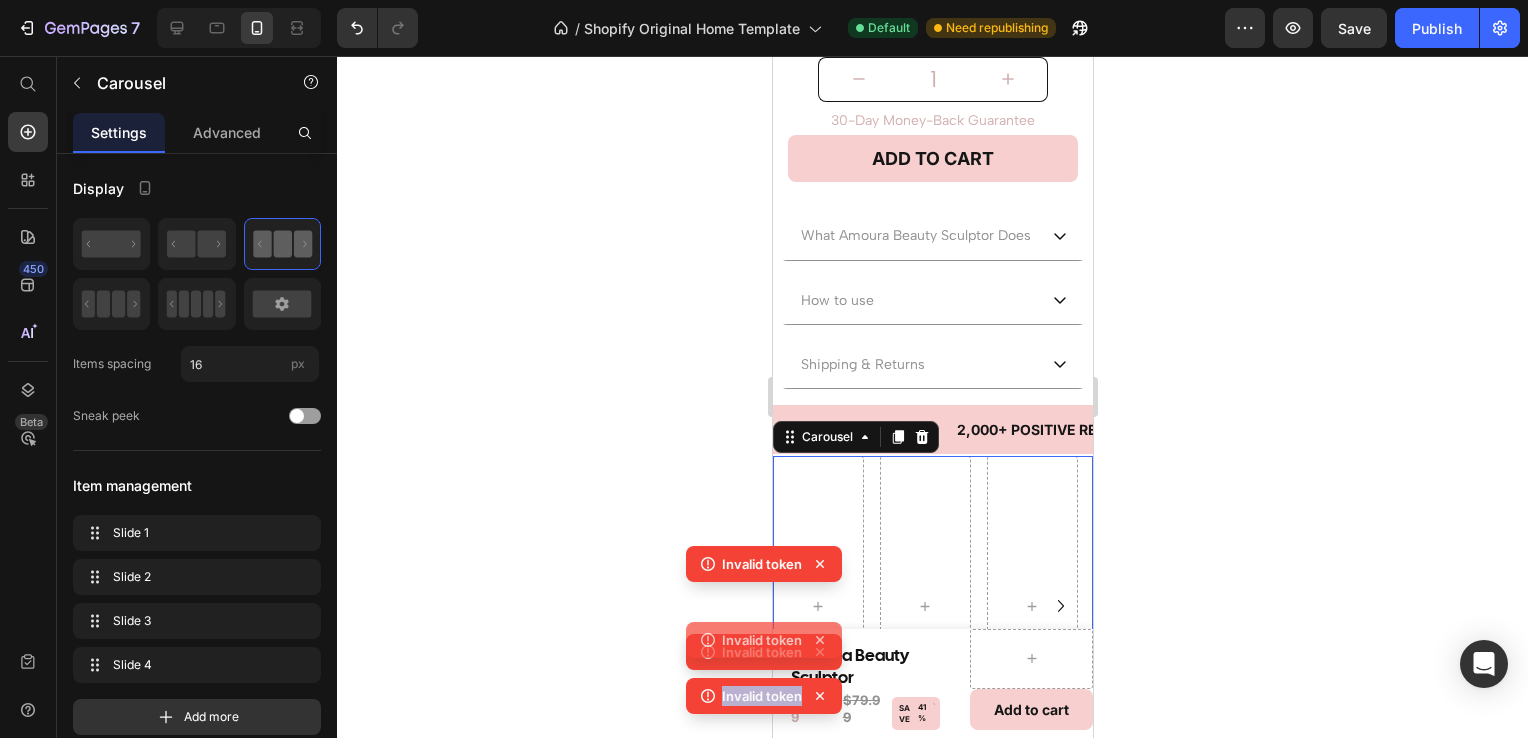 click 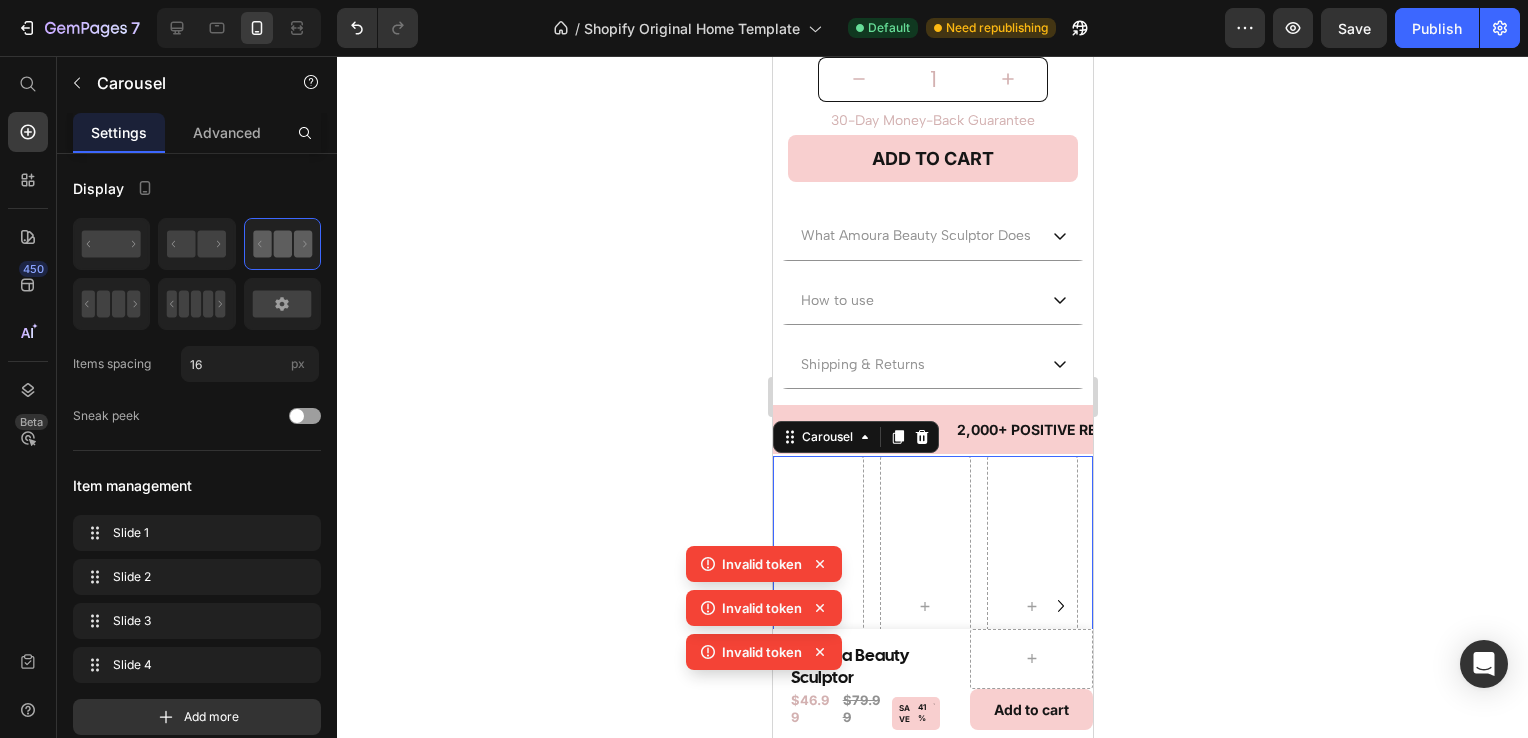 click 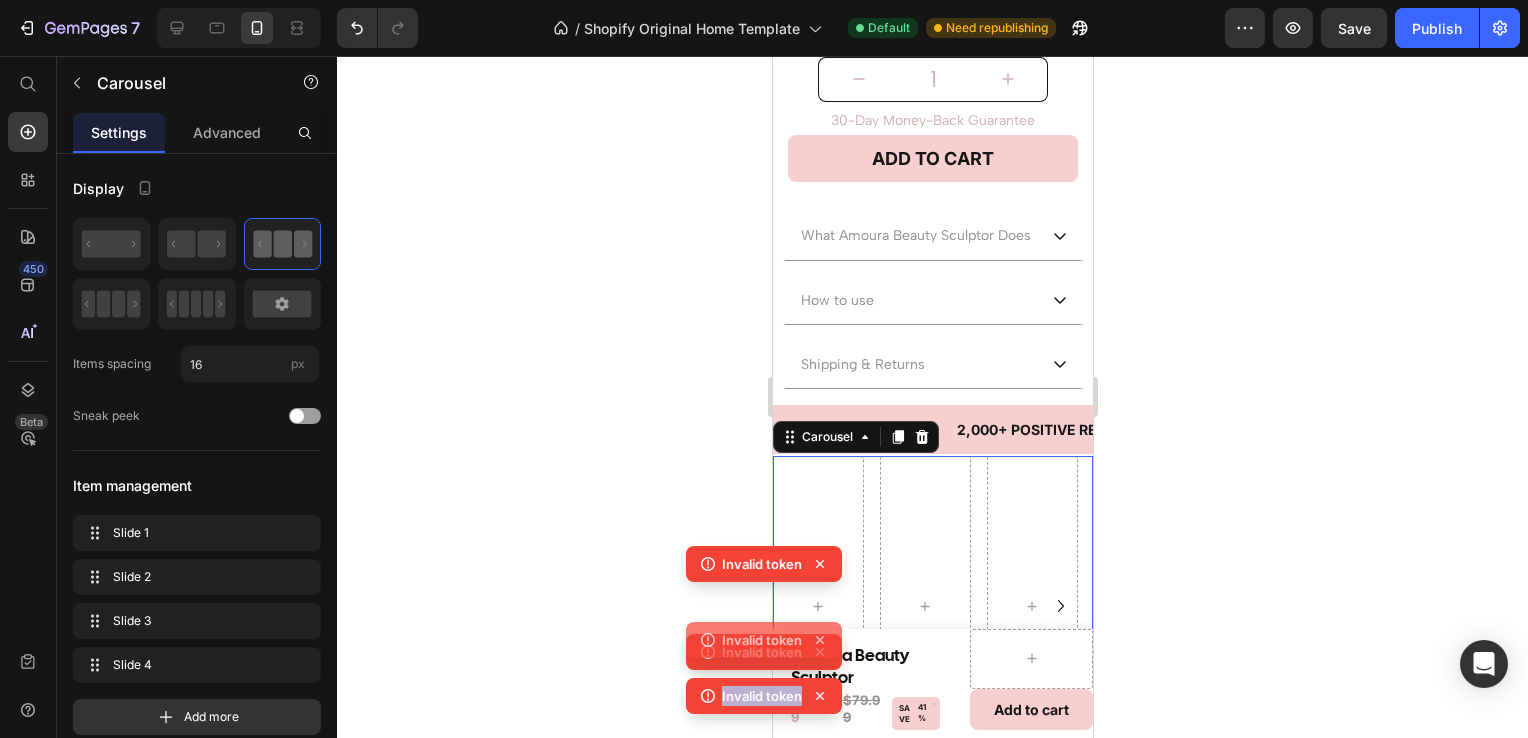 click on "Invalid token Invalid token Invalid token Invalid token" at bounding box center [764, 634] 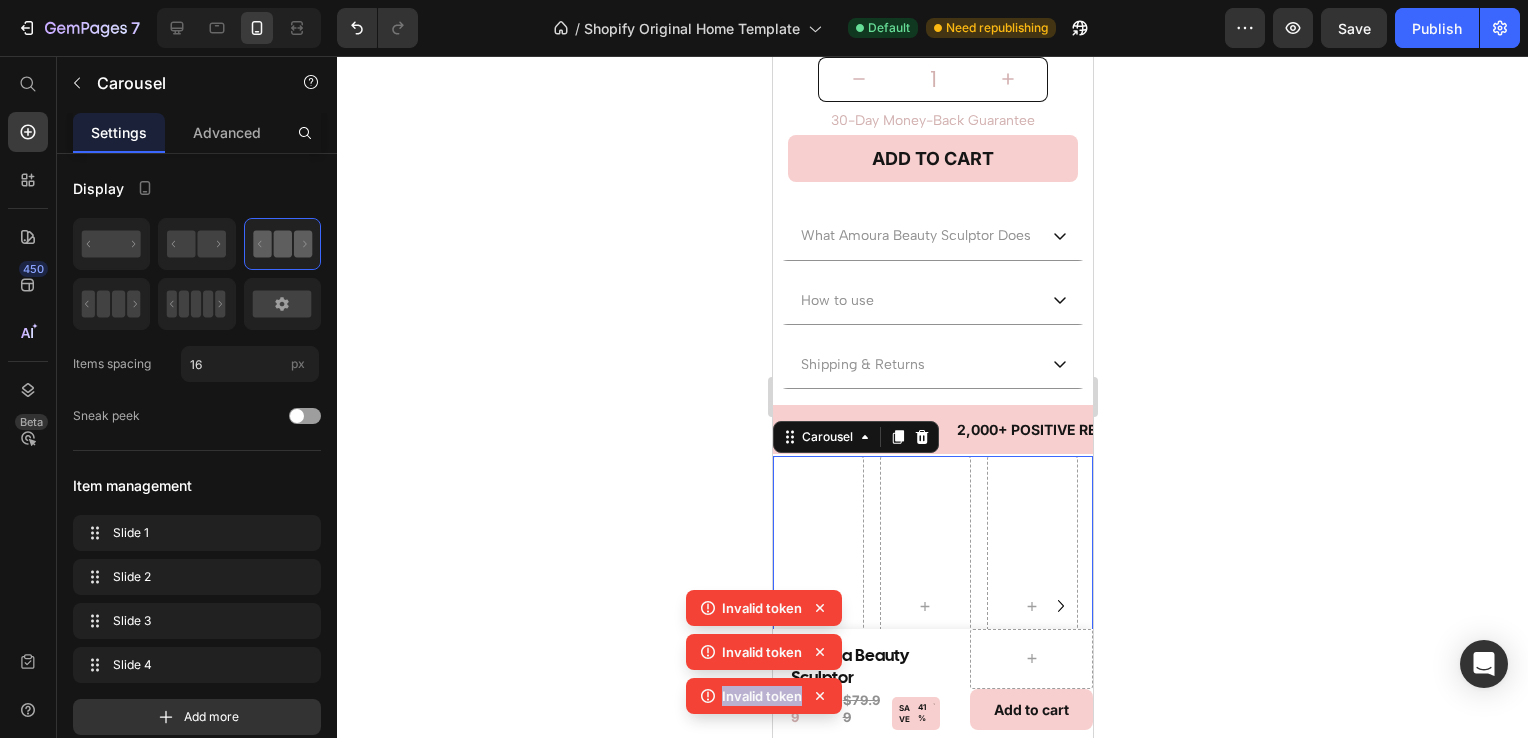 click 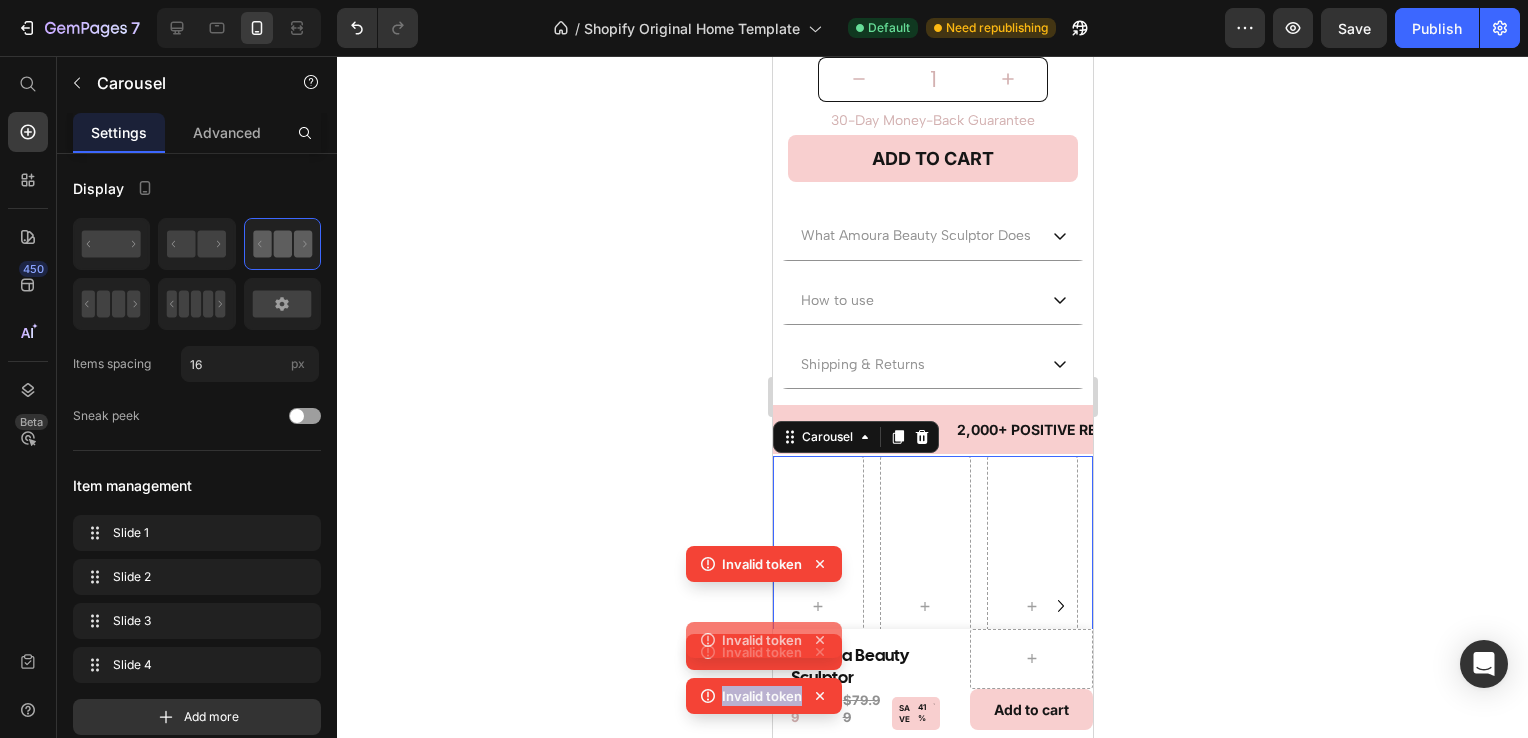 click on "Invalid token Invalid token Invalid token Invalid token" at bounding box center (764, 634) 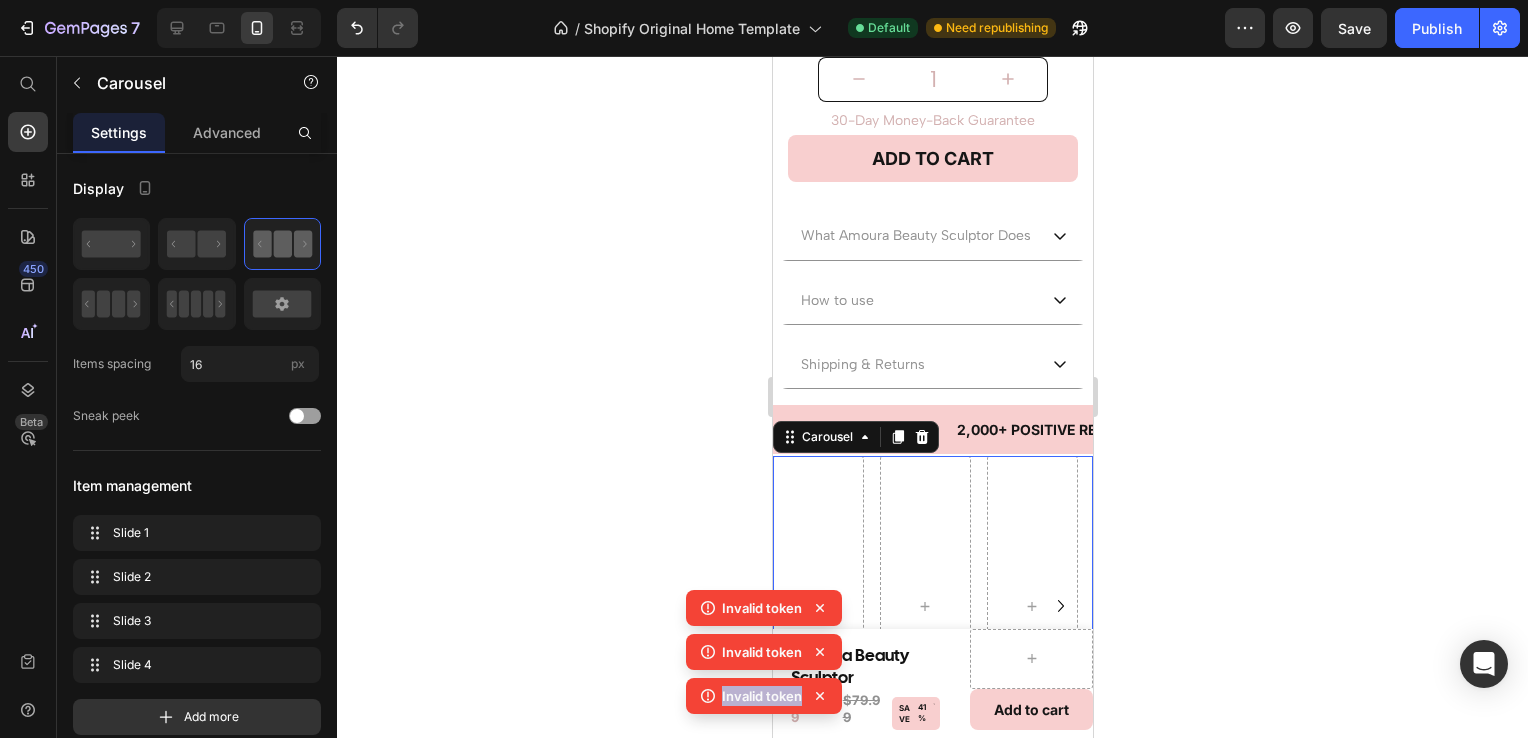 click 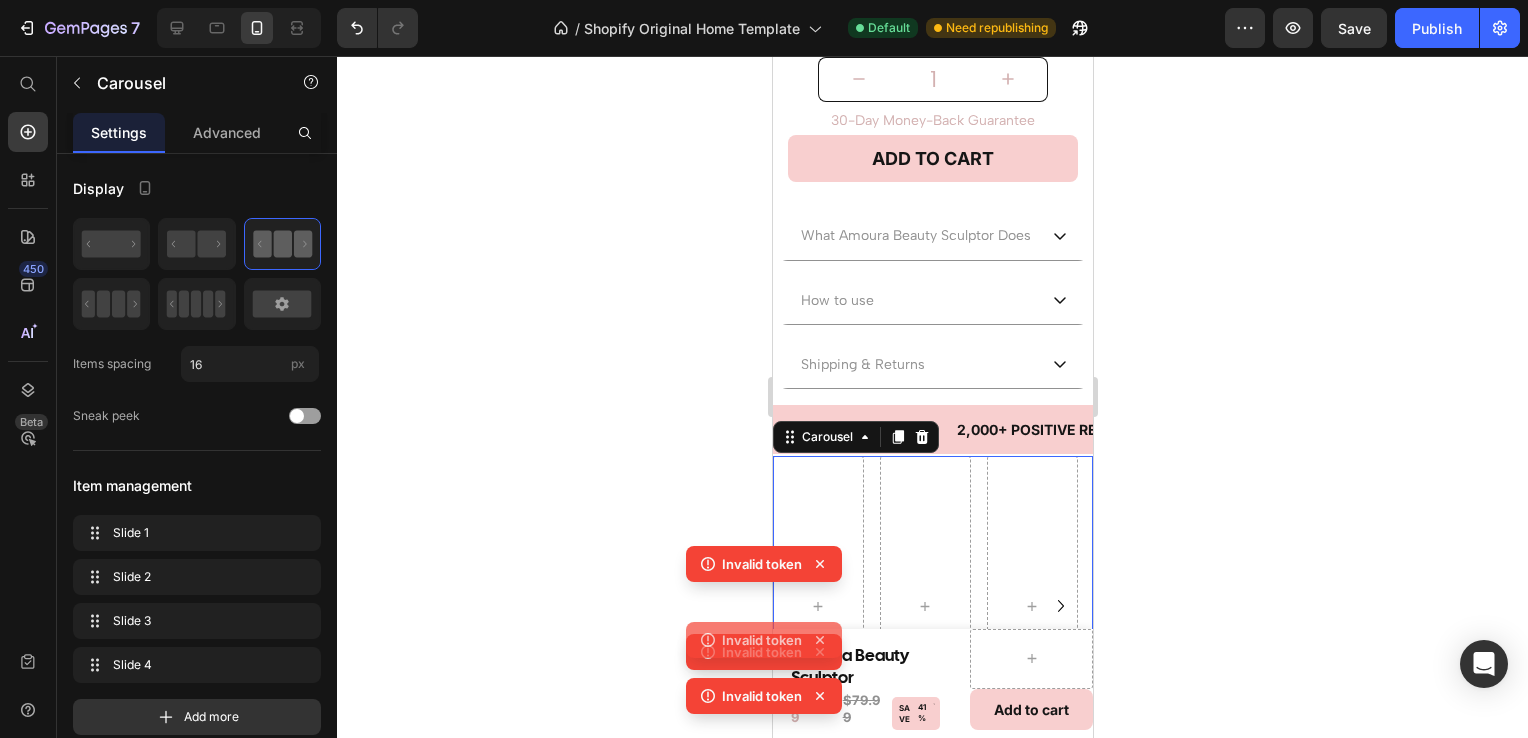 click on "Invalid token Invalid token Invalid token Invalid token" at bounding box center (764, 634) 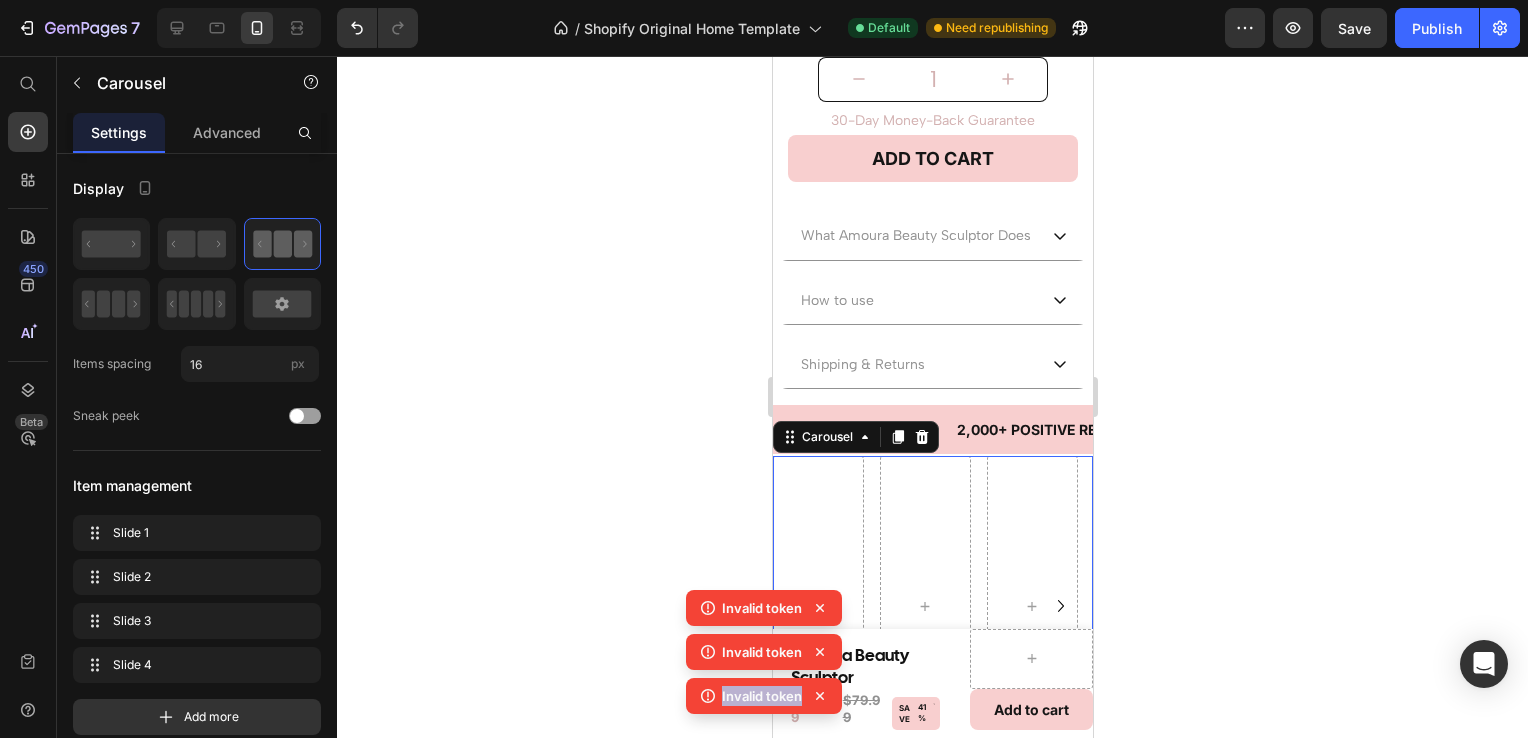 click 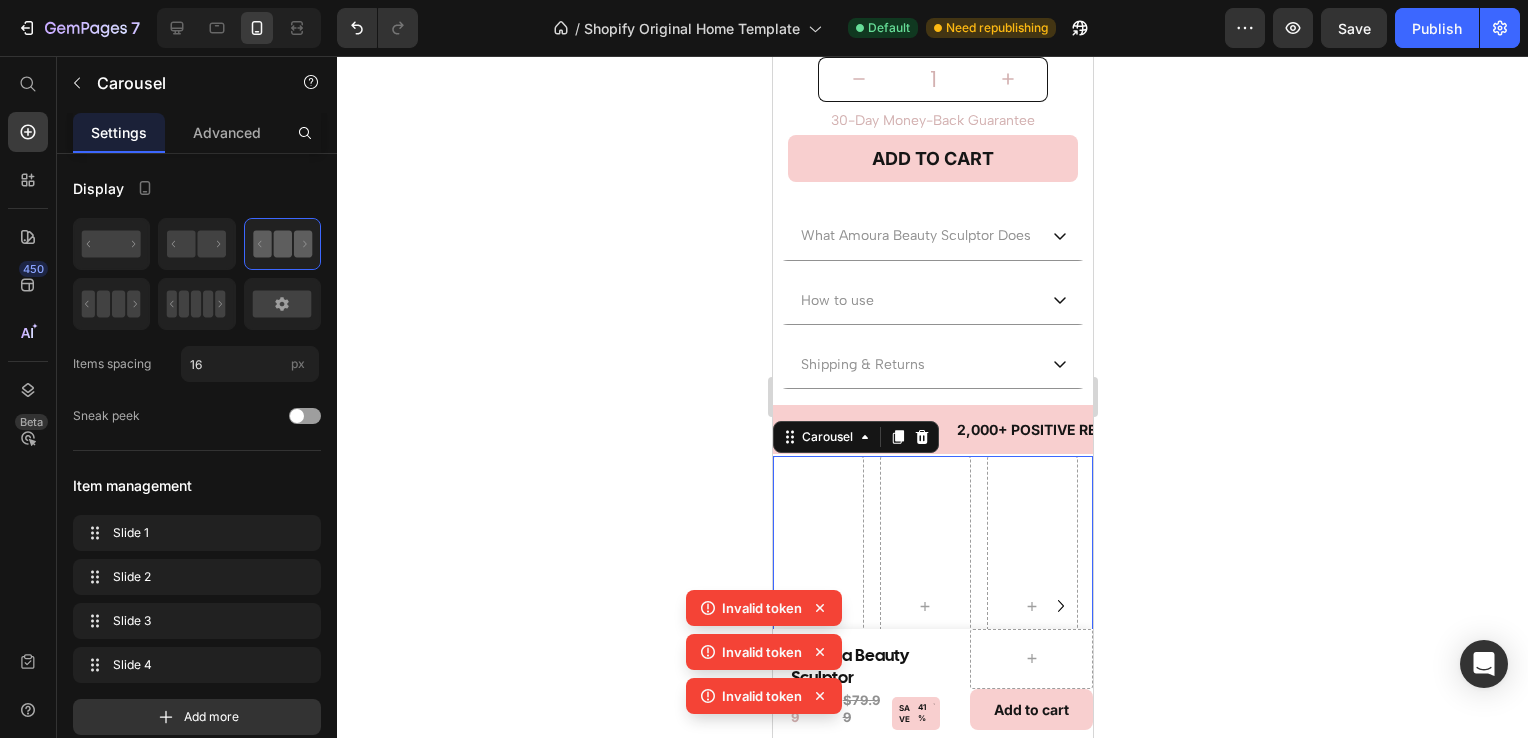 click on "Invalid token Invalid token Invalid token" at bounding box center [764, 656] 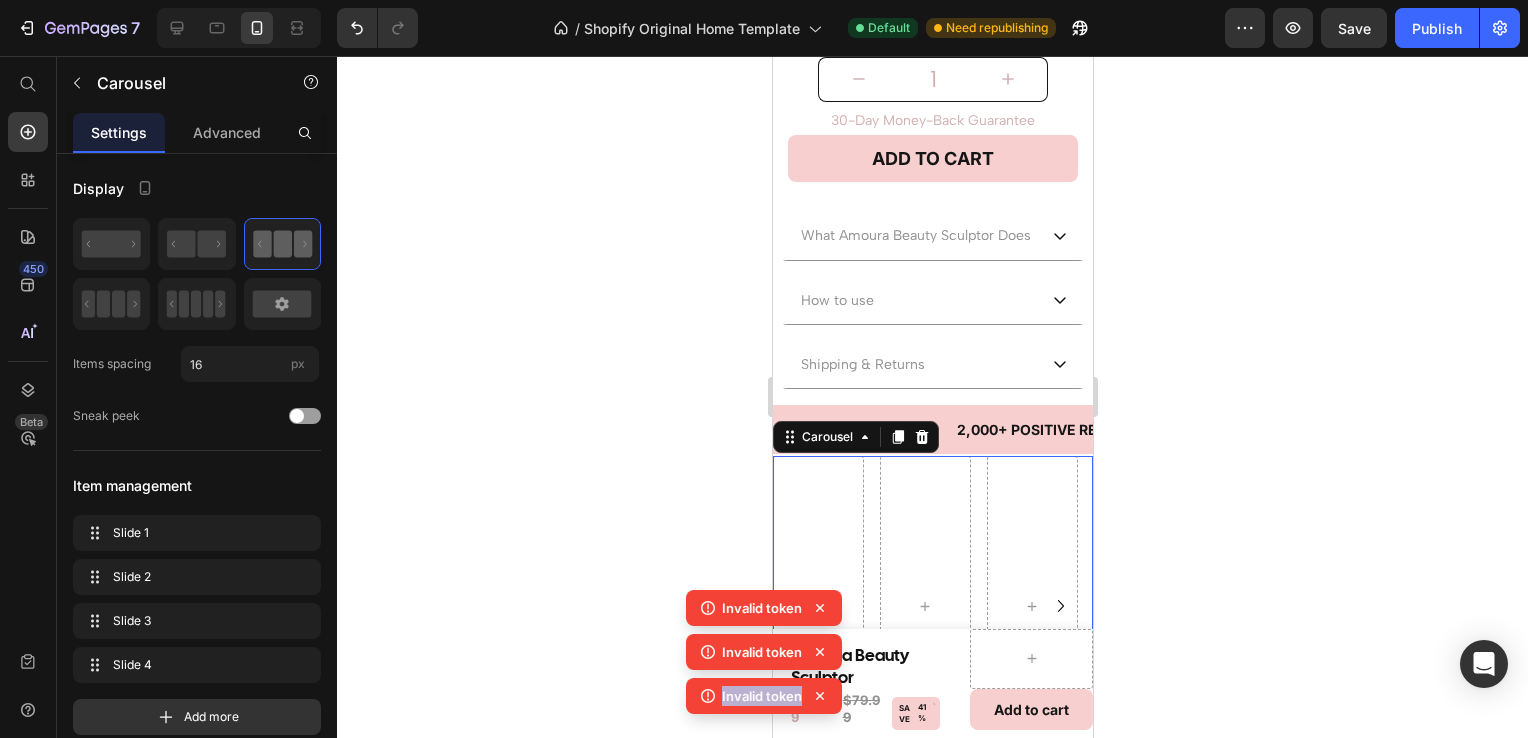 click 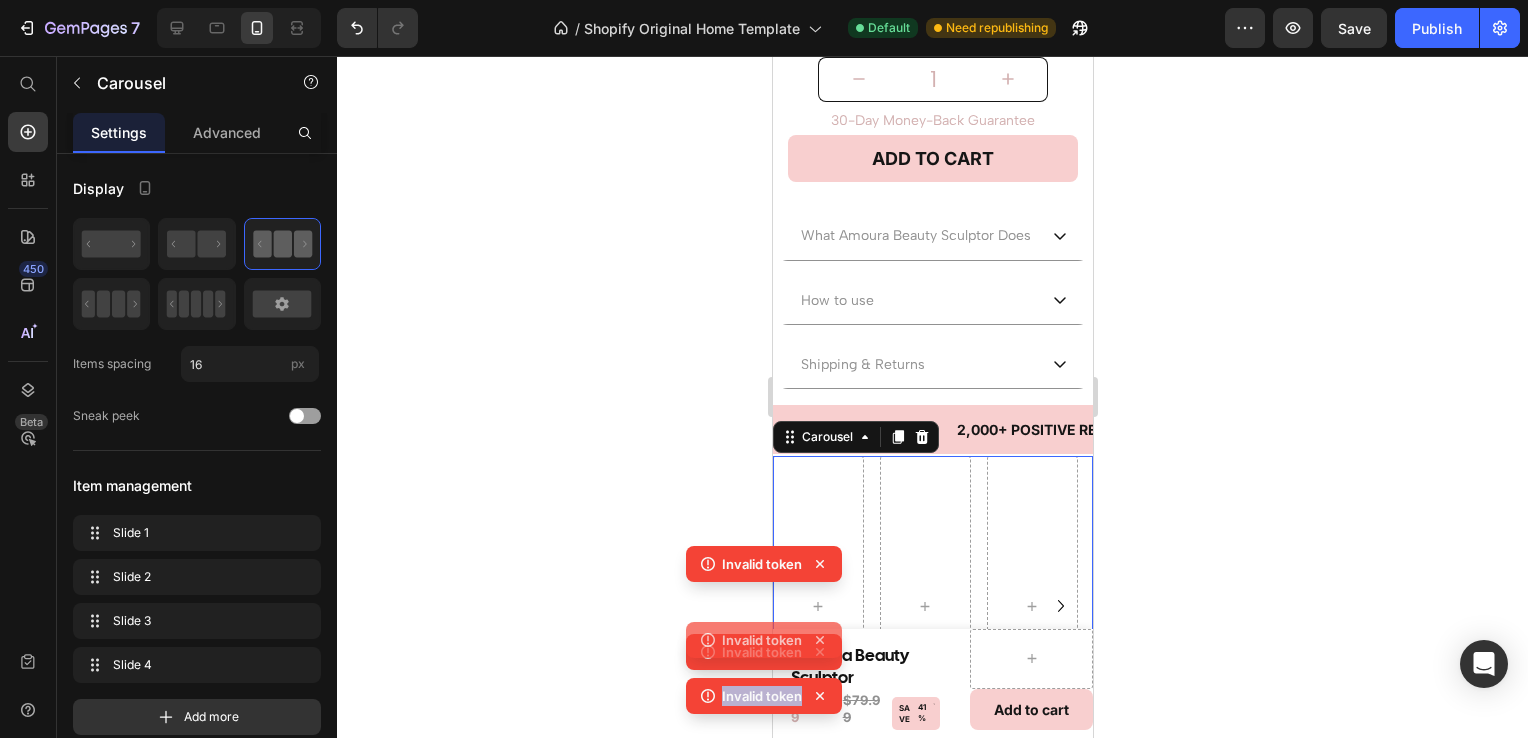 click on "Invalid token Invalid token Invalid token Invalid token" at bounding box center [764, 634] 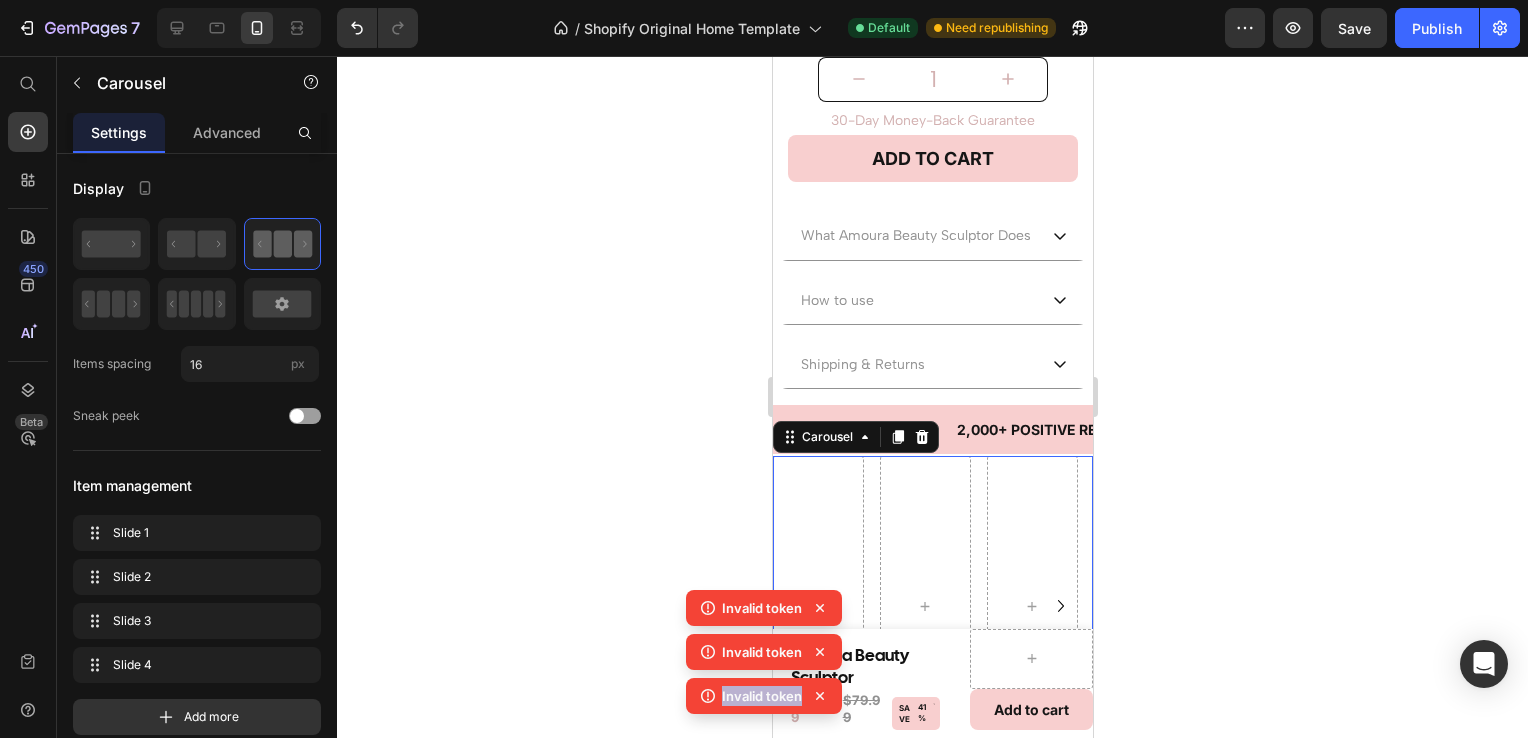 click 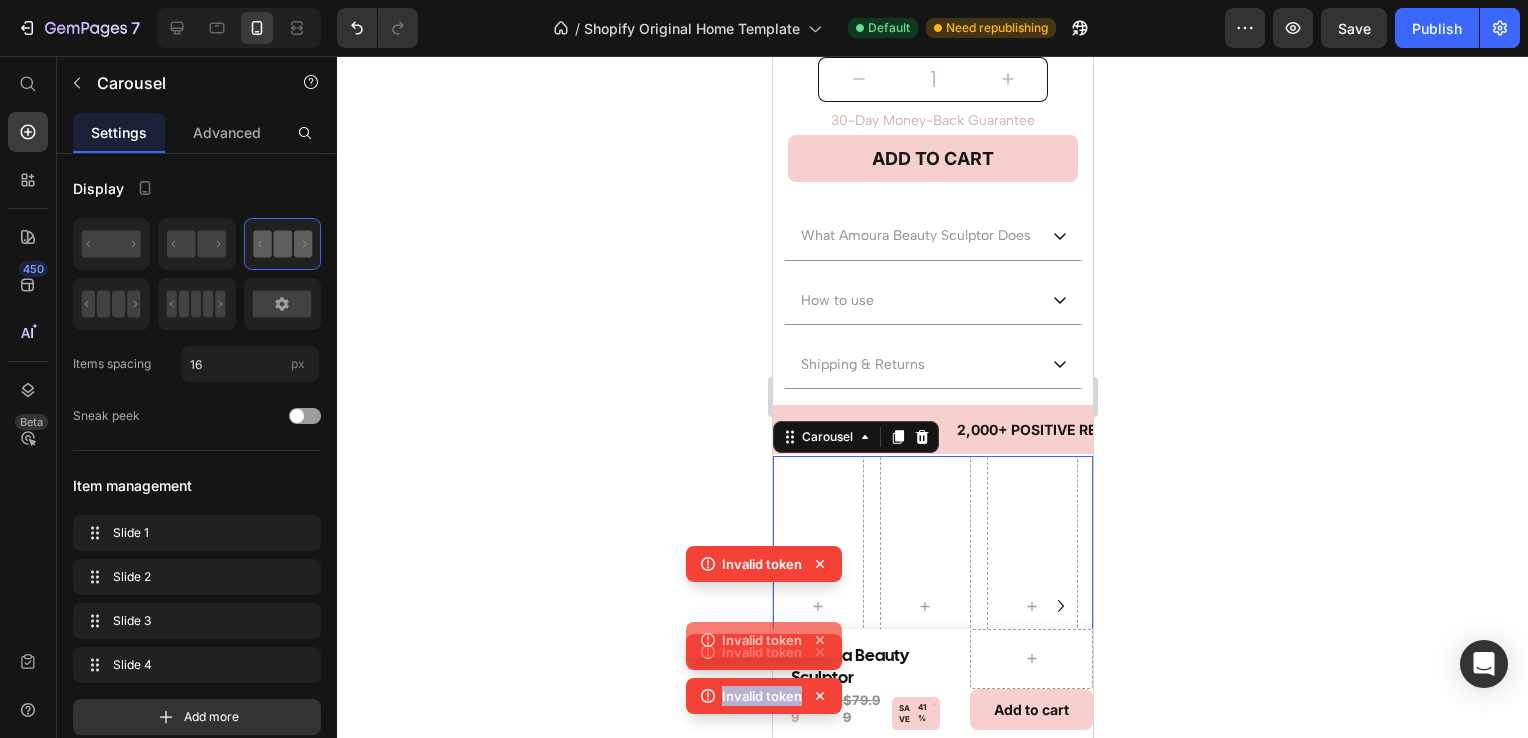 click 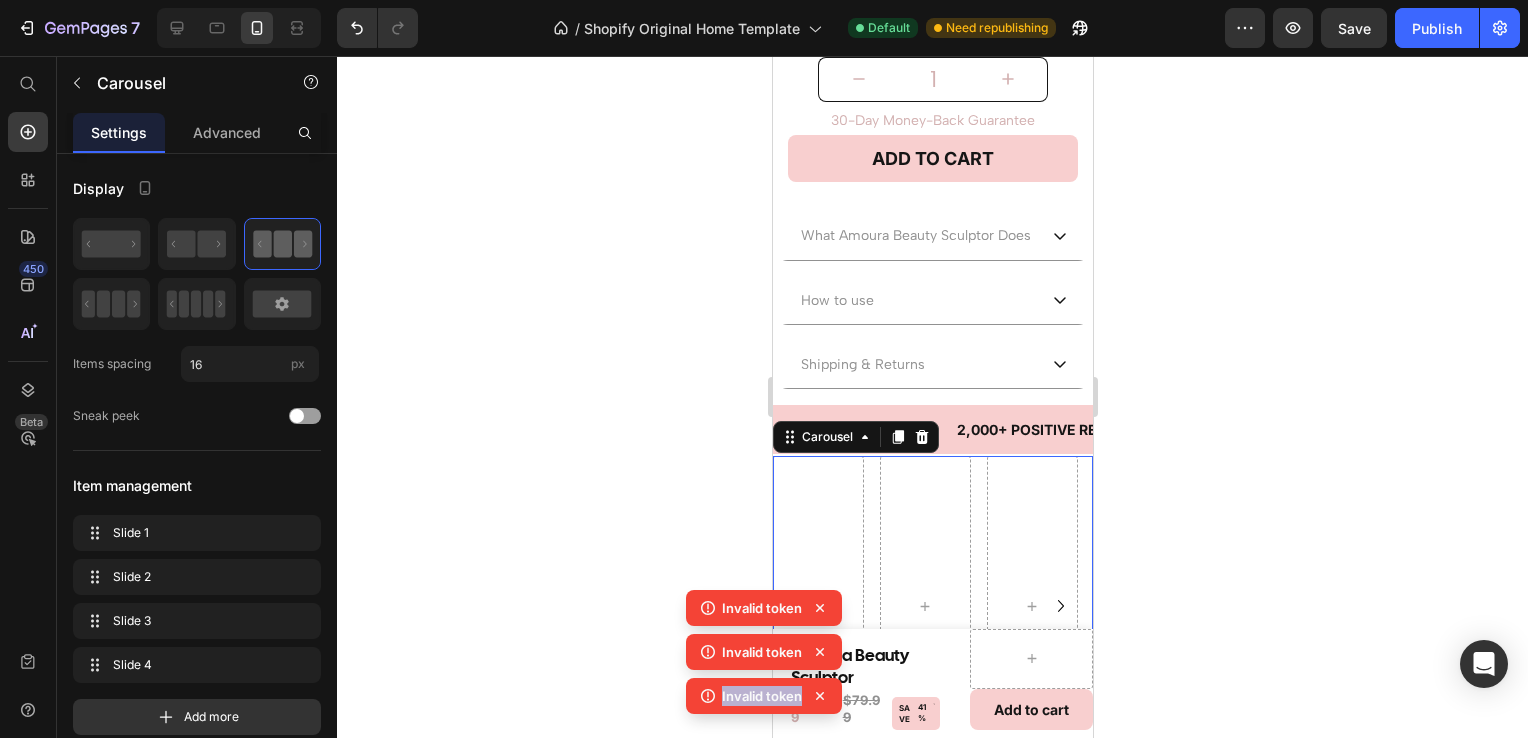 click 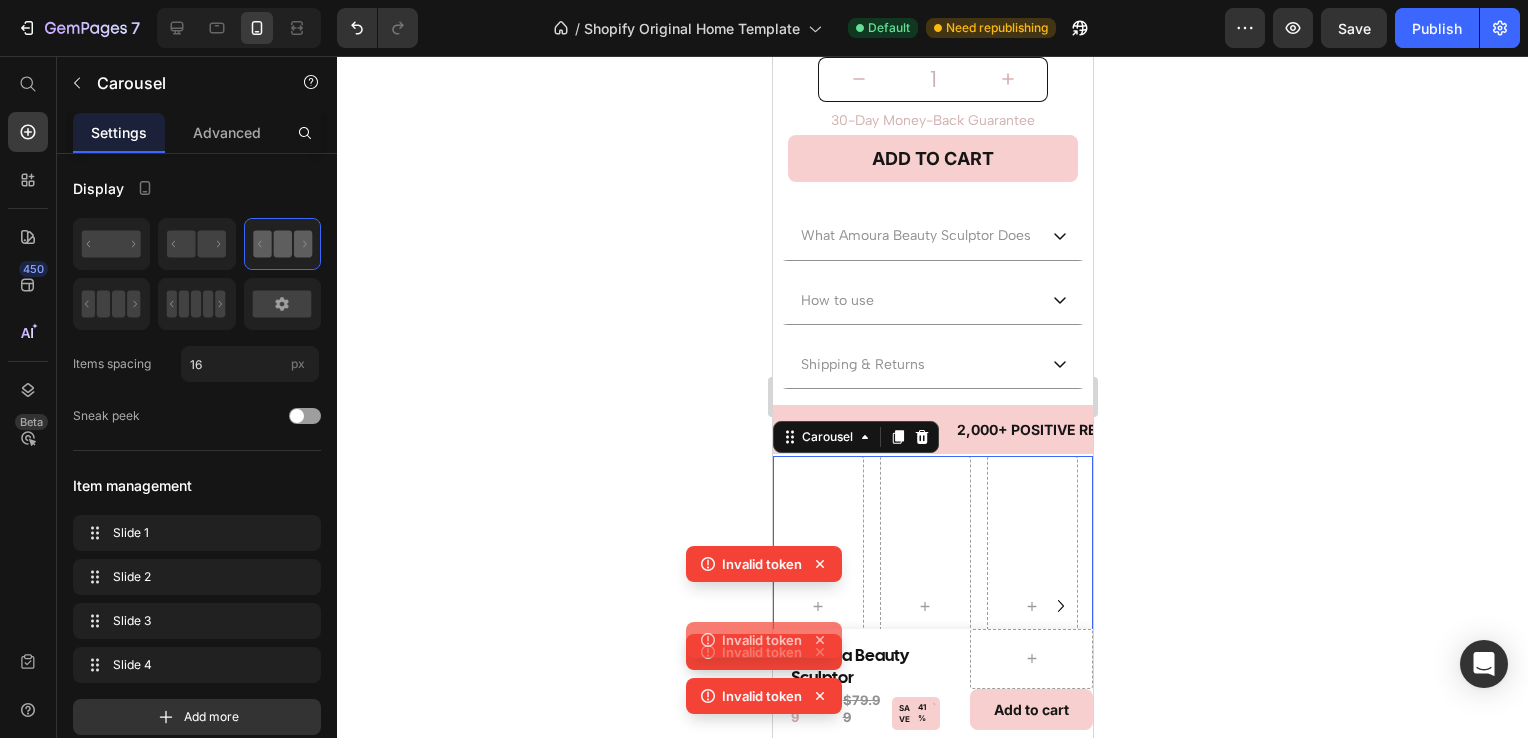 click on "Invalid token Invalid token Invalid token Invalid token" at bounding box center [764, 634] 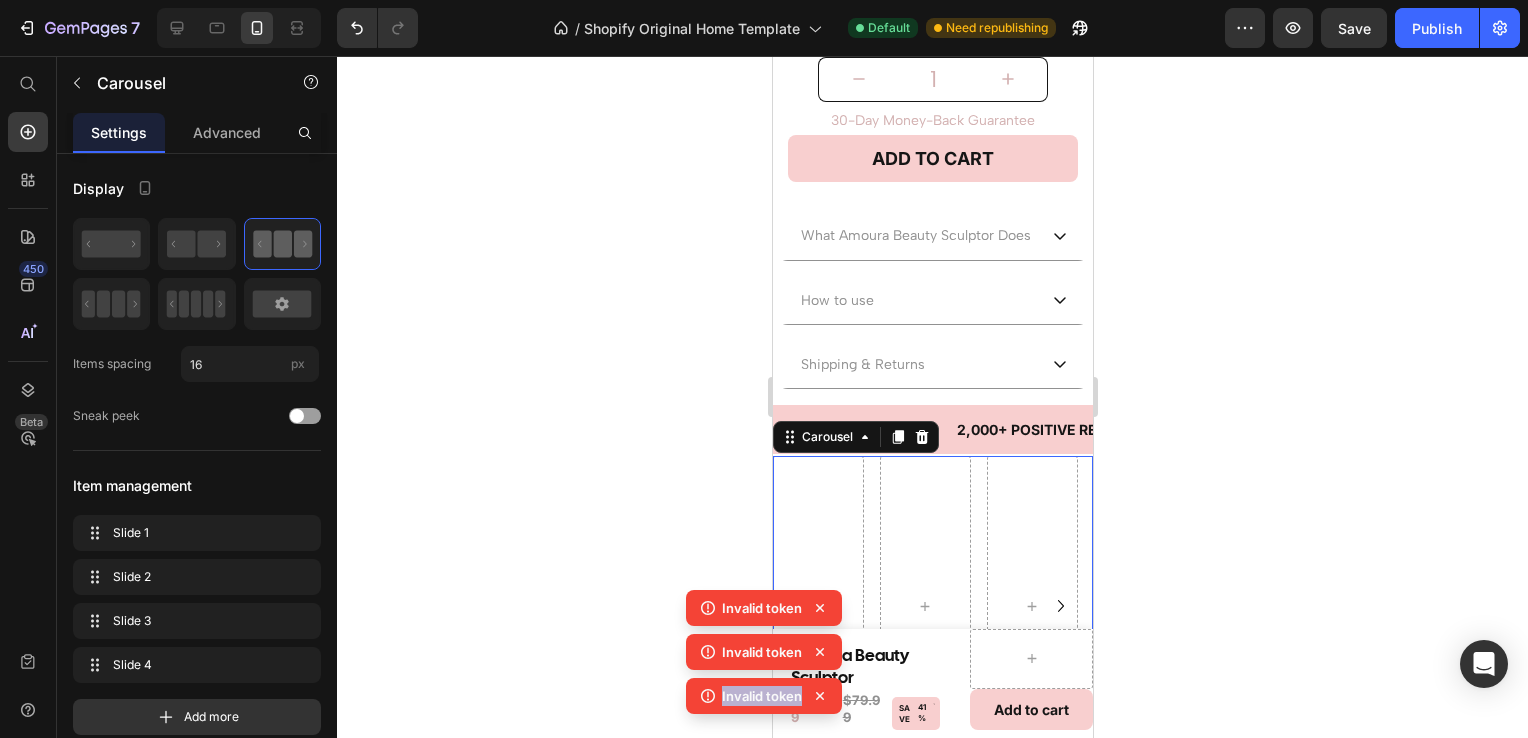 click 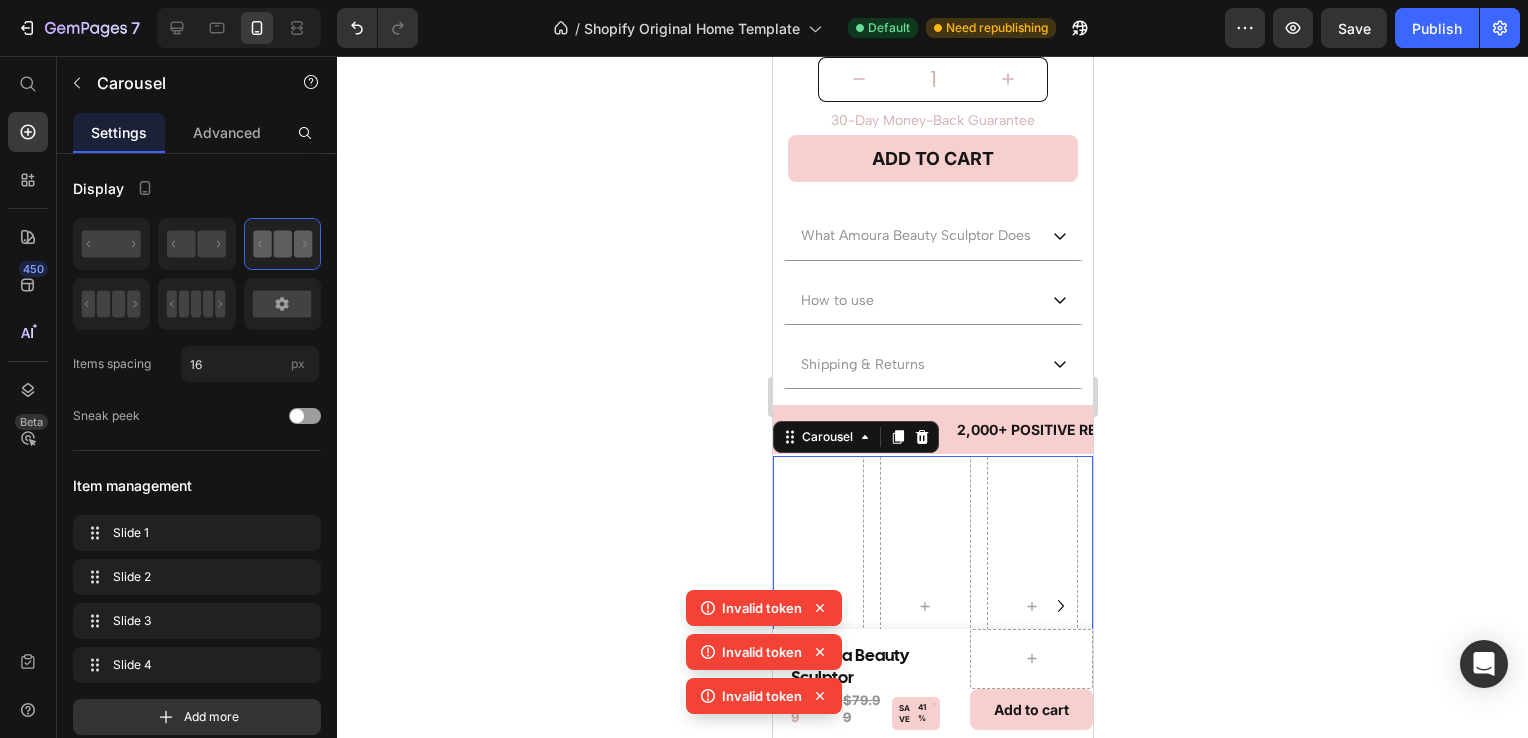 click on "Invalid token Invalid token Invalid token" at bounding box center [764, 656] 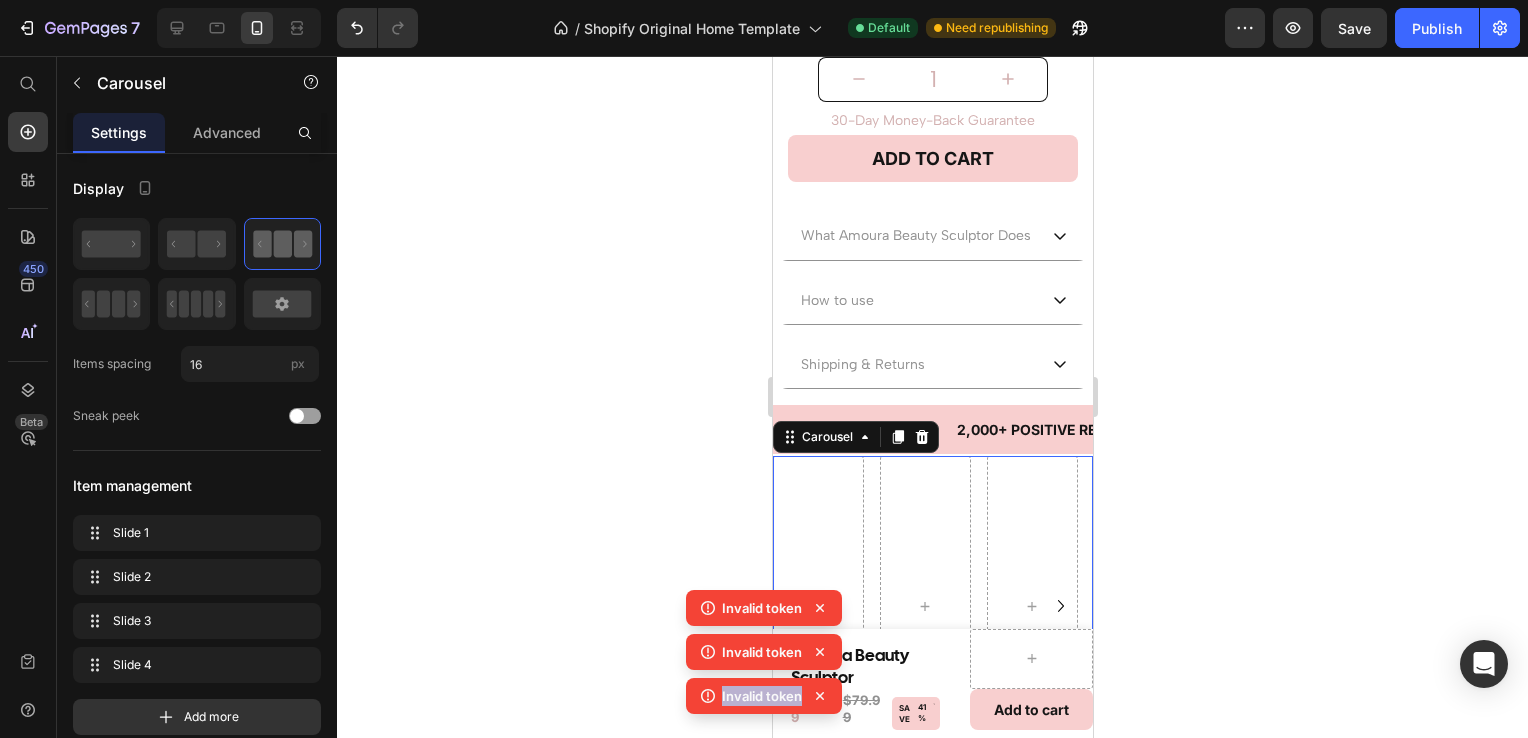 click 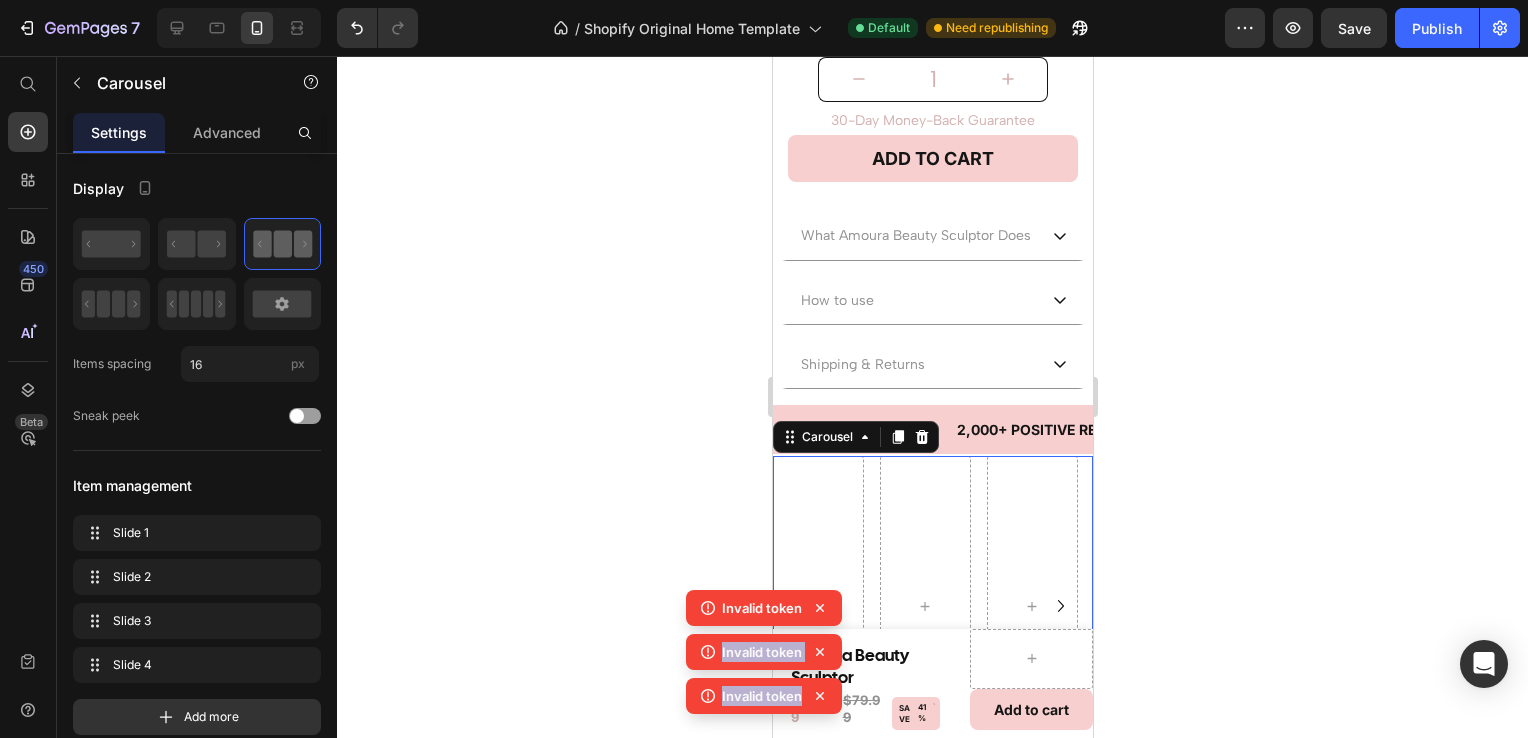 click 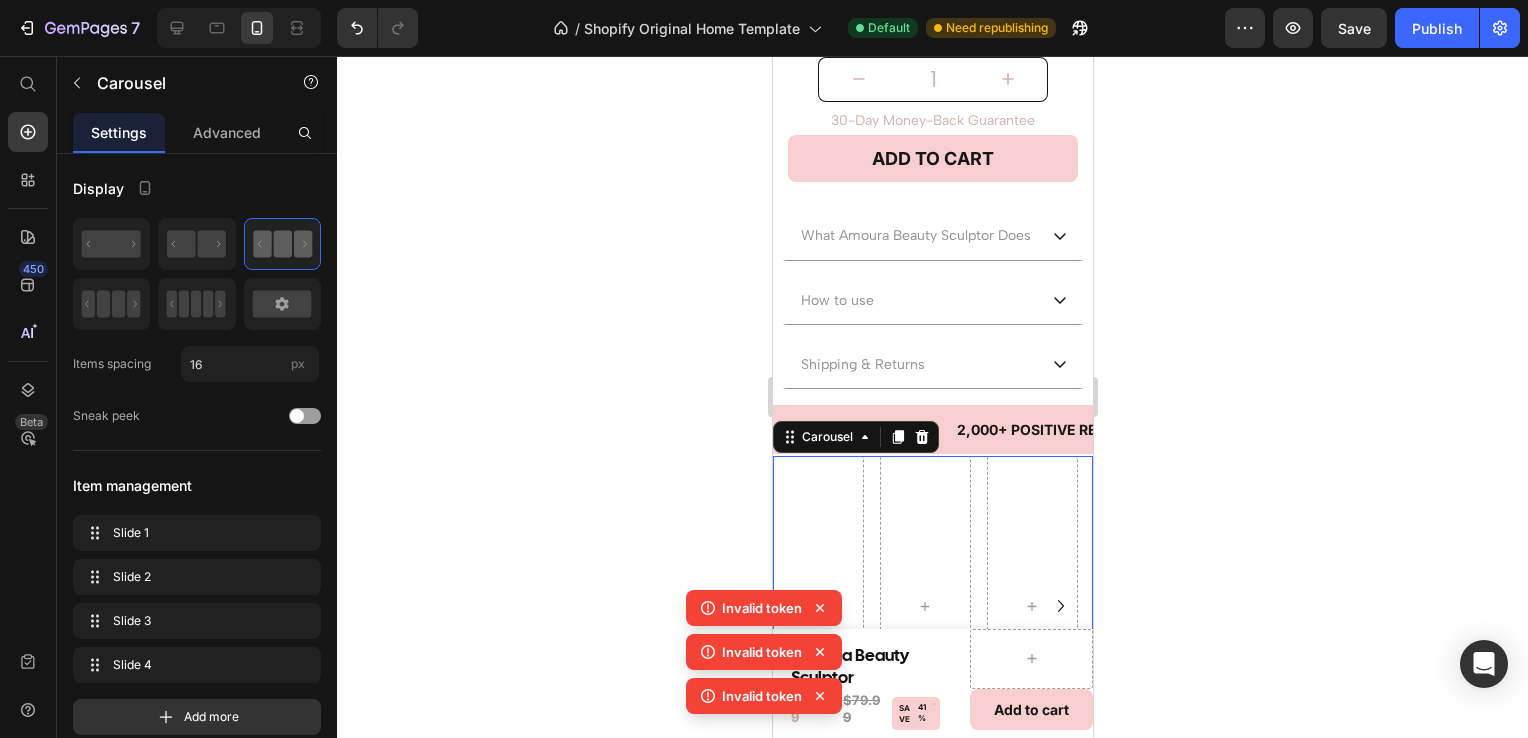 click 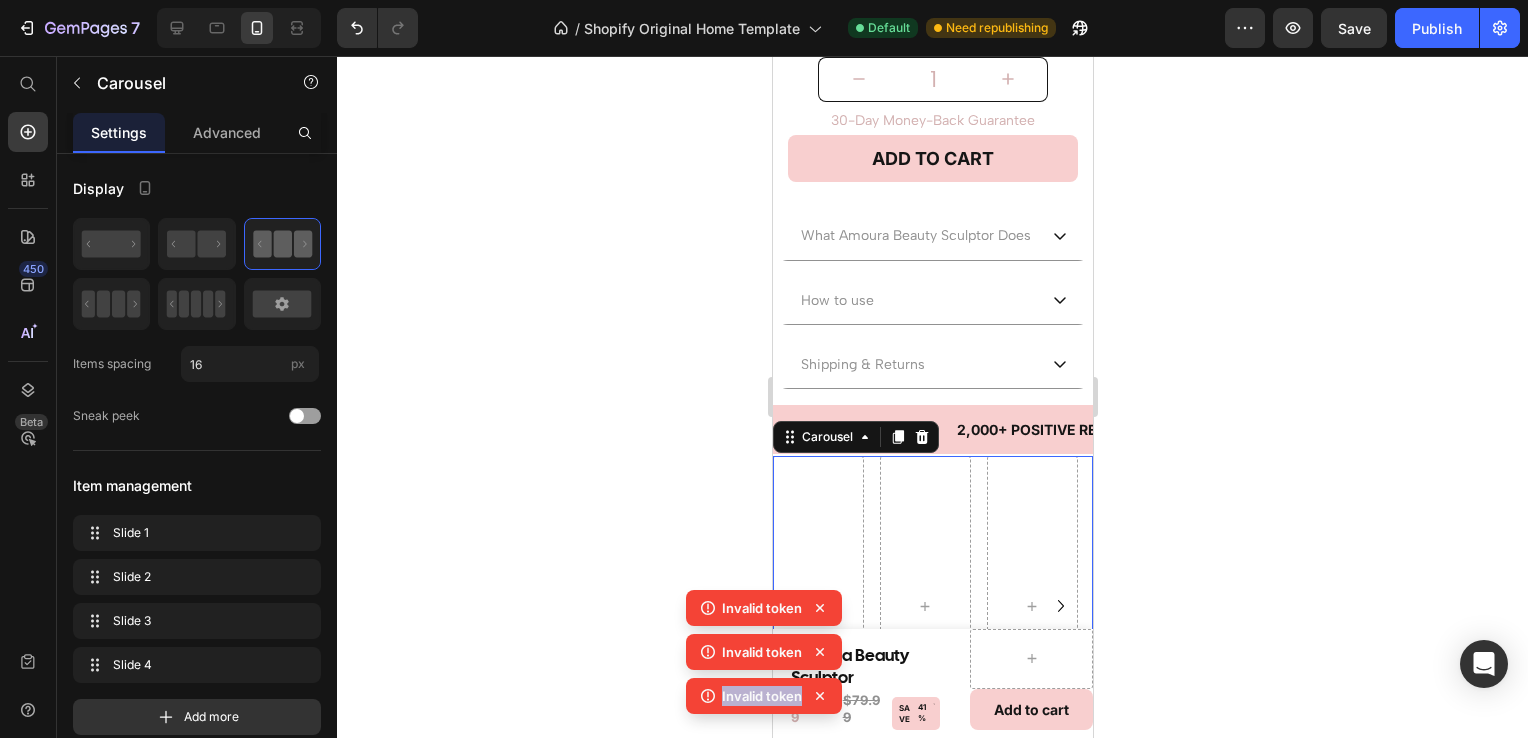 click 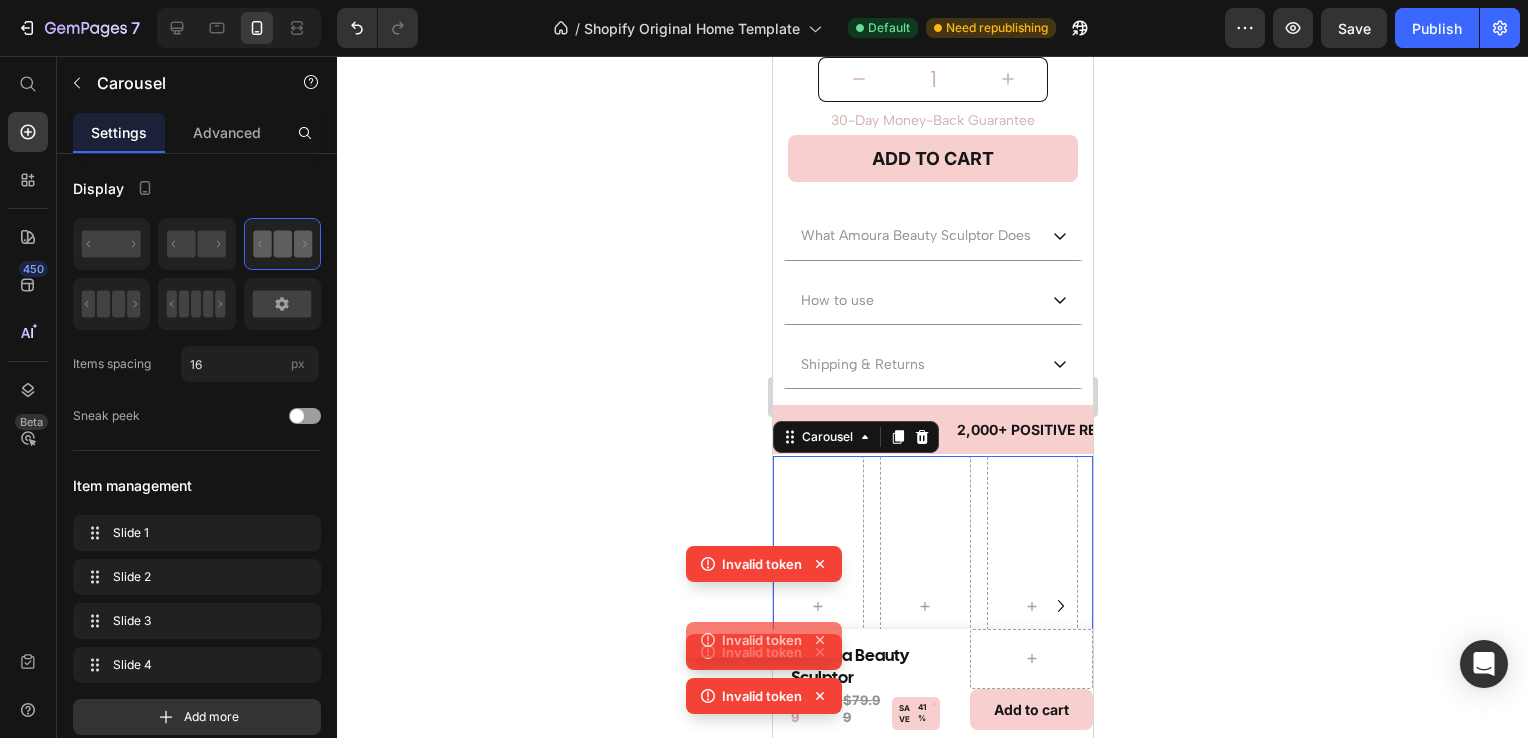 click 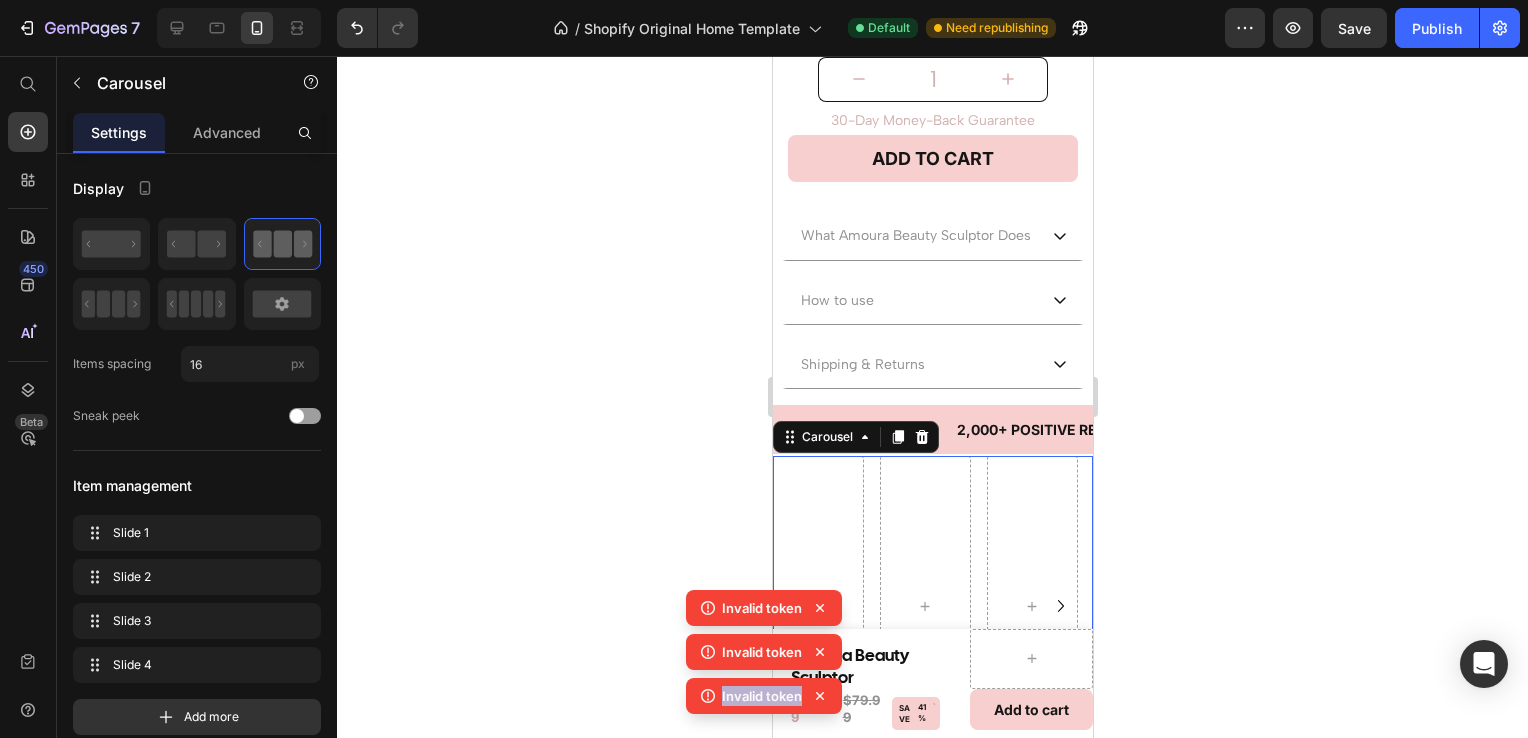 click 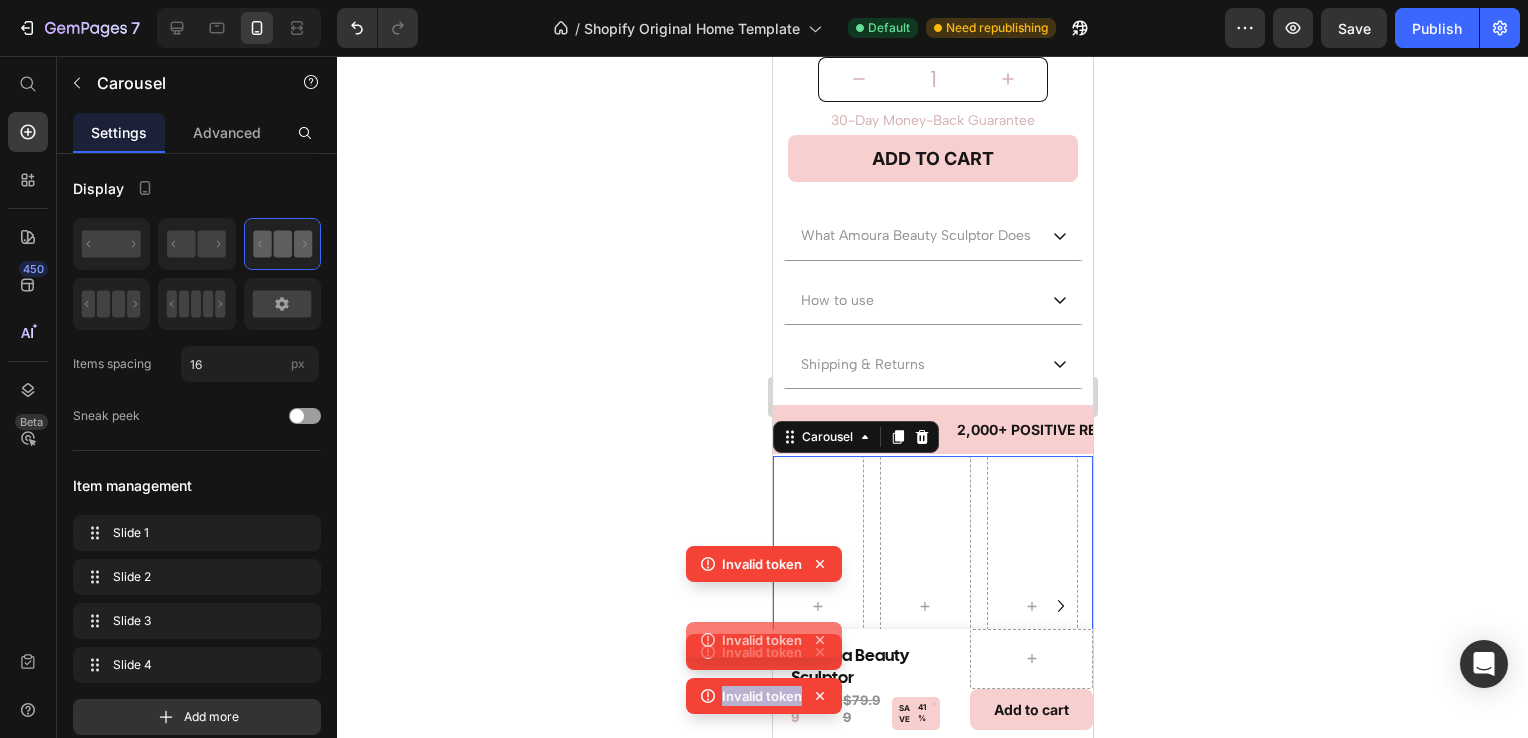 click on "Invalid token Invalid token Invalid token Invalid token" at bounding box center [764, 634] 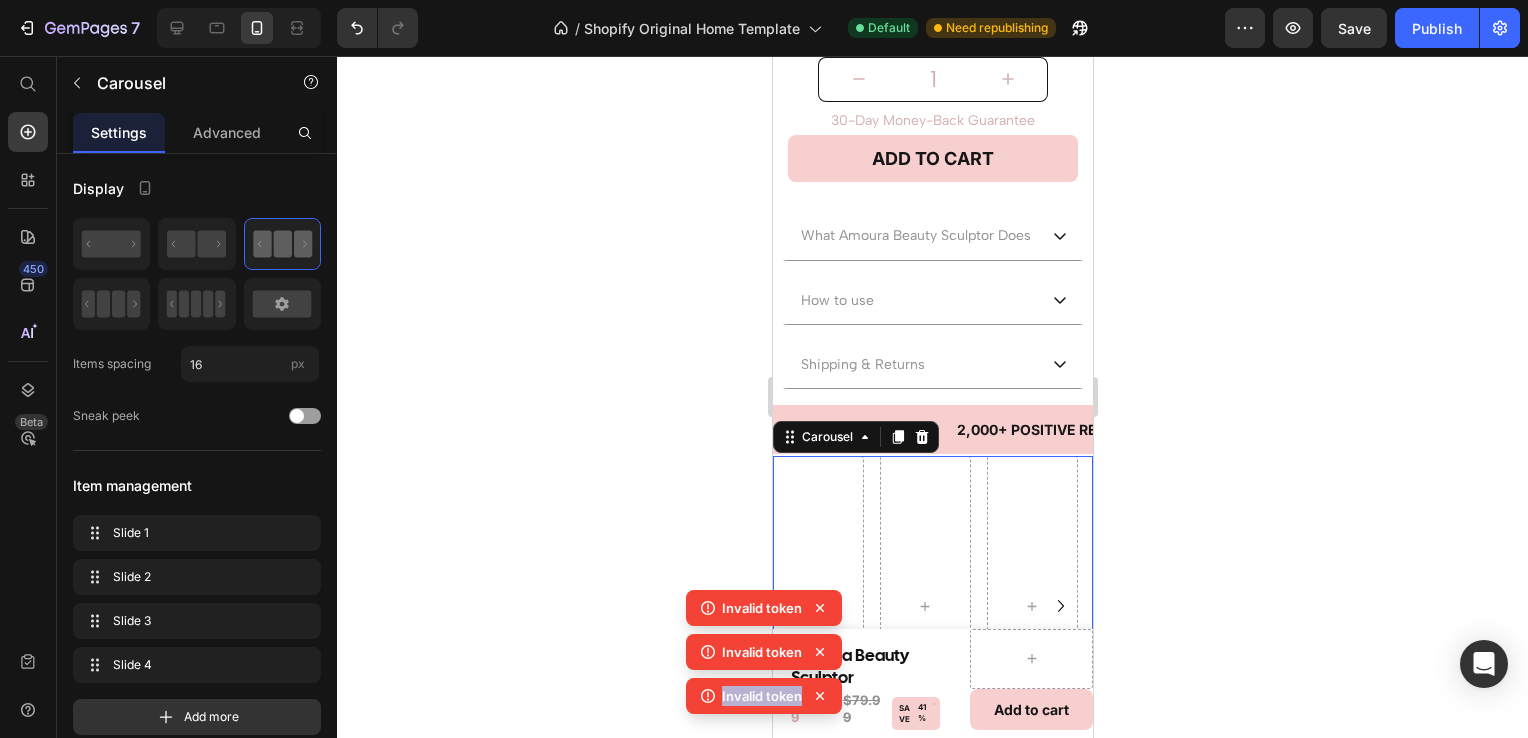 click 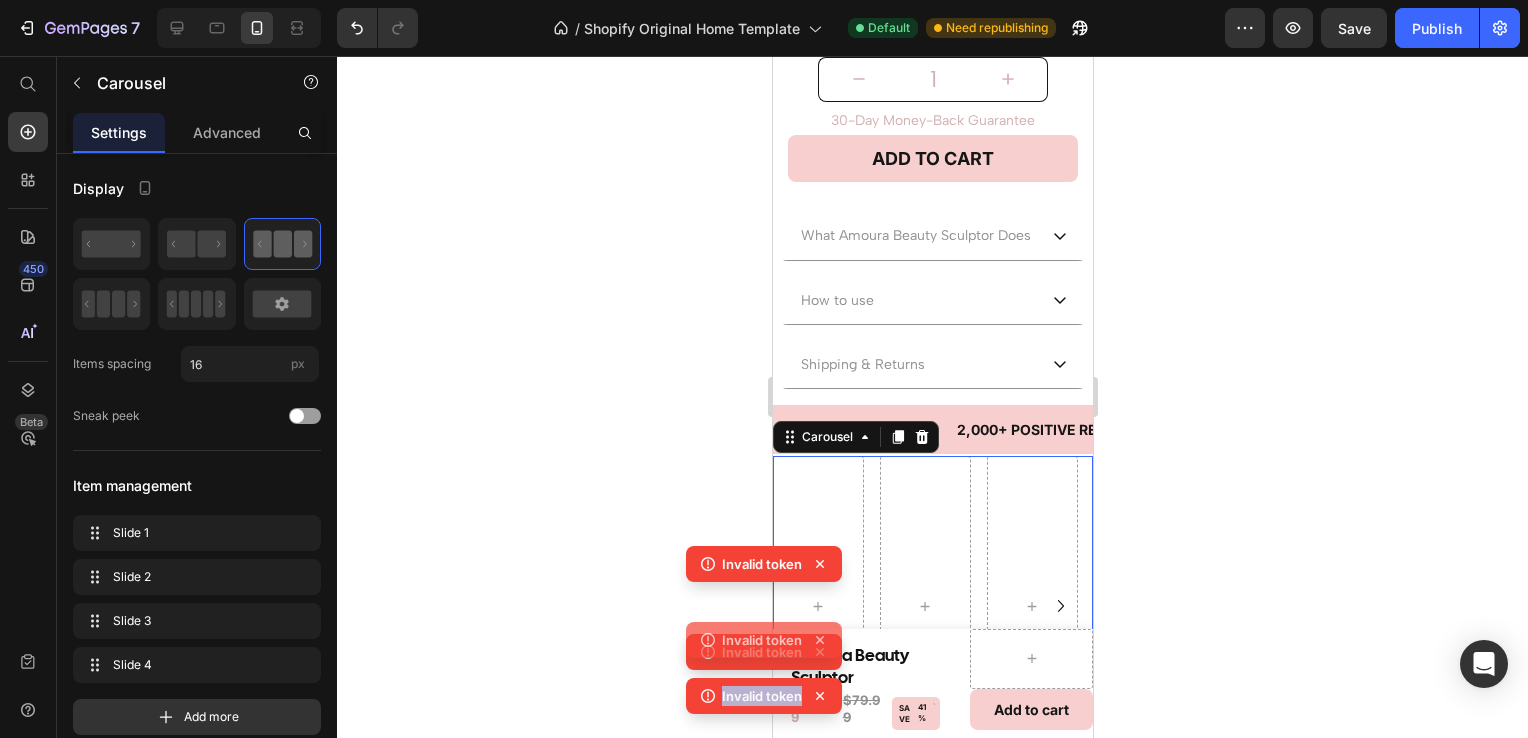 click on "Invalid token Invalid token Invalid token Invalid token" at bounding box center (764, 634) 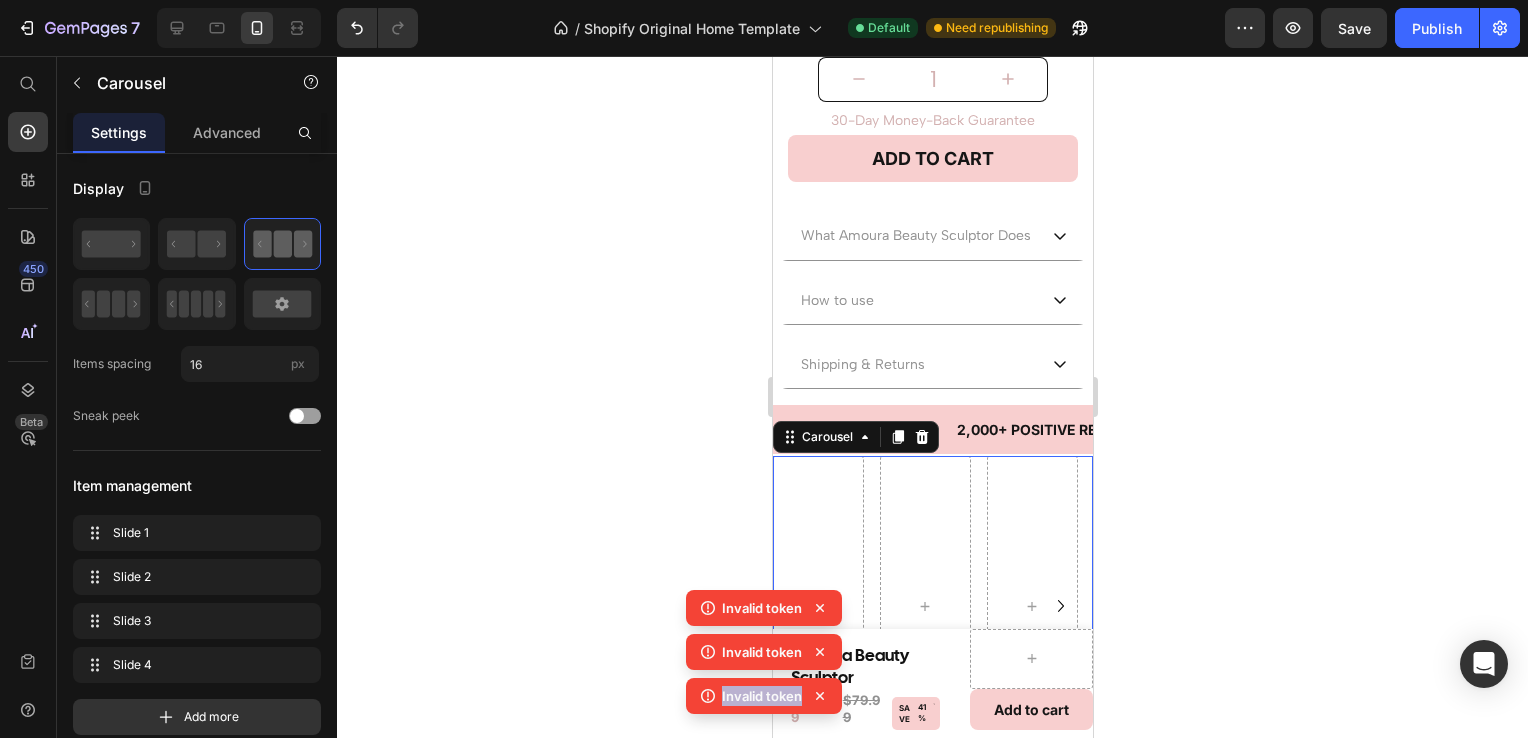 click 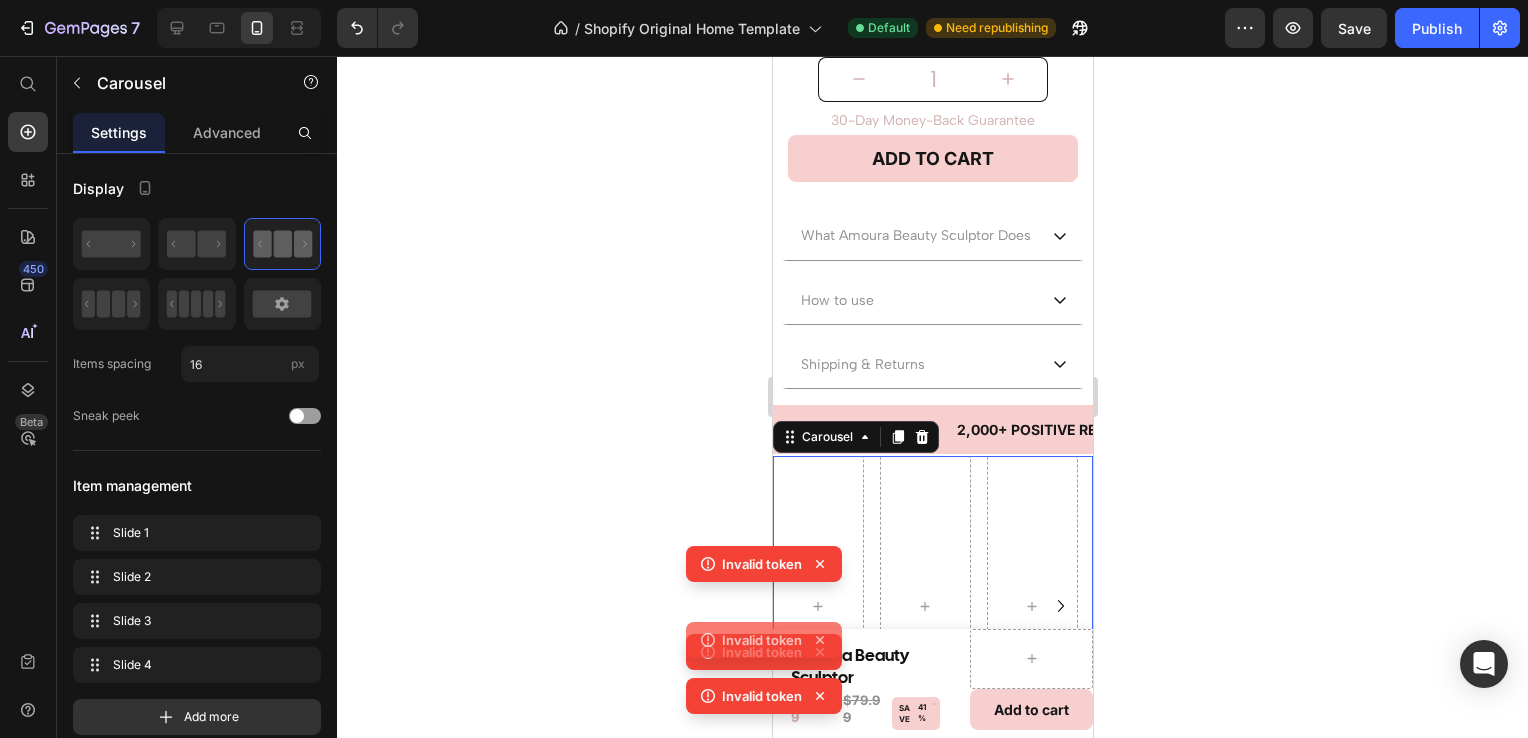 click on "Invalid token Invalid token Invalid token Invalid token" at bounding box center (764, 634) 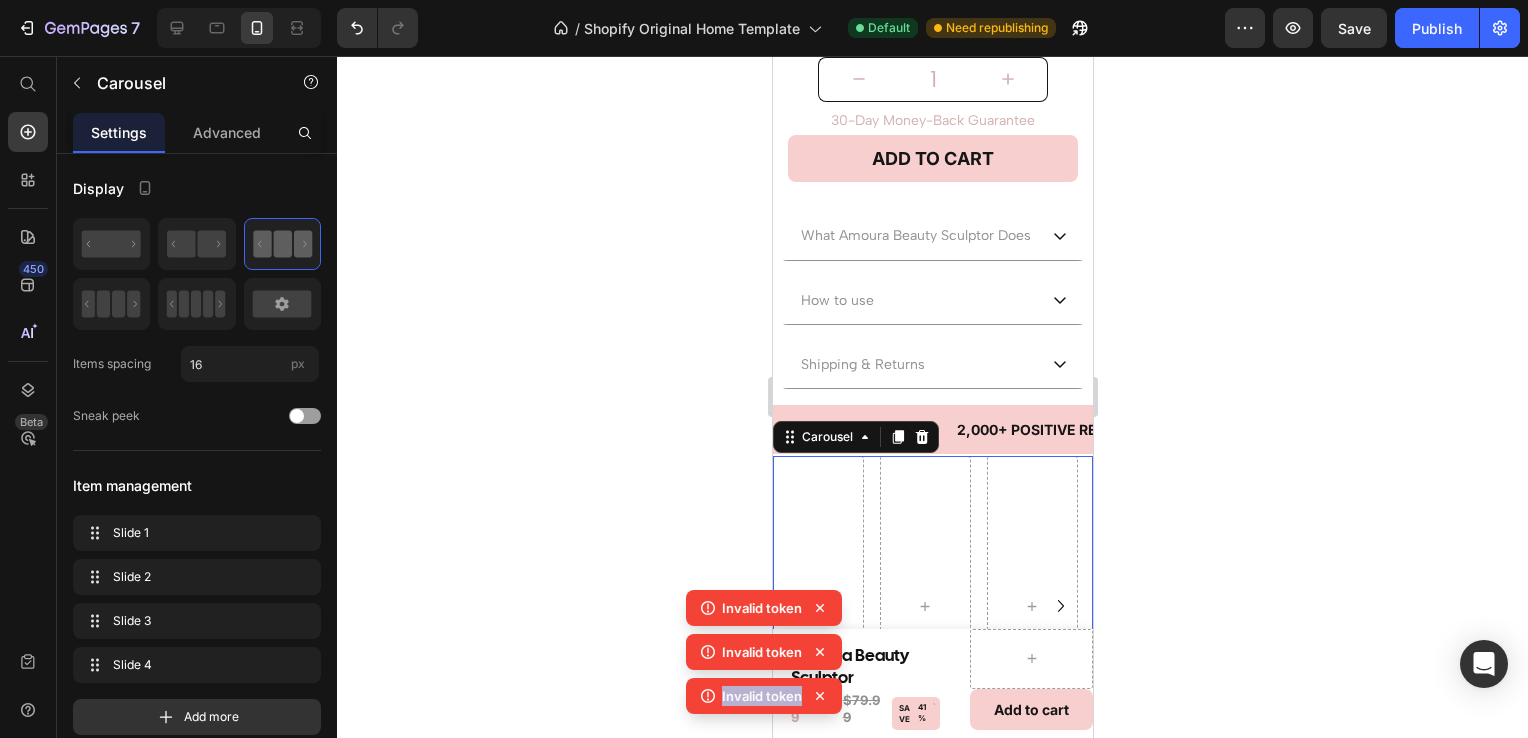 click 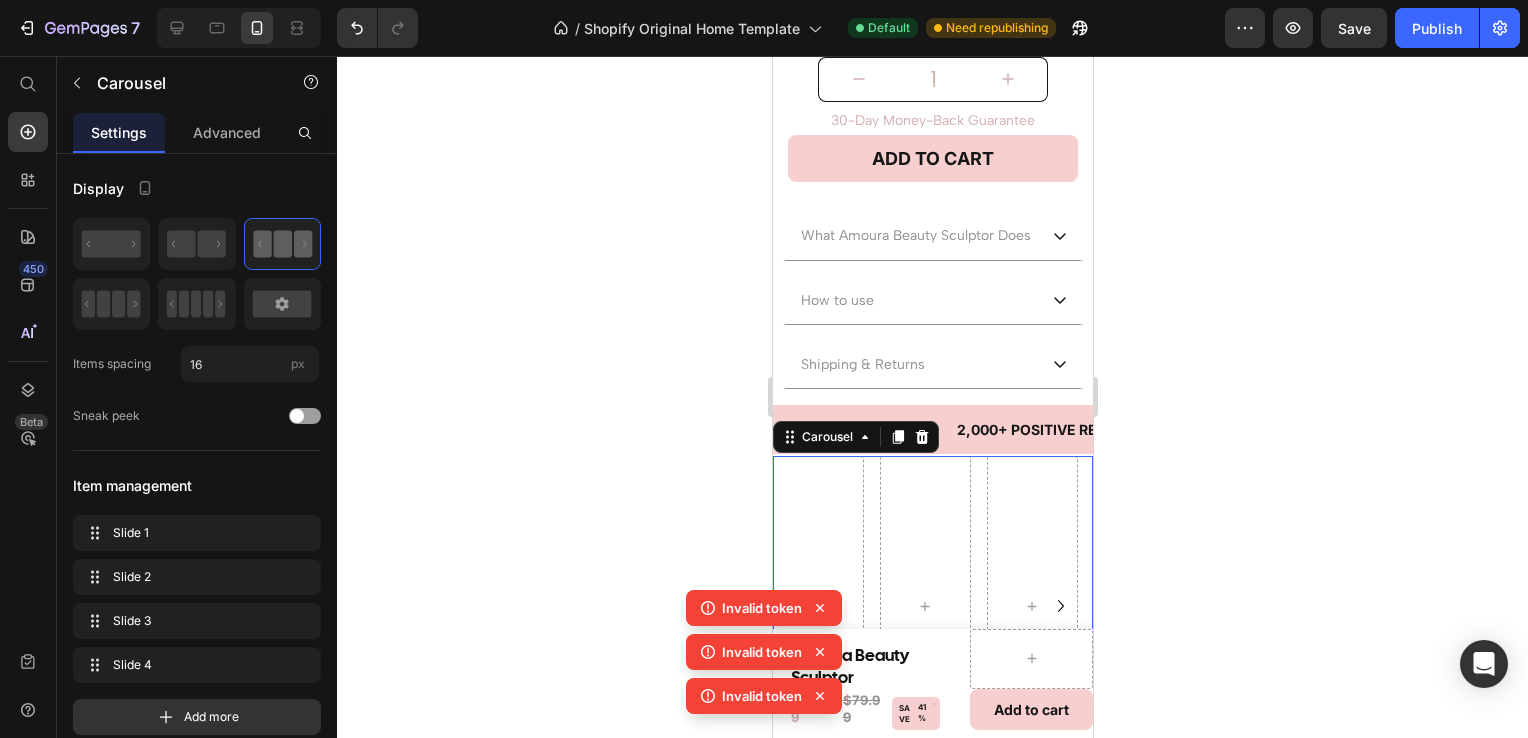 click on "Invalid token Invalid token Invalid token" at bounding box center [764, 656] 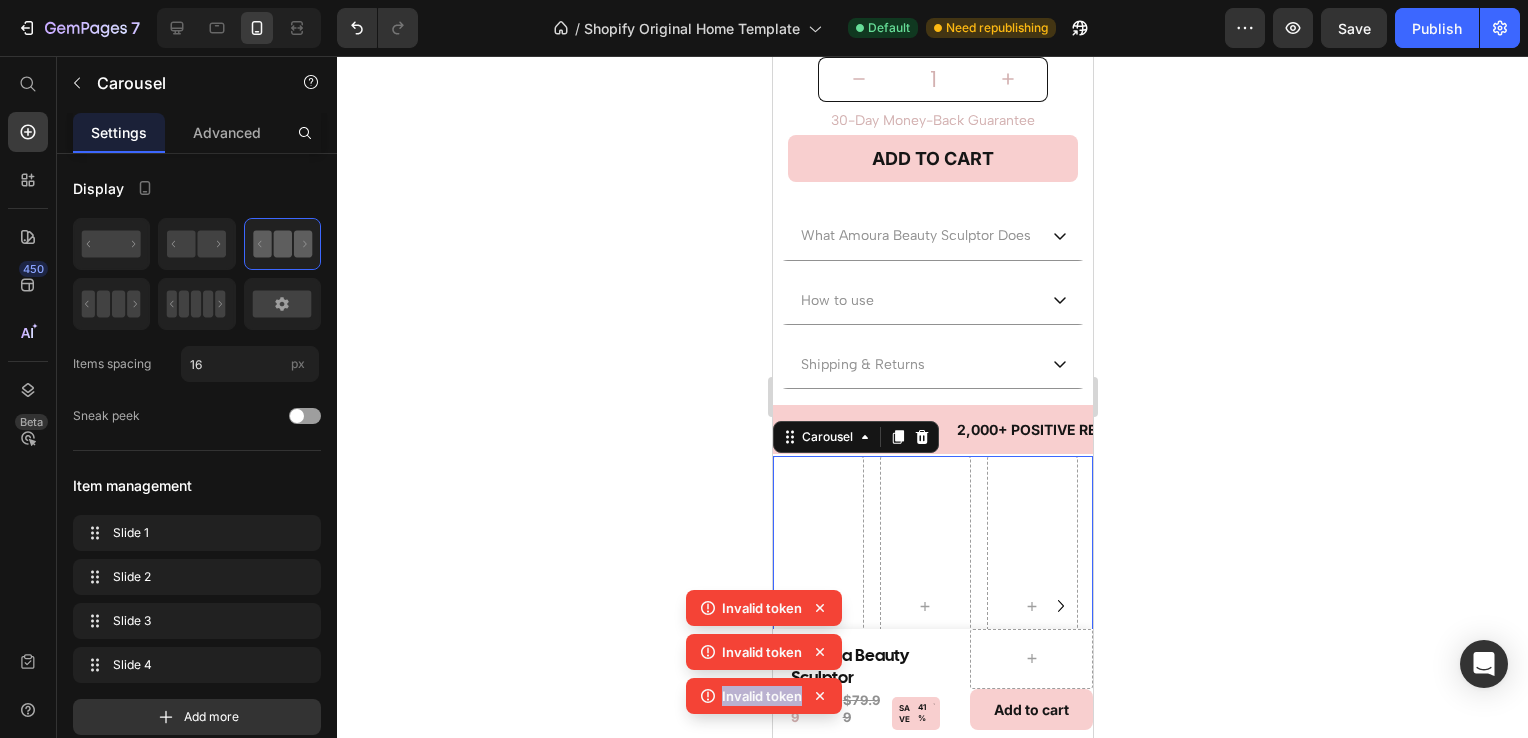 click 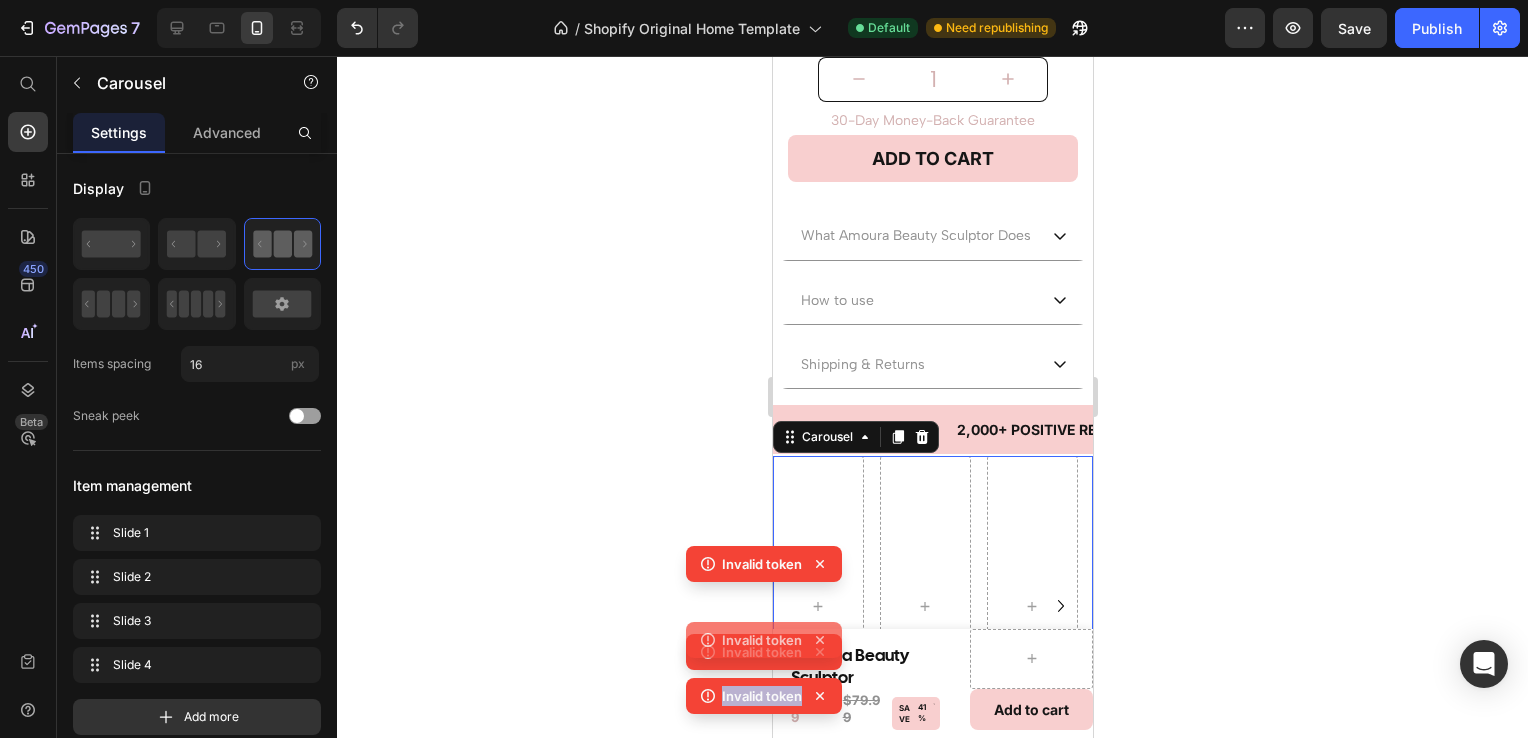 click on "Invalid token Invalid token Invalid token Invalid token" at bounding box center [764, 634] 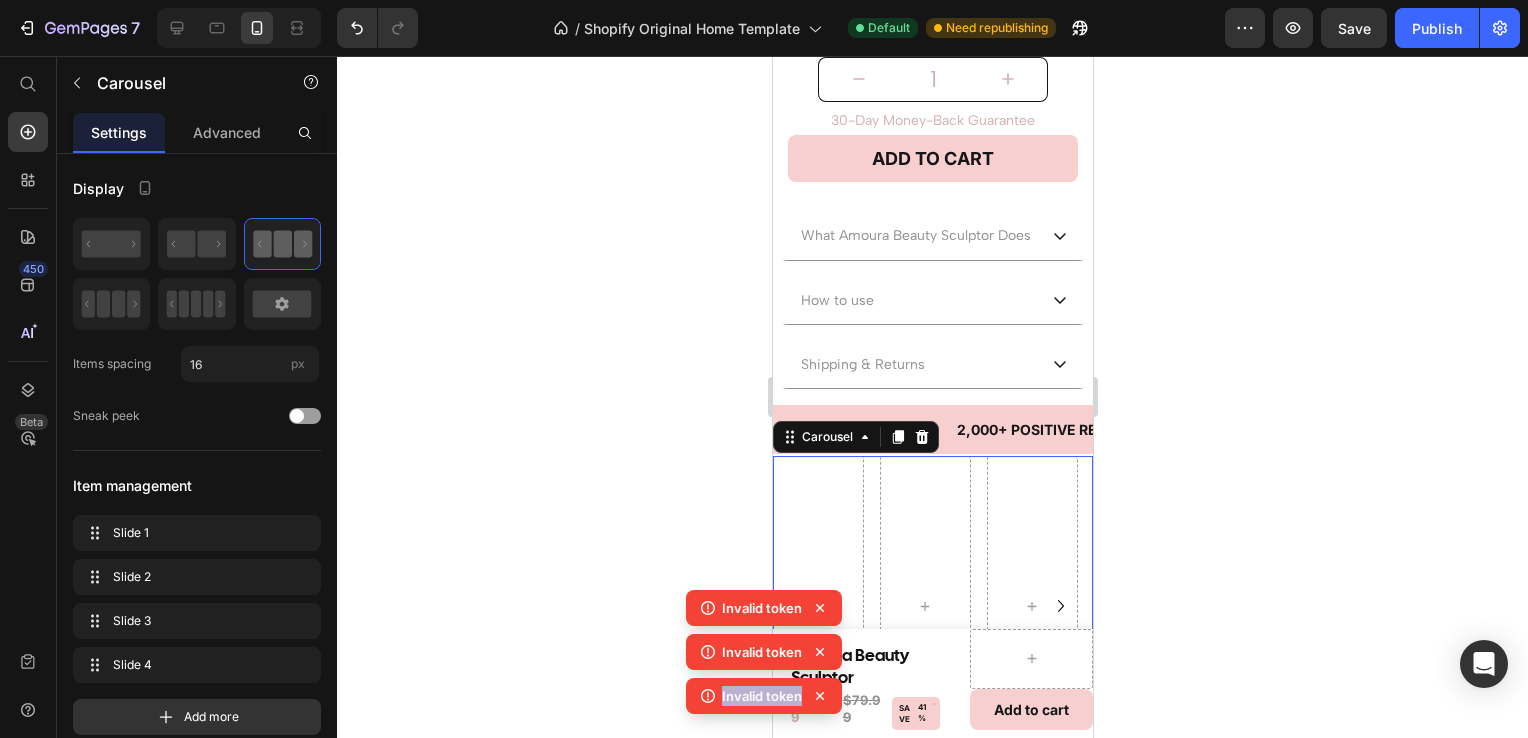 click 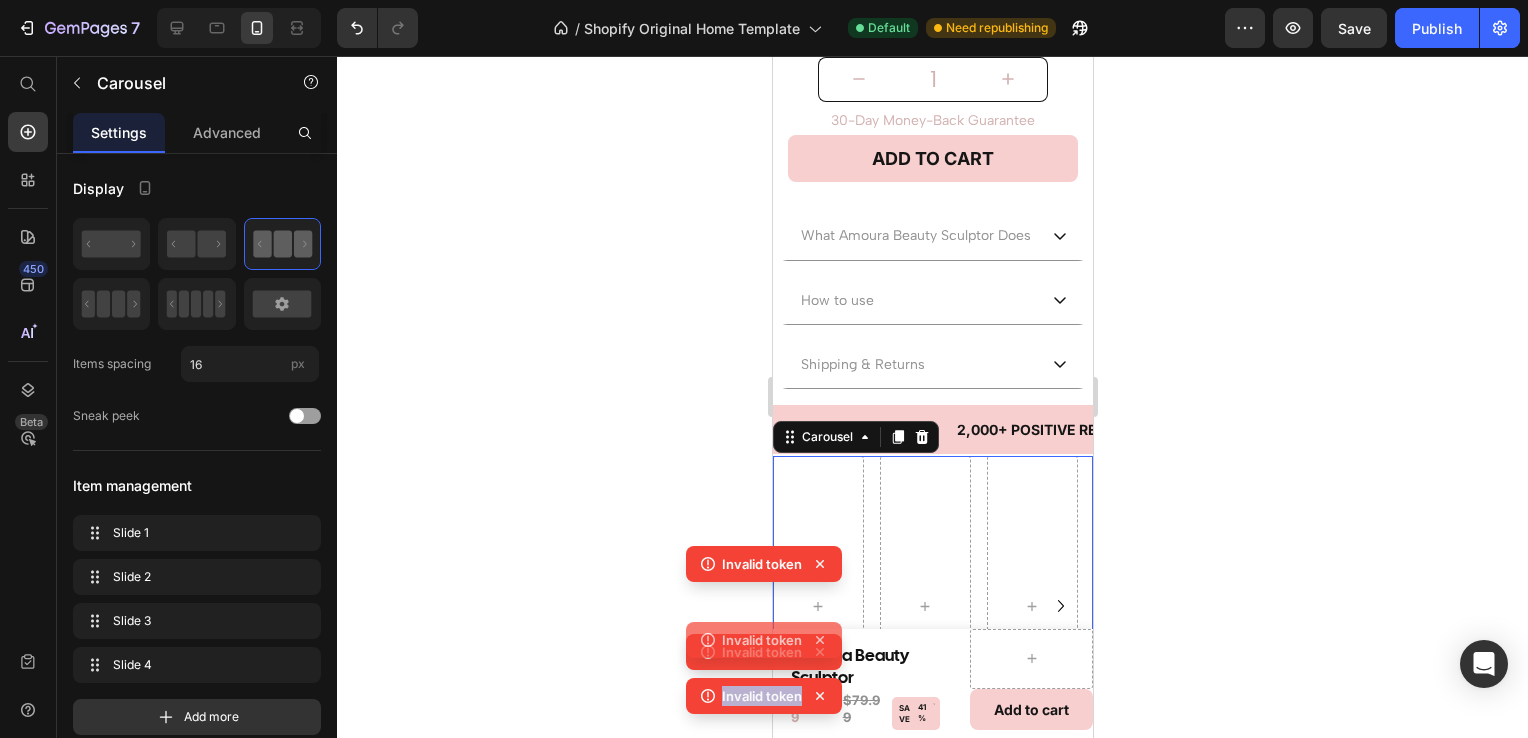 click on "Invalid token Invalid token Invalid token Invalid token" at bounding box center (764, 634) 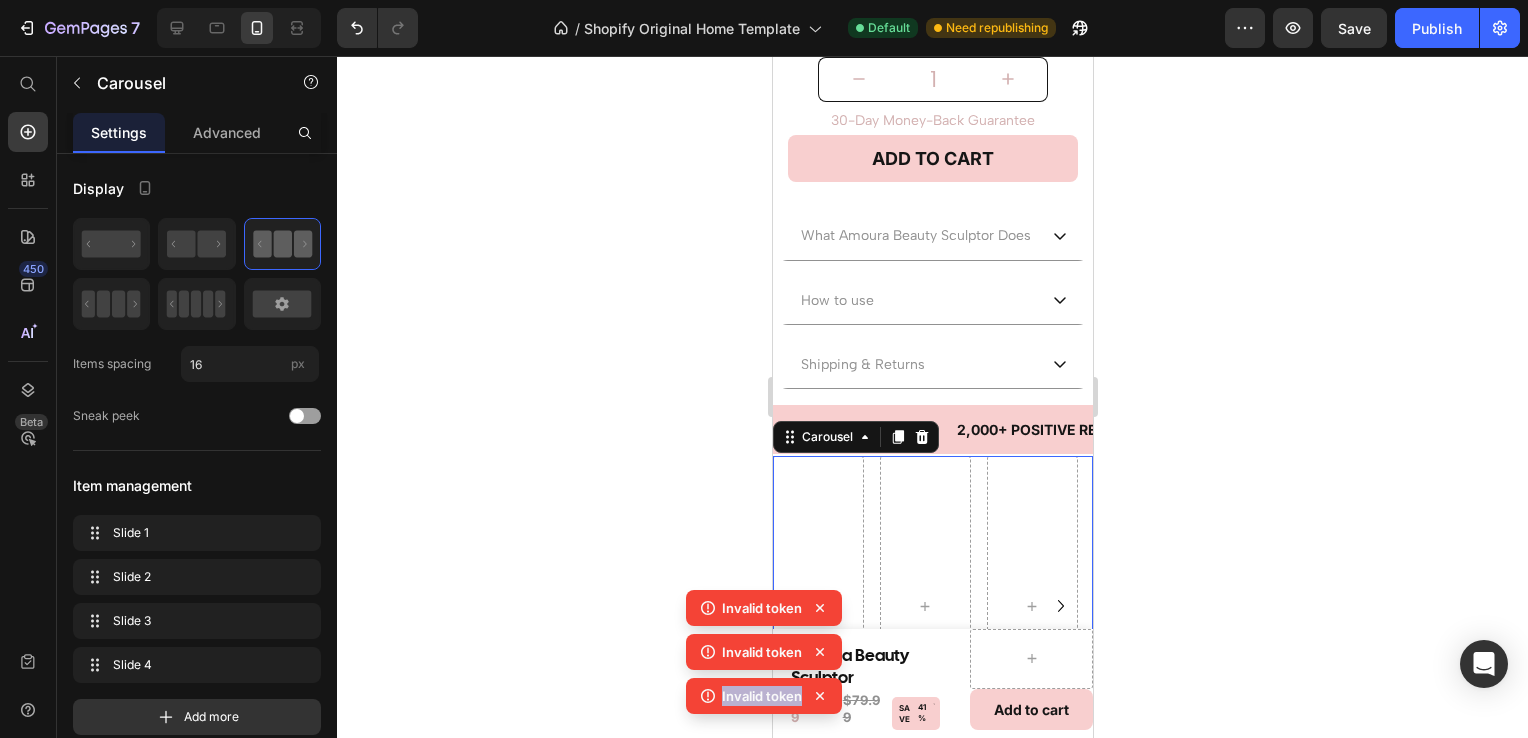 click 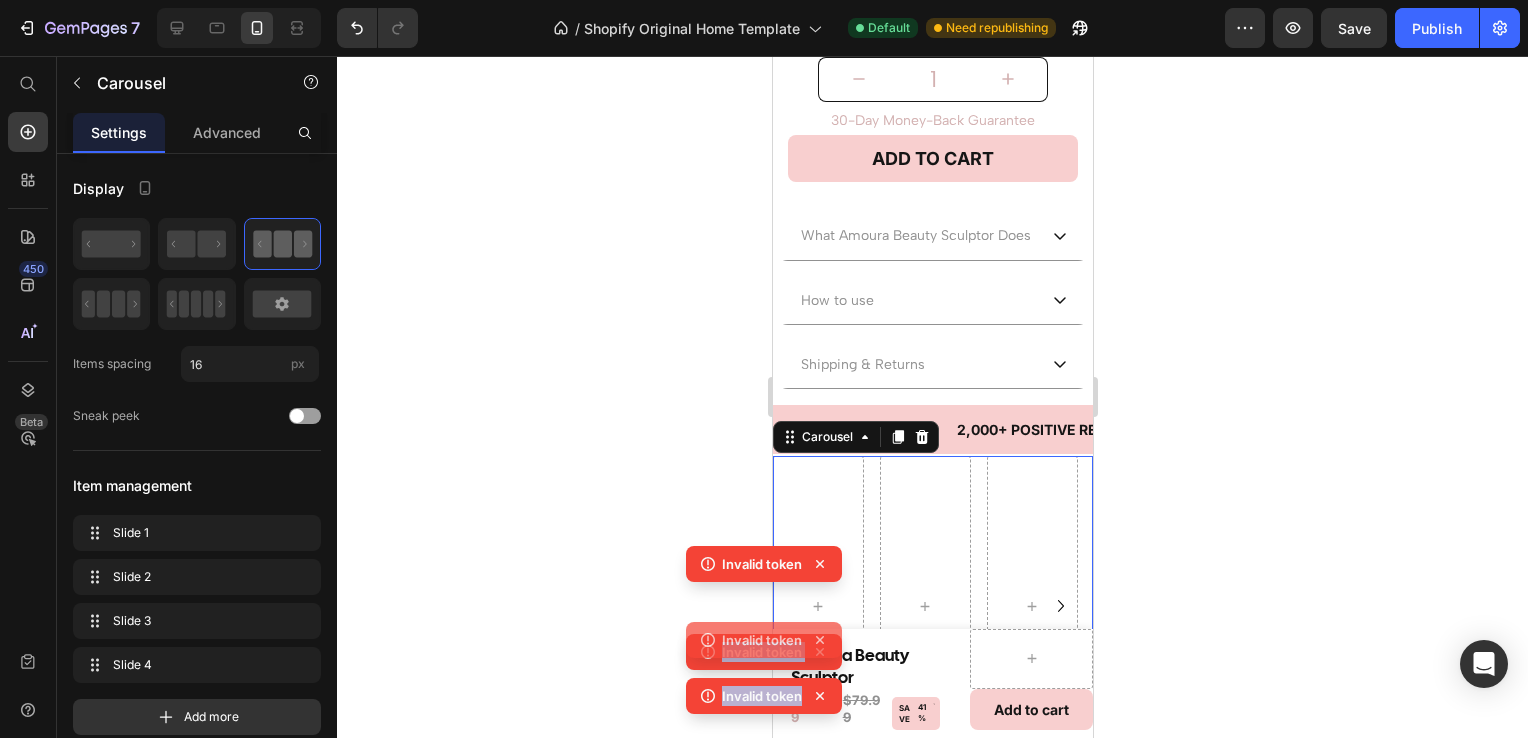 click on "Invalid token" 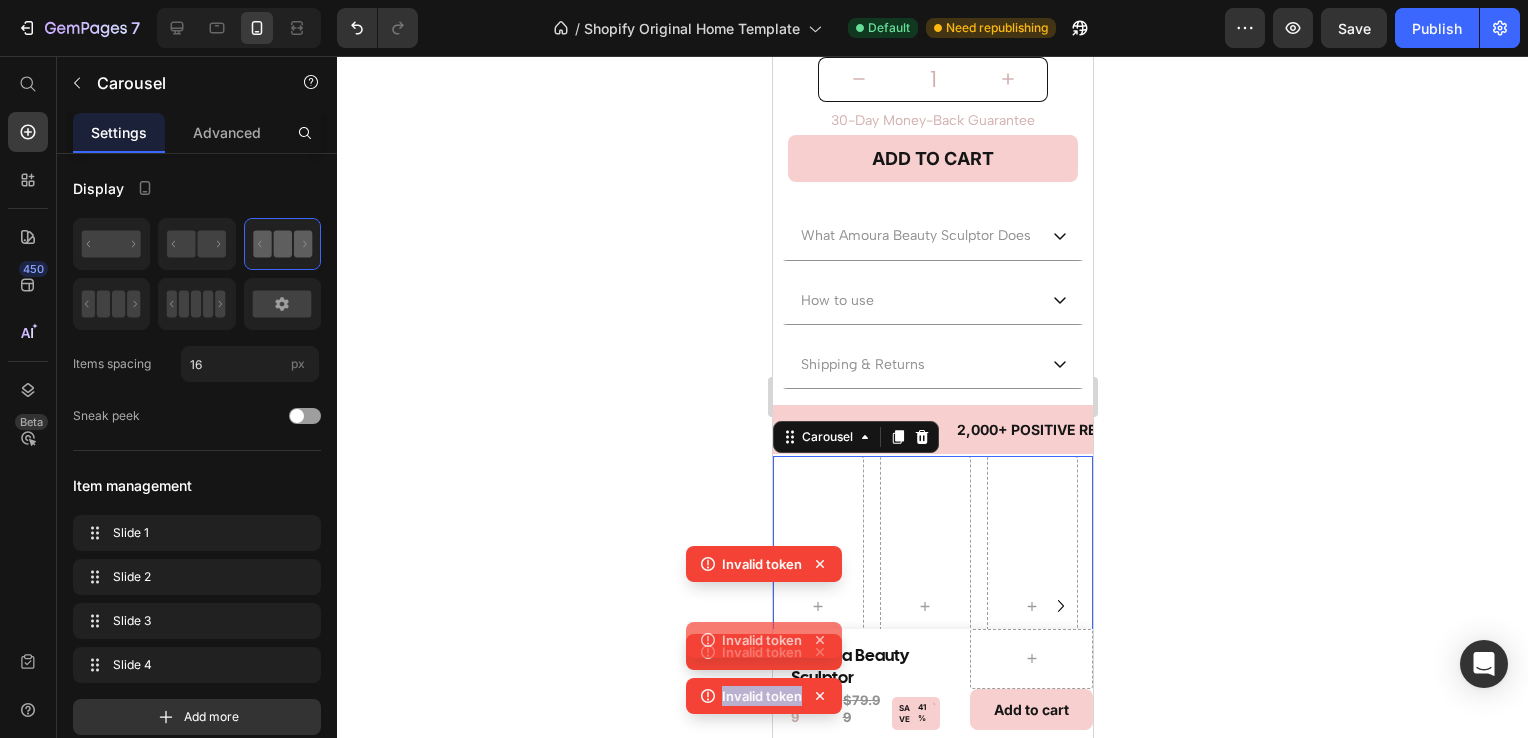 click 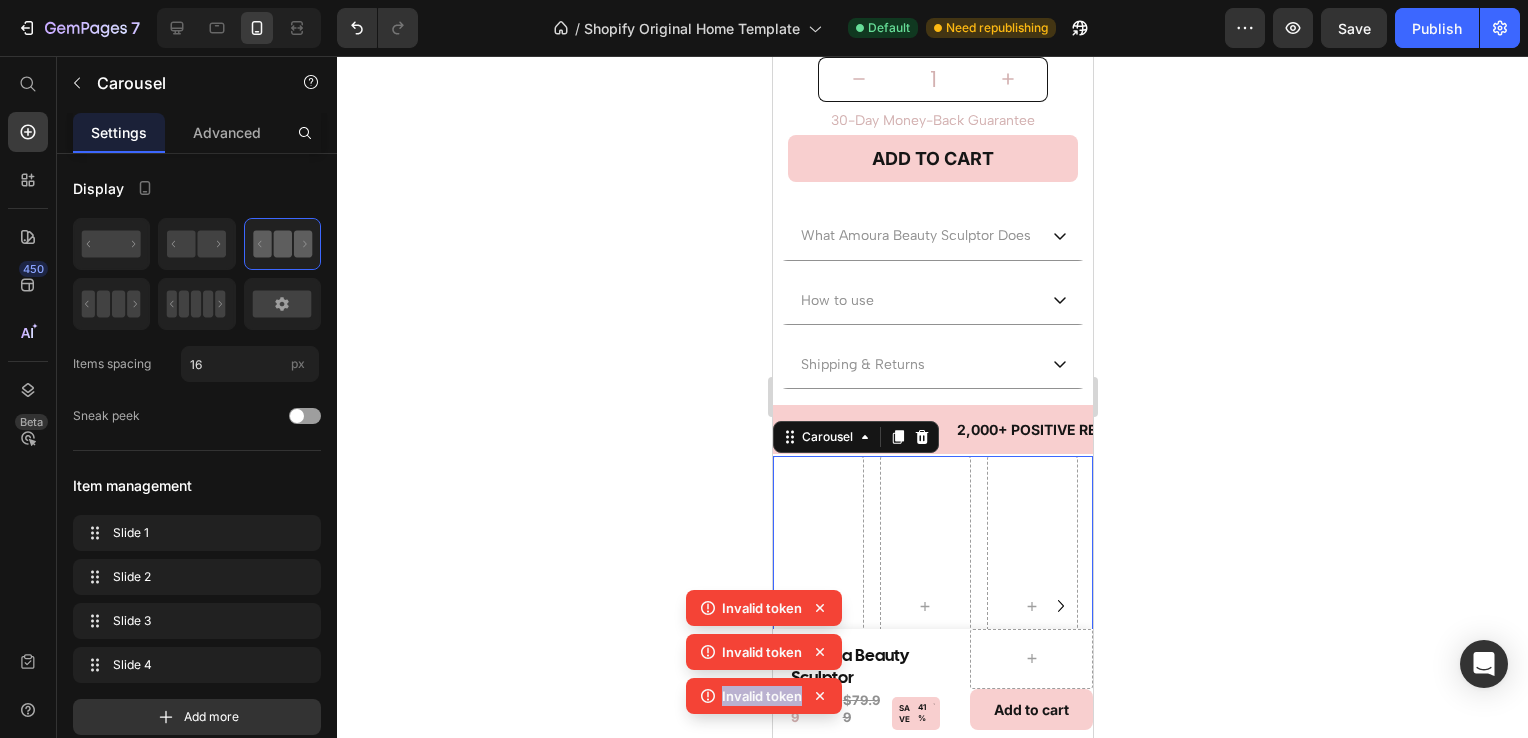 click 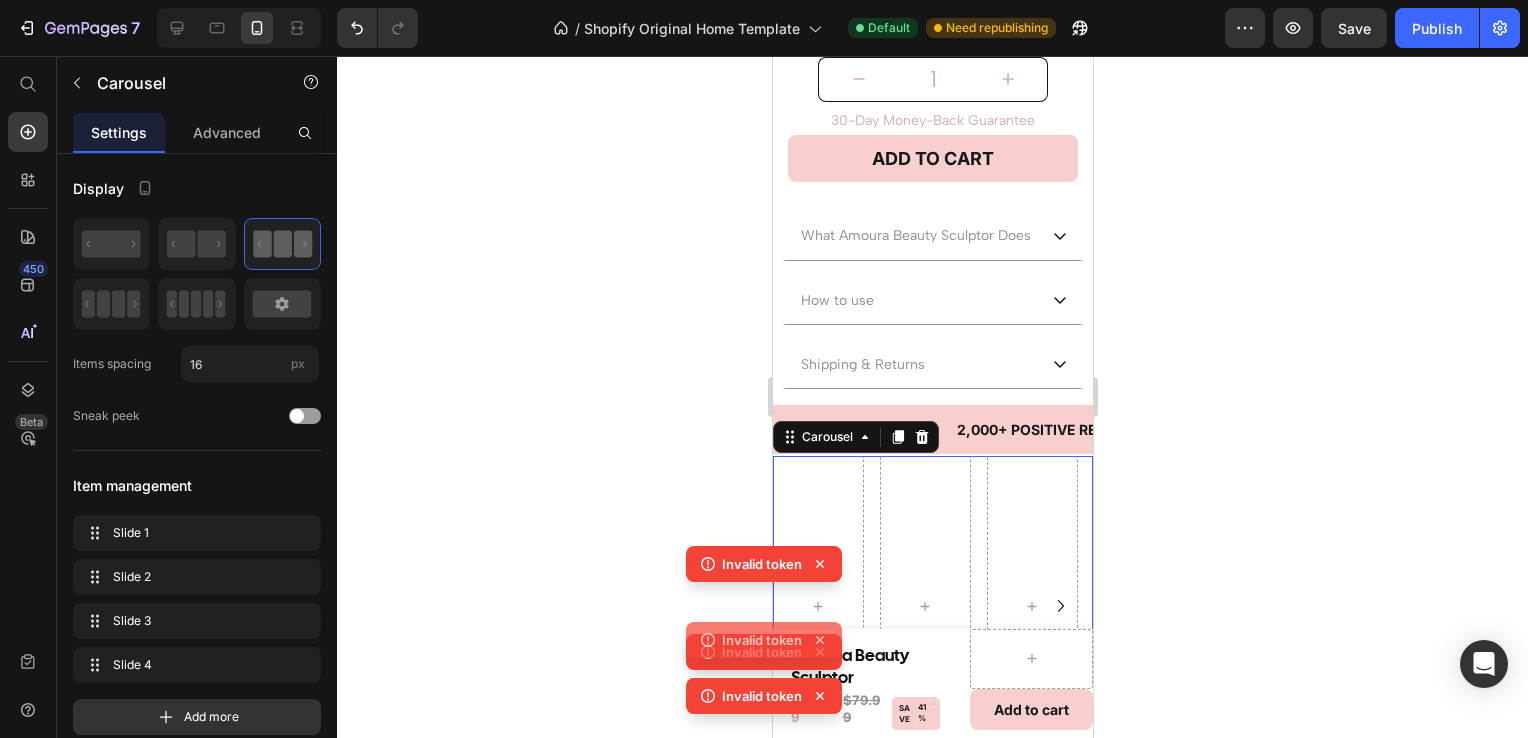 click on "Invalid token Invalid token Invalid token Invalid token" at bounding box center [764, 634] 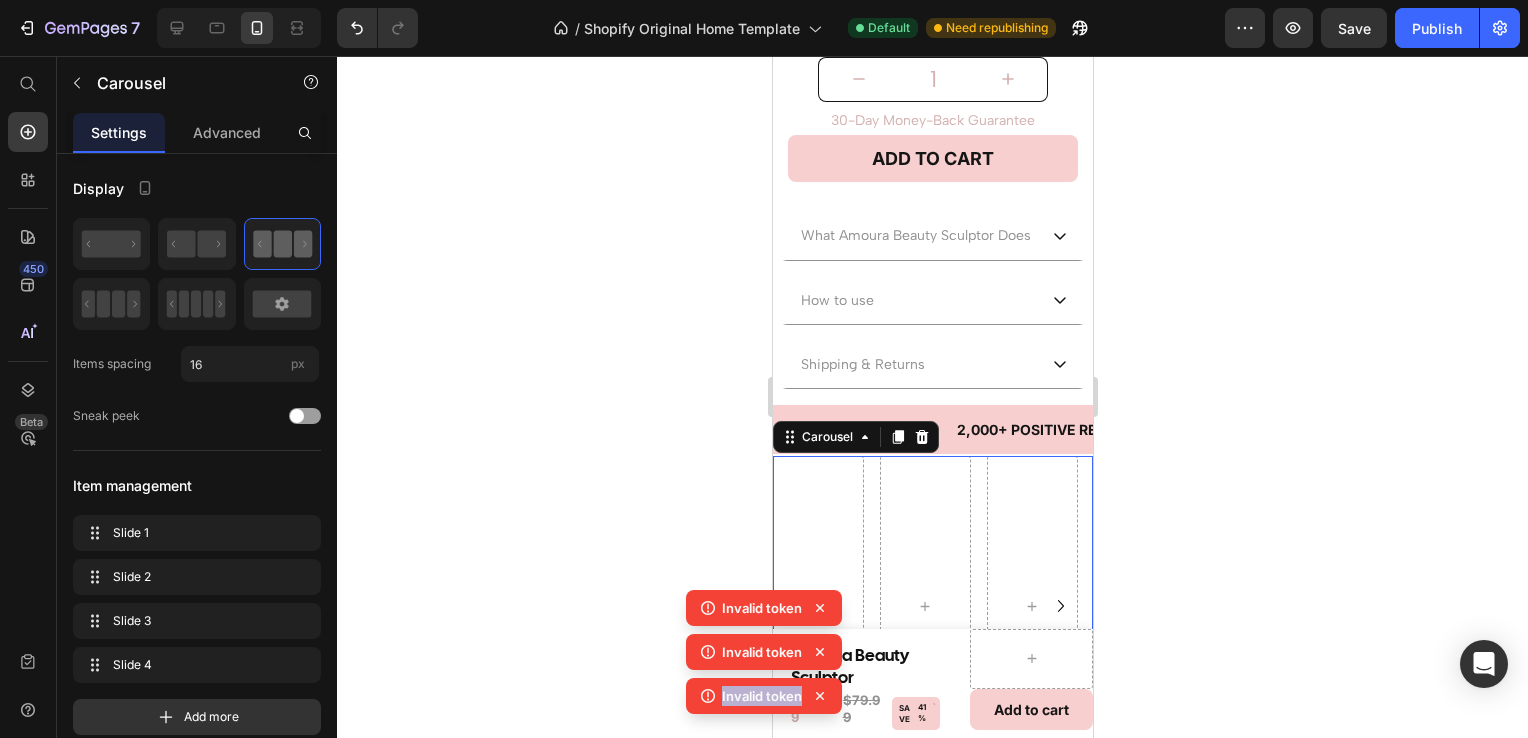 click 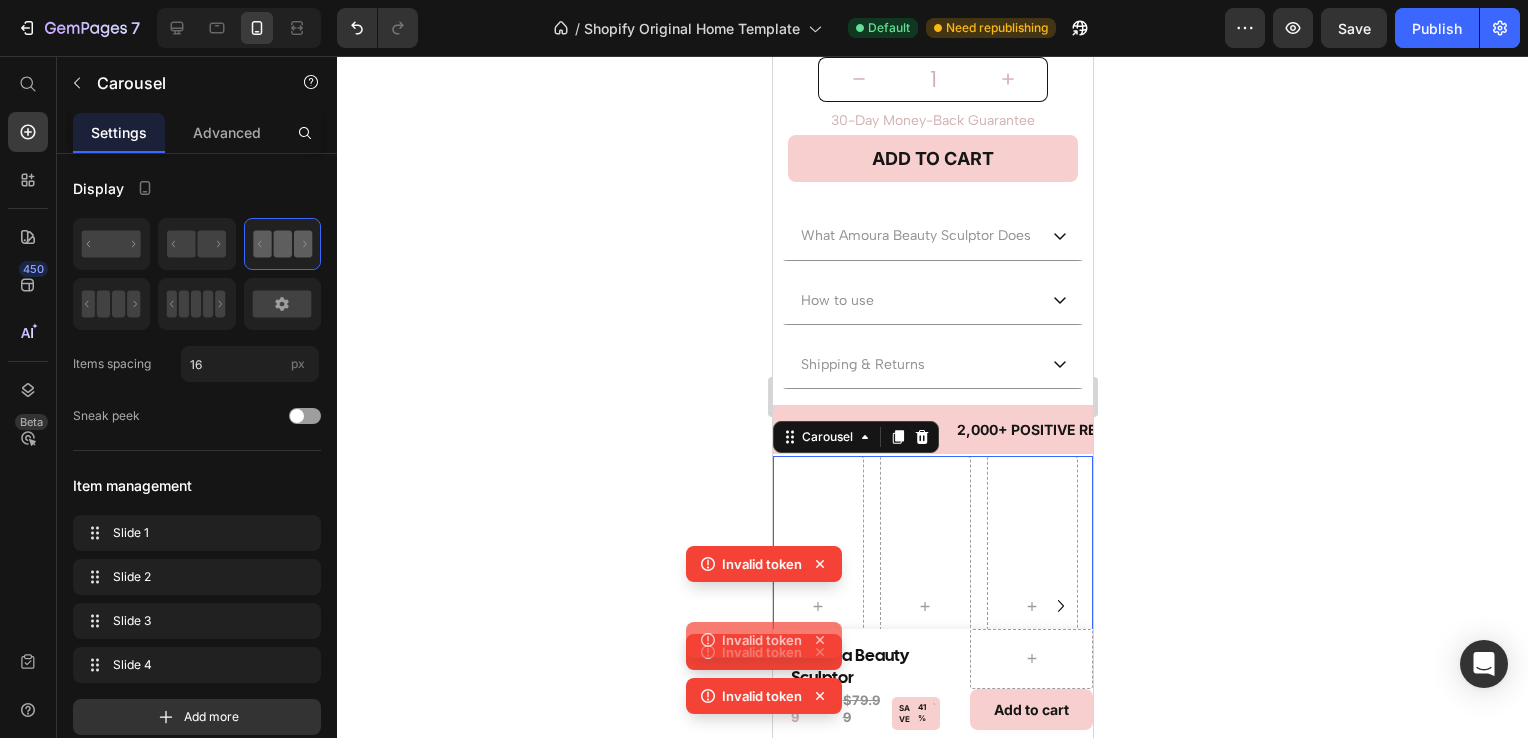 click 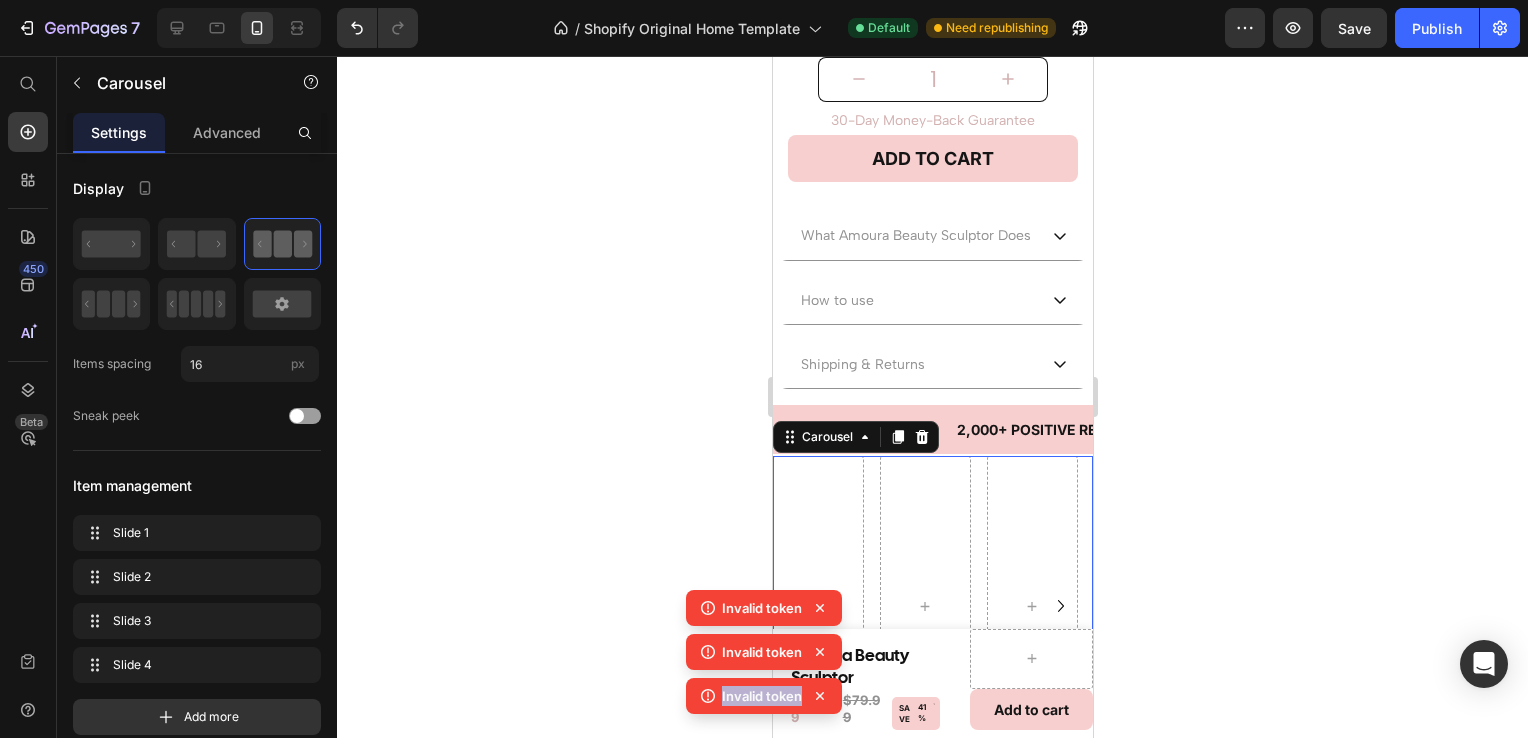 click 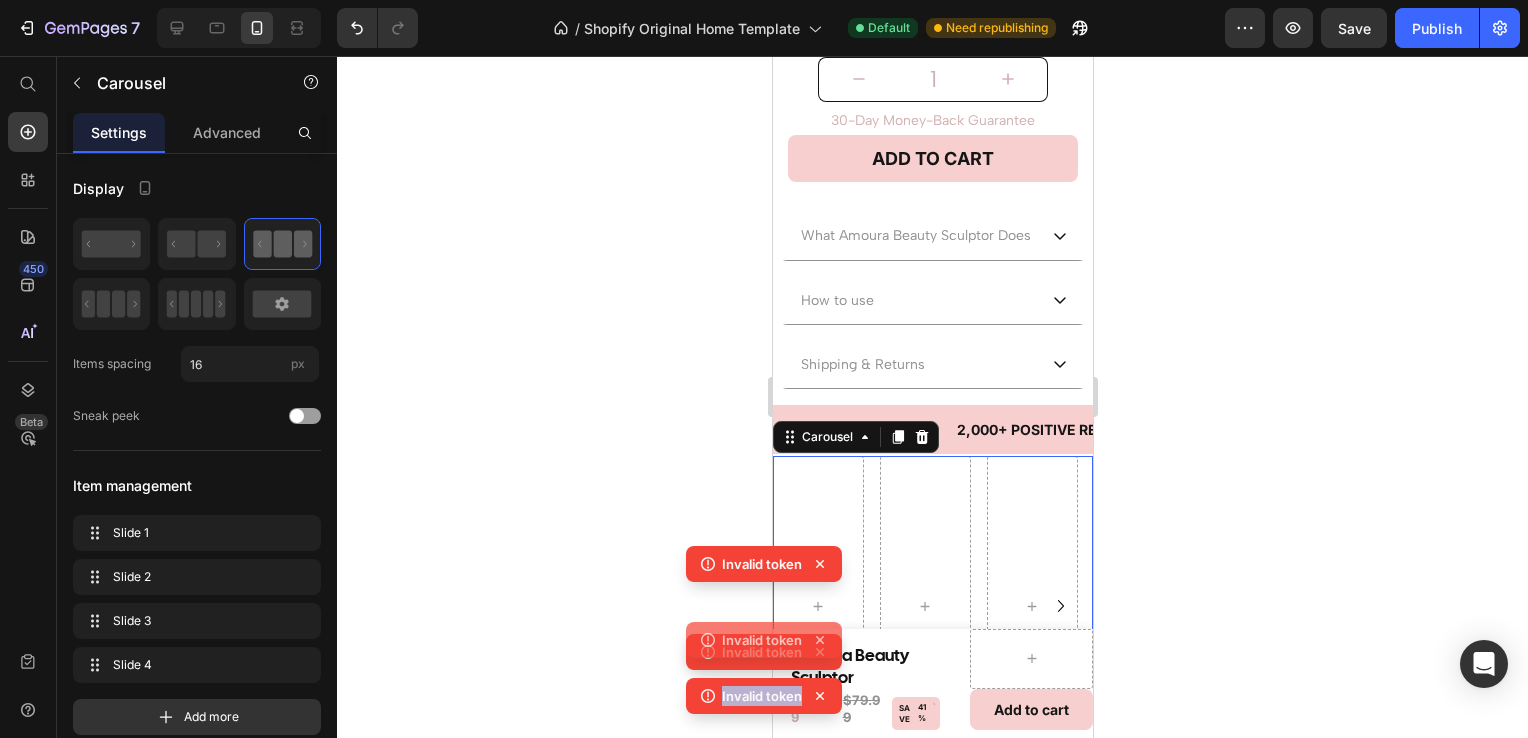 click on "Invalid token Invalid token Invalid token Invalid token" at bounding box center [764, 634] 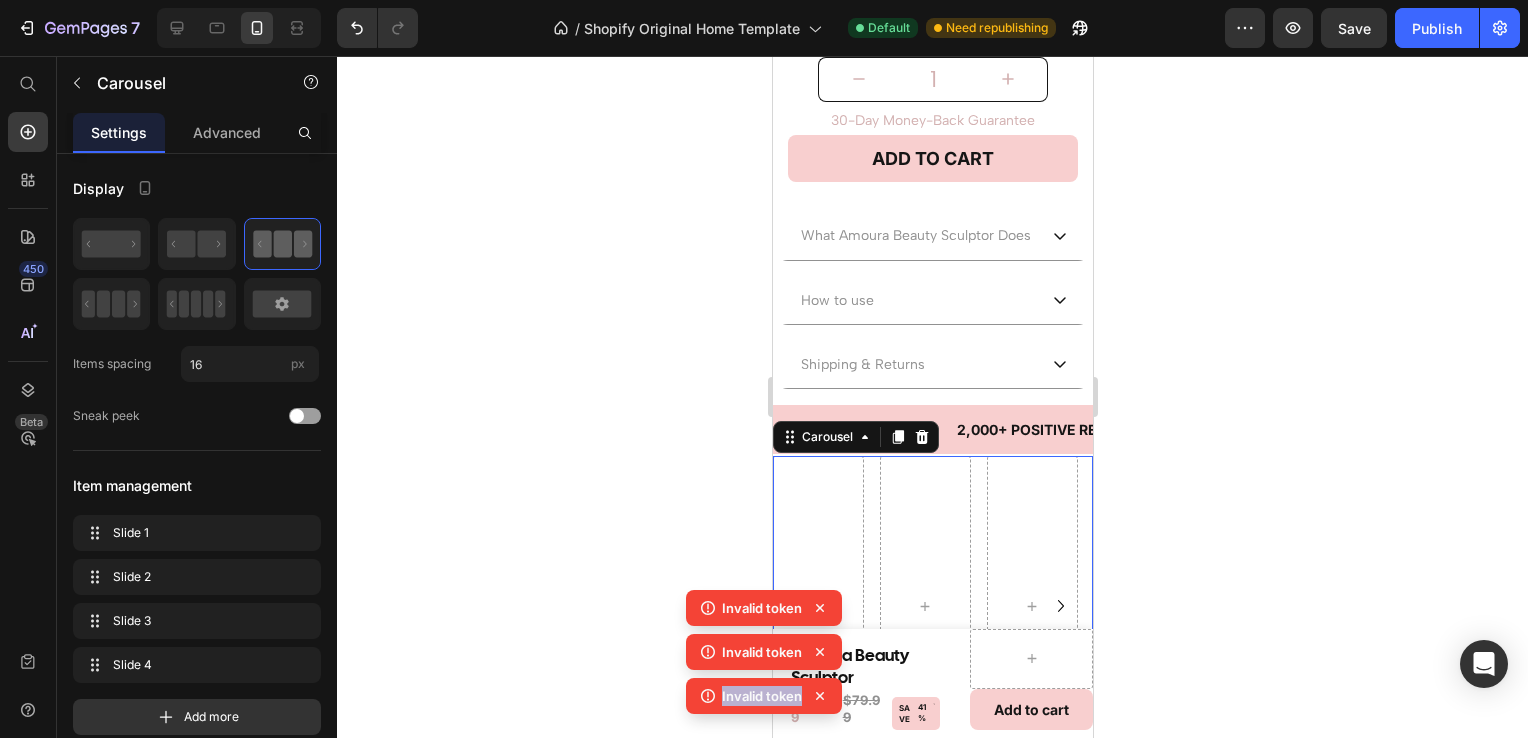 click 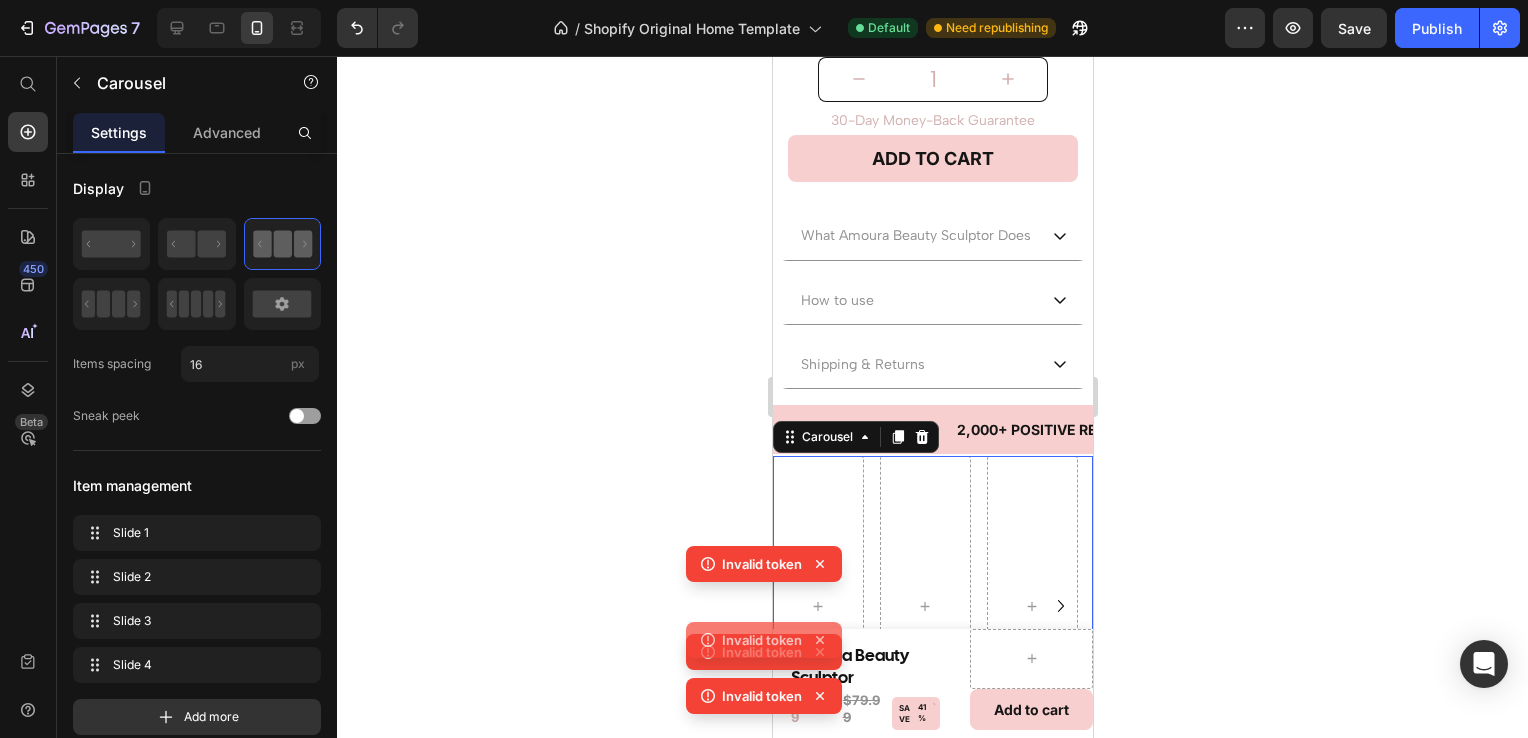 click on "Invalid token Invalid token Invalid token Invalid token" at bounding box center (764, 634) 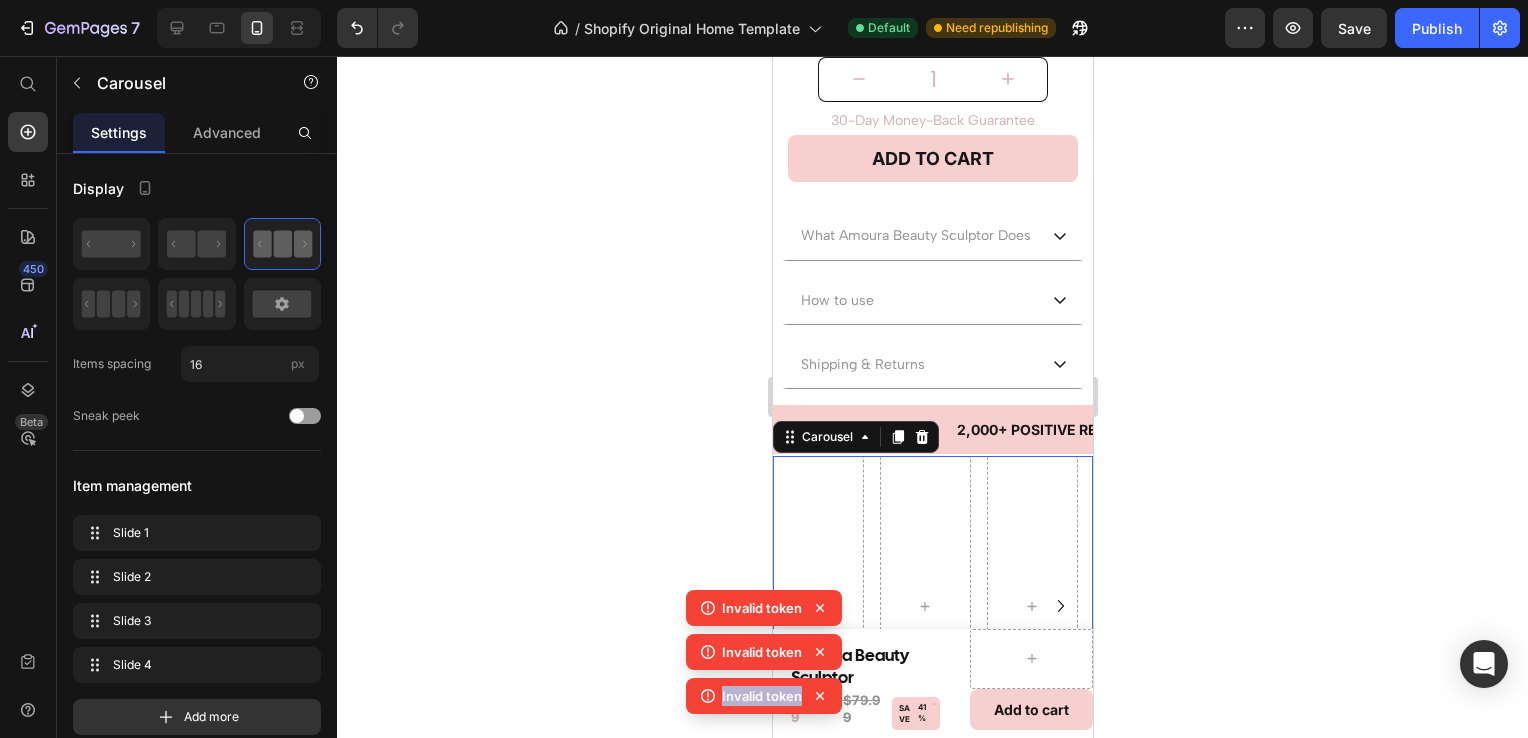 click 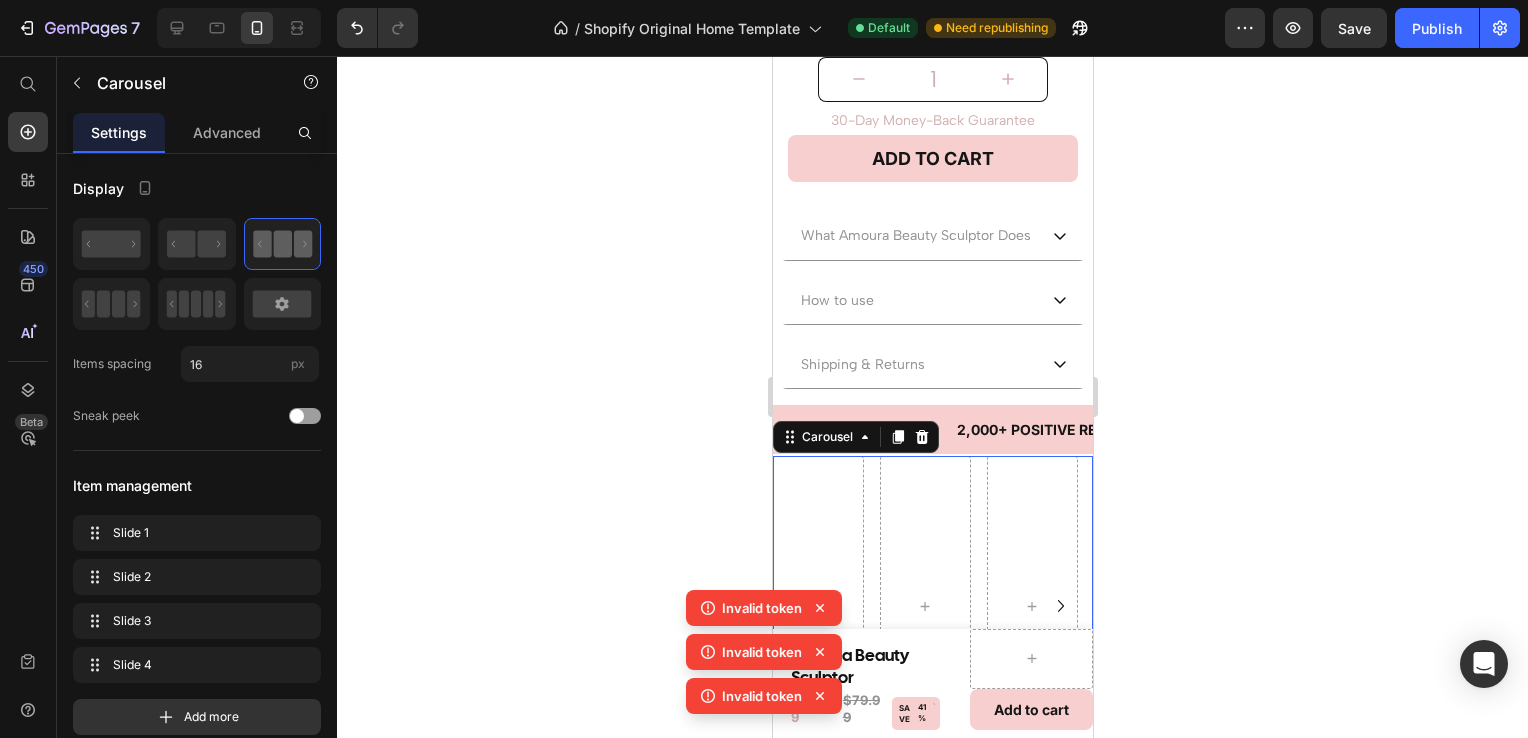 click on "Invalid token Invalid token Invalid token" at bounding box center (764, 656) 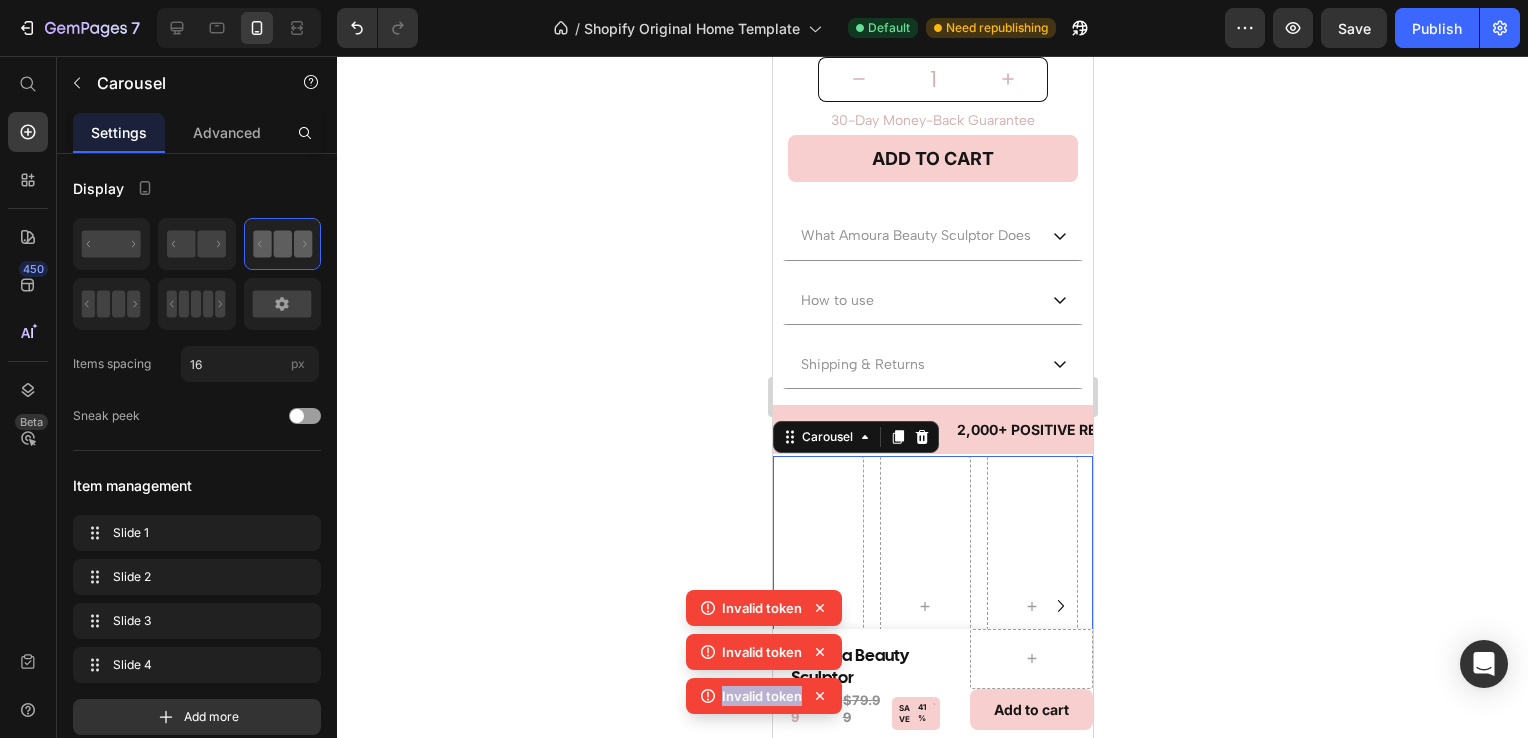 click 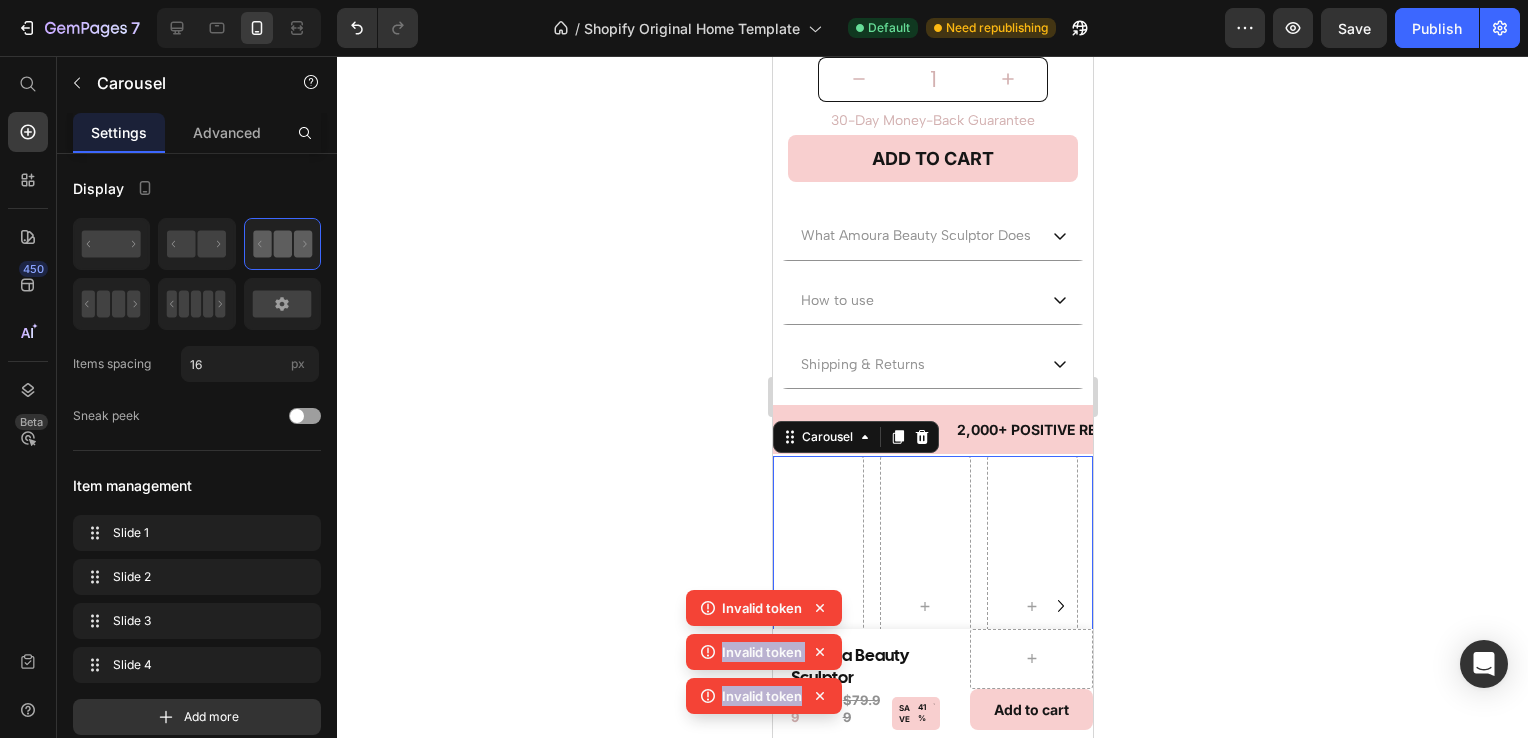 click 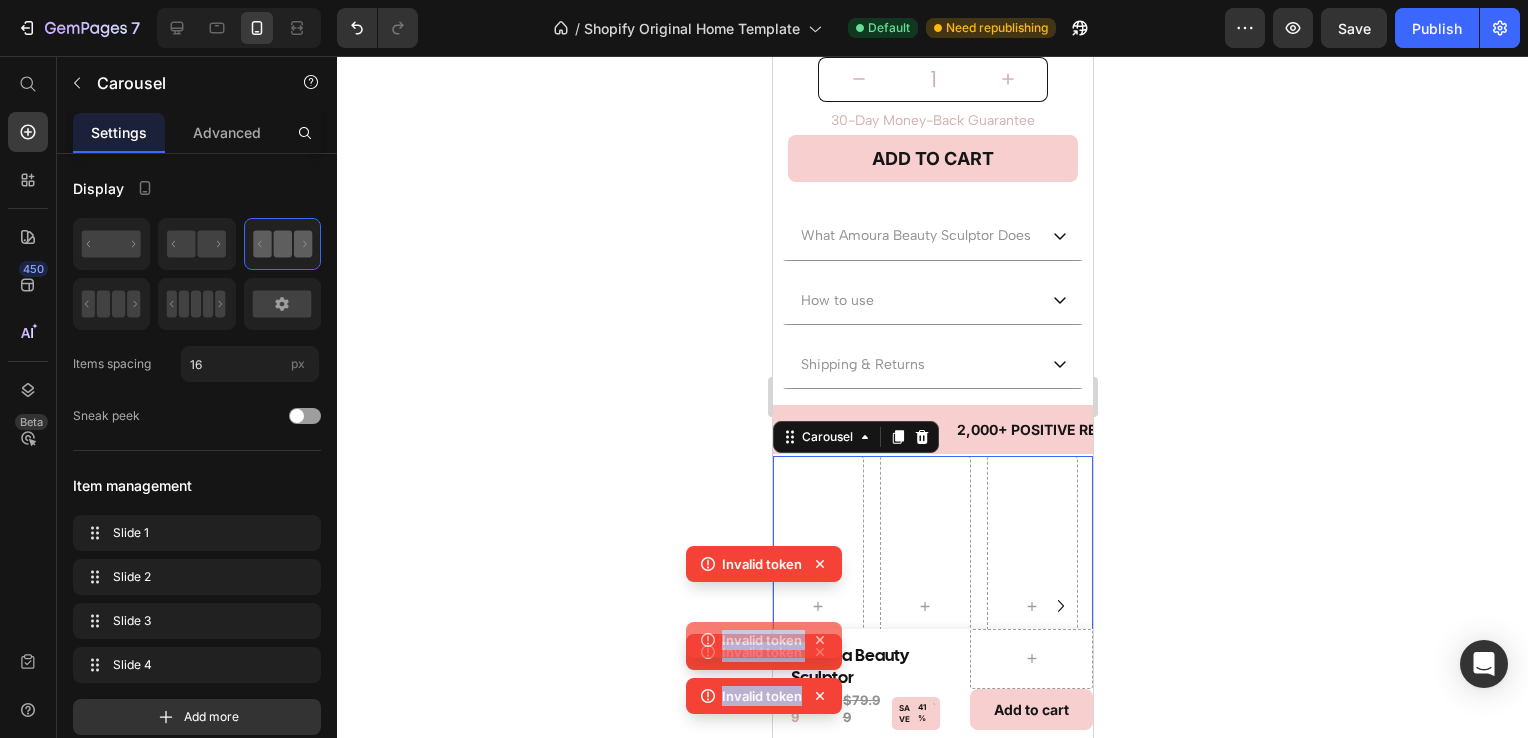 click 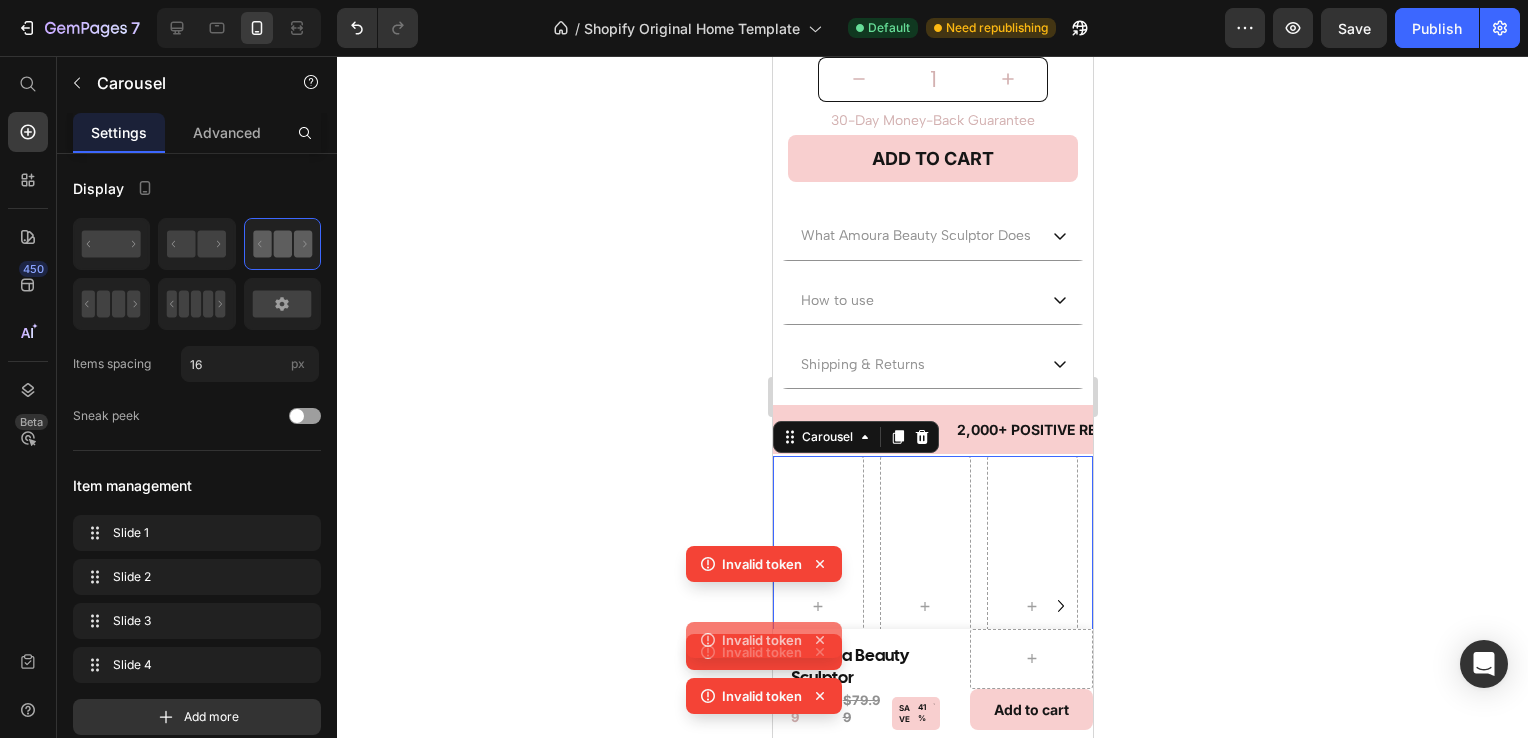 click on "Invalid token Invalid token Invalid token Invalid token" at bounding box center (764, 634) 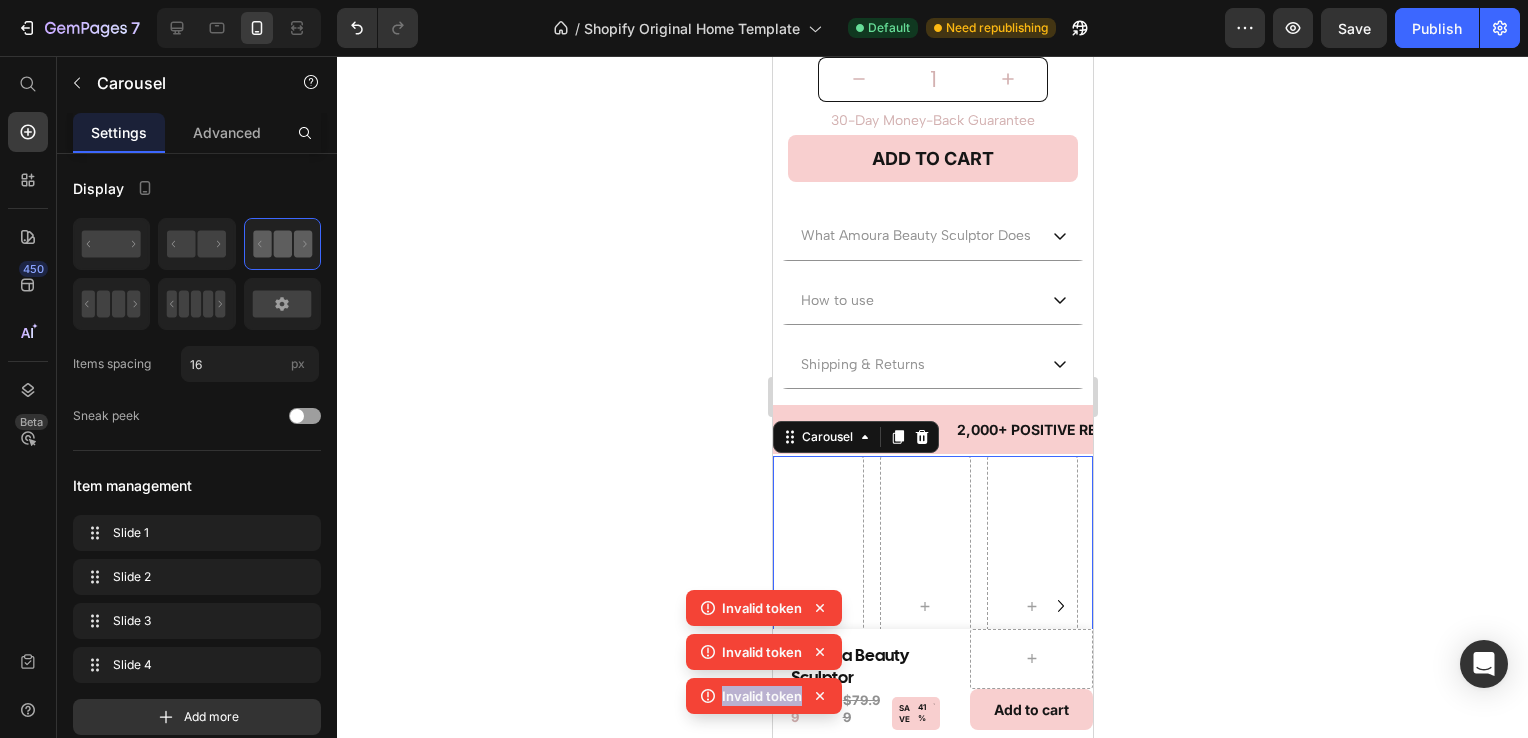 click 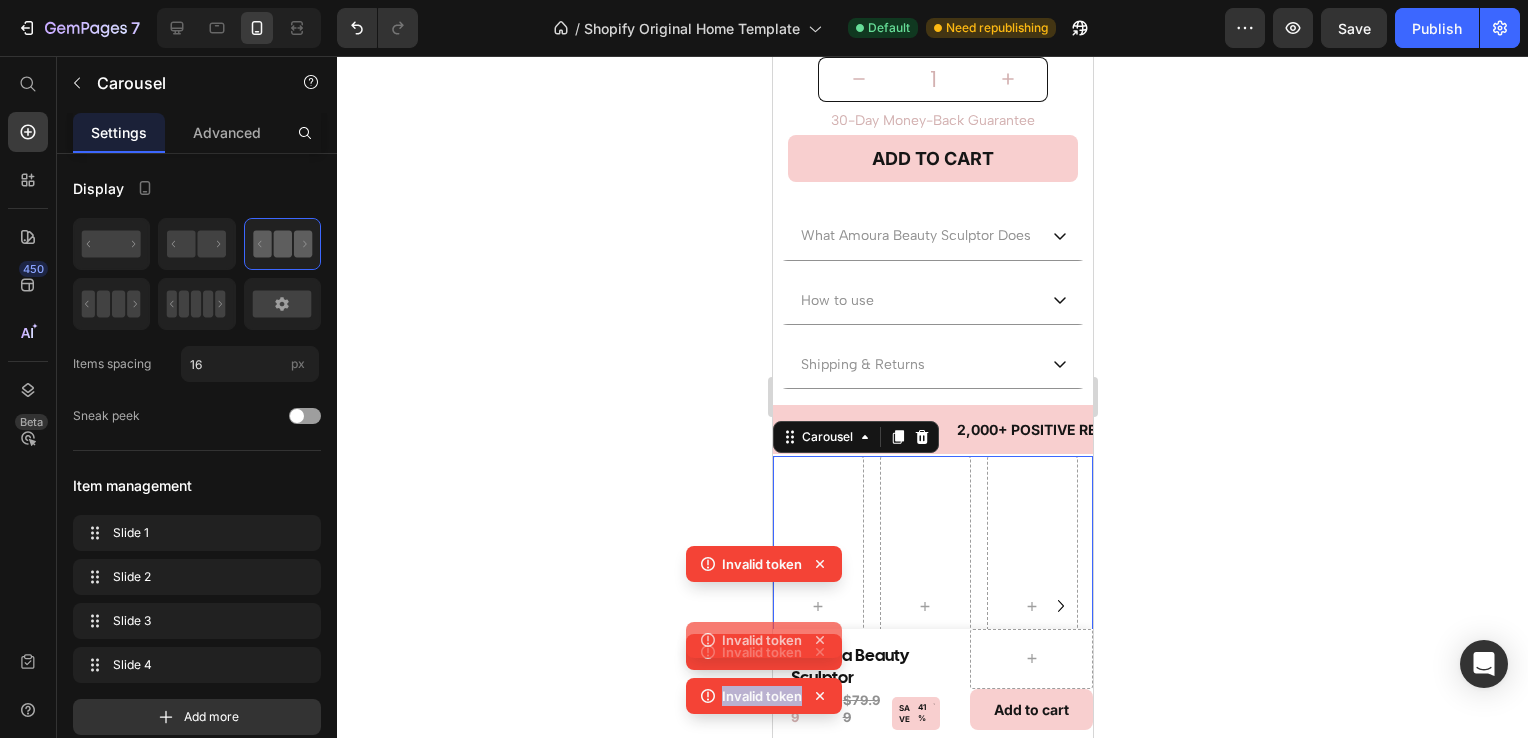 click on "Invalid token Invalid token Invalid token Invalid token" at bounding box center [764, 634] 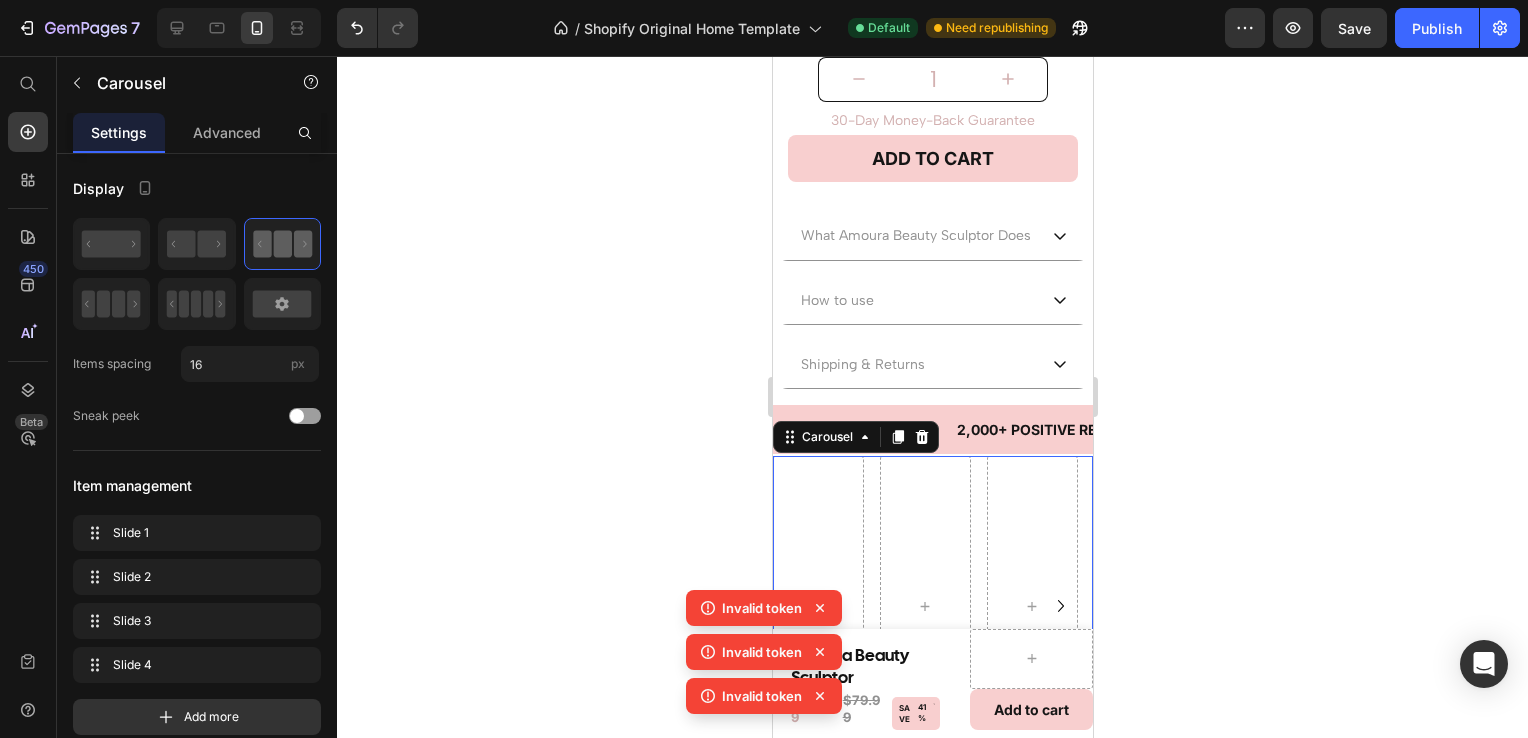 click 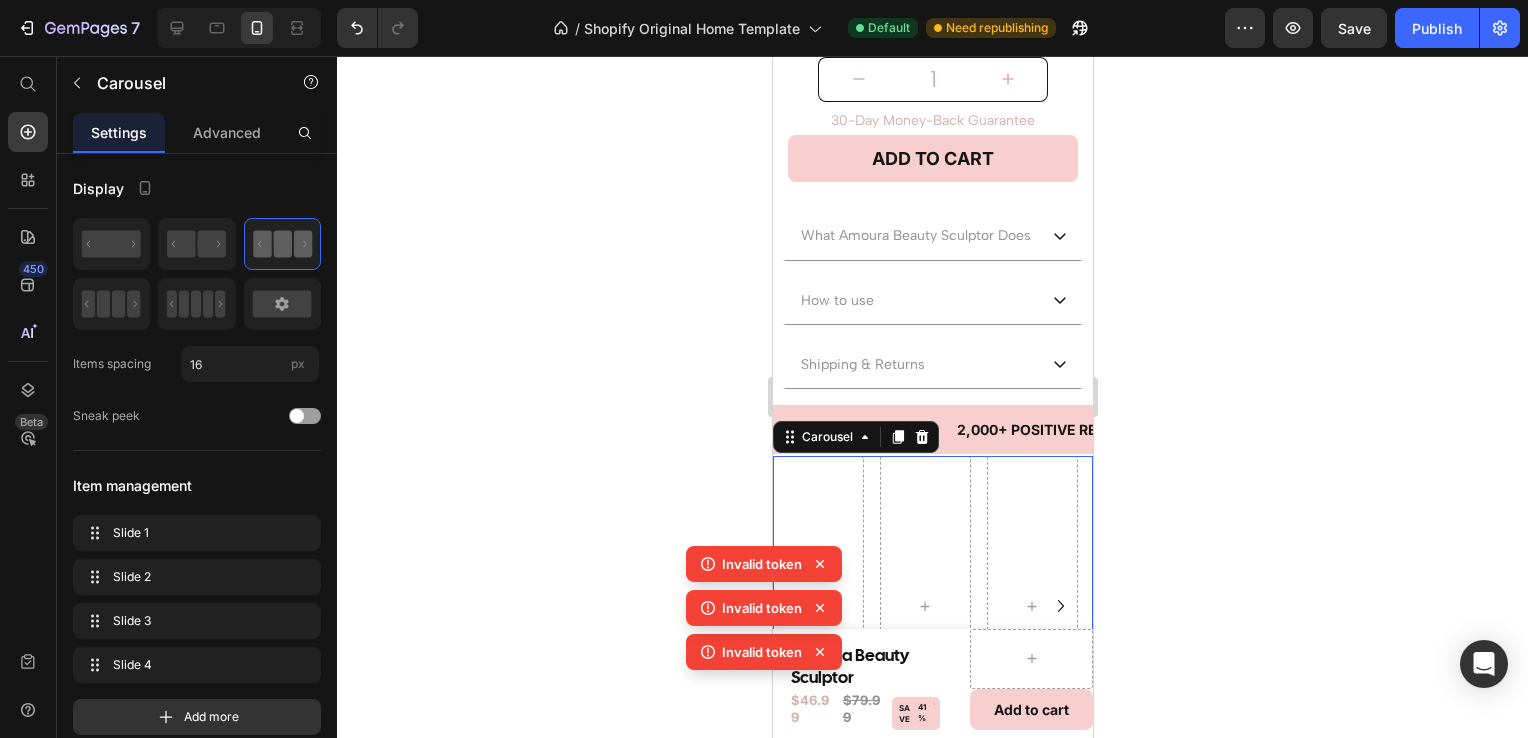 click 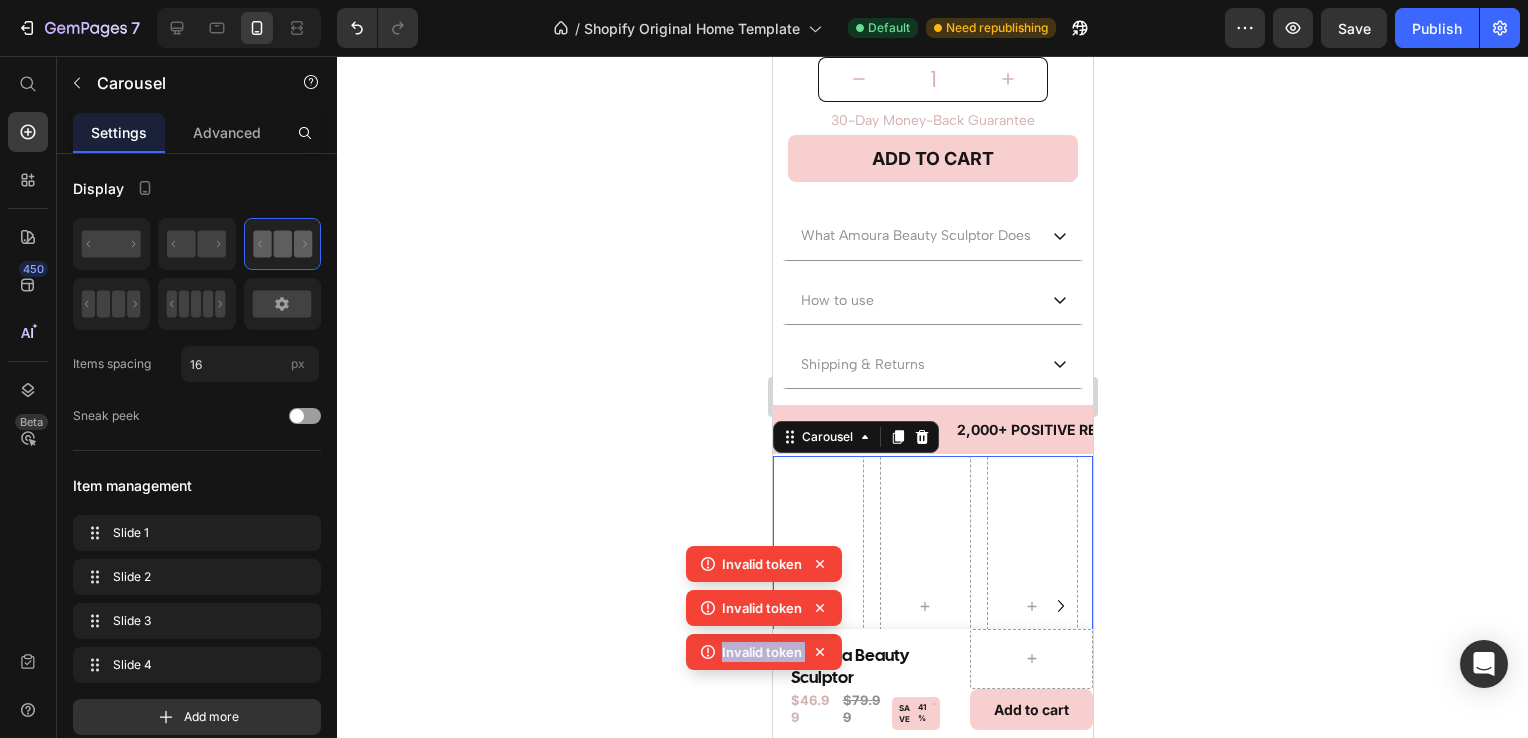 click 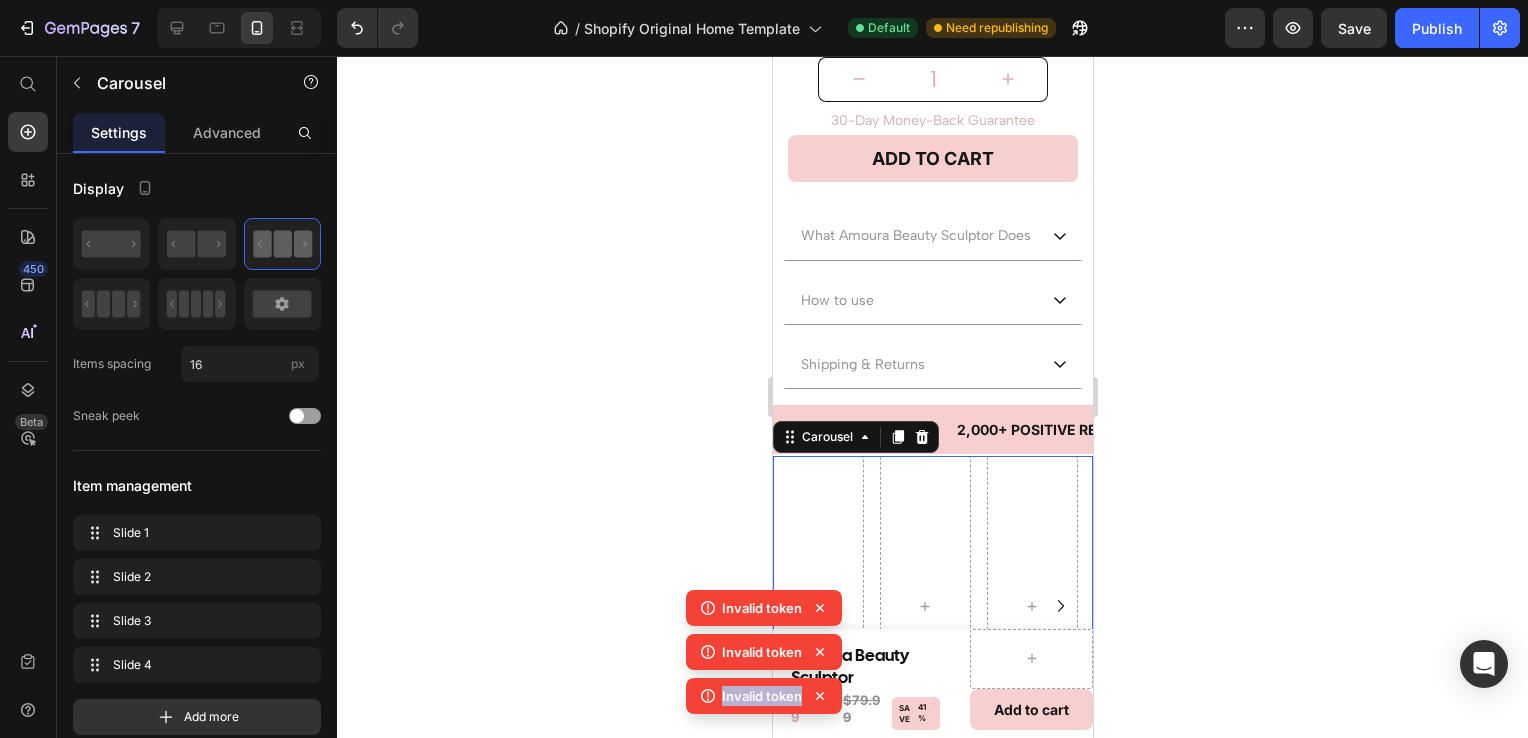click 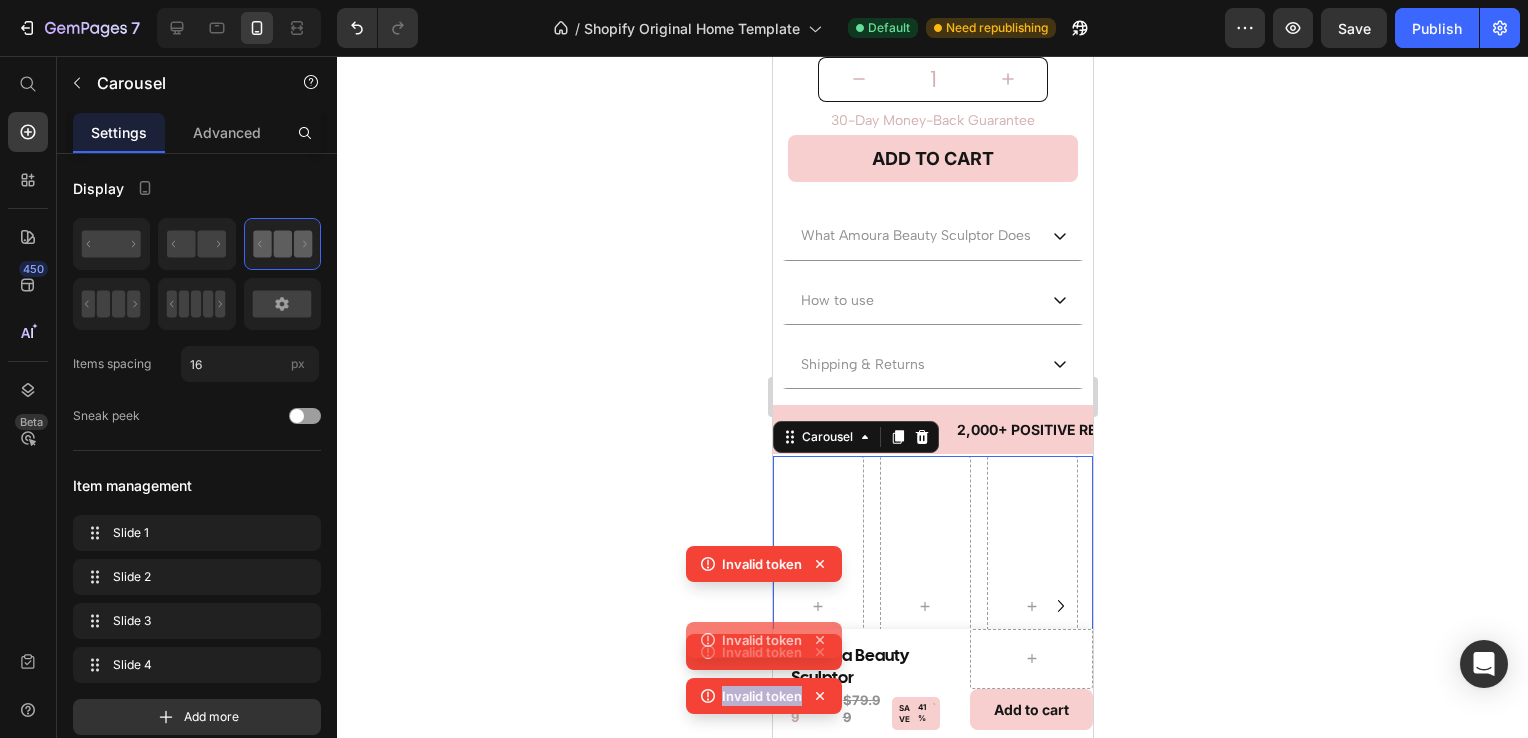 click 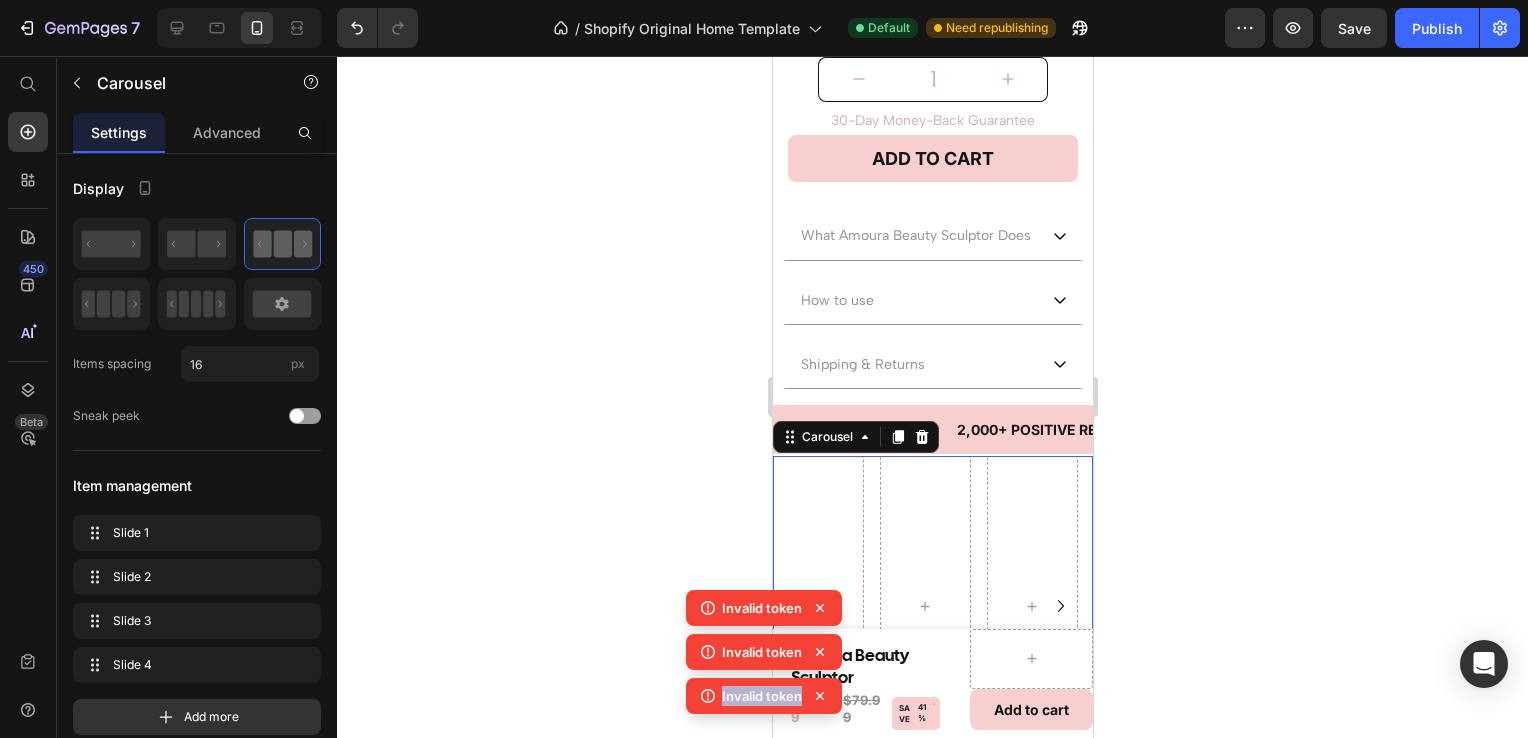 click 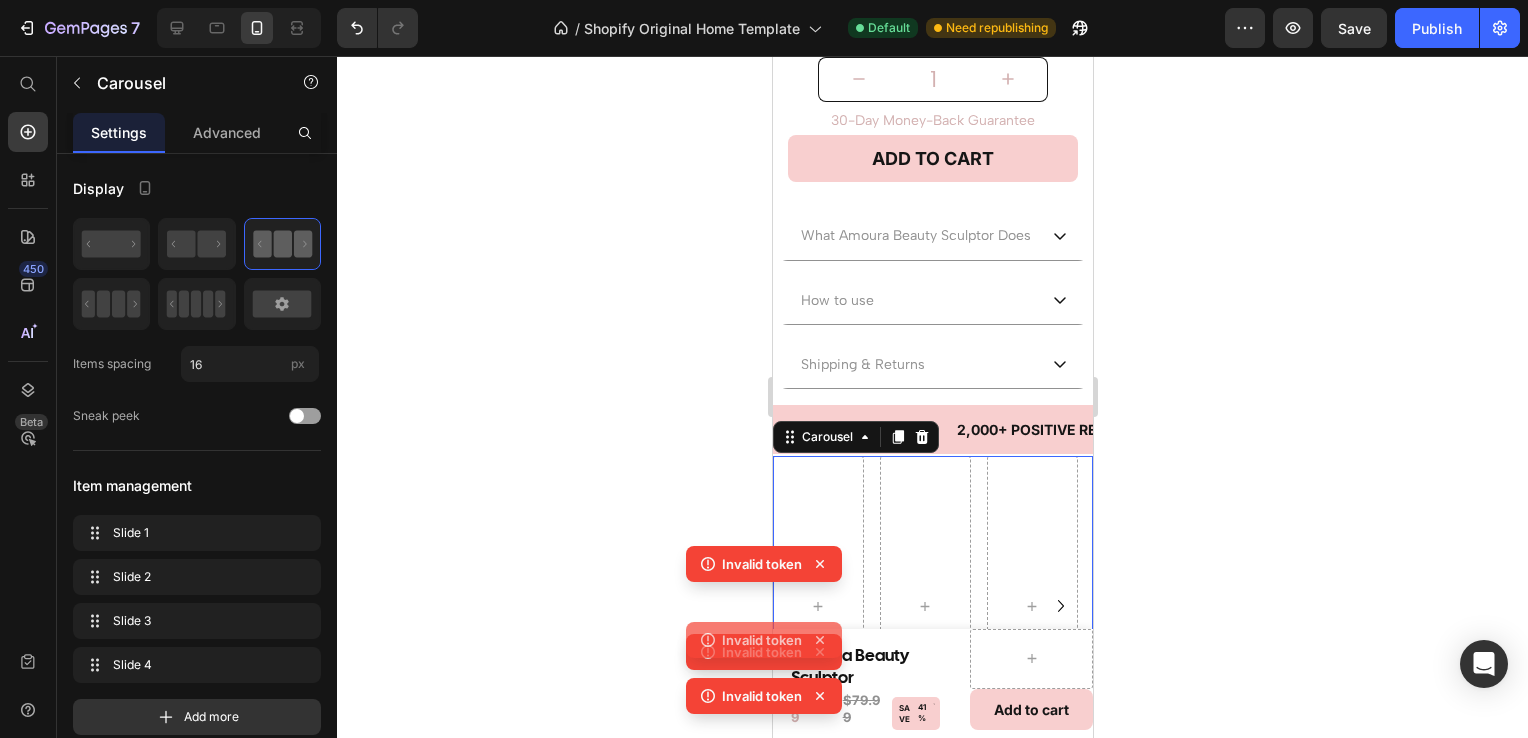 click 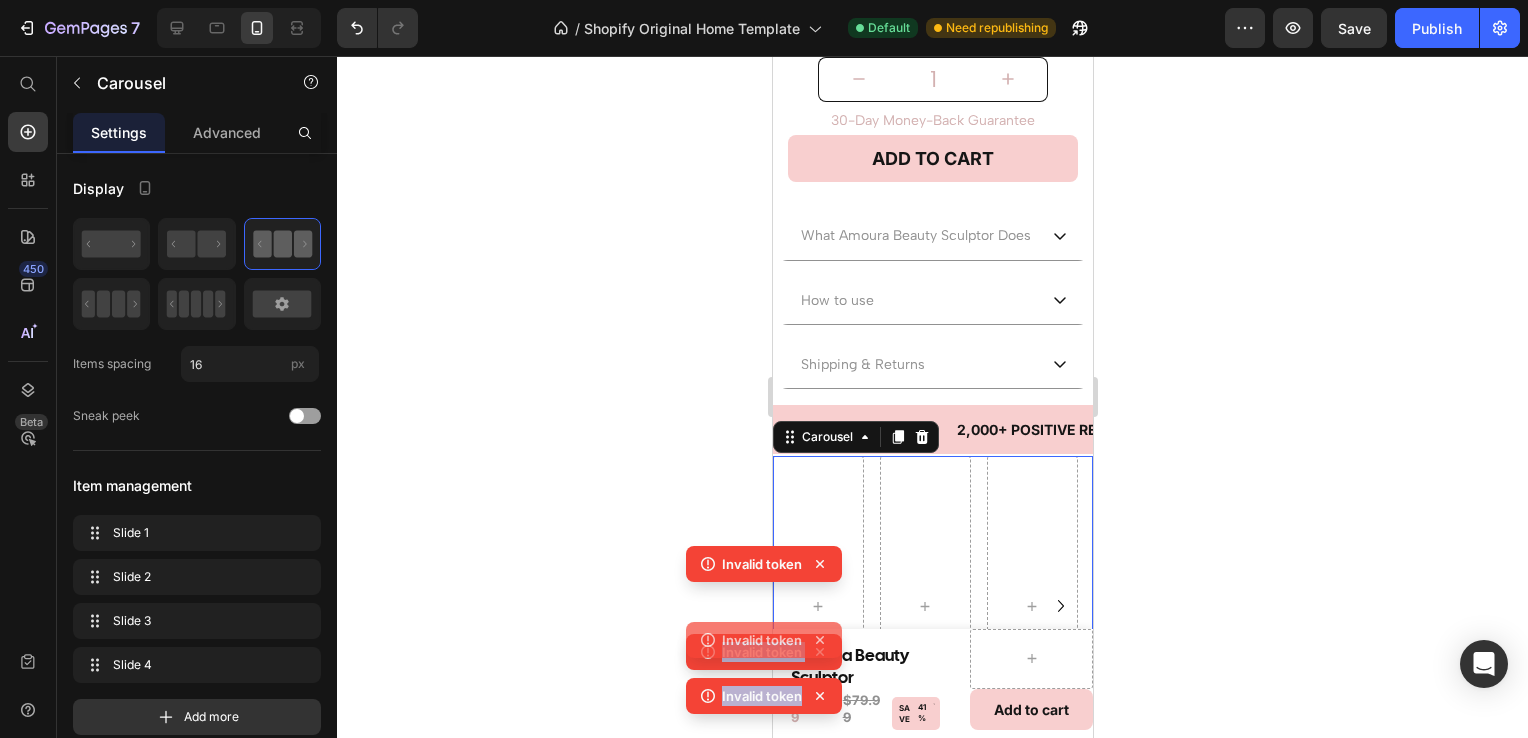 click 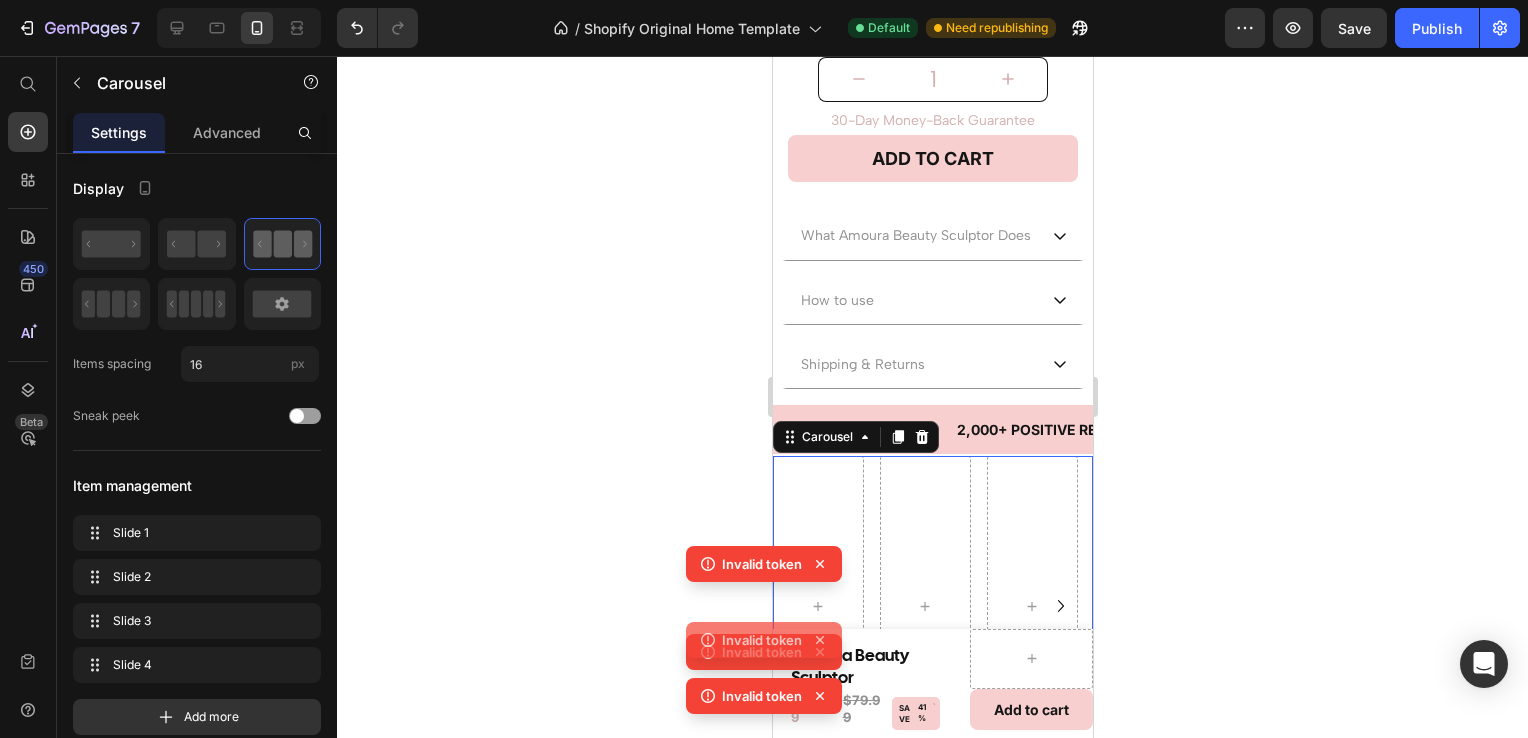 click on "Invalid token Invalid token Invalid token Invalid token" at bounding box center [764, 634] 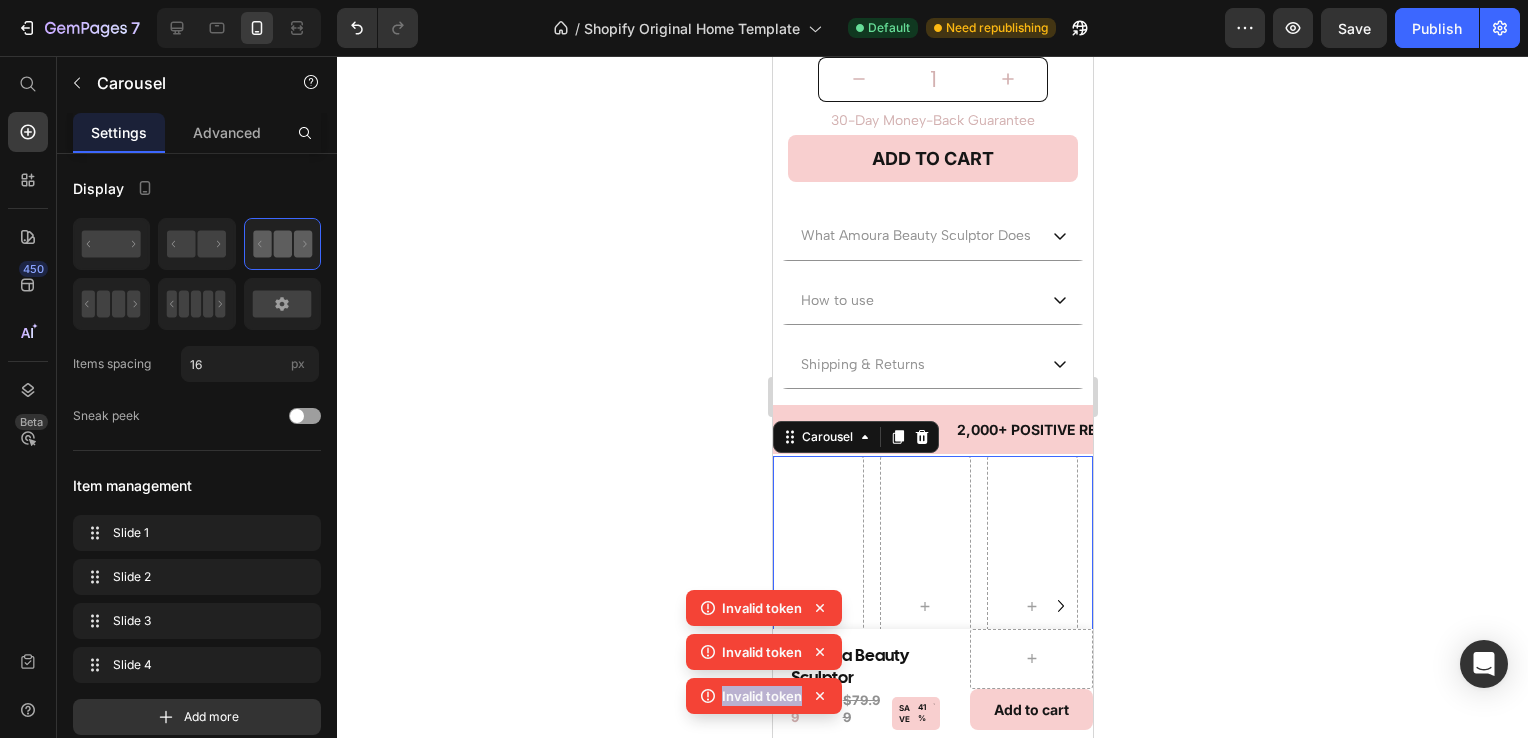 click 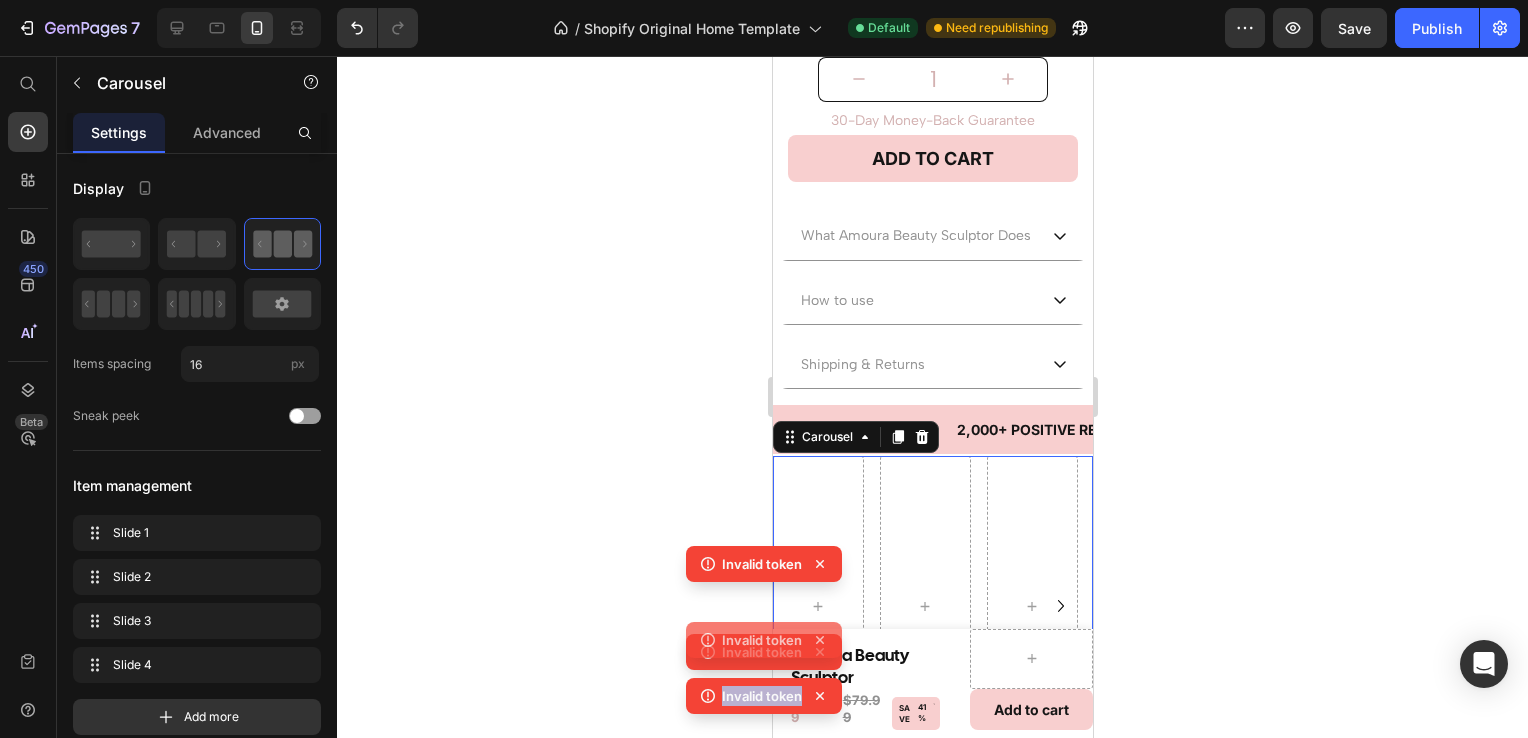 click on "Invalid token Invalid token Invalid token Invalid token" at bounding box center (764, 634) 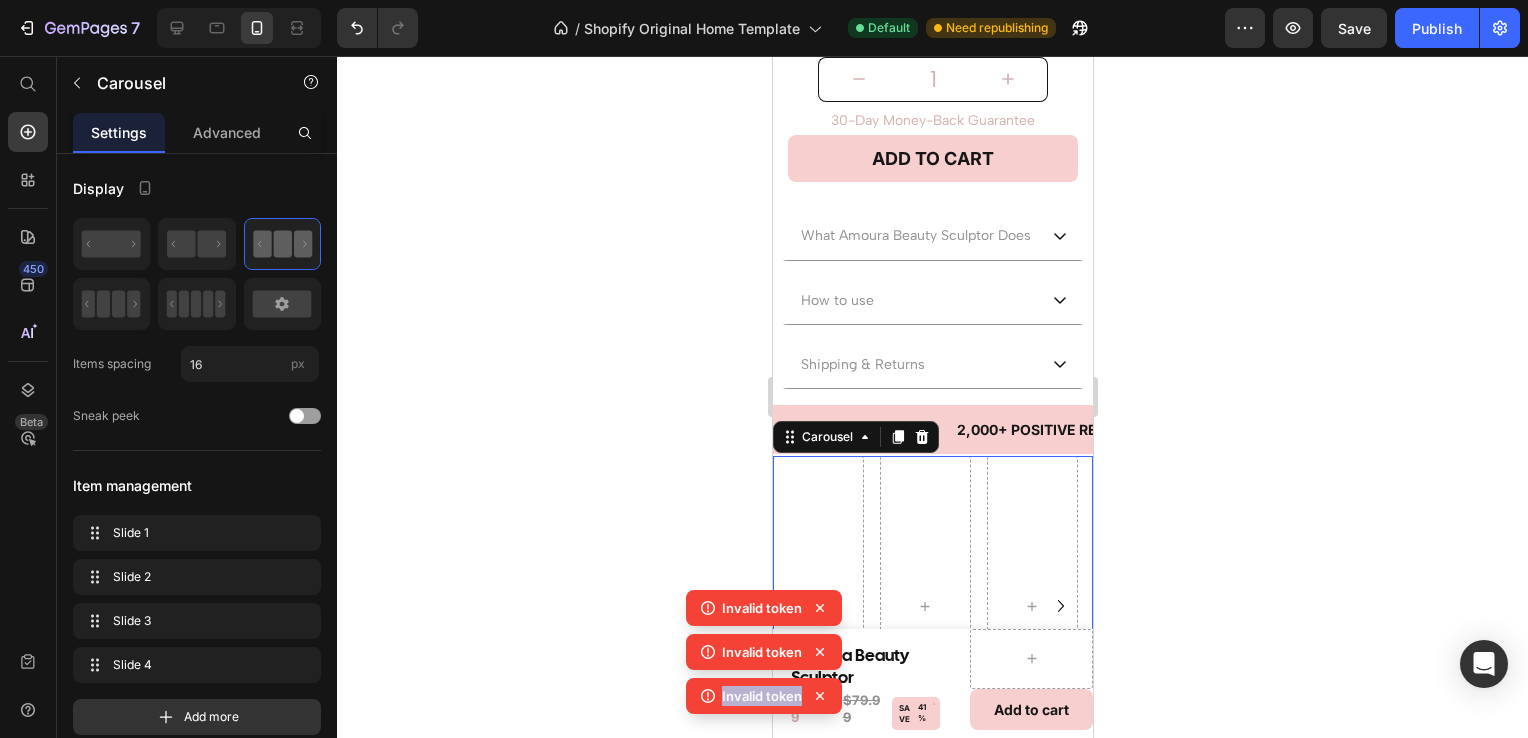 click 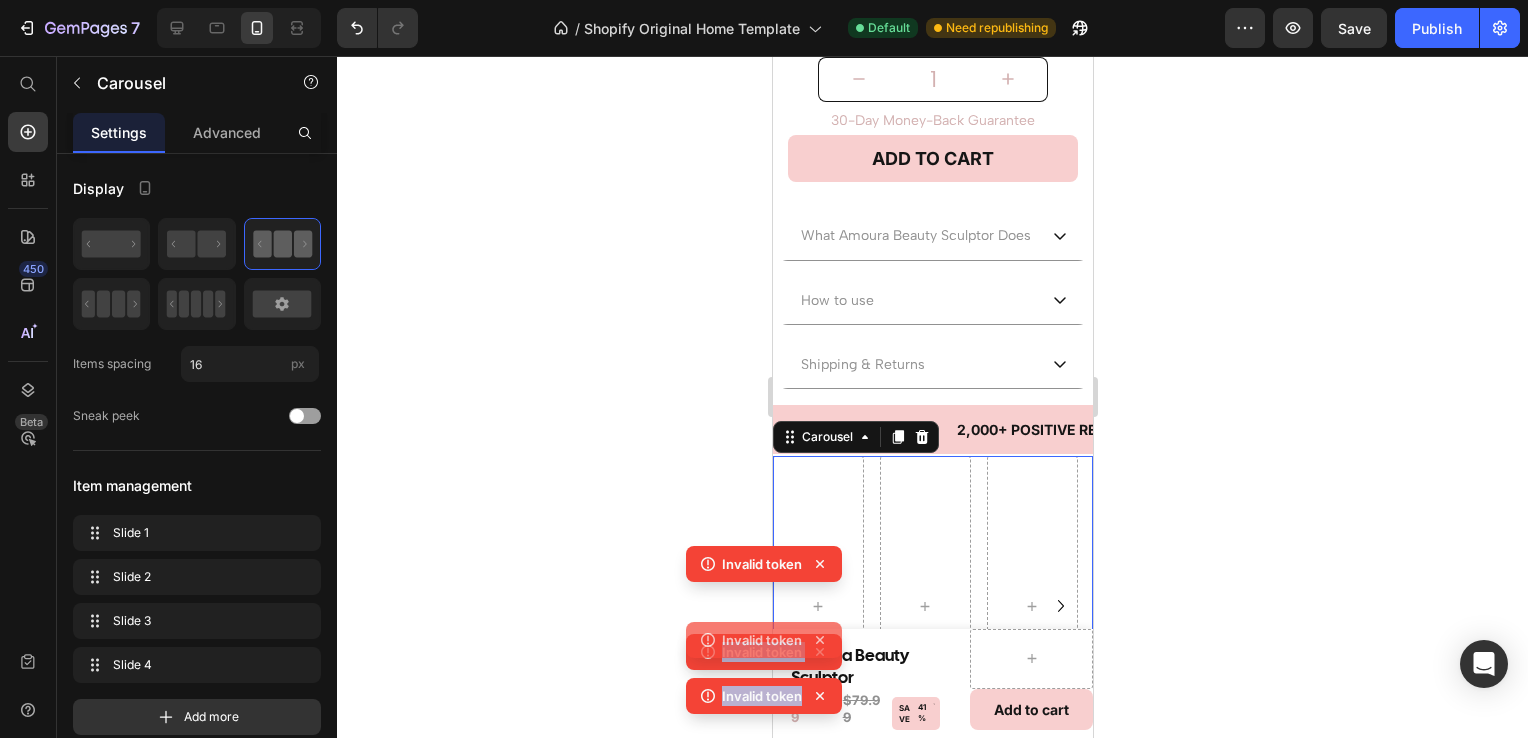 click 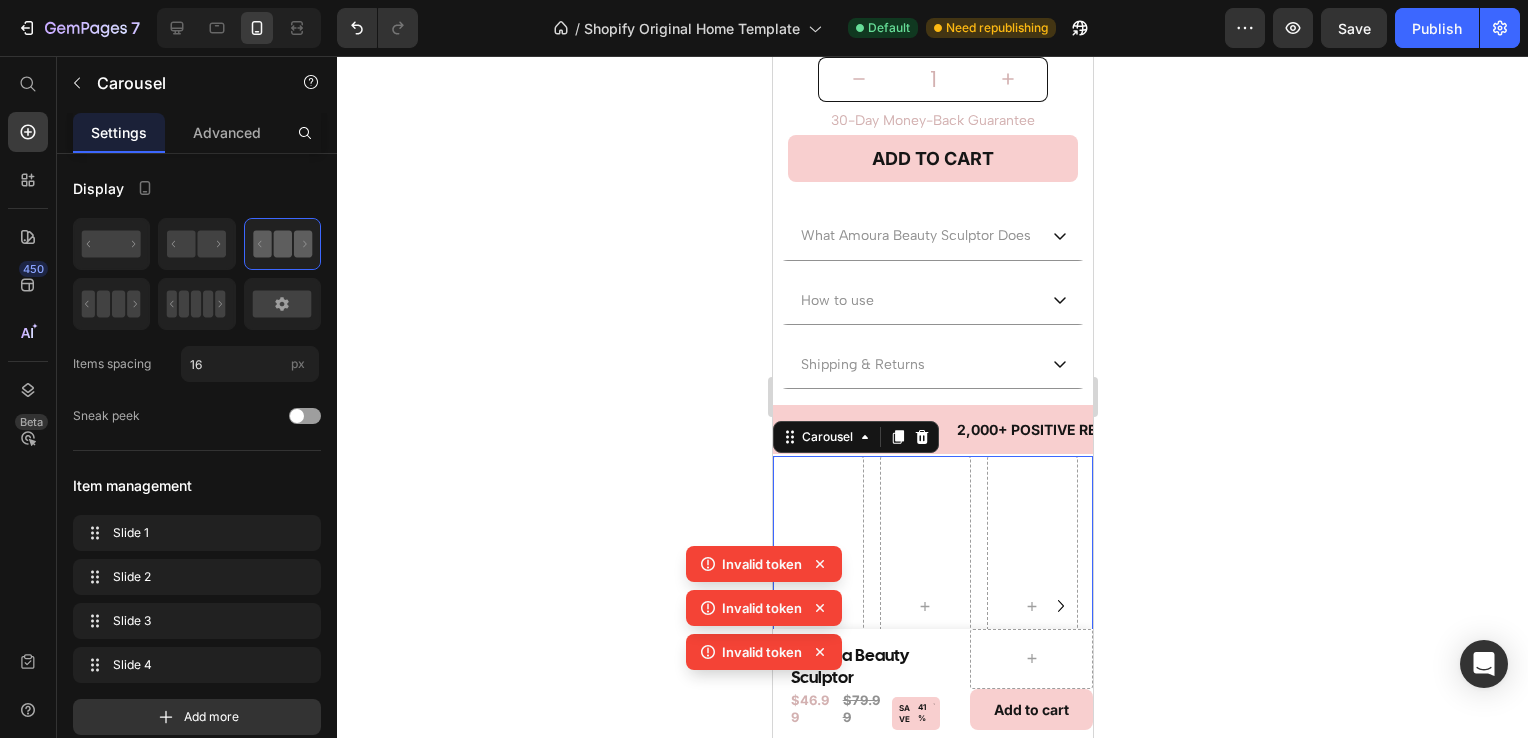 click on "Invalid token Invalid token Invalid token Invalid token" at bounding box center (764, 634) 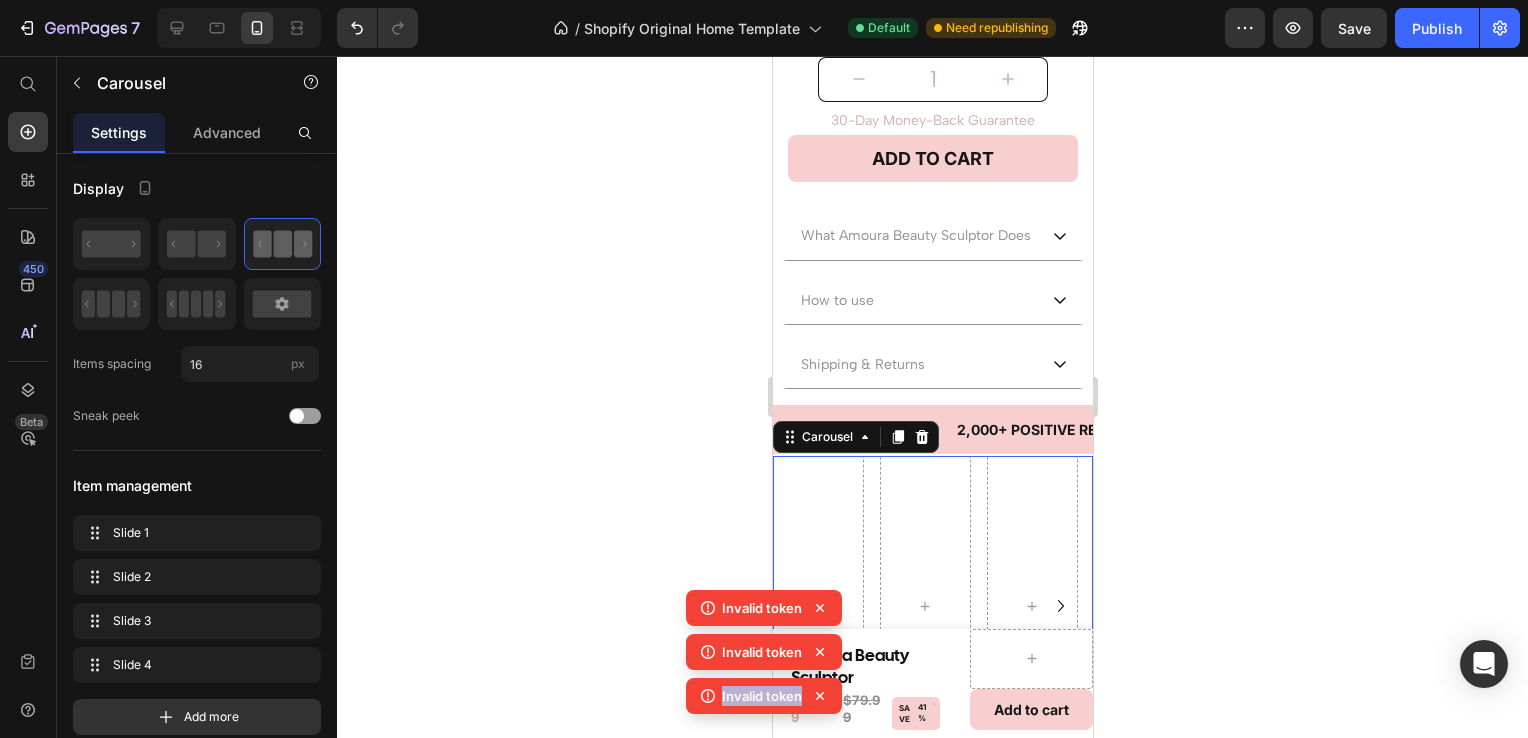 click 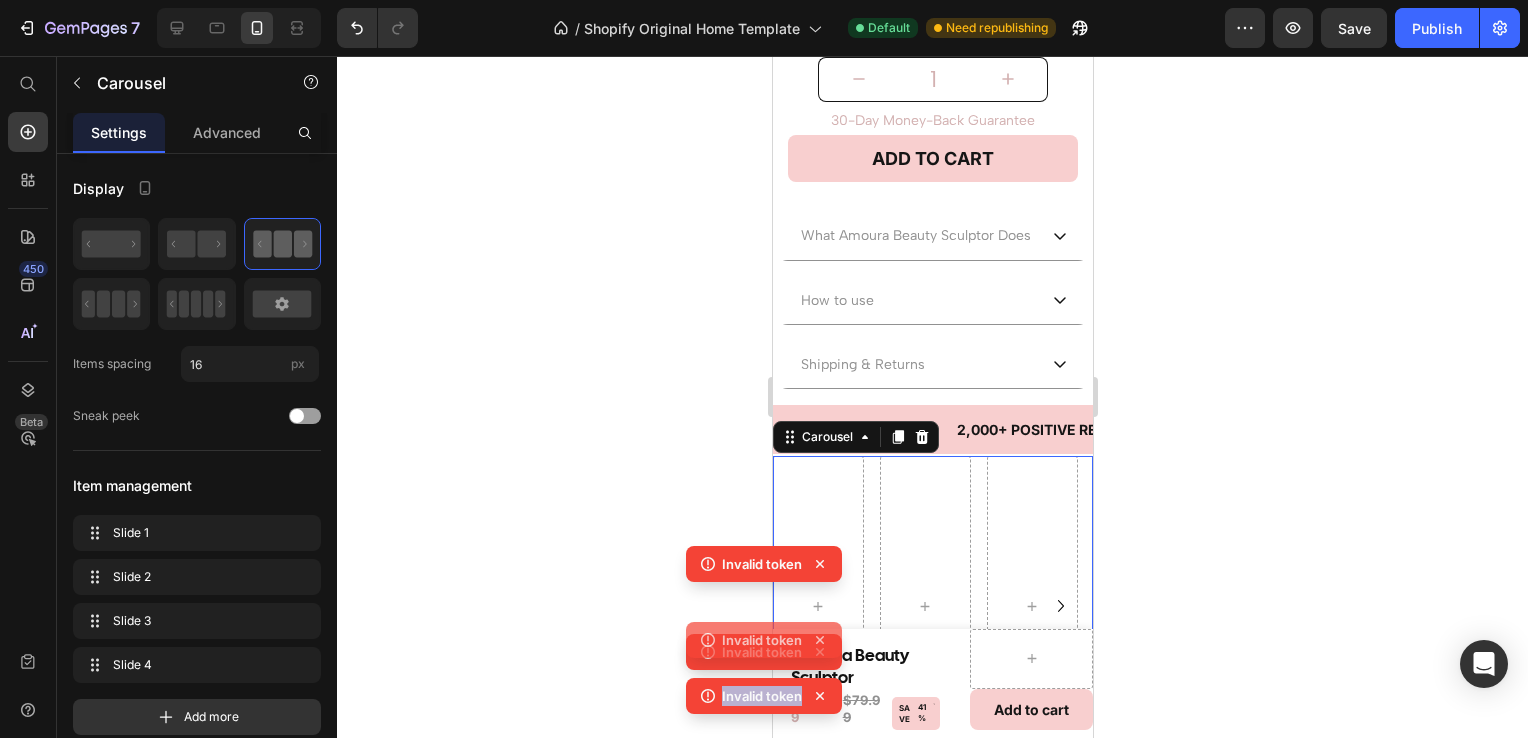 click 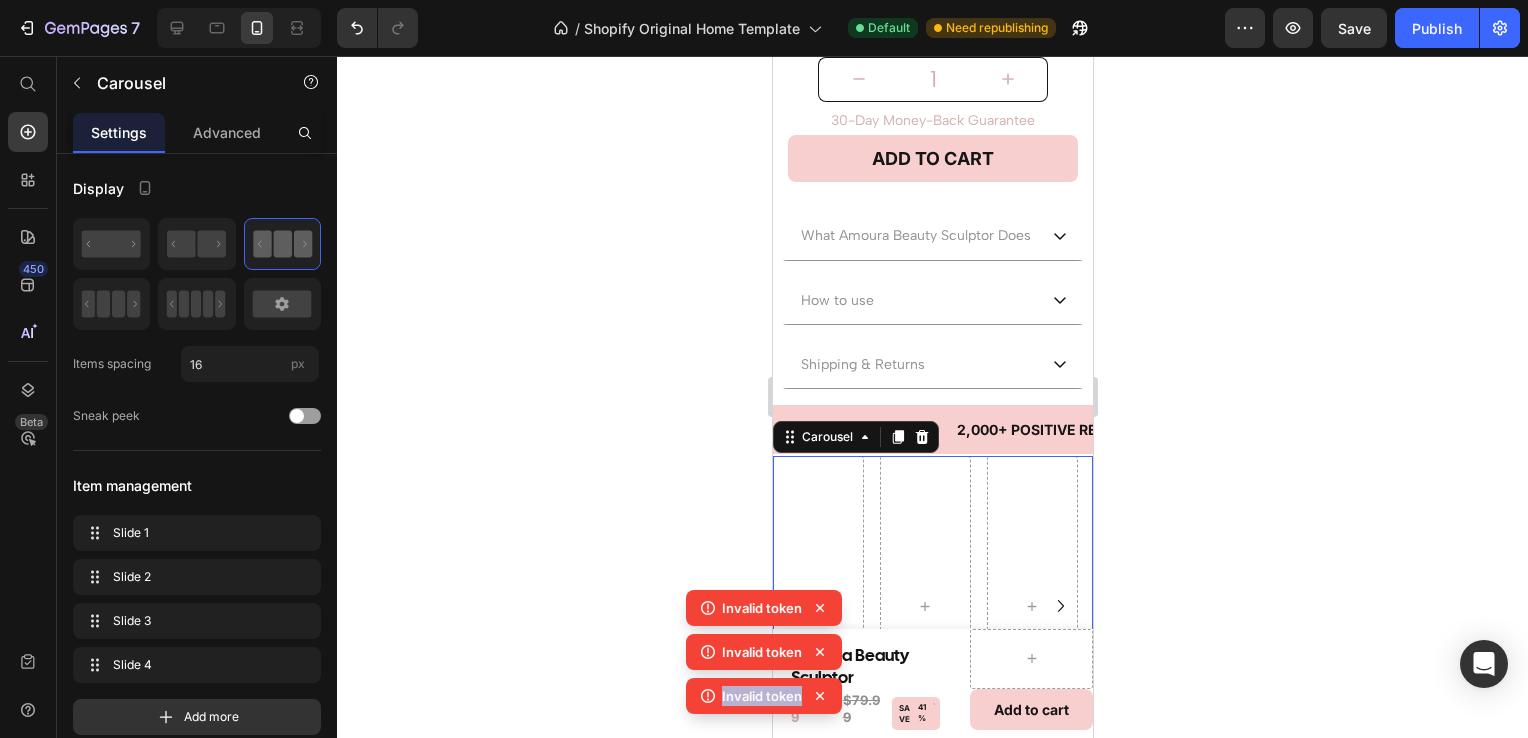 click 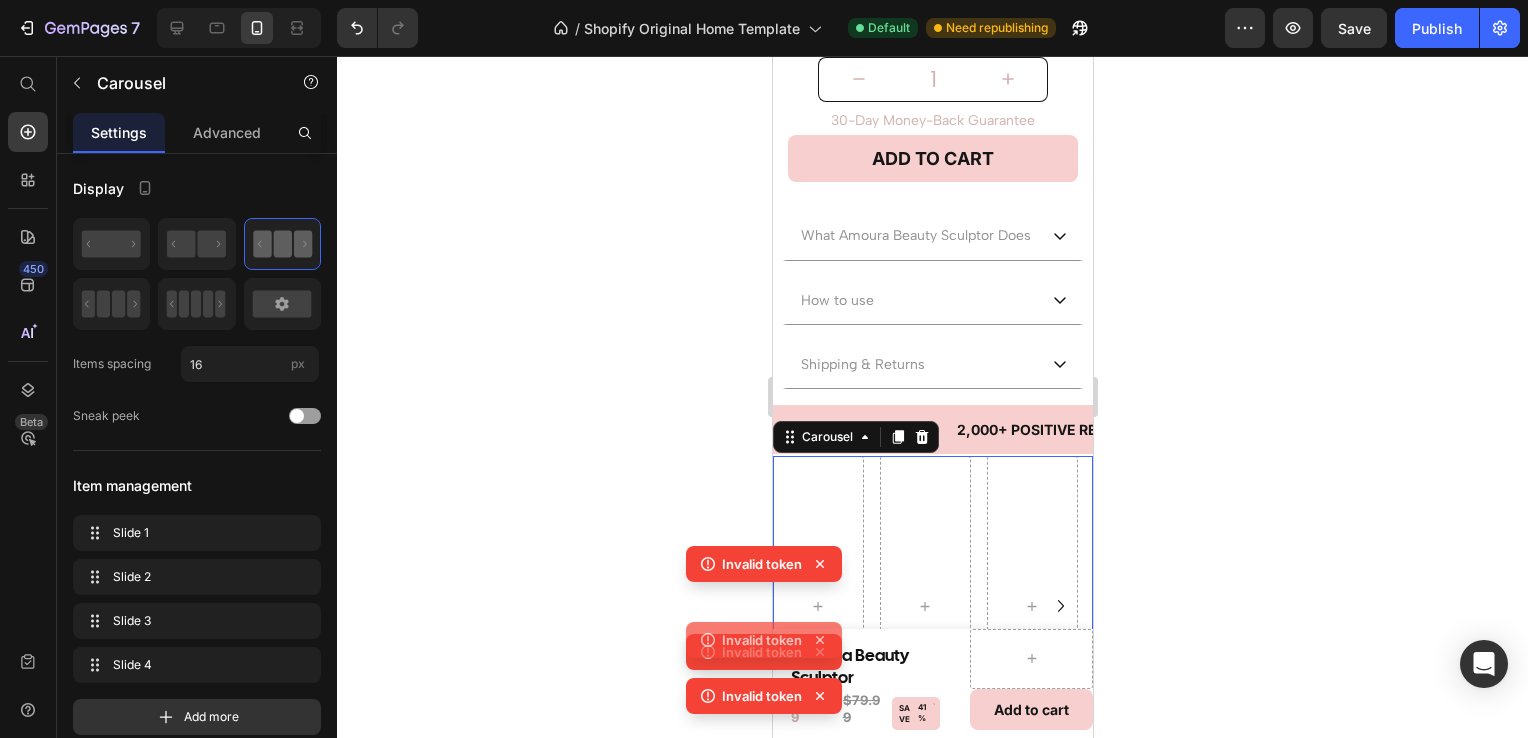 click 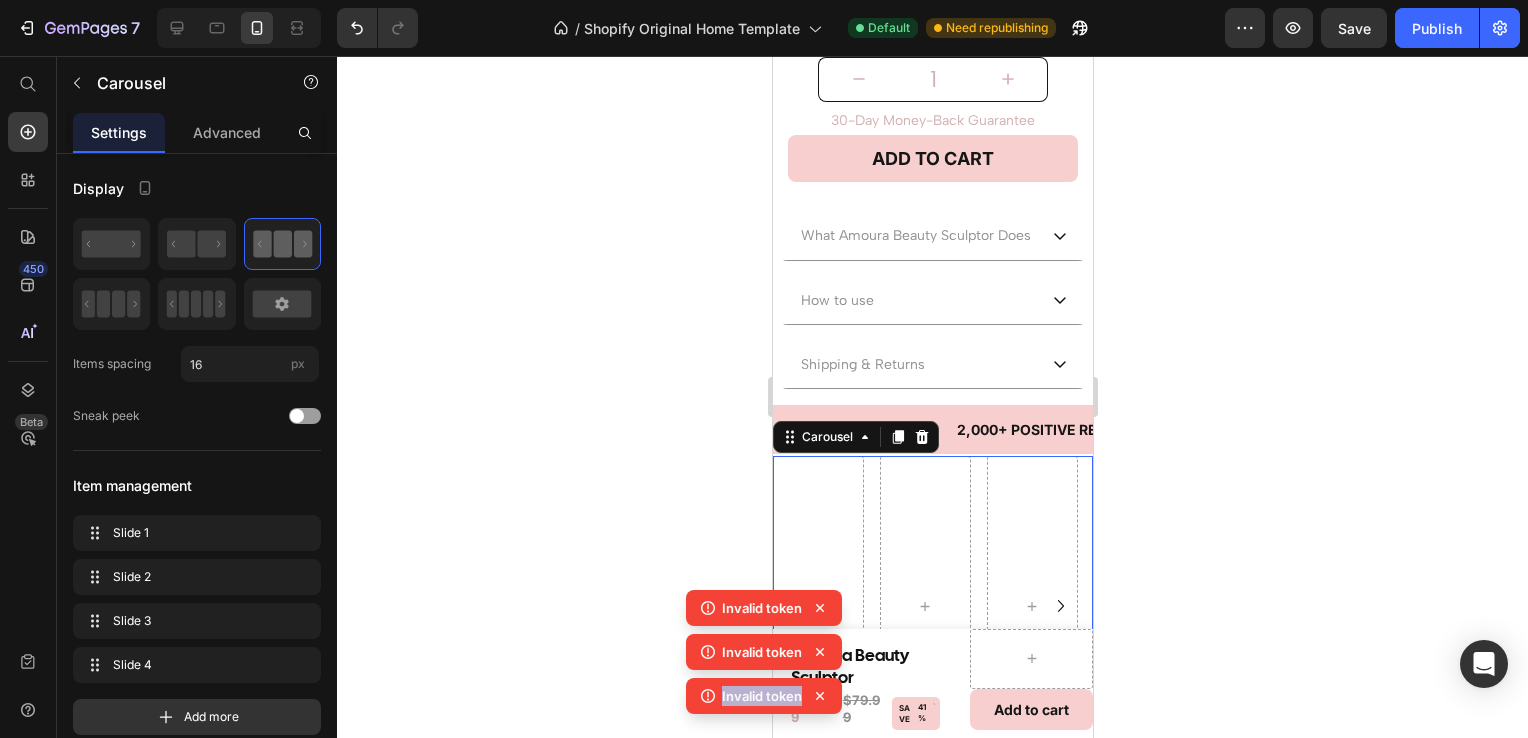 click 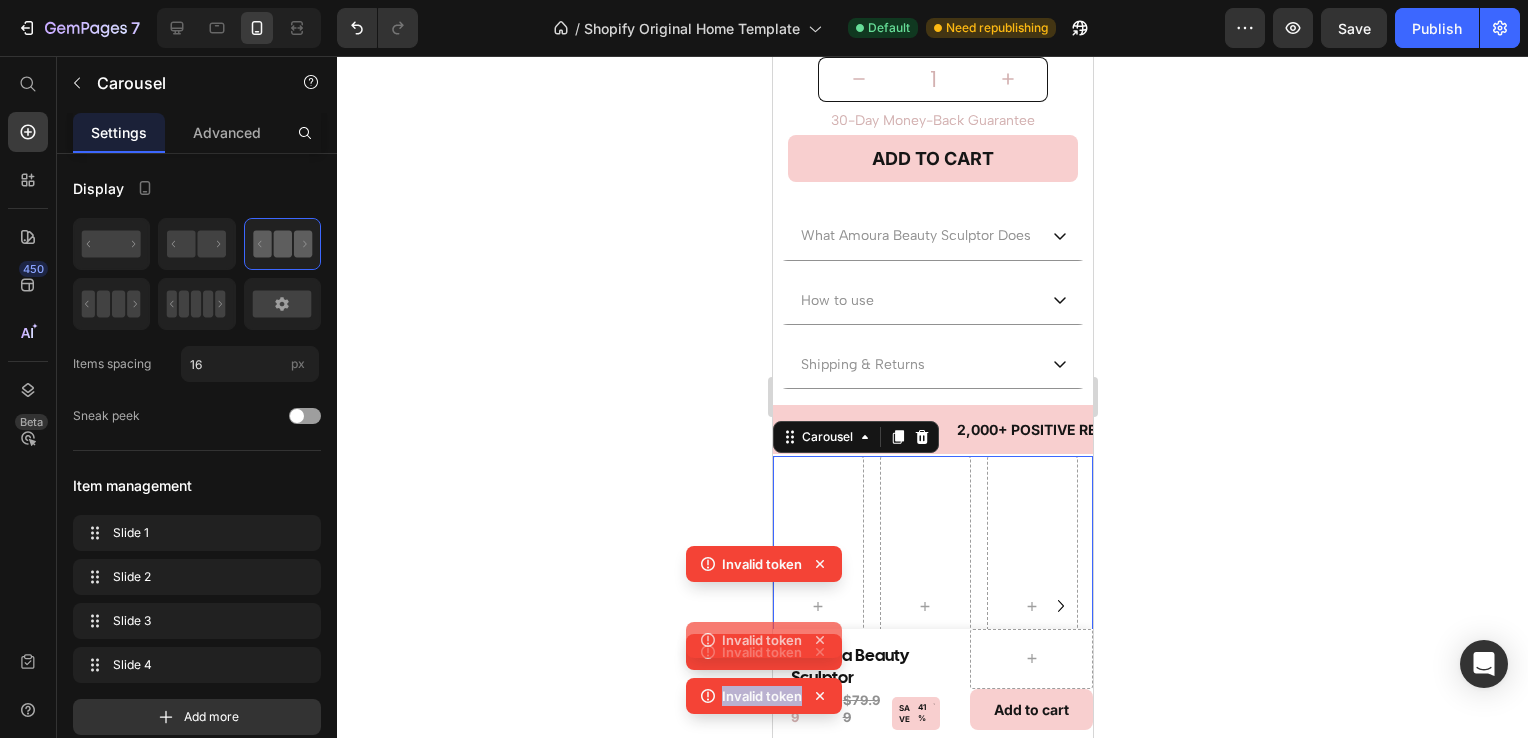 click 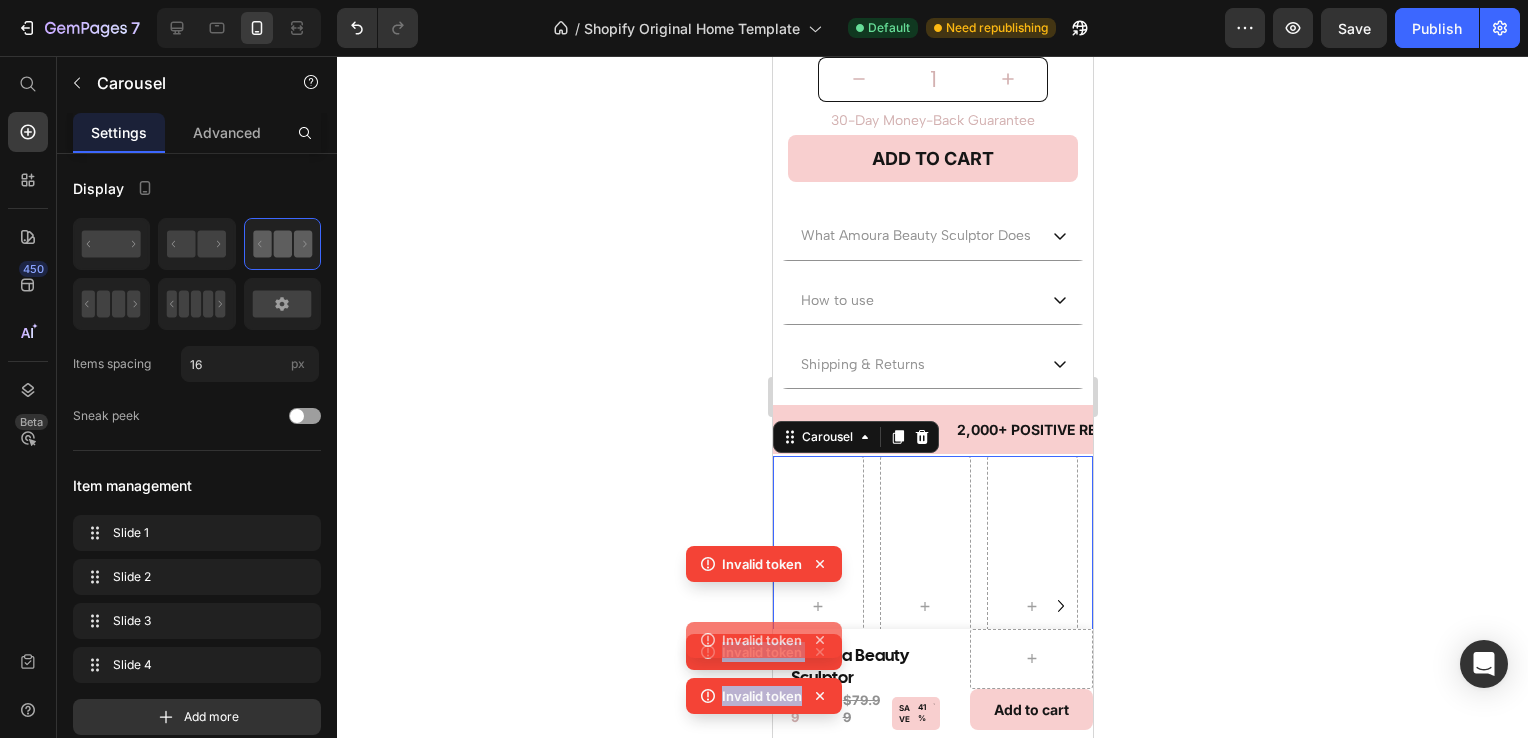 click 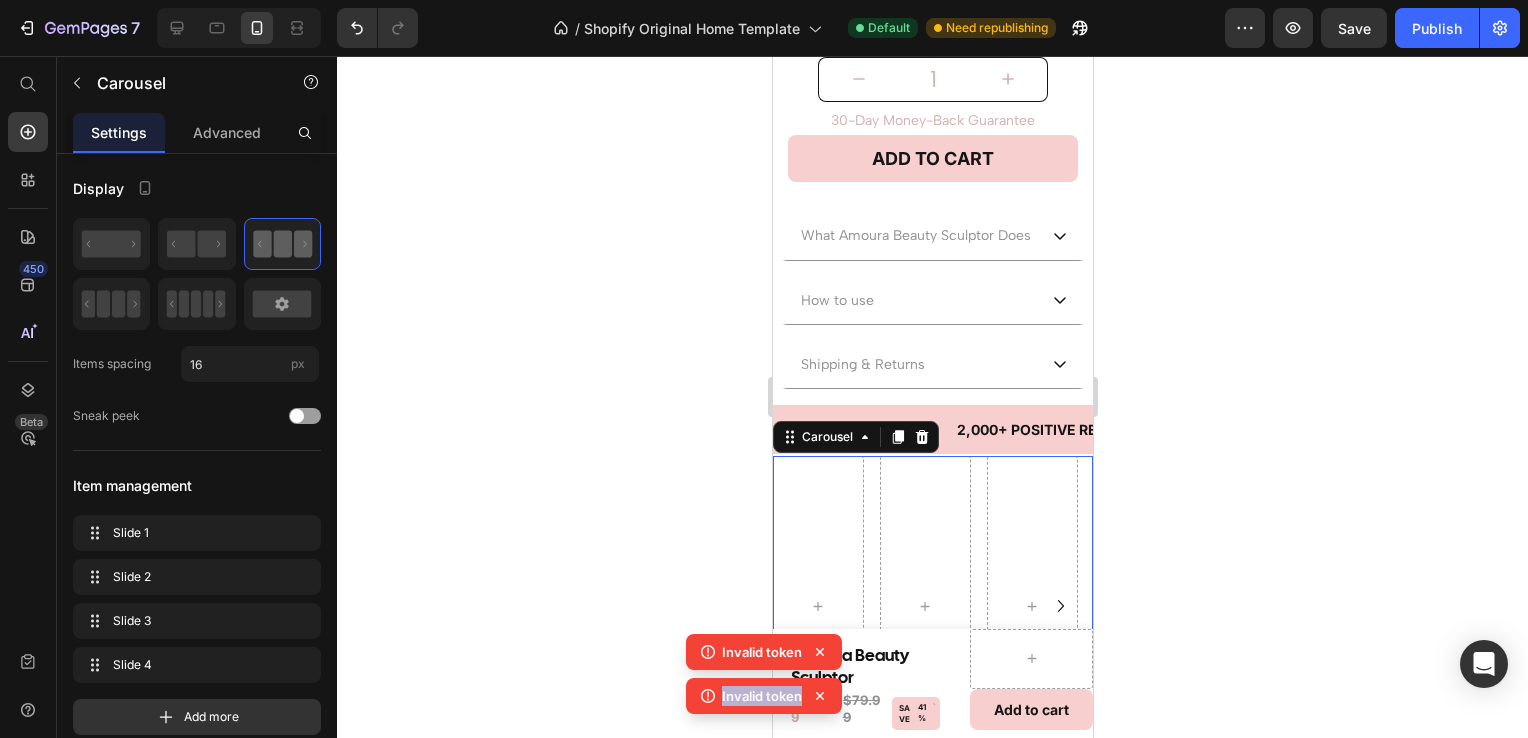 click 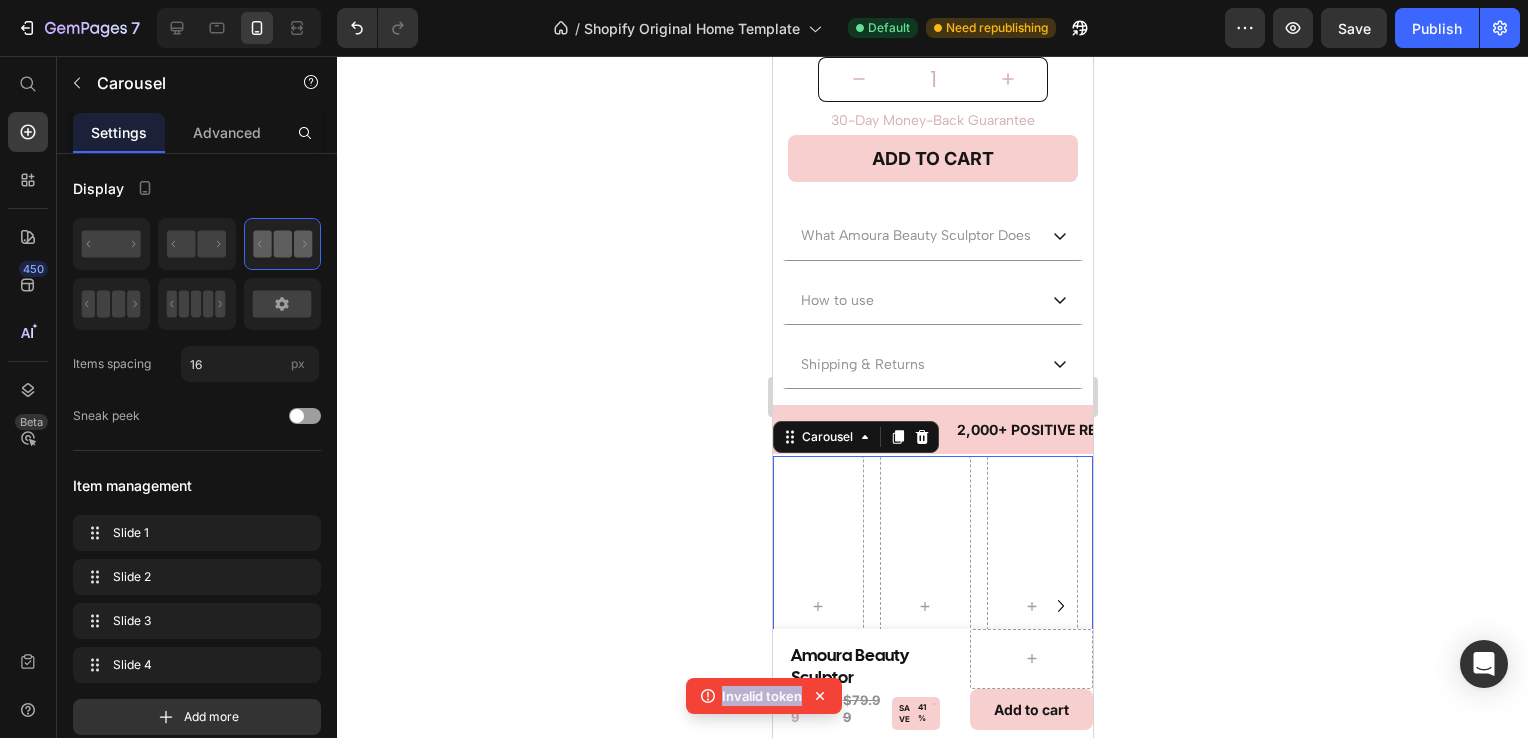 drag, startPoint x: 818, startPoint y: 654, endPoint x: 816, endPoint y: 699, distance: 45.044422 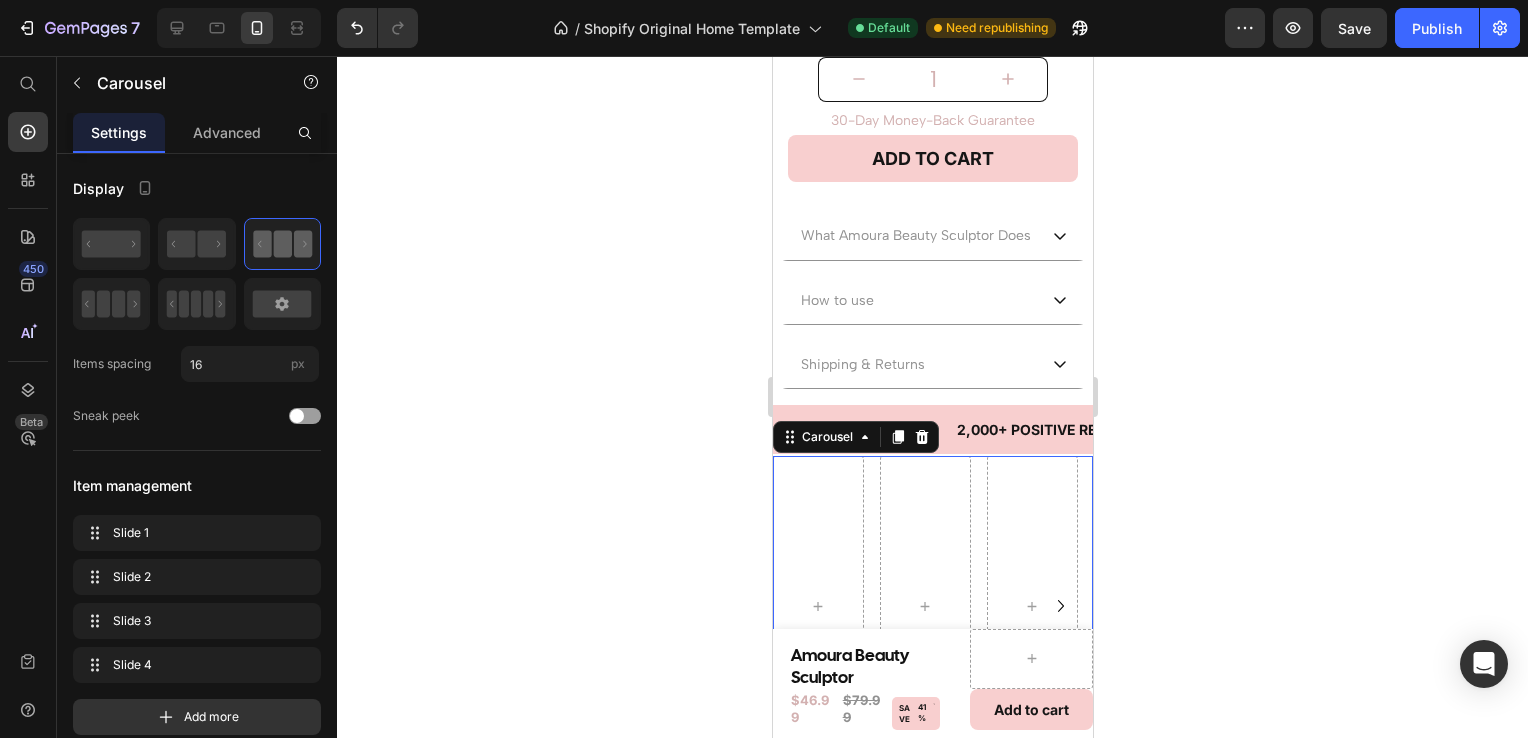 click 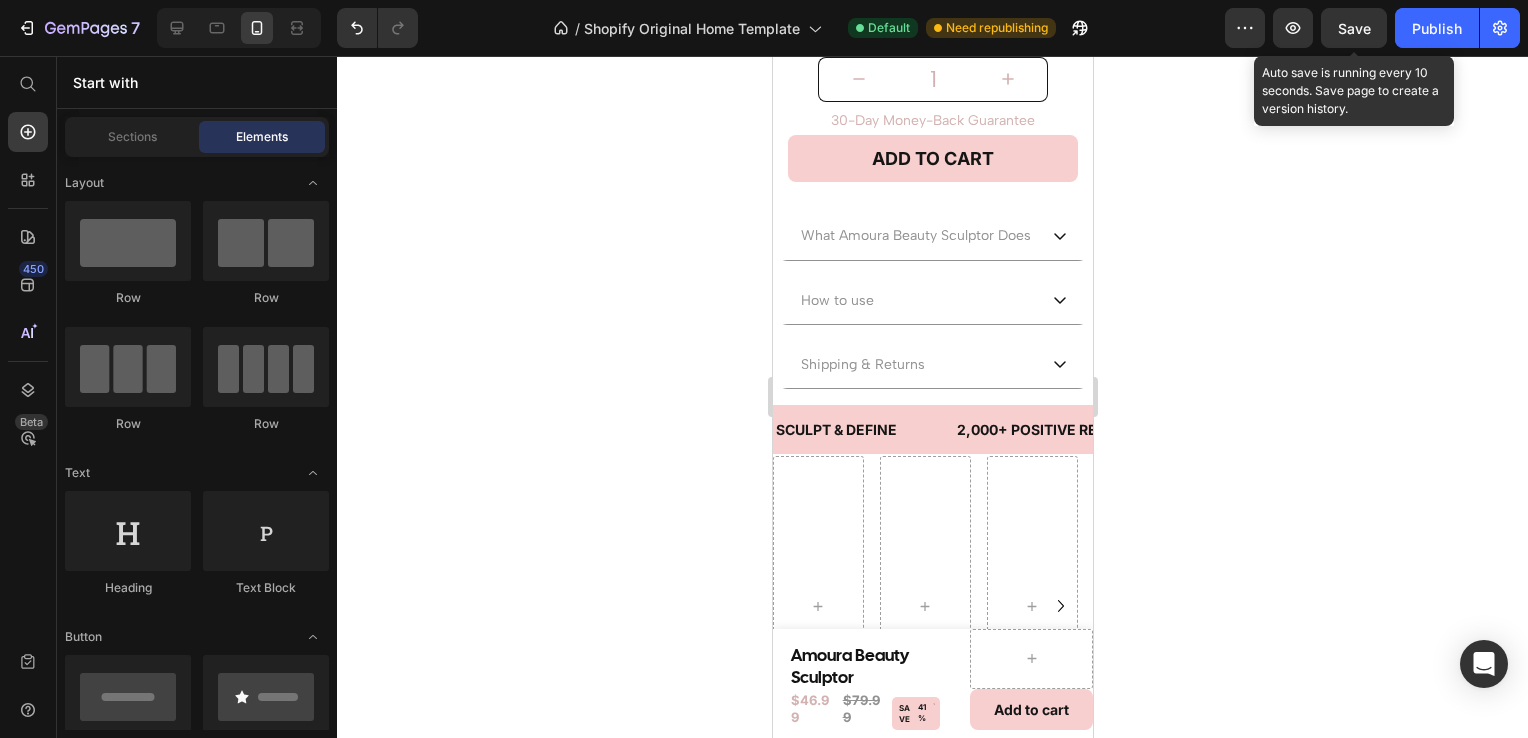 click on "Save" at bounding box center [1354, 28] 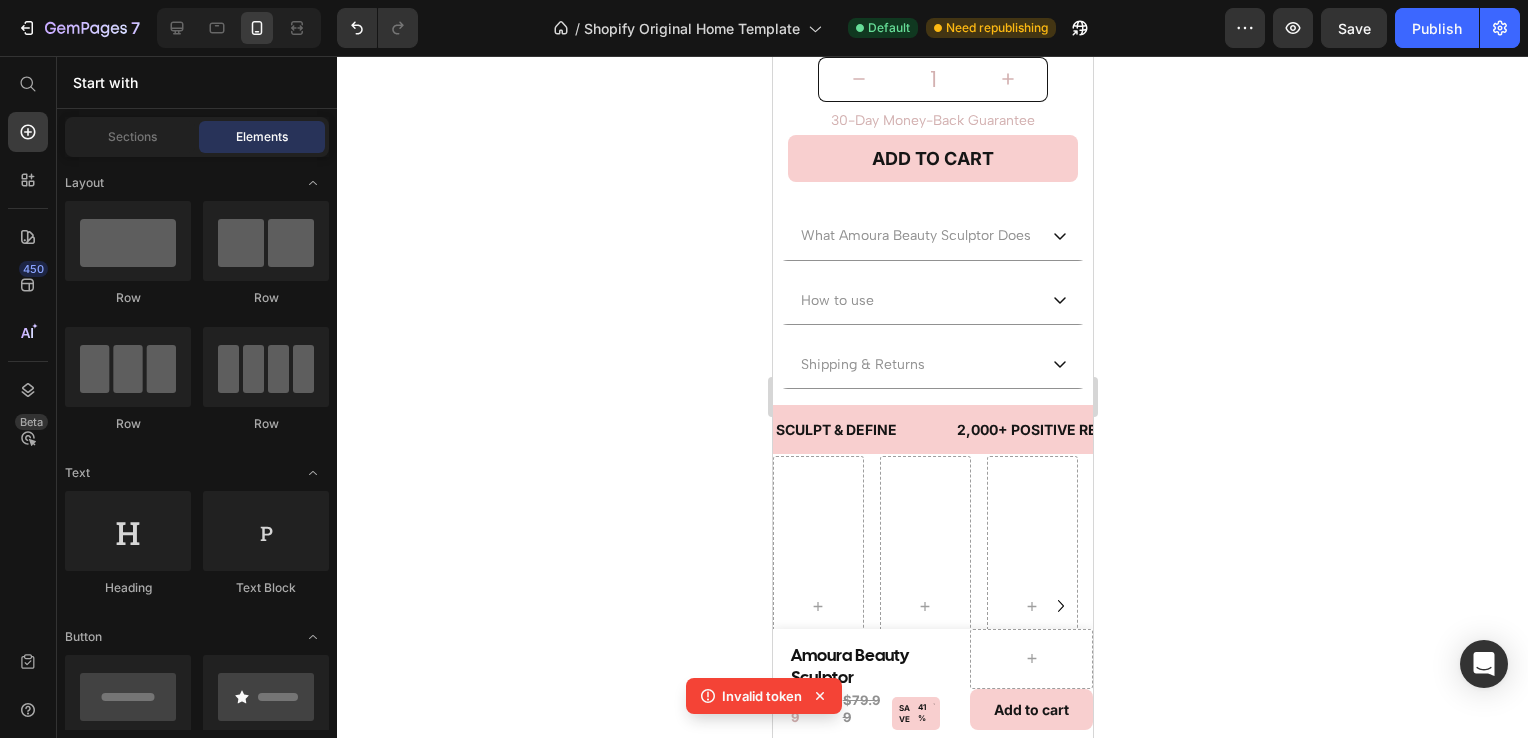 click on "7   /  Shopify Original Home Template Default Need republishing Preview  Save   Publish" 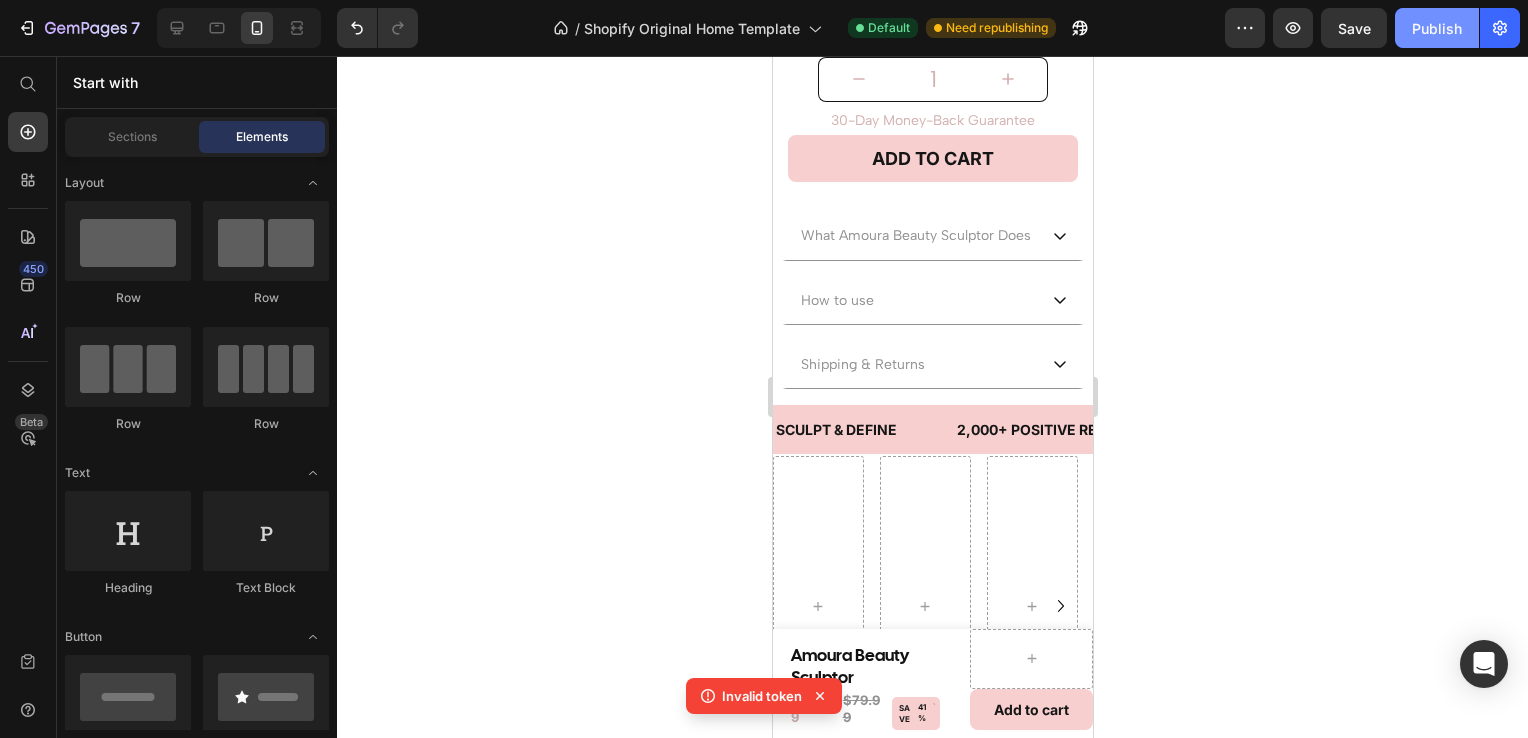 click on "Publish" 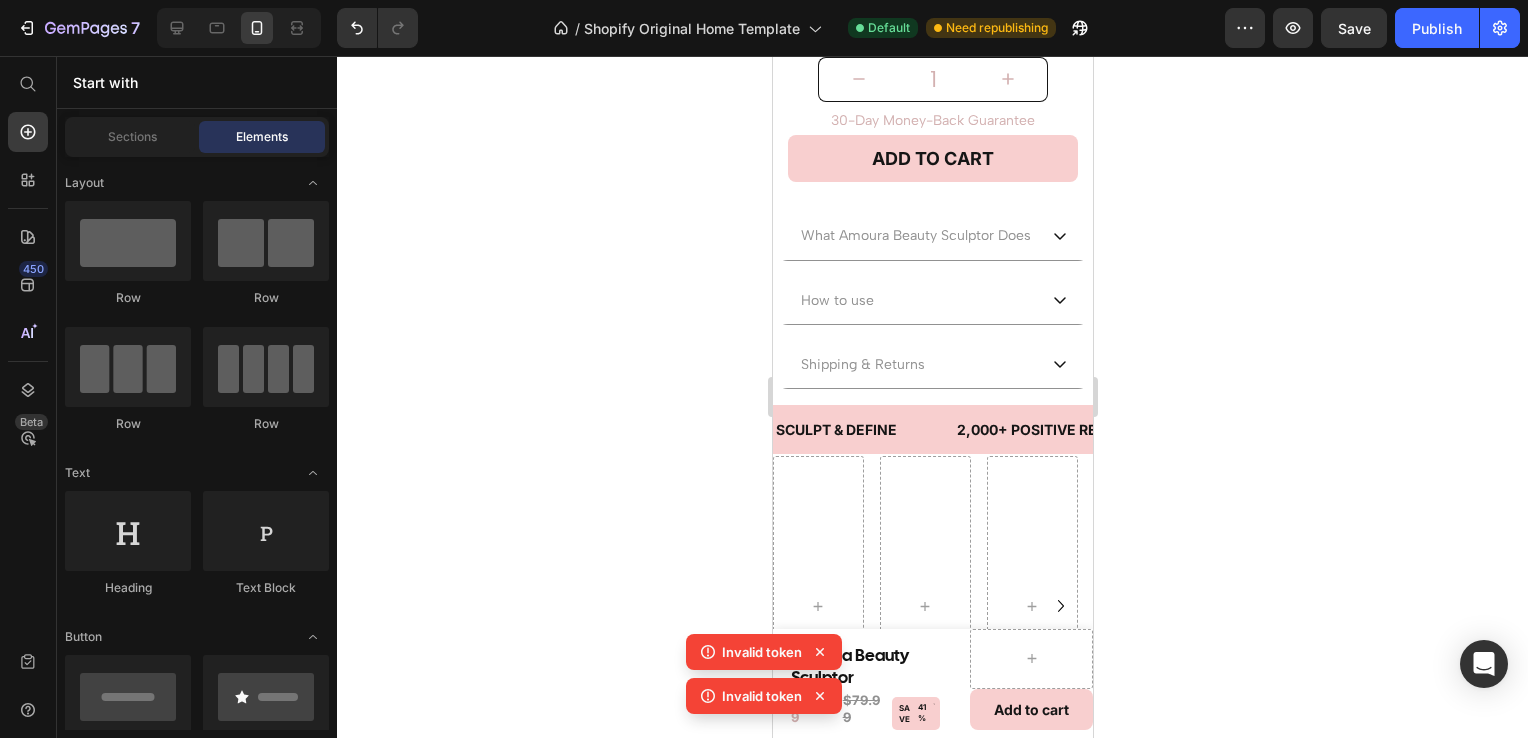 click 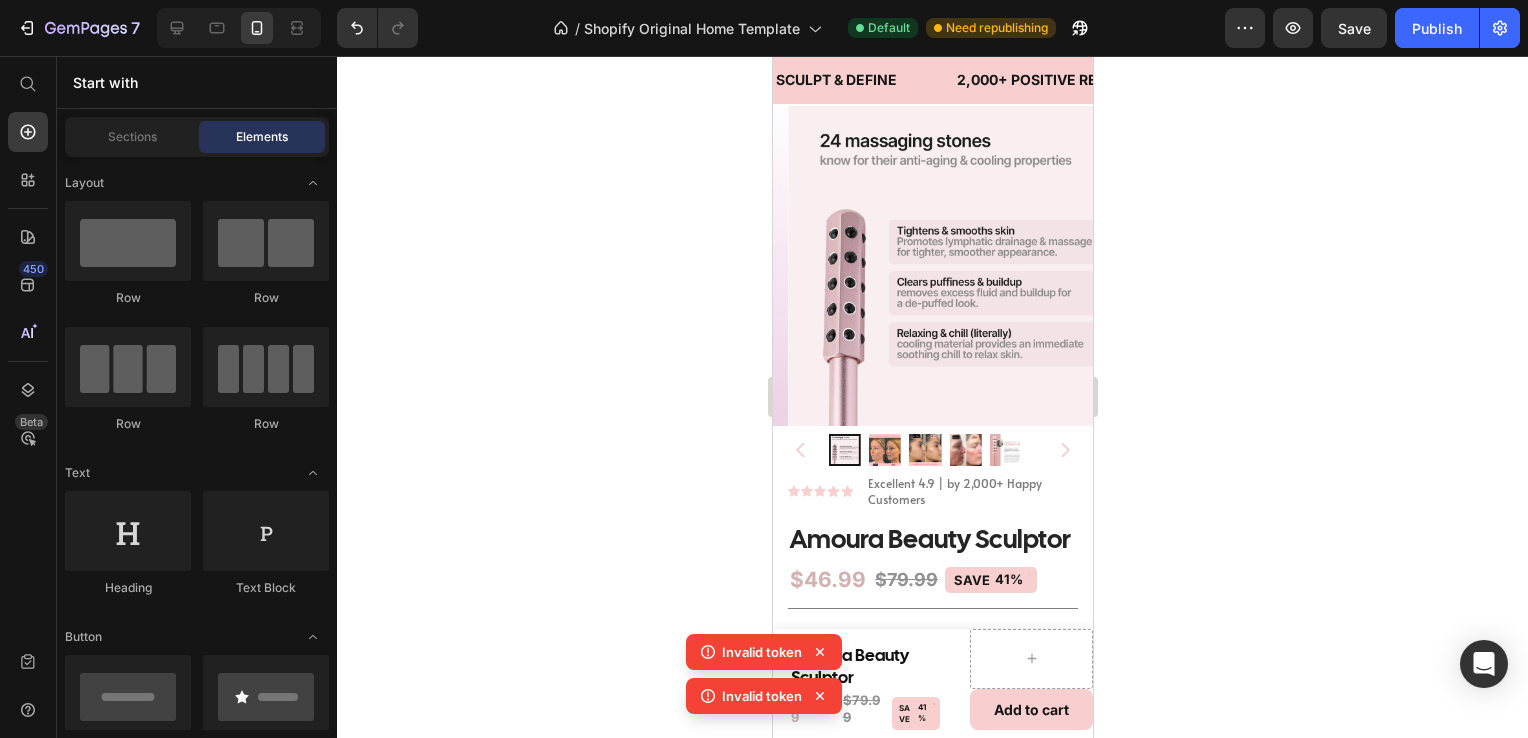 scroll, scrollTop: 0, scrollLeft: 0, axis: both 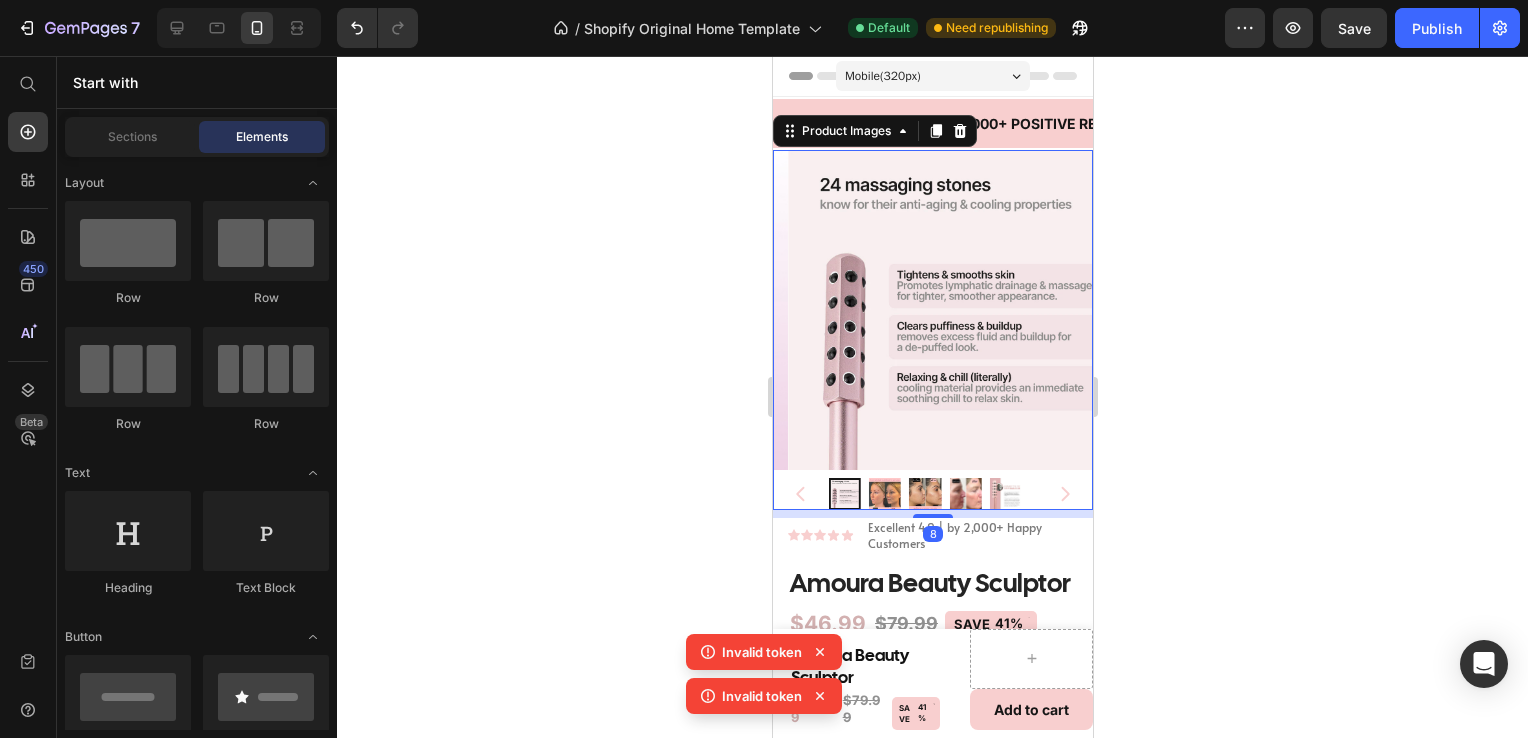 click 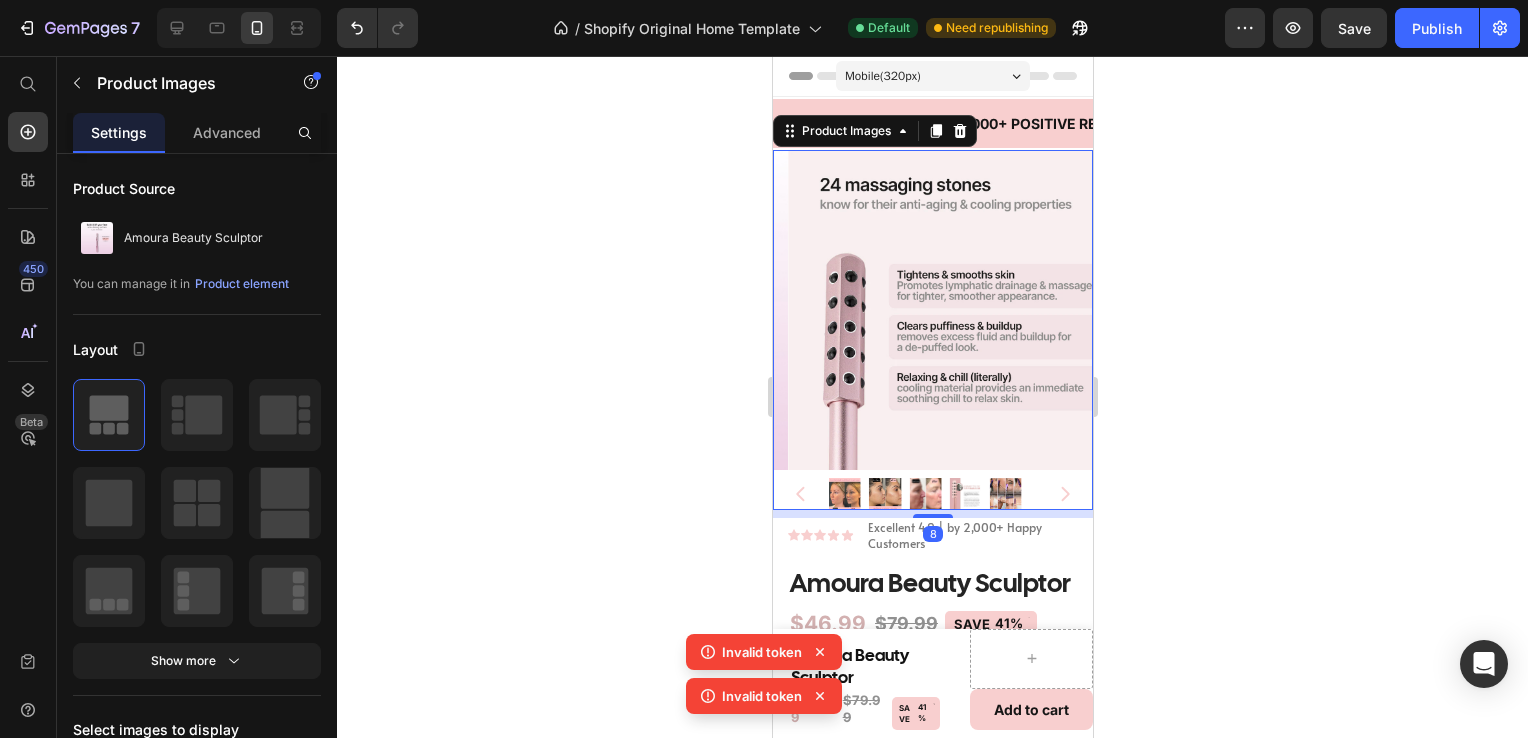click 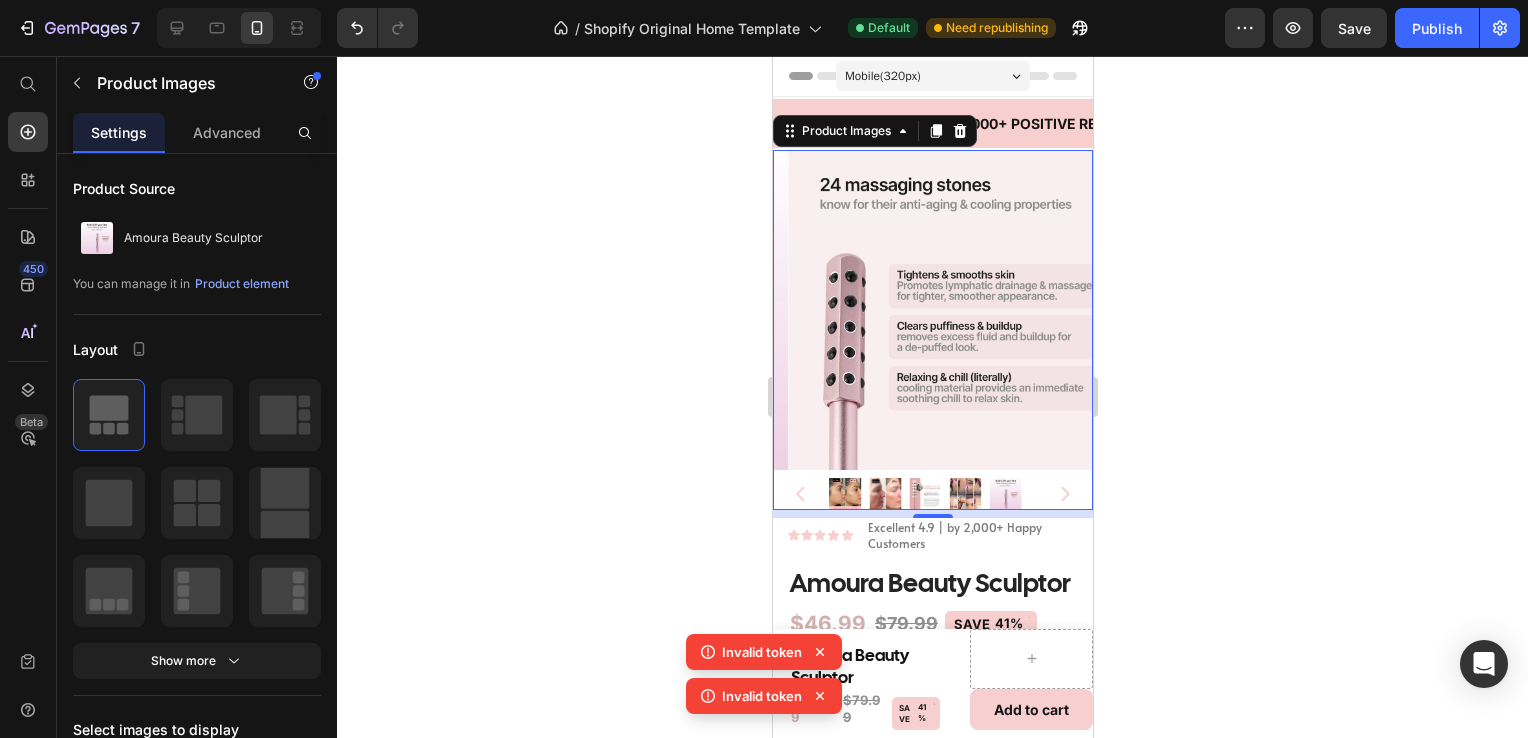 click at bounding box center [1005, 494] 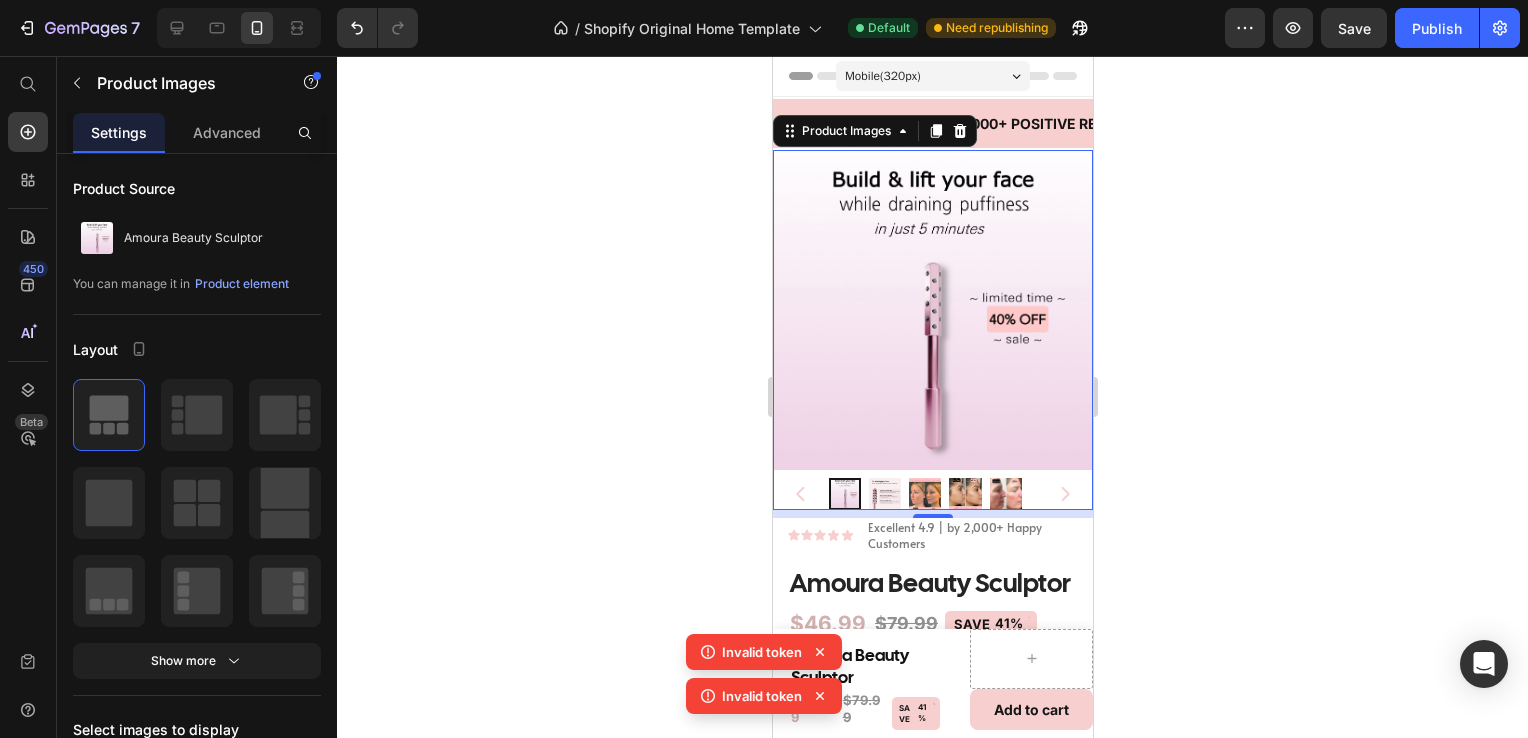 click 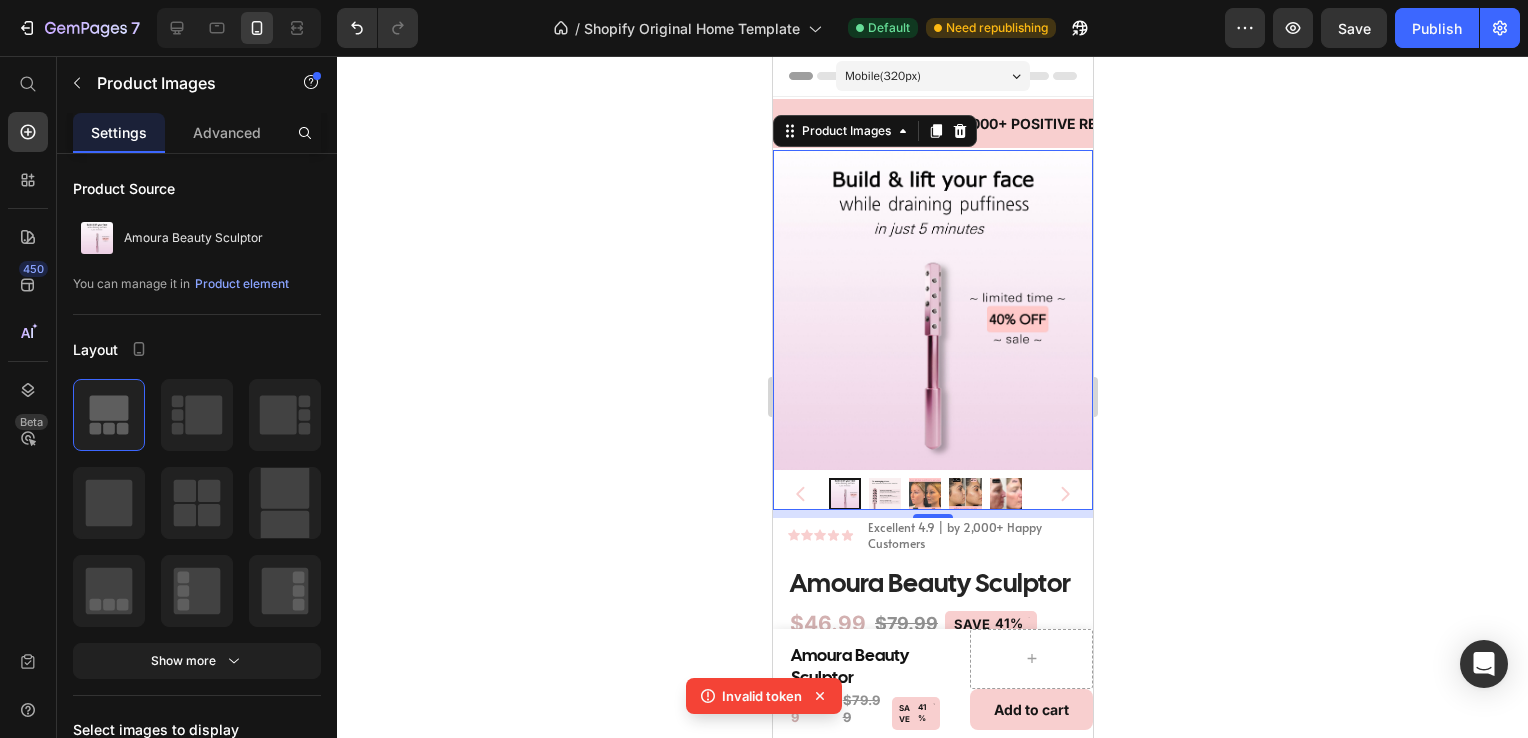 click 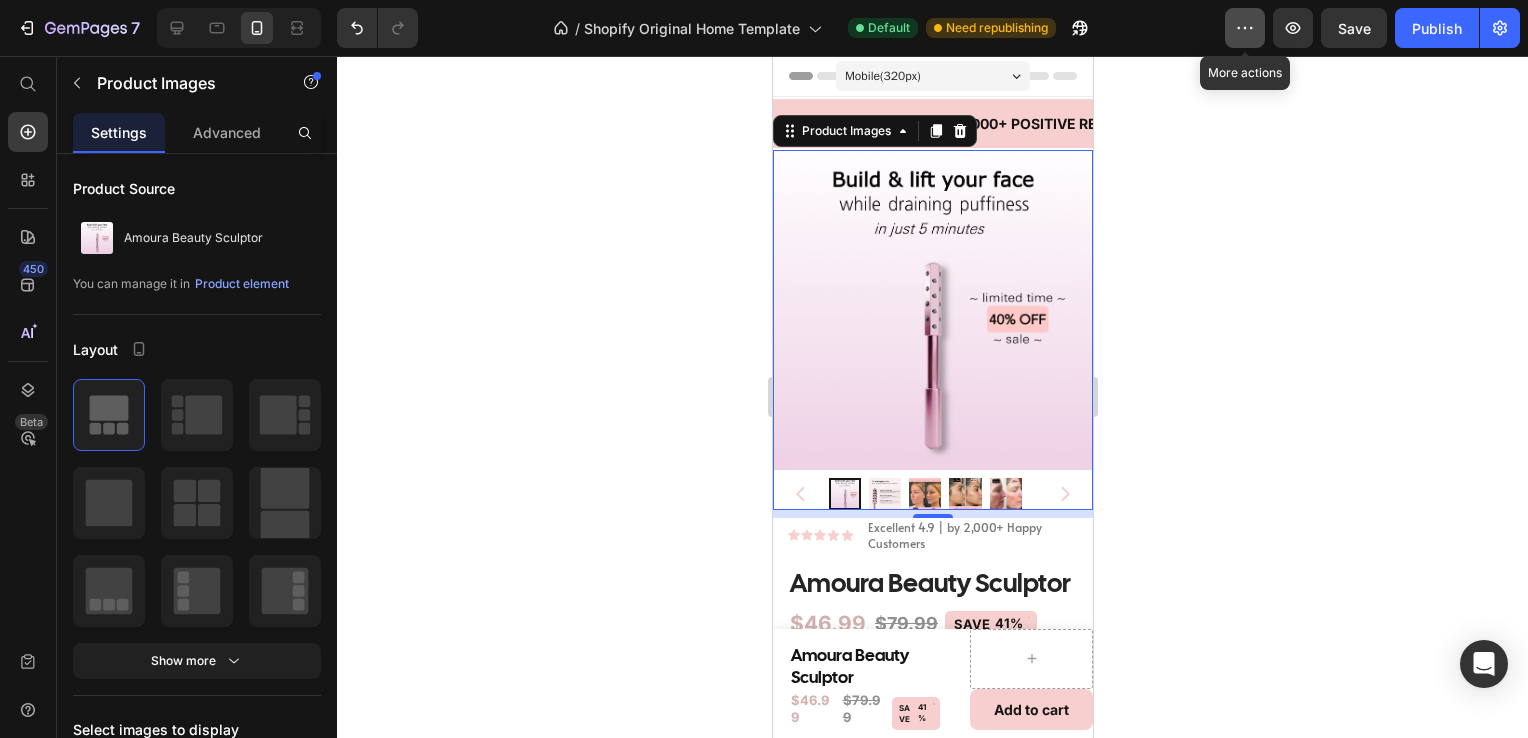 click 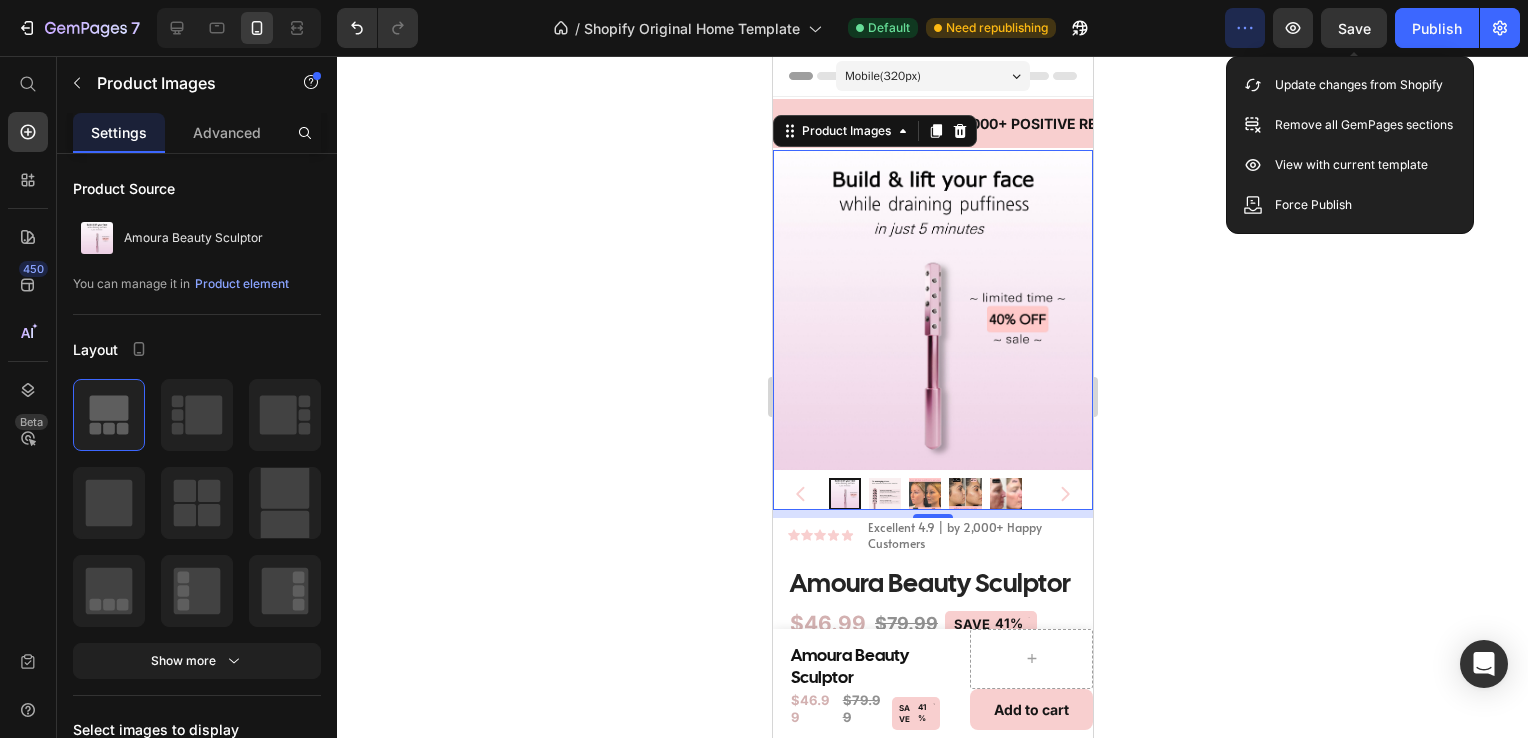 click on "Save" at bounding box center [1354, 28] 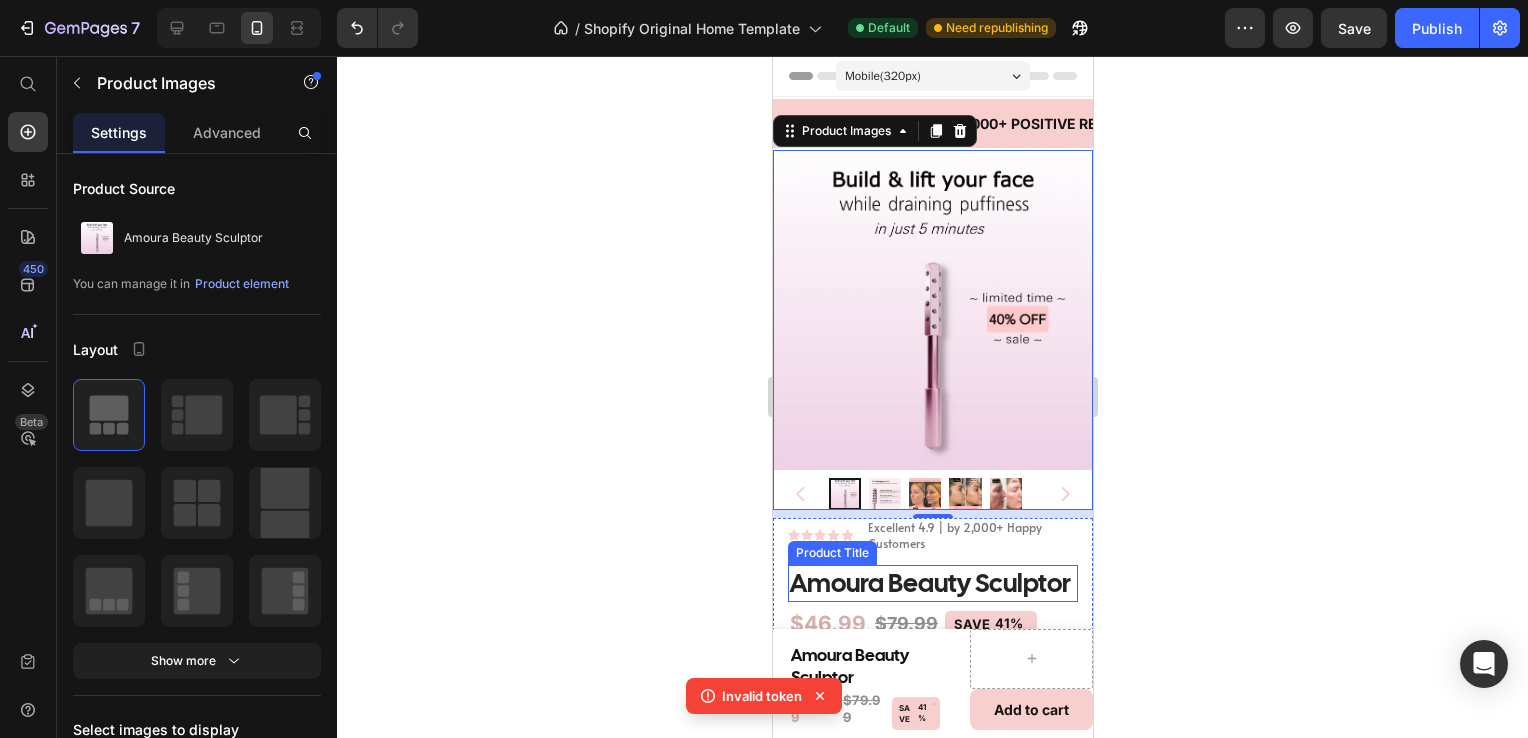 click 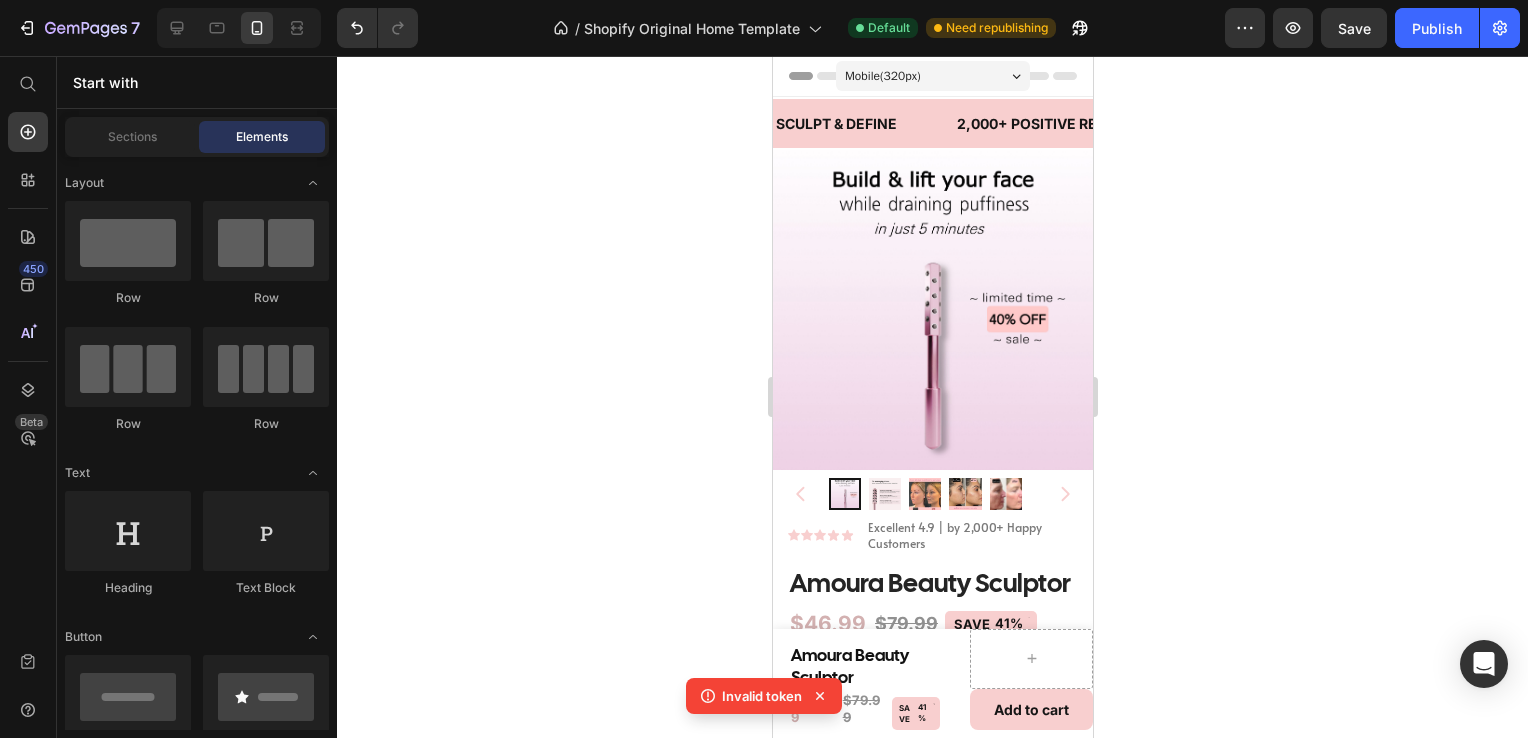 click 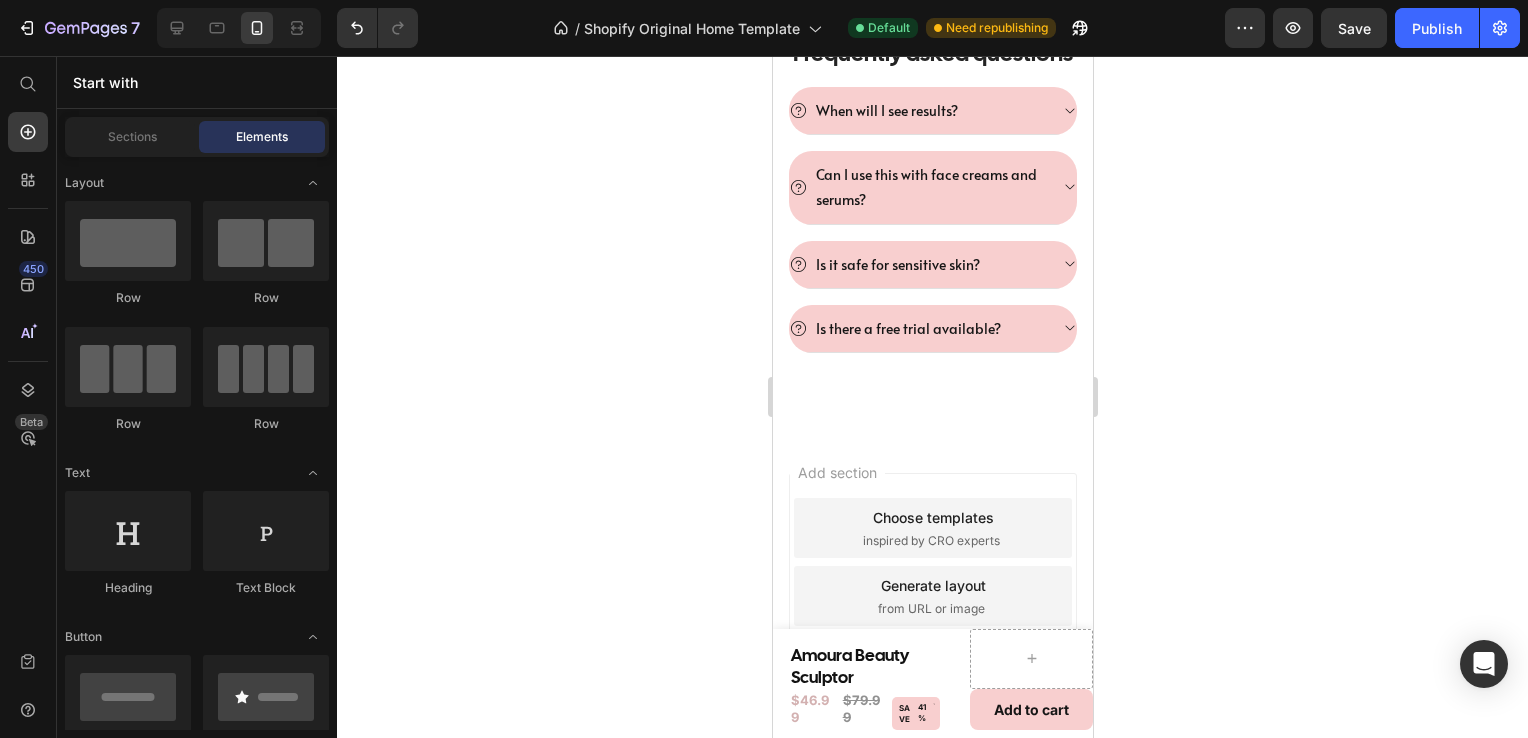 scroll, scrollTop: 1684, scrollLeft: 0, axis: vertical 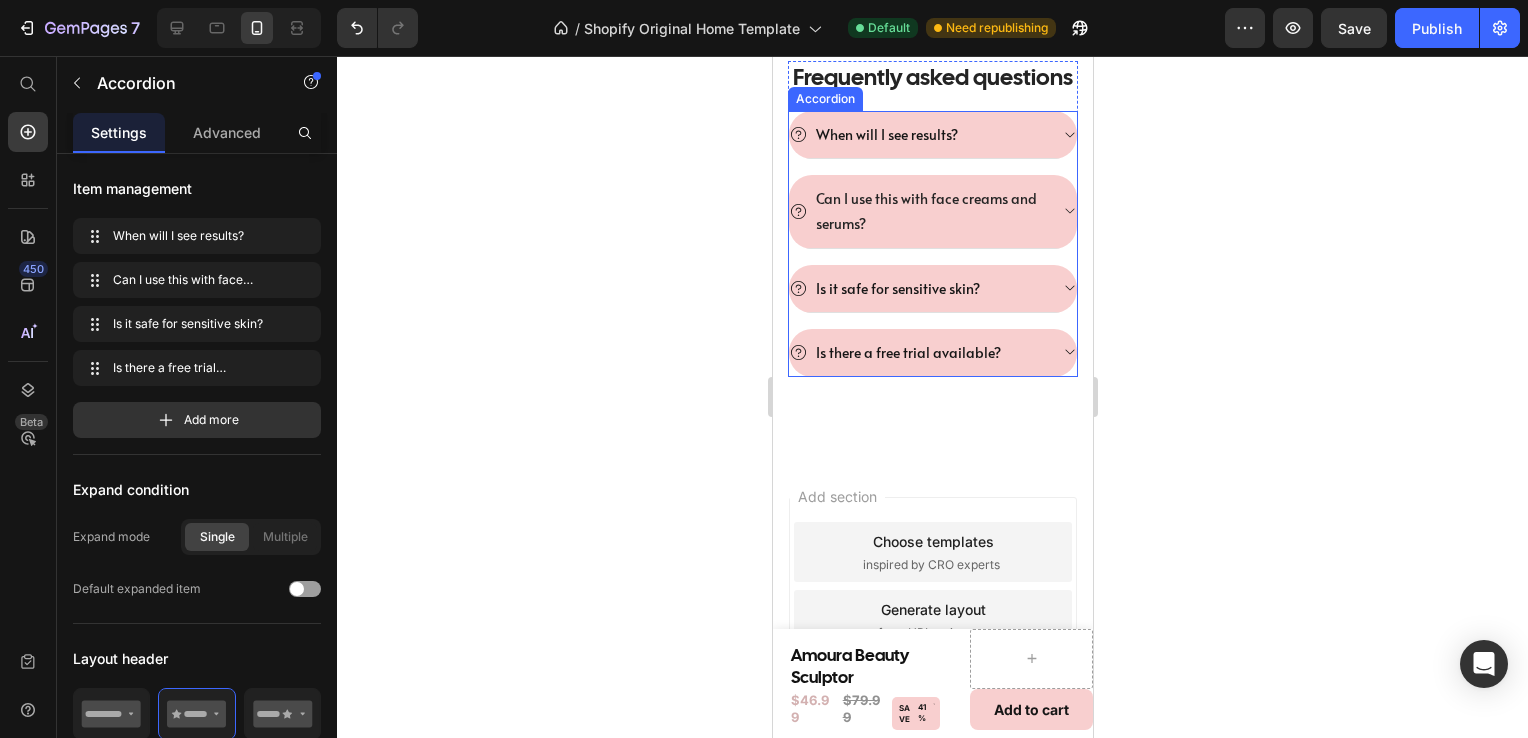 click on "Can I use this with face creams and serums?" at bounding box center (929, 211) 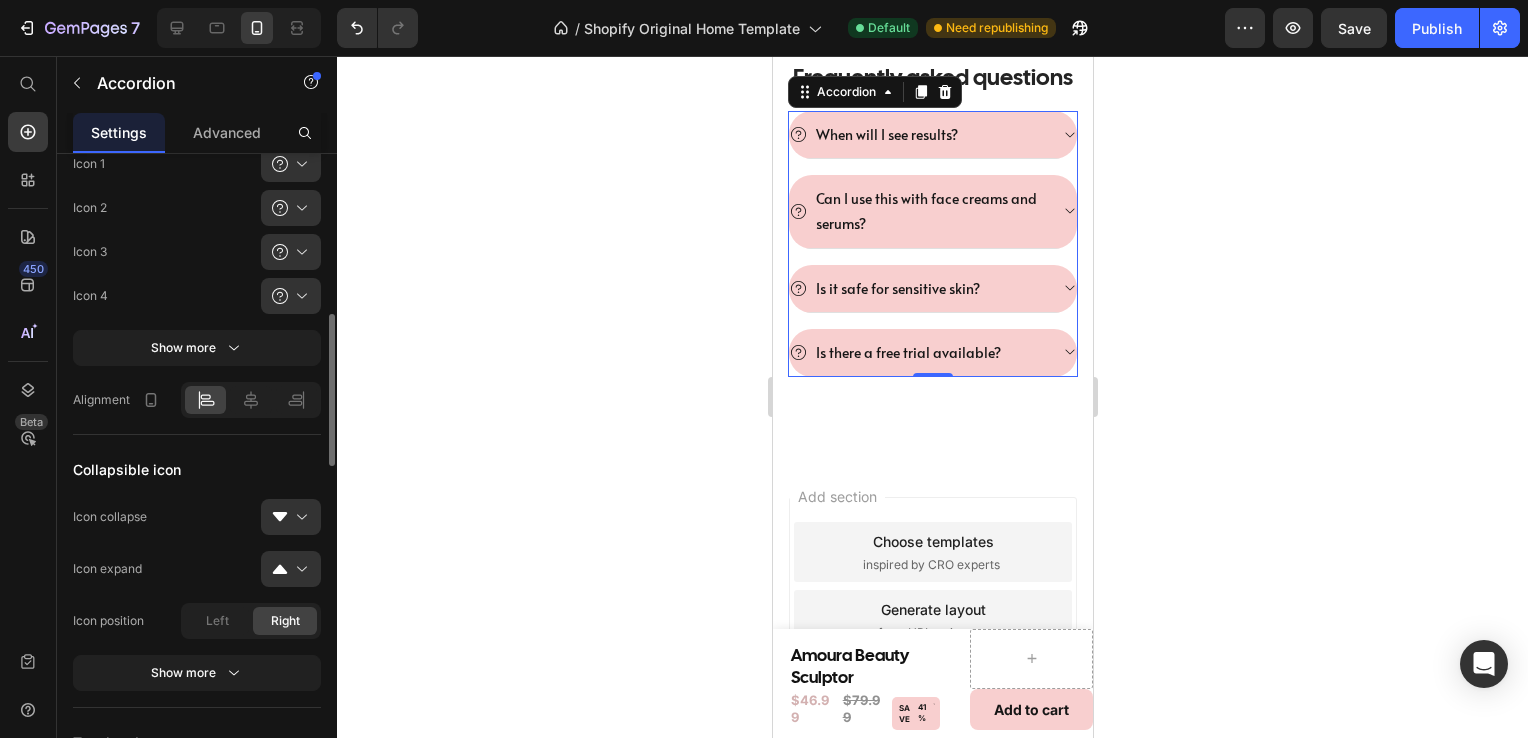 scroll, scrollTop: 643, scrollLeft: 0, axis: vertical 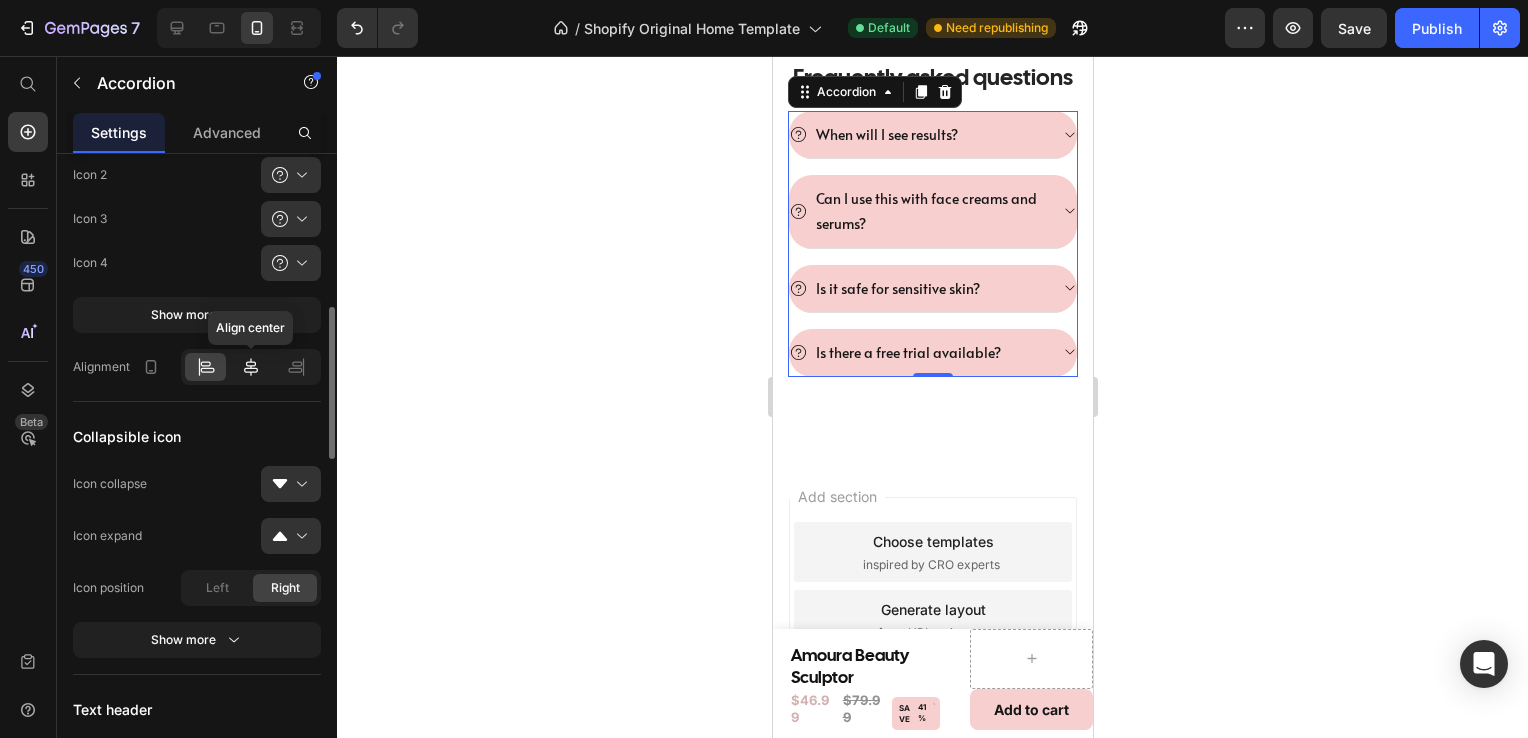 click 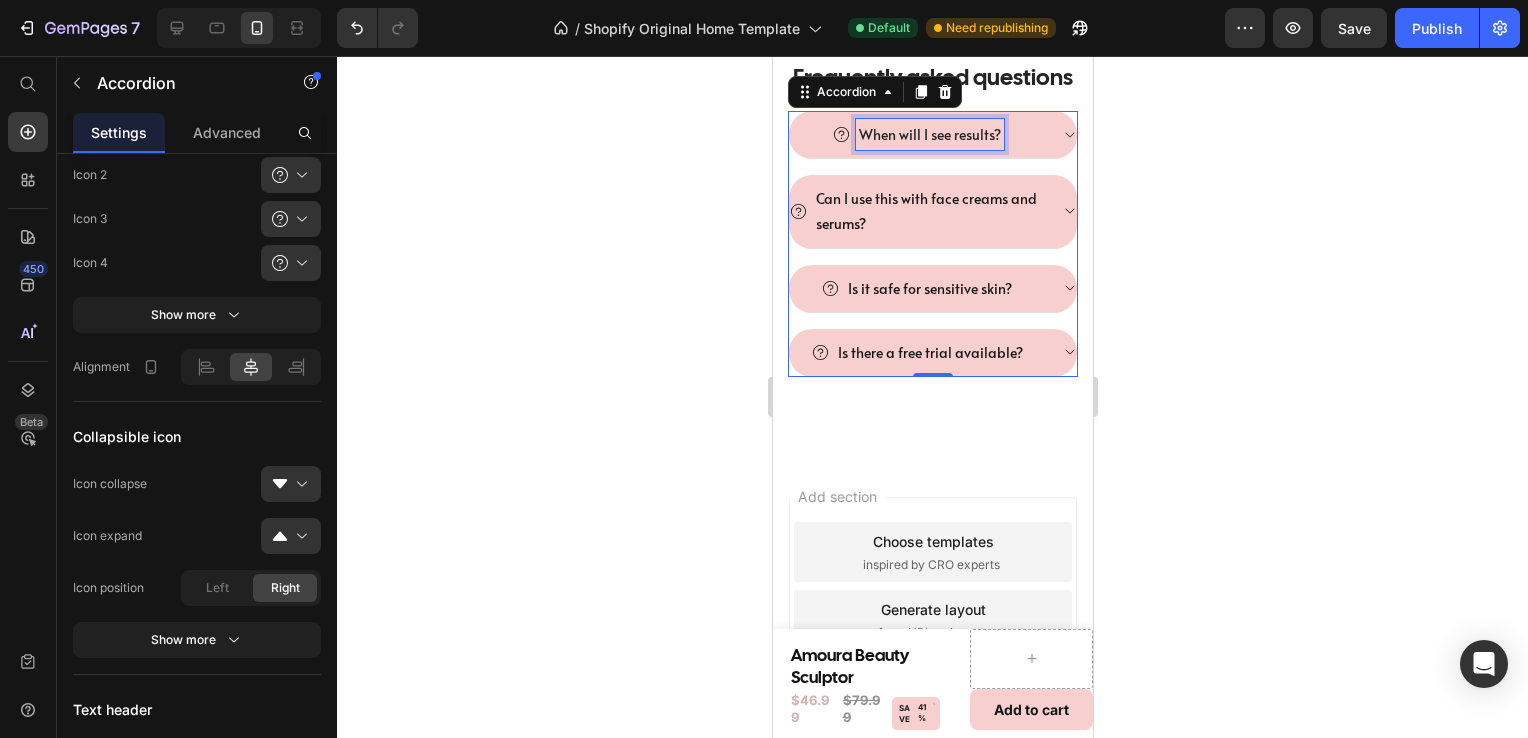 click on "When will I see results?" at bounding box center (929, 134) 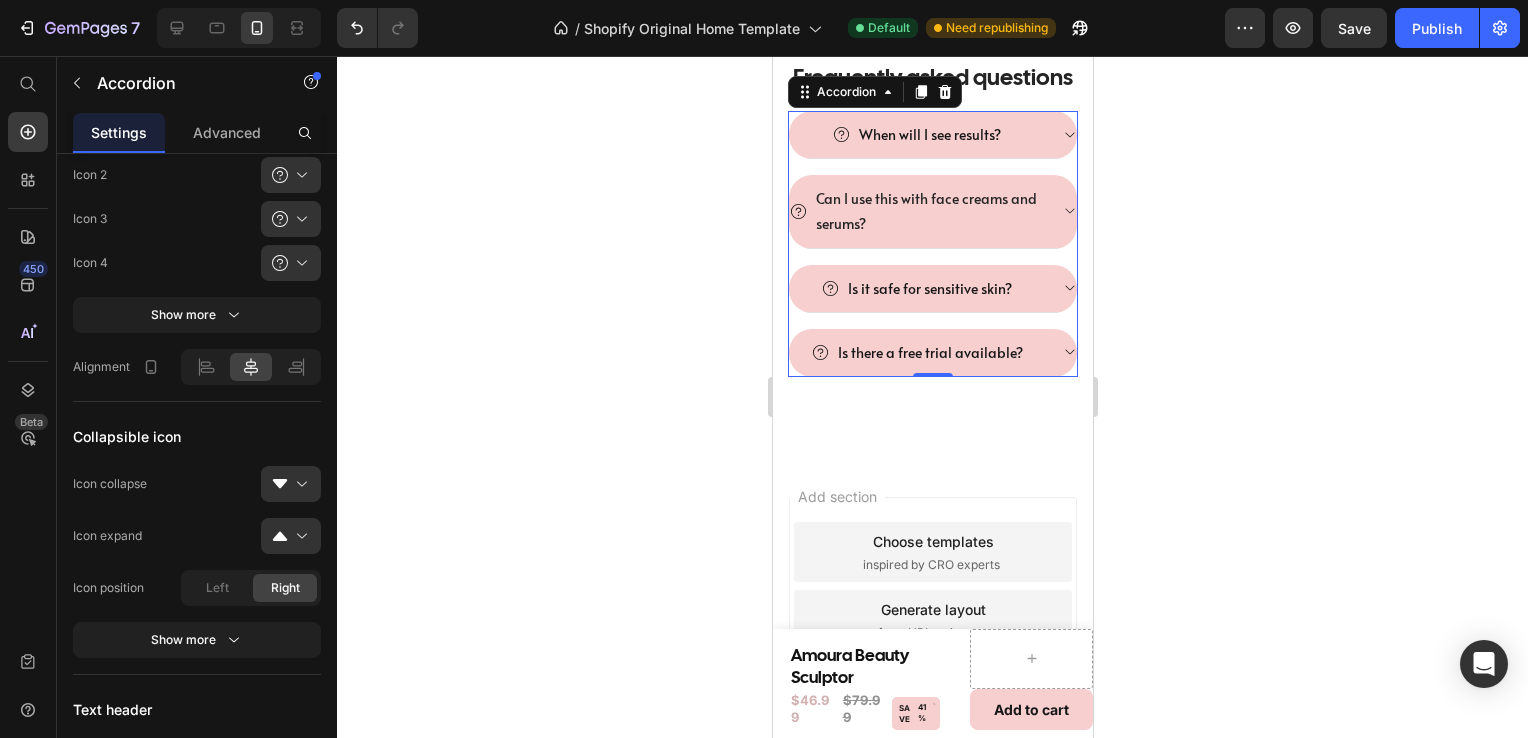 click 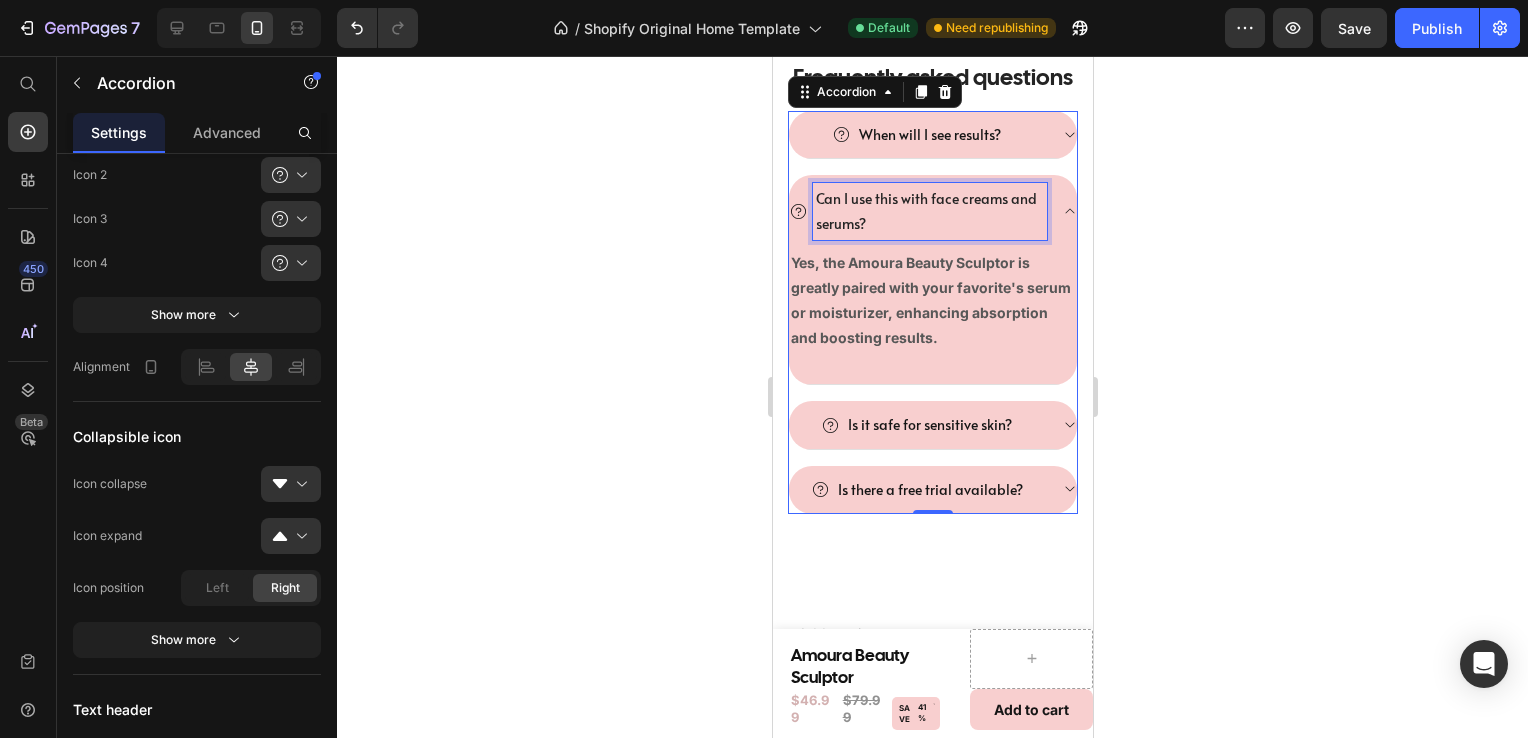 click on "Can I use this with face creams and serums?" at bounding box center [929, 211] 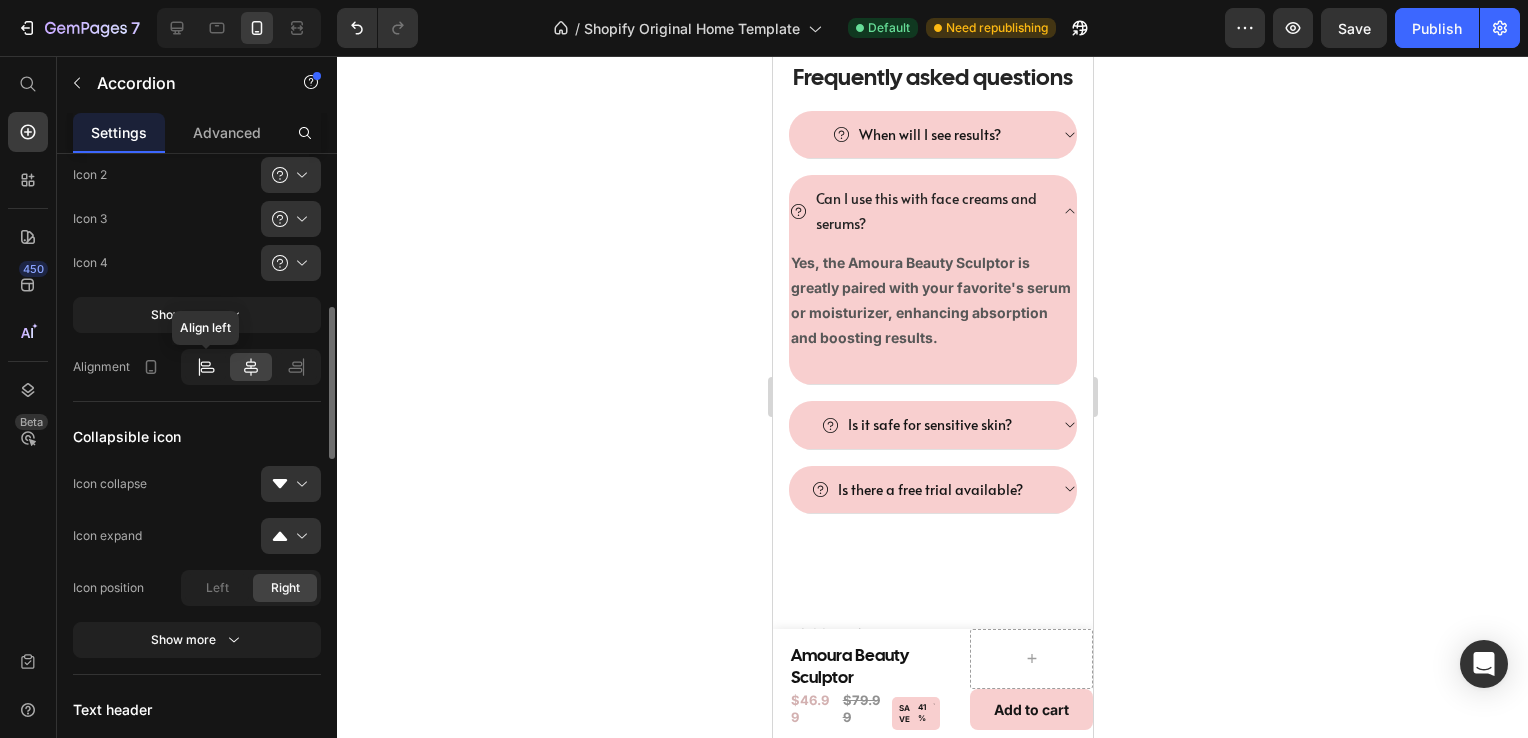 click 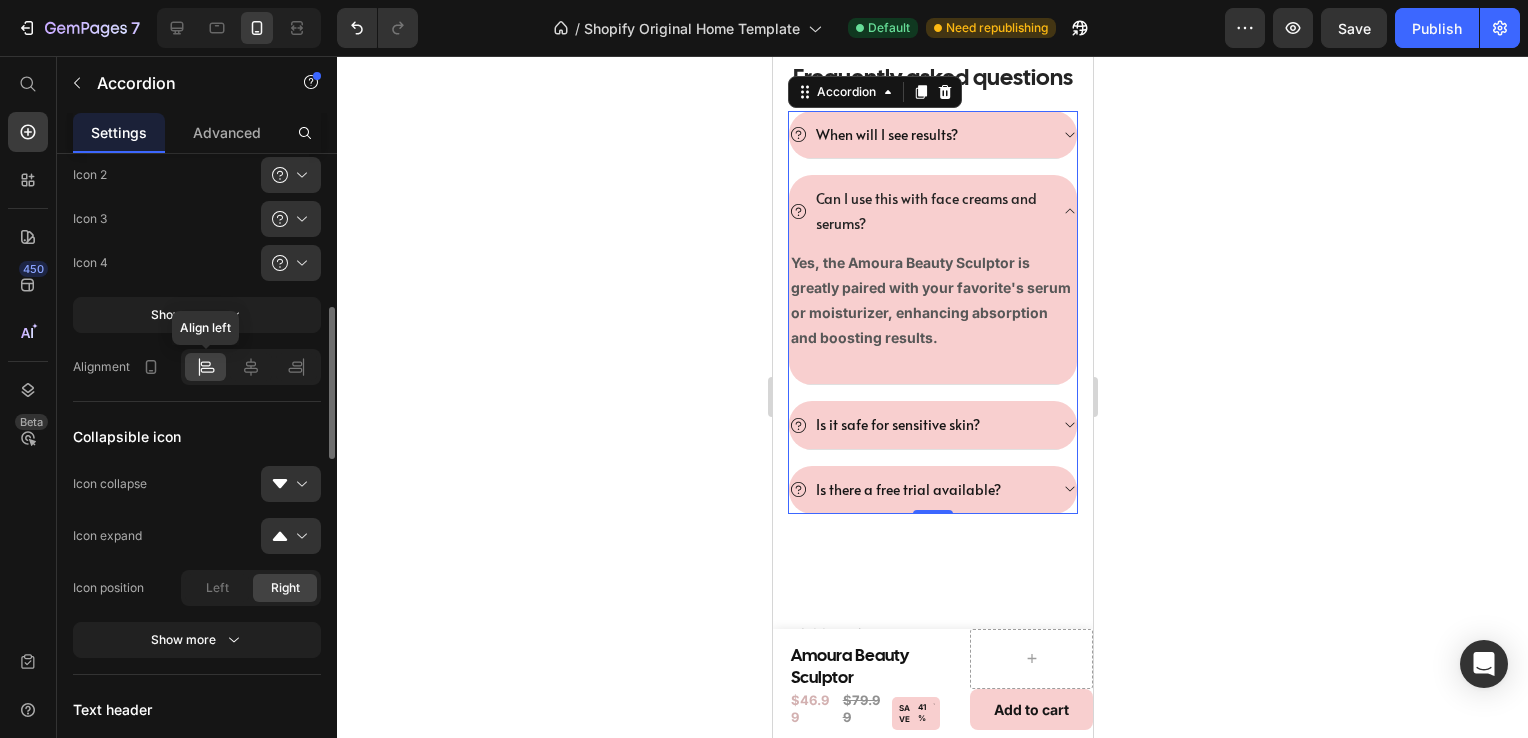 click 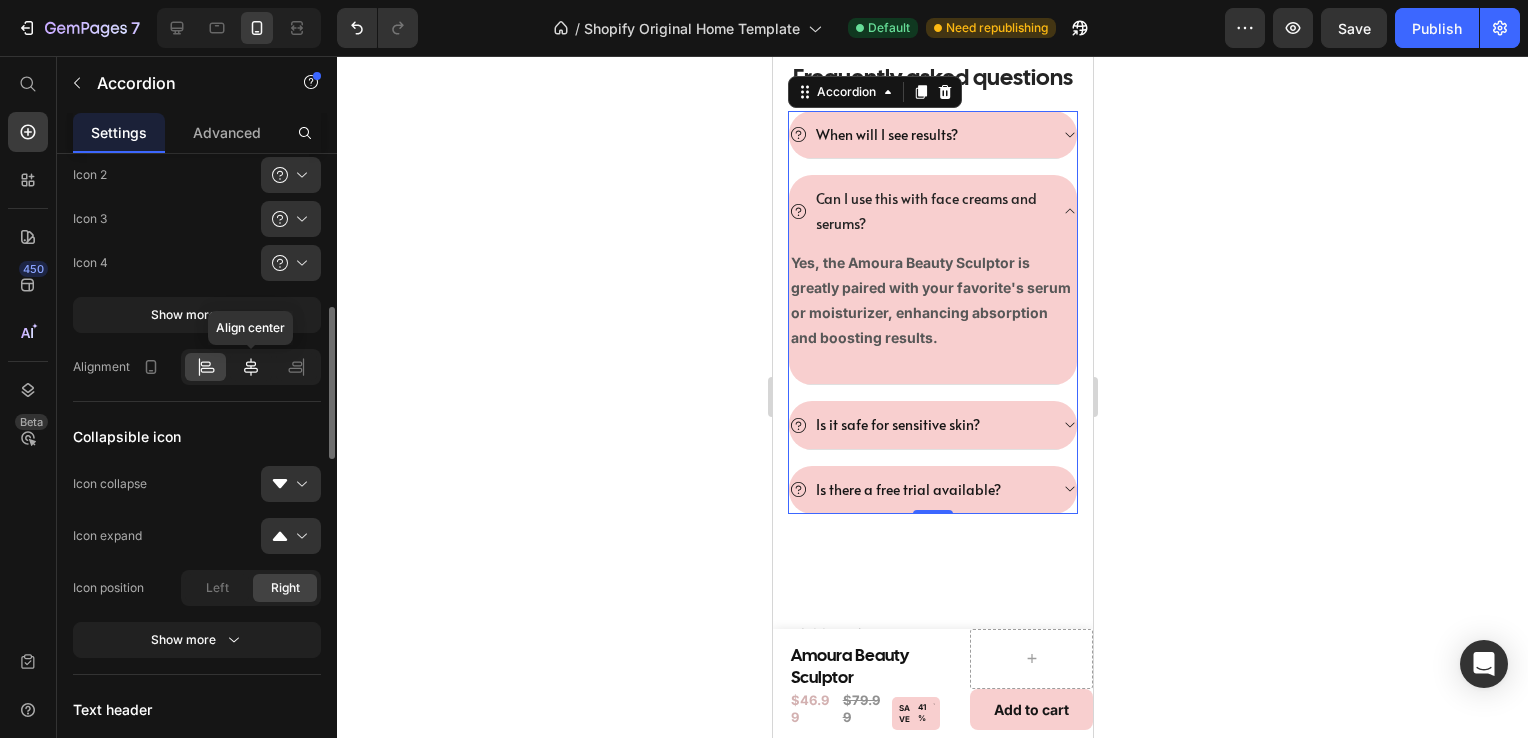 click 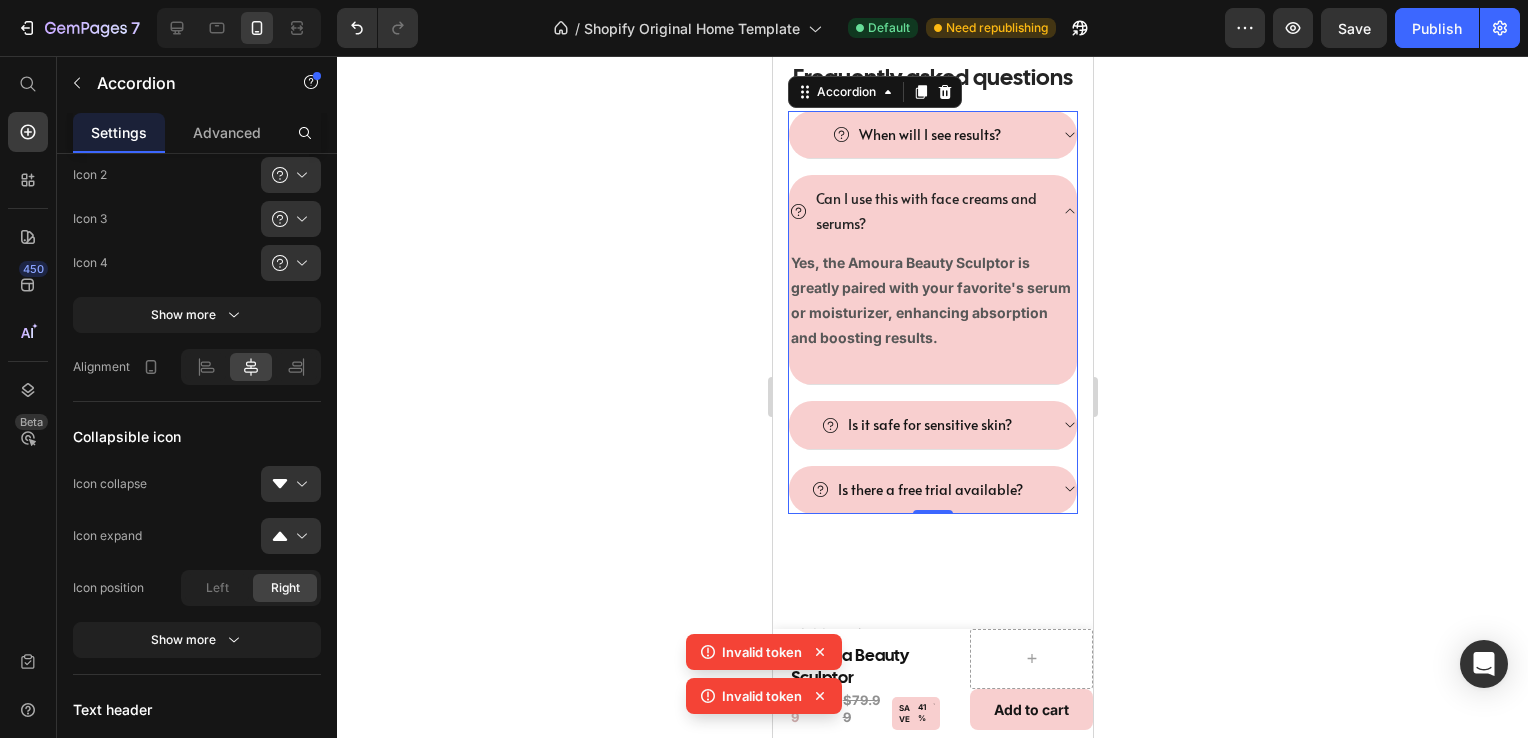 click 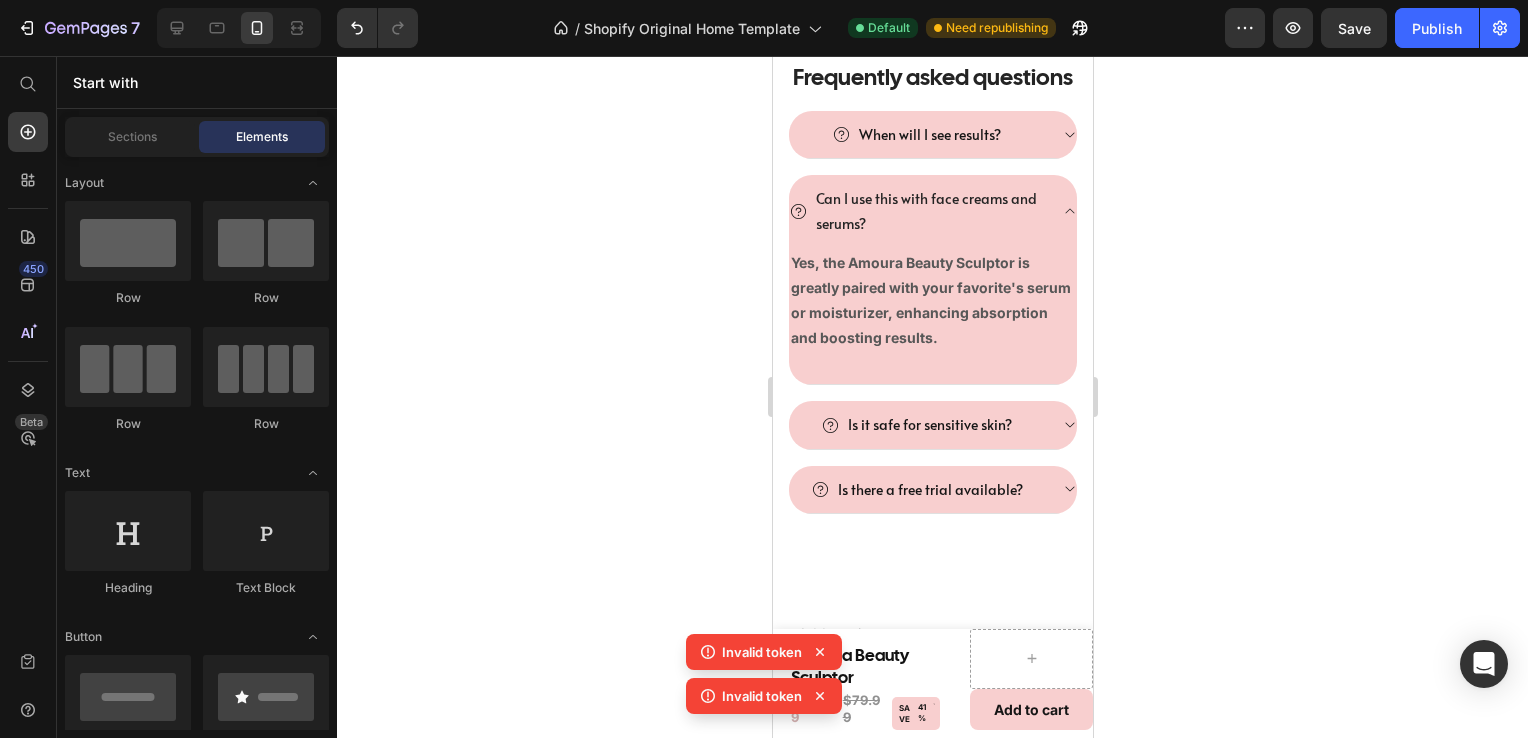 click 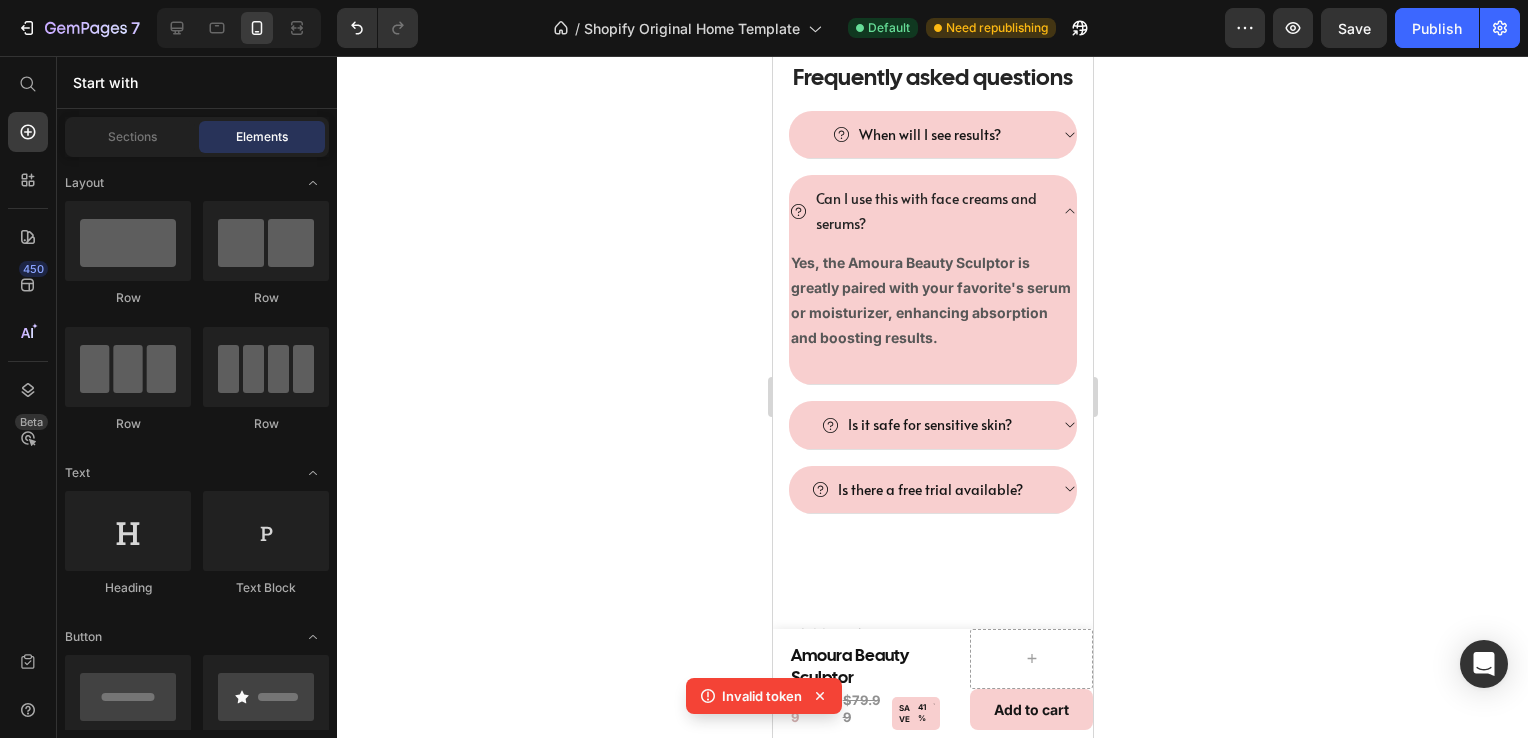 click 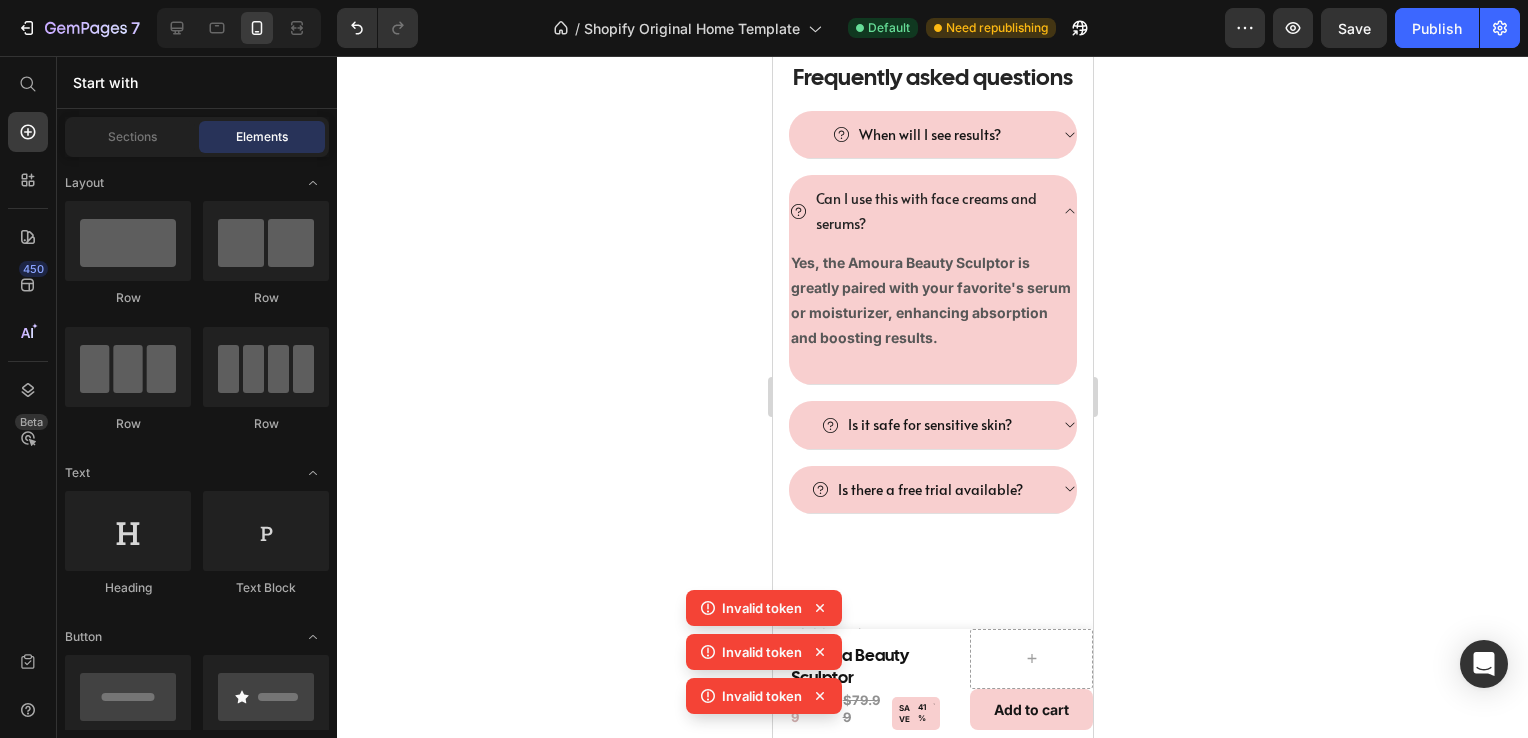 click 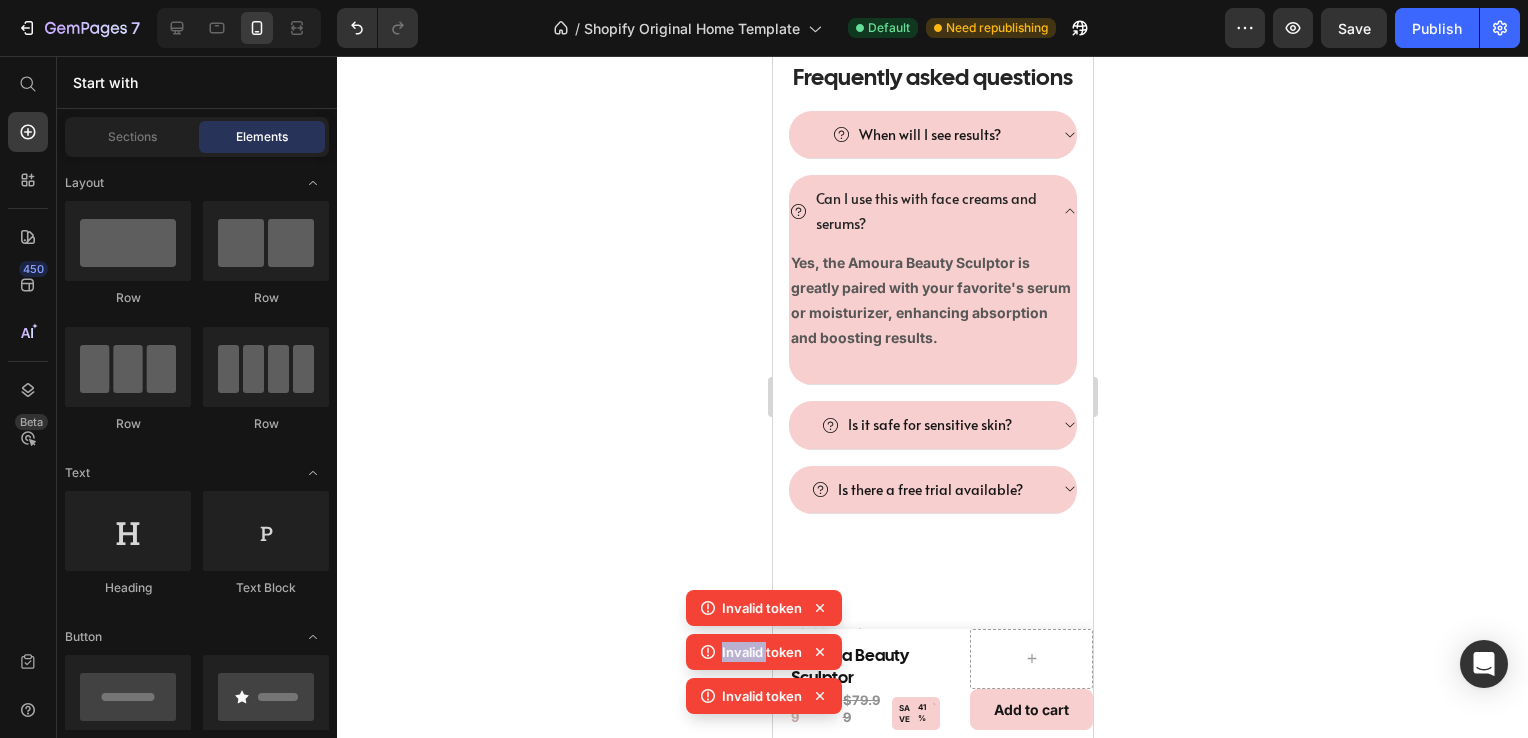 click 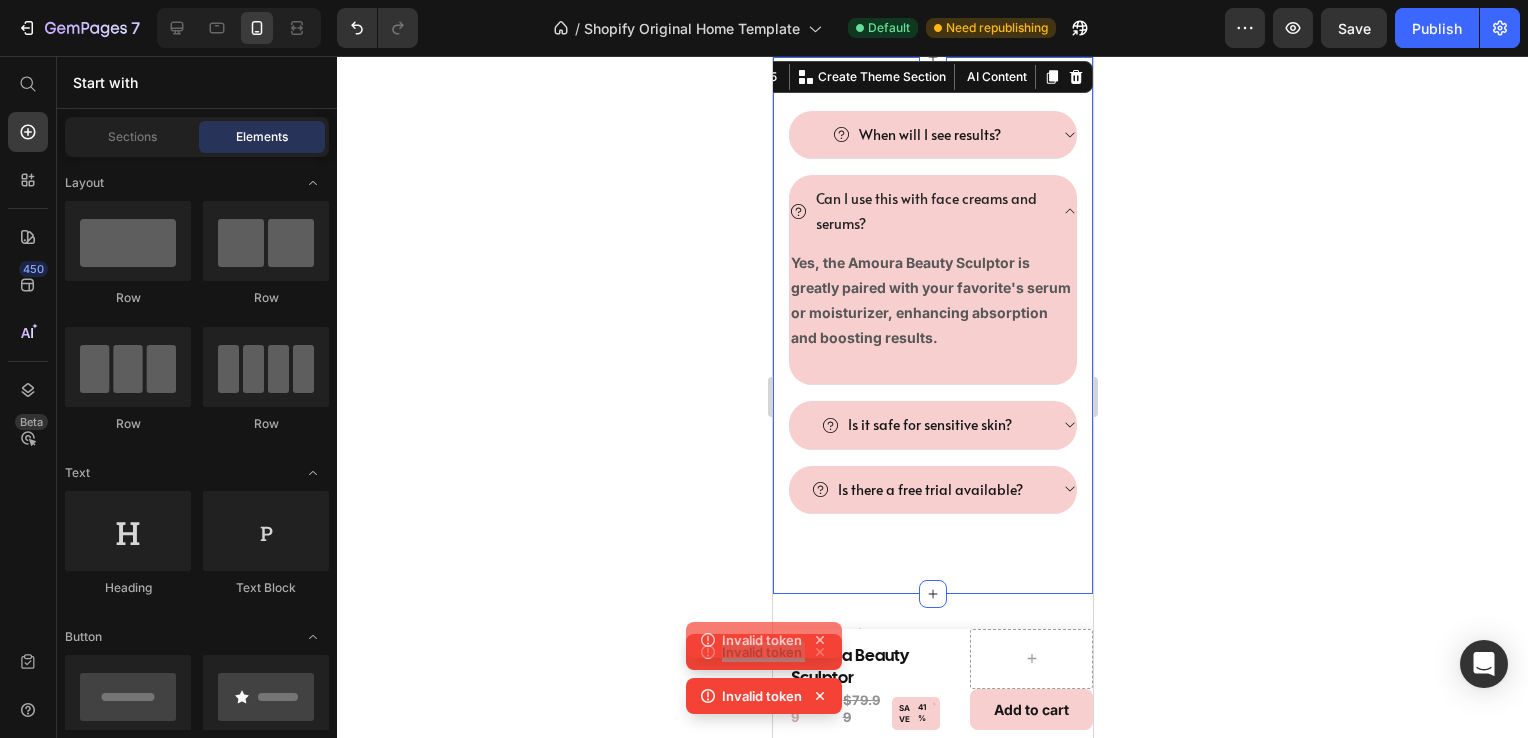 scroll, scrollTop: 0, scrollLeft: 0, axis: both 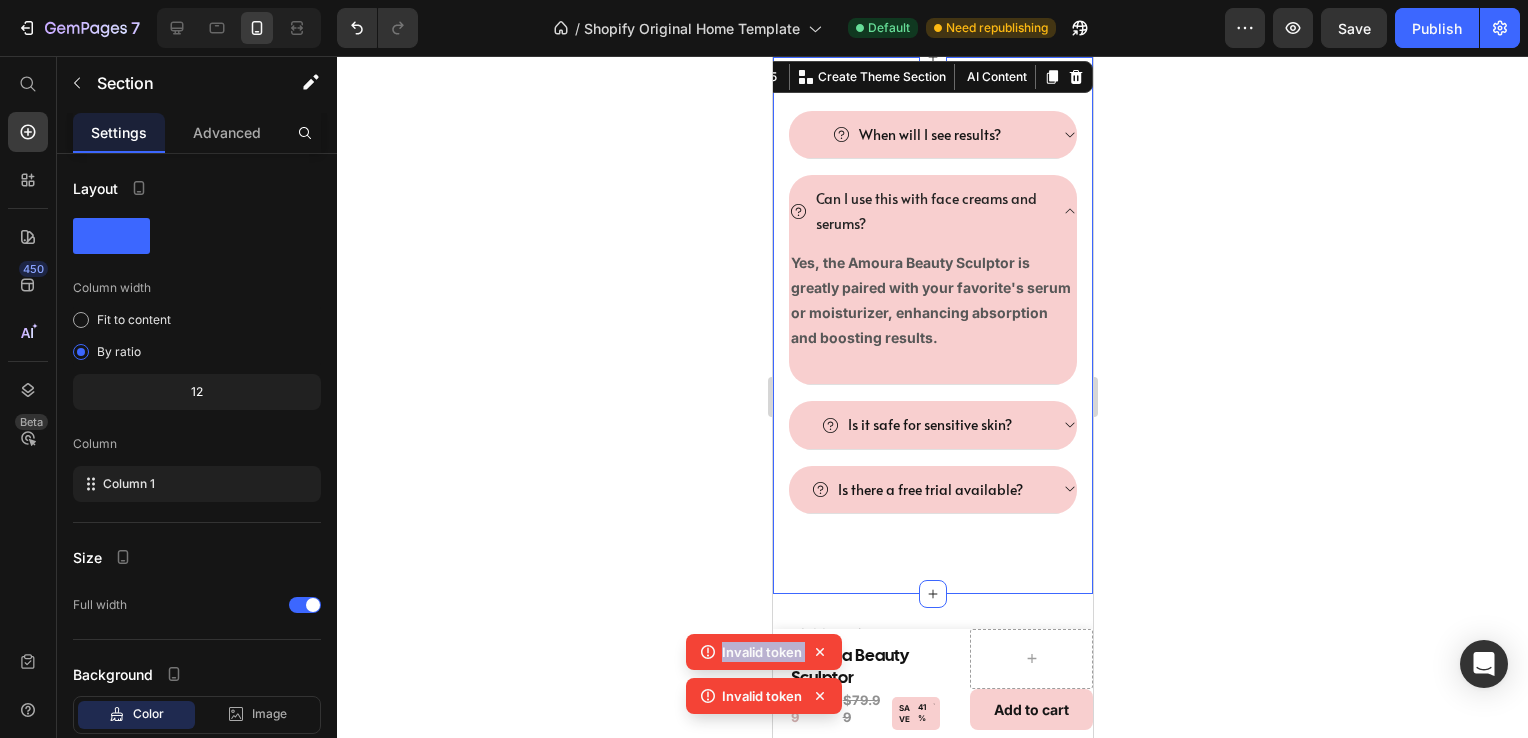 click 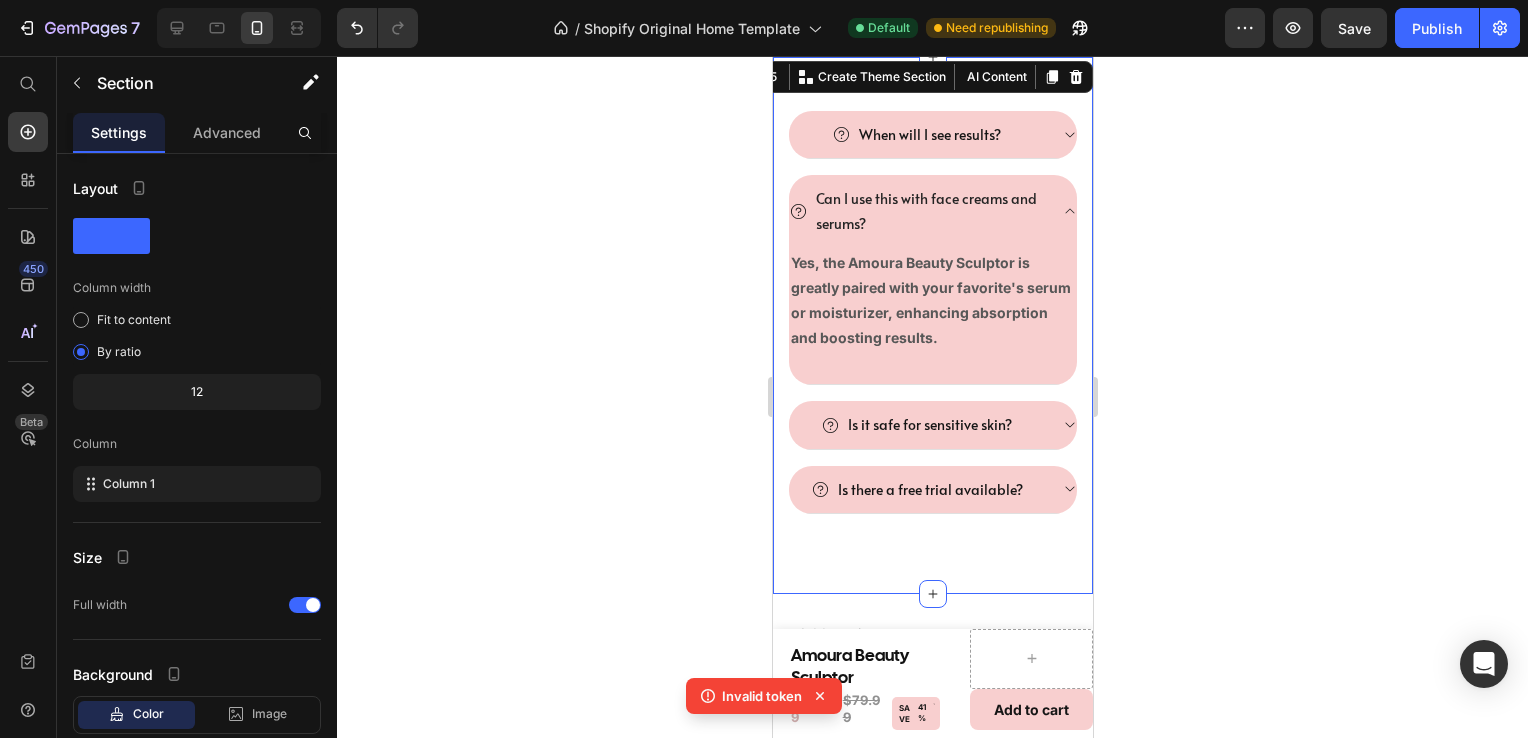 click 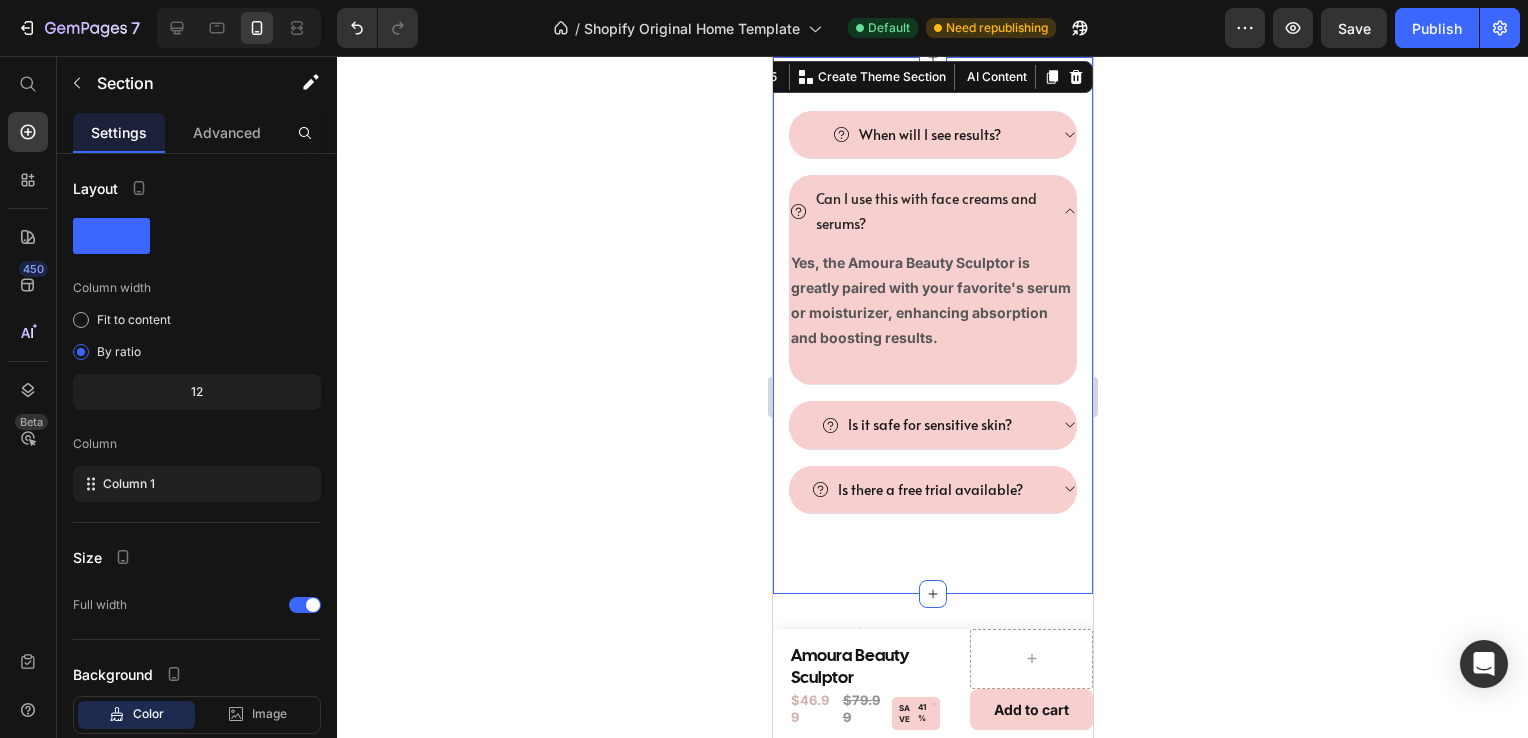 click 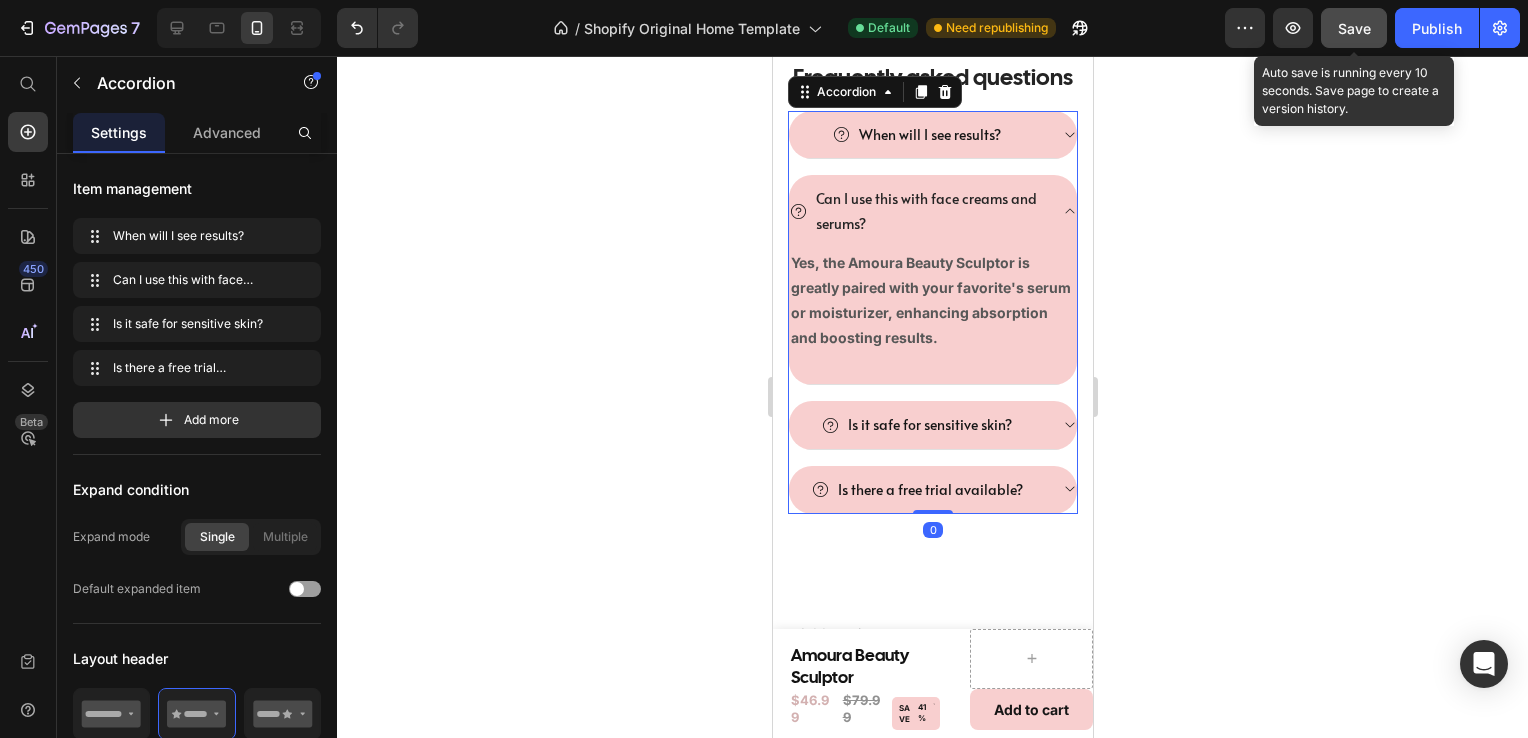 click on "Save" 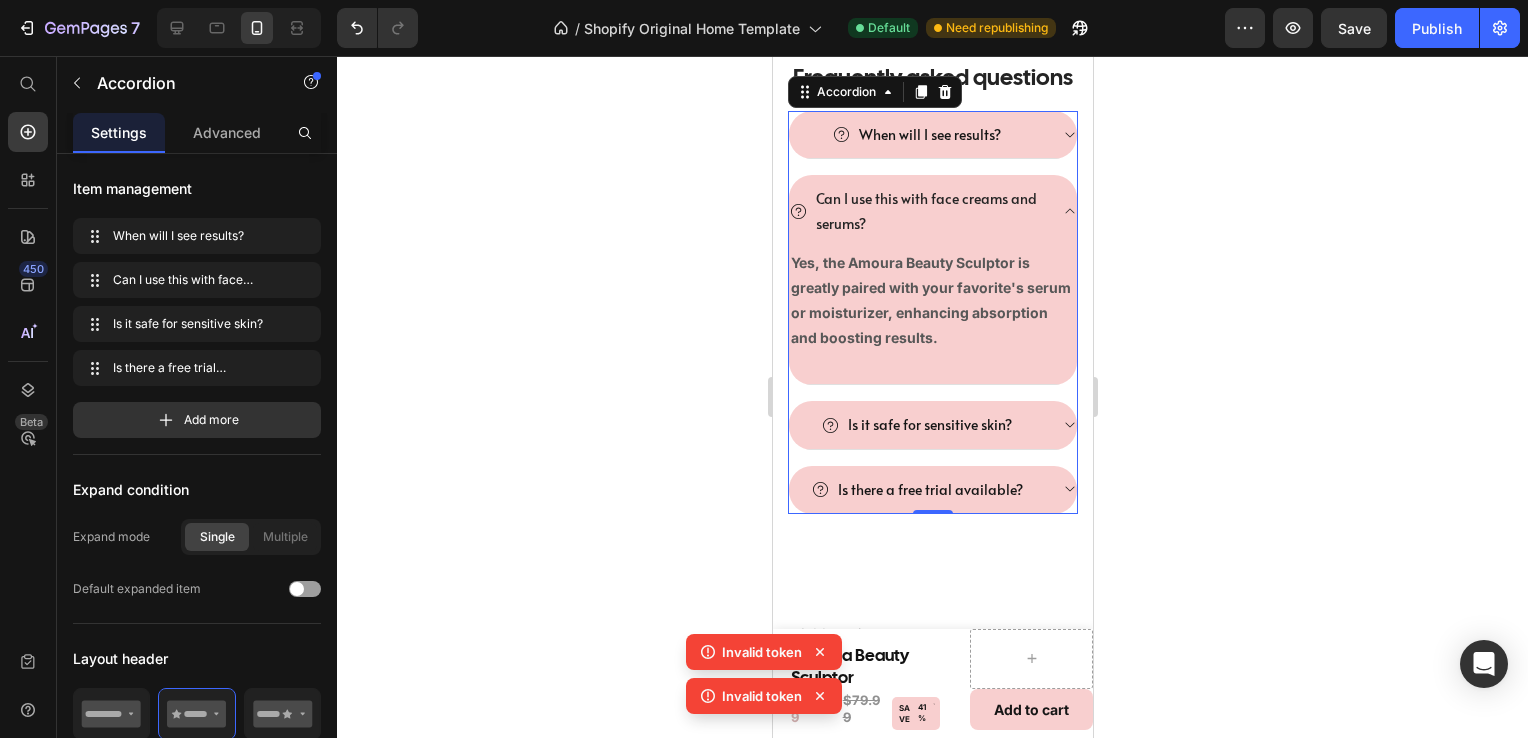 click 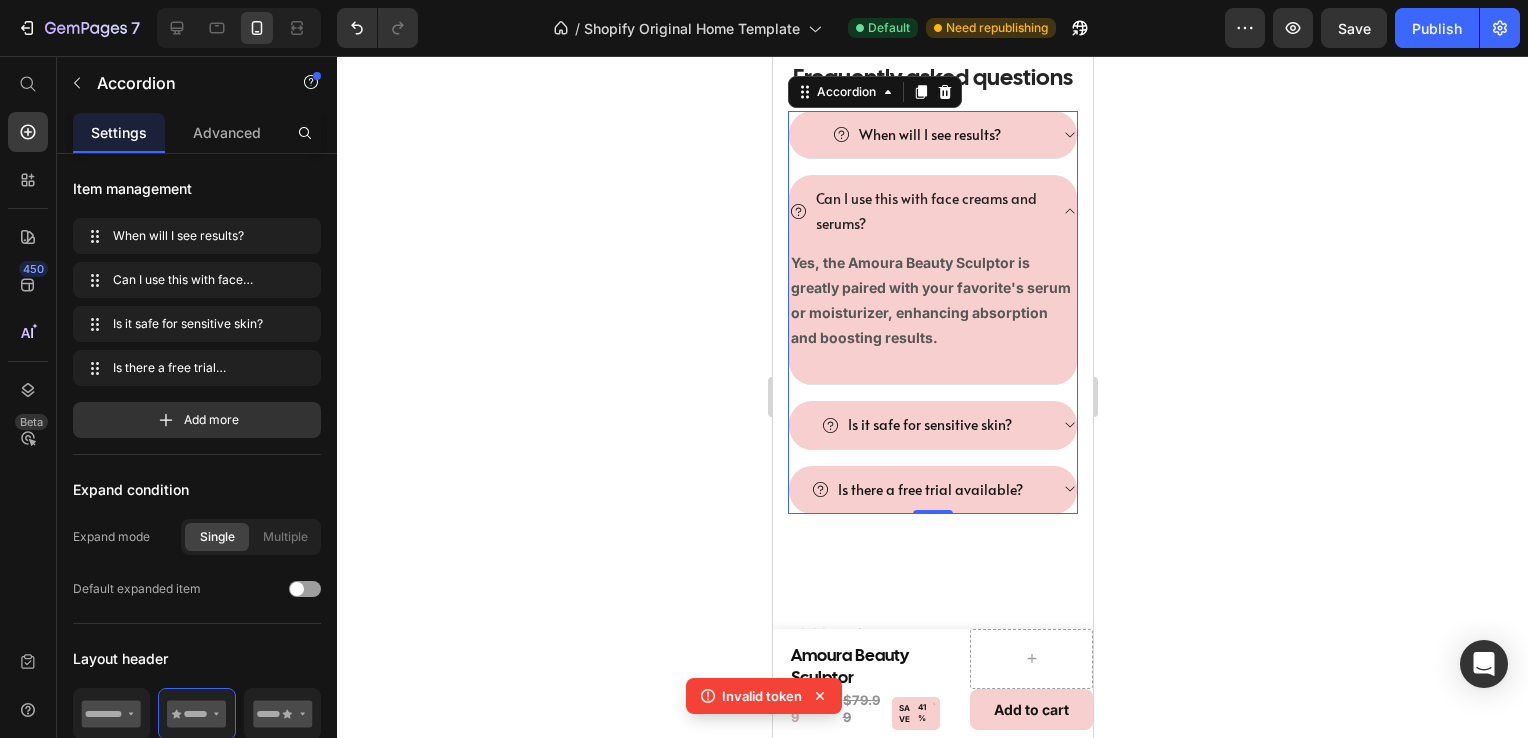 click 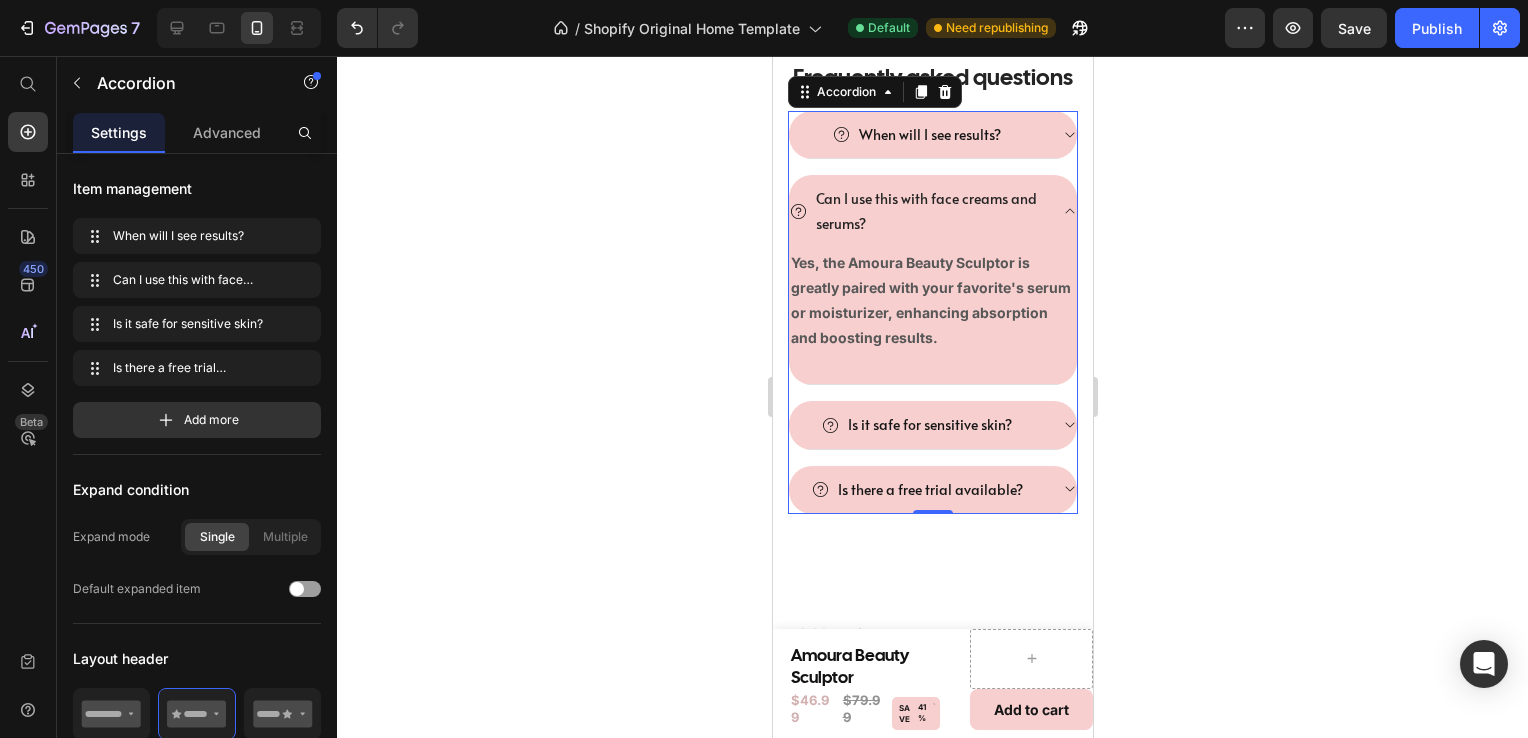 click 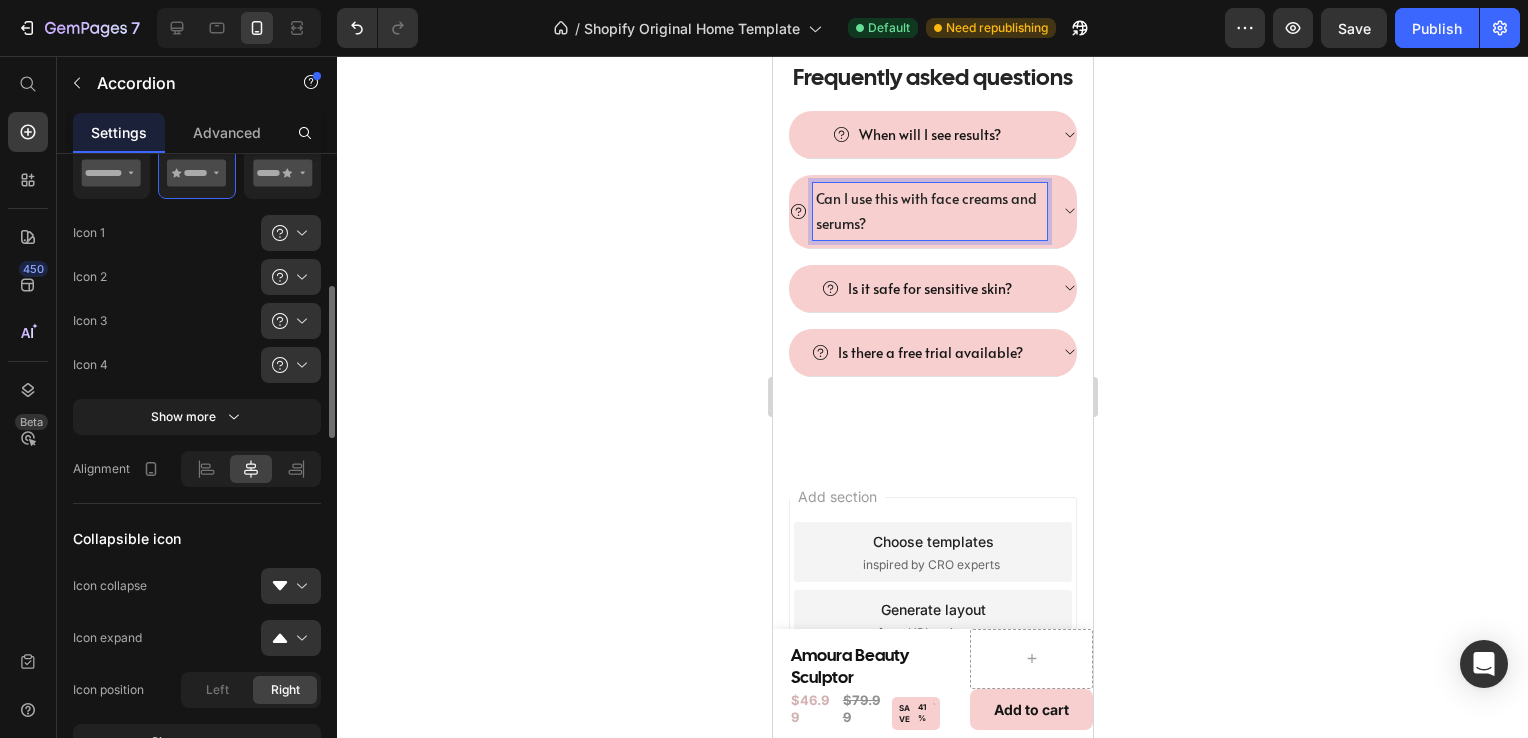 scroll, scrollTop: 545, scrollLeft: 0, axis: vertical 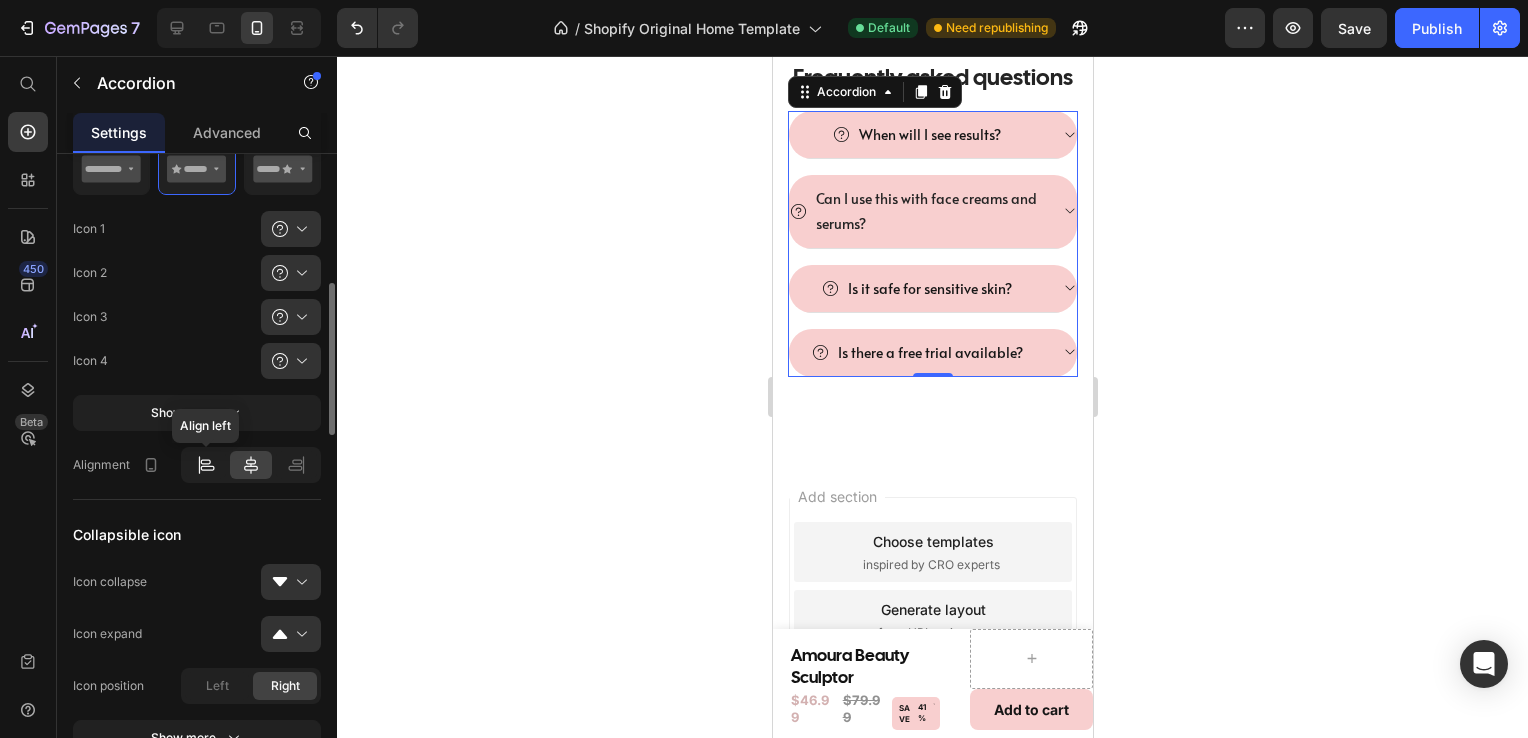 click 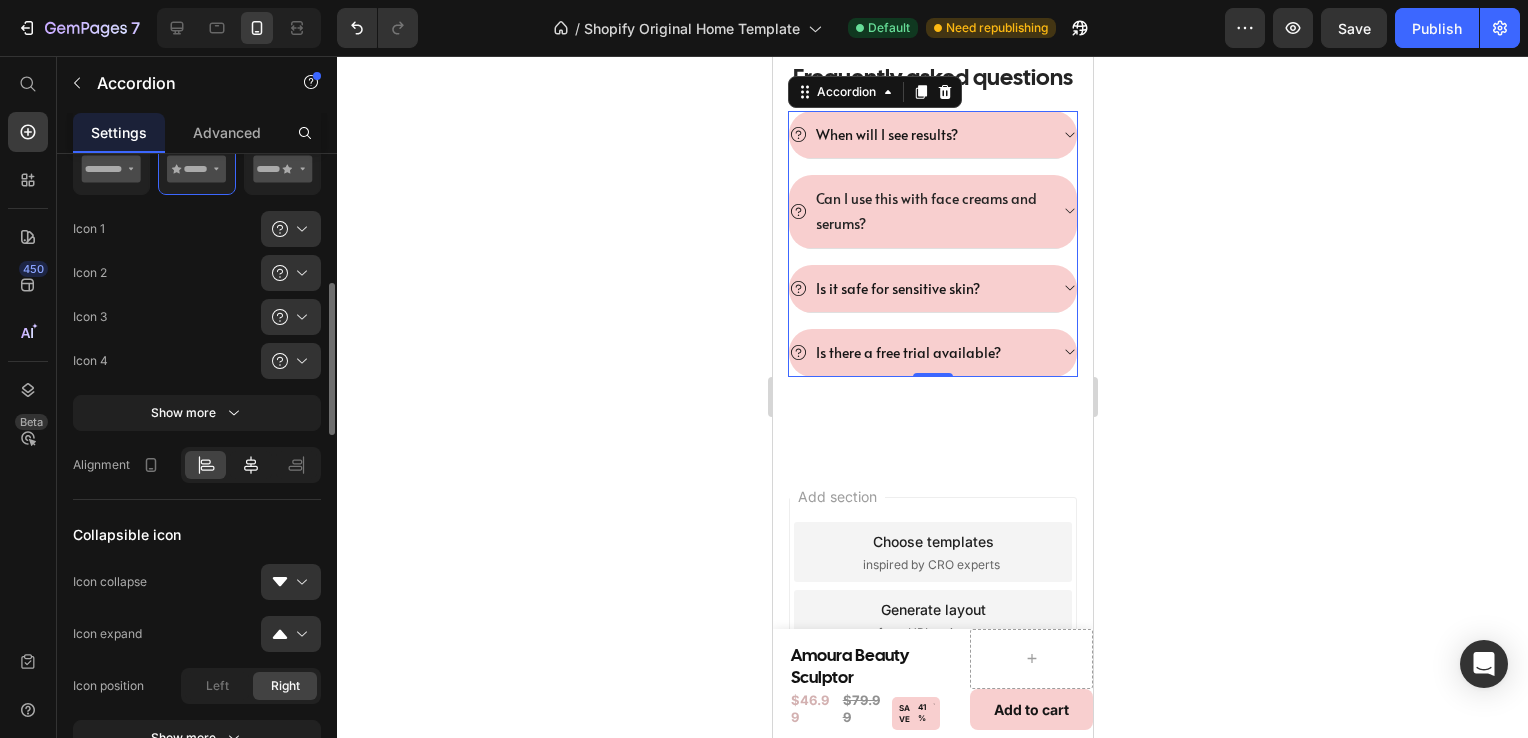 drag, startPoint x: 228, startPoint y: 457, endPoint x: 246, endPoint y: 457, distance: 18 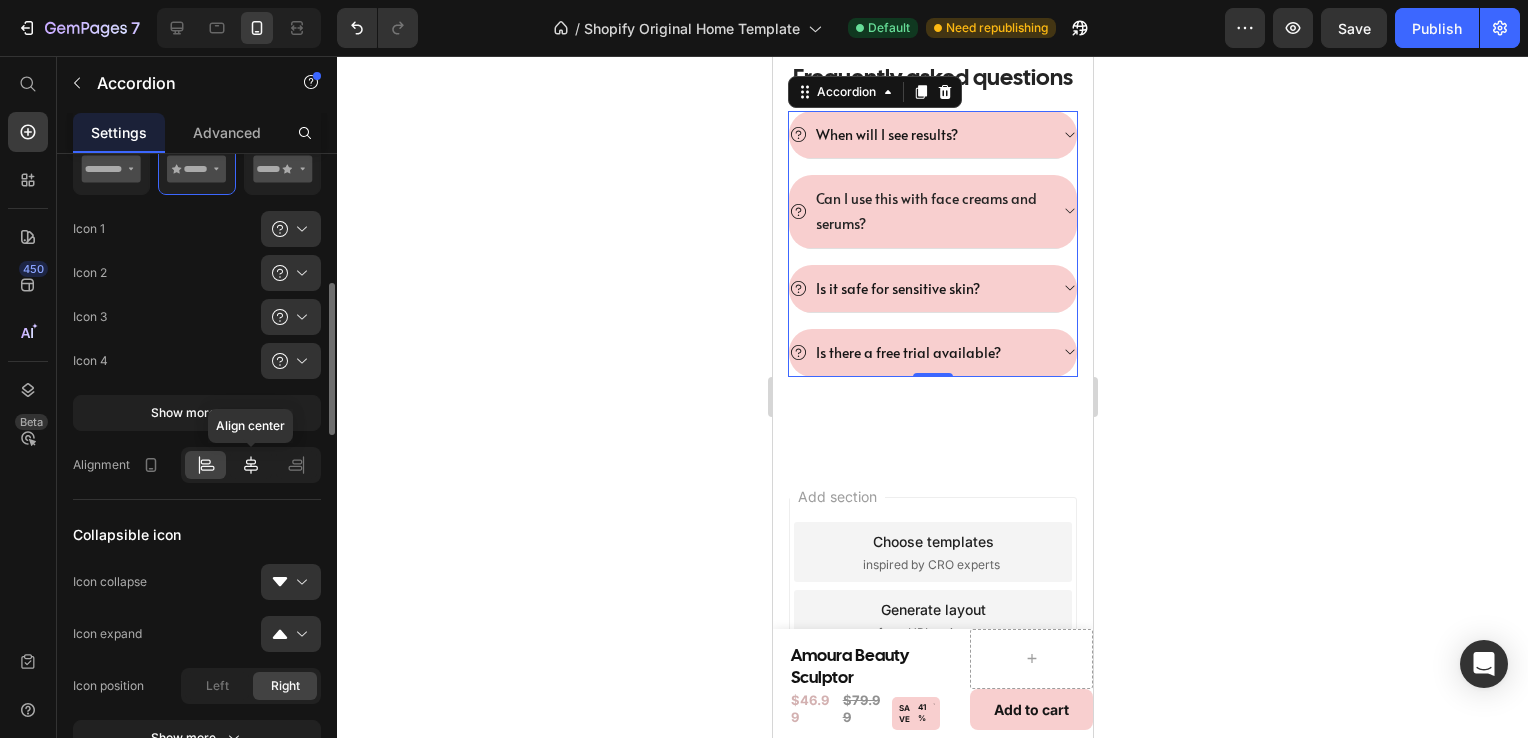 click 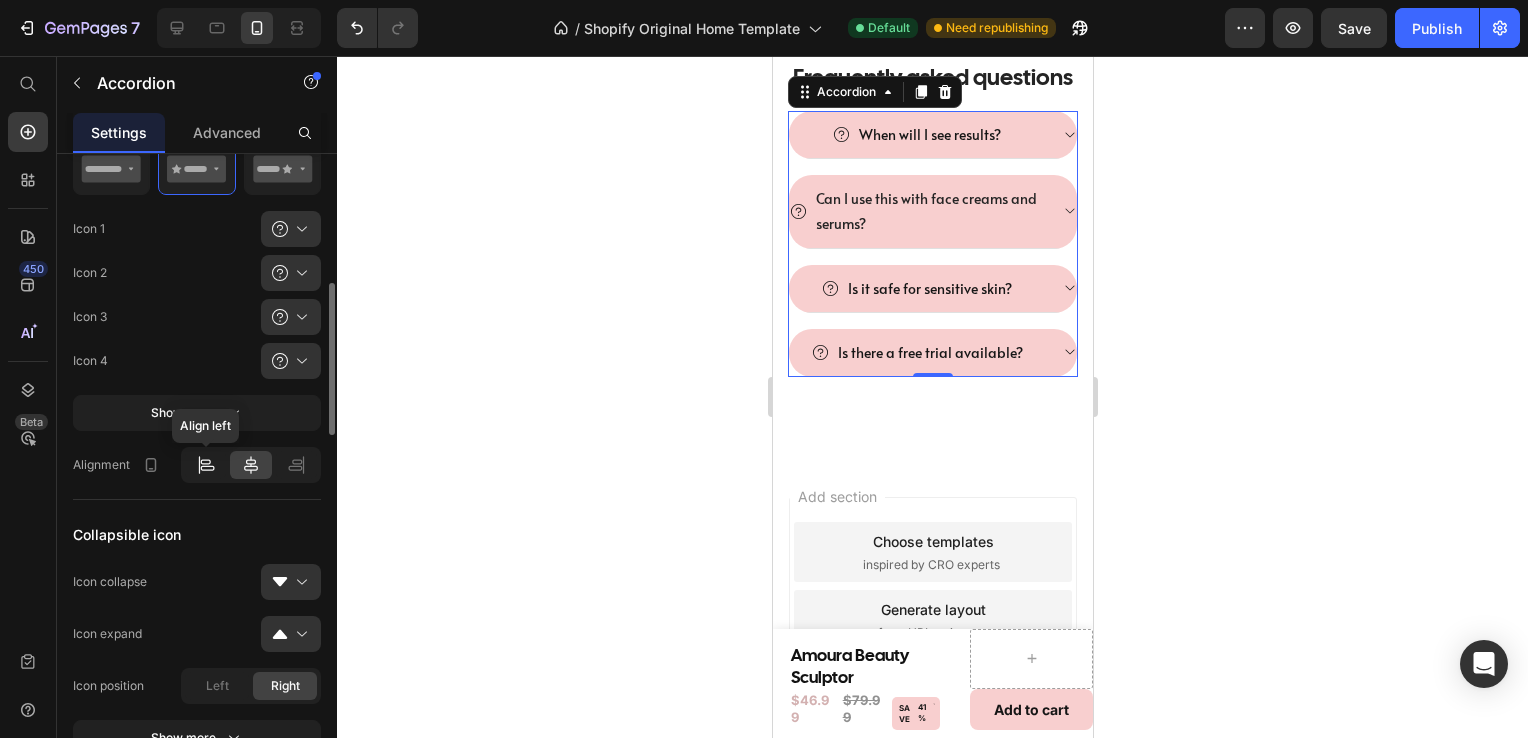 click 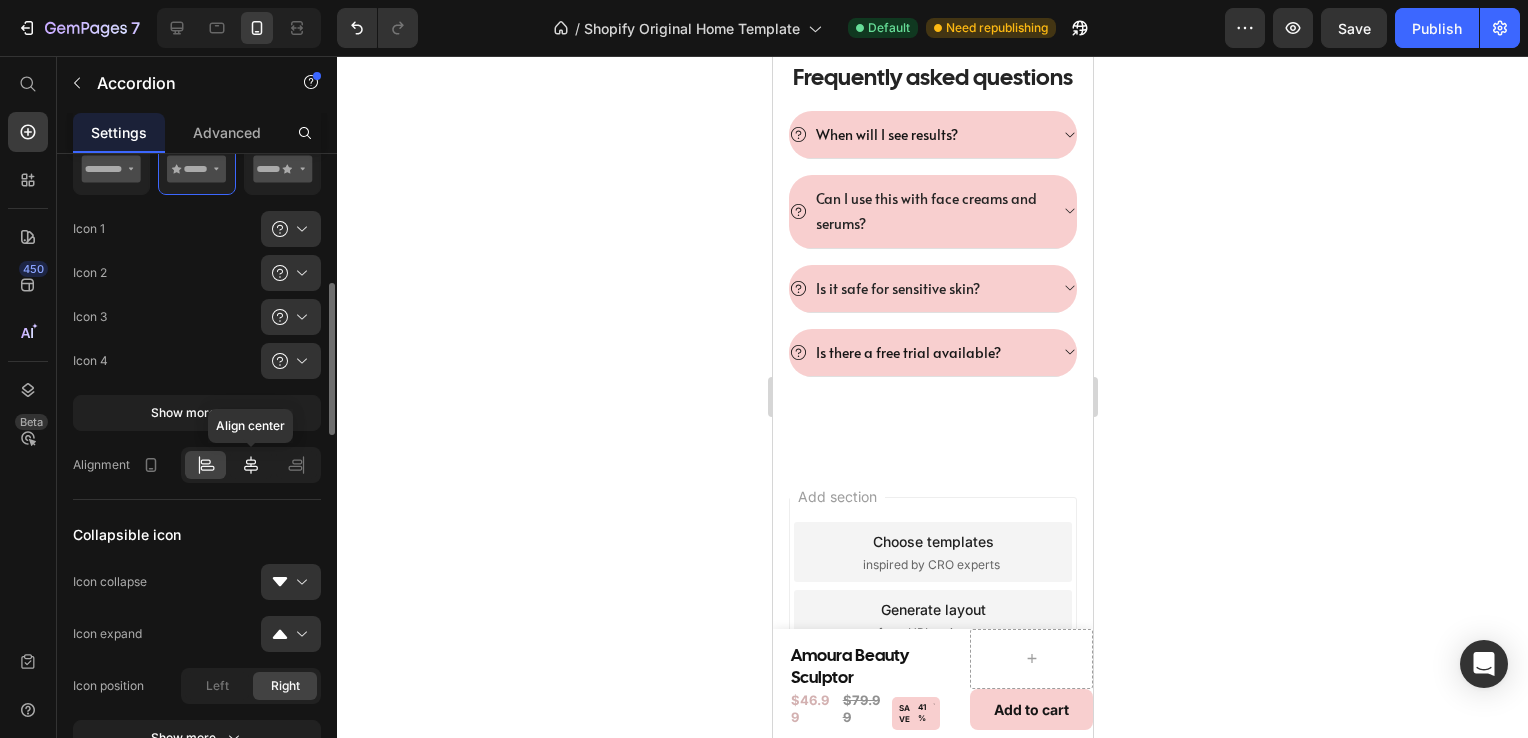 click 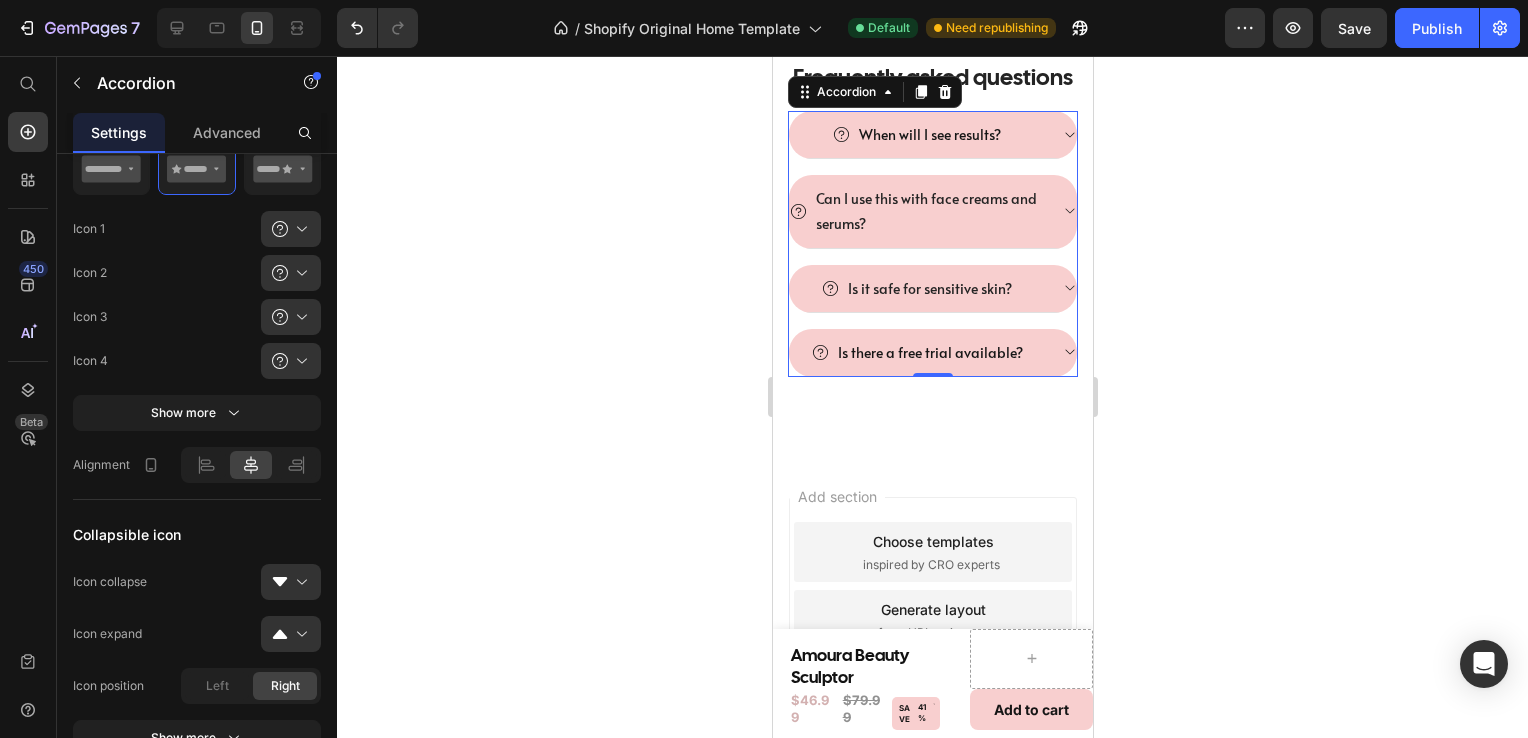 click on "Can I use this with face creams and serums?" at bounding box center [932, 211] 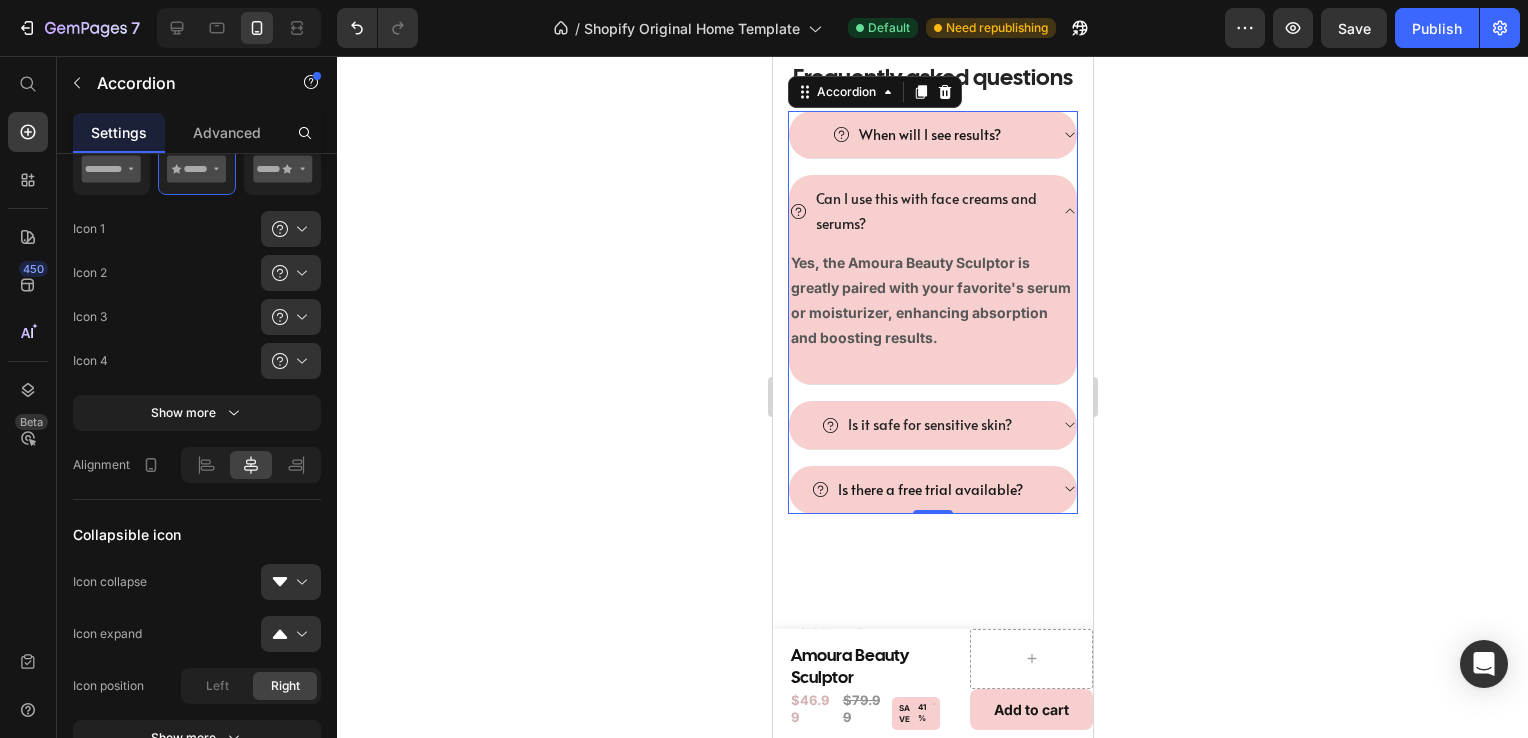 click on "Can I use this with face creams and serums?" at bounding box center [932, 211] 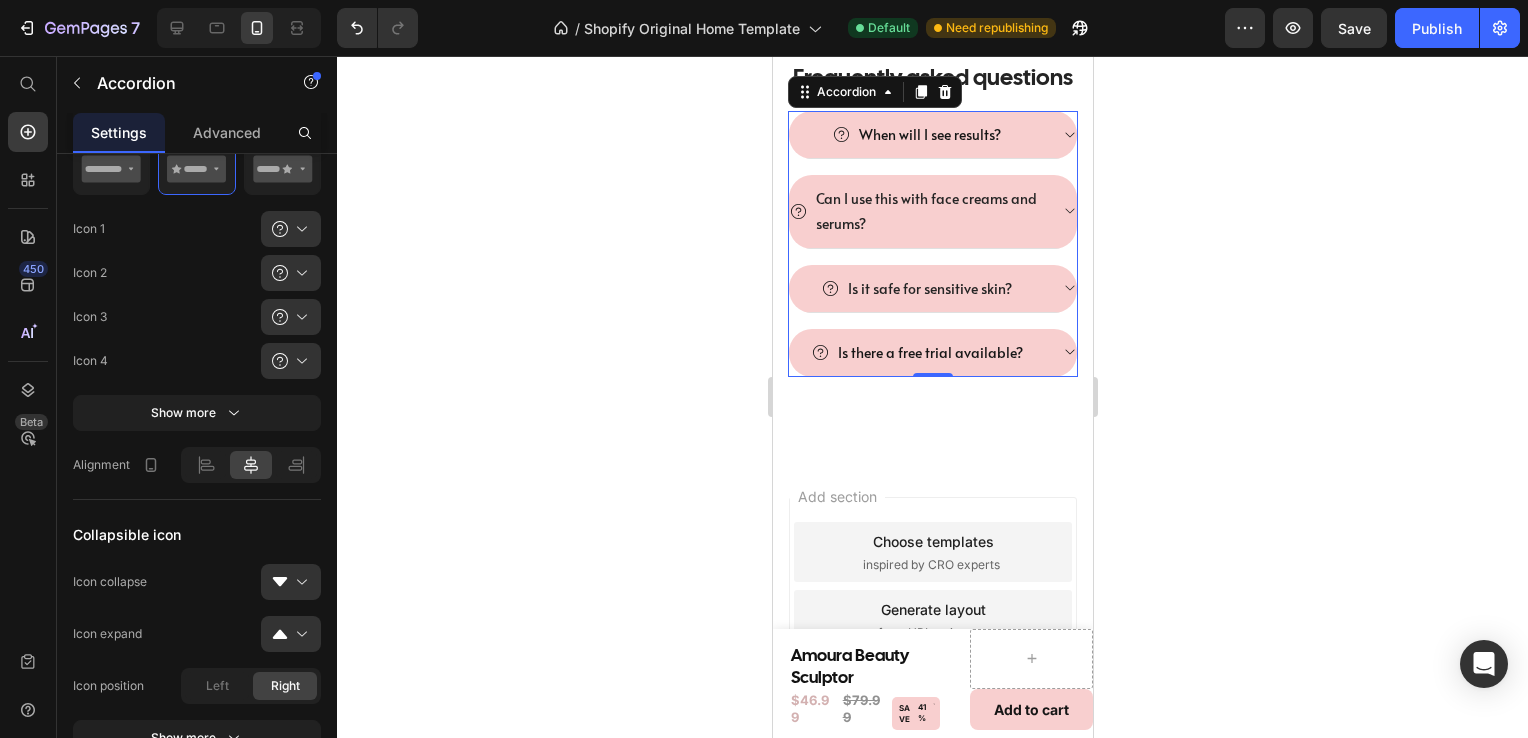 click on "Can I use this with face creams and serums?" at bounding box center (932, 211) 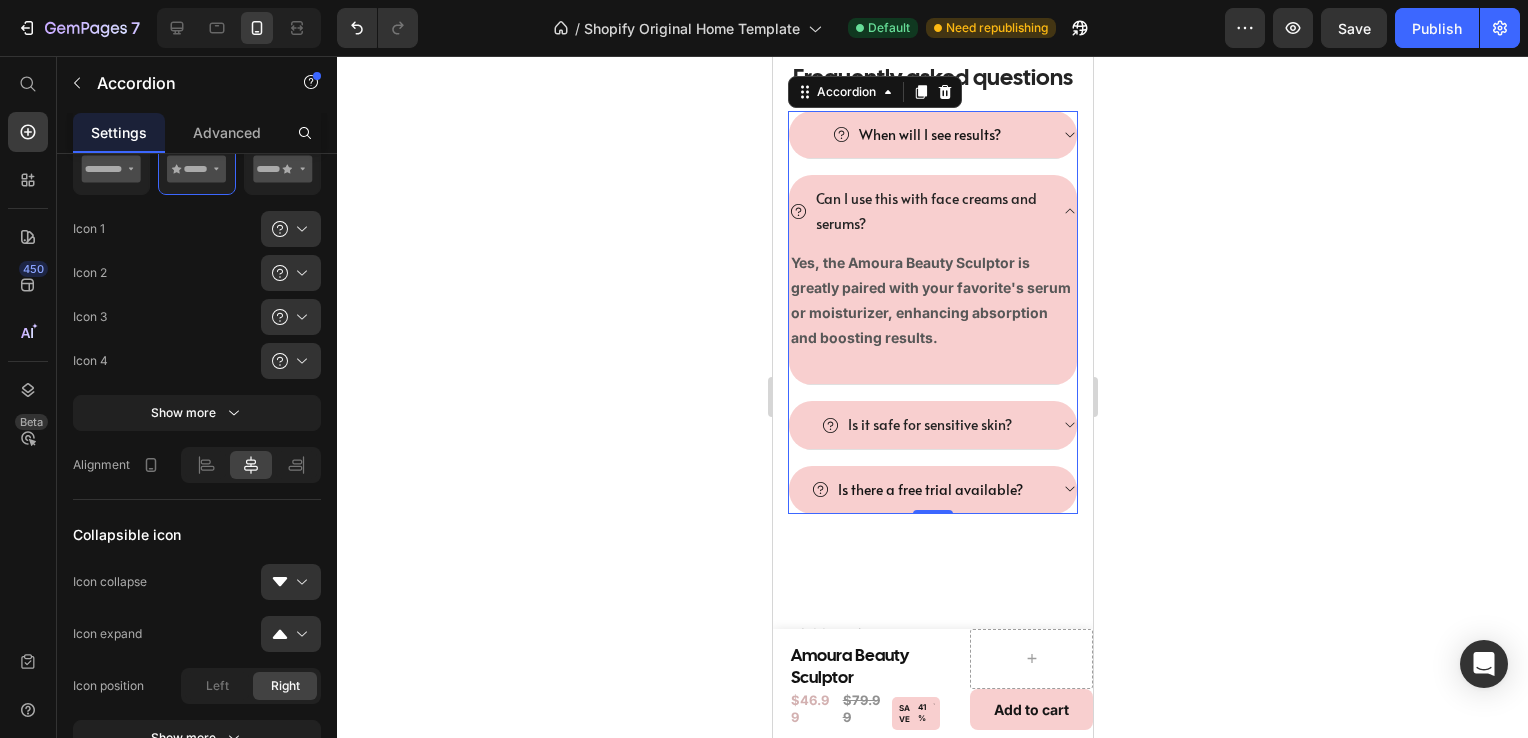 click on "Can I use this with face creams and serums?" at bounding box center [932, 211] 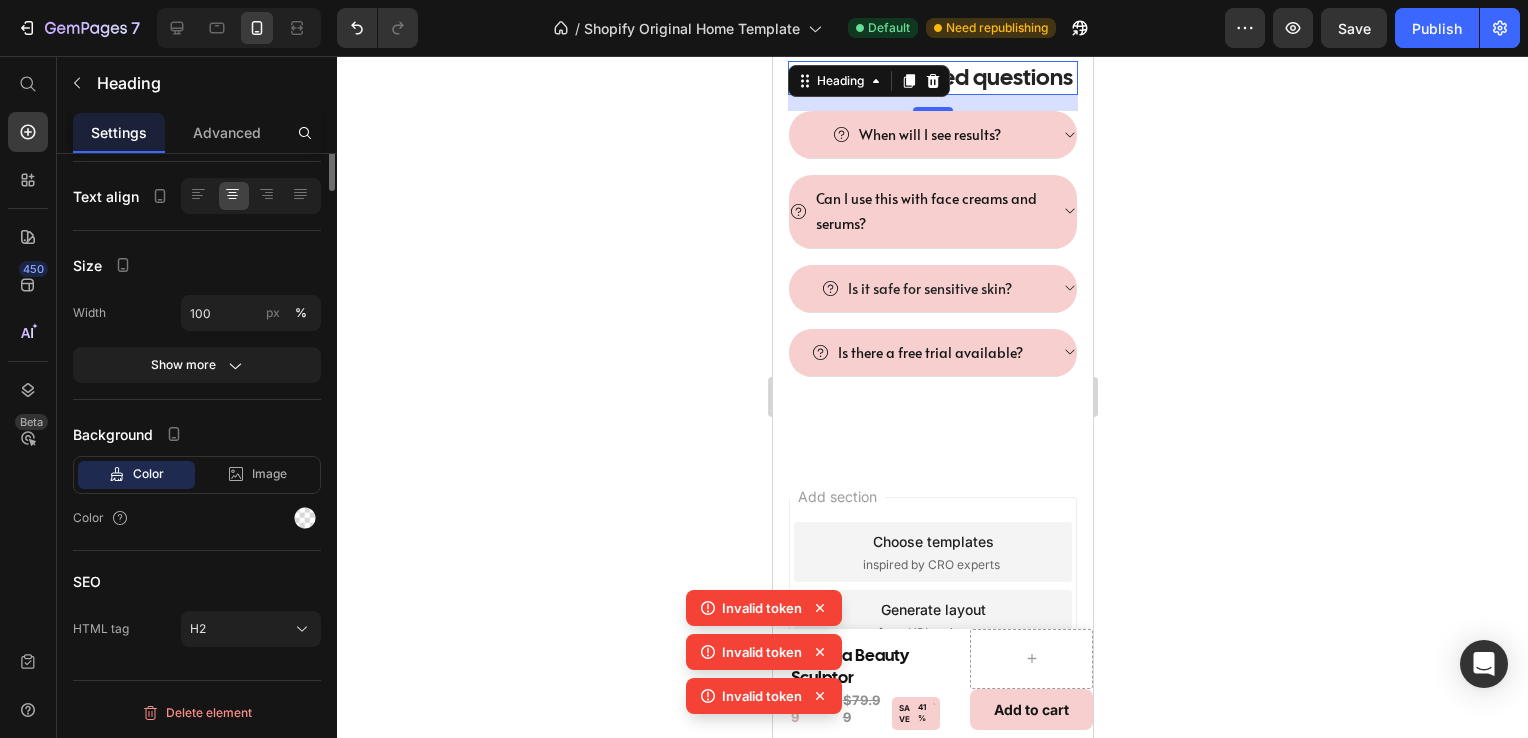 scroll, scrollTop: 0, scrollLeft: 0, axis: both 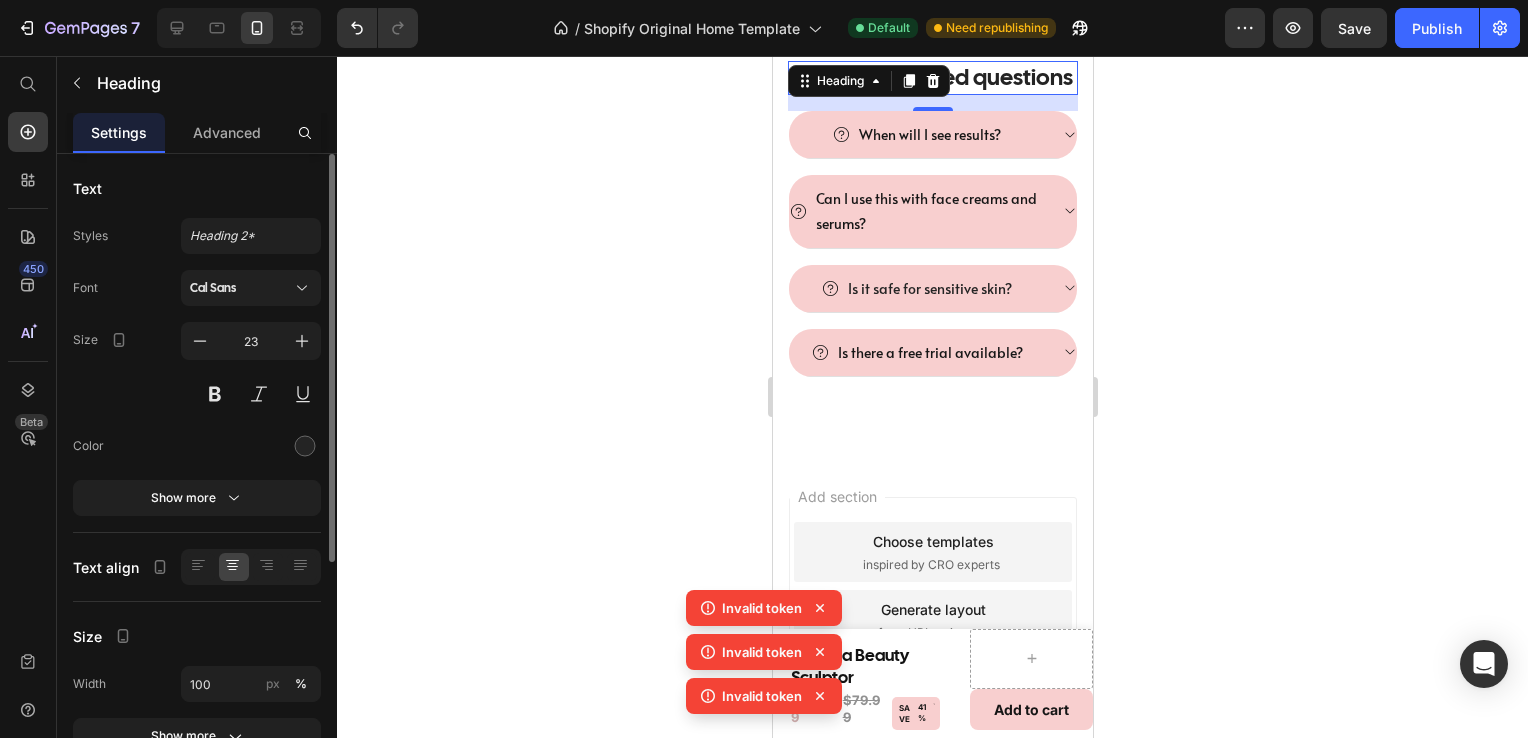 click on "Frequently asked questions" at bounding box center [932, 78] 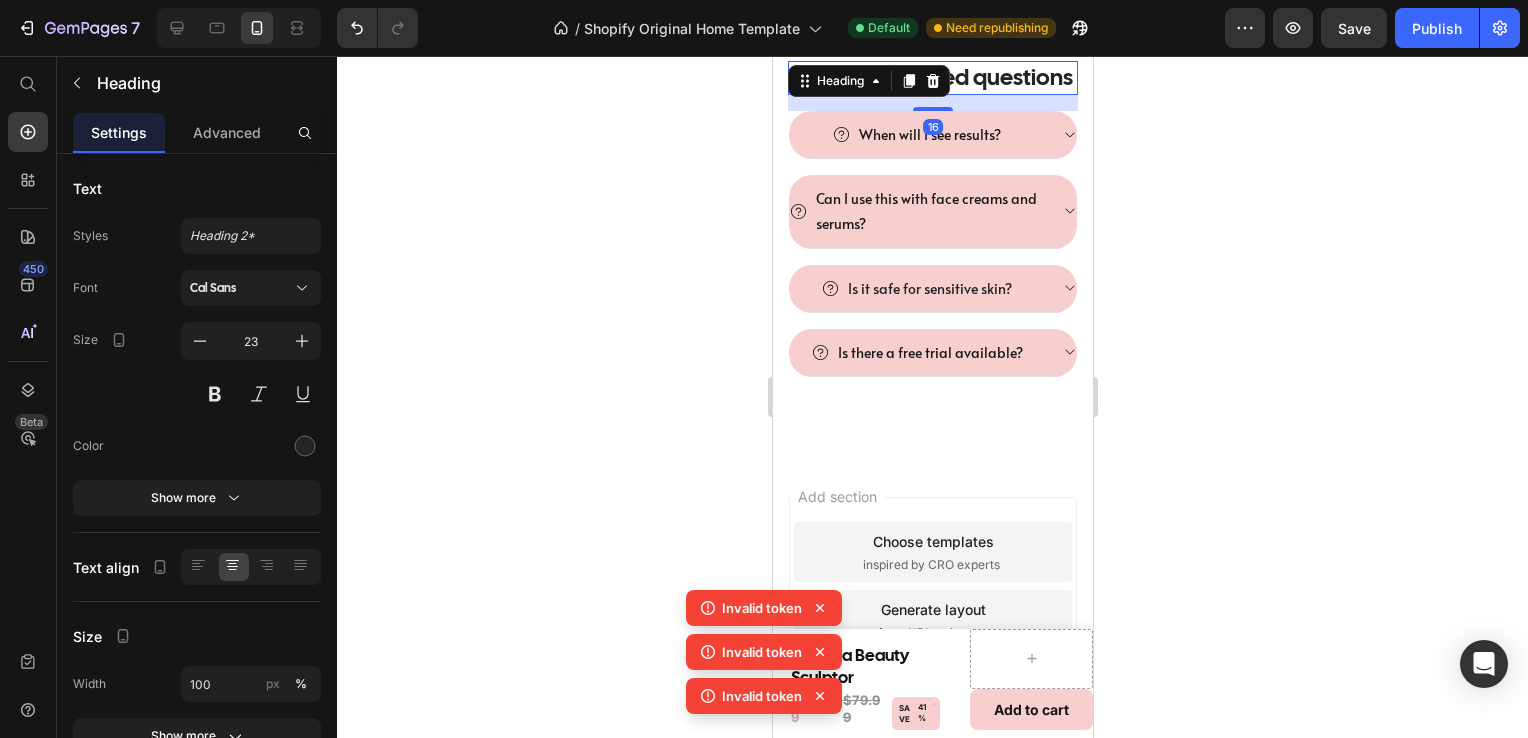 click 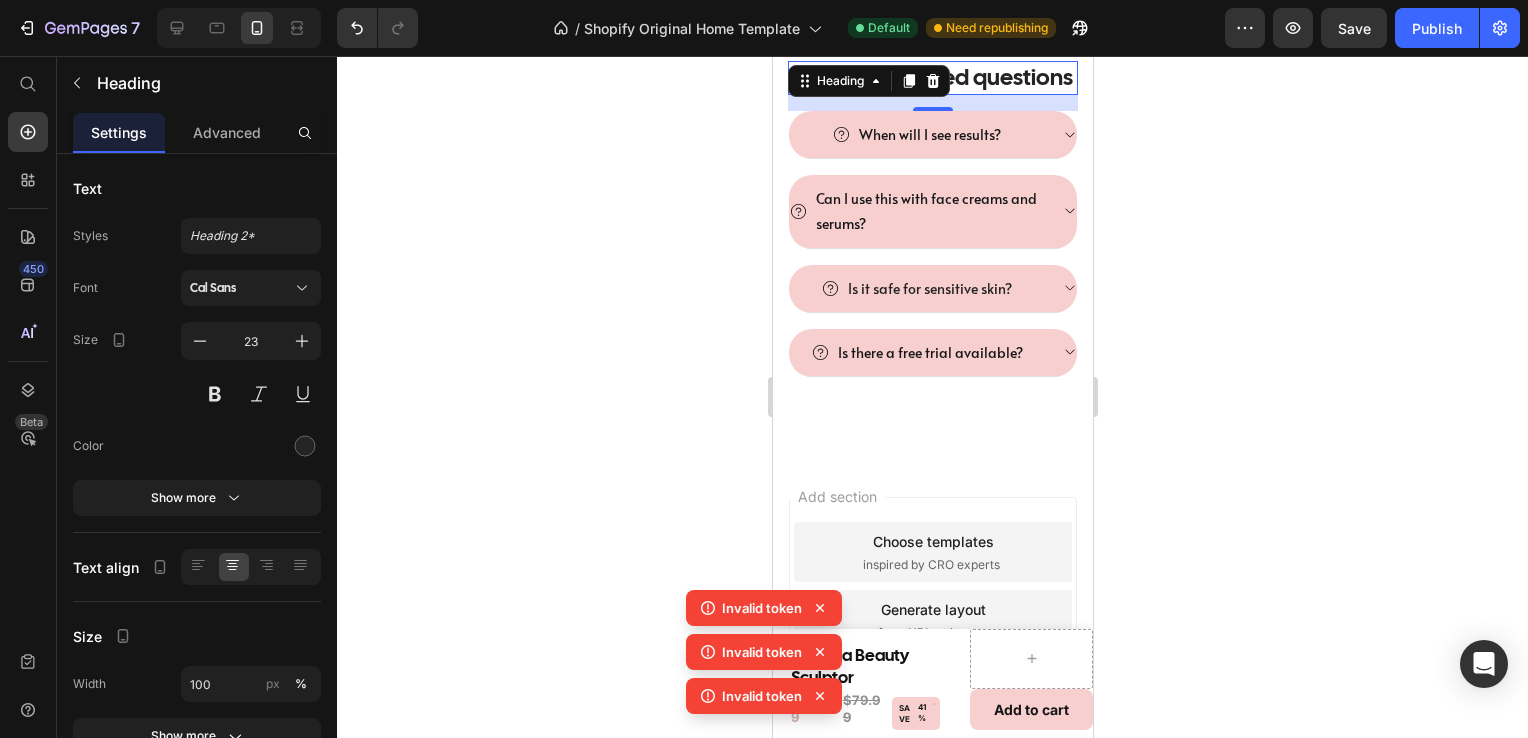 click 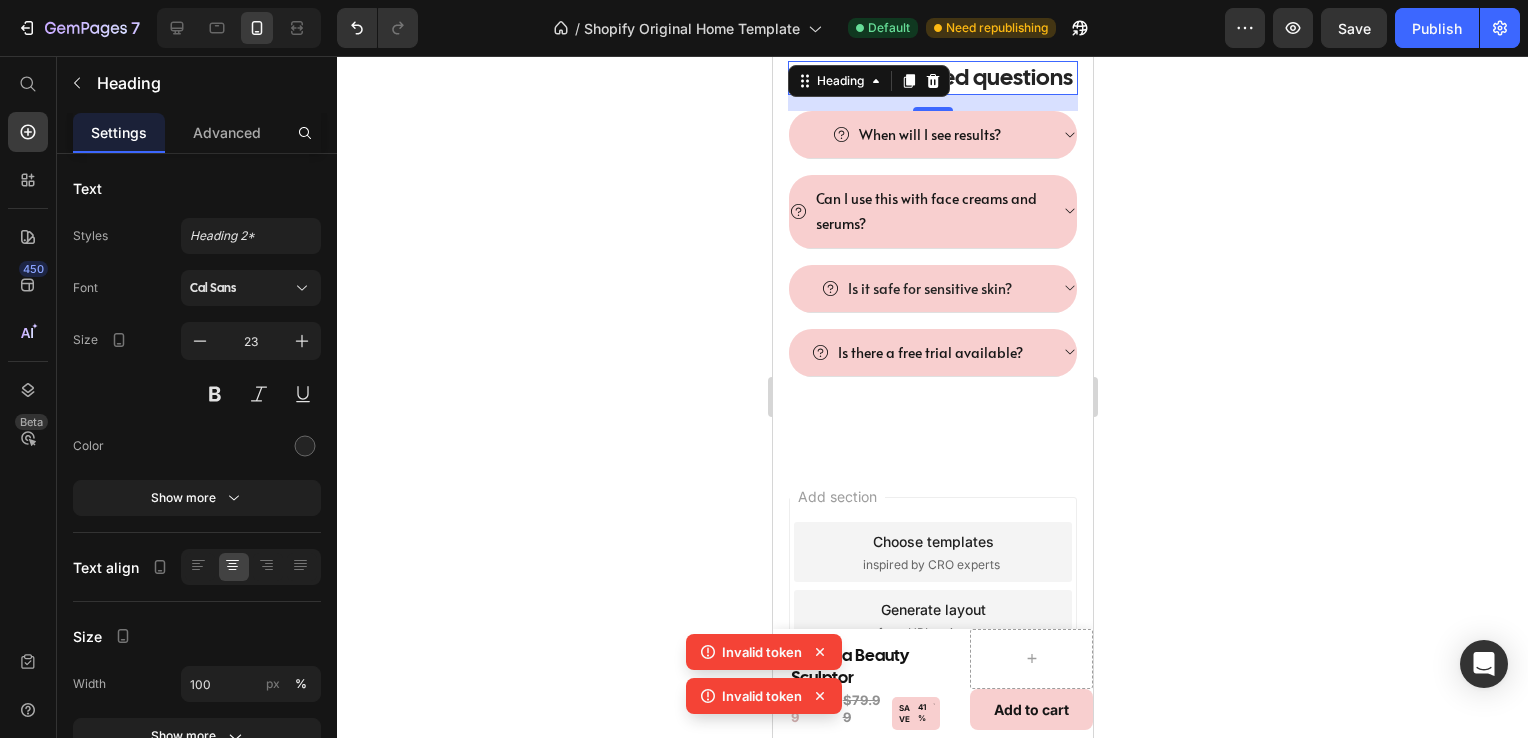 click 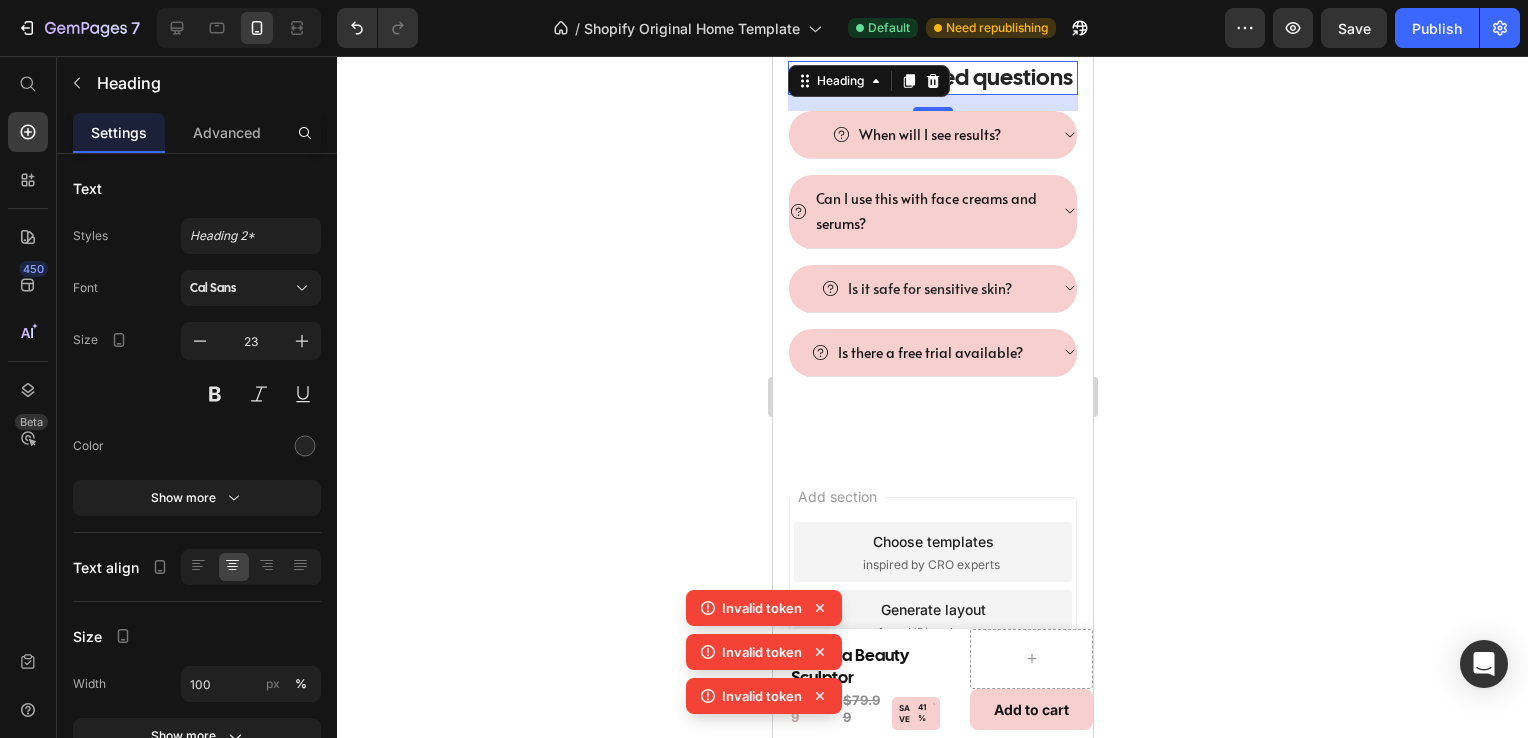 click 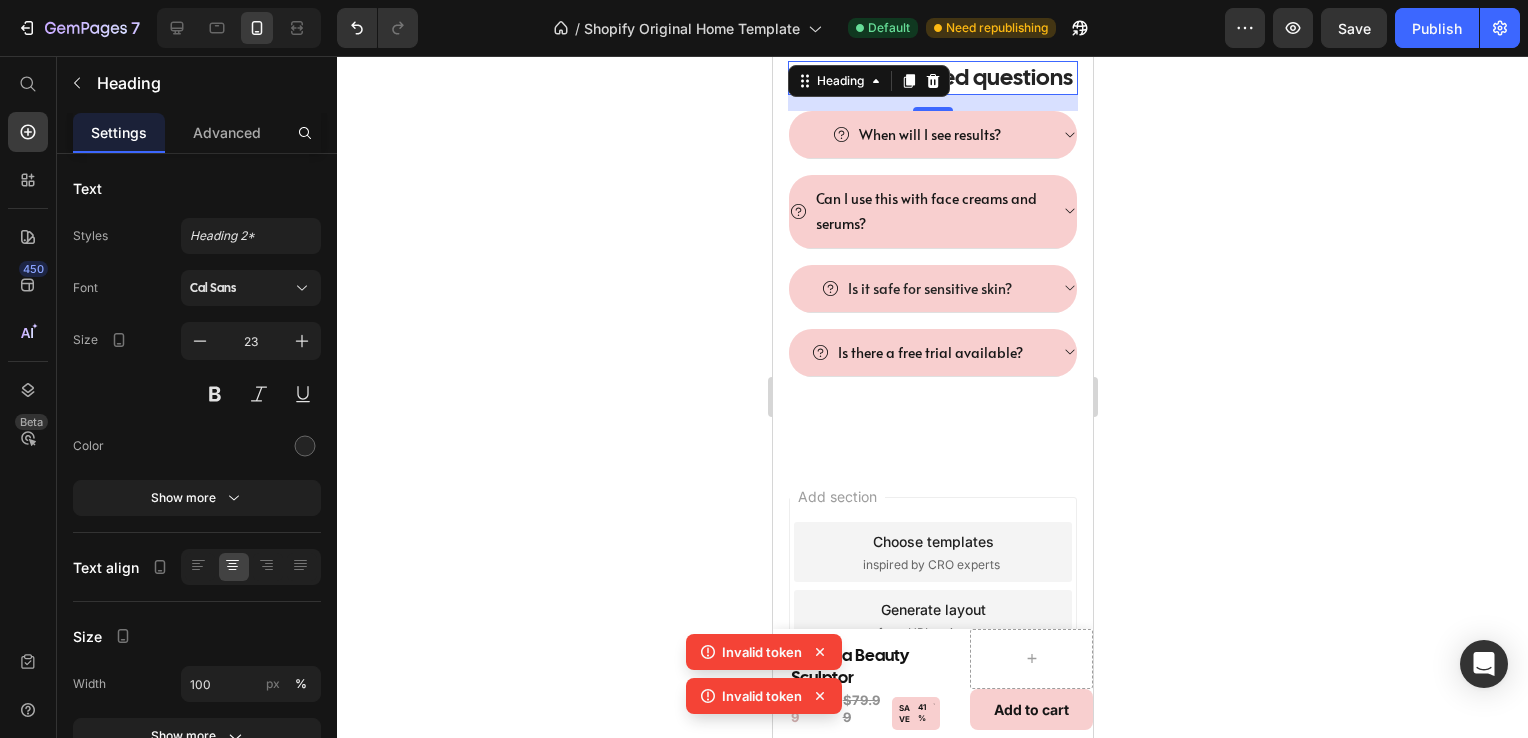 click 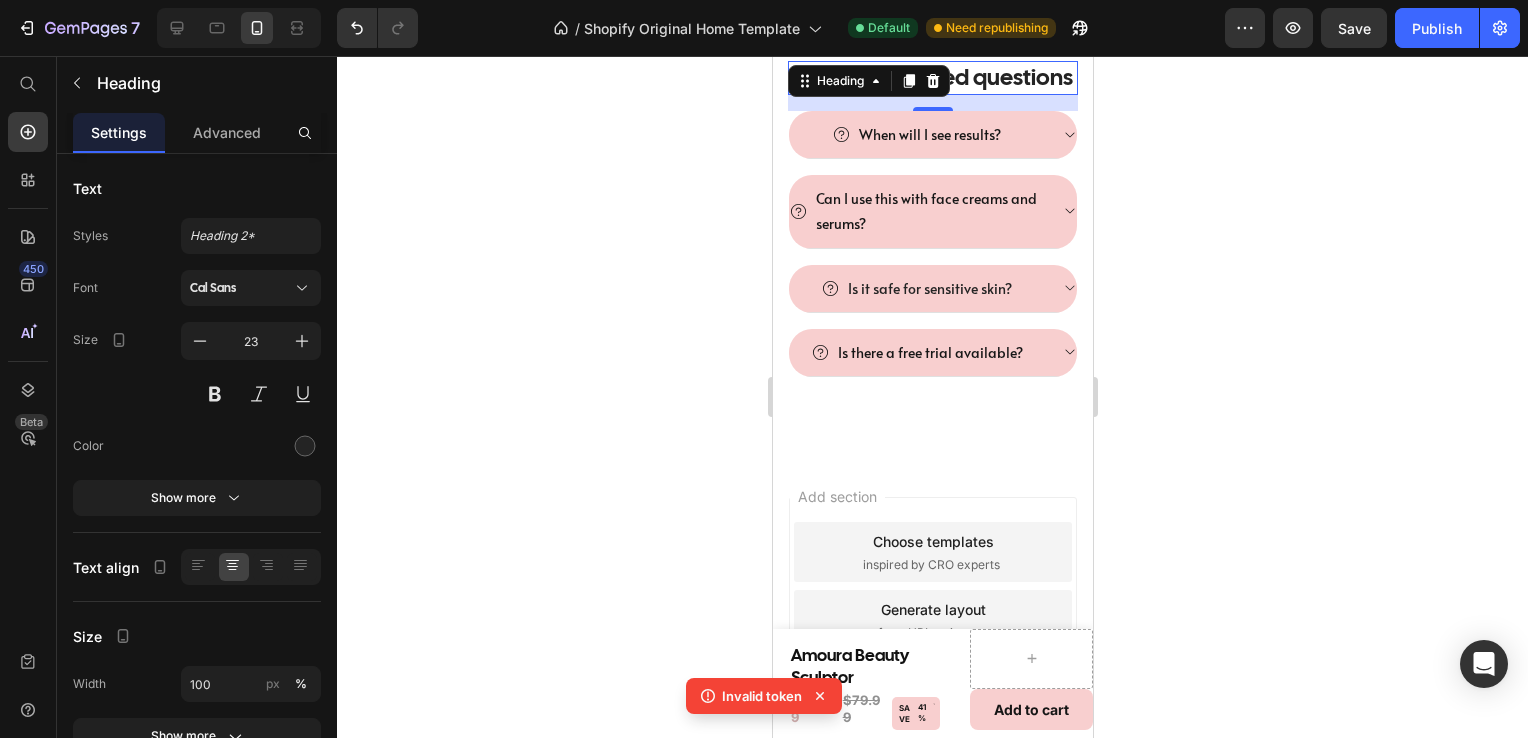 click 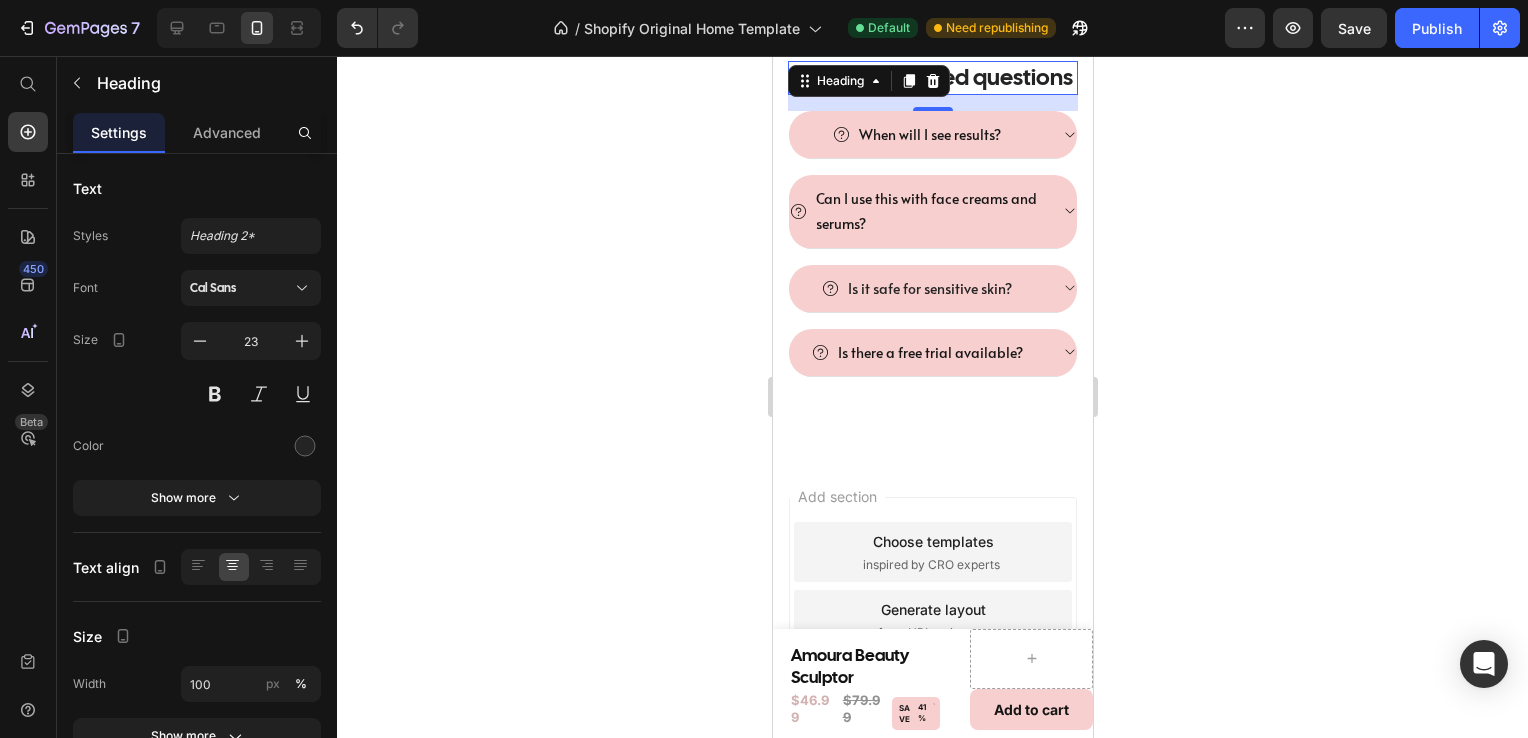 click 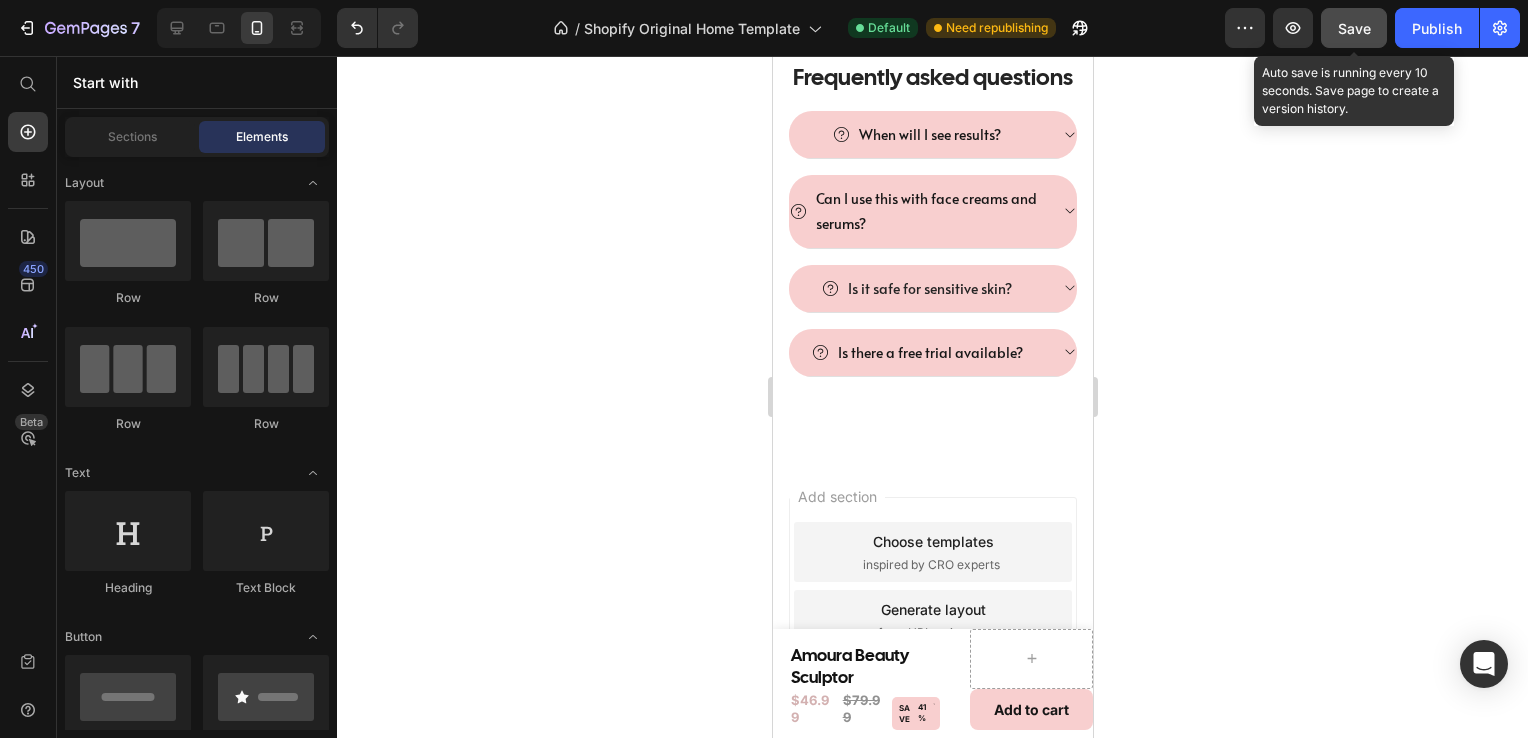 click on "Save" 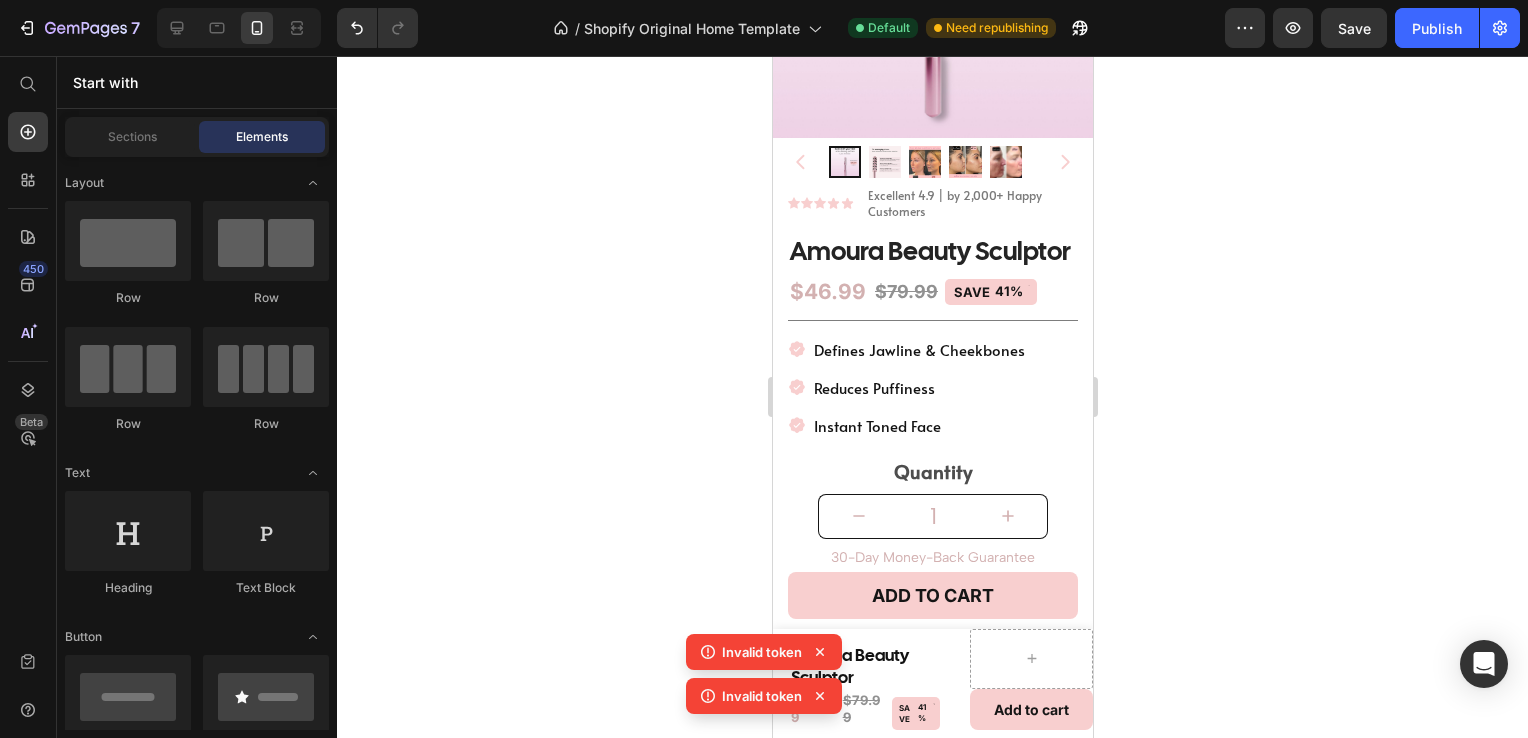 scroll, scrollTop: 0, scrollLeft: 0, axis: both 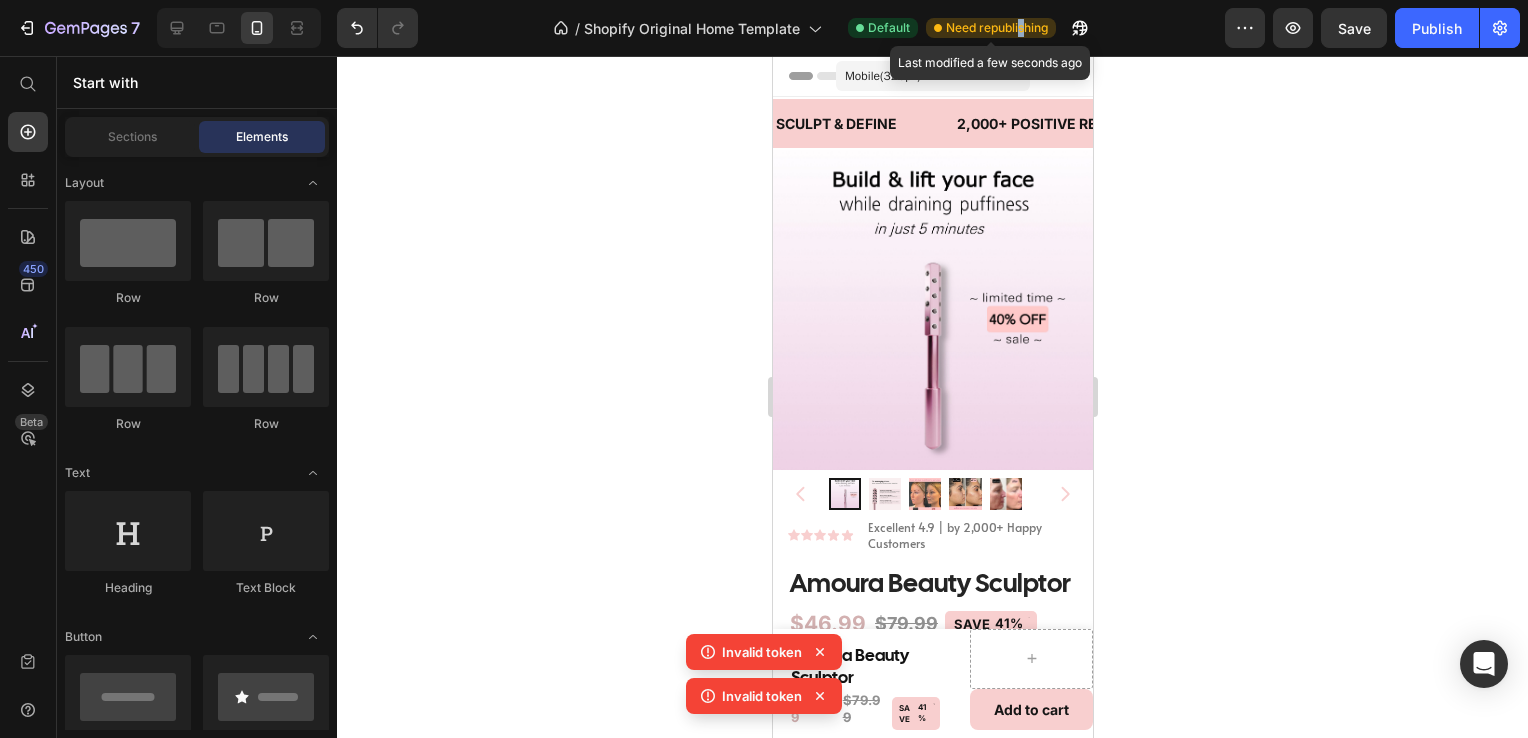 drag, startPoint x: 1021, startPoint y: 17, endPoint x: 1017, endPoint y: 33, distance: 16.492422 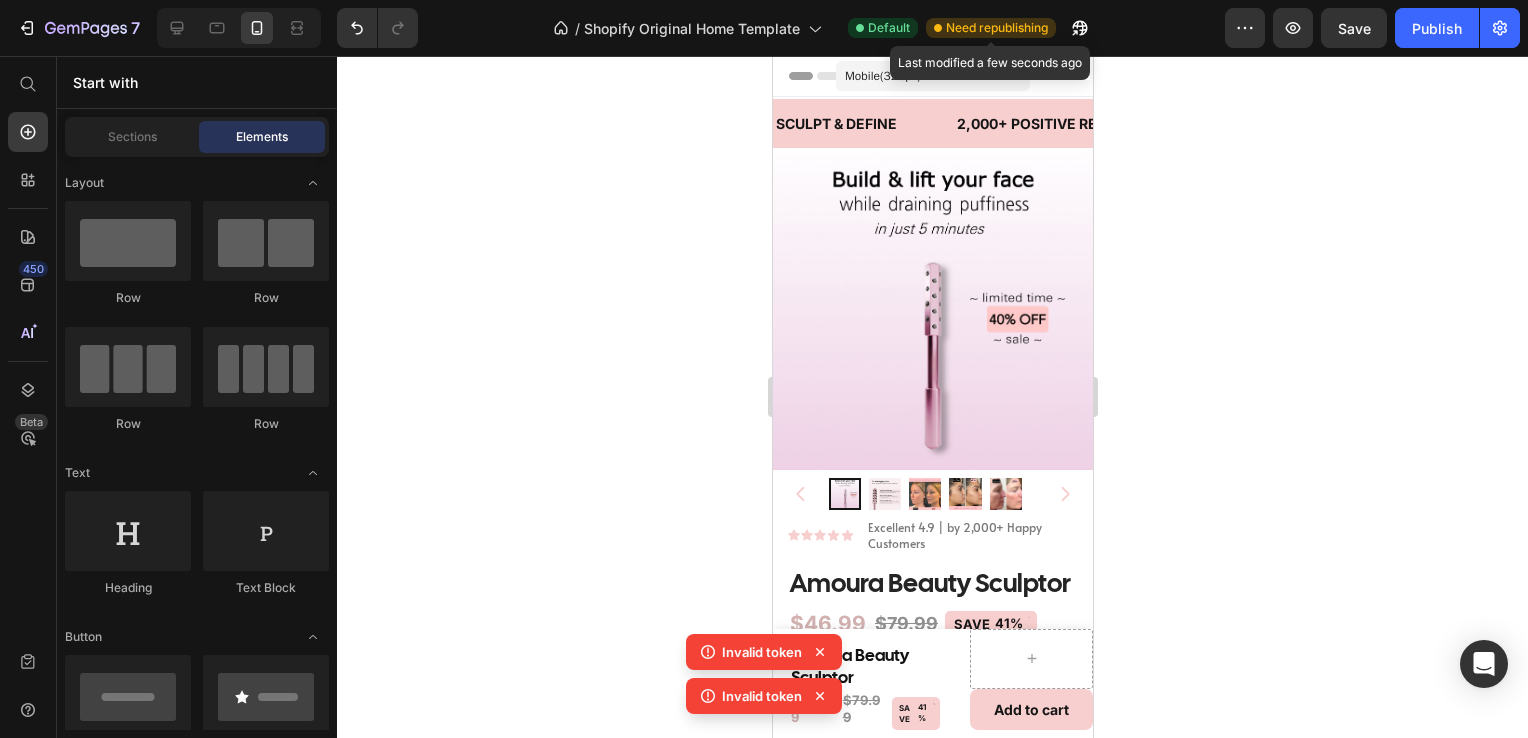 drag, startPoint x: 1017, startPoint y: 33, endPoint x: 969, endPoint y: 23, distance: 49.0306 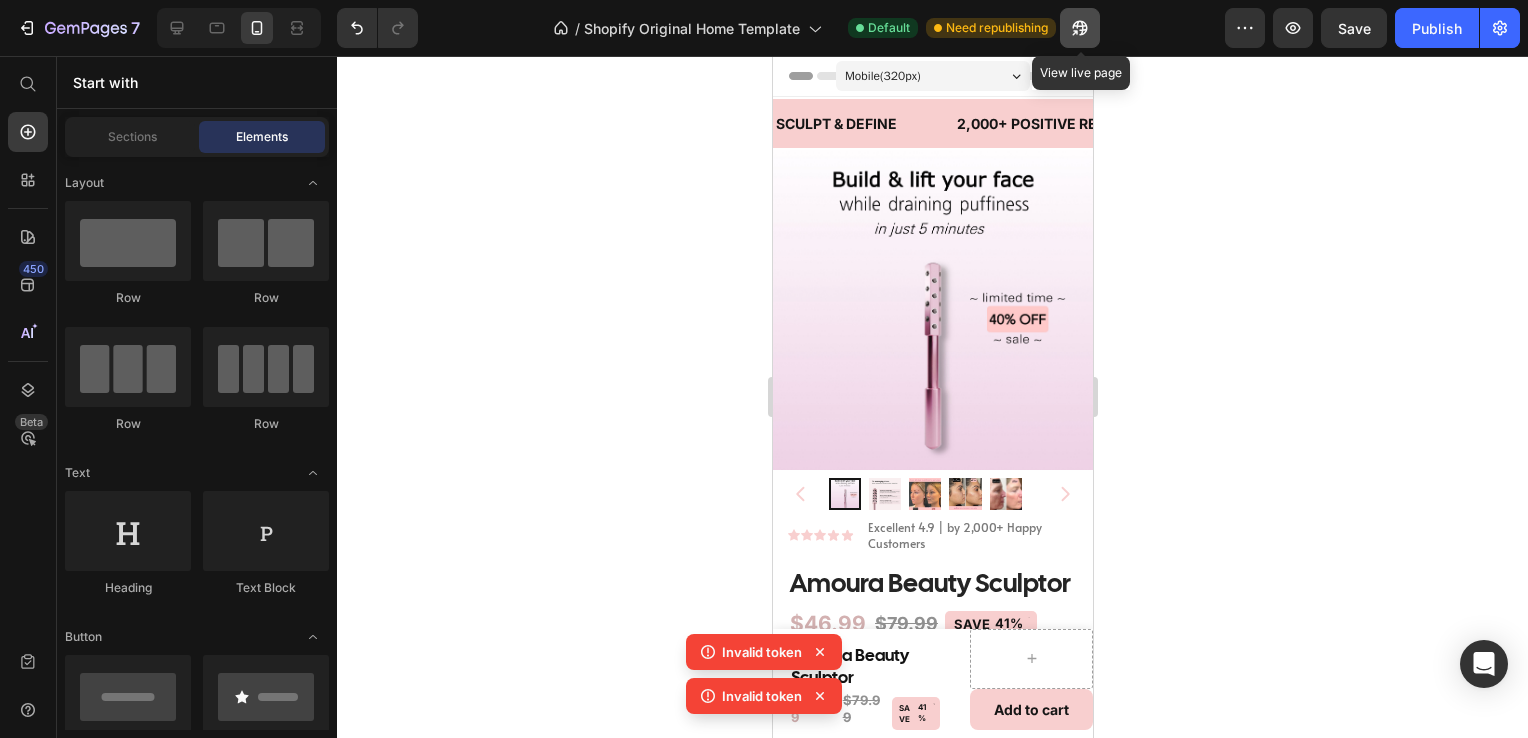 click 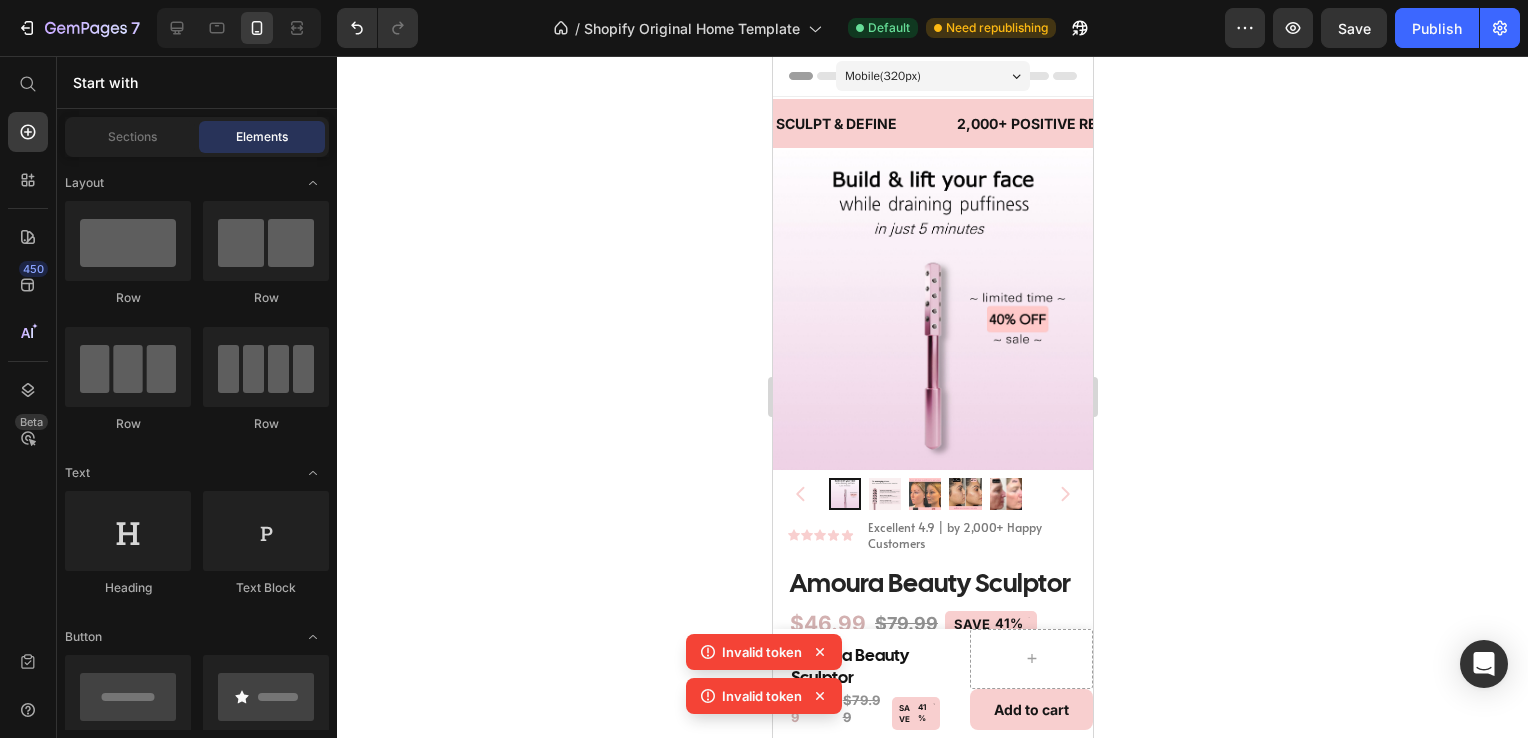 click 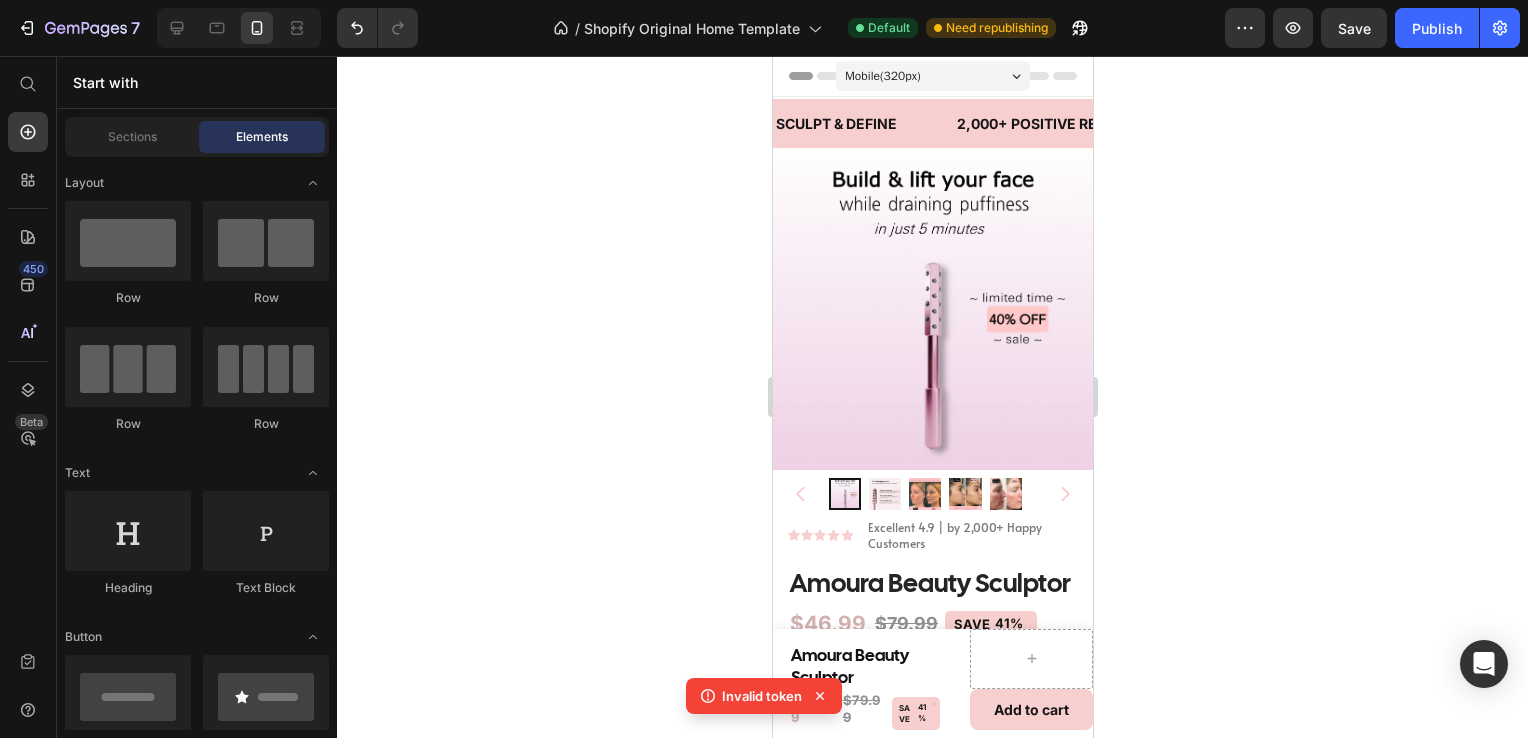 click 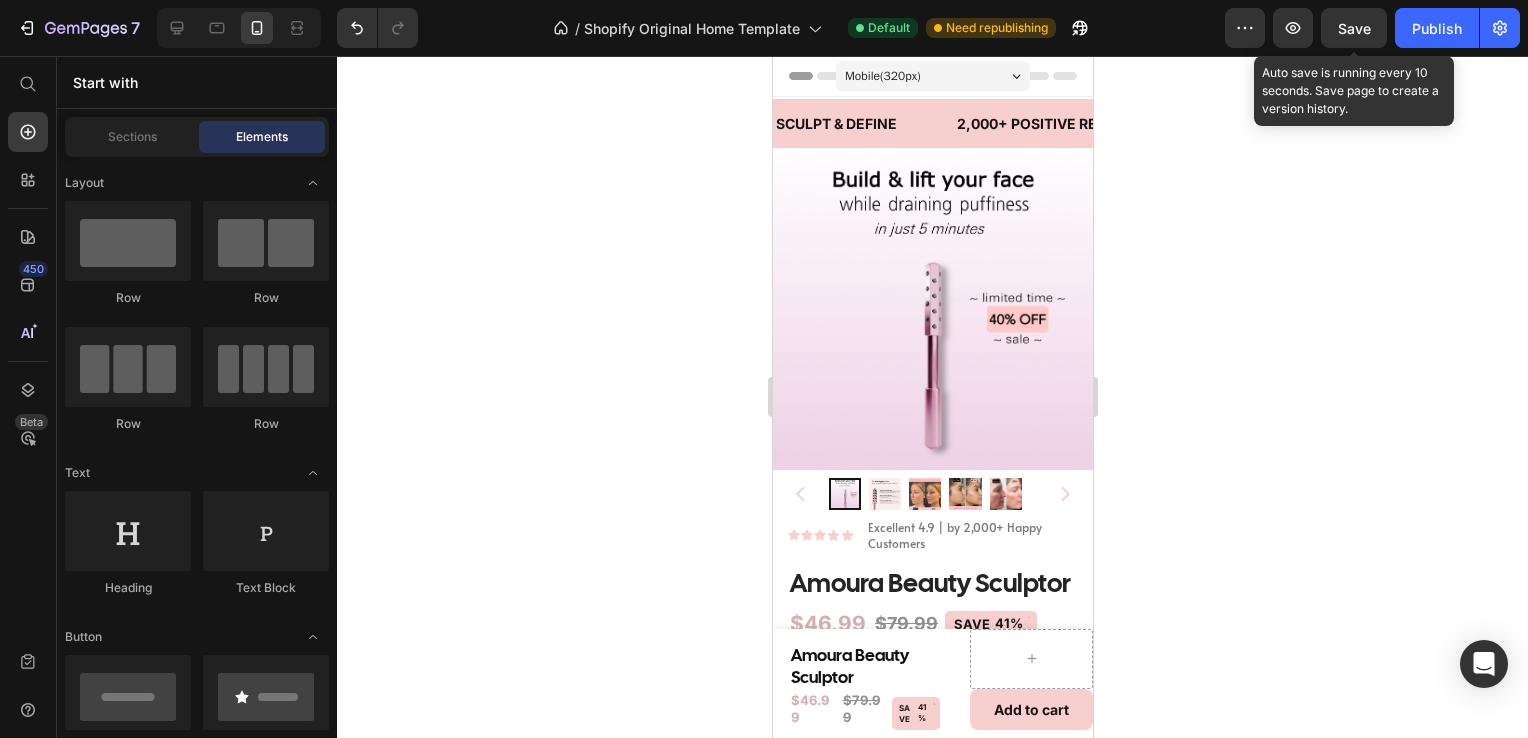 click on "Save" at bounding box center [1354, 28] 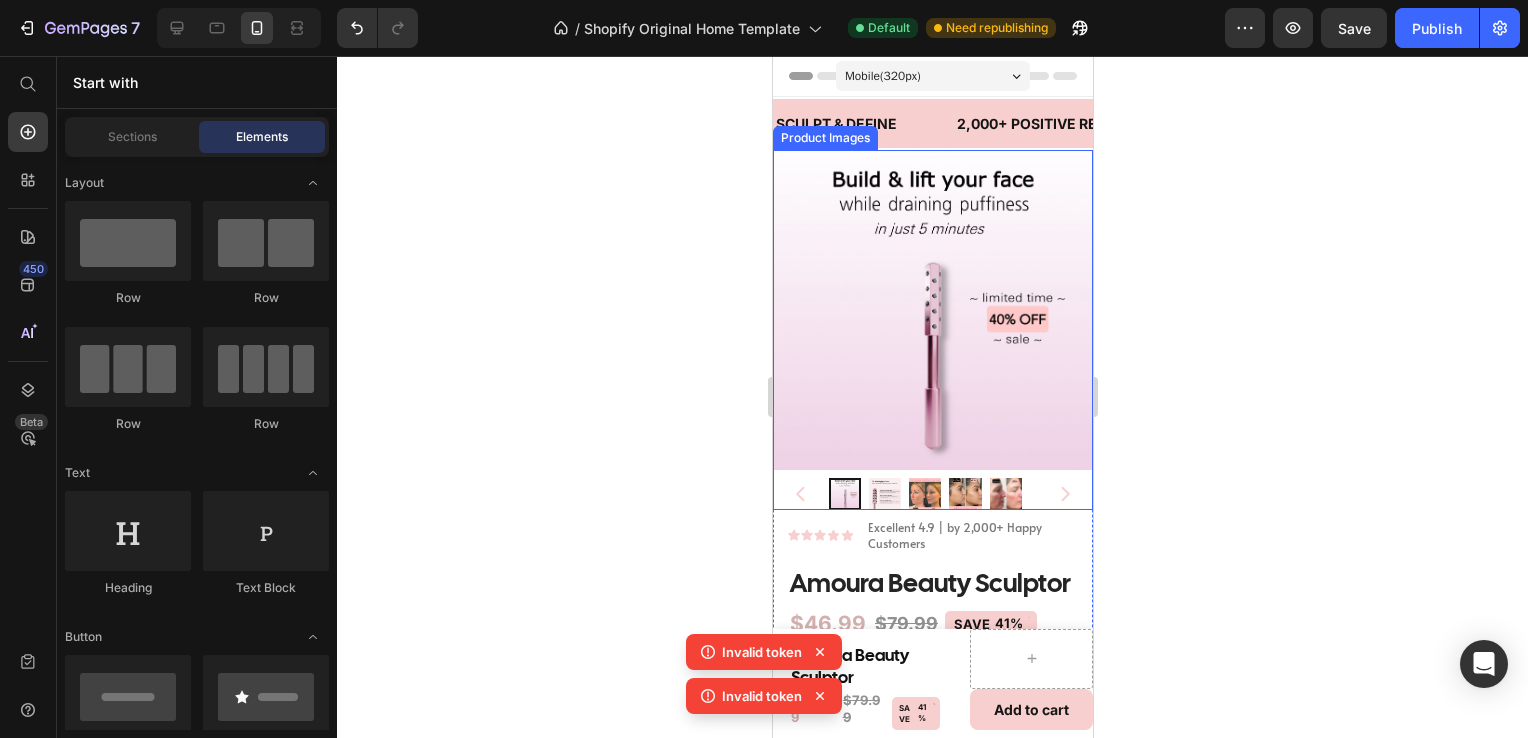 drag, startPoint x: 530, startPoint y: 436, endPoint x: 659, endPoint y: 471, distance: 133.66376 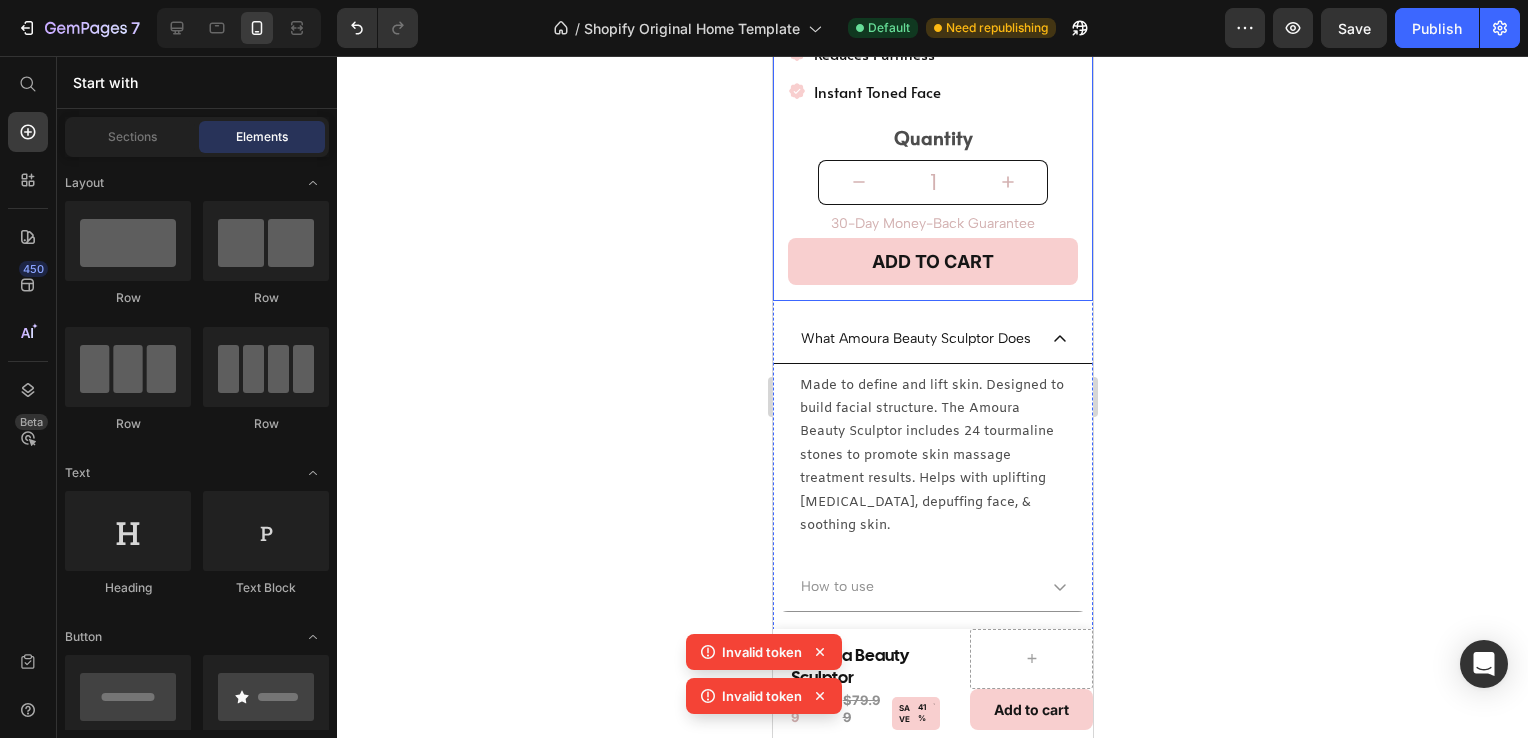 scroll, scrollTop: 678, scrollLeft: 0, axis: vertical 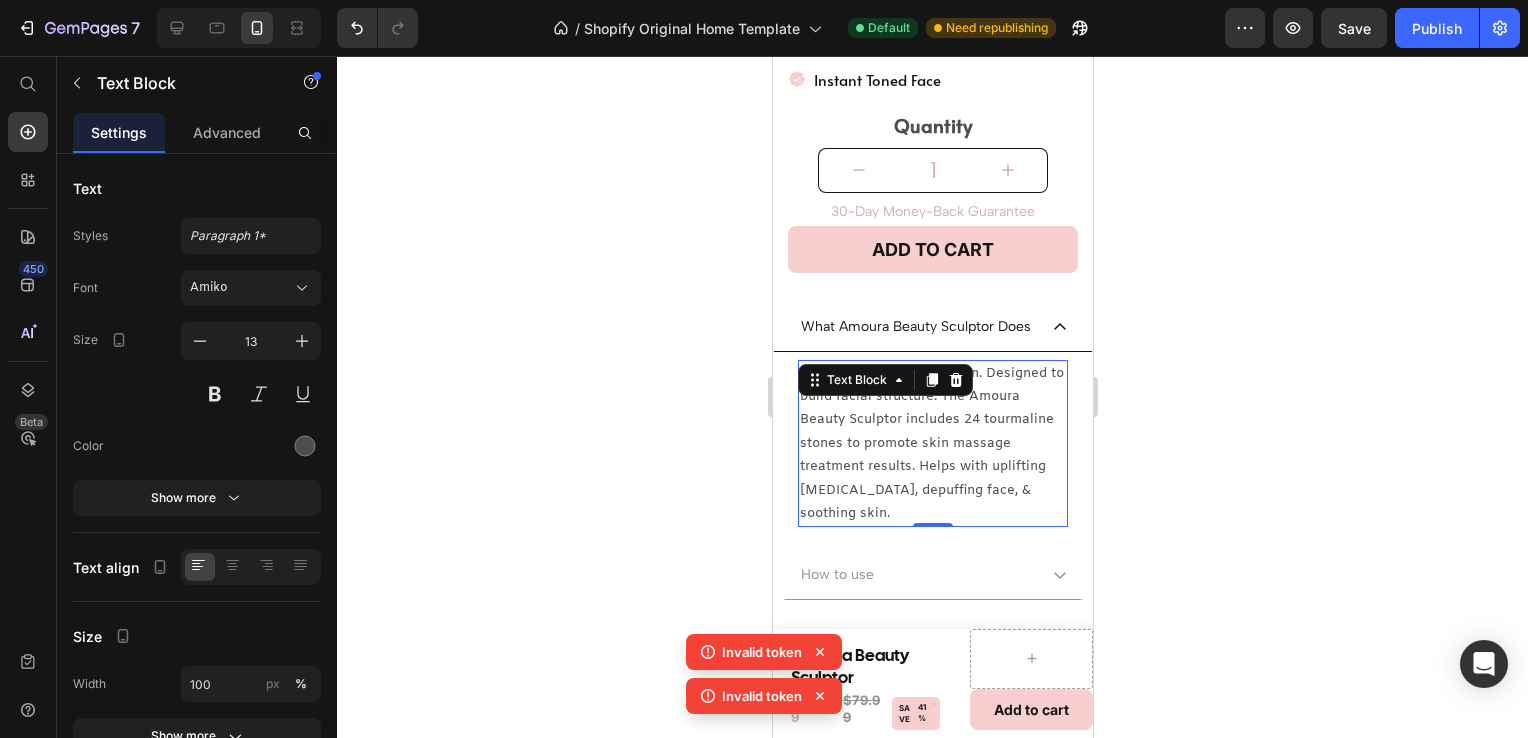 click 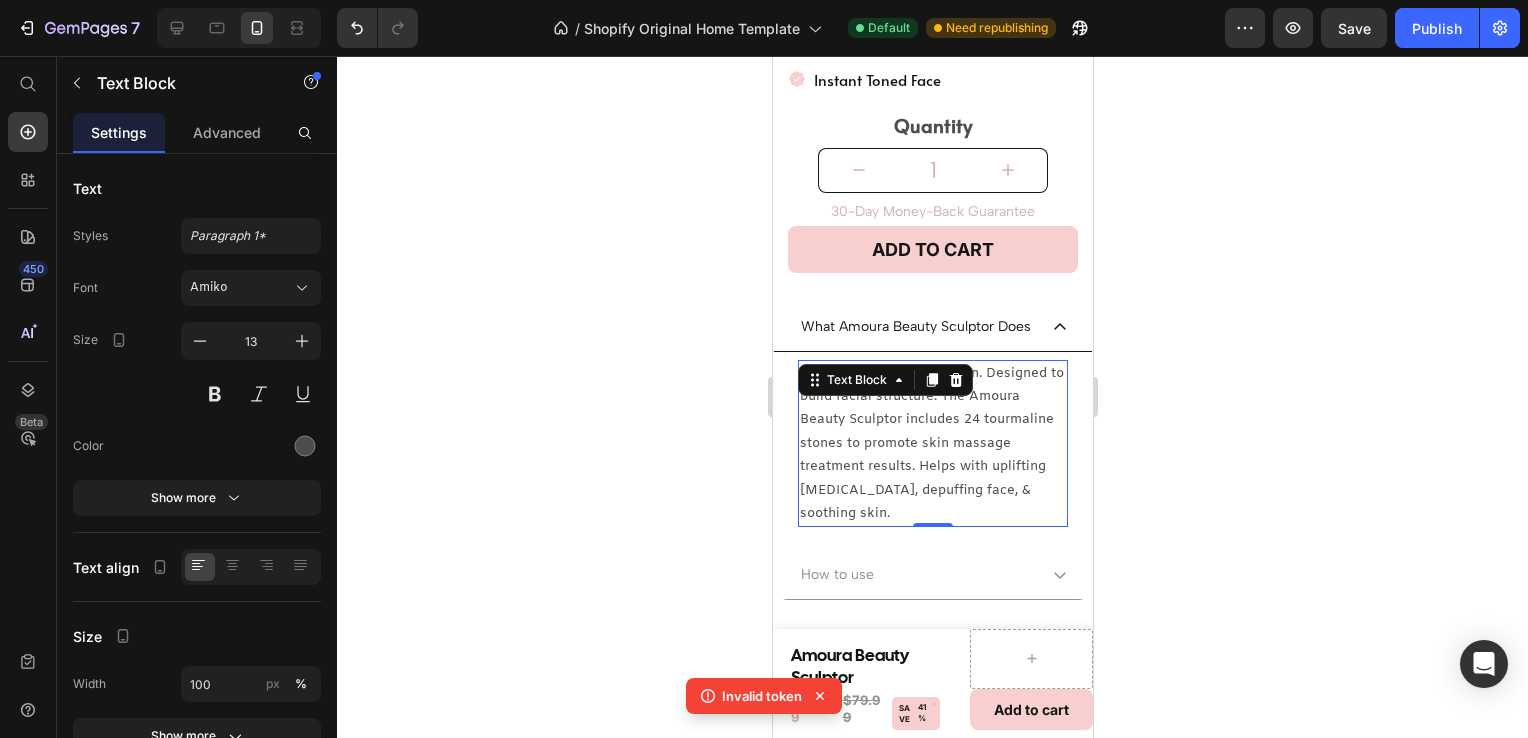 click 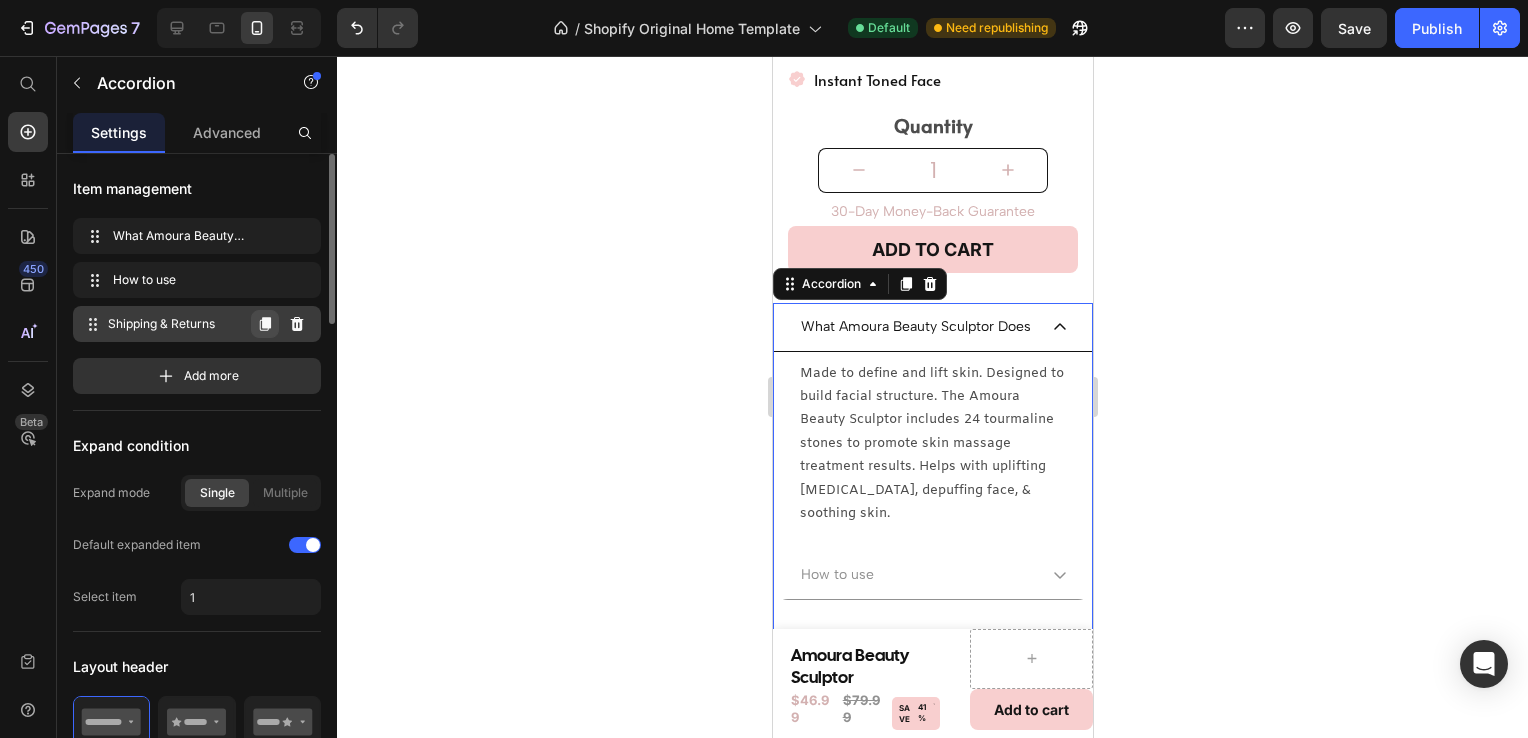 click 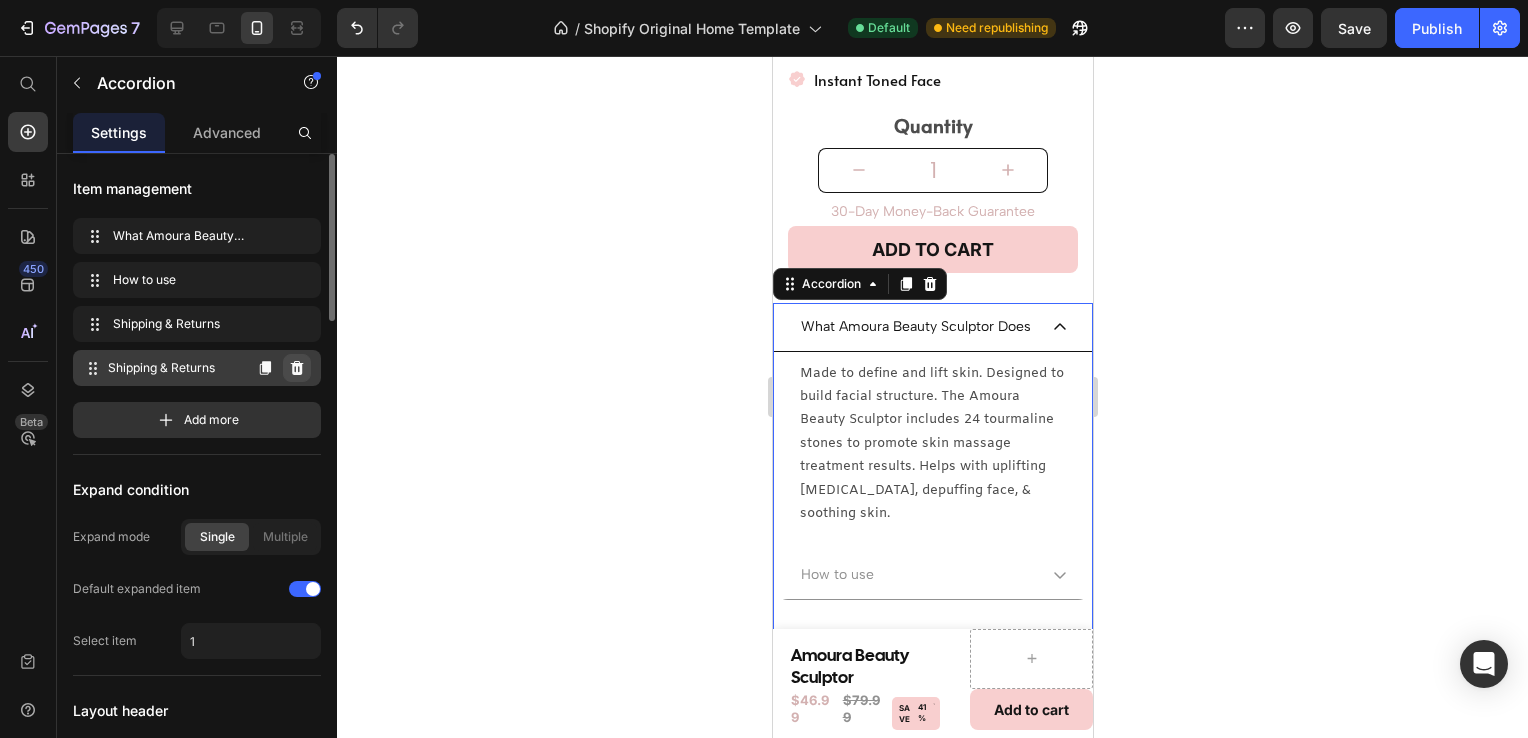 click 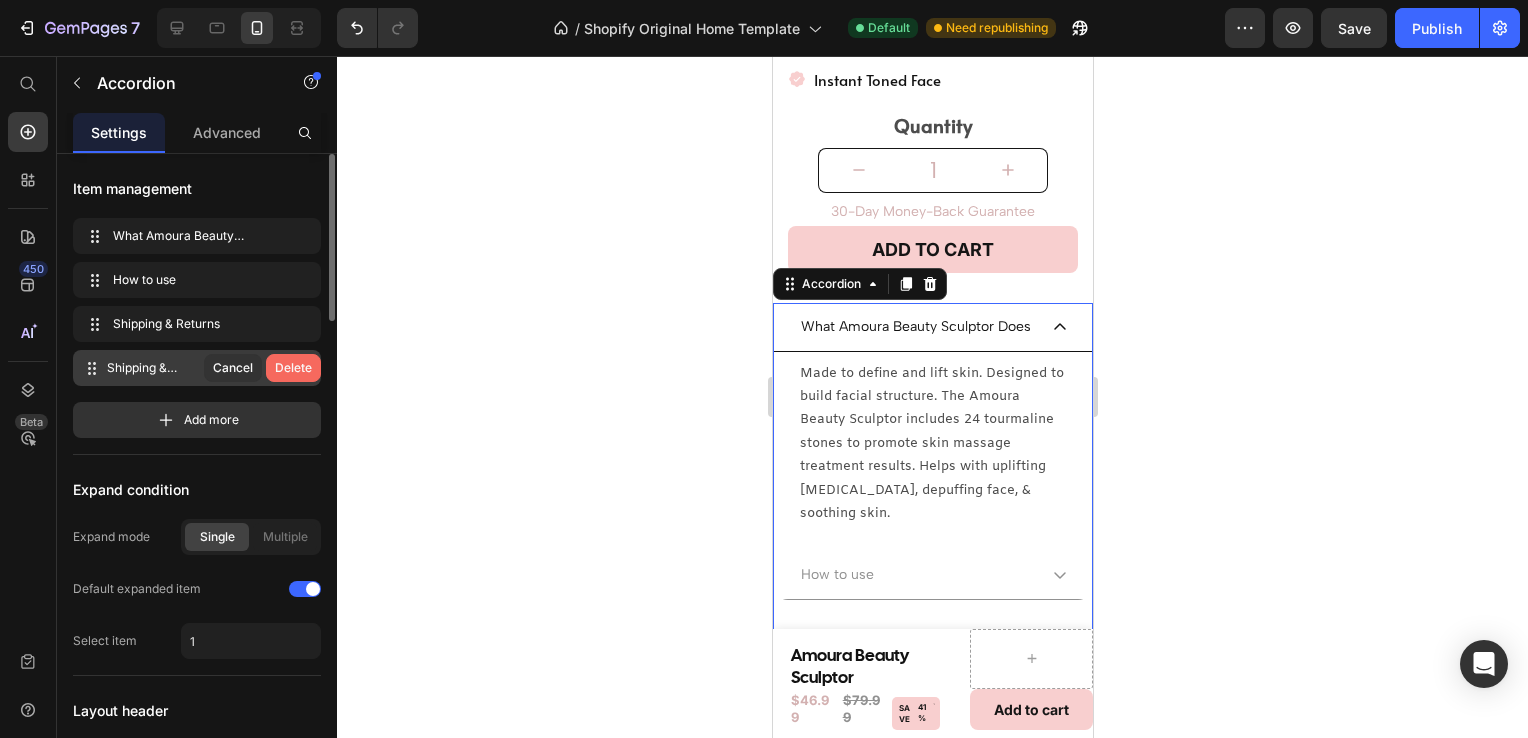 click on "Delete" at bounding box center [293, 368] 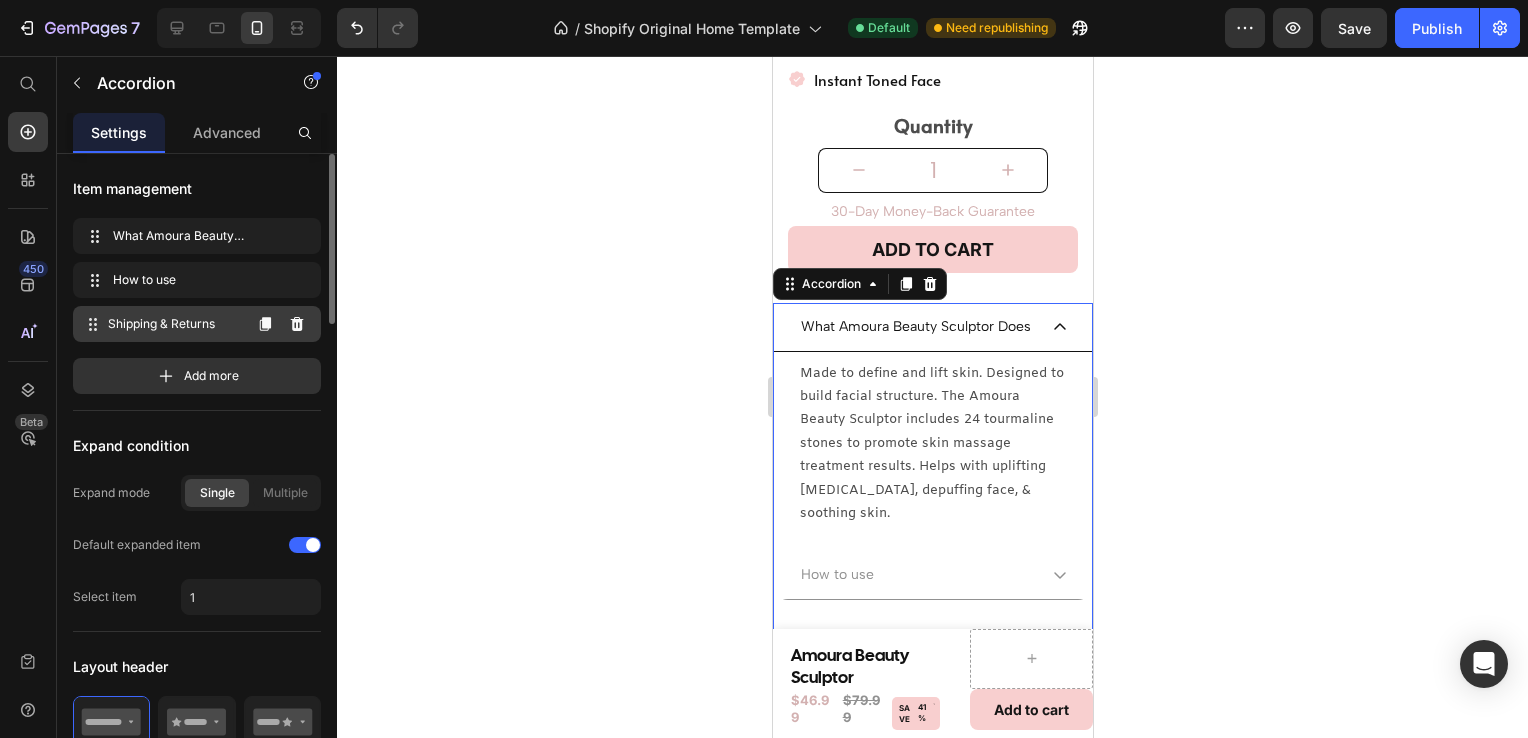 click on "Shipping & Returns" at bounding box center [174, 324] 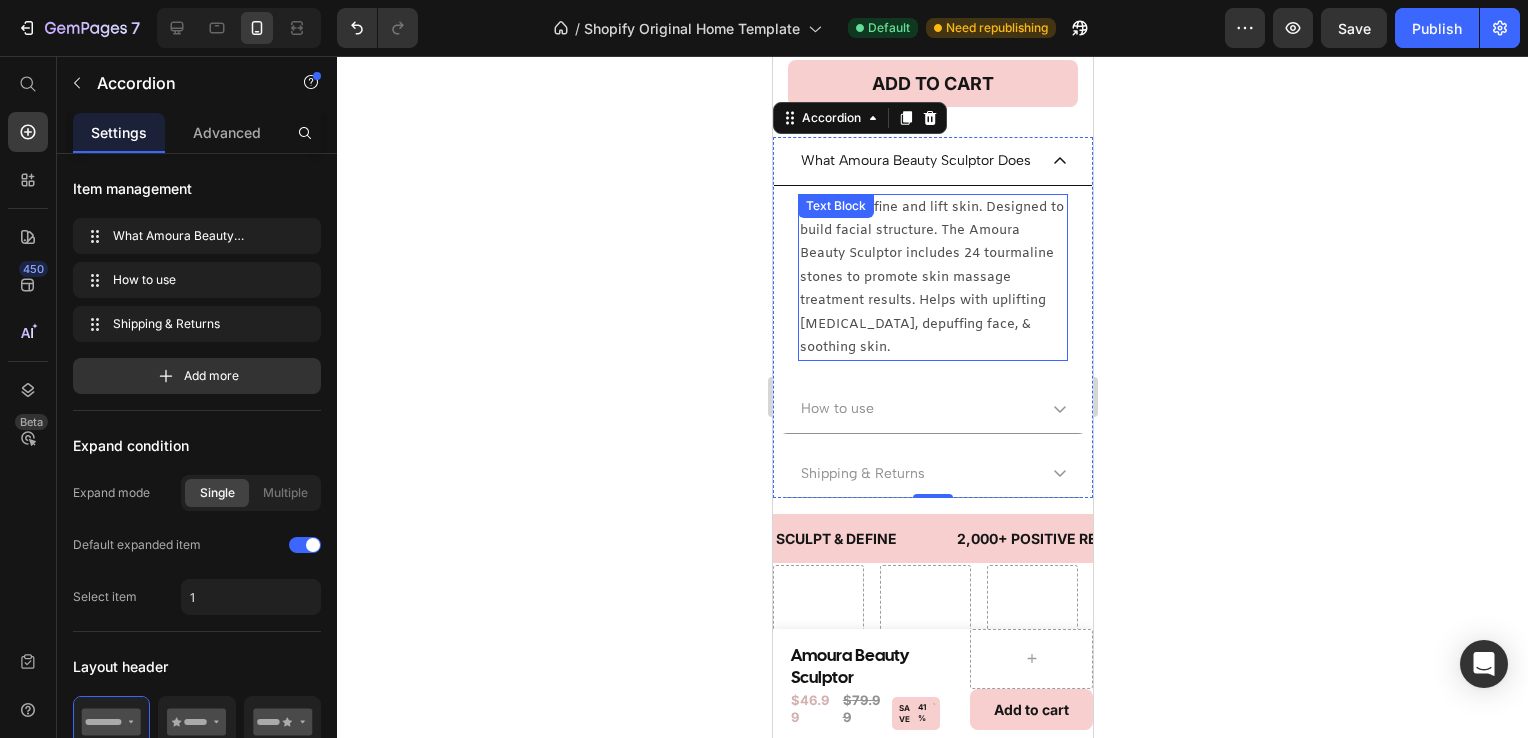 scroll, scrollTop: 846, scrollLeft: 0, axis: vertical 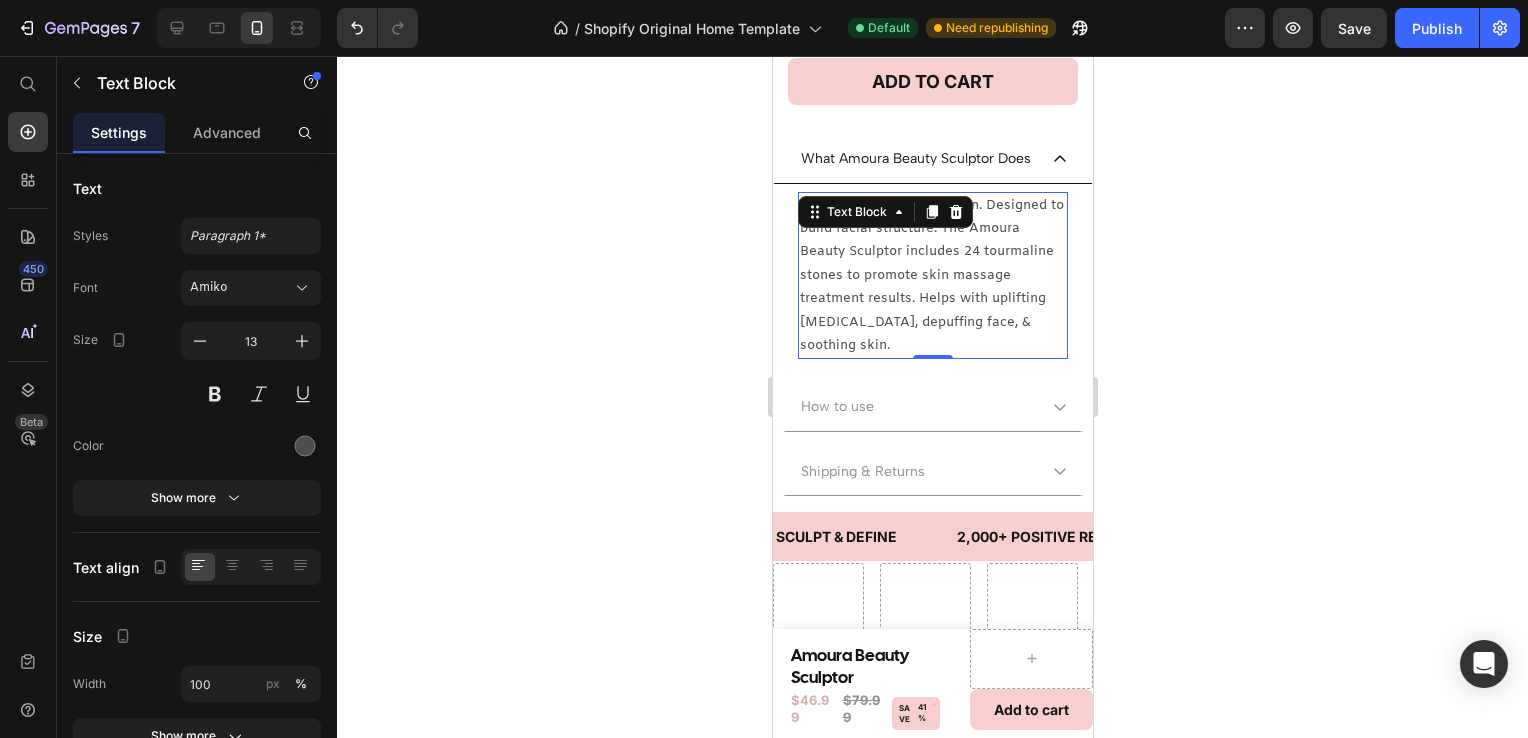 drag, startPoint x: 915, startPoint y: 399, endPoint x: 922, endPoint y: 379, distance: 21.189621 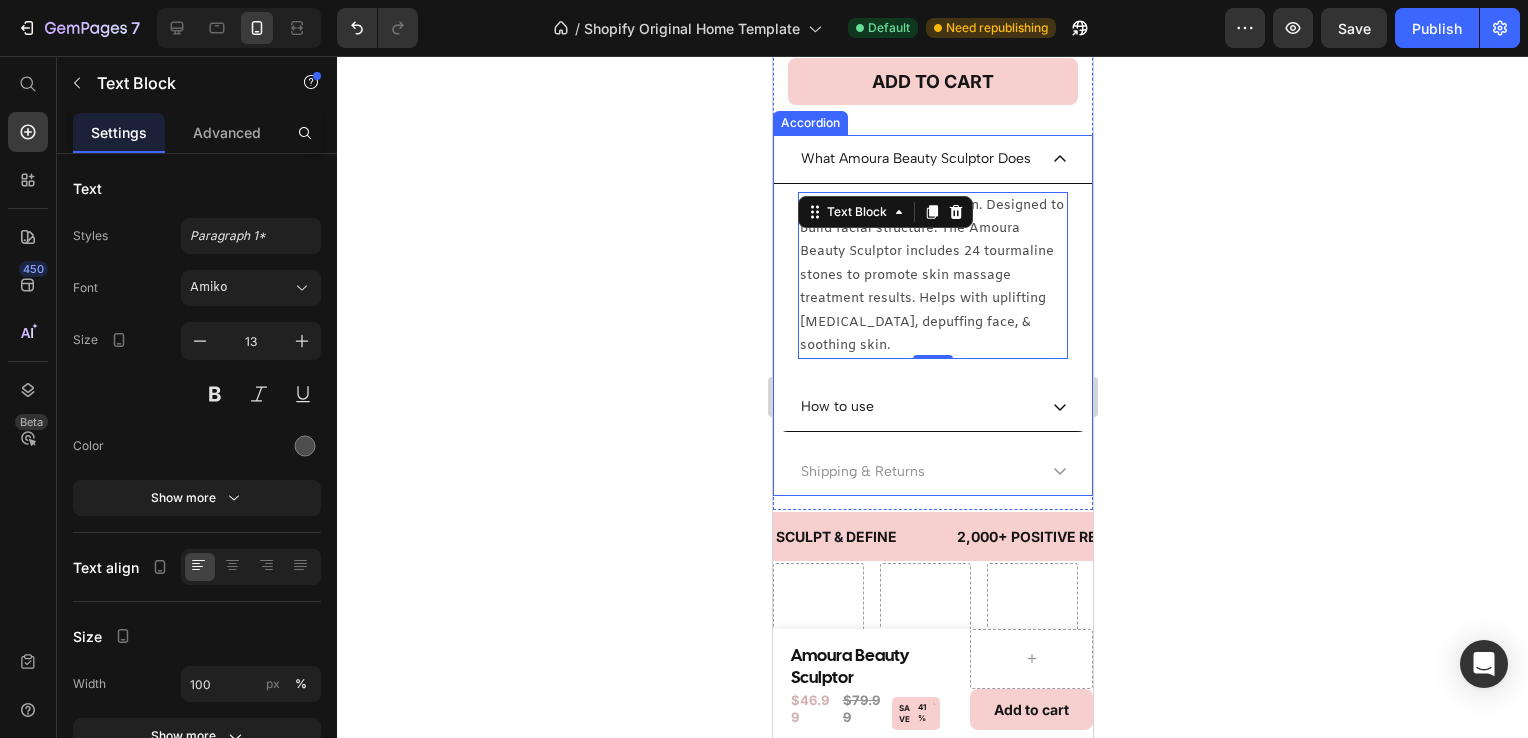 click on "How to use" at bounding box center (916, 406) 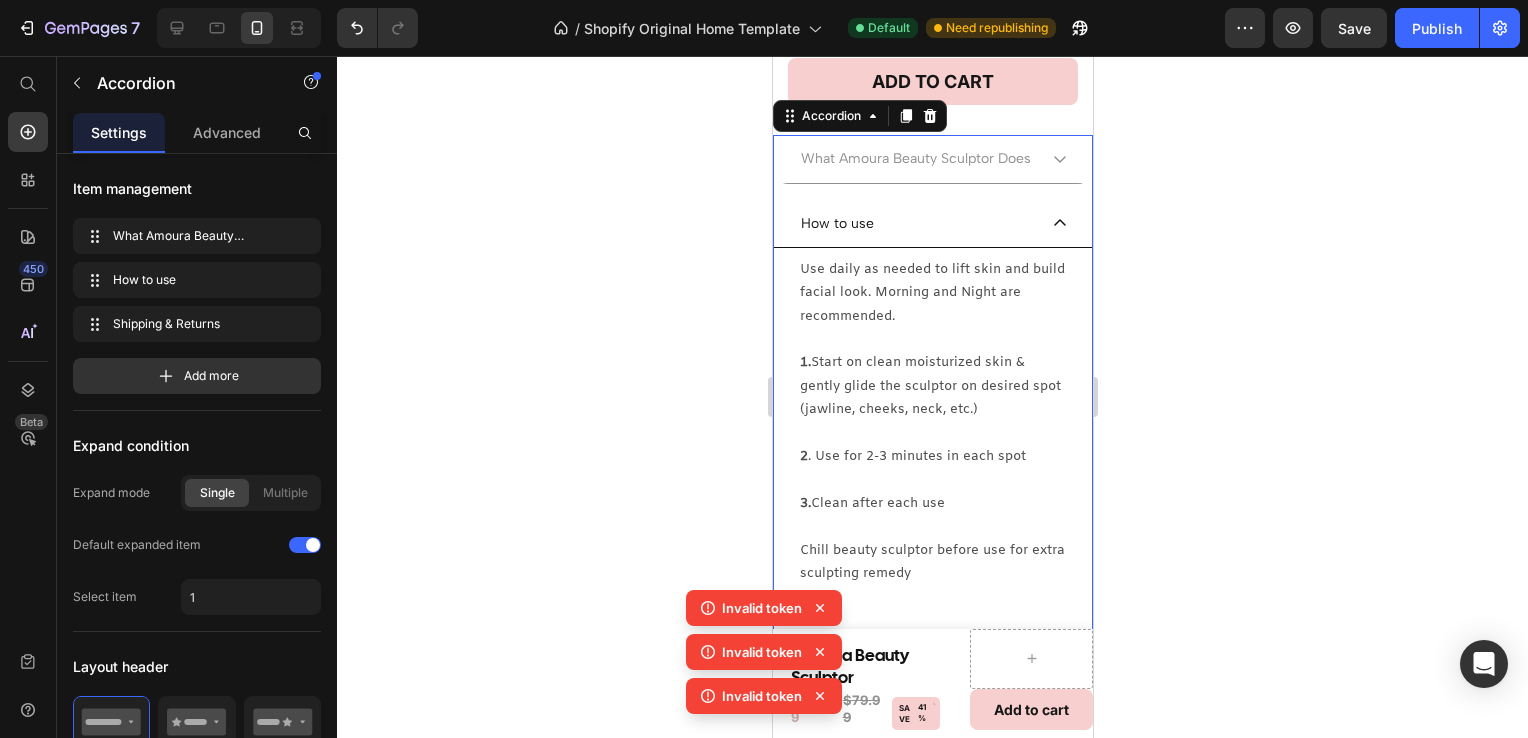 click 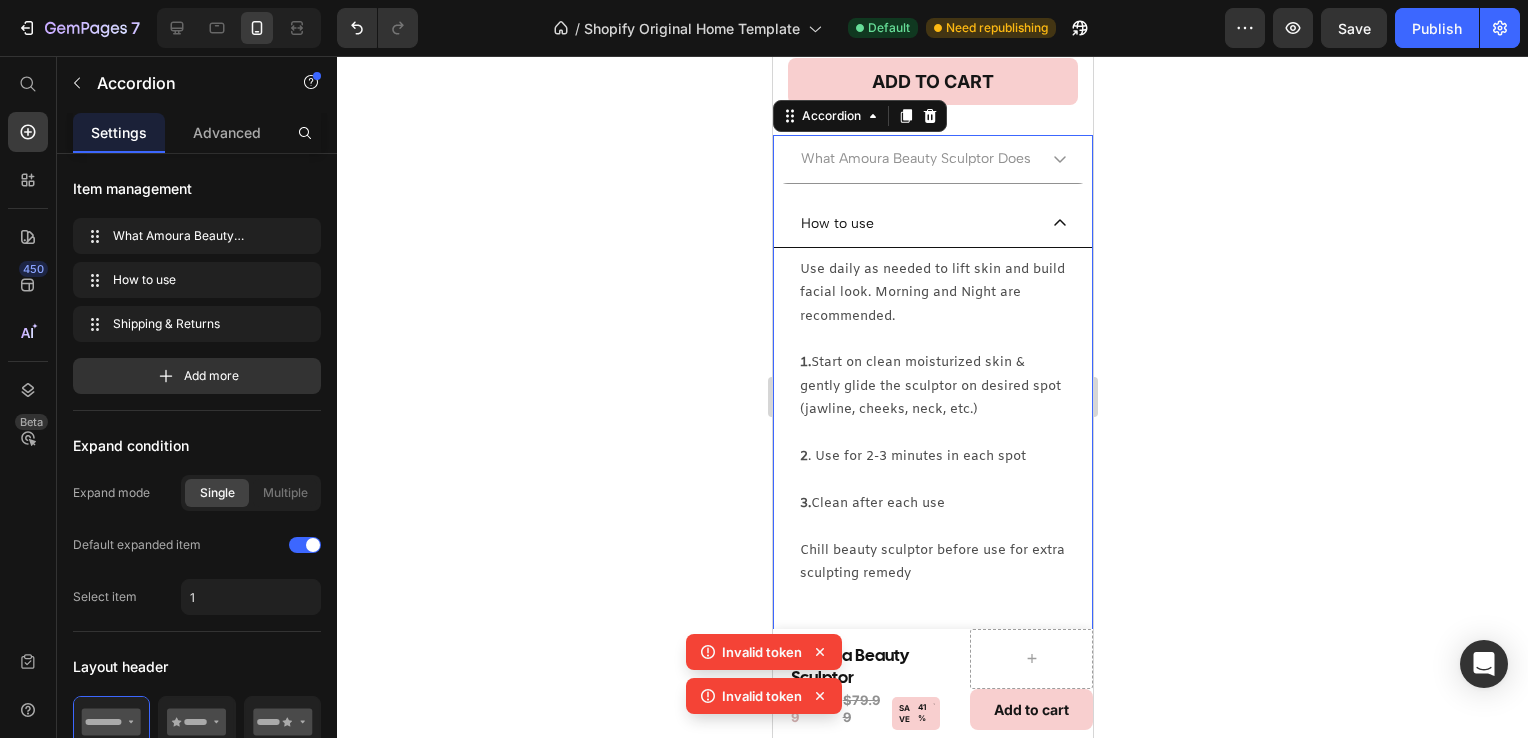 click 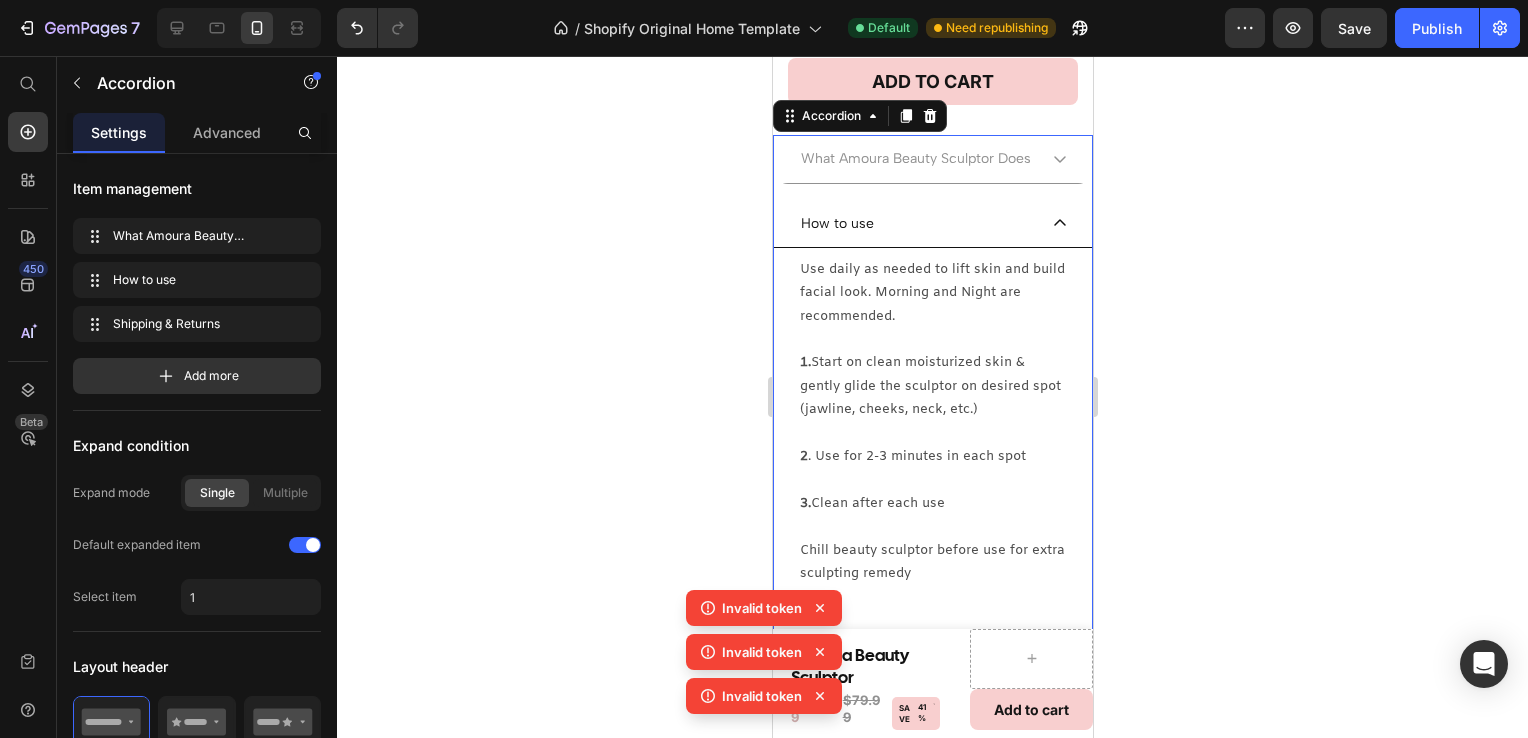 click 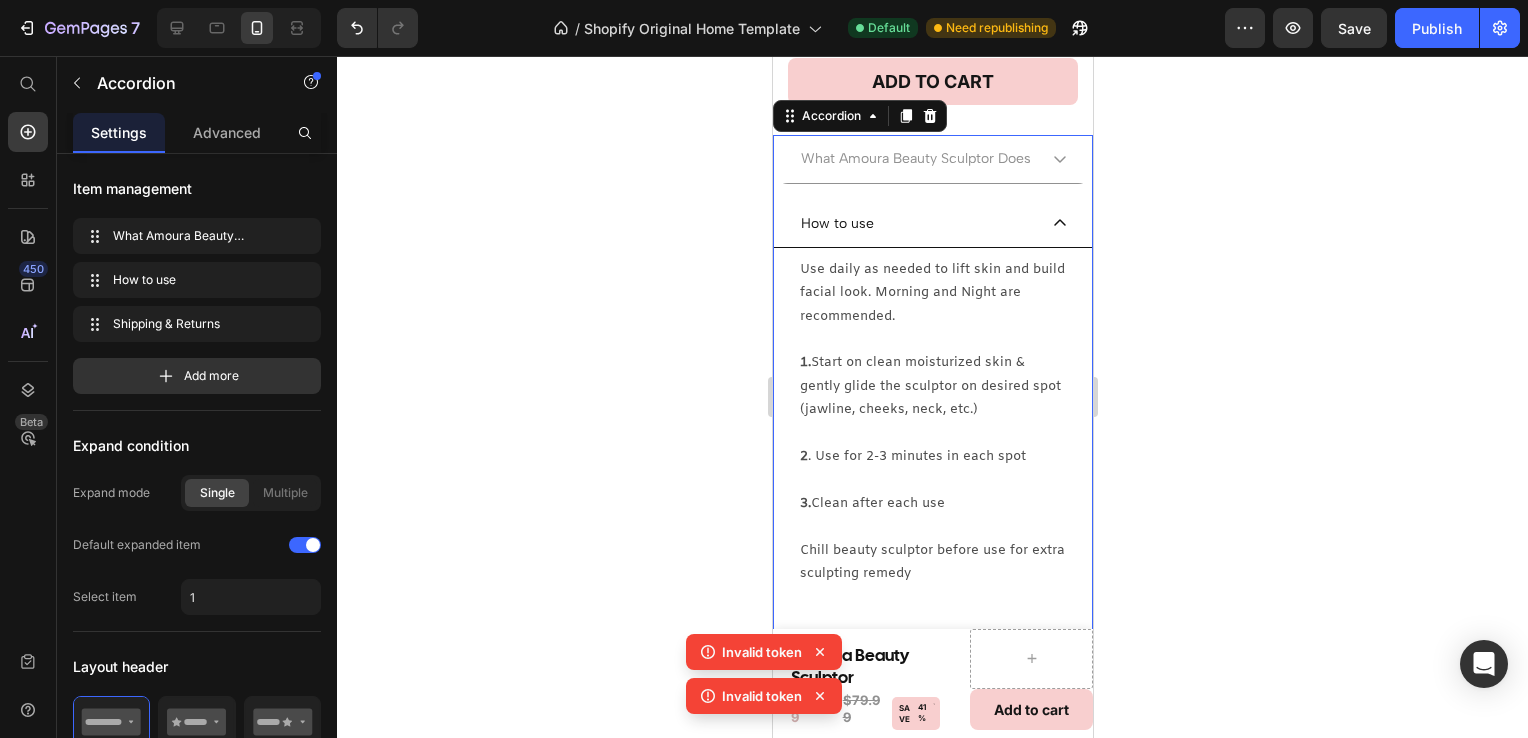 click 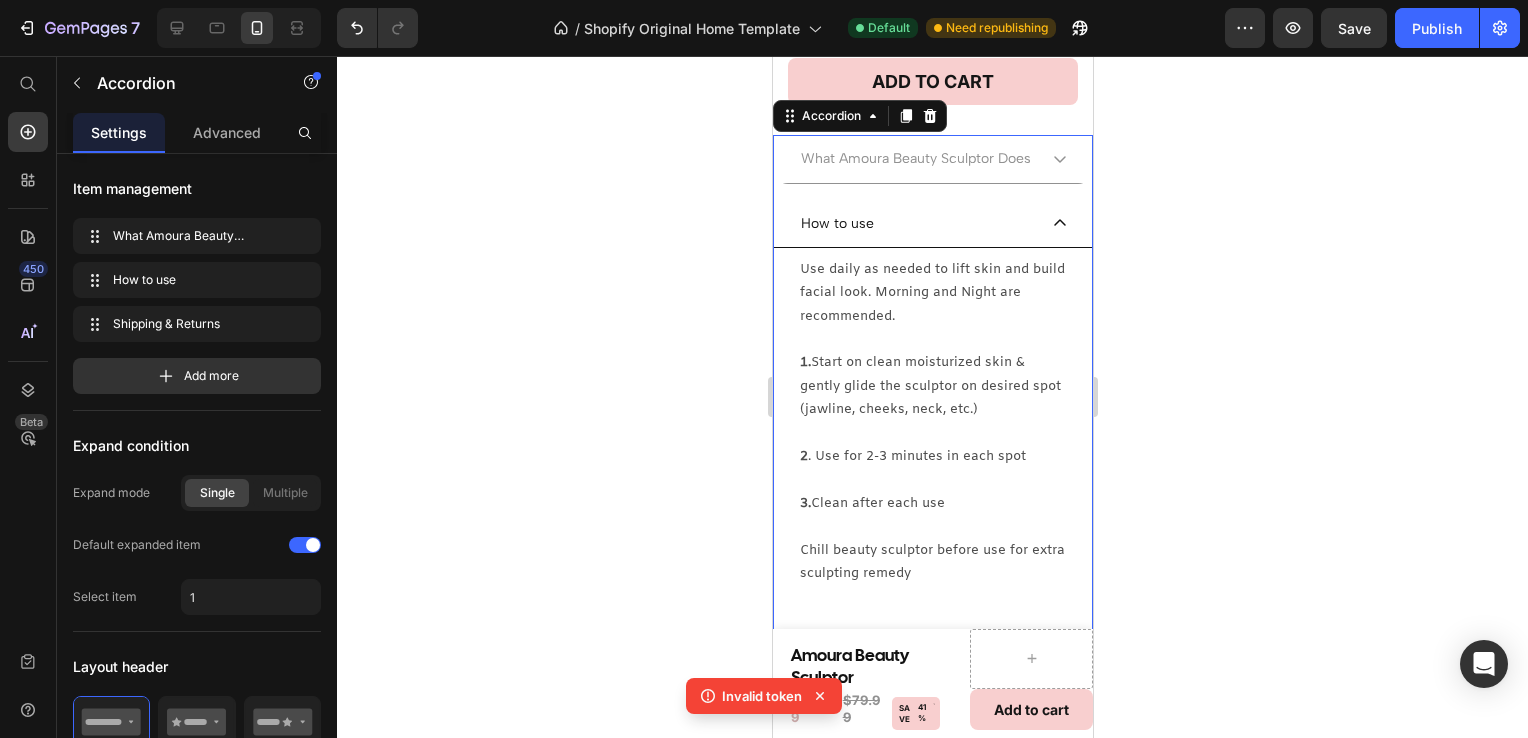 click 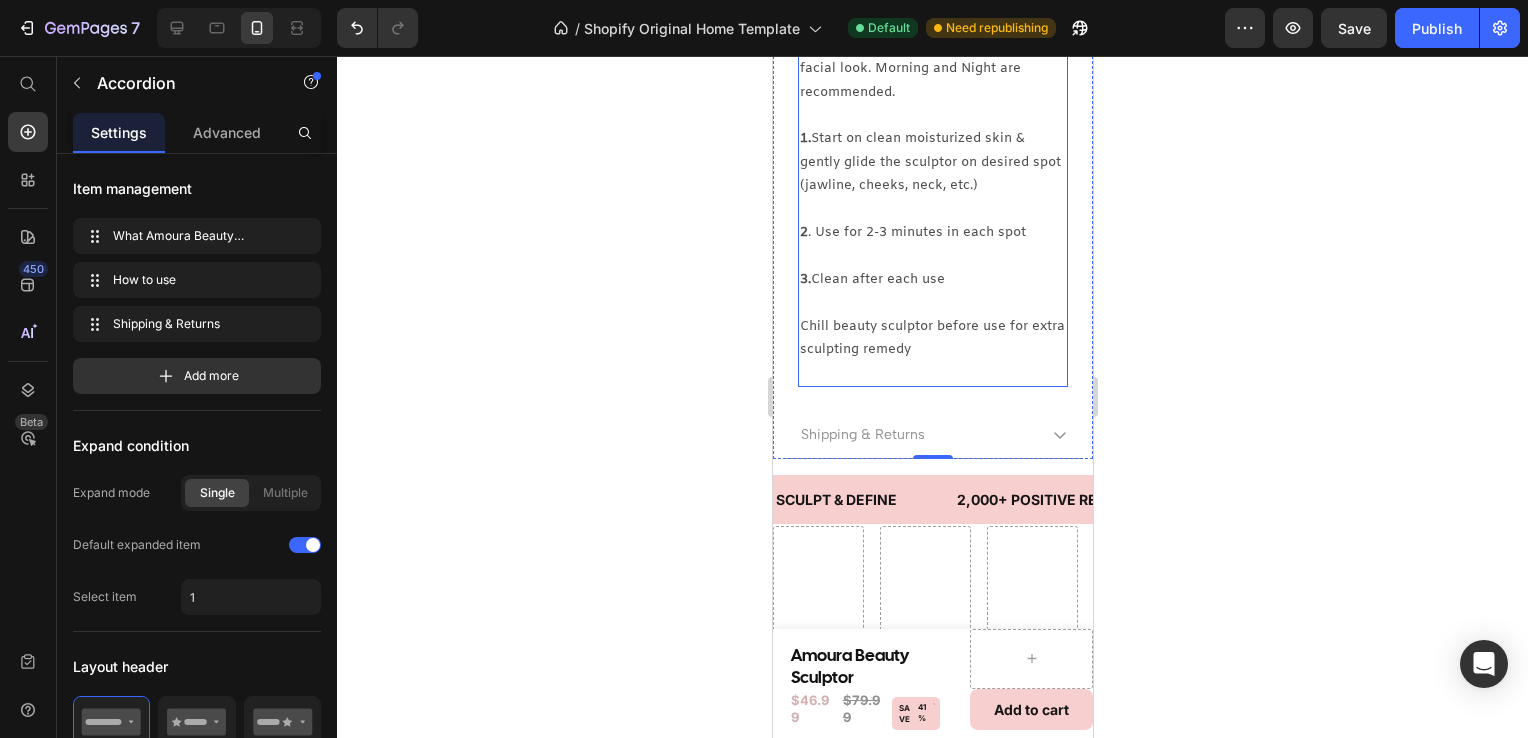 scroll, scrollTop: 1071, scrollLeft: 0, axis: vertical 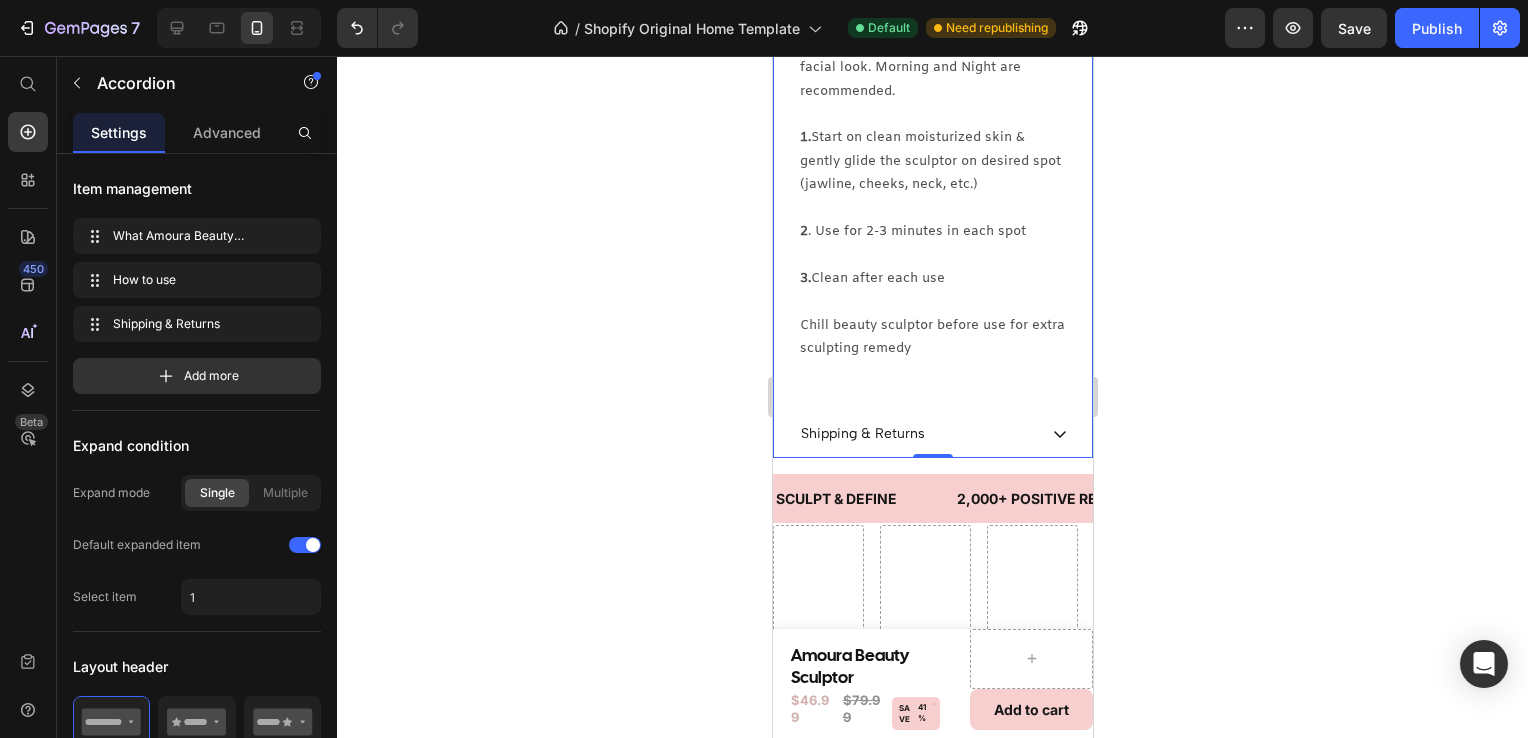 click 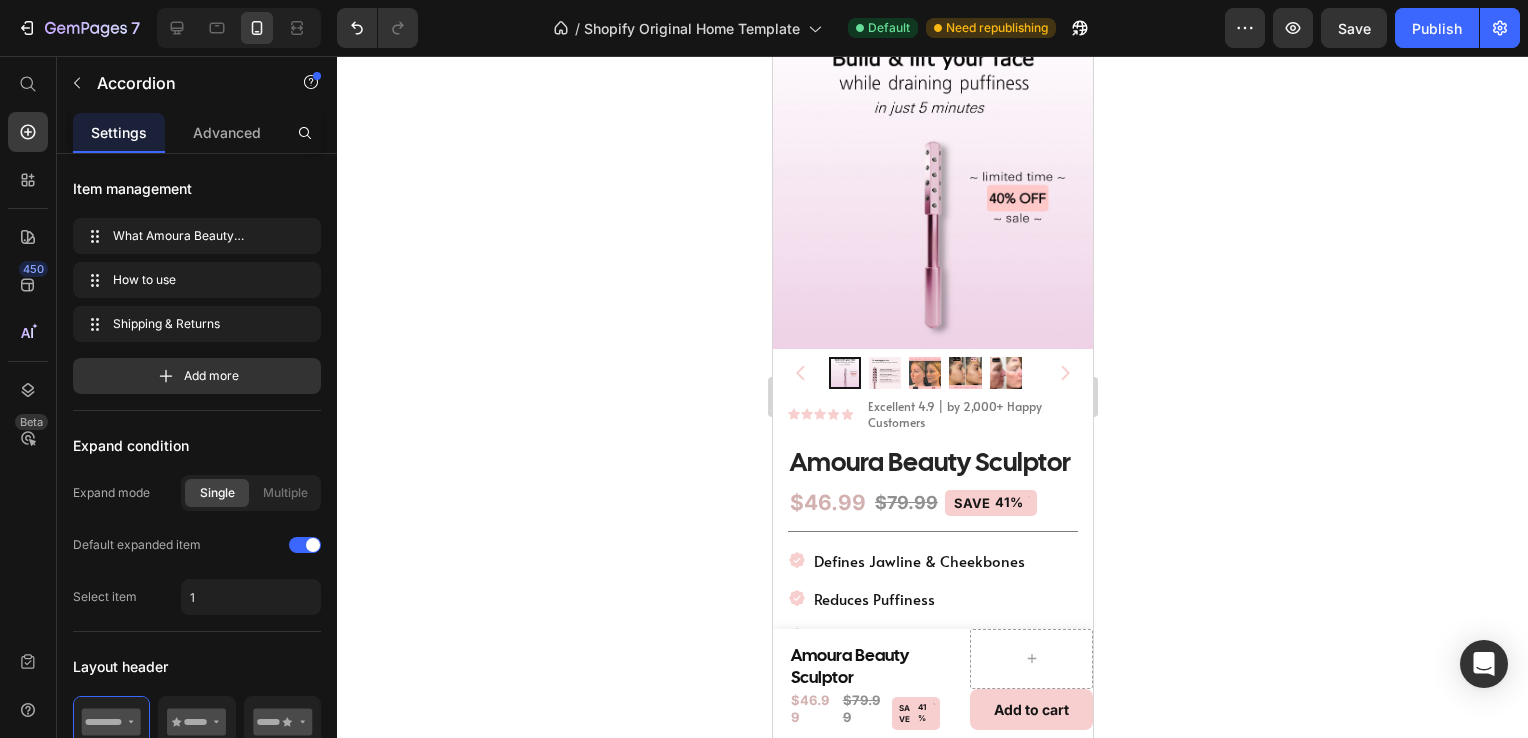 scroll, scrollTop: 0, scrollLeft: 0, axis: both 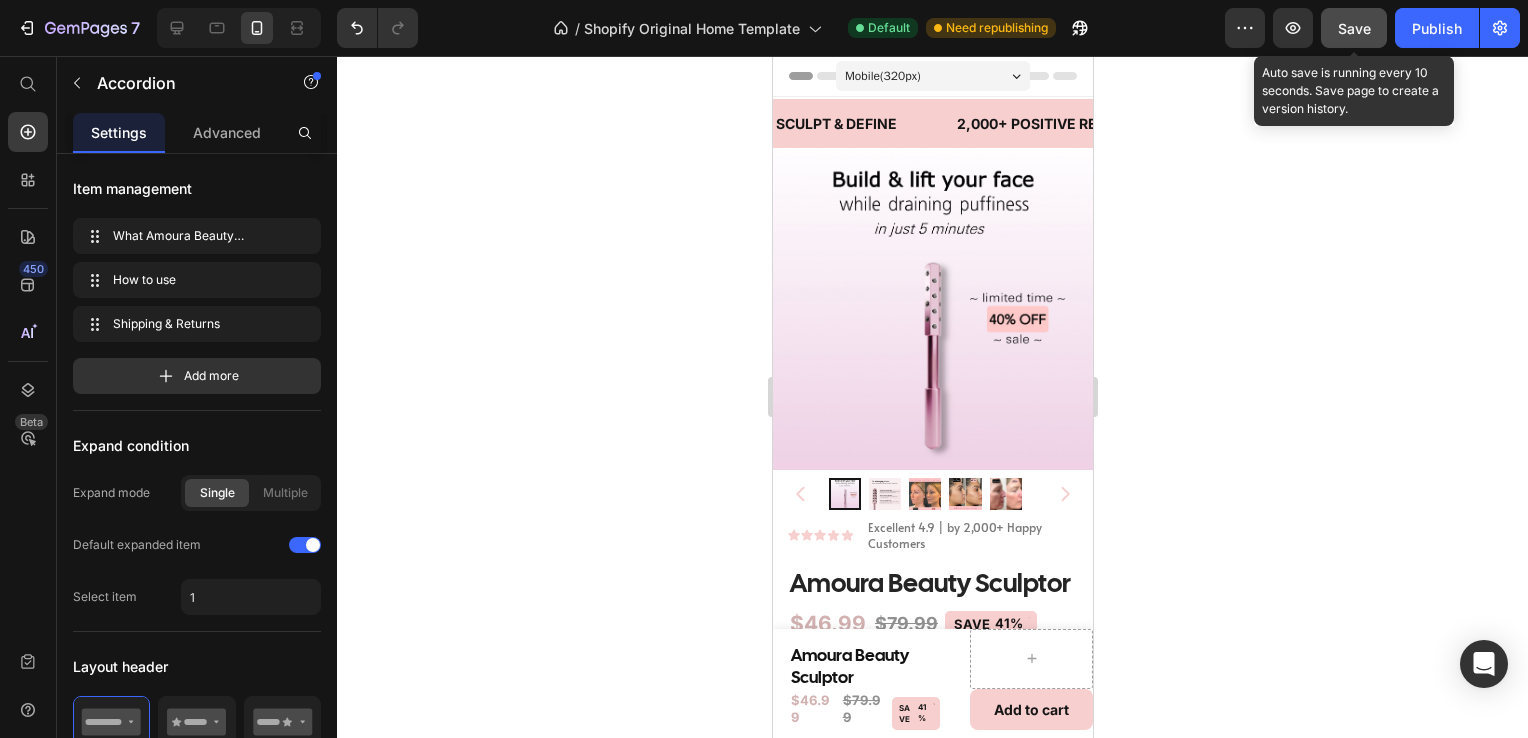 click on "Save" 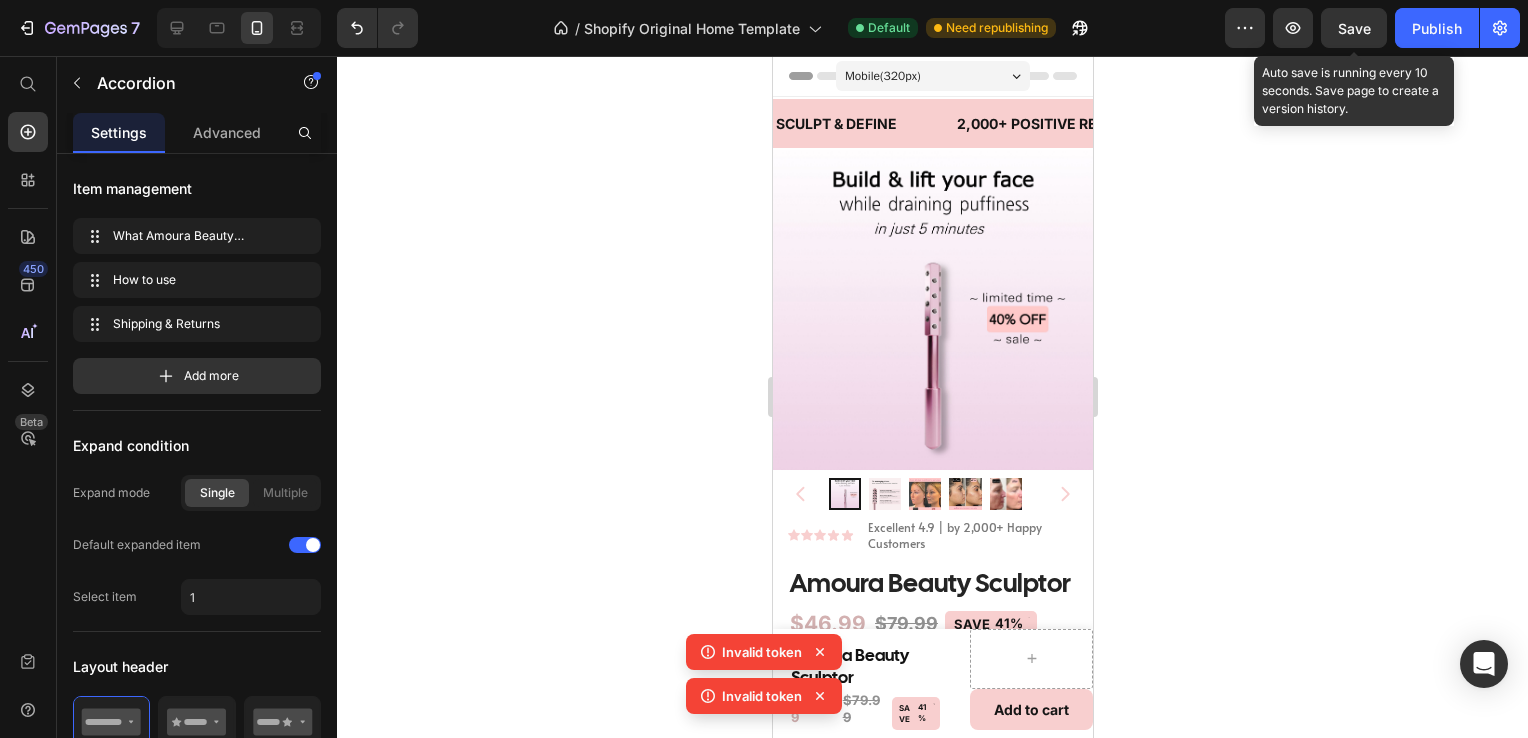 click on "Save" at bounding box center [1354, 28] 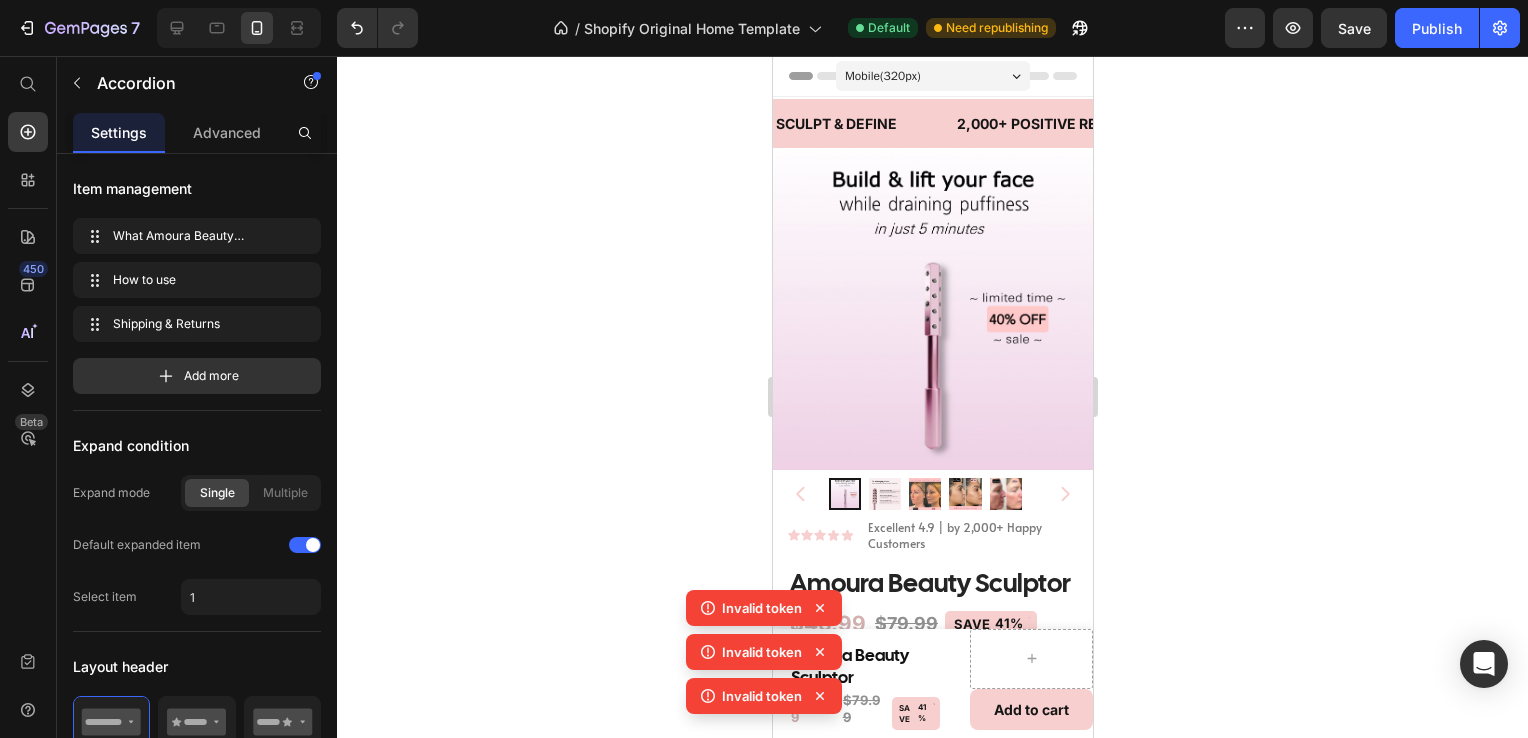 click 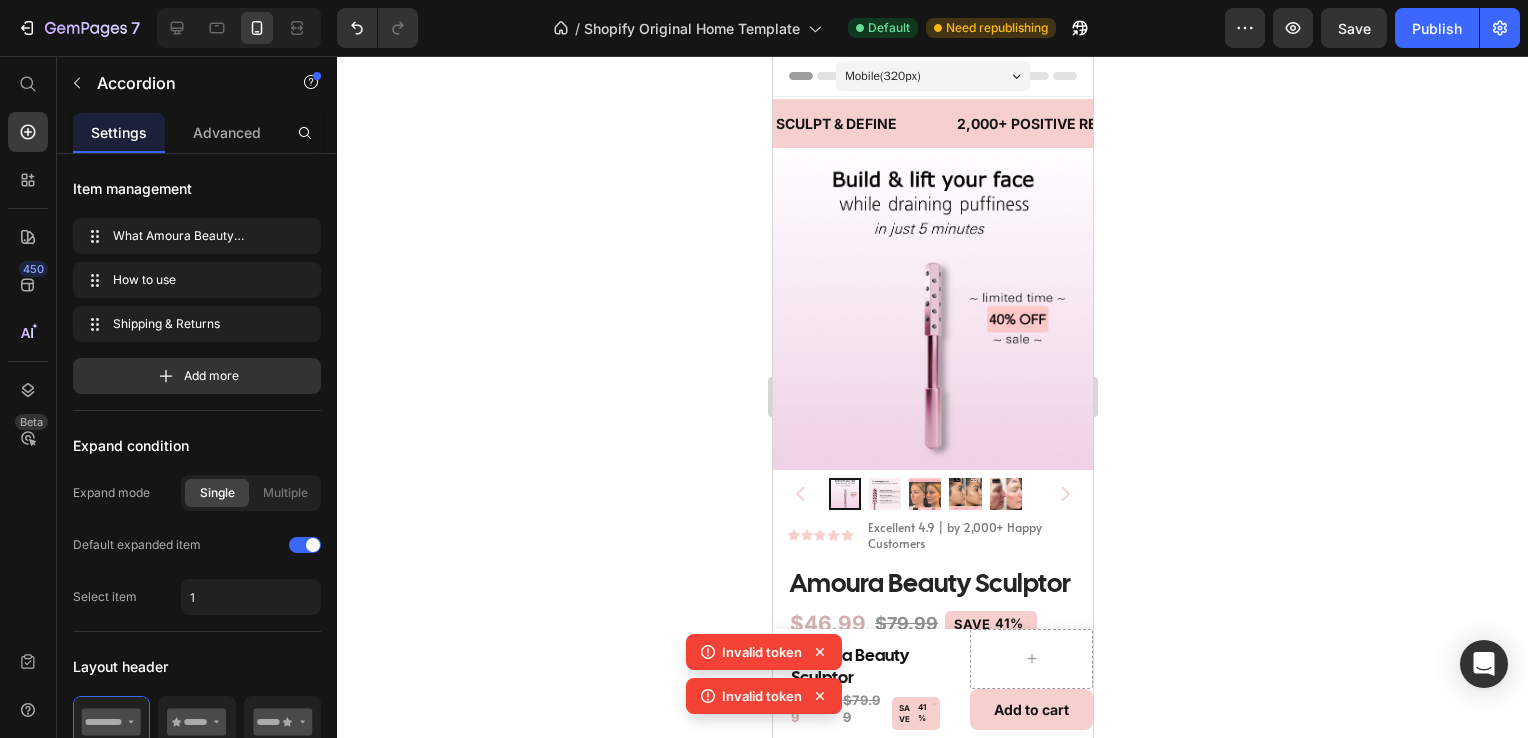 click 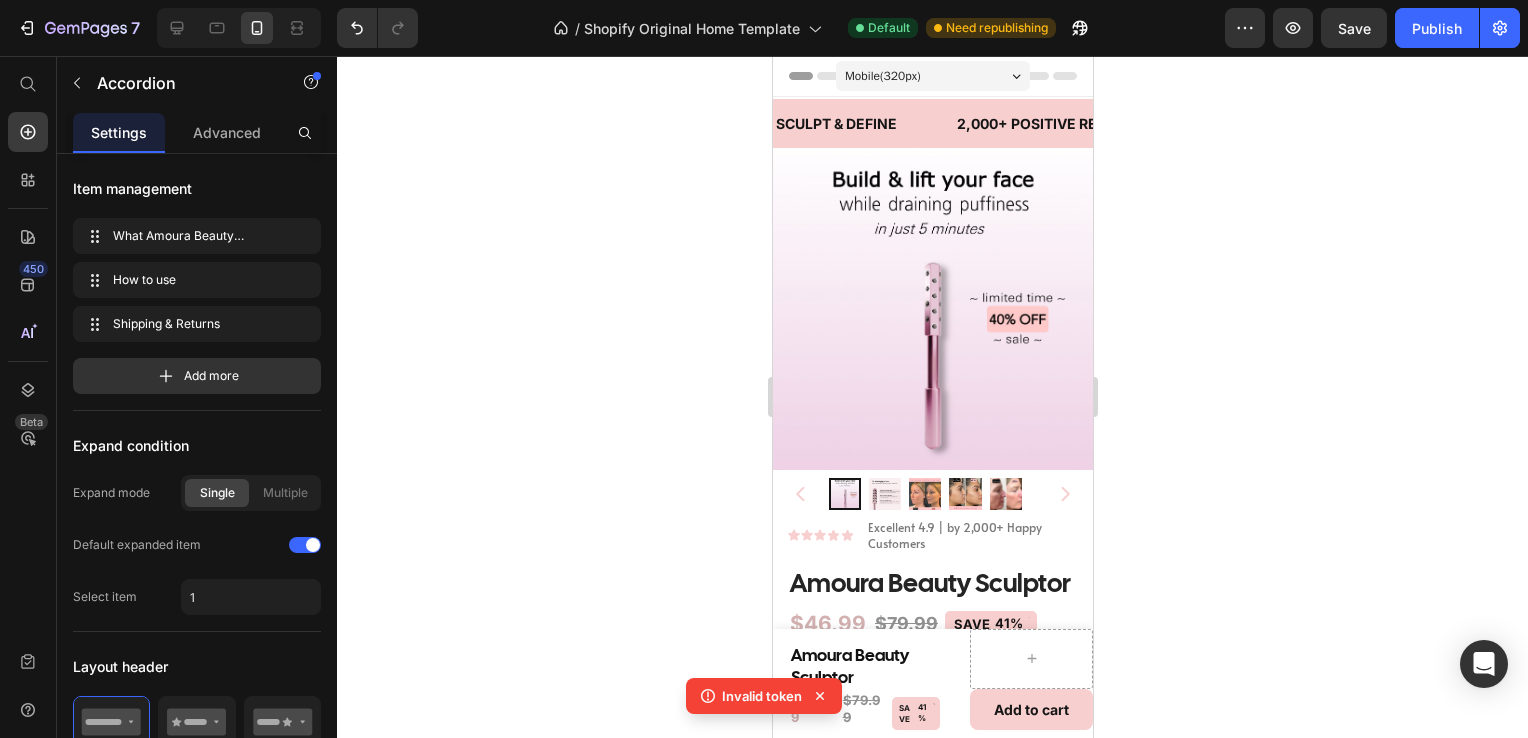 click 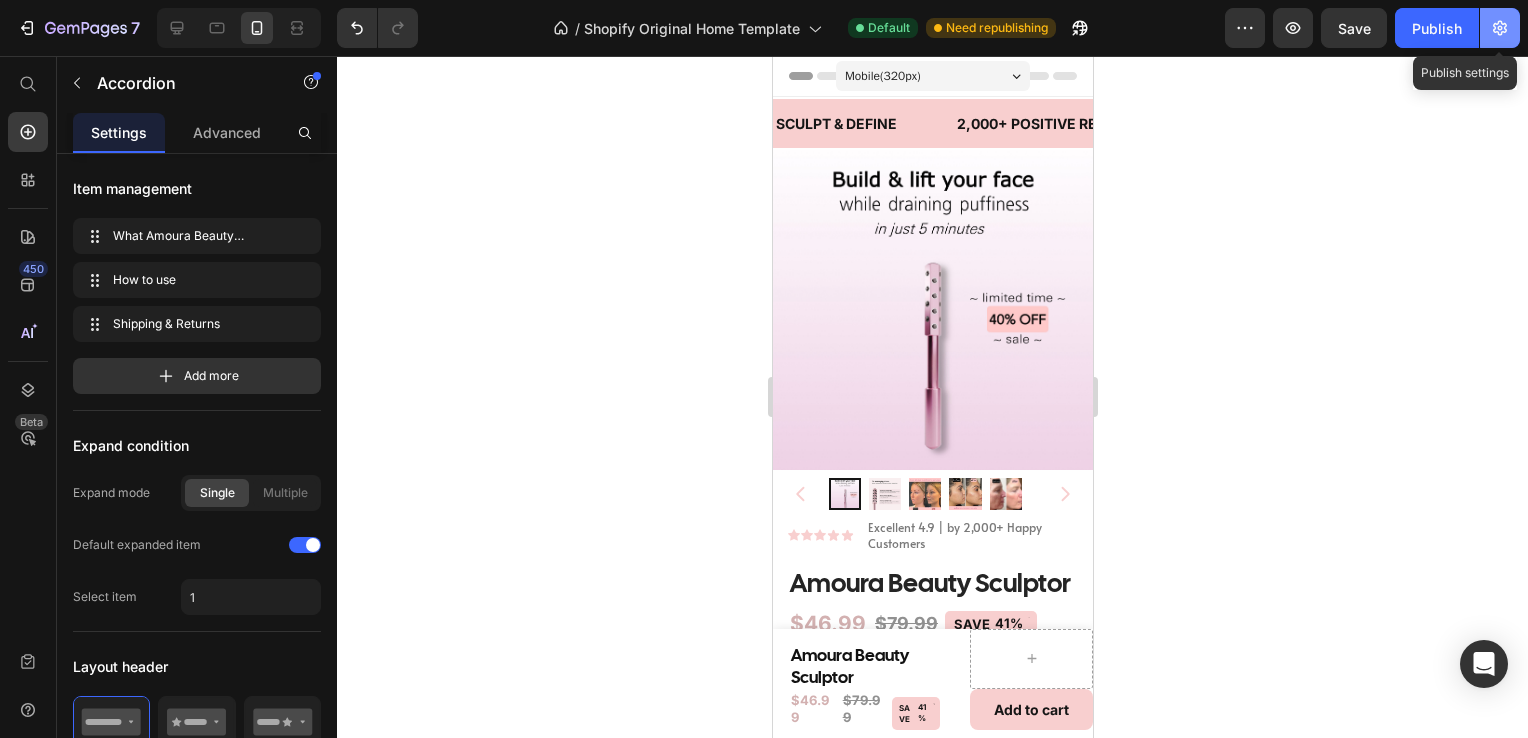click 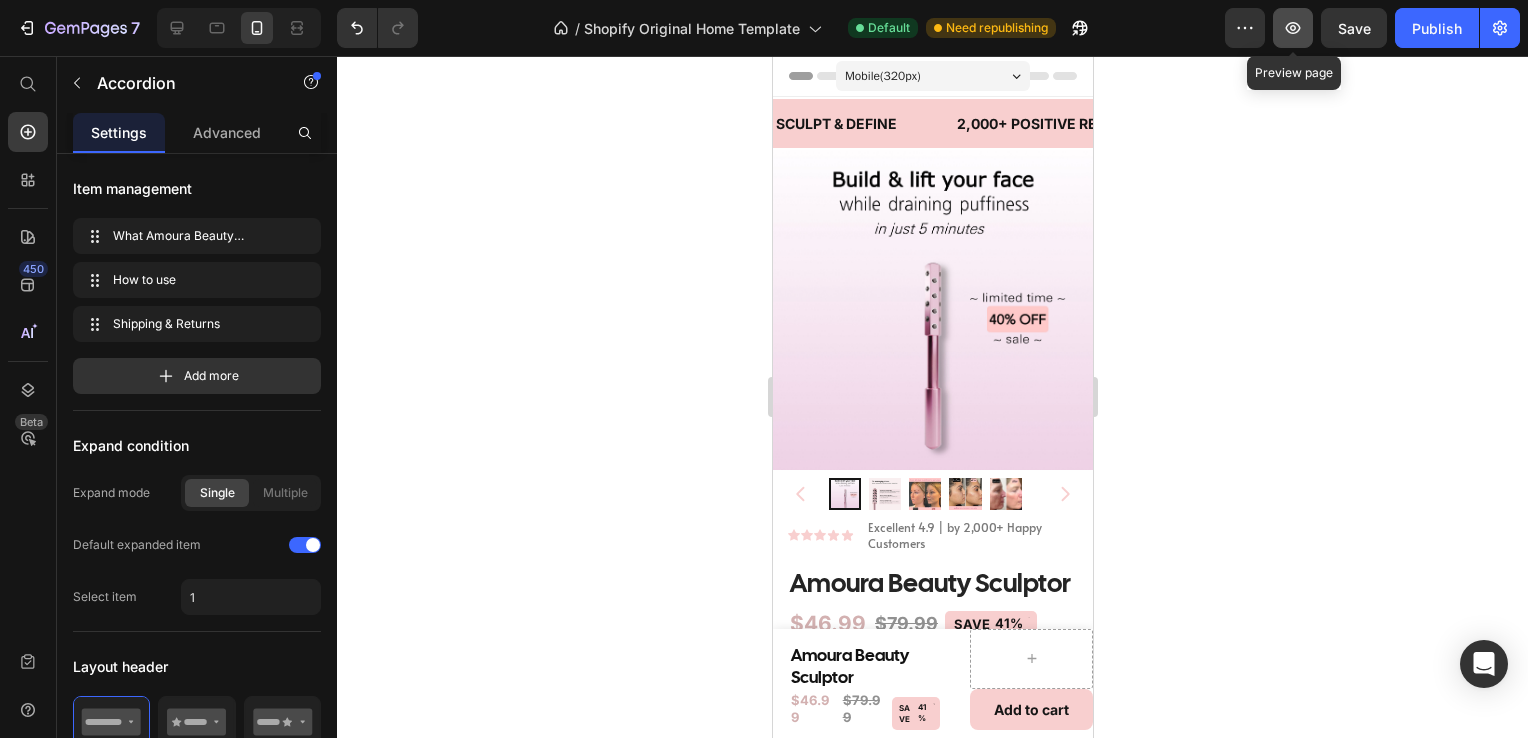 click 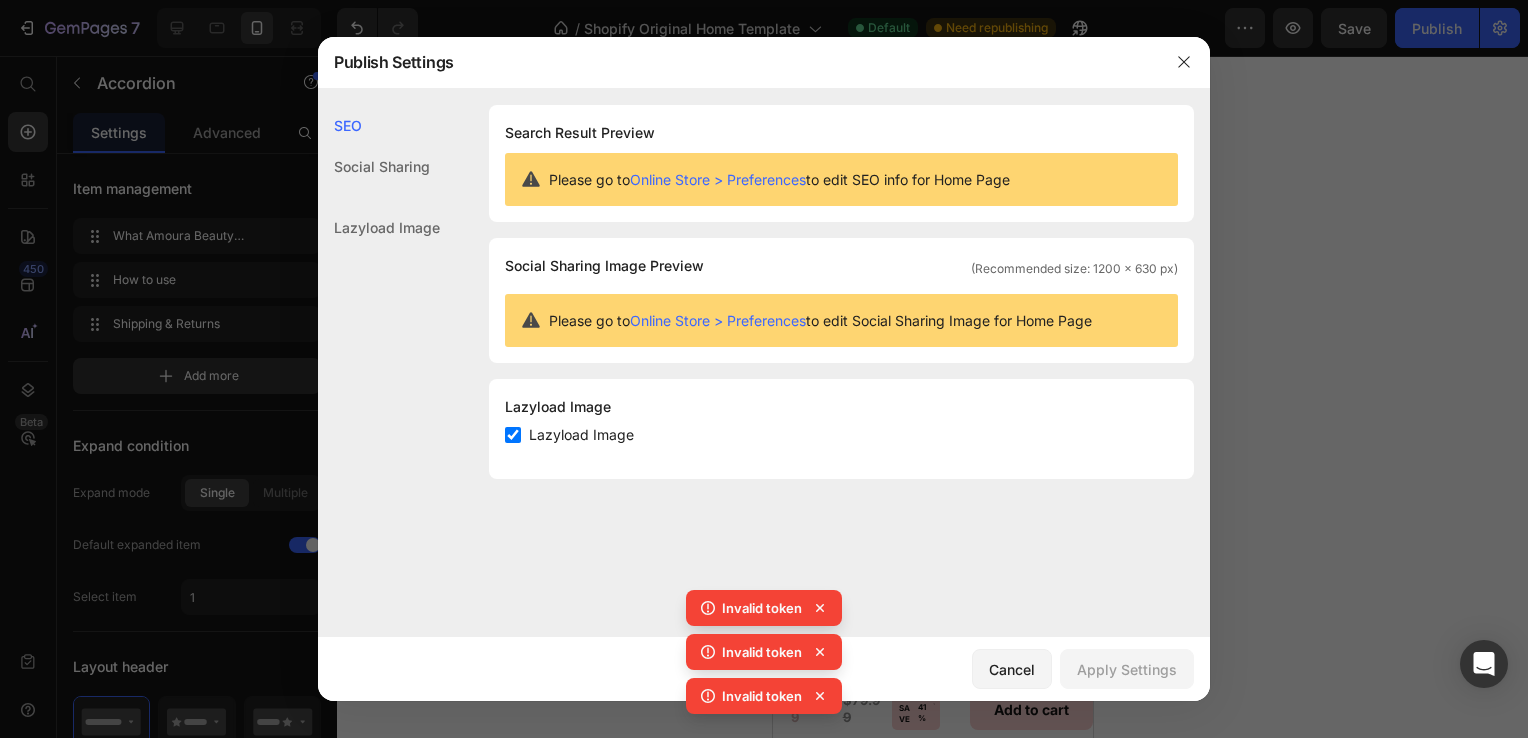 scroll, scrollTop: 1563, scrollLeft: 0, axis: vertical 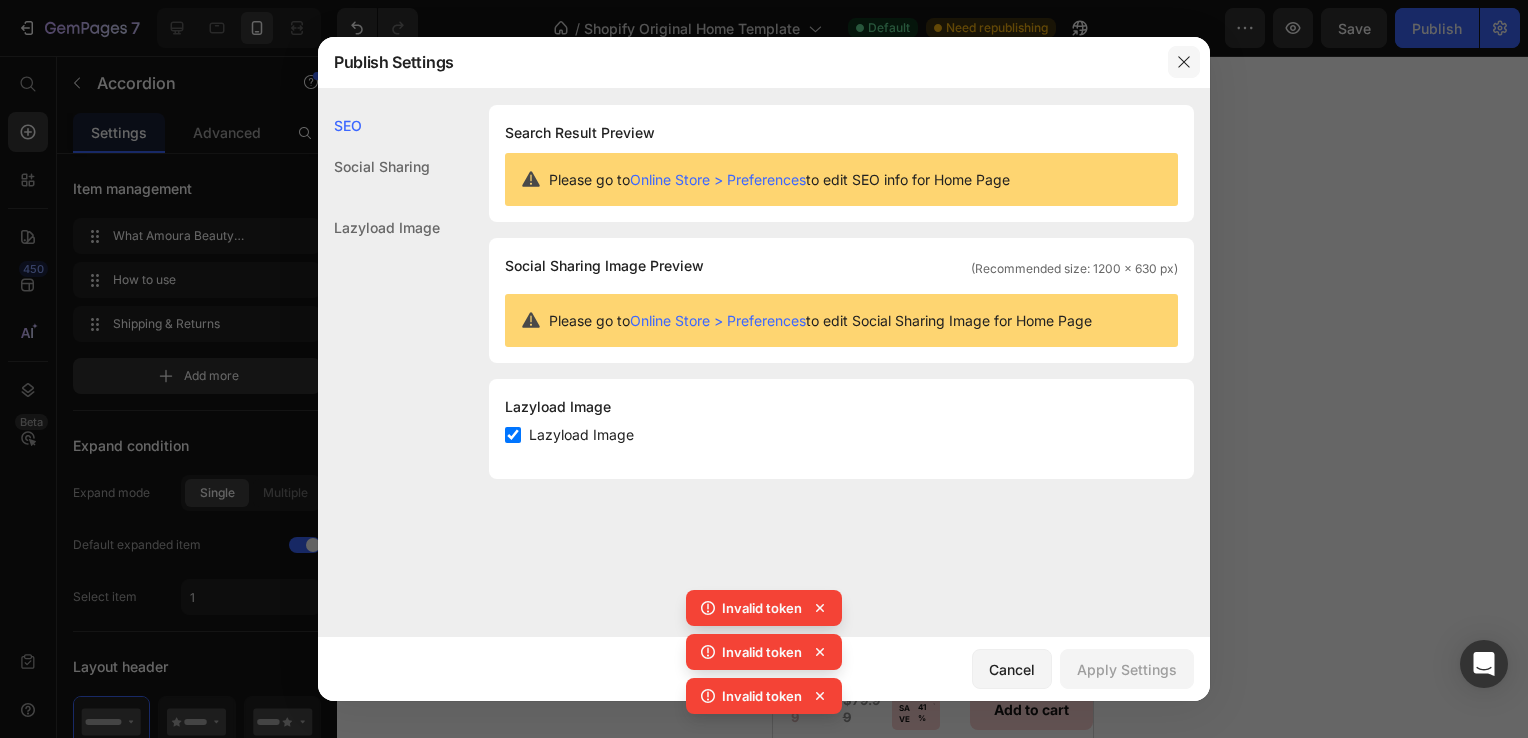 click 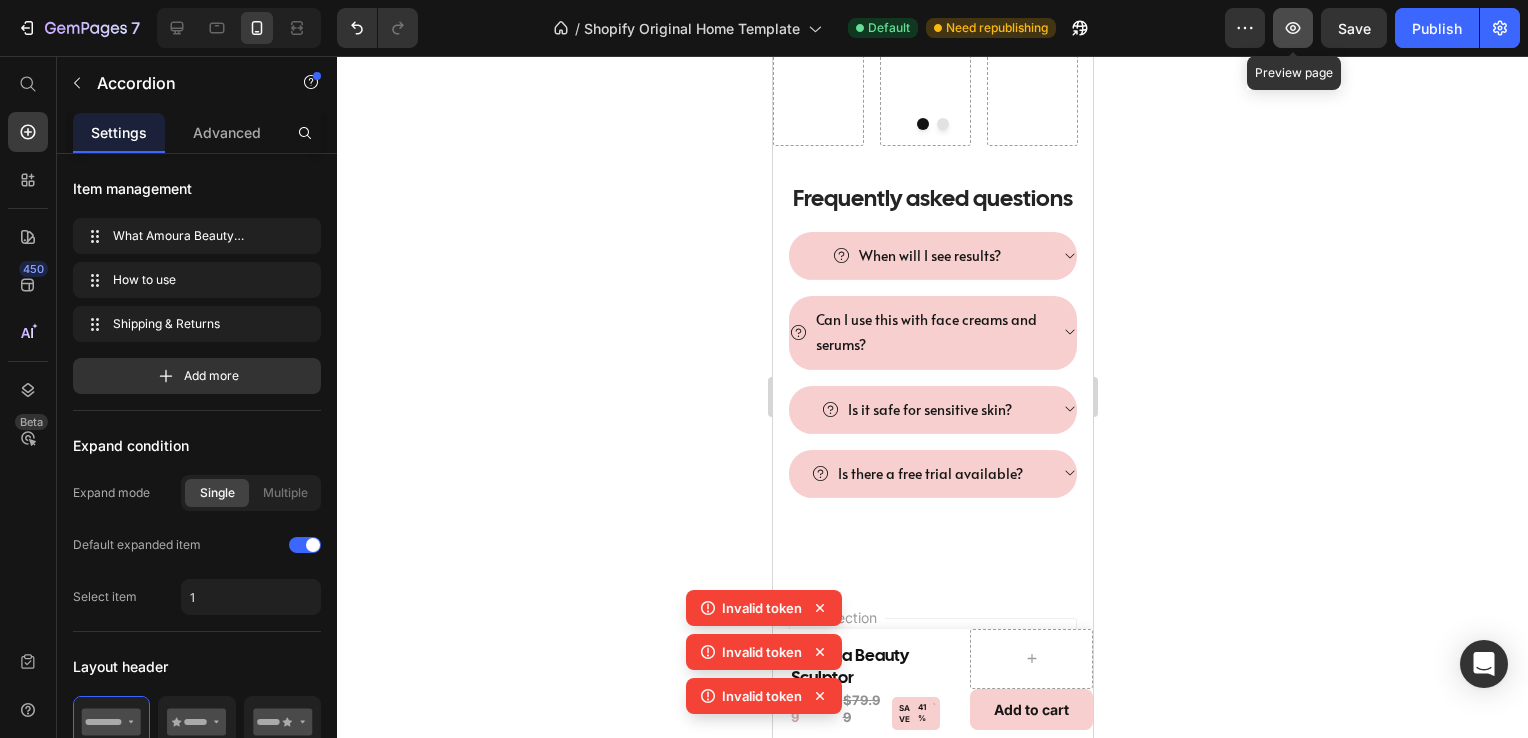 click 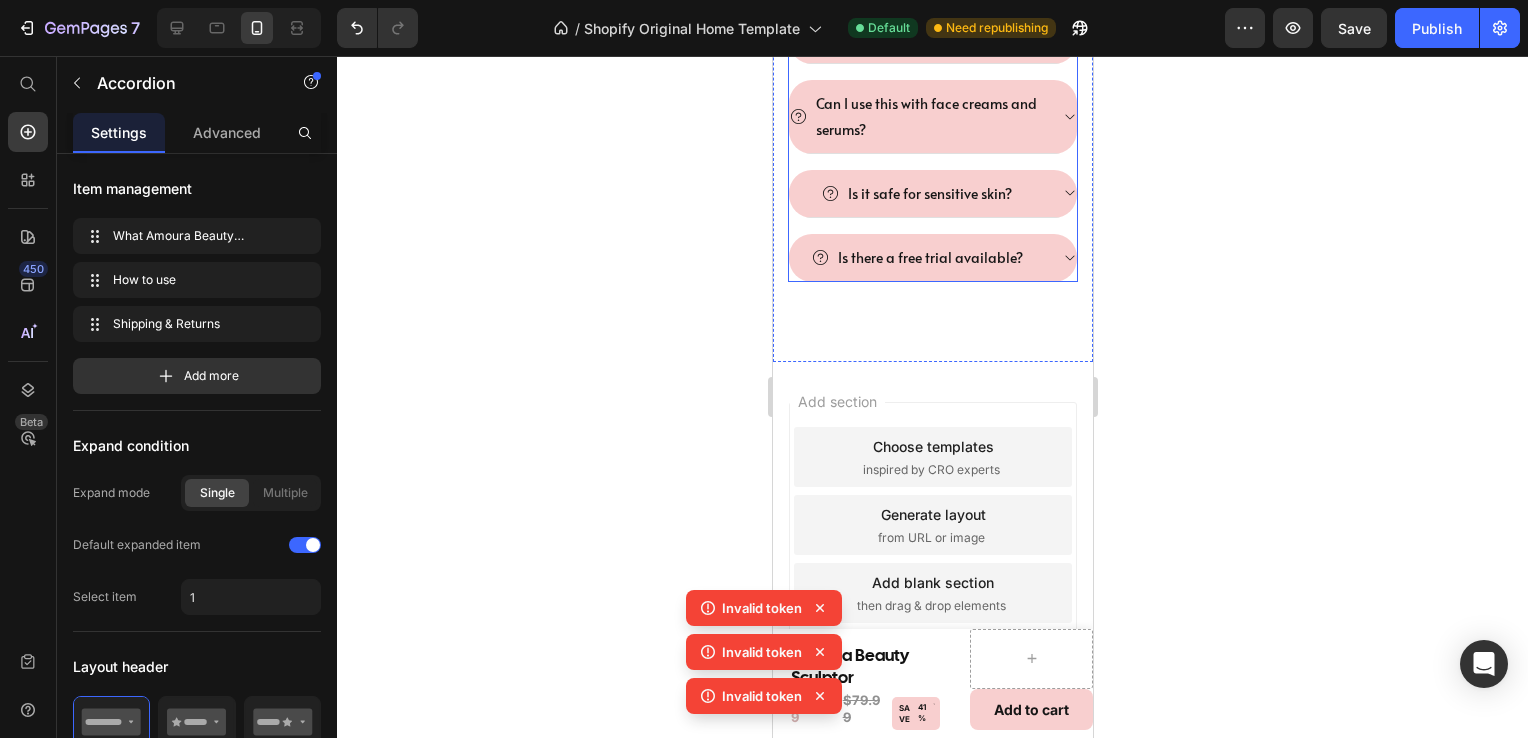 scroll, scrollTop: 928, scrollLeft: 0, axis: vertical 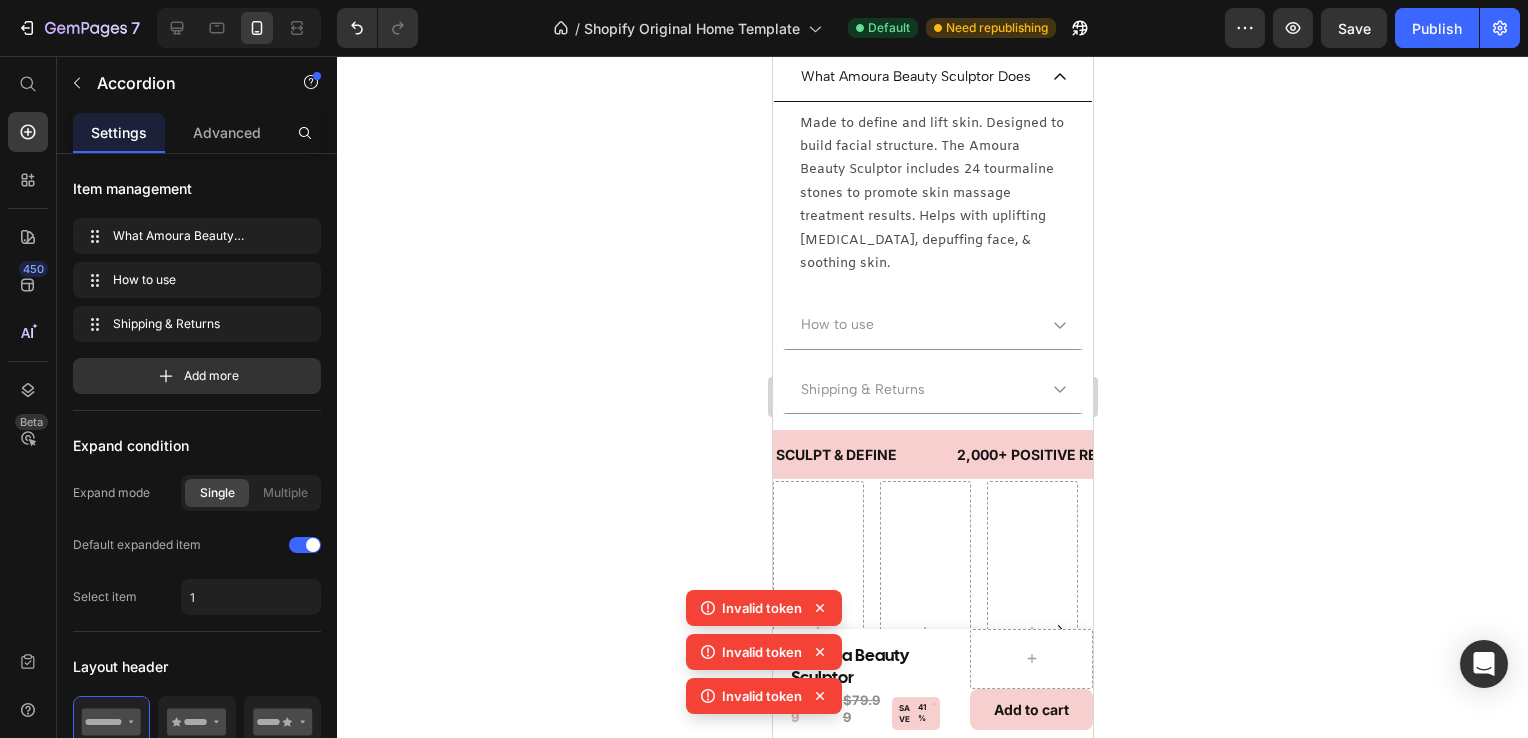 click 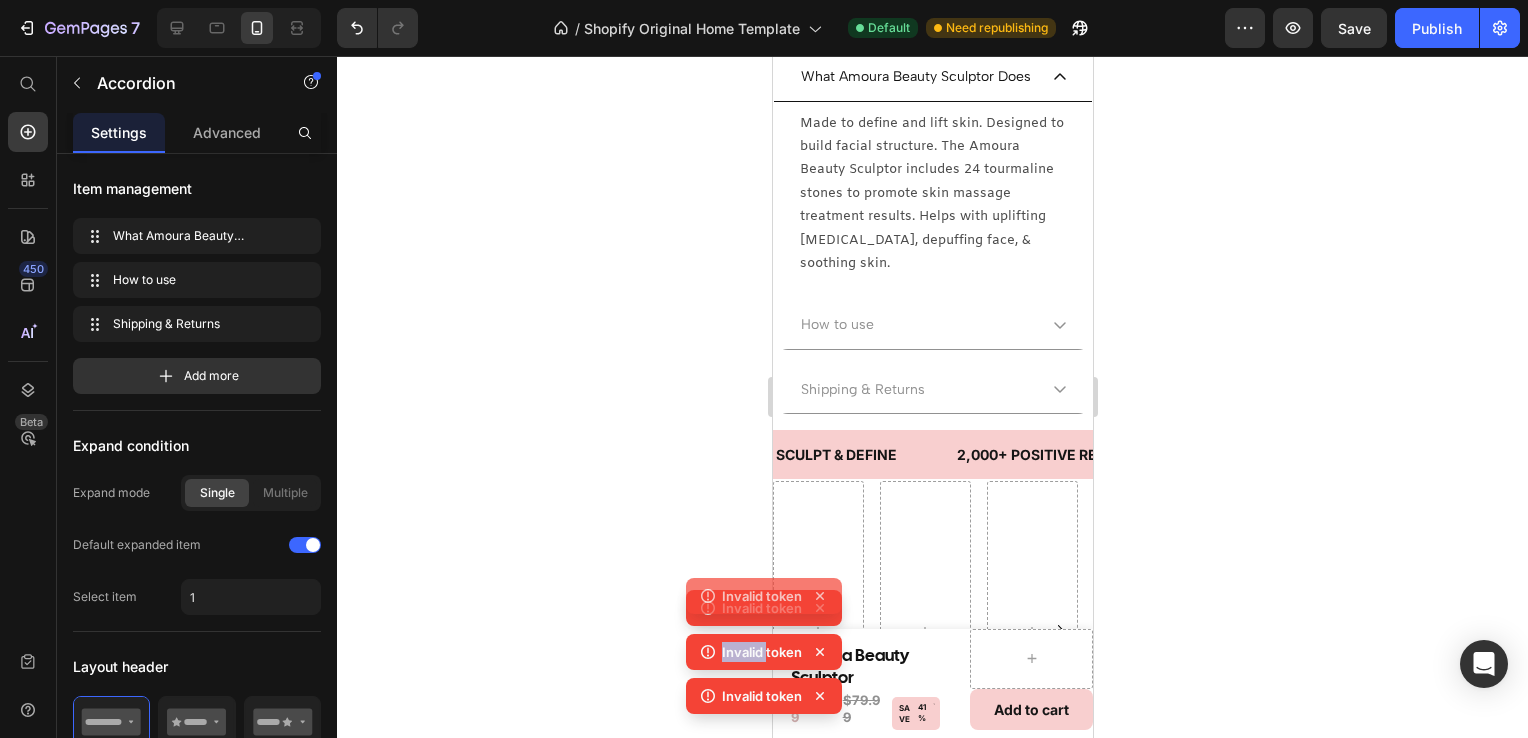 click 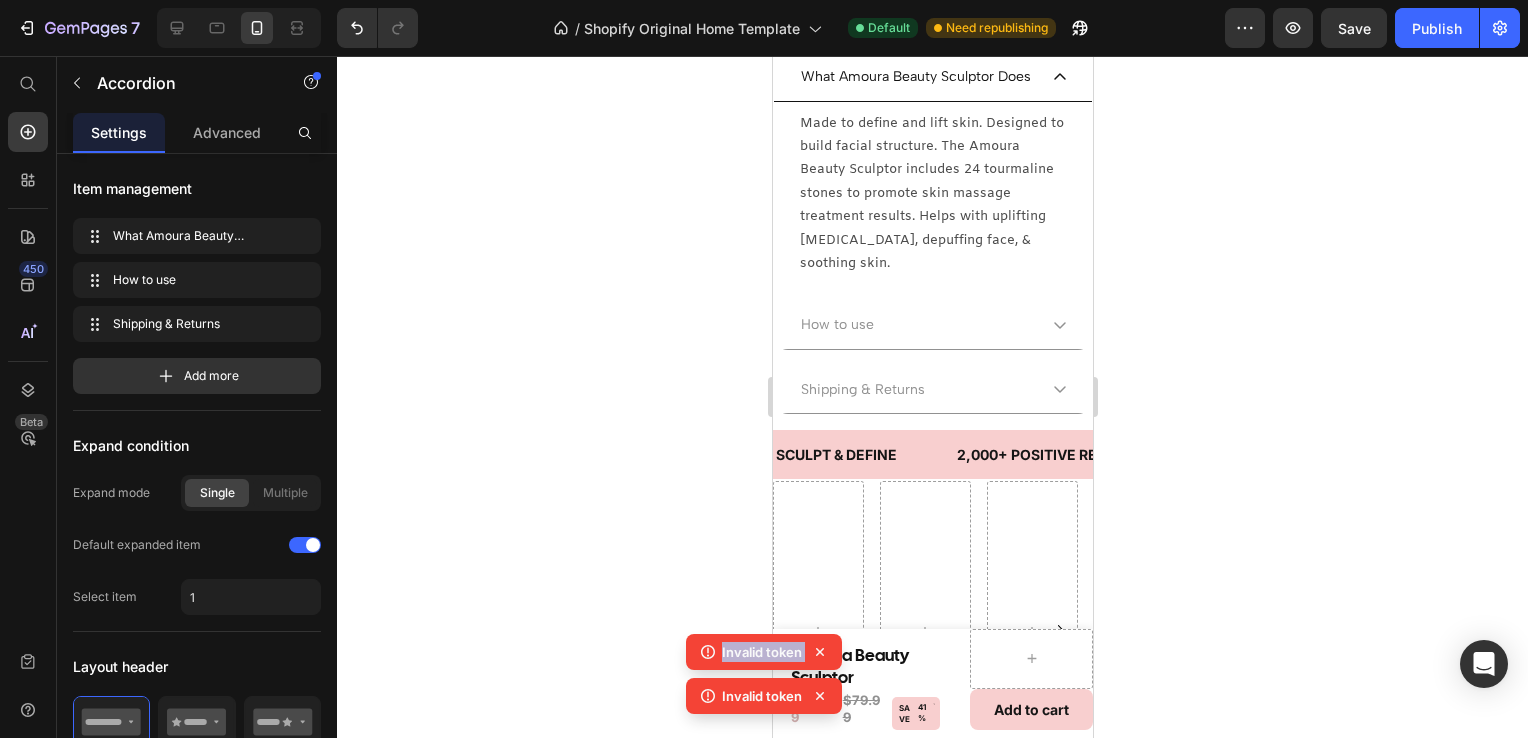 click 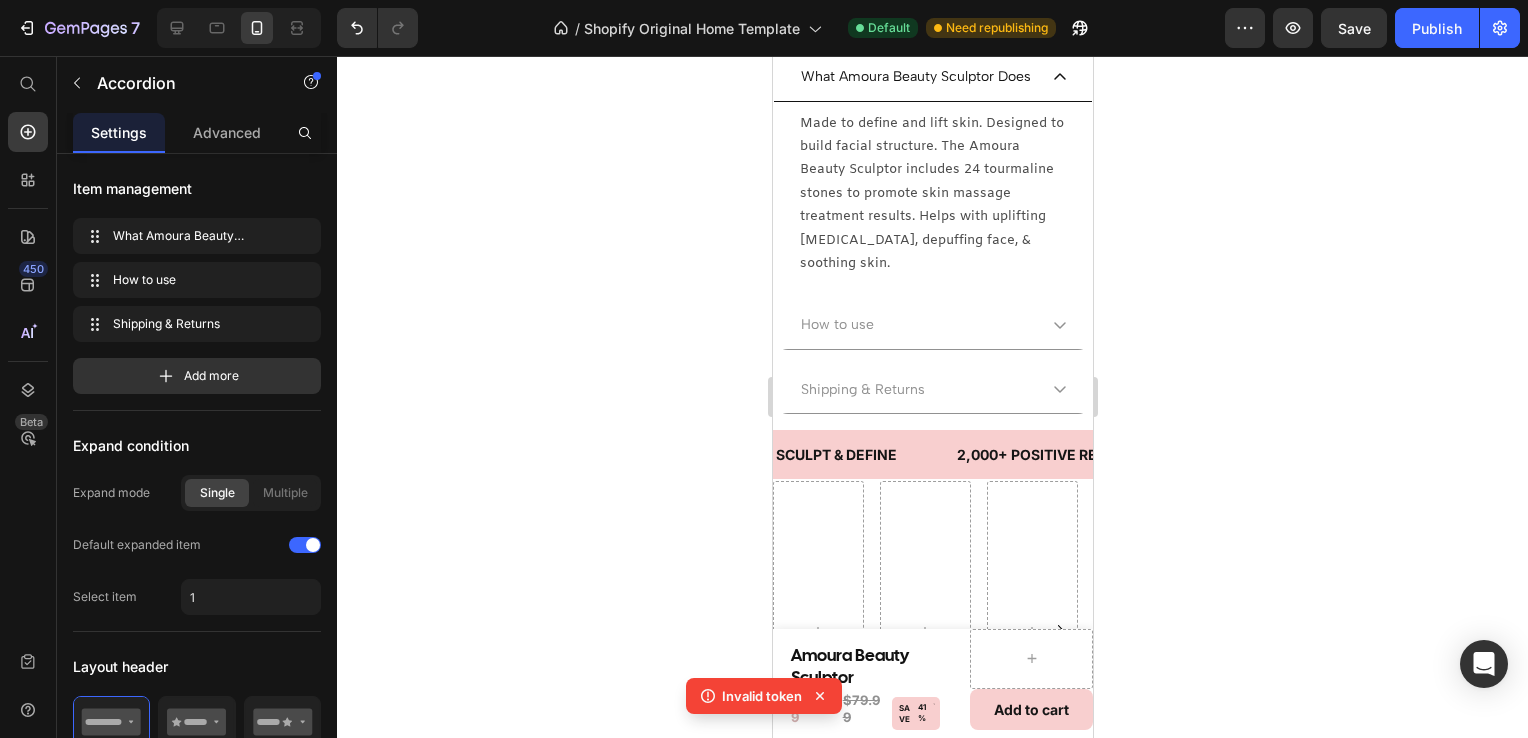 click 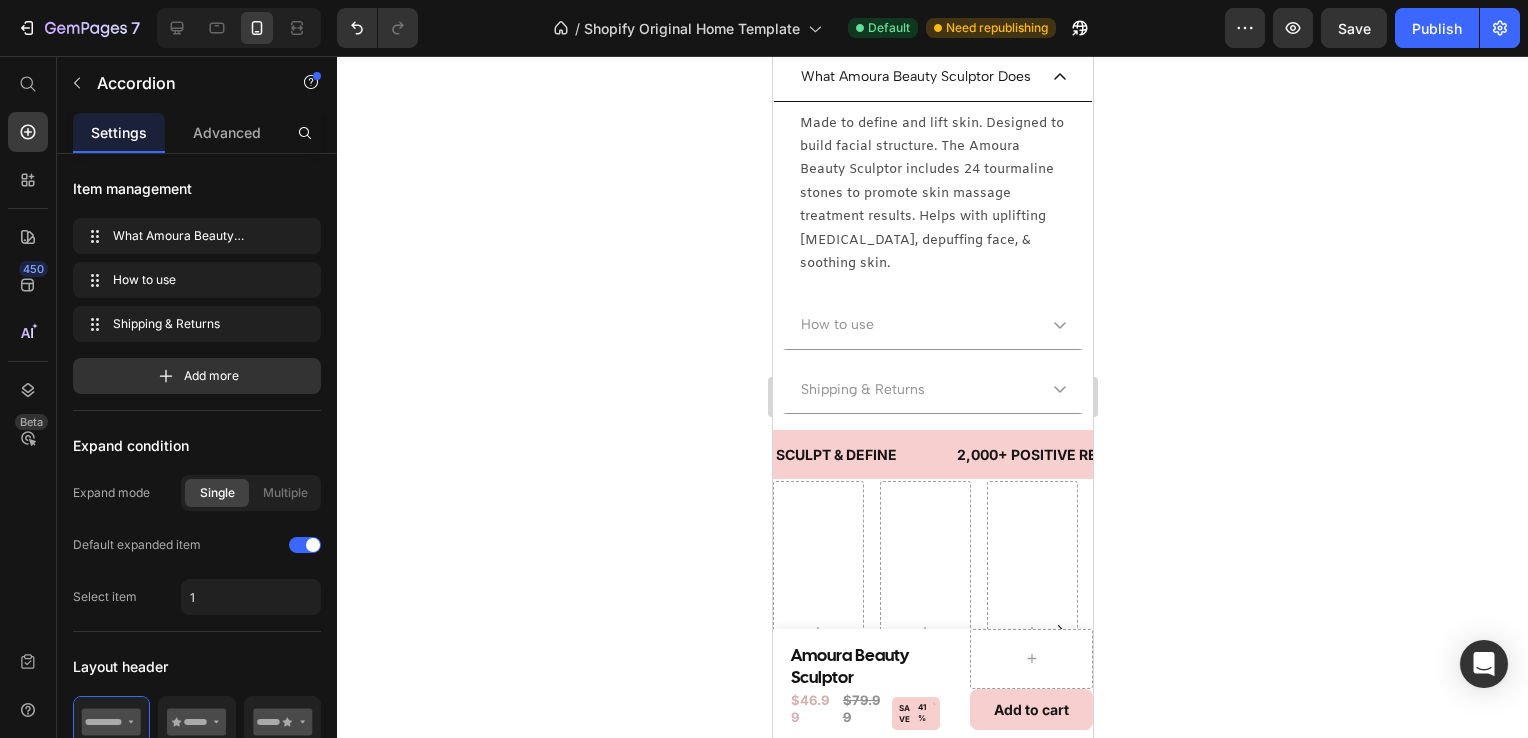 click 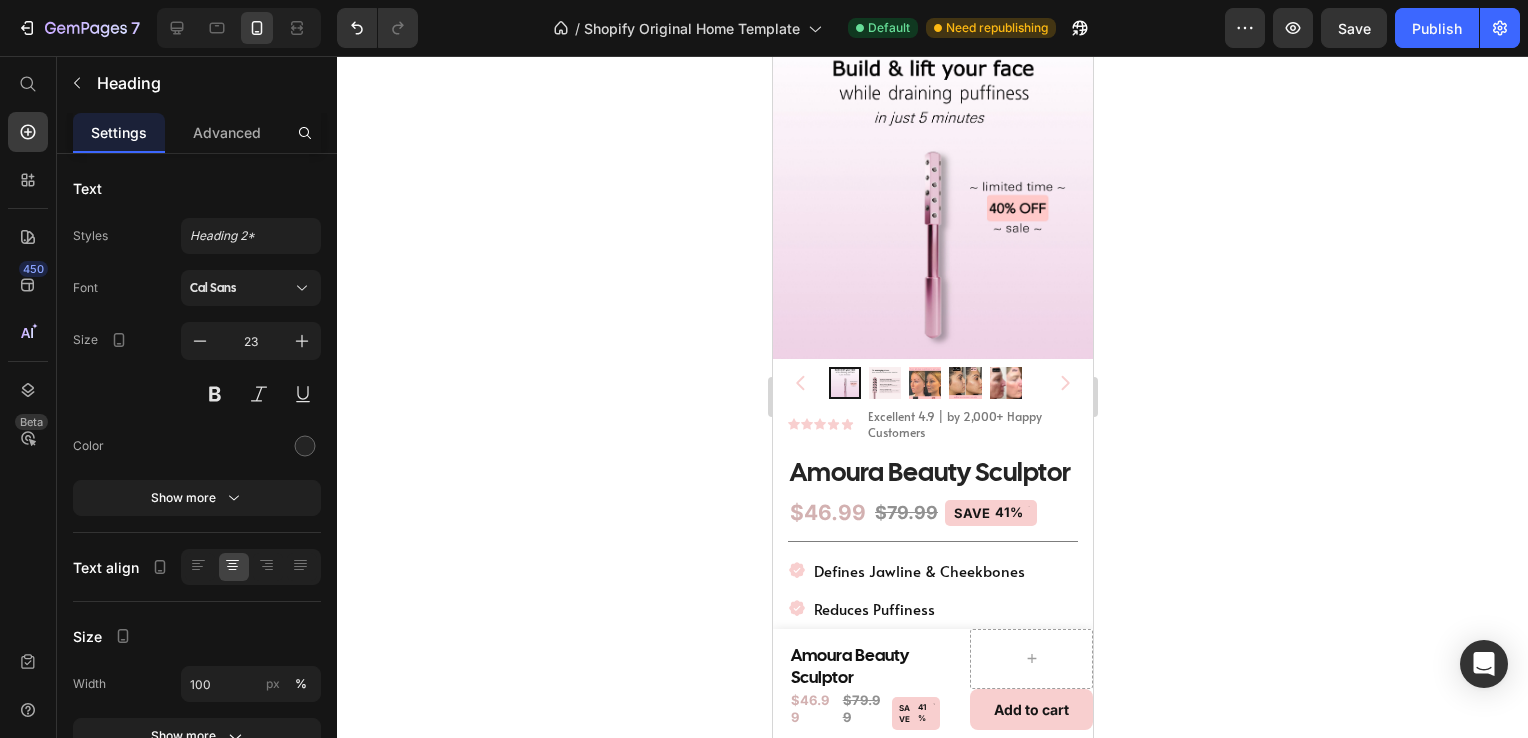scroll, scrollTop: 0, scrollLeft: 0, axis: both 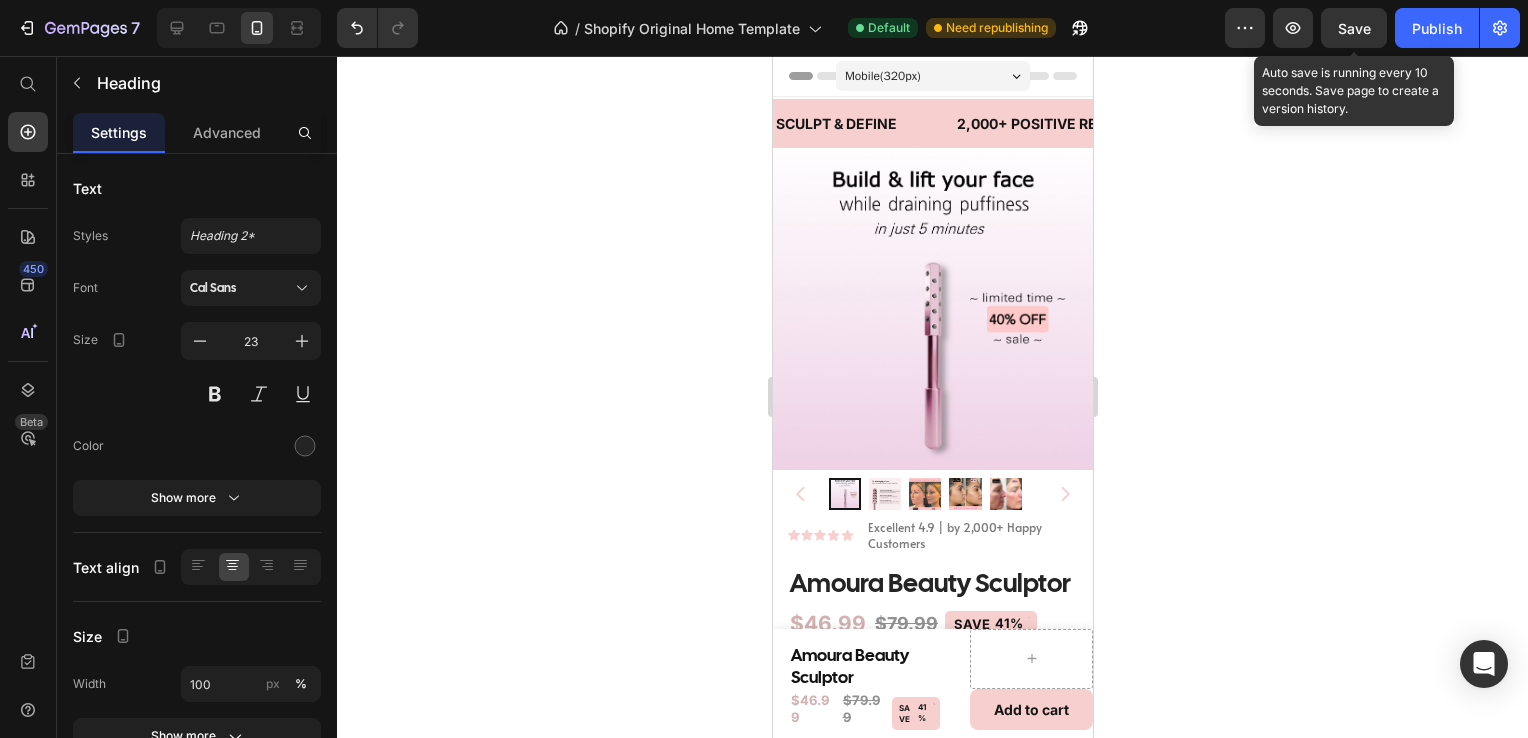 click on "Save" at bounding box center [1354, 28] 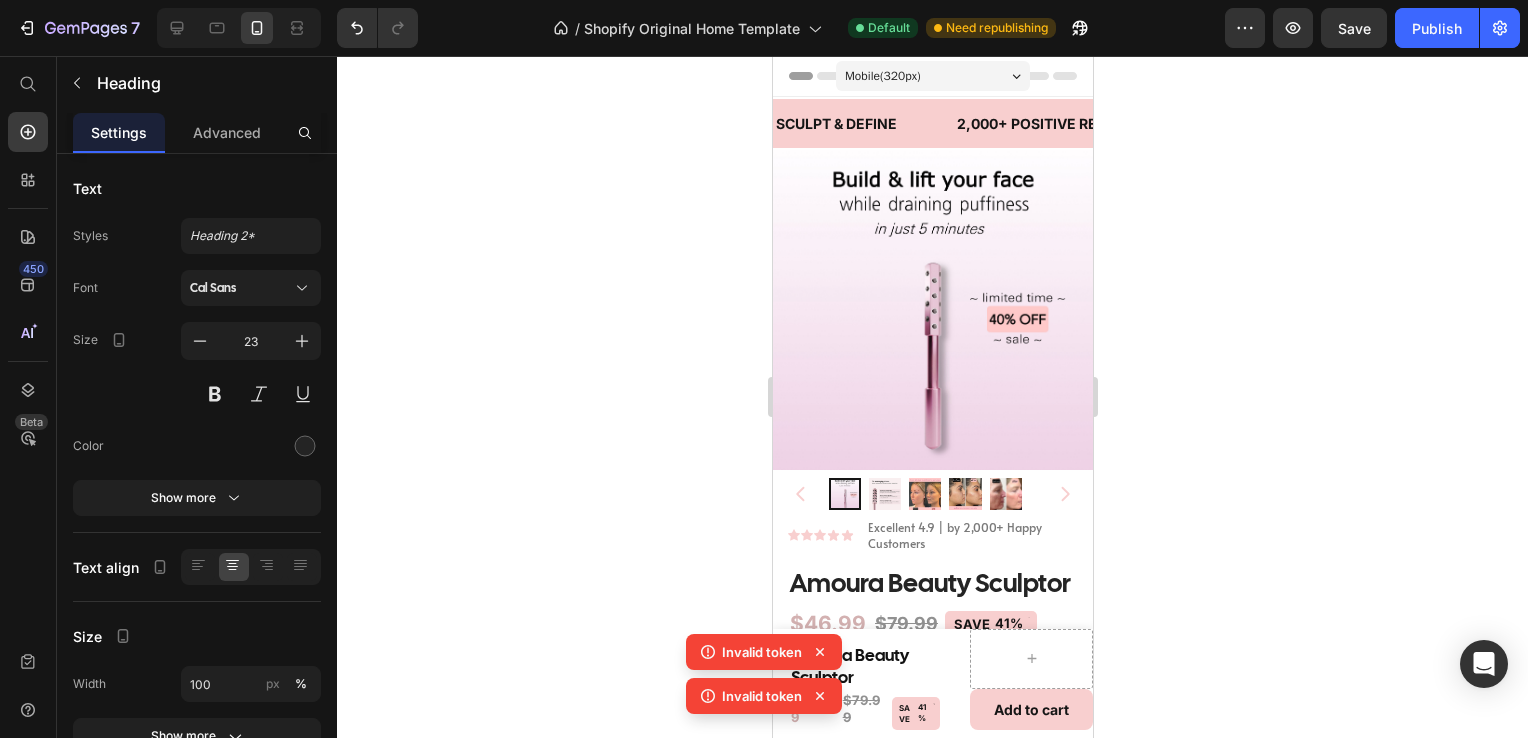click on "Invalid token" at bounding box center [762, 652] 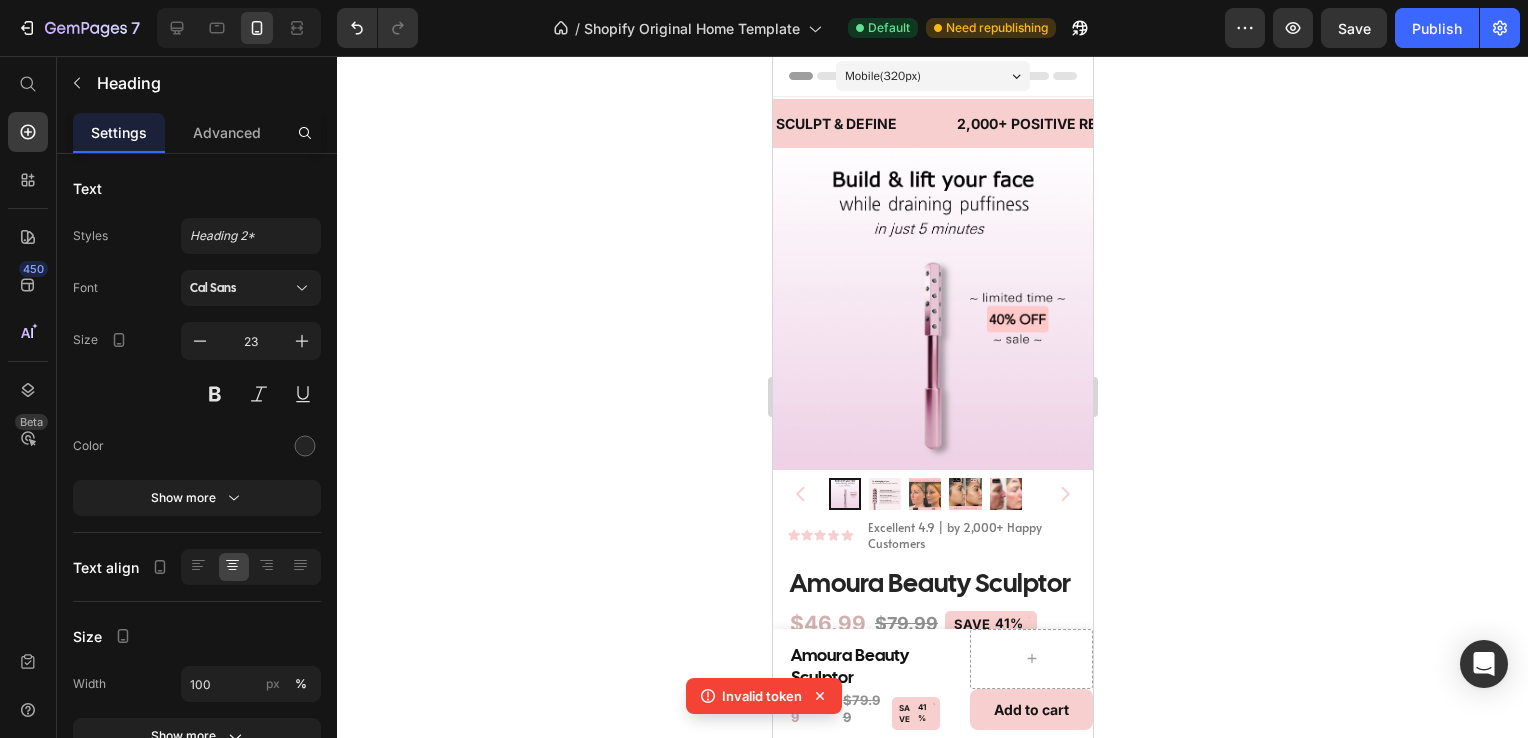 click 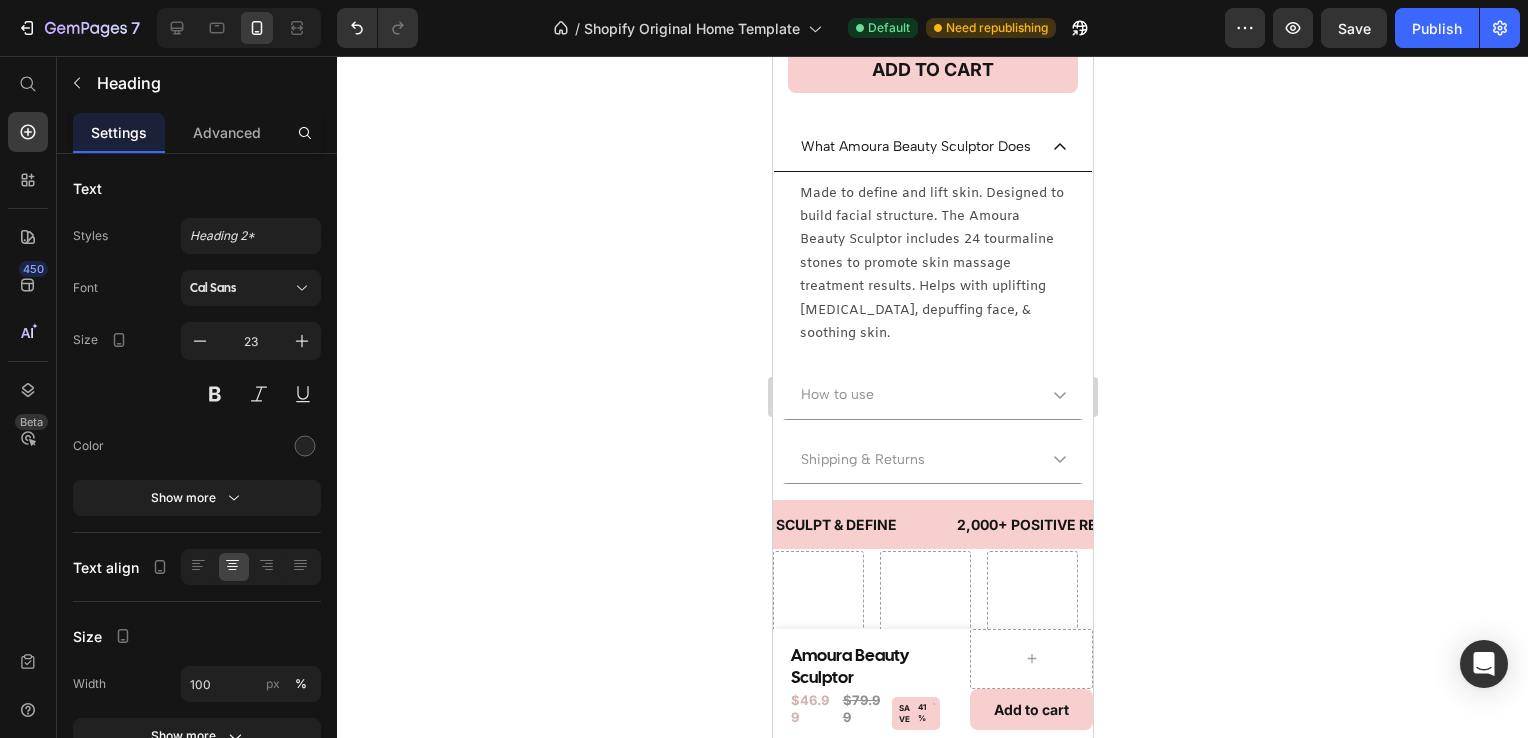 scroll, scrollTop: 862, scrollLeft: 0, axis: vertical 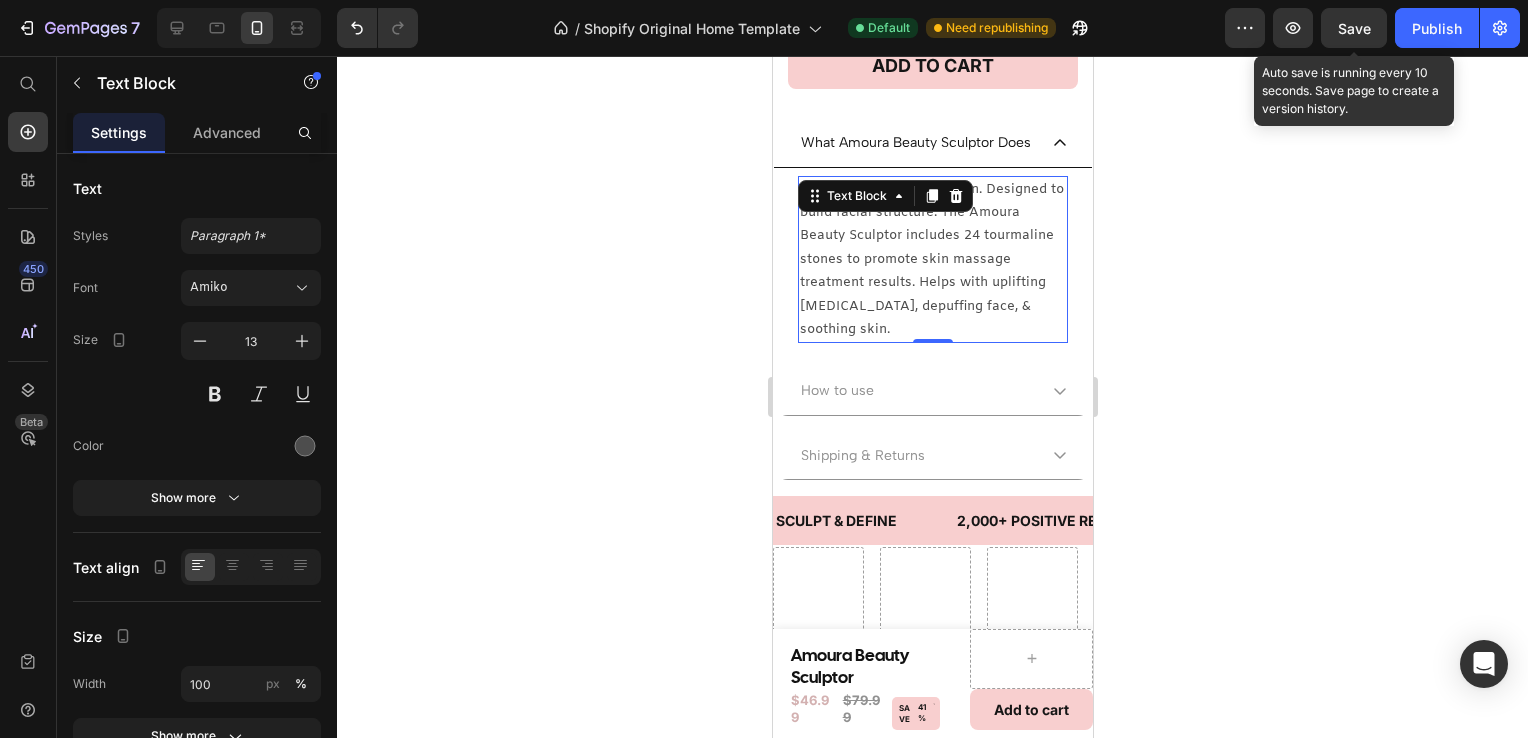 click on "Save" 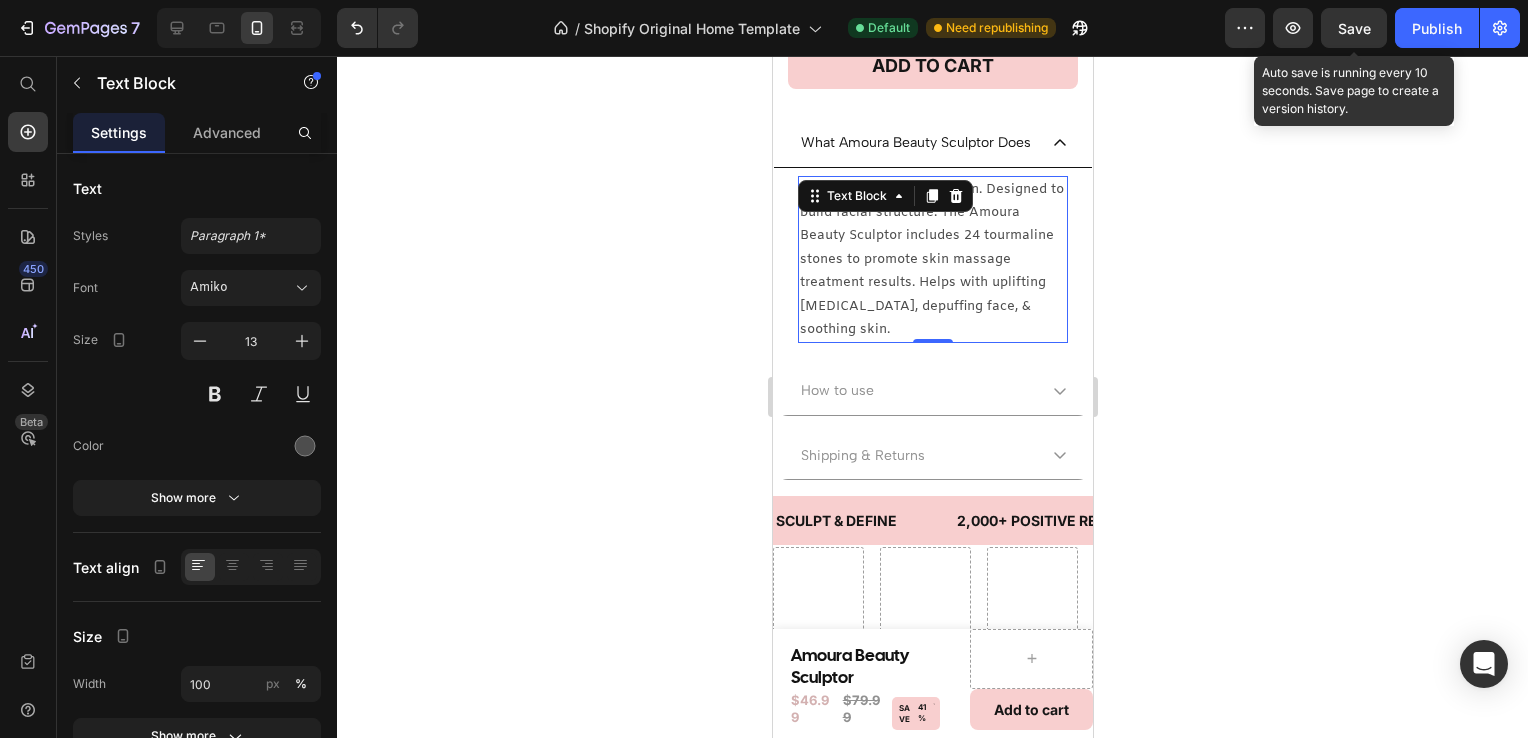 click on "Save" at bounding box center (1354, 28) 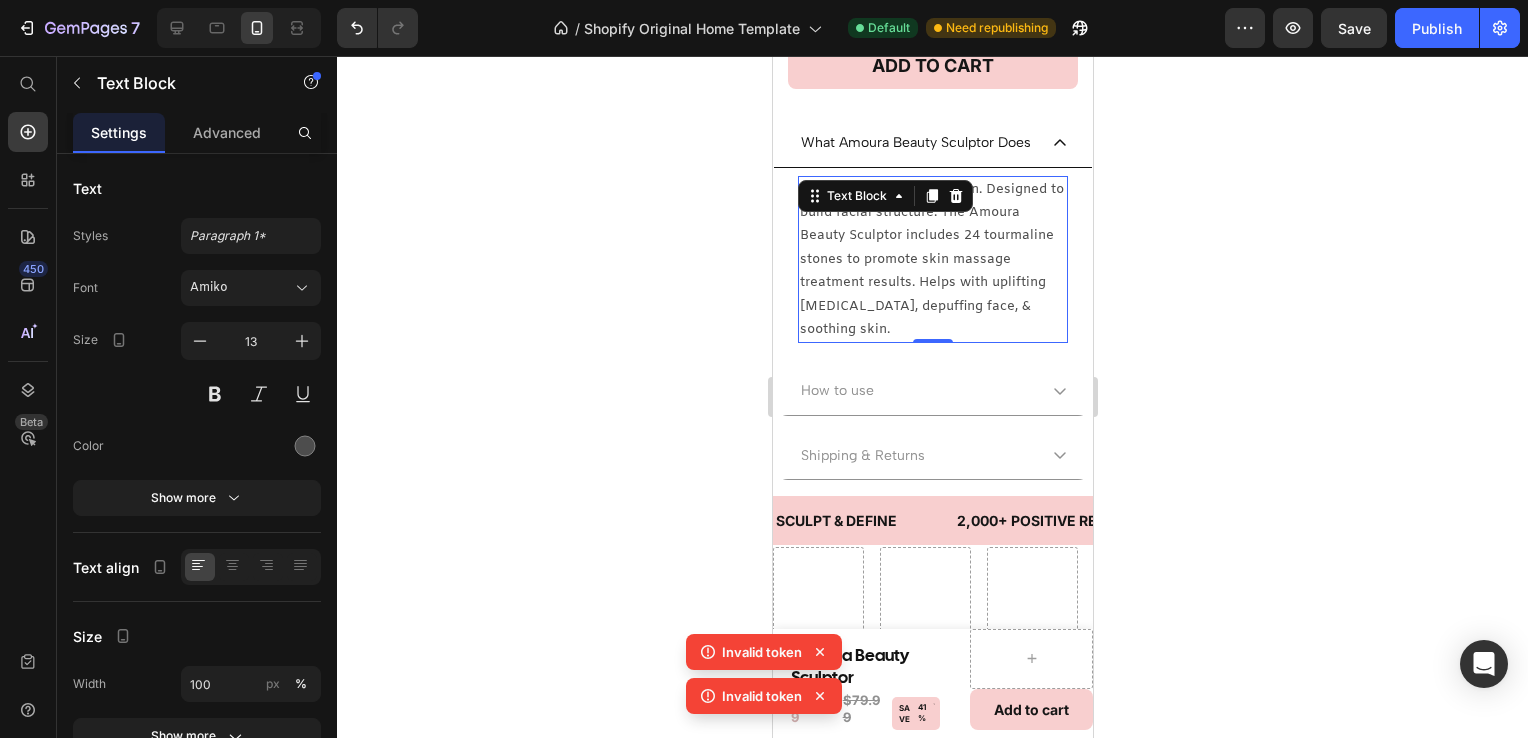 click 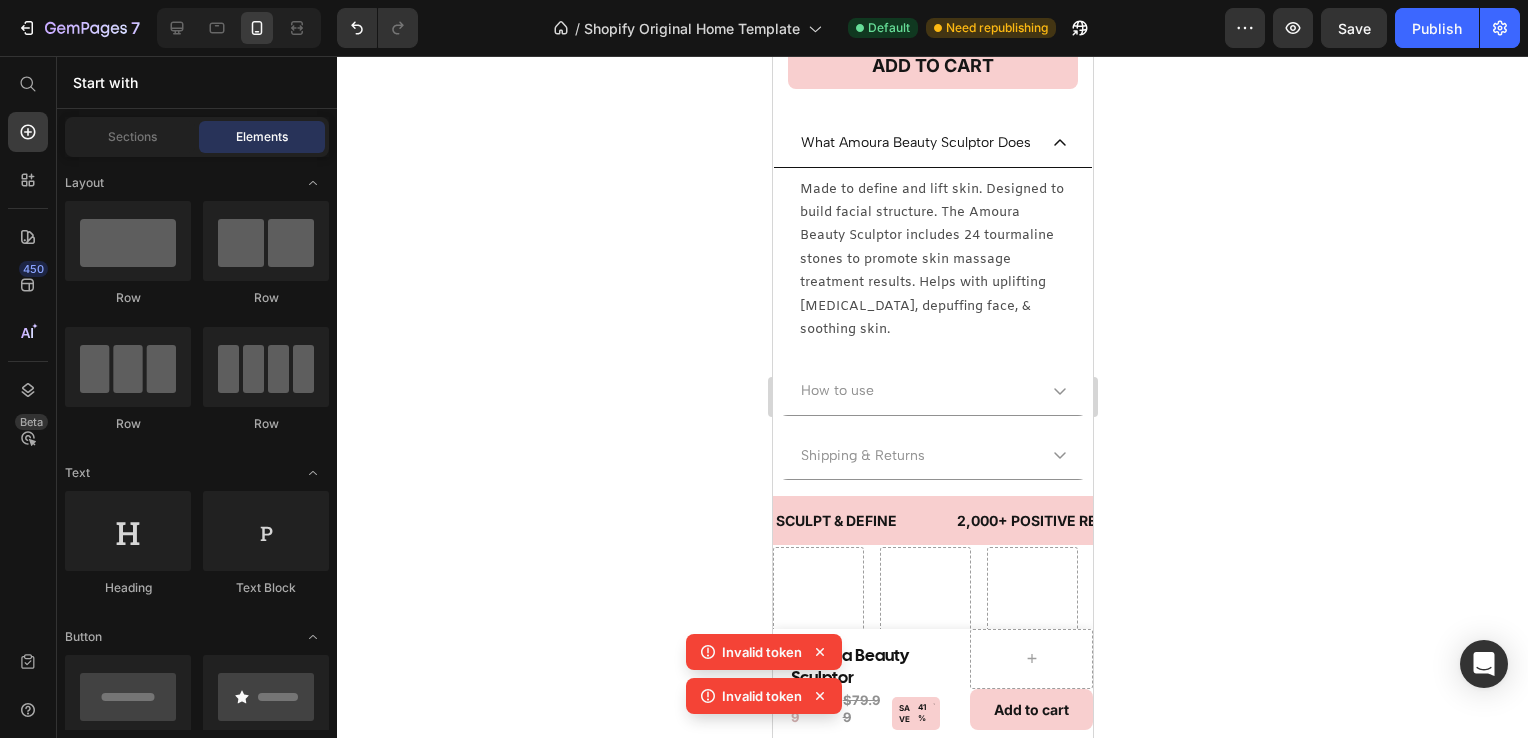 click 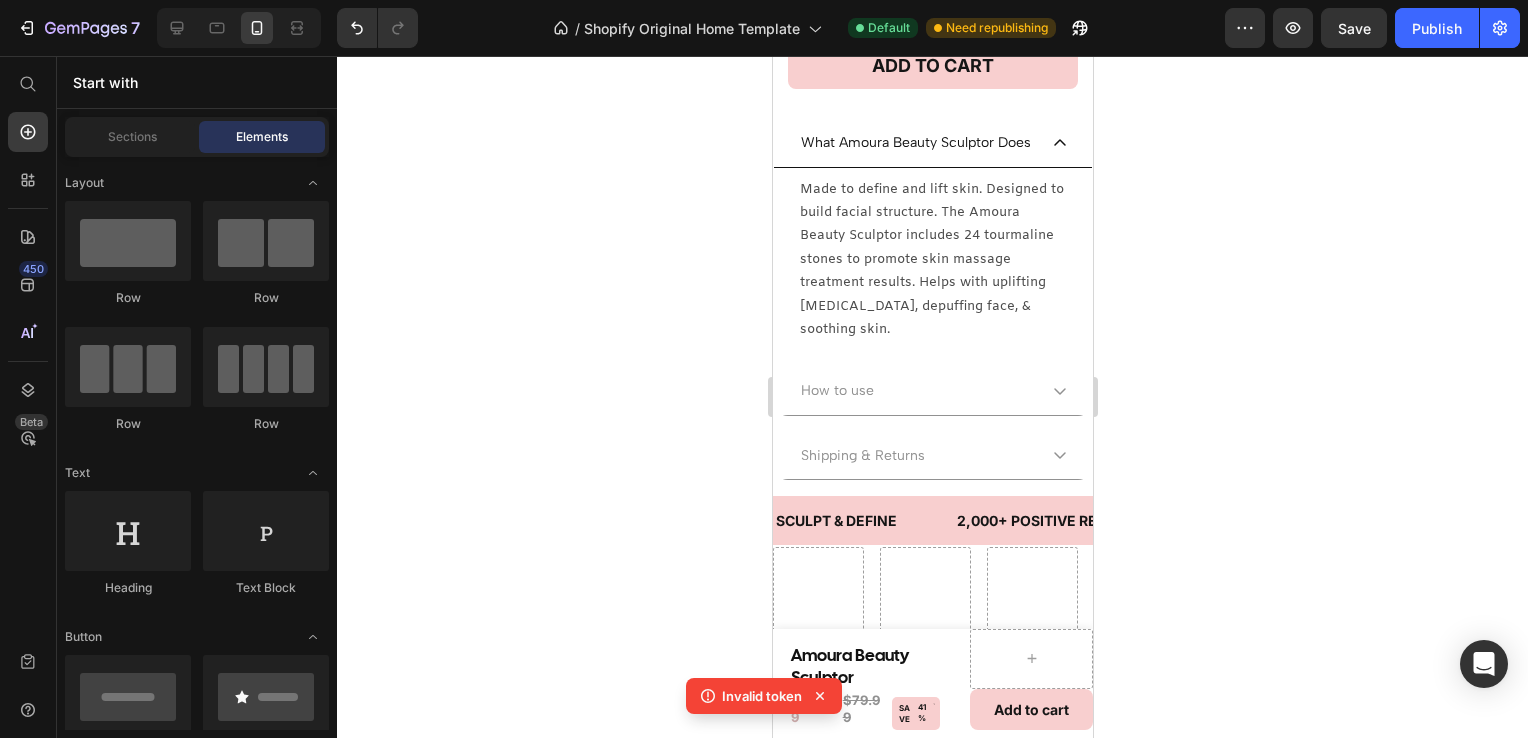 click 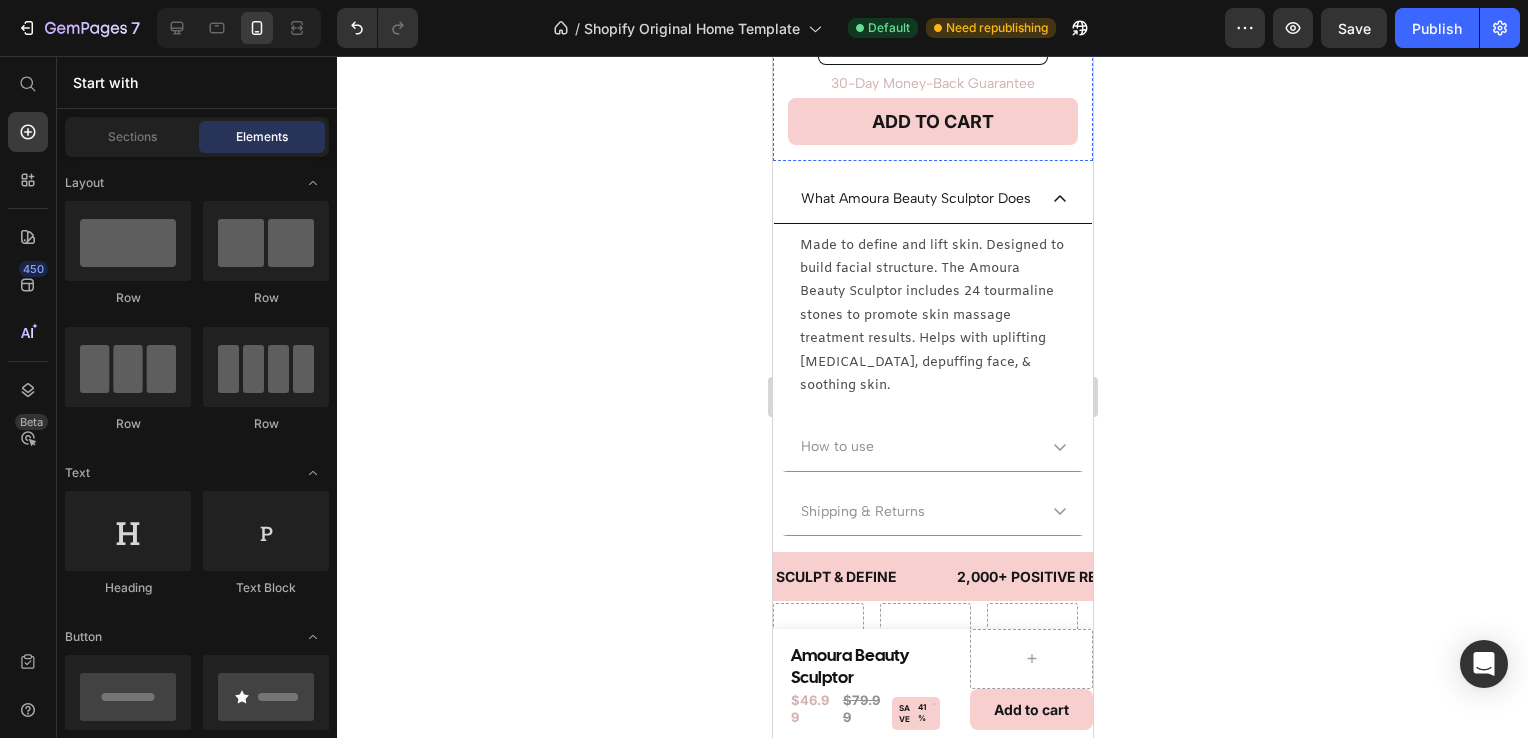 scroll, scrollTop: 852, scrollLeft: 0, axis: vertical 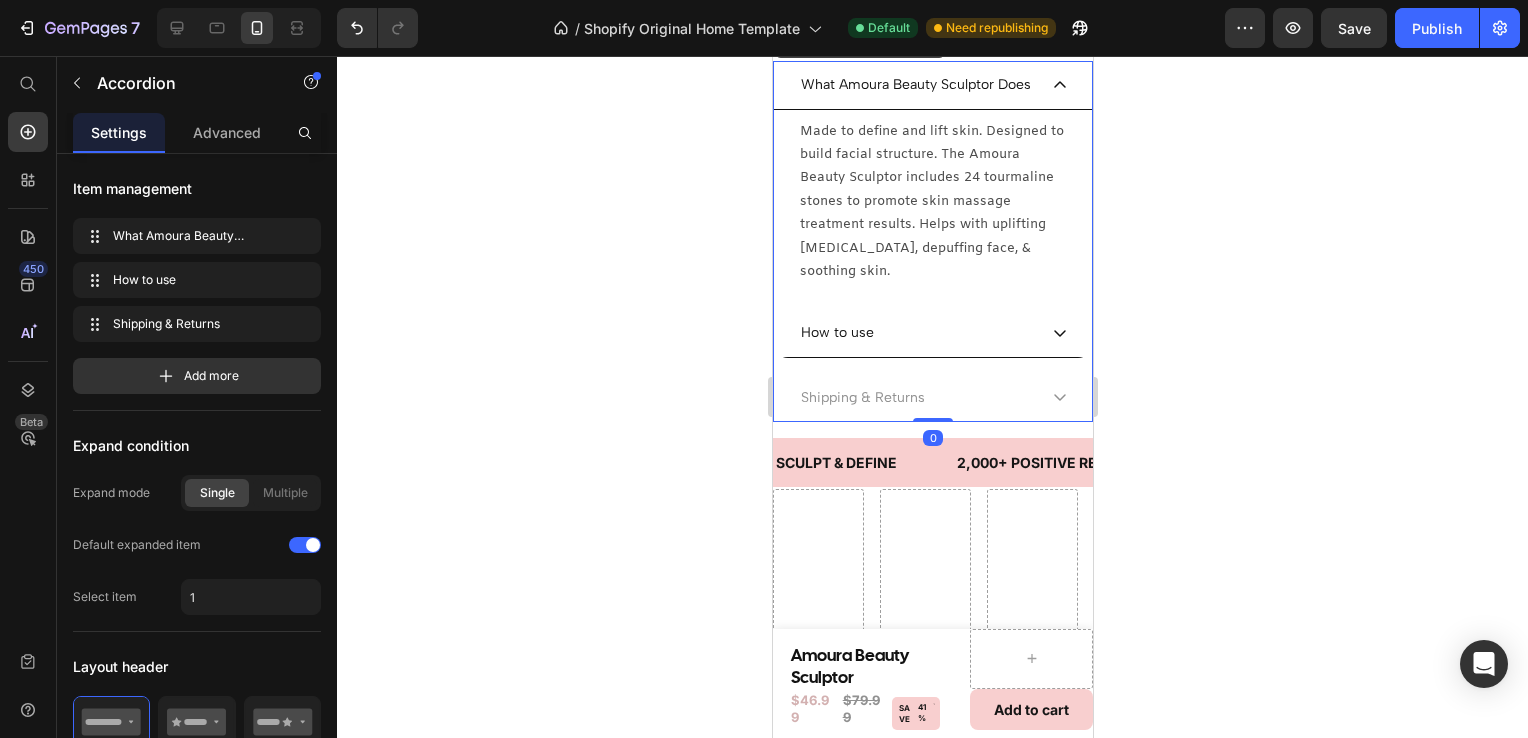 click on "How to use" at bounding box center [932, 333] 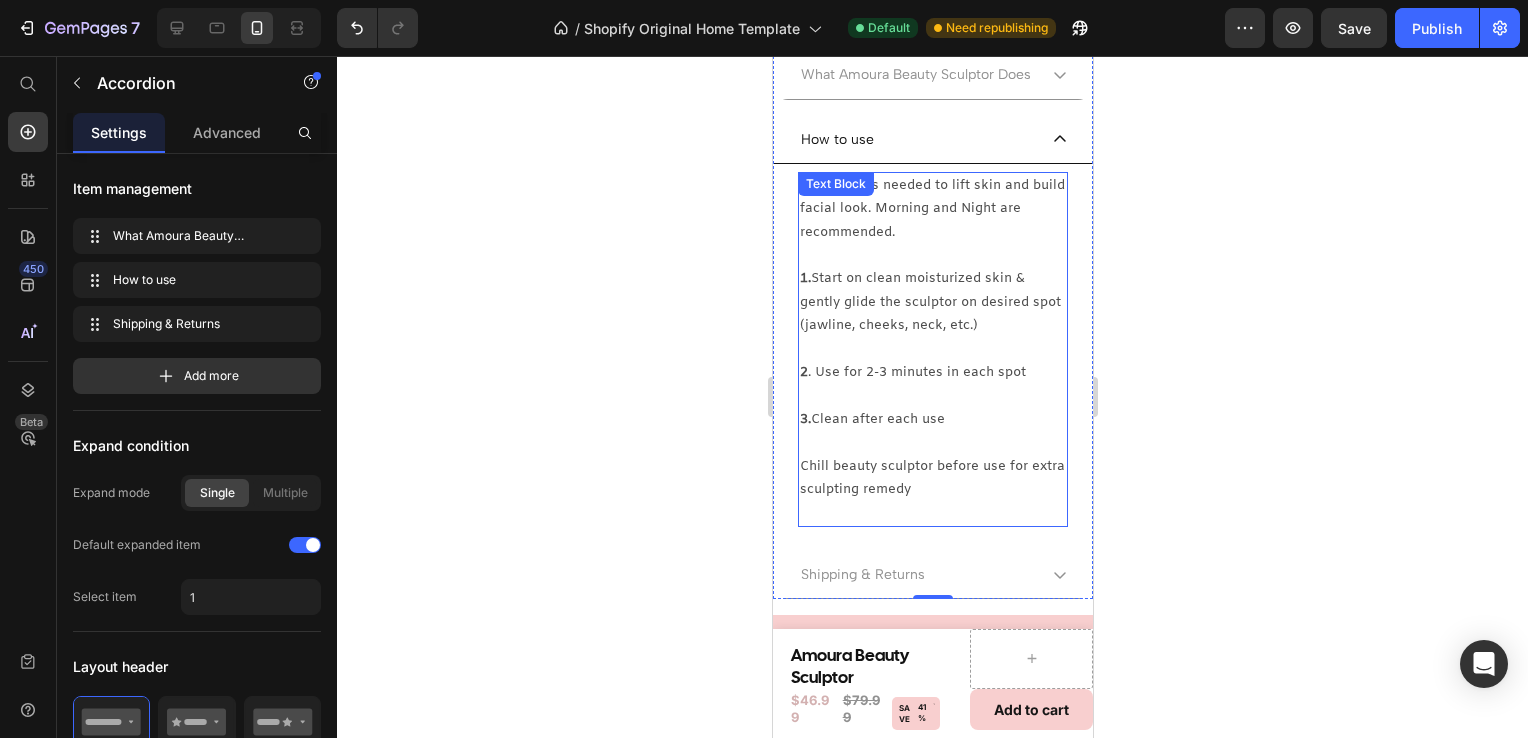 scroll, scrollTop: 932, scrollLeft: 0, axis: vertical 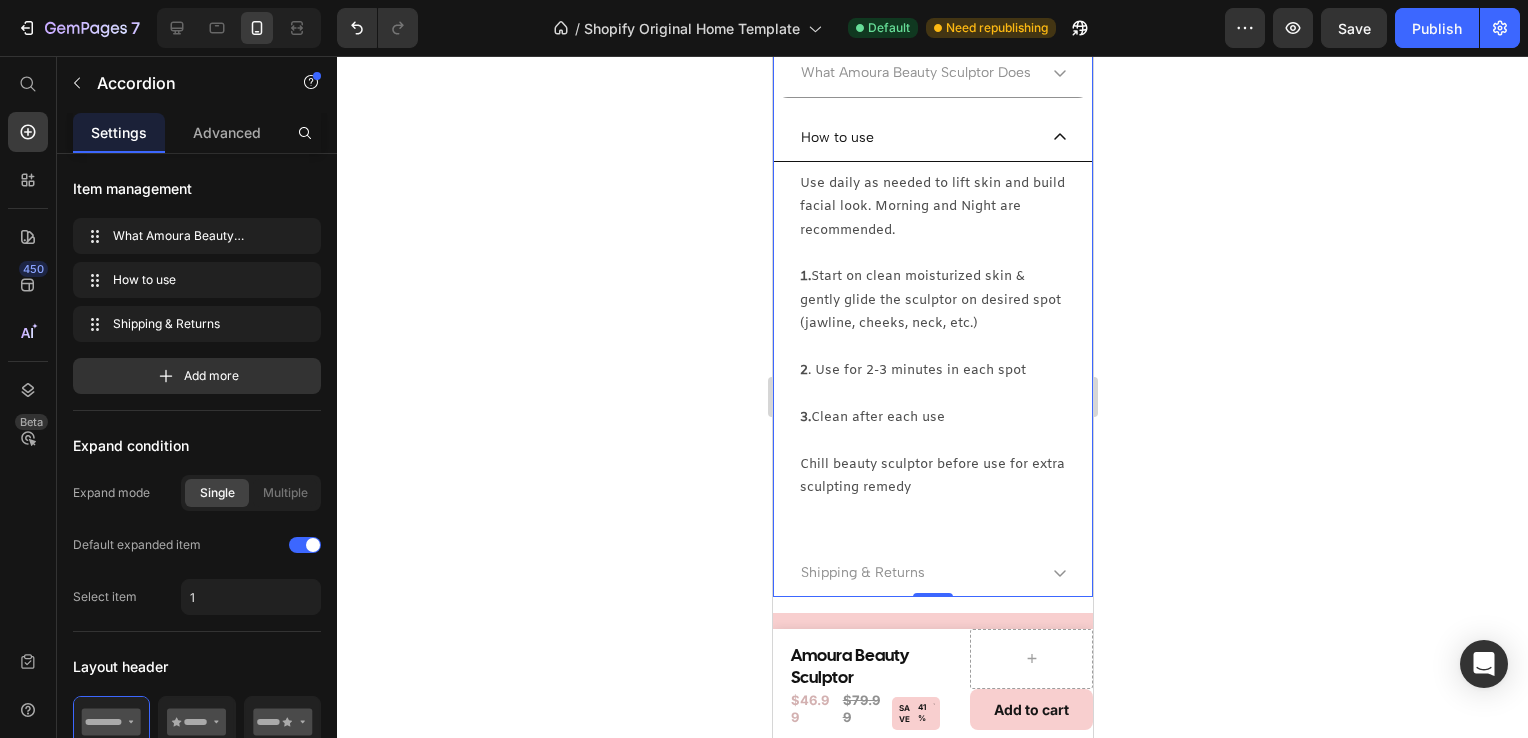 click 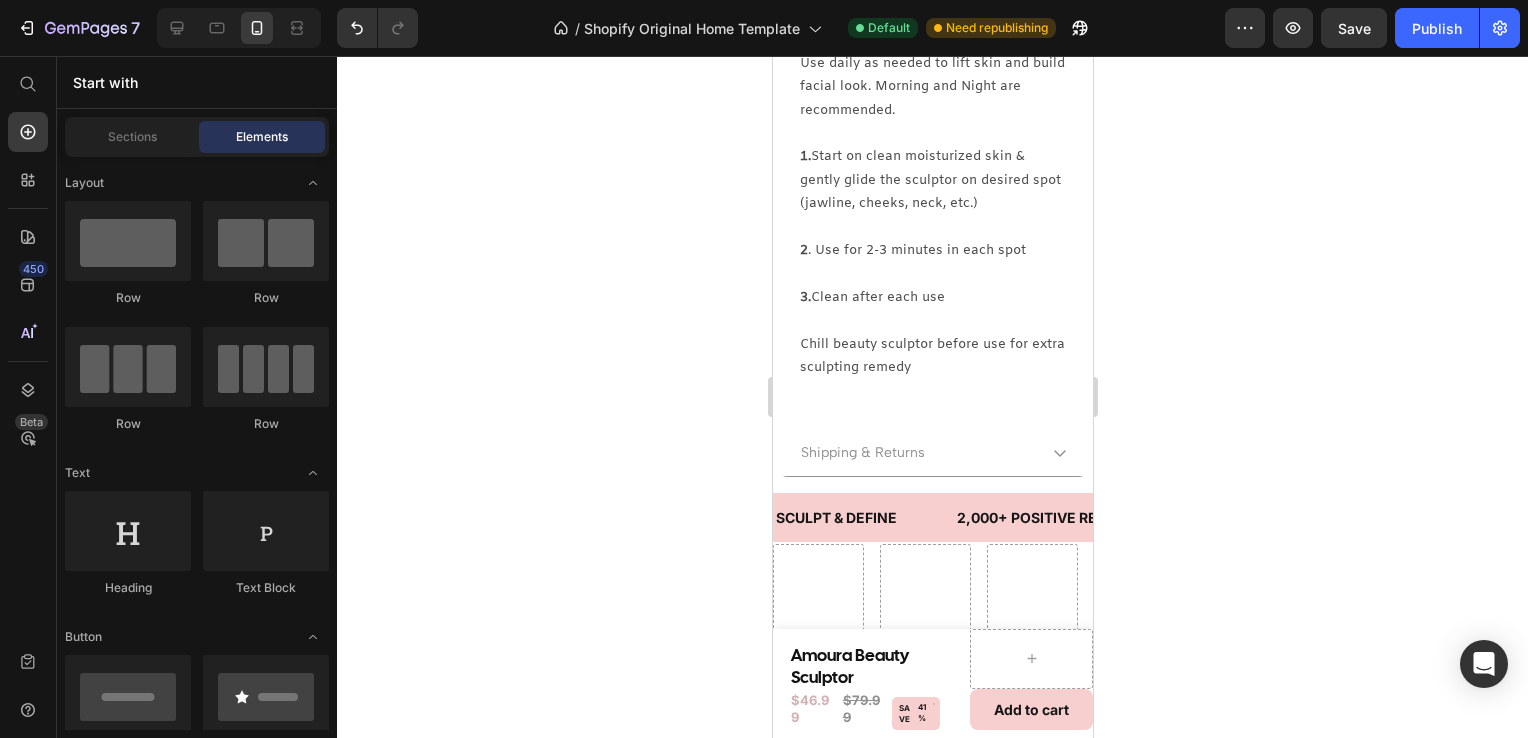 scroll, scrollTop: 1056, scrollLeft: 0, axis: vertical 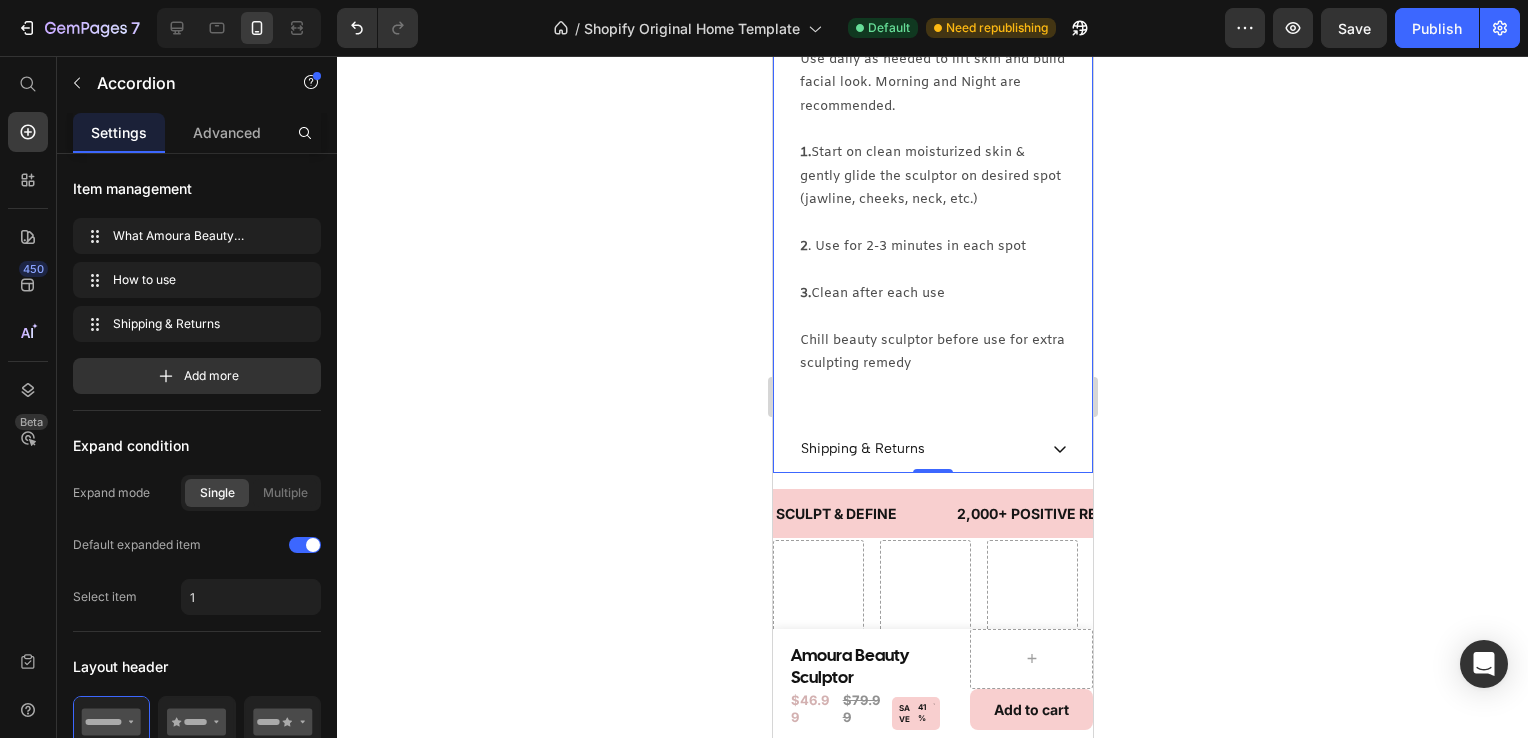 click 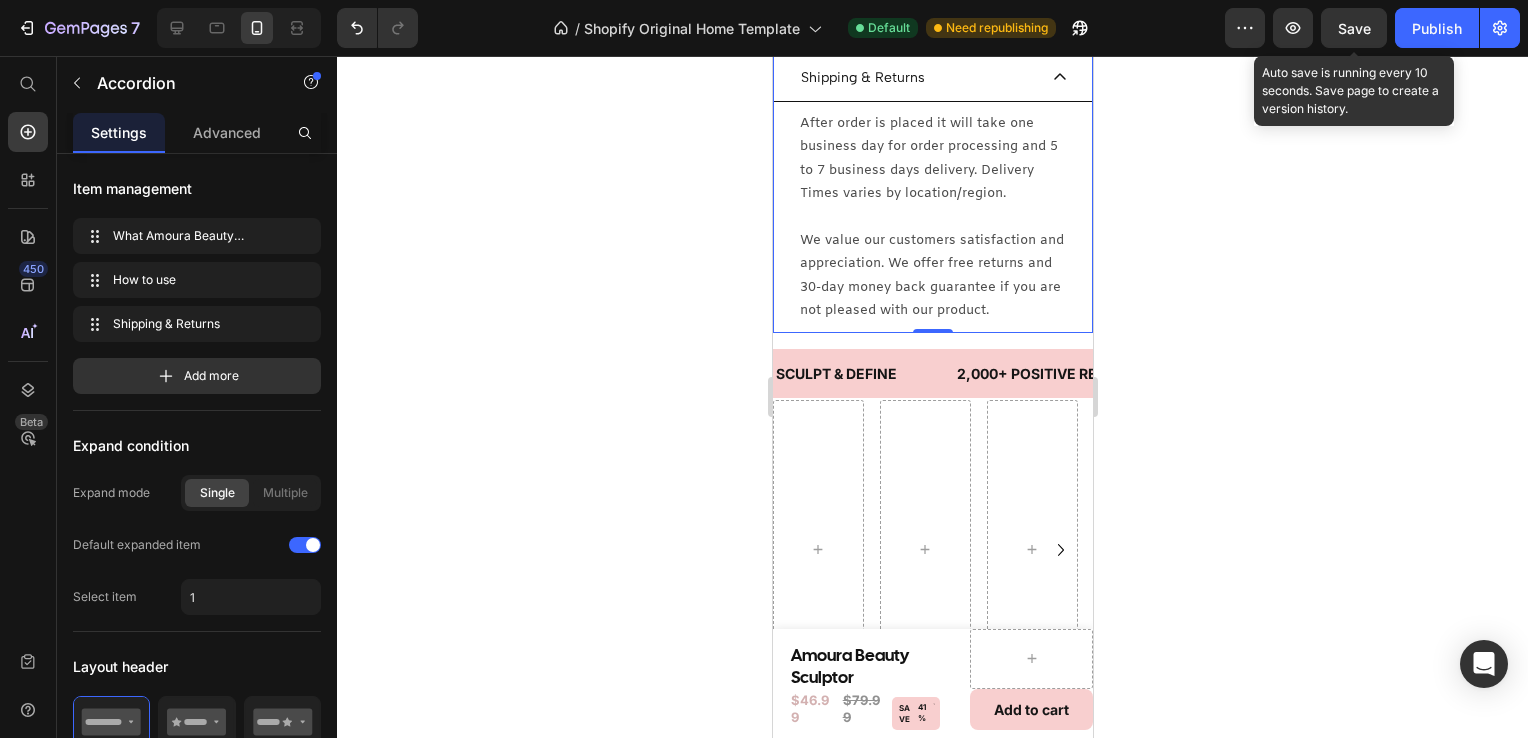 click on "Save" at bounding box center [1354, 28] 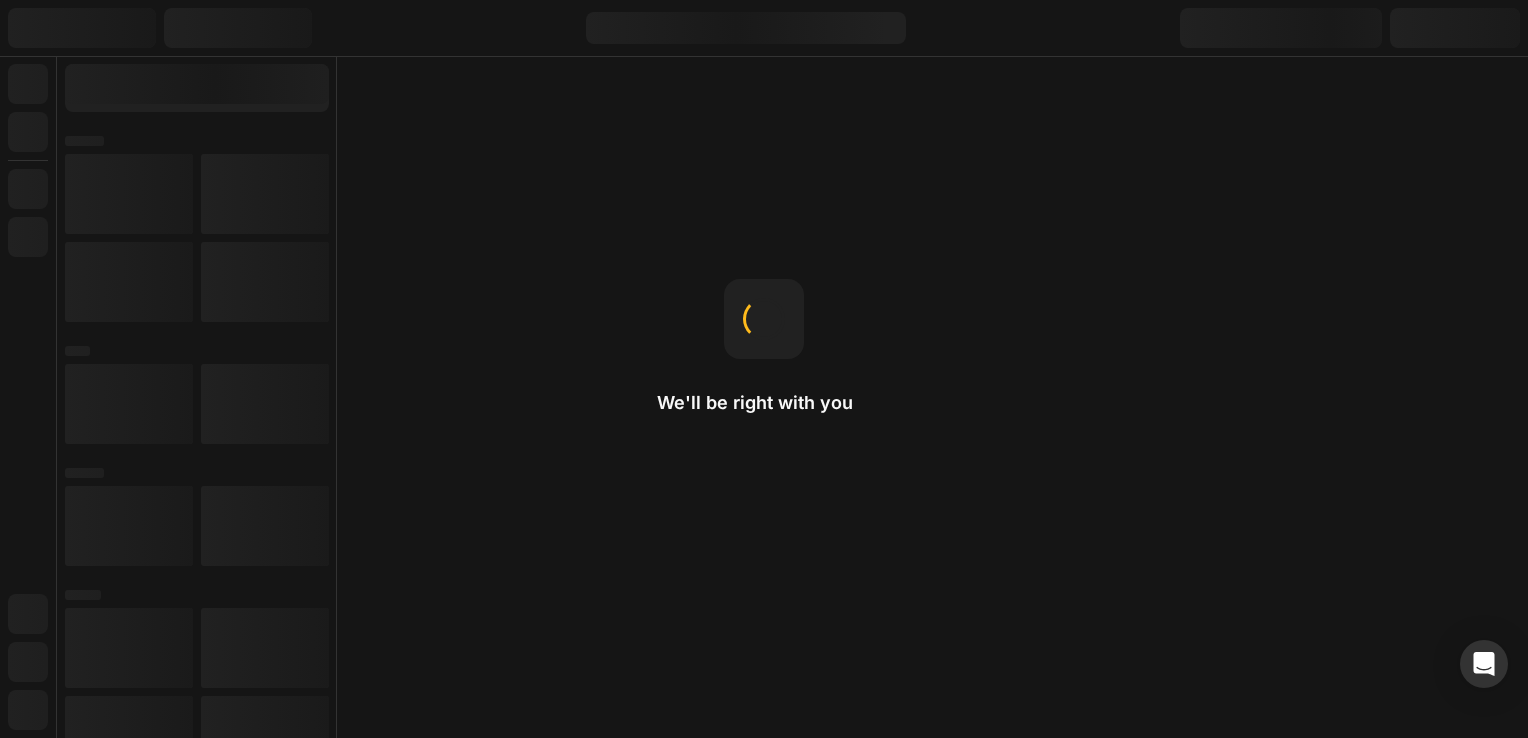 scroll, scrollTop: 0, scrollLeft: 0, axis: both 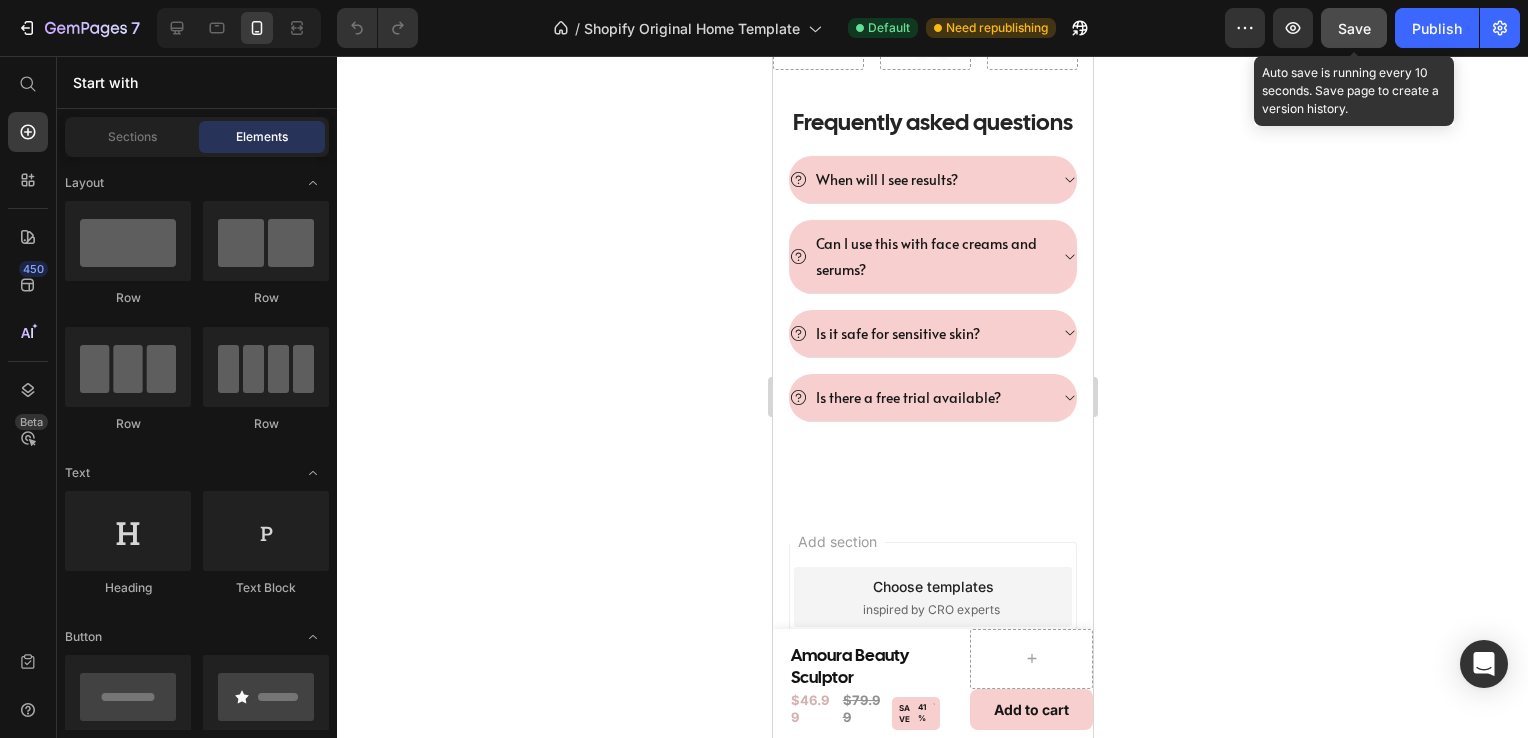 click on "Save" at bounding box center [1354, 28] 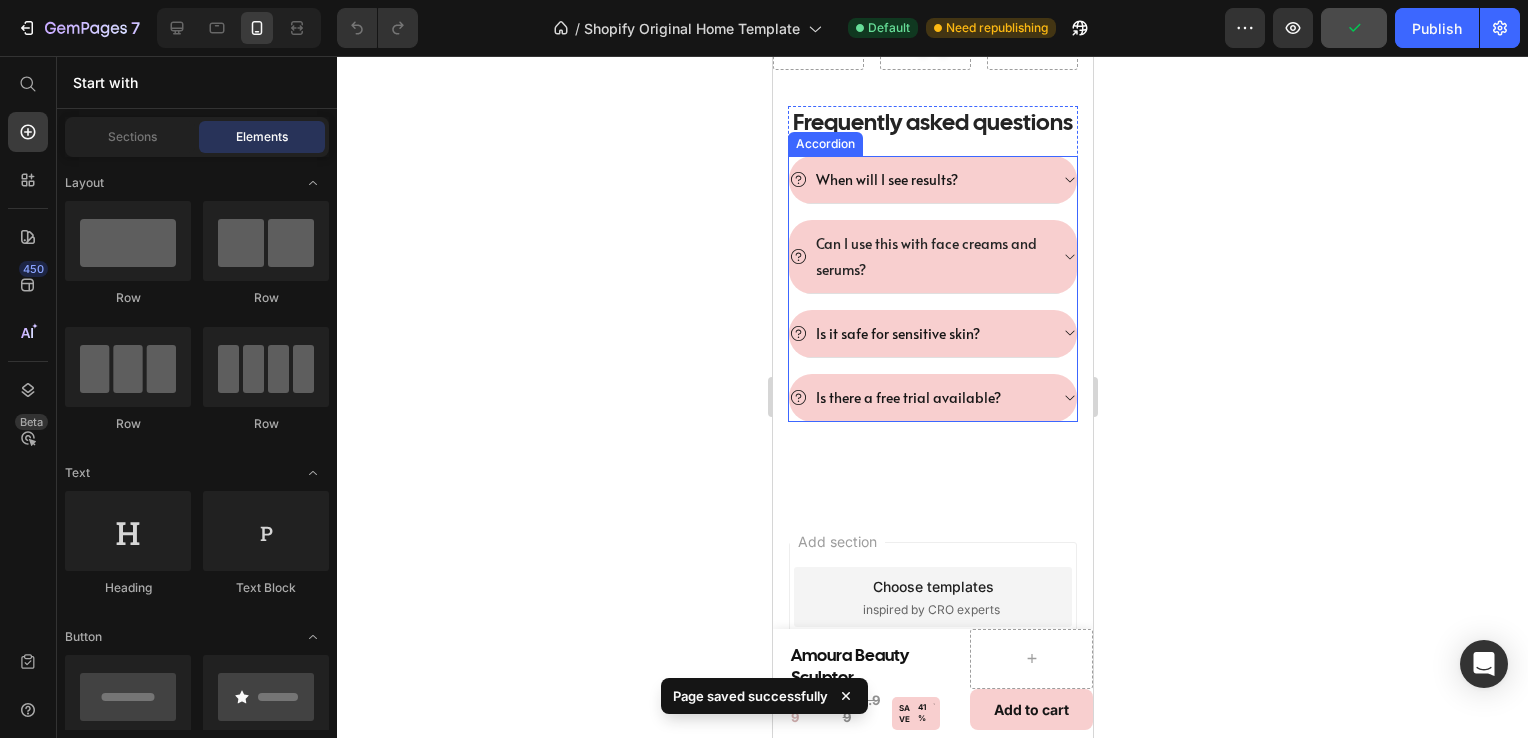 click on "Can I use this with face creams and serums?" at bounding box center [929, 256] 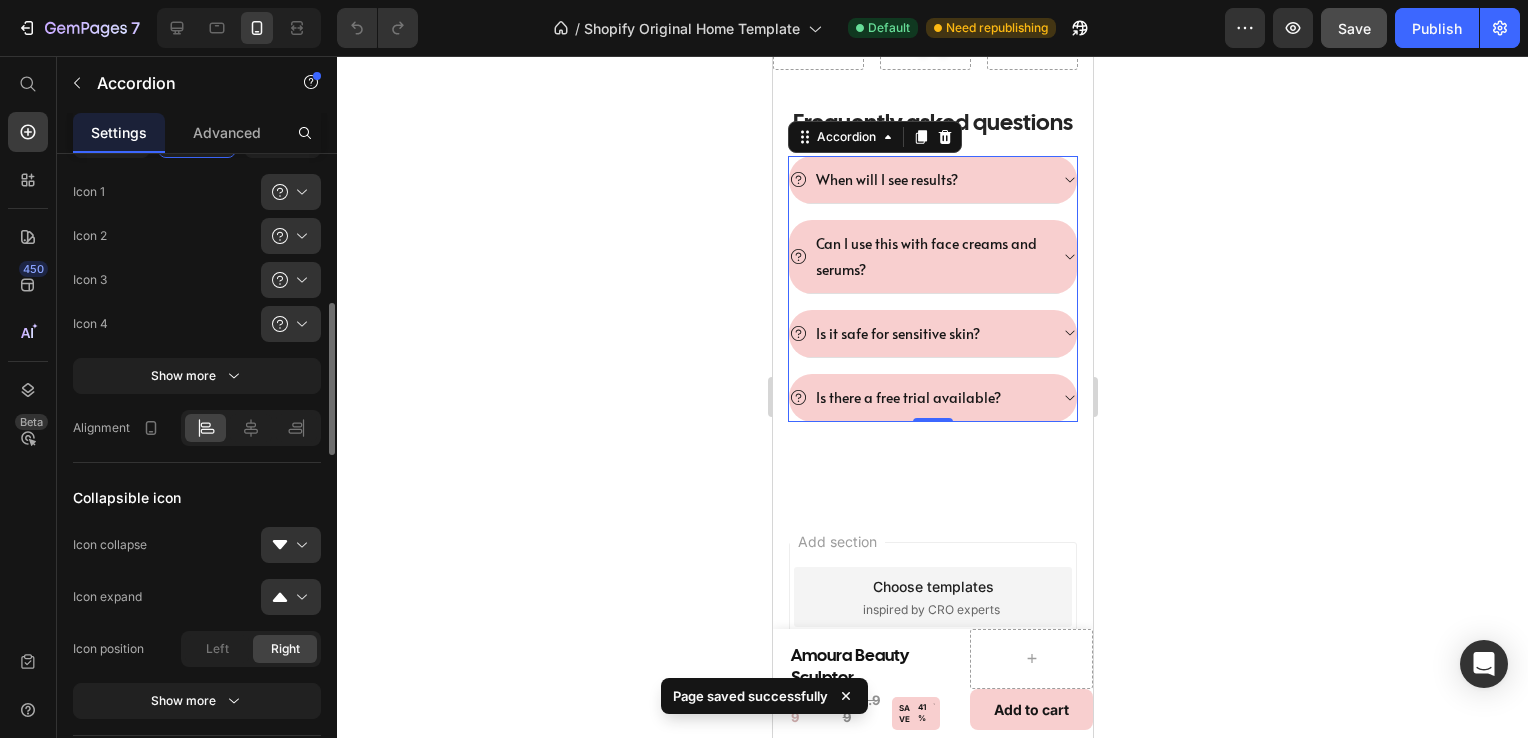 scroll, scrollTop: 591, scrollLeft: 0, axis: vertical 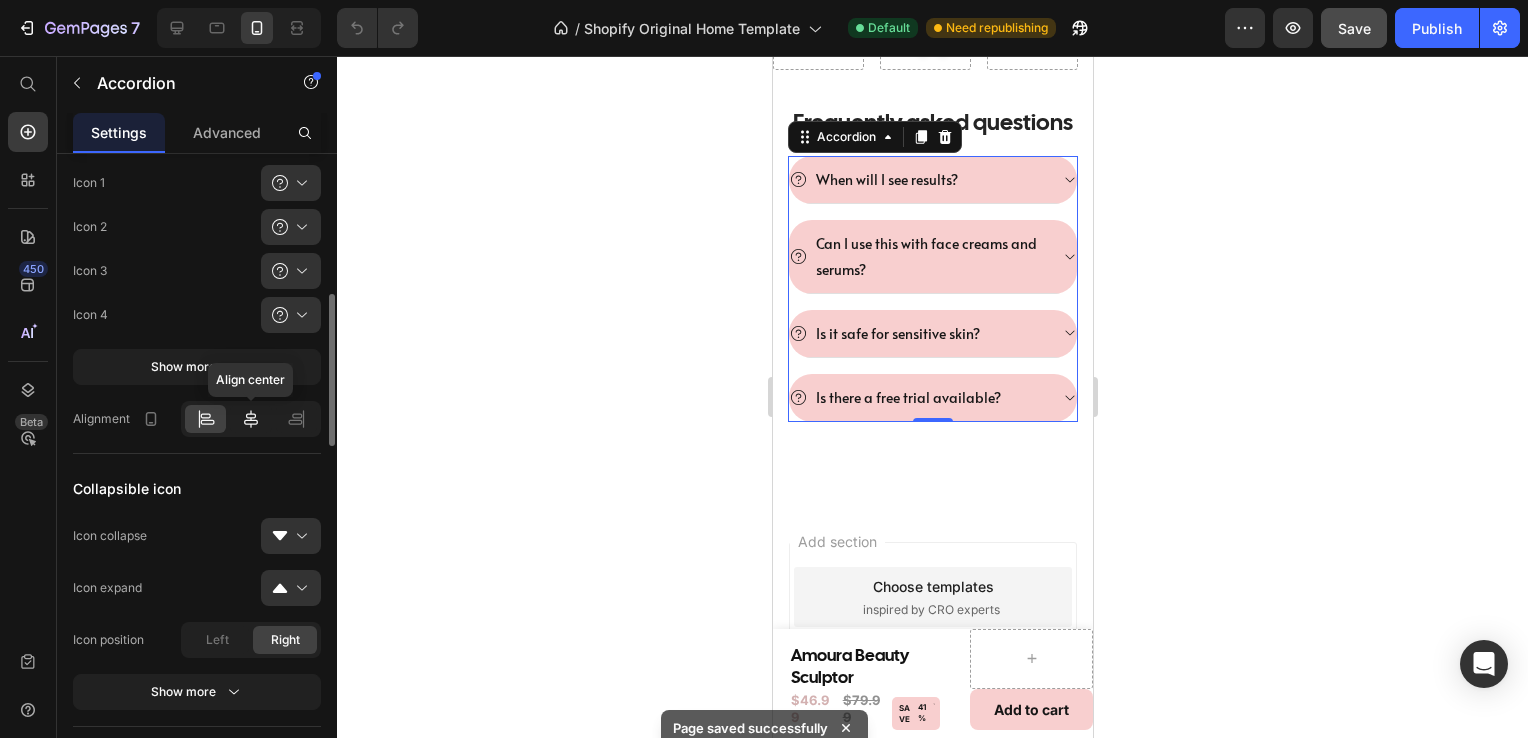 click 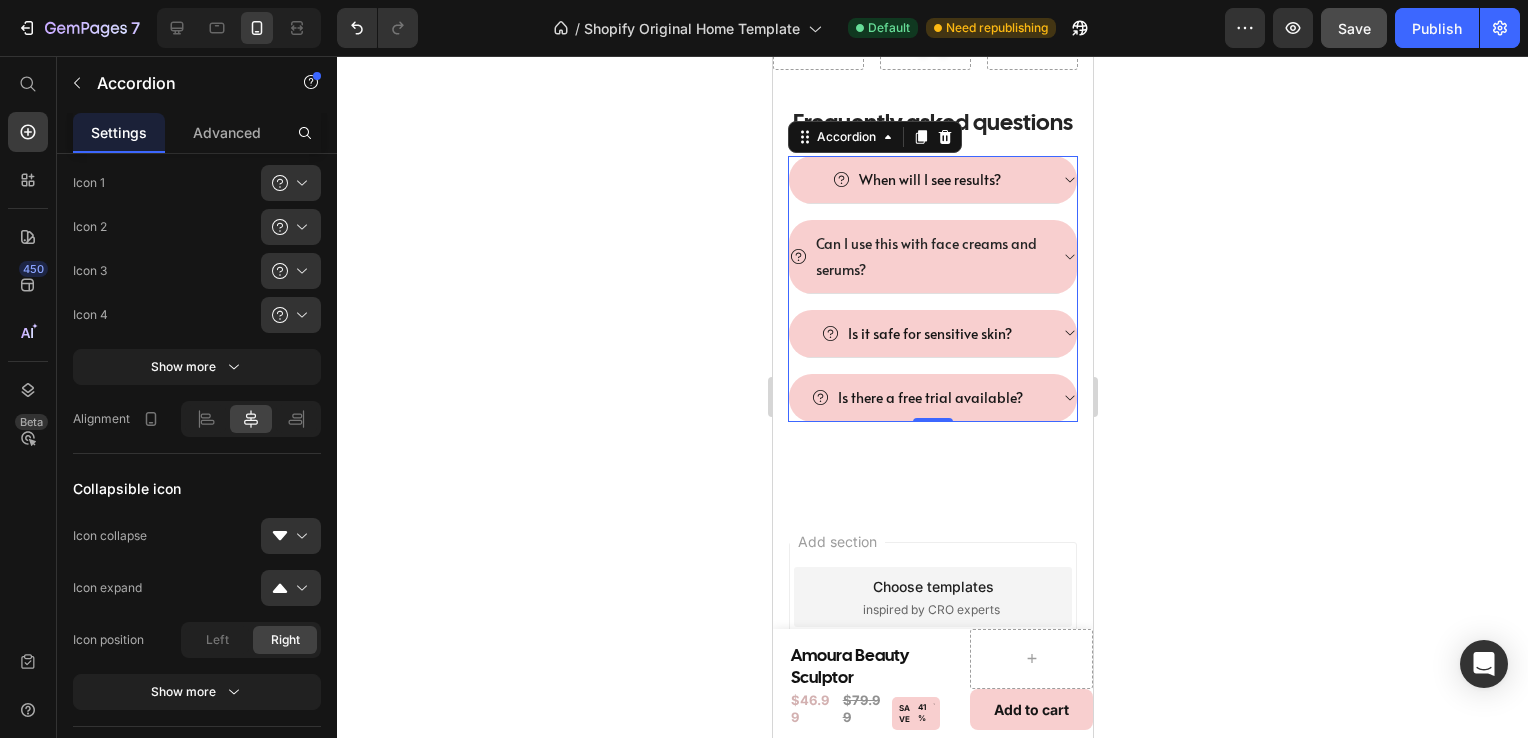 click on "Can I use this with face creams and serums?" at bounding box center [929, 256] 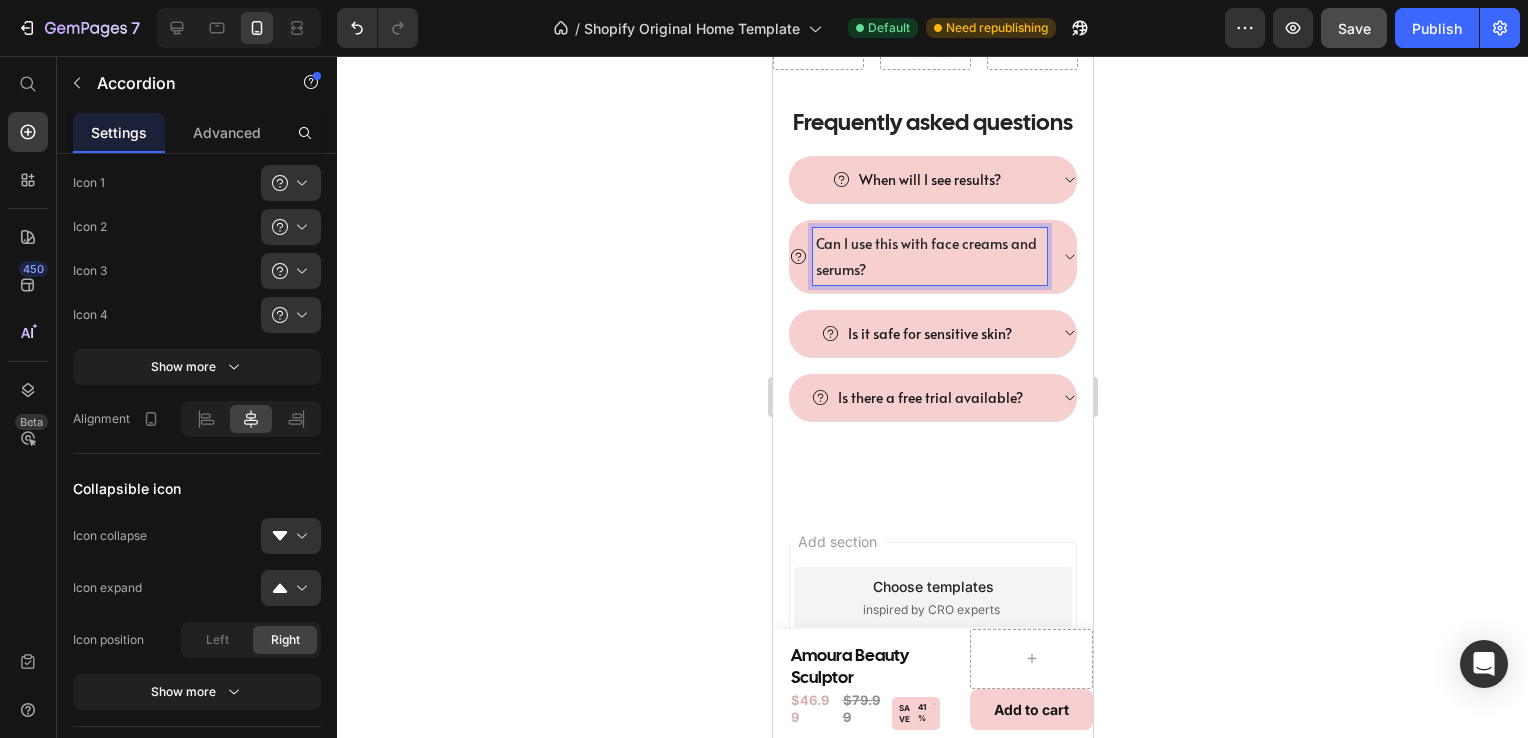 click 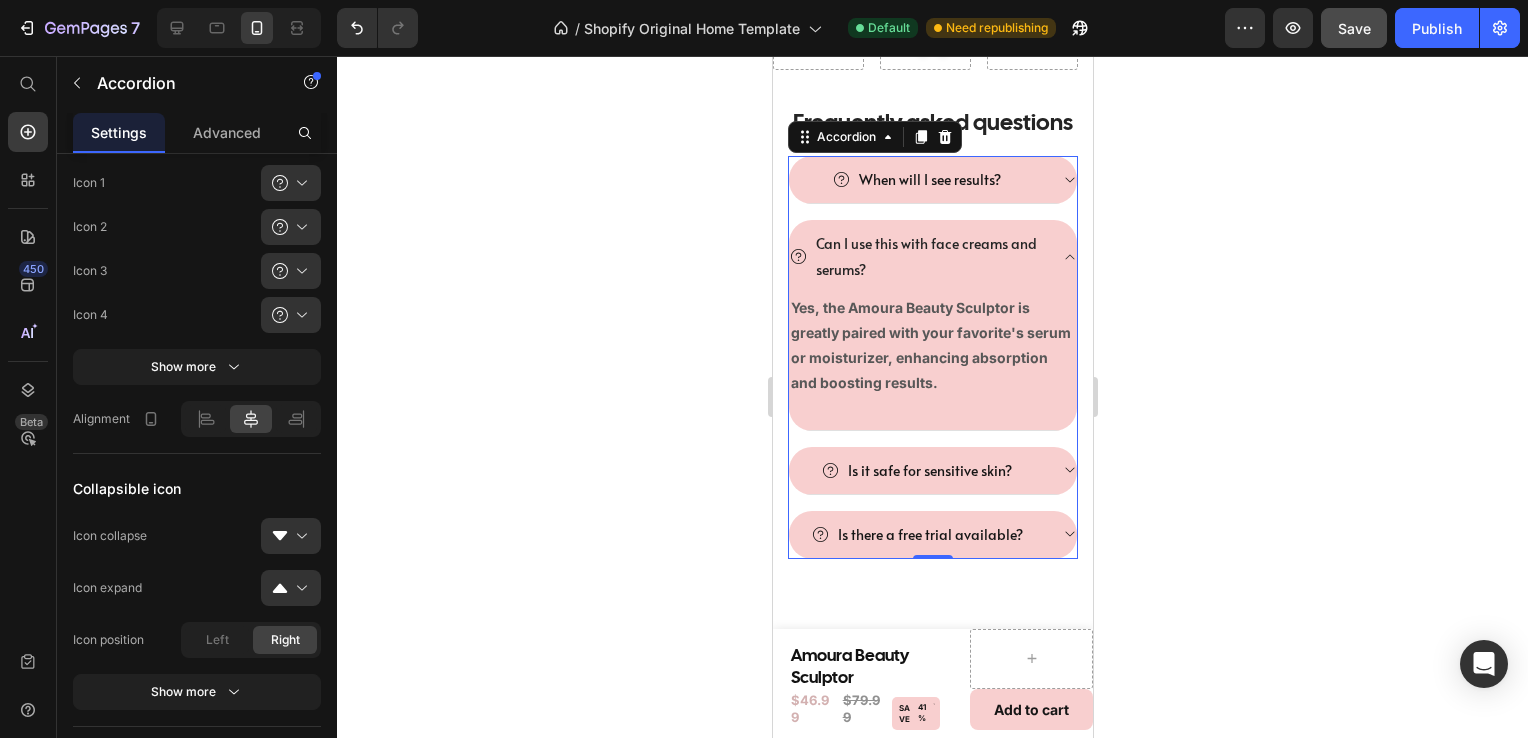 click on "Can I use this with face creams and serums?" at bounding box center [917, 256] 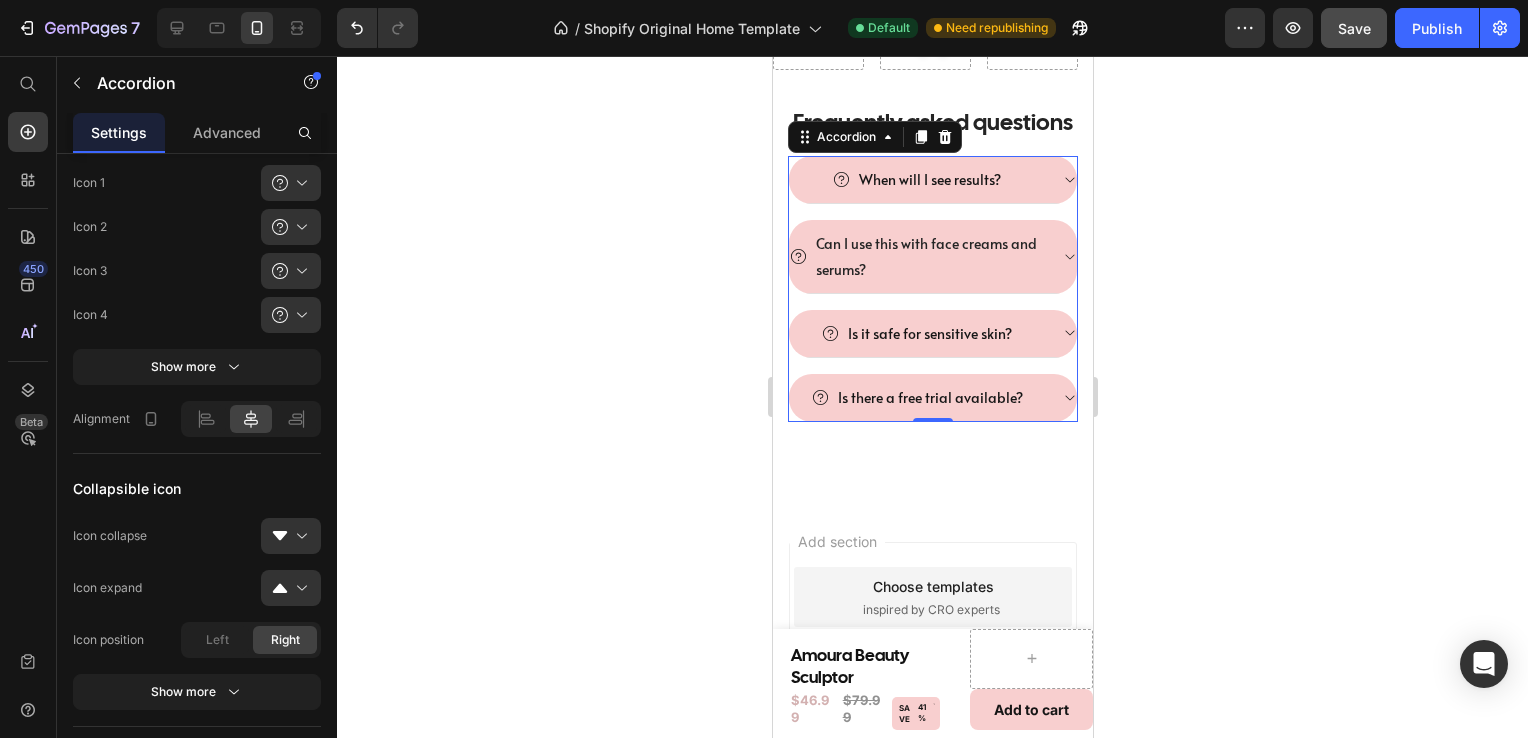 click on "Can I use this with face creams and serums?" at bounding box center [929, 256] 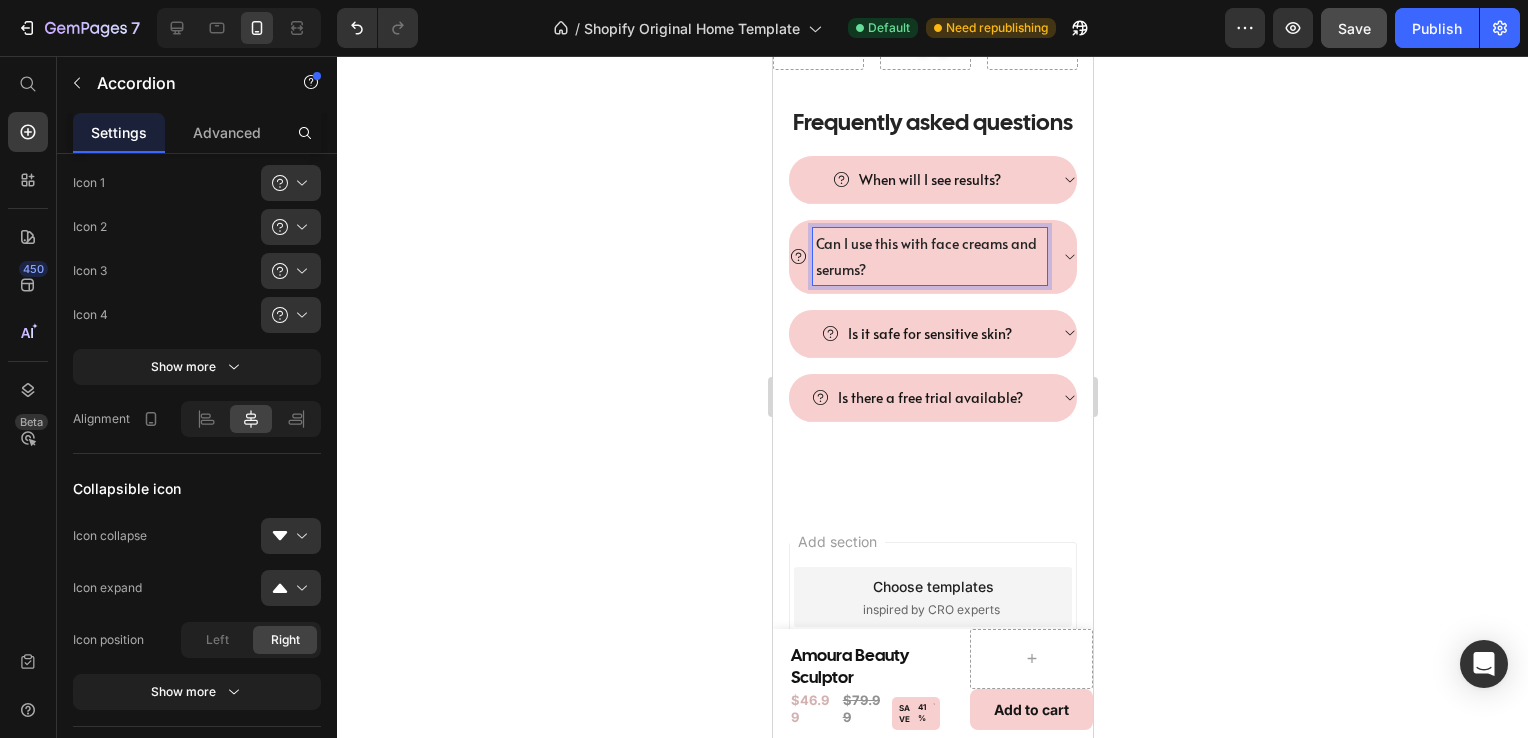 click on "Can I use this with face creams and serums?" at bounding box center (929, 256) 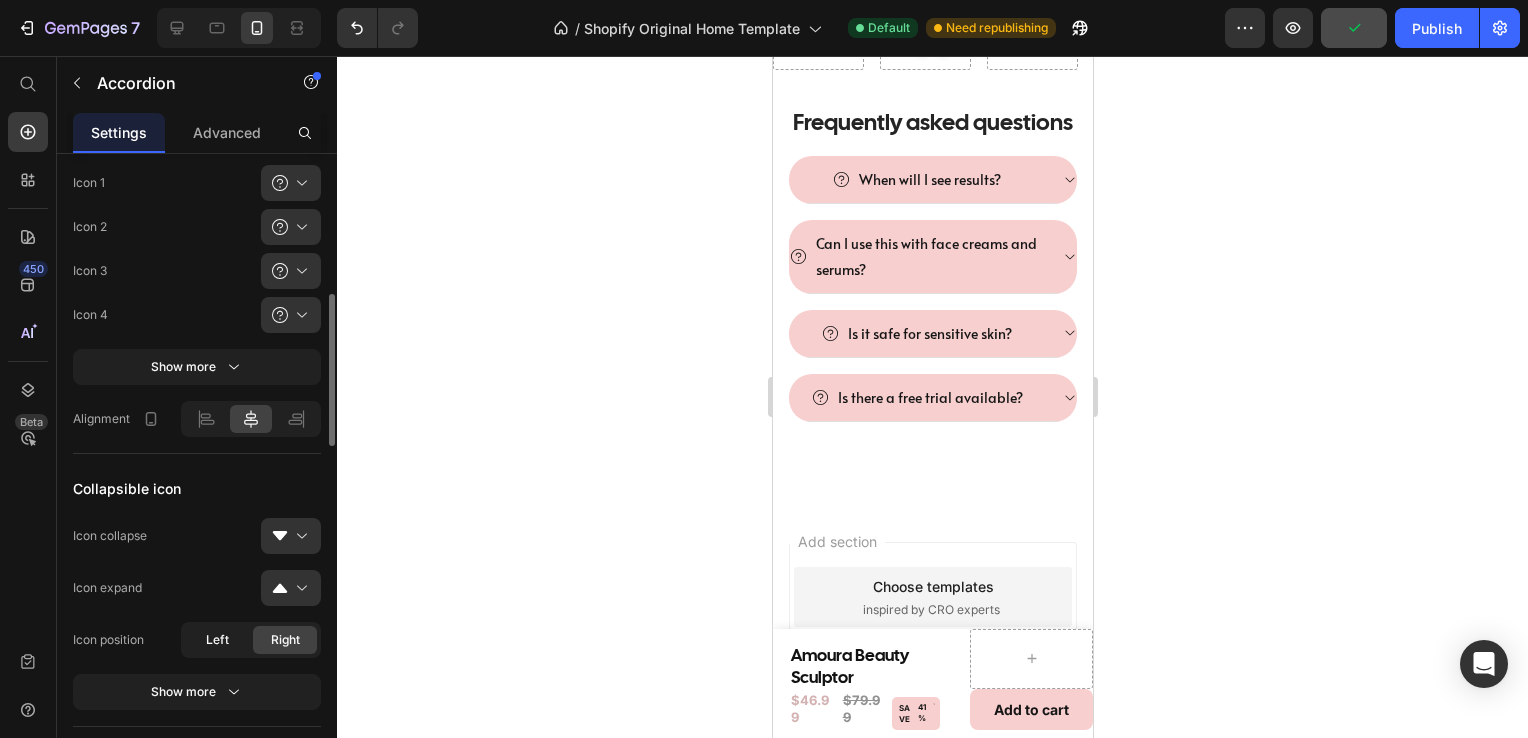 click on "Left" 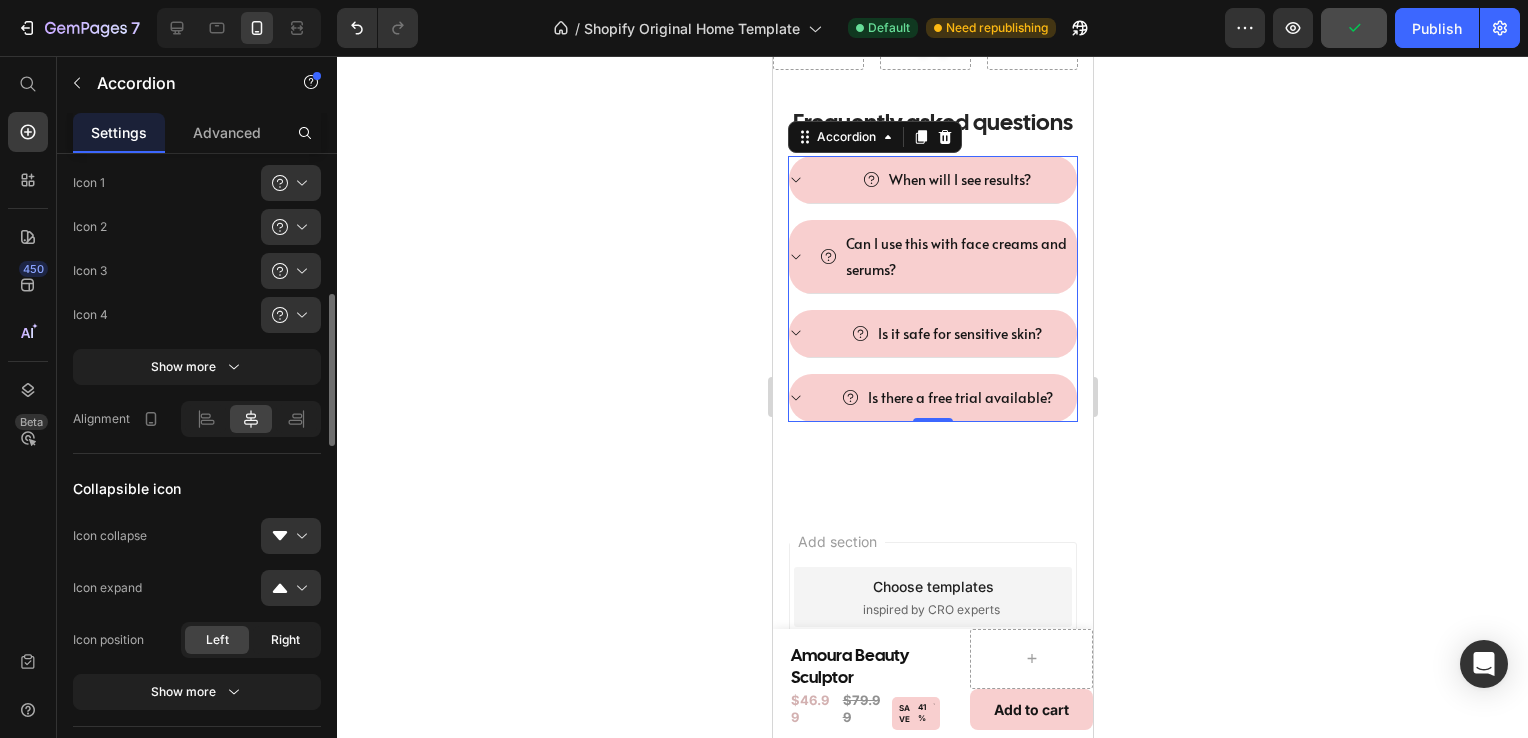 click on "Right" 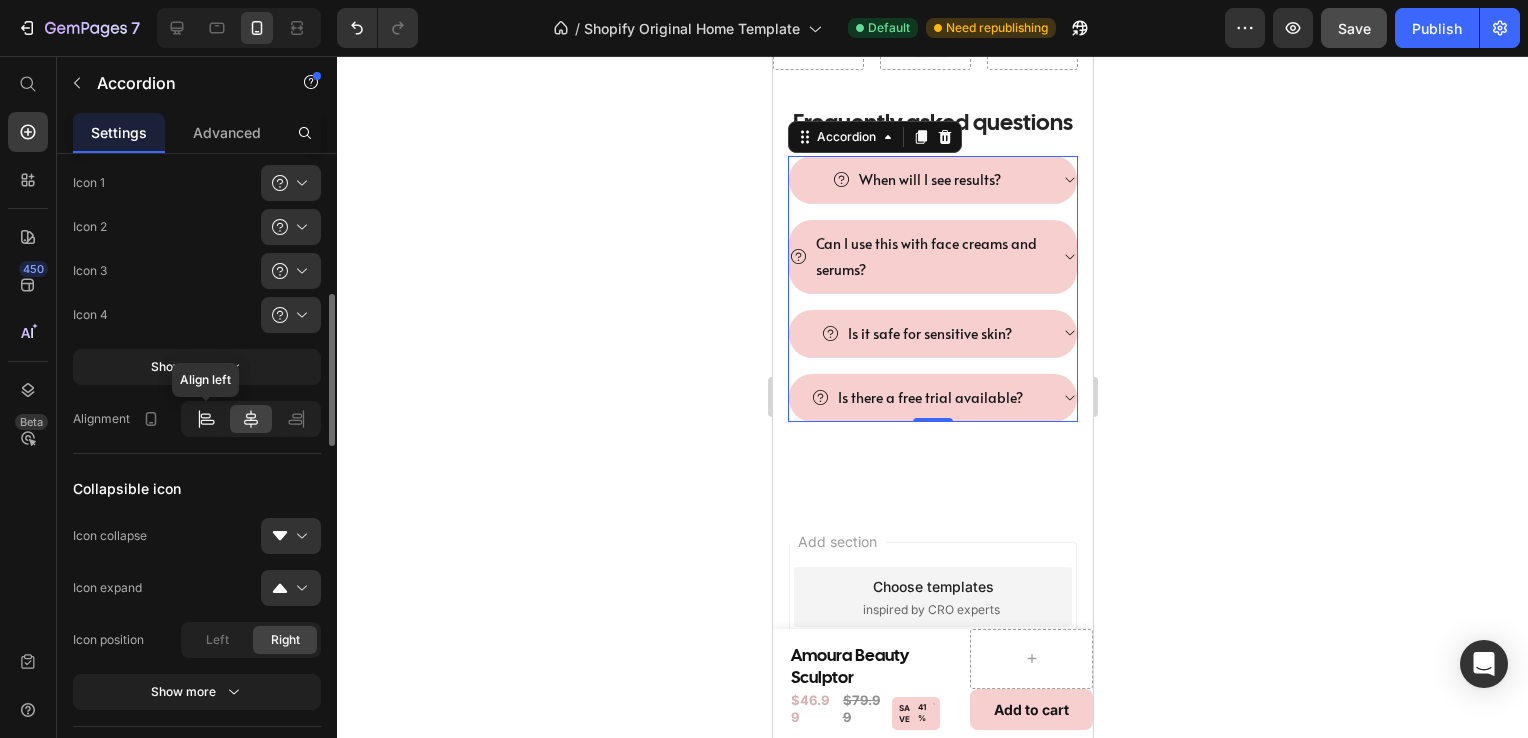 click 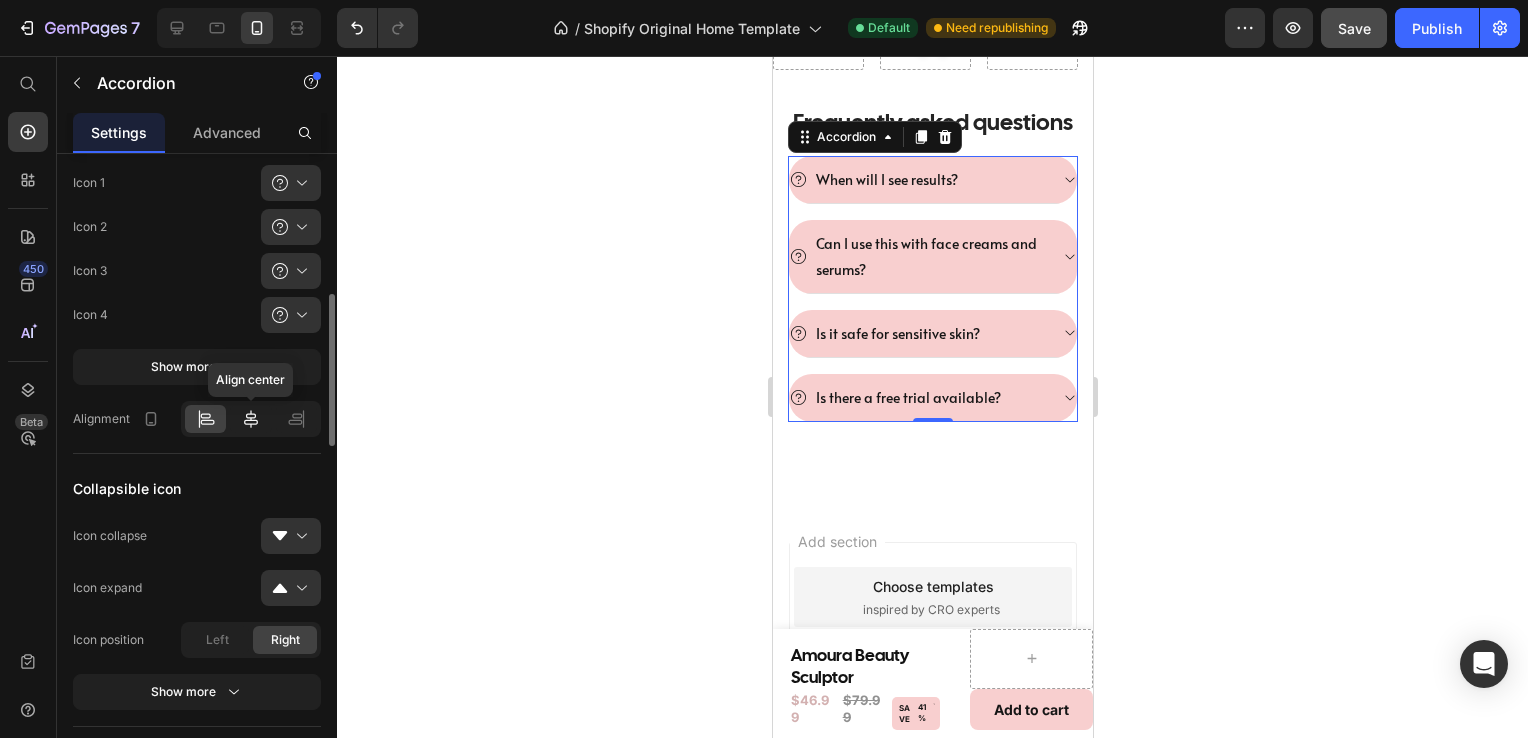 click 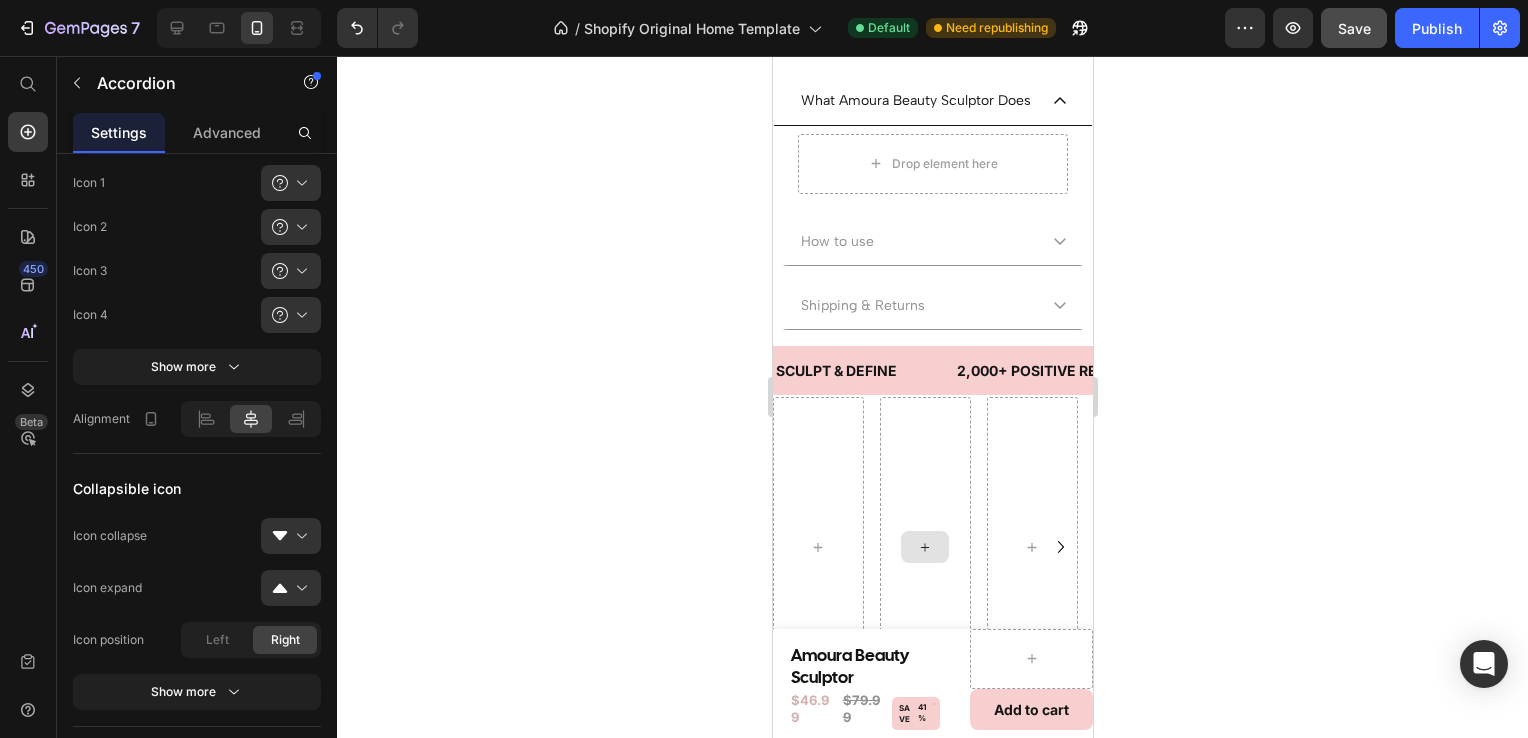 scroll, scrollTop: 904, scrollLeft: 0, axis: vertical 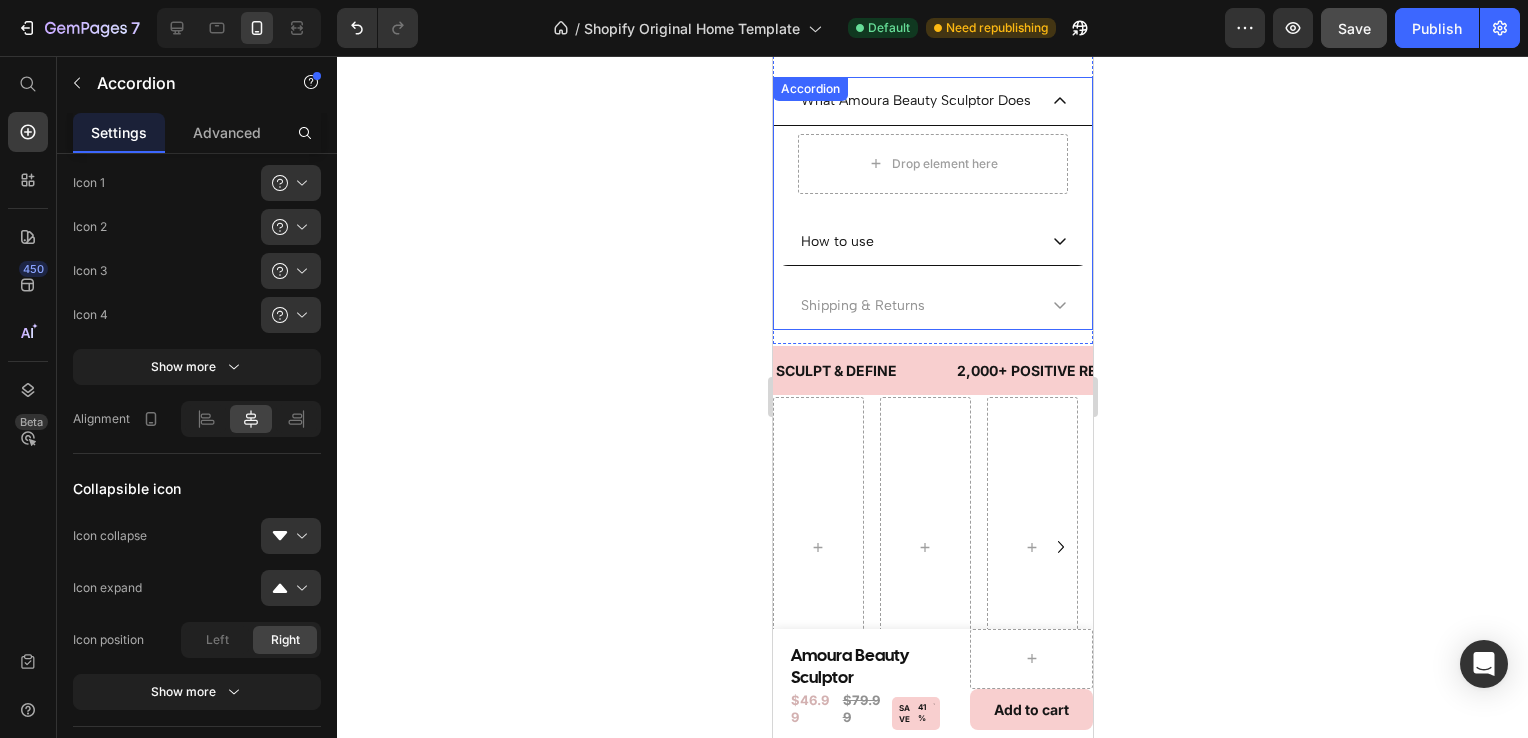 click on "How to use" at bounding box center [916, 241] 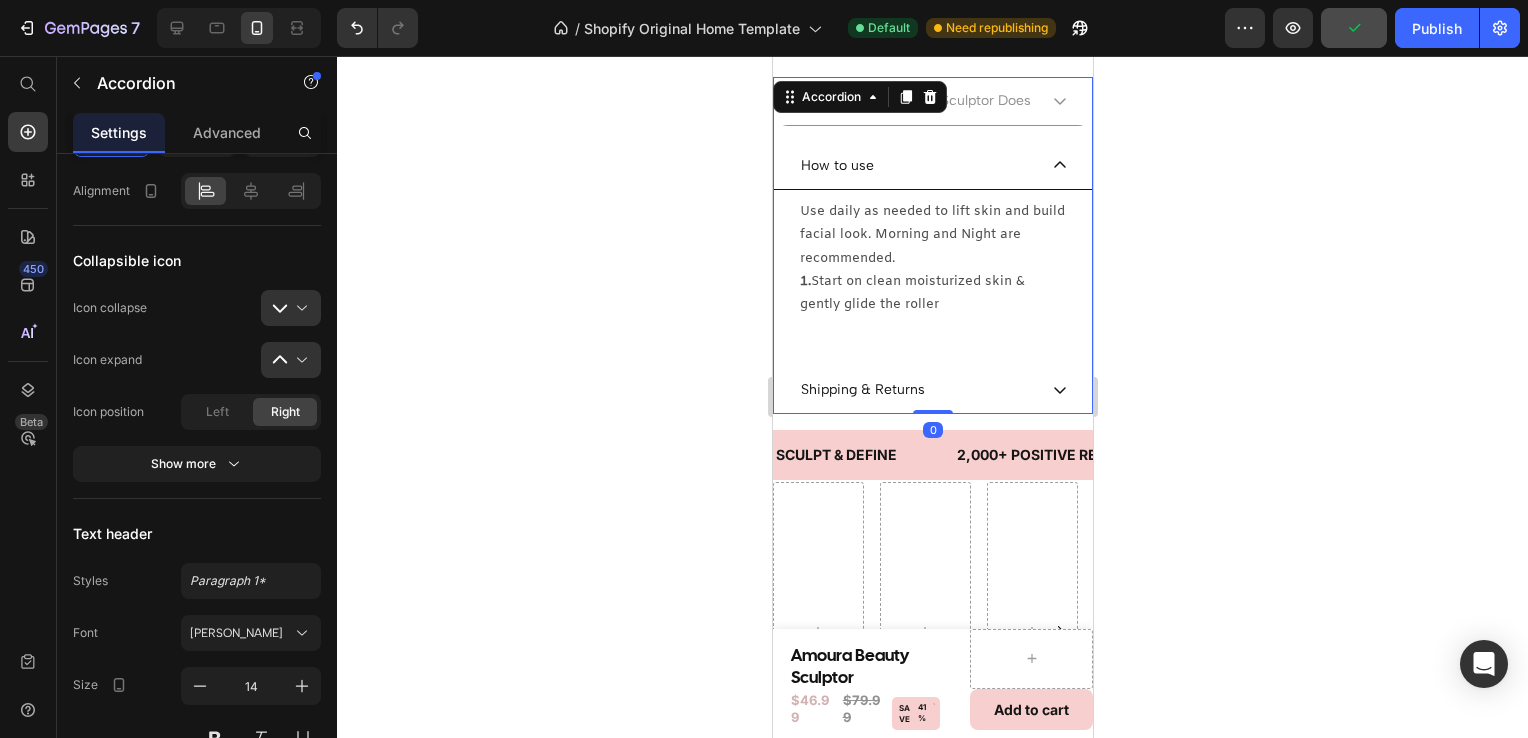 click on "Shipping & Returns" at bounding box center [916, 389] 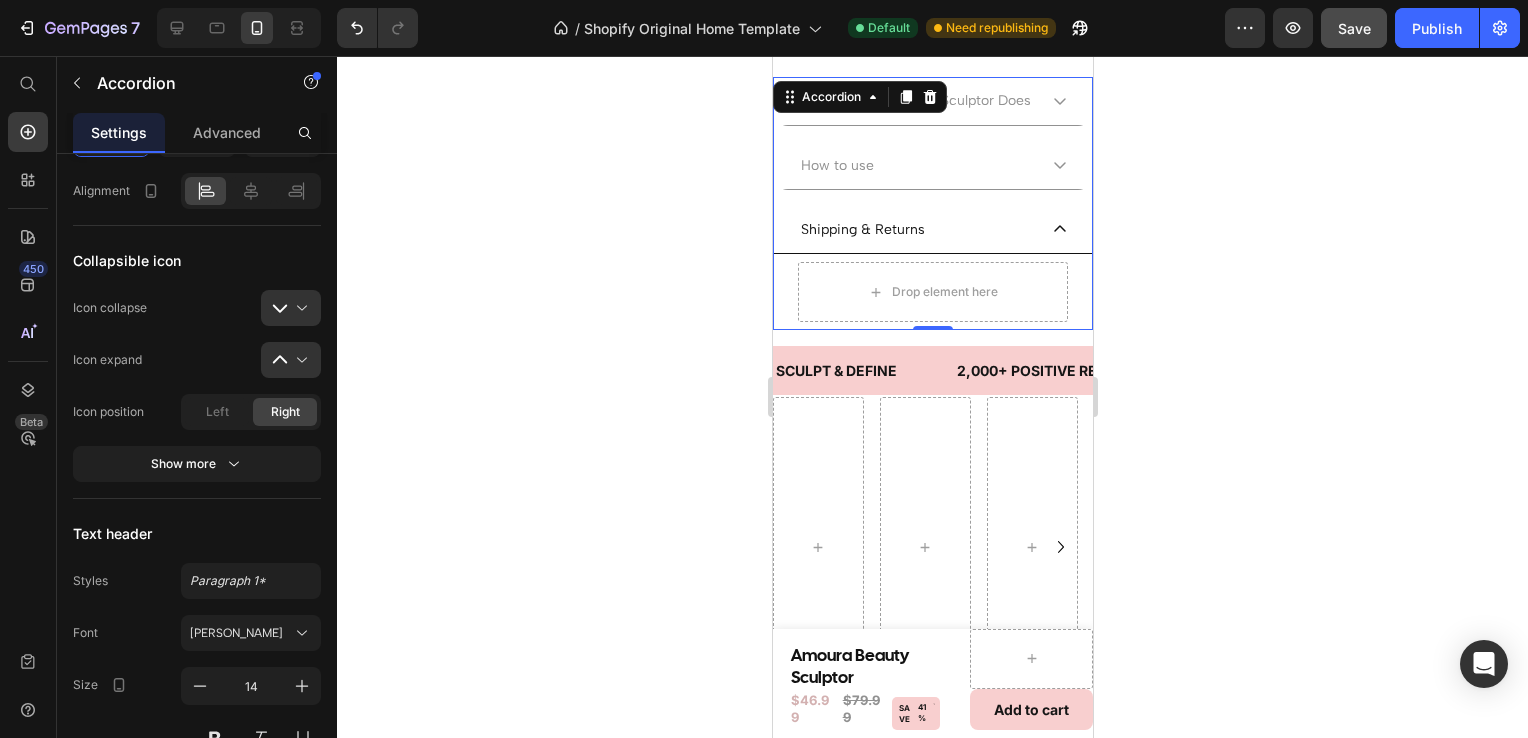 click 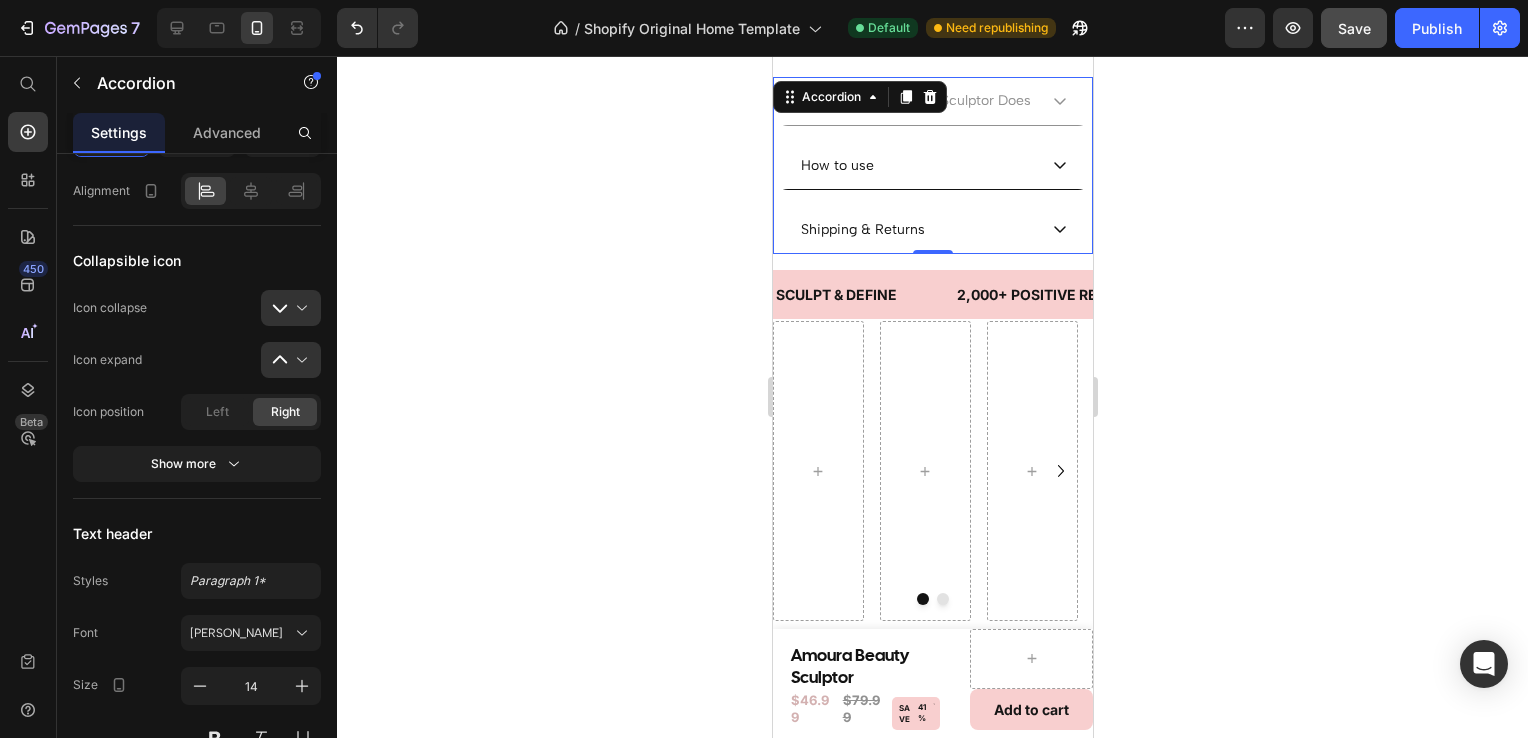click on "How to use" at bounding box center [932, 166] 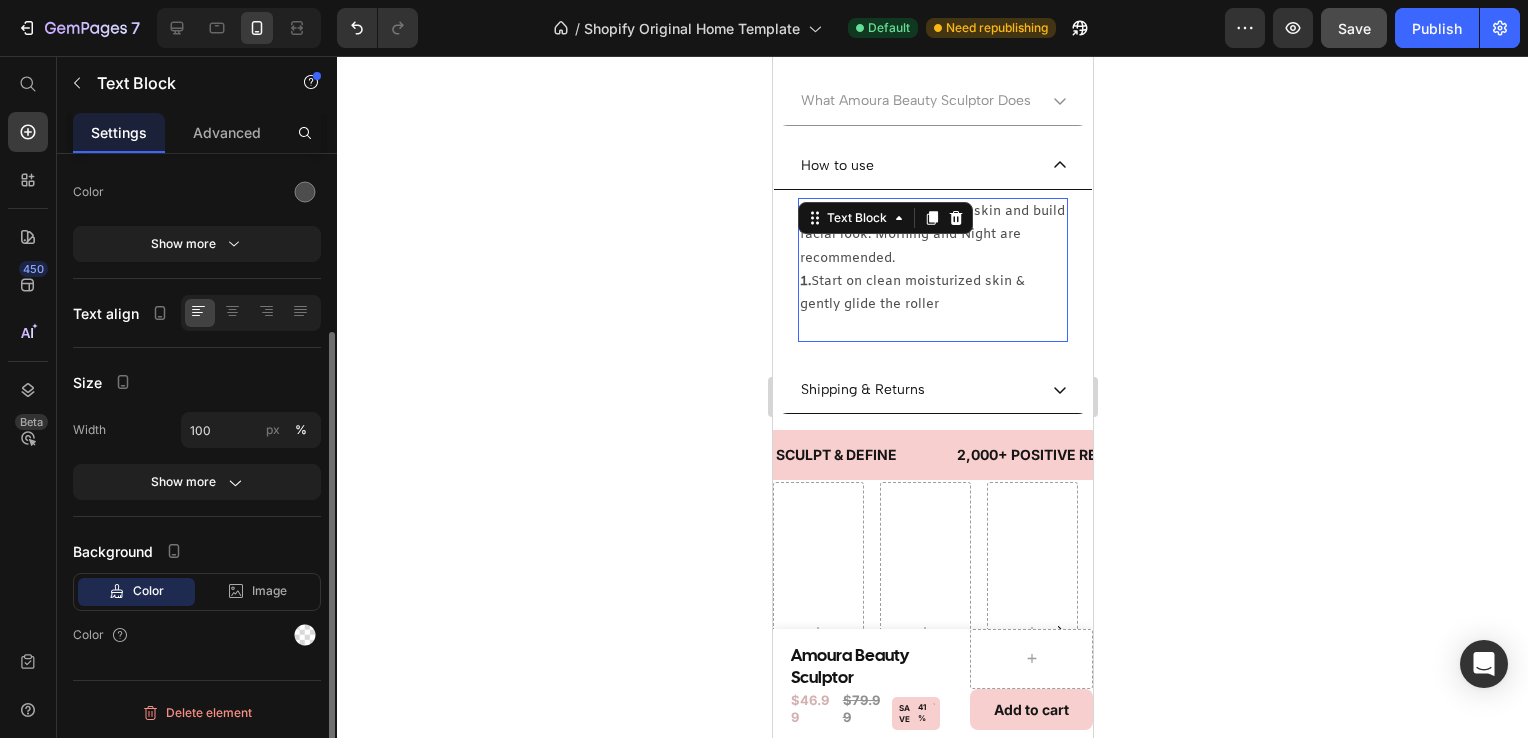 click on "1.  Start on clean moisturized skin & gently glide the roller" at bounding box center [932, 293] 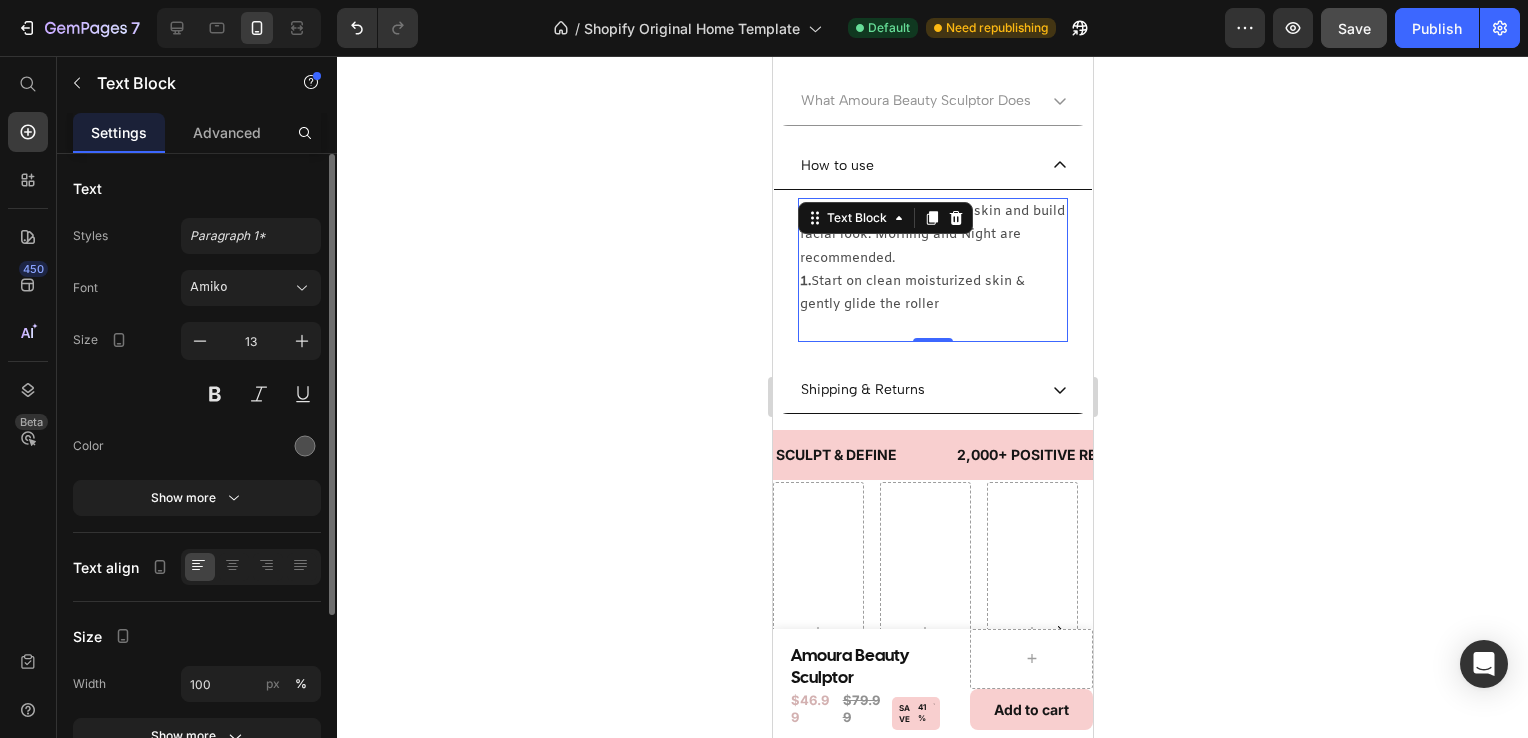 click on "1.  Start on clean moisturized skin & gently glide the roller" at bounding box center (932, 293) 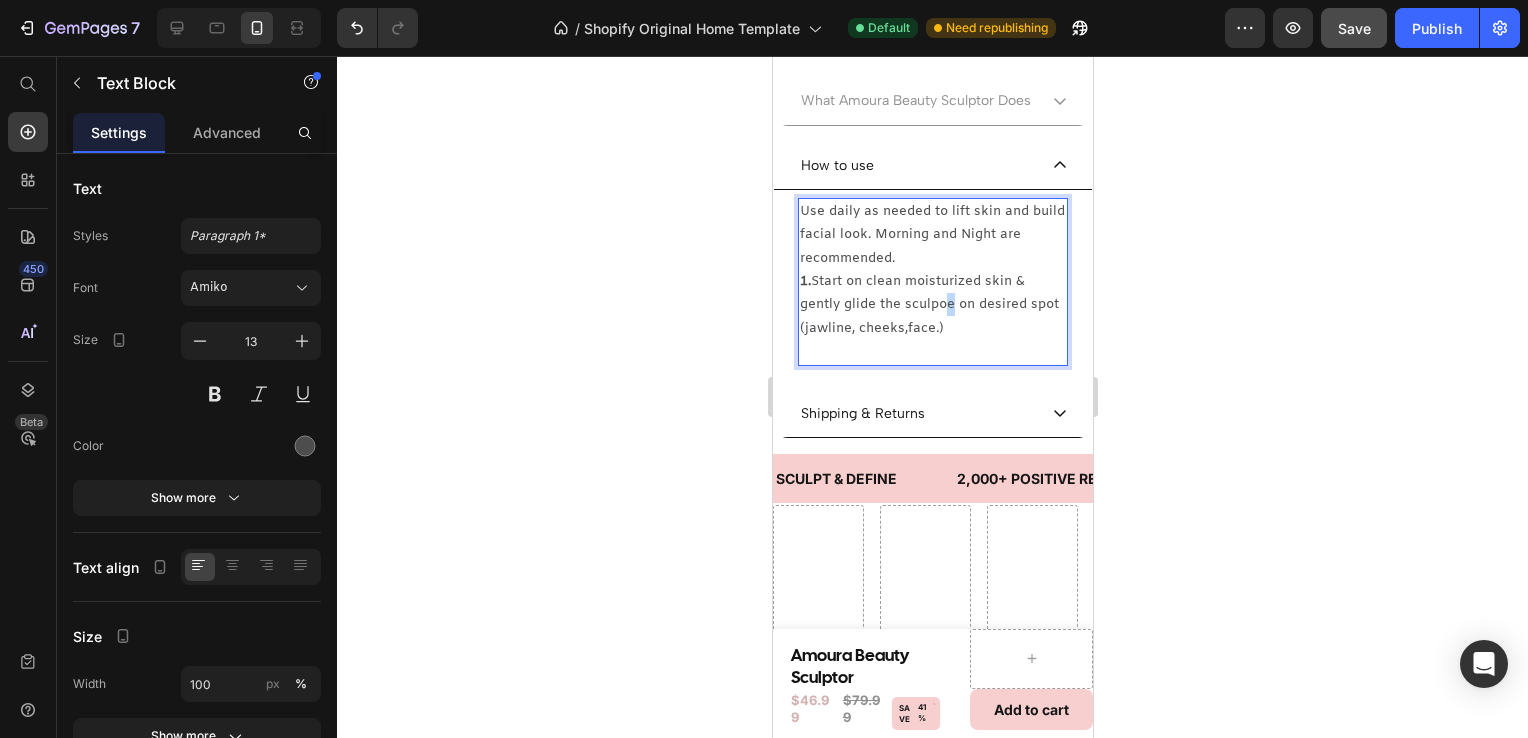 click on "1.  Start on clean moisturized skin & gently glide the sculpoe on desired spot (jawline, cheeks,face.)" at bounding box center (932, 305) 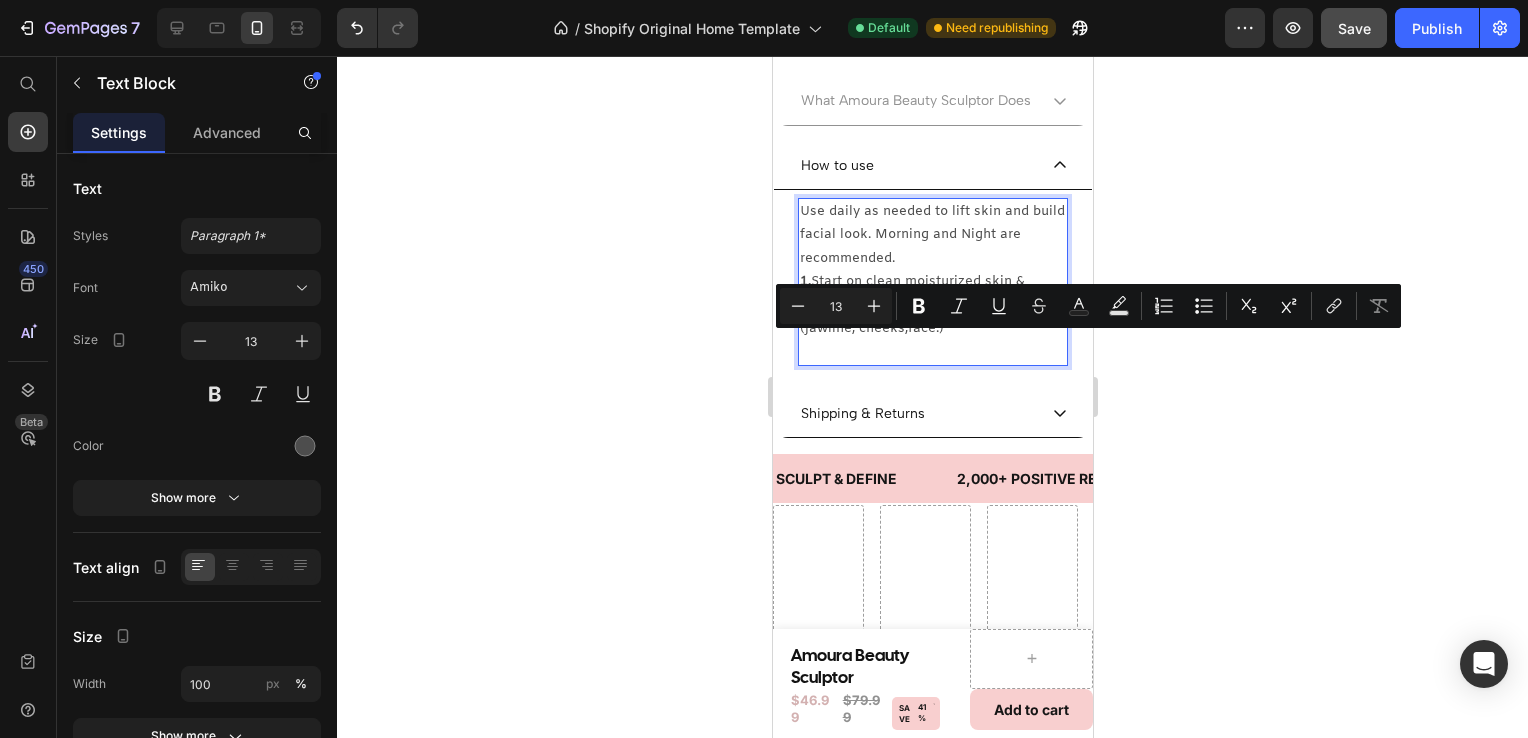 click on "1.  Start on clean moisturized skin & gently glide the sculpoe on desired spot (jawline, cheeks,face.)" at bounding box center [932, 305] 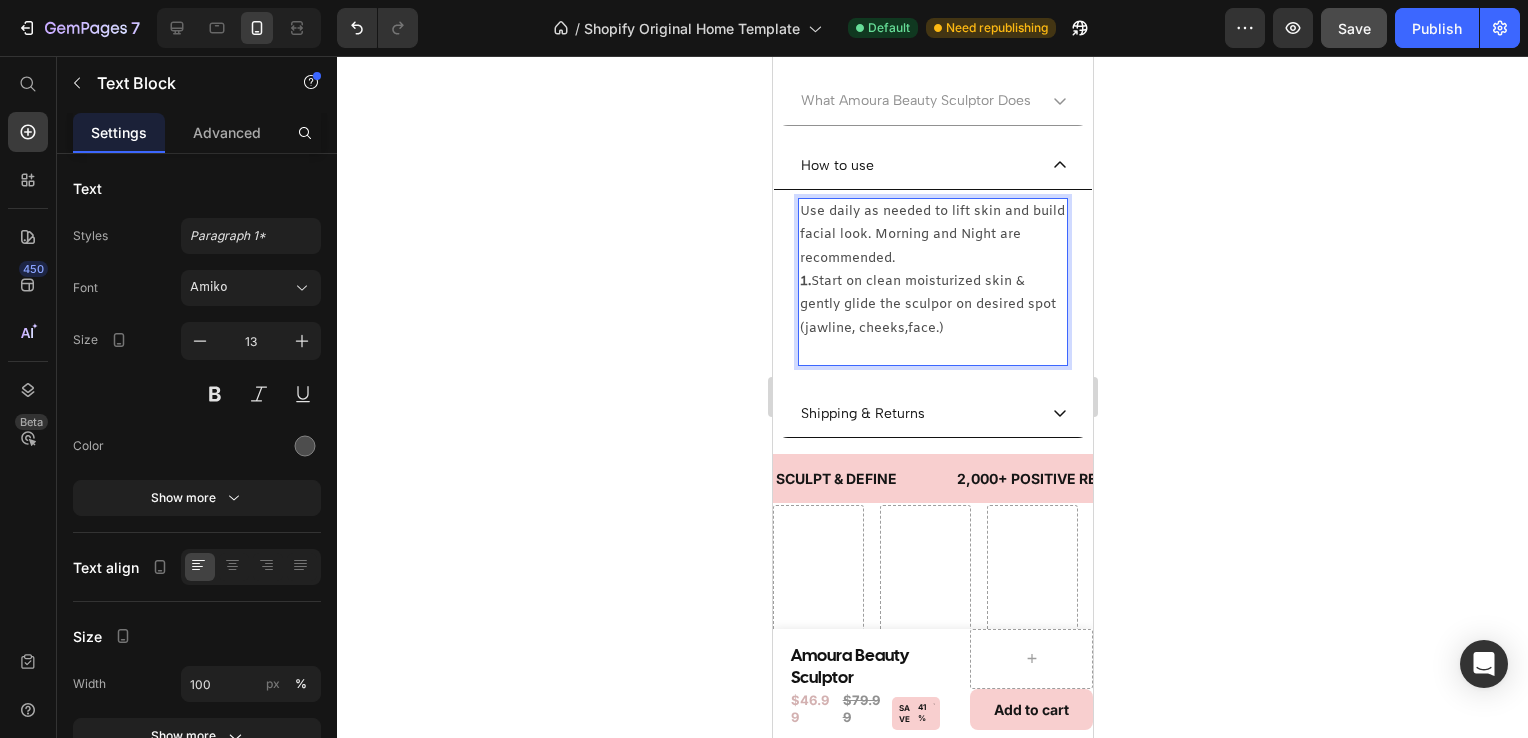 click on "1.  Start on clean moisturized skin & gently glide the sculpor on desired spot (jawline, cheeks,face.)" at bounding box center [932, 305] 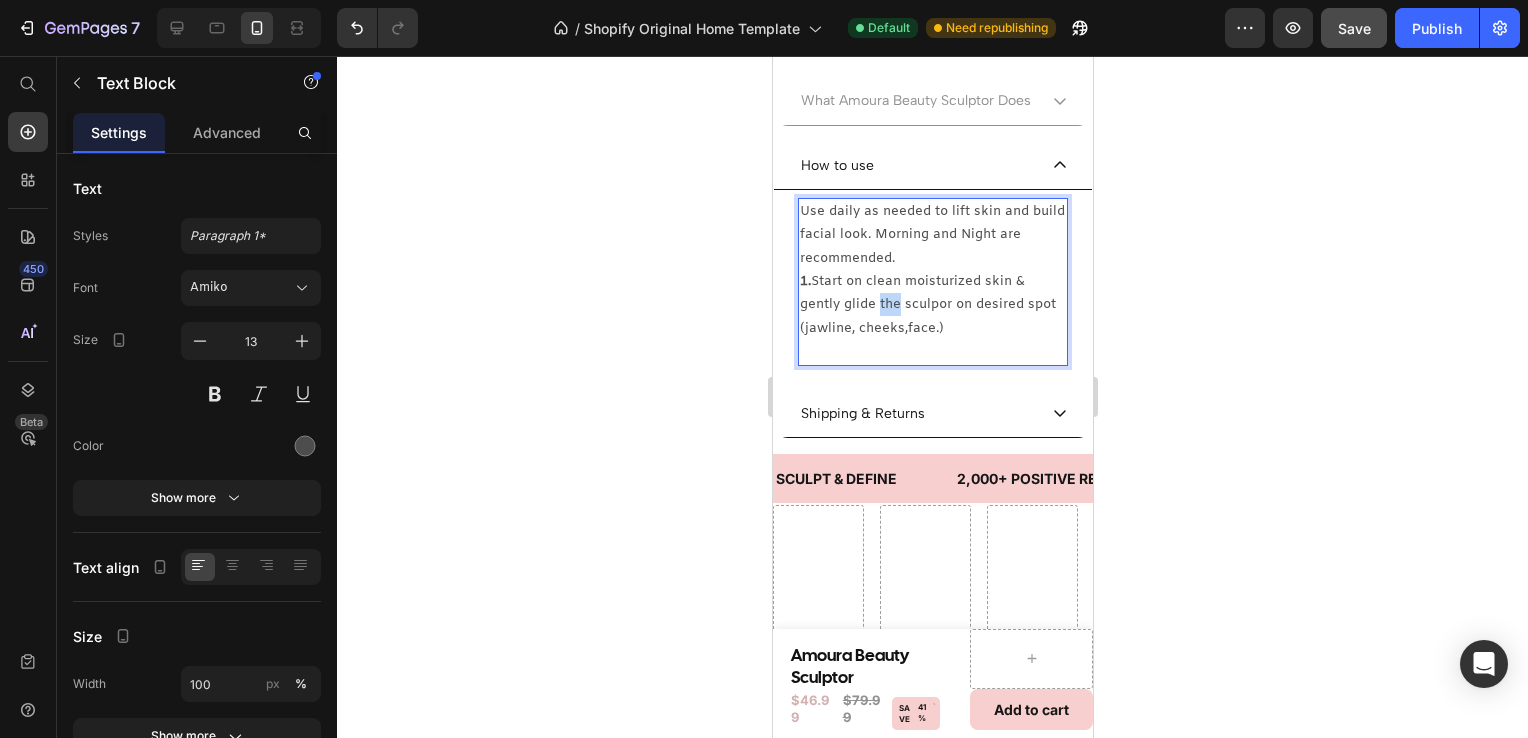 click on "1.  Start on clean moisturized skin & gently glide the sculpor on desired spot (jawline, cheeks,face.)" at bounding box center (932, 305) 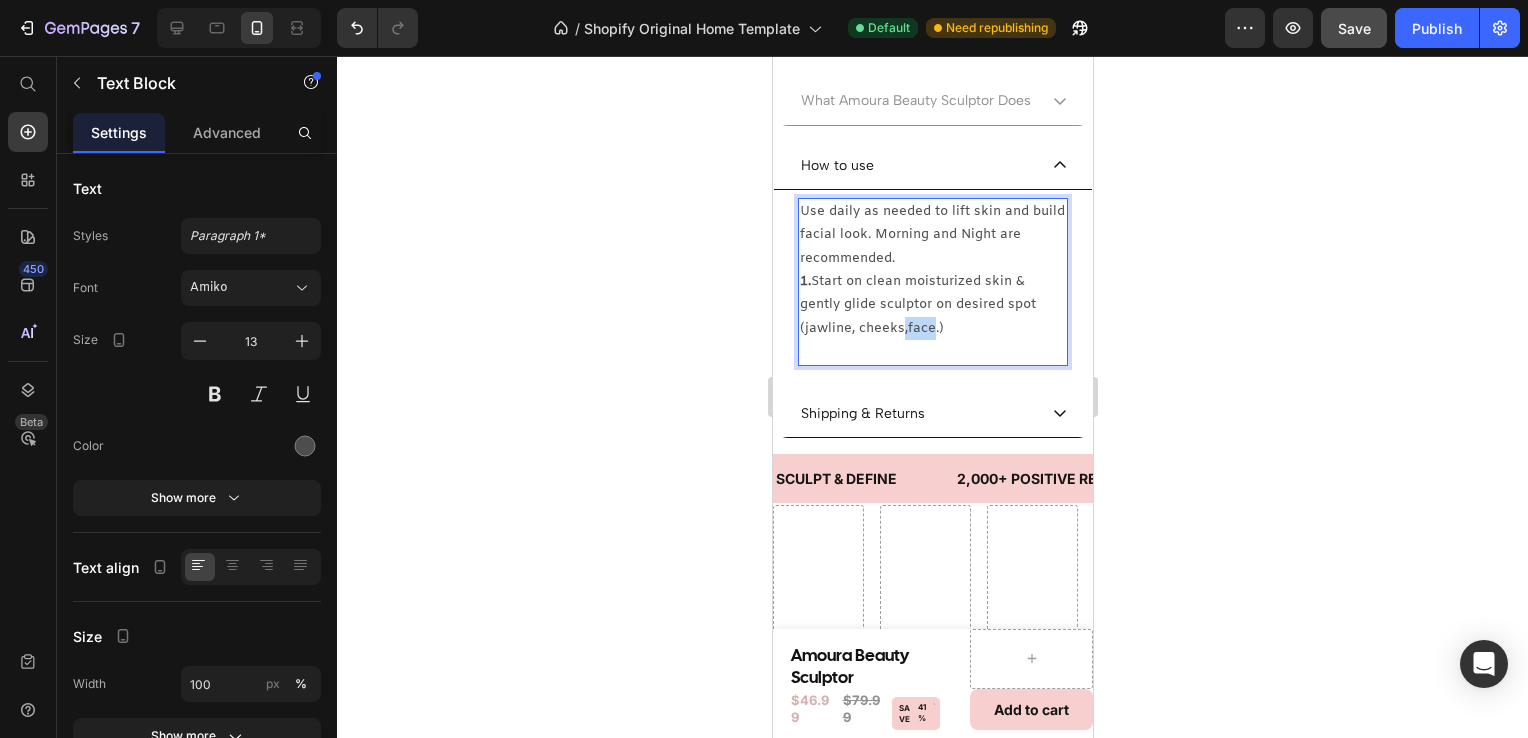 drag, startPoint x: 930, startPoint y: 363, endPoint x: 901, endPoint y: 371, distance: 30.083218 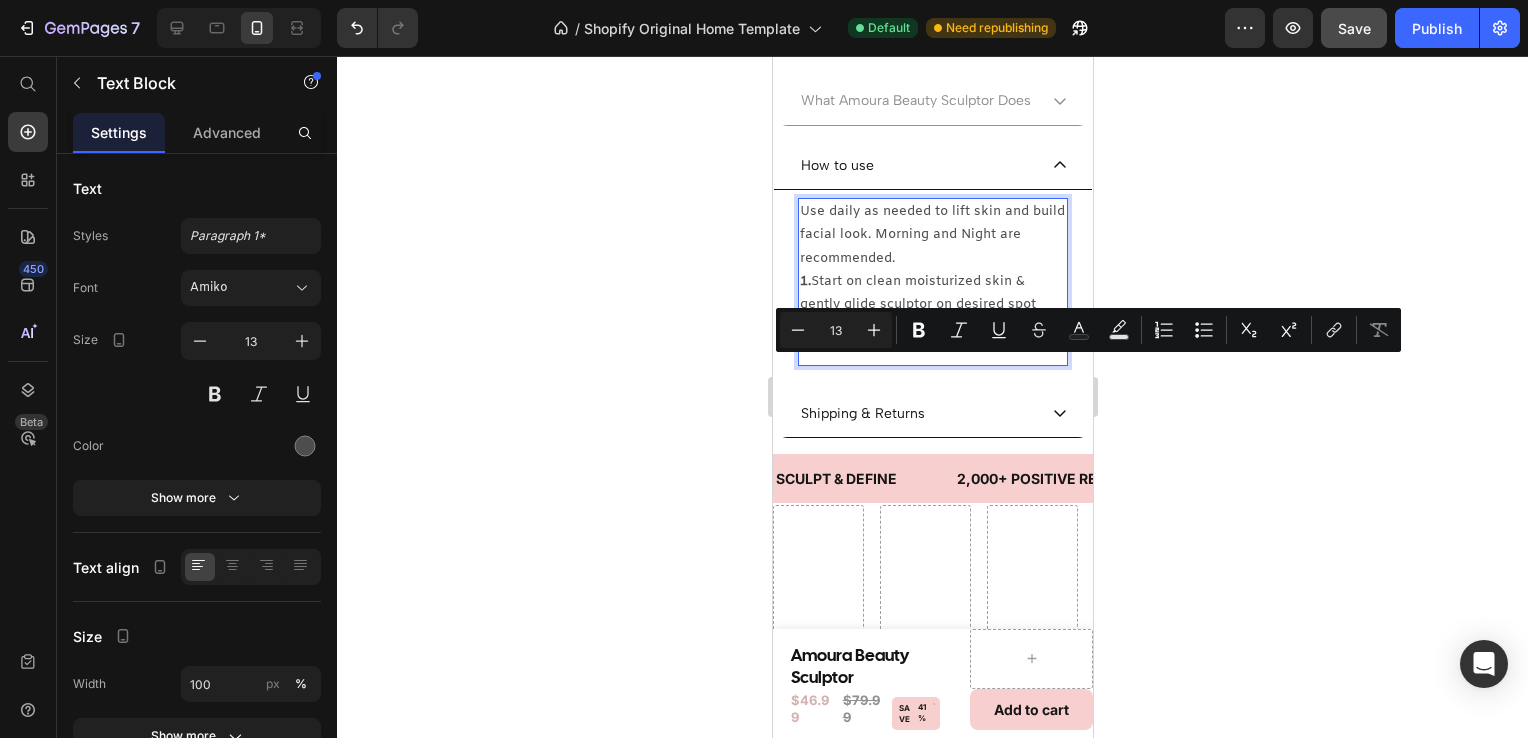 click on "1.  Start on clean moisturized skin & gently glide sculptor on desired spot (jawline, cheeks,face.)" at bounding box center [932, 305] 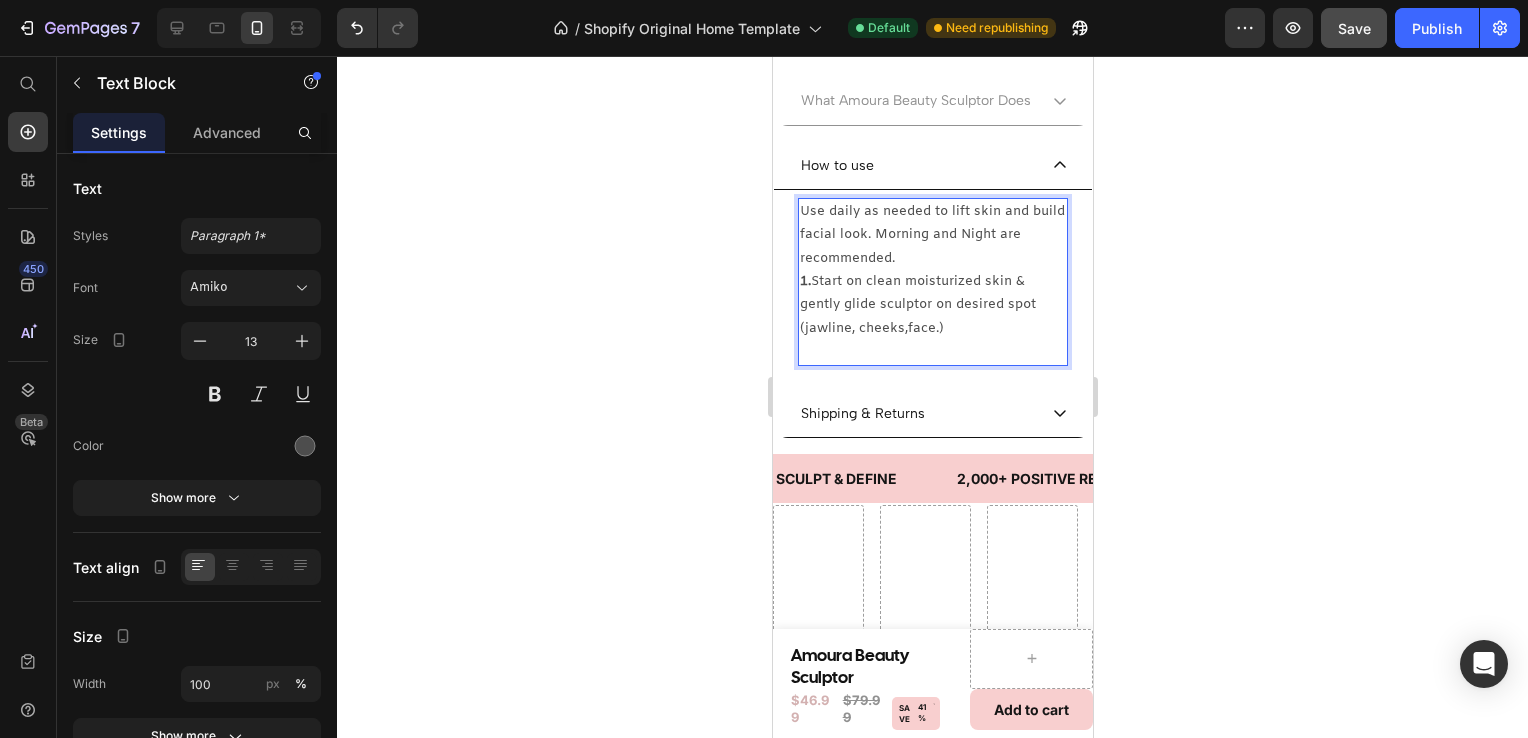 click on "1.  Start on clean moisturized skin & gently glide sculptor on desired spot (jawline, cheeks,face.)" at bounding box center (932, 305) 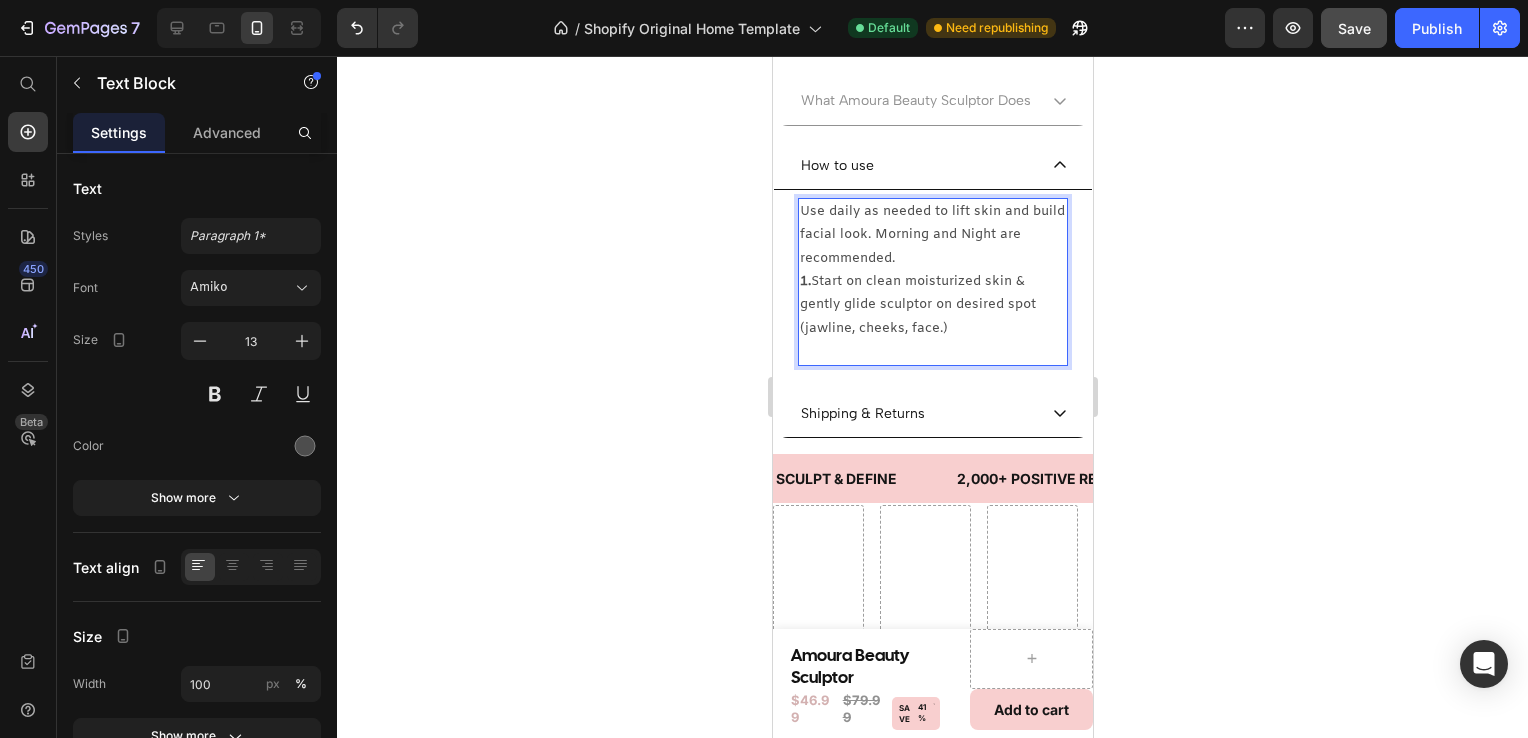 click on "1.  Start on clean moisturized skin & gently glide sculptor on desired spot (jawline, cheeks, face.)" at bounding box center [932, 305] 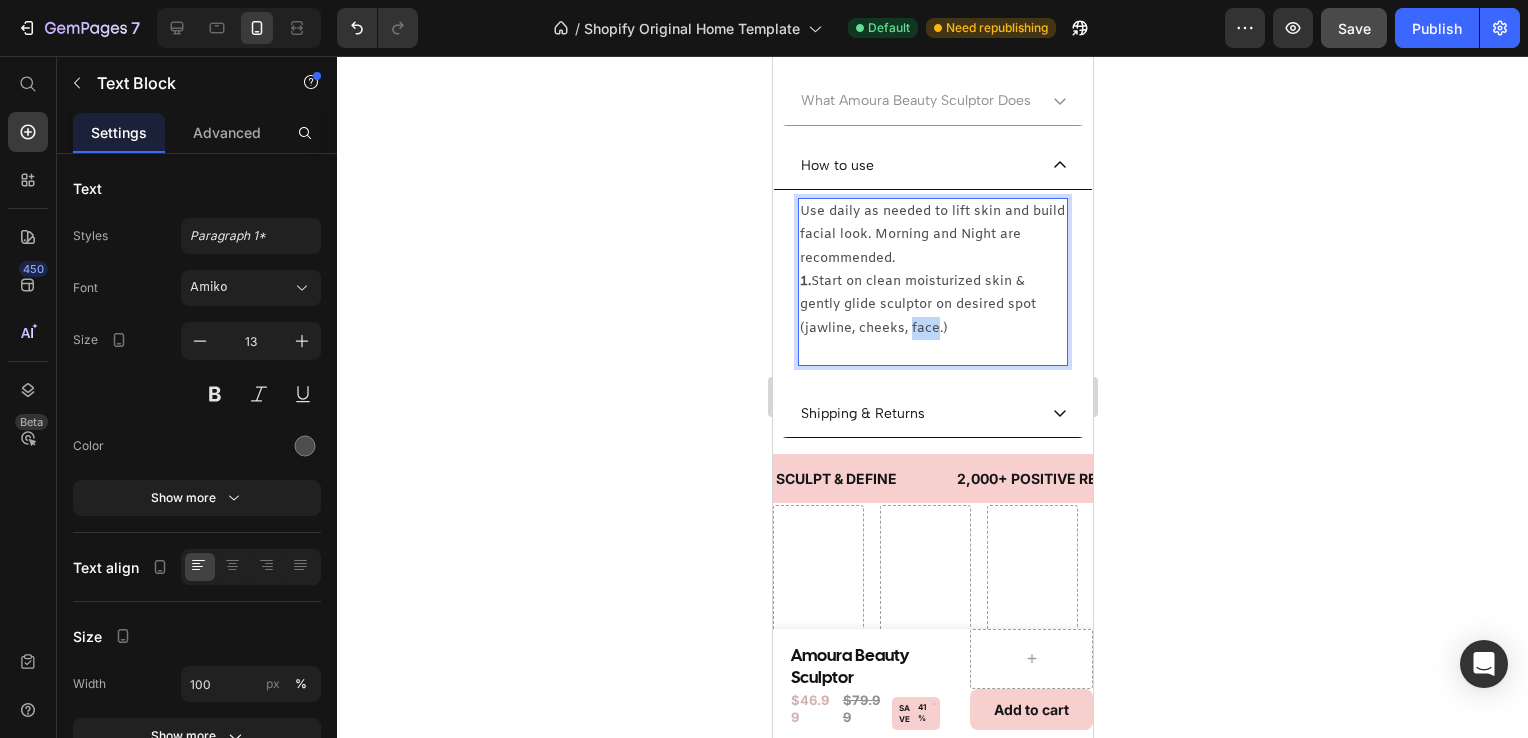 click on "1.  Start on clean moisturized skin & gently glide sculptor on desired spot (jawline, cheeks, face.)" at bounding box center (932, 305) 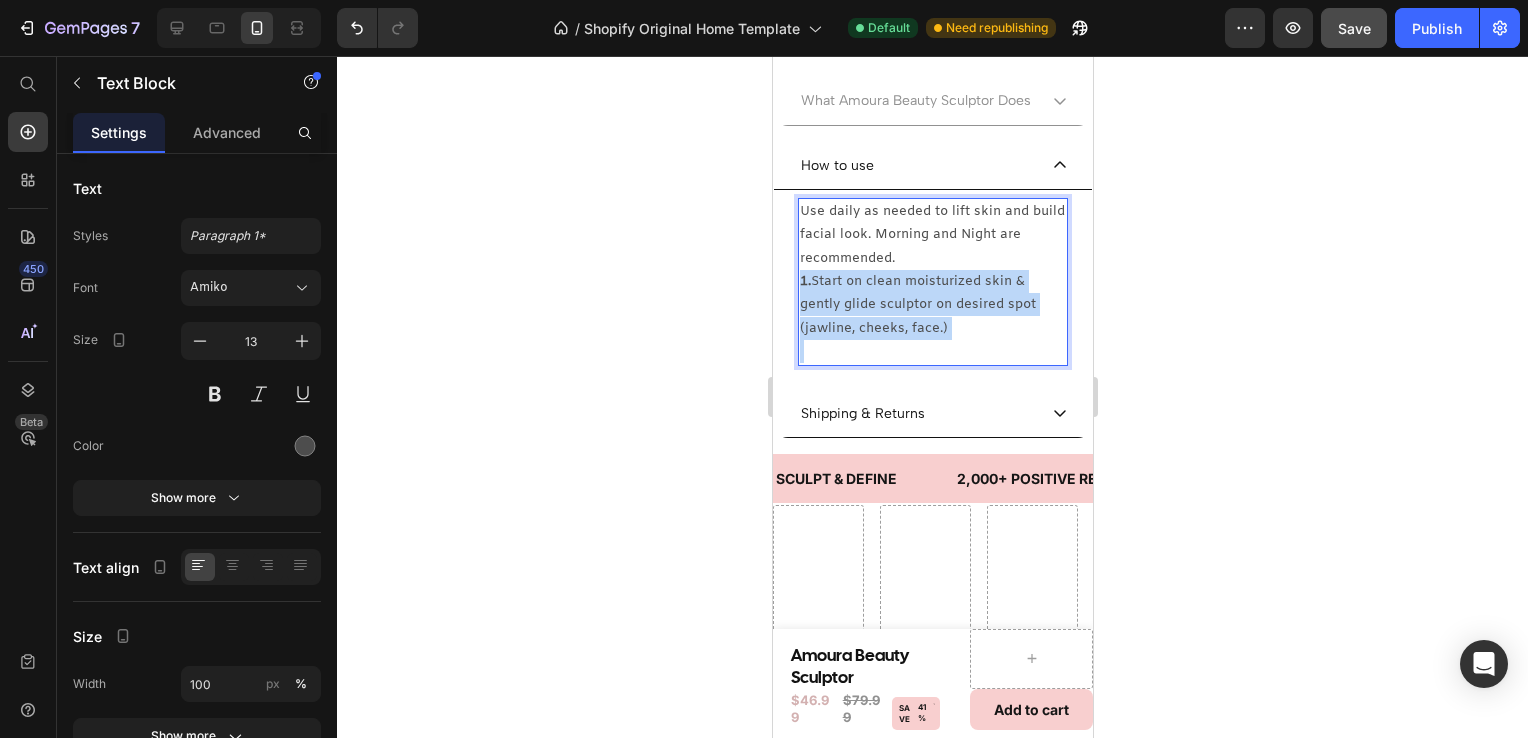click on "1.  Start on clean moisturized skin & gently glide sculptor on desired spot (jawline, cheeks, face.)" at bounding box center (932, 305) 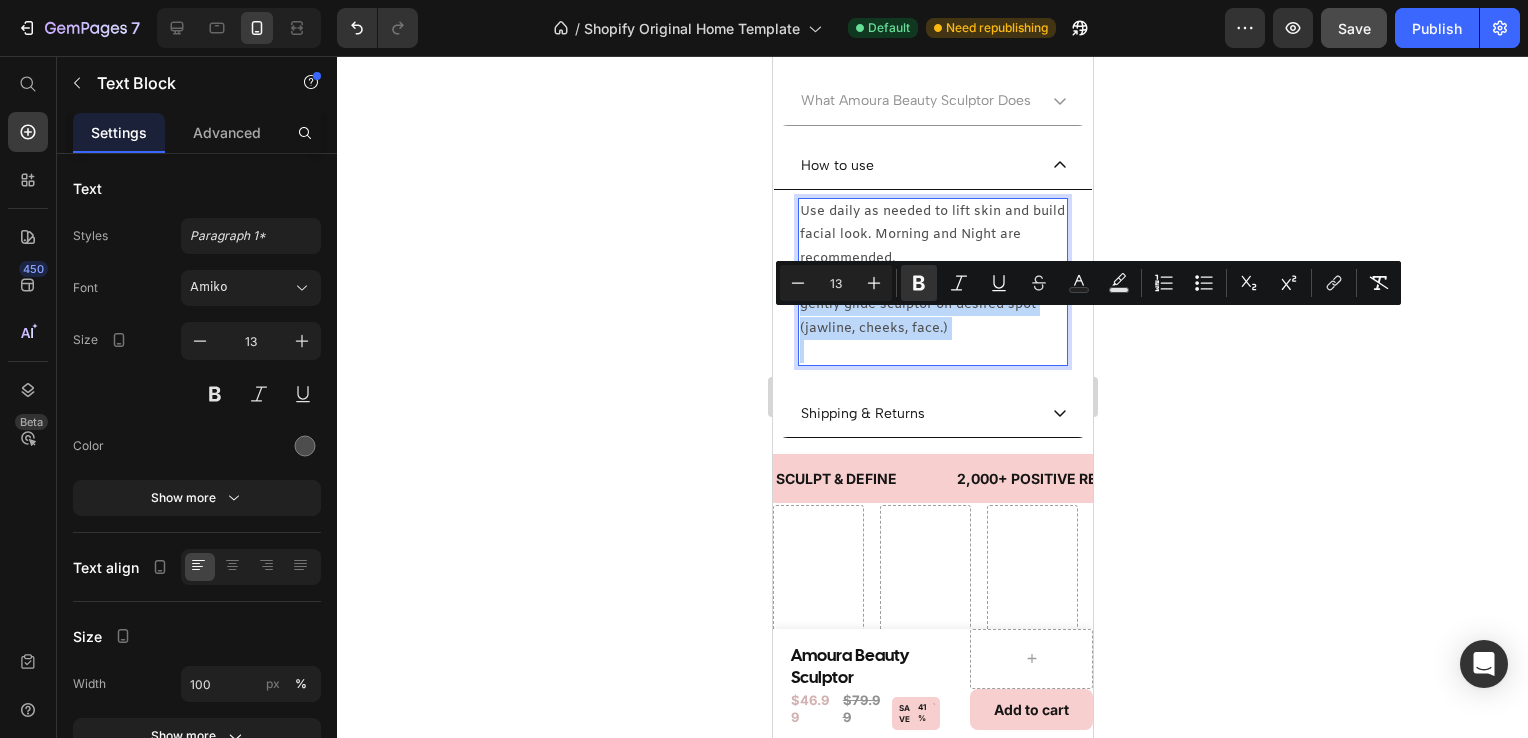 click on "1.  Start on clean moisturized skin & gently glide sculptor on desired spot (jawline, cheeks, face.)" at bounding box center (932, 305) 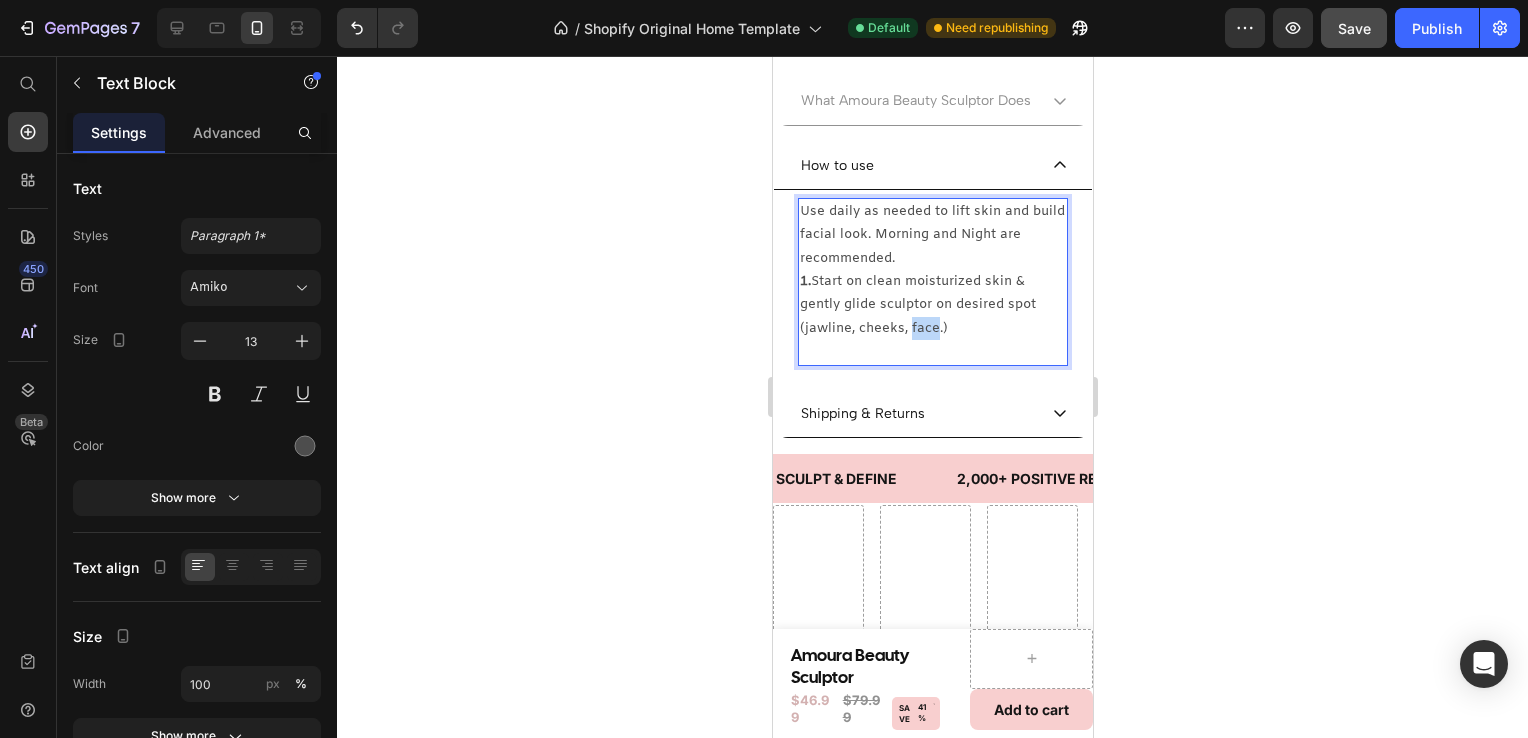 click on "1.  Start on clean moisturized skin & gently glide sculptor on desired spot (jawline, cheeks, face.)" at bounding box center [932, 305] 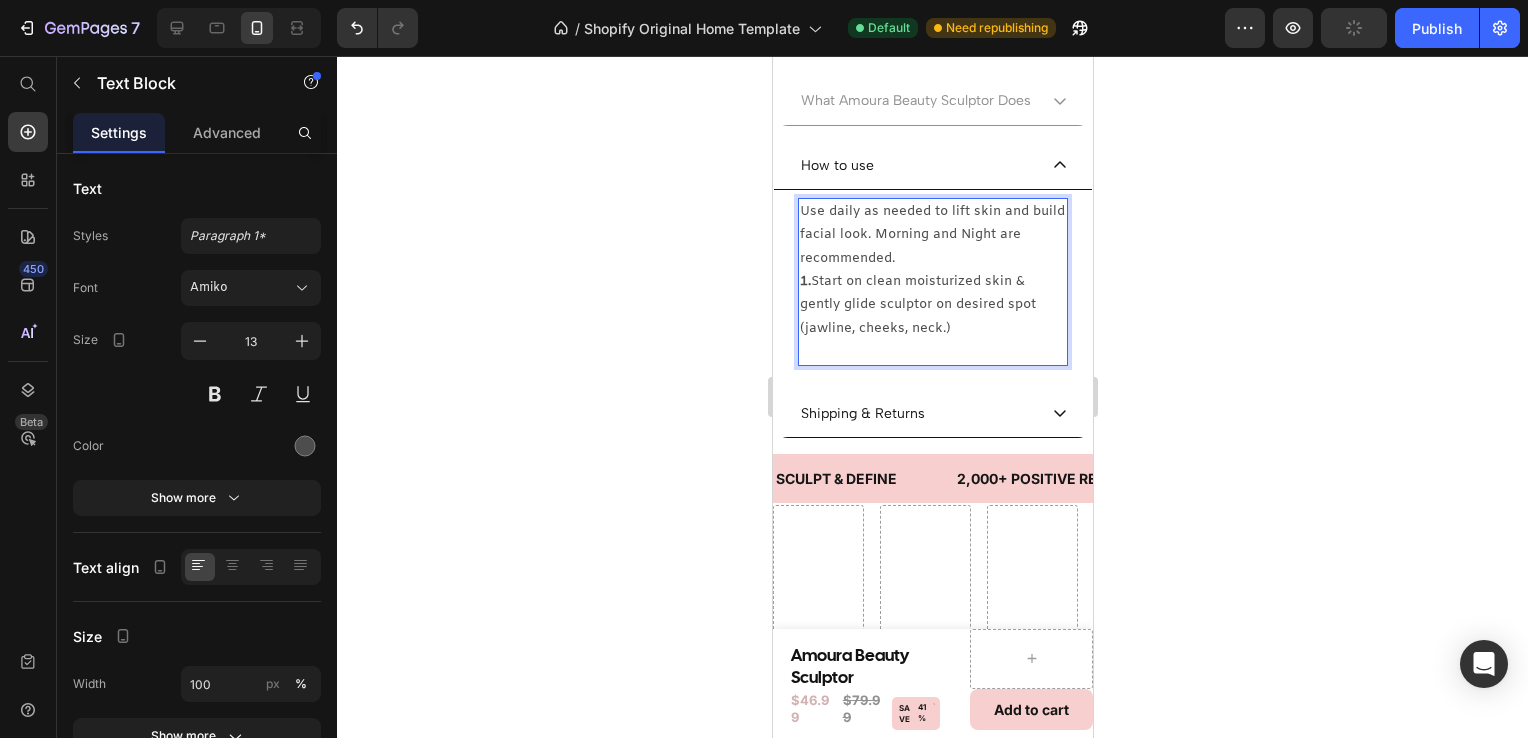 click on "1.  Start on clean moisturized skin & gently glide sculptor on desired spot (jawline, cheeks, neck.)" at bounding box center (932, 305) 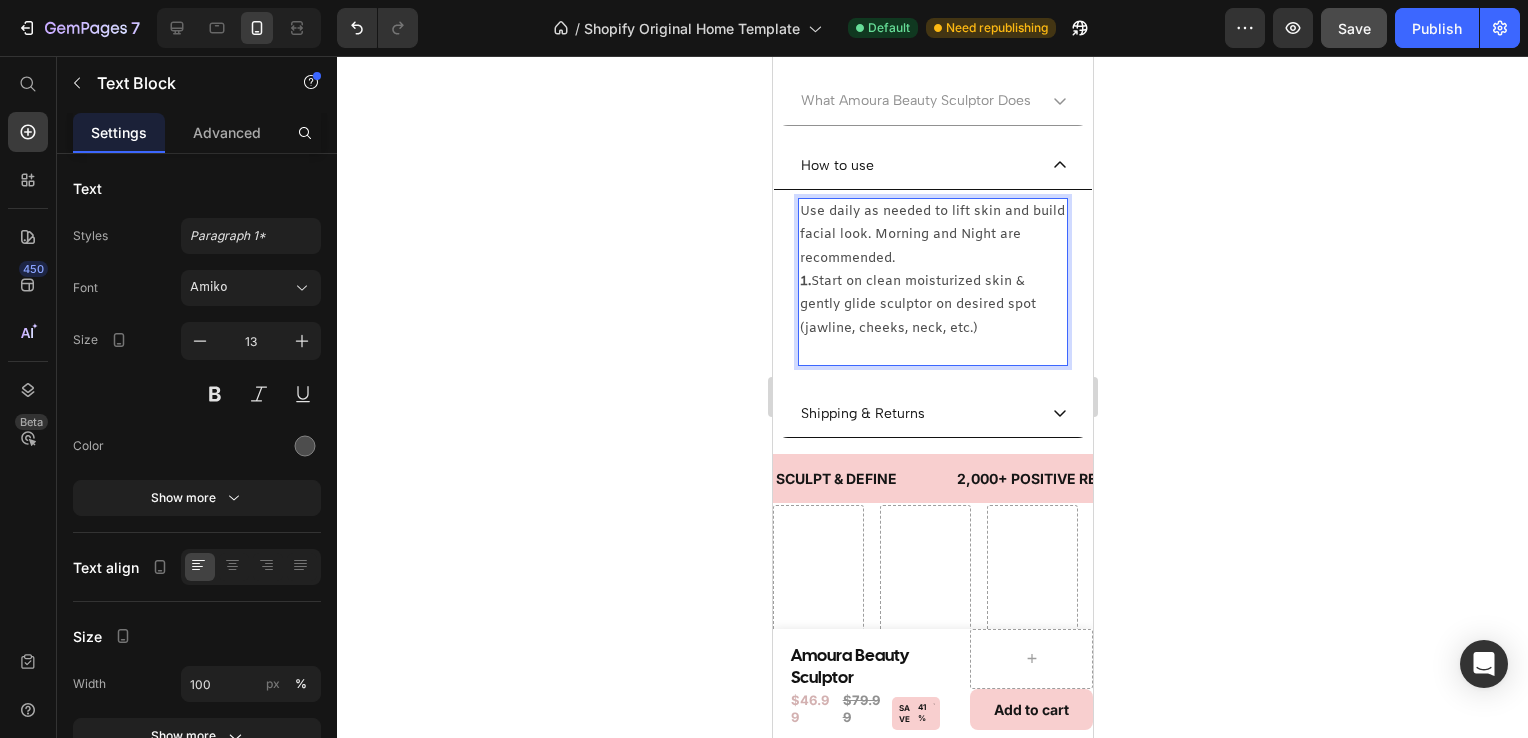 click at bounding box center (932, 351) 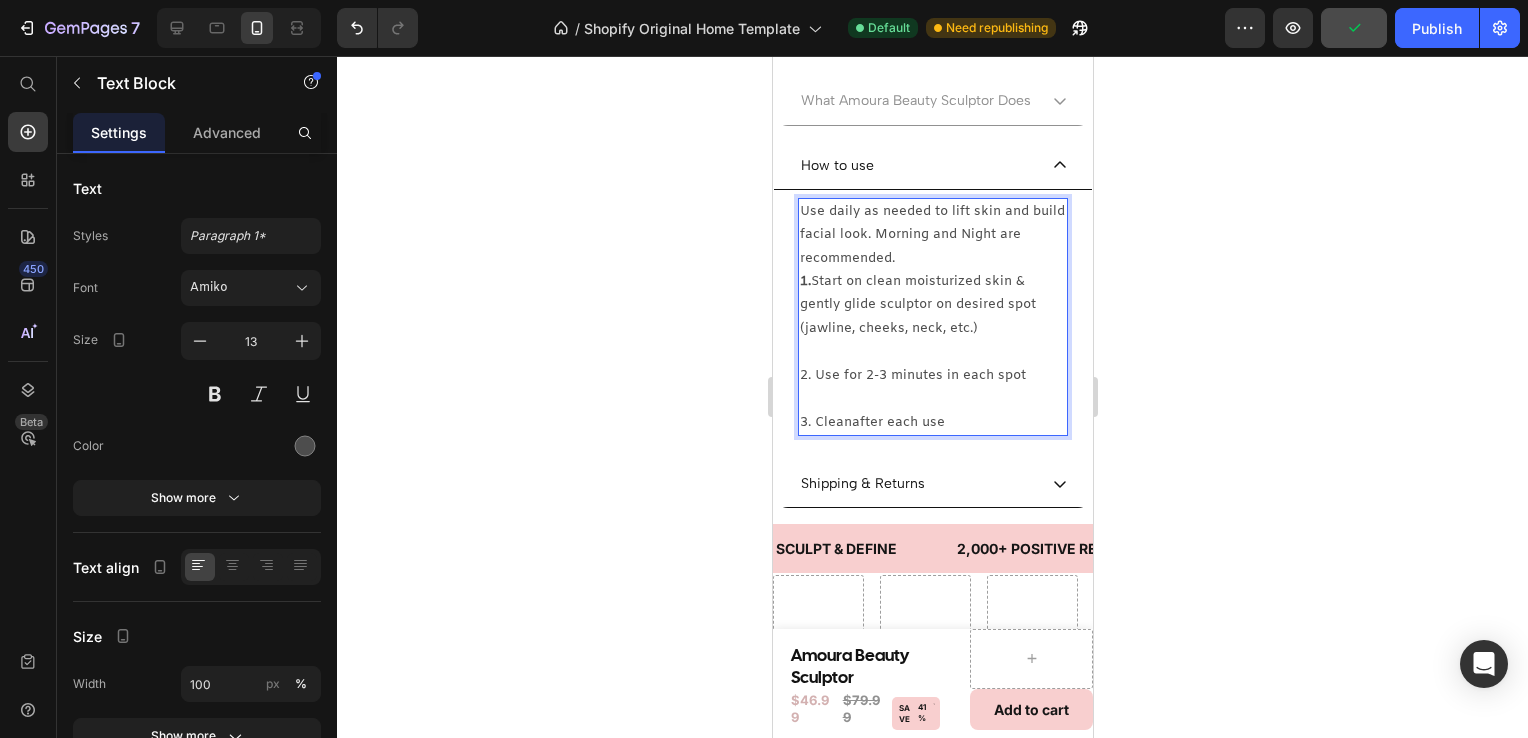type on "13" 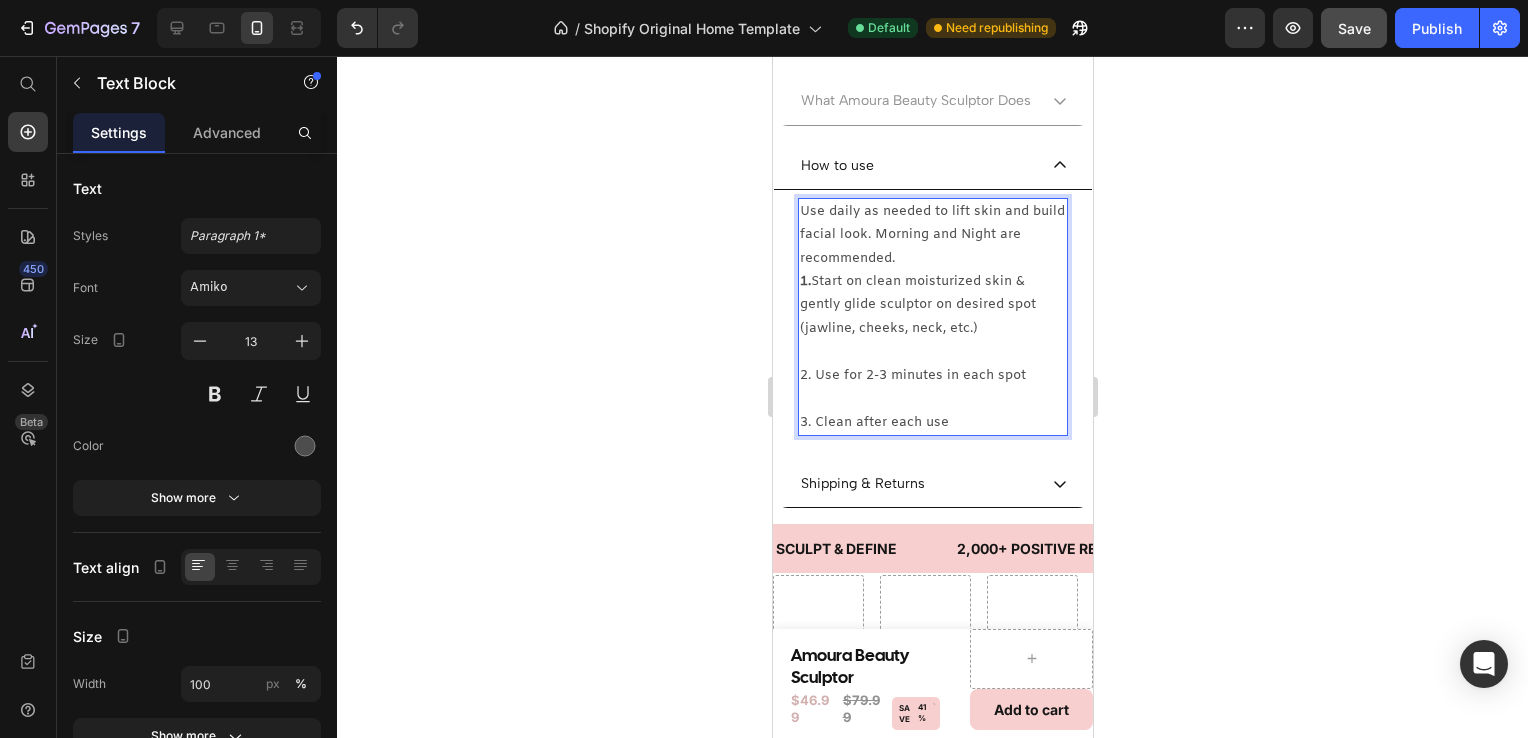 click on "3. Clean after each use" at bounding box center (932, 422) 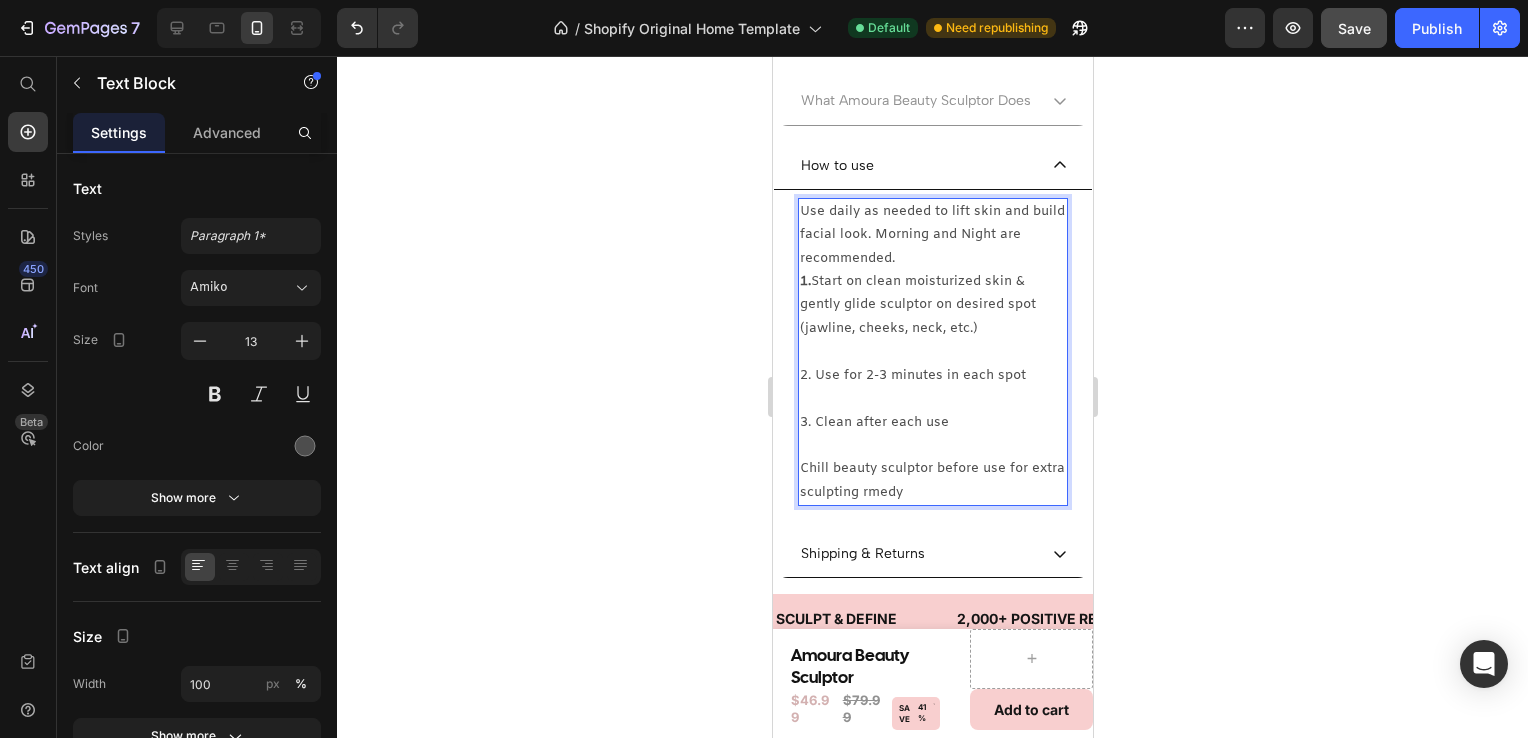 click on "Chill beauty sculptor before use for extra sculpting rmedy" at bounding box center [932, 480] 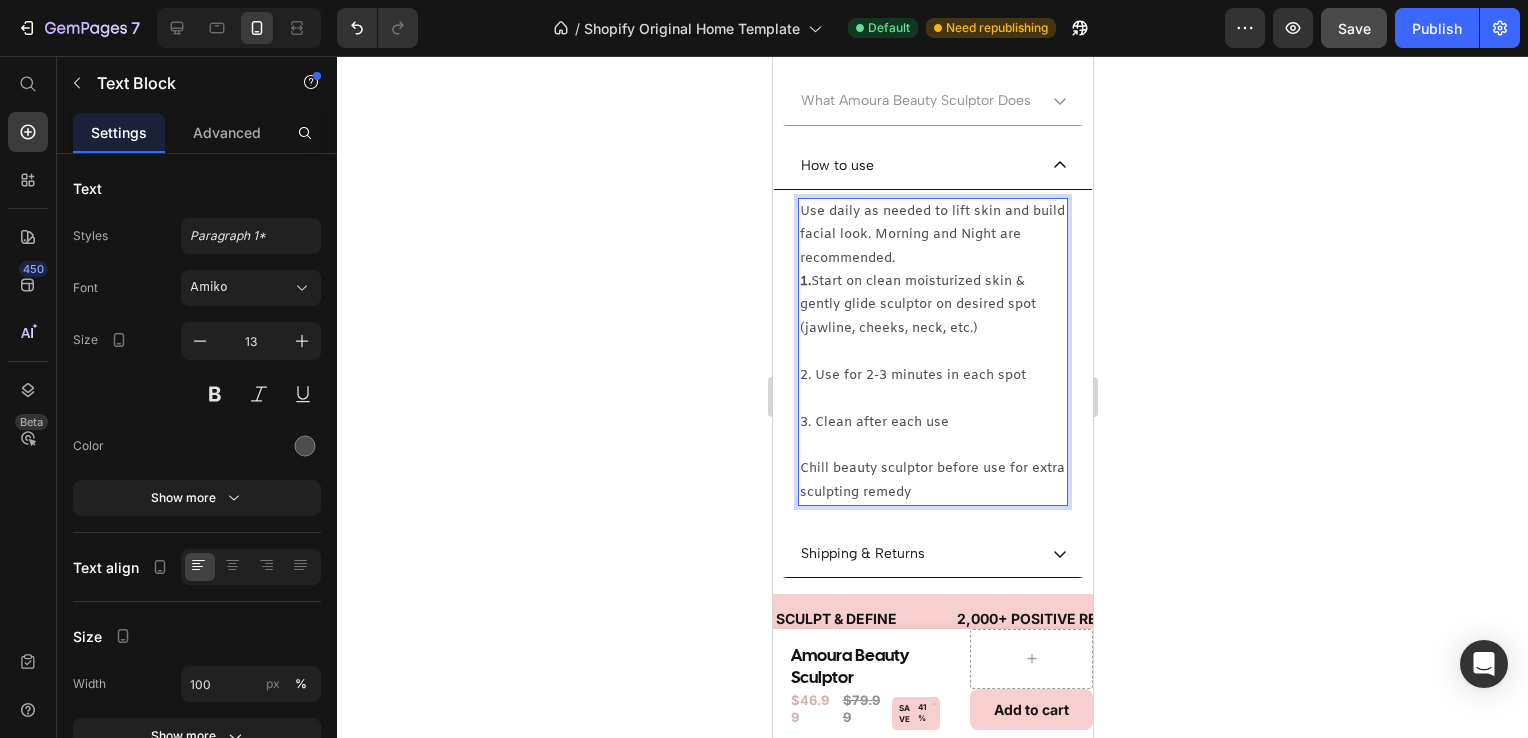 click on "Chill beauty sculptor before use for extra sculpting remedy" at bounding box center [932, 480] 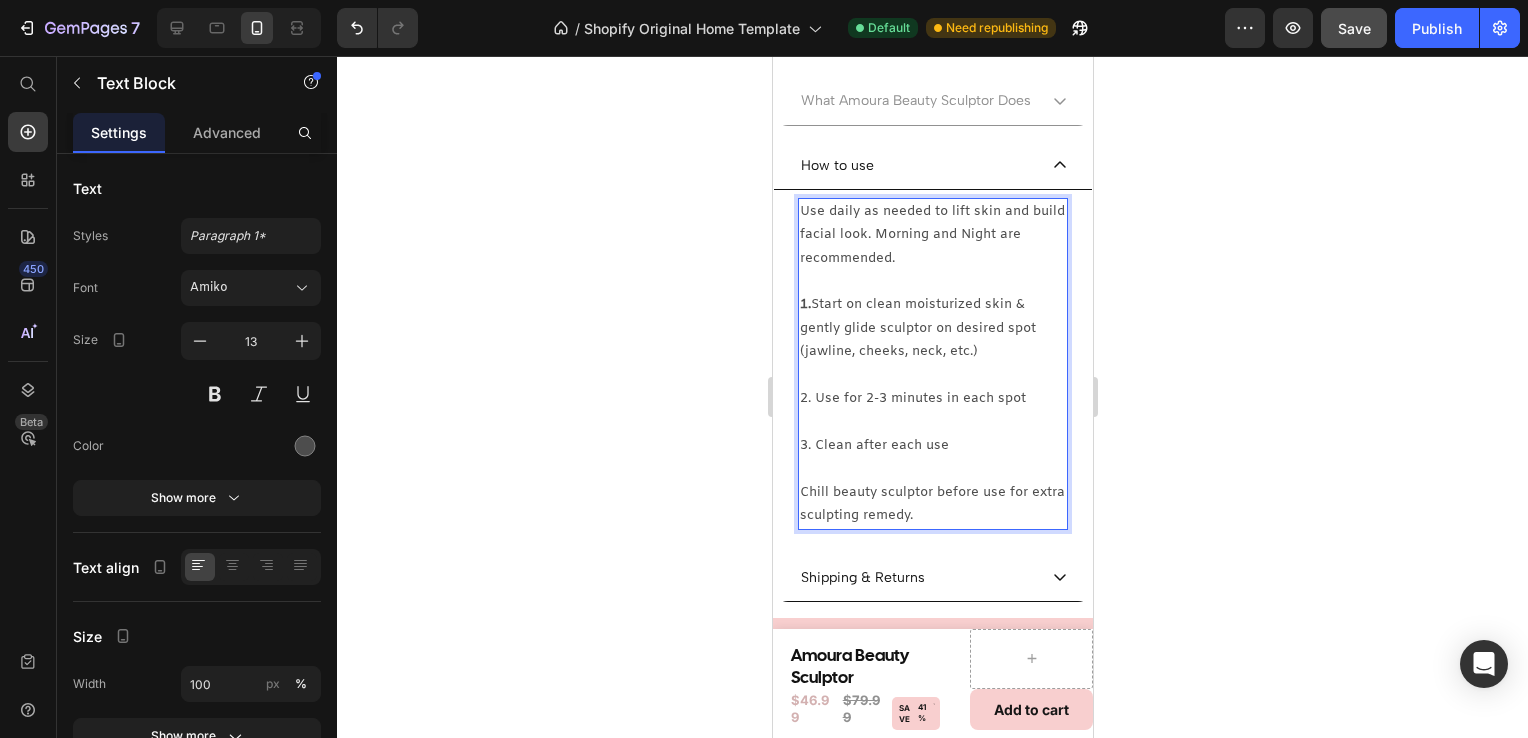 click on "2. Use for 2-3 minutes in each spot" at bounding box center [932, 398] 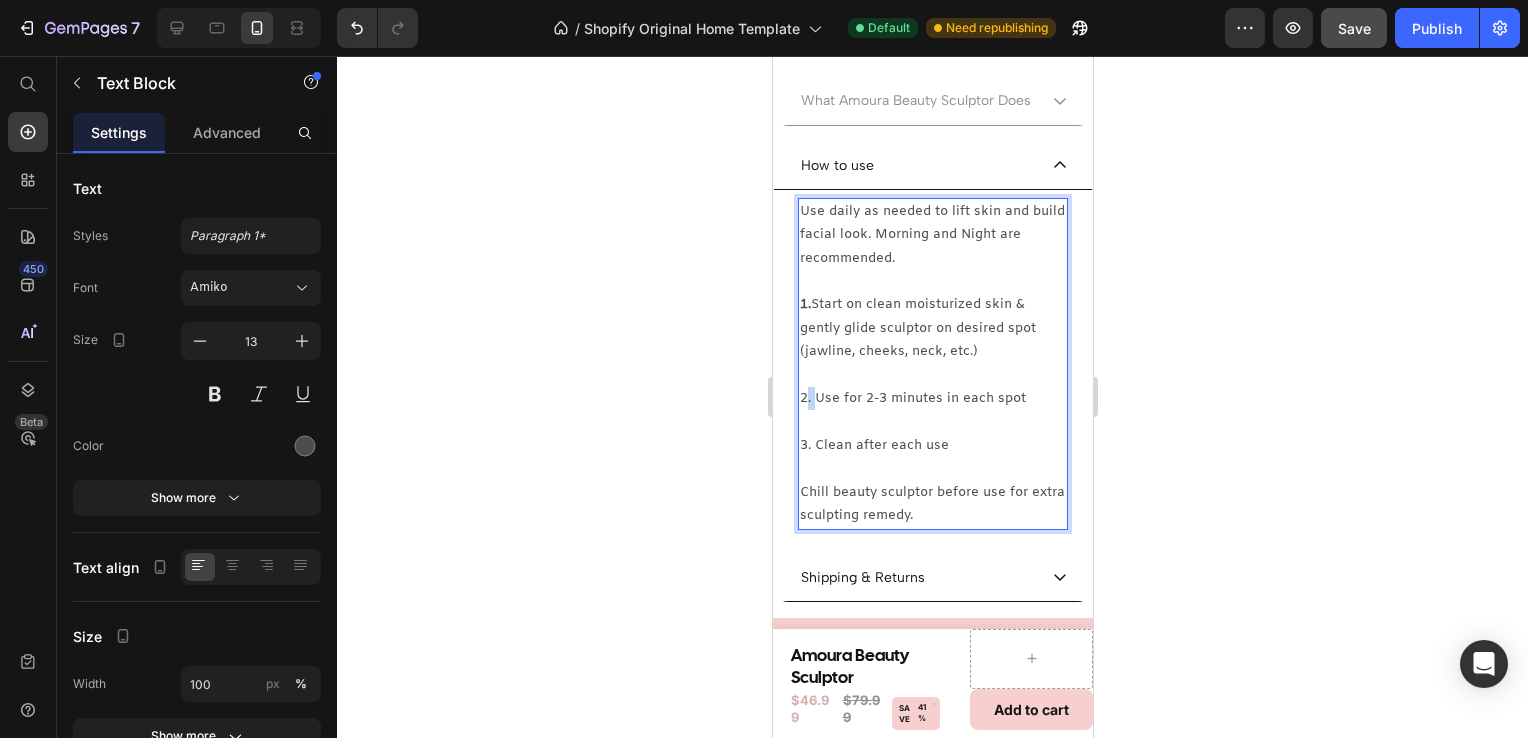 click on "2. Use for 2-3 minutes in each spot" at bounding box center [932, 398] 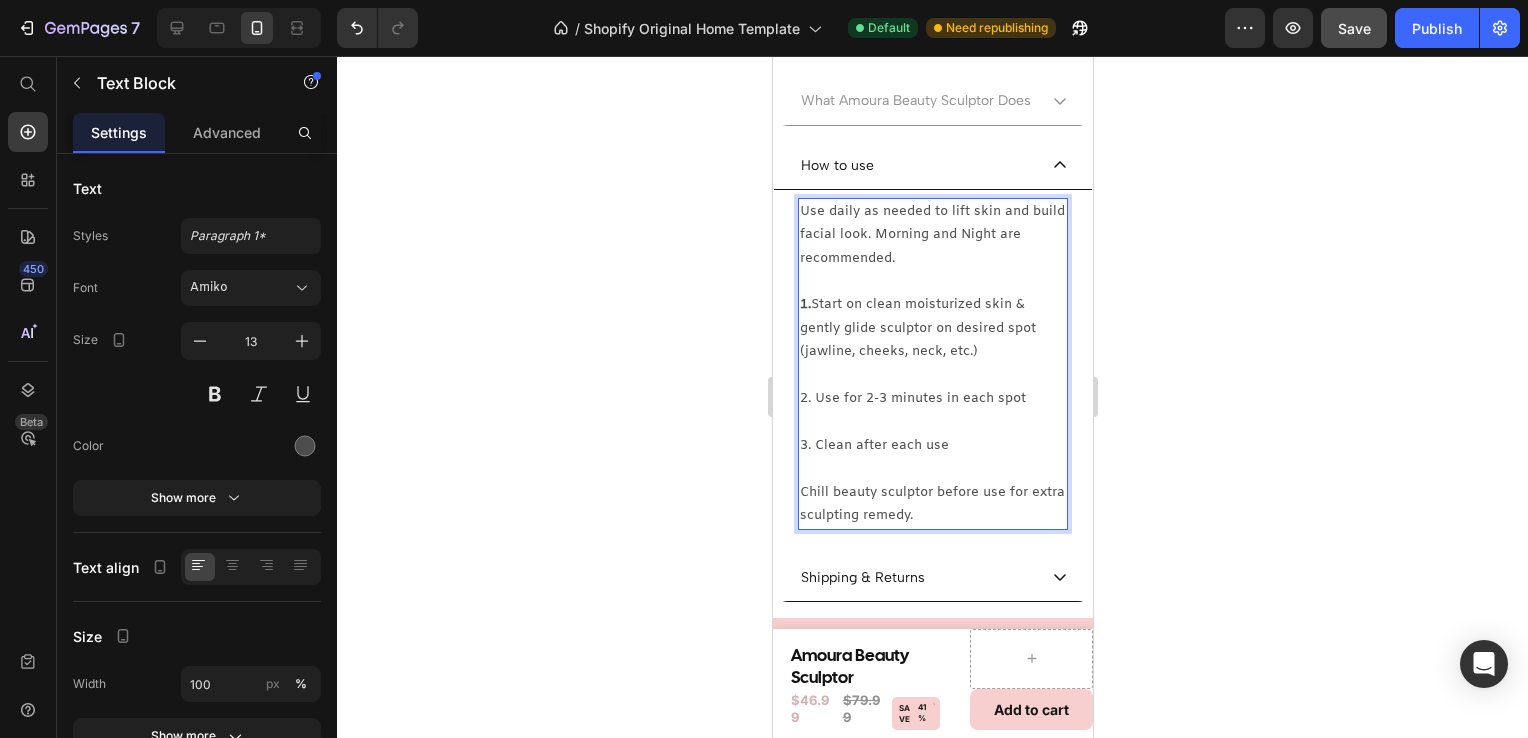 click on "Use daily as needed to lift skin and build facial look. Morning and Night are recommended.  1.  Start on clean moisturized skin & gently glide sculptor on desired spot (jawline, cheeks, neck, etc.) 2. Use for 2-3 minutes in each spot 3. Clean after each use Chill beauty sculptor before use for extra sculpting remedy." at bounding box center (932, 364) 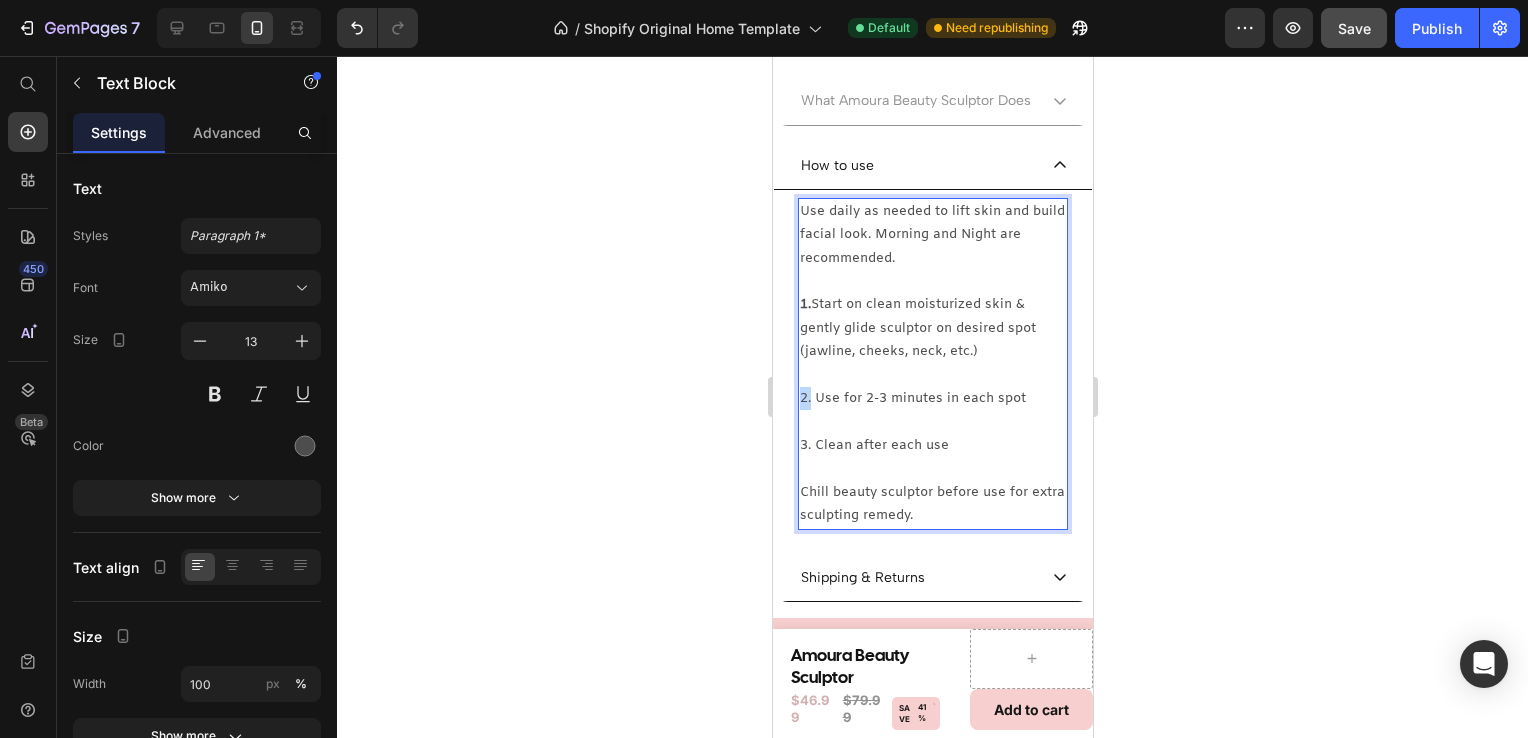 drag, startPoint x: 797, startPoint y: 439, endPoint x: 807, endPoint y: 446, distance: 12.206555 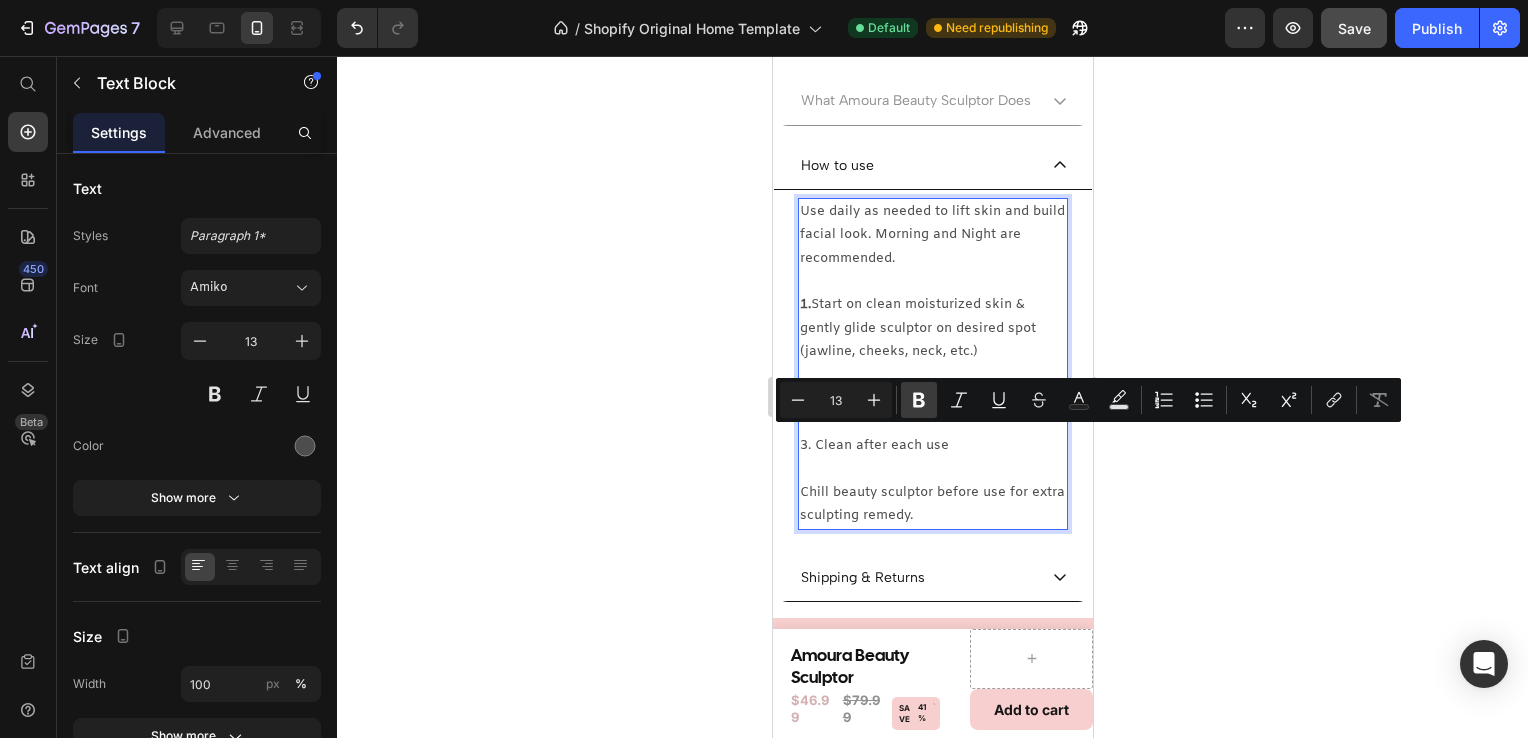 click 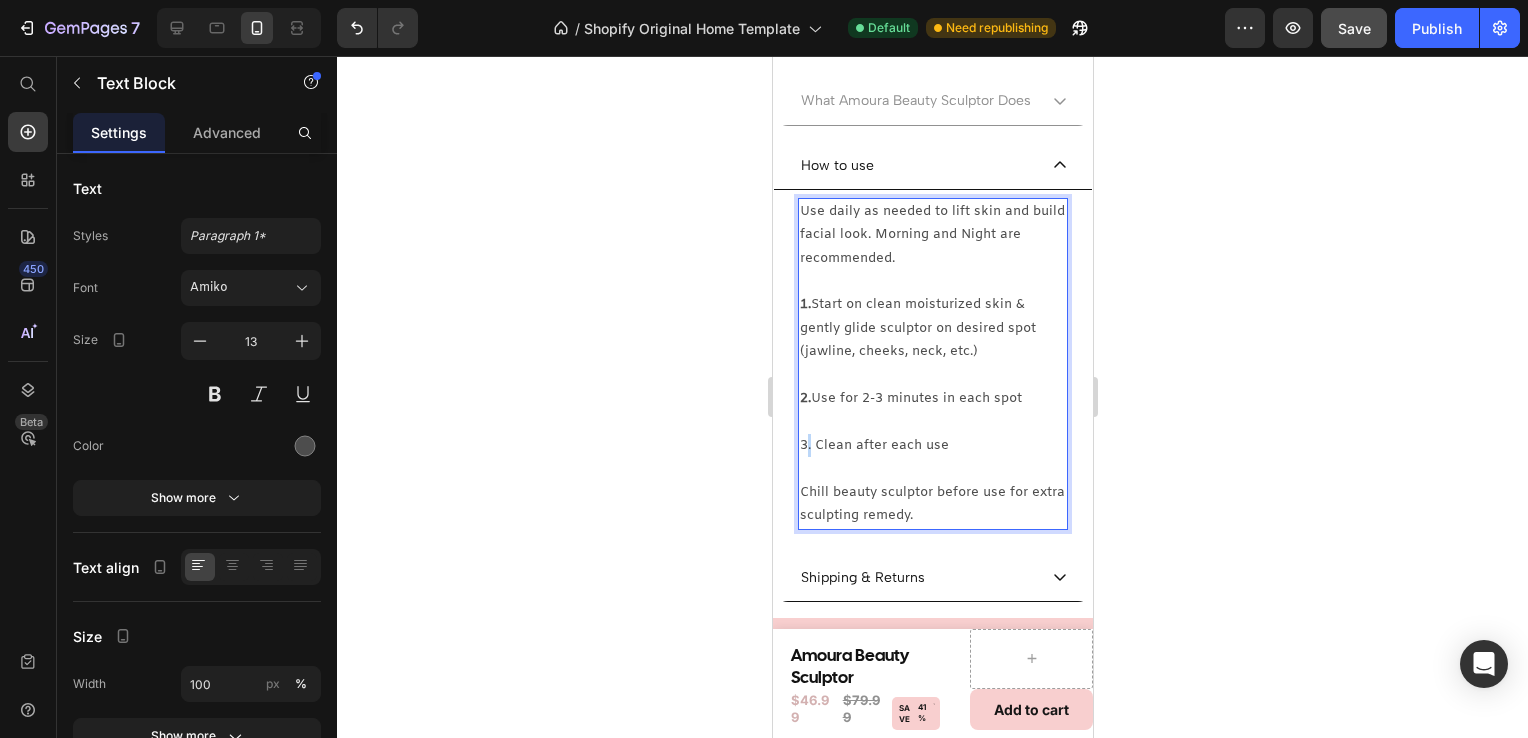 click on "3. Clean after each use" at bounding box center [932, 445] 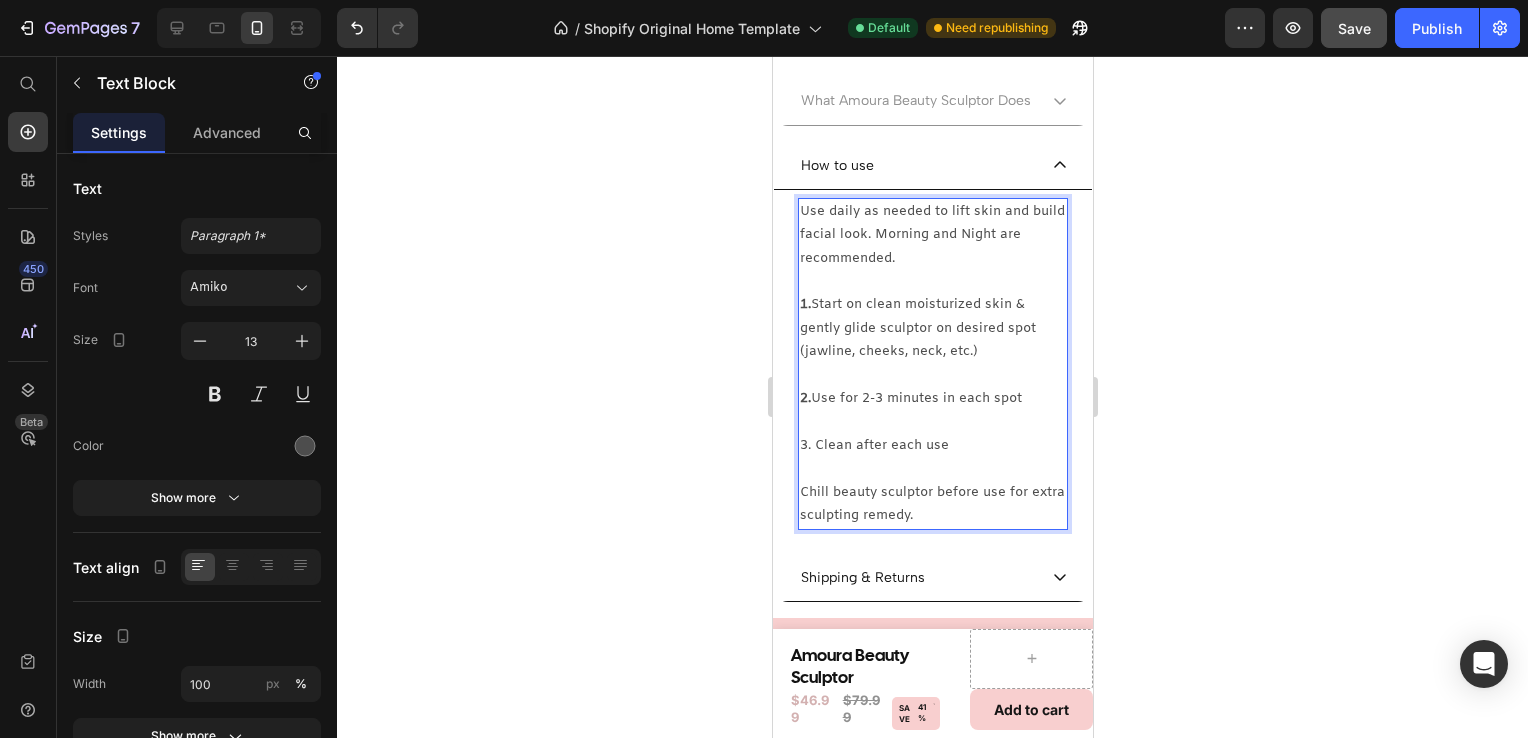 drag, startPoint x: 809, startPoint y: 496, endPoint x: 801, endPoint y: 488, distance: 11.313708 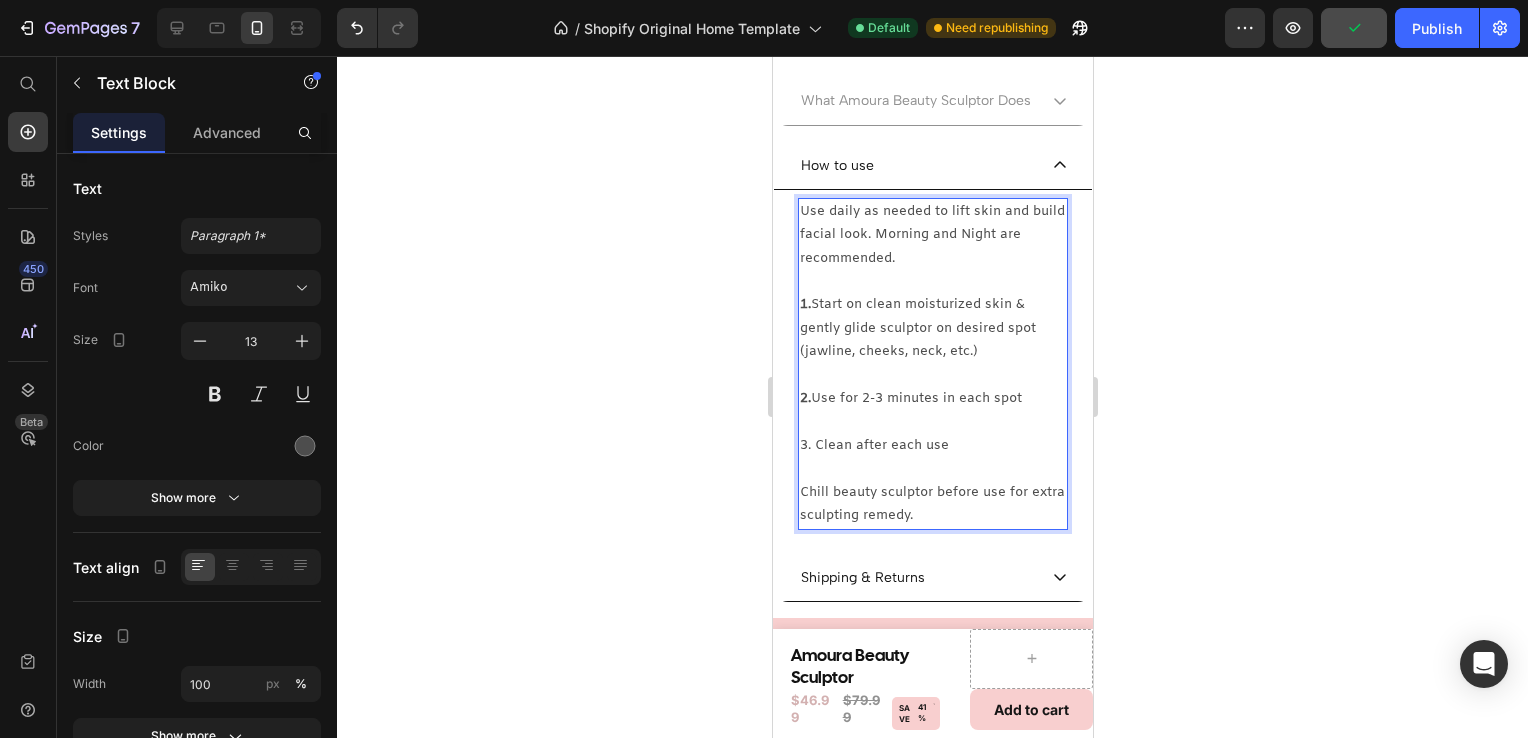 drag, startPoint x: 801, startPoint y: 488, endPoint x: 809, endPoint y: 496, distance: 11.313708 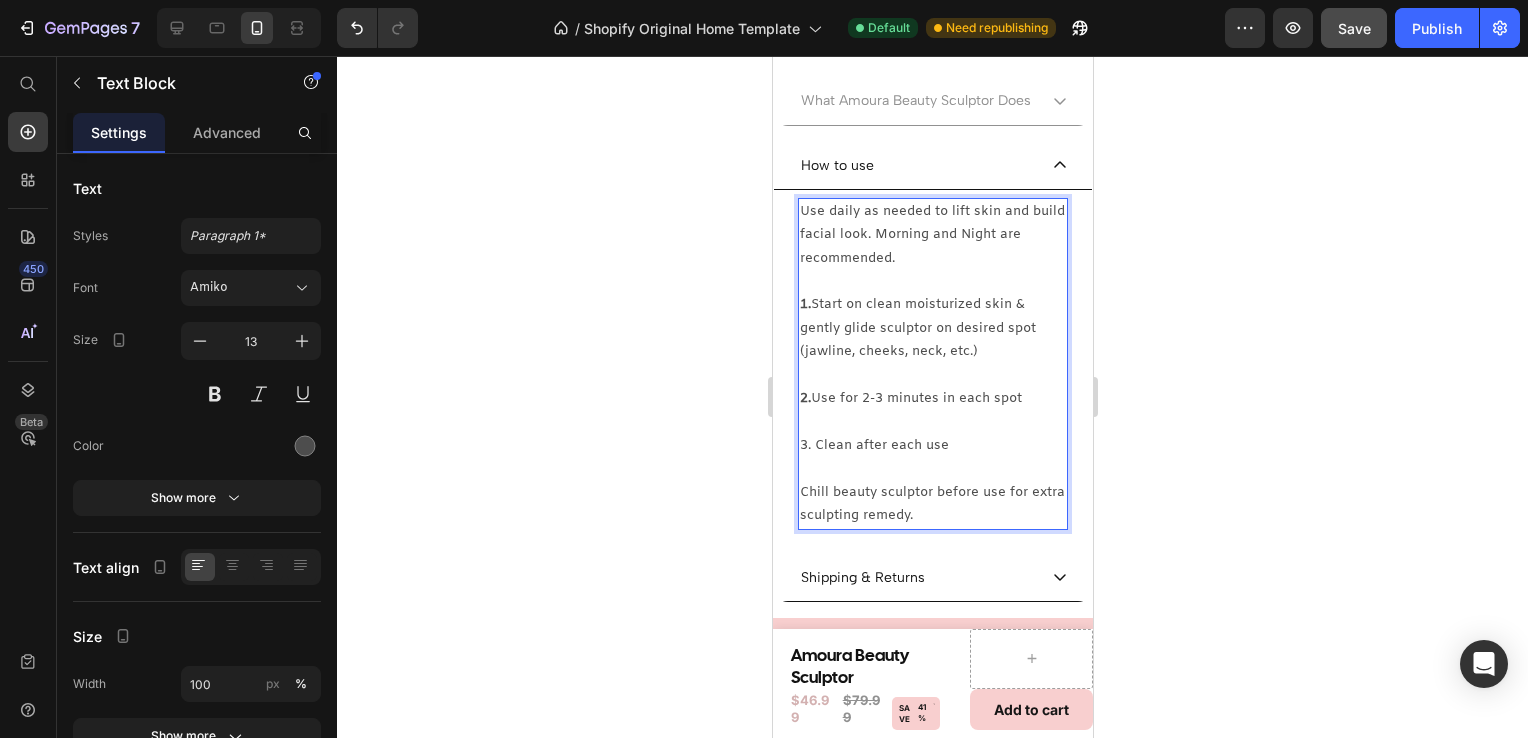 drag, startPoint x: 810, startPoint y: 494, endPoint x: 800, endPoint y: 484, distance: 14.142136 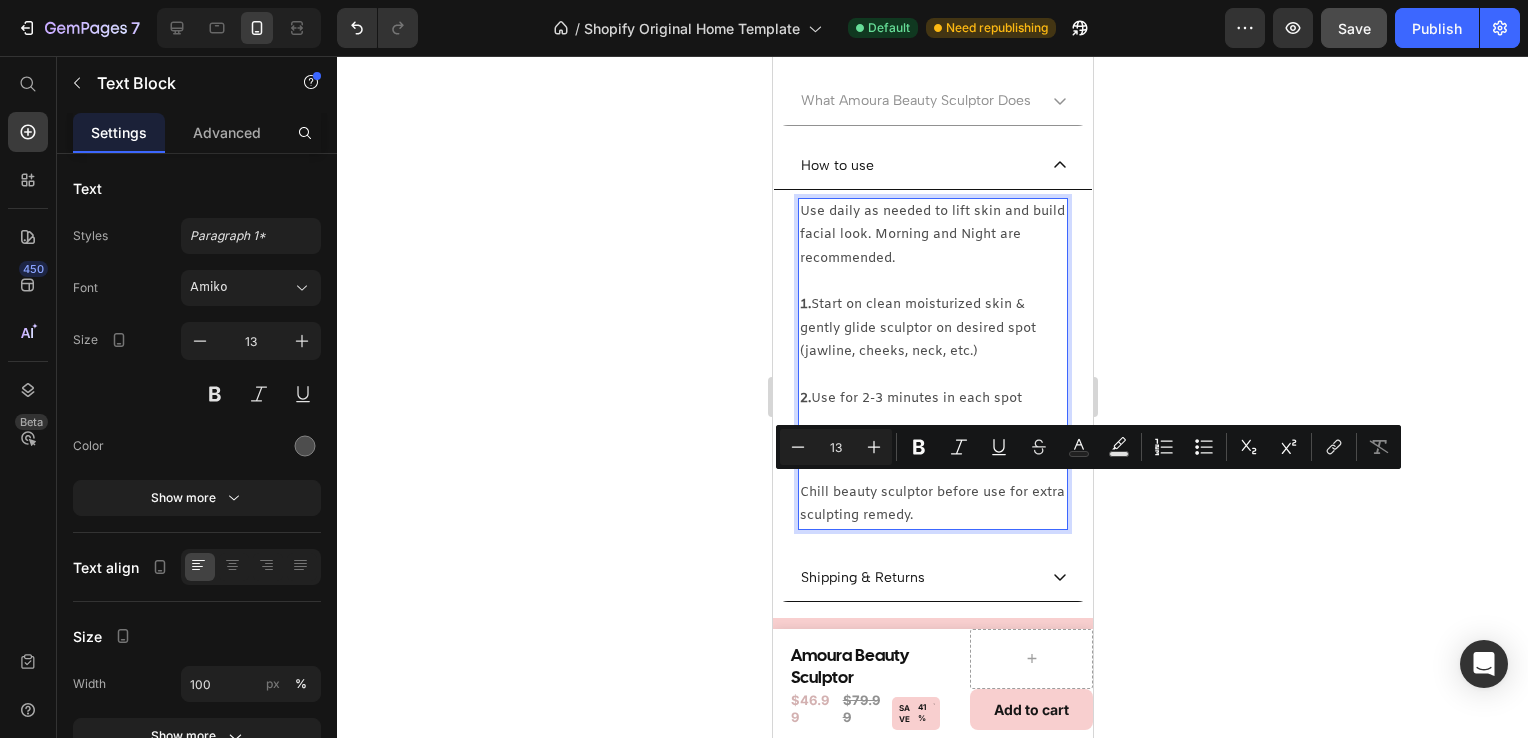 drag, startPoint x: 800, startPoint y: 483, endPoint x: 811, endPoint y: 487, distance: 11.7046995 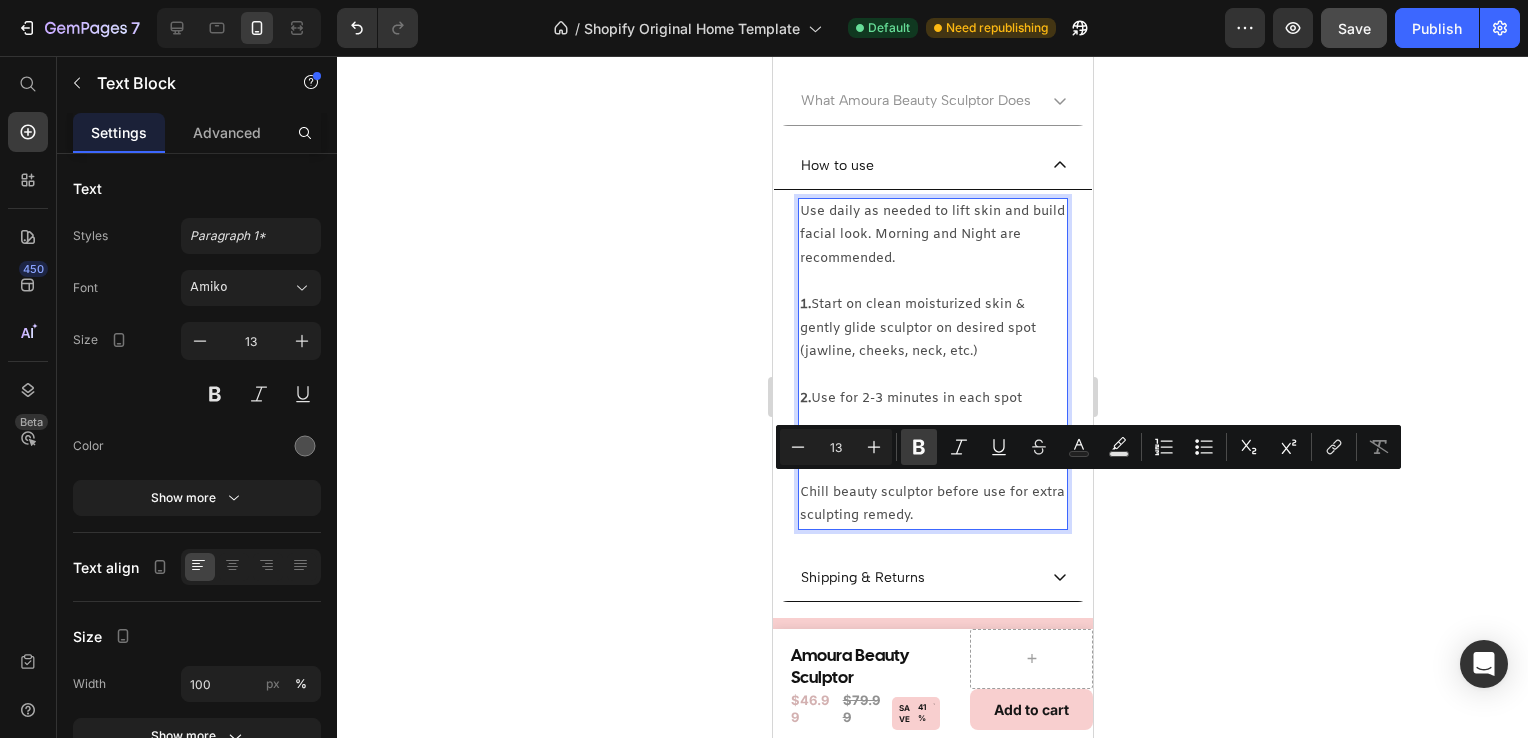 click 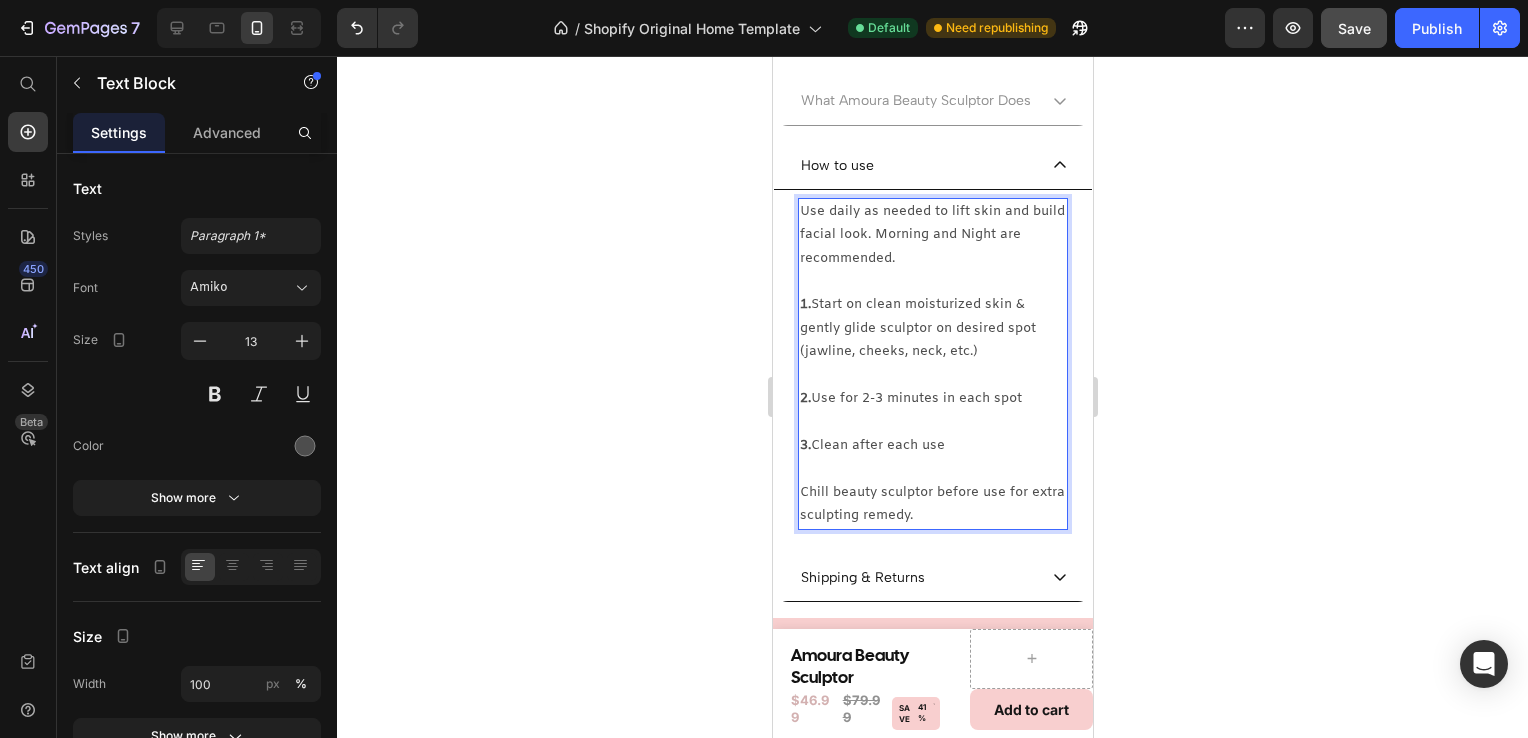 click at bounding box center (932, 468) 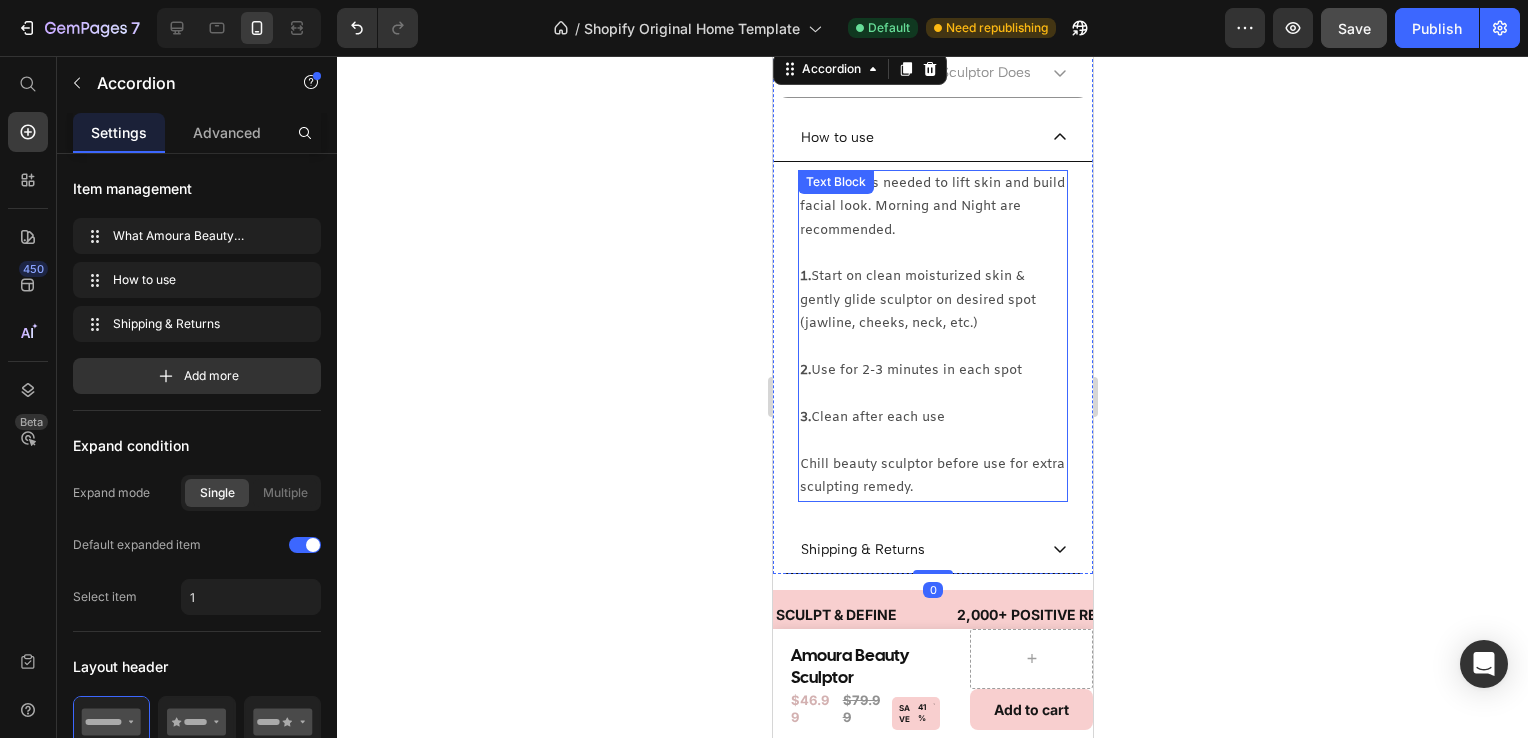 scroll, scrollTop: 935, scrollLeft: 0, axis: vertical 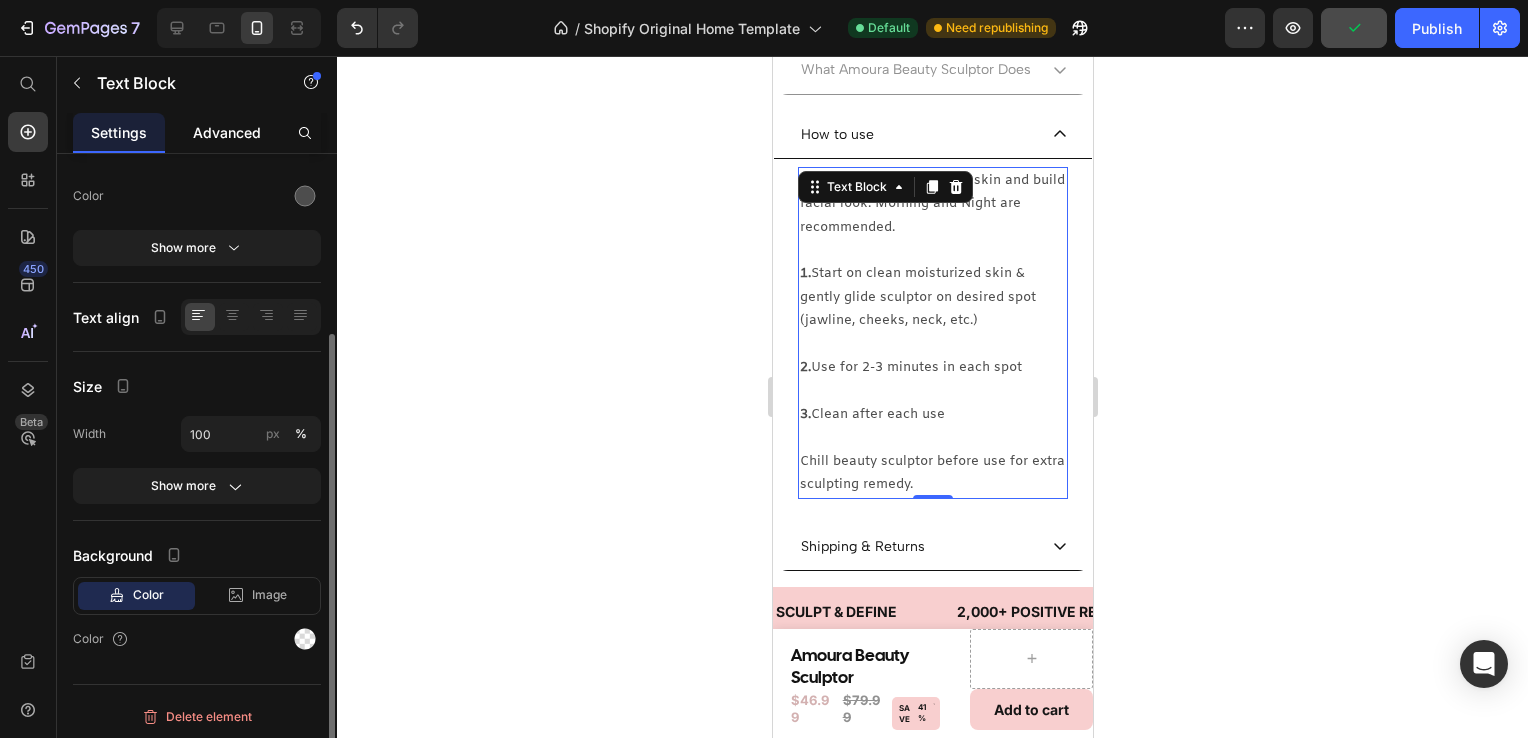 click on "Advanced" at bounding box center [227, 132] 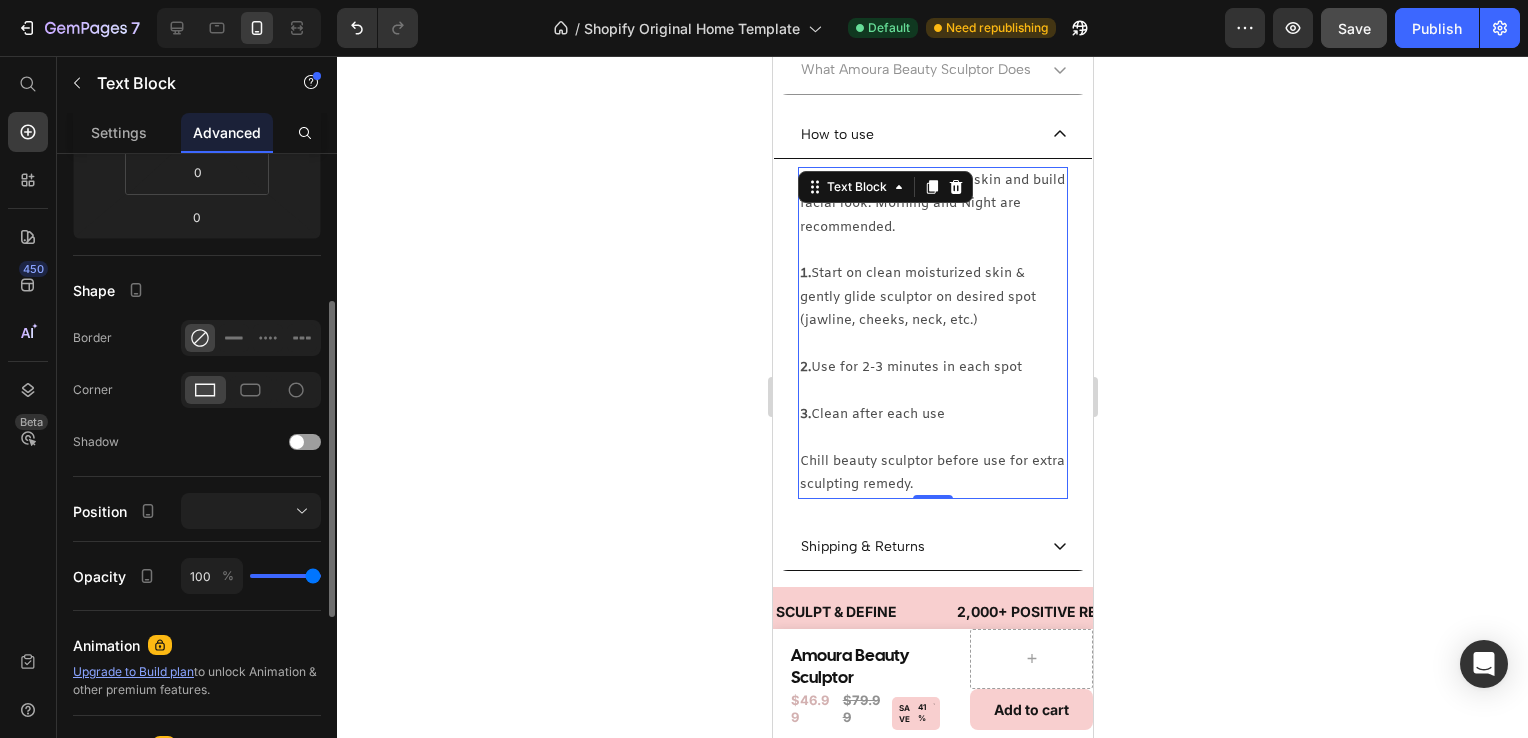 scroll, scrollTop: 446, scrollLeft: 0, axis: vertical 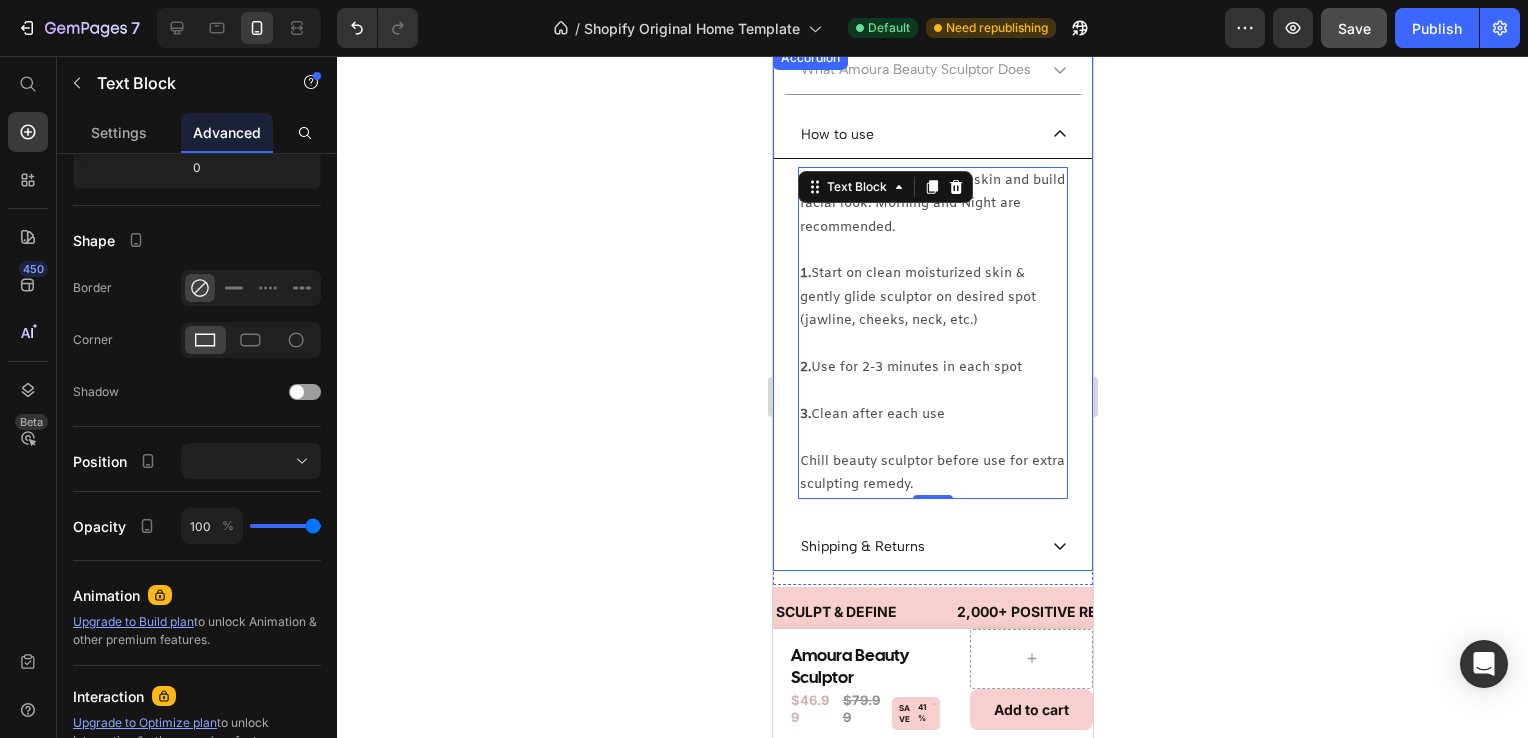 click 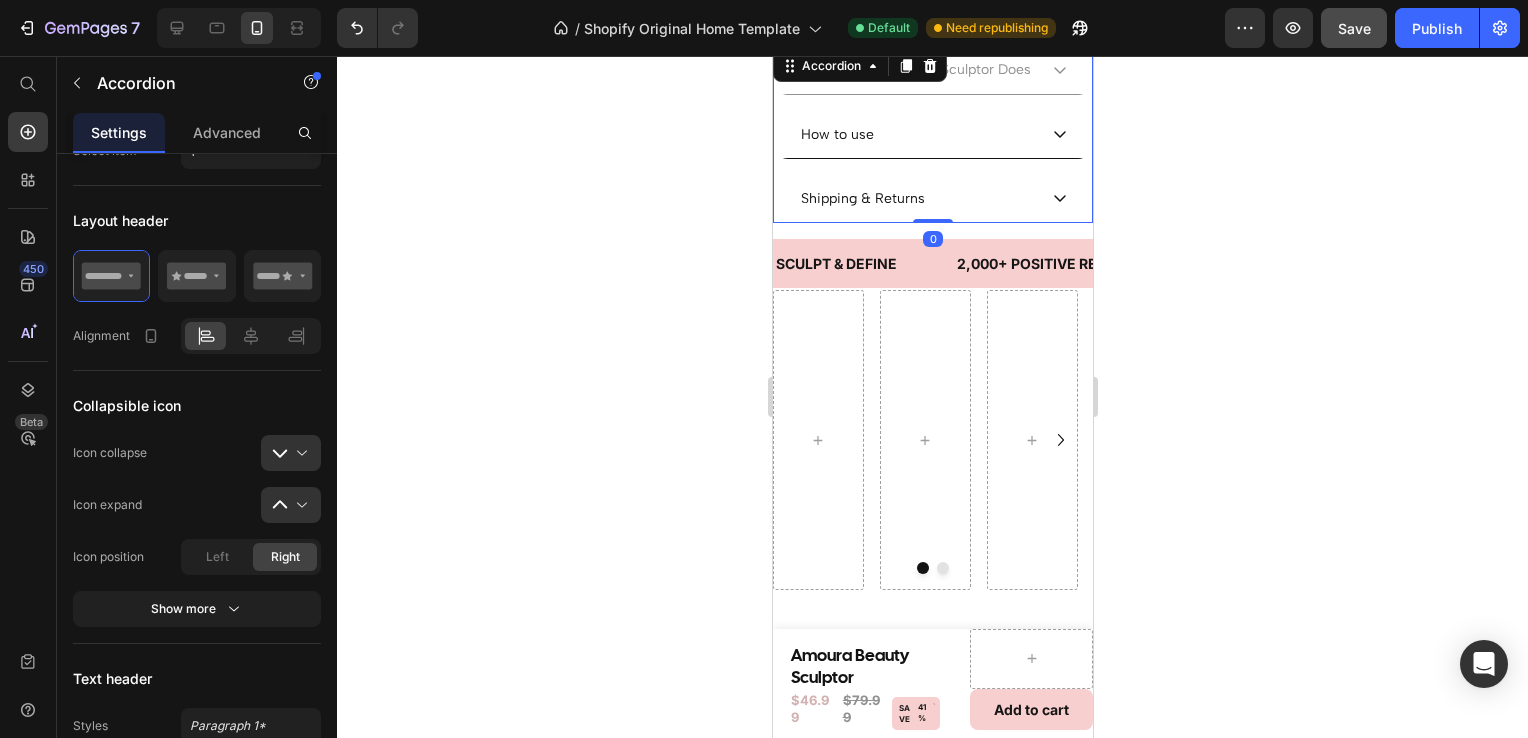 scroll, scrollTop: 0, scrollLeft: 0, axis: both 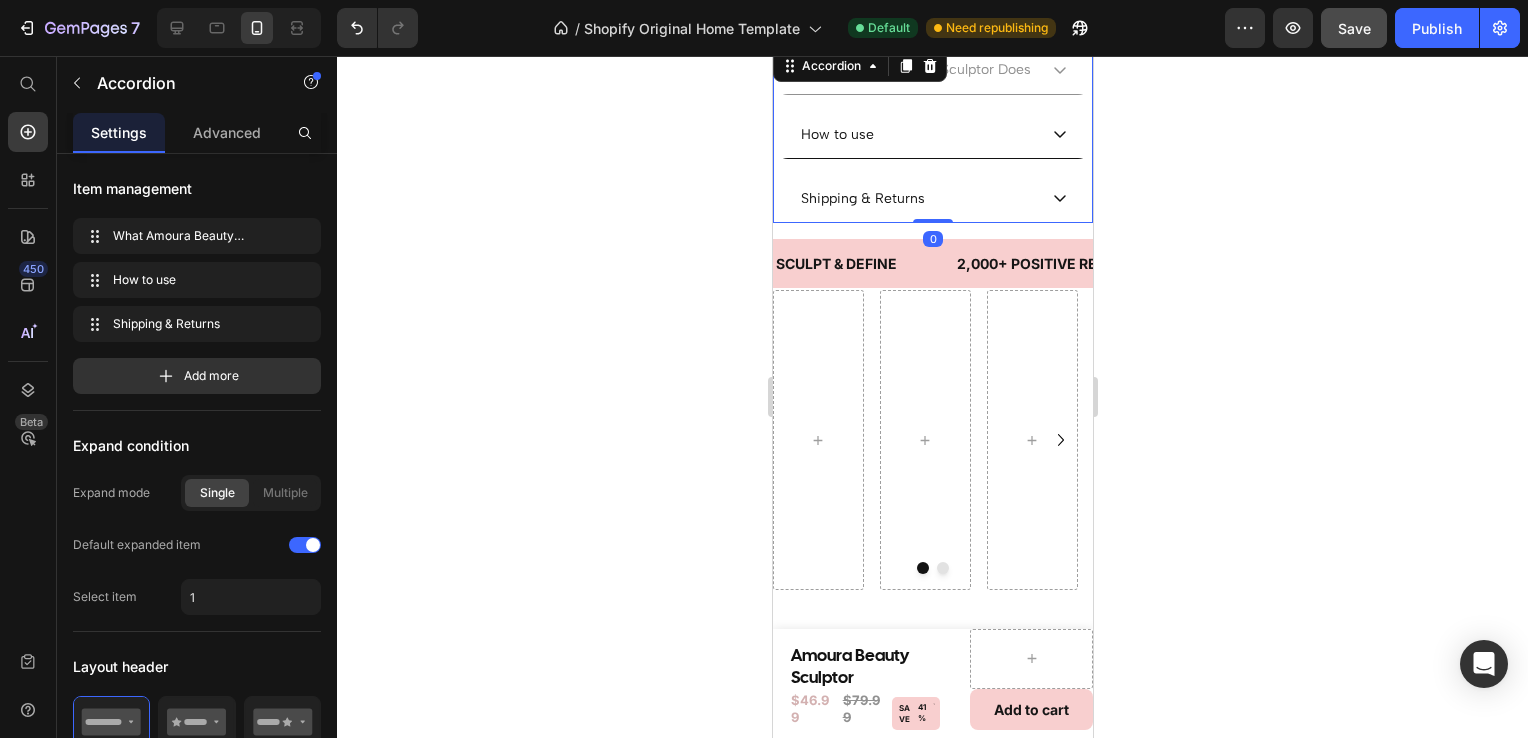 click on "Shipping & Returns" at bounding box center [932, 199] 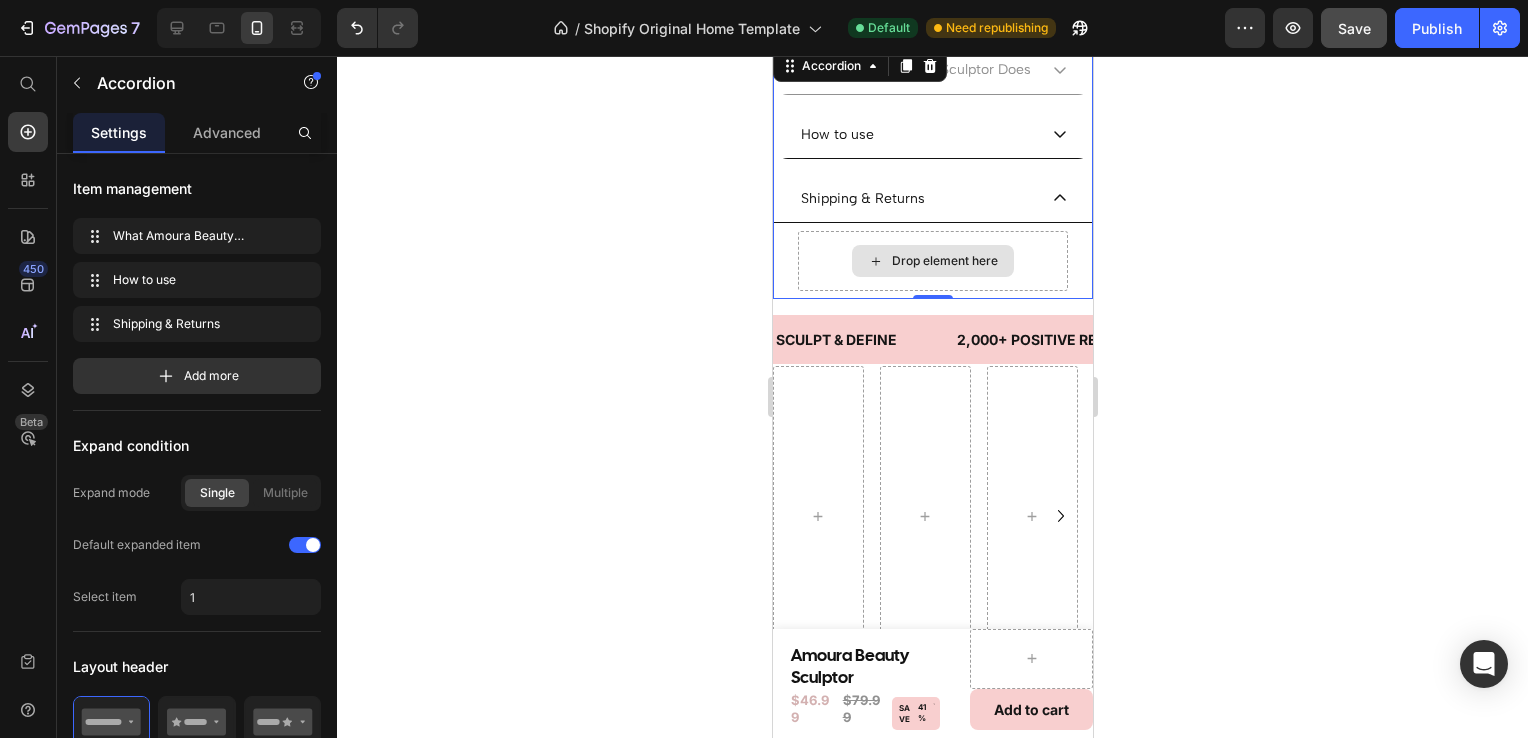 click on "Drop element here" at bounding box center (932, 261) 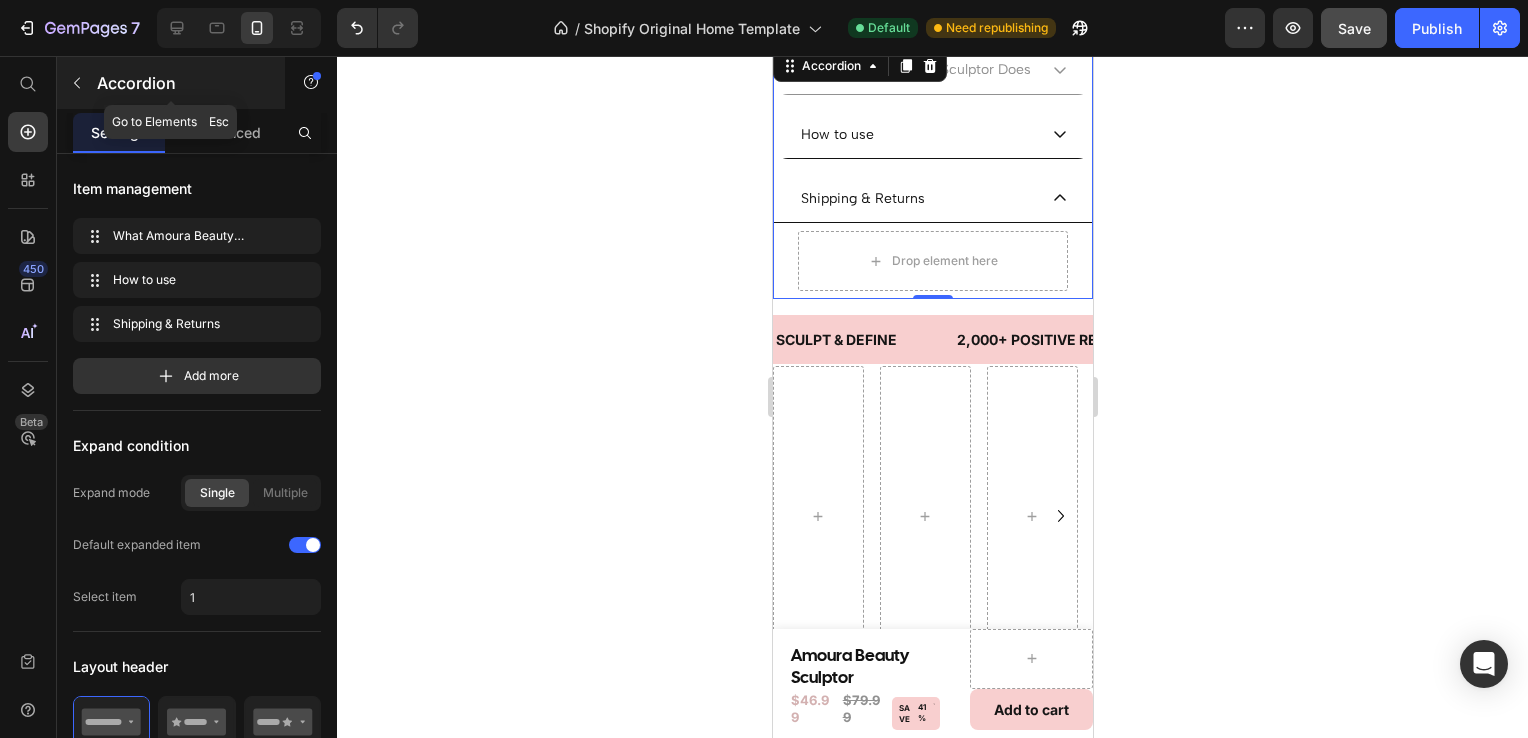 click on "Accordion" at bounding box center (171, 83) 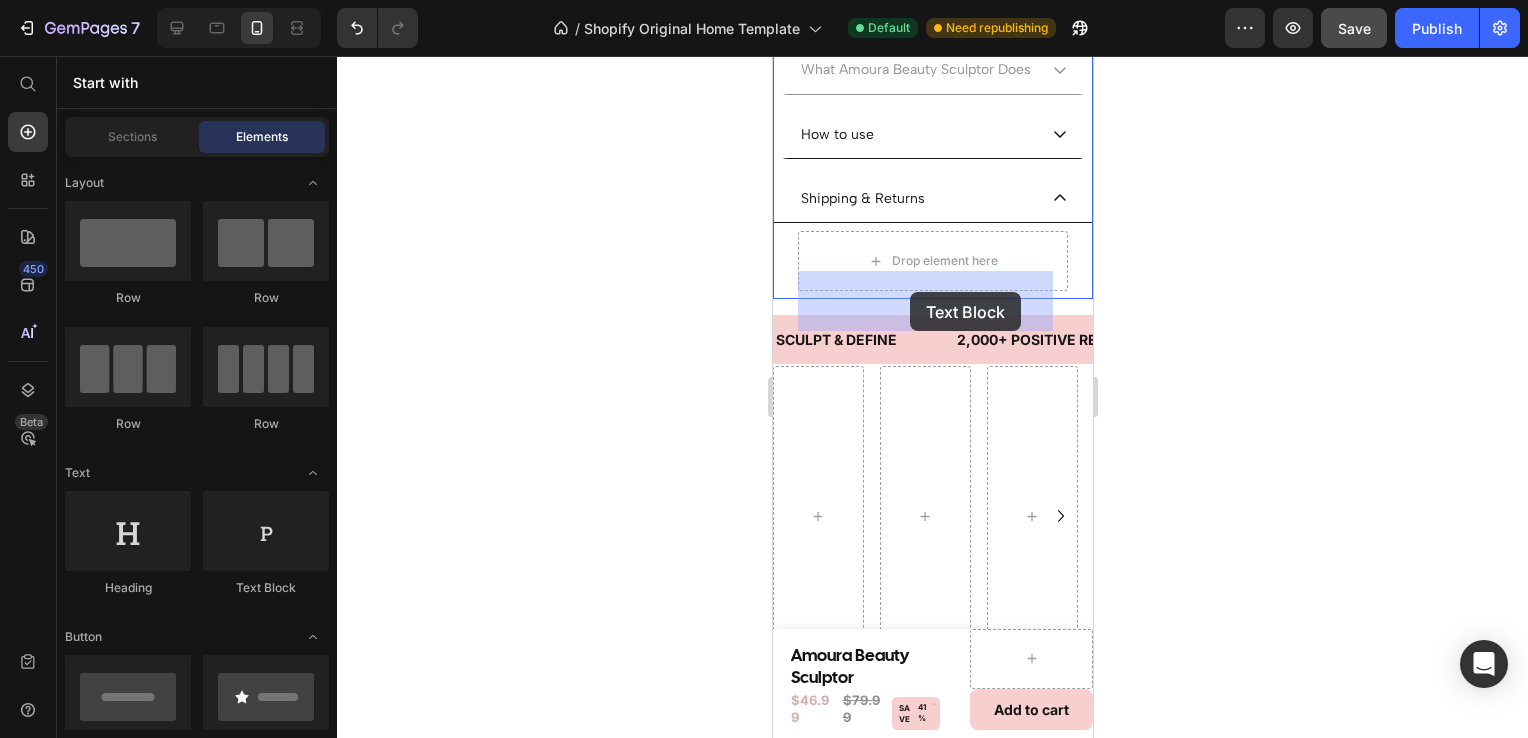 drag, startPoint x: 1028, startPoint y: 586, endPoint x: 909, endPoint y: 294, distance: 315.3173 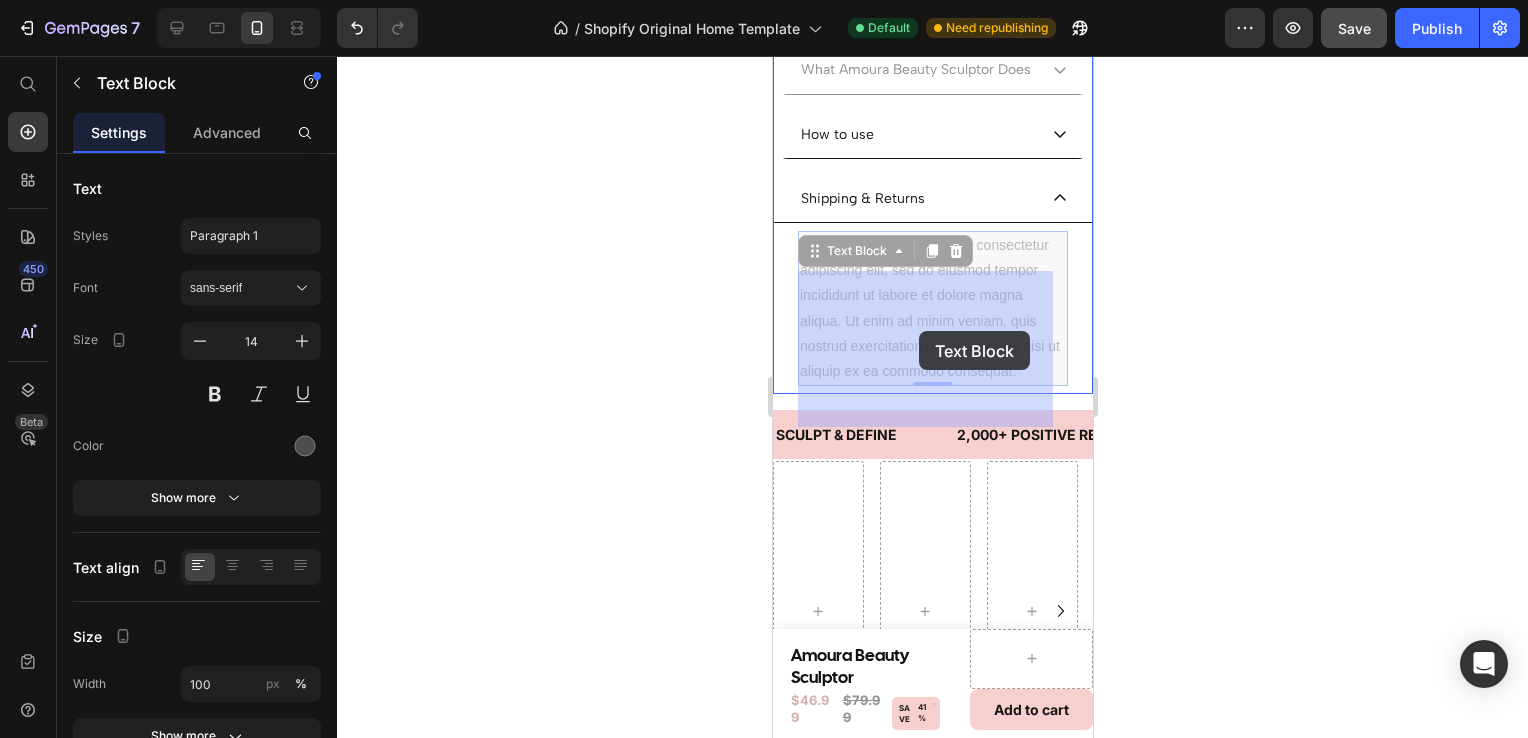 drag, startPoint x: 1029, startPoint y: 412, endPoint x: 918, endPoint y: 331, distance: 137.41179 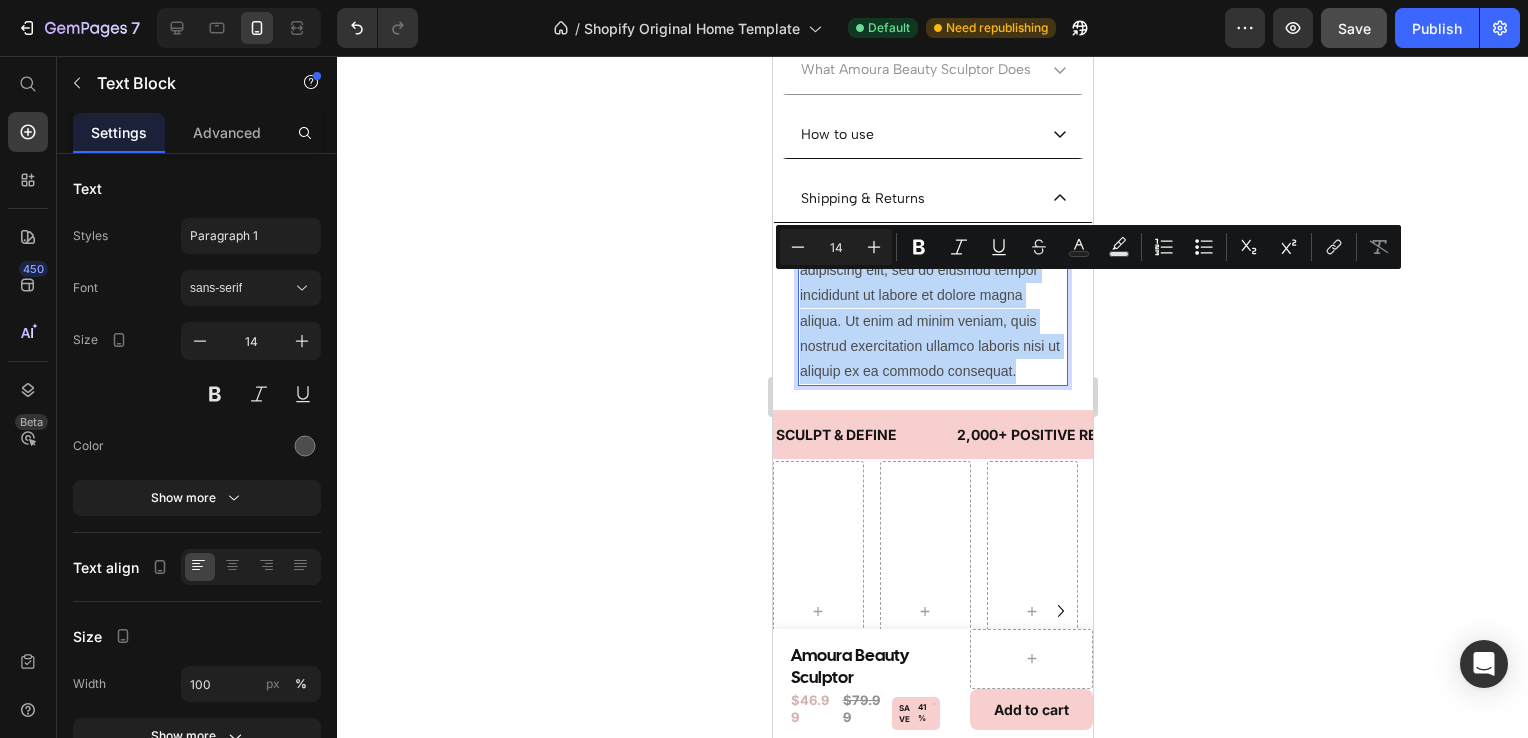 drag, startPoint x: 1034, startPoint y: 412, endPoint x: 801, endPoint y: 286, distance: 264.88678 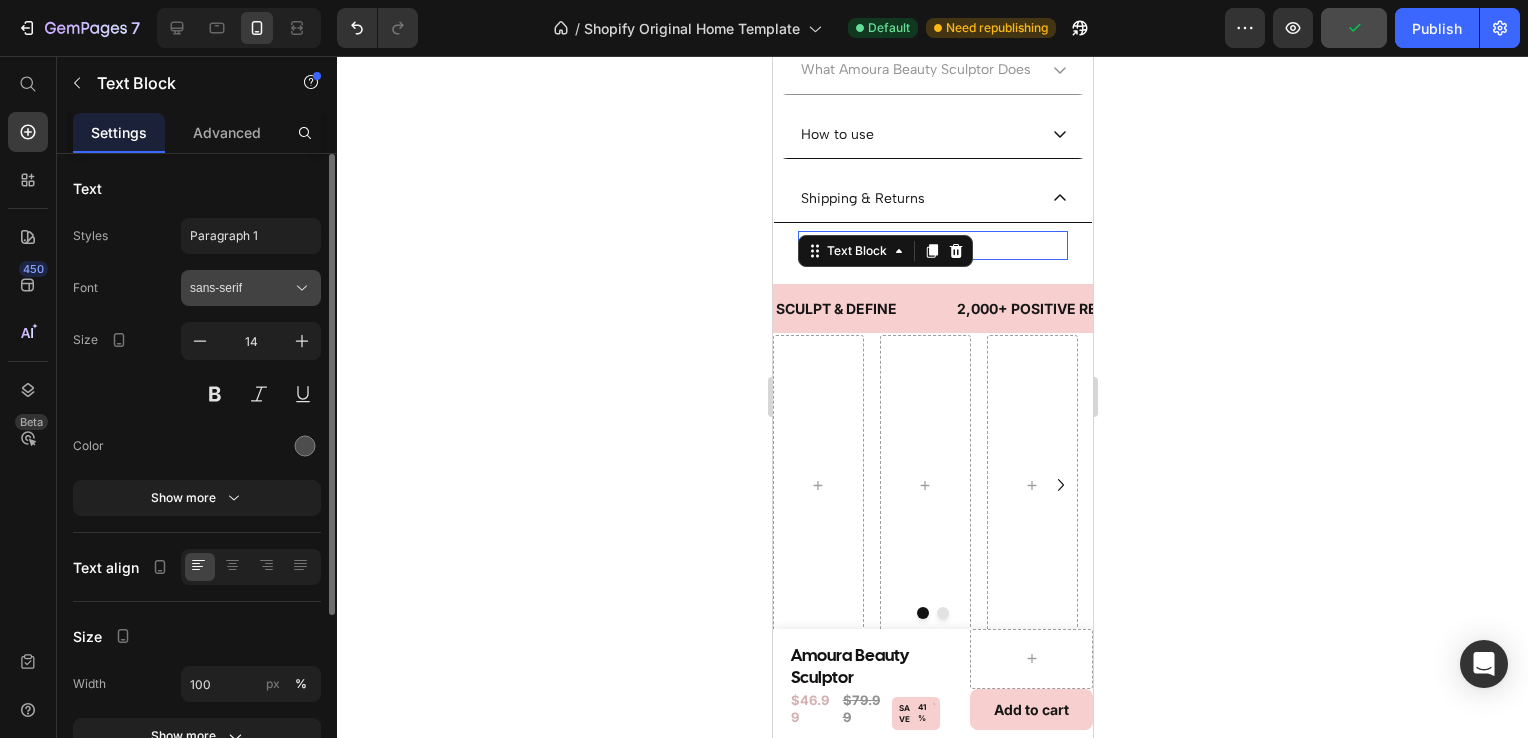 click on "sans-serif" at bounding box center [241, 288] 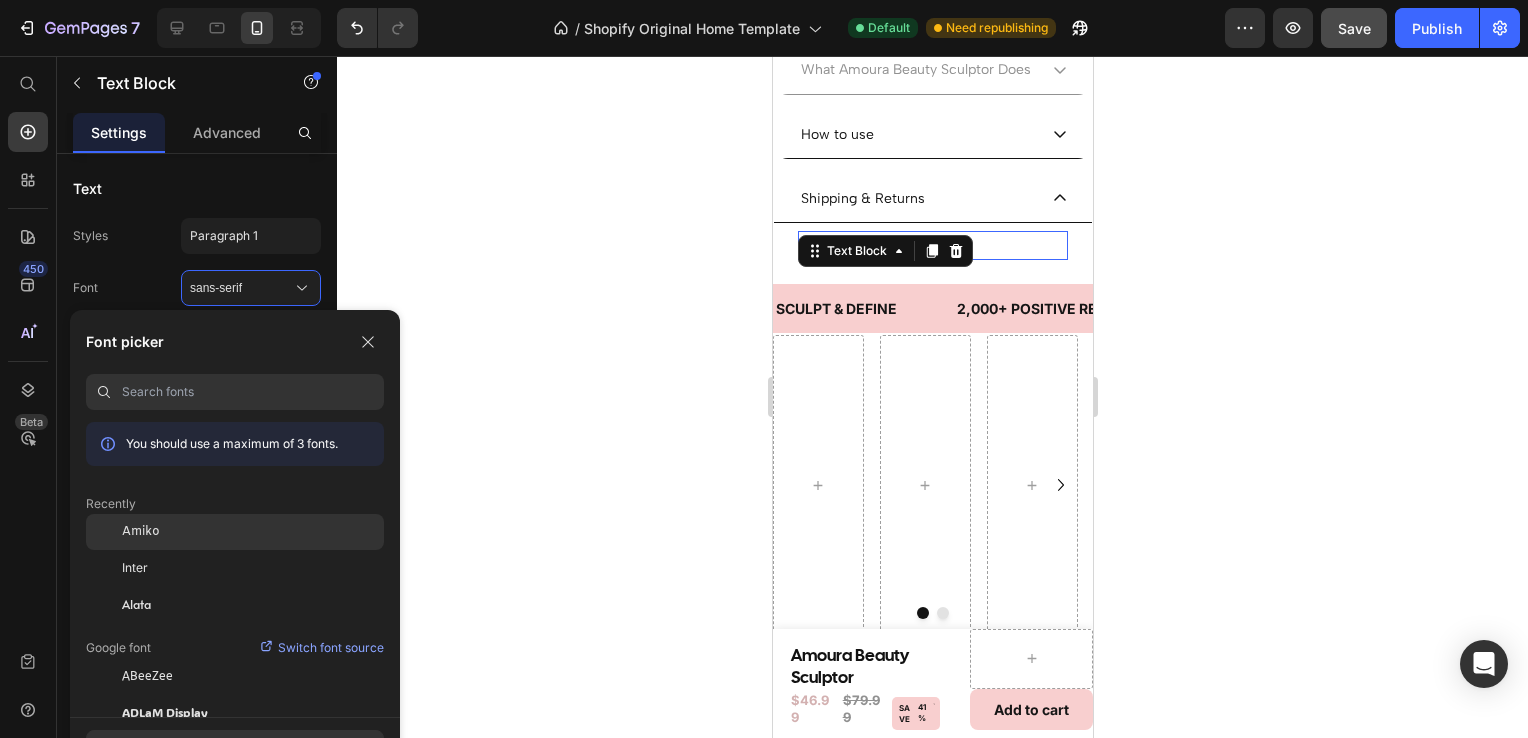 click on "Amiko" 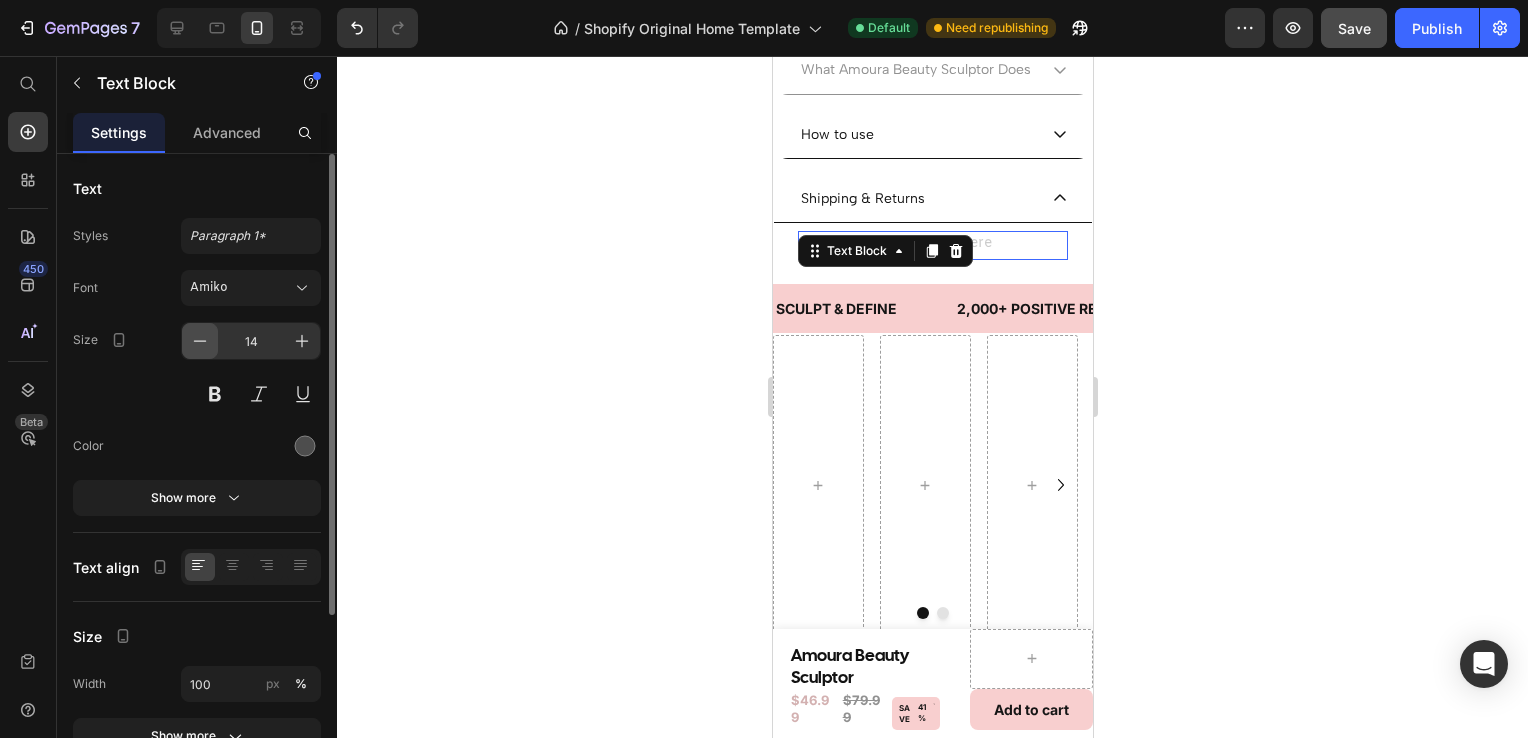 click 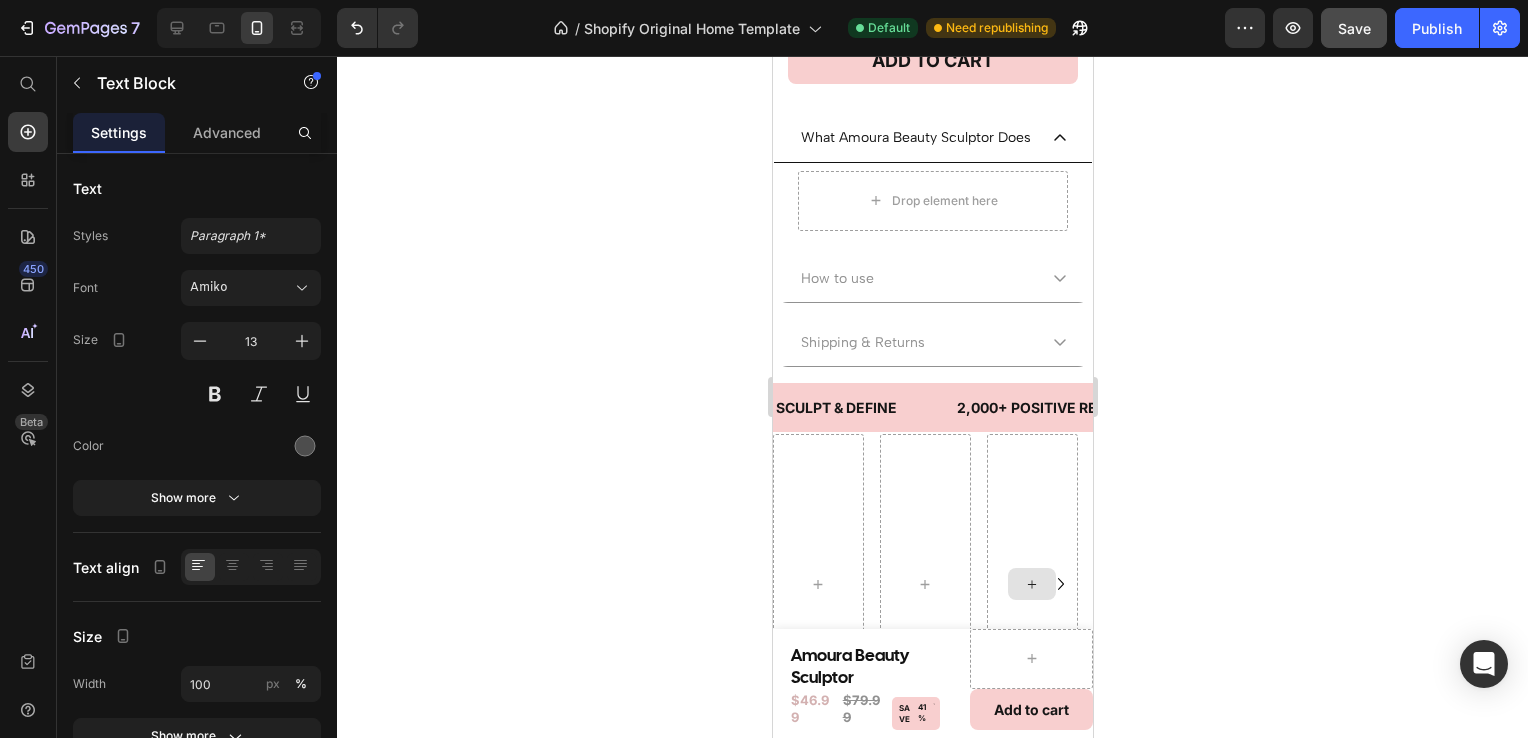 scroll, scrollTop: 854, scrollLeft: 0, axis: vertical 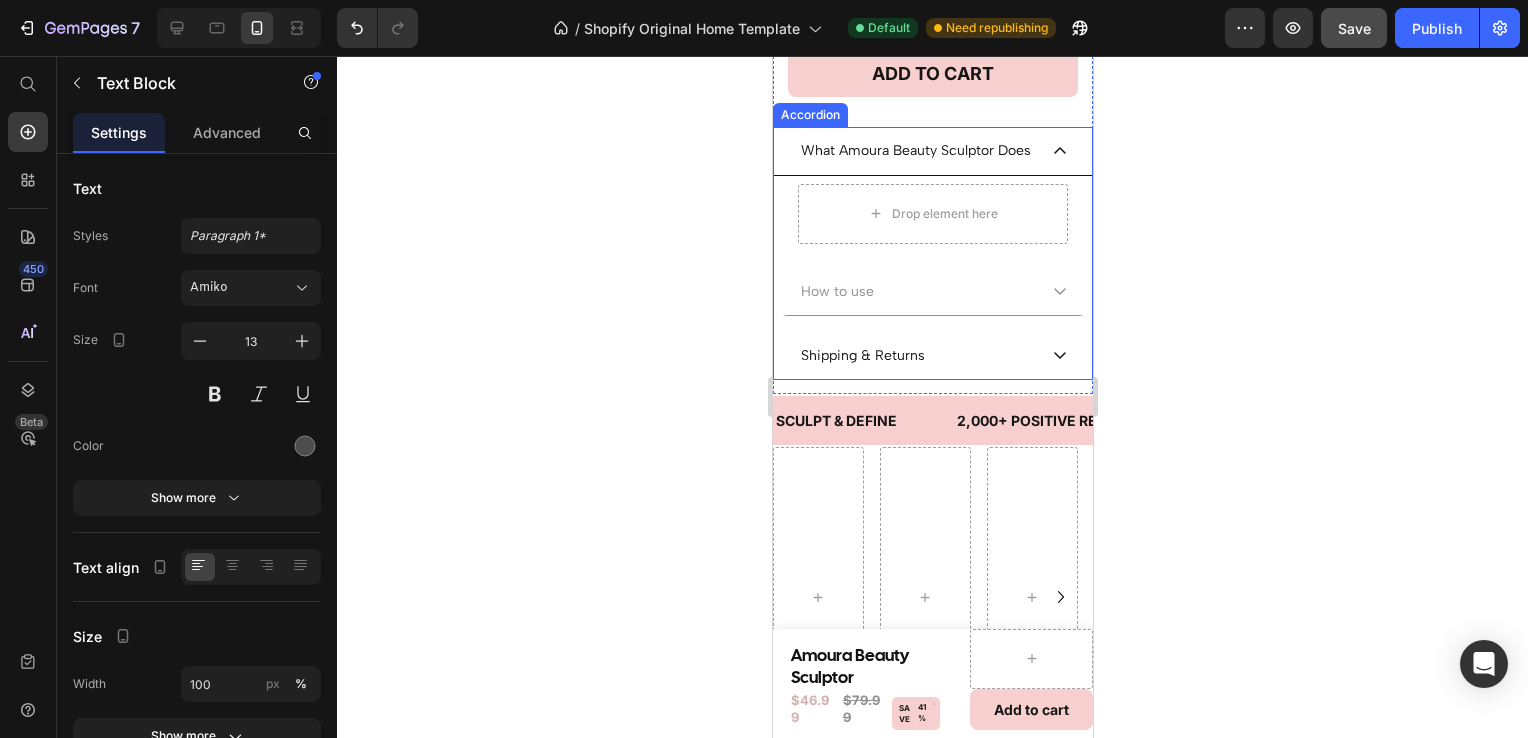 click on "Shipping & Returns" at bounding box center [916, 355] 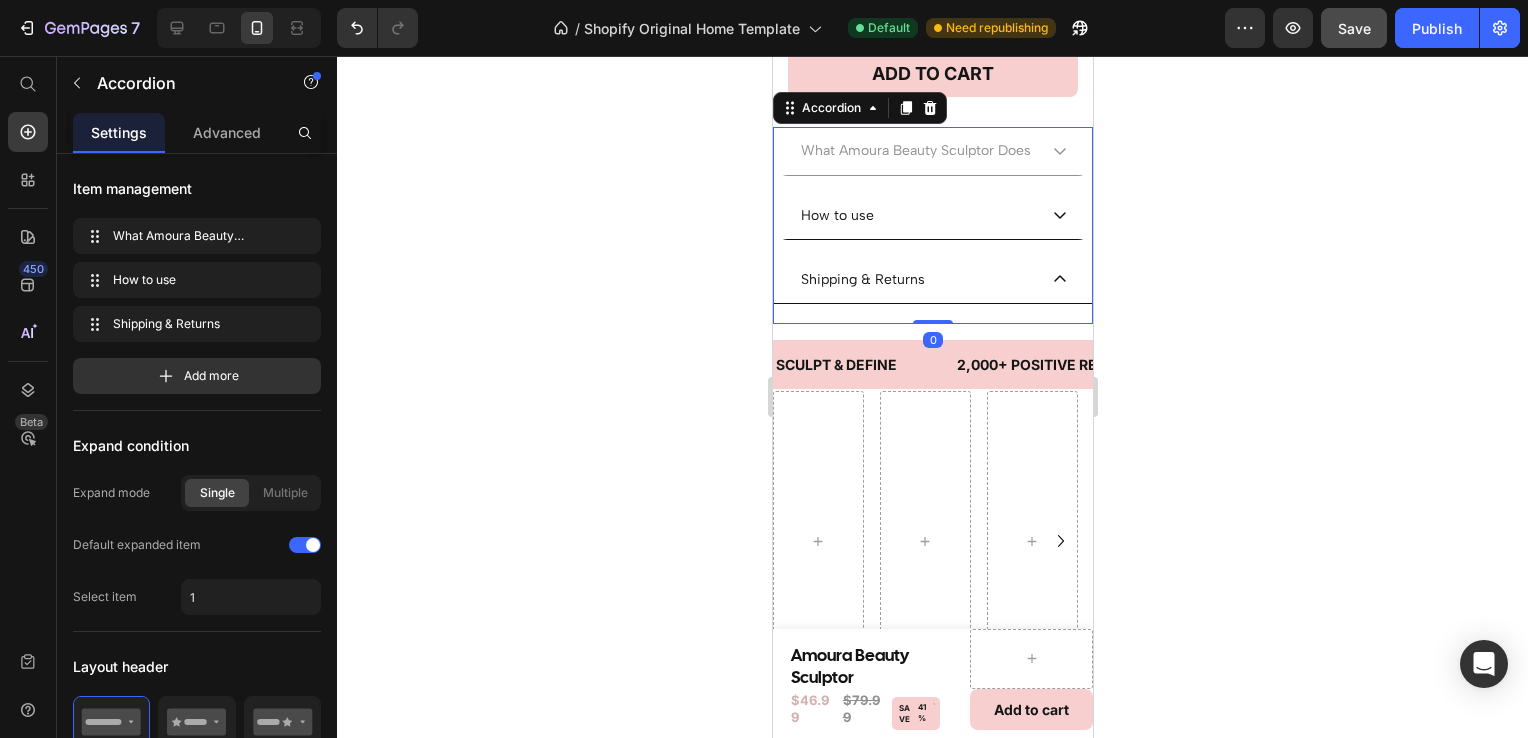 click 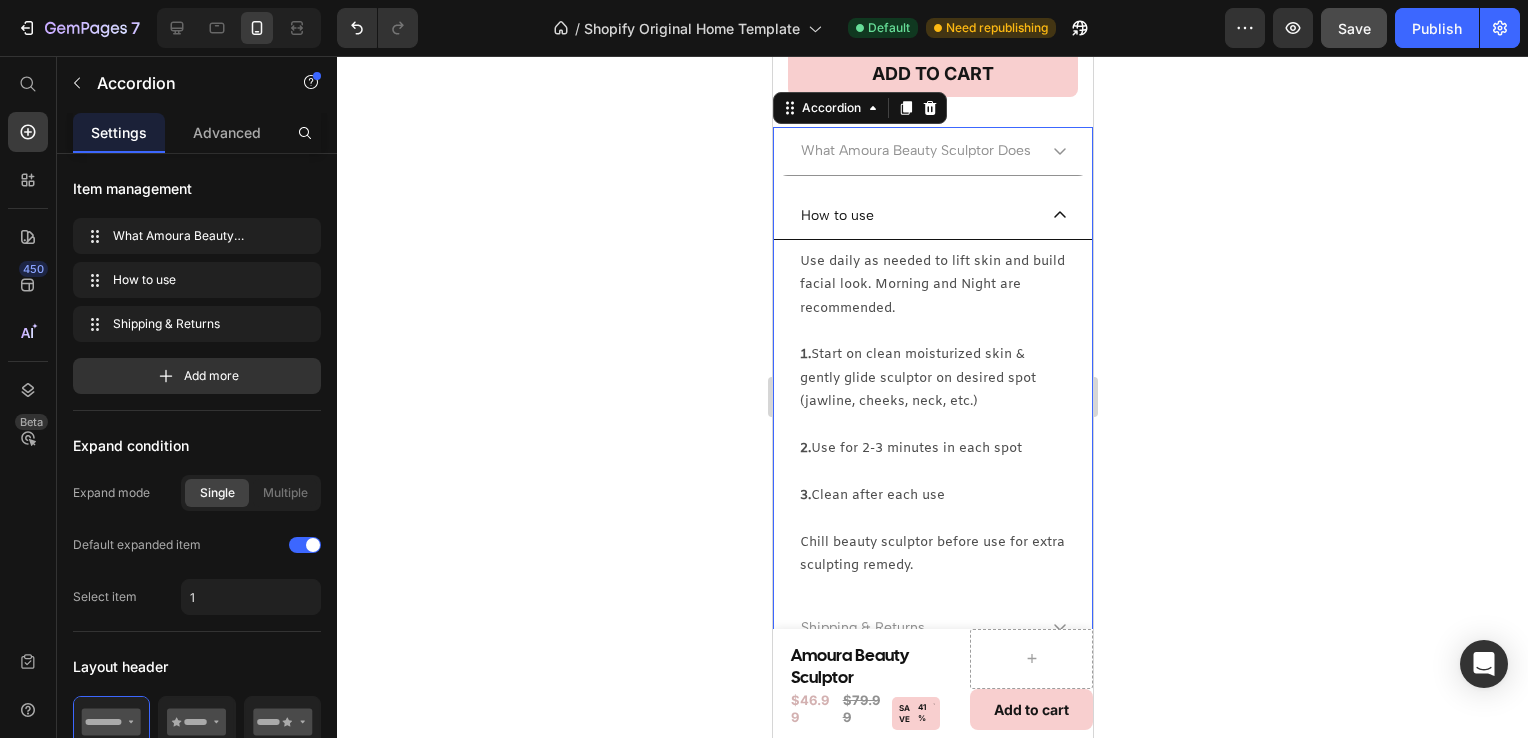 click 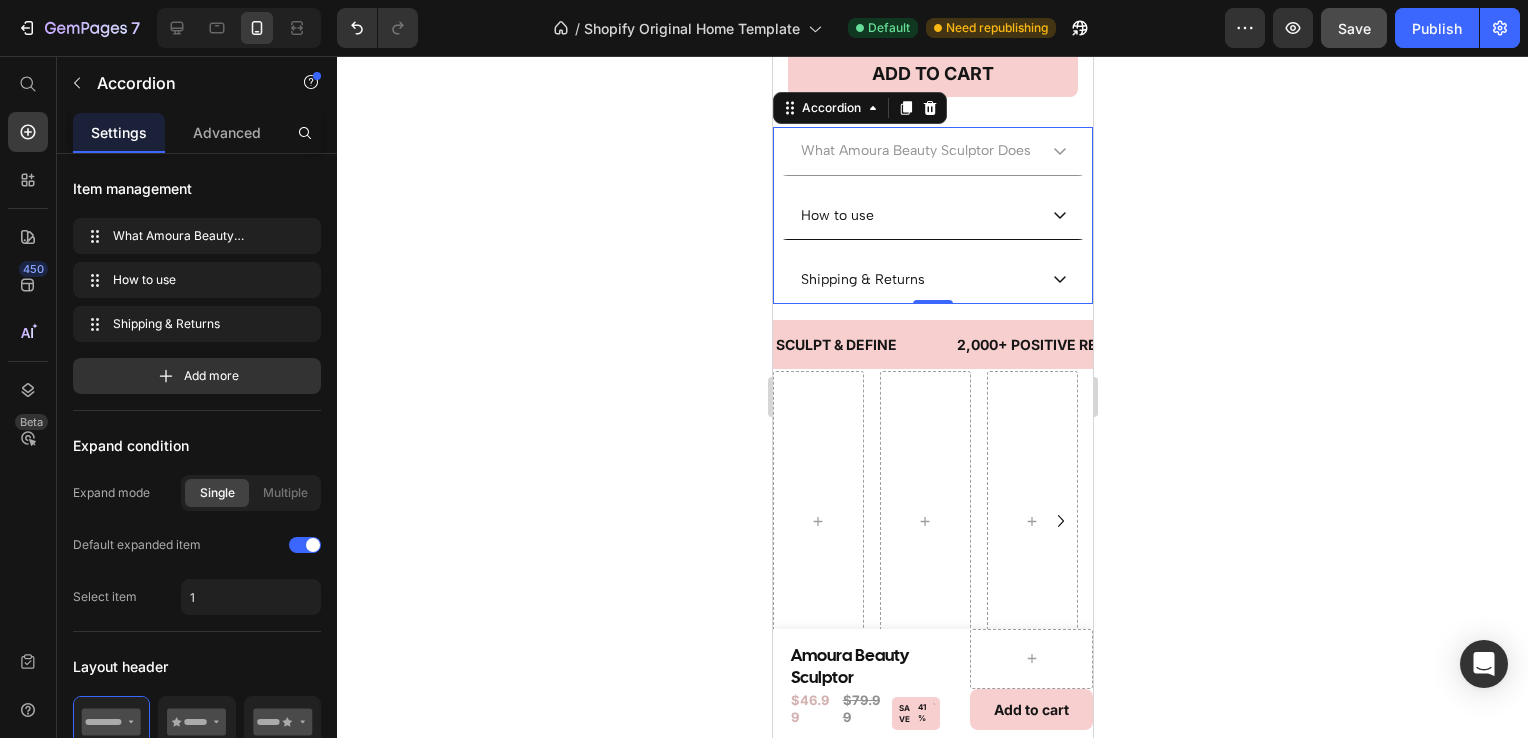 click 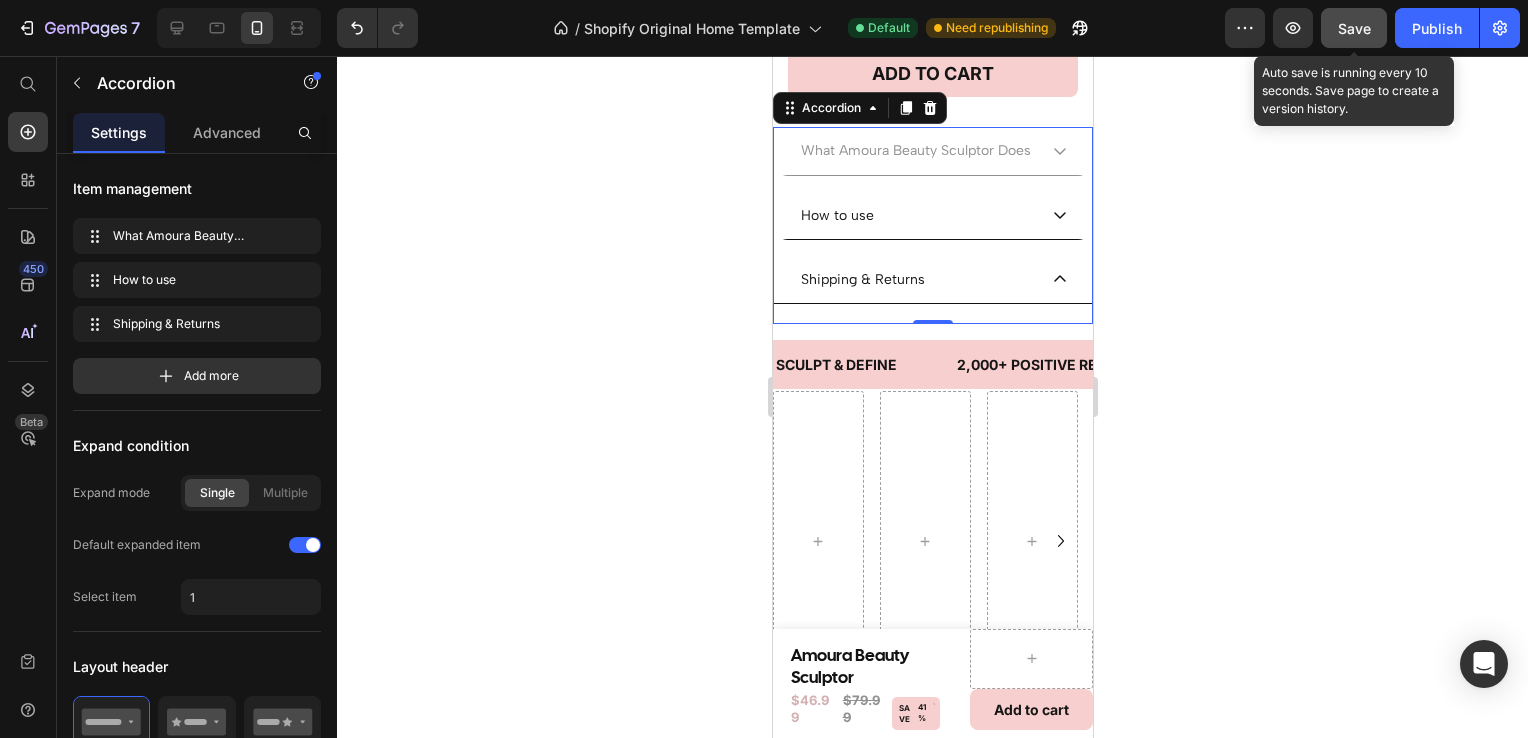 click on "Save" 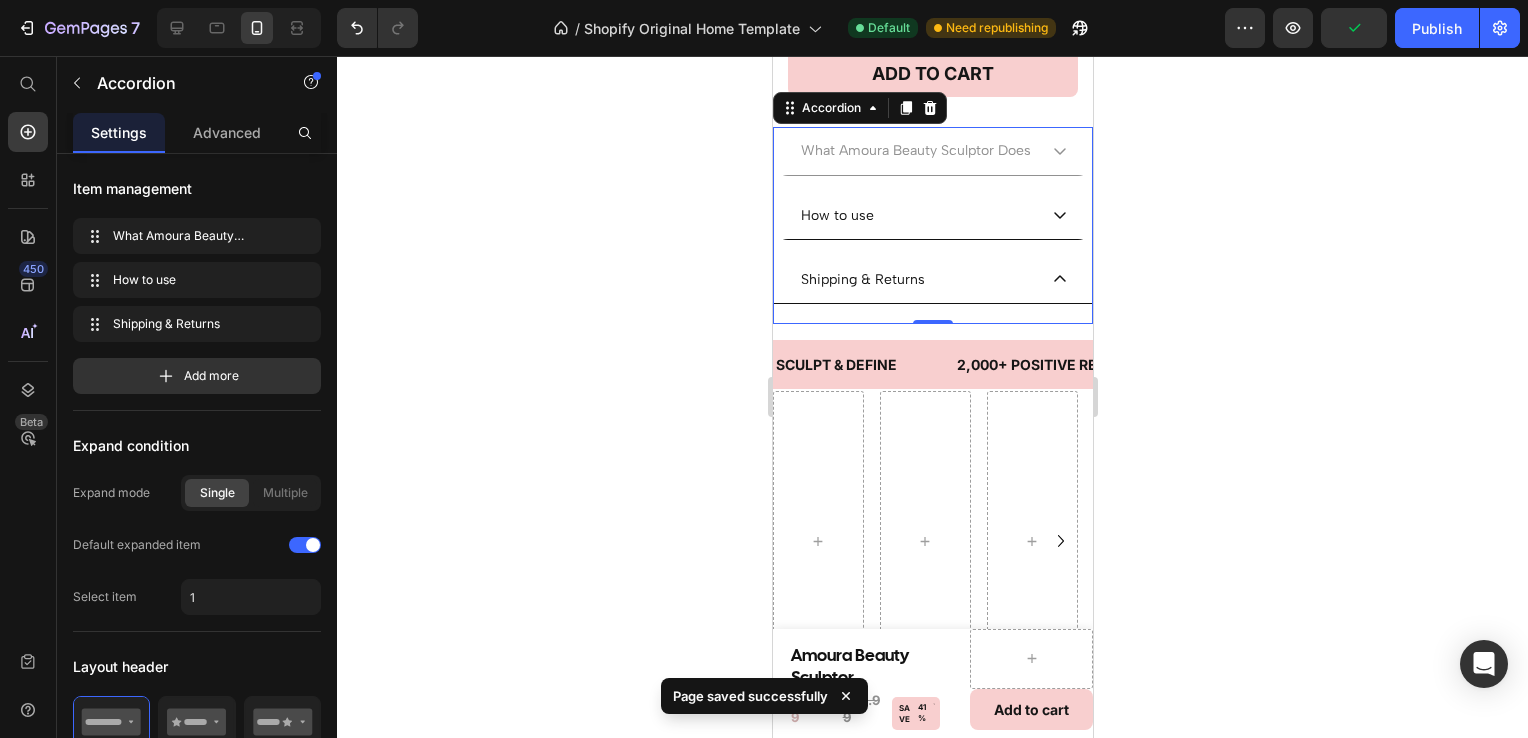 click 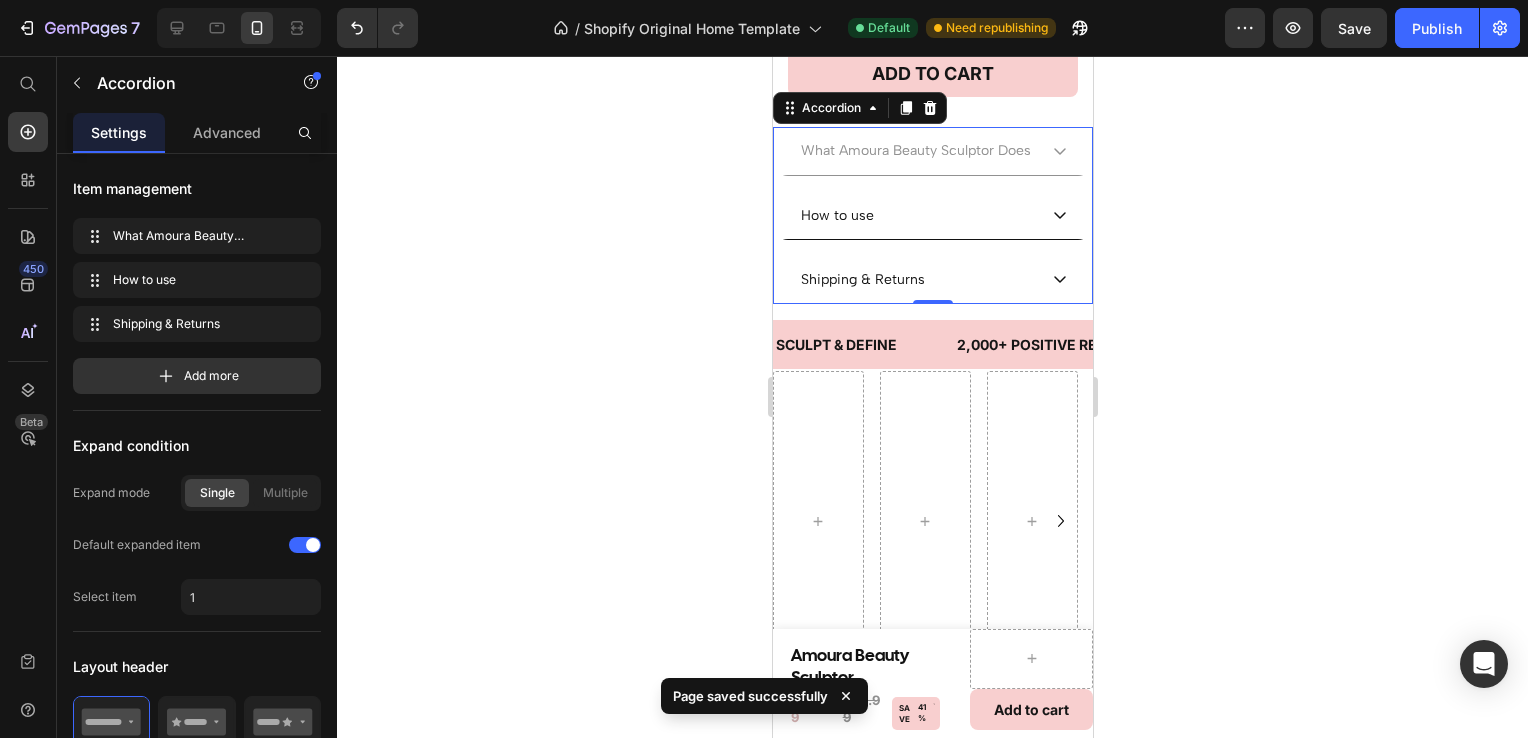 click on "Shipping & Returns" at bounding box center (932, 280) 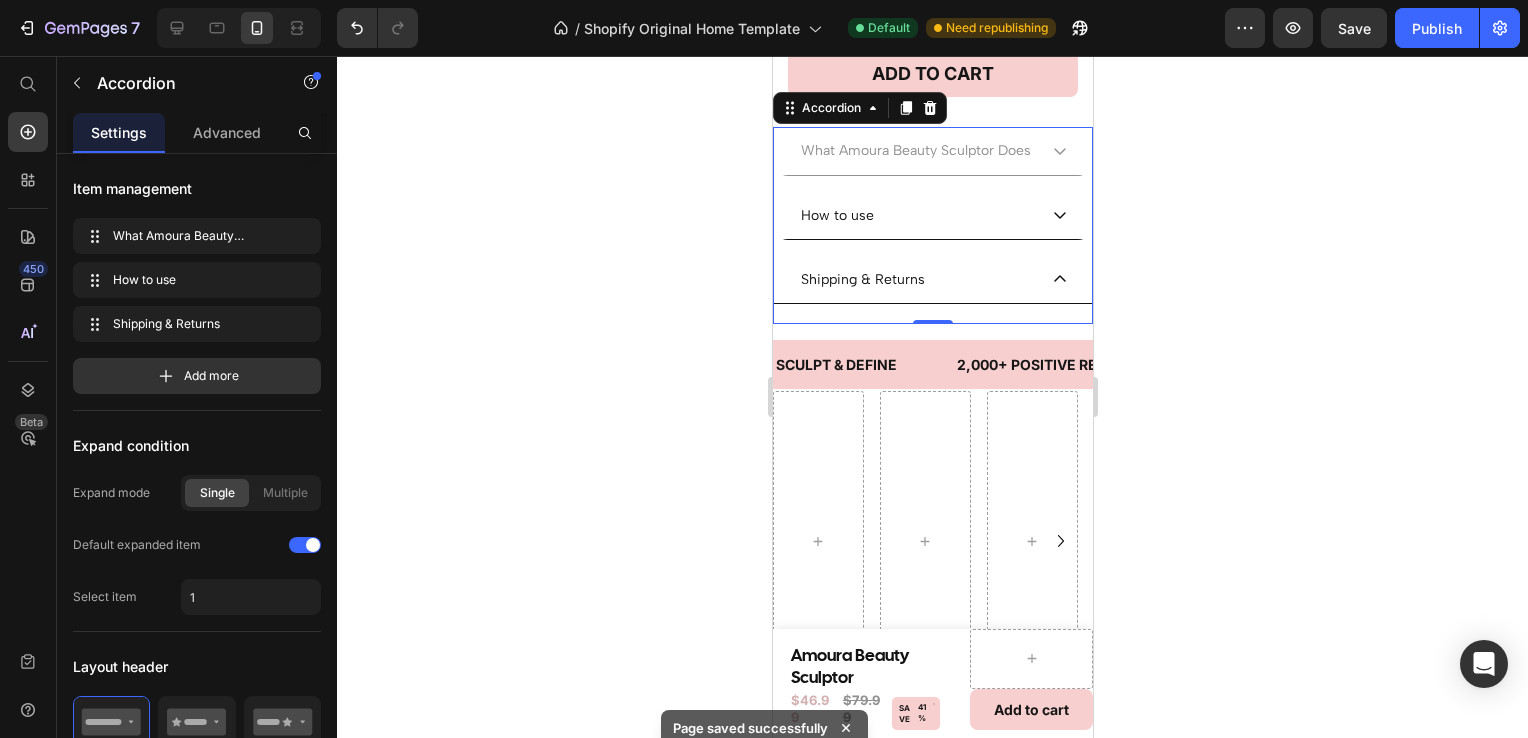 click on "Shipping & Returns" at bounding box center (932, 280) 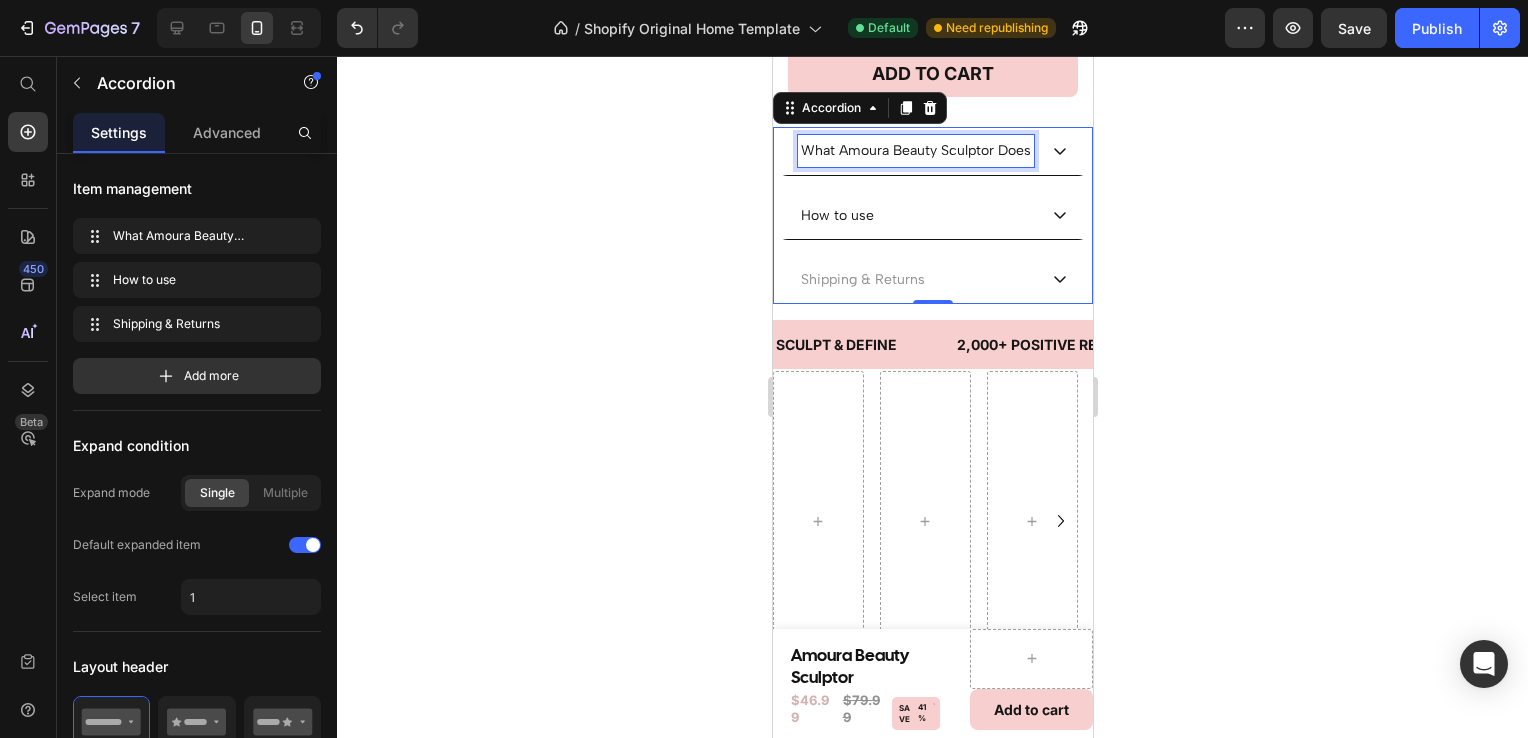 click on "What Amoura Beauty Sculptor Does" at bounding box center (915, 150) 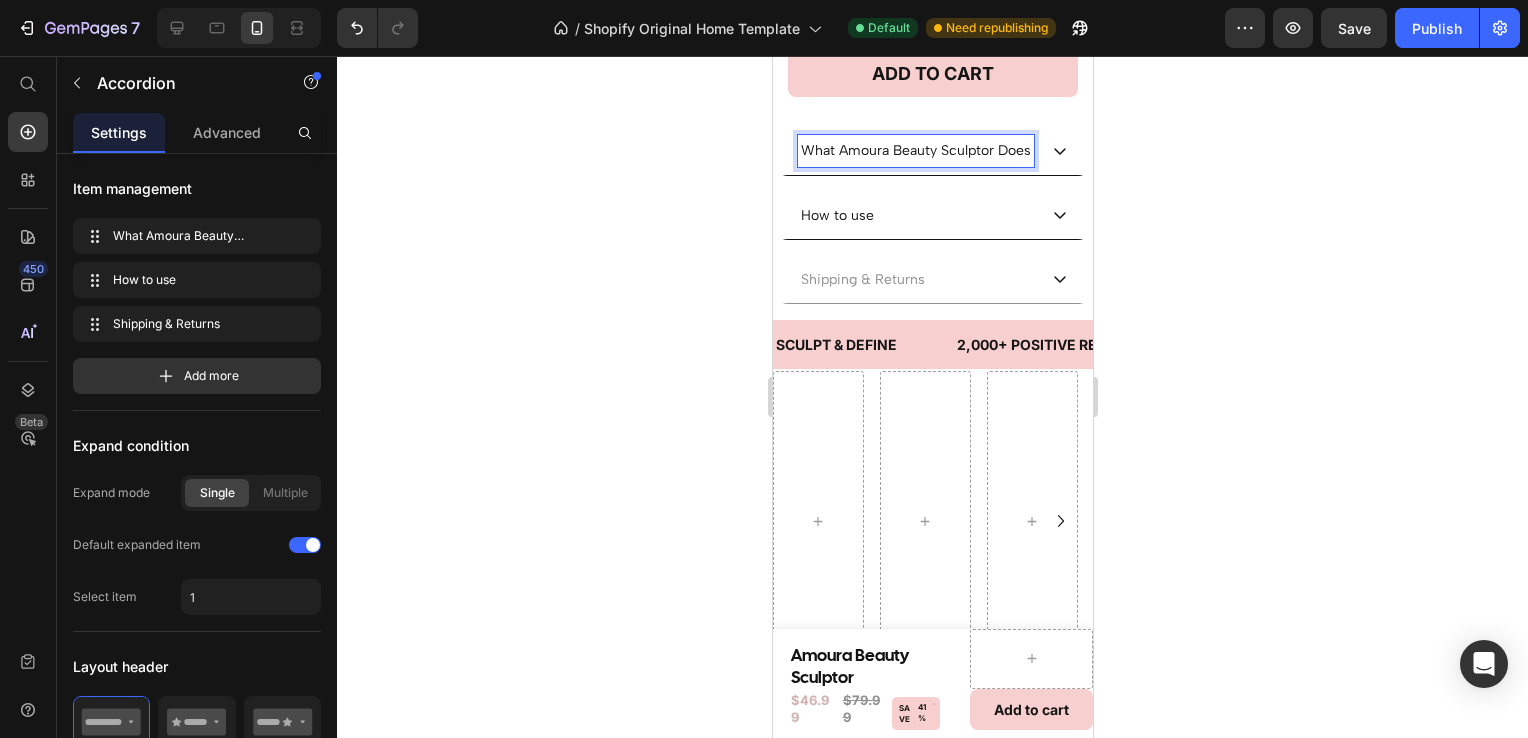 click on "What Amoura Beauty Sculptor Does" at bounding box center [932, 151] 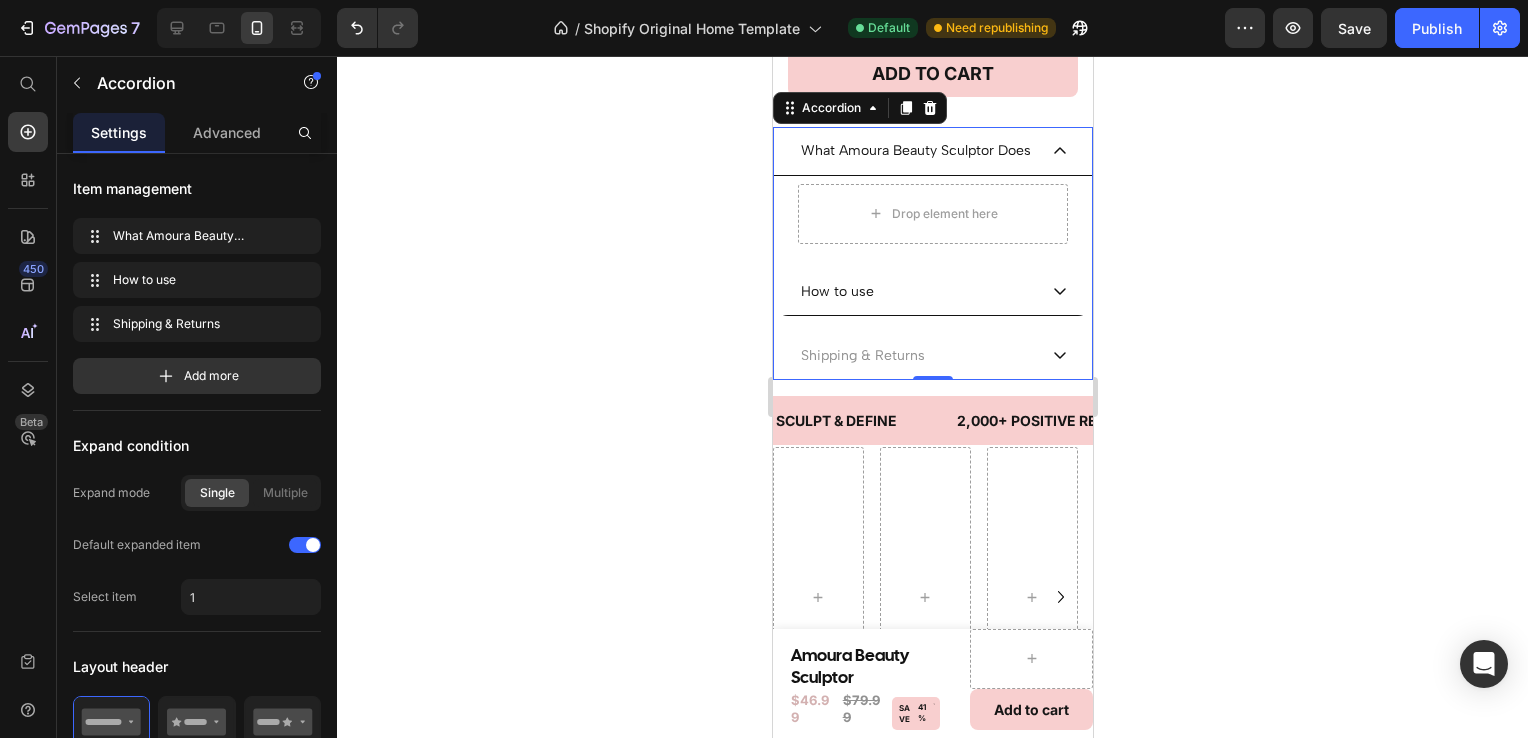 click 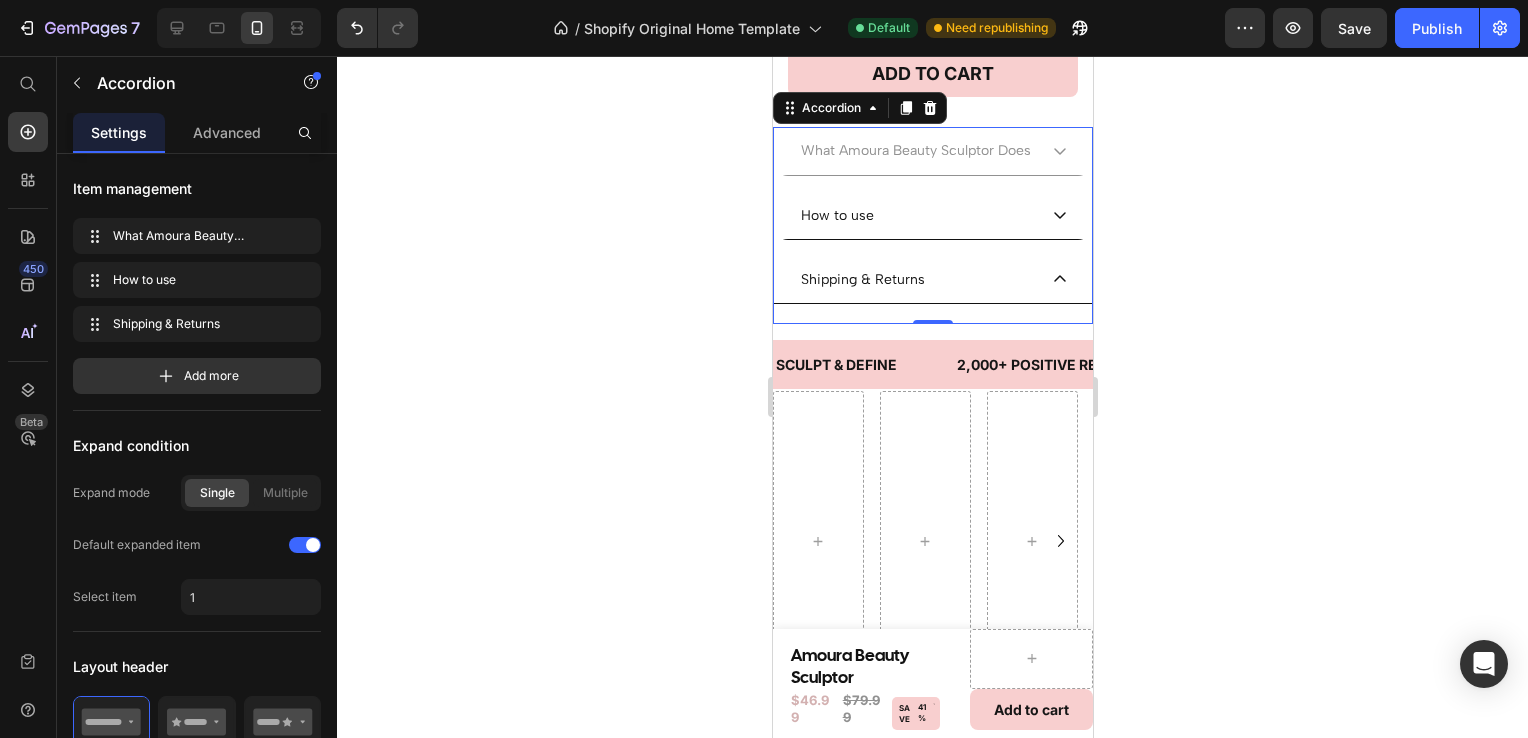 click on "Shipping & Returns" at bounding box center [932, 280] 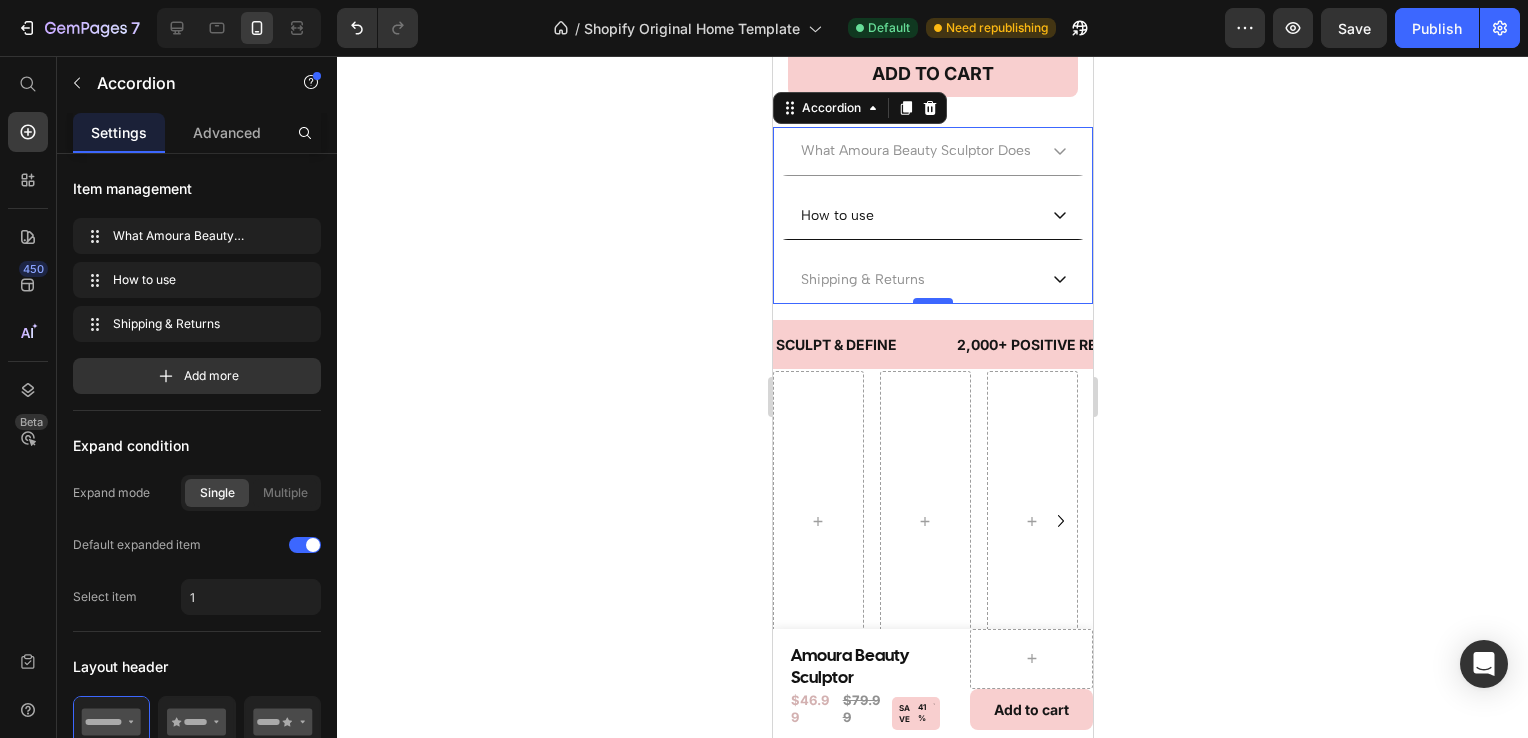click at bounding box center (932, 301) 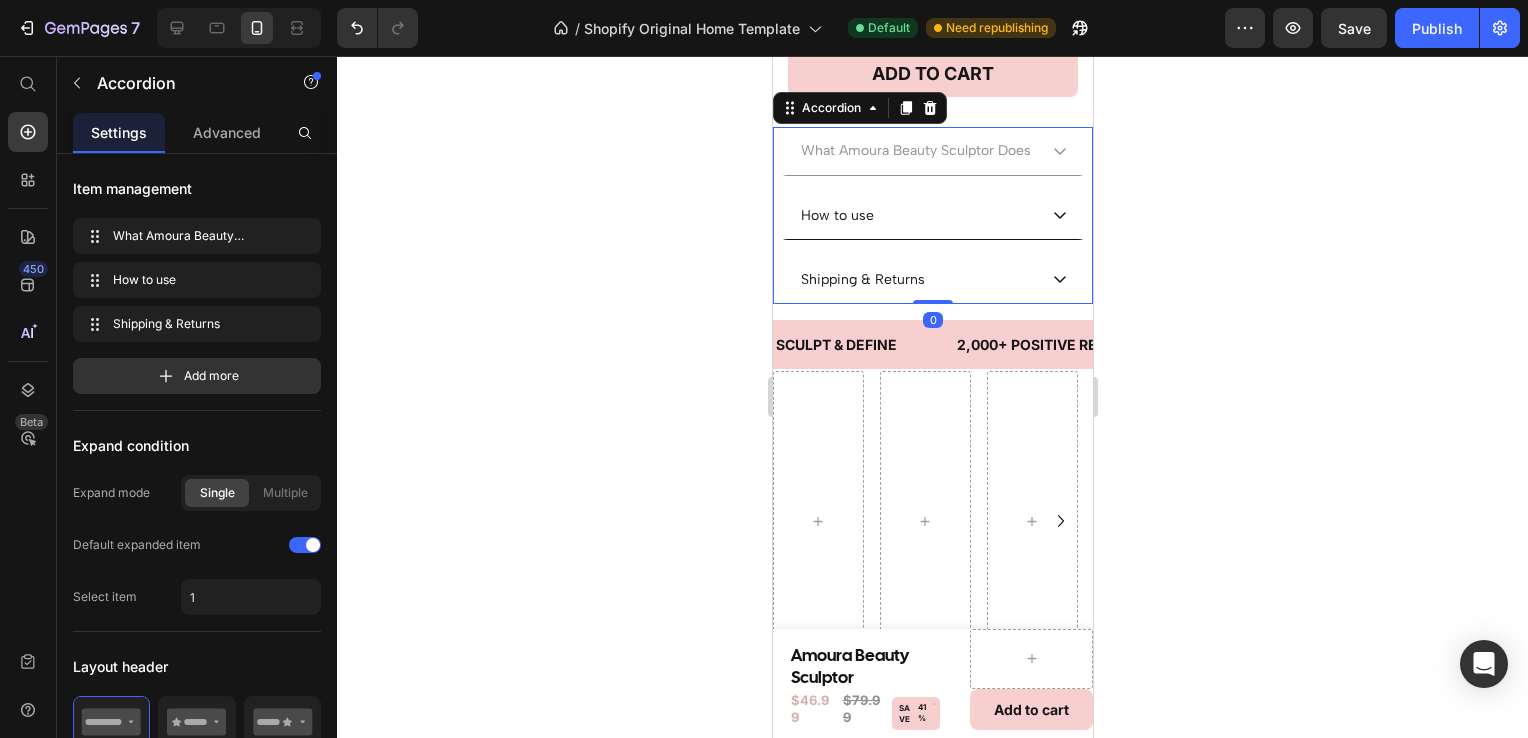 click on "Shipping & Returns" at bounding box center [916, 279] 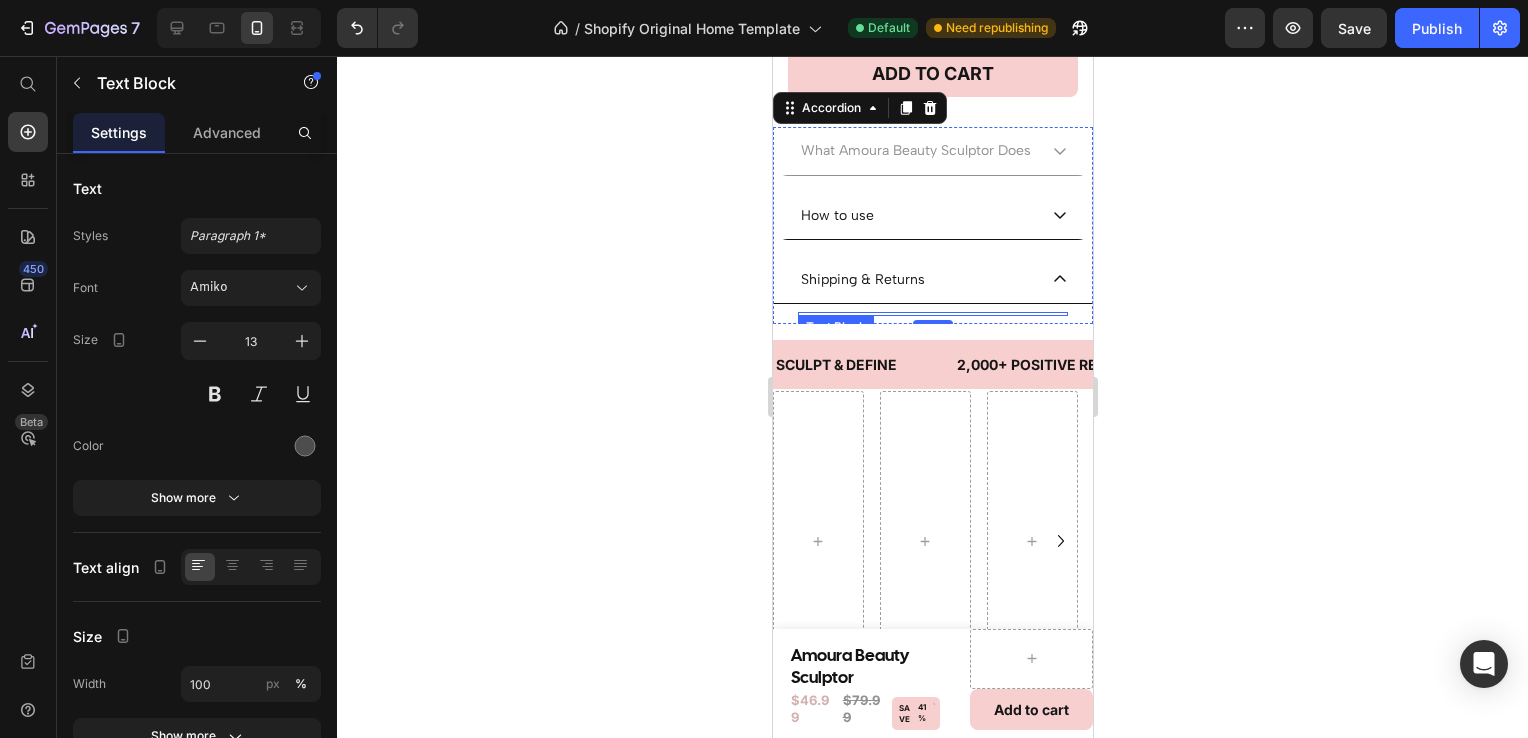 click at bounding box center (932, 314) 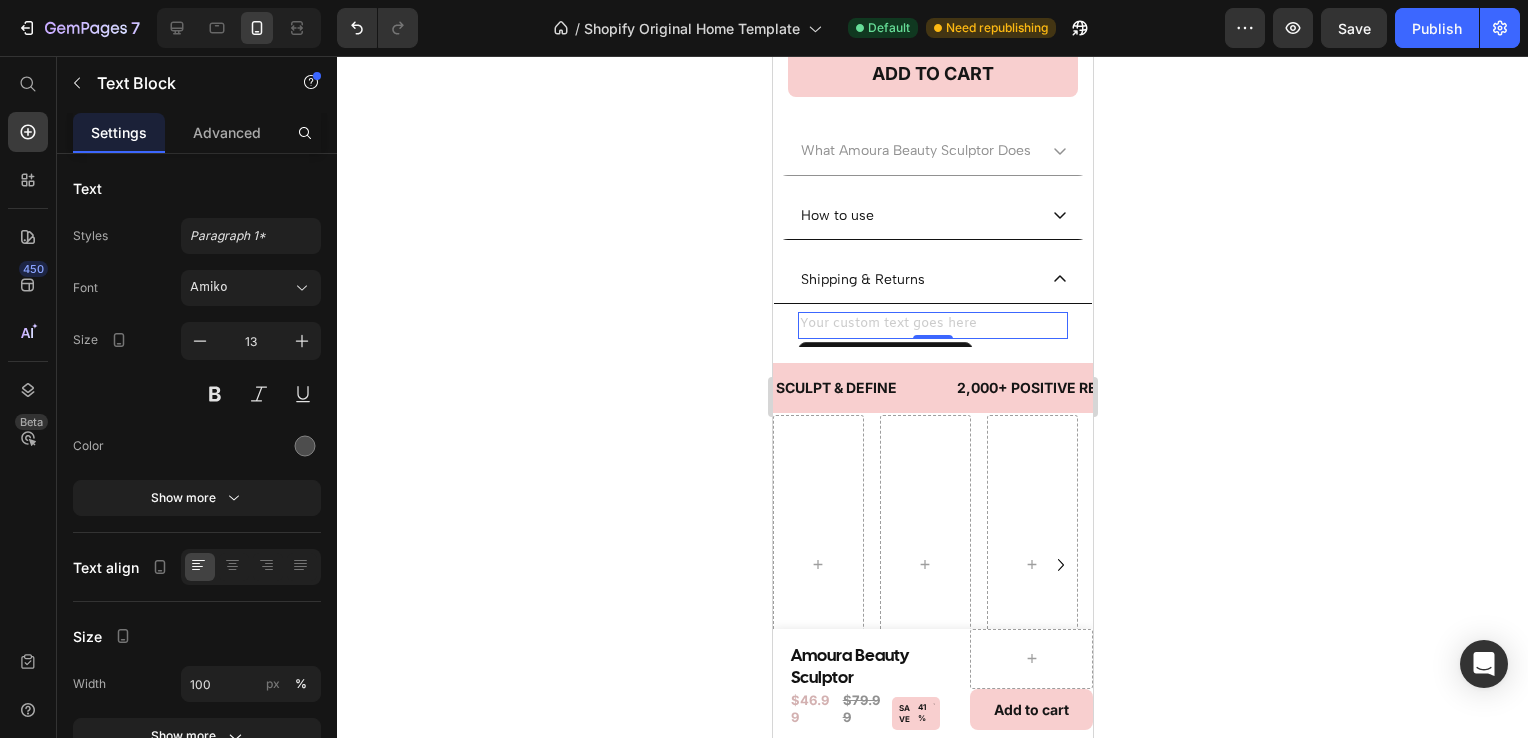 click at bounding box center (932, 325) 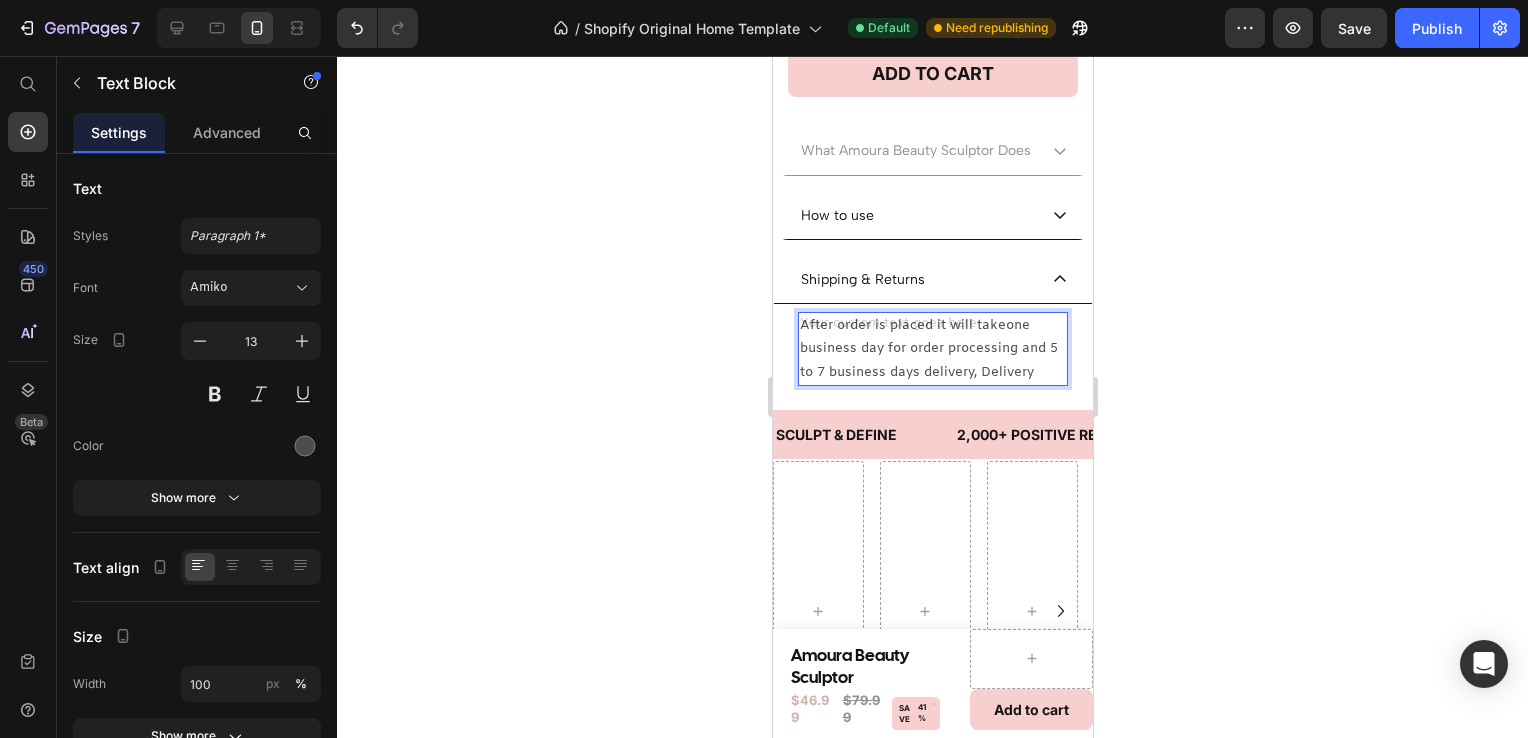 click on "After order is placed it will takeone business day for order processing and 5 to 7 business days delivery, Delivery" at bounding box center (932, 349) 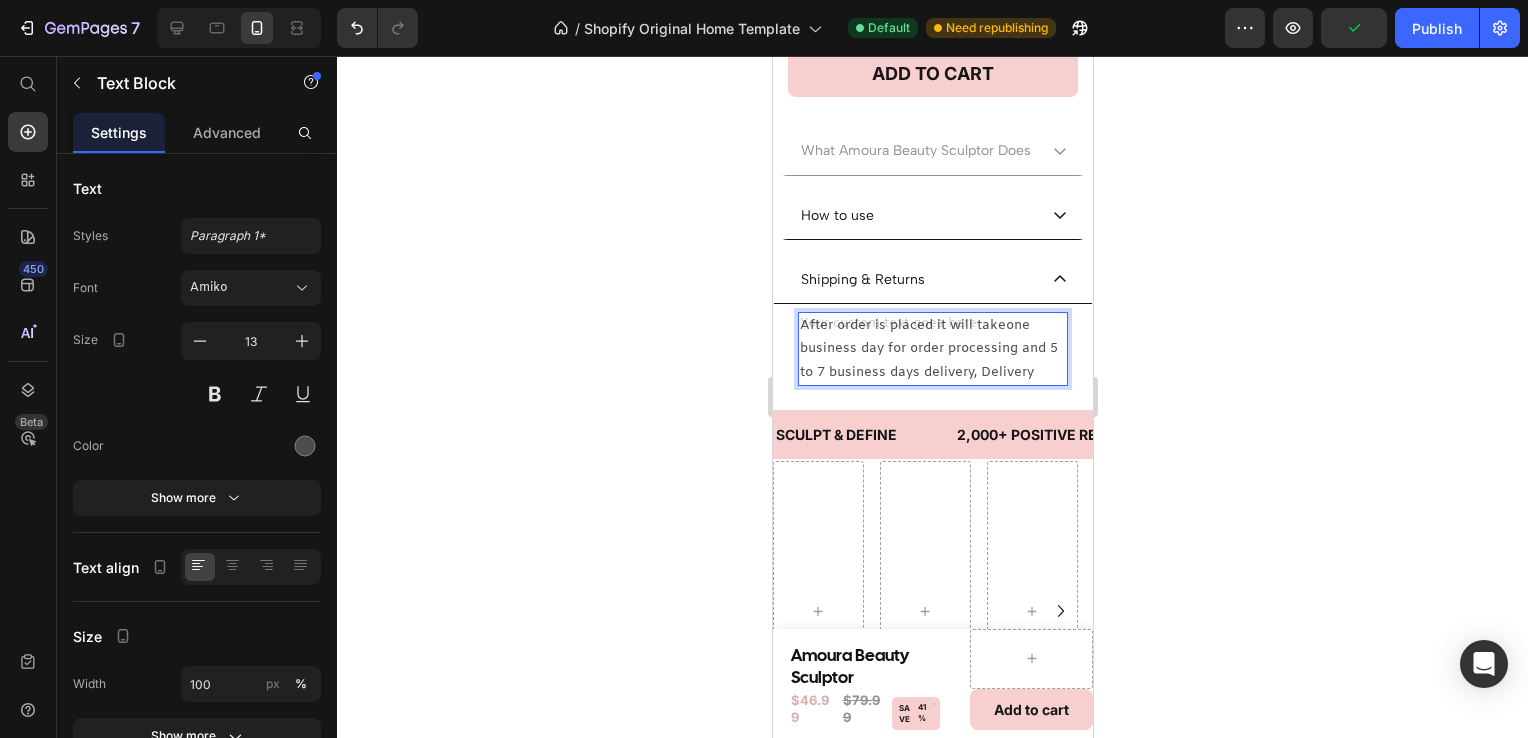 click on "After order is placed it will takeone business day for order processing and 5 to 7 business days delivery, Delivery" at bounding box center (932, 349) 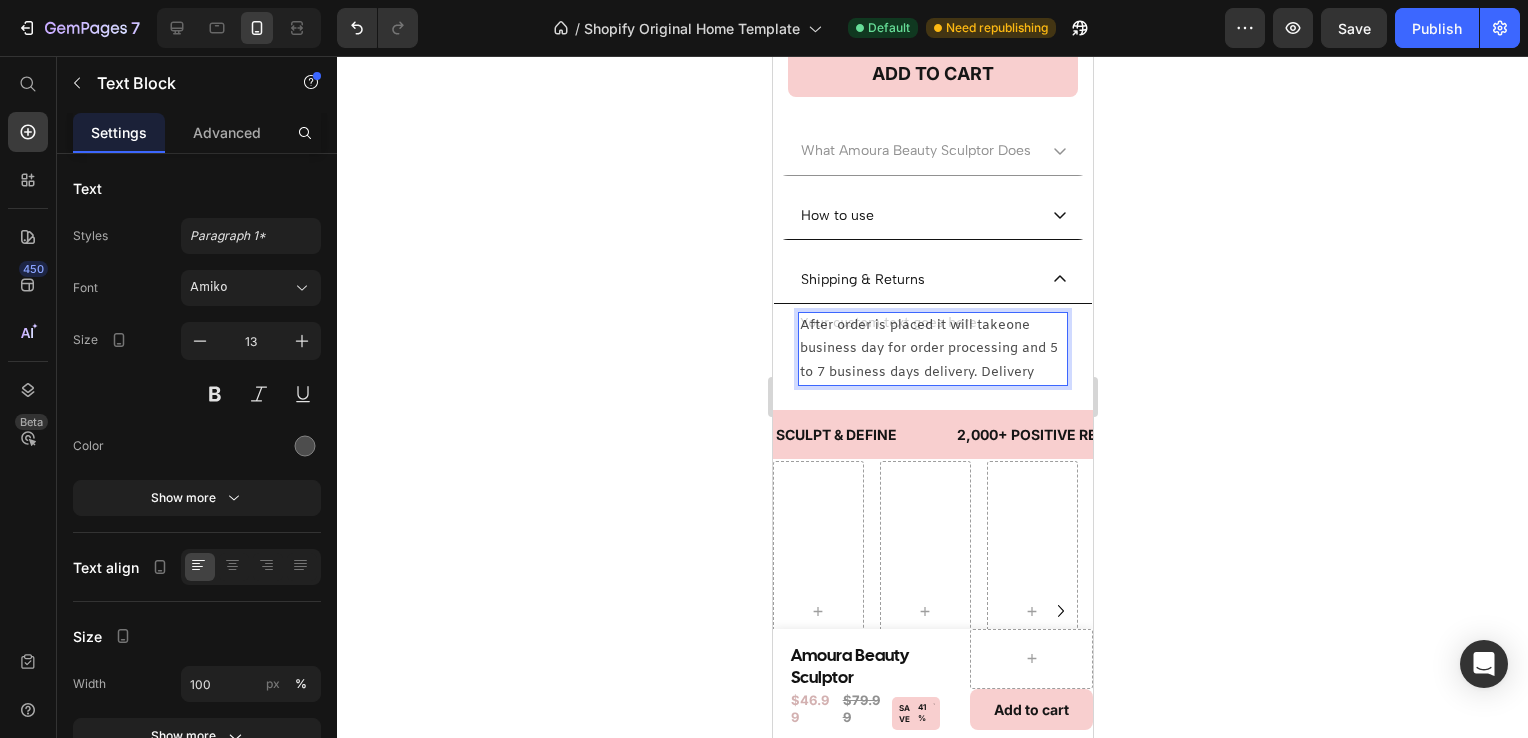 click on "After order is placed it will takeone business day for order processing and 5 to 7 business days delivery. Delivery" at bounding box center (932, 349) 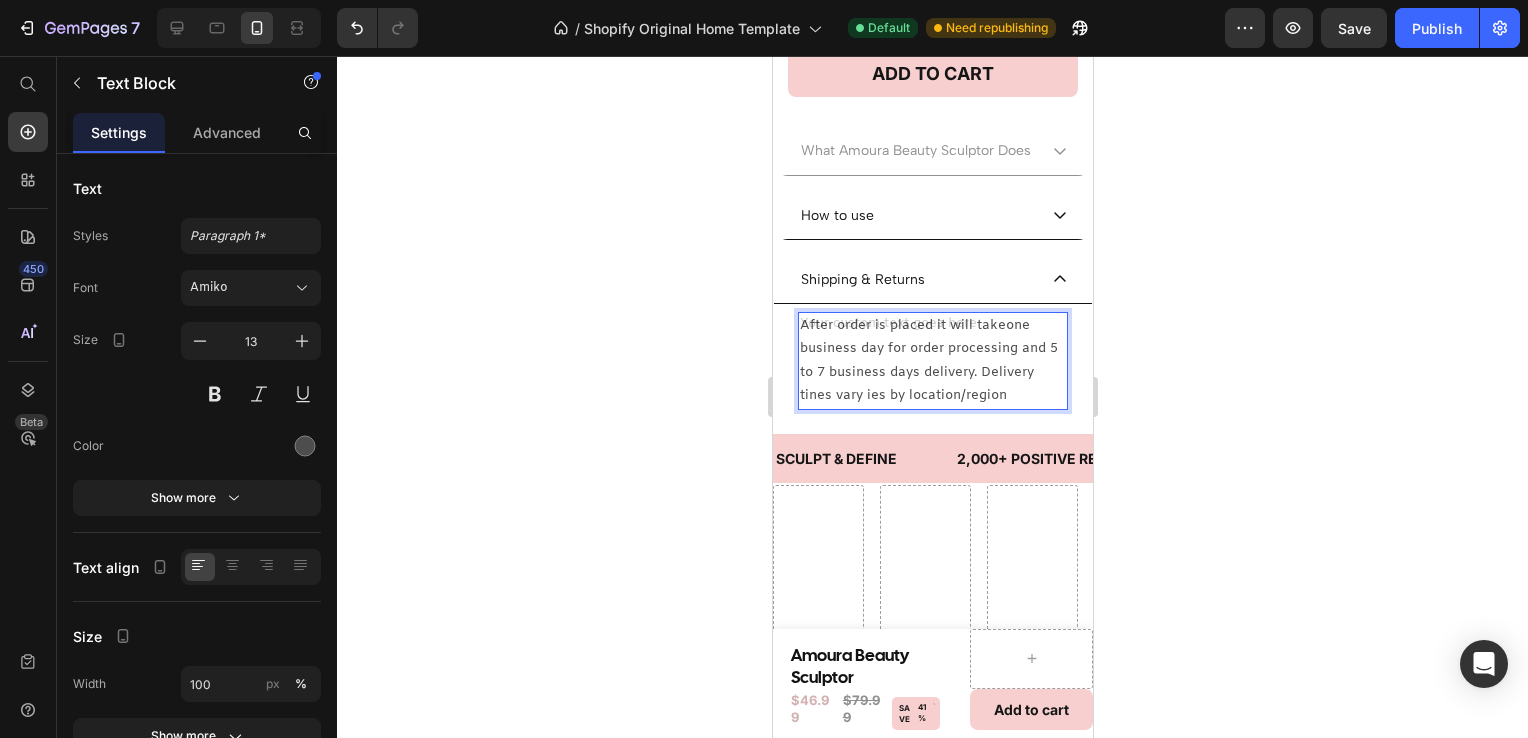 click on "After order is placed it will takeone business day for order processing and 5 to 7 business days delivery. Delivery tines vary ies by location/region" at bounding box center [932, 361] 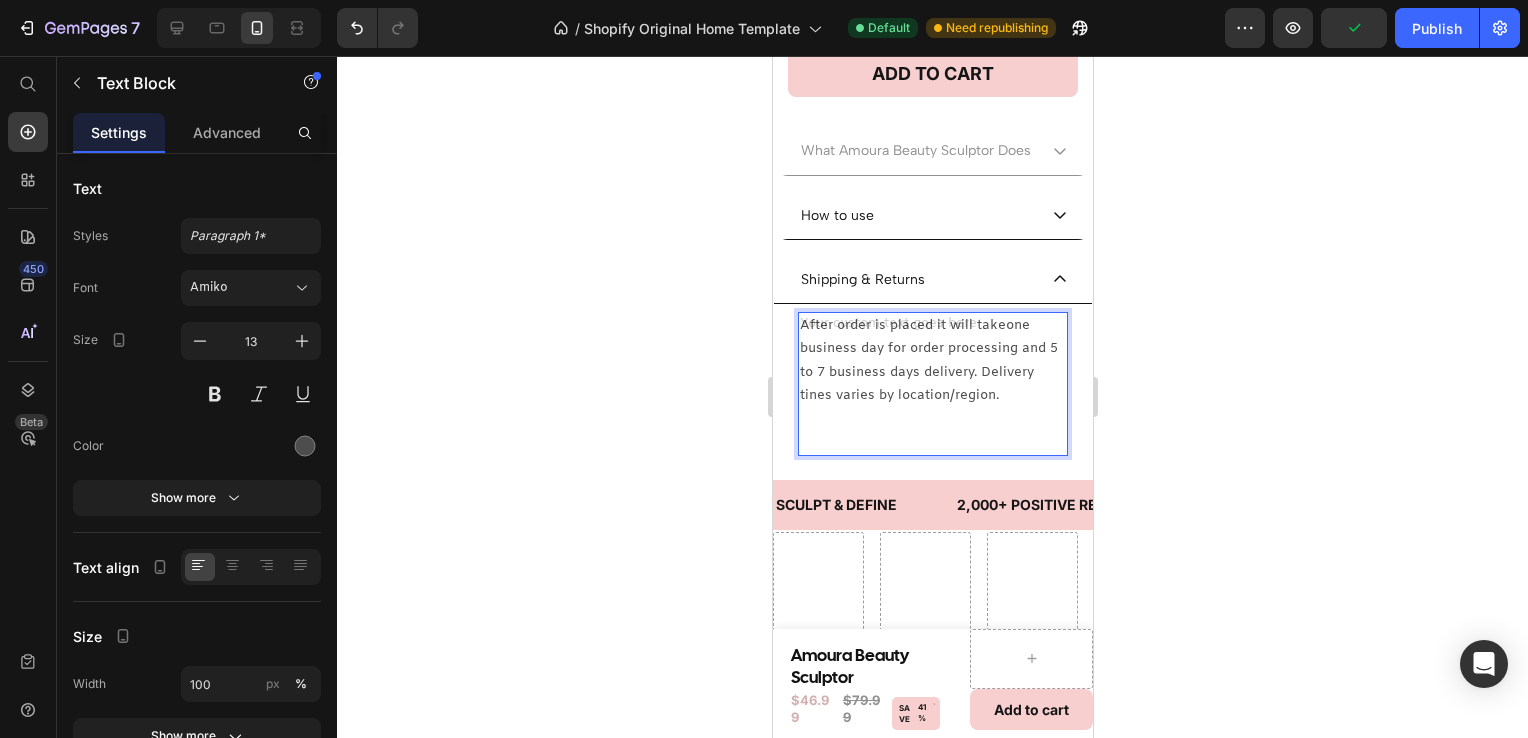 click on "After order is placed it will takeone business day for order processing and 5 to 7 business days delivery. Delivery tines varies by location/region." at bounding box center (932, 361) 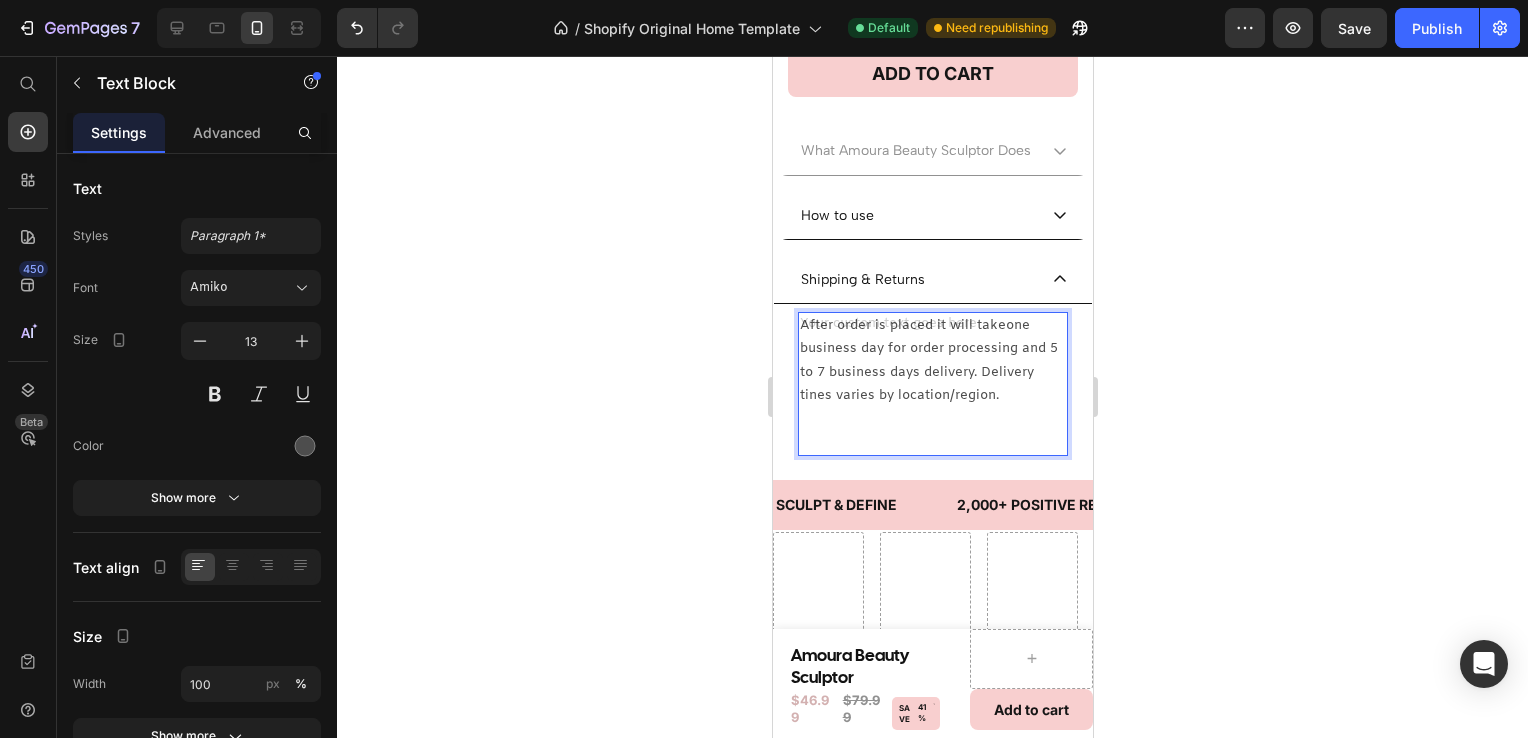 click on "After order is placed it will takeone business day for order processing and 5 to 7 business days delivery. Delivery tines varies by location/region." at bounding box center [932, 361] 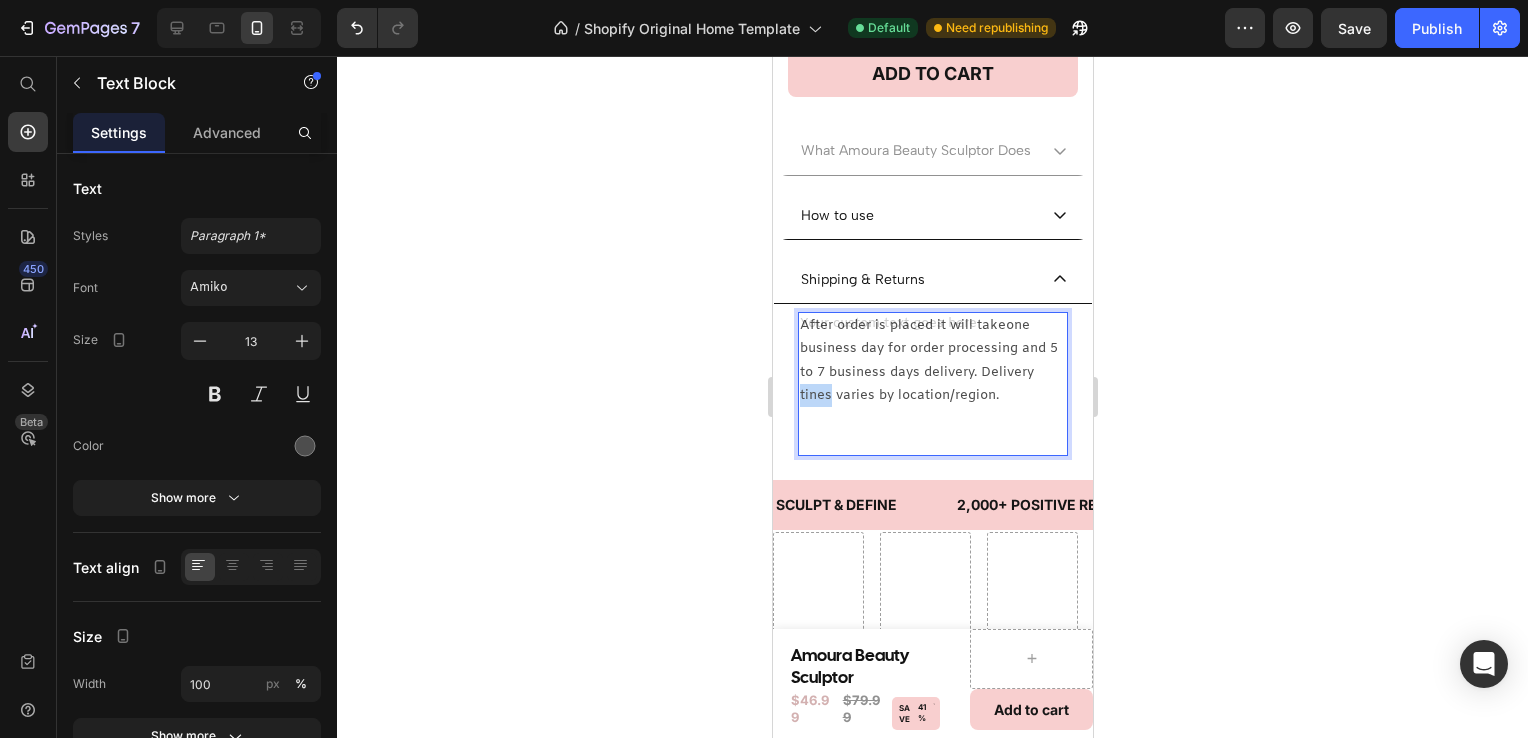 click on "After order is placed it will takeone business day for order processing and 5 to 7 business days delivery. Delivery tines varies by location/region." at bounding box center [932, 361] 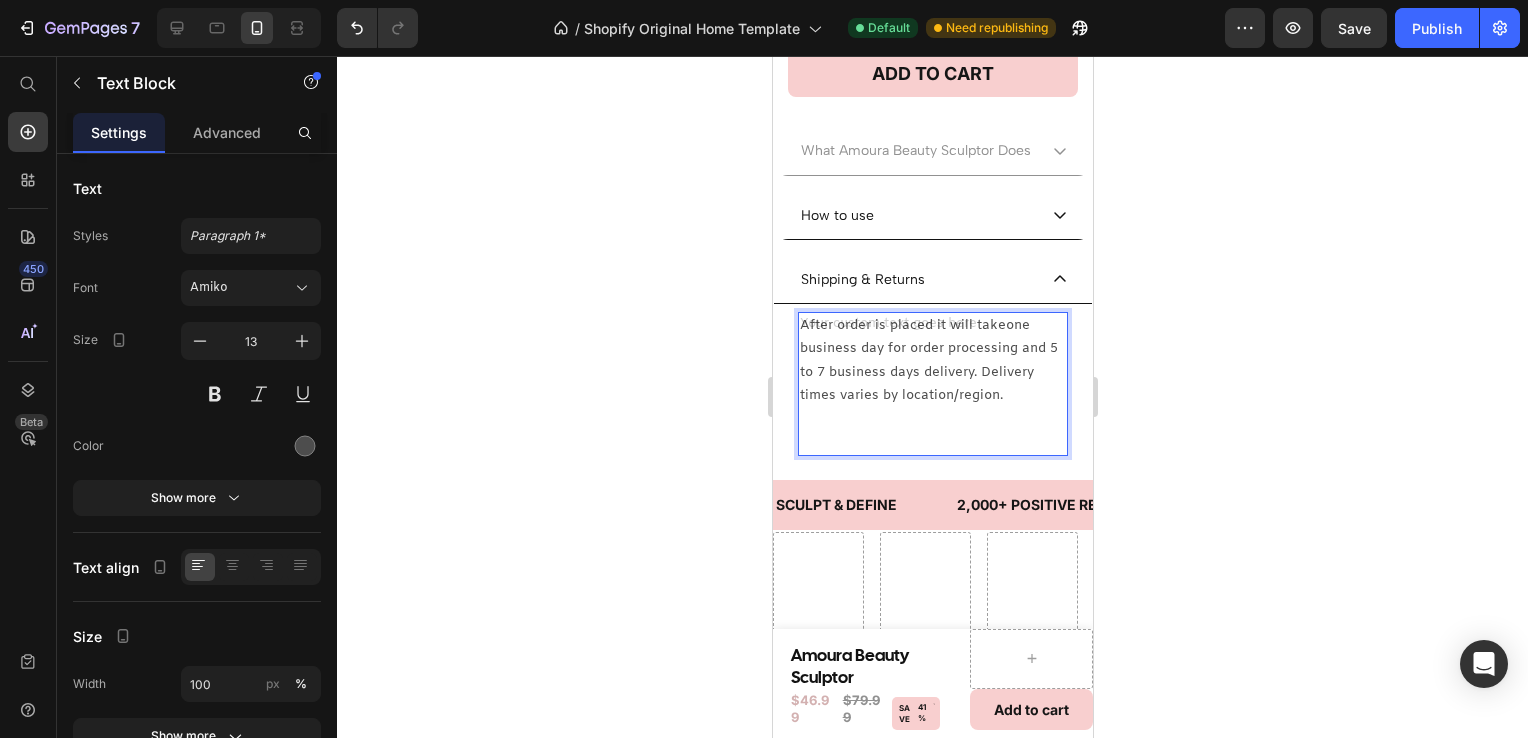 click on "After order is placed it will takeone business day for order processing and 5 to 7 business days delivery. Delivery times varies by location/region." at bounding box center (932, 384) 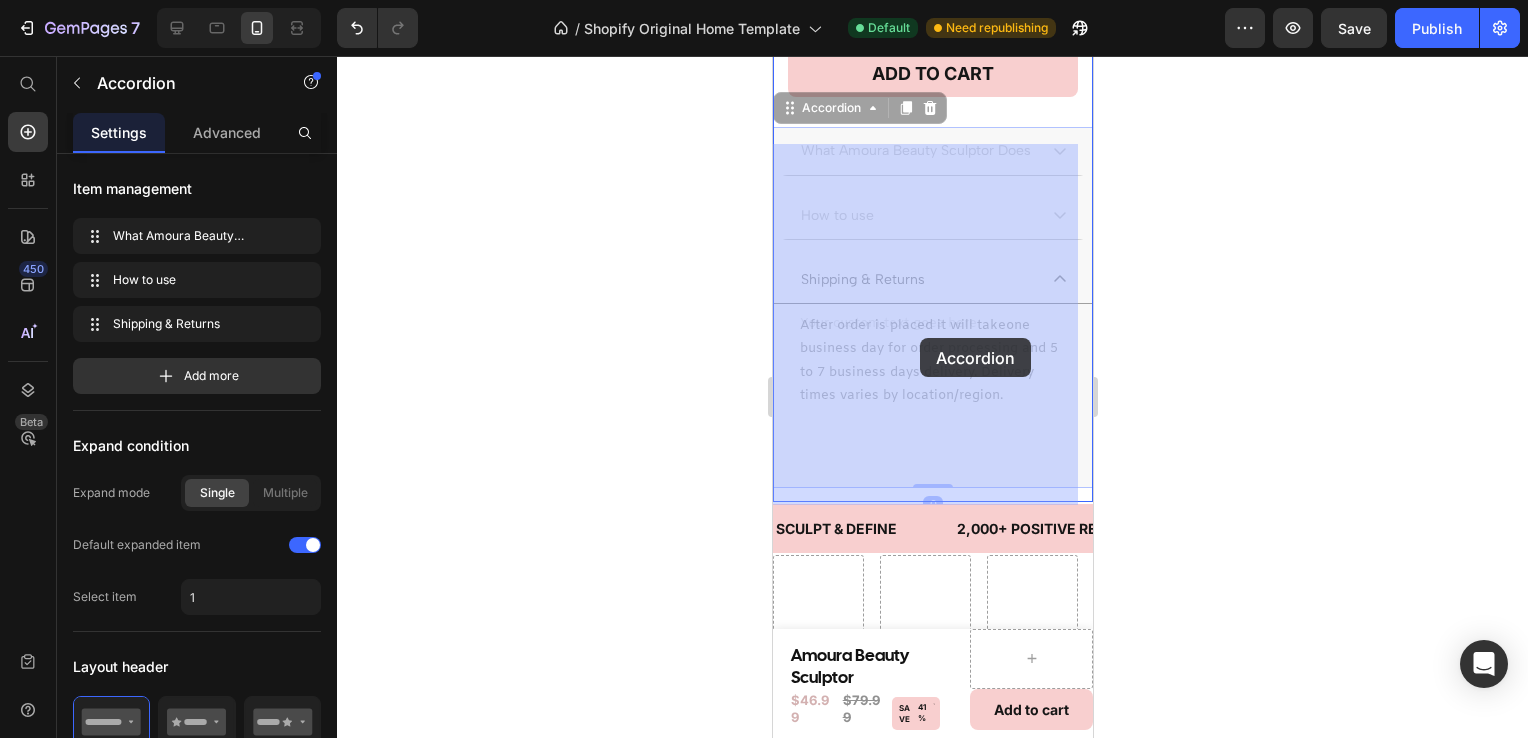 drag, startPoint x: 865, startPoint y: 350, endPoint x: 922, endPoint y: 337, distance: 58.463665 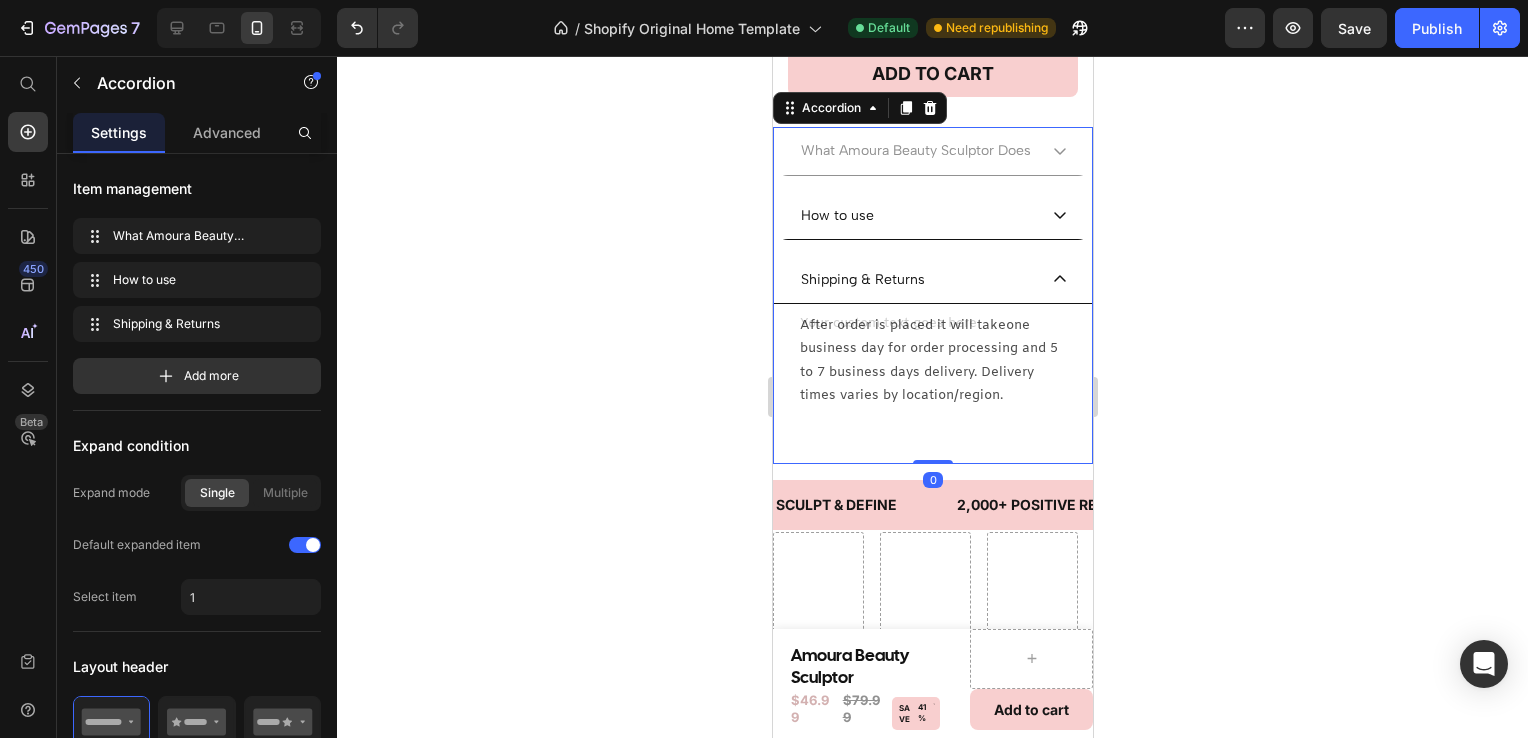 click on "Shipping & Returns" at bounding box center [932, 280] 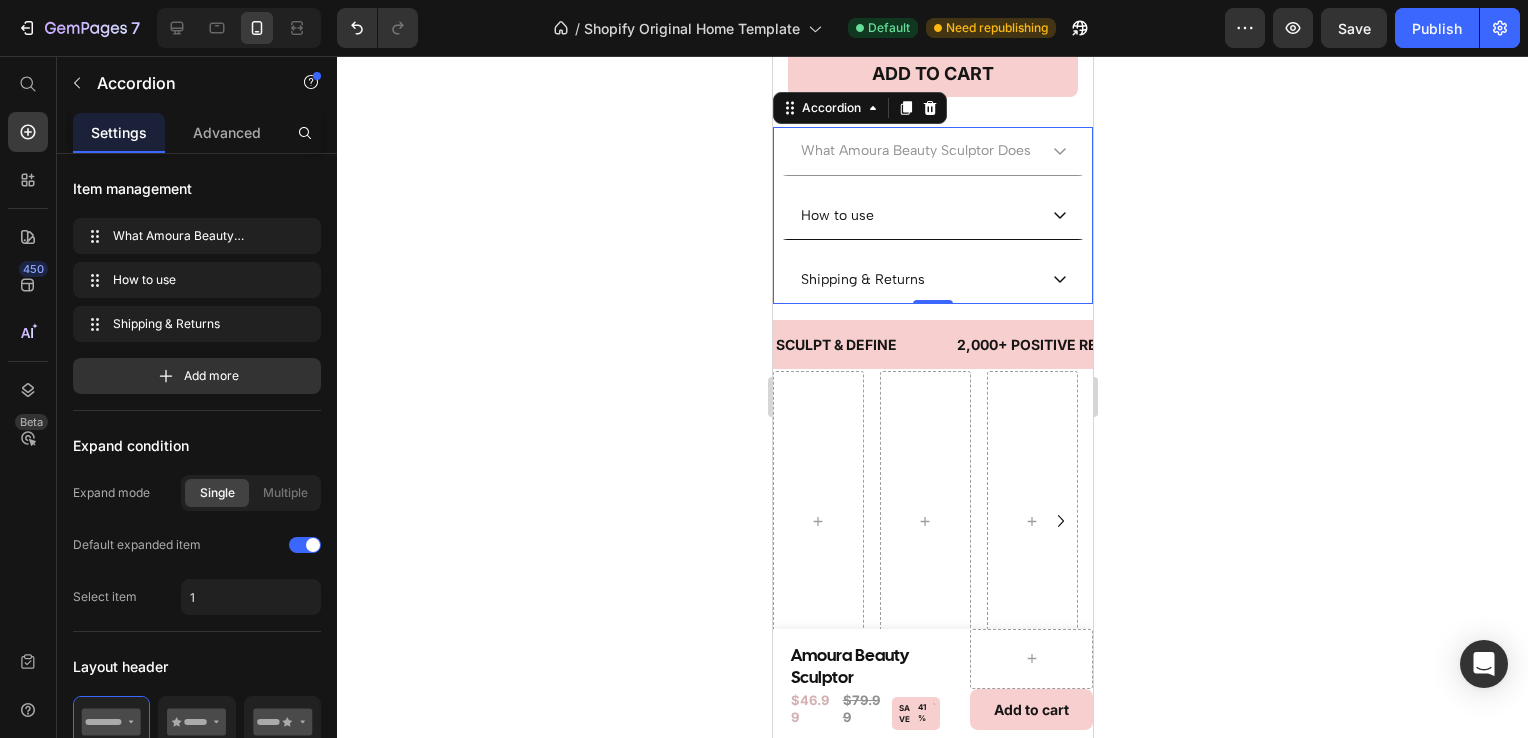 click on "Shipping & Returns" at bounding box center [932, 280] 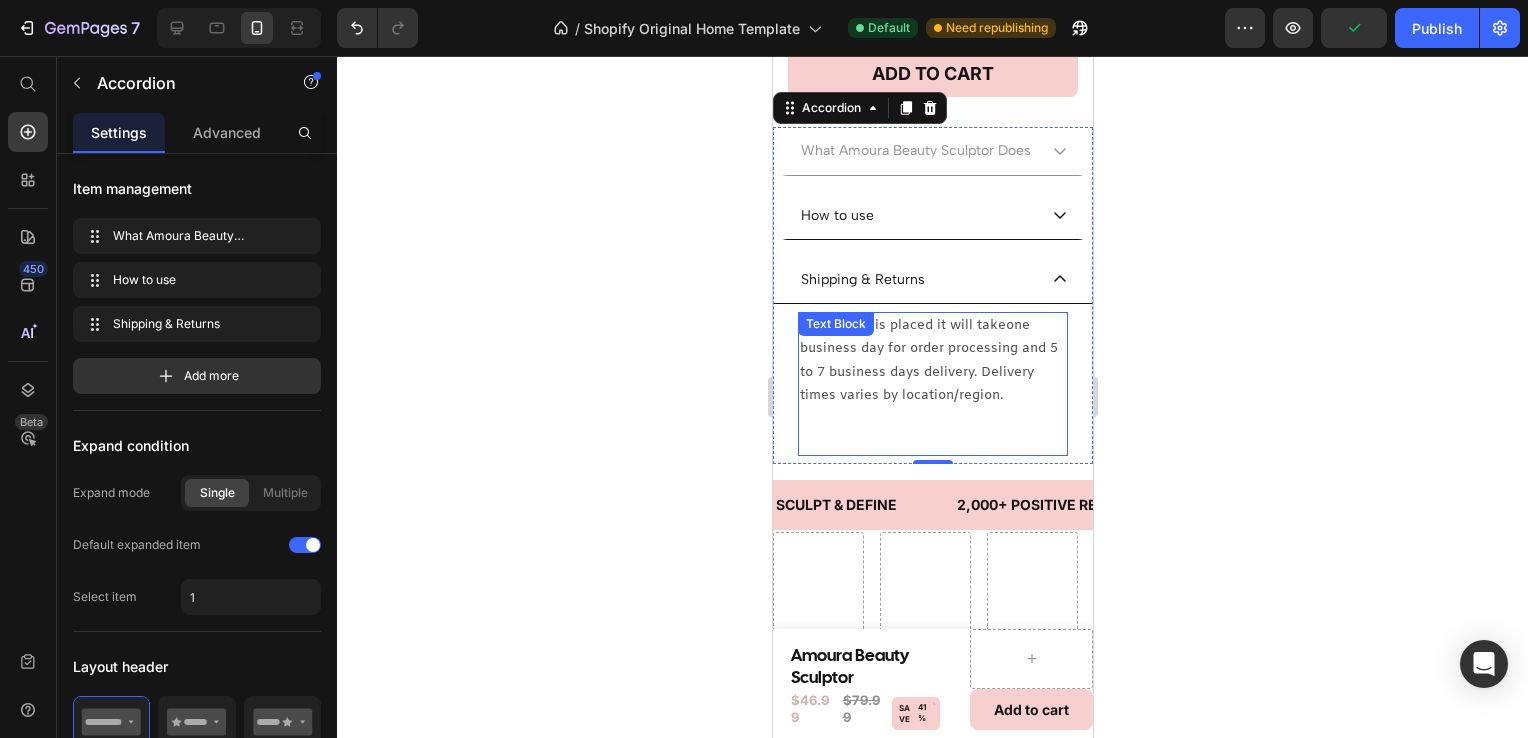 click on "After order is placed it will takeone business day for order processing and 5 to 7 business days delivery. Delivery times varies by location/region." at bounding box center (932, 361) 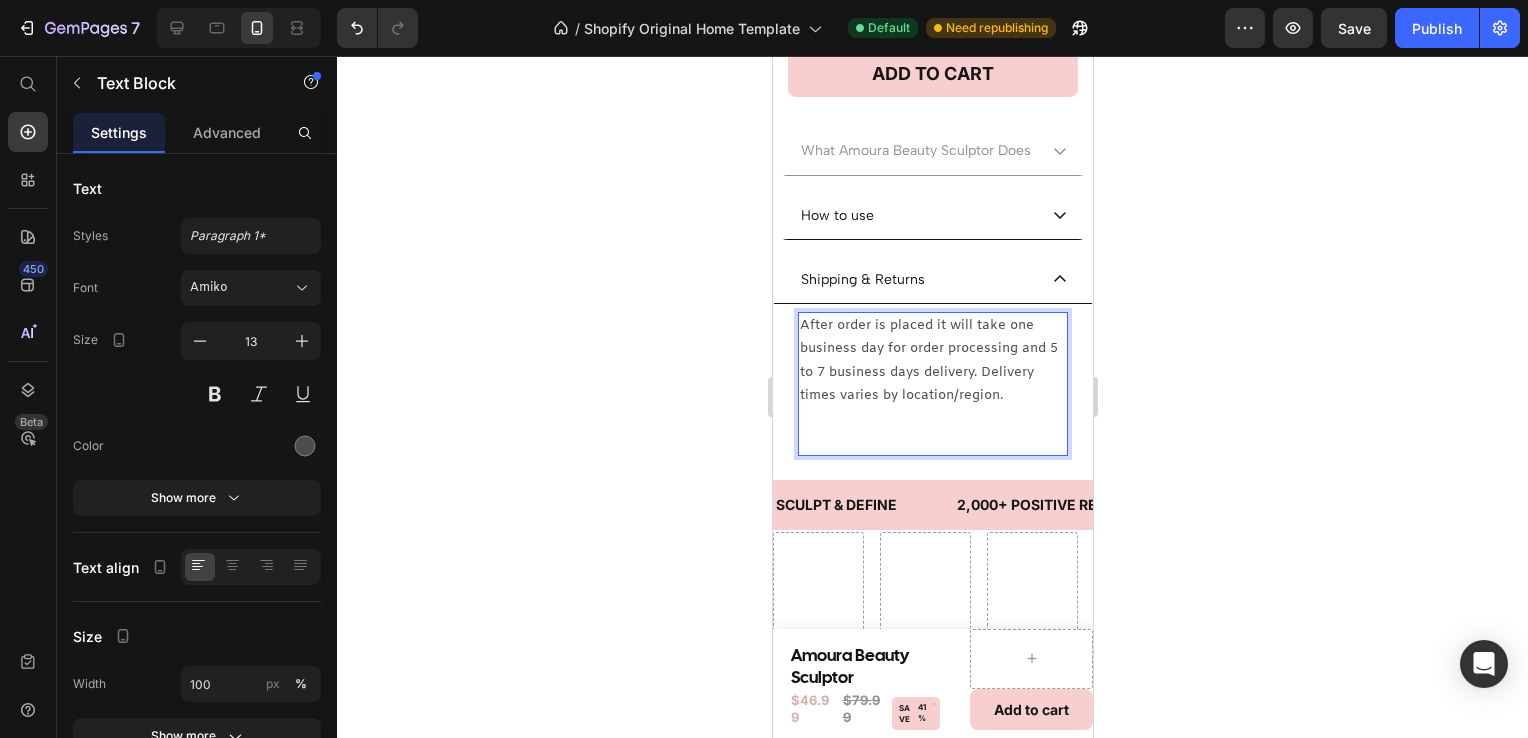 click on "After order is placed it will take one business day for order processing and 5 to 7 business days delivery. Delivery times varies by location/region." at bounding box center [932, 361] 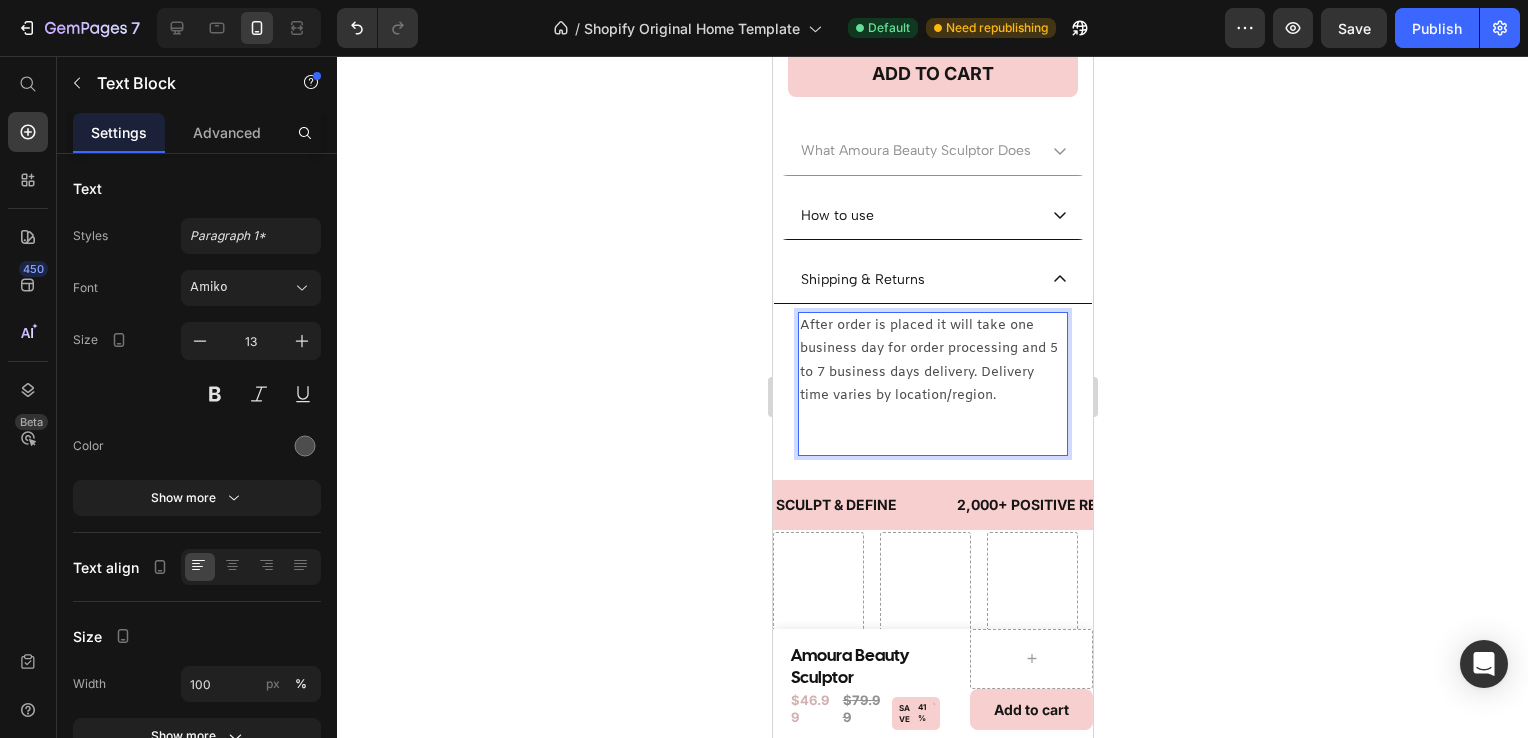 click on "After order is placed it will take one business day for order processing and 5 to 7 business days delivery. Delivery time varies by location/region." at bounding box center (932, 361) 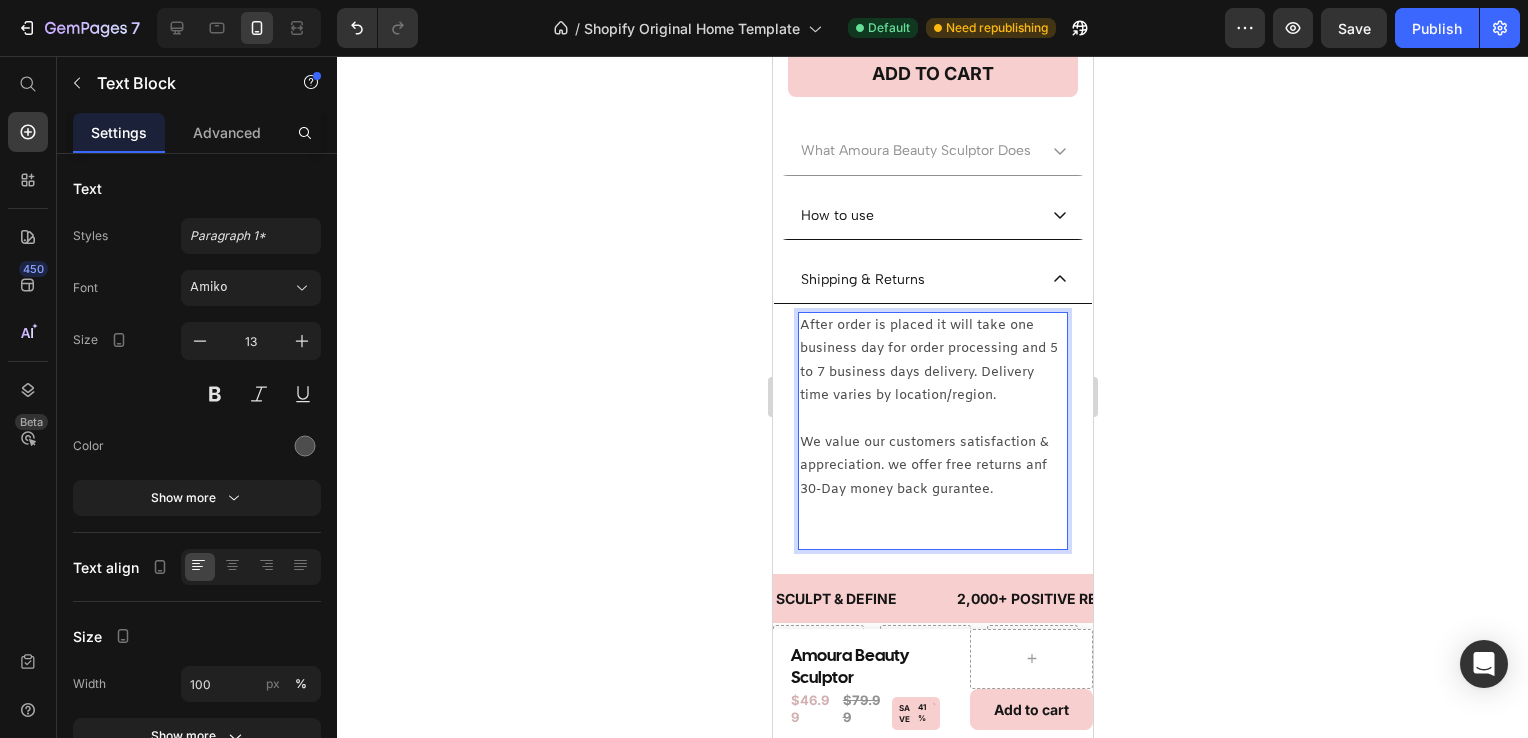 click on "We value our customers satisfaction & appreciation. we offer free returns anf 30-Day money back gurantee." at bounding box center [932, 466] 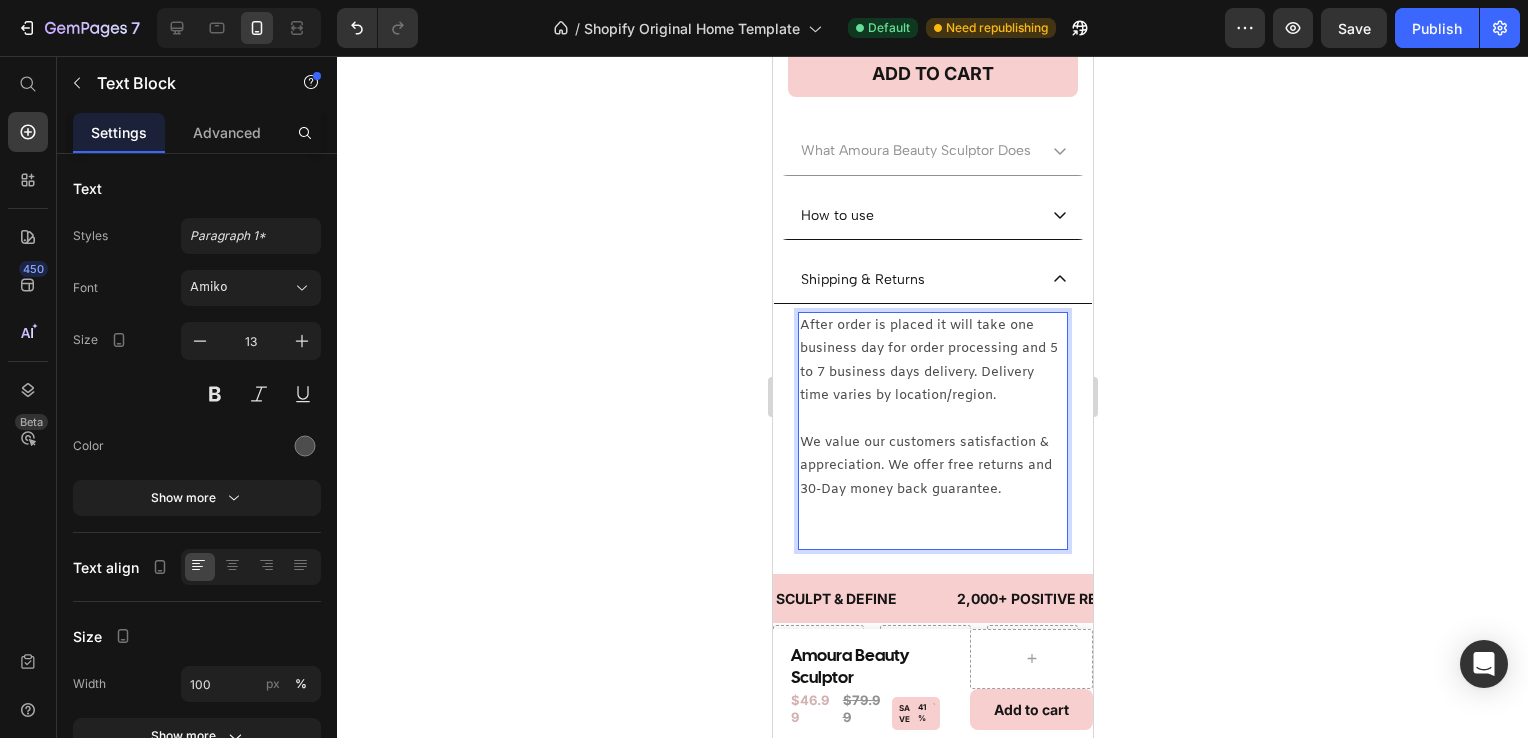 click at bounding box center [932, 536] 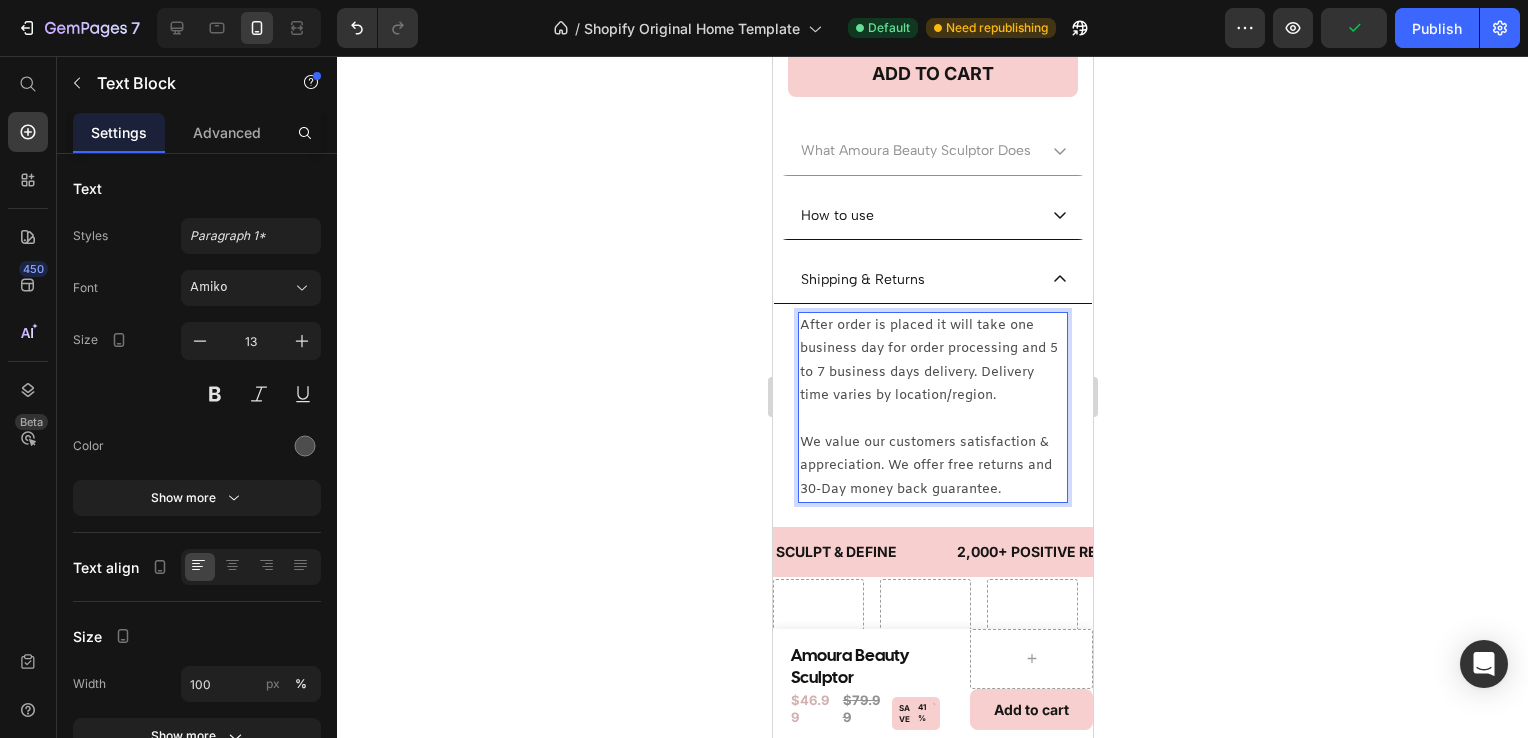 click on "We value our customers satisfaction & appreciation. We offer free returns and 30-Day money back guarantee." at bounding box center (932, 466) 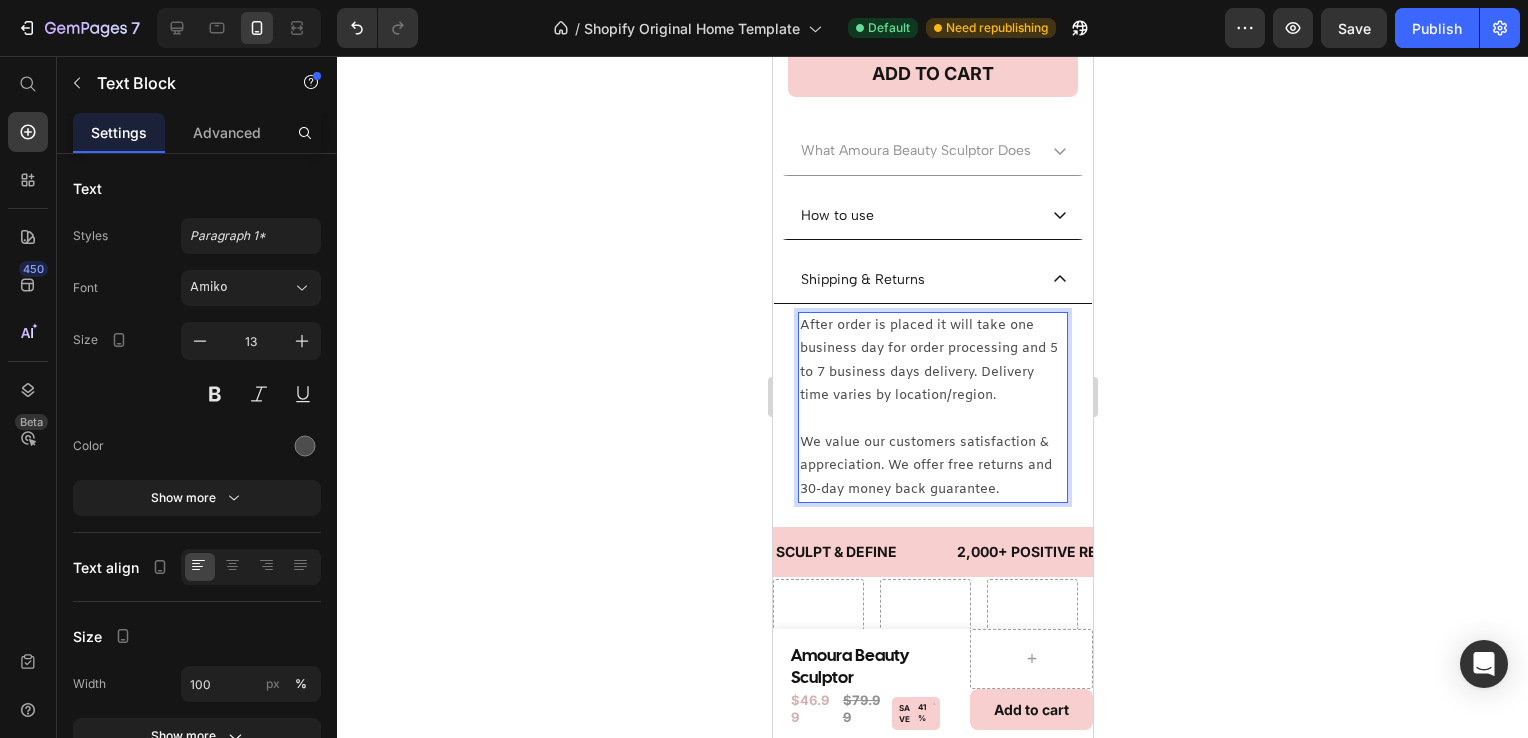 click on "We value our customers satisfaction & appreciation. We offer free returns and 30-day money back guarantee." at bounding box center [932, 466] 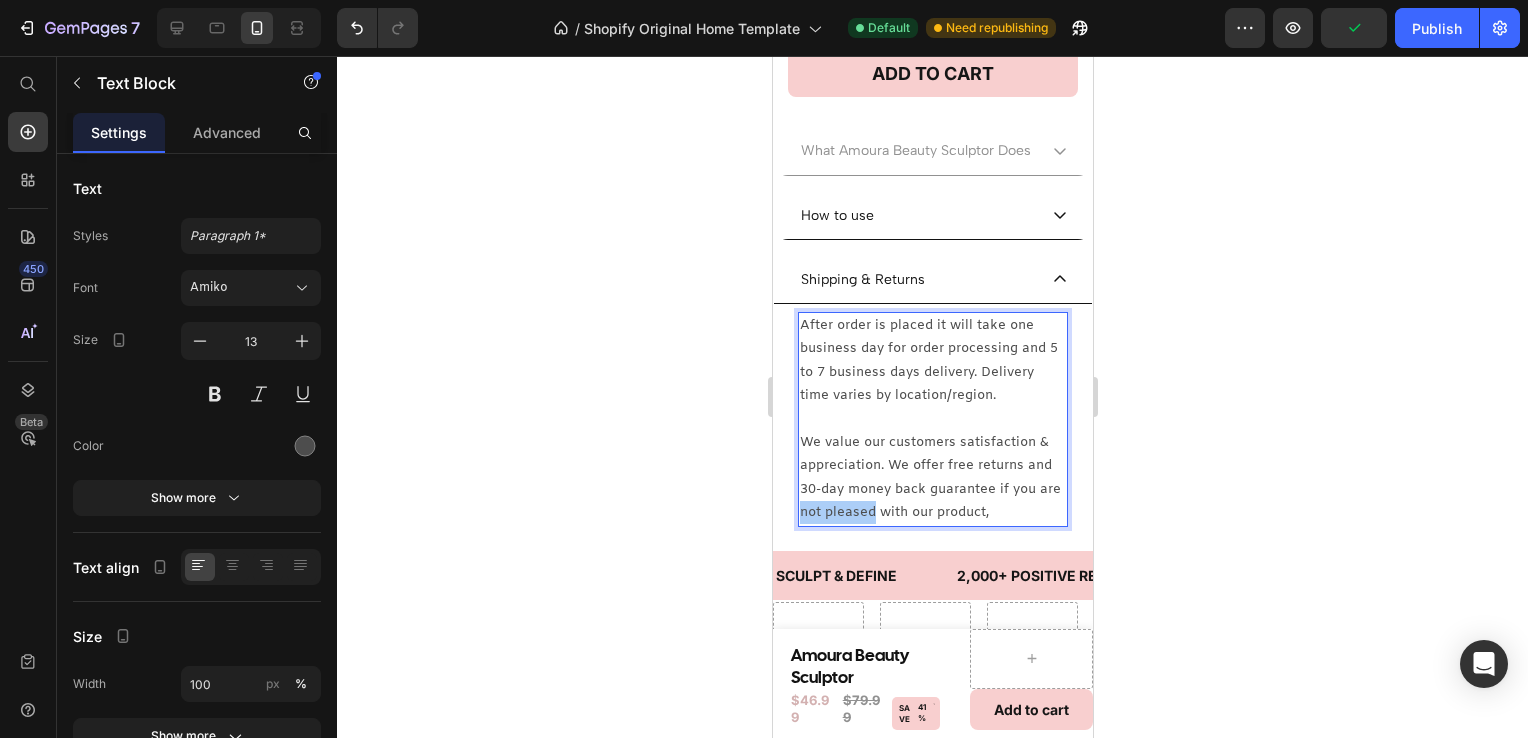 click 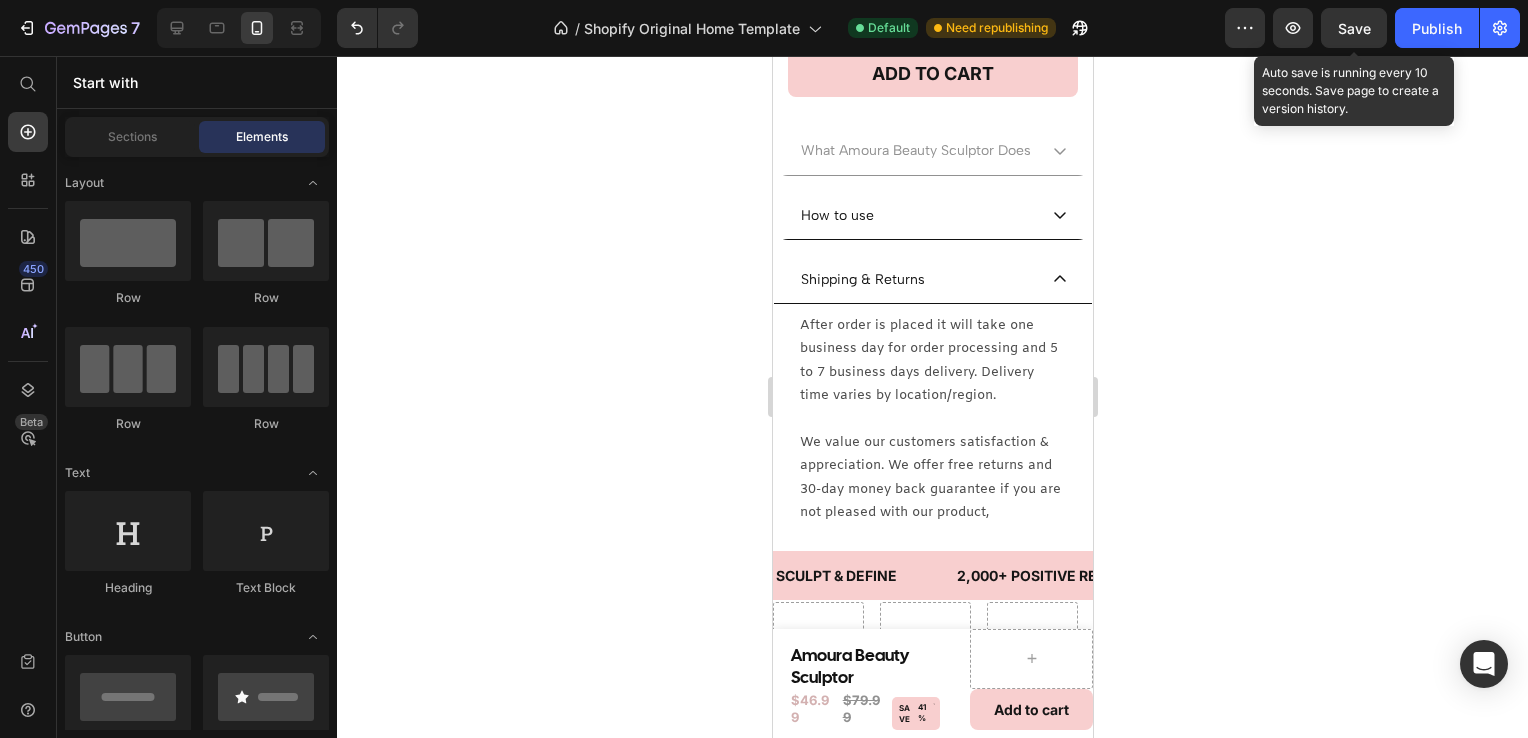 click on "Save" at bounding box center (1354, 28) 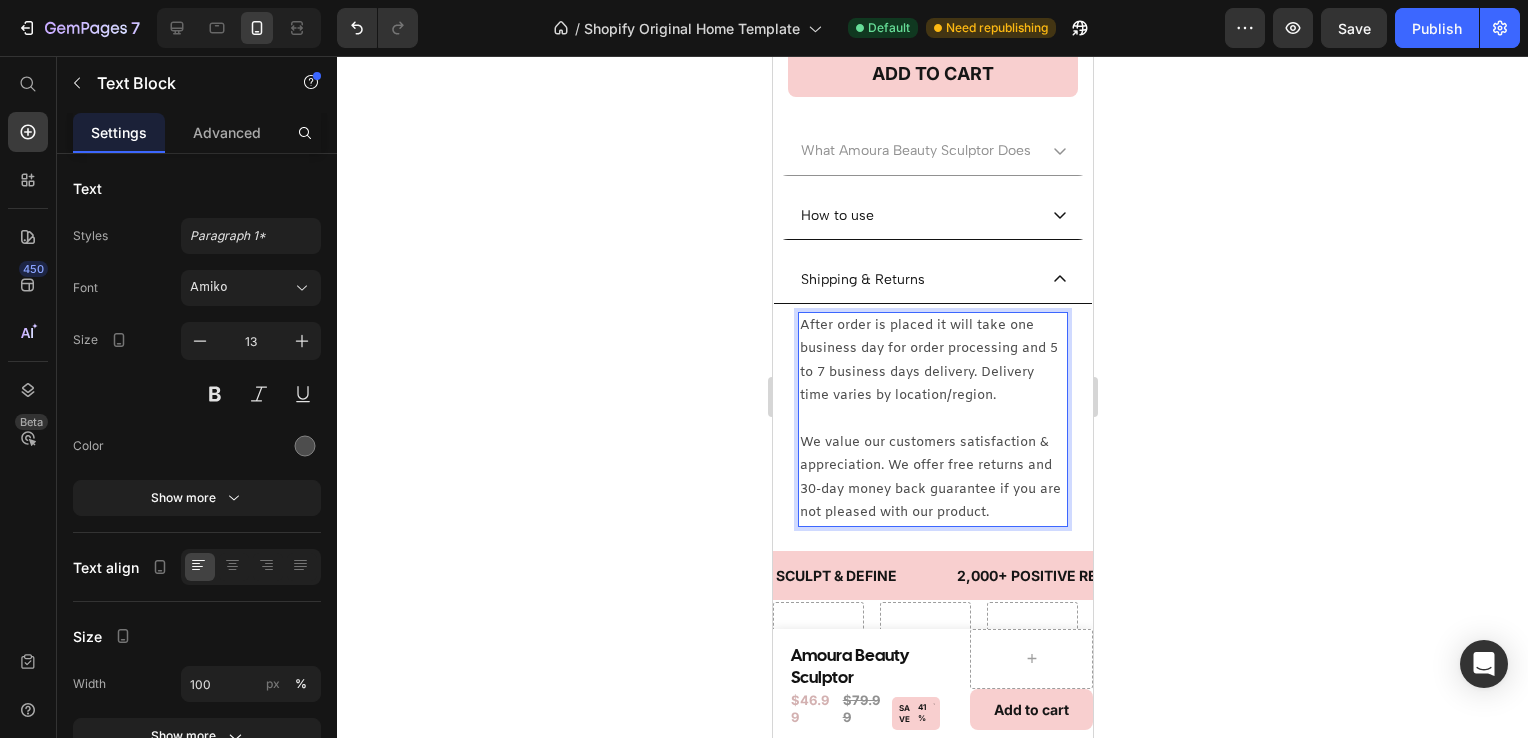click on "We value our customers satisfaction & appreciation. We offer free returns and 30-day money back guarantee if you are not pleased with our product." at bounding box center (932, 478) 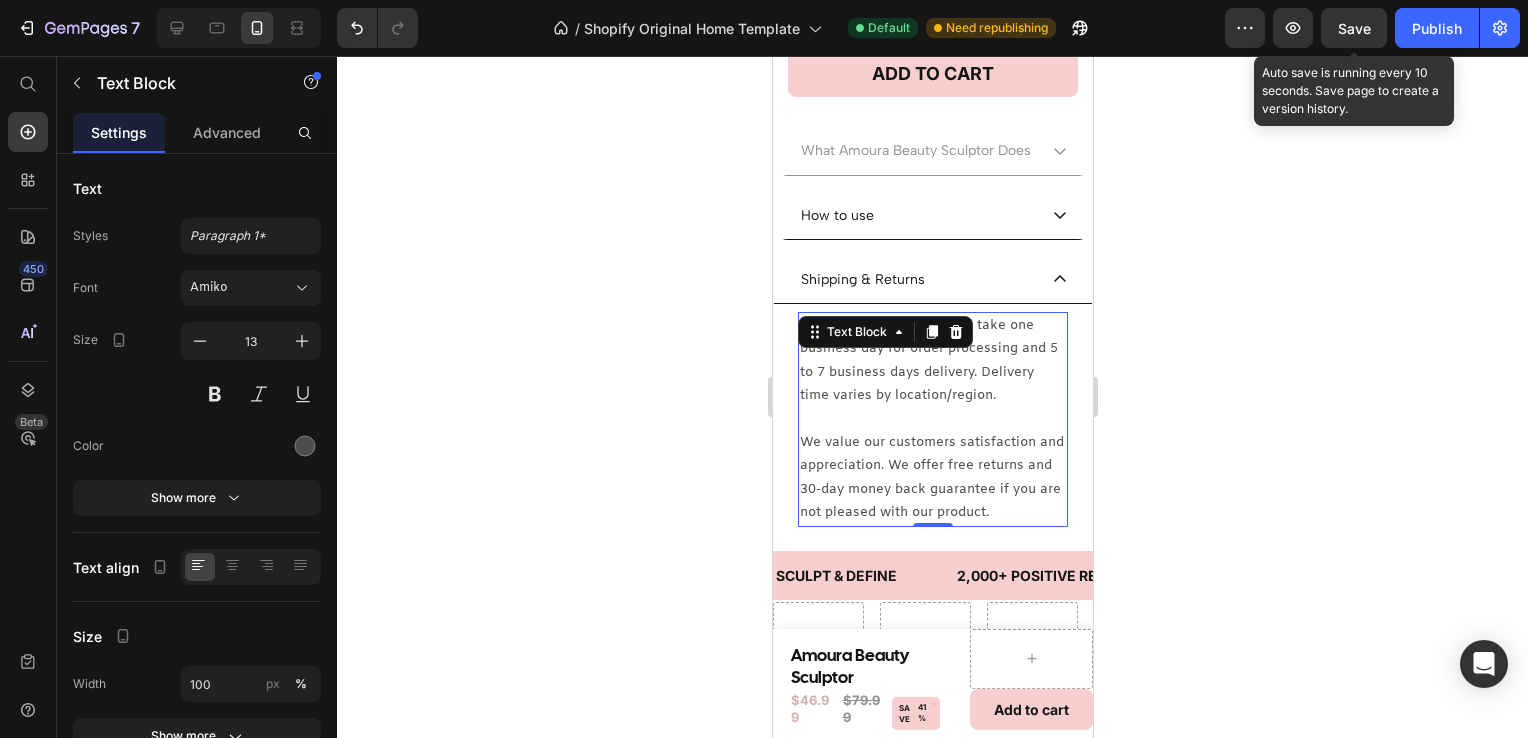 click on "Save" at bounding box center [1354, 28] 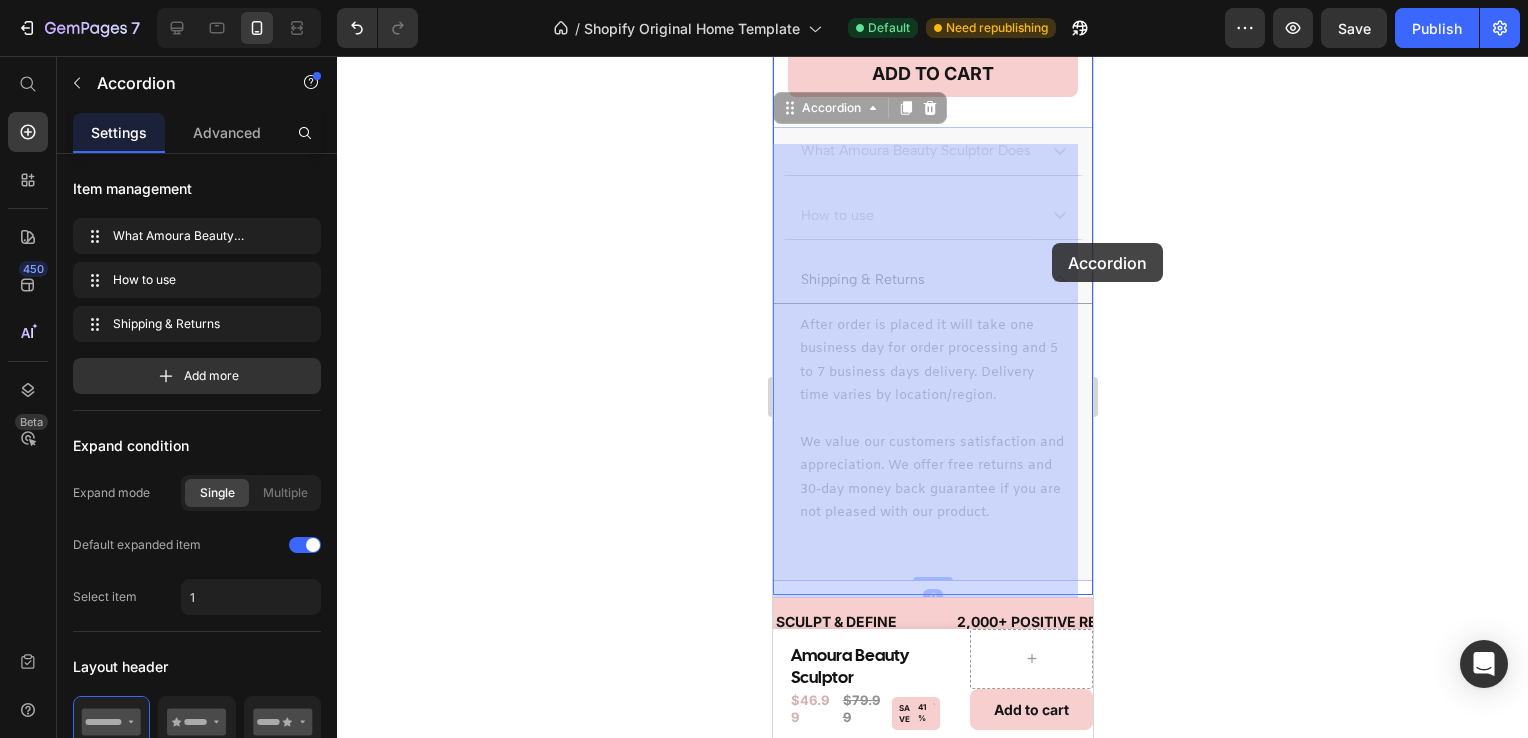 drag, startPoint x: 1057, startPoint y: 322, endPoint x: 1052, endPoint y: 272, distance: 50.24938 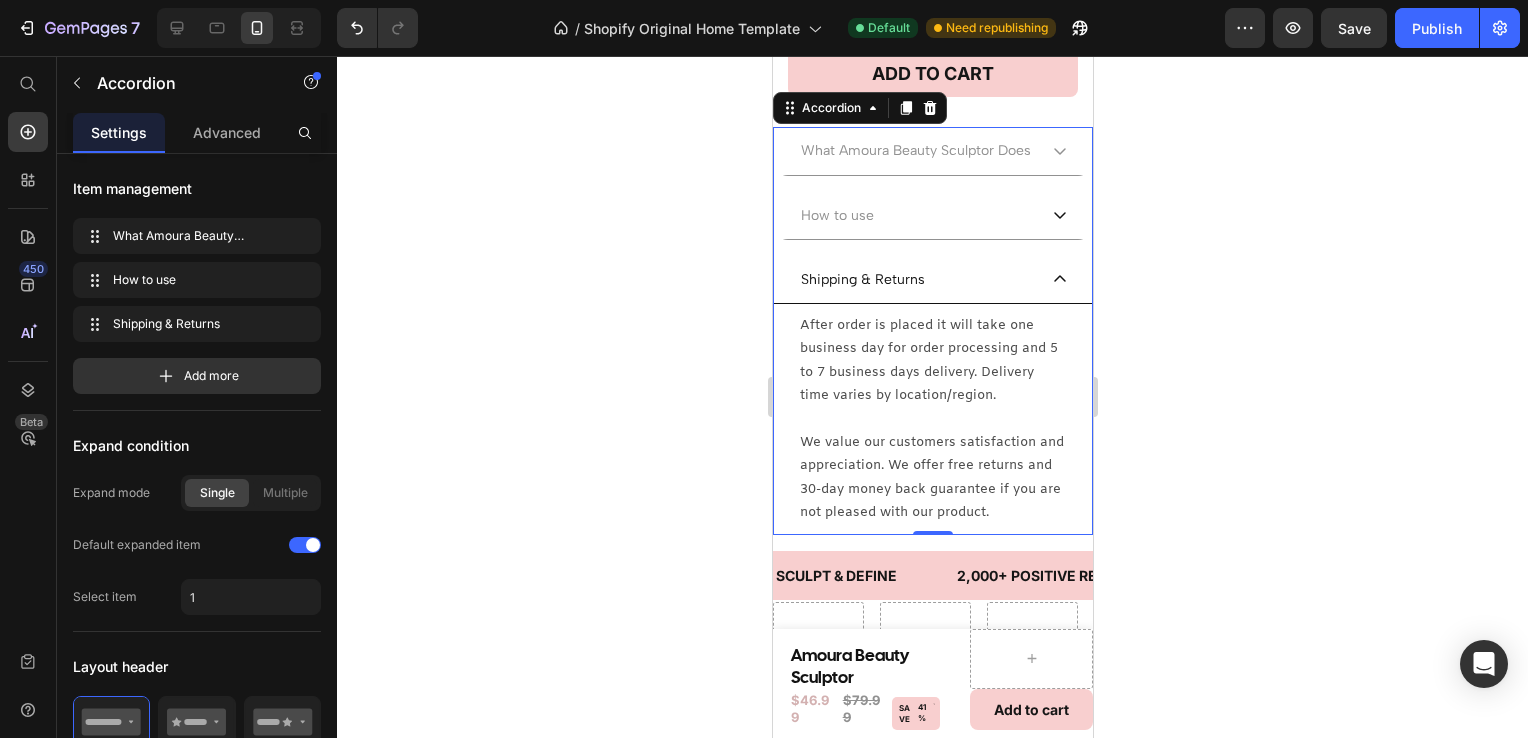 click 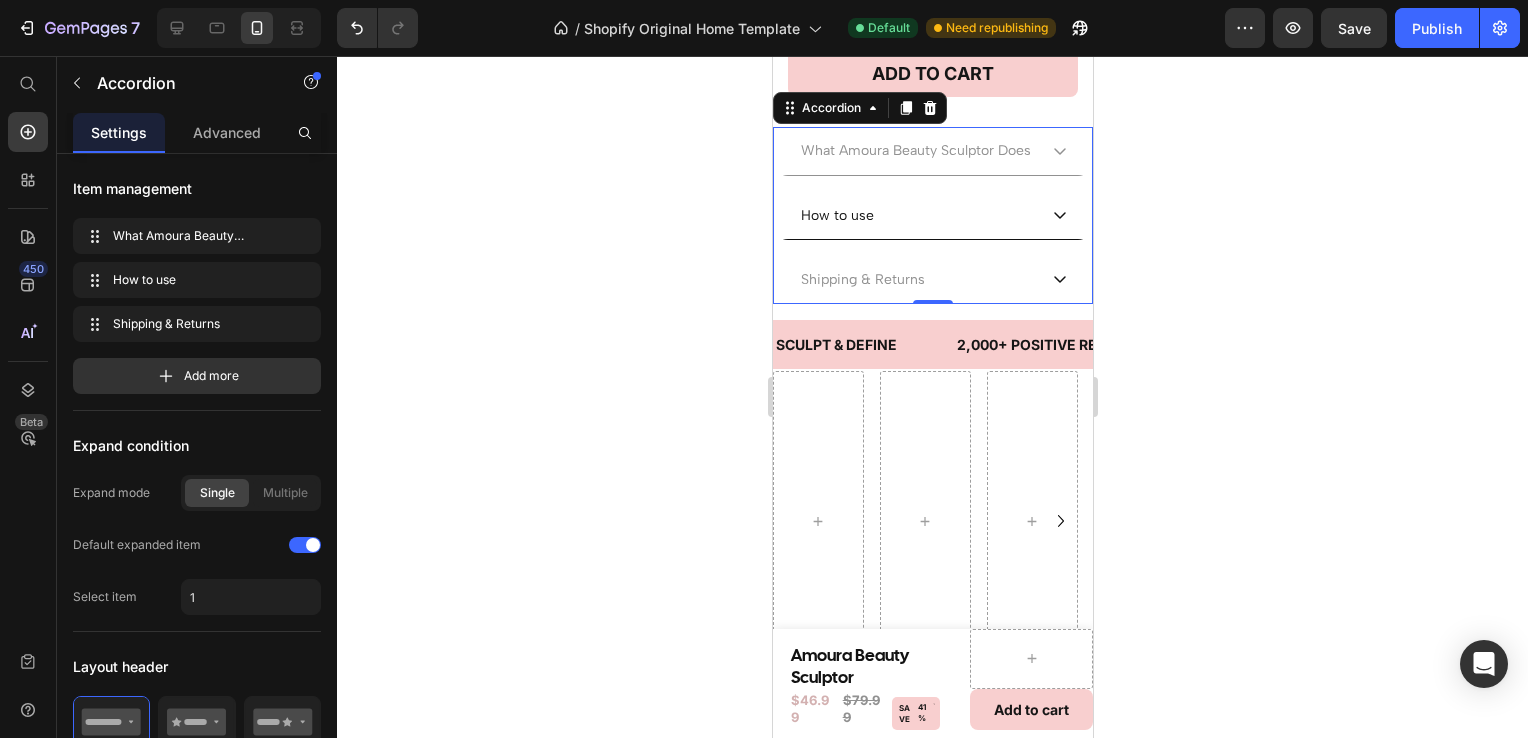 click on "How to use" at bounding box center [932, 216] 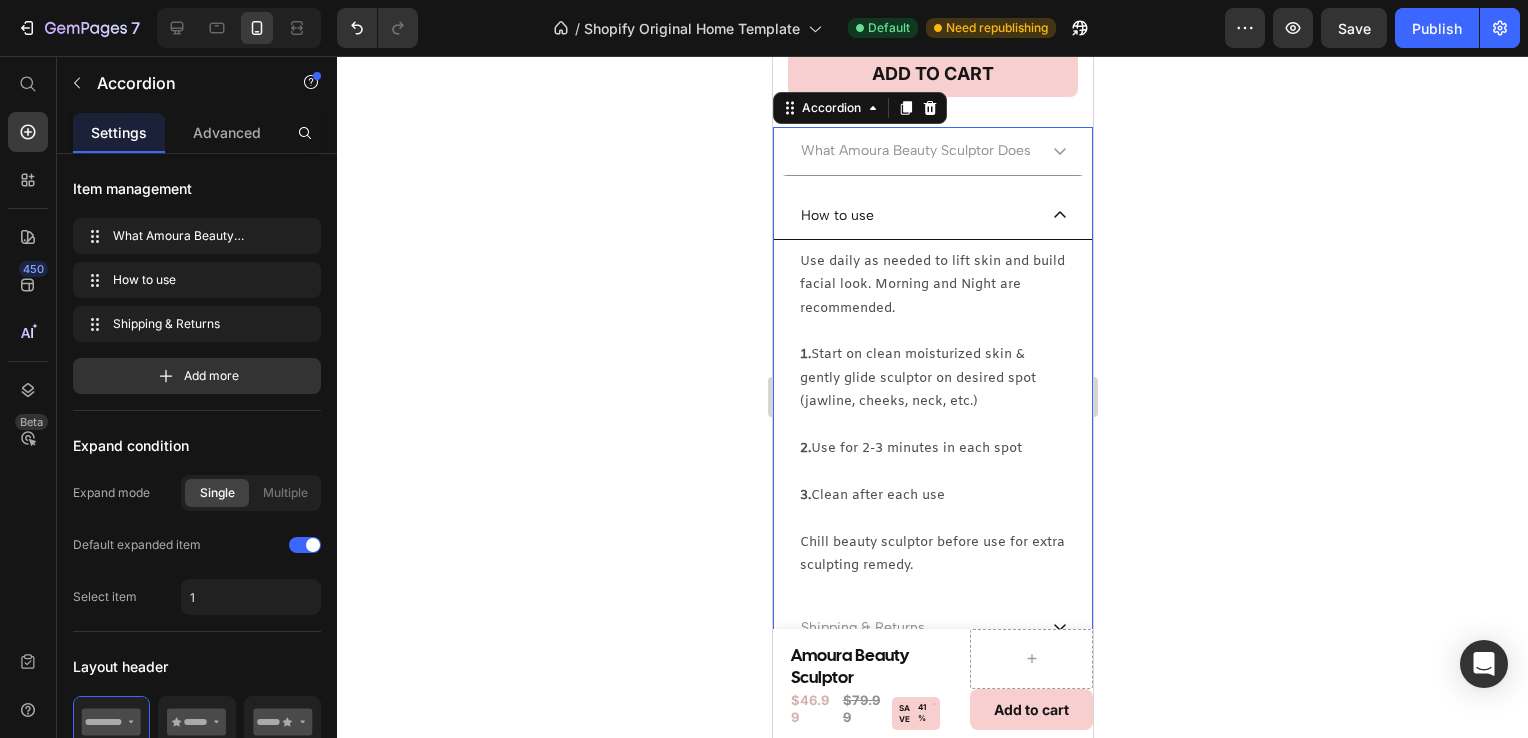 click on "How to use" at bounding box center (932, 216) 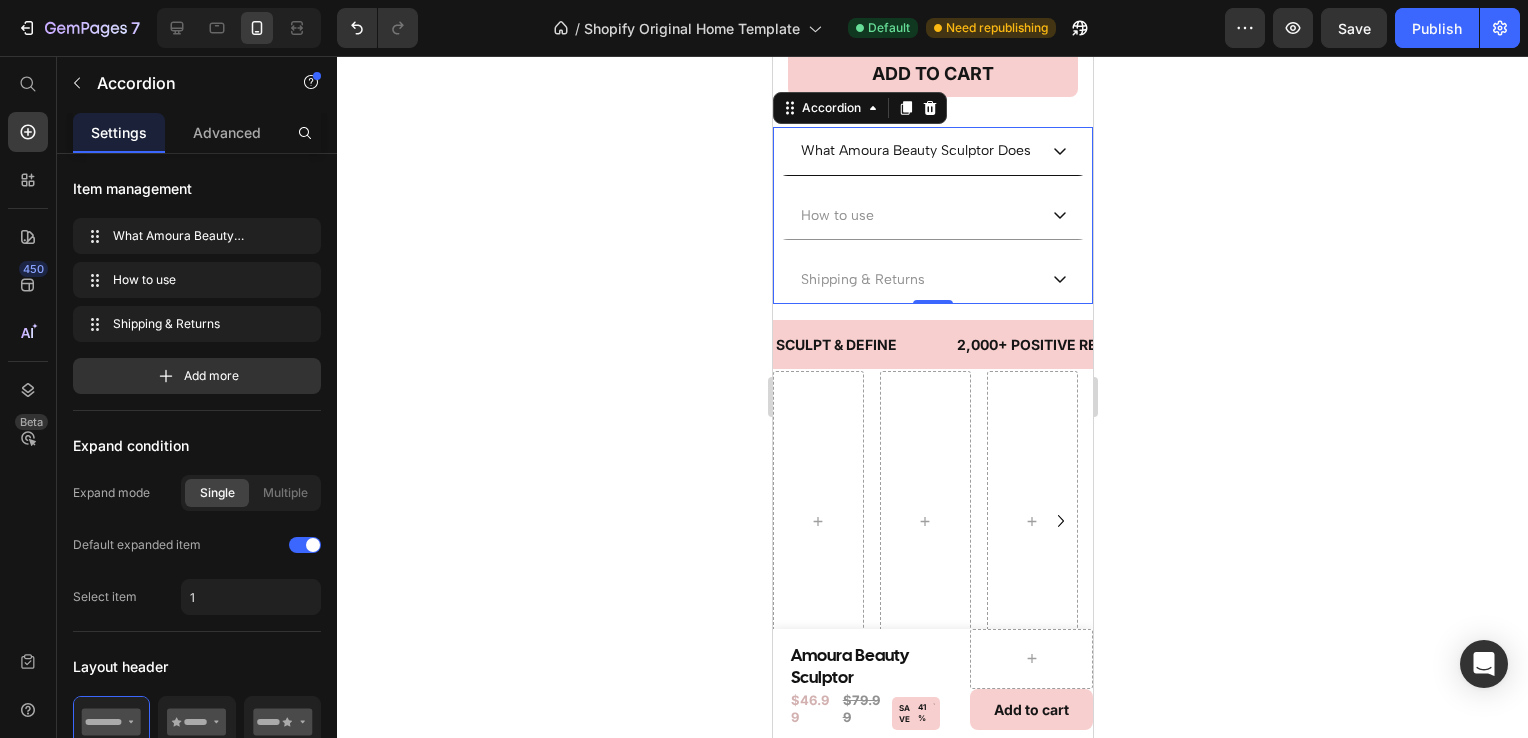 click on "What Amoura Beauty Sculptor Does" at bounding box center [932, 151] 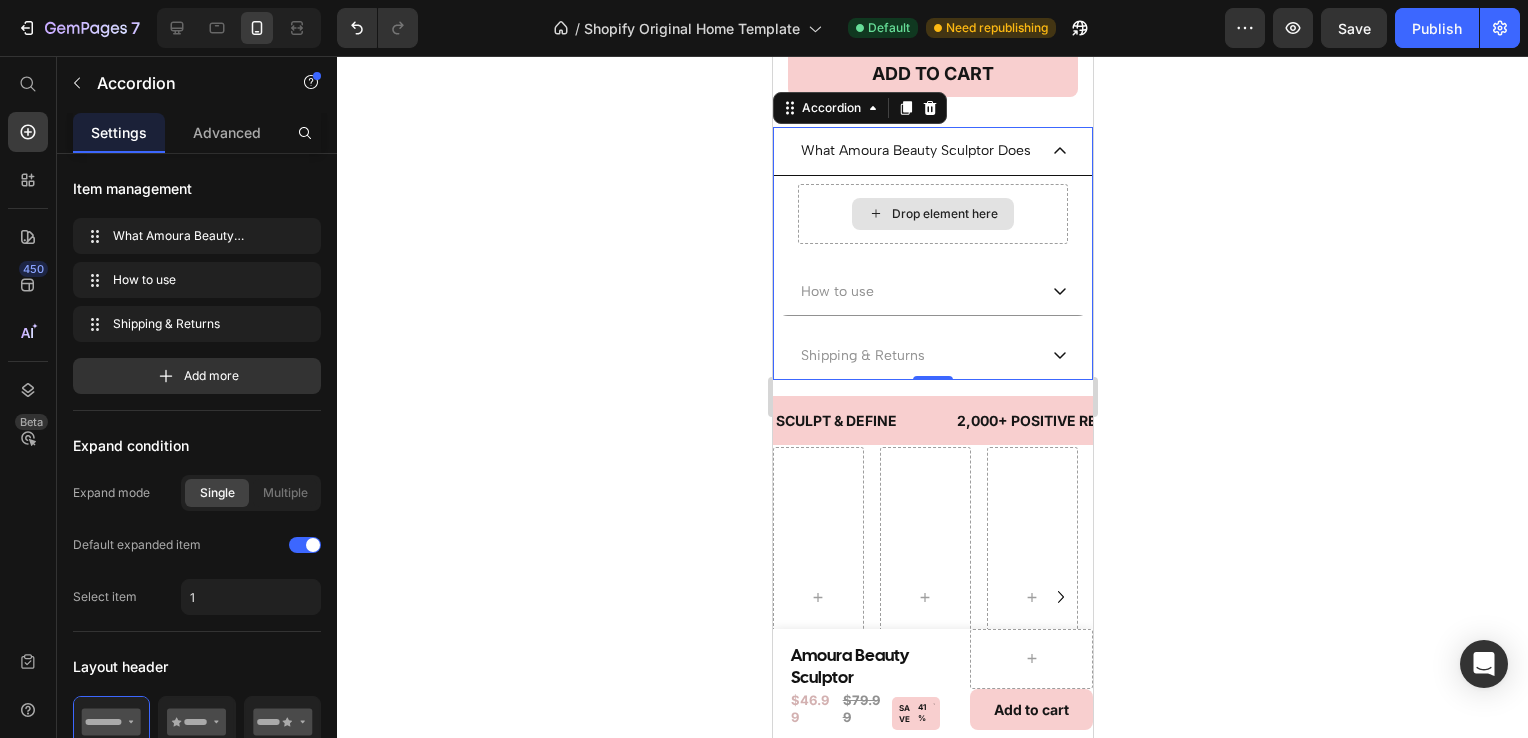 click on "Drop element here" at bounding box center (932, 214) 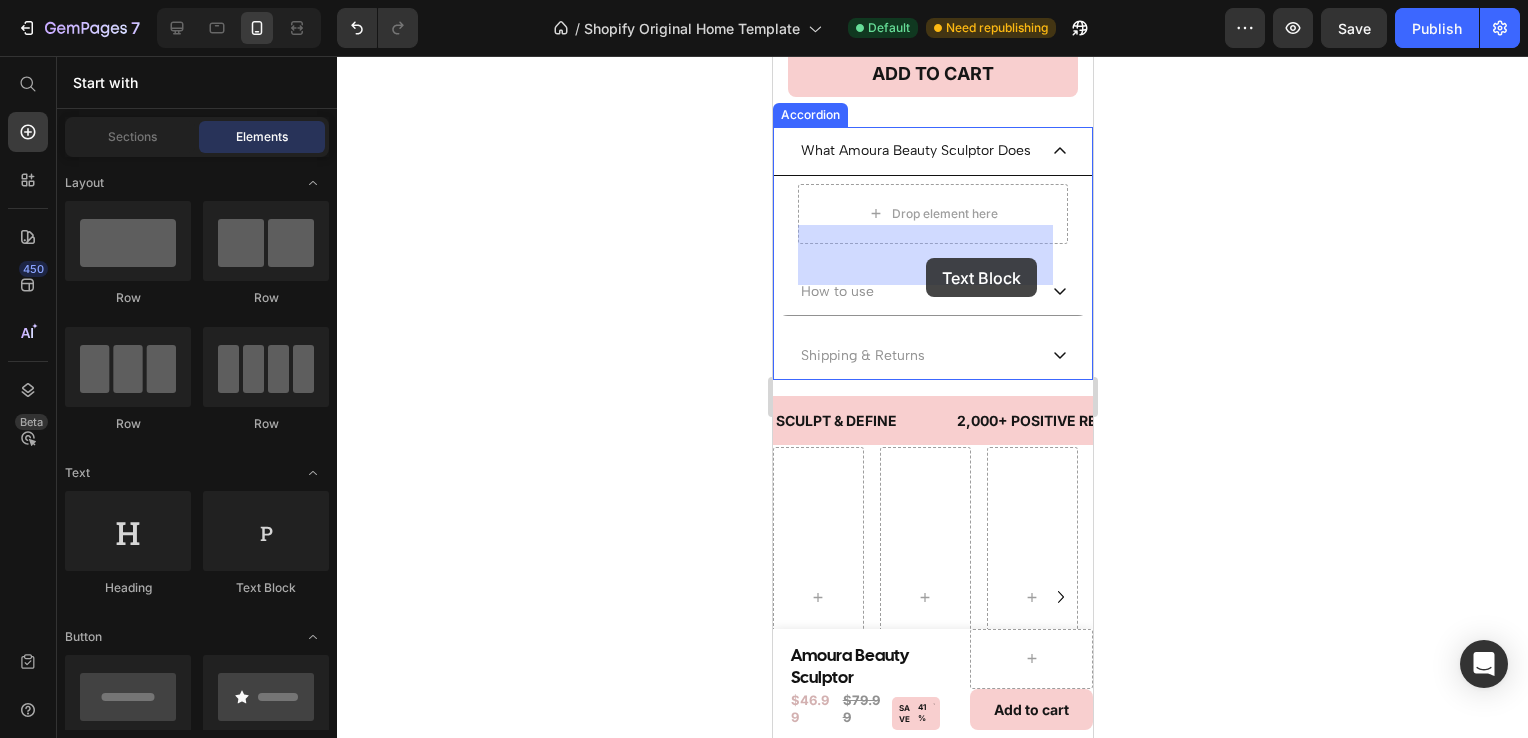drag, startPoint x: 1016, startPoint y: 642, endPoint x: 925, endPoint y: 257, distance: 395.6084 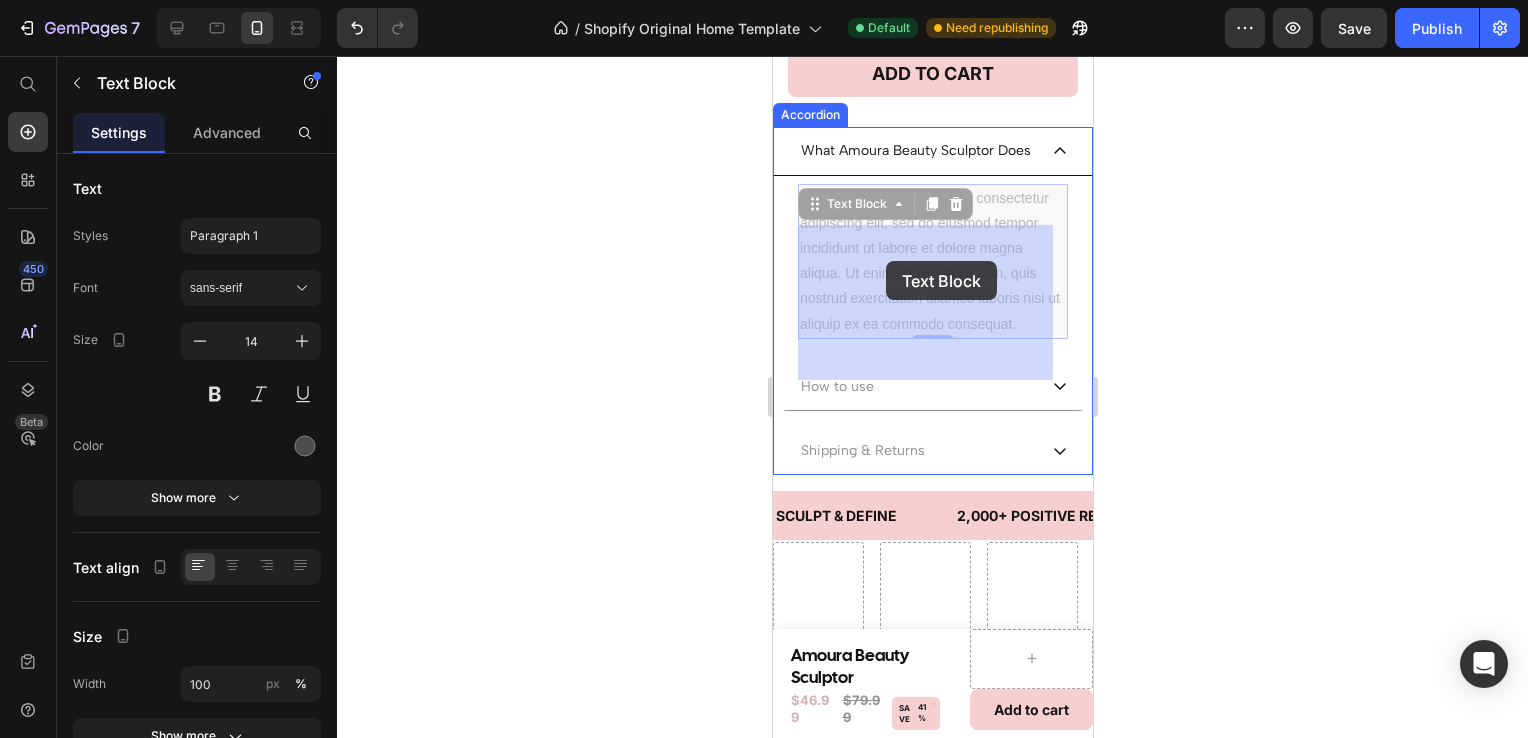 drag, startPoint x: 1036, startPoint y: 366, endPoint x: 884, endPoint y: 269, distance: 180.31361 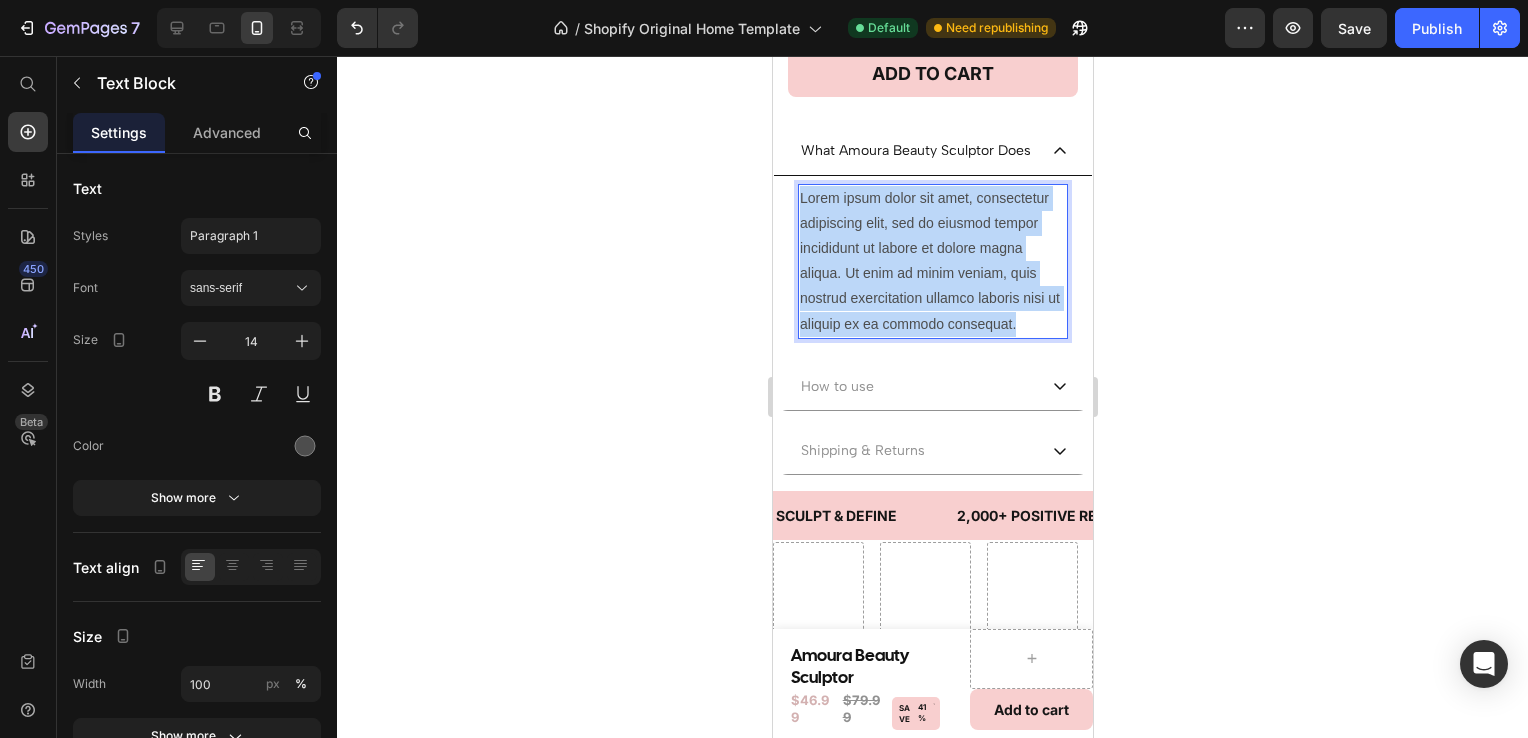 drag, startPoint x: 1035, startPoint y: 368, endPoint x: 801, endPoint y: 238, distance: 267.68637 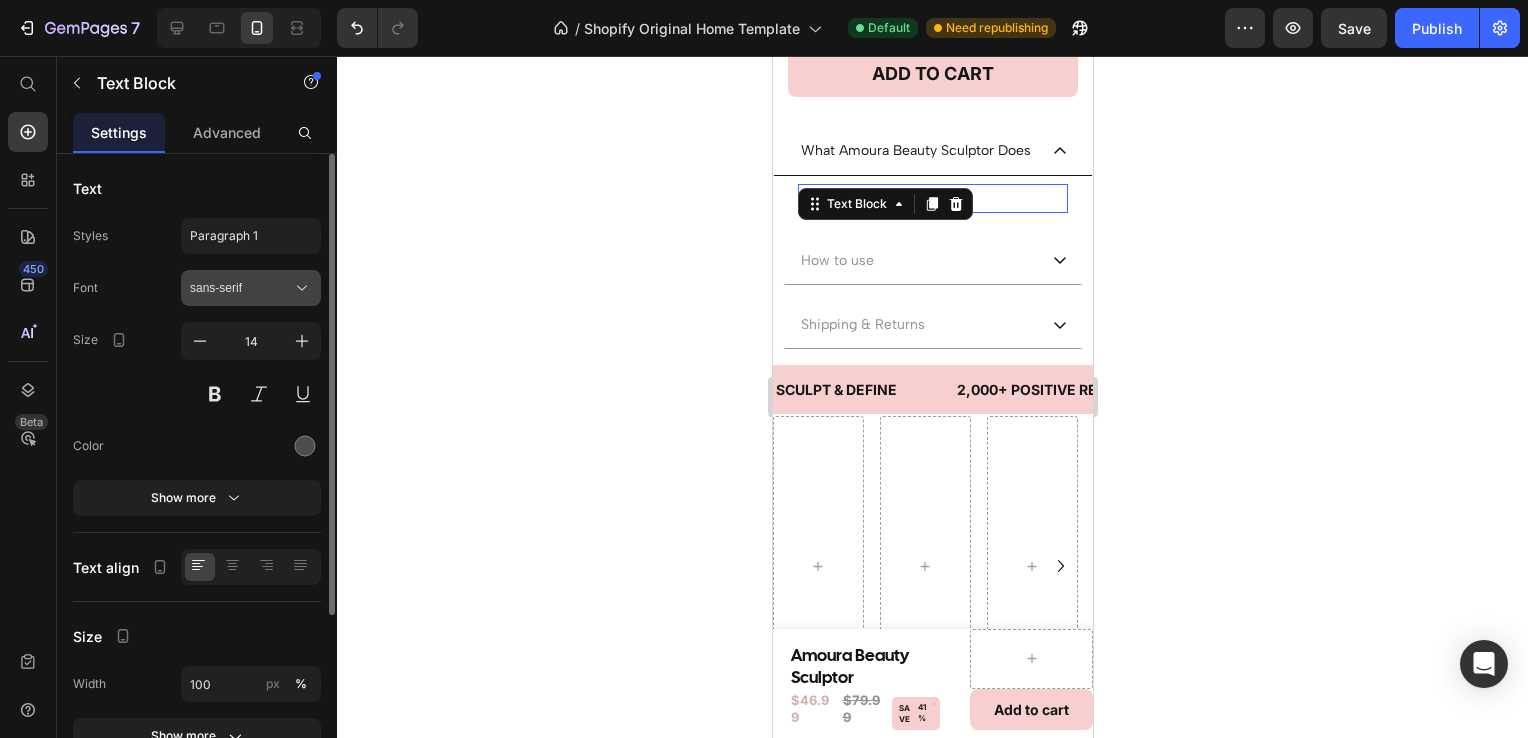 click 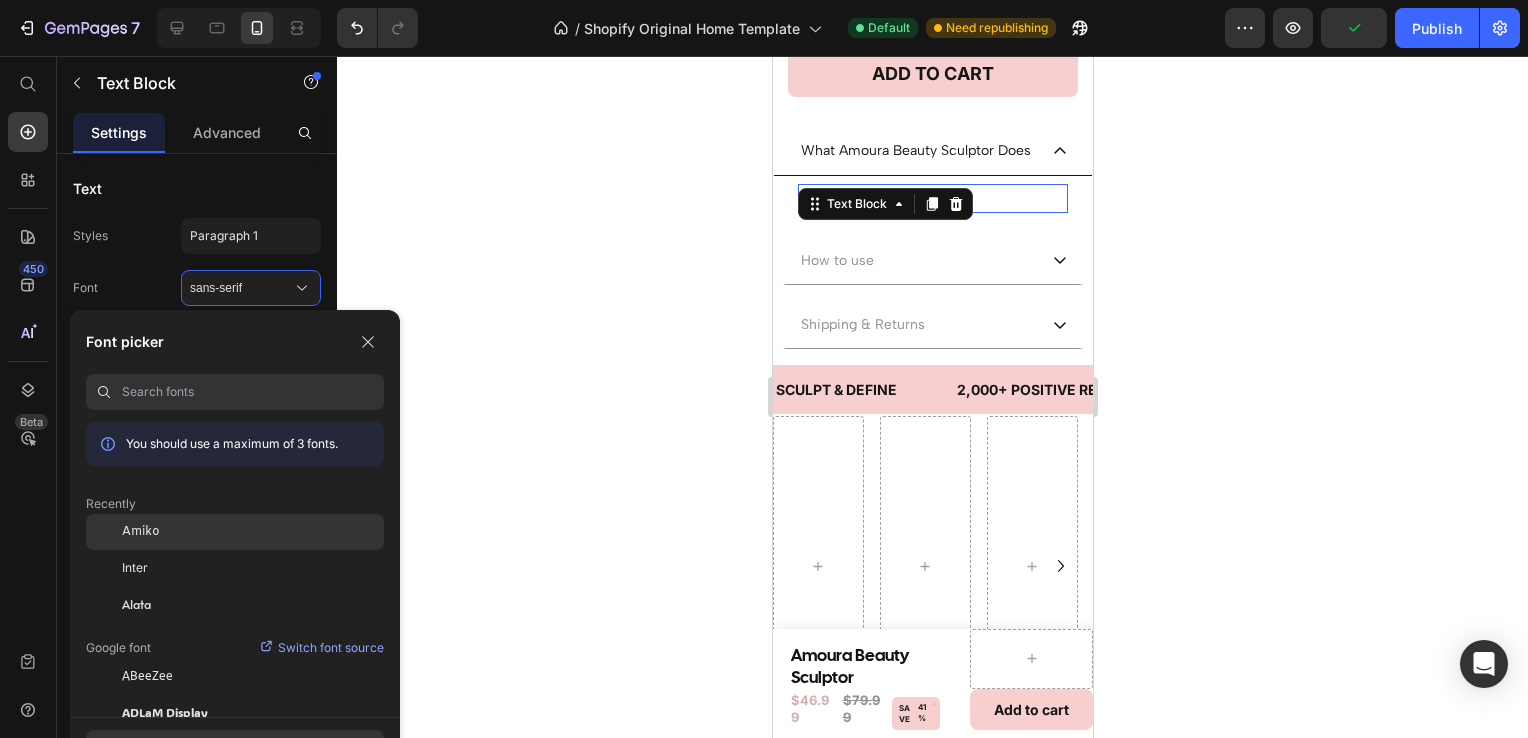 click on "Amiko" 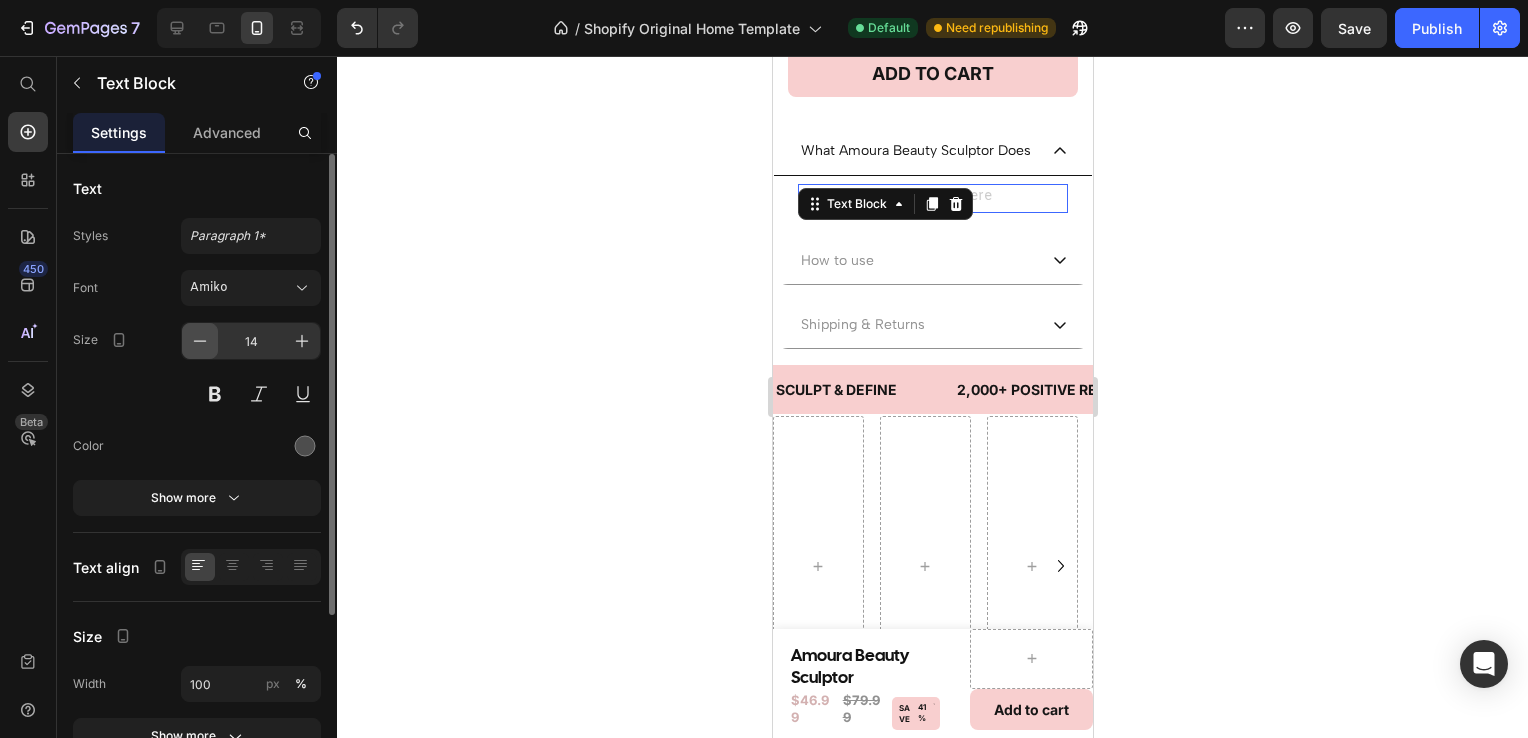 click 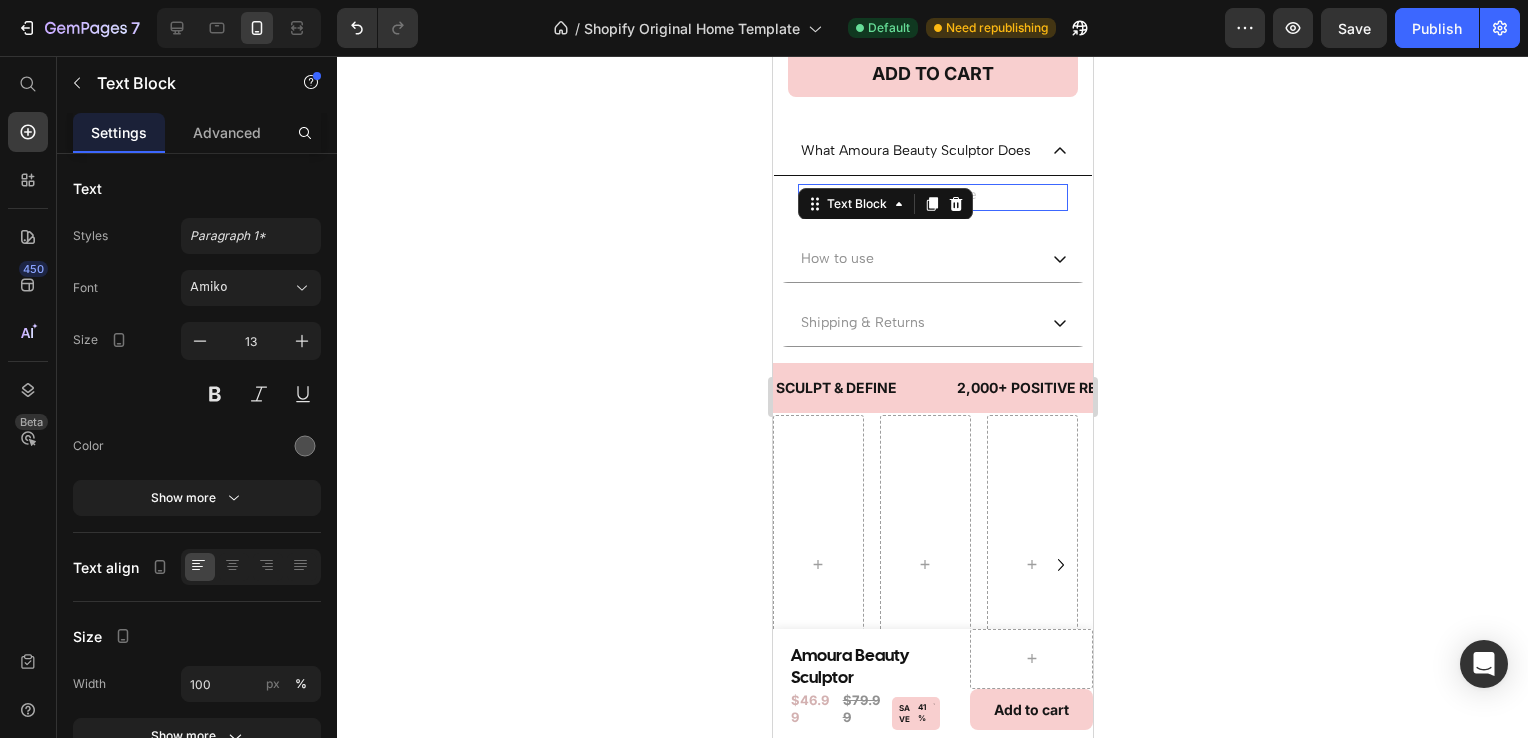 click at bounding box center (932, 197) 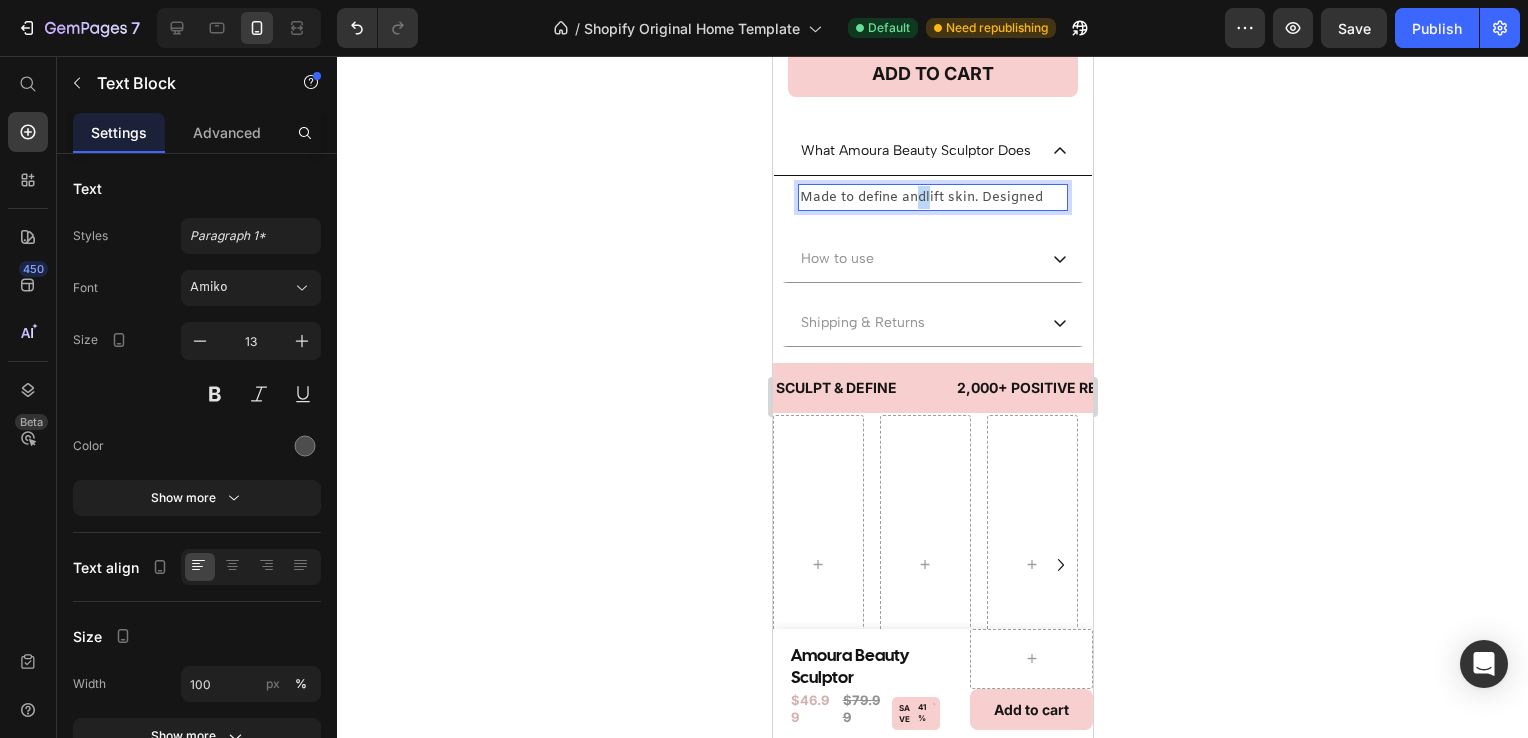 click on "Made to define andlift skin. Designed" at bounding box center [932, 197] 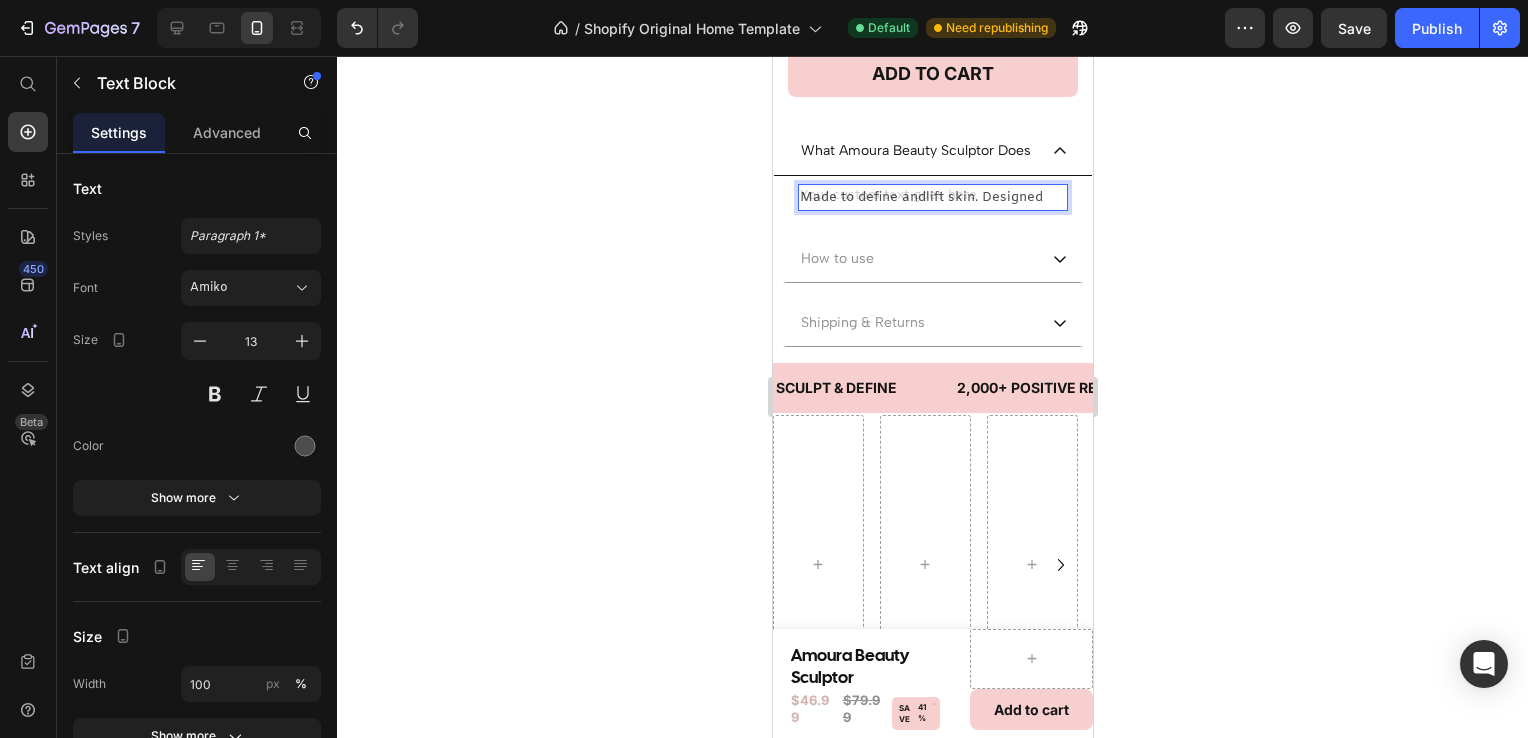 click on "Made to define andlift skin. Designed" at bounding box center (932, 197) 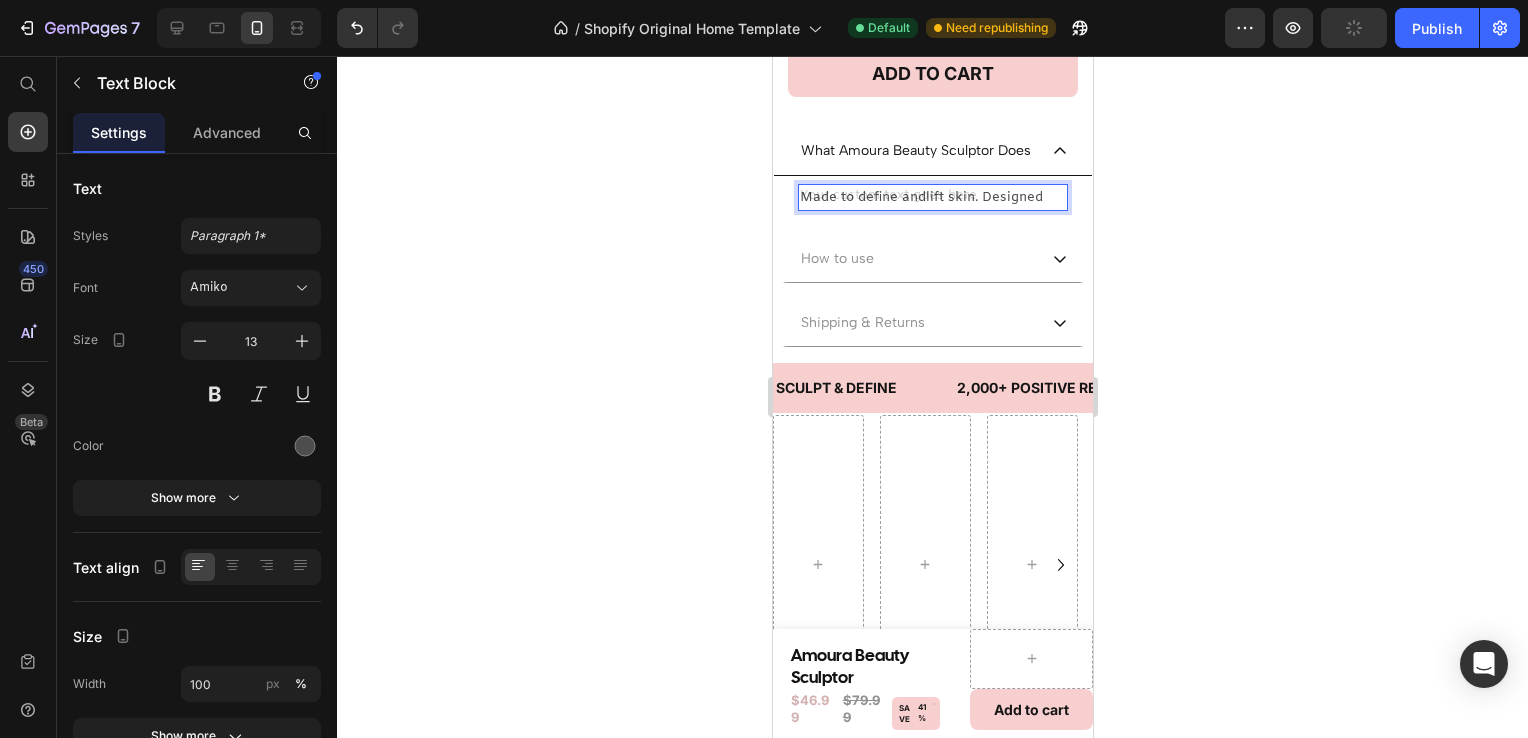 click on "Made to define andlift skin. Designed" at bounding box center (932, 197) 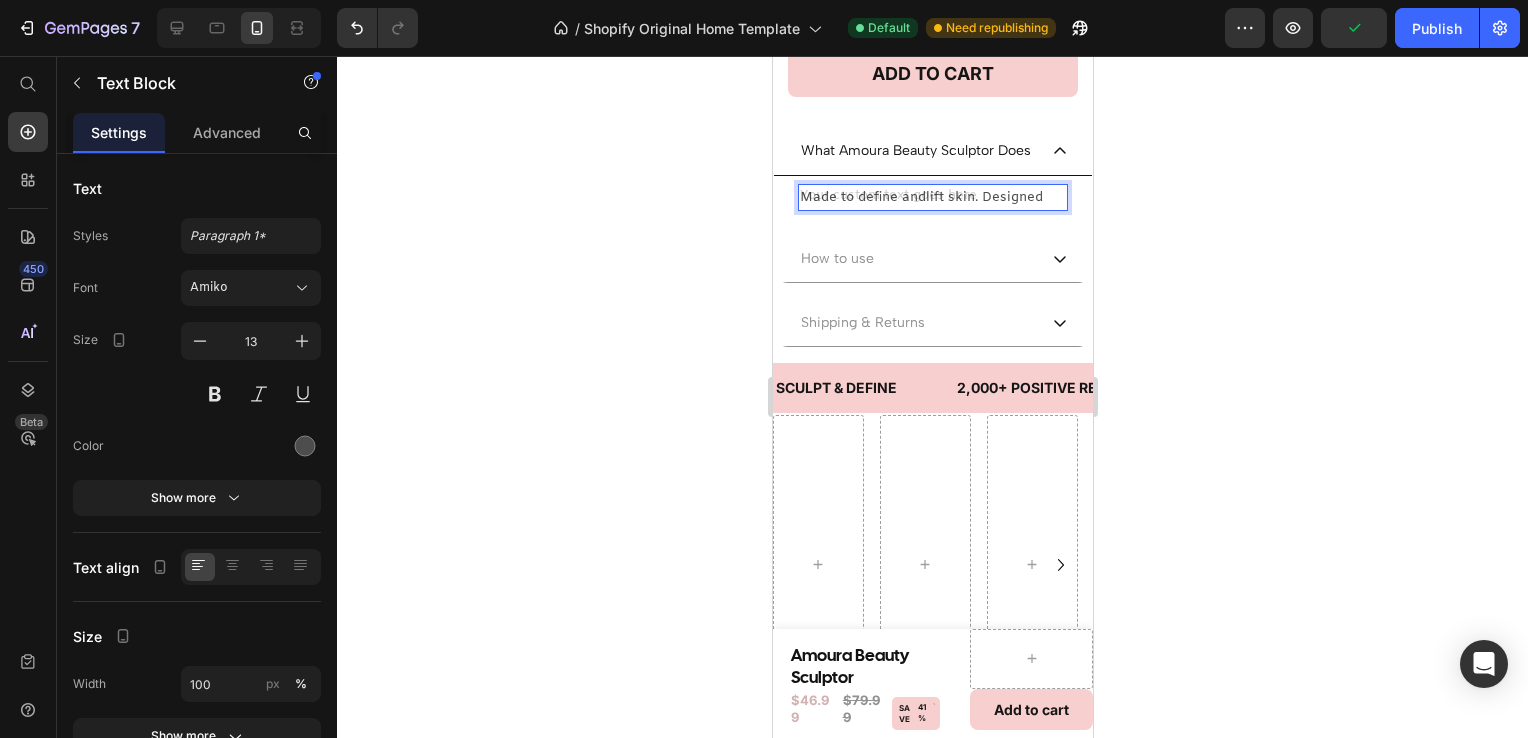 click on "Made to define andlift skin. Designed" at bounding box center (932, 197) 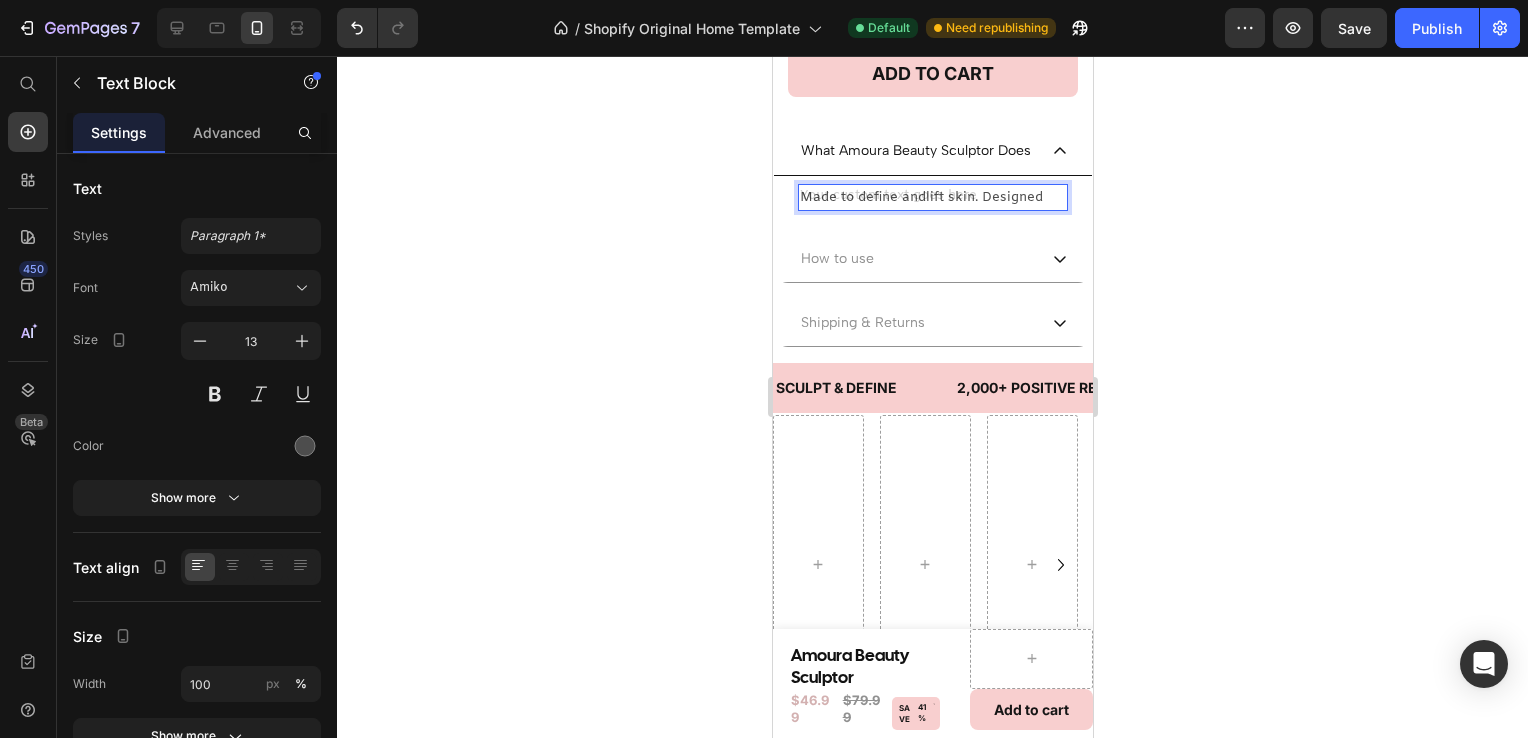 click on "Made to define andlift skin. Designed" at bounding box center [932, 197] 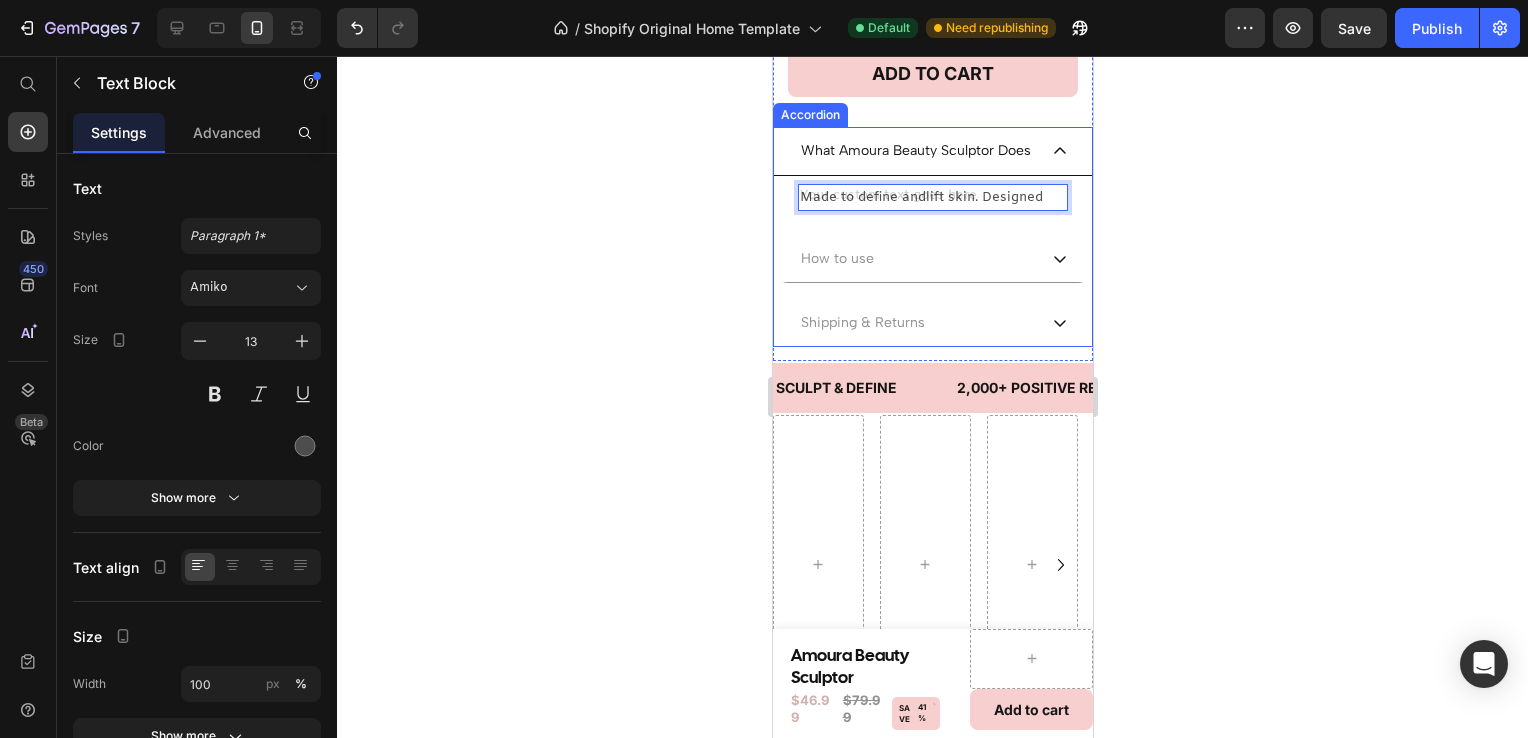 click 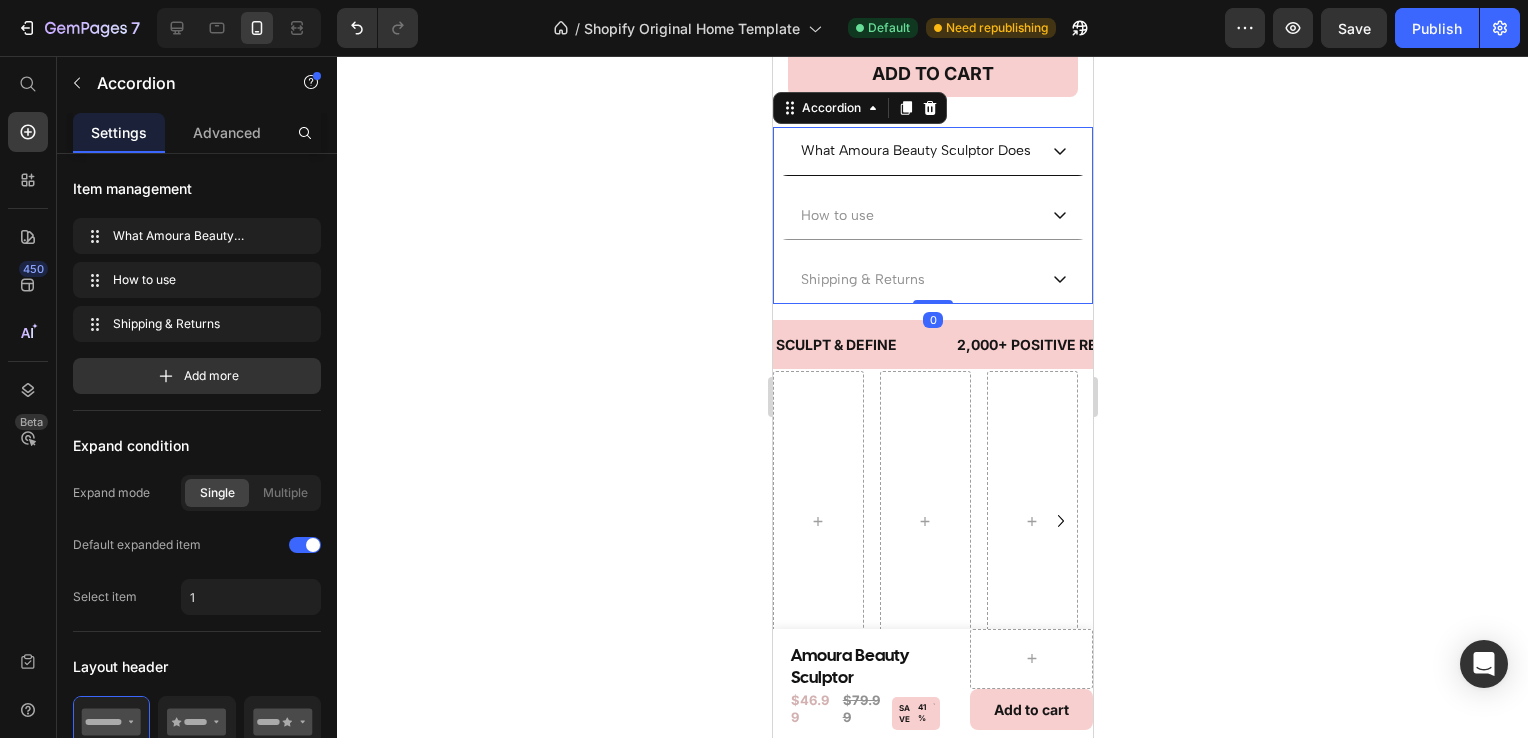 click 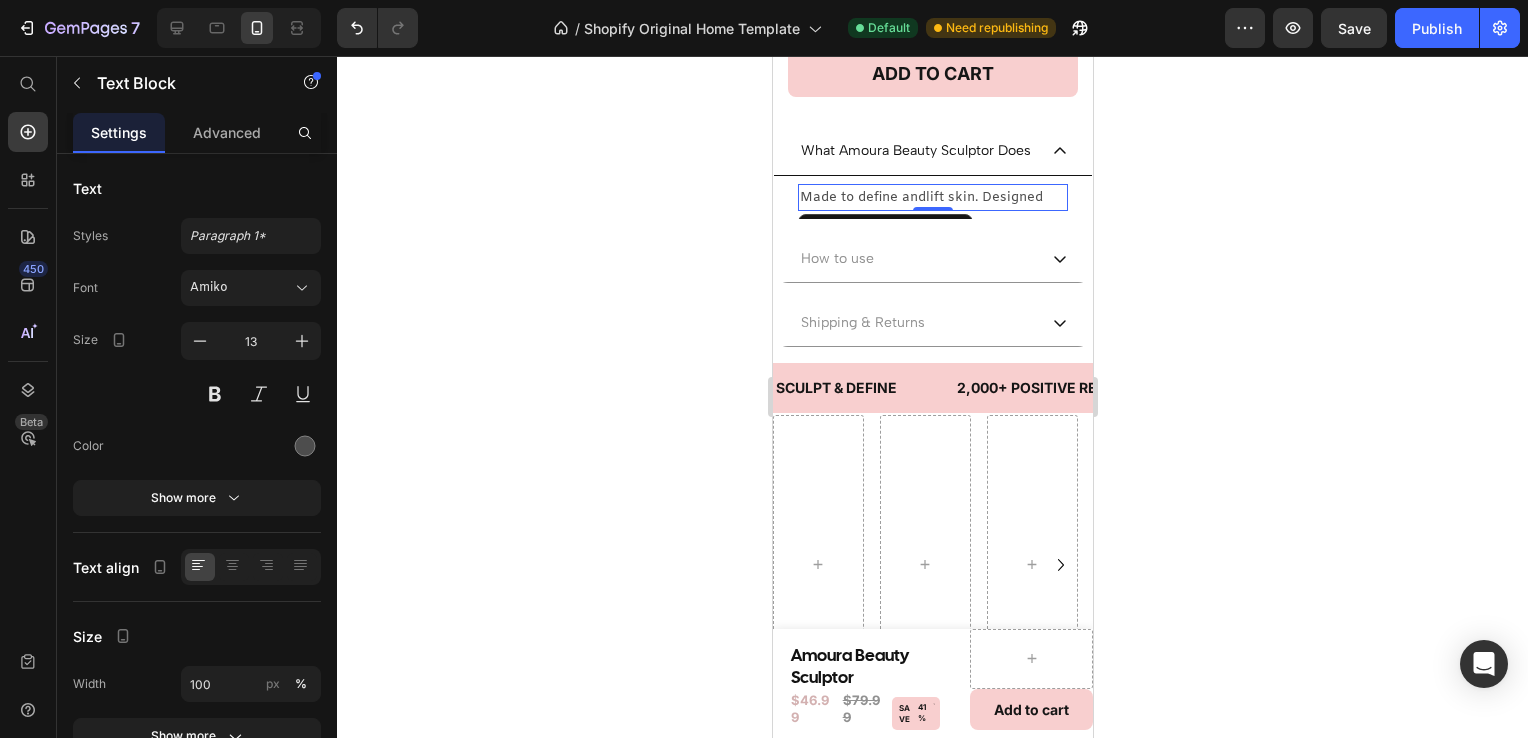 click on "Made to define andlift skin. Designed" at bounding box center [932, 197] 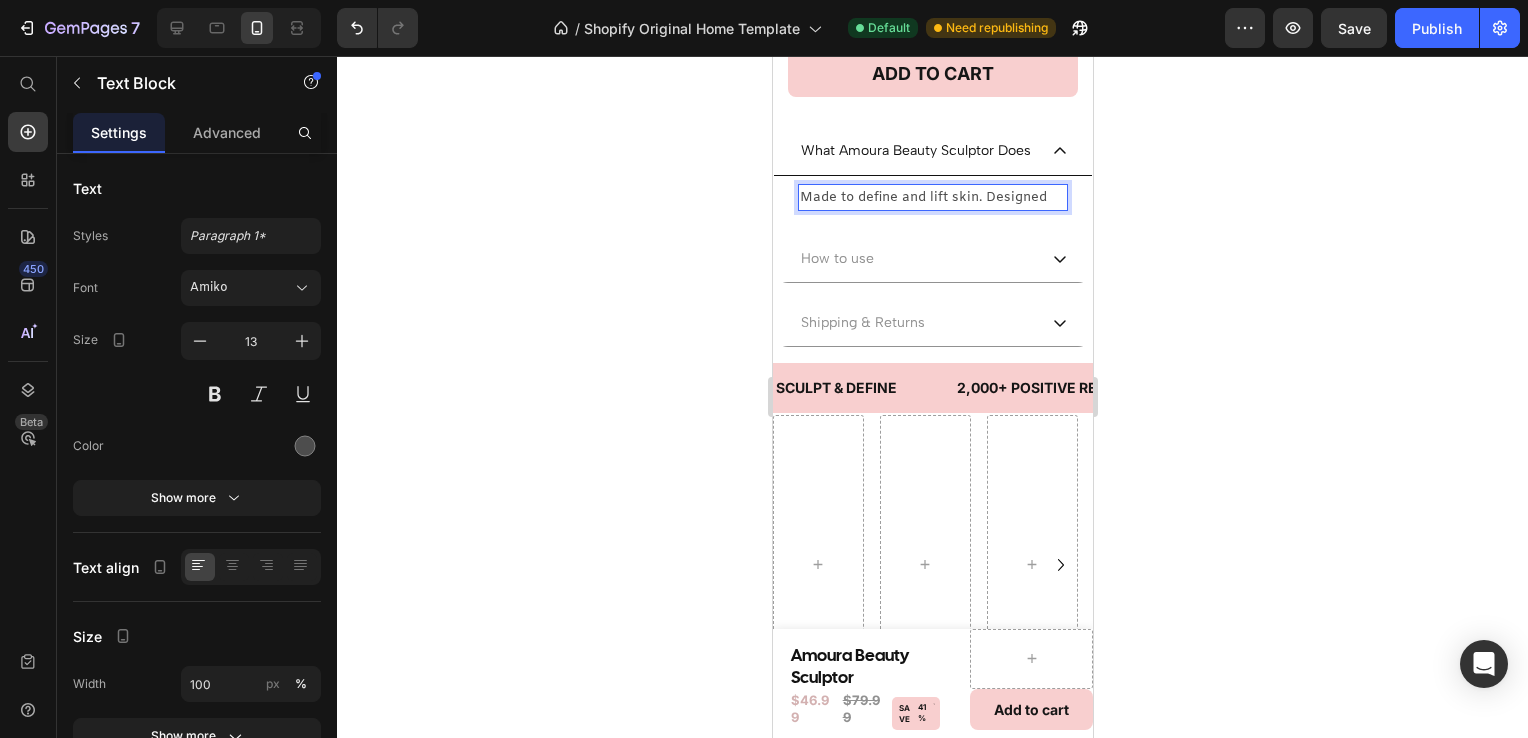 click on "Made to define and lift skin. Designed" at bounding box center [932, 197] 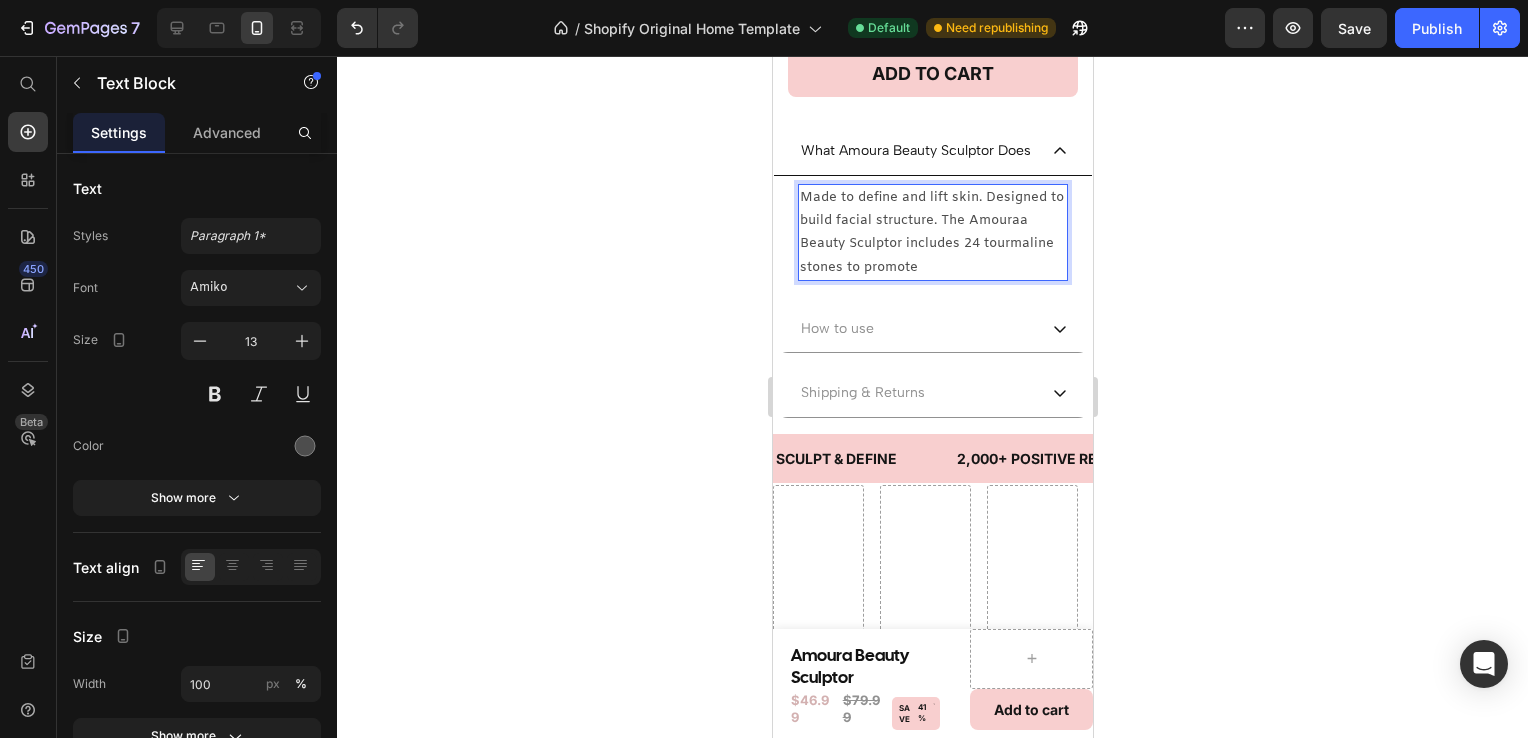 click on "Made to define and lift skin. Designed to build facial structure. The Amouraa Beauty Sculptor includes 24 tourmaline stones to promote" at bounding box center (932, 233) 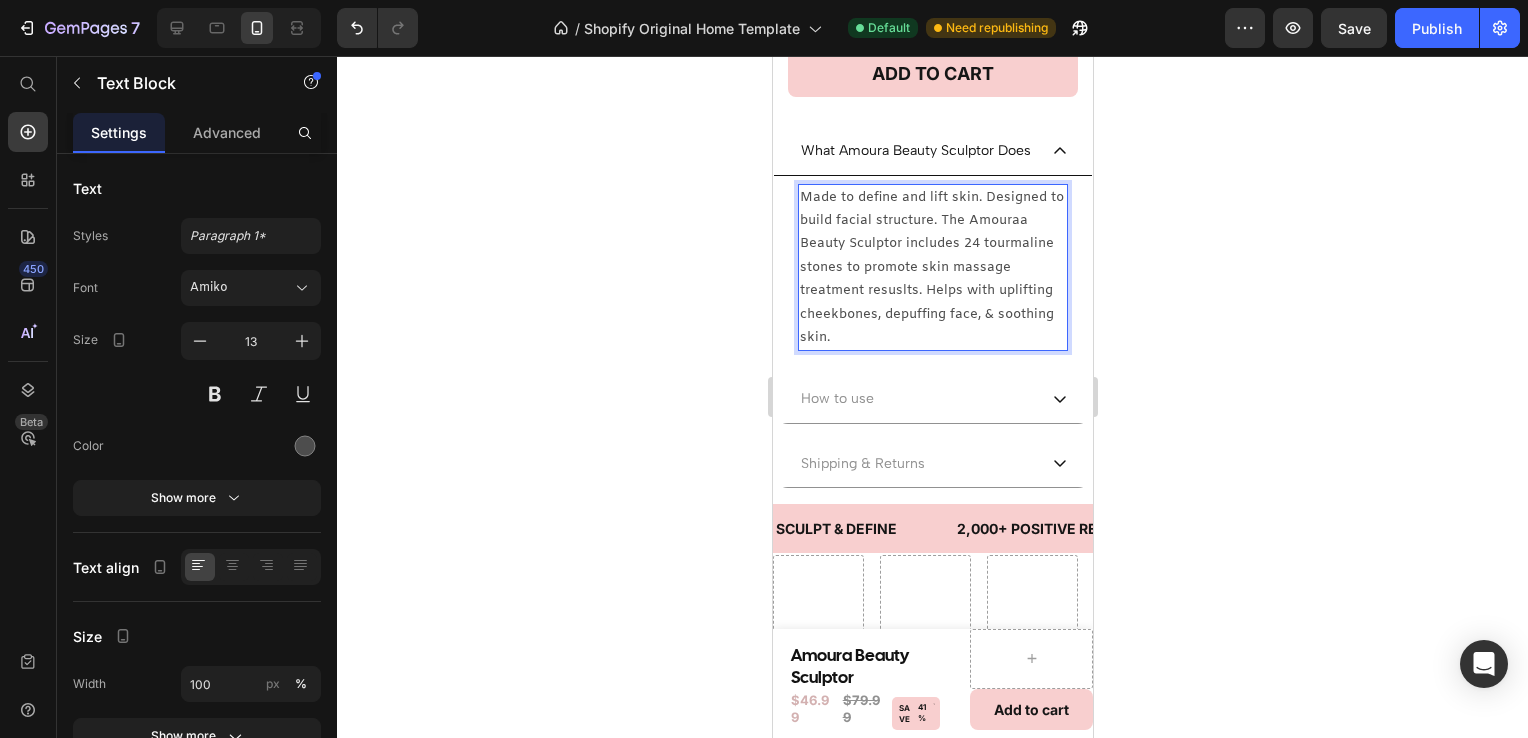click on "Made to define and lift skin. Designed to build facial structure. The Amouraa Beauty Sculptor includes 24 tourmaline stones to promote skin massage treatment resuslts. Helps with uplifting cheekbones, depuffing face, & soothing skin." at bounding box center [932, 268] 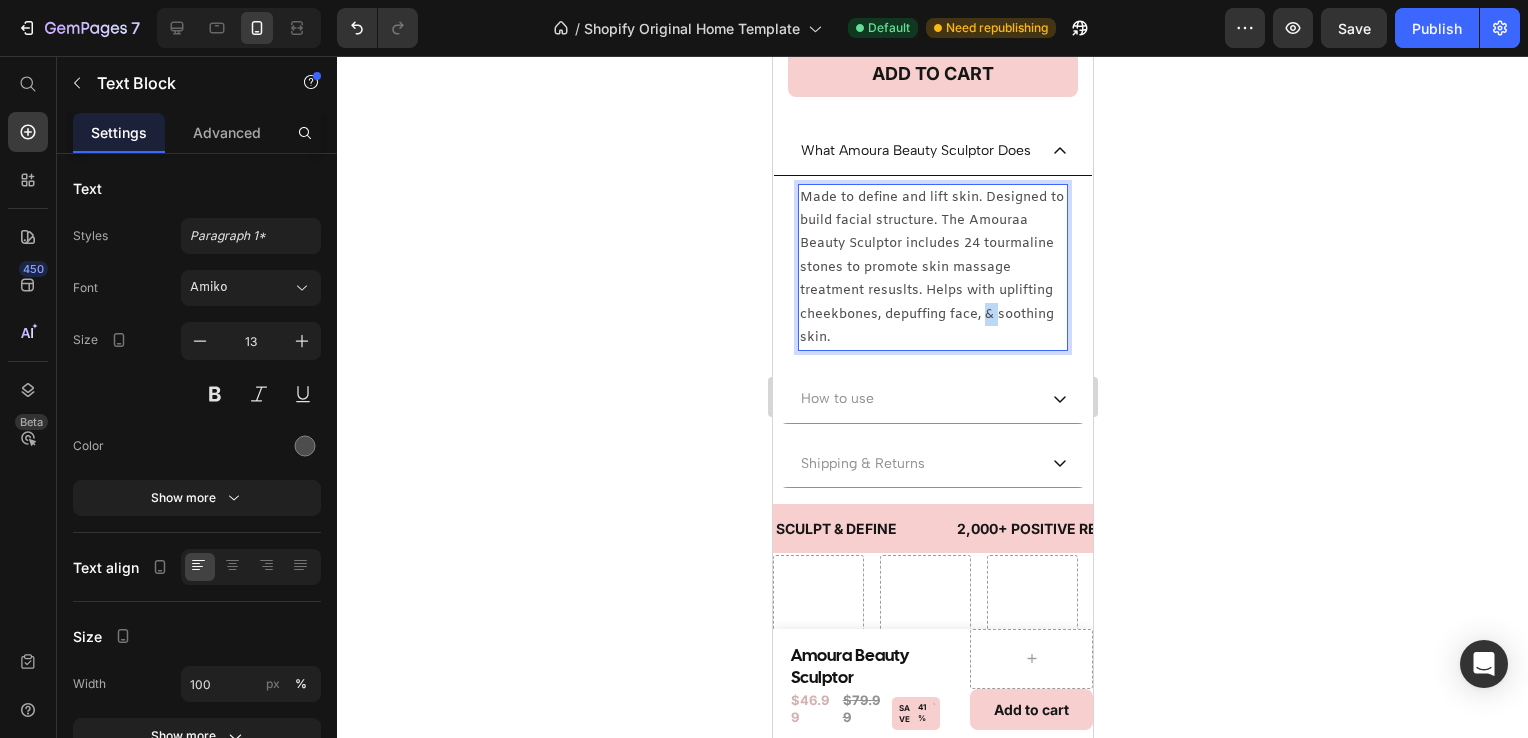 click on "Made to define and lift skin. Designed to build facial structure. The Amouraa Beauty Sculptor includes 24 tourmaline stones to promote skin massage treatment resuslts. Helps with uplifting cheekbones, depuffing face, & soothing skin." at bounding box center [932, 268] 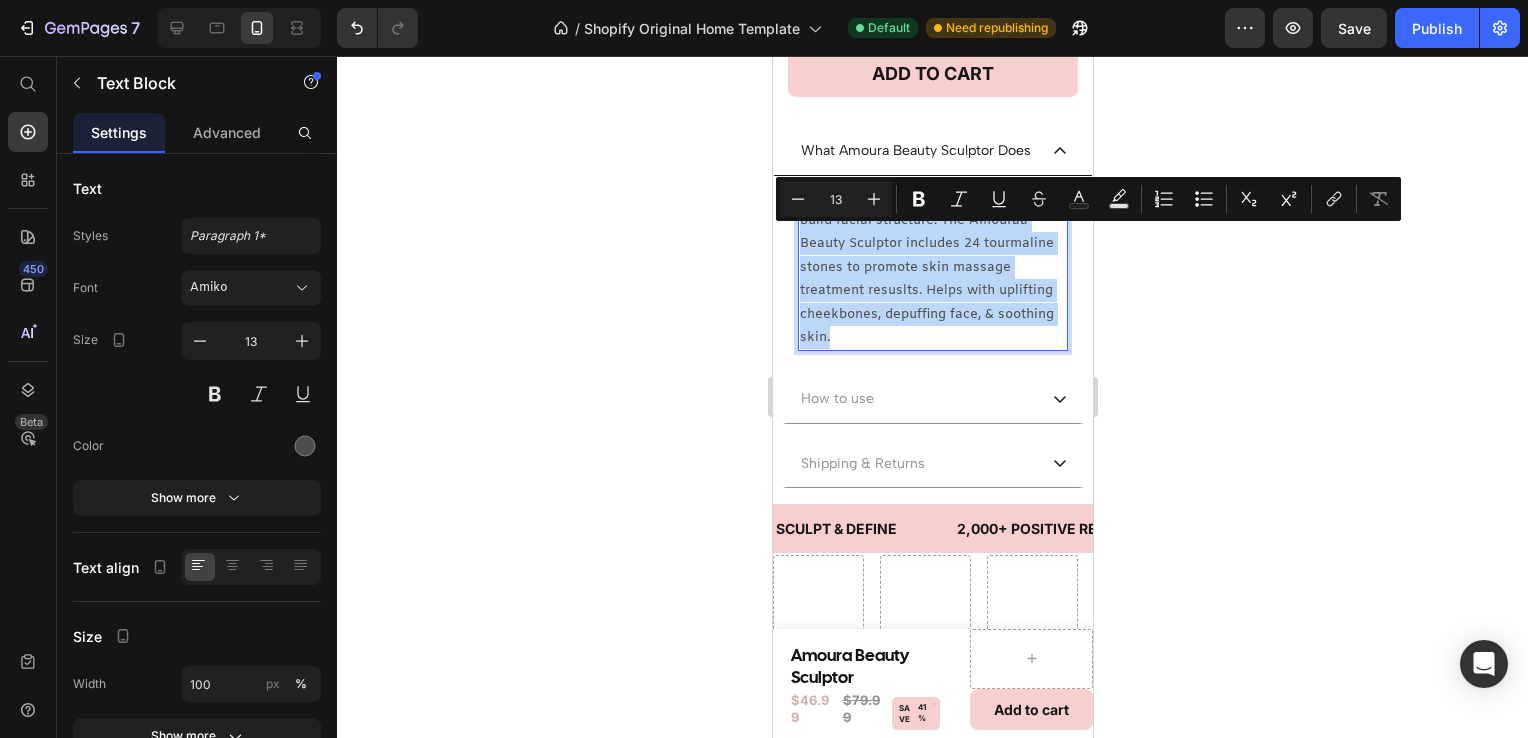 click on "Made to define and lift skin. Designed to build facial structure. The Amouraa Beauty Sculptor includes 24 tourmaline stones to promote skin massage treatment resuslts. Helps with uplifting cheekbones, depuffing face, & soothing skin." at bounding box center (932, 268) 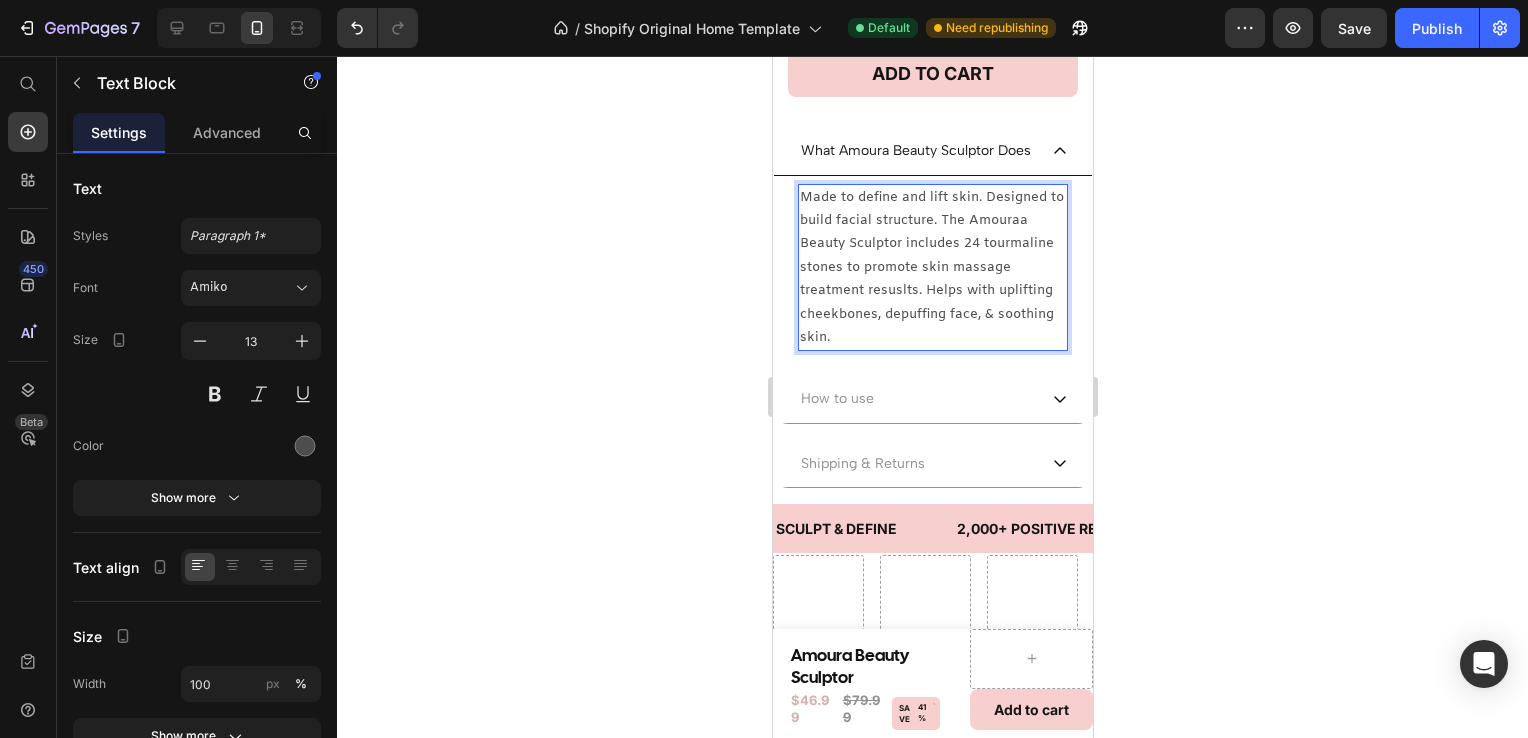 click on "Made to define and lift skin. Designed to build facial structure. The Amouraa Beauty Sculptor includes 24 tourmaline stones to promote skin massage treatment resuslts. Helps with uplifting cheekbones, depuffing face, & soothing skin." at bounding box center (932, 268) 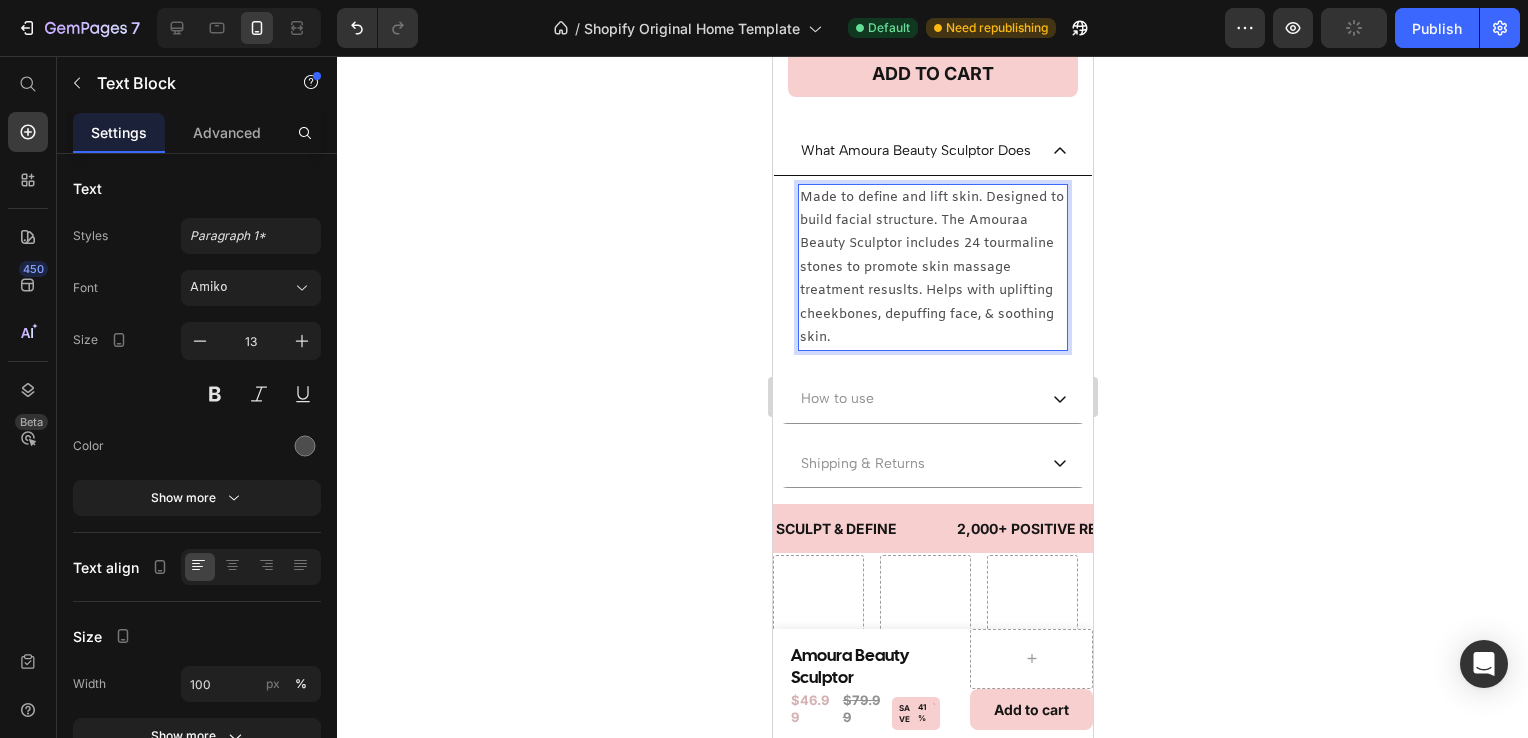 click on "Made to define and lift skin. Designed to build facial structure. The Amouraa Beauty Sculptor includes 24 tourmaline stones to promote skin massage treatment resuslts. Helps with uplifting cheekbones, depuffing face, & soothing skin." at bounding box center (932, 268) 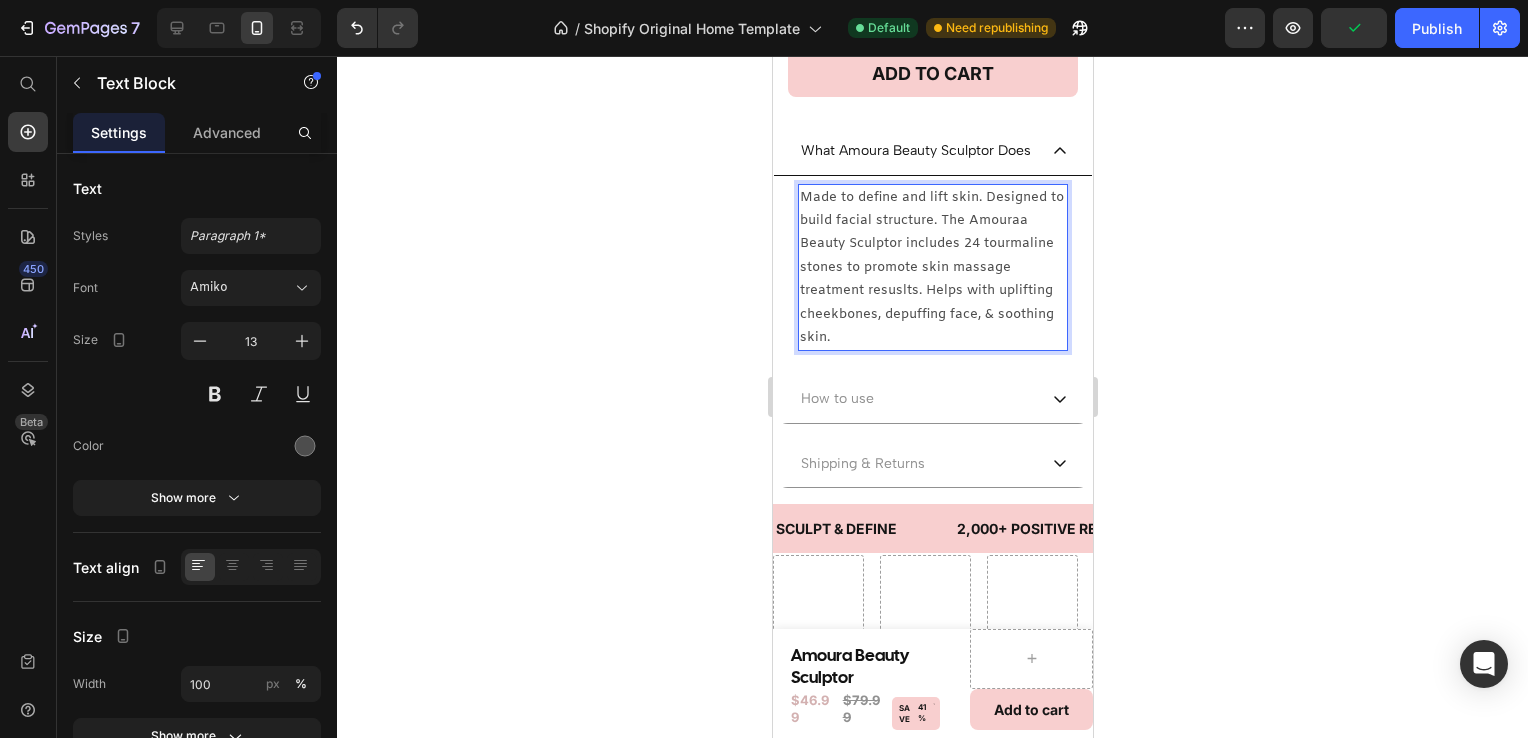 click on "Made to define and lift skin. Designed to build facial structure. The Amouraa Beauty Sculptor includes 24 tourmaline stones to promote skin massage treatment resuslts. Helps with uplifting cheekbones, depuffing face, & soothing skin." at bounding box center (932, 268) 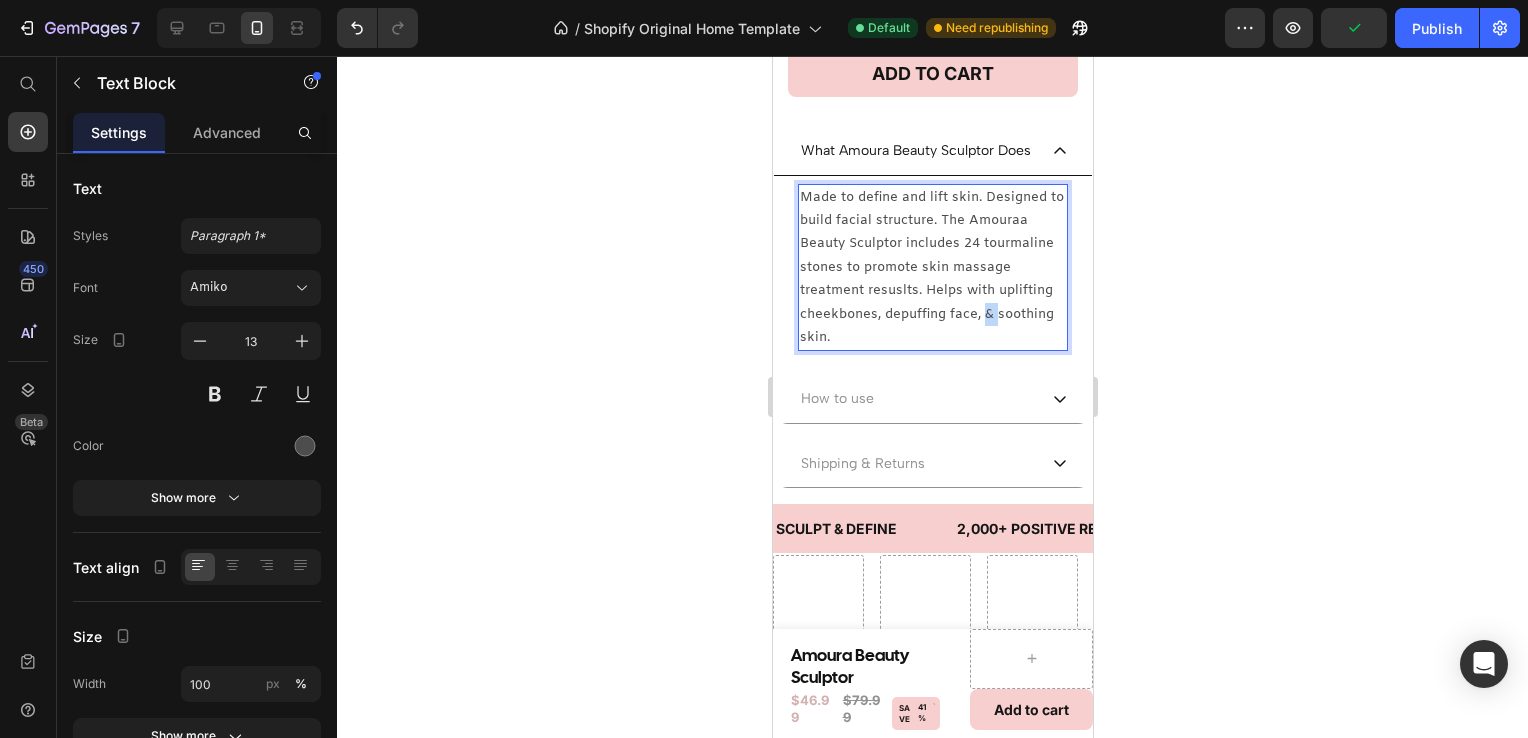 click on "Made to define and lift skin. Designed to build facial structure. The Amouraa Beauty Sculptor includes 24 tourmaline stones to promote skin massage treatment resuslts. Helps with uplifting cheekbones, depuffing face, & soothing skin." at bounding box center (932, 268) 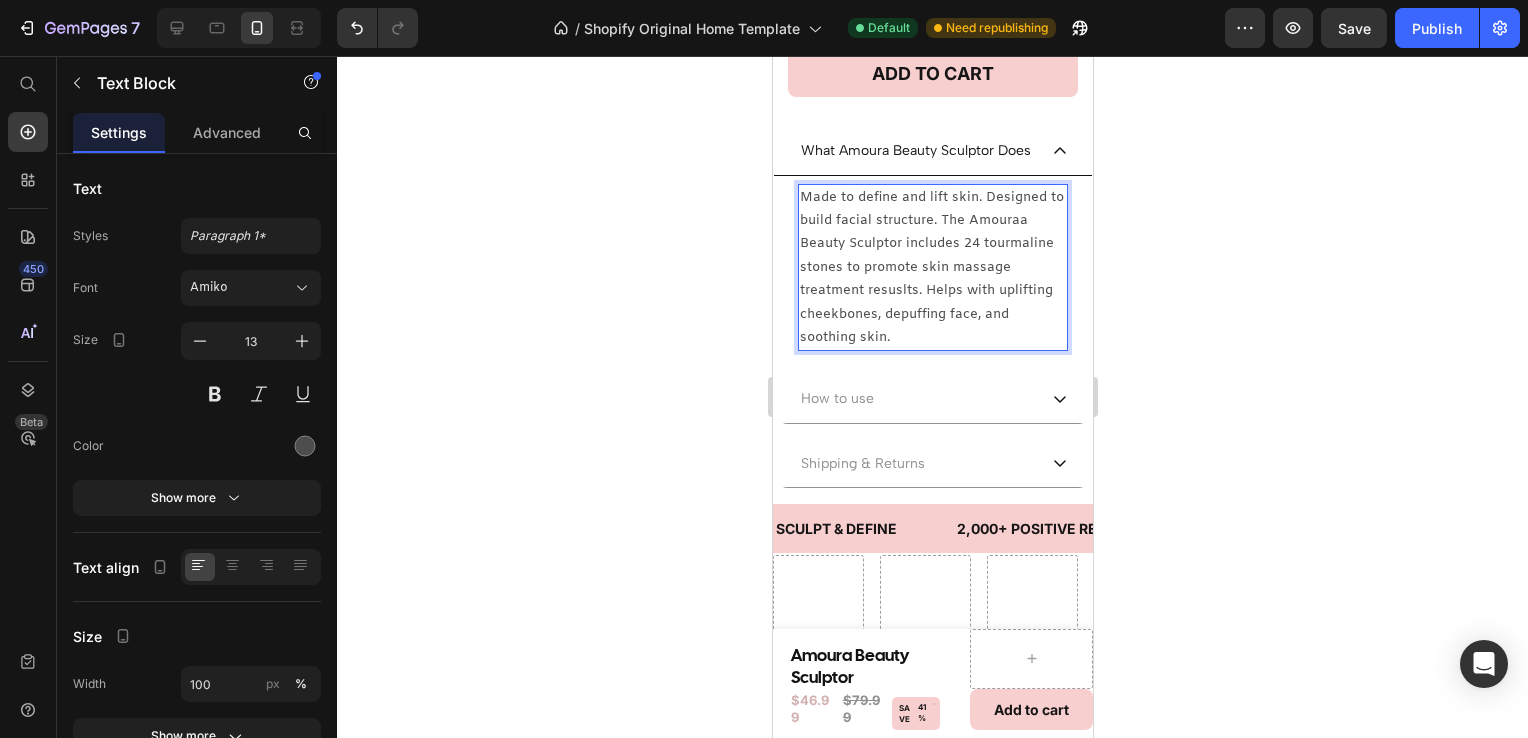 click on "Made to define and lift skin. Designed to build facial structure. The Amouraa Beauty Sculptor includes 24 tourmaline stones to promote skin massage treatment resuslts. Helps with uplifting cheekbones, depuffing face, and soothing skin." at bounding box center [932, 268] 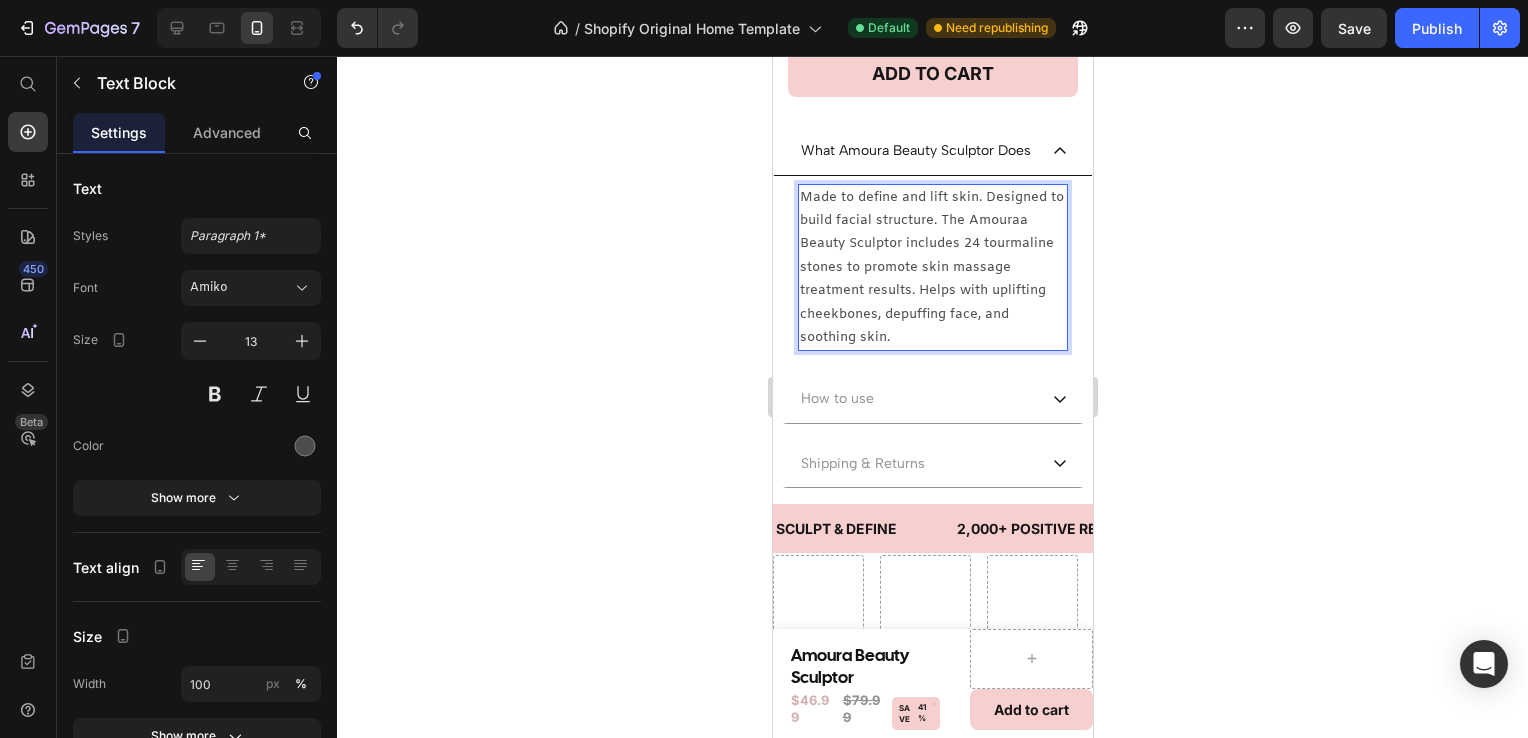 click on "Made to define and lift skin. Designed to build facial structure. The Amouraa Beauty Sculptor includes 24 tourmaline stones to promote skin massage treatment results. Helps with uplifting cheekbones, depuffing face, and soothing skin." at bounding box center (932, 268) 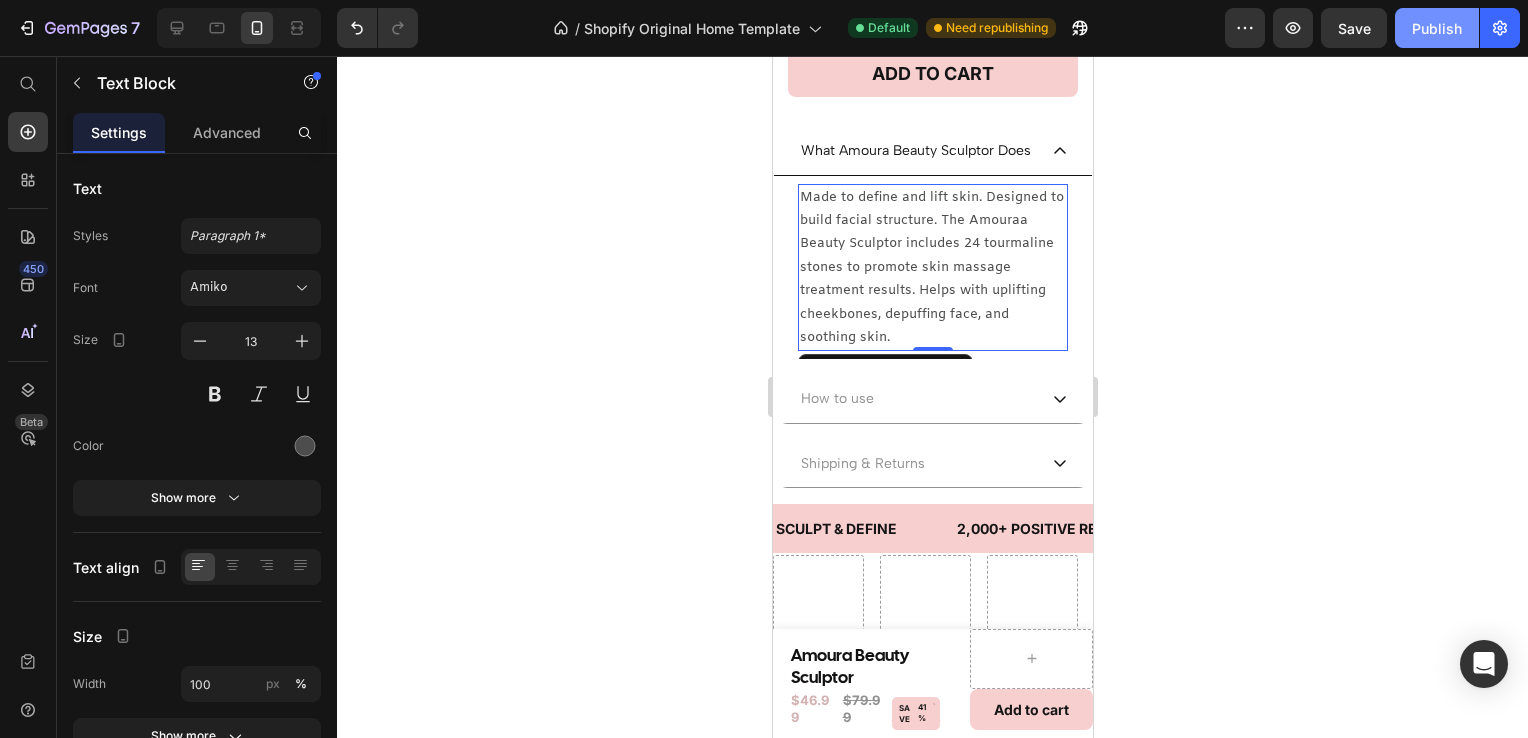 click on "Publish" at bounding box center [1437, 28] 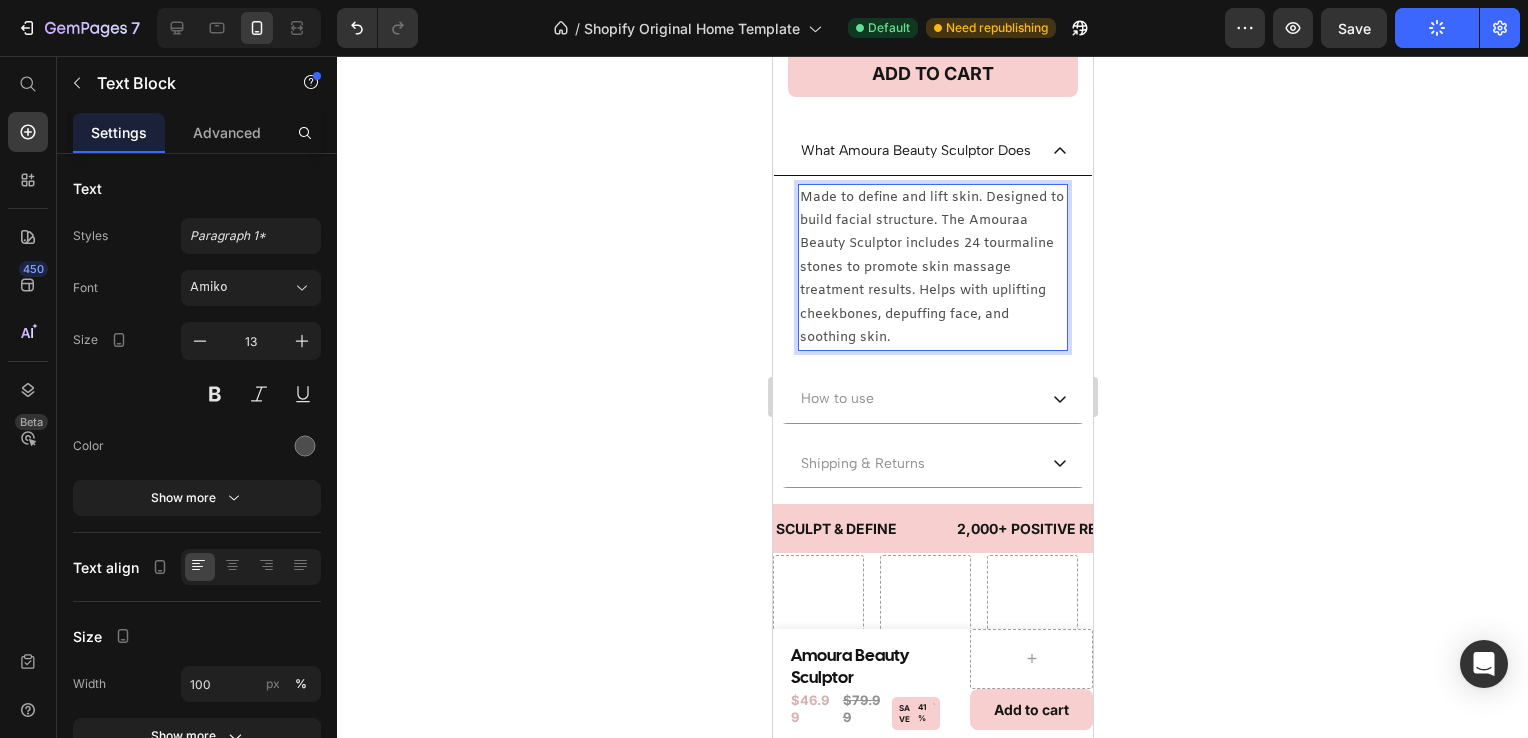 click on "Made to define and lift skin. Designed to build facial structure. The Amouraa Beauty Sculptor includes 24 tourmaline stones to promote skin massage treatment results. Helps with uplifting cheekbones, depuffing face, and soothing skin." at bounding box center (932, 268) 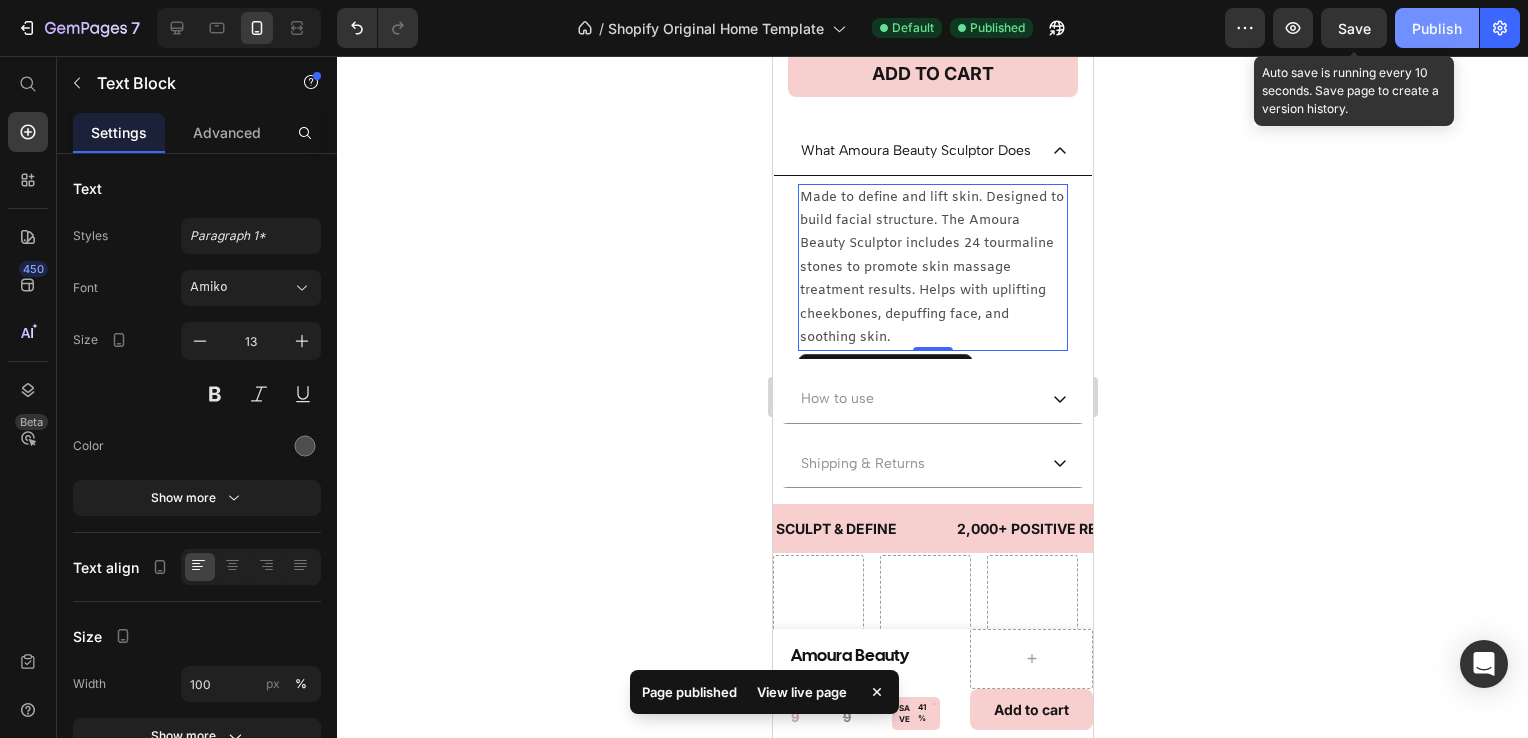 drag, startPoint x: 1349, startPoint y: 21, endPoint x: 1428, endPoint y: 12, distance: 79.51101 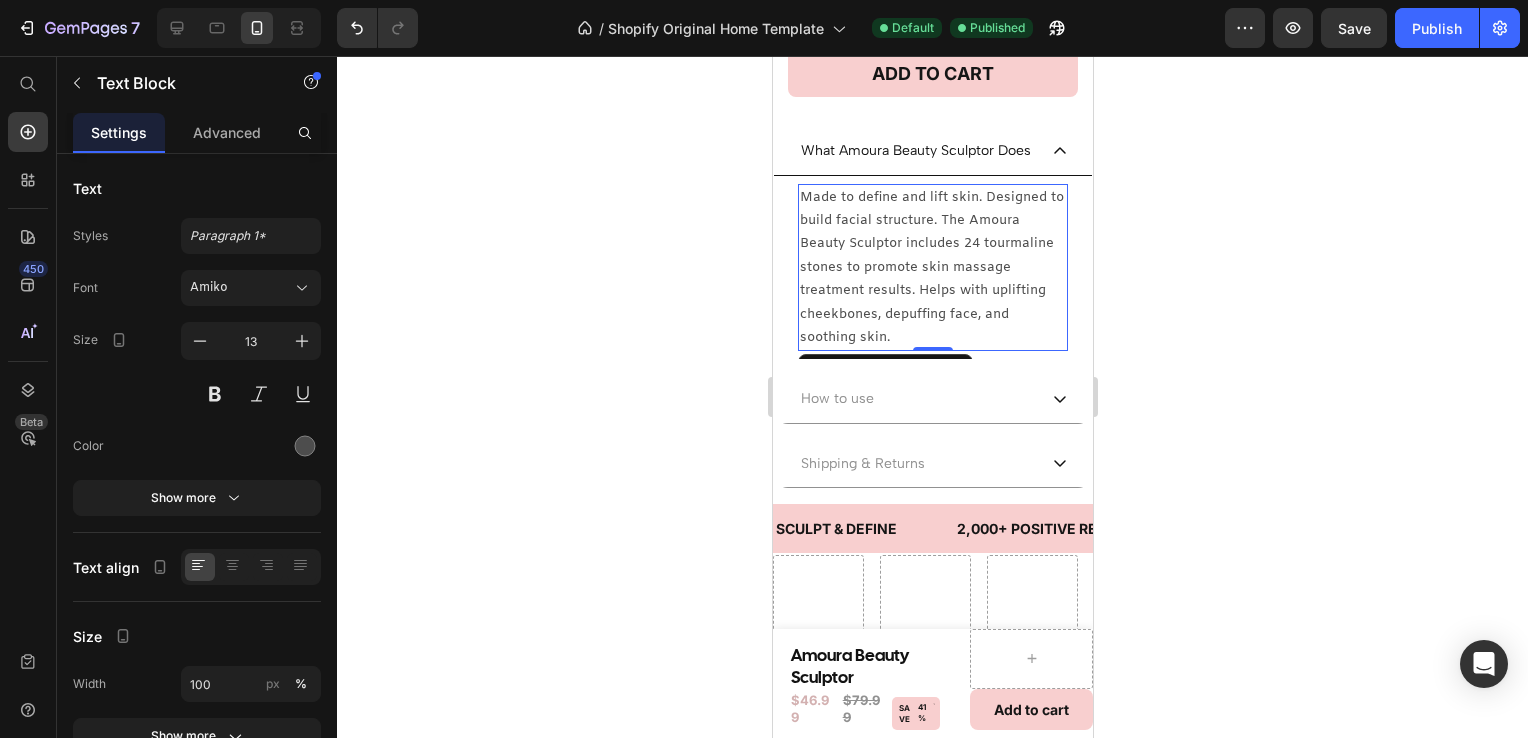 drag, startPoint x: 1428, startPoint y: 12, endPoint x: 1135, endPoint y: 381, distance: 471.17938 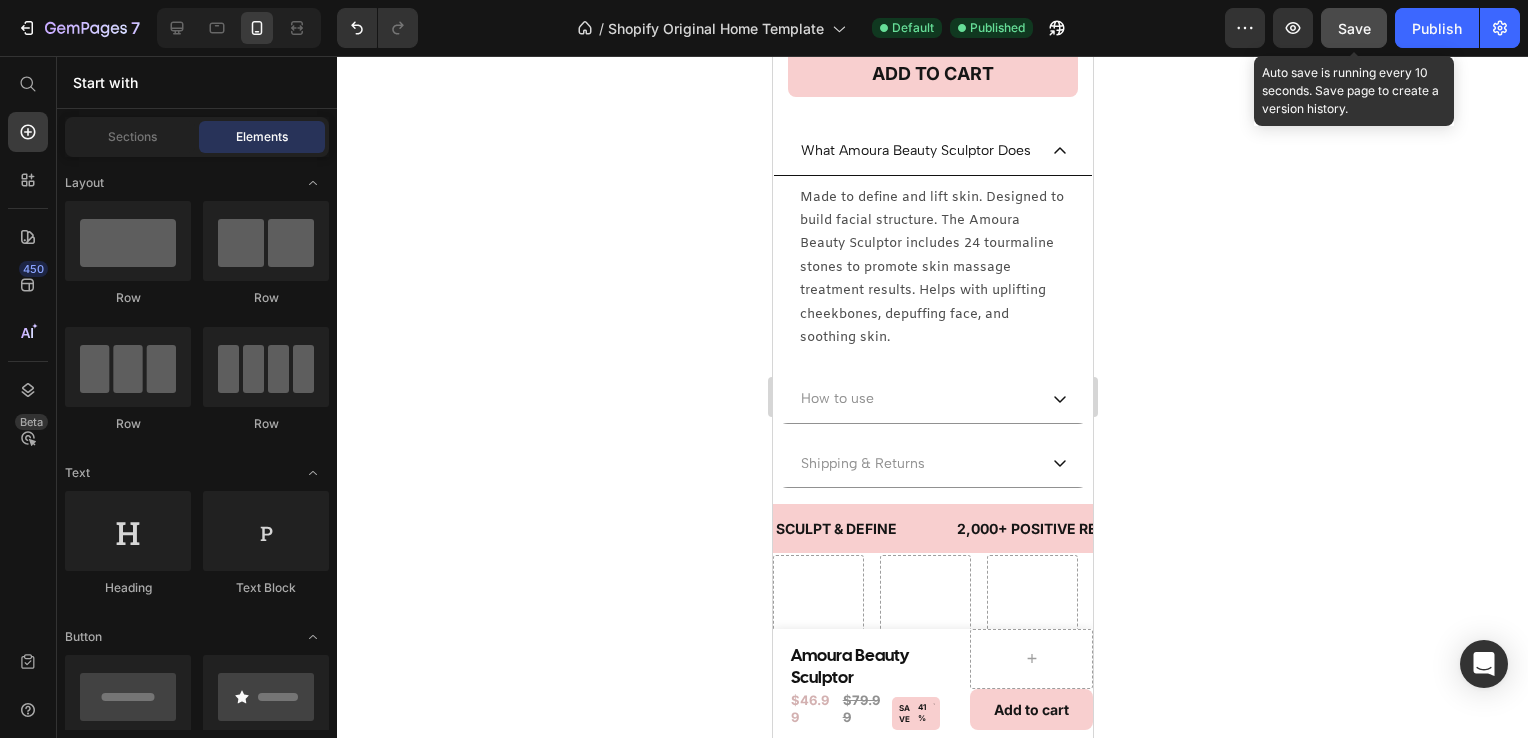 click on "Save" at bounding box center [1354, 28] 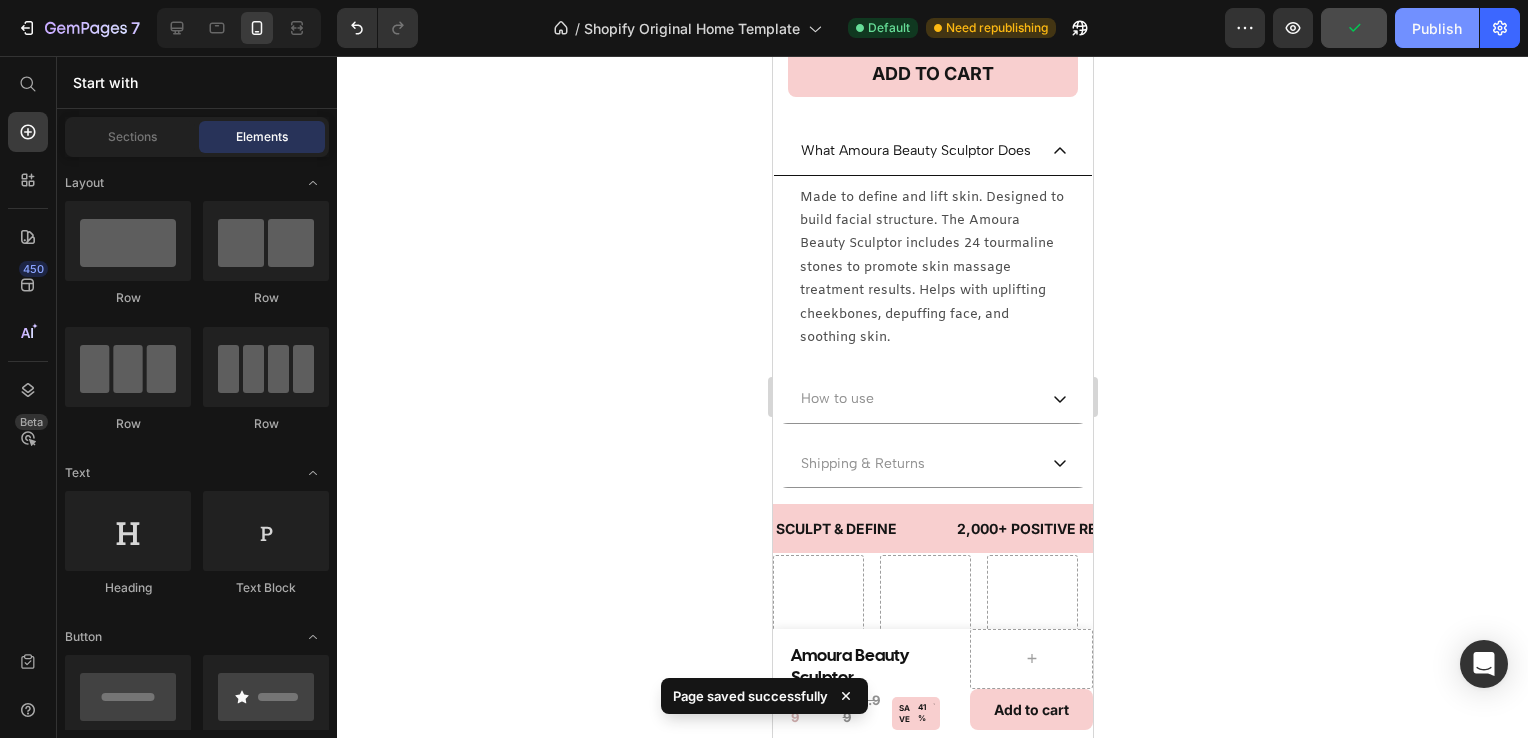 click on "Publish" at bounding box center (1437, 28) 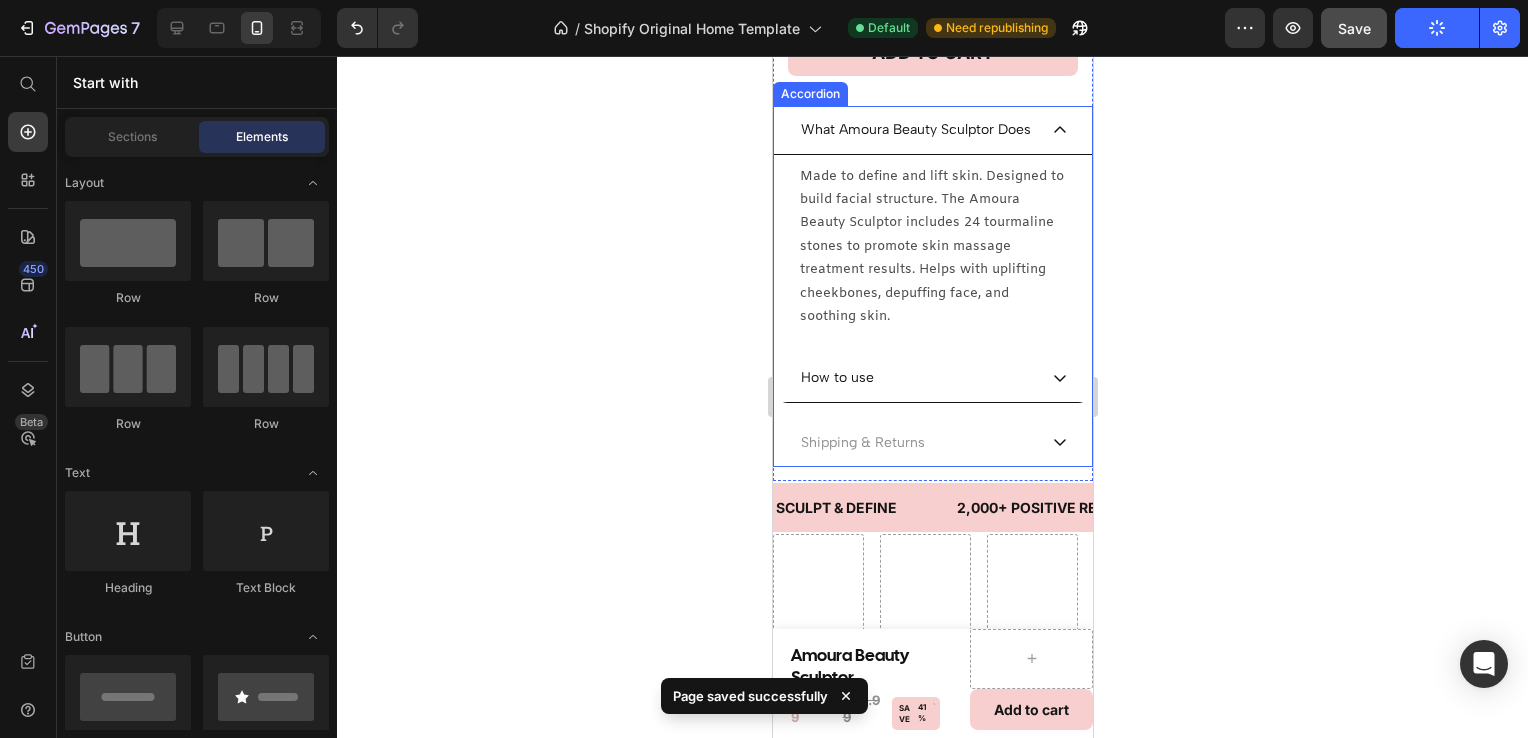 scroll, scrollTop: 879, scrollLeft: 0, axis: vertical 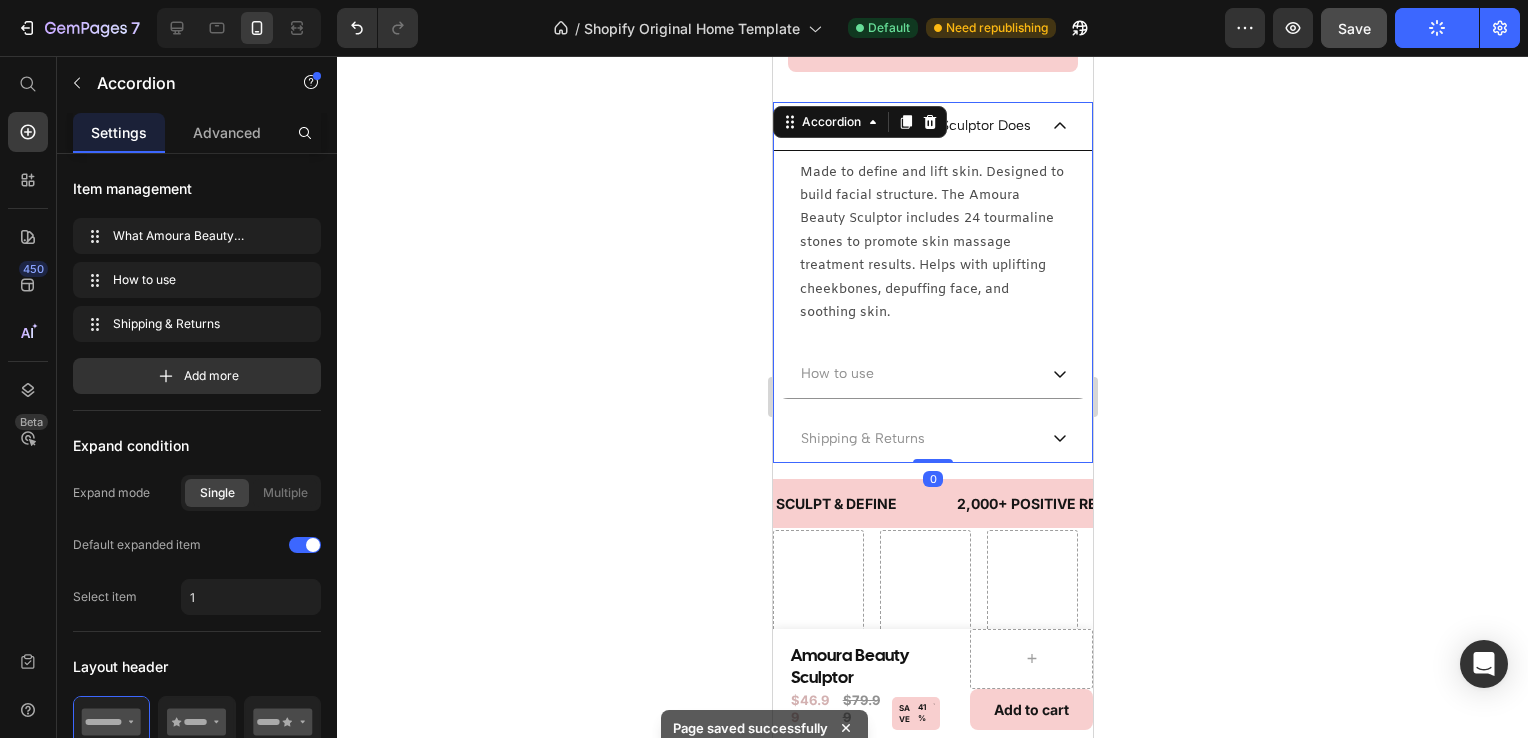 click 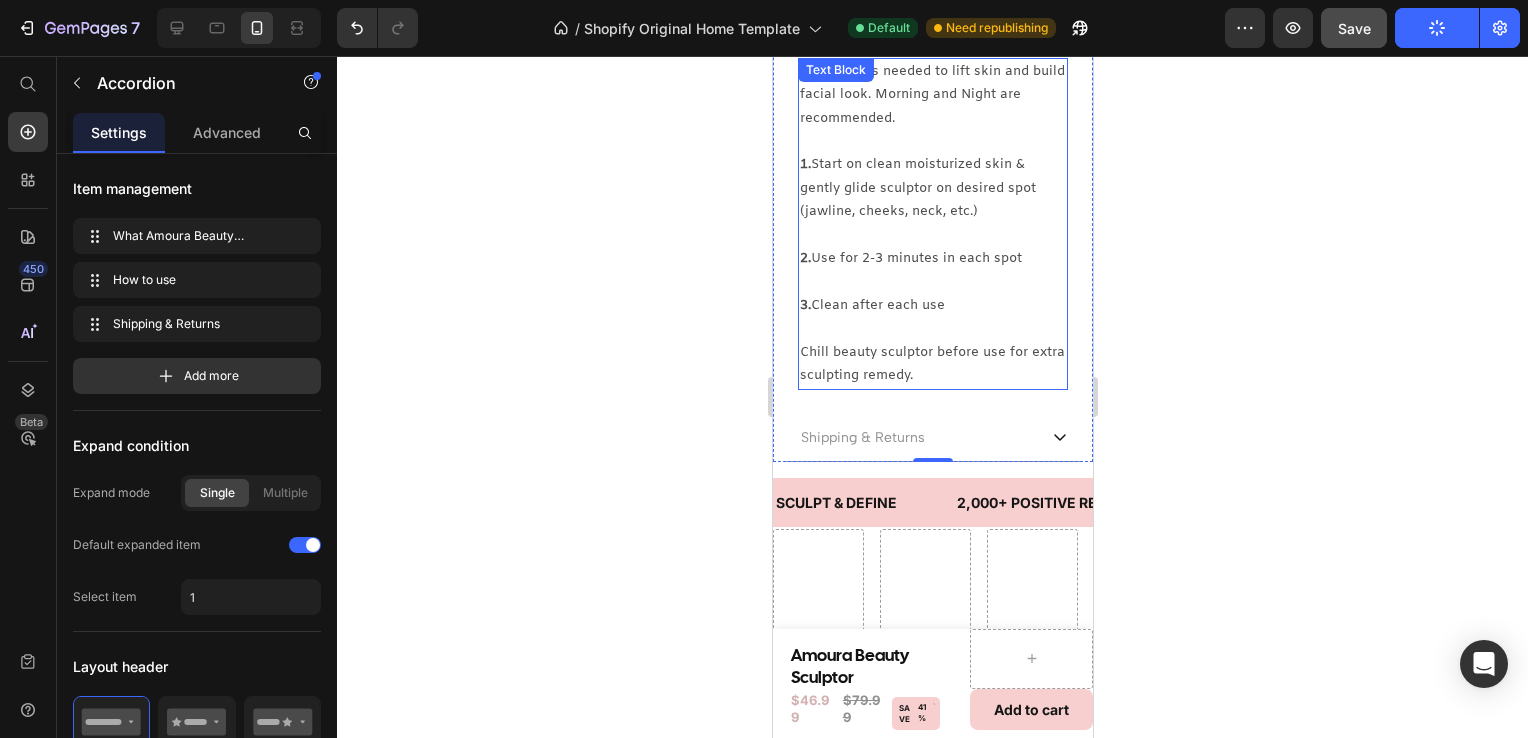 scroll, scrollTop: 1046, scrollLeft: 0, axis: vertical 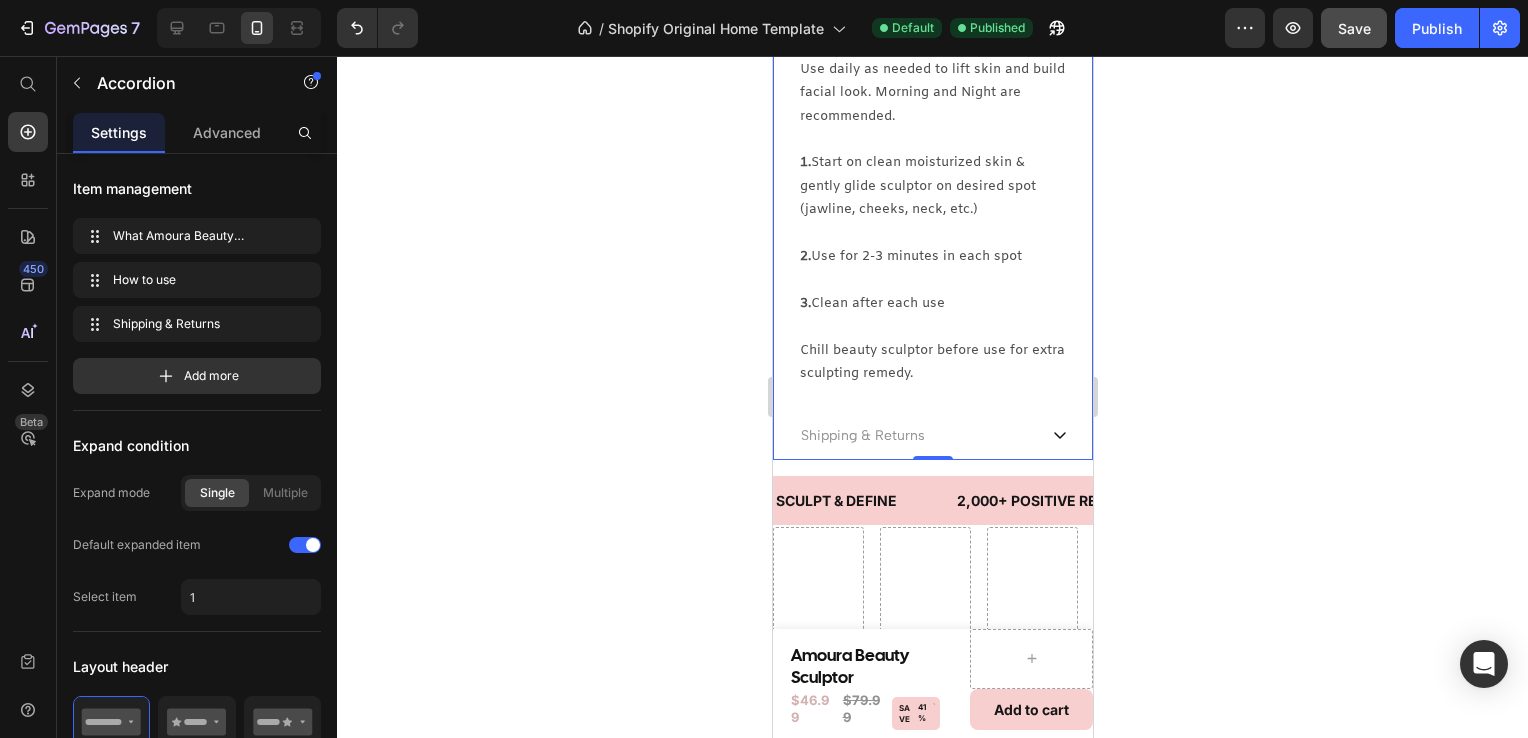 click 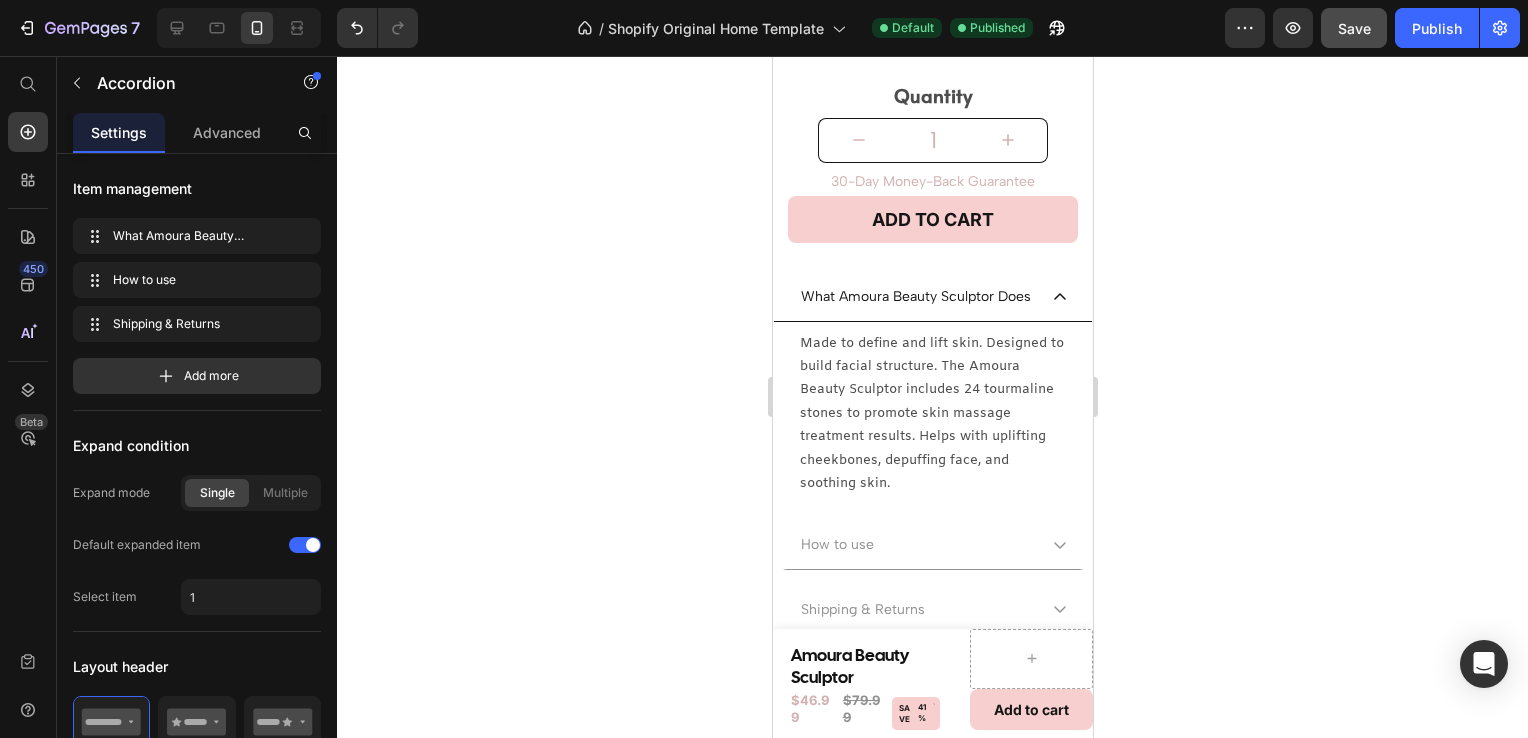 scroll, scrollTop: 668, scrollLeft: 0, axis: vertical 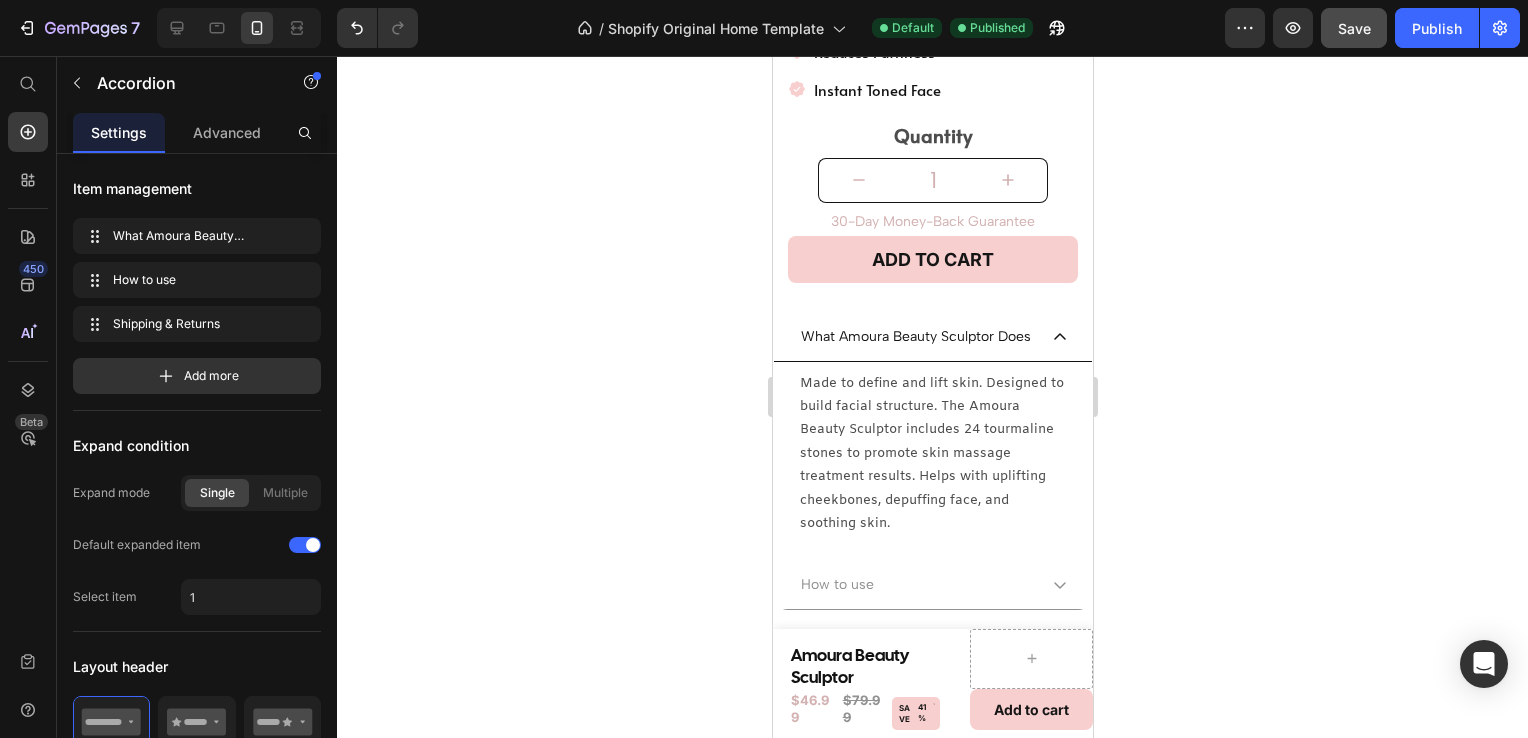 click 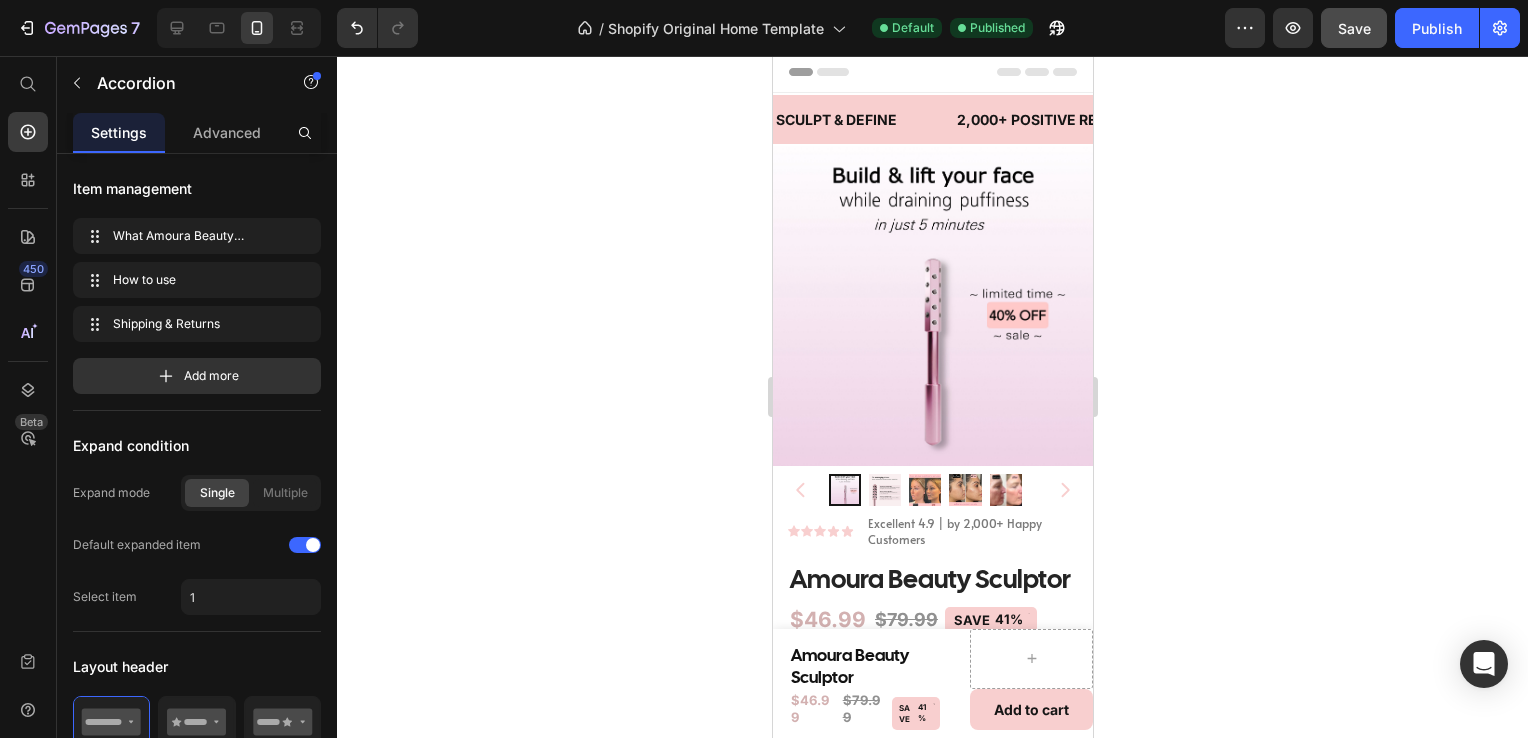 scroll, scrollTop: 0, scrollLeft: 0, axis: both 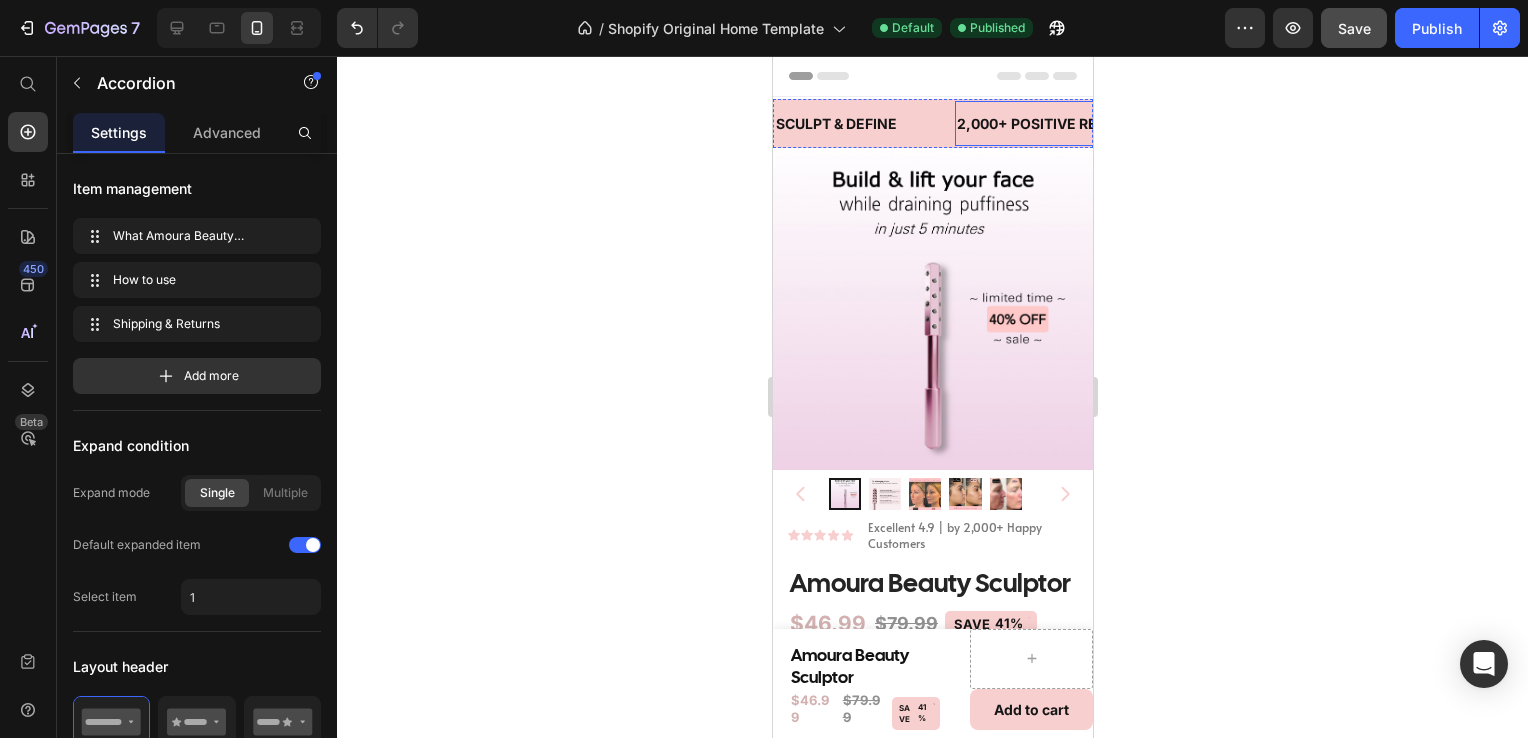 click on "2,000+ POSITIVE REVIEWS Text" at bounding box center (1049, 123) 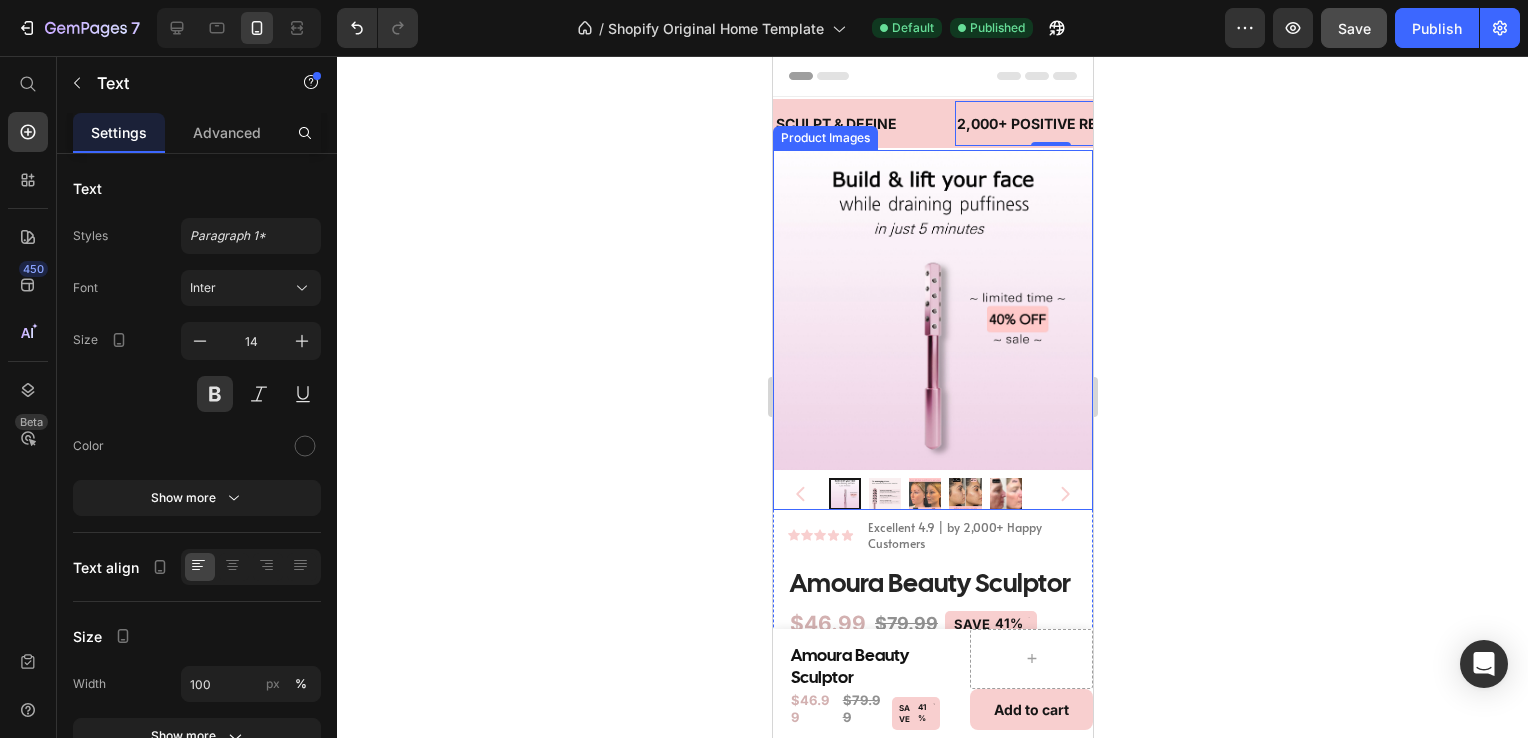 click at bounding box center [932, 310] 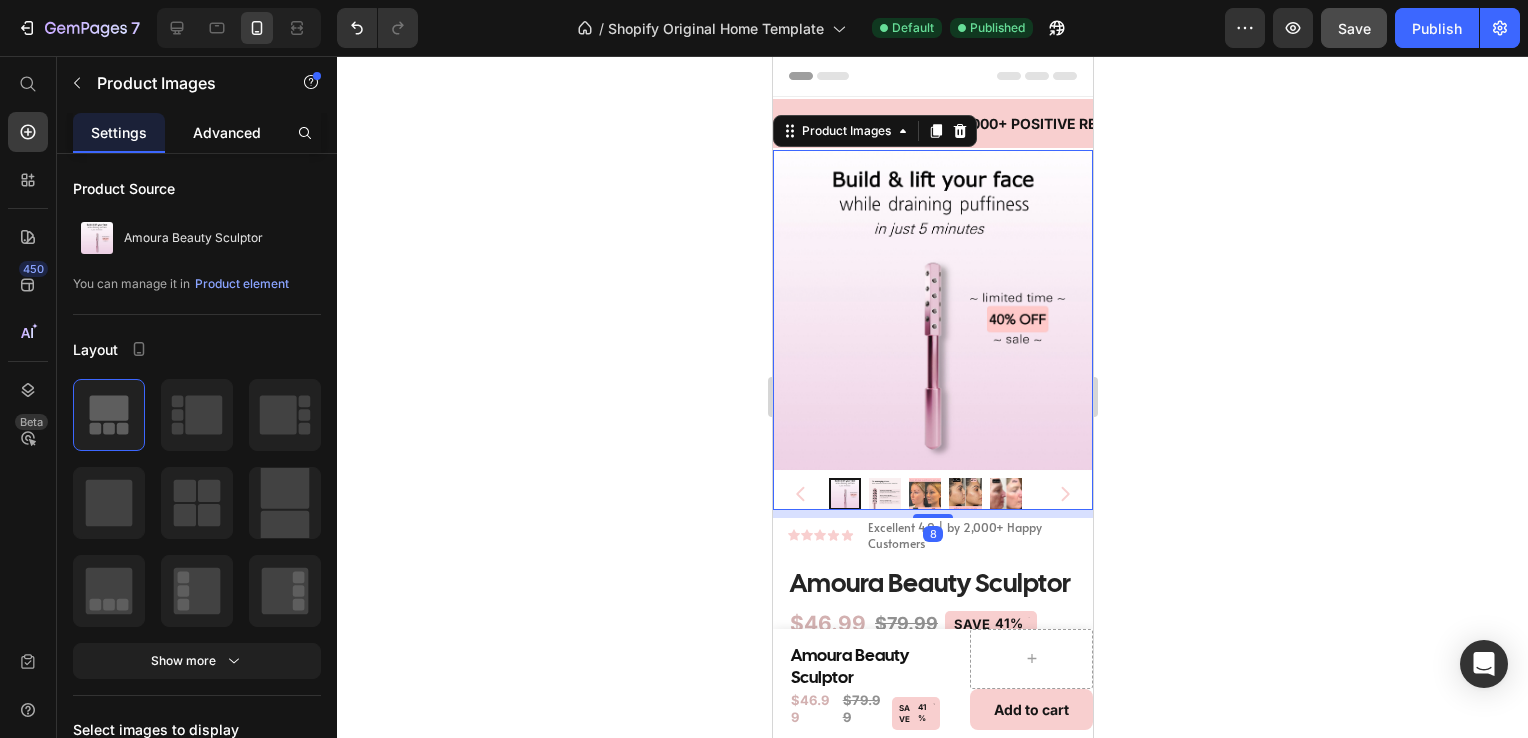 click on "Advanced" 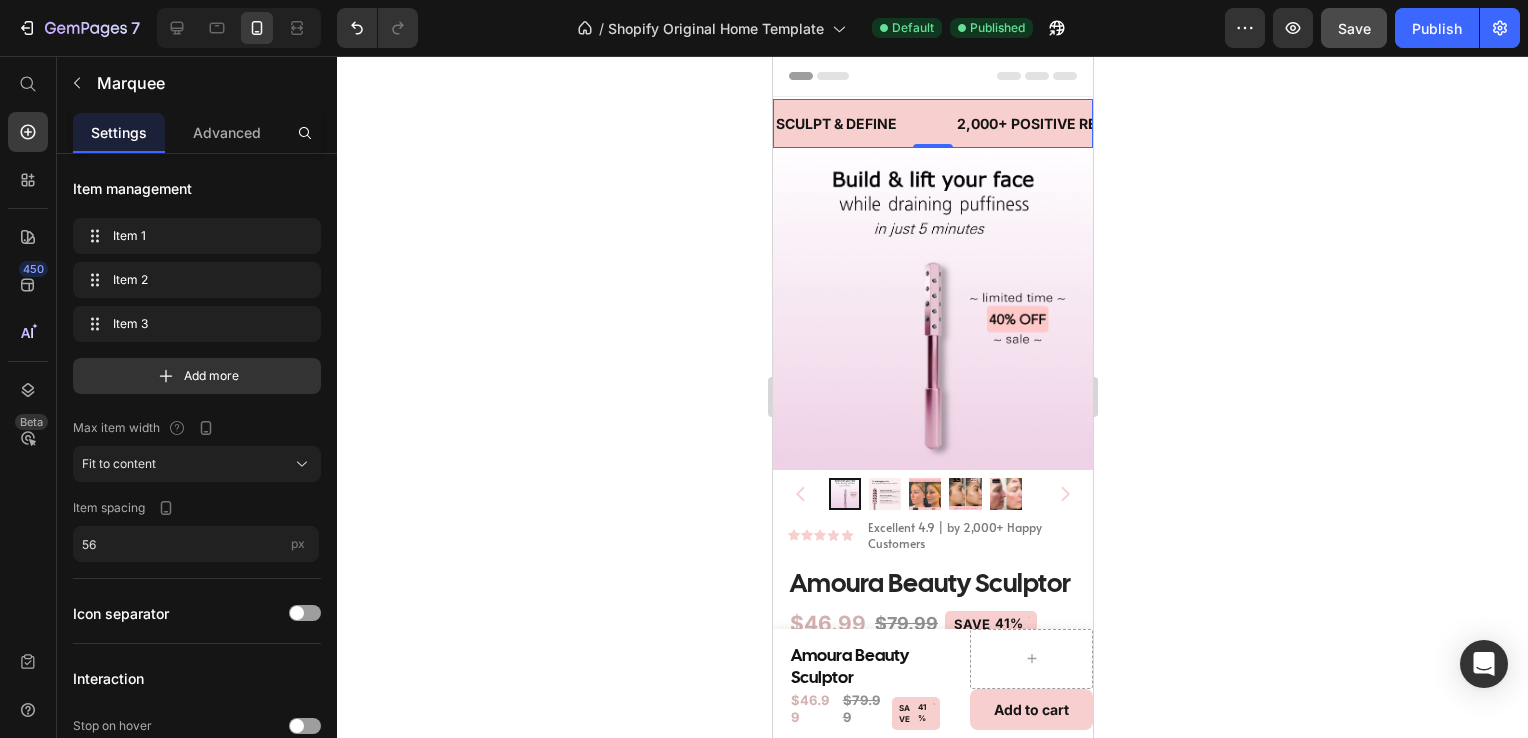 drag, startPoint x: 928, startPoint y: 145, endPoint x: 924, endPoint y: 119, distance: 26.305893 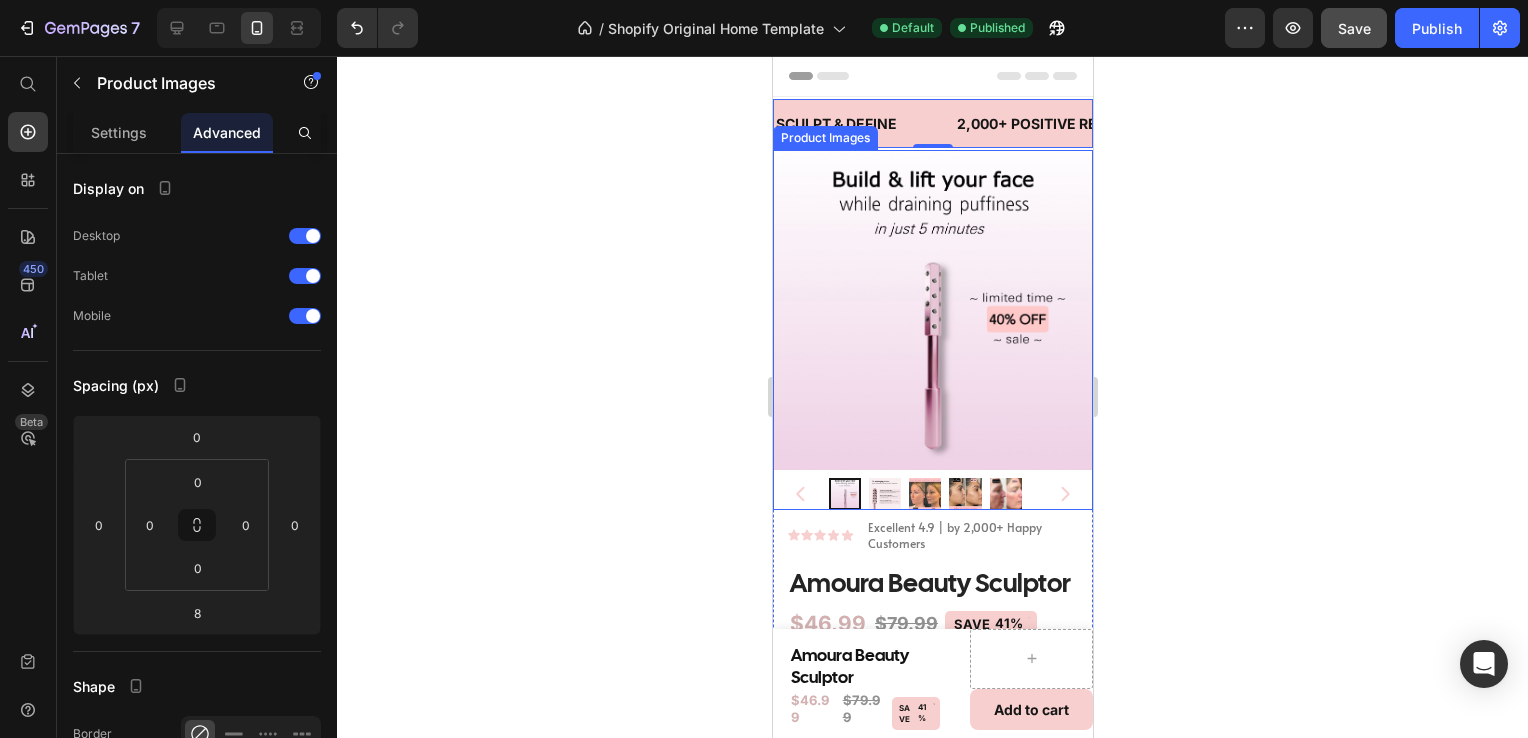 click at bounding box center [932, 310] 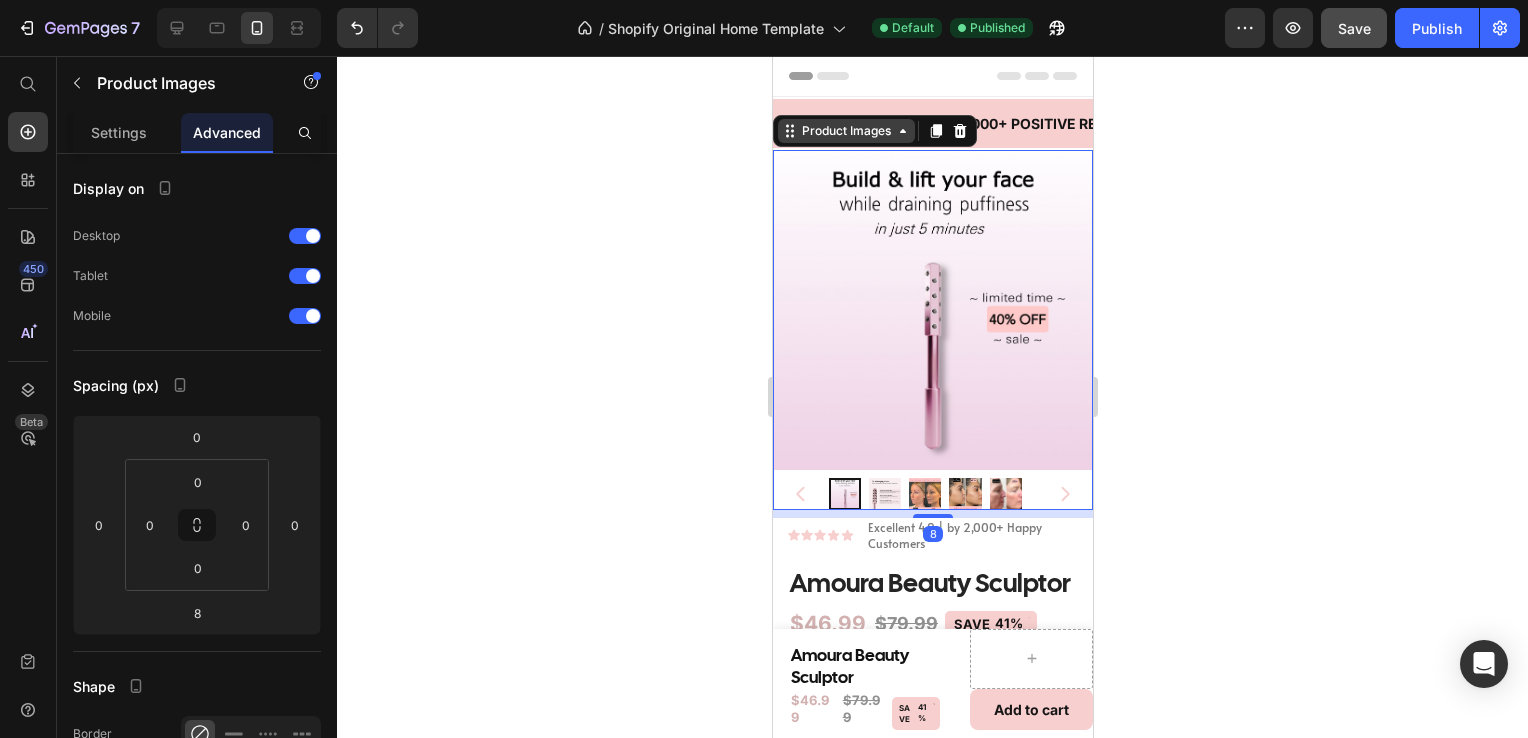 click on "Product Images" at bounding box center [845, 131] 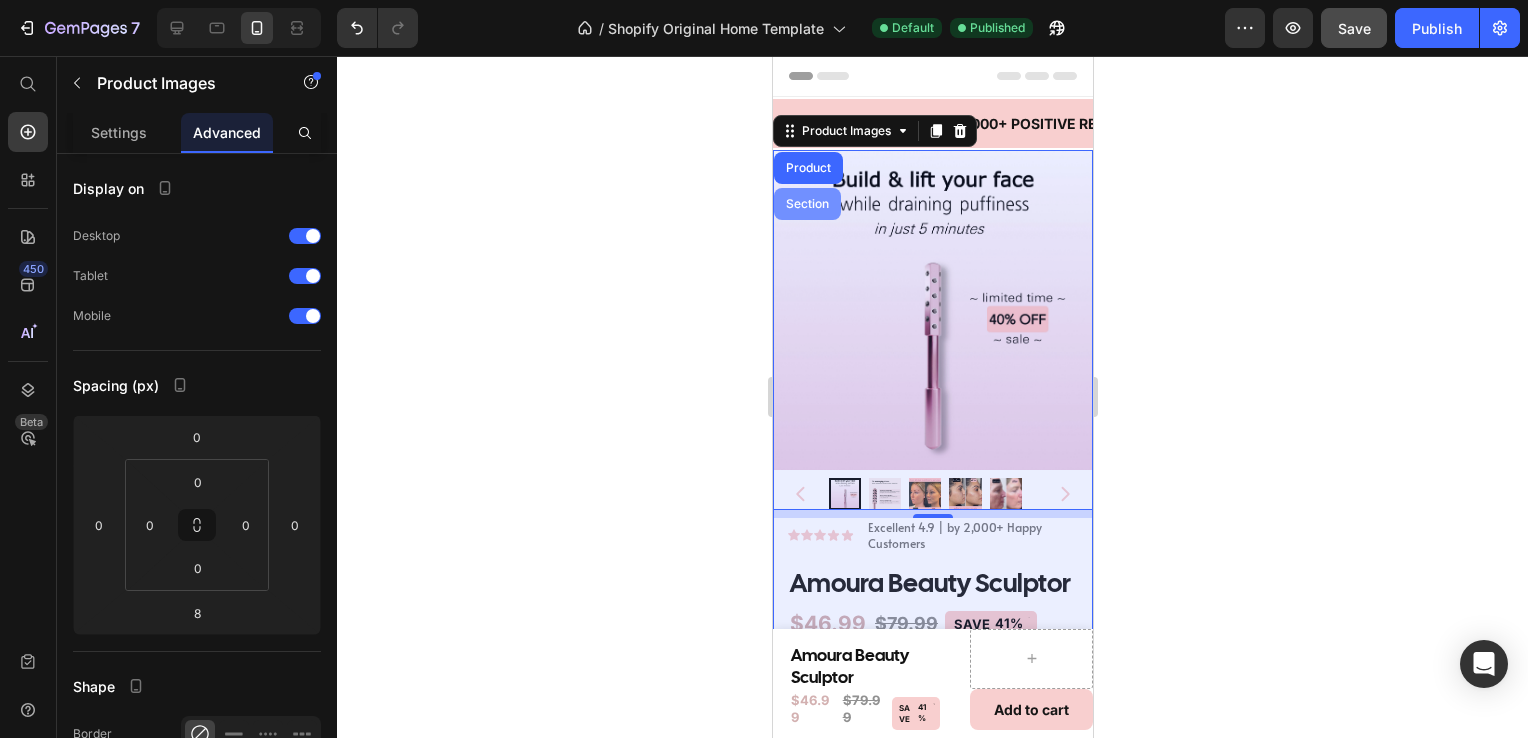 click on "Section" at bounding box center [806, 204] 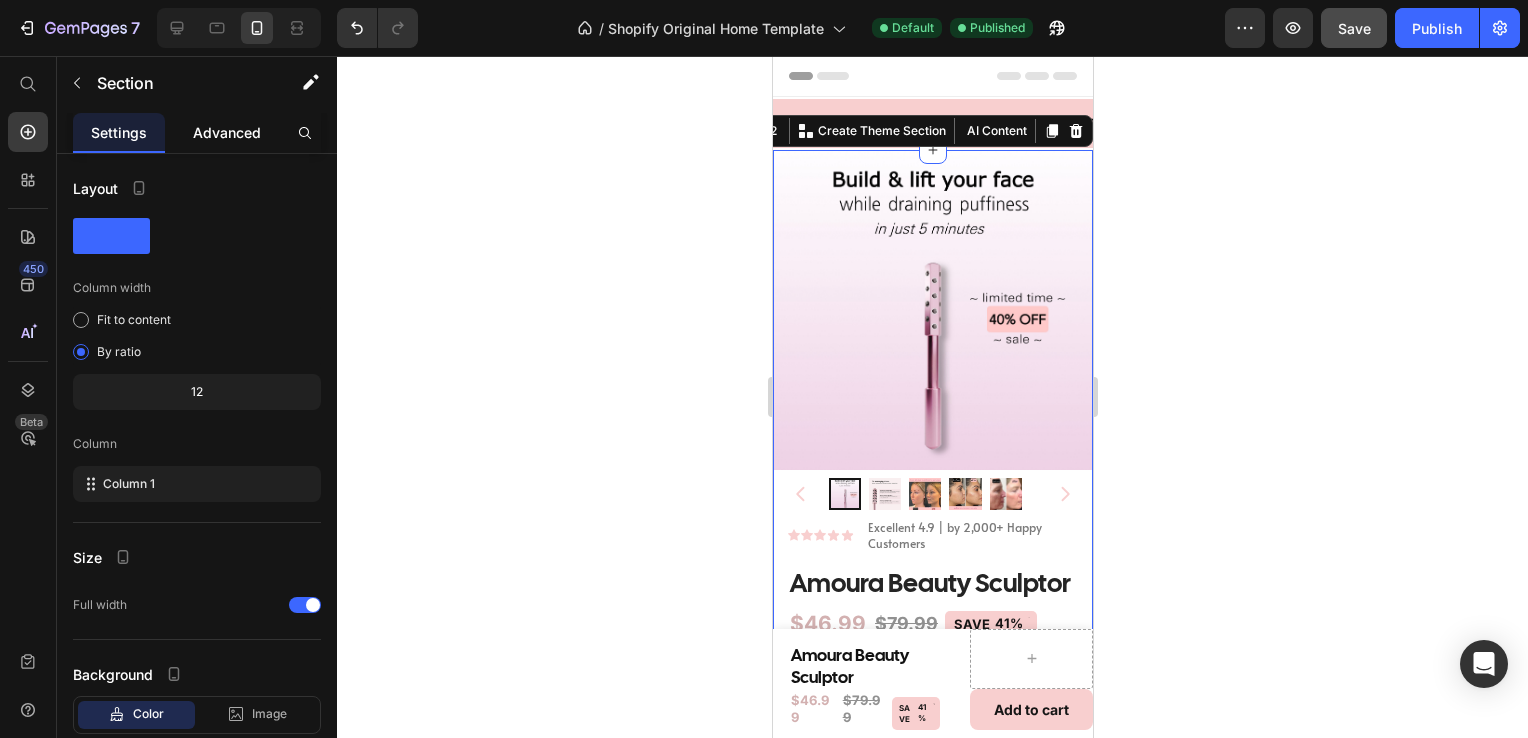 click on "Advanced" at bounding box center (227, 132) 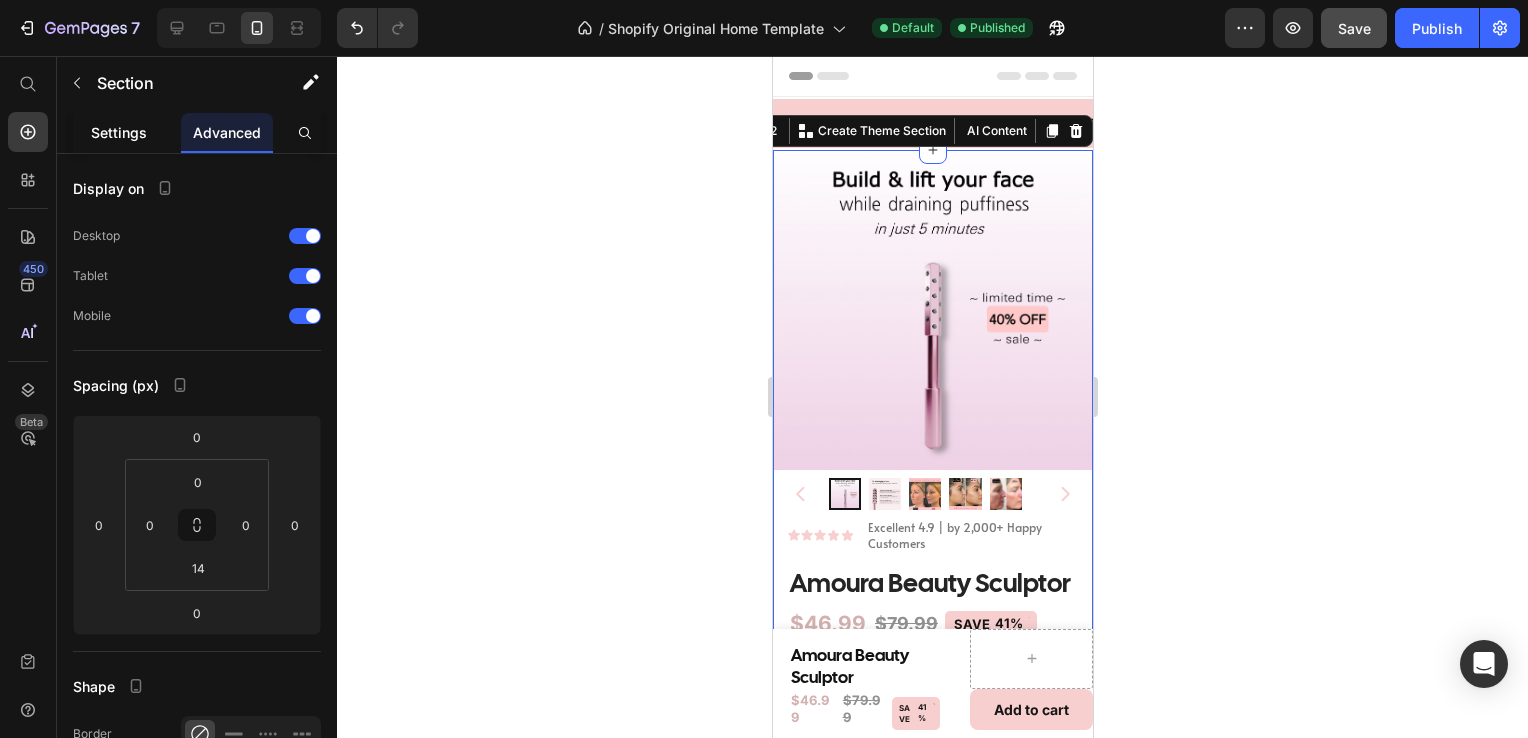 click on "Settings" at bounding box center [119, 132] 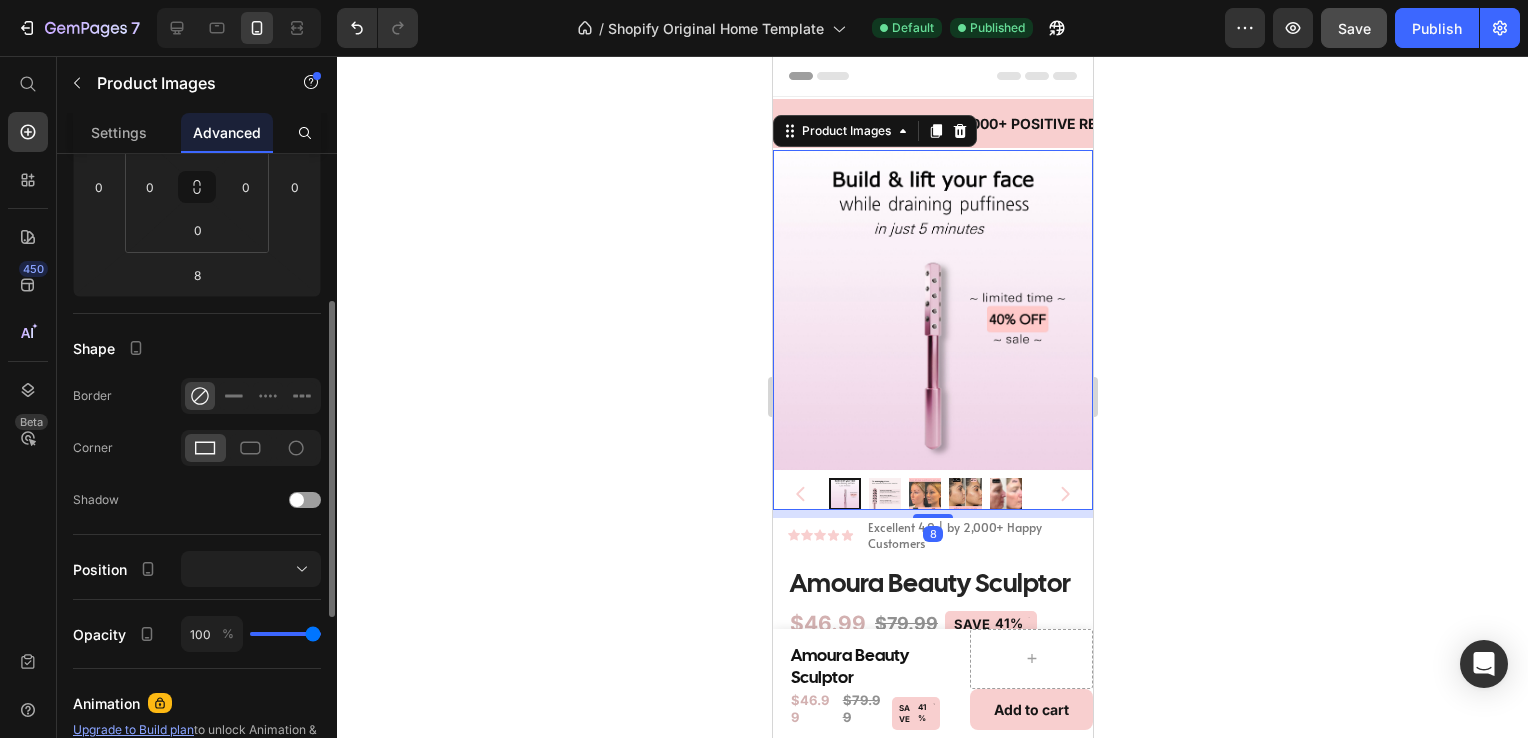 scroll, scrollTop: 352, scrollLeft: 0, axis: vertical 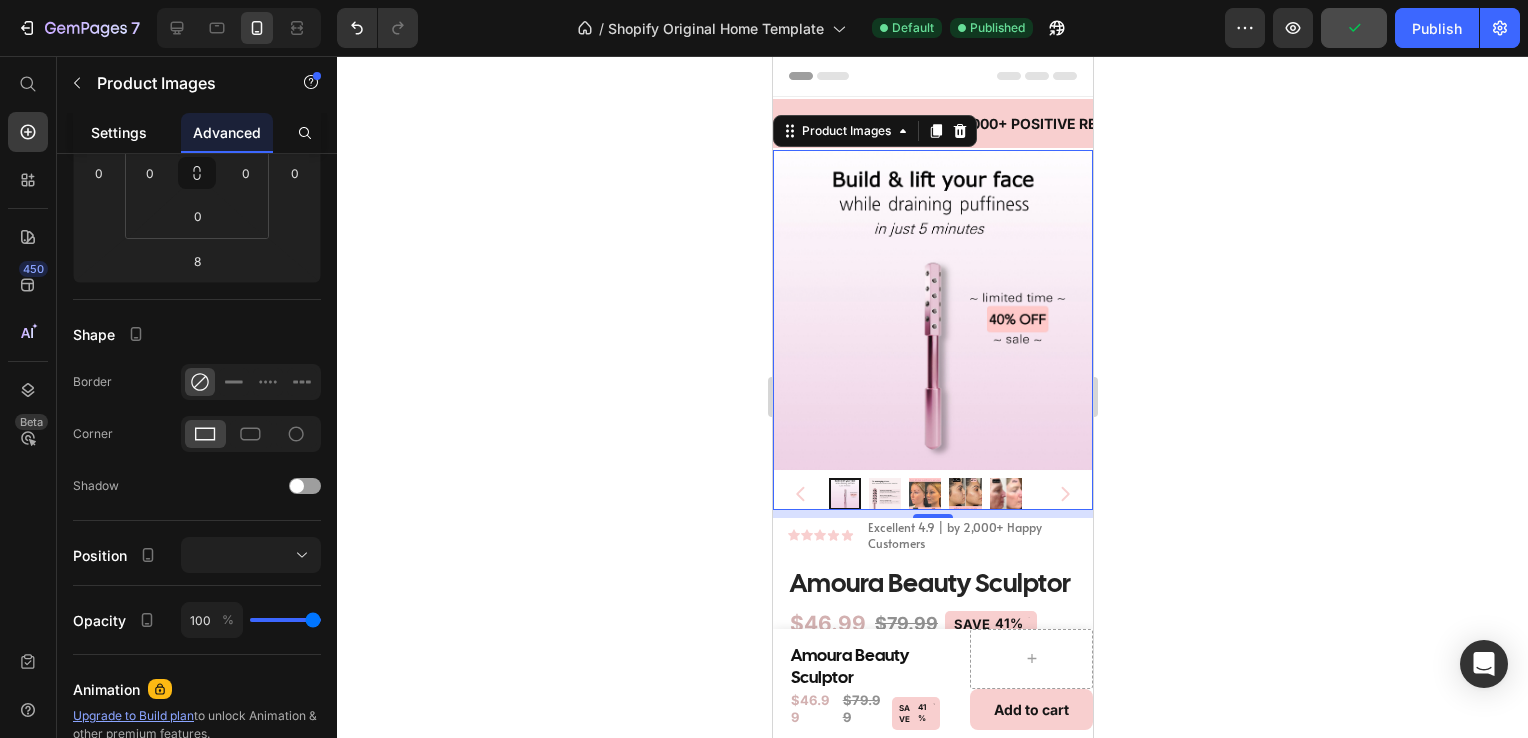 click on "Settings" 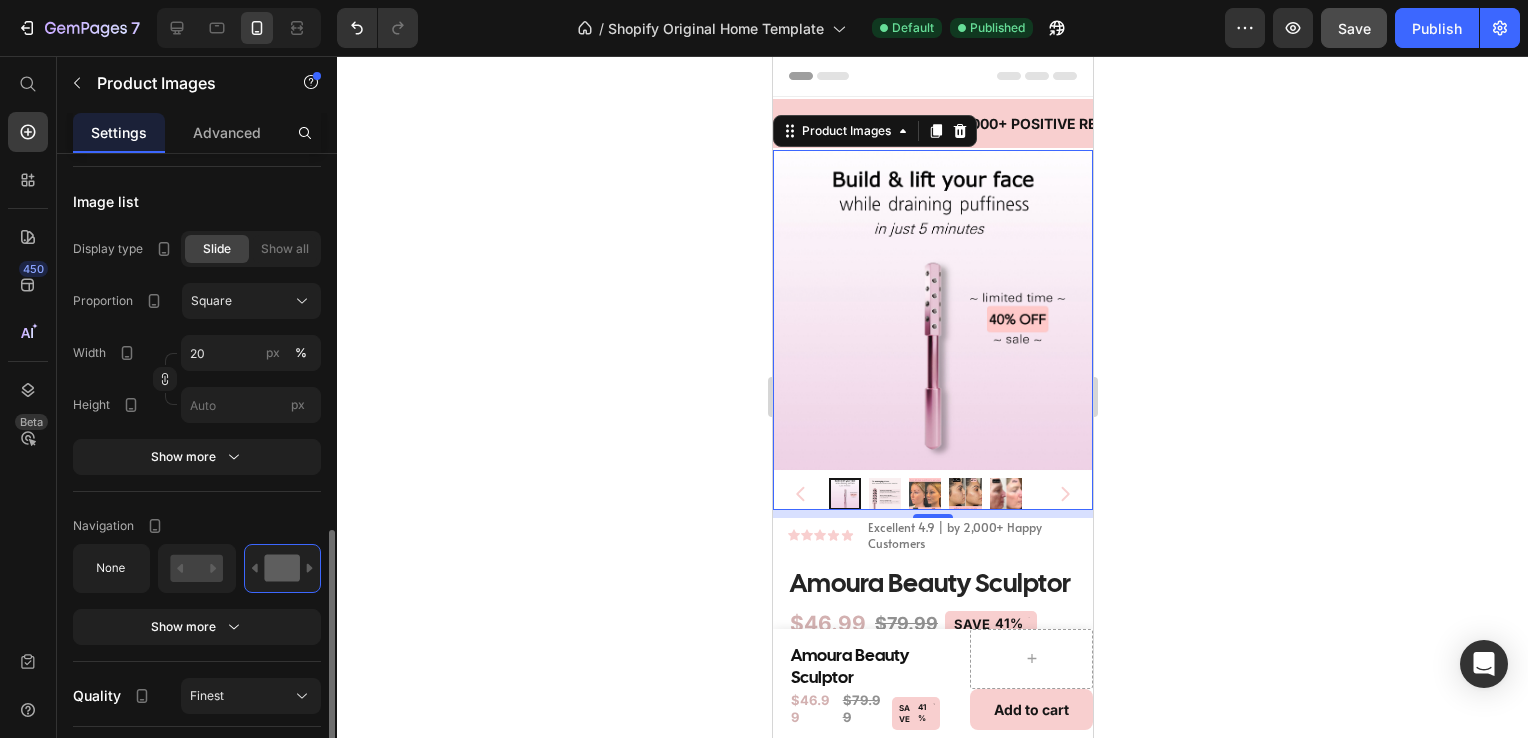scroll, scrollTop: 1216, scrollLeft: 0, axis: vertical 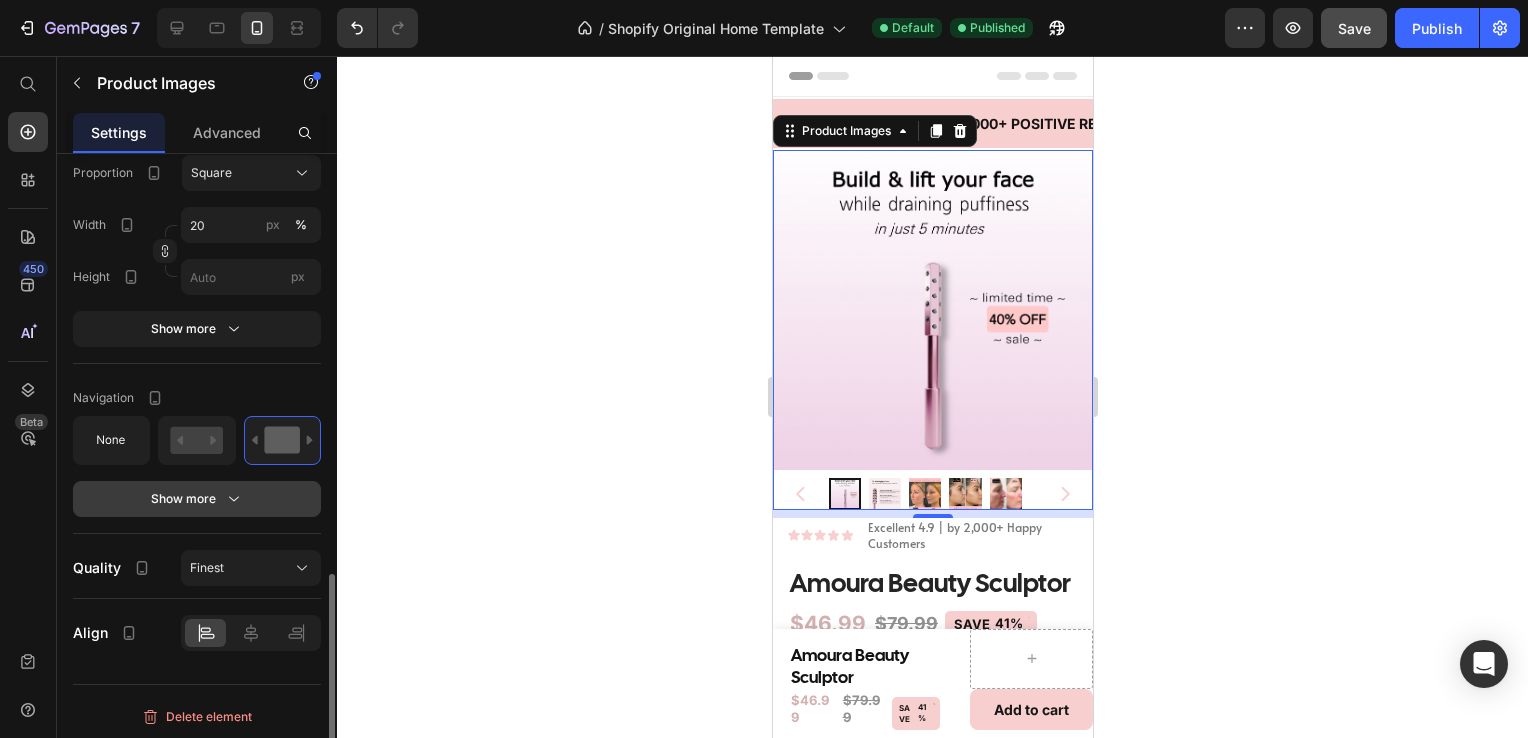 click 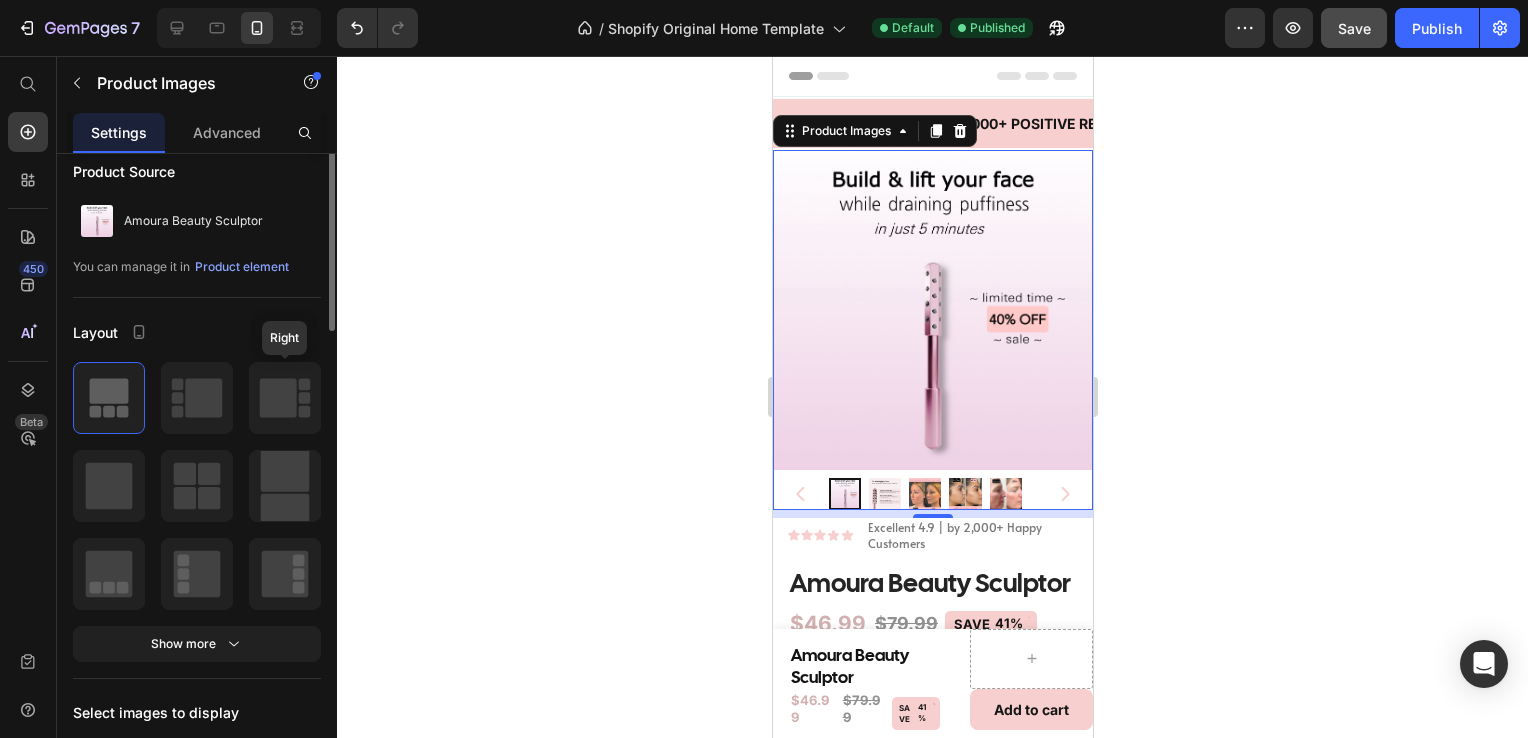 scroll, scrollTop: 0, scrollLeft: 0, axis: both 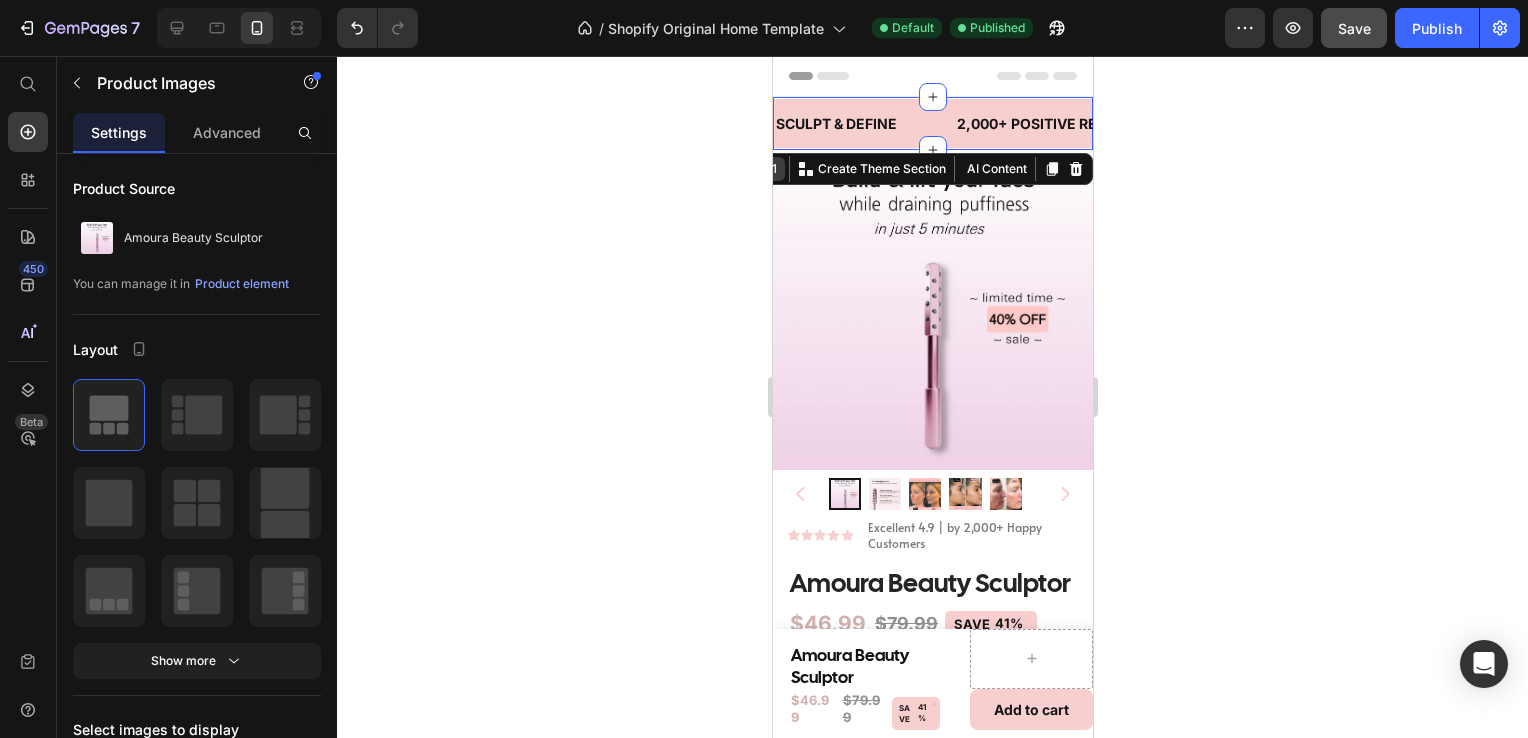 click on "Section 1   You can create reusable sections Create Theme Section AI Content Write with GemAI What would you like to describe here? Tone and Voice Persuasive Product Amoura Beauty Sculptor Show more Generate" at bounding box center [894, 169] 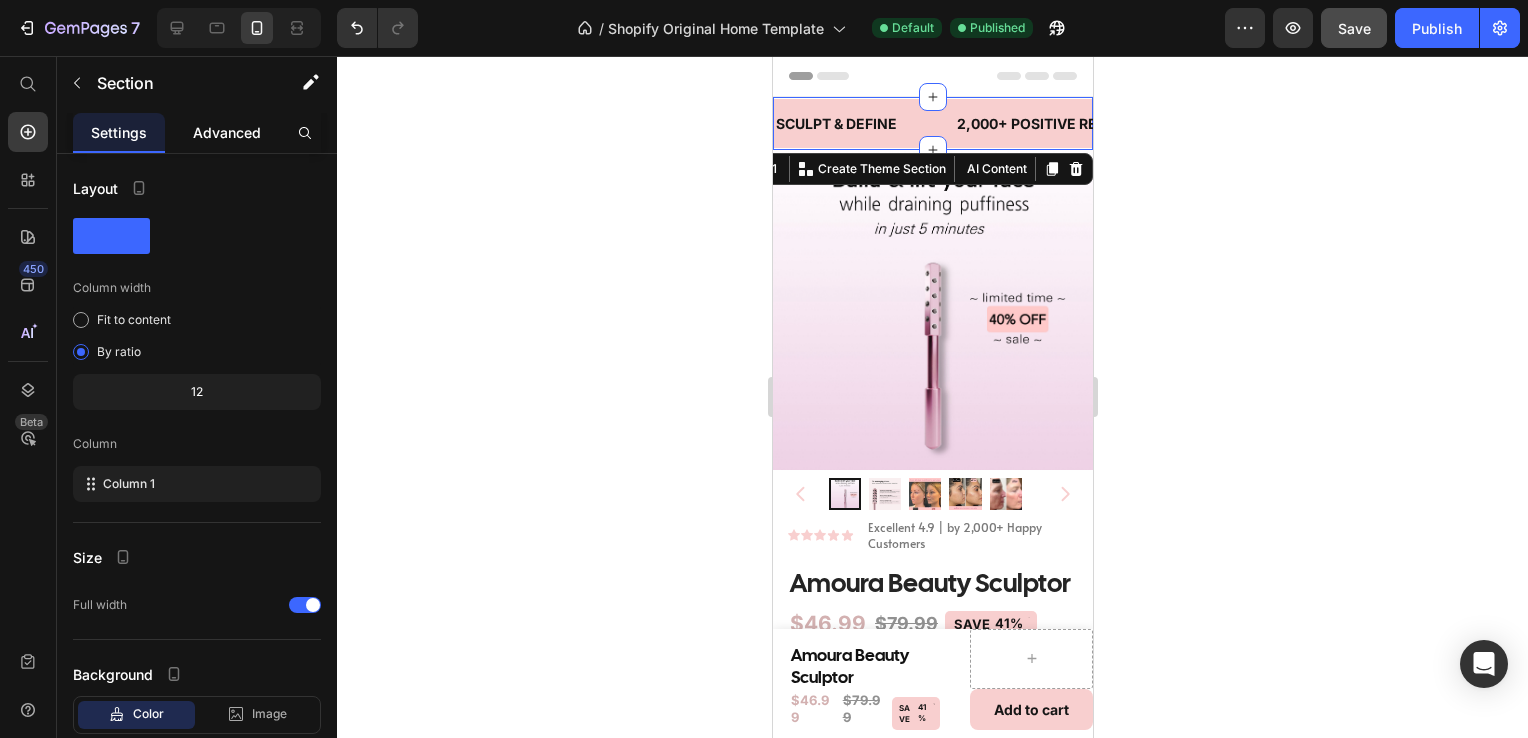 click on "Advanced" at bounding box center [227, 132] 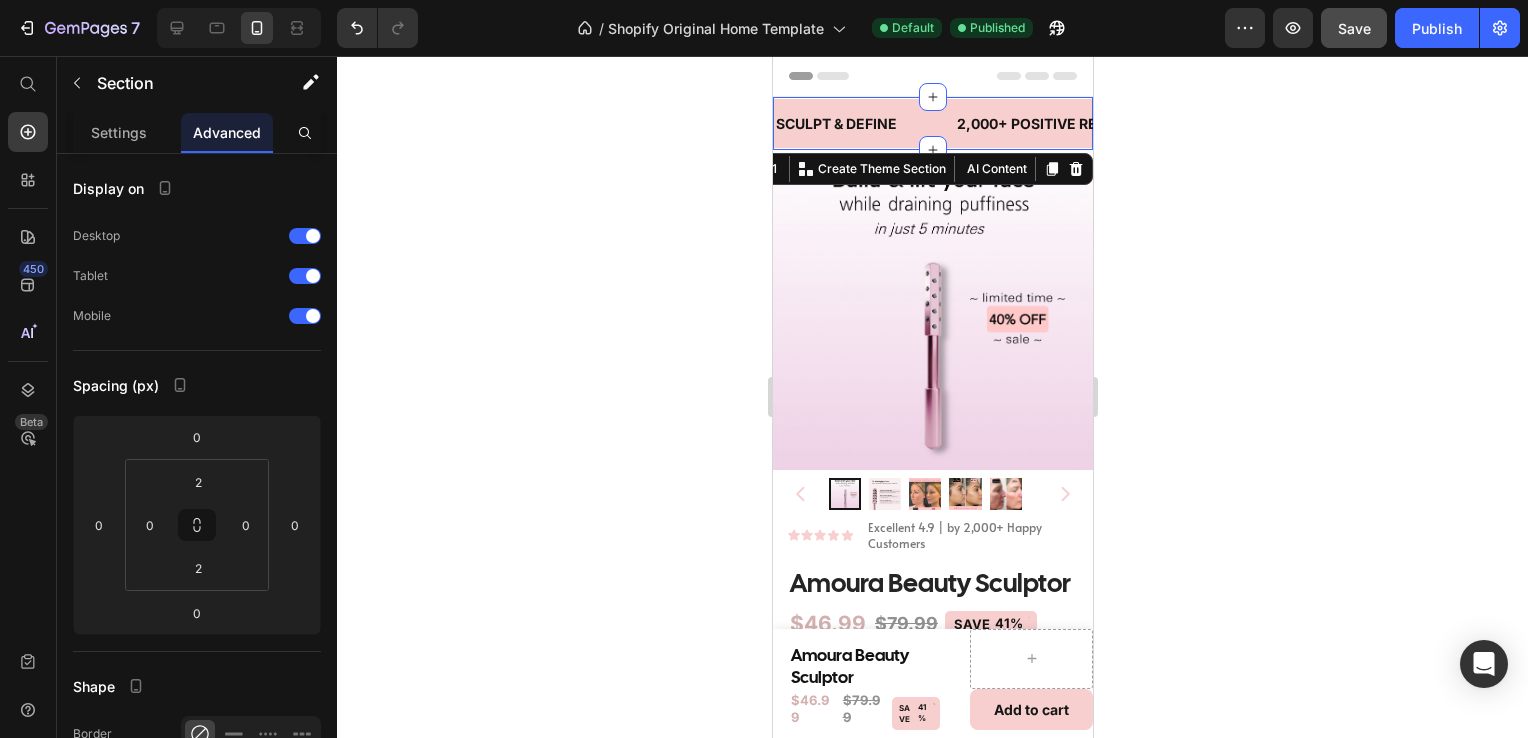 click 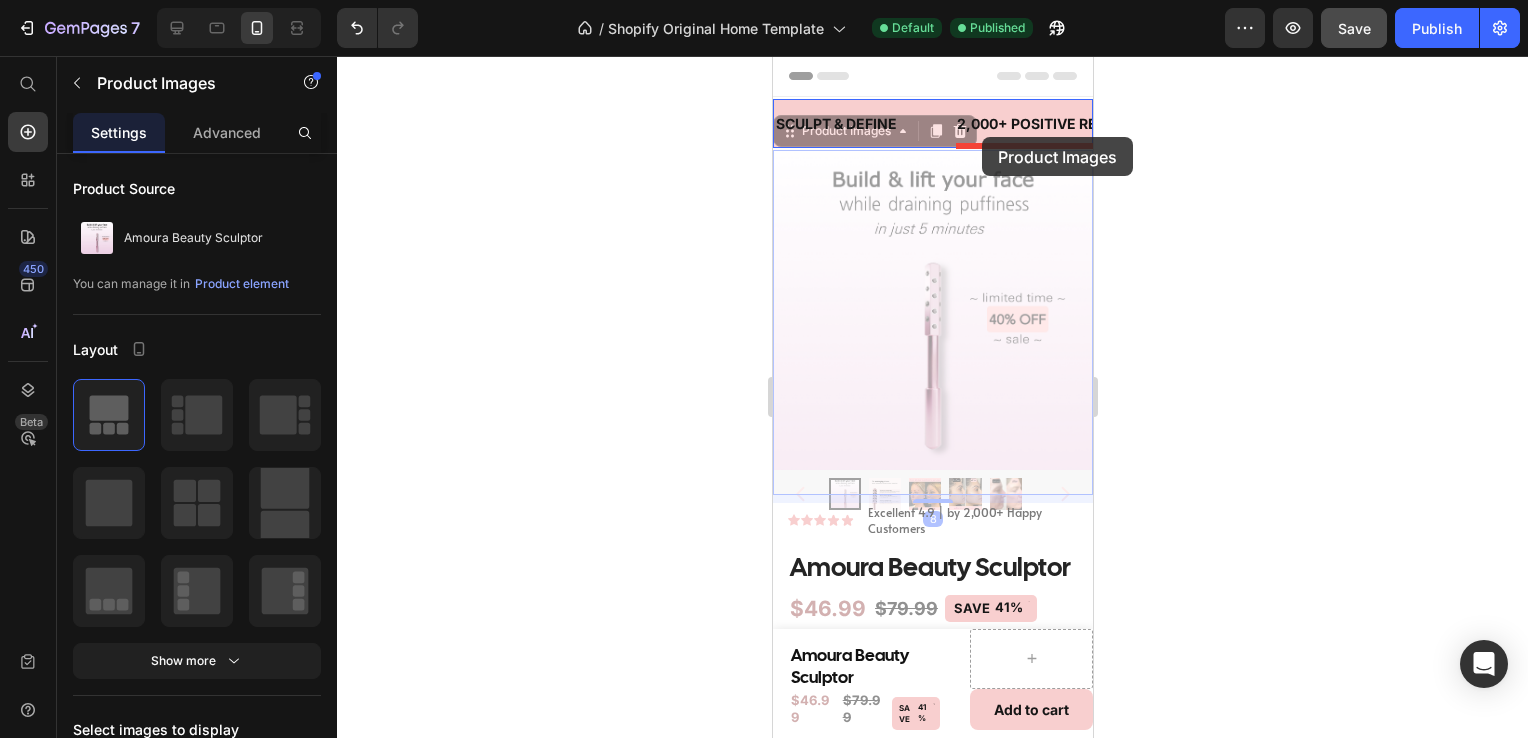 drag, startPoint x: 985, startPoint y: 159, endPoint x: 981, endPoint y: 137, distance: 22.36068 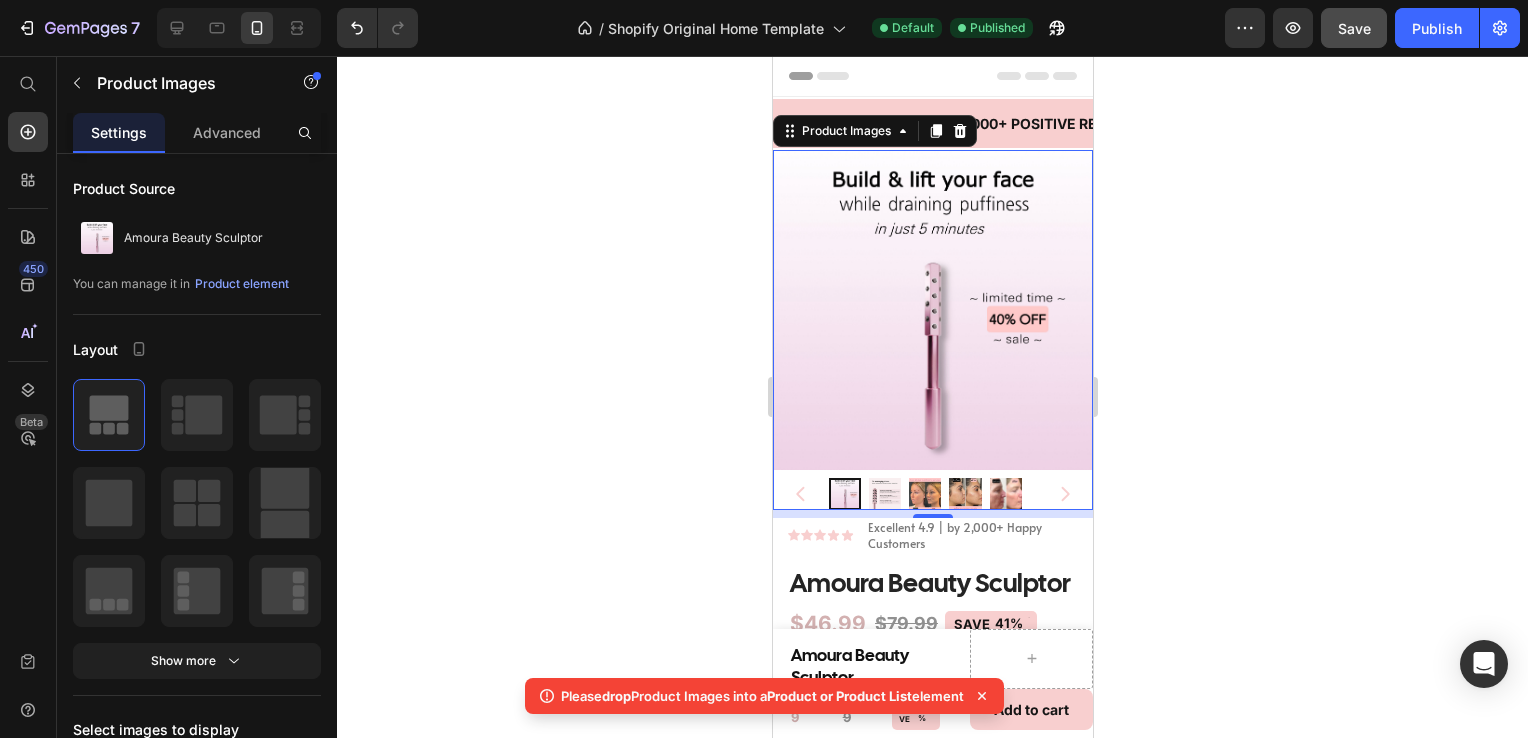 drag, startPoint x: 1192, startPoint y: 139, endPoint x: 1212, endPoint y: 146, distance: 21.189621 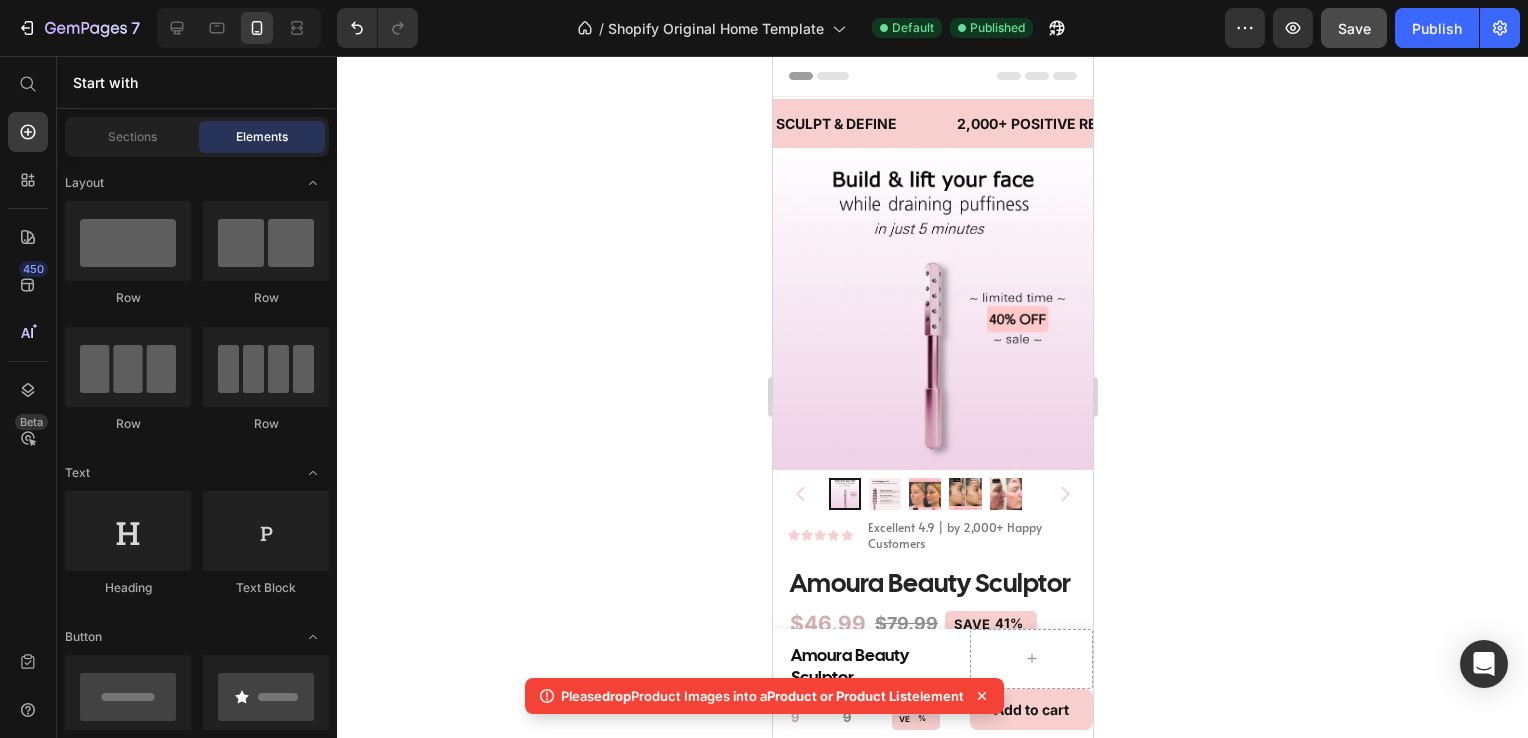 click 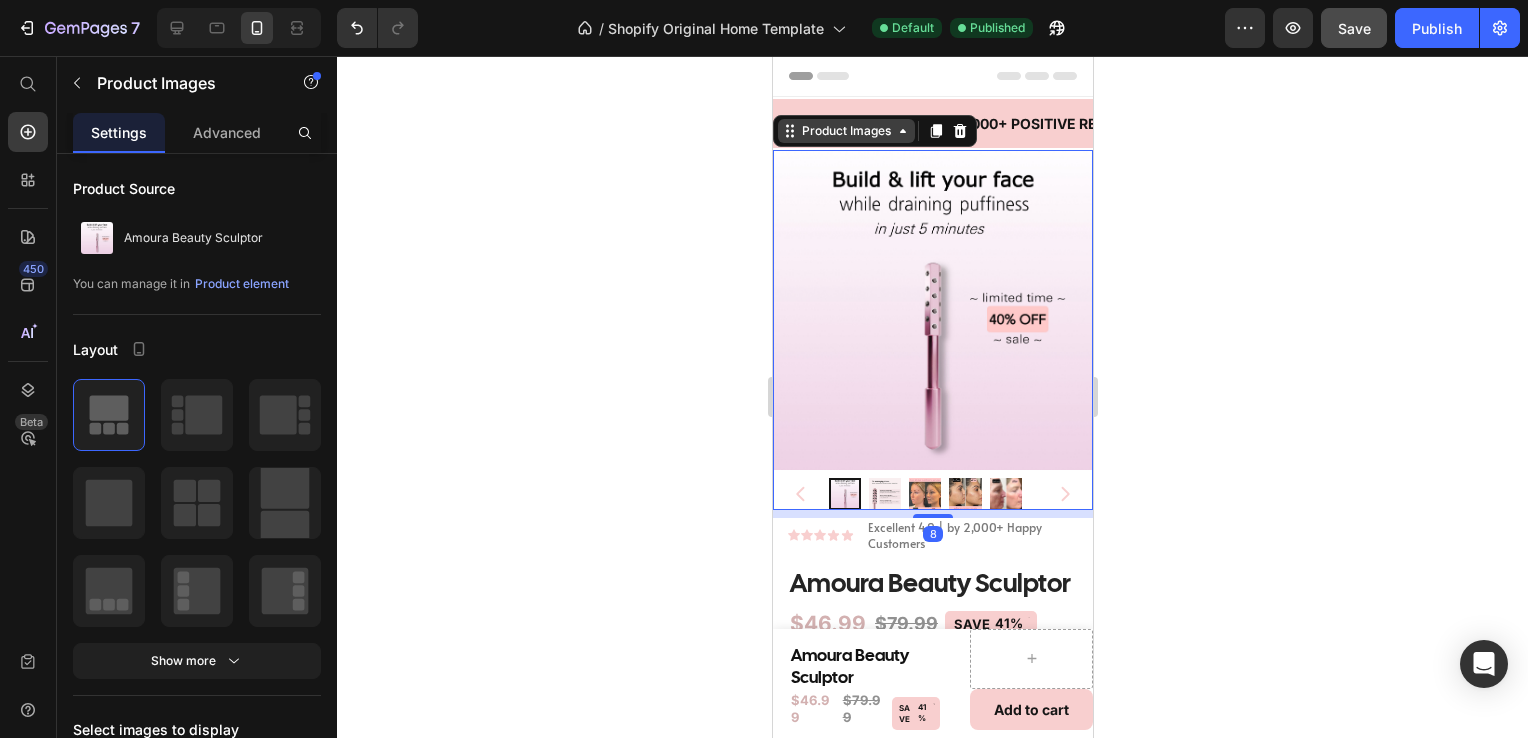 click on "SCULPT & DEFINE Text 2,000+ POSITIVE REVIEWS Text LIMITED TIME 40% OFF SALE Text SCULPT & DEFINE Text 2,000+ POSITIVE REVIEWS Text LIMITED TIME 40% OFF SALE Text Marquee Section 1
Product Images   8 Icon Icon Icon
Icon
Icon Icon List Excellent 4.9 | by 2,000+ Happy Customers Text Block Row Amoura Beauty Sculptor Product Title $46.99 Product Price $79.99 Product Price SAVE 41% Discount Tag Row                Title Line
Defines Jawline & Cheekbones
Reduces Puffiness
Instant Toned Face Item List Quantity Text Block 1 Product Quantity 30-Day Money-Back Guarantee Text Block ADD TO CART Add to Cart Row Product
What Amoura Beauty Sculptor Does
How to use
Shipping & Returns Accordion Section 2 SCULPT & DEFINE Text 2,000+ POSITIVE REVIEWS Text LIMITED TIME 40% OFF SALE Text SCULPT & DEFINE Text 2,000+ POSITIVE REVIEWS Text LIMITED TIME 40% OFF SALE Text Marquee" at bounding box center [932, 1041] 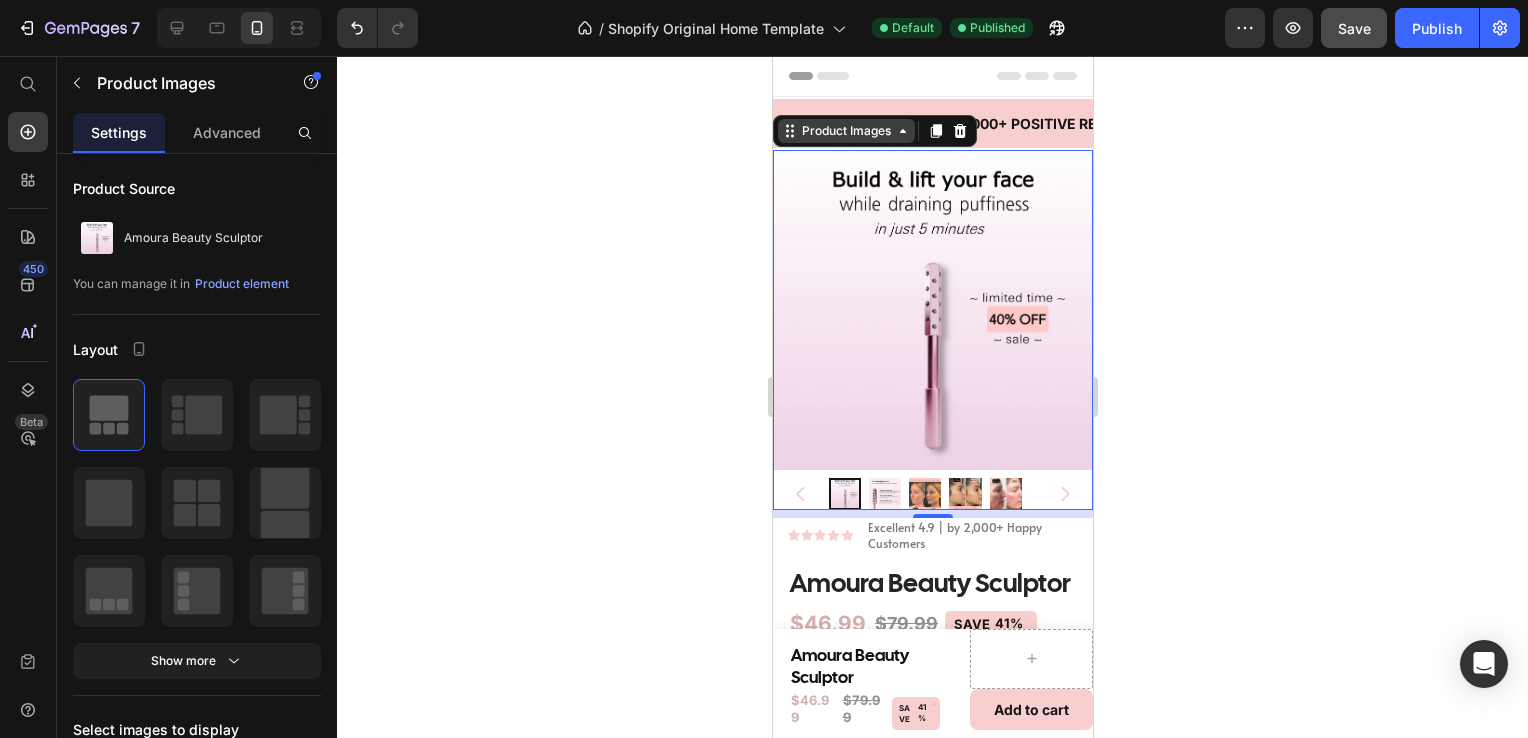 click on "Product Images" at bounding box center [845, 131] 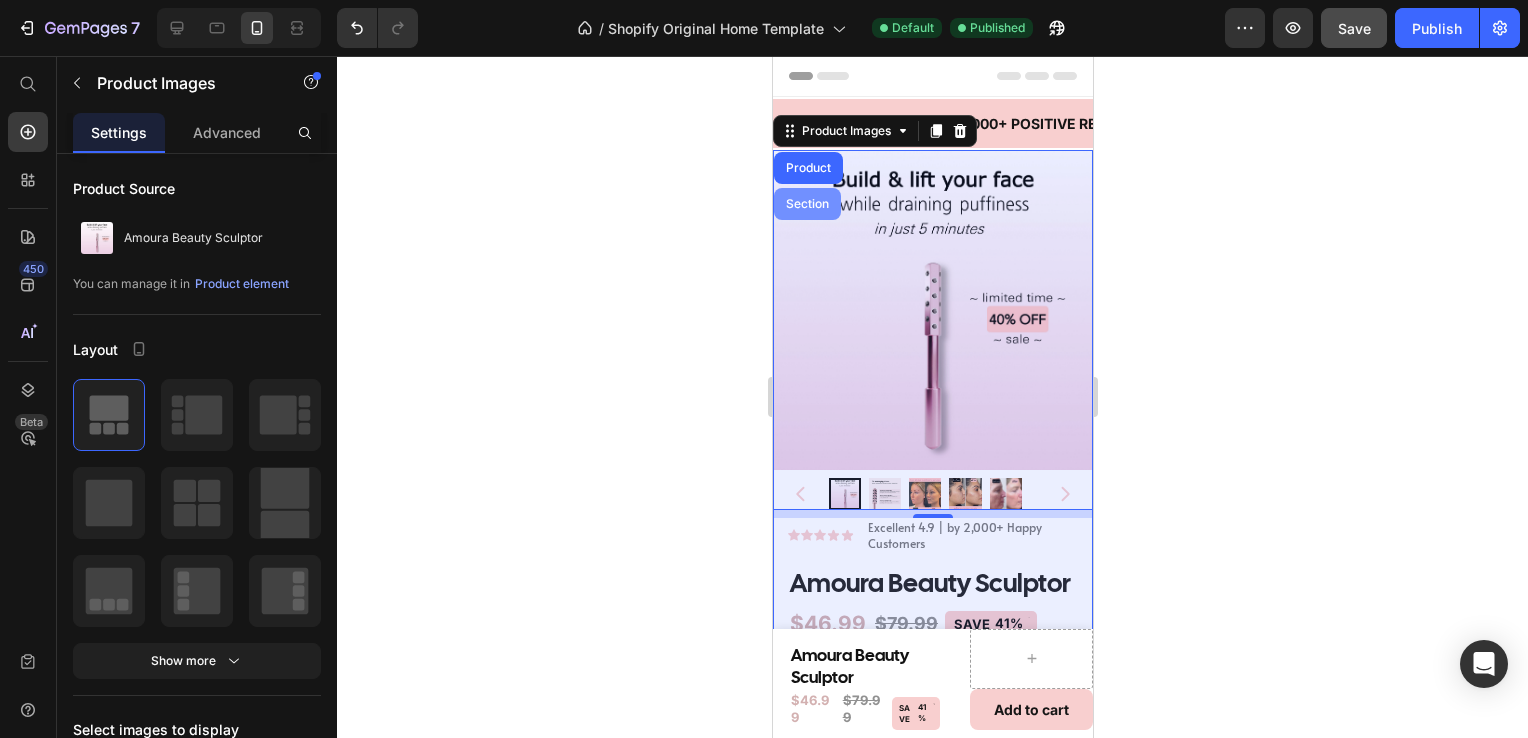 click on "Section" at bounding box center [806, 204] 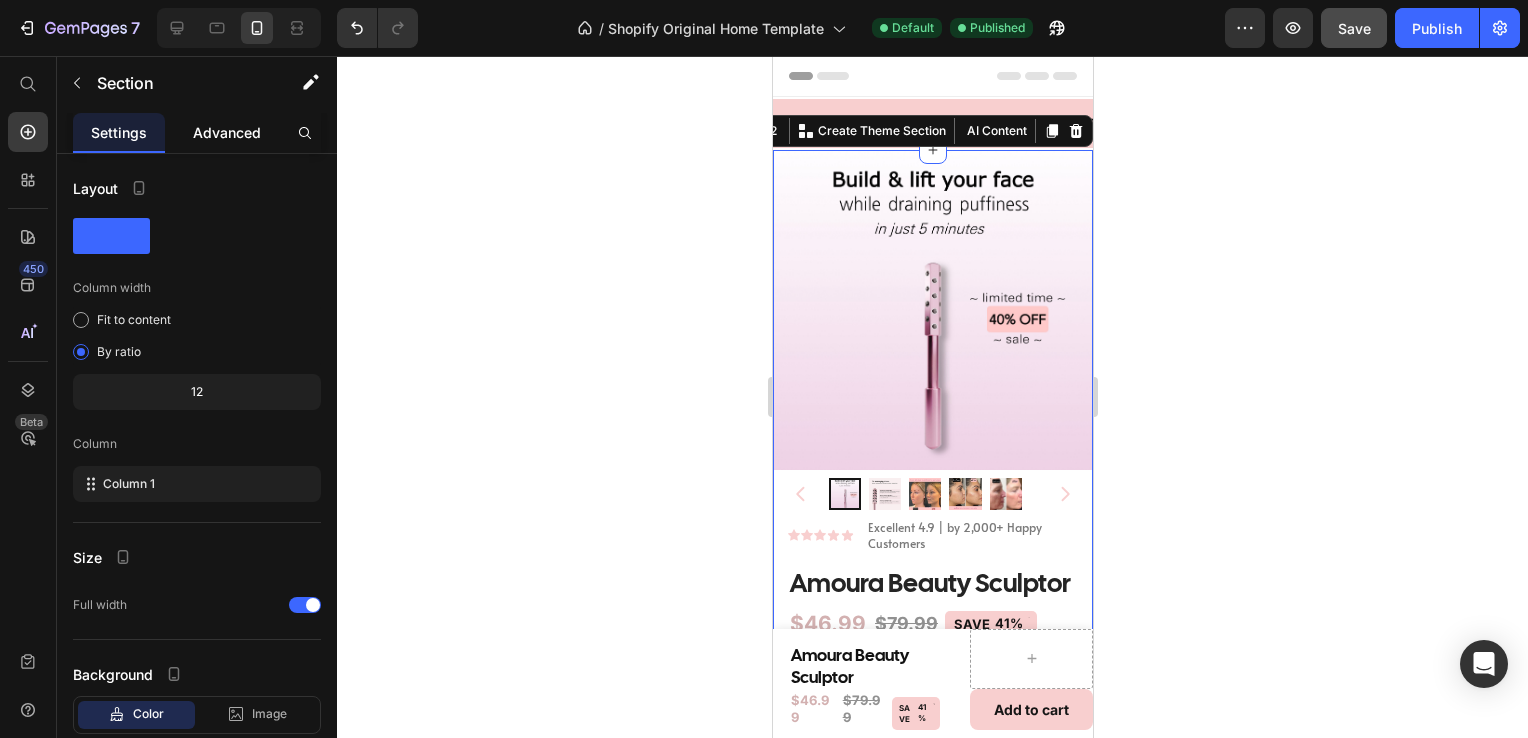 click on "Advanced" at bounding box center (227, 132) 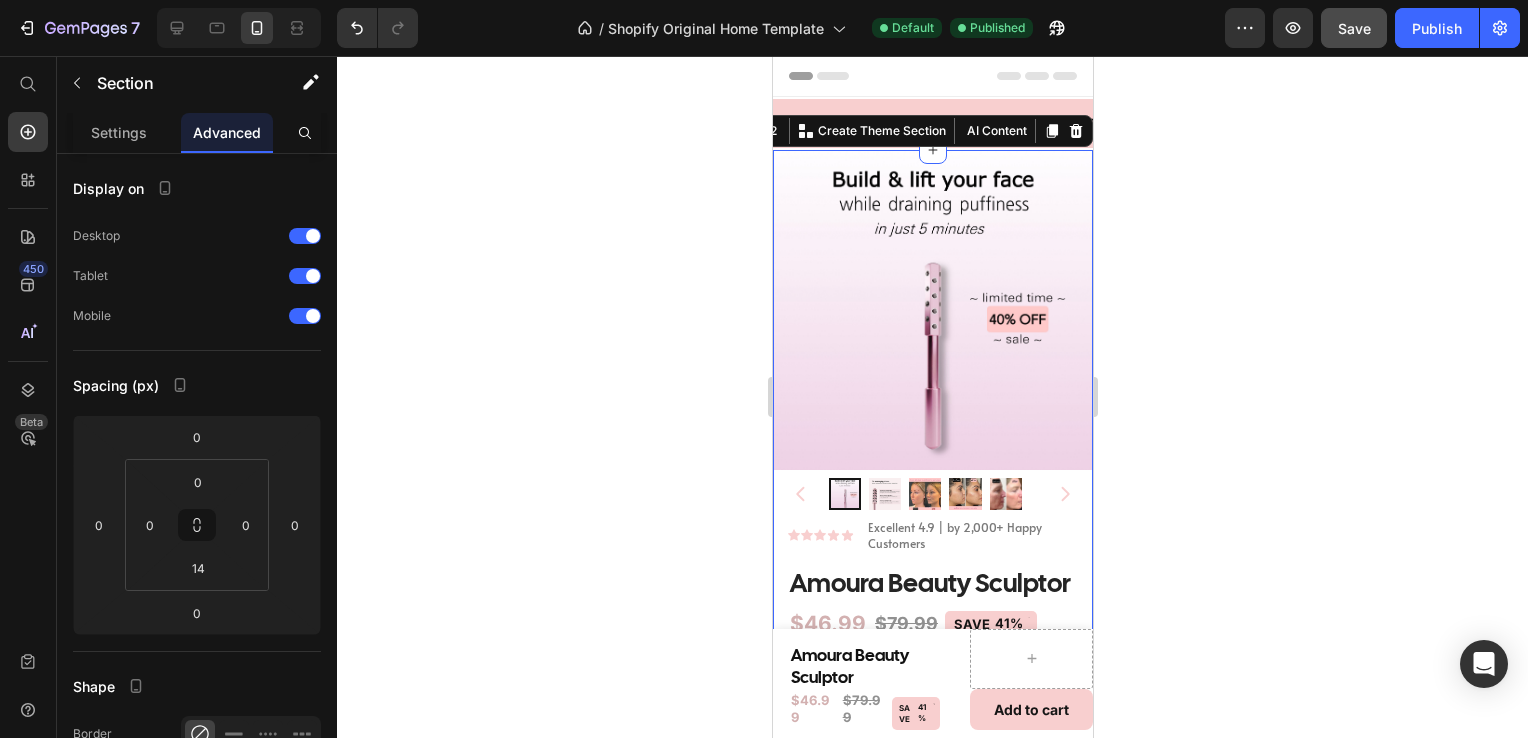 click on "Advanced" at bounding box center (227, 132) 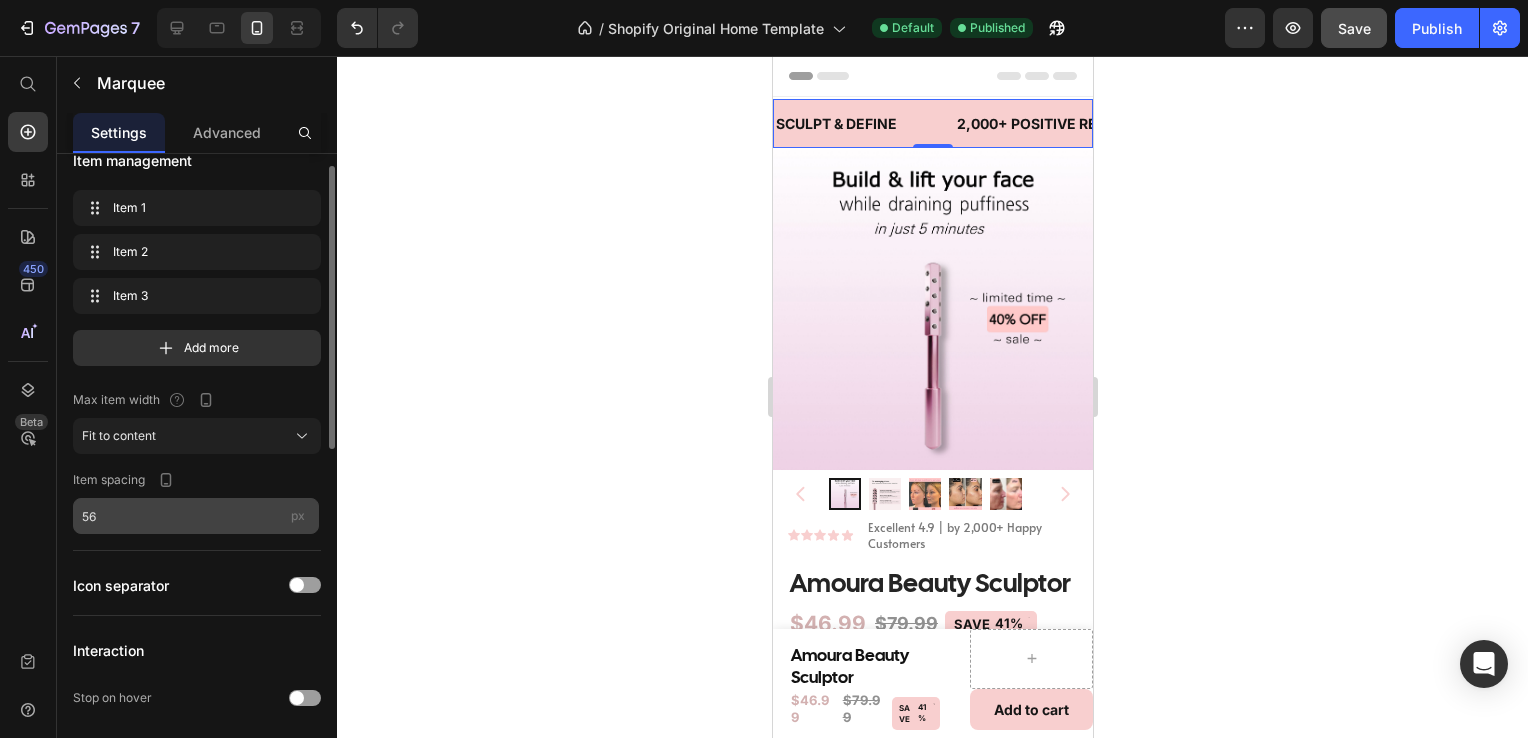 scroll, scrollTop: 28, scrollLeft: 0, axis: vertical 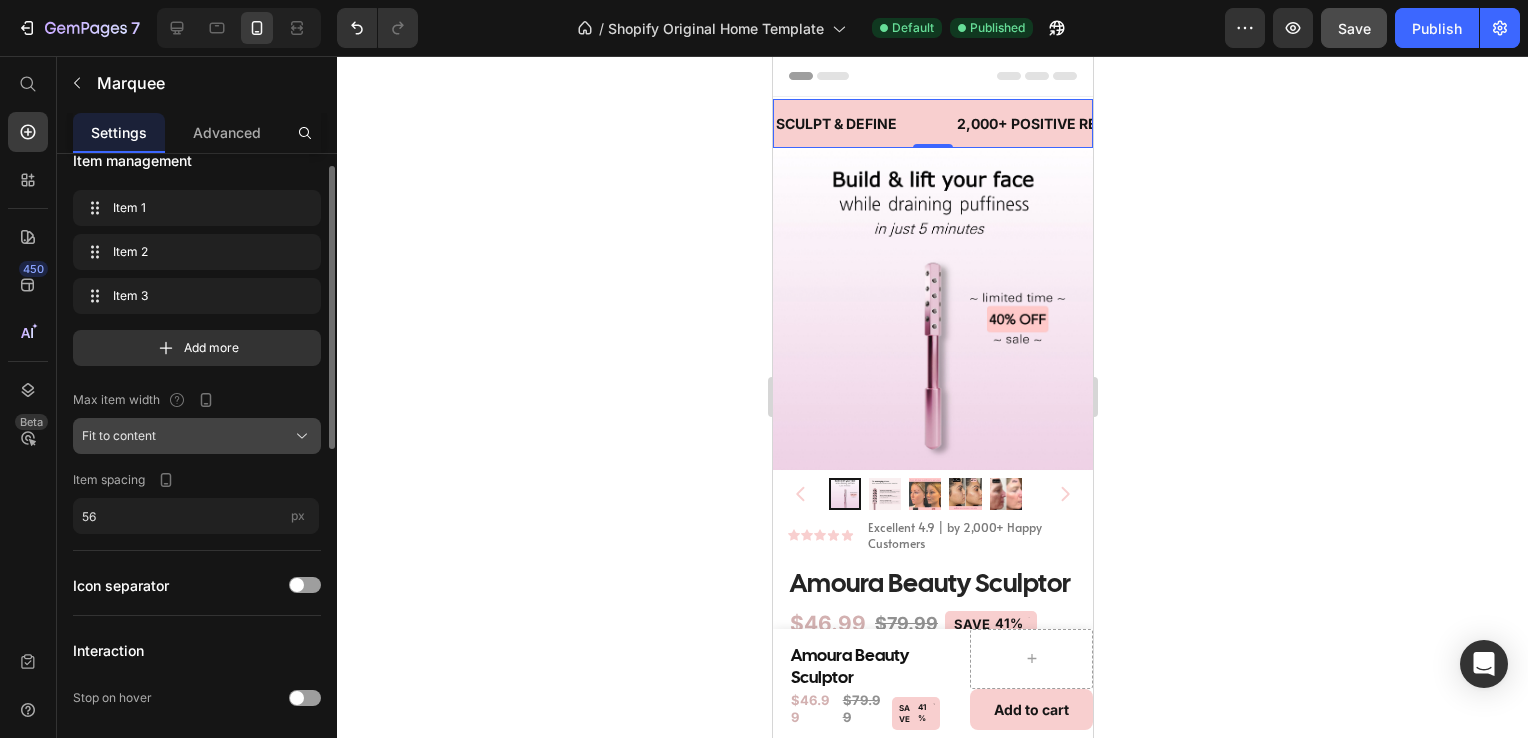 click on "Fit to content" at bounding box center [197, 436] 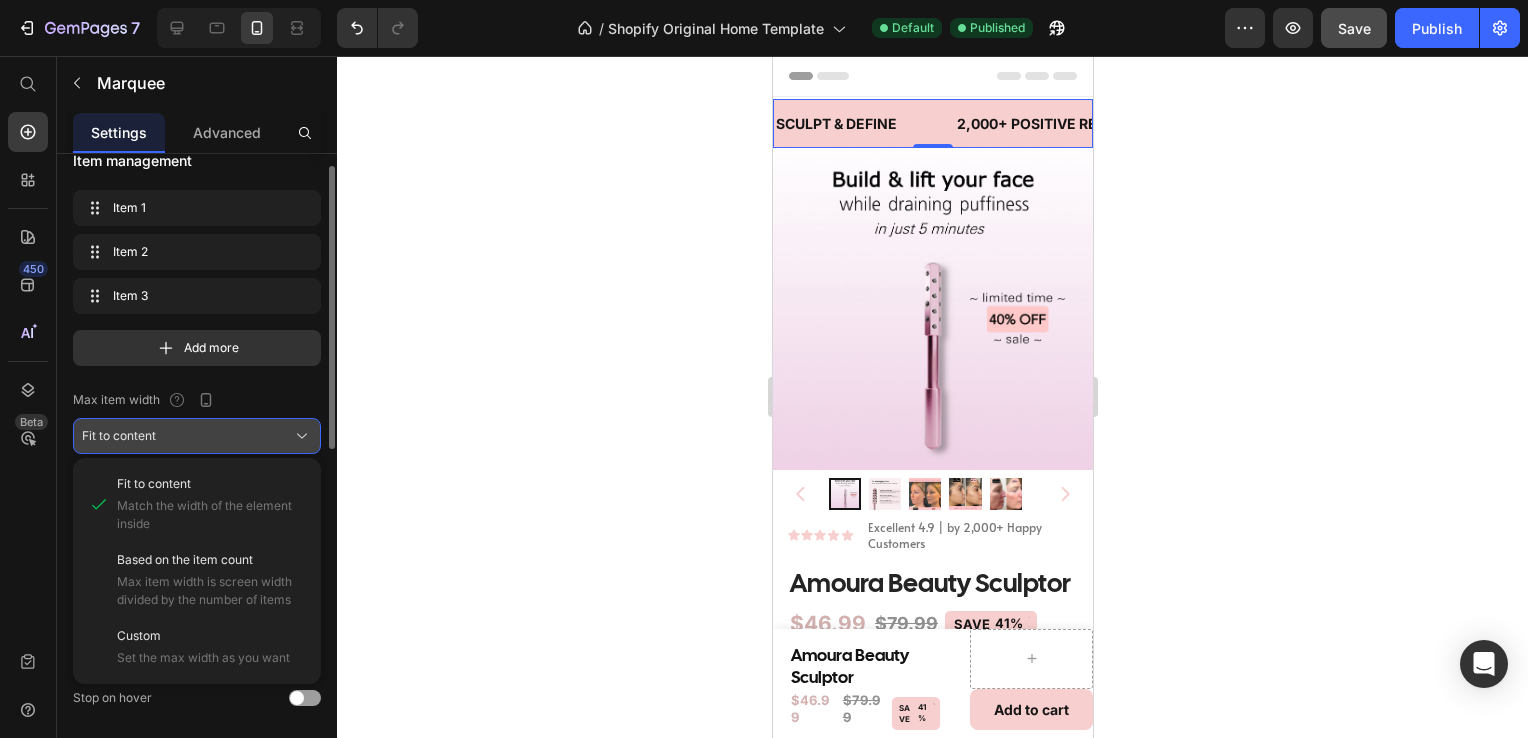 click on "Fit to content" 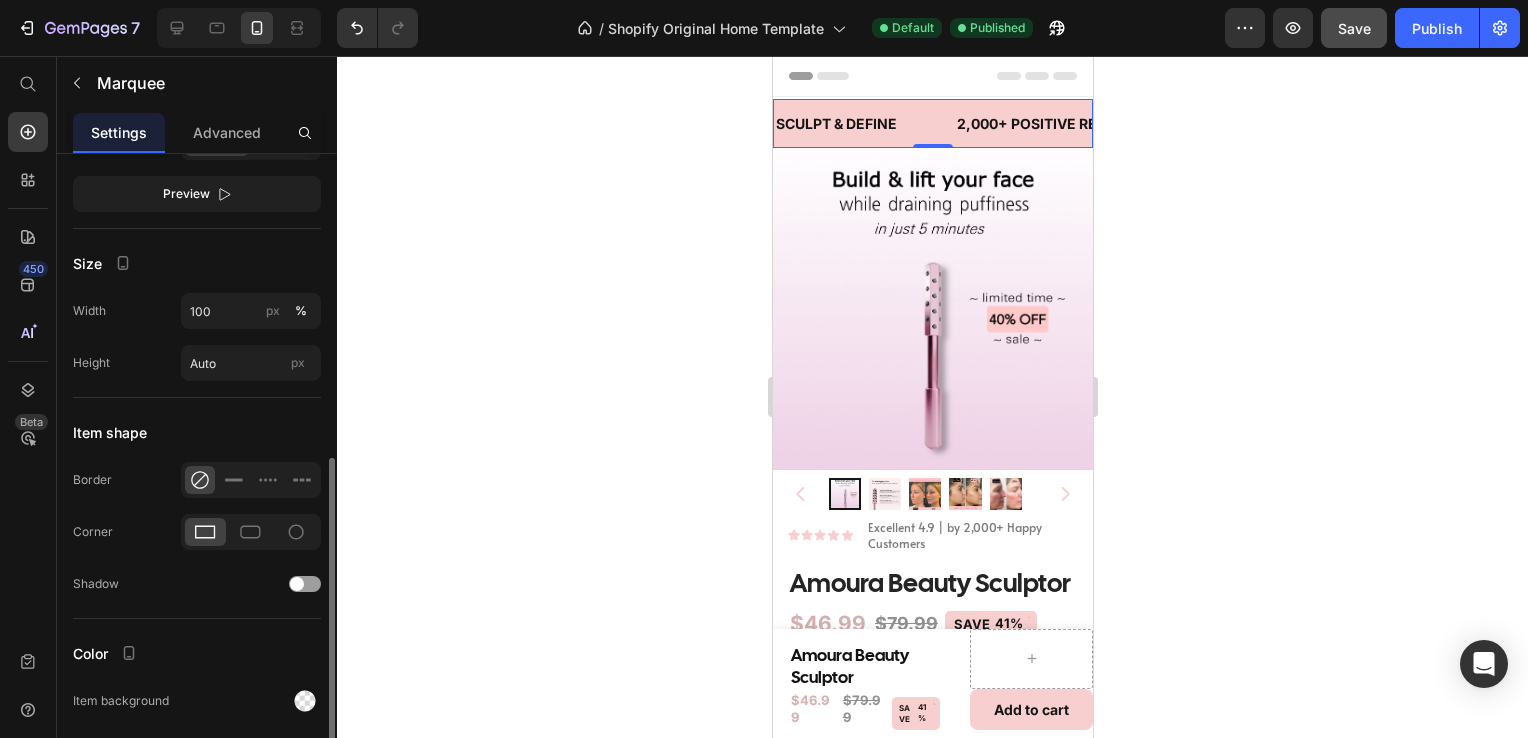 scroll, scrollTop: 810, scrollLeft: 0, axis: vertical 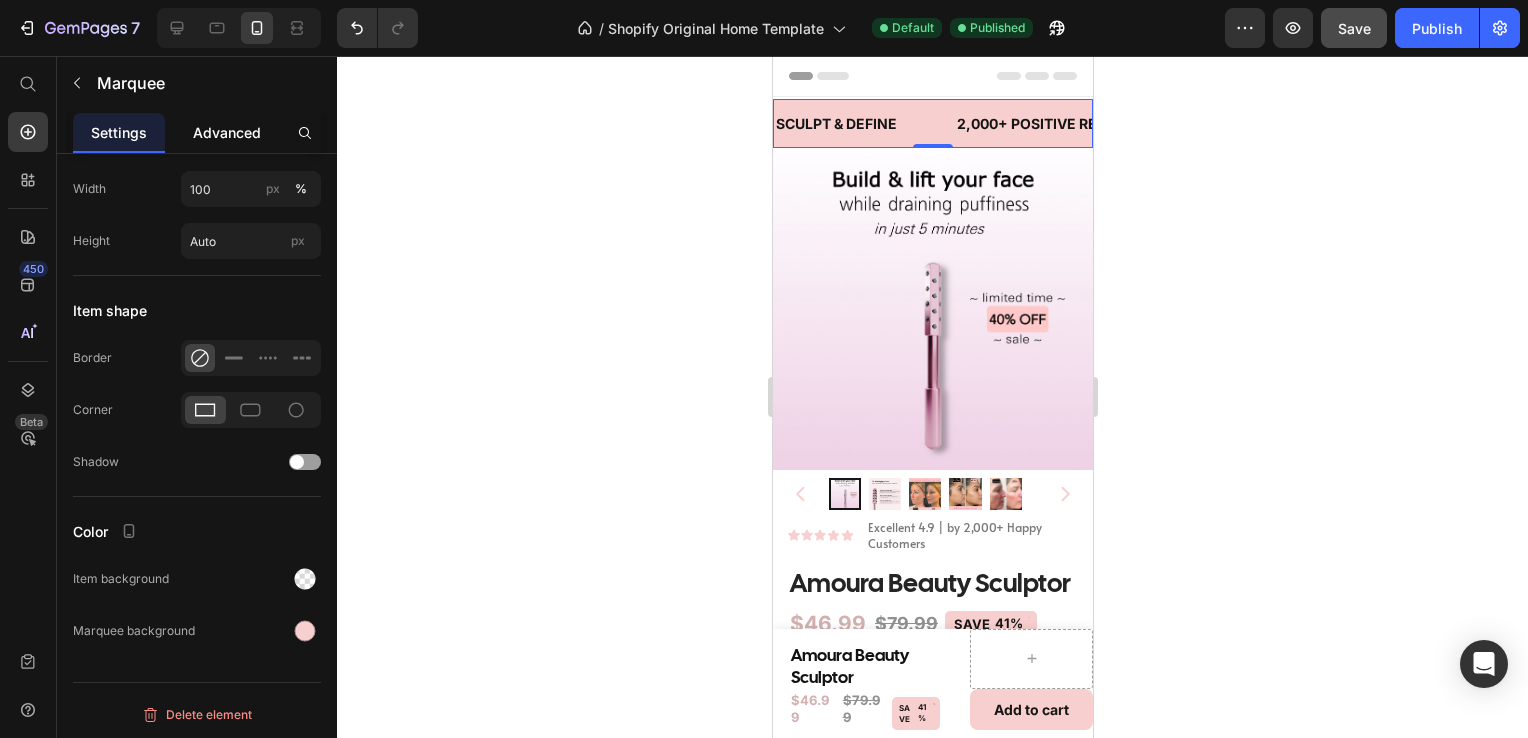 click on "Advanced" at bounding box center [227, 132] 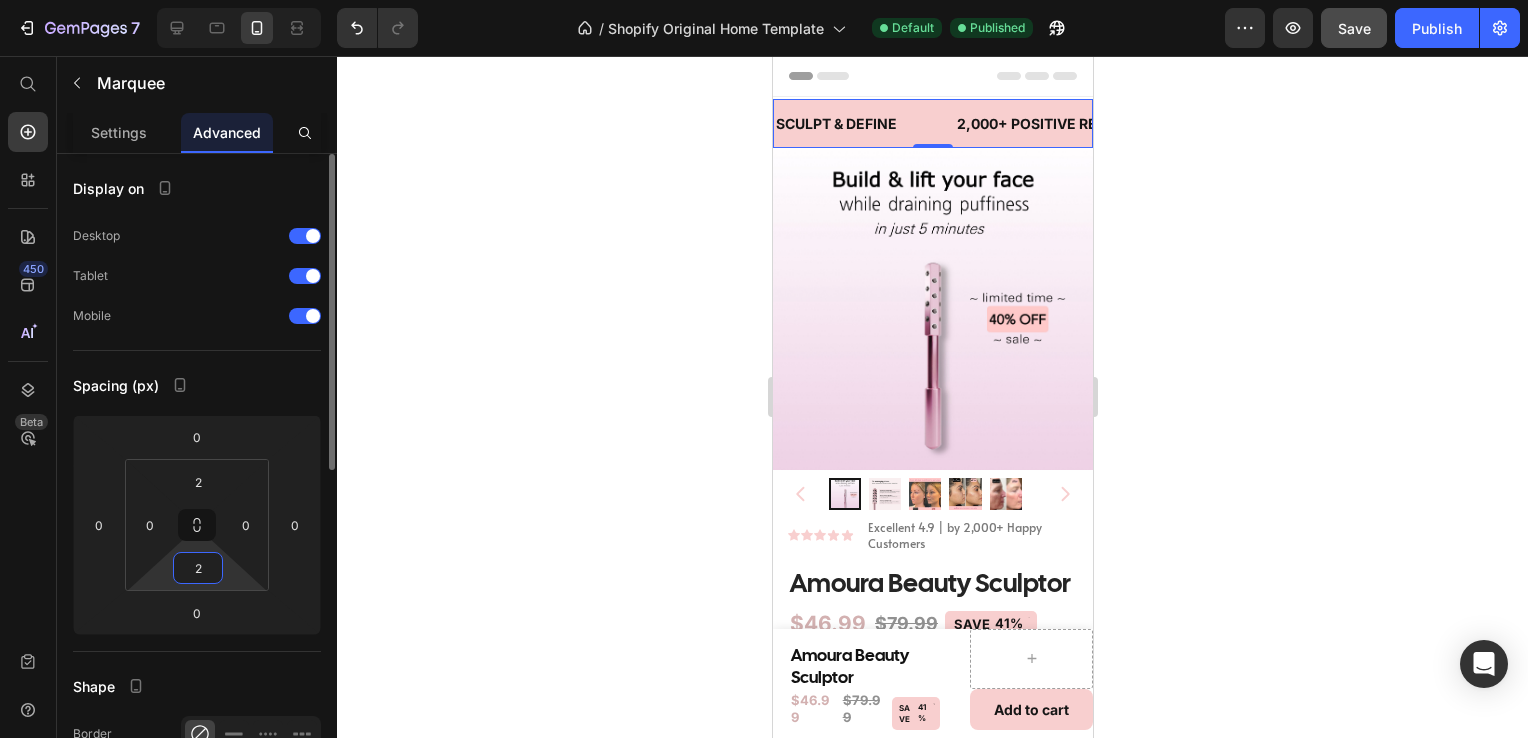 click on "2" at bounding box center [198, 568] 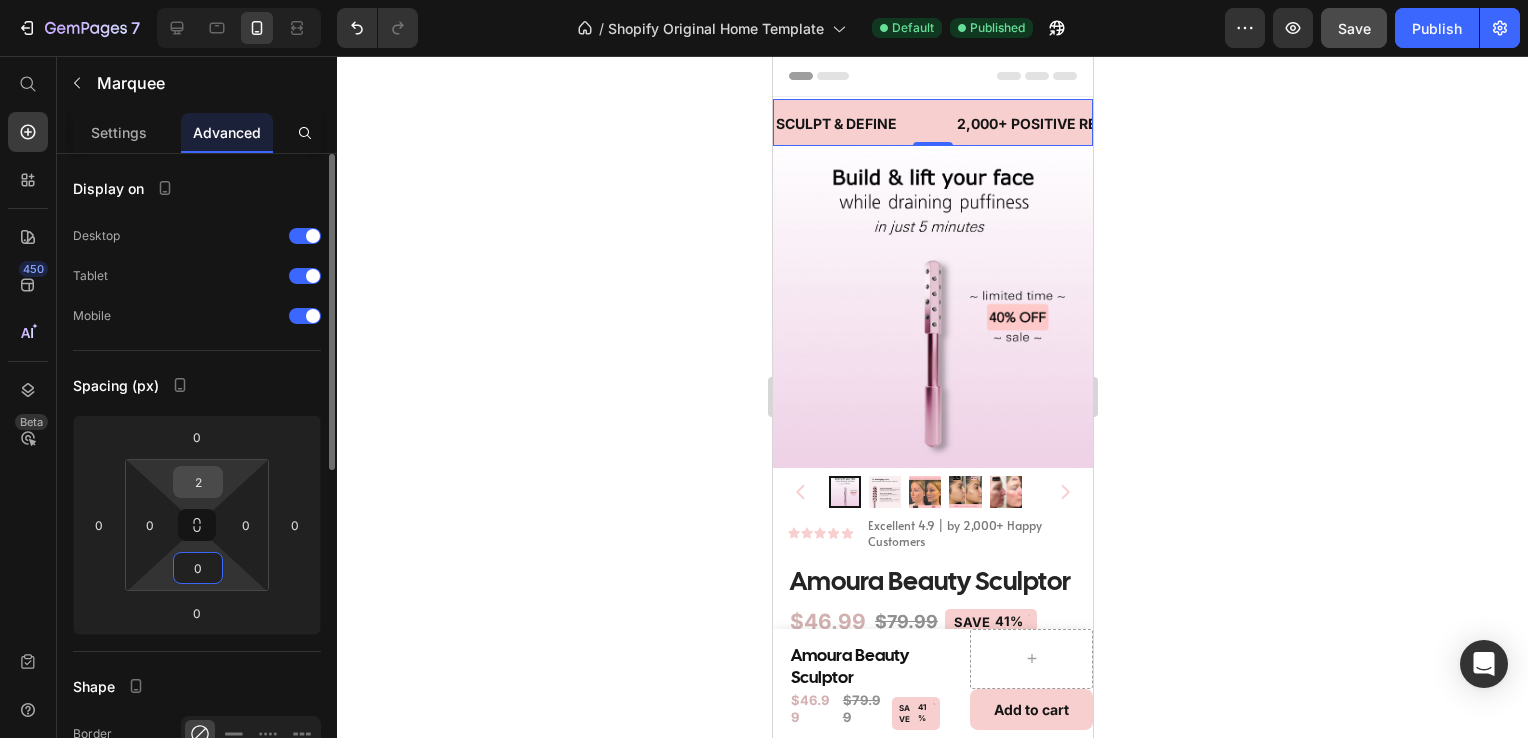 type on "0" 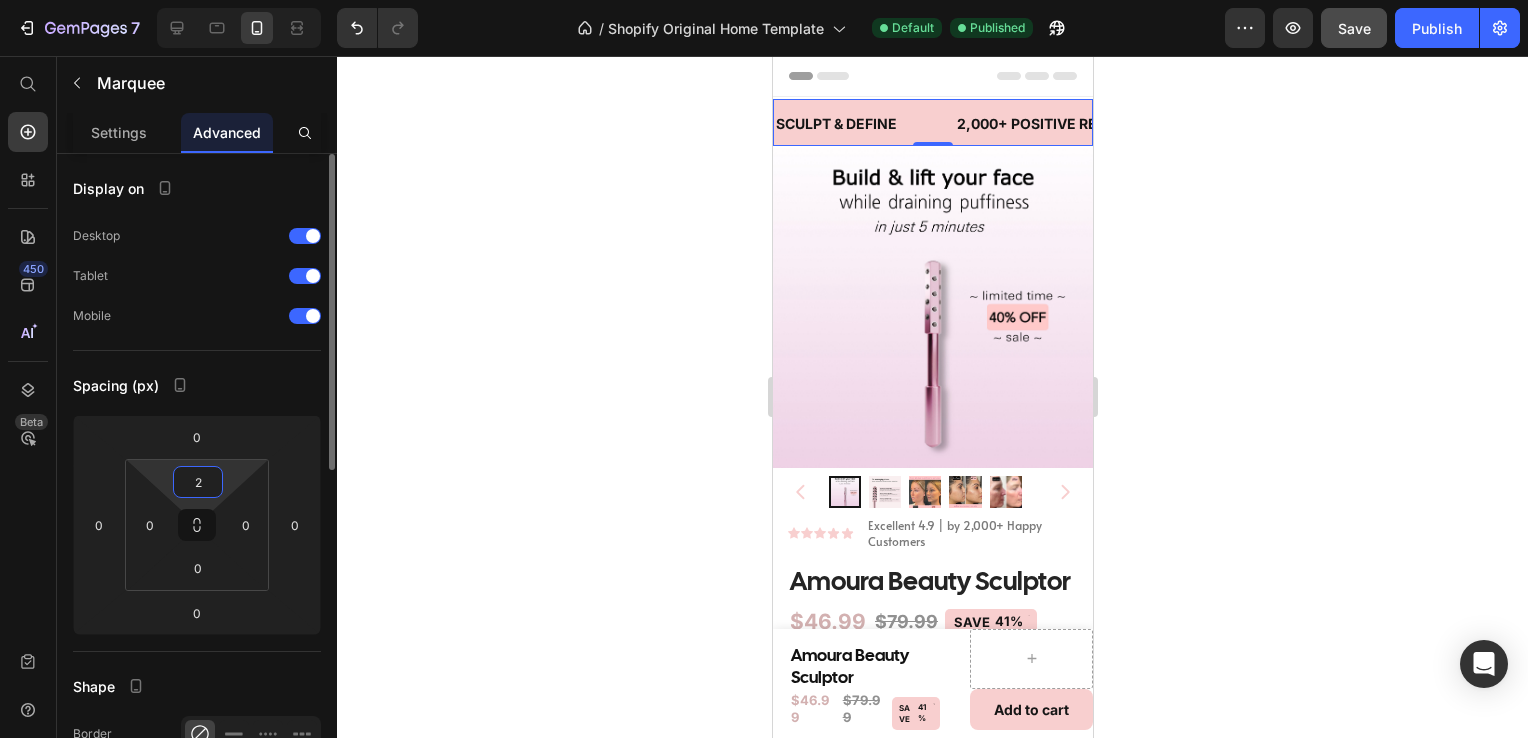 click on "2" at bounding box center (198, 482) 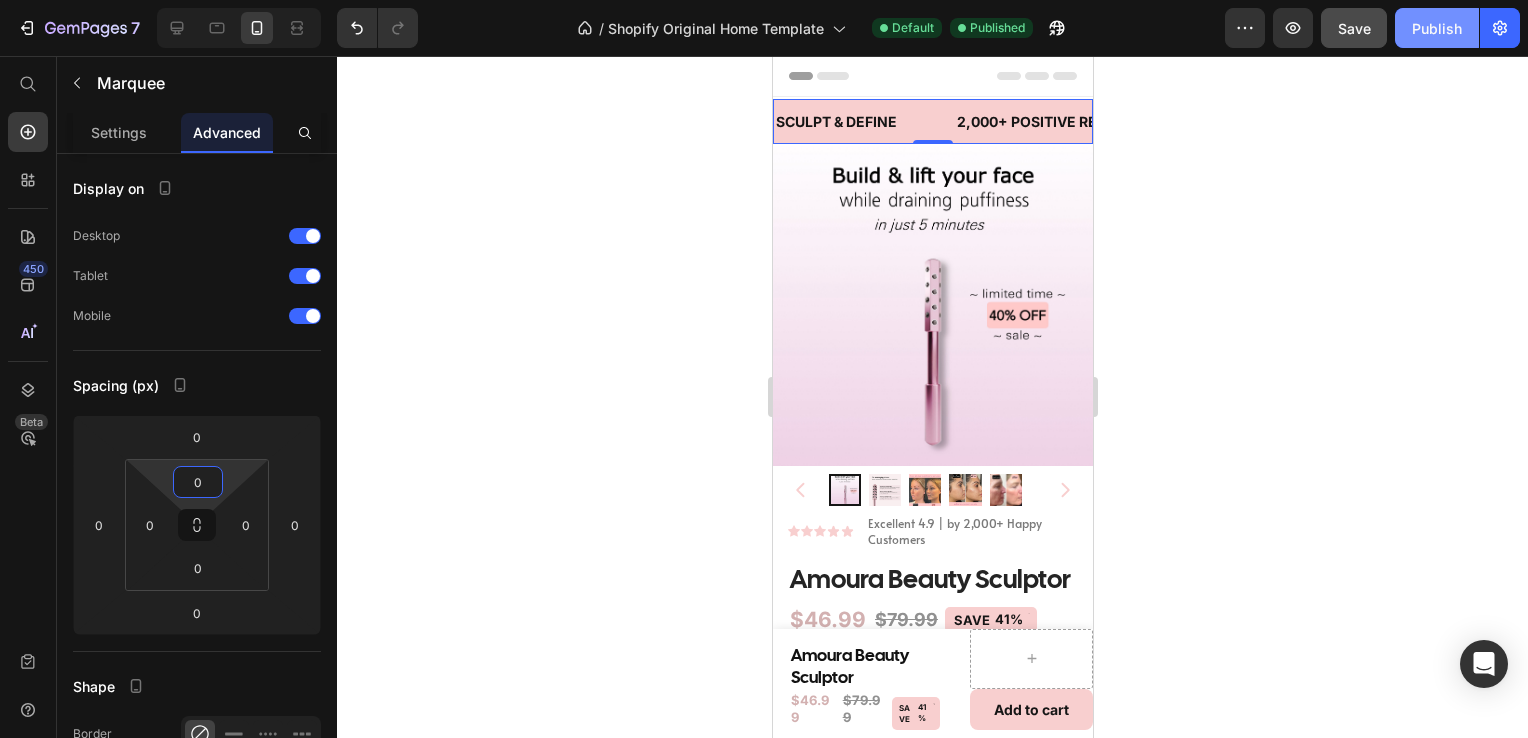 type on "0" 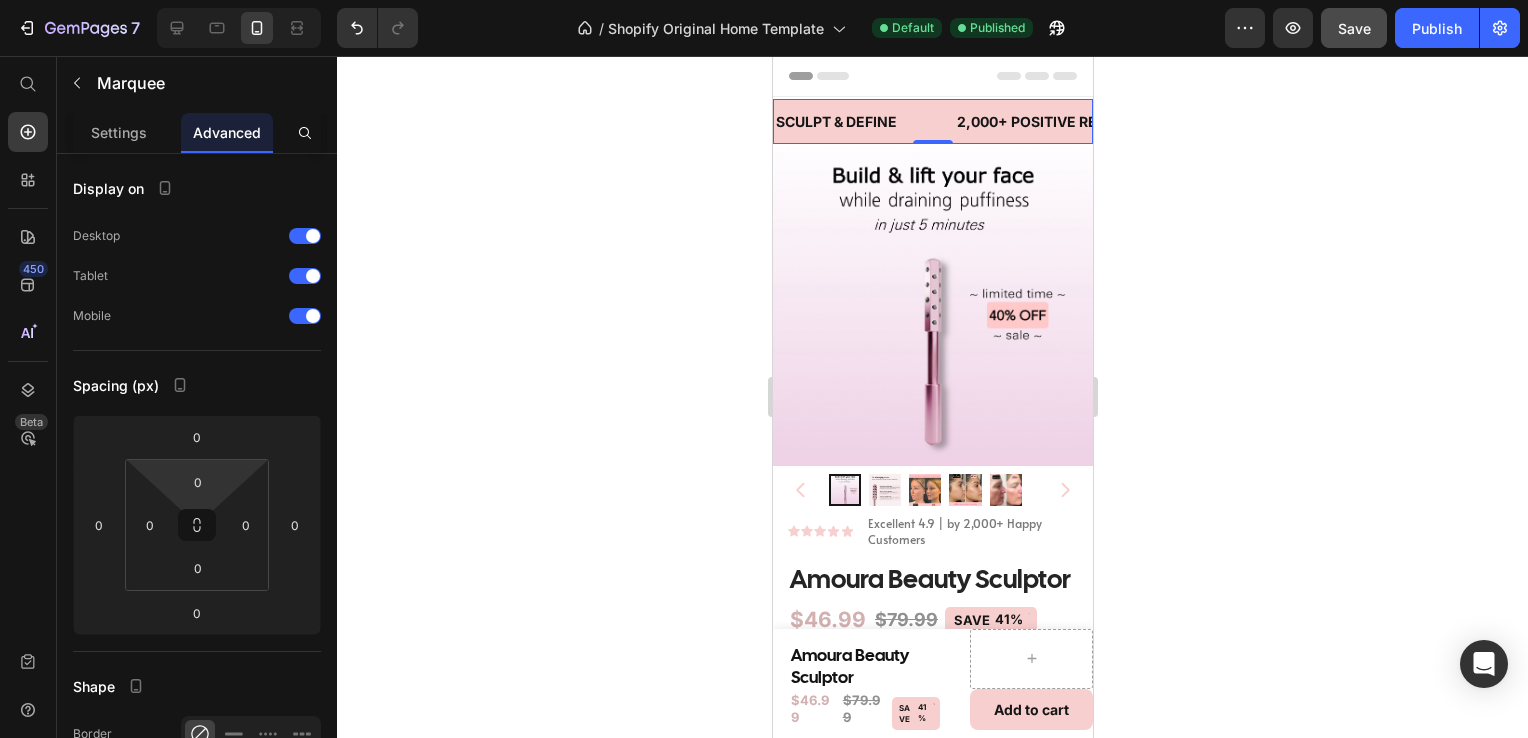 drag, startPoint x: 1420, startPoint y: 18, endPoint x: 1147, endPoint y: 526, distance: 576.70874 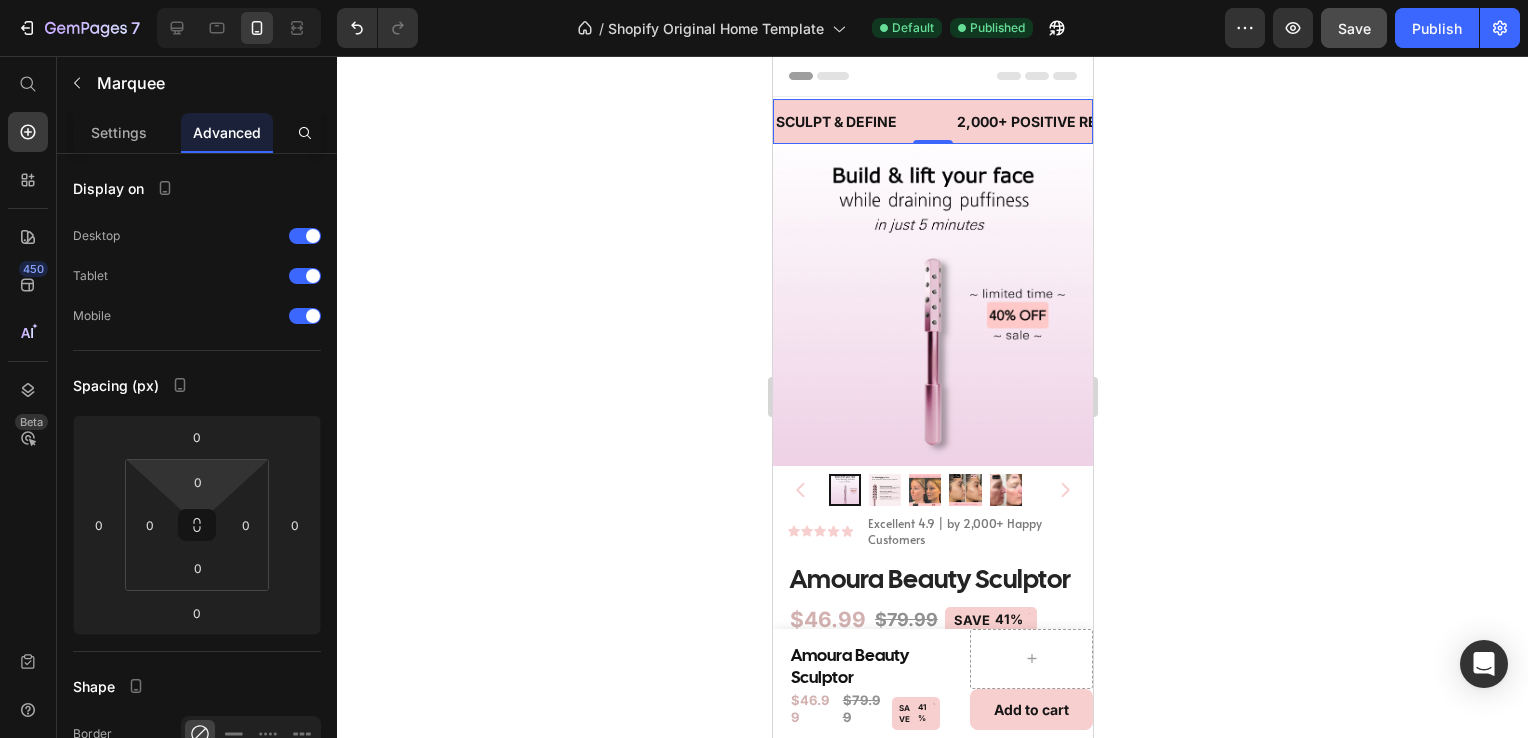 click 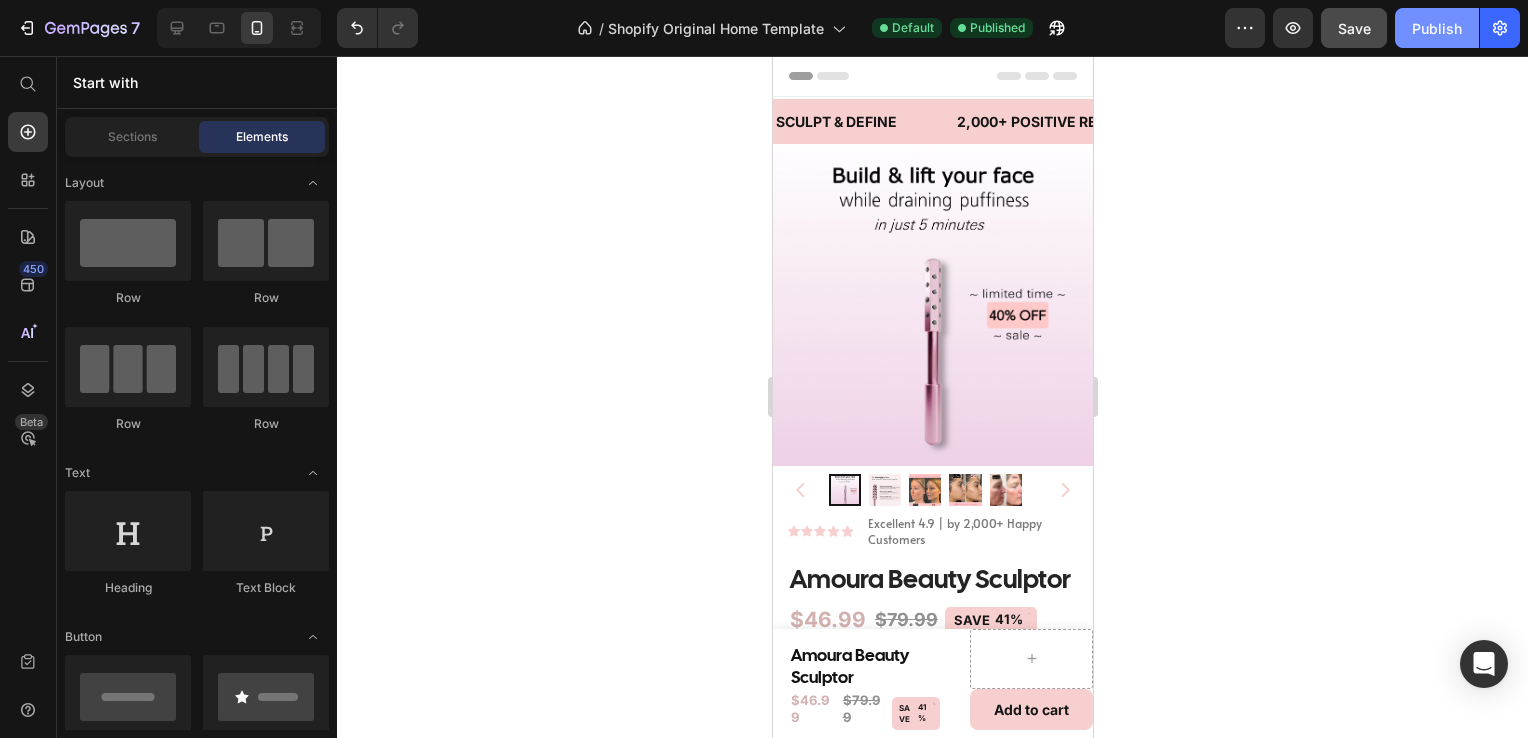 click on "Publish" at bounding box center [1437, 28] 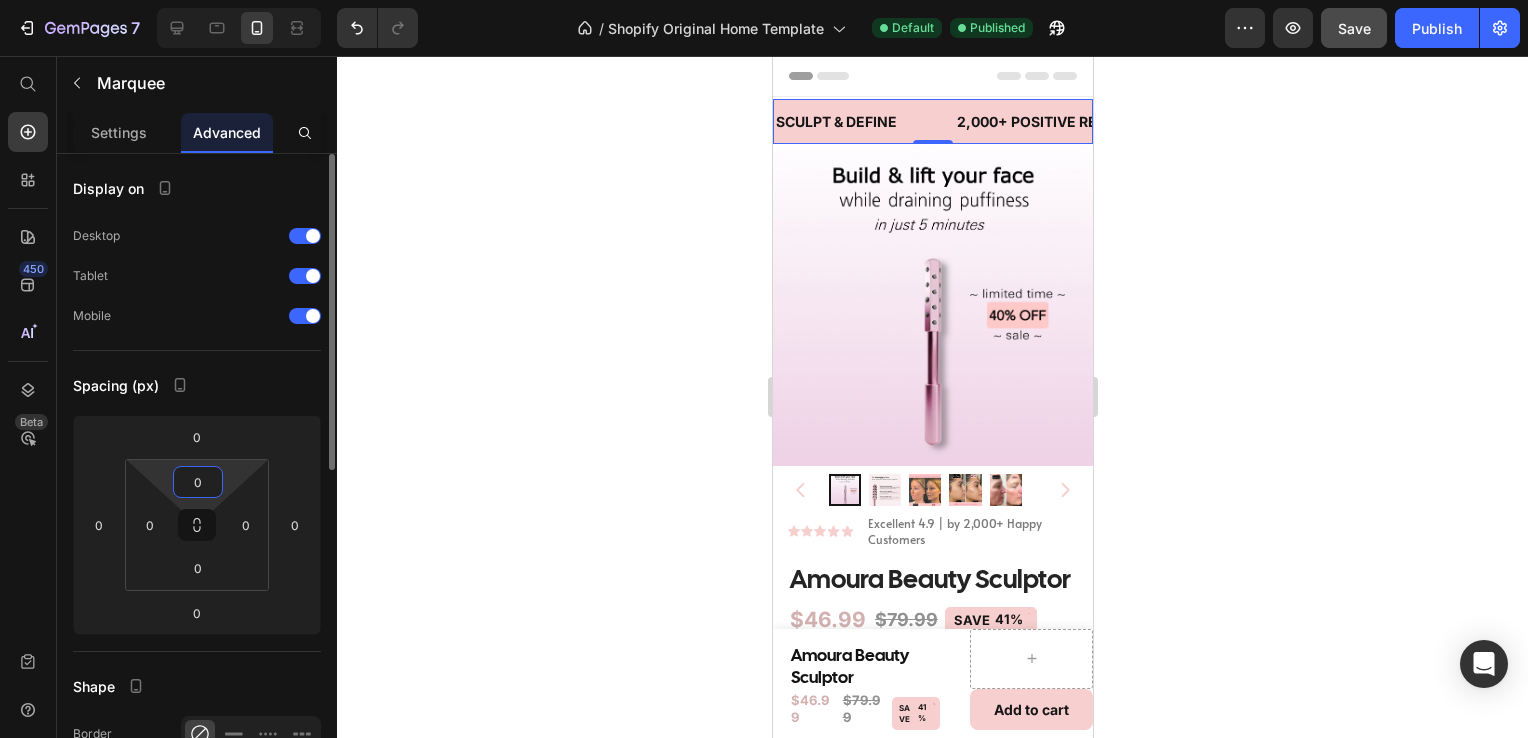 click on "0" at bounding box center (198, 482) 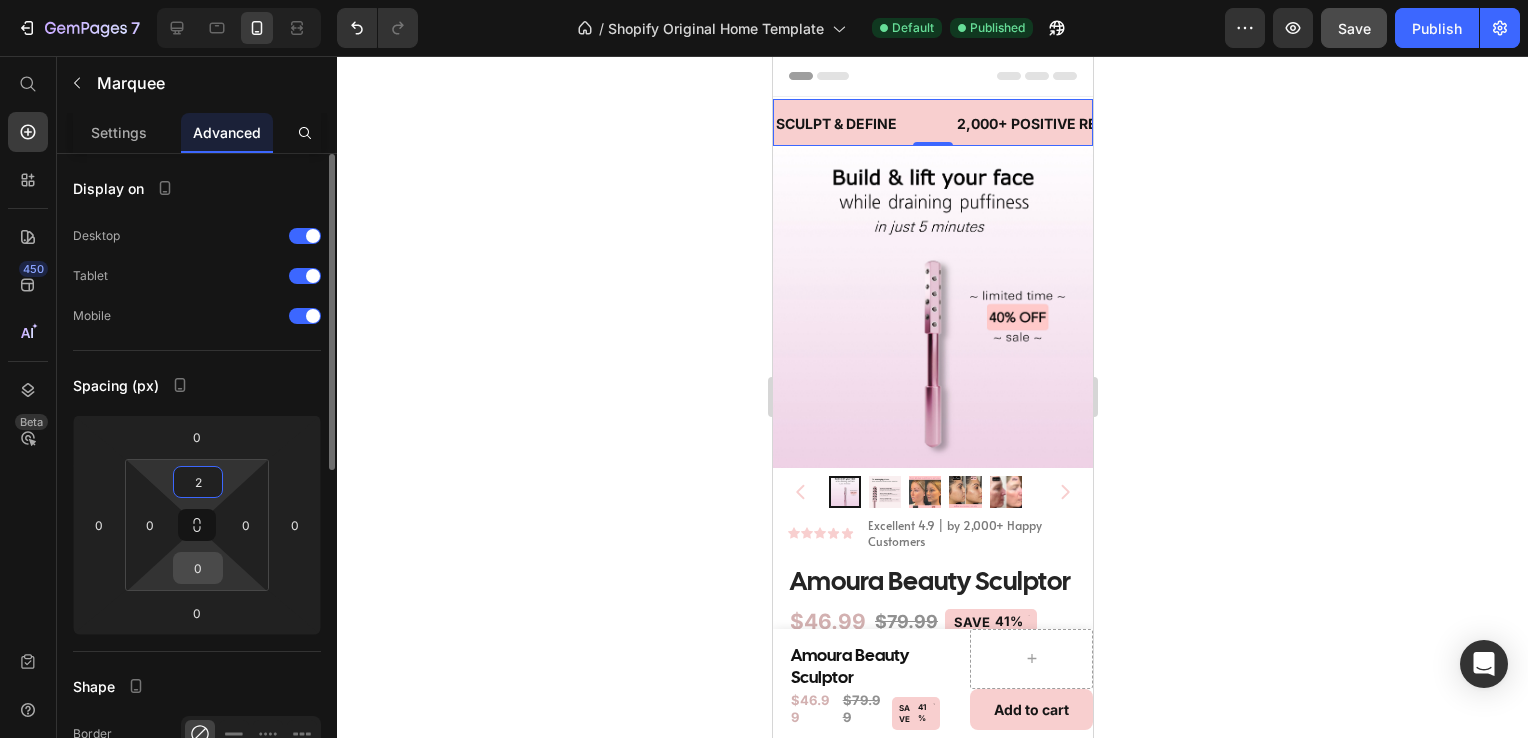 type on "2" 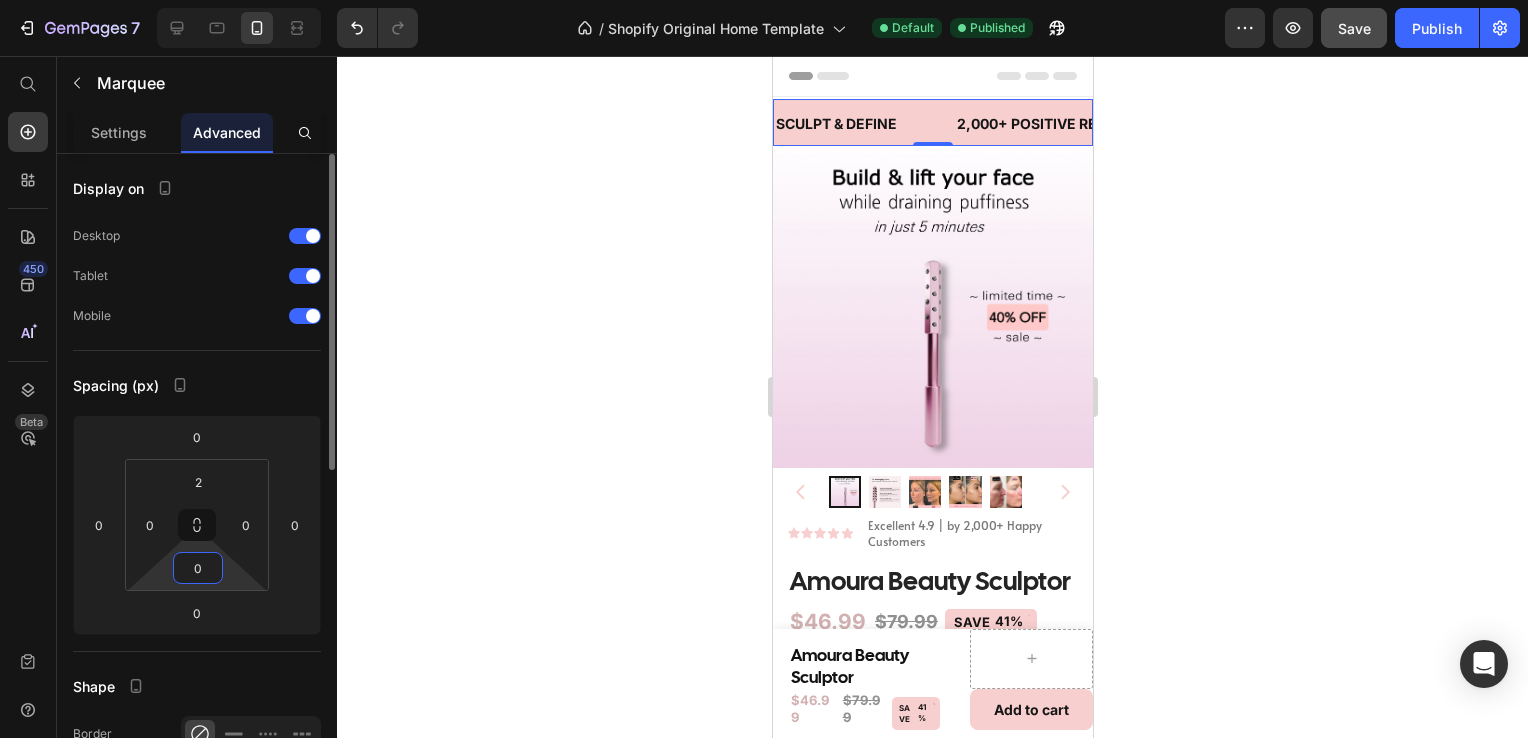 click on "0" at bounding box center [198, 568] 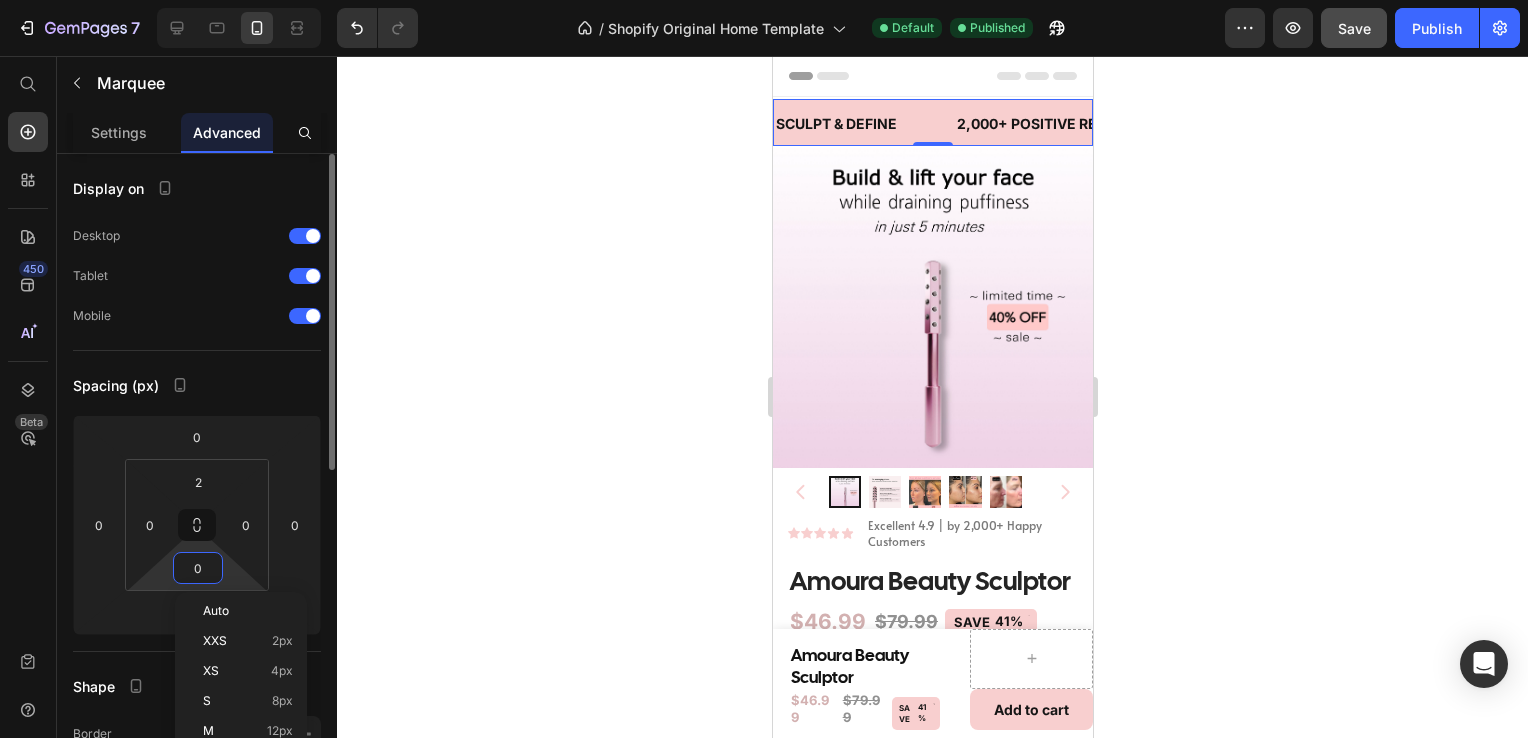 type on "2" 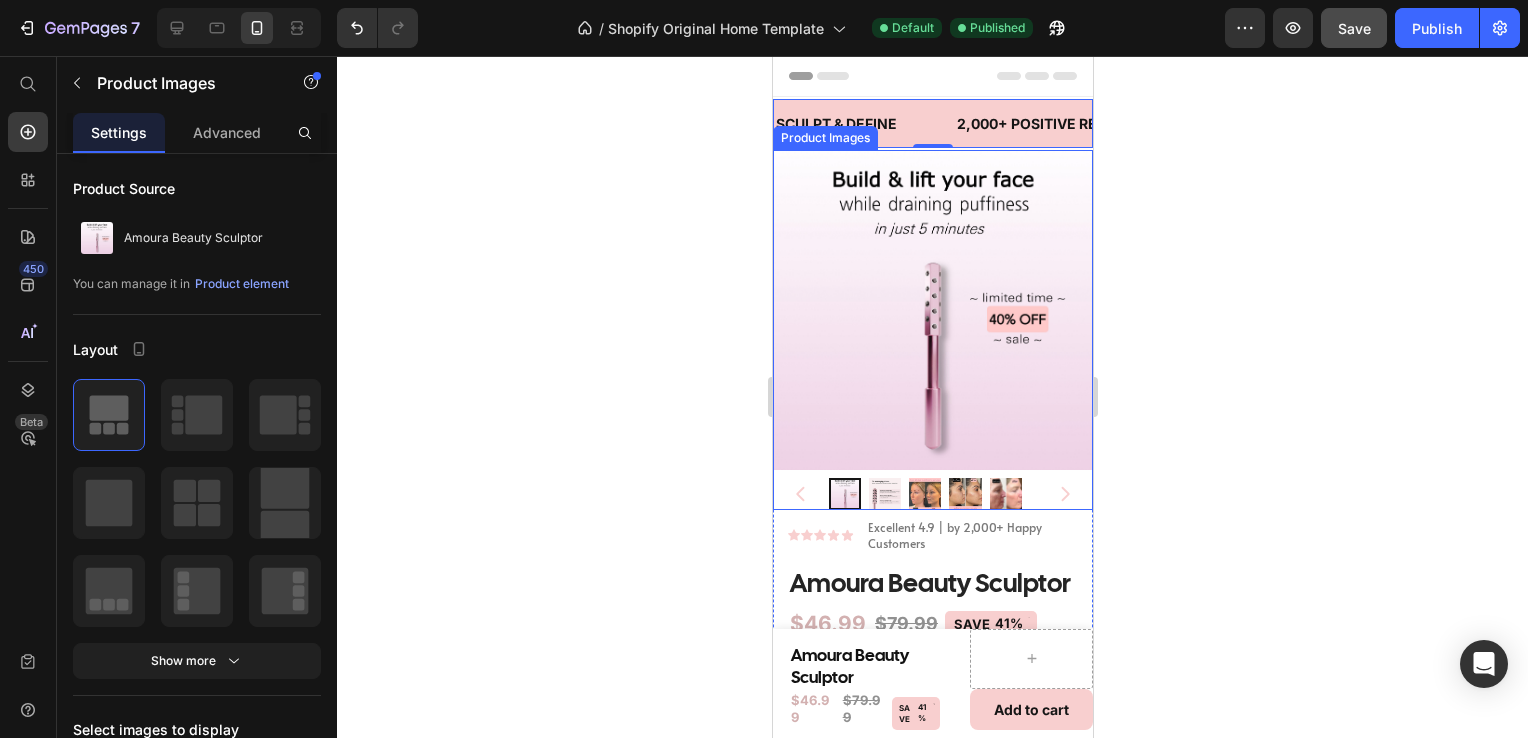 click at bounding box center [932, 310] 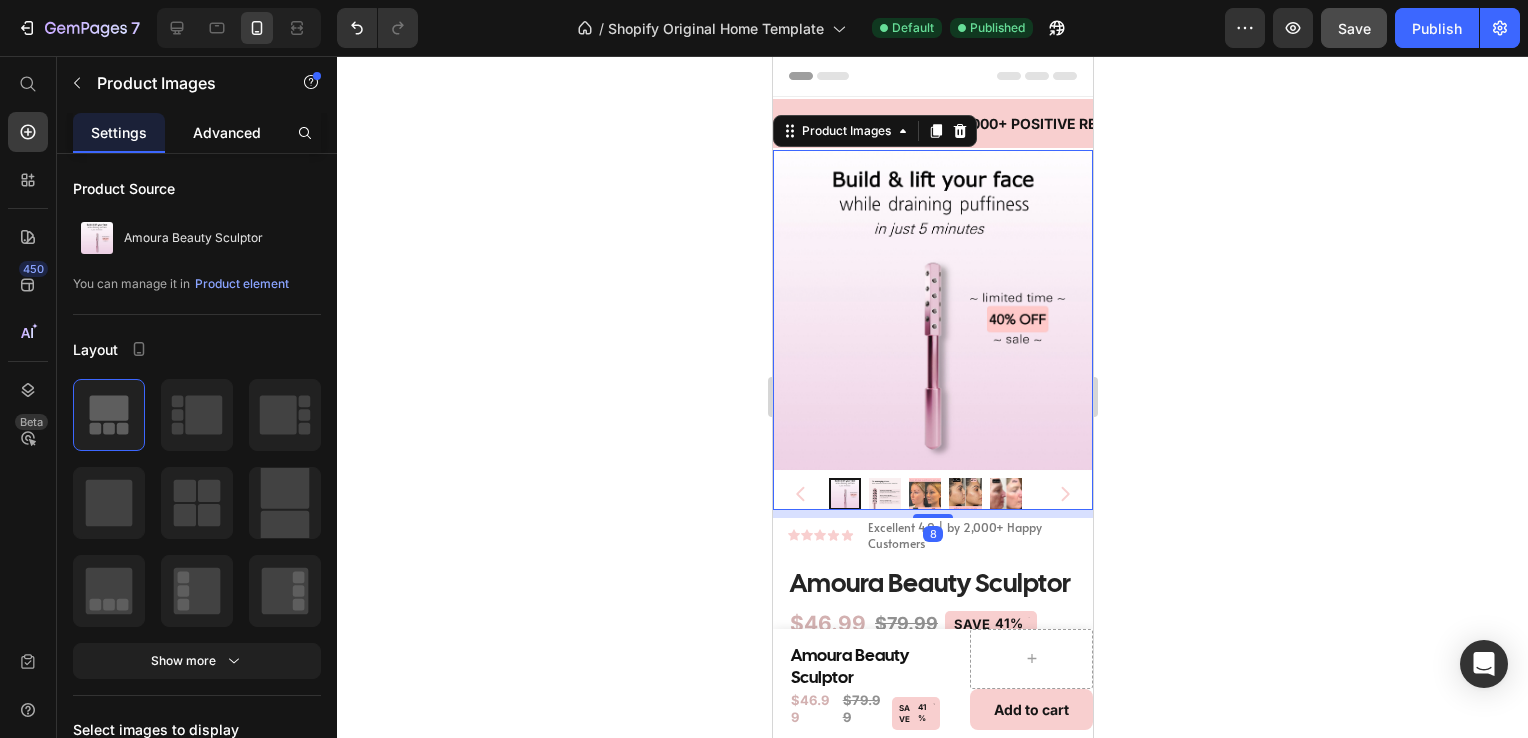 click on "Advanced" at bounding box center (227, 132) 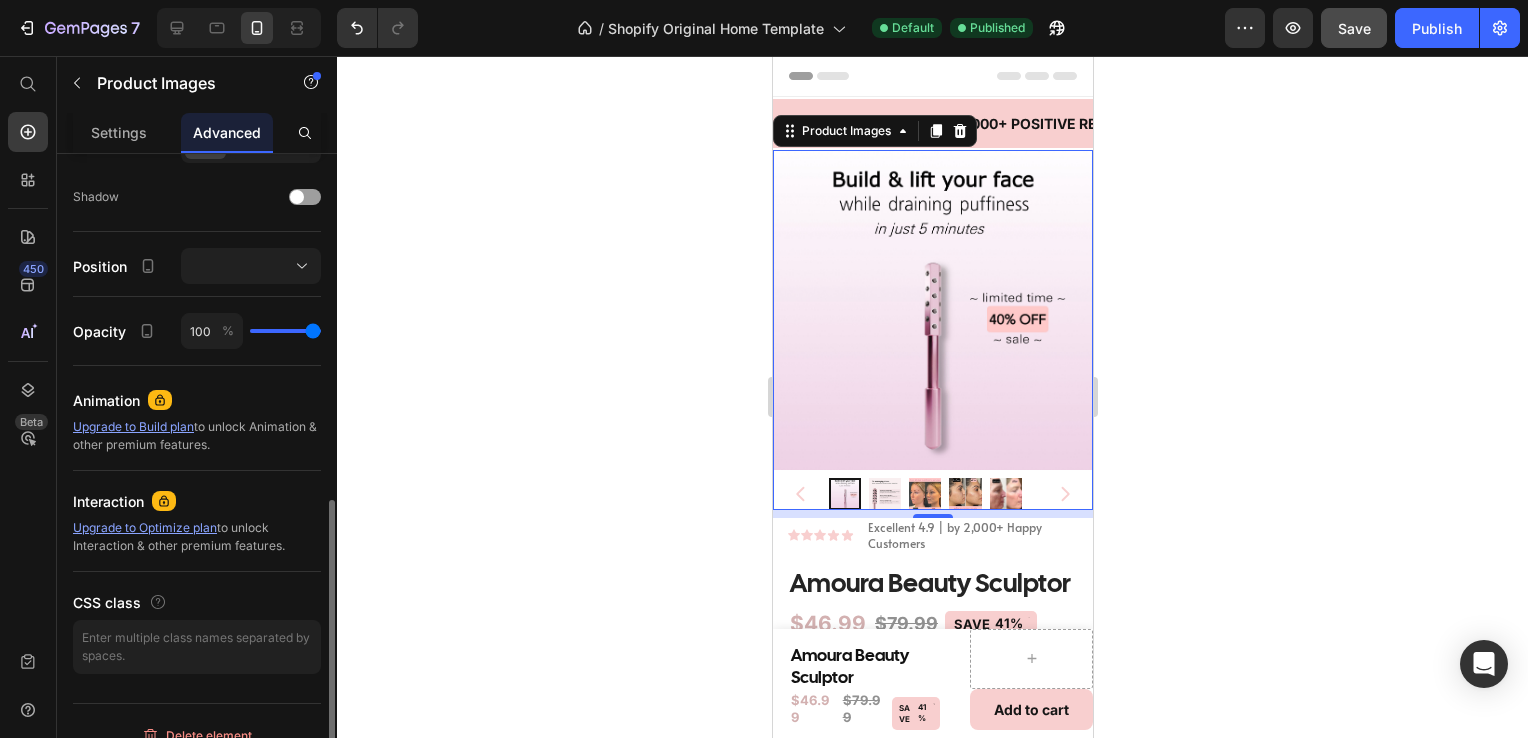 scroll, scrollTop: 661, scrollLeft: 0, axis: vertical 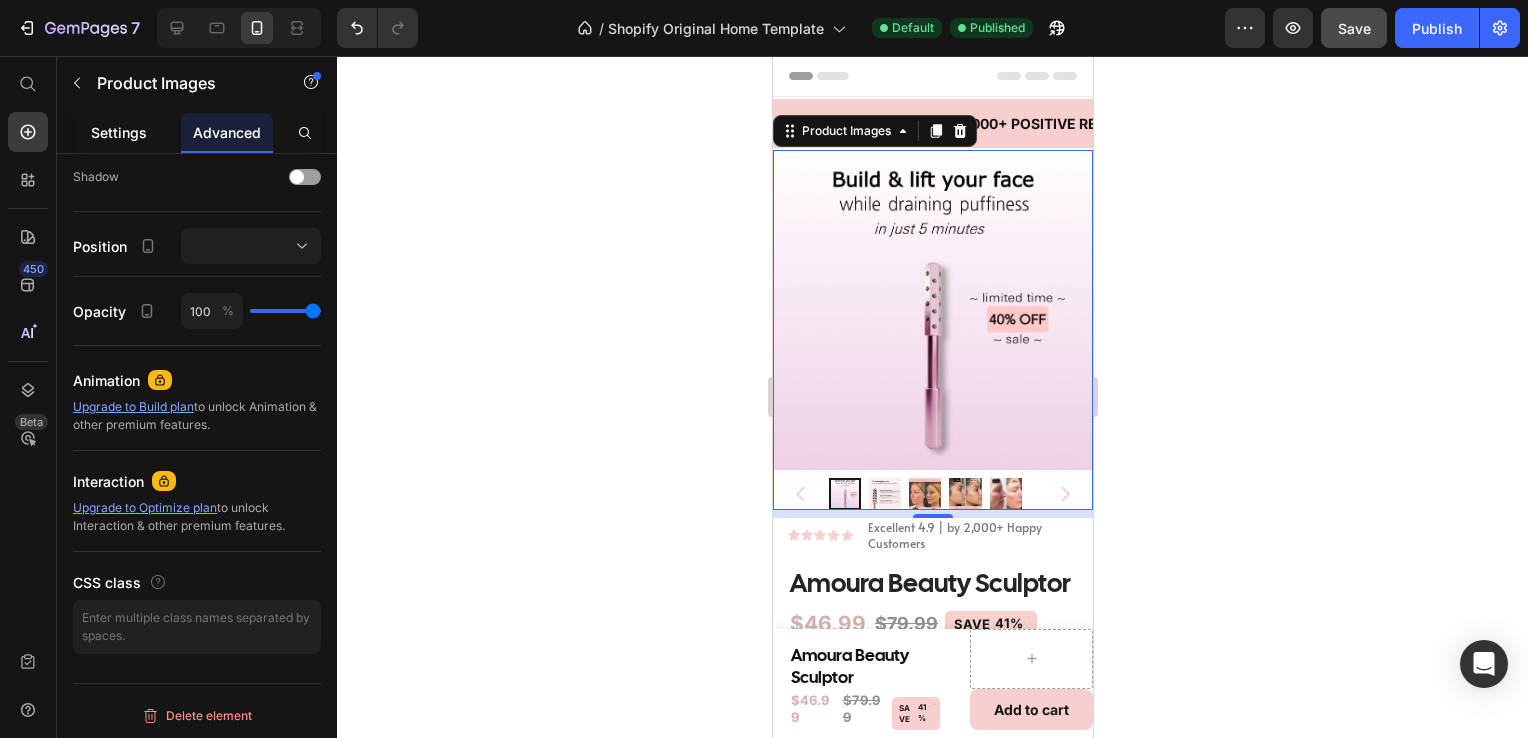click on "Settings" at bounding box center [119, 132] 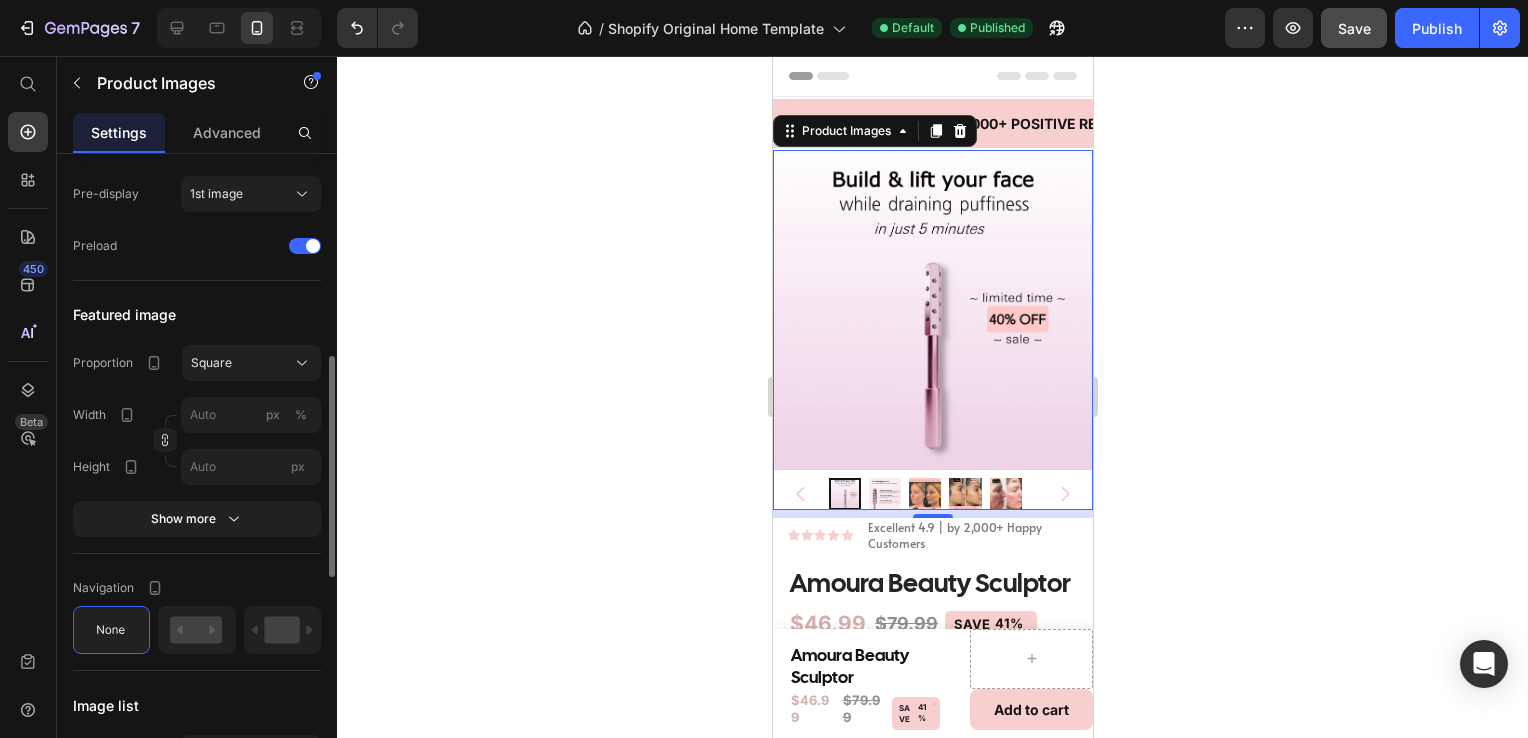 scroll, scrollTop: 576, scrollLeft: 0, axis: vertical 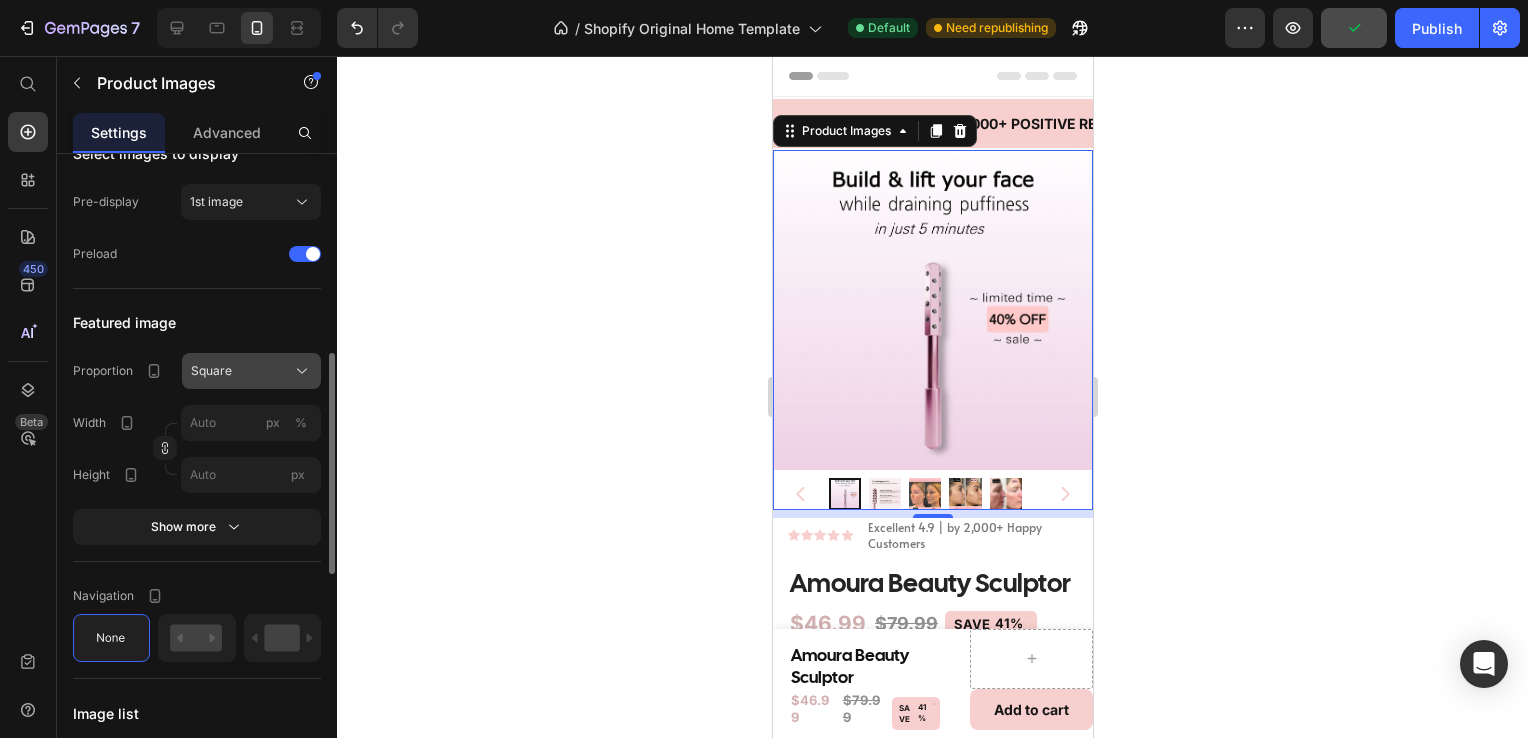 click on "Square" at bounding box center [251, 371] 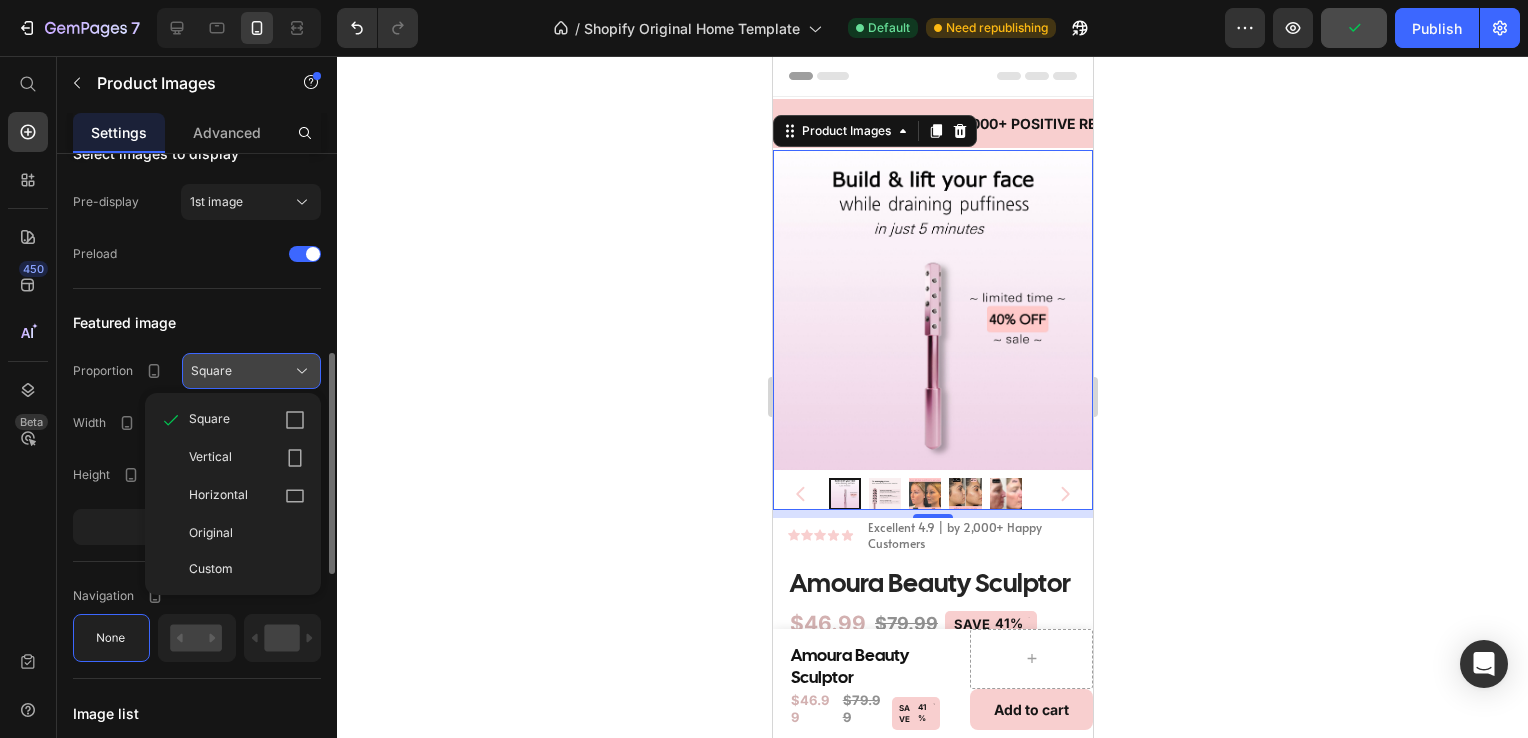 click on "Square" at bounding box center (251, 371) 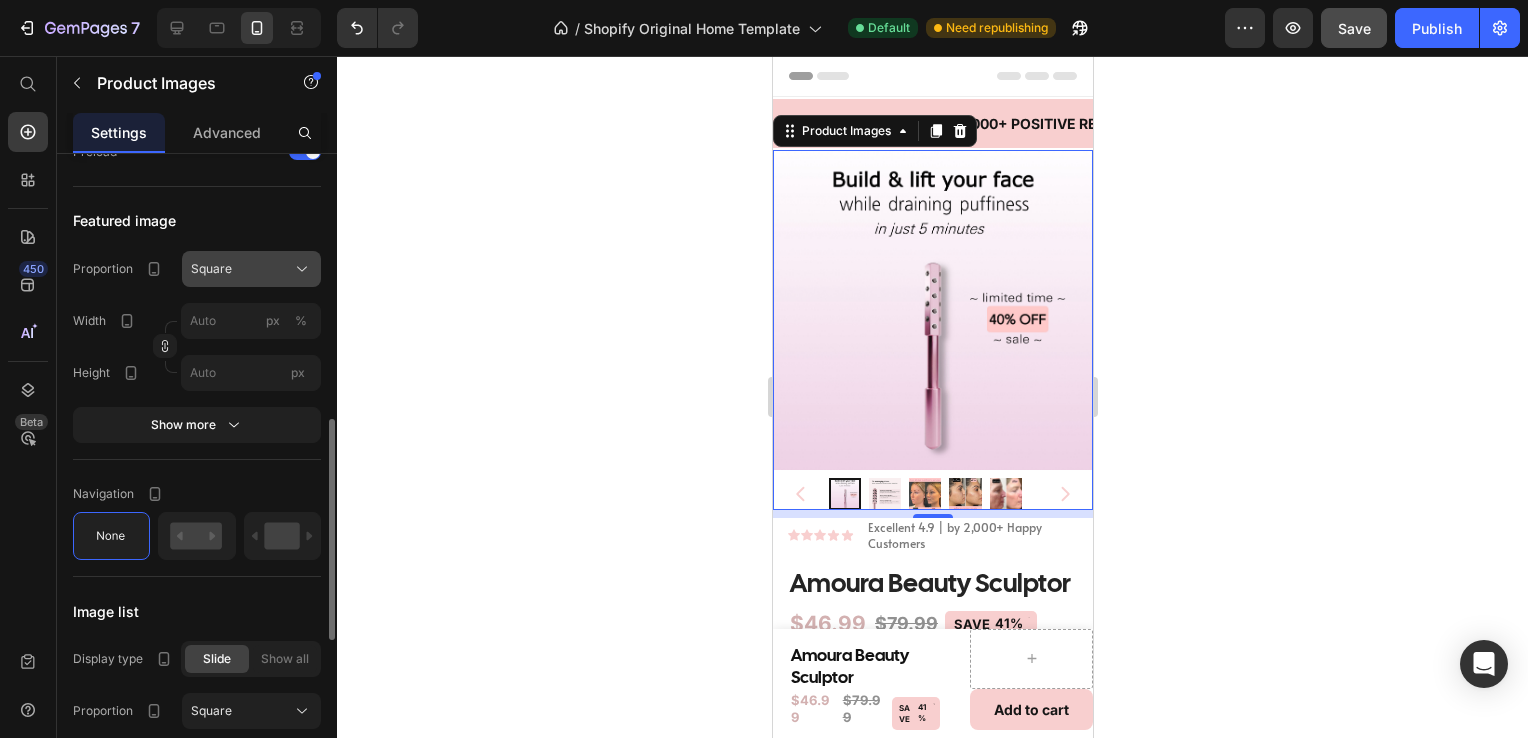 scroll, scrollTop: 710, scrollLeft: 0, axis: vertical 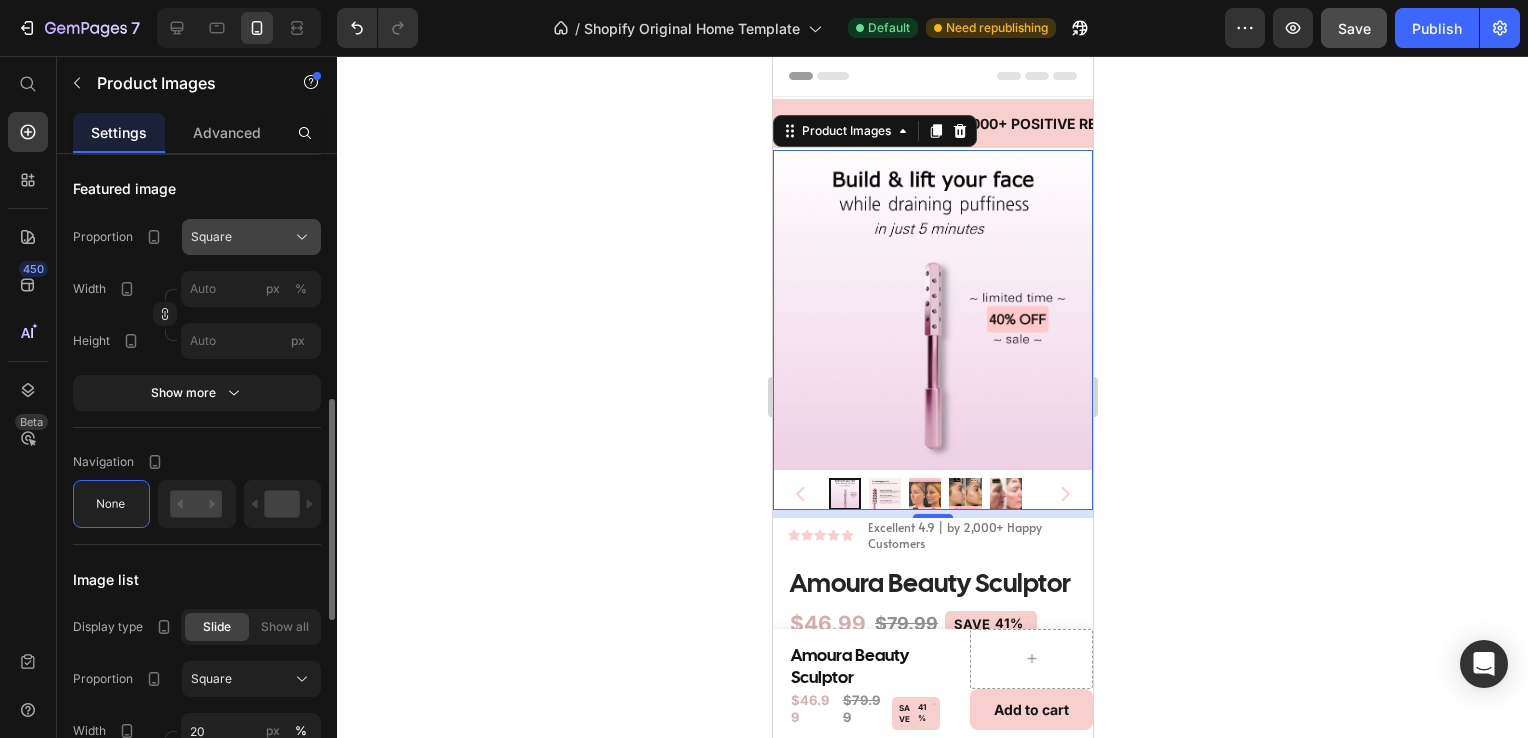 click on "Show more" at bounding box center [197, 393] 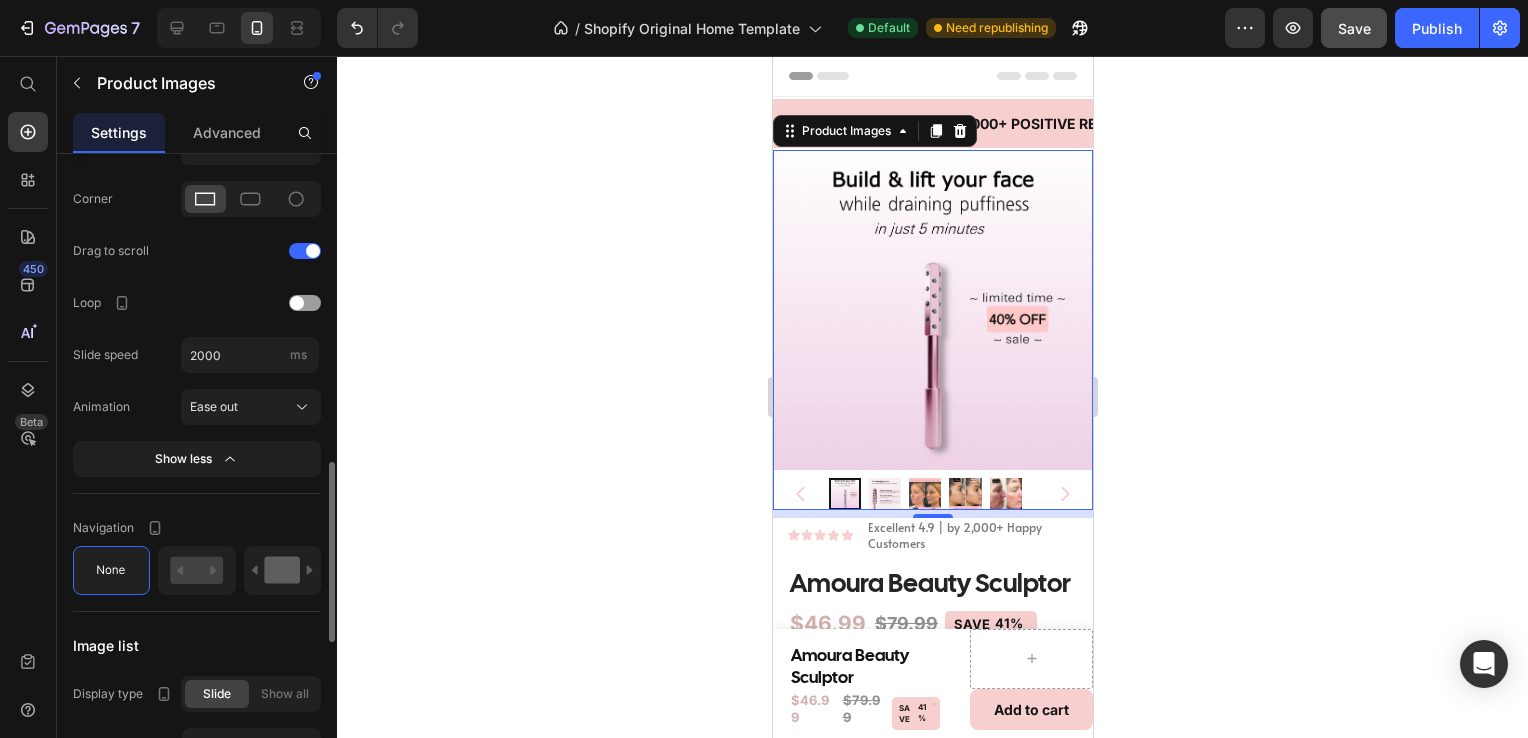 scroll, scrollTop: 1066, scrollLeft: 0, axis: vertical 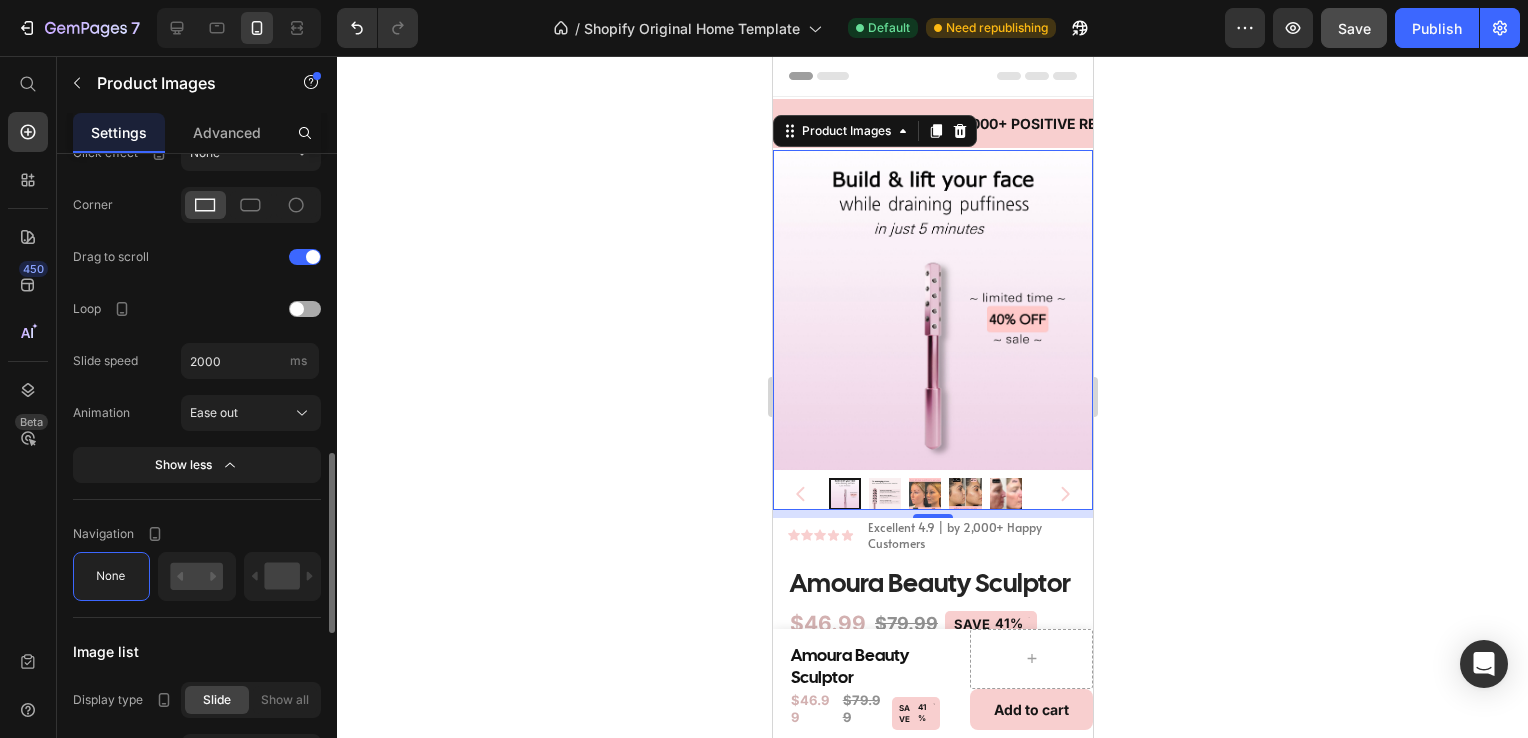 click at bounding box center [305, 309] 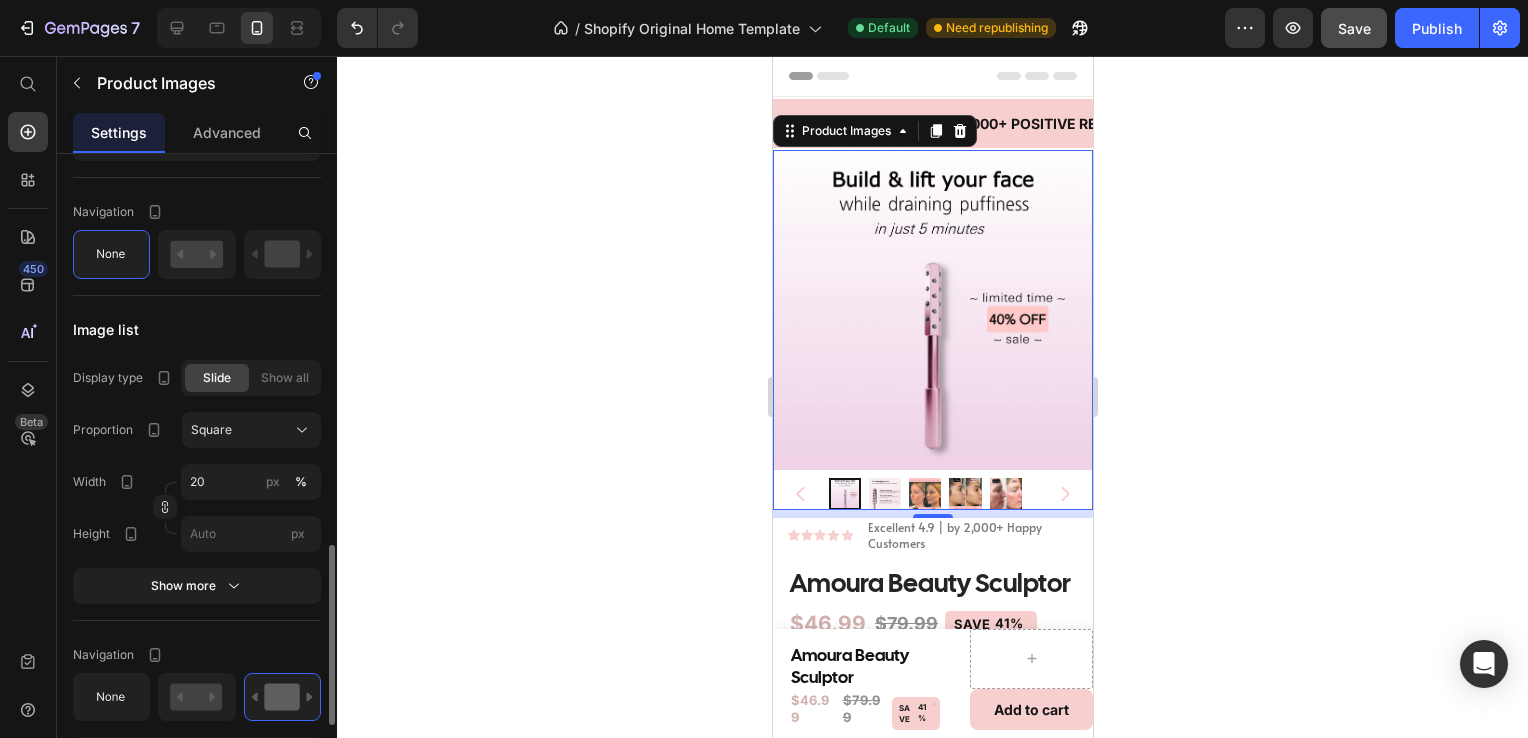 scroll, scrollTop: 1389, scrollLeft: 0, axis: vertical 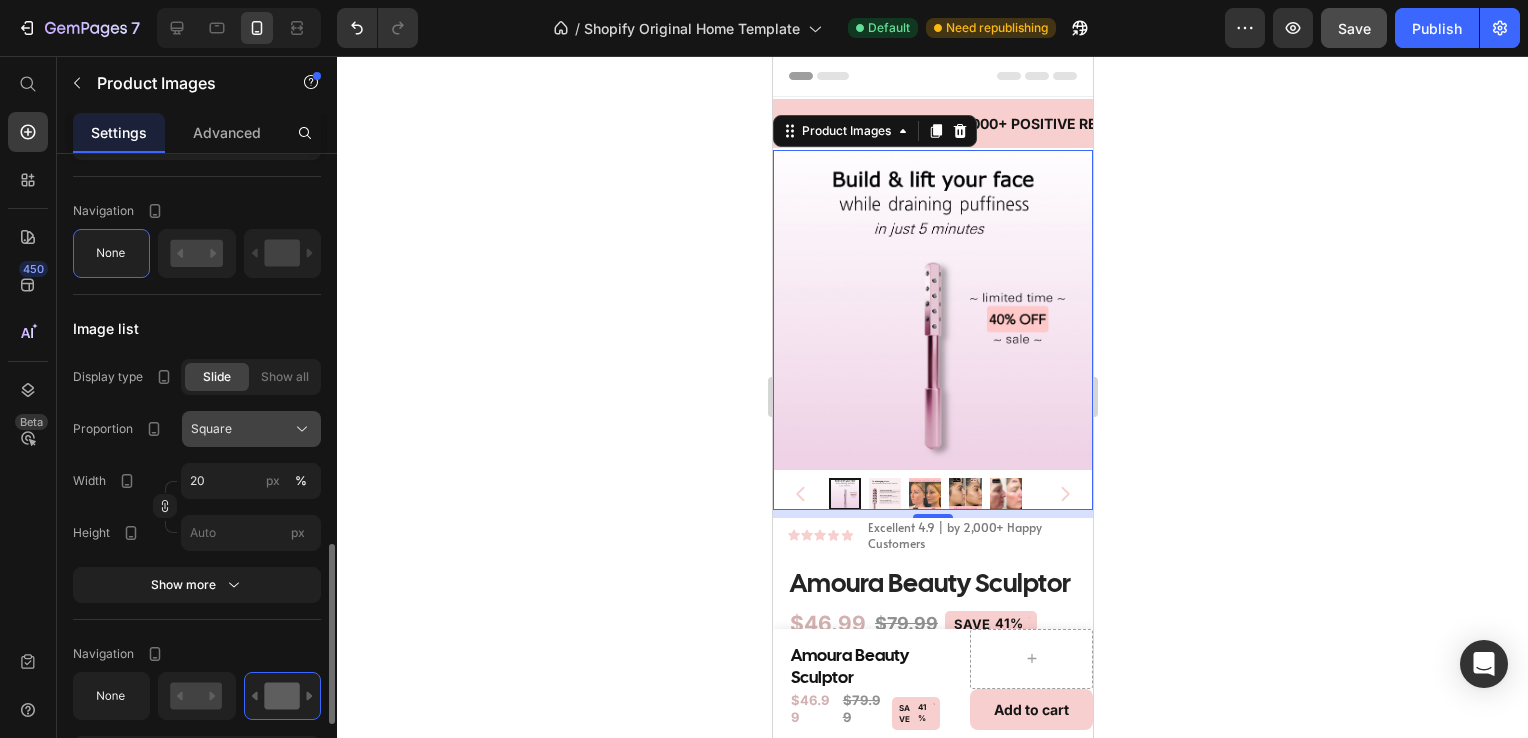 click on "Square" at bounding box center (251, 429) 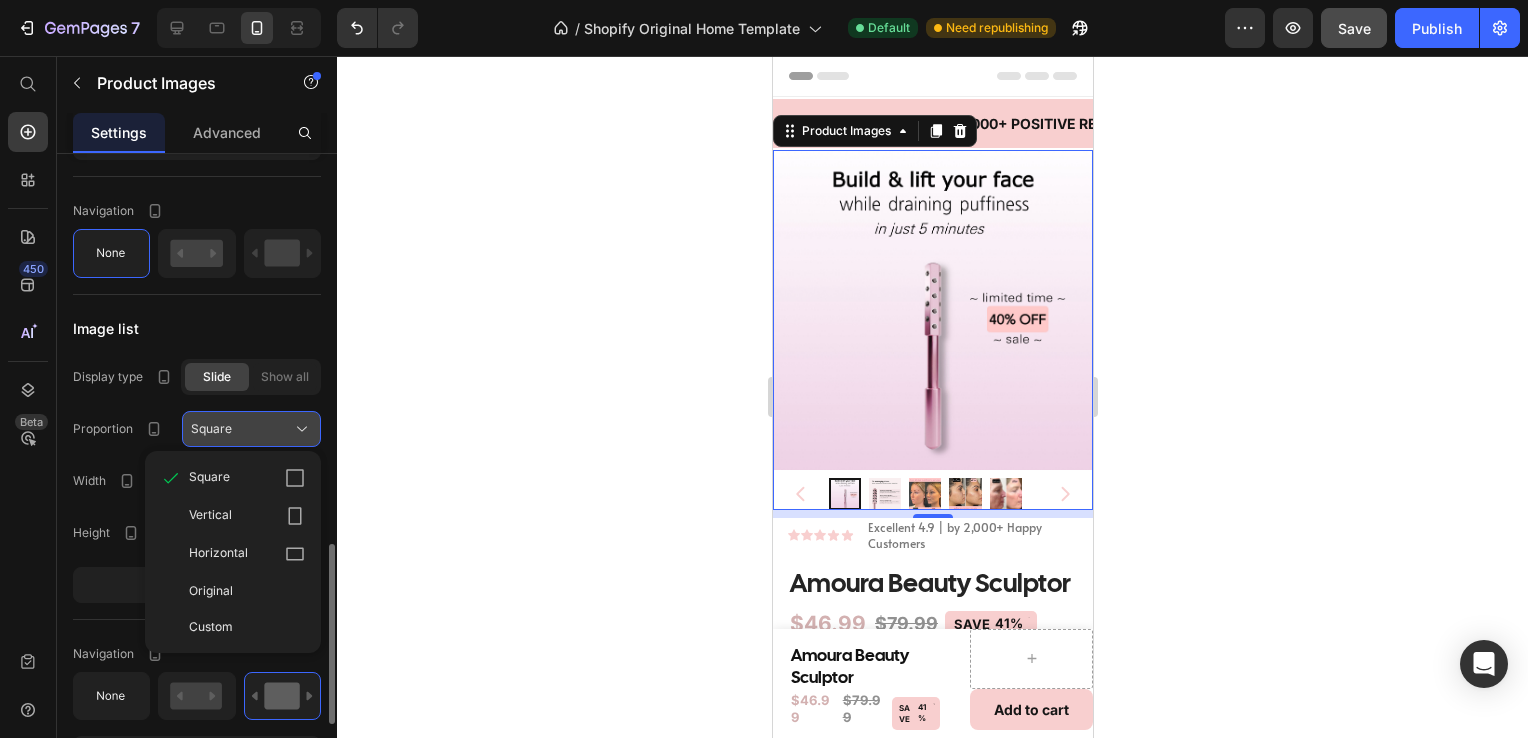 click on "Square" at bounding box center (251, 429) 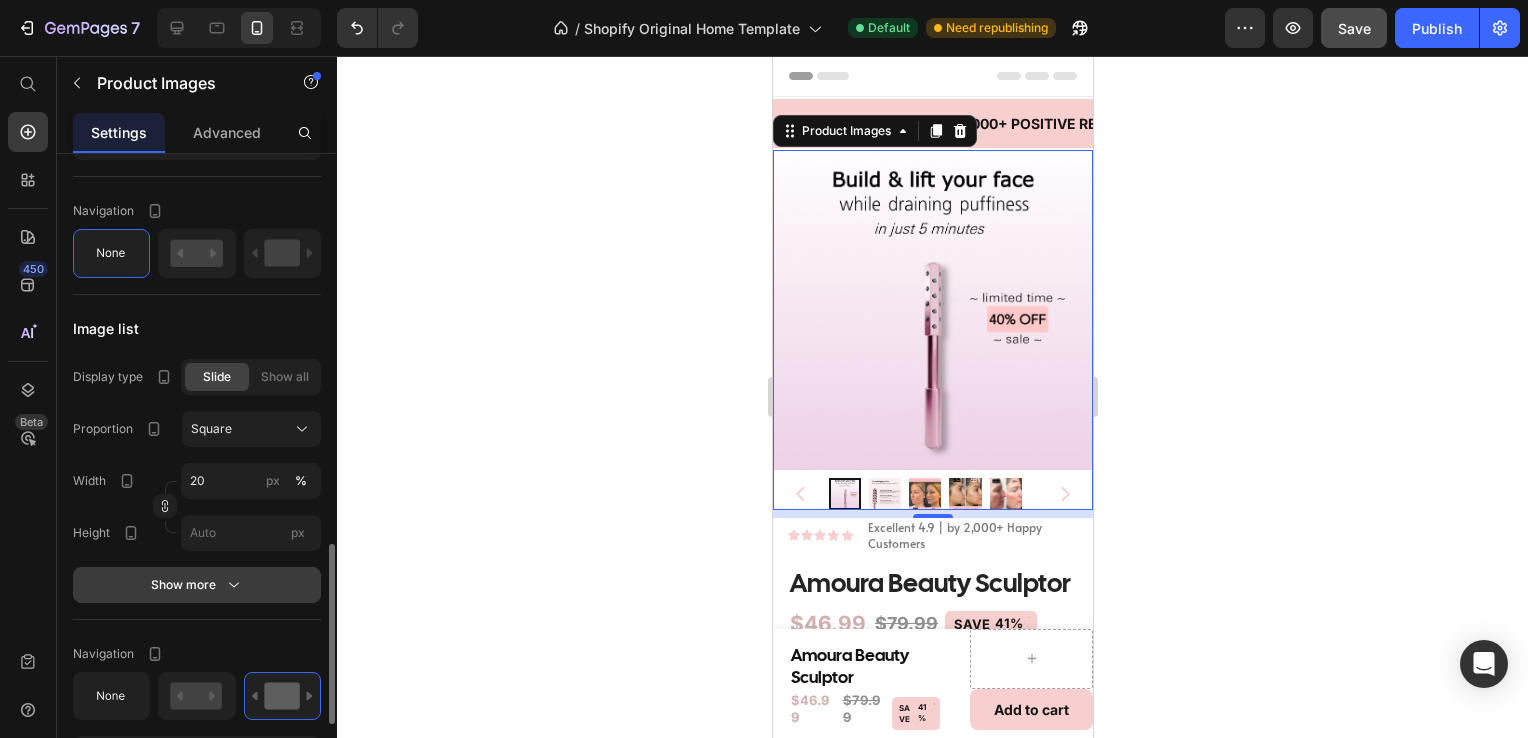 click on "Show more" at bounding box center (197, 585) 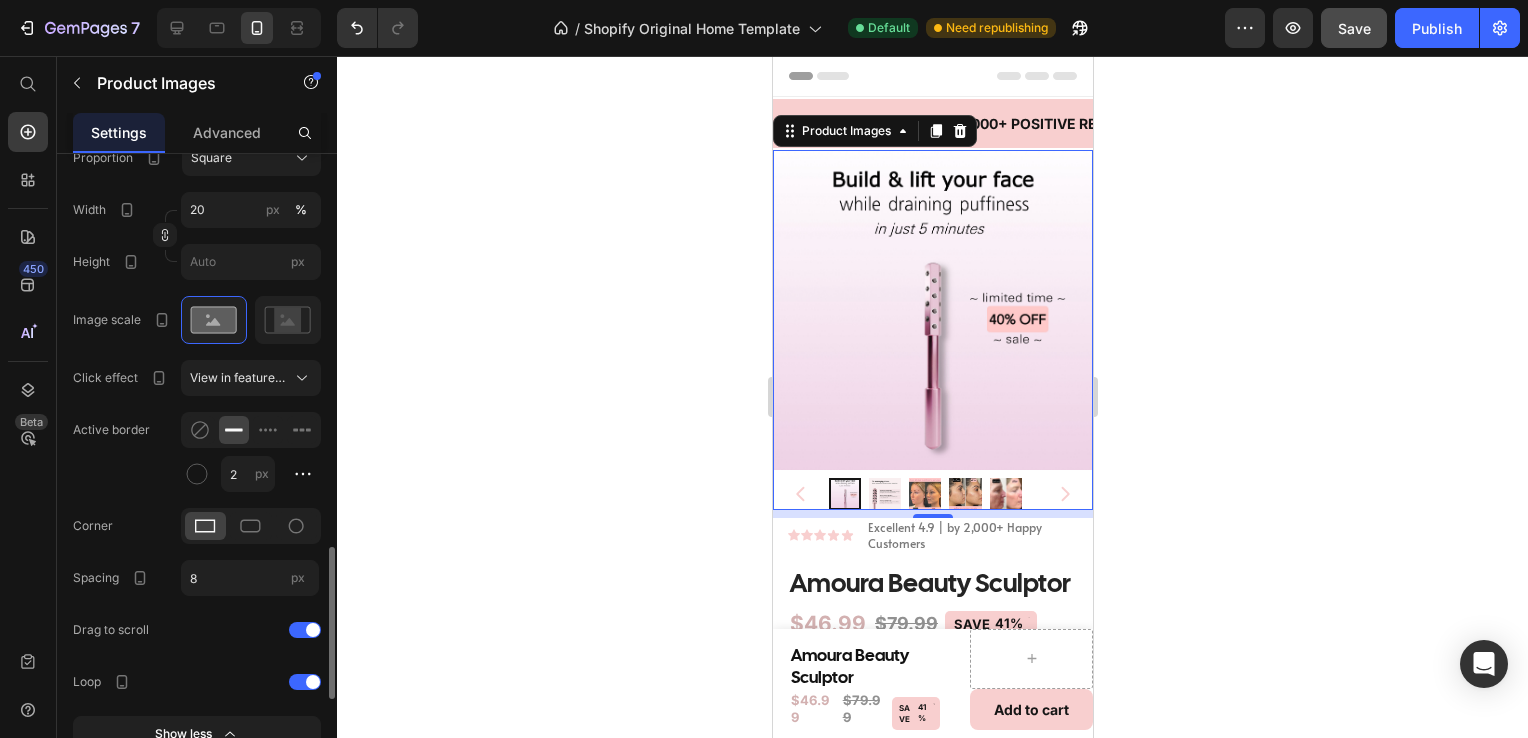 scroll, scrollTop: 1660, scrollLeft: 0, axis: vertical 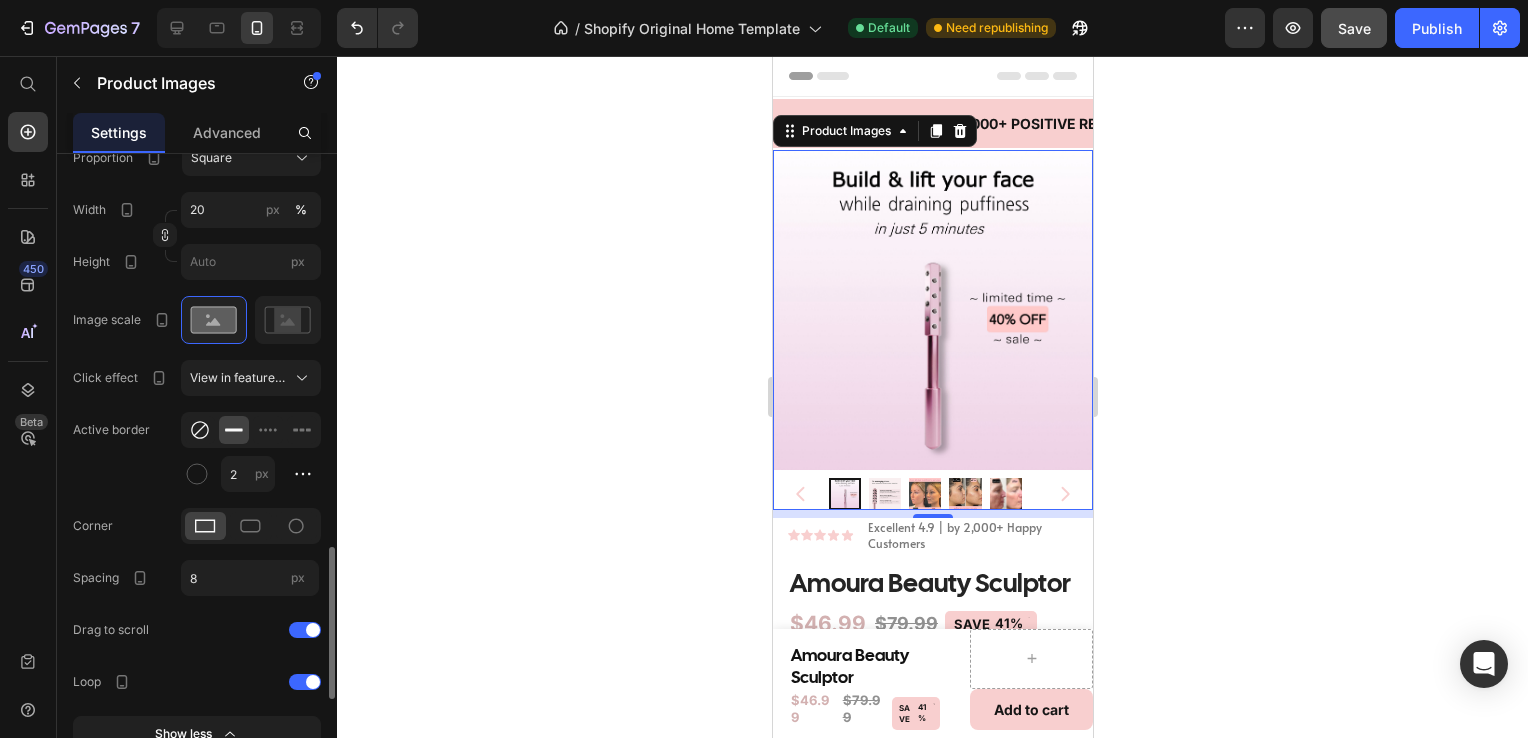 click 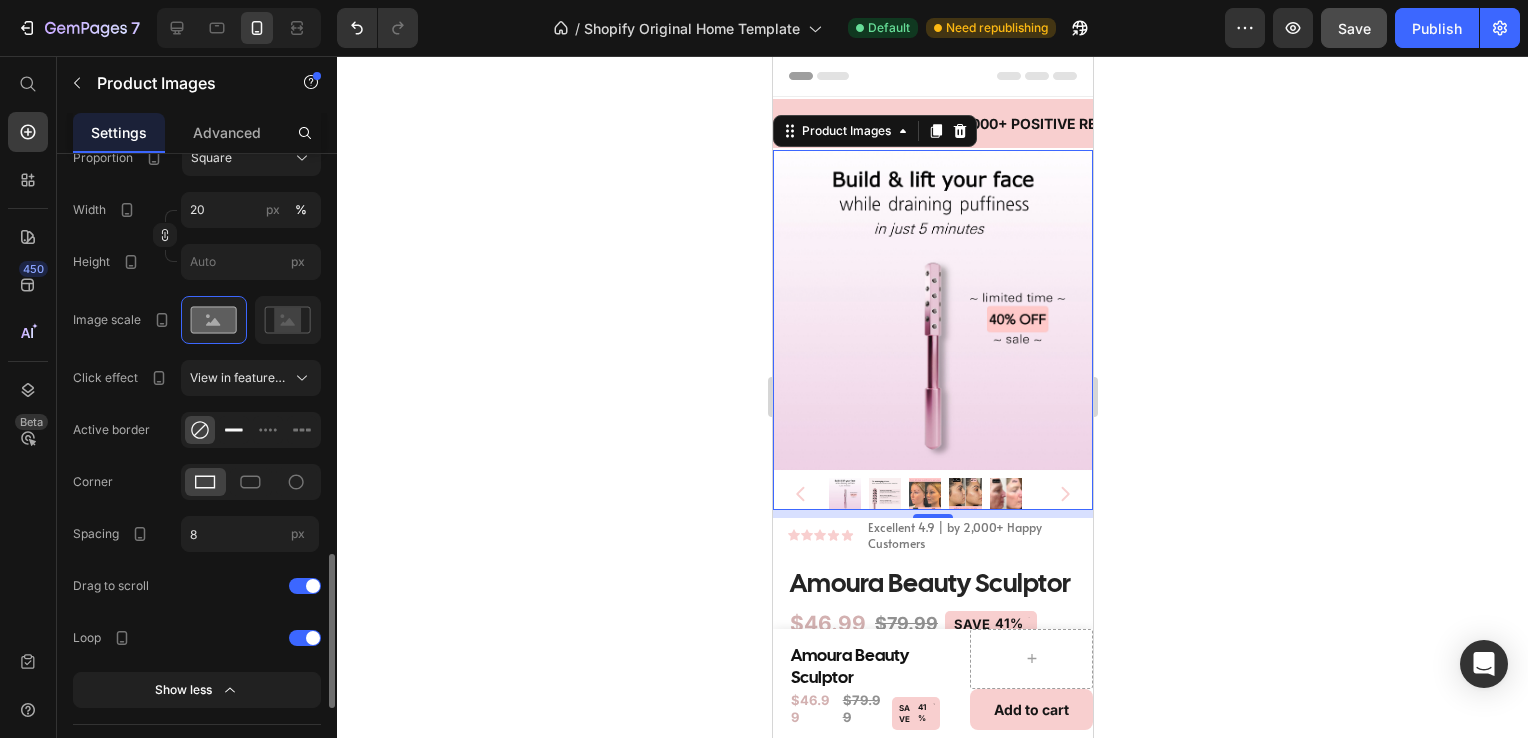 click 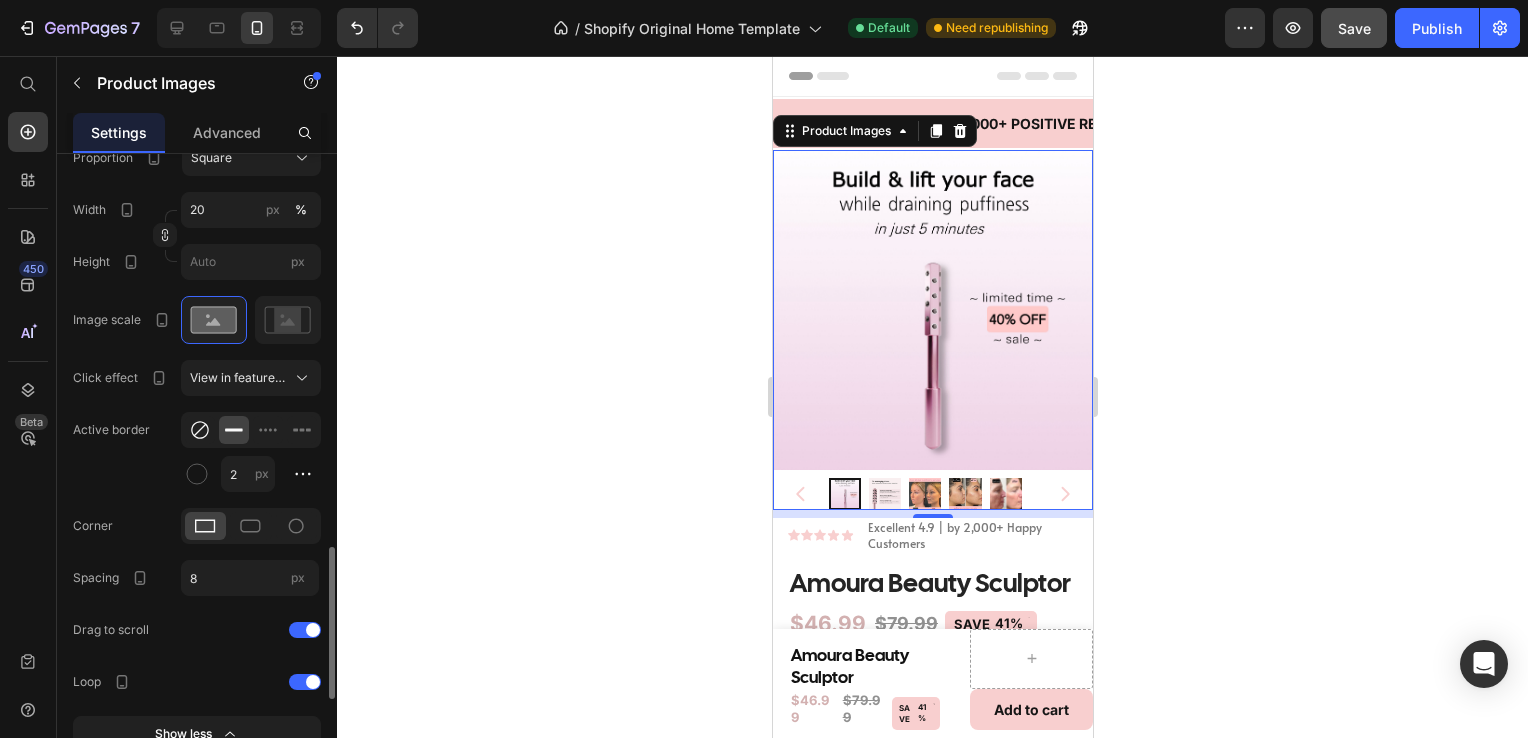 click 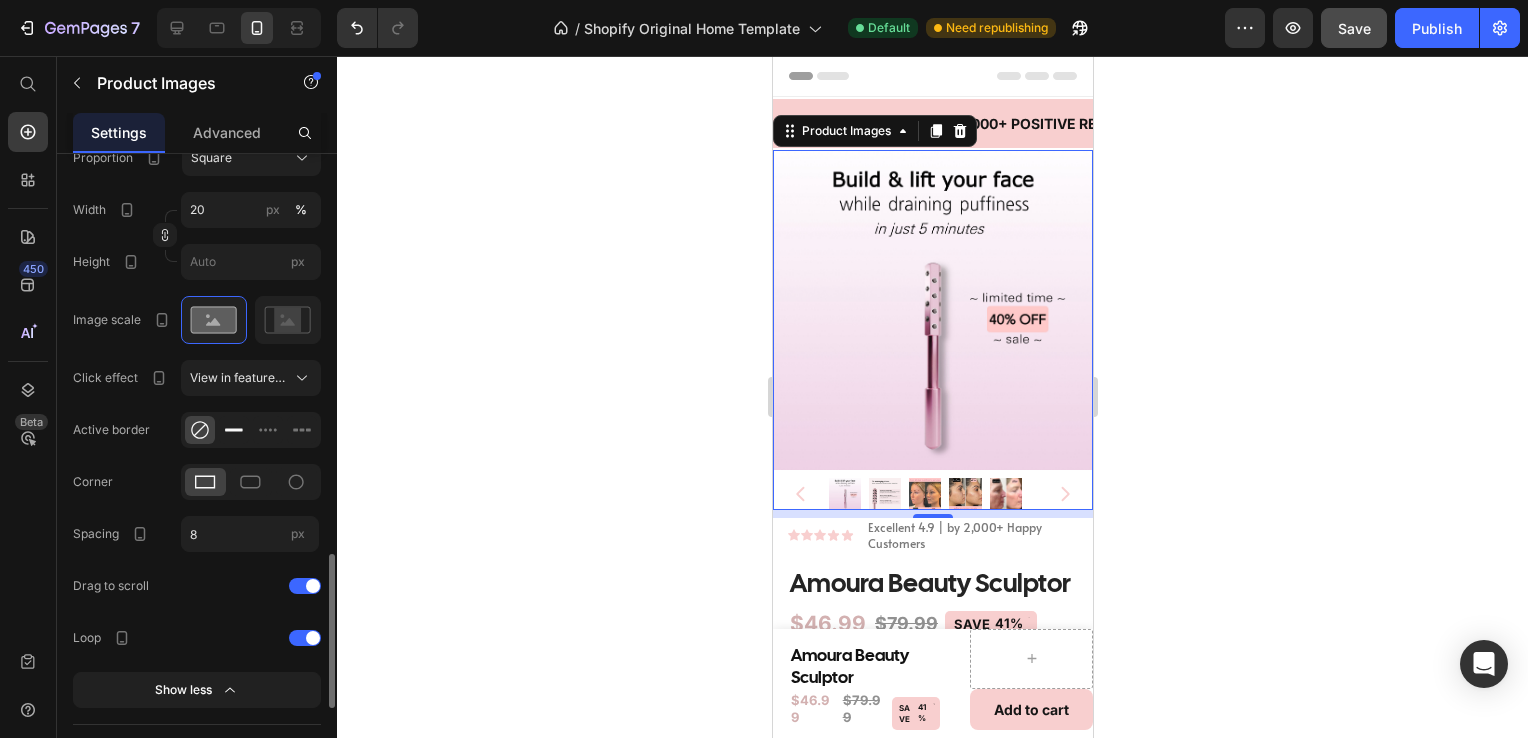 click 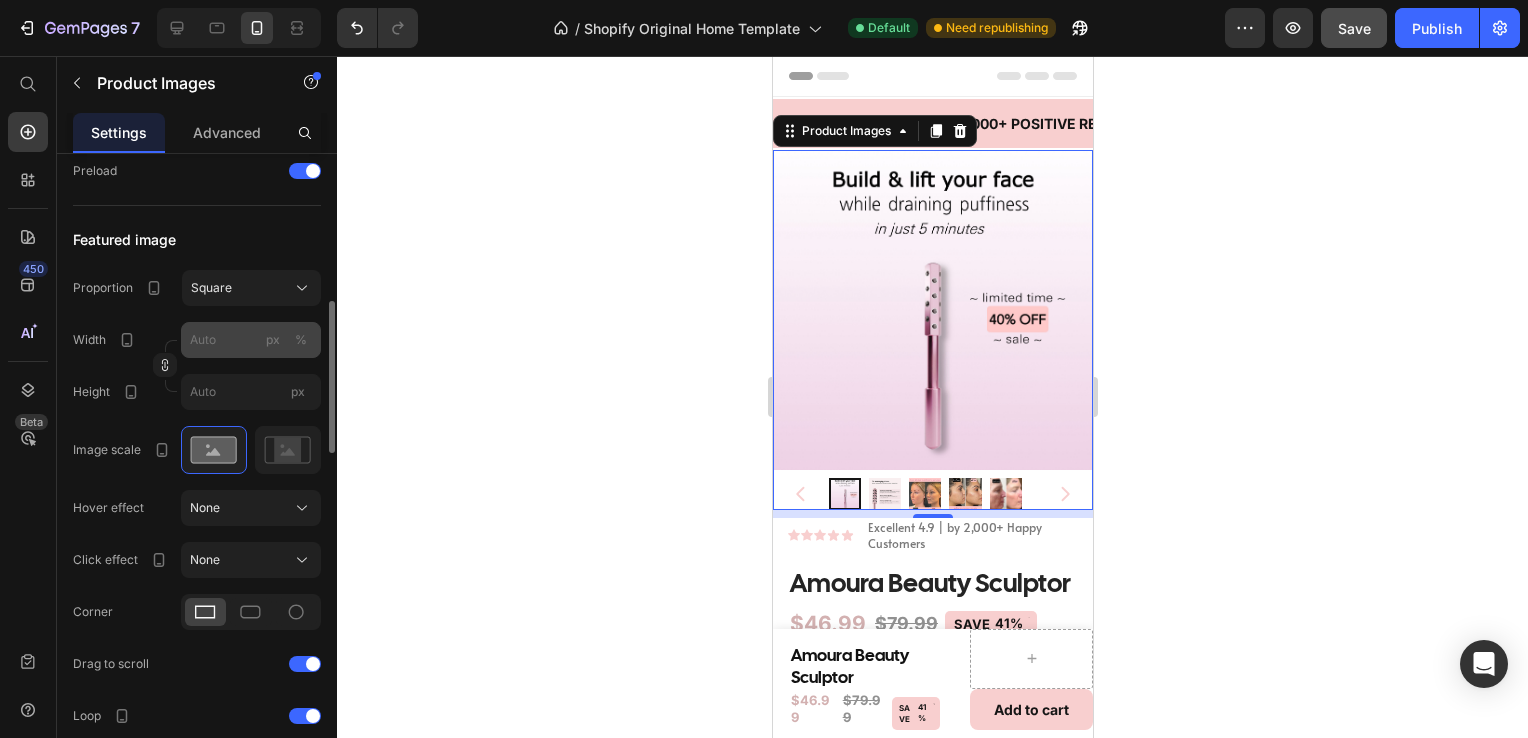 scroll, scrollTop: 650, scrollLeft: 0, axis: vertical 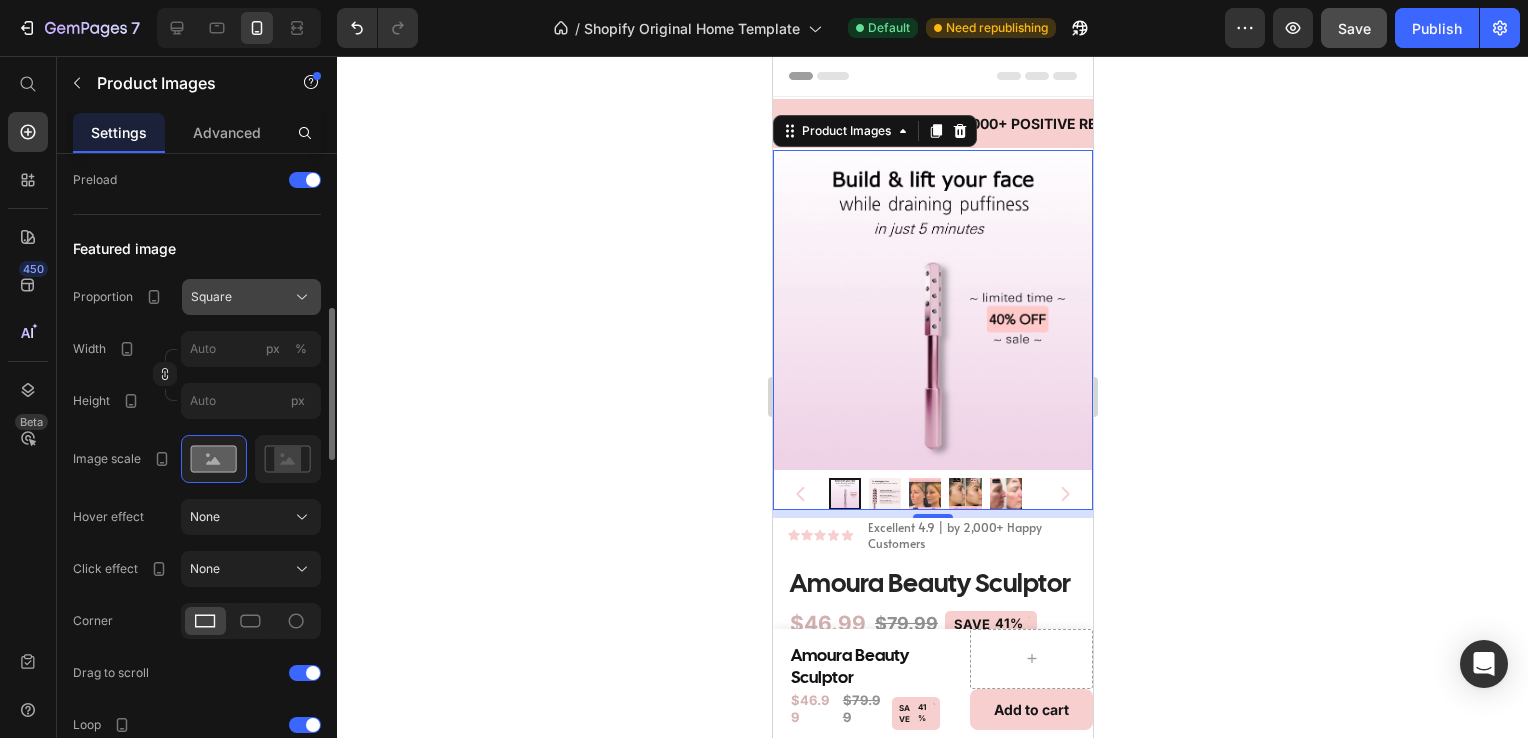 click on "Square" 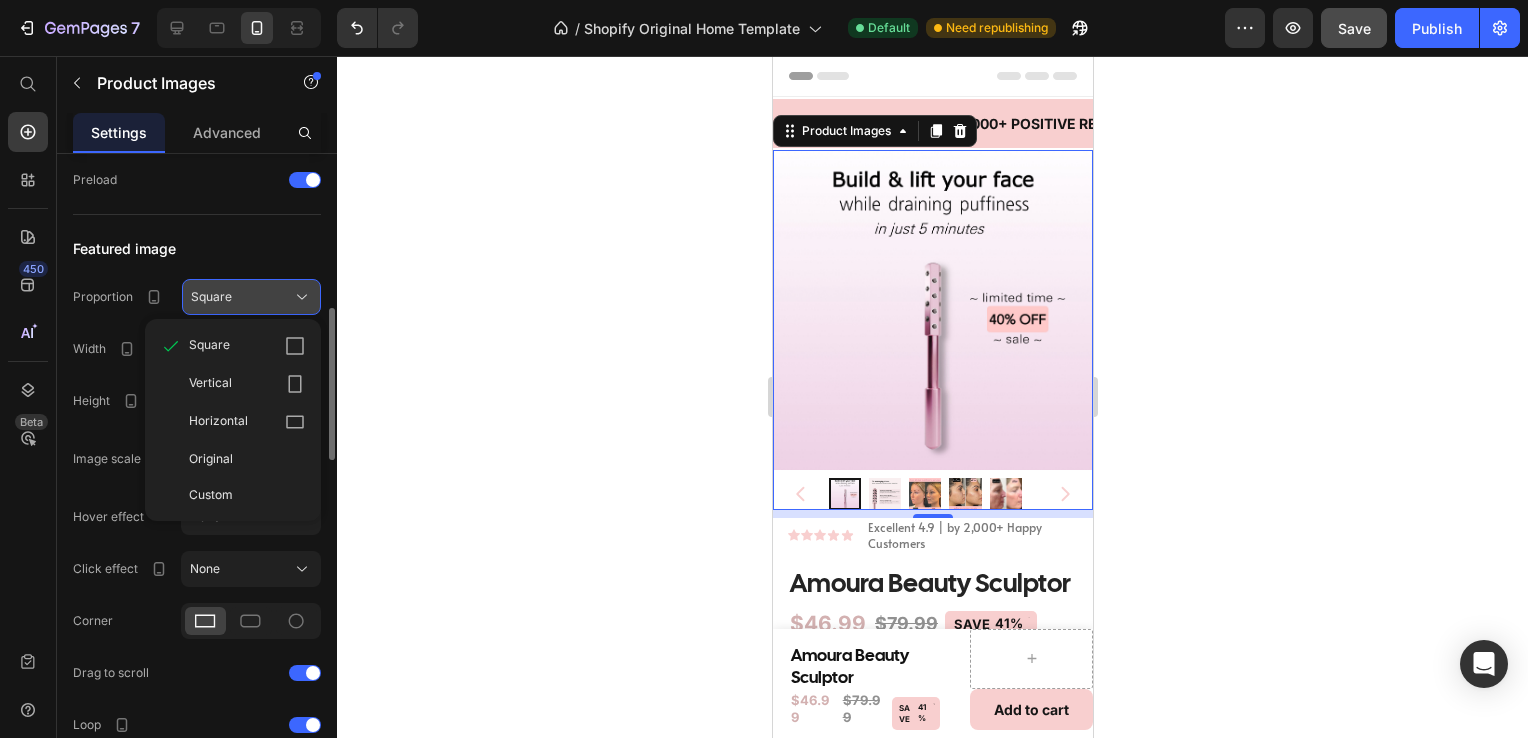 click on "Square" 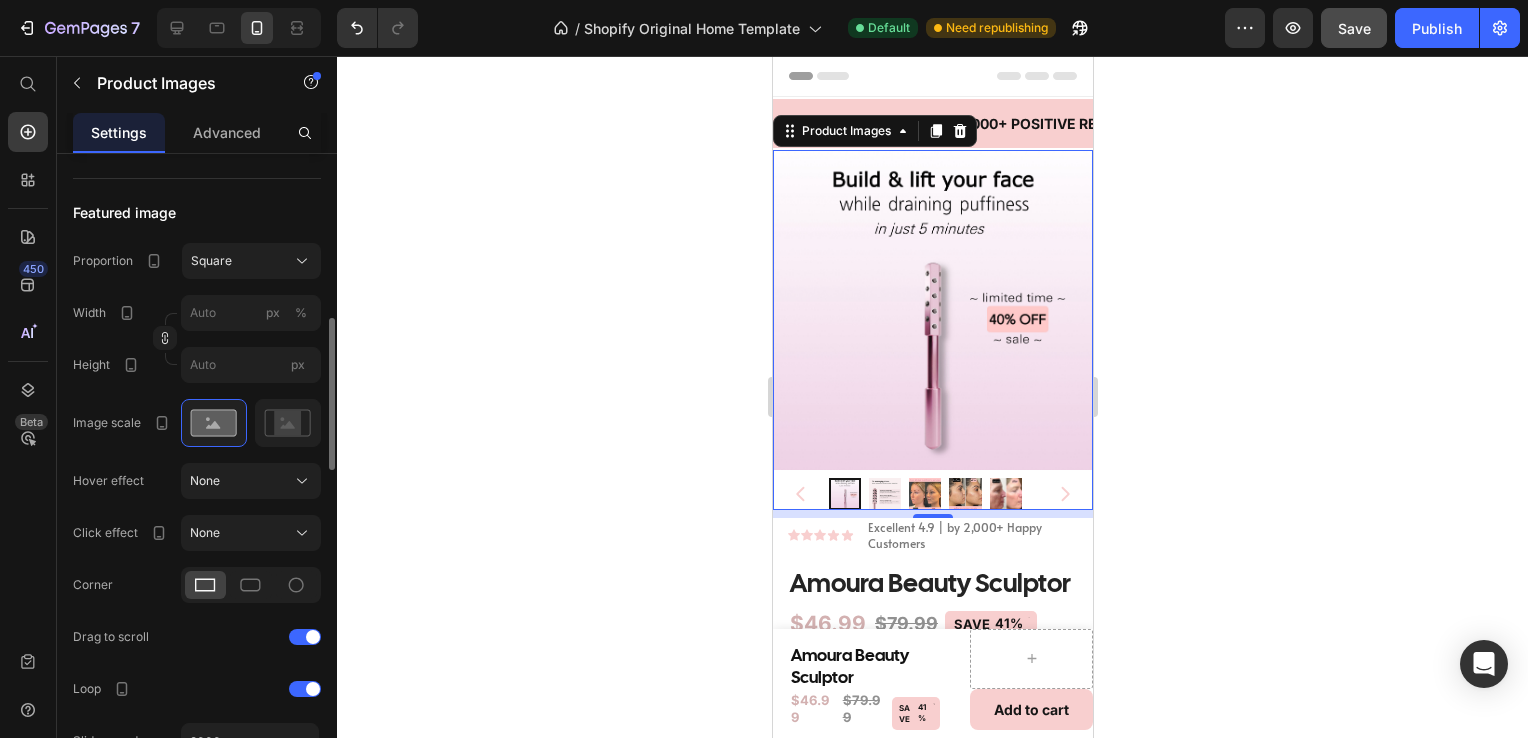 scroll, scrollTop: 687, scrollLeft: 0, axis: vertical 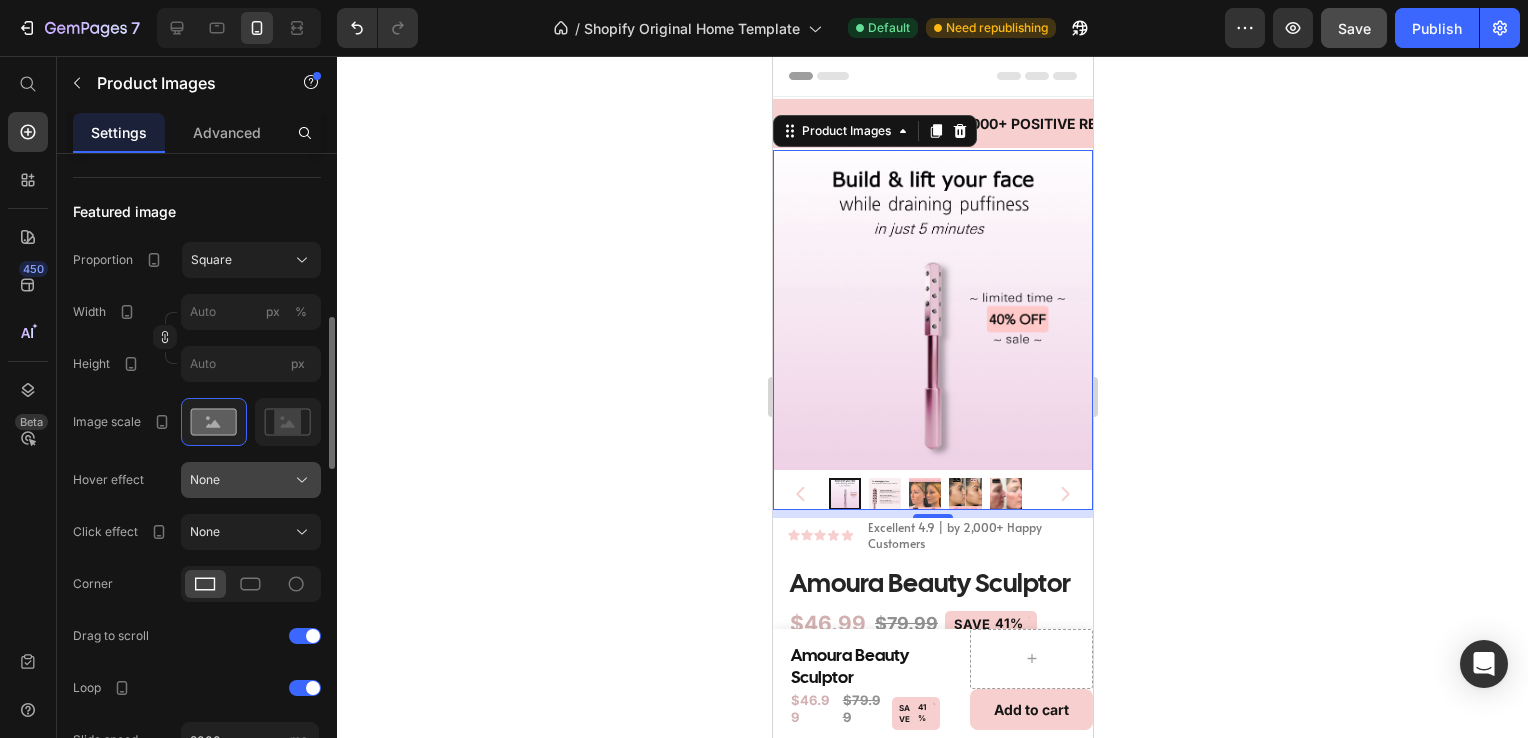 click on "None" 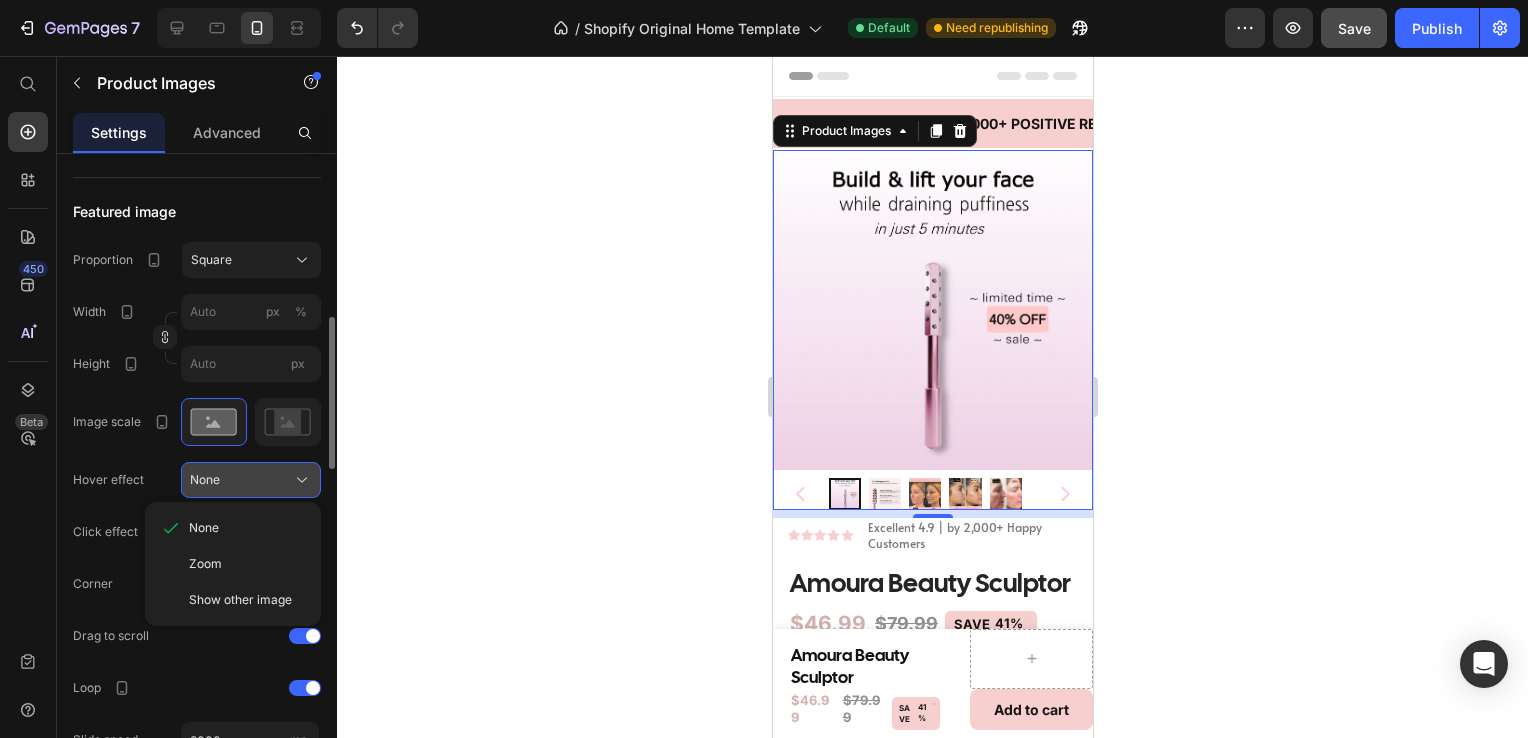click on "None" at bounding box center [251, 480] 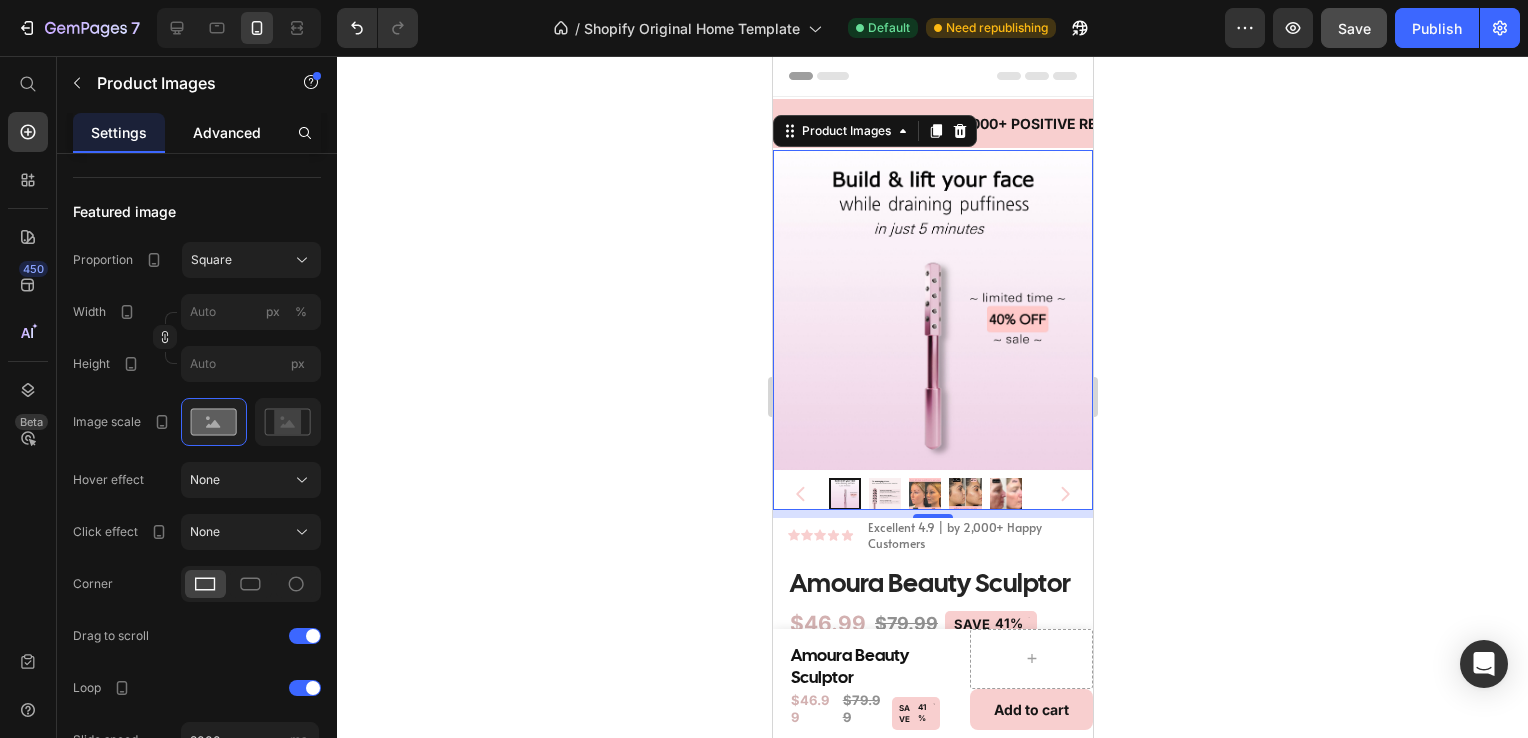 click on "Advanced" at bounding box center (227, 132) 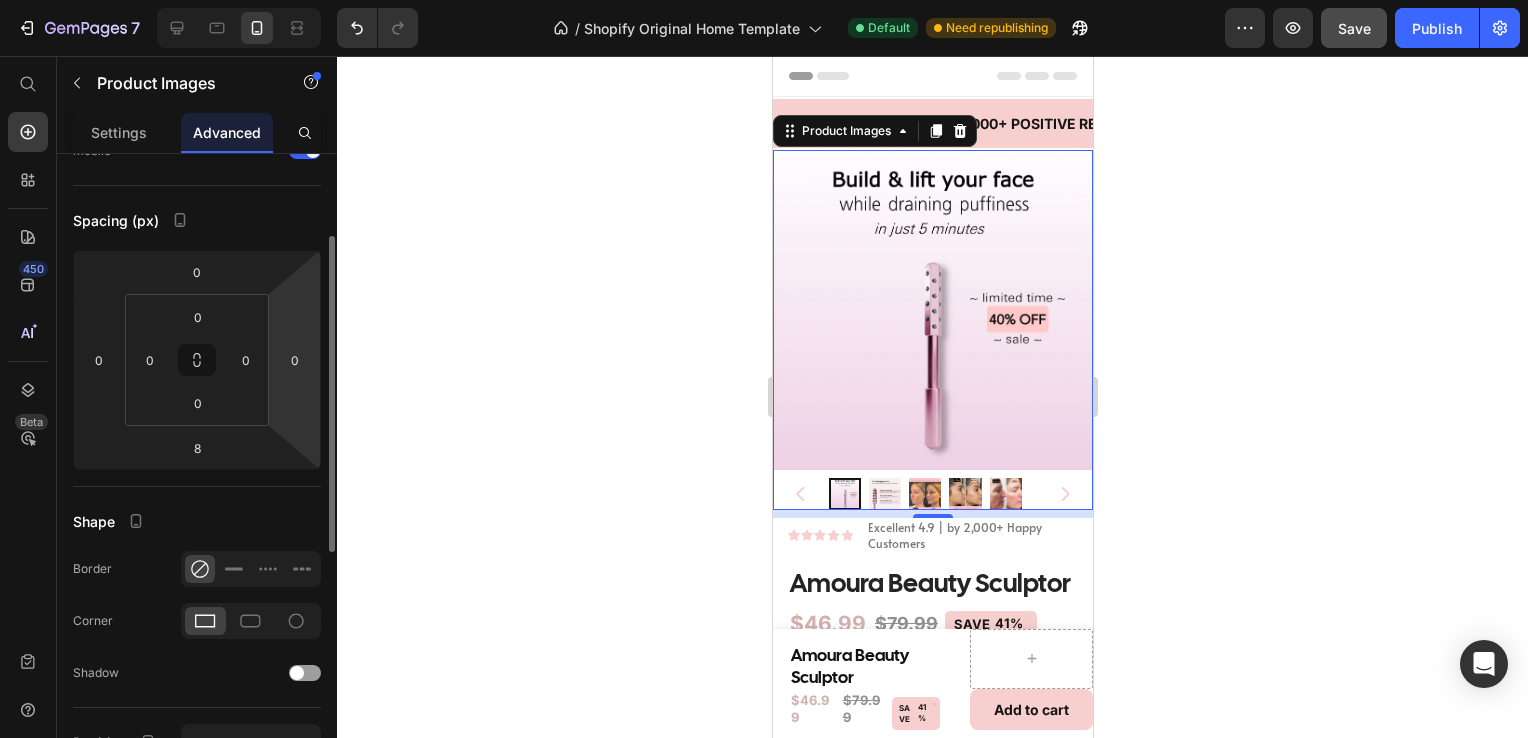 scroll, scrollTop: 164, scrollLeft: 0, axis: vertical 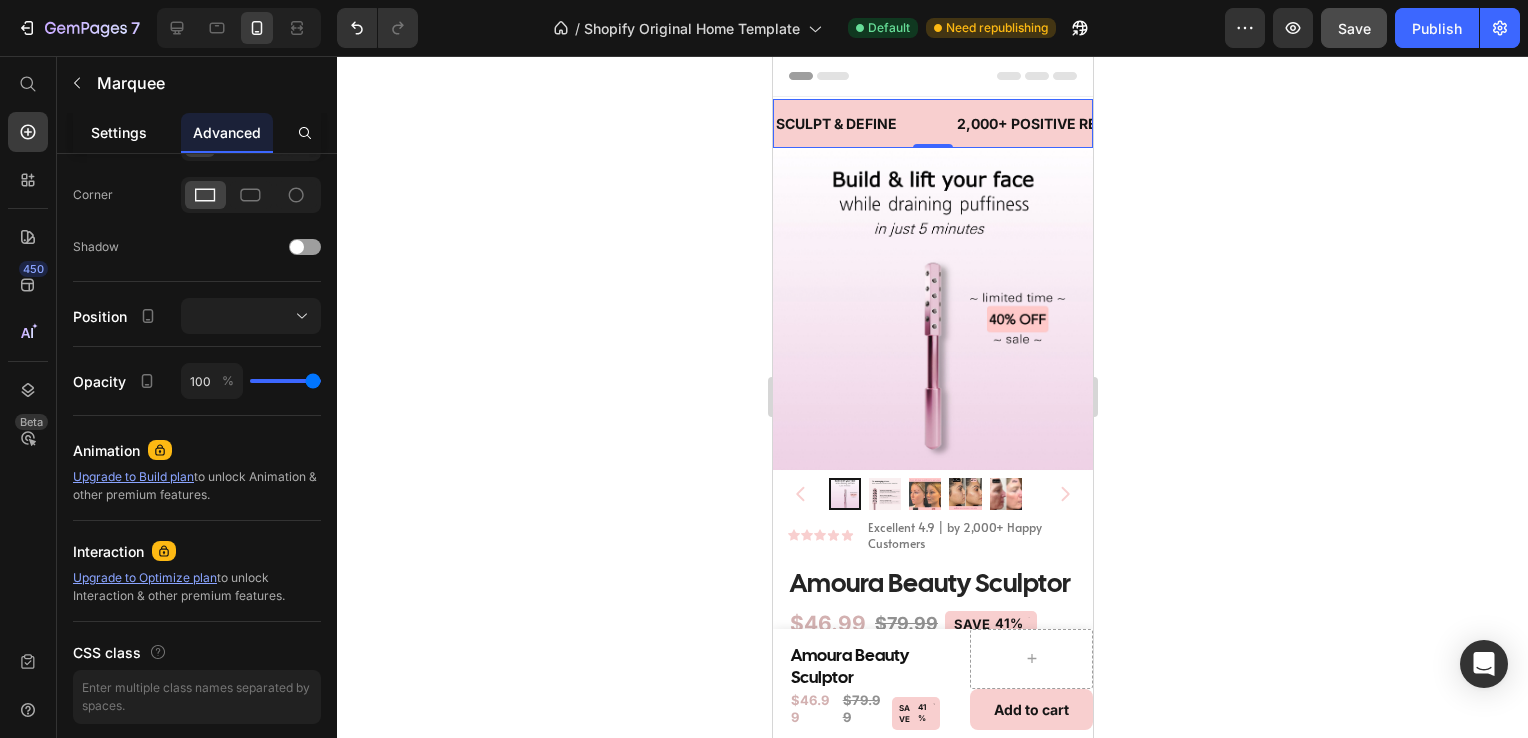 click on "Settings" 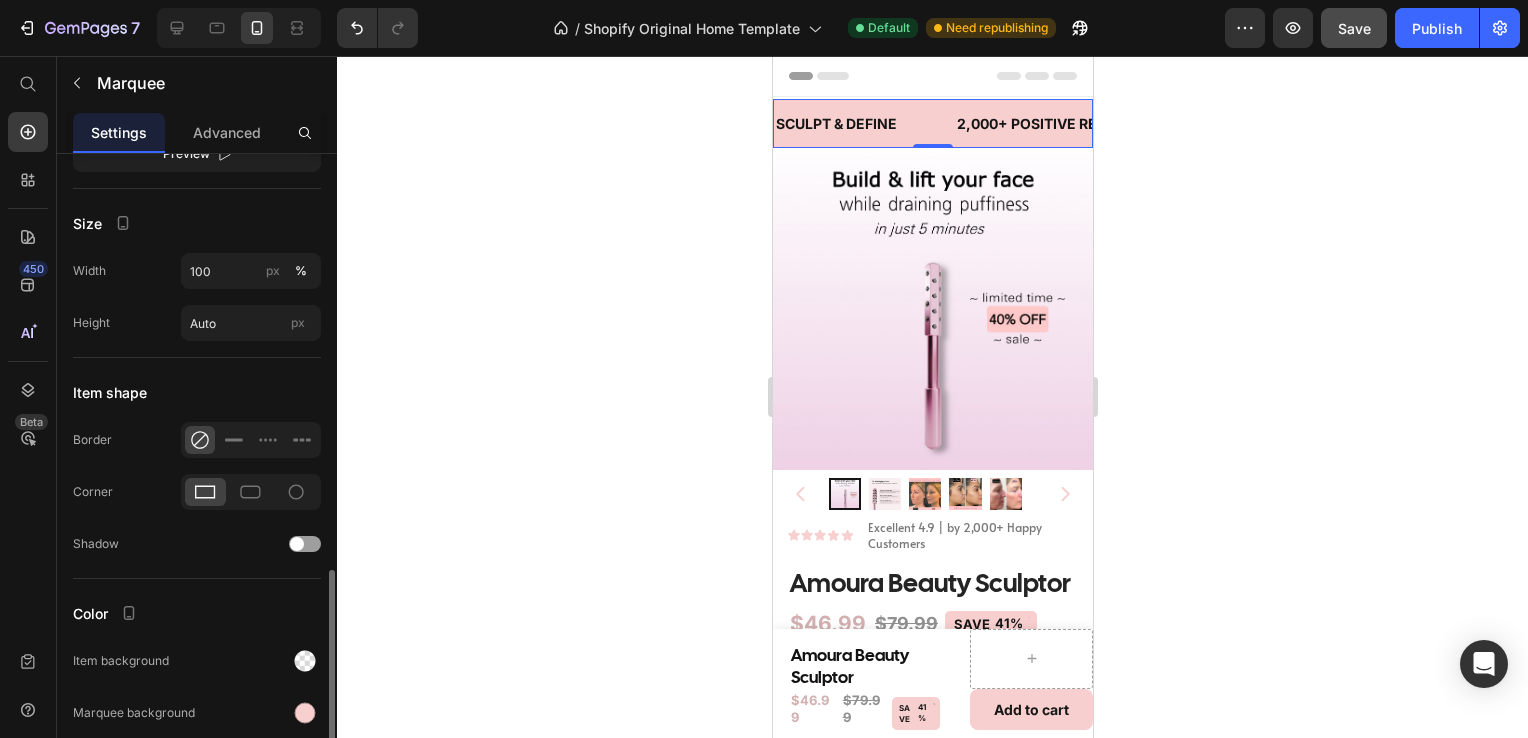 scroll, scrollTop: 810, scrollLeft: 0, axis: vertical 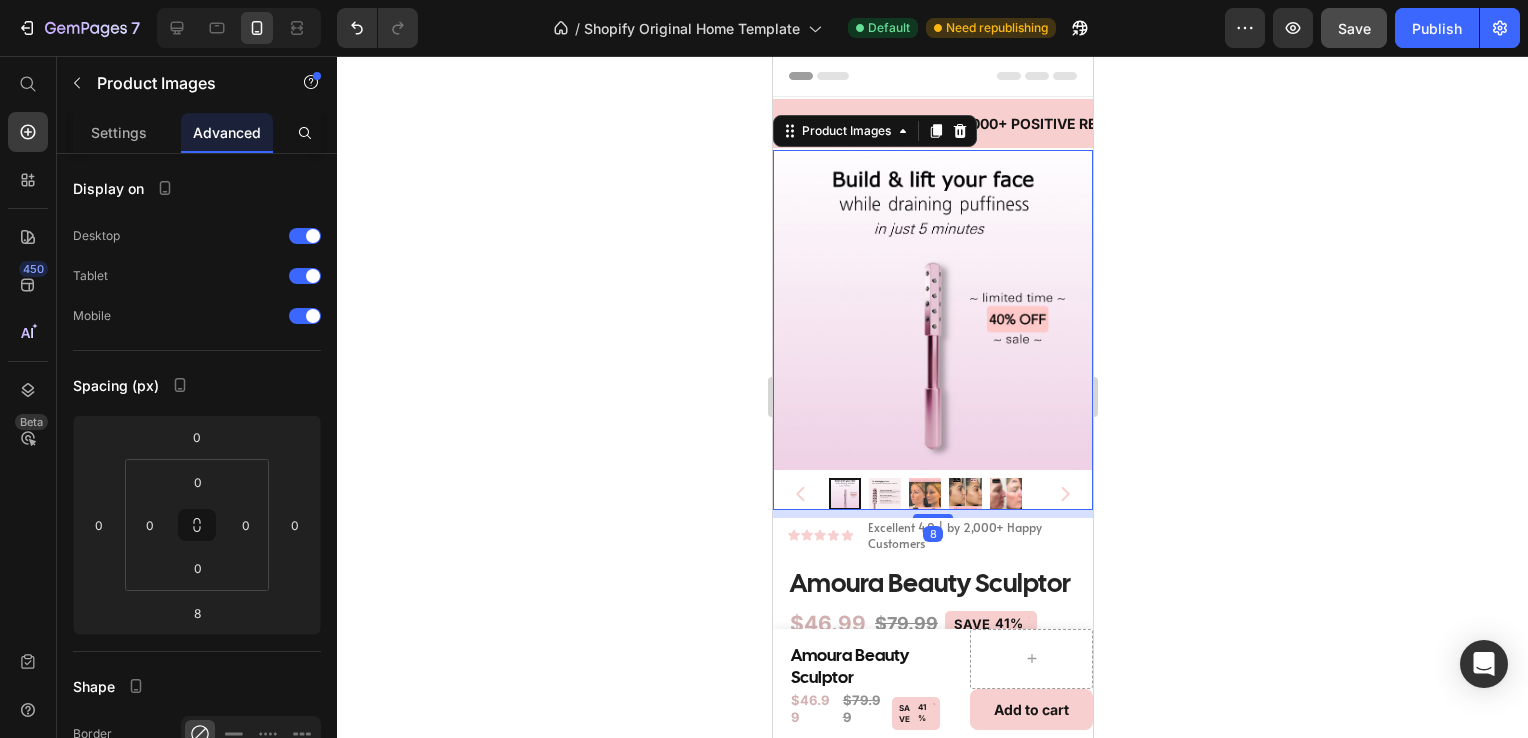 click 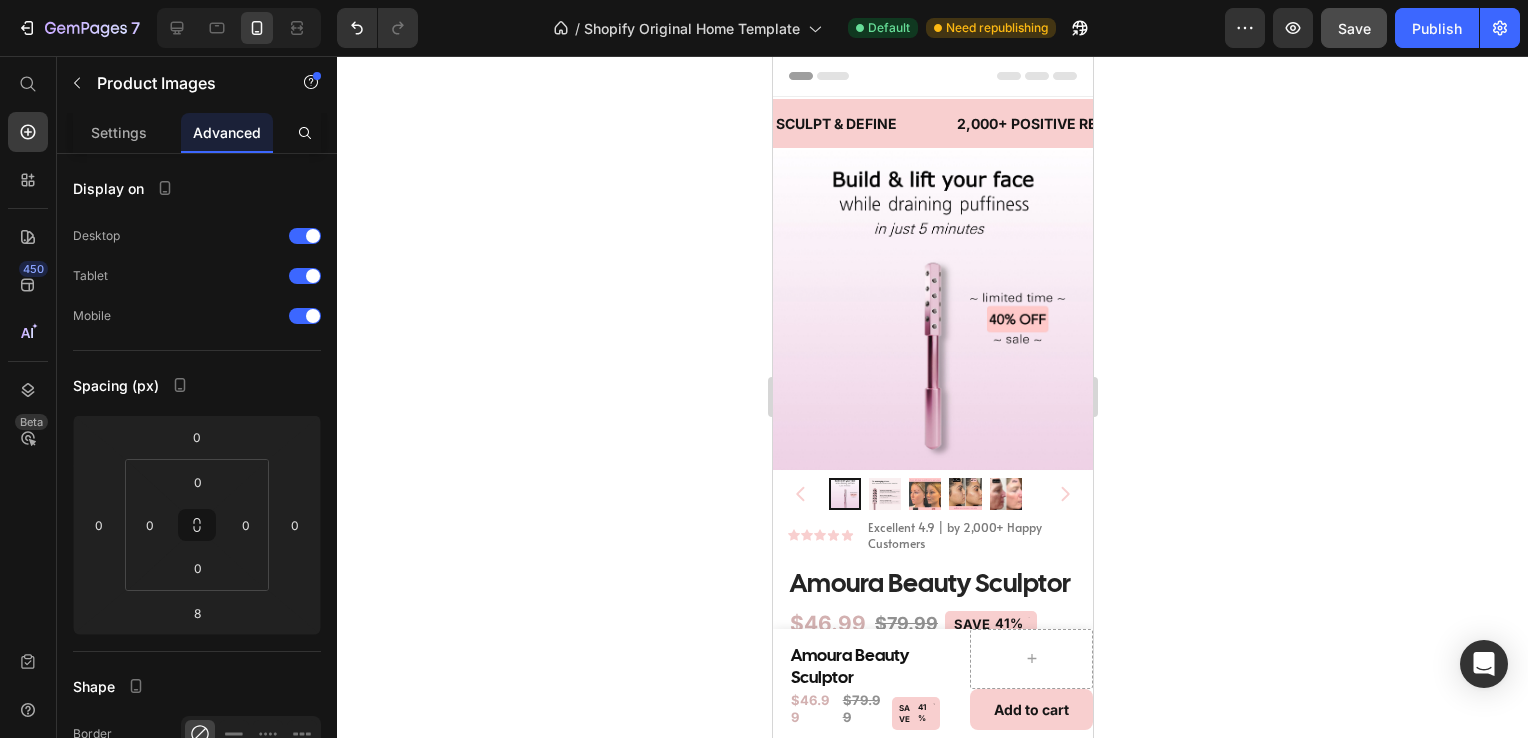 click at bounding box center (932, 76) 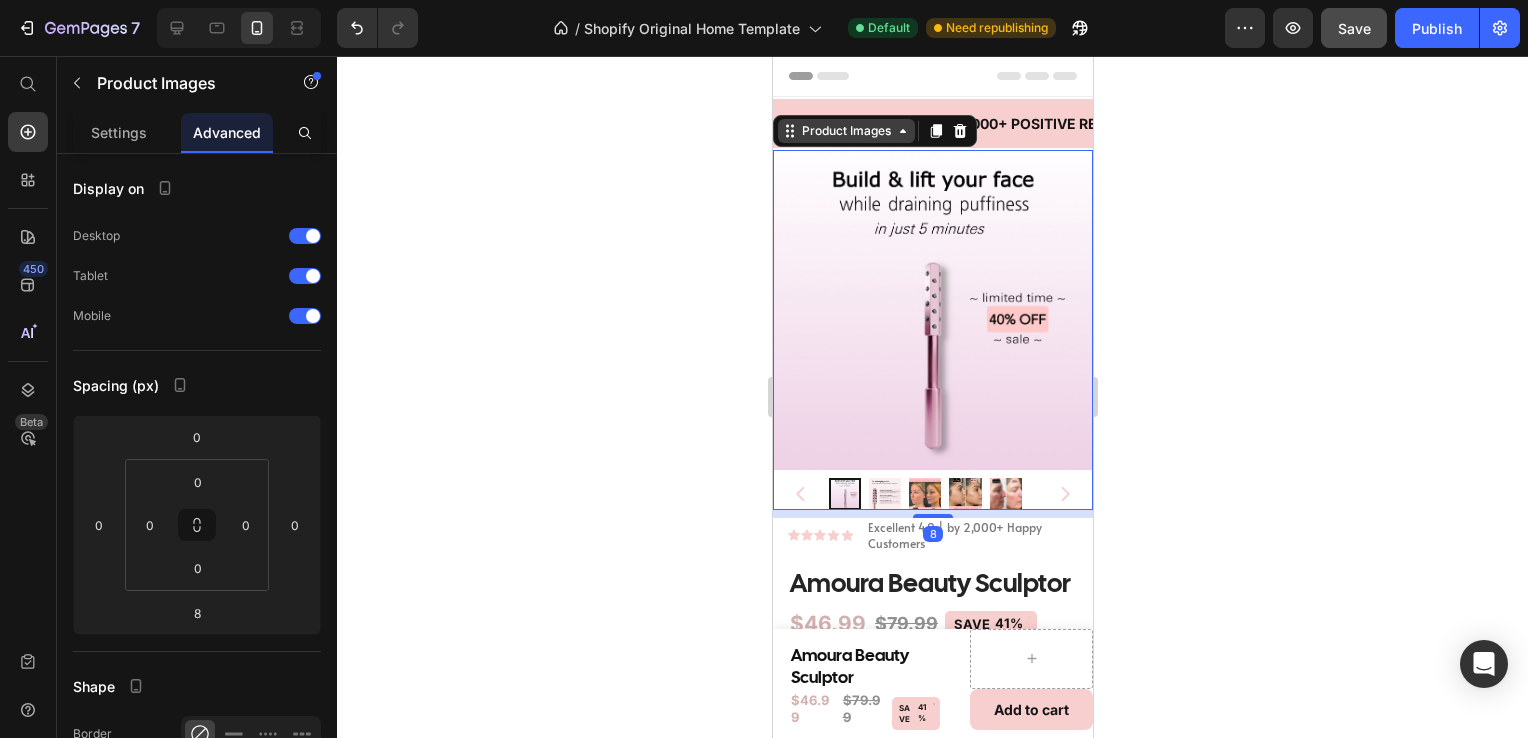 click on "SCULPT & DEFINE Text 2,000+ POSITIVE REVIEWS Text LIMITED TIME 40% OFF SALE Text SCULPT & DEFINE Text 2,000+ POSITIVE REVIEWS Text LIMITED TIME 40% OFF SALE Text Marquee Section 1
Product Images   8 Icon Icon Icon
Icon
Icon Icon List Excellent 4.9 | by 2,000+ Happy Customers Text Block Row Amoura Beauty Sculptor Product Title $46.99 Product Price $79.99 Product Price SAVE 41% Discount Tag Row                Title Line
Defines Jawline & Cheekbones
Reduces Puffiness
Instant Toned Face Item List Quantity Text Block 1 Product Quantity 30-Day Money-Back Guarantee Text Block ADD TO CART Add to Cart Row Product
What Amoura Beauty Sculptor Does
How to use
Shipping & Returns Accordion Section 2 SCULPT & DEFINE Text 2,000+ POSITIVE REVIEWS Text LIMITED TIME 40% OFF SALE Text SCULPT & DEFINE Text 2,000+ POSITIVE REVIEWS Text LIMITED TIME 40% OFF SALE Text Marquee" at bounding box center [932, 1041] 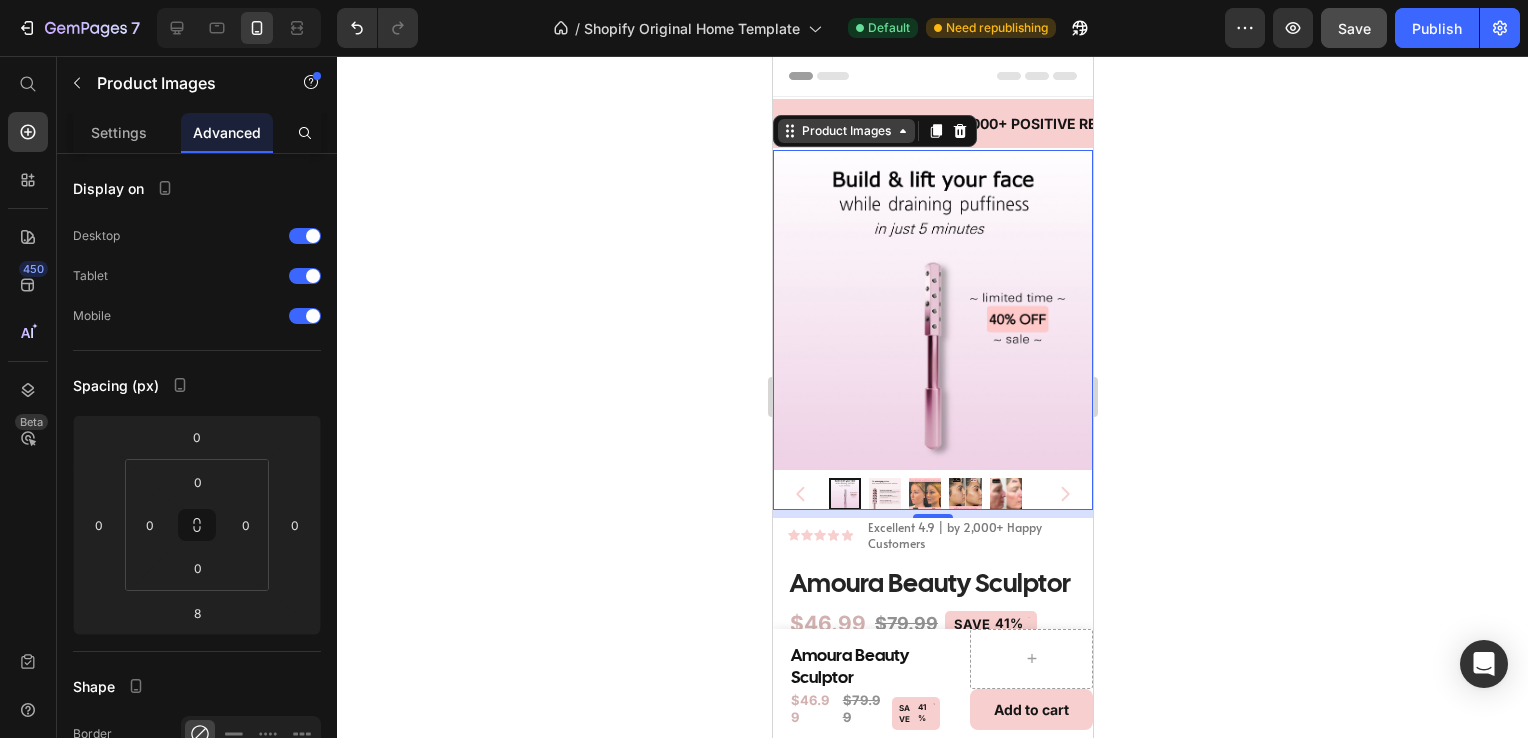 click on "Product Images" at bounding box center (845, 131) 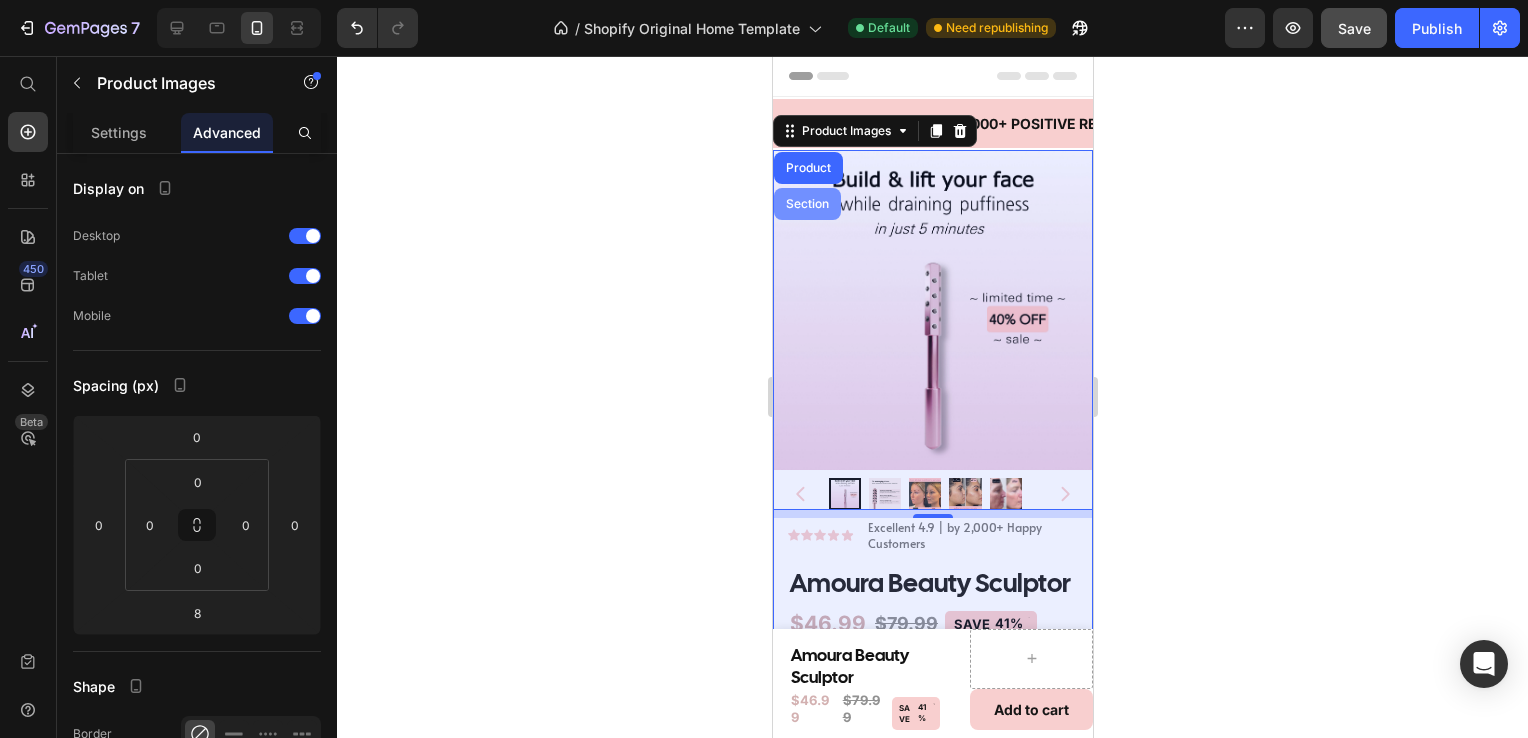 click on "Section" at bounding box center [806, 204] 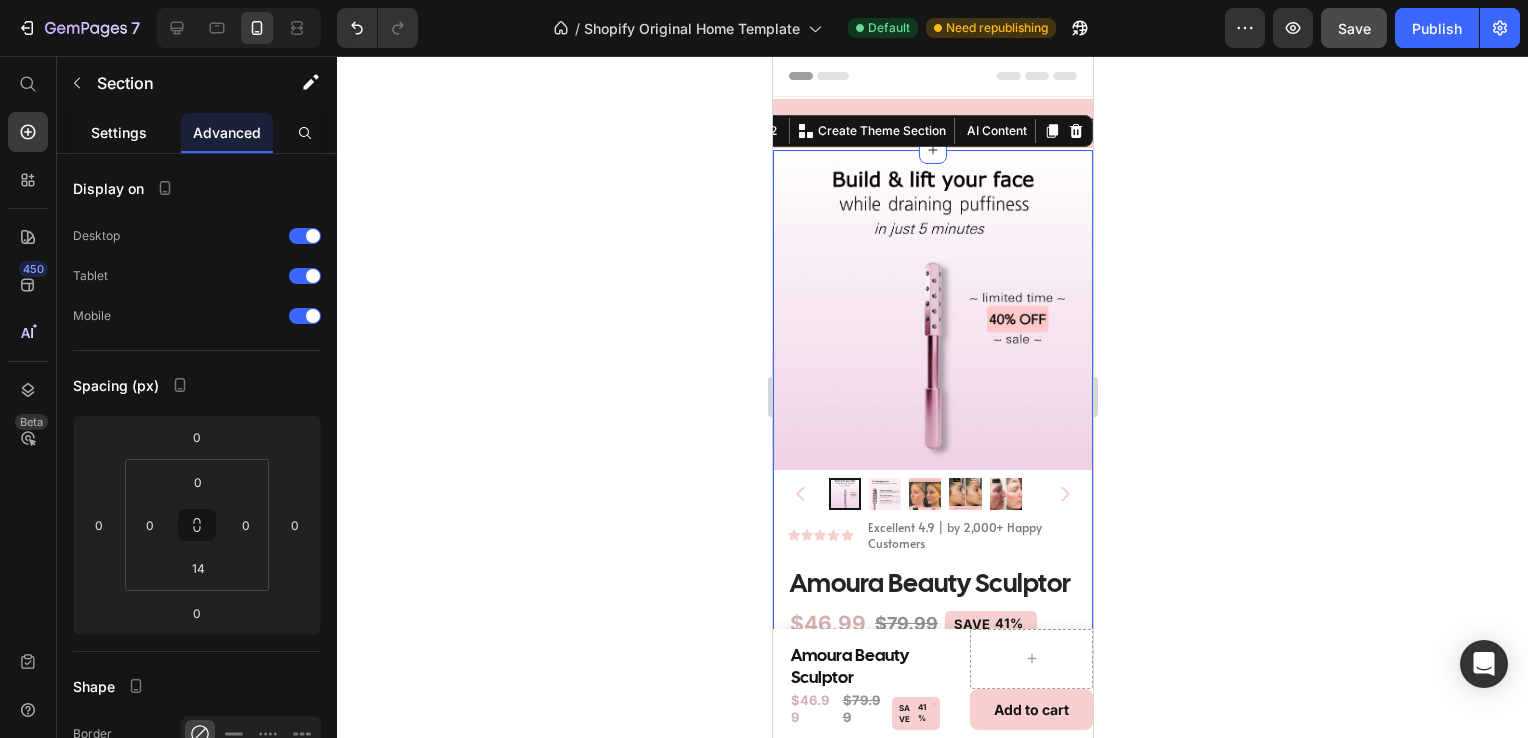 click on "Settings" at bounding box center (119, 132) 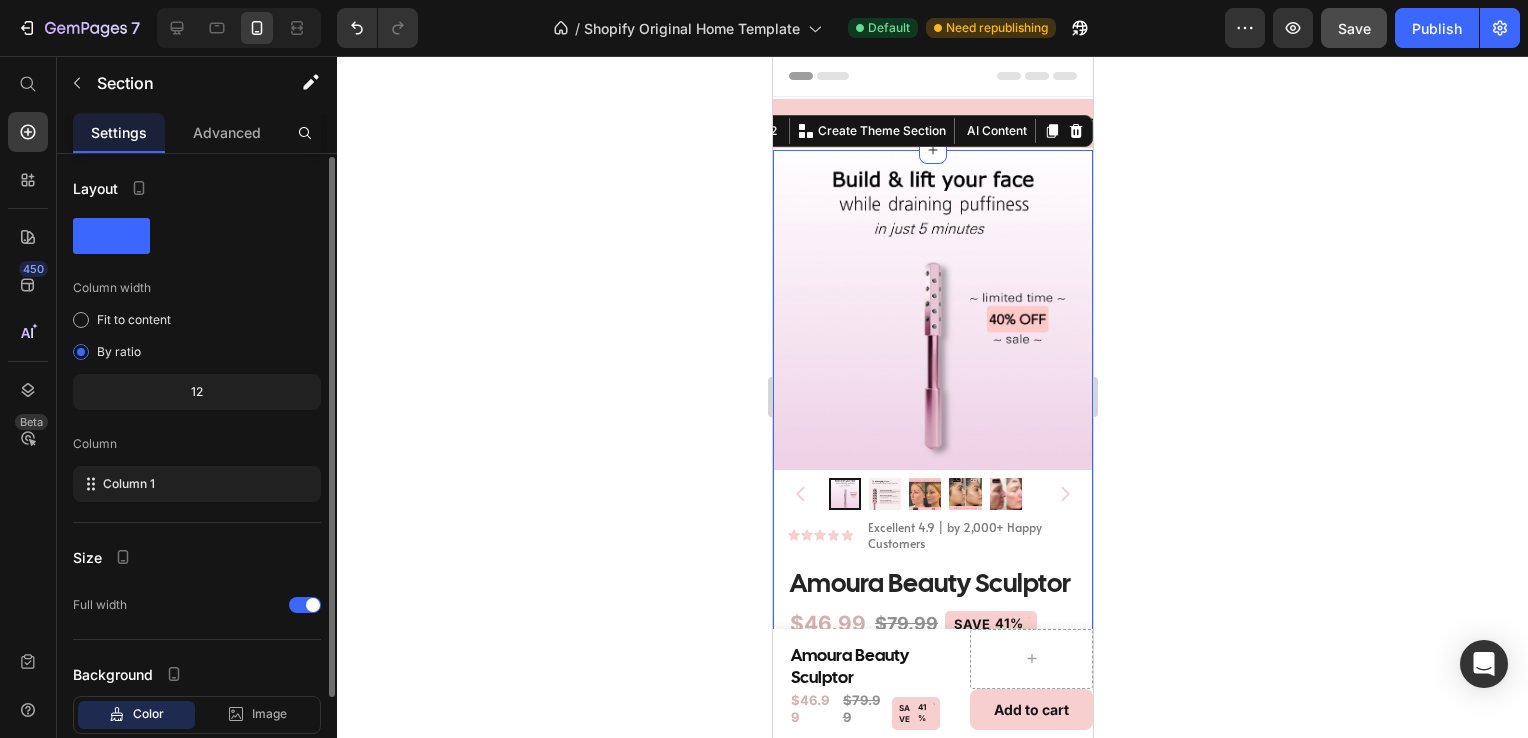 scroll, scrollTop: 4, scrollLeft: 0, axis: vertical 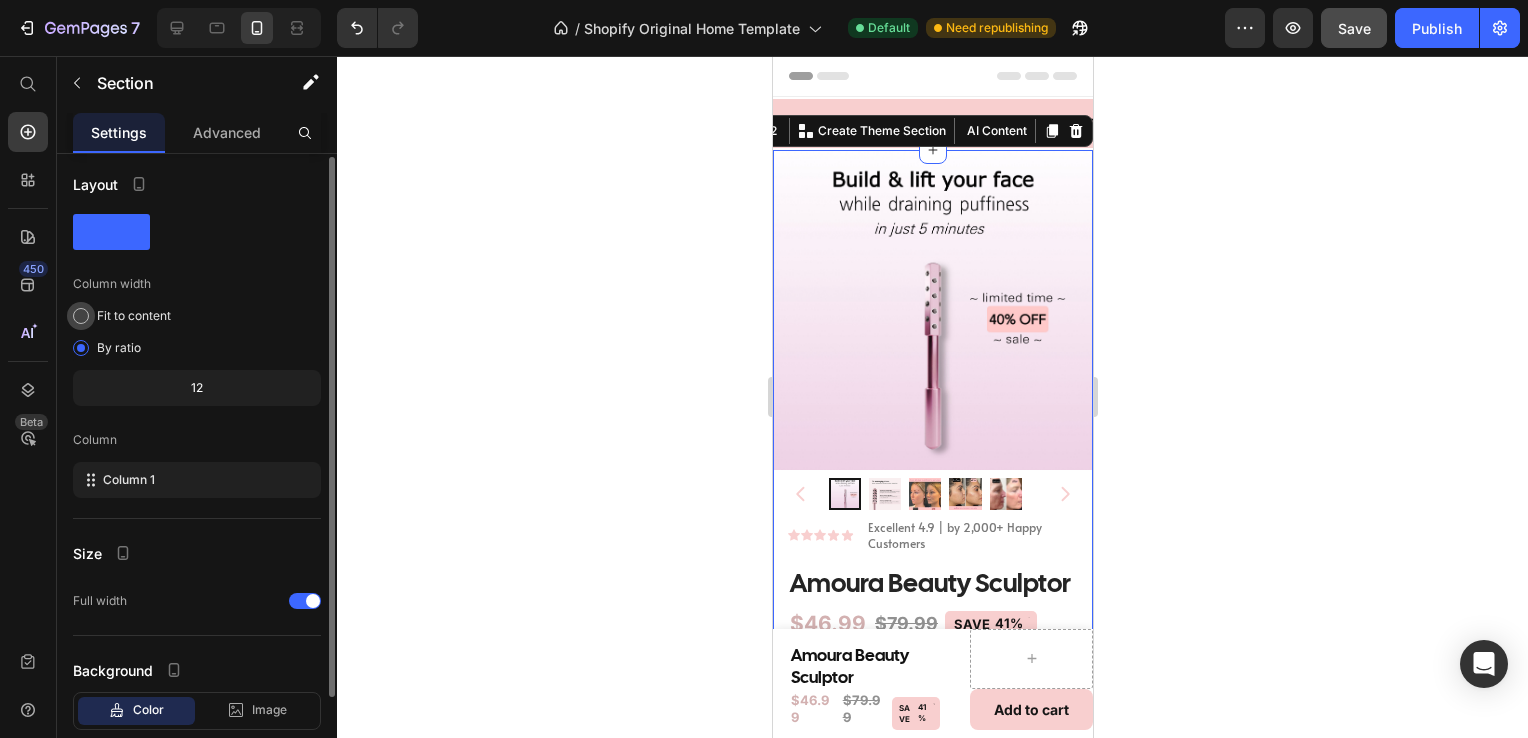 click on "Fit to content" at bounding box center (134, 316) 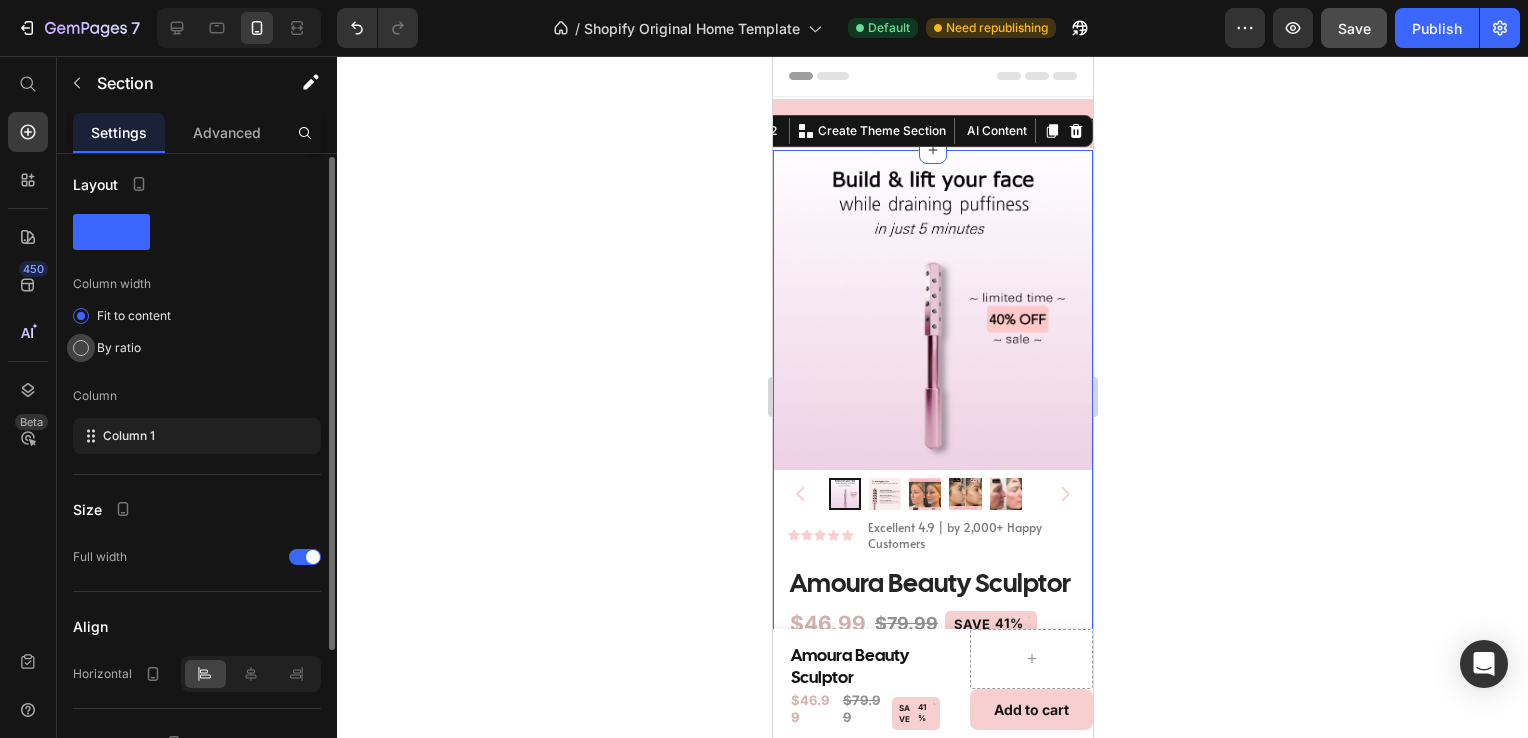 click on "By ratio" at bounding box center (119, 348) 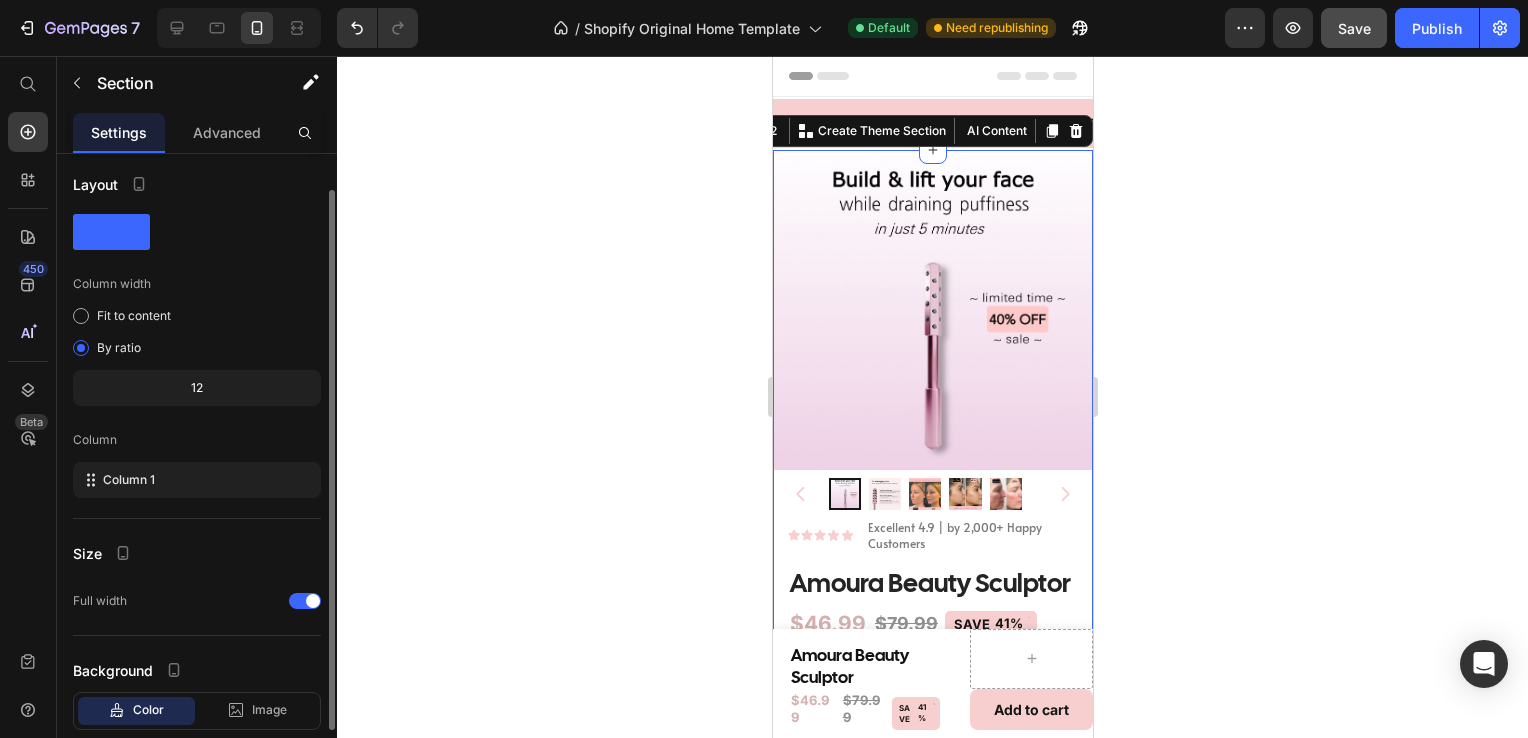 scroll, scrollTop: 120, scrollLeft: 0, axis: vertical 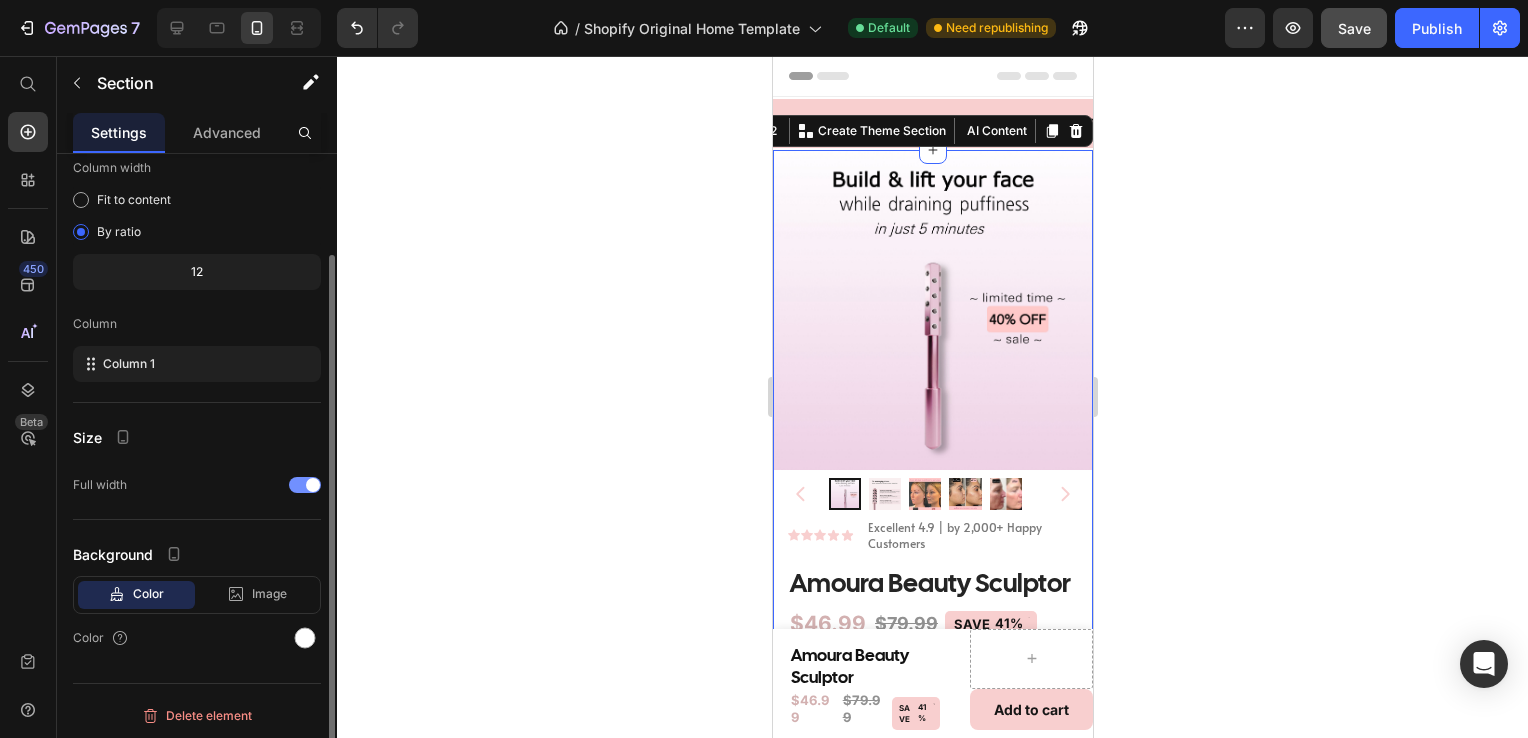 click at bounding box center (305, 485) 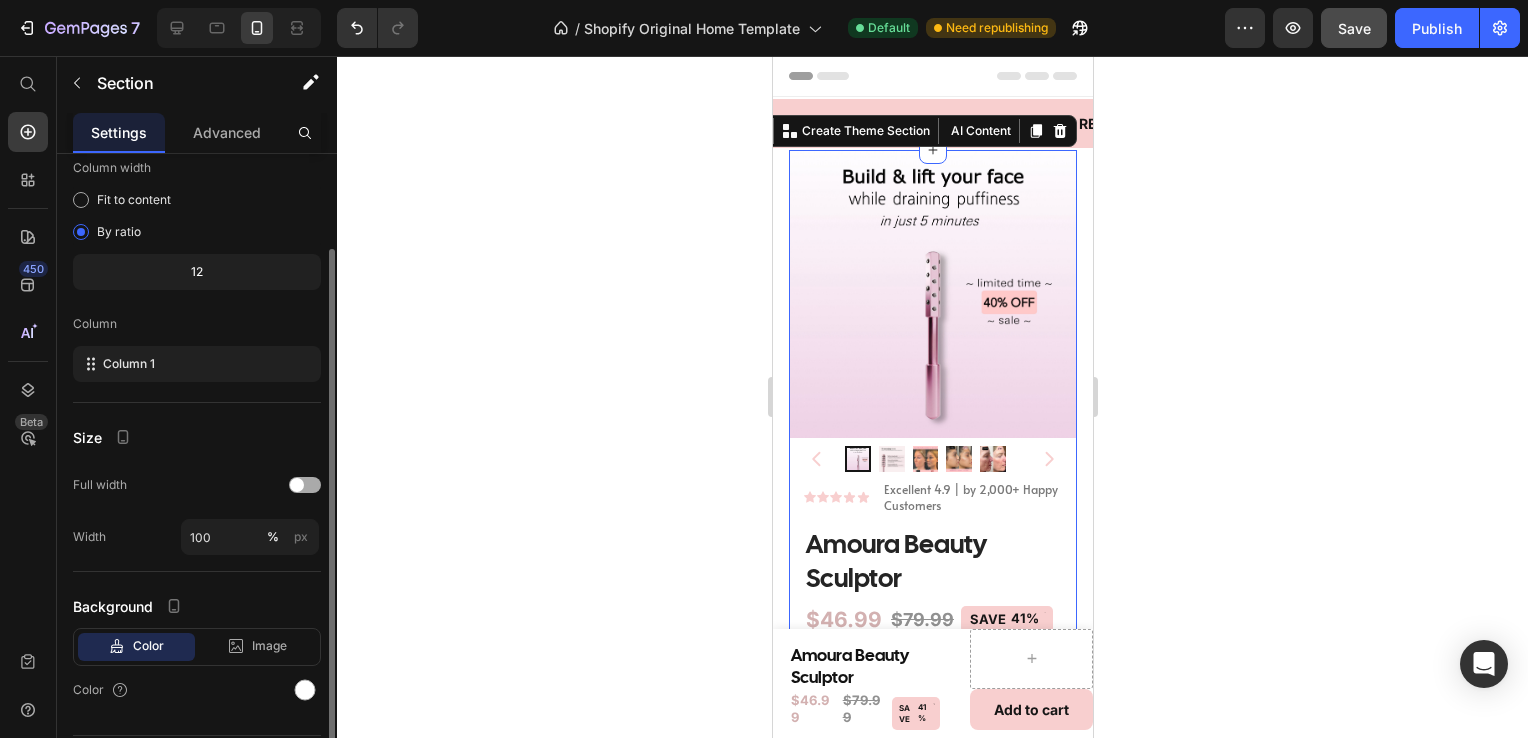click at bounding box center (297, 485) 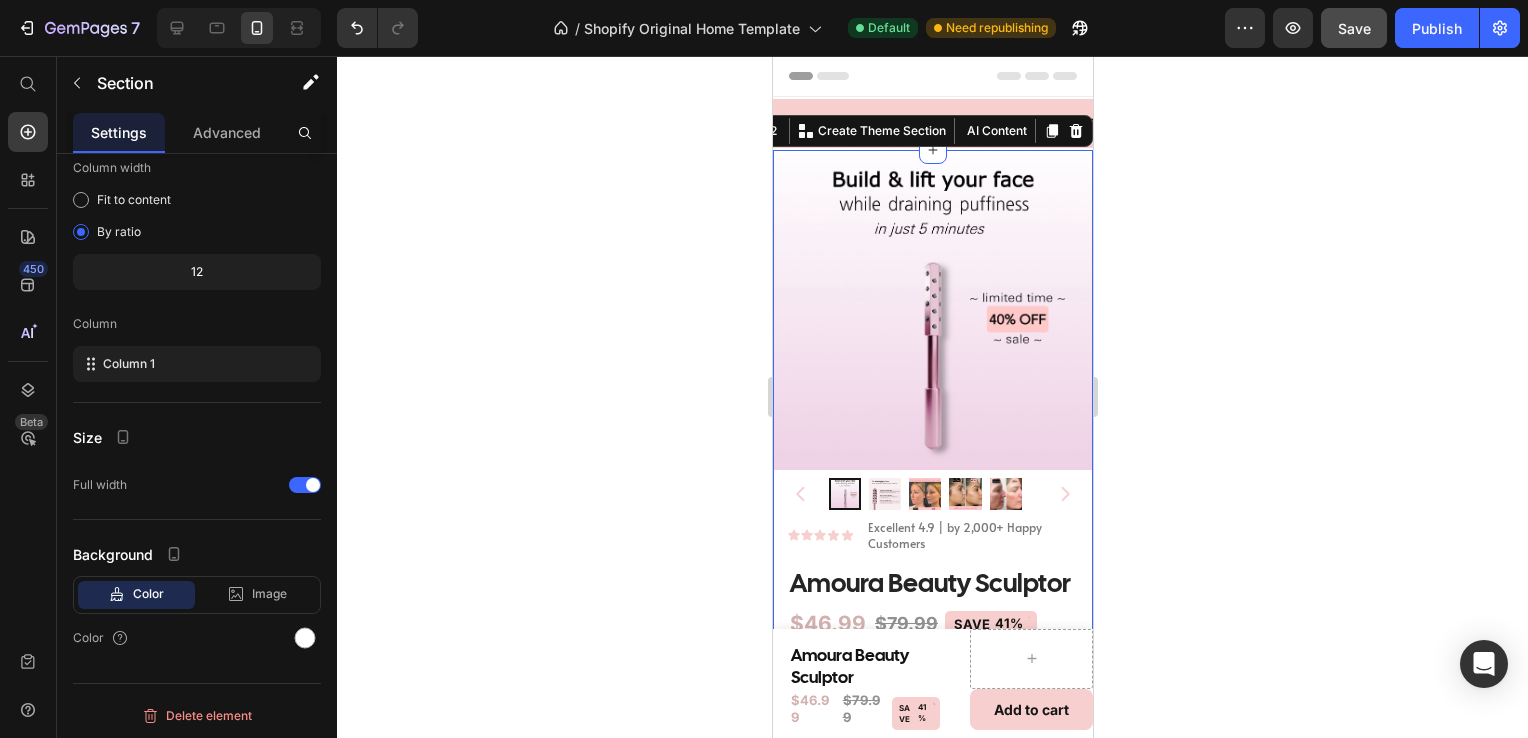 click 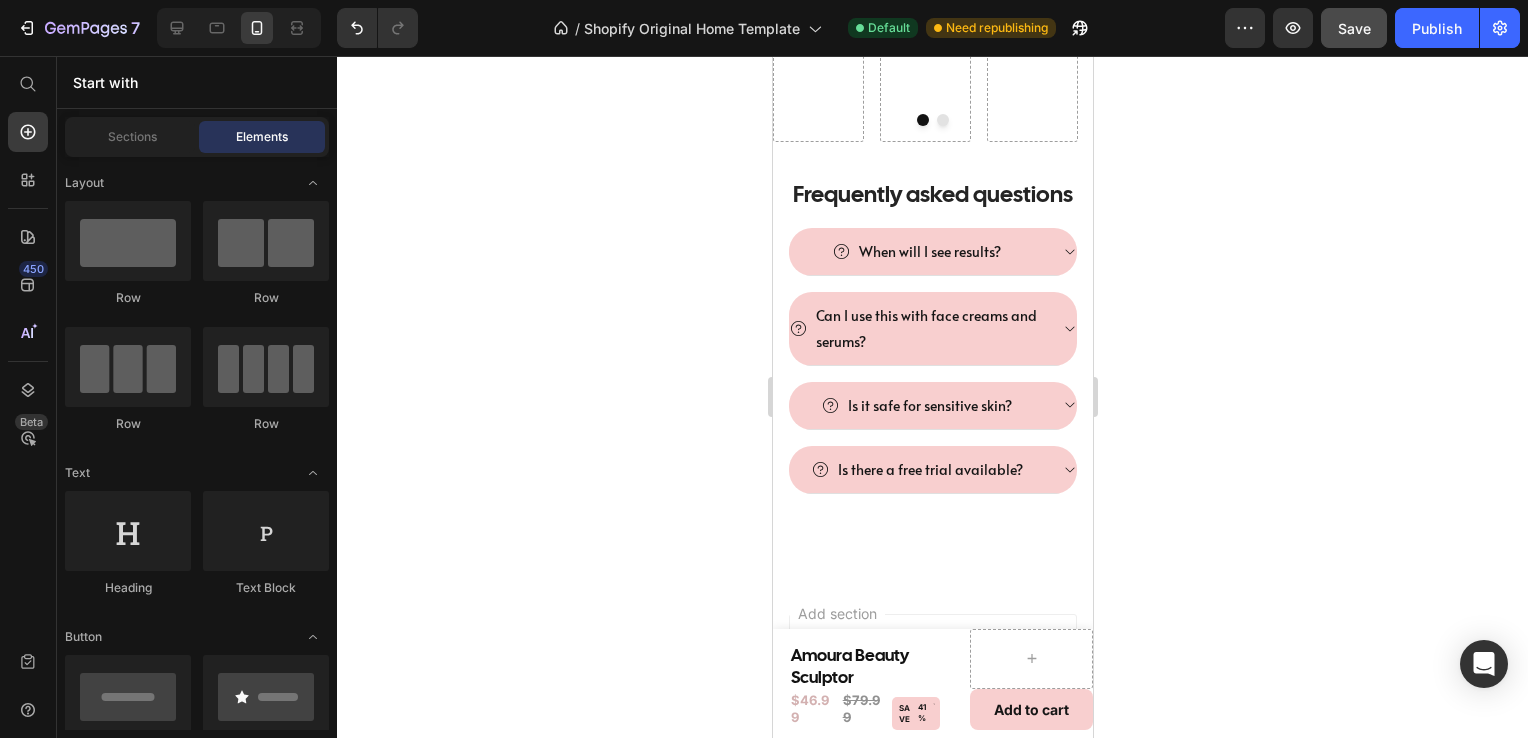 scroll, scrollTop: 1384, scrollLeft: 0, axis: vertical 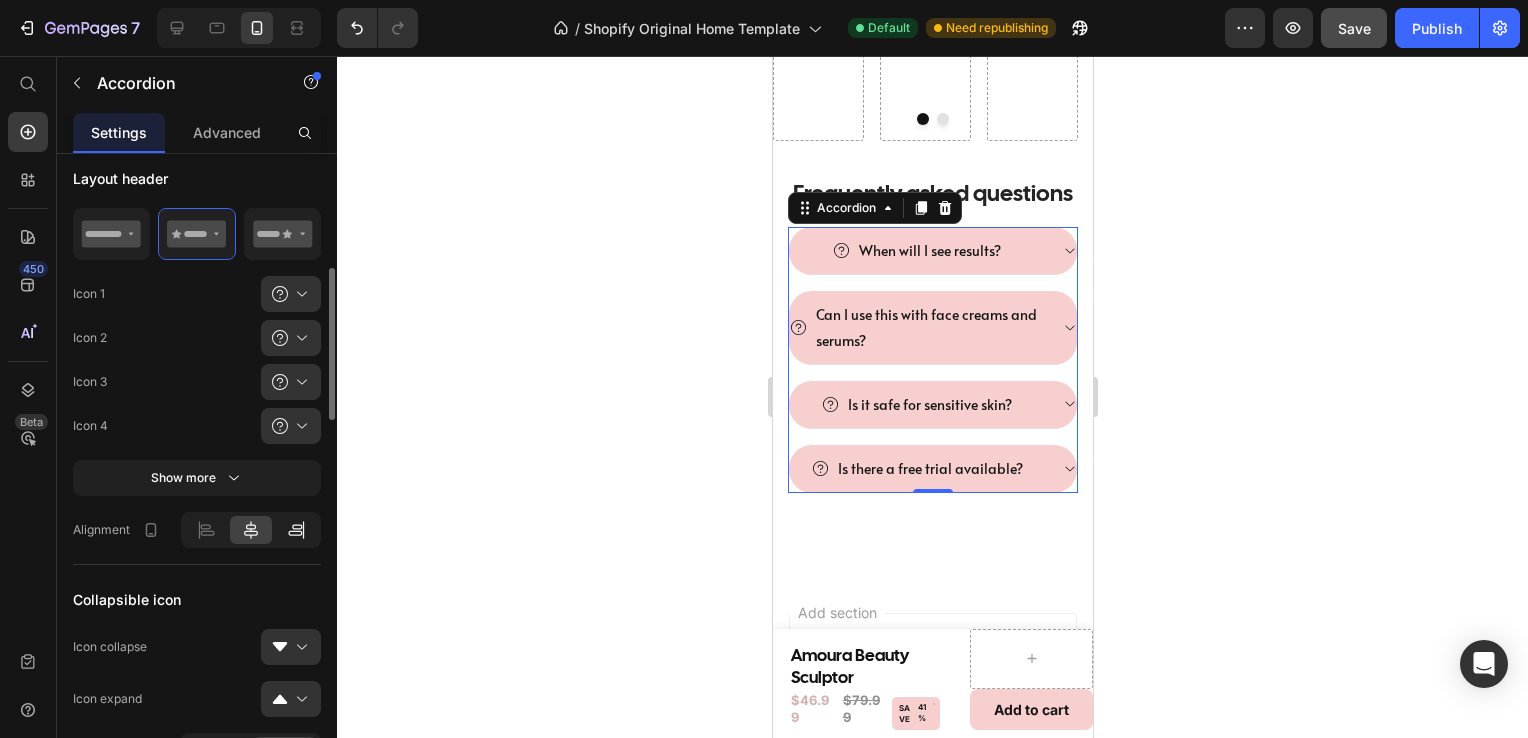 drag, startPoint x: 228, startPoint y: 531, endPoint x: 280, endPoint y: 517, distance: 53.851646 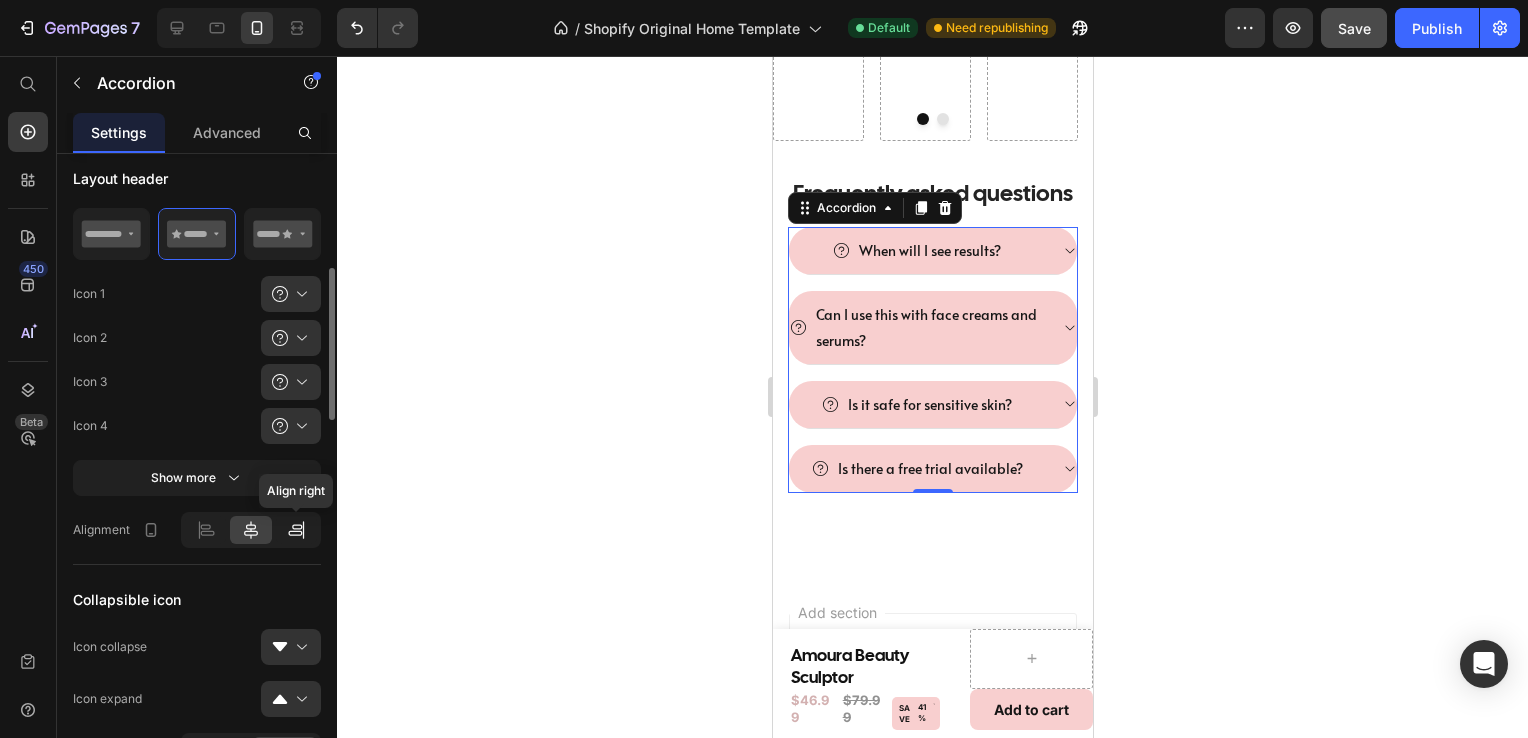 click 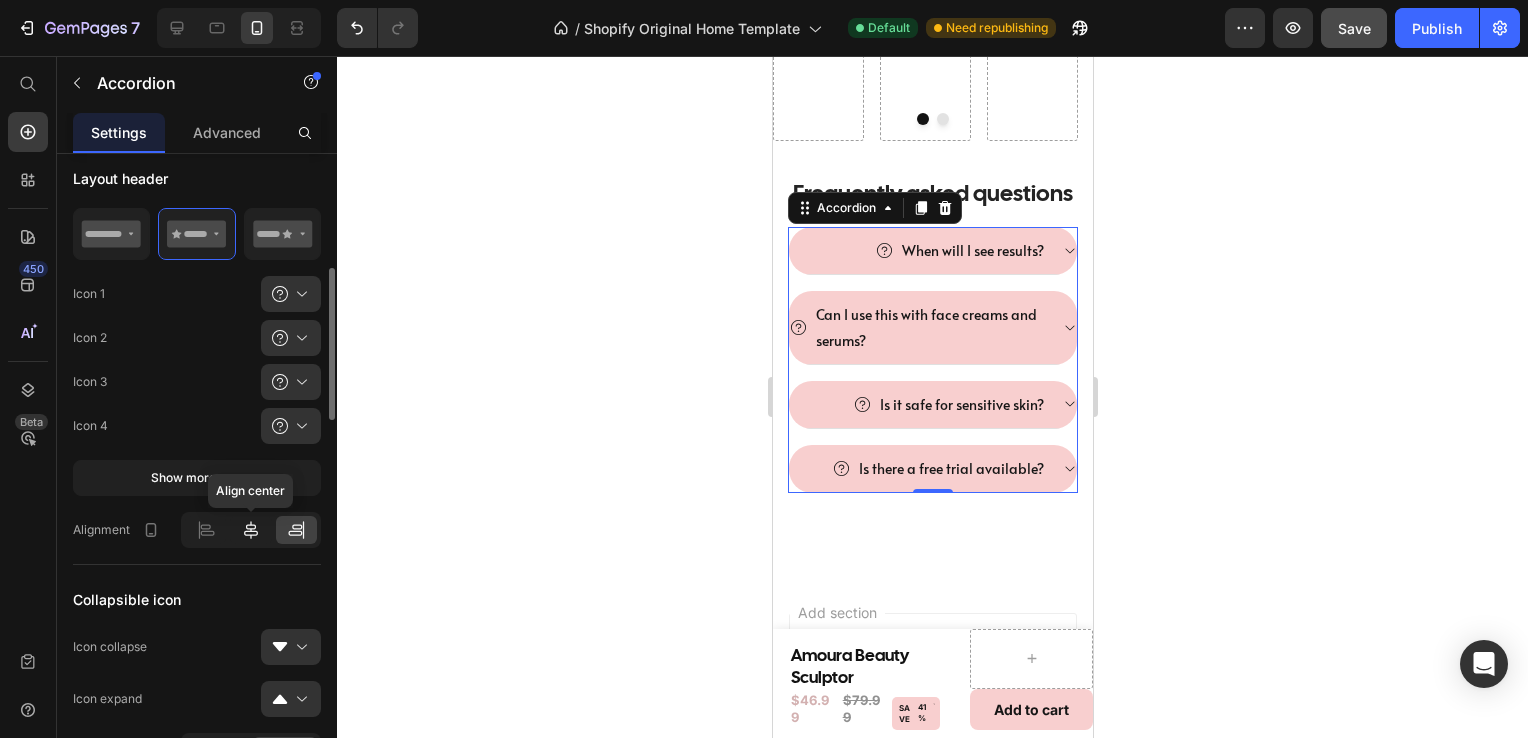 click 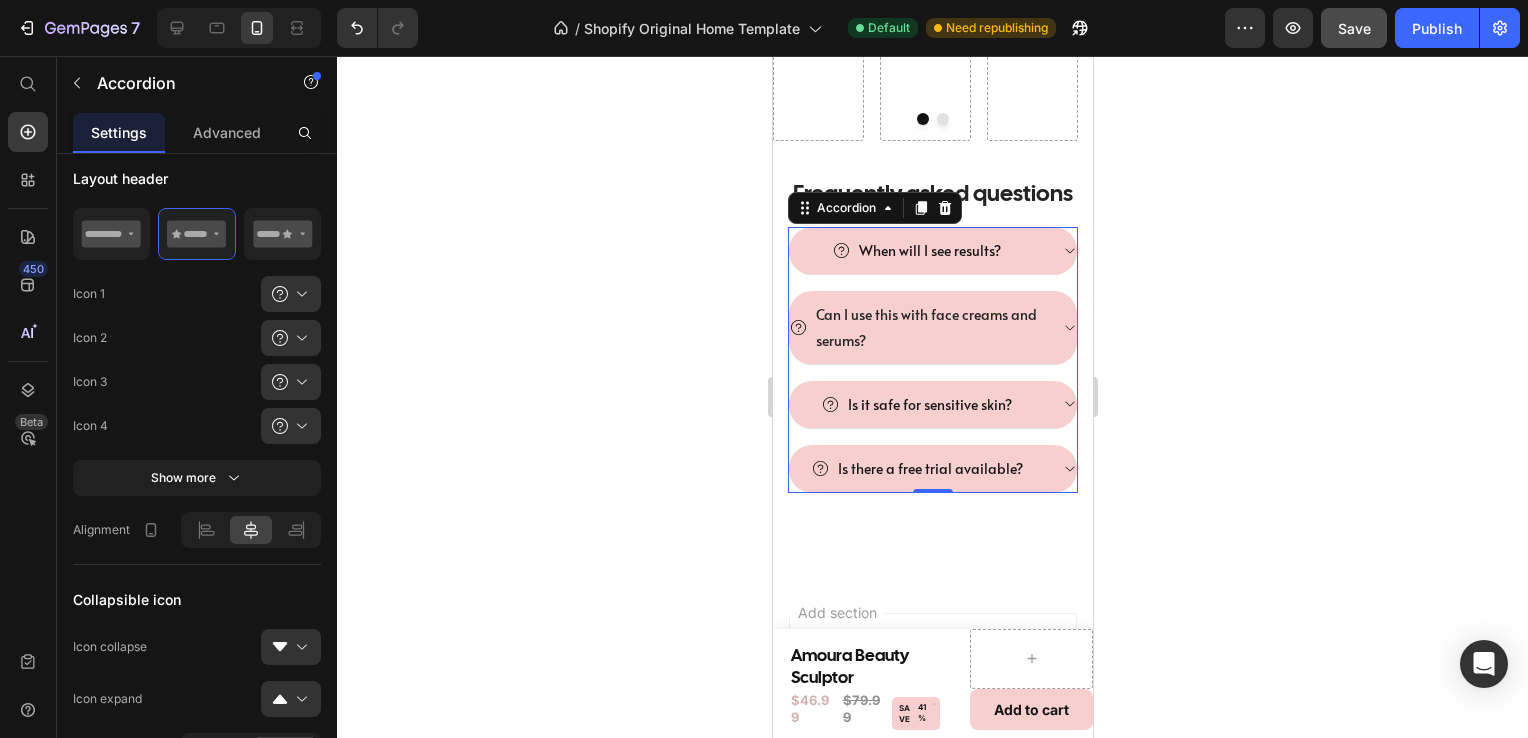 click on "Can I use this with face creams and serums?" at bounding box center (929, 327) 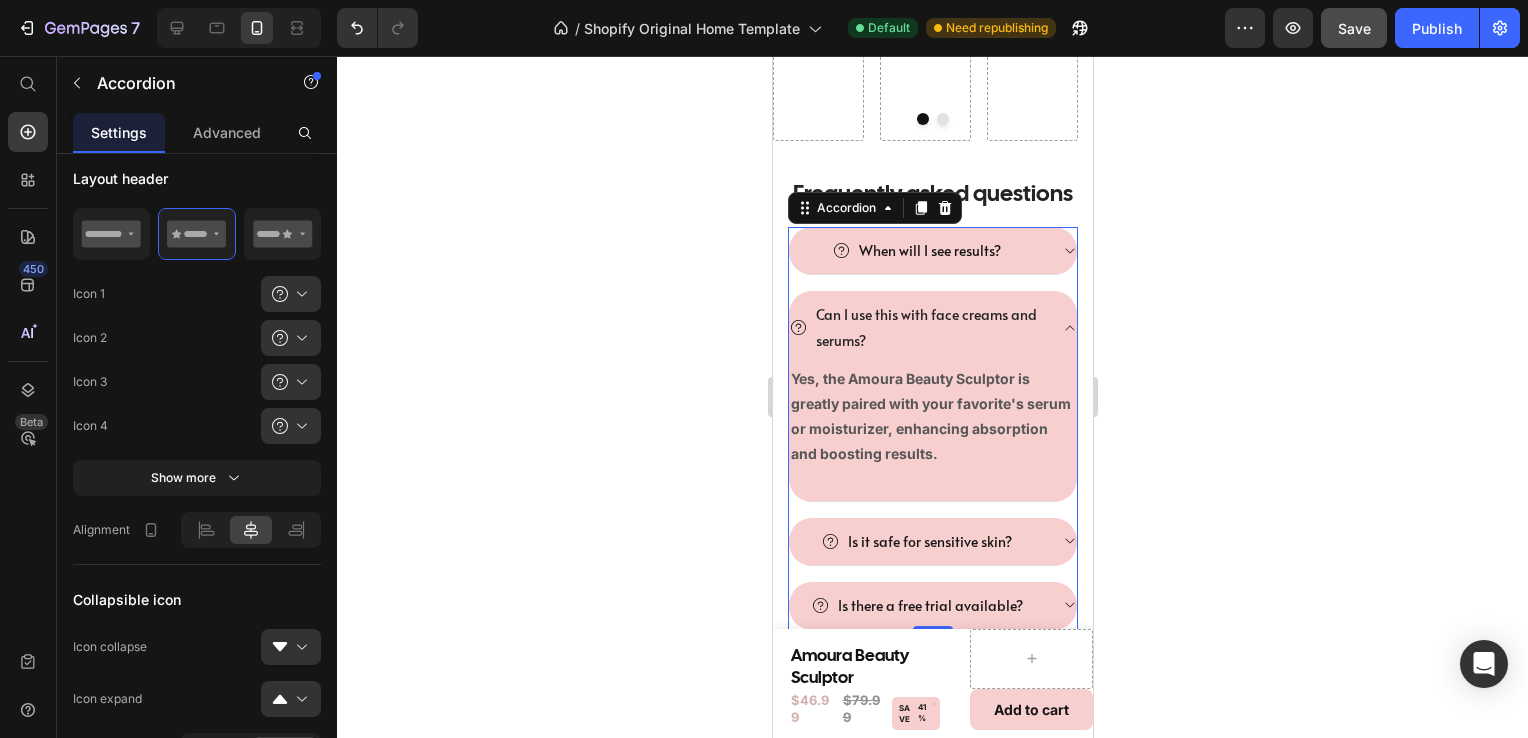 click 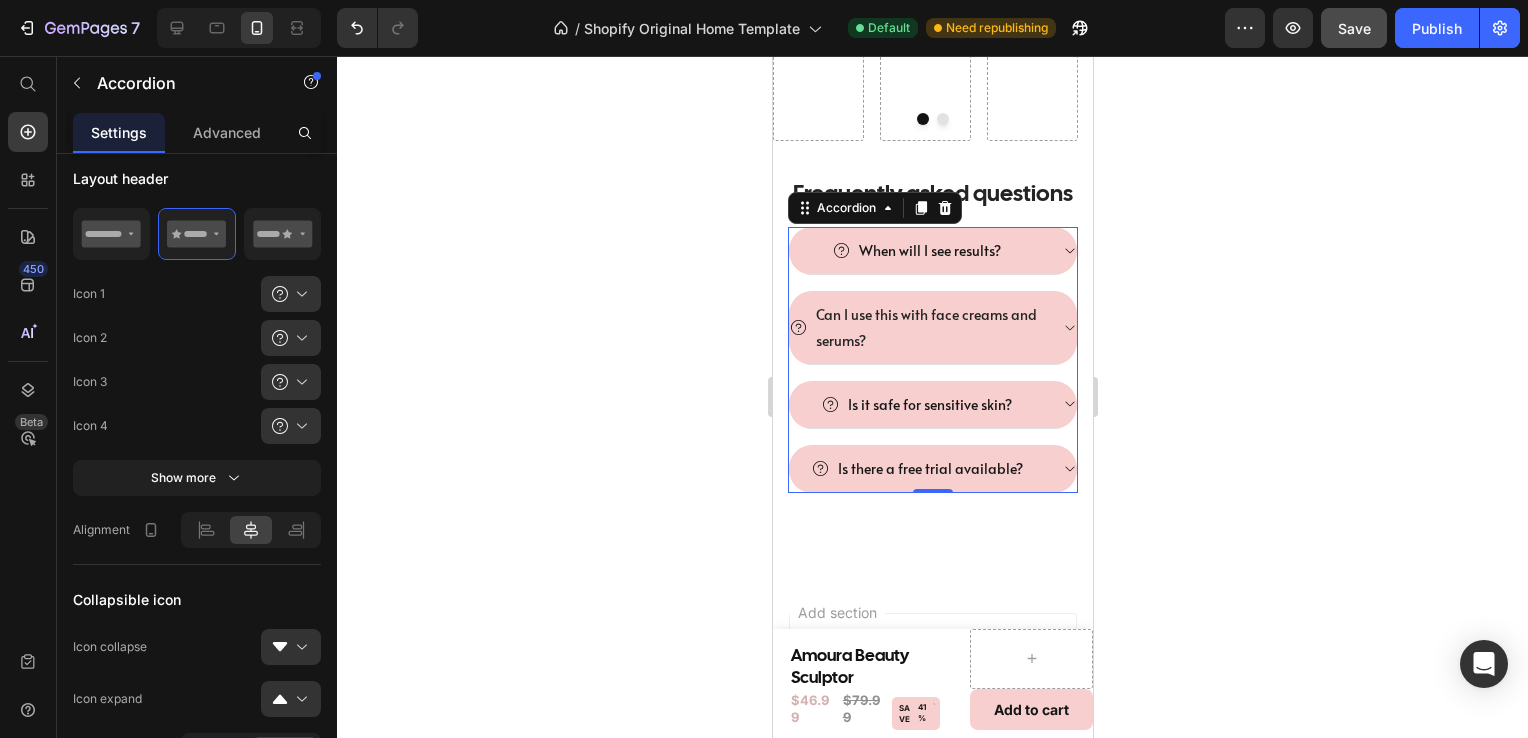 click 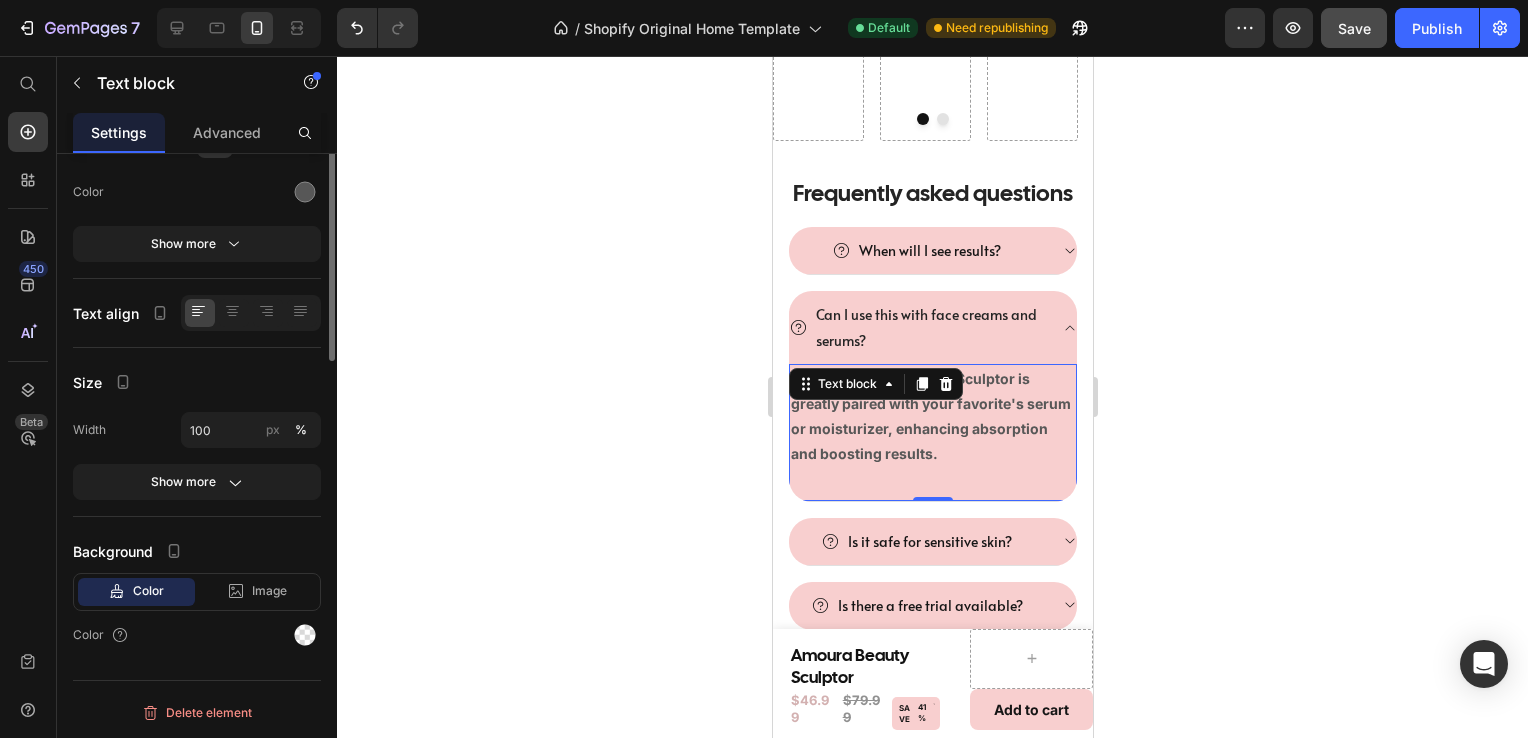 scroll, scrollTop: 0, scrollLeft: 0, axis: both 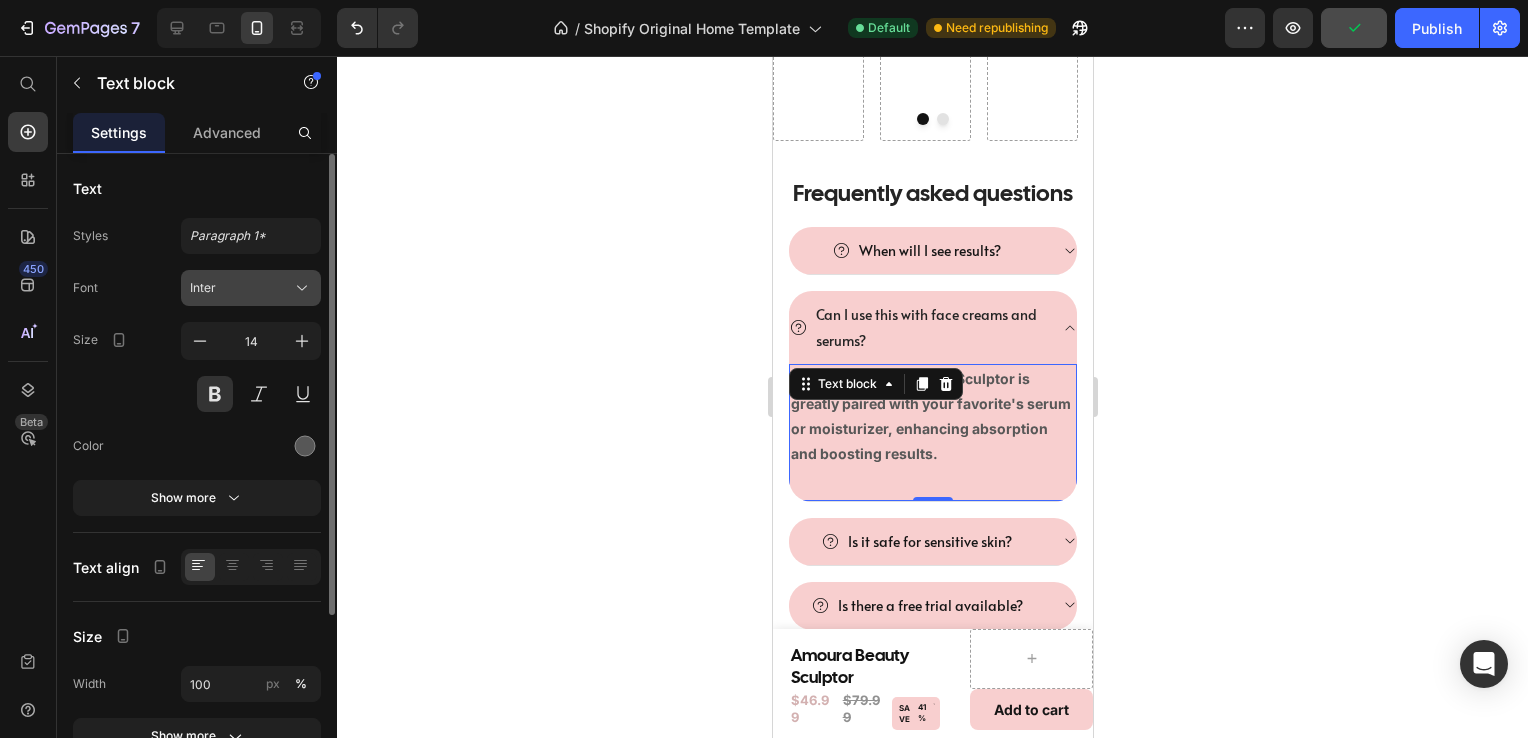 click on "Inter" at bounding box center [251, 288] 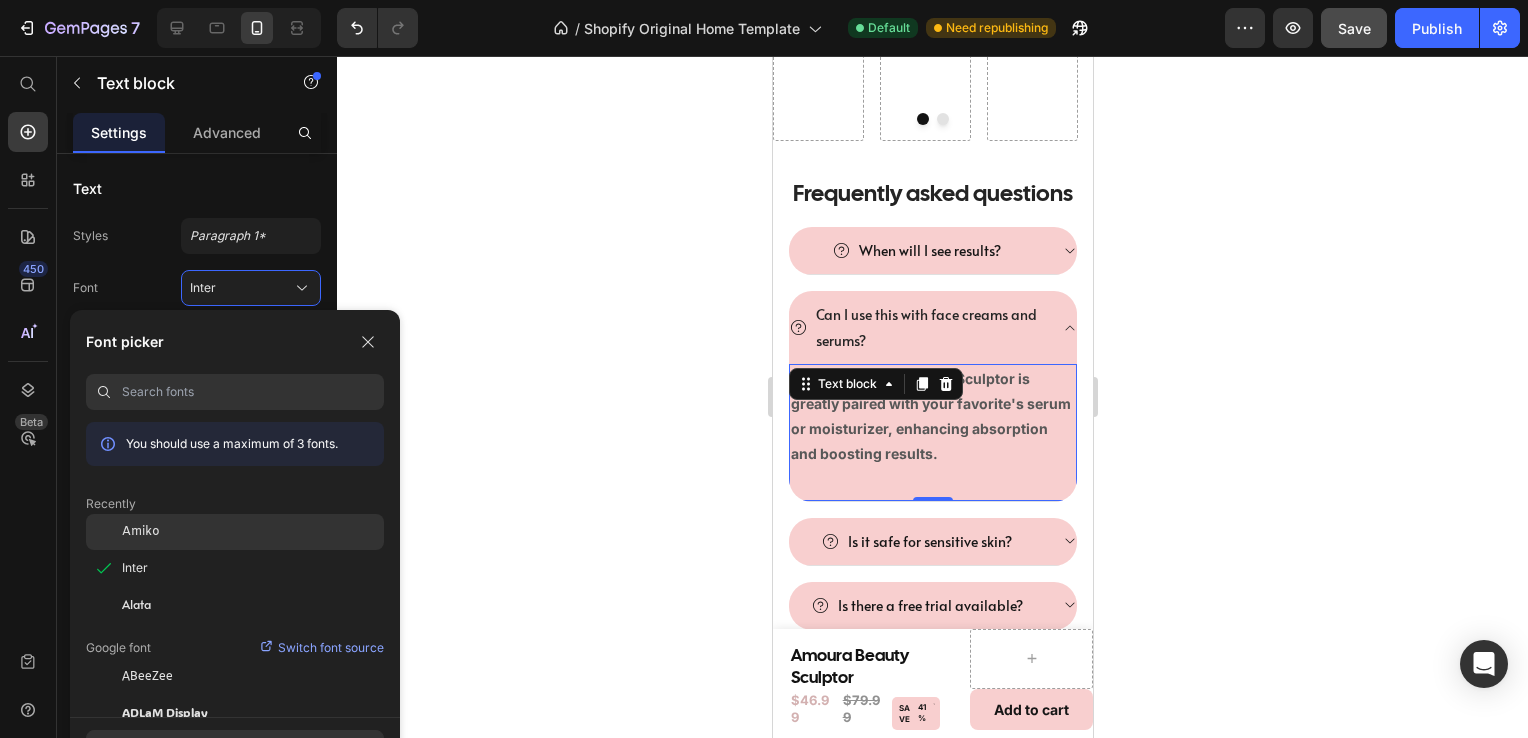 click on "Amiko" 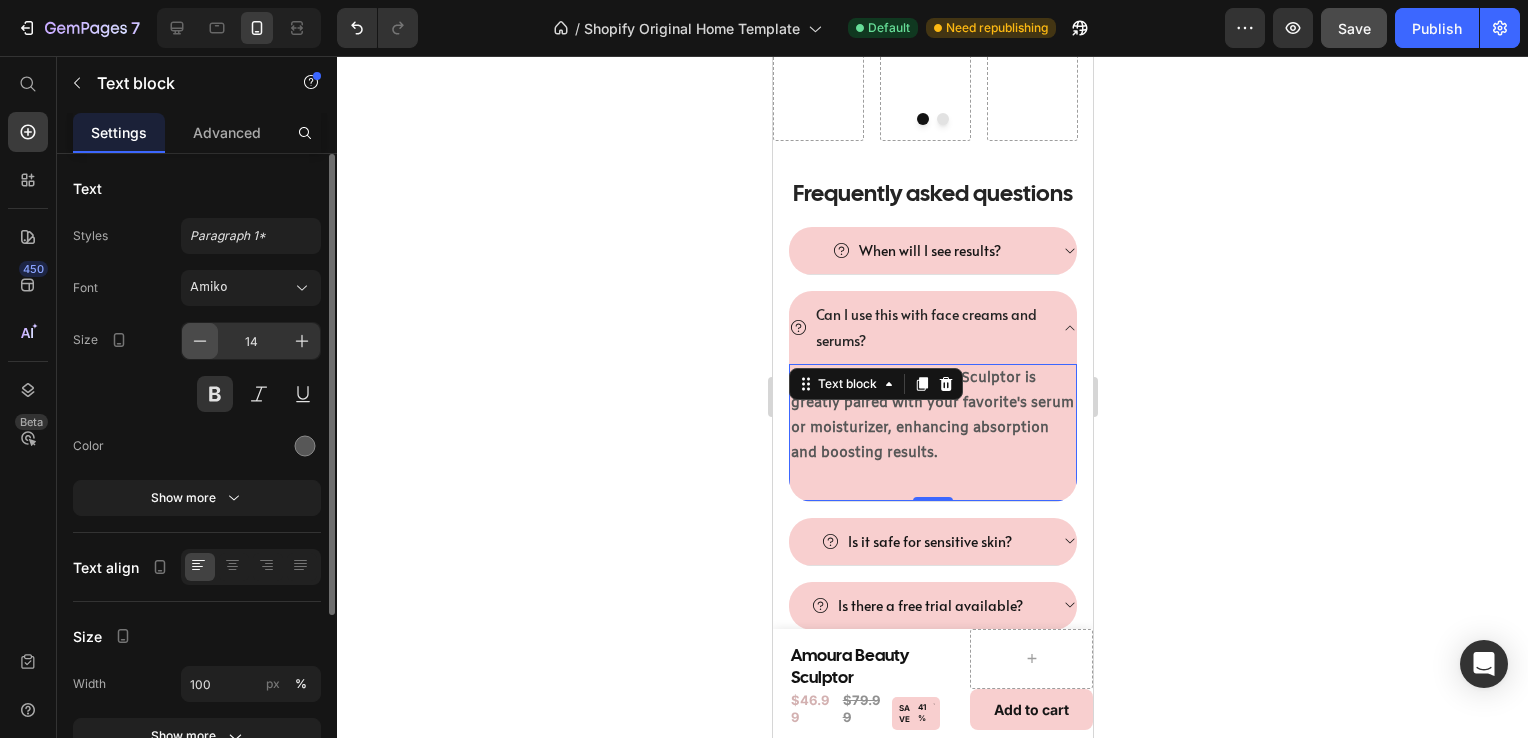 click at bounding box center [200, 341] 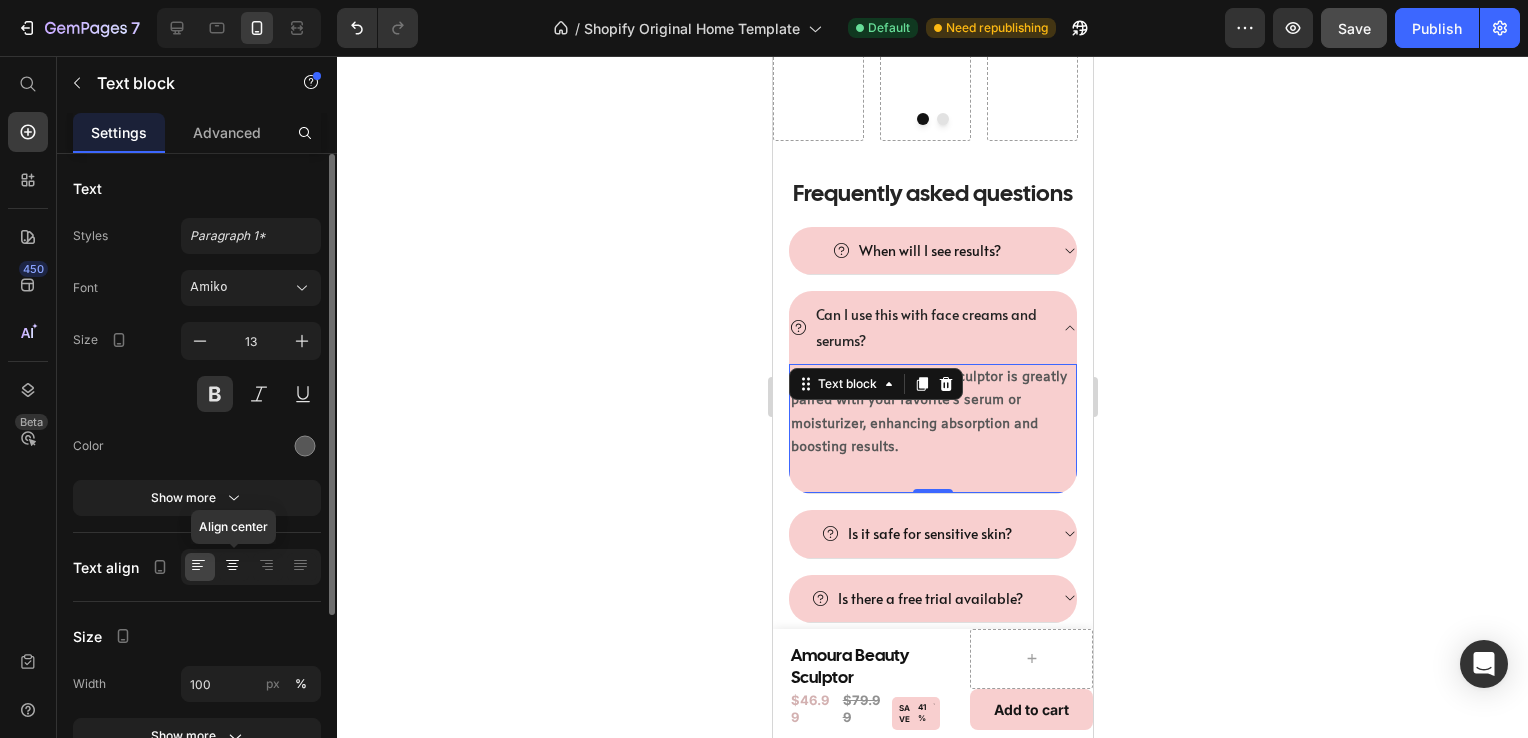 click 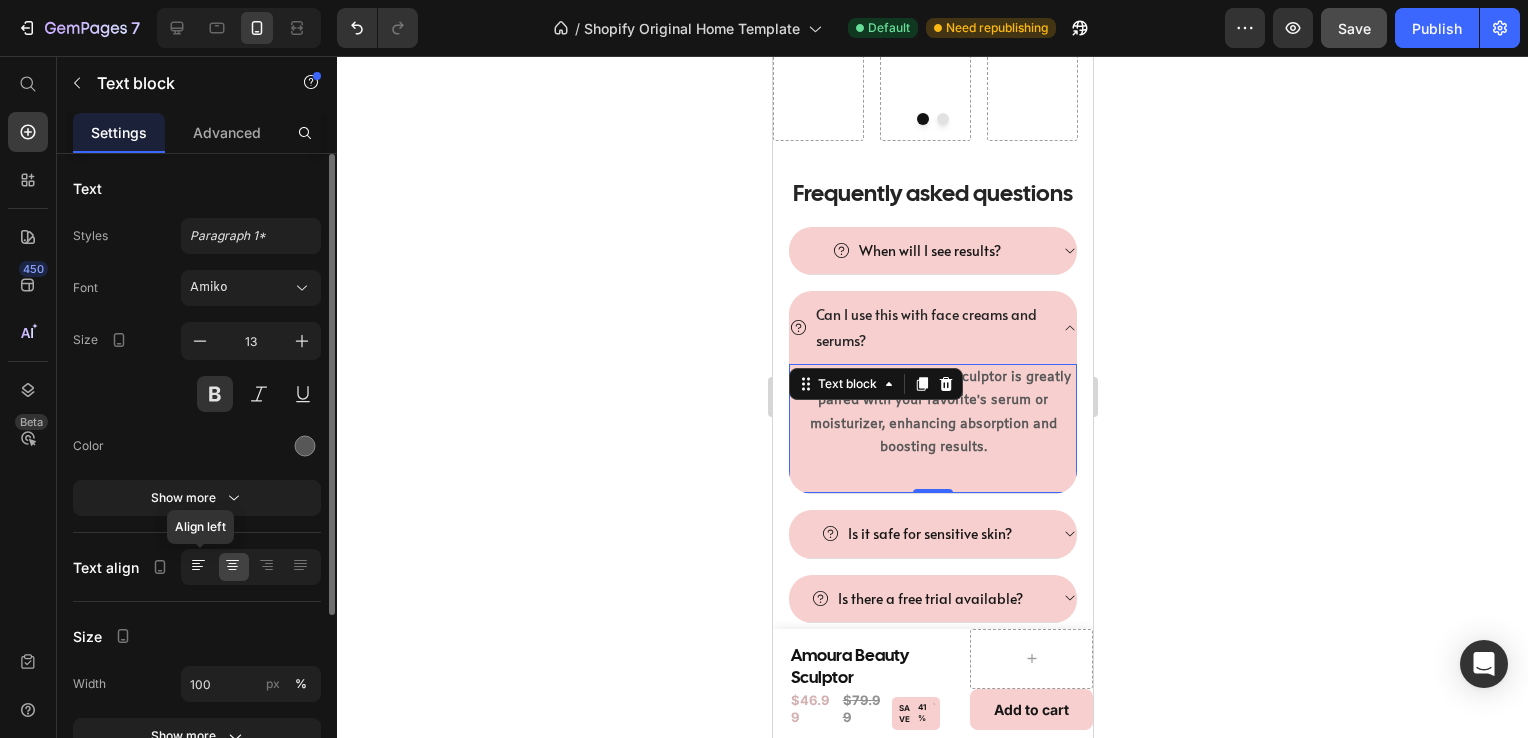 click 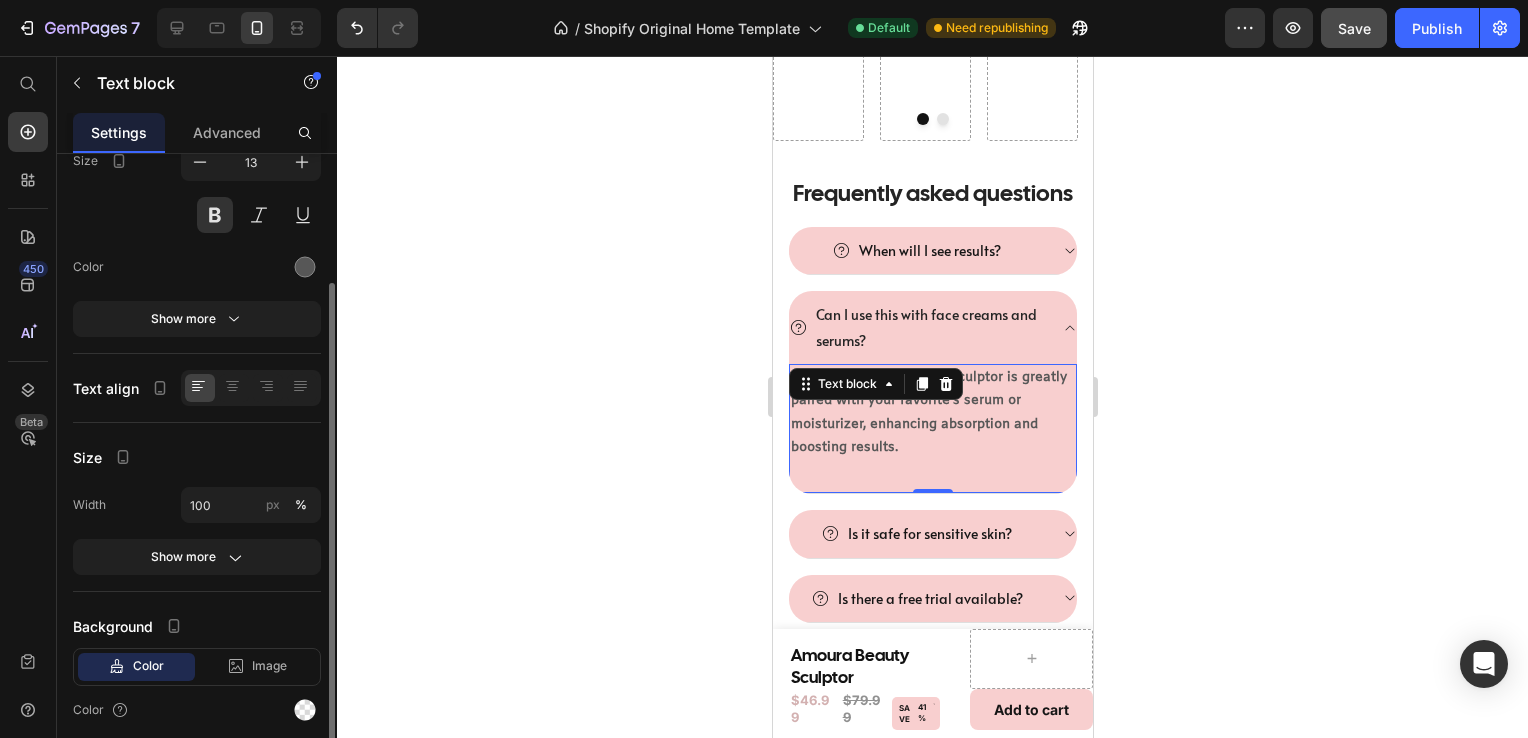 scroll, scrollTop: 251, scrollLeft: 0, axis: vertical 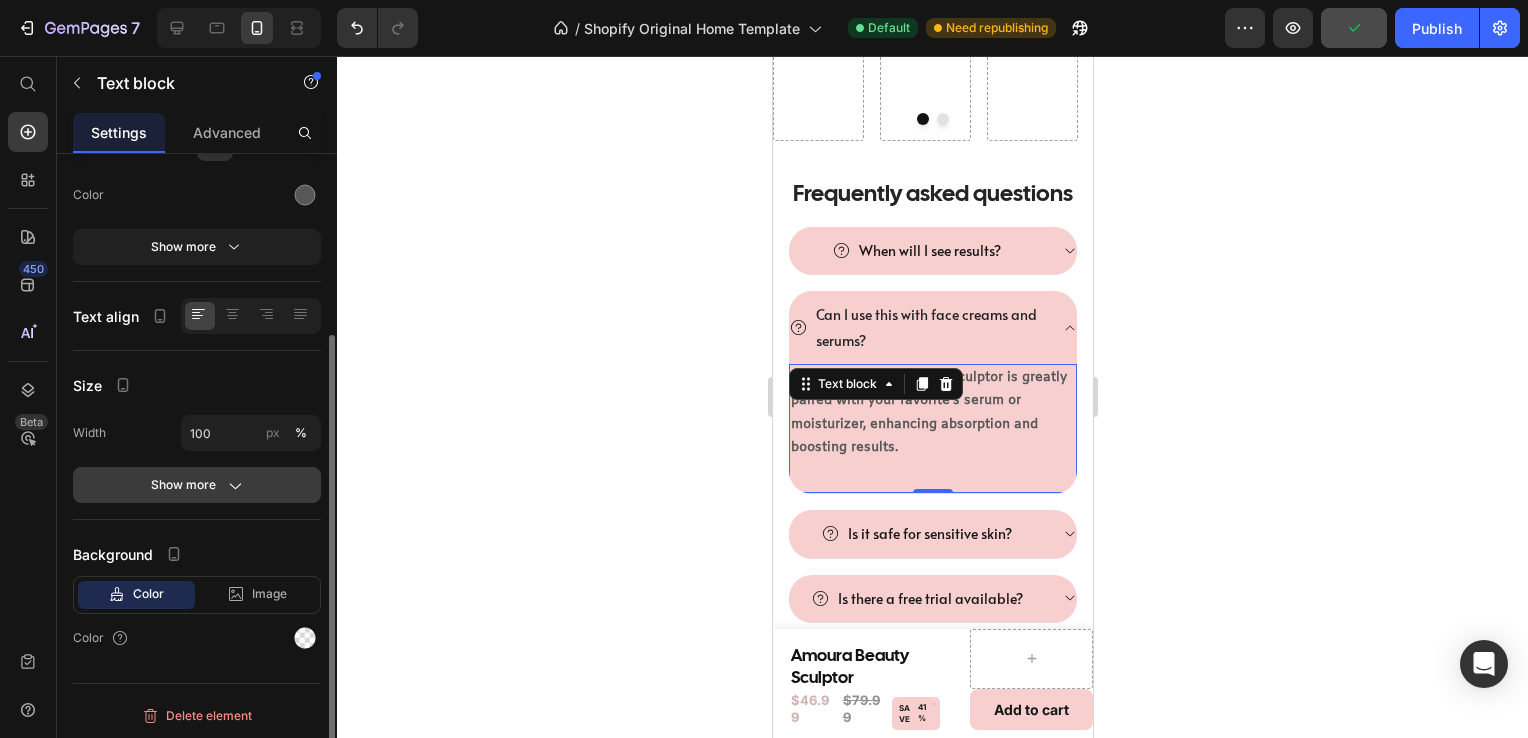 click on "Show more" 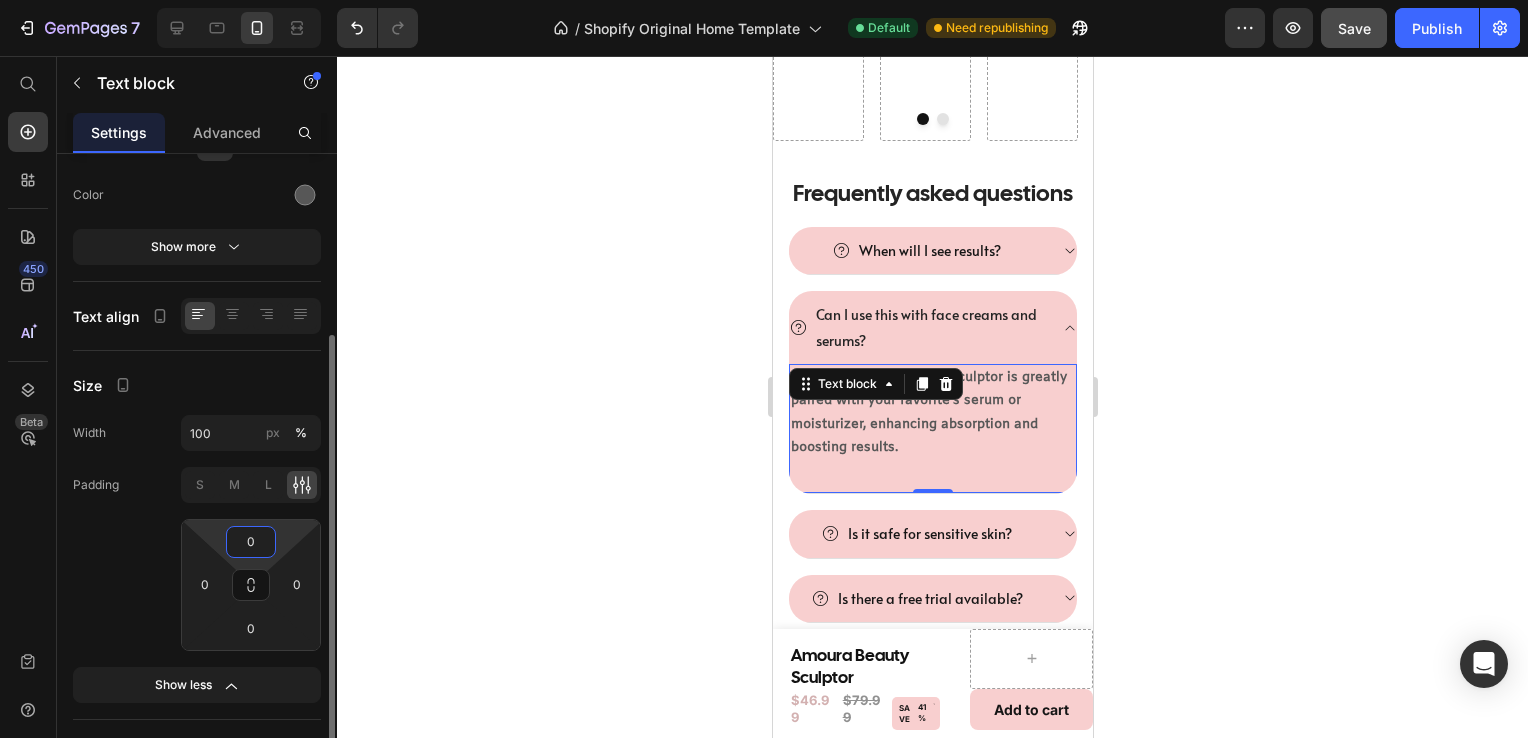 click on "0" at bounding box center [251, 542] 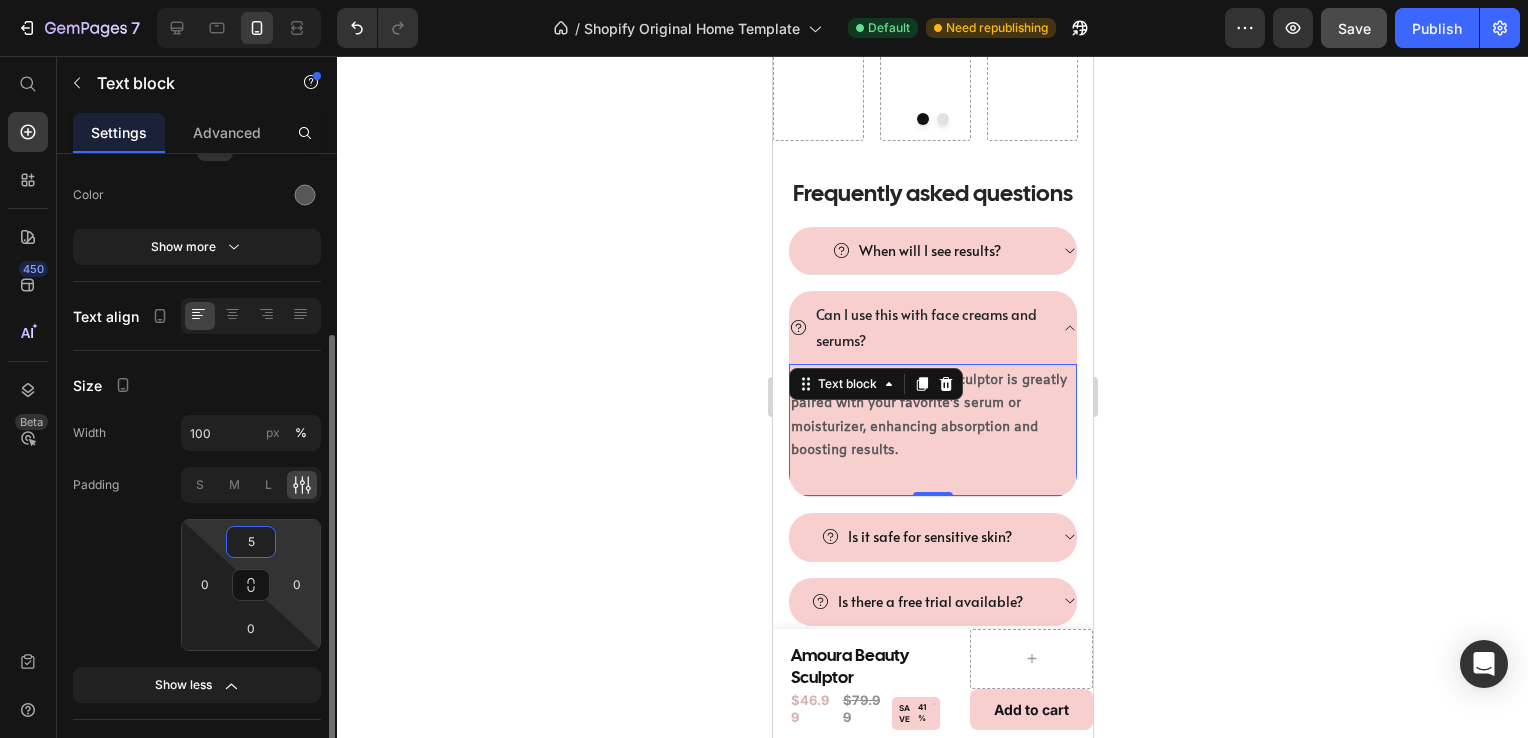 type on "5" 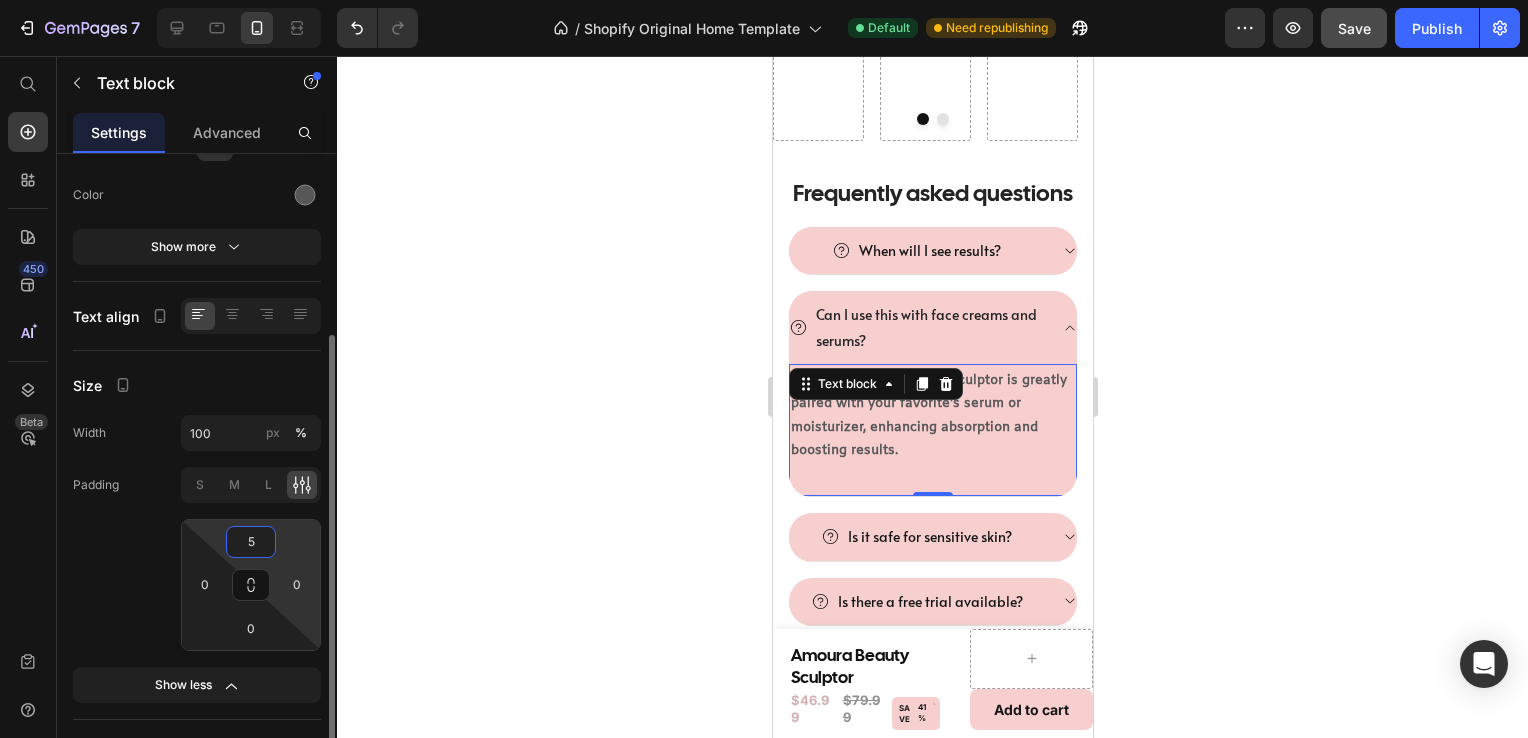click on "7   /  Shopify Original Home Template Default Need republishing Preview  Save   Publish  450 Beta Start with Sections Elements Hero Section Product Detail Brands Trusted Badges Guarantee Product Breakdown How to use Testimonials Compare Bundle FAQs Social Proof Brand Story Product List Collection Blog List Contact Sticky Add to Cart Custom Footer Browse Library 450 Layout
Row
Row
Row
Row Text
Heading
Text Block Button
Button
Button
Sticky Back to top Media
Image" at bounding box center (764, 0) 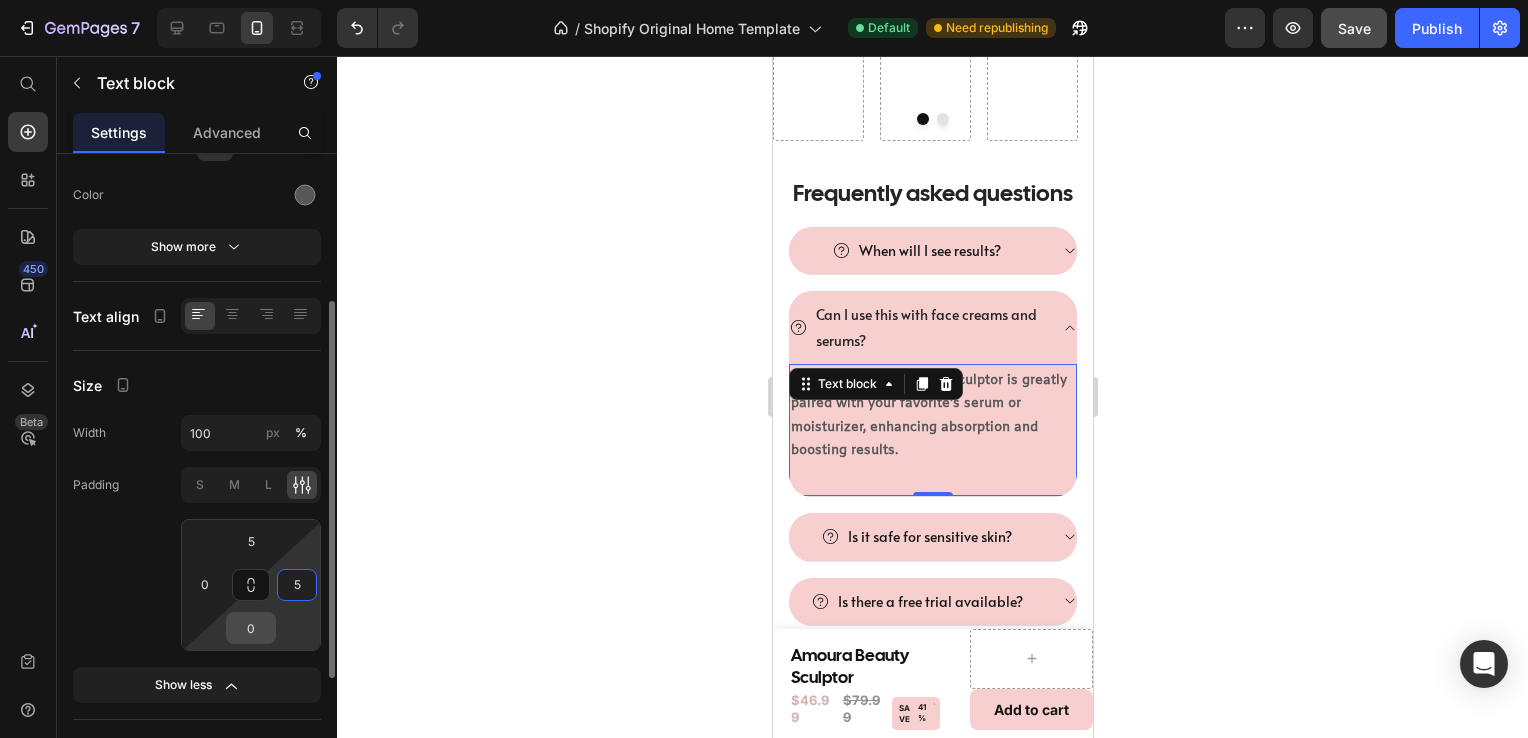 type on "5" 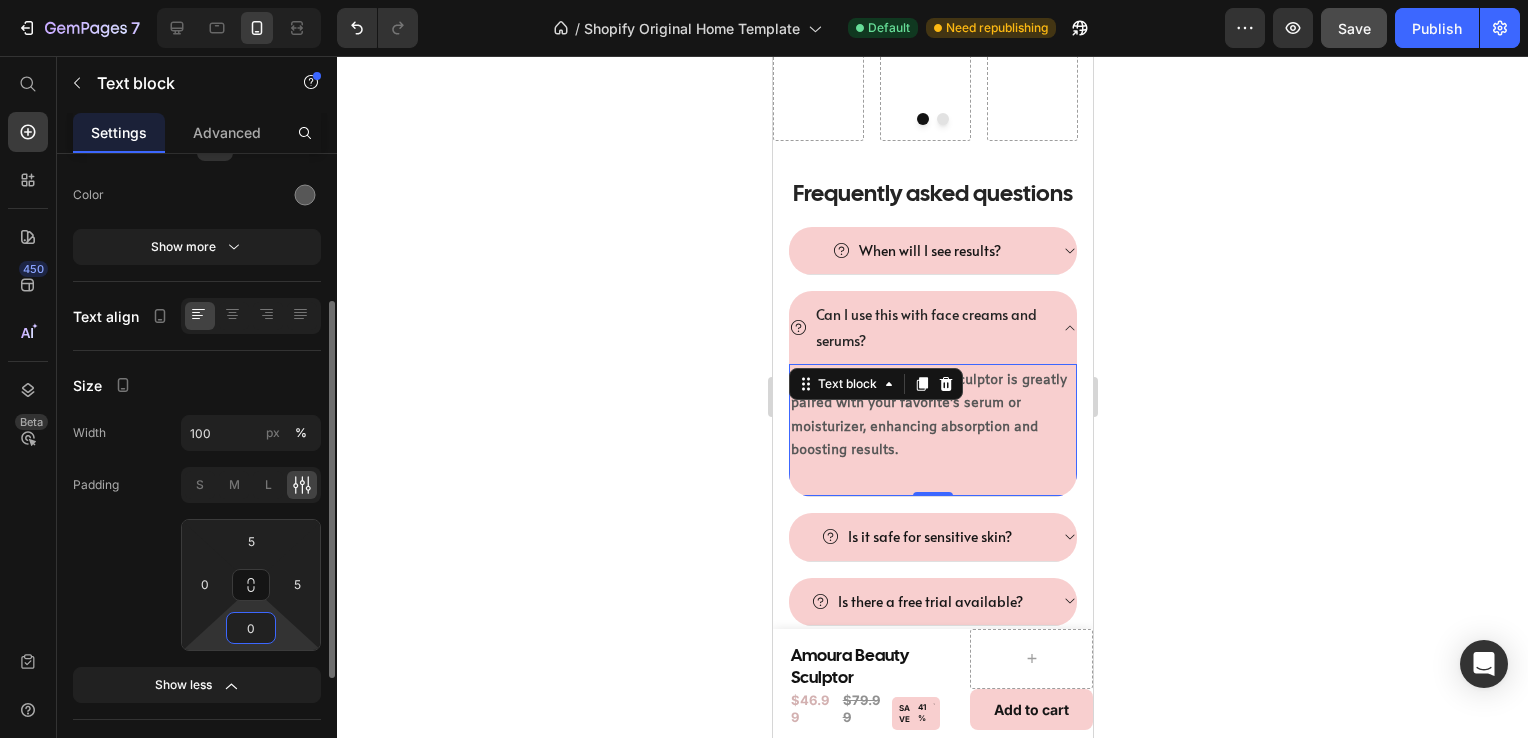 click on "0" at bounding box center [251, 628] 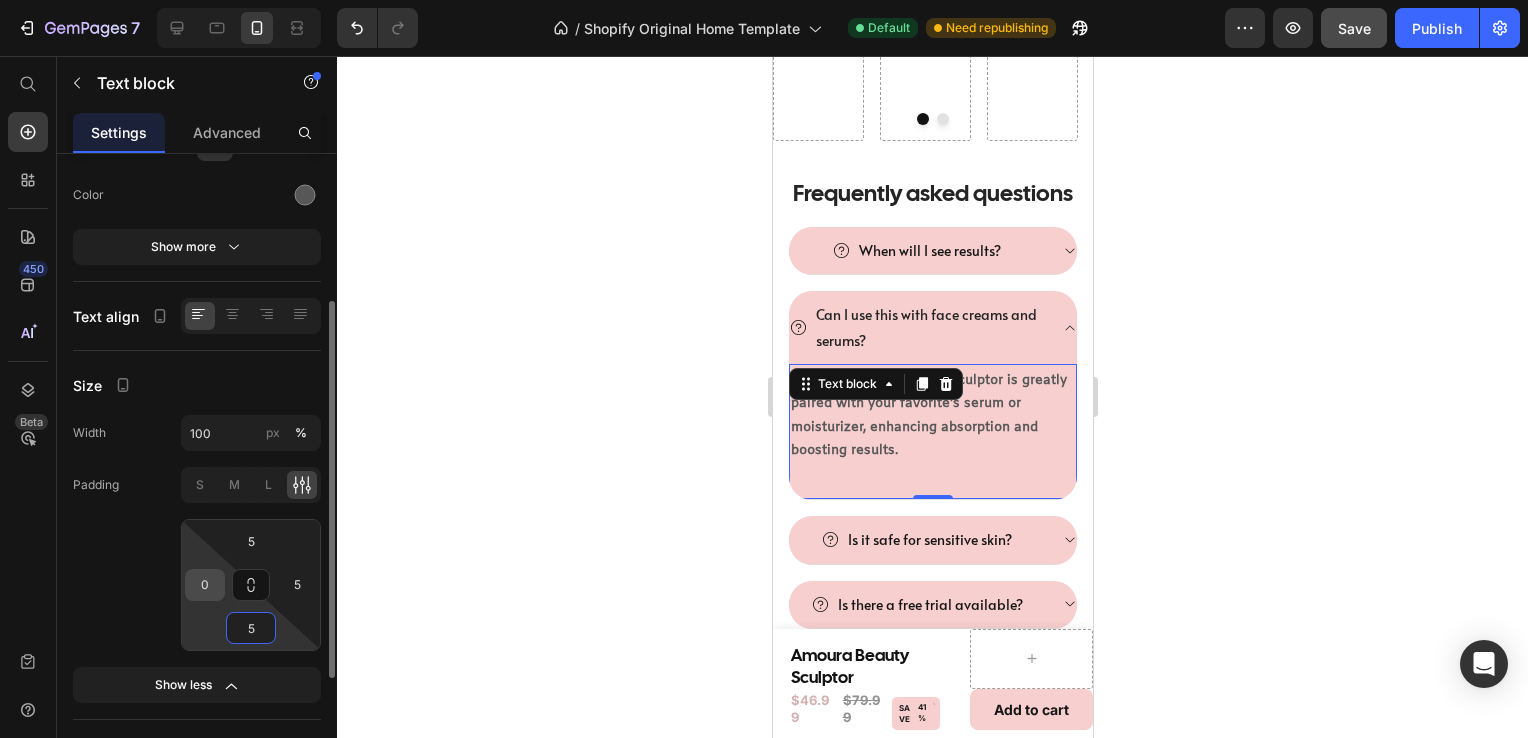 type on "5" 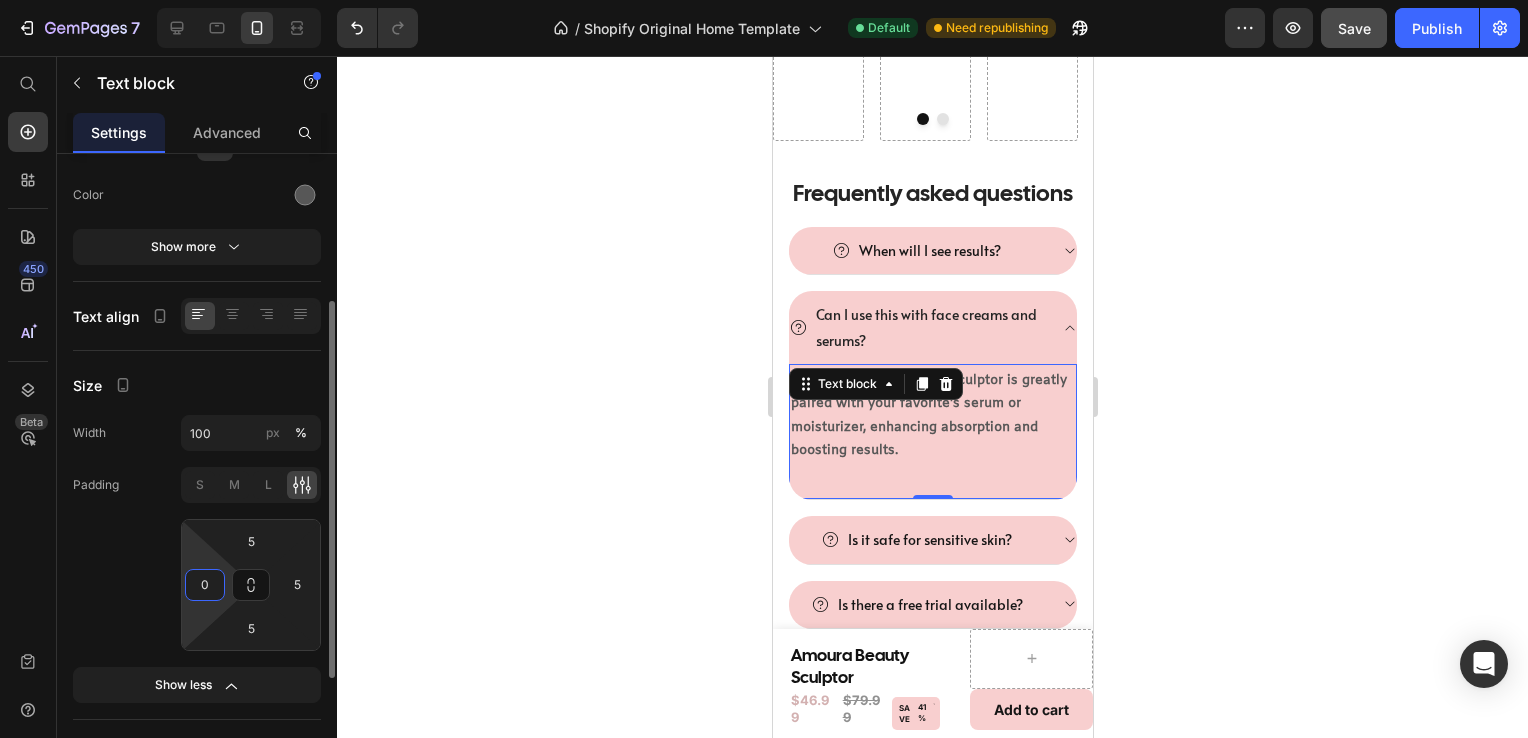 click on "0" at bounding box center (205, 585) 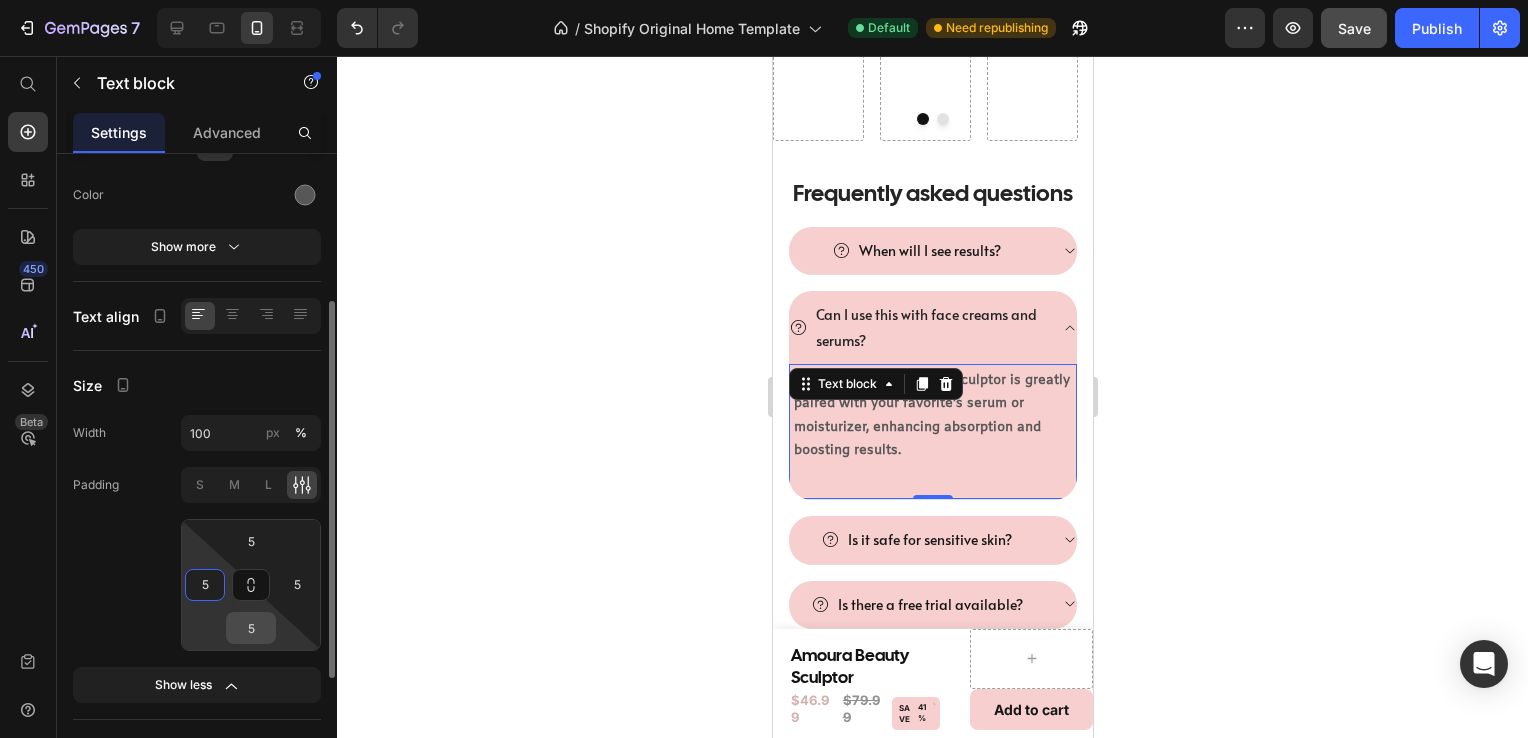 type on "5" 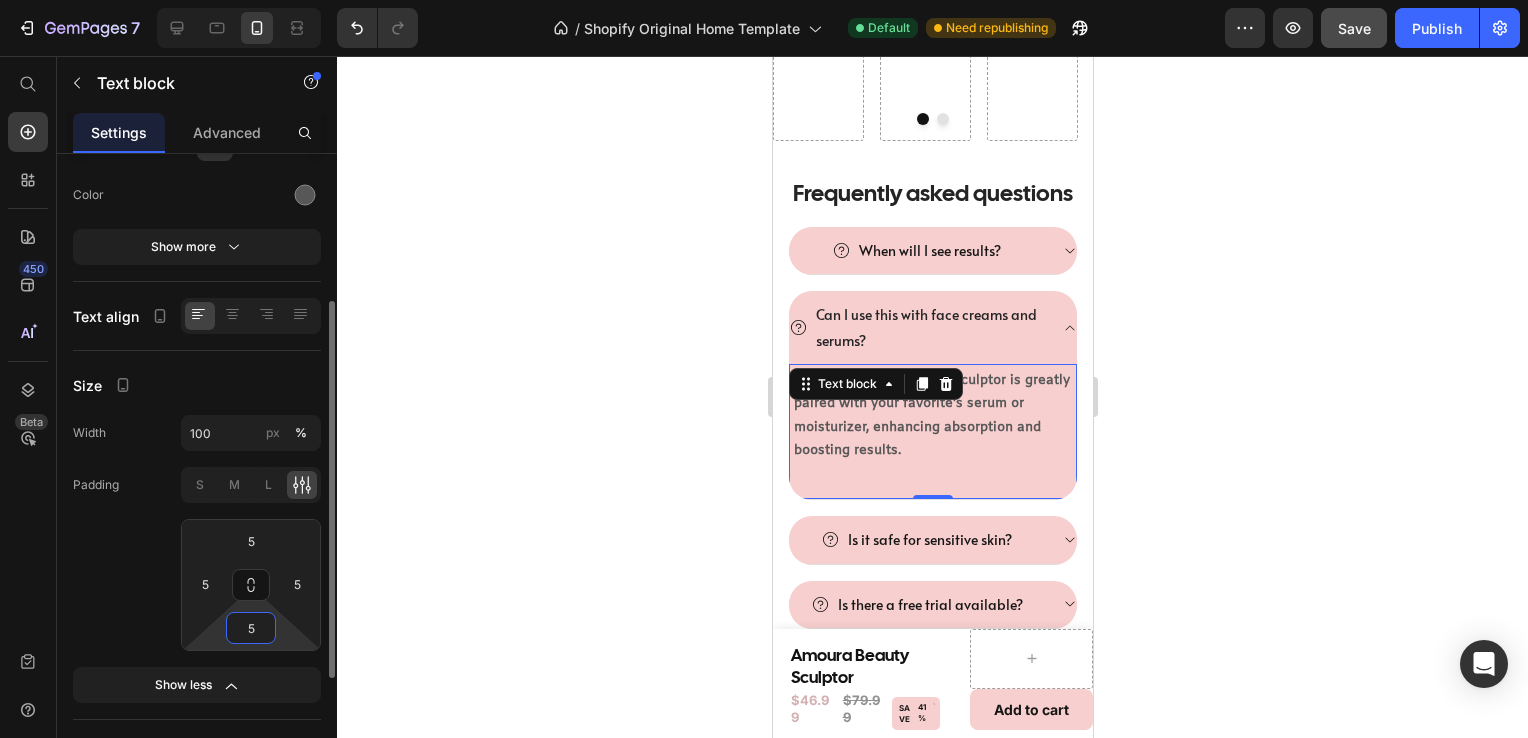 click on "5" at bounding box center [251, 628] 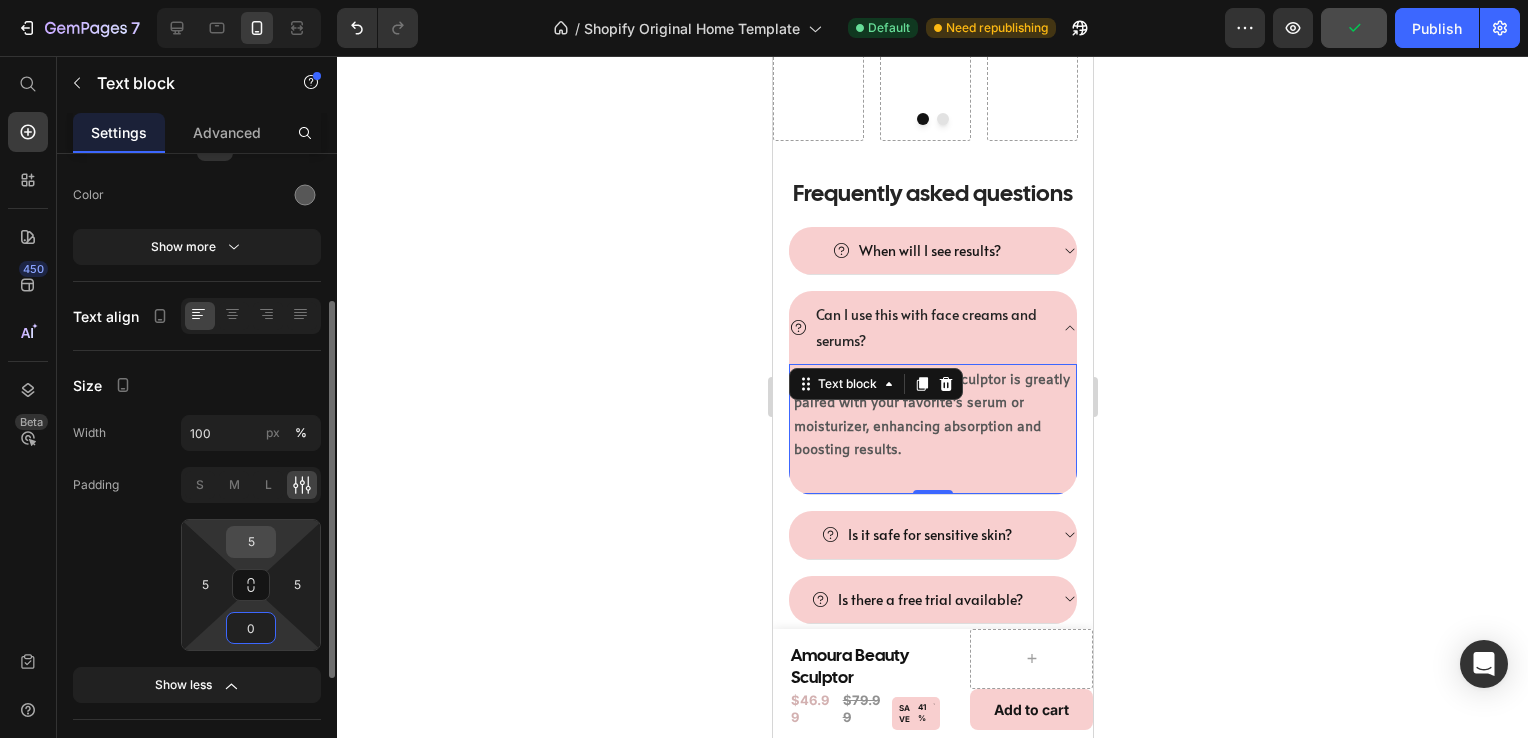 type on "0" 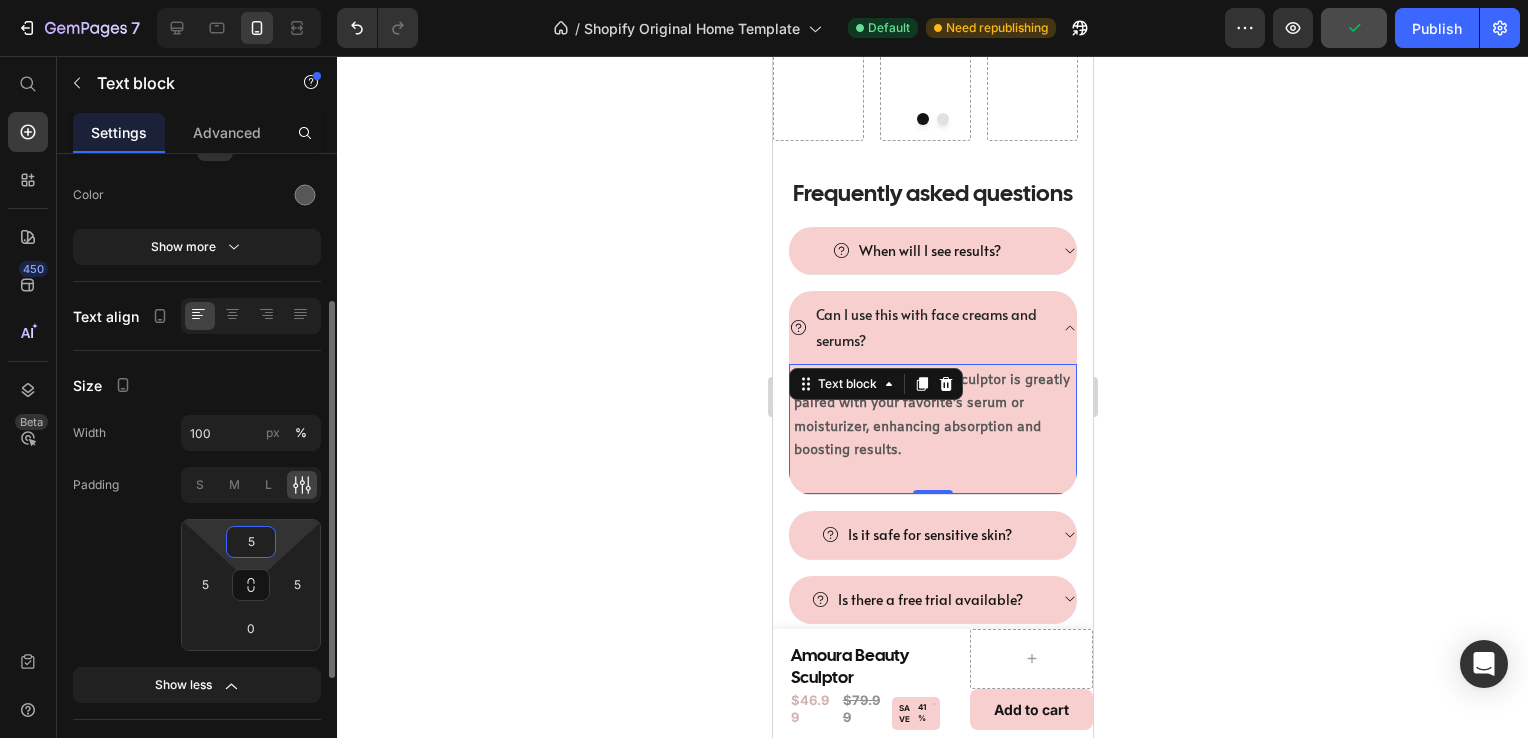 click on "5" at bounding box center [251, 542] 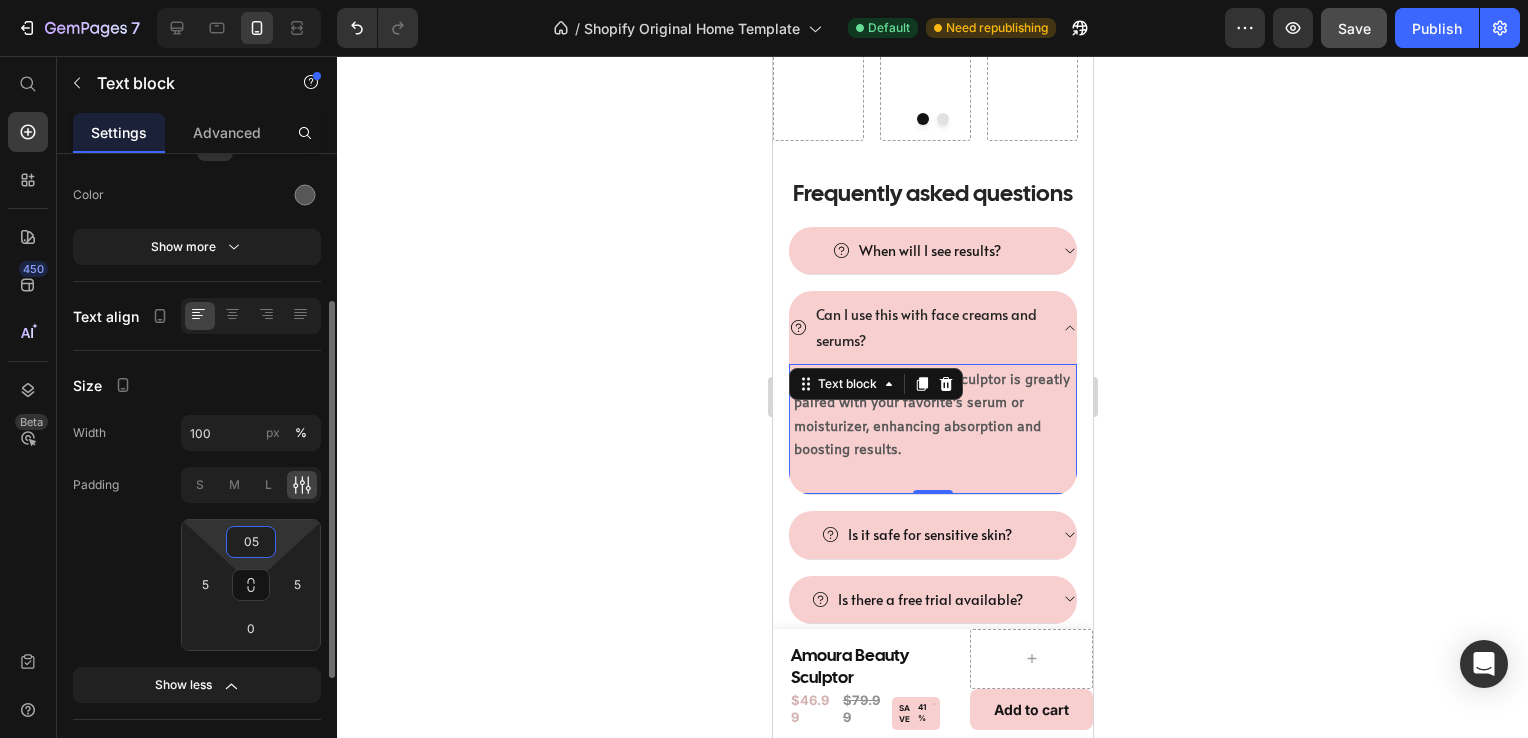 type on "0" 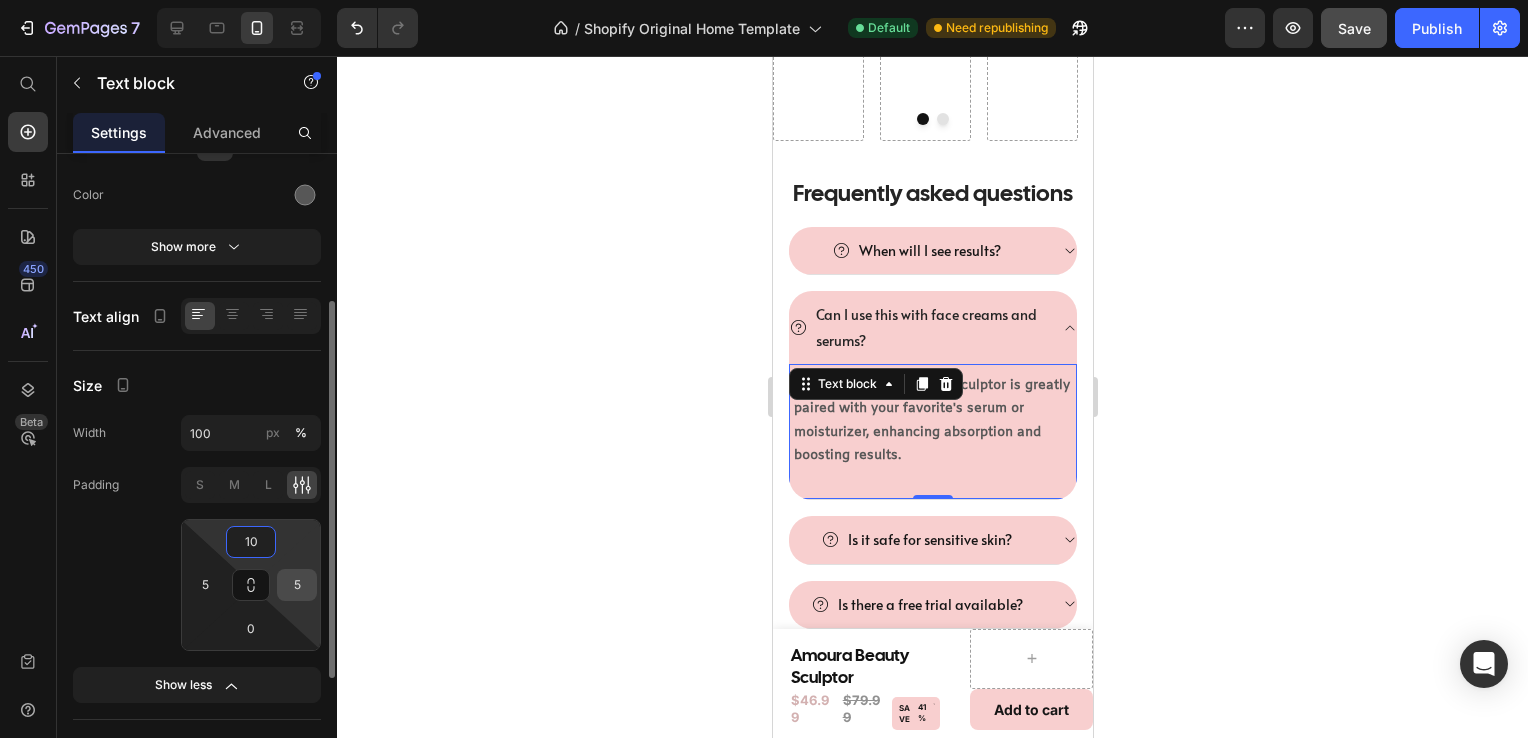 type on "10" 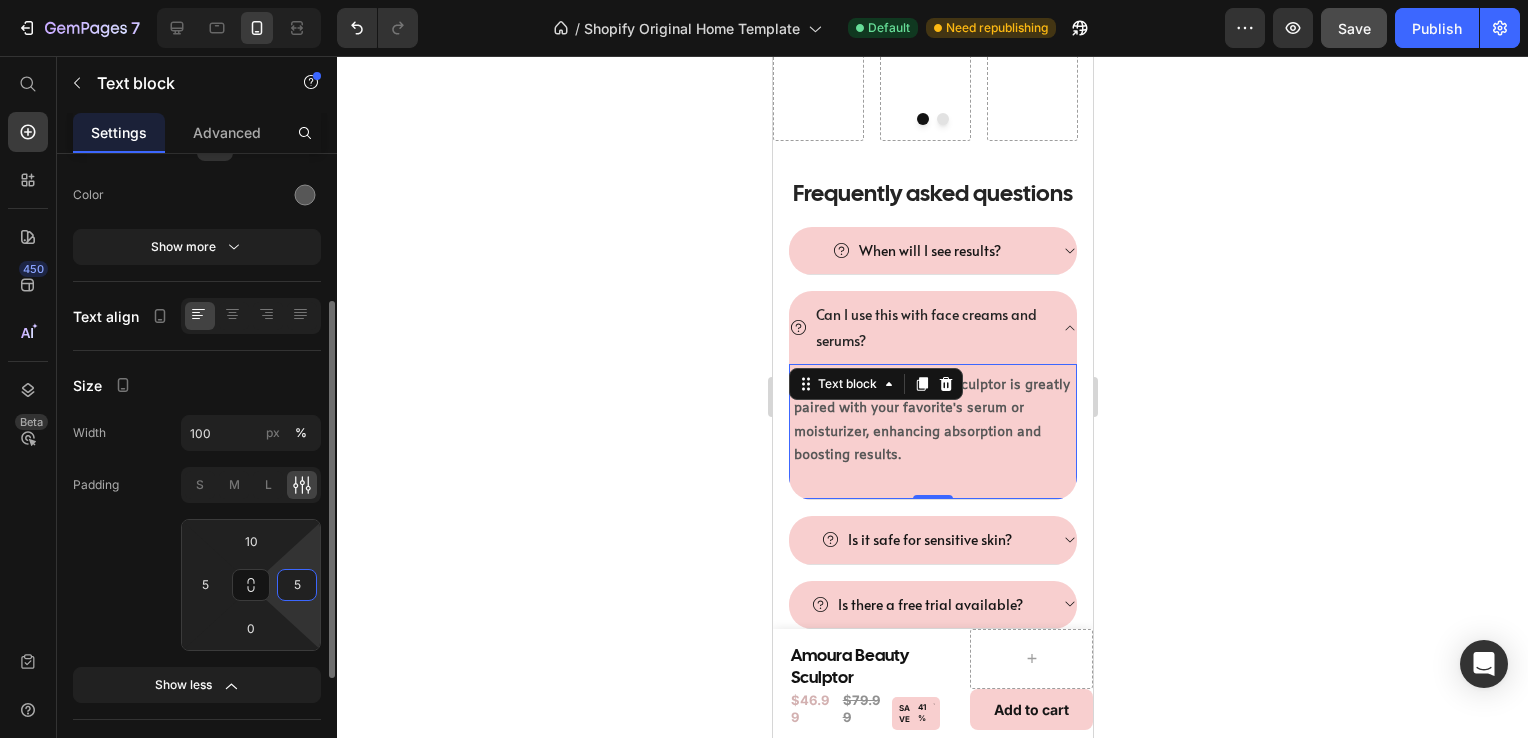 click on "5" at bounding box center [297, 585] 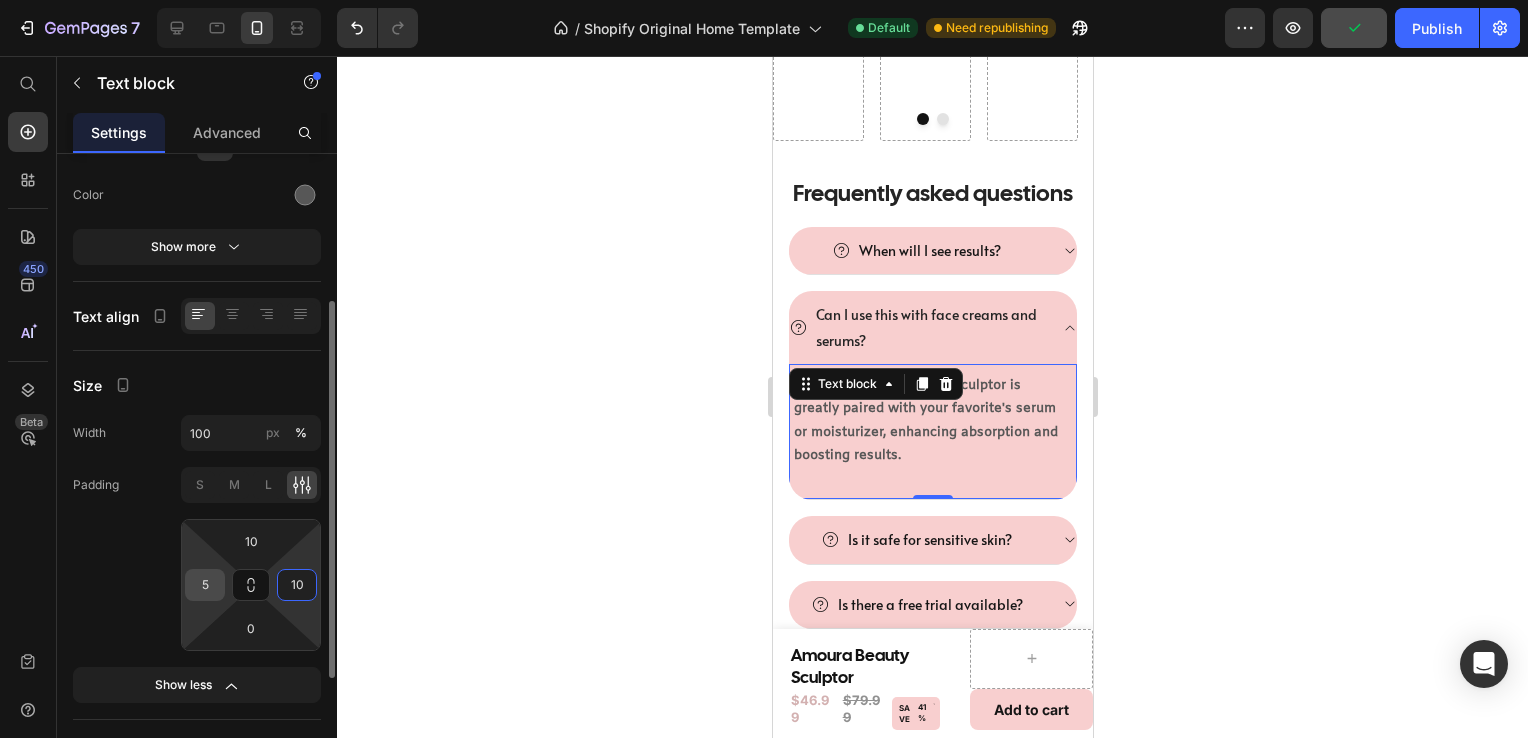 type on "10" 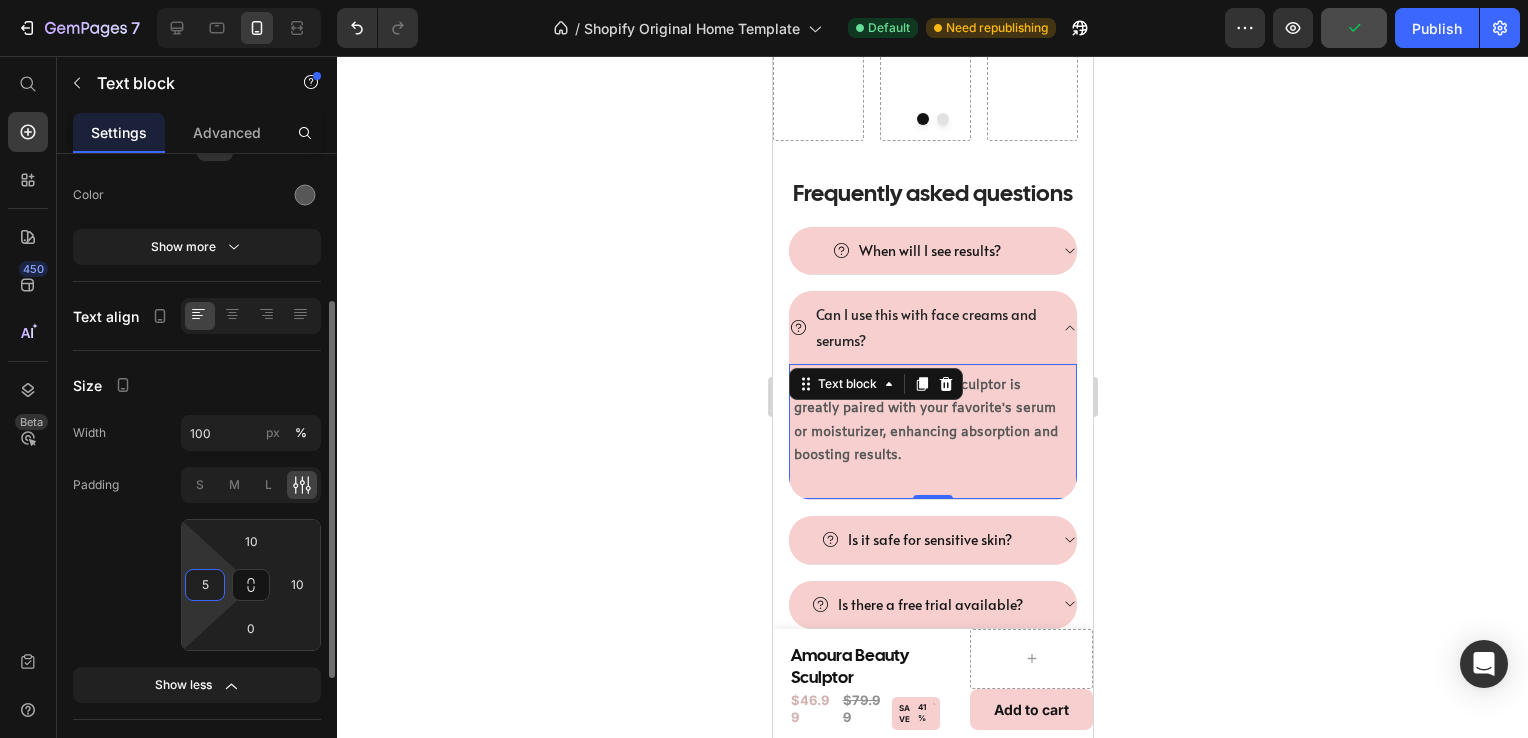 click on "5" at bounding box center [205, 585] 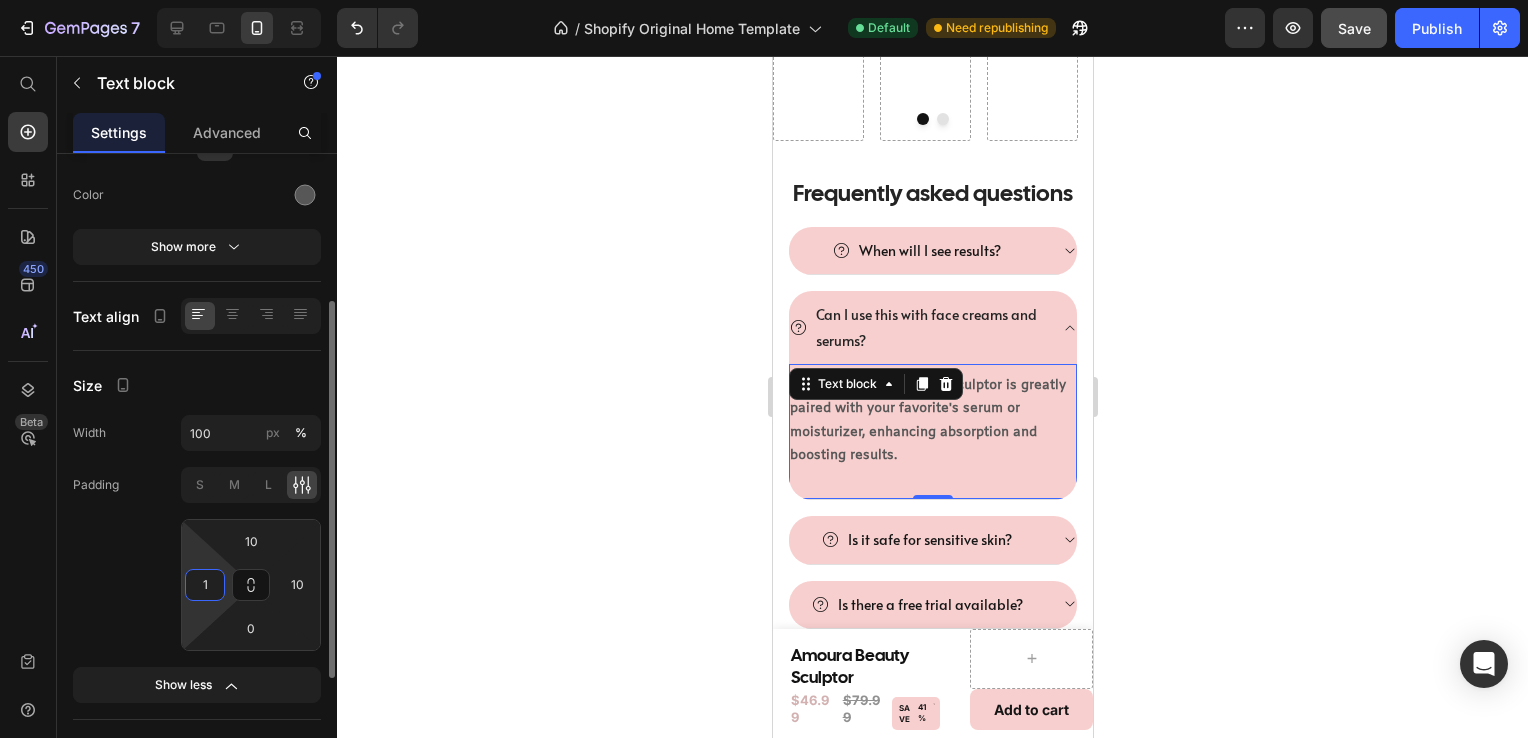 type on "10" 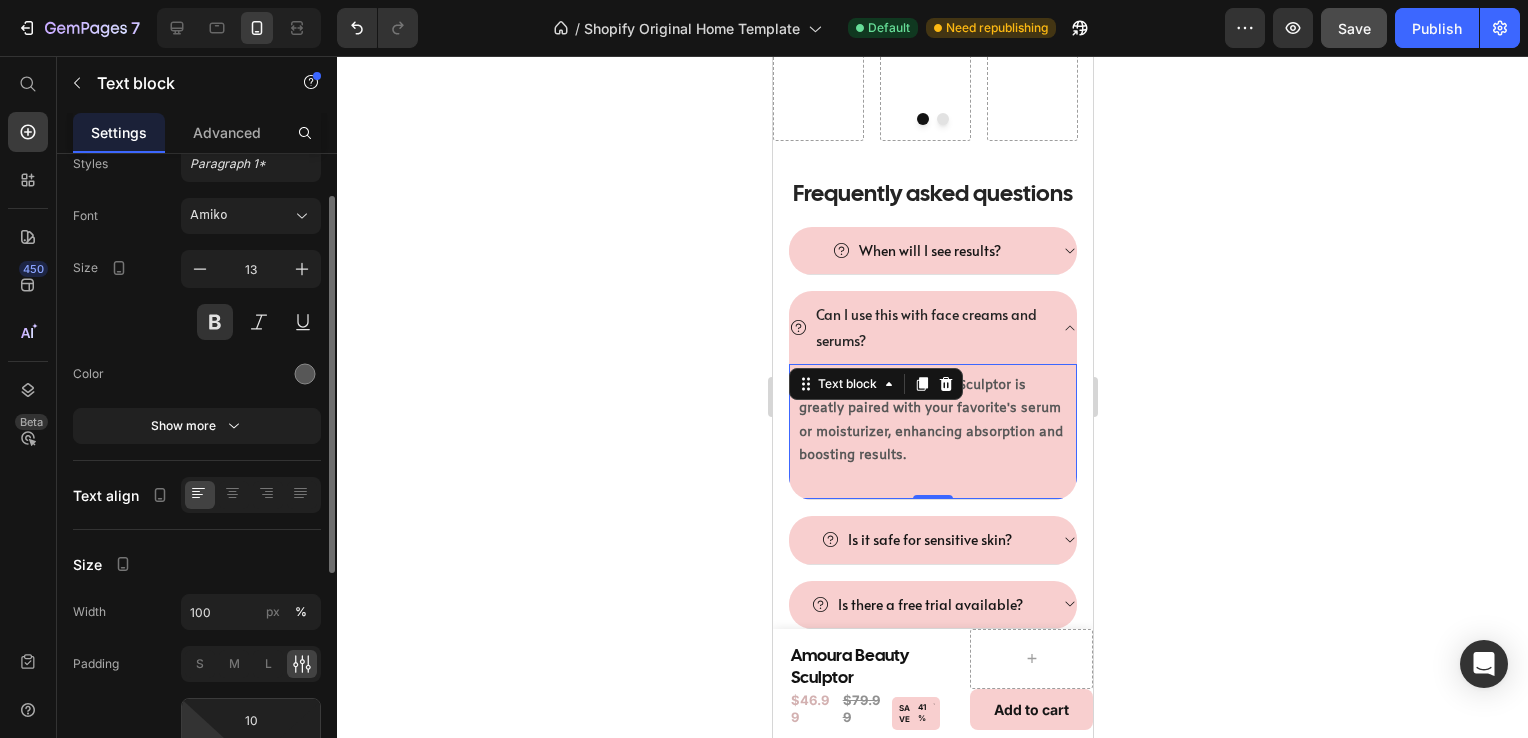 scroll, scrollTop: 0, scrollLeft: 0, axis: both 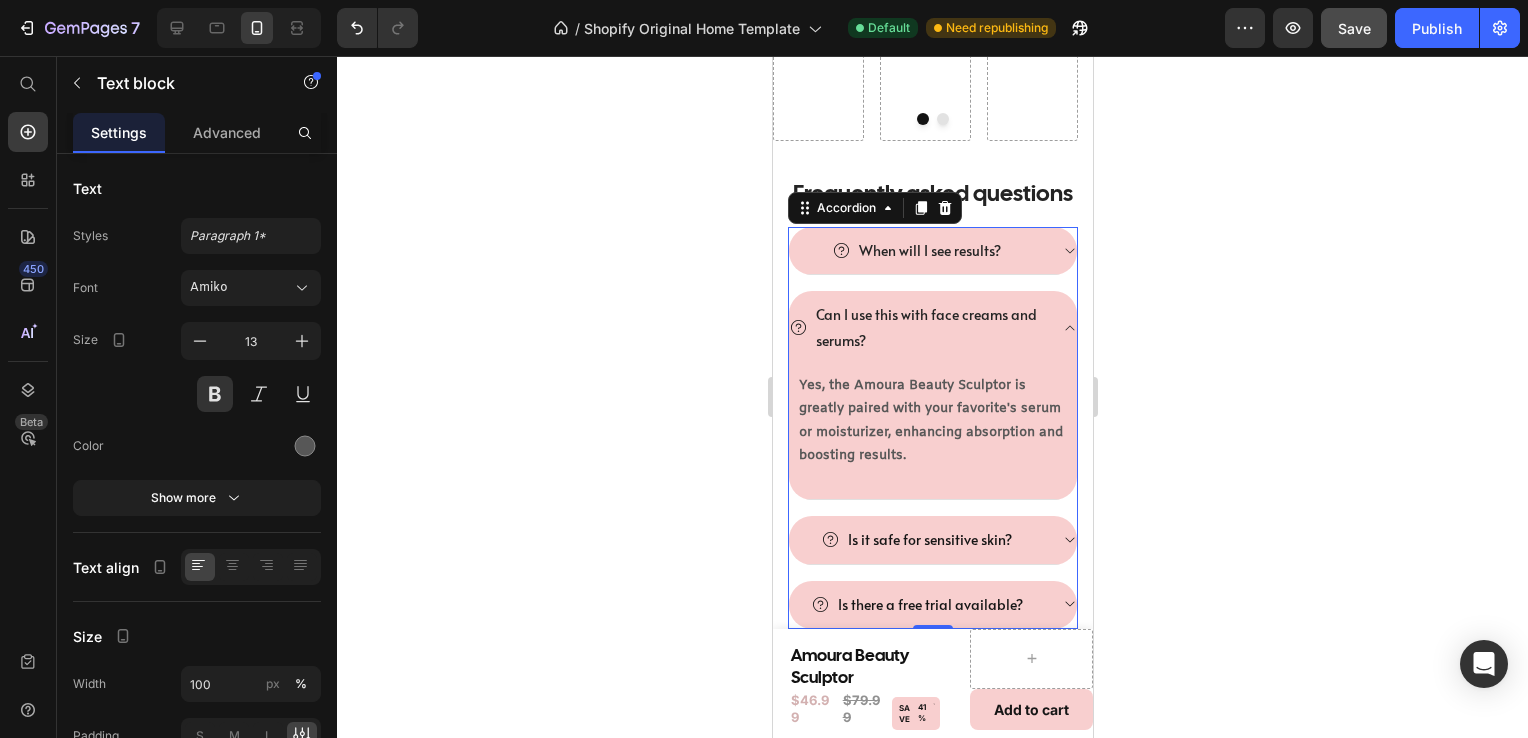 click on "When will I see results?" at bounding box center (932, 251) 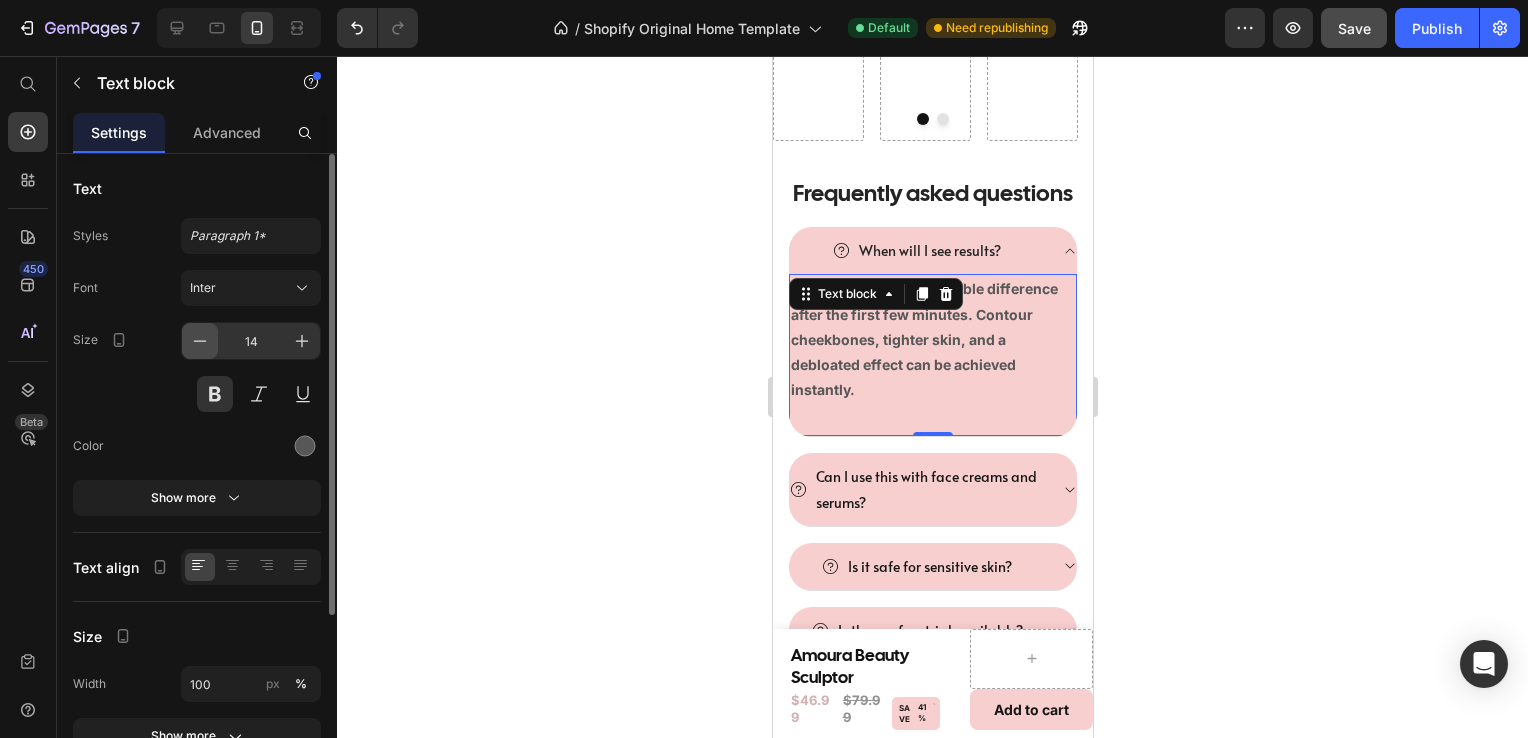 click 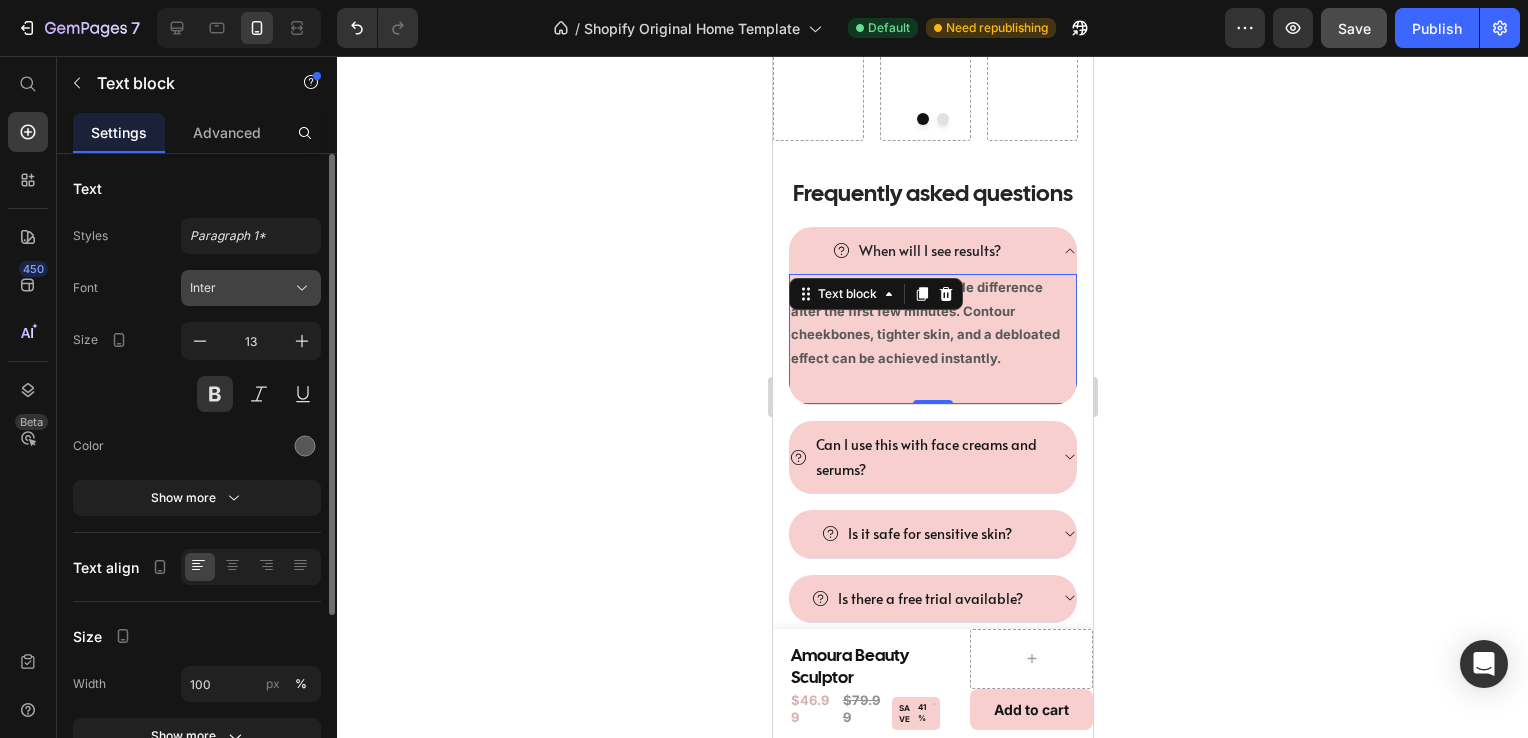 click on "Inter" at bounding box center [241, 288] 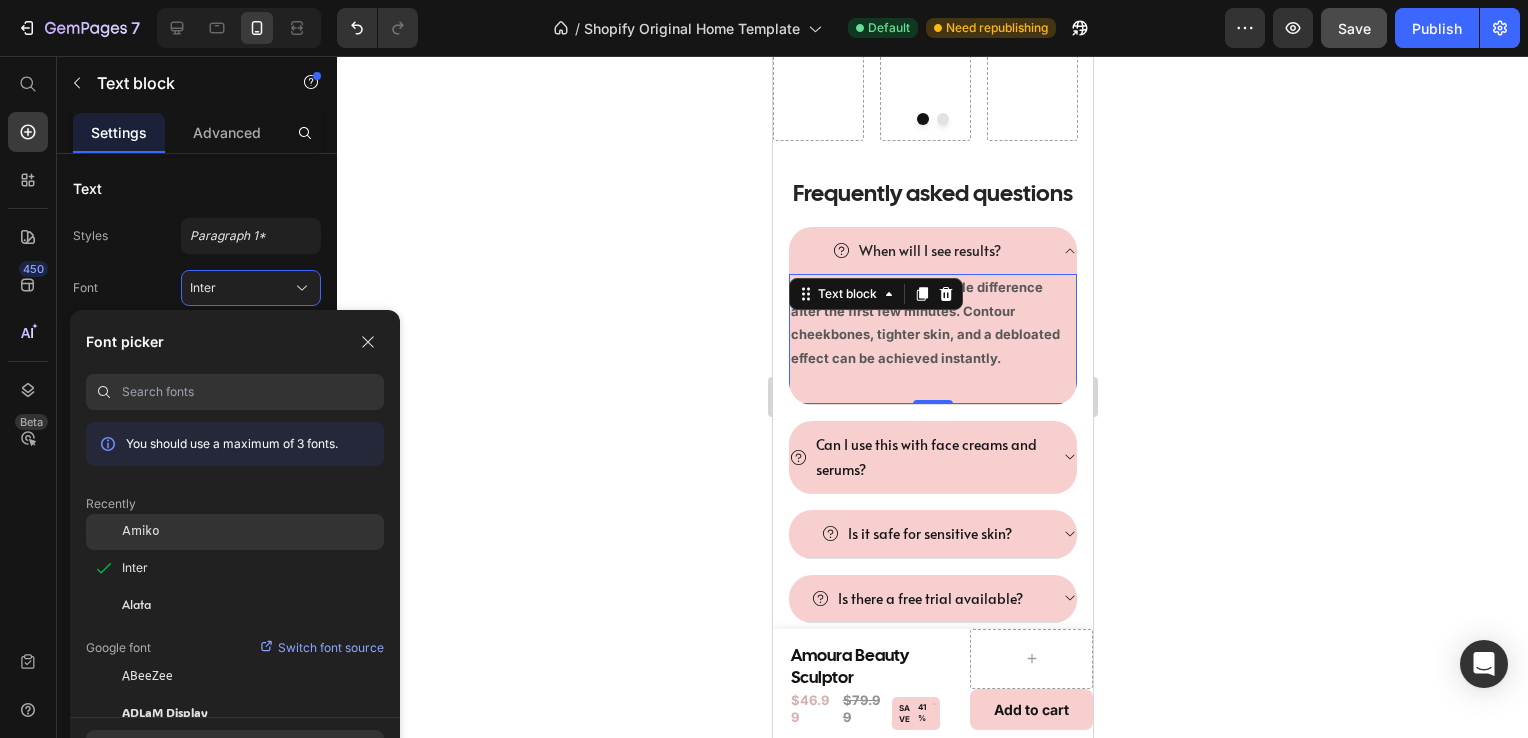 click on "Amiko" 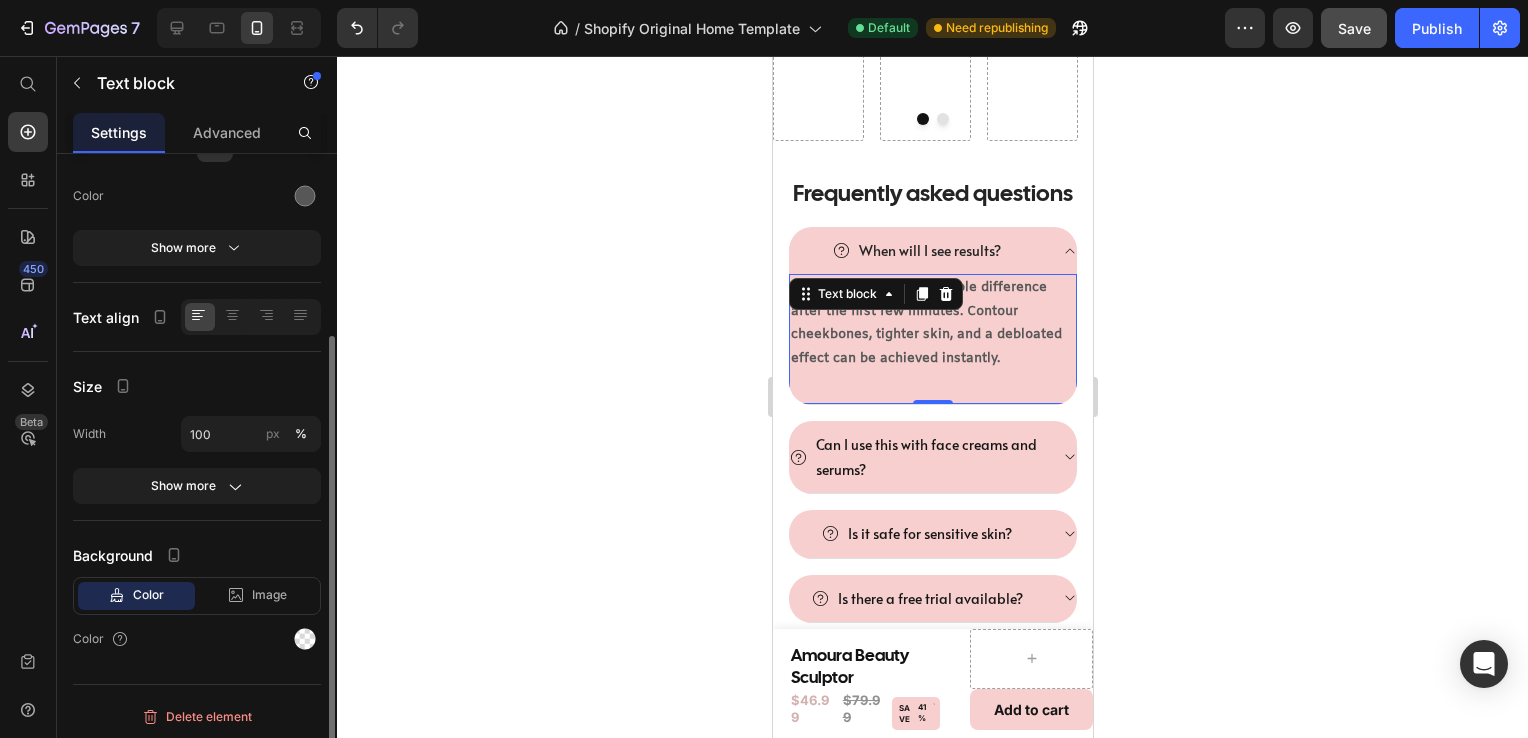 scroll, scrollTop: 251, scrollLeft: 0, axis: vertical 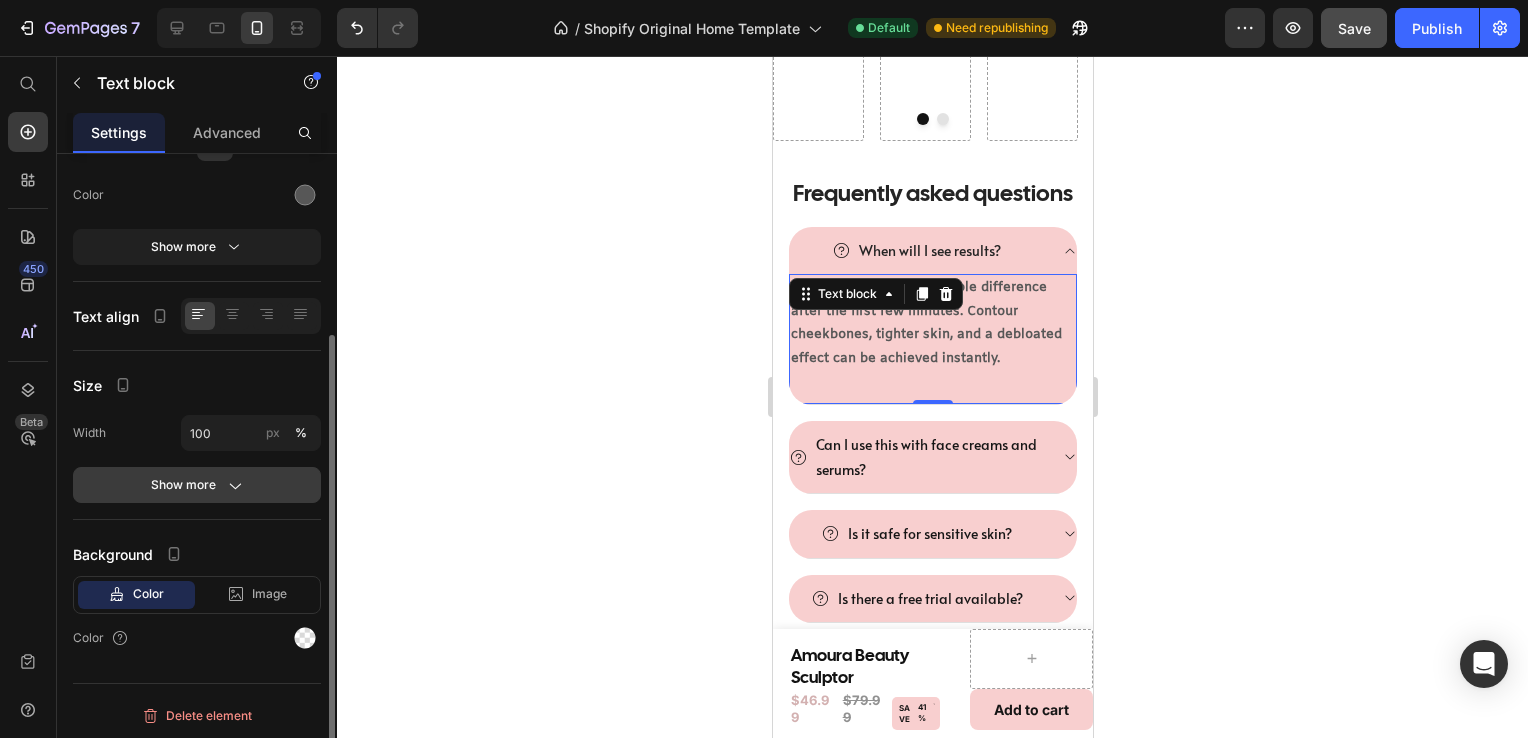 click on "Show more" 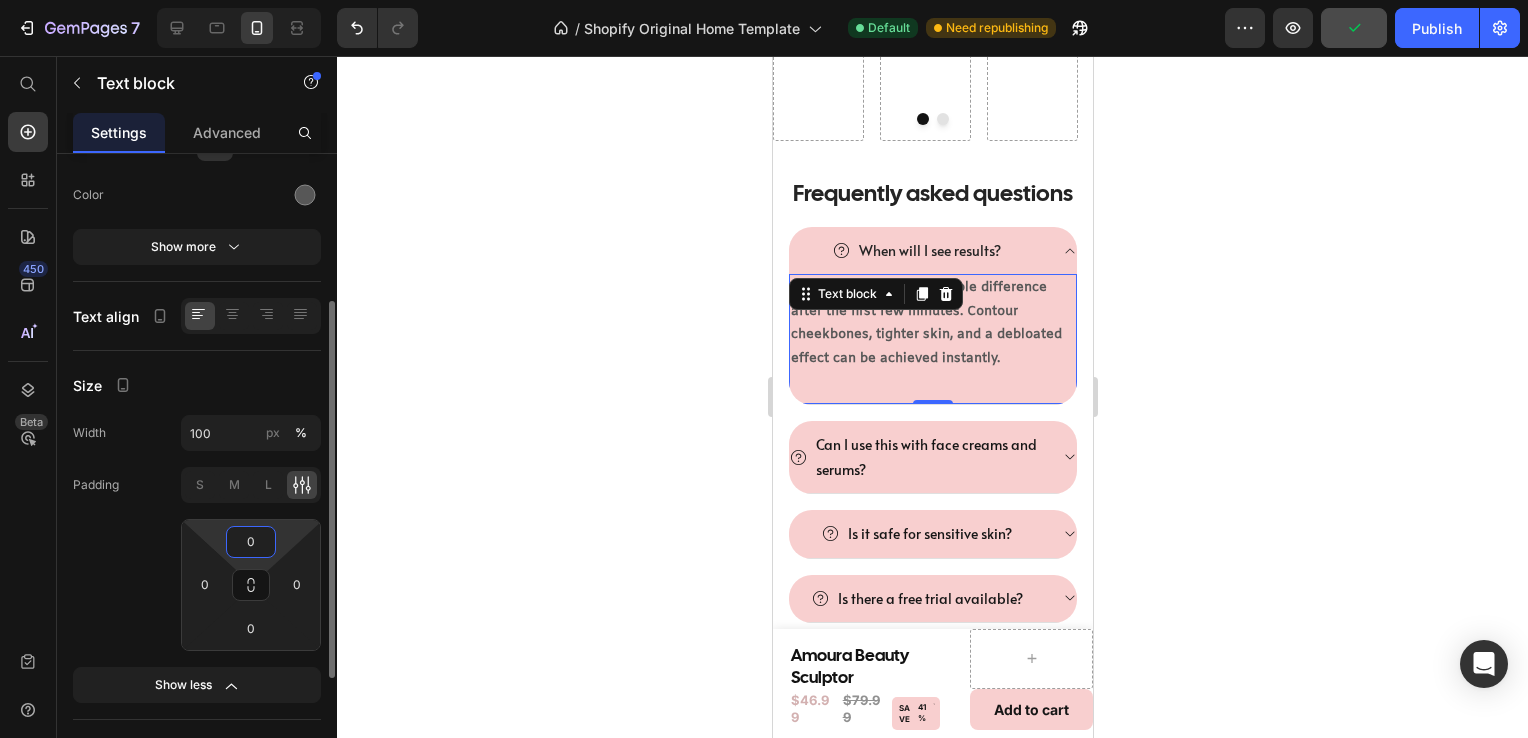 click on "0" at bounding box center (251, 542) 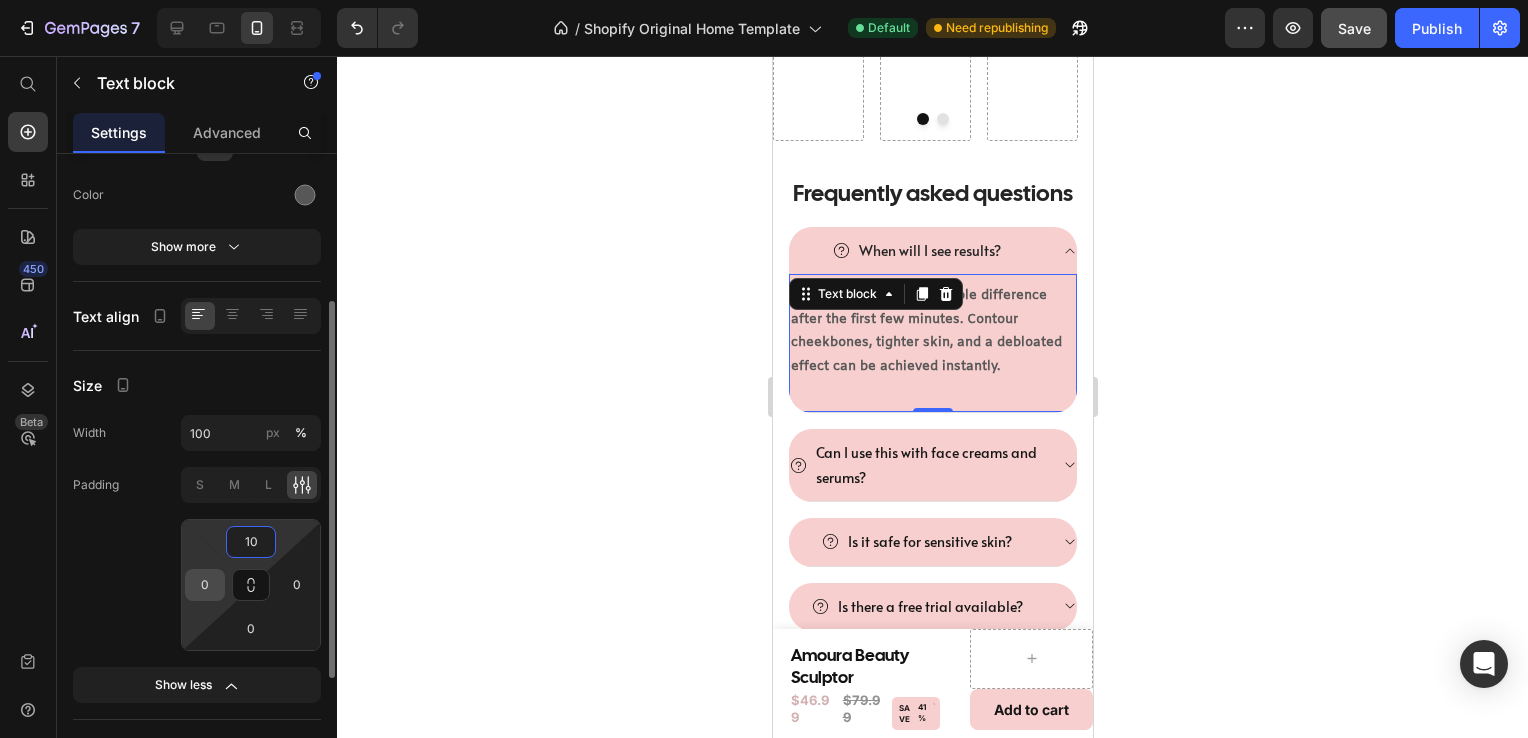 type on "10" 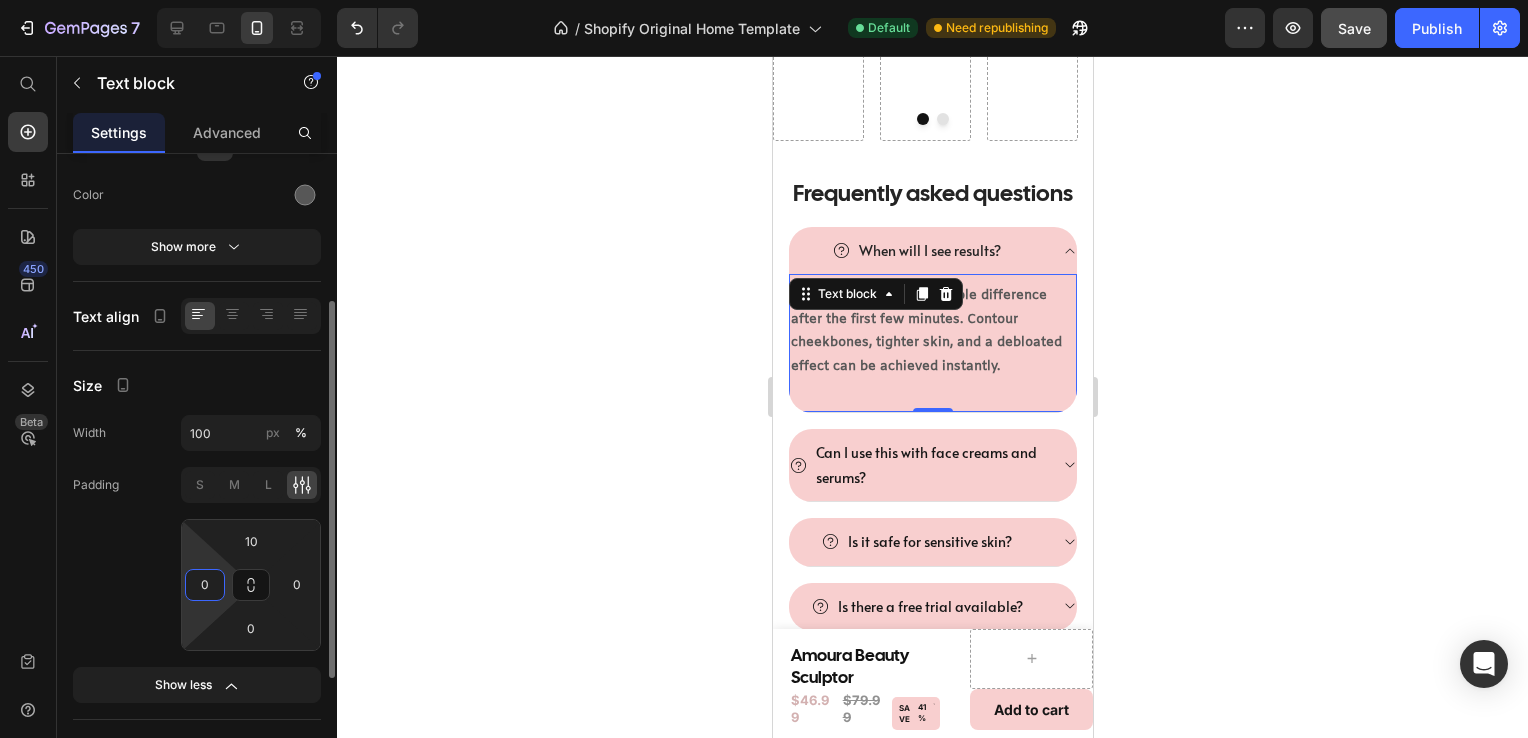 click on "0" at bounding box center (205, 585) 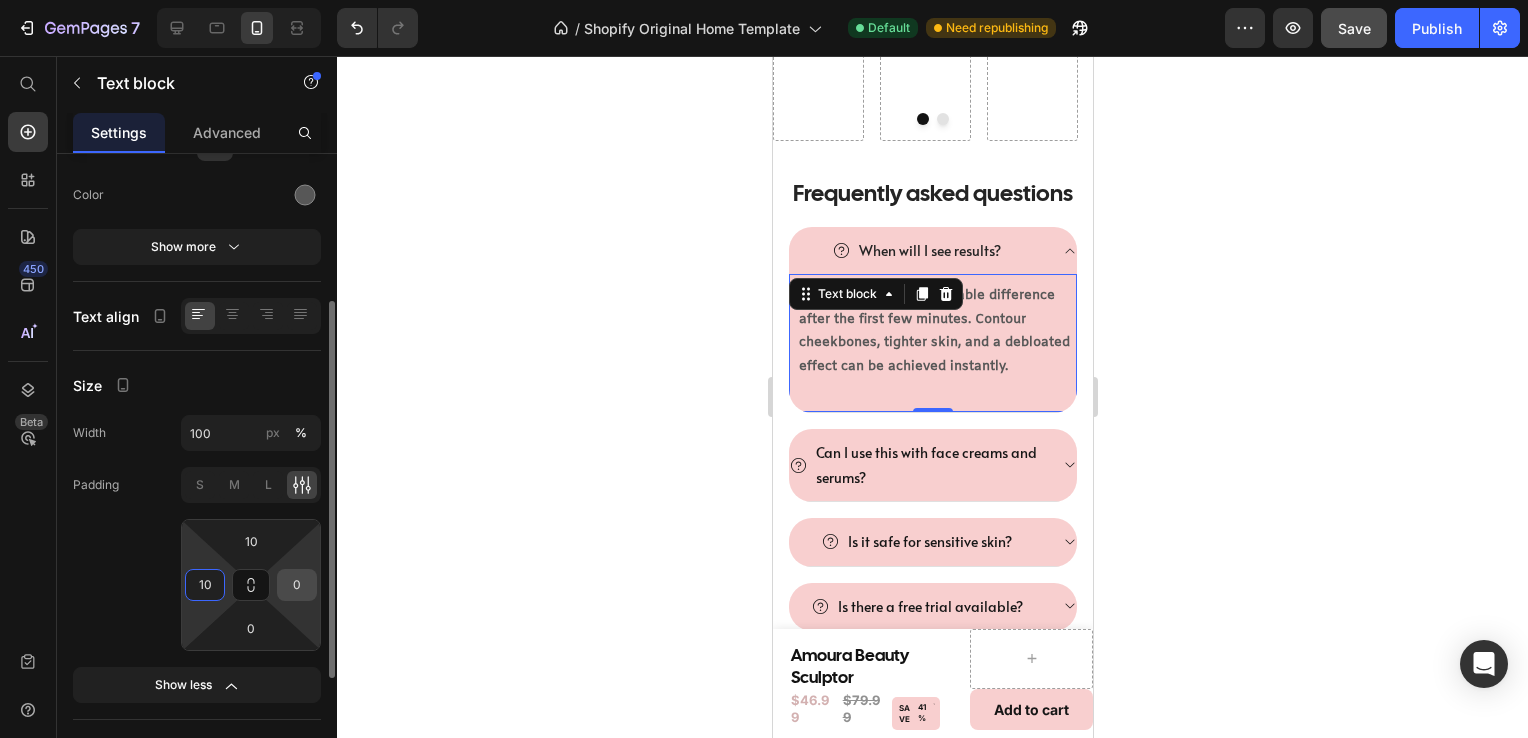 type on "10" 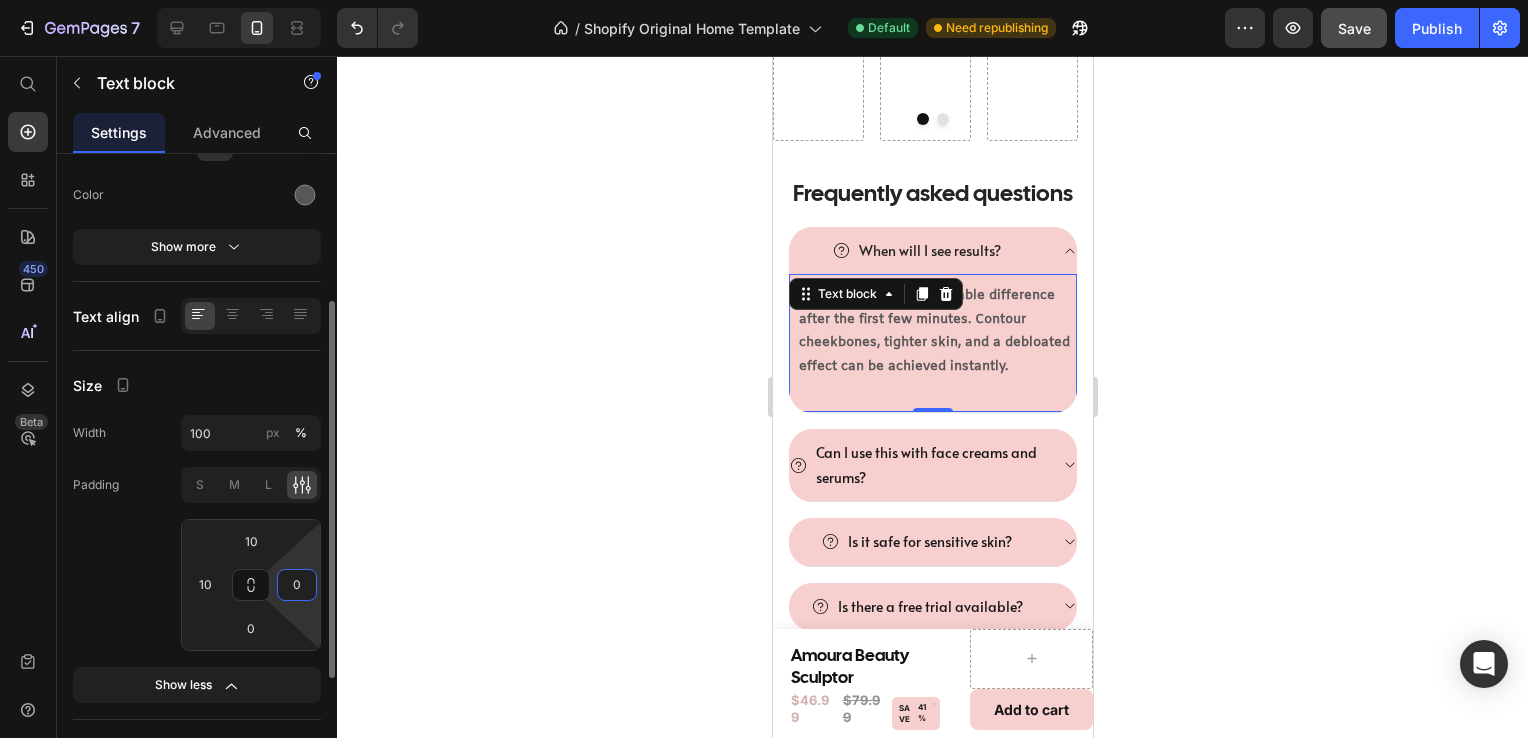 click on "0" at bounding box center [297, 585] 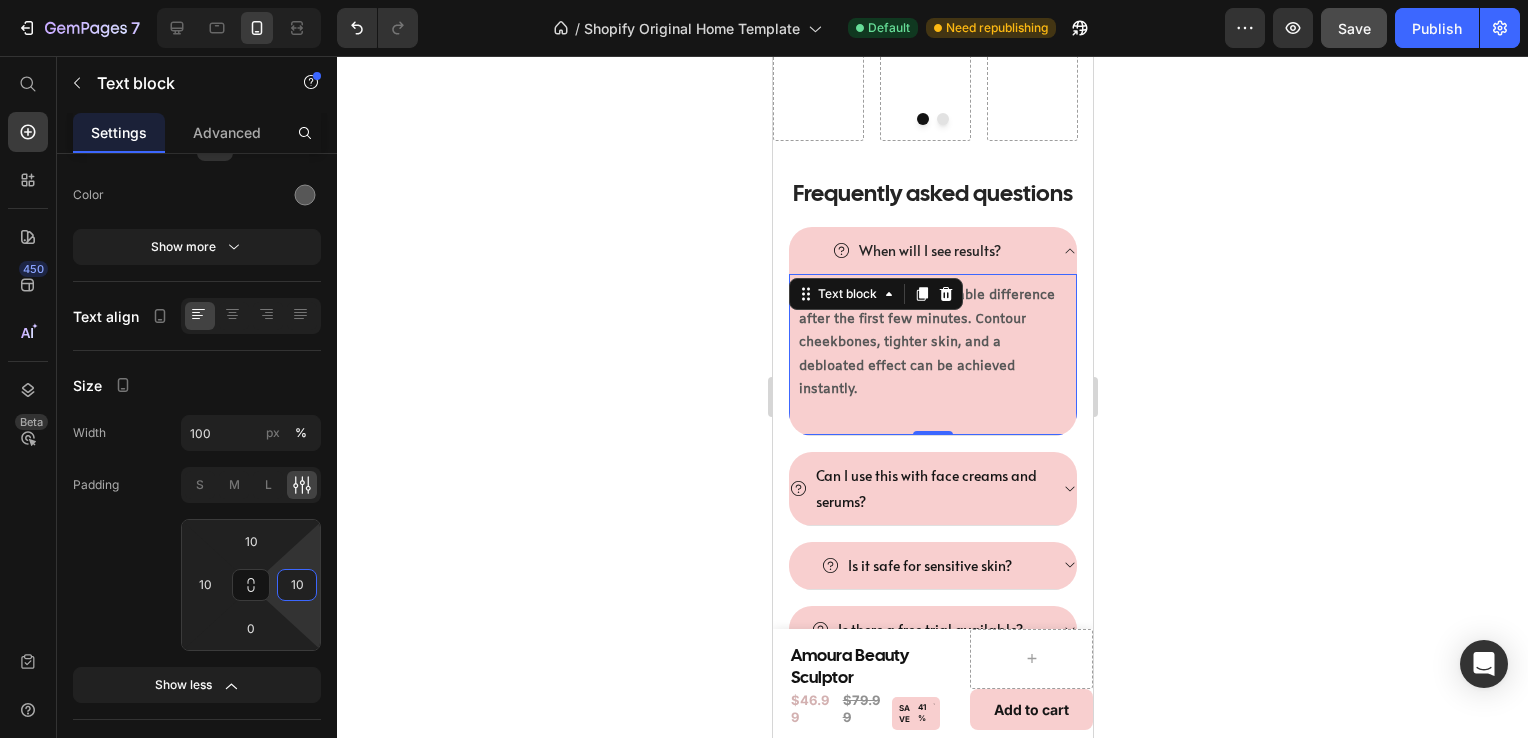type on "10" 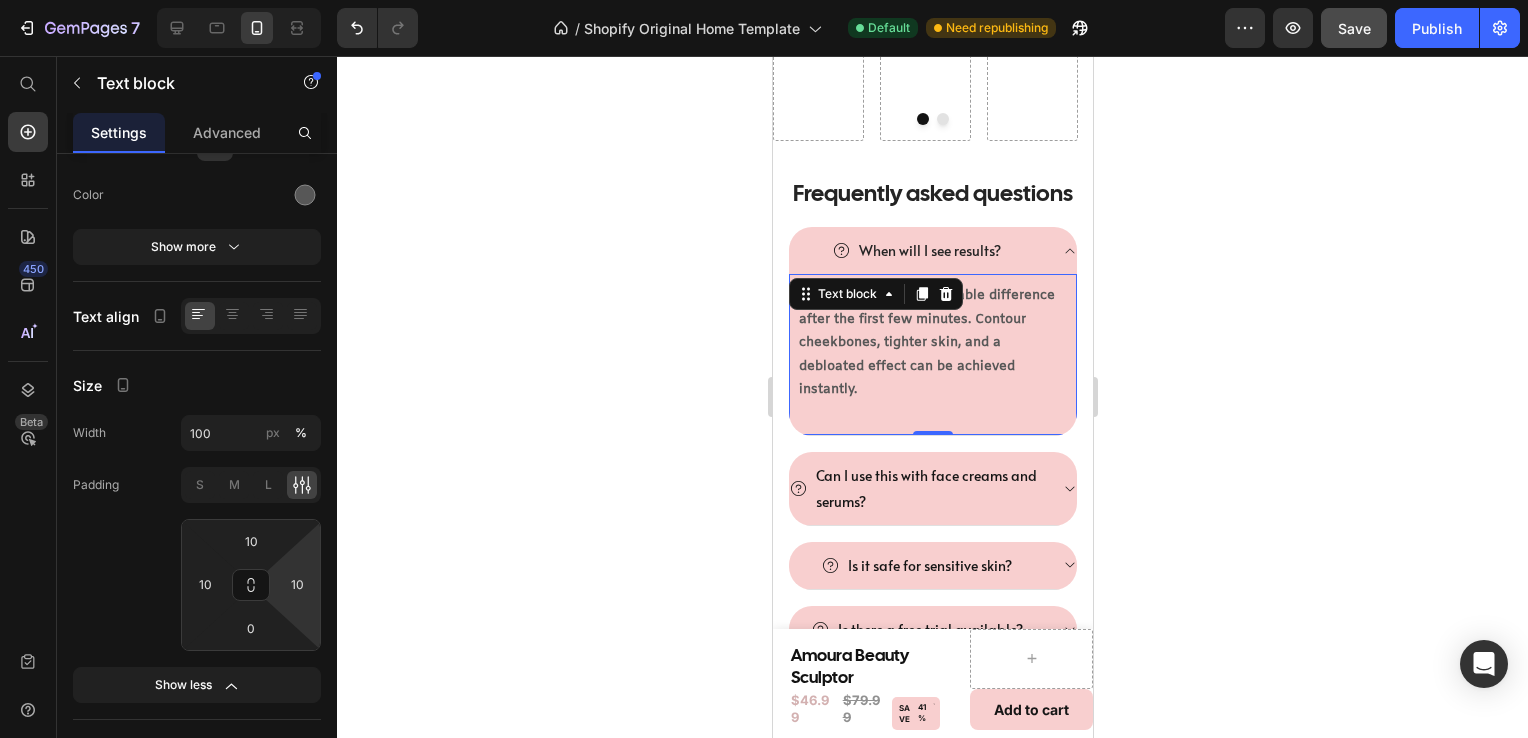click 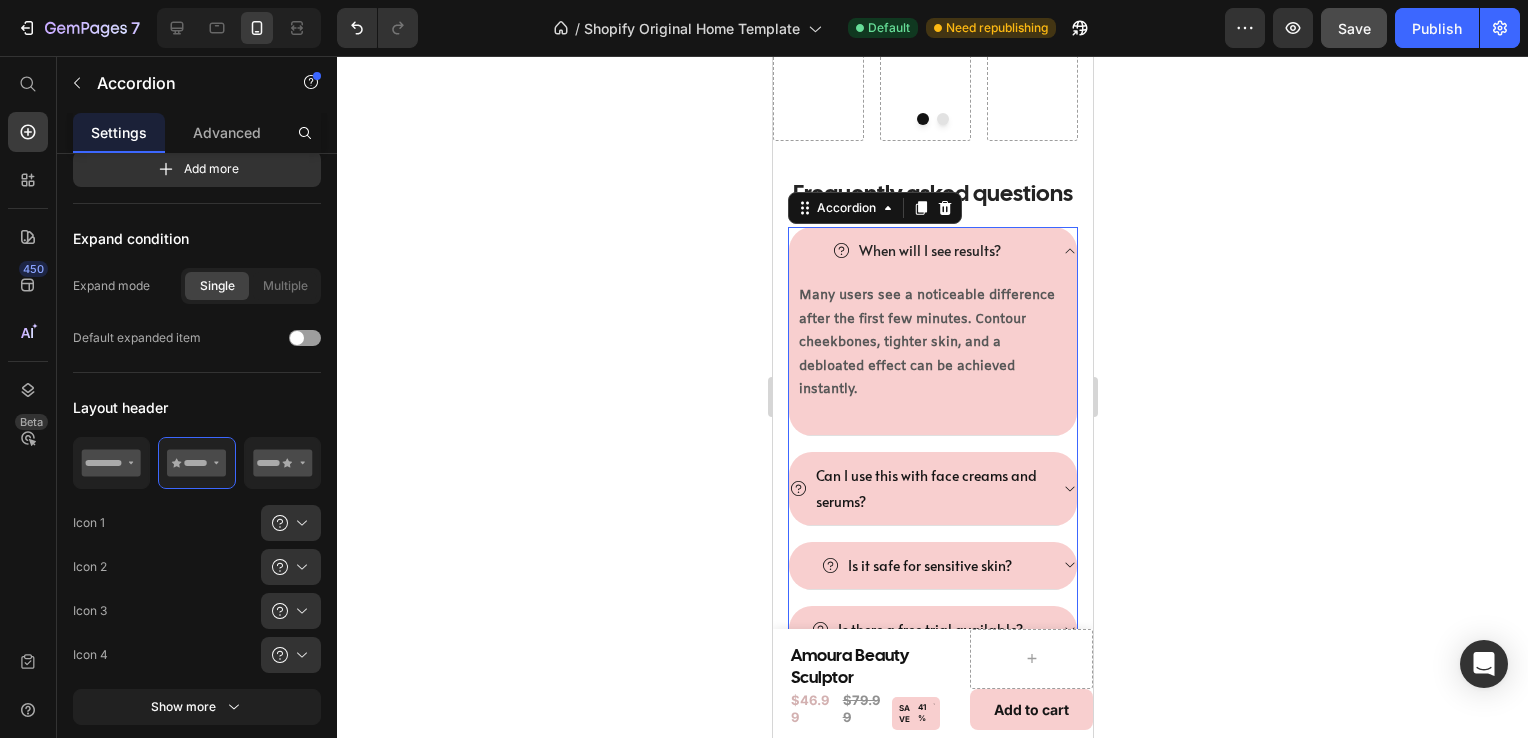 click 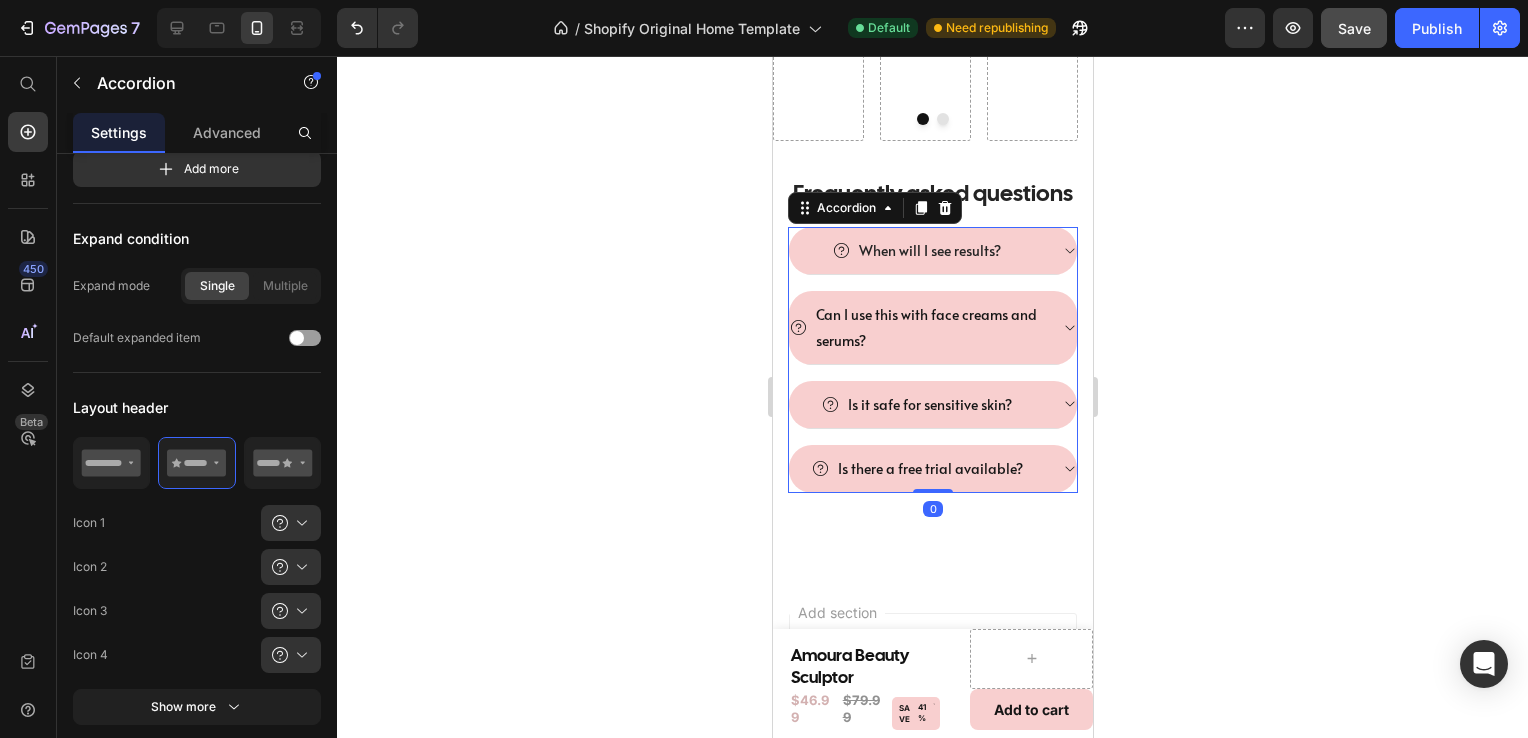 scroll, scrollTop: 0, scrollLeft: 0, axis: both 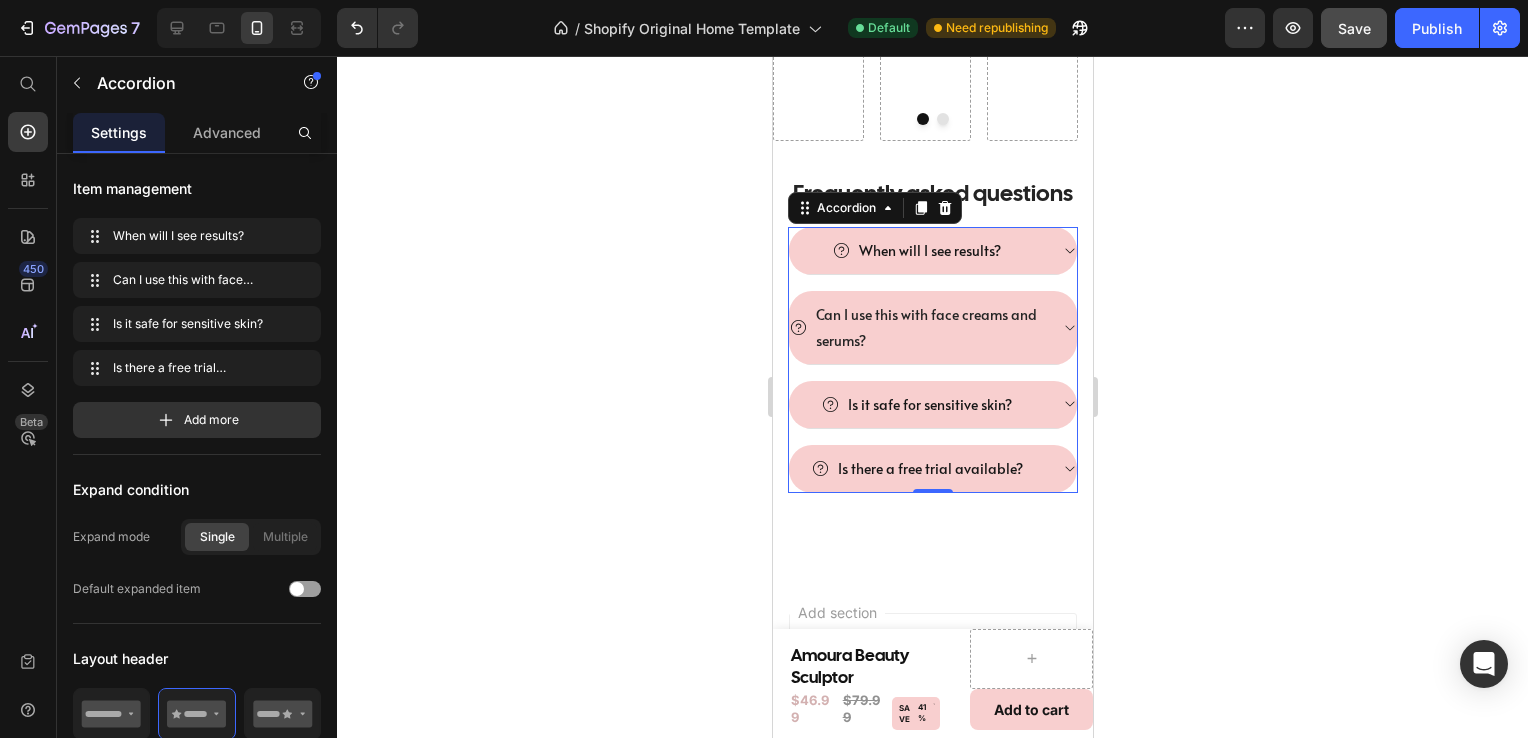 click 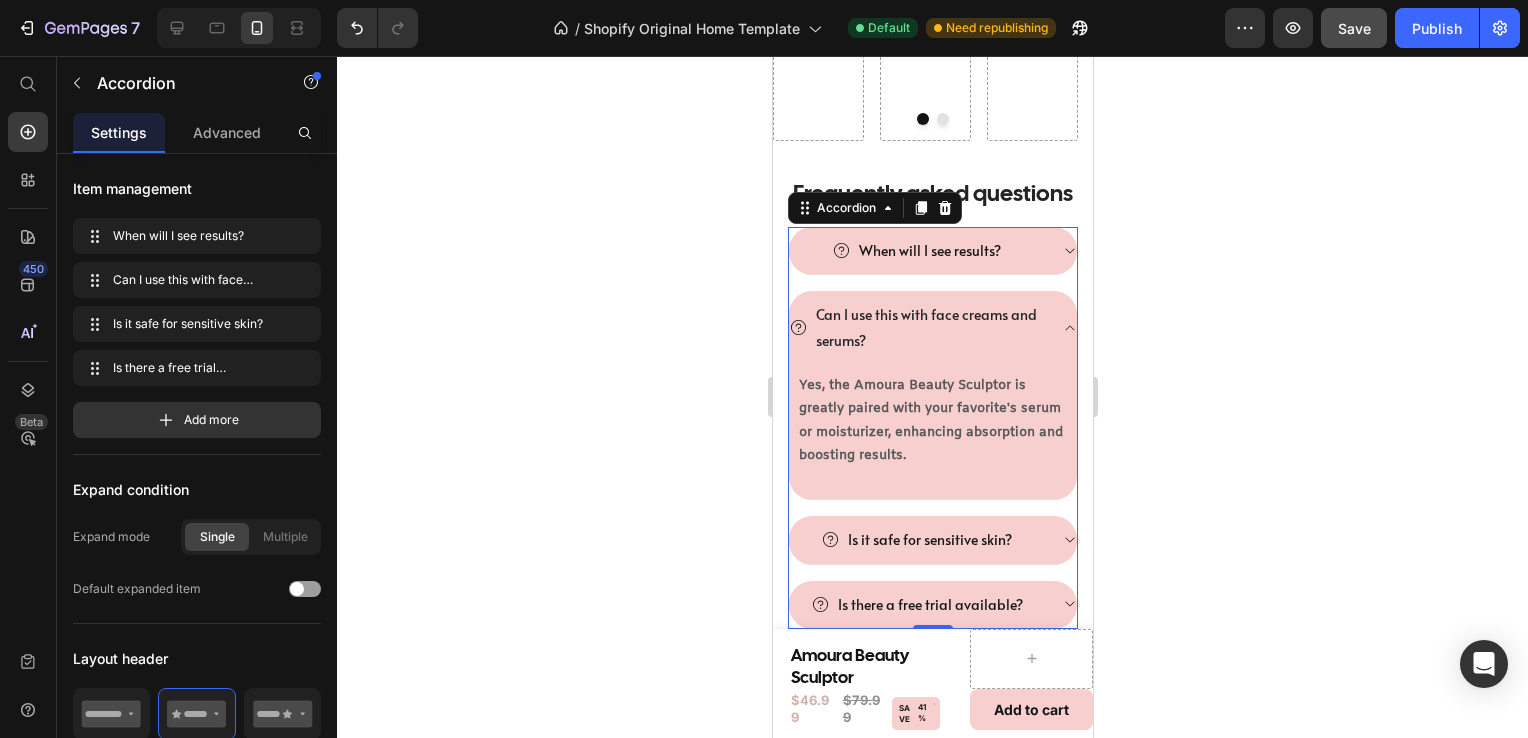 click 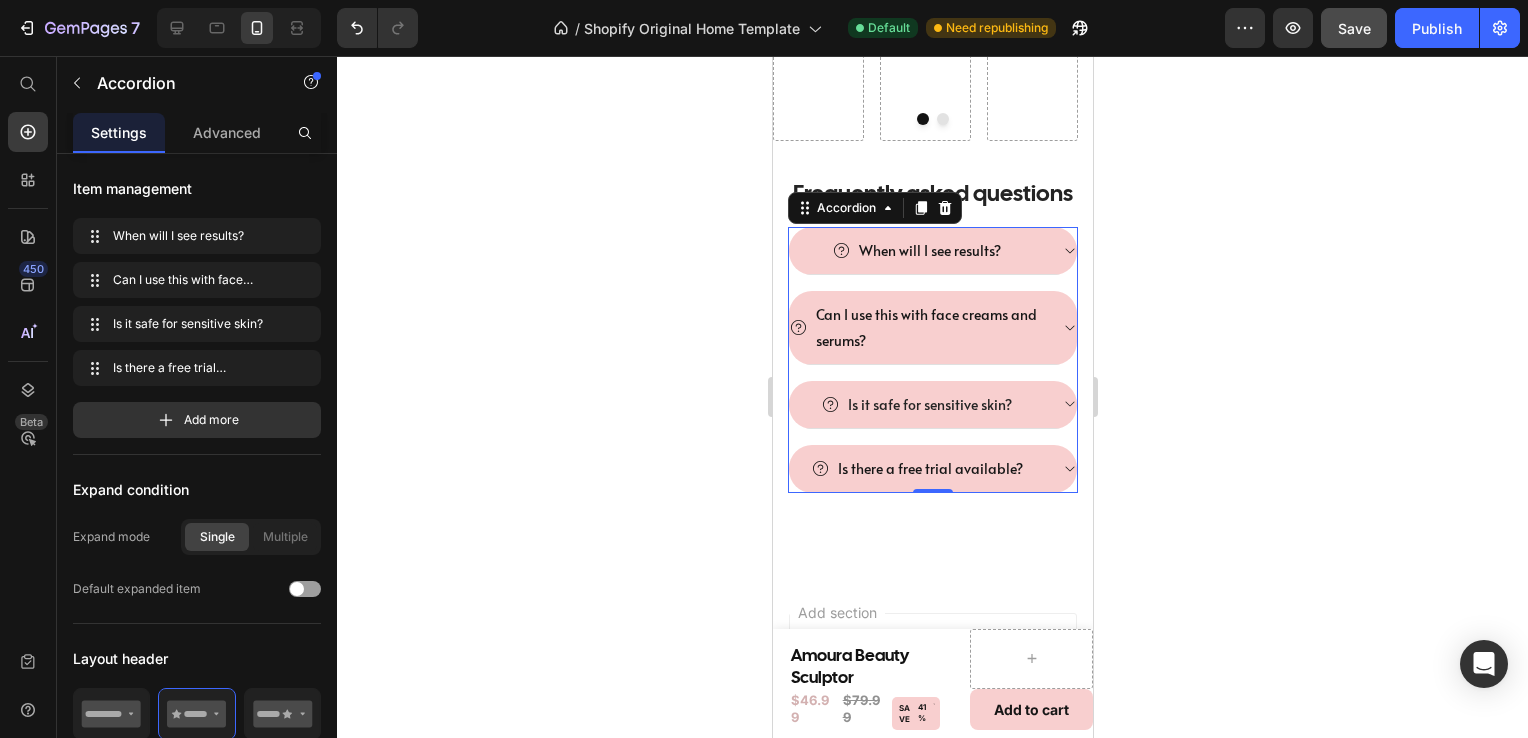 click 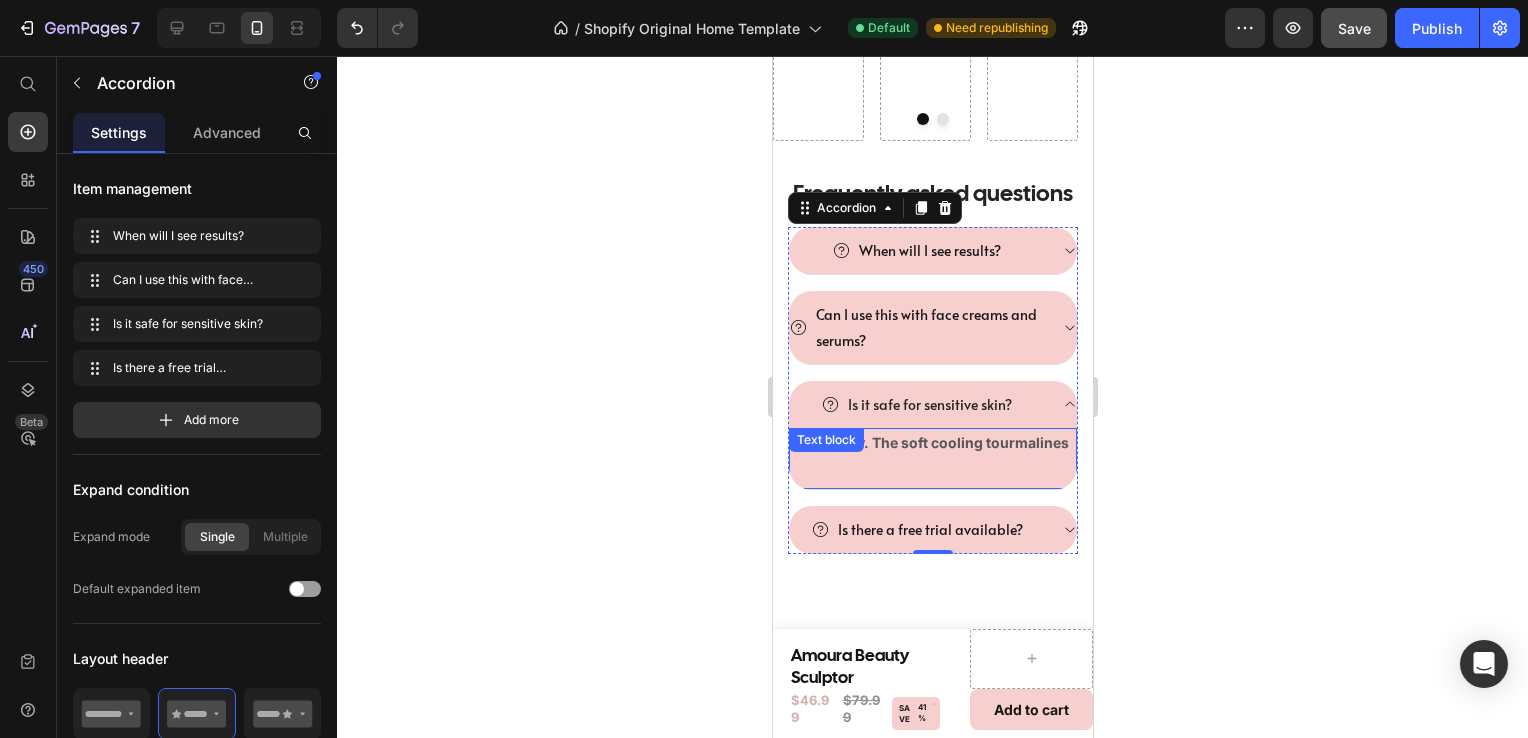 click on "Absolutely. The soft cooling tourmalines" at bounding box center (932, 442) 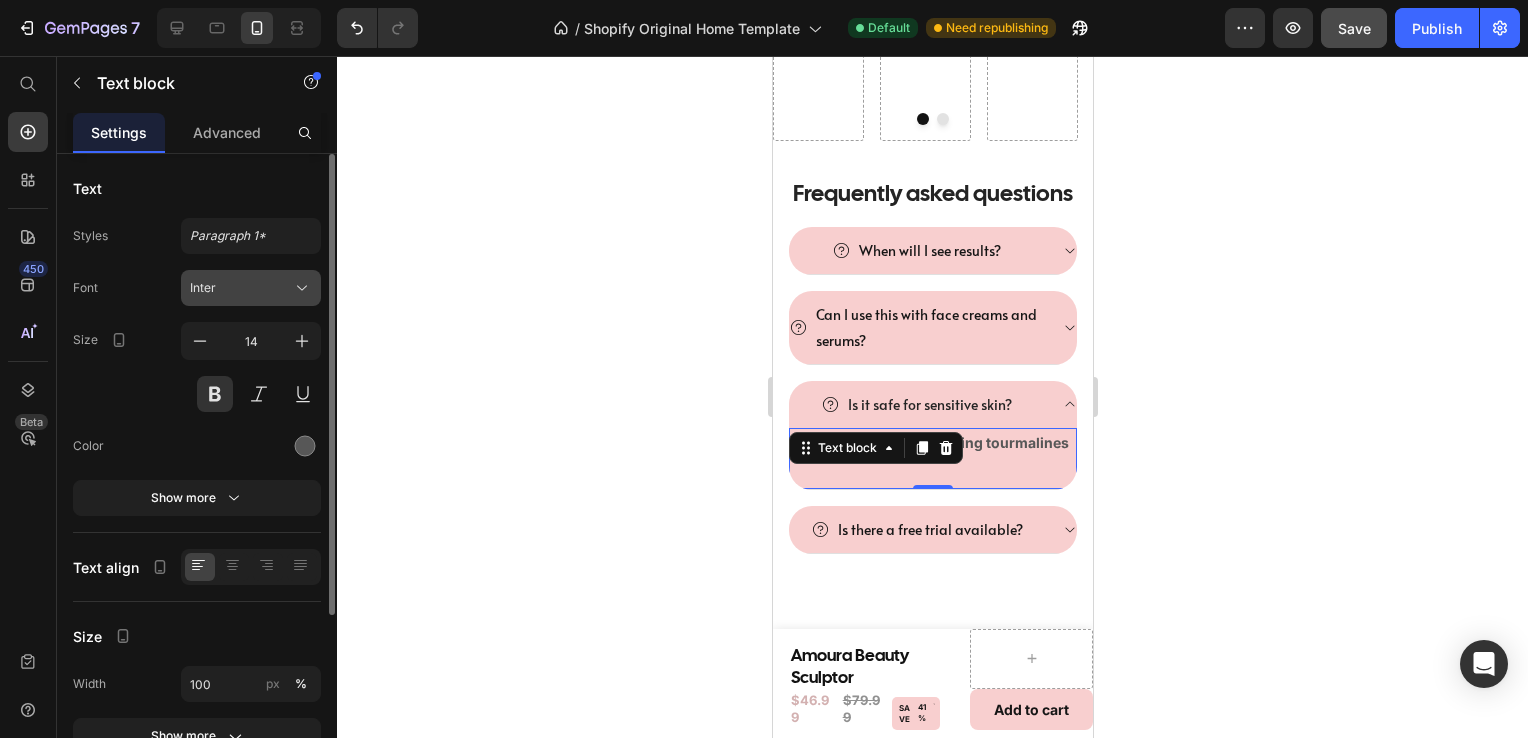 click on "Inter" at bounding box center [251, 288] 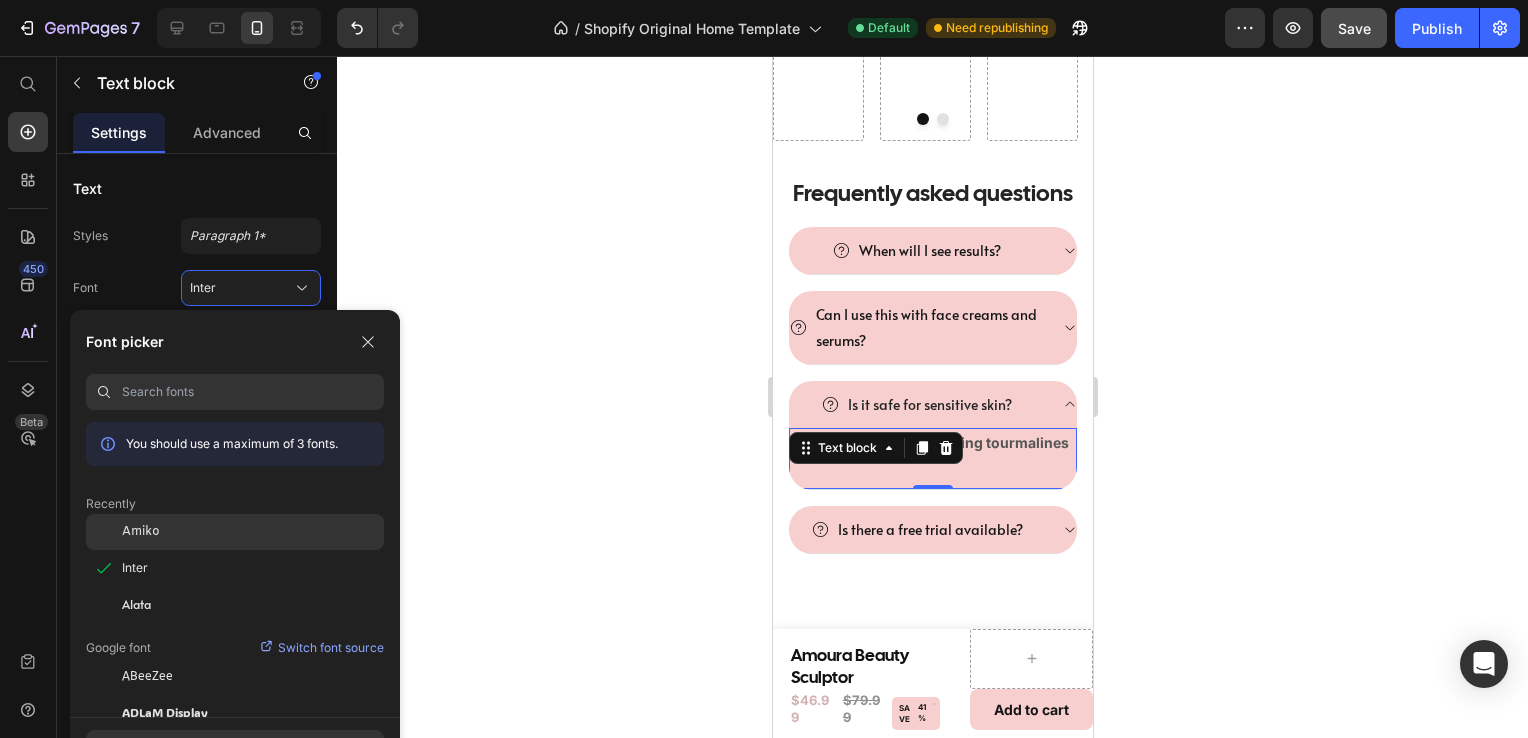 click on "Amiko" 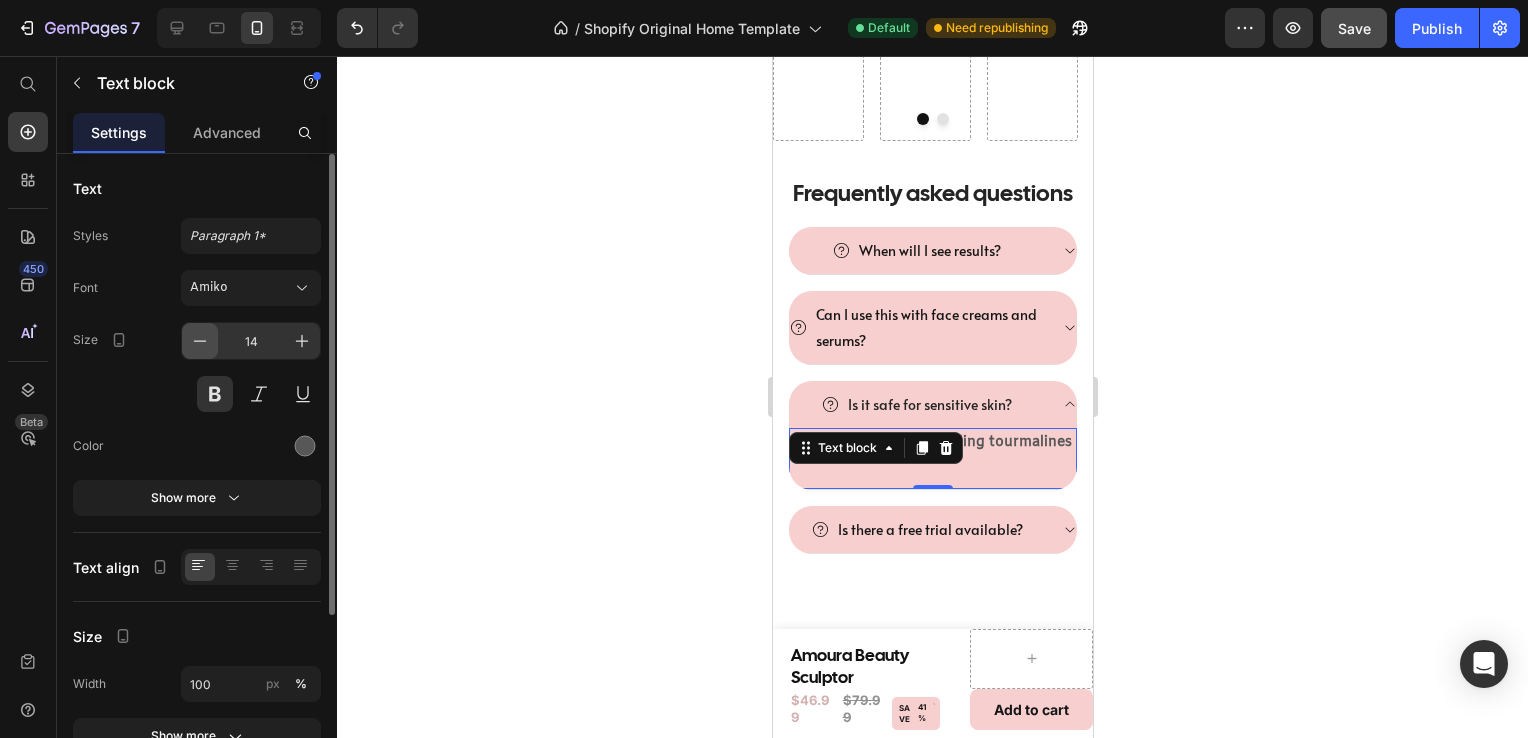 click at bounding box center (200, 341) 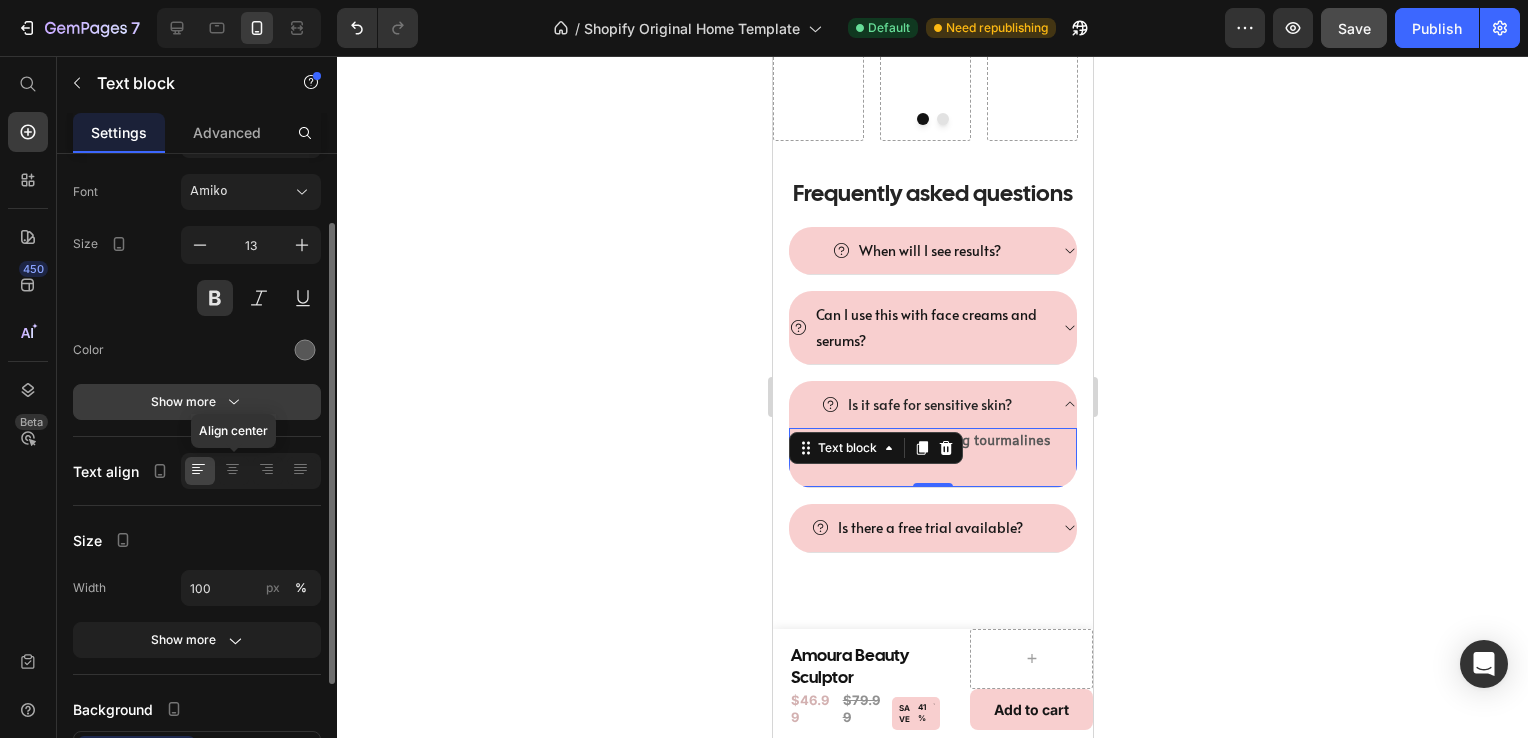 scroll, scrollTop: 96, scrollLeft: 0, axis: vertical 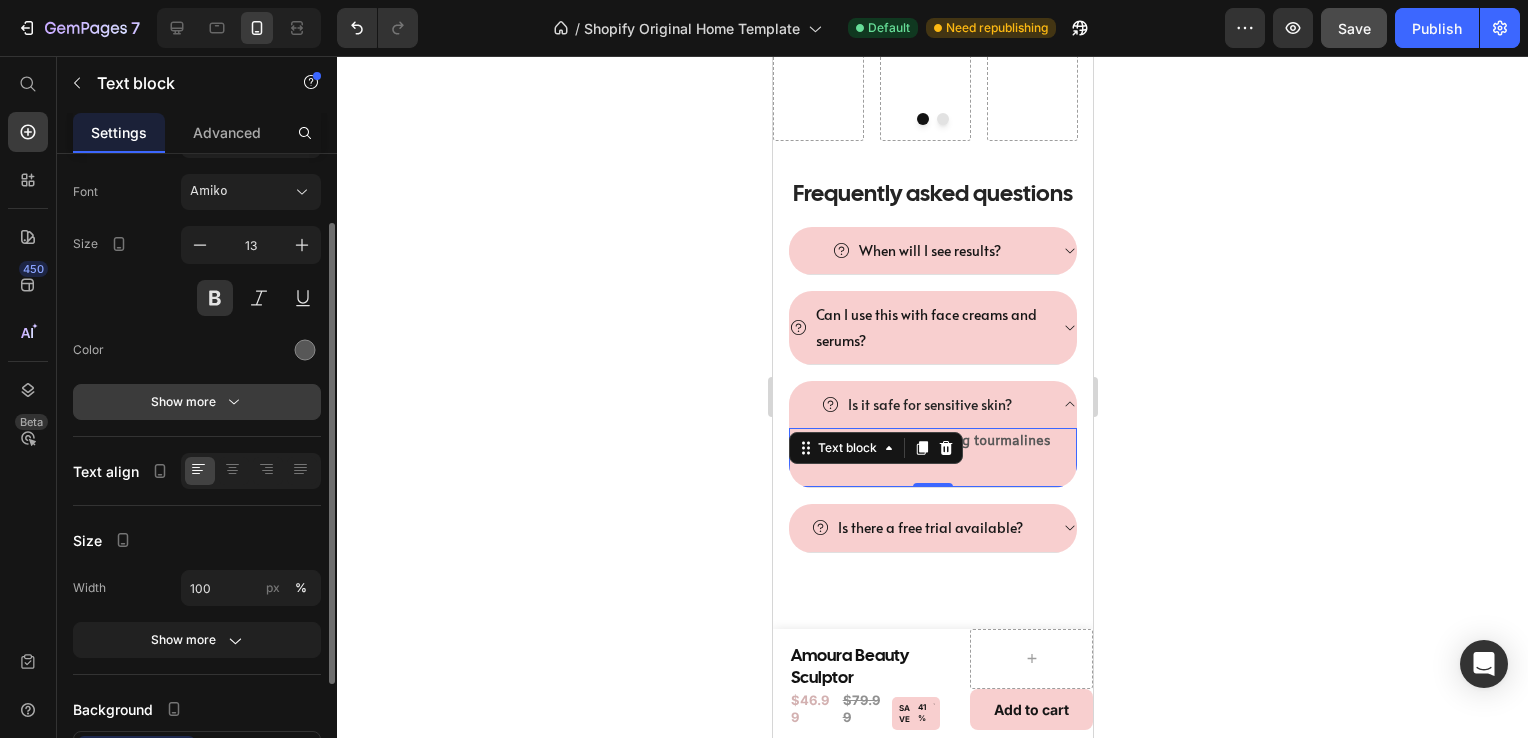 click on "Show more" at bounding box center (197, 402) 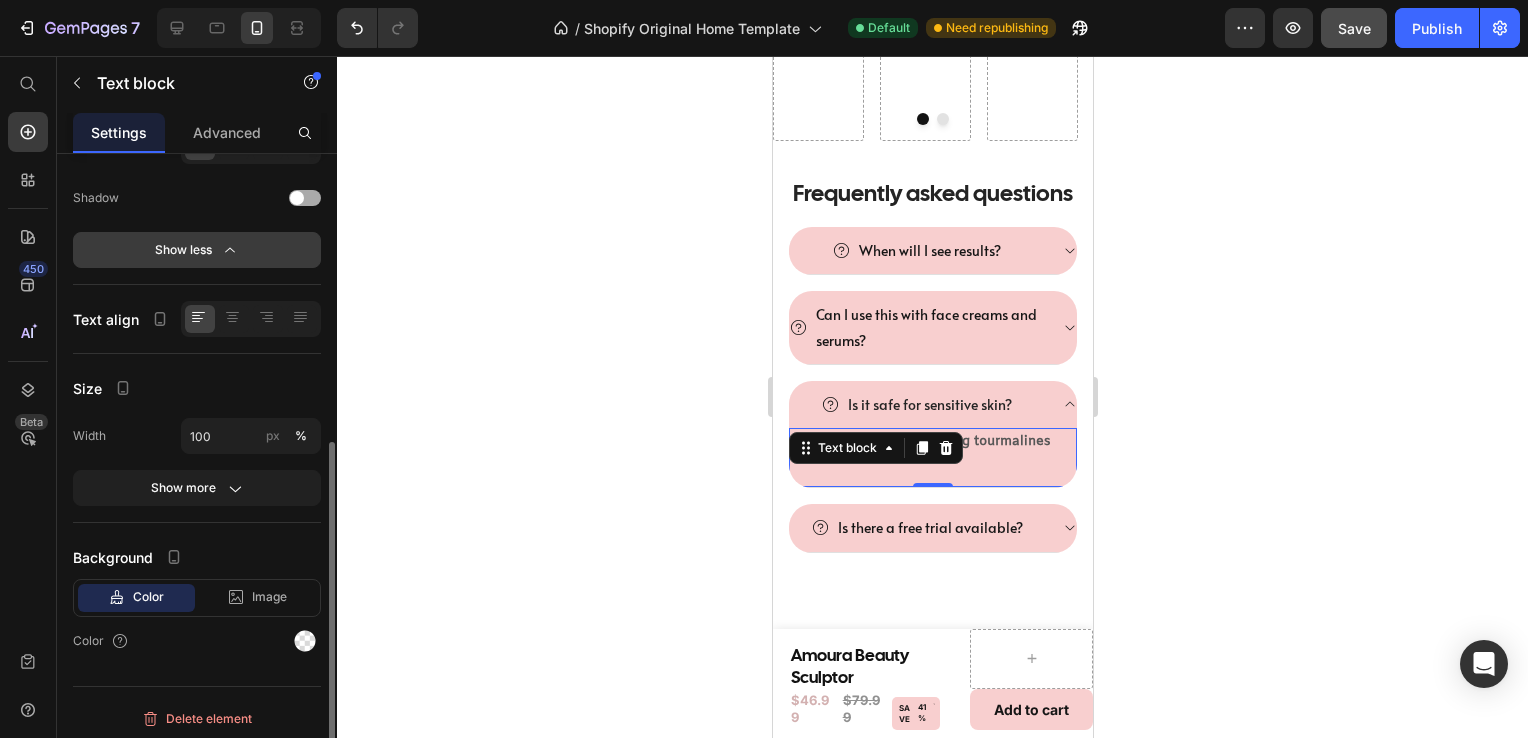 scroll, scrollTop: 511, scrollLeft: 0, axis: vertical 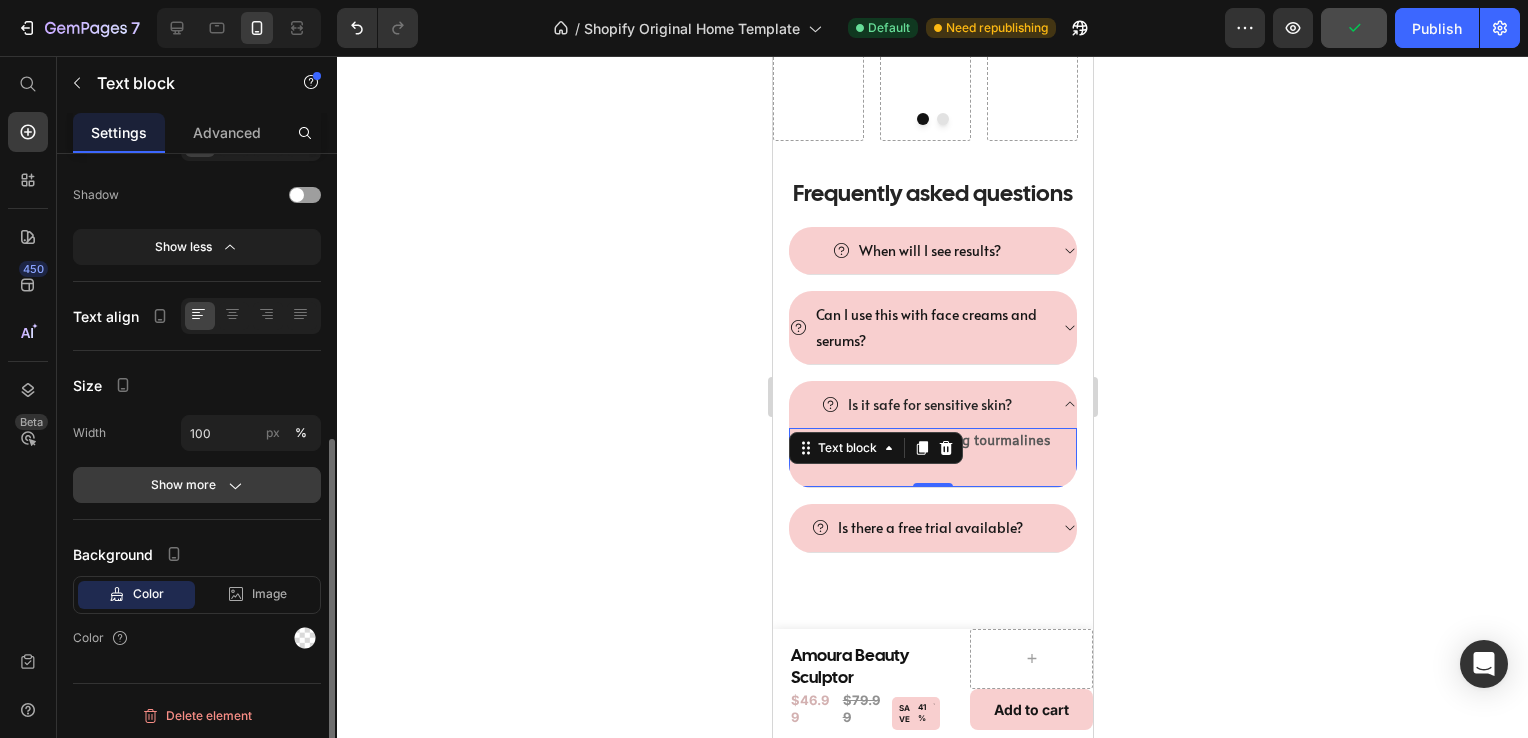 click on "Show more" 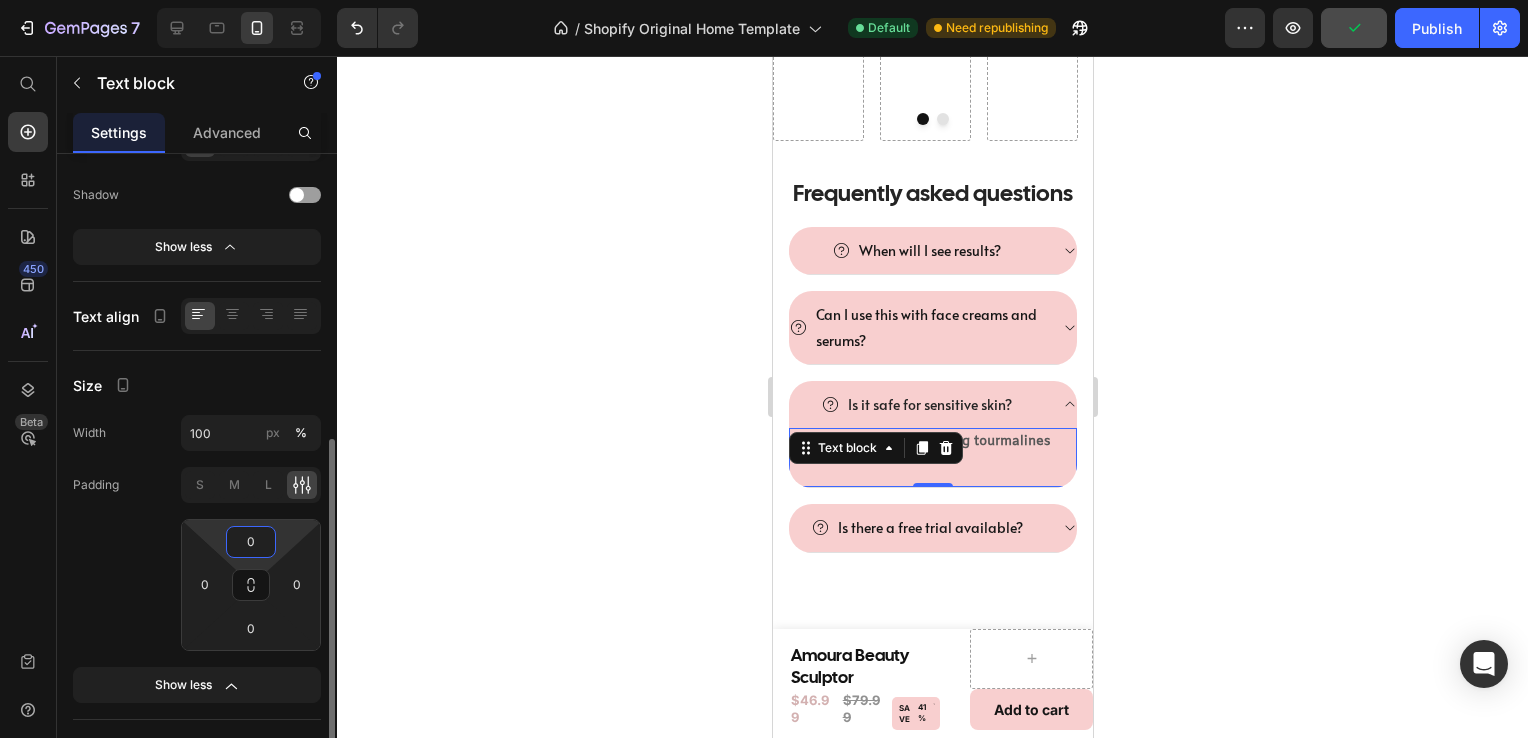 click on "0" at bounding box center (251, 542) 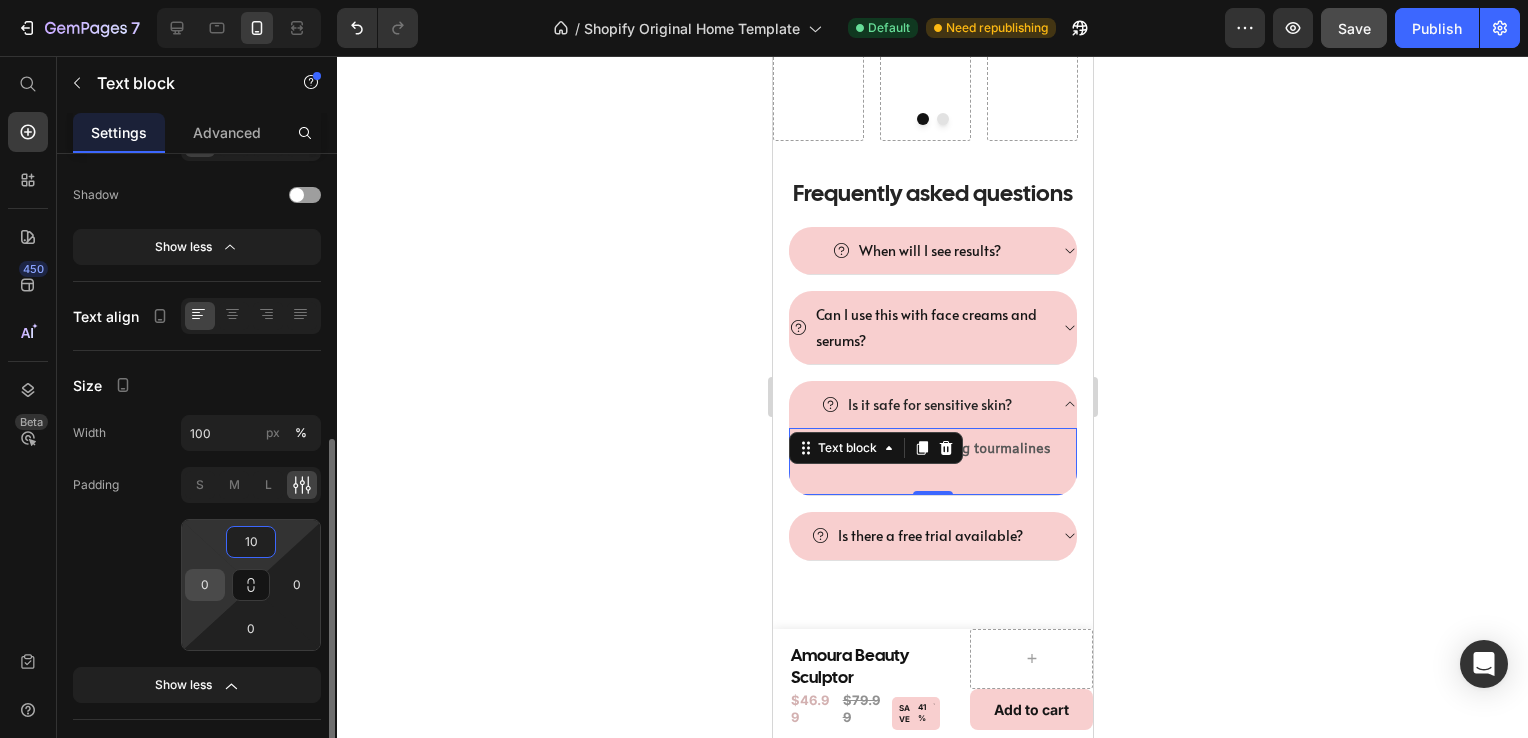 type on "10" 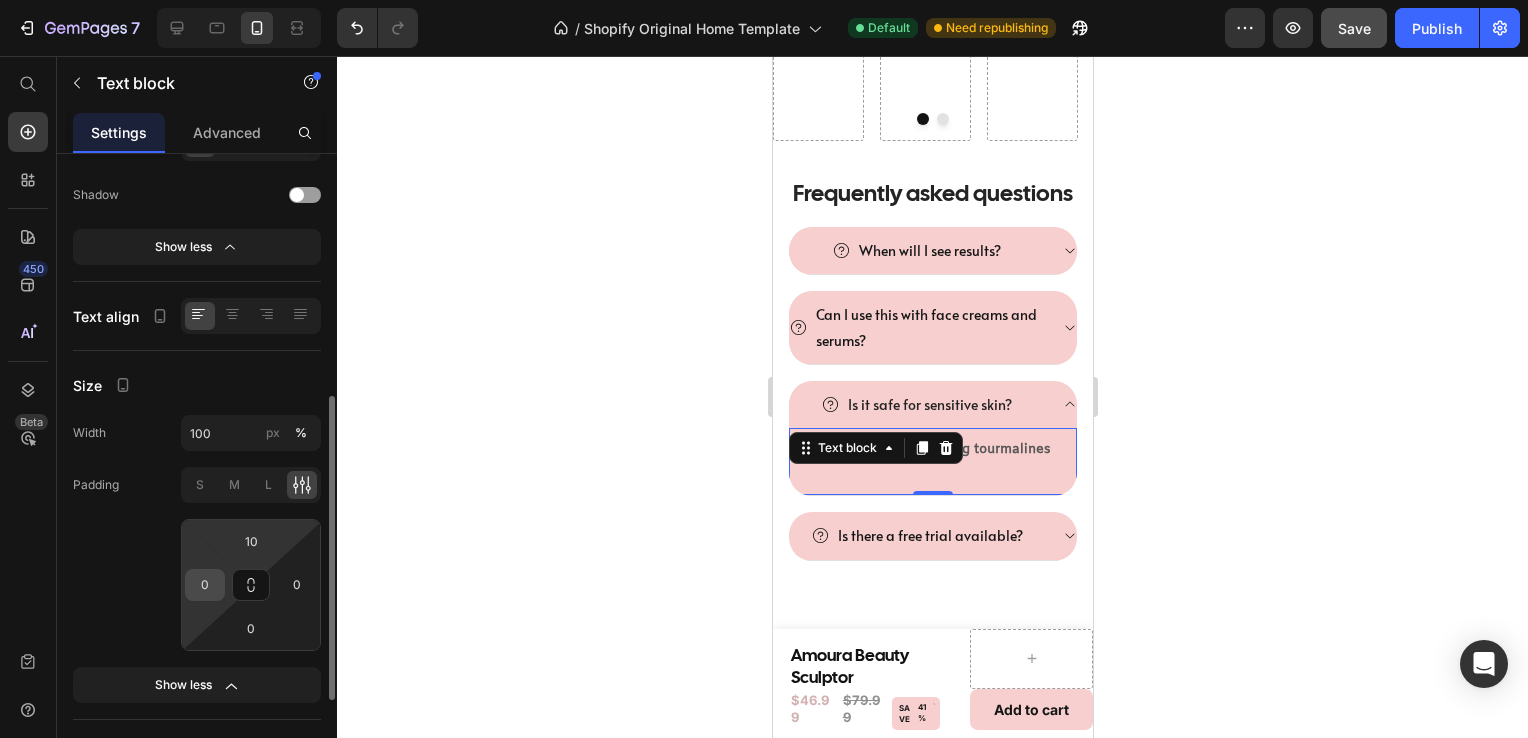 click on "0" at bounding box center (205, 585) 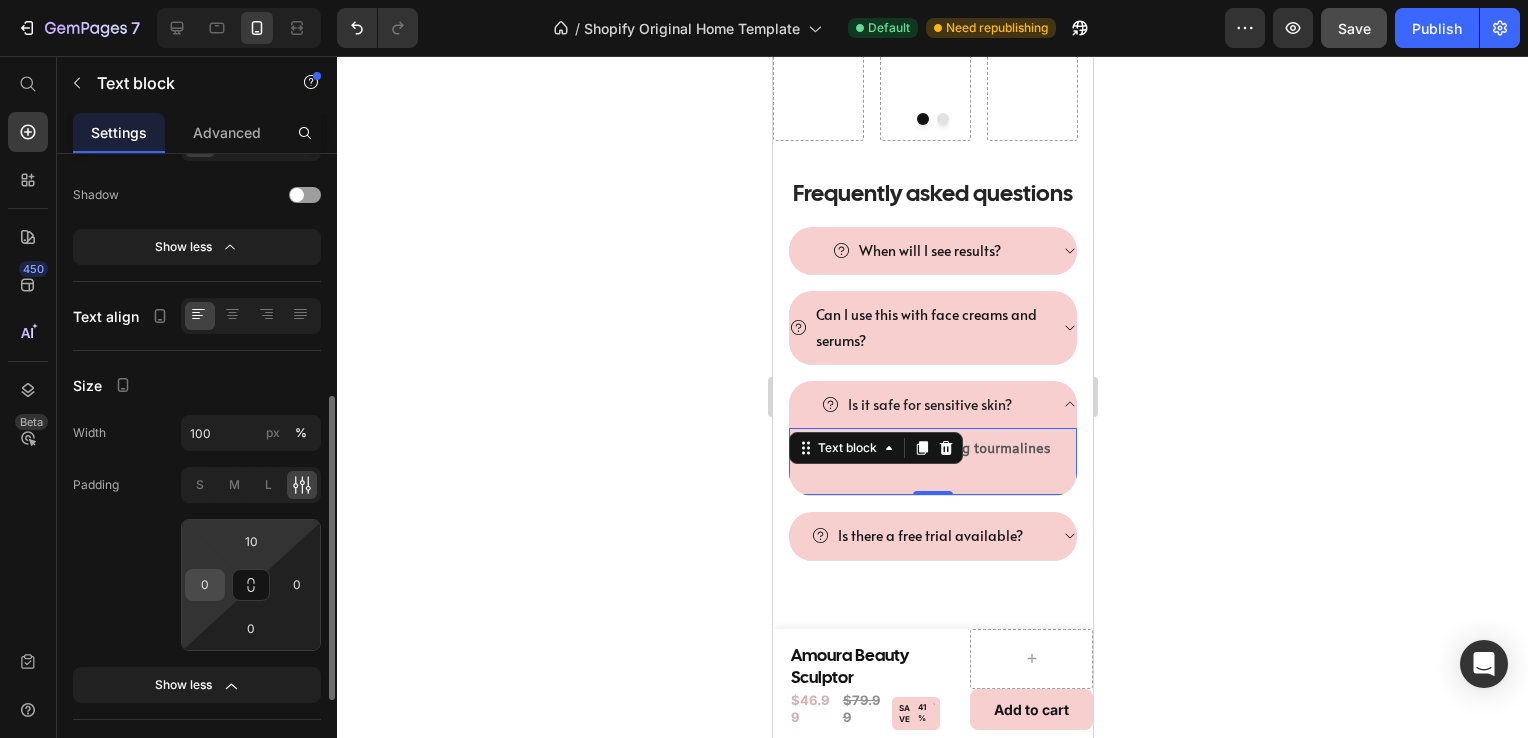 click on "0" at bounding box center (205, 585) 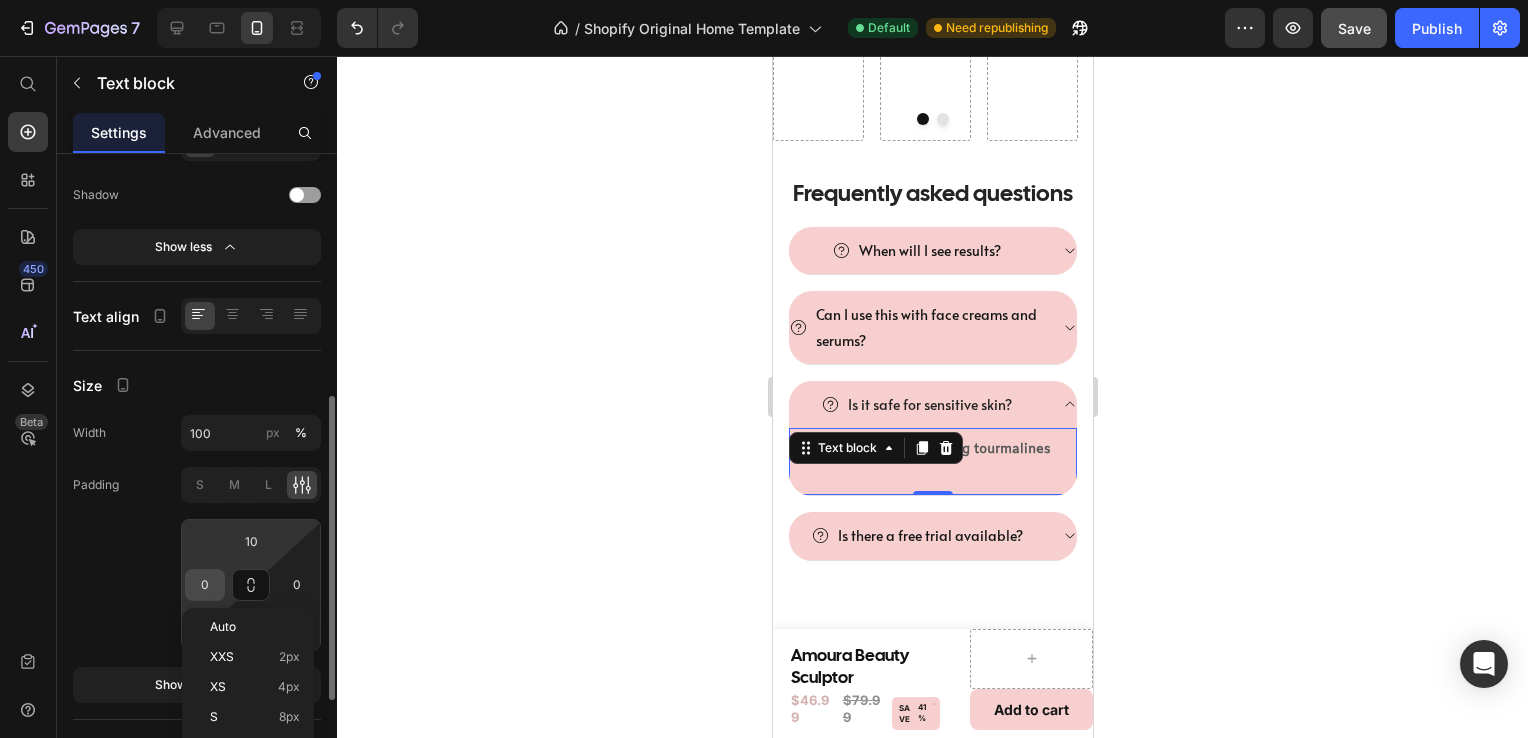 click on "0" at bounding box center [205, 585] 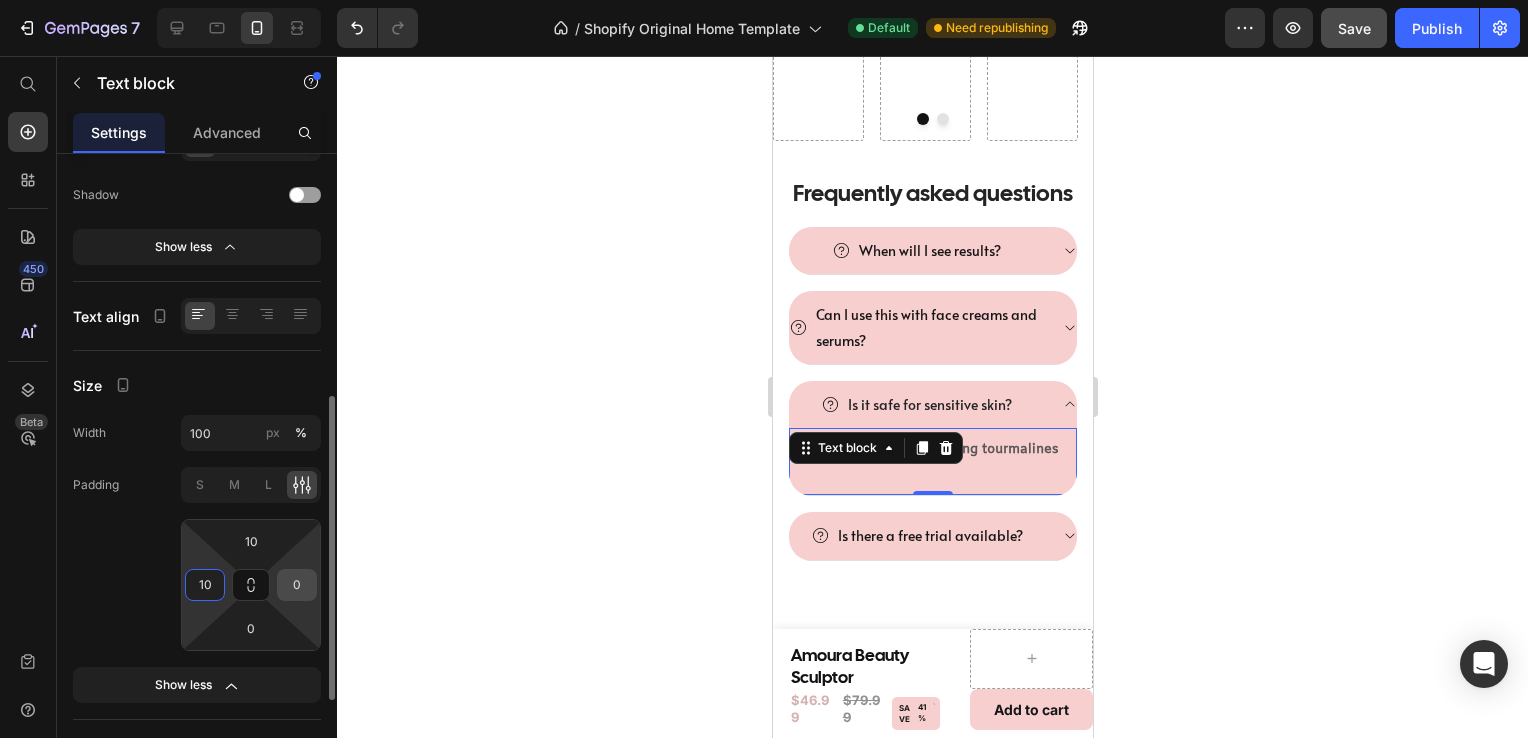 type on "10" 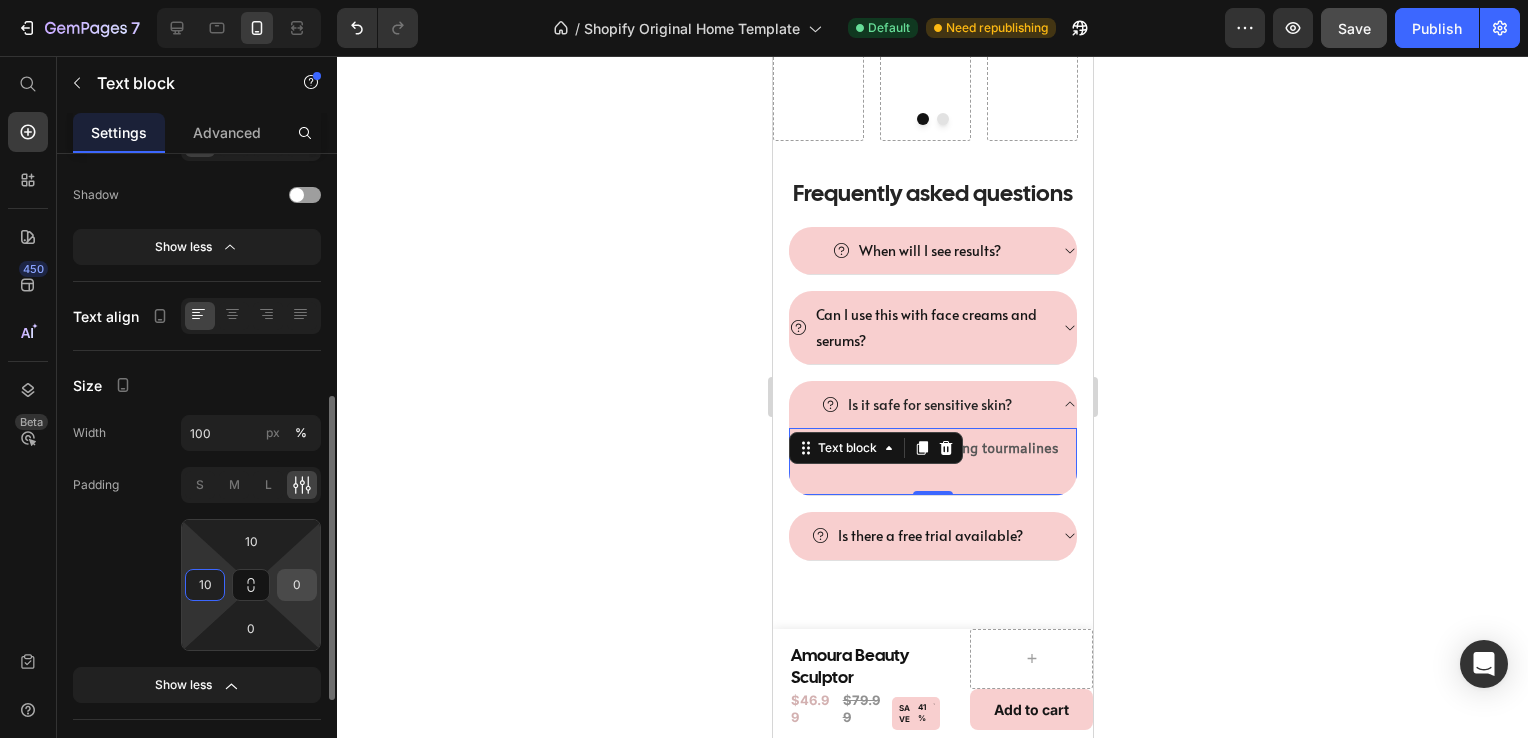 click on "0" at bounding box center [297, 585] 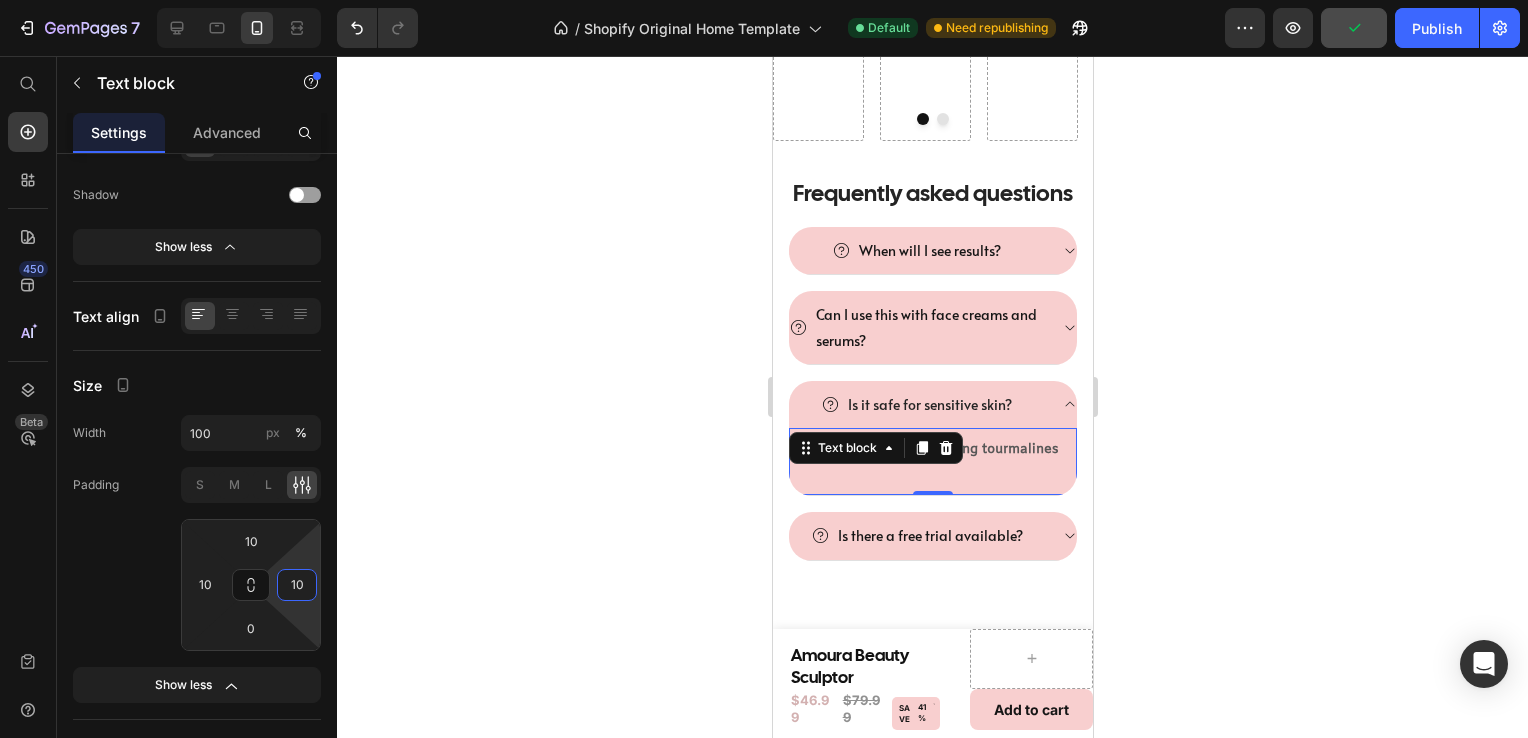 type on "10" 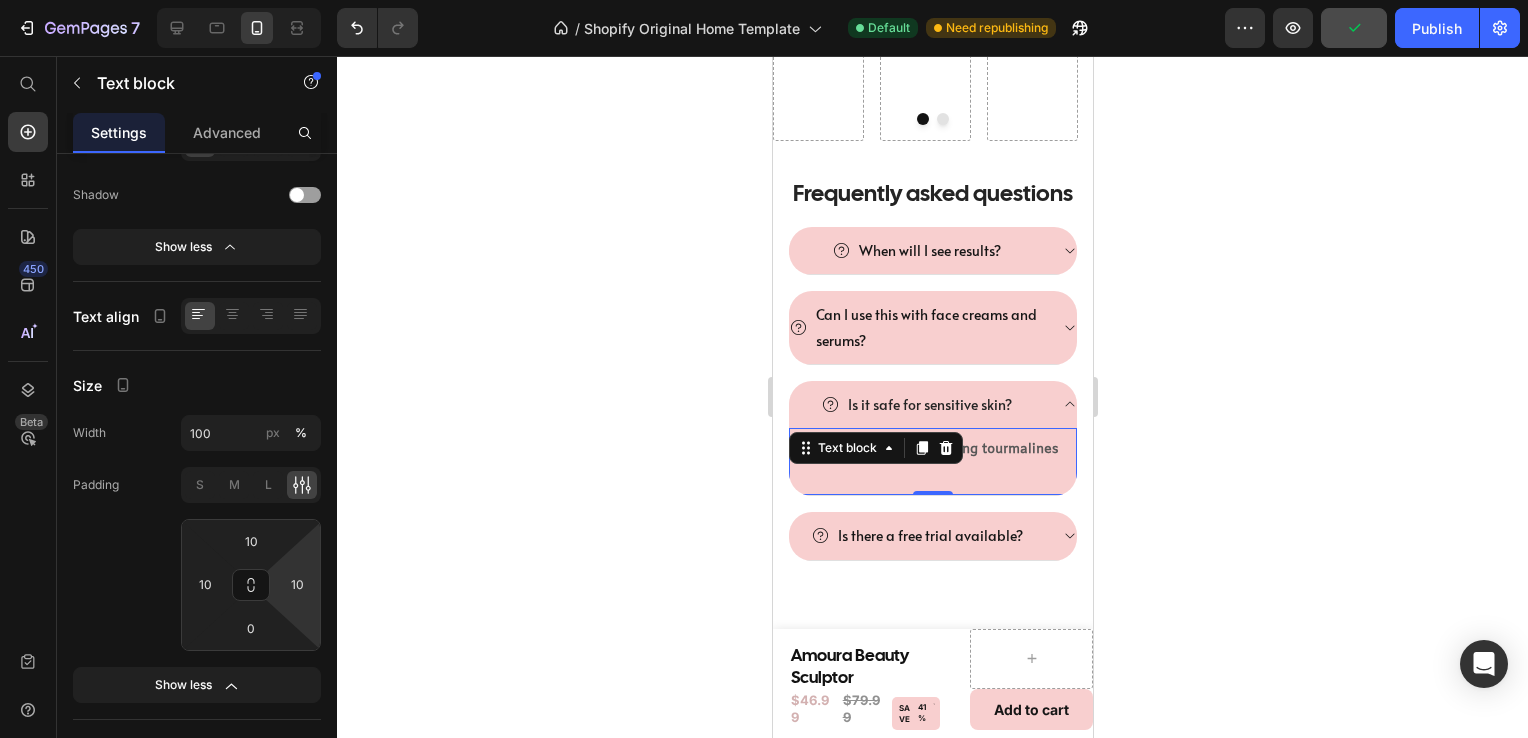 click 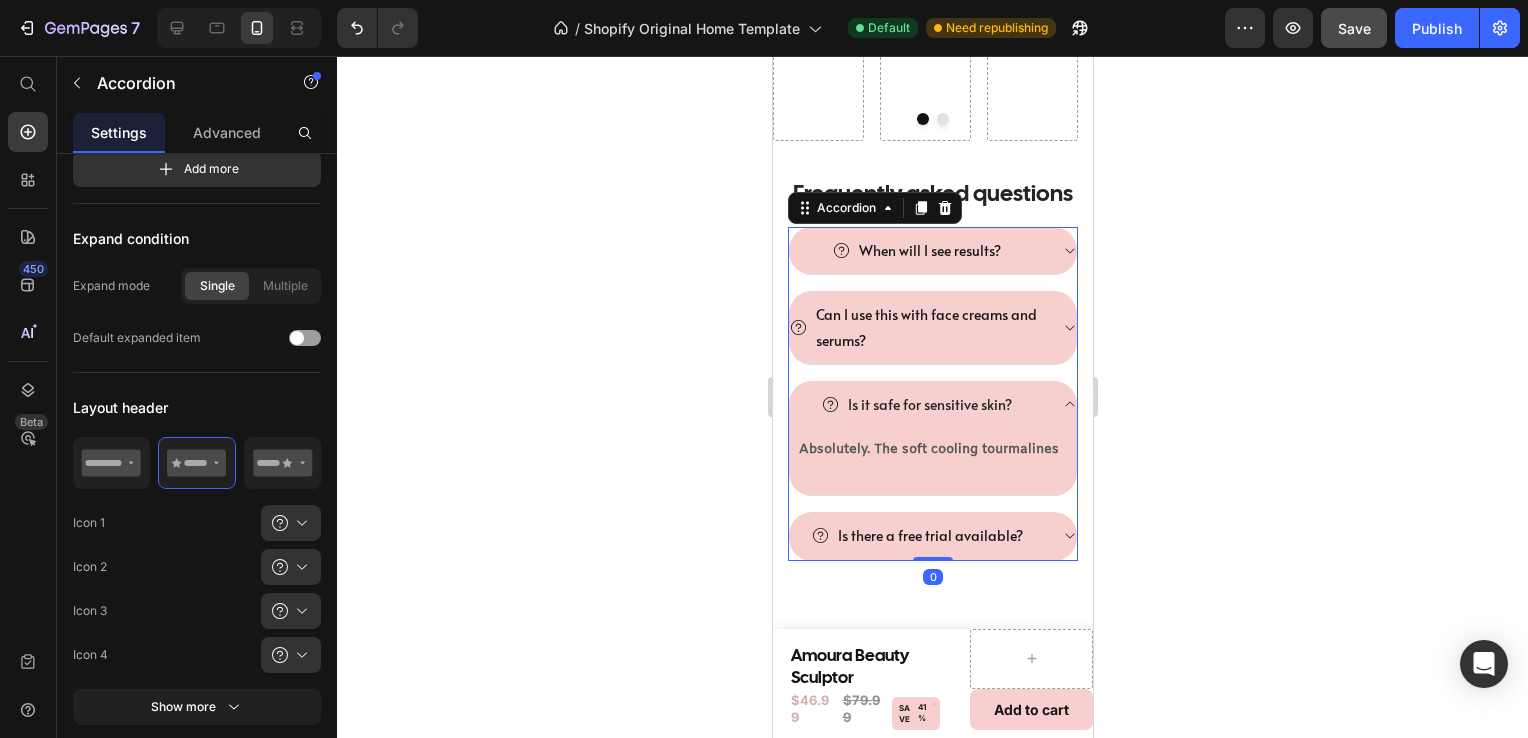 scroll, scrollTop: 0, scrollLeft: 0, axis: both 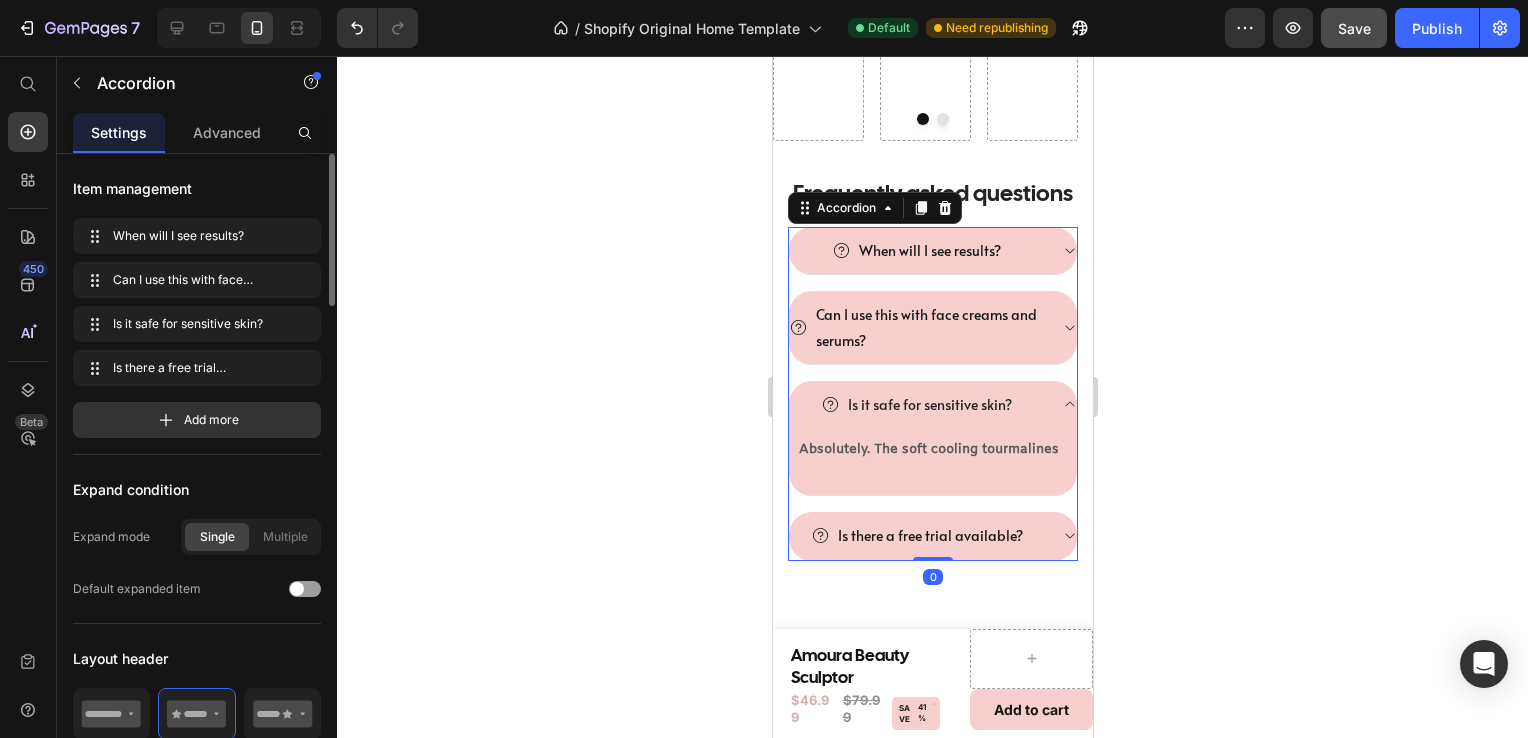 click 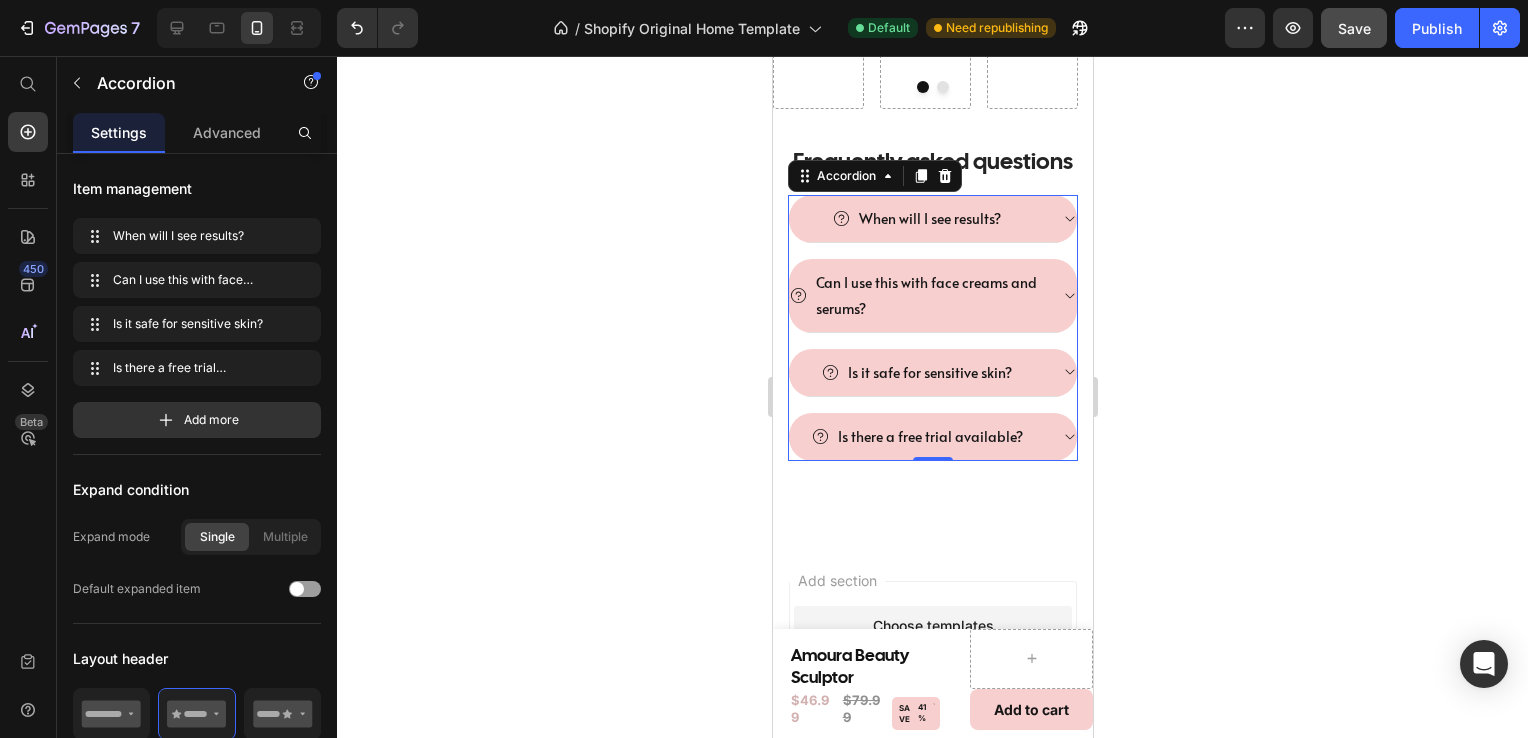 scroll, scrollTop: 1415, scrollLeft: 0, axis: vertical 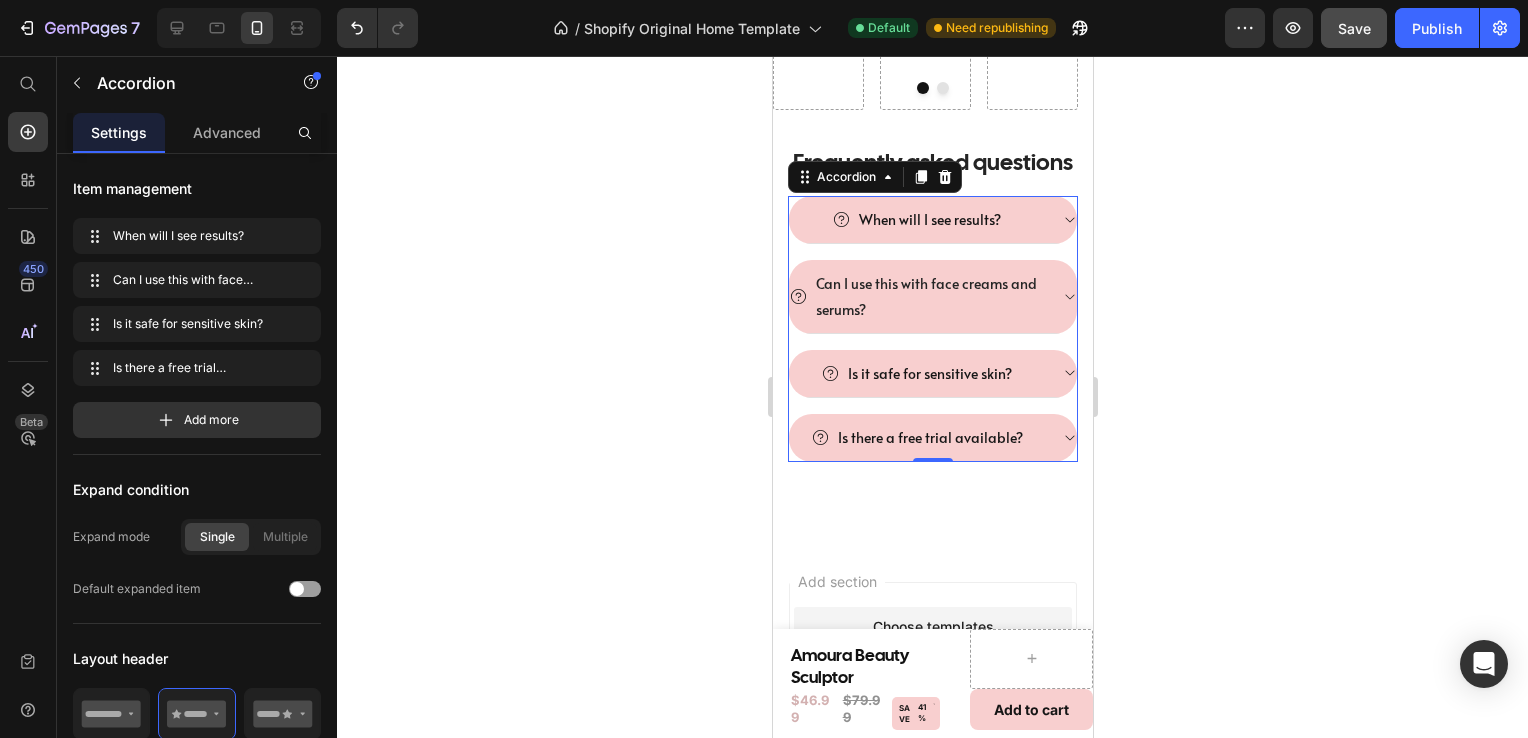 click 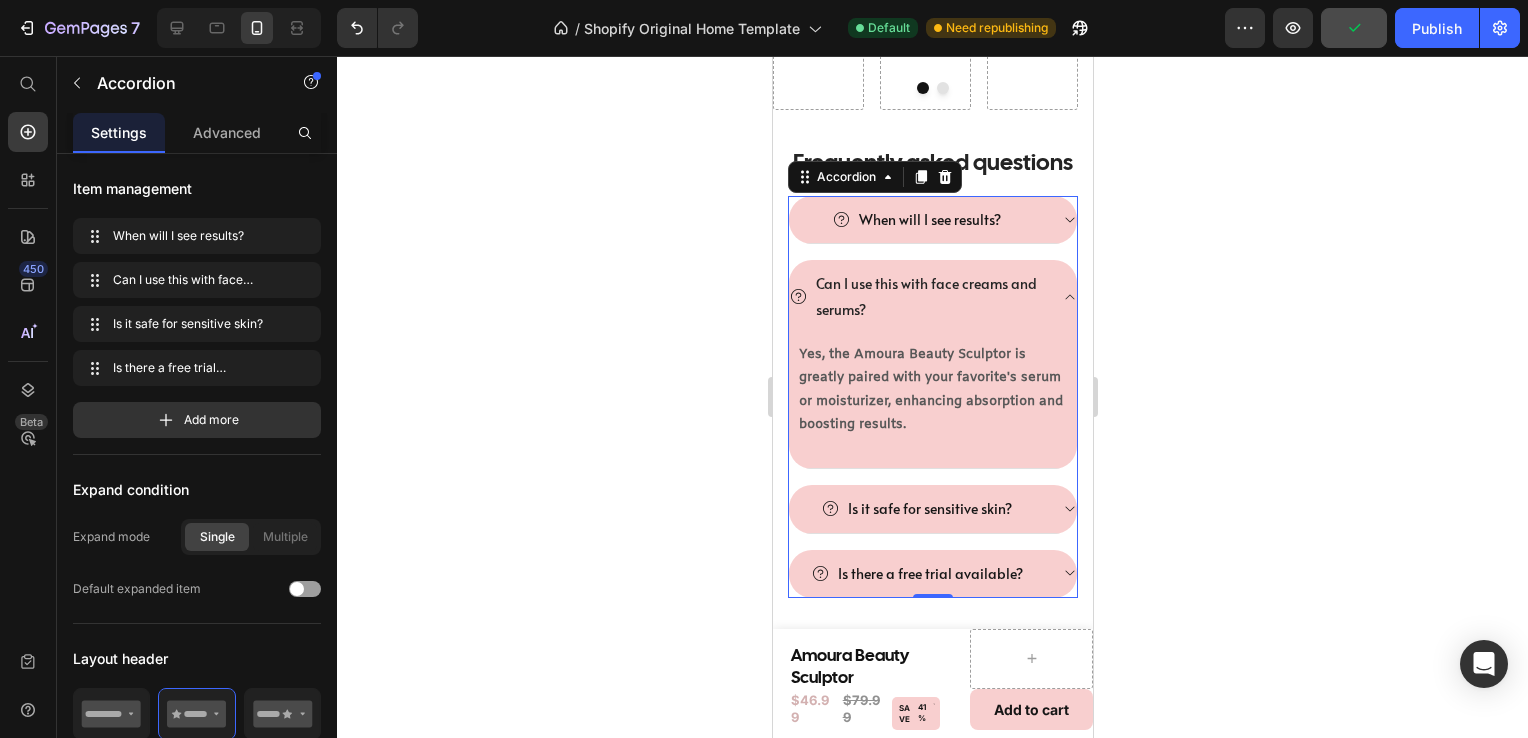 click 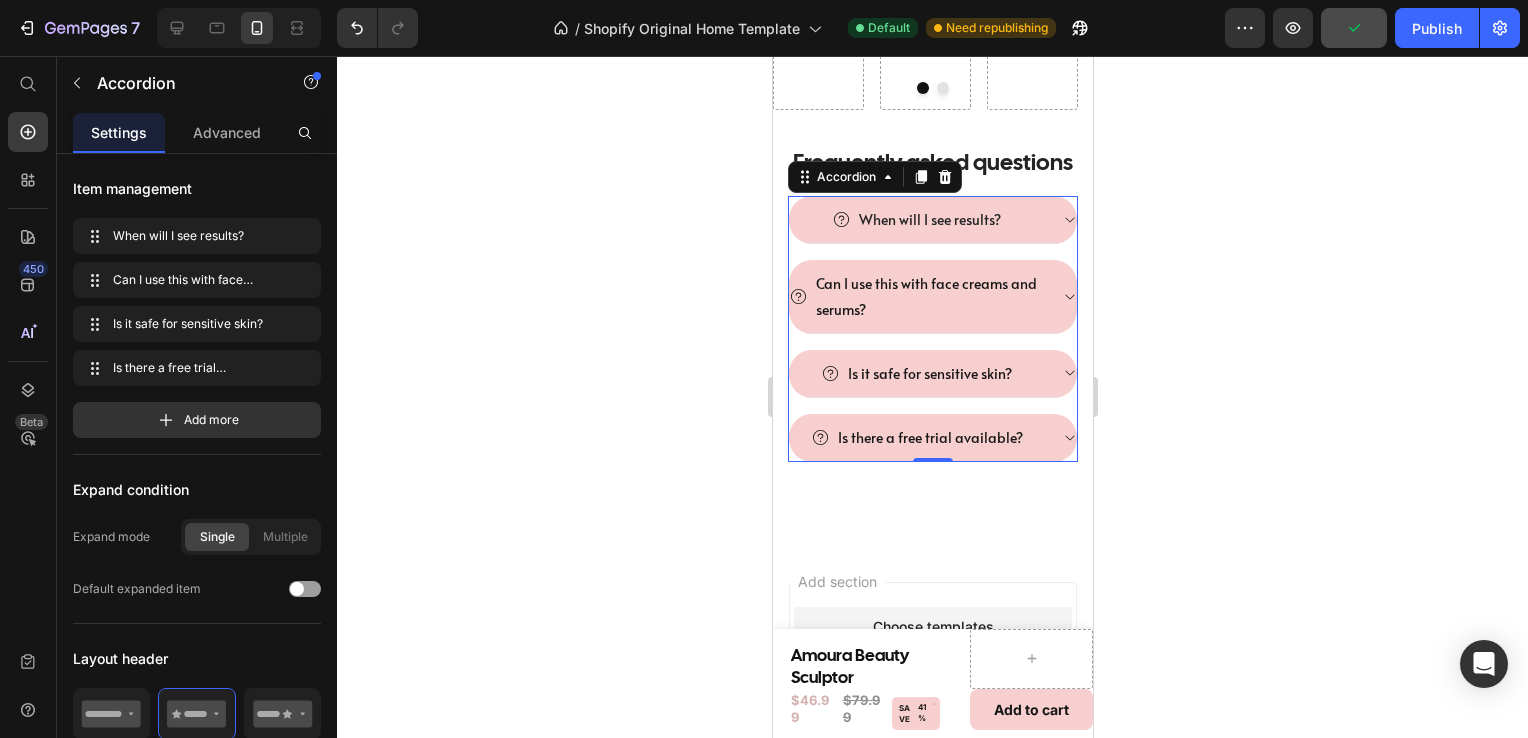click on "When will I see results?" at bounding box center (932, 220) 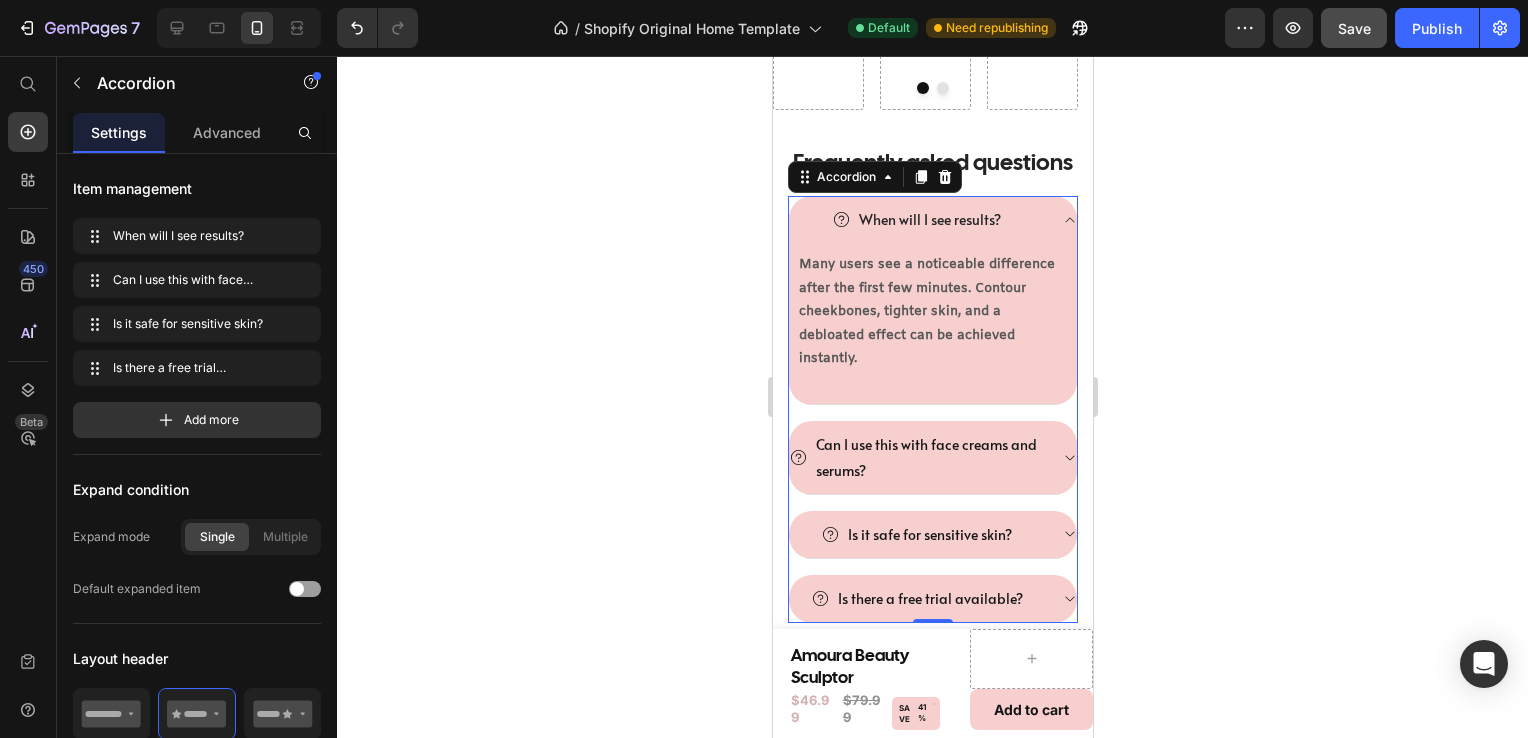 click on "When will I see results?" at bounding box center [932, 219] 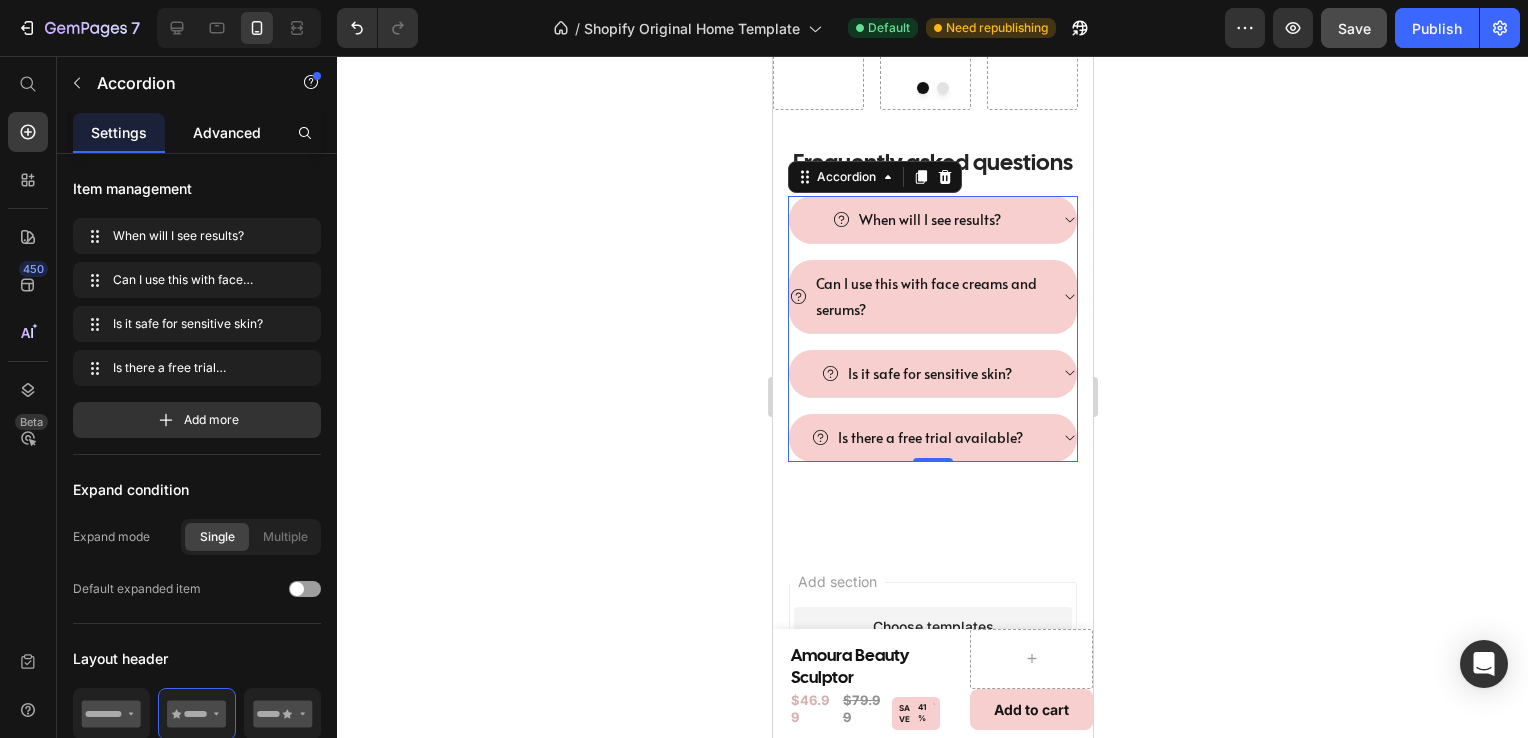 click on "Advanced" 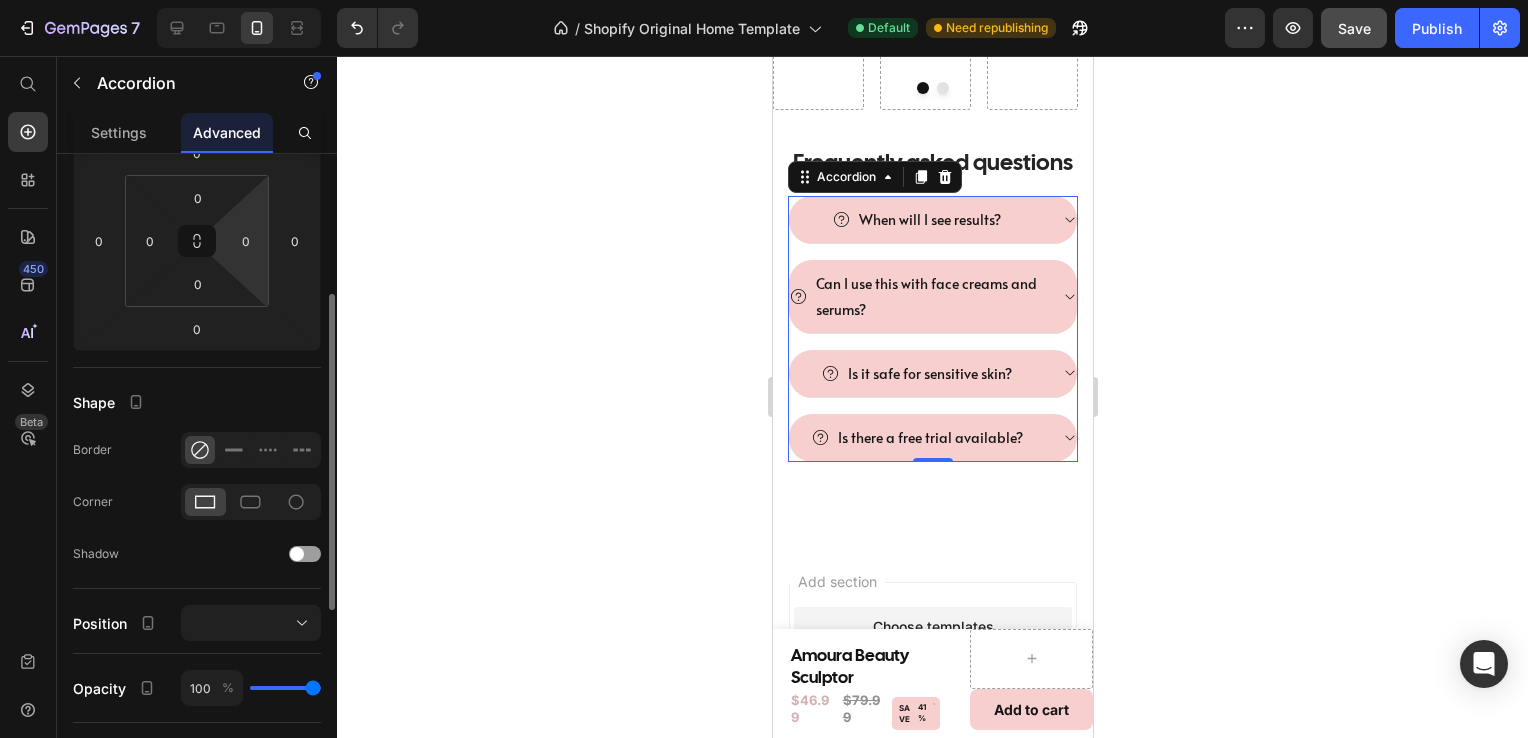 scroll, scrollTop: 284, scrollLeft: 0, axis: vertical 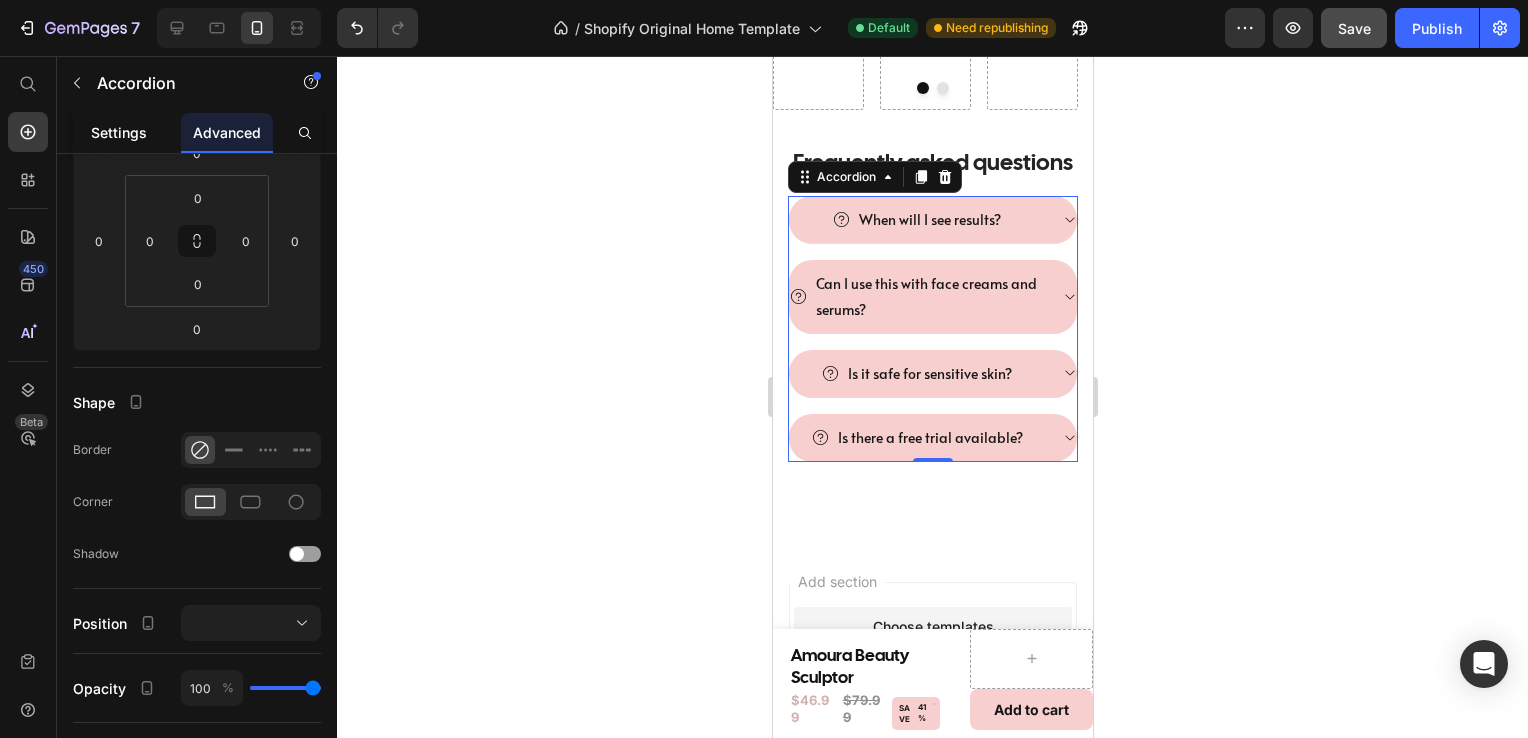 click on "Settings" at bounding box center (119, 132) 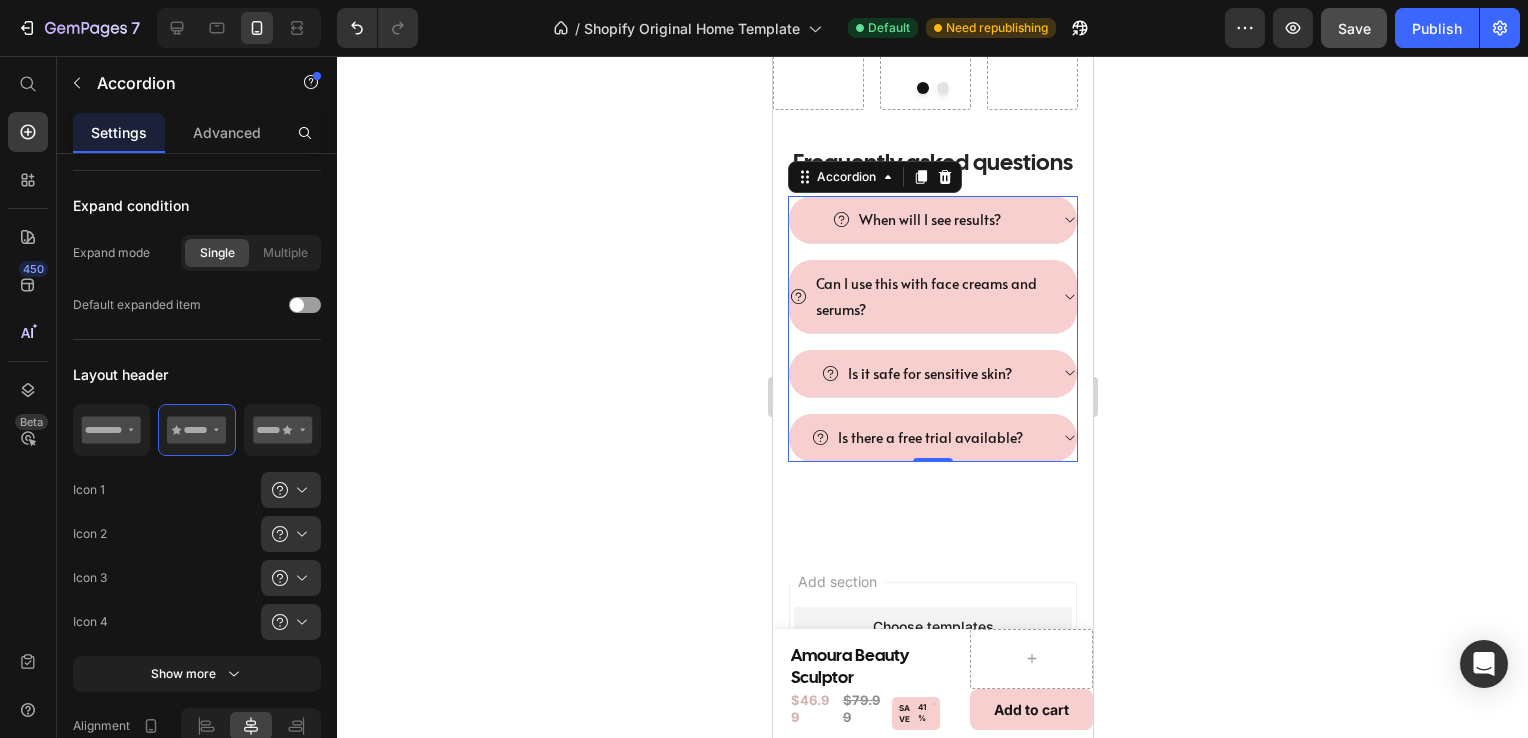 scroll, scrollTop: 0, scrollLeft: 0, axis: both 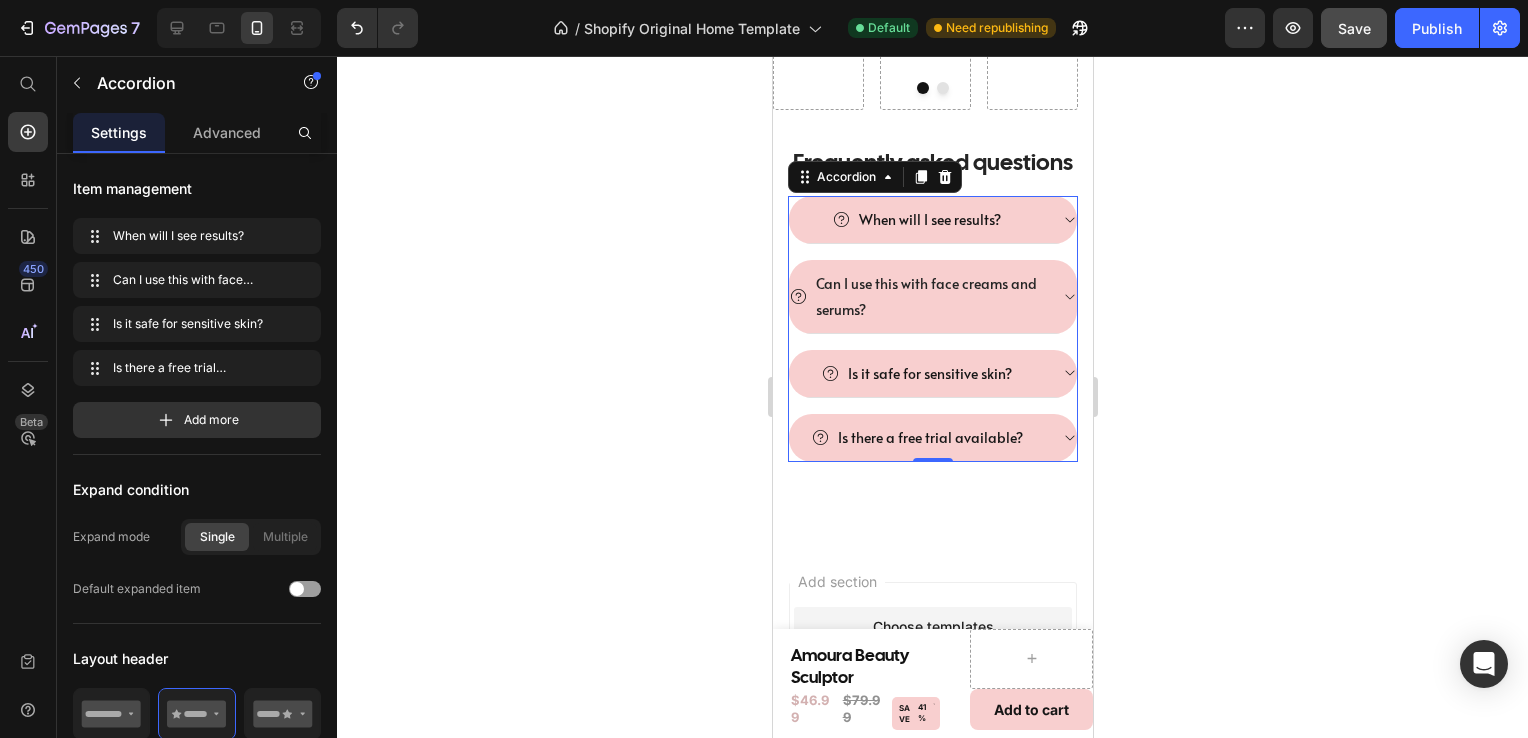 click 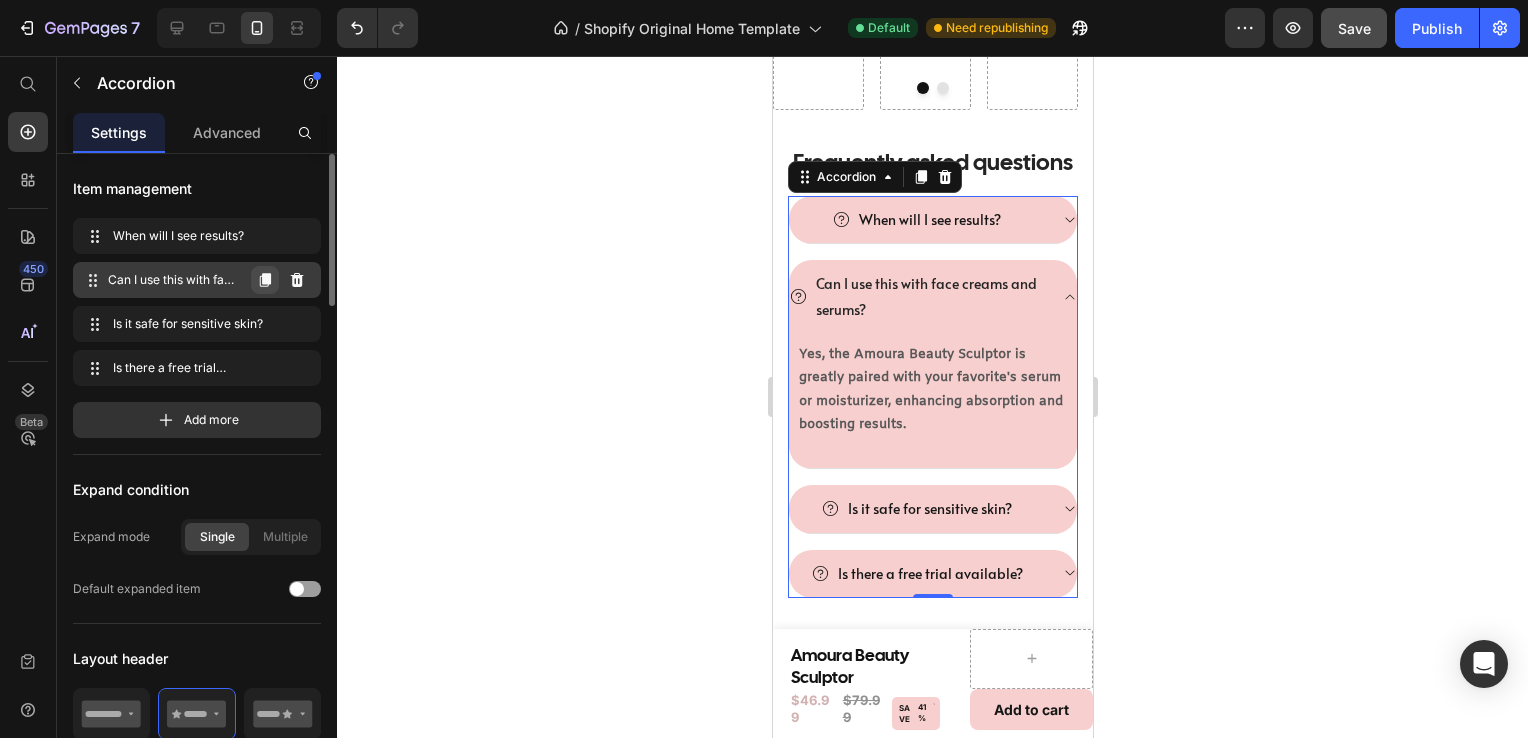 click 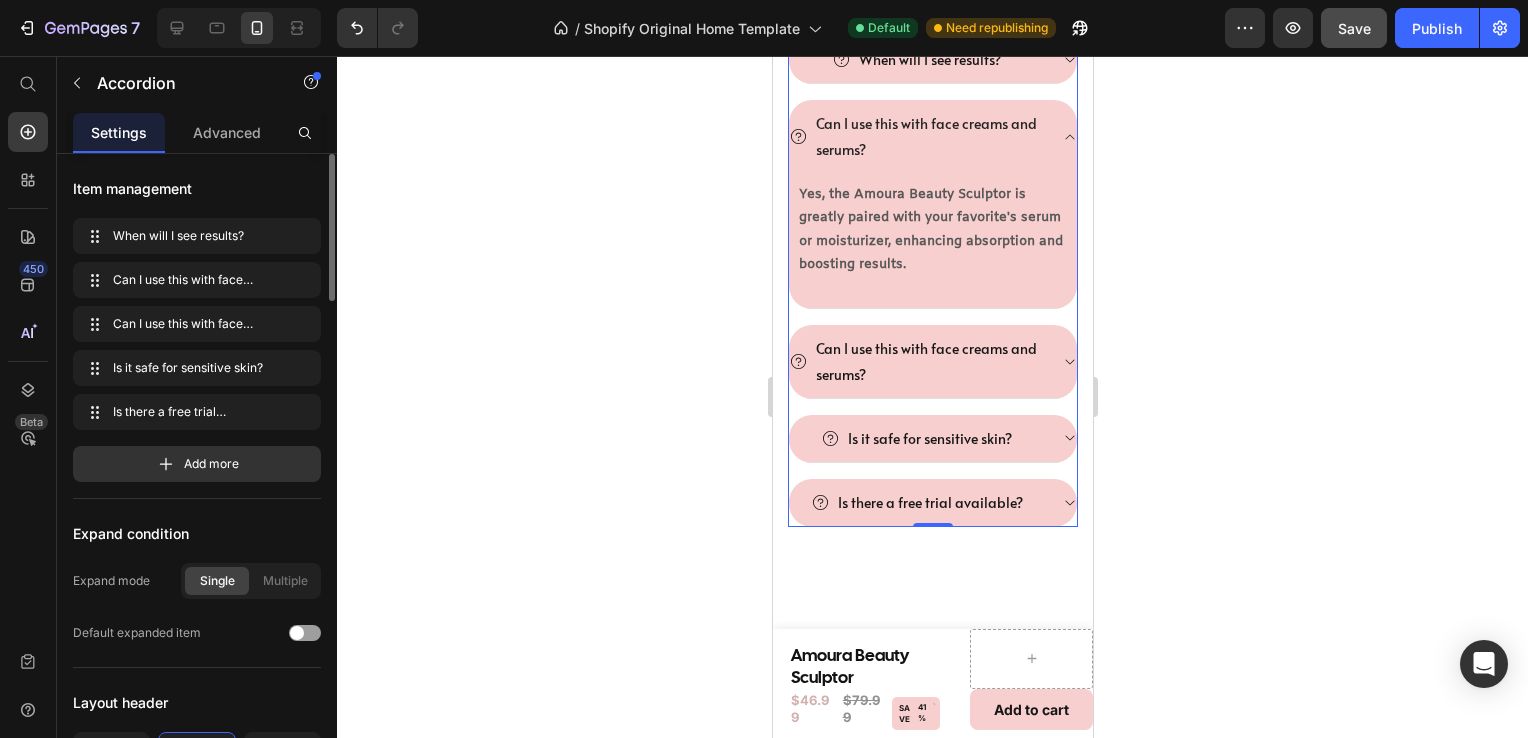 scroll, scrollTop: 1558, scrollLeft: 0, axis: vertical 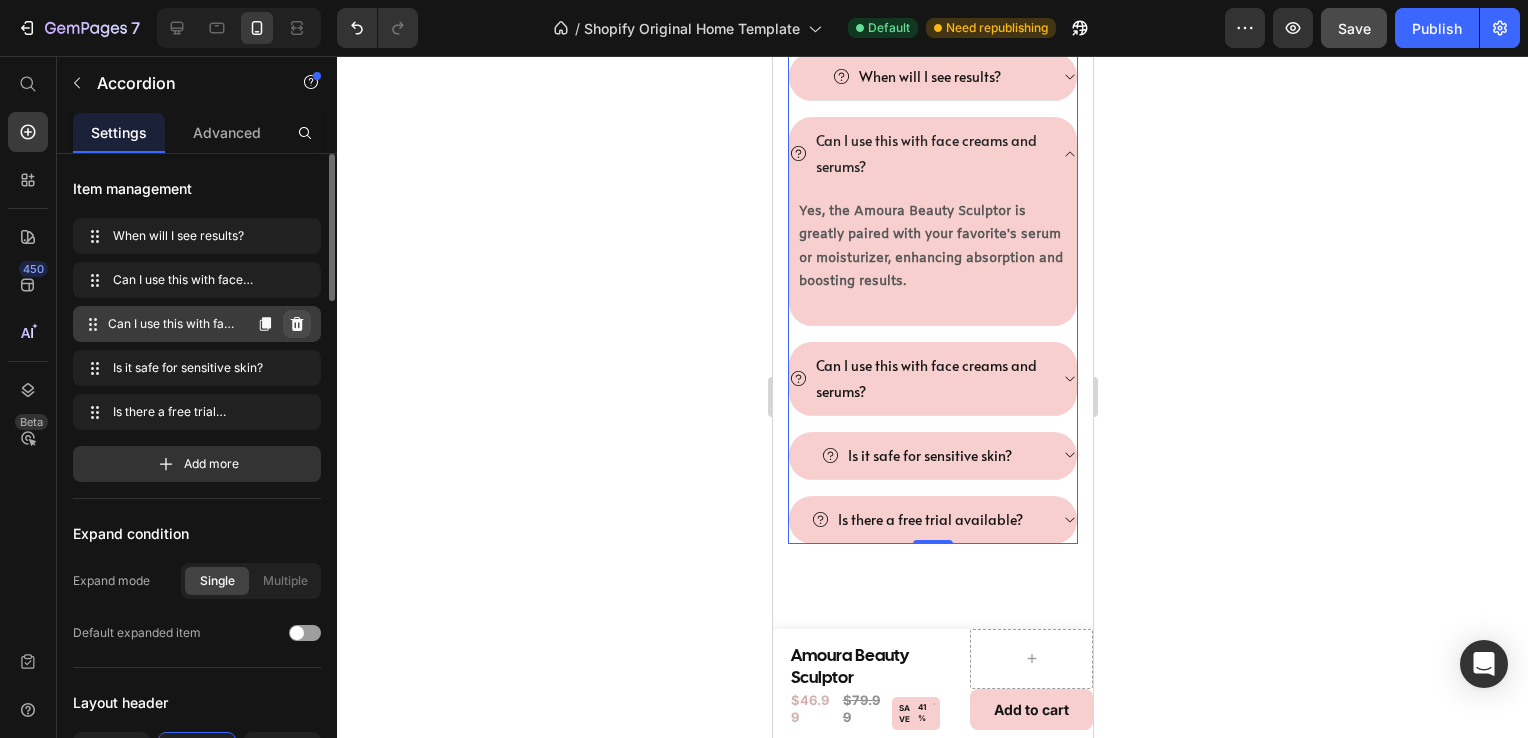 click 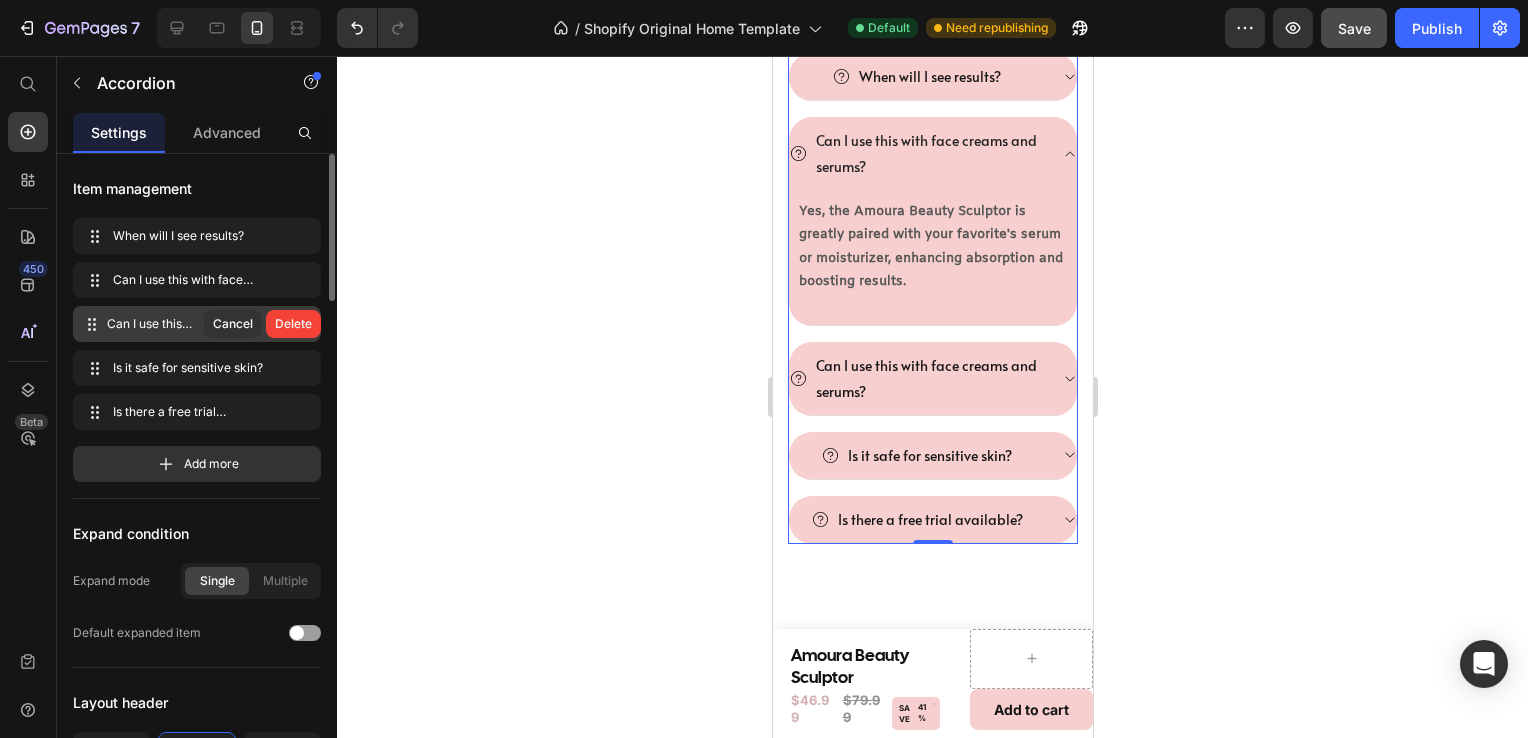 click on "Delete" at bounding box center (293, 324) 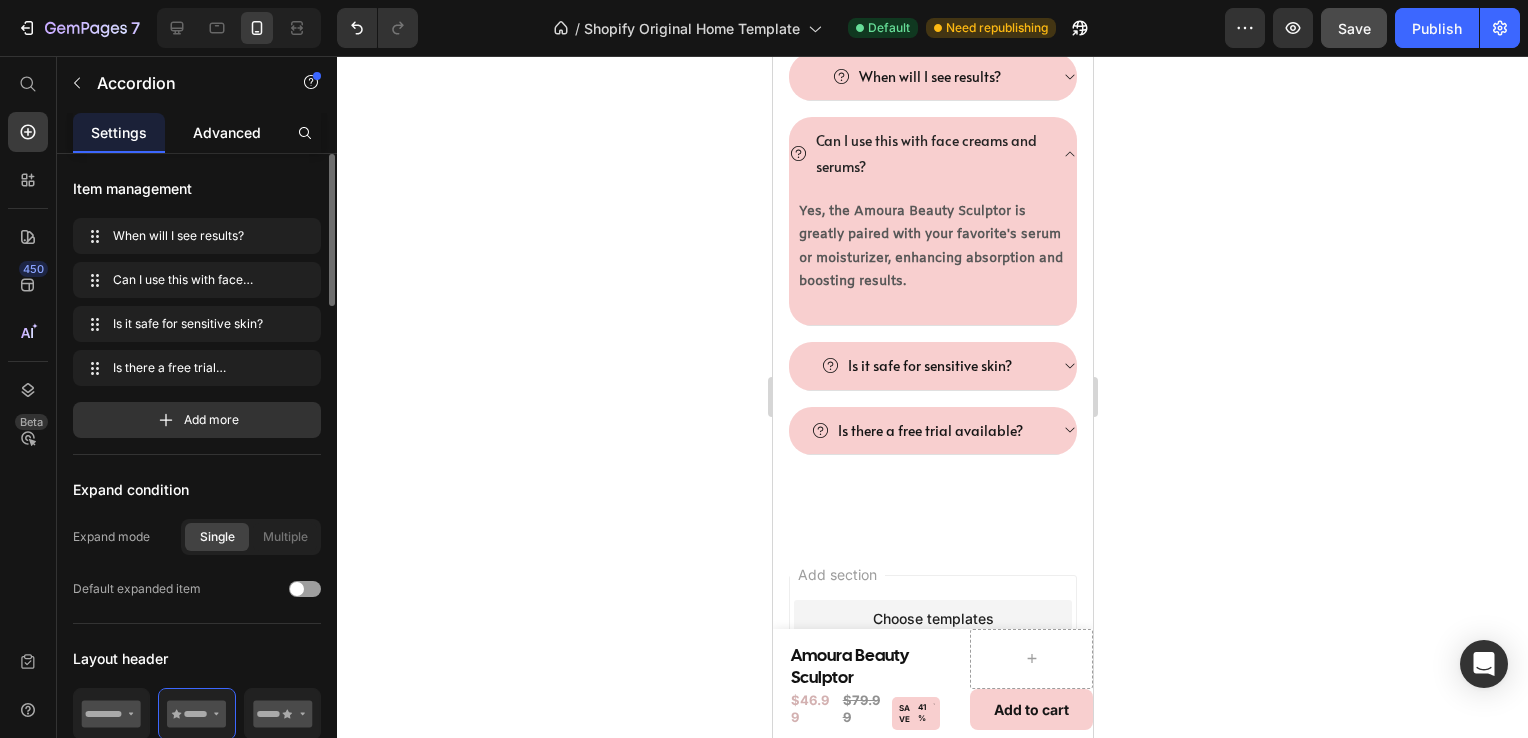 click on "Advanced" at bounding box center [227, 132] 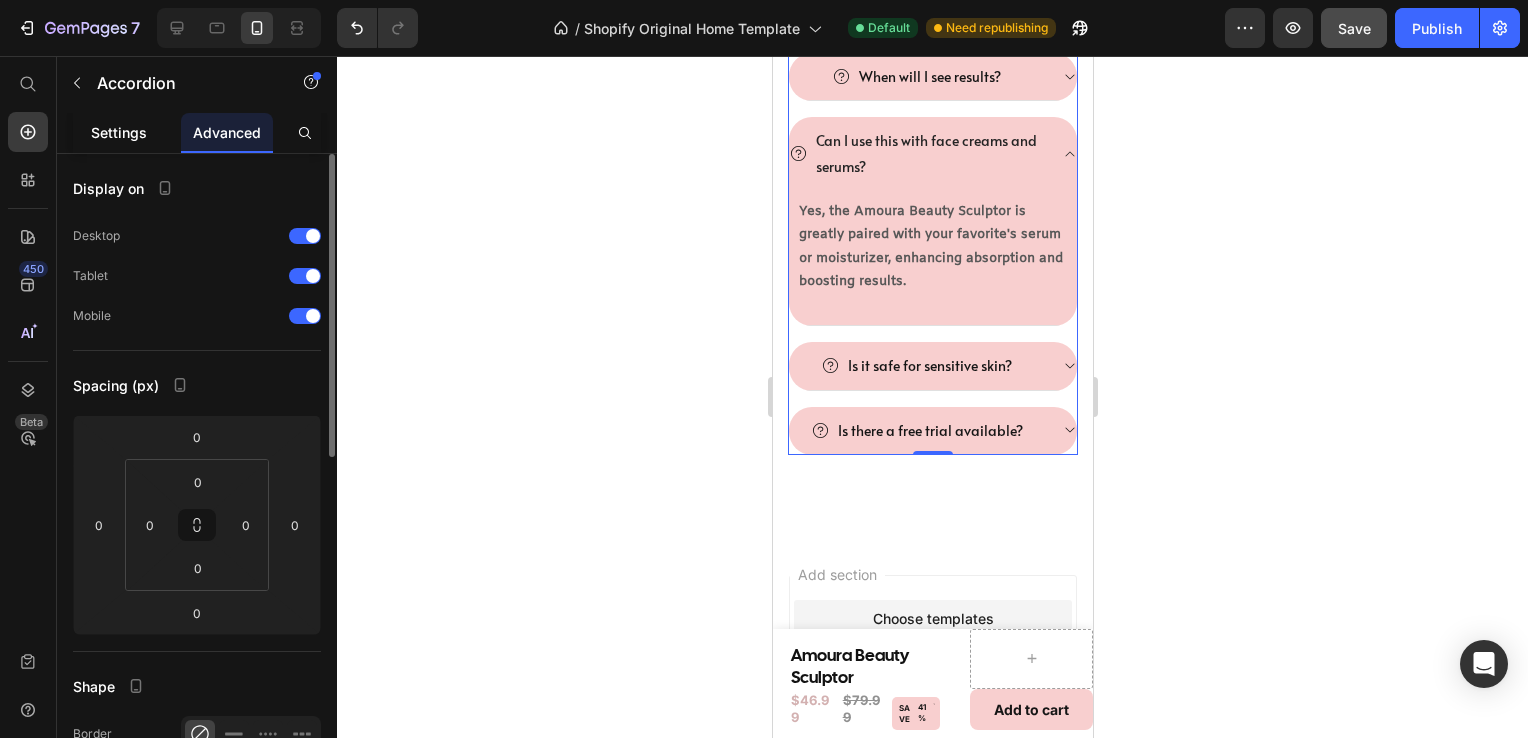 click on "Settings" at bounding box center (119, 132) 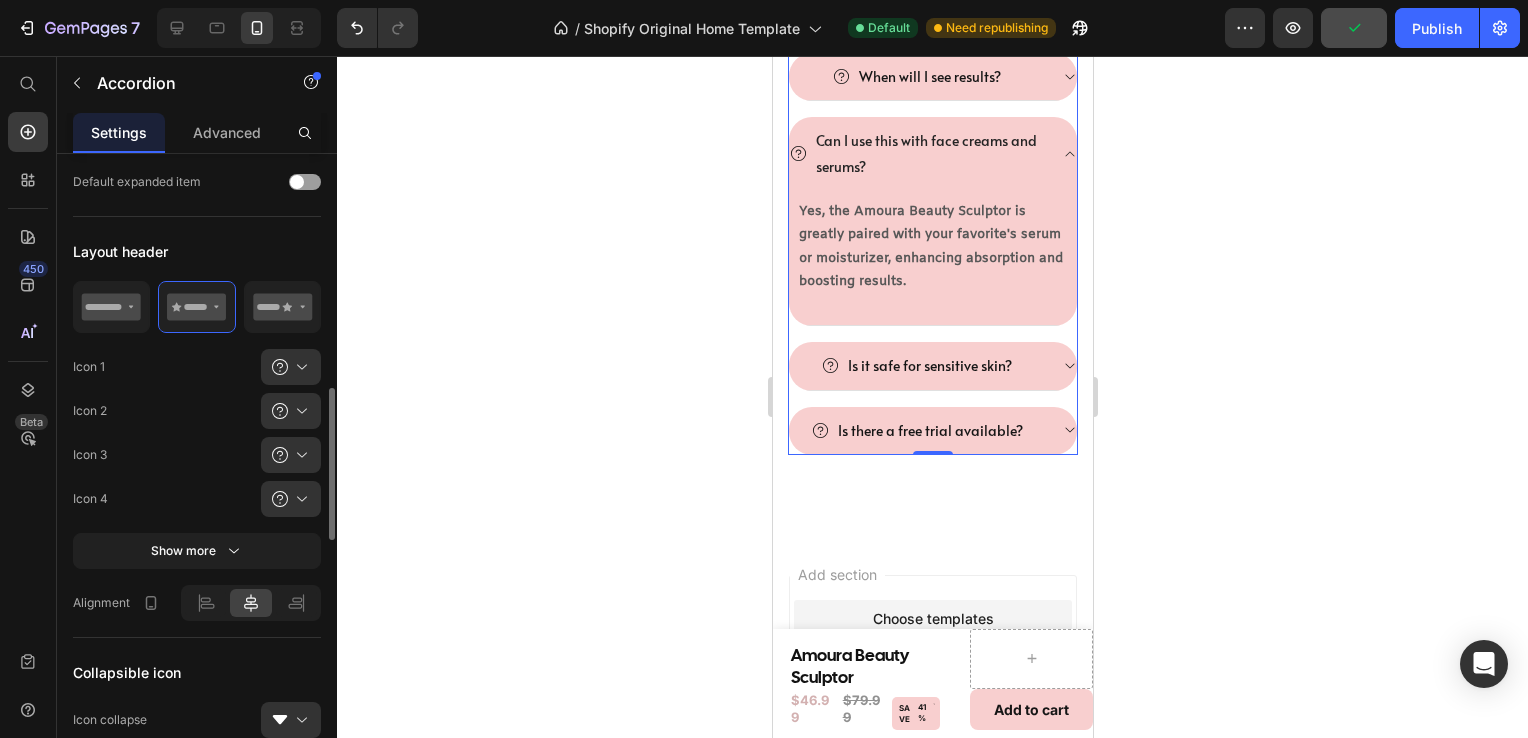 scroll, scrollTop: 546, scrollLeft: 0, axis: vertical 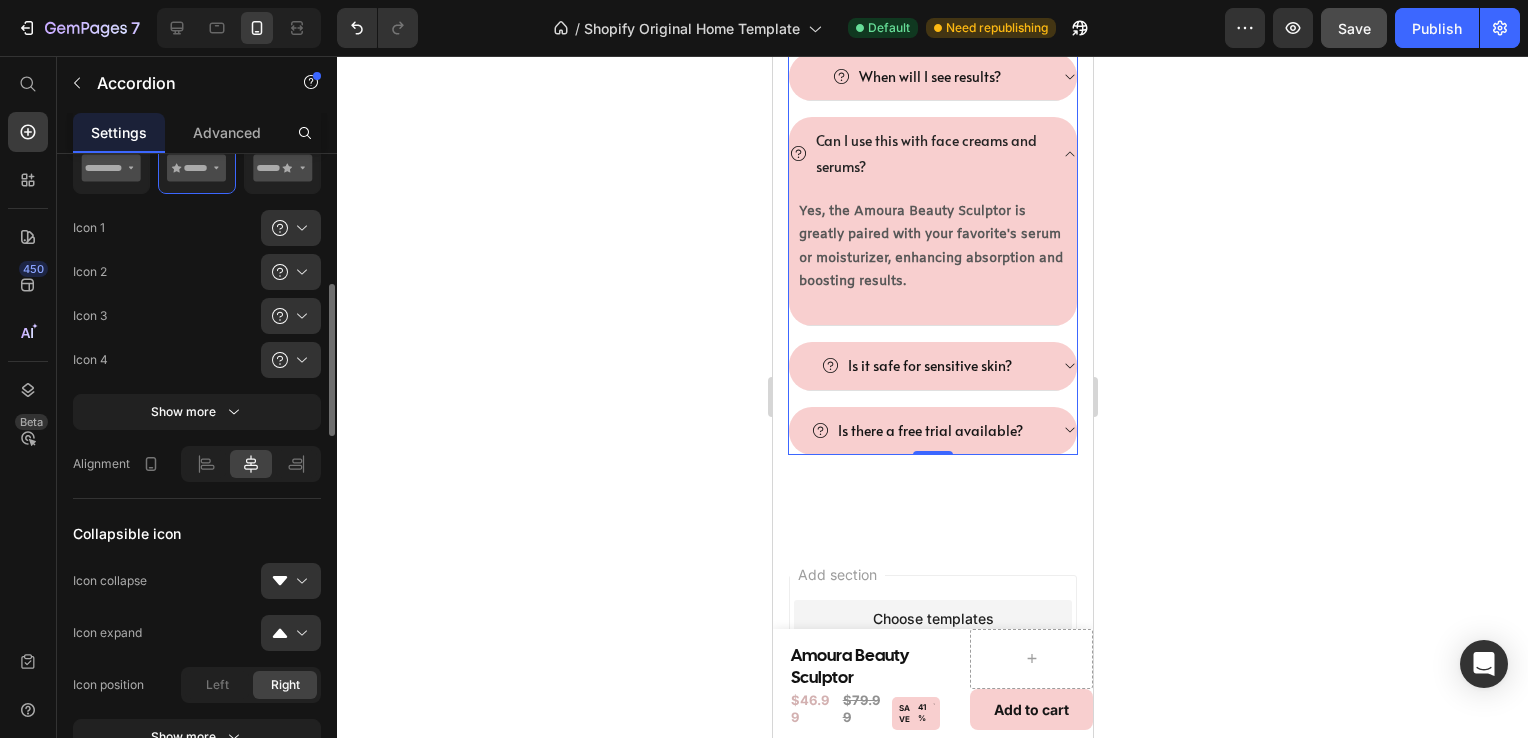 click on "Show more" at bounding box center [197, 412] 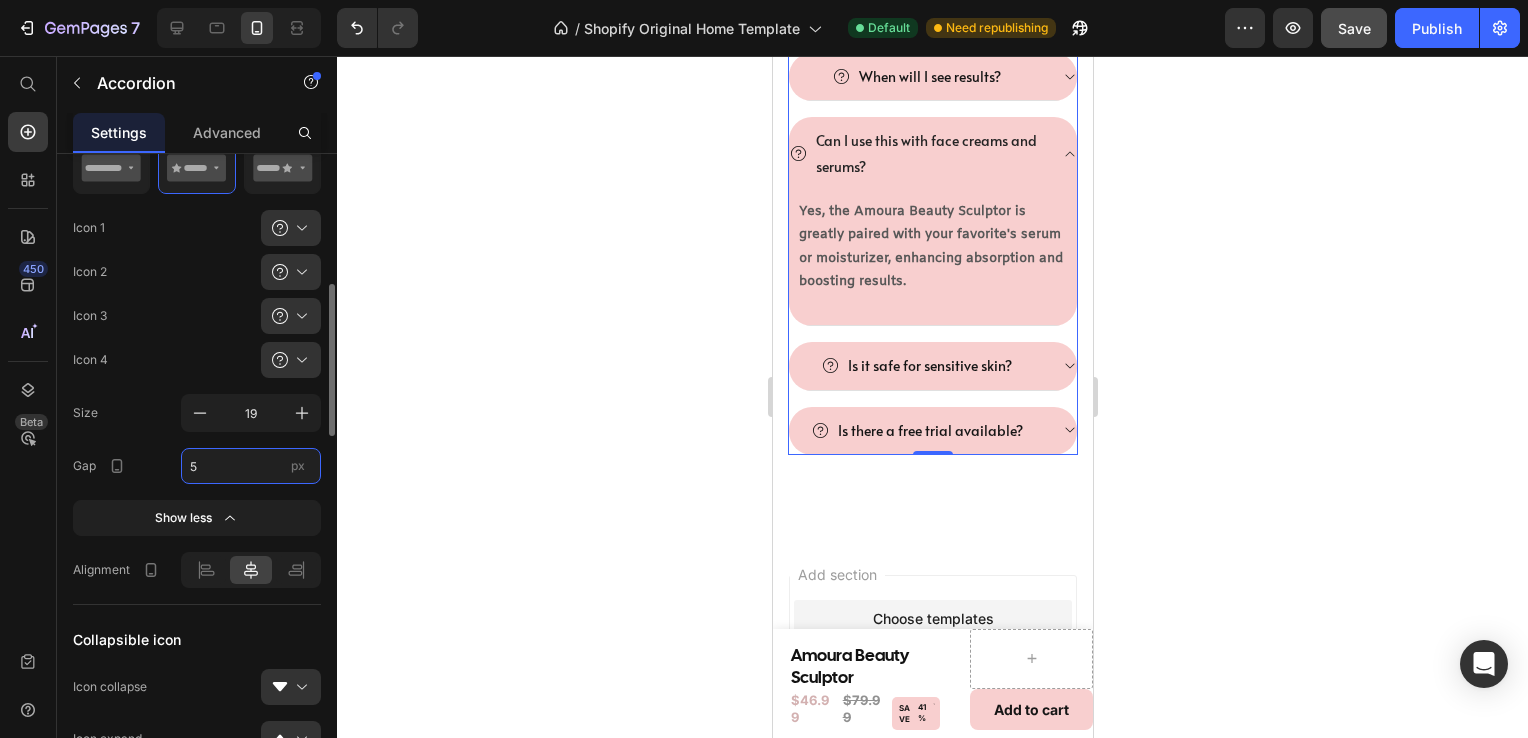 click on "5" at bounding box center (251, 466) 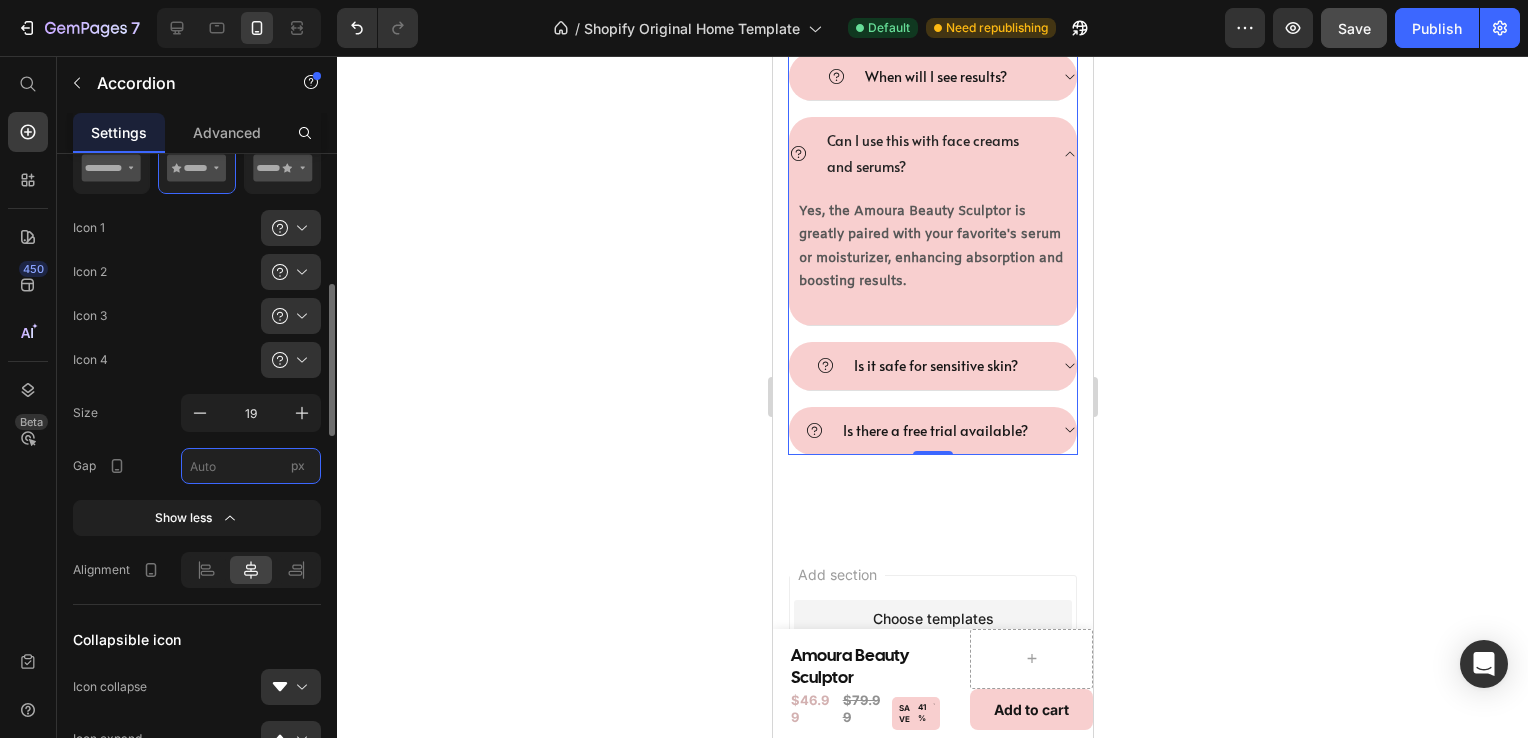type on "5" 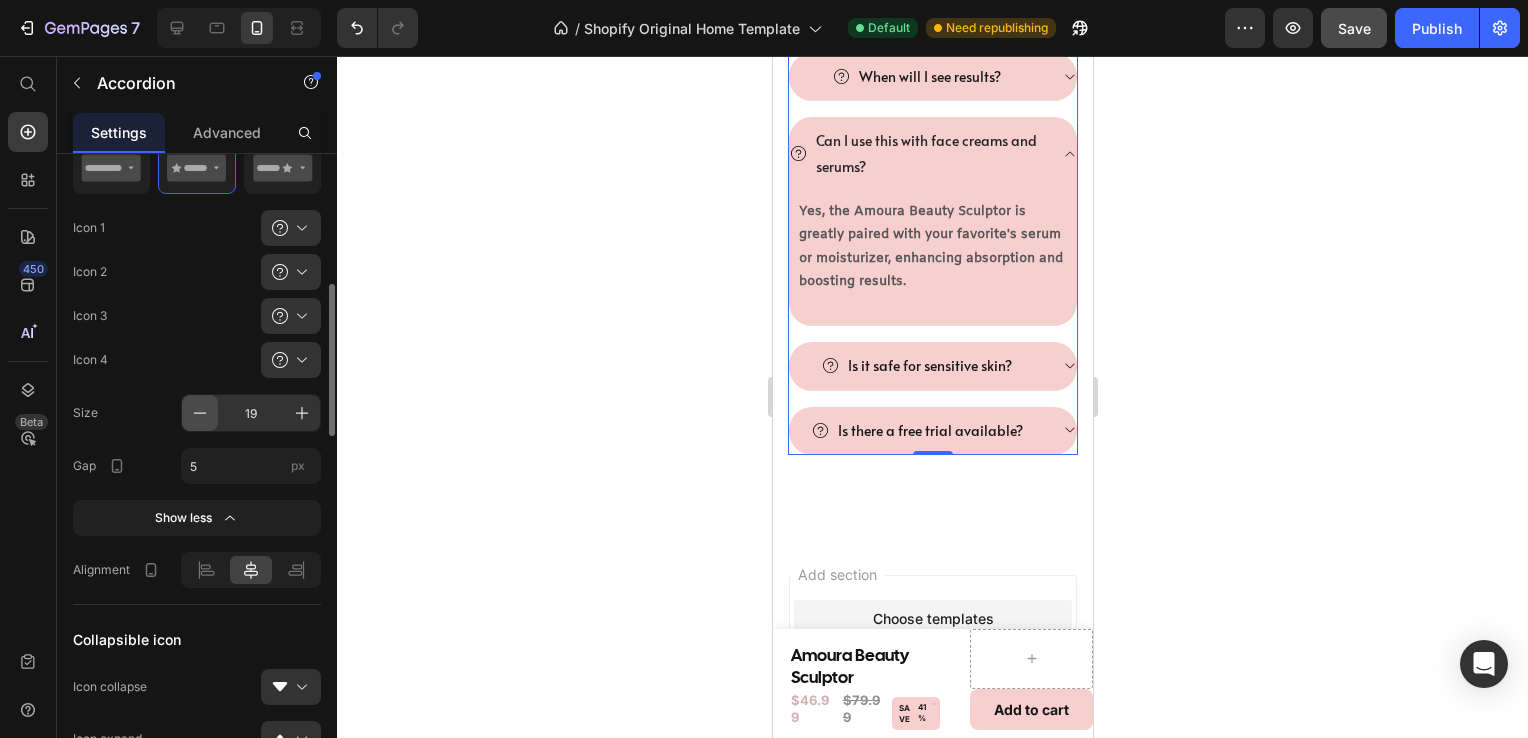 click at bounding box center (200, 413) 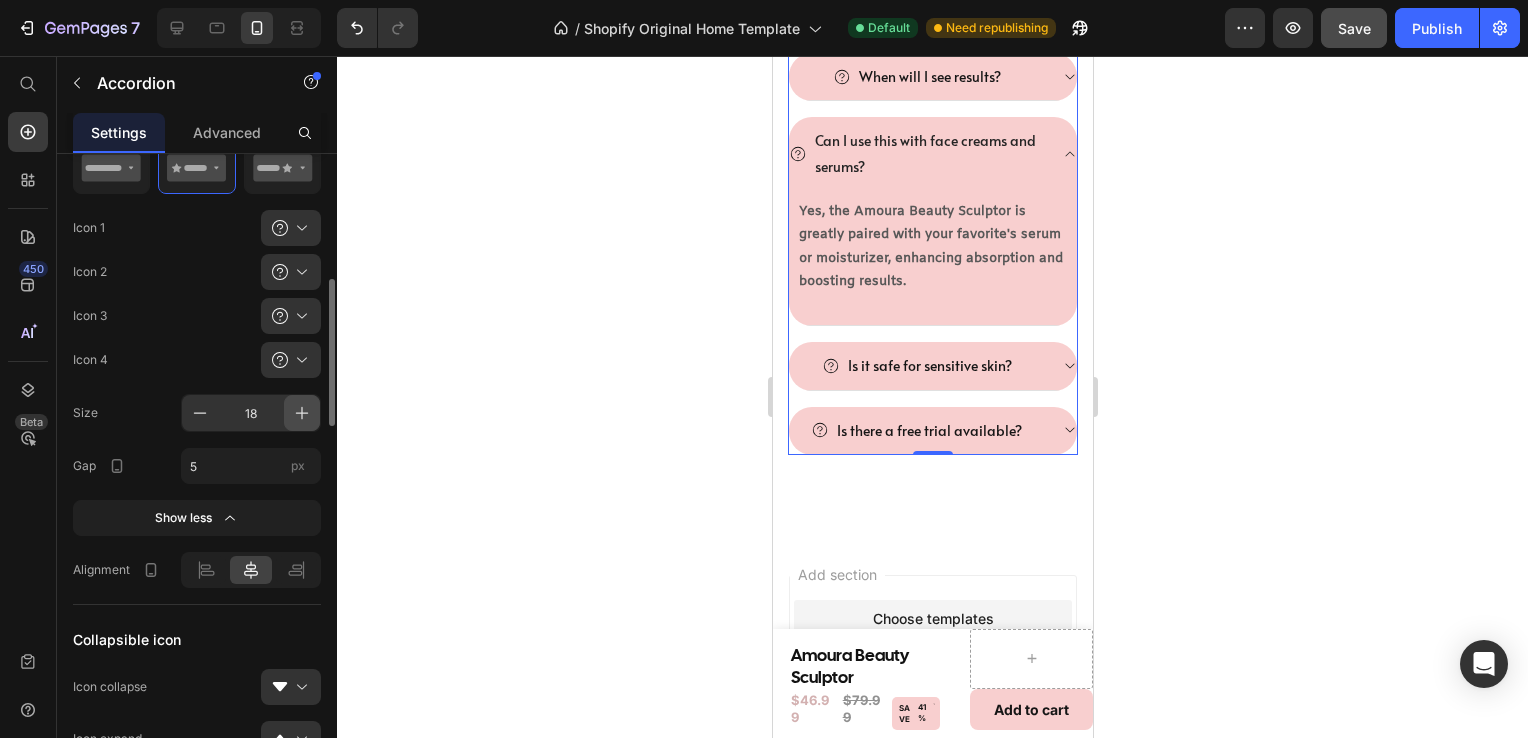click 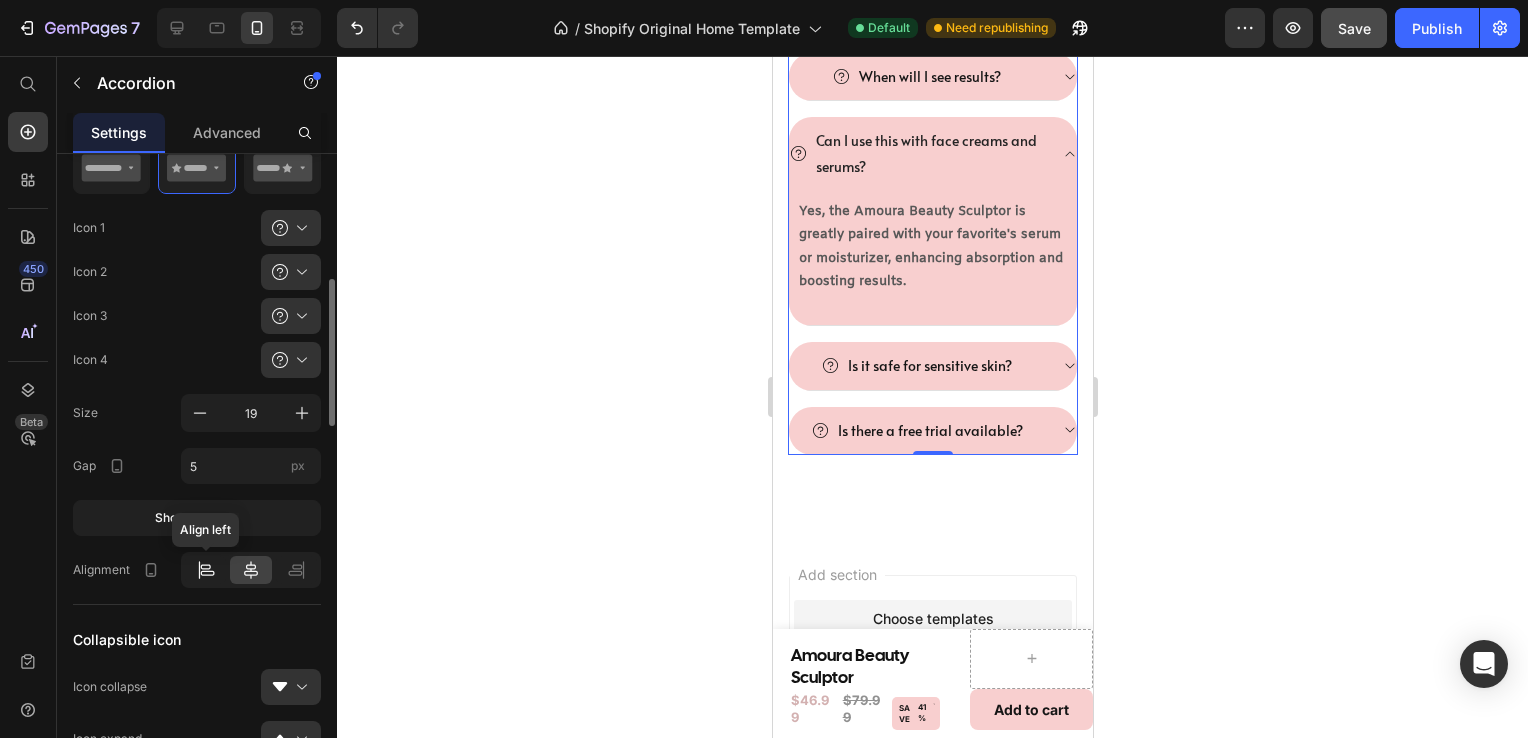 click 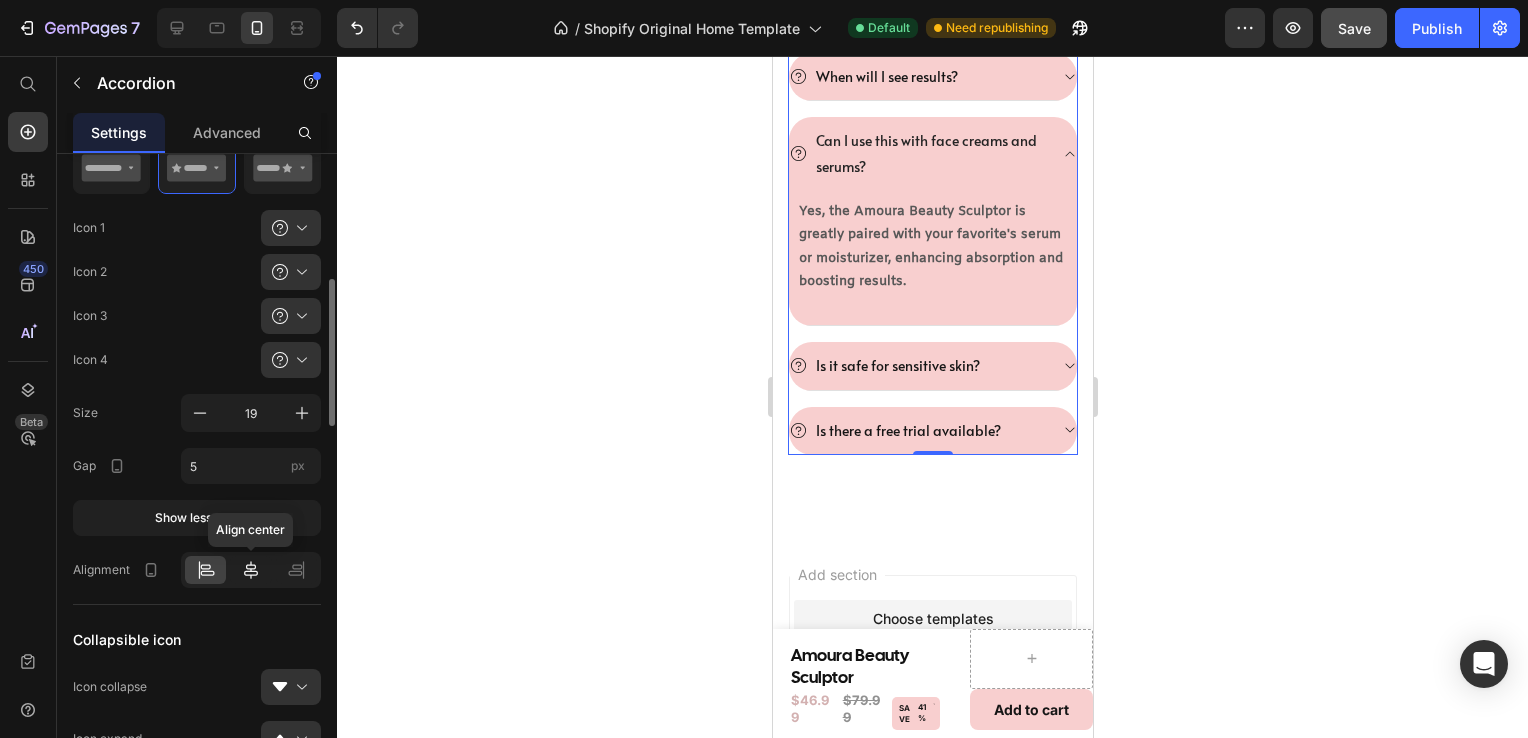 click 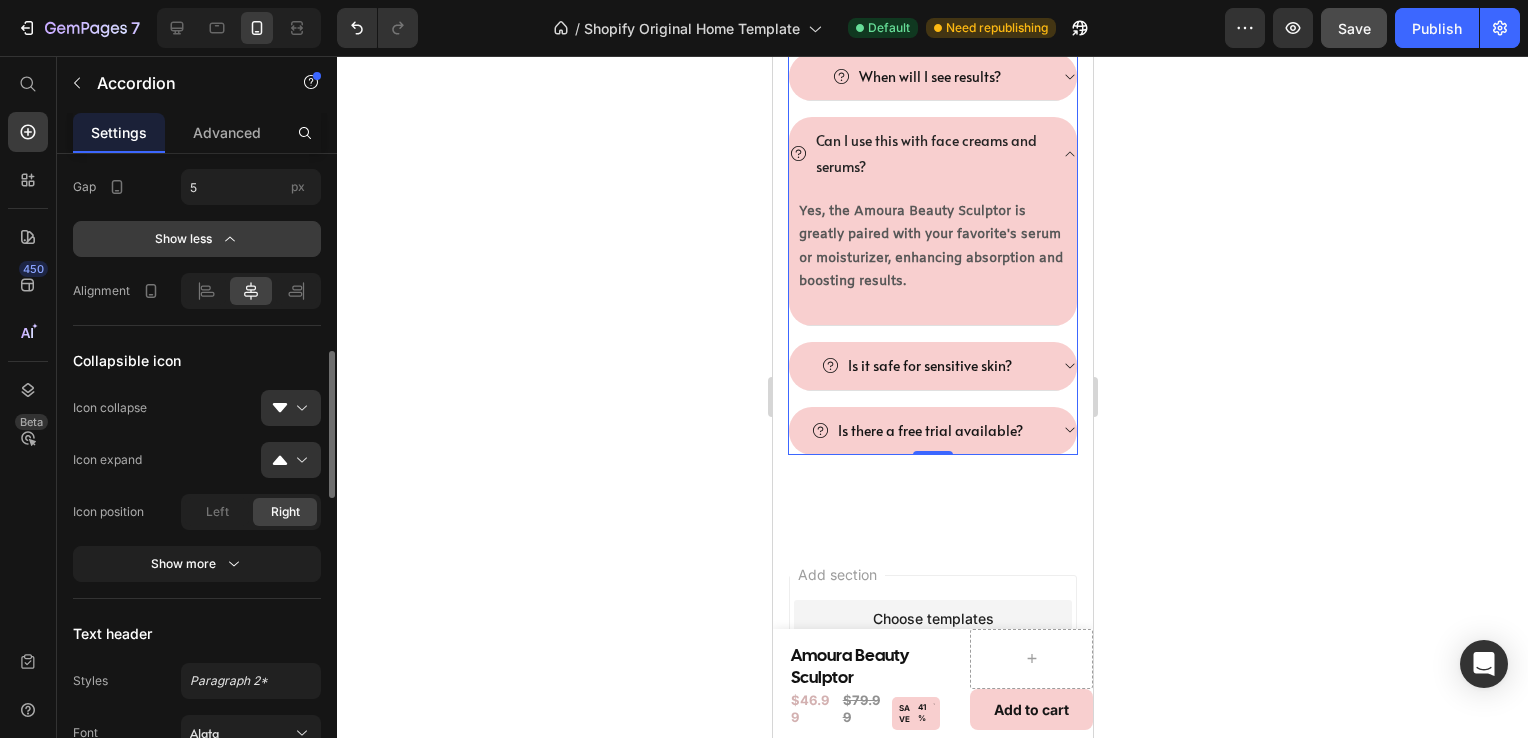 scroll, scrollTop: 832, scrollLeft: 0, axis: vertical 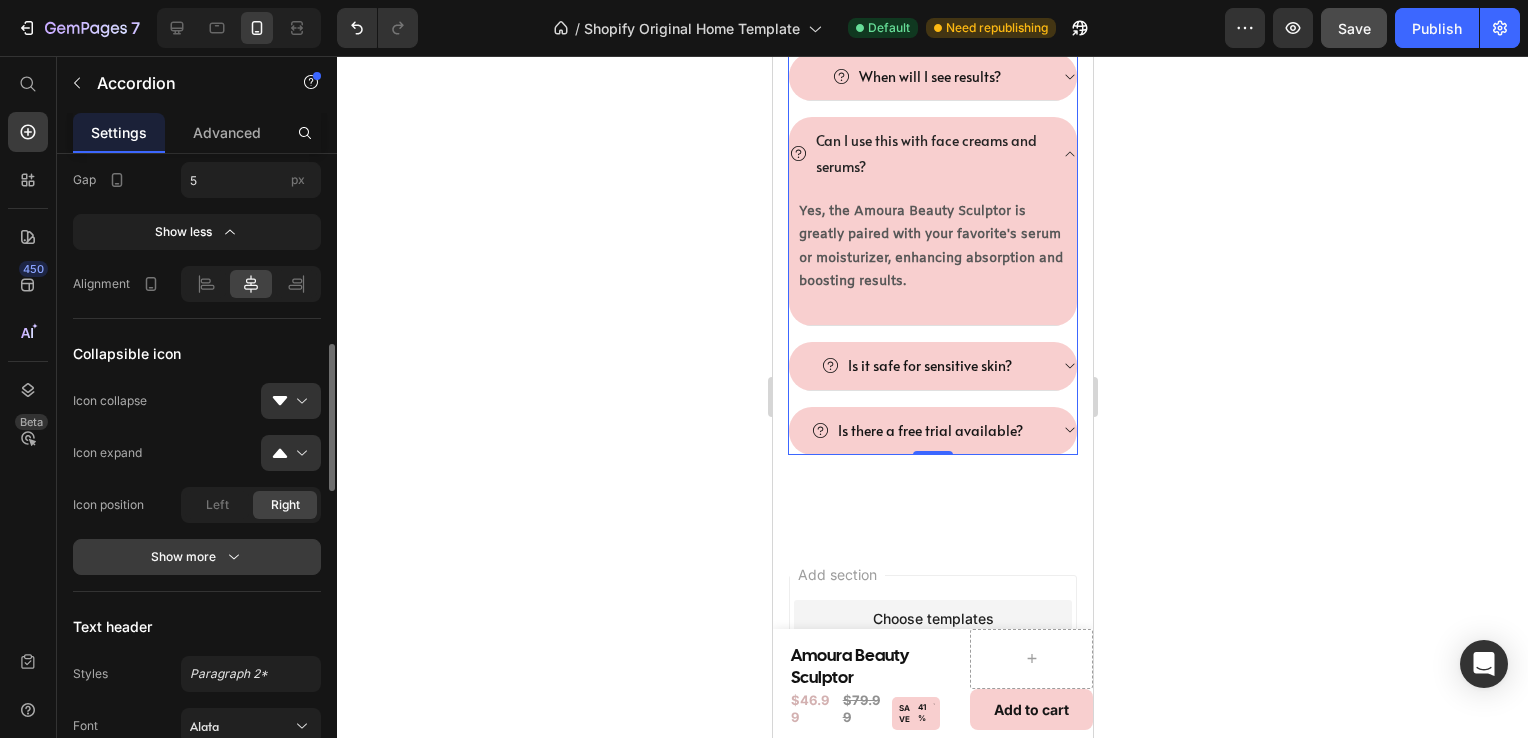 click on "Show more" at bounding box center (197, 557) 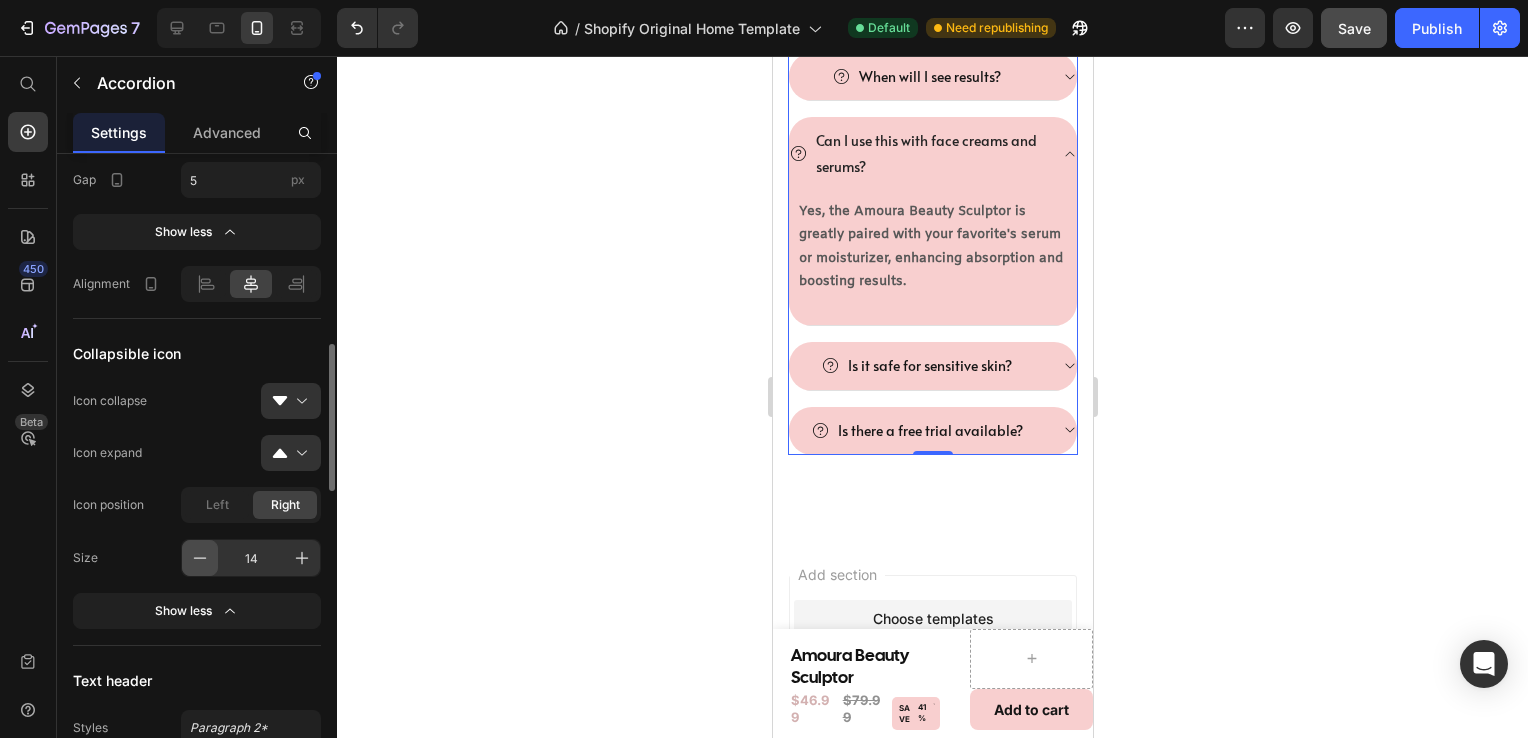 click 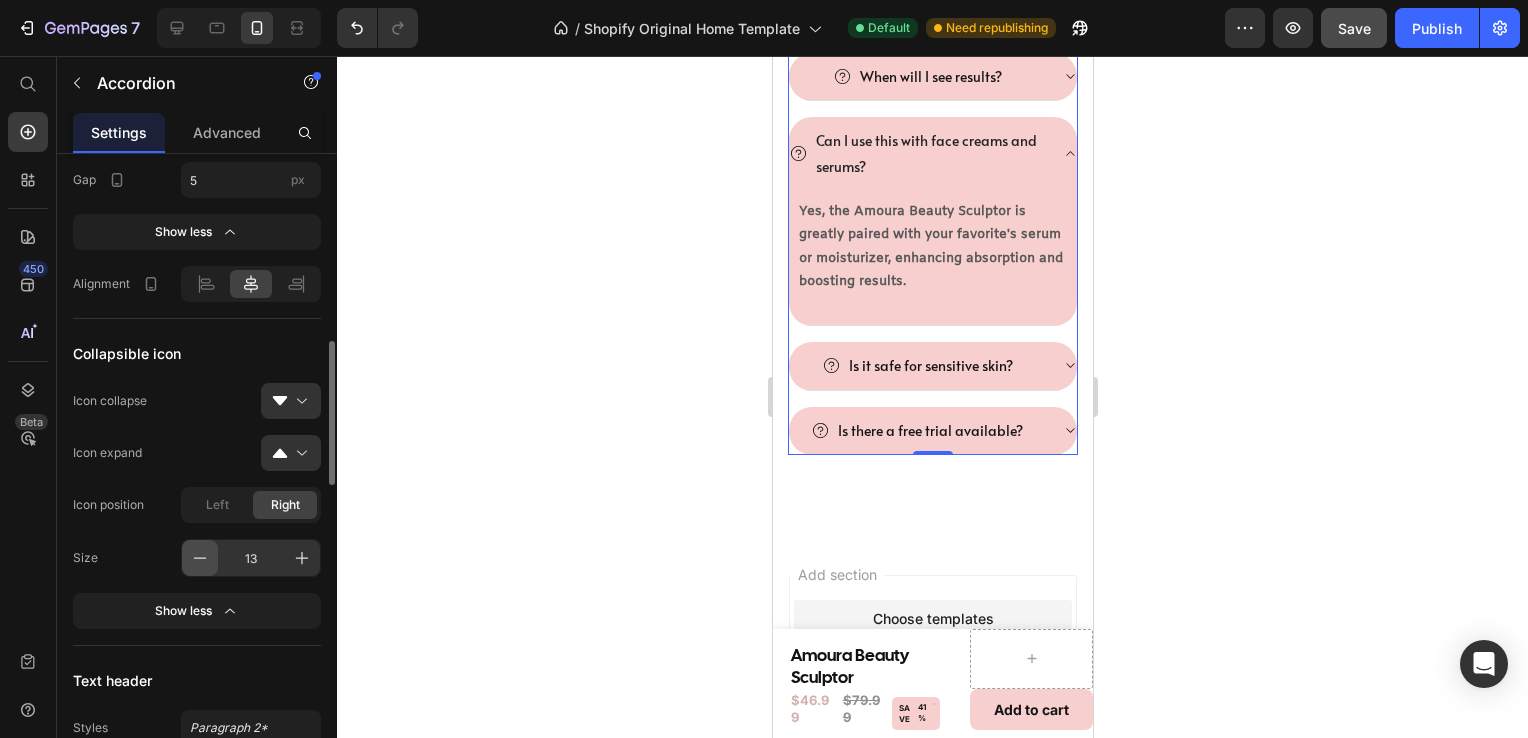click 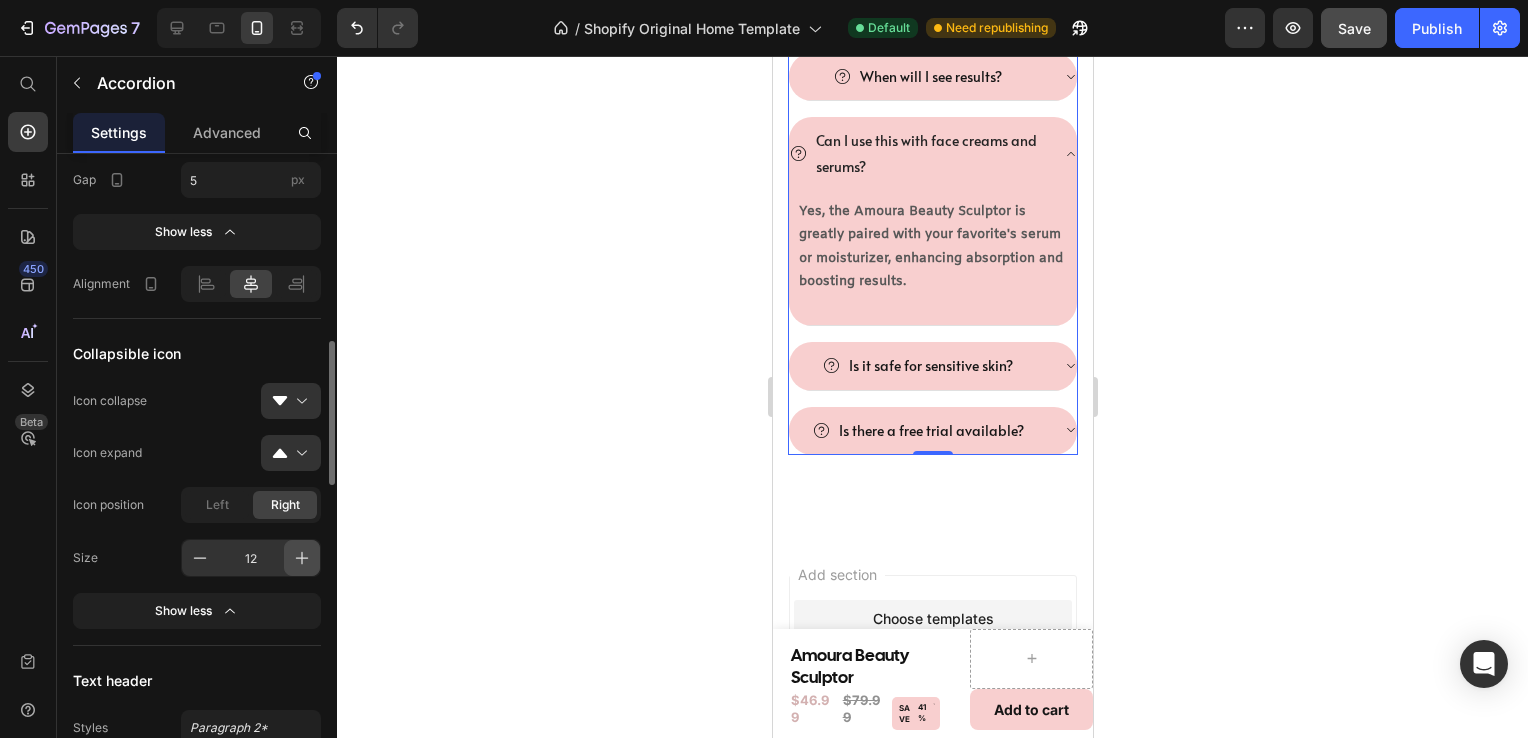 click at bounding box center (302, 558) 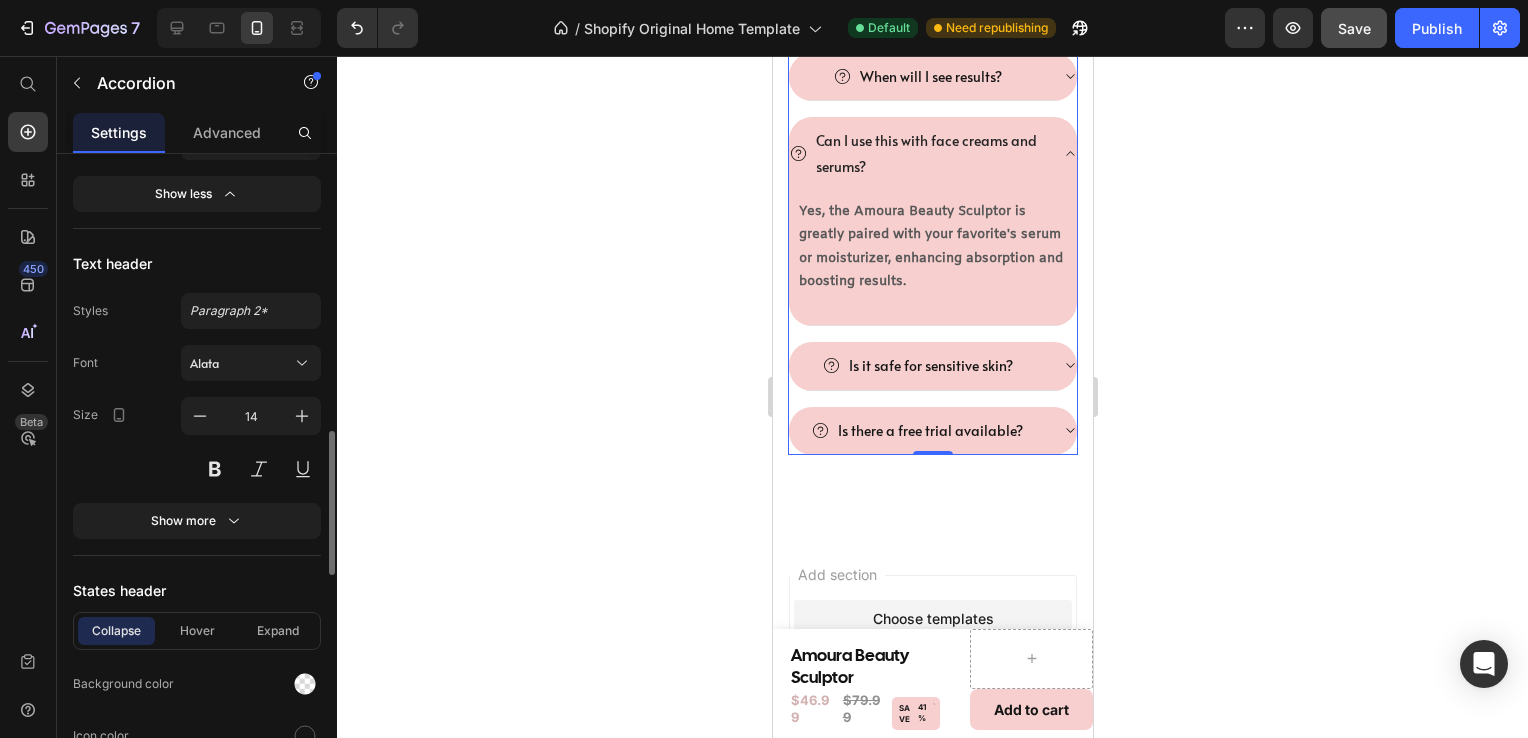 scroll, scrollTop: 1250, scrollLeft: 0, axis: vertical 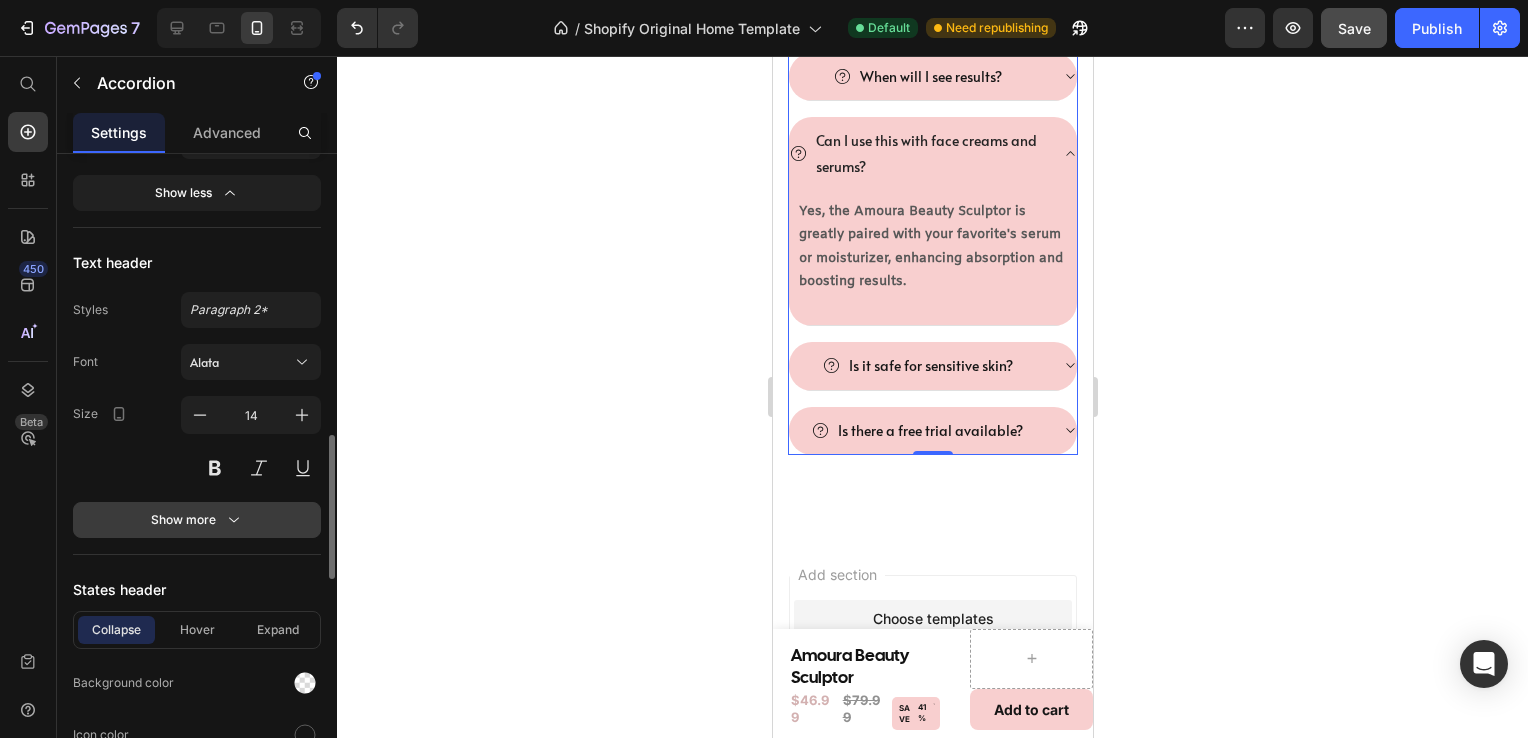 click on "Show more" at bounding box center (197, 520) 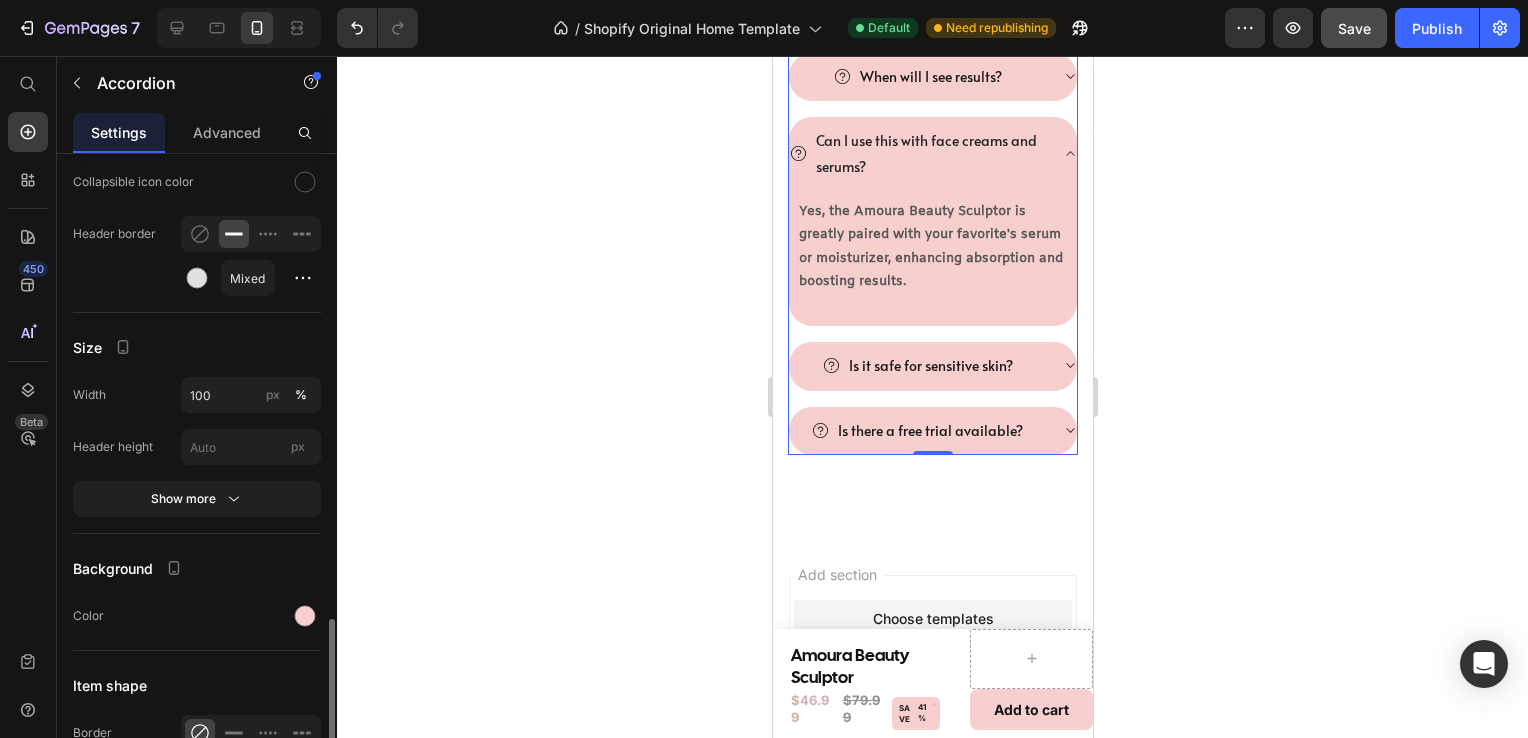 scroll, scrollTop: 2184, scrollLeft: 0, axis: vertical 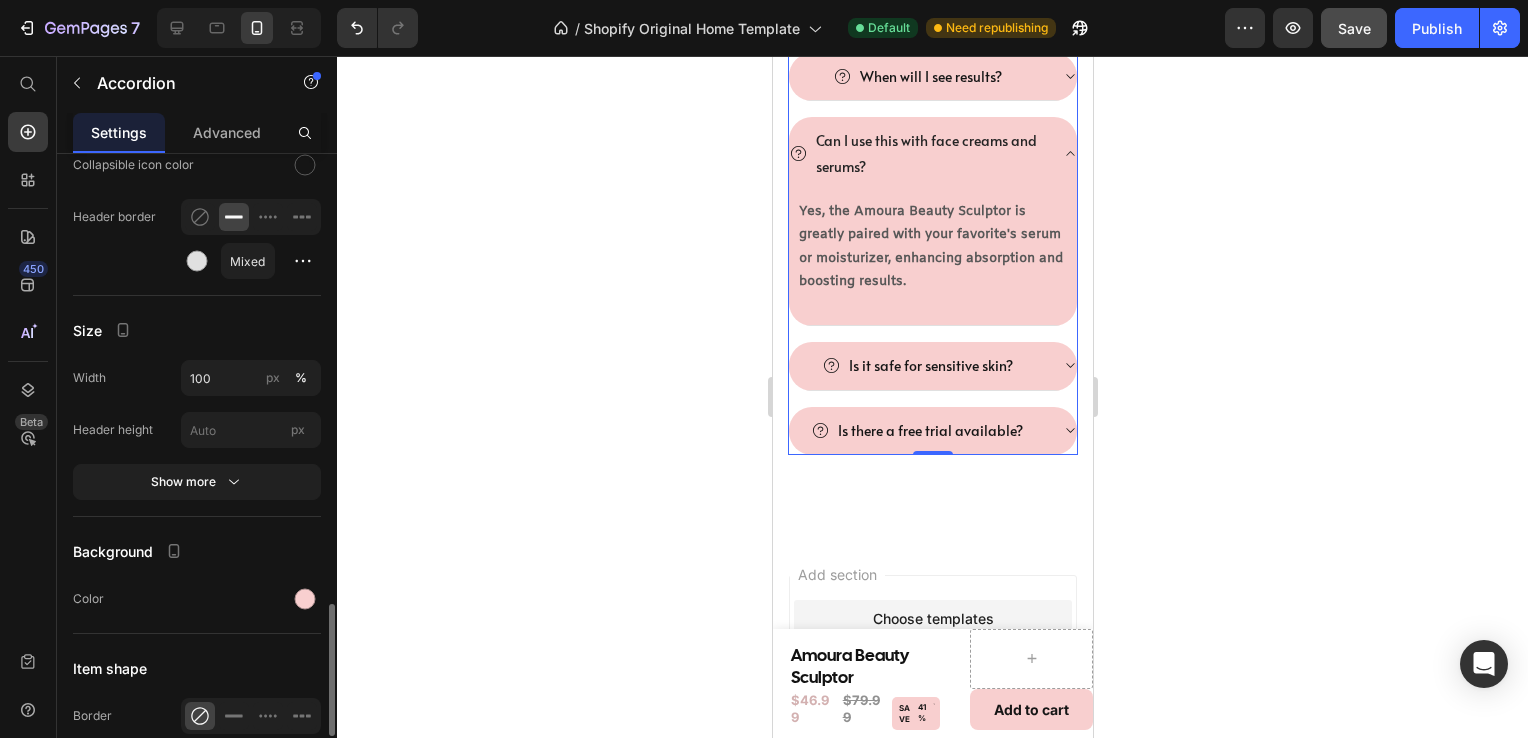 click on "Size Width 100 px % Header height px Show more" 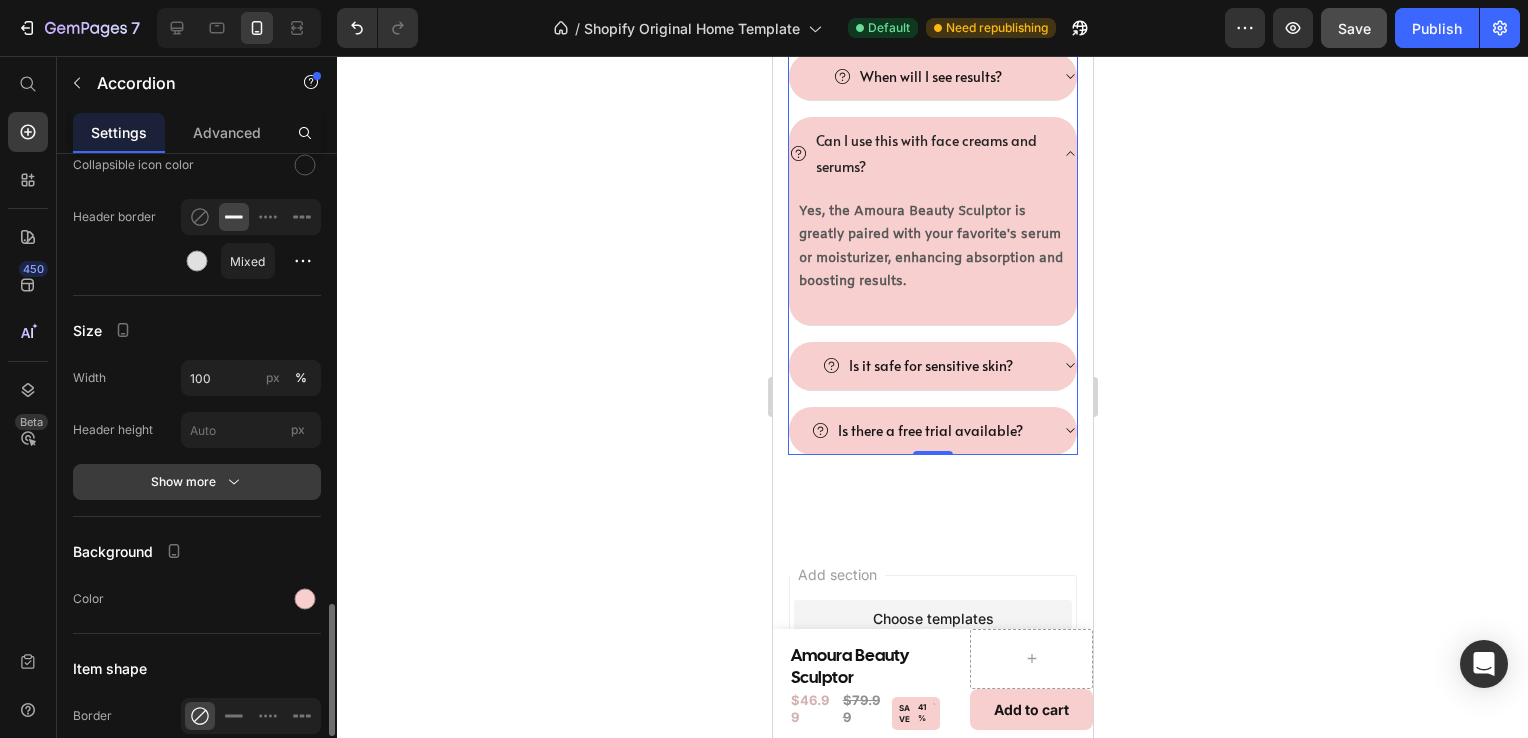 click on "Show more" at bounding box center (197, 482) 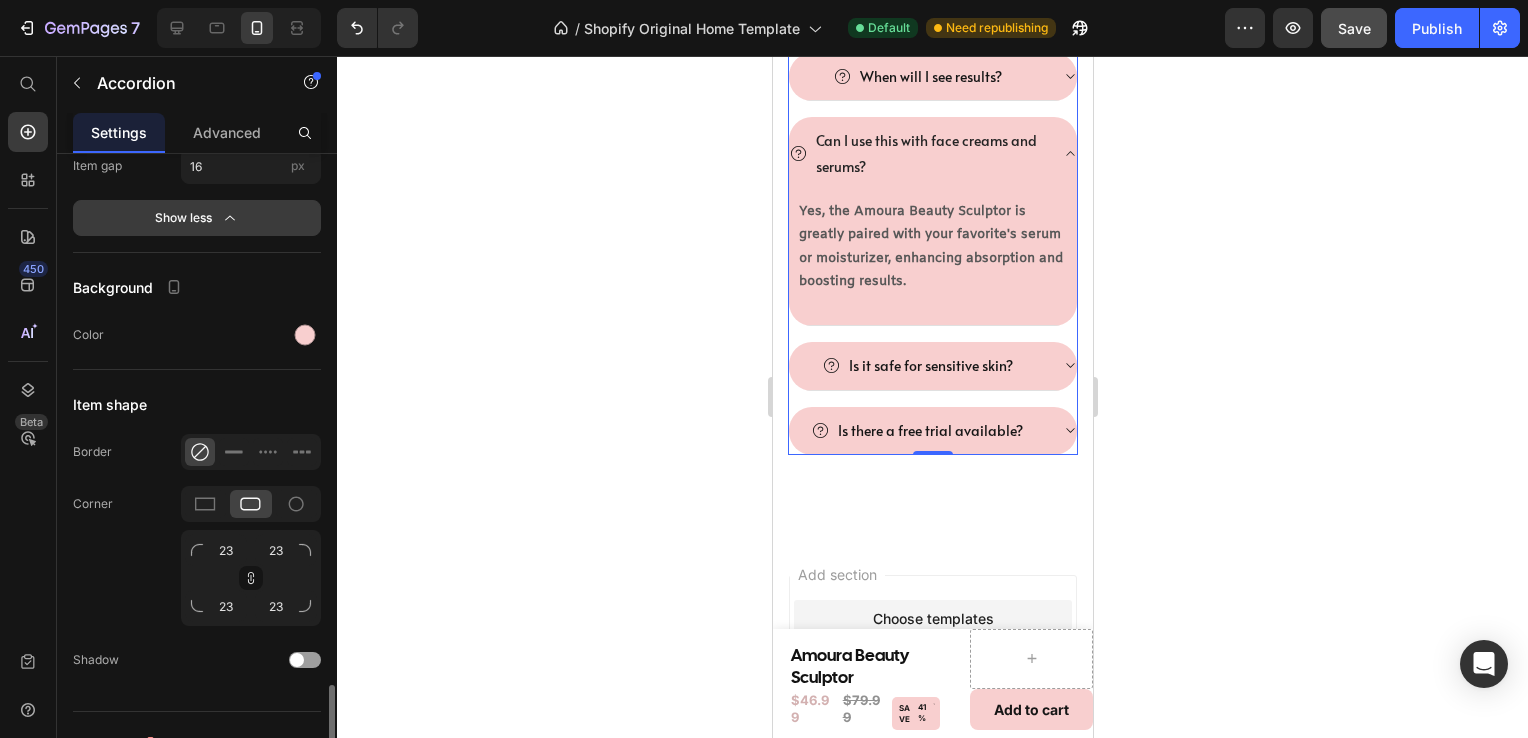 scroll, scrollTop: 2927, scrollLeft: 0, axis: vertical 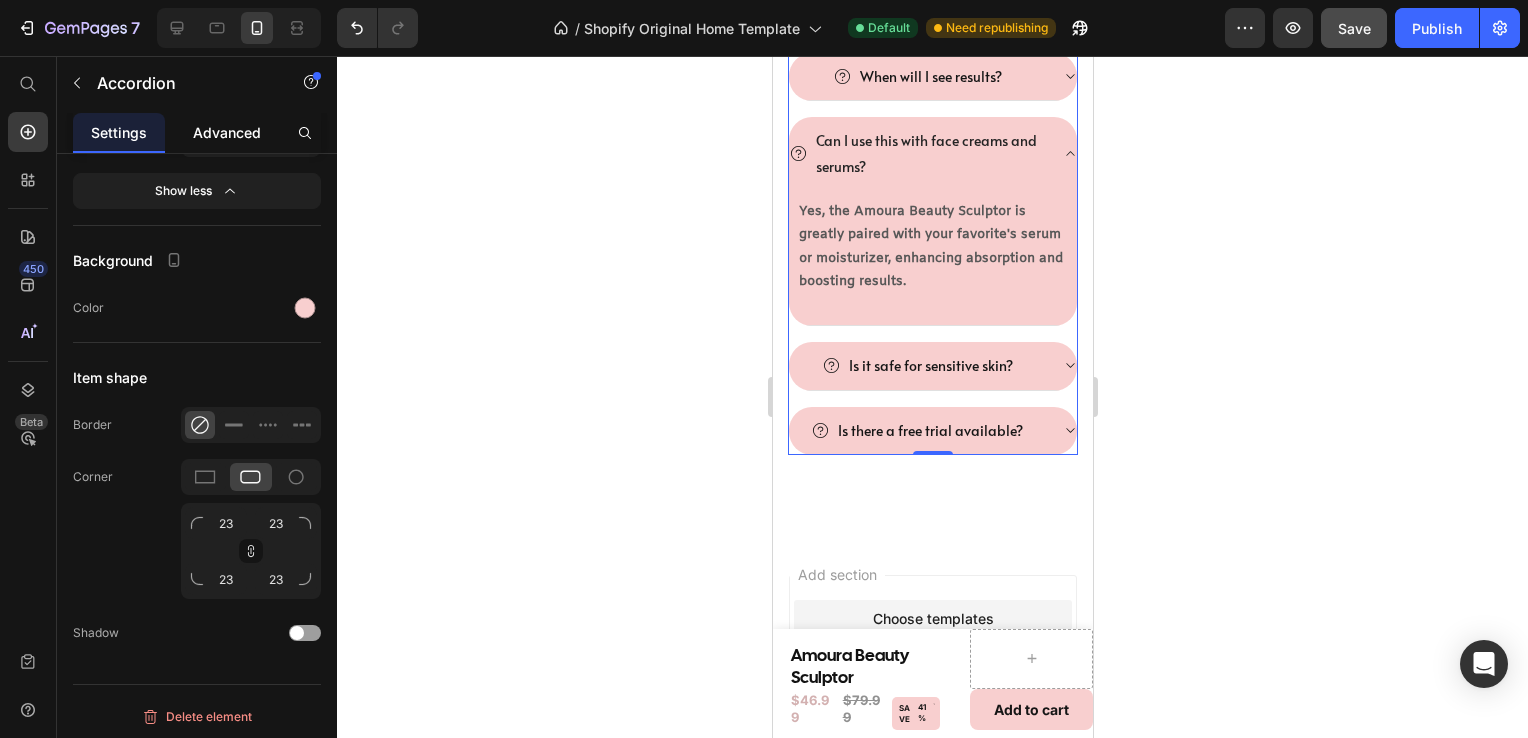 click on "Advanced" 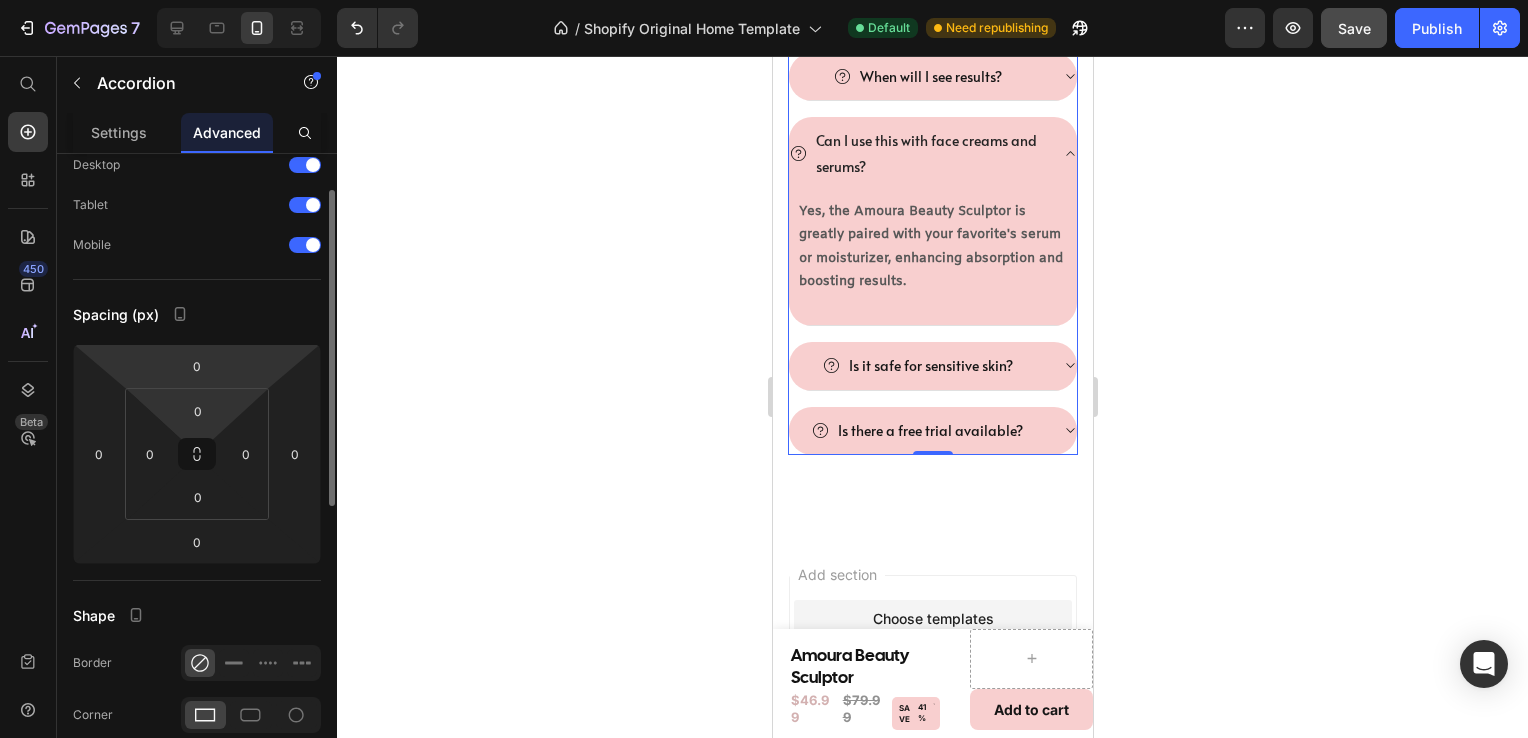 scroll, scrollTop: 72, scrollLeft: 0, axis: vertical 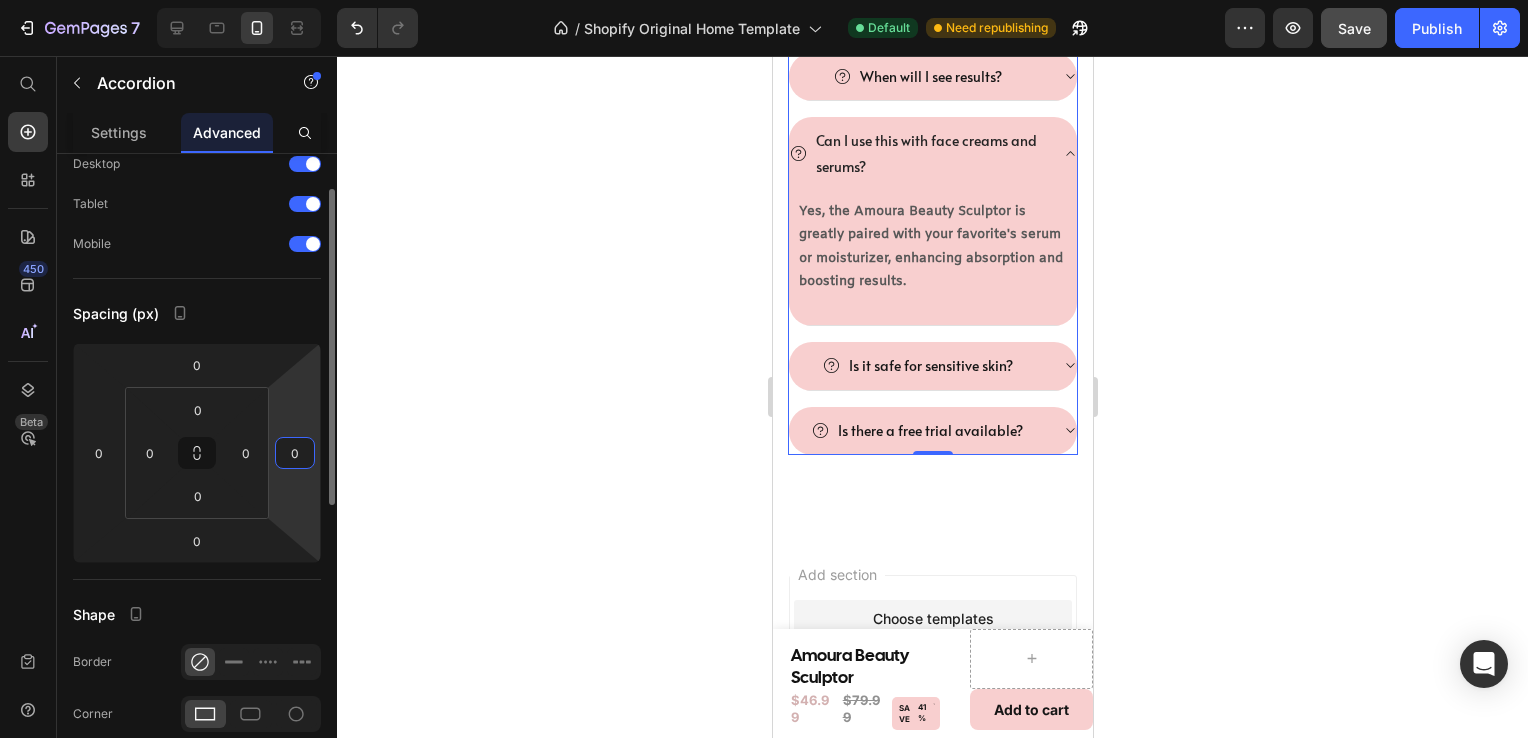 click on "0" at bounding box center [295, 453] 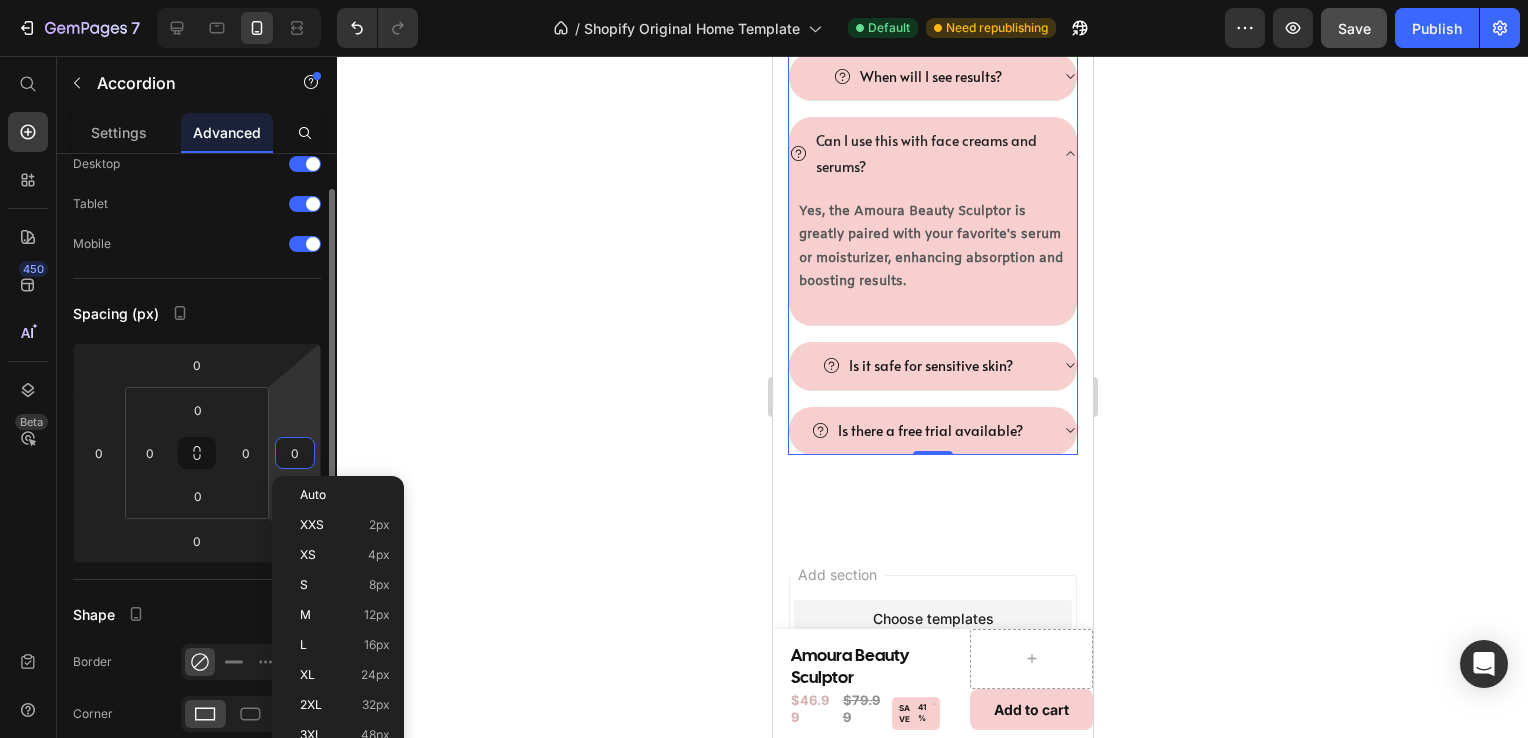 type on "5" 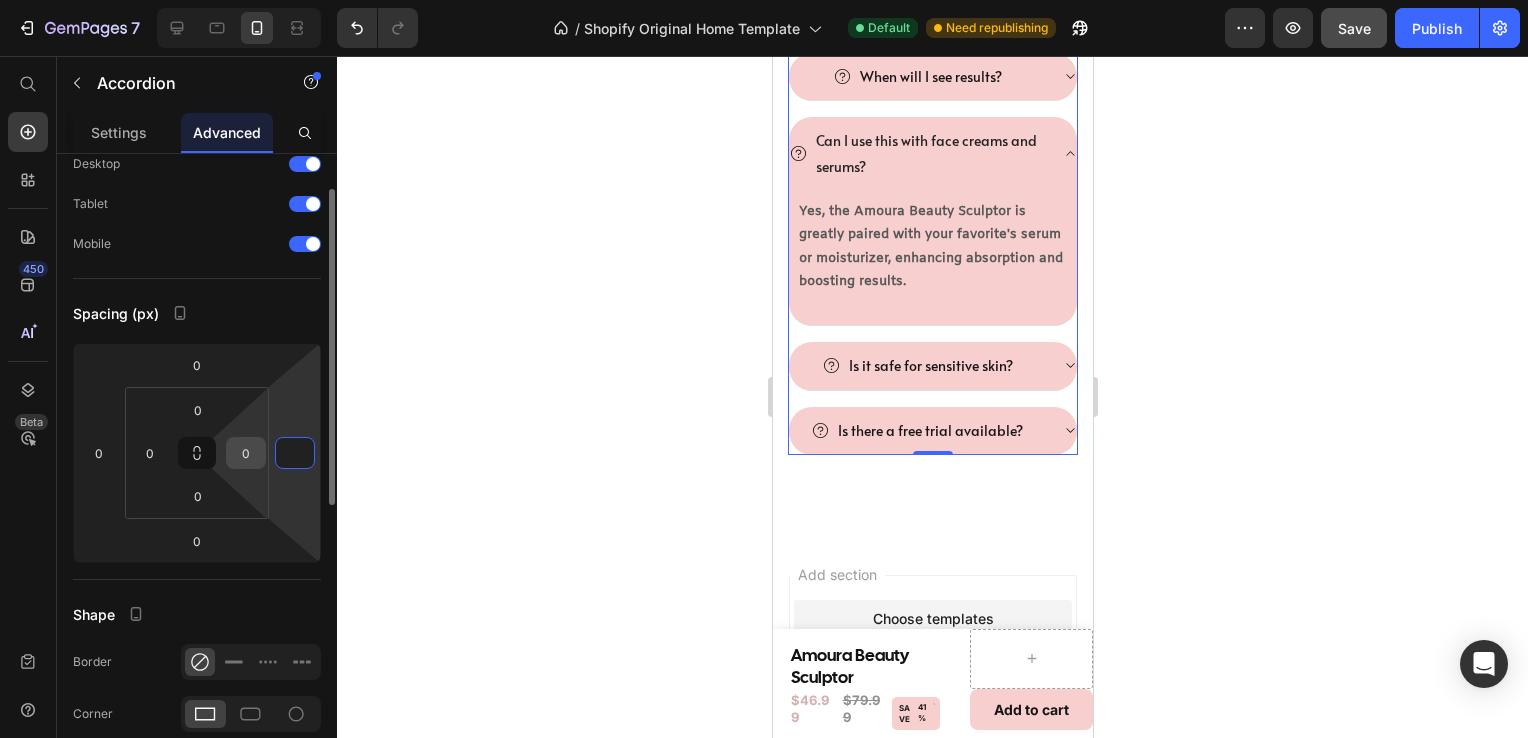 type on "0" 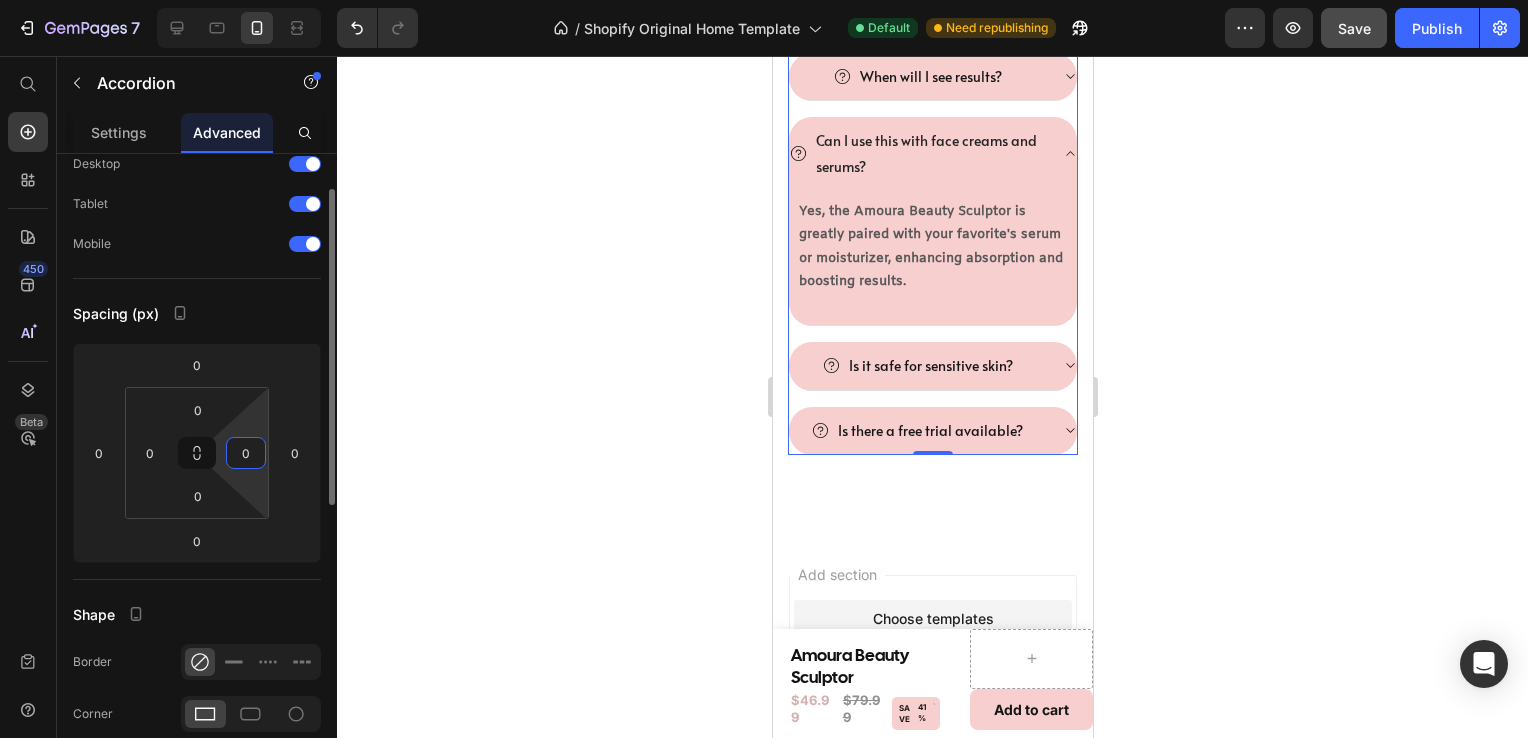 click on "0" at bounding box center (246, 453) 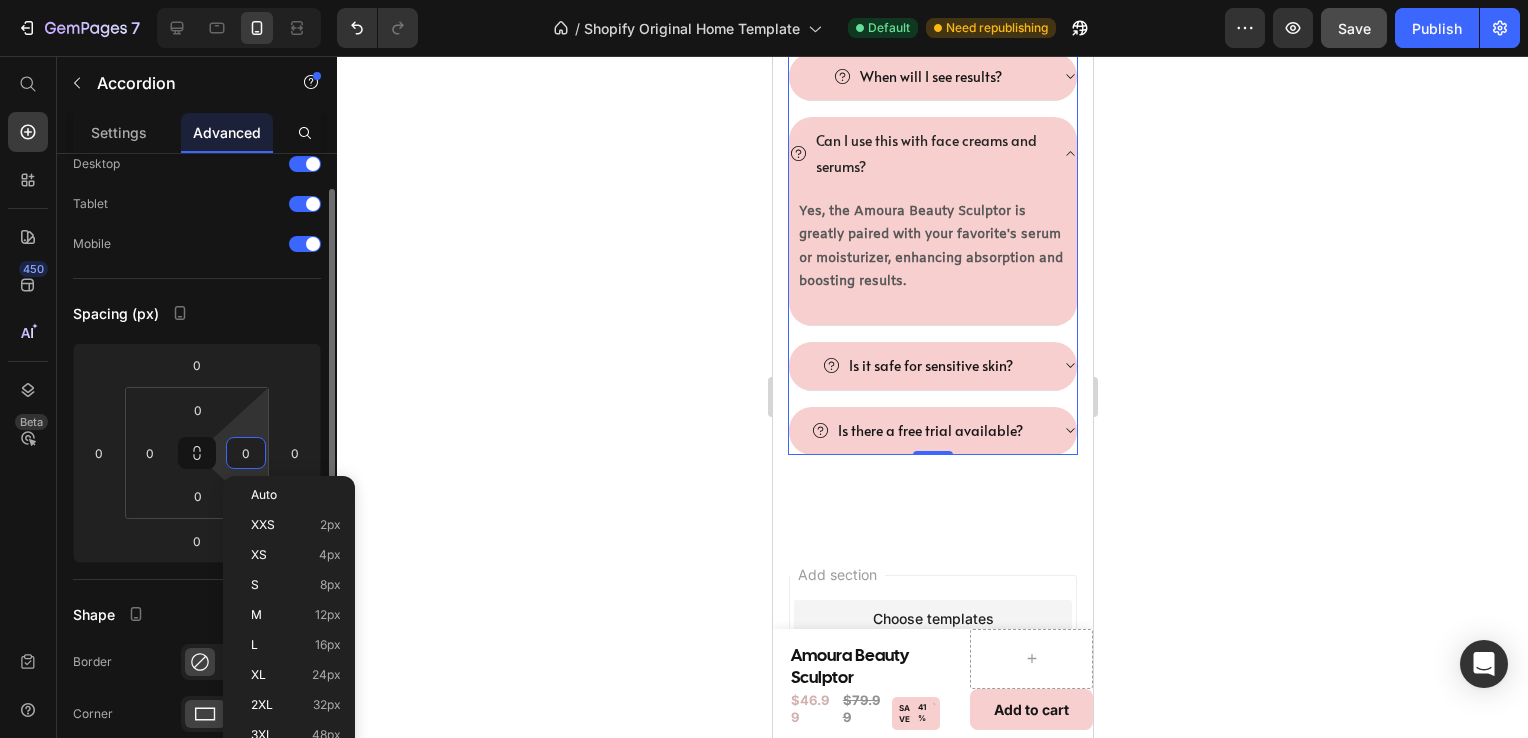 type on "5" 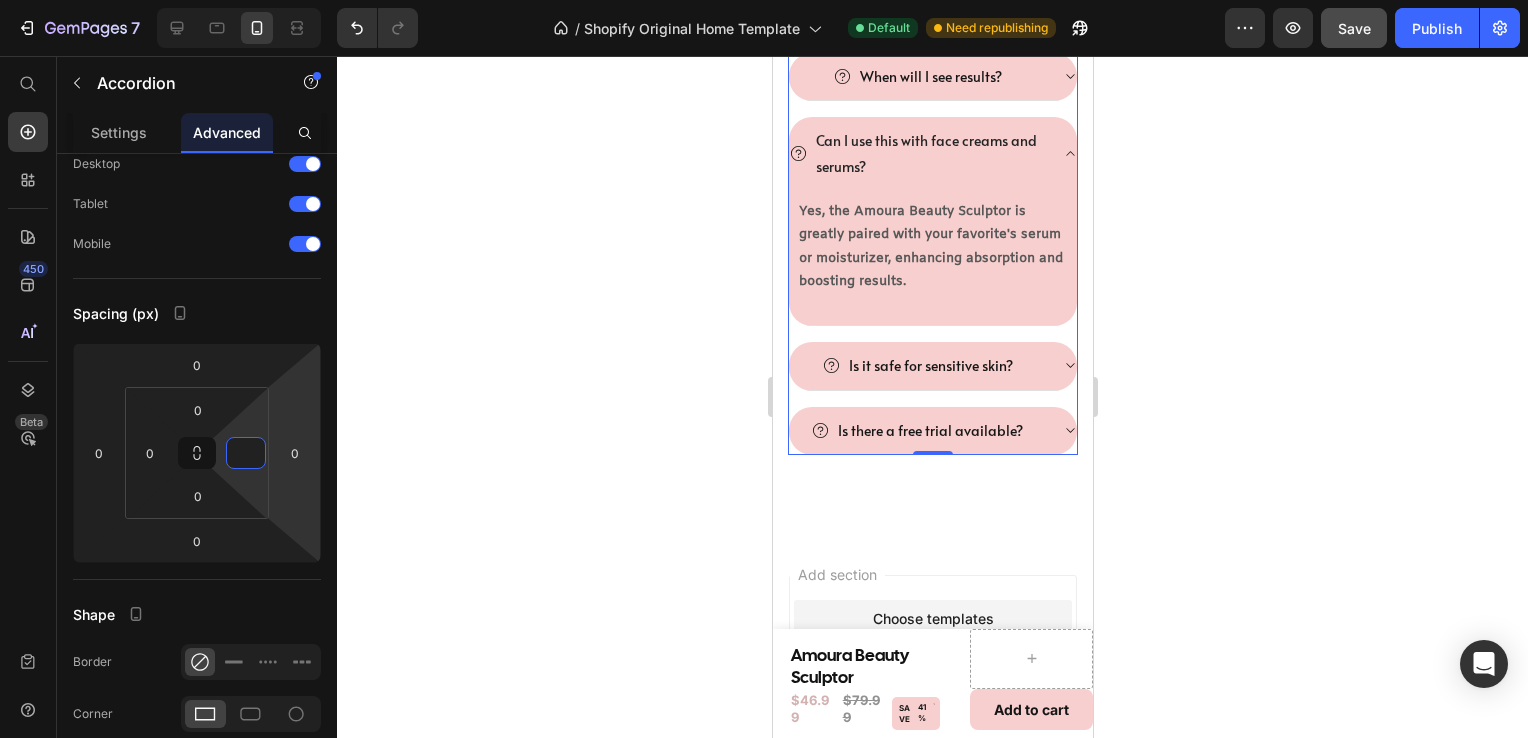 type on "0" 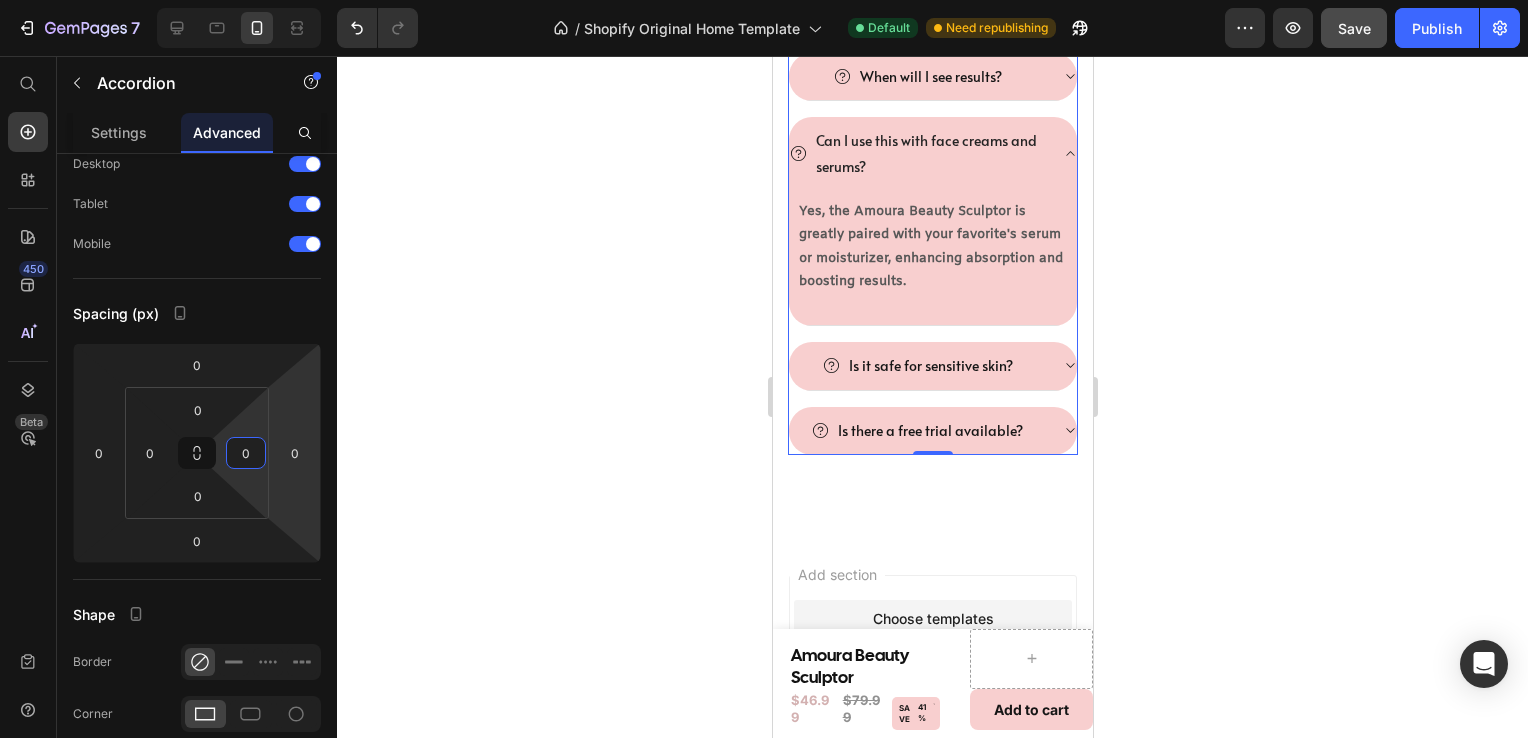 click 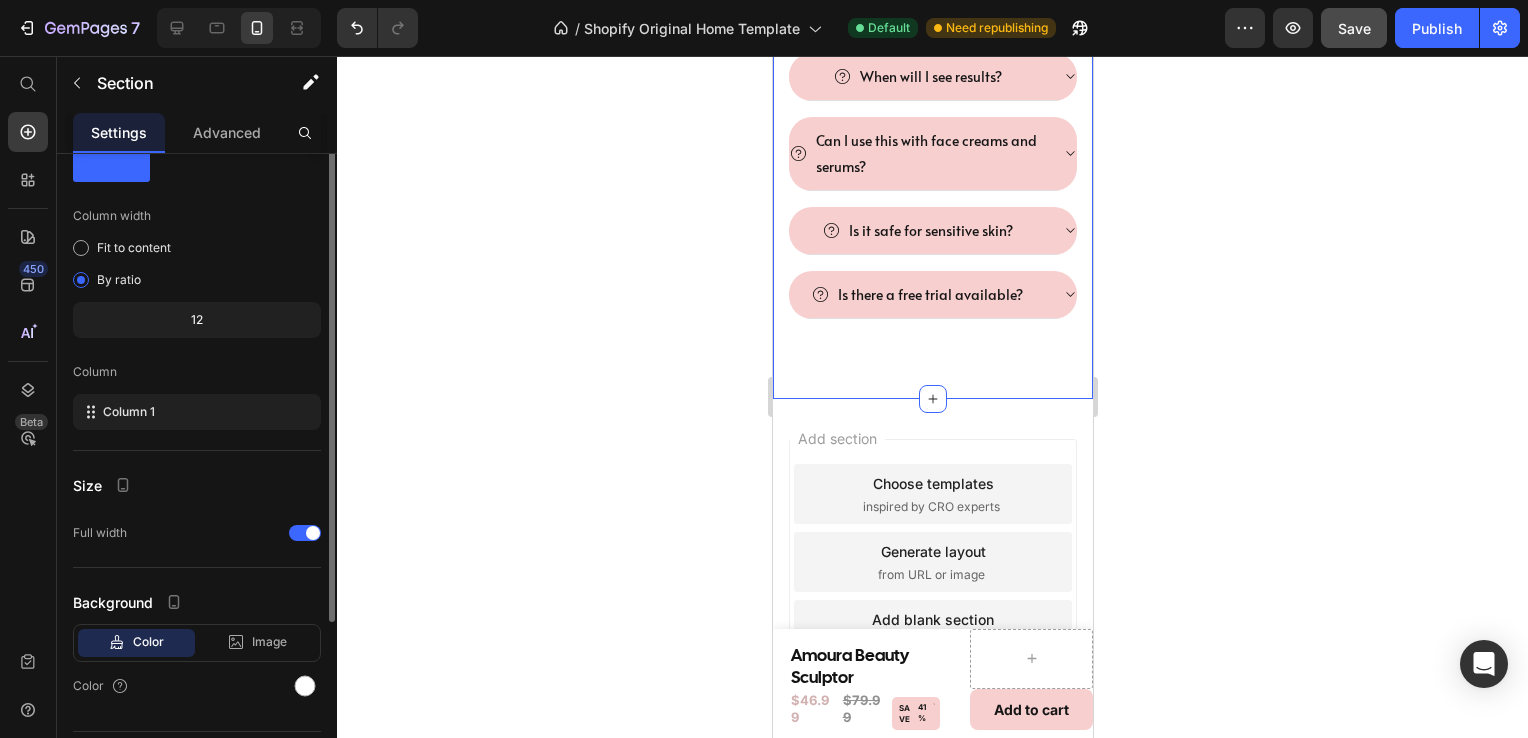 scroll, scrollTop: 0, scrollLeft: 0, axis: both 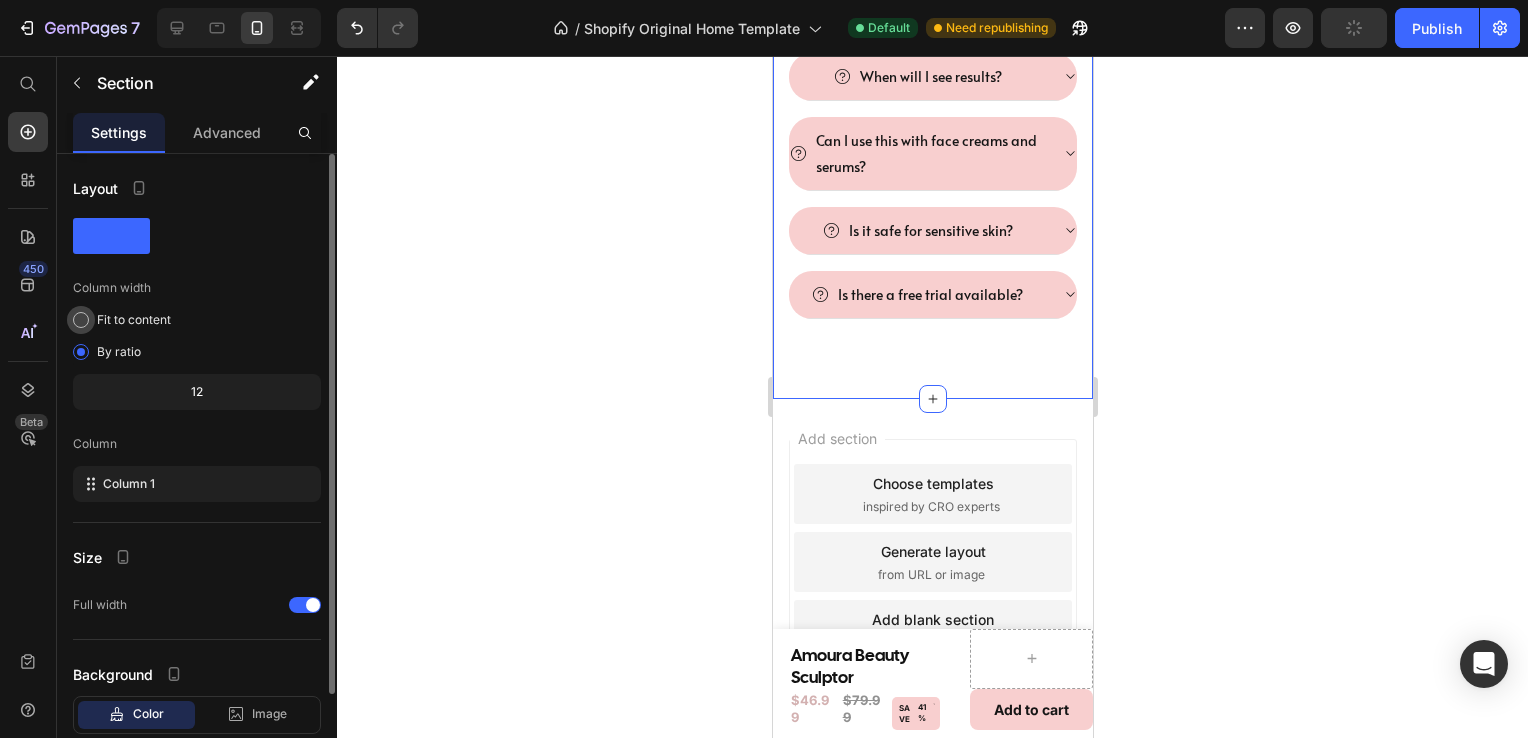 click on "Fit to content" 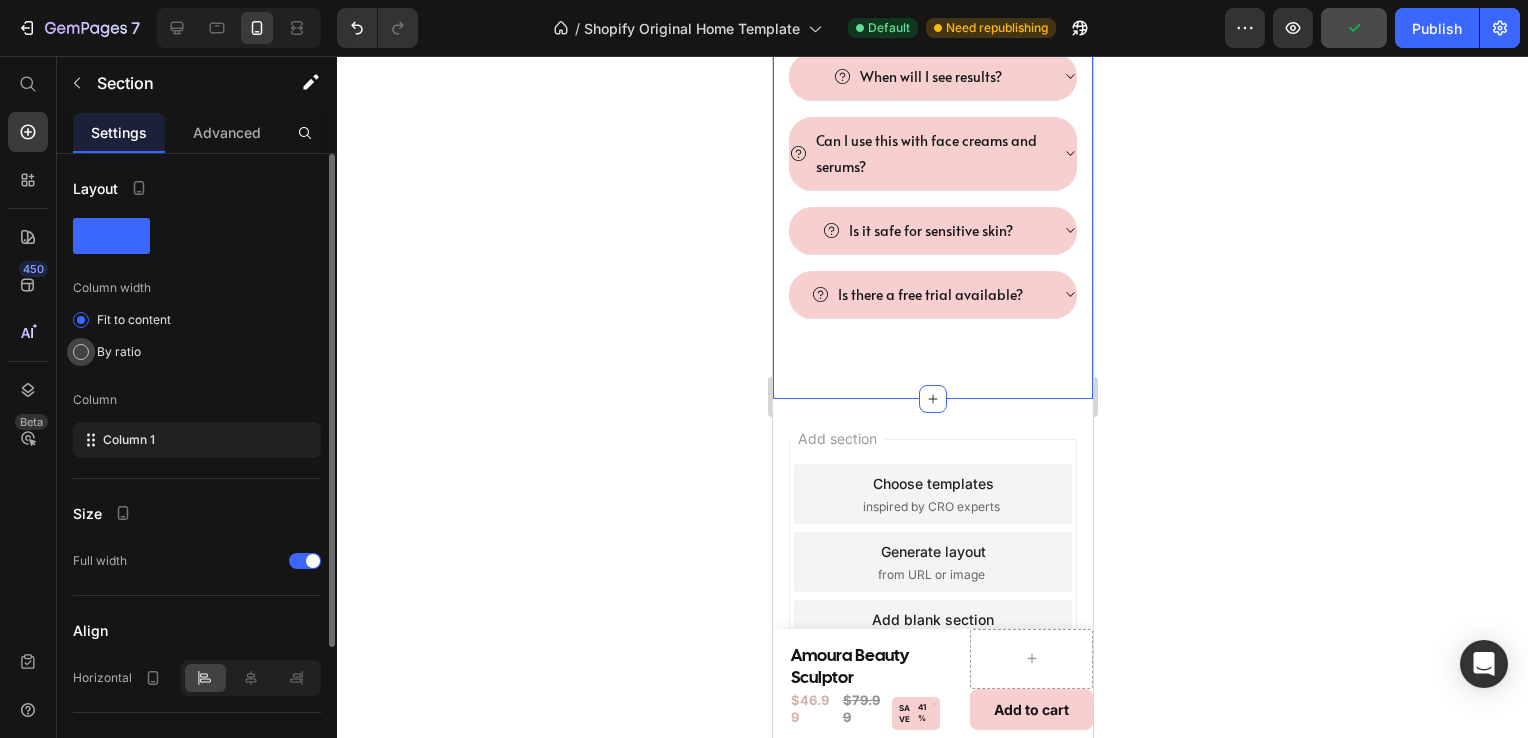 click on "By ratio" 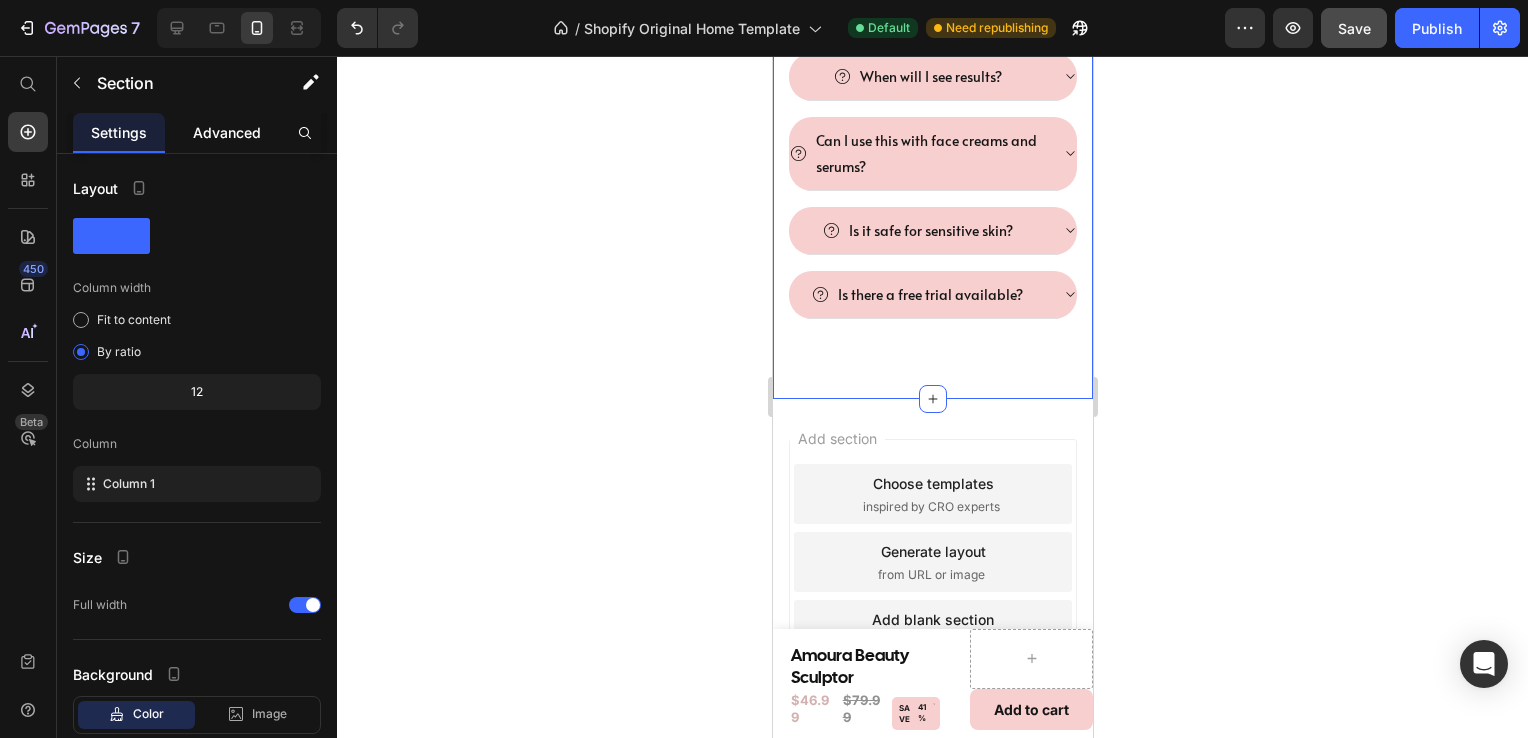 click on "Advanced" at bounding box center (227, 132) 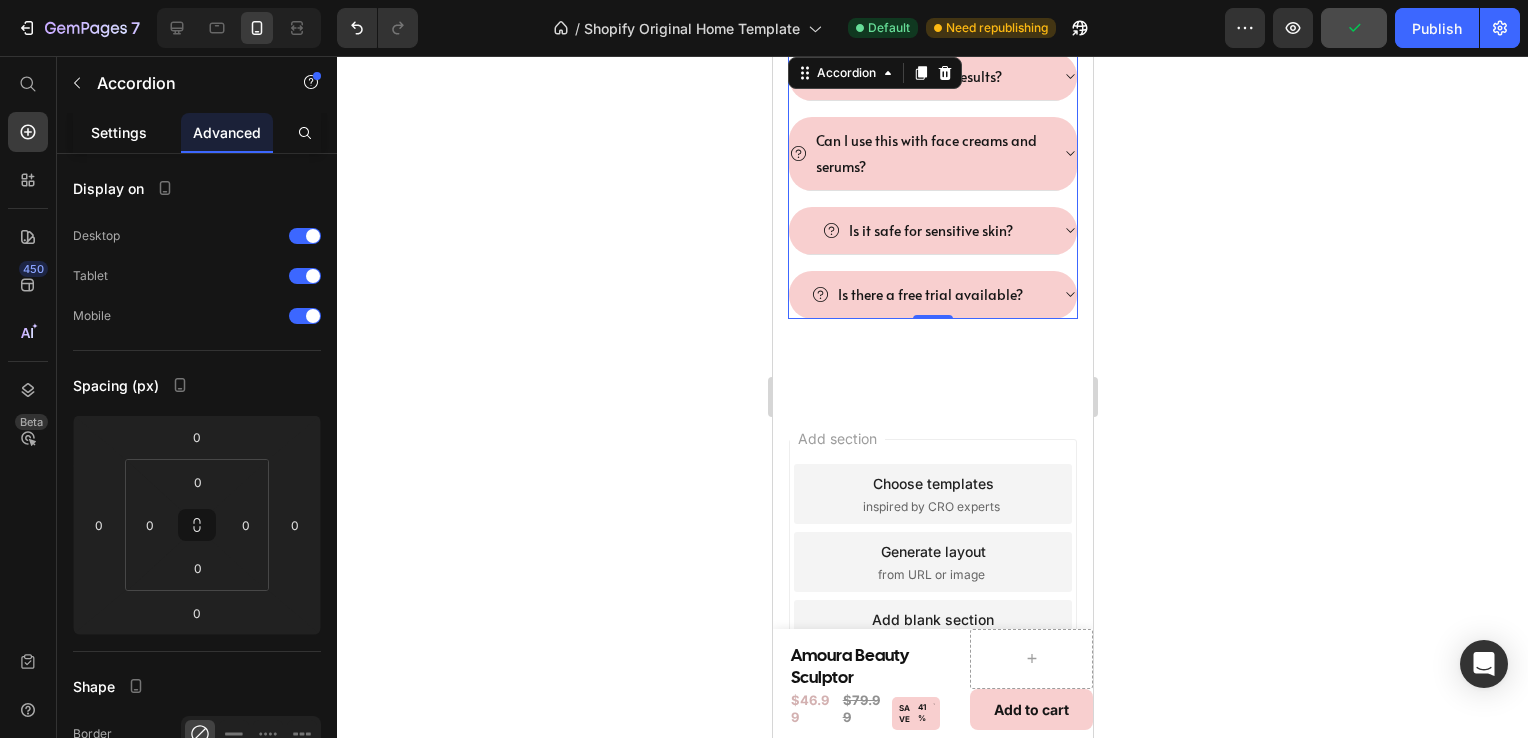 click on "Settings" 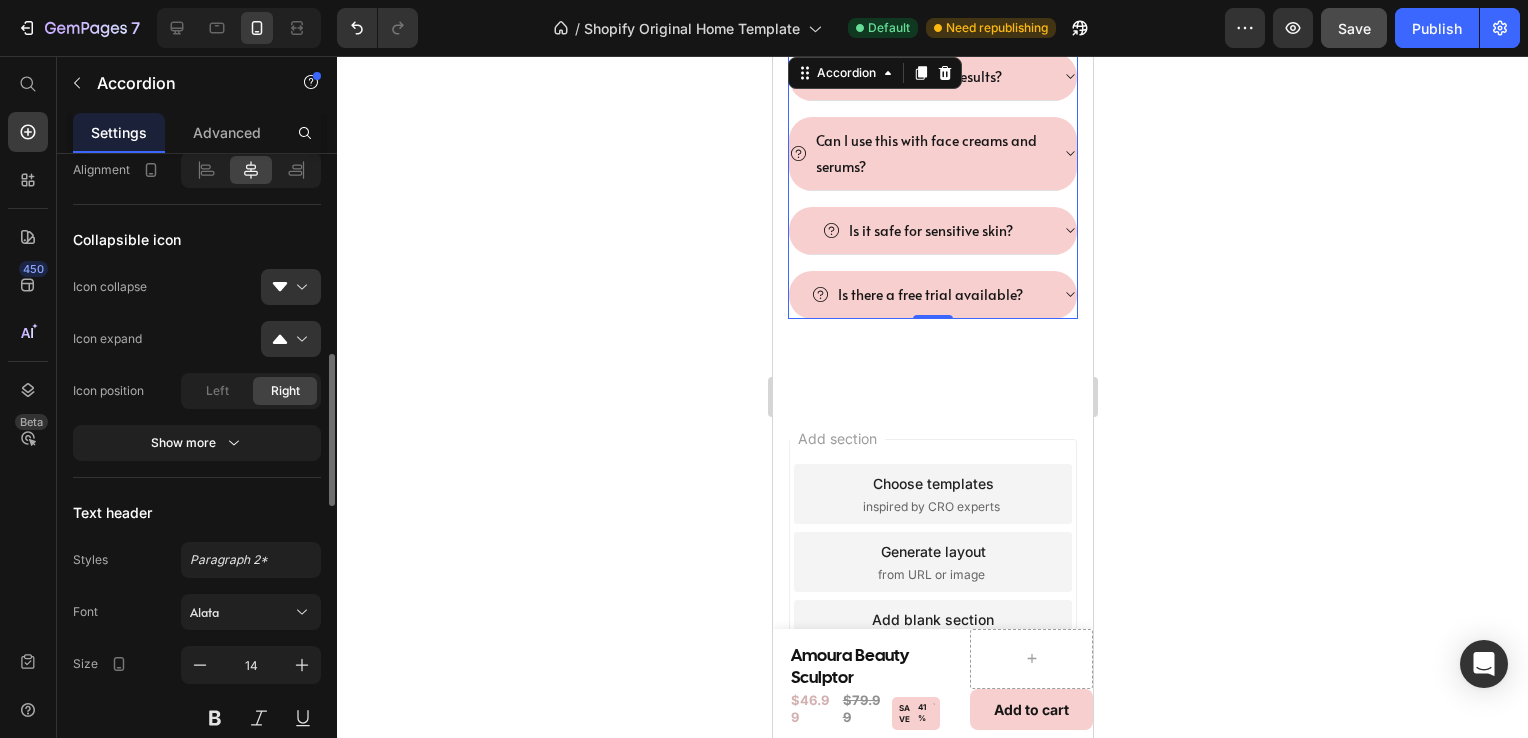 scroll, scrollTop: 842, scrollLeft: 0, axis: vertical 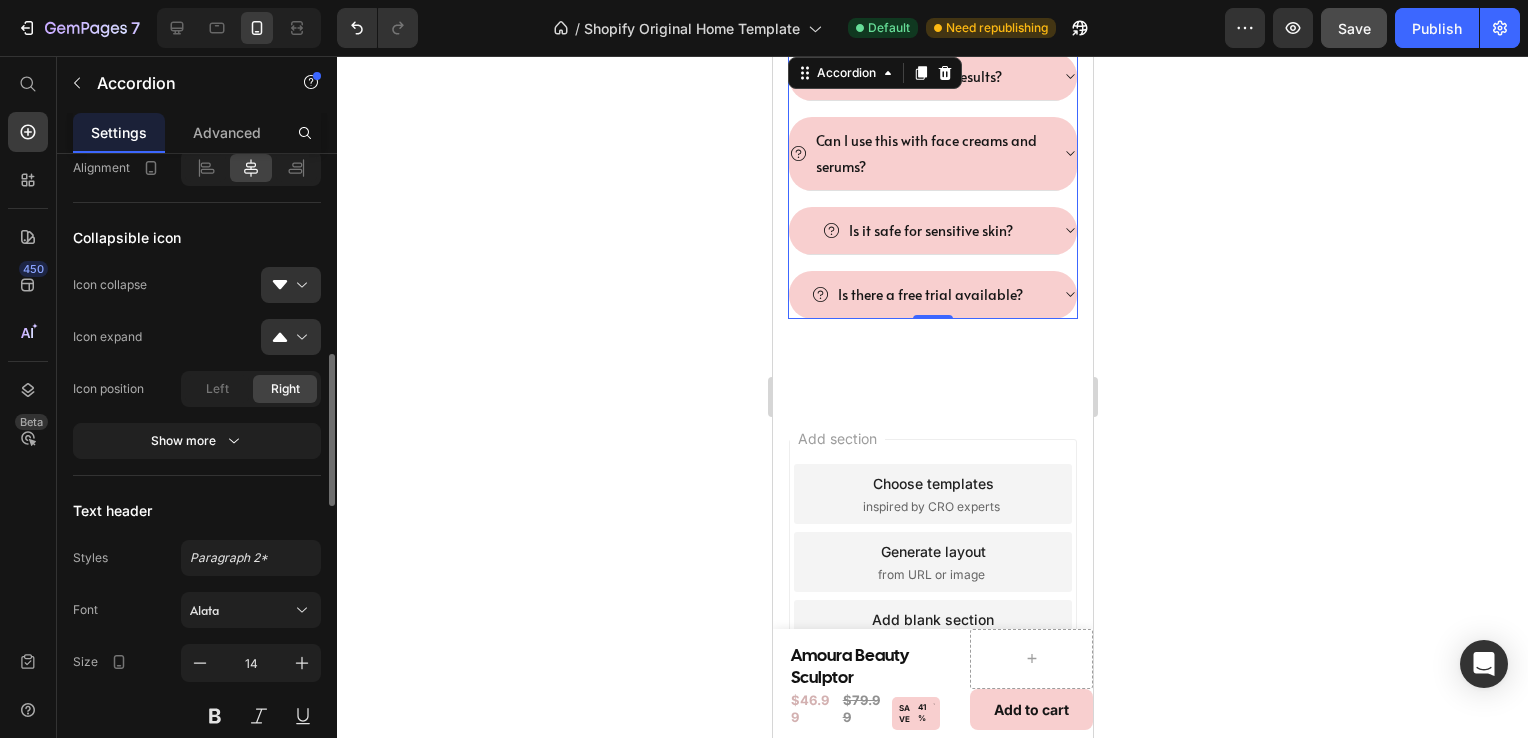 click on "Show more" at bounding box center (197, 441) 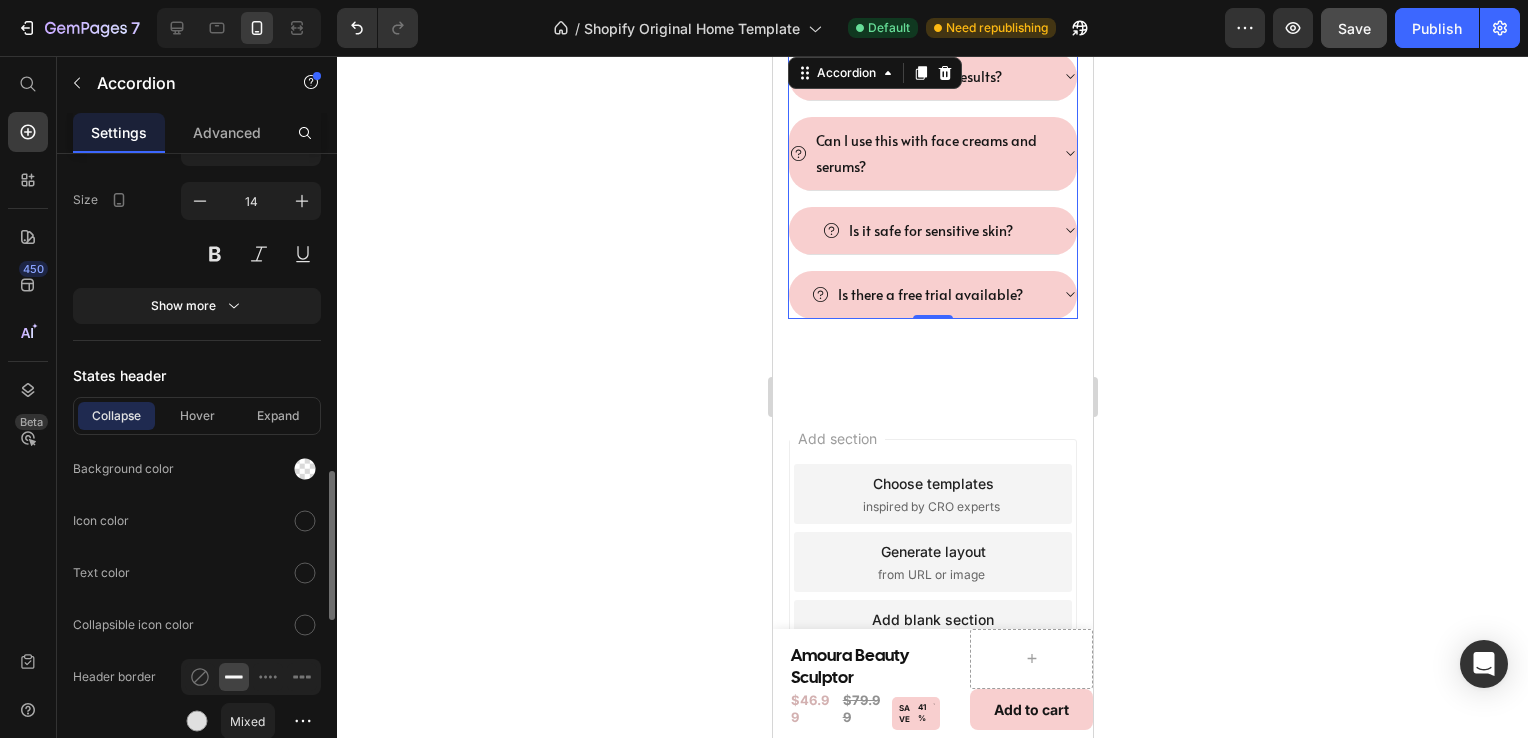 scroll, scrollTop: 1359, scrollLeft: 0, axis: vertical 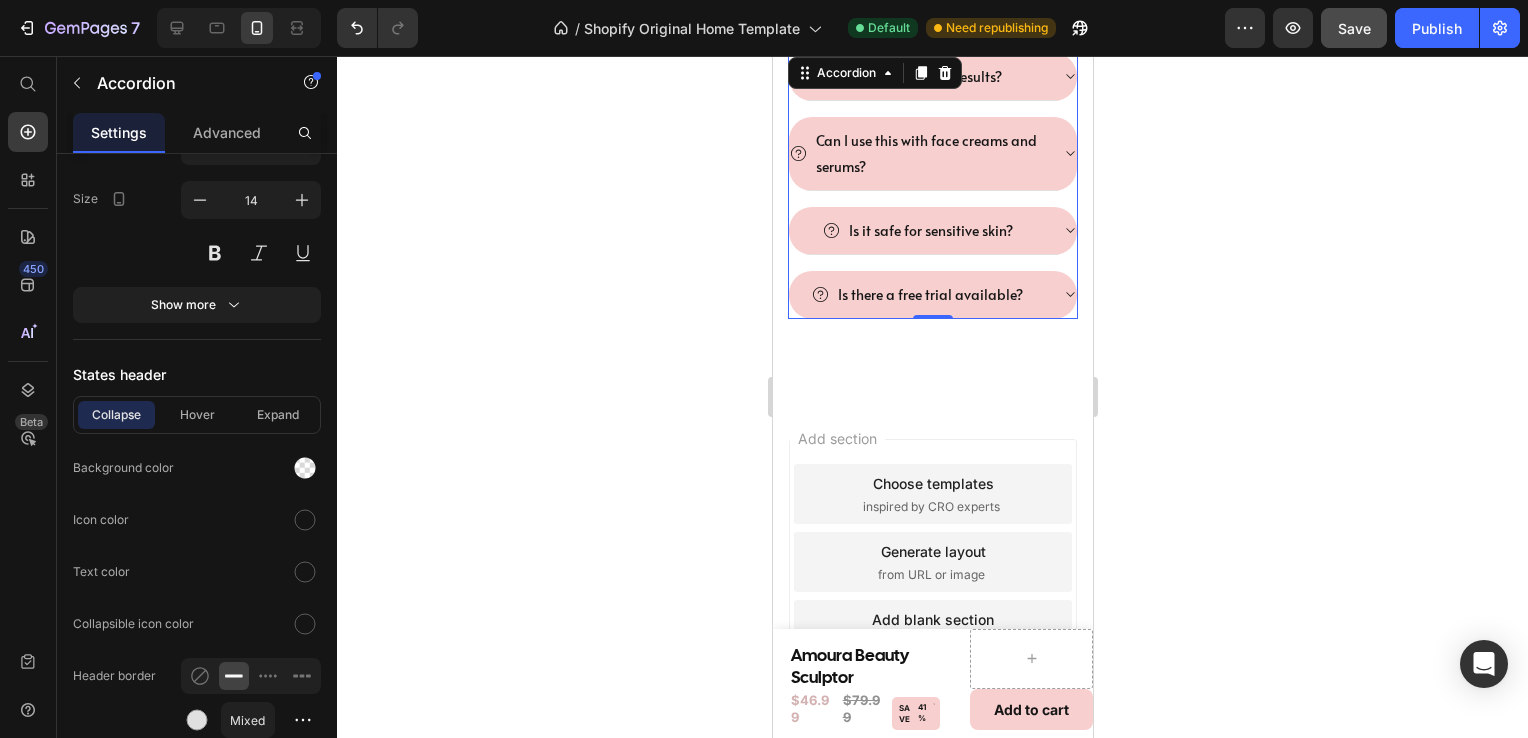 click 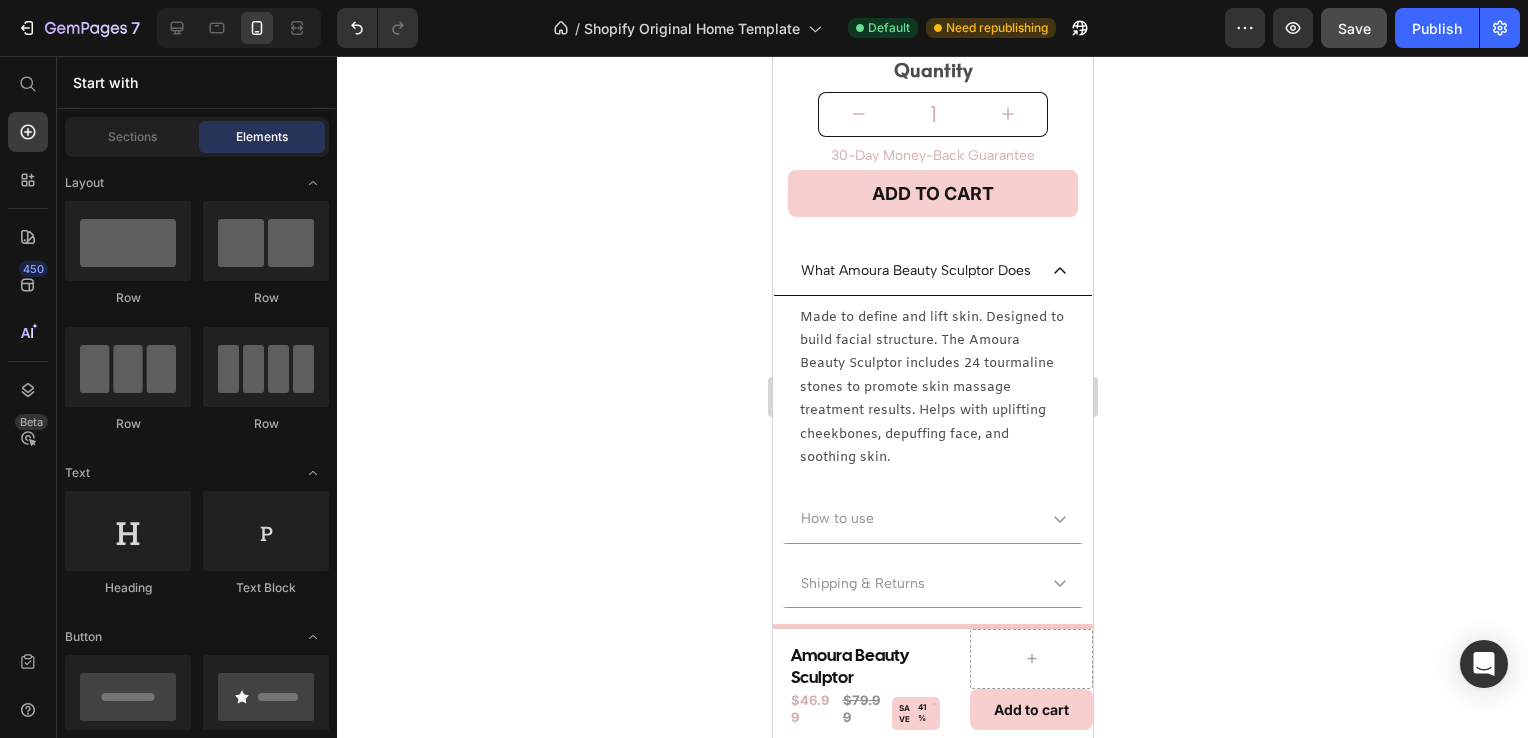 scroll, scrollTop: 751, scrollLeft: 0, axis: vertical 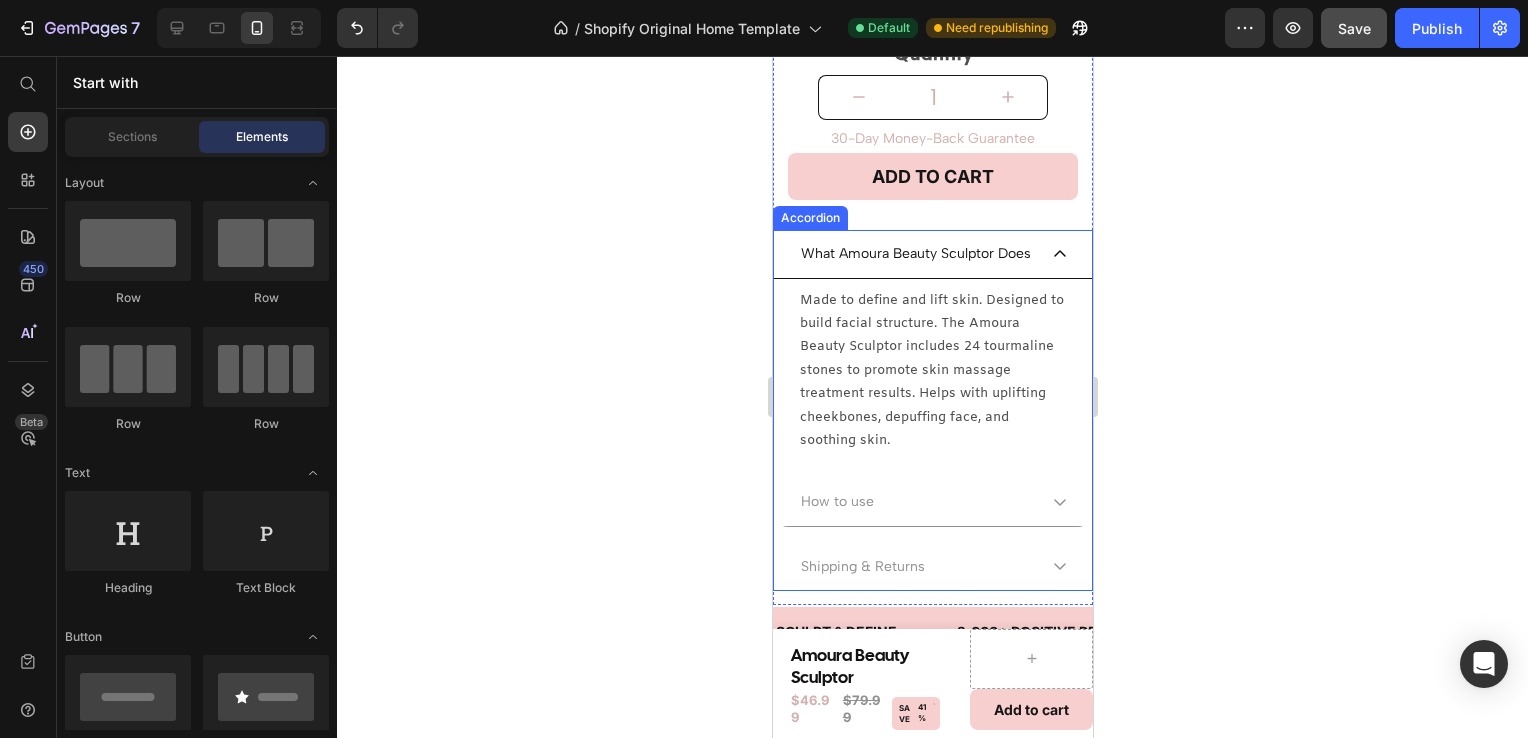click 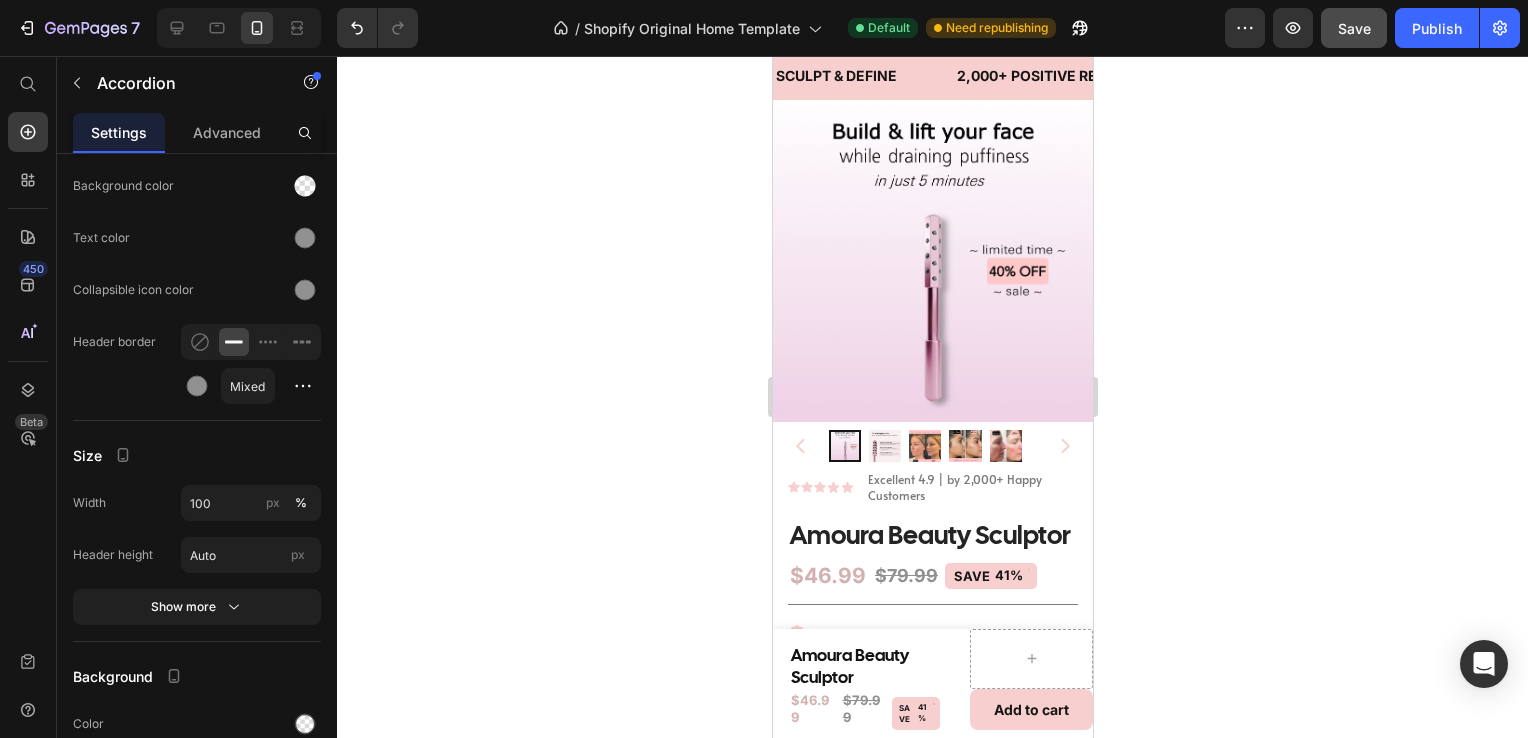 scroll, scrollTop: 0, scrollLeft: 0, axis: both 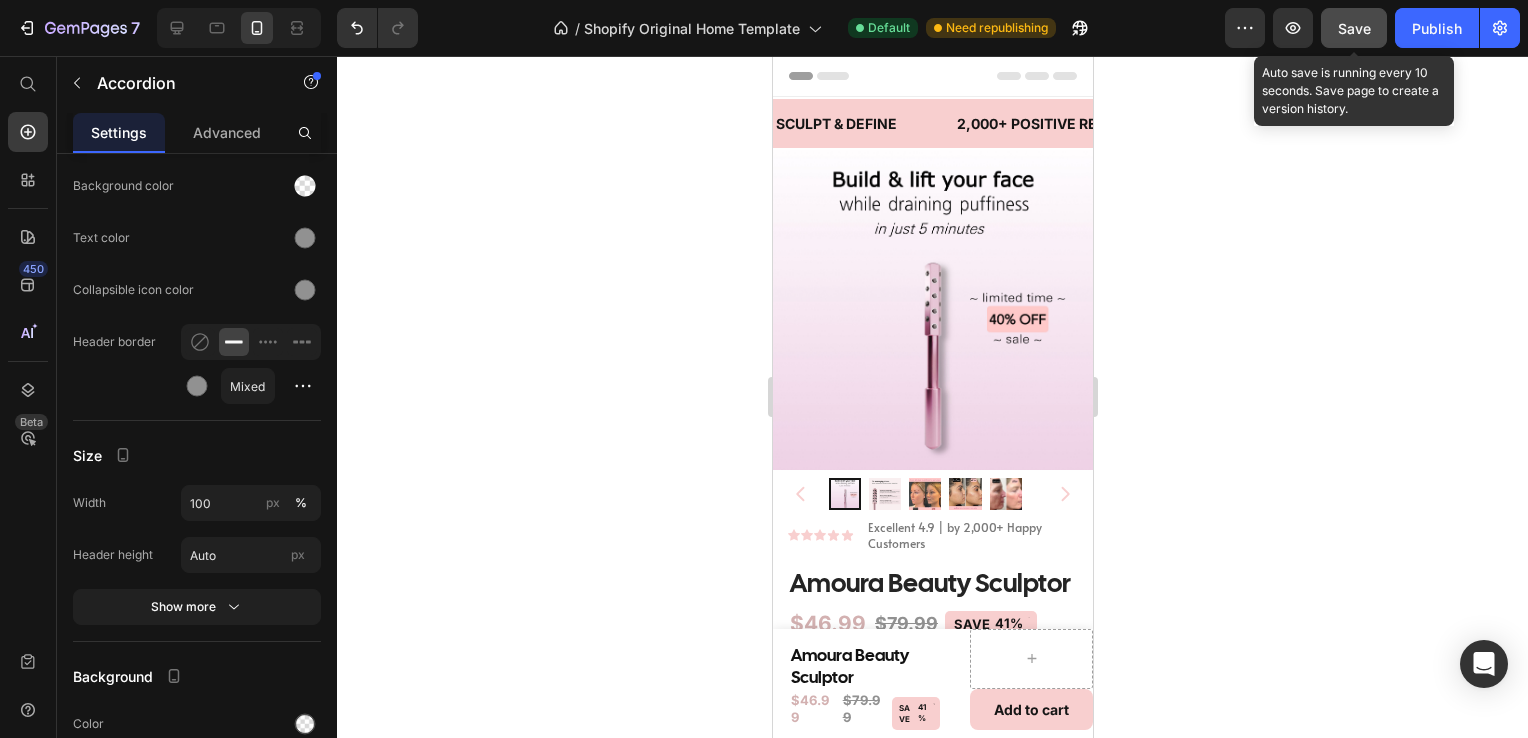 click on "Save" 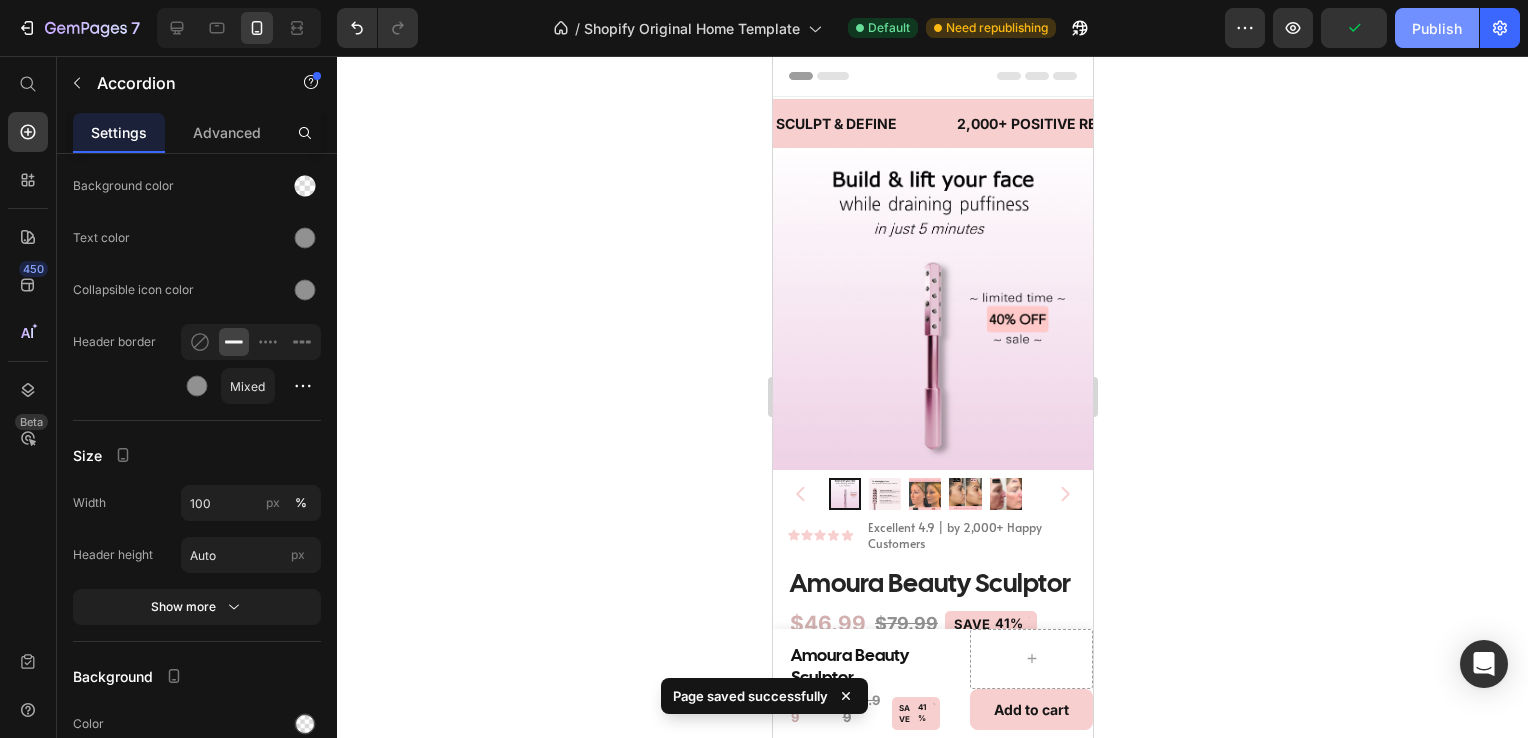 click on "Publish" at bounding box center (1437, 28) 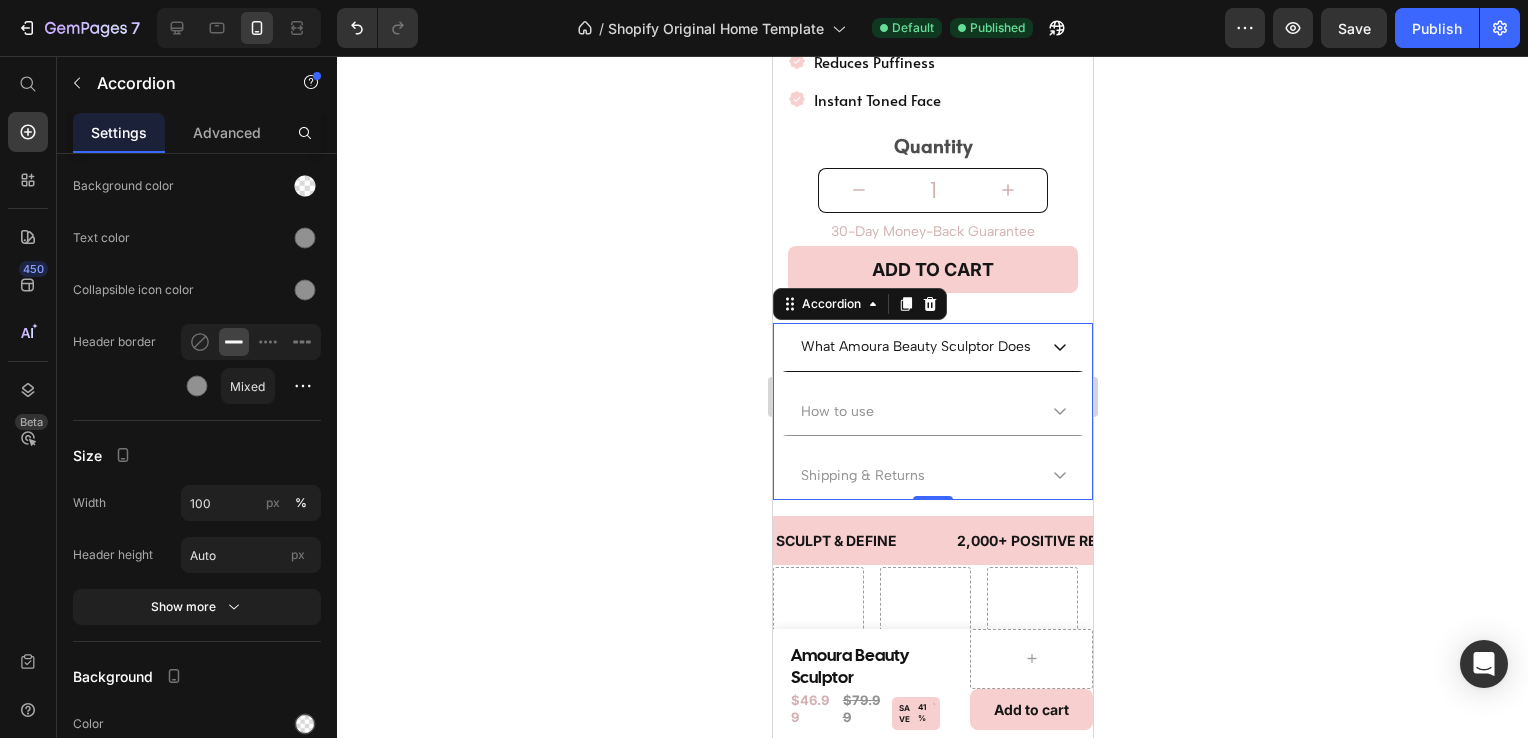 scroll, scrollTop: 660, scrollLeft: 0, axis: vertical 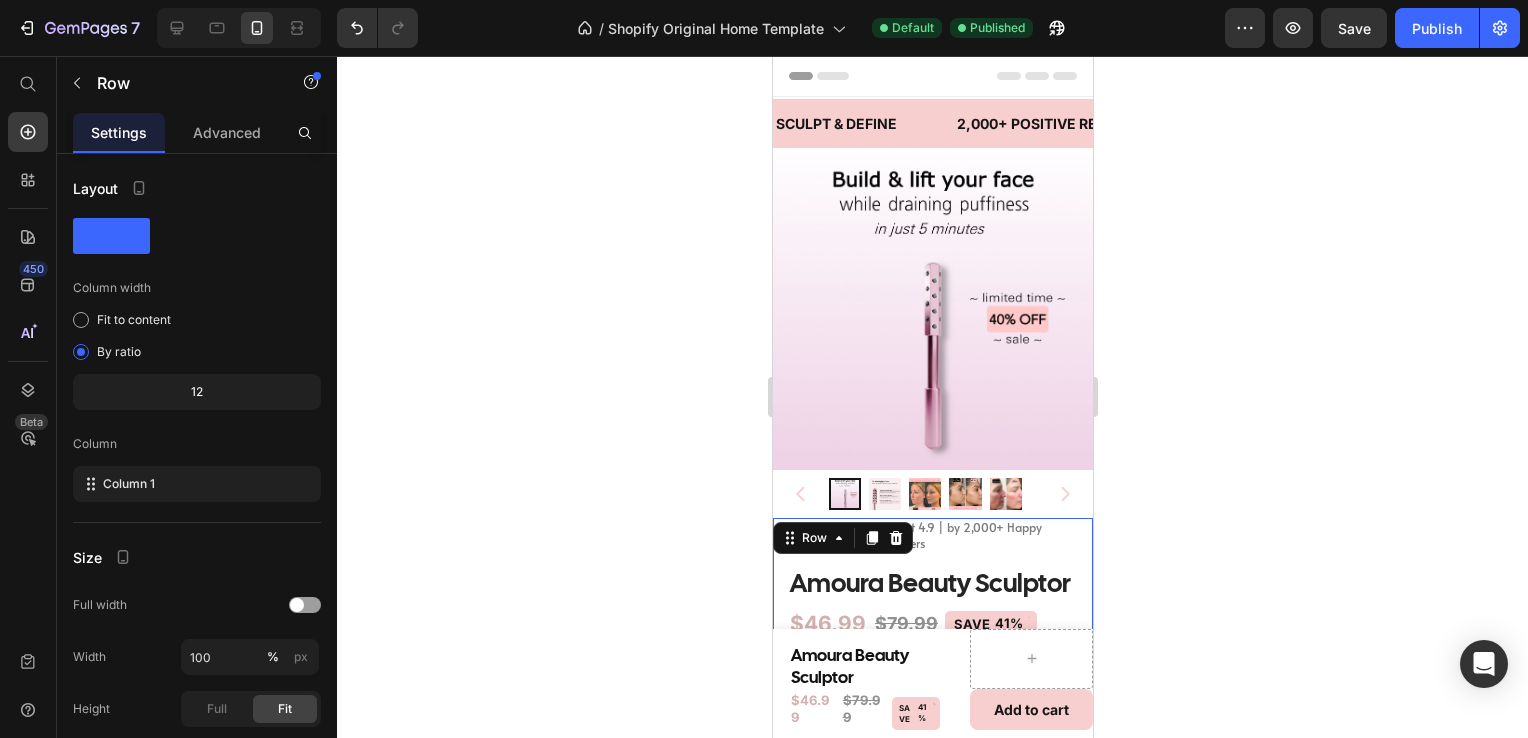 click 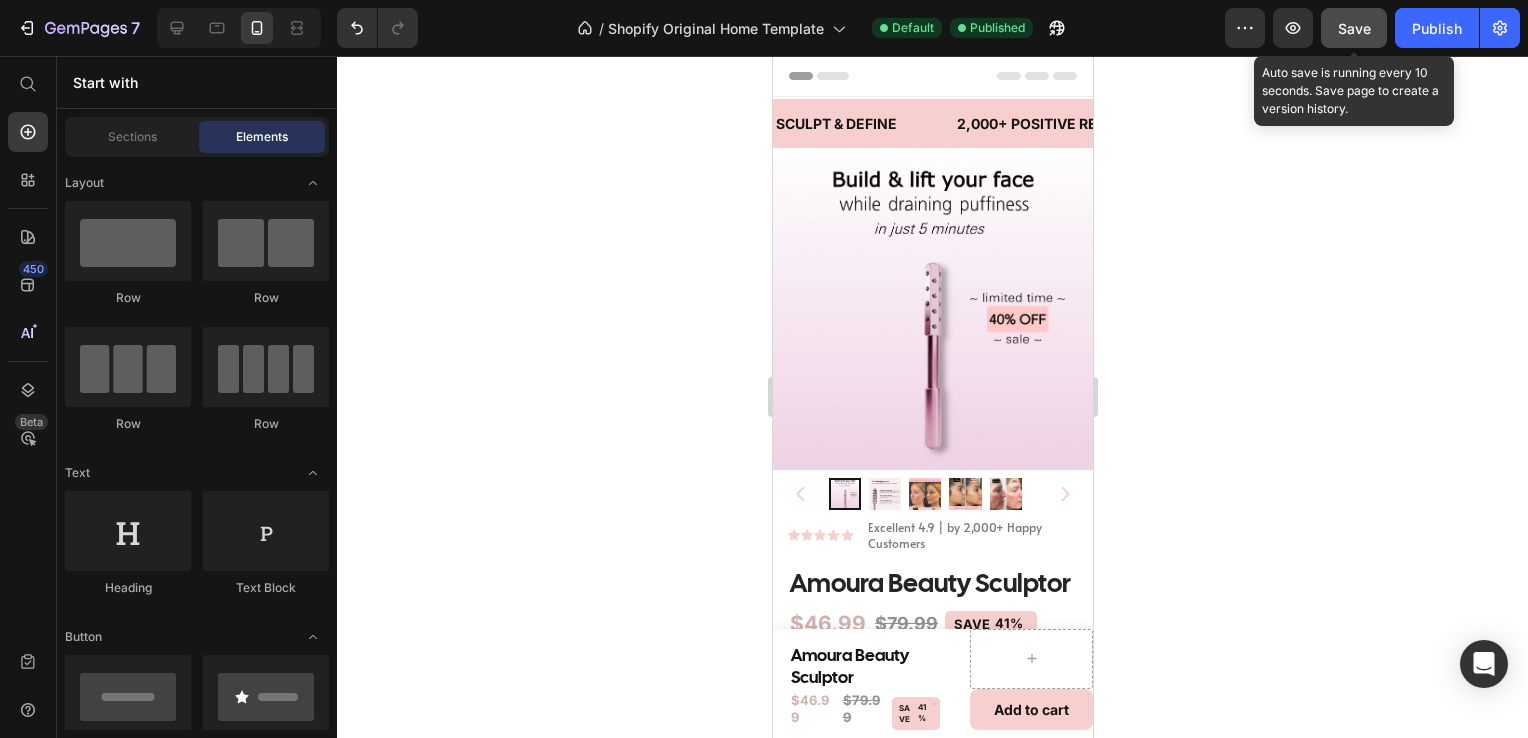 click on "Save" 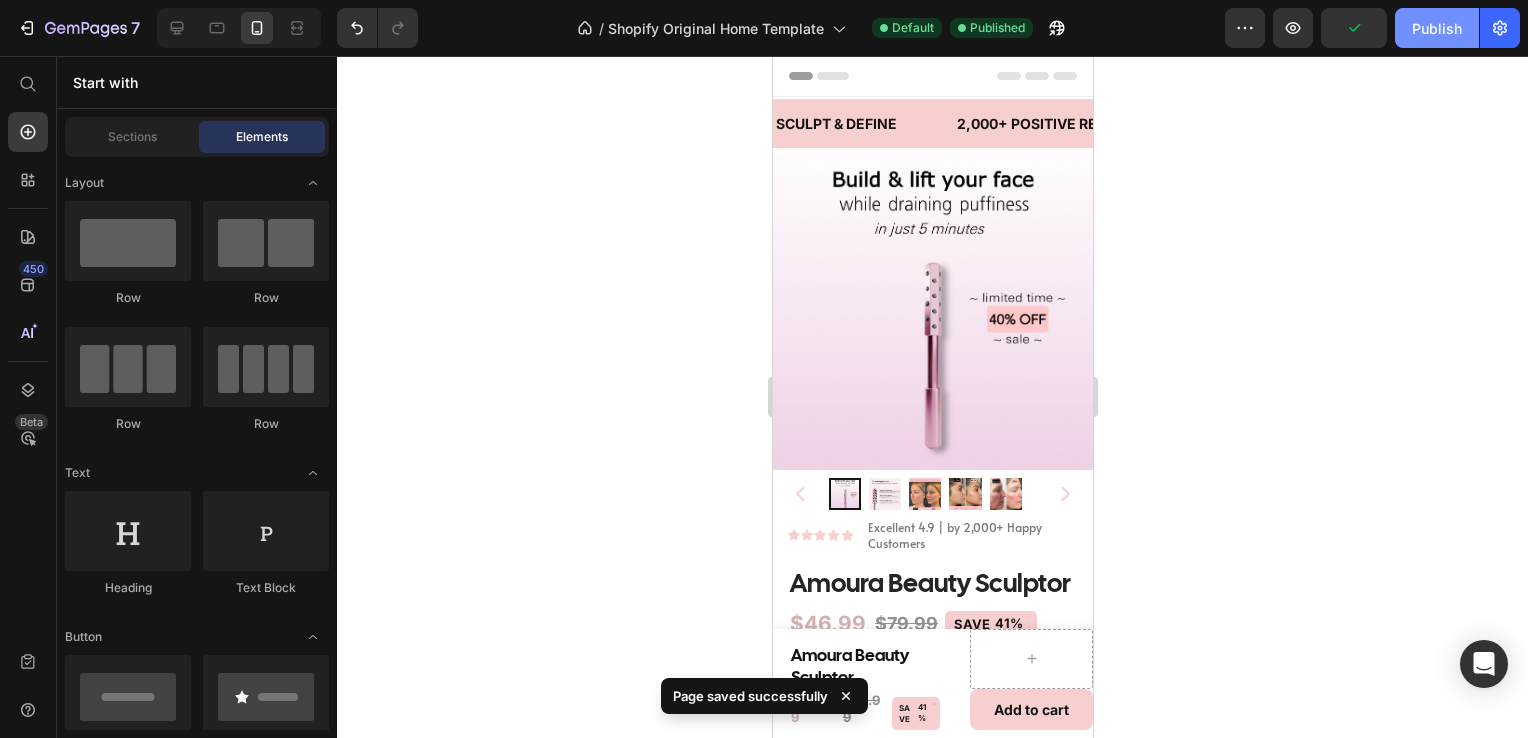 click on "Publish" at bounding box center [1437, 28] 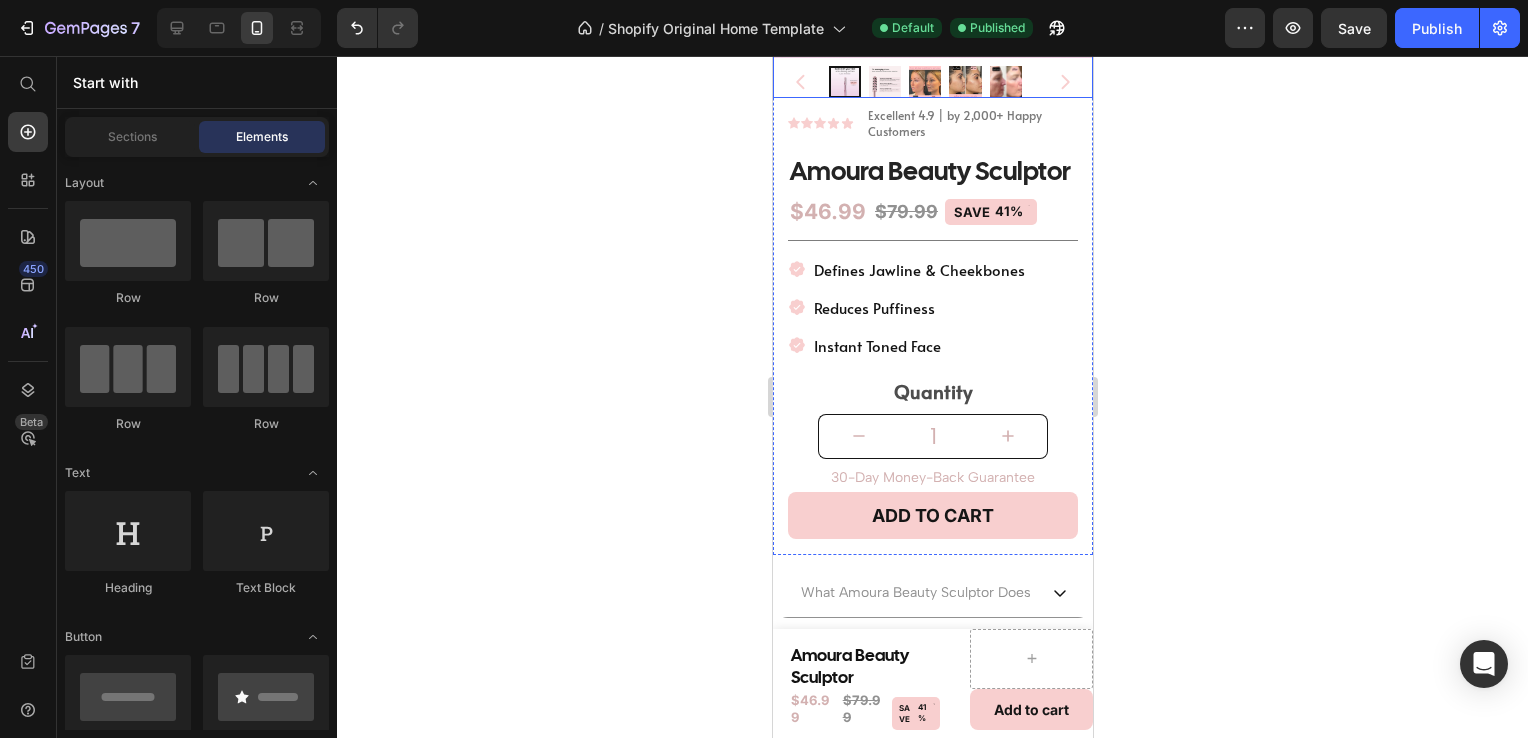 scroll, scrollTop: 415, scrollLeft: 0, axis: vertical 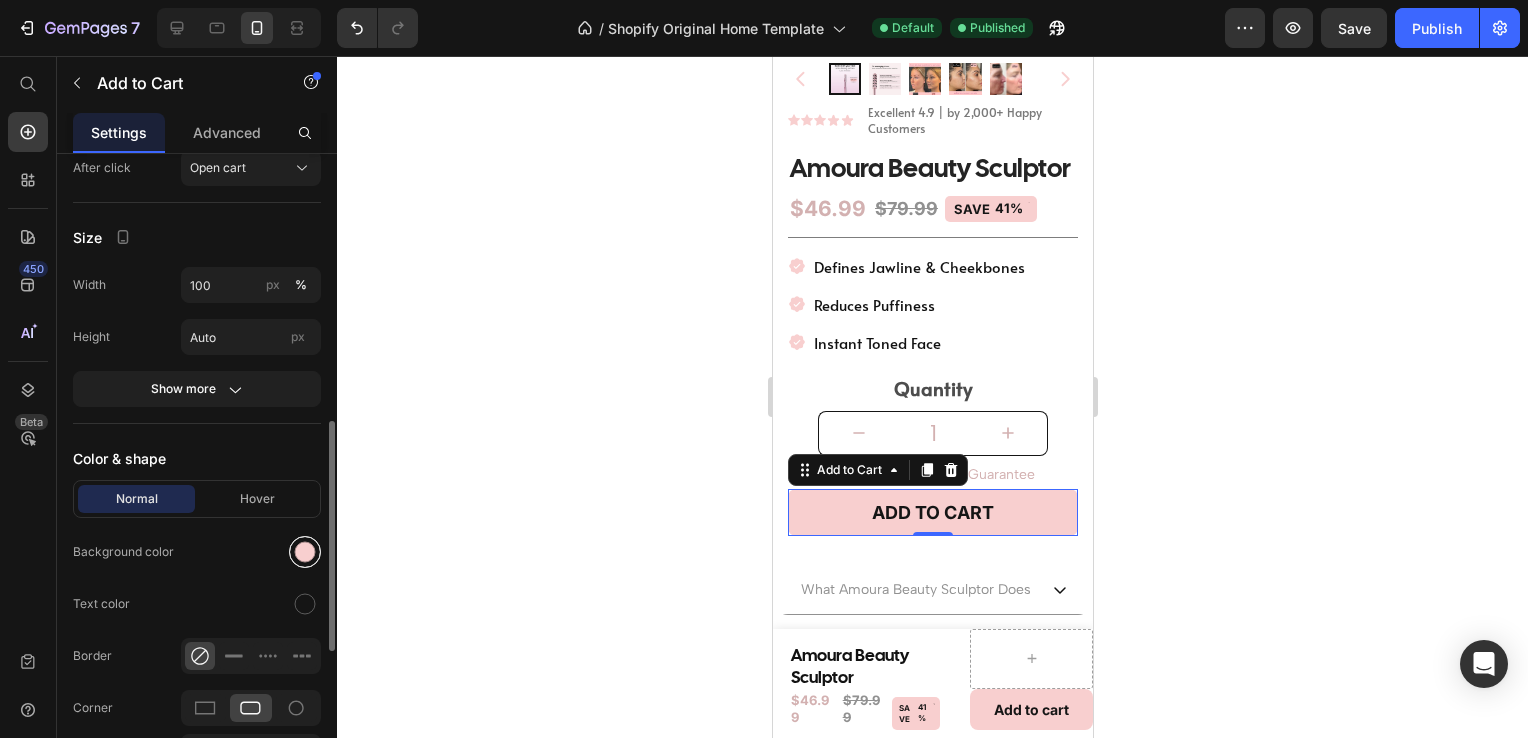 click at bounding box center (305, 552) 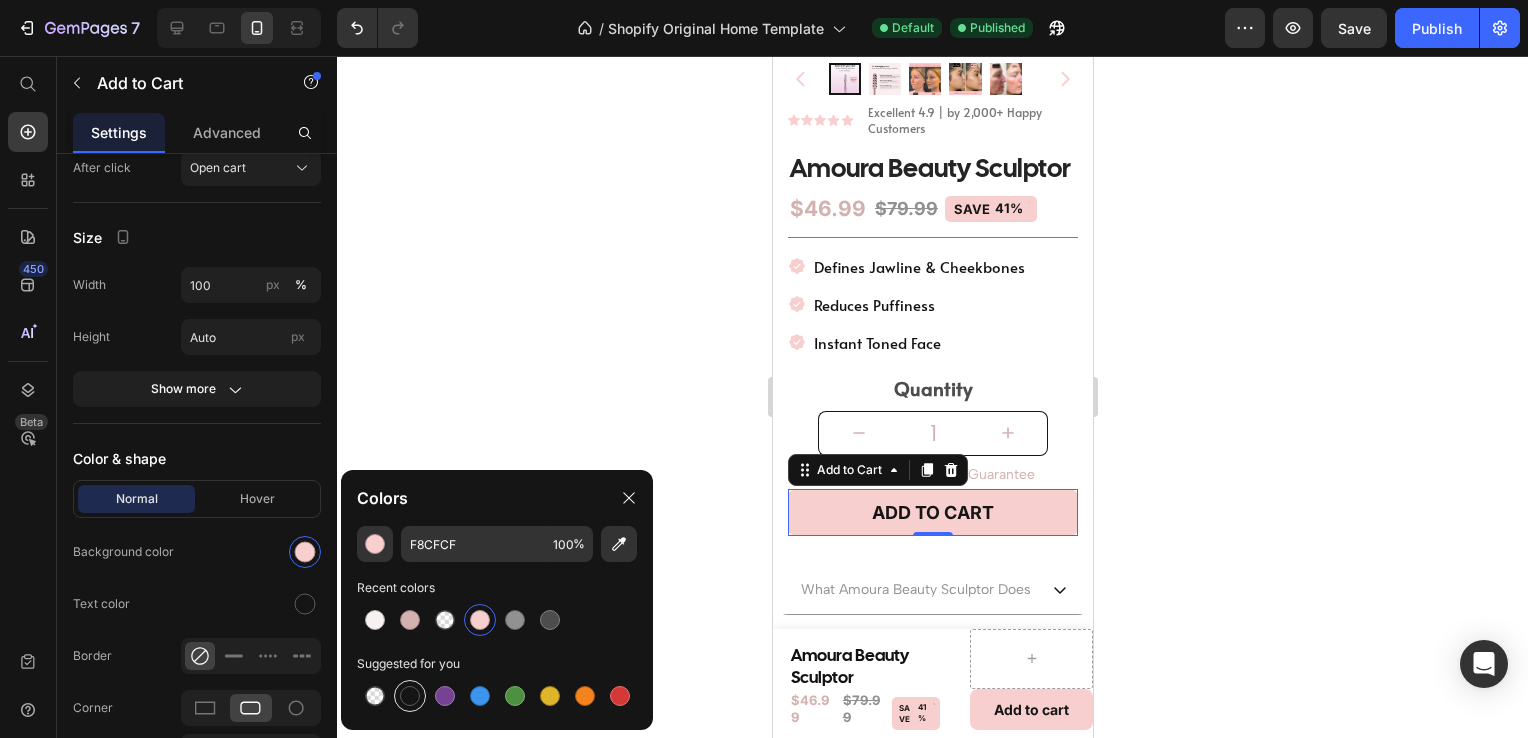 click at bounding box center (410, 696) 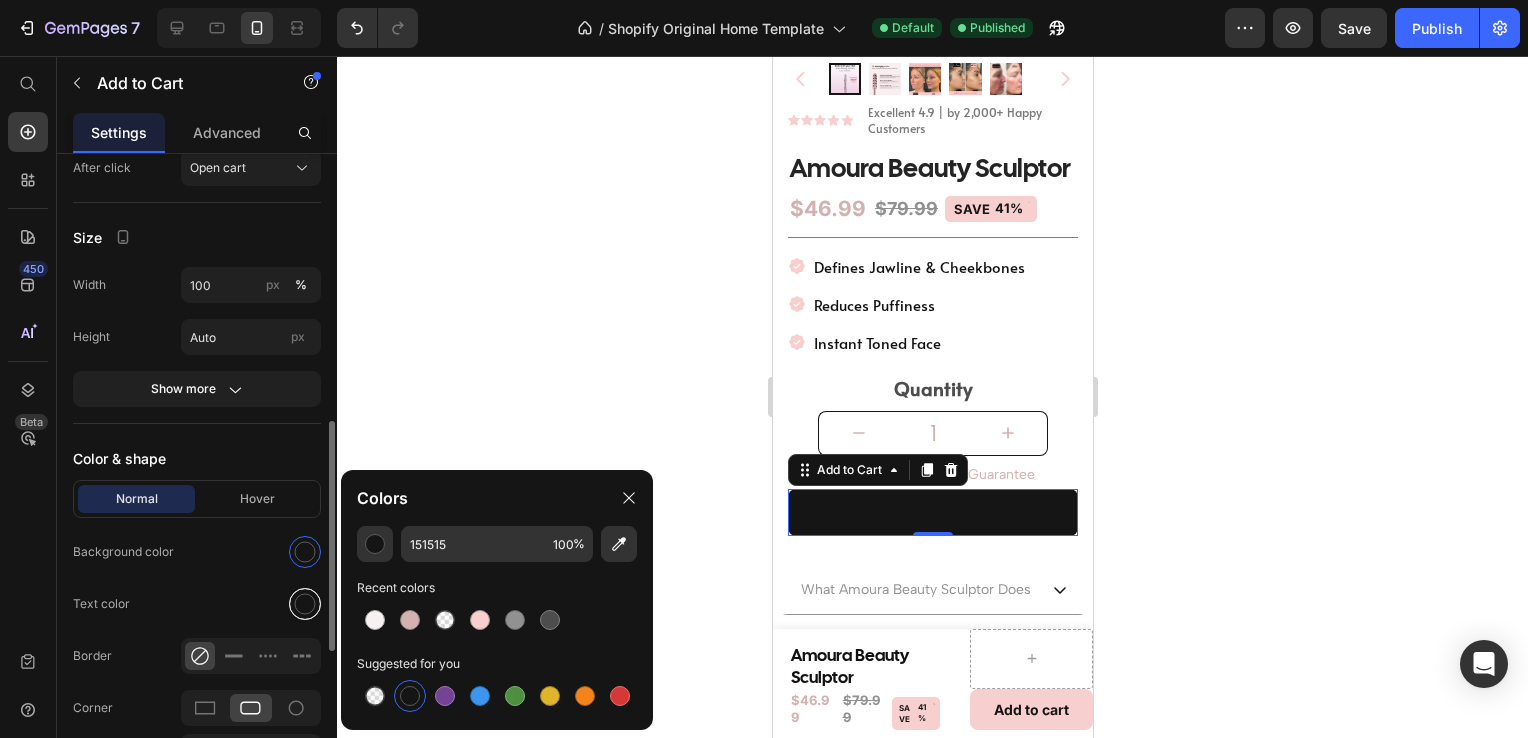 click at bounding box center (305, 604) 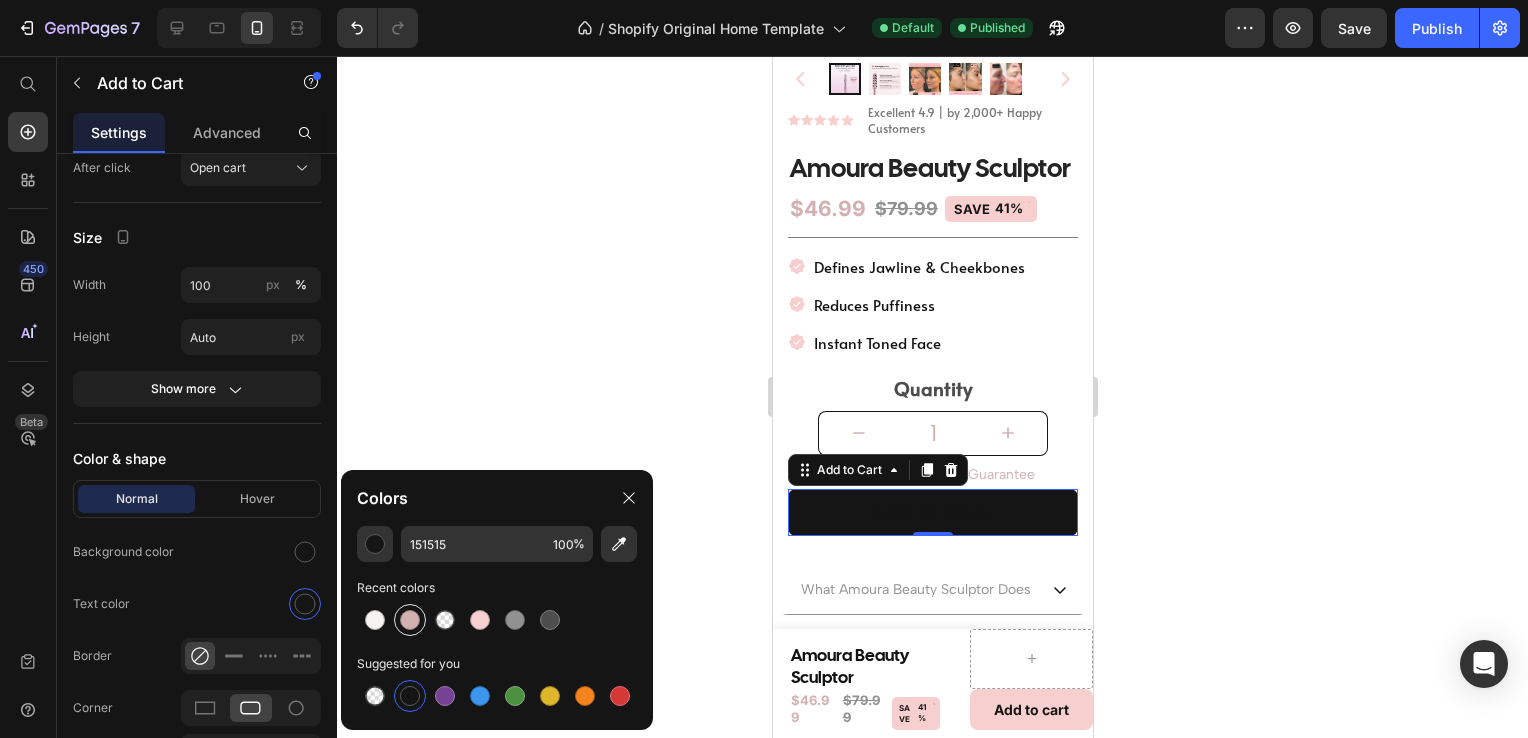 click at bounding box center (410, 620) 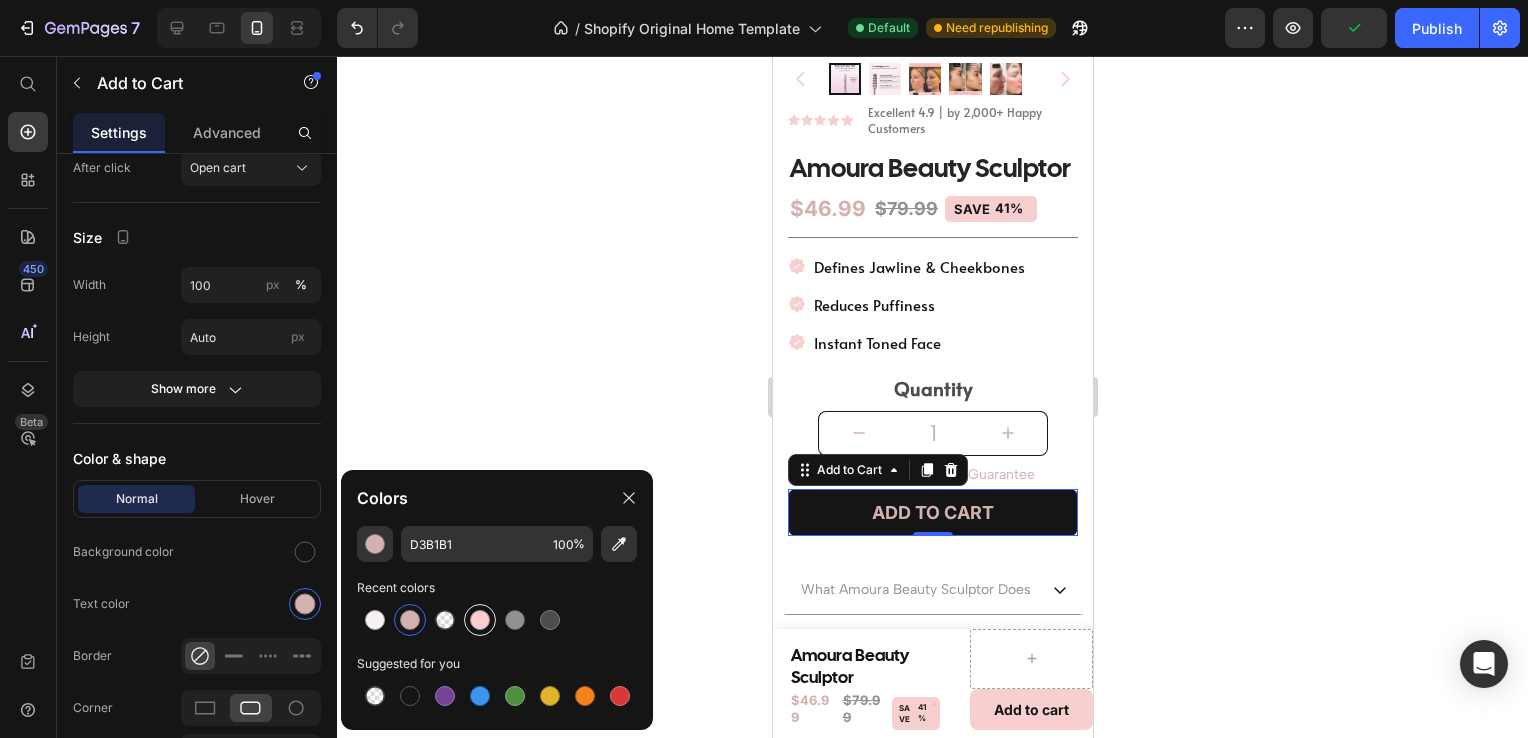 click at bounding box center [480, 620] 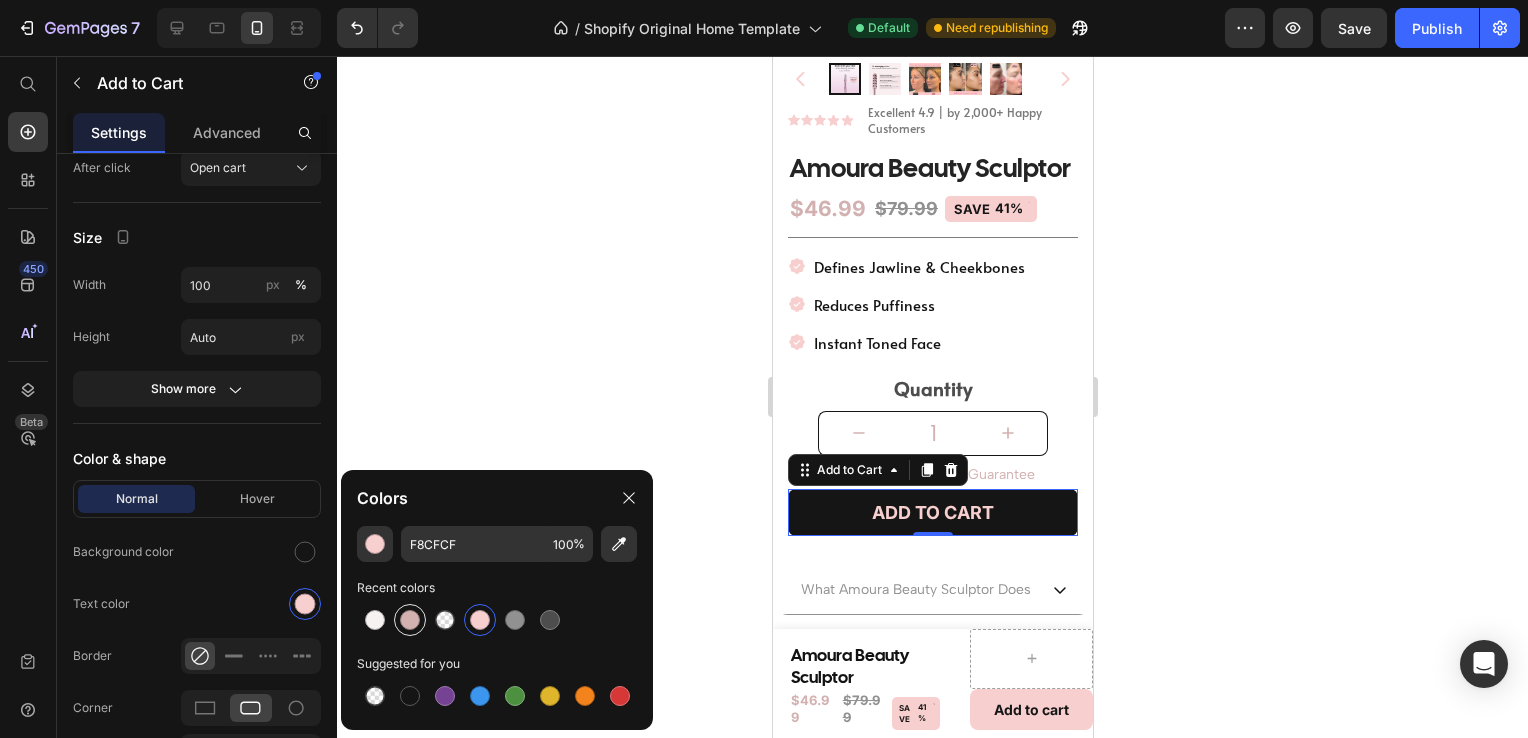 click at bounding box center (410, 620) 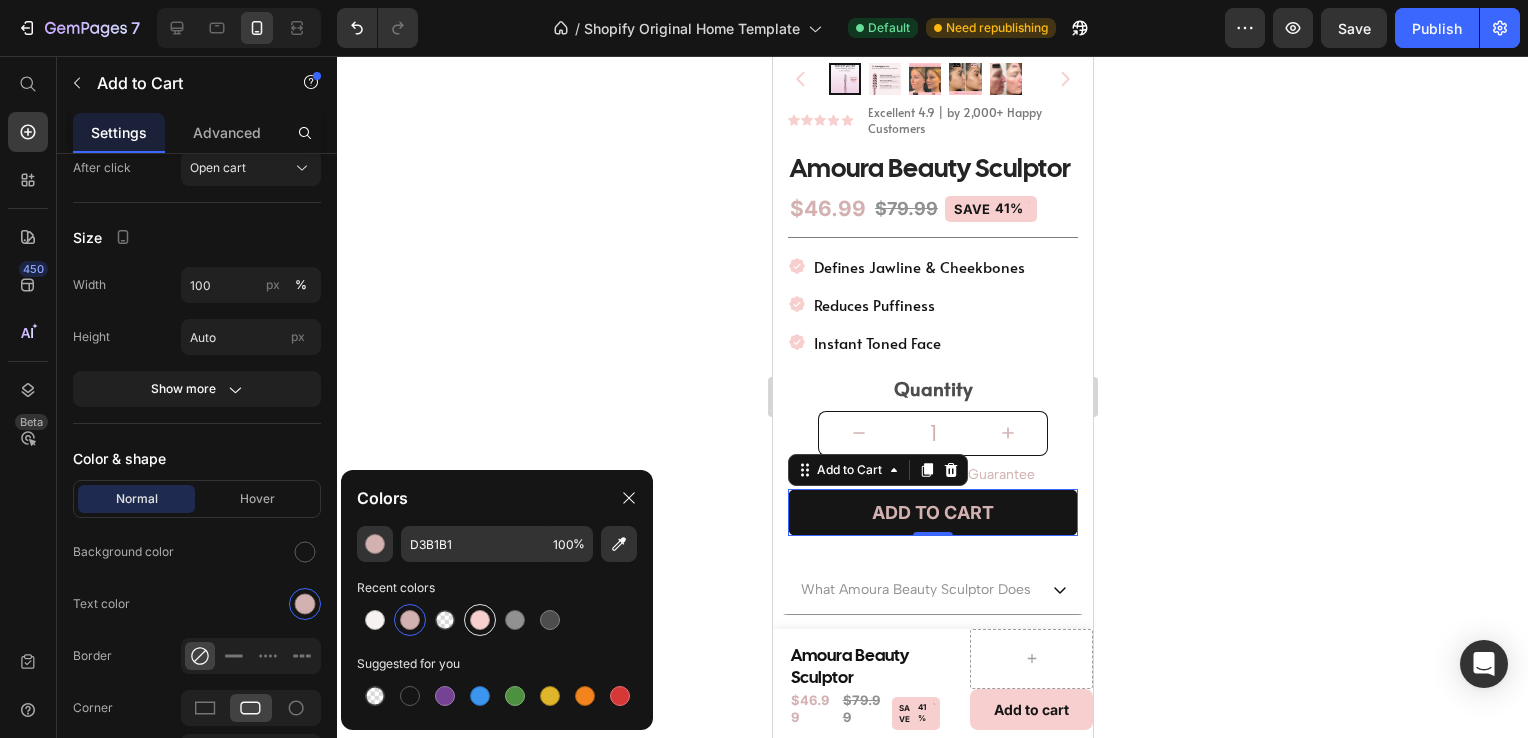 click at bounding box center [480, 620] 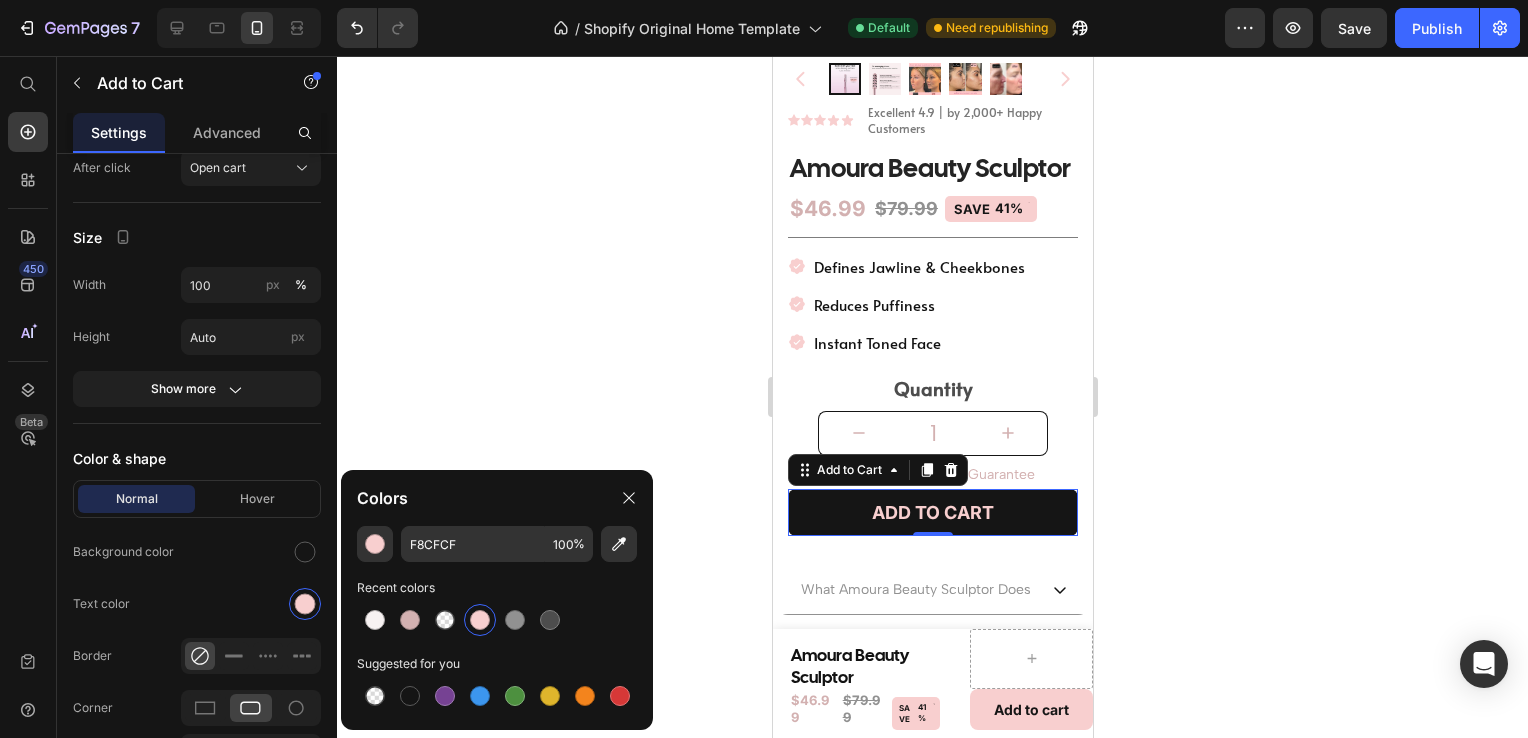 click 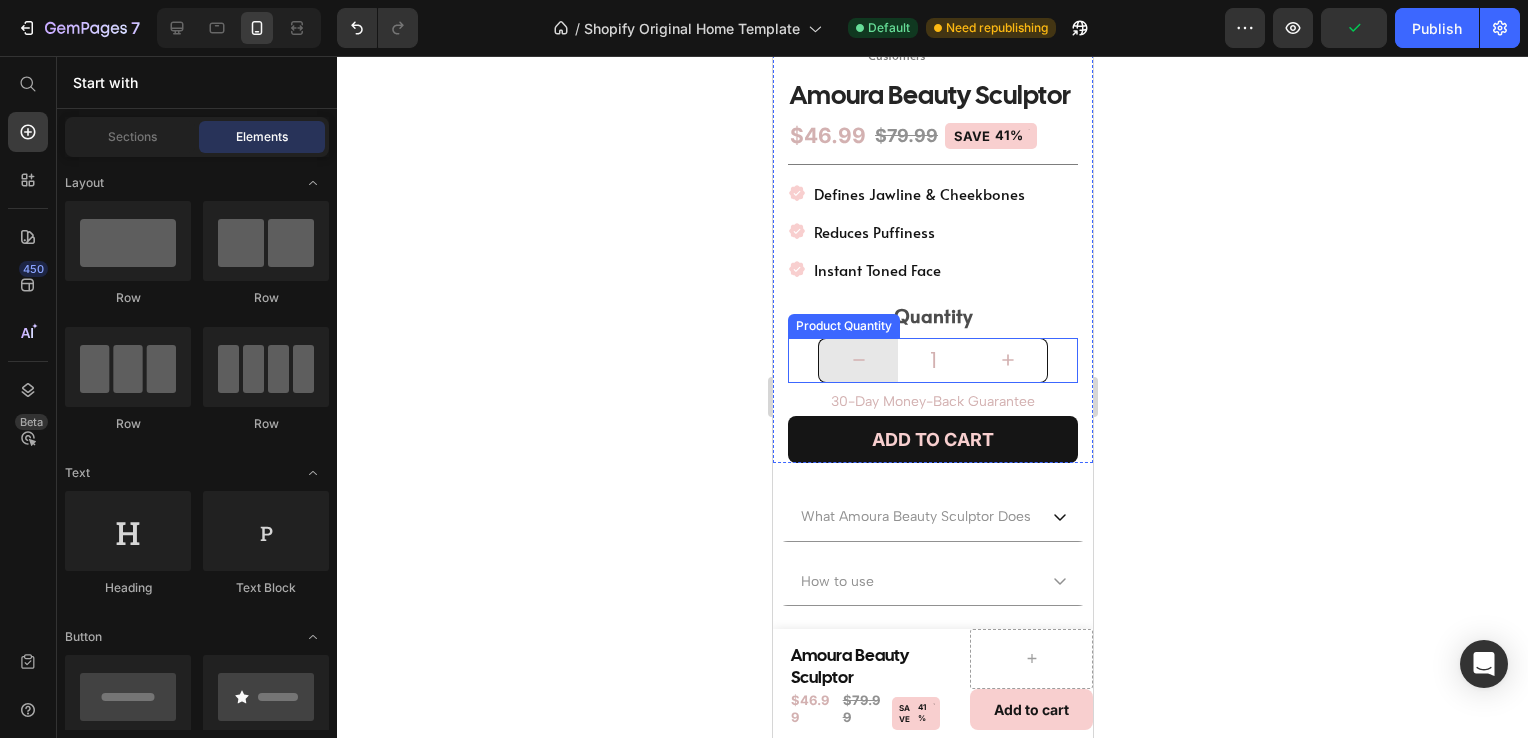 scroll, scrollTop: 490, scrollLeft: 0, axis: vertical 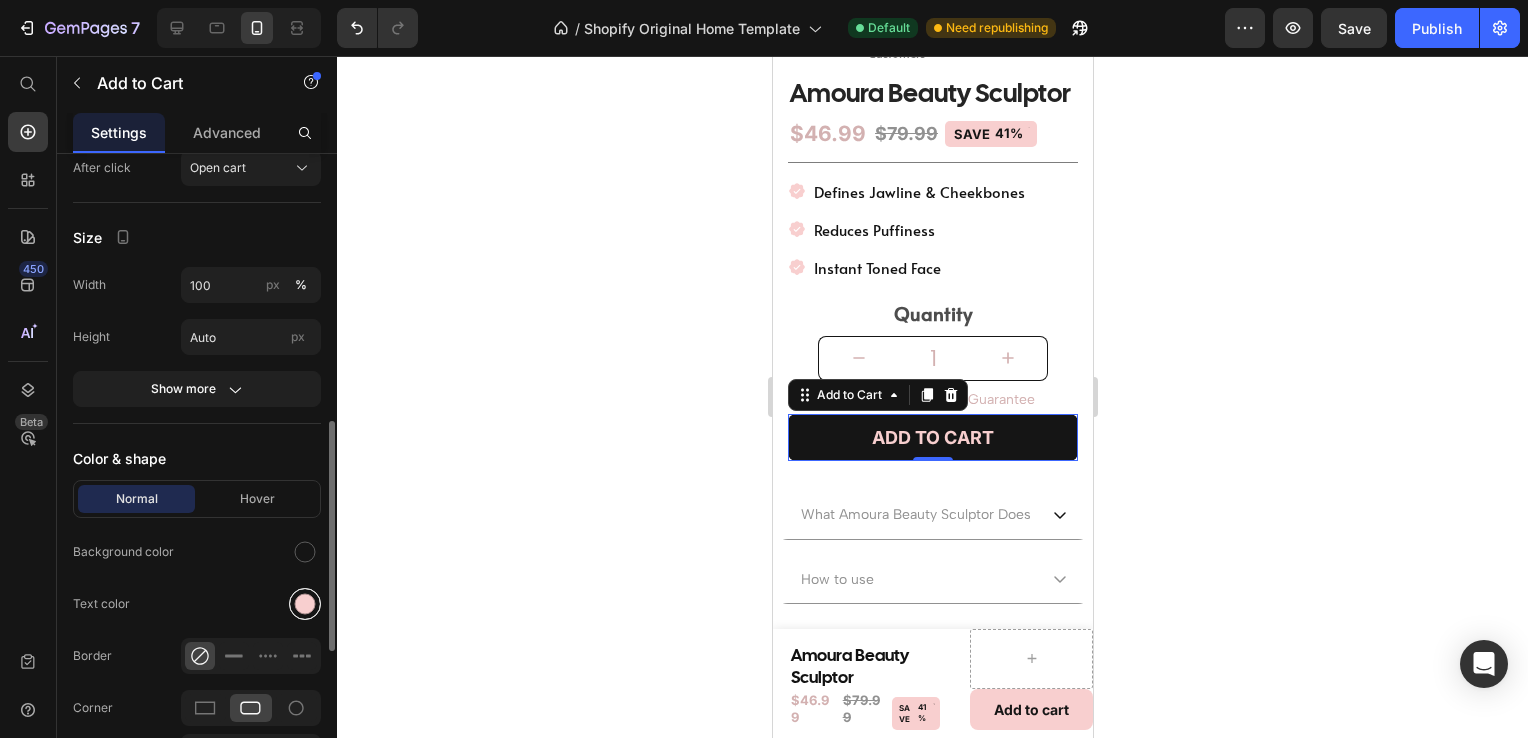 click at bounding box center (305, 604) 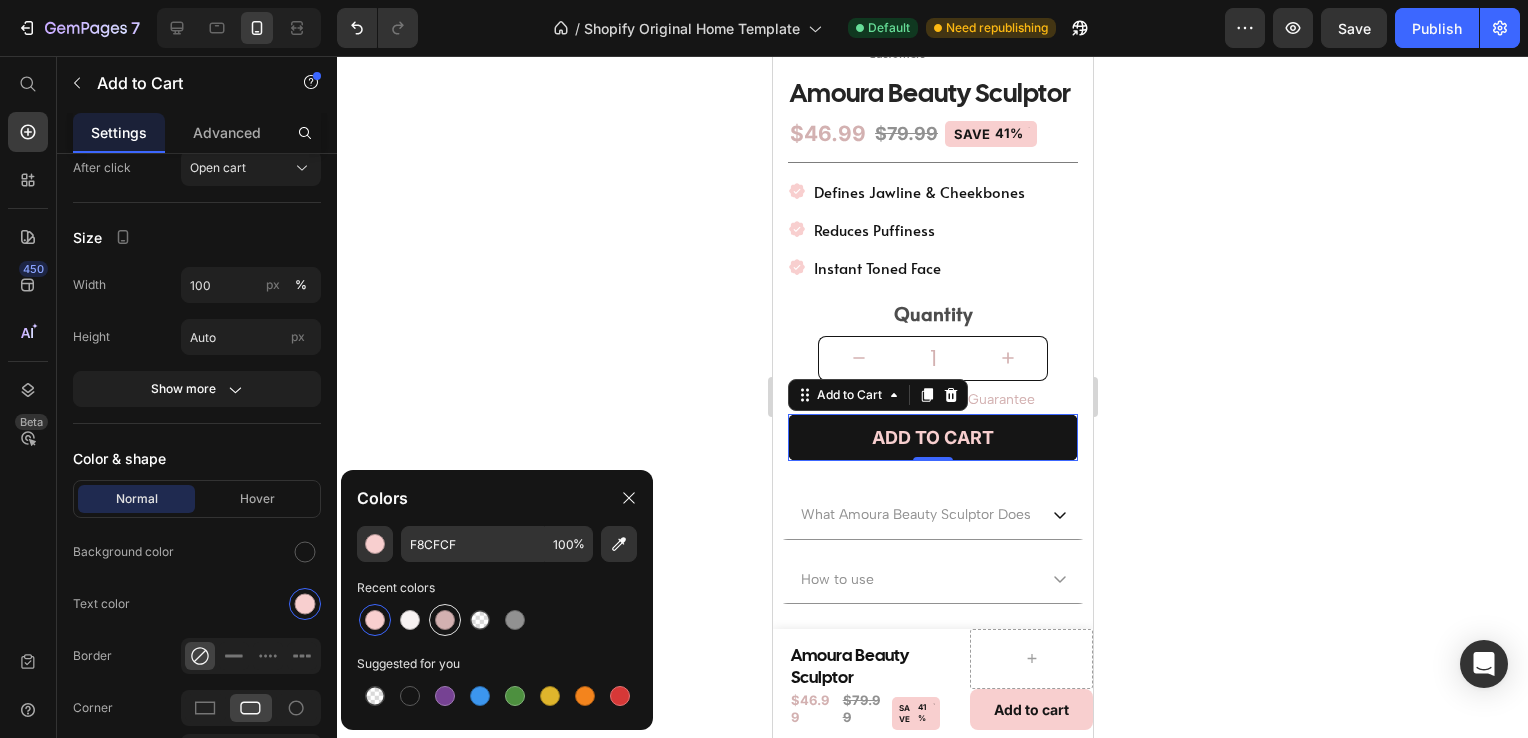 click at bounding box center (445, 620) 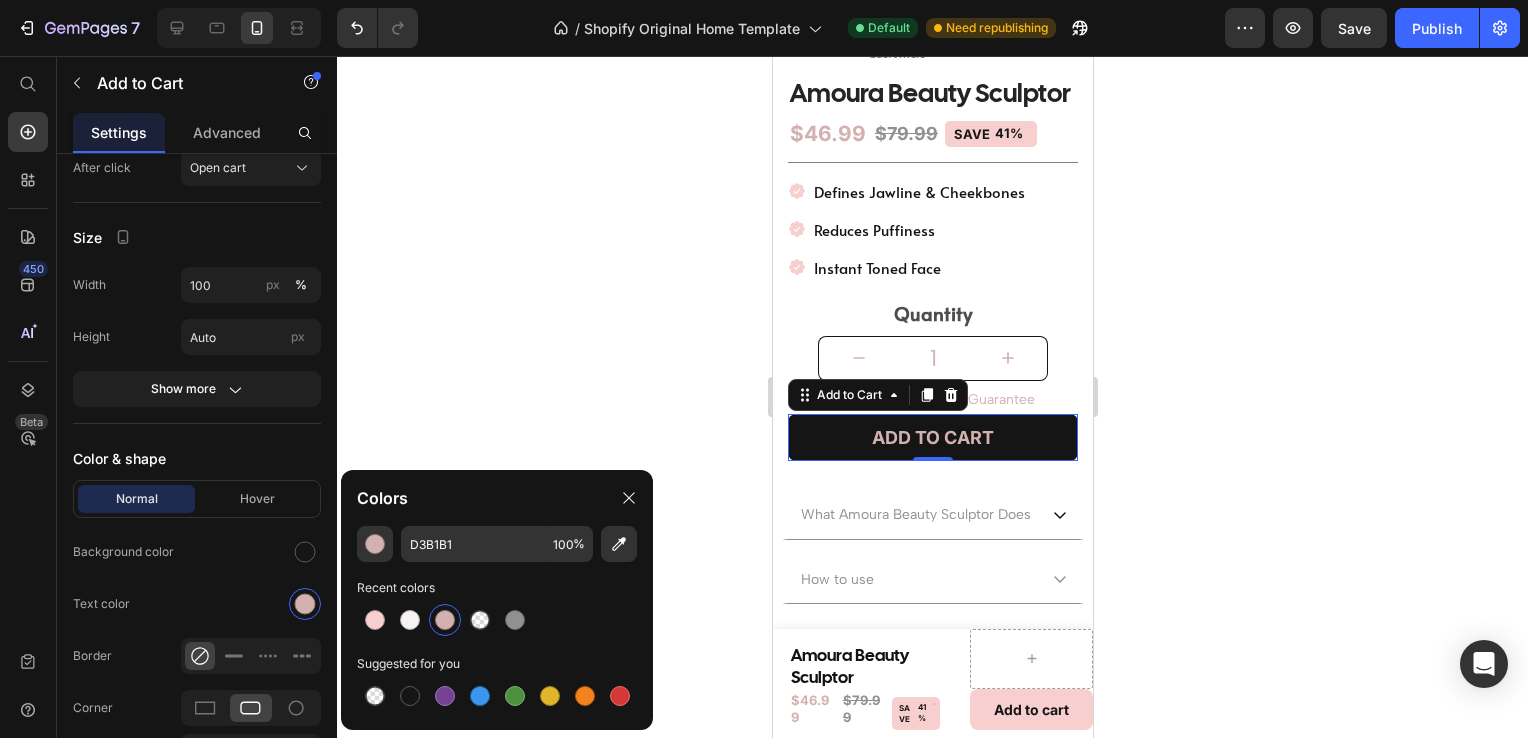 click 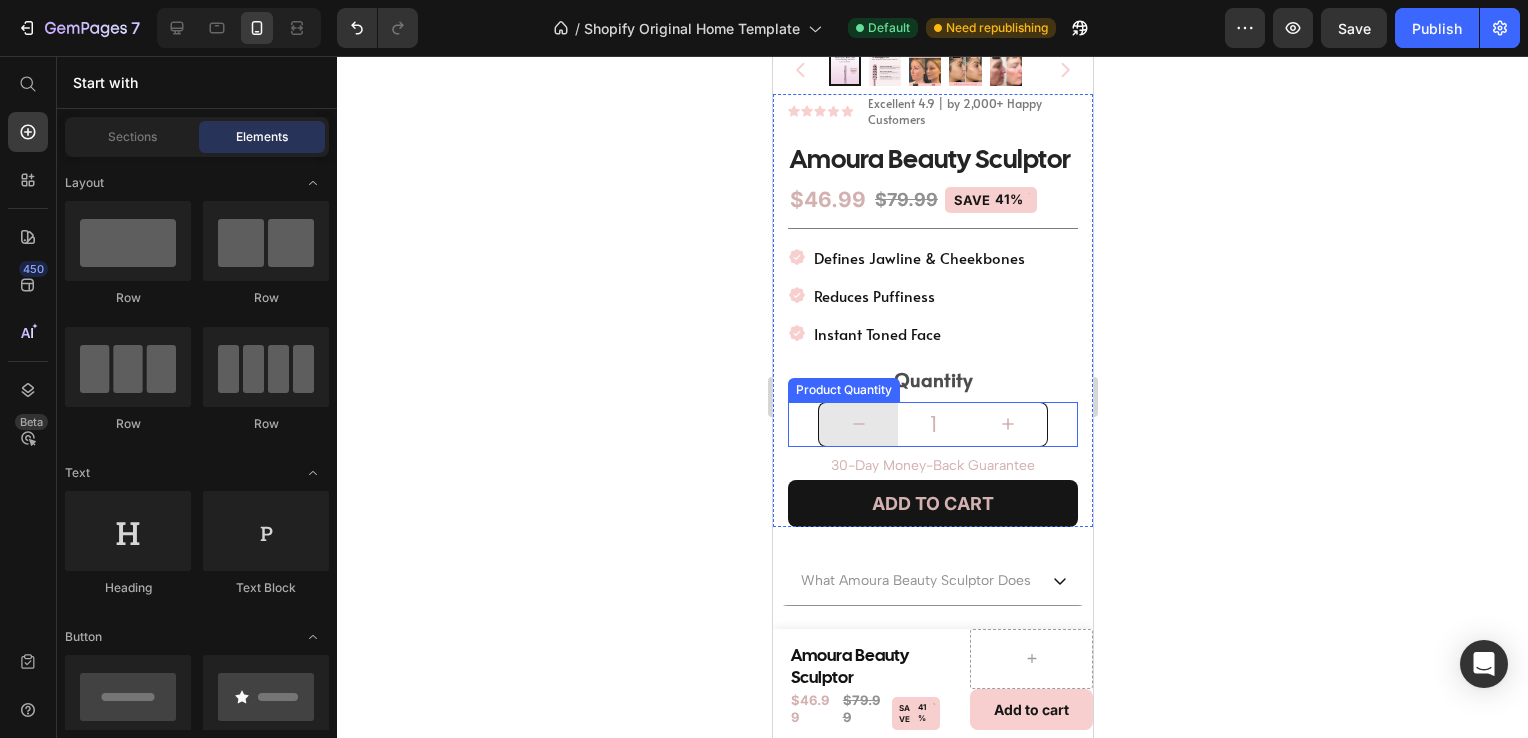 scroll, scrollTop: 430, scrollLeft: 0, axis: vertical 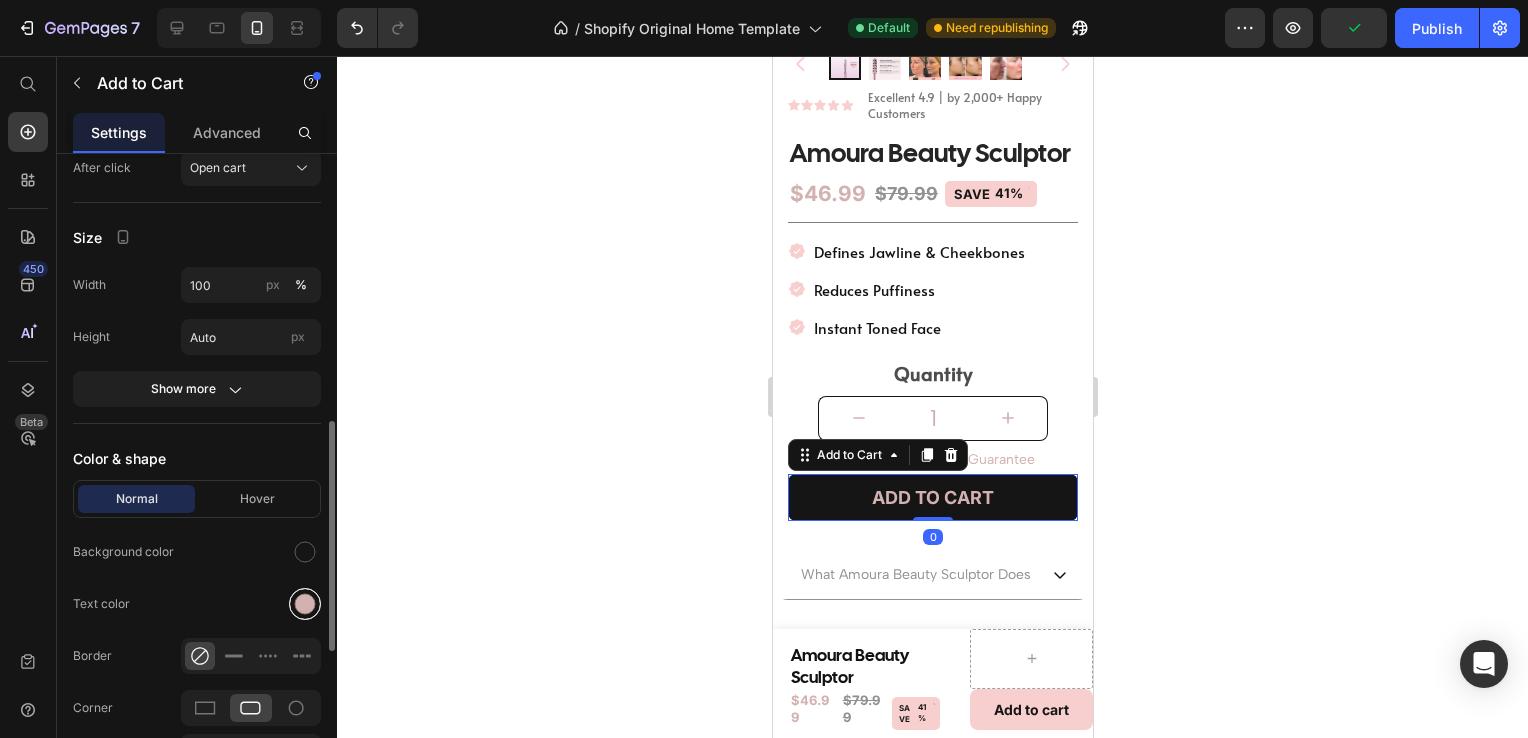 click at bounding box center [305, 604] 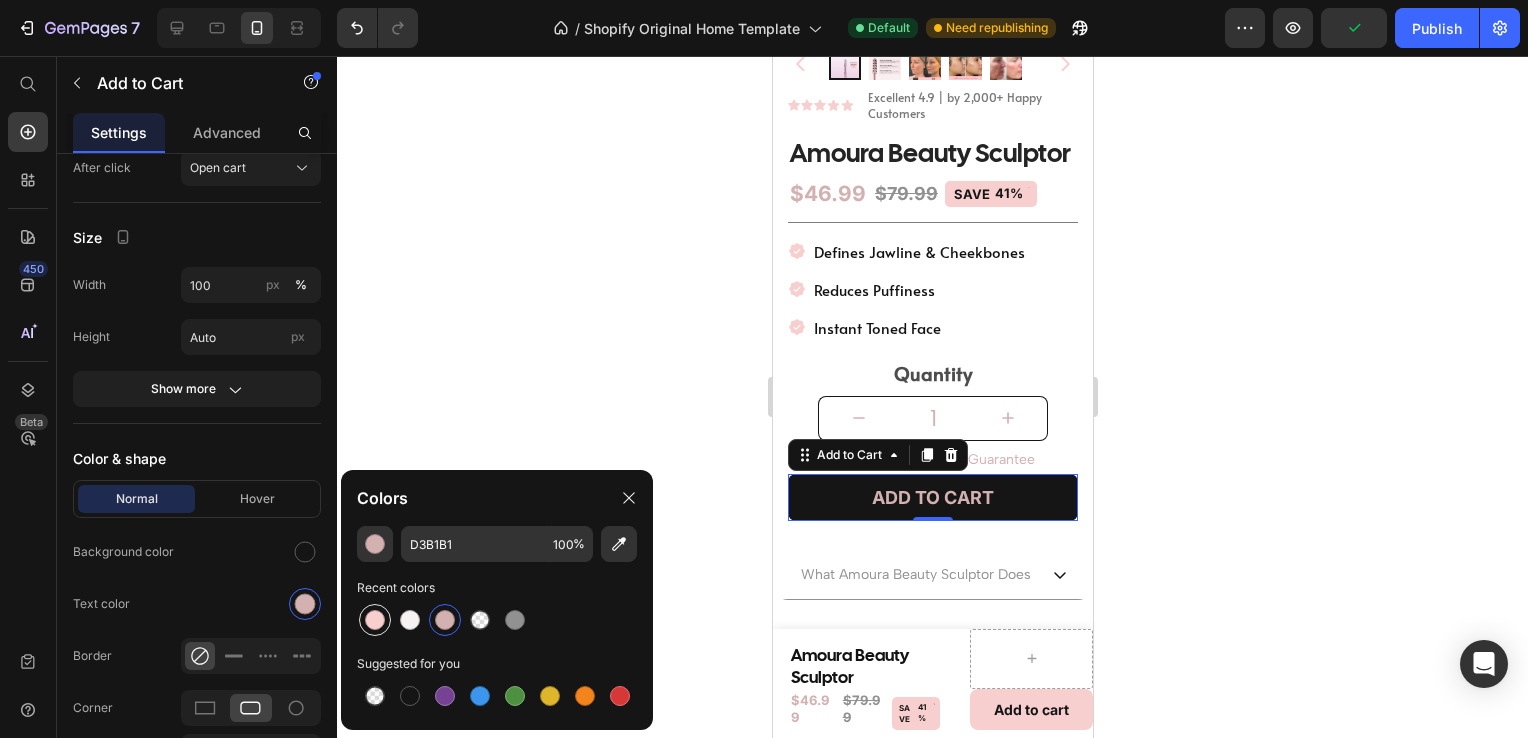 click at bounding box center (375, 620) 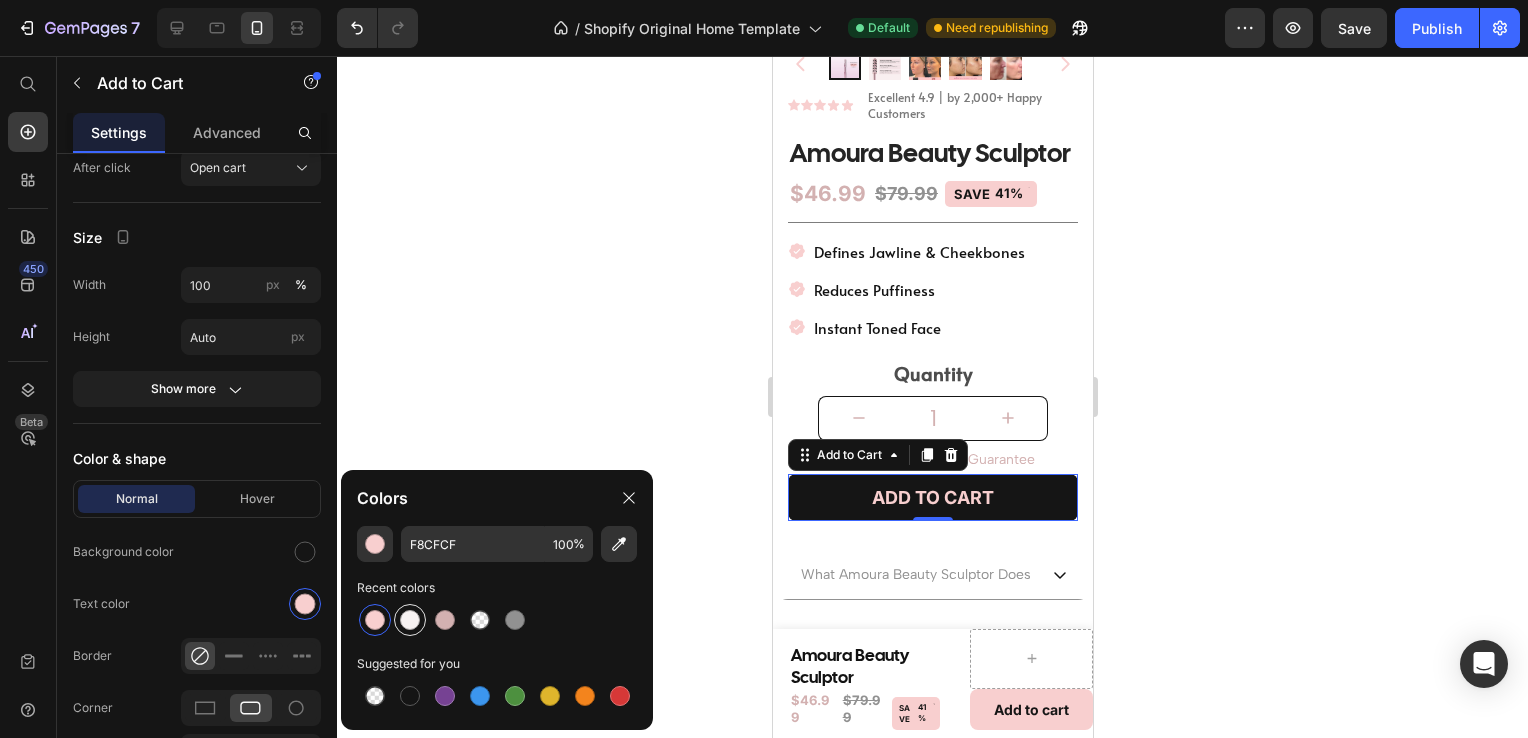 click at bounding box center [410, 620] 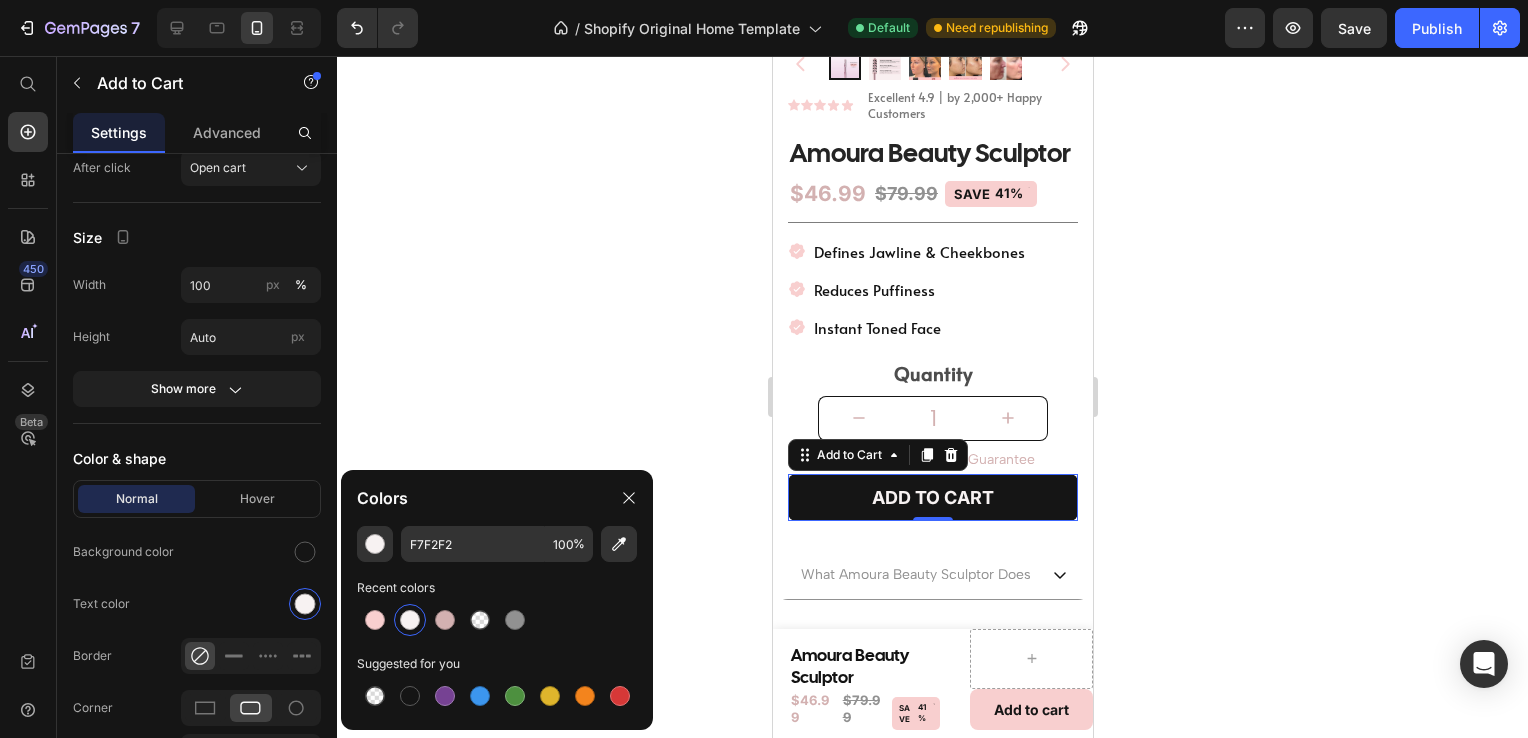 click 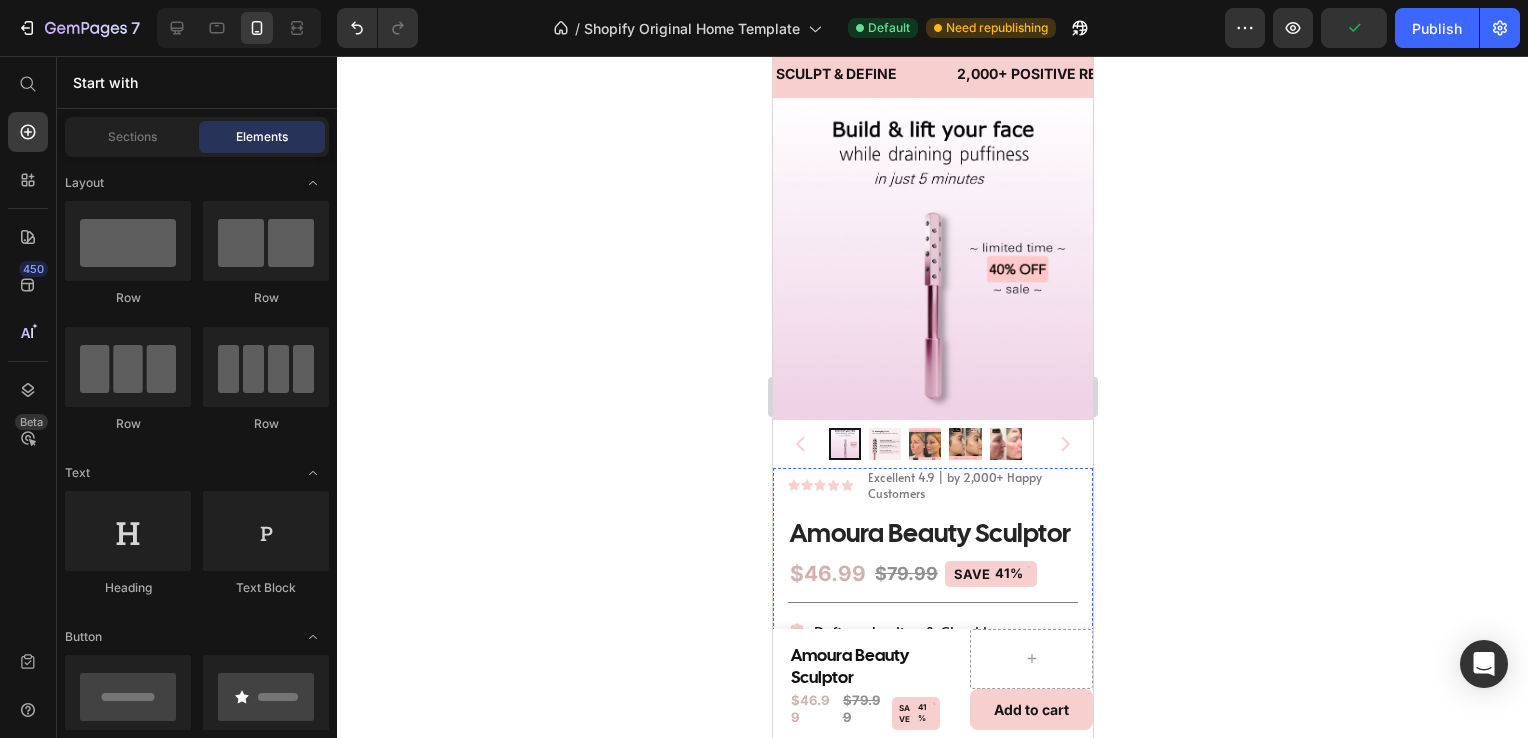 scroll, scrollTop: 58, scrollLeft: 0, axis: vertical 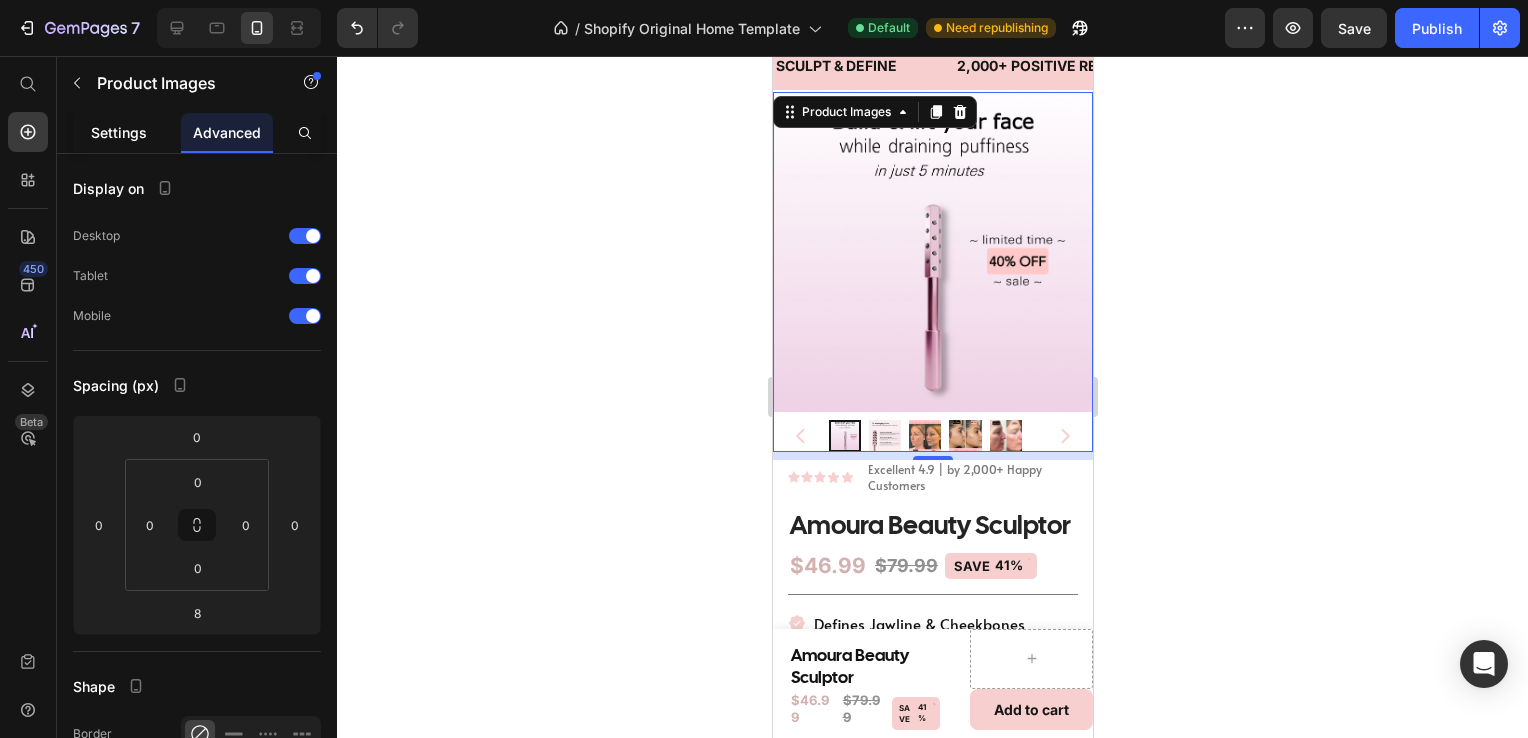 click on "Settings" 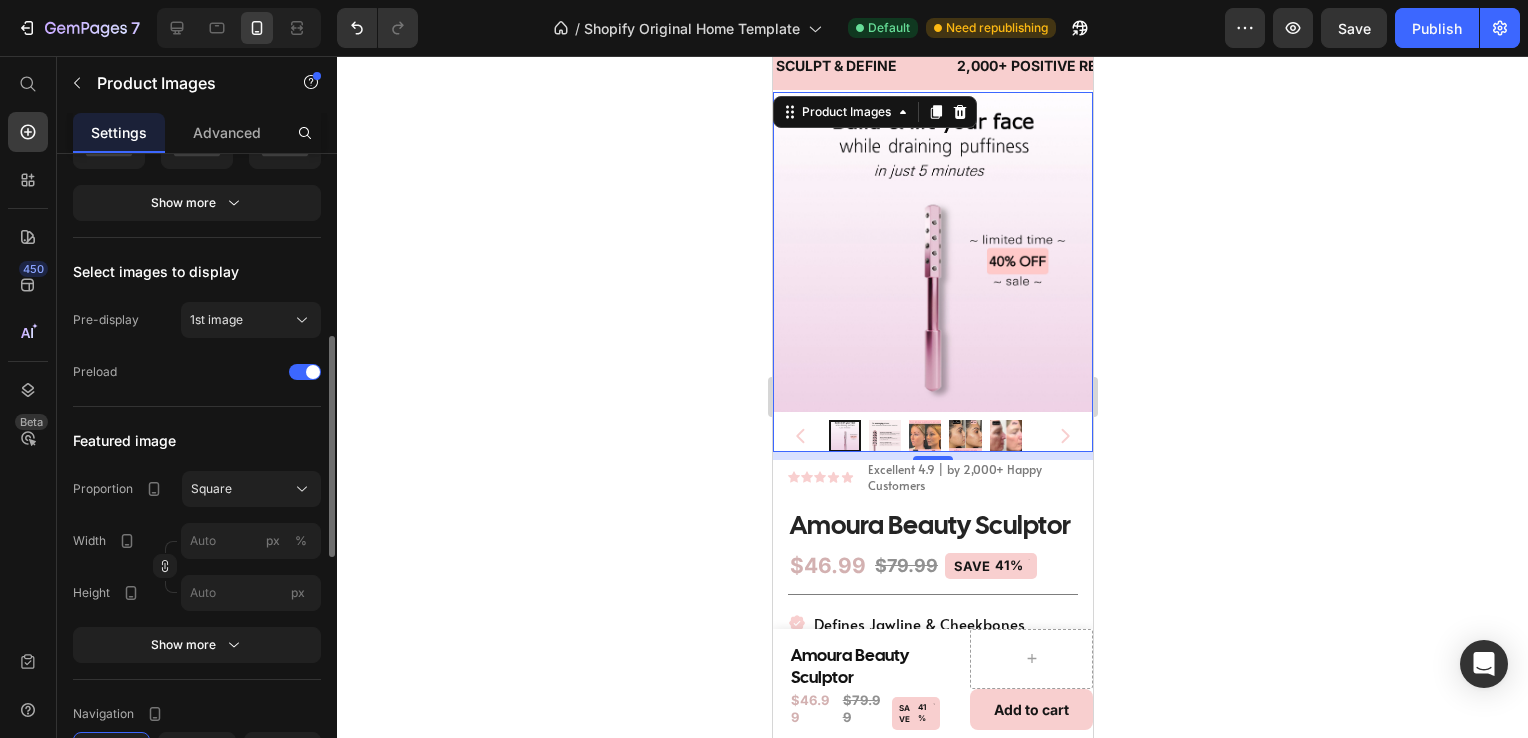 scroll, scrollTop: 478, scrollLeft: 0, axis: vertical 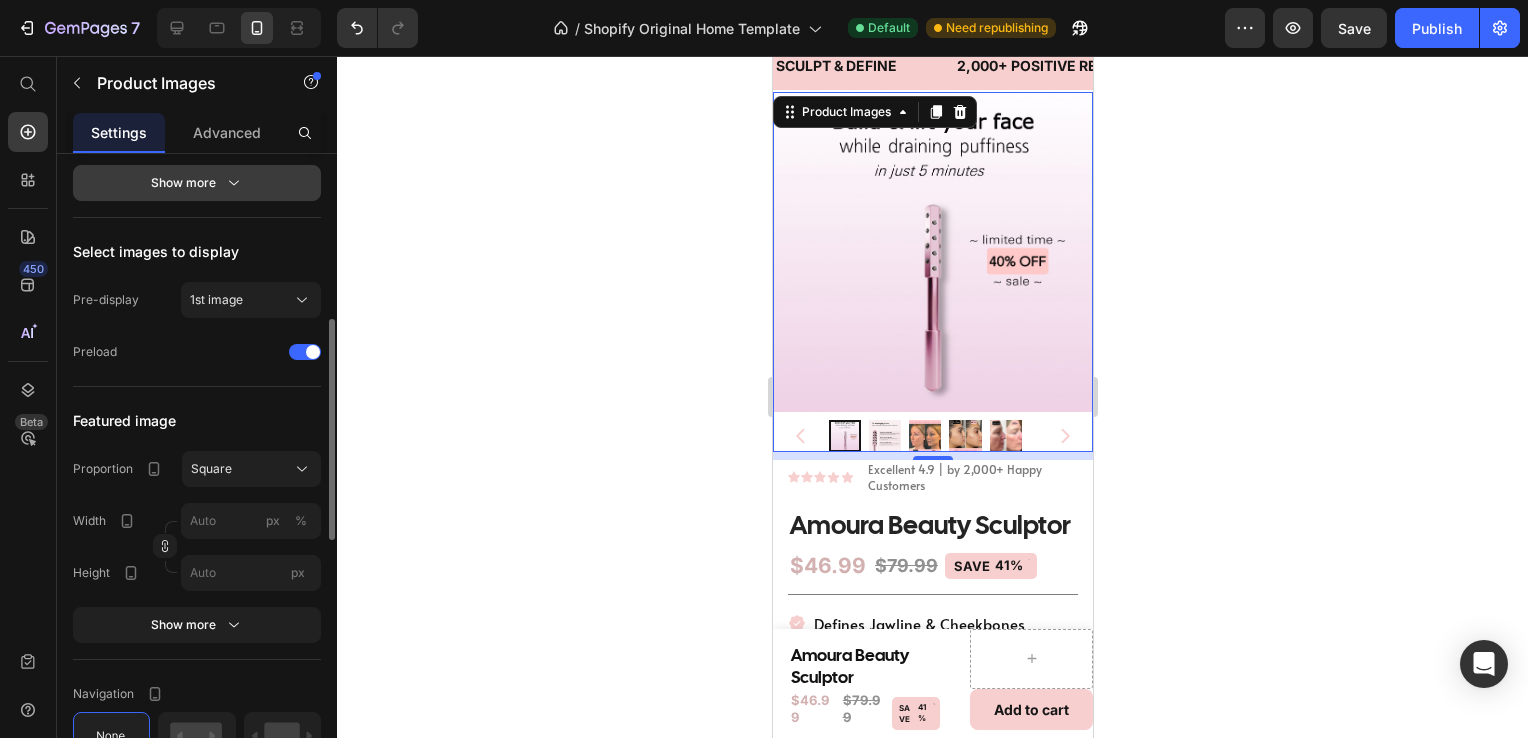 click on "Show more" at bounding box center [197, 183] 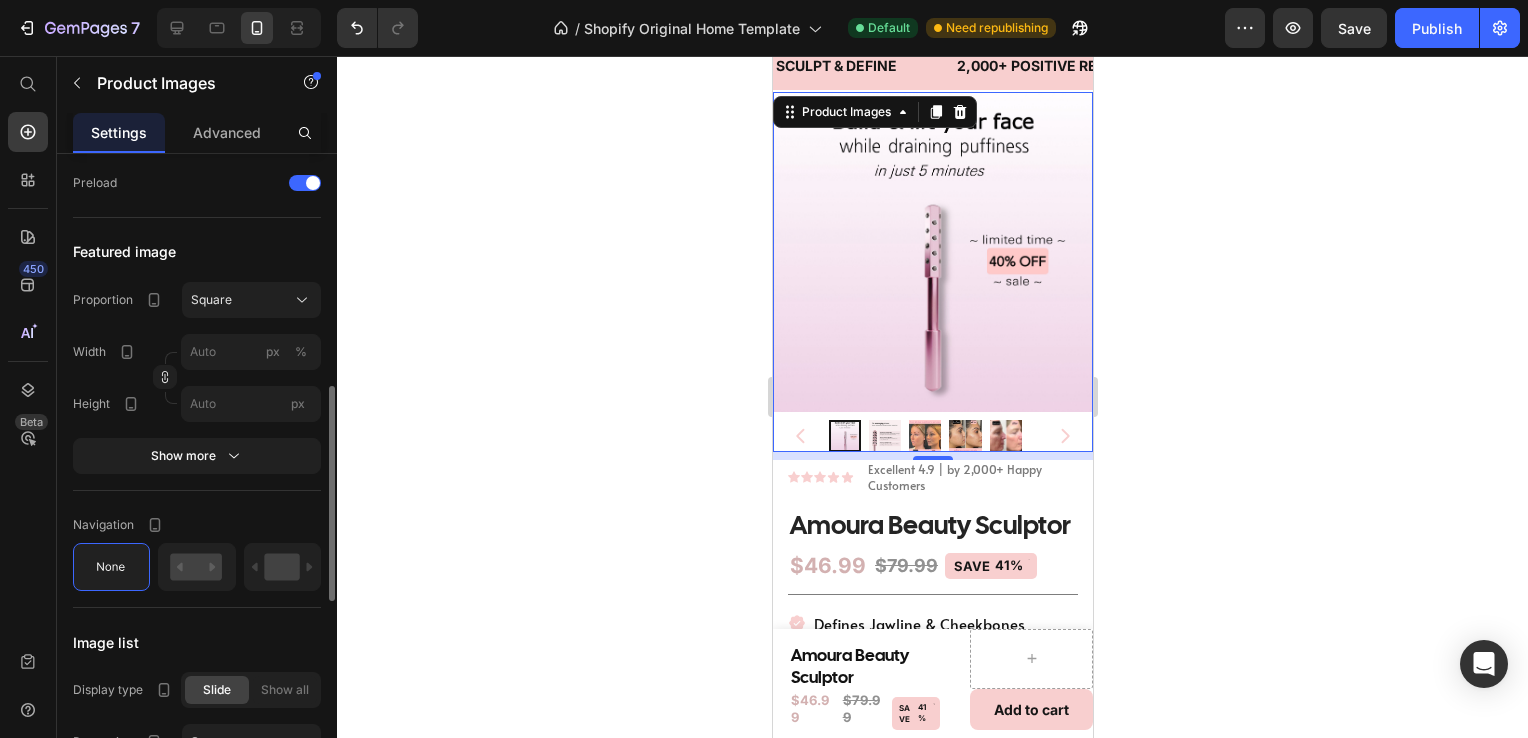 scroll, scrollTop: 703, scrollLeft: 0, axis: vertical 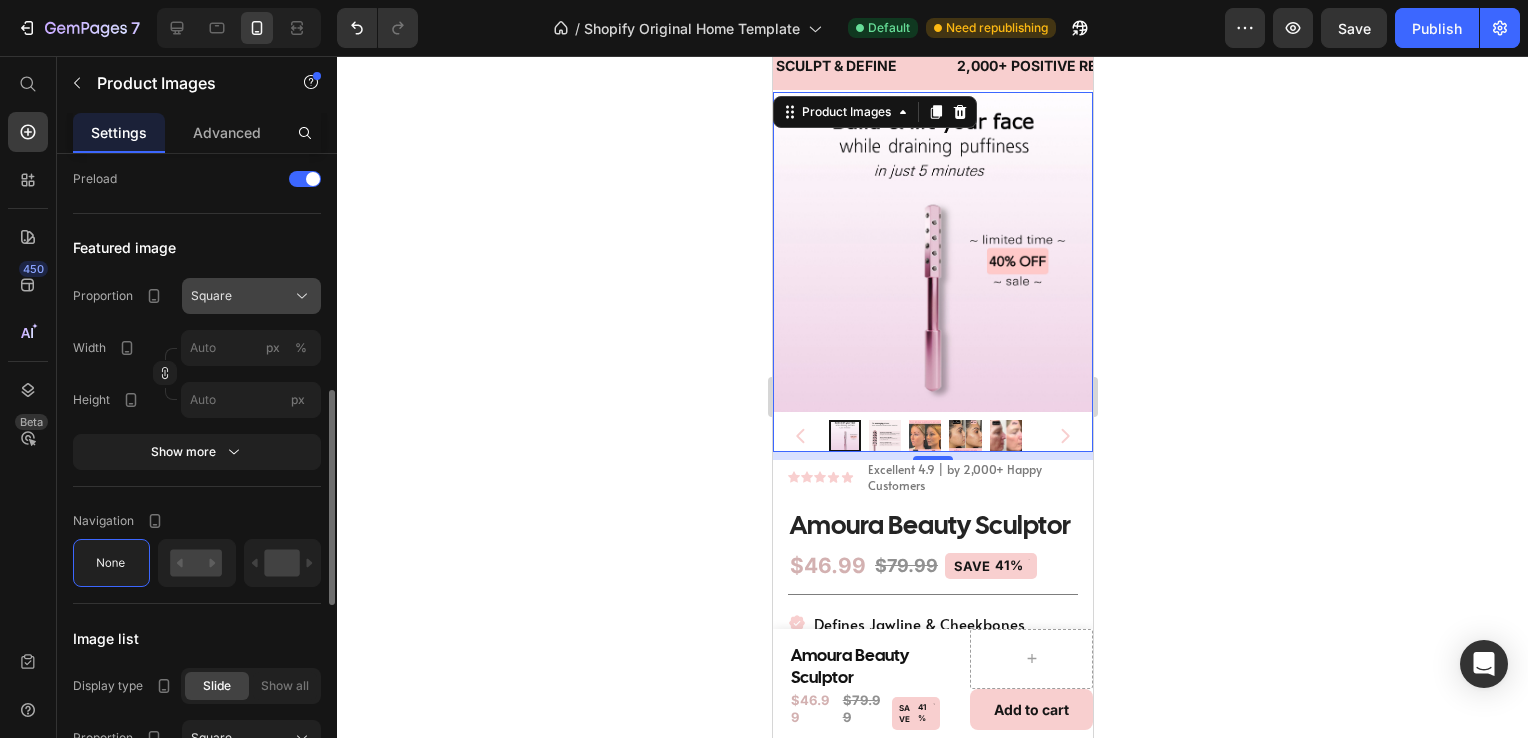 click on "Square" at bounding box center (251, 296) 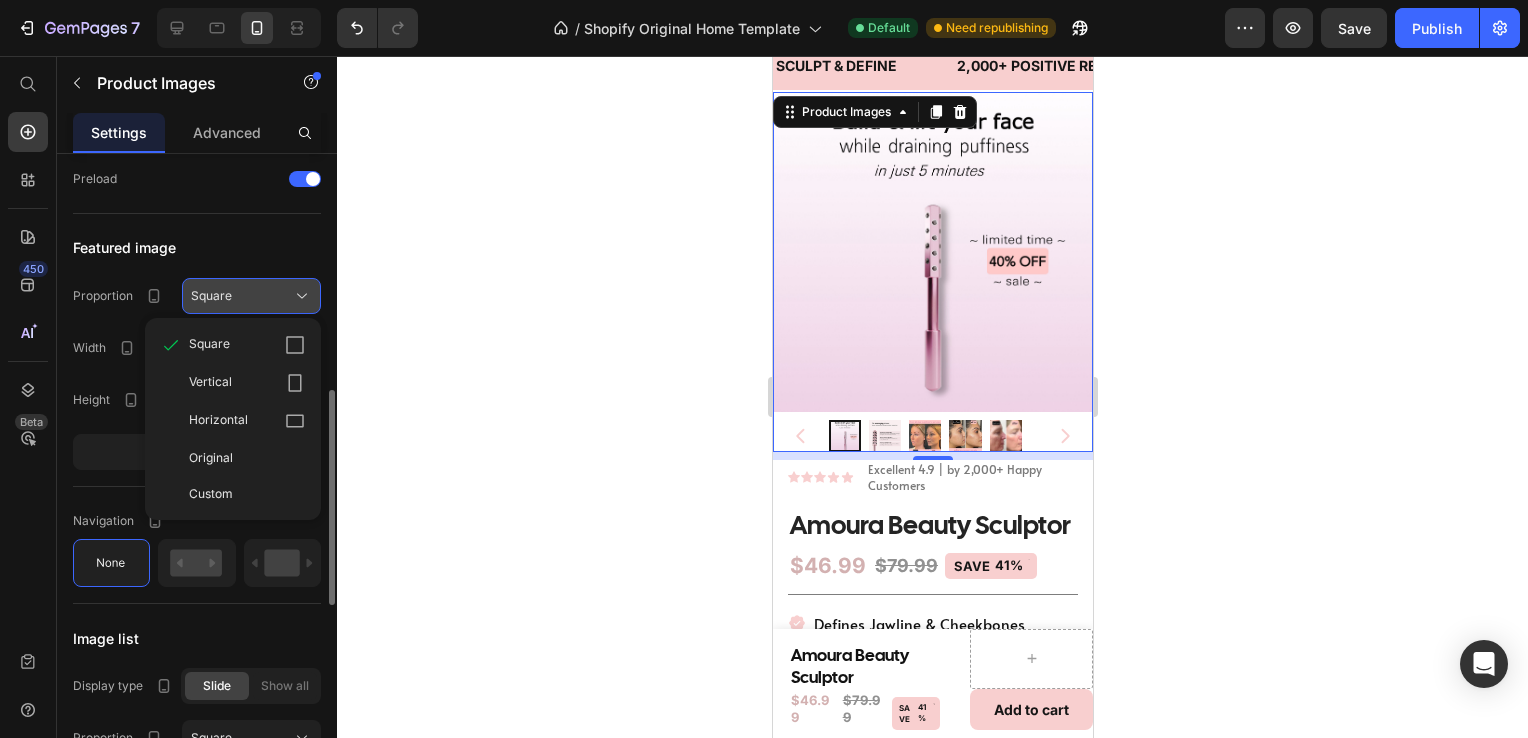 click on "Square" at bounding box center (251, 296) 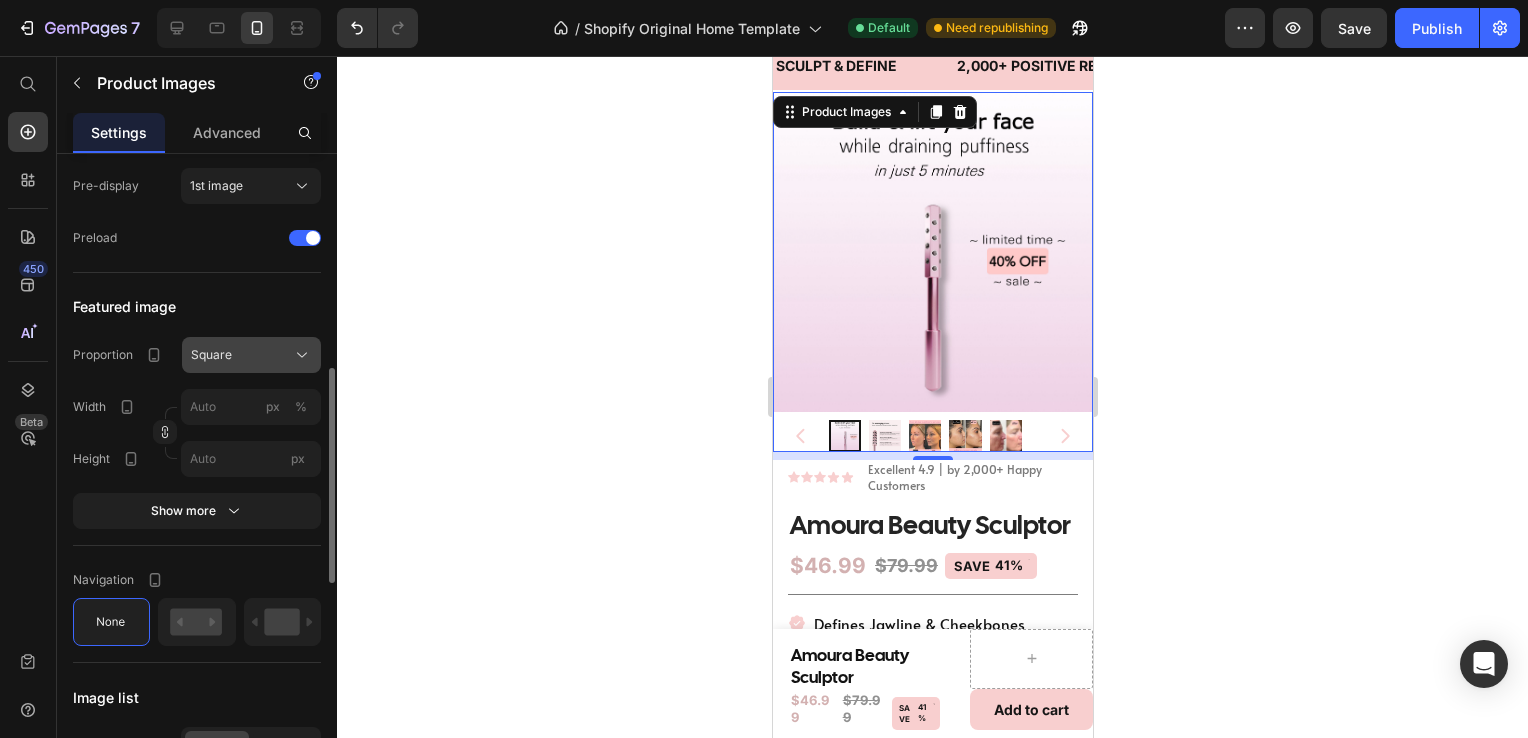scroll, scrollTop: 642, scrollLeft: 0, axis: vertical 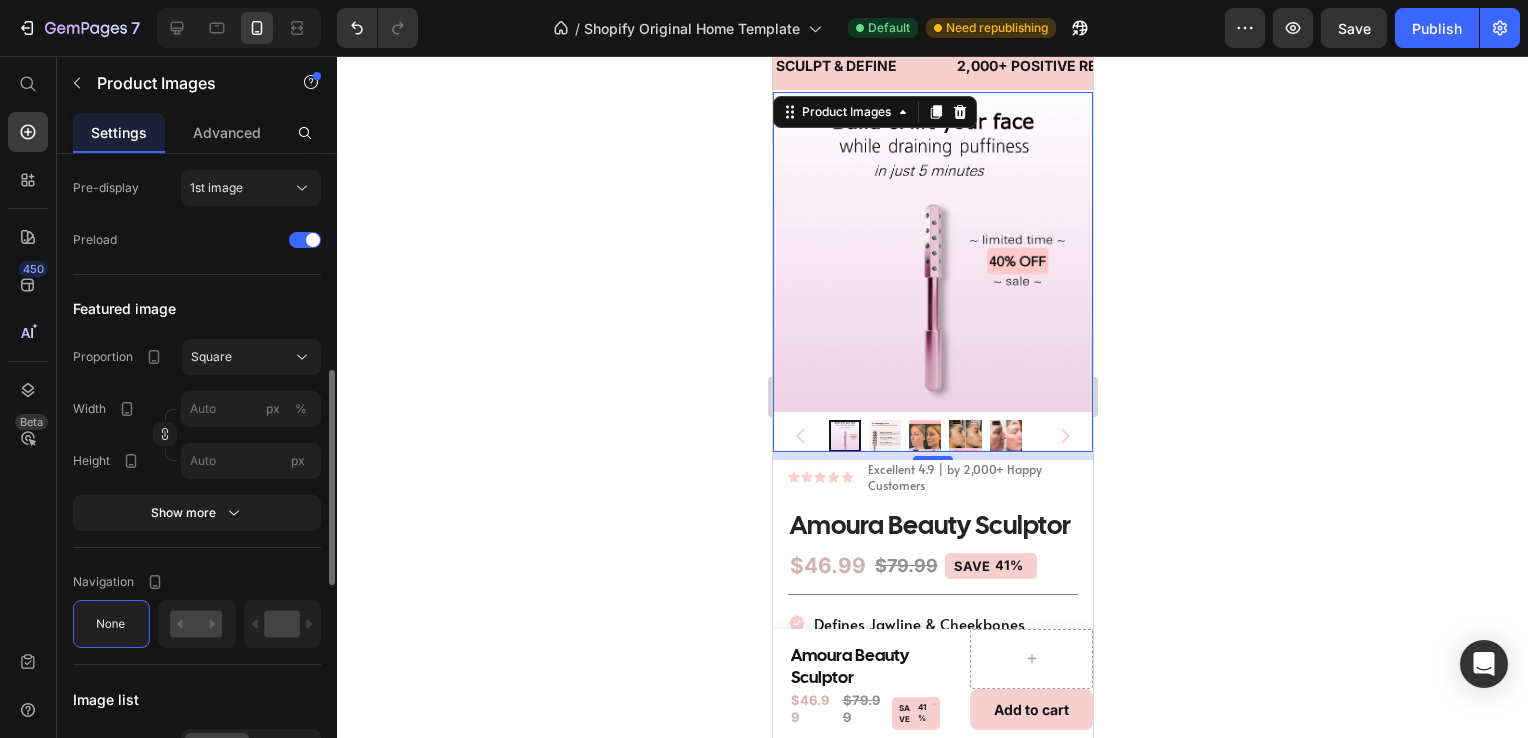 click on "Featured image Proportion Square Width px % Height px Show more" 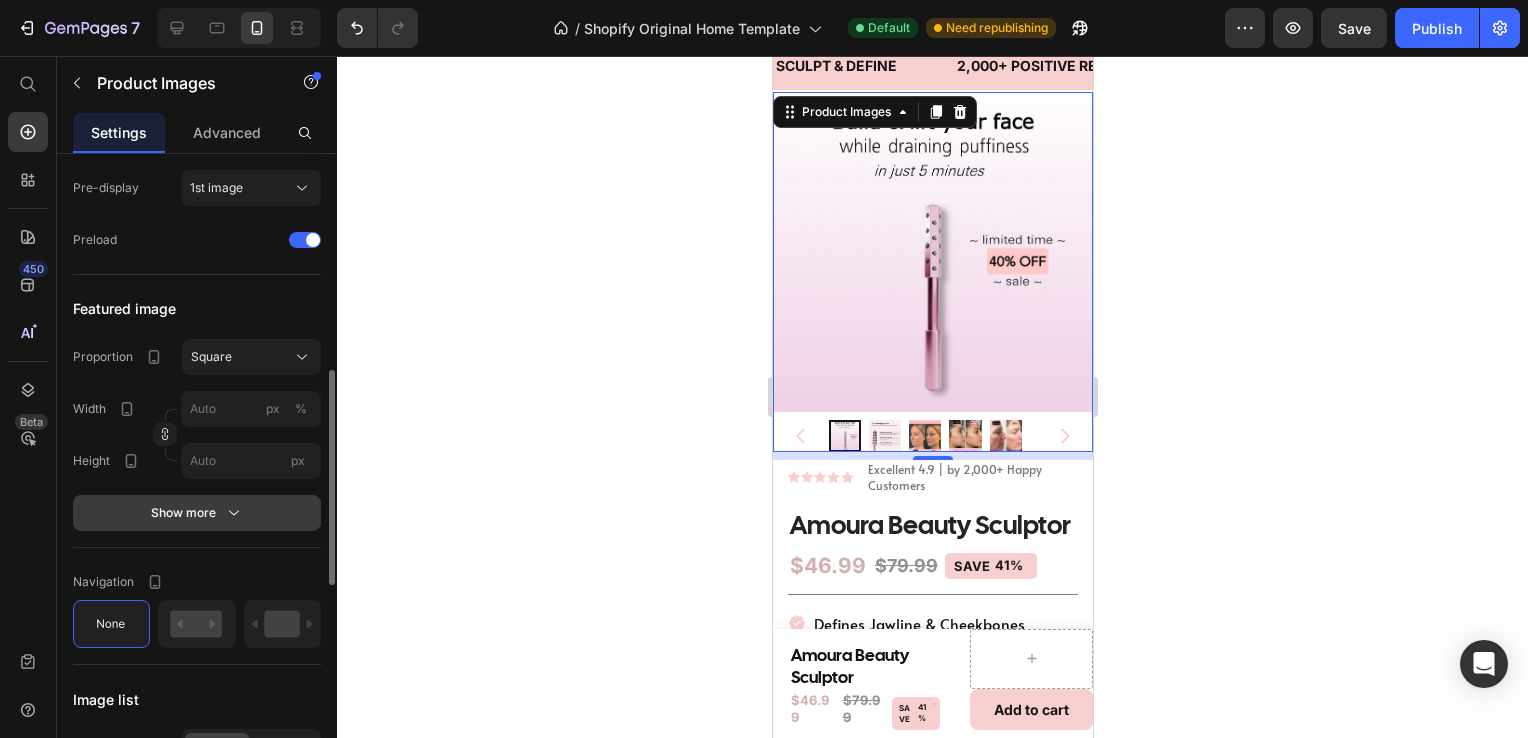 click 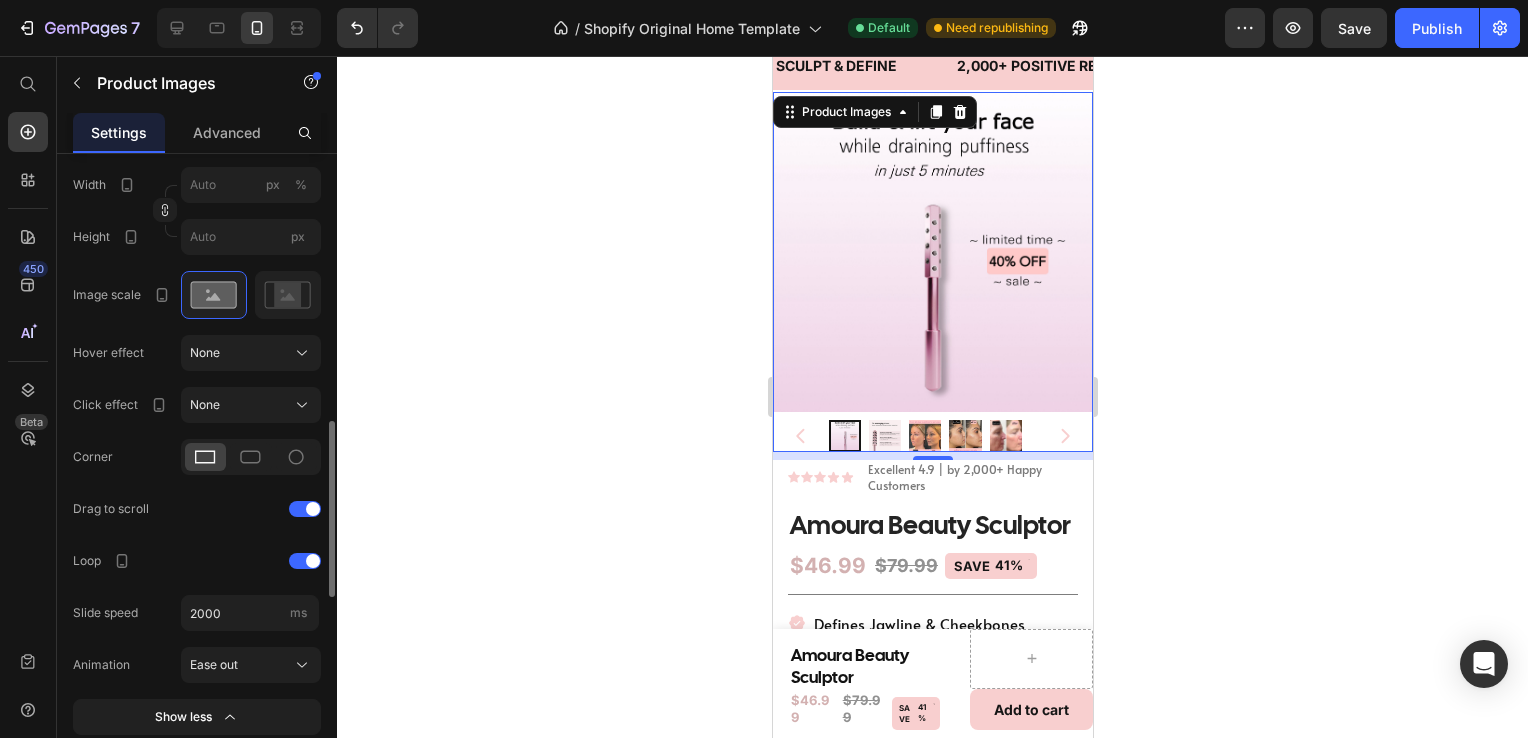 scroll, scrollTop: 898, scrollLeft: 0, axis: vertical 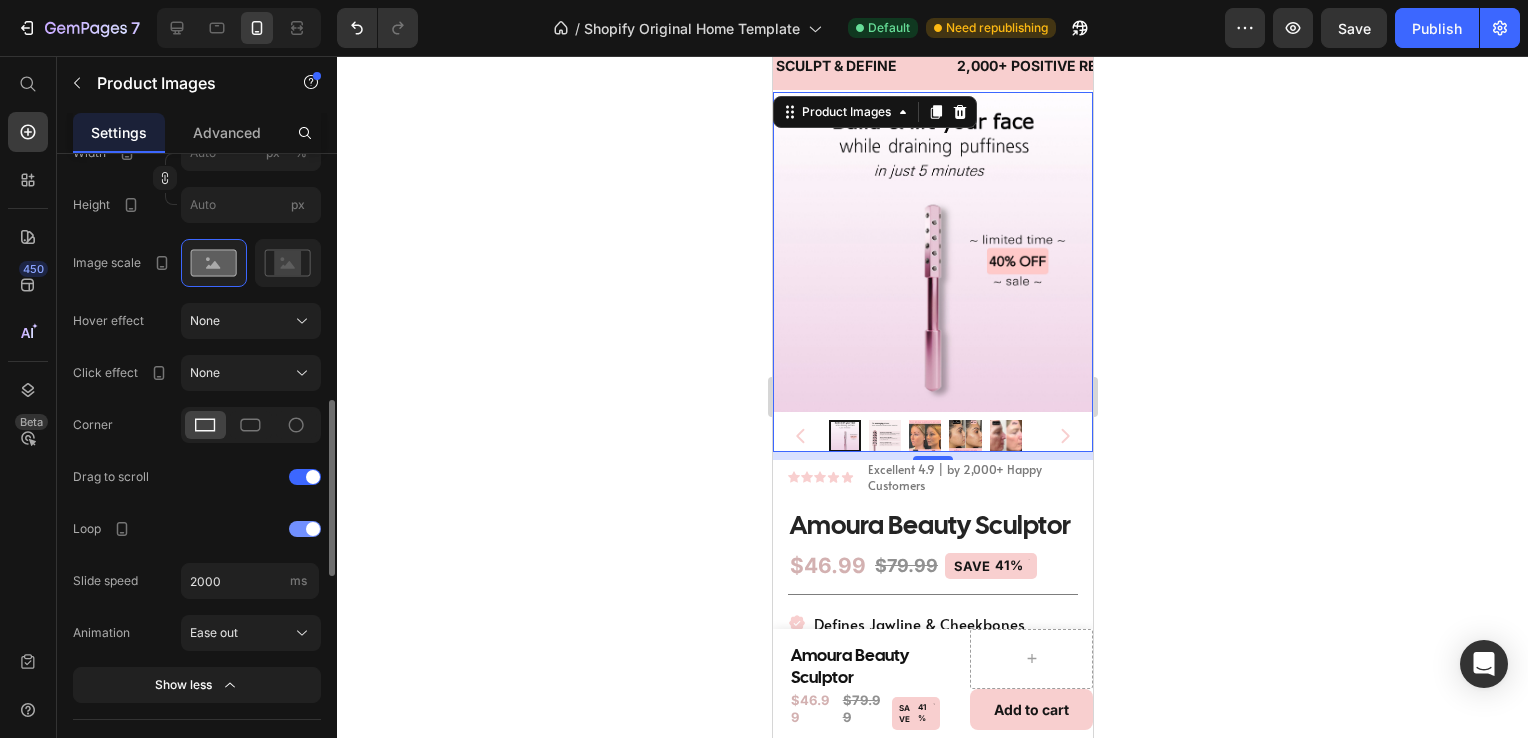 click at bounding box center [305, 529] 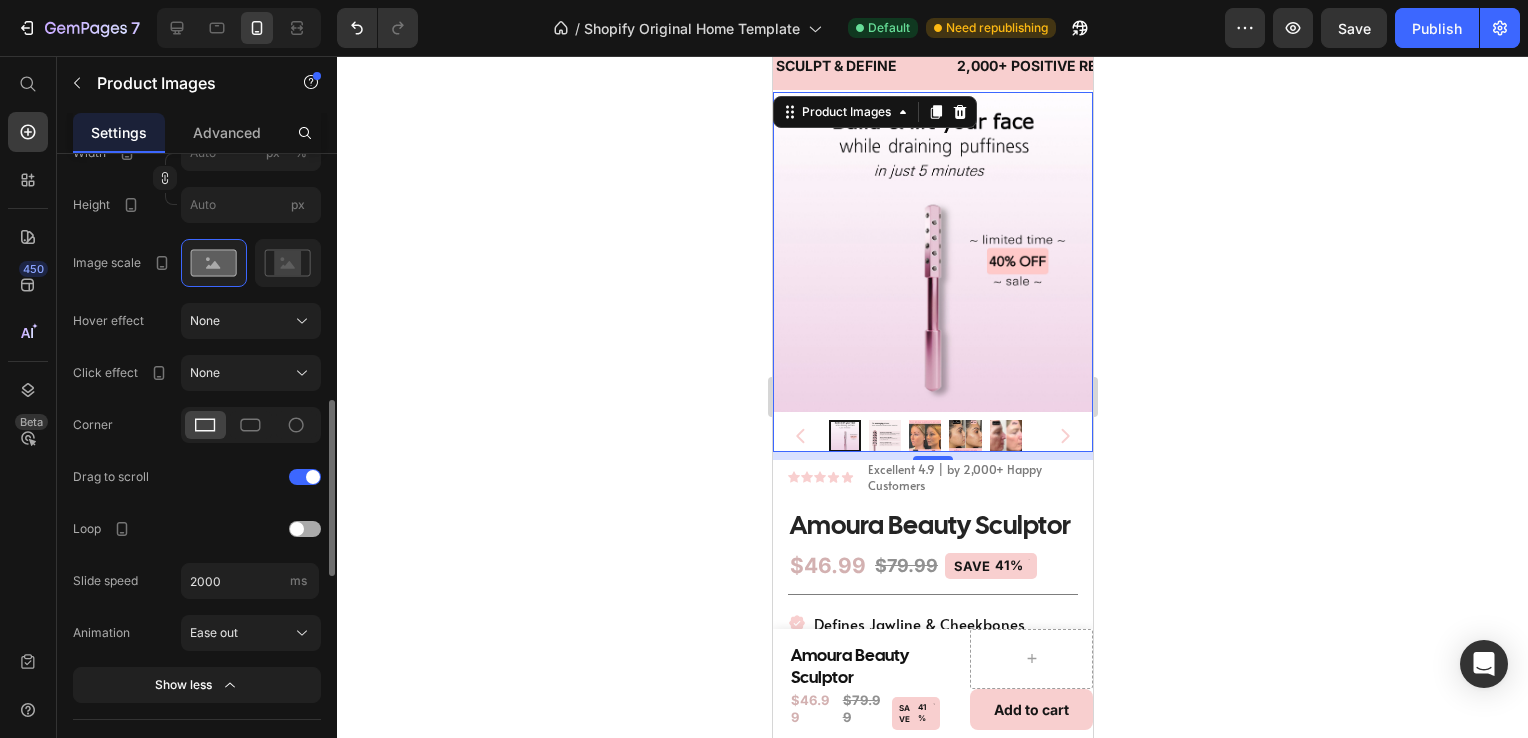 click at bounding box center [305, 529] 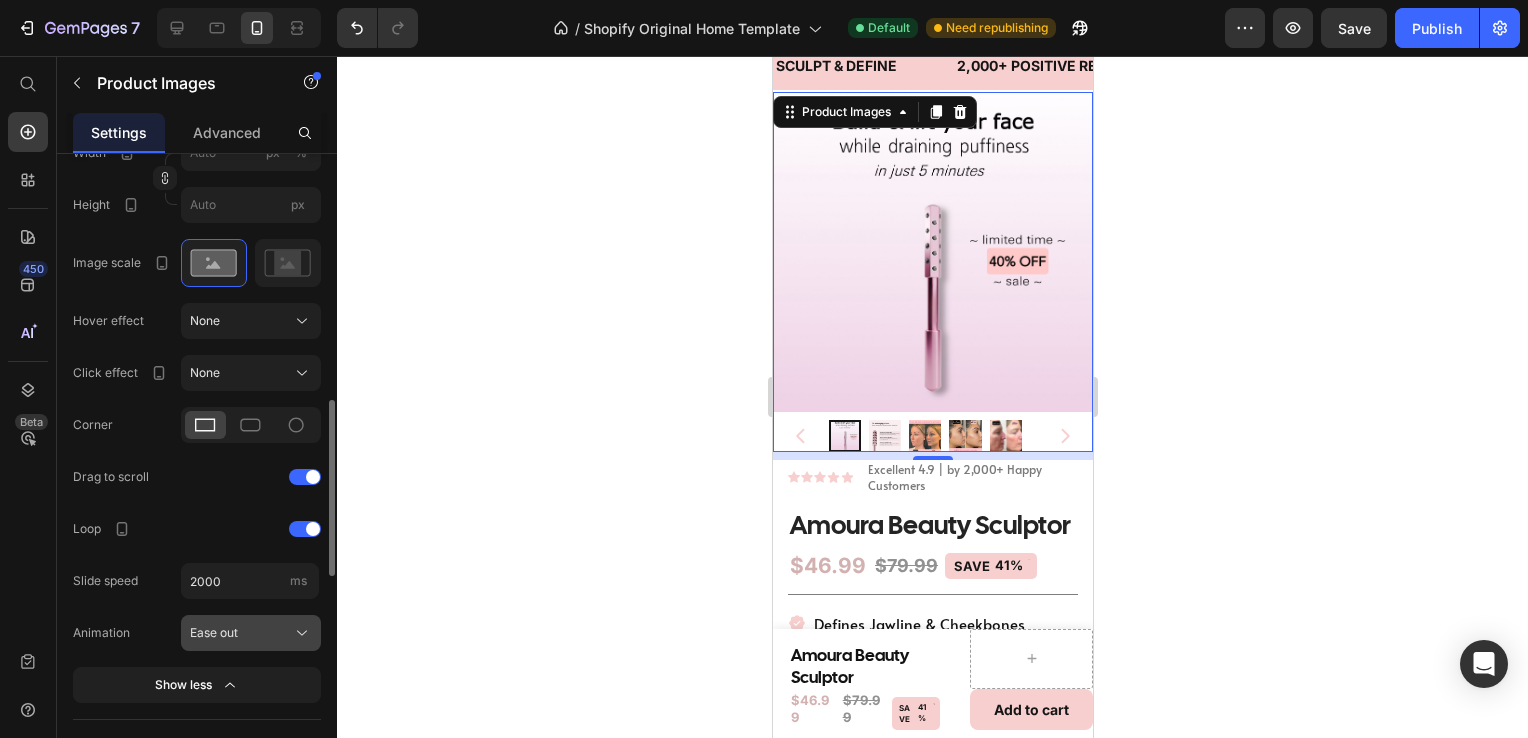 click on "Ease out" at bounding box center [214, 633] 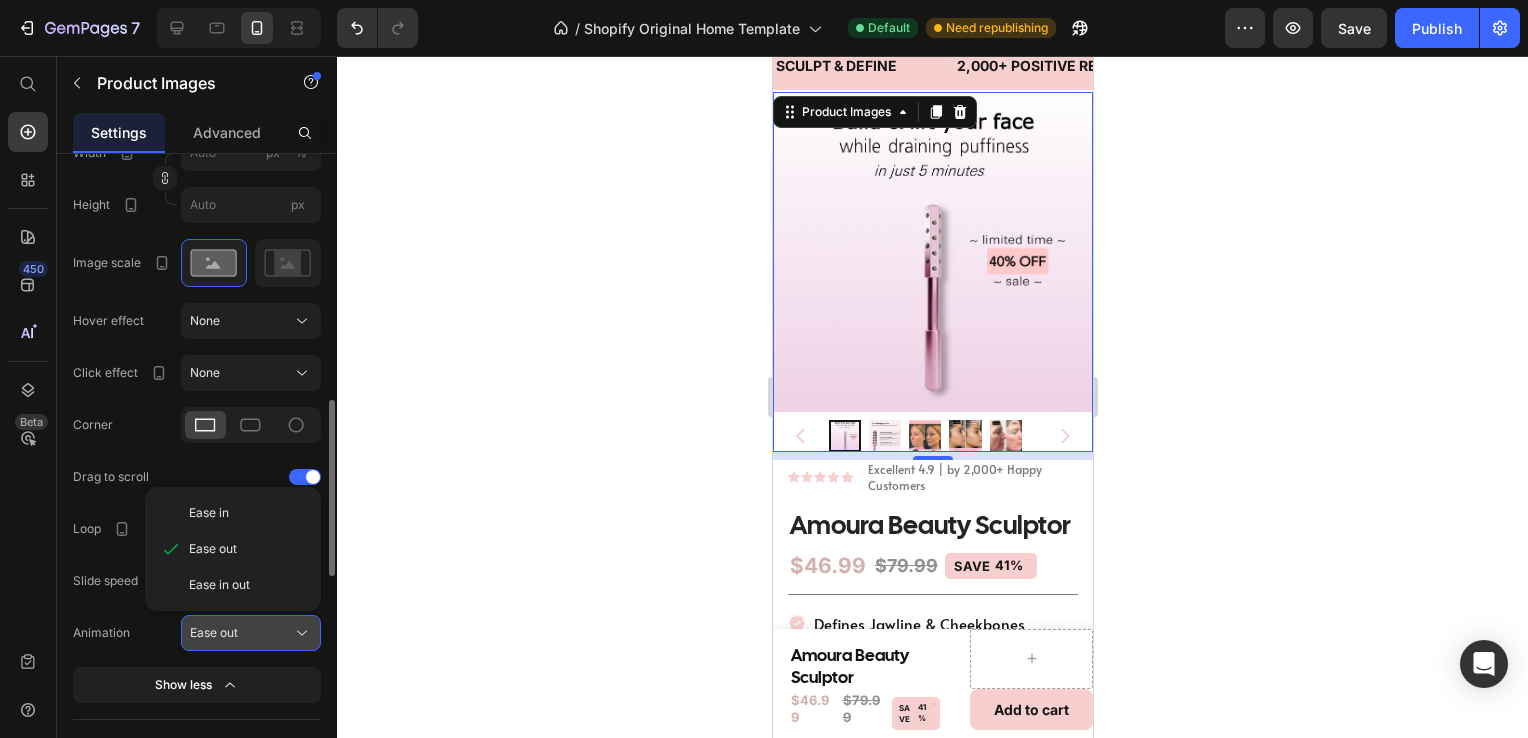 click on "Ease out" at bounding box center (214, 633) 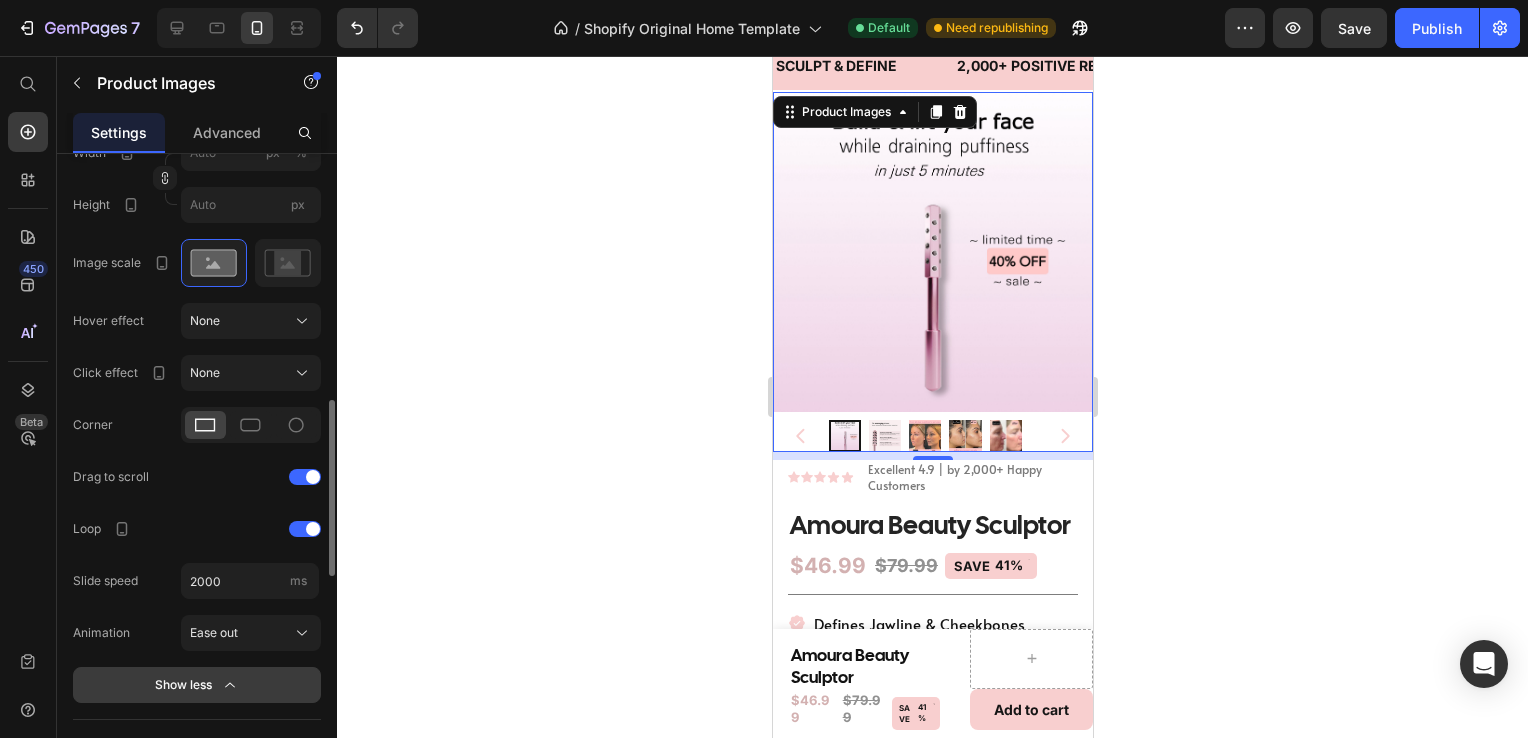 click on "Show less" at bounding box center (197, 685) 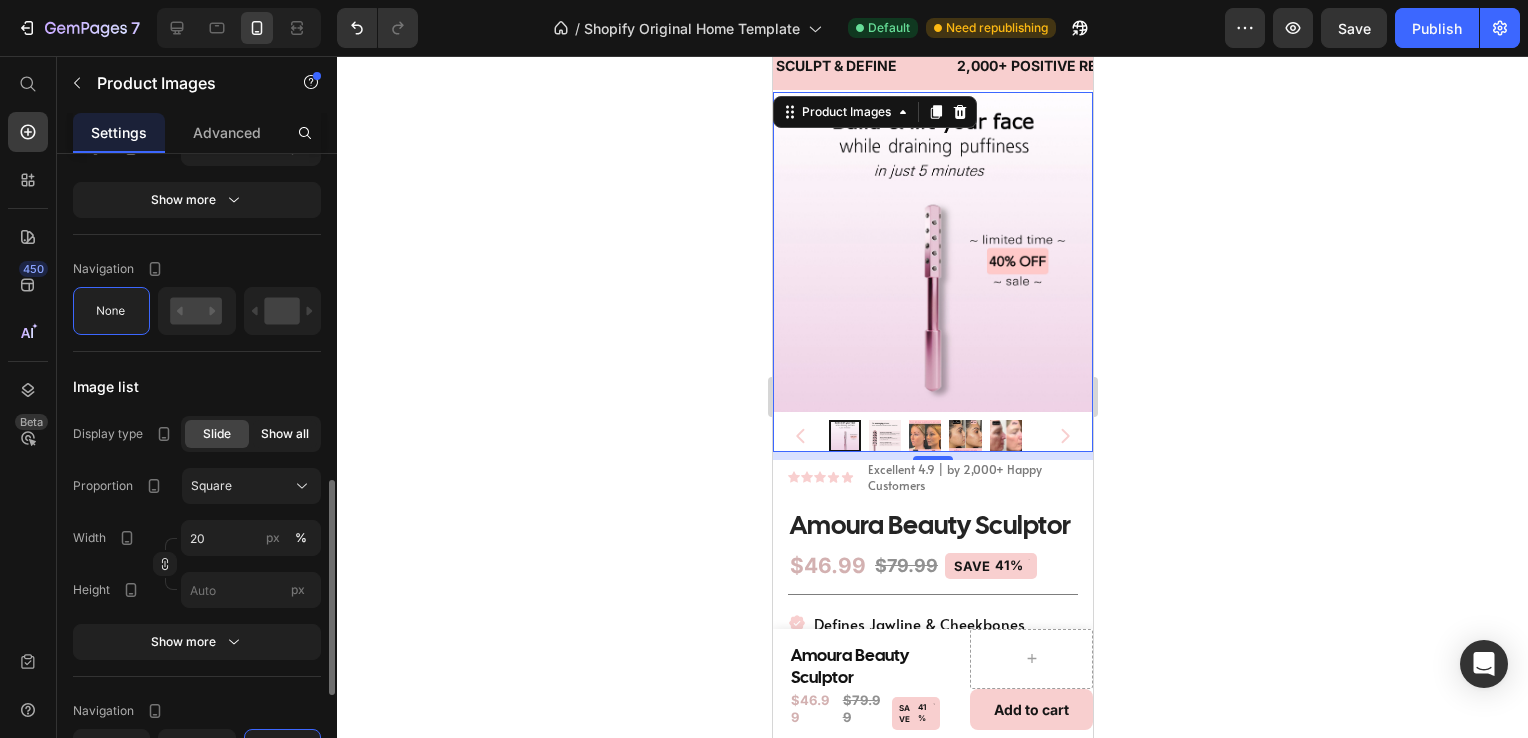 scroll, scrollTop: 966, scrollLeft: 0, axis: vertical 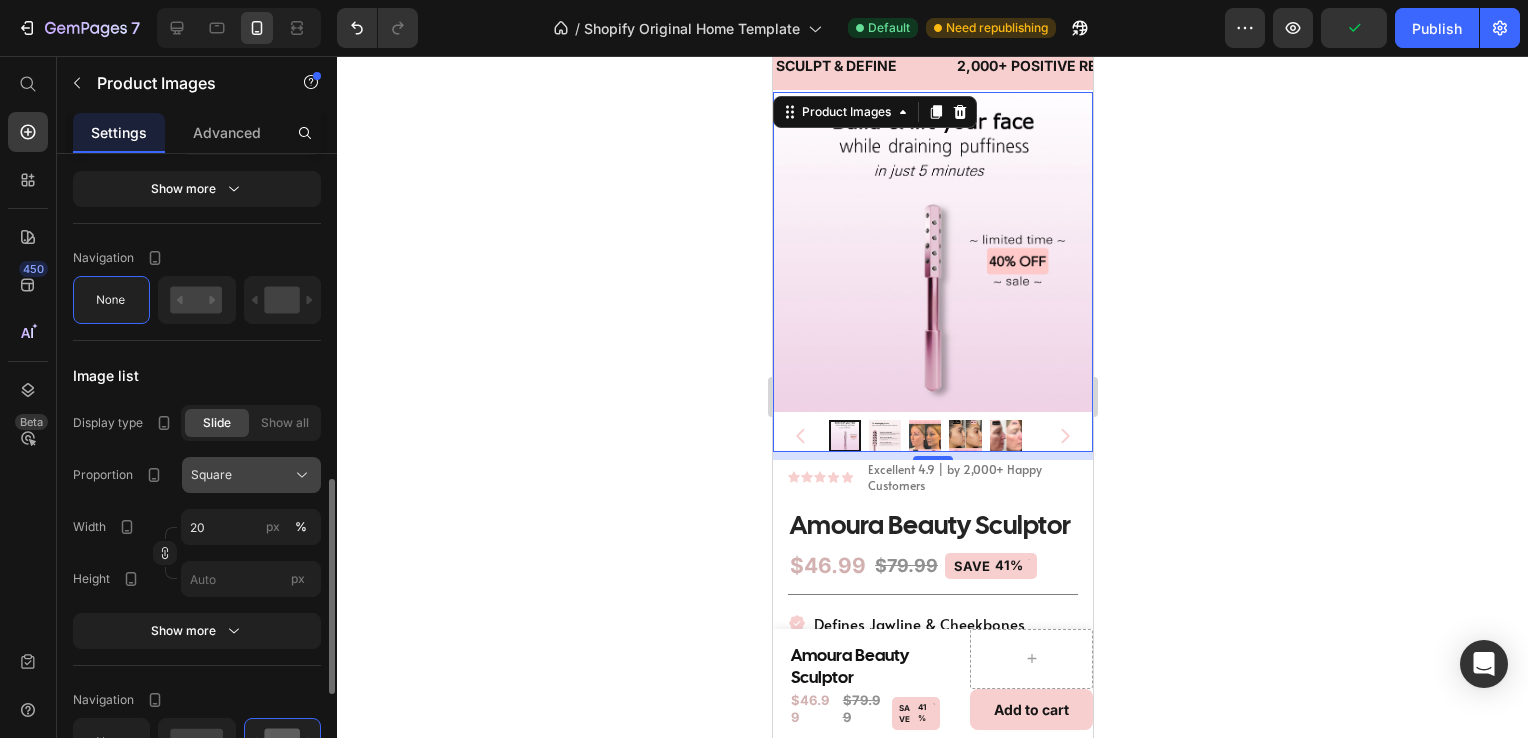 click 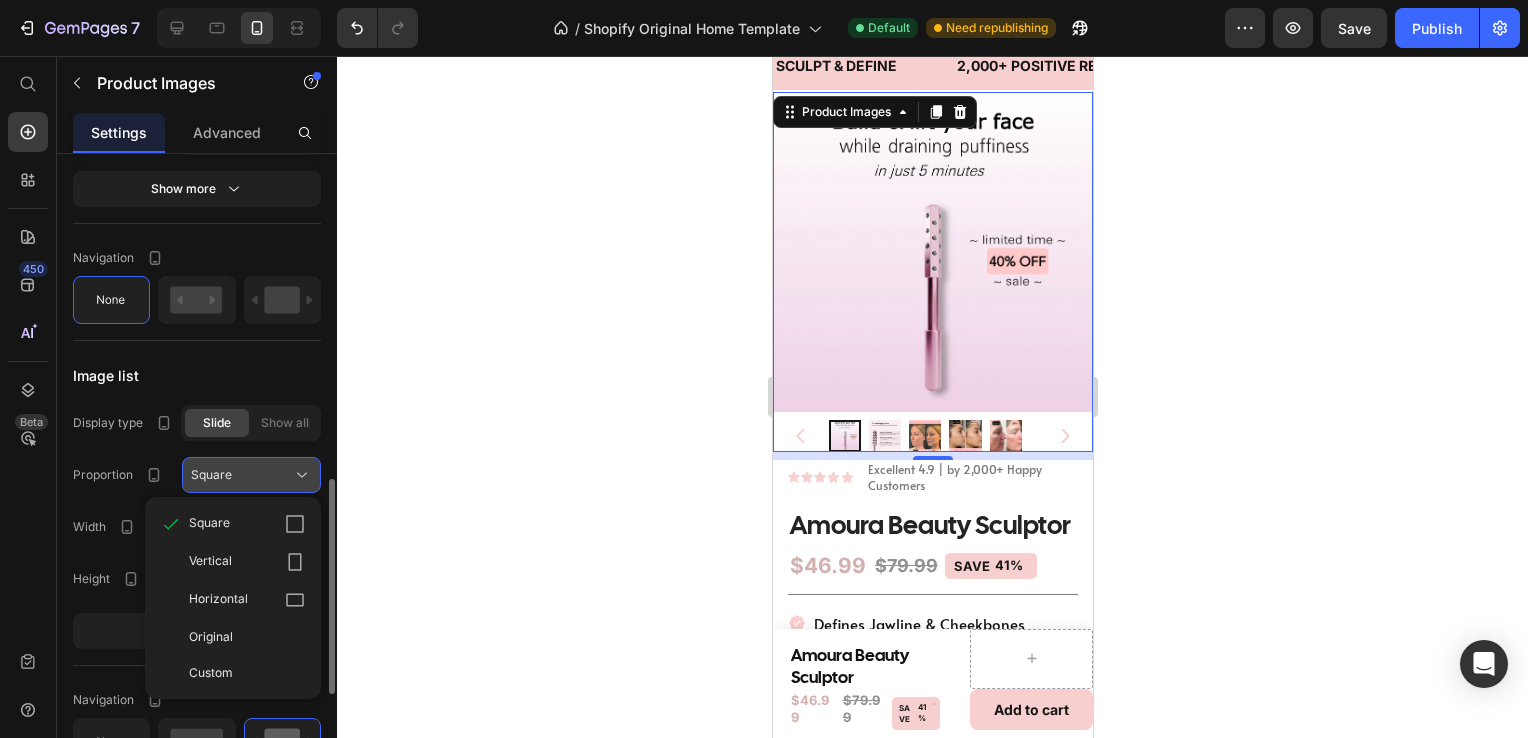 click 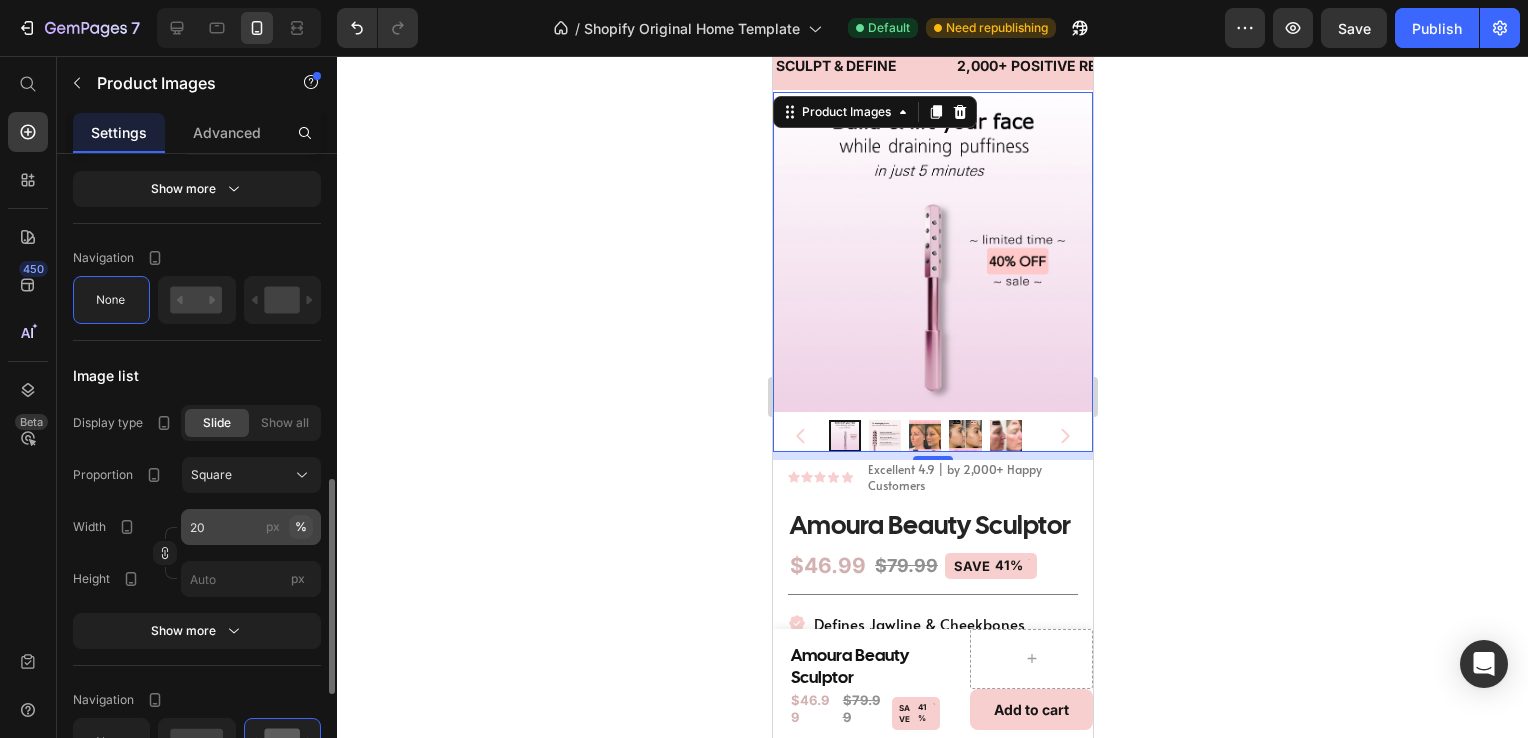 click on "%" 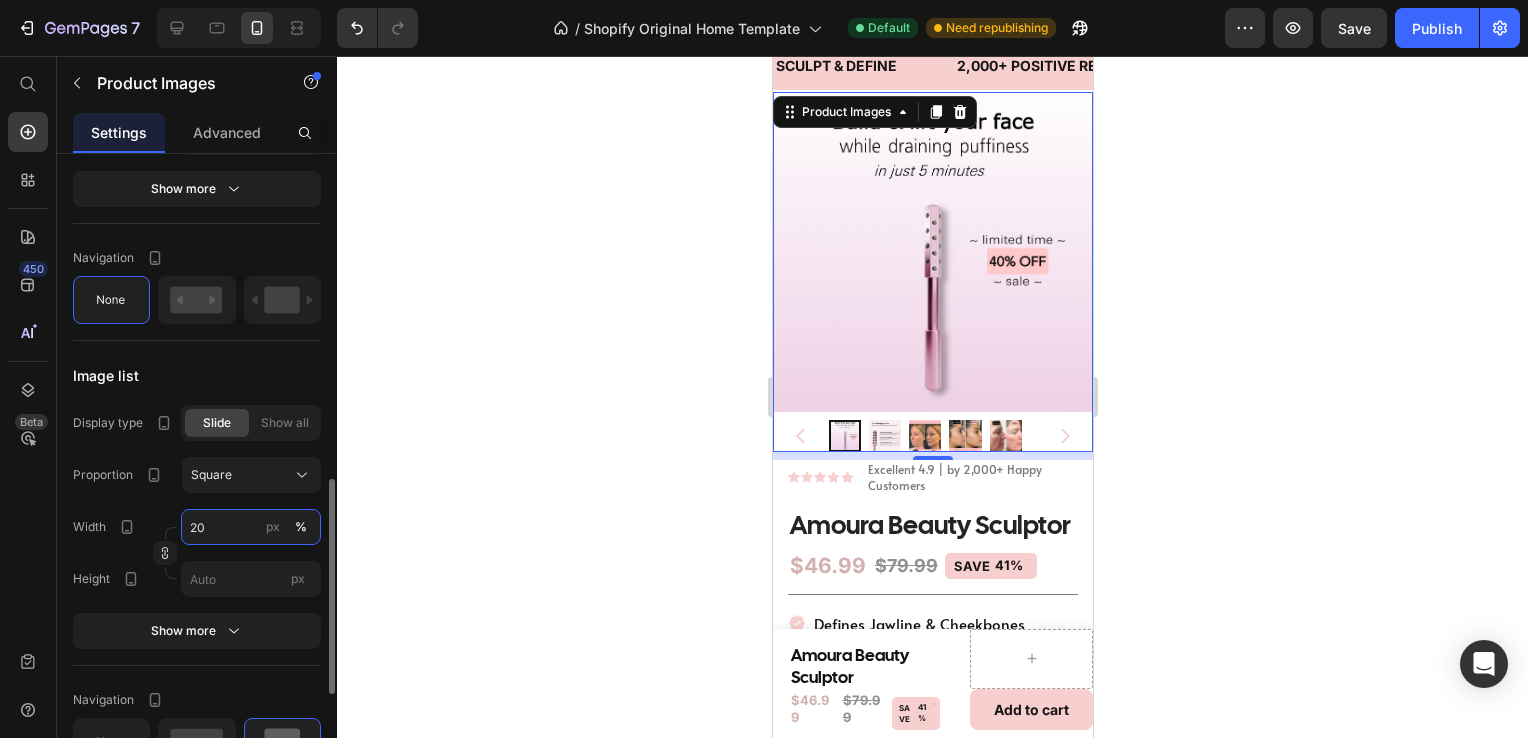 click on "20" at bounding box center [251, 527] 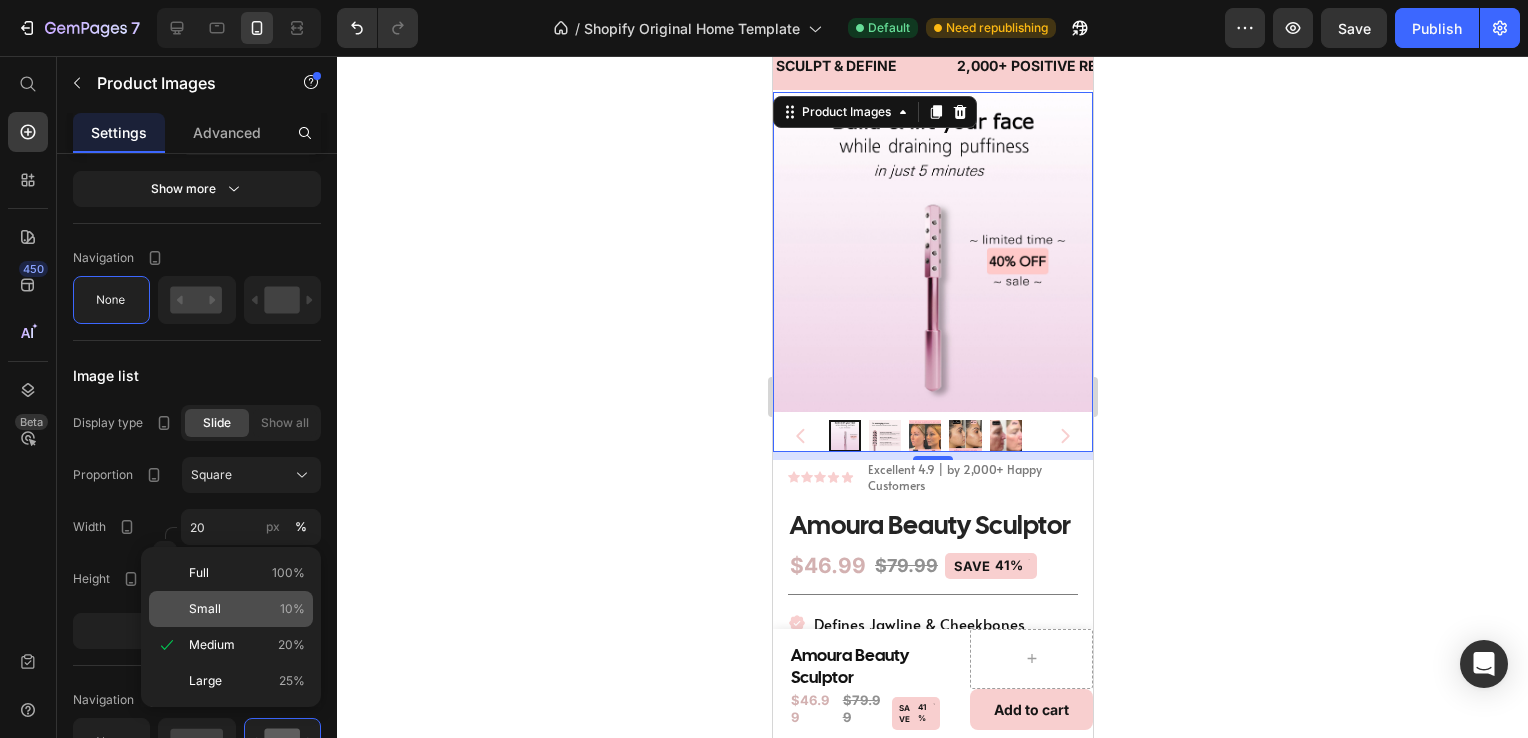 click on "Small 10%" 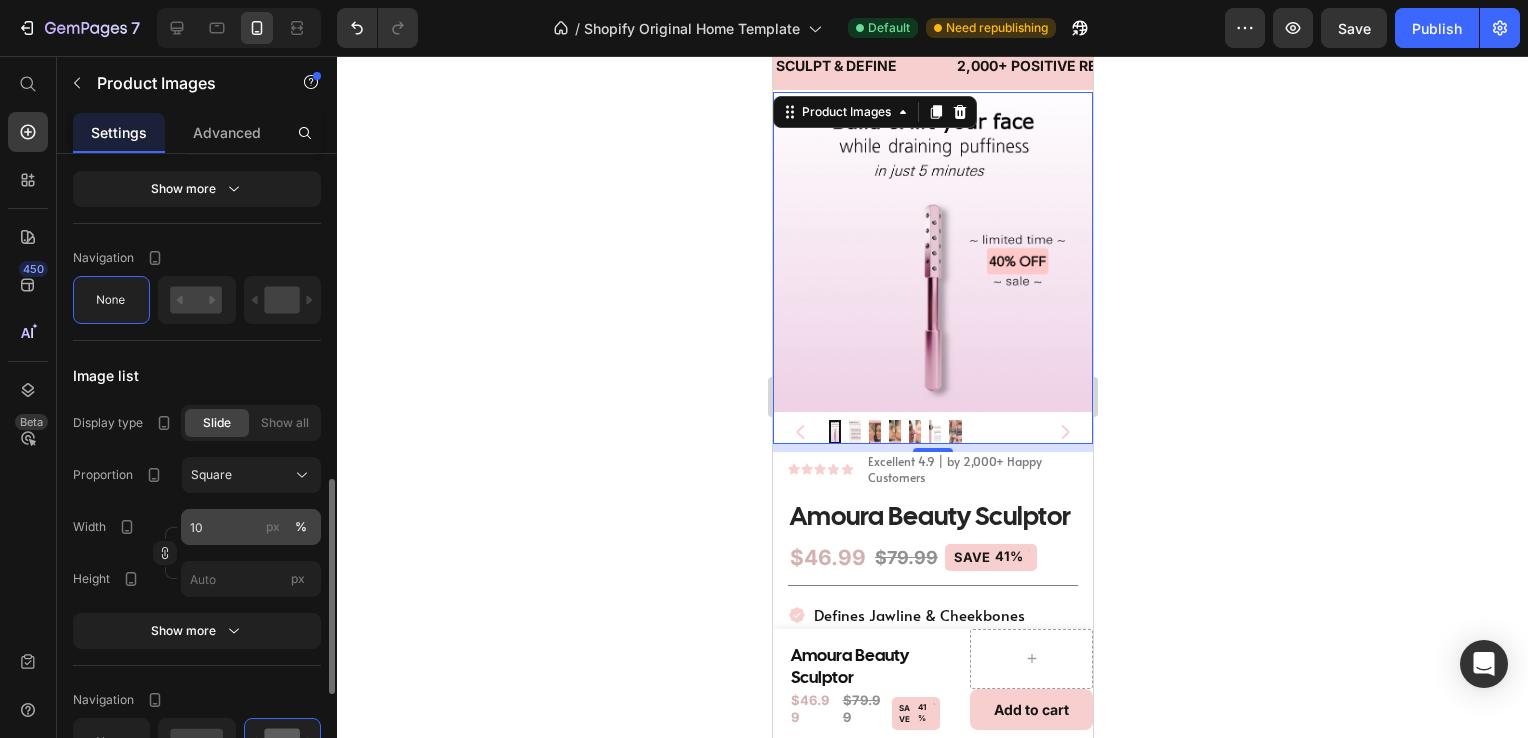 click on "px %" at bounding box center [287, 527] 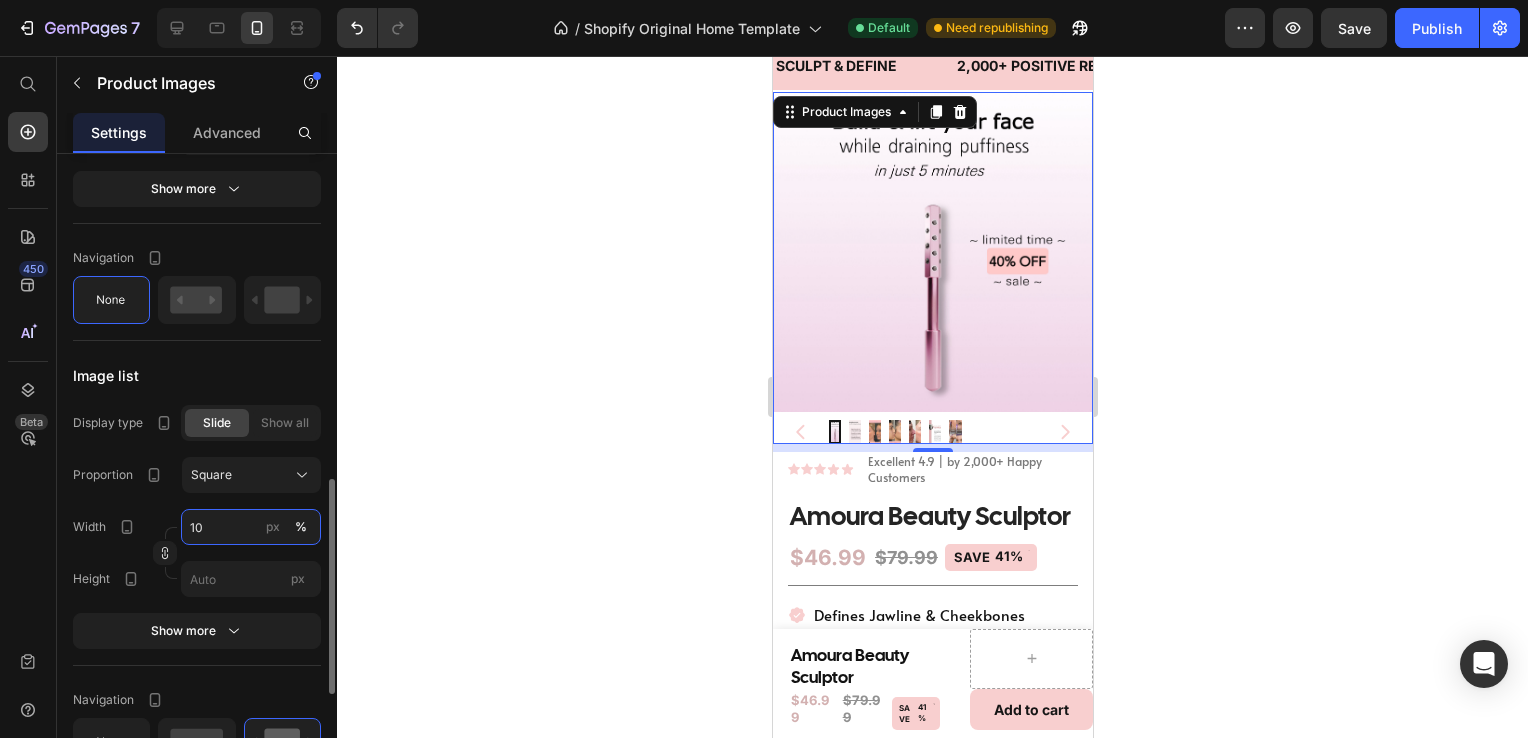 click on "10" at bounding box center [251, 527] 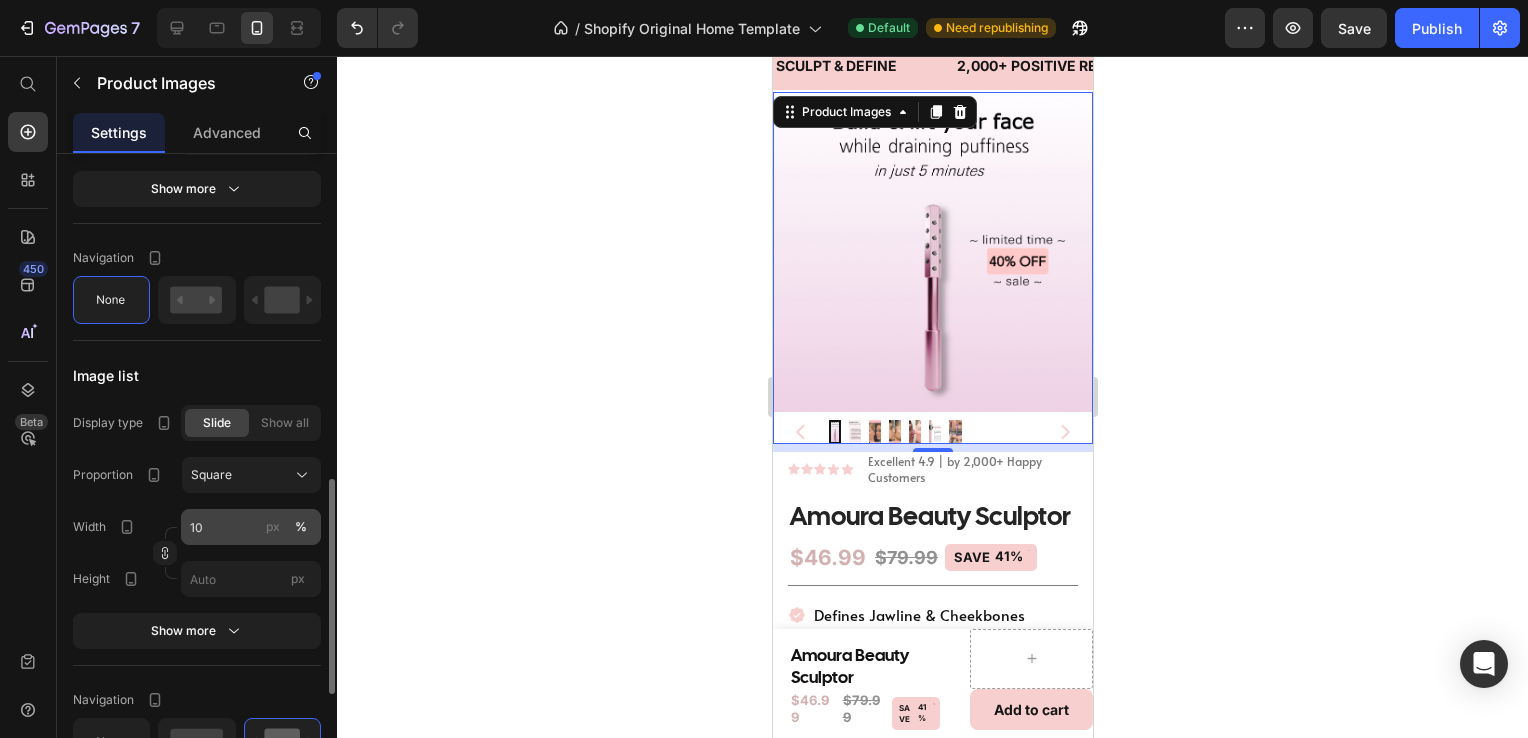 click on "px %" at bounding box center [287, 527] 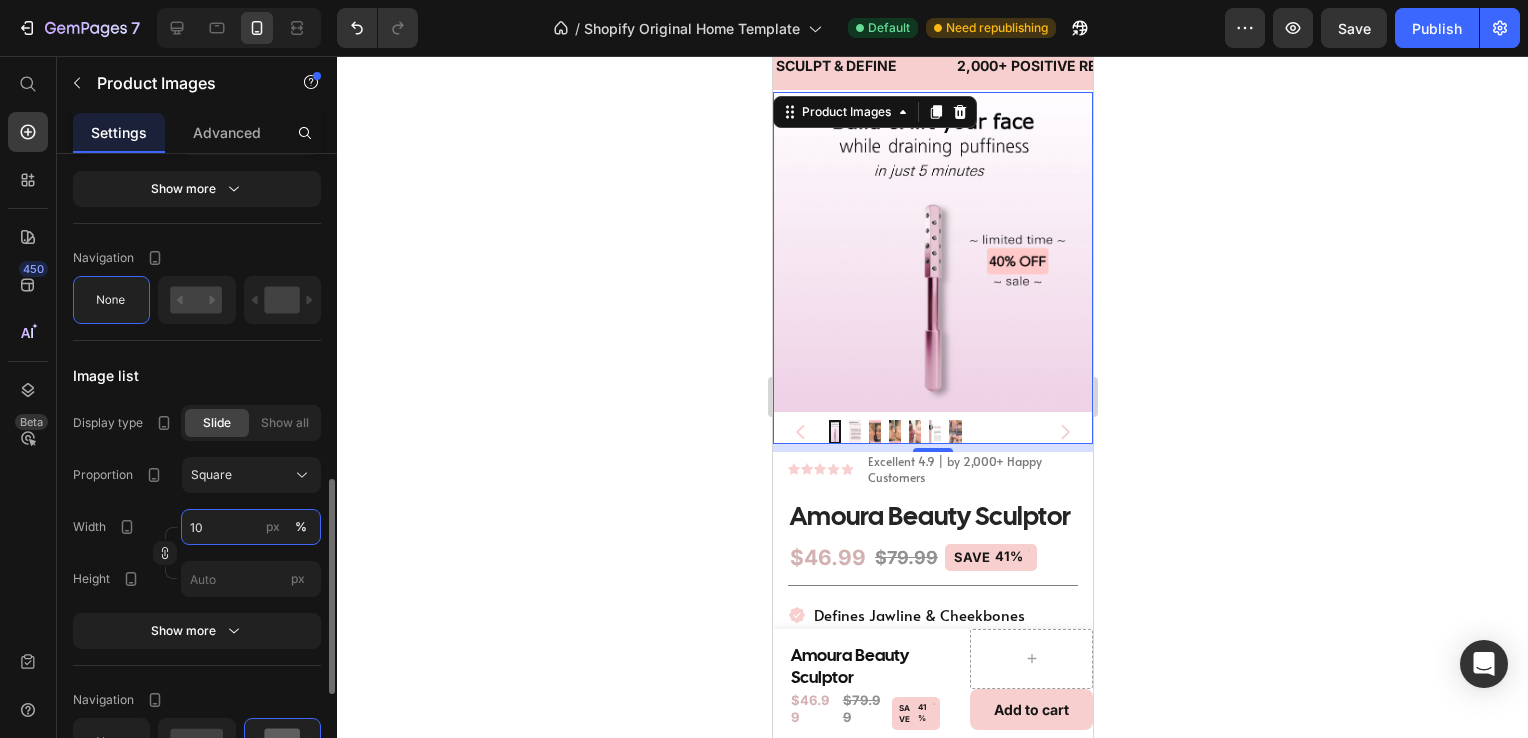 click on "10" at bounding box center [251, 527] 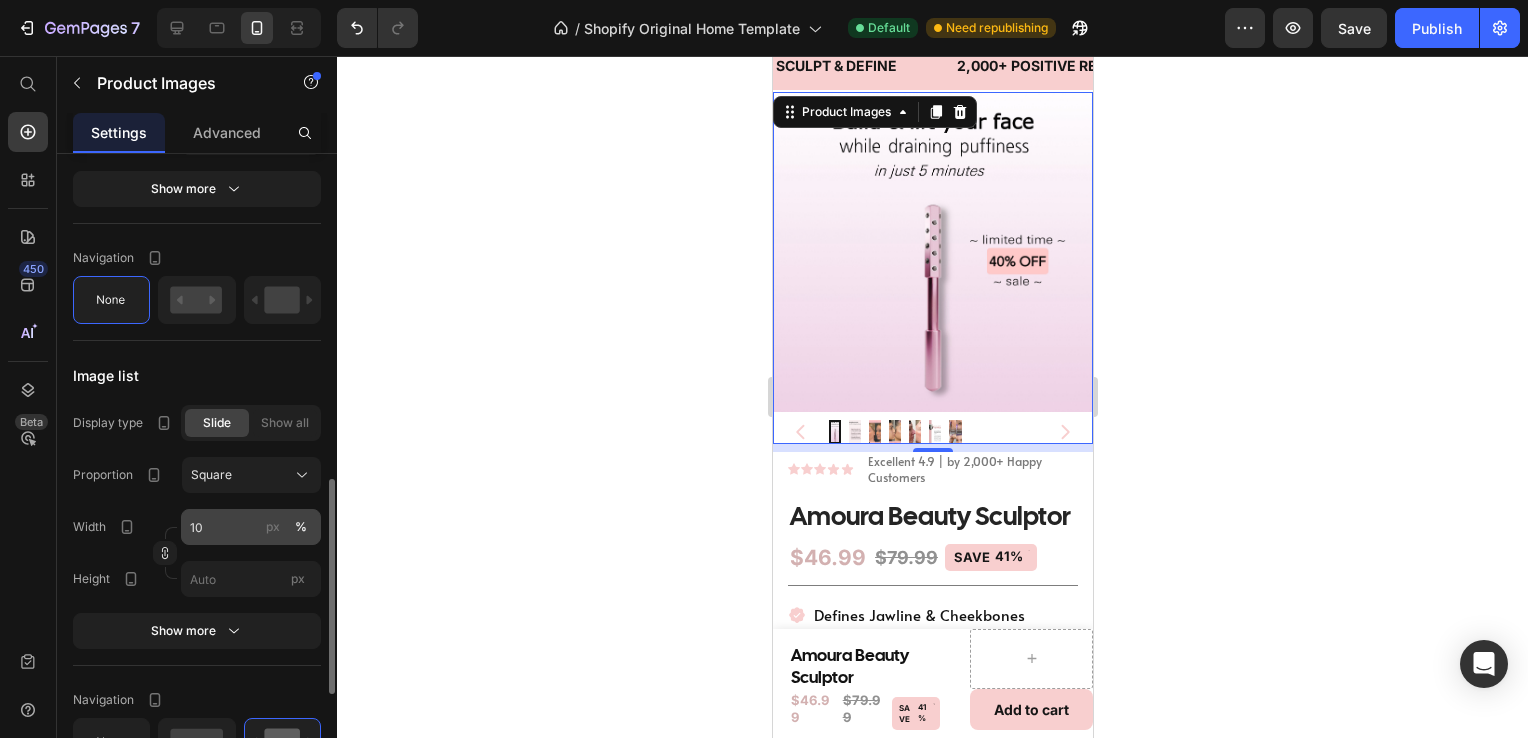 click on "px" 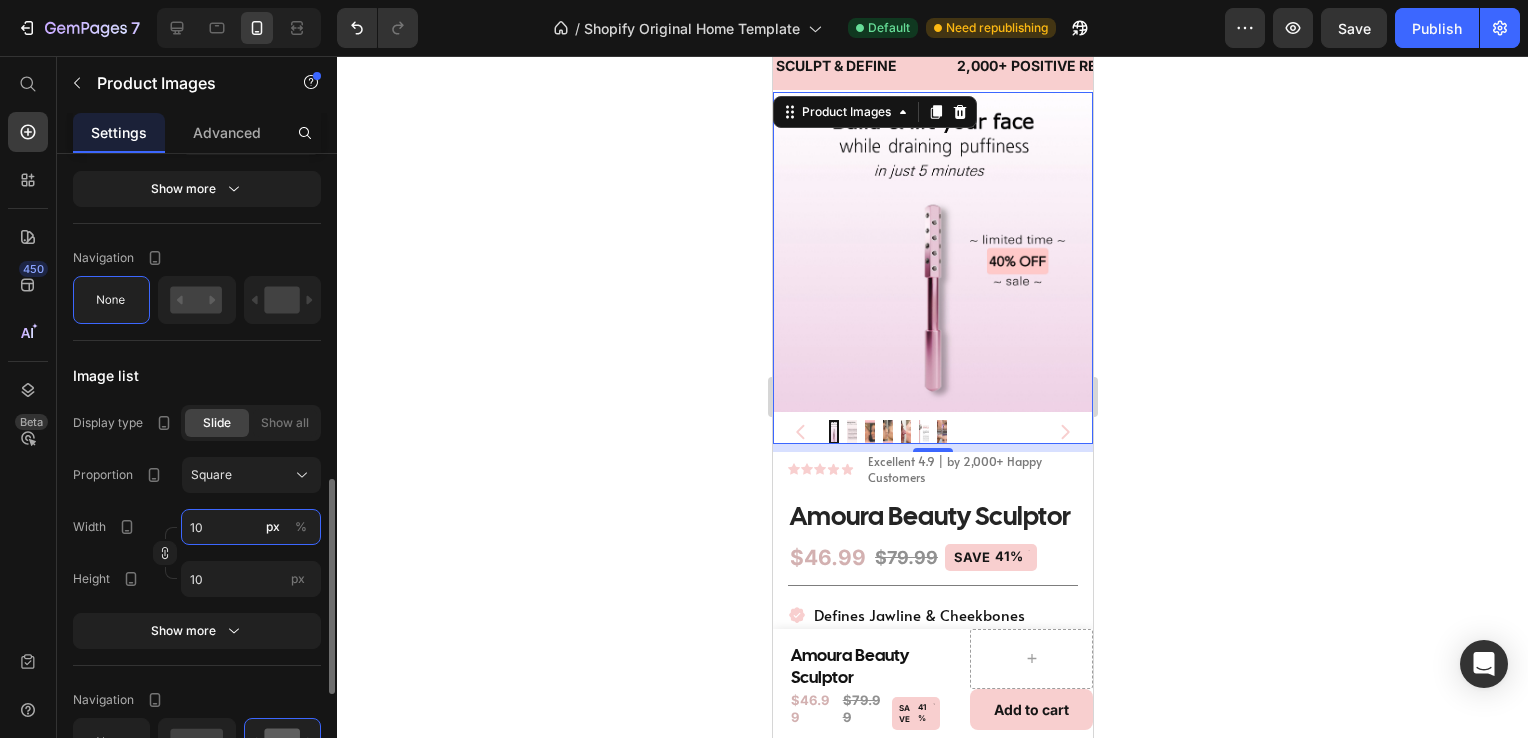 click on "10" at bounding box center [251, 527] 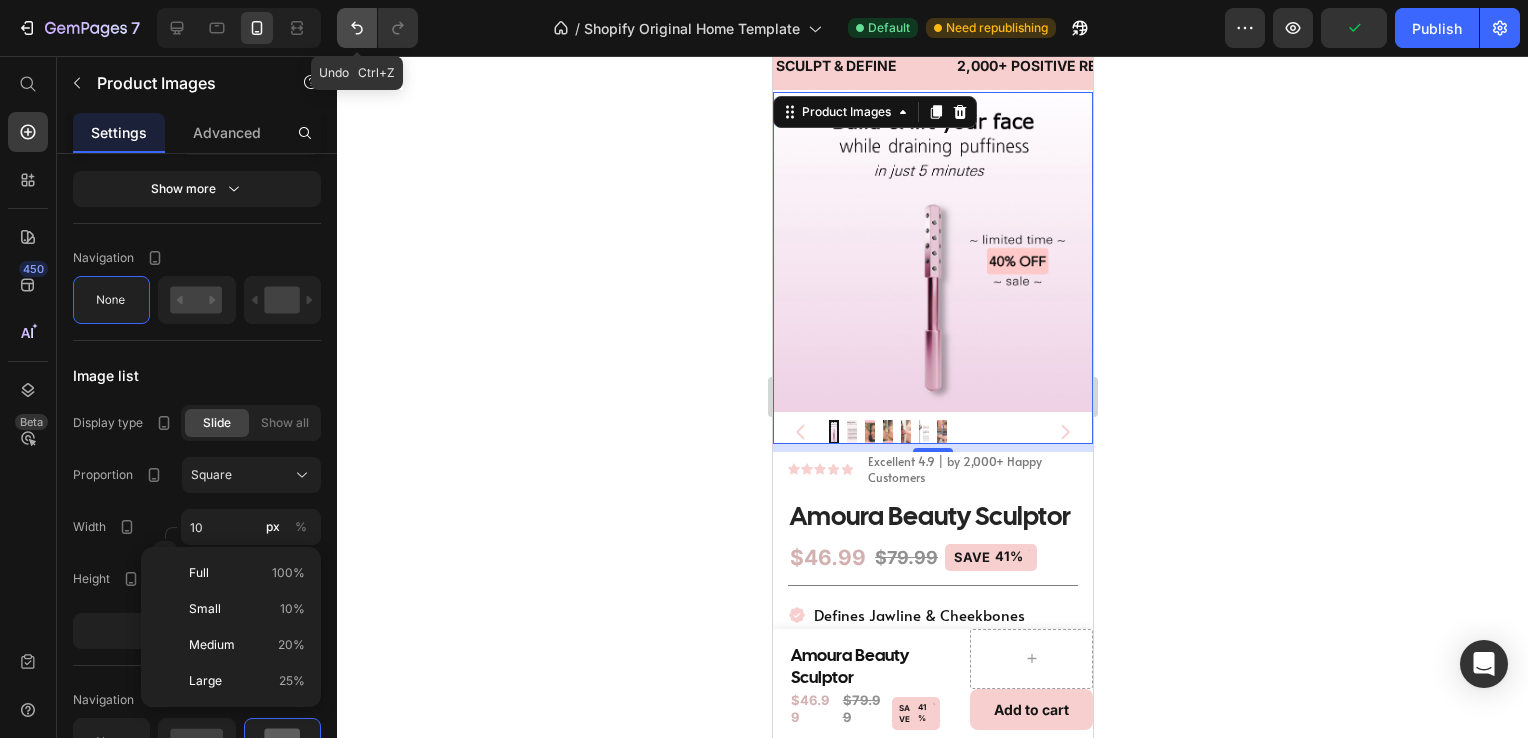 click 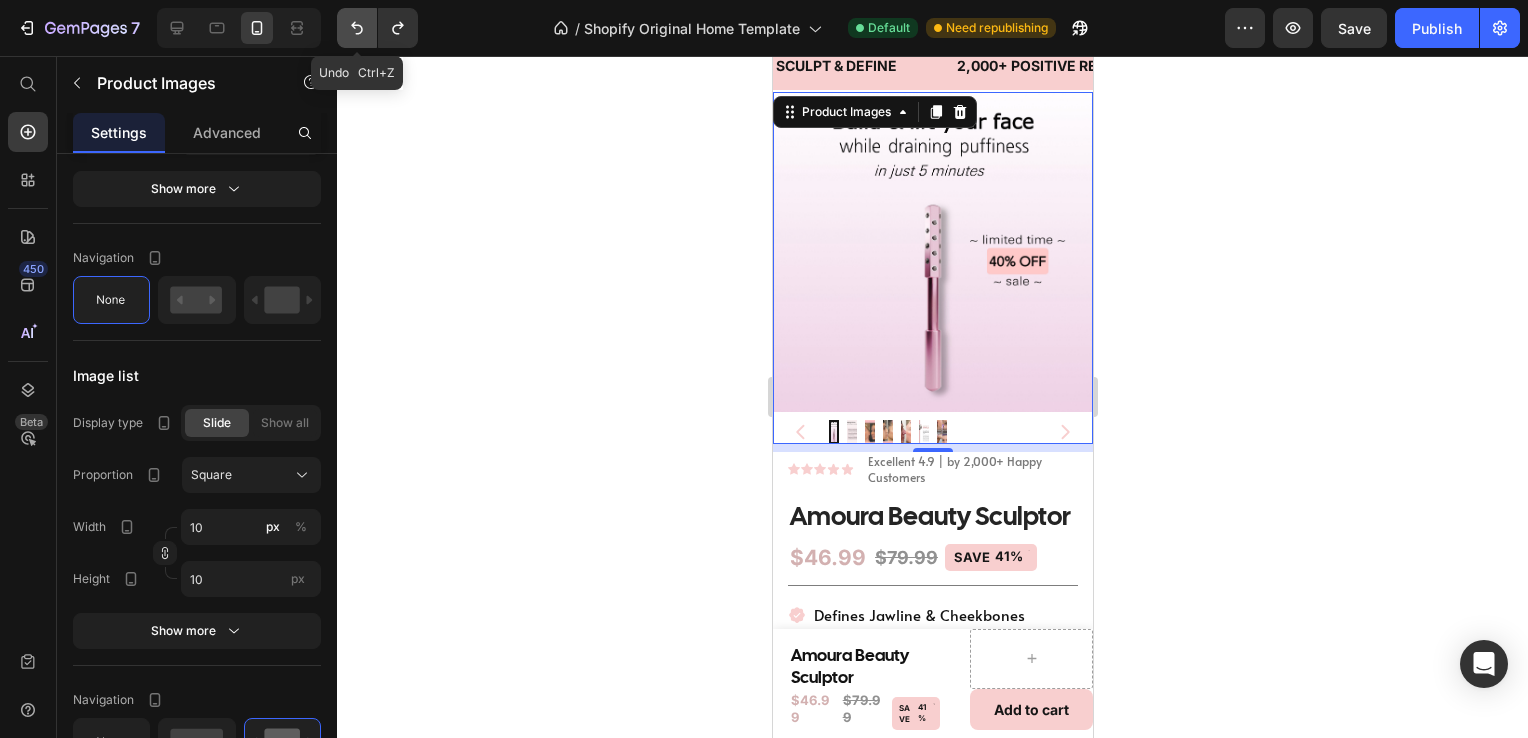 click 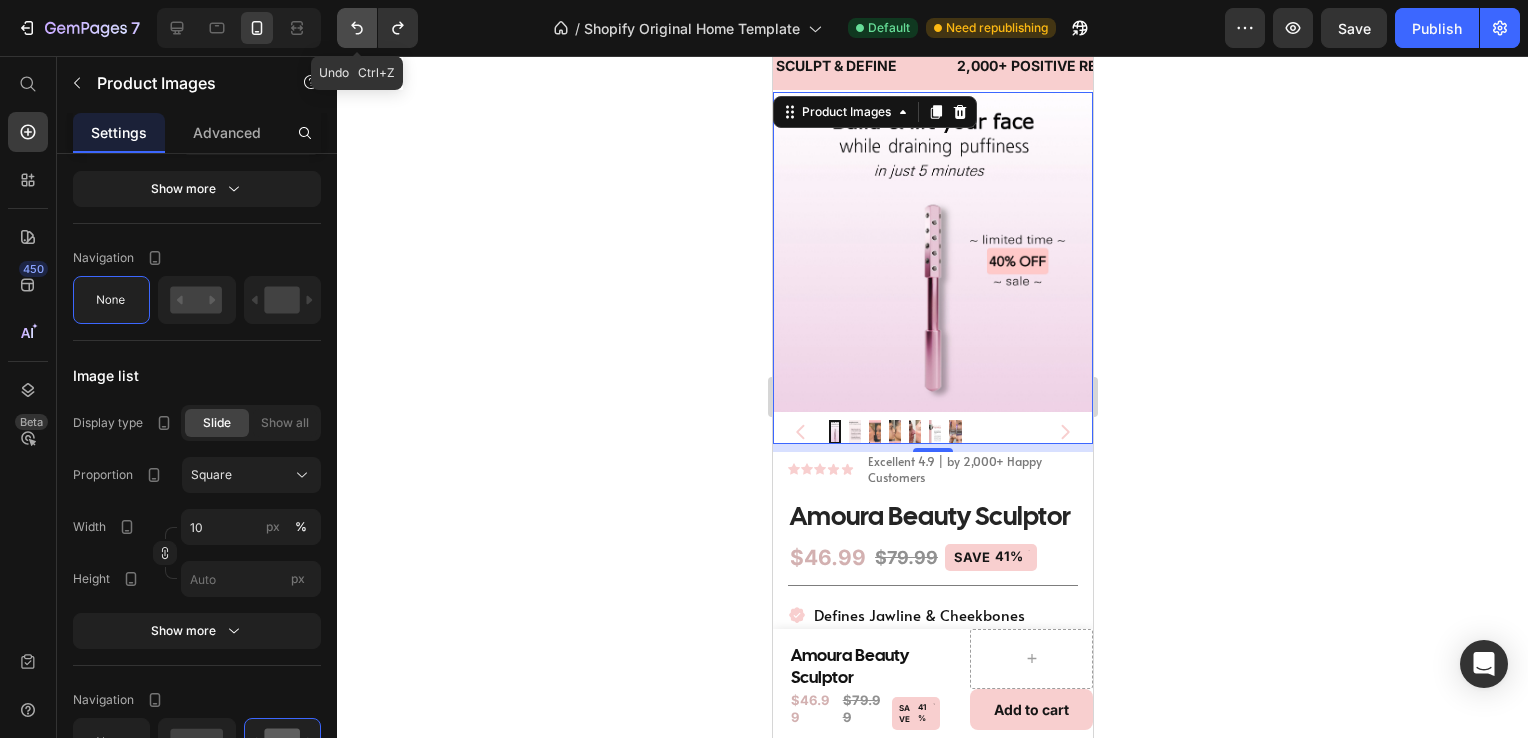 click 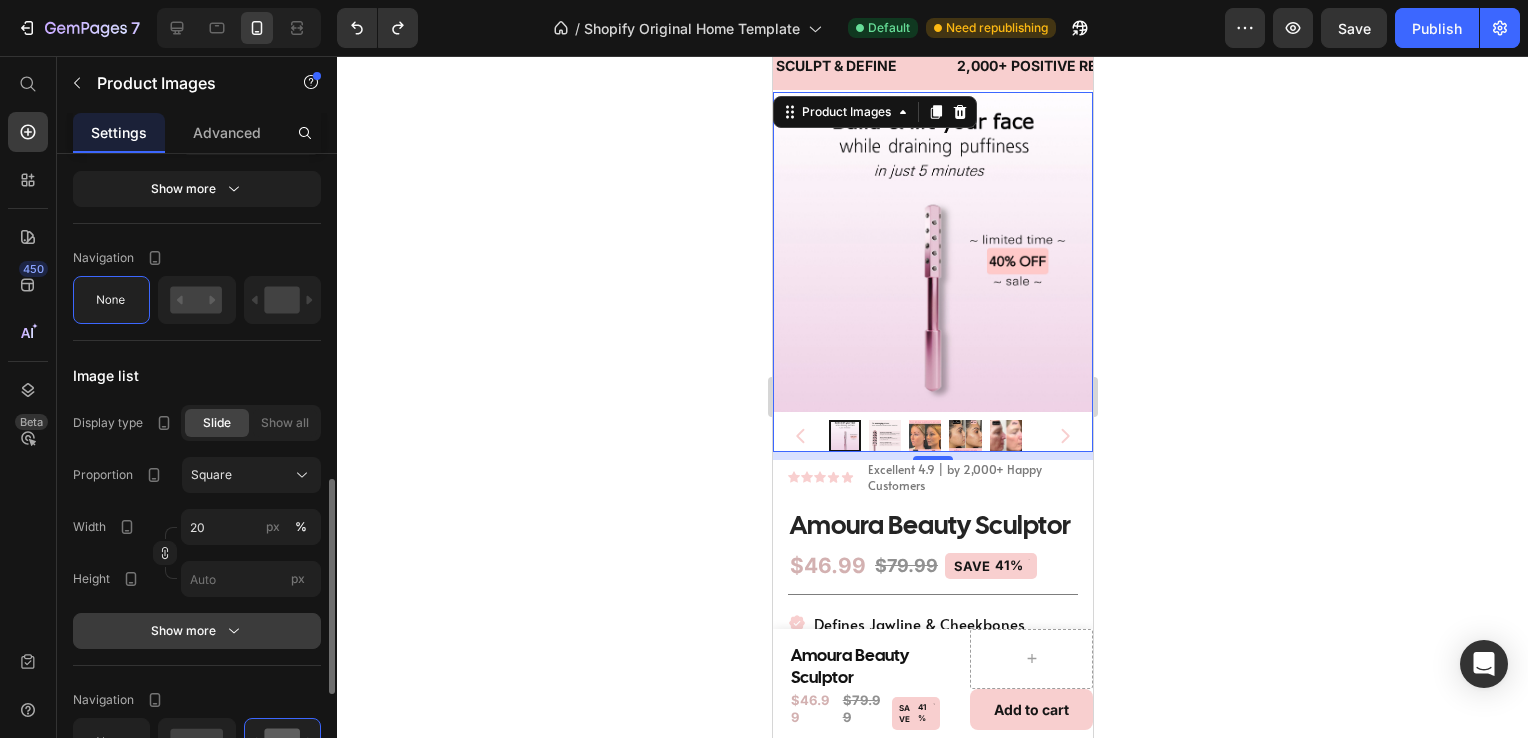 click 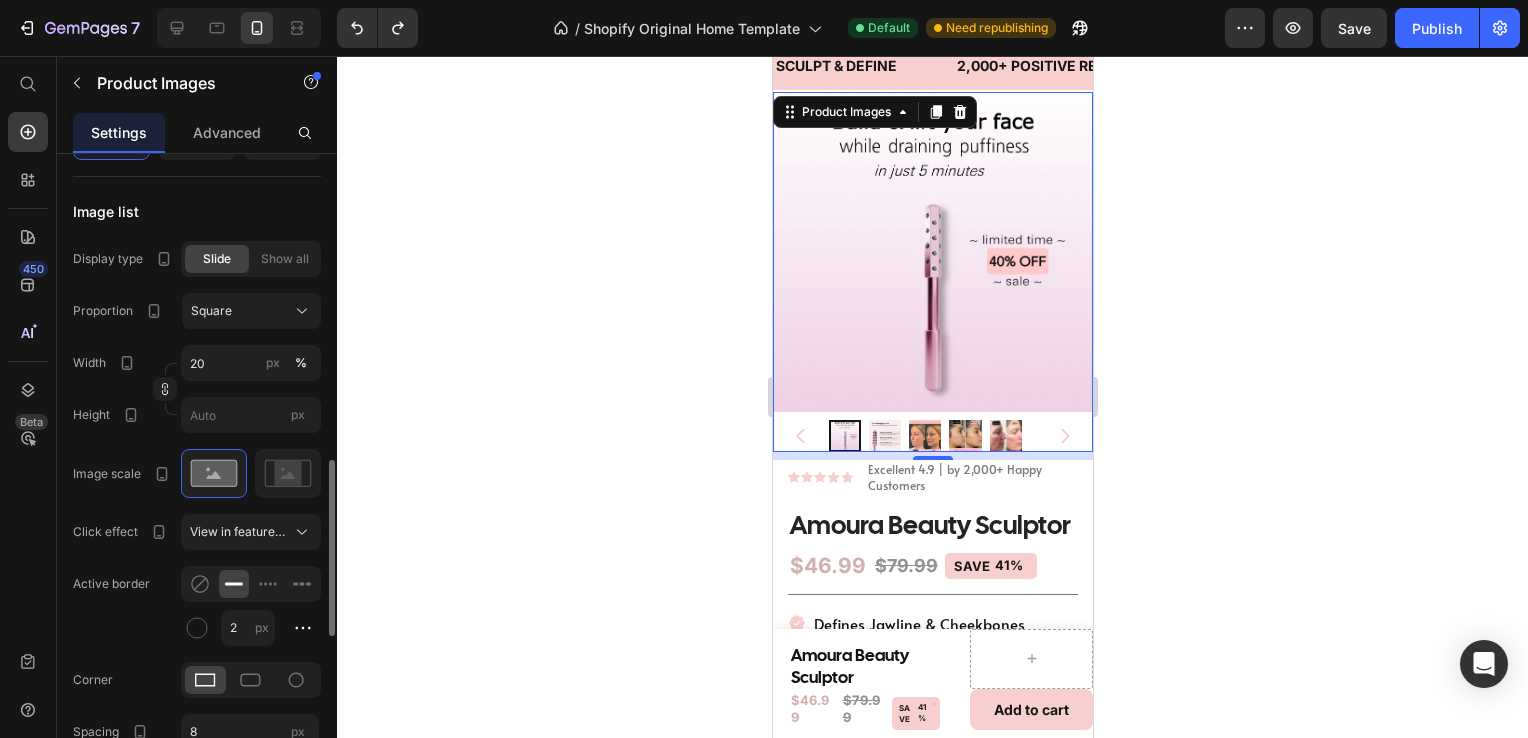 scroll, scrollTop: 1136, scrollLeft: 0, axis: vertical 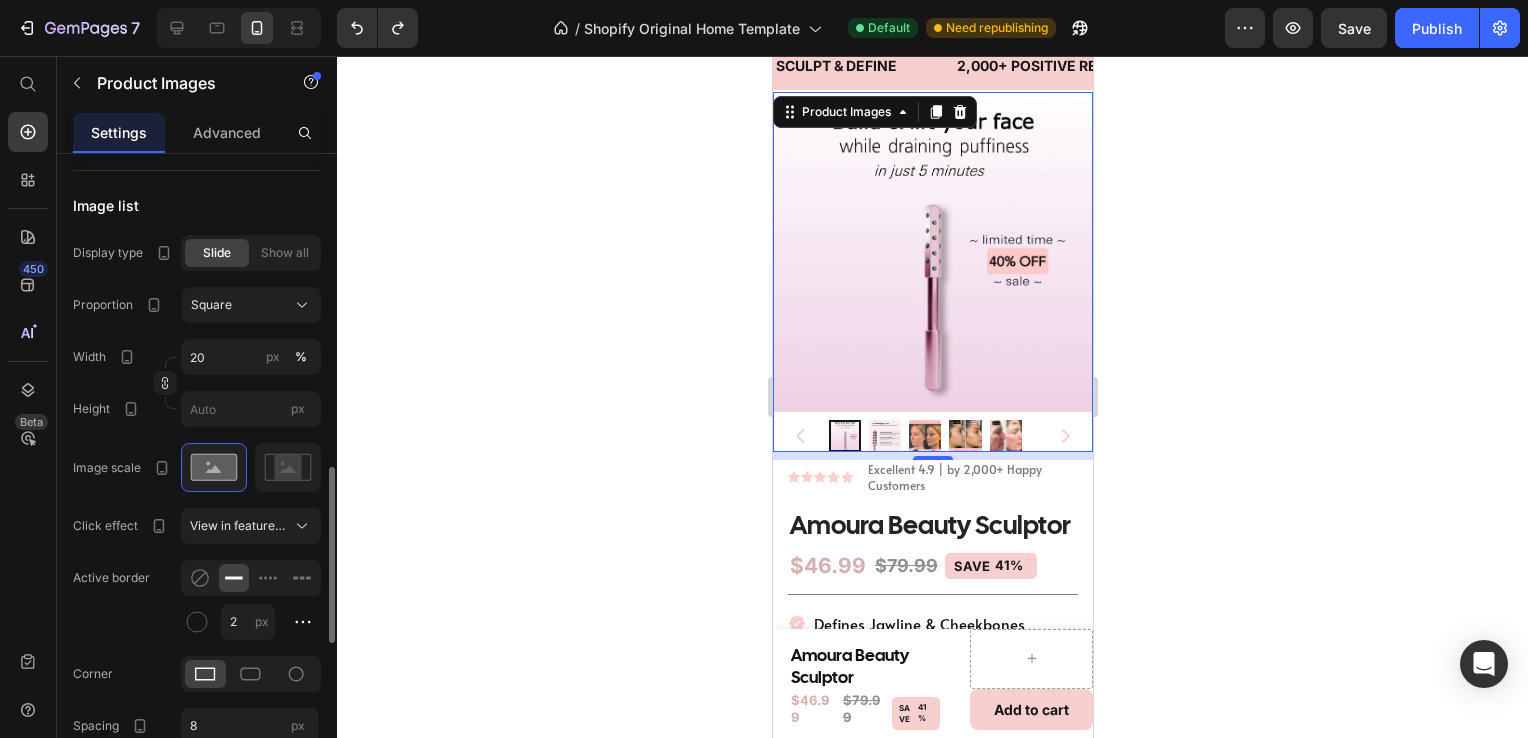 drag, startPoint x: 204, startPoint y: 563, endPoint x: 164, endPoint y: 570, distance: 40.60788 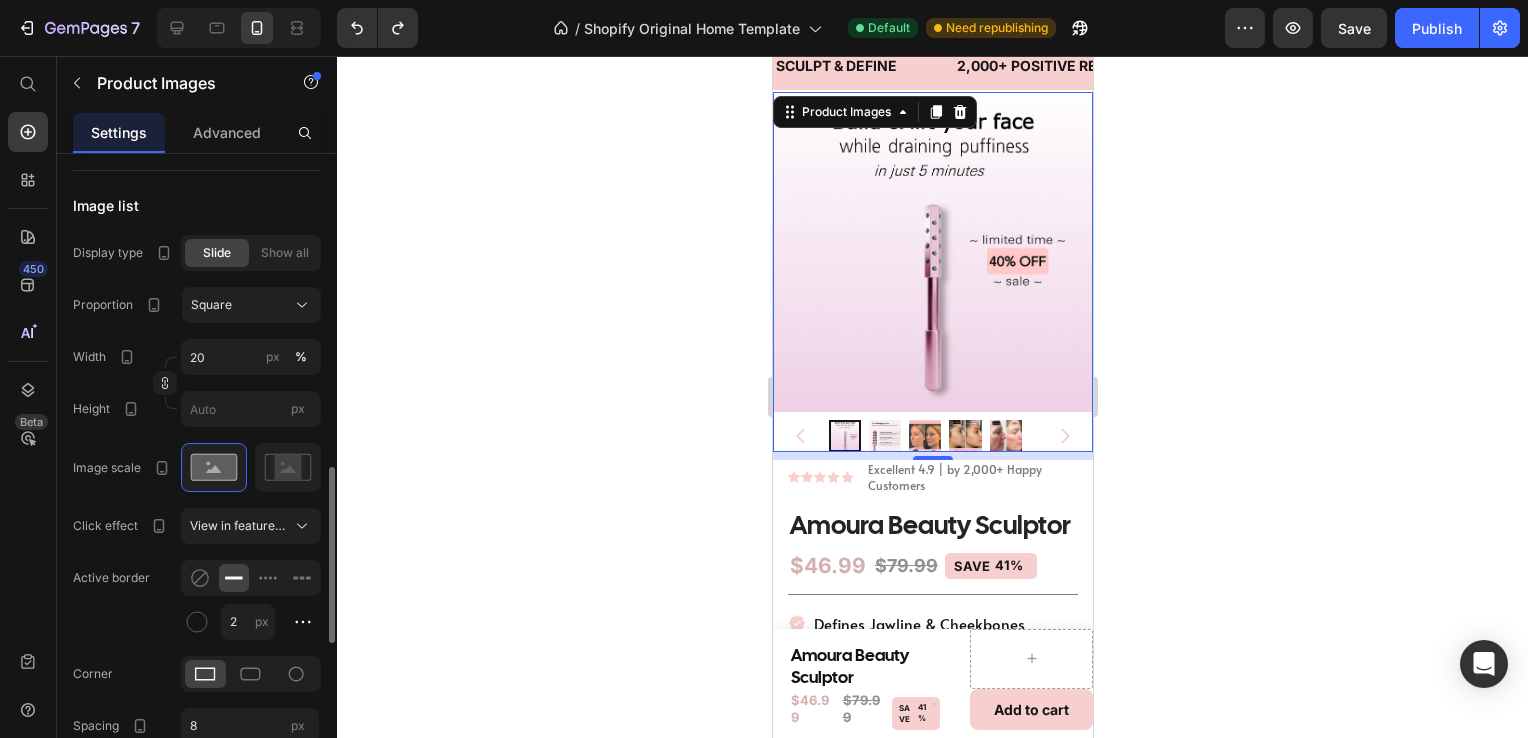 click on "Active border 2 px" 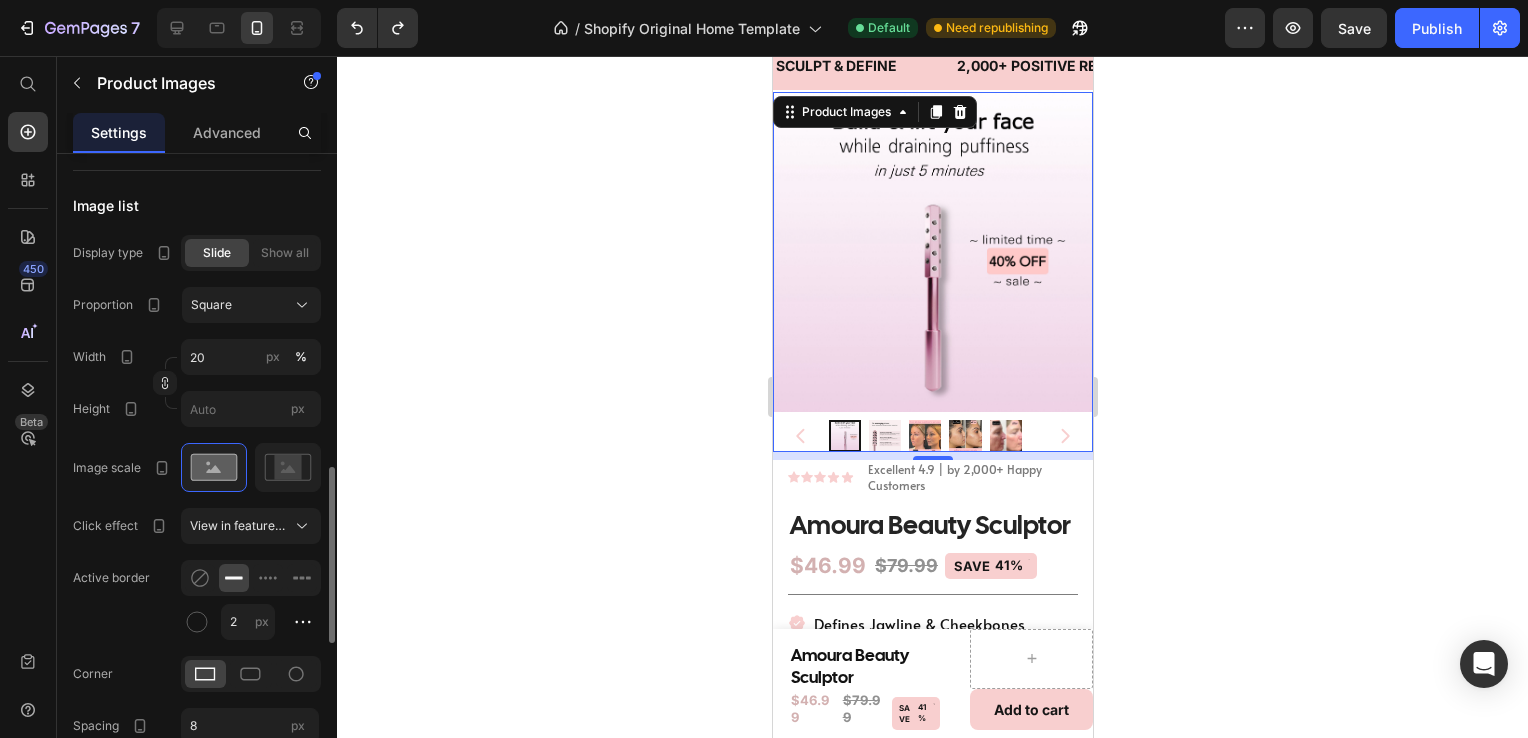click 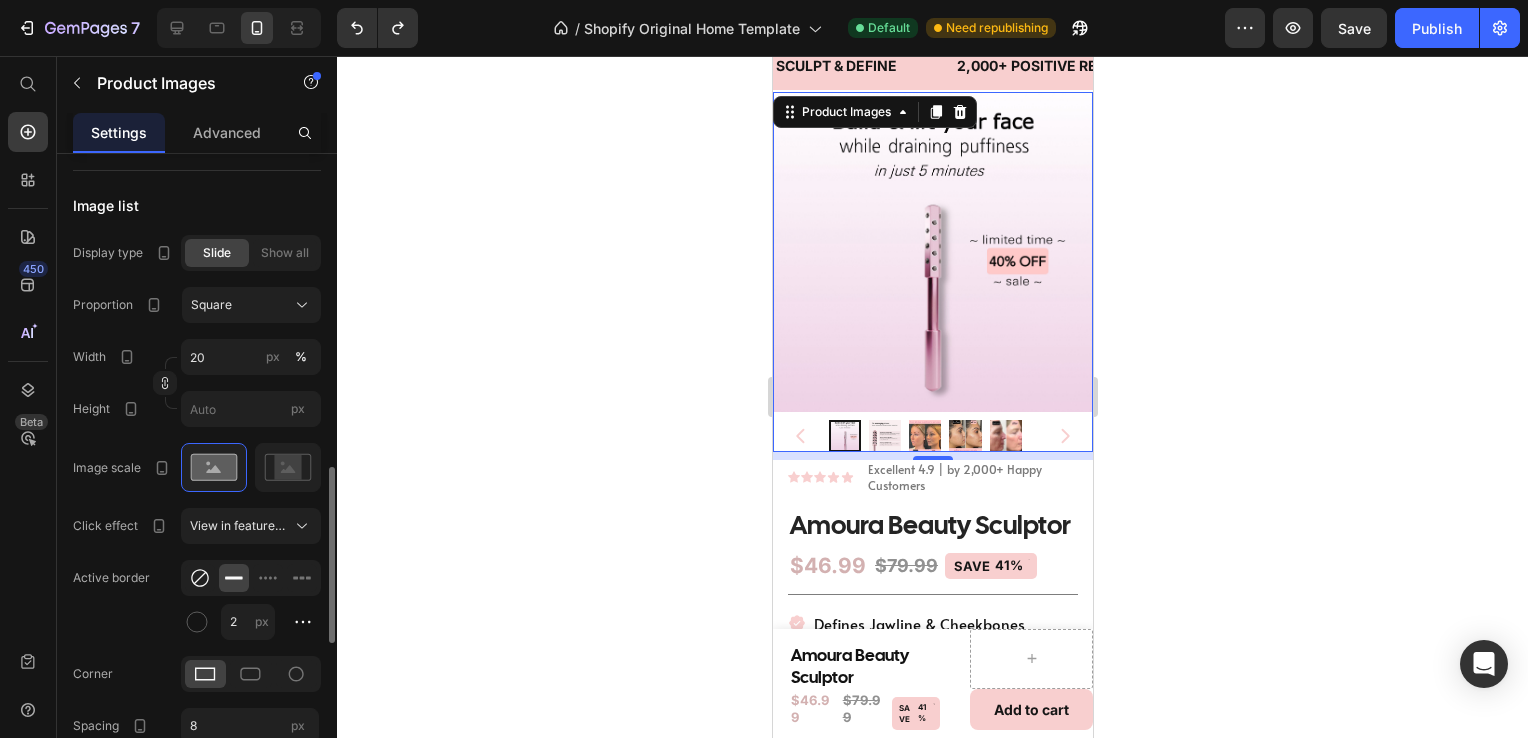 click 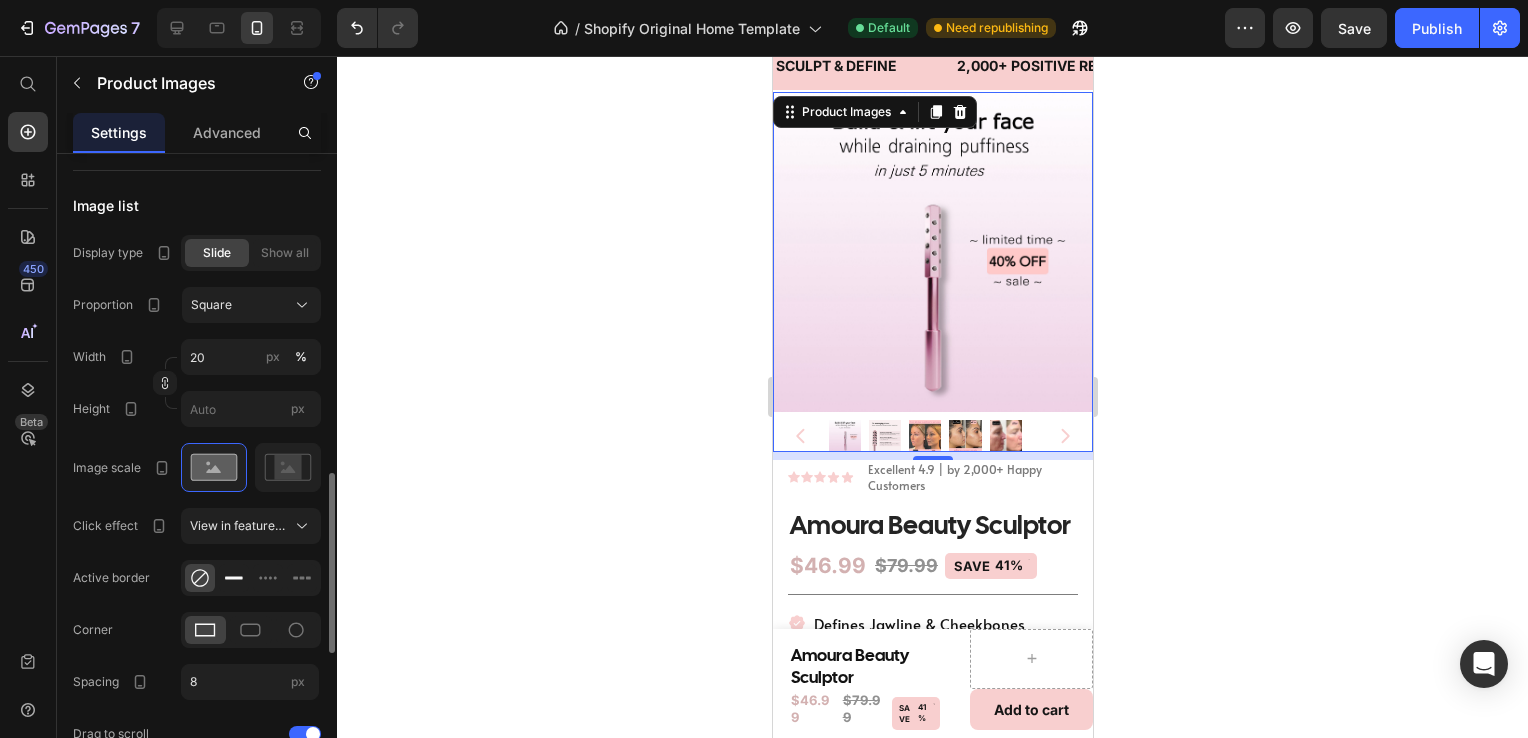 click 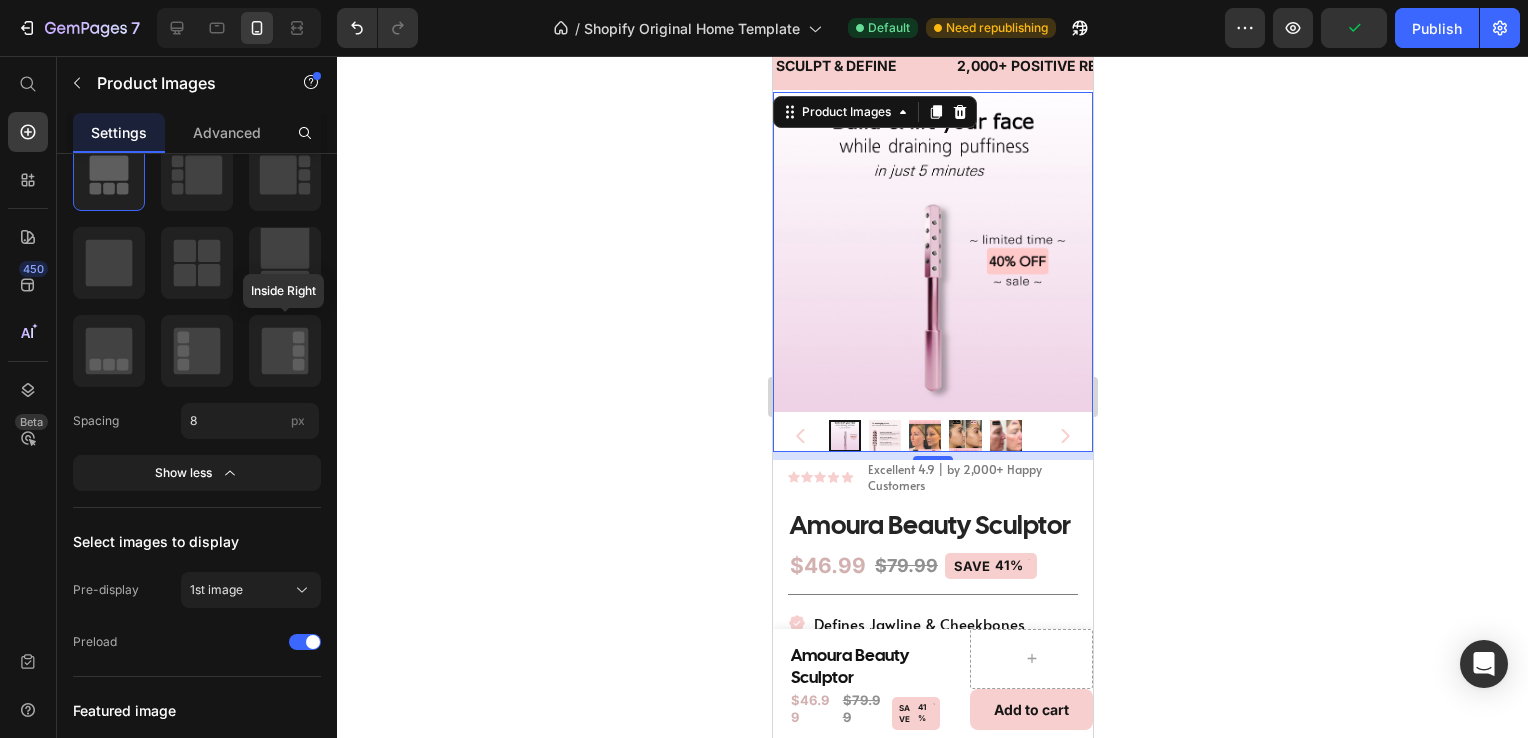 scroll, scrollTop: 0, scrollLeft: 0, axis: both 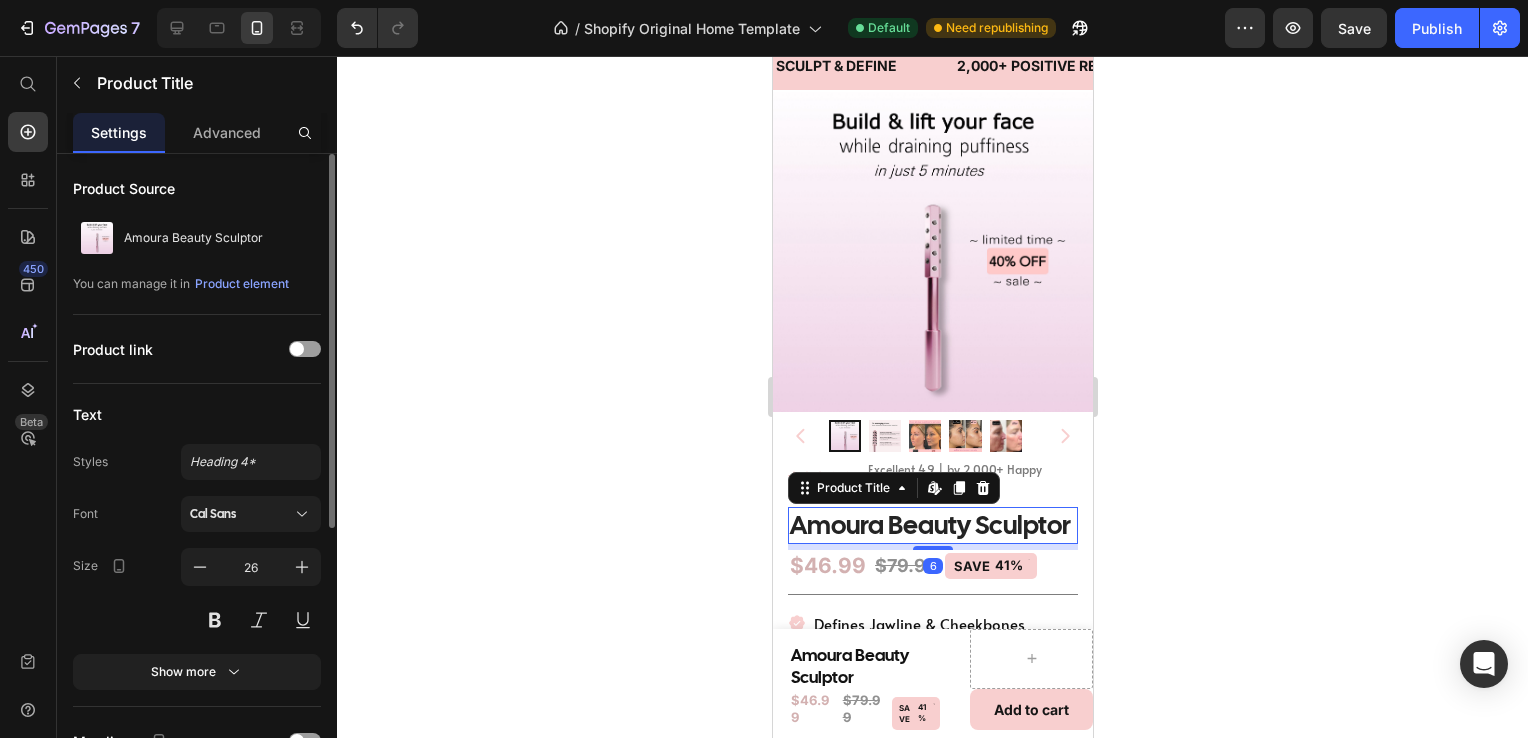 click 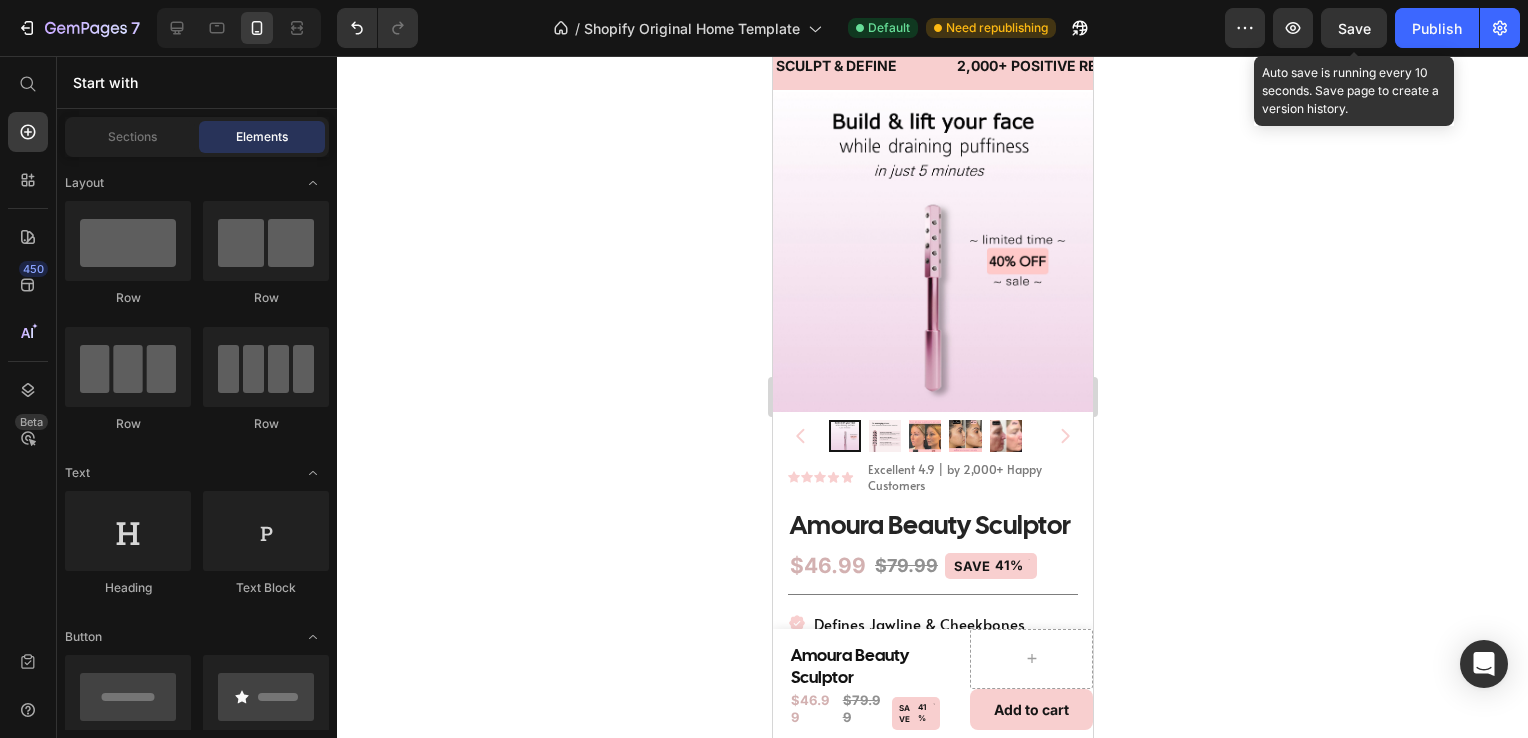 click on "Save" at bounding box center [1354, 28] 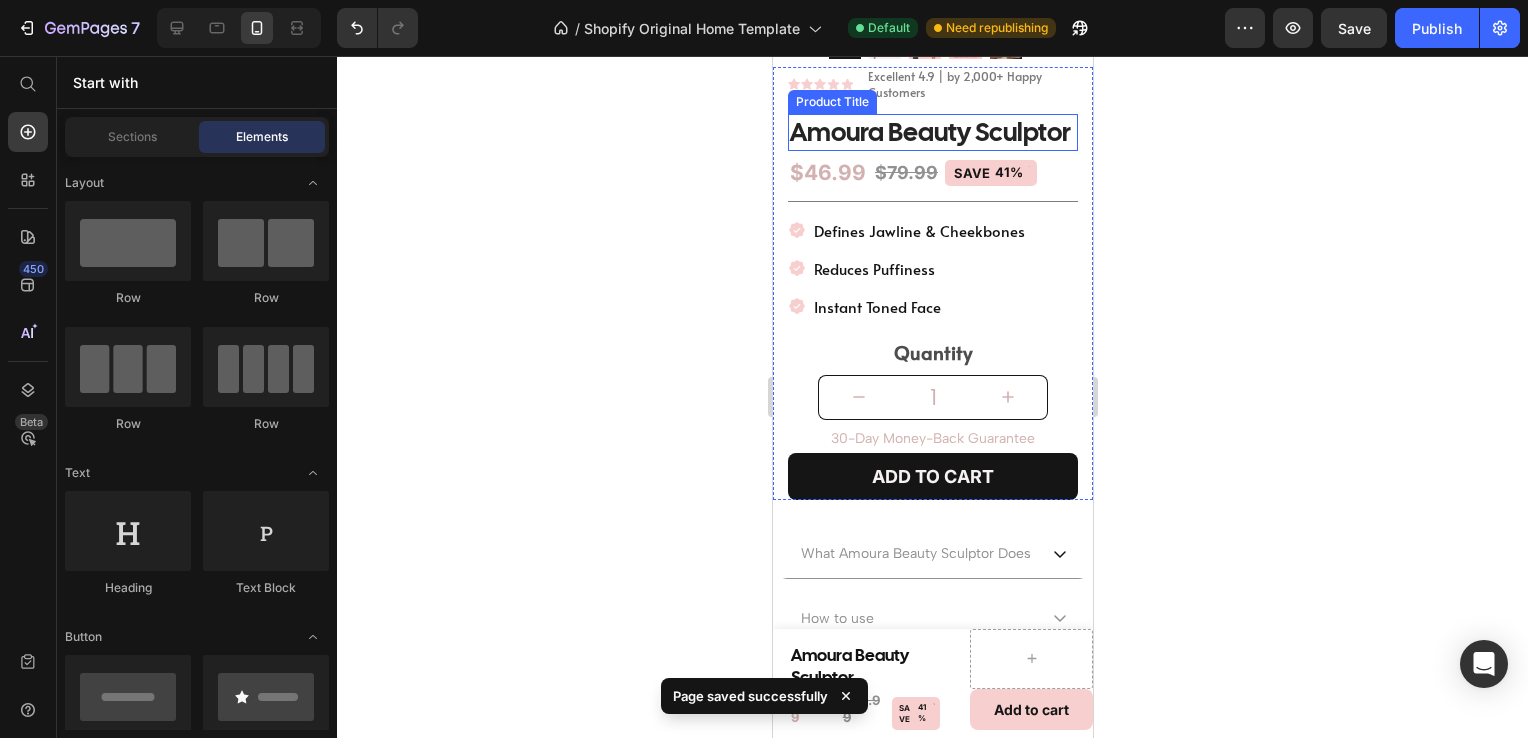 scroll, scrollTop: 467, scrollLeft: 0, axis: vertical 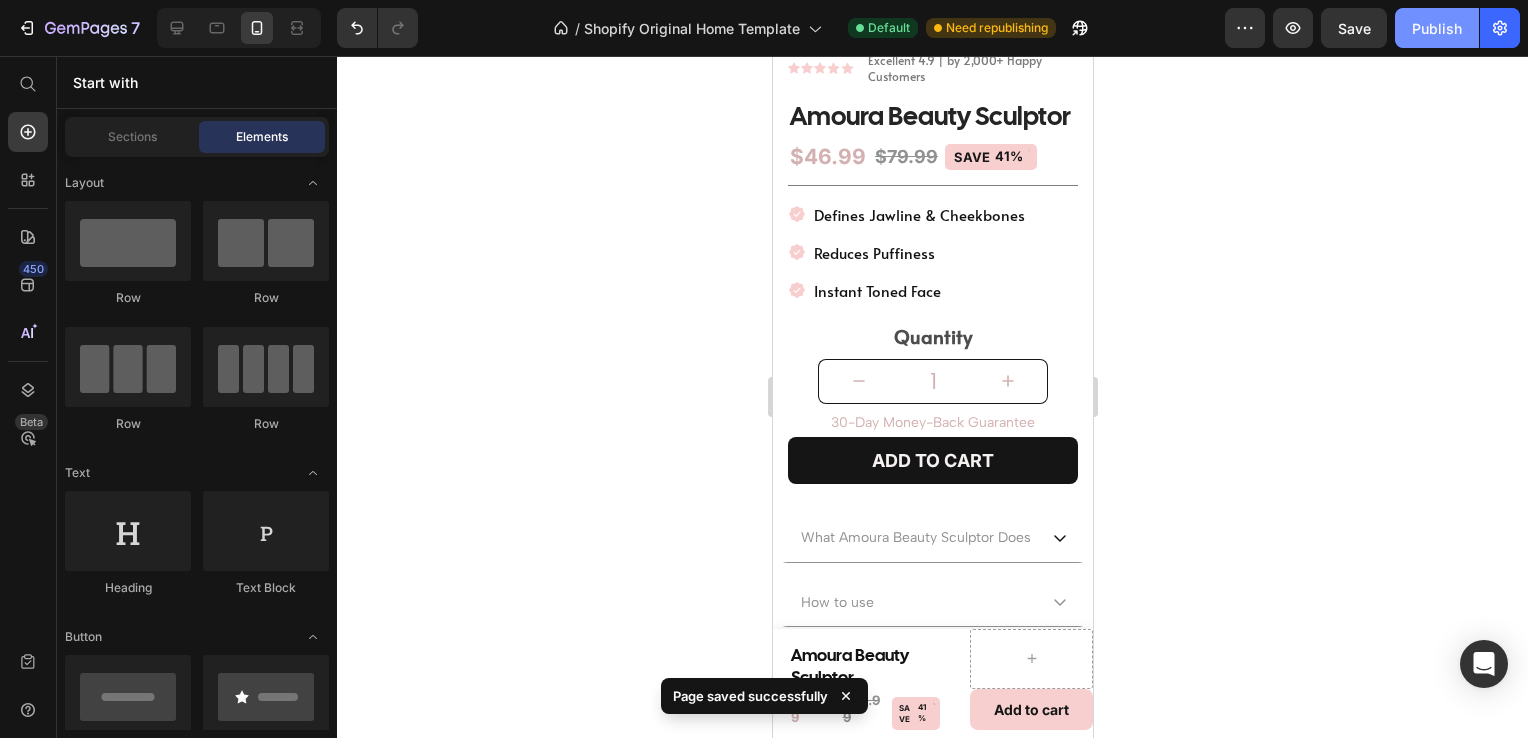 click on "Publish" at bounding box center [1437, 28] 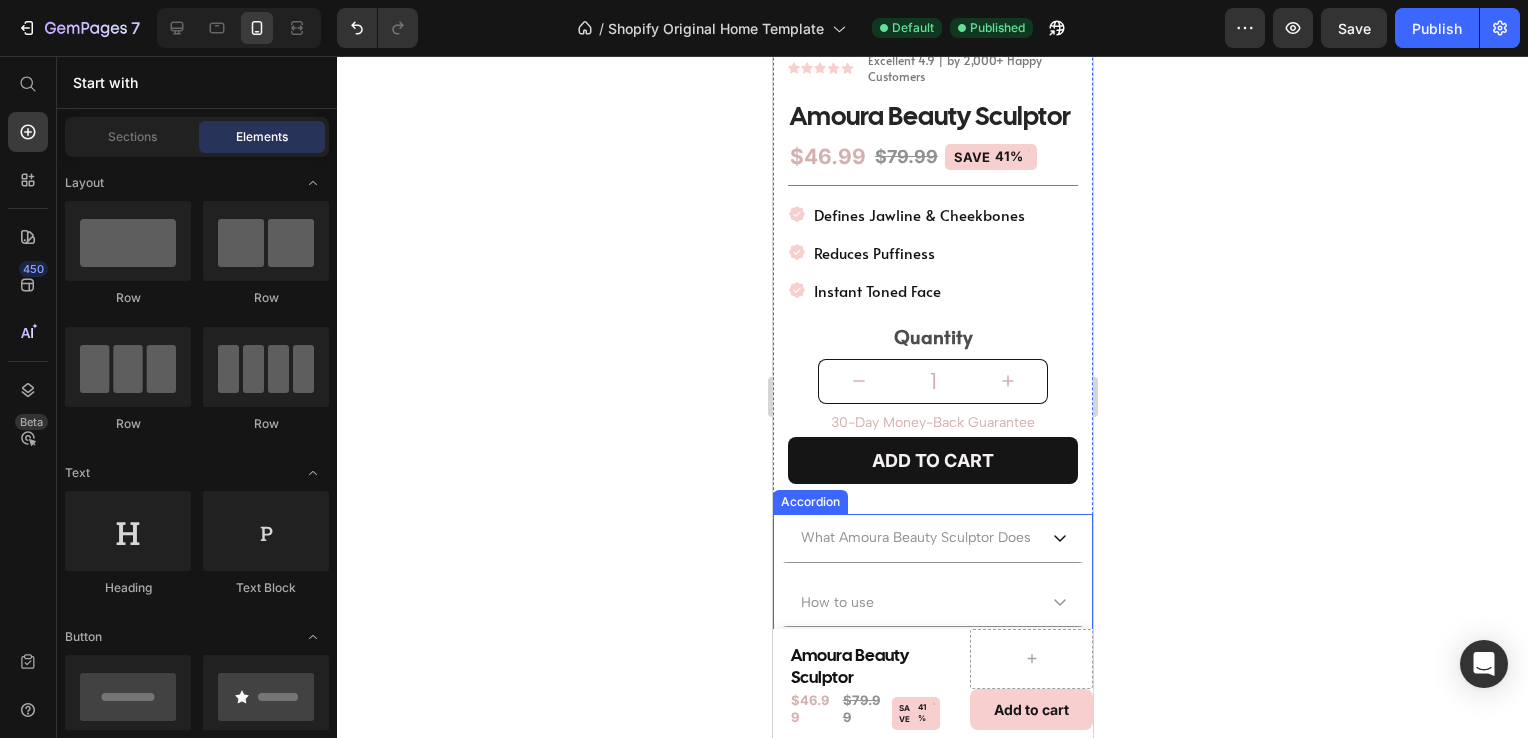 click on "Accordion" at bounding box center [809, 502] 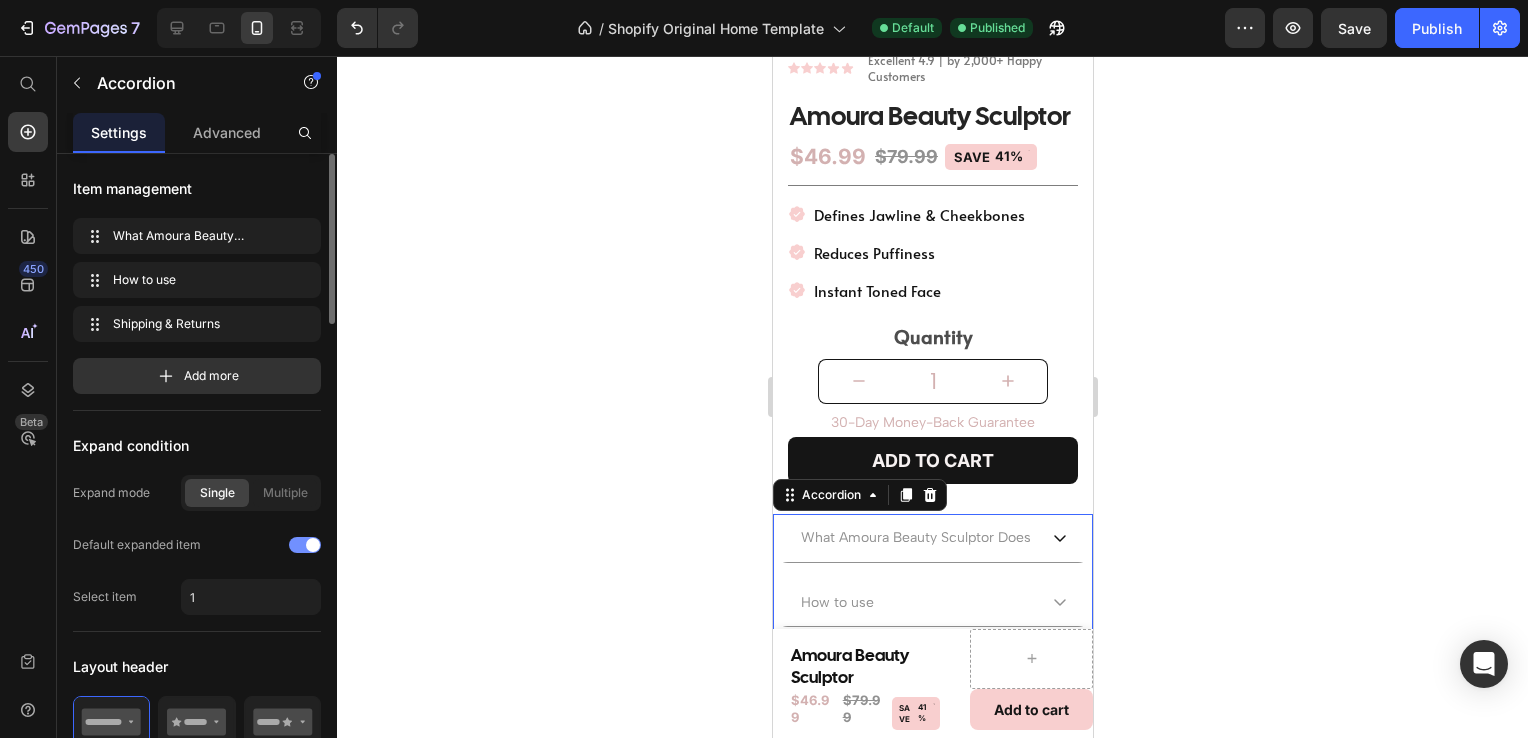 click at bounding box center [305, 545] 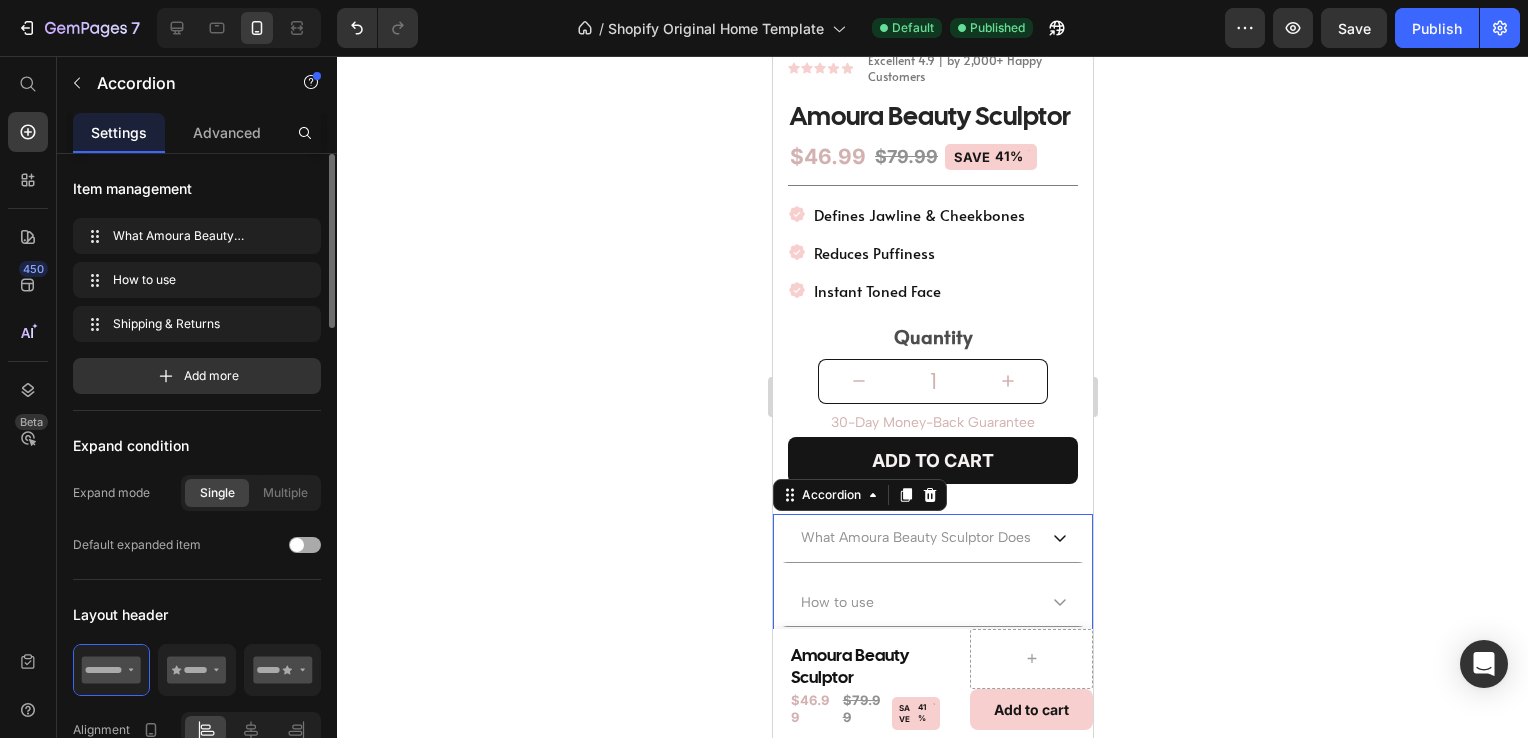 click at bounding box center (305, 545) 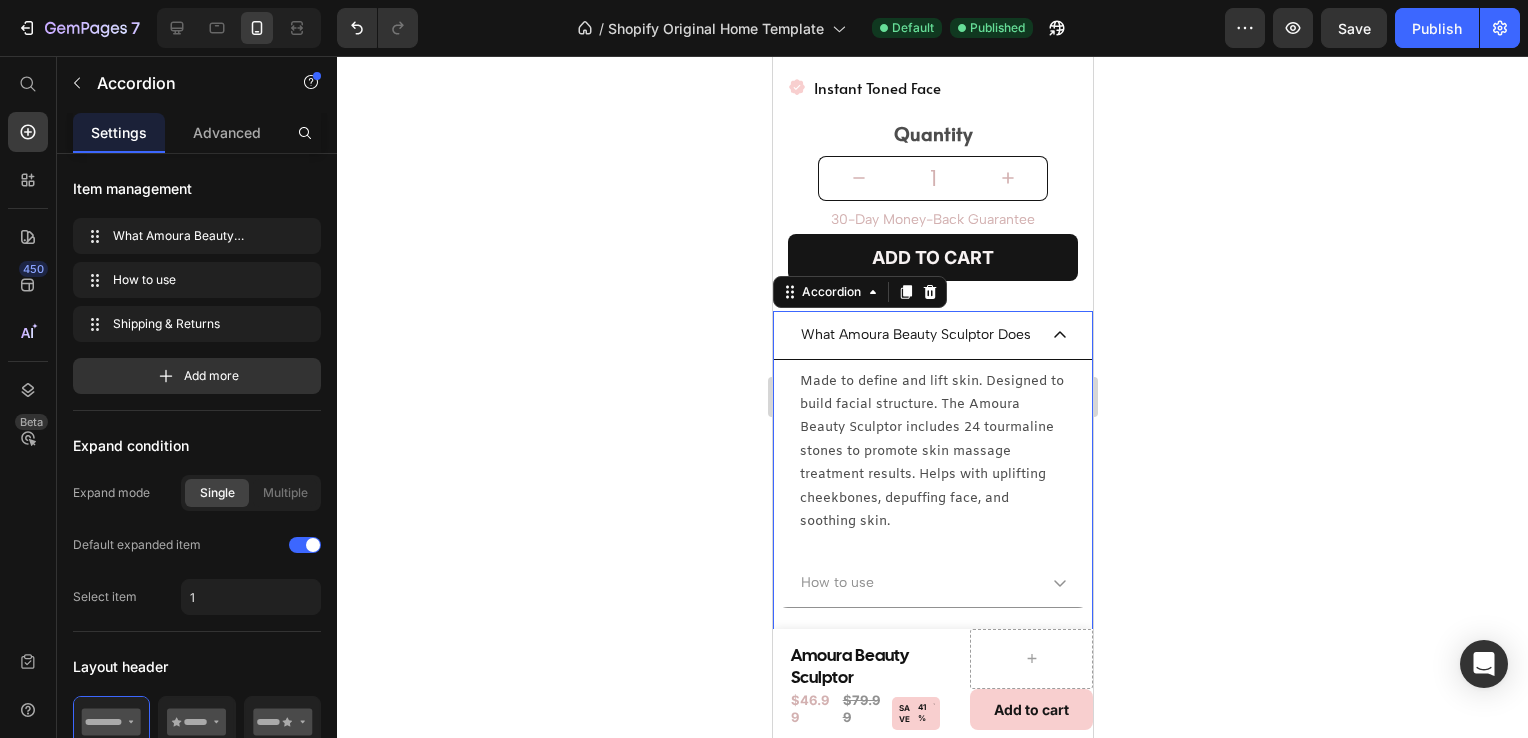 scroll, scrollTop: 676, scrollLeft: 0, axis: vertical 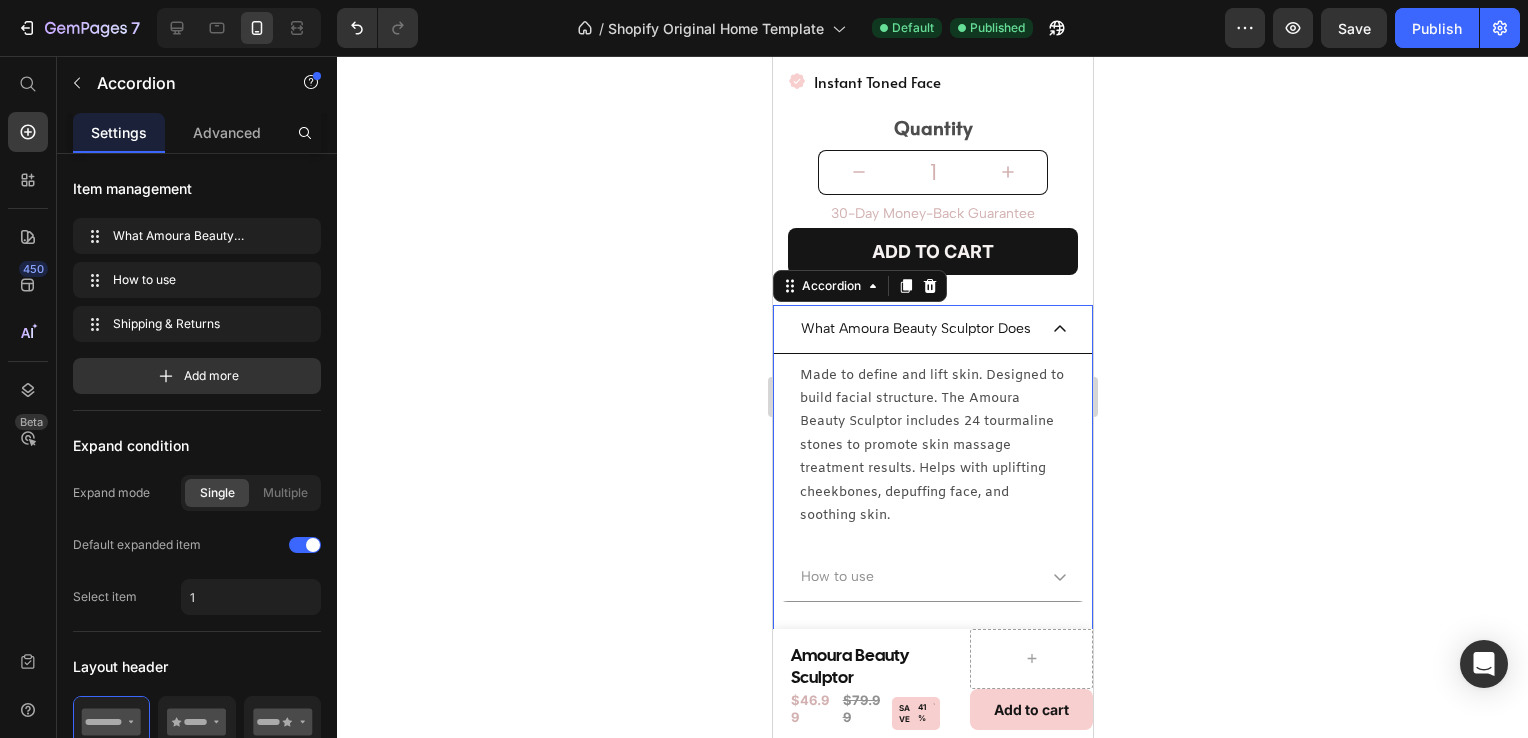 click on "What Amoura Beauty Sculptor Does" at bounding box center [932, 329] 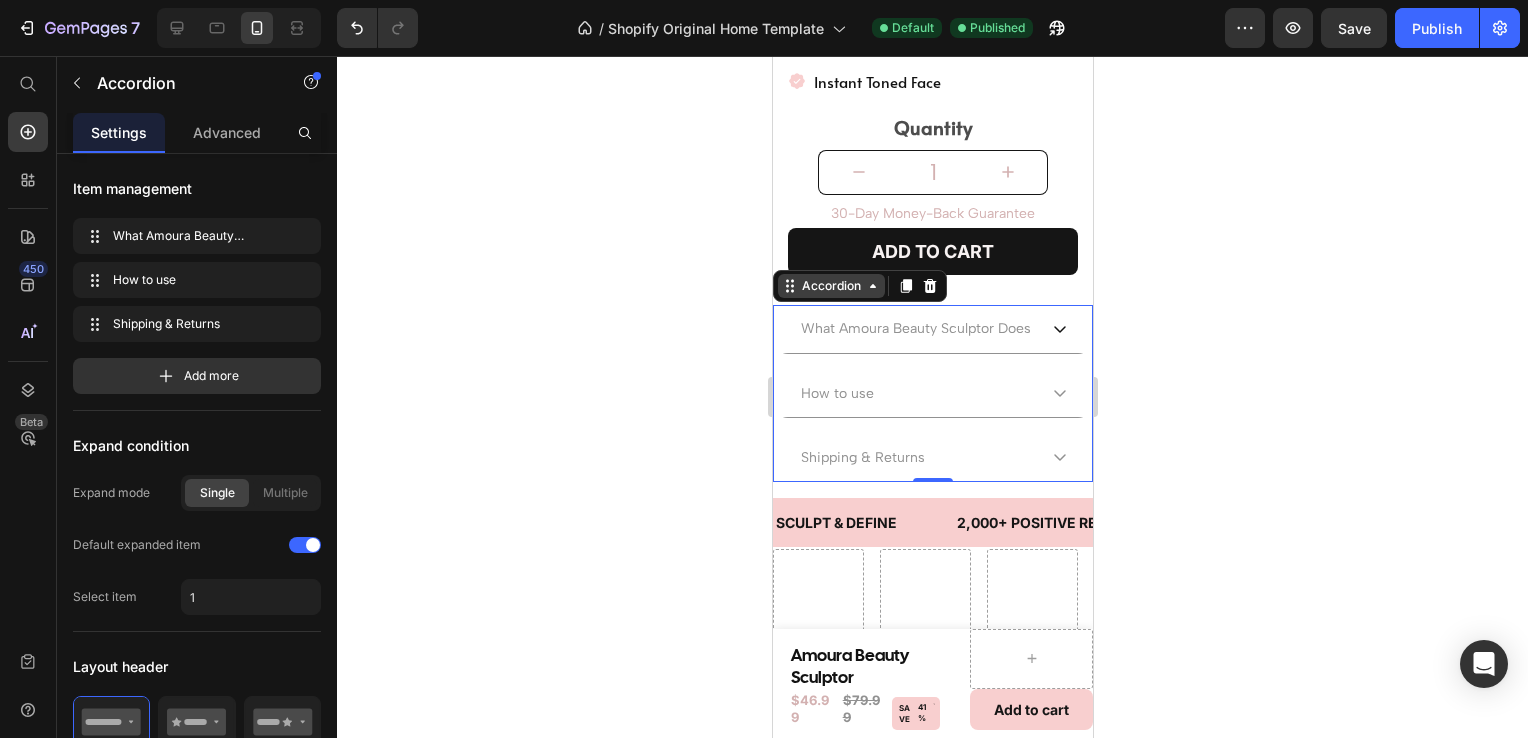 click on "Accordion" at bounding box center [830, 286] 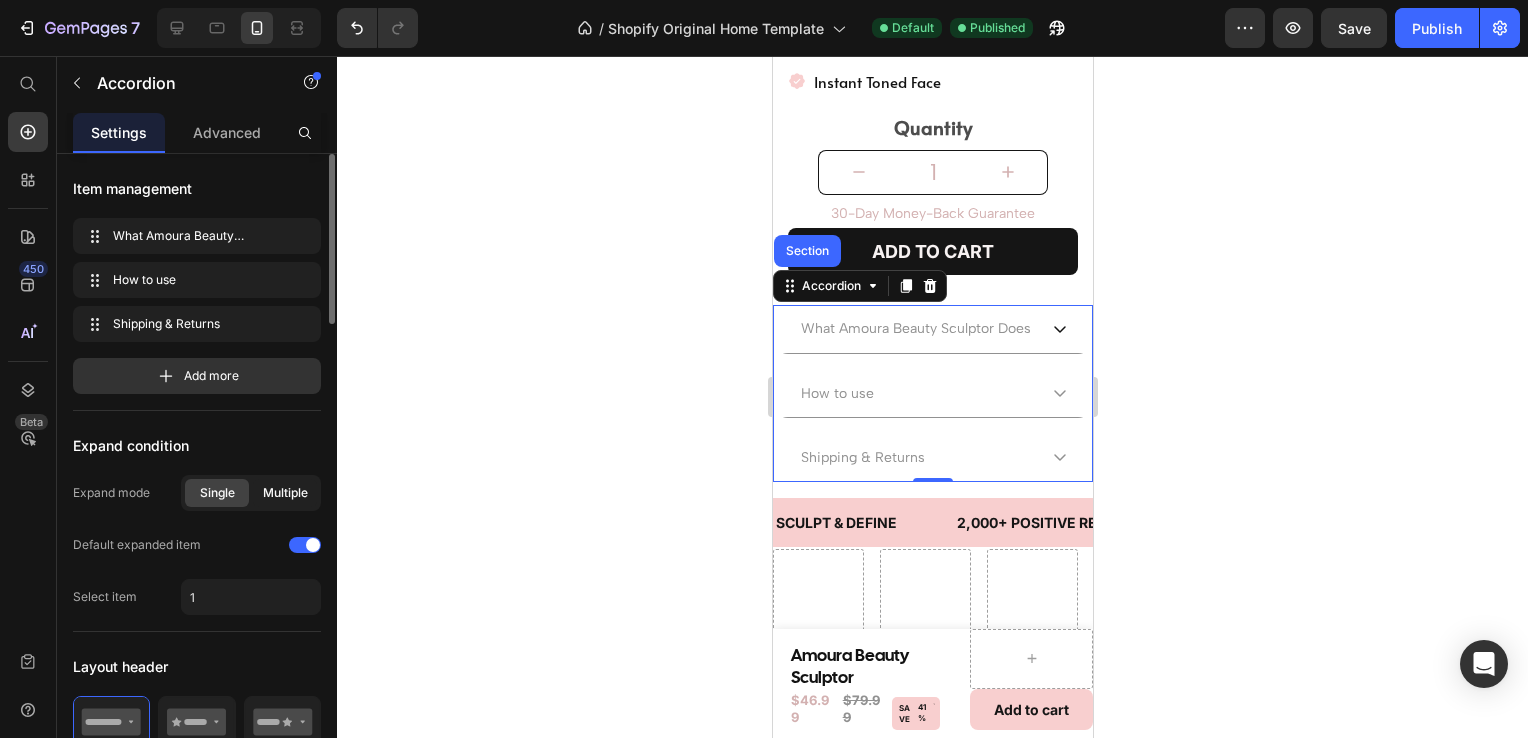 click on "Multiple" 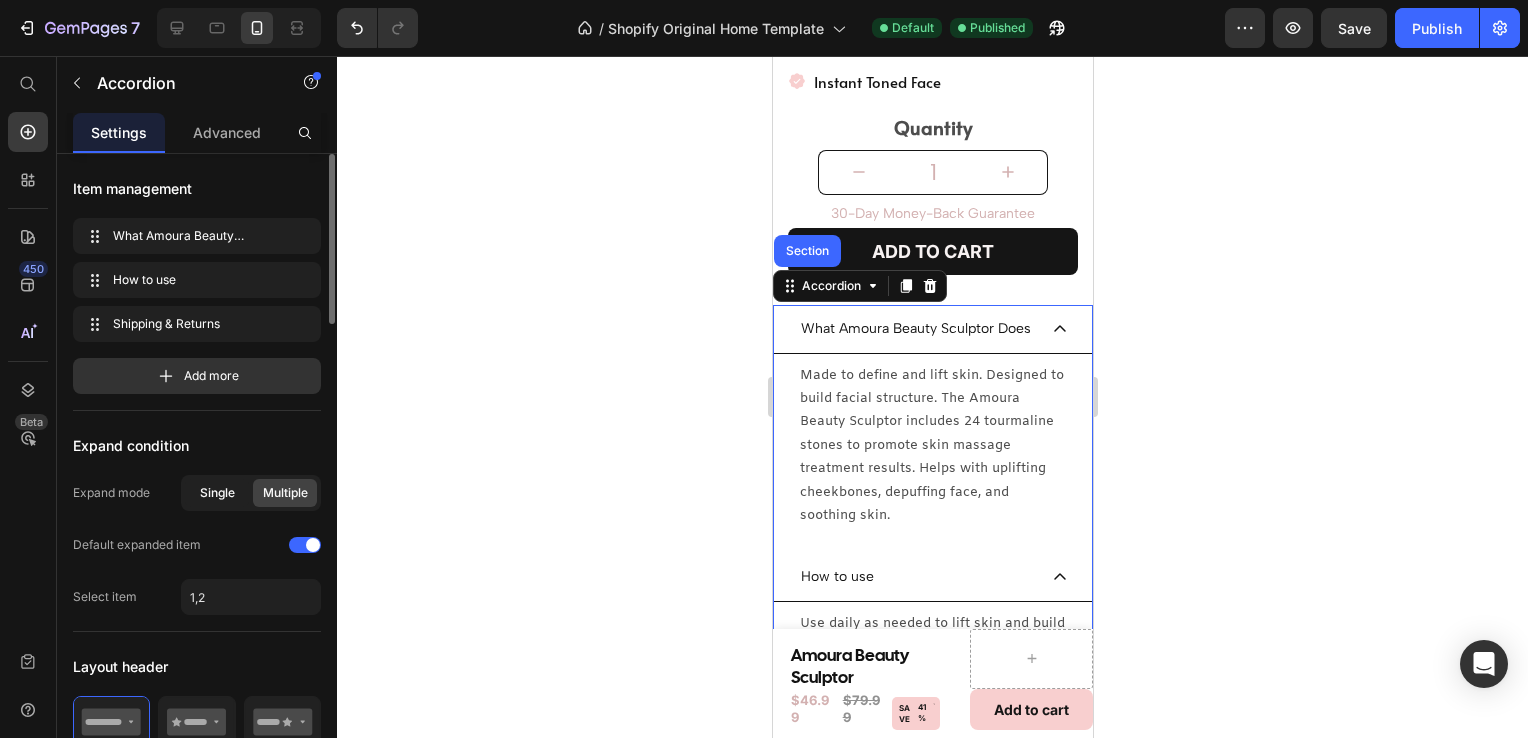 click on "Single" 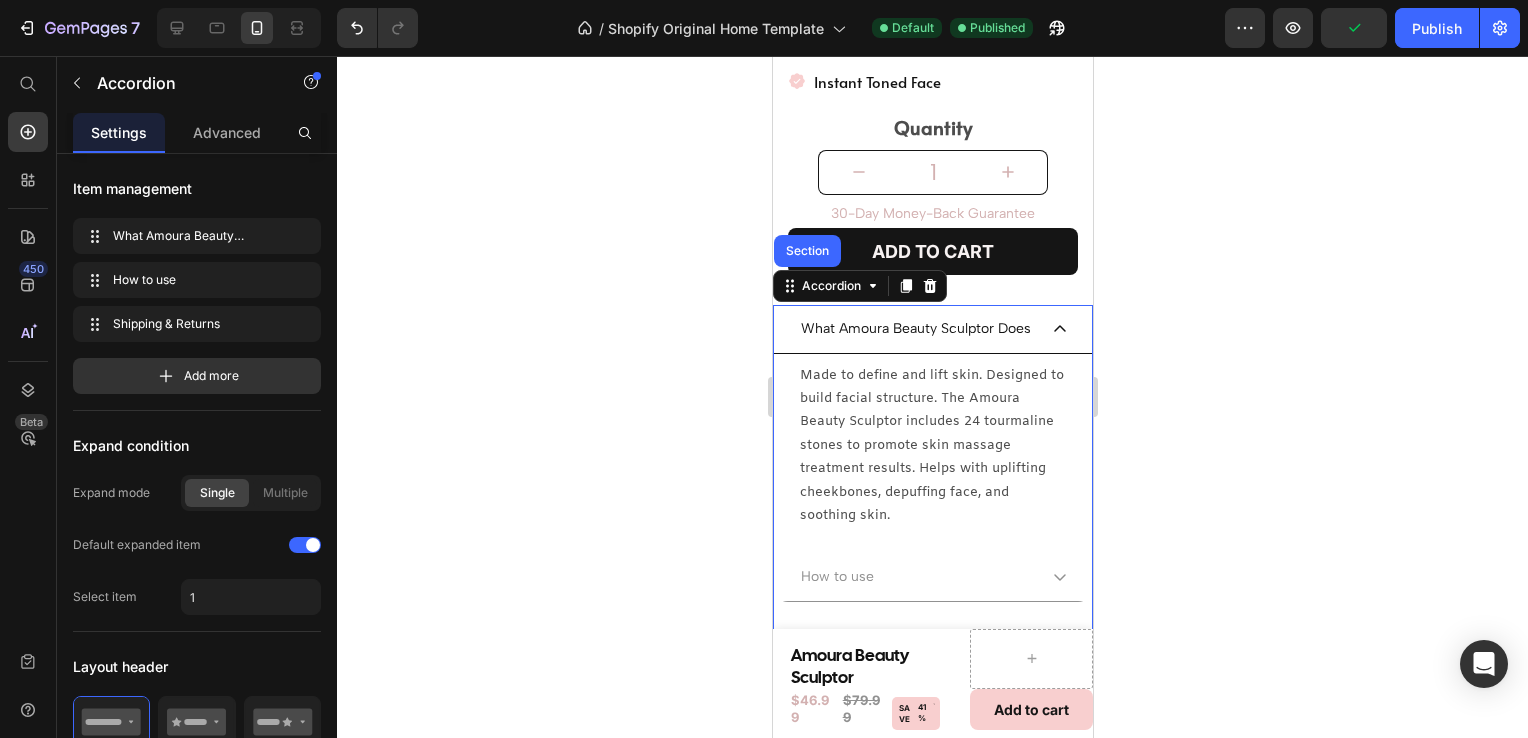 click 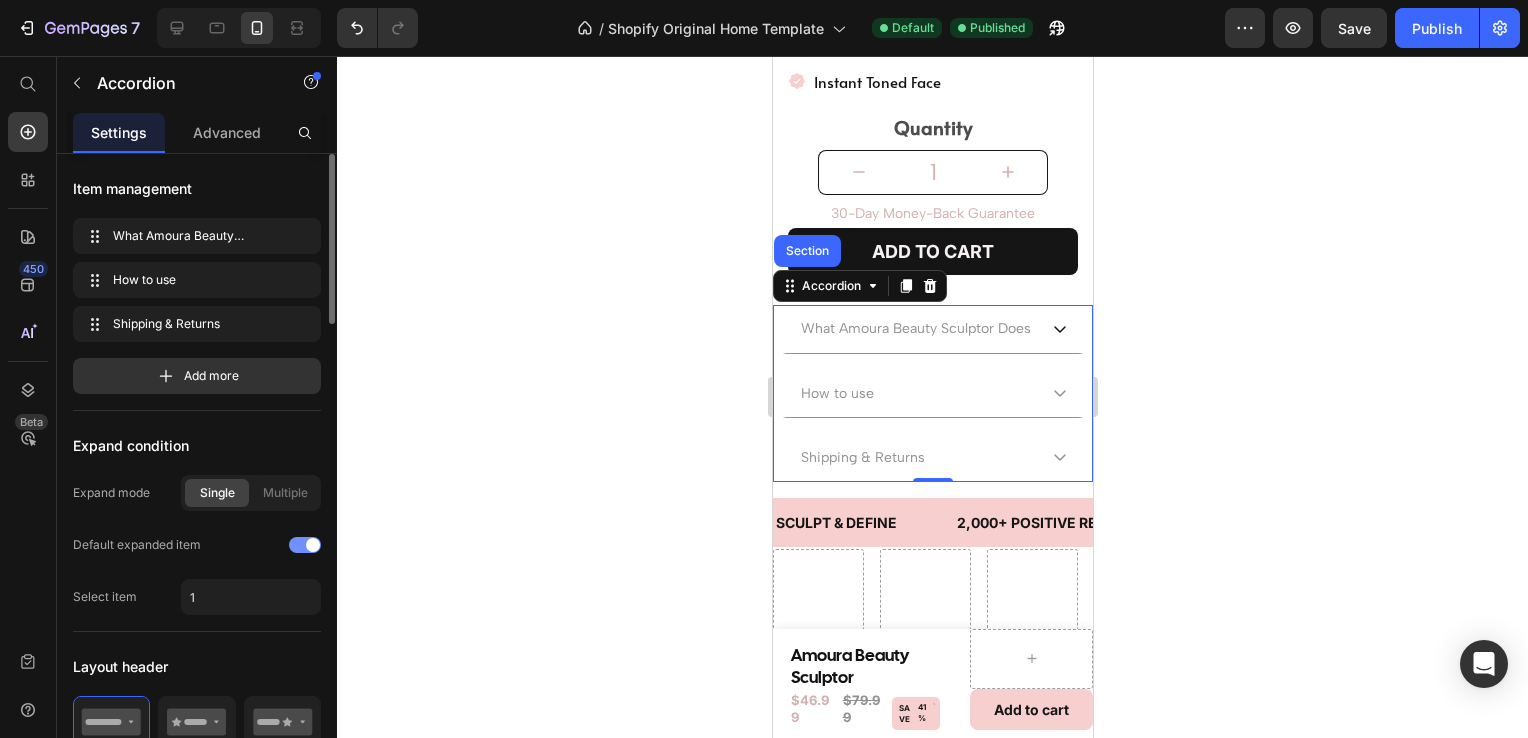 click on "Default expanded item" 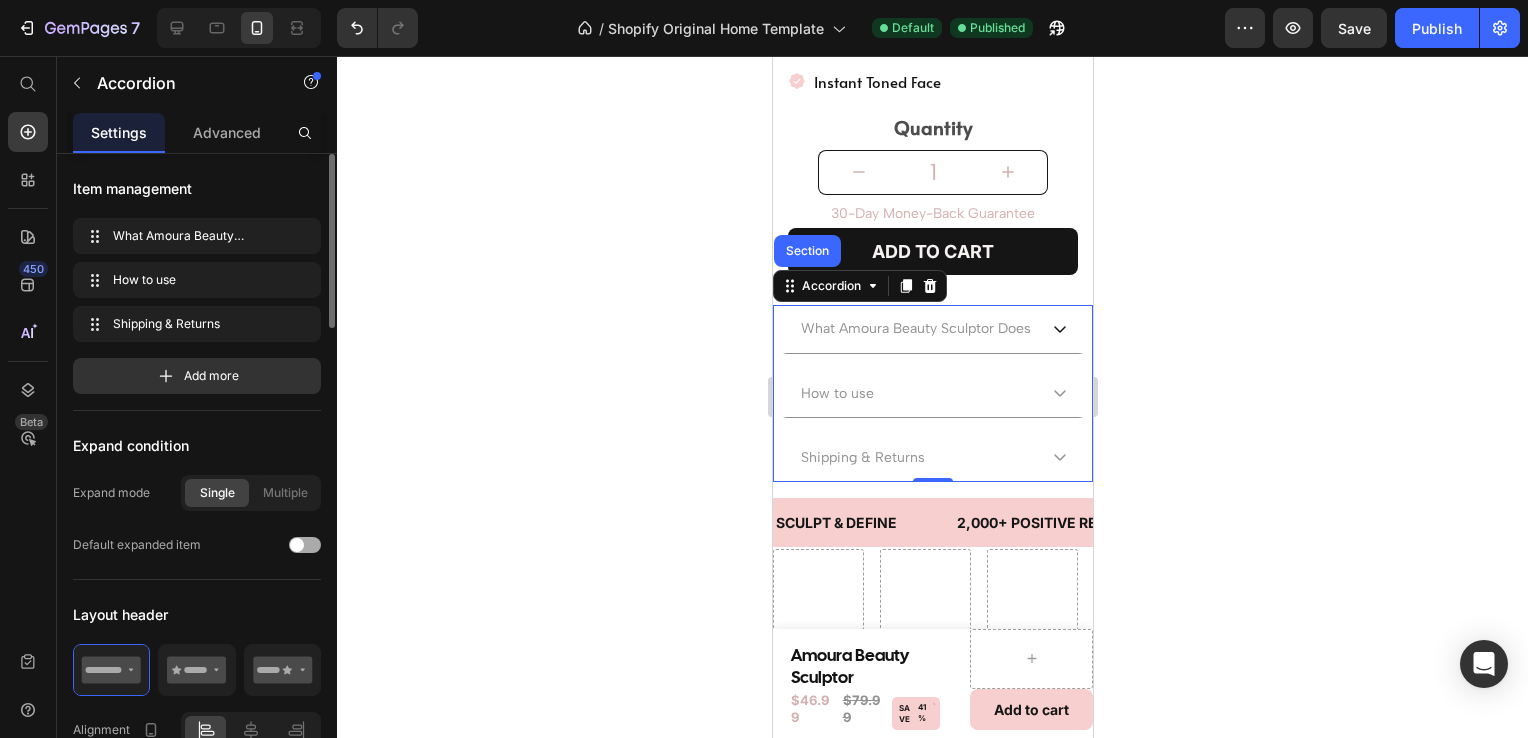 click at bounding box center [297, 545] 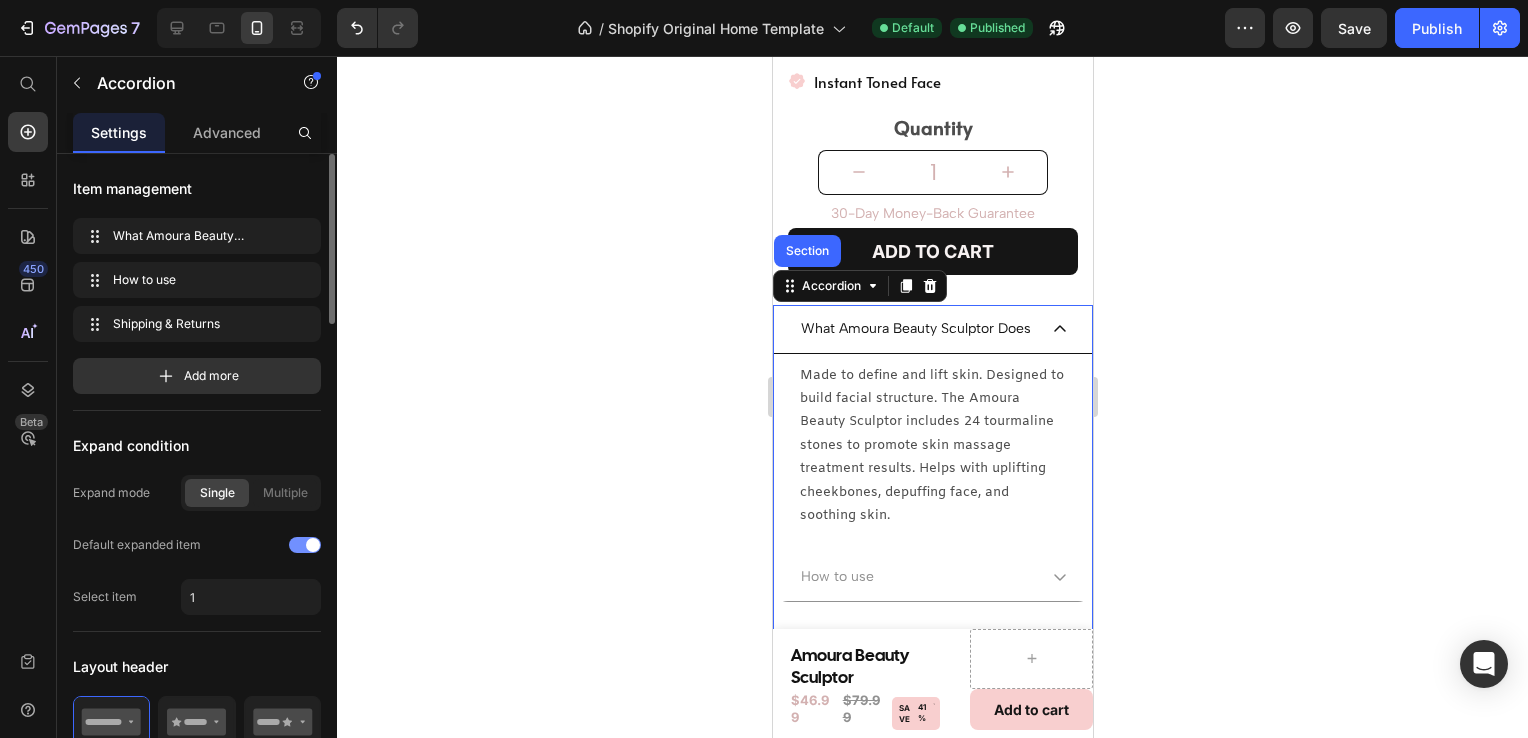 click at bounding box center [305, 545] 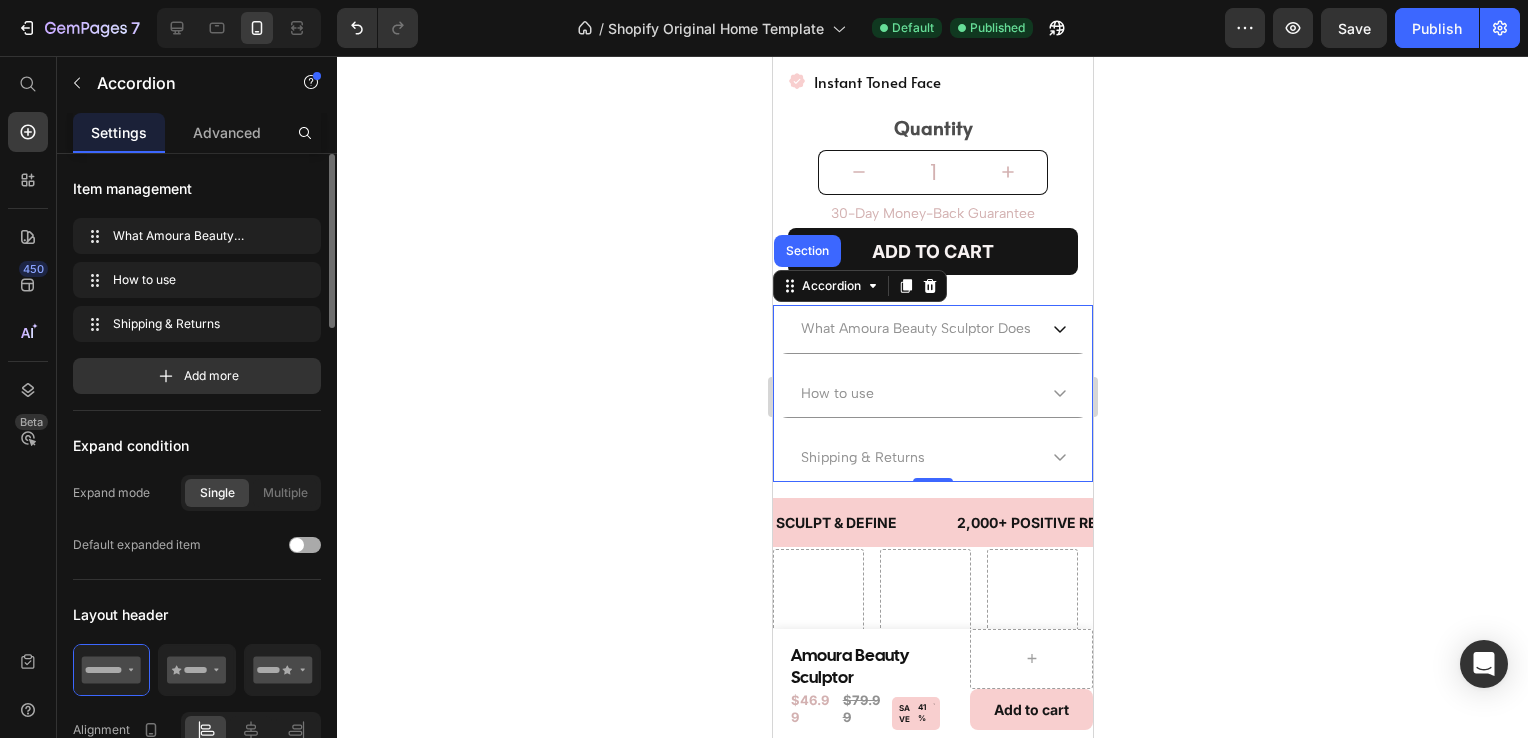 click at bounding box center (297, 545) 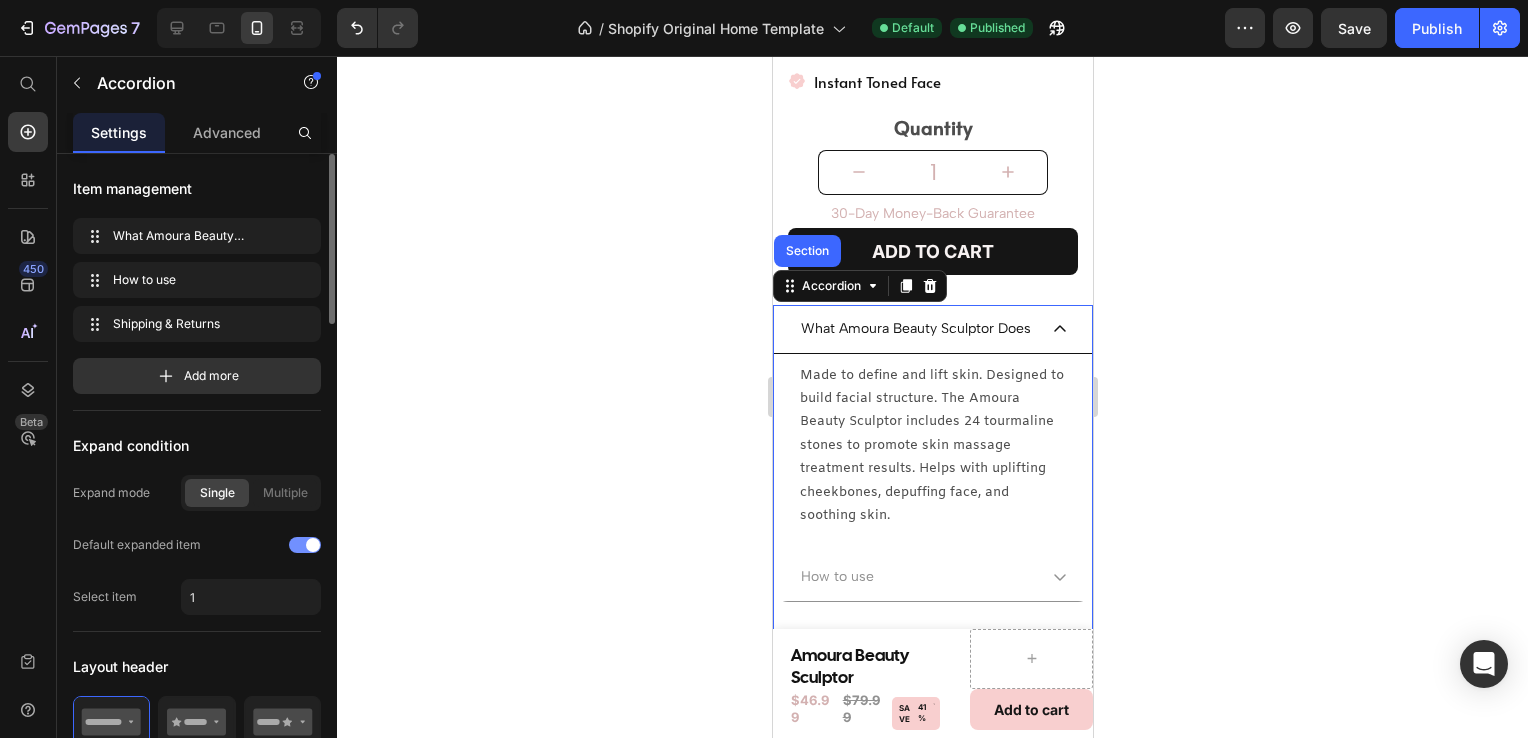 click at bounding box center [305, 545] 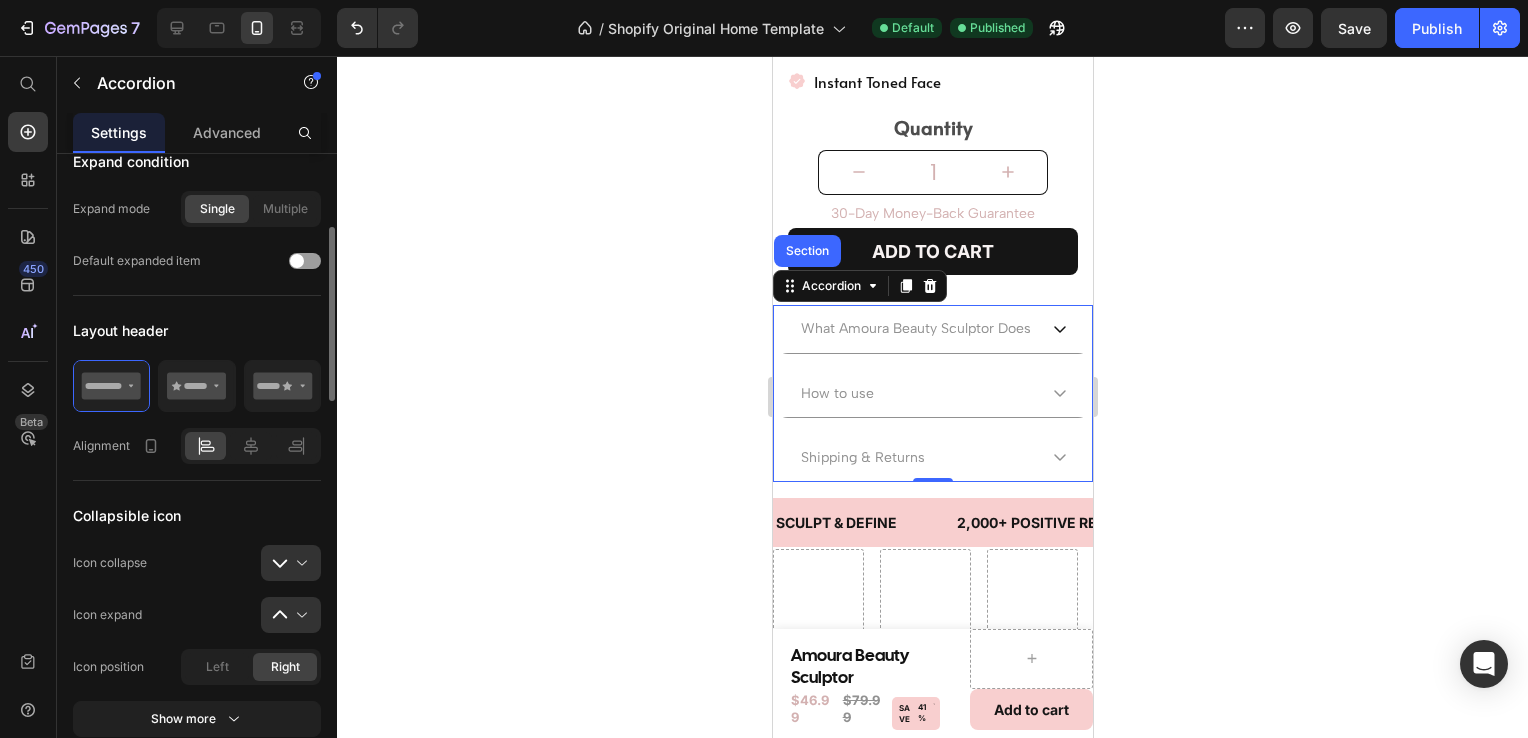 scroll, scrollTop: 284, scrollLeft: 0, axis: vertical 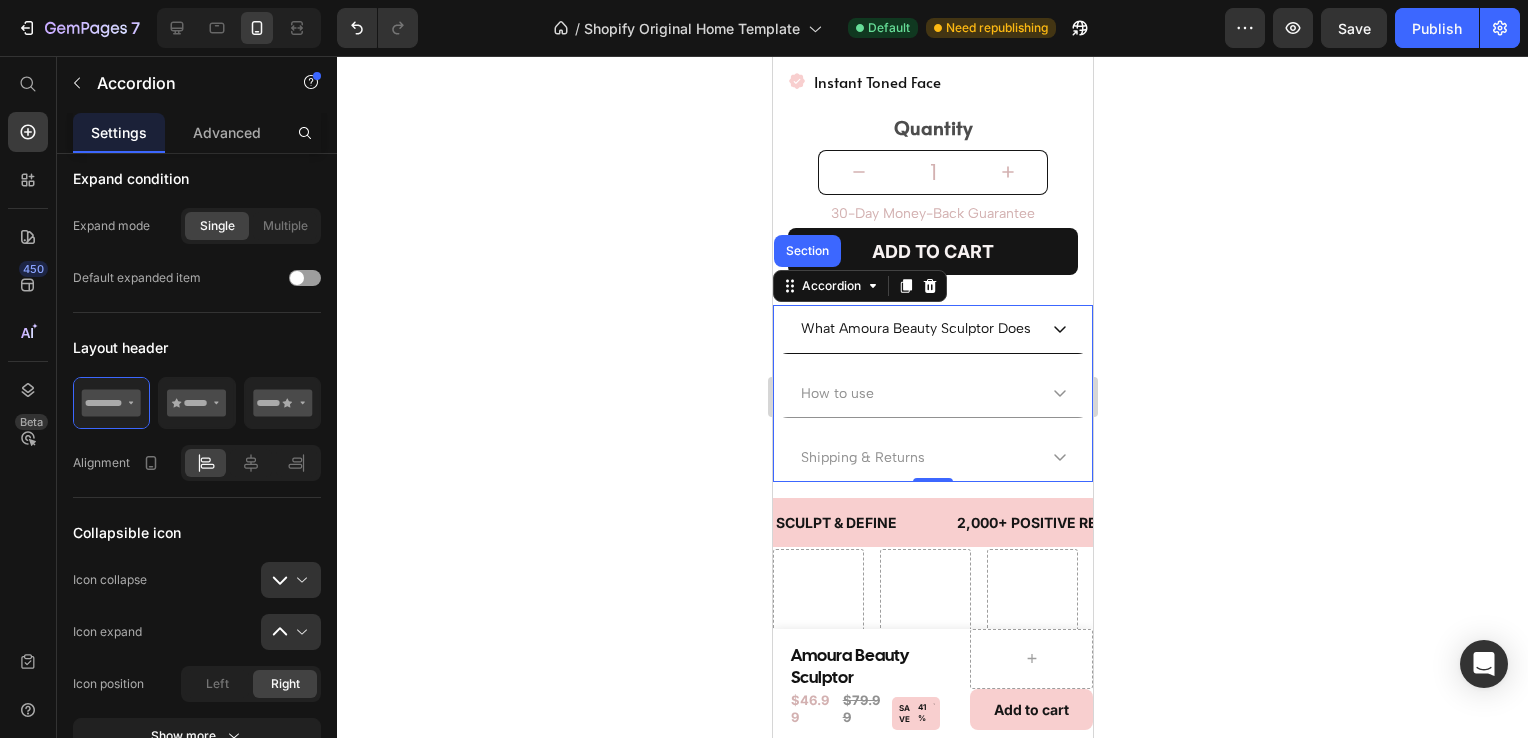 click on "What Amoura Beauty Sculptor Does" at bounding box center (915, 328) 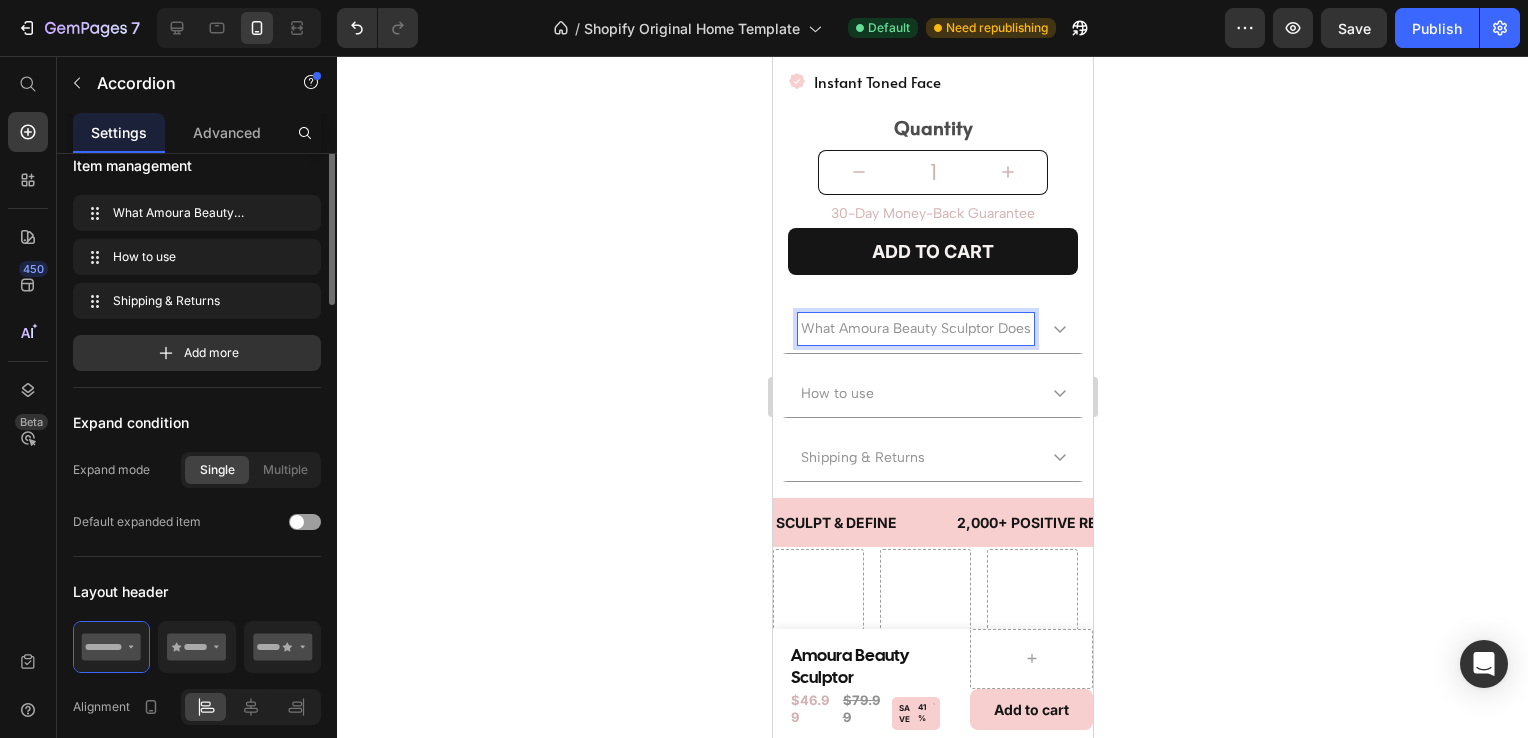 scroll, scrollTop: 0, scrollLeft: 0, axis: both 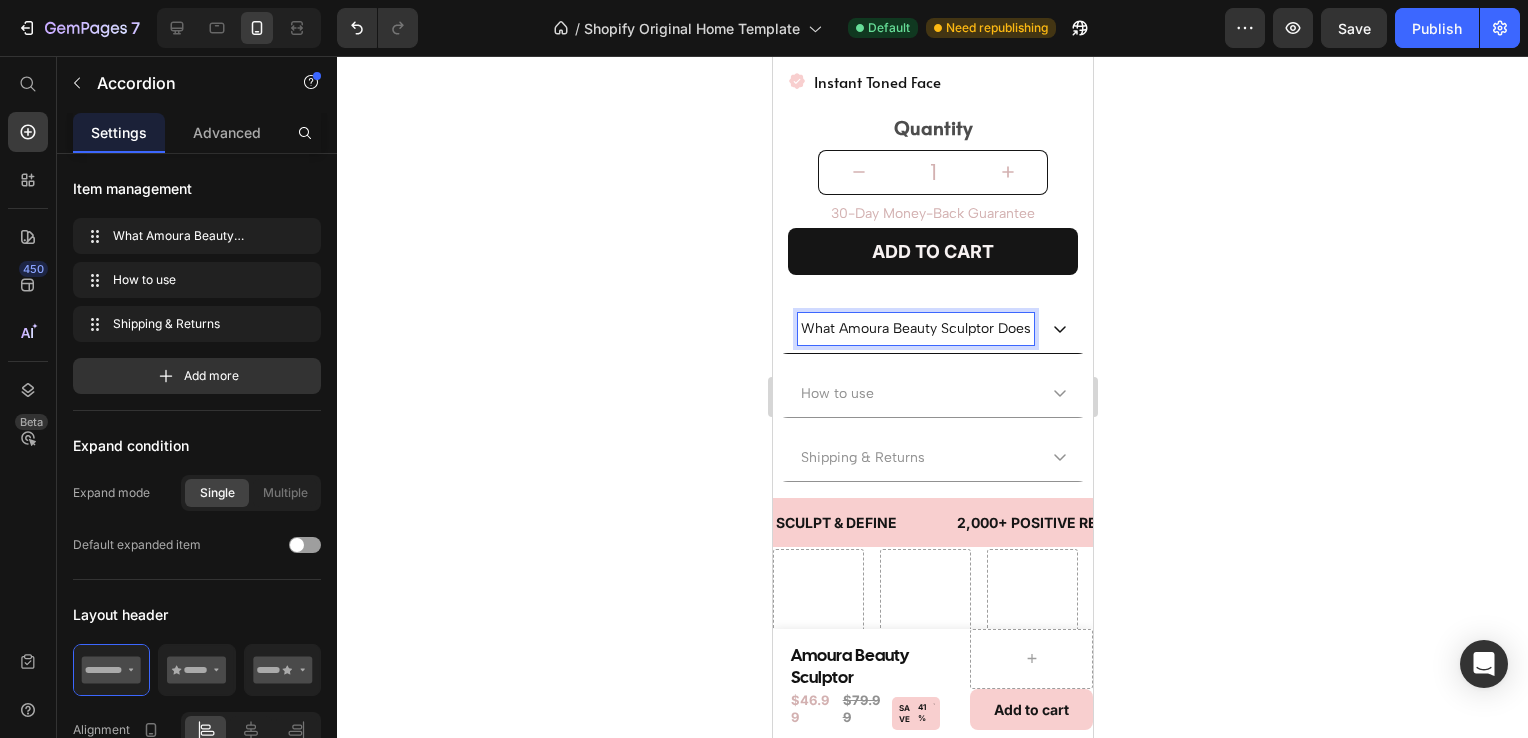 click on "What Amoura Beauty Sculptor Does" at bounding box center [915, 328] 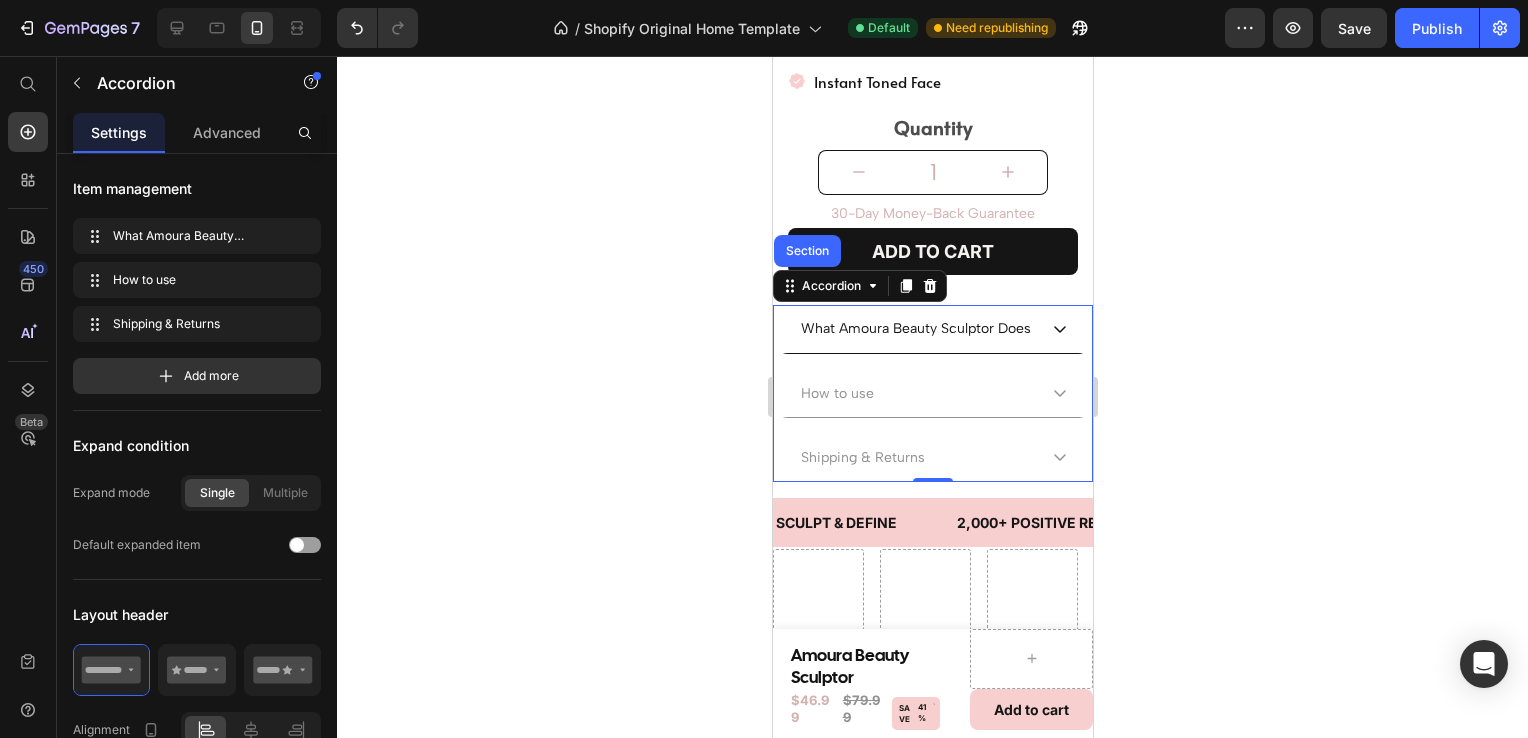click on "What Amoura Beauty Sculptor Does" at bounding box center [932, 329] 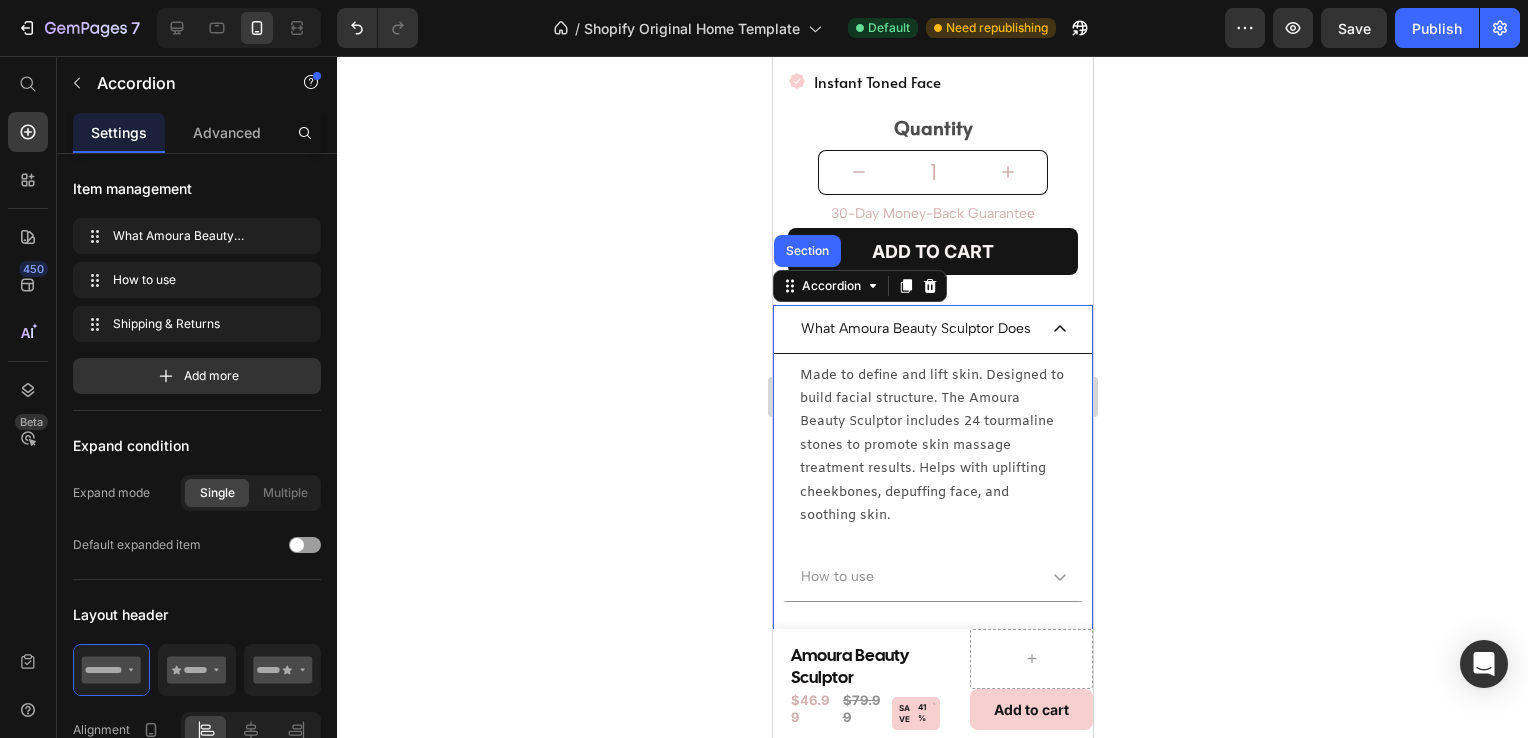 click on "What Amoura Beauty Sculptor Does" at bounding box center (932, 329) 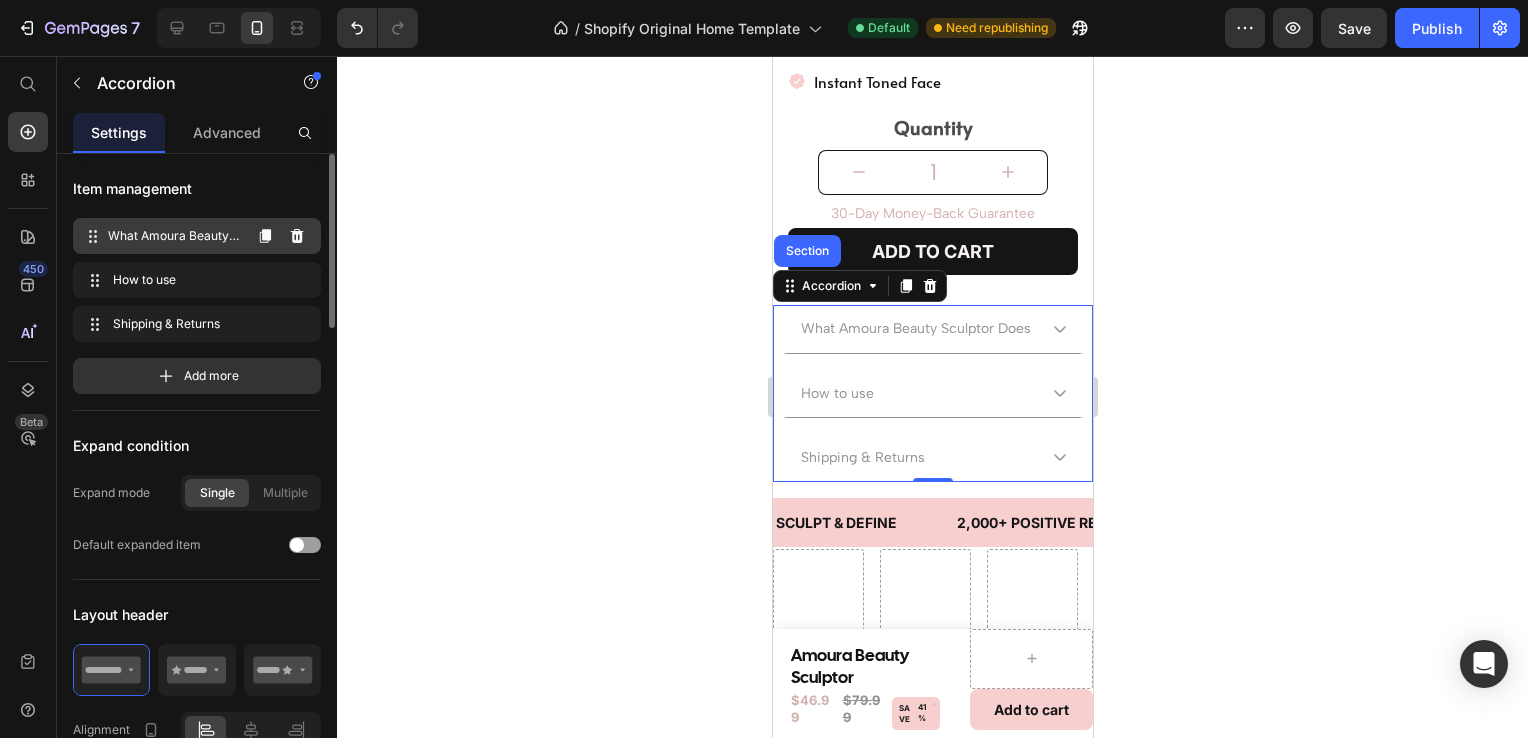 click on "What Amoura Beauty Sculptor Does" at bounding box center [174, 236] 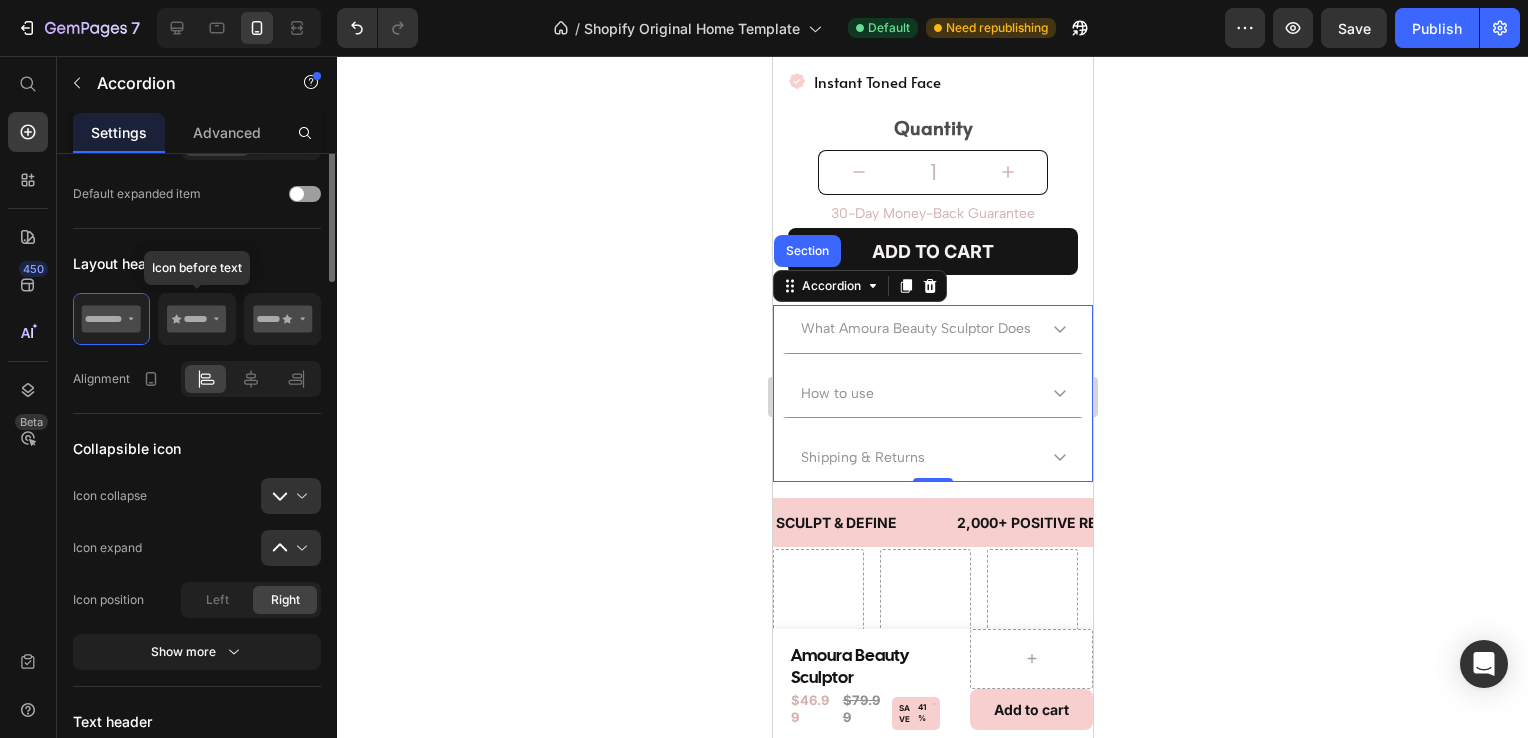 scroll, scrollTop: 352, scrollLeft: 0, axis: vertical 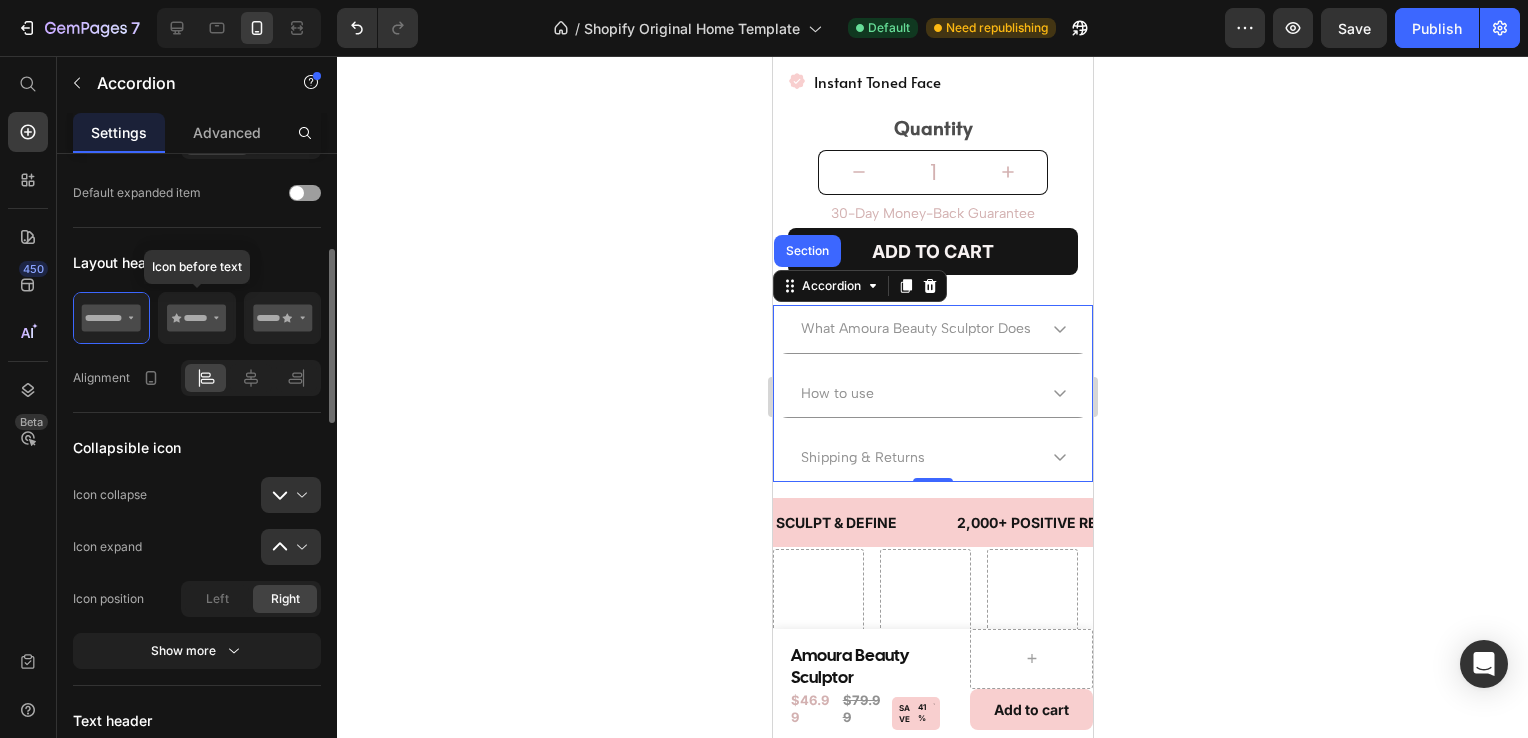click 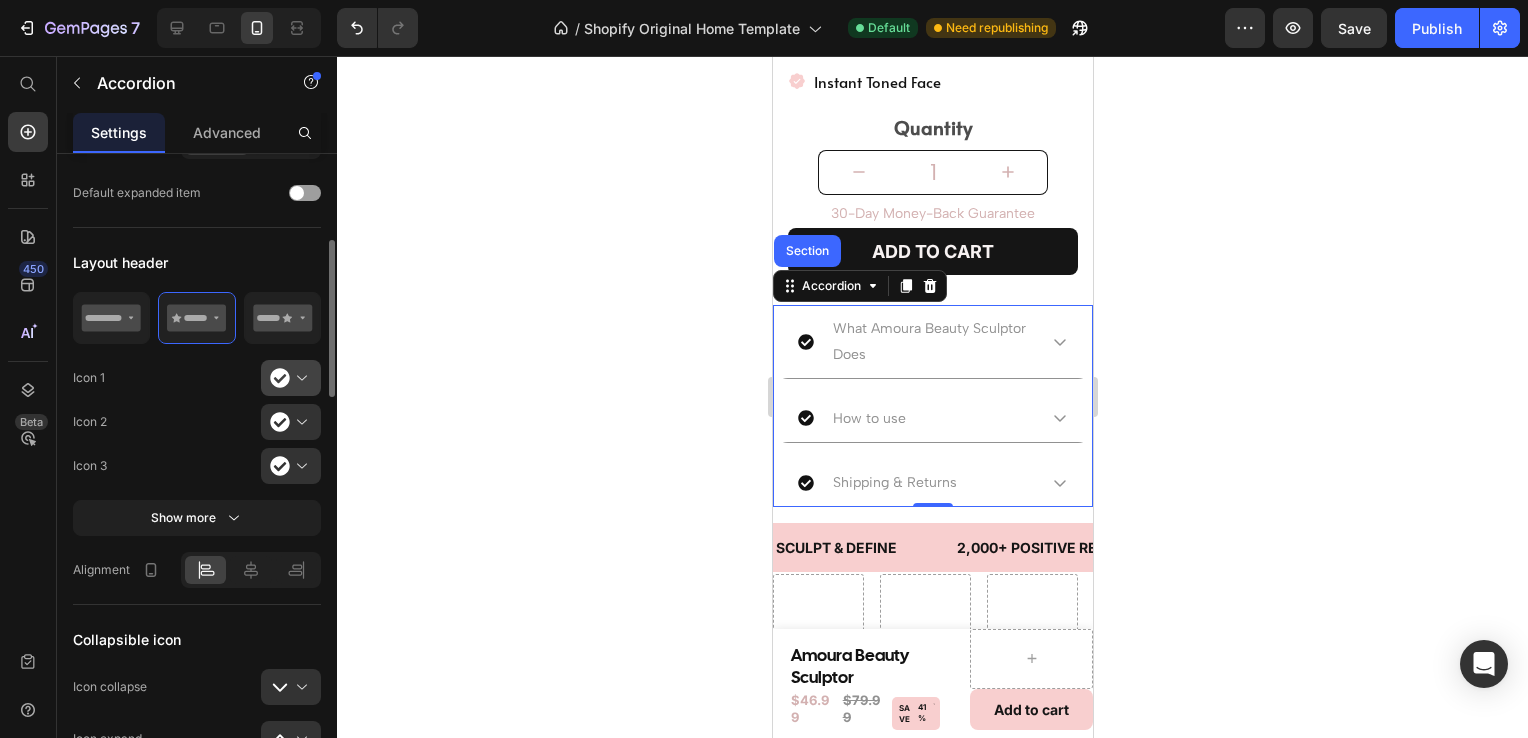 click at bounding box center [299, 378] 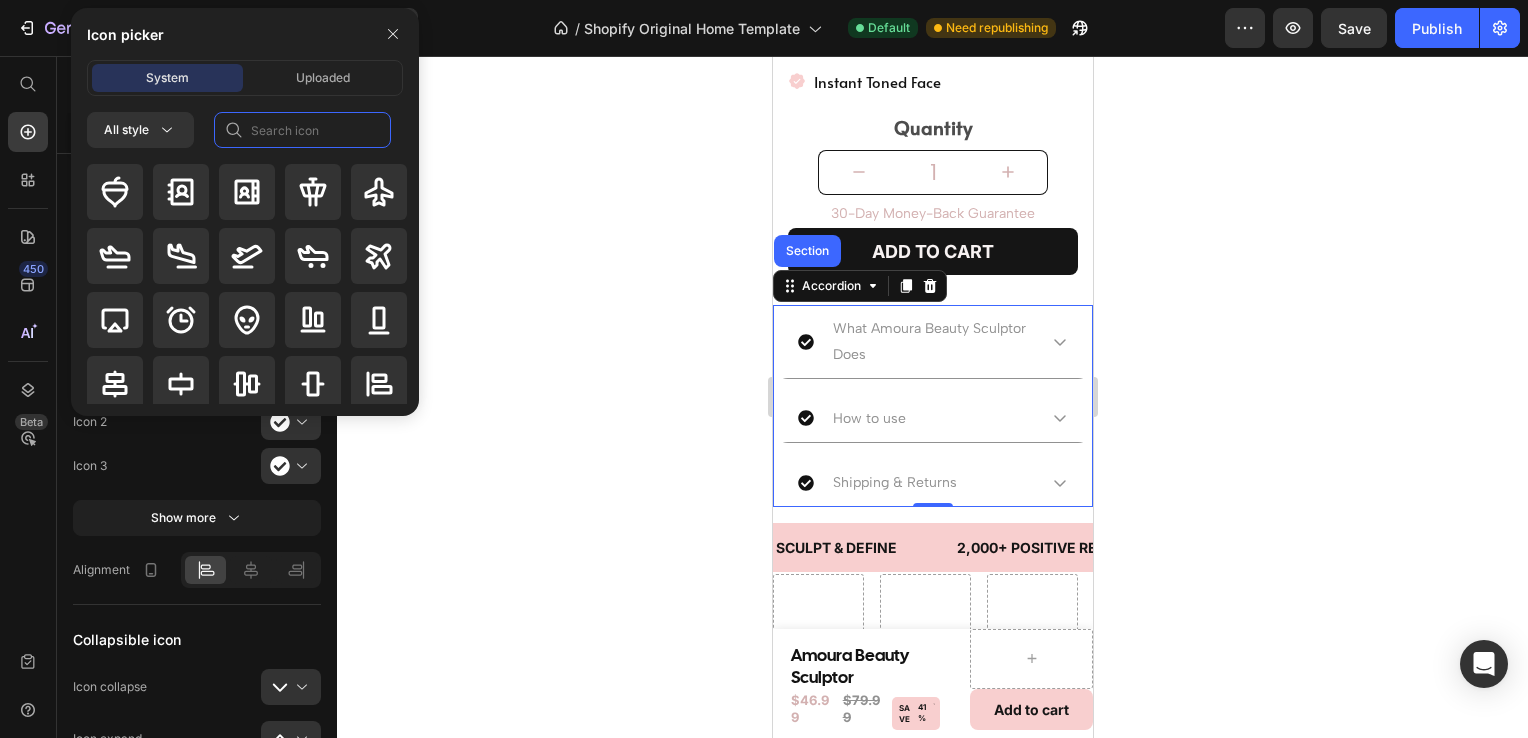 click 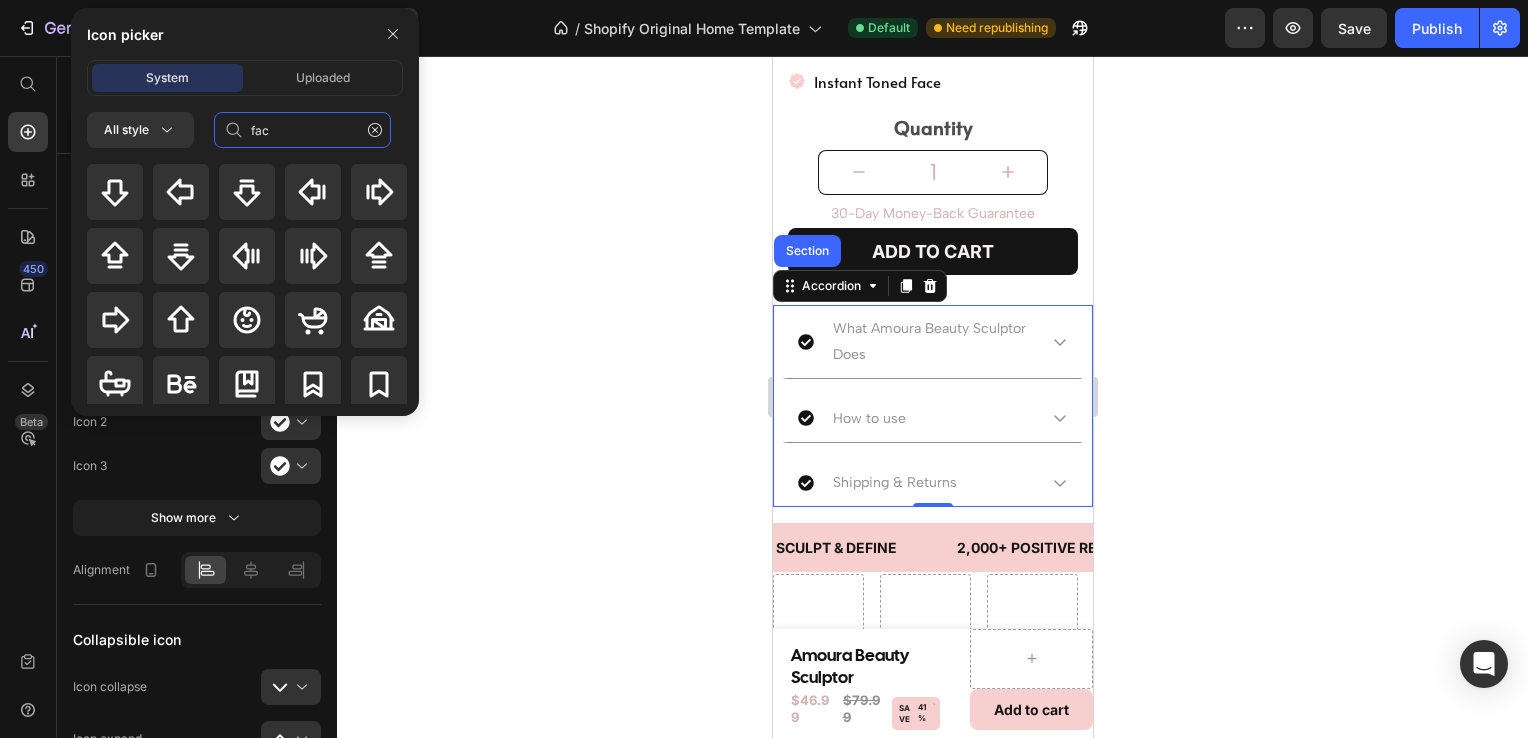 type on "face" 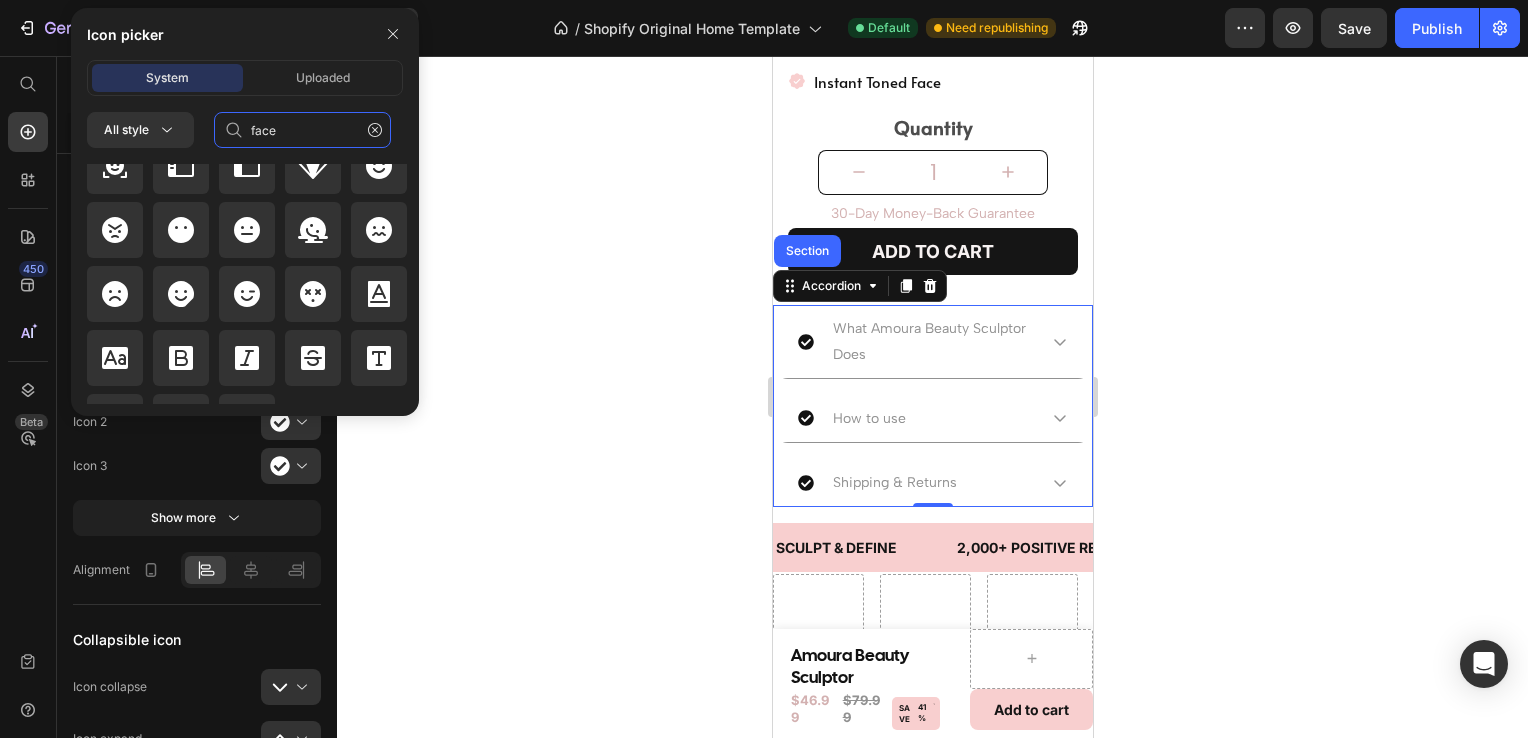 scroll, scrollTop: 1264, scrollLeft: 0, axis: vertical 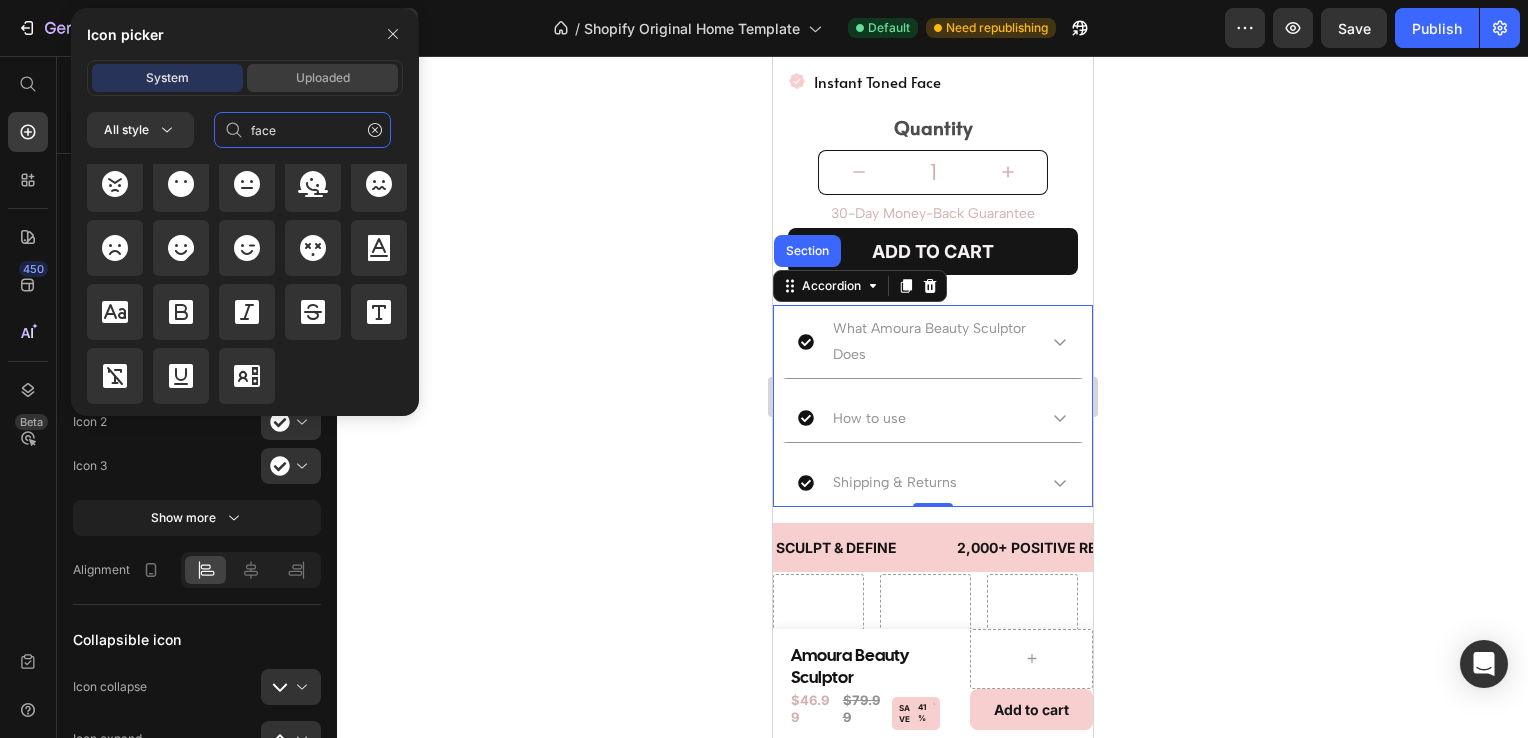 click on "Uploaded" at bounding box center (323, 78) 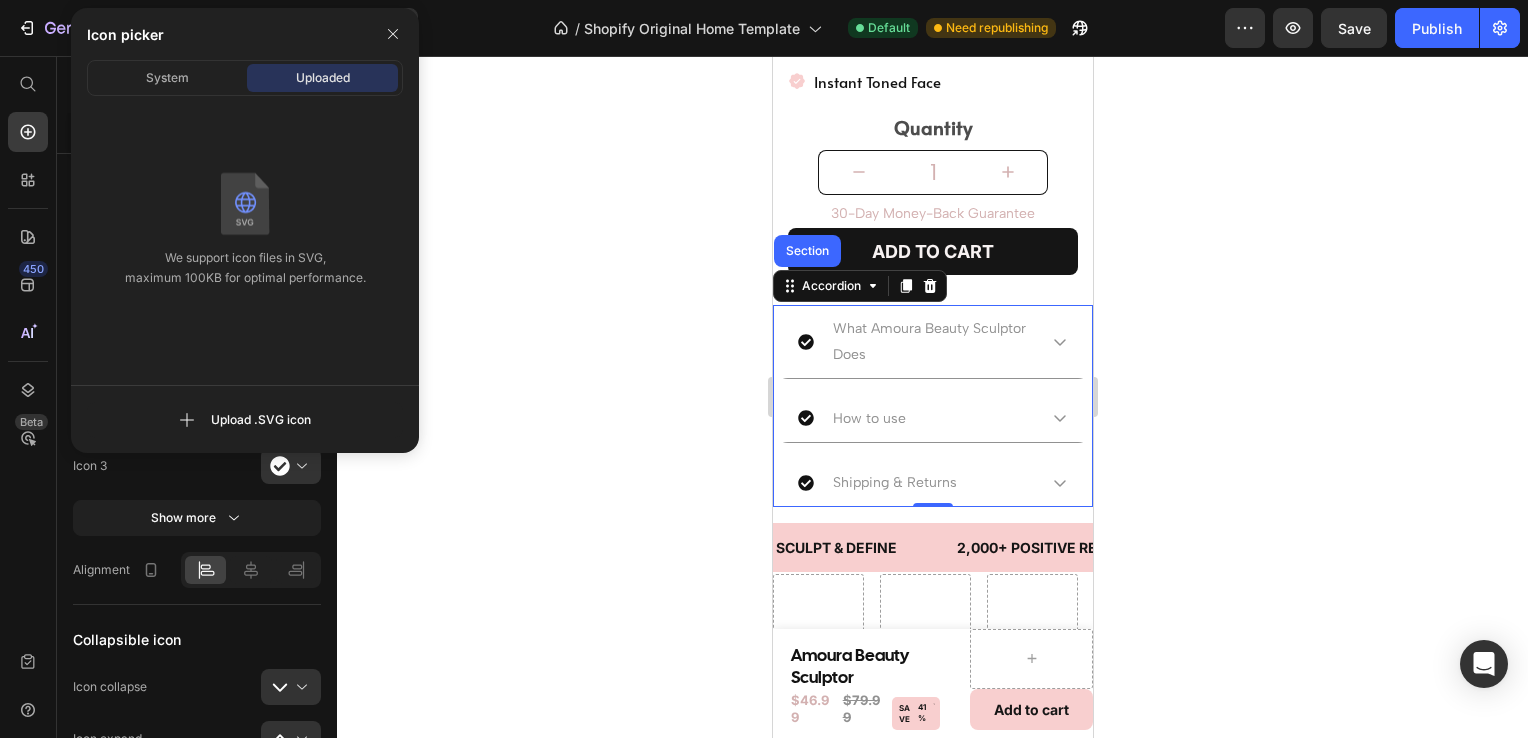 click 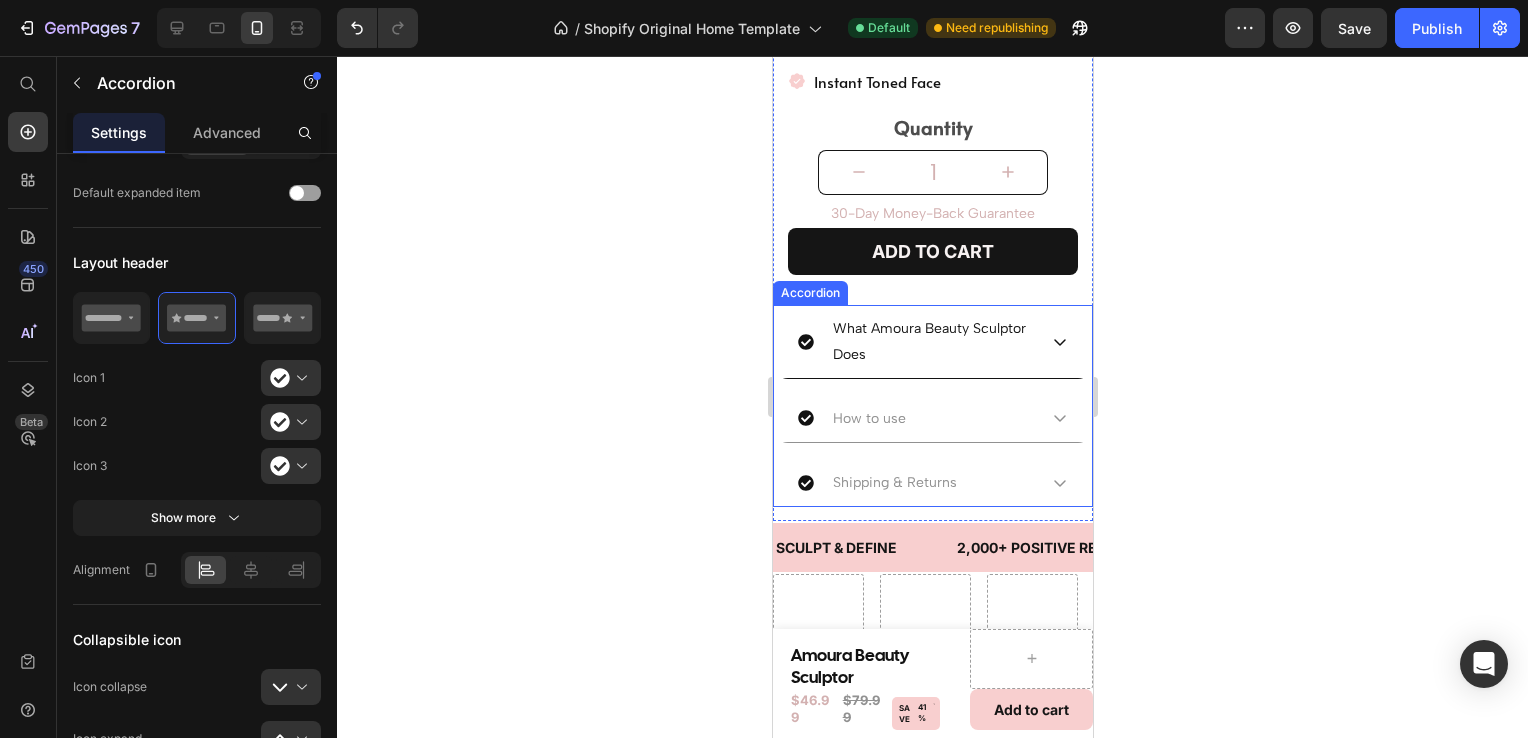 click on "What Amoura Beauty Sculptor Does" at bounding box center [932, 341] 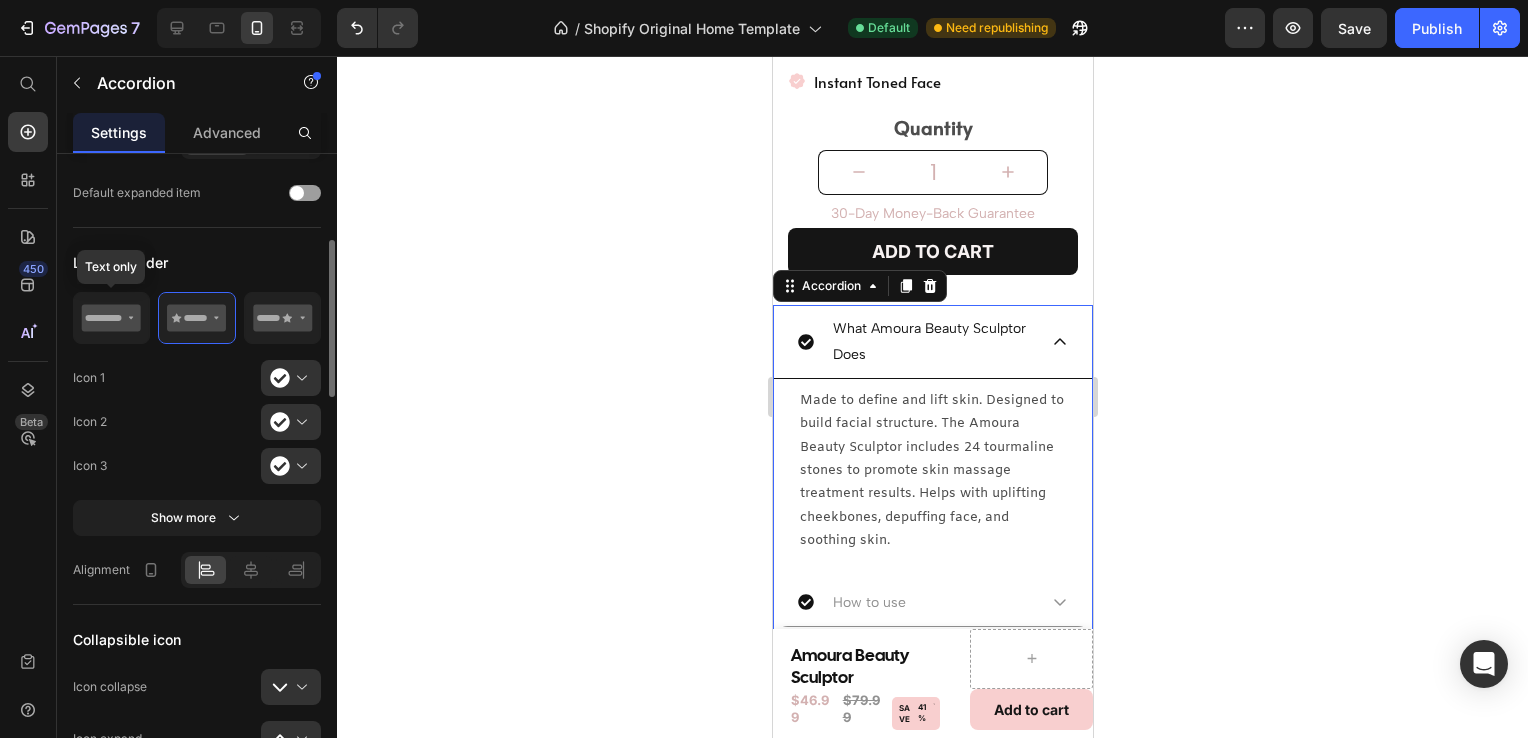 click 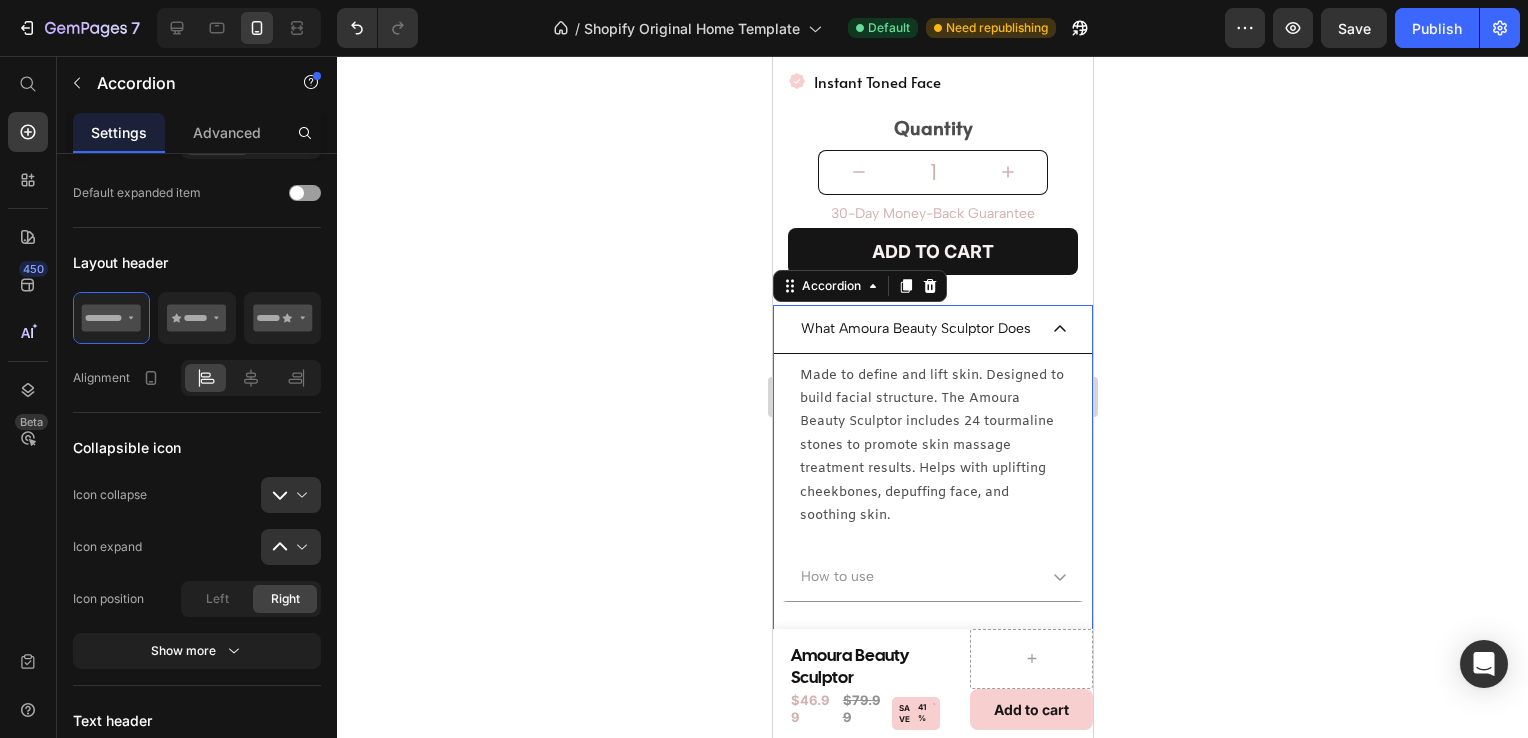 click 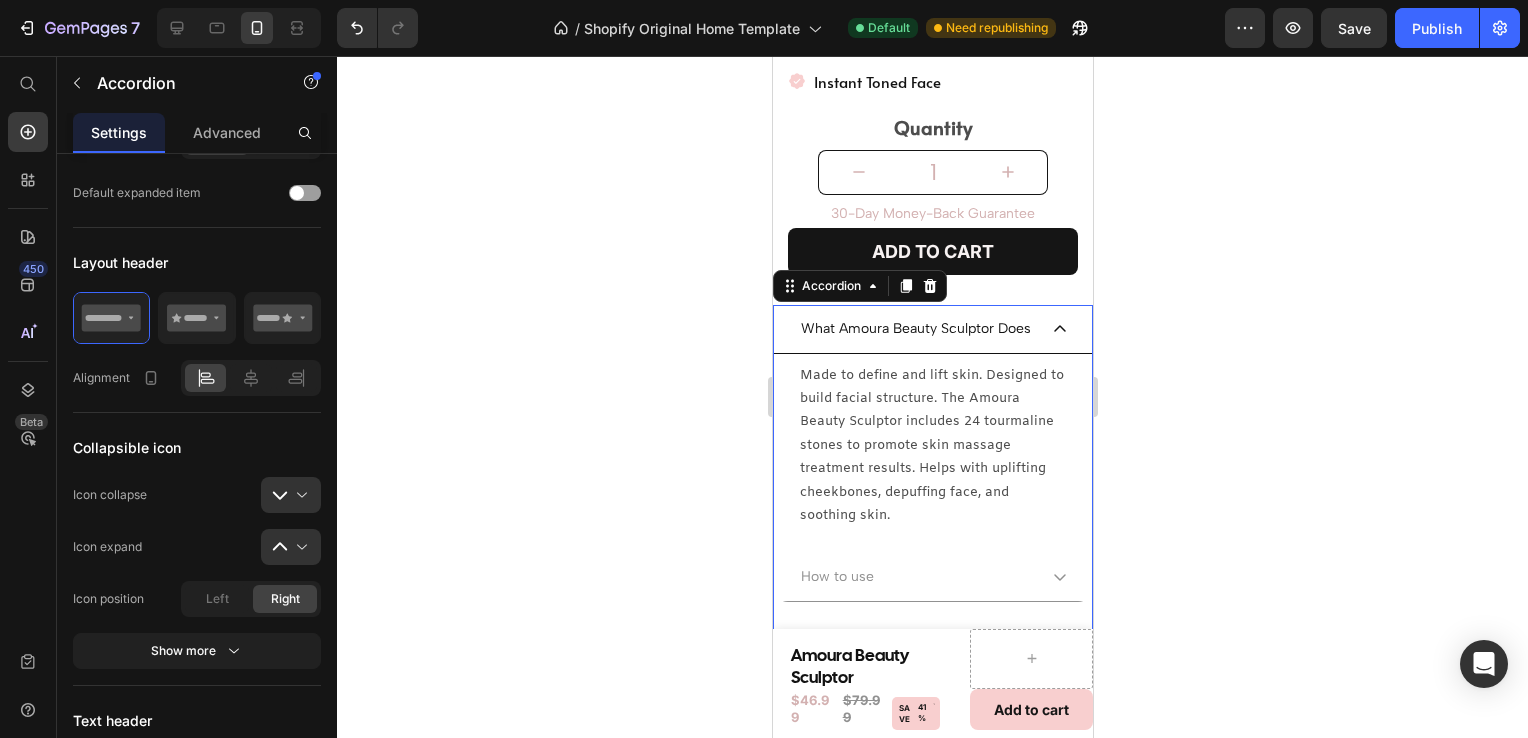 click 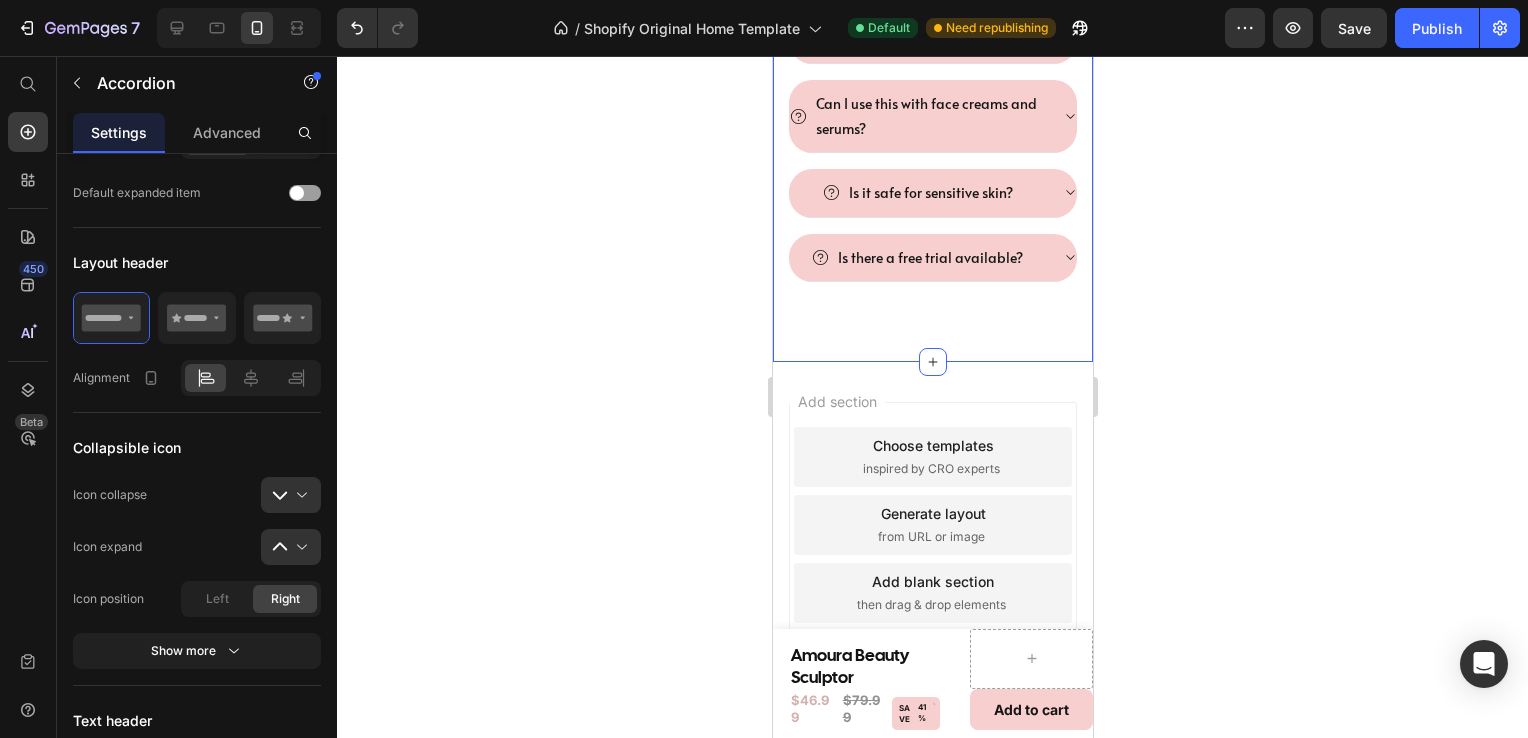 scroll, scrollTop: 1661, scrollLeft: 0, axis: vertical 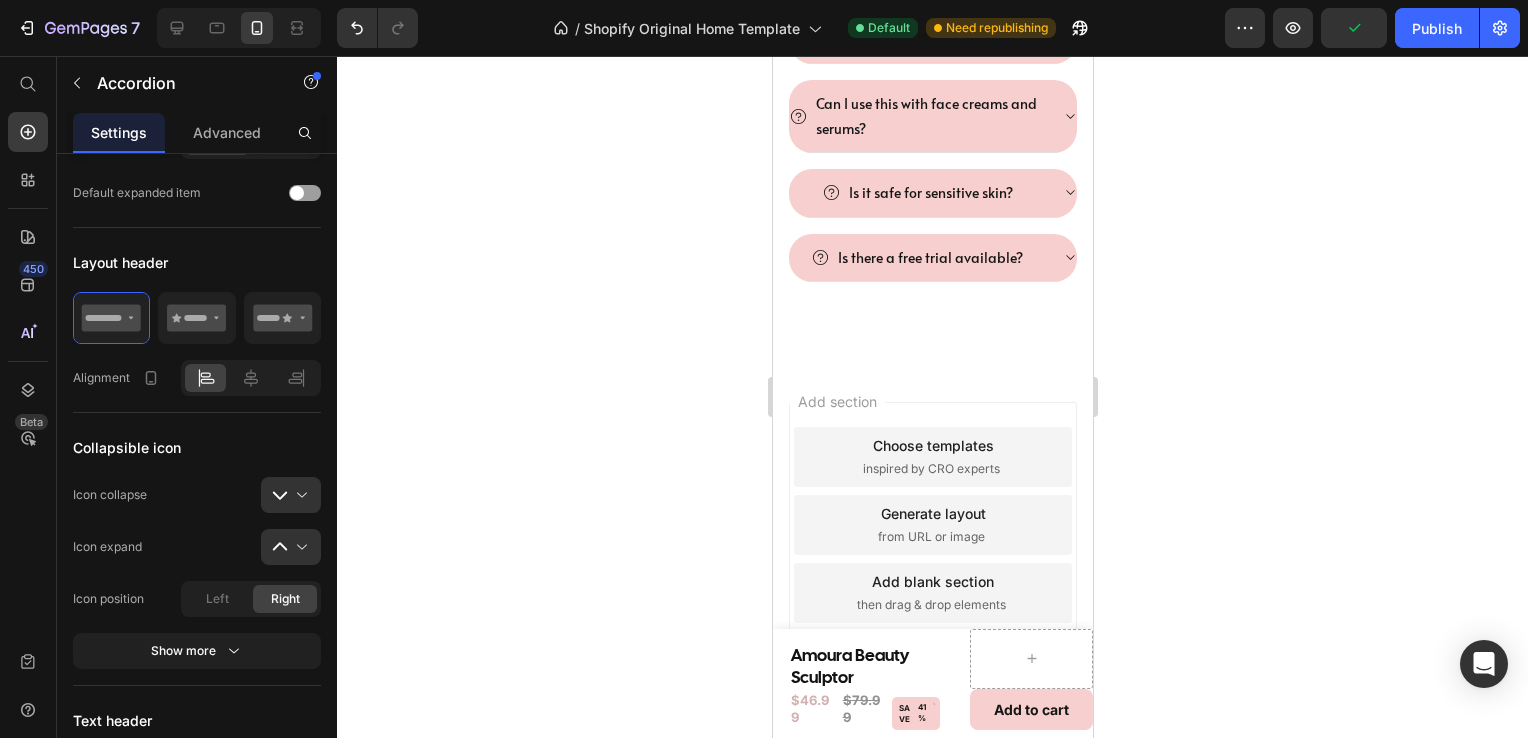 click on "Add blank section" at bounding box center [932, 581] 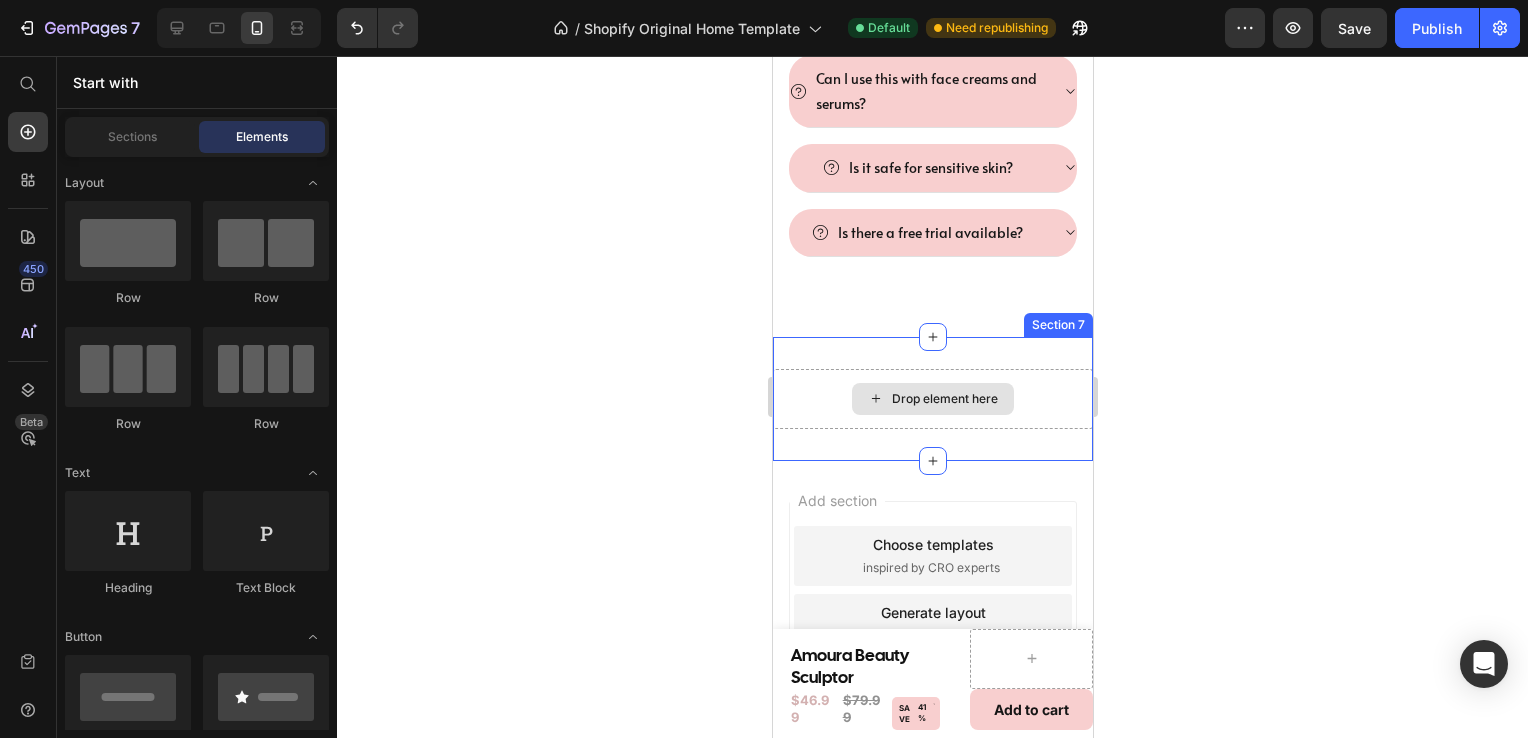 click on "Drop element here" at bounding box center [932, 399] 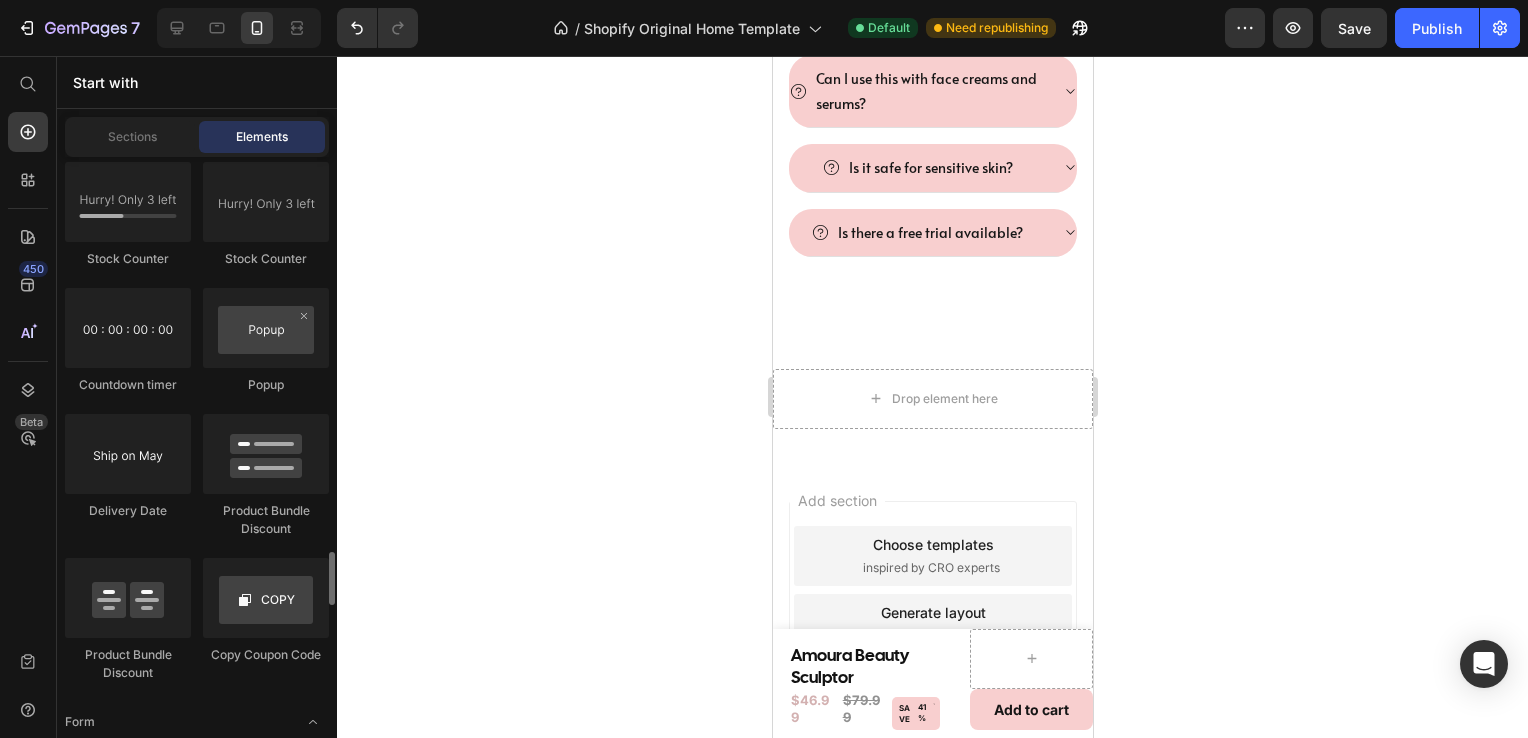 scroll, scrollTop: 4264, scrollLeft: 0, axis: vertical 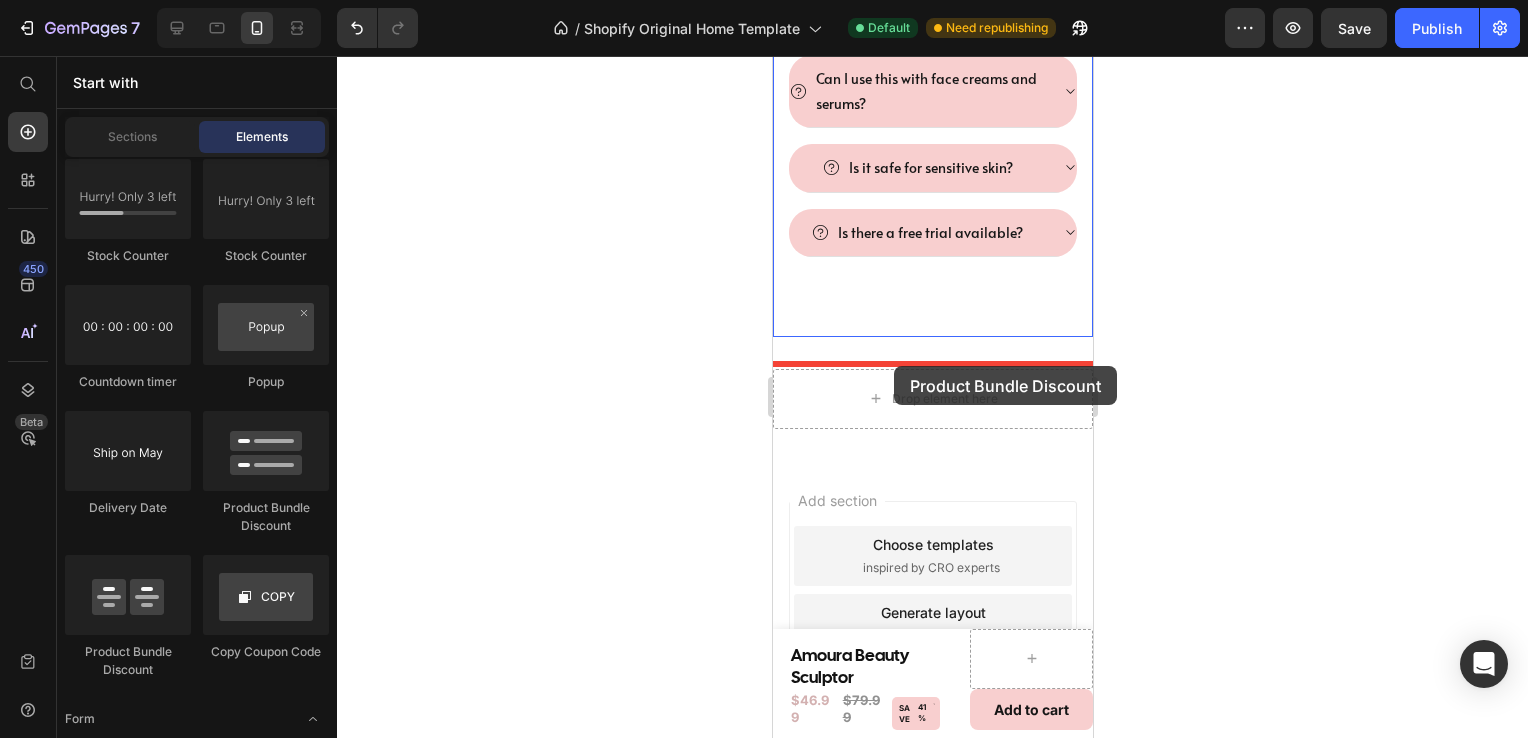 drag, startPoint x: 1032, startPoint y: 503, endPoint x: 893, endPoint y: 364, distance: 196.57568 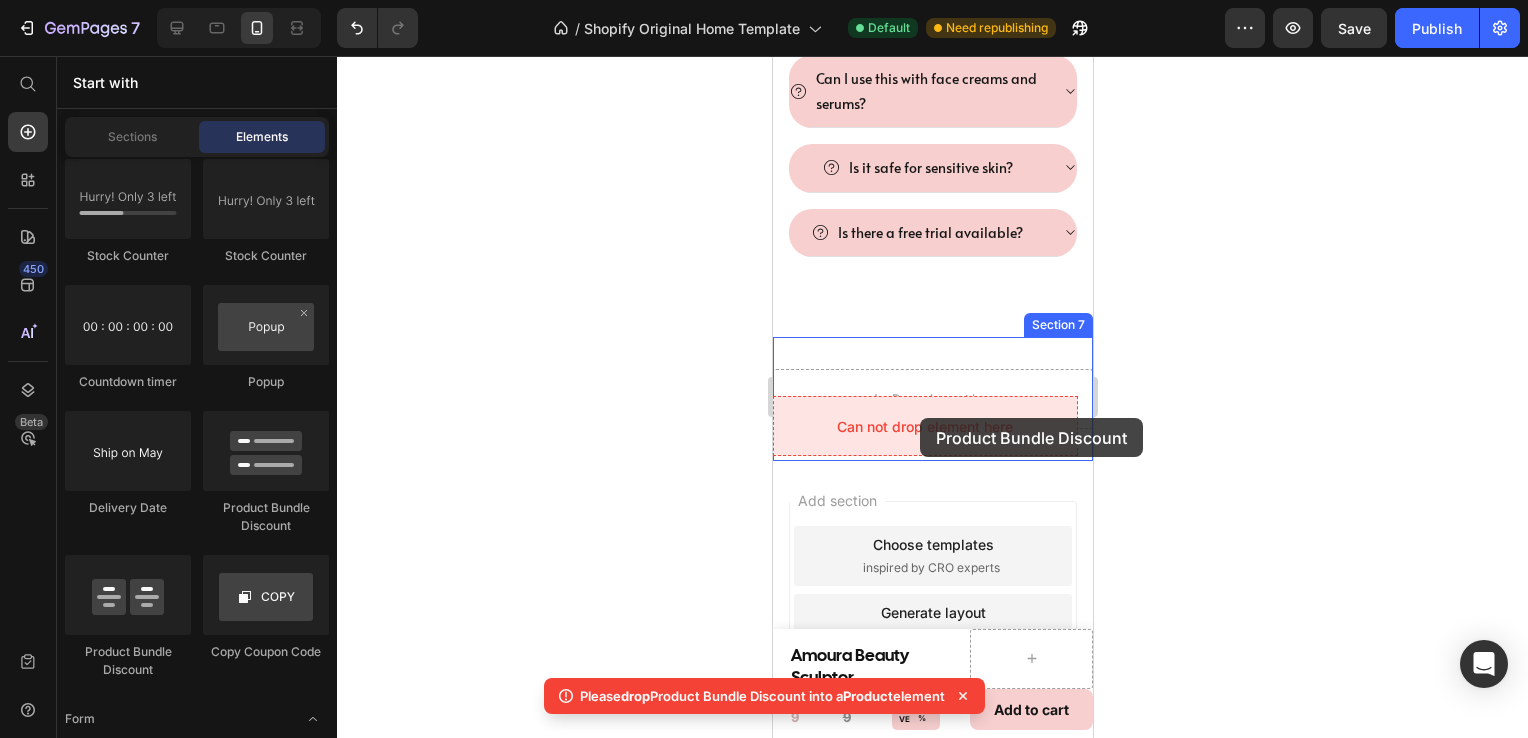 drag, startPoint x: 1026, startPoint y: 508, endPoint x: 919, endPoint y: 418, distance: 139.81773 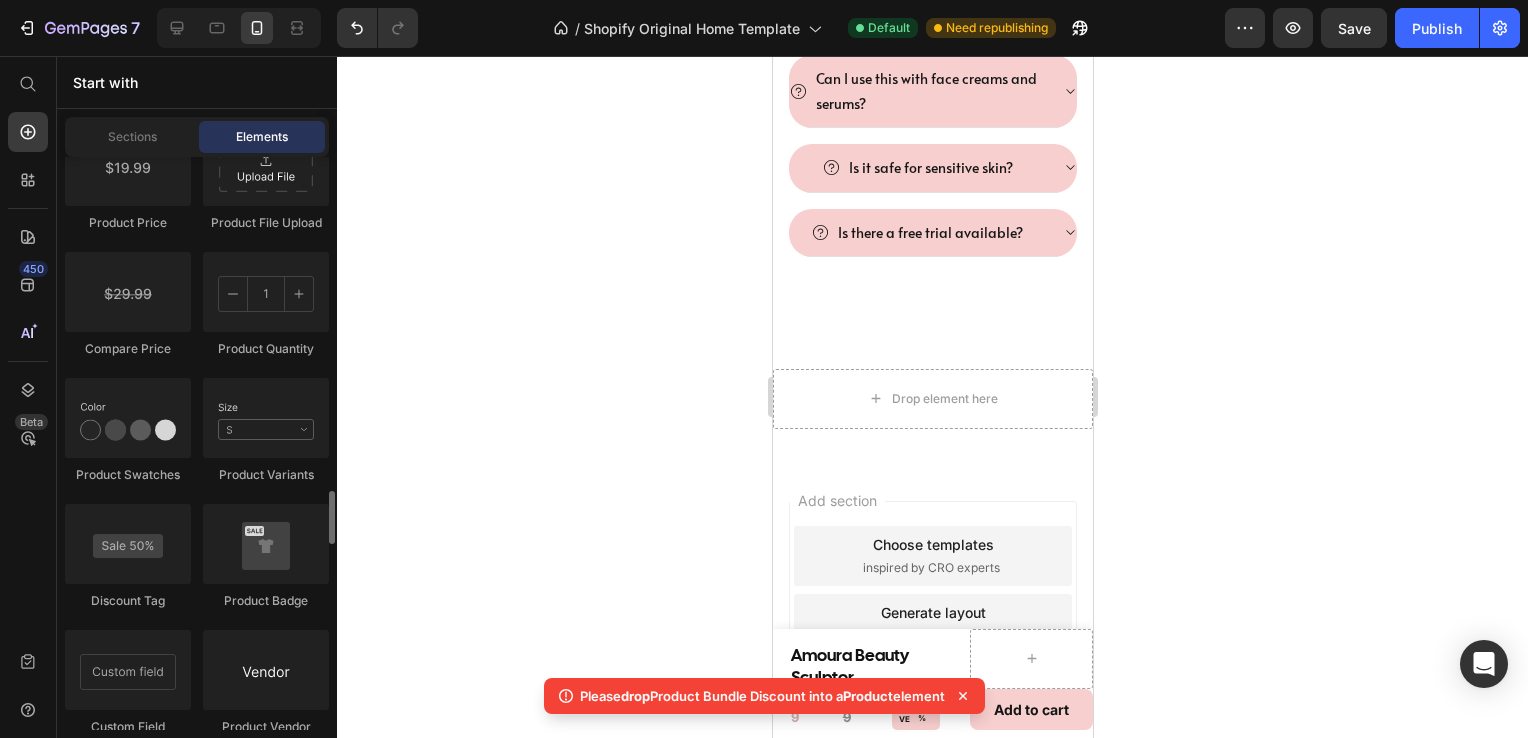 scroll, scrollTop: 3499, scrollLeft: 0, axis: vertical 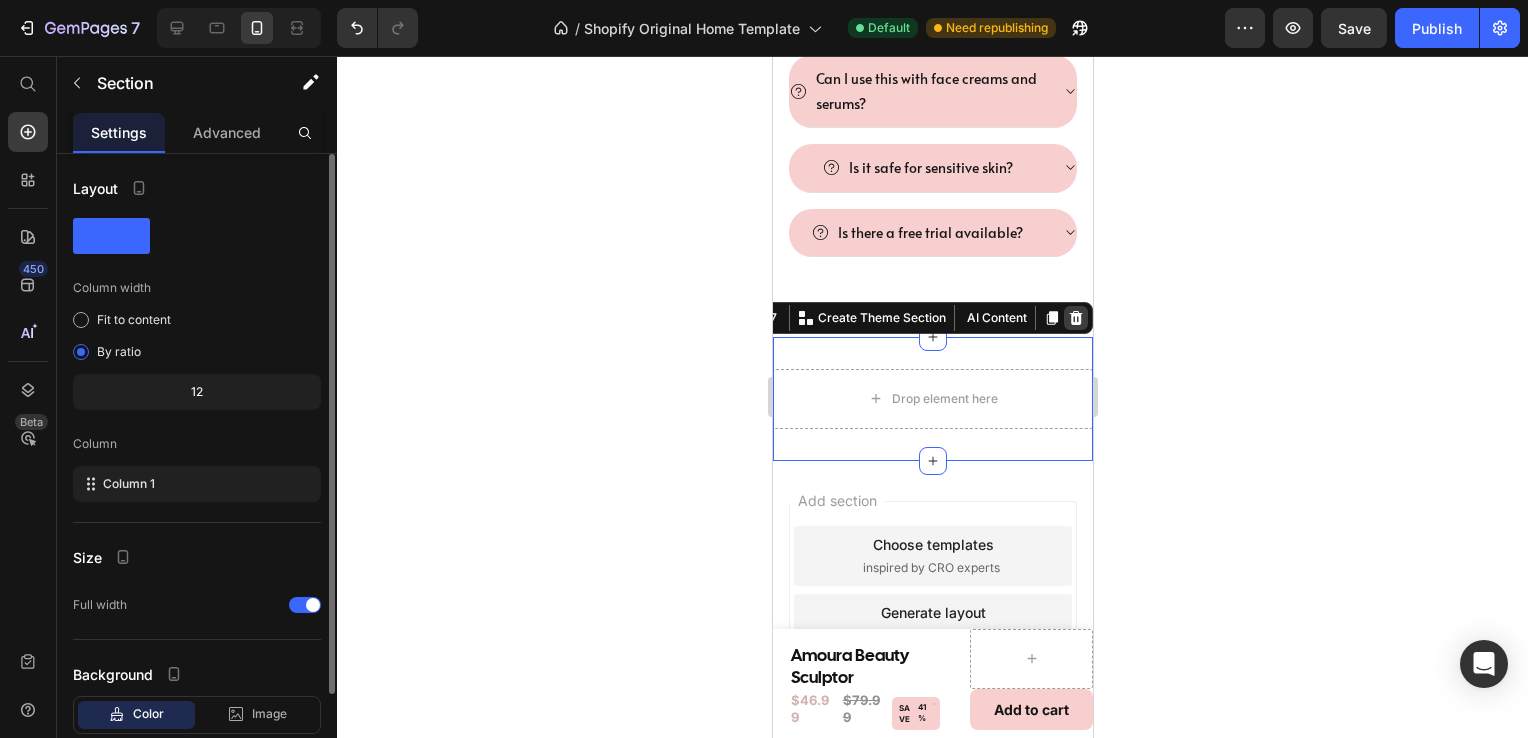 click 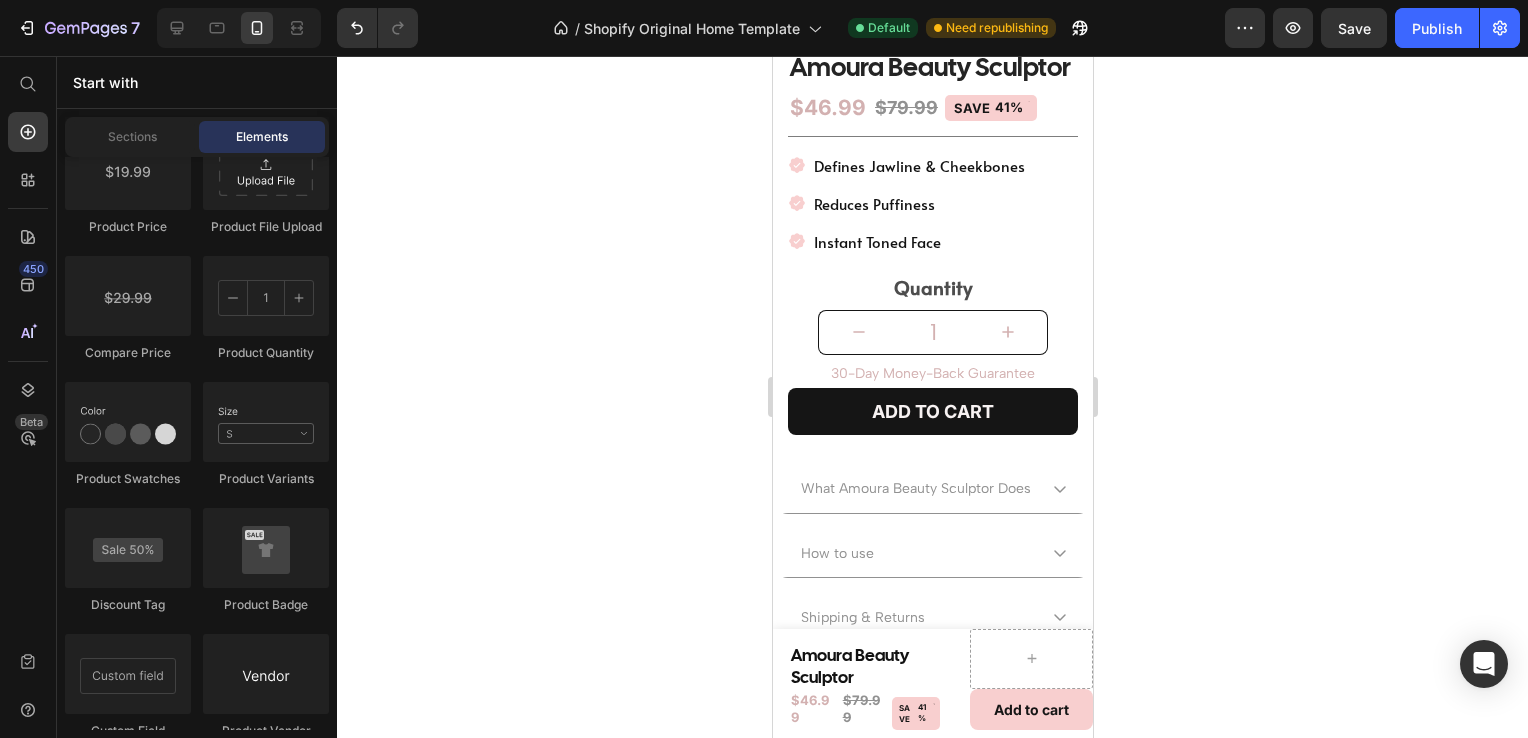 scroll, scrollTop: 520, scrollLeft: 0, axis: vertical 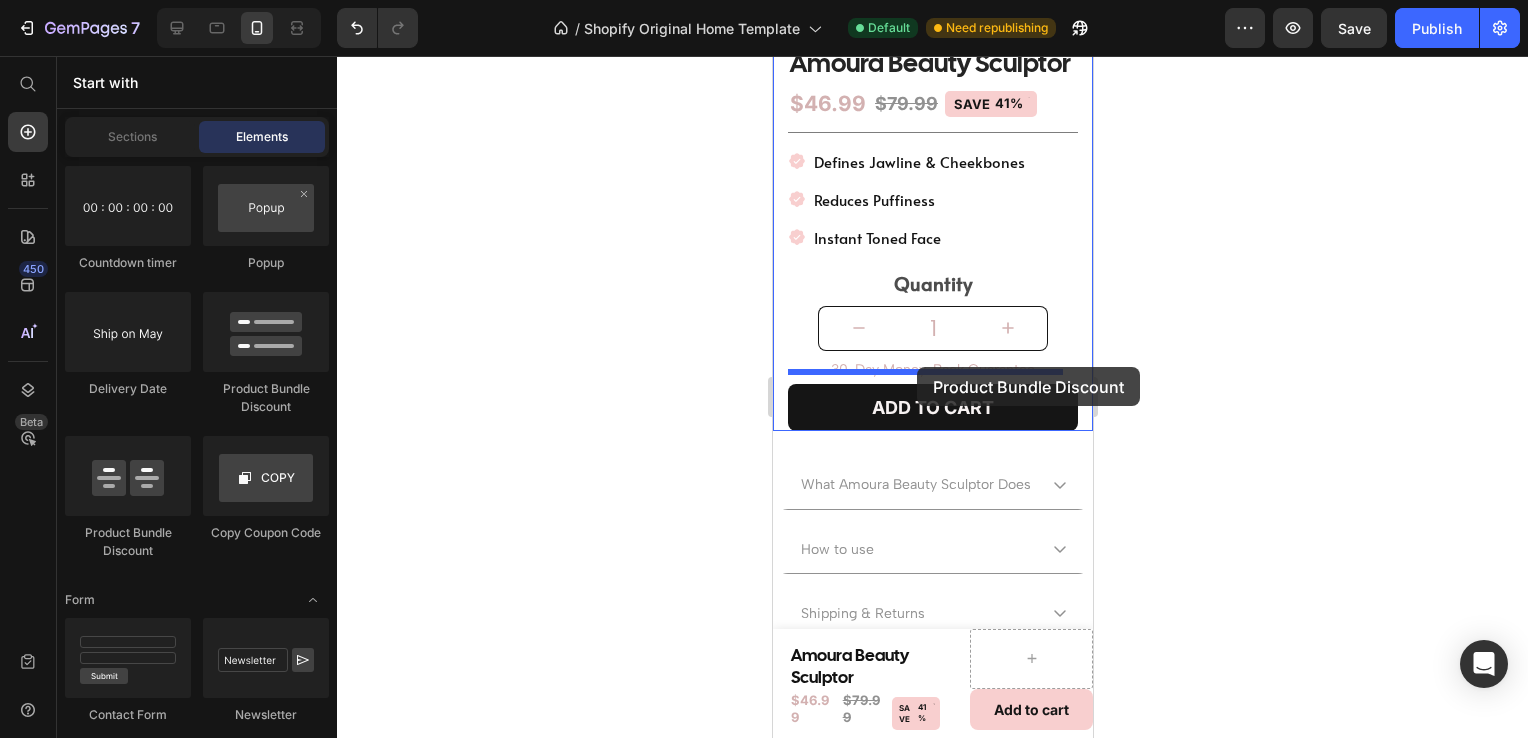 drag, startPoint x: 1044, startPoint y: 413, endPoint x: 916, endPoint y: 367, distance: 136.01471 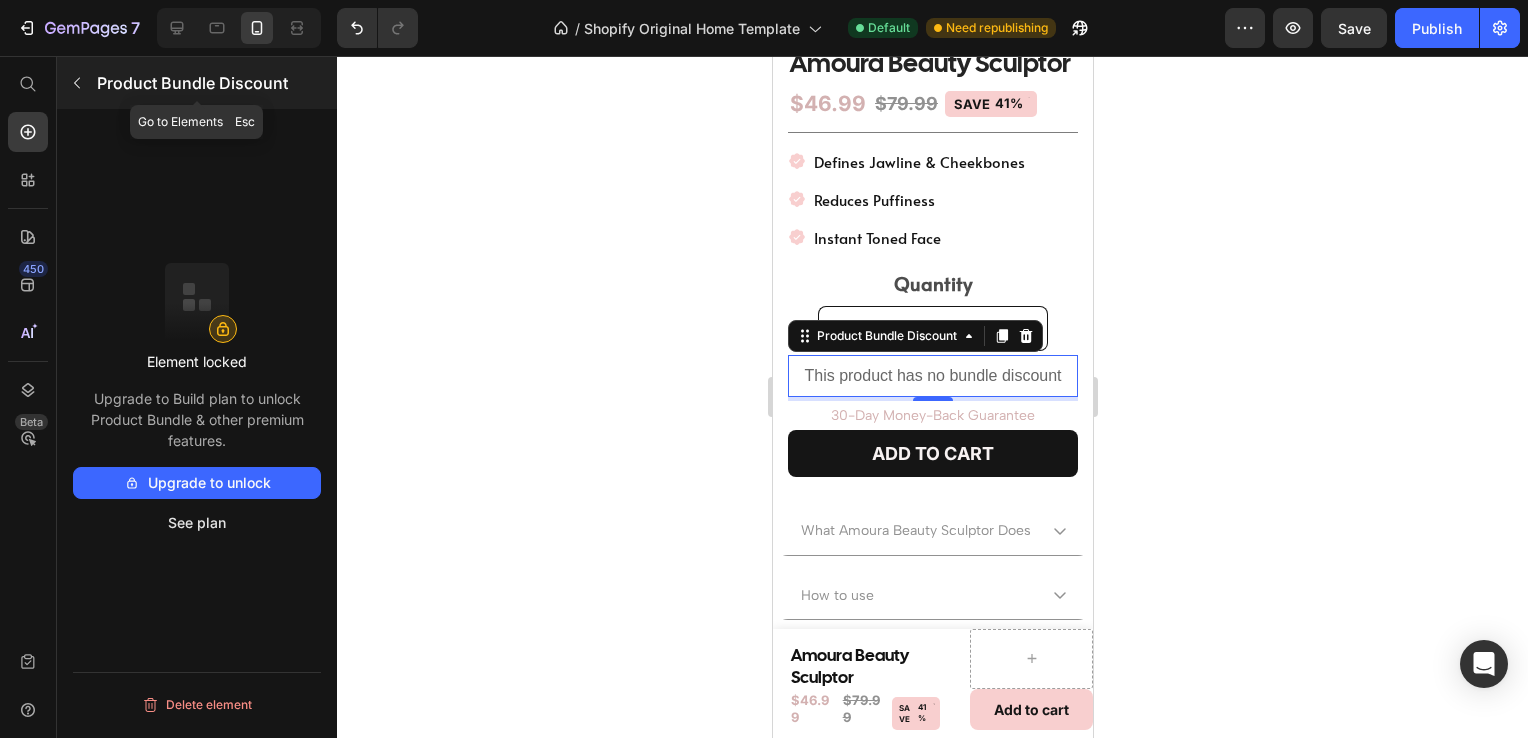 click on "Product Bundle Discount" at bounding box center [215, 83] 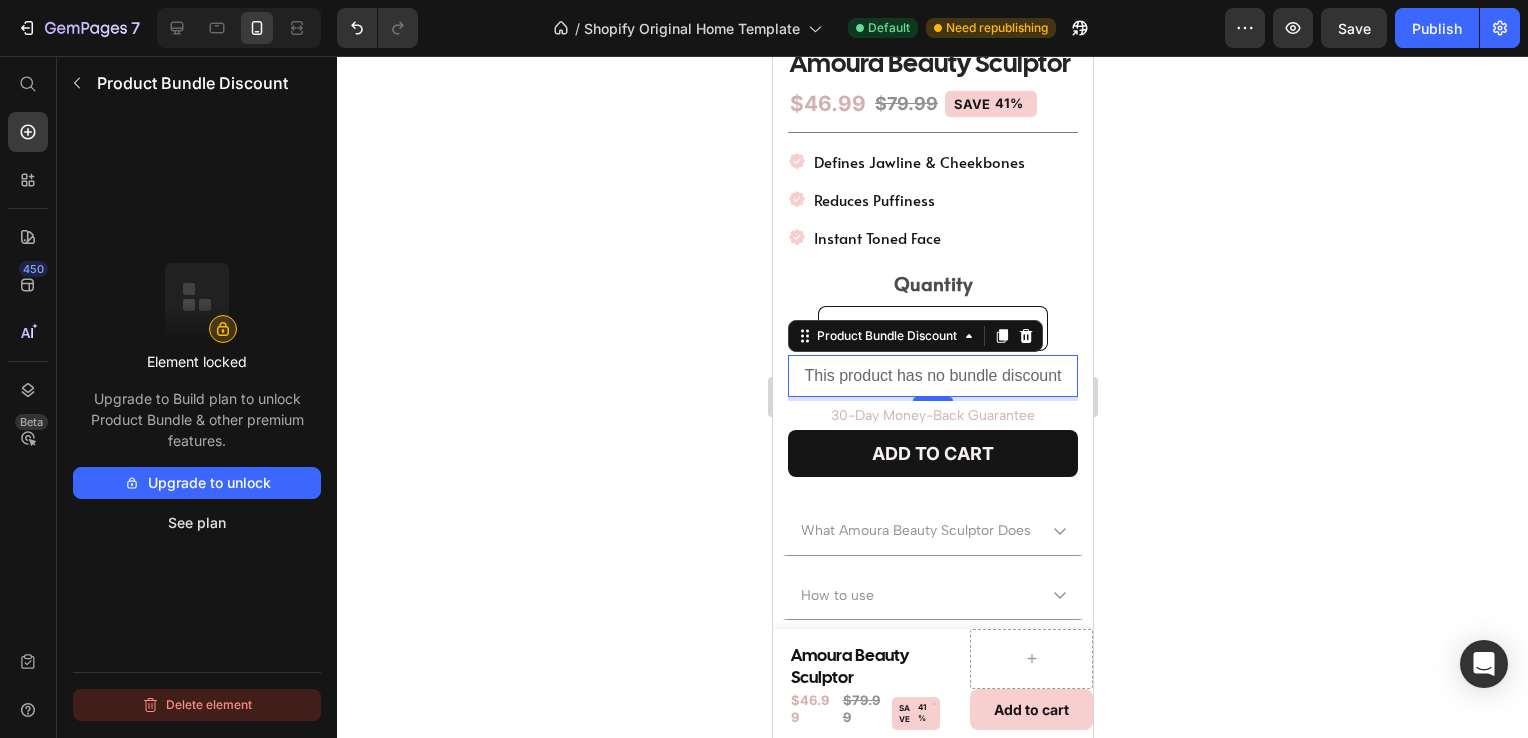 click on "Delete element" at bounding box center [197, 705] 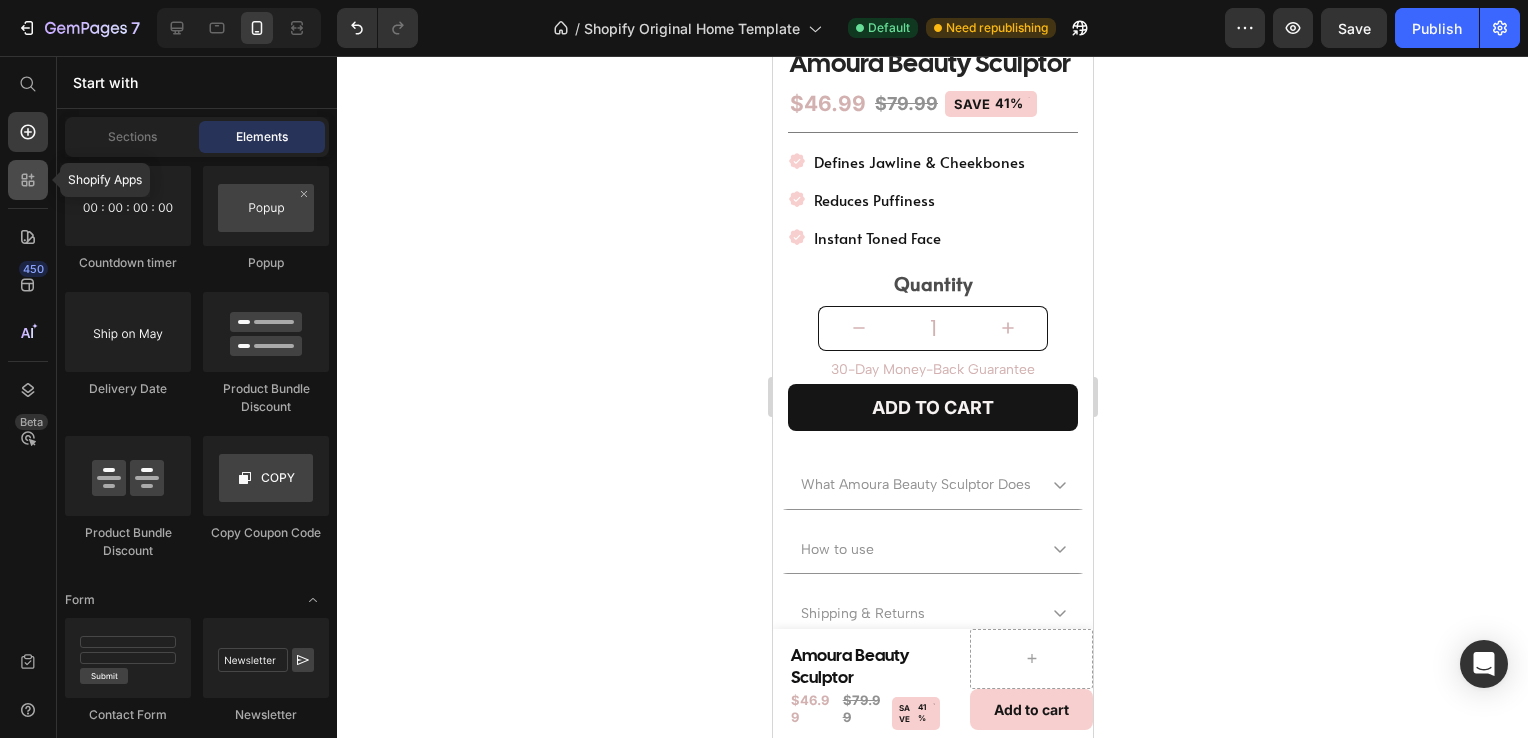 click 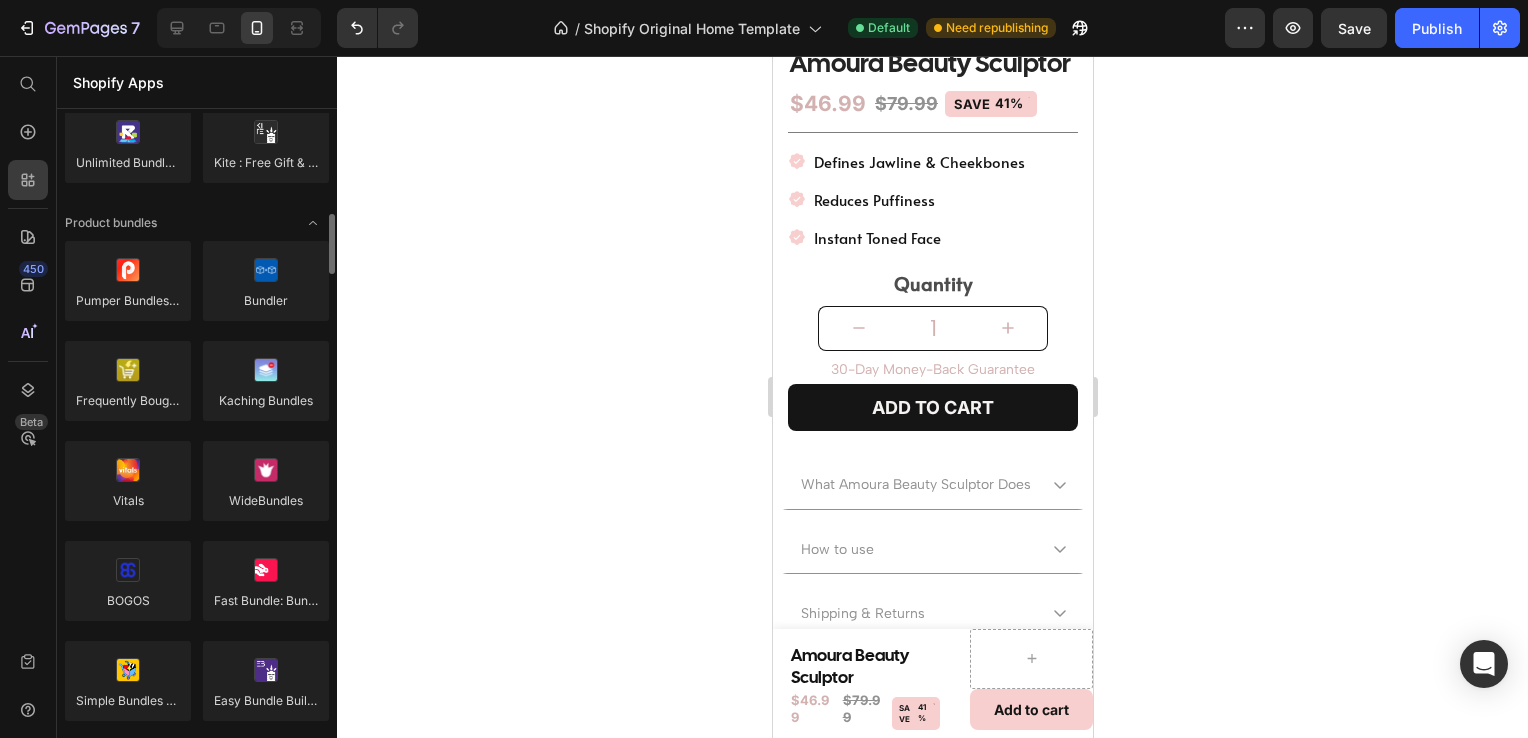 scroll, scrollTop: 1268, scrollLeft: 0, axis: vertical 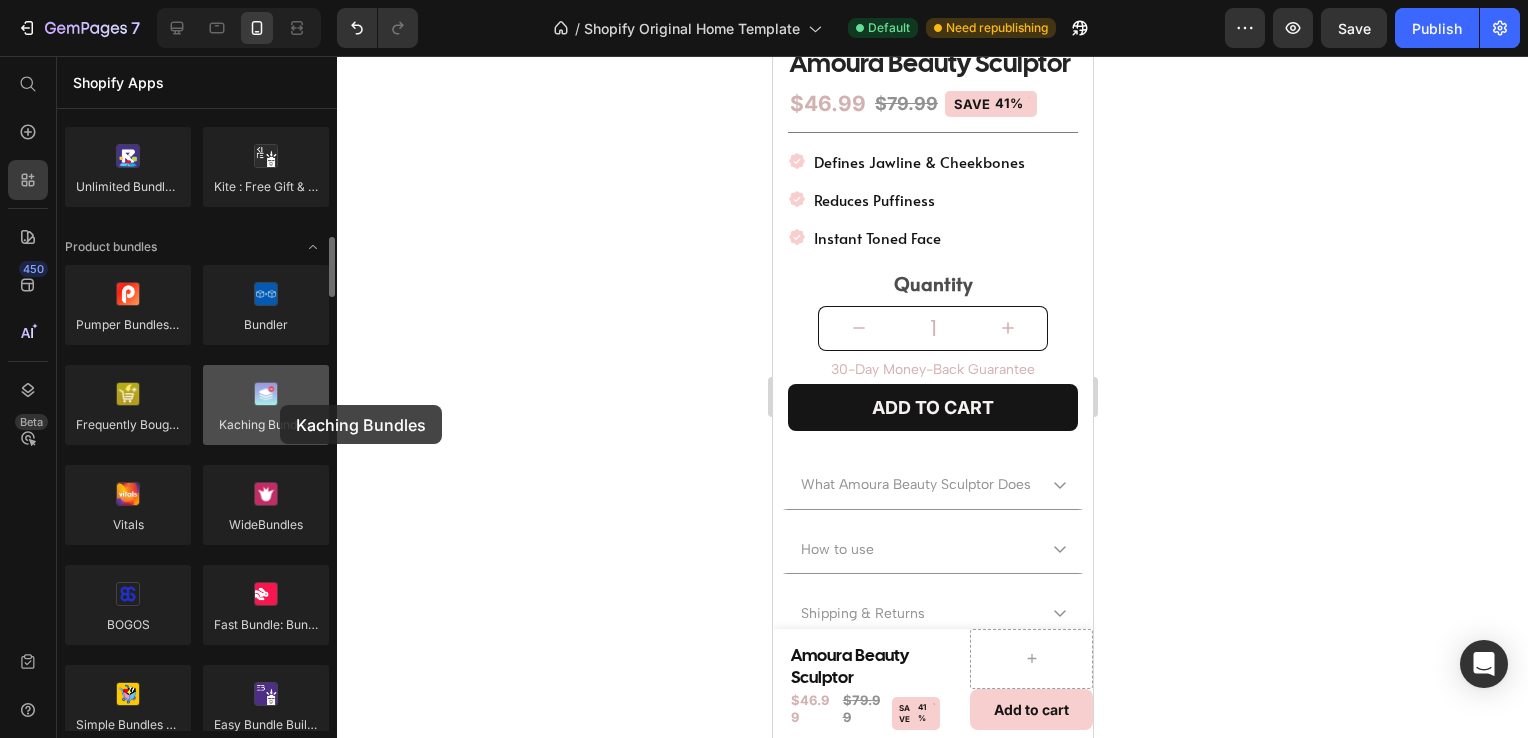 click at bounding box center (266, 405) 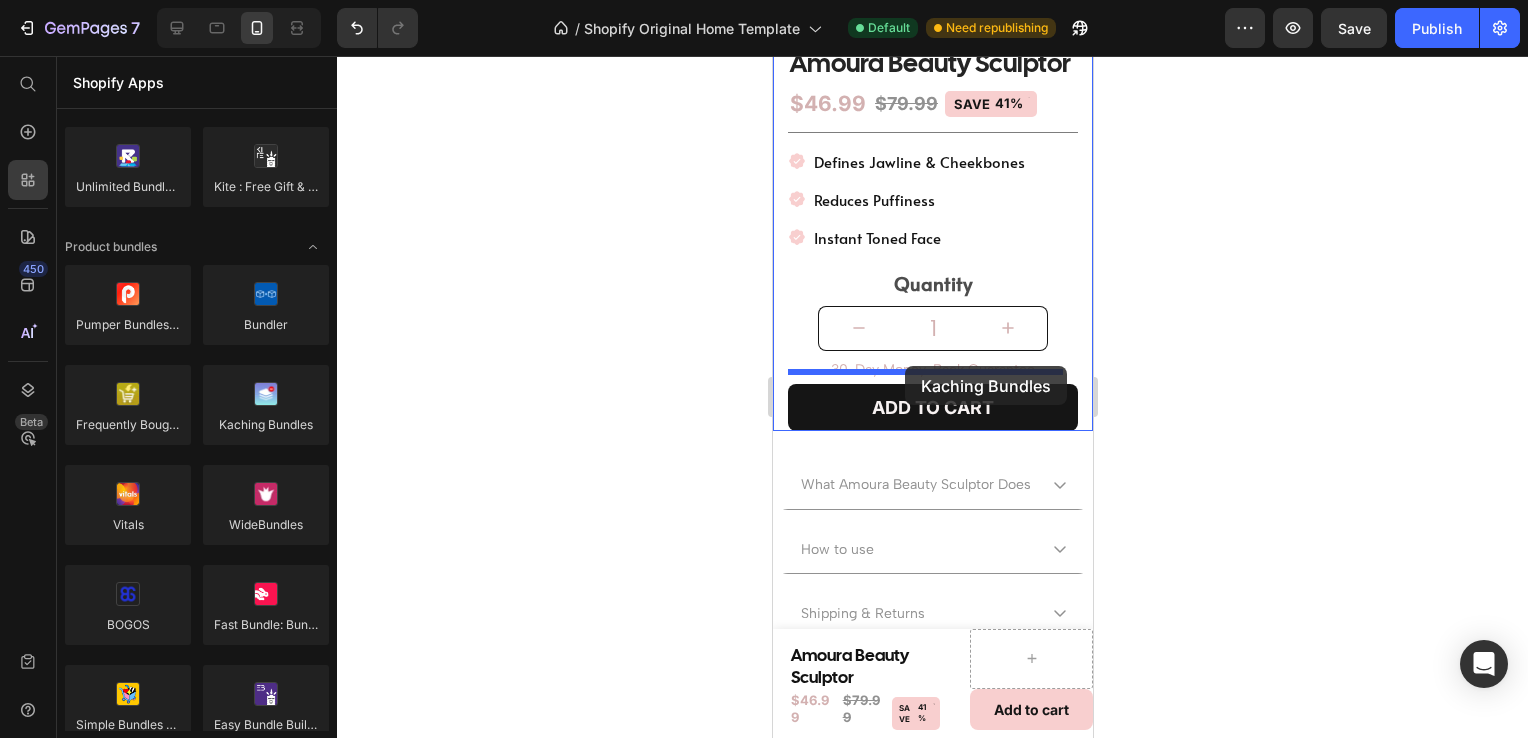 drag, startPoint x: 1052, startPoint y: 461, endPoint x: 904, endPoint y: 366, distance: 175.86642 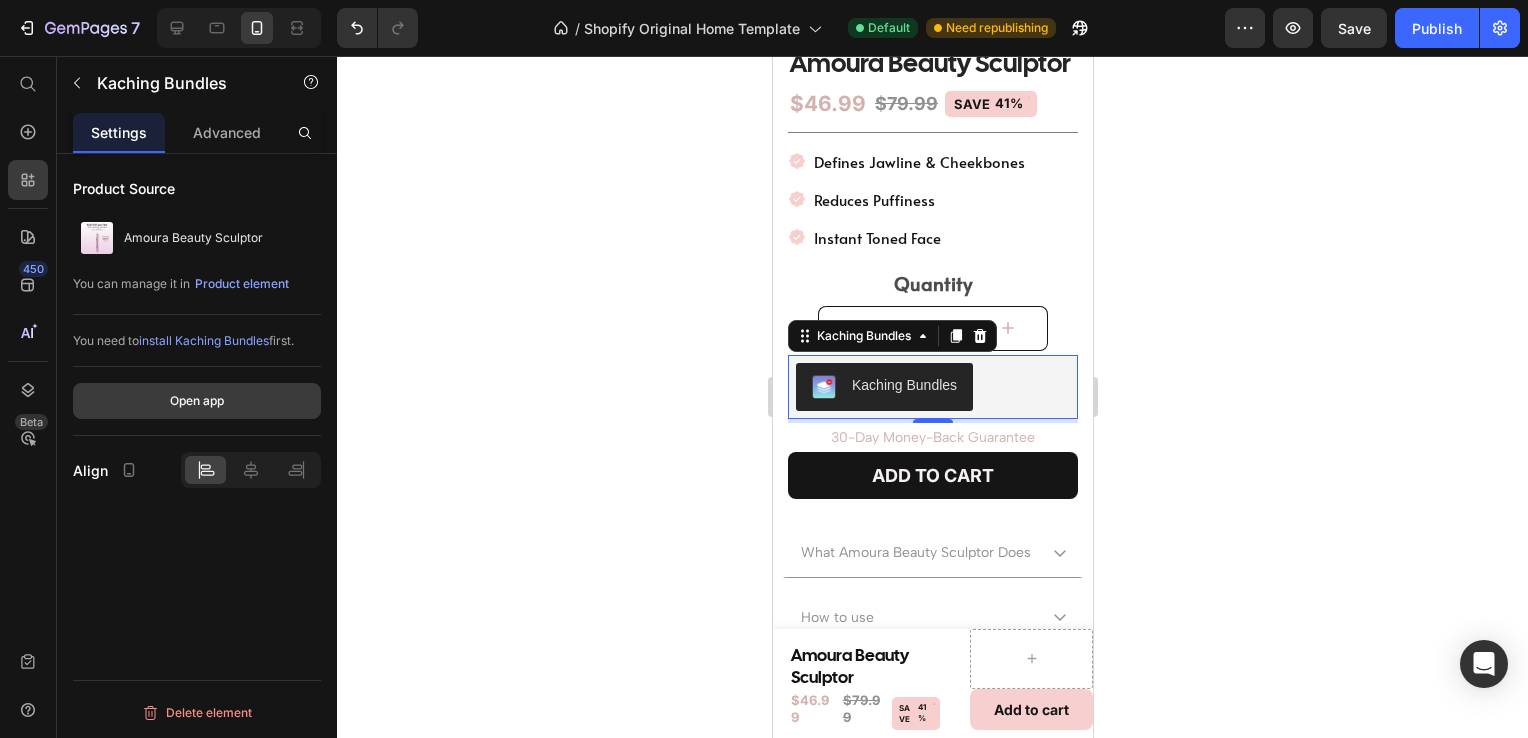 click on "Open app" at bounding box center (197, 401) 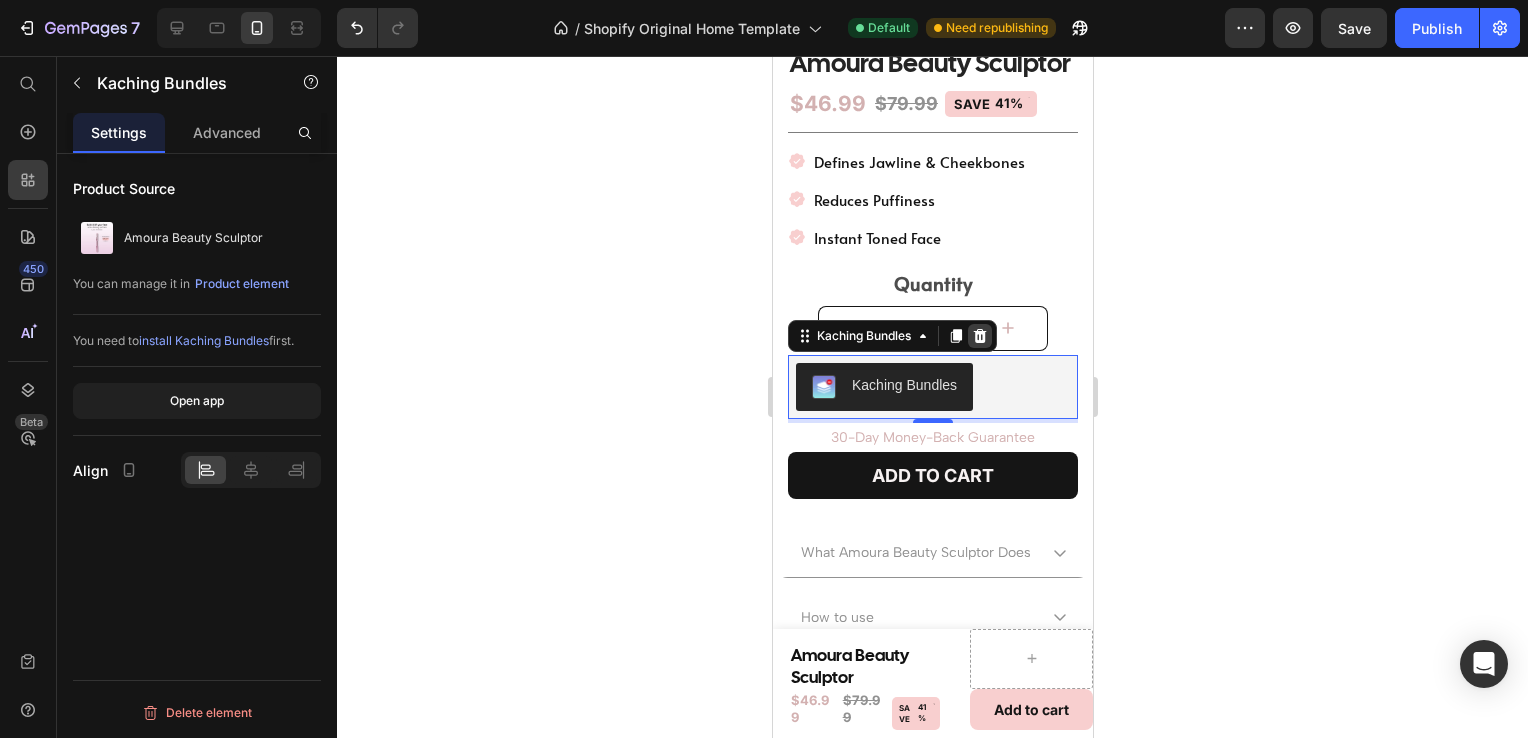 click 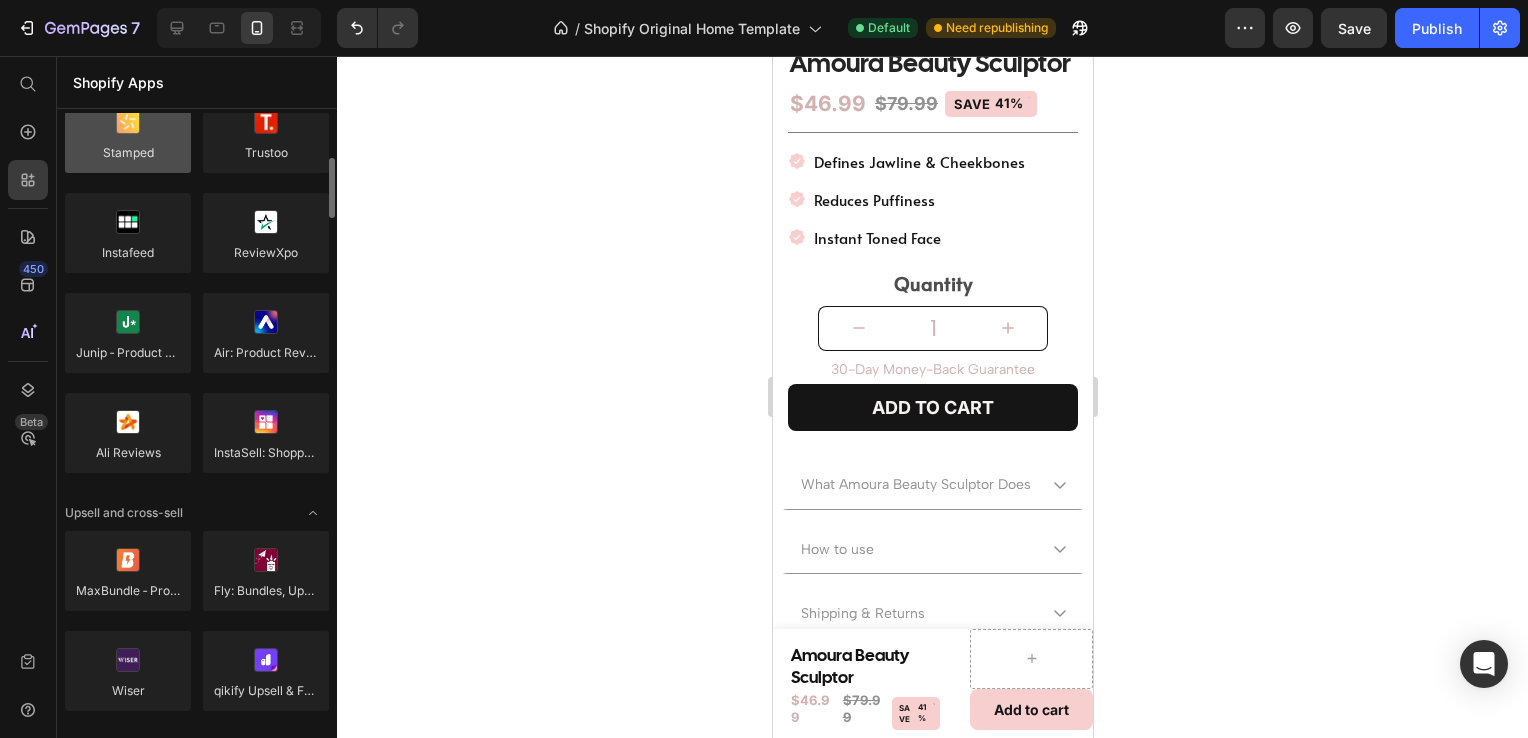 scroll, scrollTop: 467, scrollLeft: 0, axis: vertical 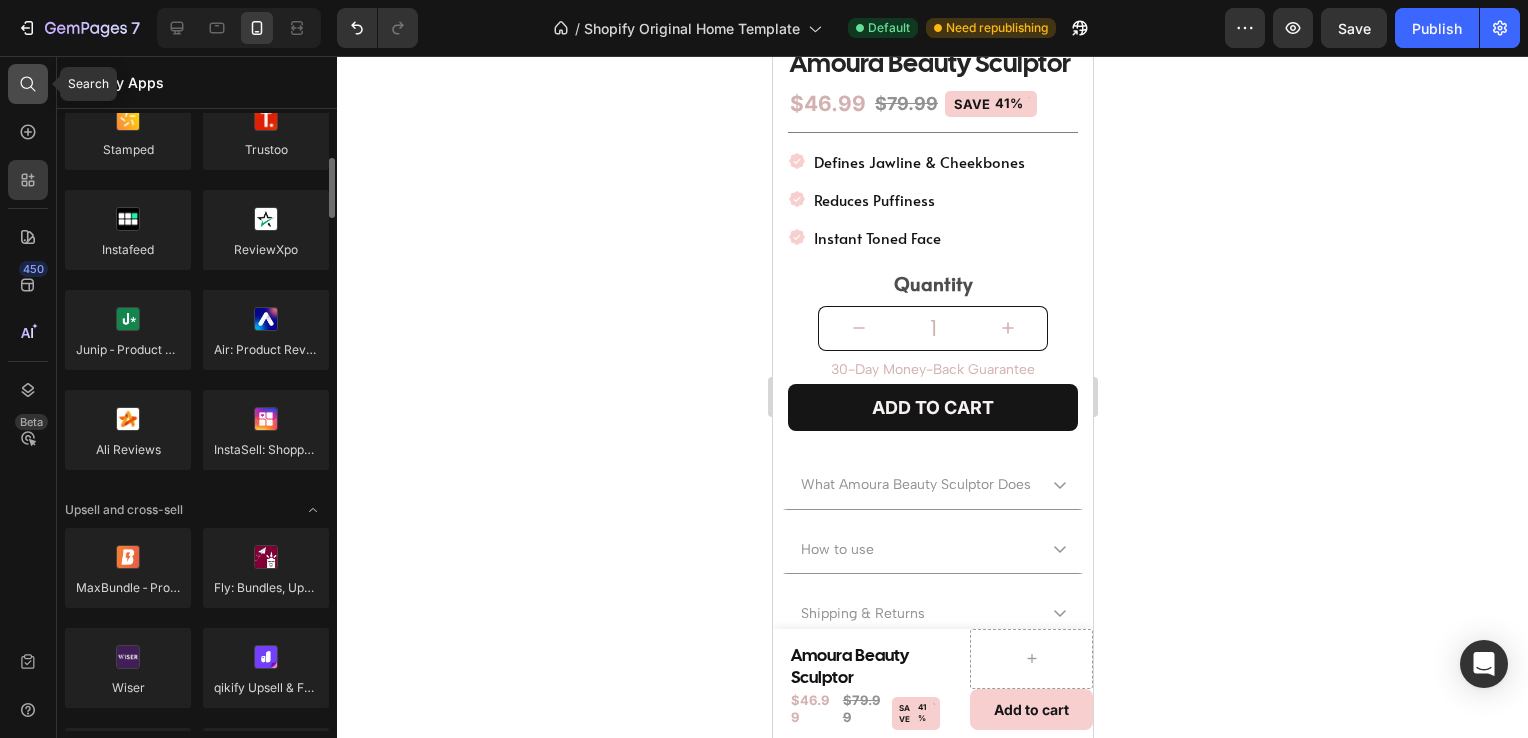 click 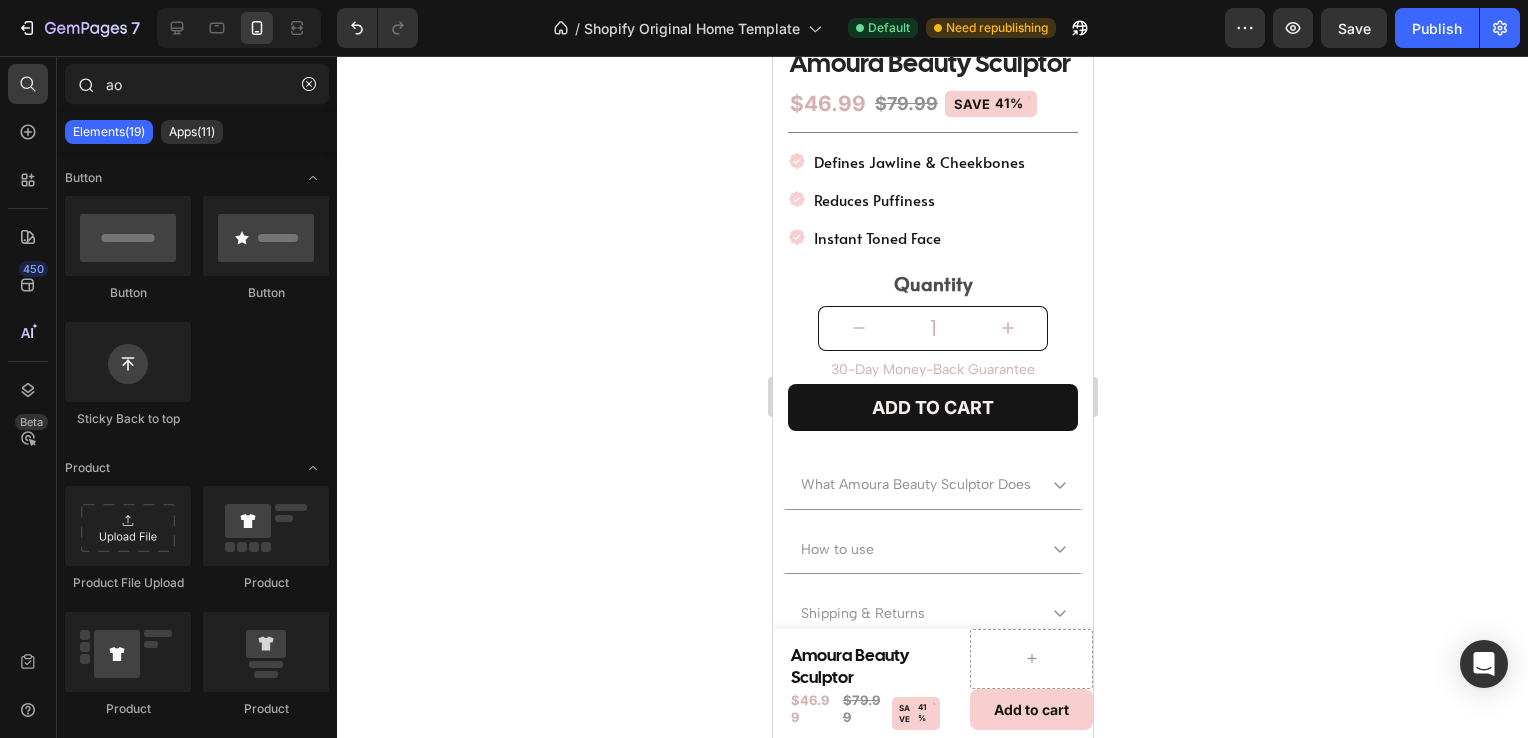 type on "a" 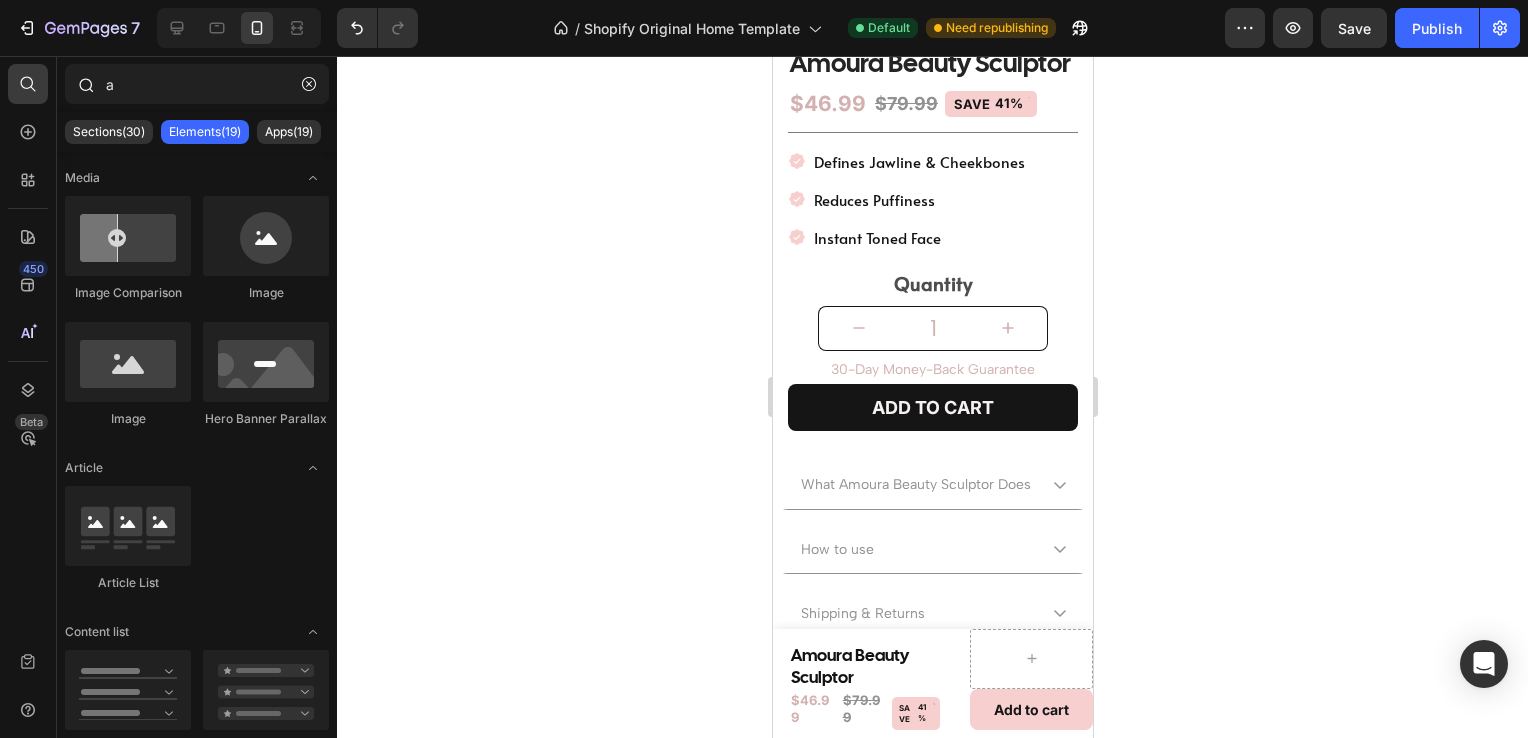 type 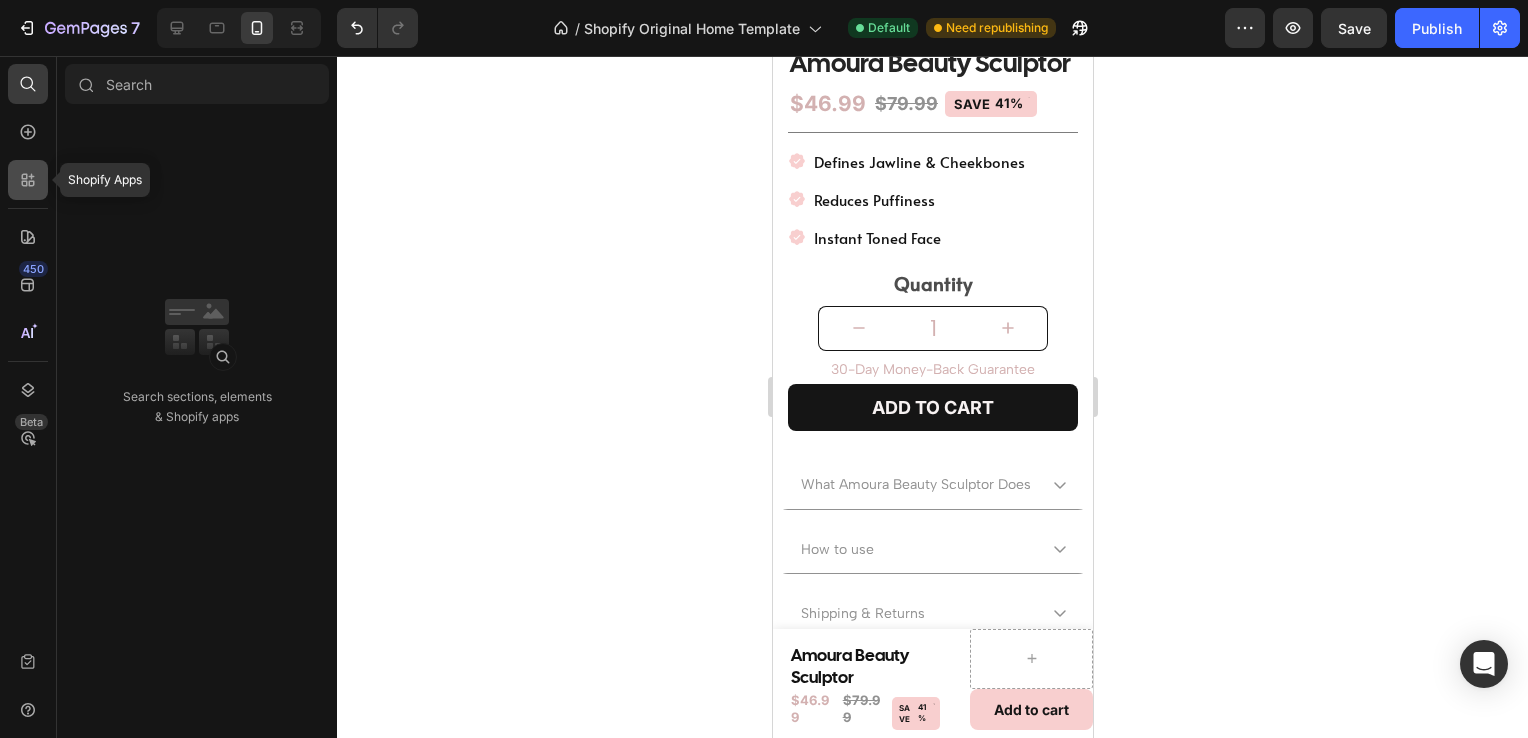 click 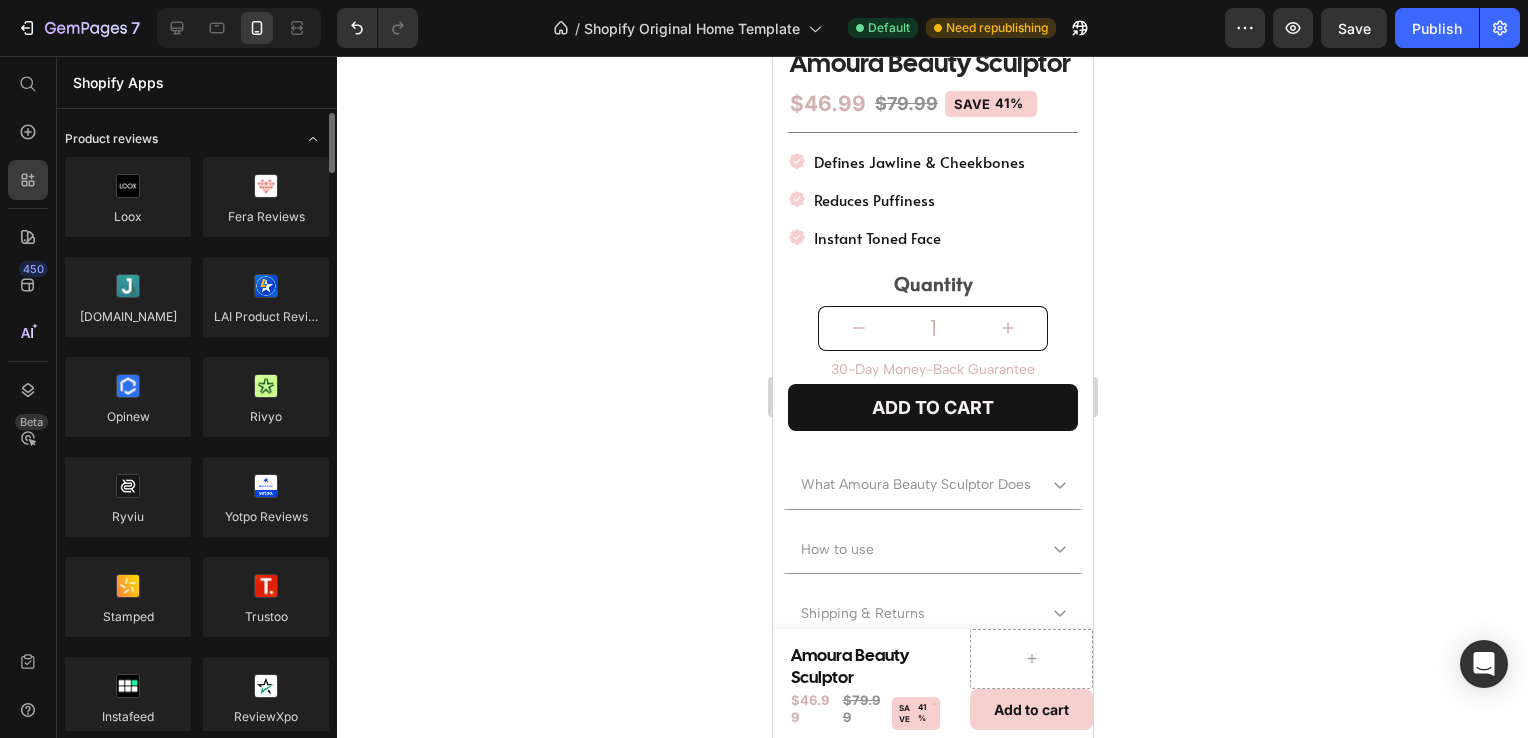 click on "Product reviews" 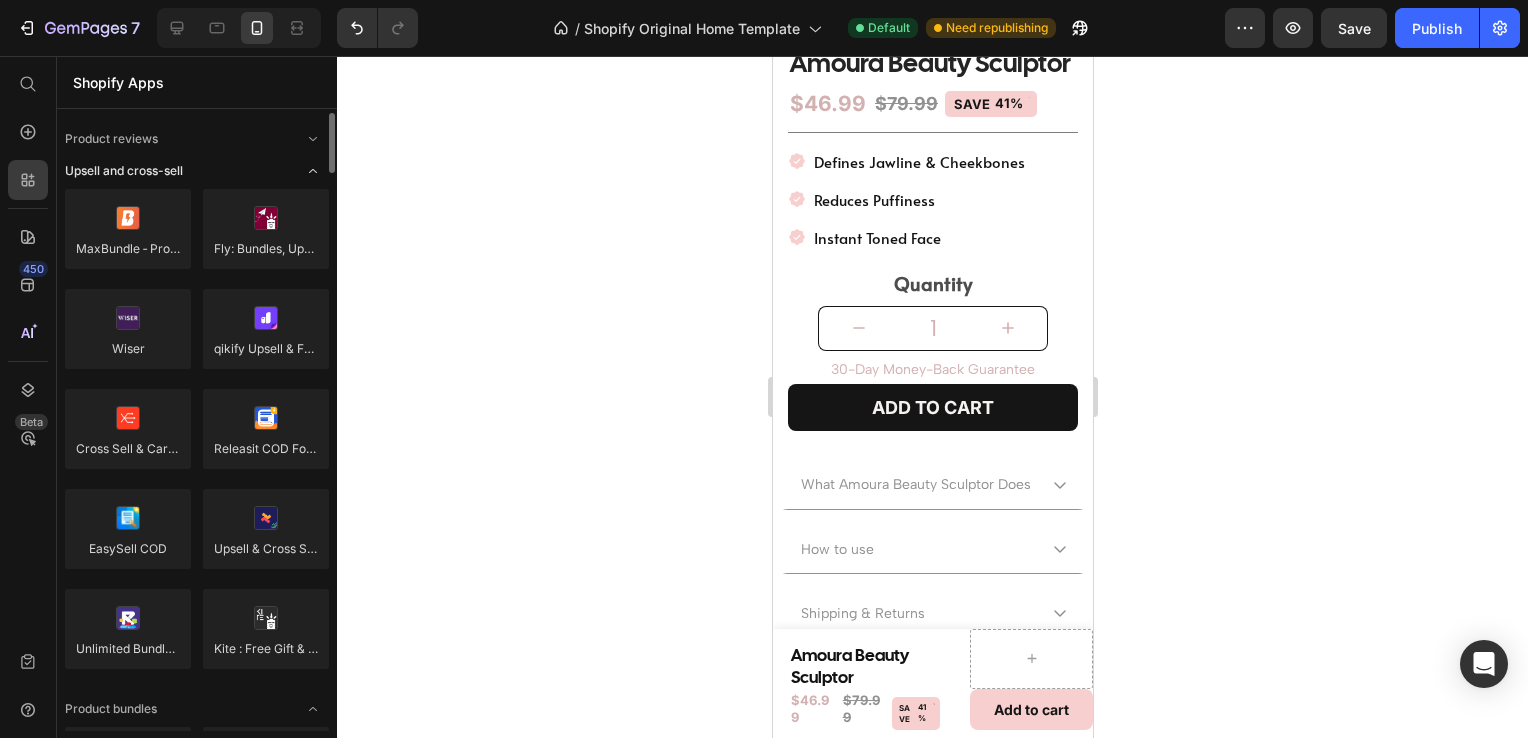 click on "Upsell and cross-sell" 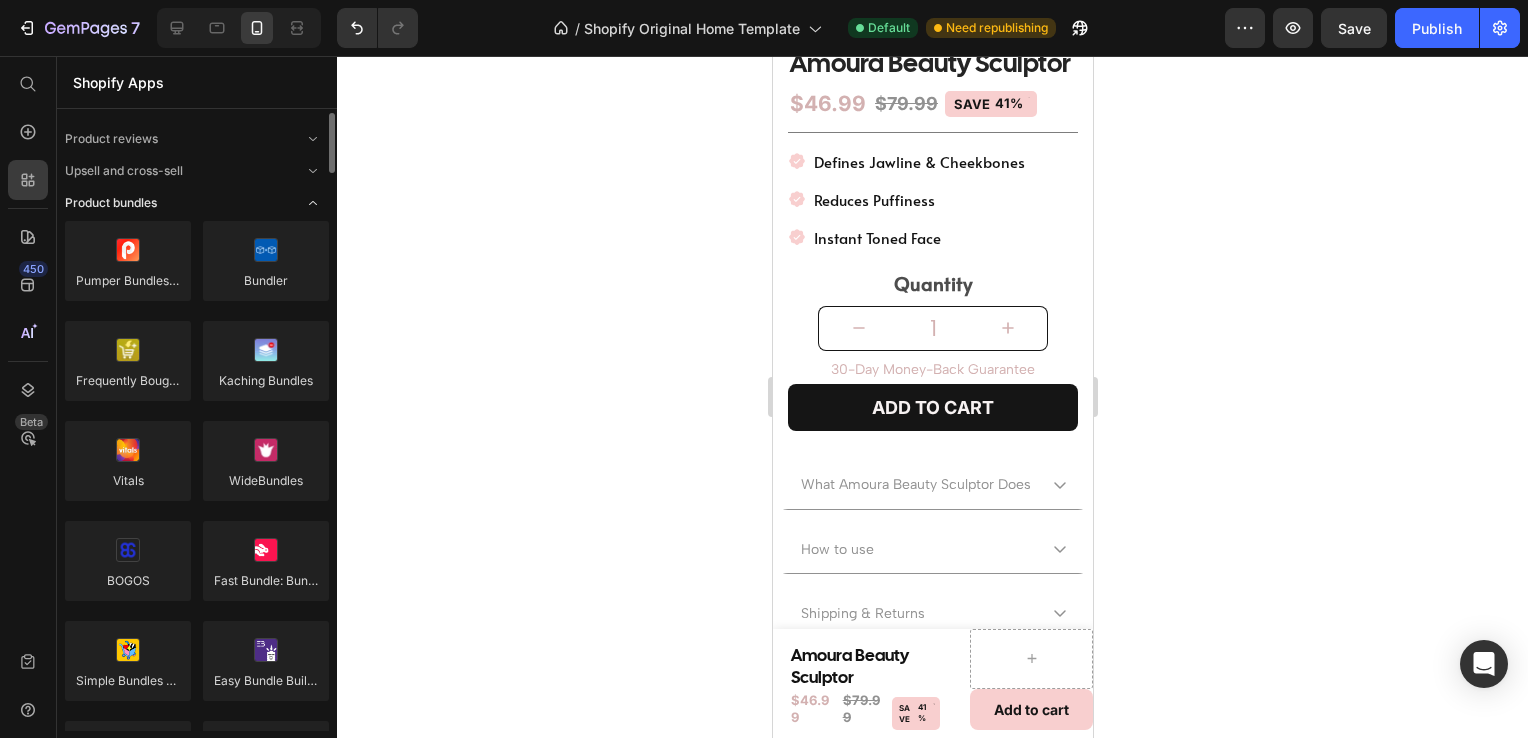 click on "Product bundles" 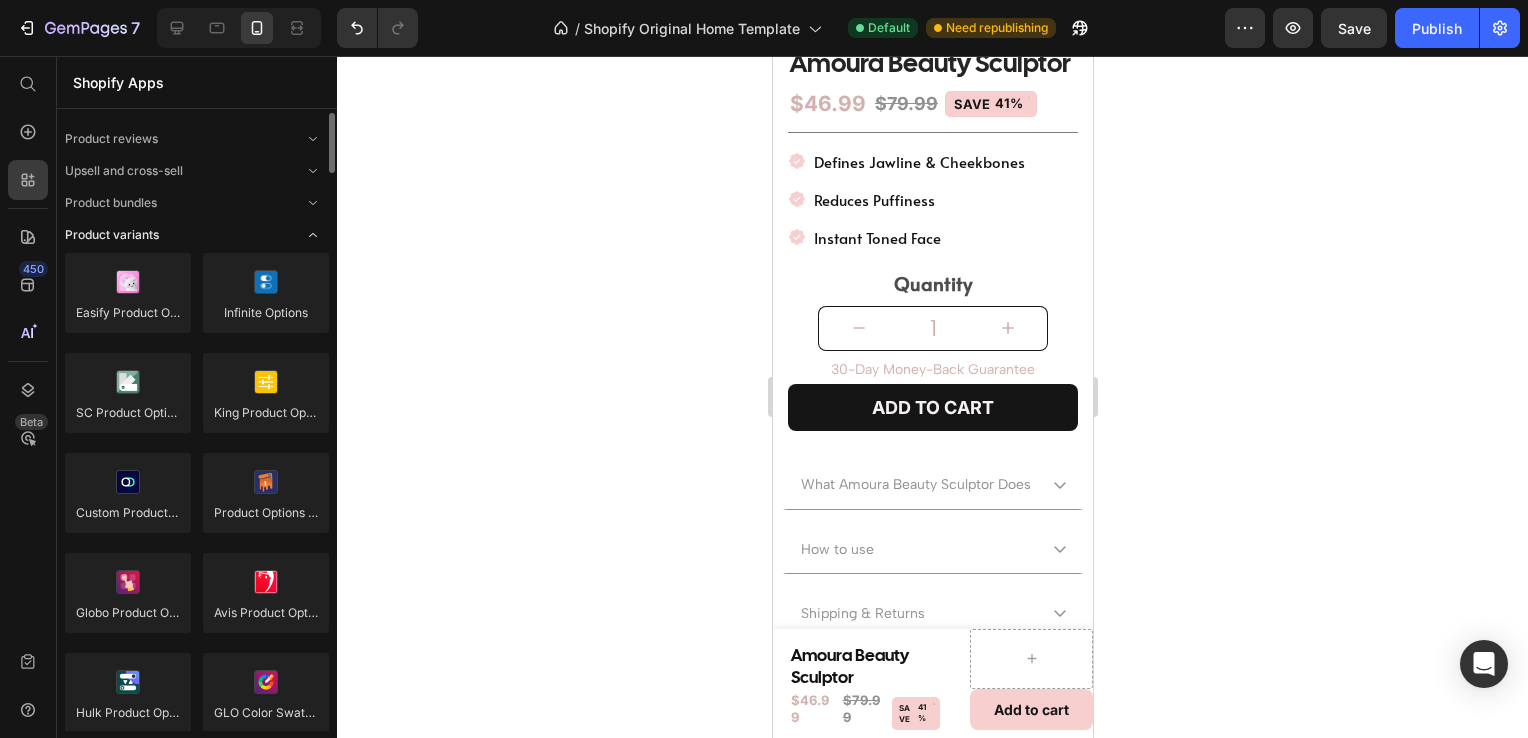 click on "Product variants" 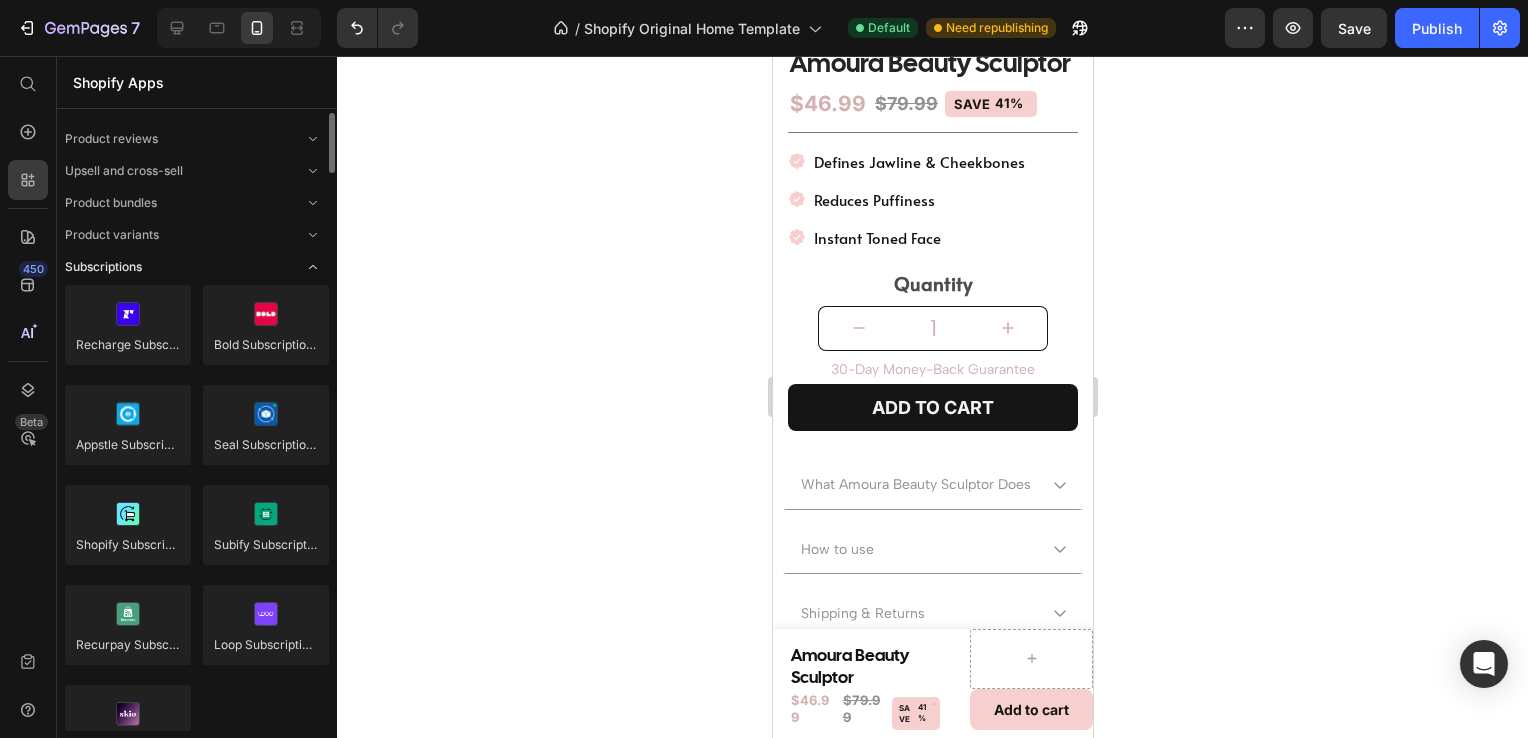 click on "Subscriptions" 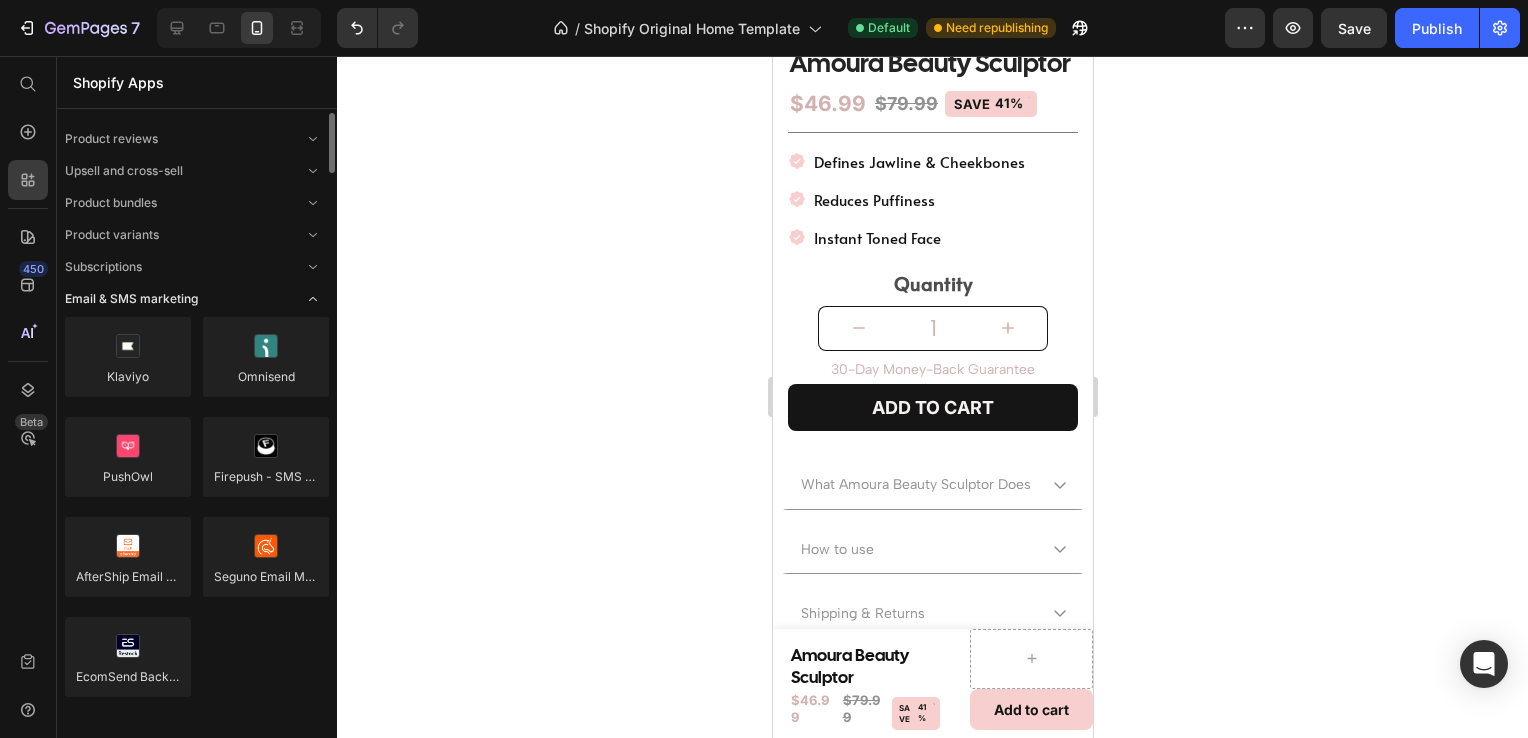 click on "Email & SMS marketing" 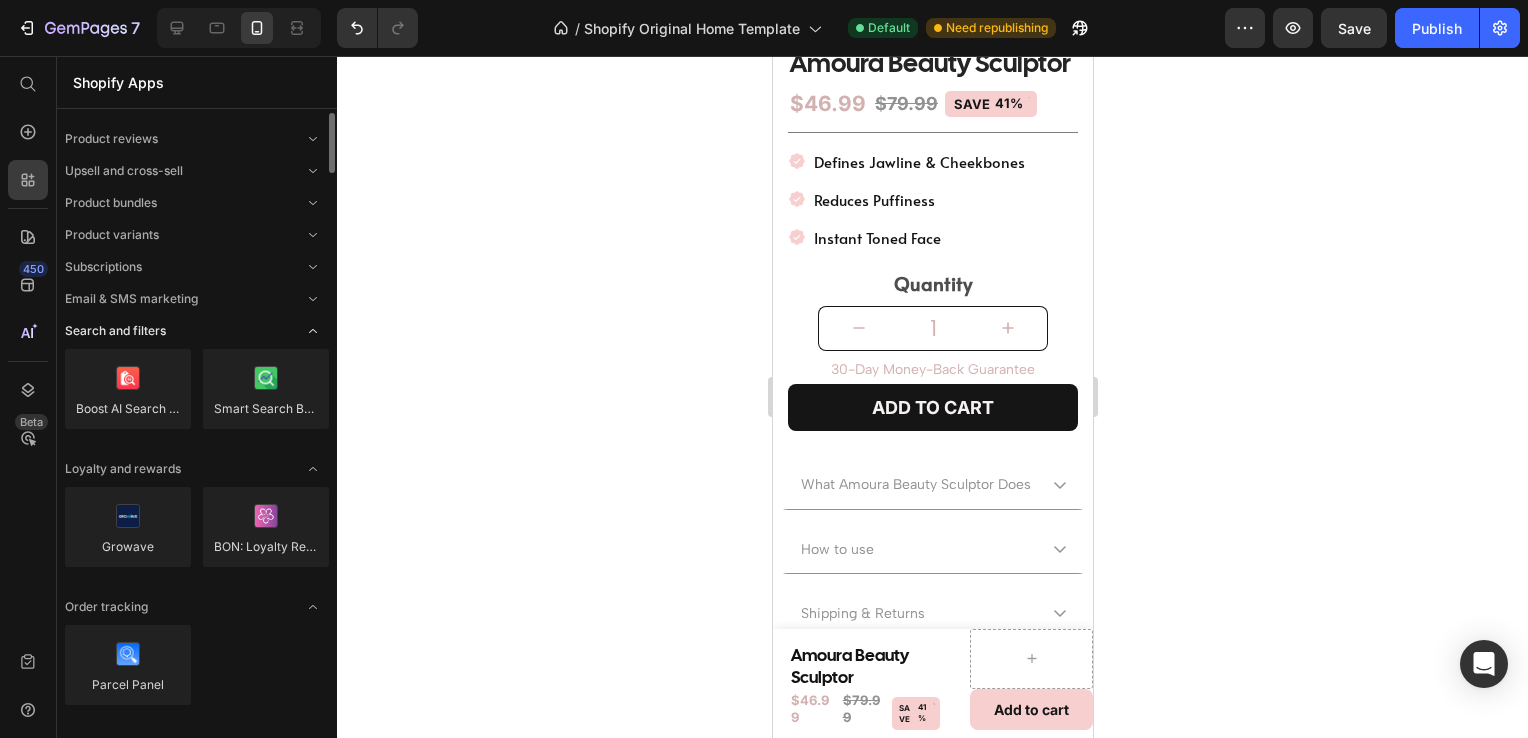 click on "Search and filters" 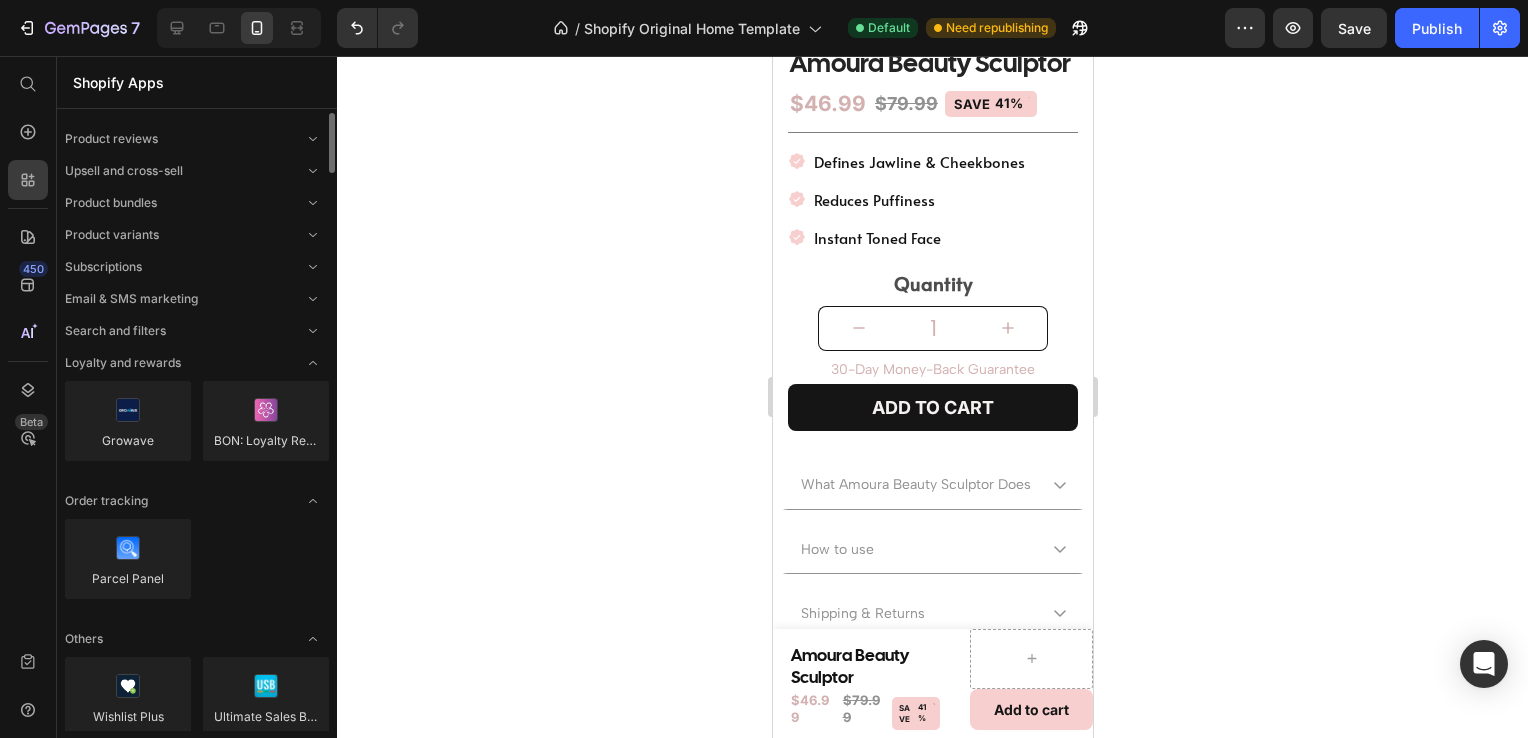 click on "Product reviews Upsell and cross-sell Product bundles Product variants Subscriptions Email & SMS marketing Search and filters Loyalty and rewards
Growave
BON: Loyalty Rewards Referrals
Order tracking
Parcel Panel
Others
Wishlist Plus
Ultimate Sales Boost
Trust Me - SEOAnt
Fordeer Product Labels & Badges
Clean Size Charts
Request a Quote ‑ Hide Price
Klarna Messaging
Bird Pickup Delivery
Shopify Forms
Notify! Back in Stock|PreOrder
PreOrder Now WOD | PreSale" at bounding box center [197, 1453] 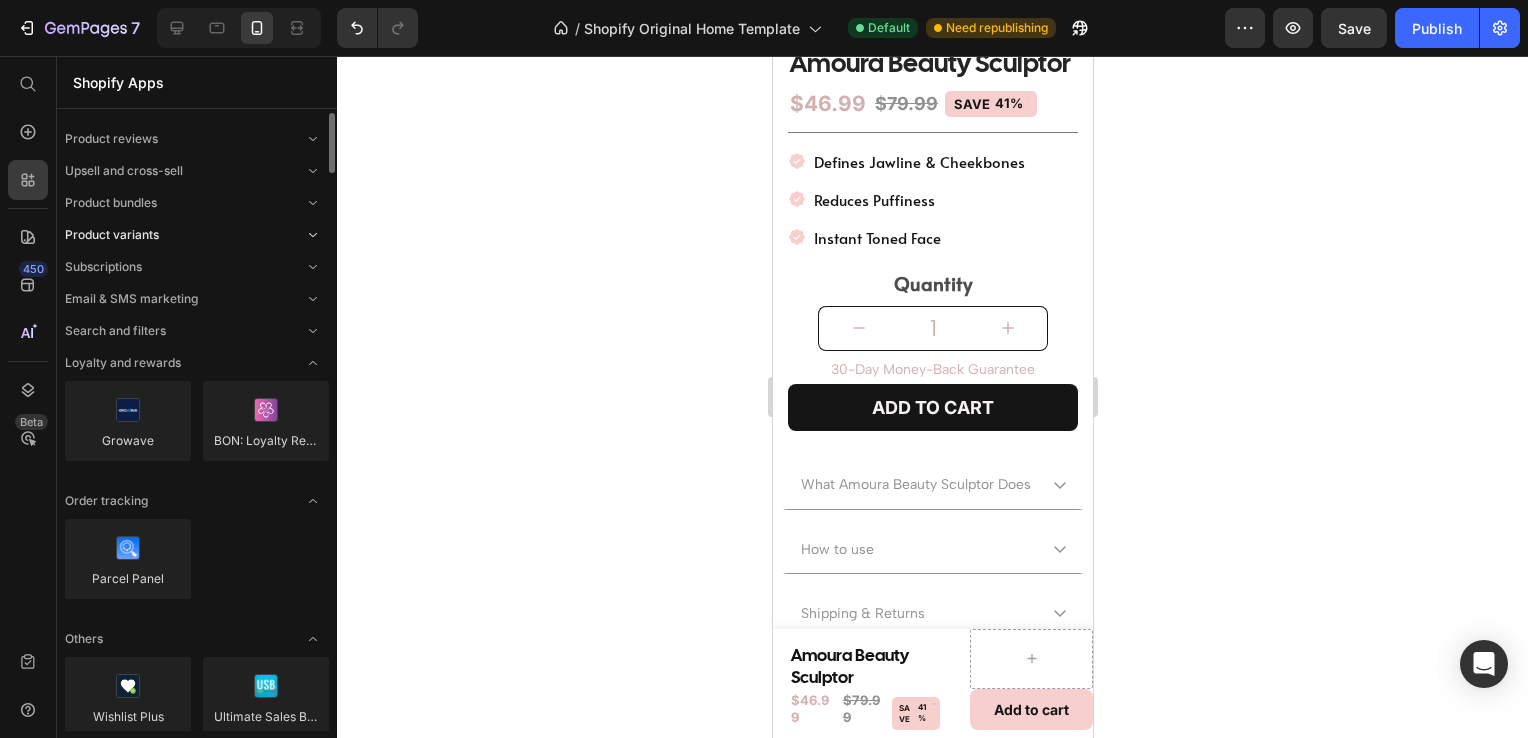 click on "Product variants" 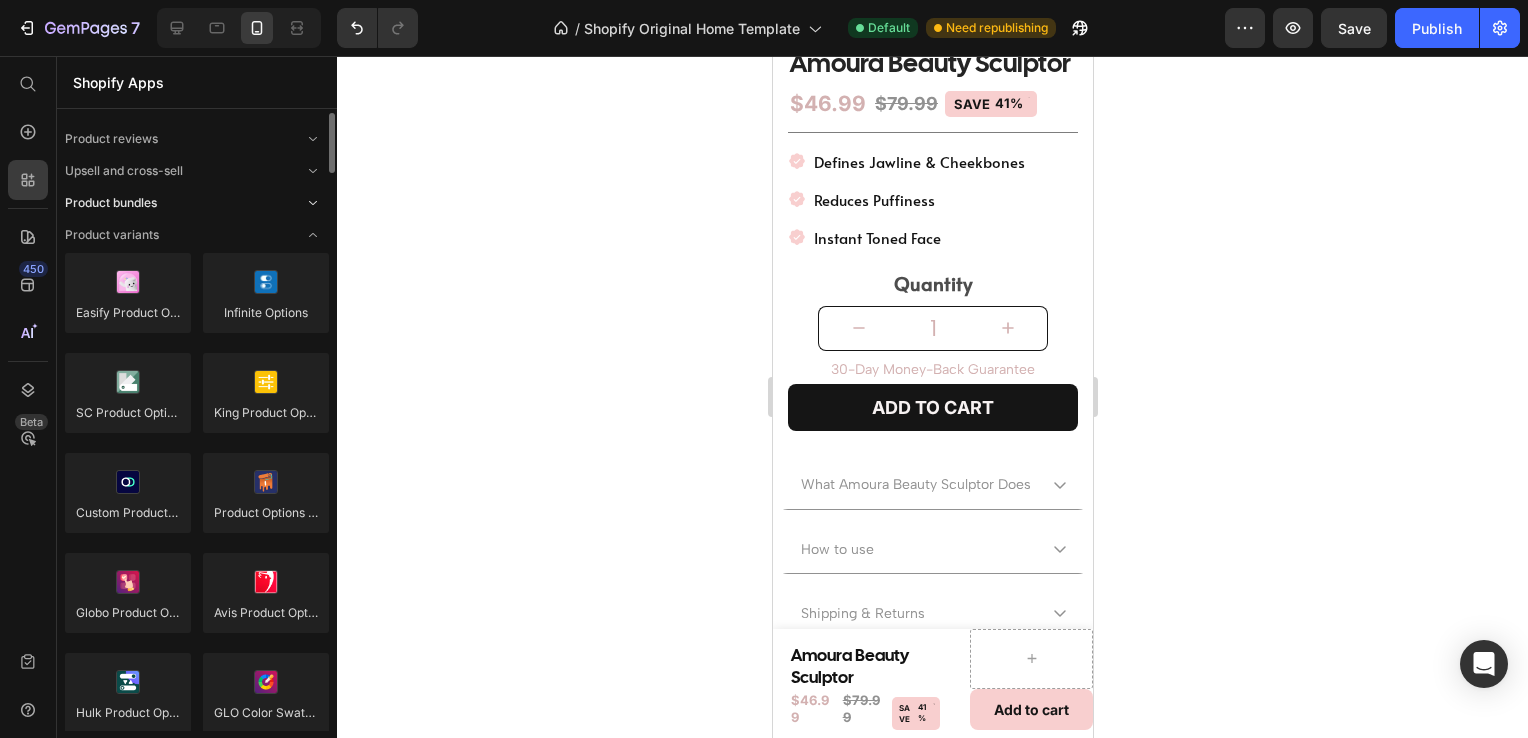click on "Product bundles" 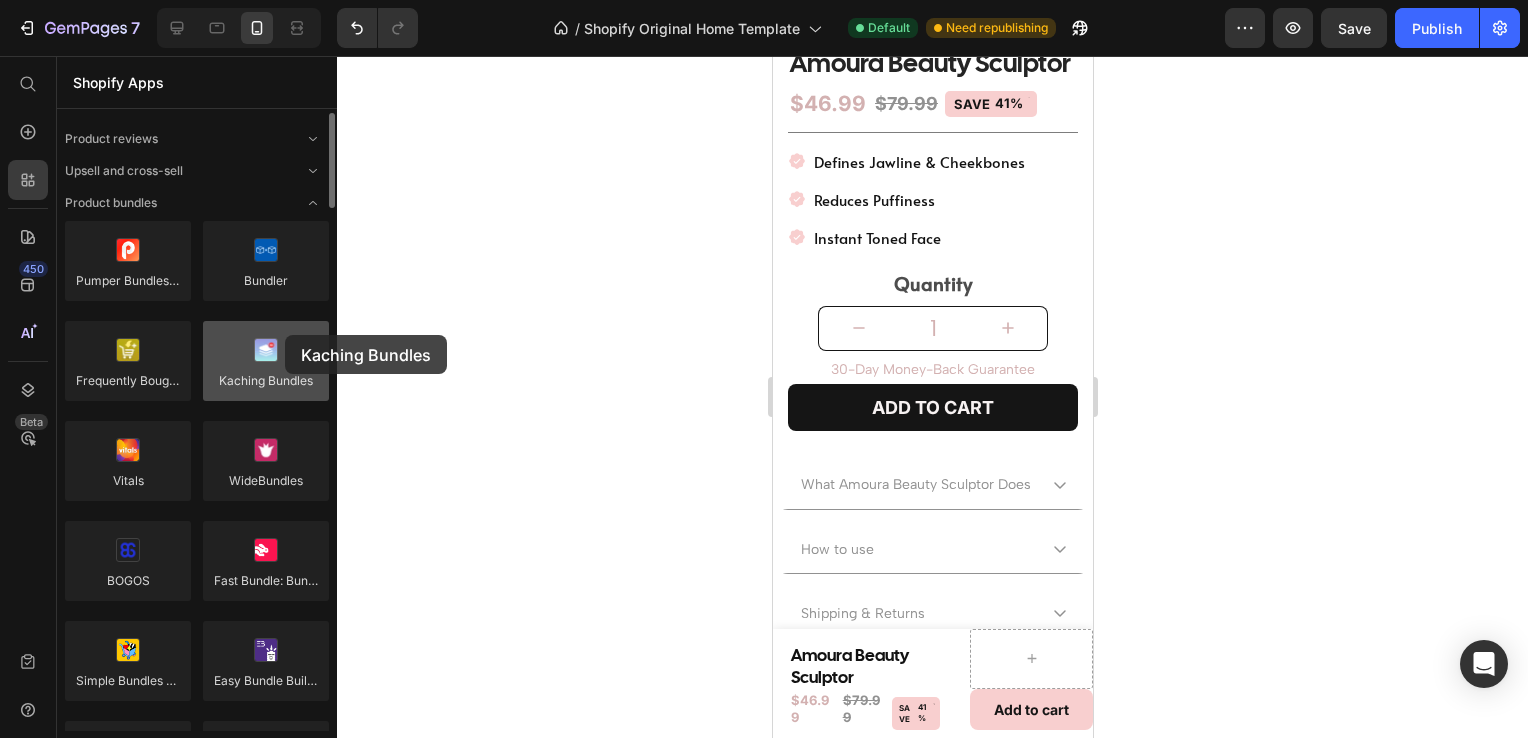 drag, startPoint x: 244, startPoint y: 364, endPoint x: 285, endPoint y: 335, distance: 50.219517 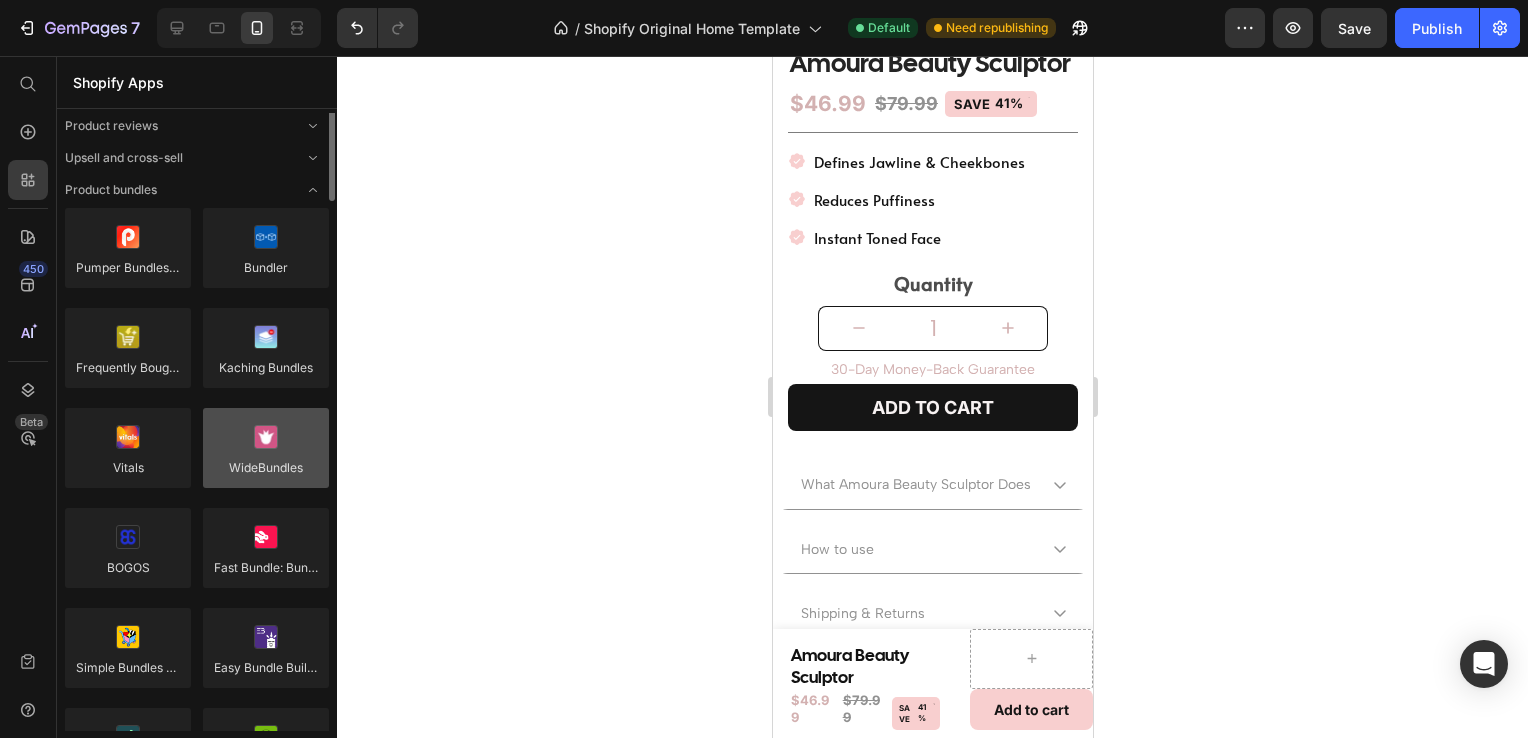 scroll, scrollTop: 0, scrollLeft: 0, axis: both 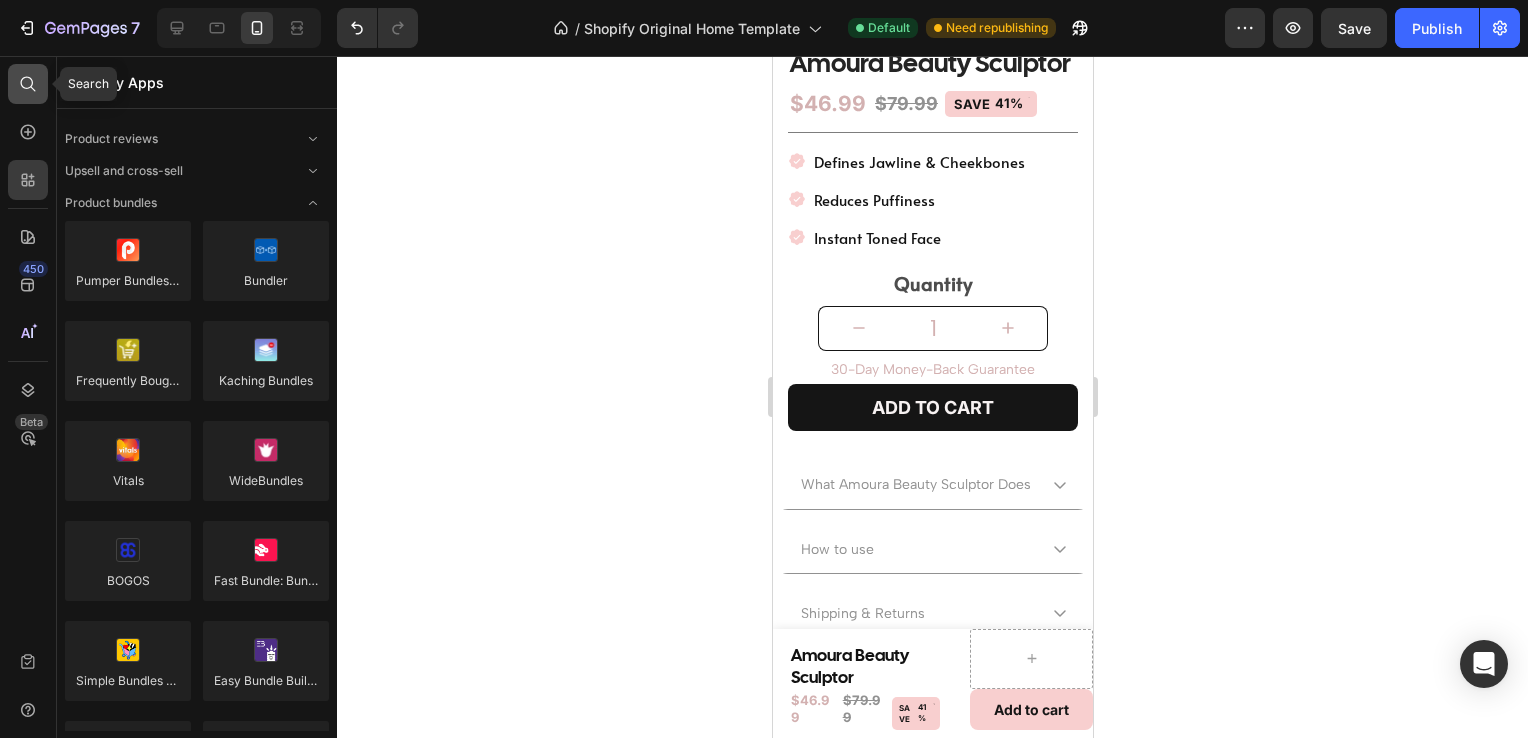 drag, startPoint x: 211, startPoint y: 82, endPoint x: 34, endPoint y: 90, distance: 177.1807 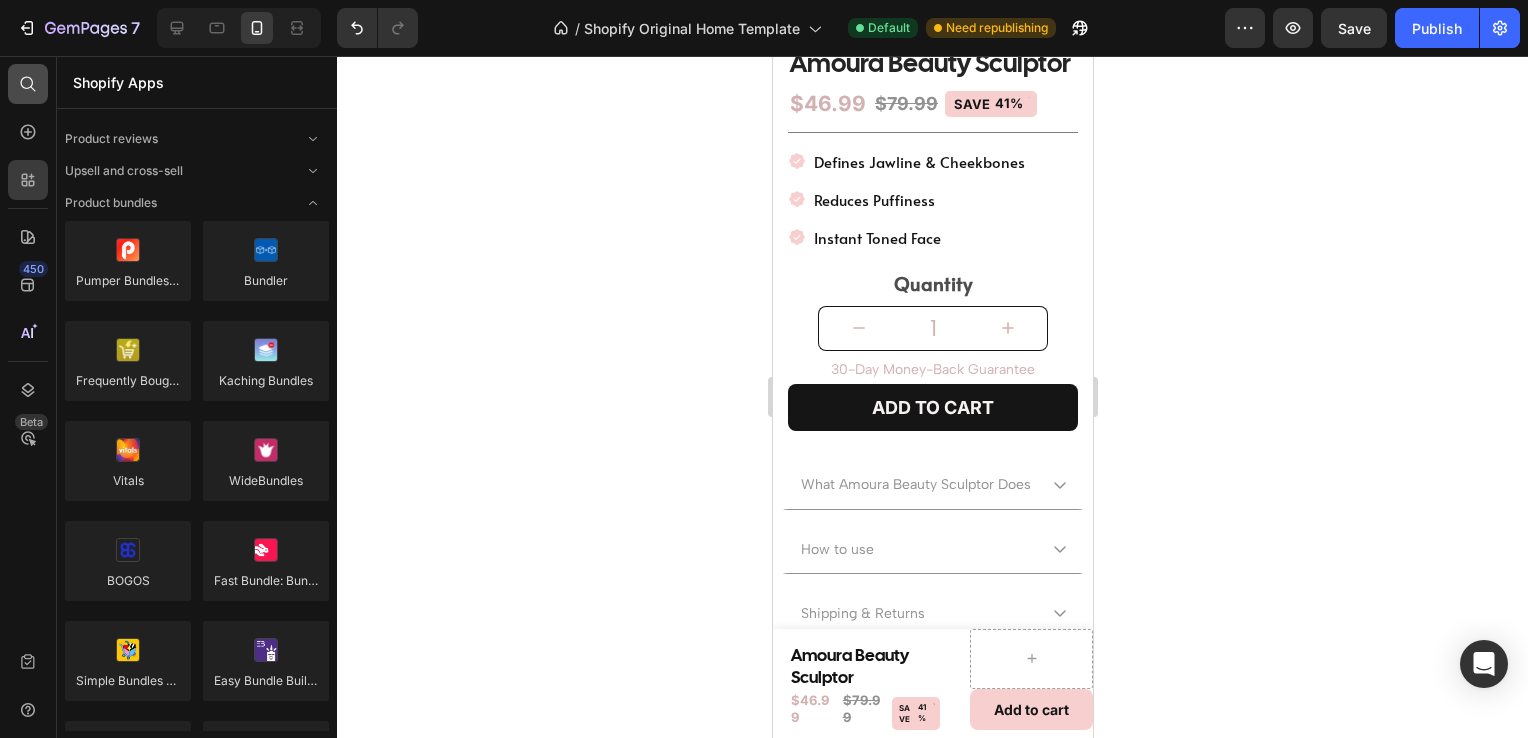 click 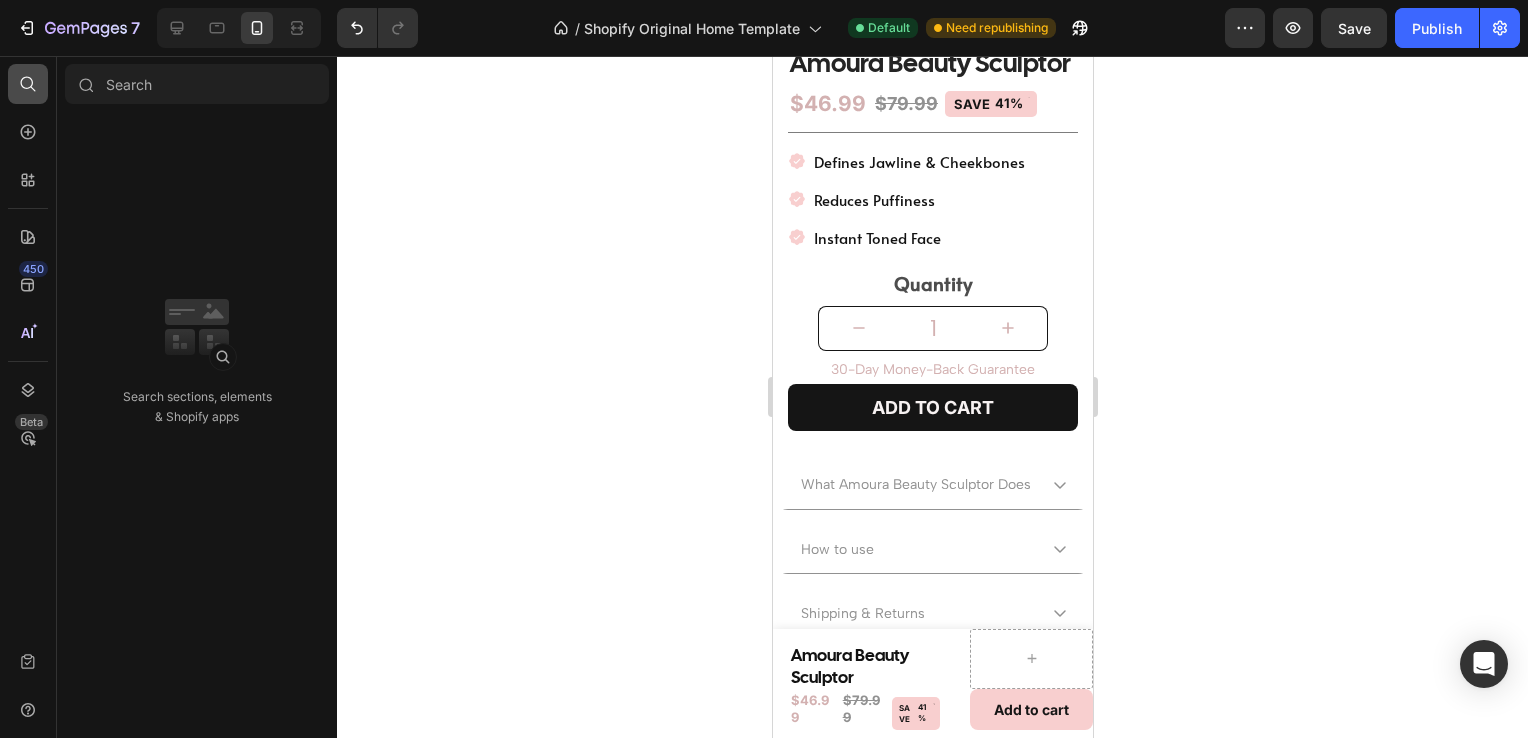 click 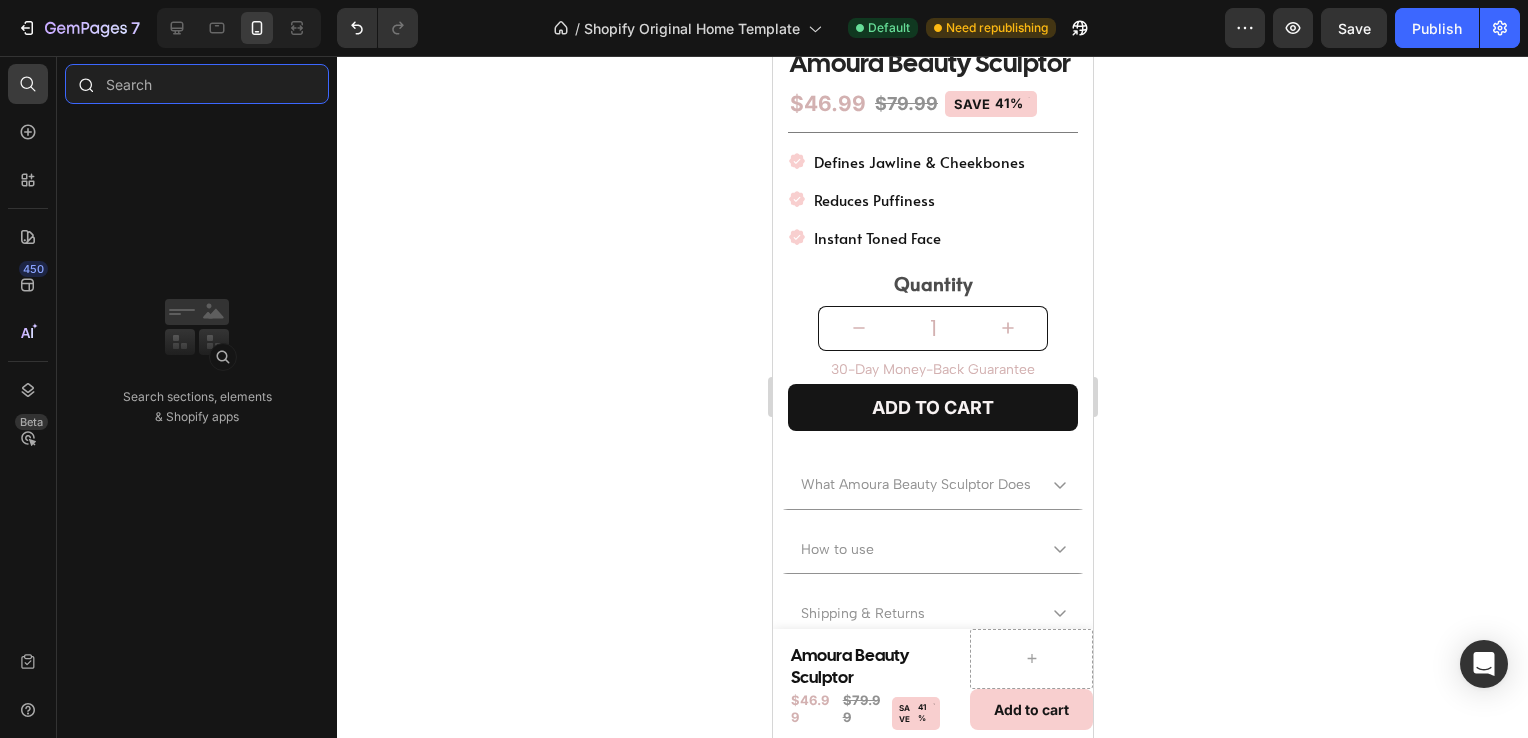 click at bounding box center [197, 84] 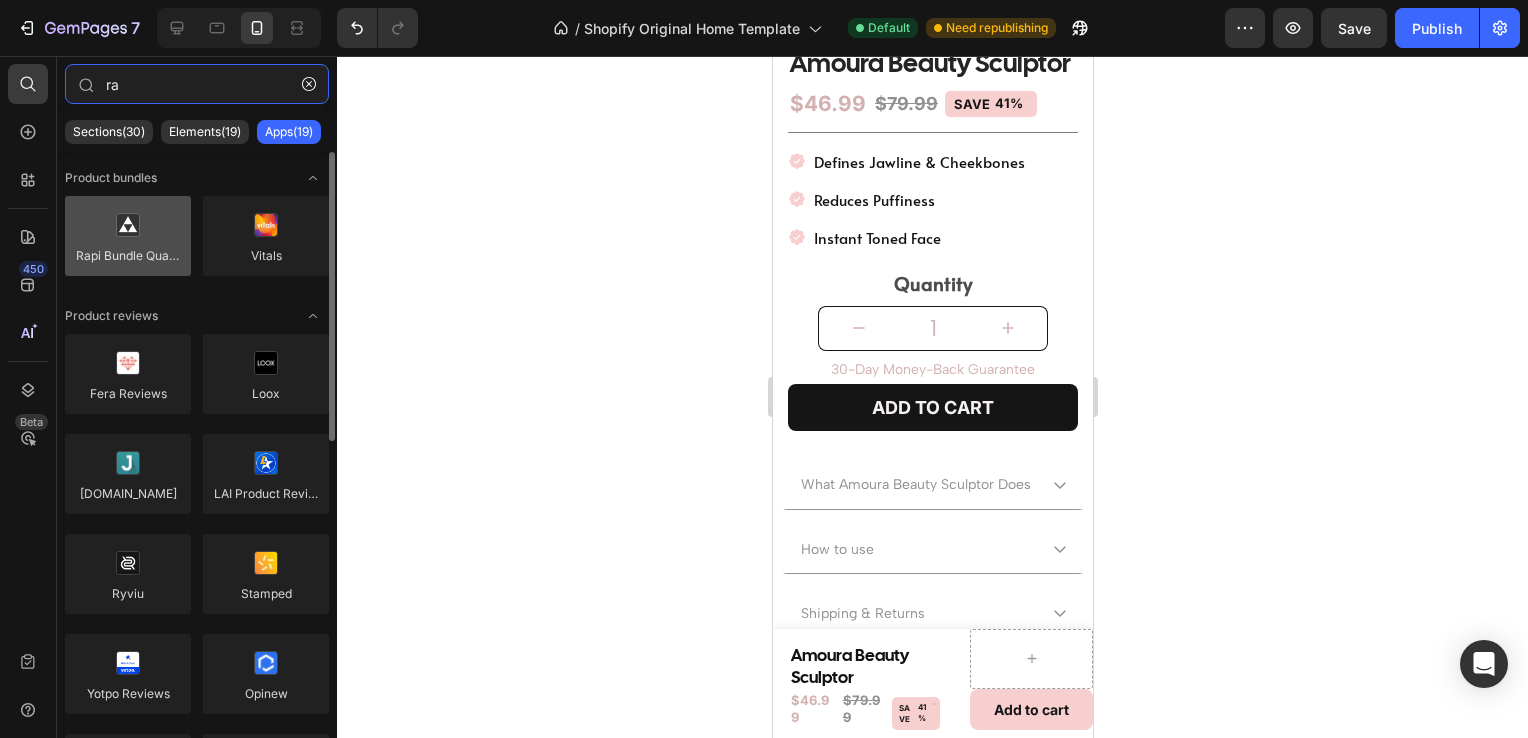 type on "ra" 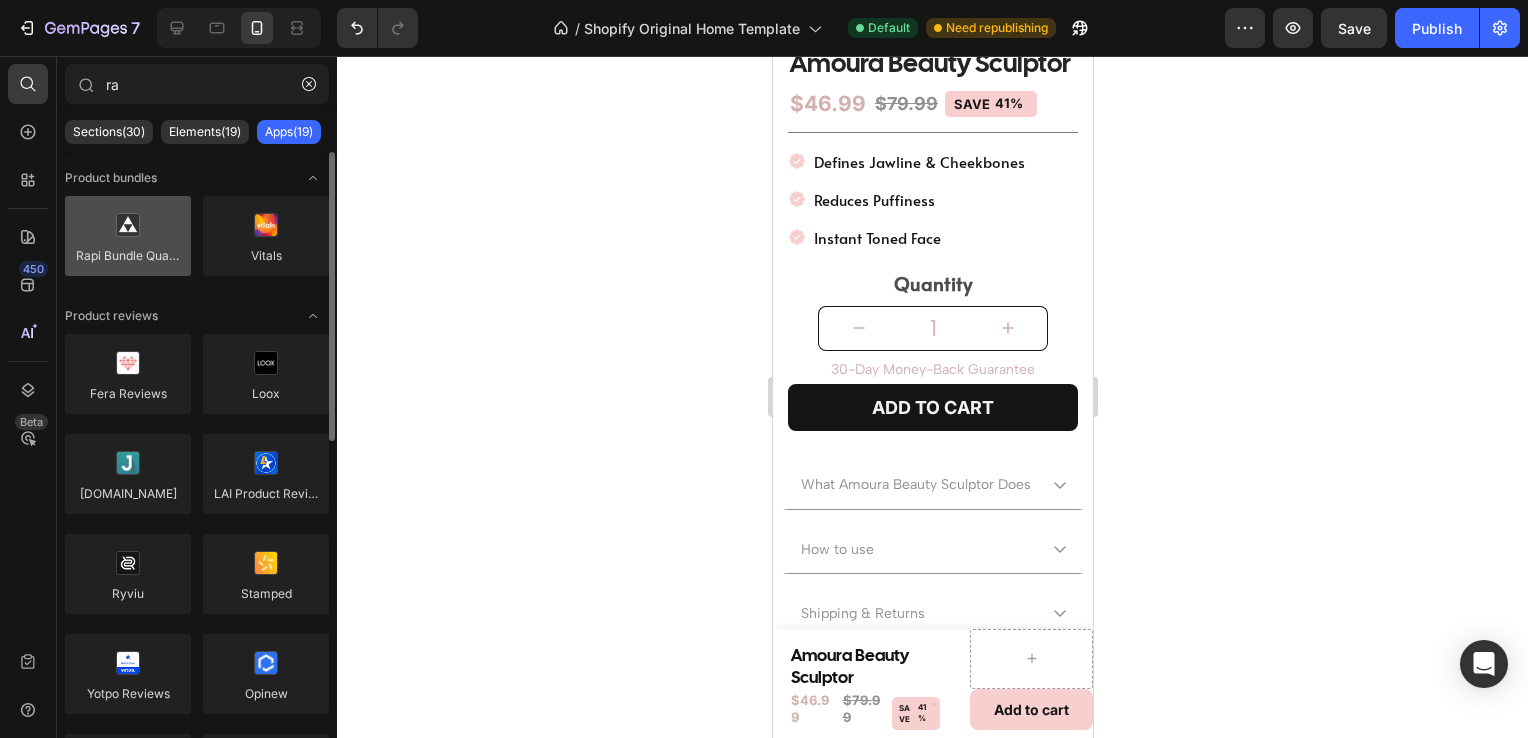 click at bounding box center [128, 236] 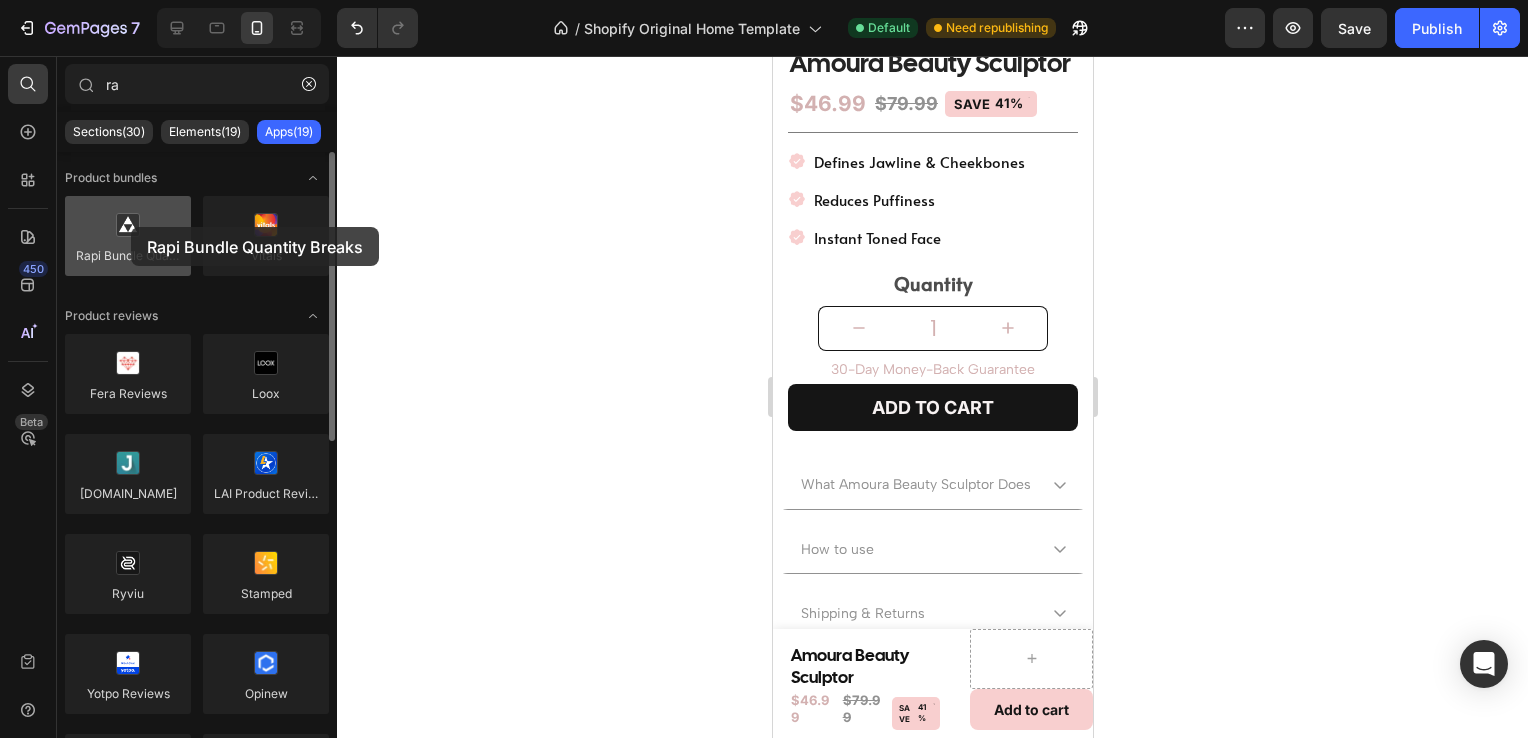 click at bounding box center (128, 236) 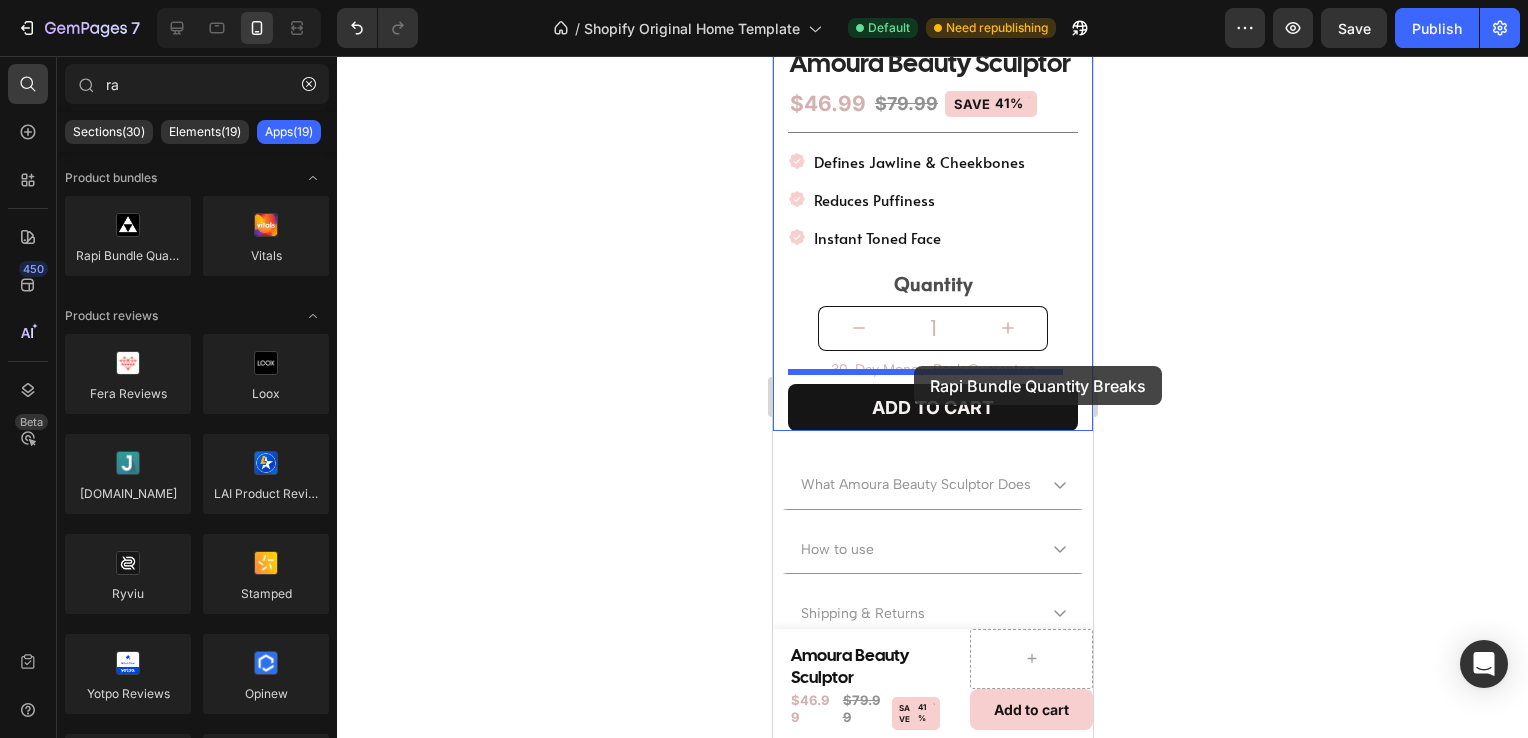 drag, startPoint x: 903, startPoint y: 283, endPoint x: 913, endPoint y: 366, distance: 83.60024 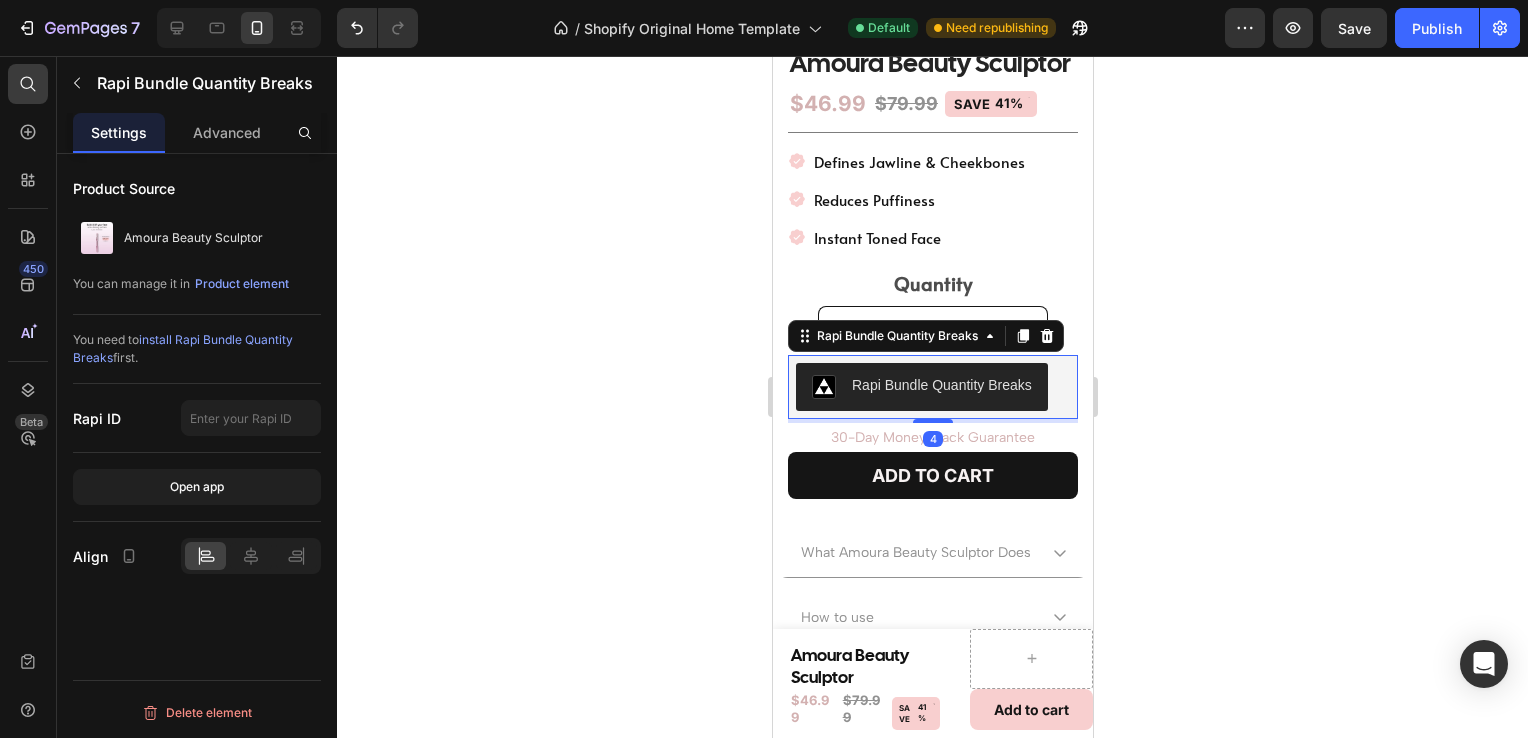 click on "Rapi Bundle Quantity Breaks" at bounding box center [921, 387] 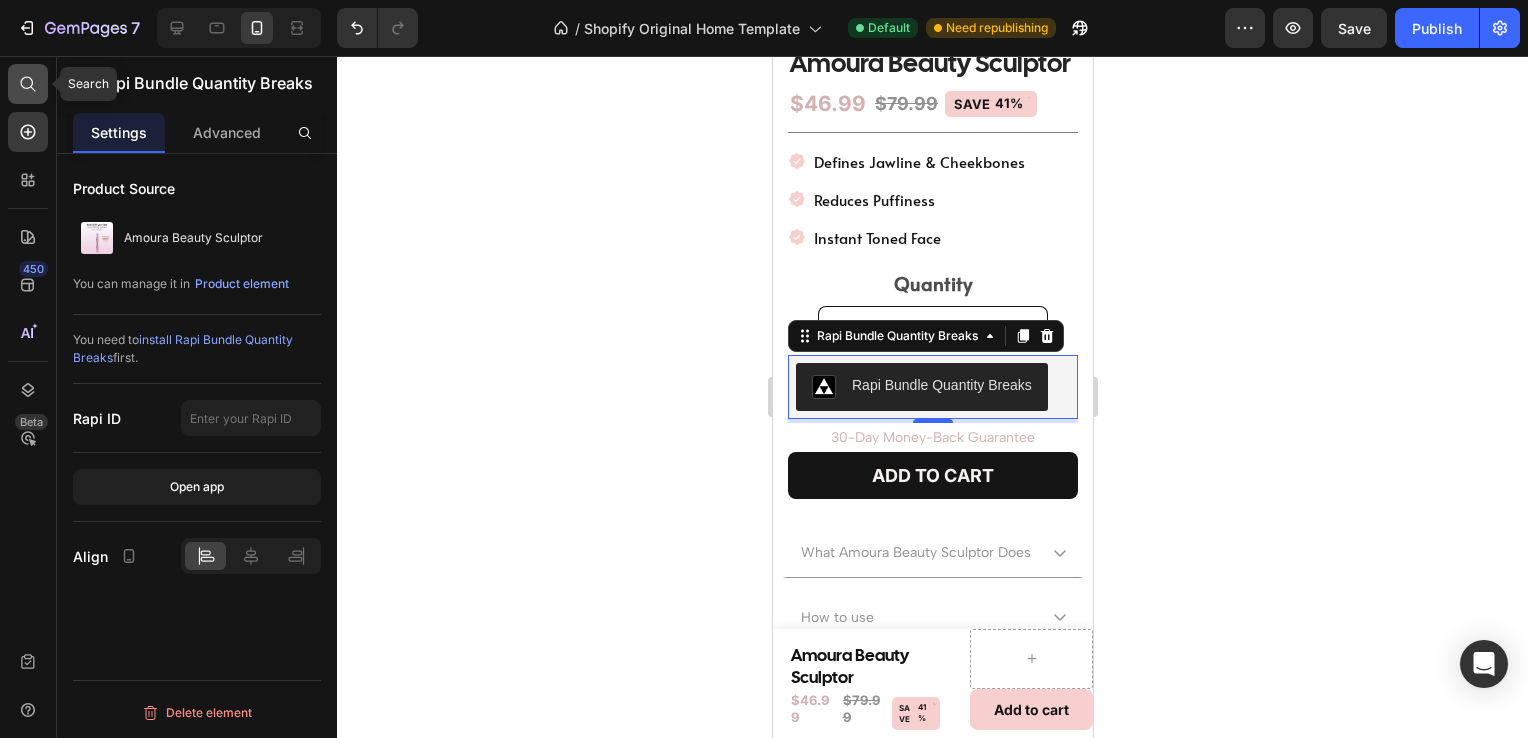 click 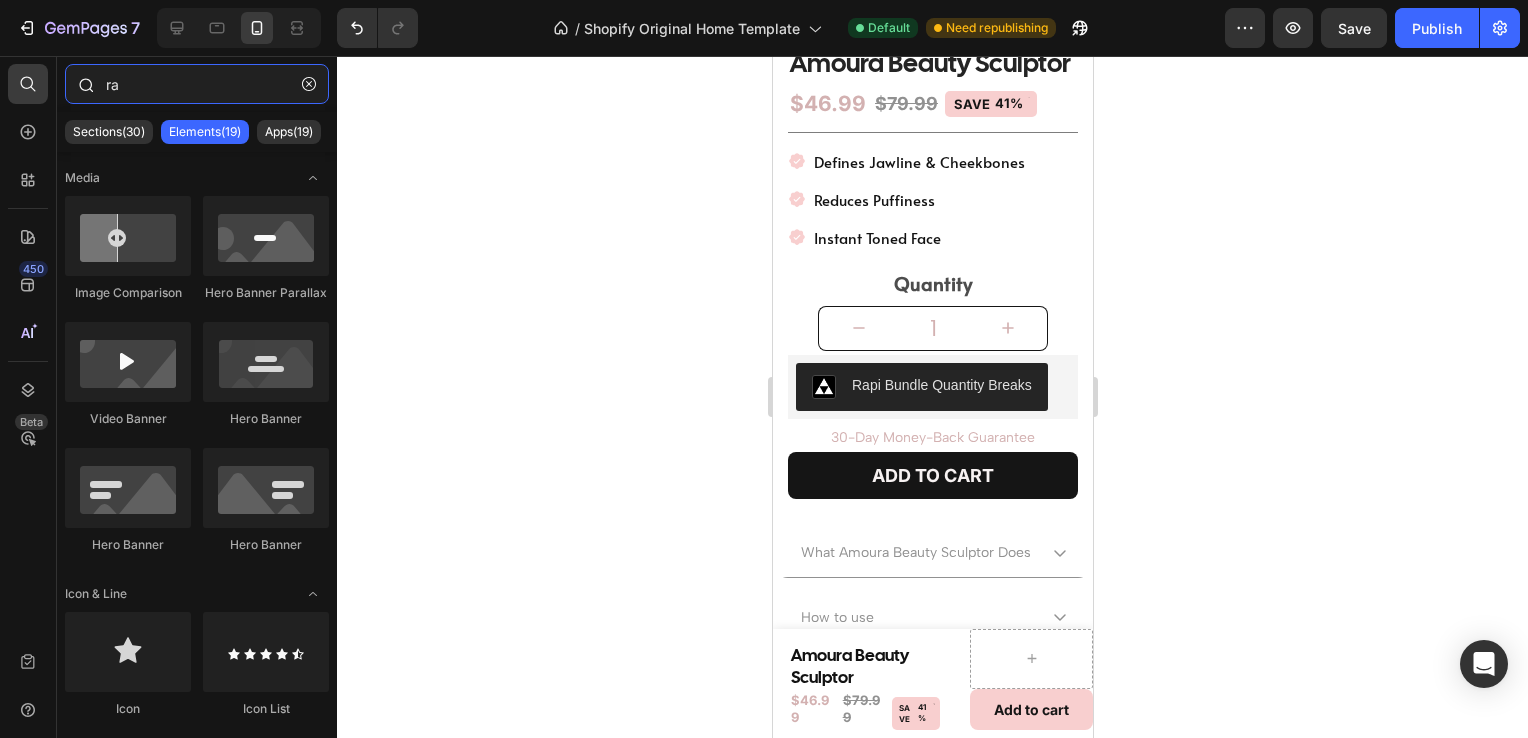 type on "r" 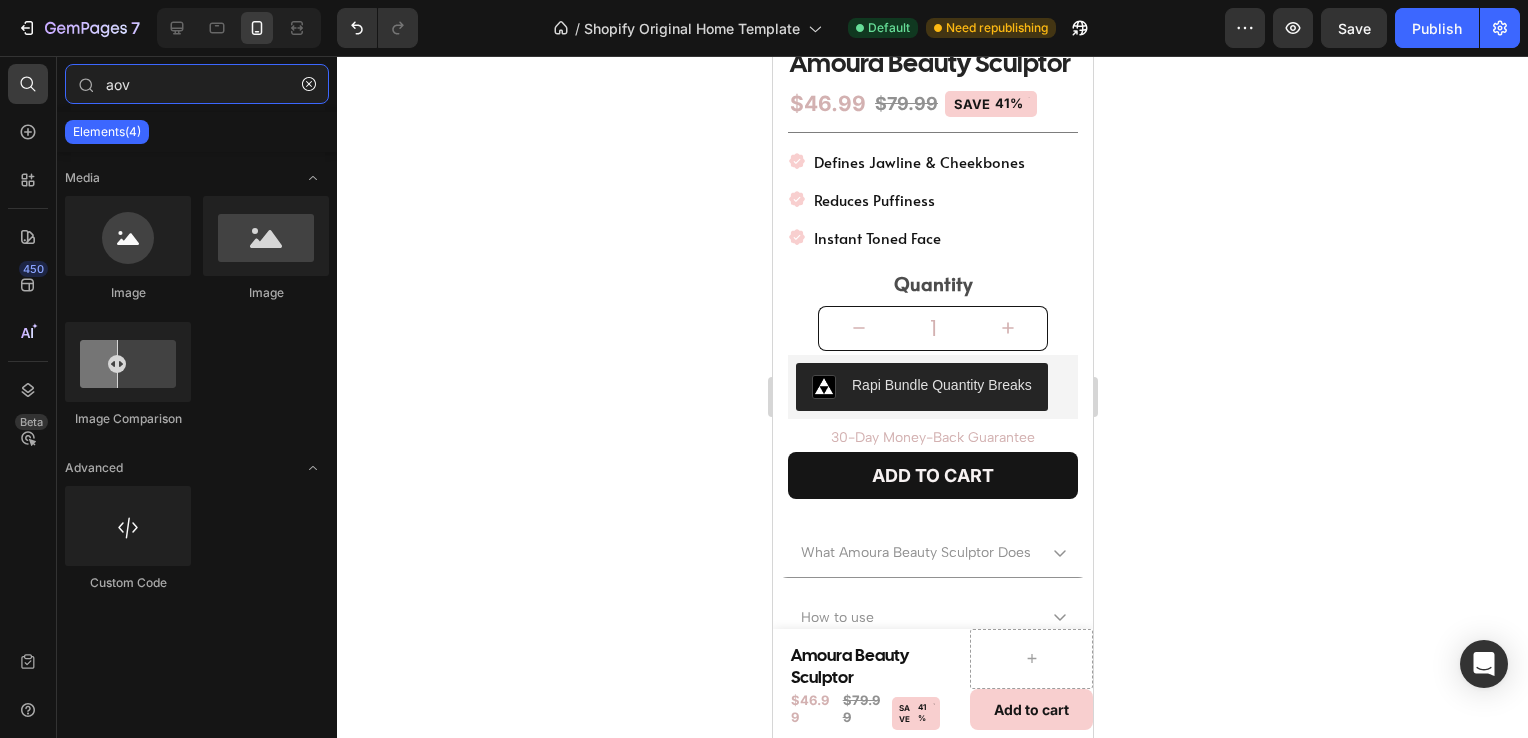 type on "aov" 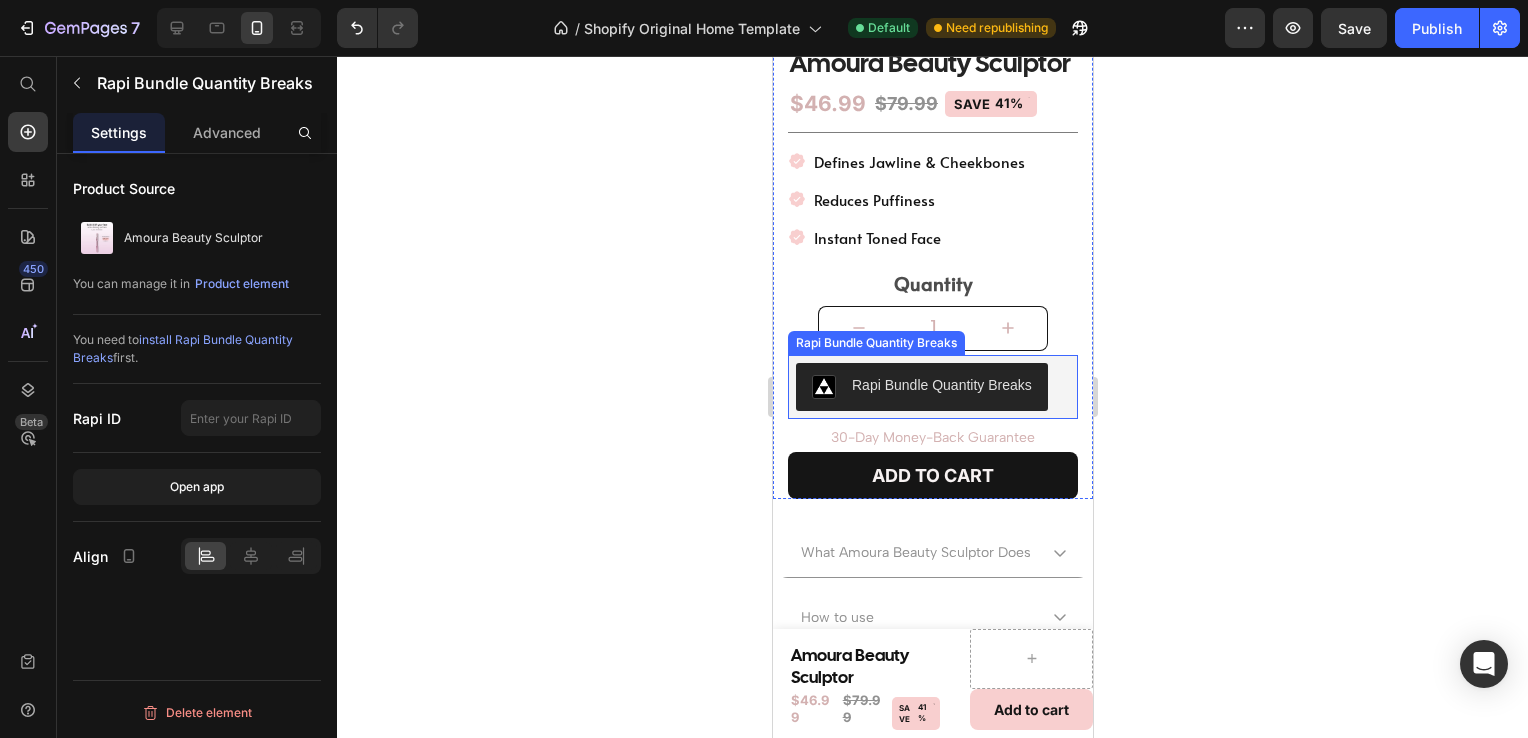 click on "Rapi Bundle Quantity Breaks" at bounding box center (921, 387) 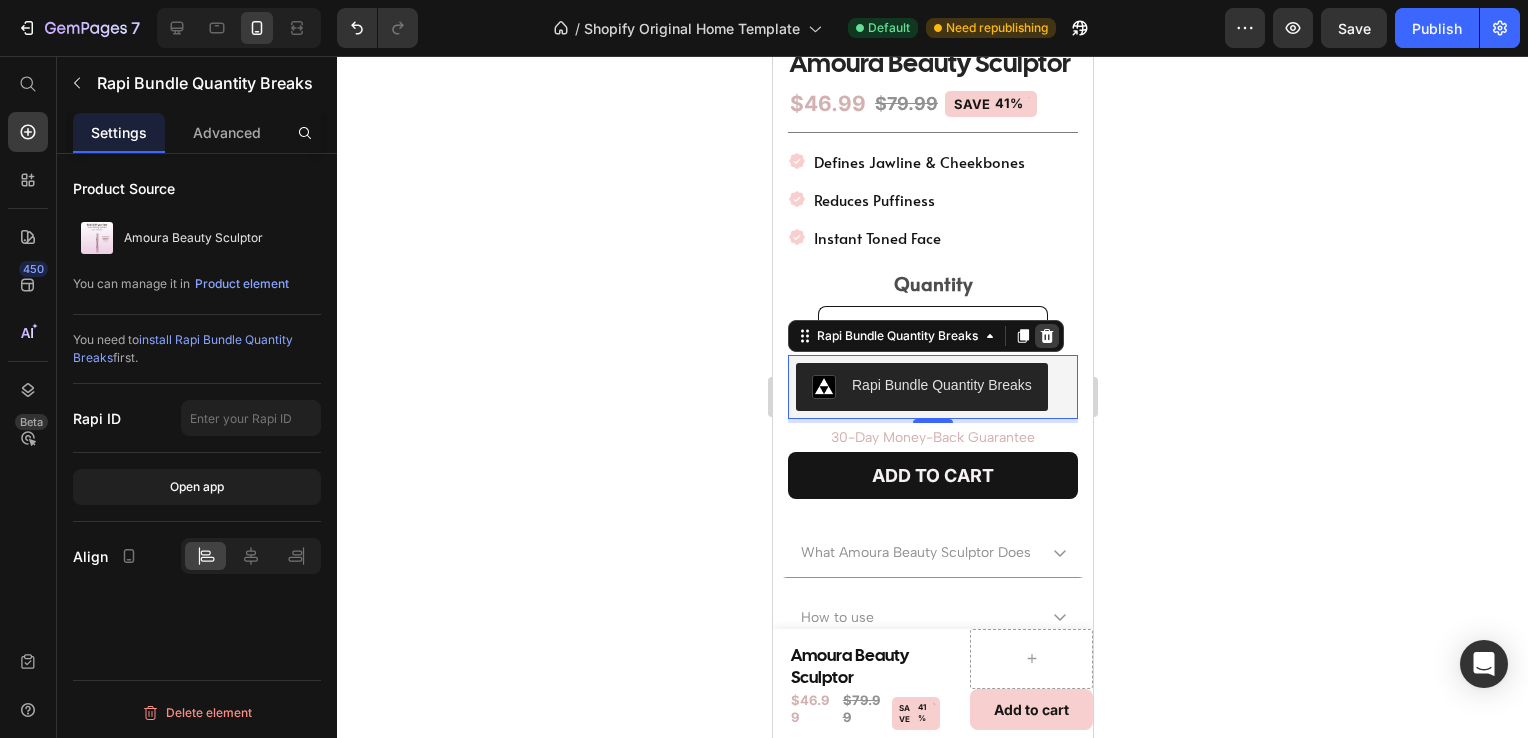 click 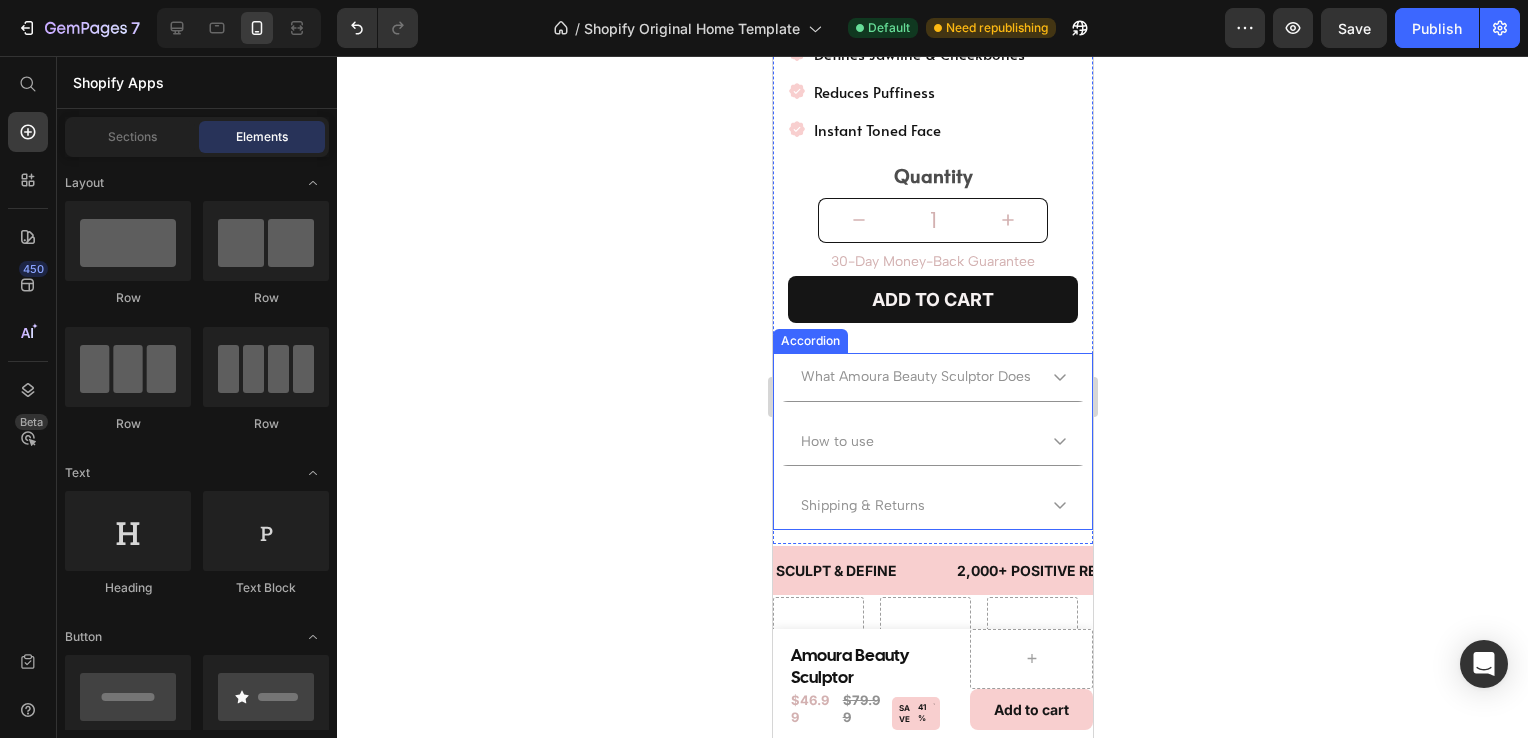 scroll, scrollTop: 630, scrollLeft: 0, axis: vertical 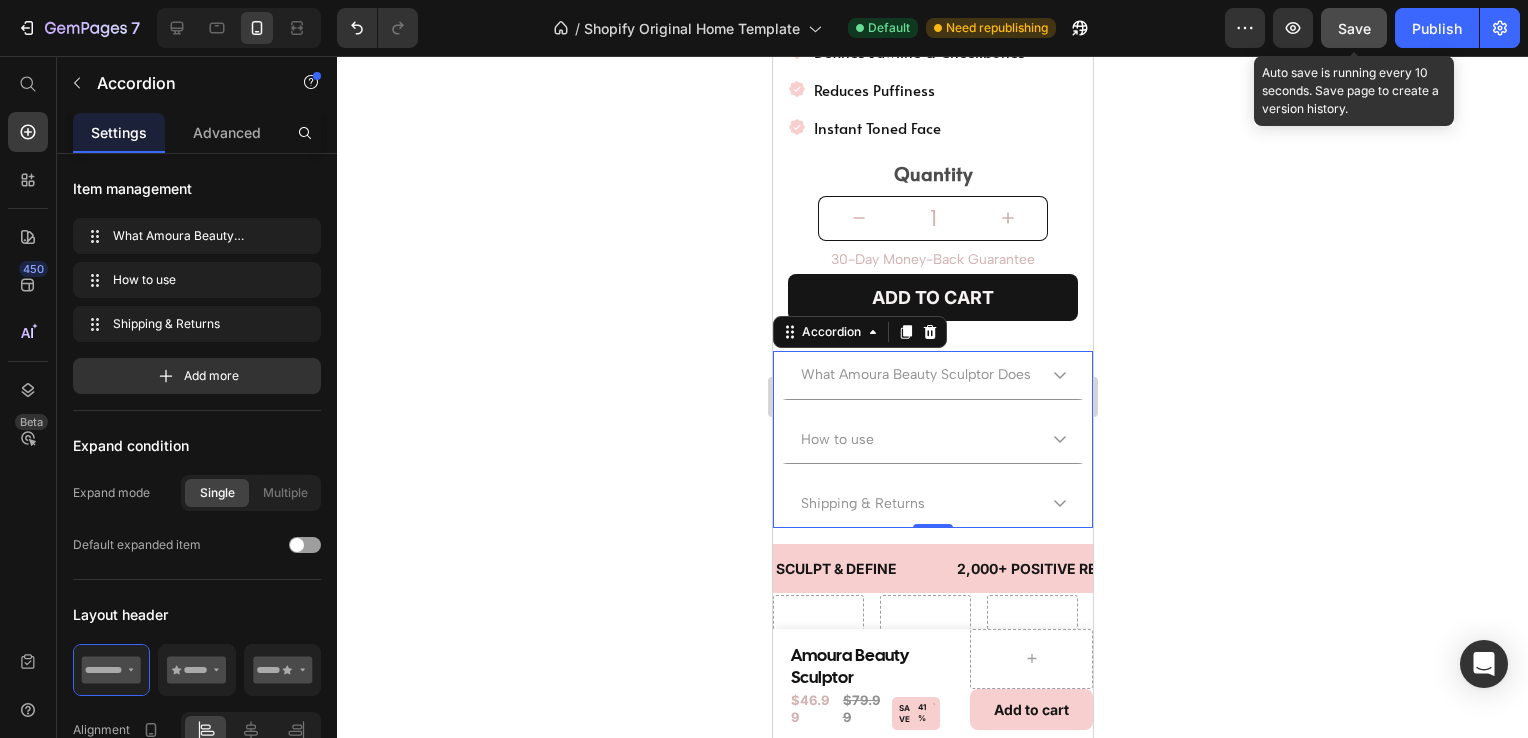 click on "Save" 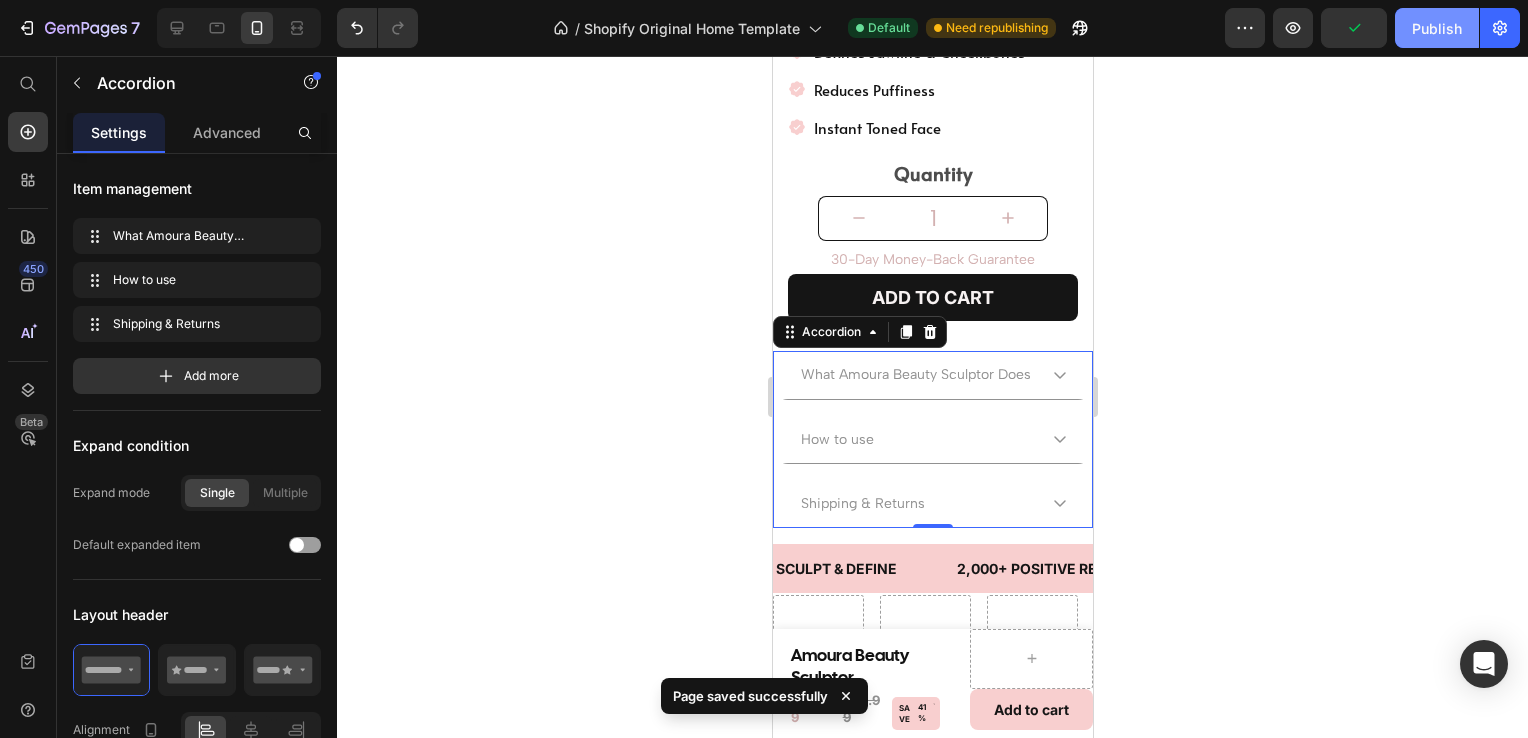 click on "Publish" at bounding box center [1437, 28] 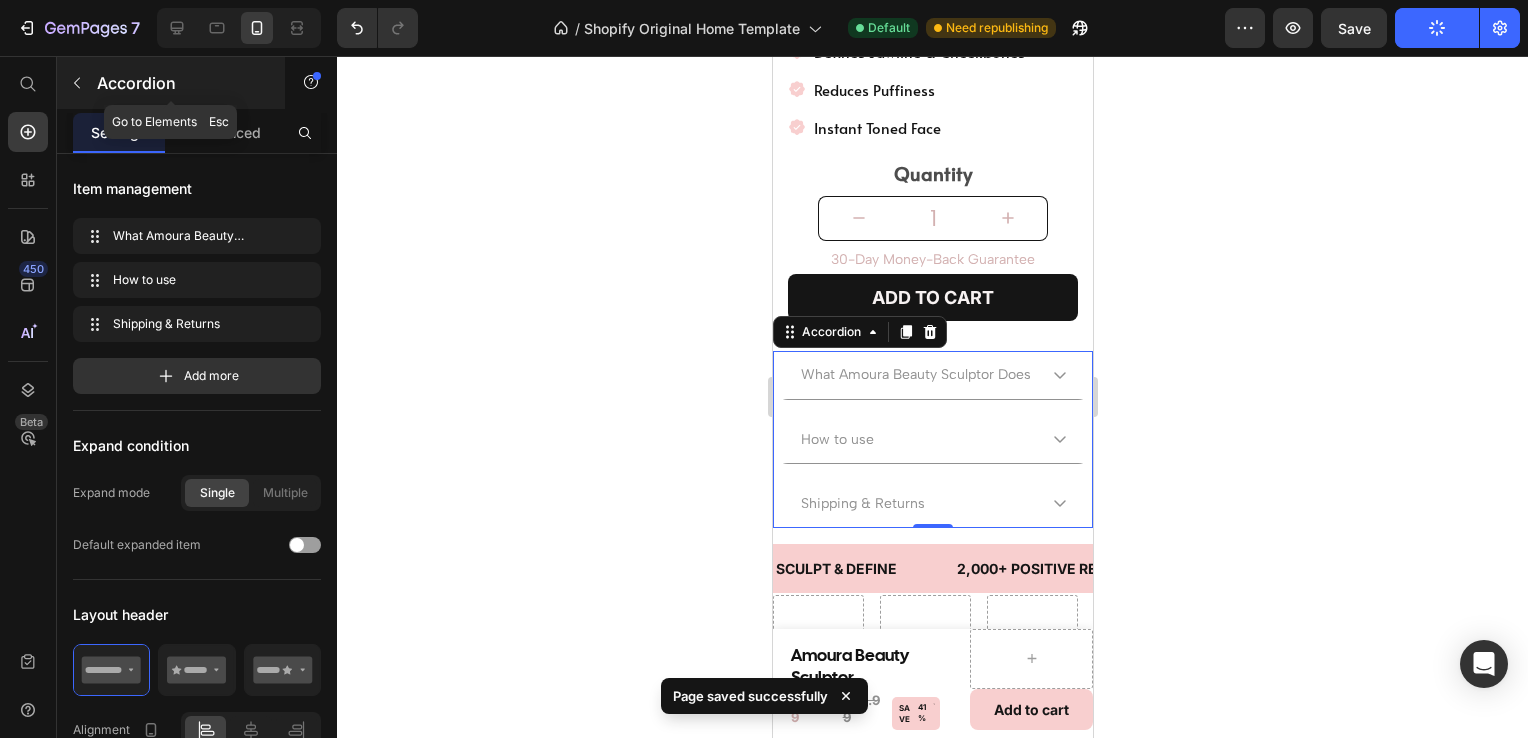 click on "Accordion" at bounding box center [171, 83] 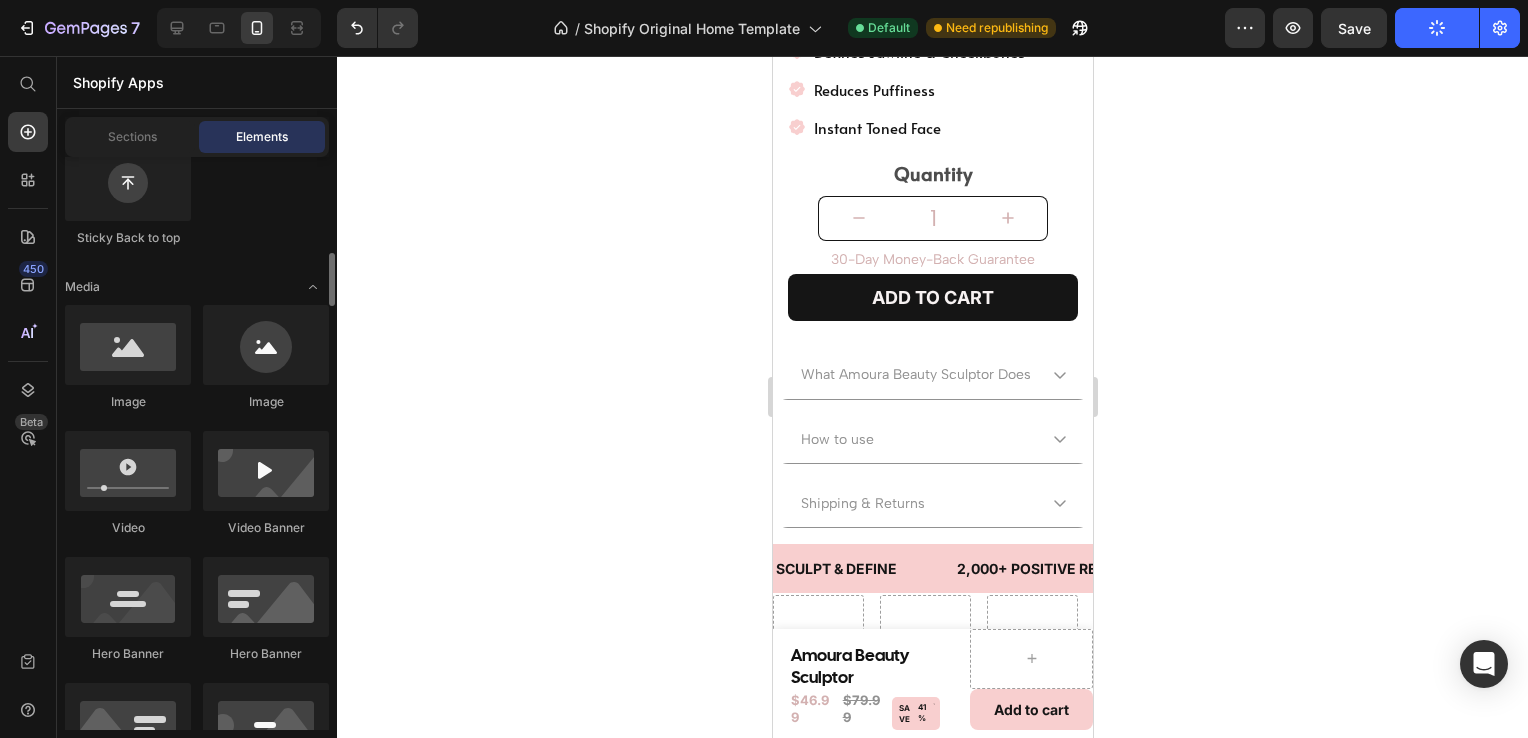 scroll, scrollTop: 701, scrollLeft: 0, axis: vertical 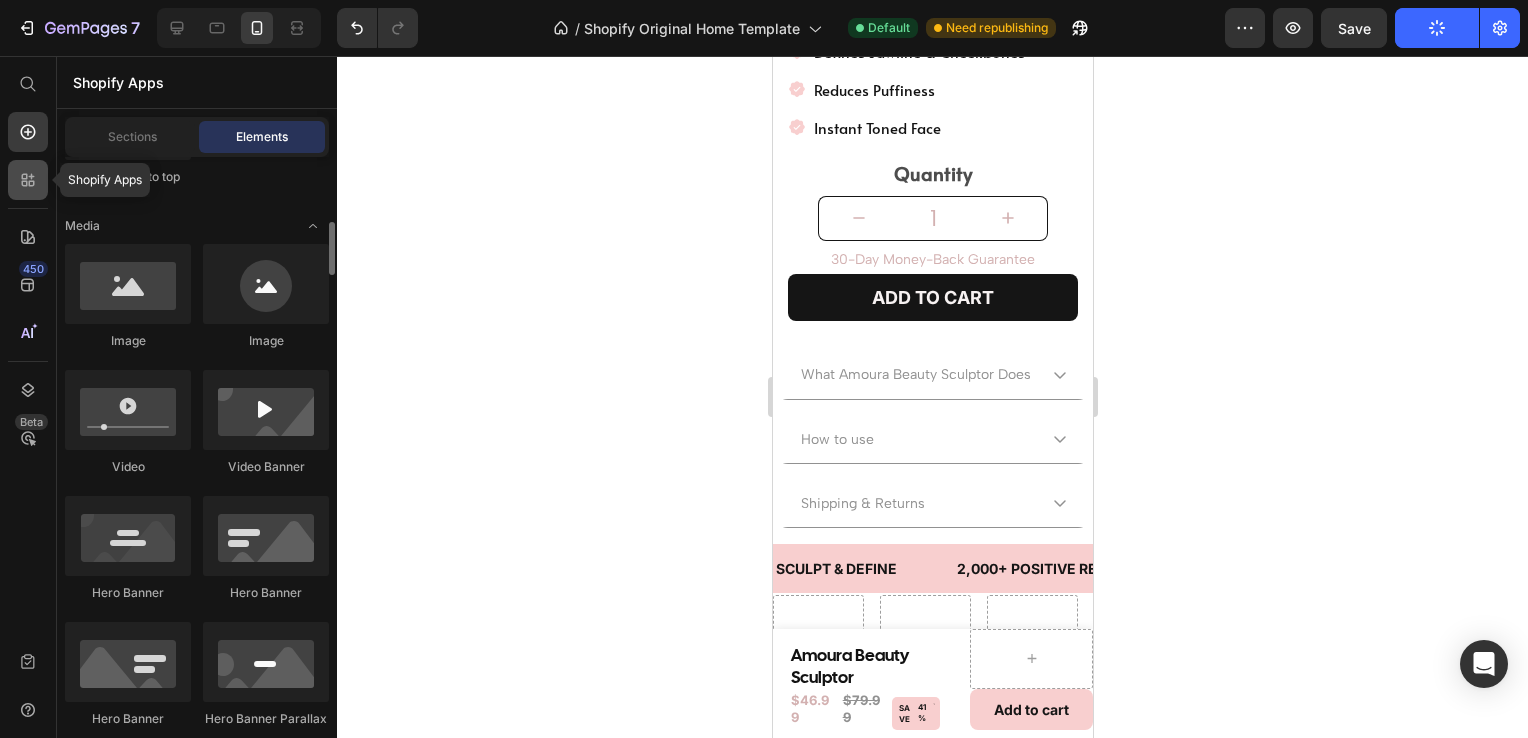 click 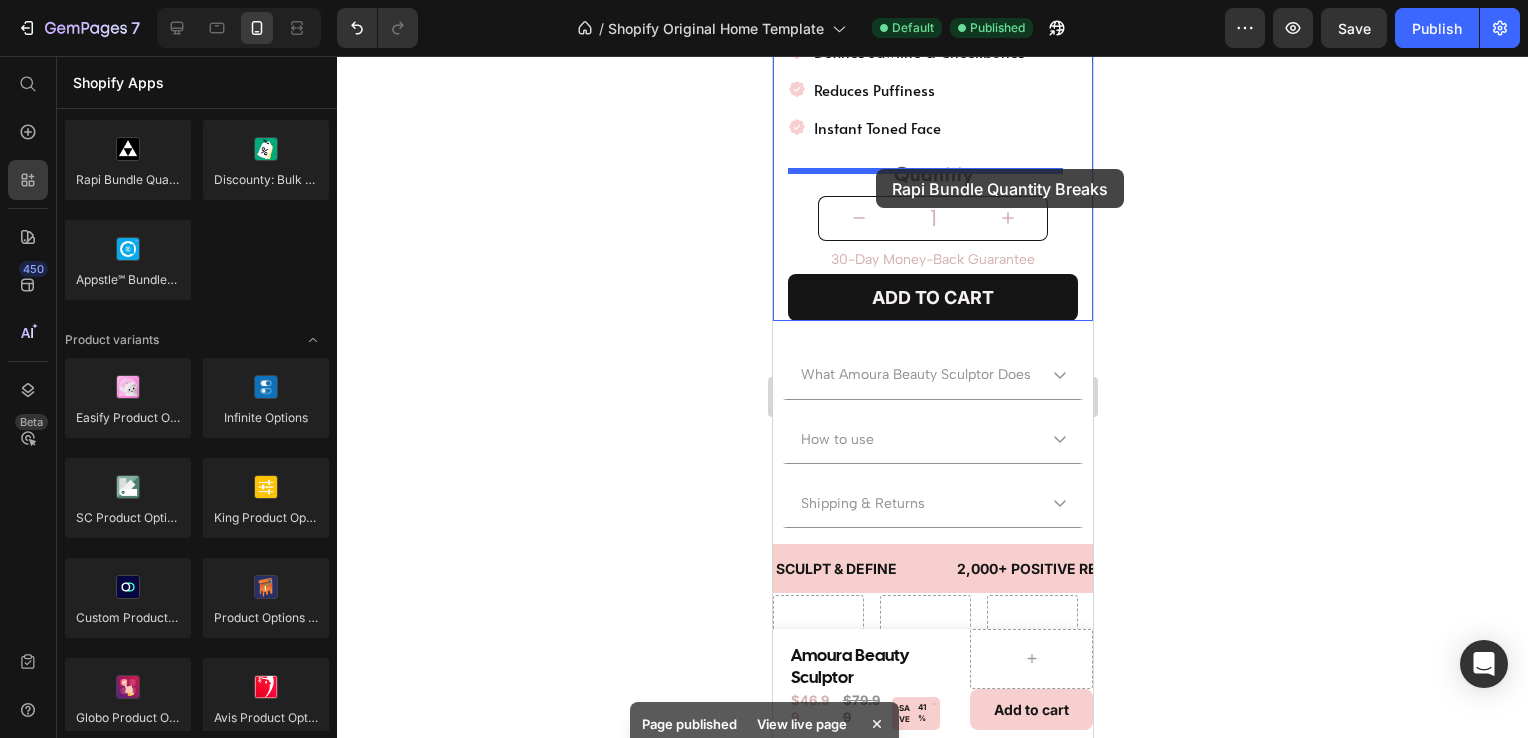 drag, startPoint x: 924, startPoint y: 245, endPoint x: 875, endPoint y: 169, distance: 90.426765 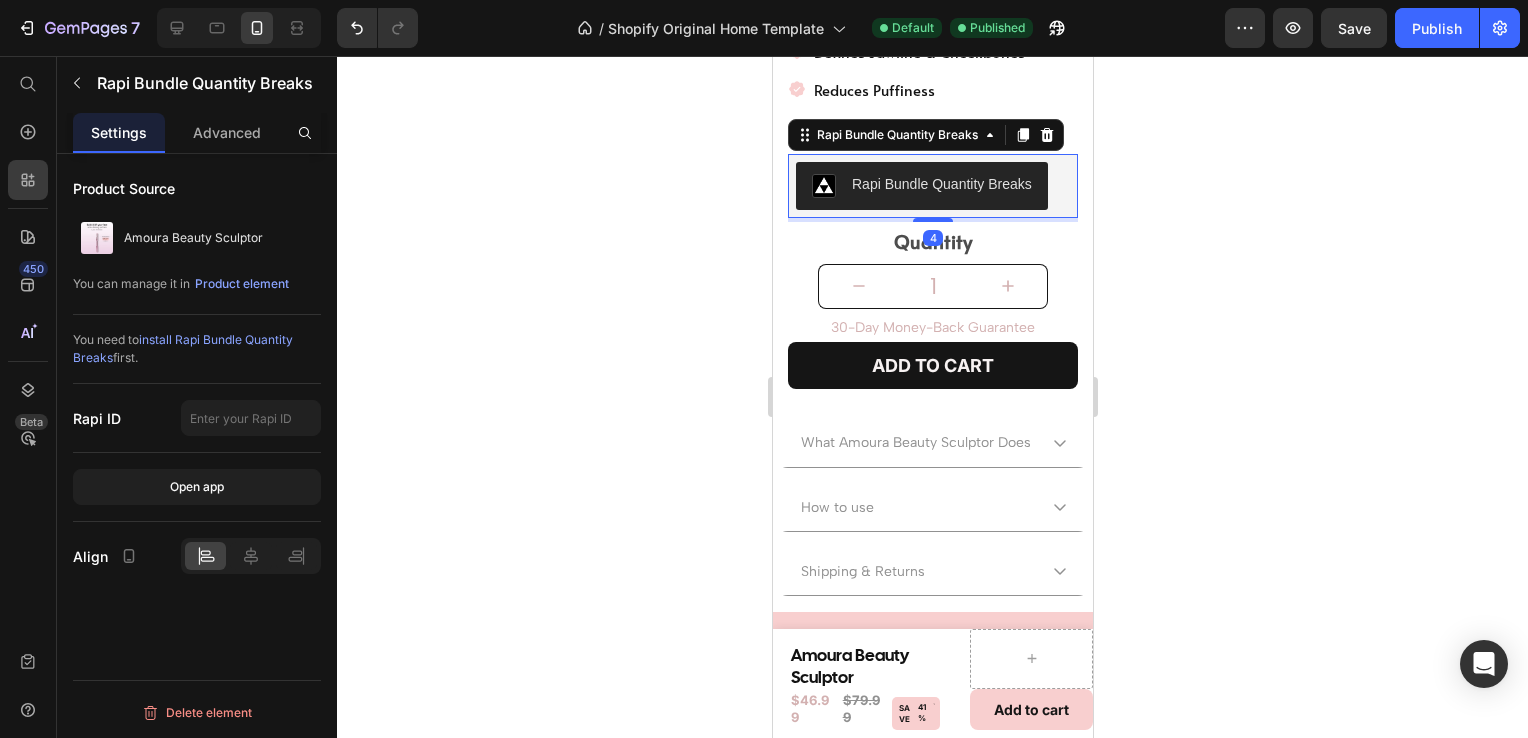 click on "Rapi Bundle Quantity Breaks" at bounding box center (941, 184) 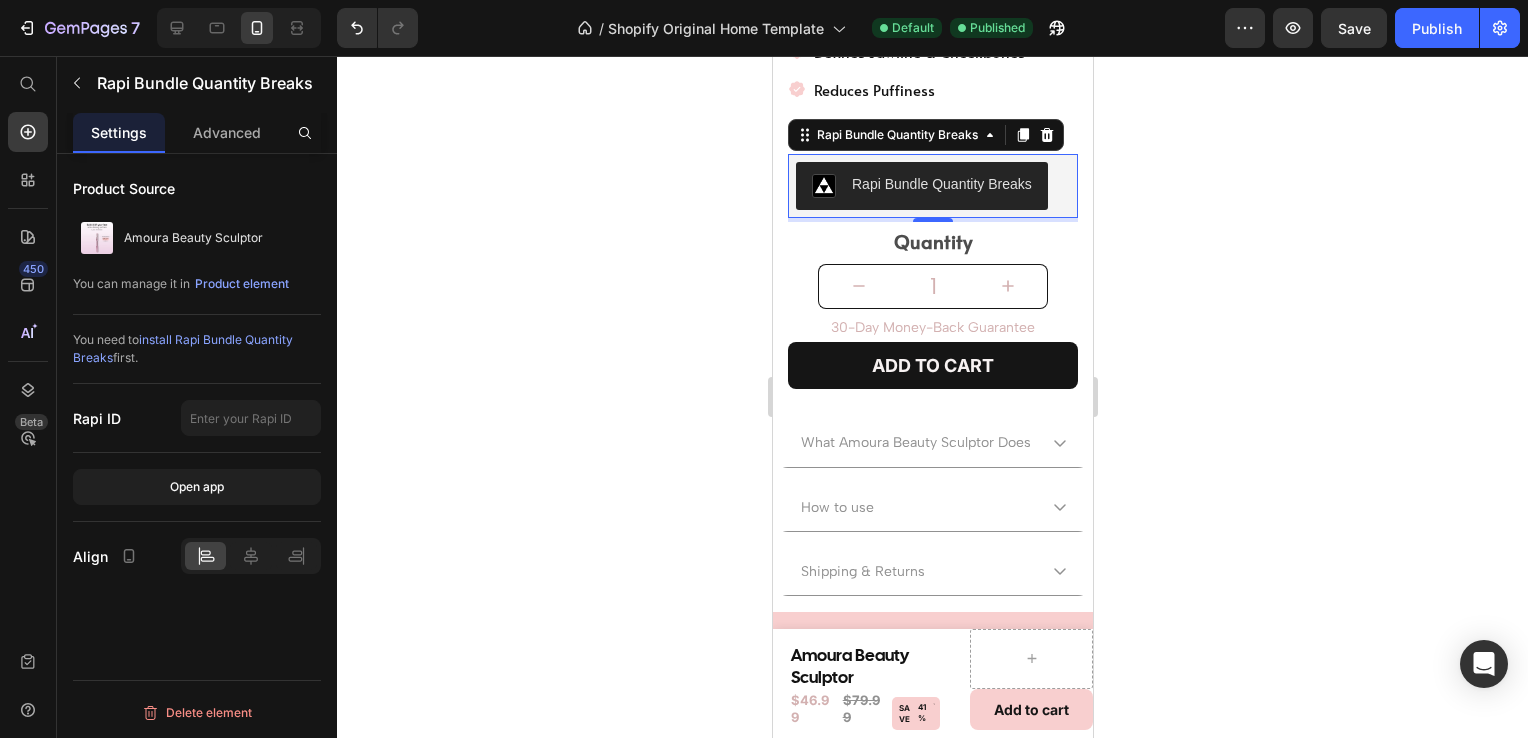 click on "install Rapi Bundle Quantity Breaks" at bounding box center [183, 348] 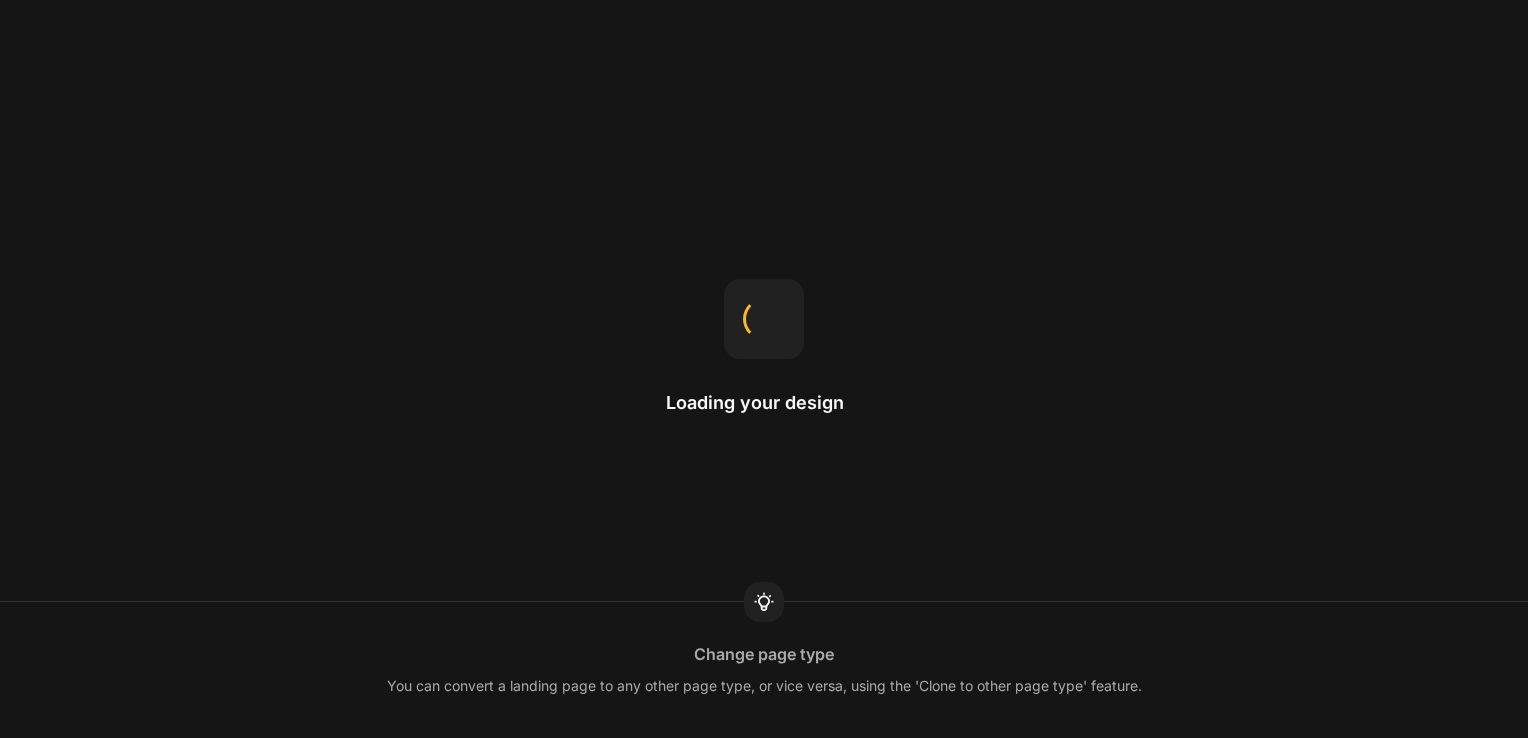 scroll, scrollTop: 0, scrollLeft: 0, axis: both 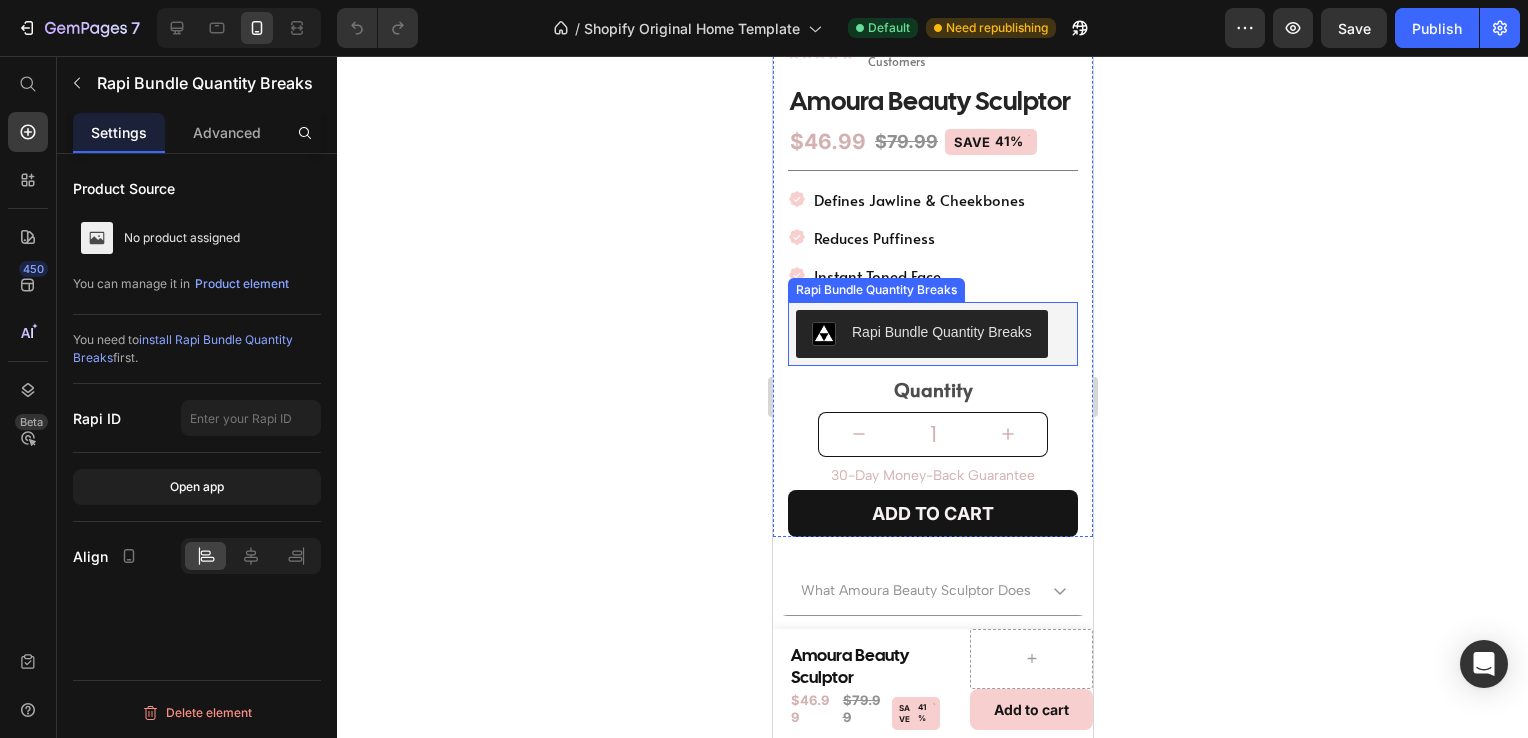 click on "Rapi Bundle Quantity Breaks" at bounding box center (921, 334) 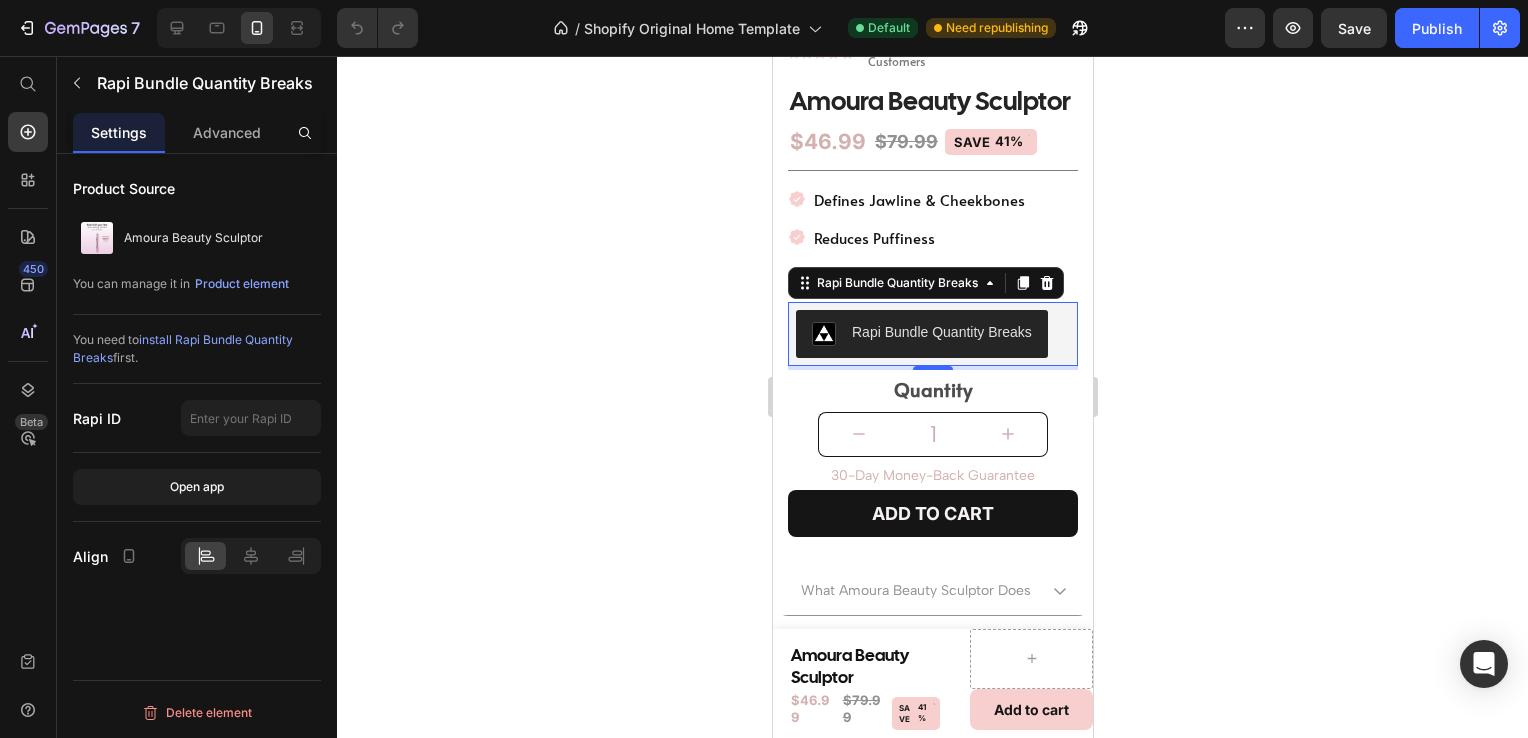 click on "Open app" 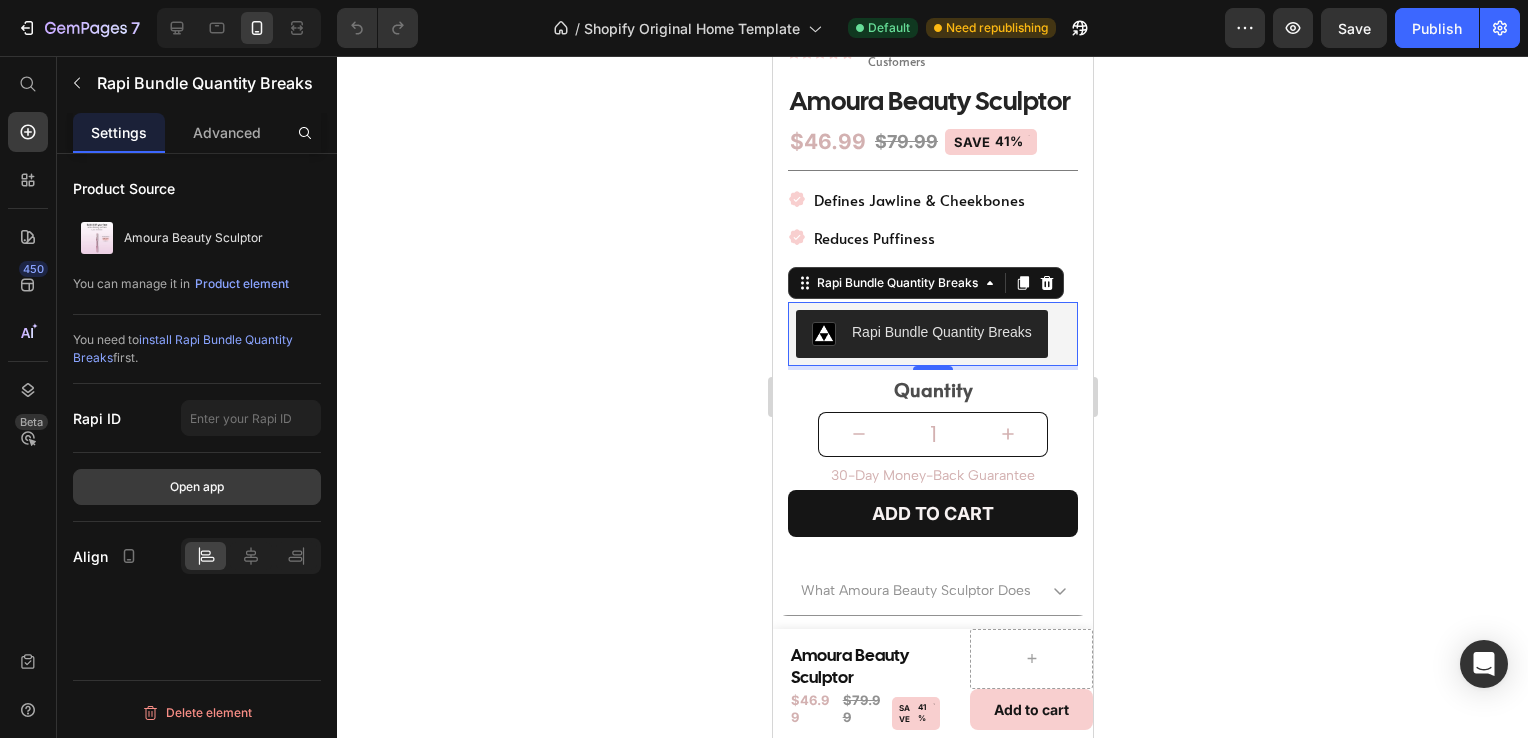 click on "Open app" at bounding box center [197, 487] 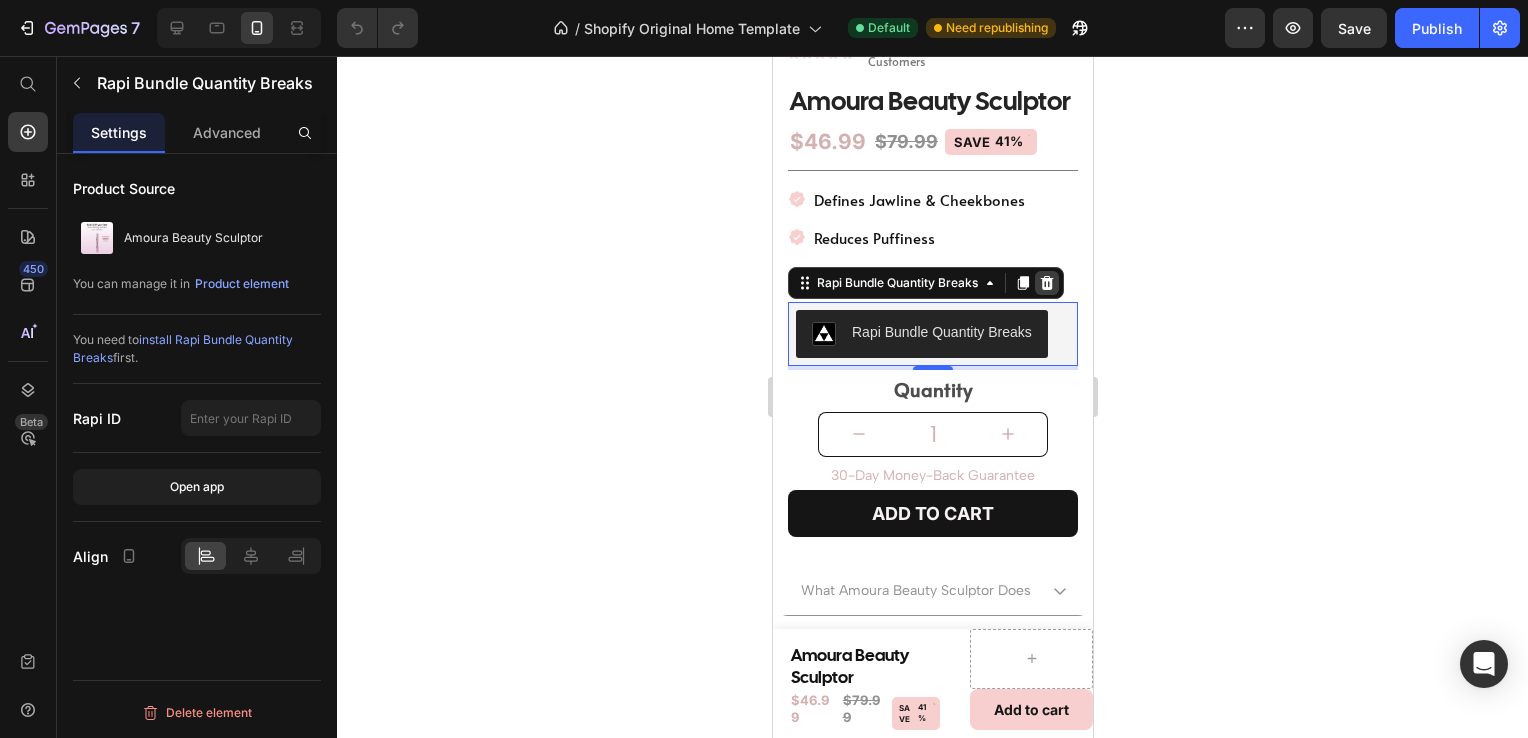 click 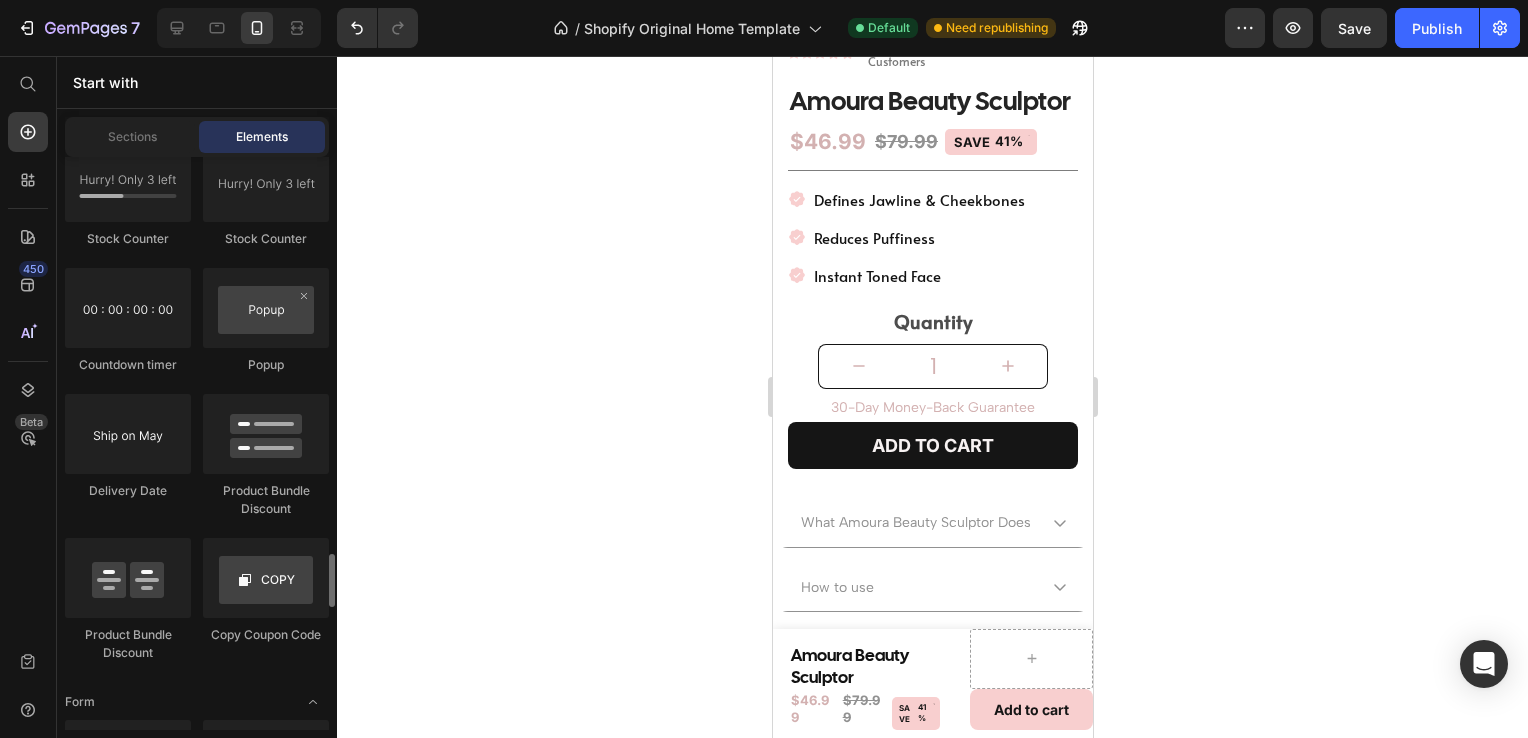 scroll, scrollTop: 4328, scrollLeft: 0, axis: vertical 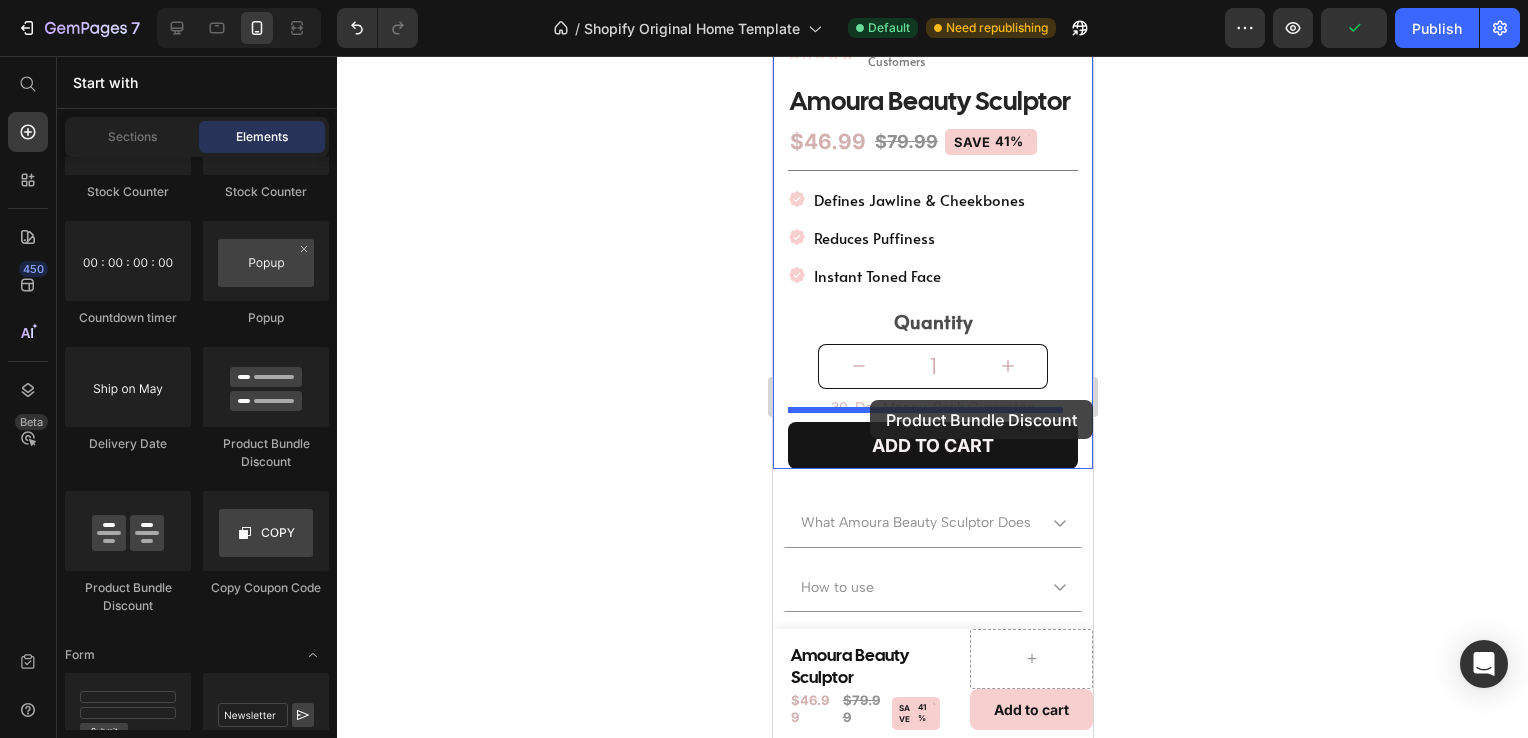 drag, startPoint x: 1044, startPoint y: 476, endPoint x: 869, endPoint y: 400, distance: 190.79047 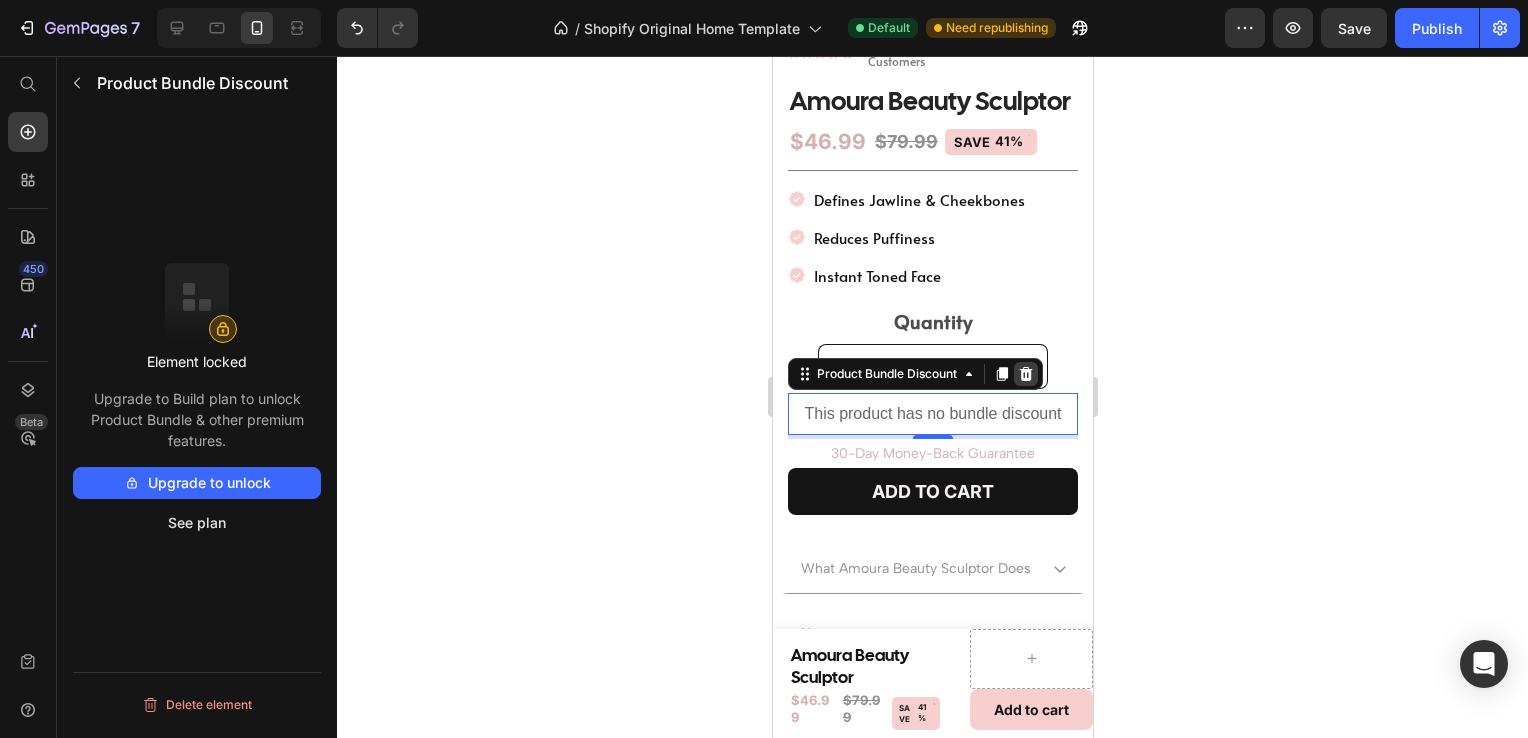 click 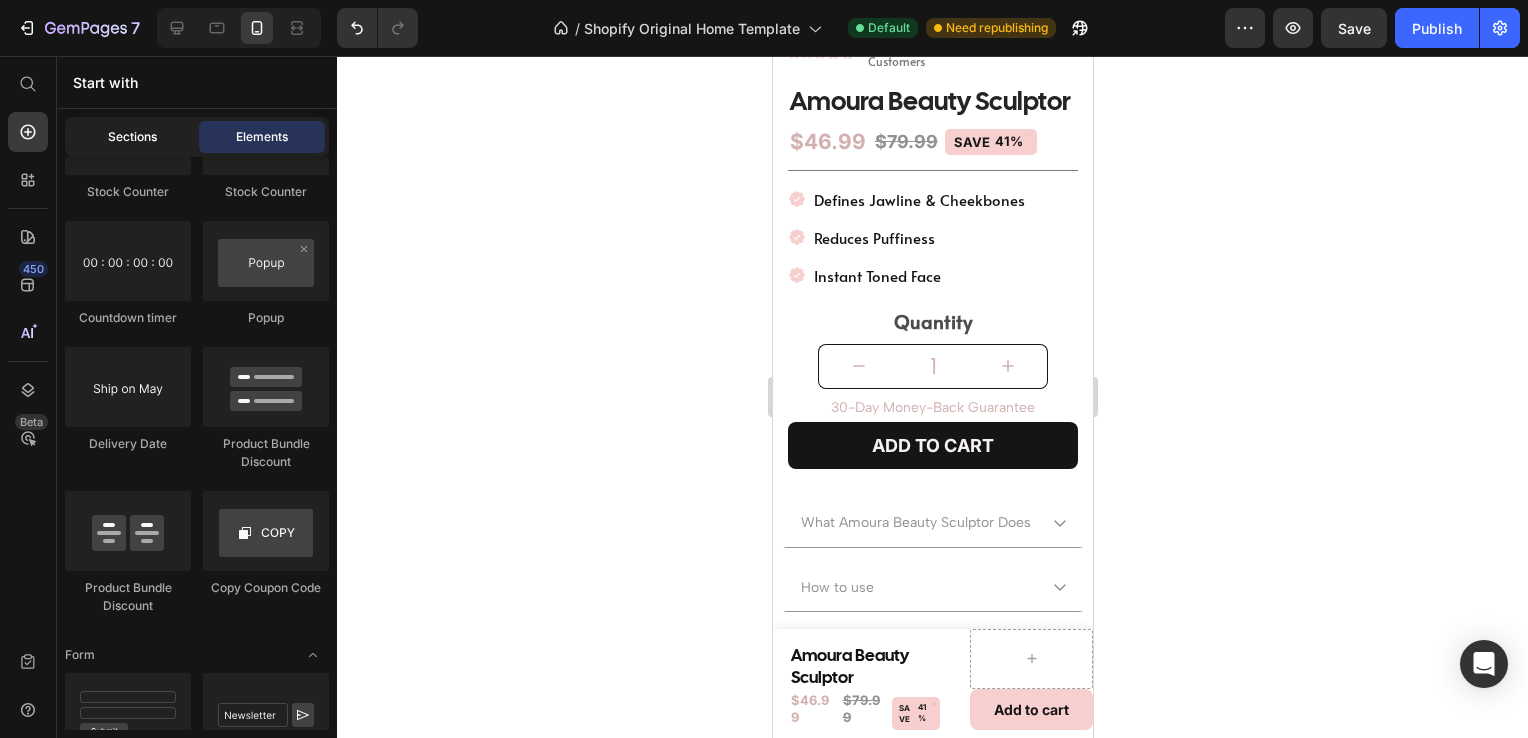click on "Sections" 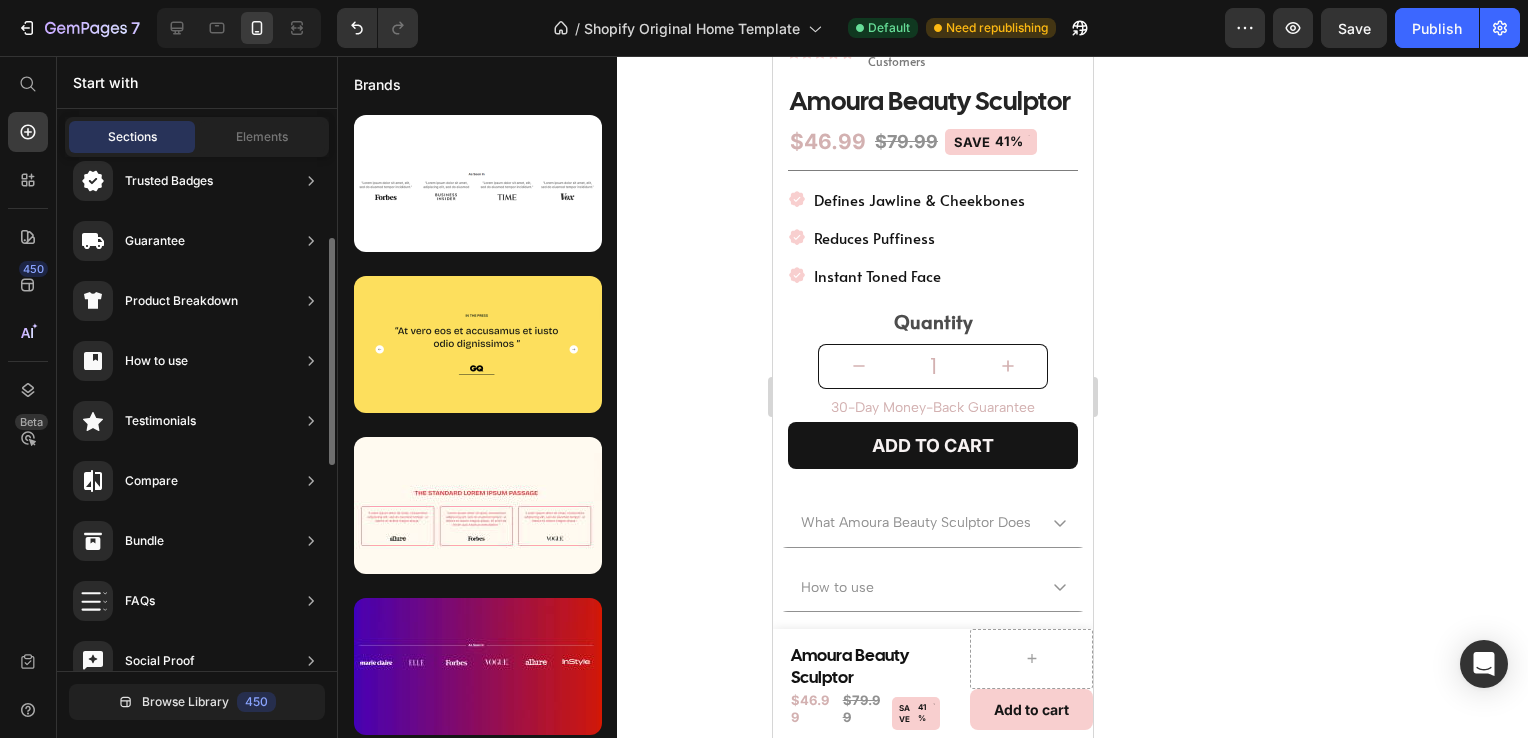 scroll, scrollTop: 208, scrollLeft: 0, axis: vertical 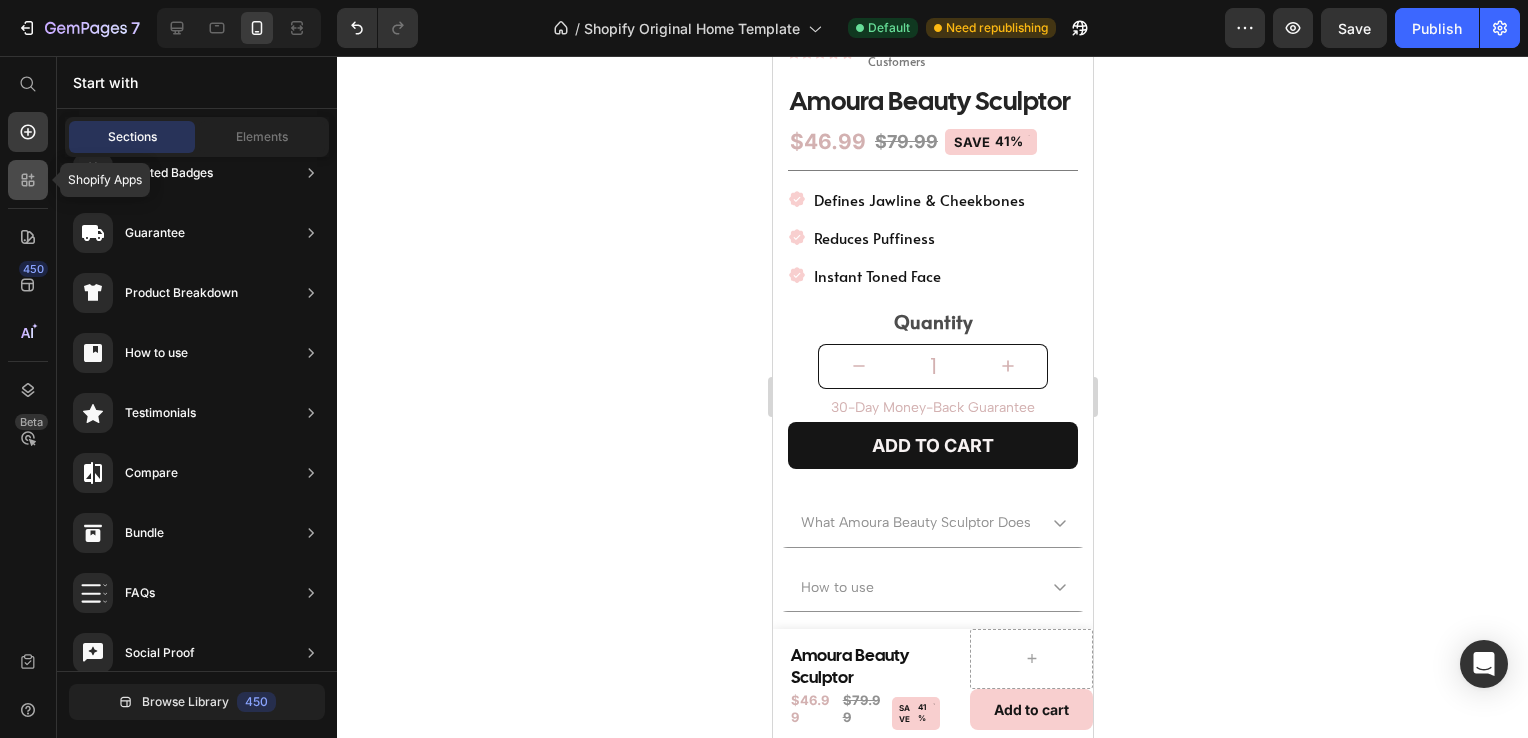 click 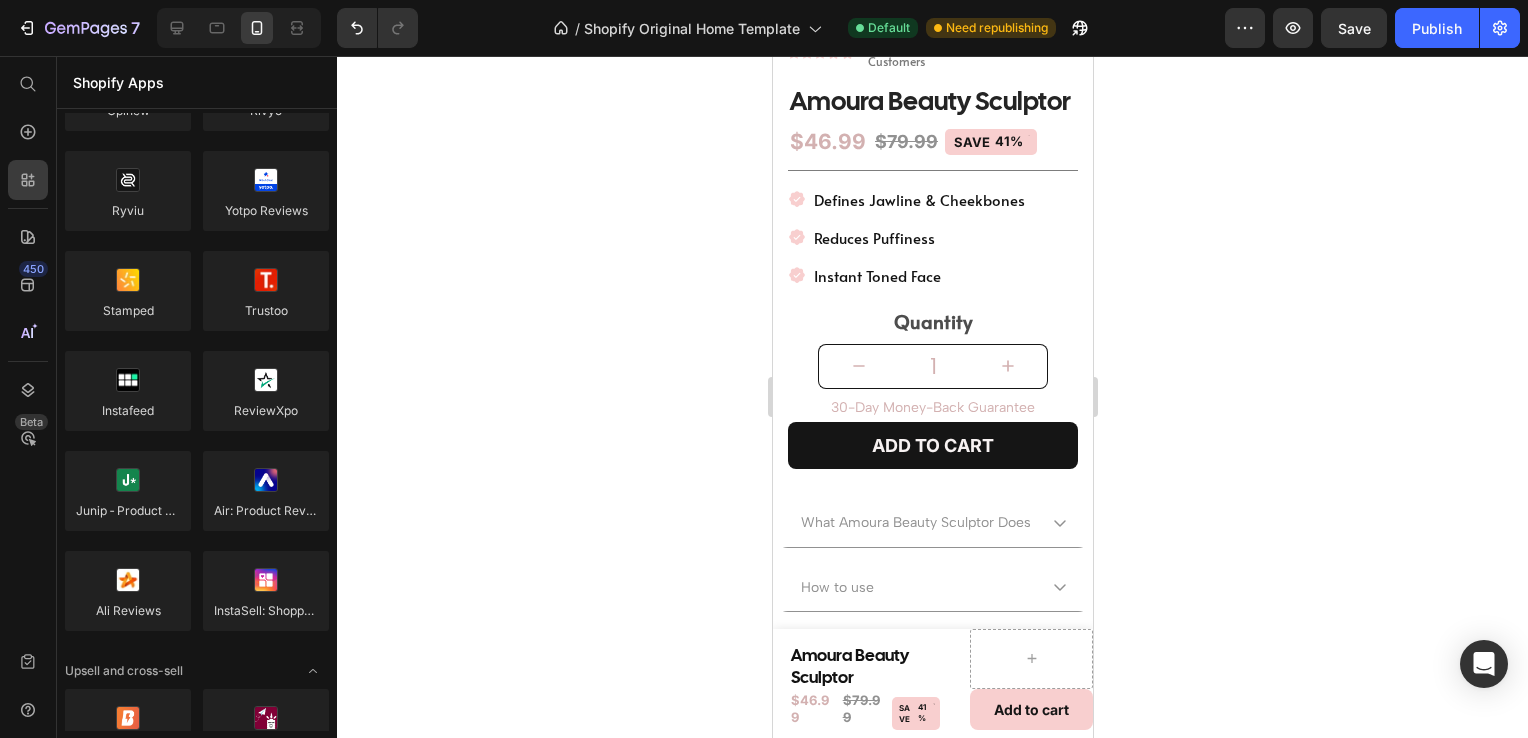 scroll, scrollTop: 0, scrollLeft: 0, axis: both 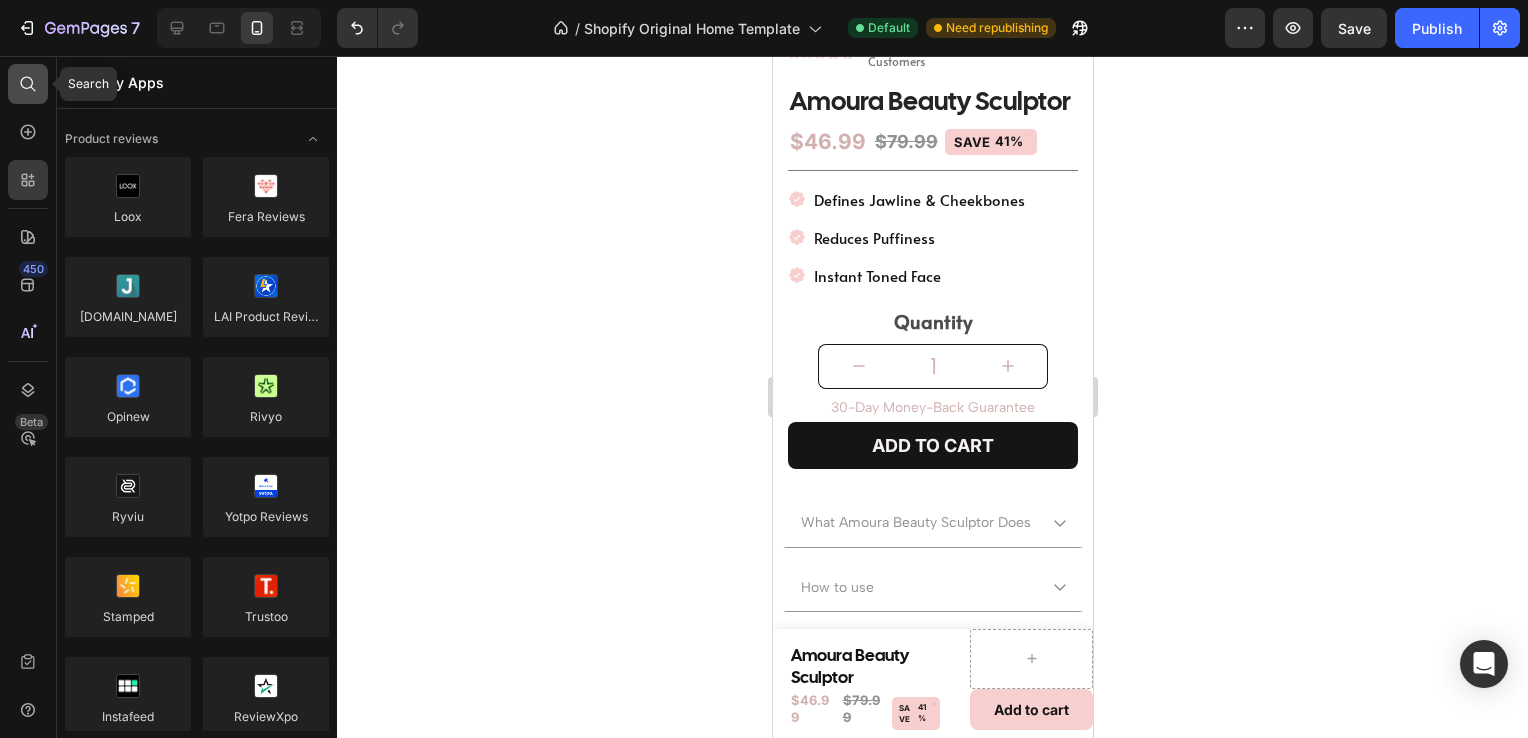 click 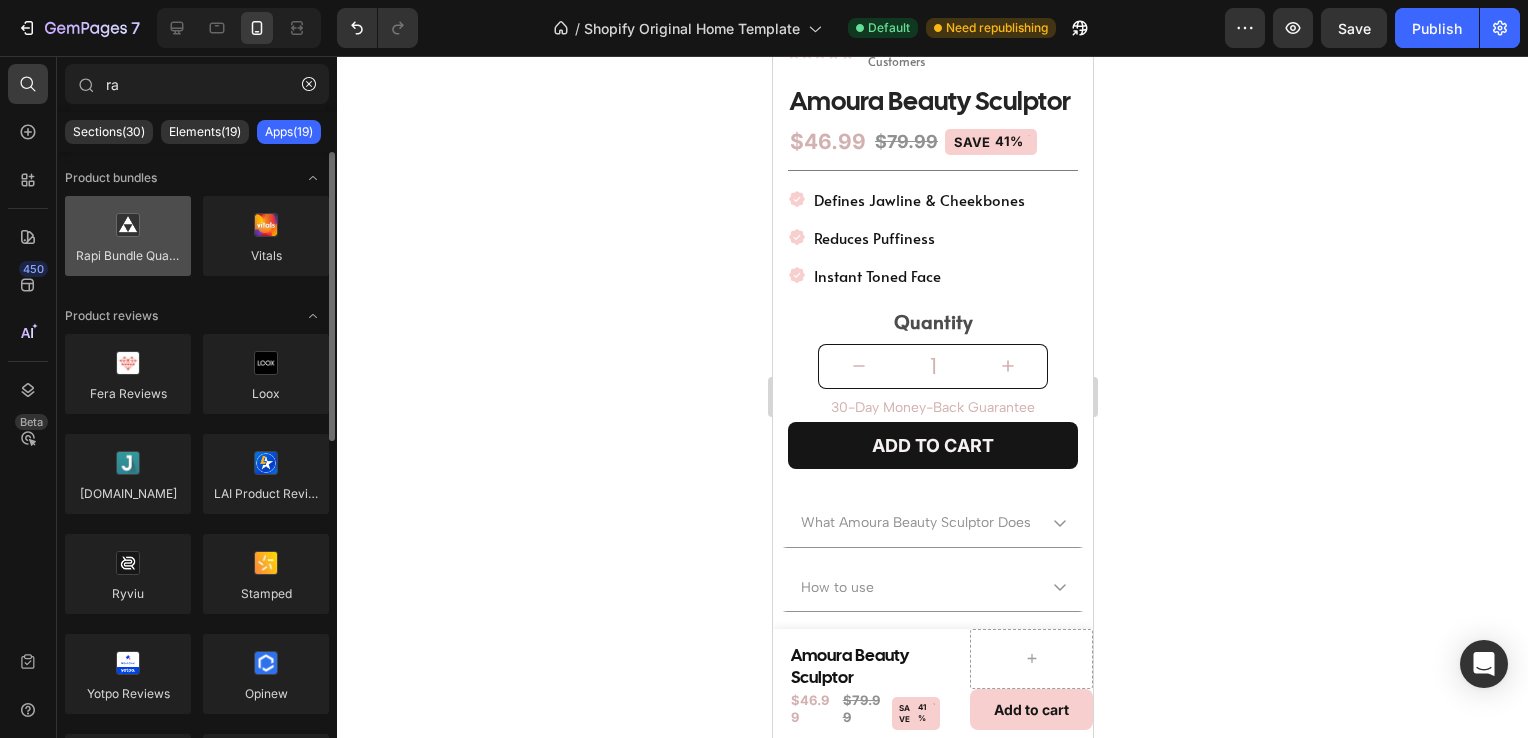 type on "ra" 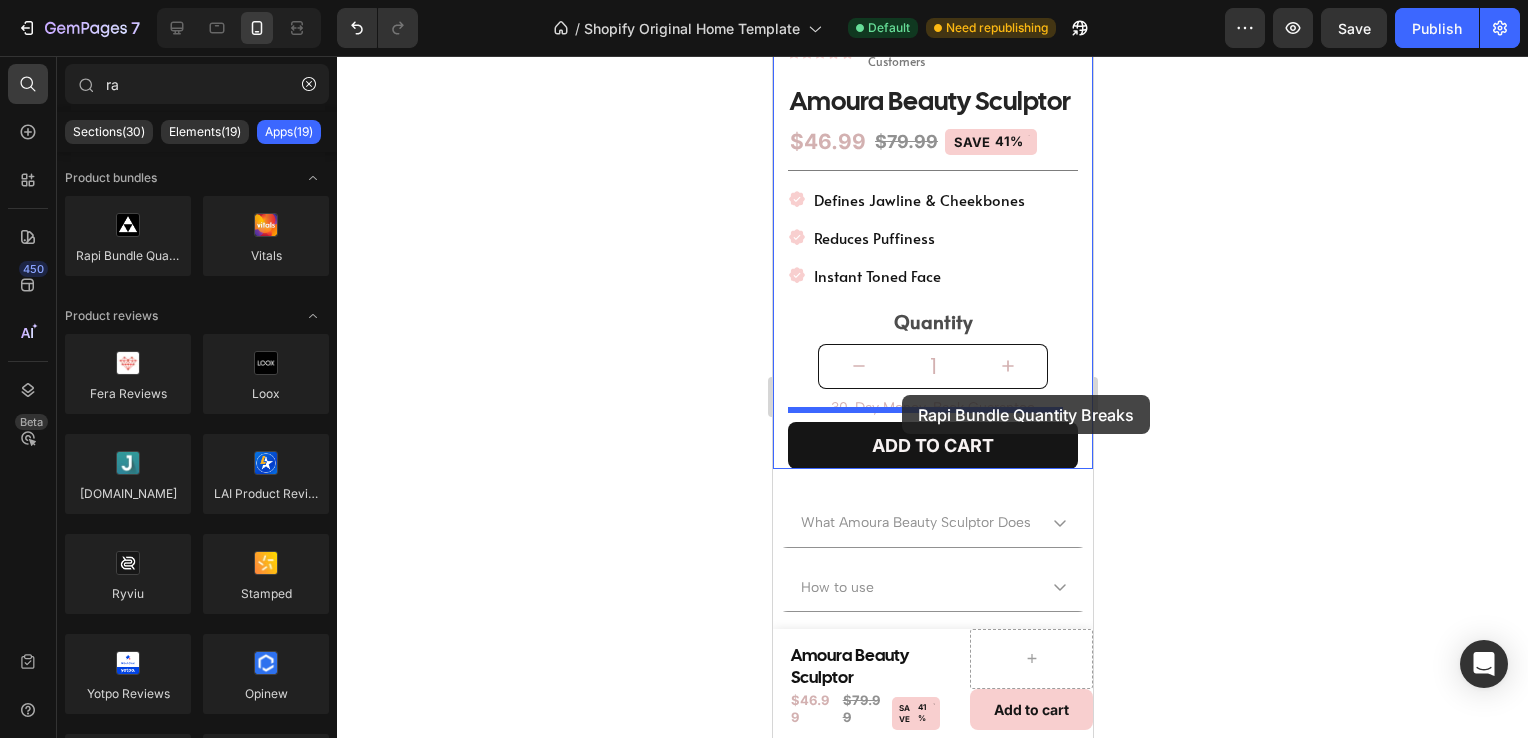 drag, startPoint x: 944, startPoint y: 281, endPoint x: 901, endPoint y: 398, distance: 124.65151 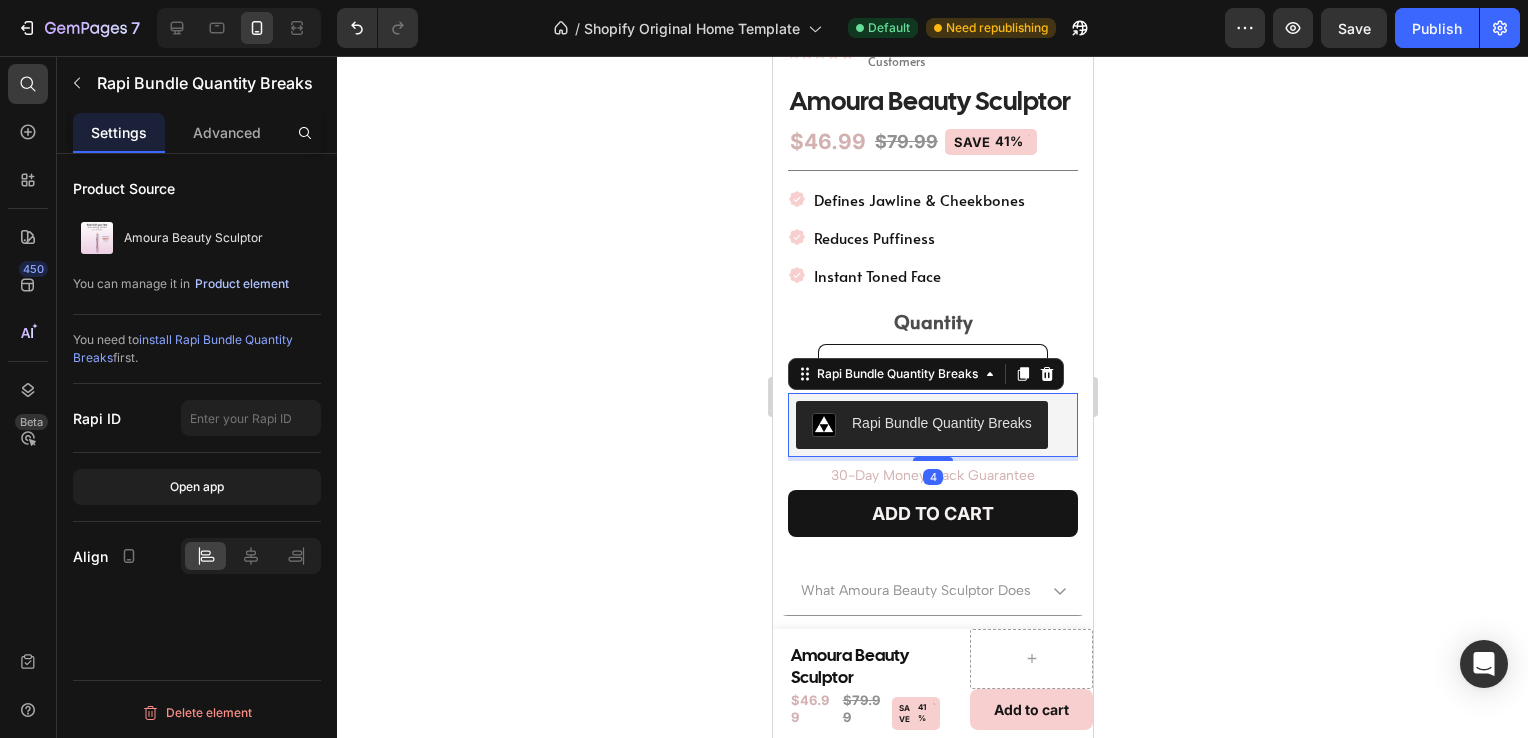 click on "Product element" at bounding box center (242, 284) 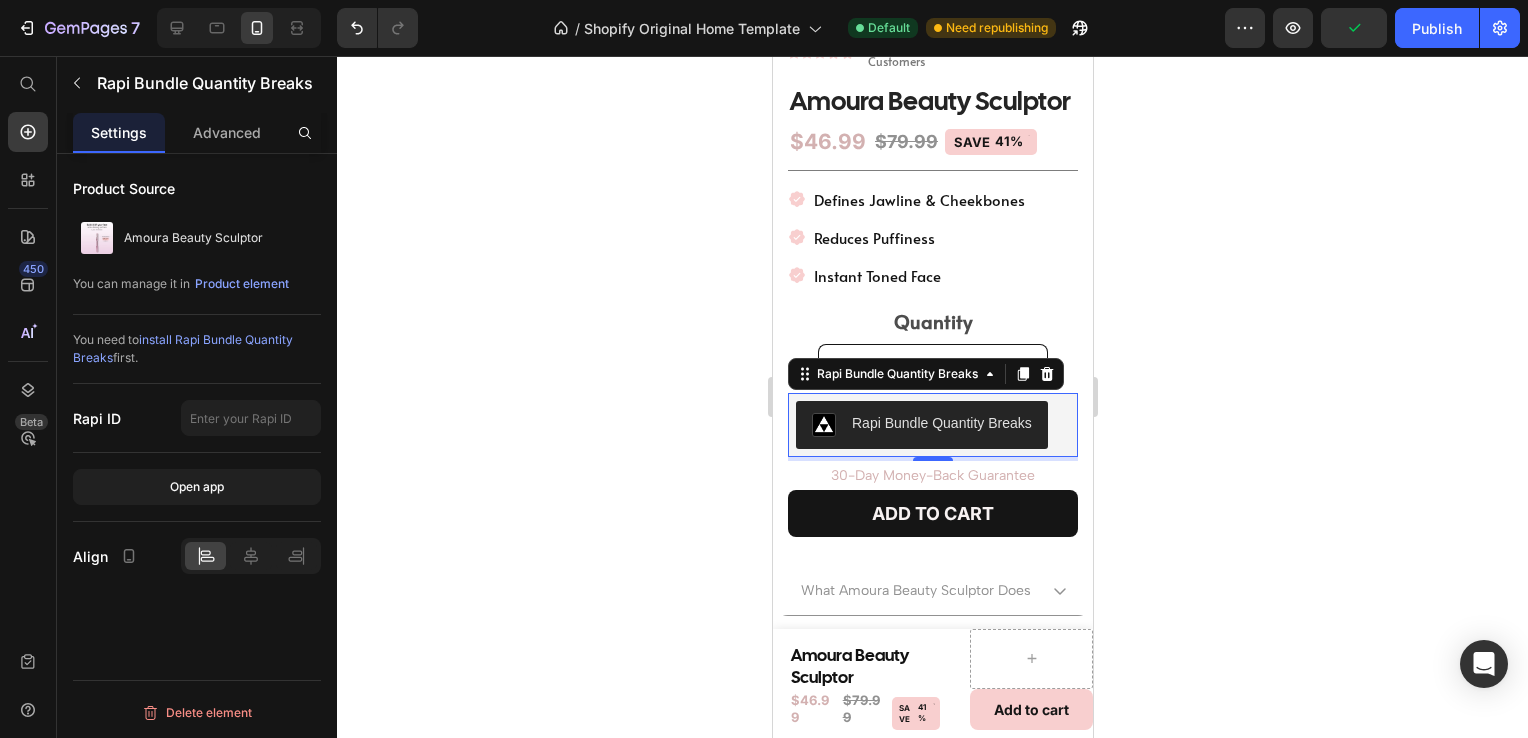 click on "install Rapi Bundle Quantity Breaks" at bounding box center (183, 348) 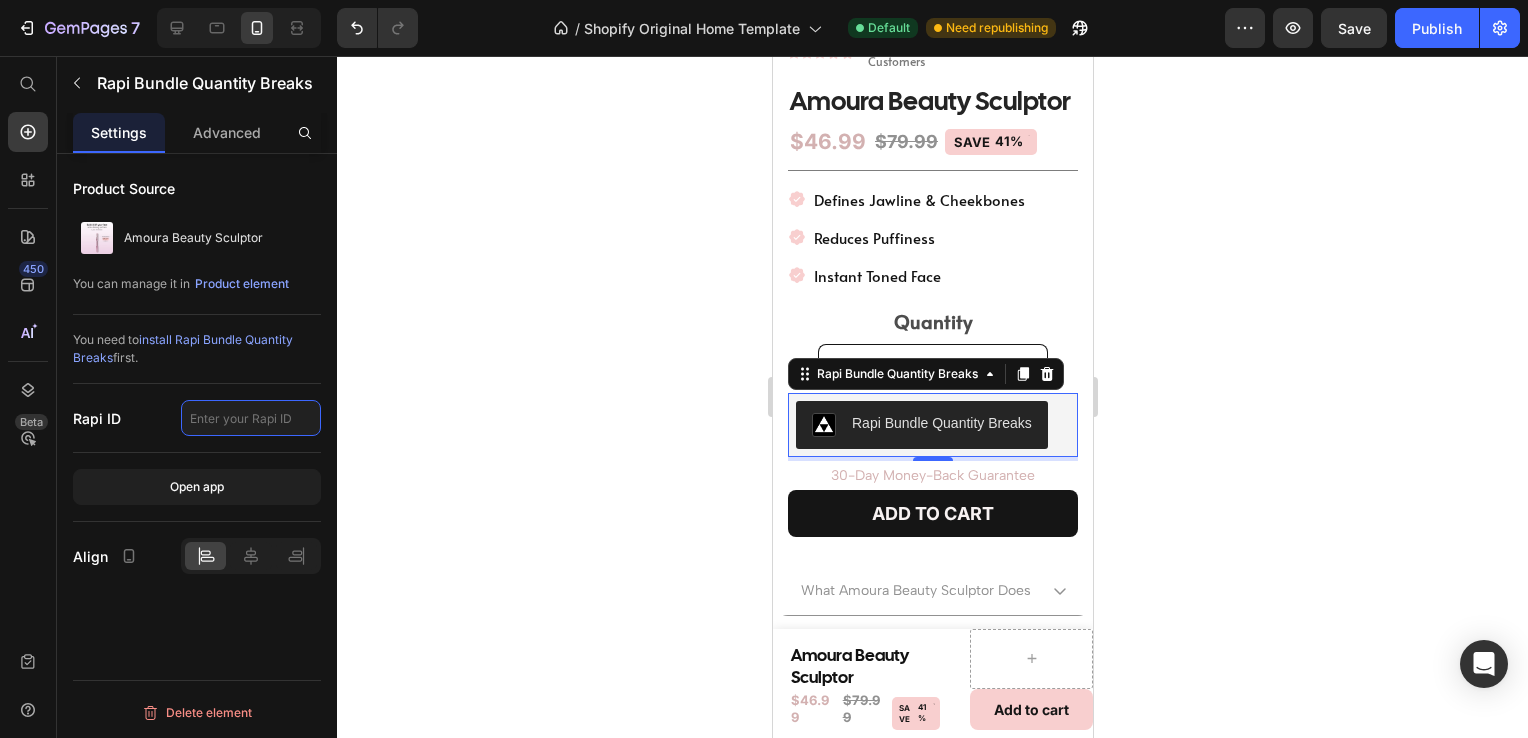 click 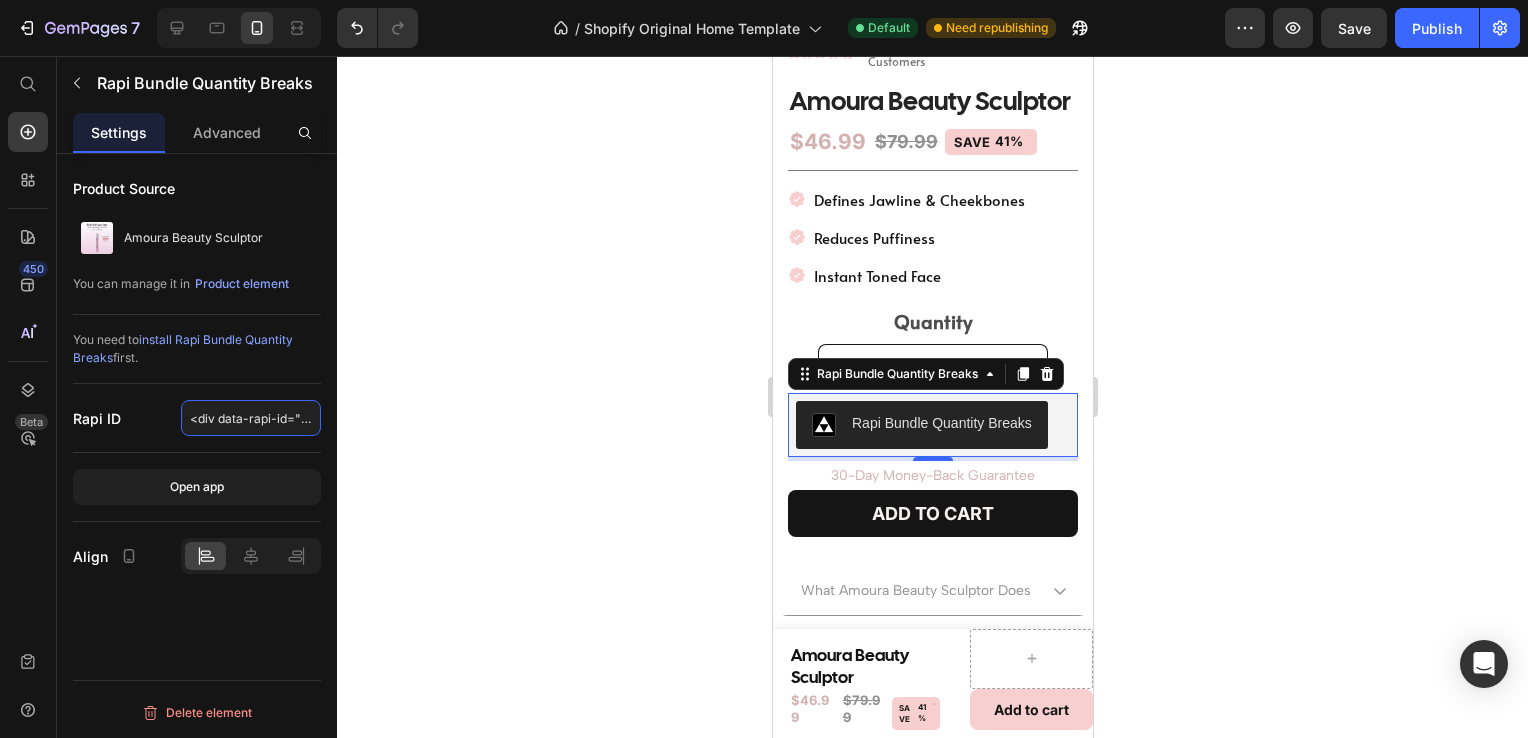 scroll, scrollTop: 0, scrollLeft: 166, axis: horizontal 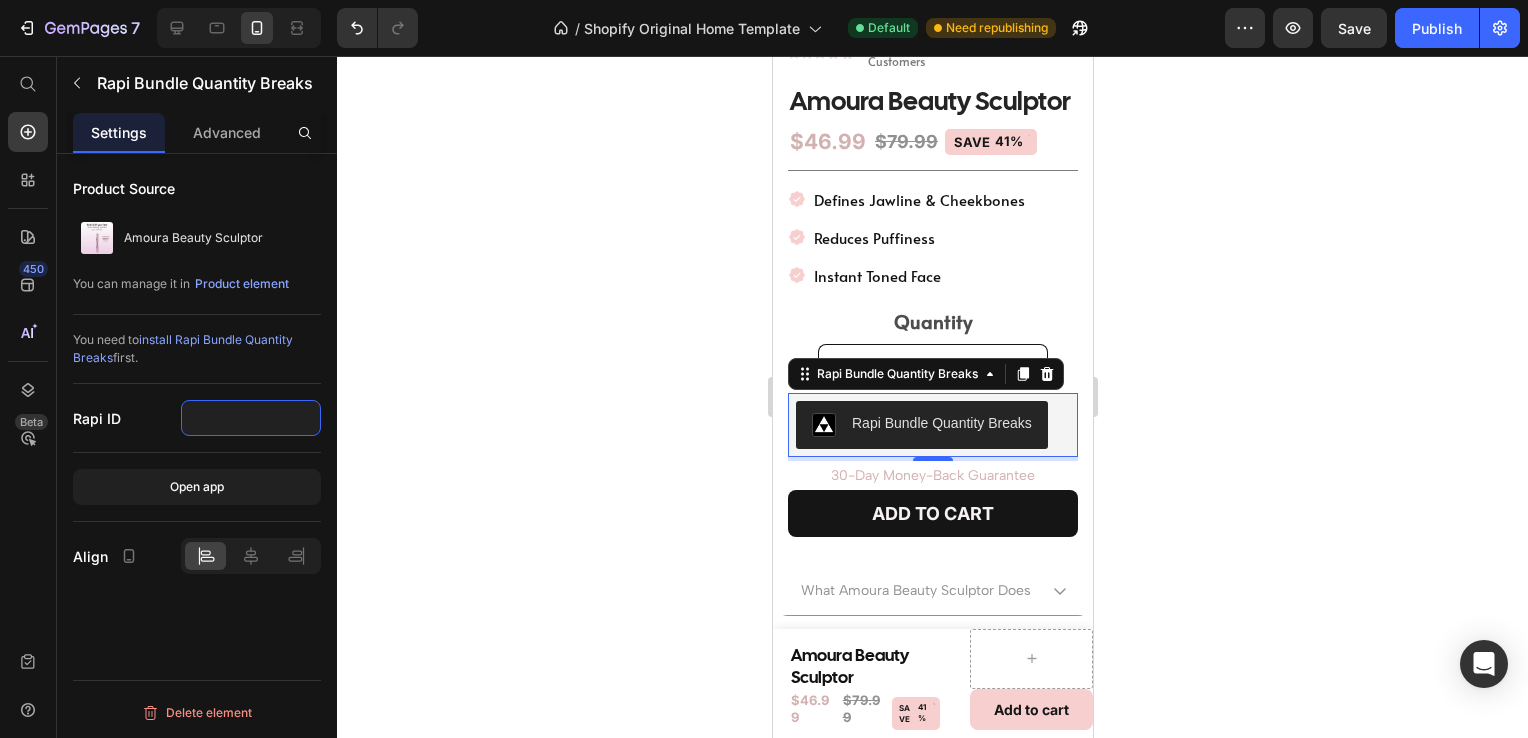 type on "<div data-rapi-id="rapi_6398e05b9d7eb4"></div>" 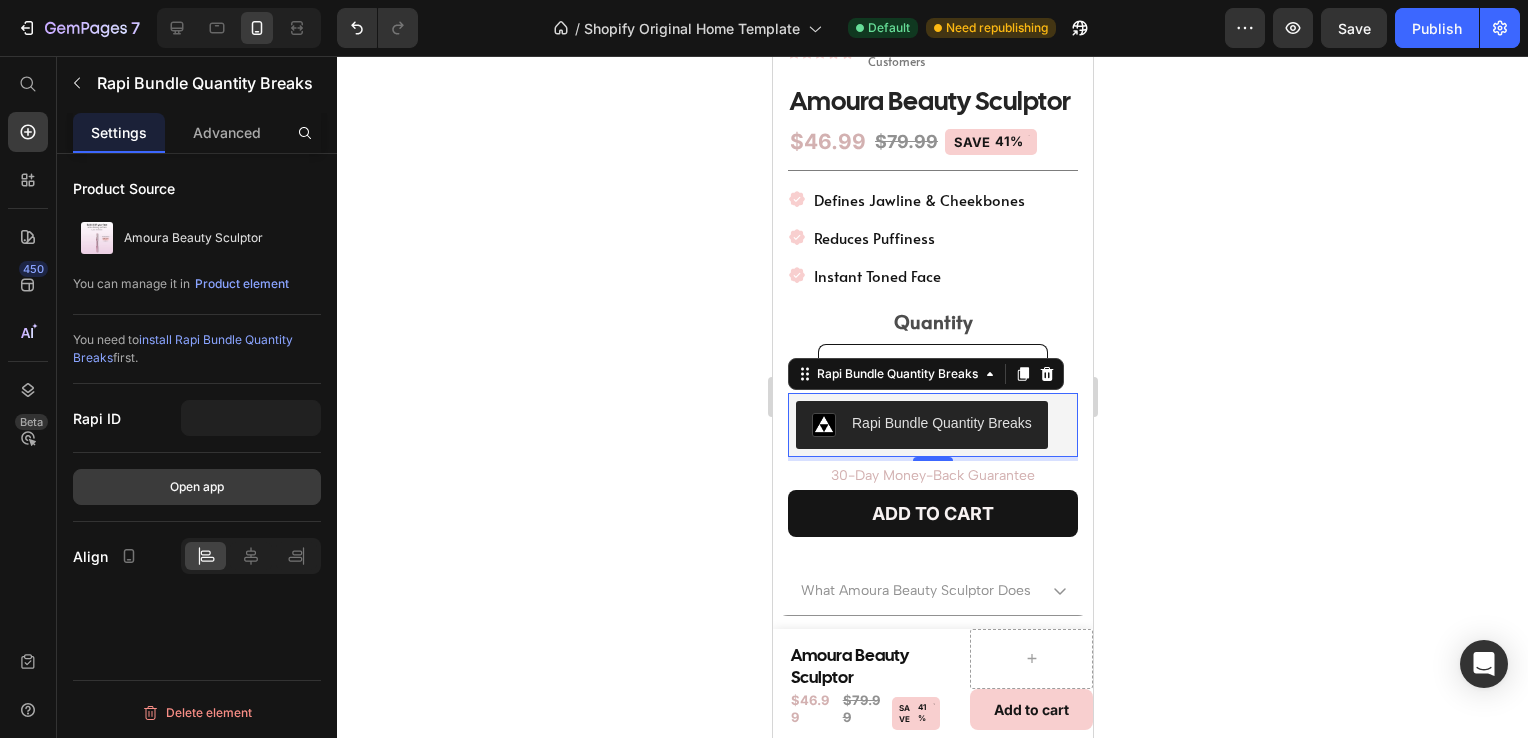 scroll, scrollTop: 0, scrollLeft: 0, axis: both 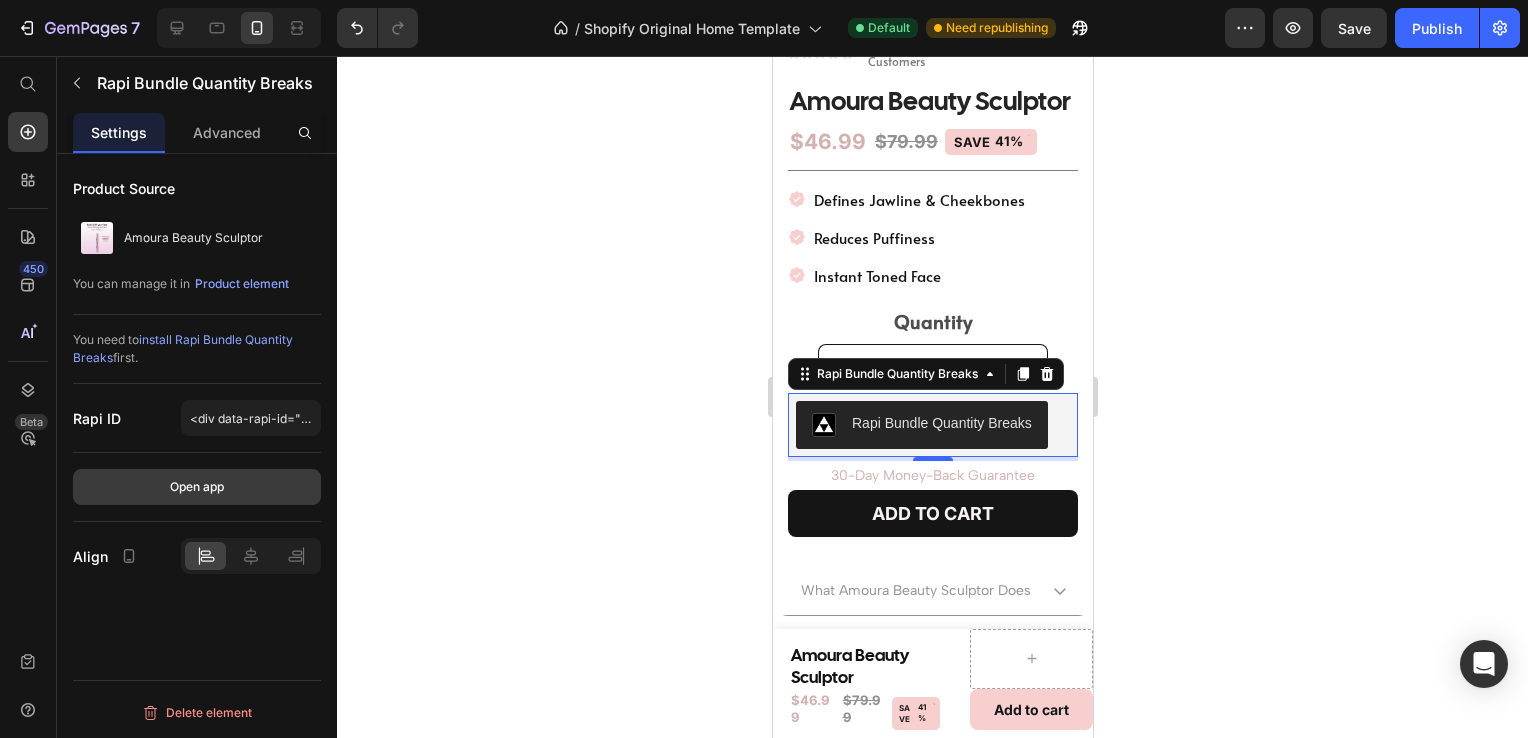 click on "Open app" at bounding box center (197, 487) 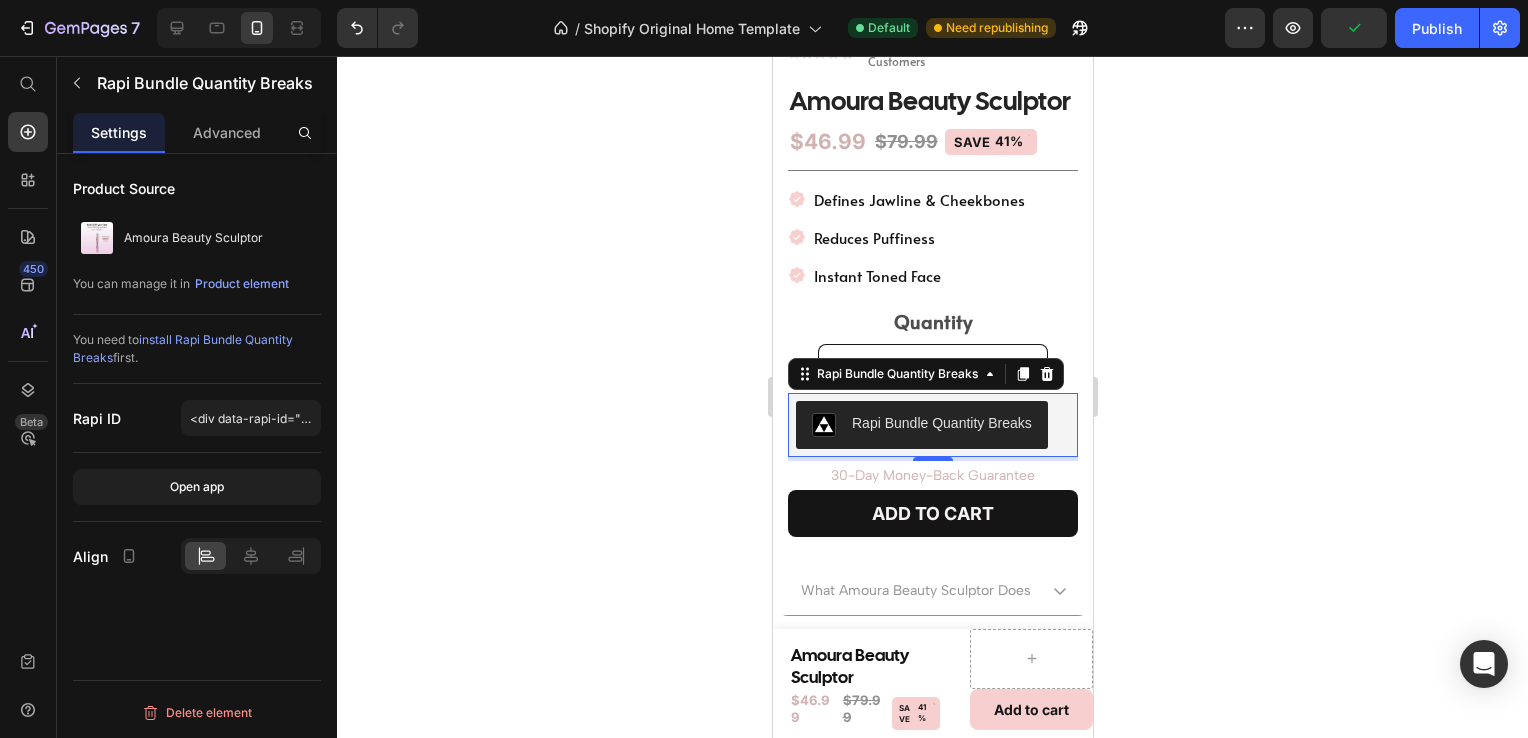click on "Rapi Bundle Quantity Breaks" at bounding box center [921, 425] 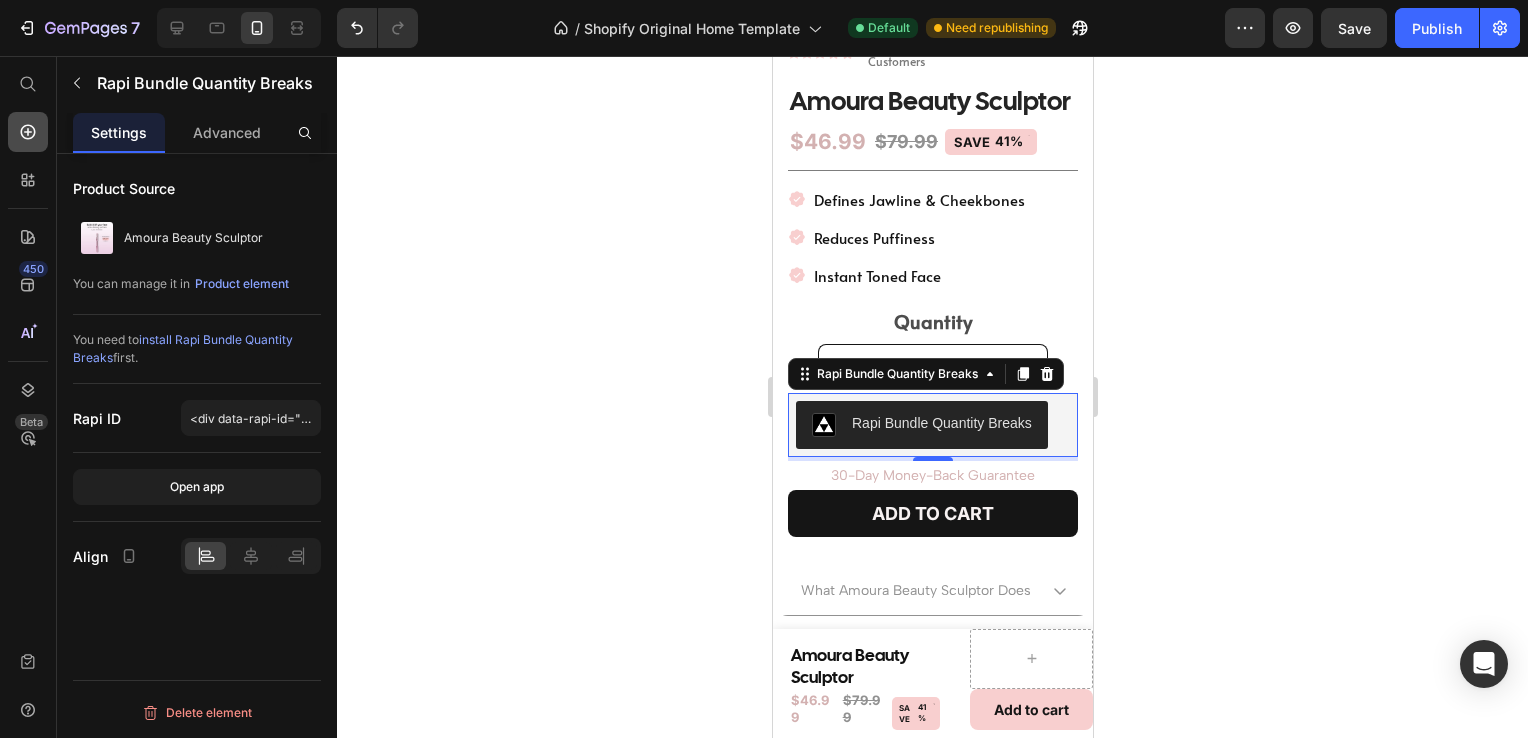 click 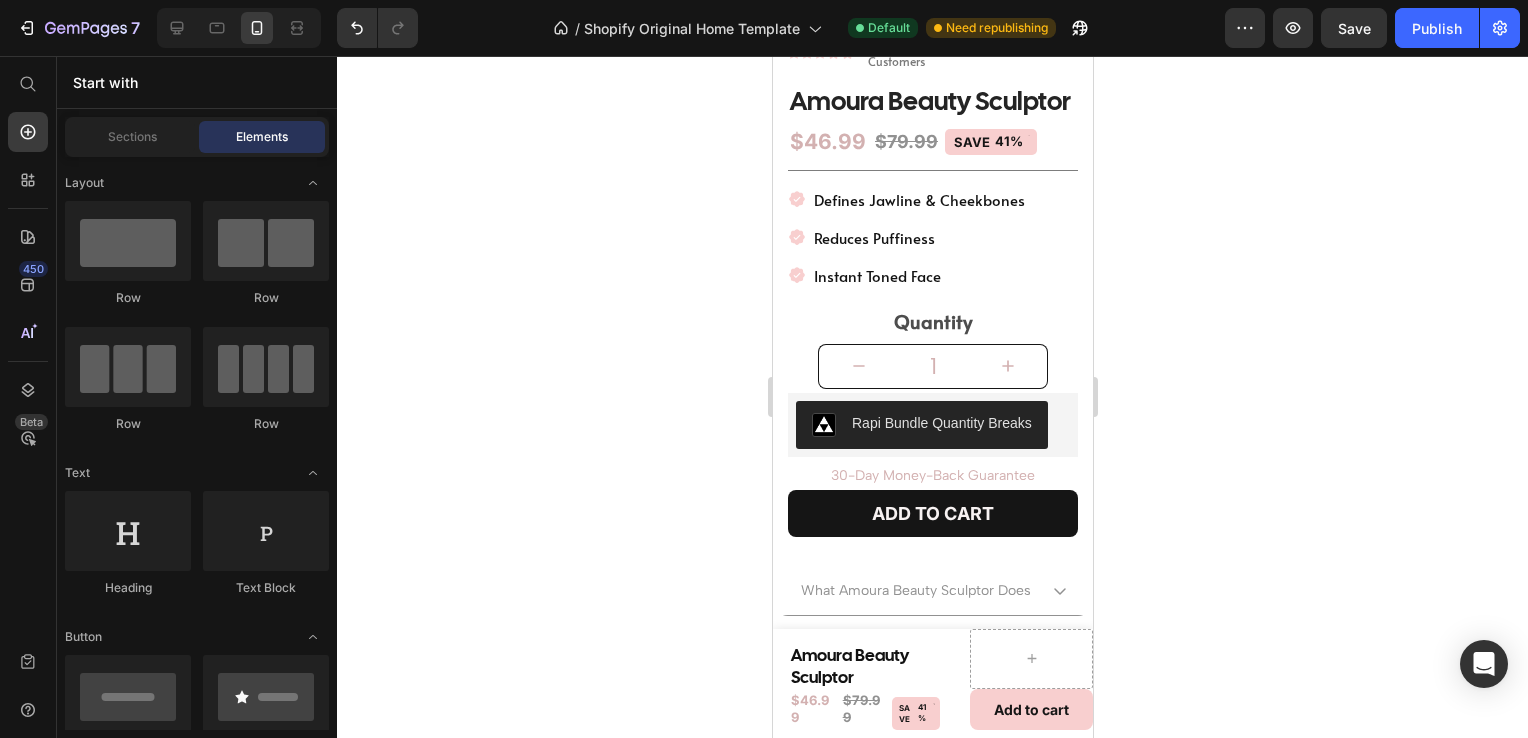 click on "450 Beta" at bounding box center (28, 397) 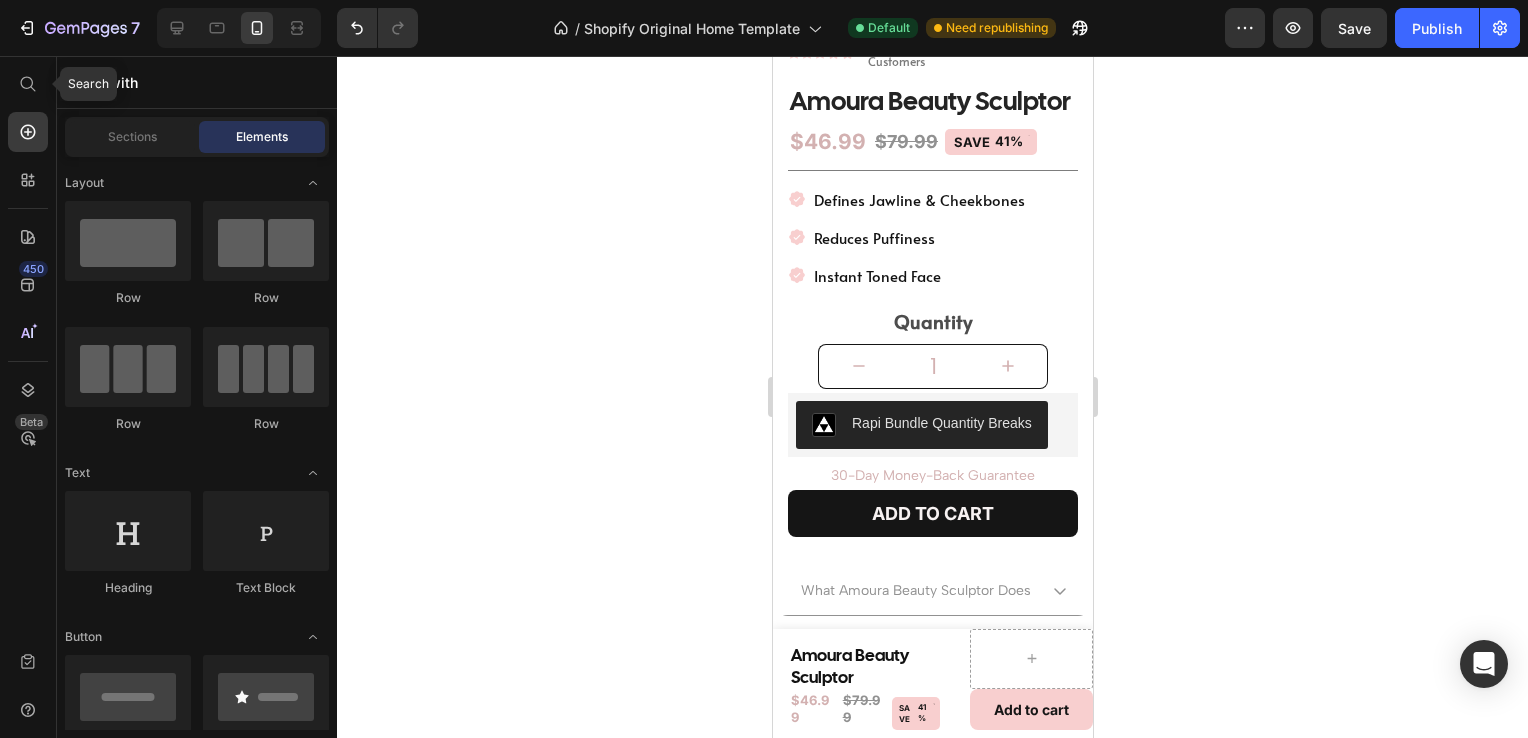 drag, startPoint x: 17, startPoint y: 82, endPoint x: 6, endPoint y: 82, distance: 11 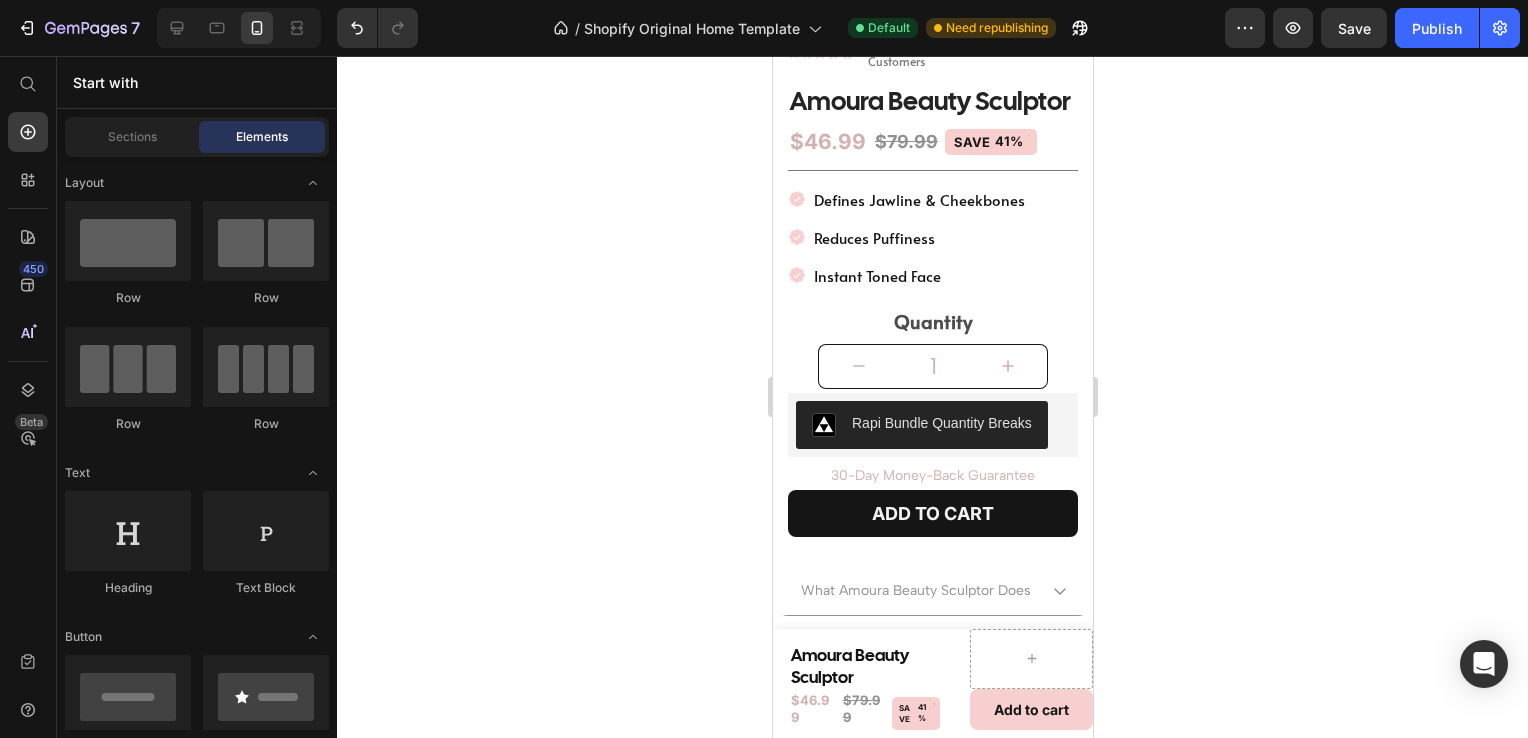 drag, startPoint x: 16, startPoint y: 83, endPoint x: 6, endPoint y: 82, distance: 10.049875 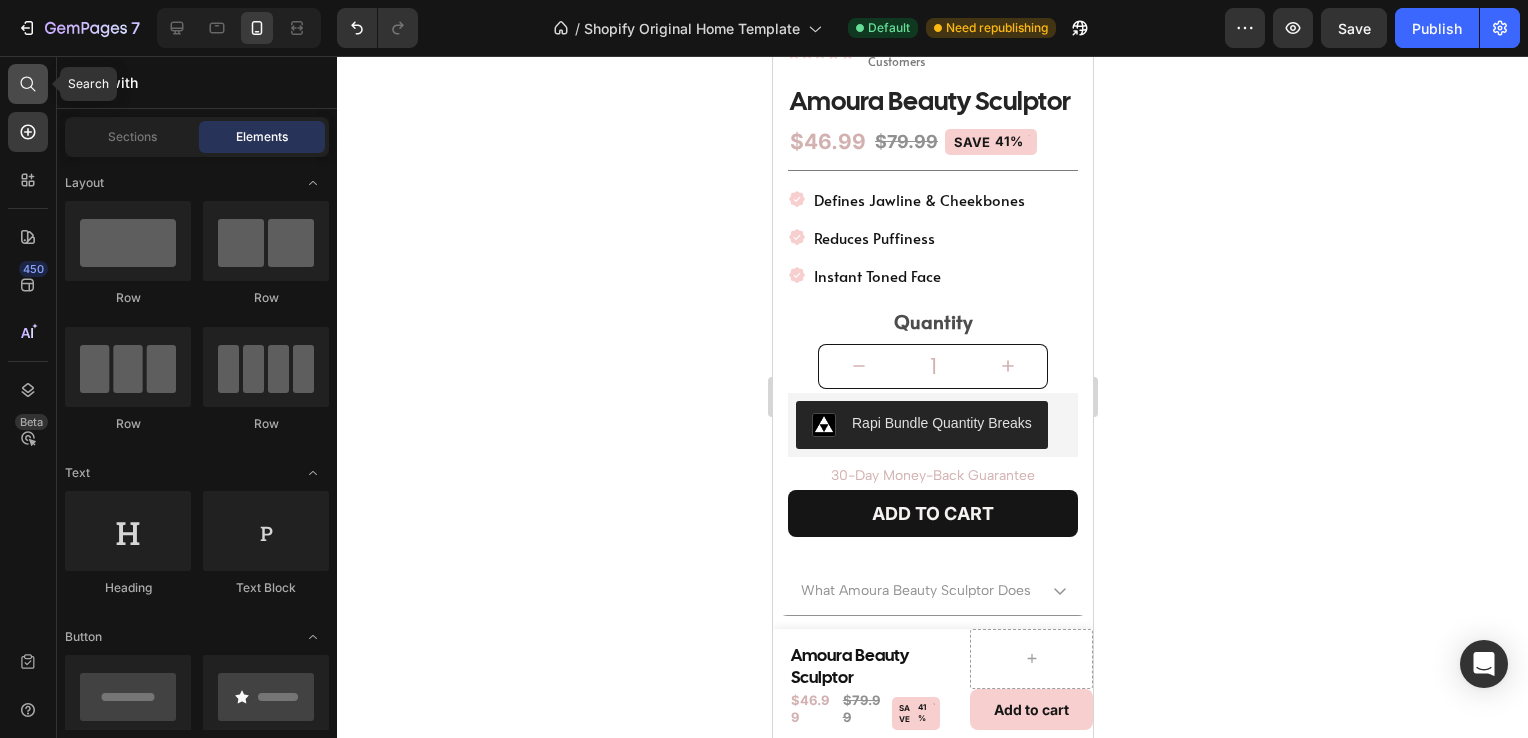 click 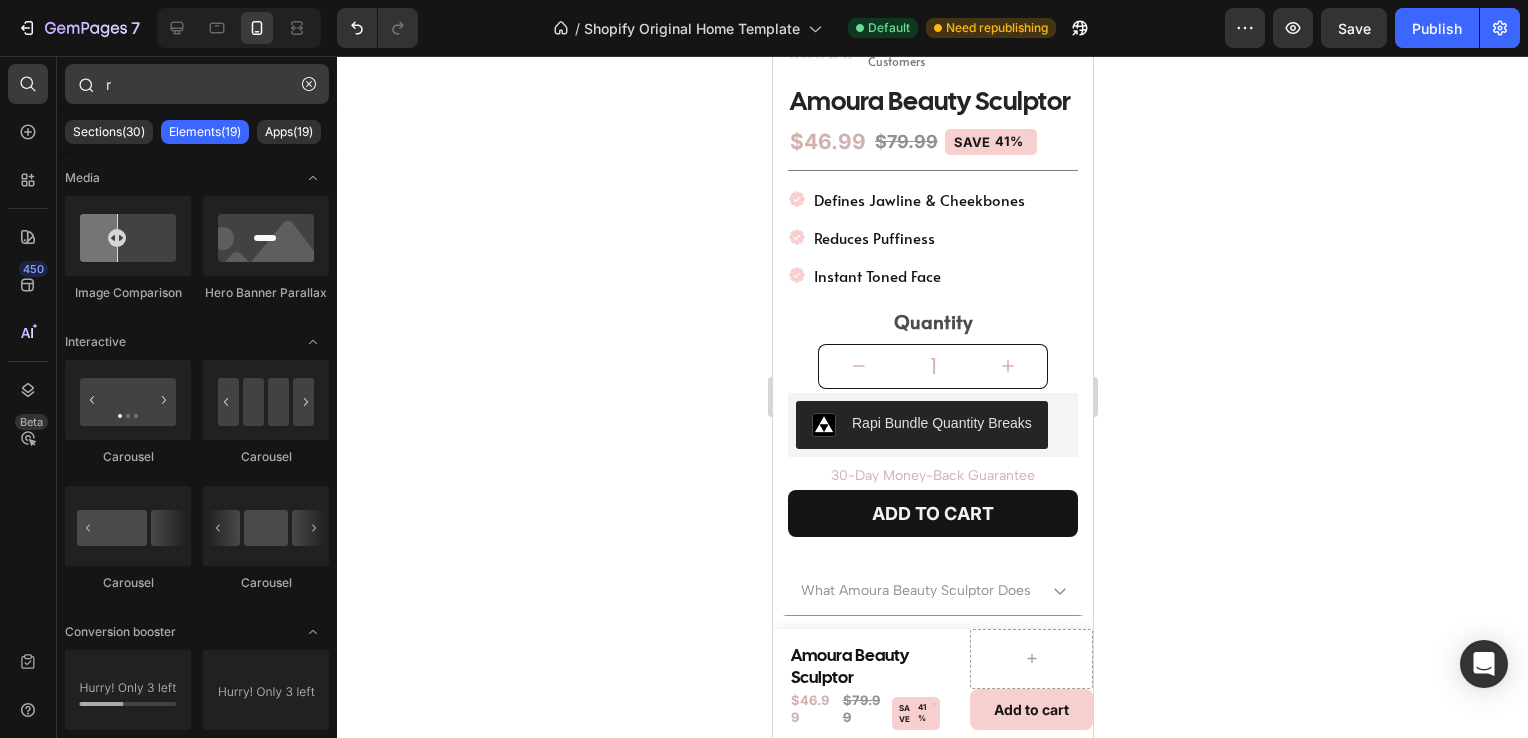 type on "ra" 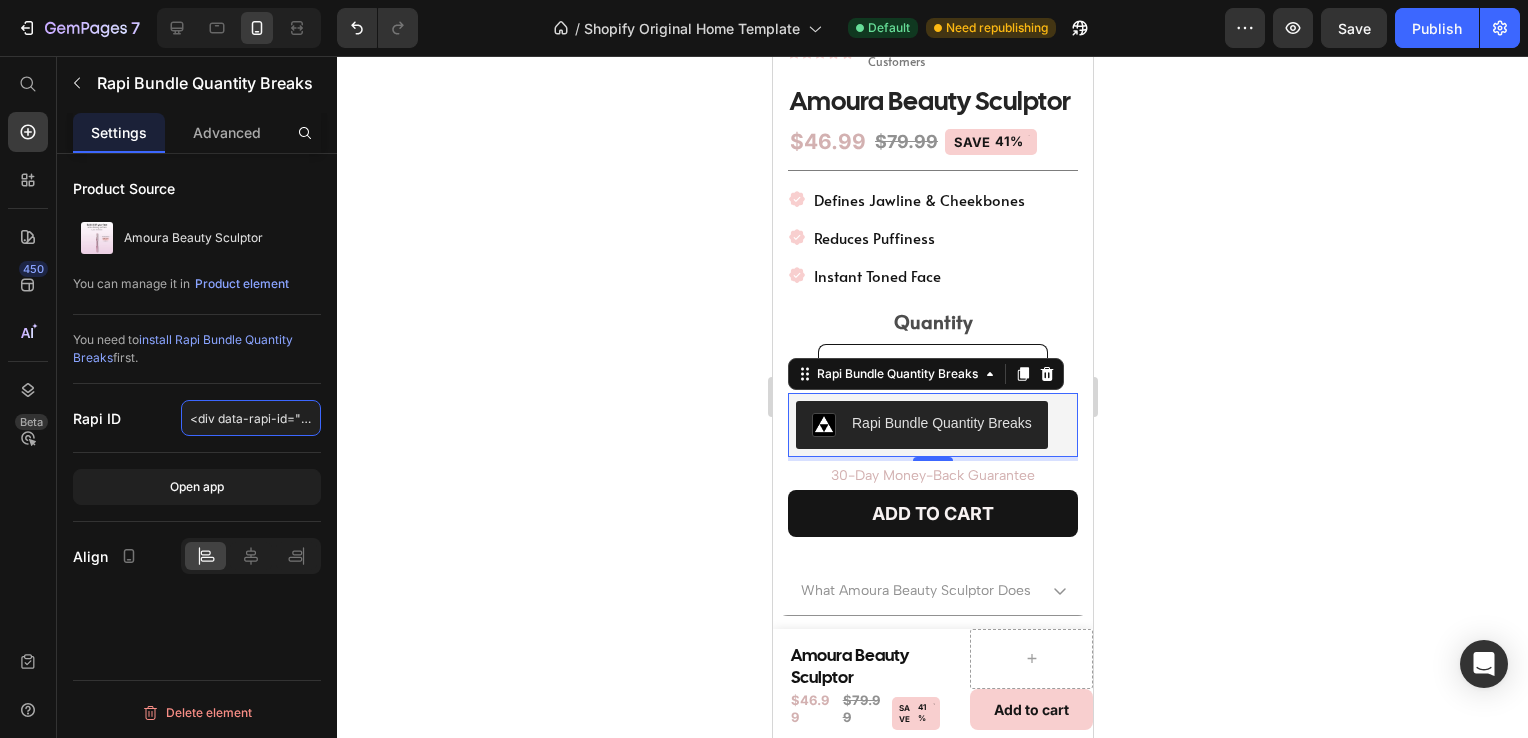 click on "<div data-rapi-id="rapi_6398e05b9d7eb4"></div>" 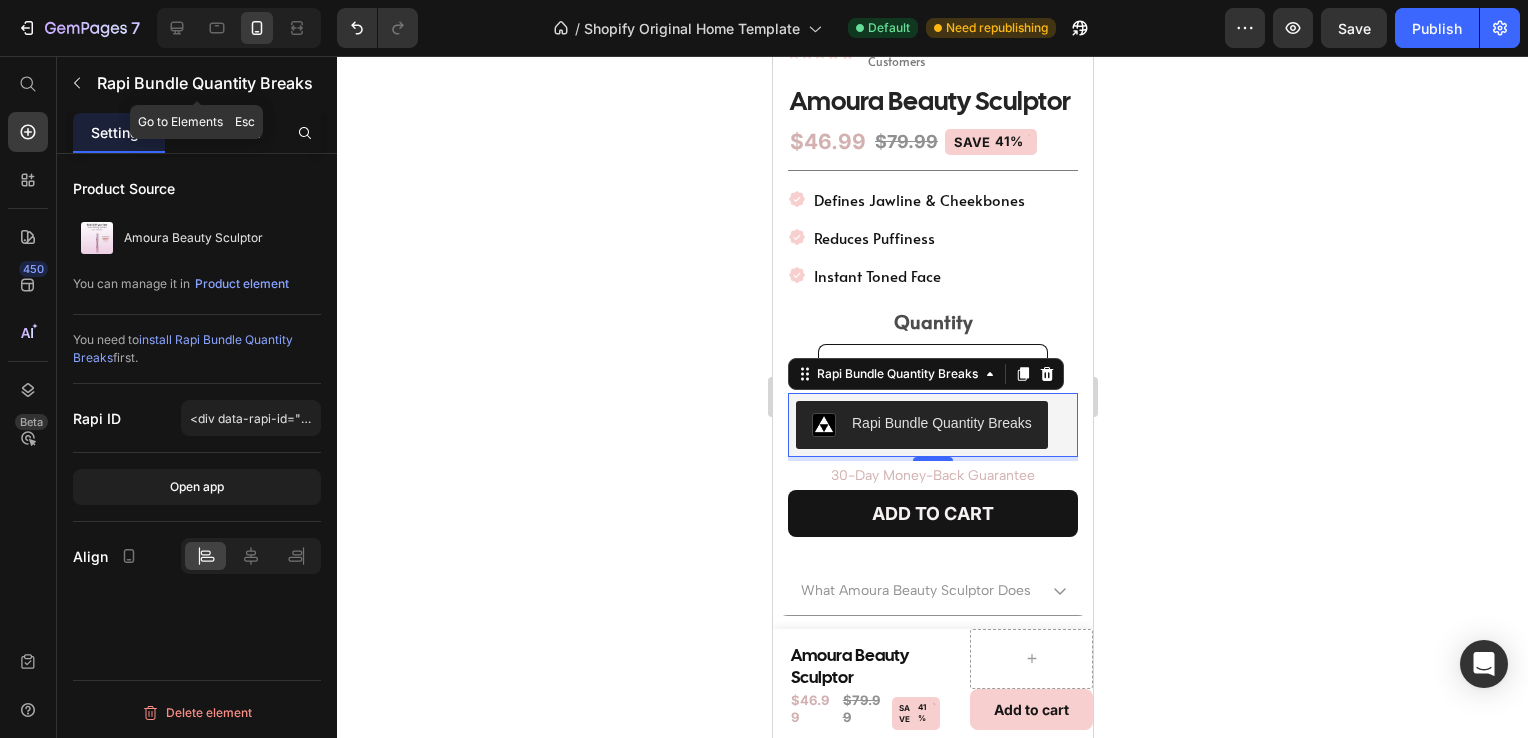 drag, startPoint x: 174, startPoint y: 369, endPoint x: 224, endPoint y: 138, distance: 236.34932 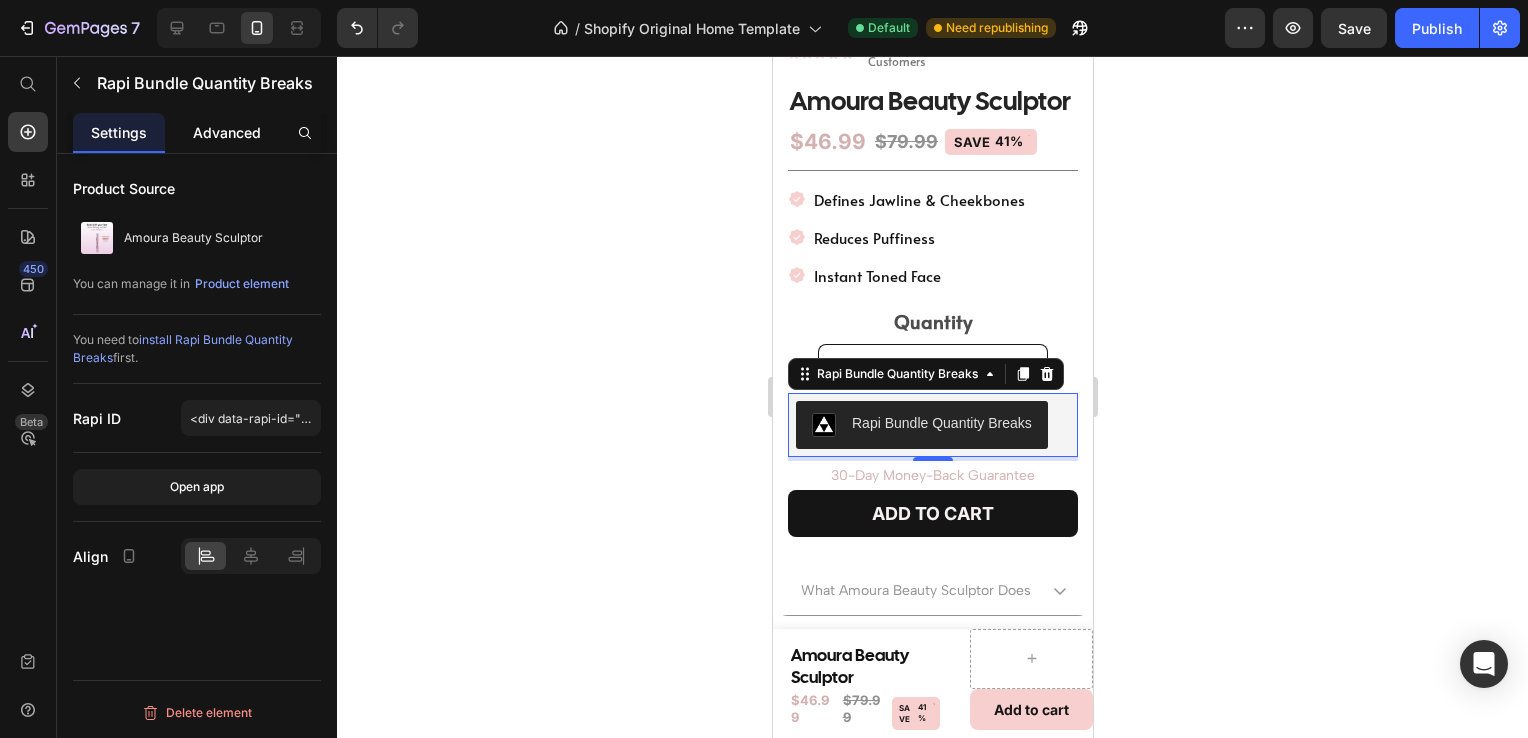 click on "Advanced" at bounding box center [227, 132] 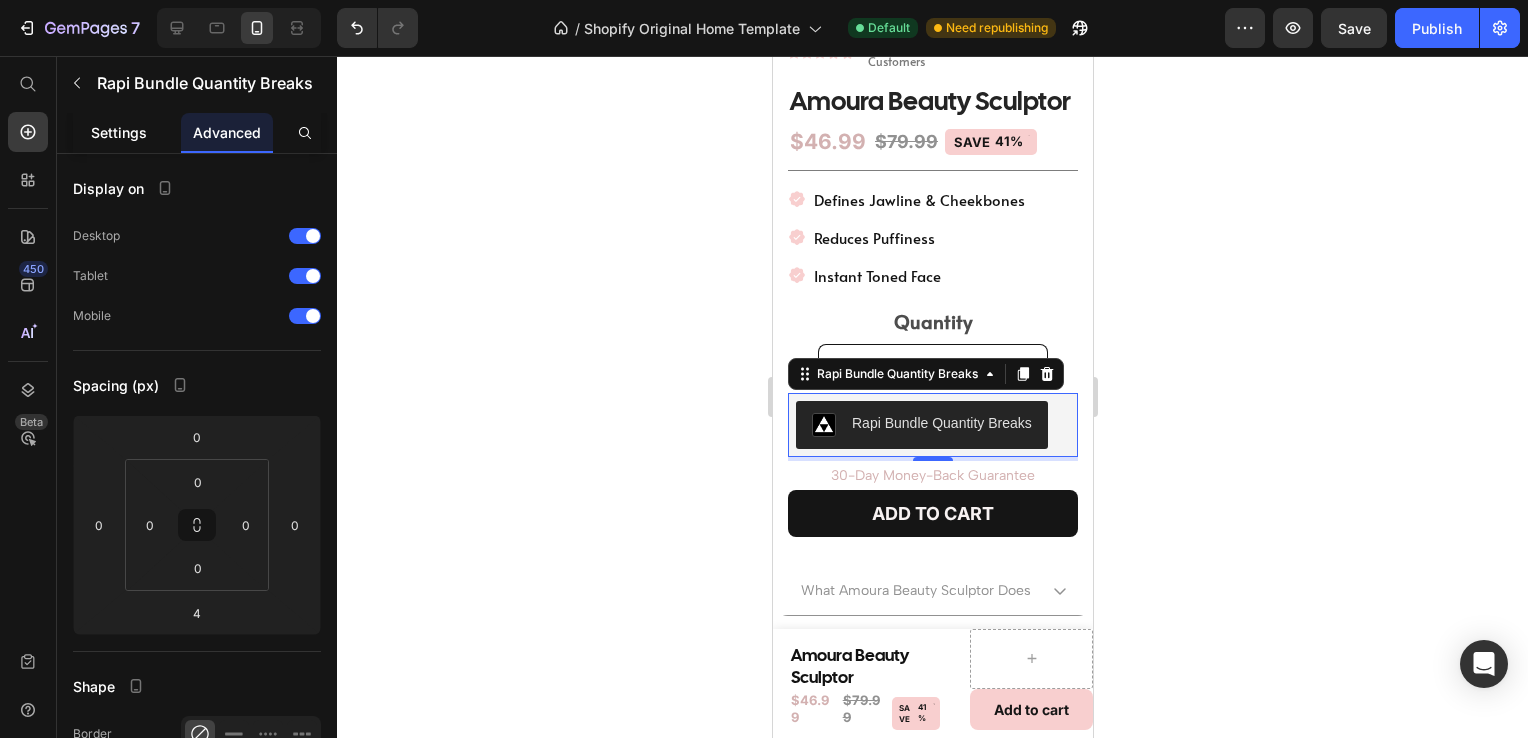 click on "Settings" 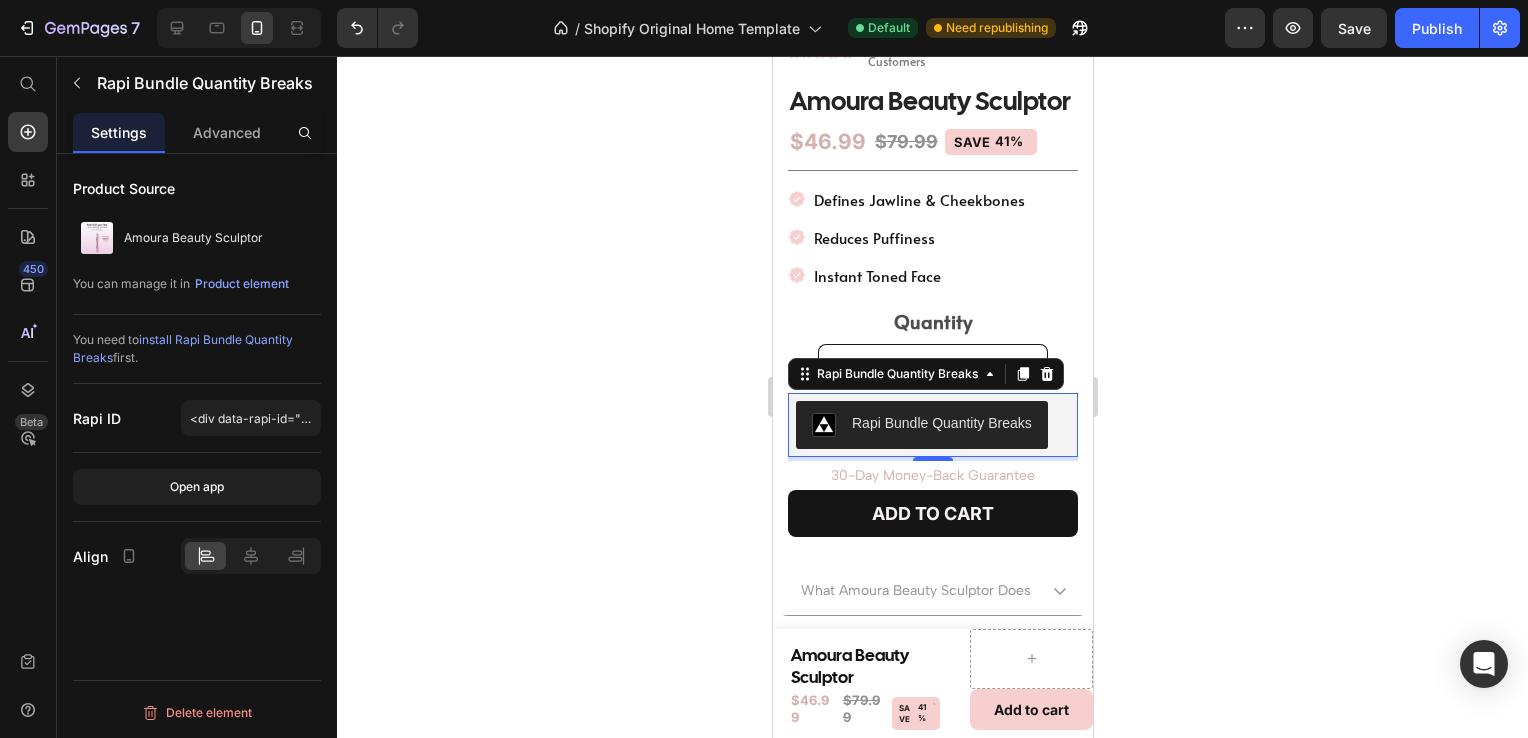 click on "Product Source Amoura Beauty Sculptor  You can manage it in   Product element   You need to  install Rapi Bundle Quantity Breaks  first.  Rapi ID <div data-rapi-id="rapi_6398e05b9d7eb4"></div>  Open app  Align" at bounding box center (197, 388) 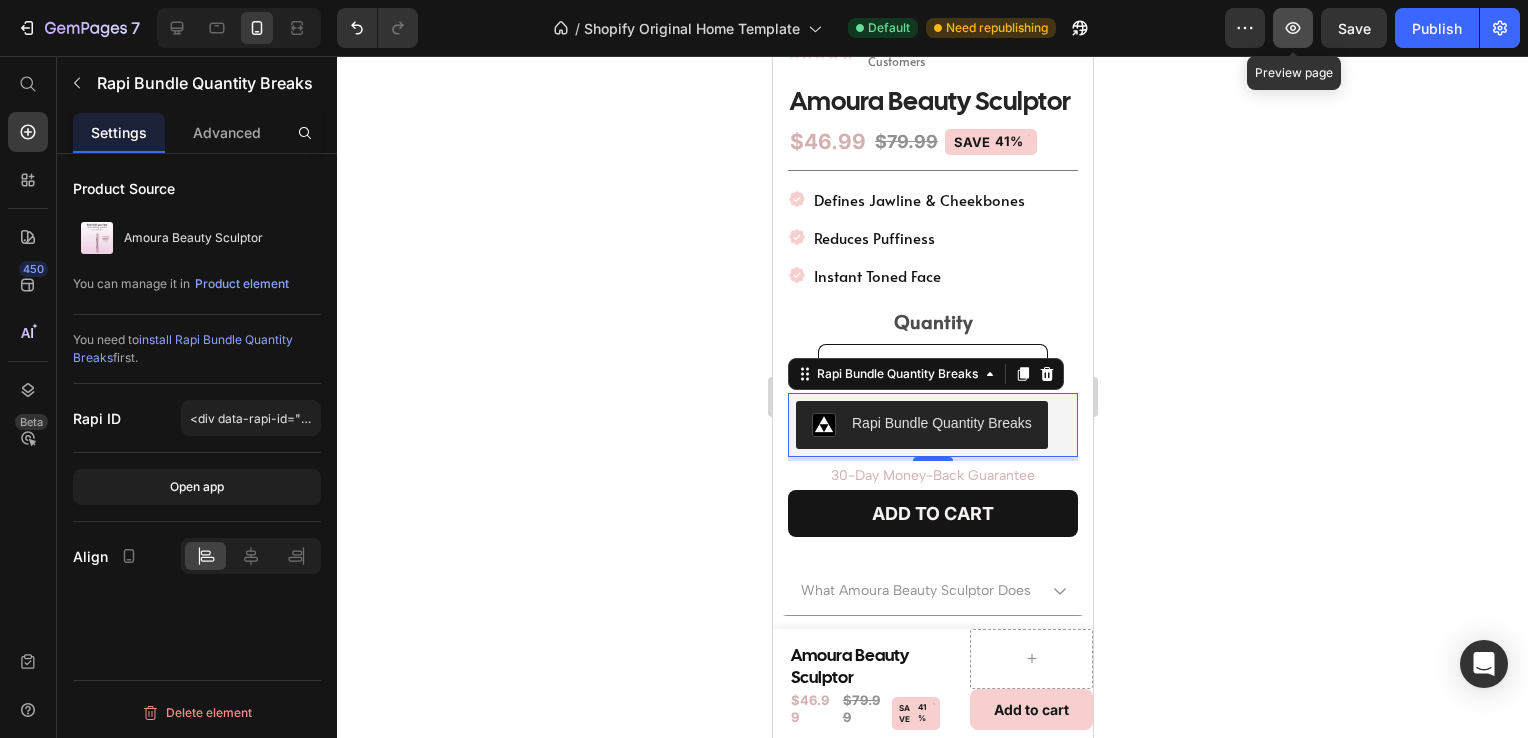 click 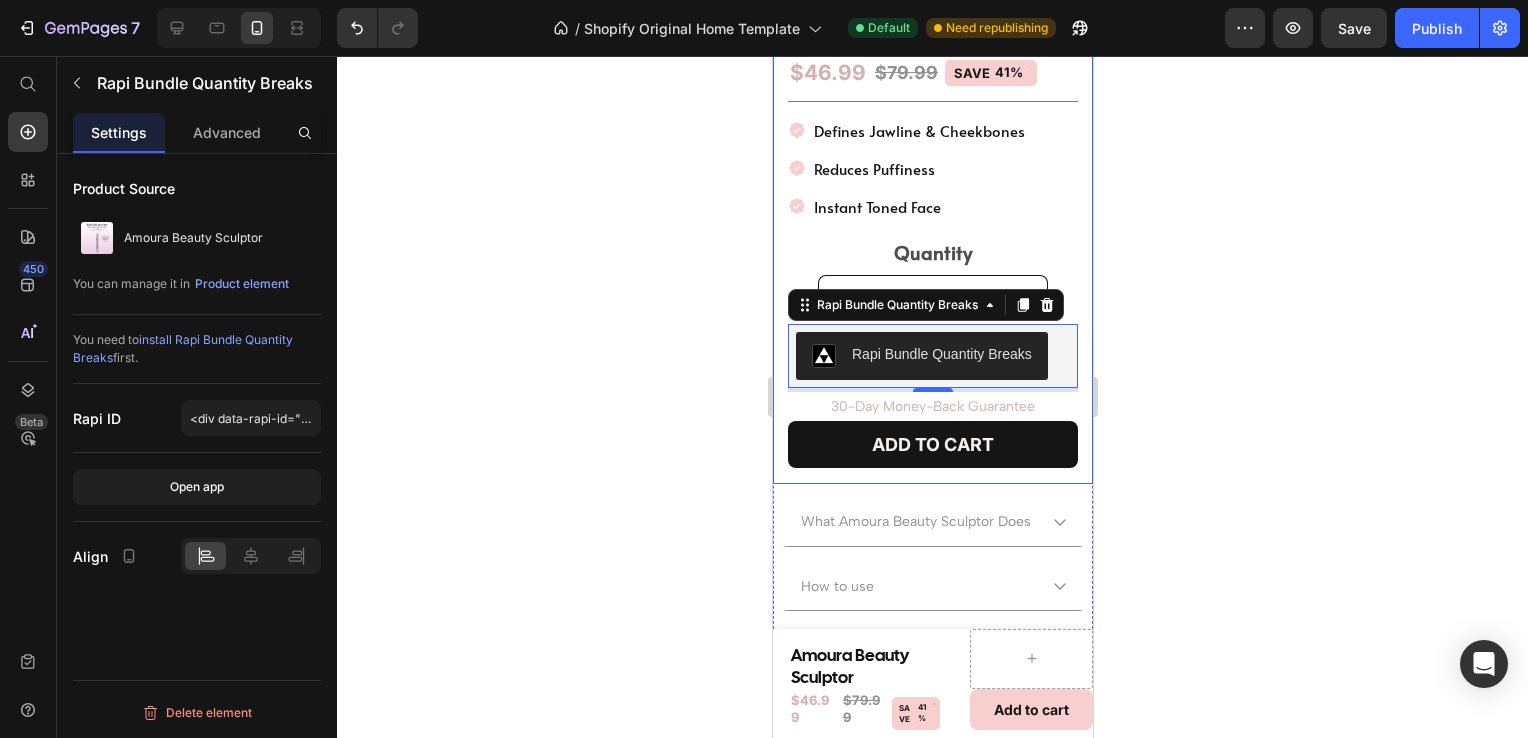 scroll, scrollTop: 548, scrollLeft: 0, axis: vertical 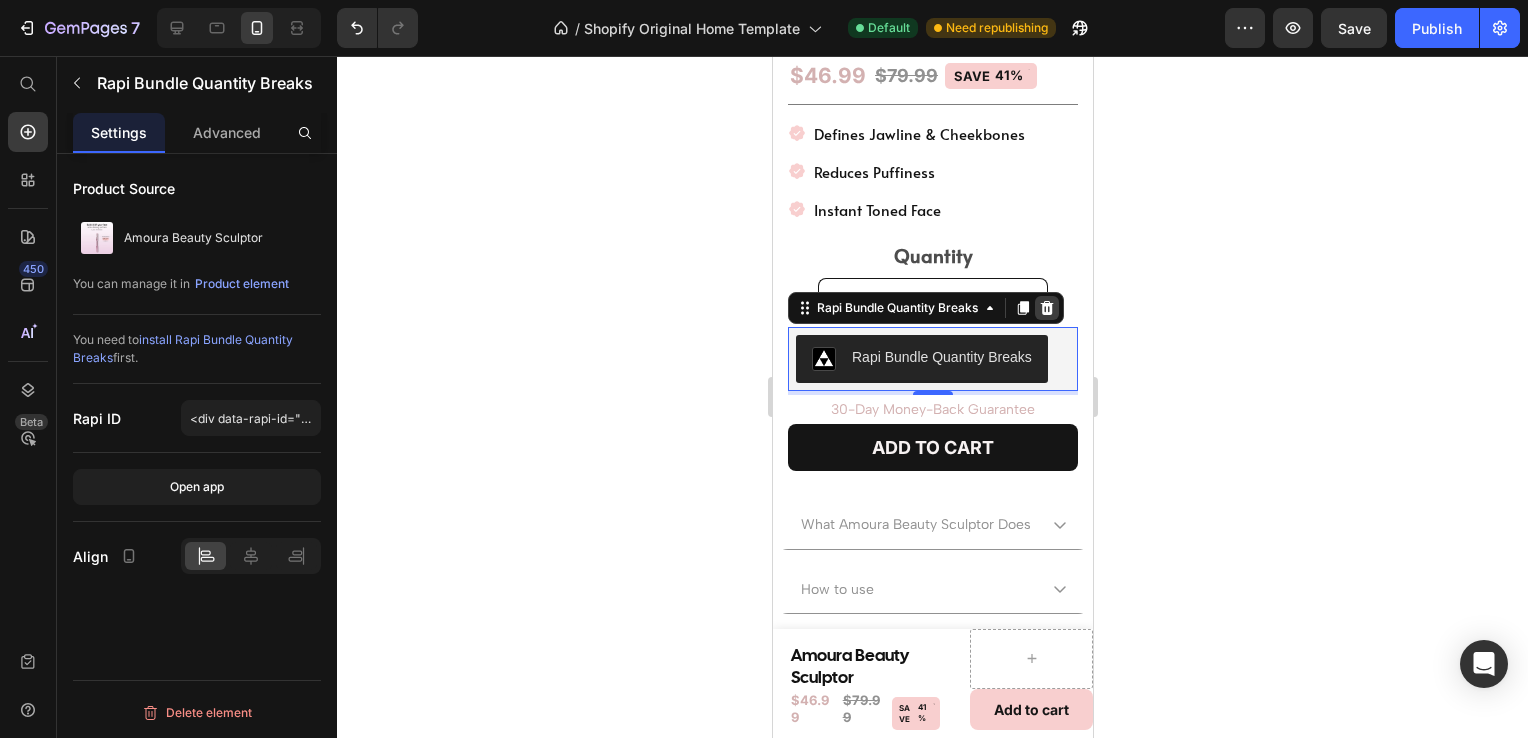 click 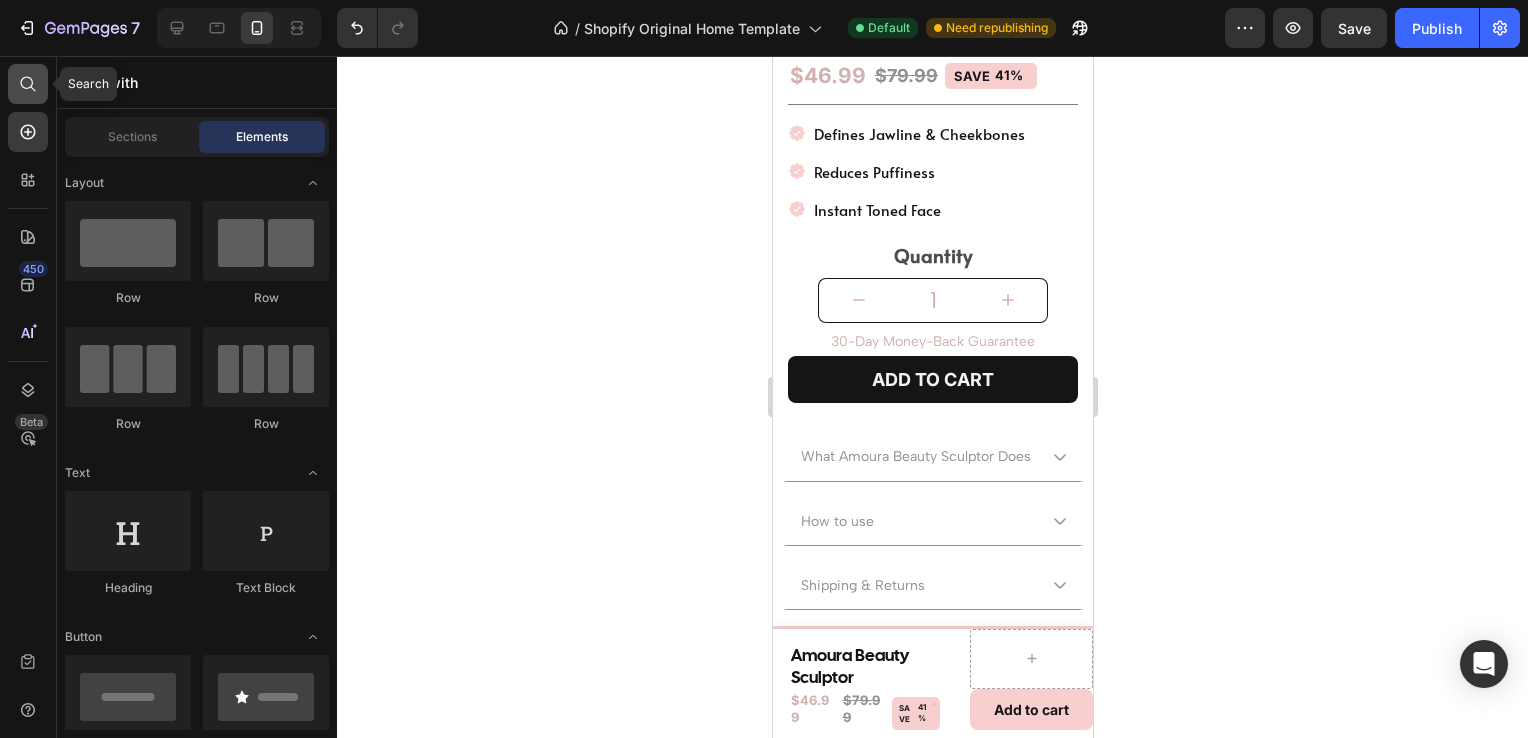 click 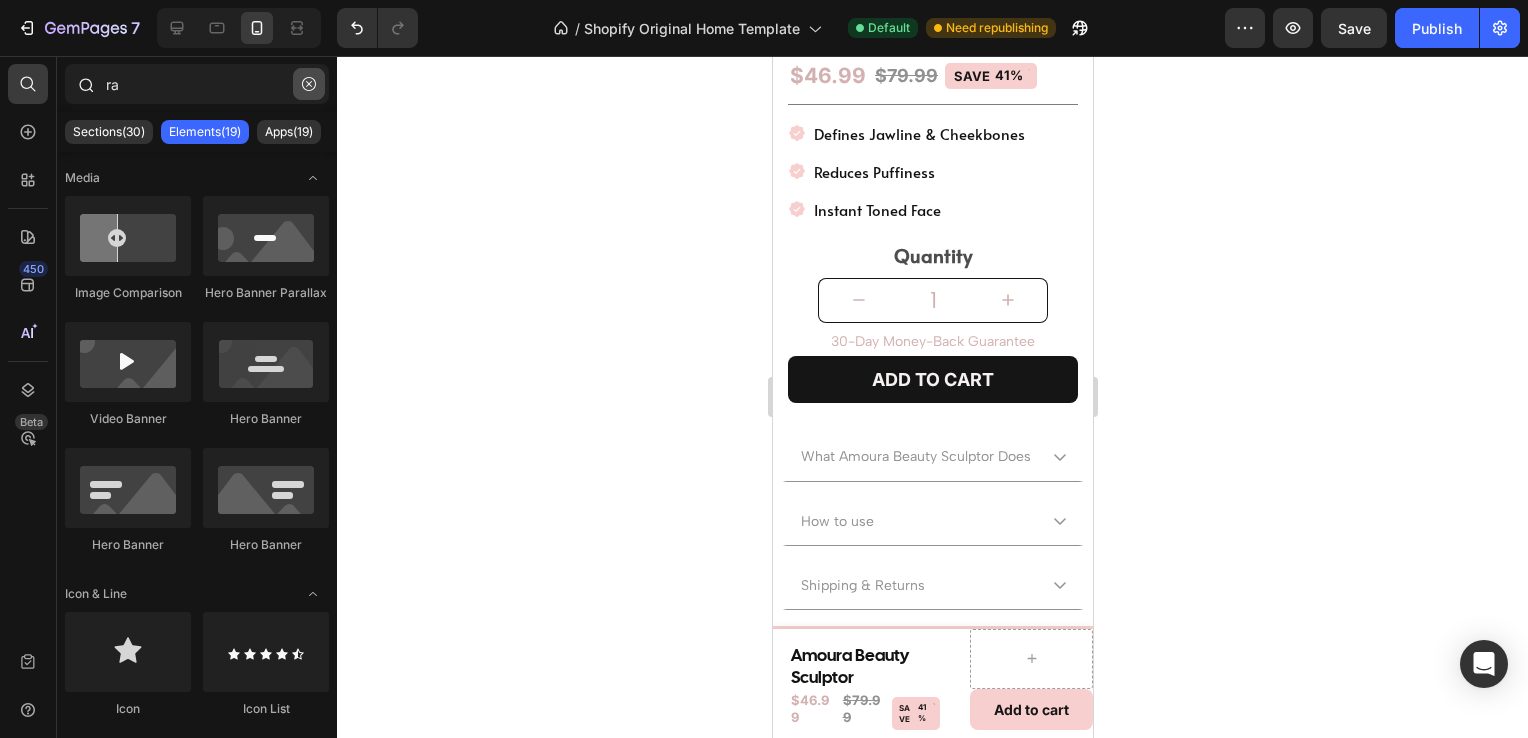 click 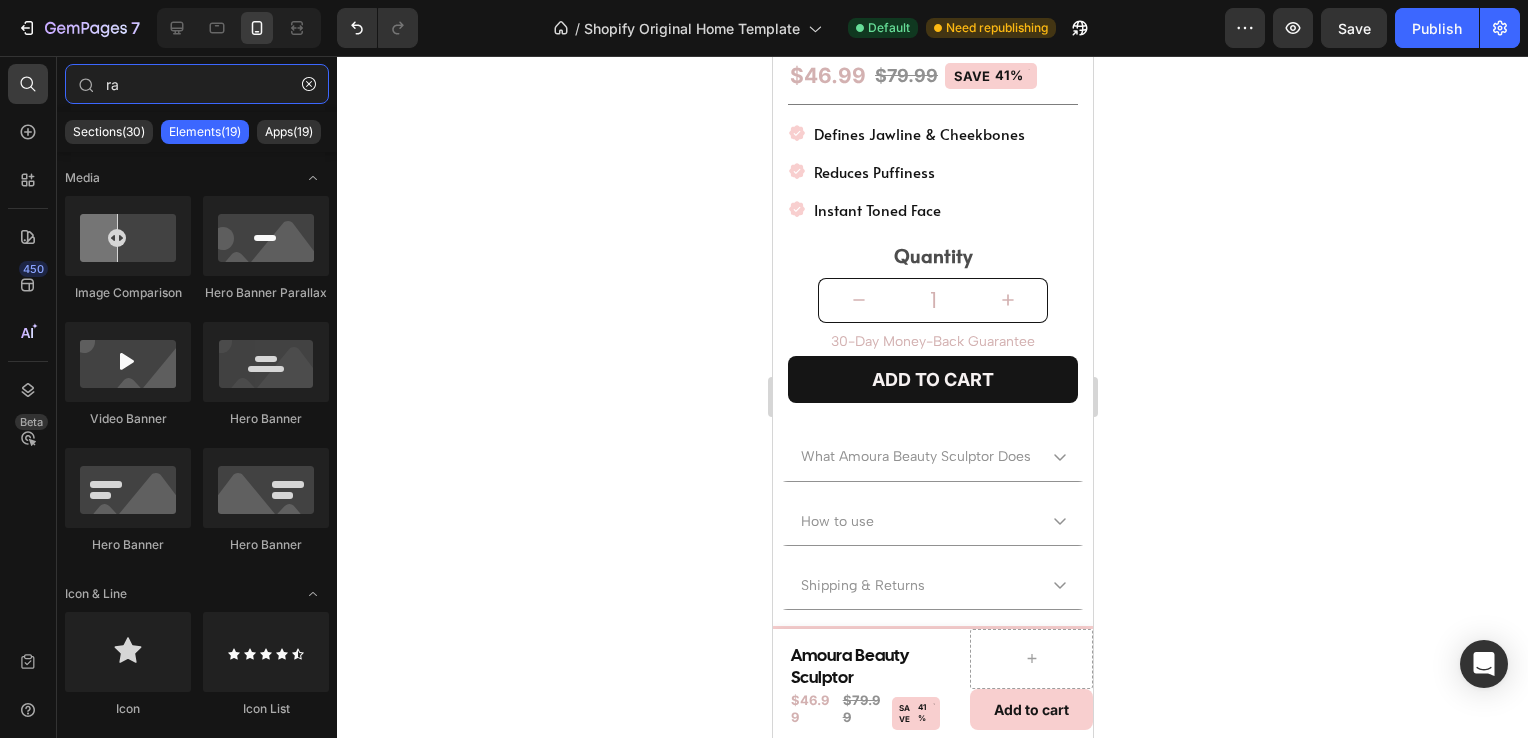type on "ra" 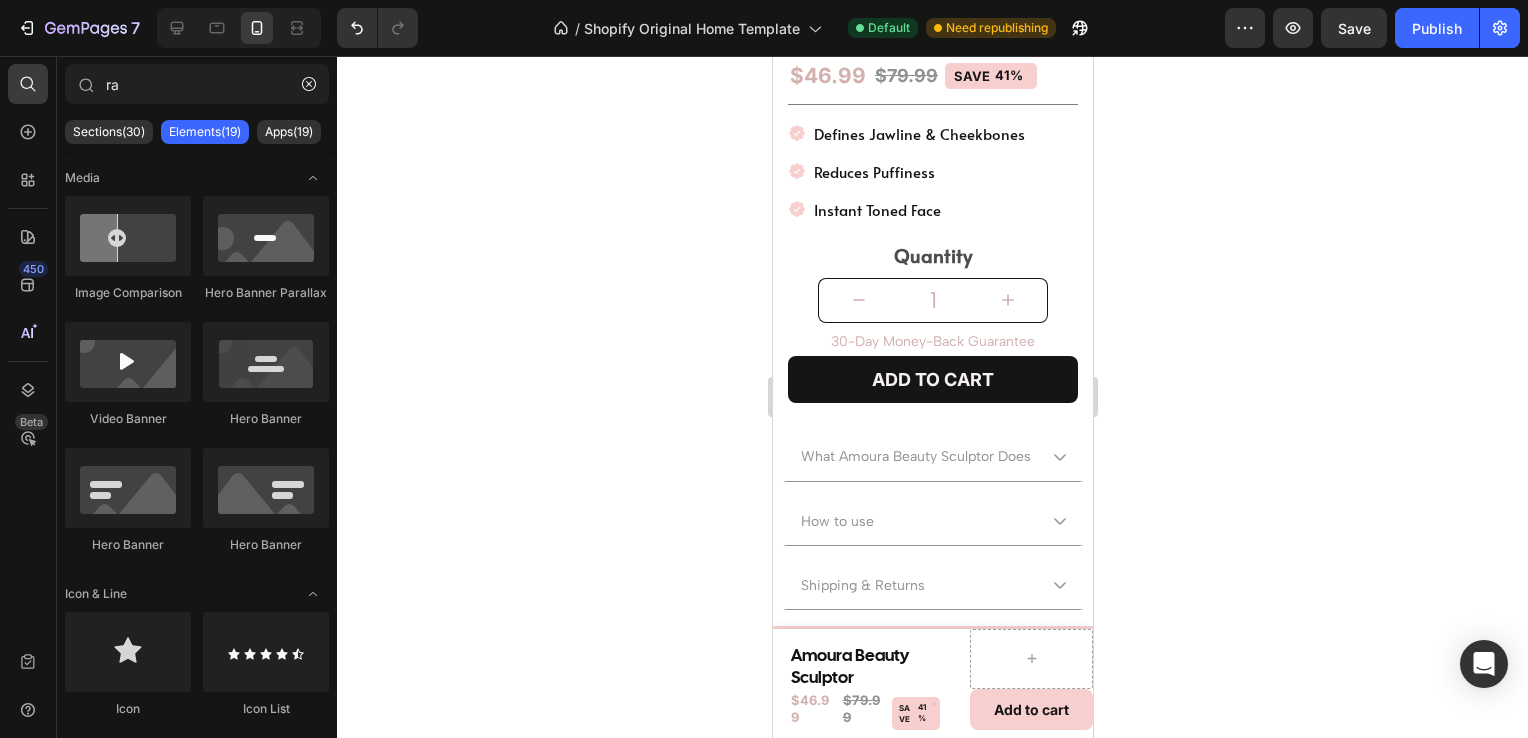 drag, startPoint x: 255, startPoint y: 130, endPoint x: 285, endPoint y: 117, distance: 32.695564 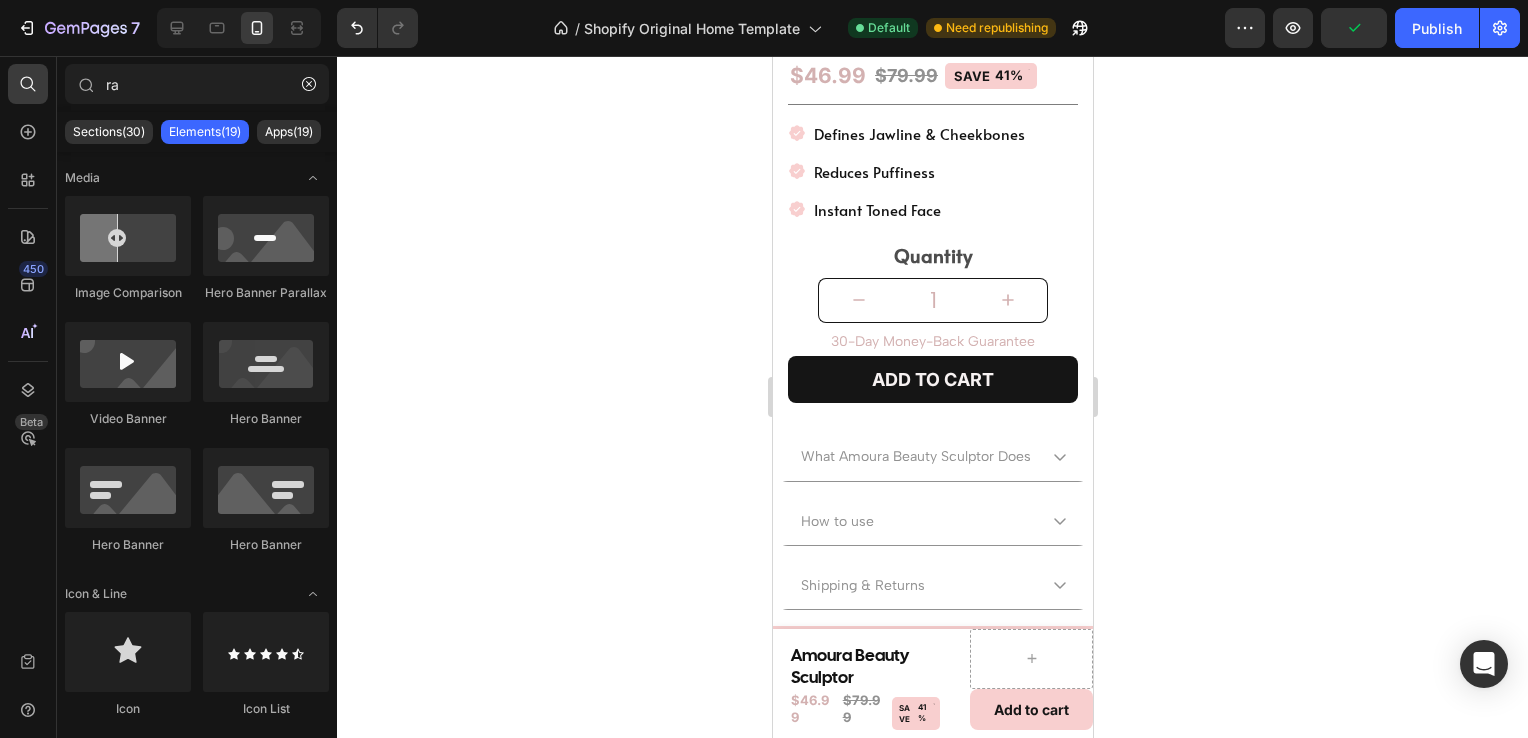click on "Elements(19)" at bounding box center (205, 132) 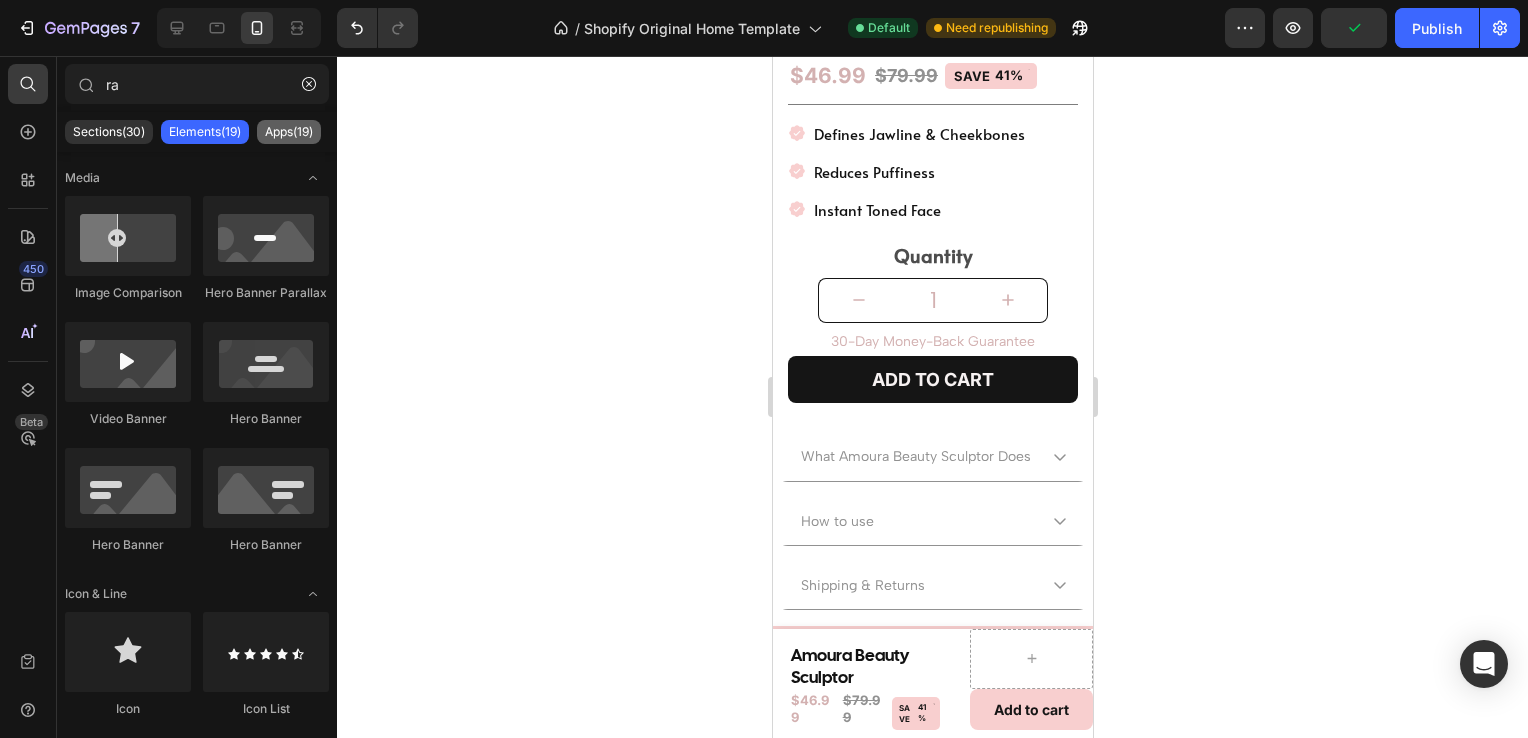 click on "Apps(19)" at bounding box center [289, 132] 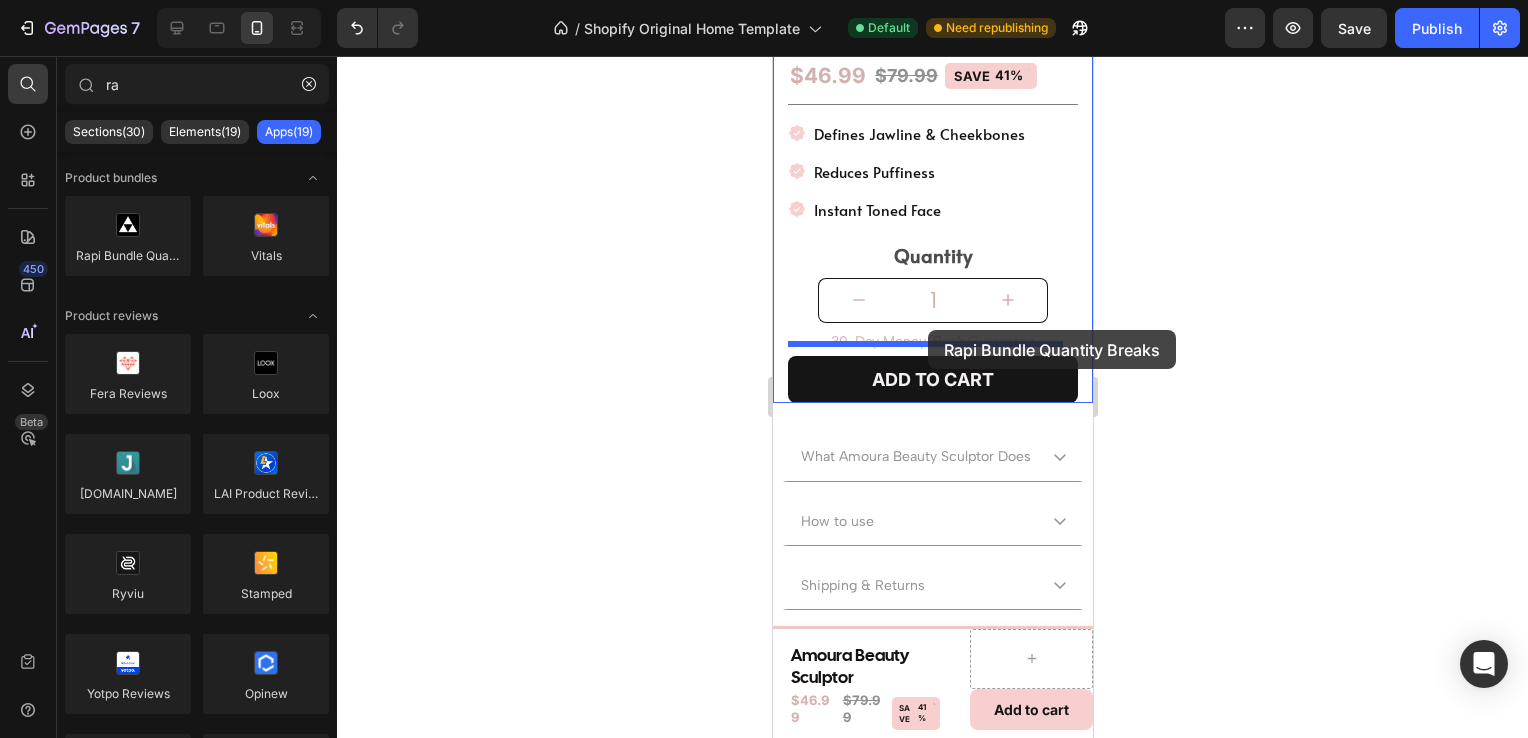 drag, startPoint x: 920, startPoint y: 270, endPoint x: 927, endPoint y: 331, distance: 61.400326 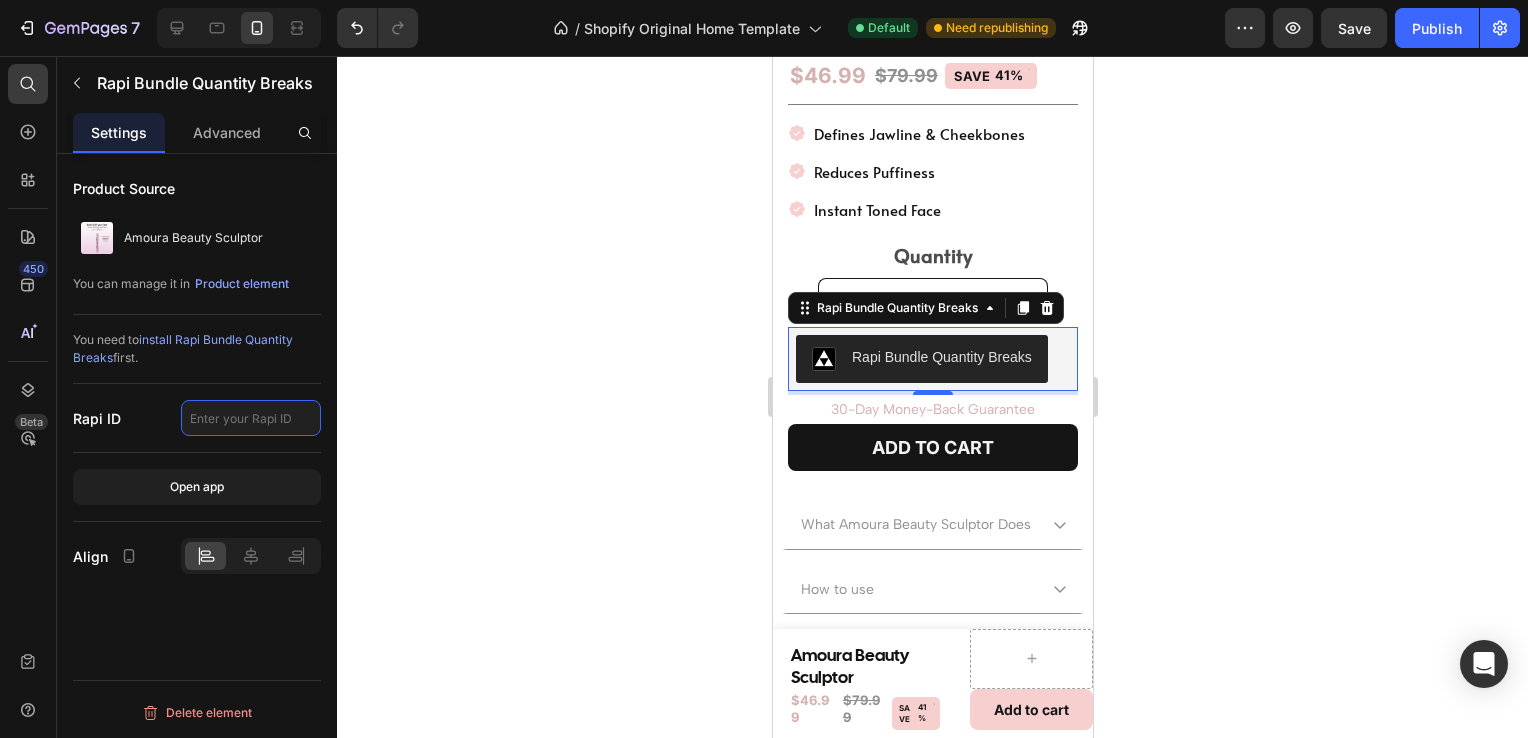click 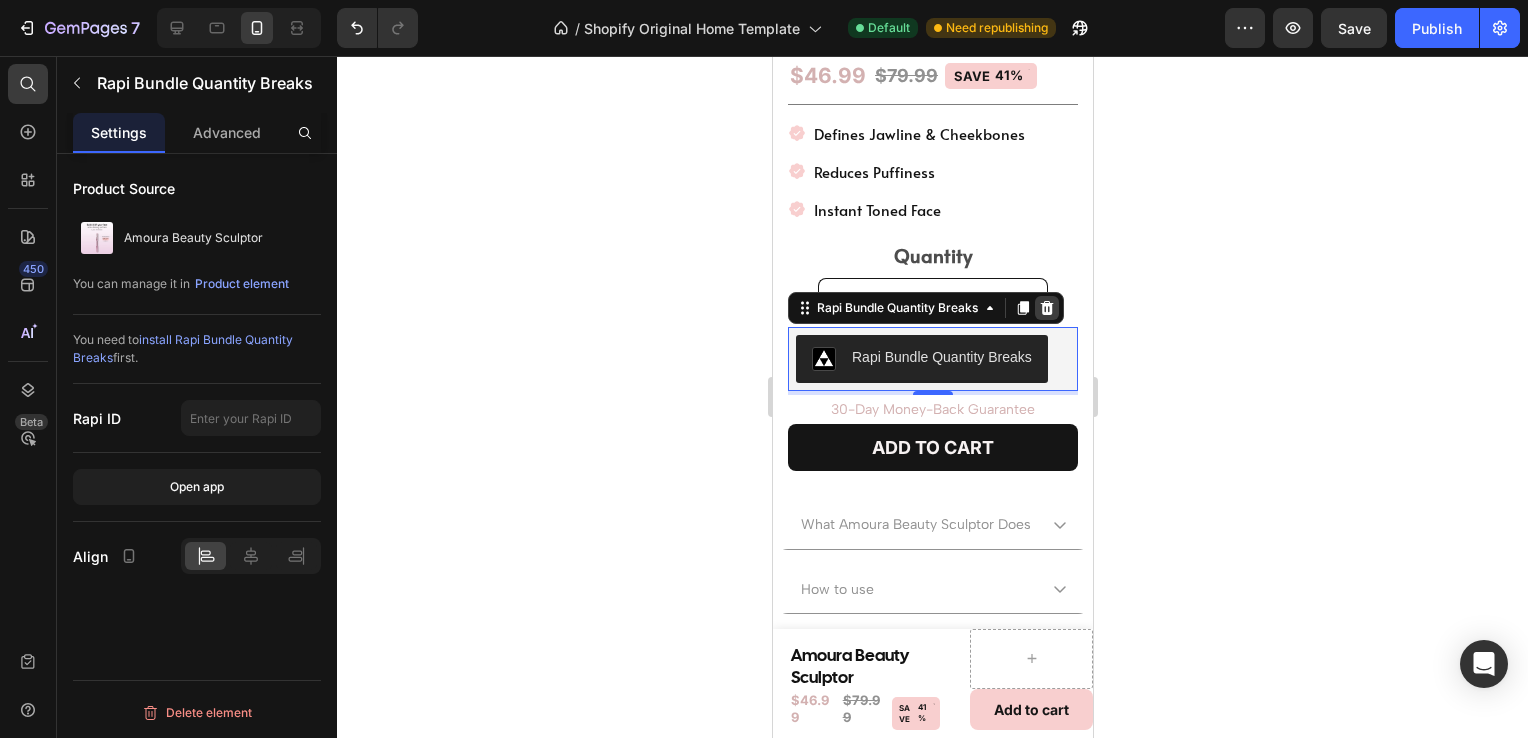 click 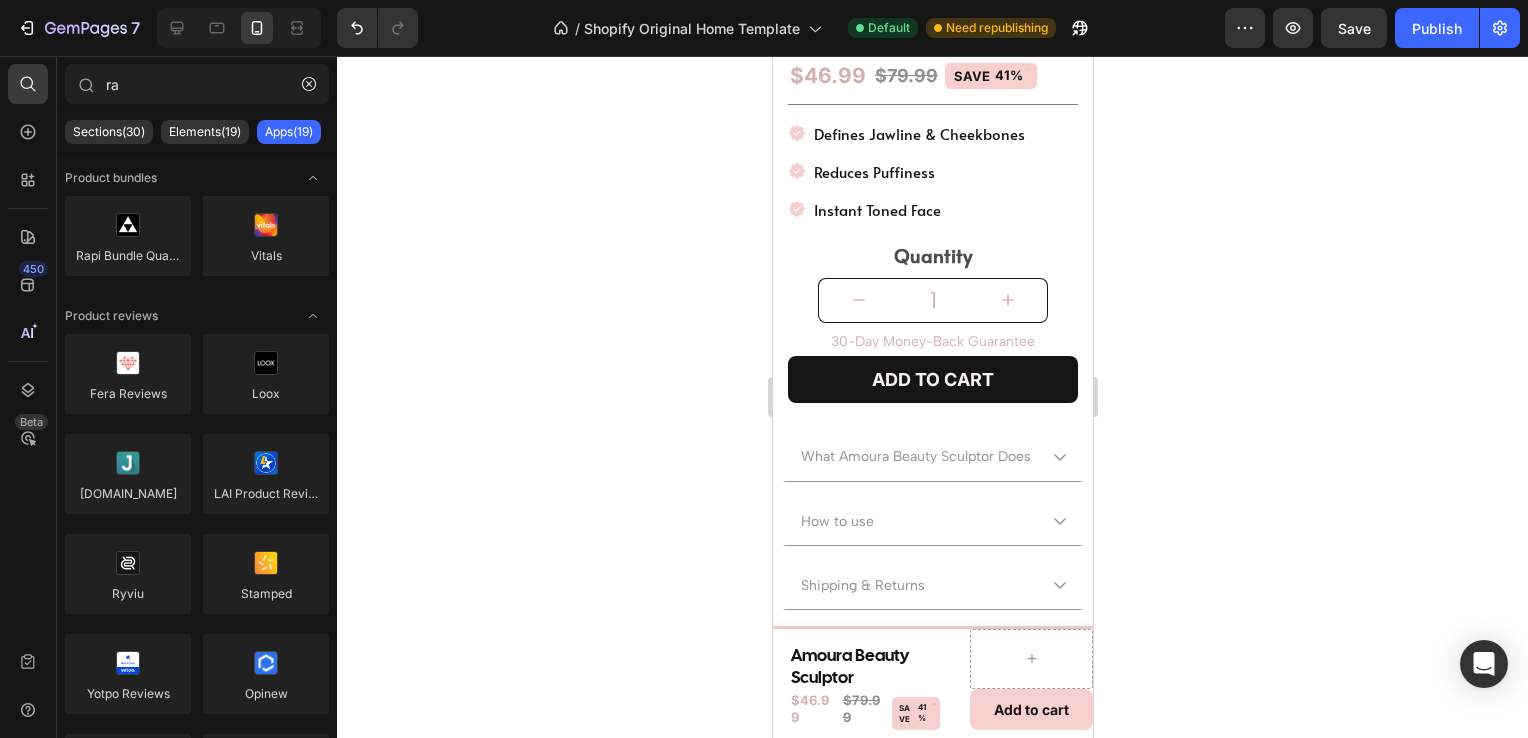 click on "450 Beta" at bounding box center (28, 353) 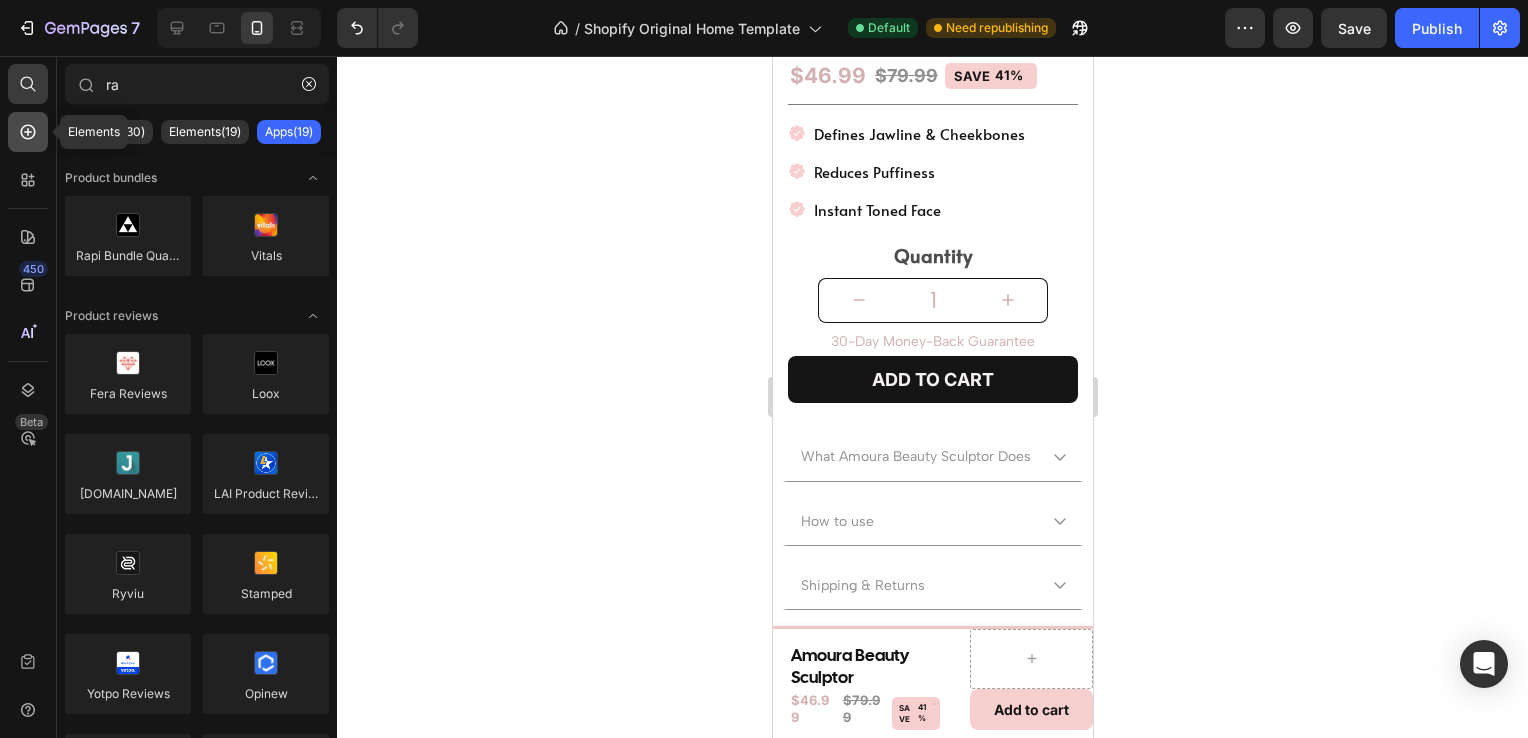 click 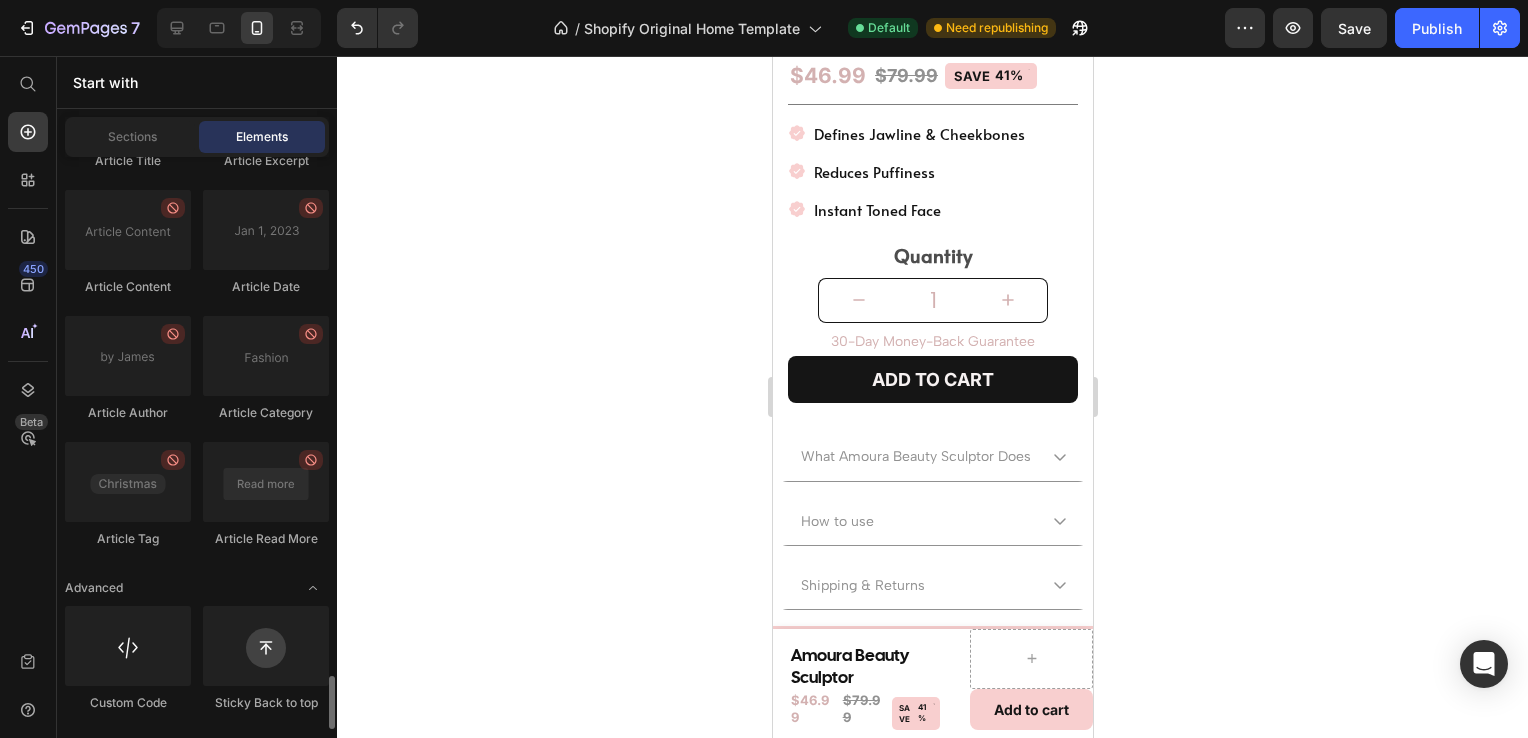 scroll, scrollTop: 5604, scrollLeft: 0, axis: vertical 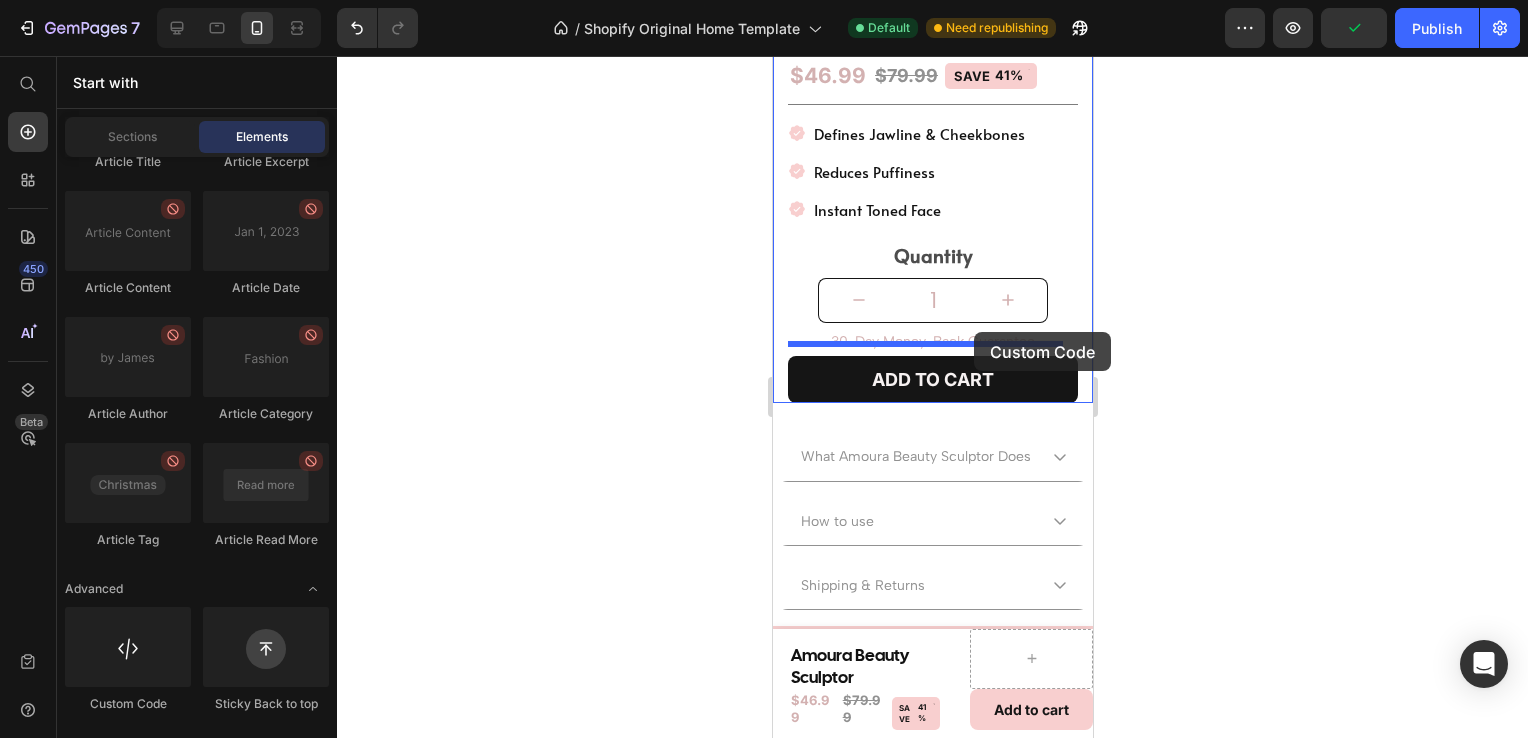 drag, startPoint x: 917, startPoint y: 697, endPoint x: 973, endPoint y: 332, distance: 369.2709 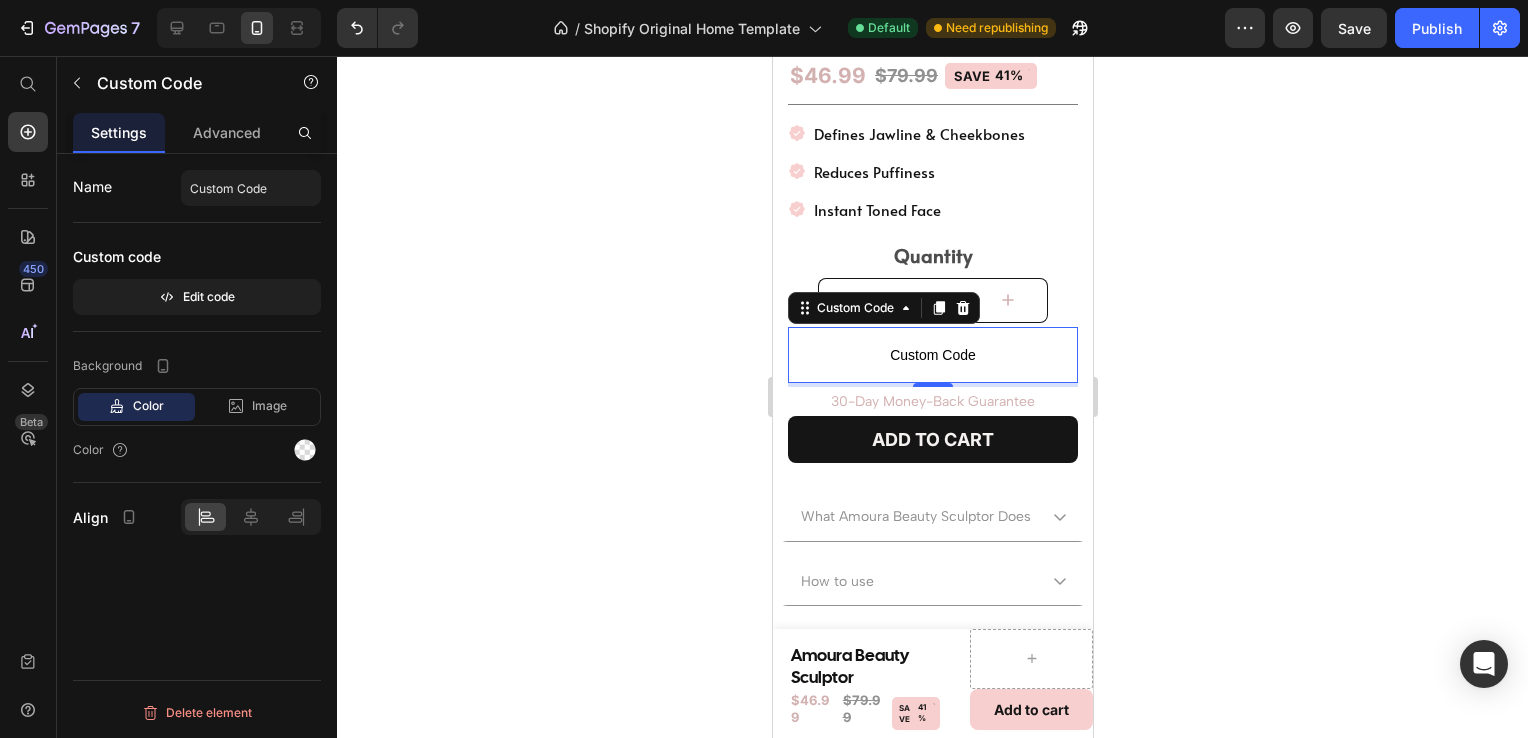 click on "Custom Code" at bounding box center (932, 355) 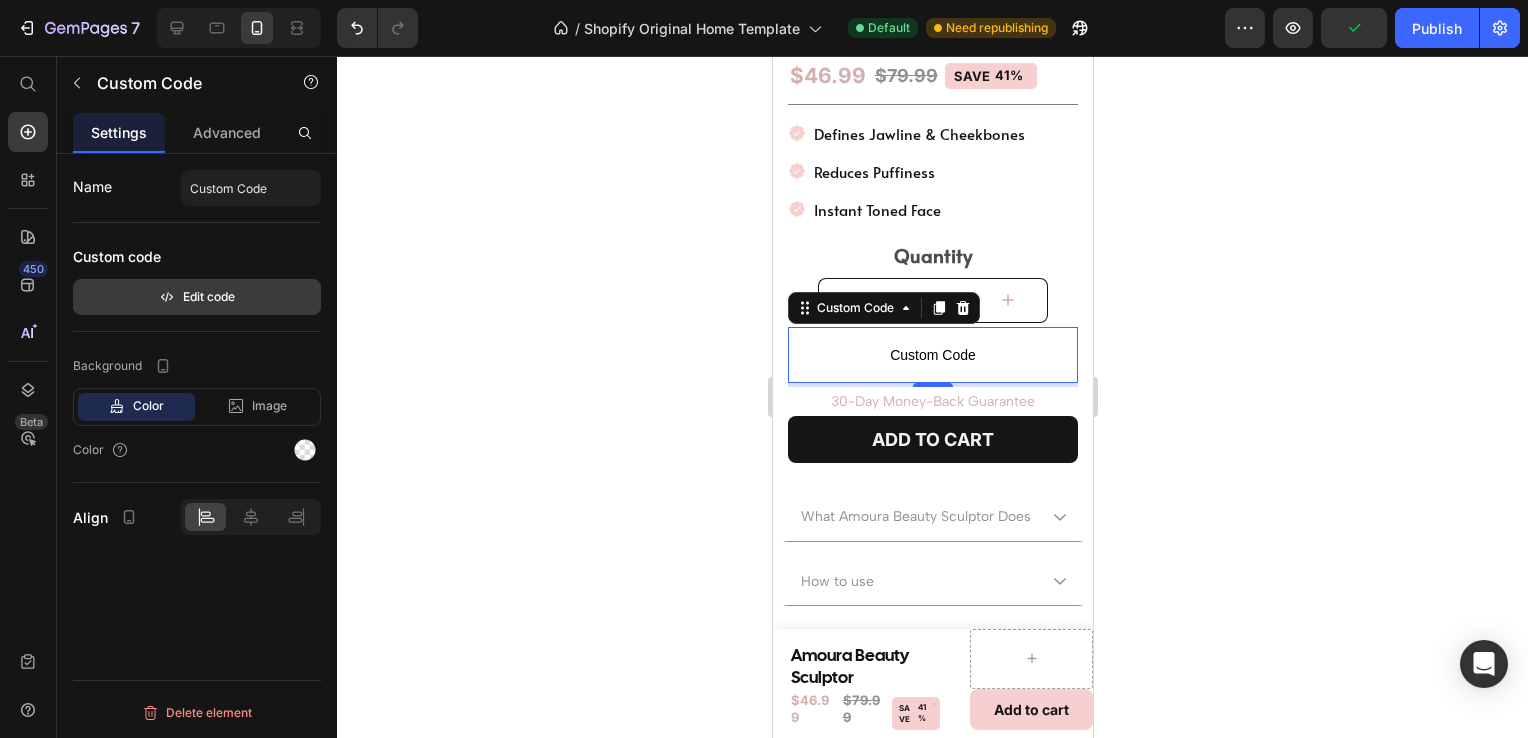 click on "Edit code" at bounding box center (197, 297) 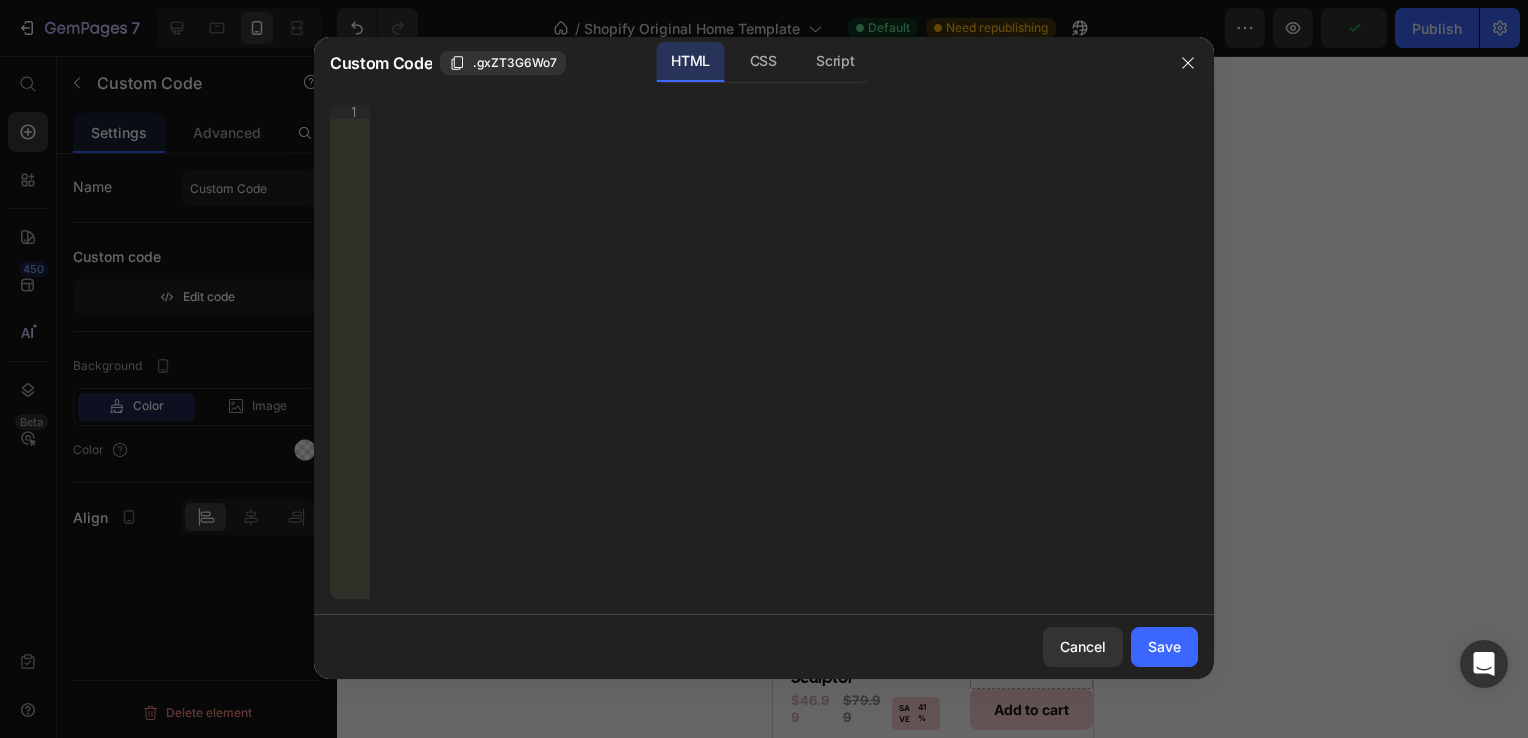 click on "Insert the 3rd-party installation code, HTML code, or Liquid code to display custom content." at bounding box center [784, 366] 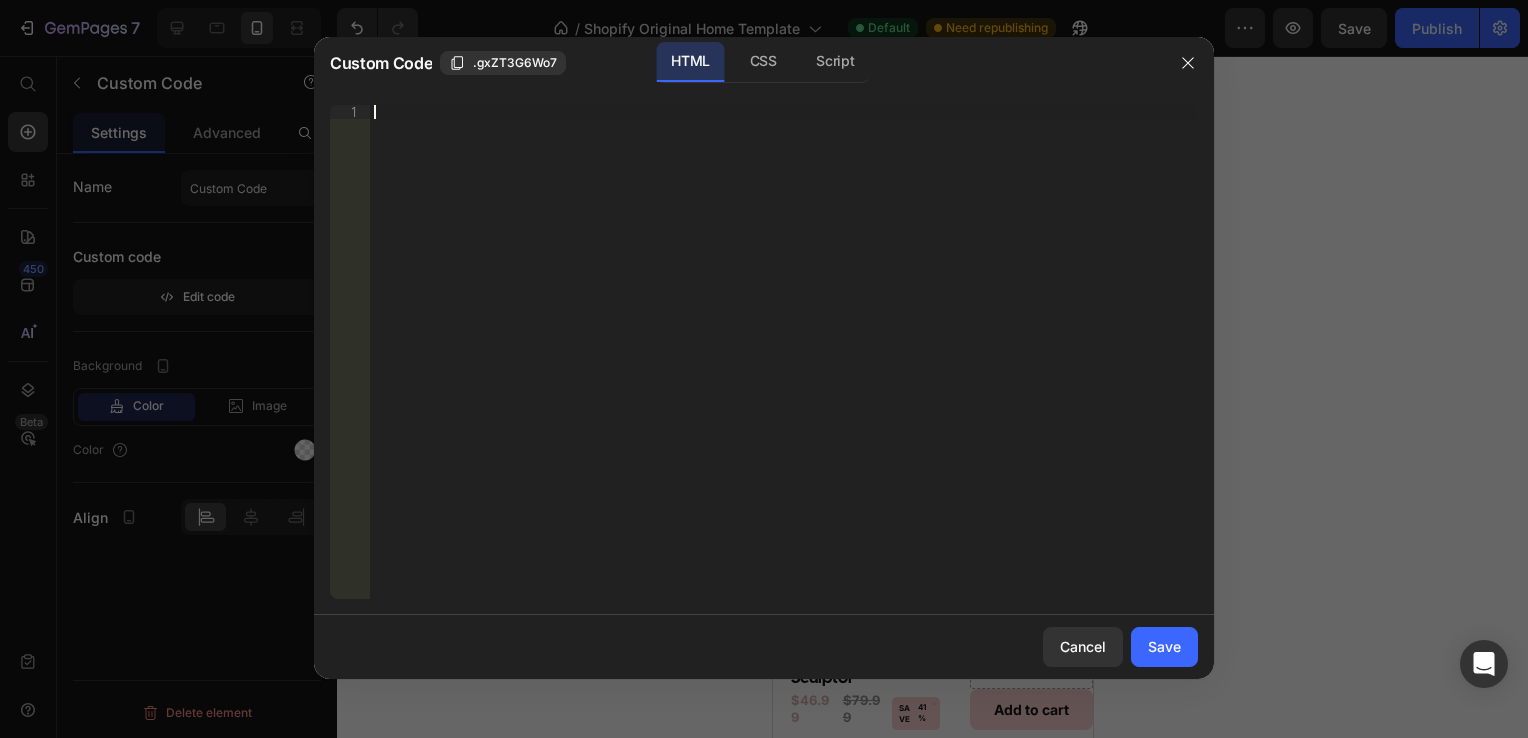 paste on "<div data-rapi-id="rapi_6398e05b9d7eb4"></div>" 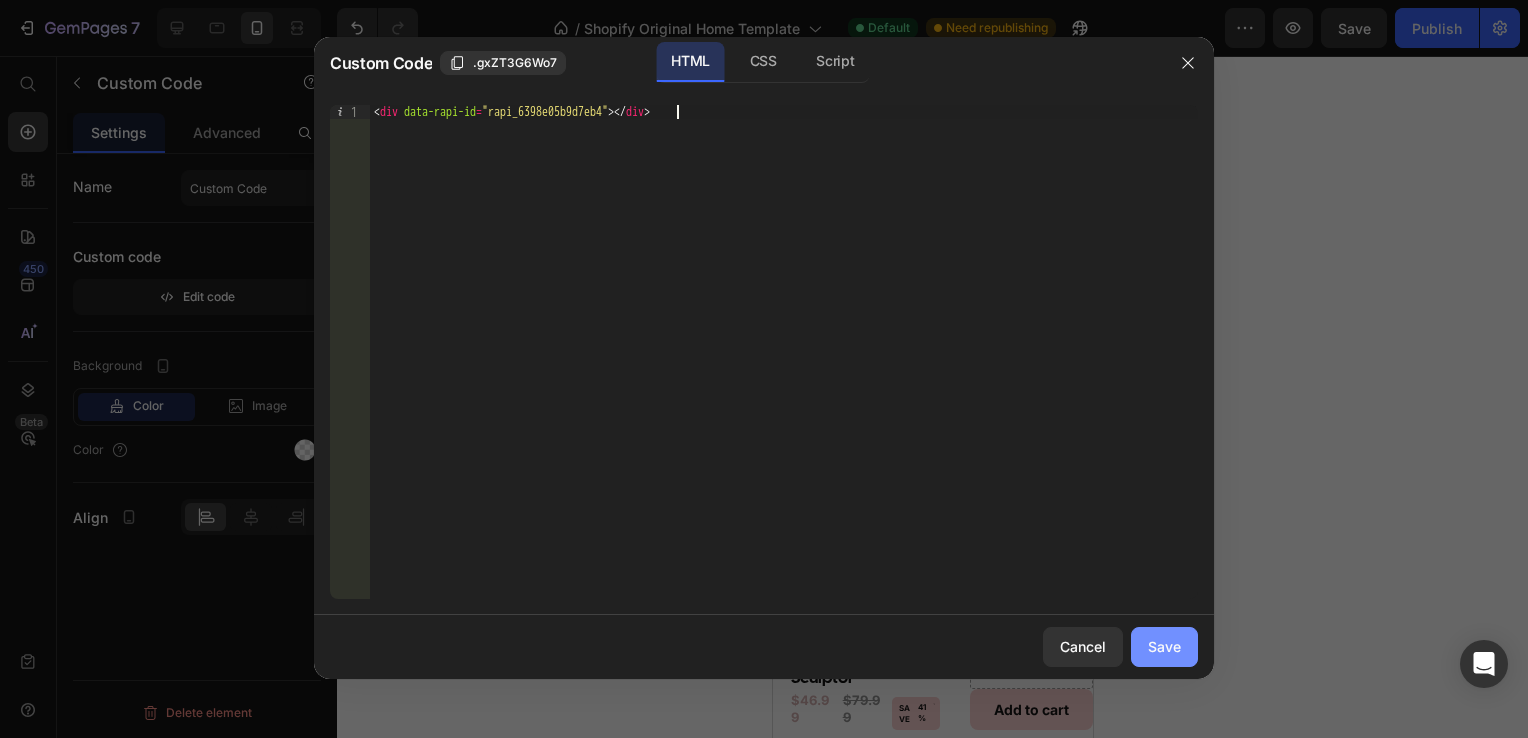 click on "Save" 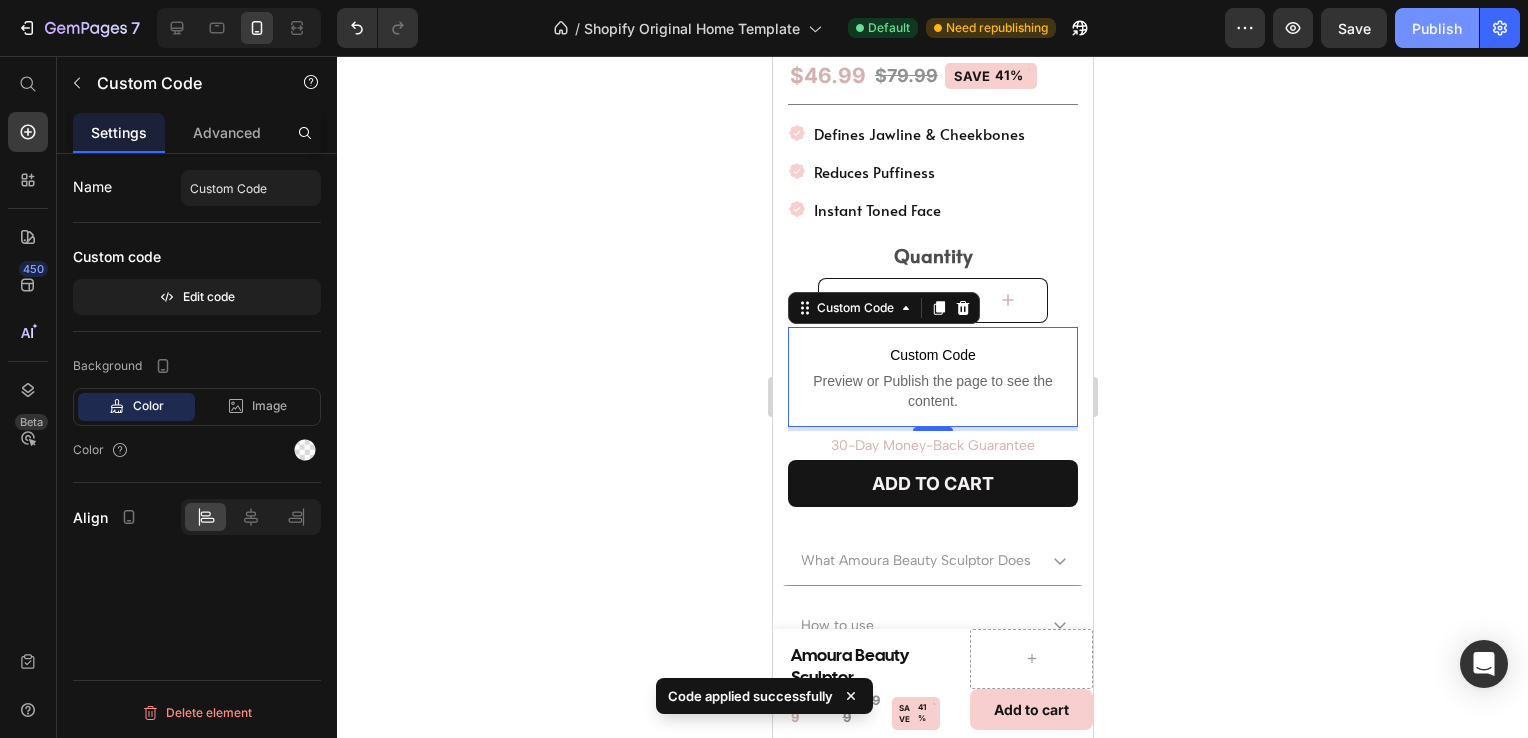 click on "Publish" 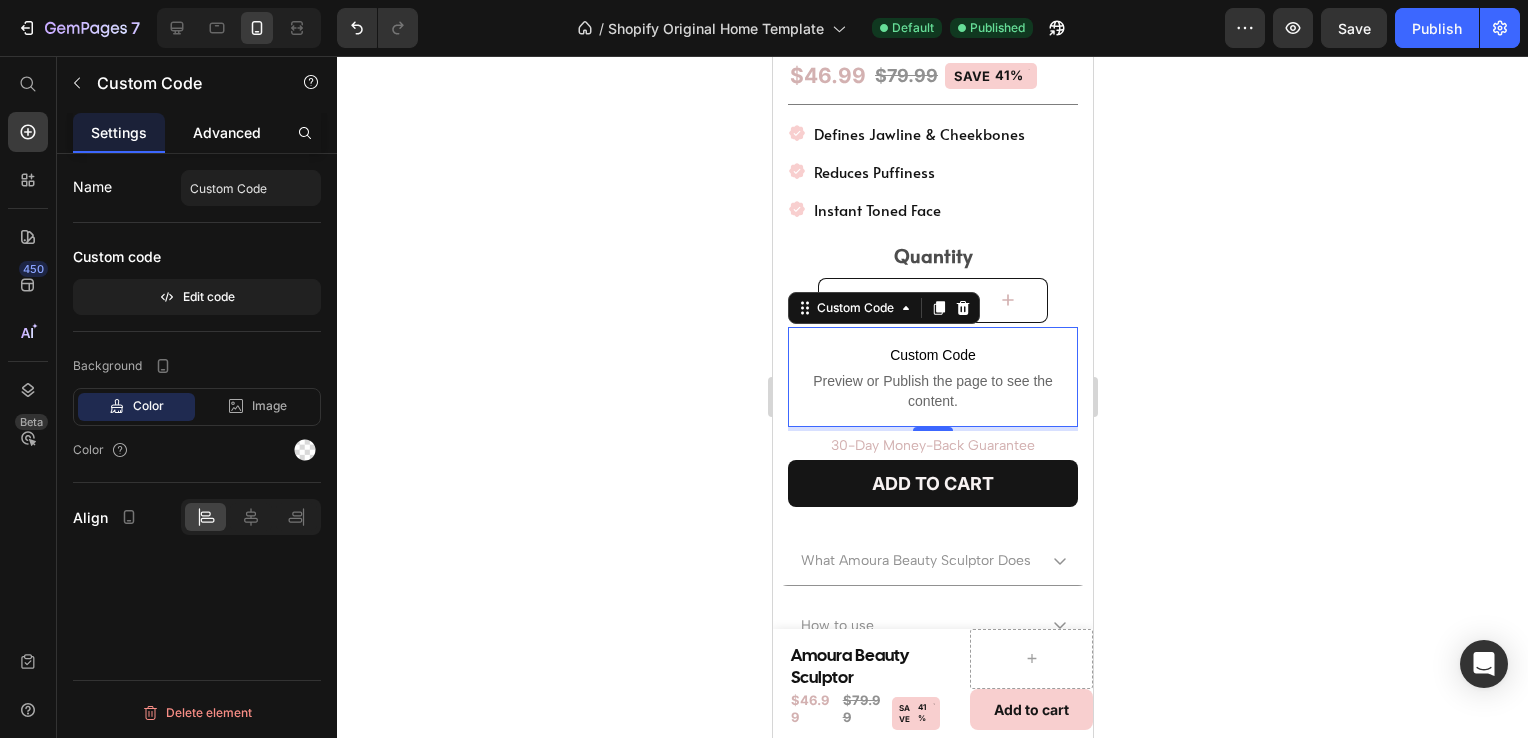 click on "Advanced" at bounding box center [227, 132] 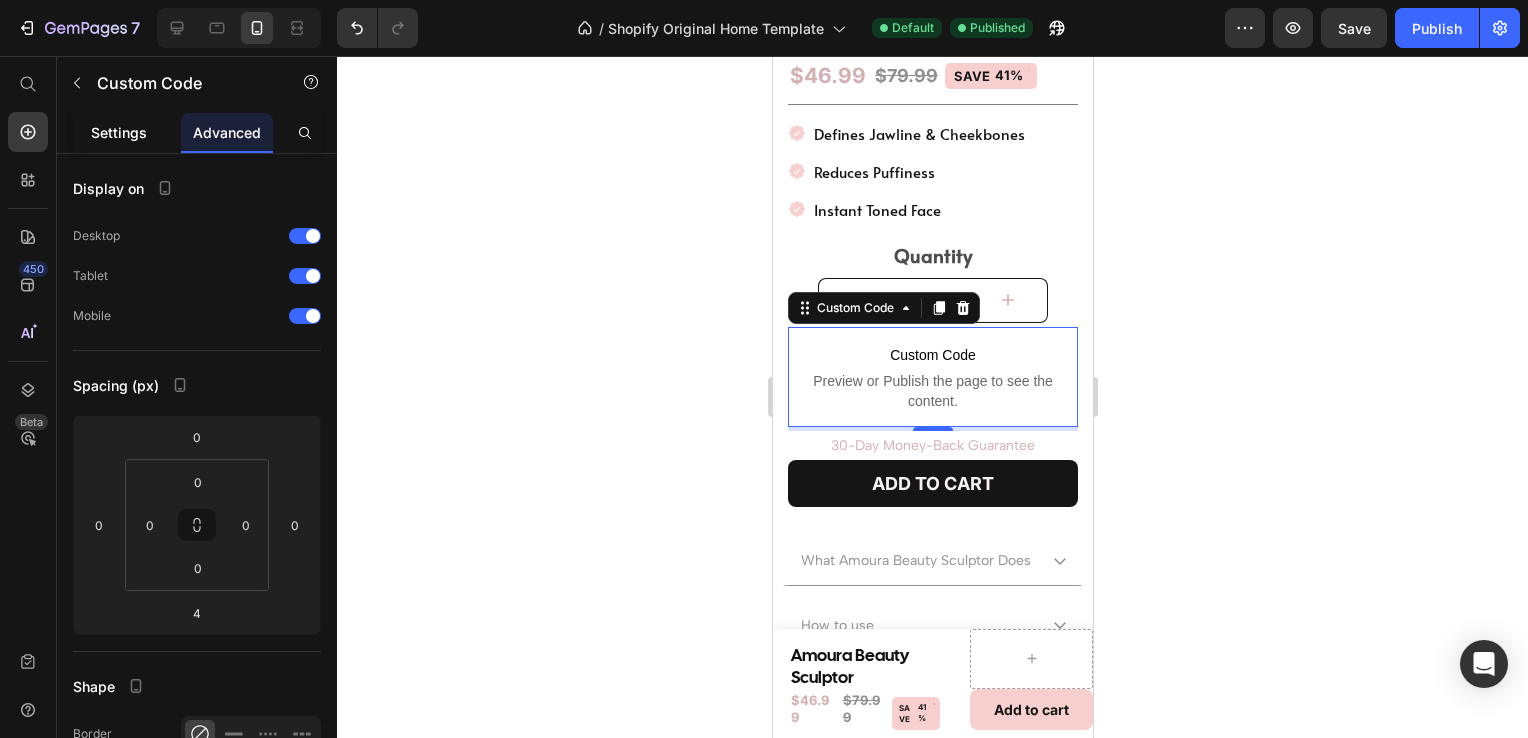 click on "Settings" at bounding box center (119, 132) 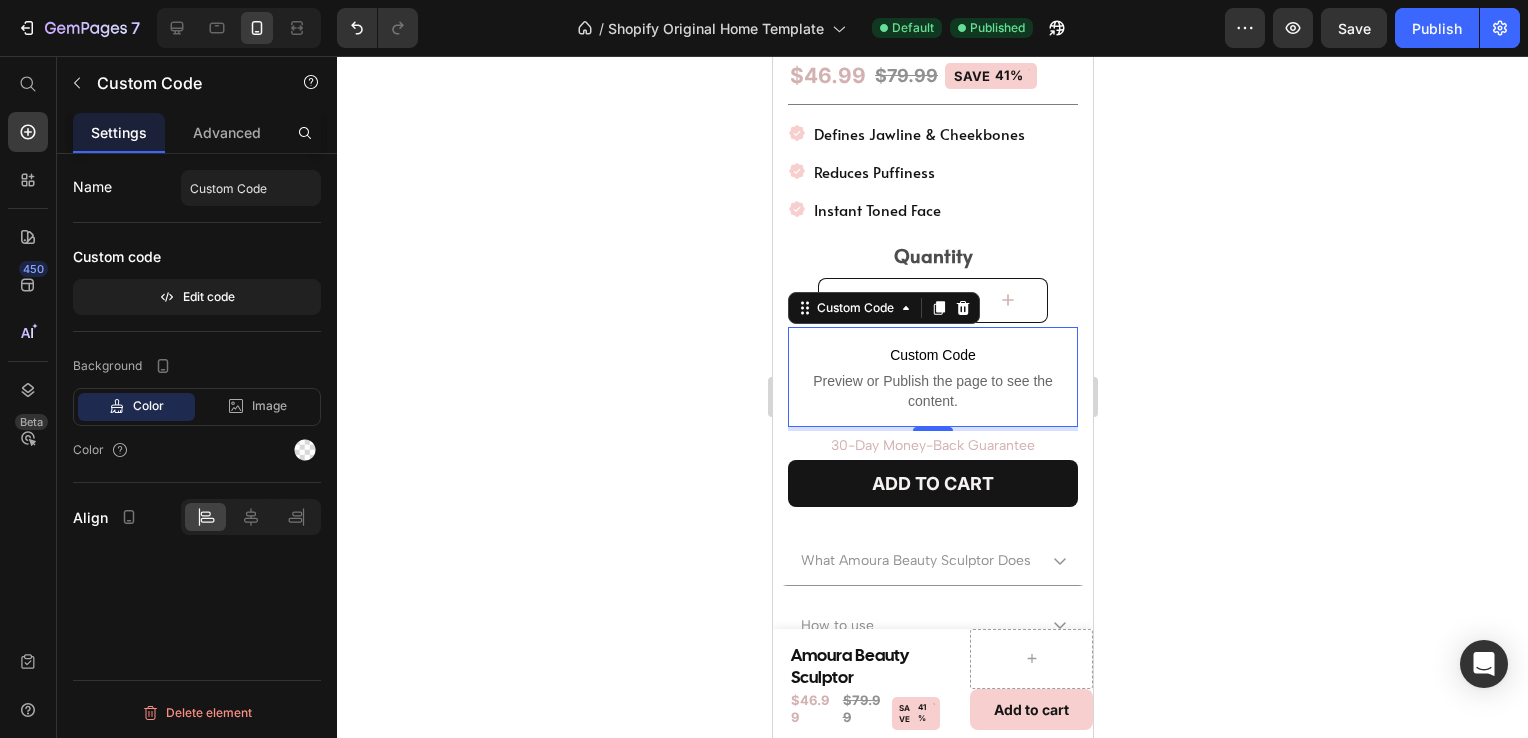 click on "Preview or Publish the page to see the content." at bounding box center (932, 391) 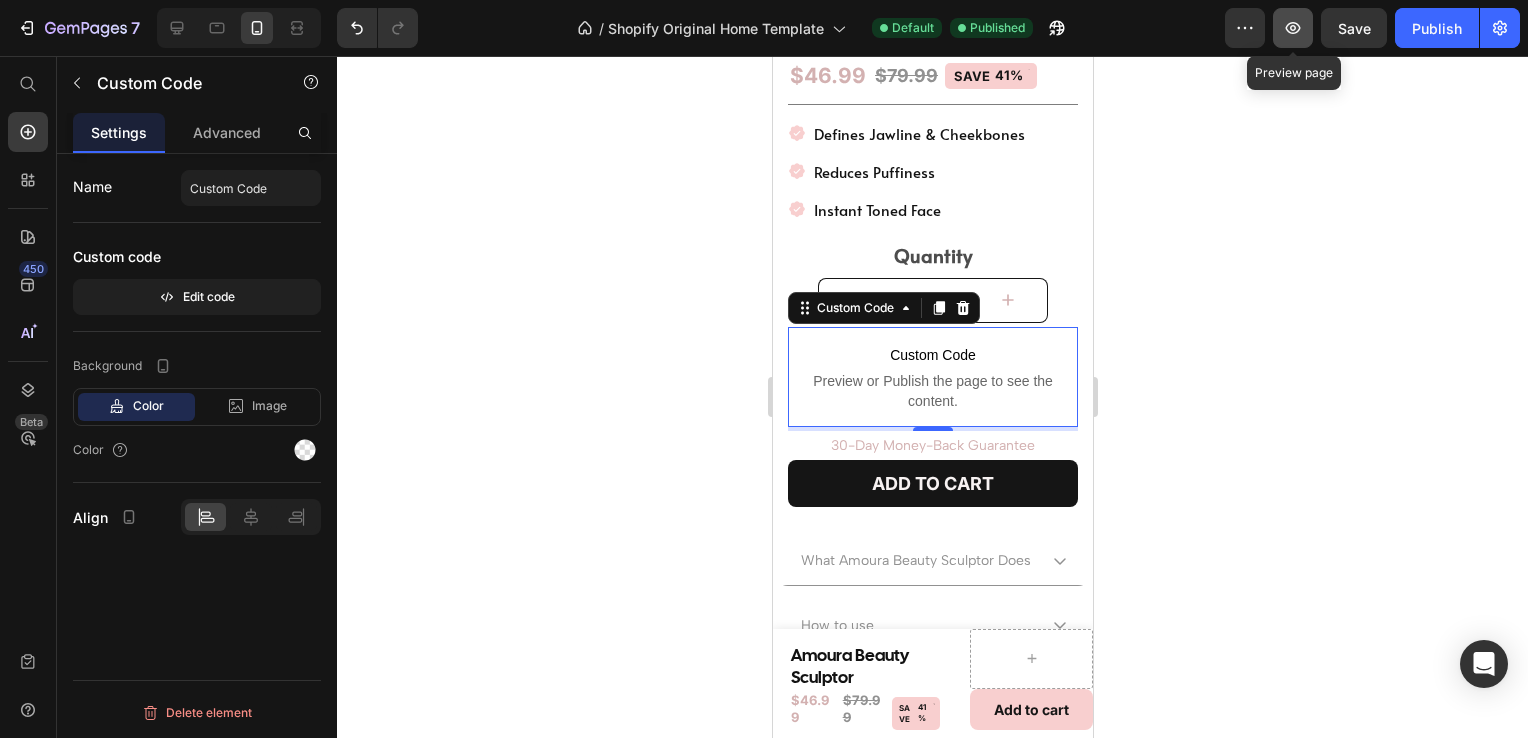 click 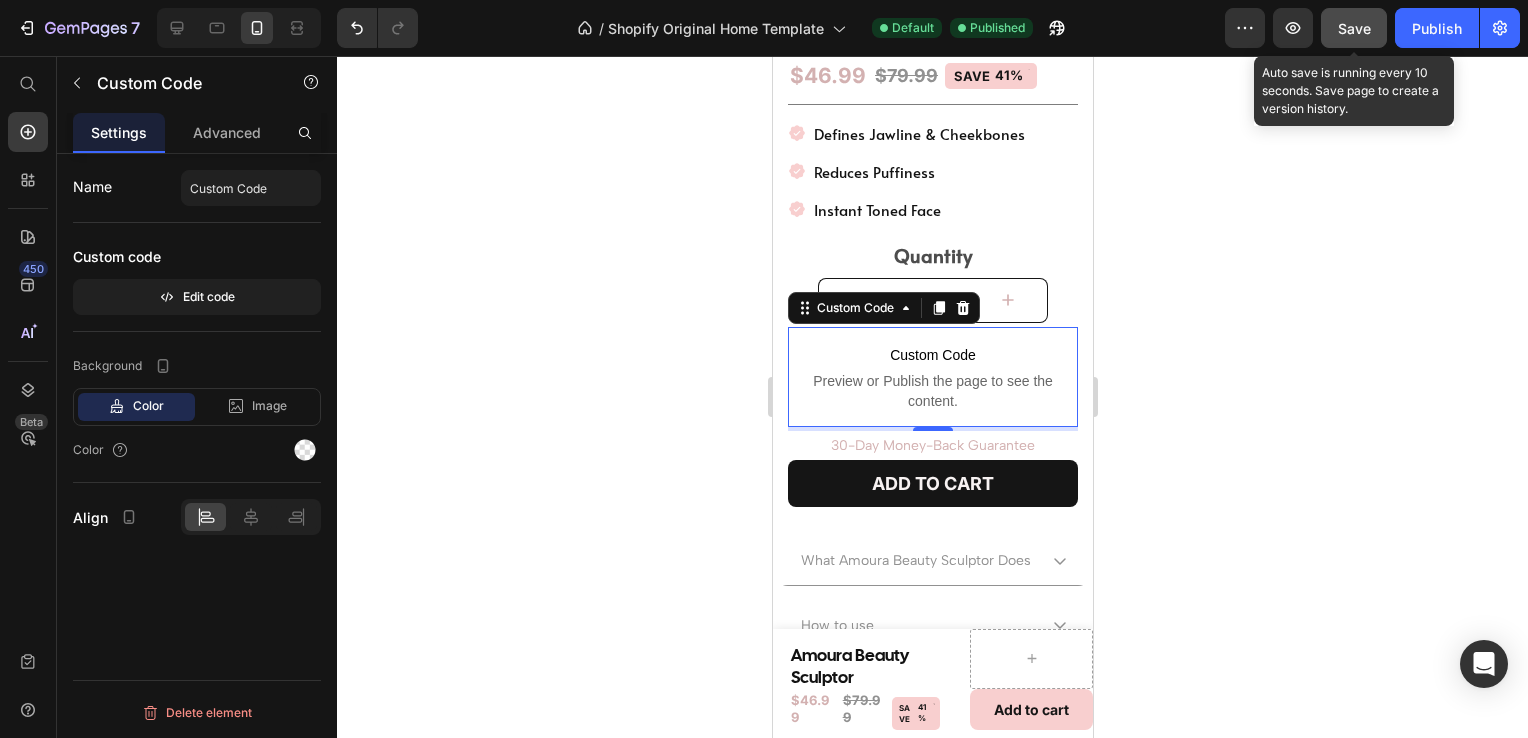 click on "Save" at bounding box center (1354, 28) 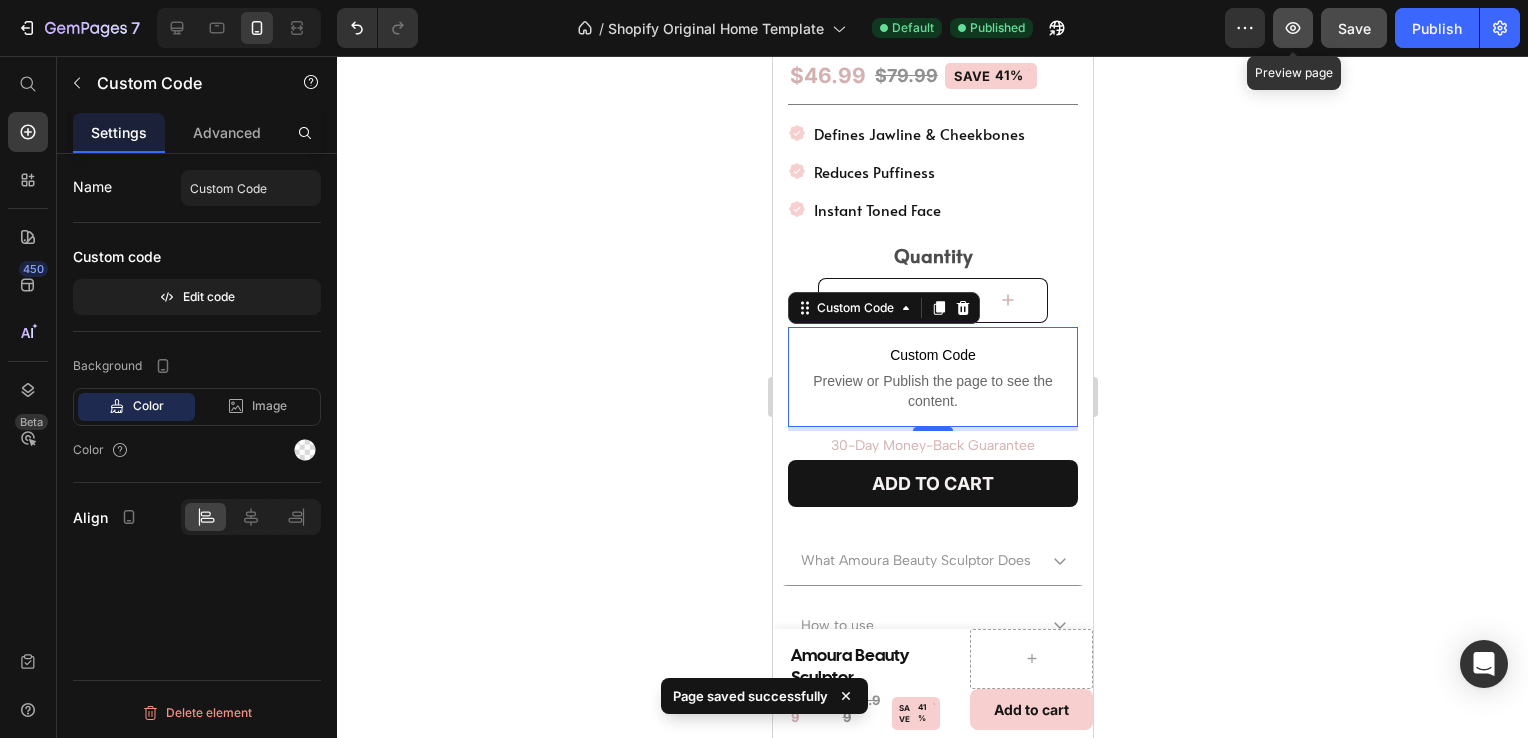 click 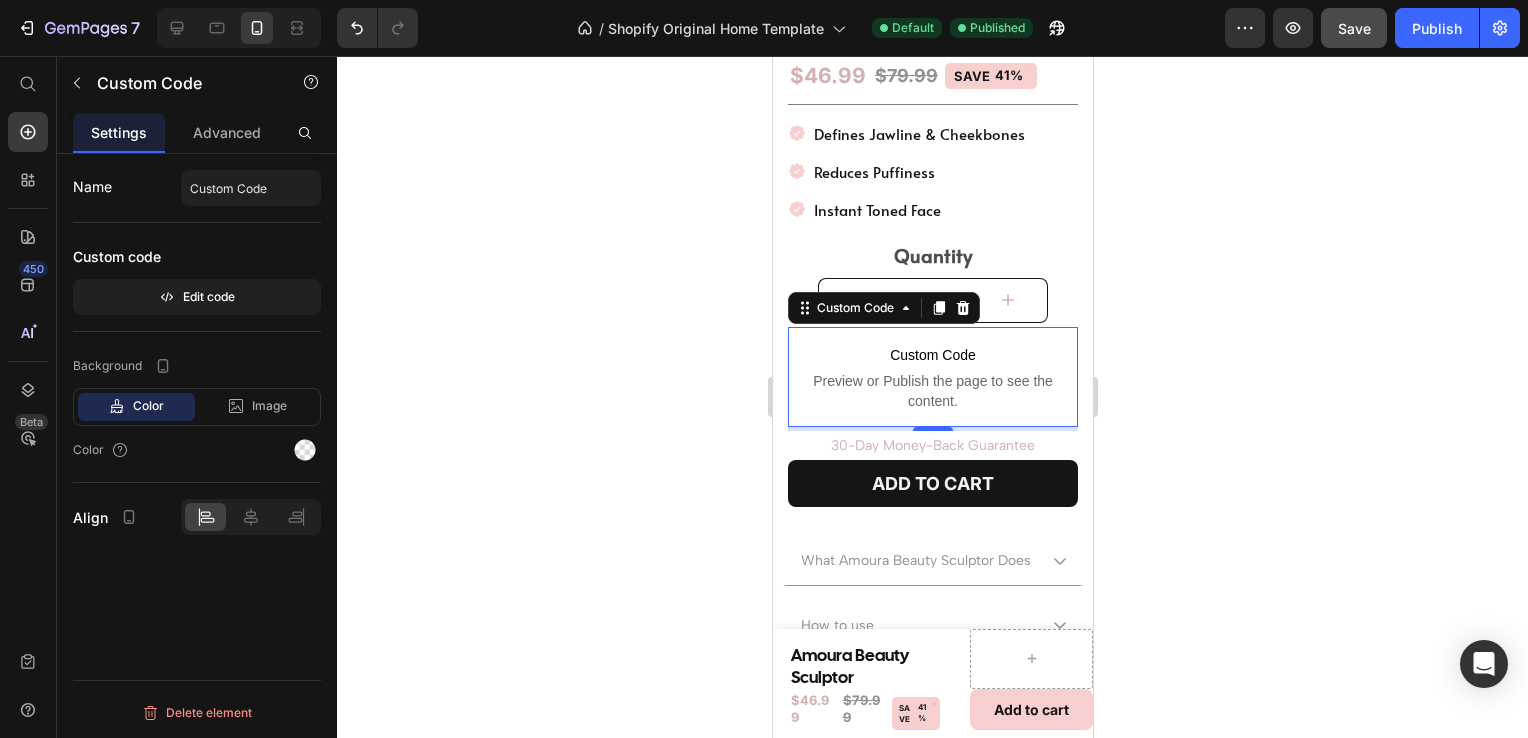 click on "Name Custom Code Custom code  Edit code" 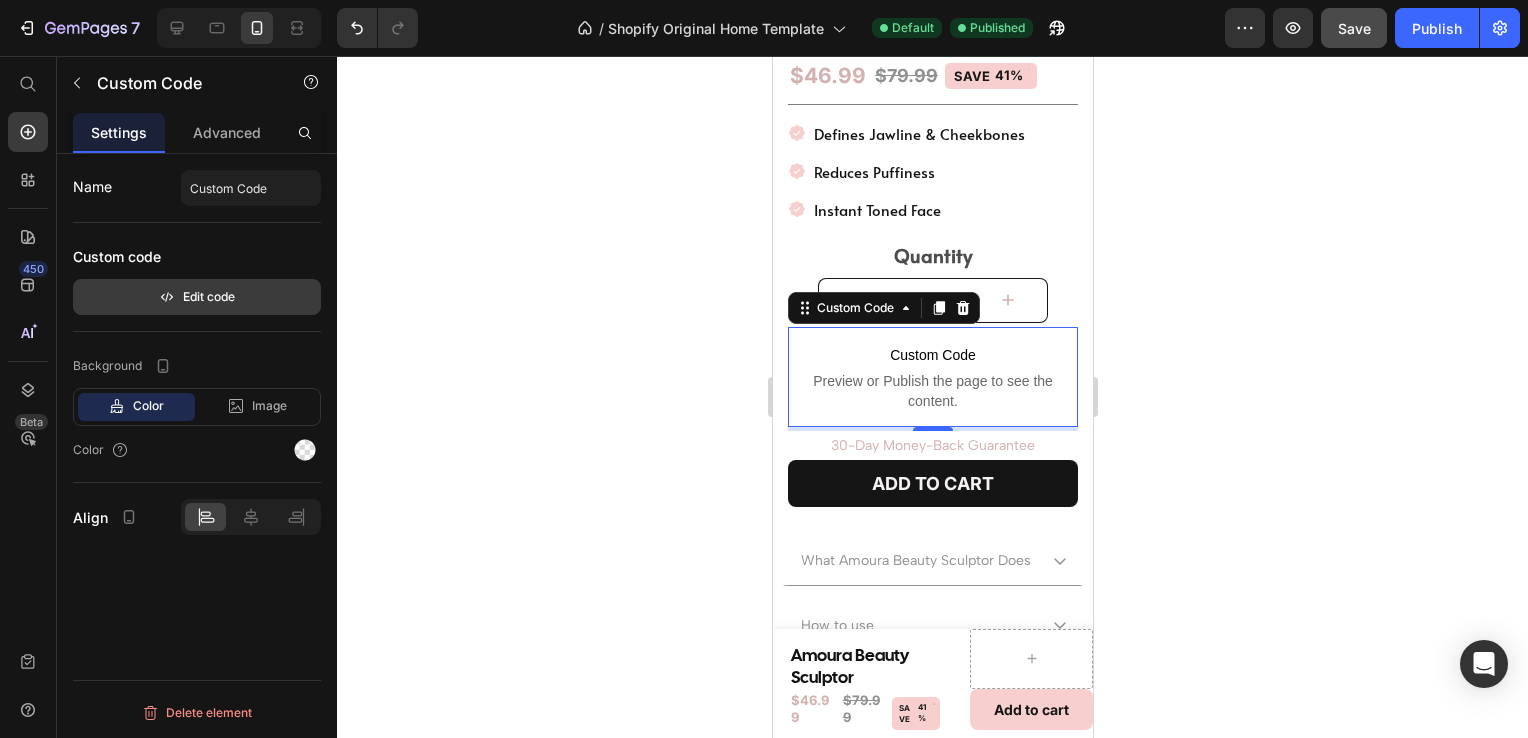 click on "Edit code" at bounding box center (197, 297) 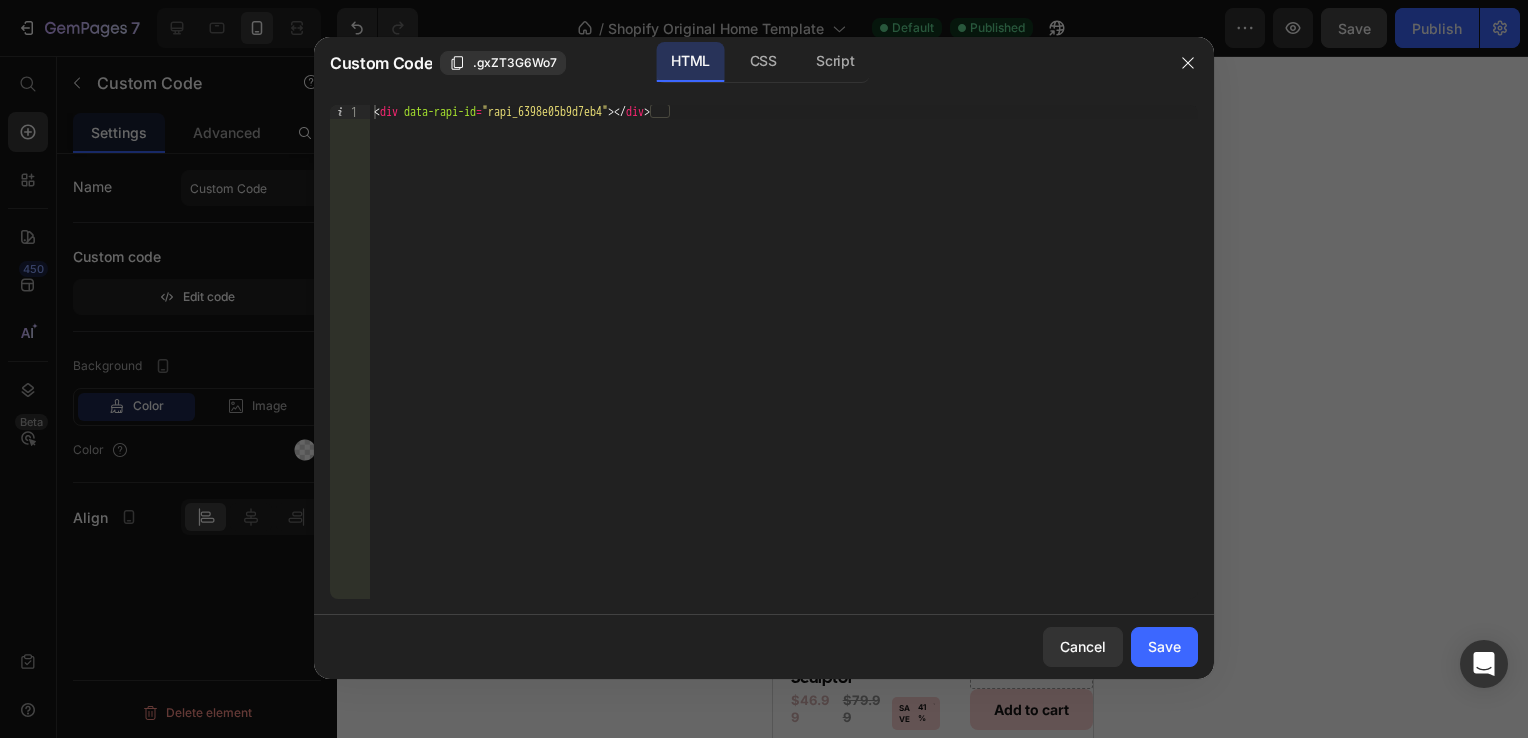 type on "<div data-rapi-id="rapi_6398e05b9d7eb4"></div>" 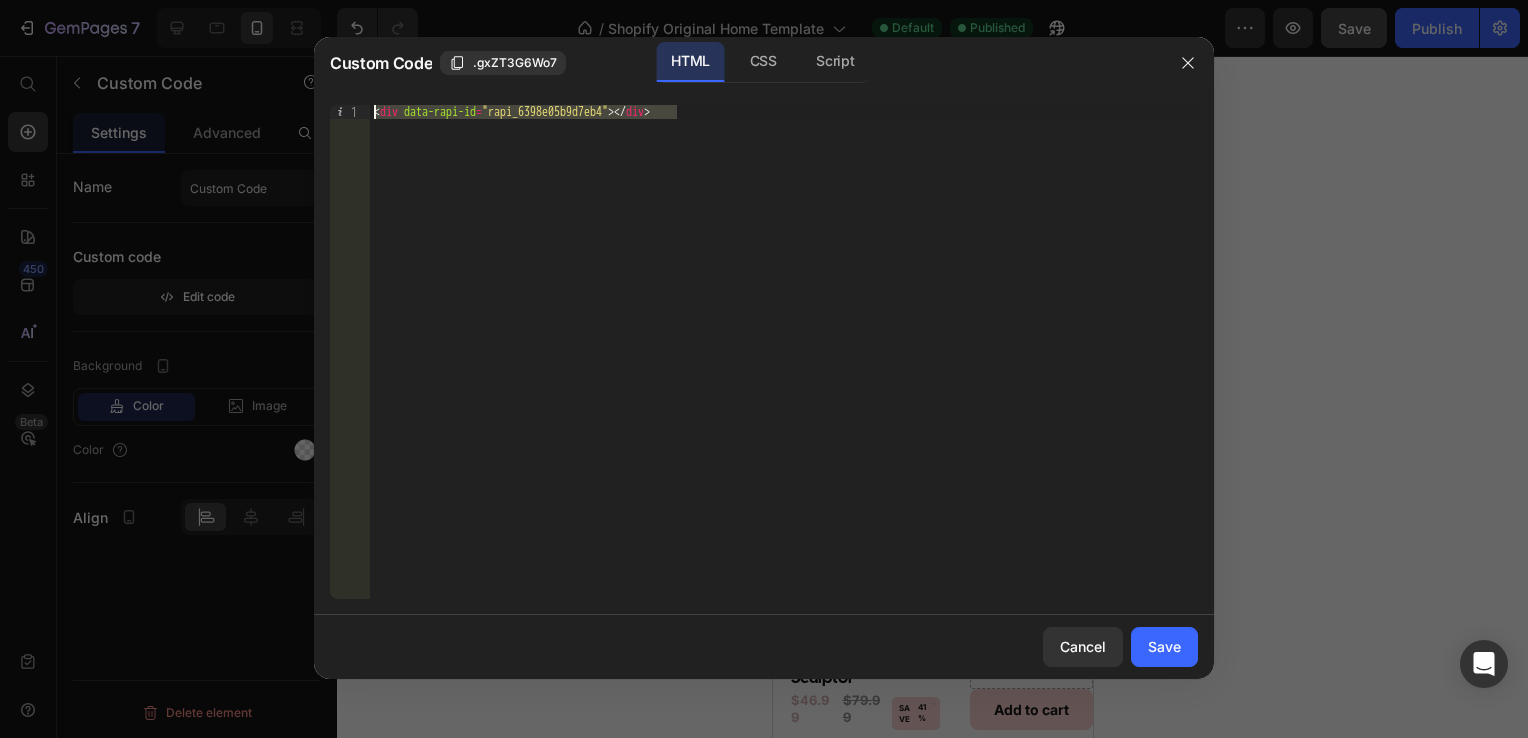 drag, startPoint x: 1118, startPoint y: 162, endPoint x: 303, endPoint y: 106, distance: 816.92163 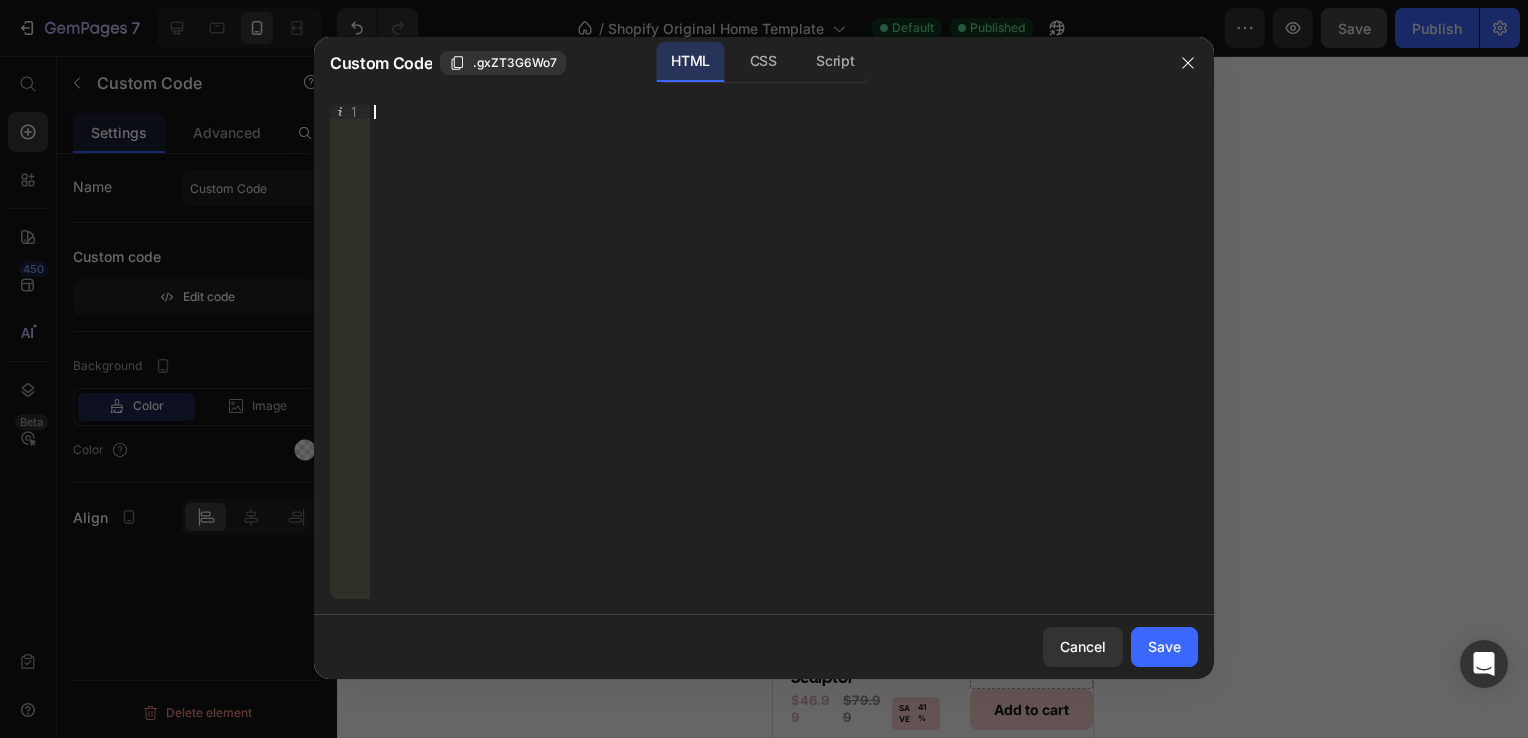 click on "Insert the 3rd-party installation code, HTML code, or Liquid code to display custom content." at bounding box center (784, 366) 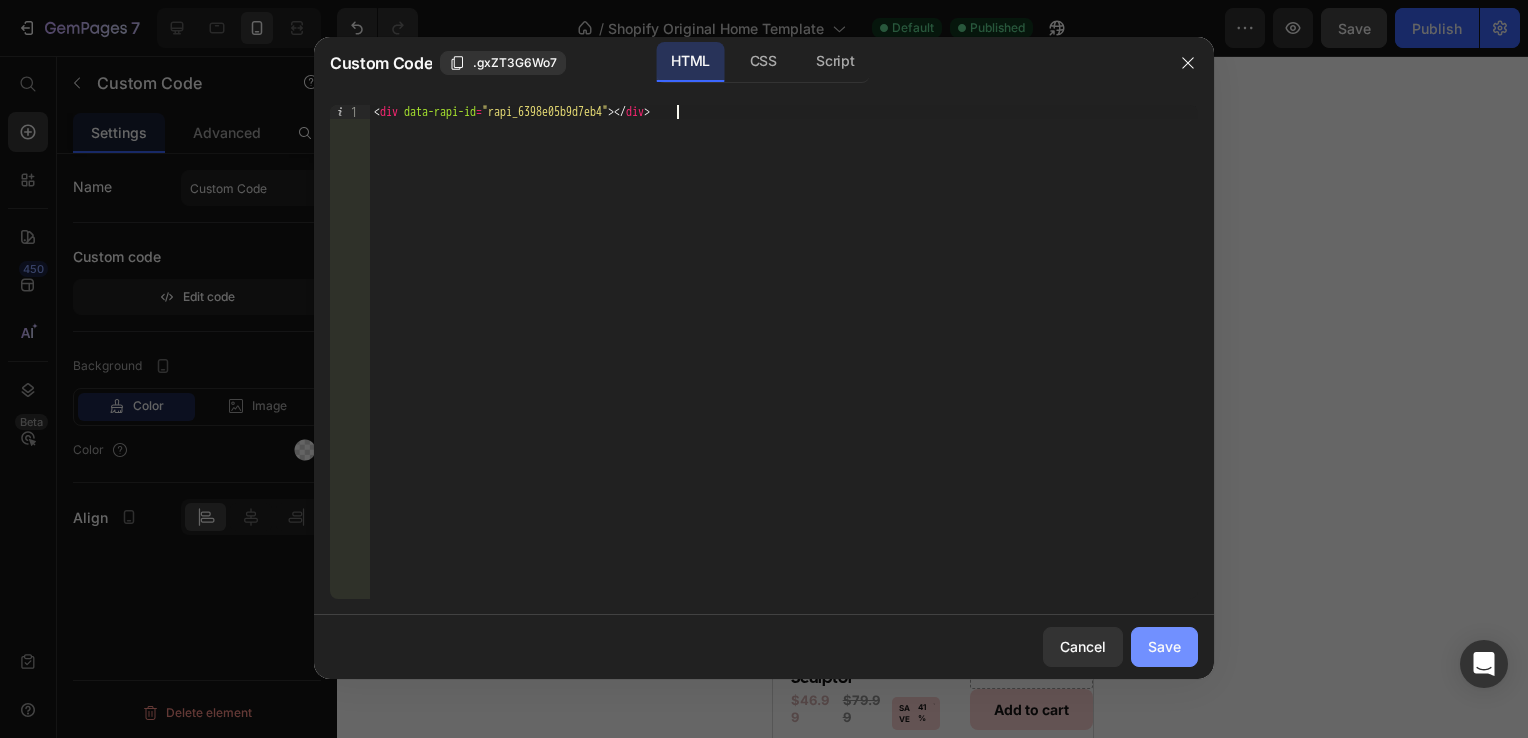 click on "Save" at bounding box center (1164, 646) 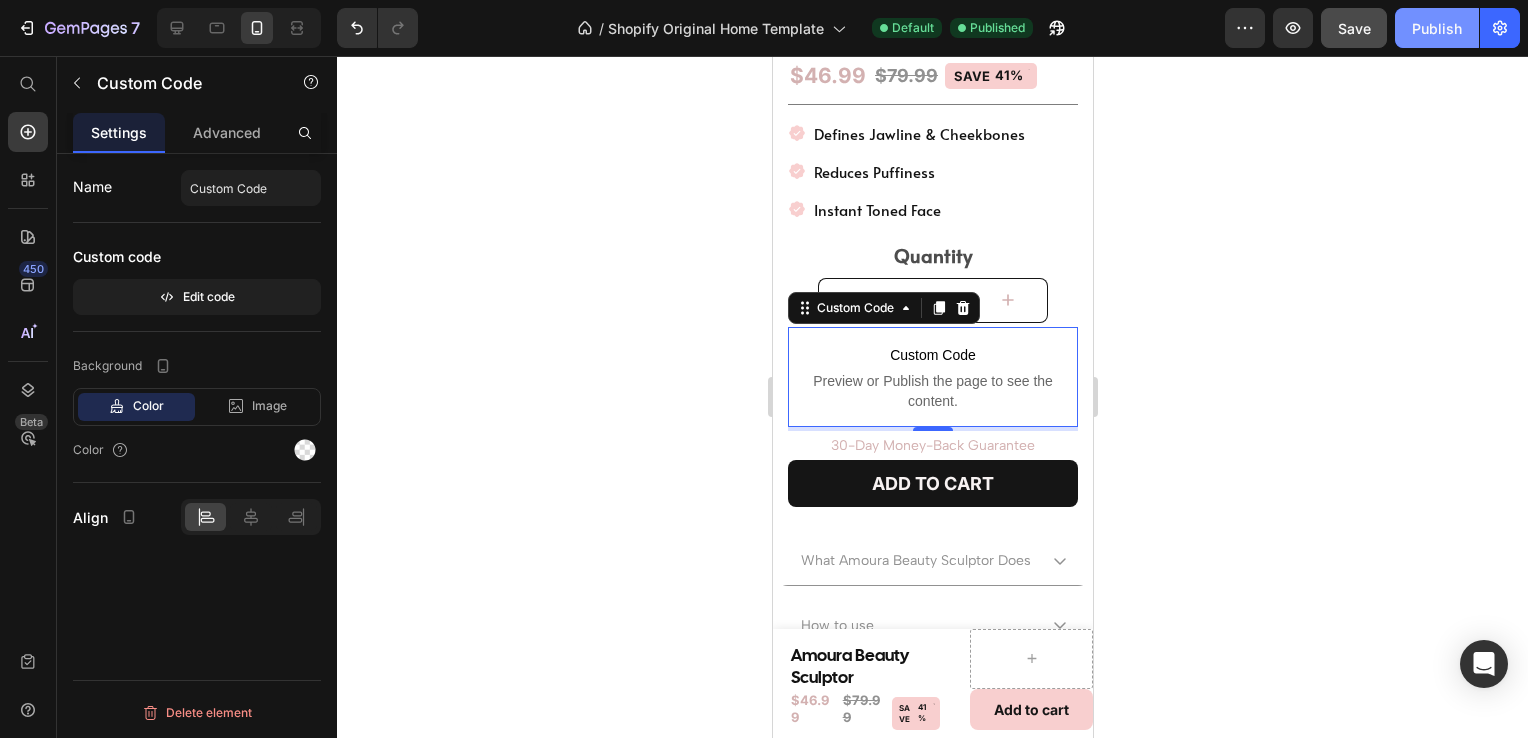 click on "Publish" at bounding box center [1437, 28] 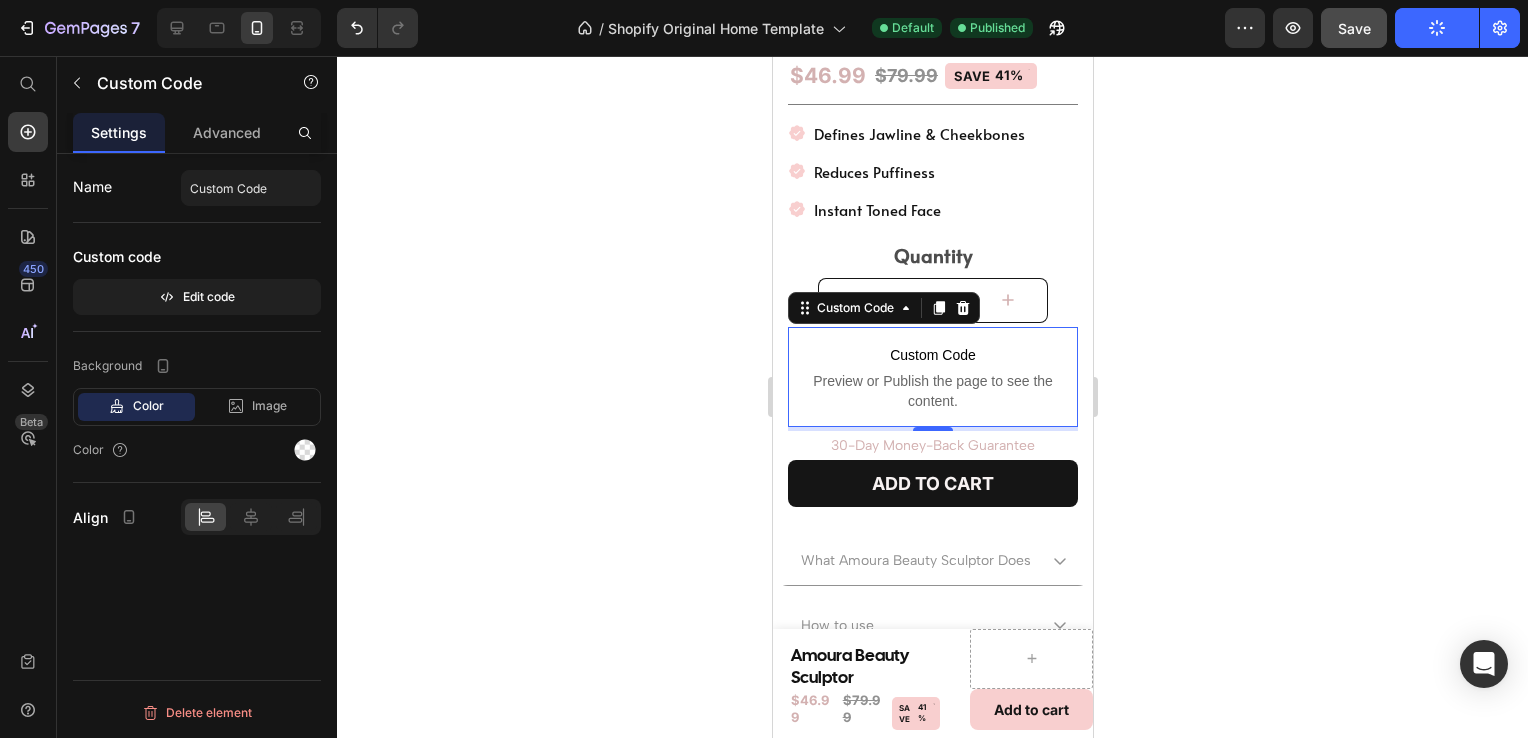 click 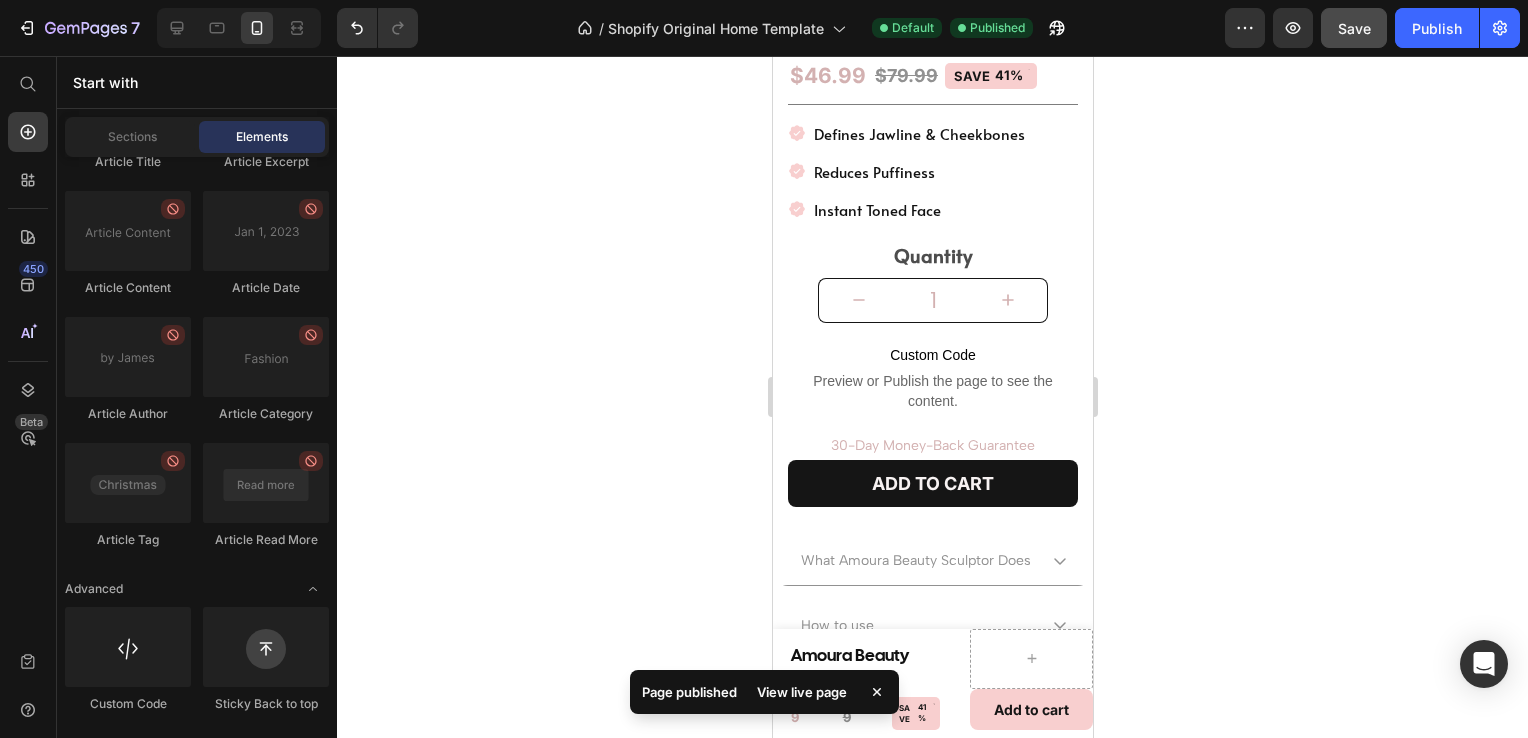 click on "View live page" at bounding box center (802, 692) 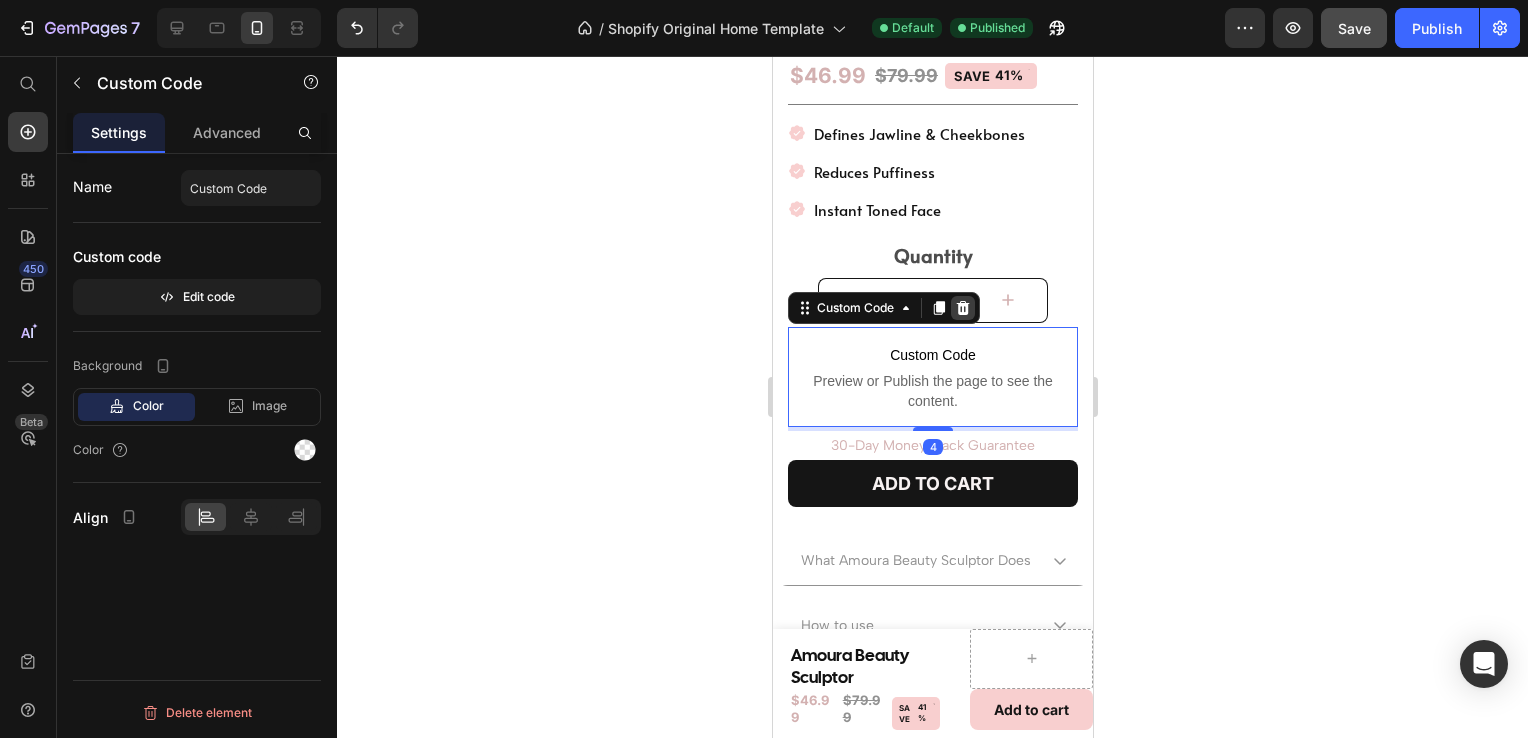 click 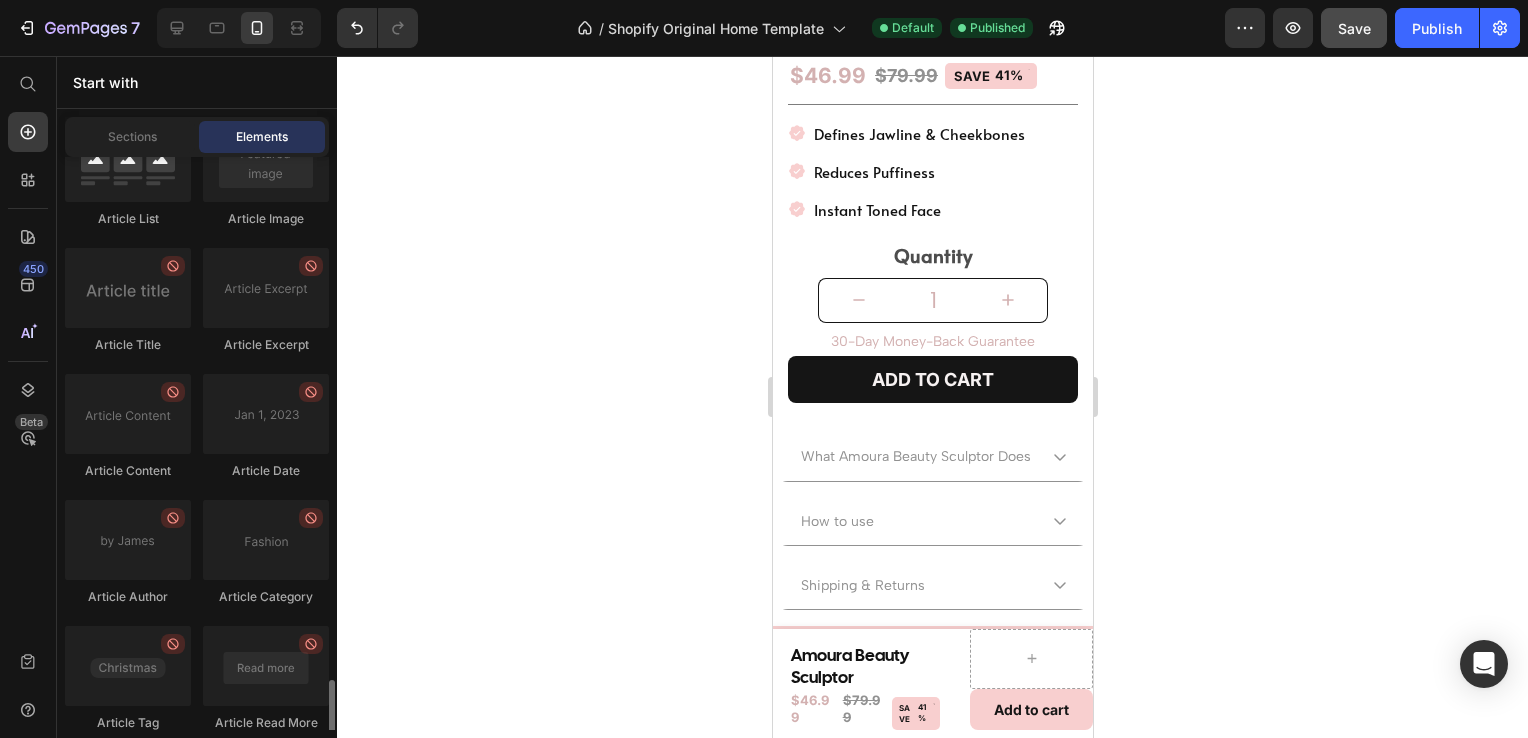 scroll, scrollTop: 5419, scrollLeft: 0, axis: vertical 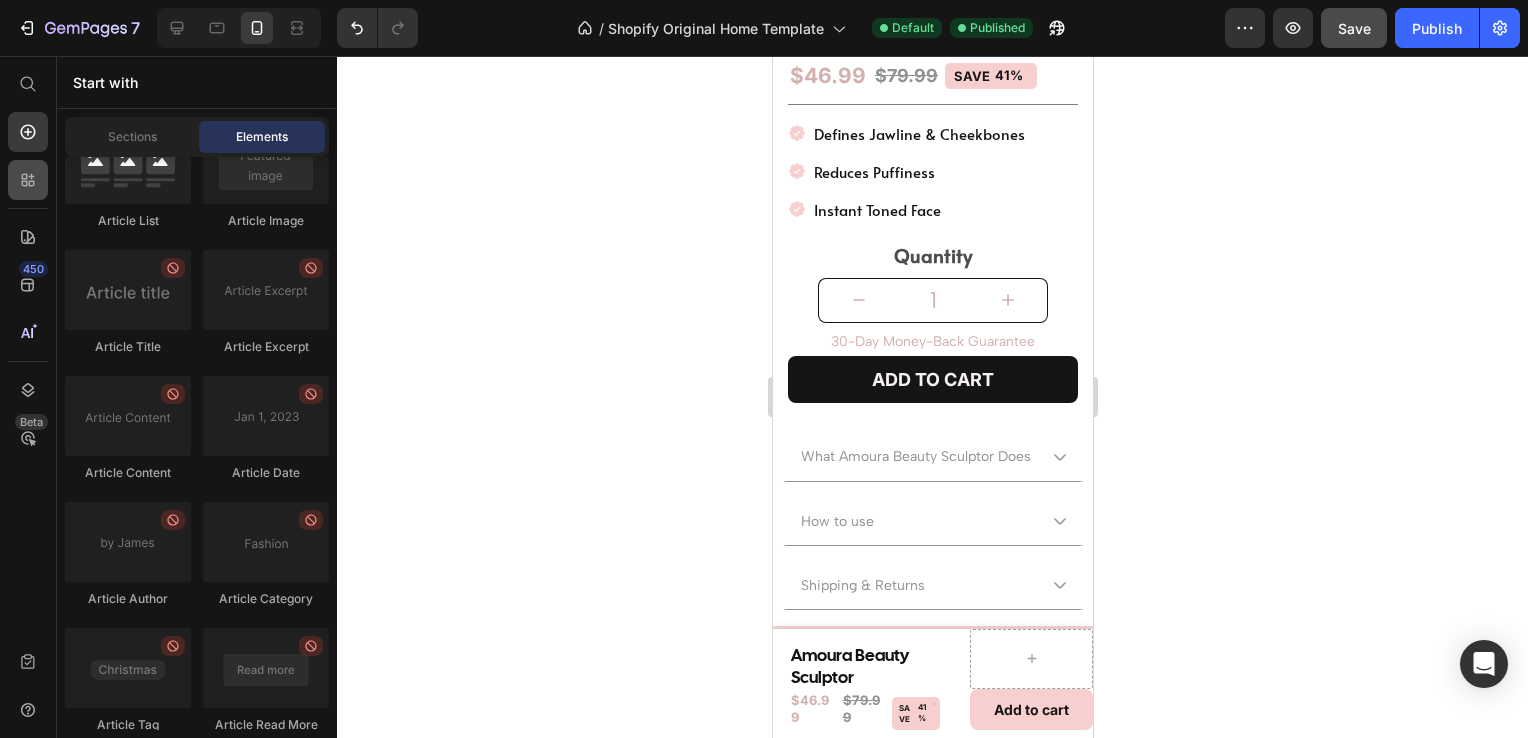 drag, startPoint x: 32, startPoint y: 205, endPoint x: 32, endPoint y: 187, distance: 18 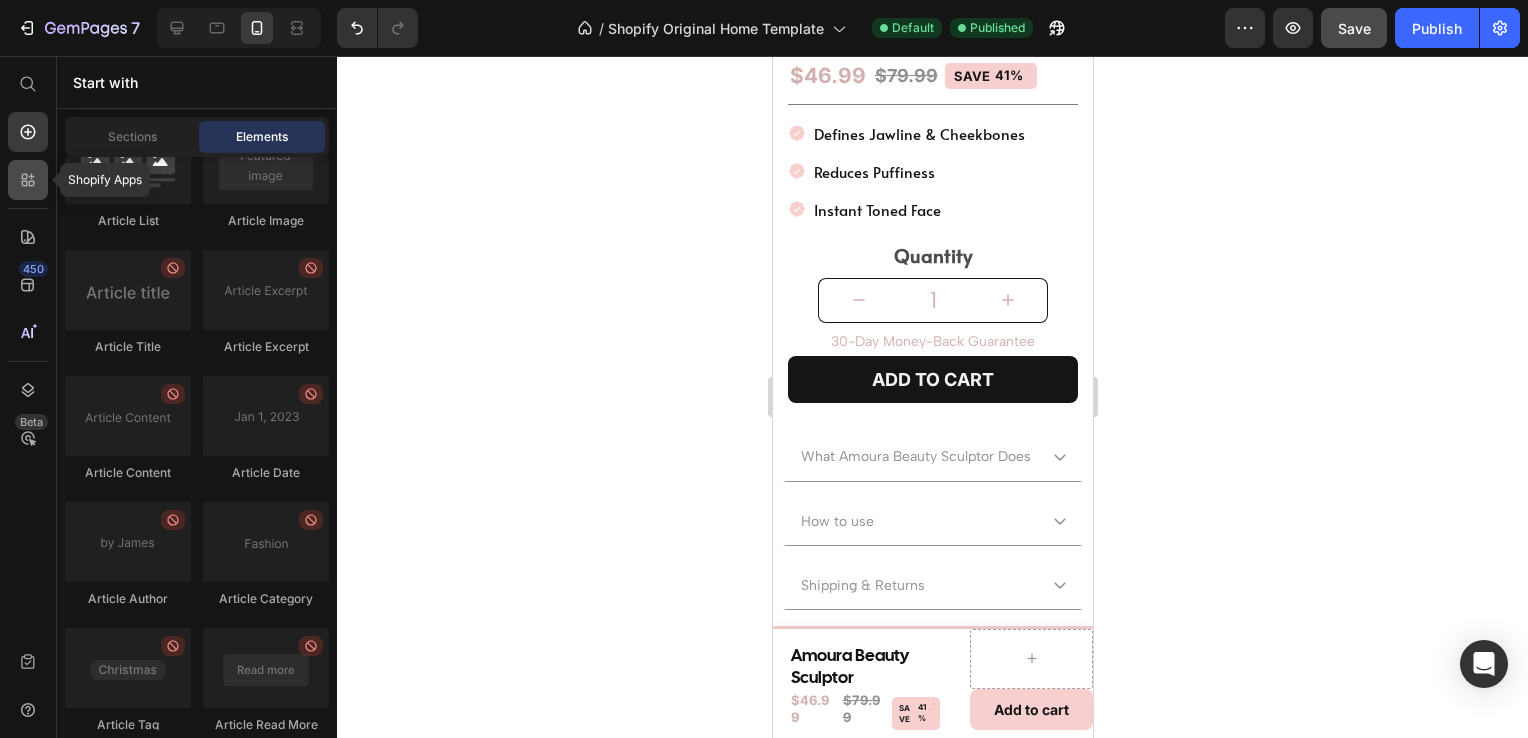 click 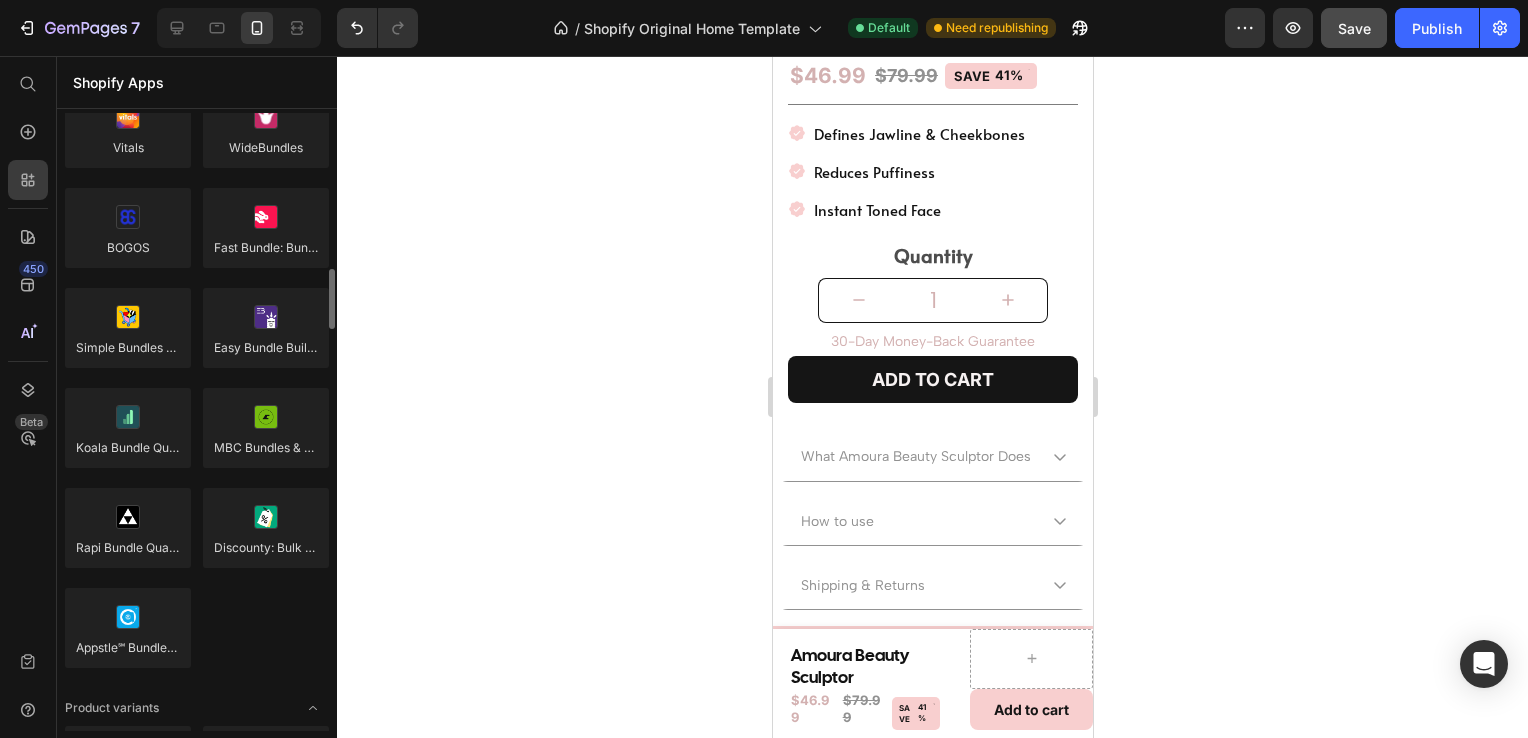 scroll, scrollTop: 1641, scrollLeft: 0, axis: vertical 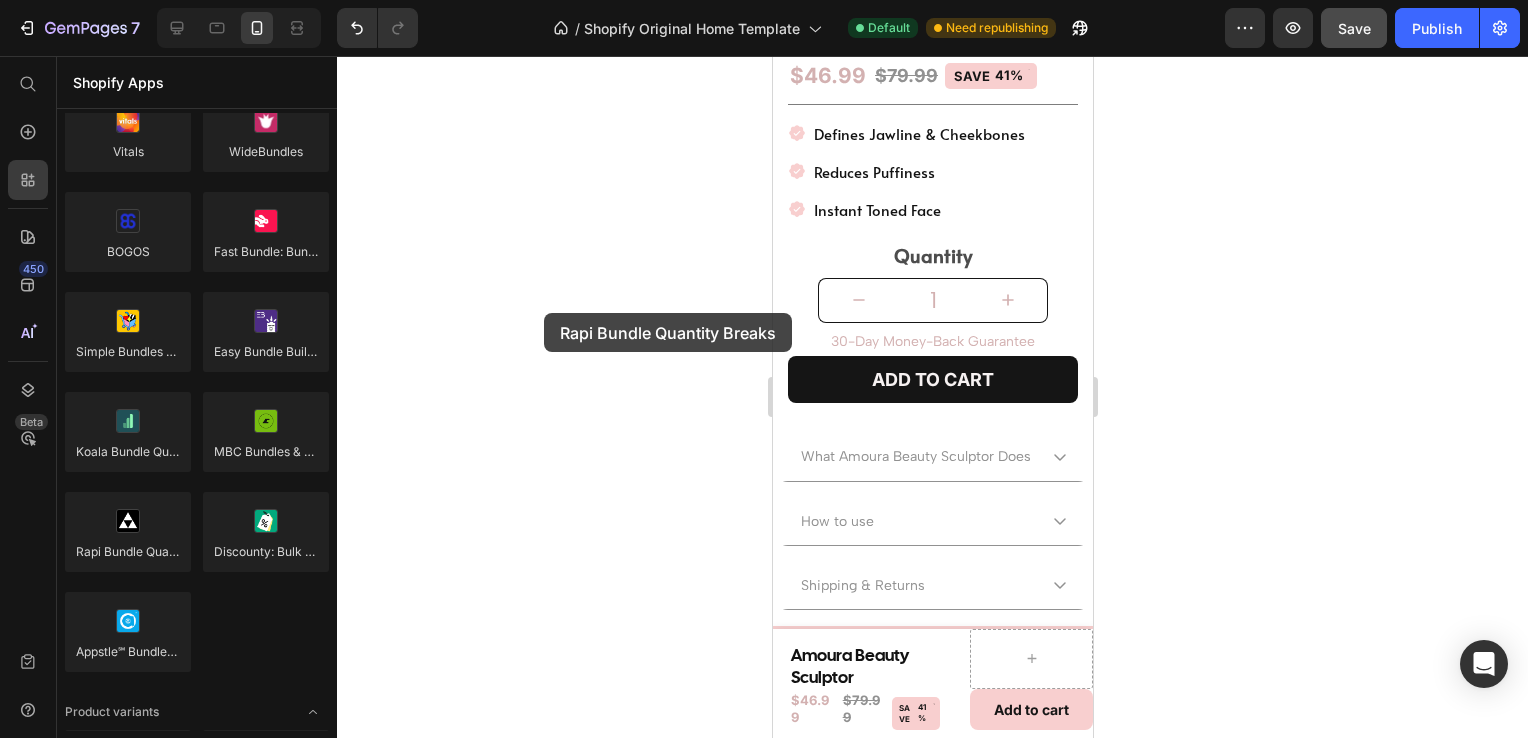 drag, startPoint x: 150, startPoint y: 528, endPoint x: 748, endPoint y: 284, distance: 645.8638 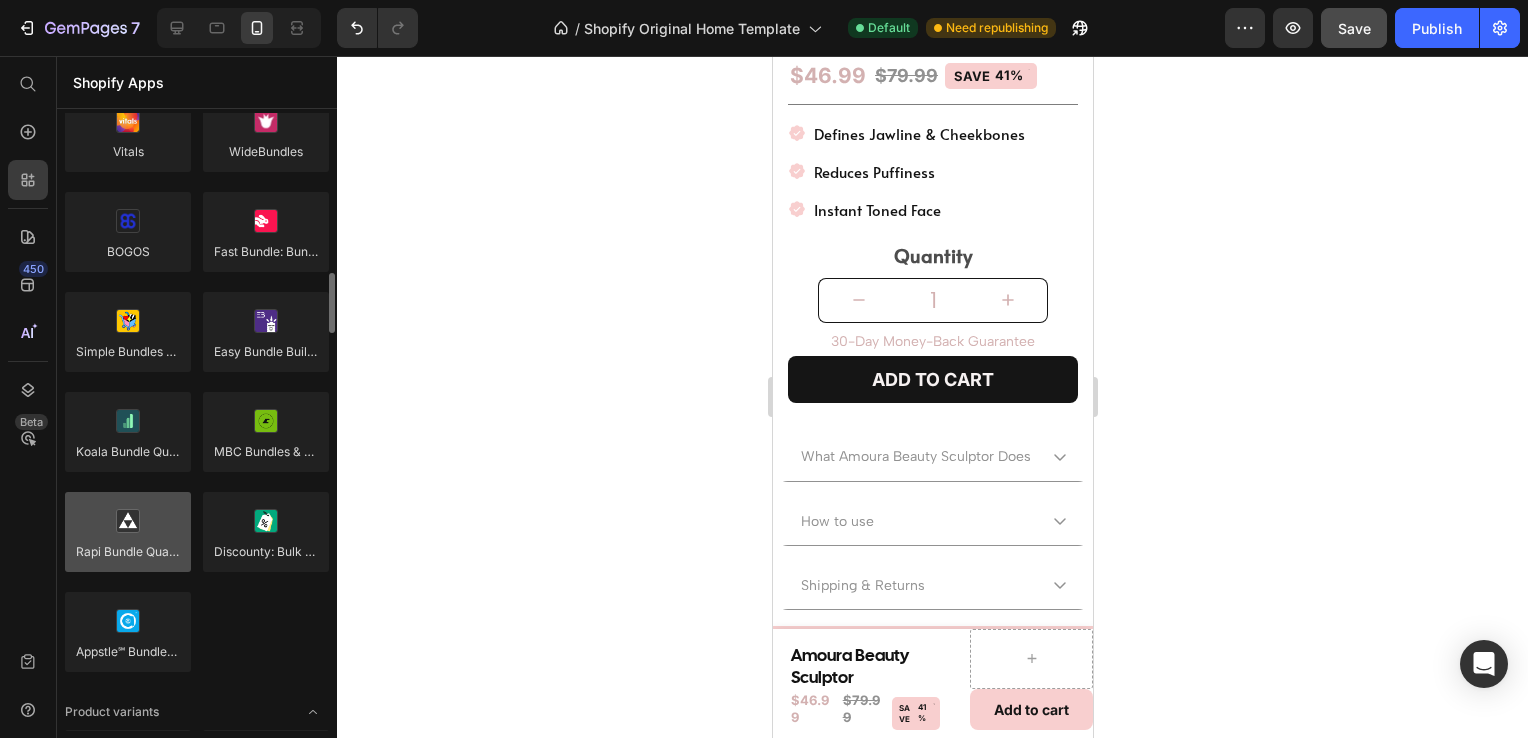 click at bounding box center [128, 532] 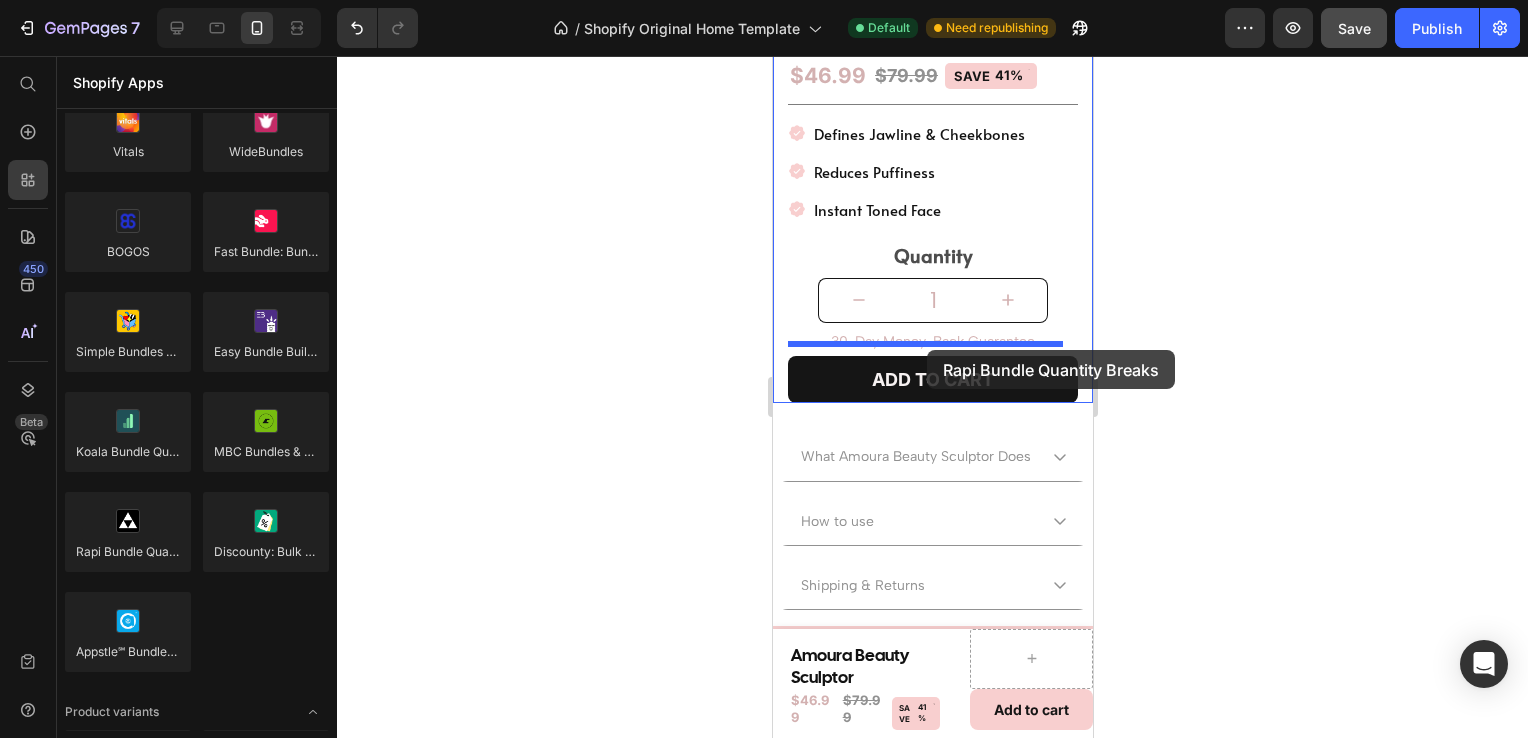 drag, startPoint x: 928, startPoint y: 588, endPoint x: 926, endPoint y: 350, distance: 238.0084 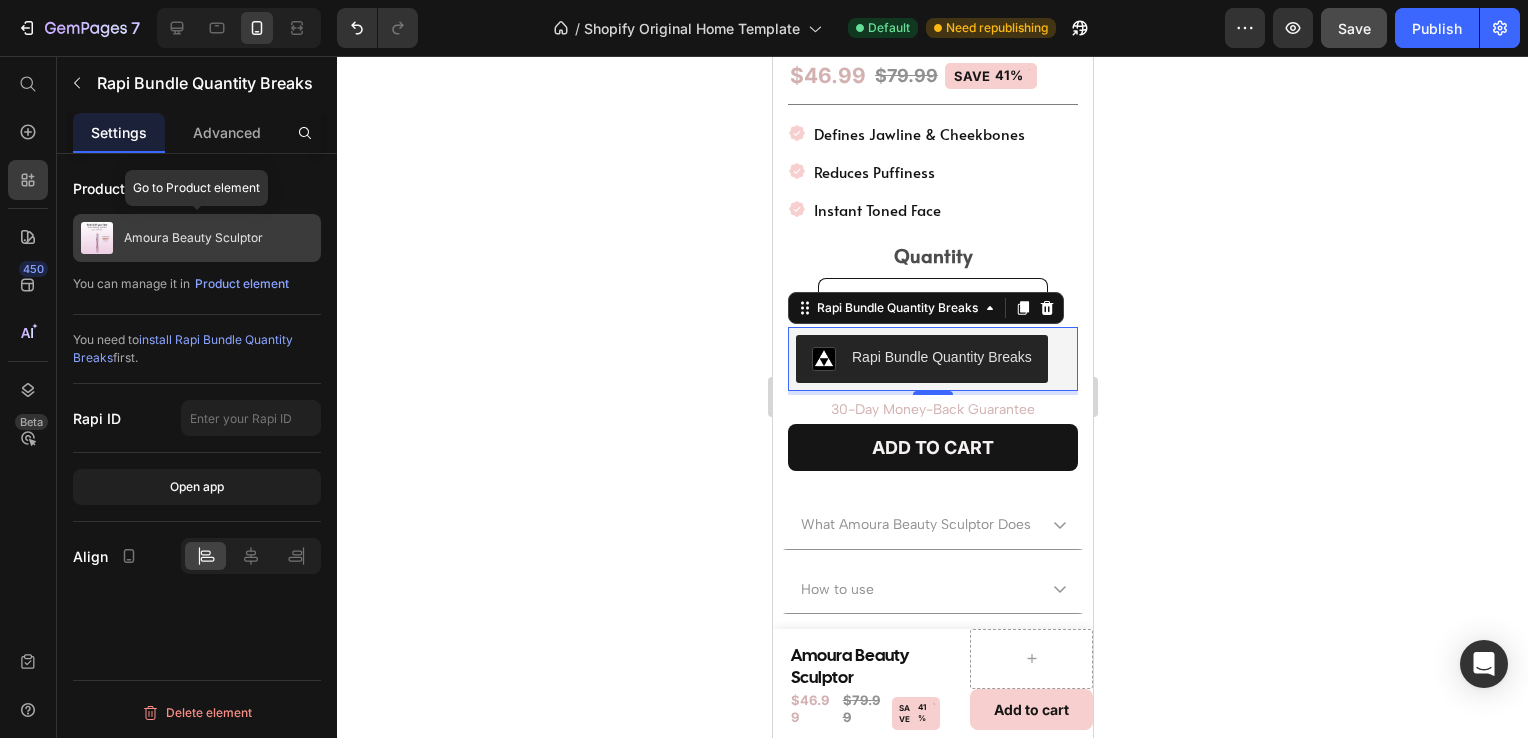 click on "Amoura Beauty Sculptor" at bounding box center [193, 238] 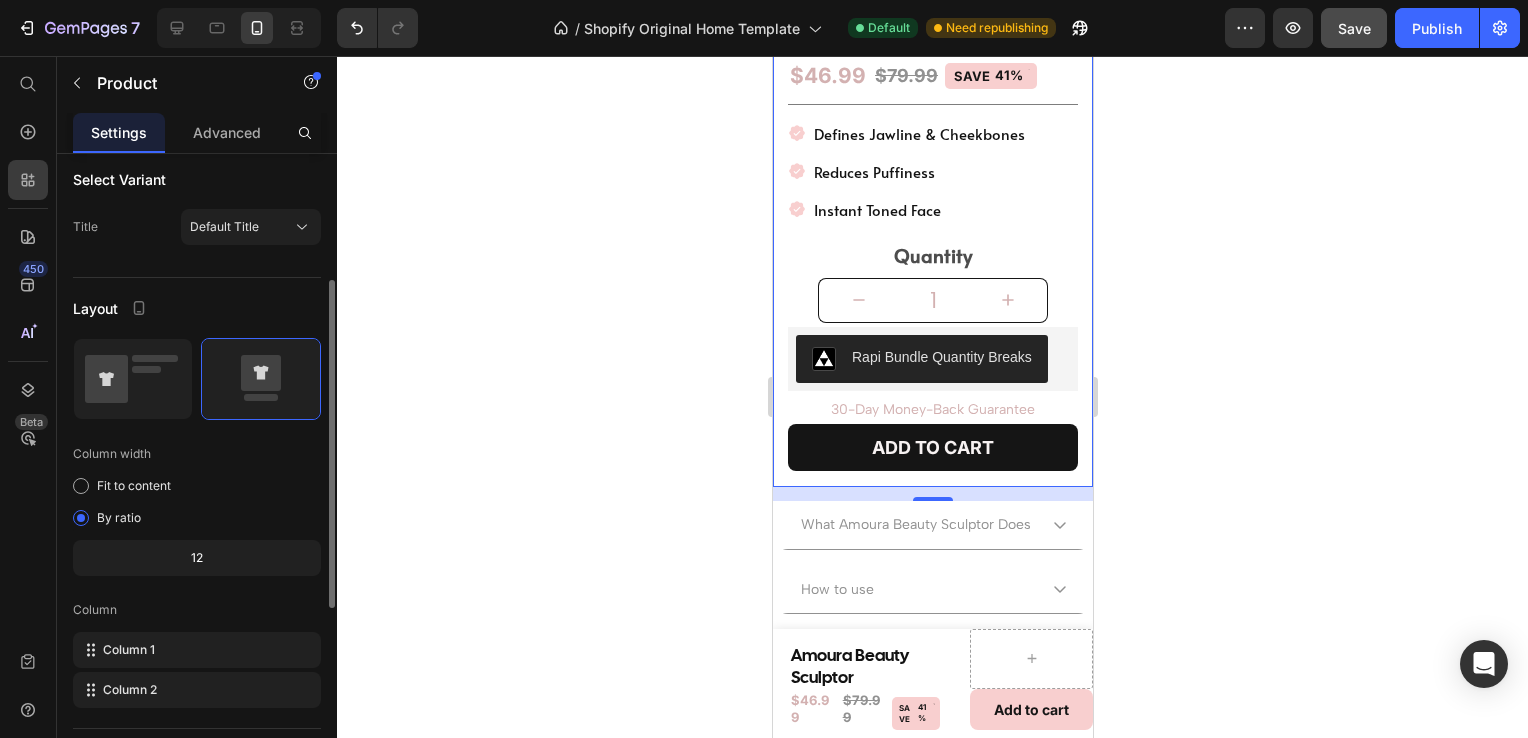 scroll, scrollTop: 247, scrollLeft: 0, axis: vertical 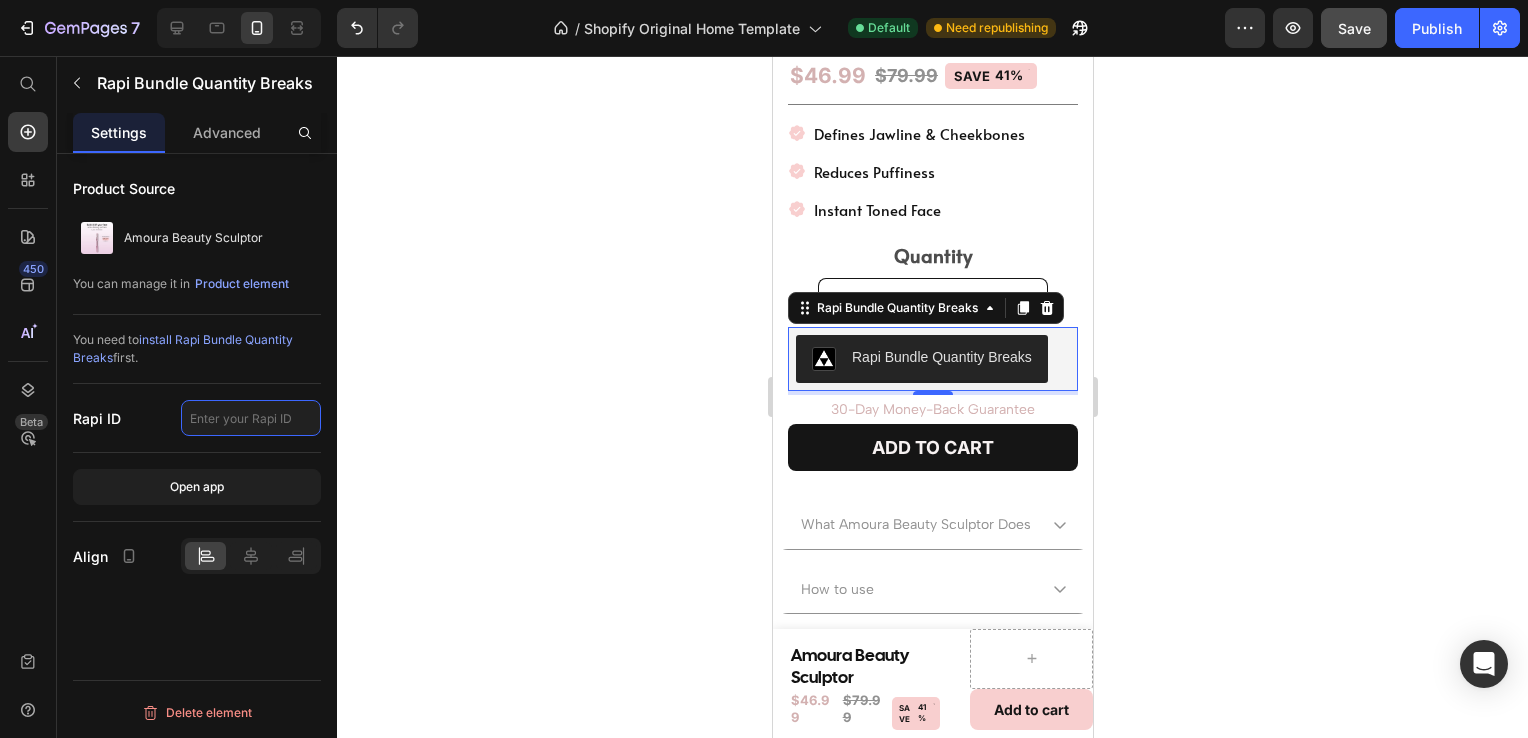 click 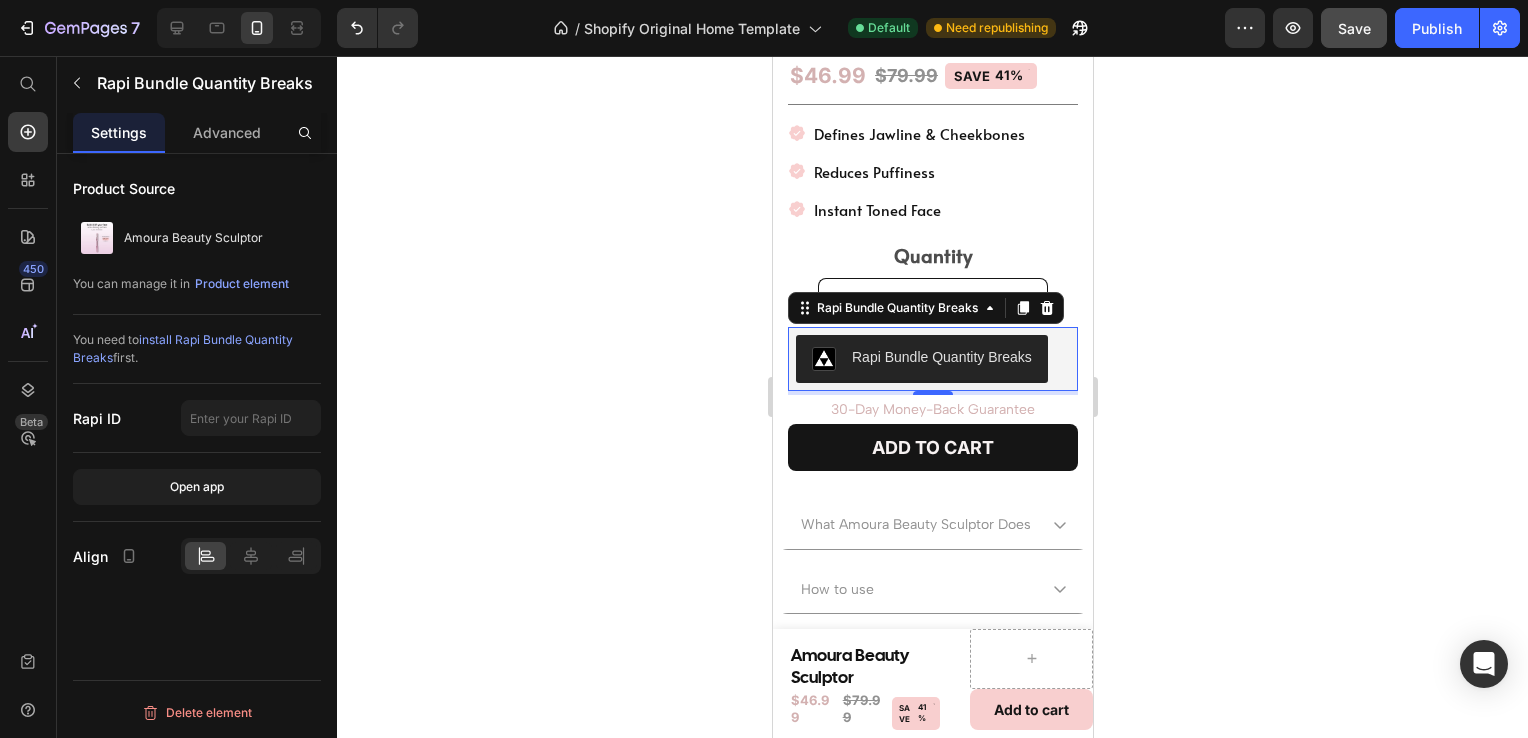 click on "Open app" 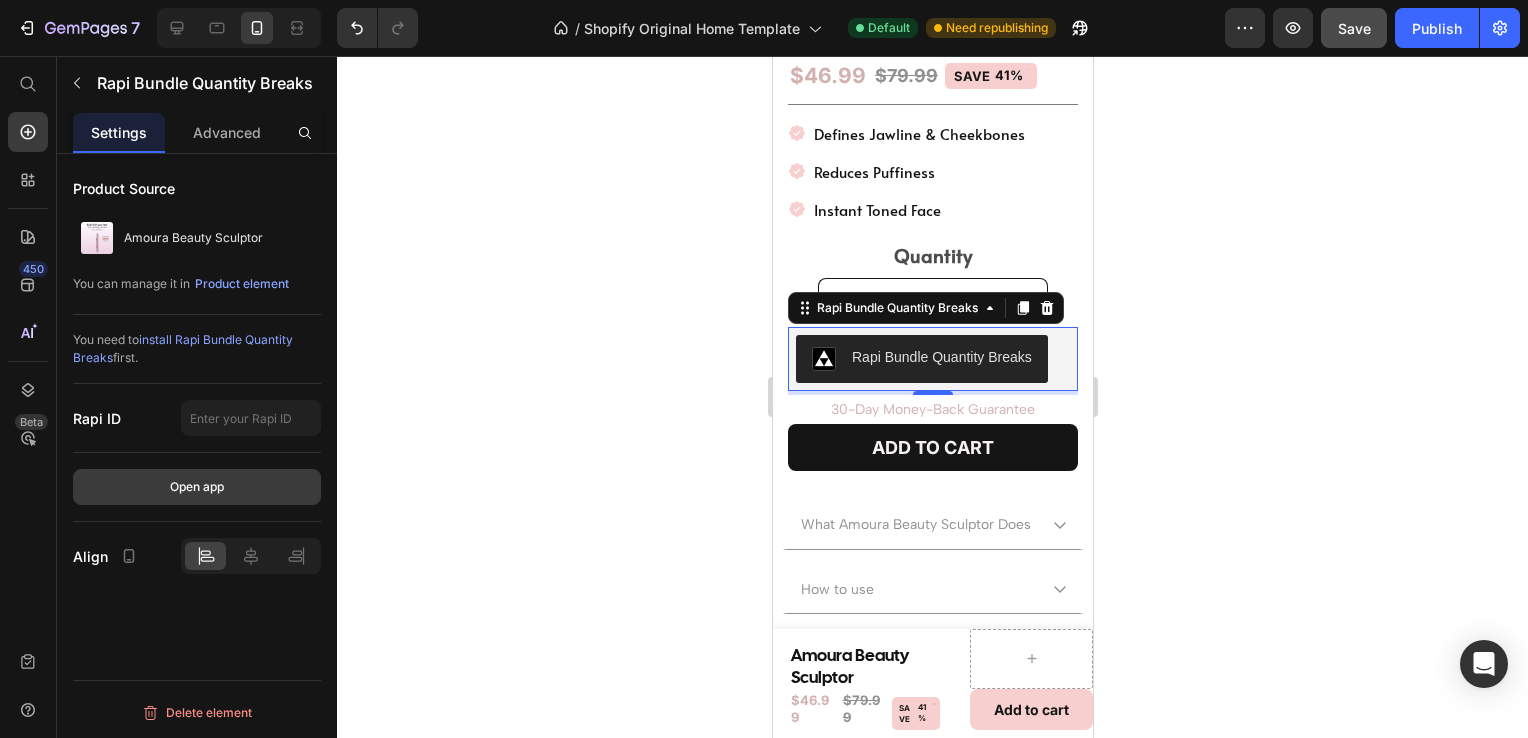 click on "Open app" at bounding box center (197, 487) 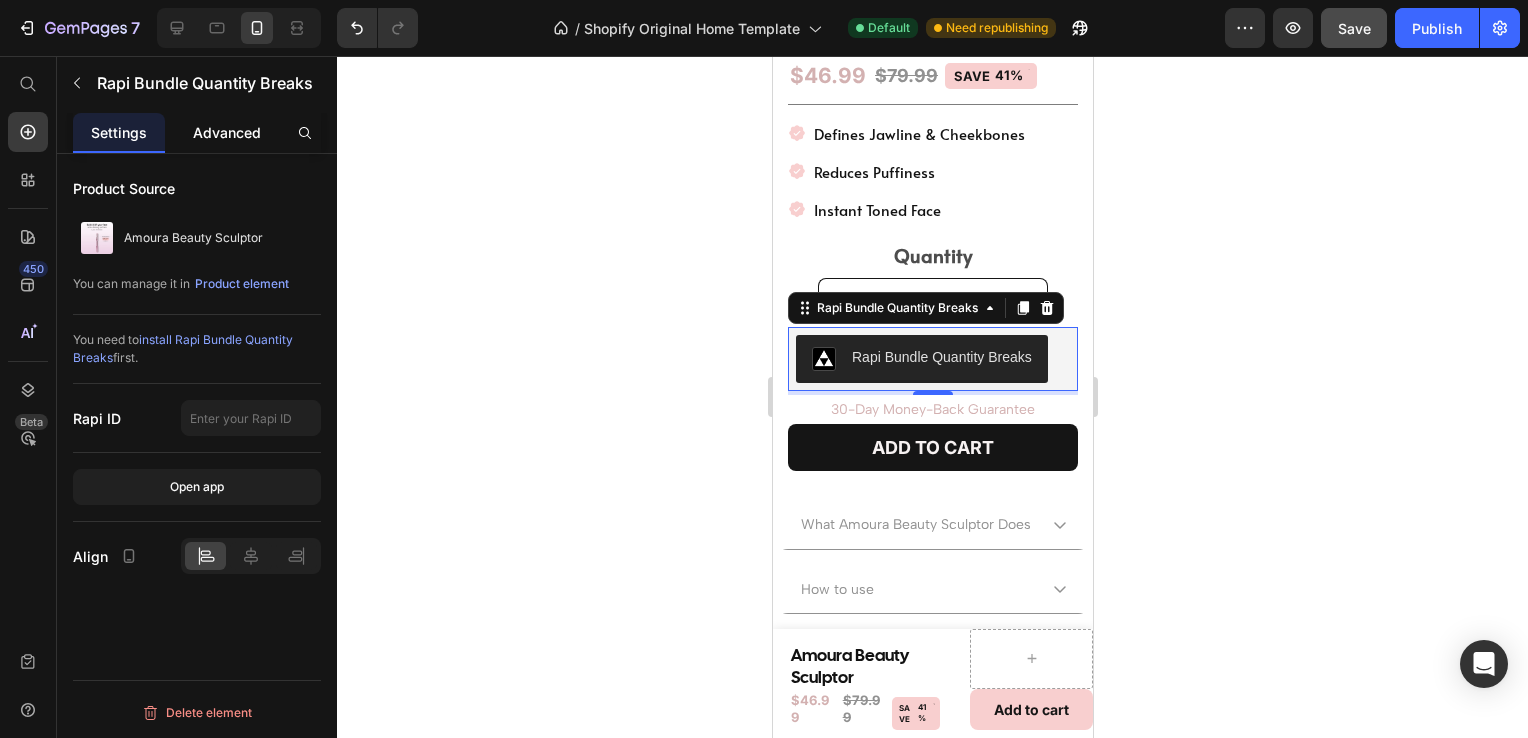 click on "Advanced" at bounding box center [227, 132] 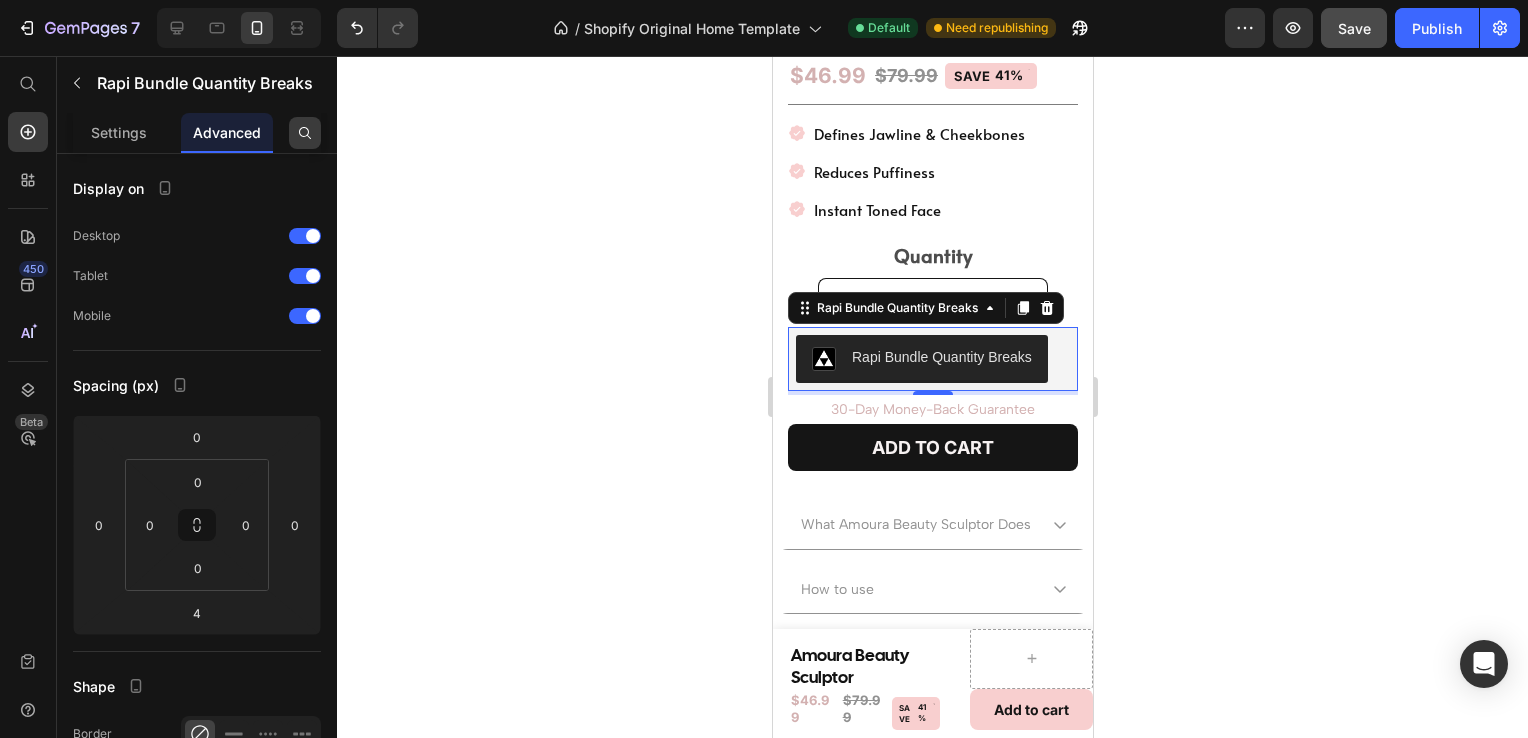 click at bounding box center [305, 133] 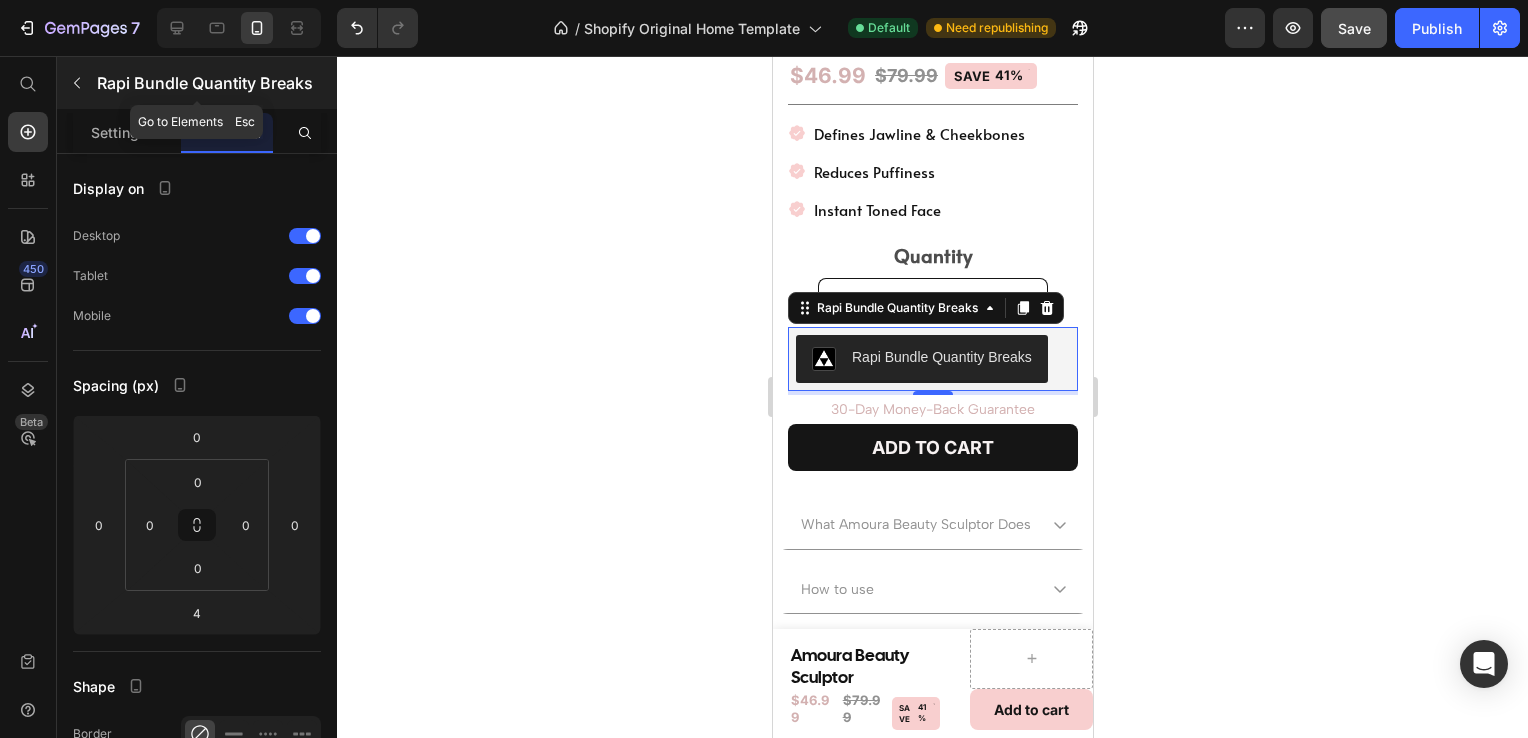 click at bounding box center (77, 83) 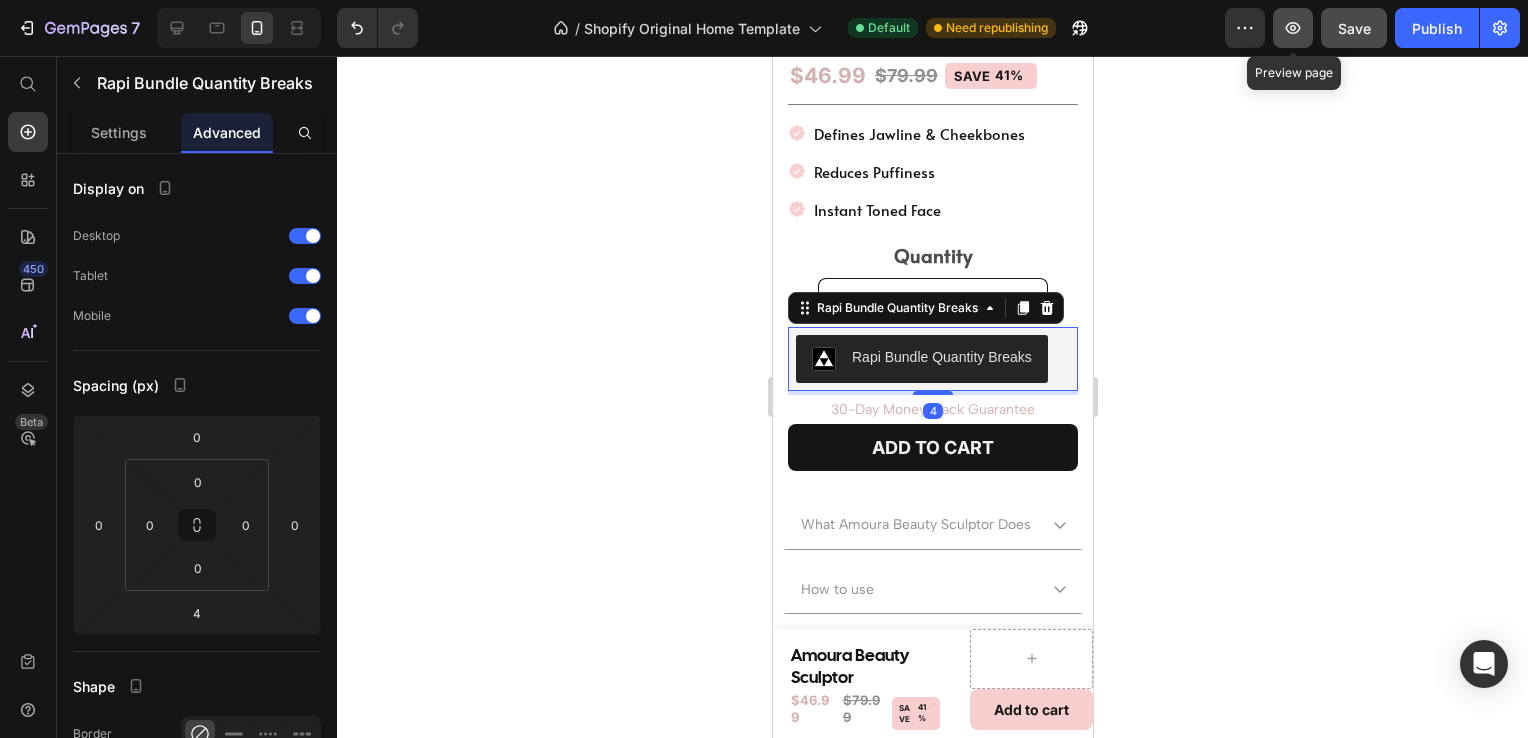 click 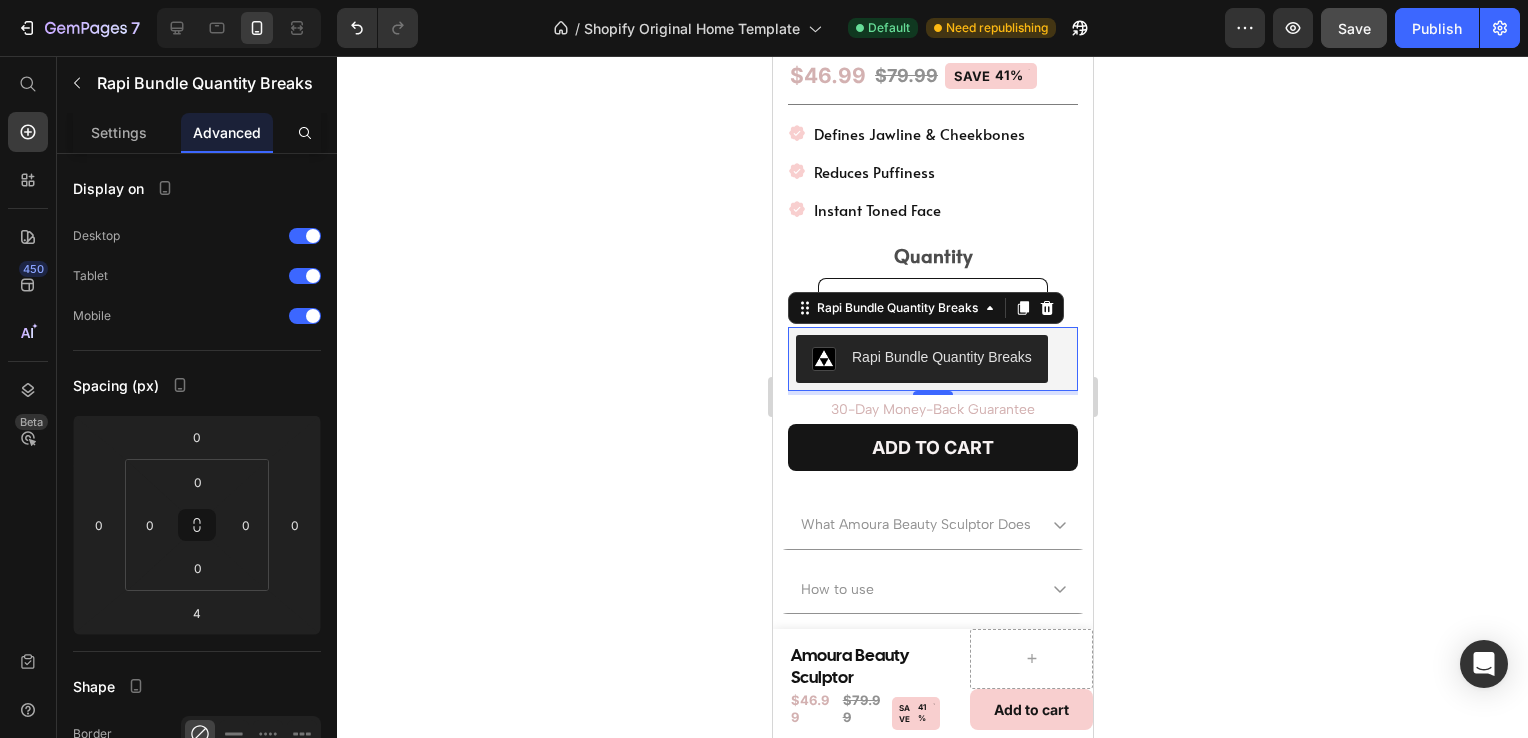 click on "/  Shopify Original Home Template Default Need republishing" 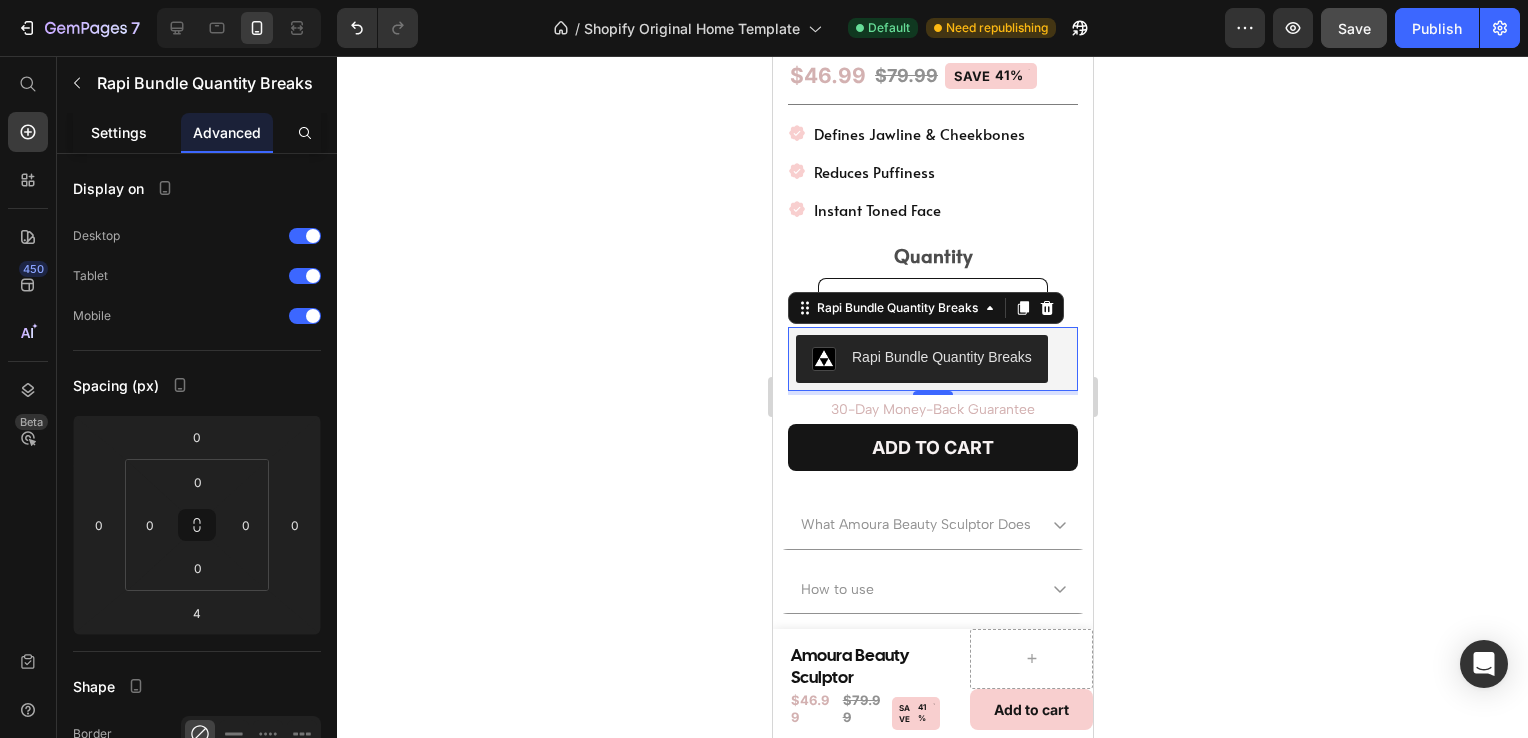 click on "Settings" 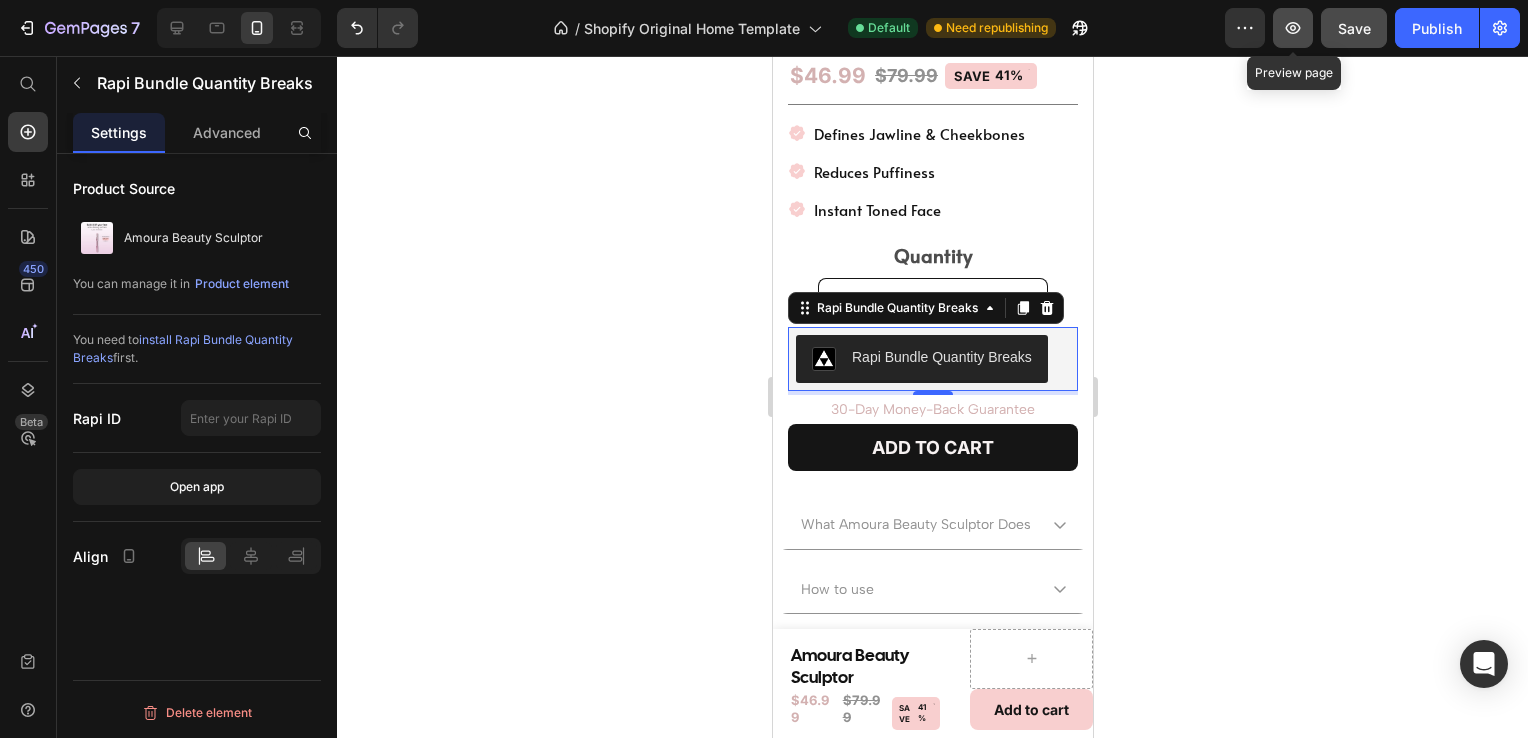 click 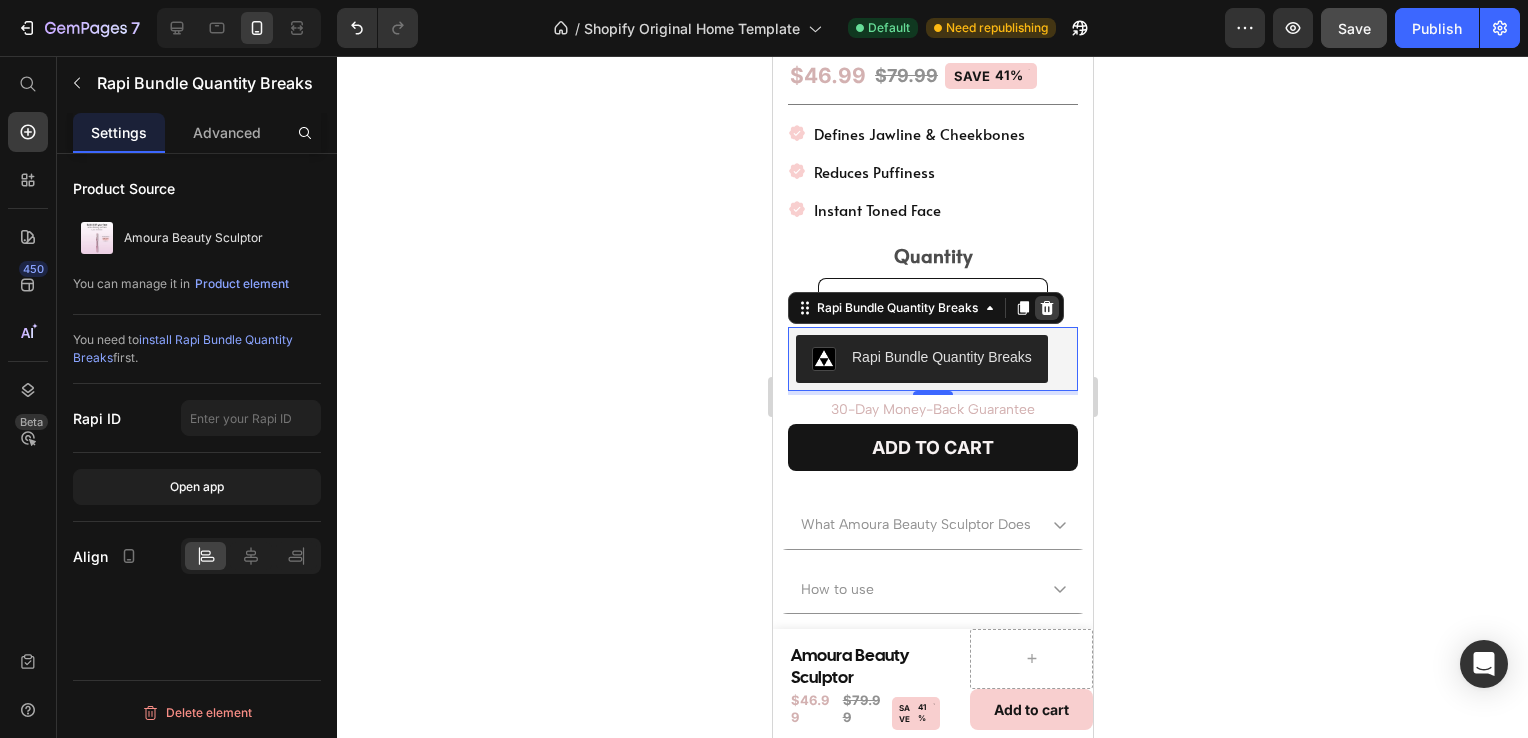 click 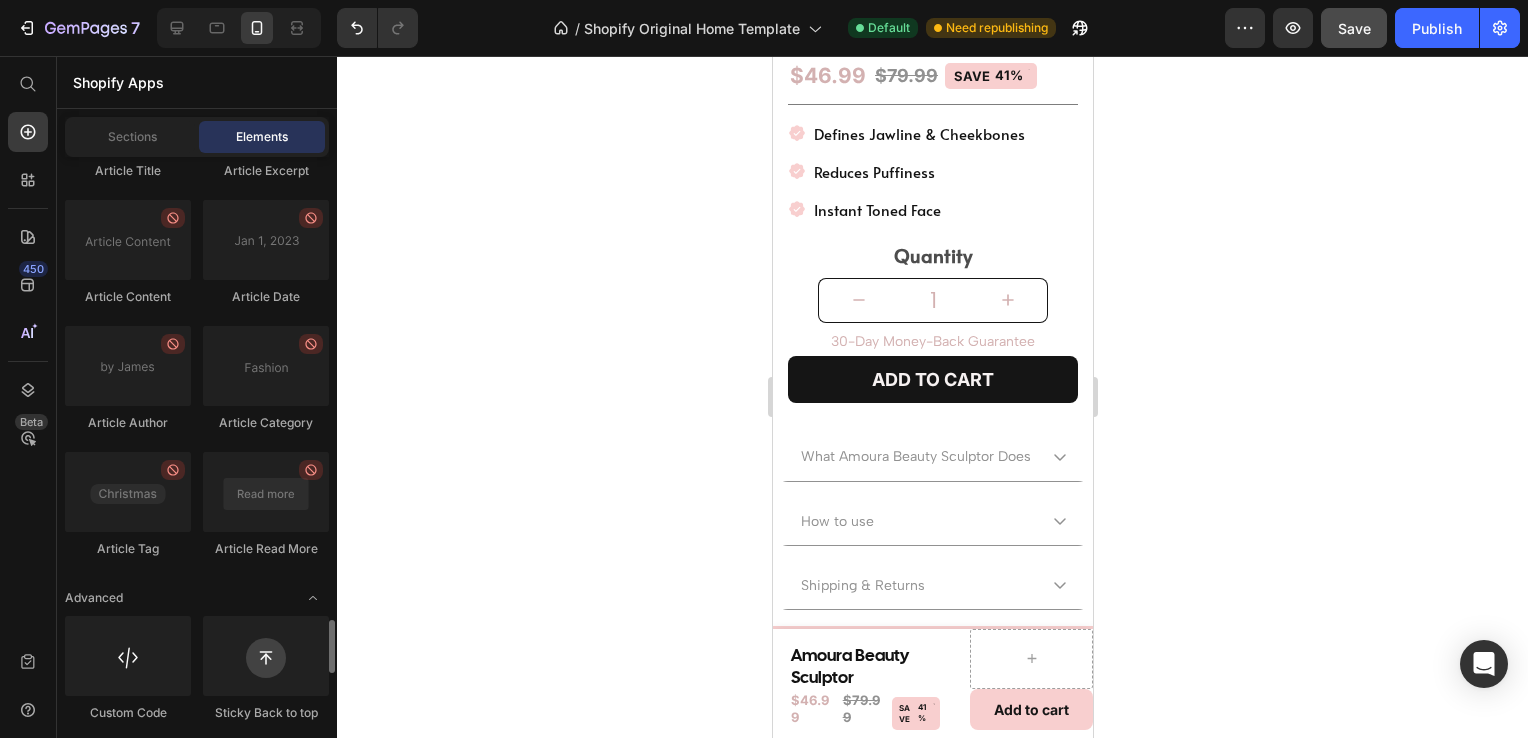 scroll, scrollTop: 5605, scrollLeft: 0, axis: vertical 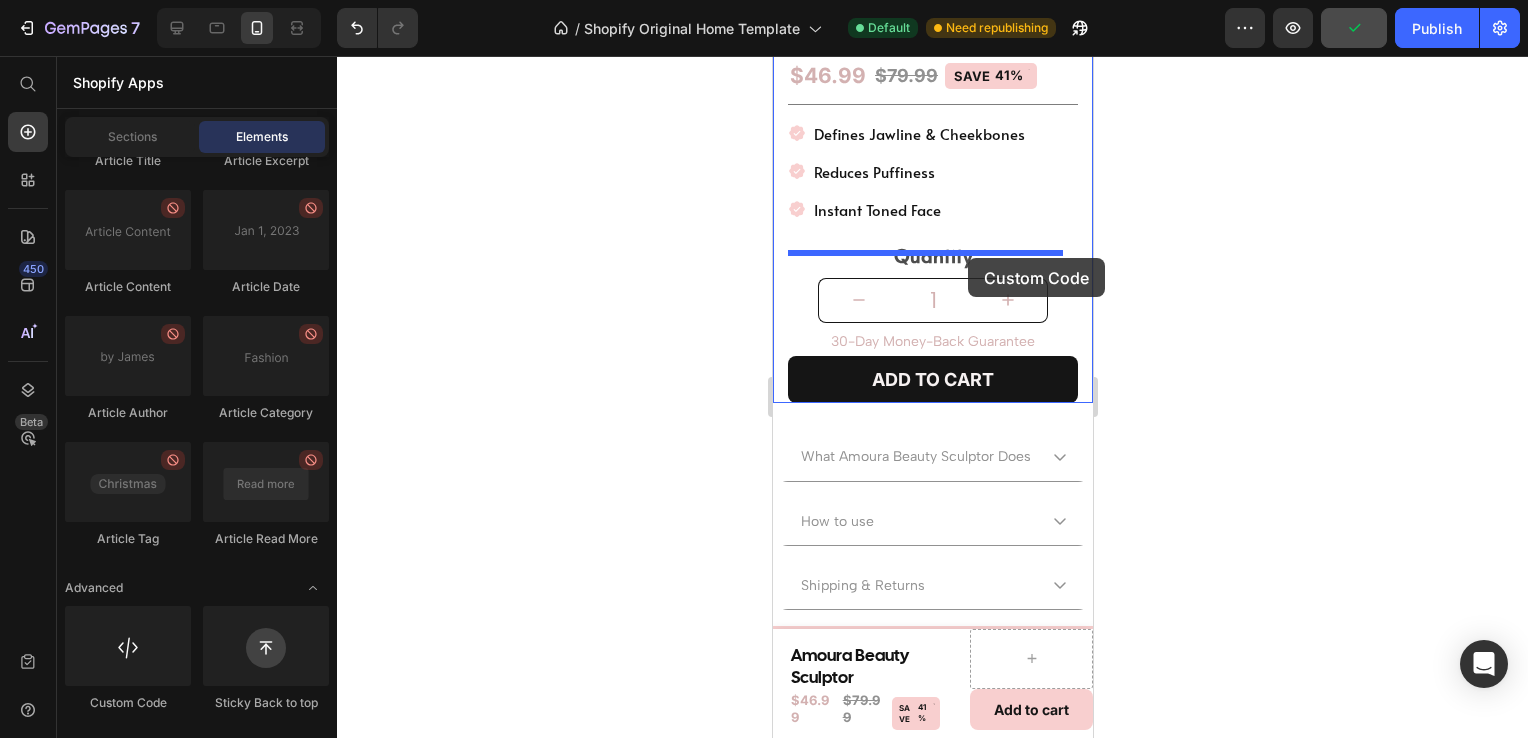 drag, startPoint x: 899, startPoint y: 727, endPoint x: 967, endPoint y: 258, distance: 473.904 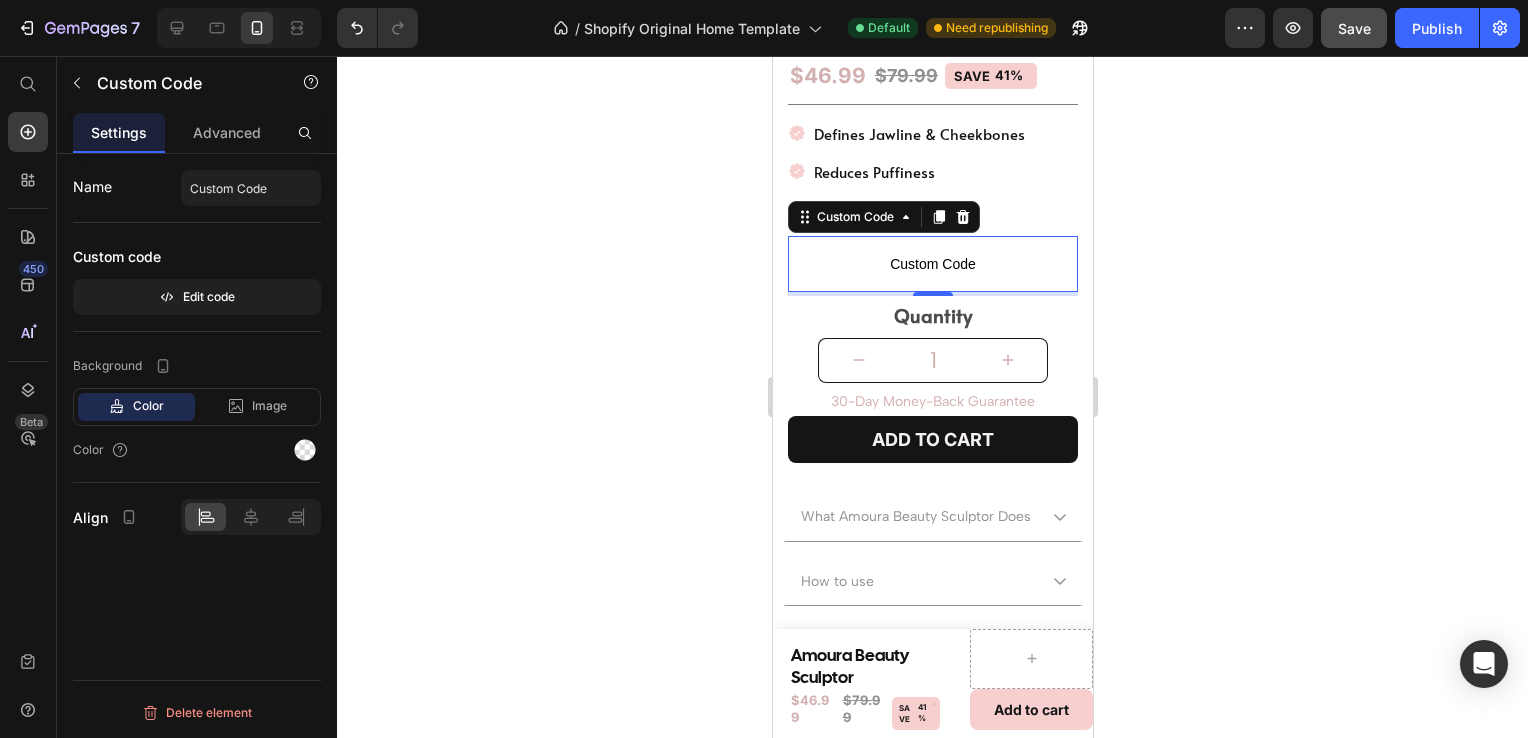 click on "Custom Code" at bounding box center [932, 264] 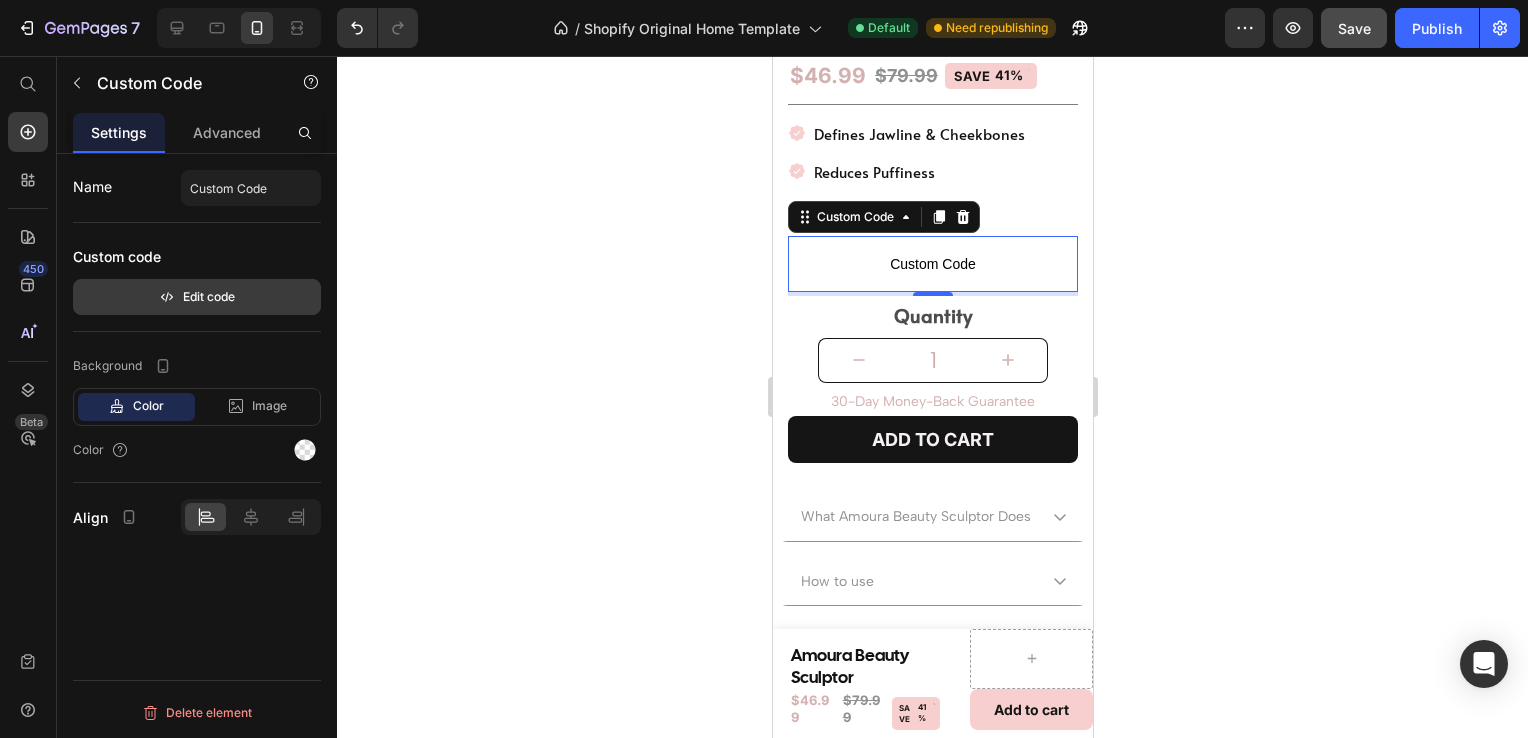 click on "Edit code" at bounding box center [197, 297] 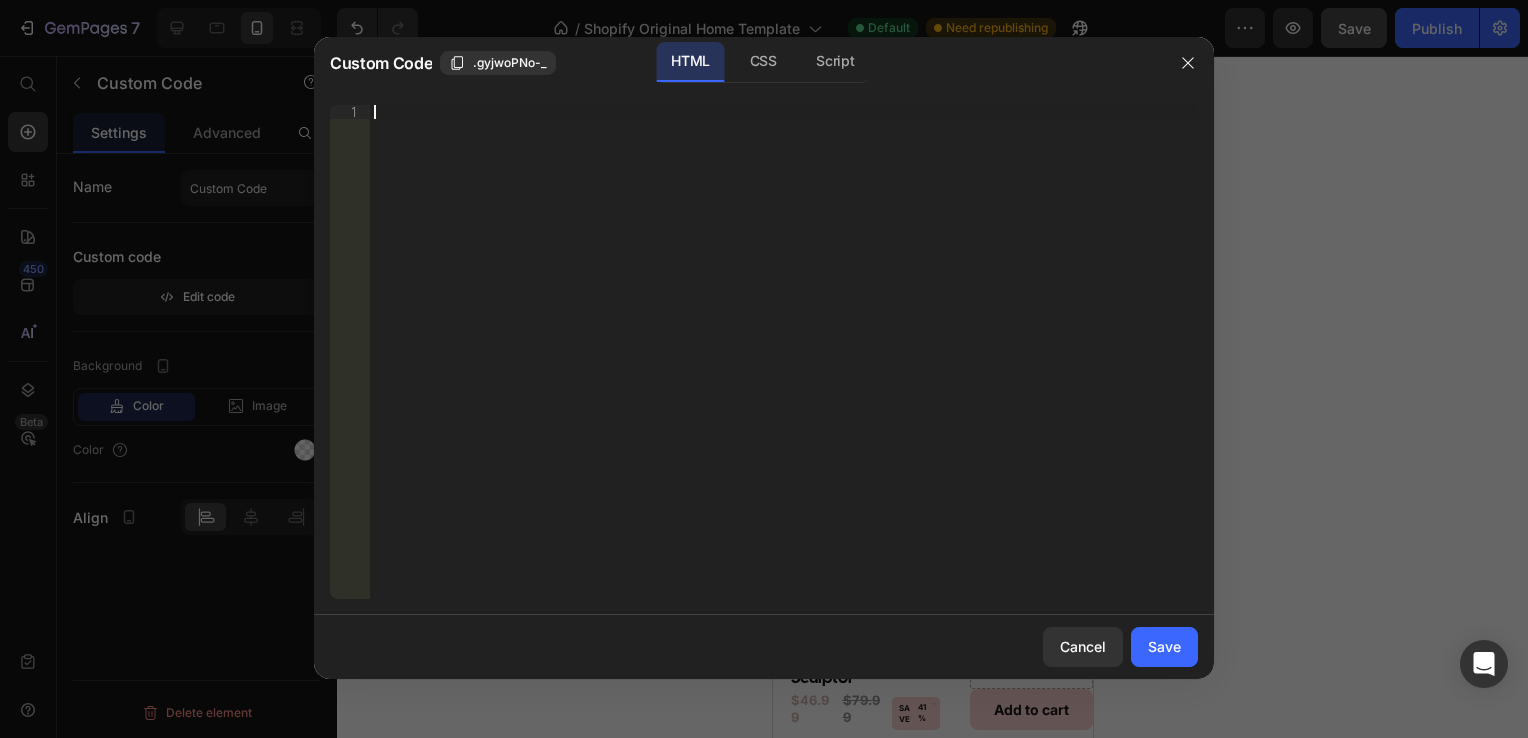 click on "Insert the 3rd-party installation code, HTML code, or Liquid code to display custom content." at bounding box center (784, 366) 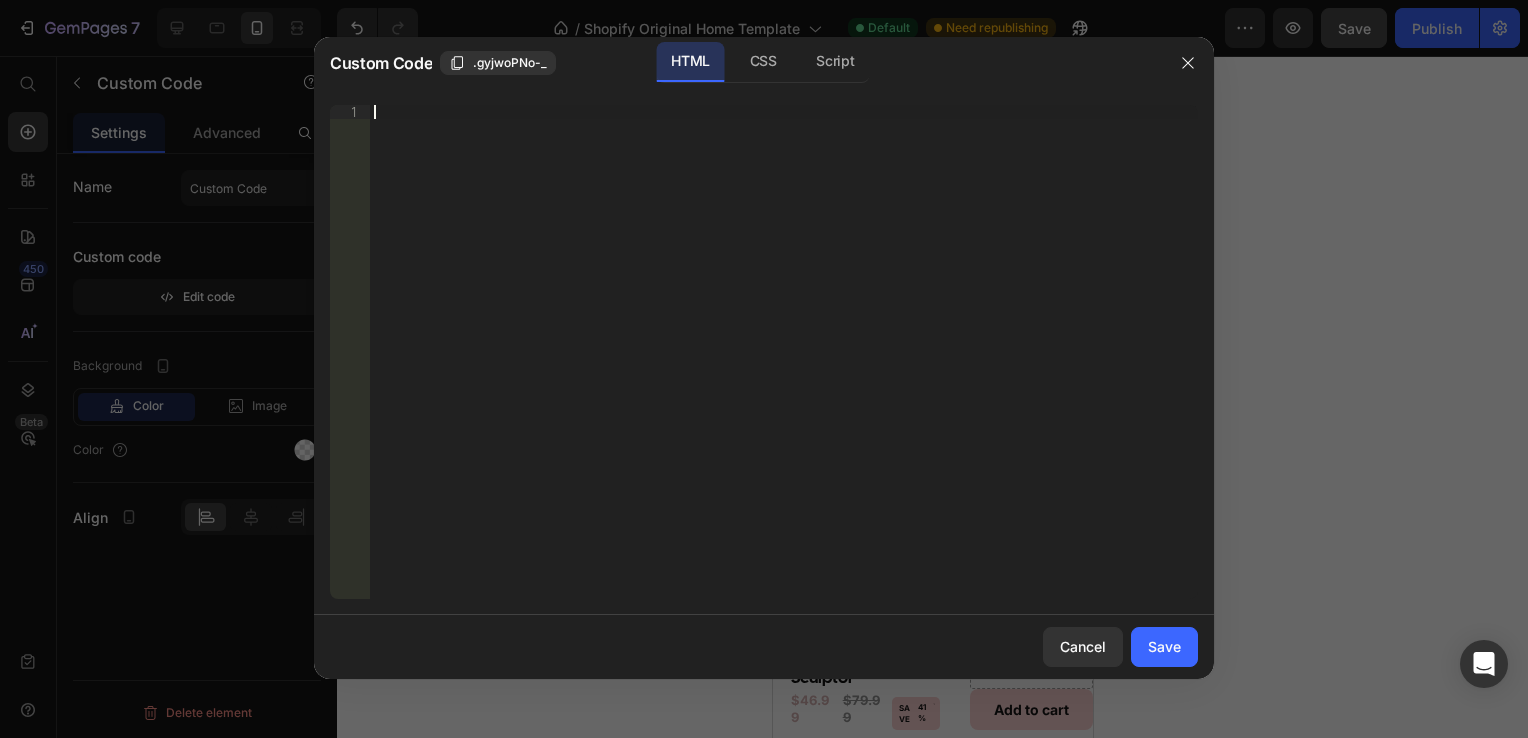 paste on "<div data-rapi-id="rapi_6398e05b9d7eb4"></div>" 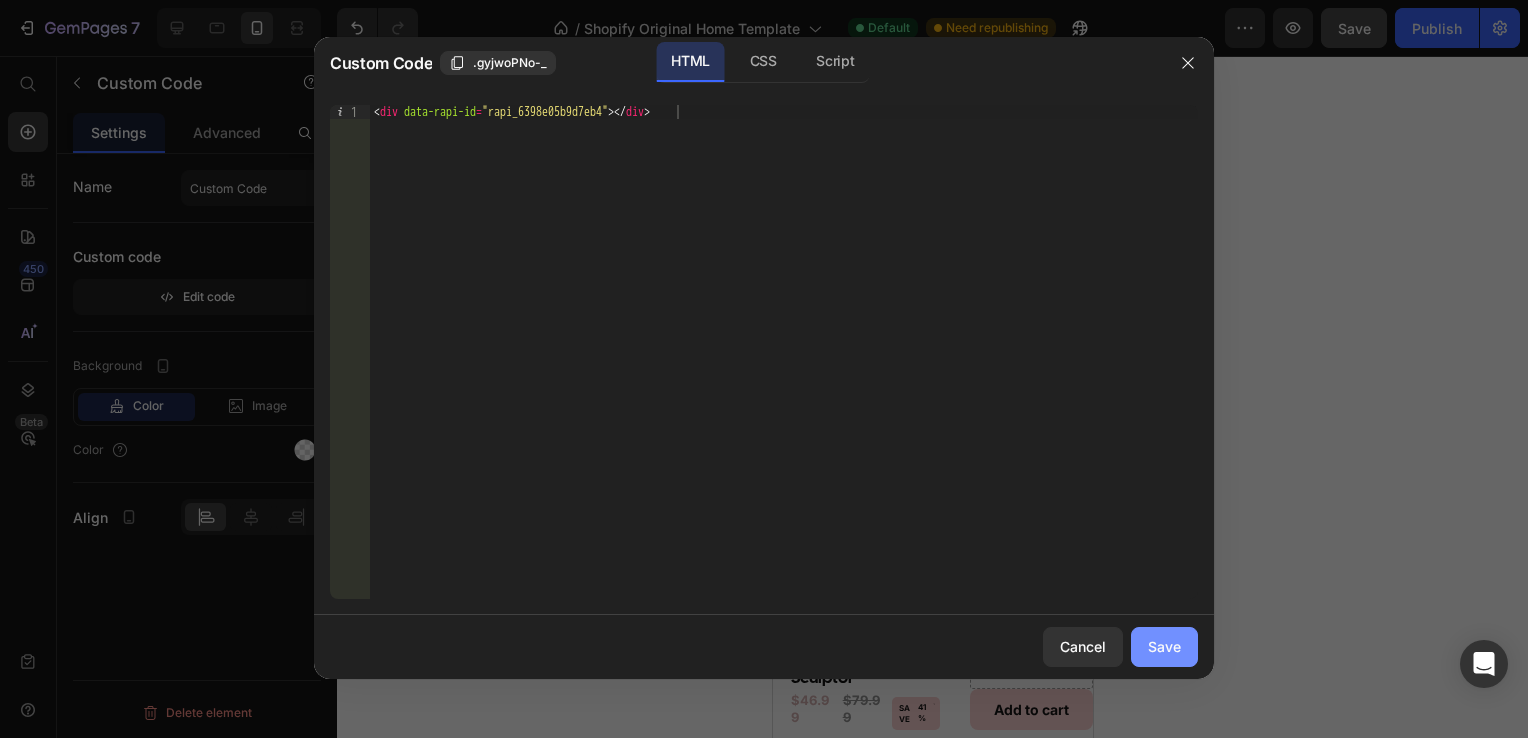 click on "Save" 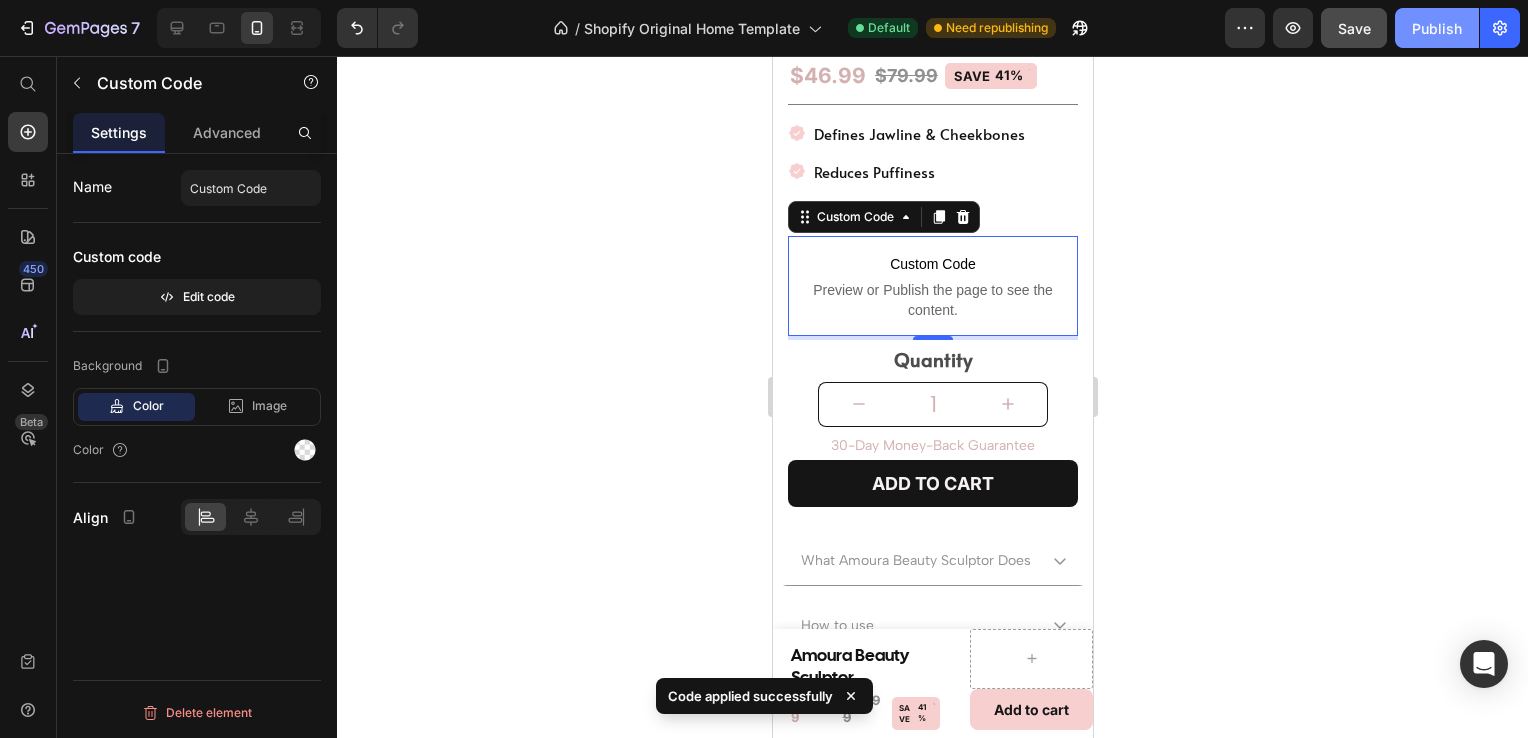click on "Publish" 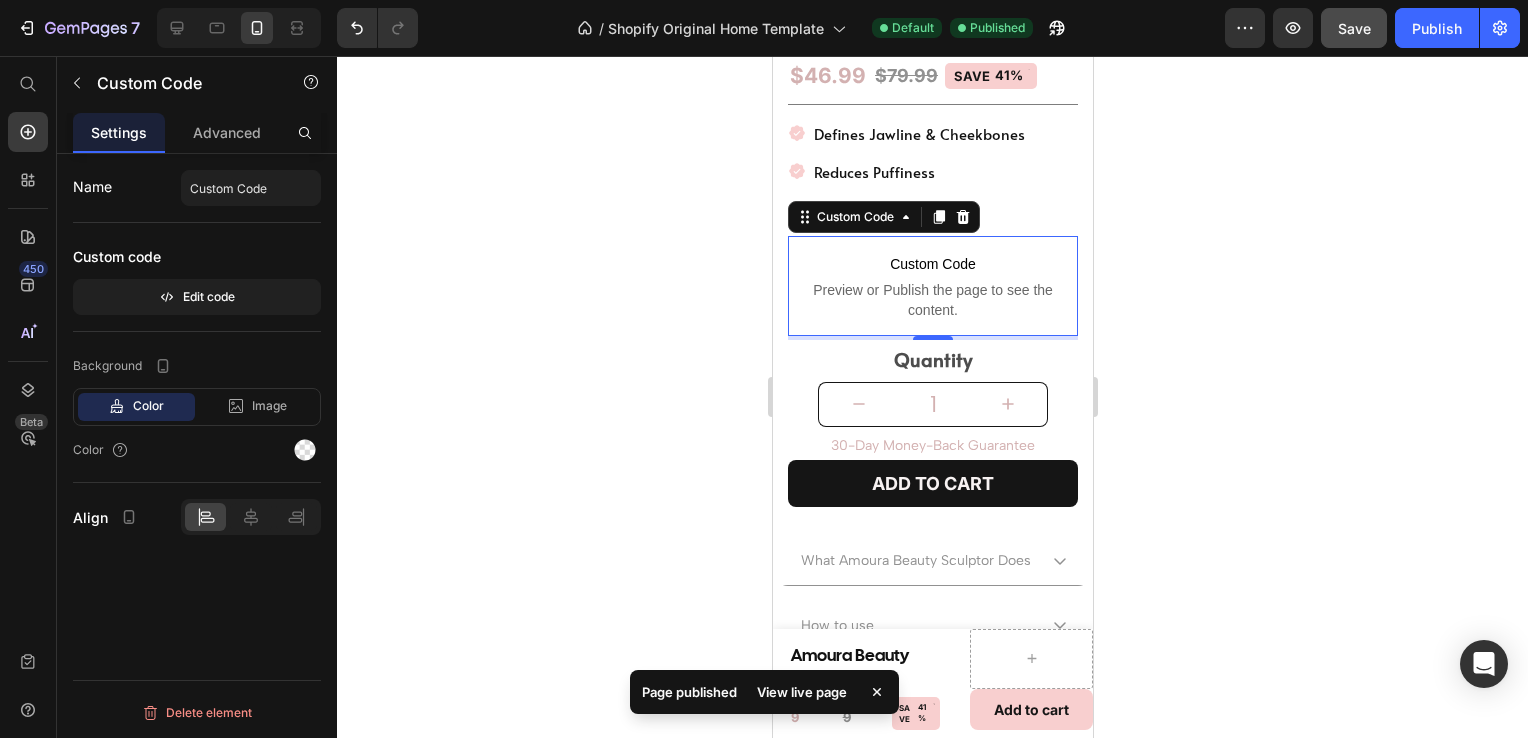 click on "View live page" at bounding box center (802, 692) 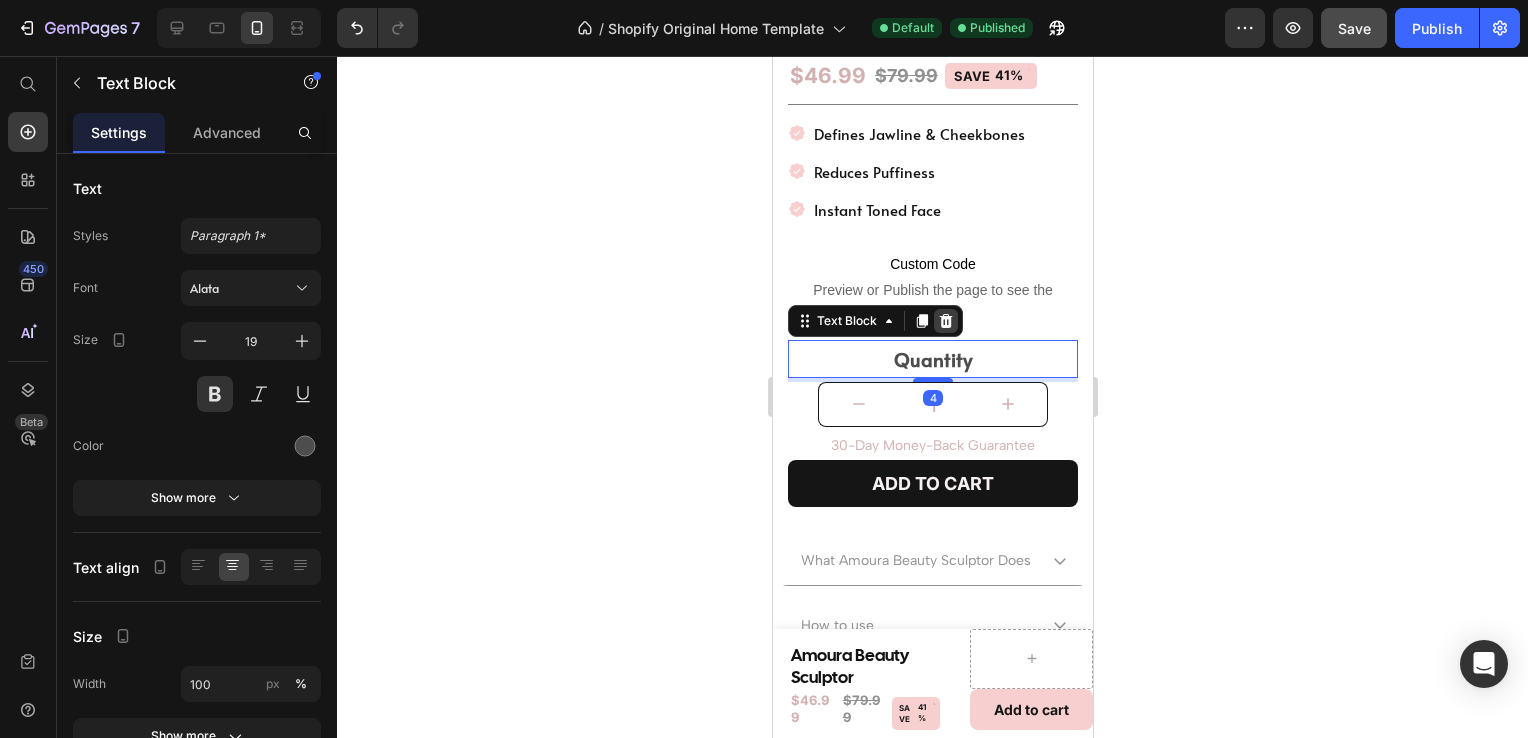 click 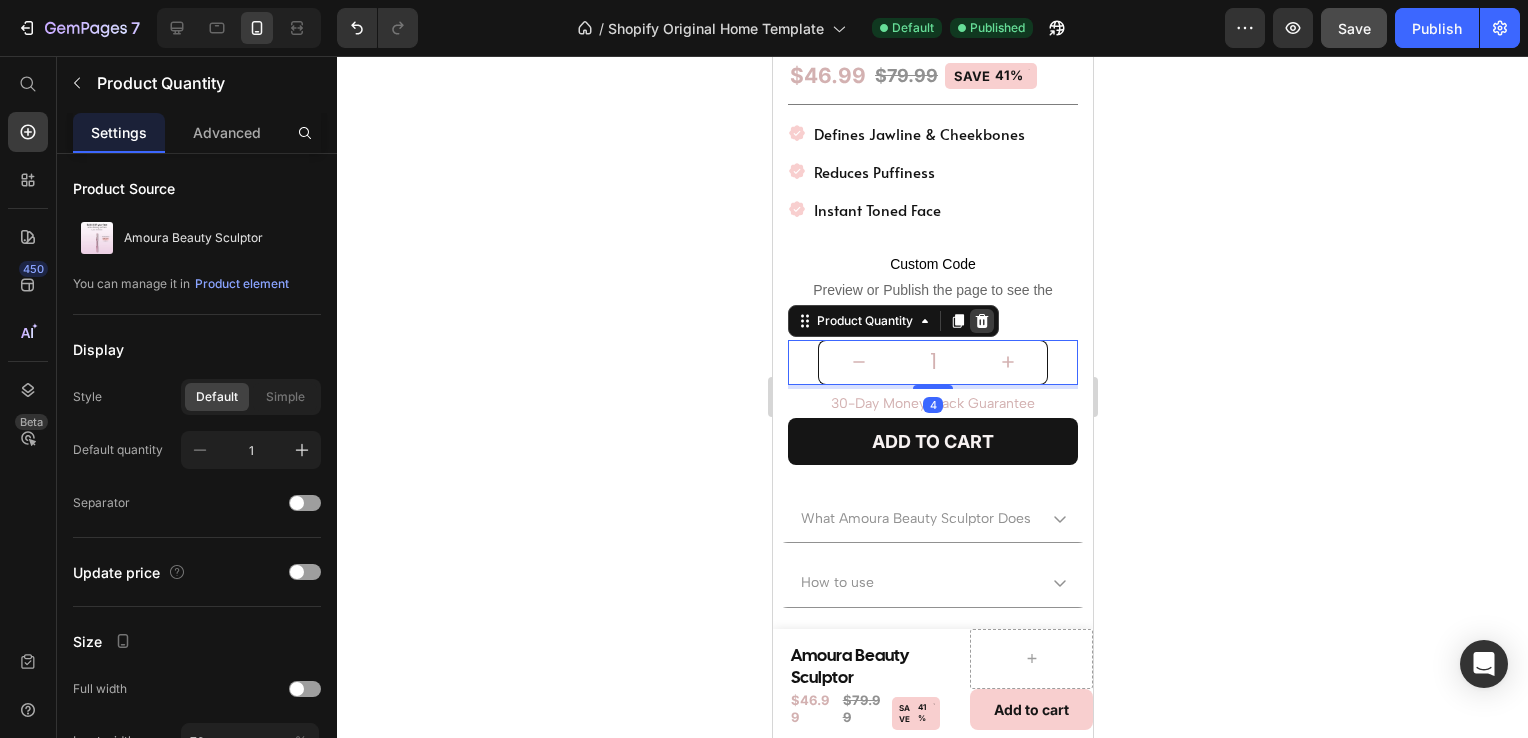 click 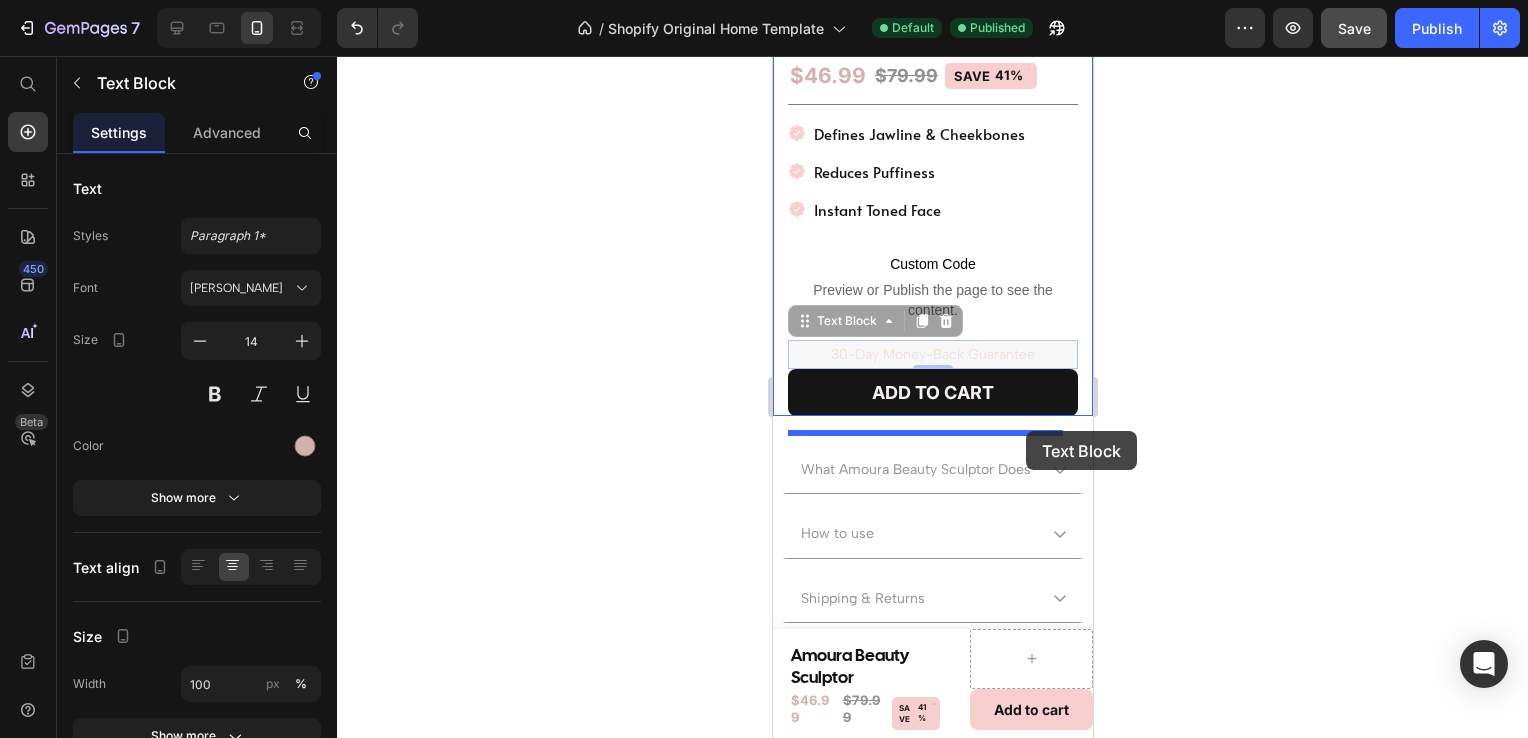 drag, startPoint x: 1049, startPoint y: 371, endPoint x: 1025, endPoint y: 431, distance: 64.62198 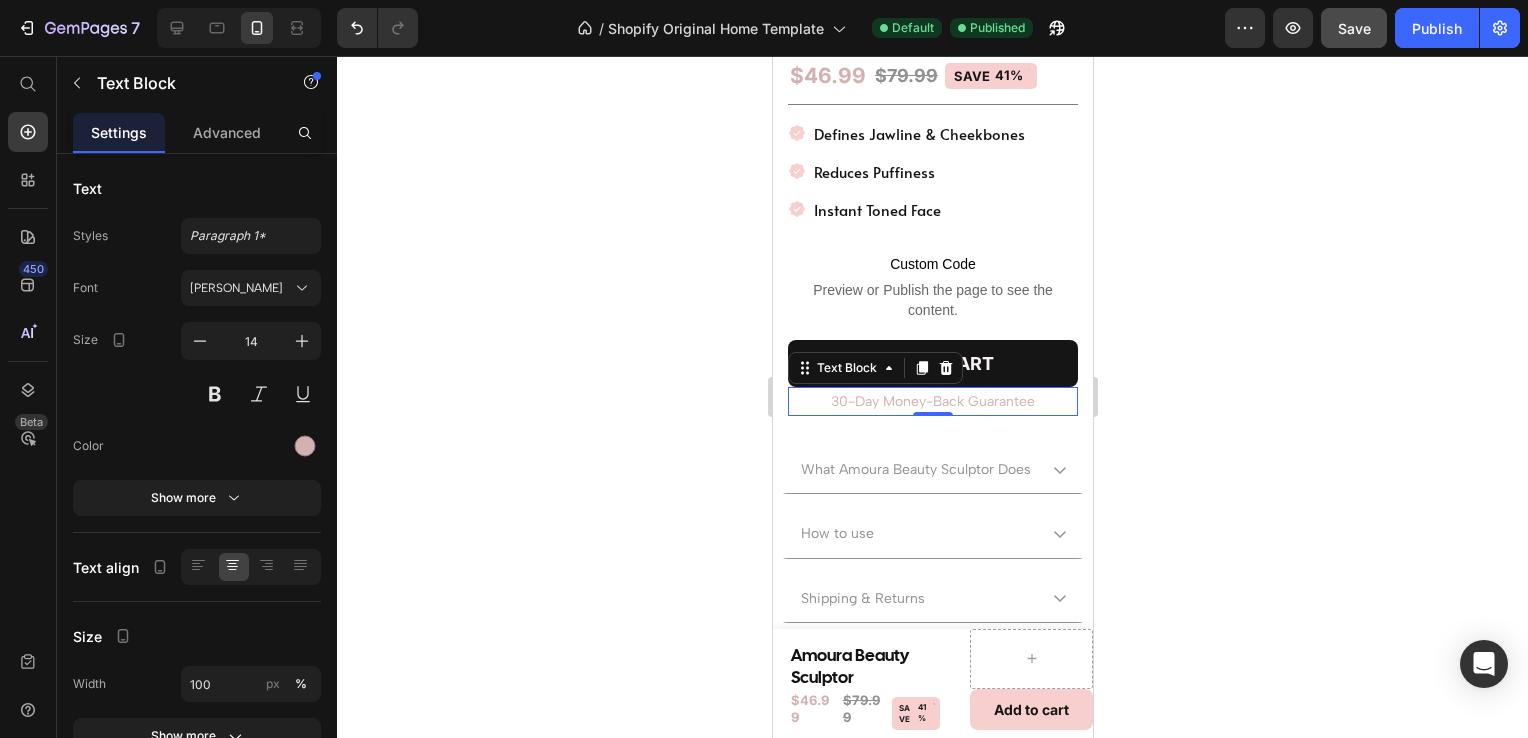 click 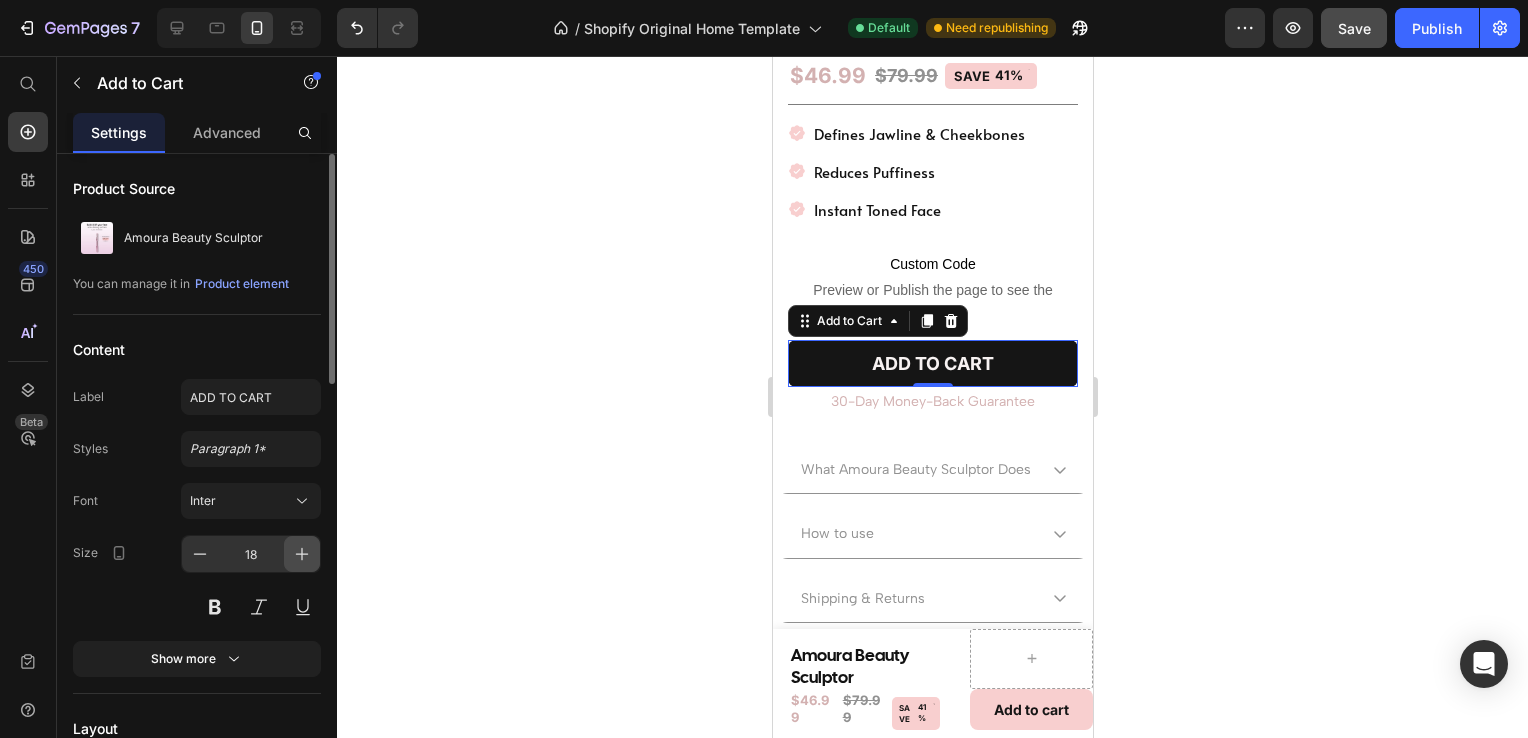 click 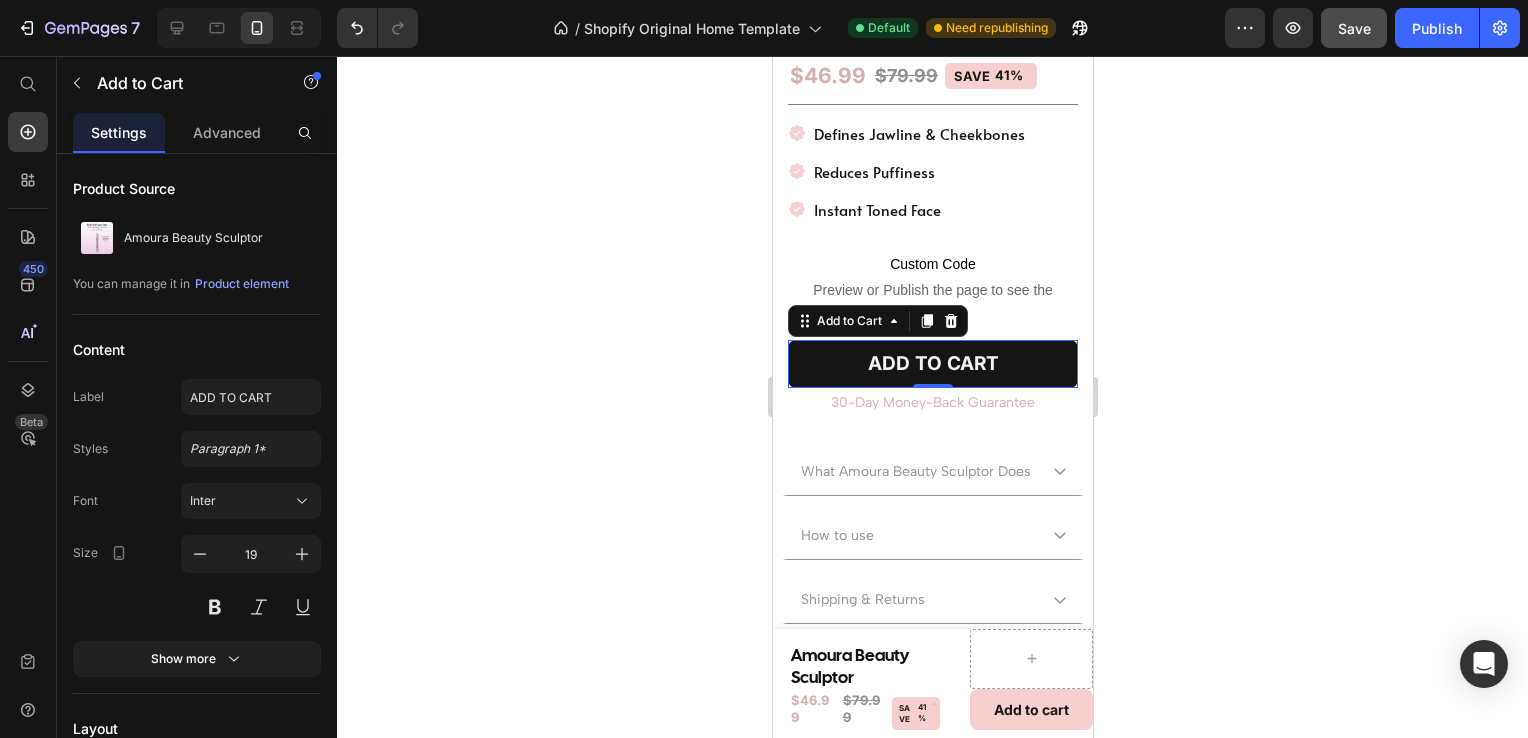 click 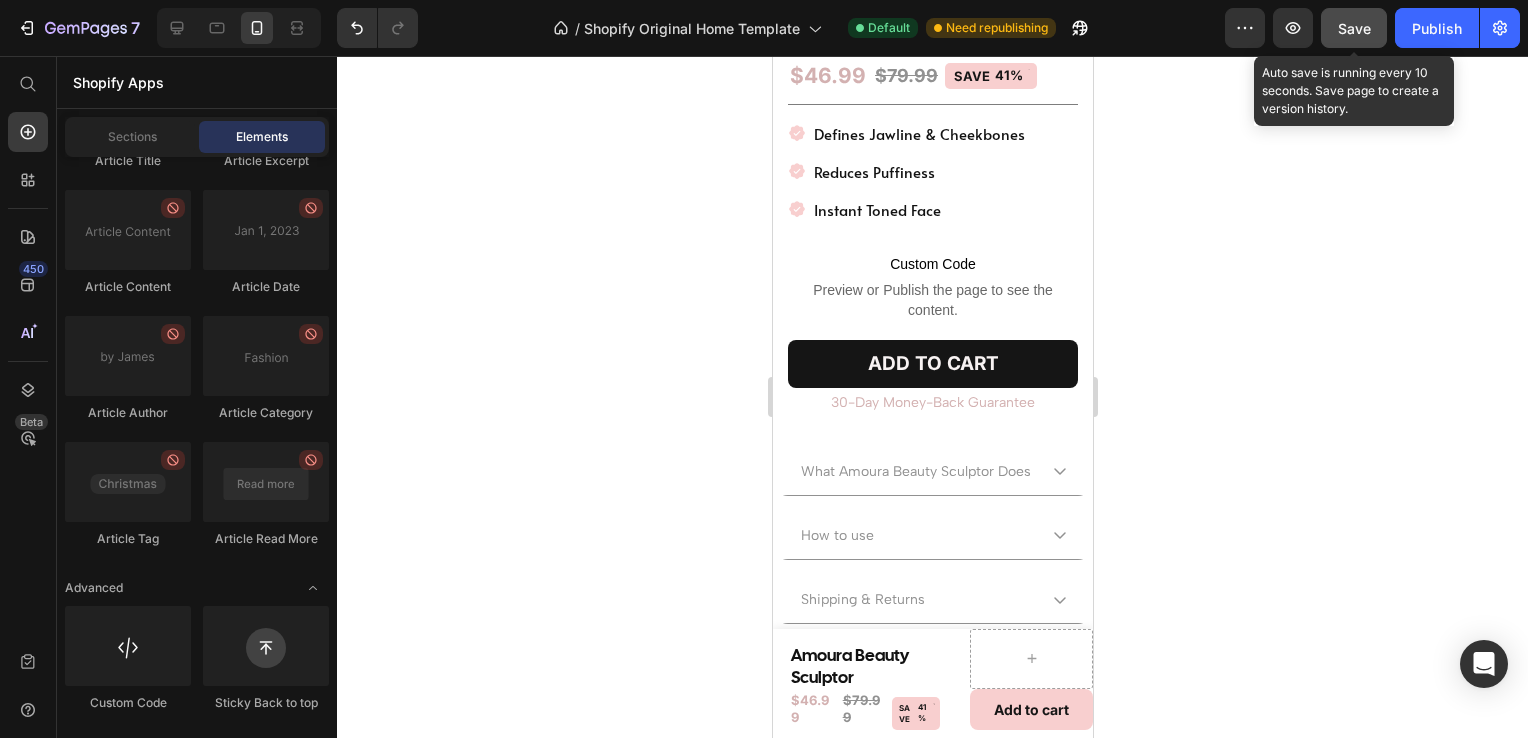 click on "Save" at bounding box center [1354, 28] 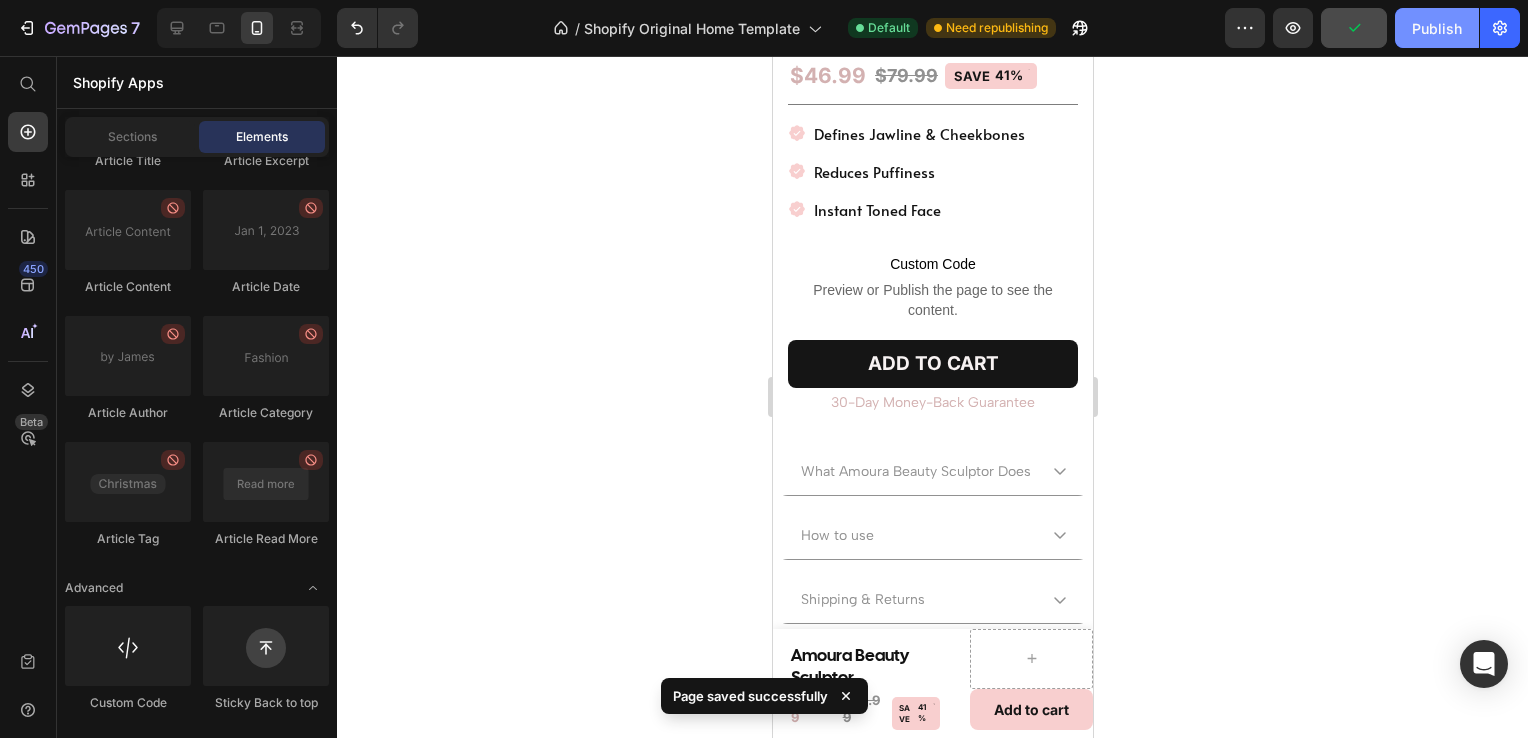 click on "Publish" at bounding box center (1437, 28) 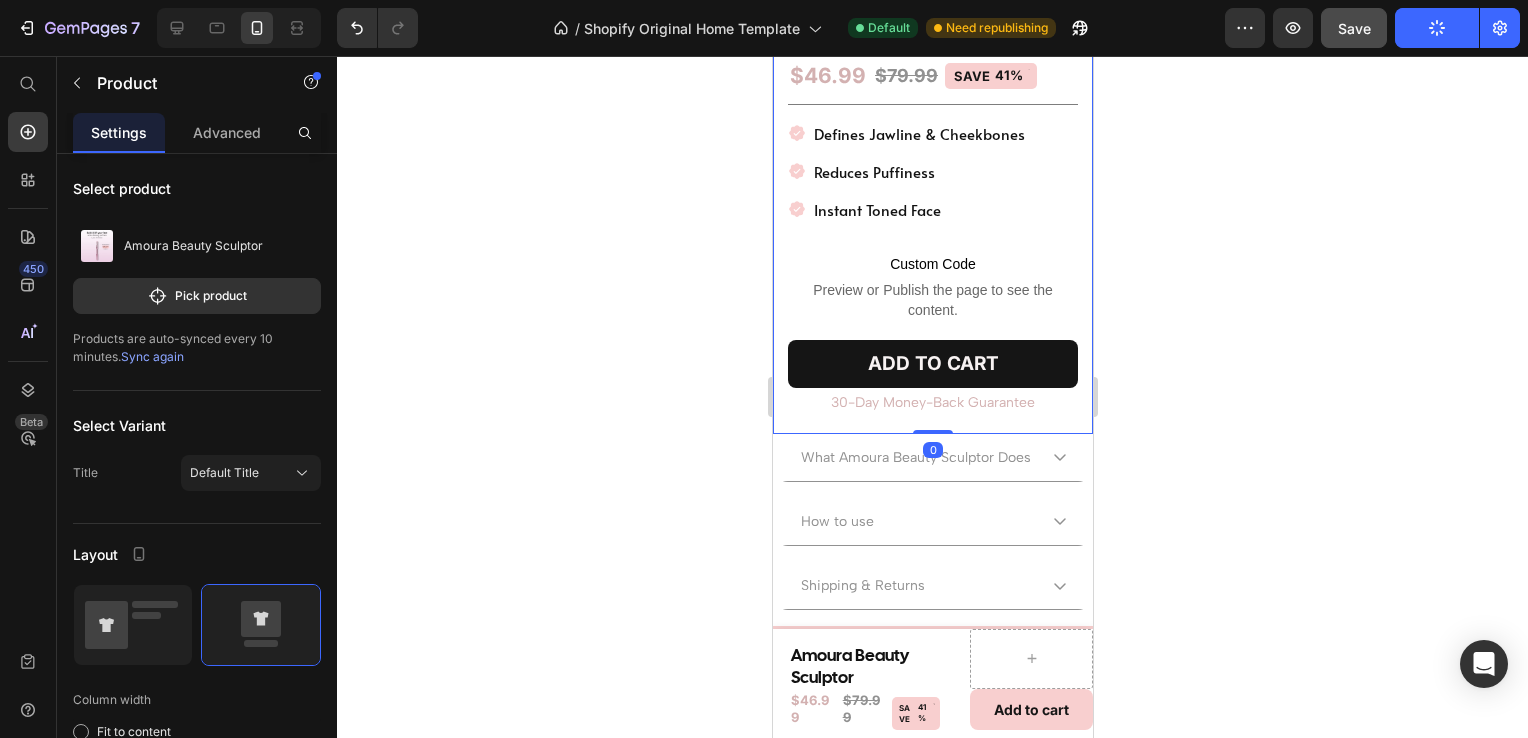 drag, startPoint x: 933, startPoint y: 462, endPoint x: 941, endPoint y: 435, distance: 28.160255 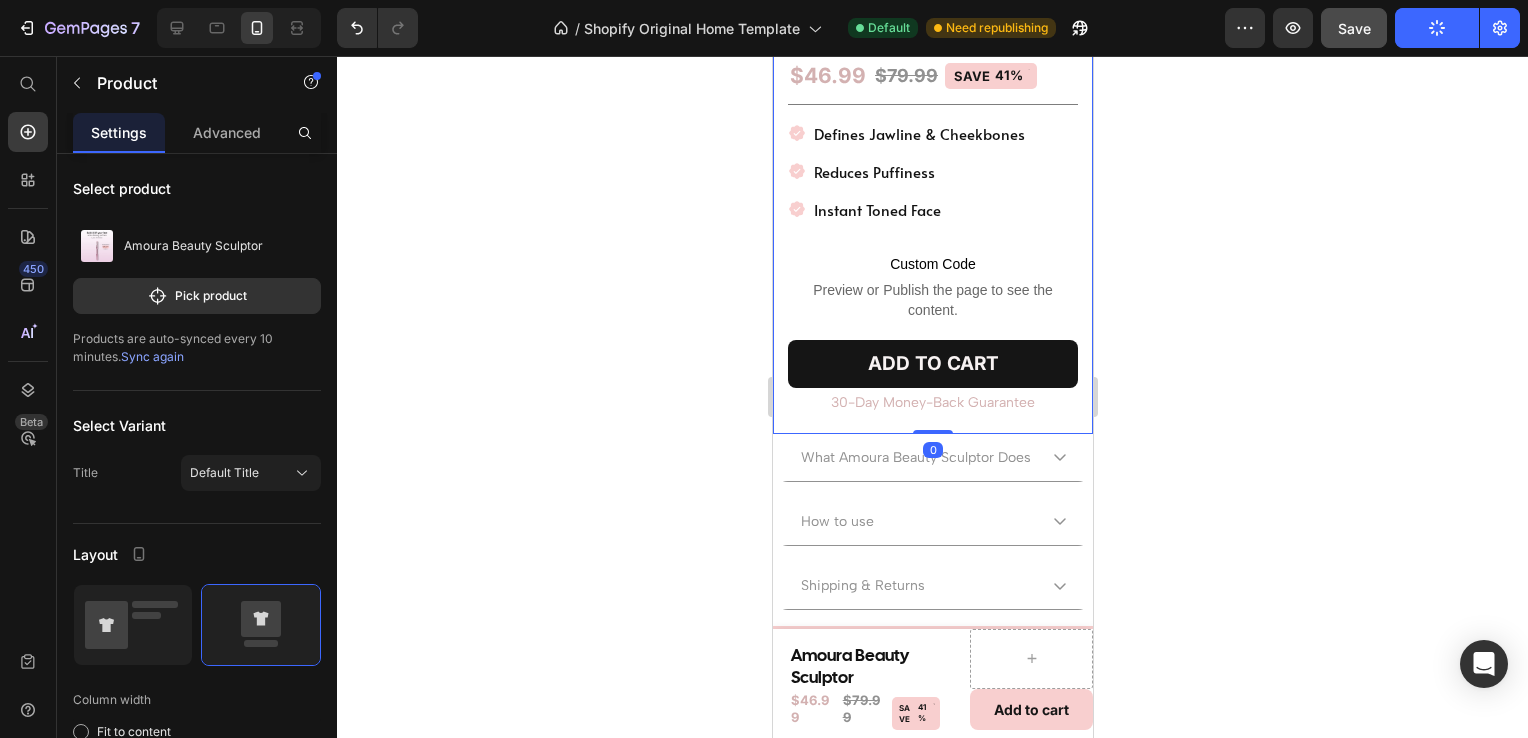click on "Product Images Icon Icon Icon
Icon
Icon Icon List Excellent 4.9 | by 2,000+ Happy Customers Text Block Row Amoura Beauty Sculptor Product Title $46.99 Product Price $79.99 Product Price SAVE 41% Discount Tag Row                Title Line
Defines Jawline & Cheekbones
Reduces Puffiness
Instant Toned Face Item List
Custom Code
Preview or Publish the page to see the content. Custom Code ADD TO CART Add to Cart 30-Day Money-Back Guarantee Text Block Row Product   0" at bounding box center [932, 17] 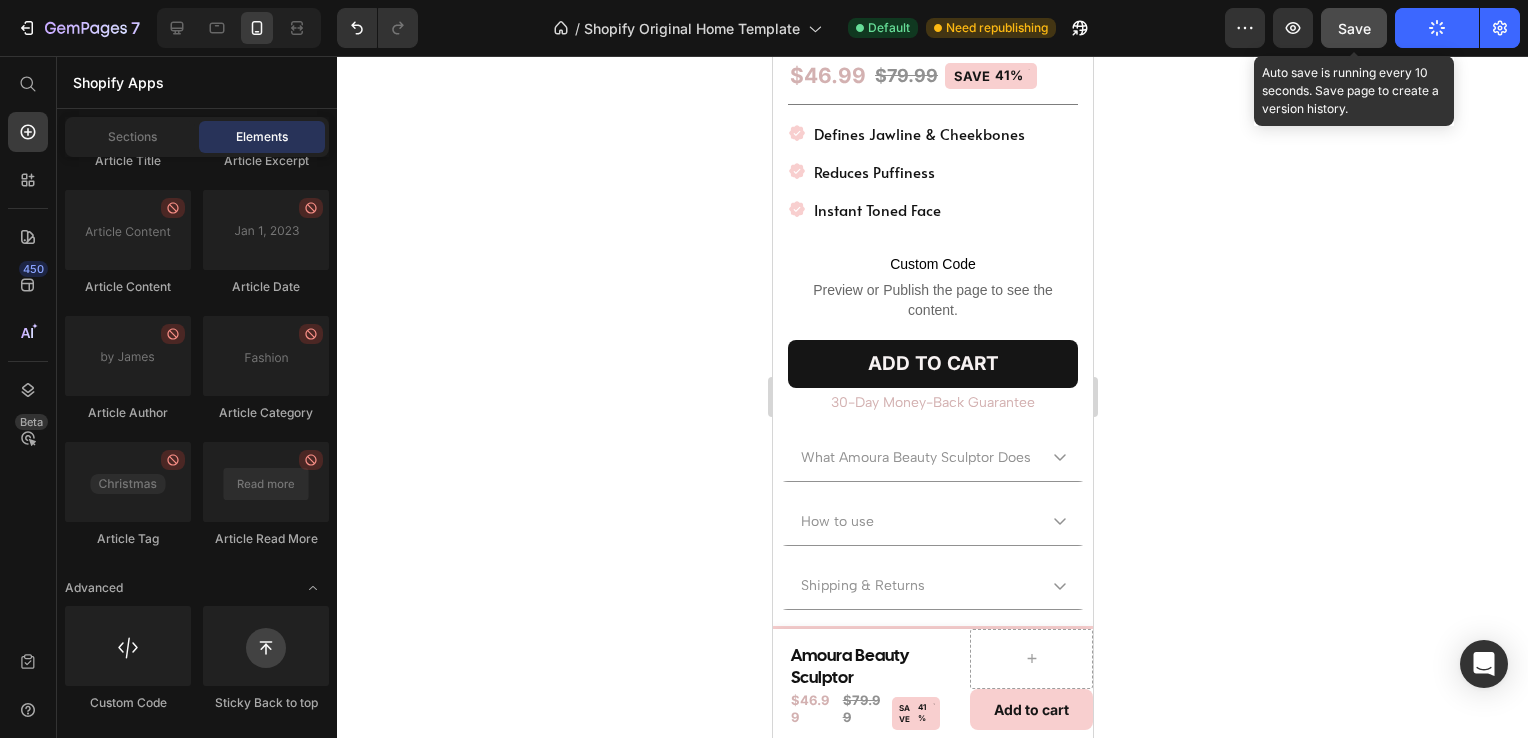 click on "Save" 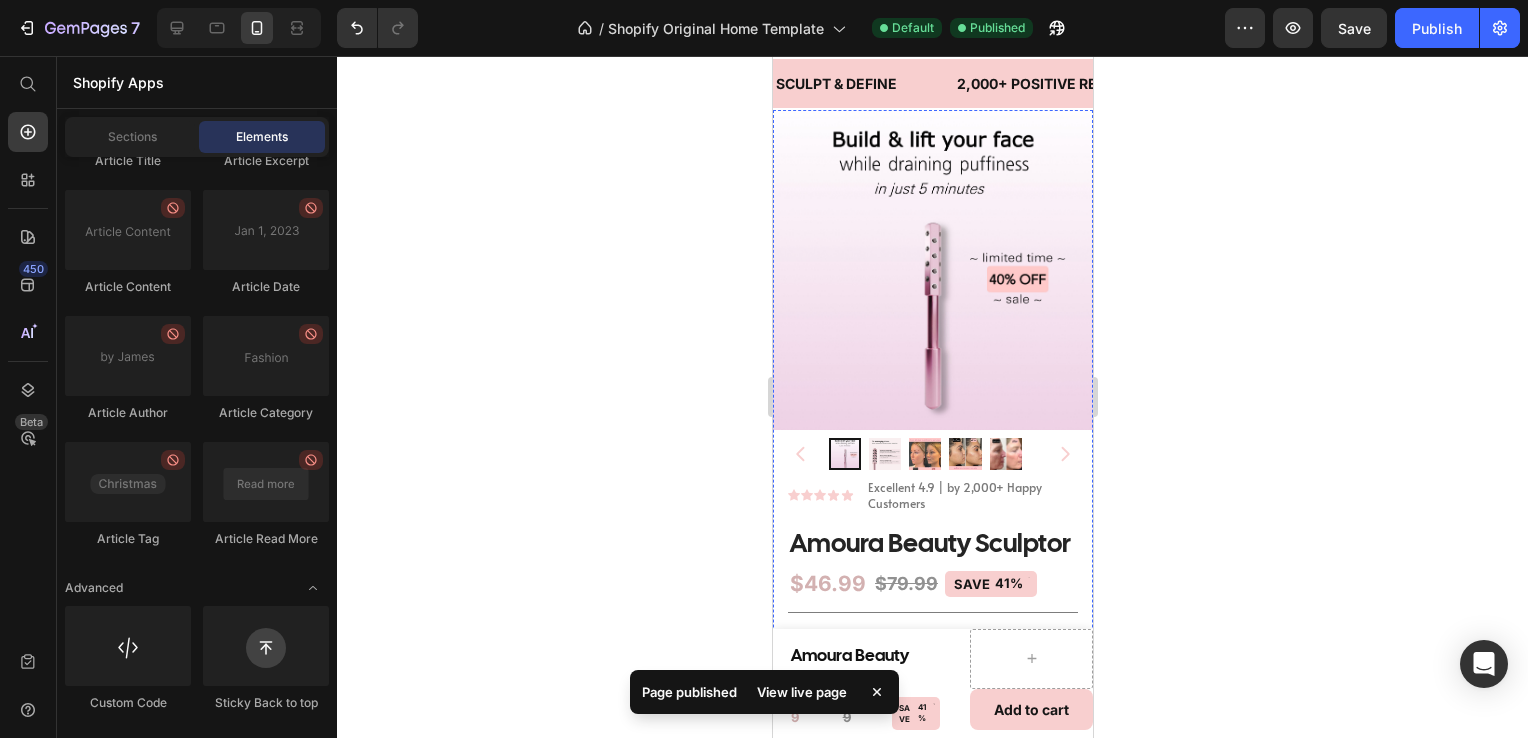 scroll, scrollTop: 26, scrollLeft: 0, axis: vertical 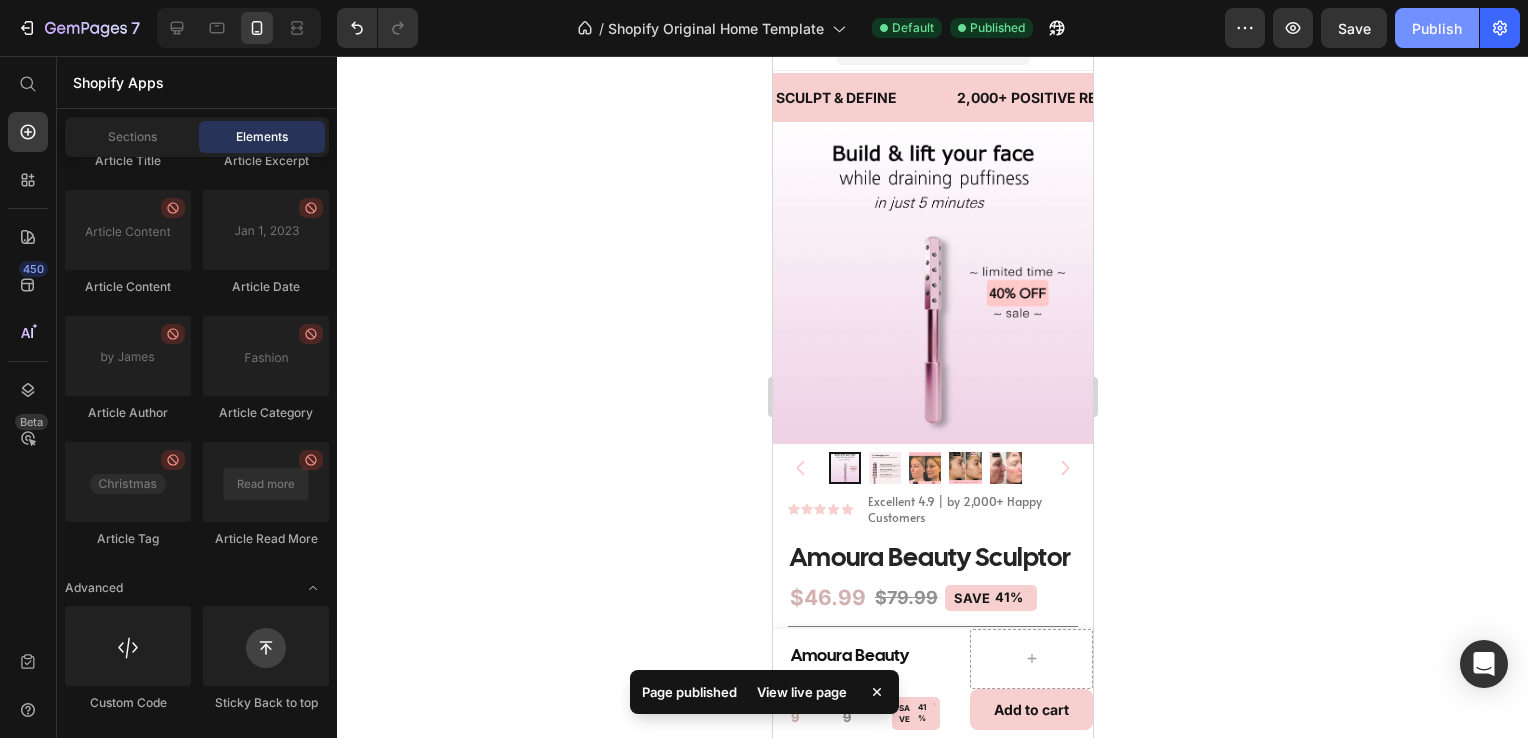 click on "Publish" at bounding box center [1437, 28] 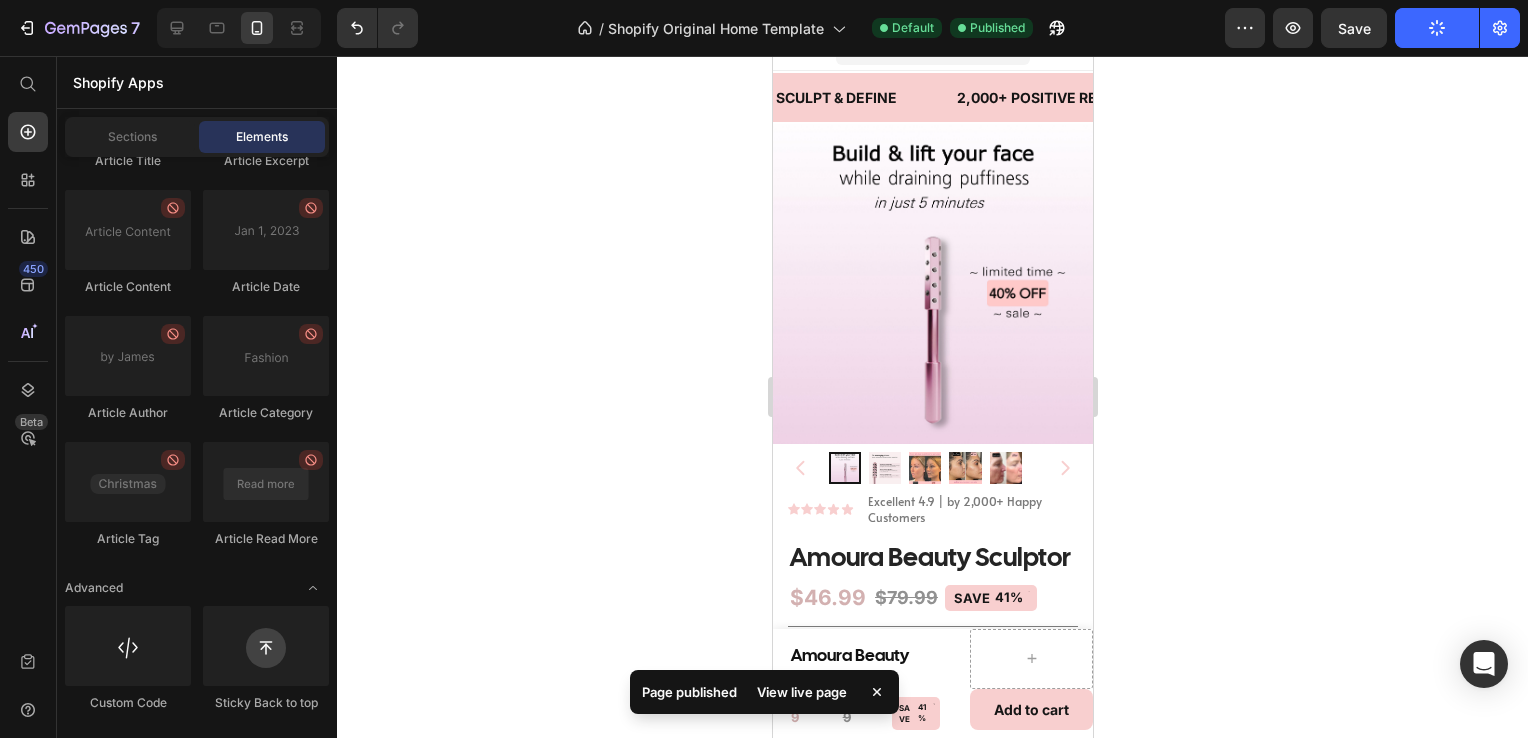 click 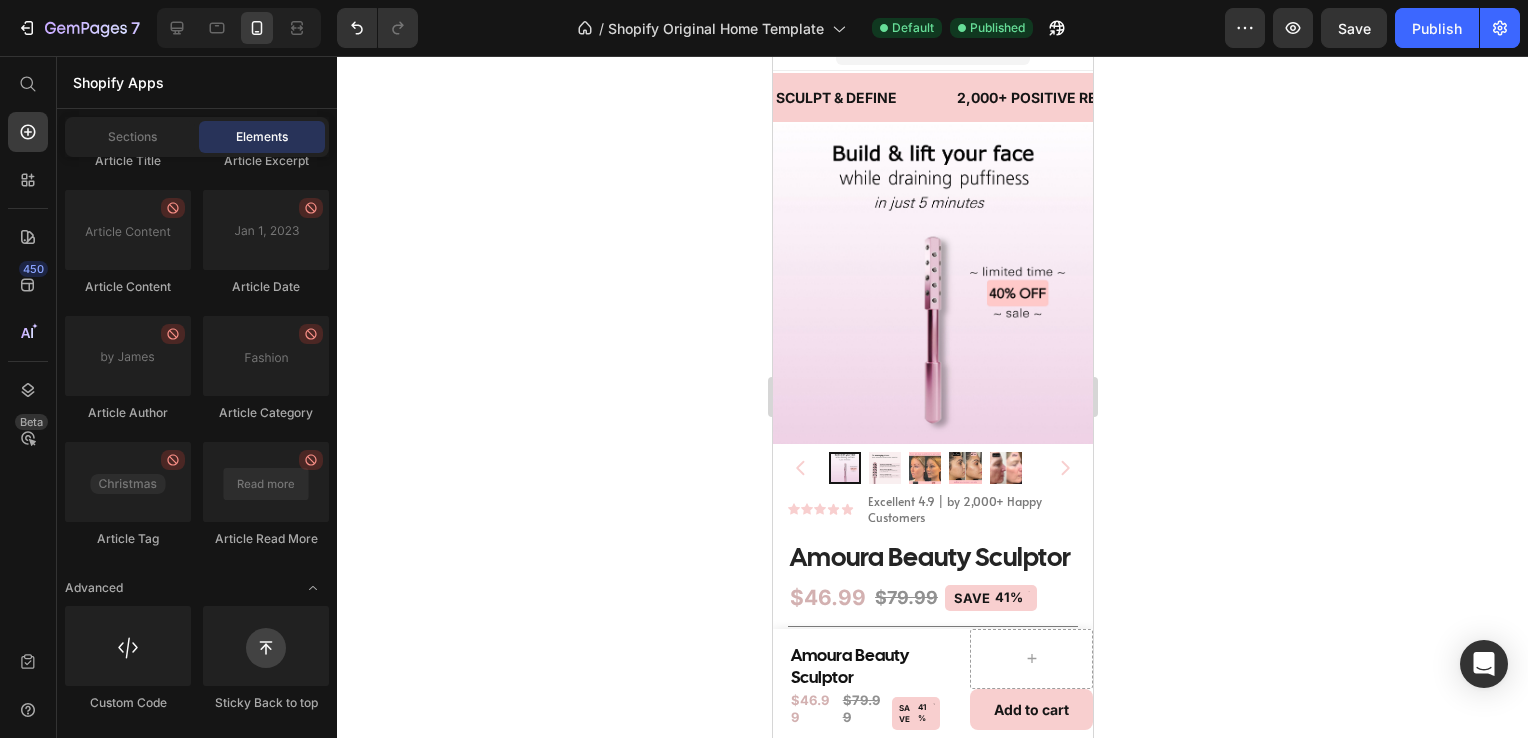 click 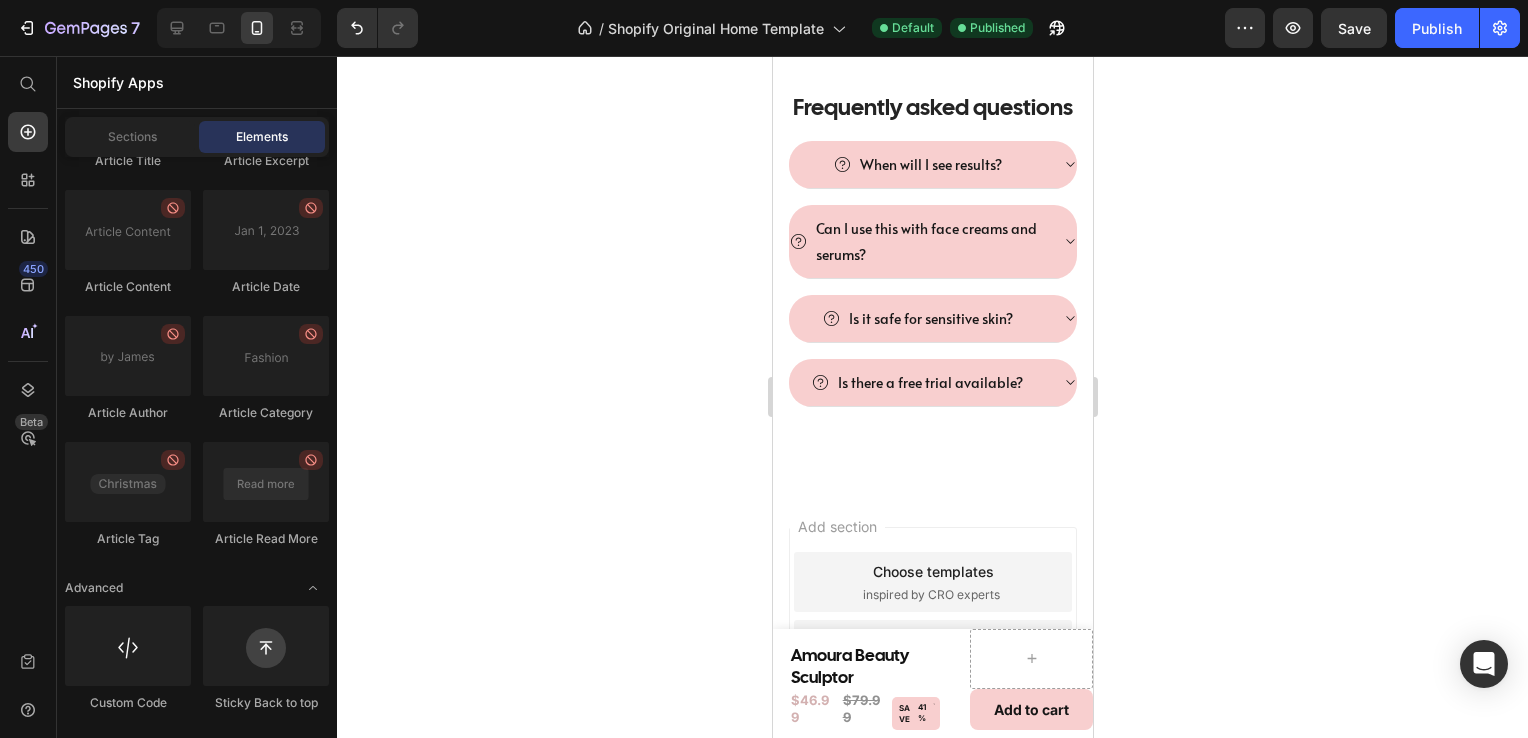 scroll, scrollTop: 1471, scrollLeft: 0, axis: vertical 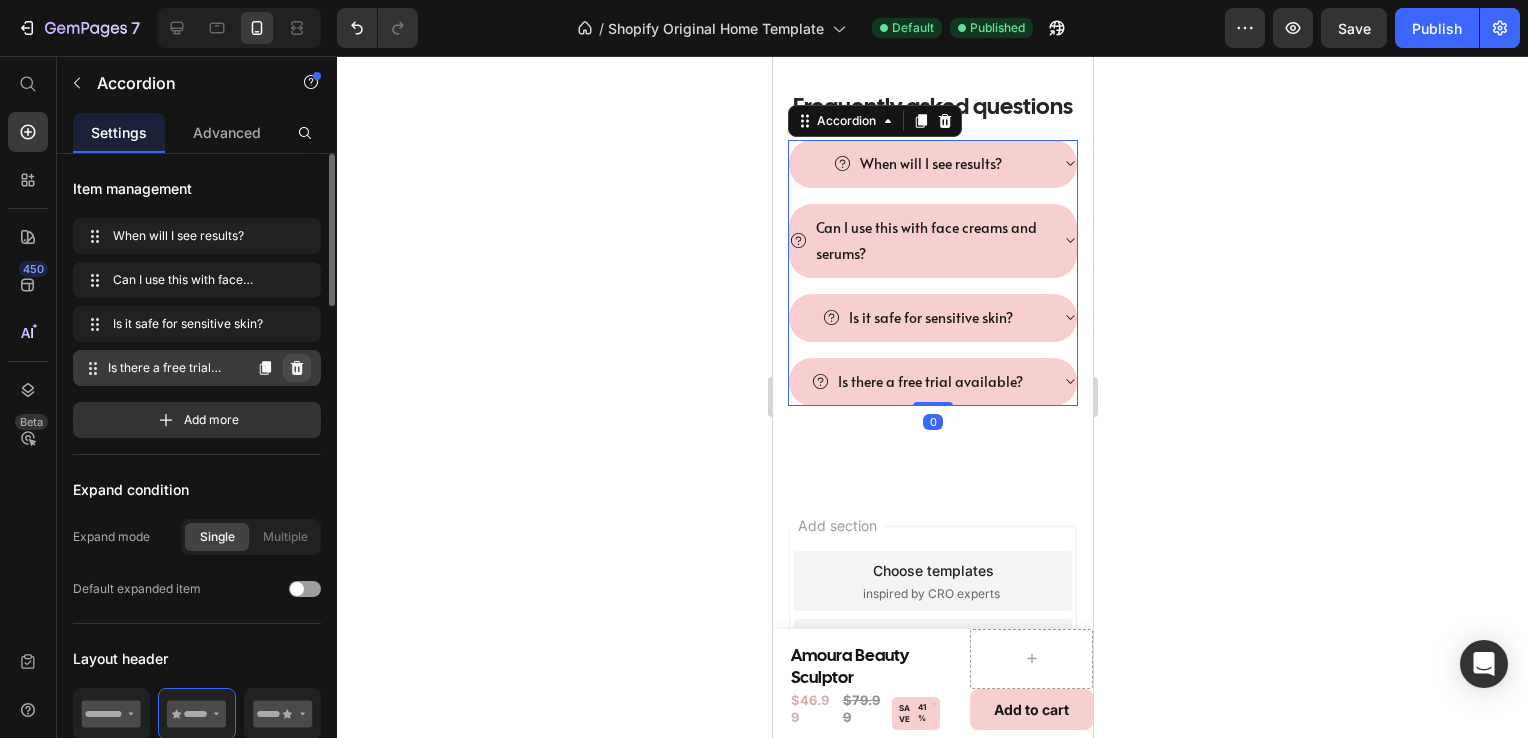 click 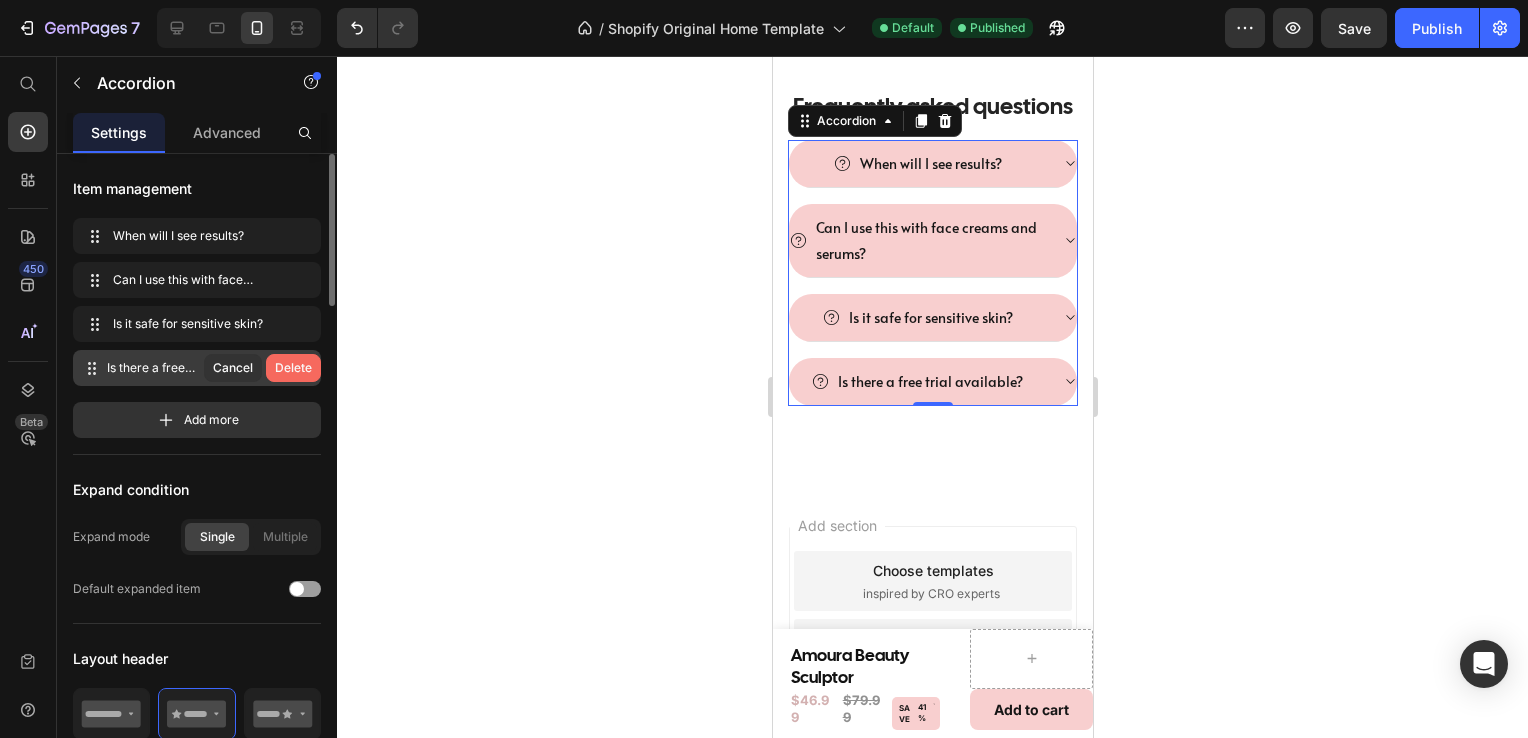 click on "Delete" at bounding box center [293, 368] 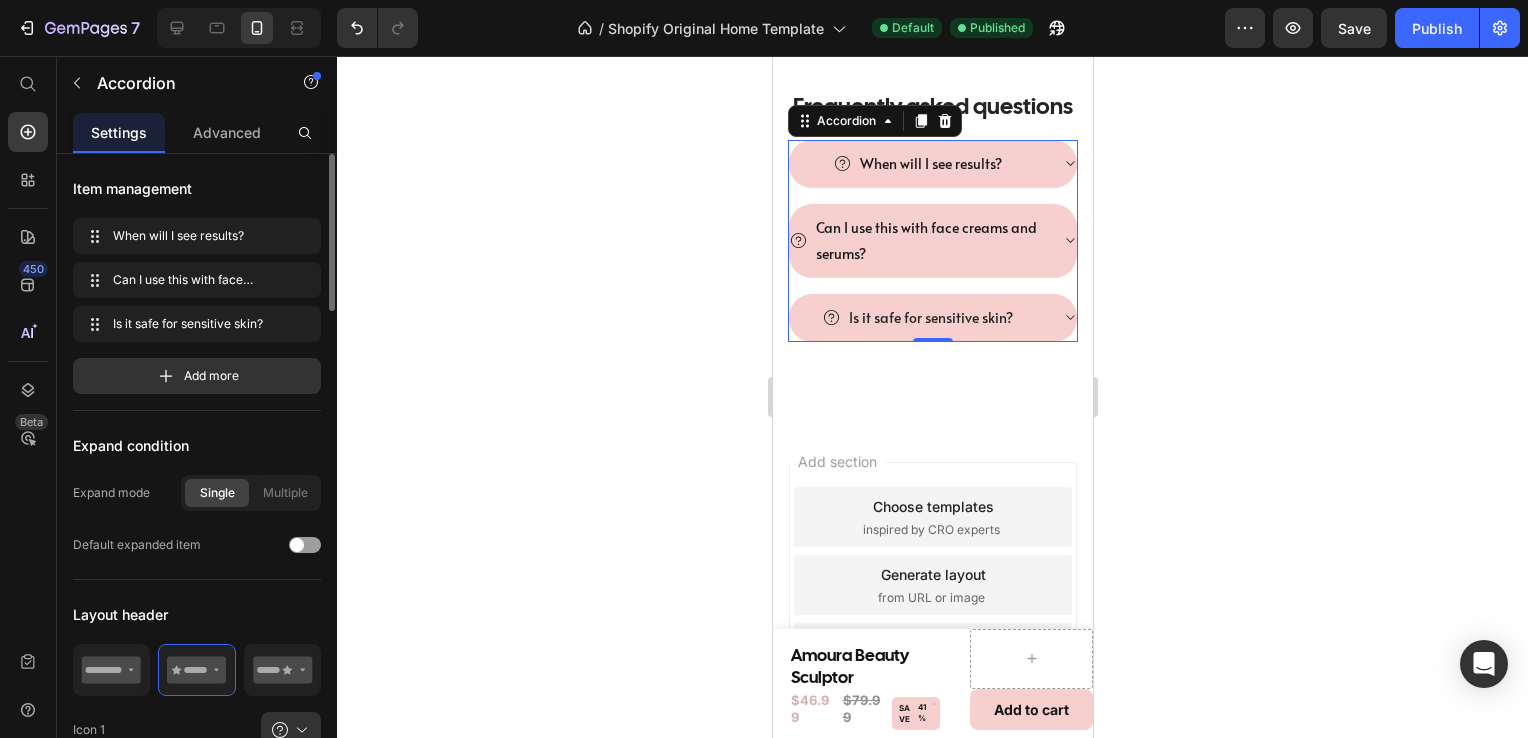 click 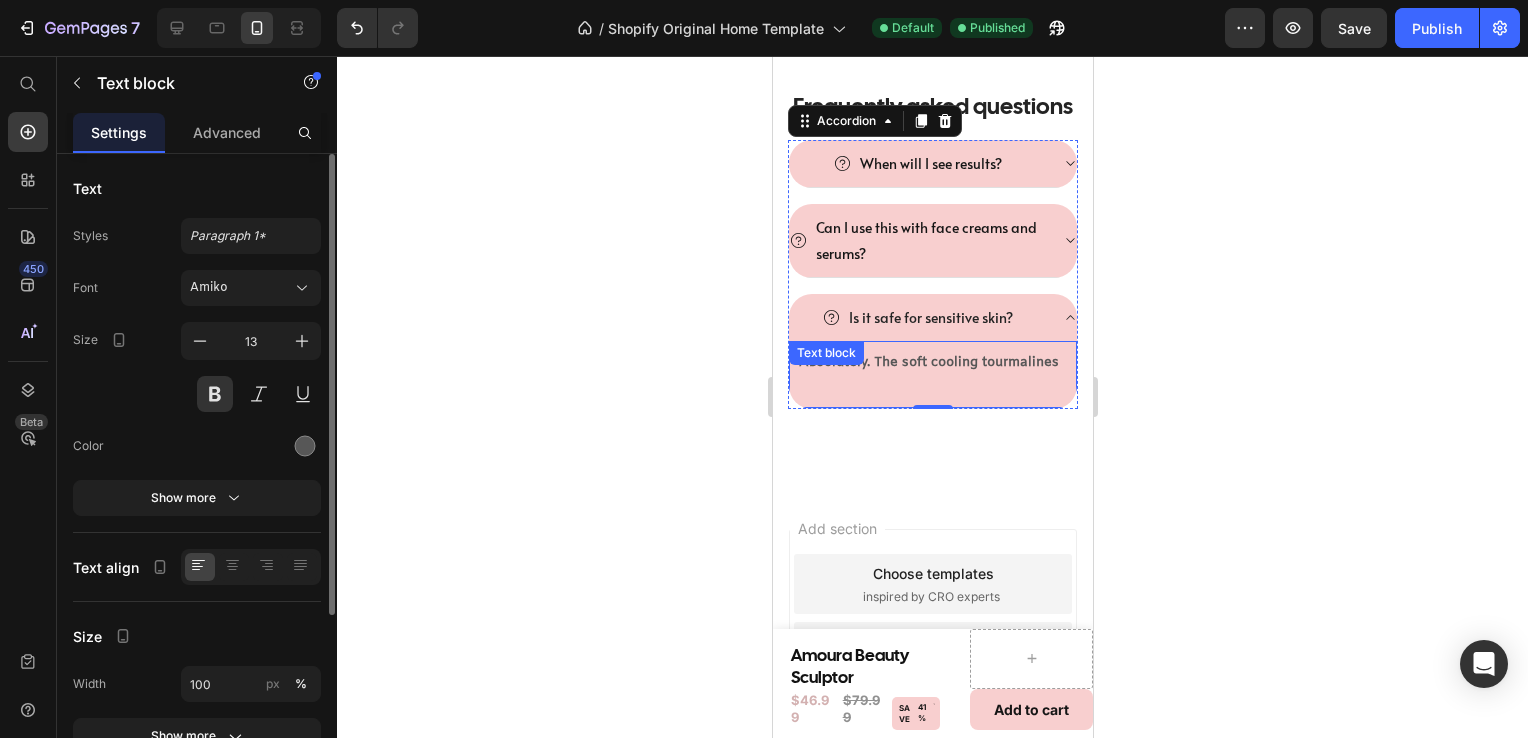 click on "Absolutely. The soft cooling tourmalines" at bounding box center [932, 362] 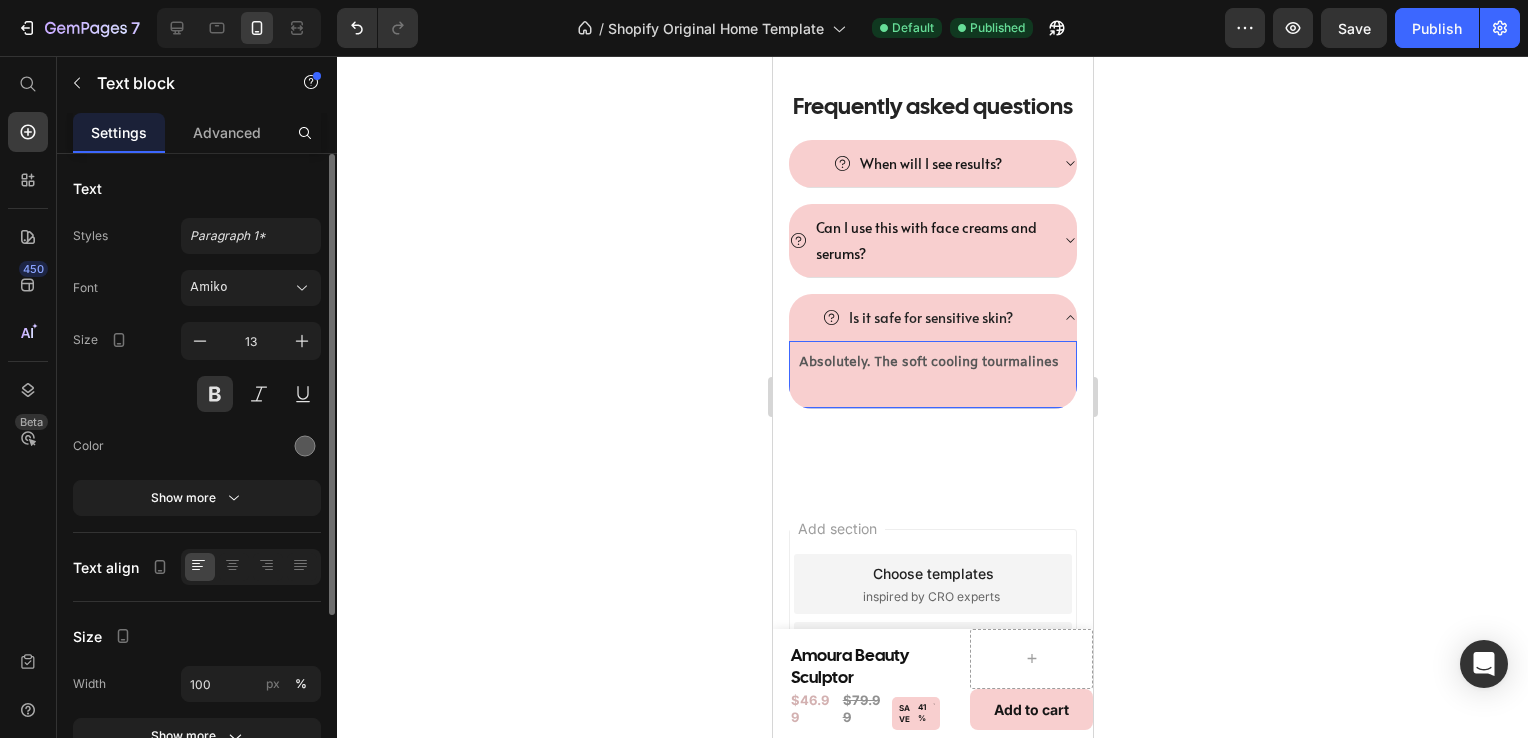 click on "Absolutely. The soft cooling tourmalines" at bounding box center (932, 362) 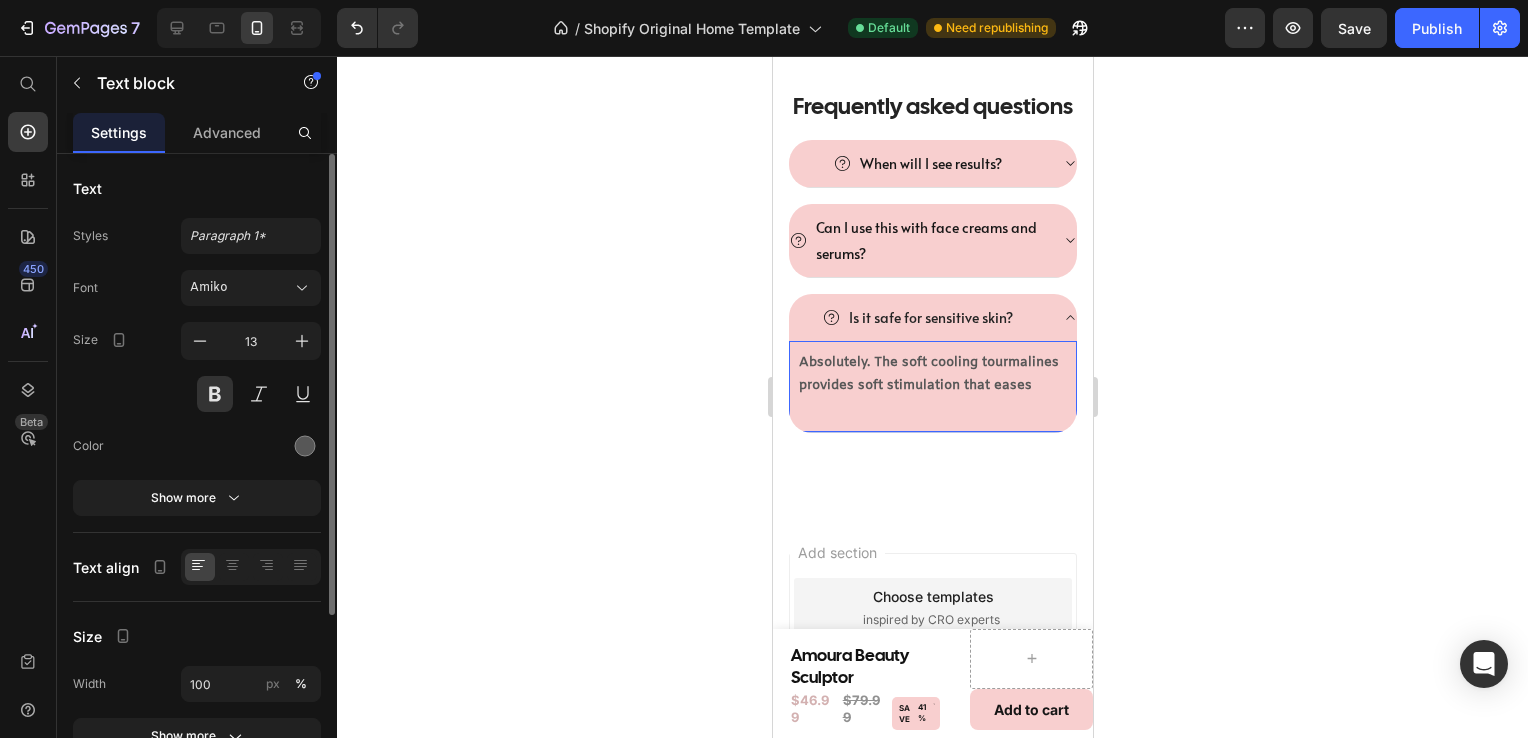 click on "Absolutely. The soft cooling tourmalines provides soft stimulation that eases" at bounding box center (932, 374) 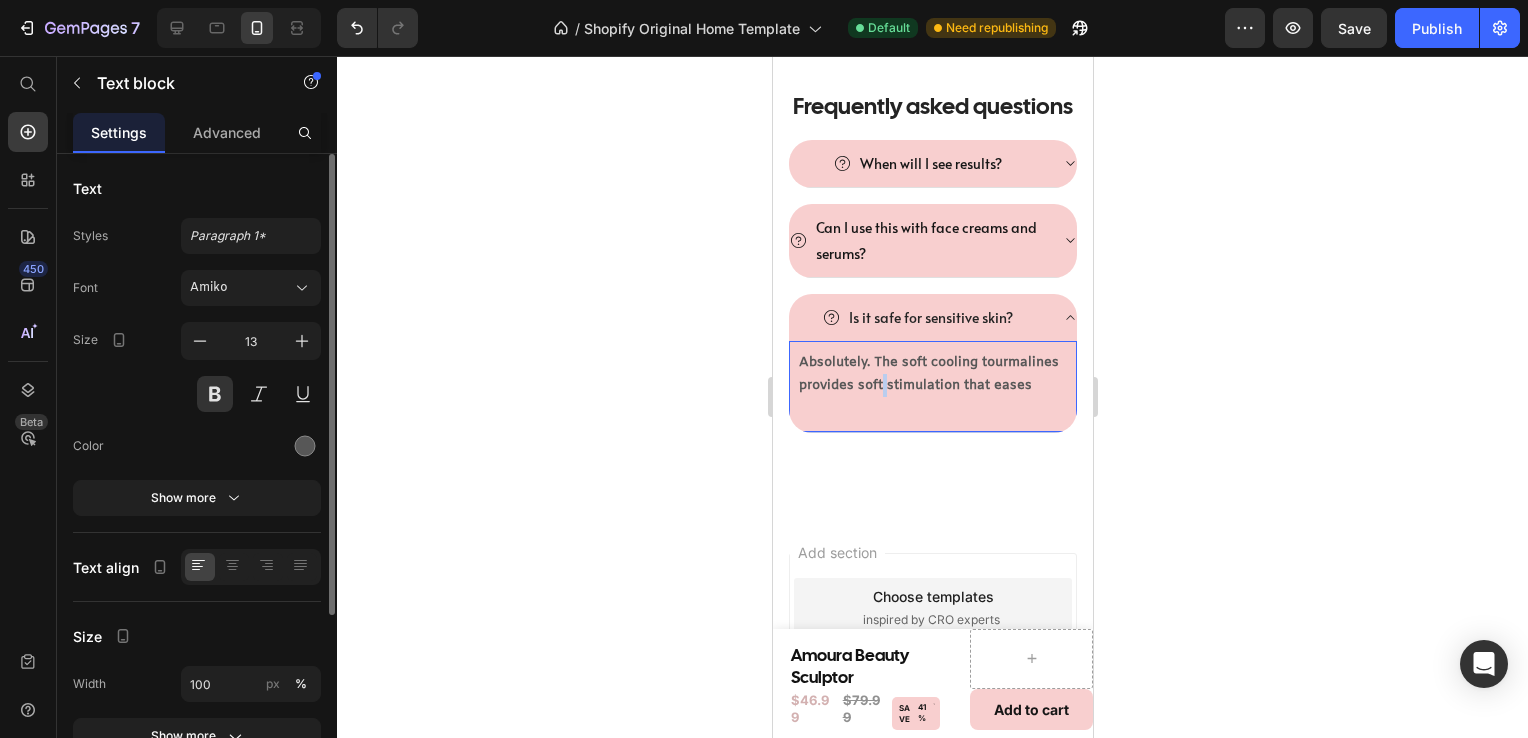 click on "Absolutely. The soft cooling tourmalines provides soft stimulation that eases" at bounding box center [932, 374] 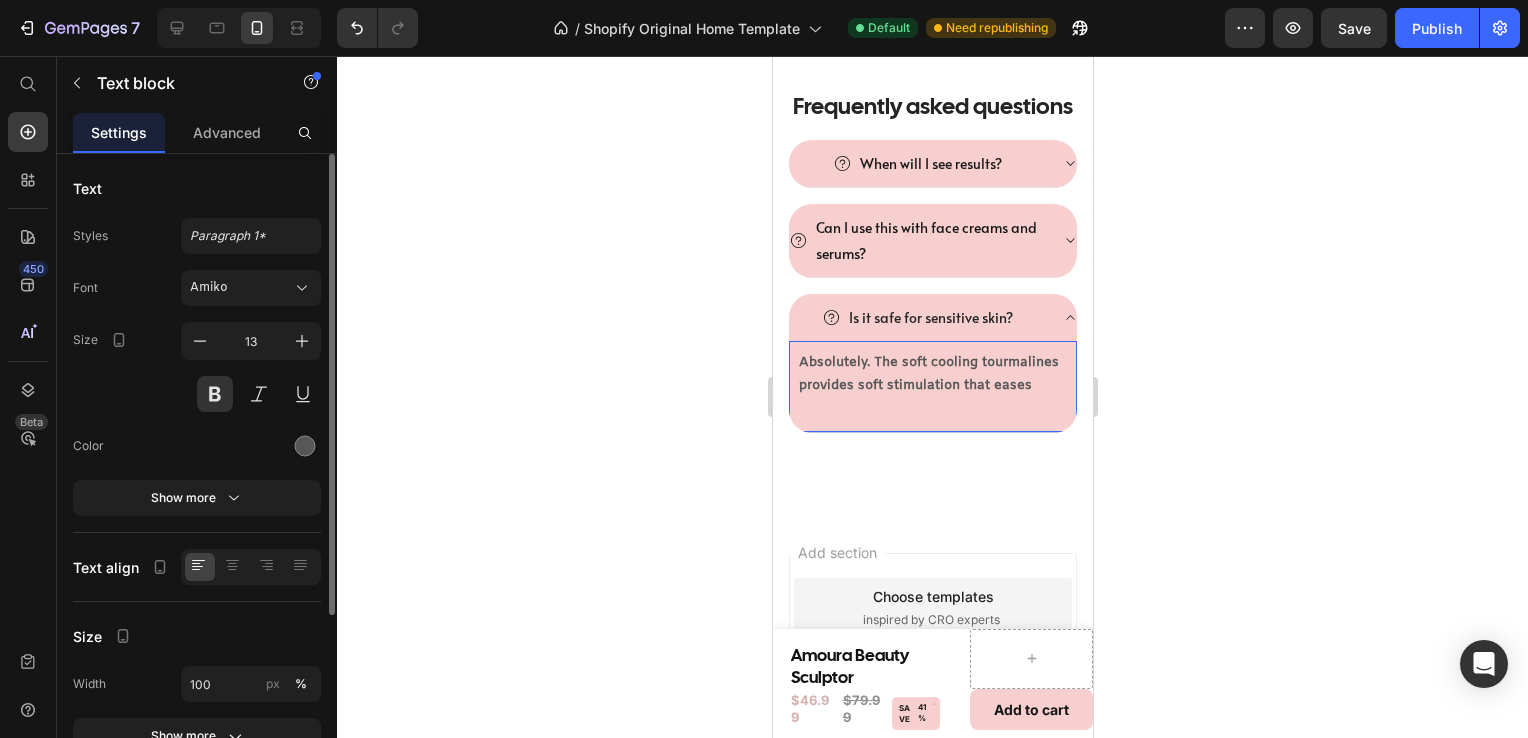 click on "Absolutely. The soft cooling tourmalines provides soft stimulation that eases" at bounding box center [932, 374] 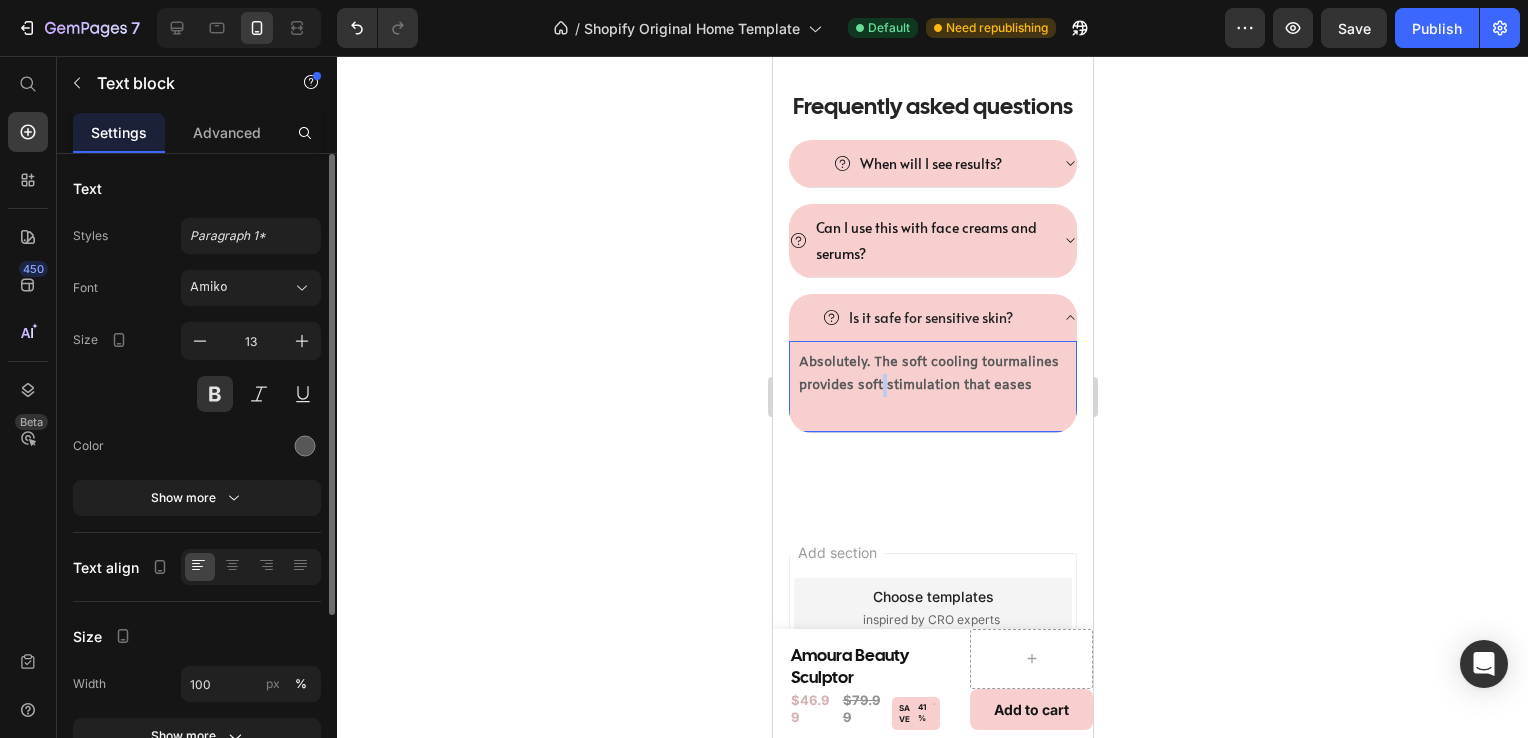 click on "Absolutely. The soft cooling tourmalines provides soft stimulation that eases" at bounding box center [932, 374] 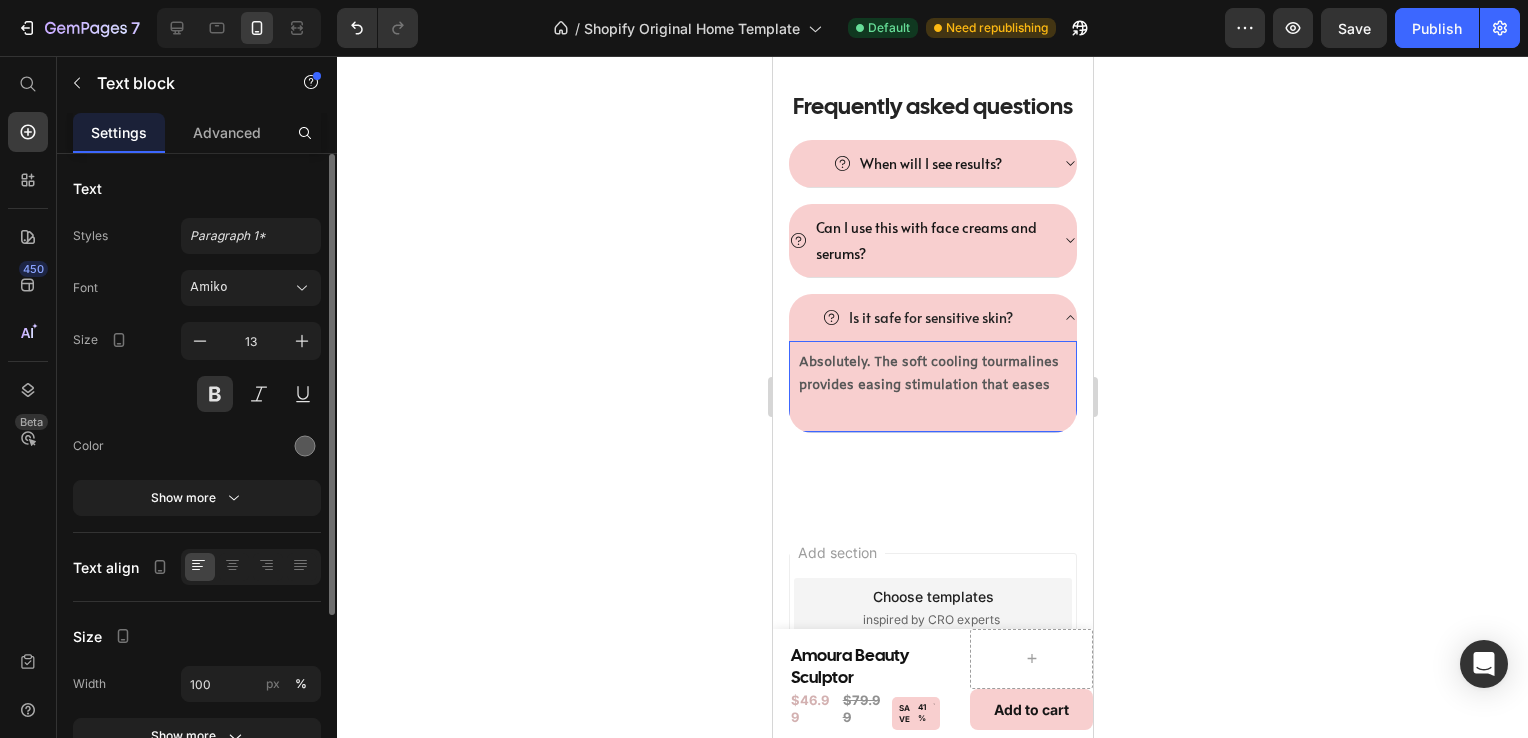click on "Absolutely. The soft cooling tourmalines provides easing stimulation that eases" at bounding box center [932, 374] 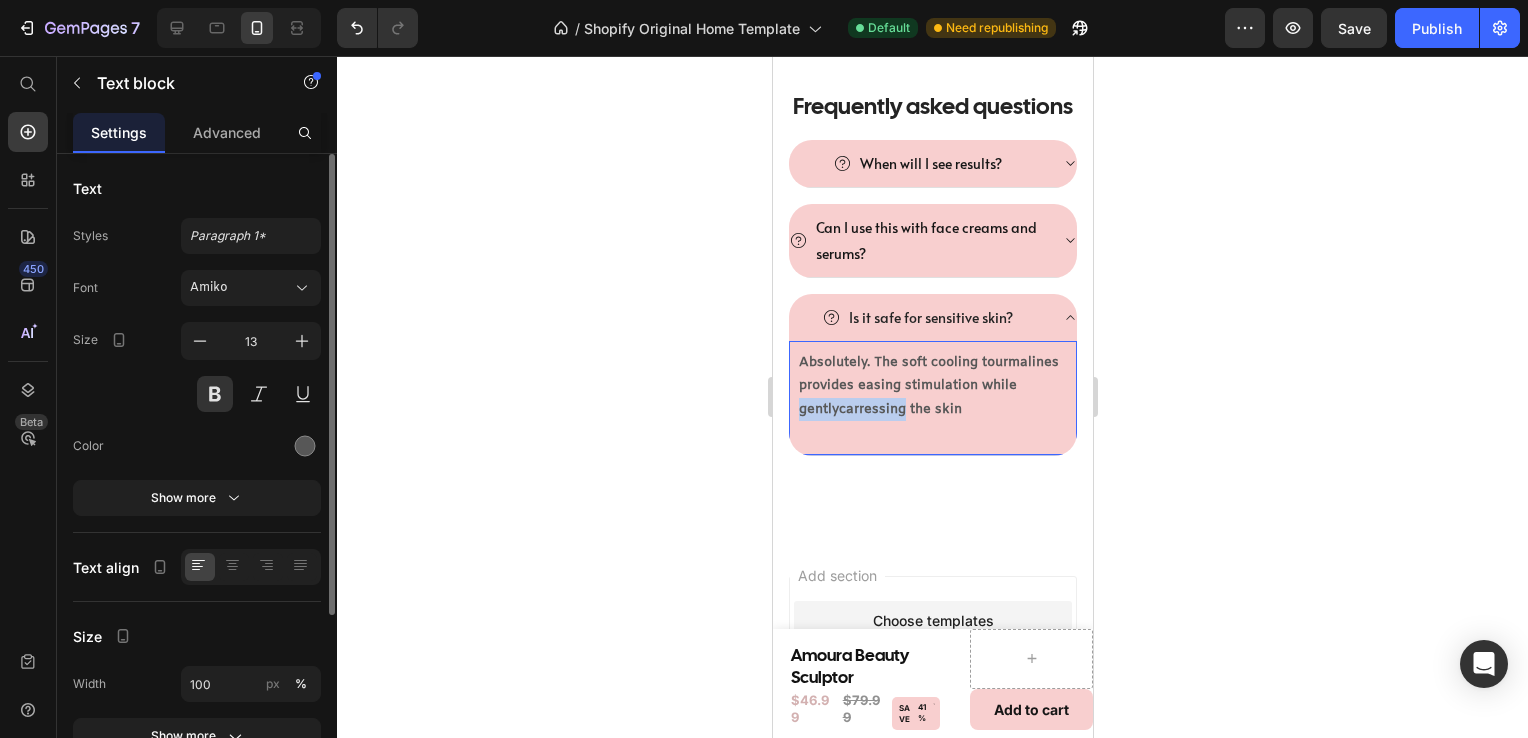 click on "Absolutely. The soft cooling tourmalines provides easing stimulation while gentlycarressing the skin" at bounding box center [932, 386] 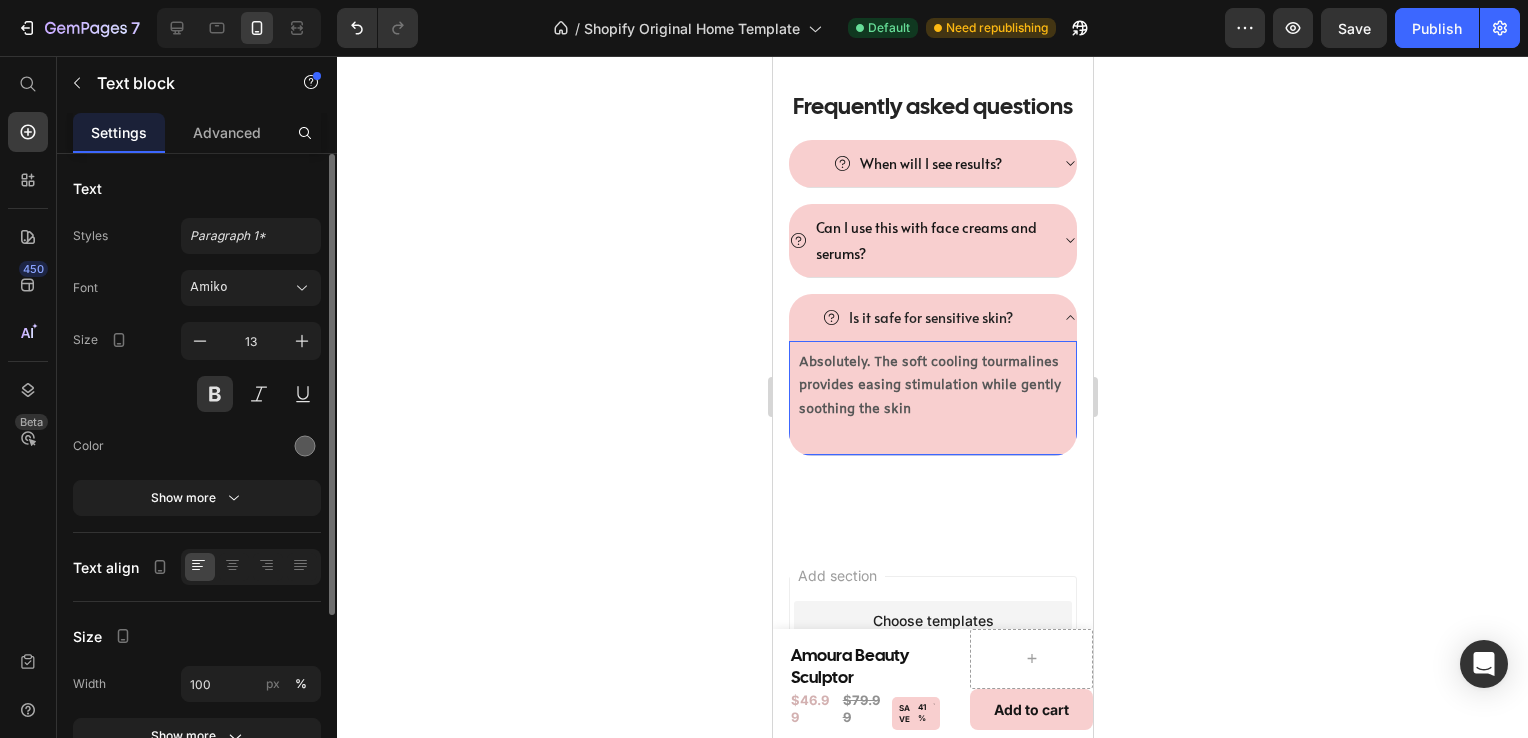 click on "Absolutely. The soft cooling tourmalines provides easing stimulation while gently soothing the skin" at bounding box center (932, 386) 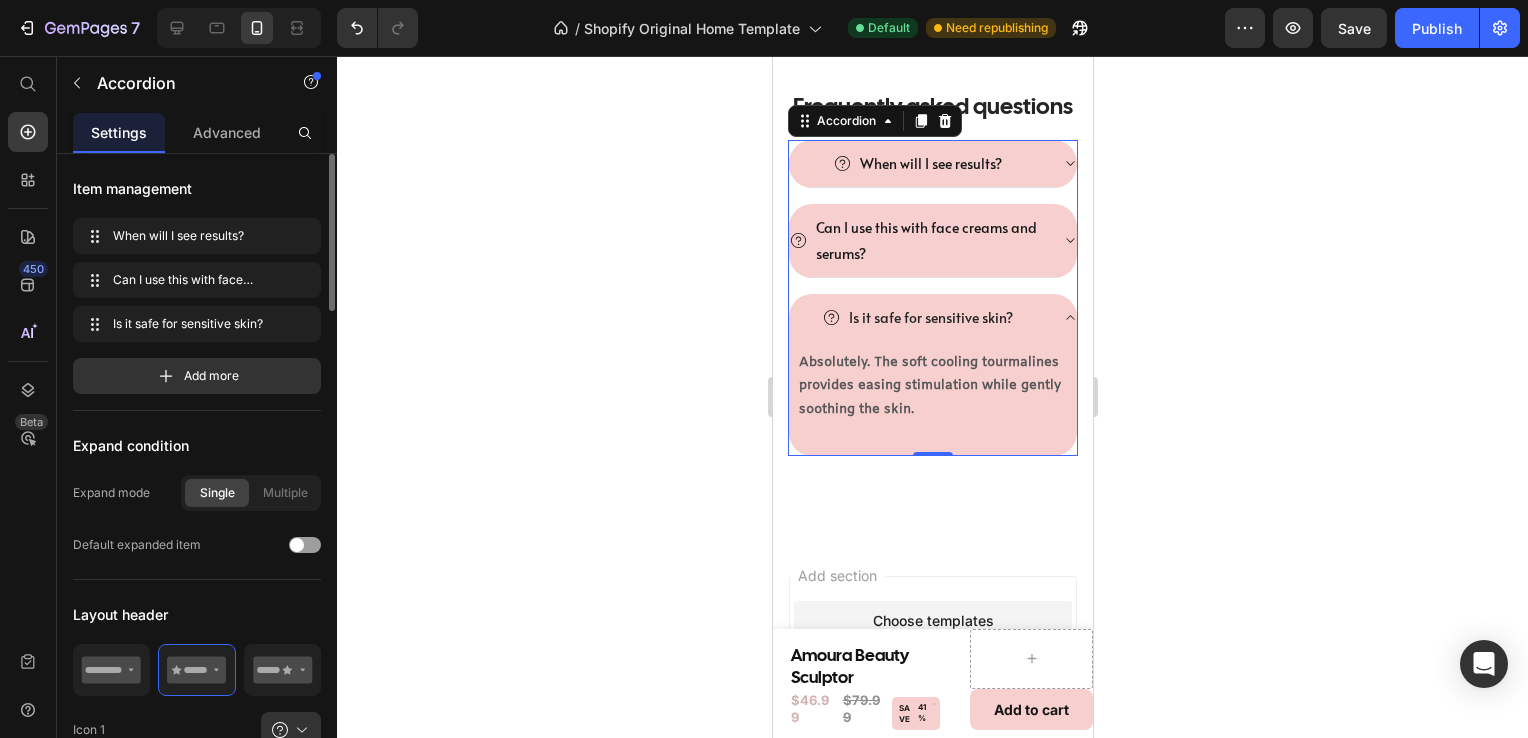 click 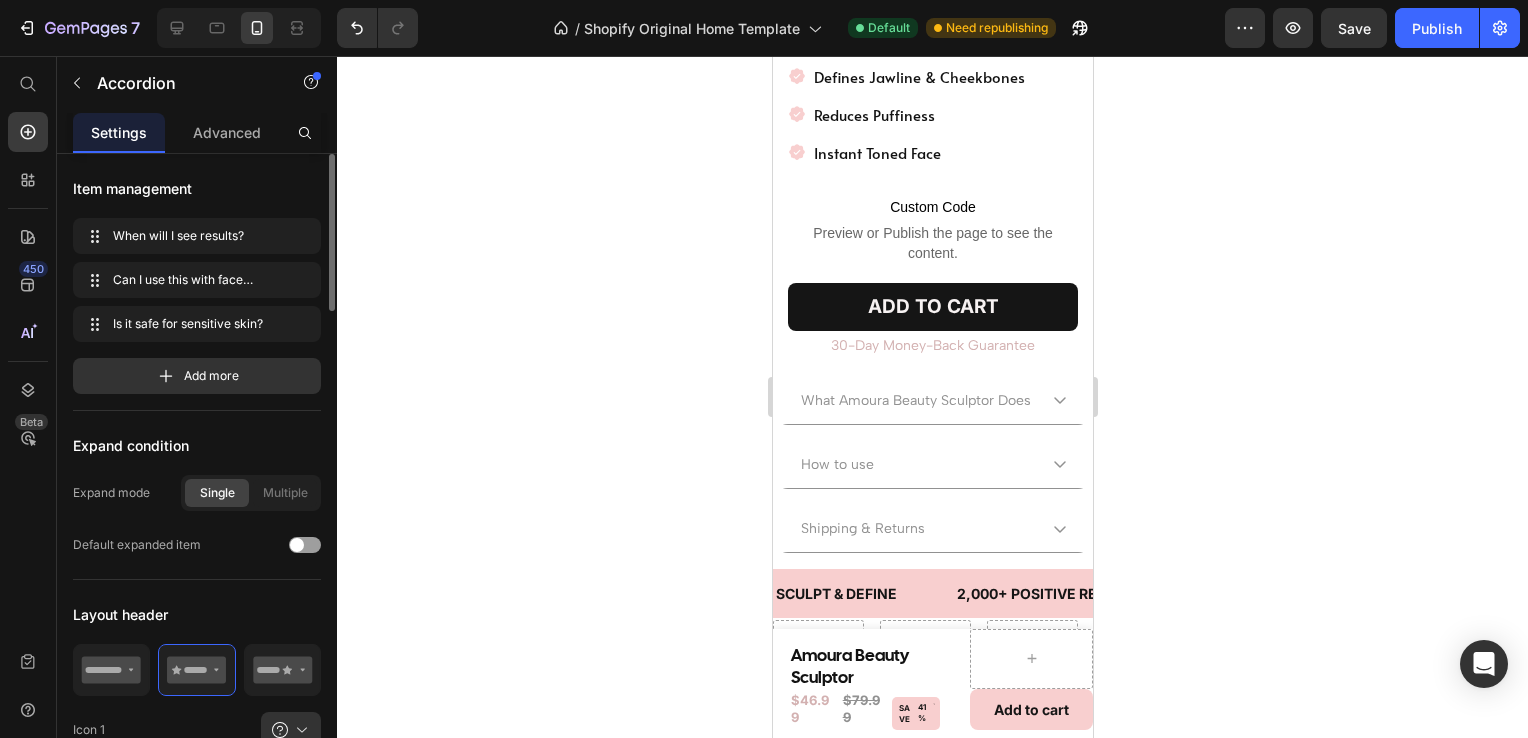 scroll, scrollTop: 606, scrollLeft: 0, axis: vertical 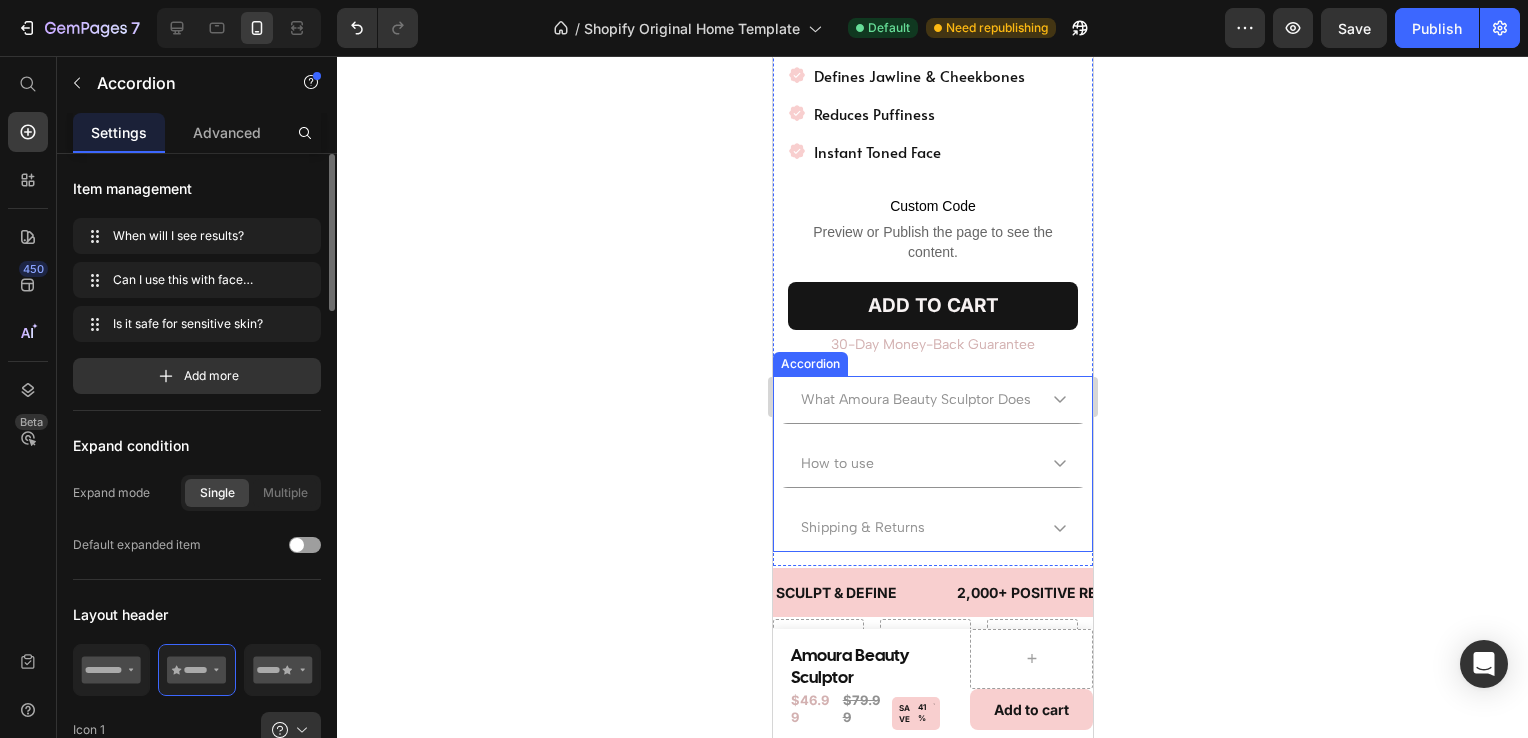 click 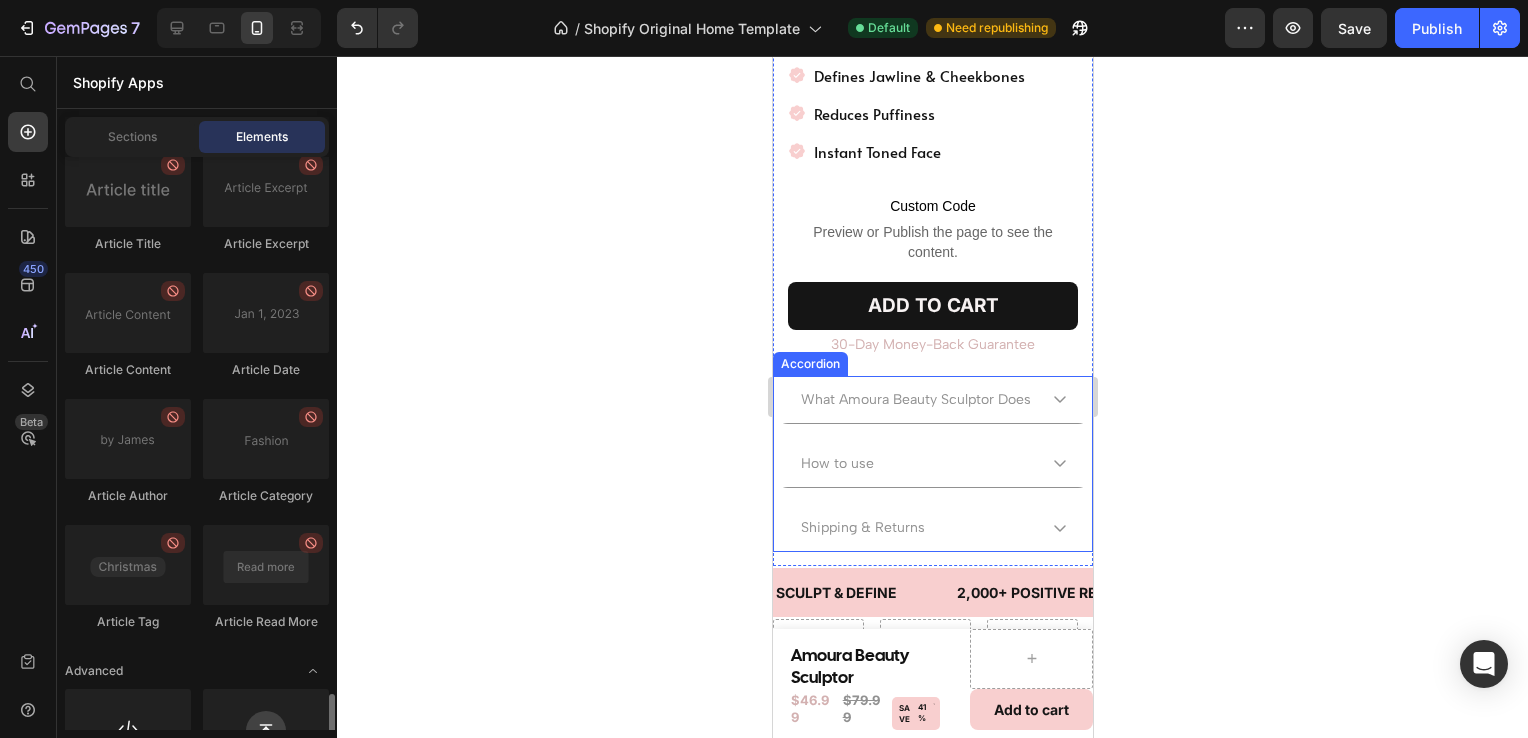 scroll, scrollTop: 5520, scrollLeft: 0, axis: vertical 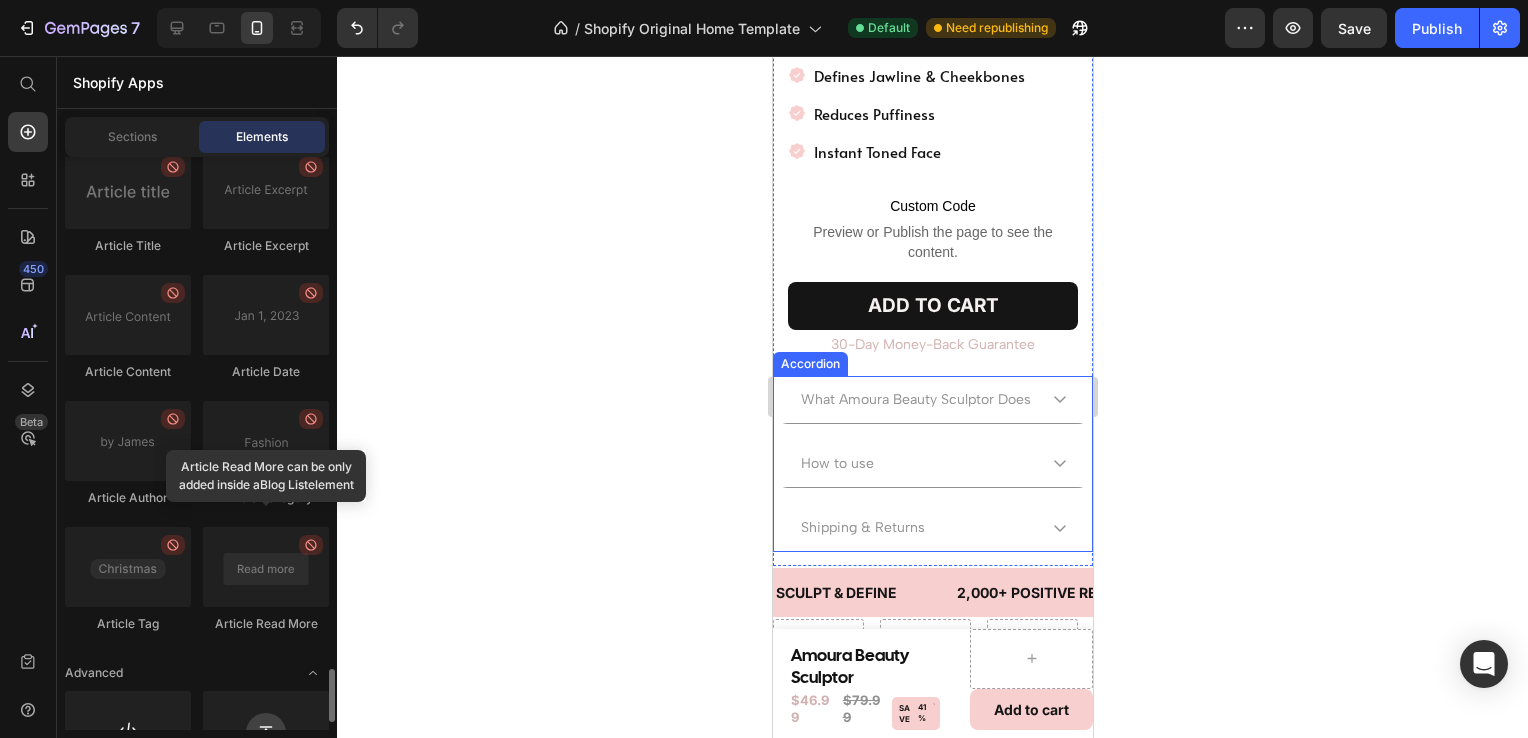click 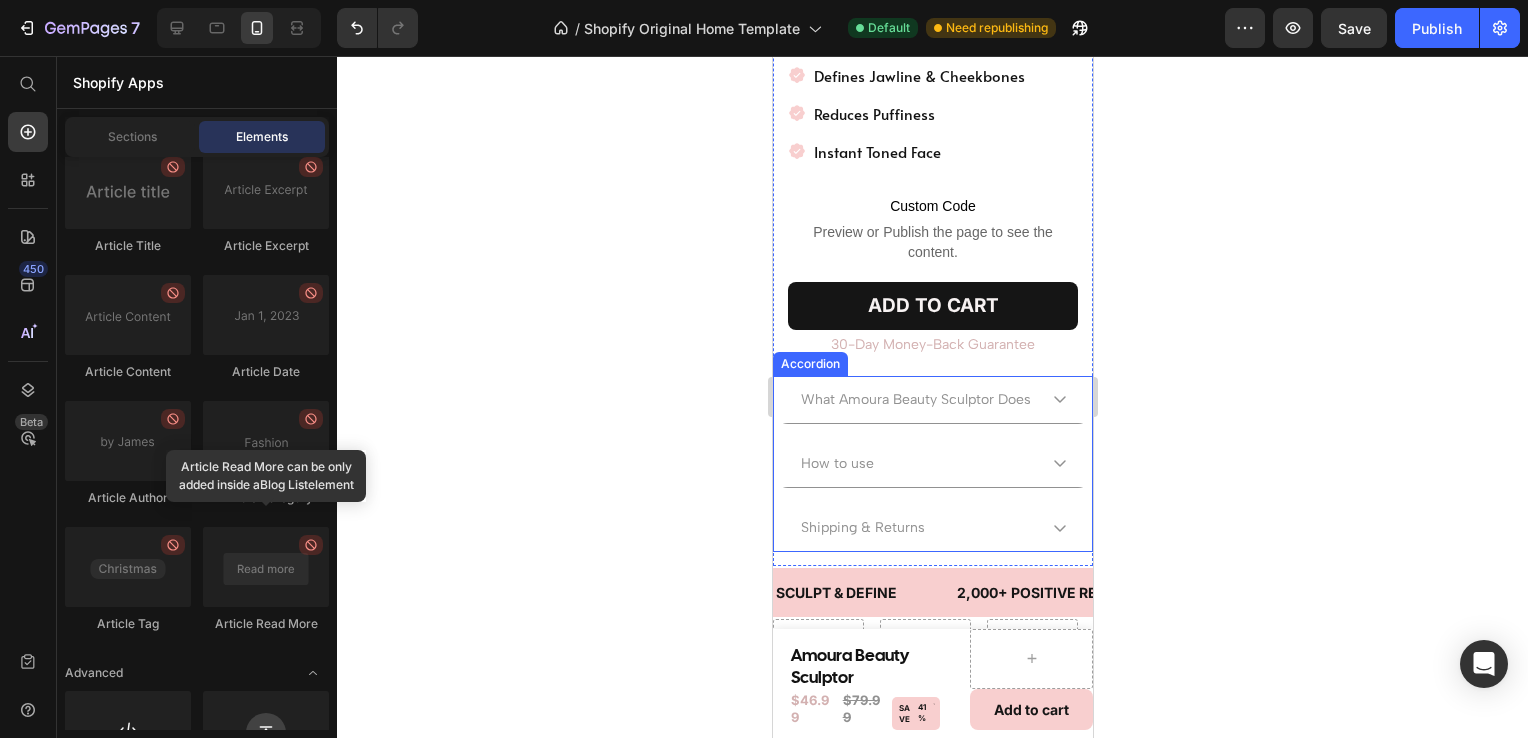 click 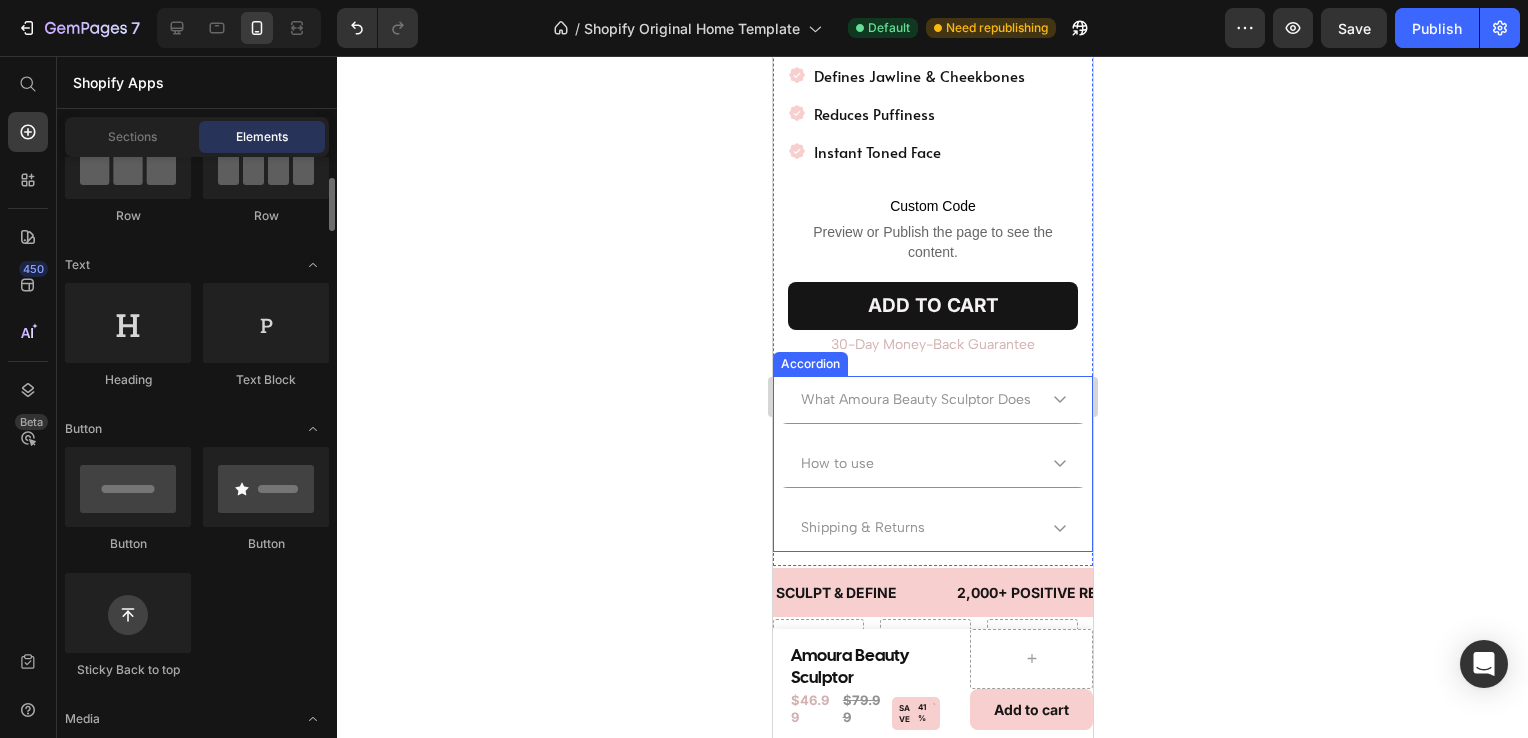 scroll, scrollTop: 210, scrollLeft: 0, axis: vertical 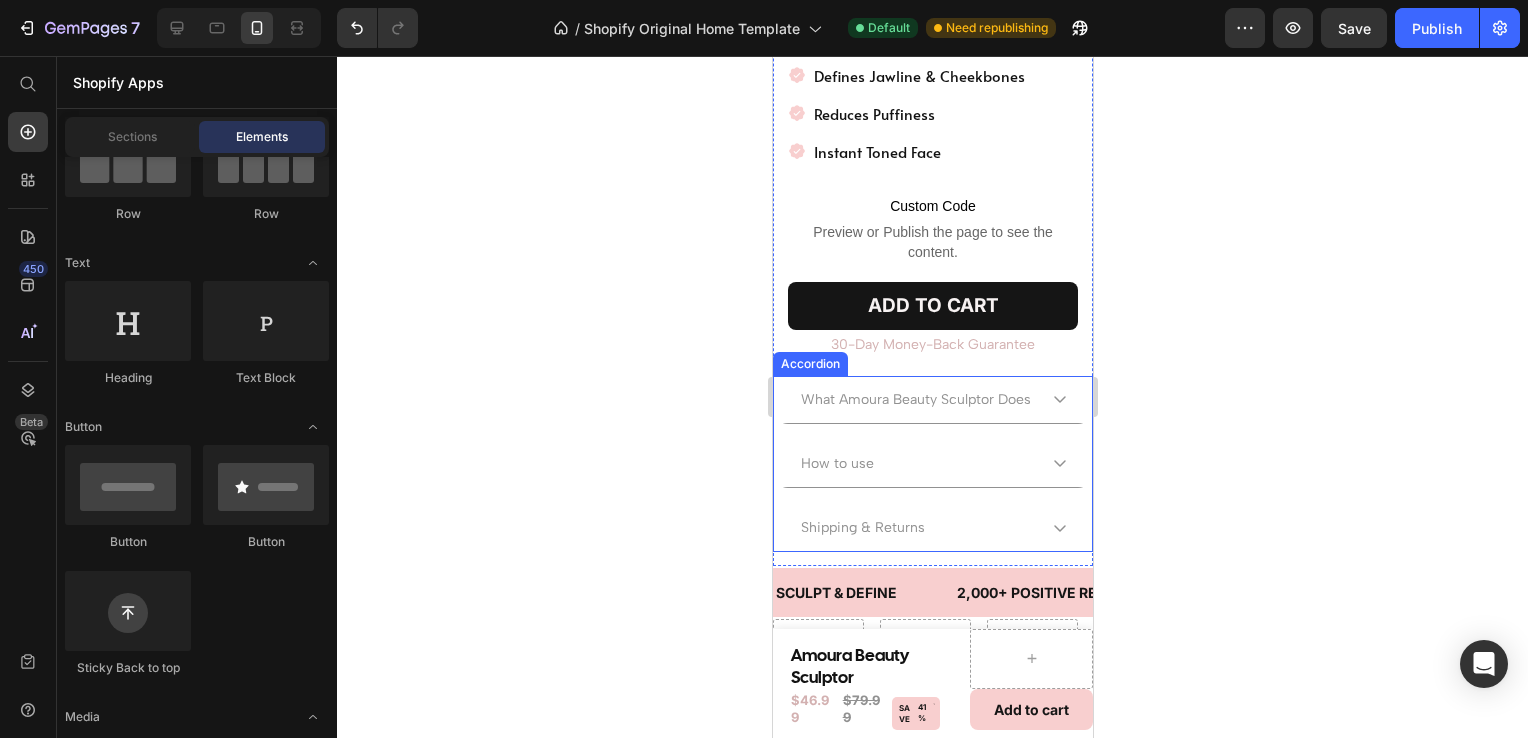 click 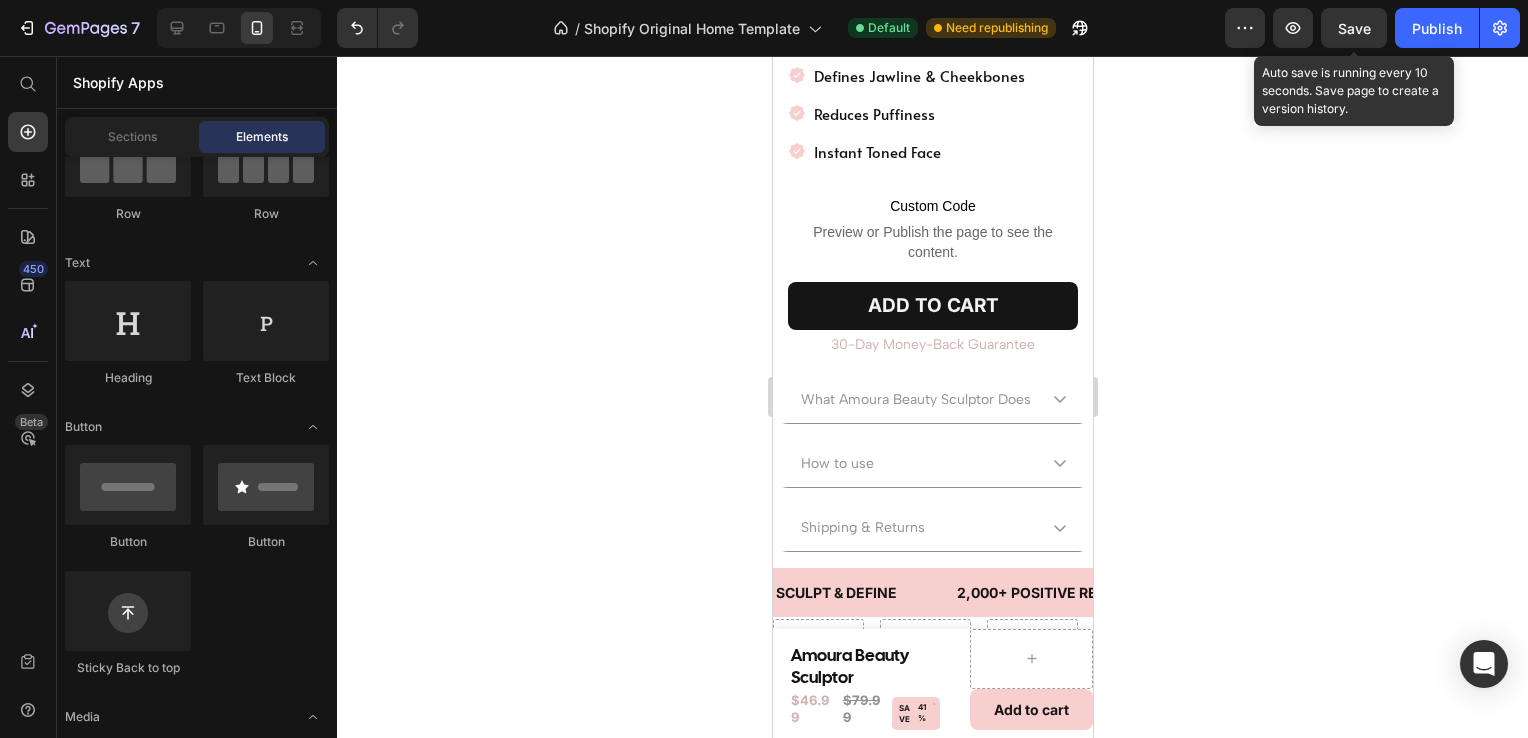 click on "Save" at bounding box center [1354, 28] 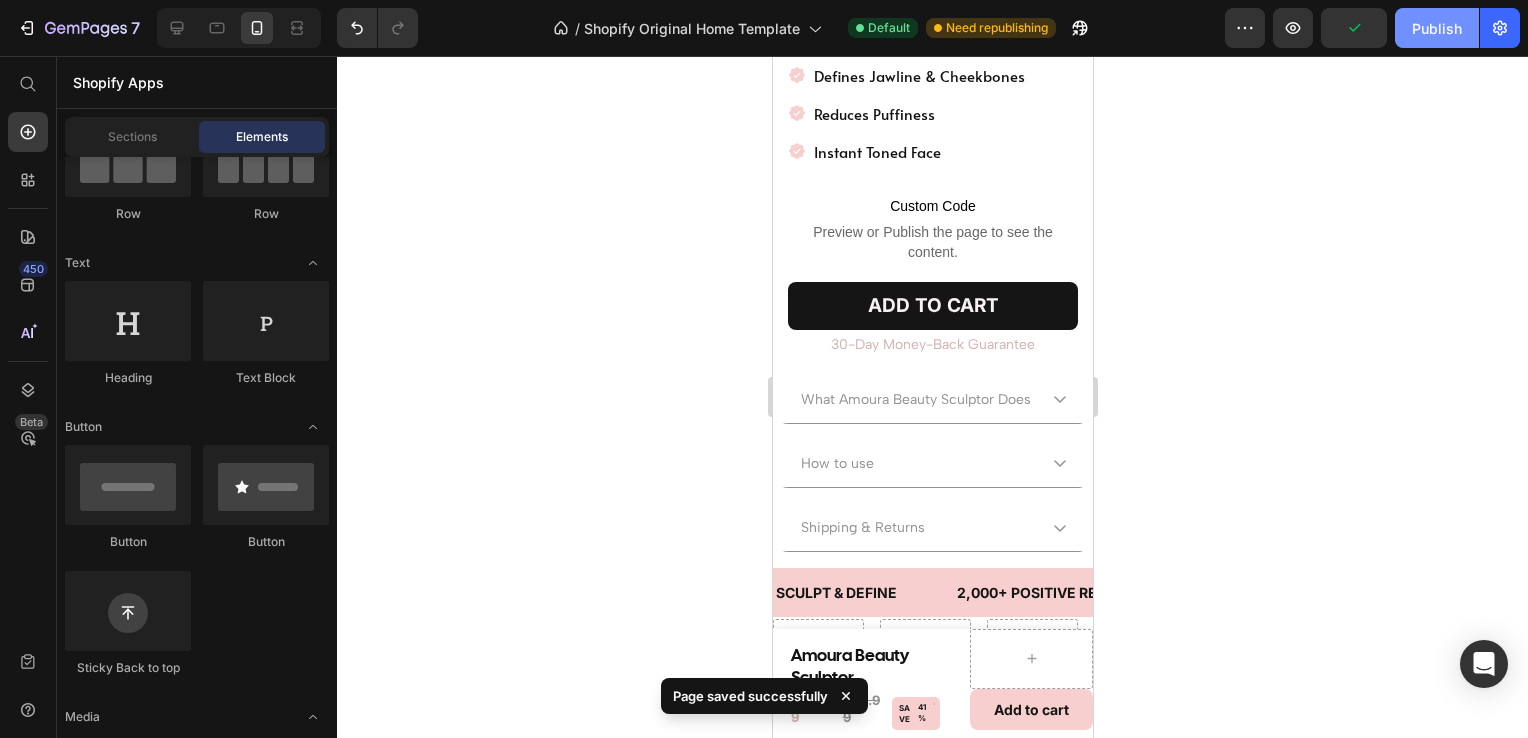 click on "Publish" at bounding box center (1437, 28) 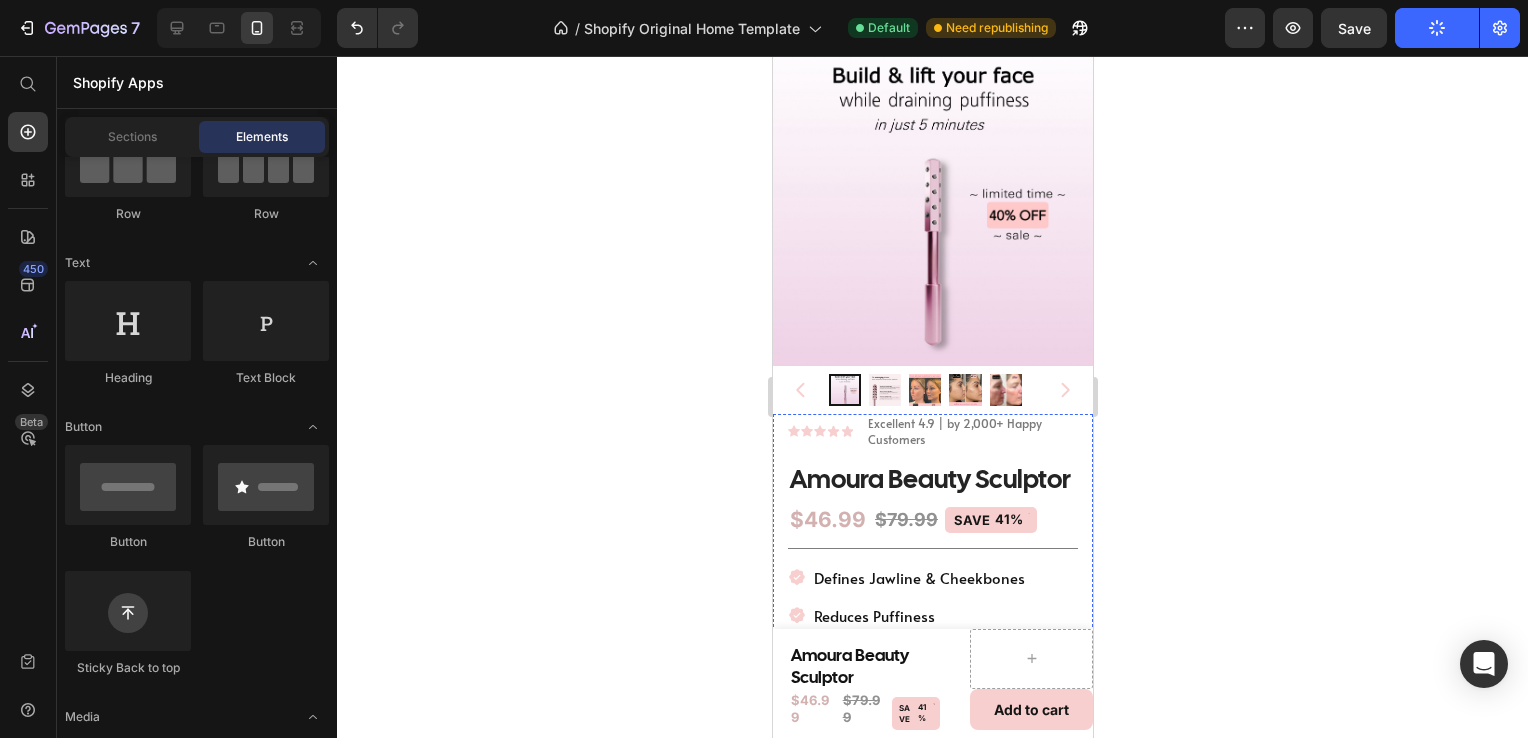 scroll, scrollTop: 0, scrollLeft: 0, axis: both 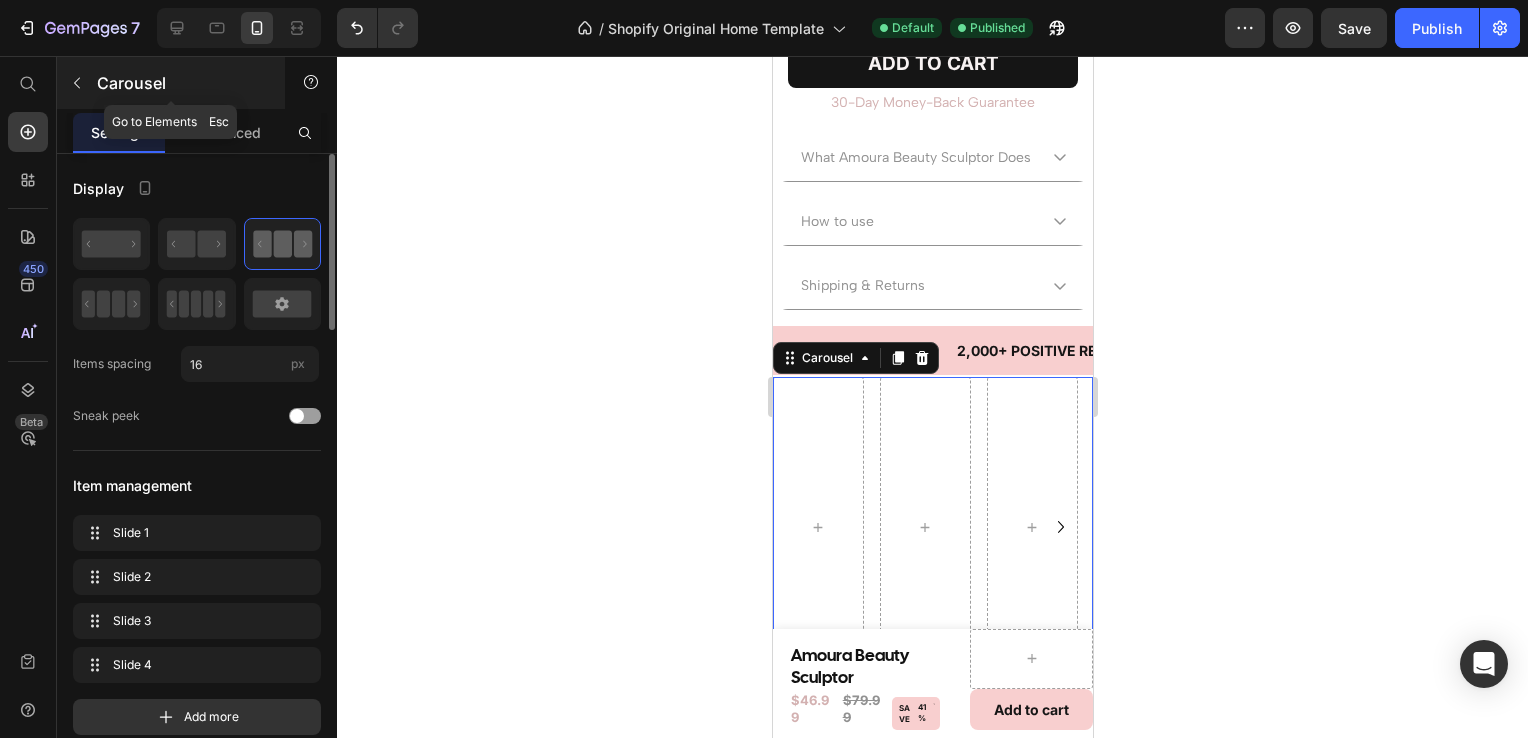 click at bounding box center [77, 83] 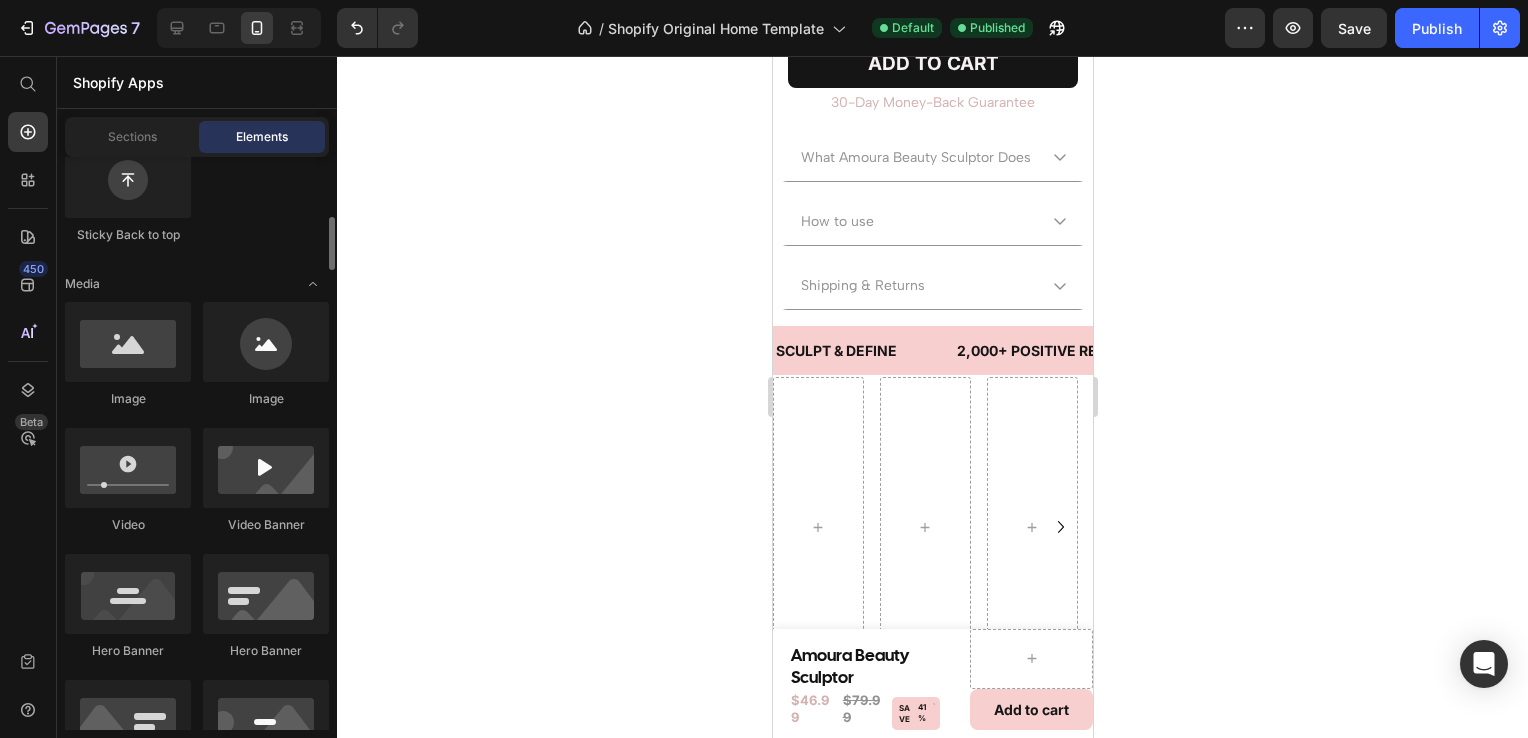 scroll, scrollTop: 645, scrollLeft: 0, axis: vertical 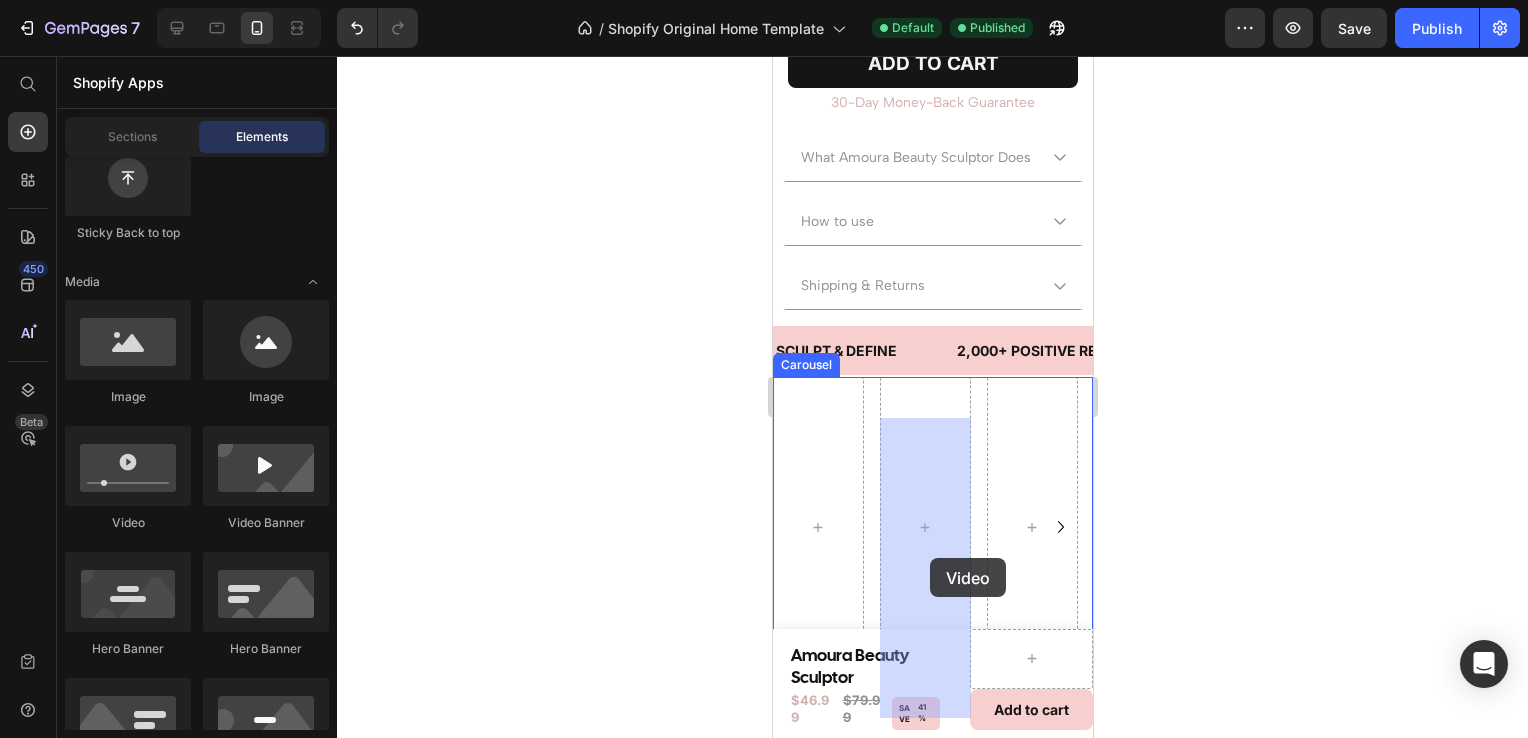 drag, startPoint x: 955, startPoint y: 543, endPoint x: 930, endPoint y: 558, distance: 29.15476 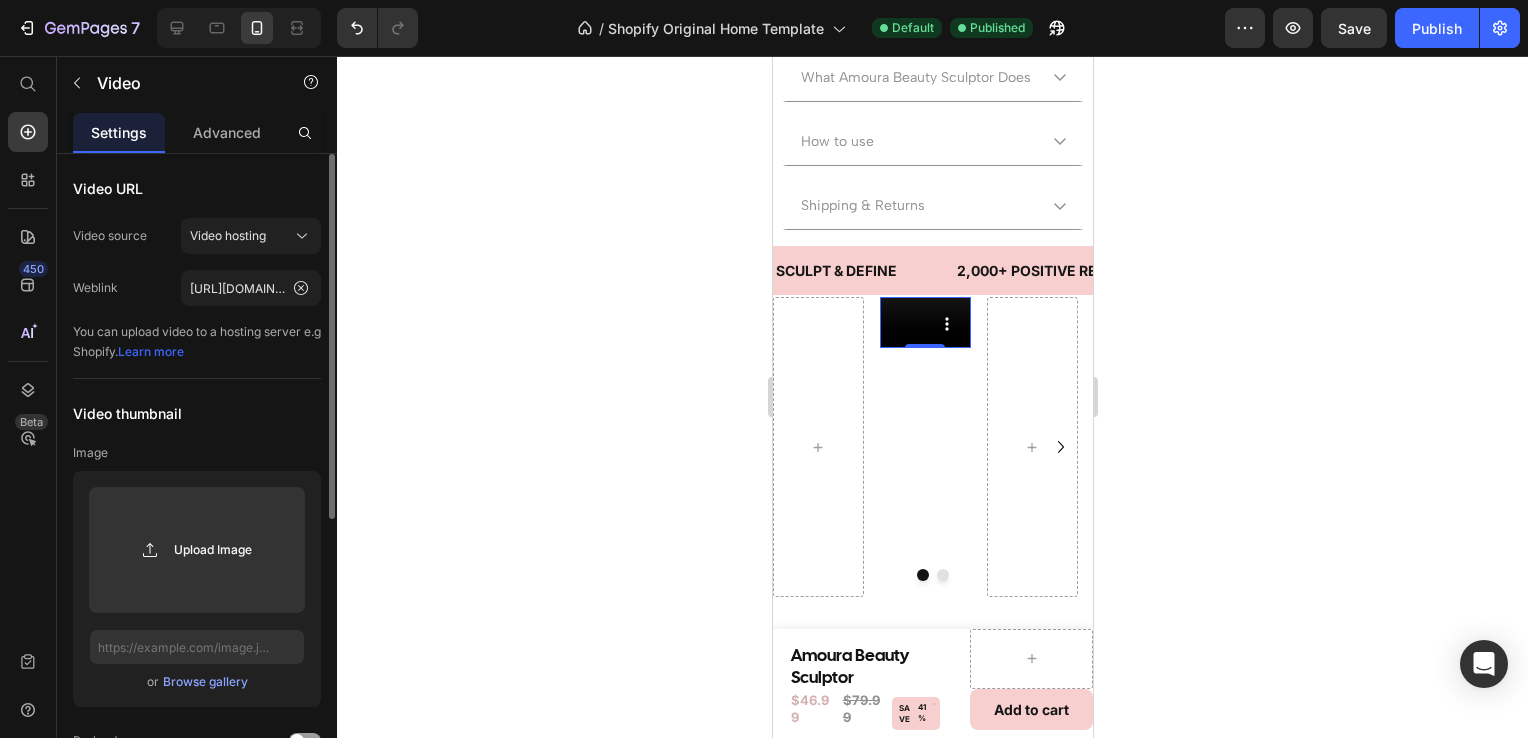 scroll, scrollTop: 938, scrollLeft: 0, axis: vertical 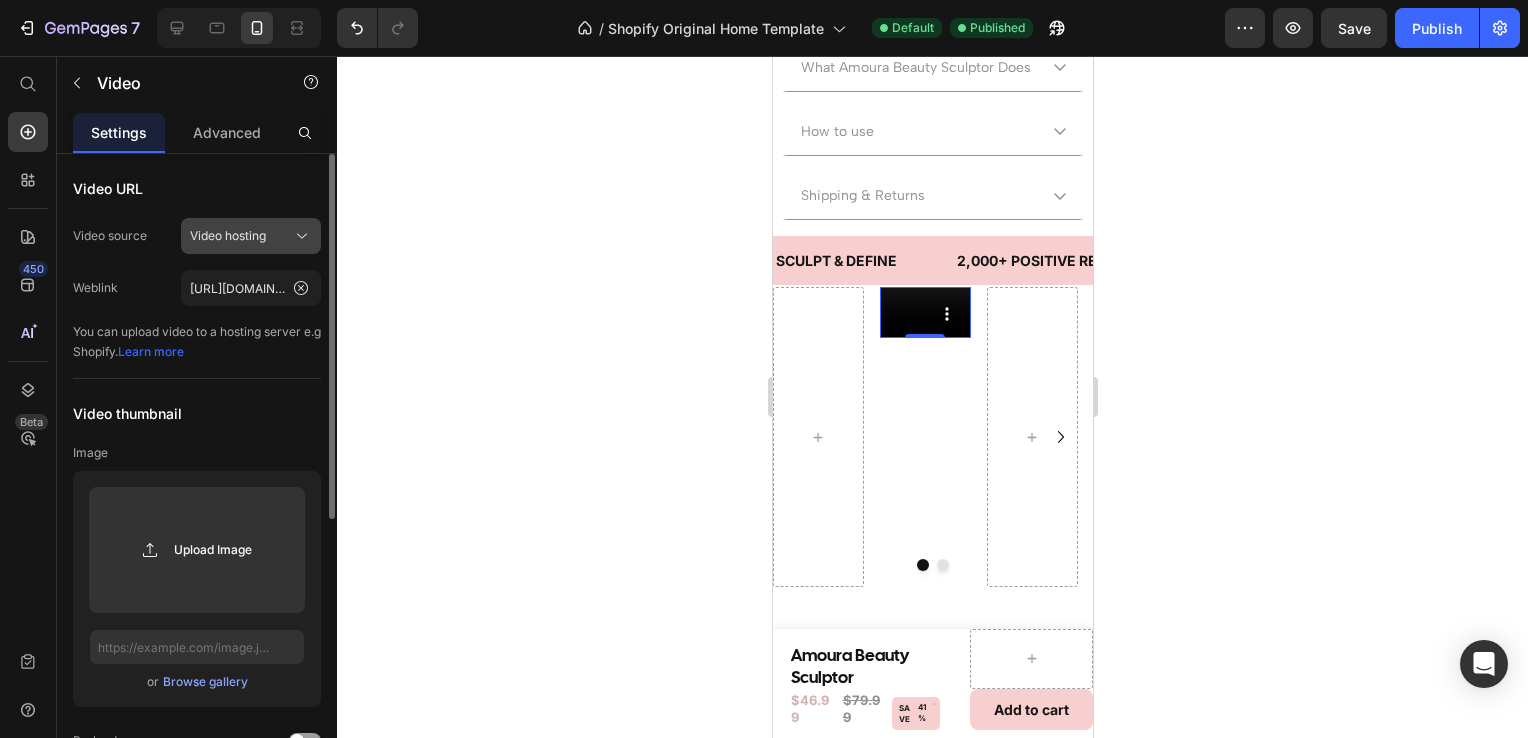 click on "Video hosting" 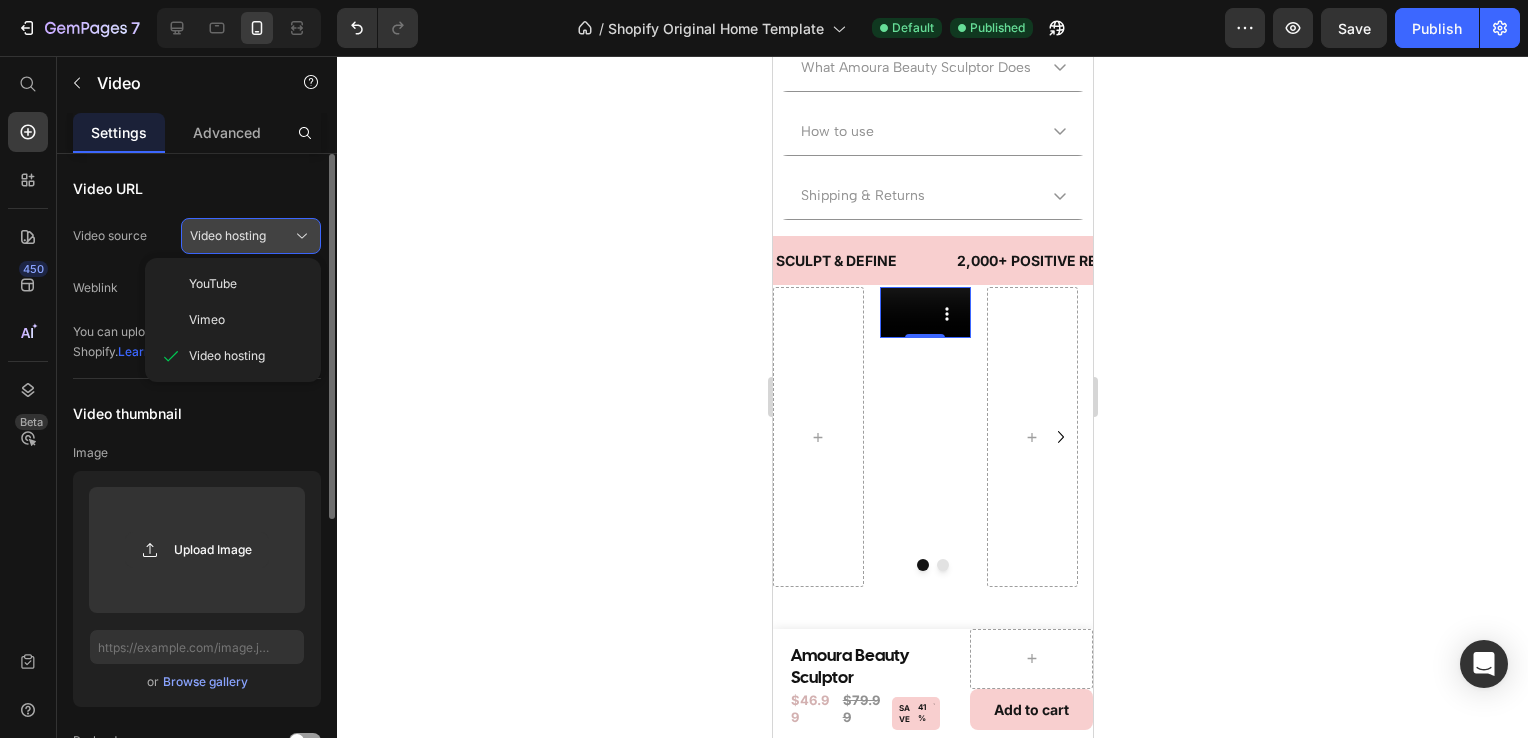 click on "Video hosting" 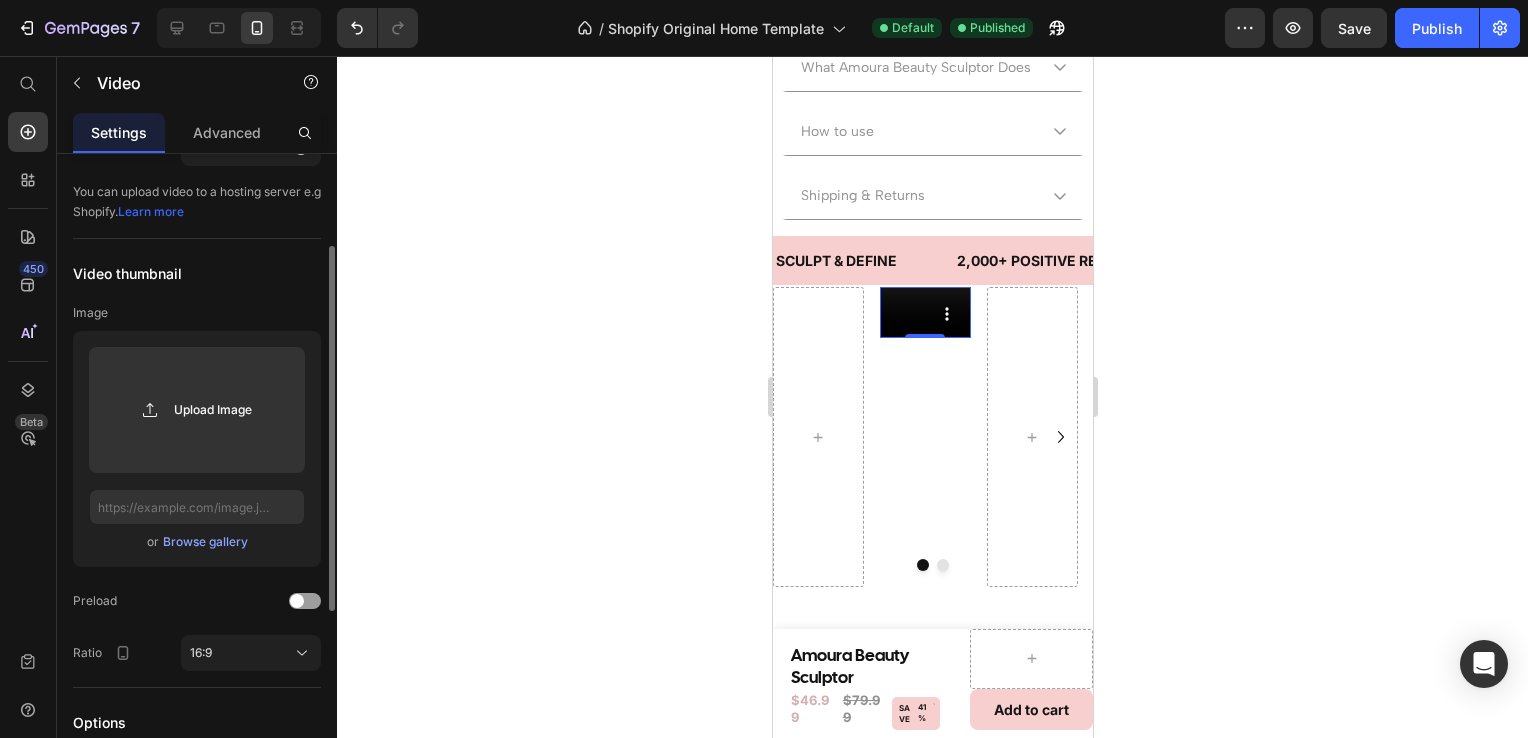 scroll, scrollTop: 149, scrollLeft: 0, axis: vertical 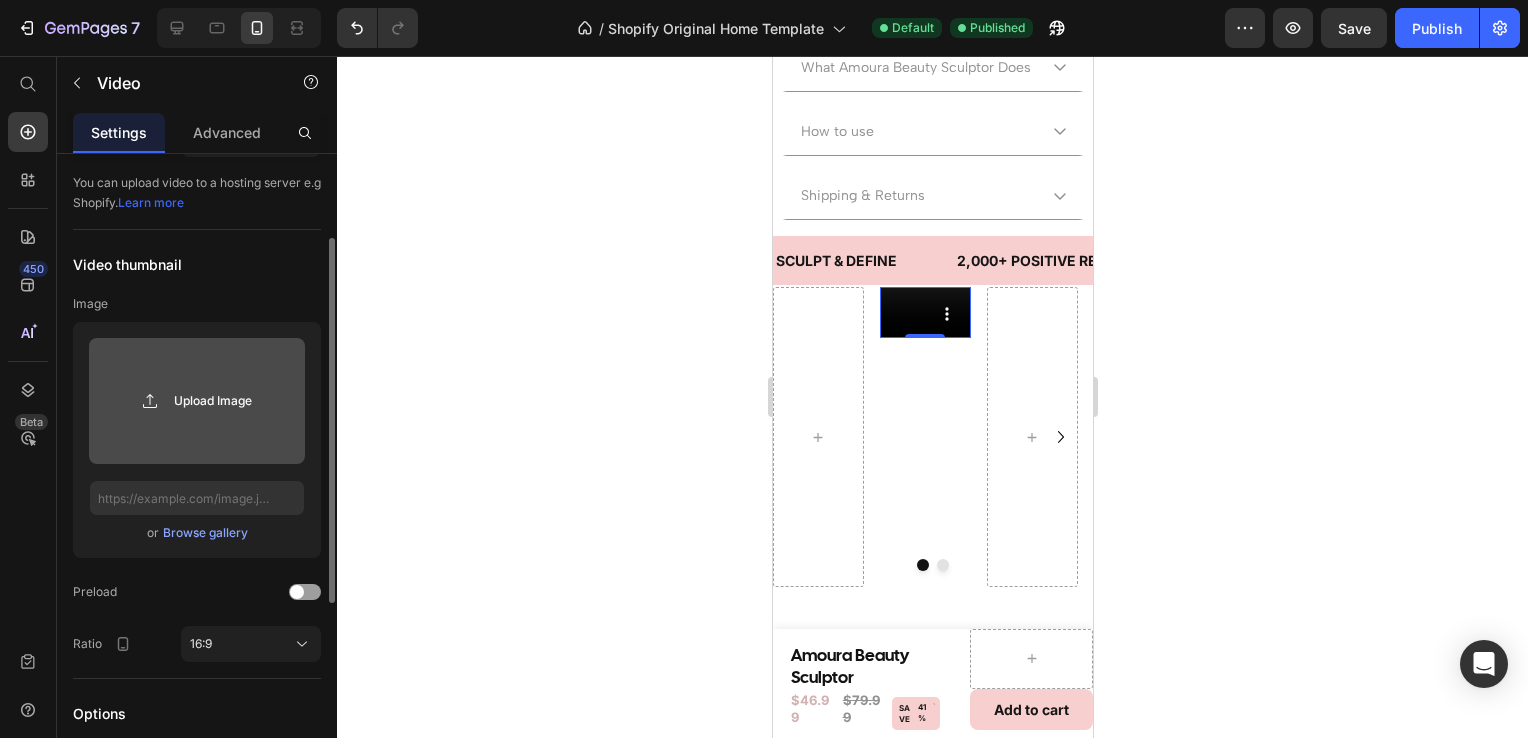 click 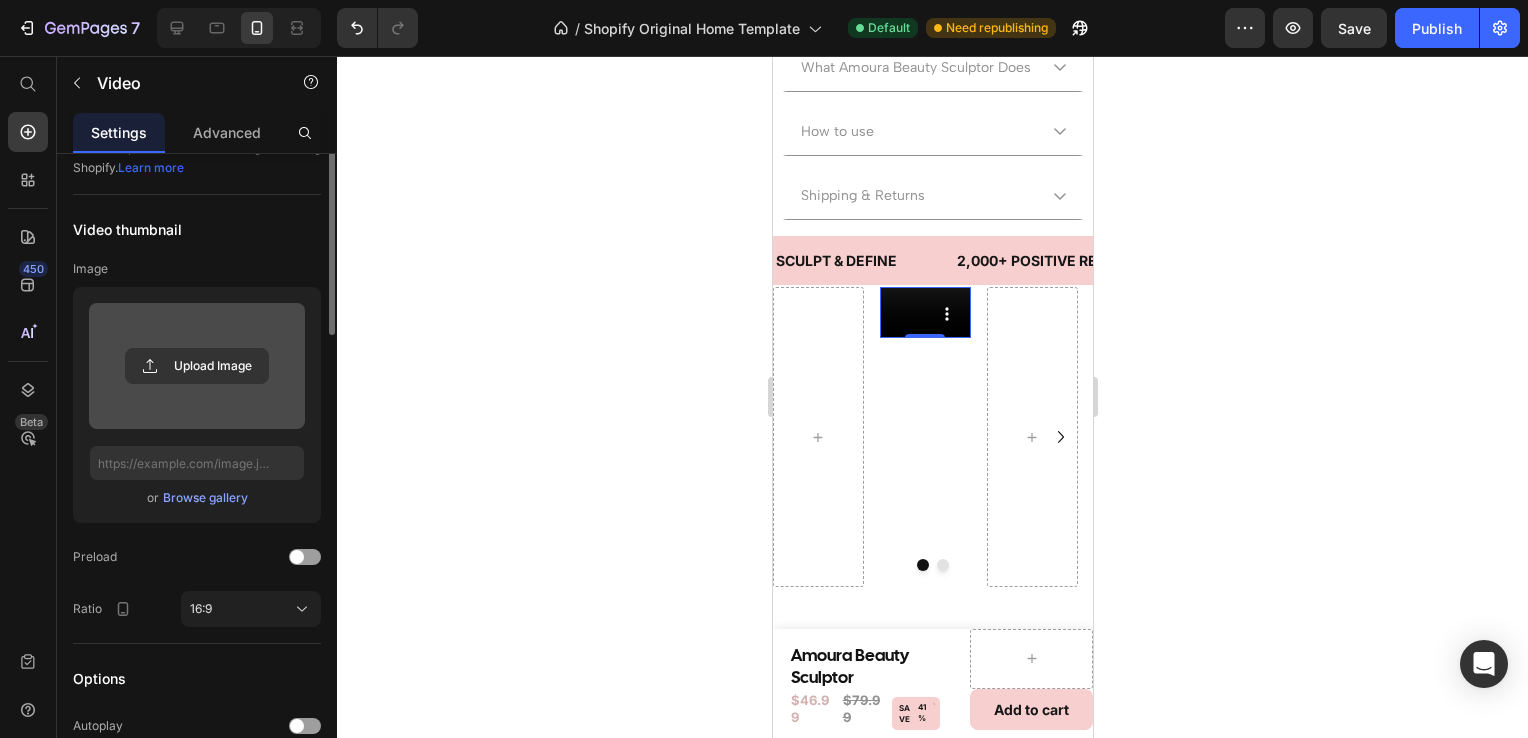 scroll, scrollTop: 0, scrollLeft: 0, axis: both 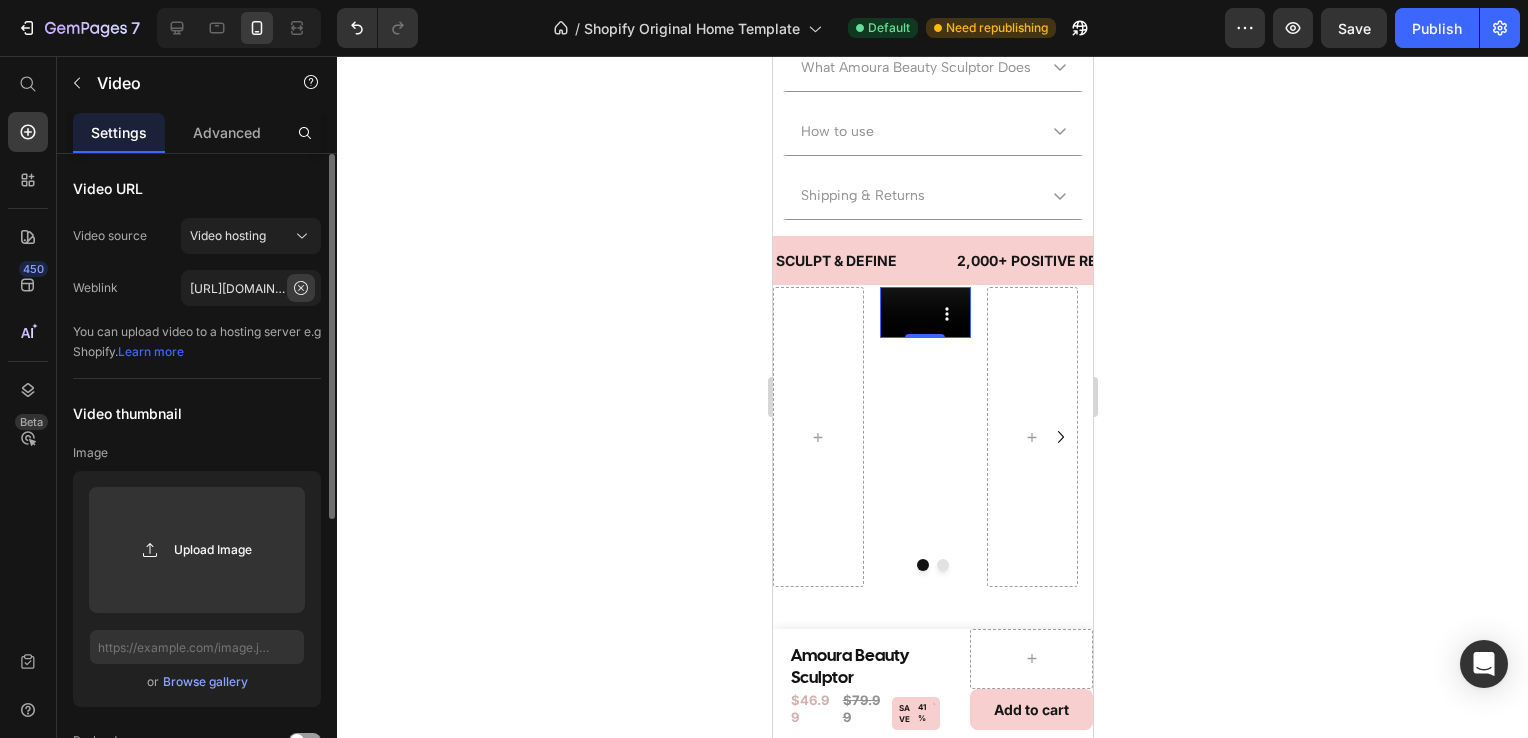 click 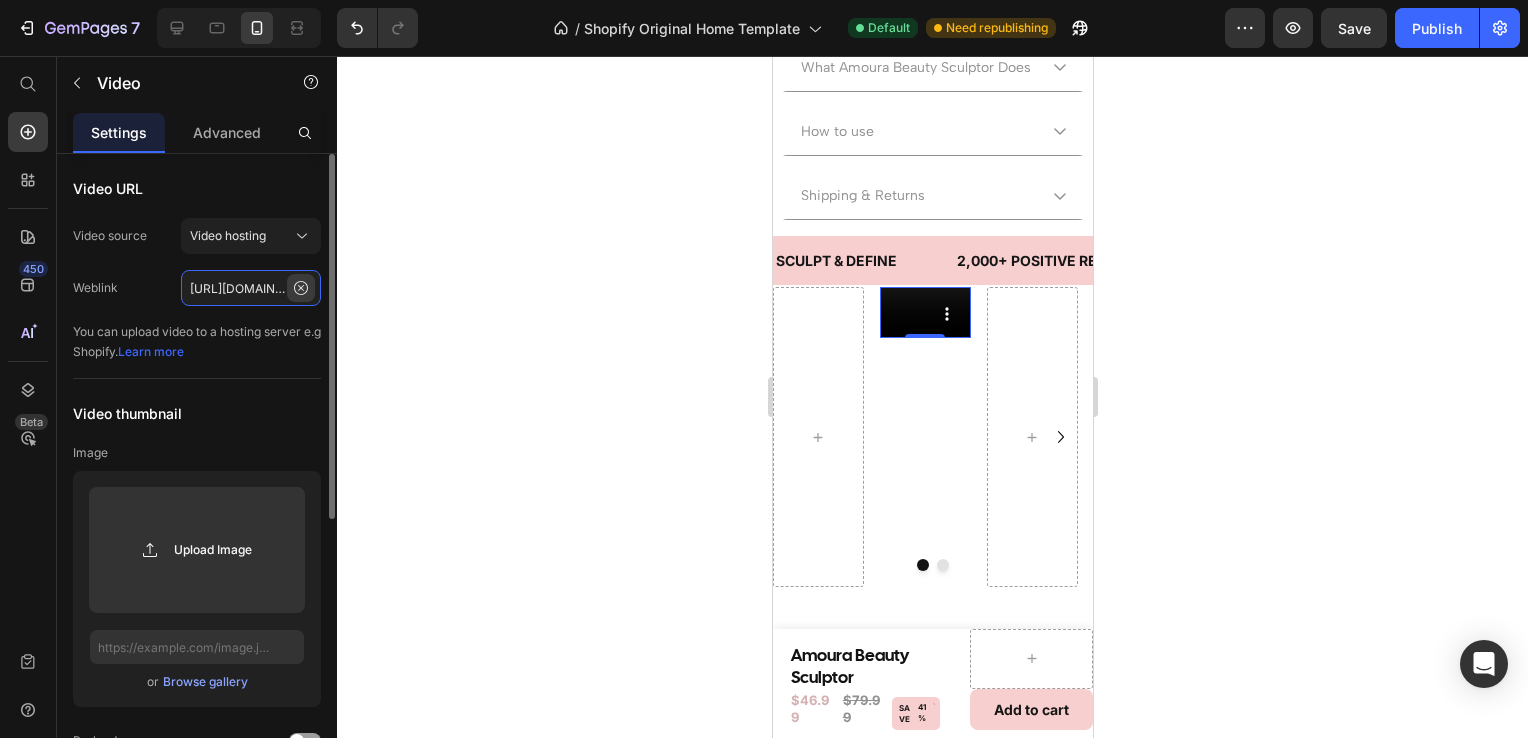 type 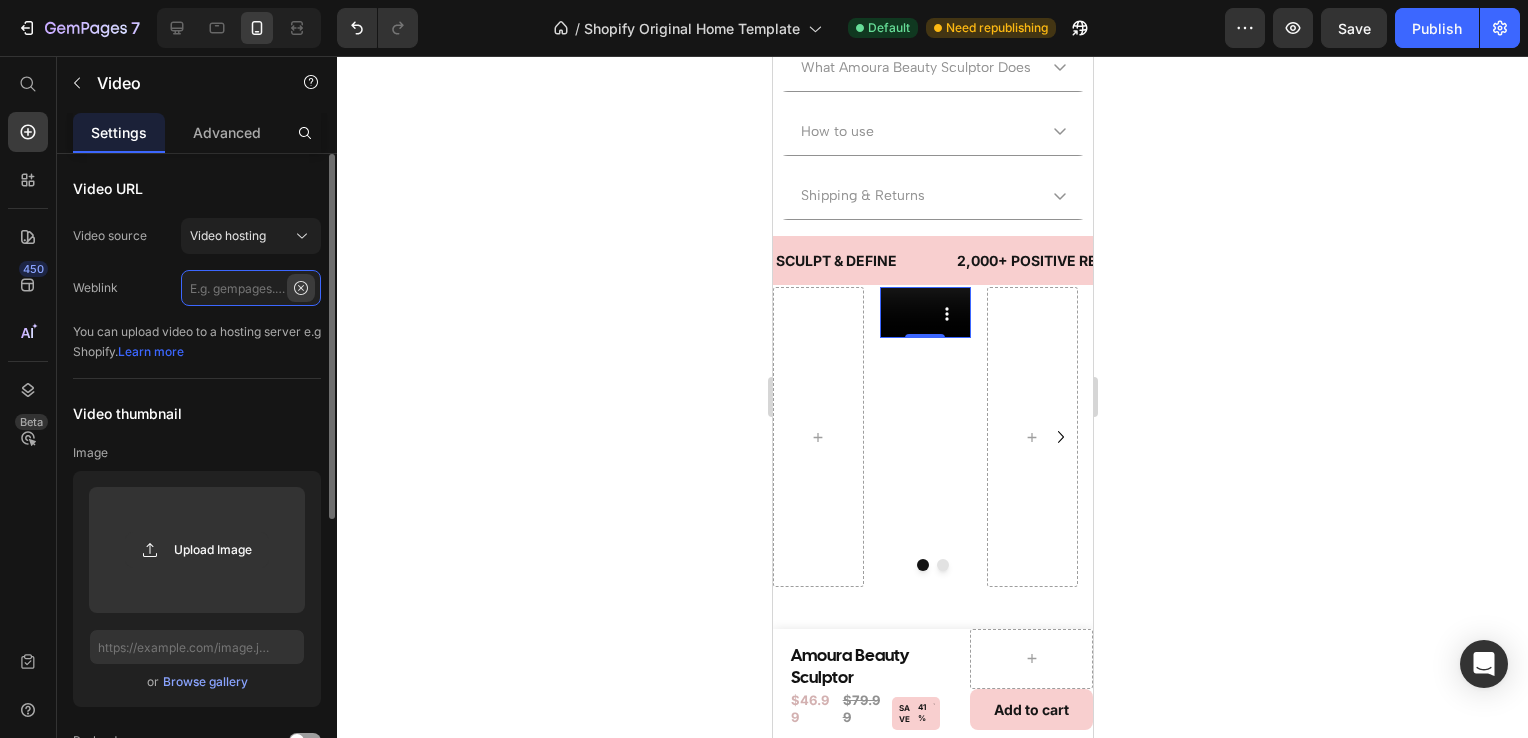 scroll, scrollTop: 0, scrollLeft: 0, axis: both 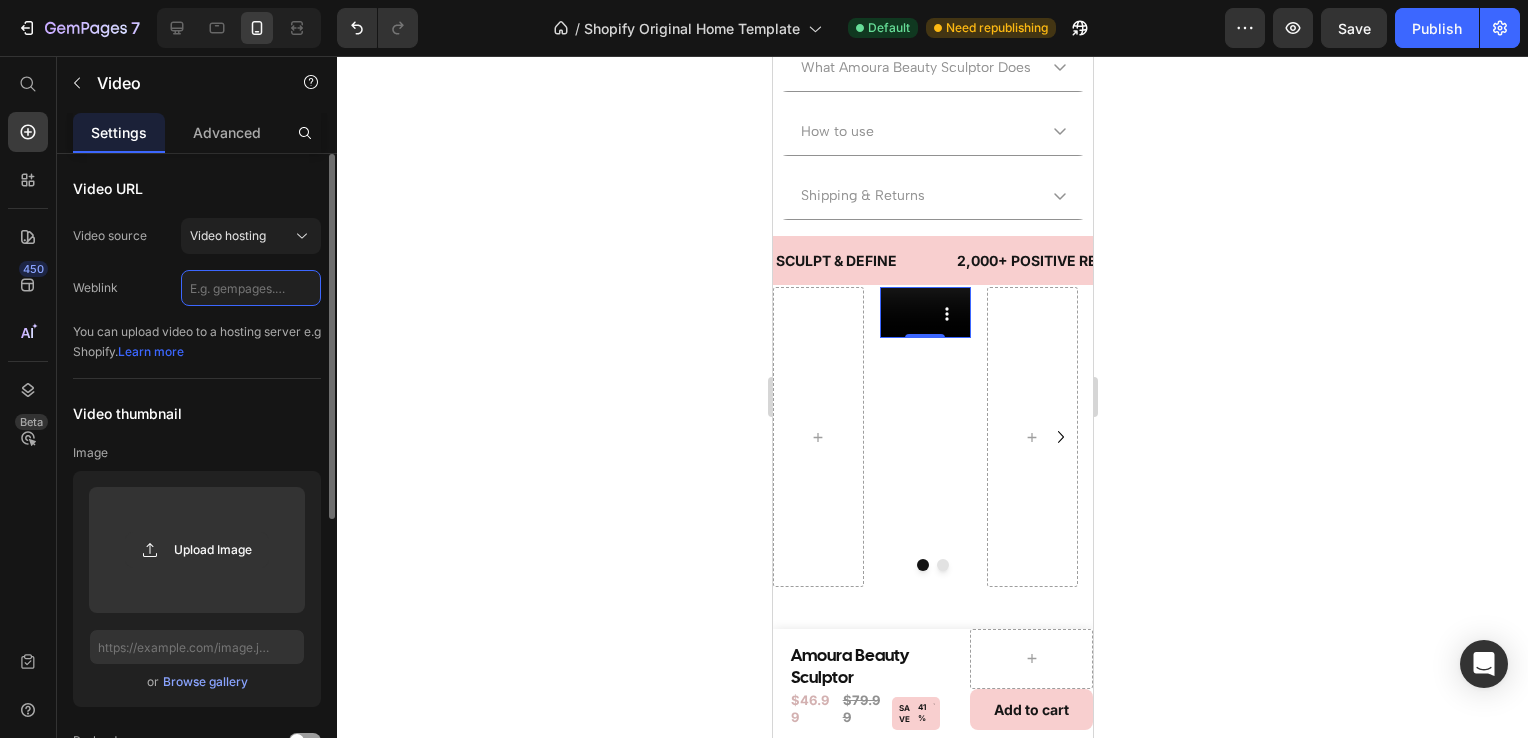 click 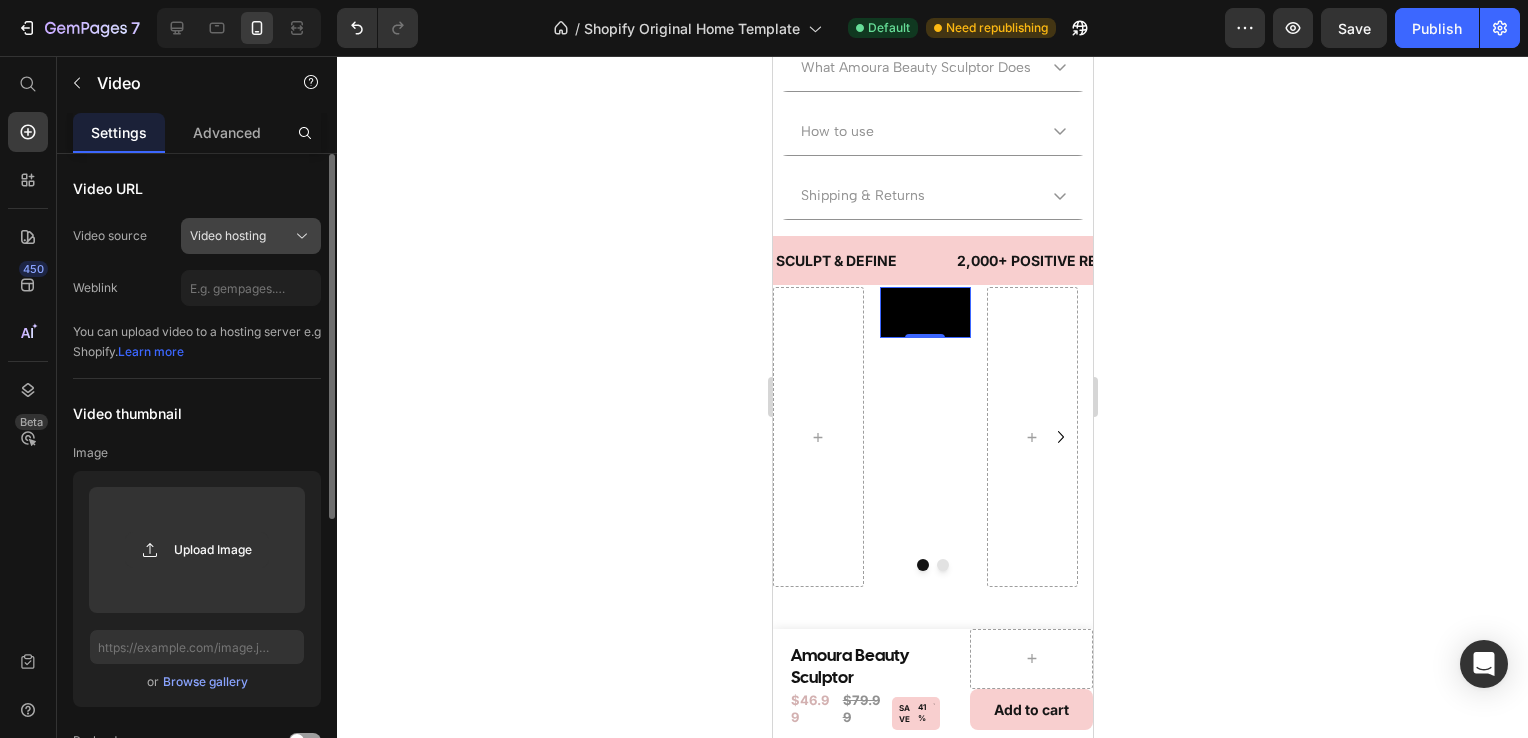 click on "Video hosting" at bounding box center [251, 236] 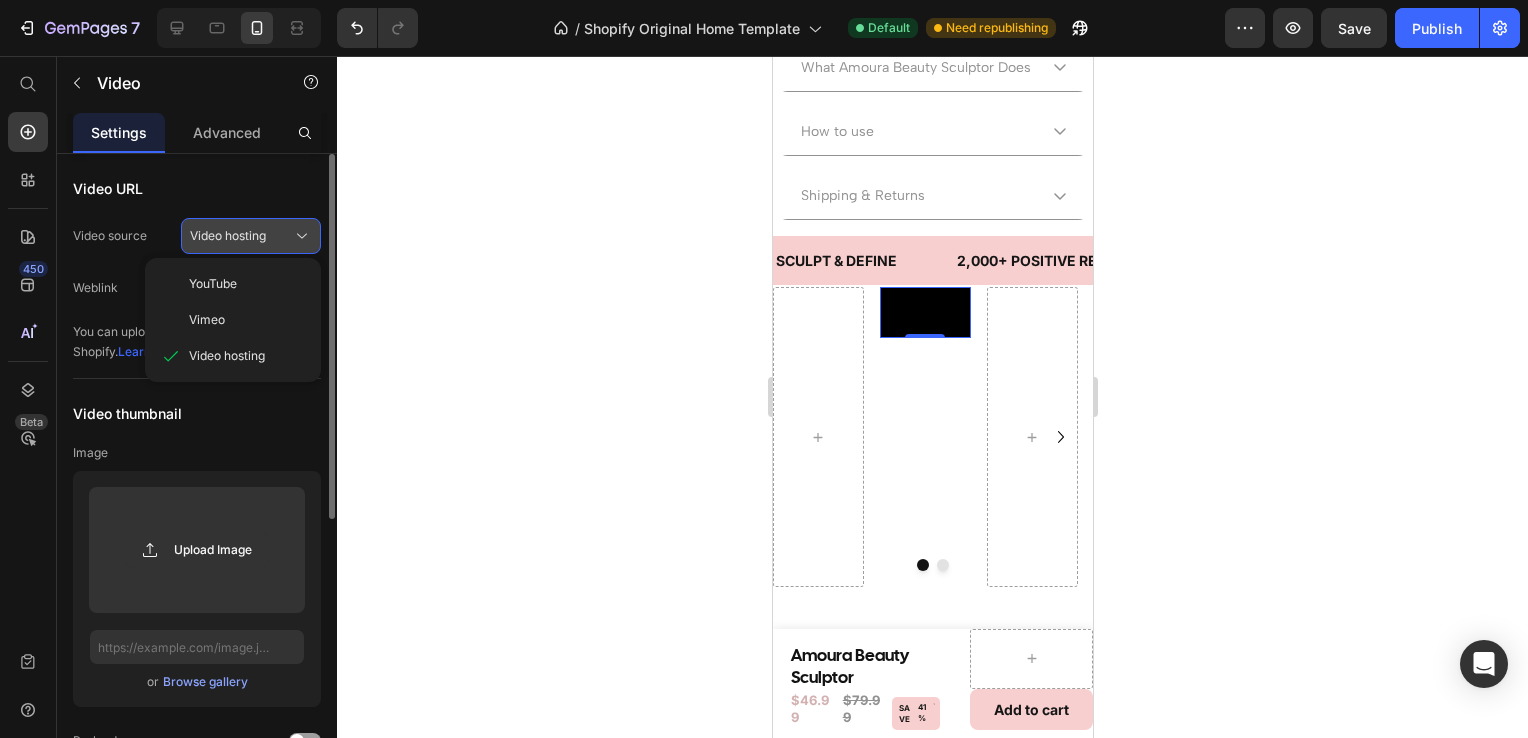 click on "Video hosting" at bounding box center (251, 236) 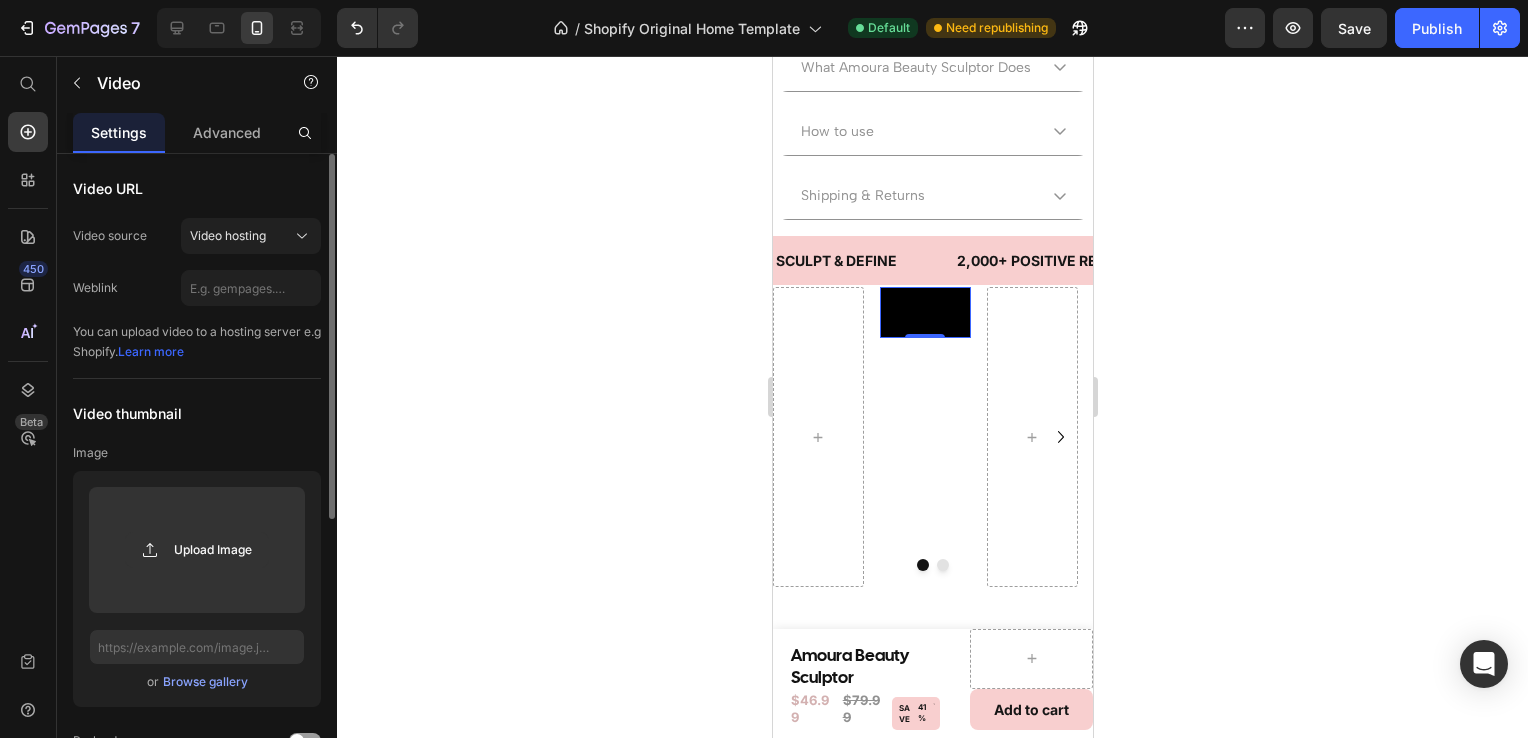 click on "Browse gallery" at bounding box center [205, 682] 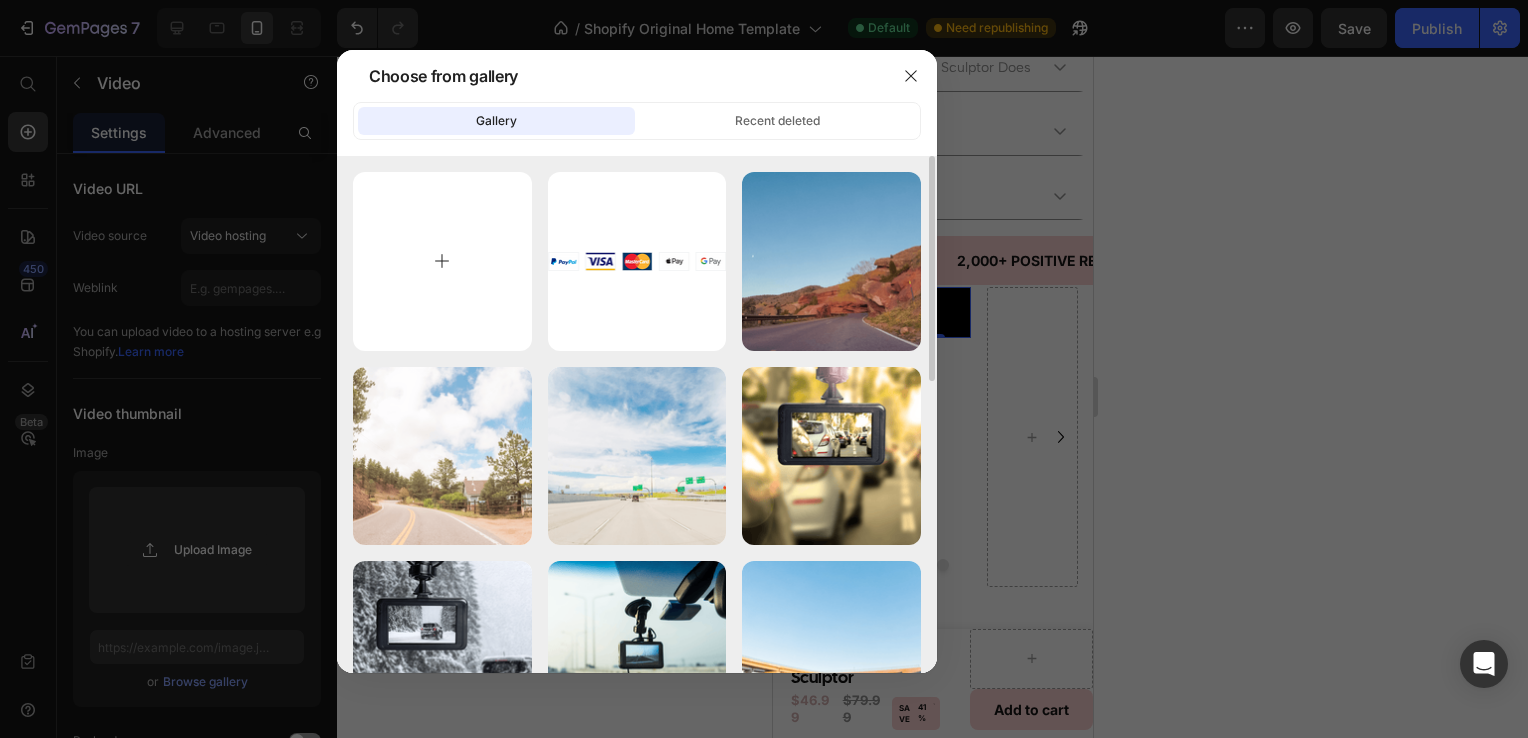 click at bounding box center (442, 261) 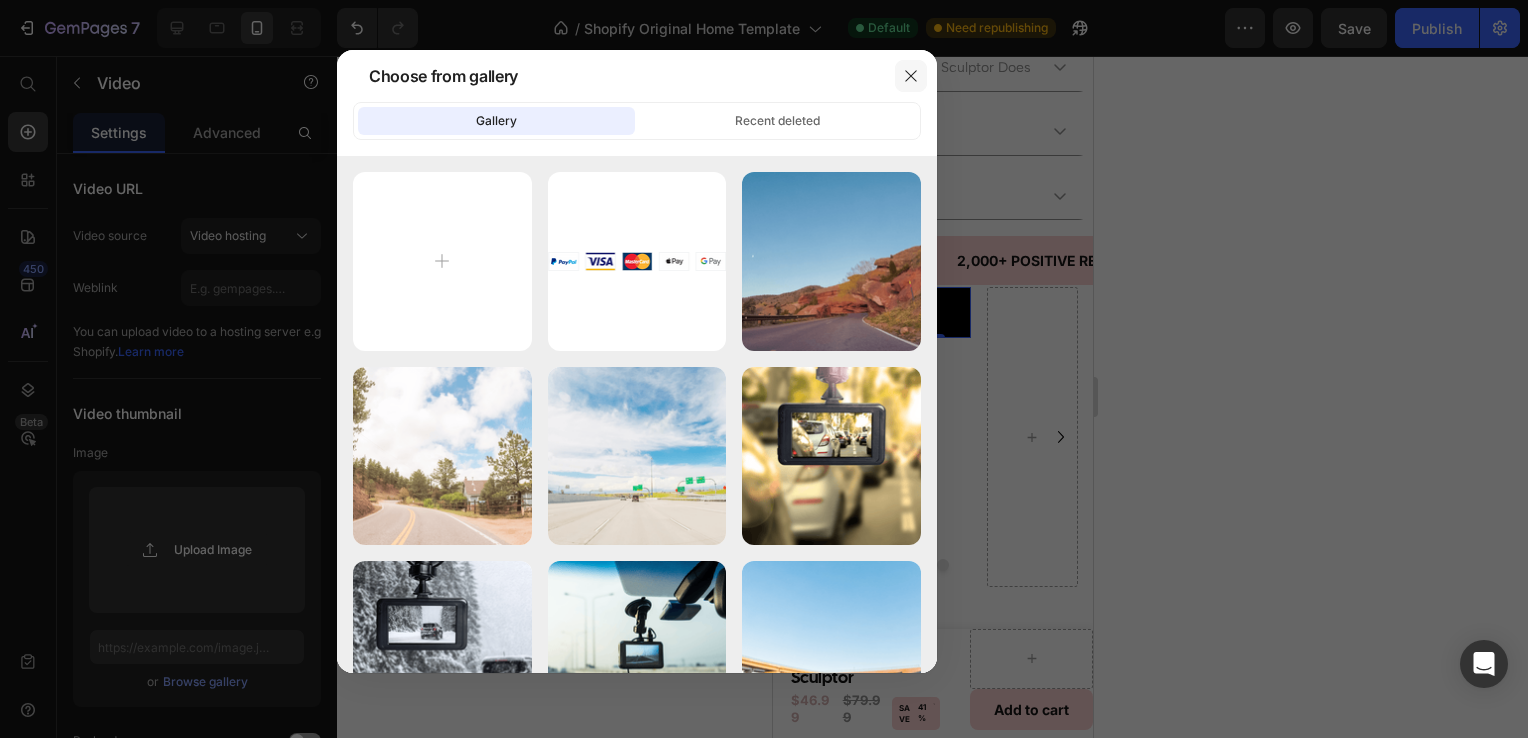 click 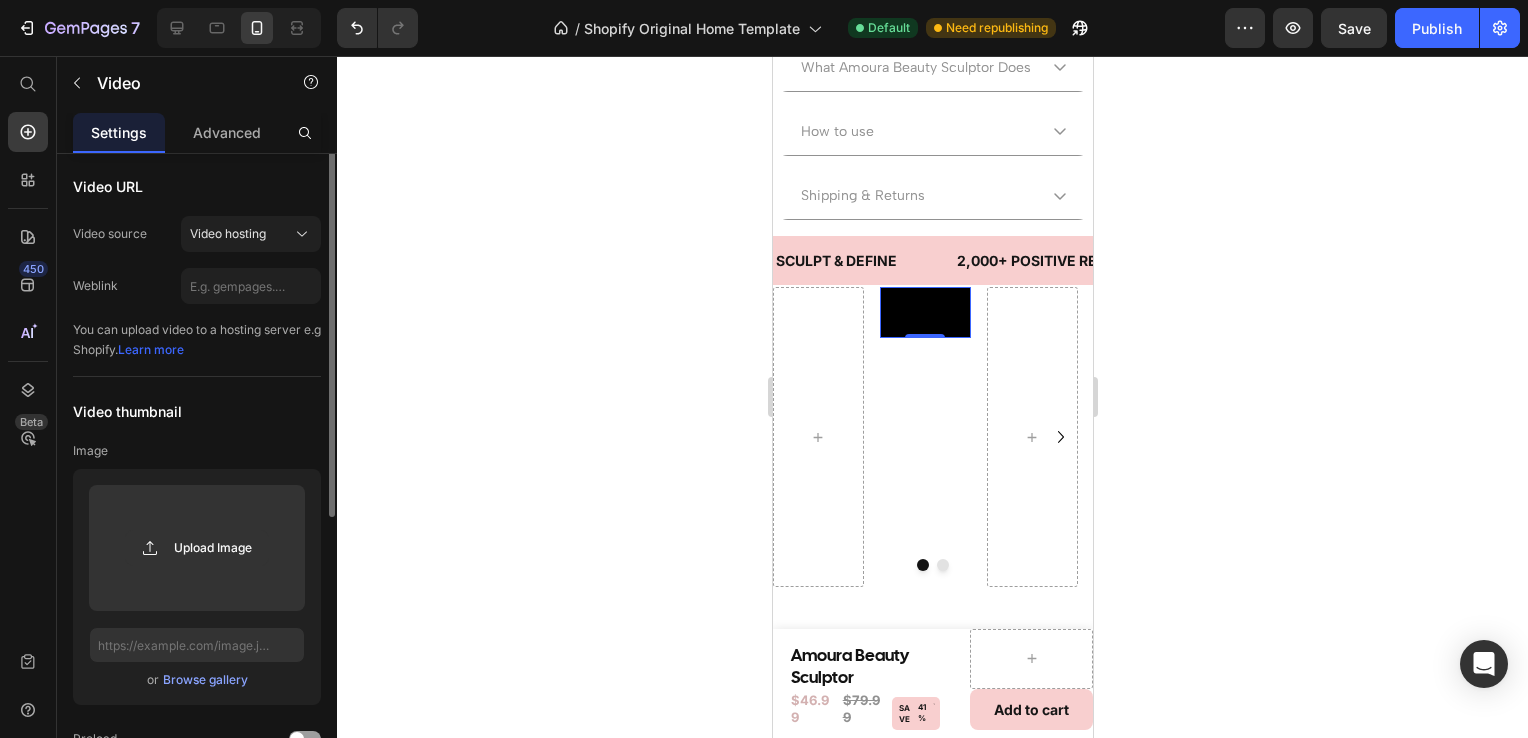 scroll, scrollTop: 0, scrollLeft: 0, axis: both 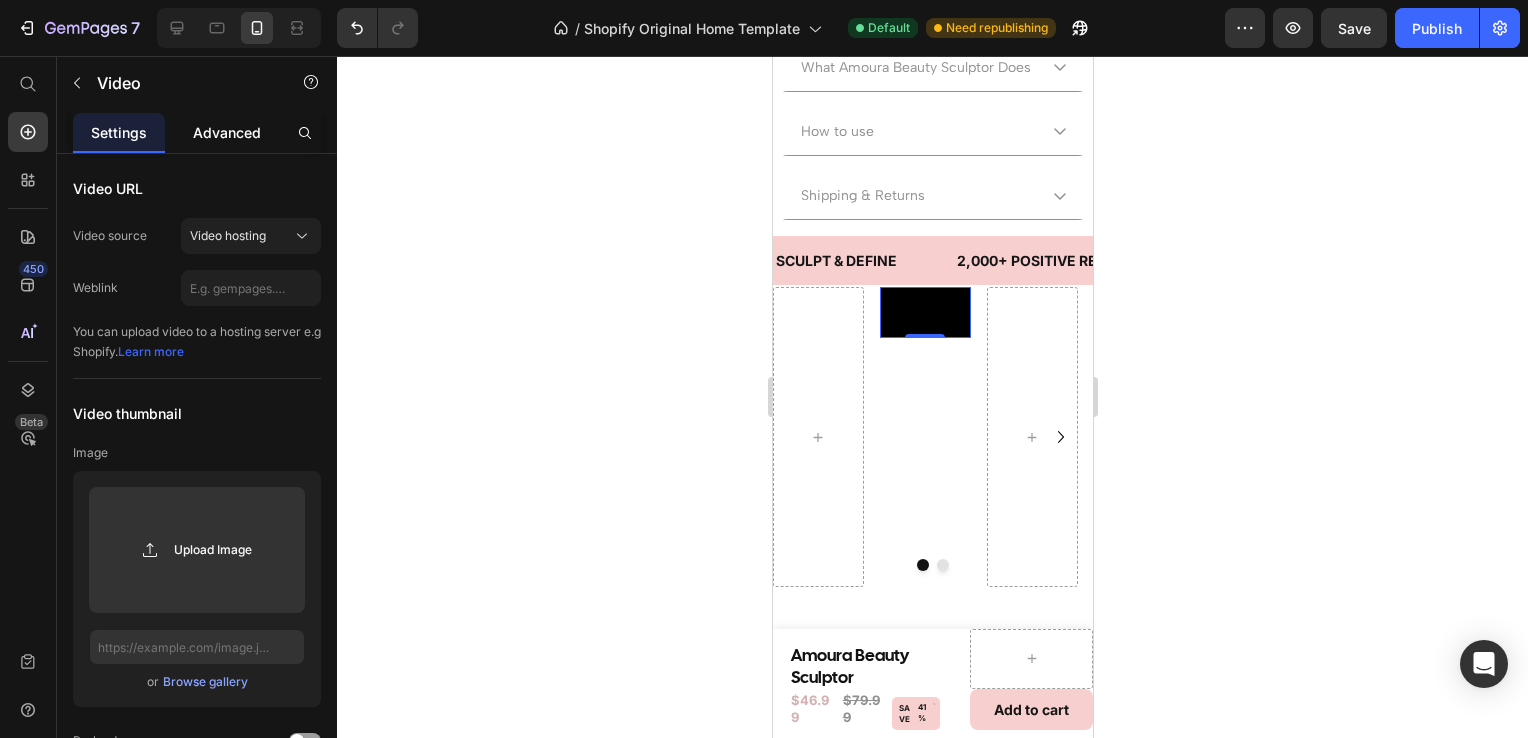 click on "Advanced" at bounding box center (227, 132) 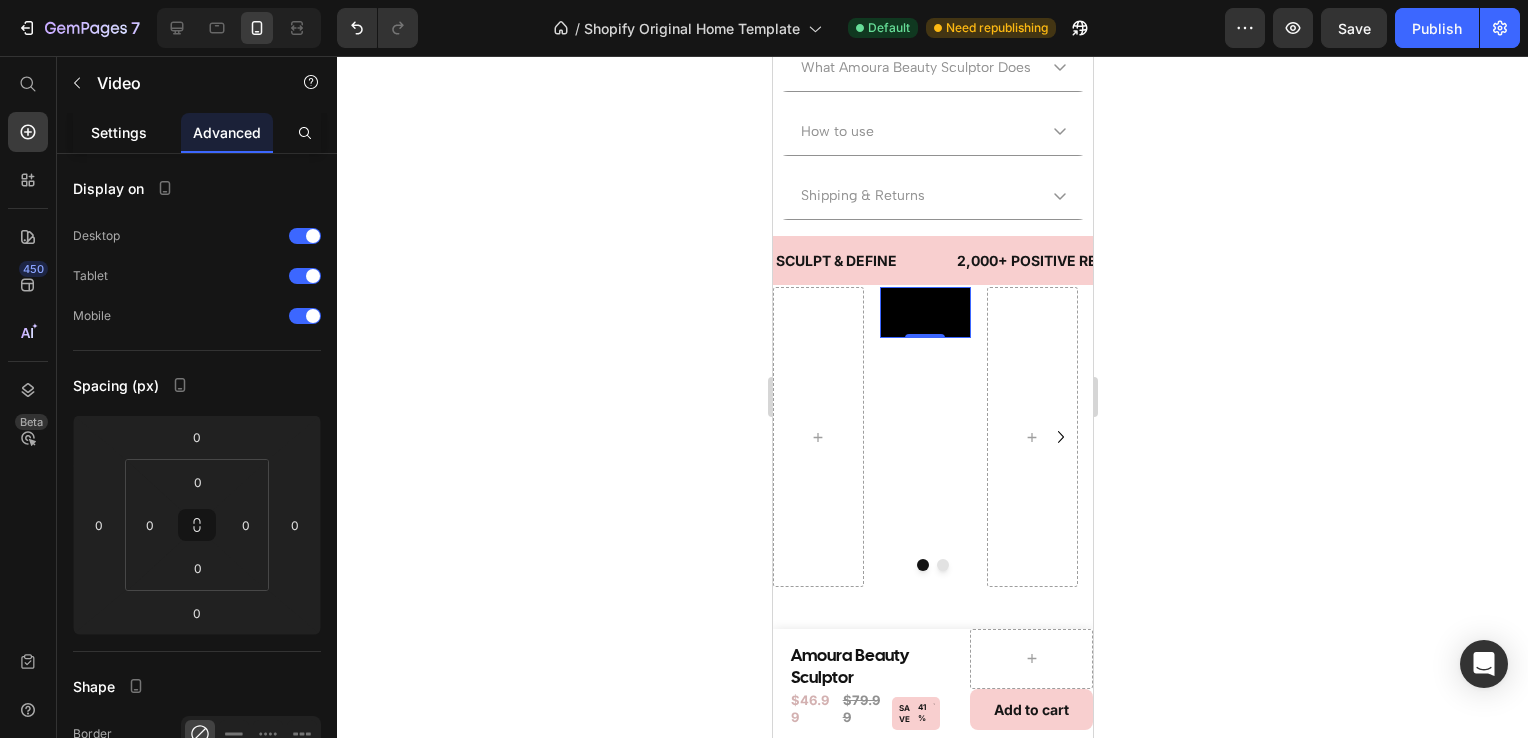 click on "Settings" at bounding box center [119, 132] 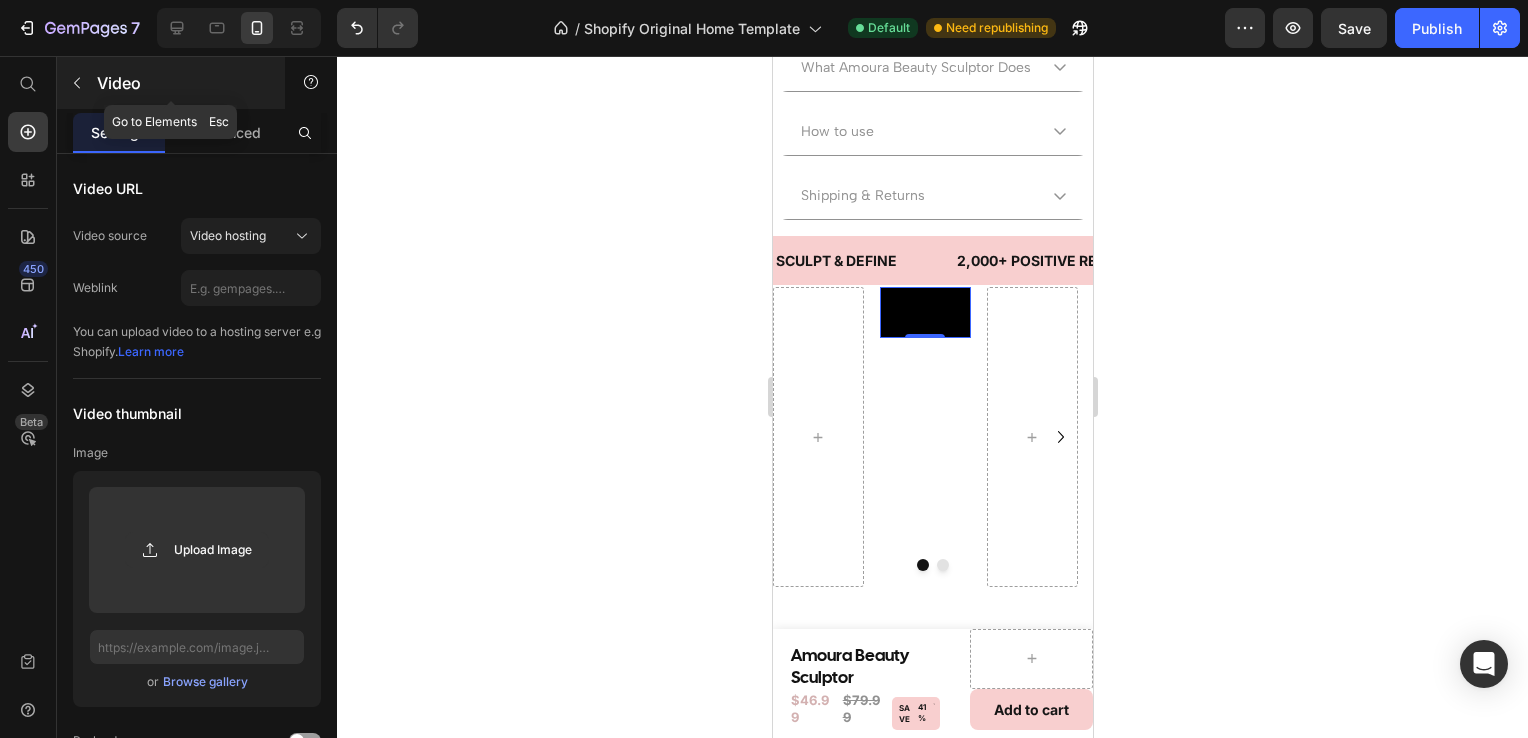 click on "Video" at bounding box center (171, 83) 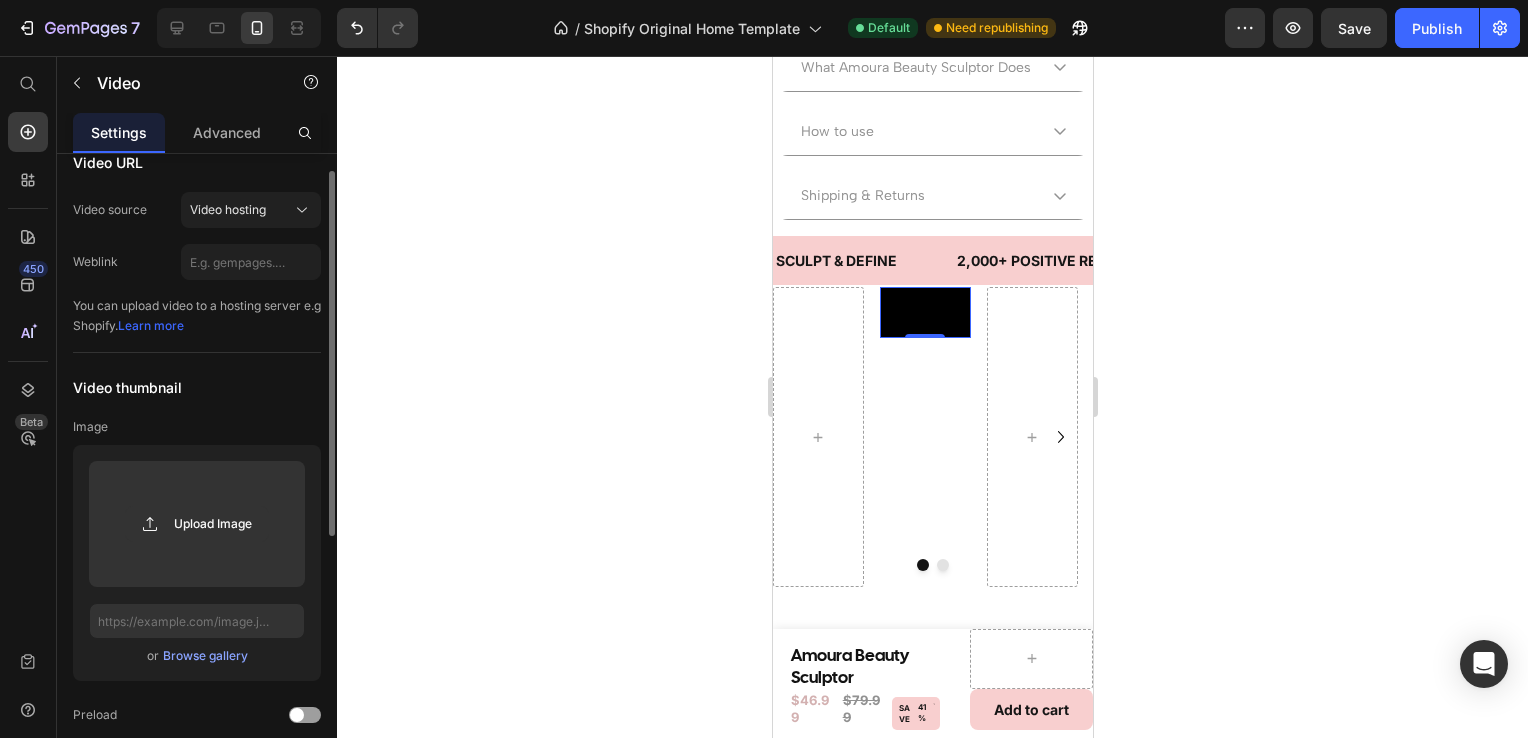 scroll, scrollTop: 28, scrollLeft: 0, axis: vertical 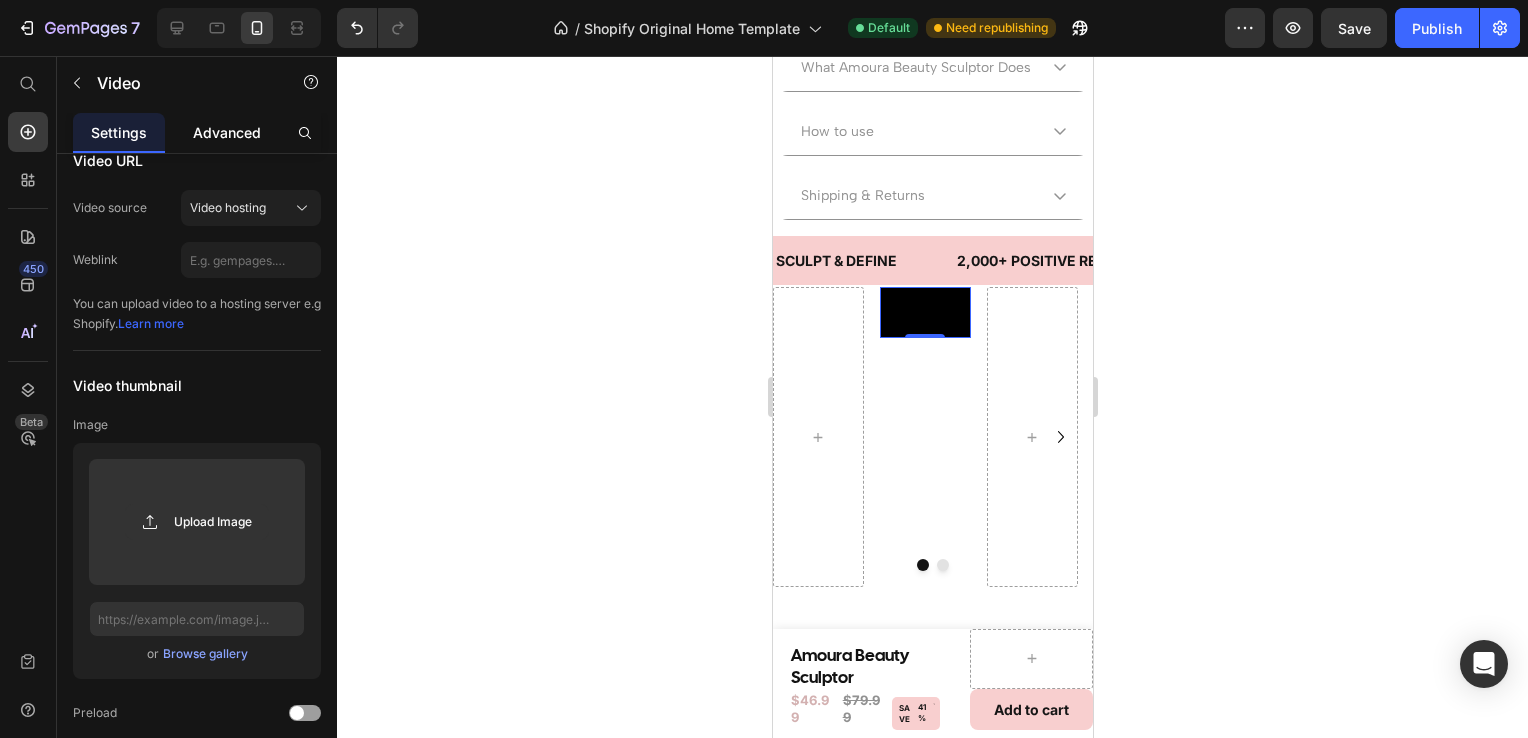 click on "Advanced" at bounding box center (227, 132) 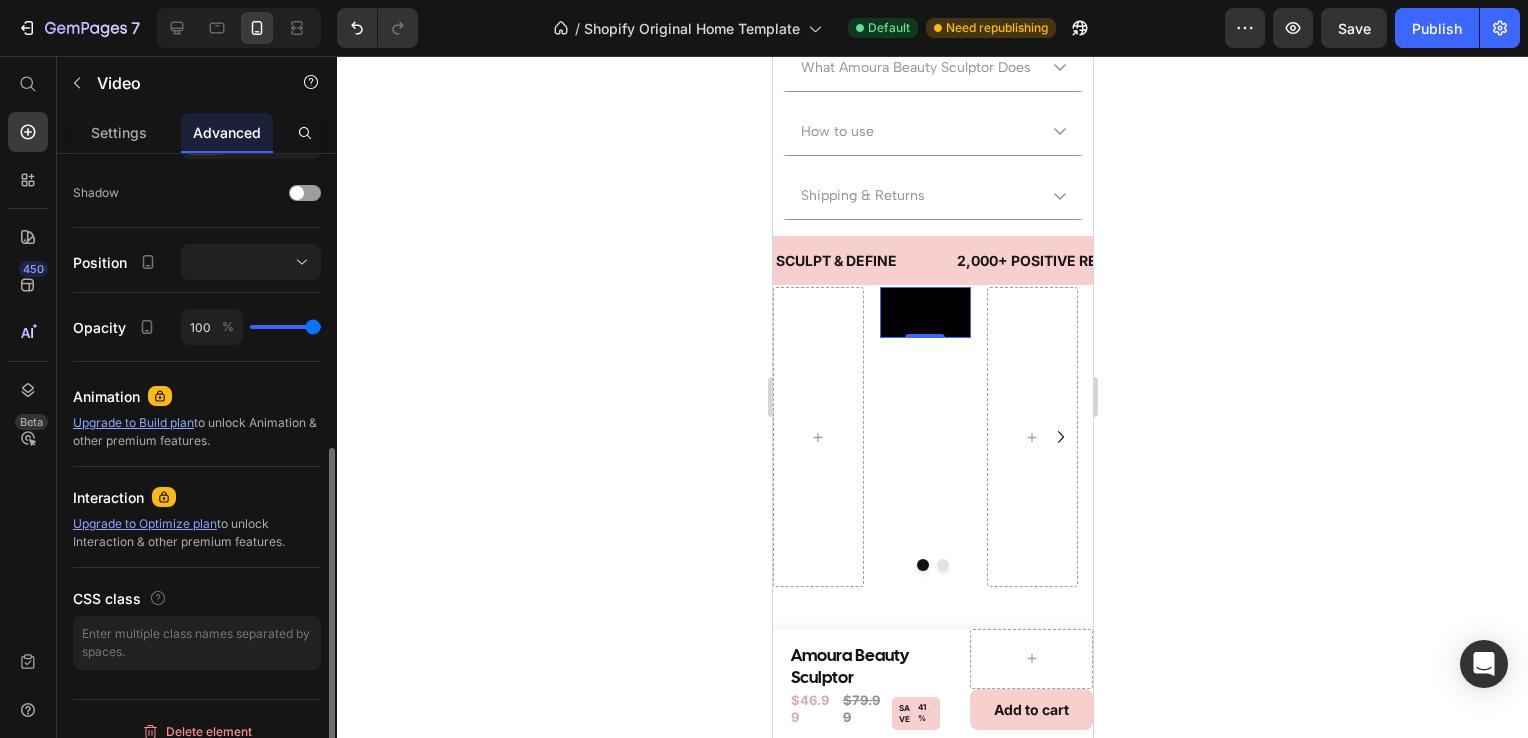 scroll, scrollTop: 661, scrollLeft: 0, axis: vertical 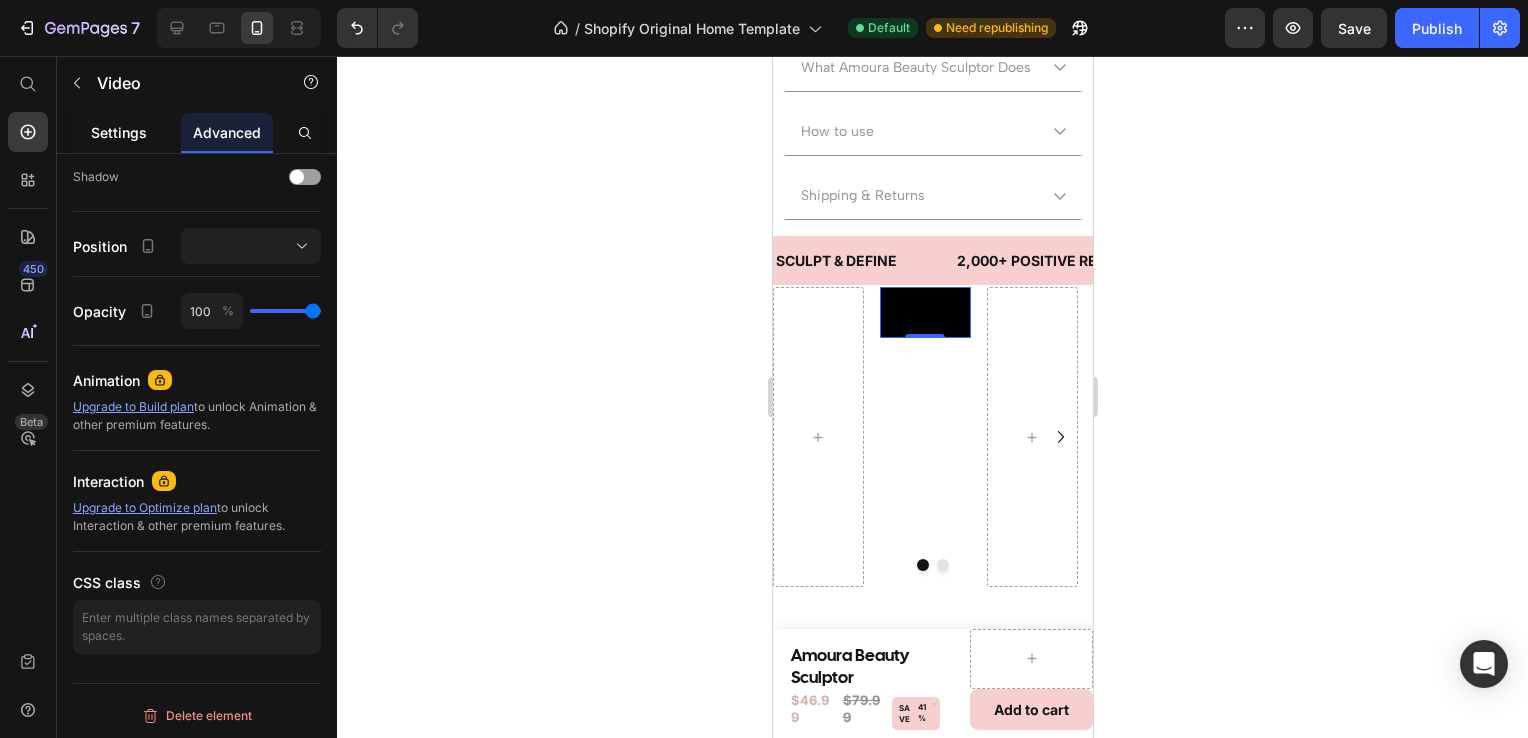 click on "Settings" 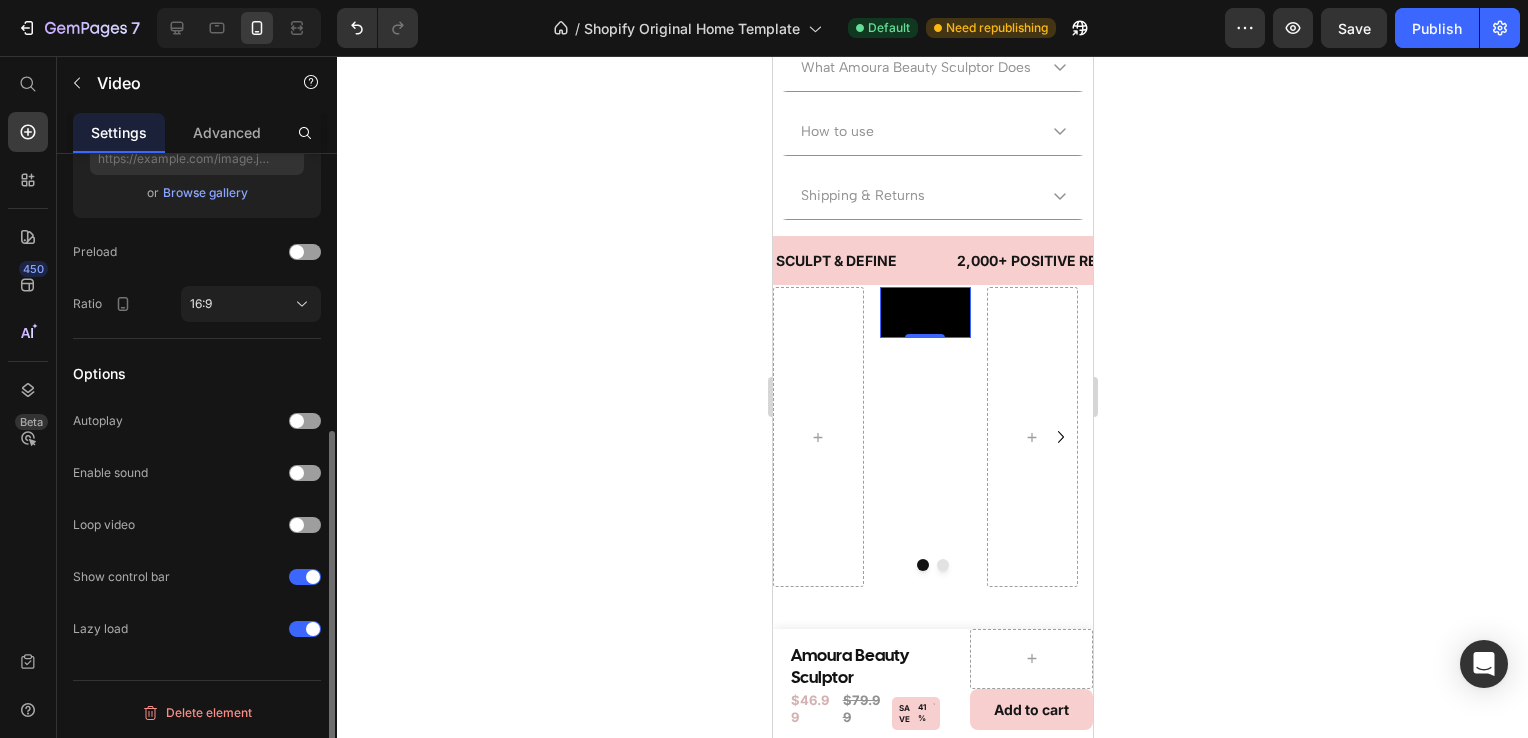 scroll, scrollTop: 0, scrollLeft: 0, axis: both 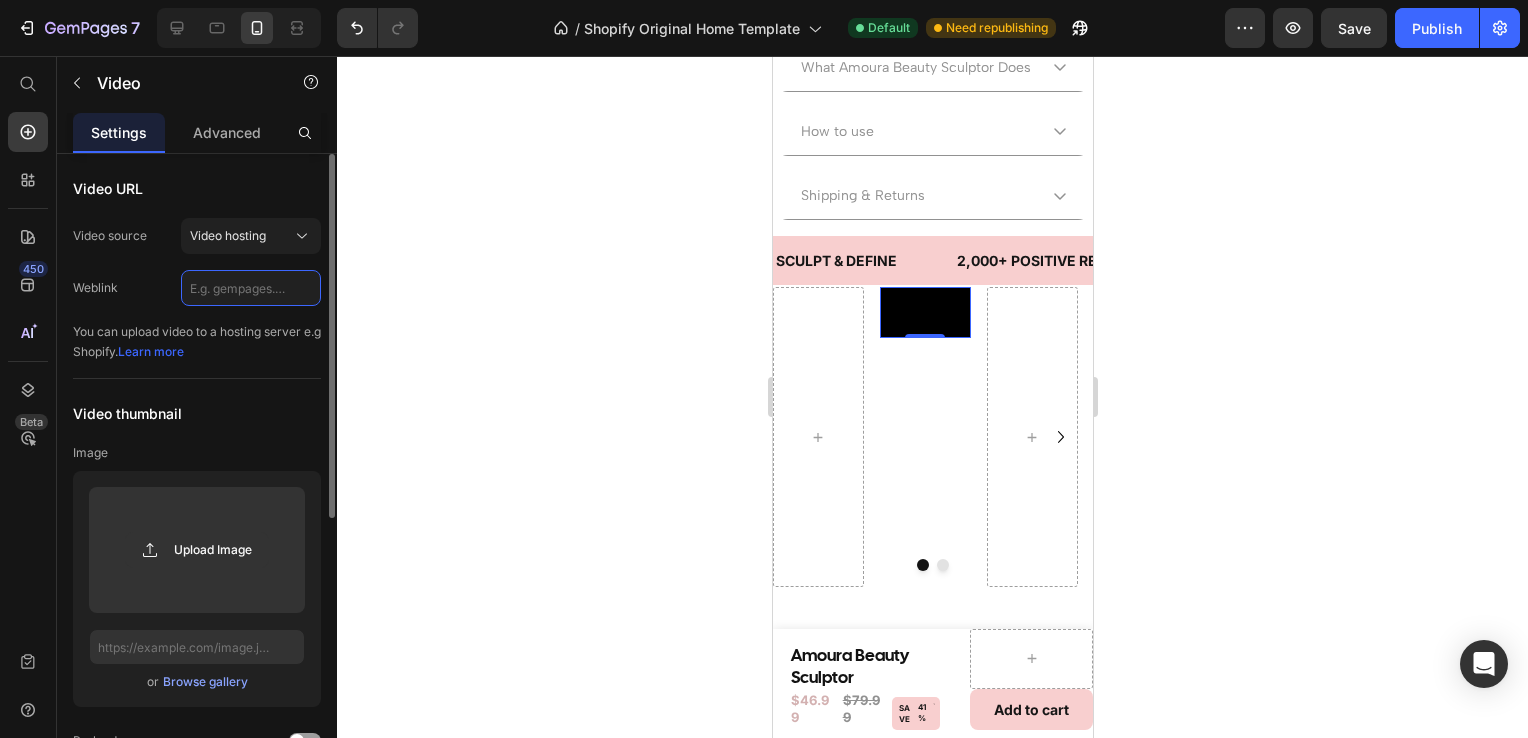 click 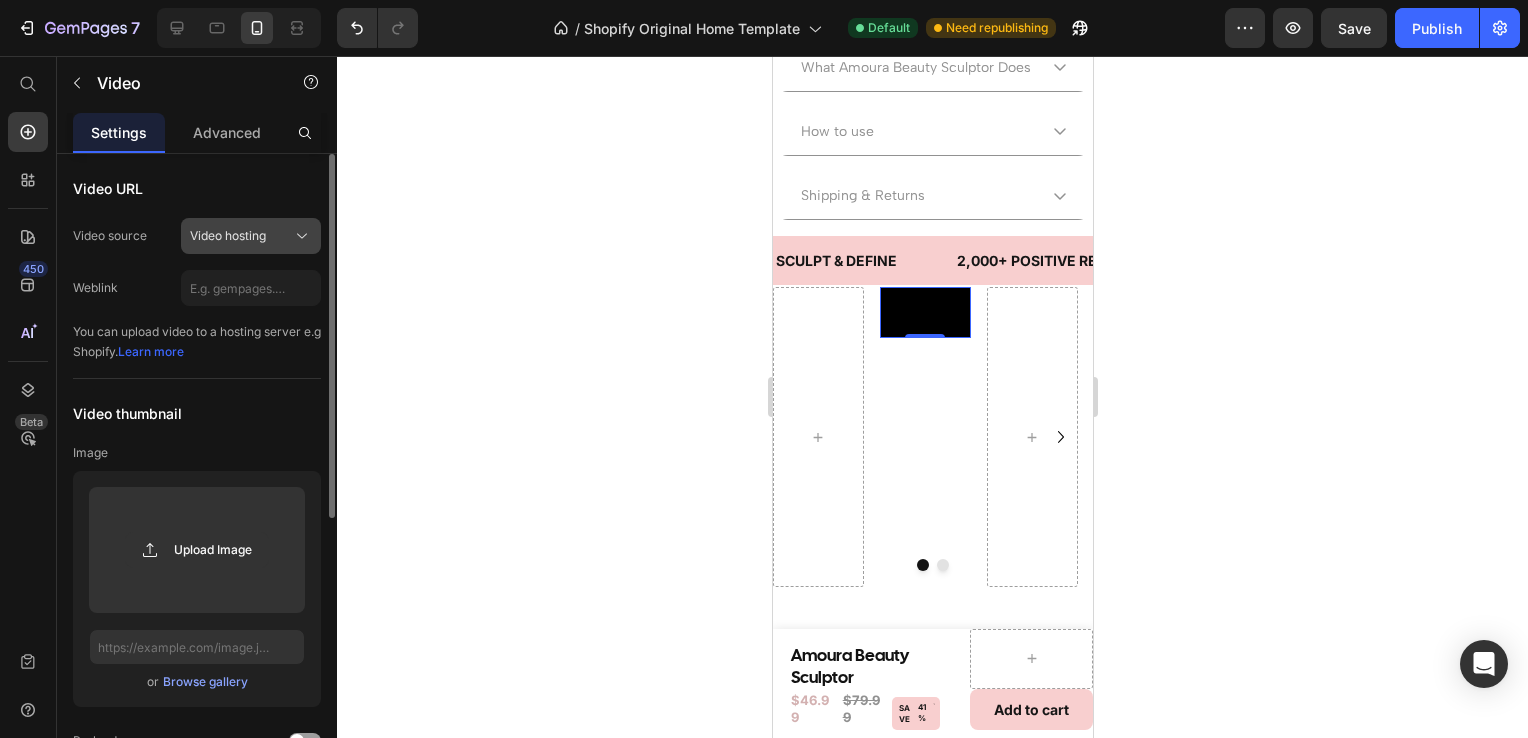 click on "Video hosting" at bounding box center [251, 236] 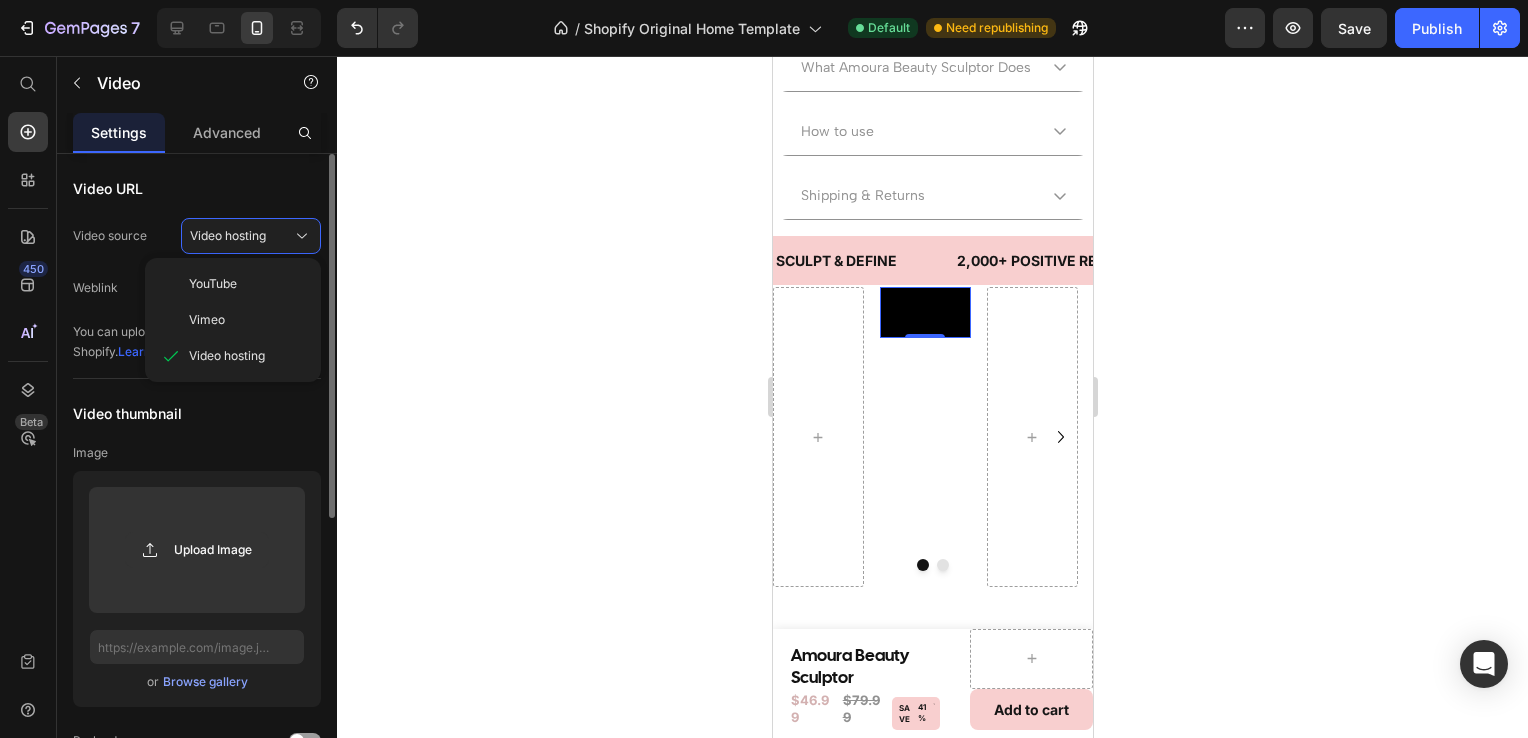 click on "YouTube Vimeo Video hosting" at bounding box center (233, 320) 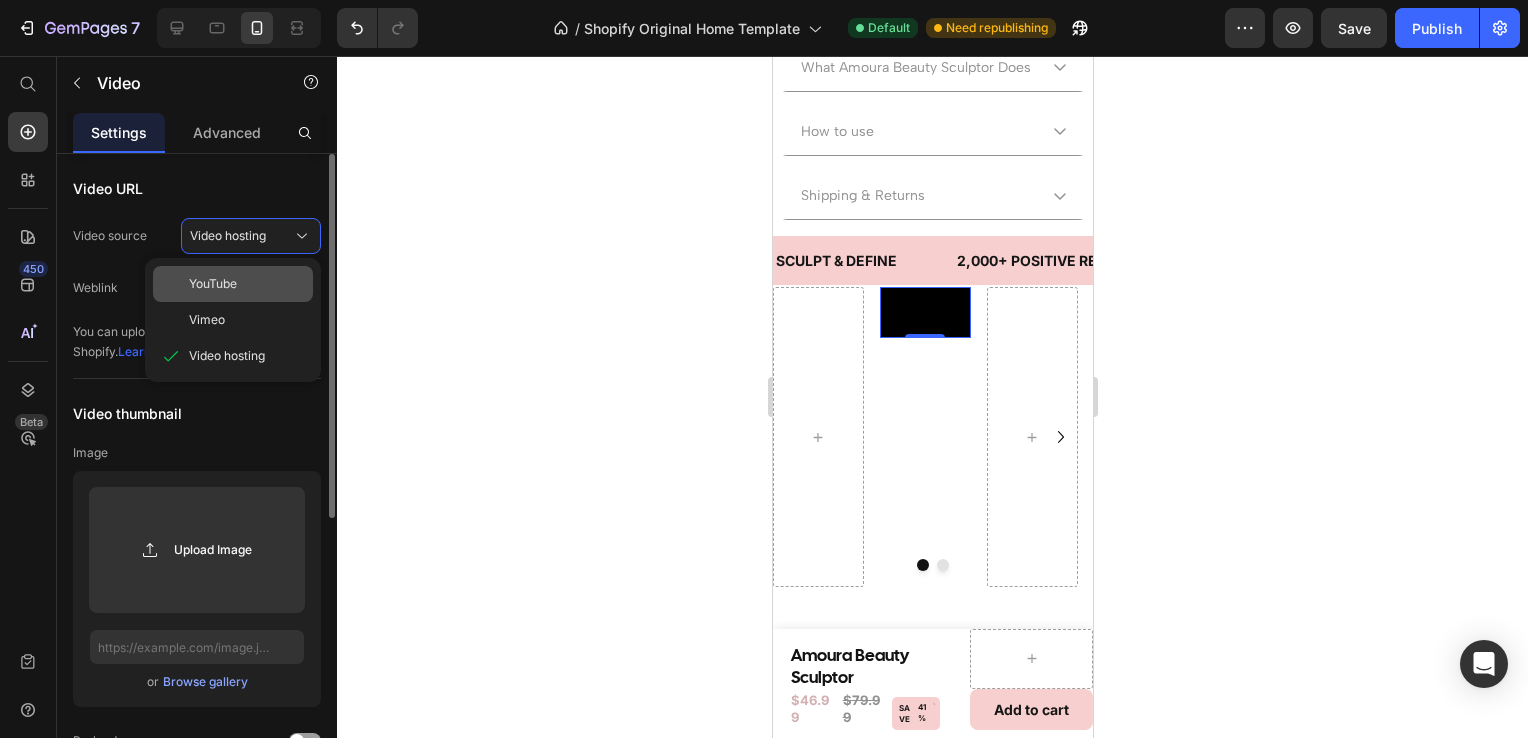 click on "YouTube" 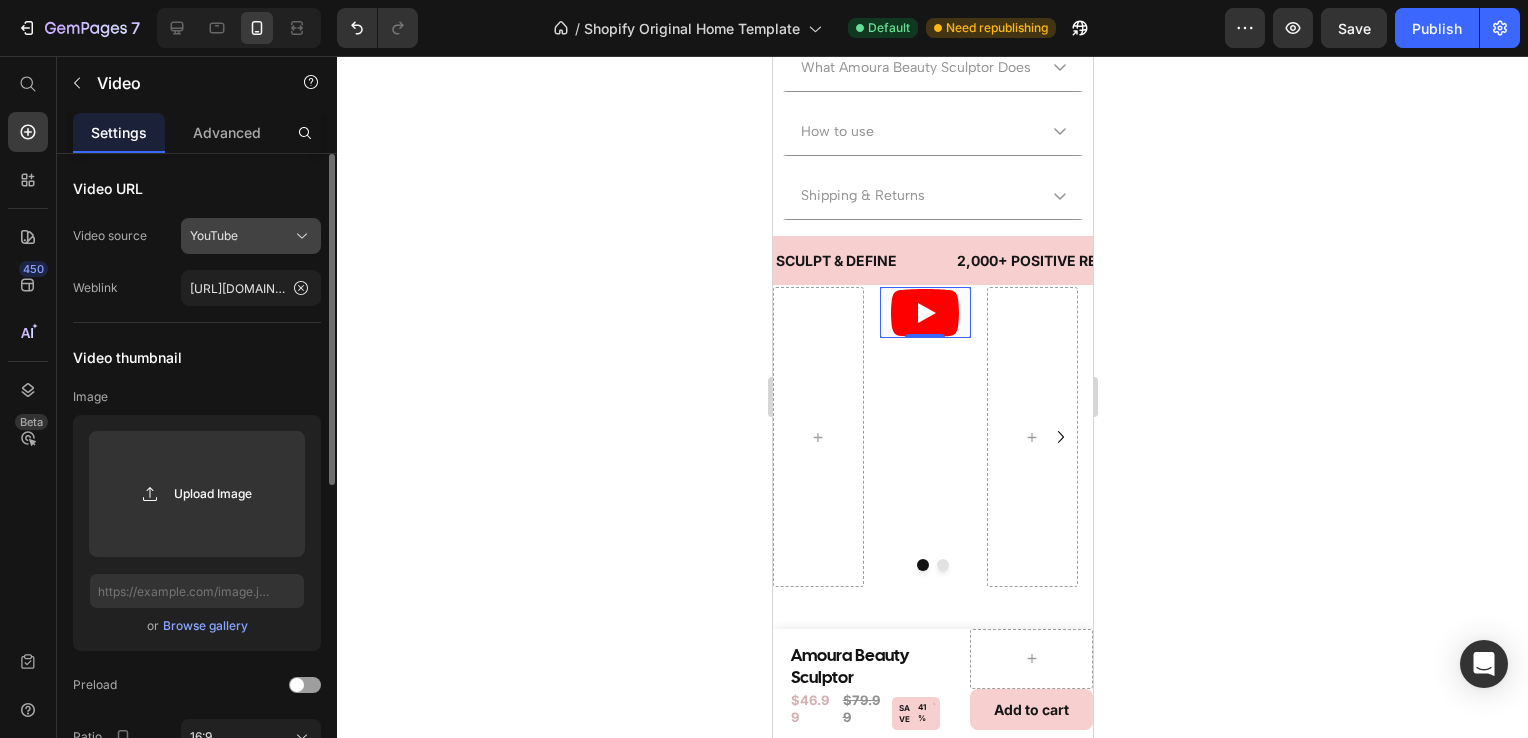 click on "YouTube" 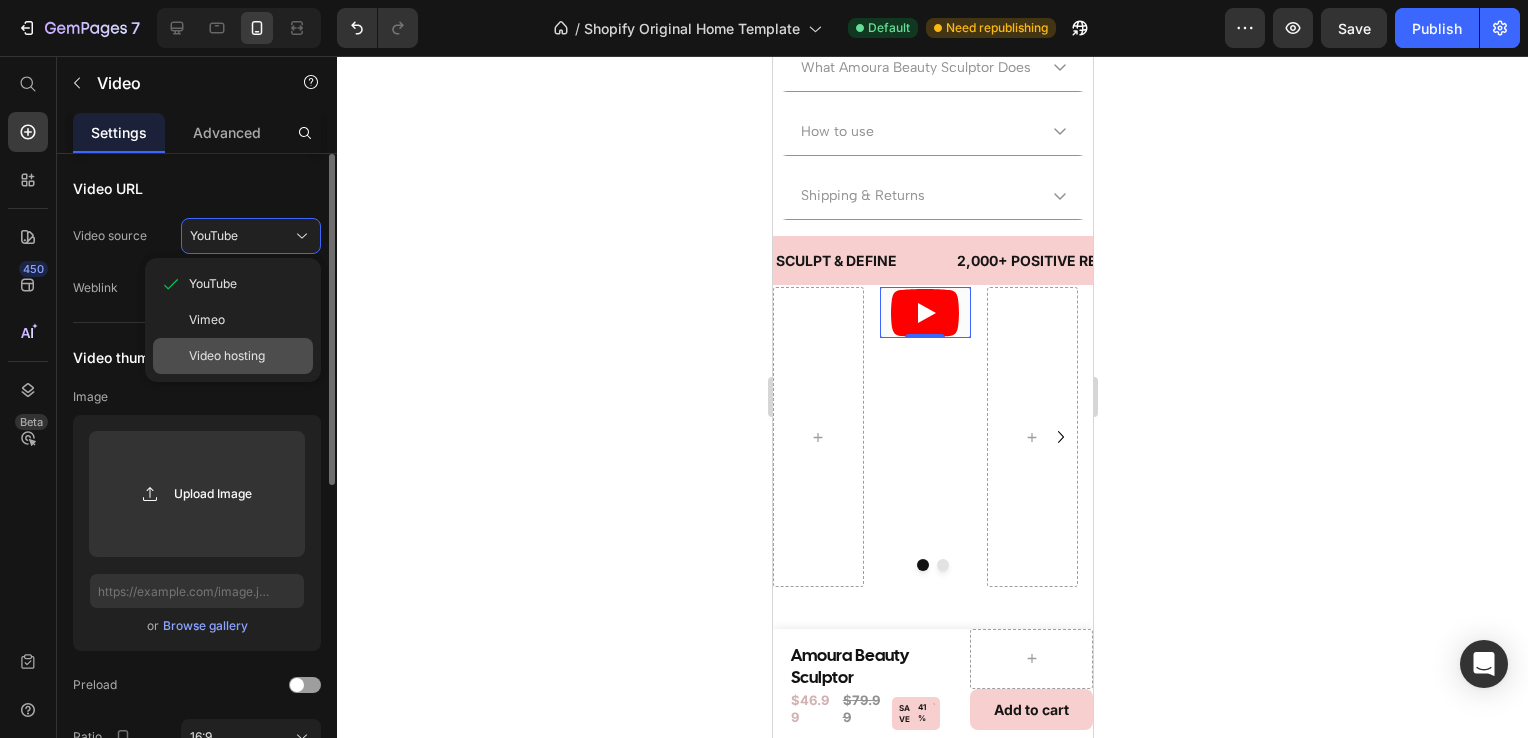 click on "Video hosting" at bounding box center (247, 356) 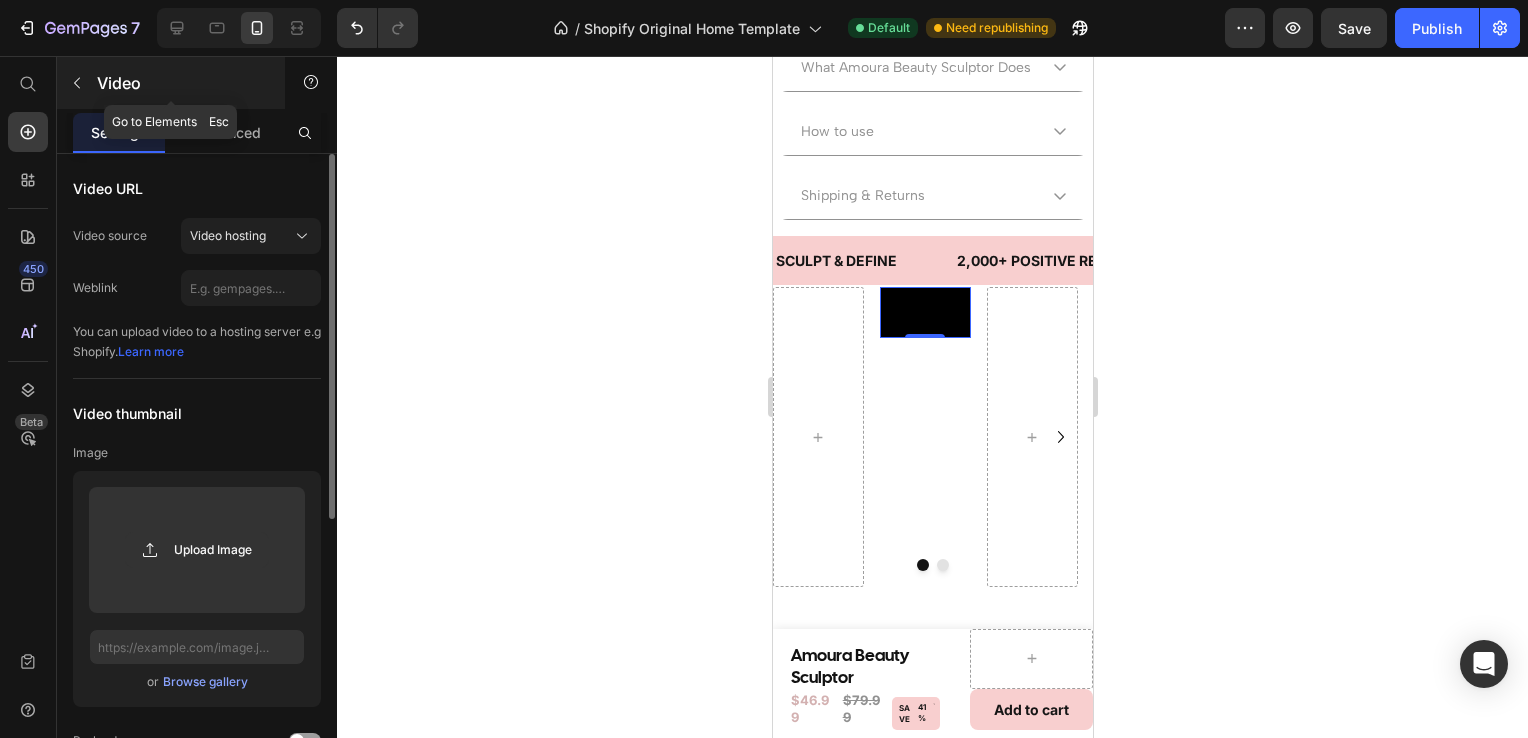 click 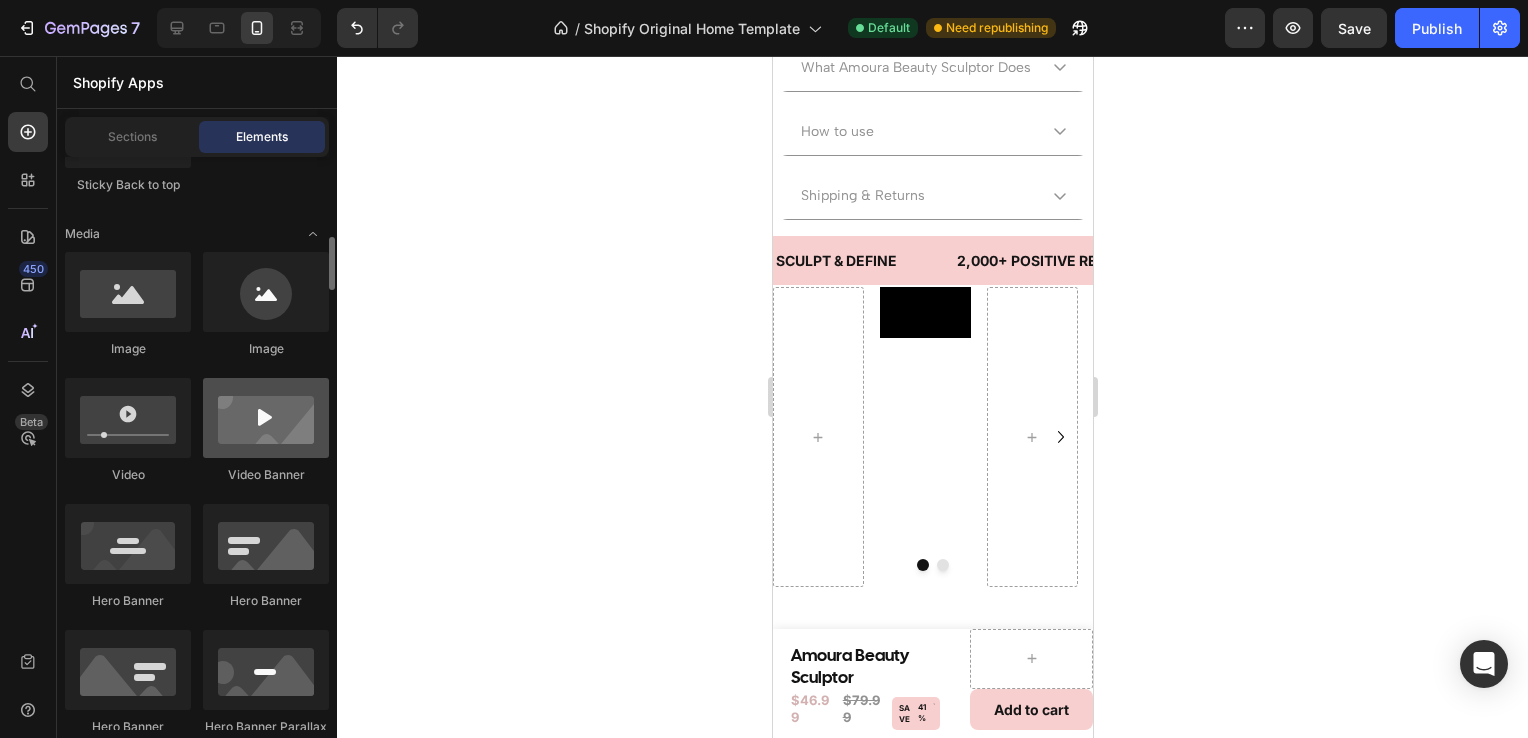 scroll, scrollTop: 721, scrollLeft: 0, axis: vertical 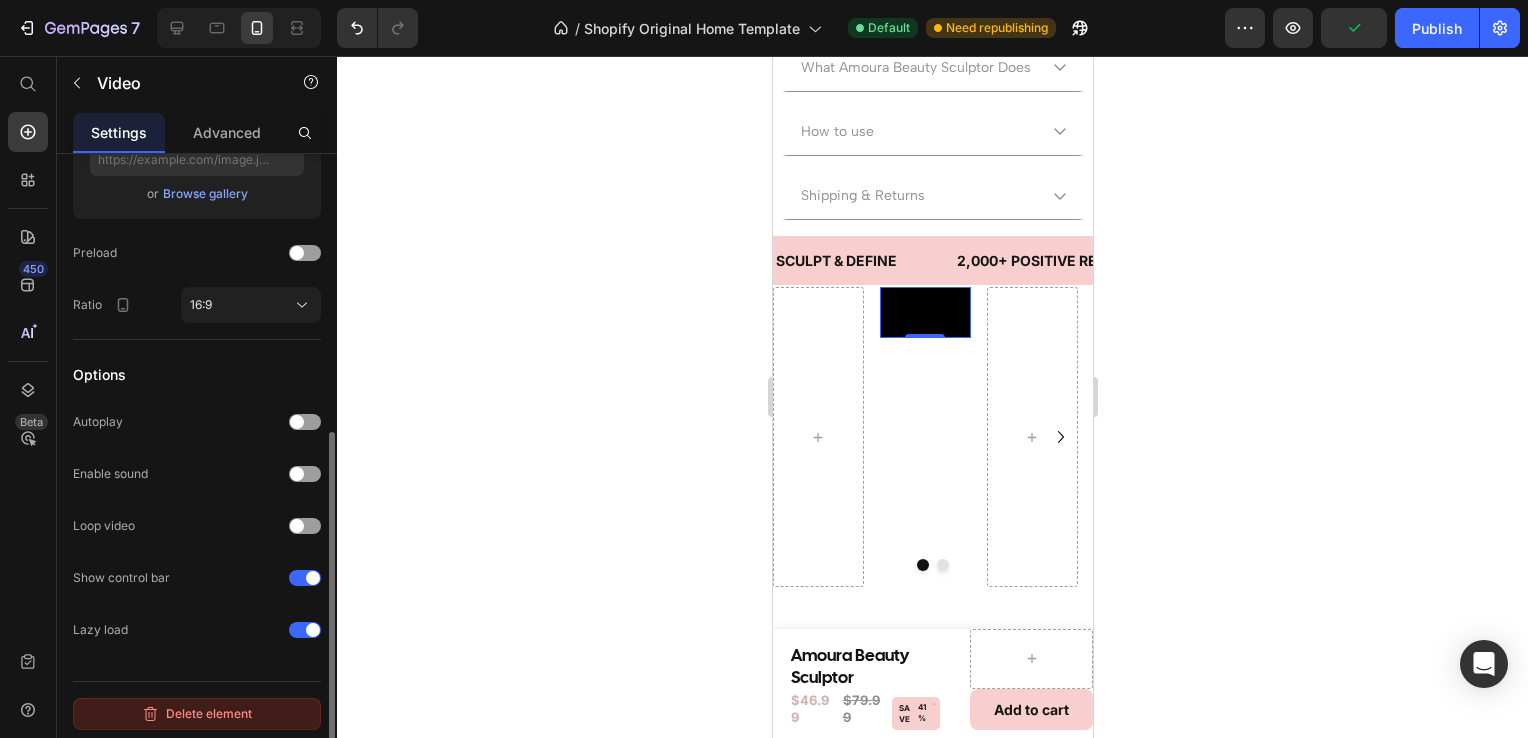 click on "Delete element" at bounding box center (197, 714) 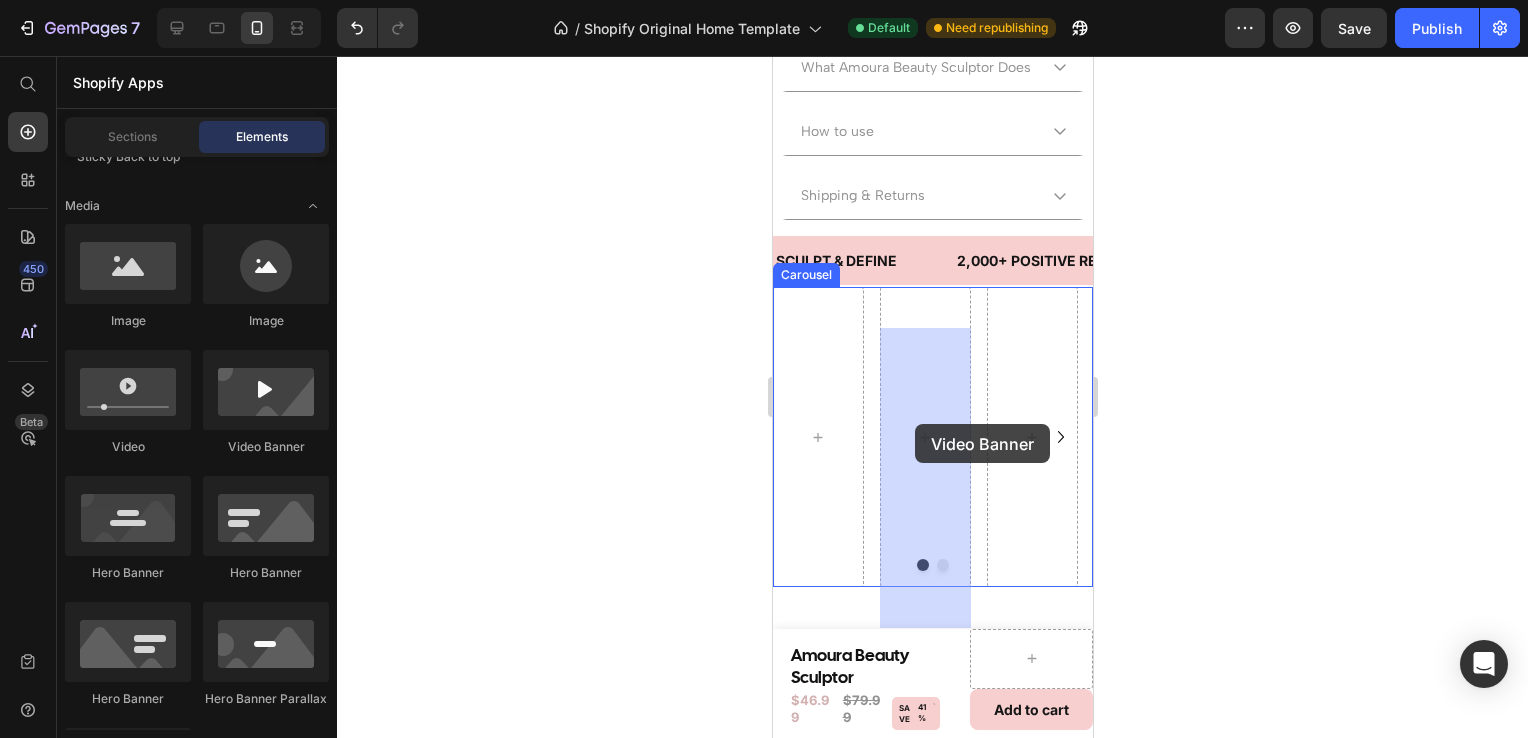 drag, startPoint x: 1034, startPoint y: 469, endPoint x: 916, endPoint y: 424, distance: 126.28935 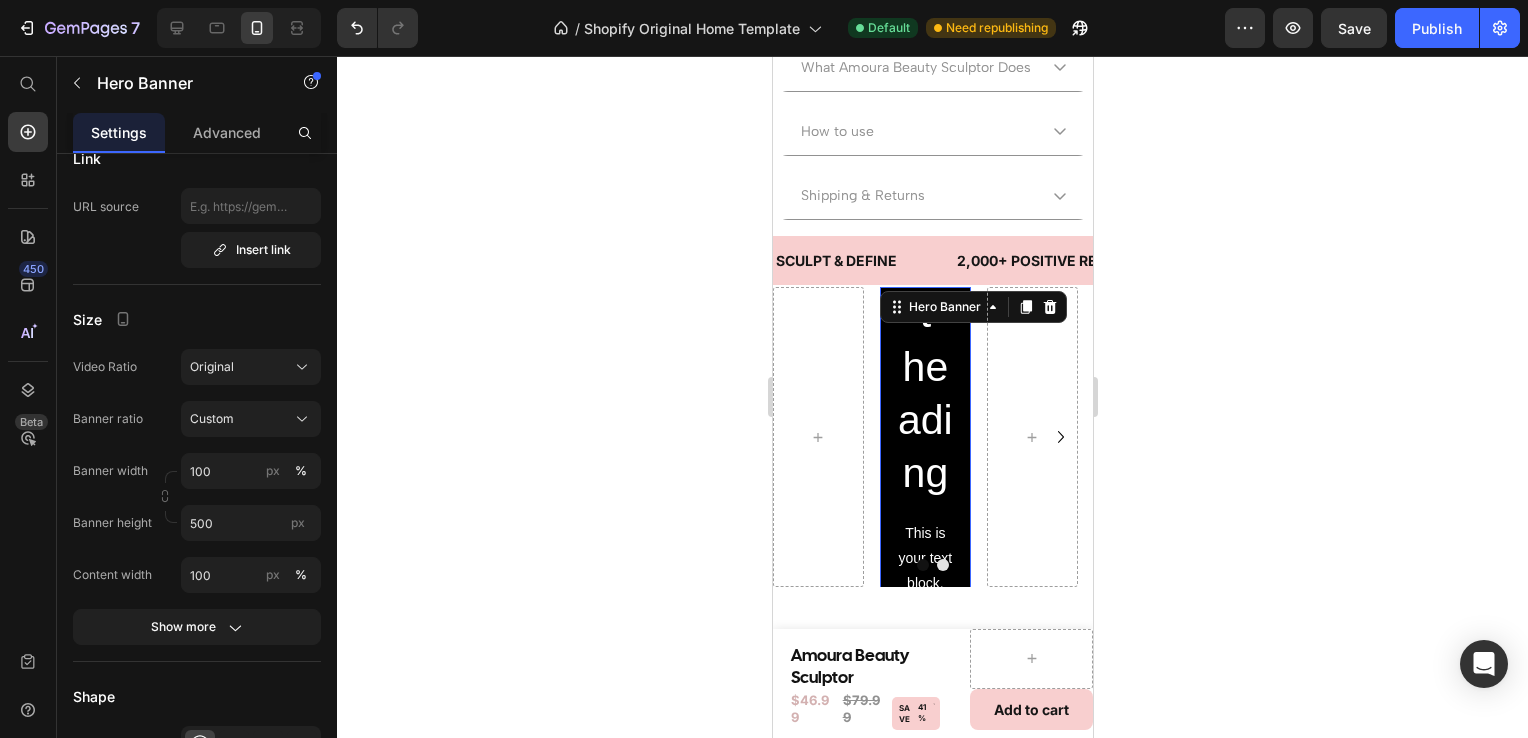 scroll, scrollTop: 0, scrollLeft: 0, axis: both 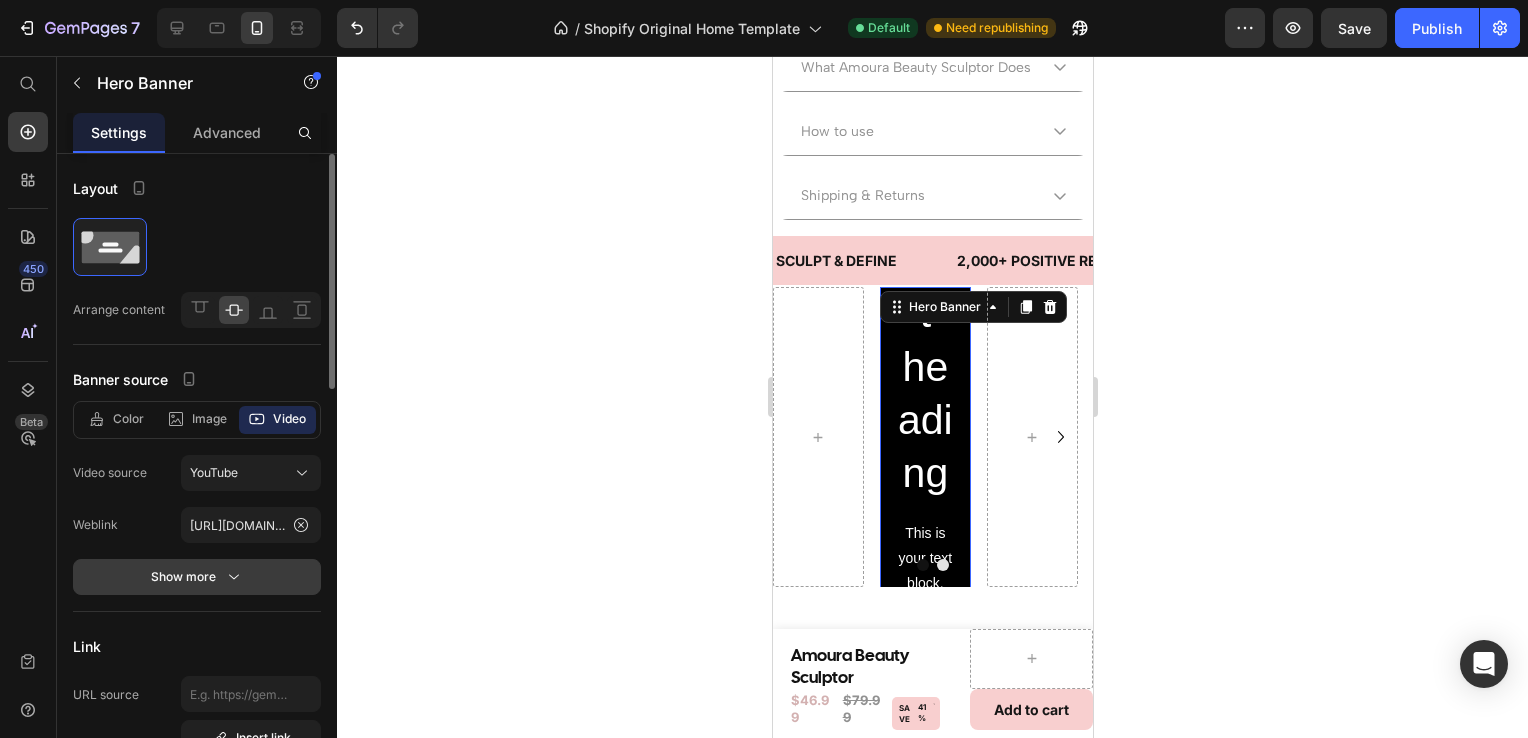 click on "Show more" at bounding box center [197, 577] 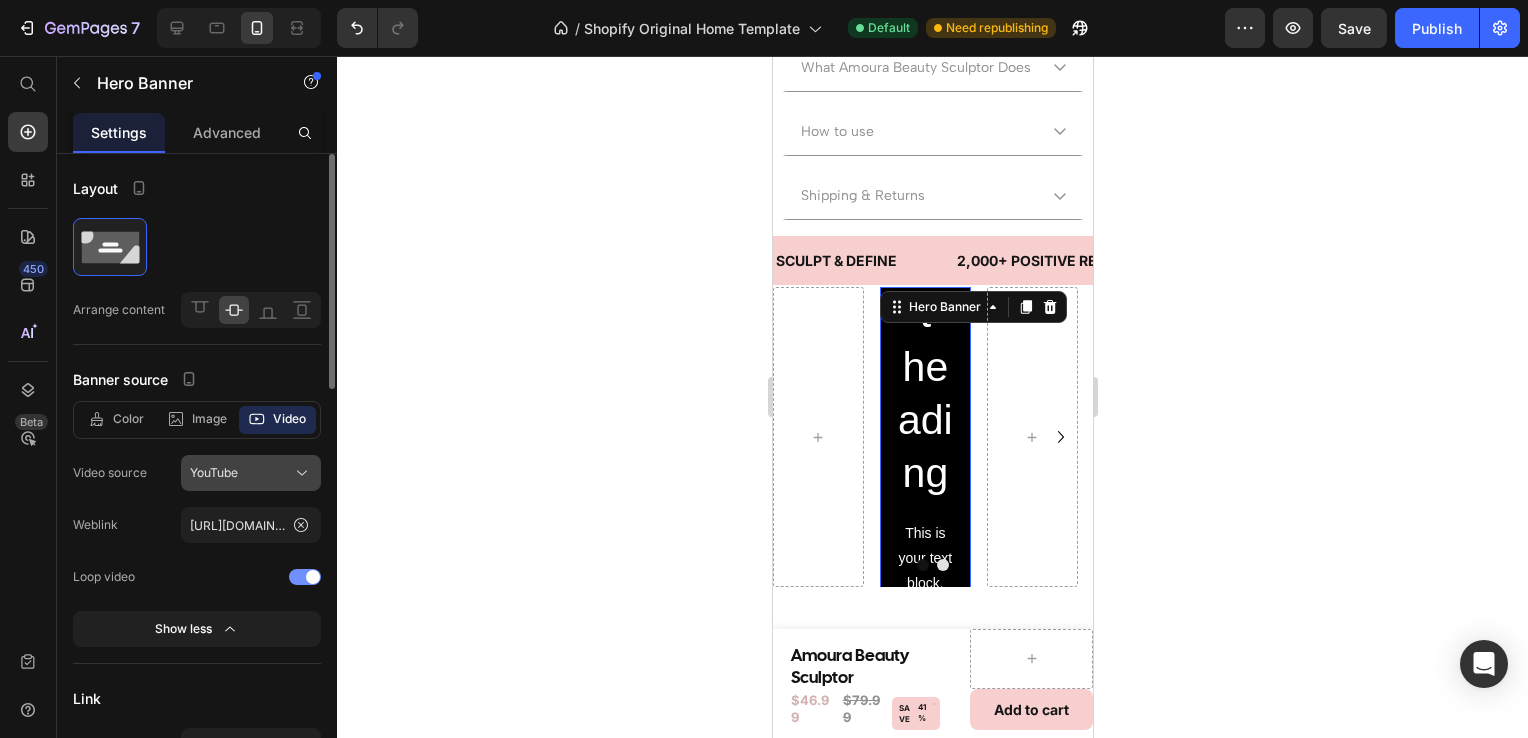 click on "YouTube" at bounding box center [251, 473] 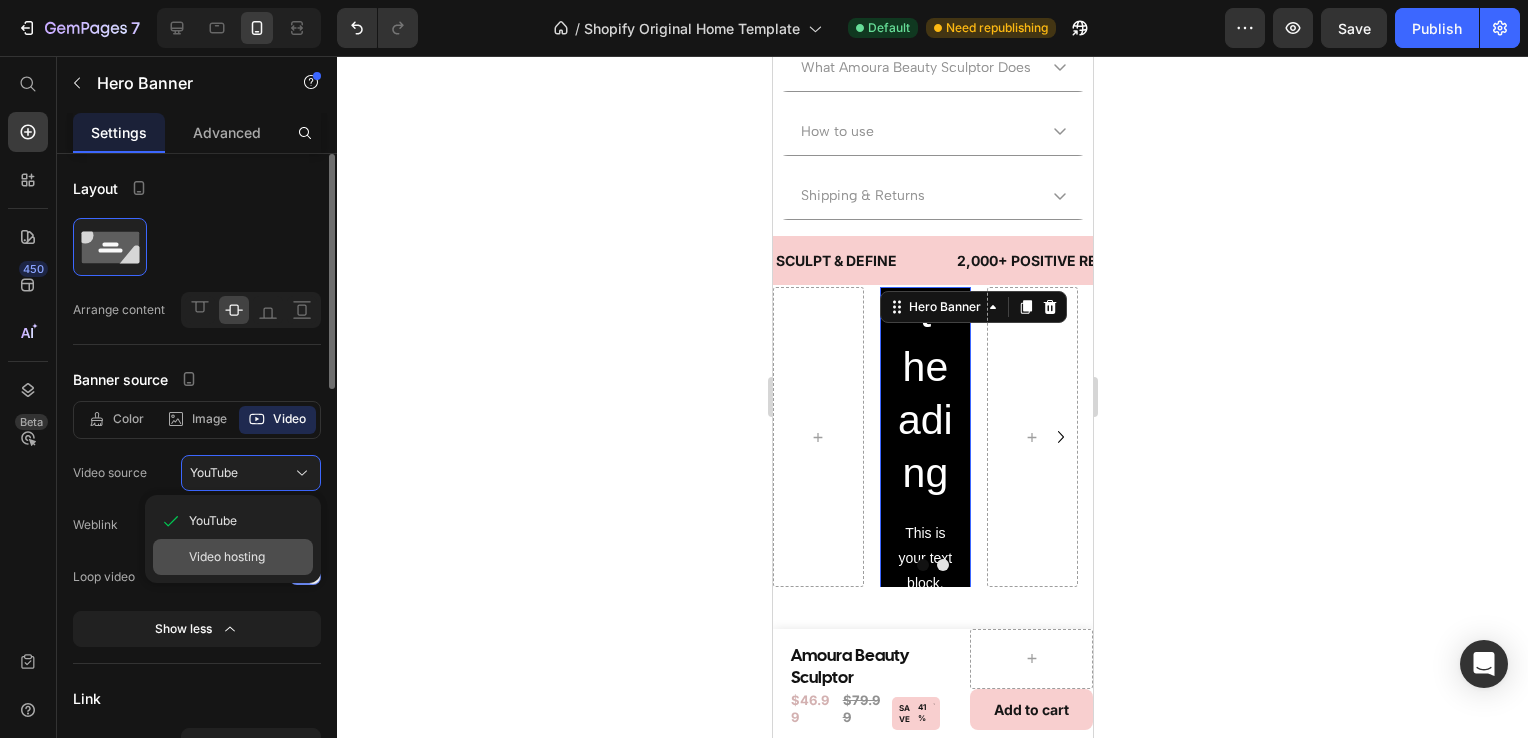 click on "Video hosting" at bounding box center (247, 557) 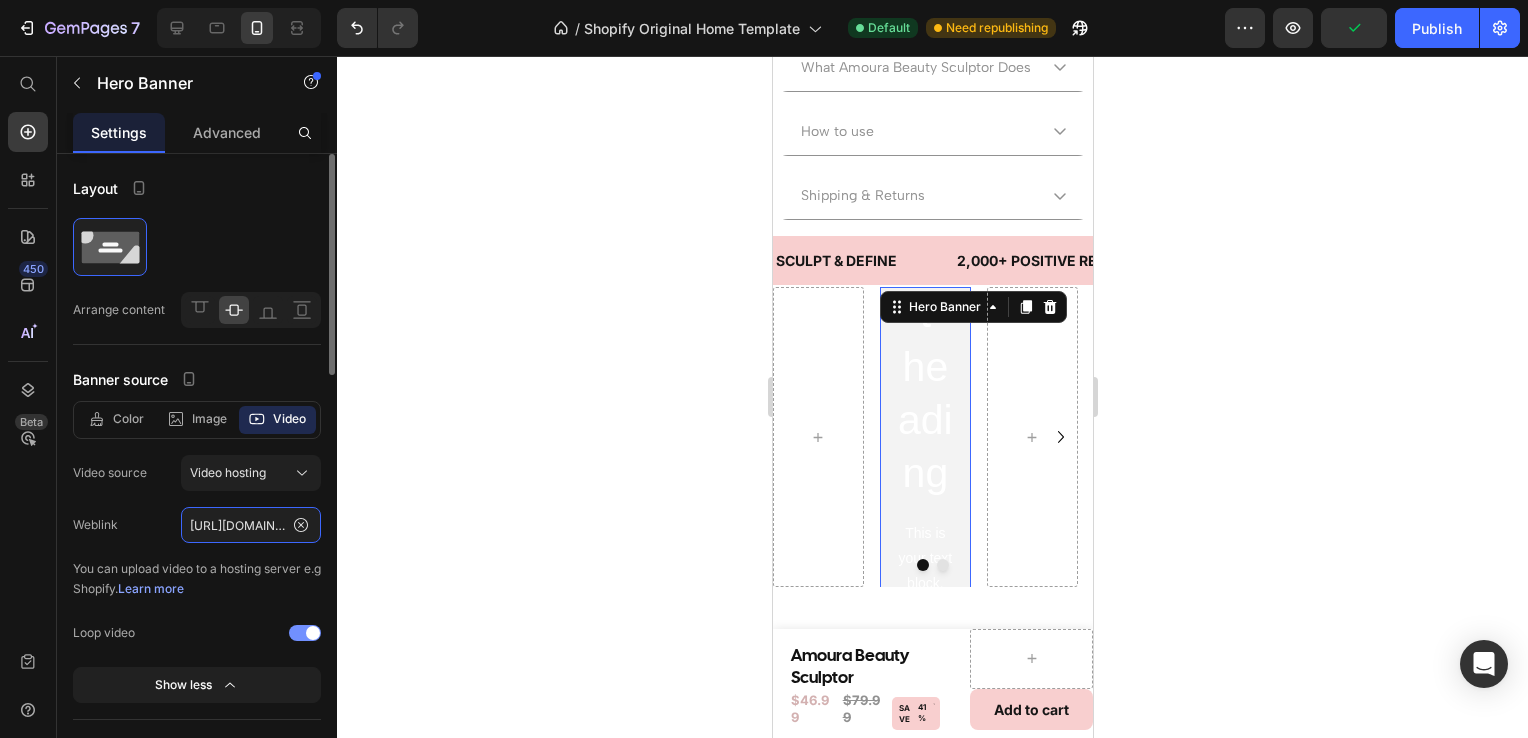 click on "[URL][DOMAIN_NAME]" 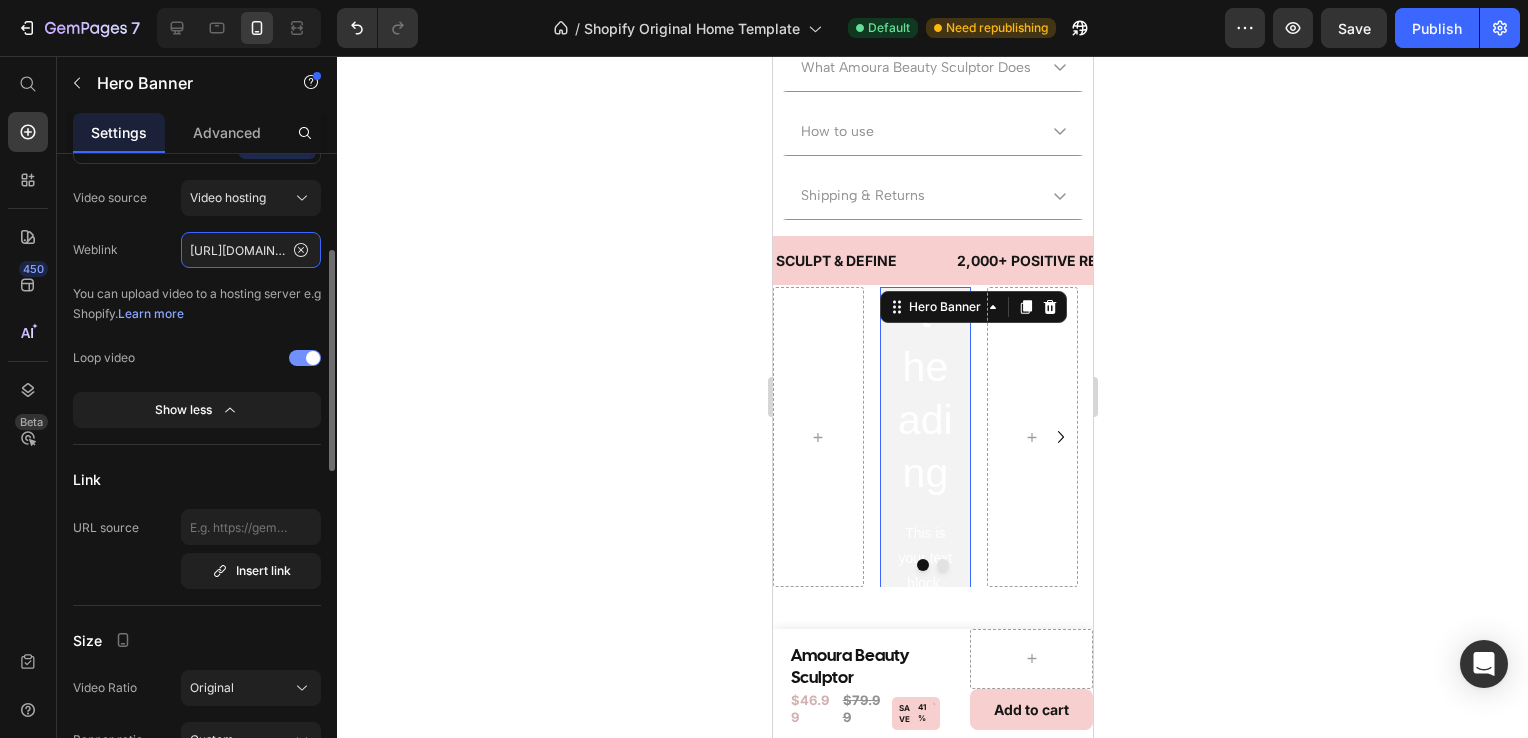 scroll, scrollTop: 277, scrollLeft: 0, axis: vertical 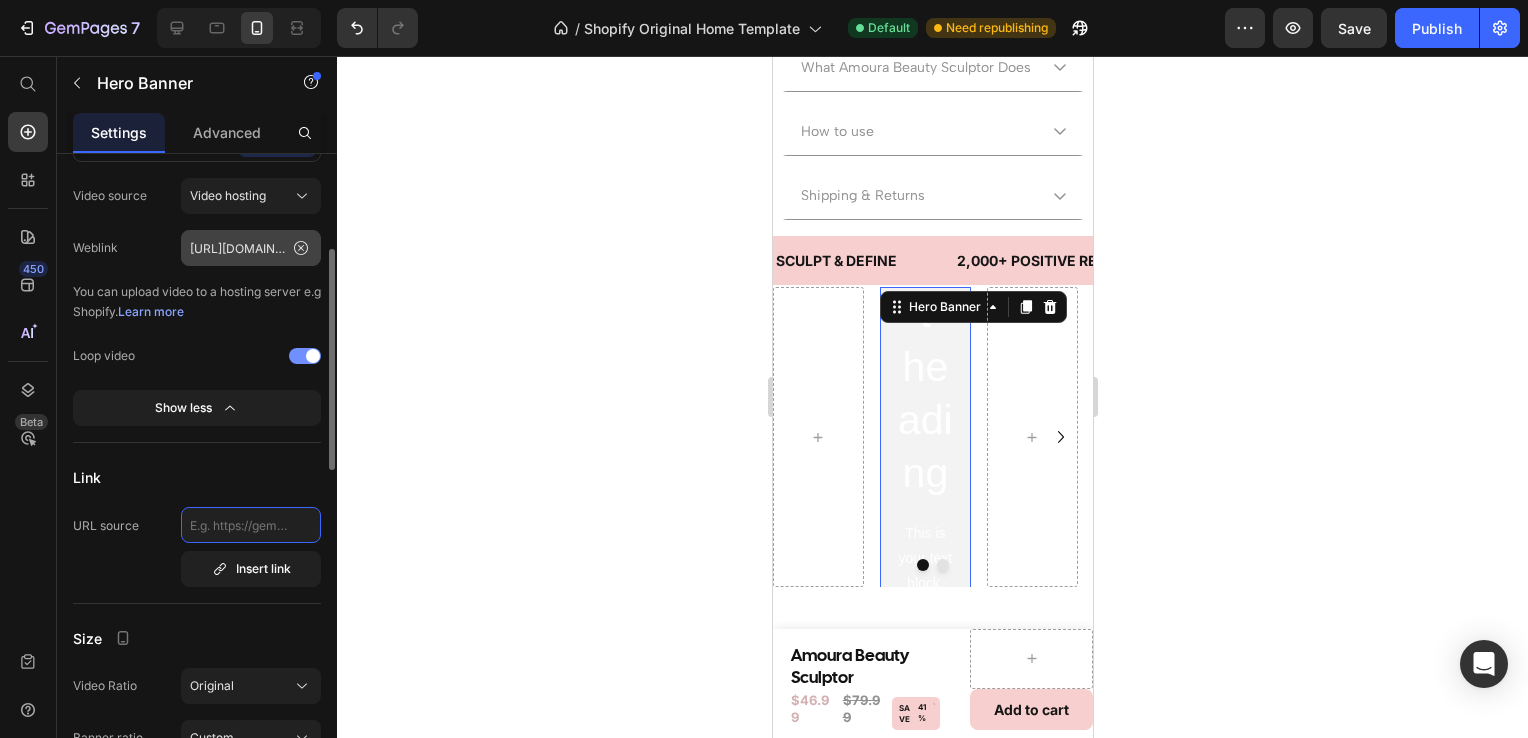 click 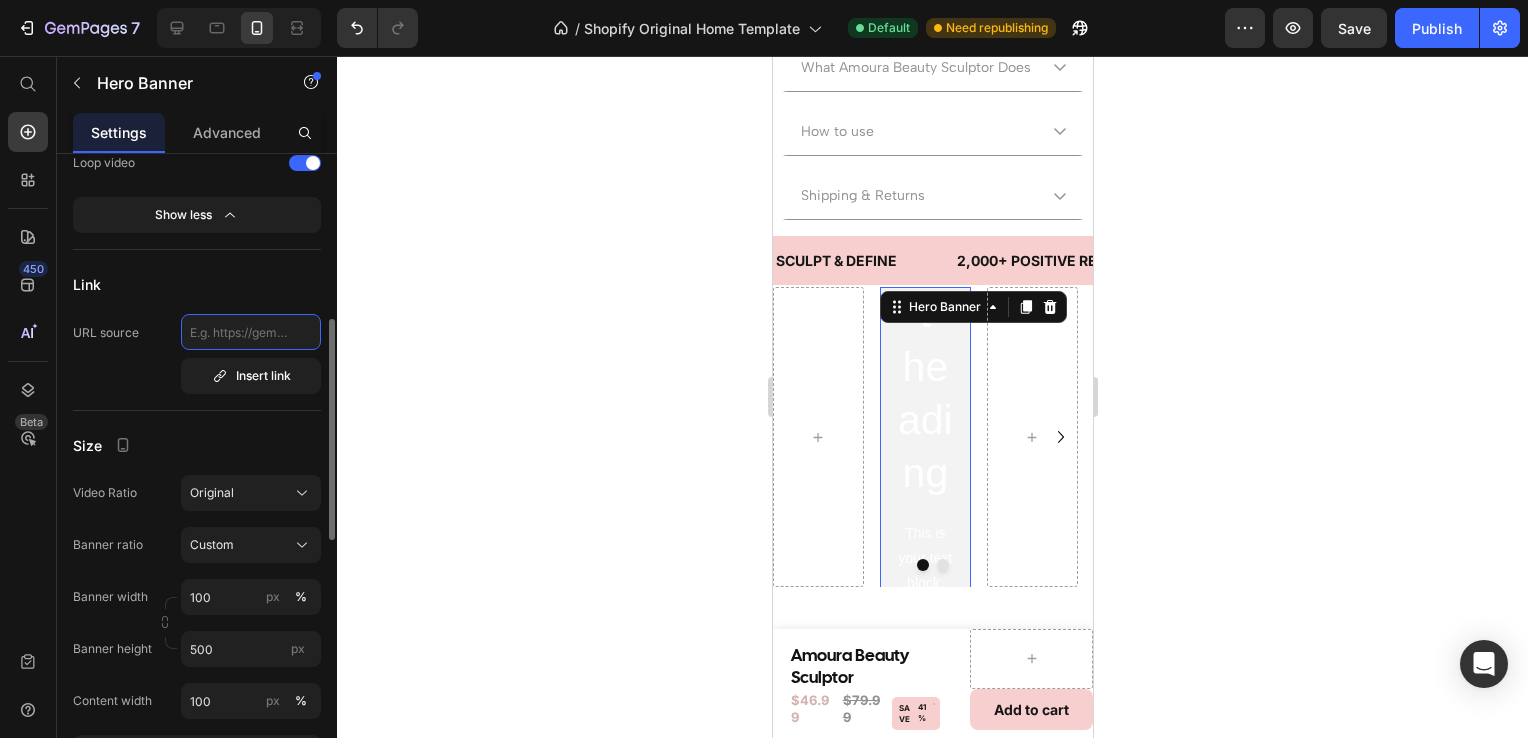 scroll, scrollTop: 472, scrollLeft: 0, axis: vertical 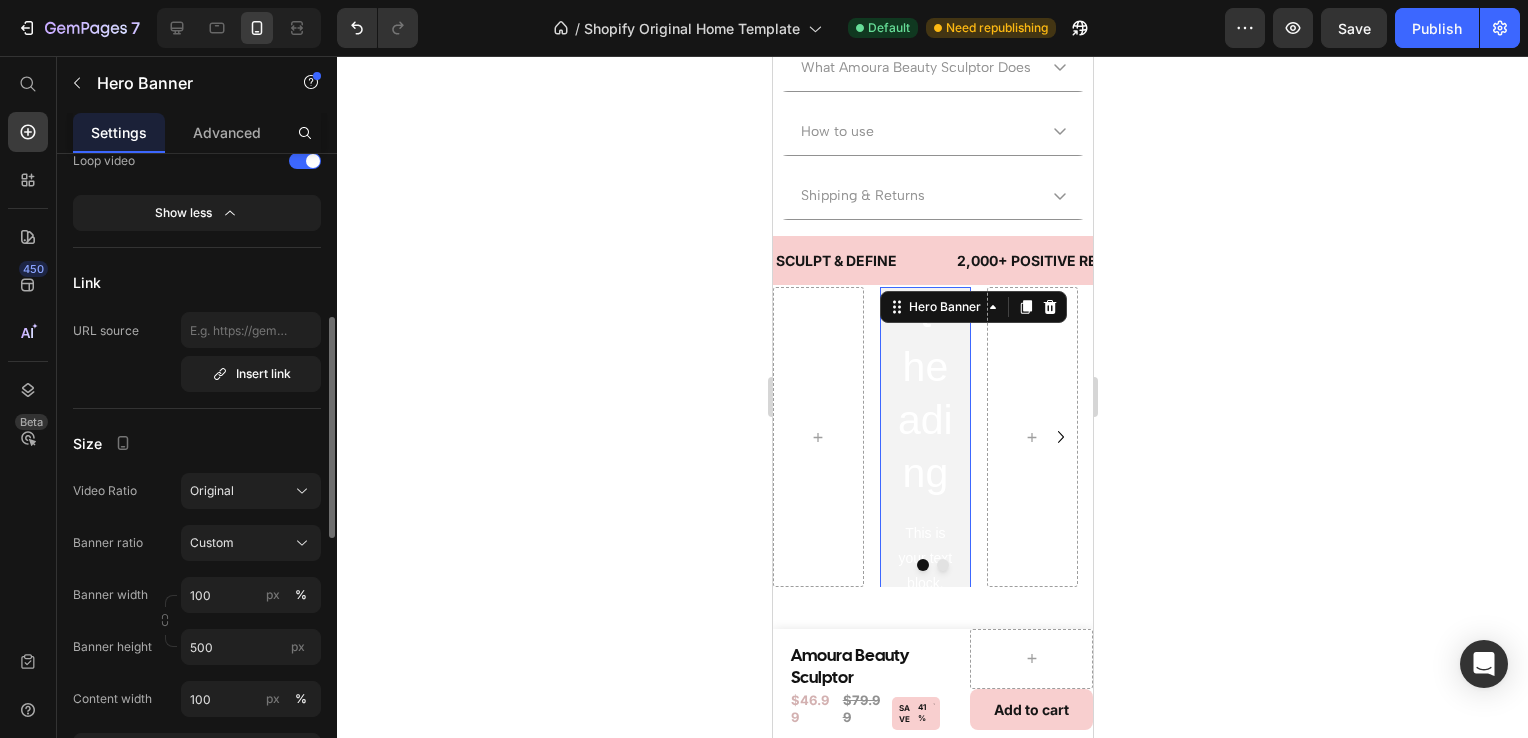 click 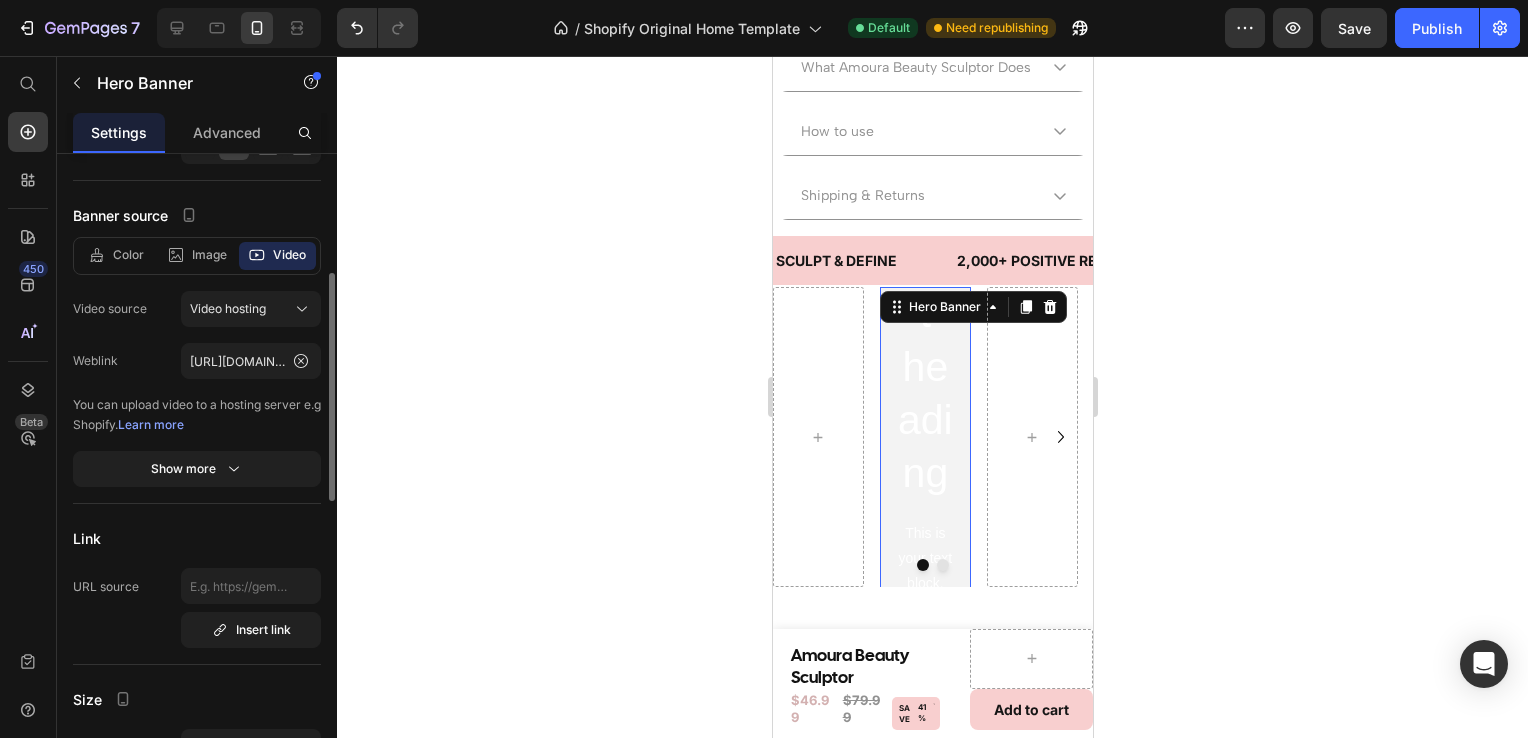 scroll, scrollTop: 0, scrollLeft: 0, axis: both 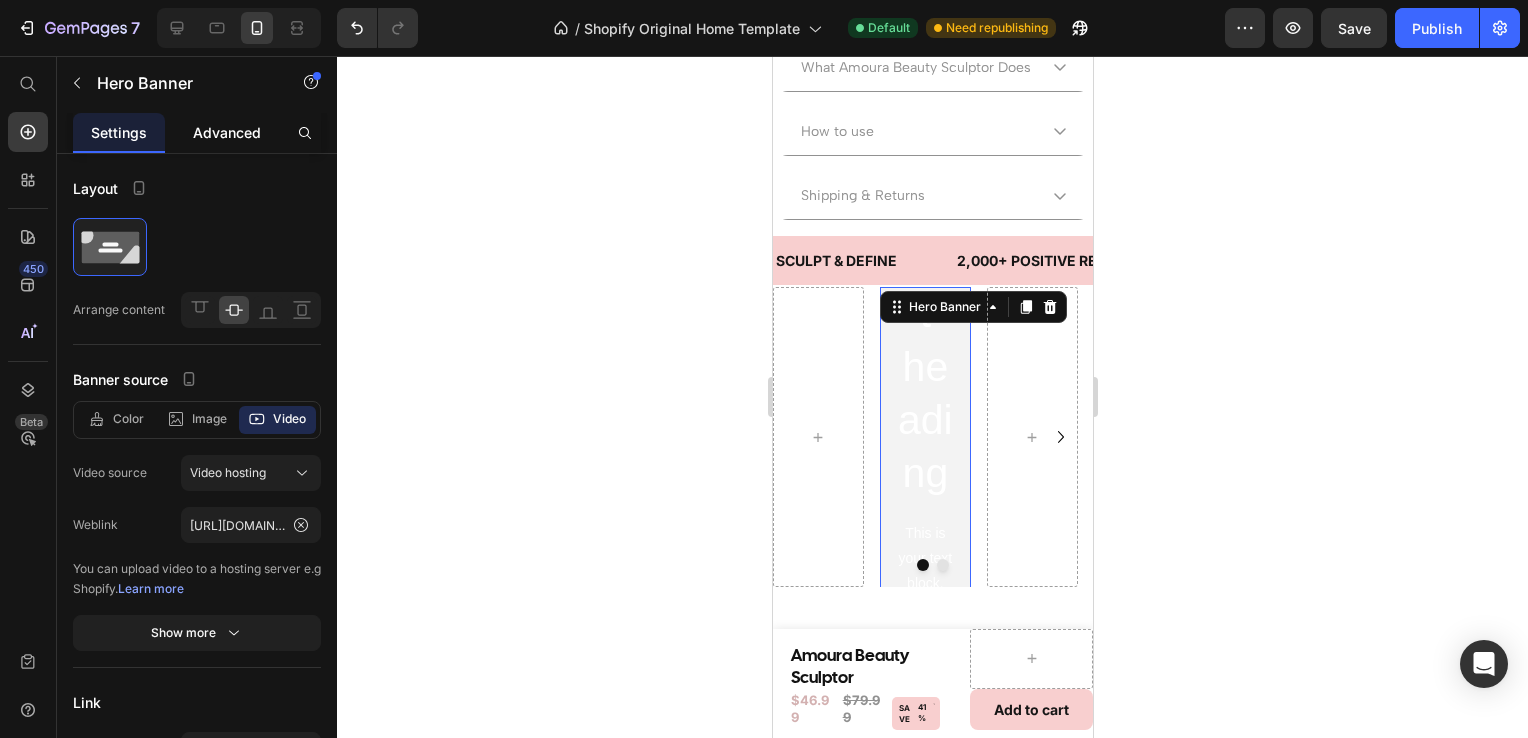 click on "Advanced" at bounding box center (227, 132) 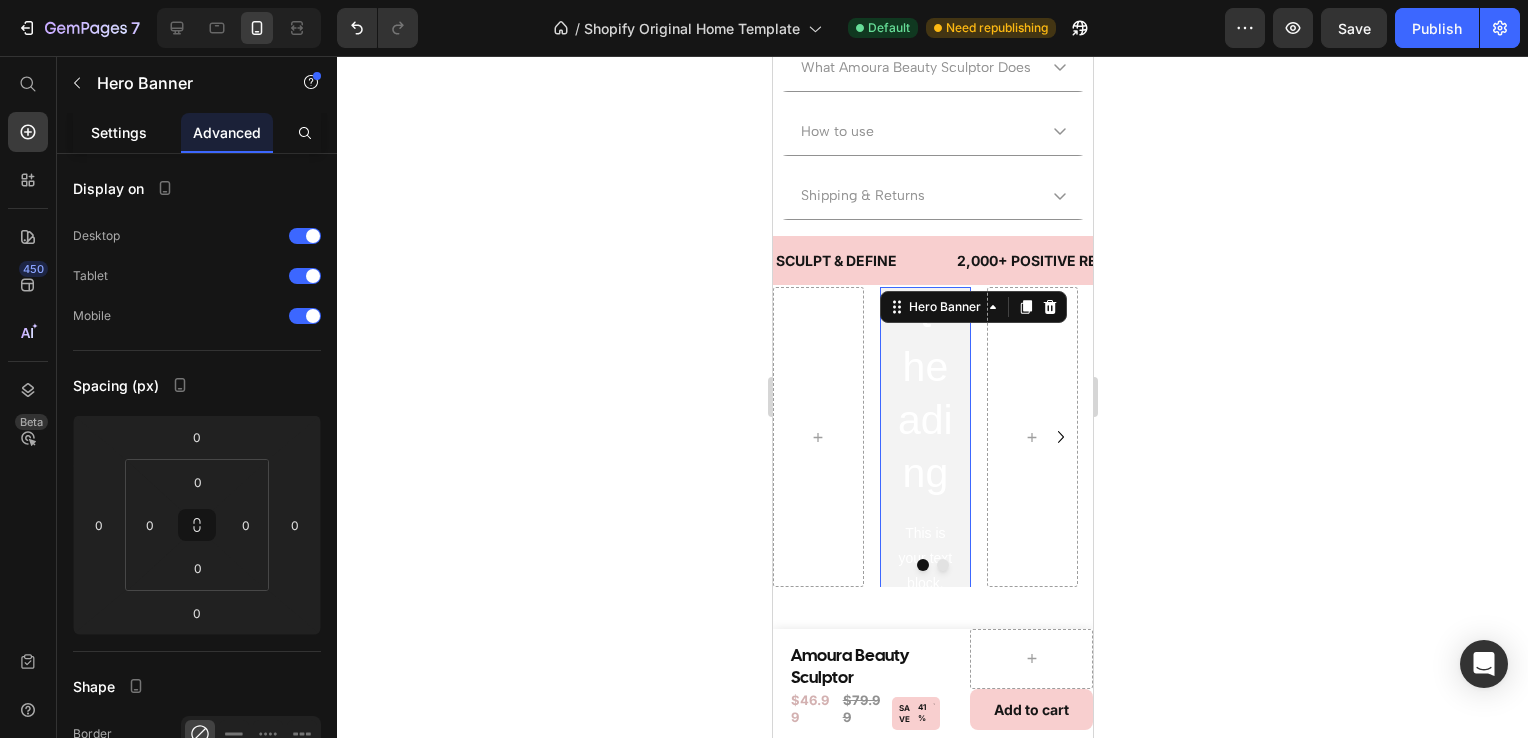click on "Settings" at bounding box center [119, 132] 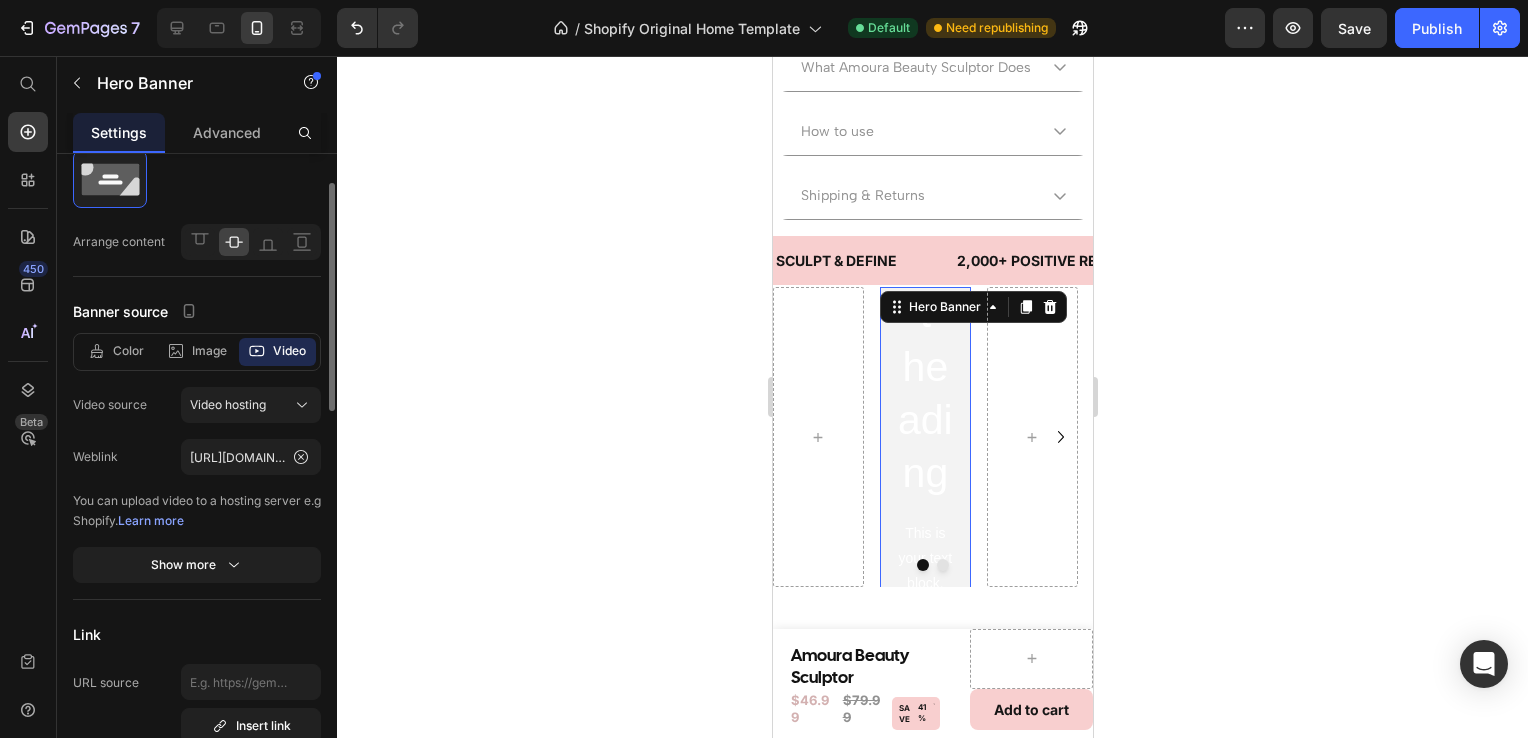scroll, scrollTop: 72, scrollLeft: 0, axis: vertical 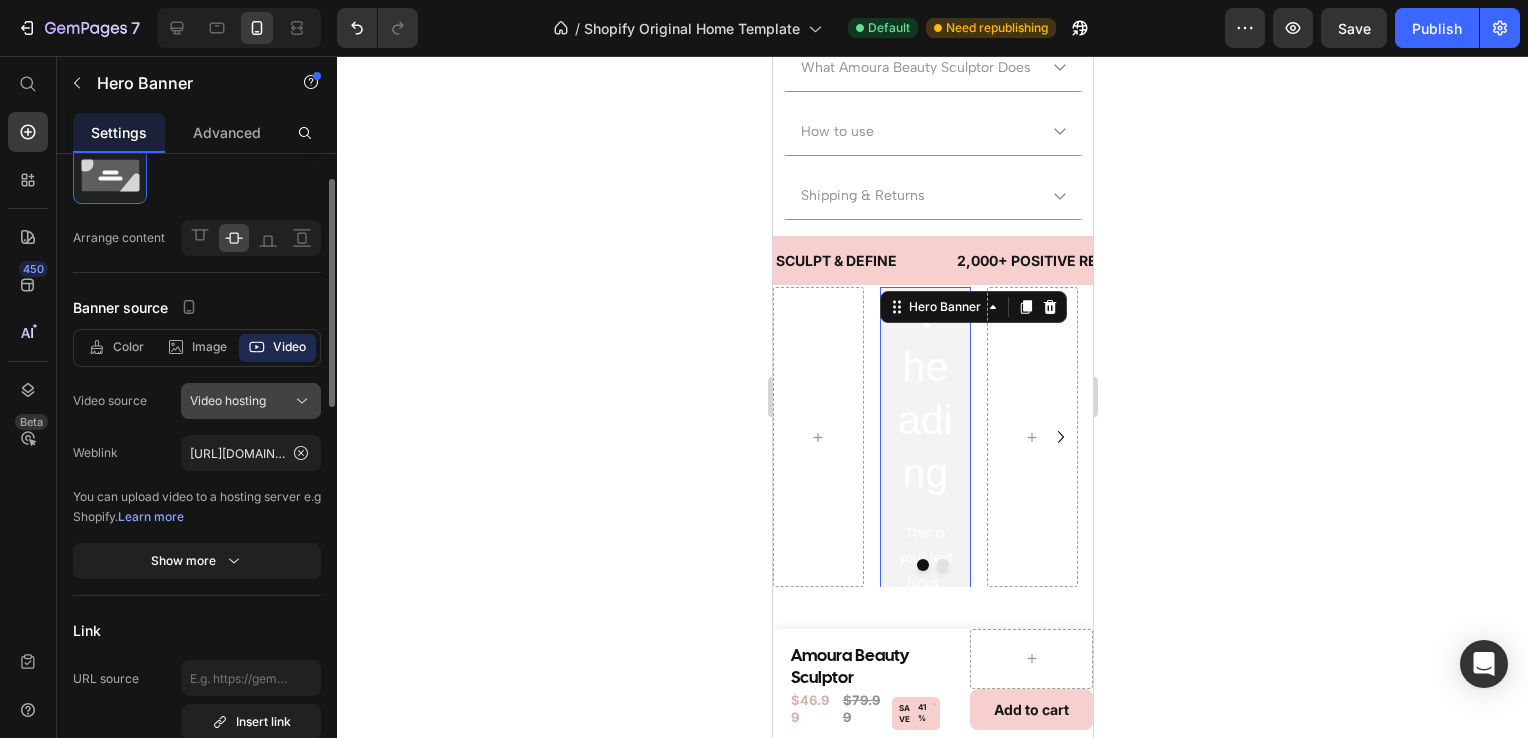 click on "Video hosting" at bounding box center (228, 401) 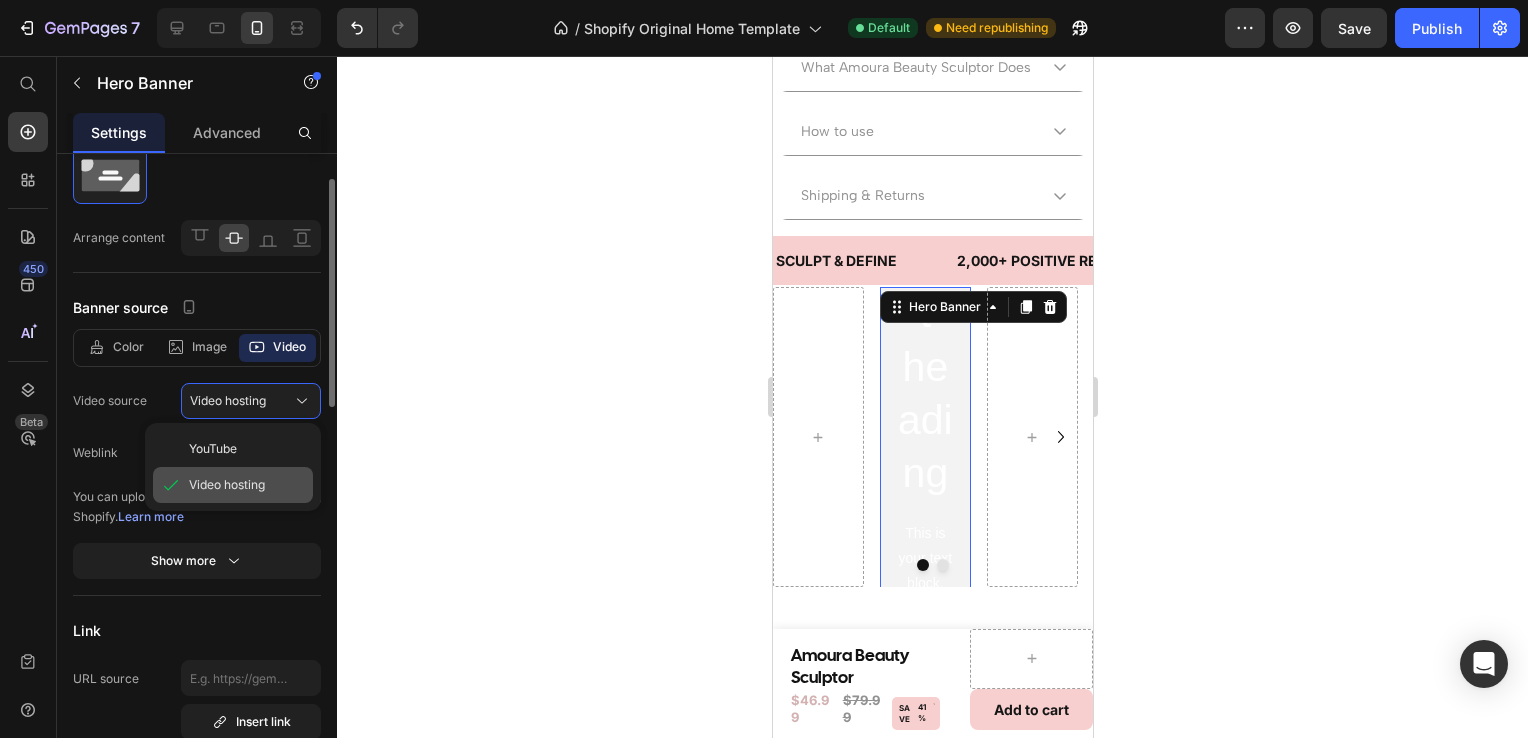 click on "Video hosting" at bounding box center [227, 485] 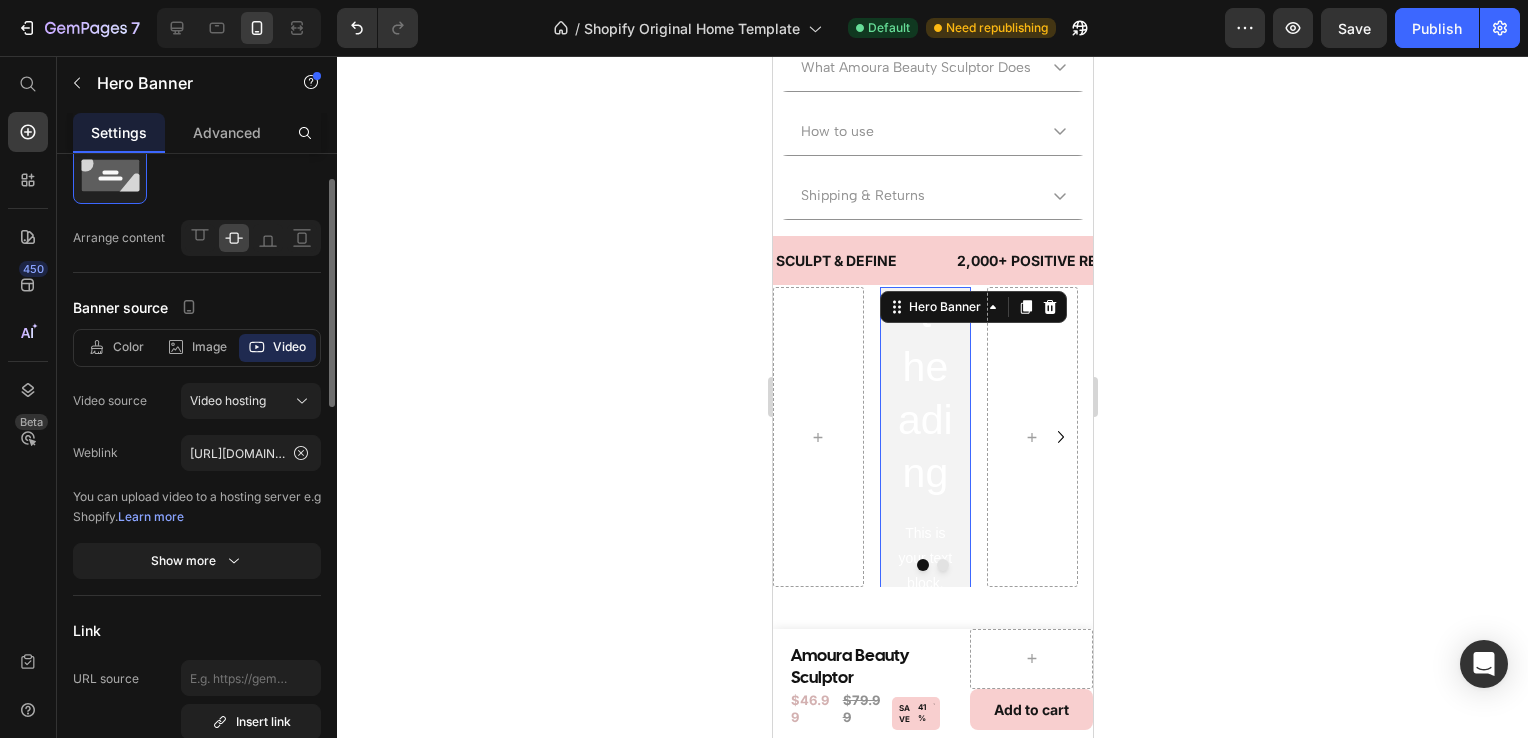 click on "Learn more" at bounding box center (151, 516) 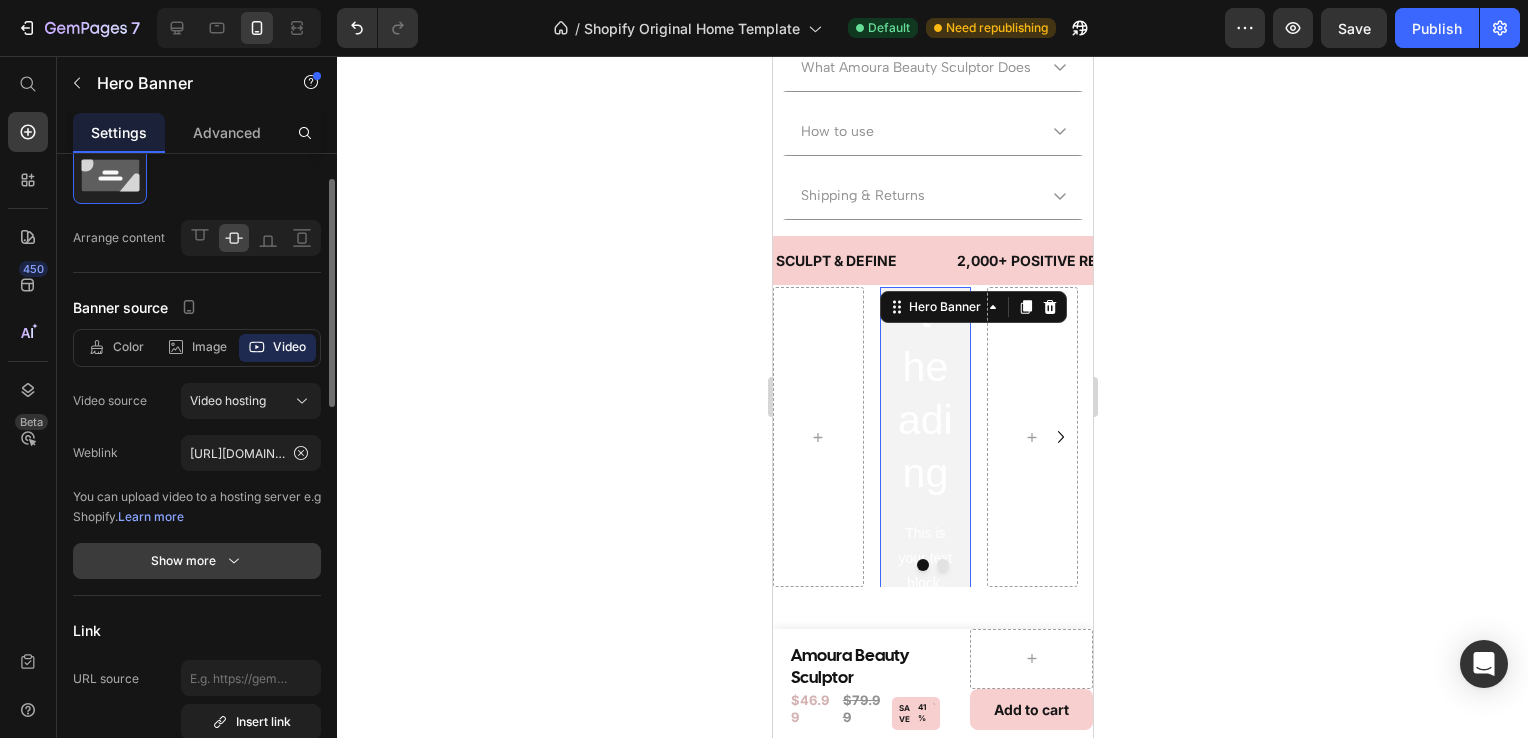 click on "Show more" at bounding box center [197, 561] 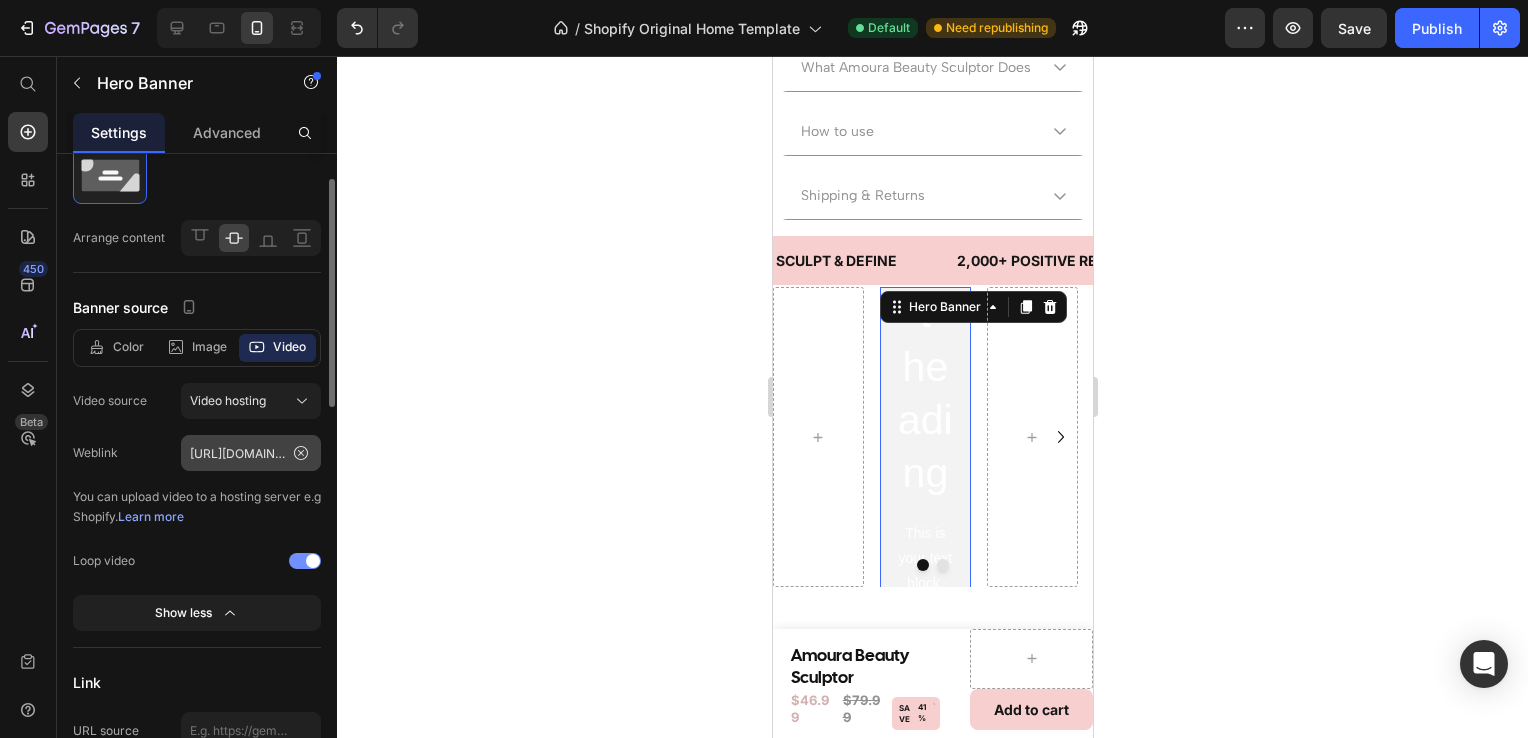 click 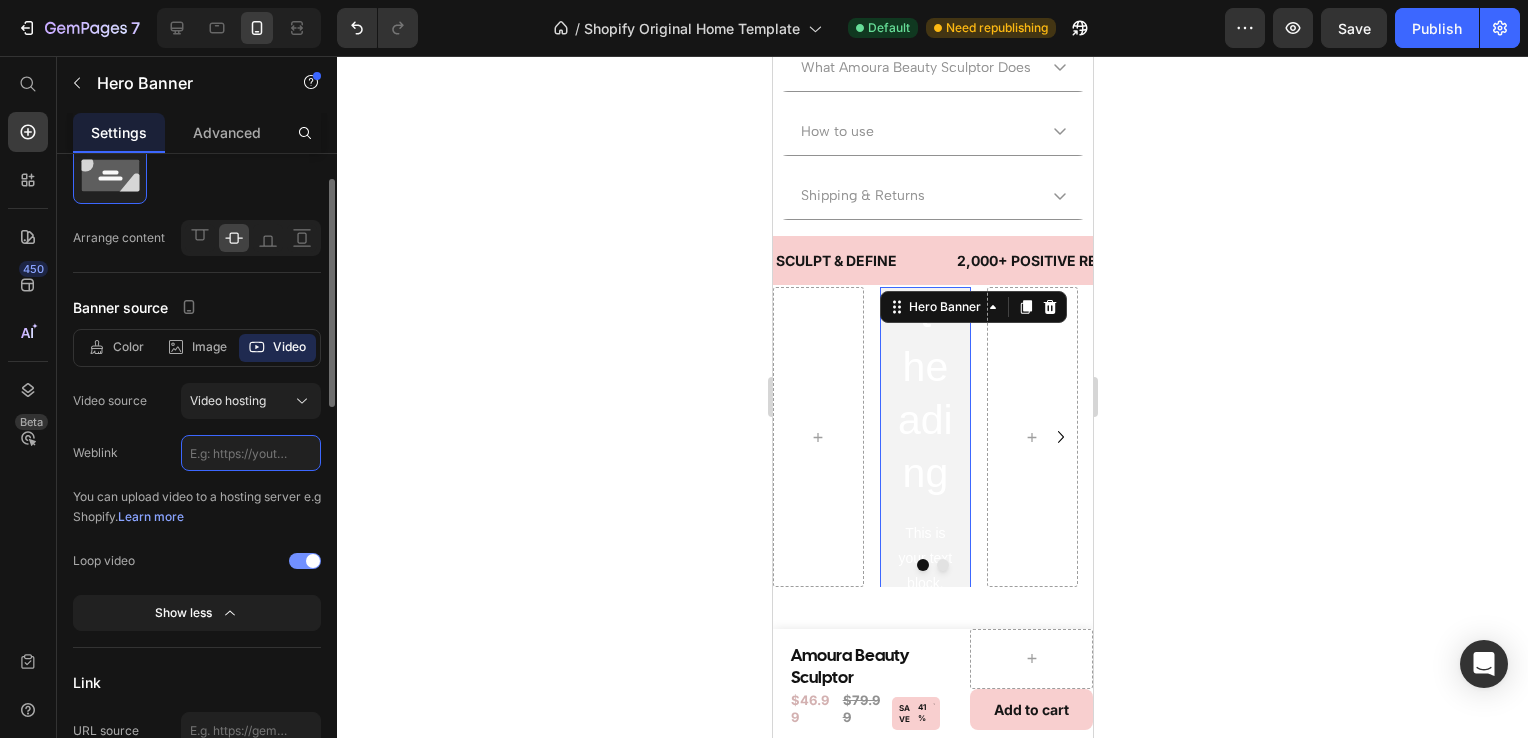 scroll, scrollTop: 0, scrollLeft: 0, axis: both 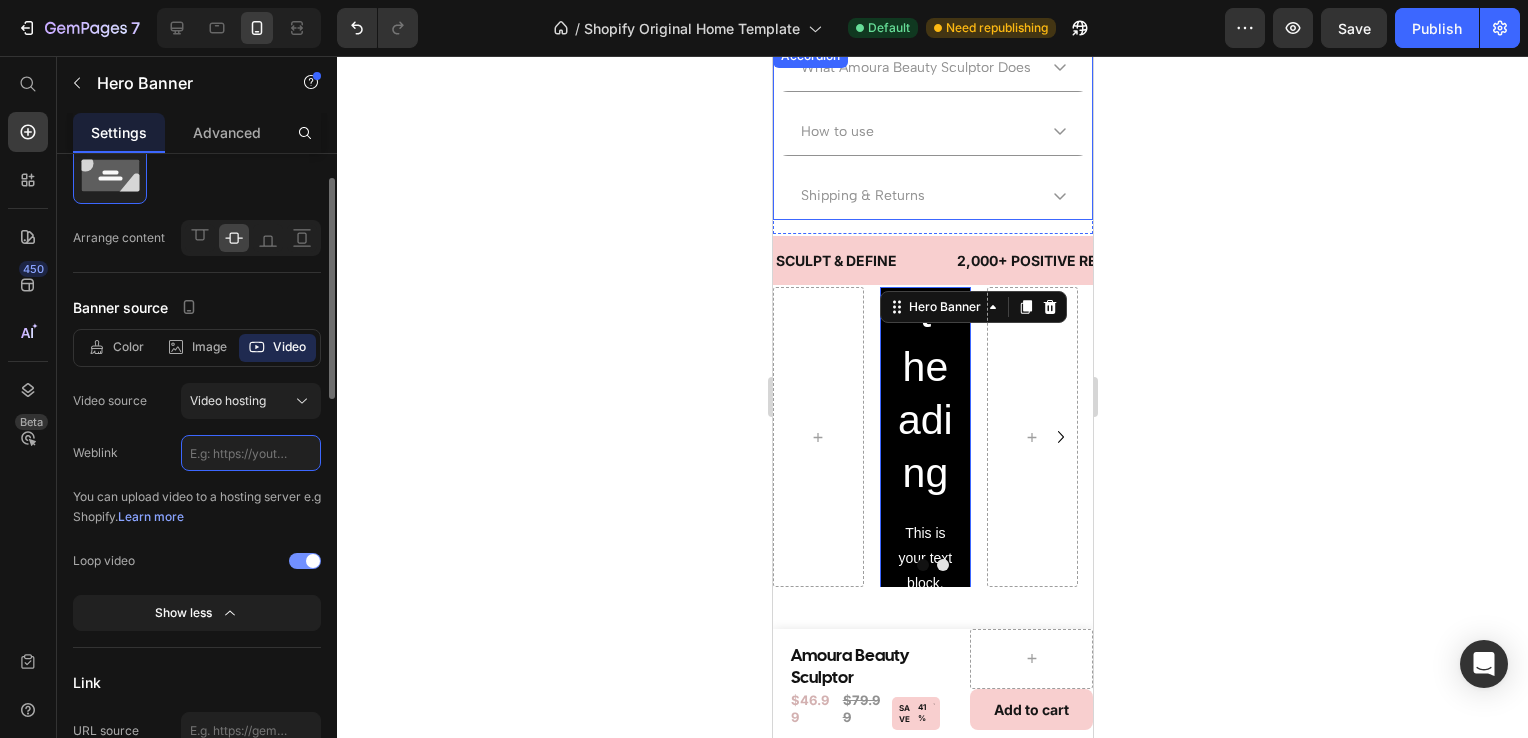 click 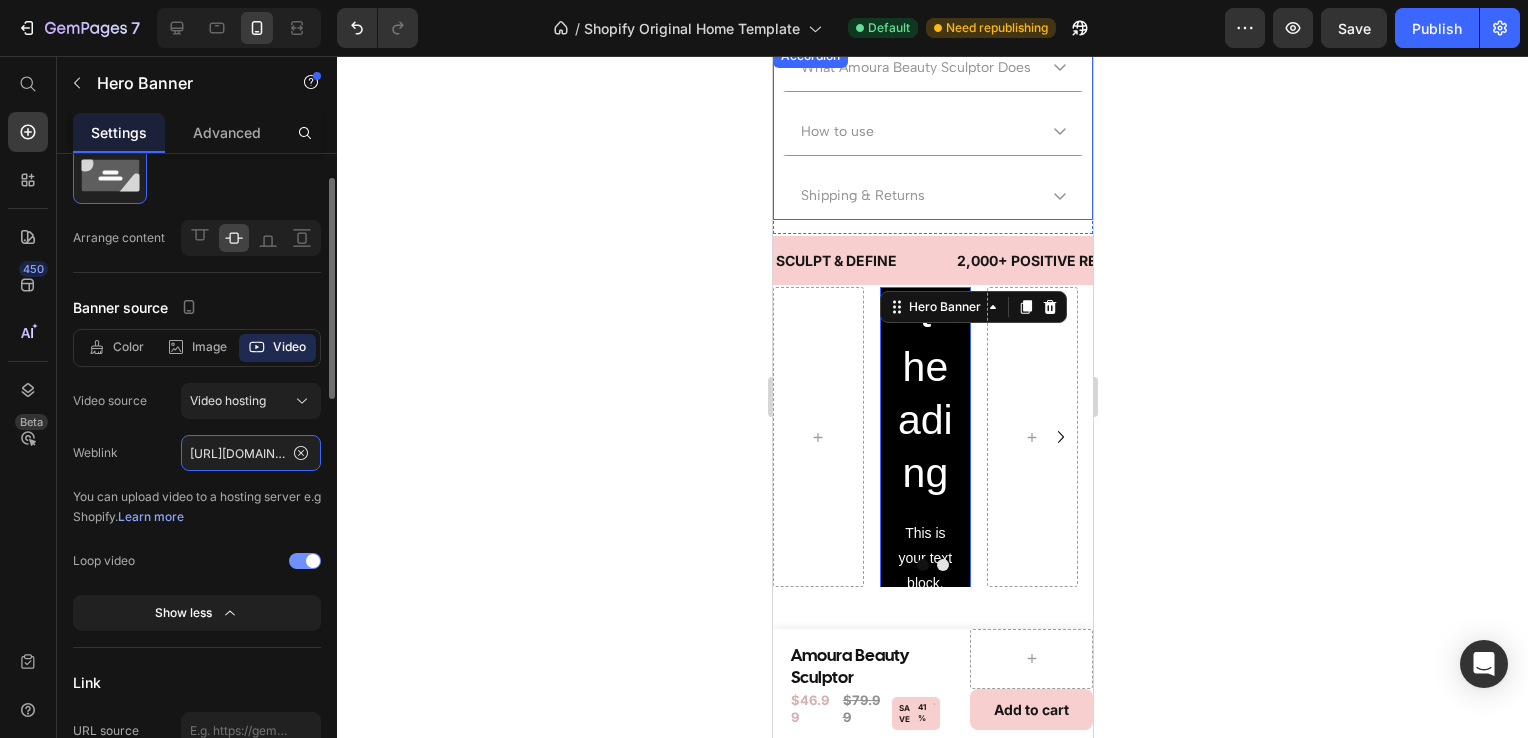 scroll, scrollTop: 0, scrollLeft: 357, axis: horizontal 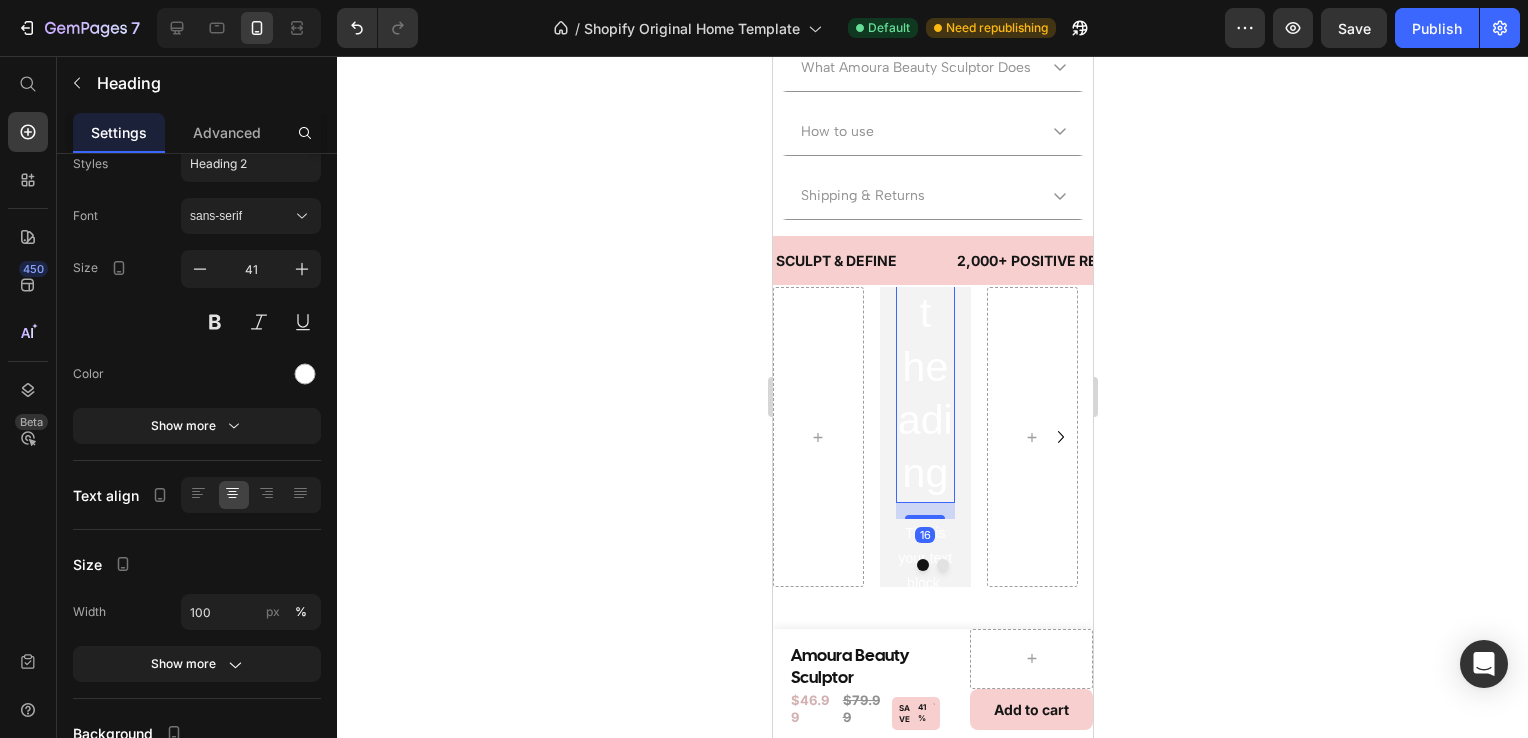 click on "Click here to edit heading" at bounding box center (924, 234) 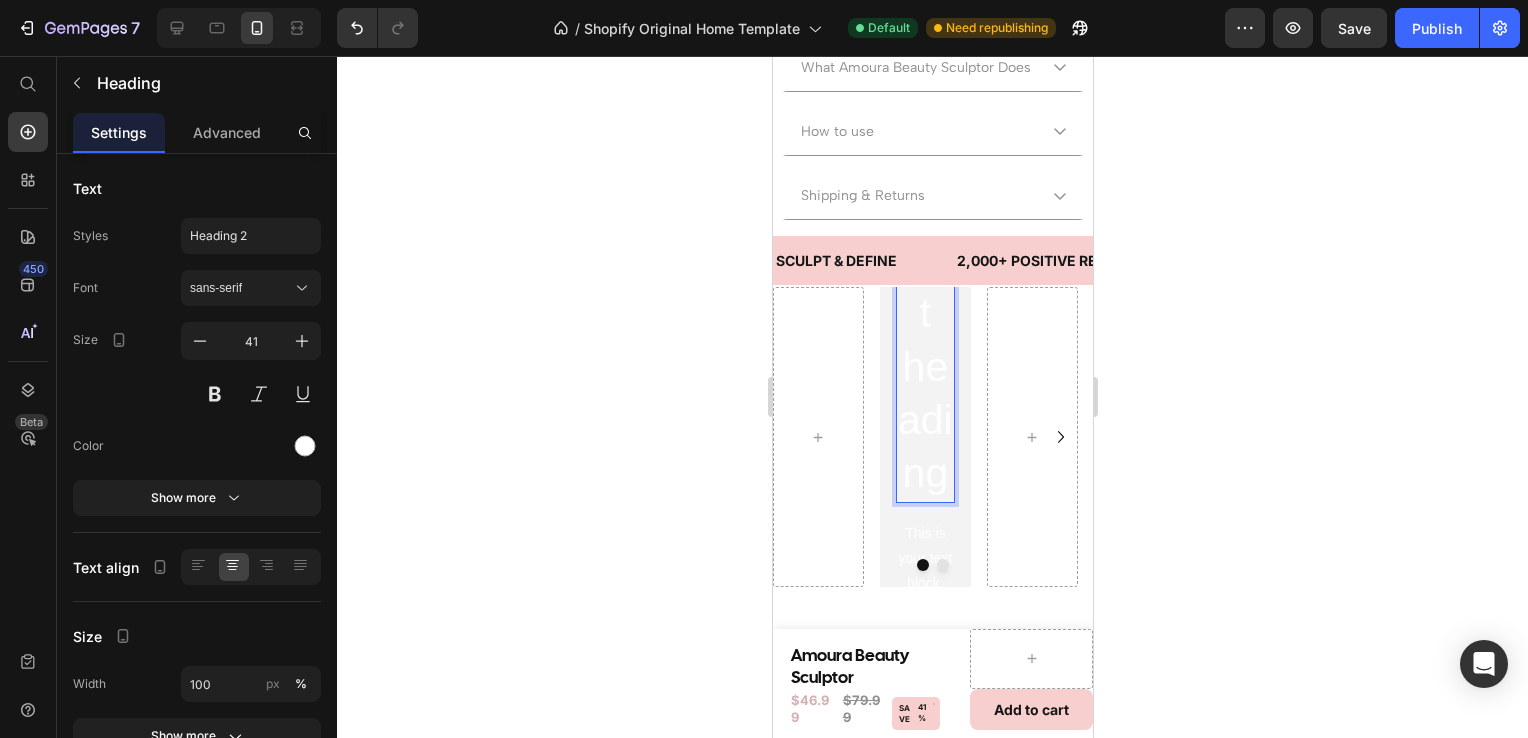 click on "Product Images Icon Icon Icon
Icon
Icon Icon List Excellent 4.9 | by 2,000+ Happy Customers Text Block Row Amoura Beauty Sculptor Product Title $46.99 Product Price $79.99 Product Price SAVE 41% Discount Tag Row                Title Line
Defines Jawline & Cheekbones
Reduces Puffiness
Instant Toned Face Item List
Custom Code
Preview or Publish the page to see the content. Custom Code ADD TO CART Add to Cart 30-Day Money-Back Guarantee Text Block Row Product
What Amoura Beauty Sculptor Does
How to use
Shipping & Returns Accordion Section 2 SCULPT & DEFINE Text 2,000+ POSITIVE REVIEWS Text LIMITED TIME 40% OFF SALE Text SCULPT & DEFINE Text 2,000+ POSITIVE REVIEWS Text LIMITED TIME 40% OFF SALE Text Marquee Section 3
Click here to edit heading Heading   16 Text Block Get started" at bounding box center (932, 57) 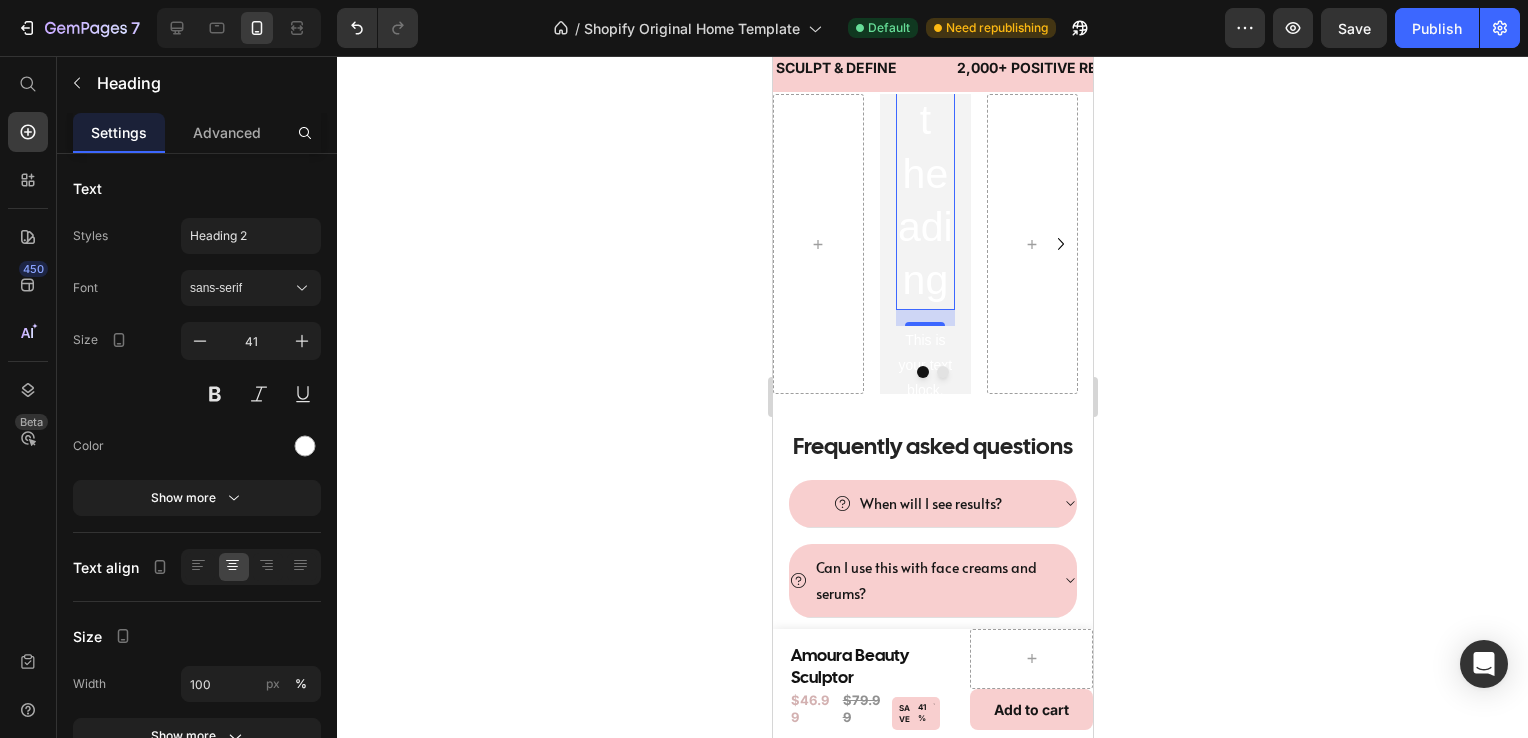 scroll, scrollTop: 1137, scrollLeft: 0, axis: vertical 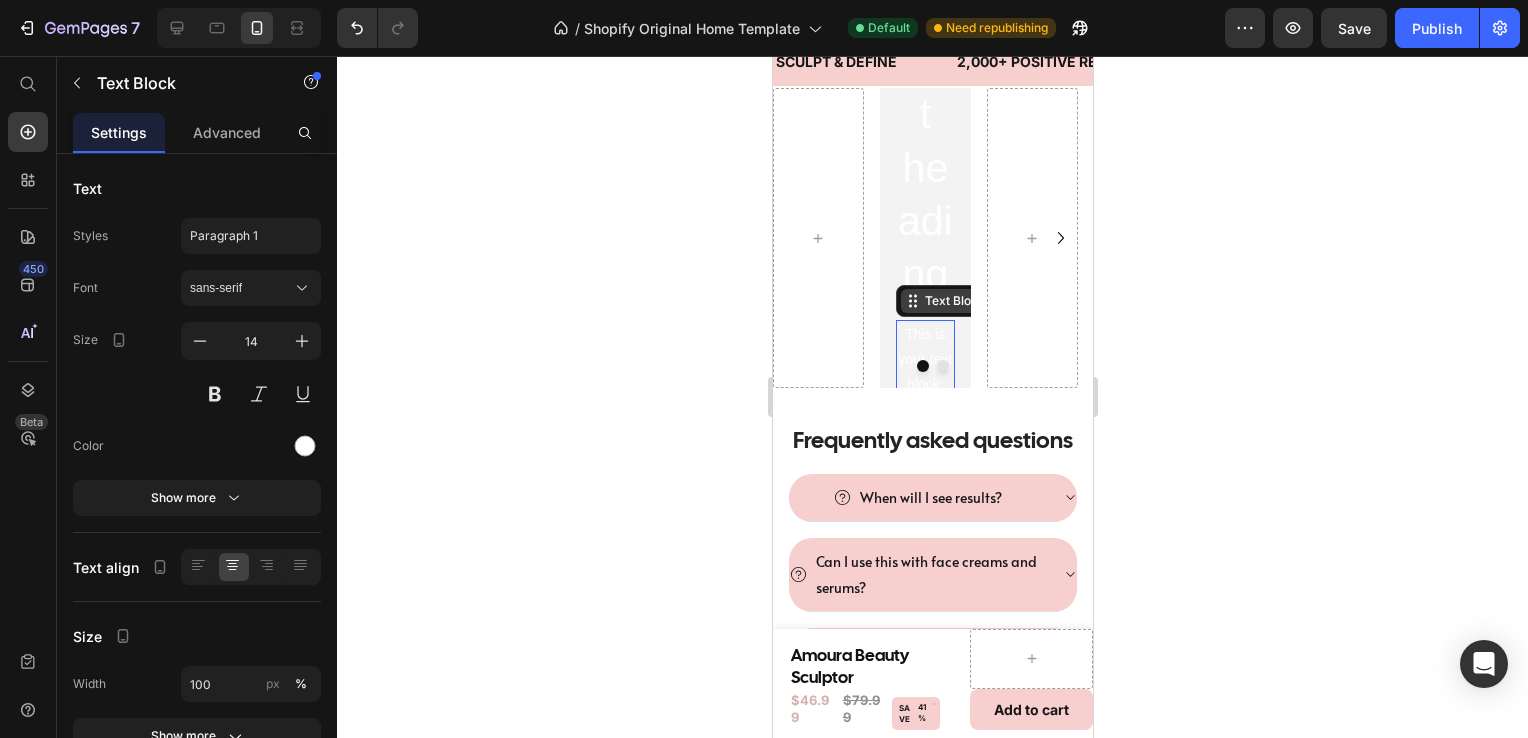 click 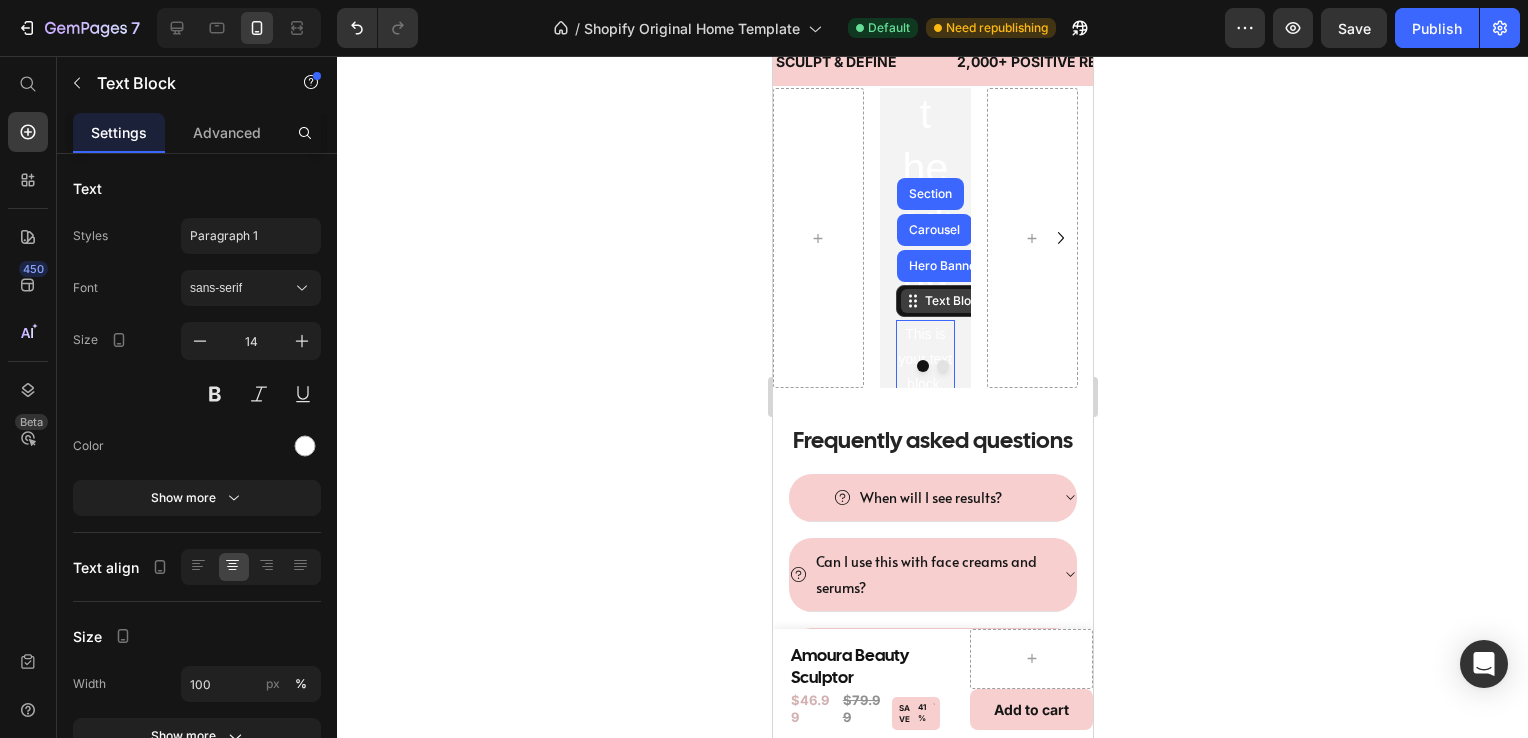 click on "Text Block" at bounding box center (954, 301) 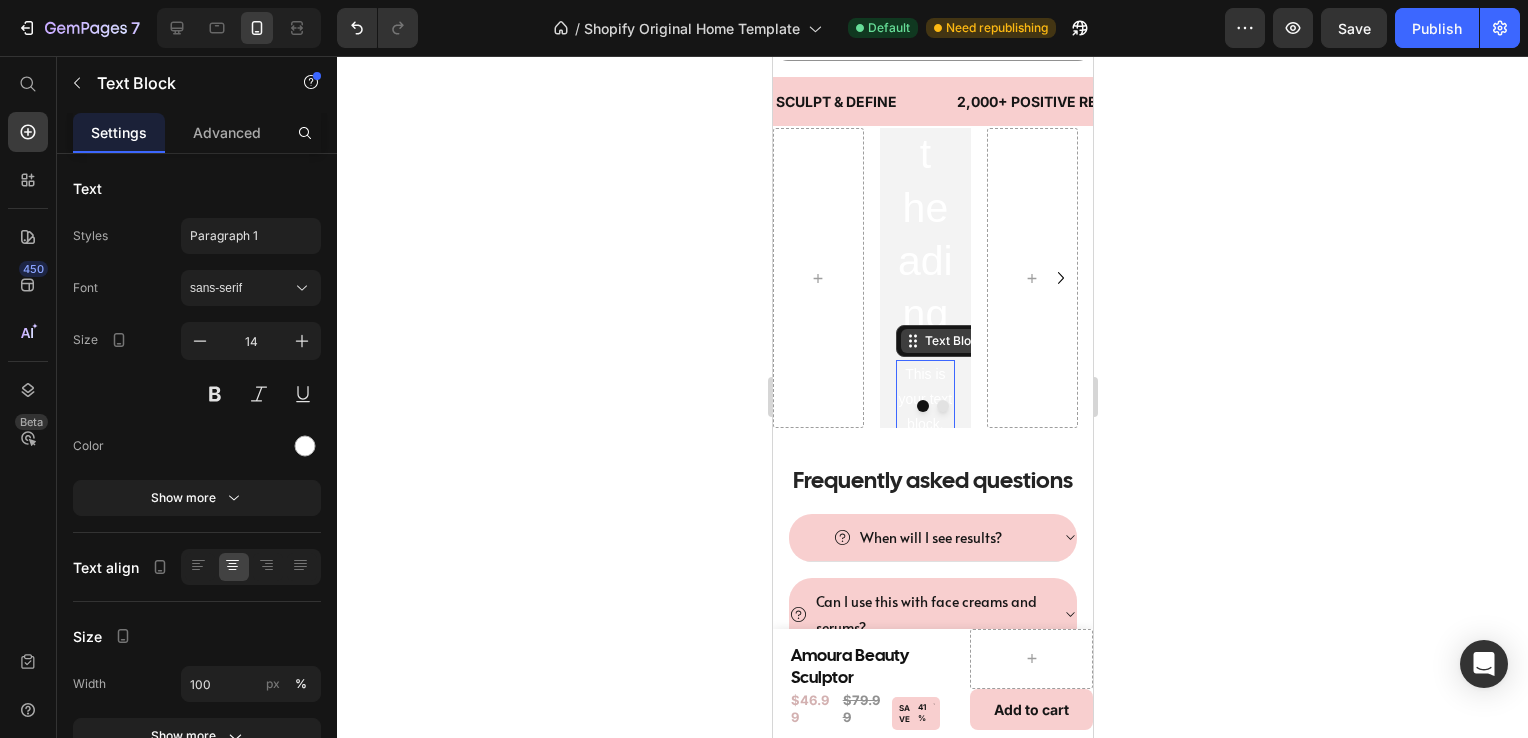 scroll, scrollTop: 1079, scrollLeft: 0, axis: vertical 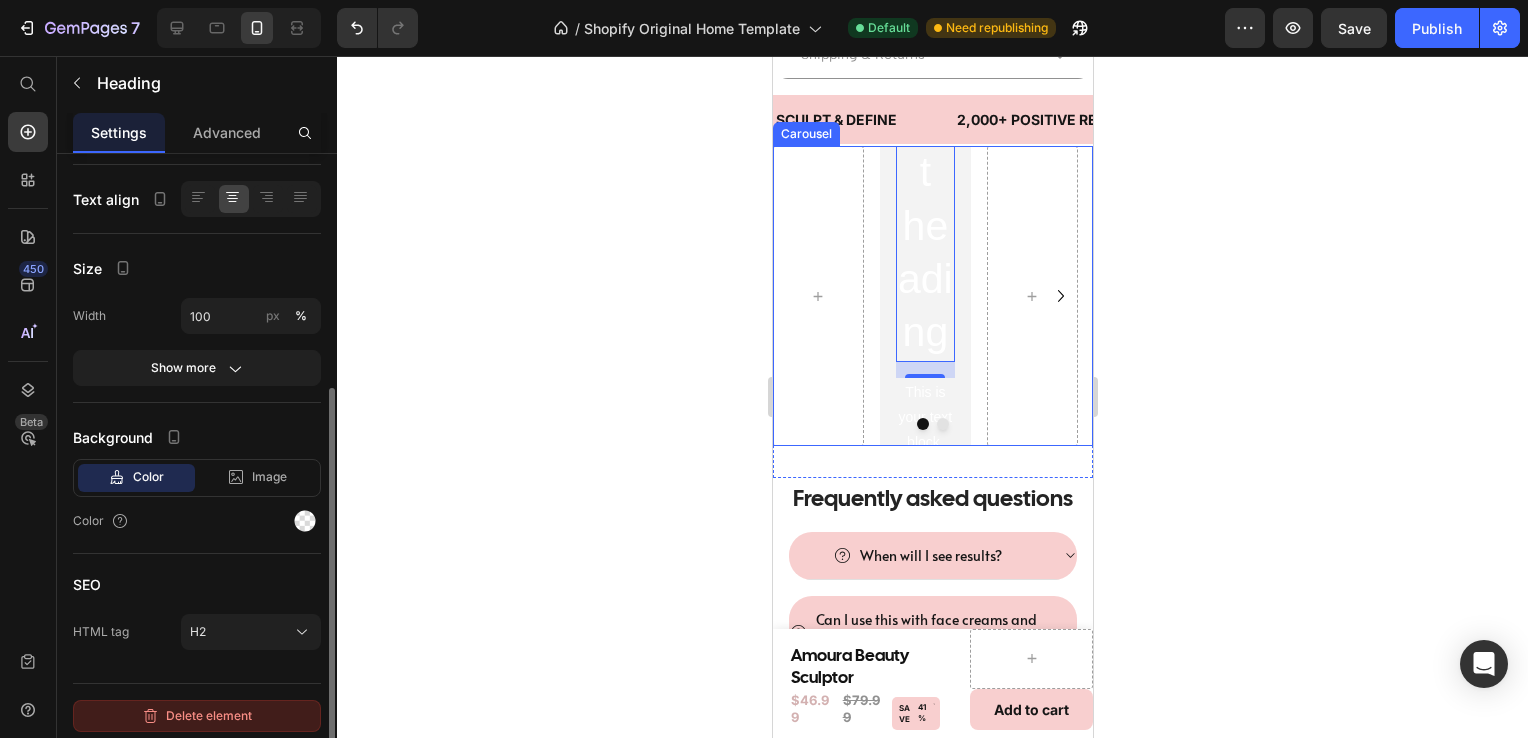 click on "Delete element" at bounding box center [197, 716] 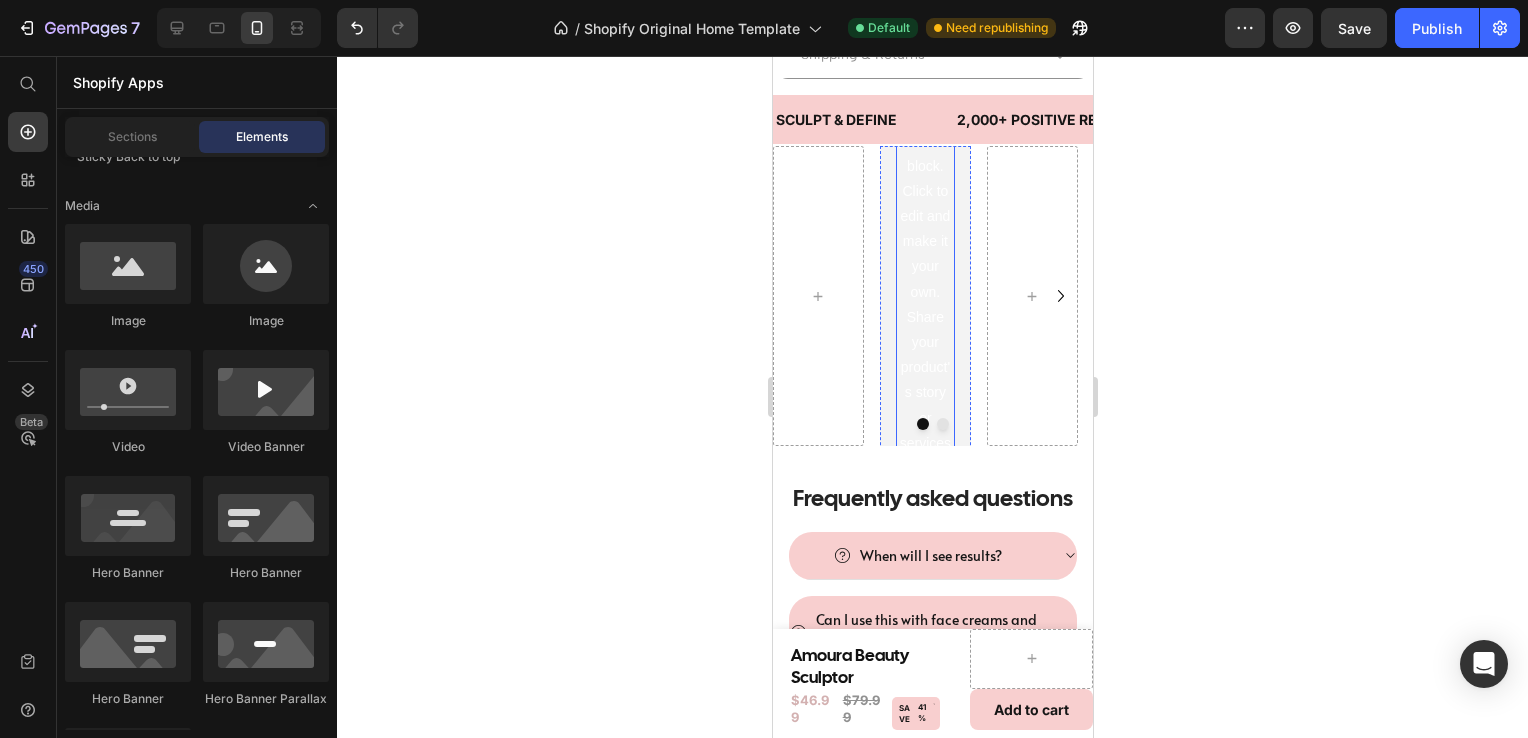 click on "This is your text block. Click to edit and make it your own. Share your product's story                   or services offered. Get creative and make it yours!" at bounding box center [924, 355] 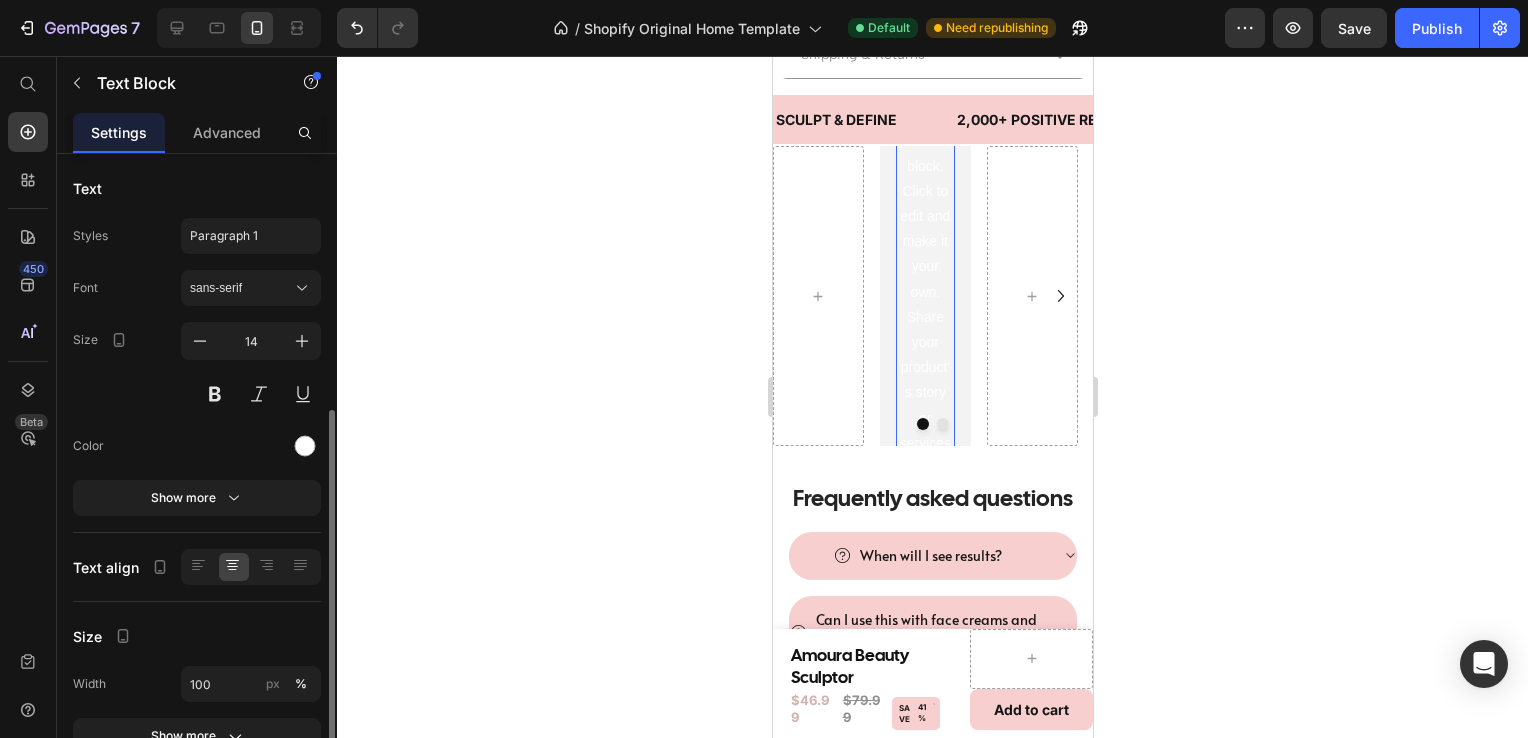 scroll, scrollTop: 251, scrollLeft: 0, axis: vertical 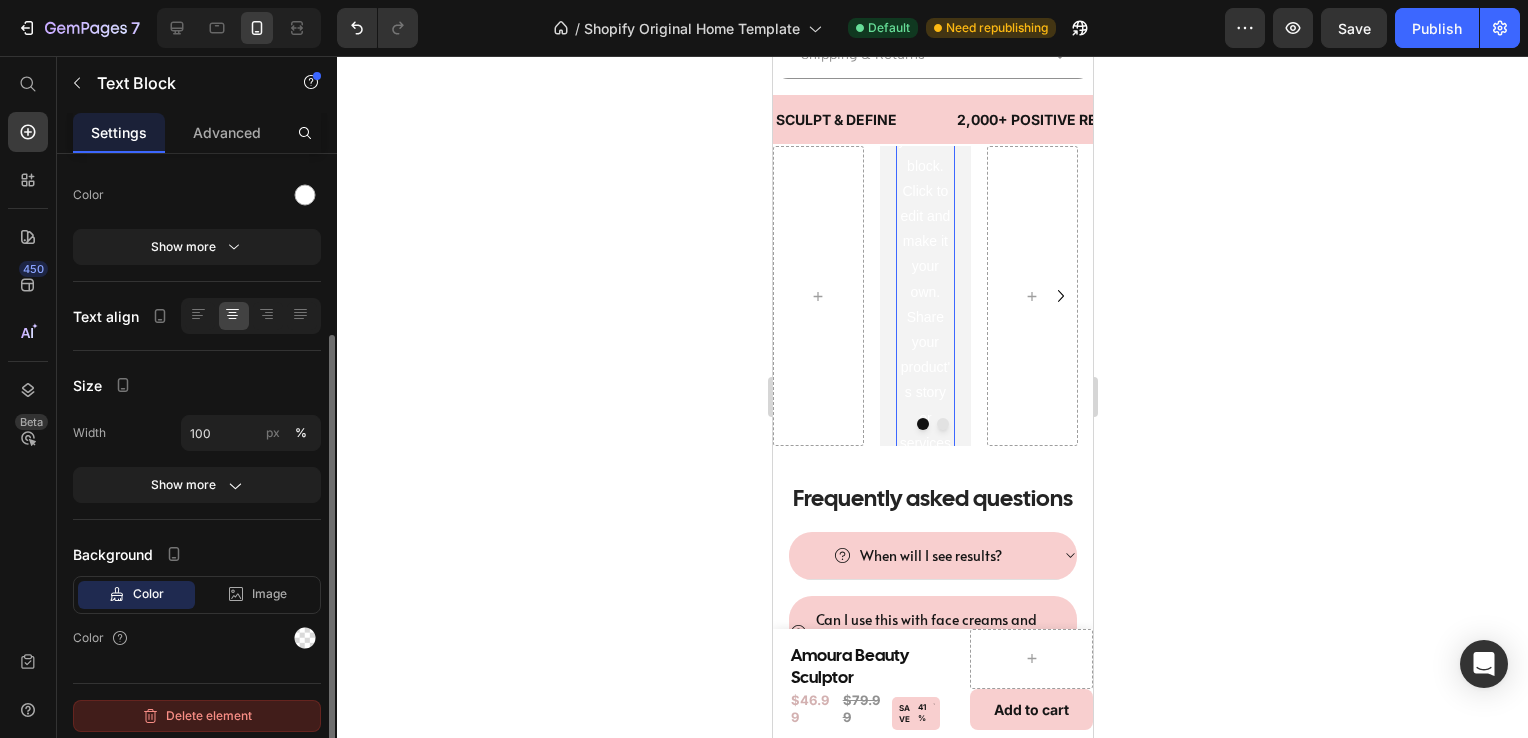 click on "Delete element" at bounding box center [197, 716] 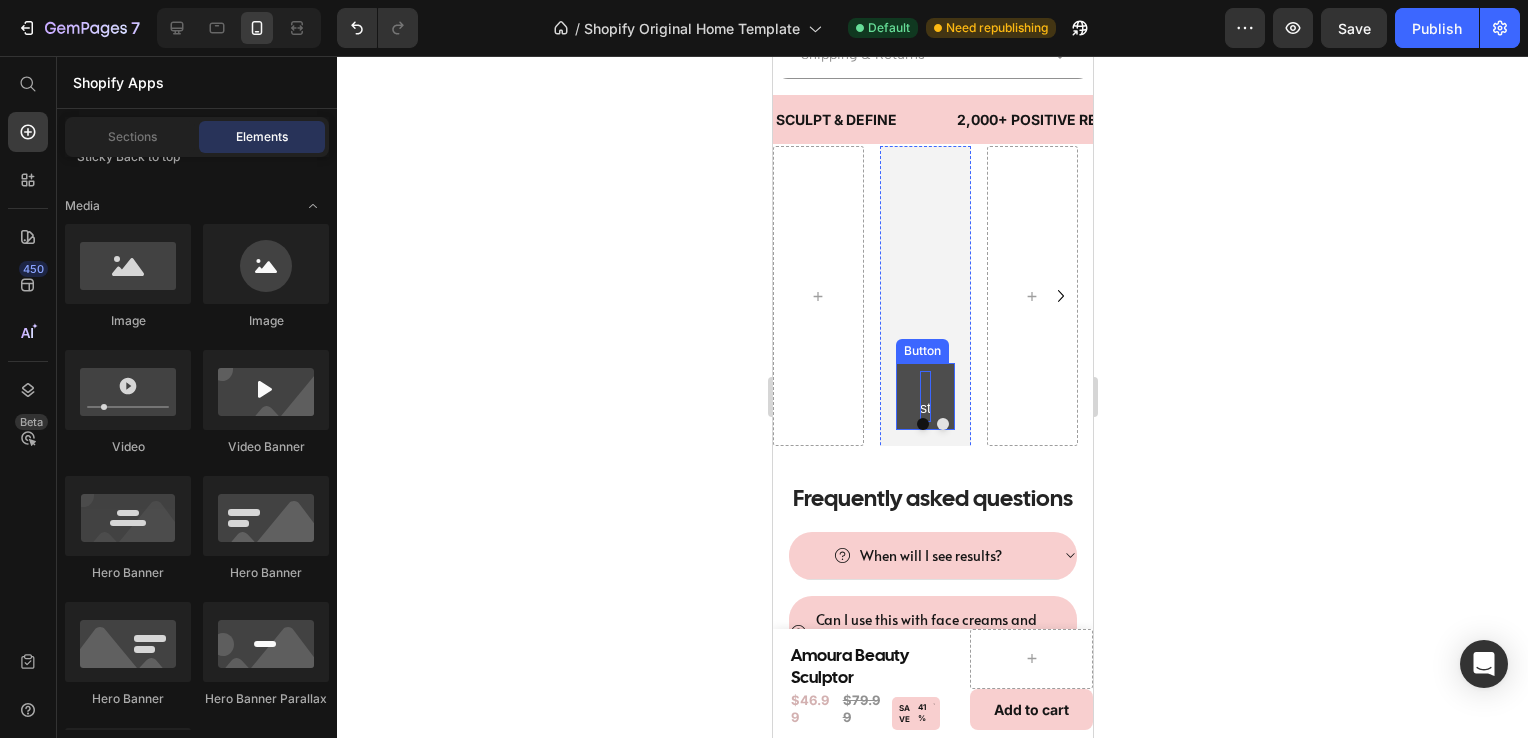 click on "Get started" at bounding box center (924, 396) 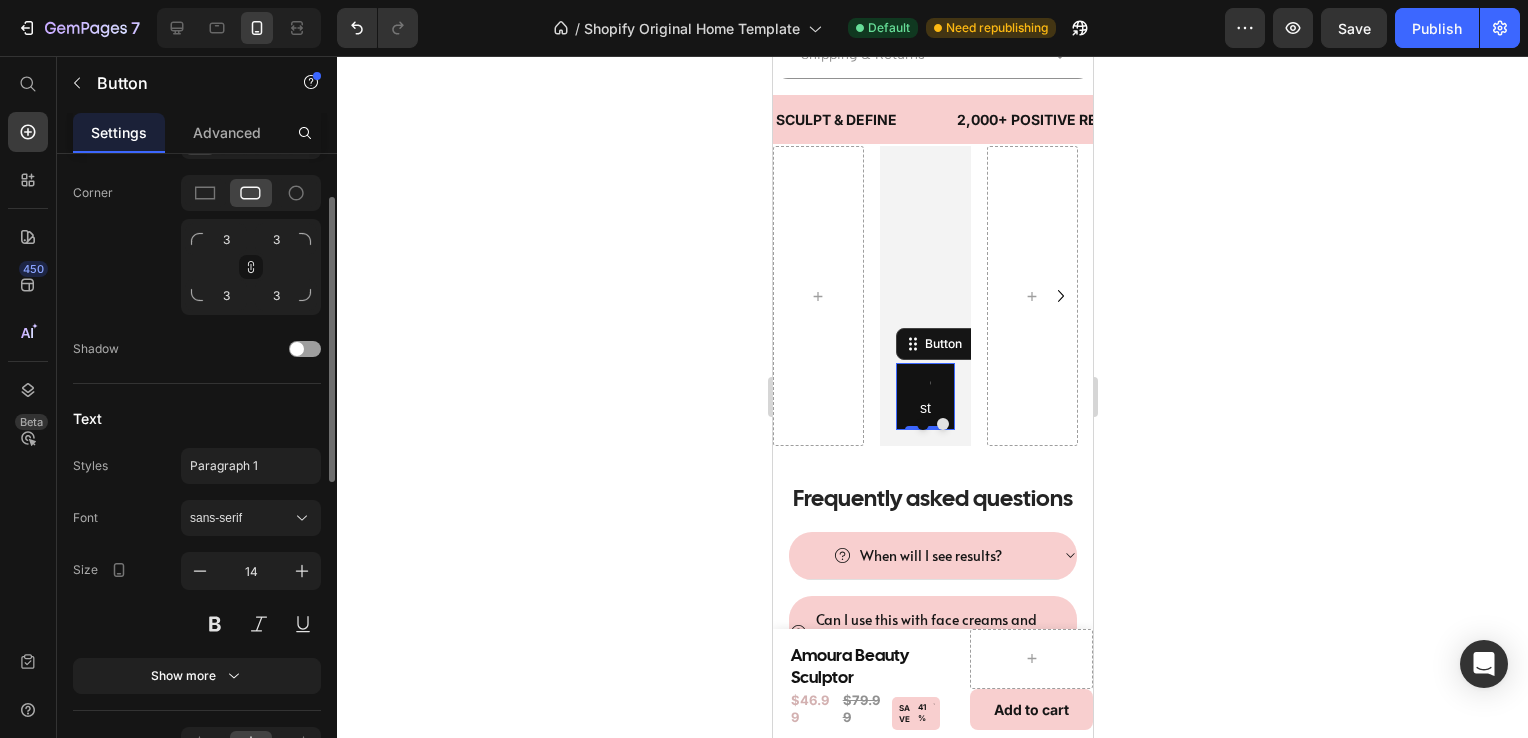 scroll, scrollTop: 801, scrollLeft: 0, axis: vertical 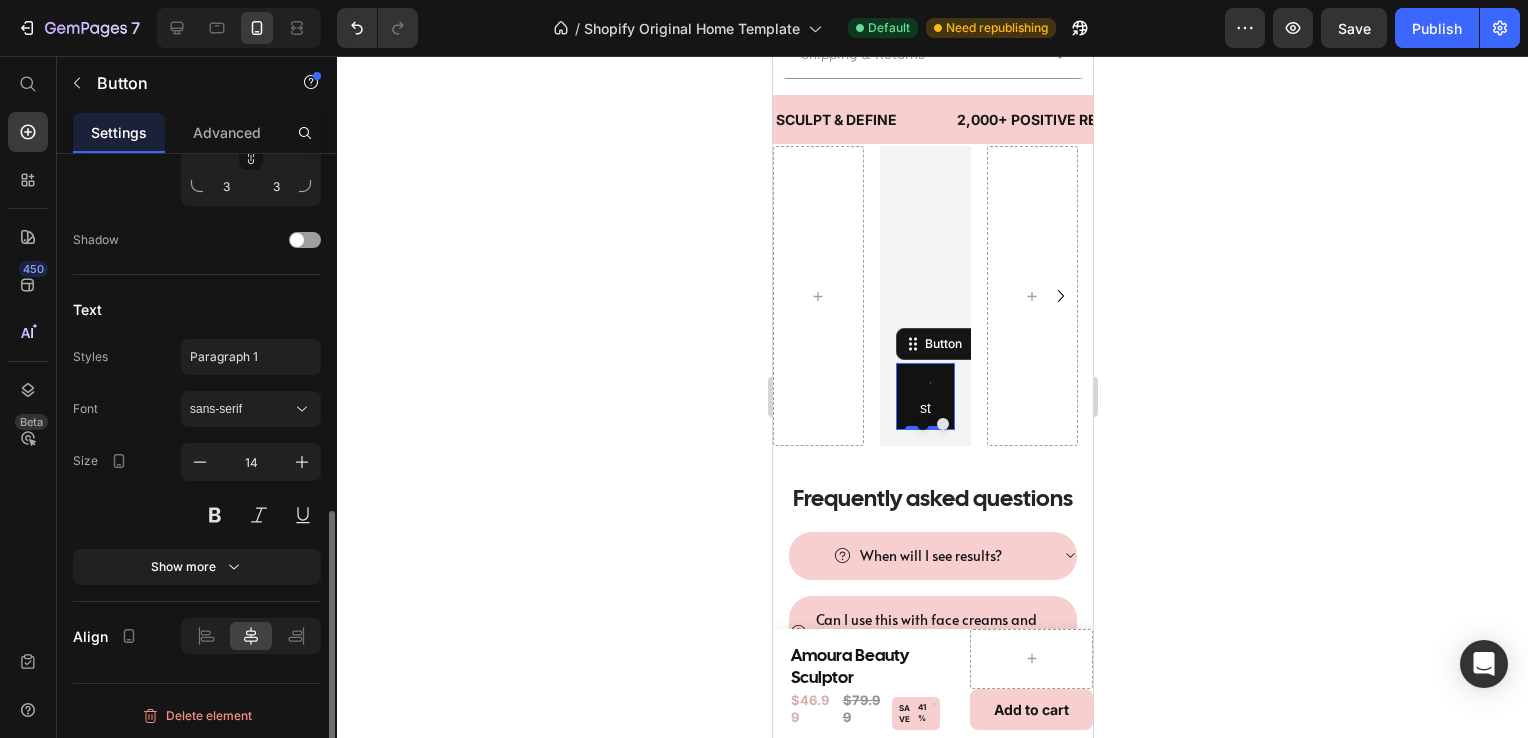 click on "Delete element" at bounding box center (197, 707) 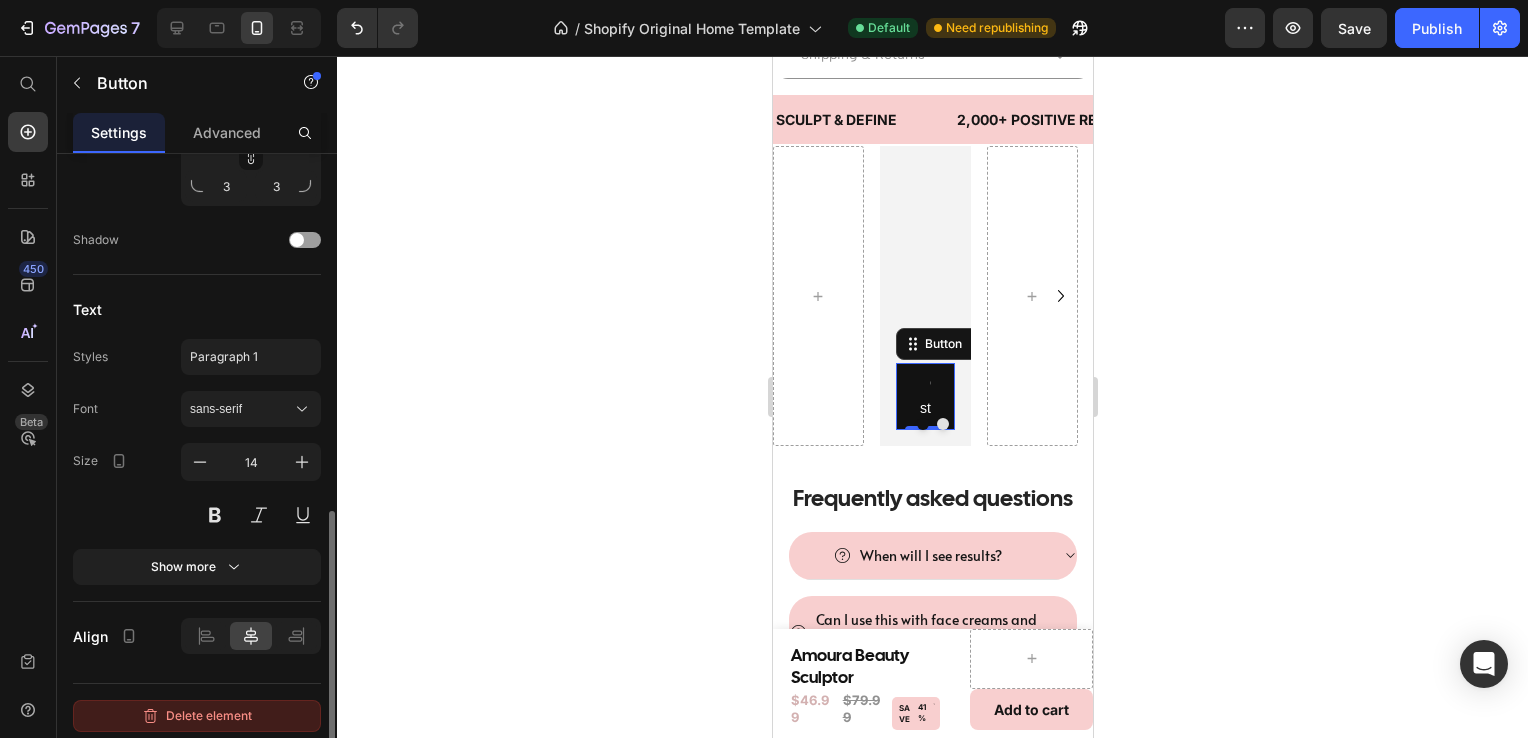 click on "Delete element" at bounding box center (197, 716) 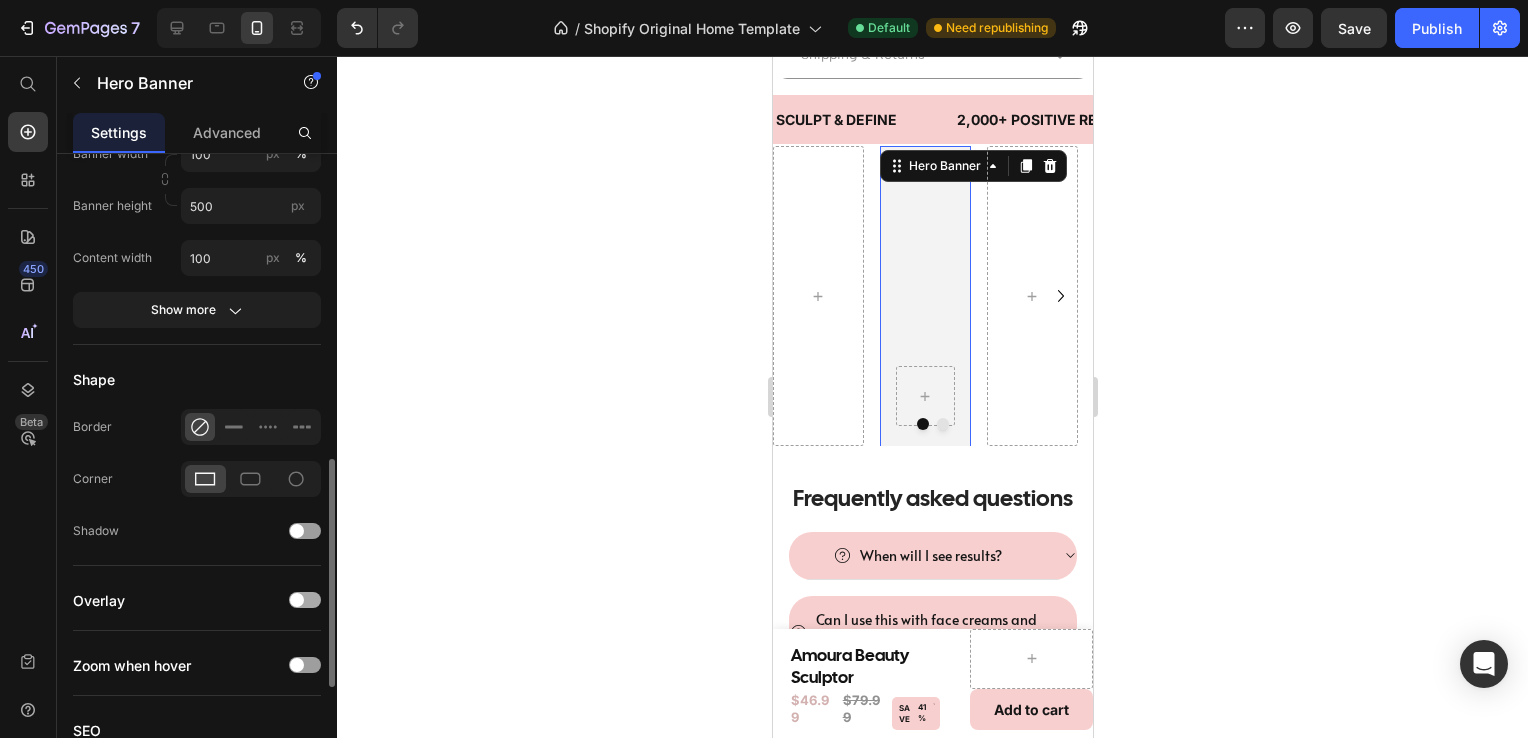 scroll, scrollTop: 1164, scrollLeft: 0, axis: vertical 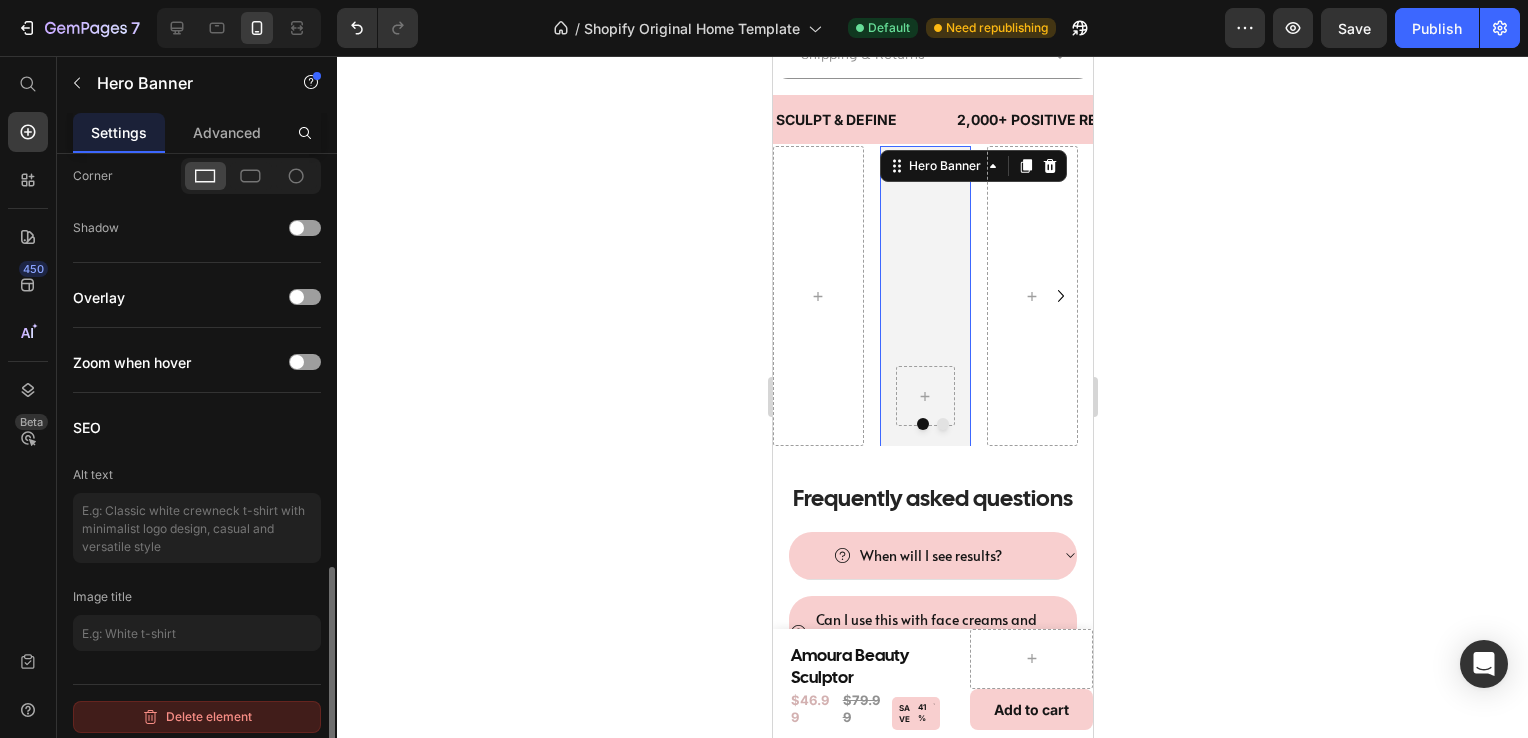 click on "Delete element" at bounding box center [197, 717] 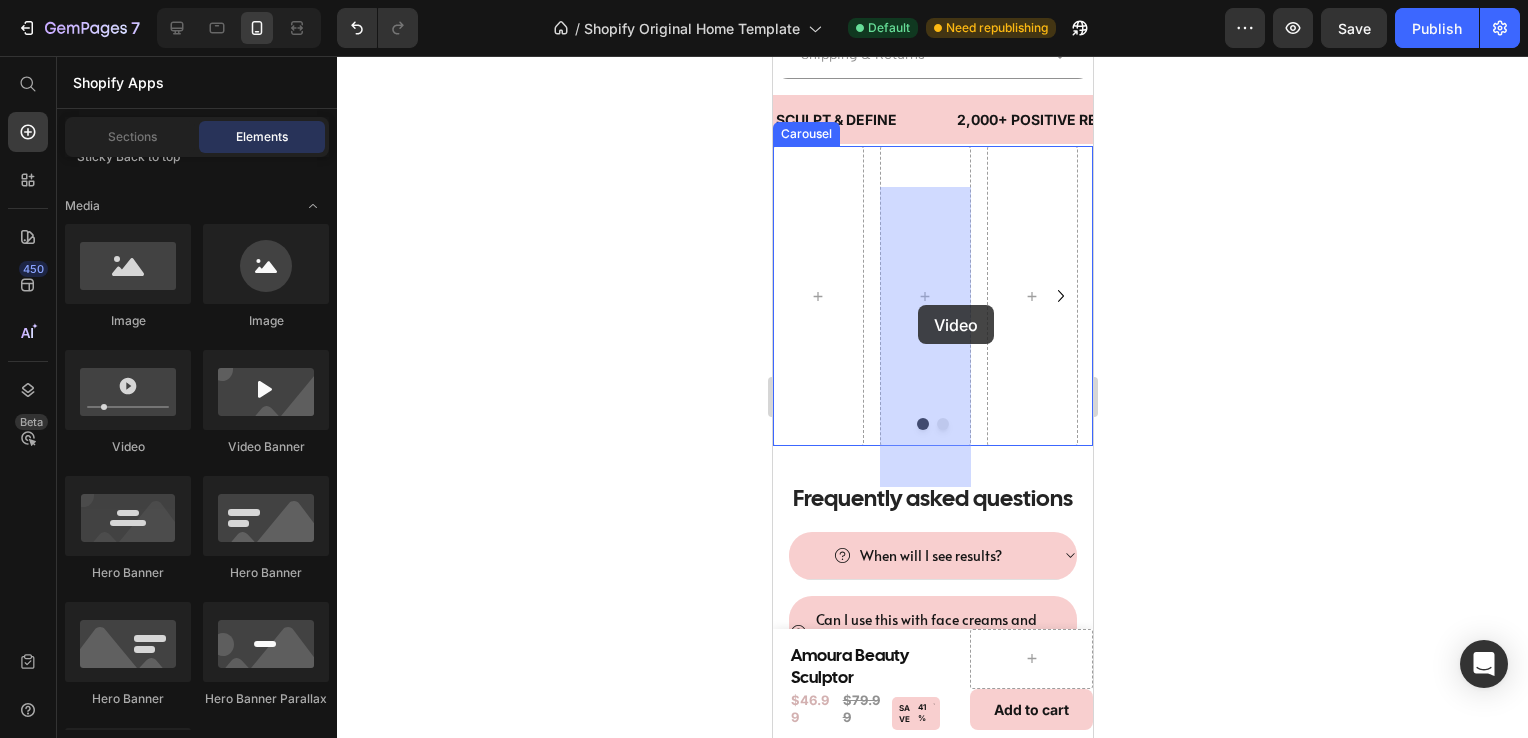 drag, startPoint x: 923, startPoint y: 458, endPoint x: 918, endPoint y: 306, distance: 152.08221 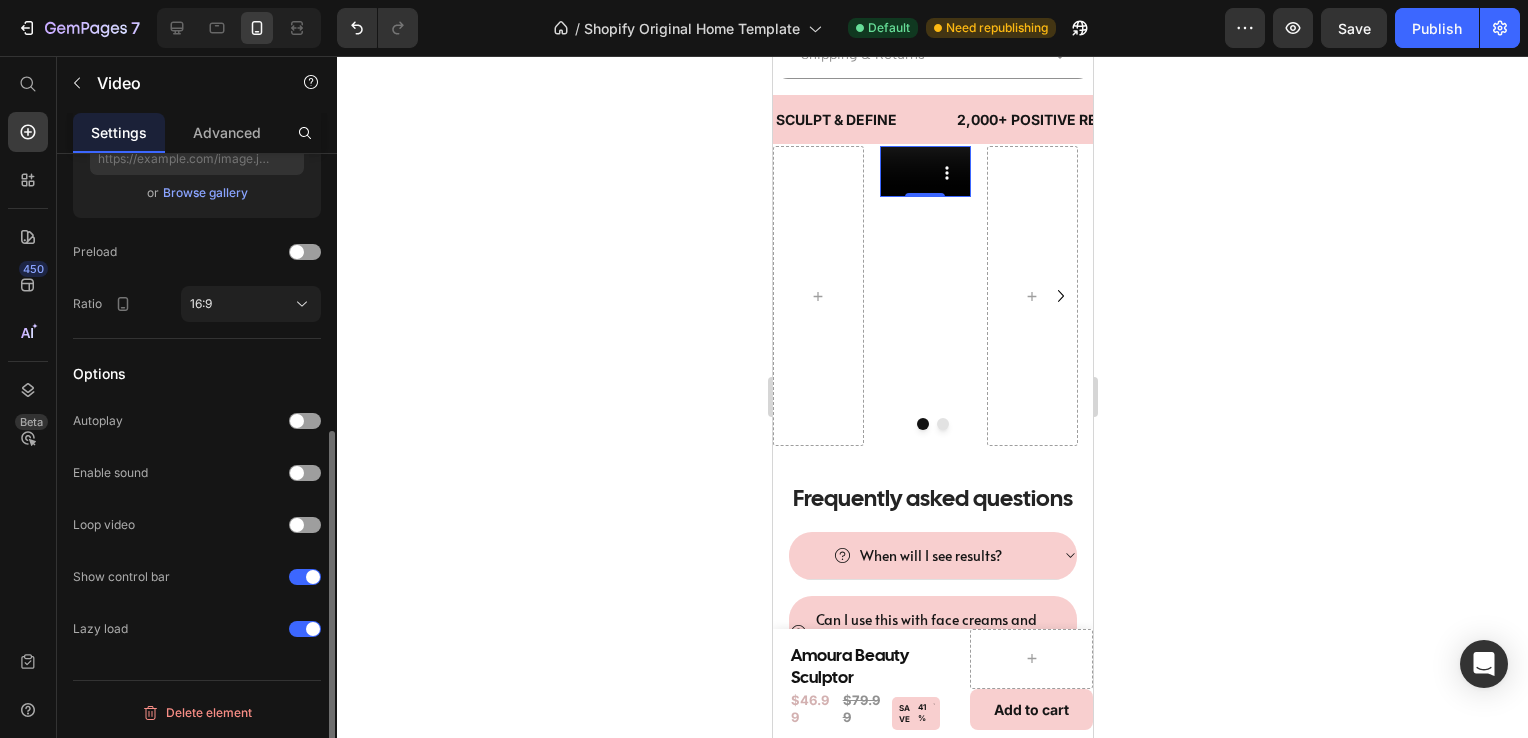 scroll, scrollTop: 0, scrollLeft: 0, axis: both 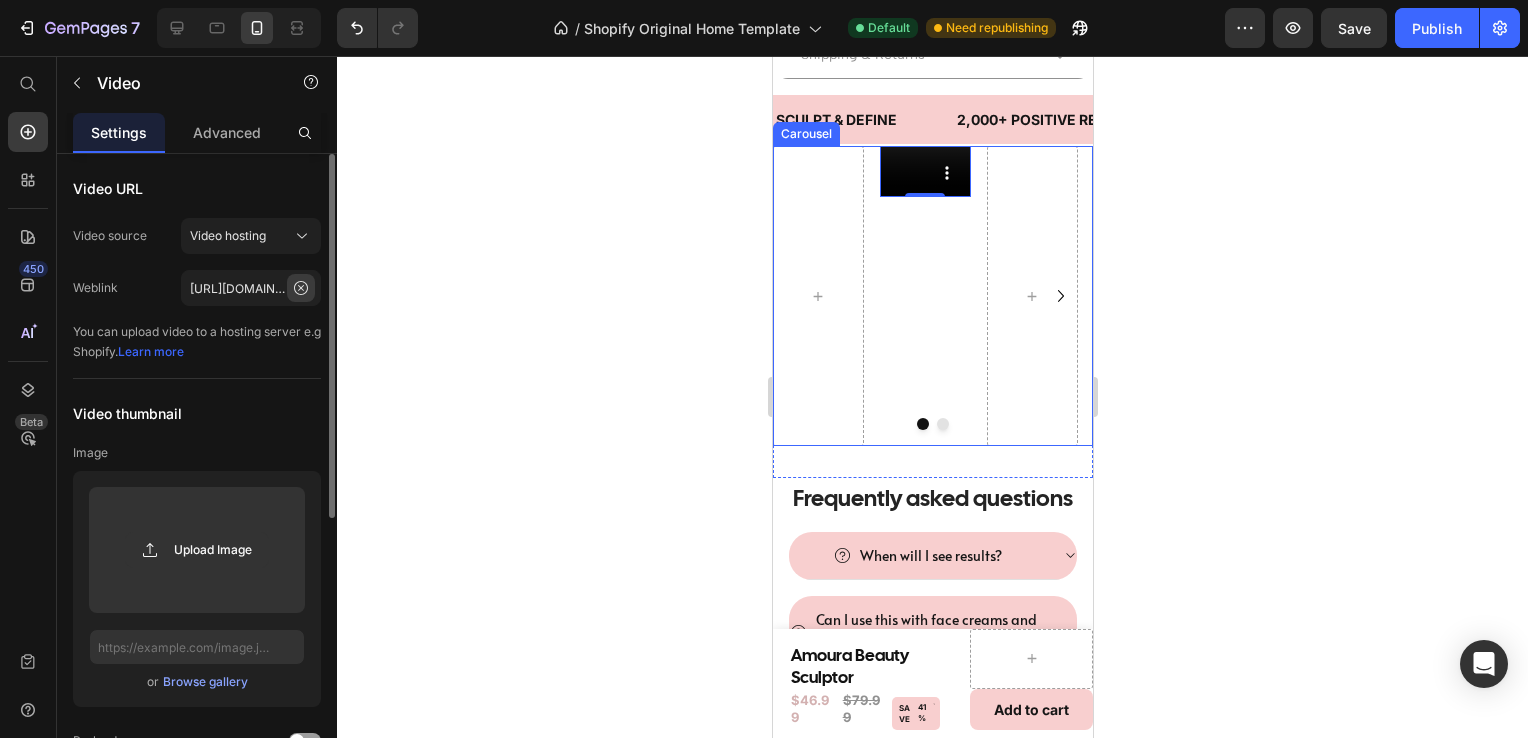 click 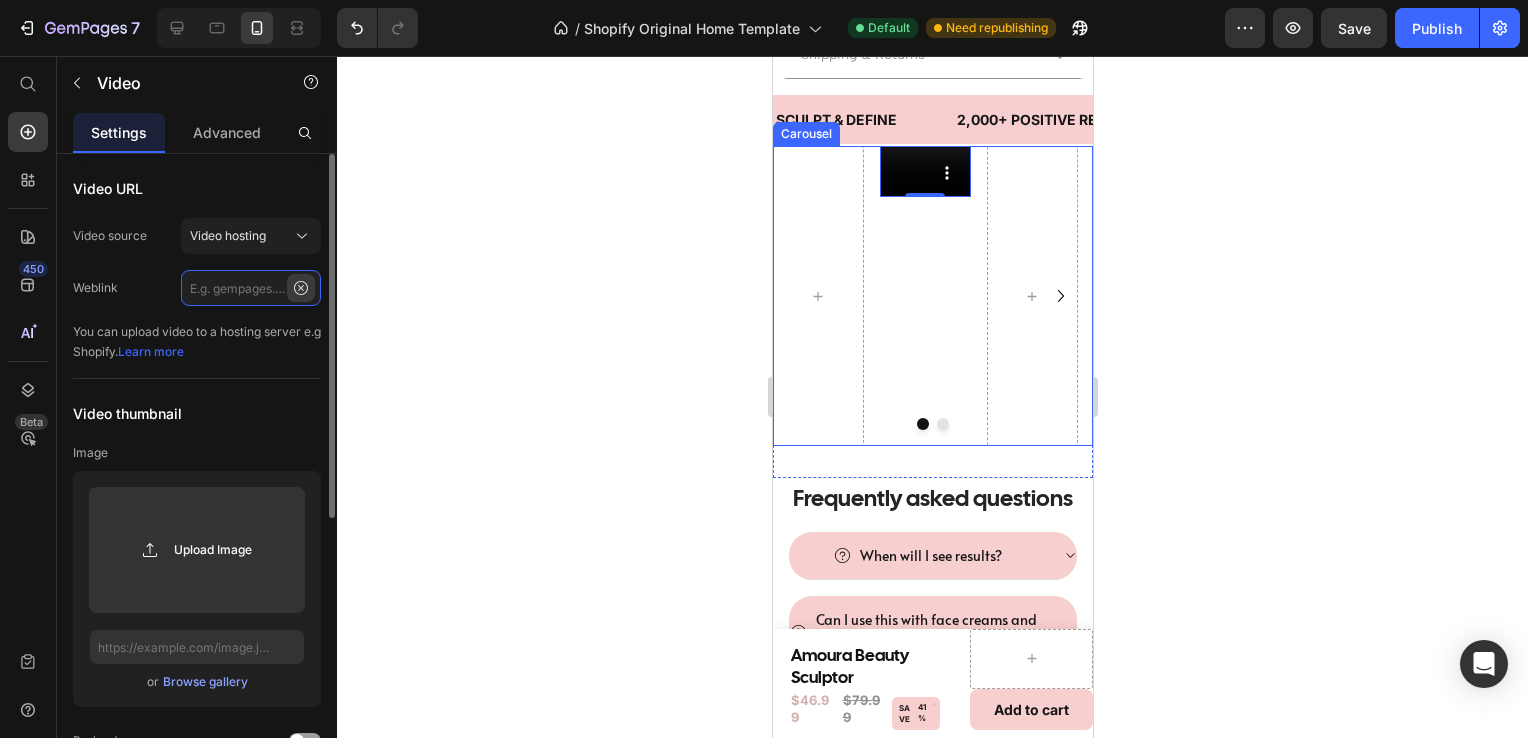 scroll, scrollTop: 0, scrollLeft: 0, axis: both 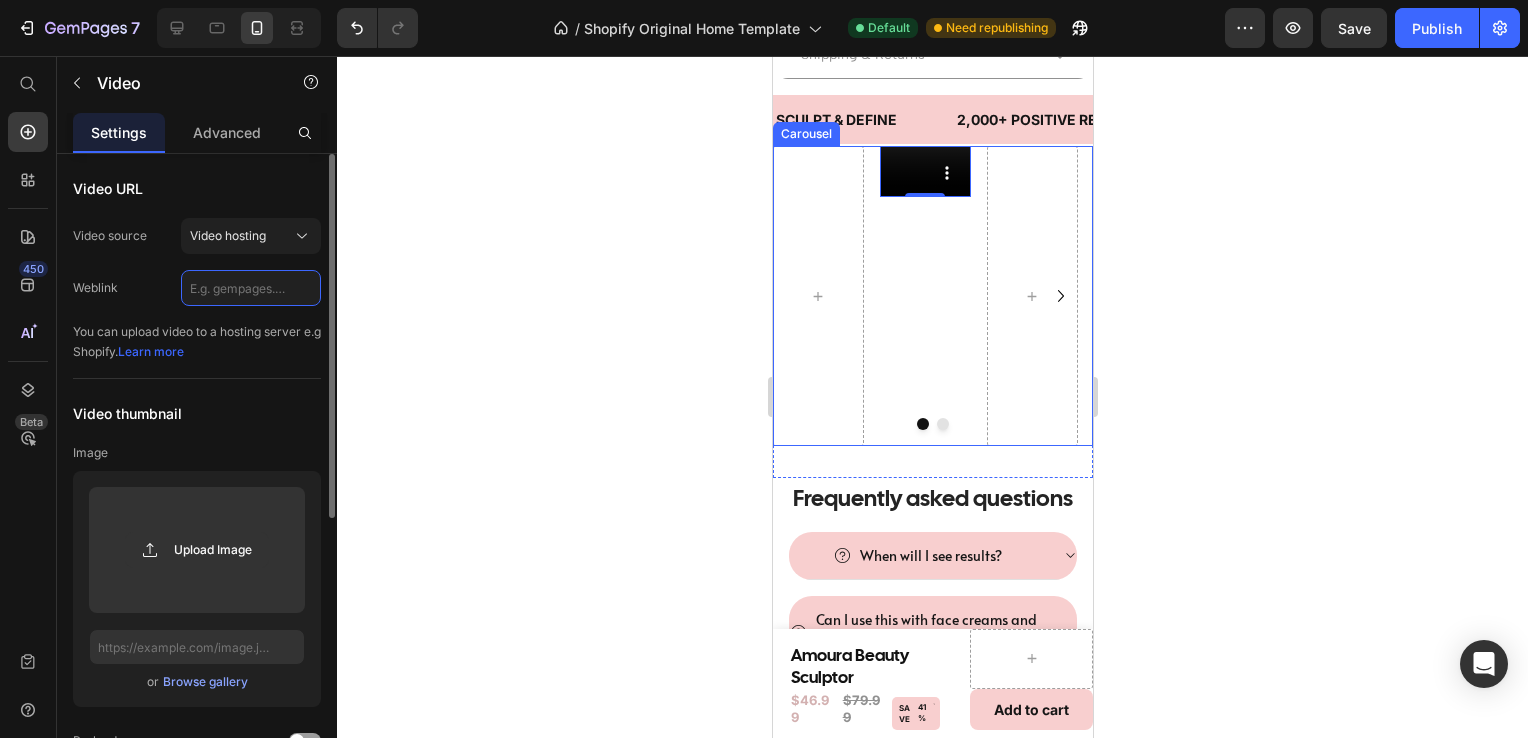 paste on "[URL][DOMAIN_NAME]" 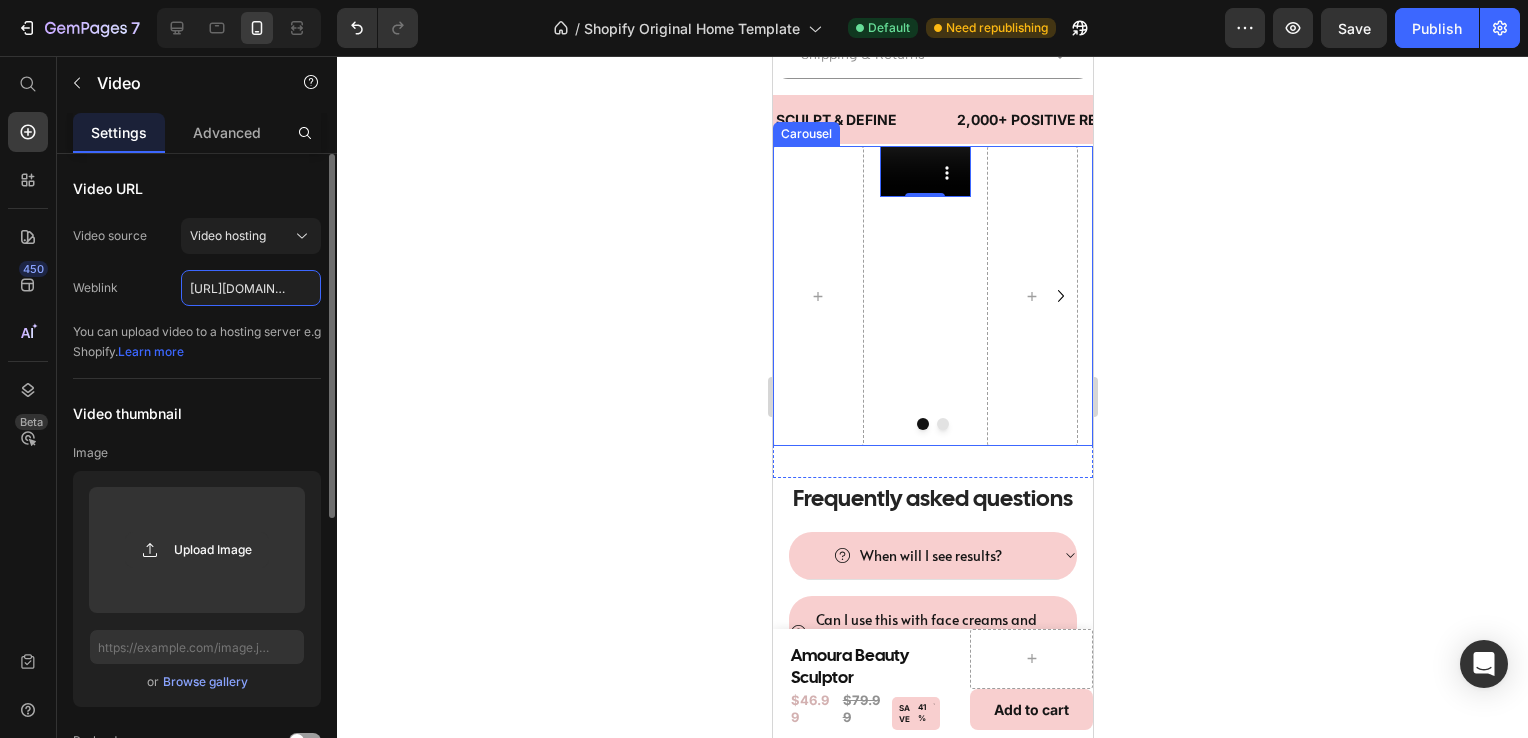 scroll, scrollTop: 0, scrollLeft: 357, axis: horizontal 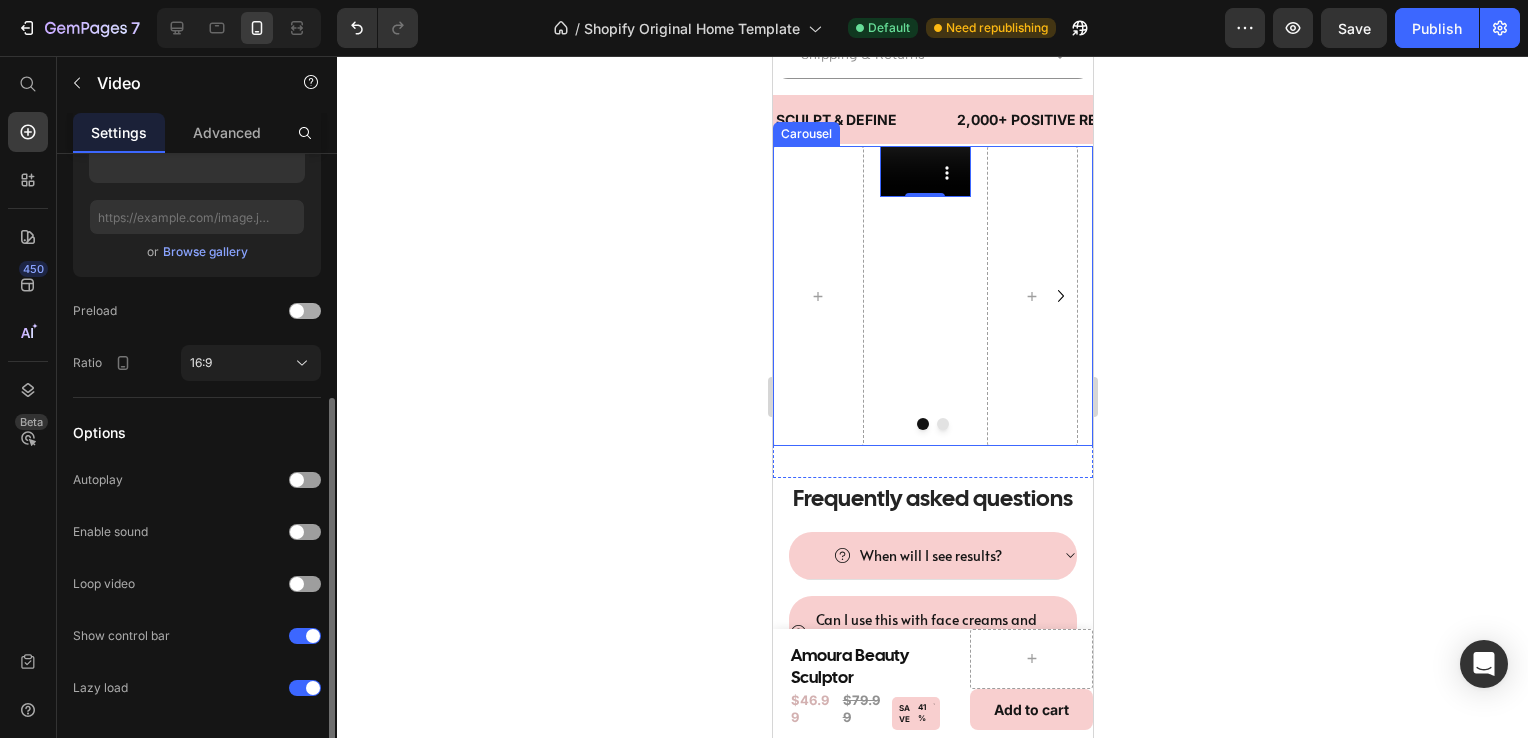 type on "[URL][DOMAIN_NAME]" 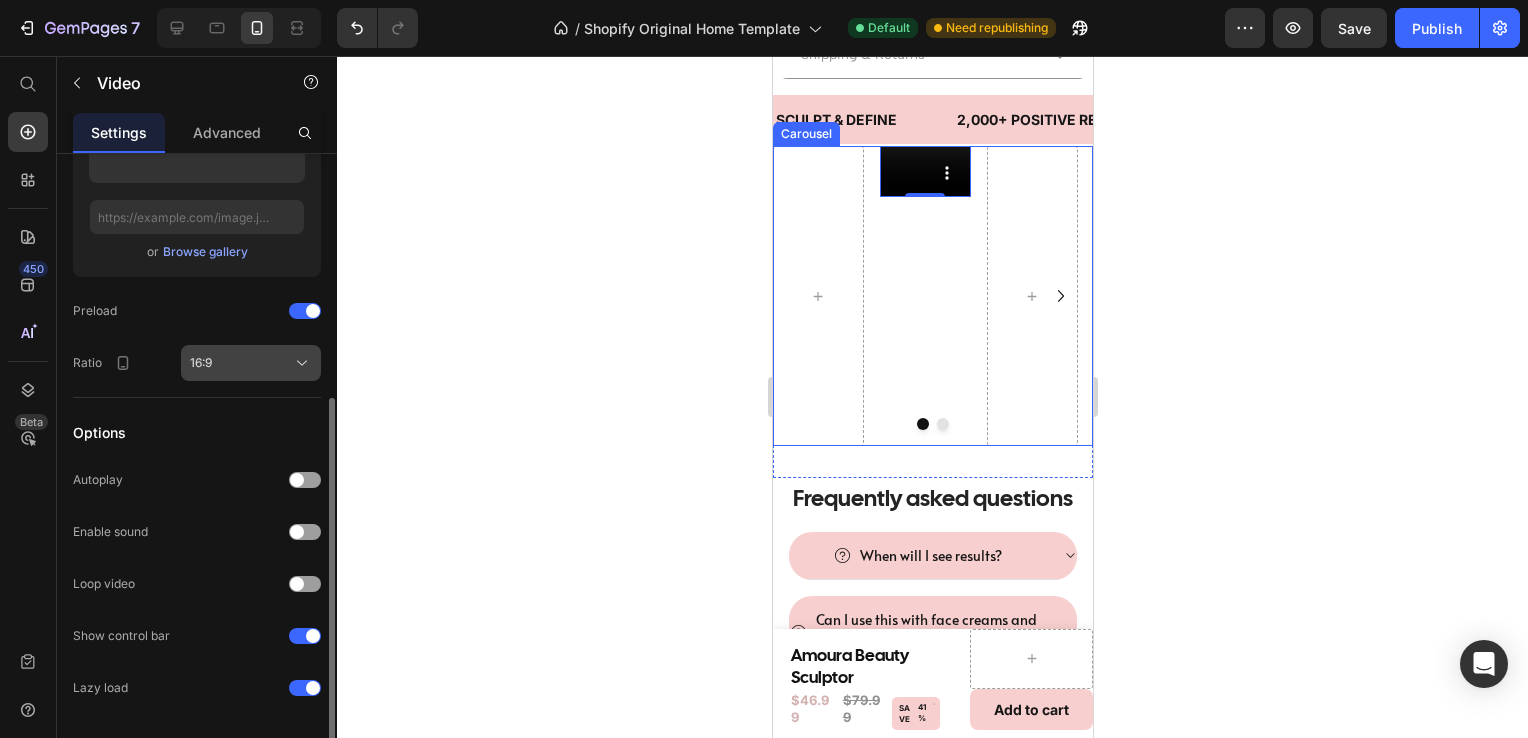 click 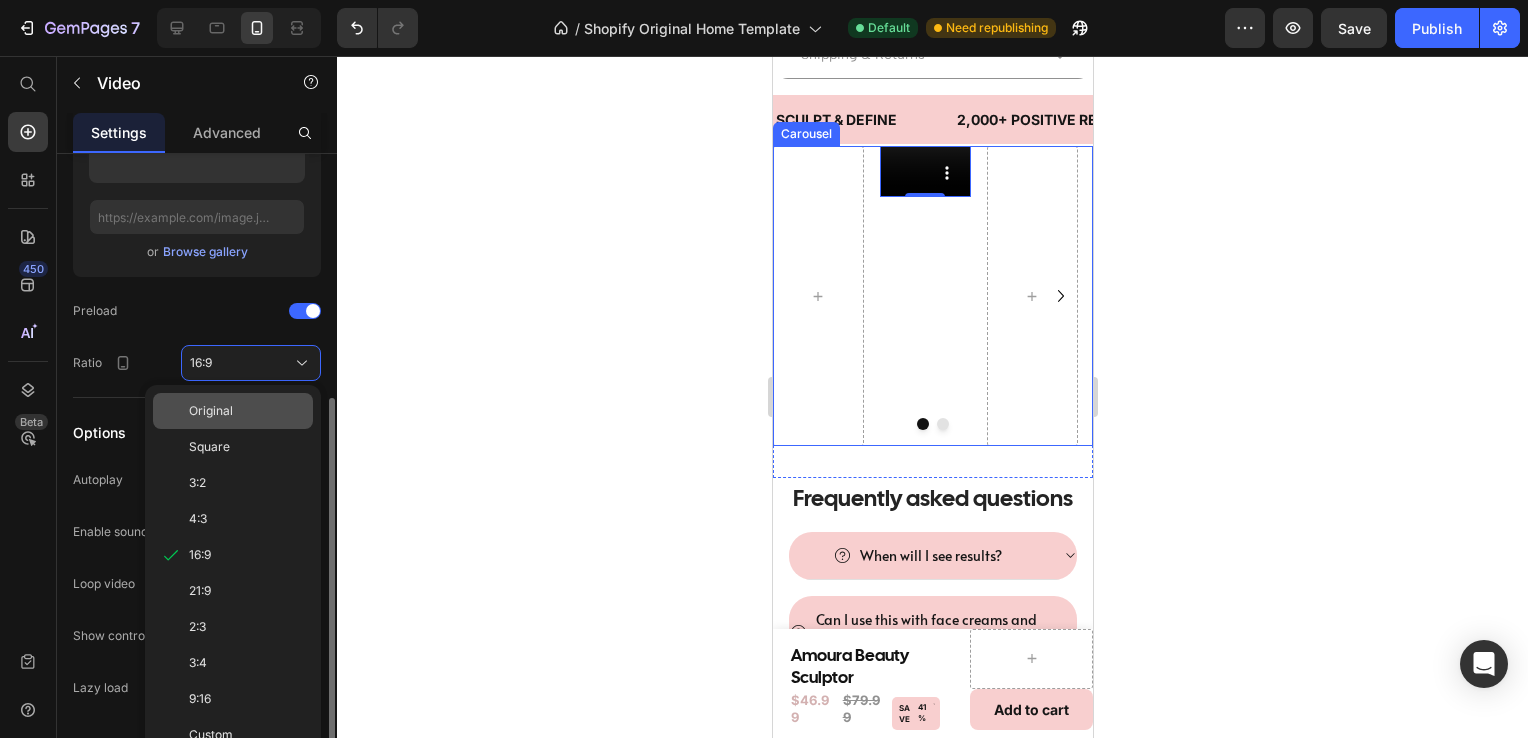 click on "Original" at bounding box center (247, 411) 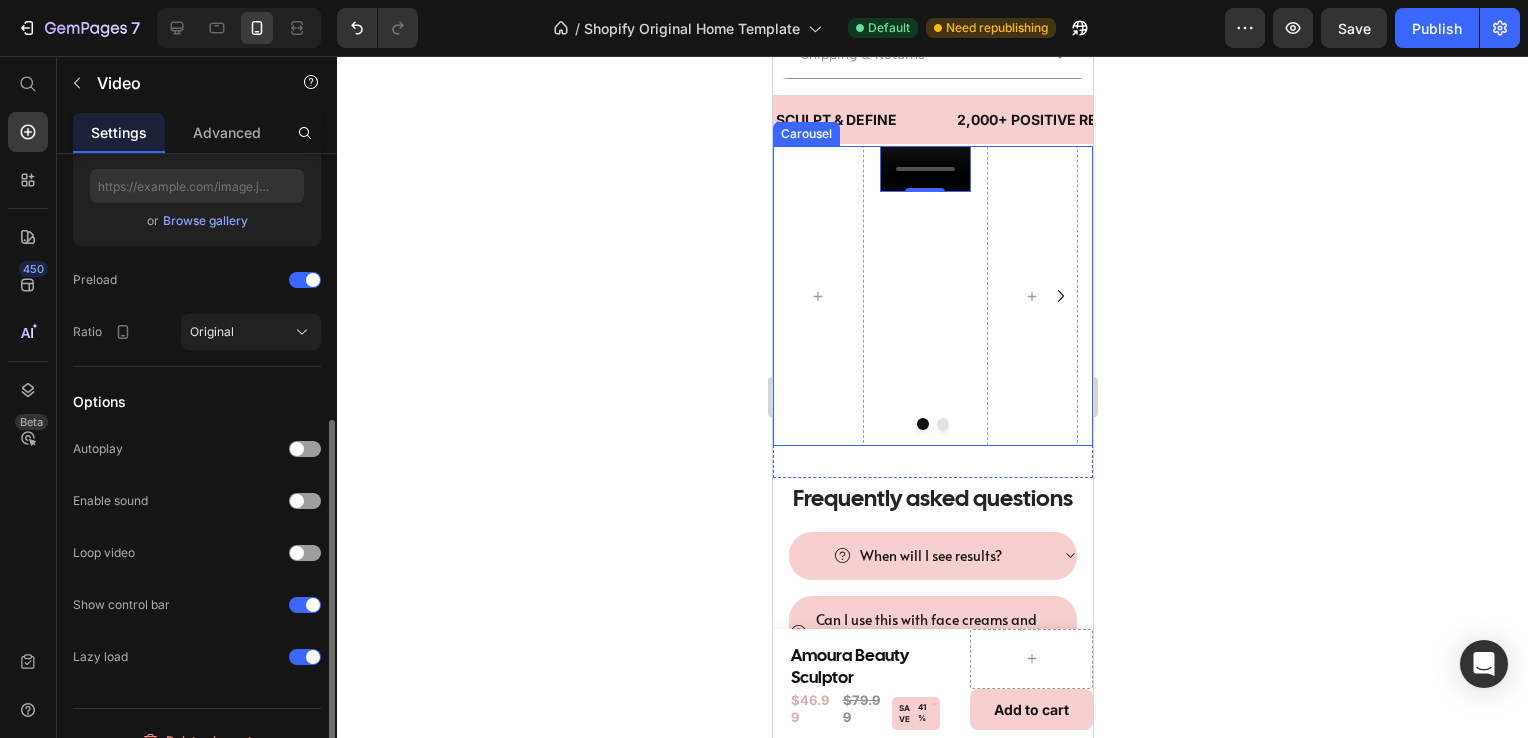scroll, scrollTop: 468, scrollLeft: 0, axis: vertical 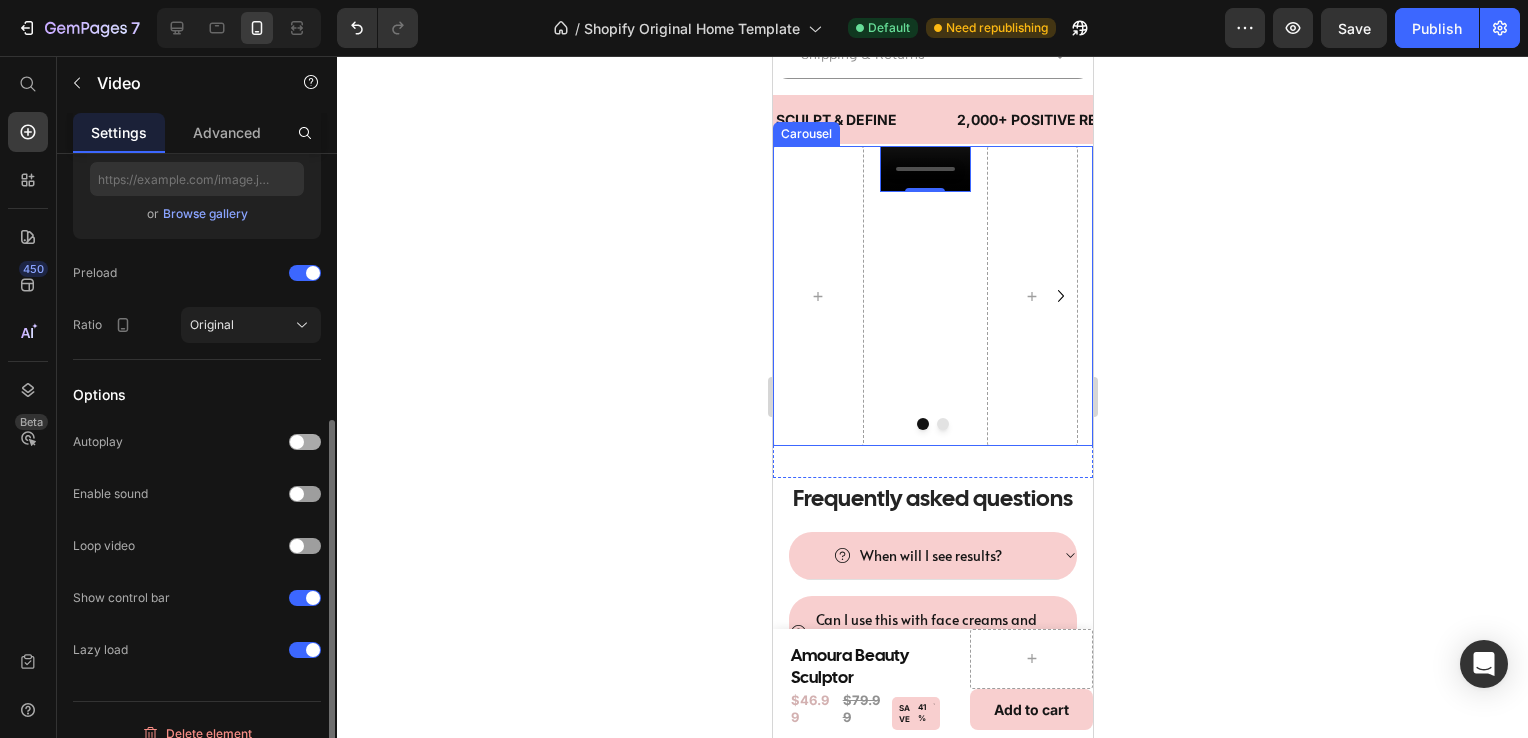 click at bounding box center (297, 442) 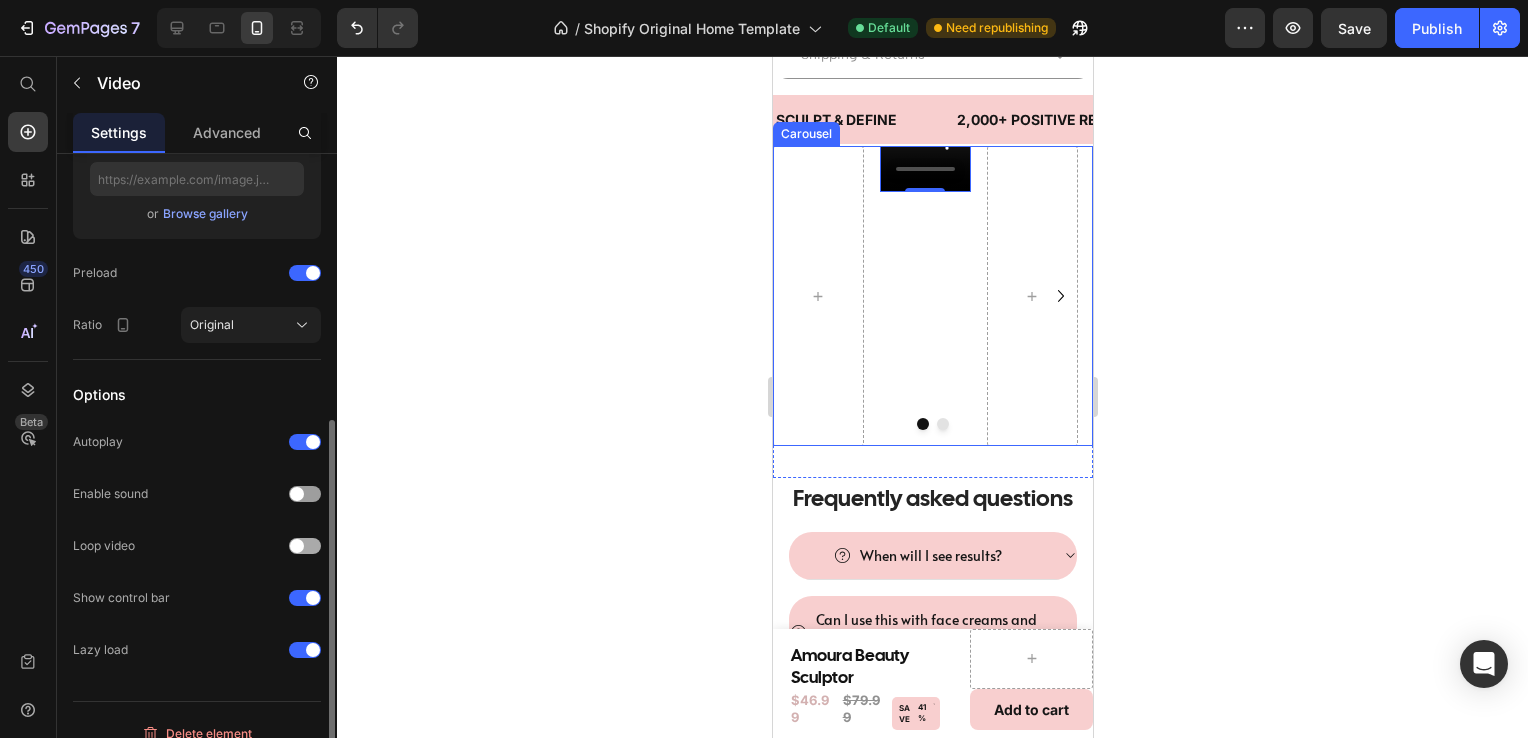 click at bounding box center [305, 546] 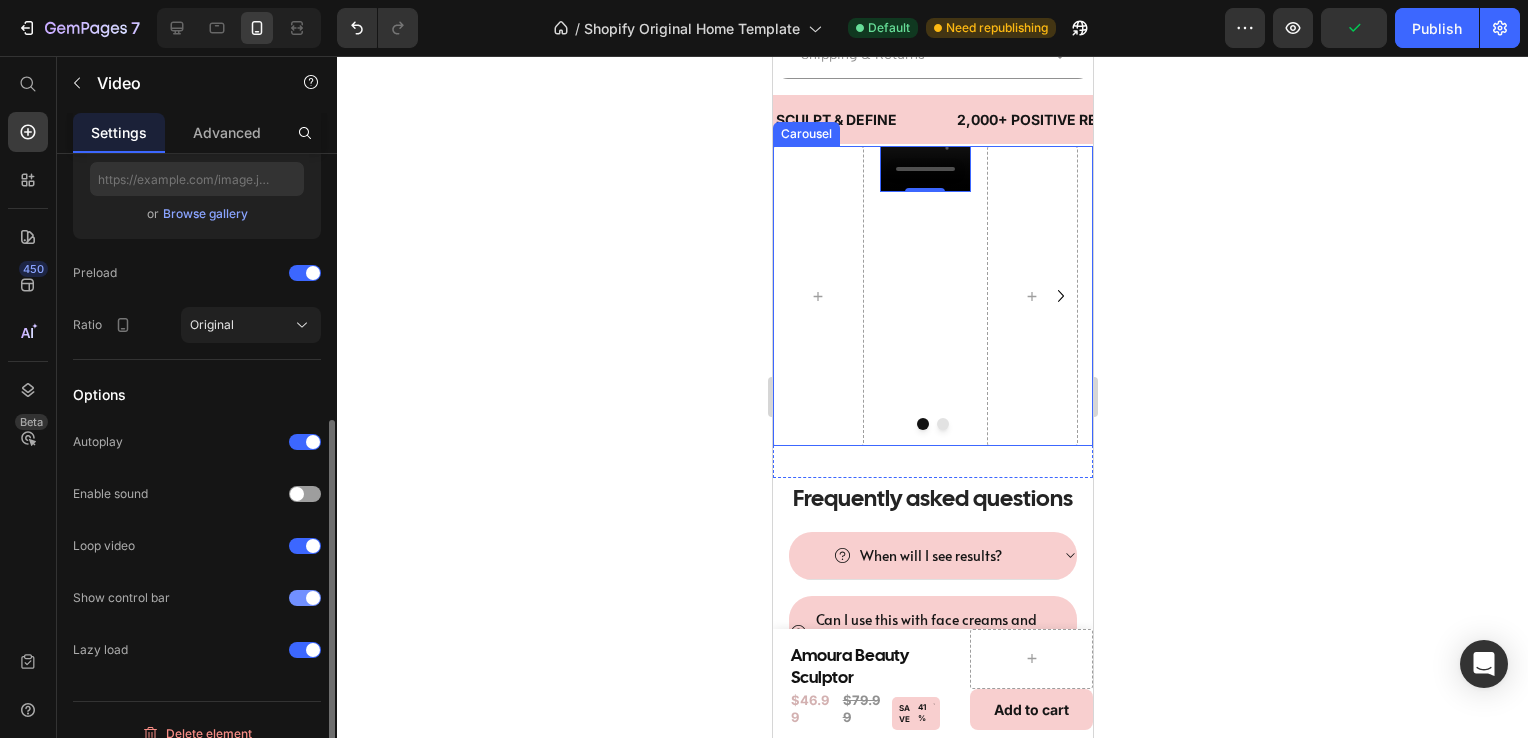 click at bounding box center [313, 598] 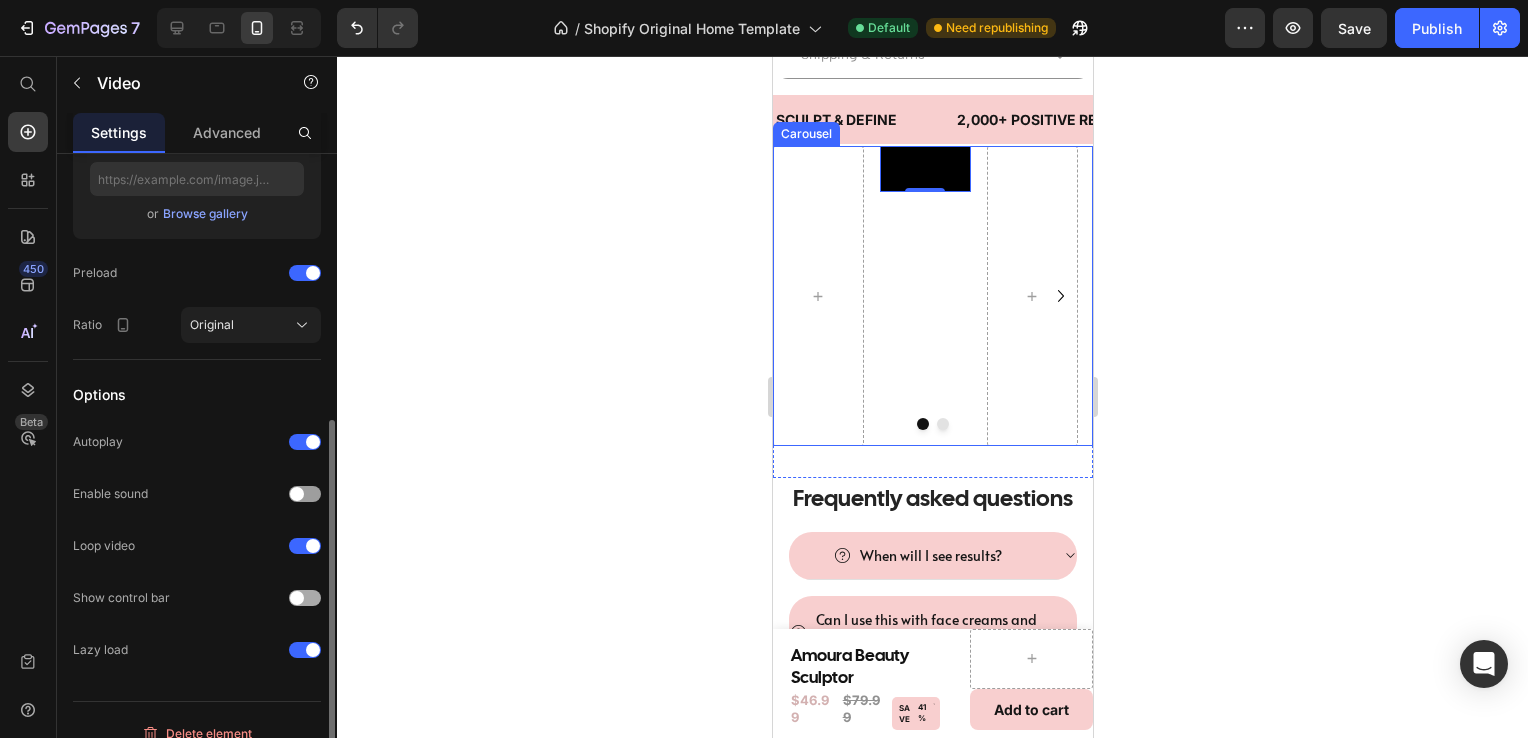 click on "Show control bar" 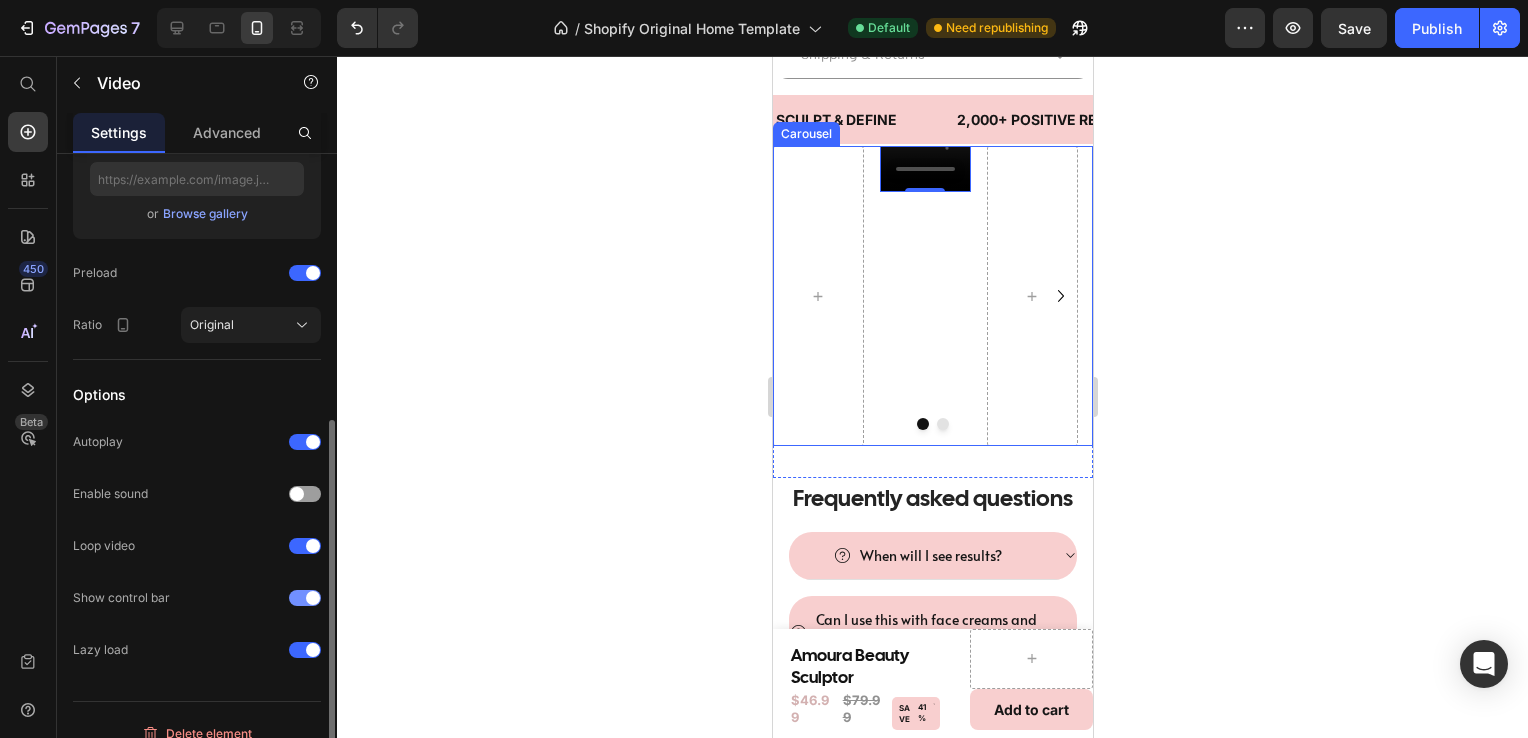 click at bounding box center [313, 598] 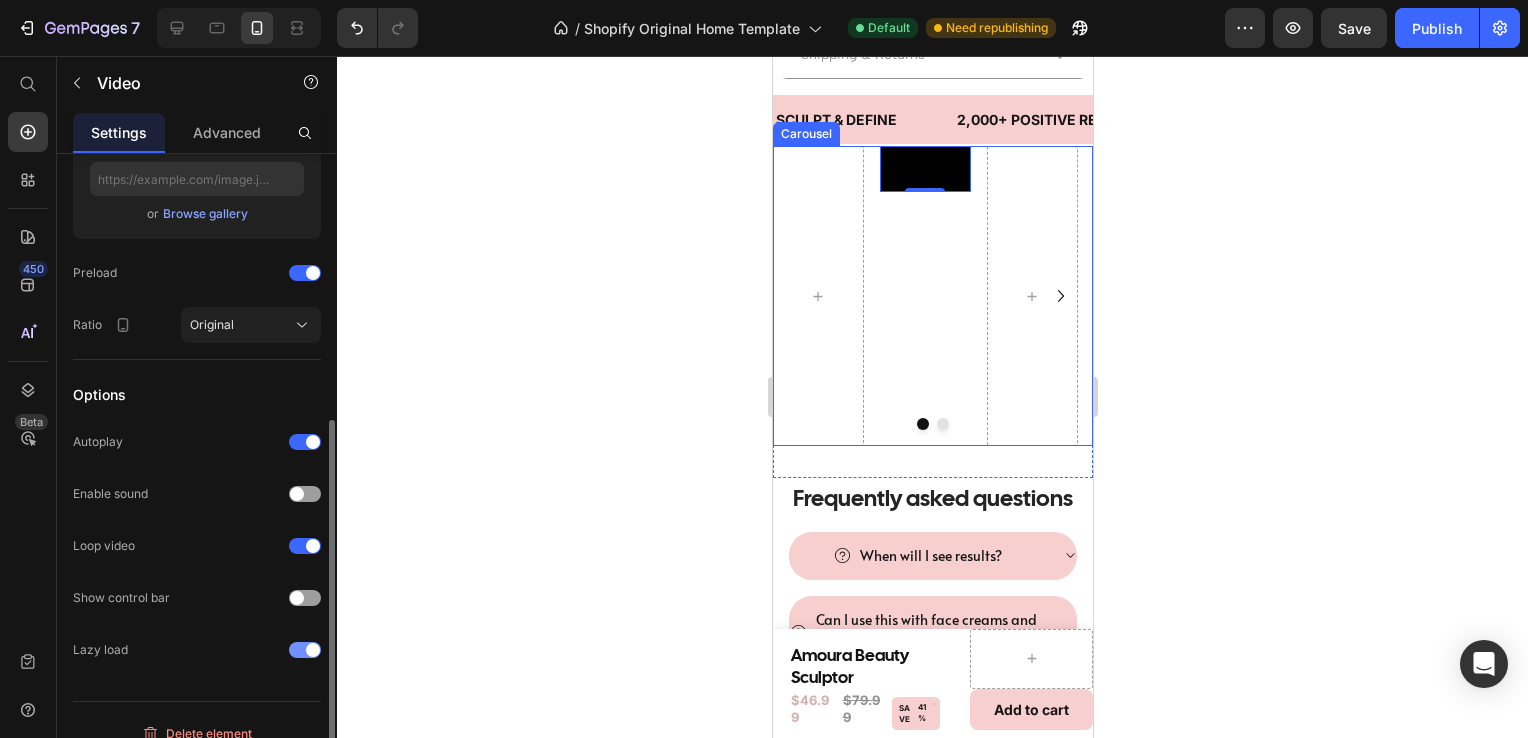 click at bounding box center (313, 650) 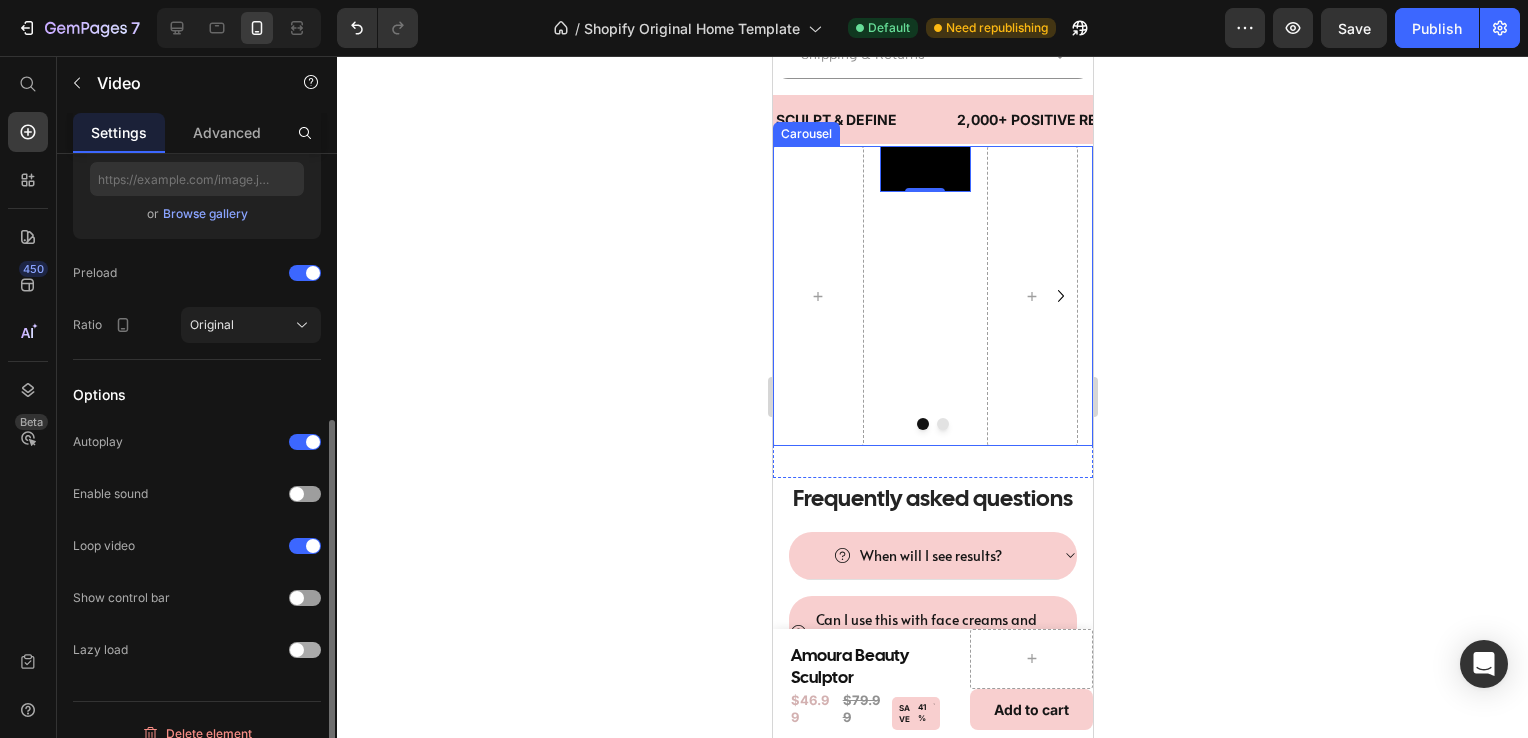 click at bounding box center [305, 650] 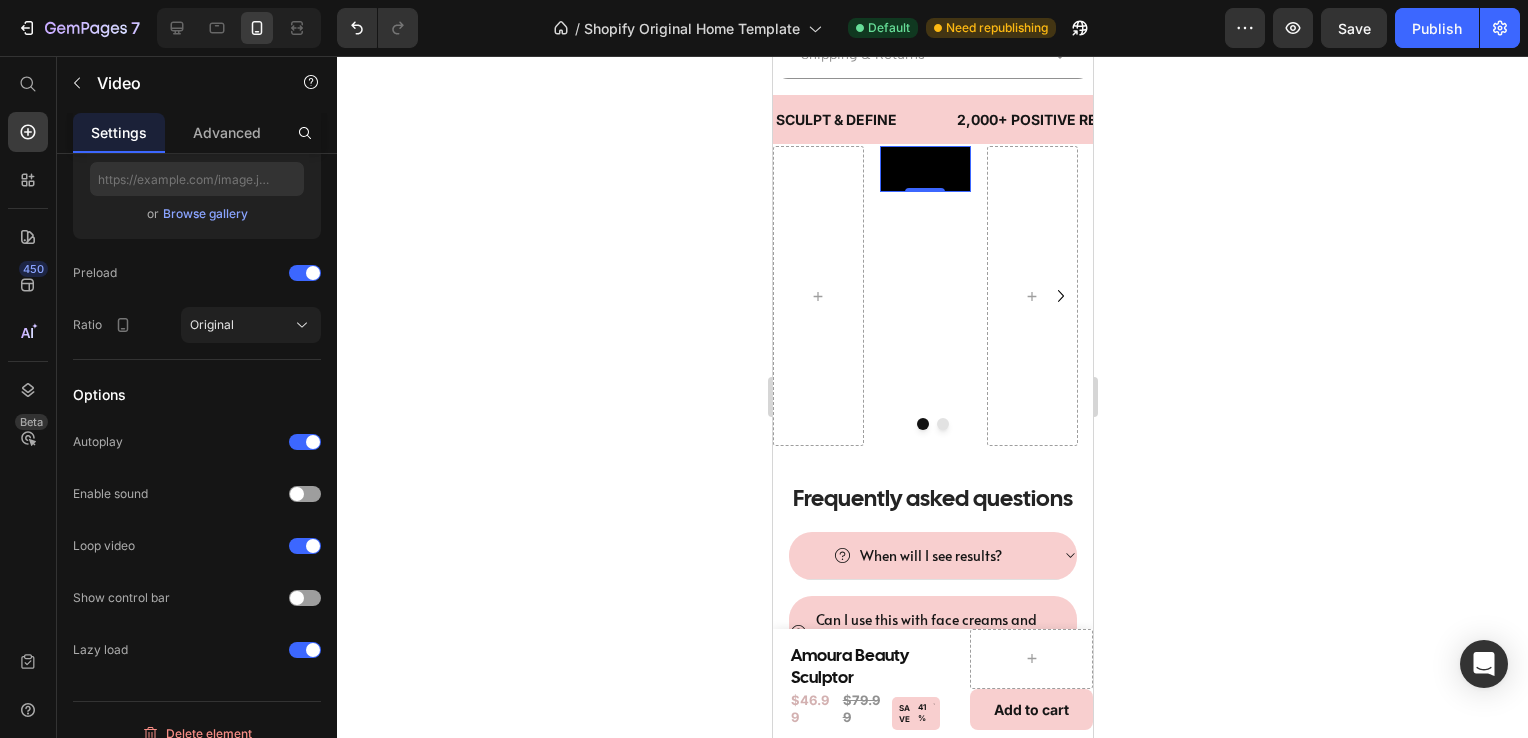 click at bounding box center [924, 168] 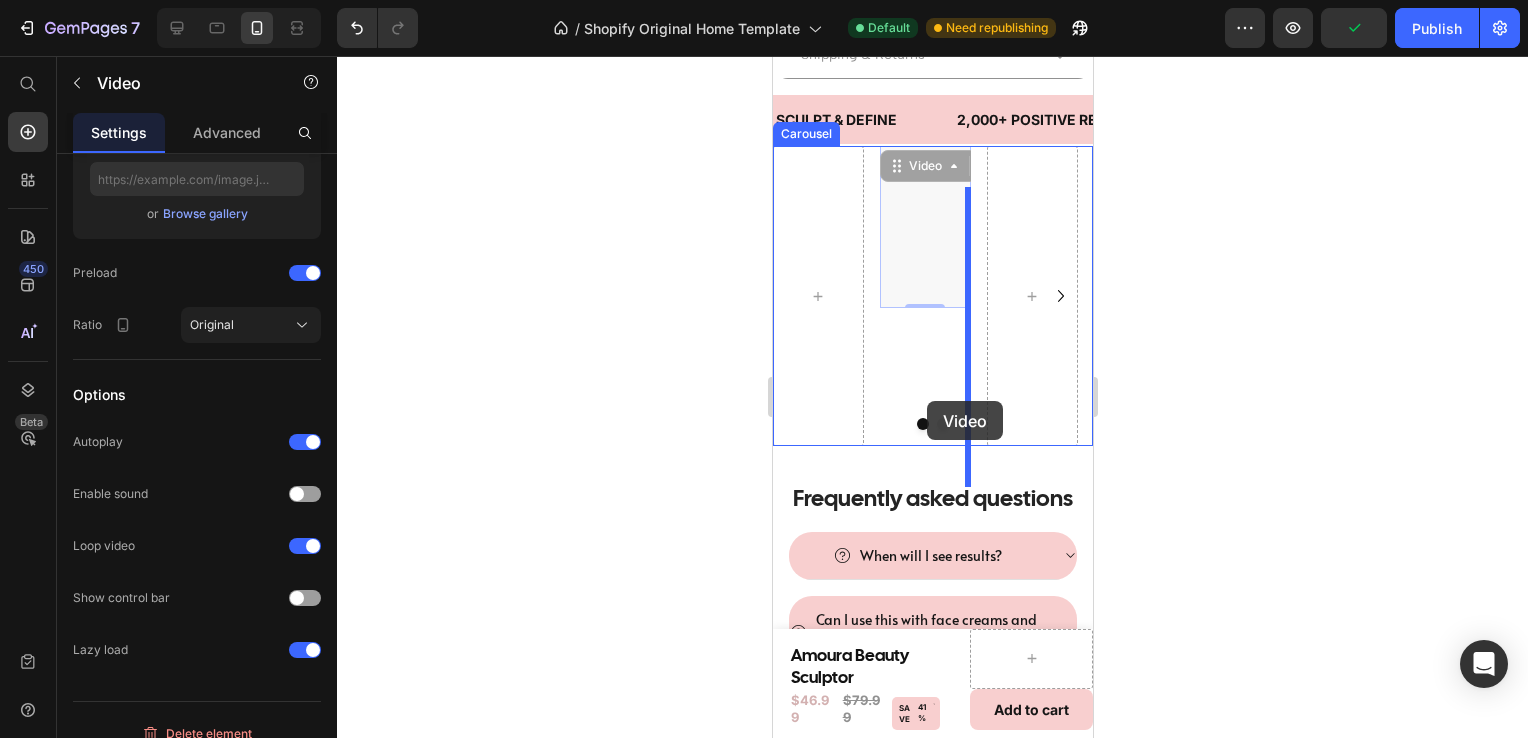 drag, startPoint x: 925, startPoint y: 342, endPoint x: 926, endPoint y: 401, distance: 59.008472 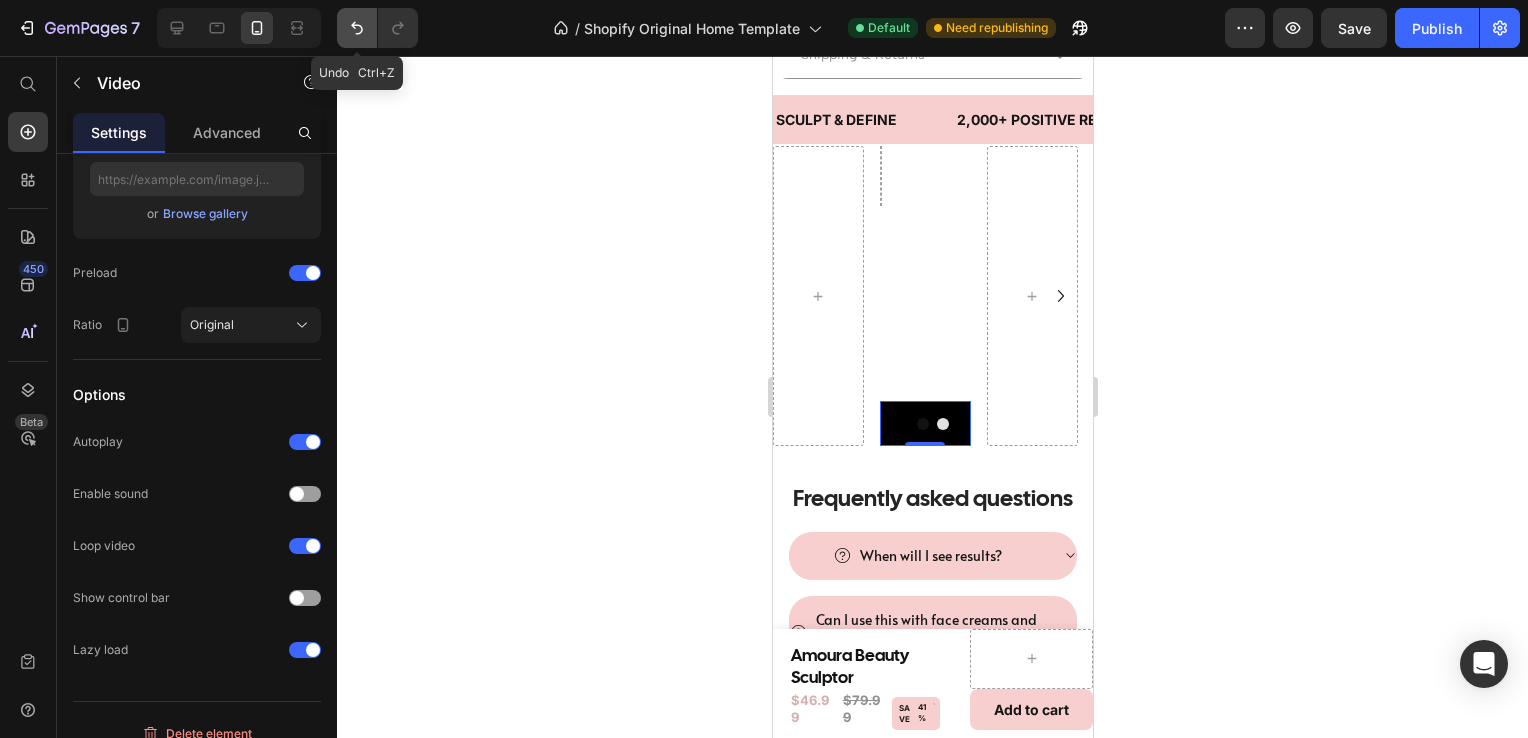 click 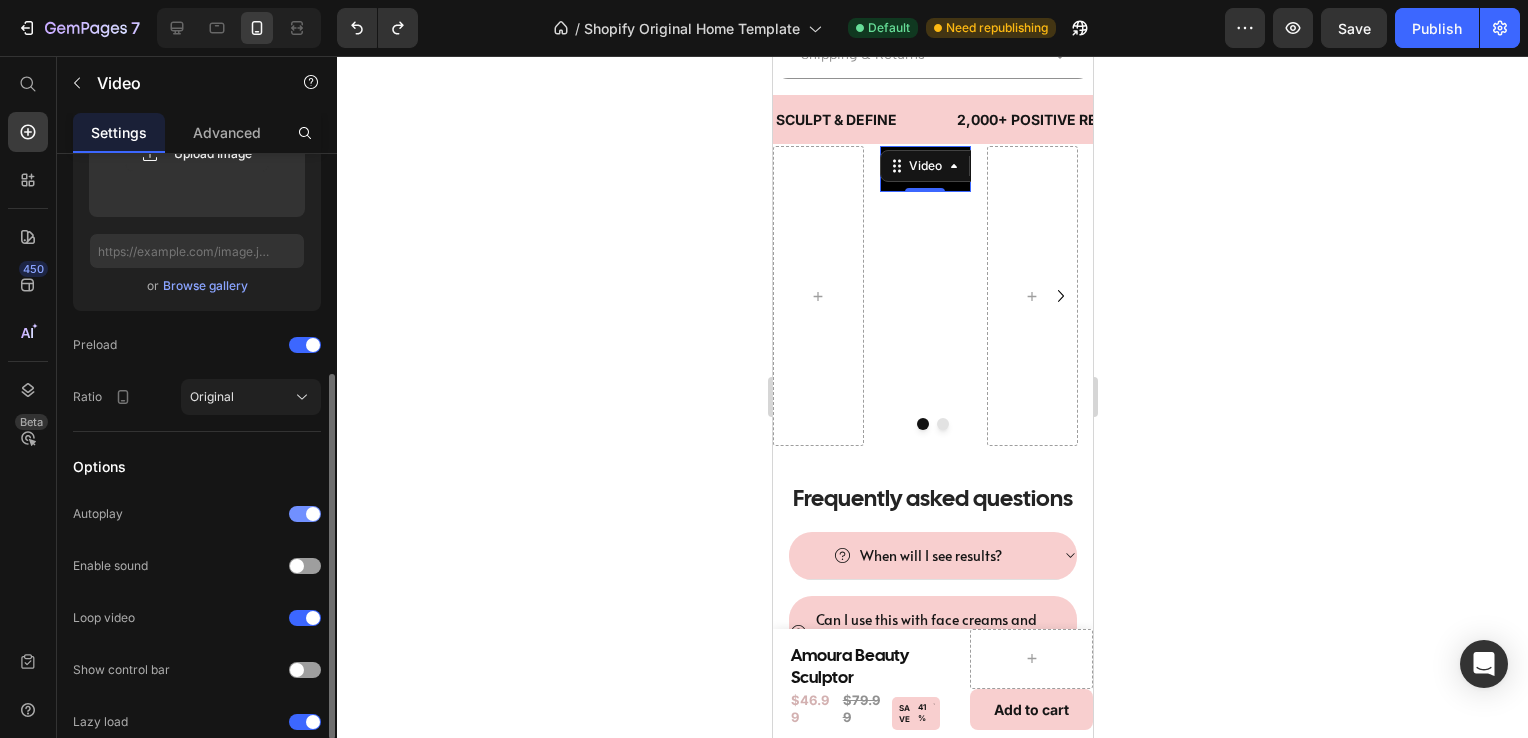 scroll, scrollTop: 393, scrollLeft: 0, axis: vertical 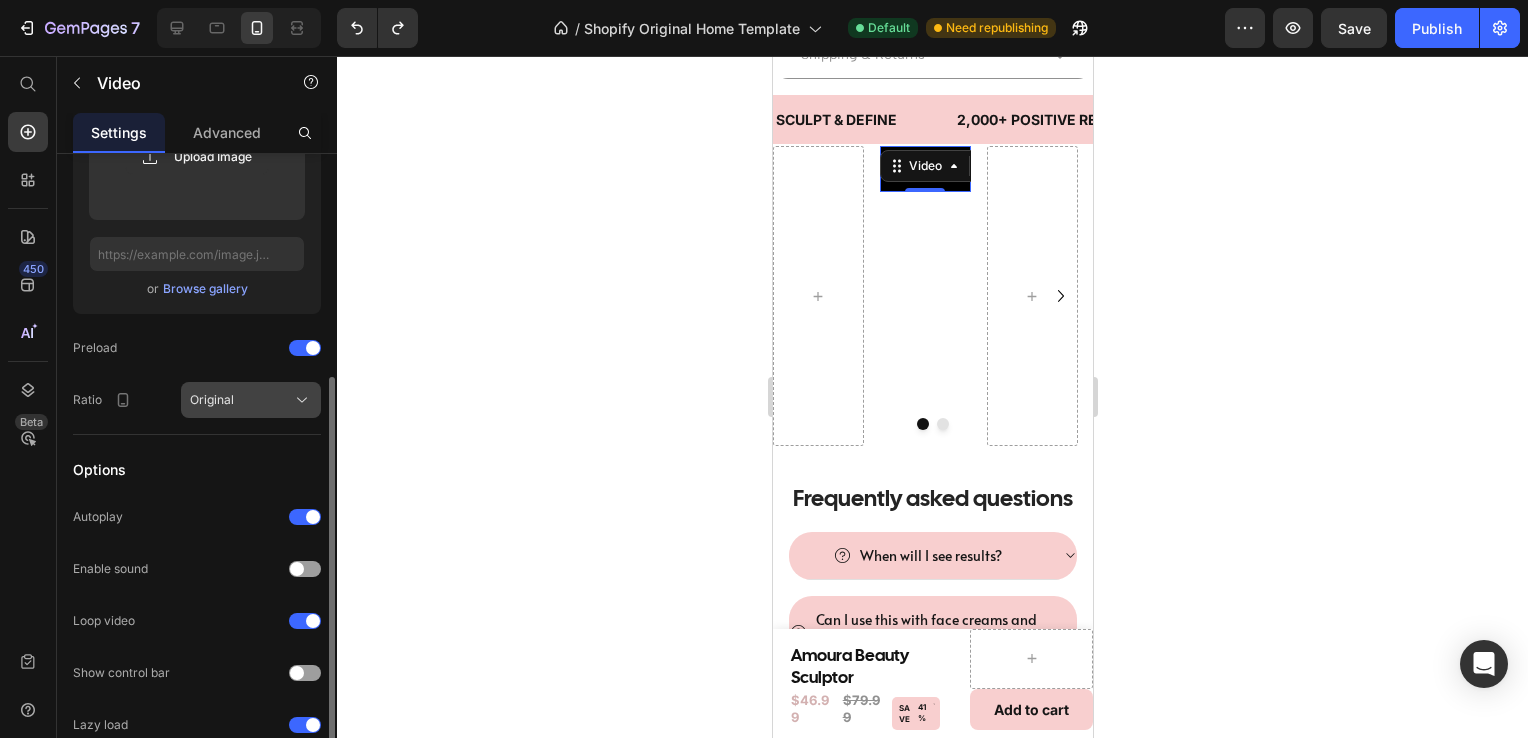 click 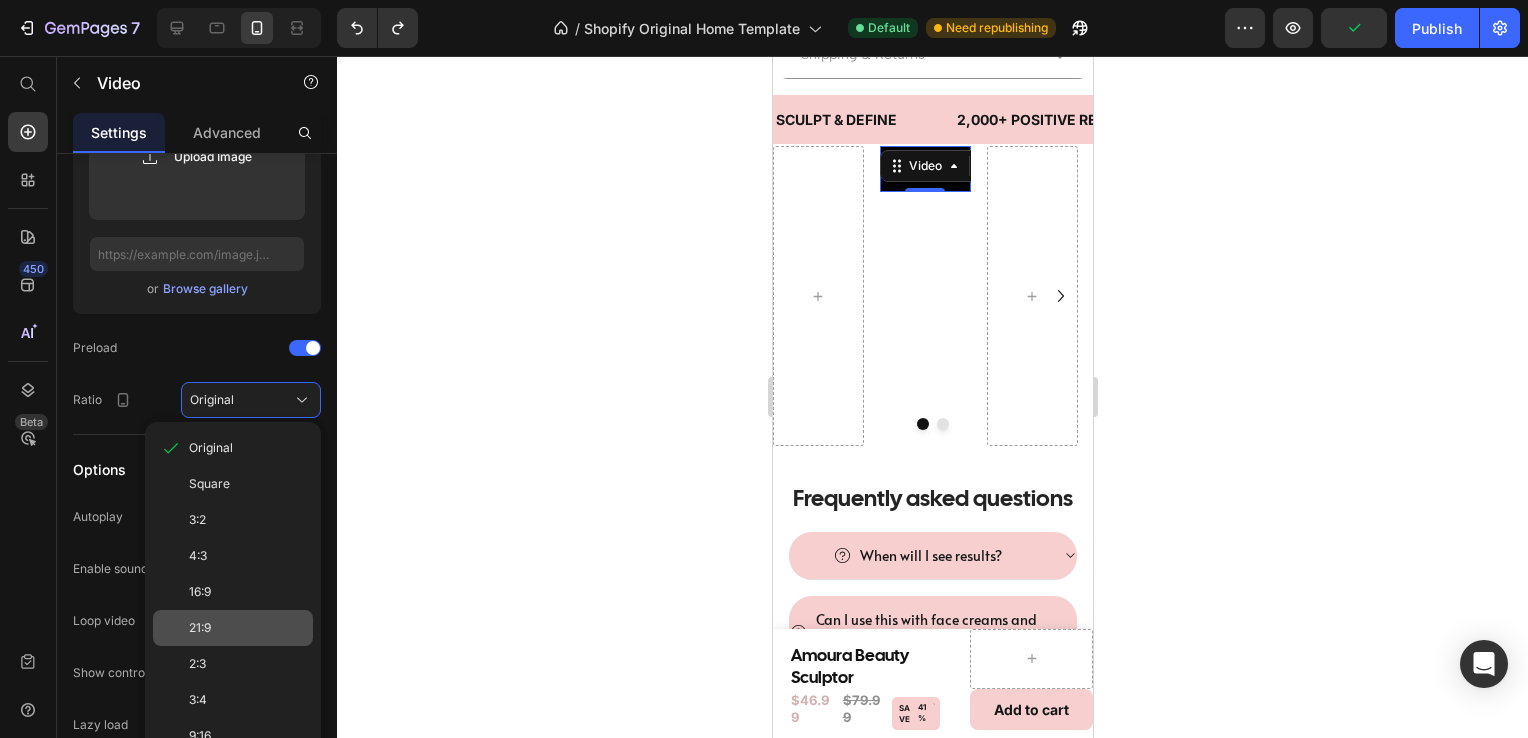 click on "21:9" at bounding box center [247, 628] 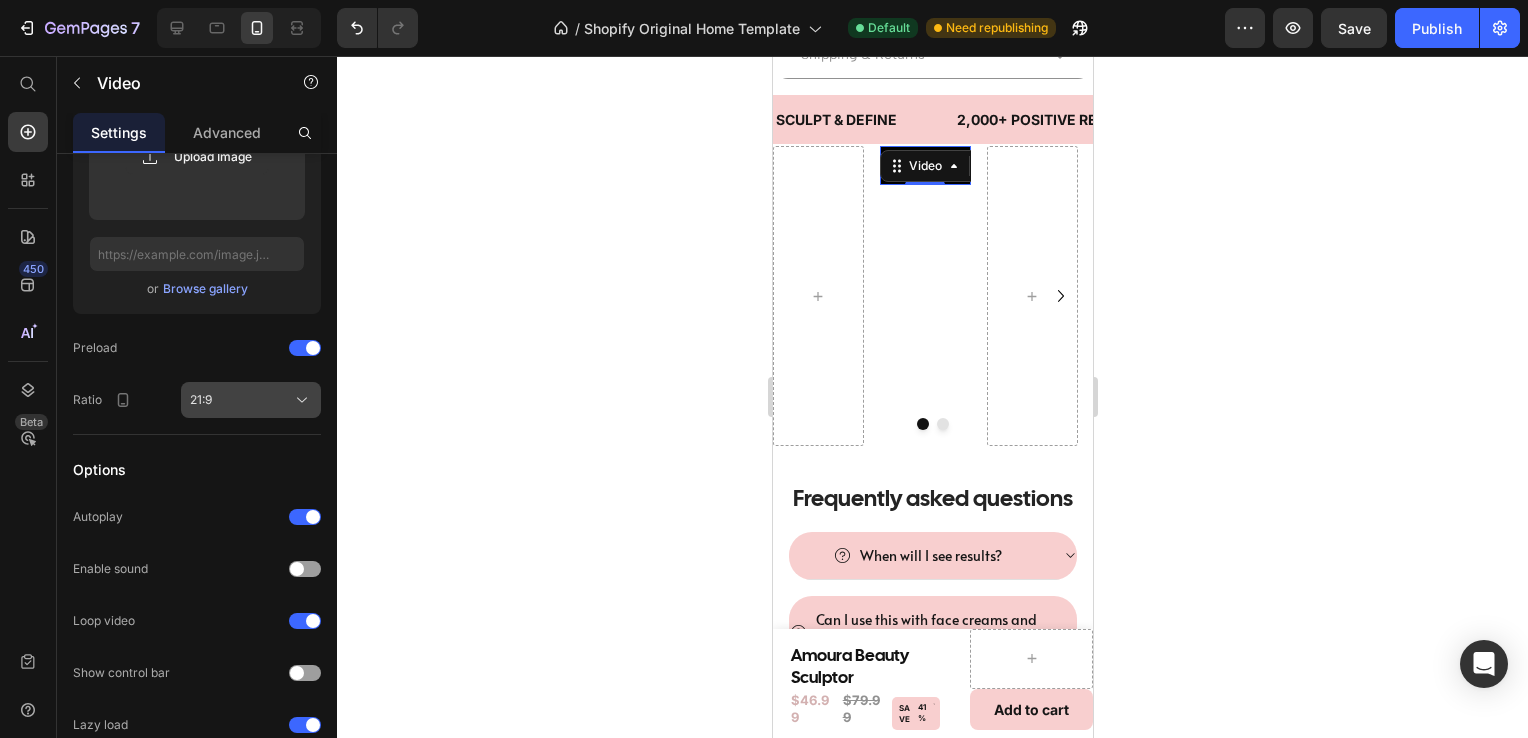 click on "21:9" at bounding box center (251, 400) 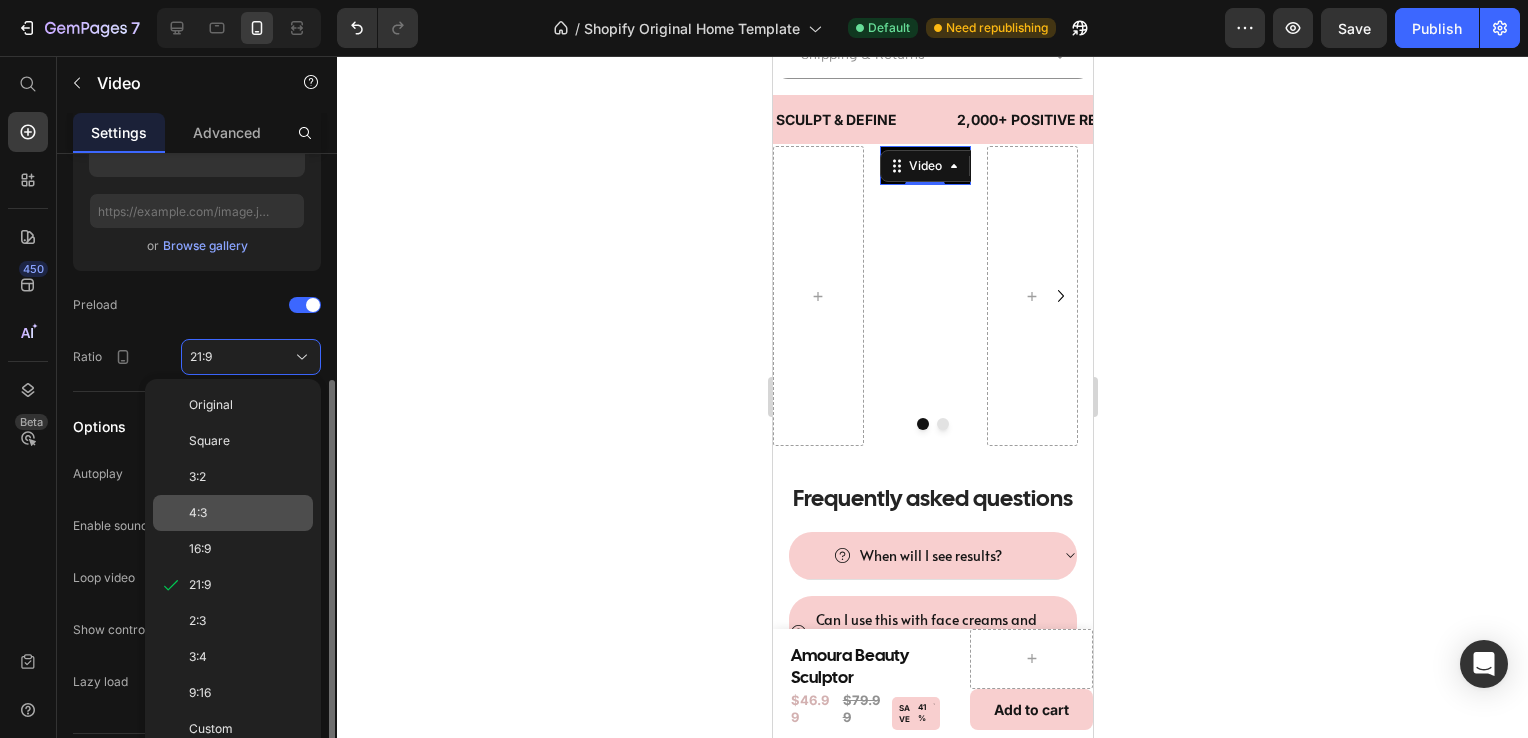 scroll, scrollTop: 442, scrollLeft: 0, axis: vertical 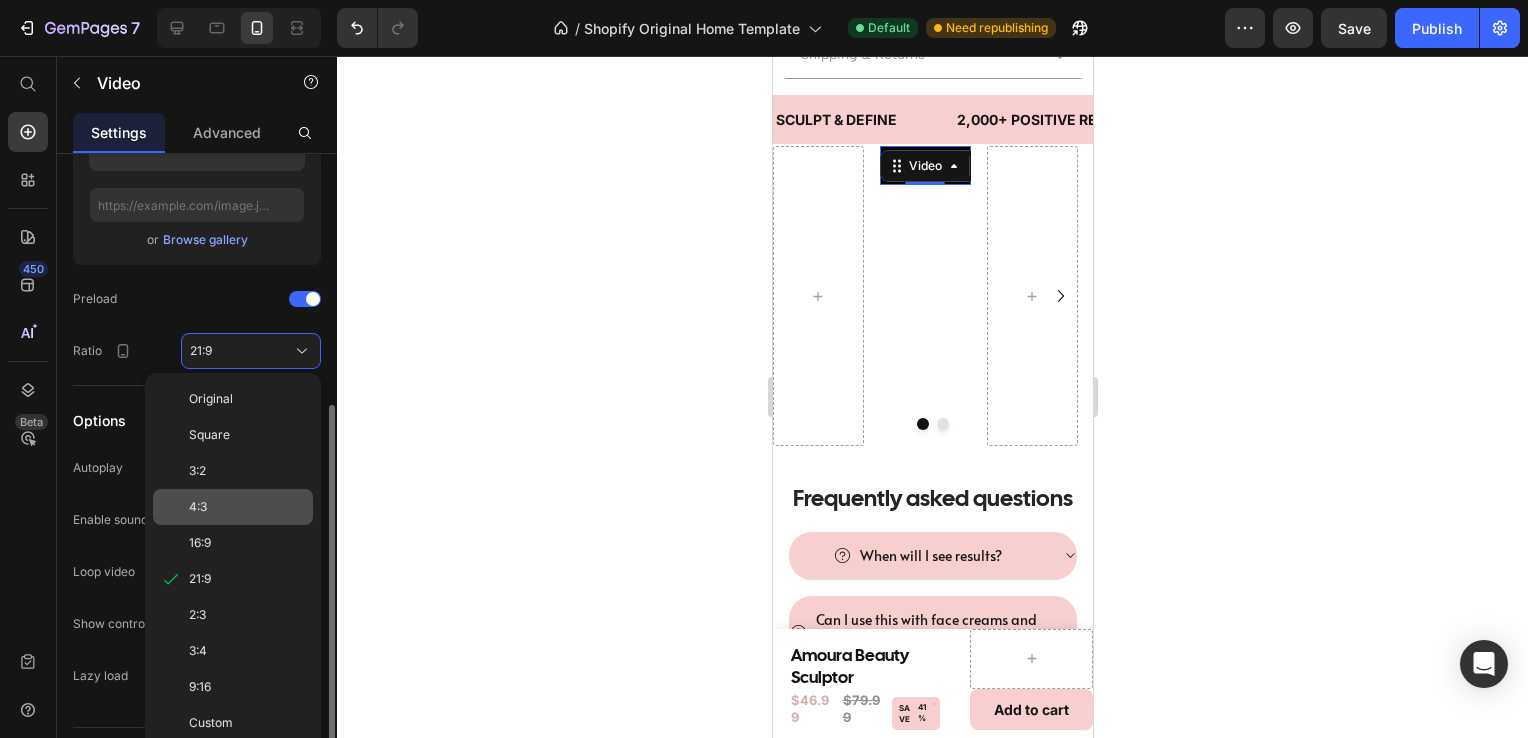 click on "4:3" at bounding box center [247, 507] 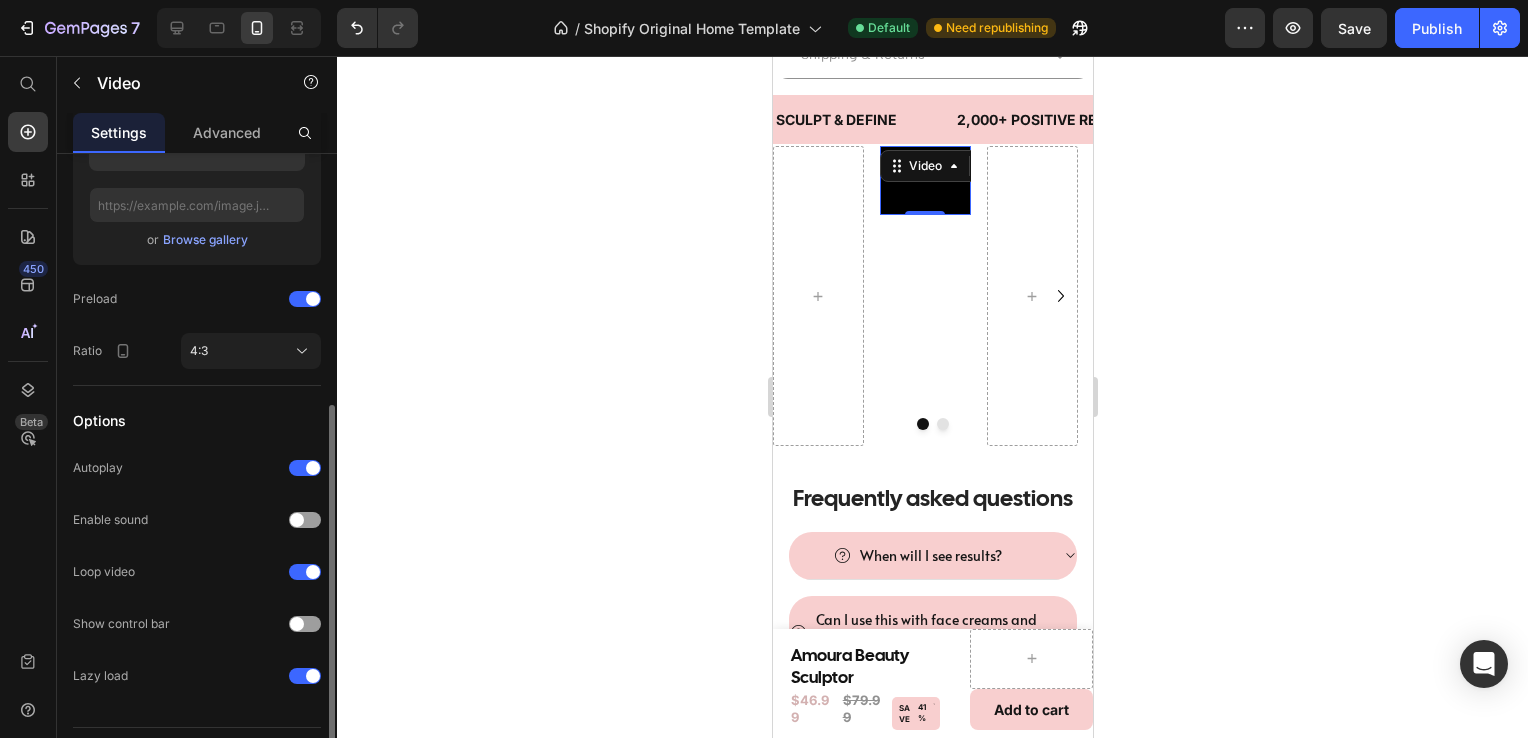 click on "Video thumbnail Image Upload Image  or   Browse gallery  Preload Ratio 4:3" 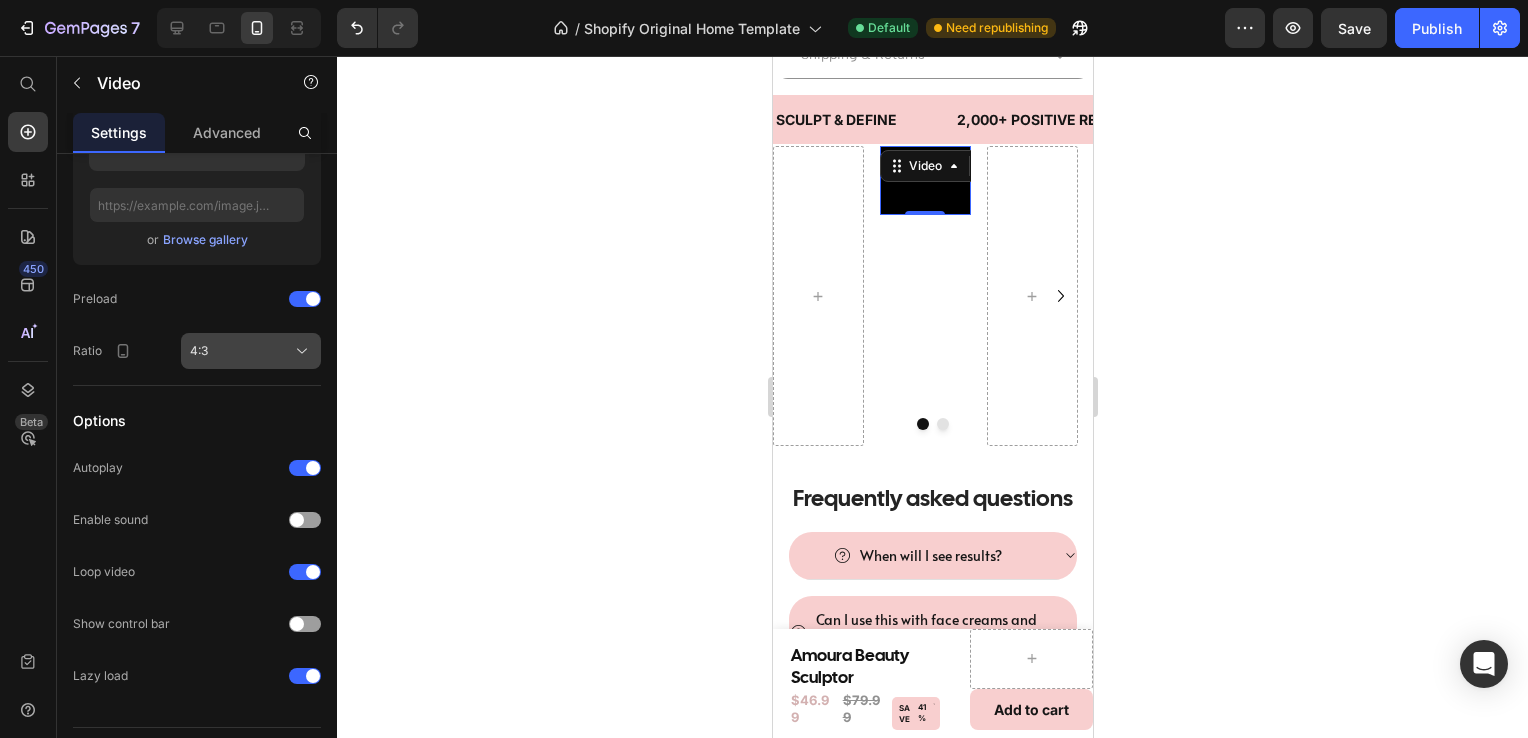click on "4:3" 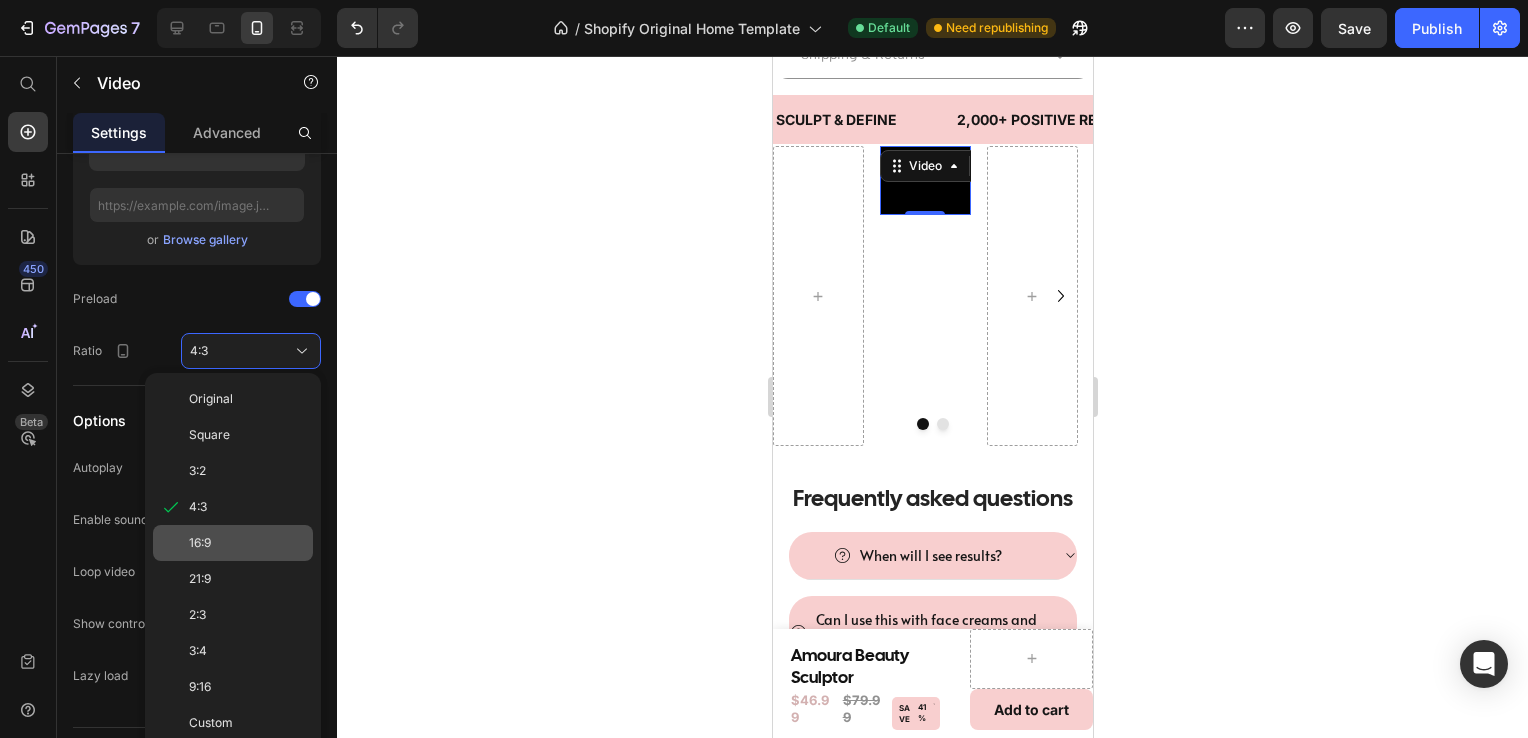 click on "16:9" at bounding box center (247, 543) 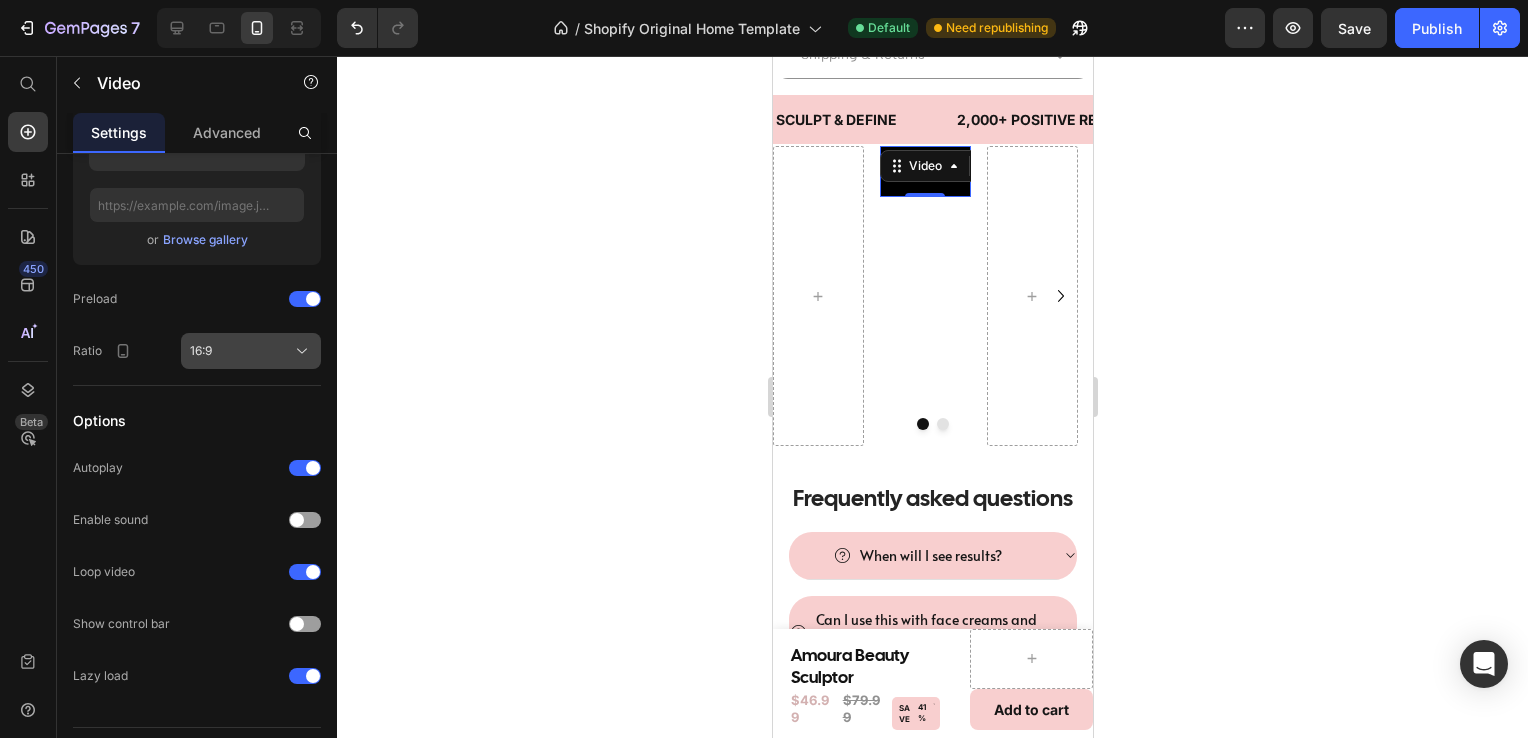 click on "16:9" 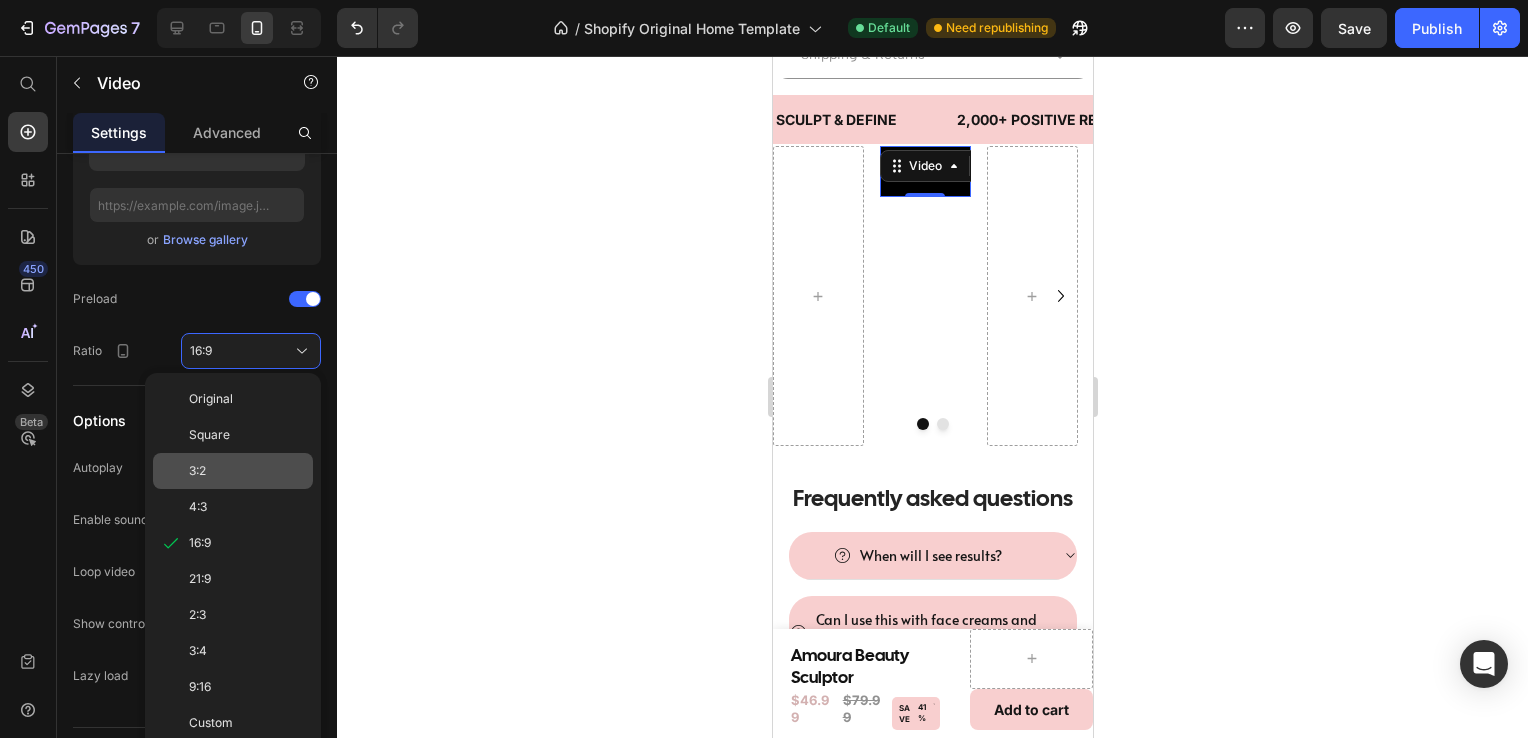 click on "3:2" at bounding box center (247, 471) 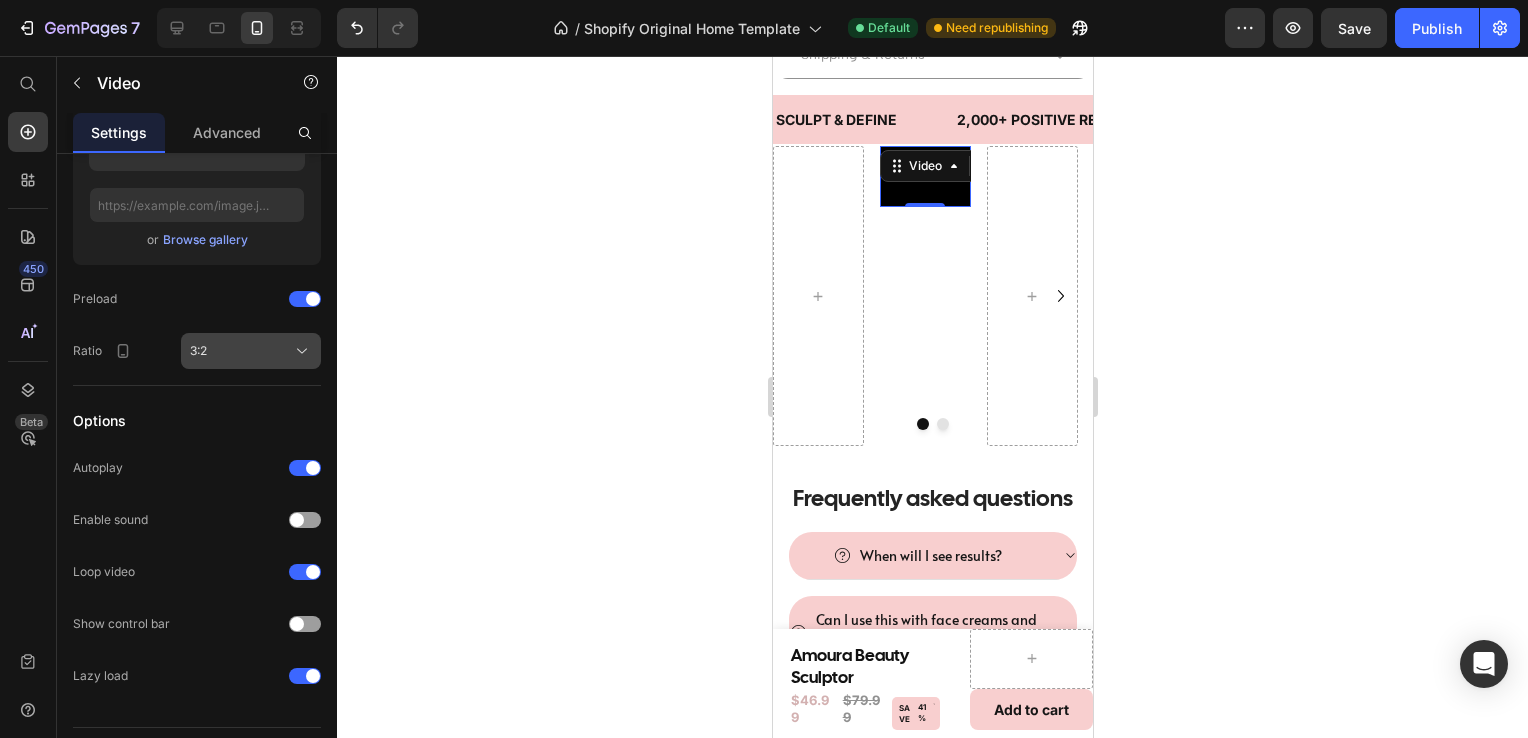 click 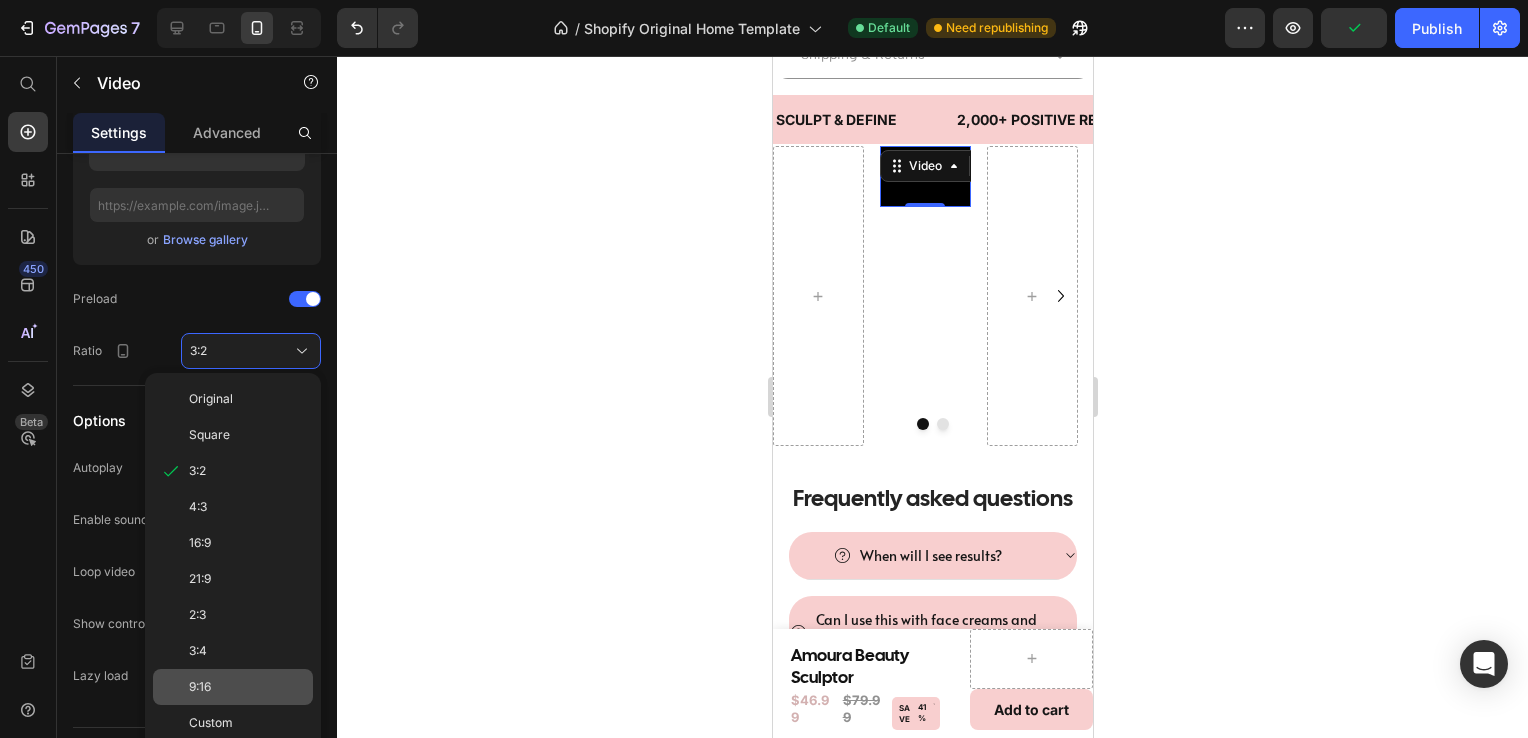 click on "9:16" 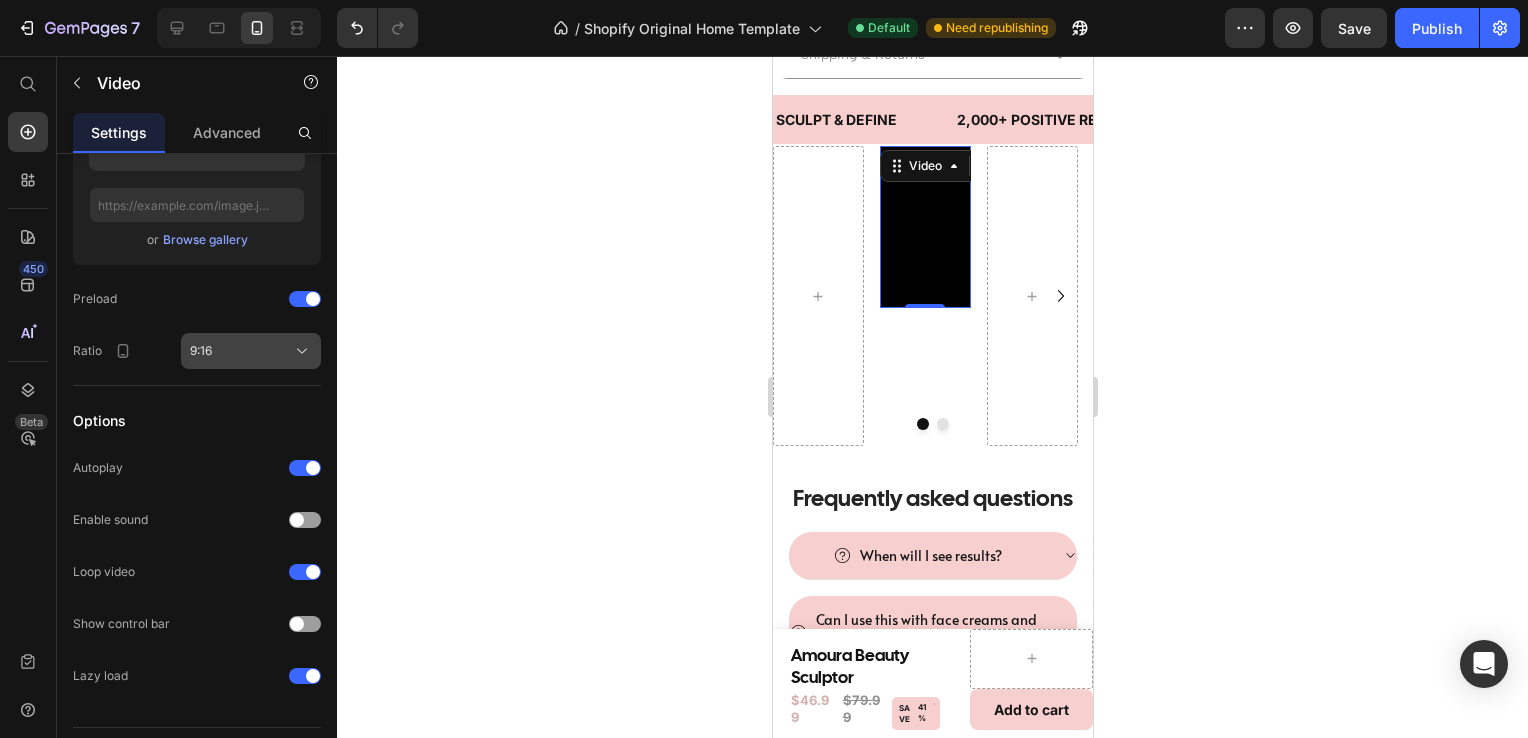 click 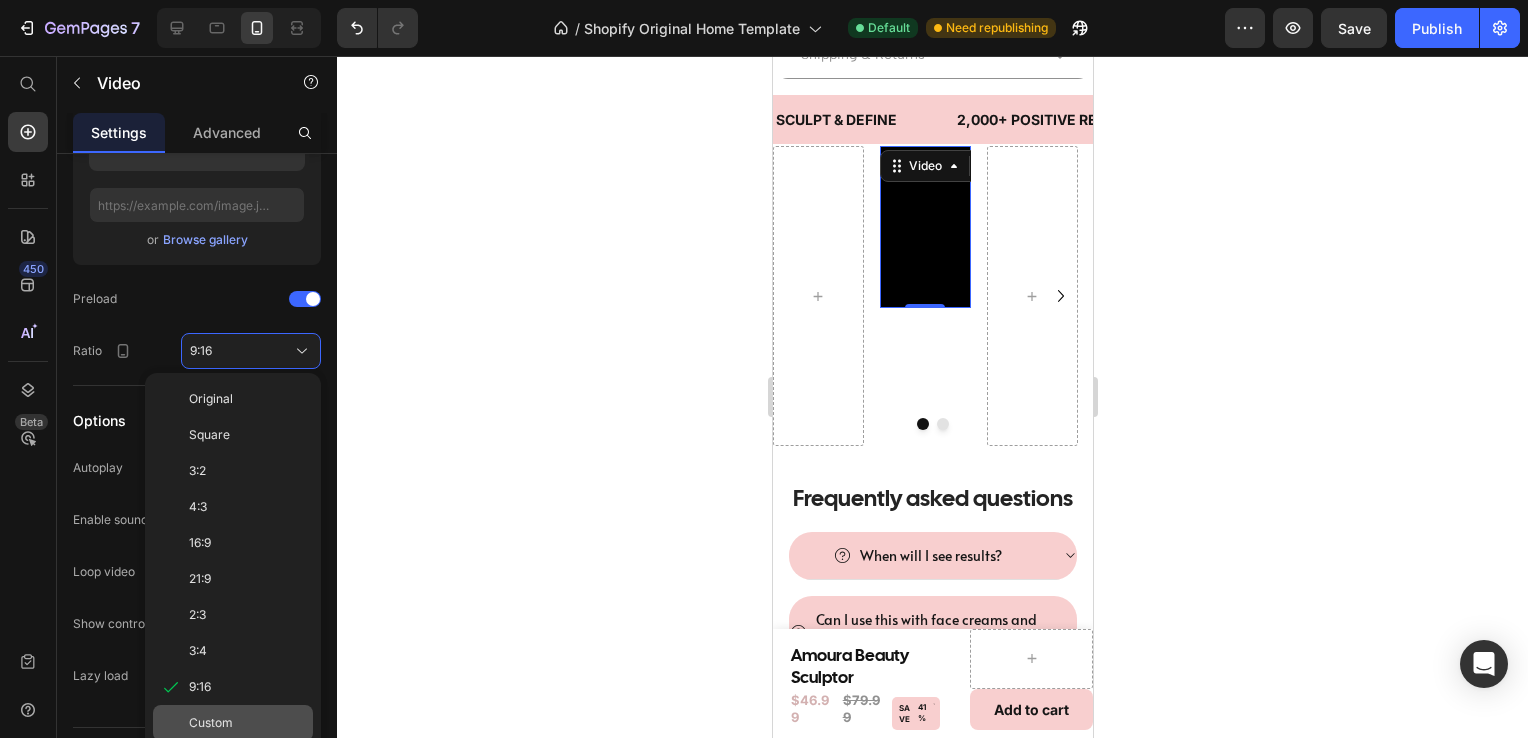 click on "Custom" at bounding box center (247, 723) 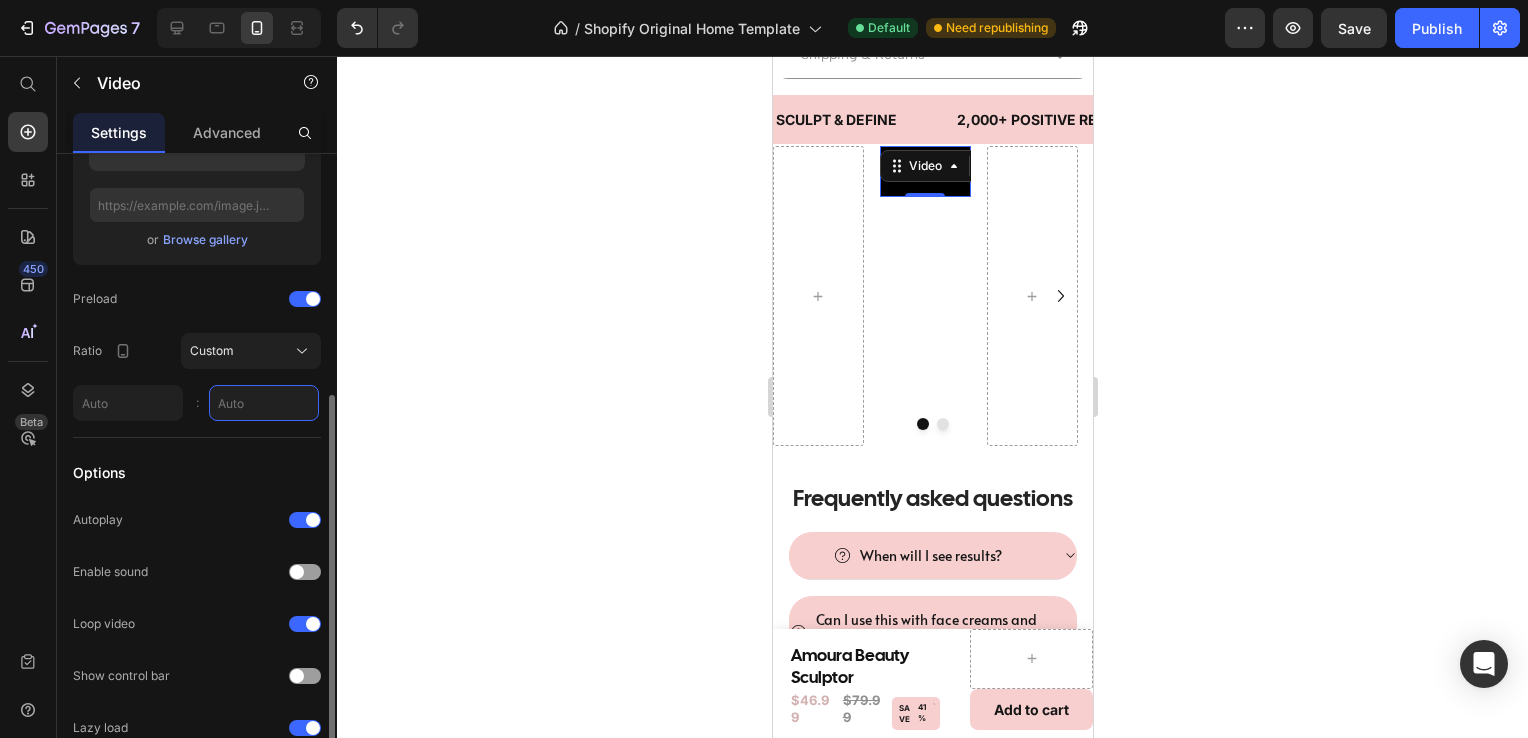 click at bounding box center [264, 403] 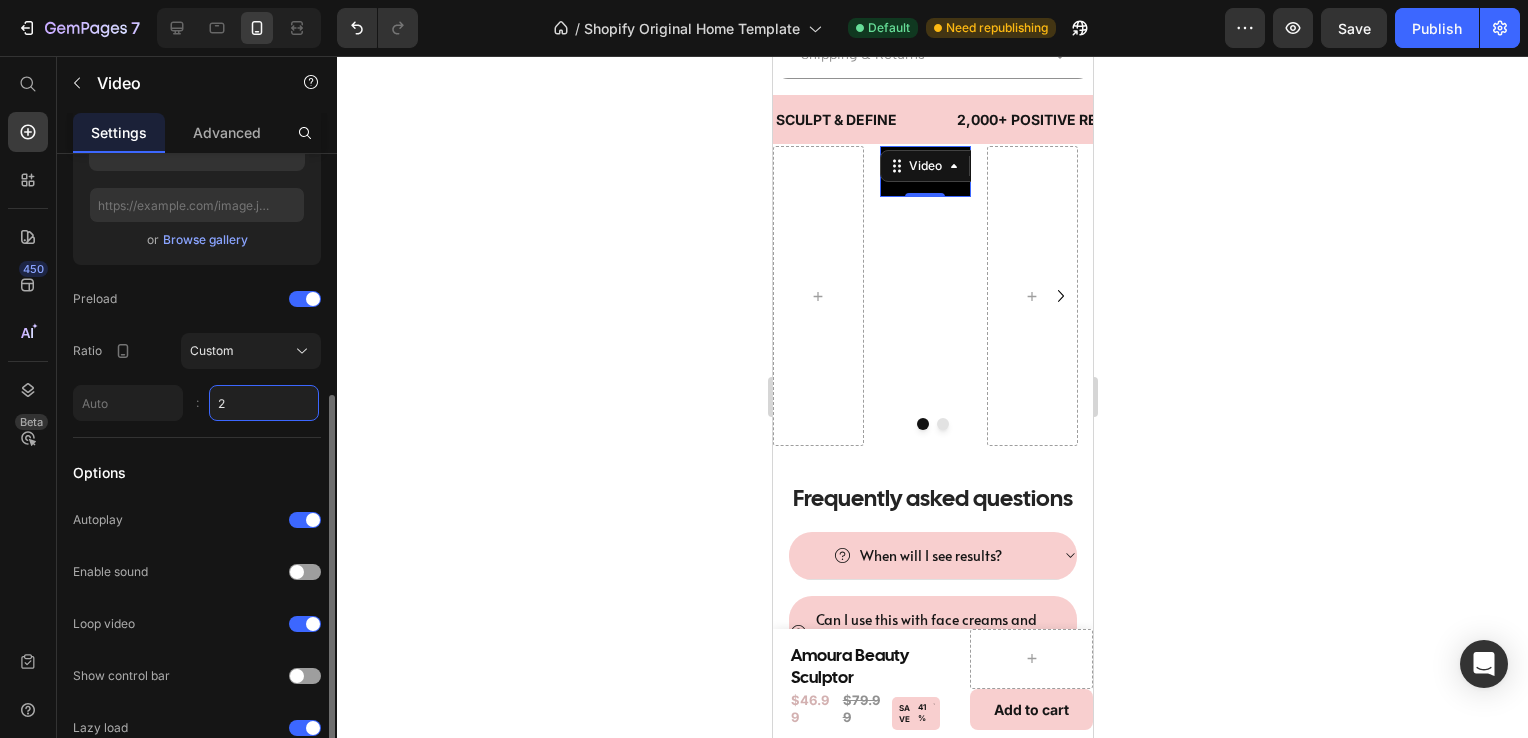 type on "25" 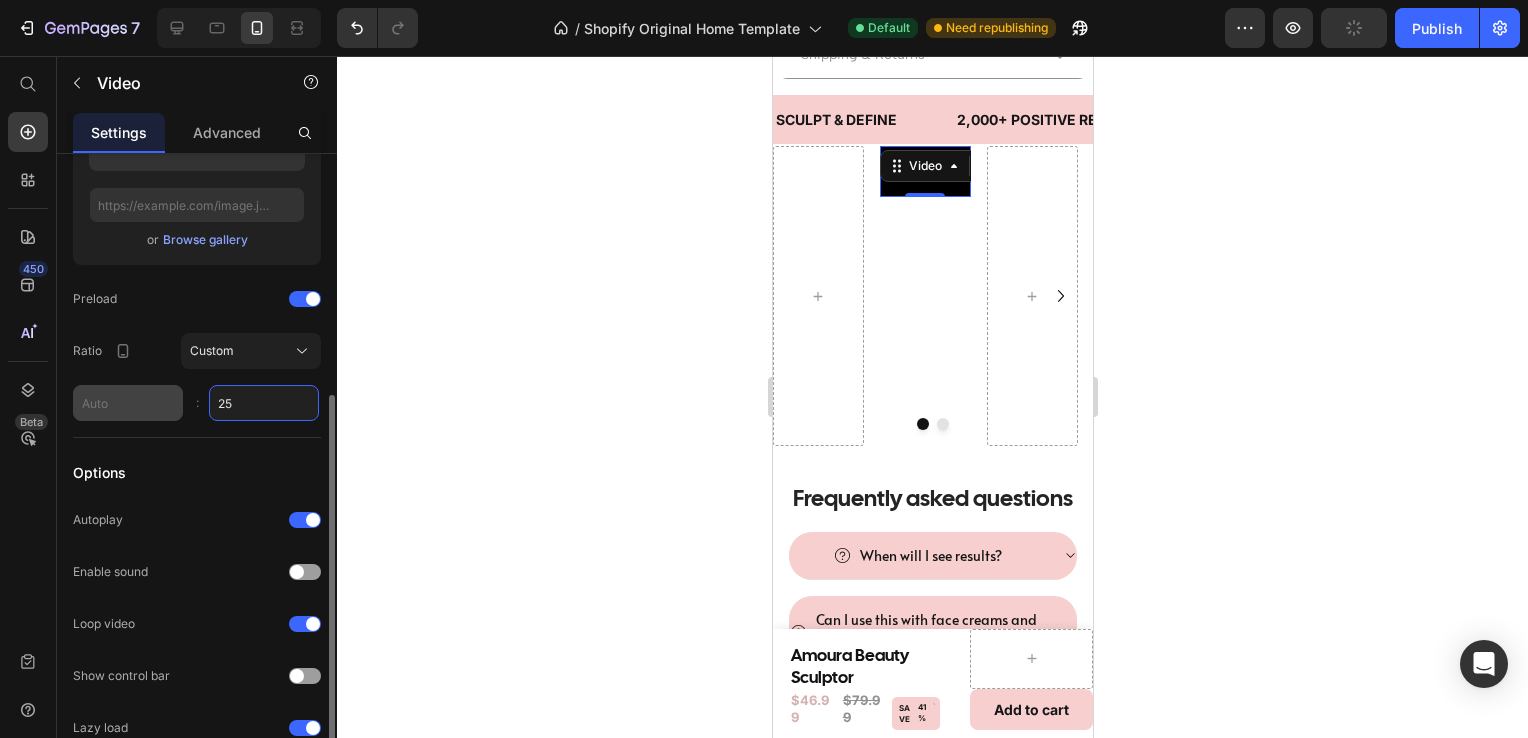 type 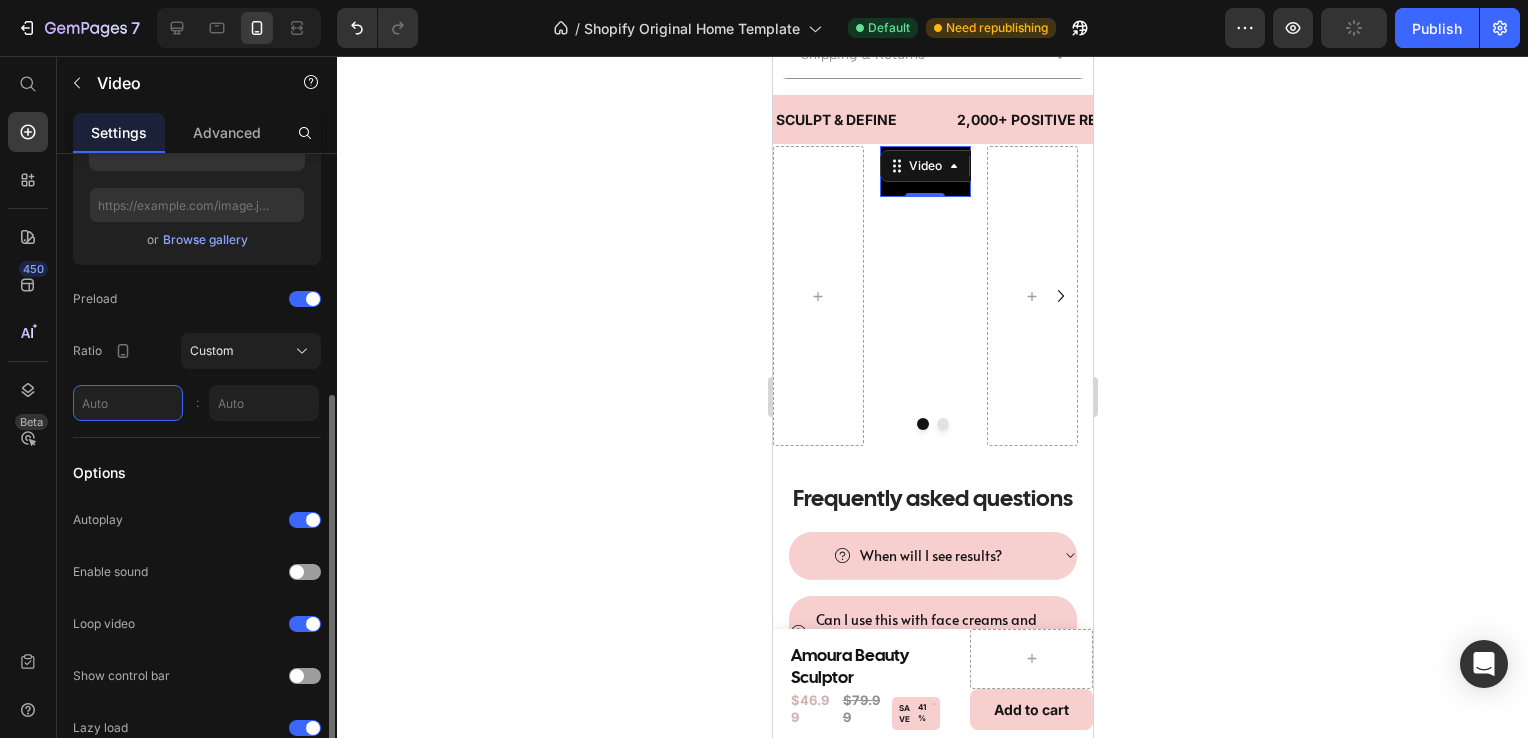 type on "16" 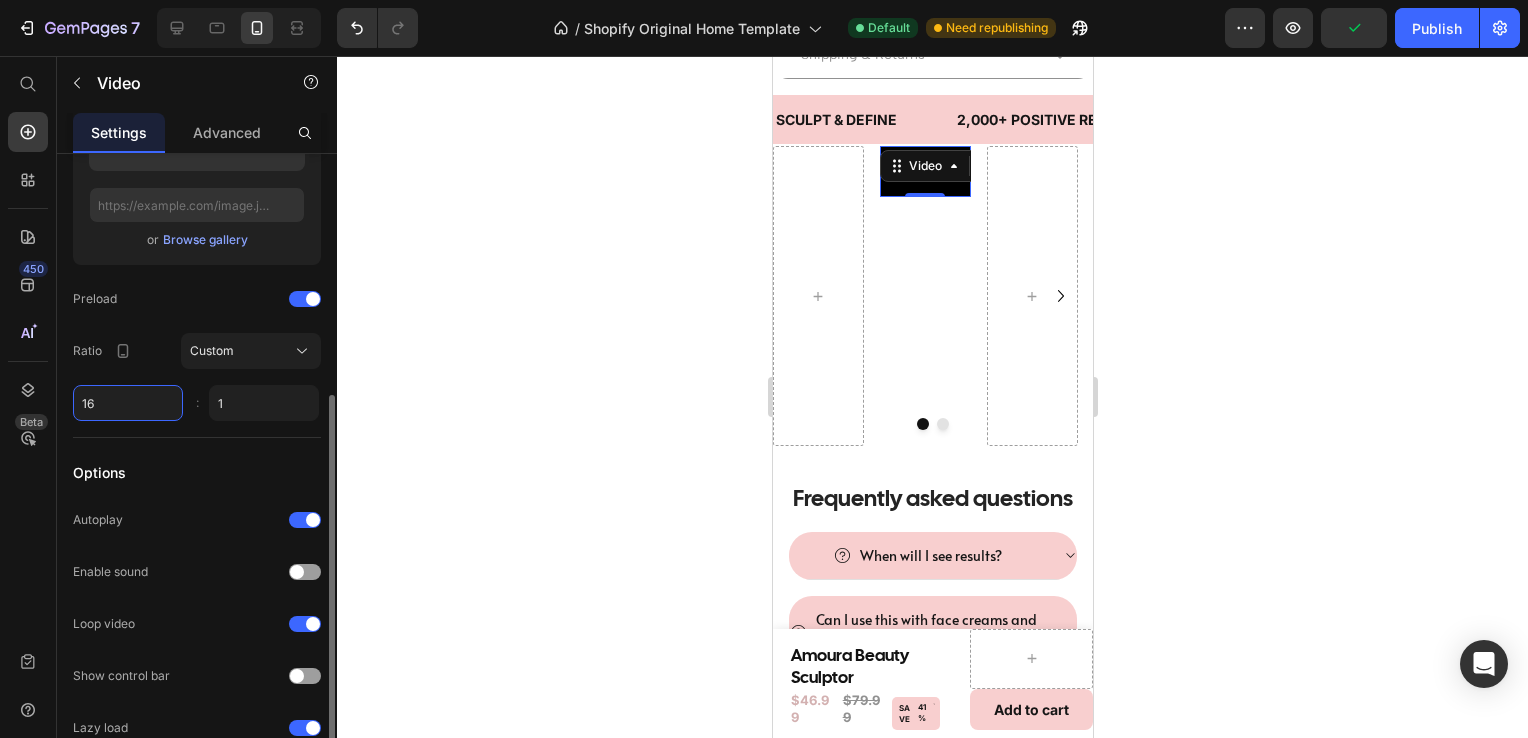 click on "16" at bounding box center (128, 403) 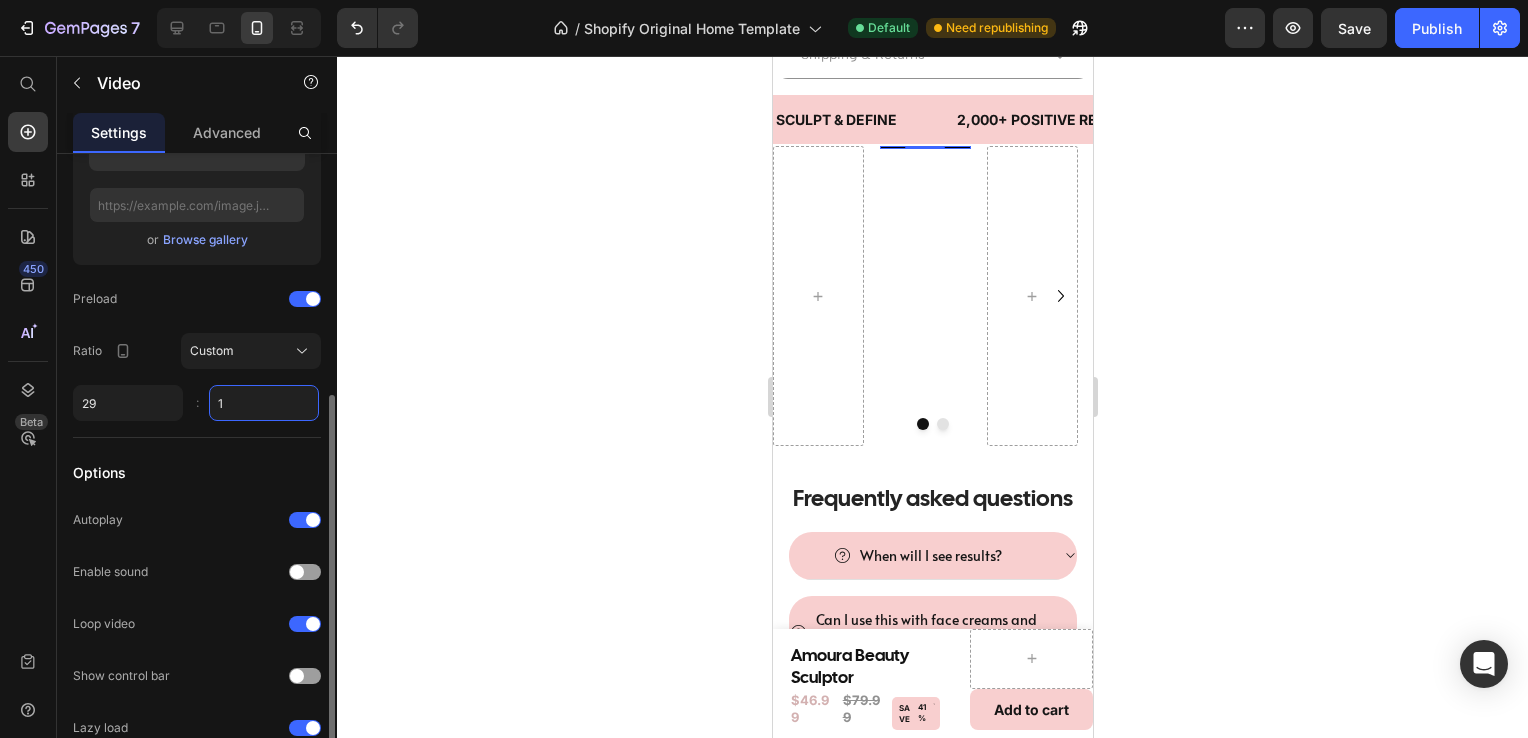 type on "29" 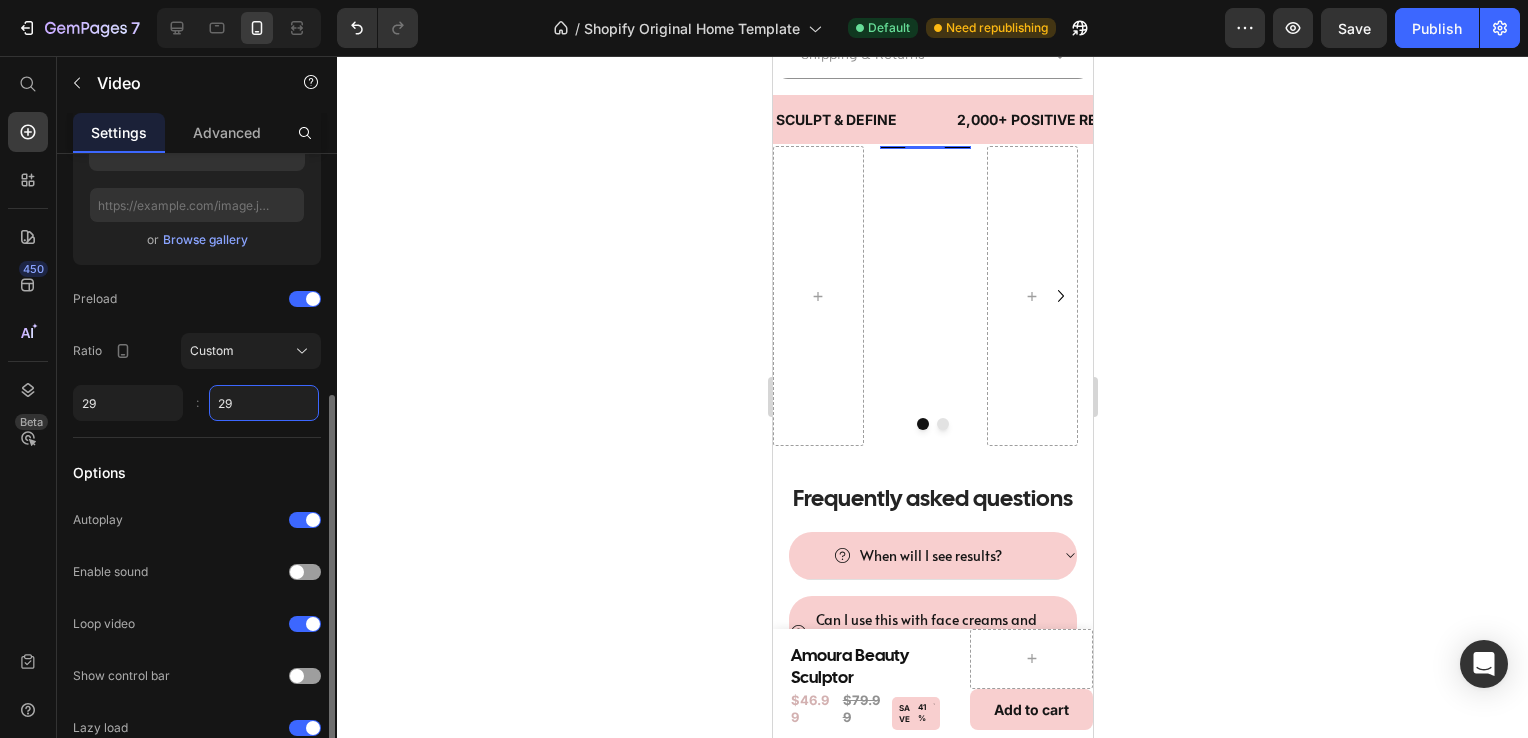 type on "2" 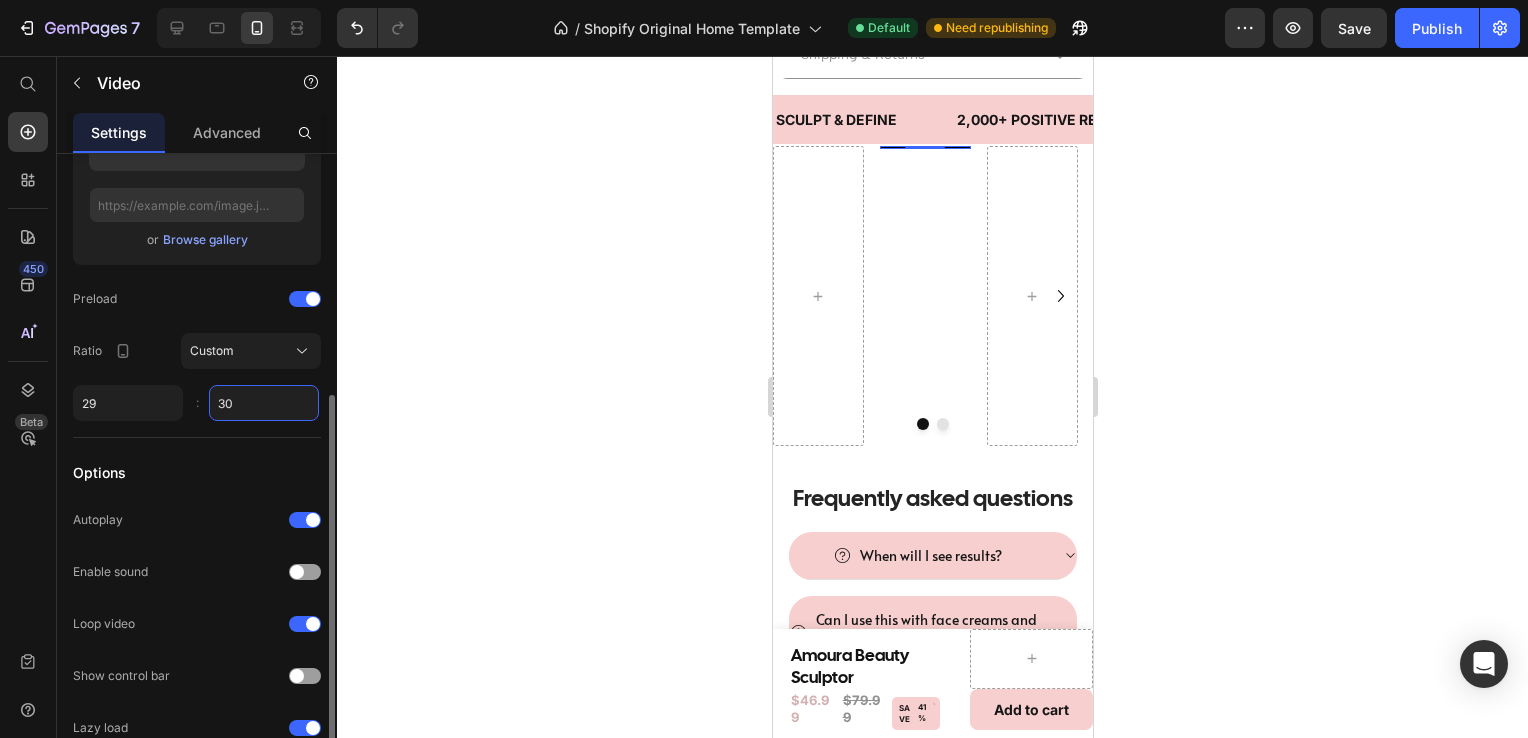 type on "3" 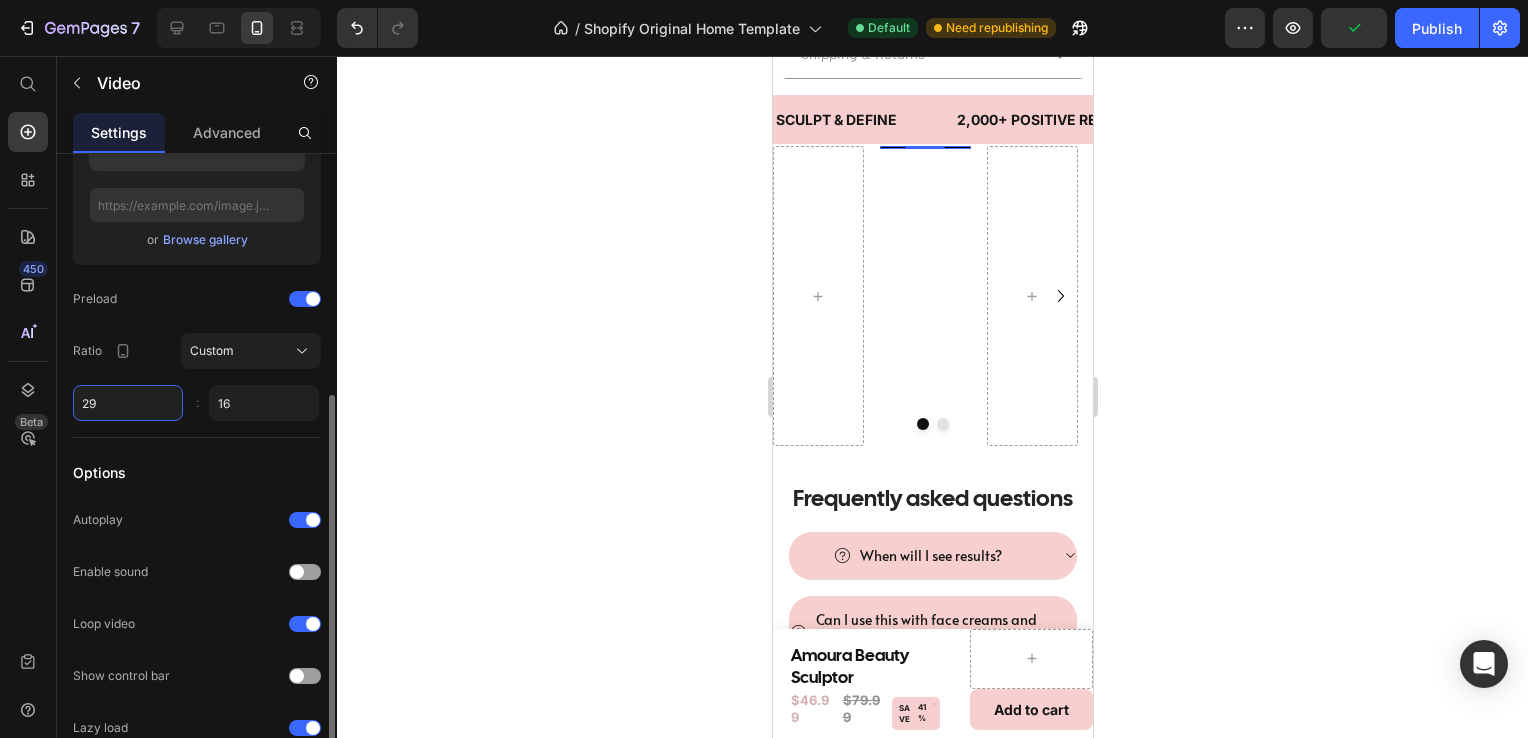 type on "16" 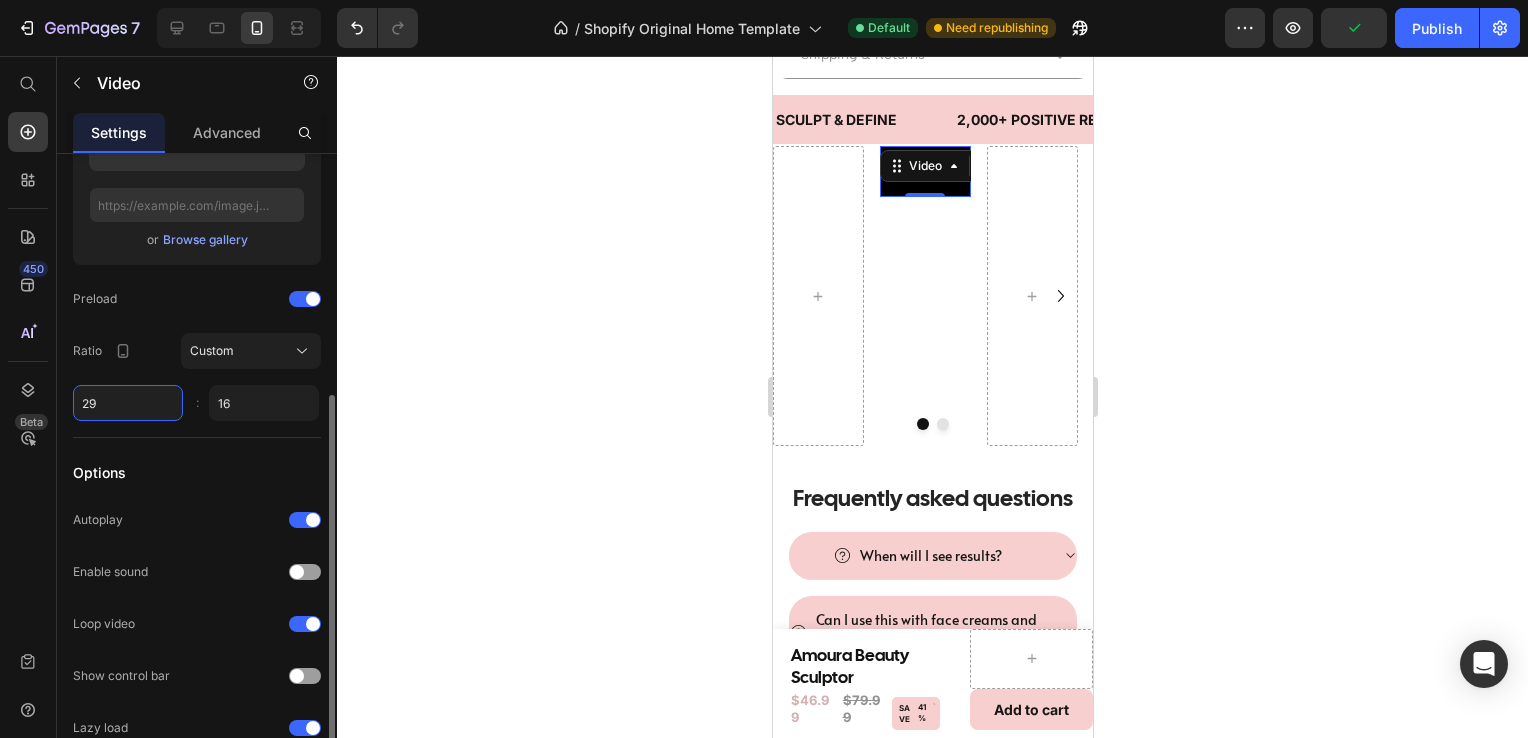 click on "29" at bounding box center [128, 403] 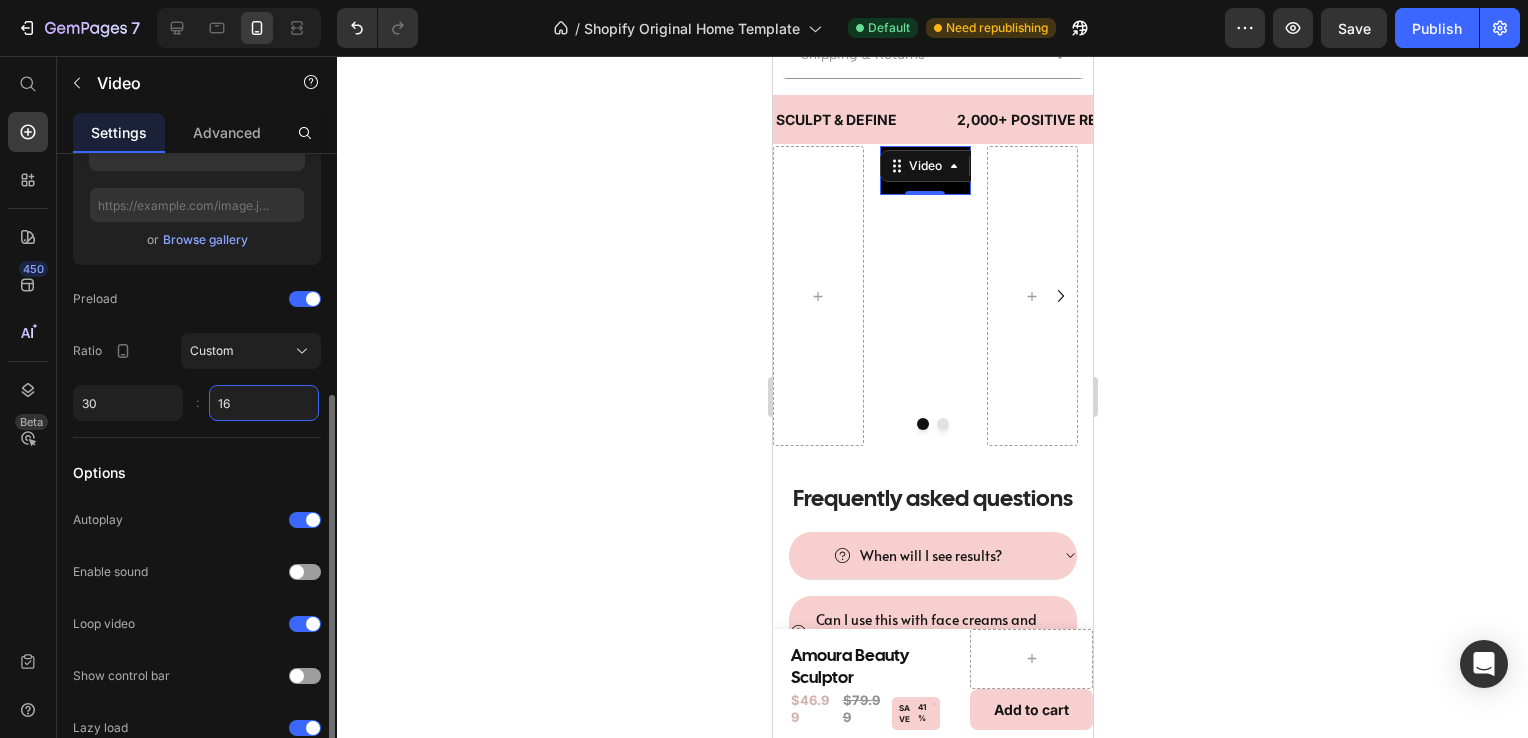 type on "30" 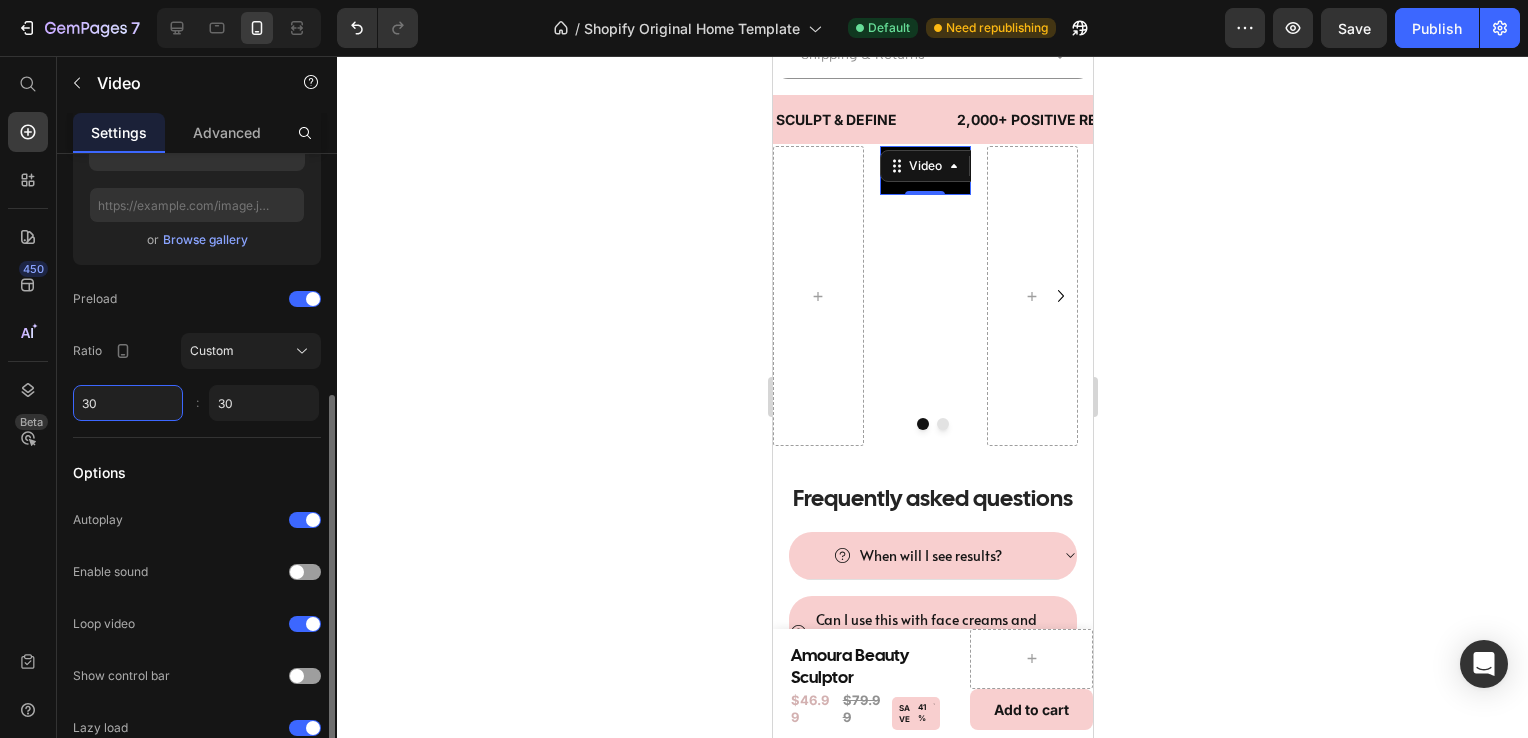 type on "30" 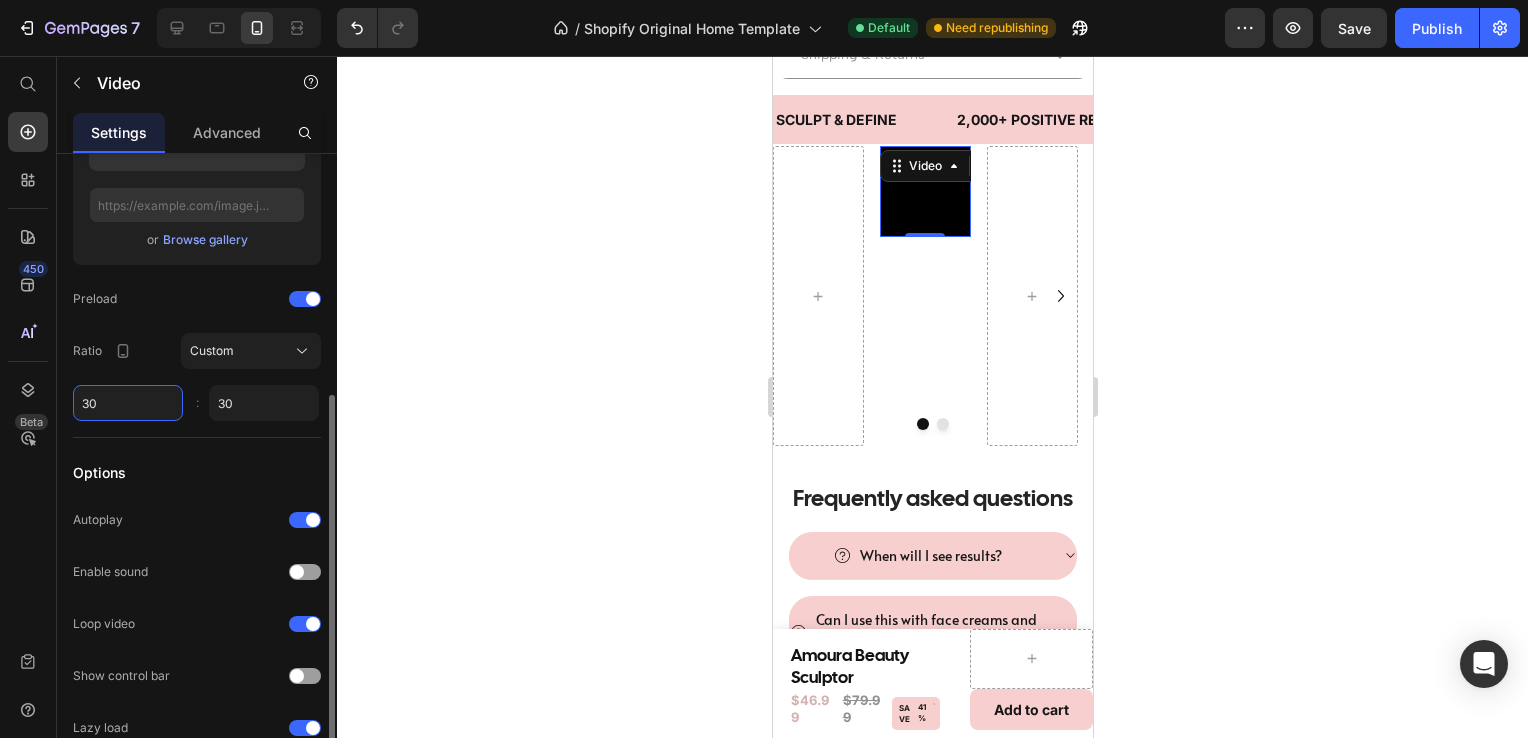 click on "30" at bounding box center (128, 403) 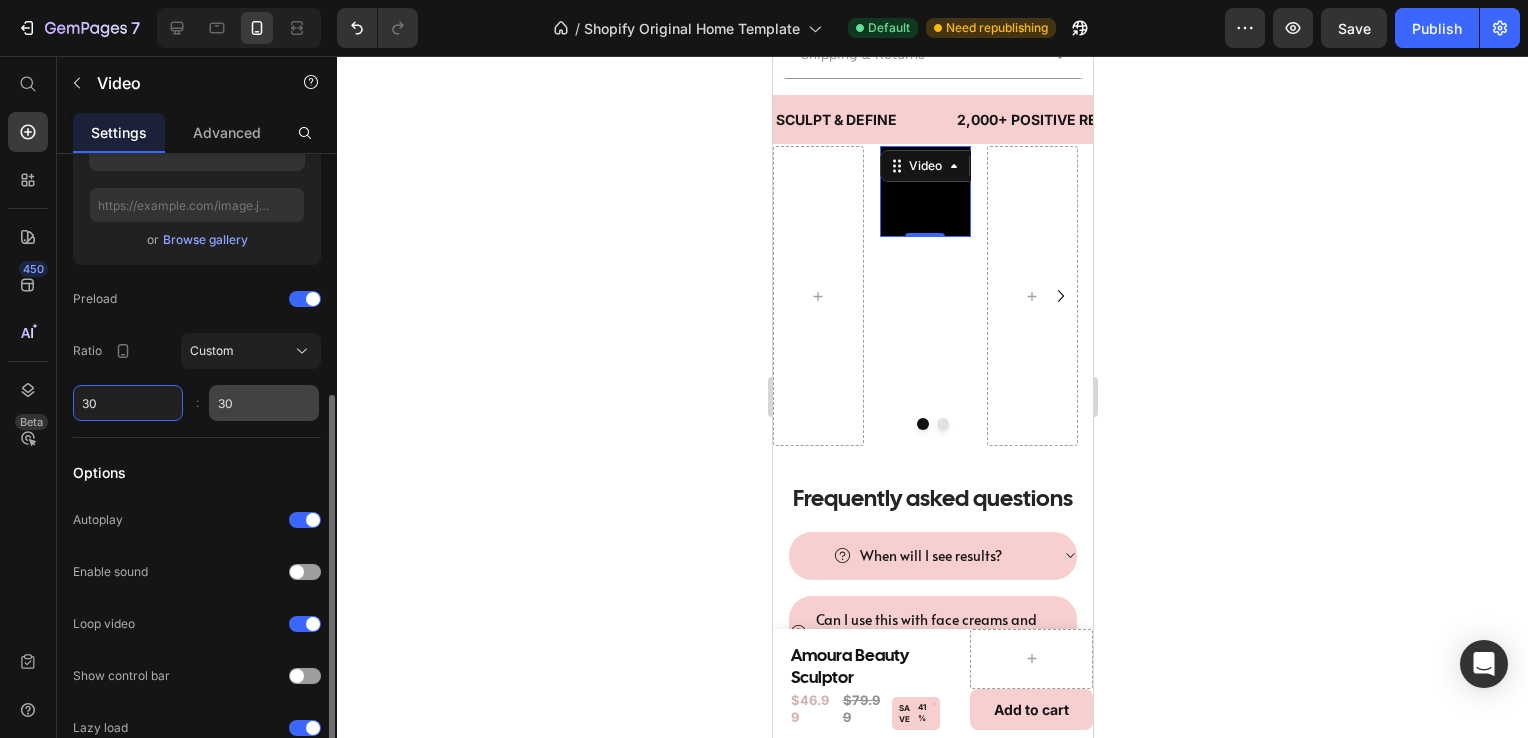 type on "2" 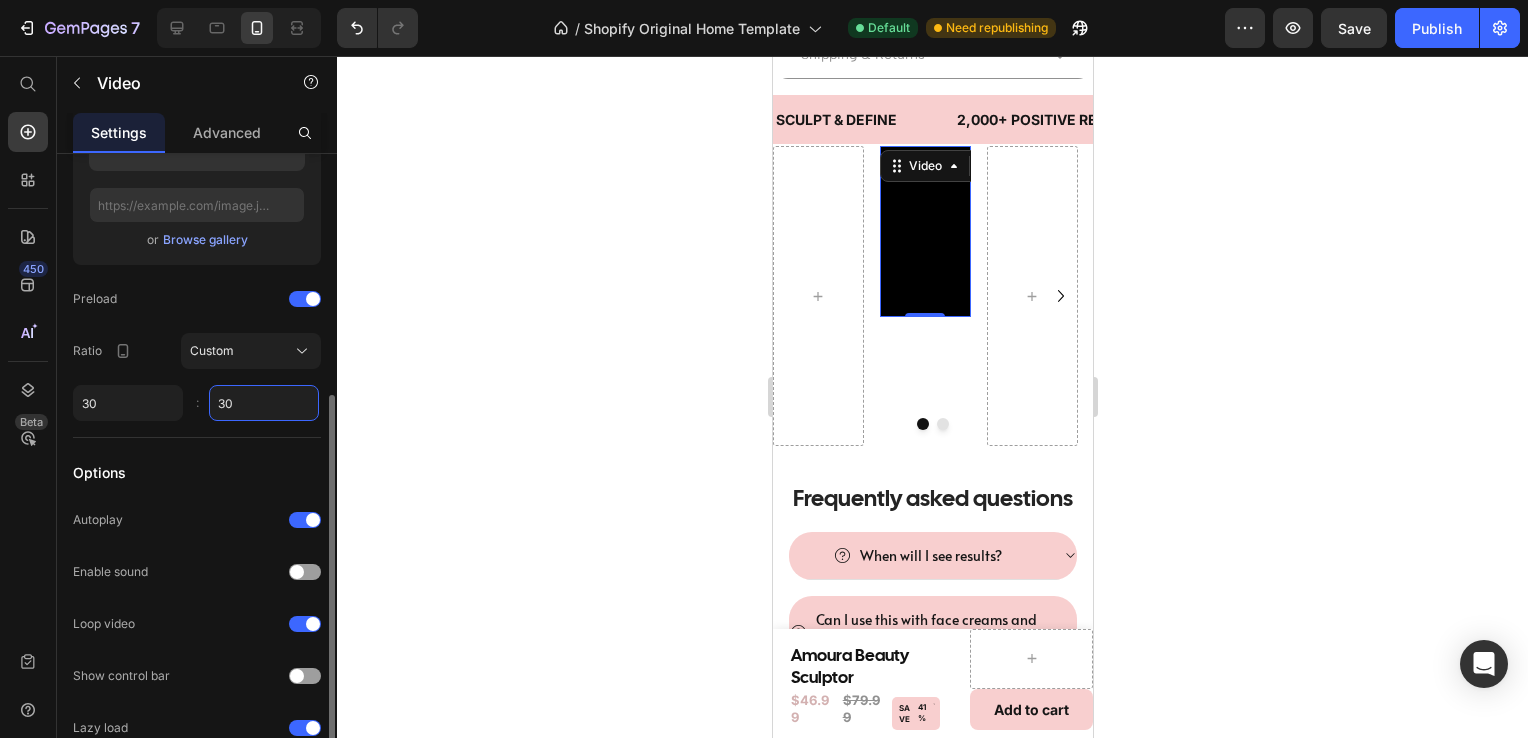 type on "30" 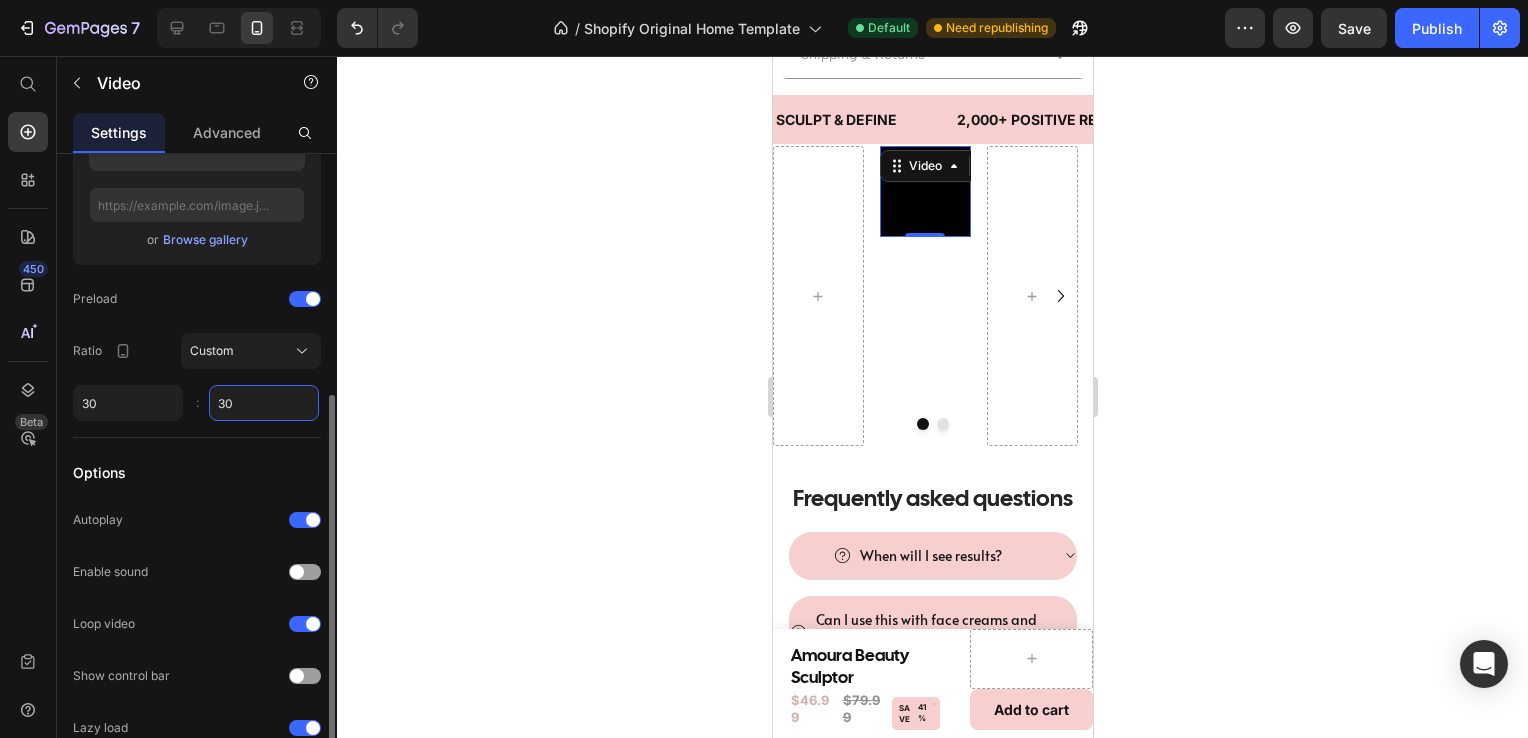 click on "30" at bounding box center [264, 403] 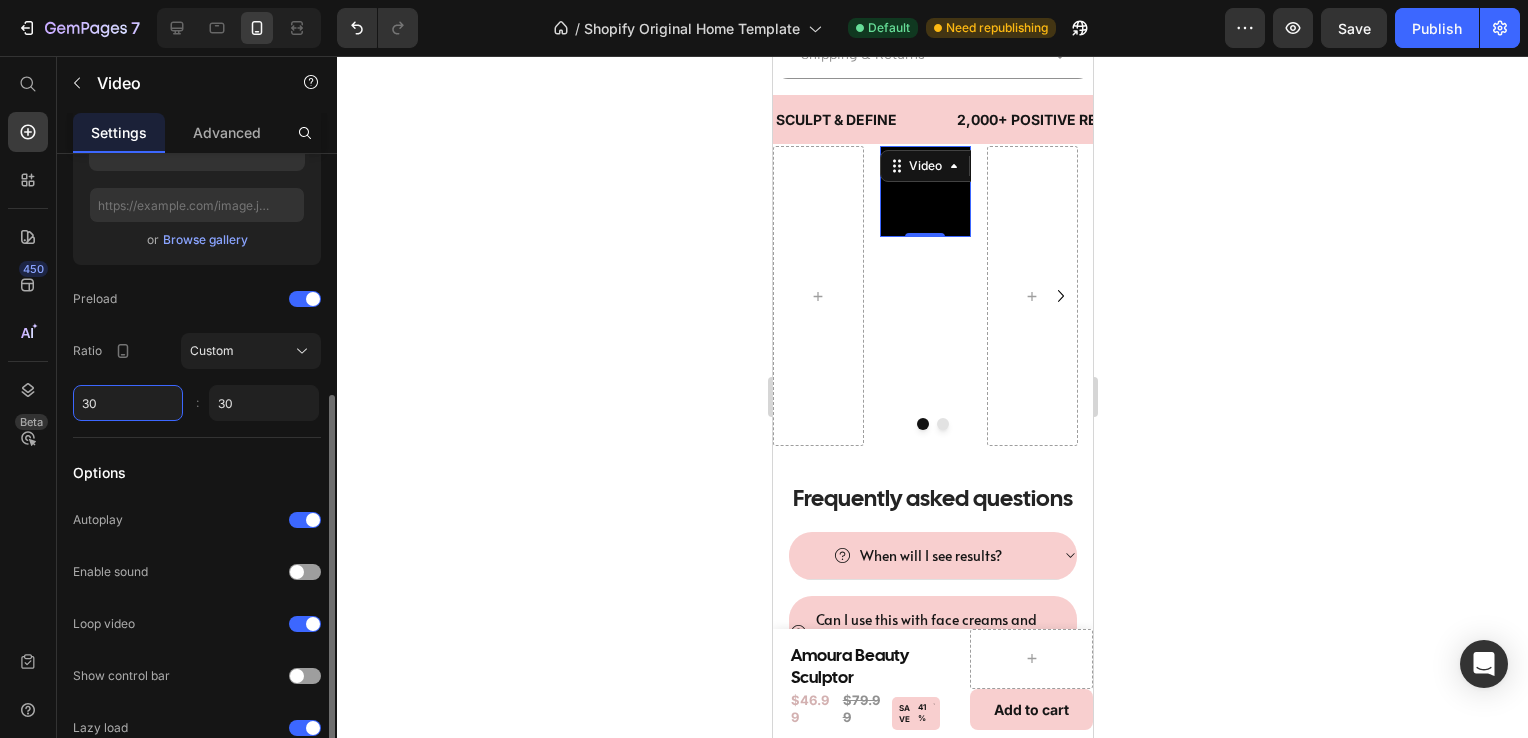 type on "30" 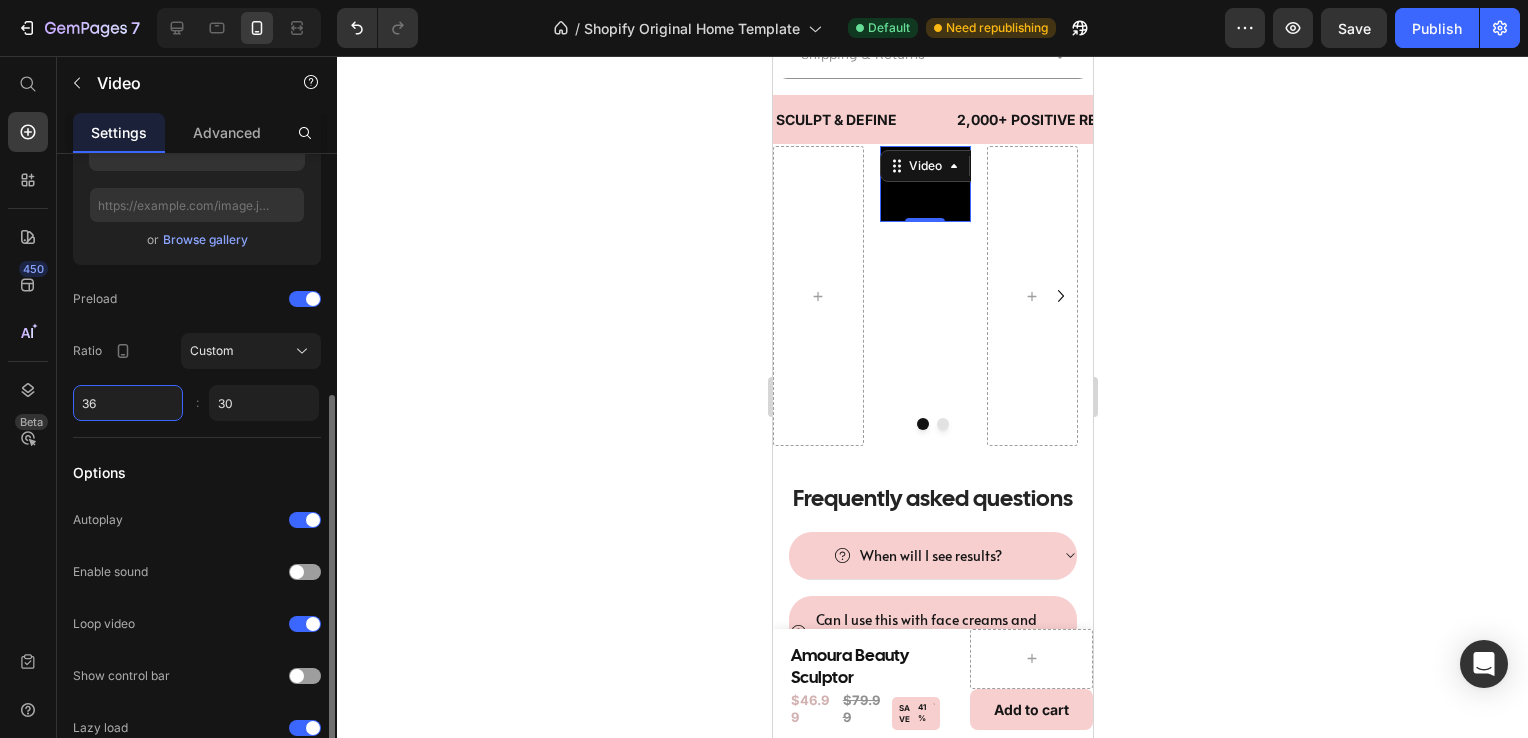 type on "3" 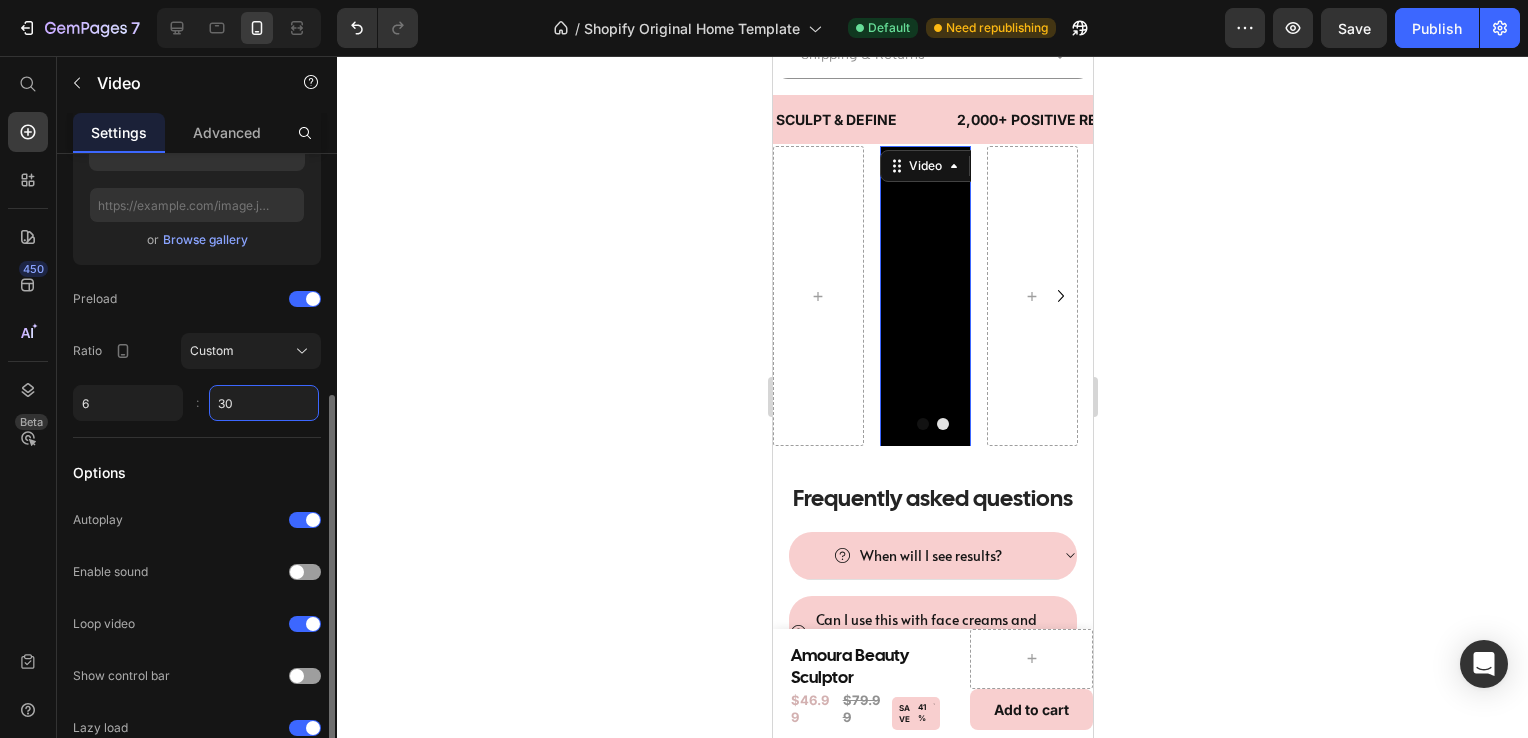 type on "6" 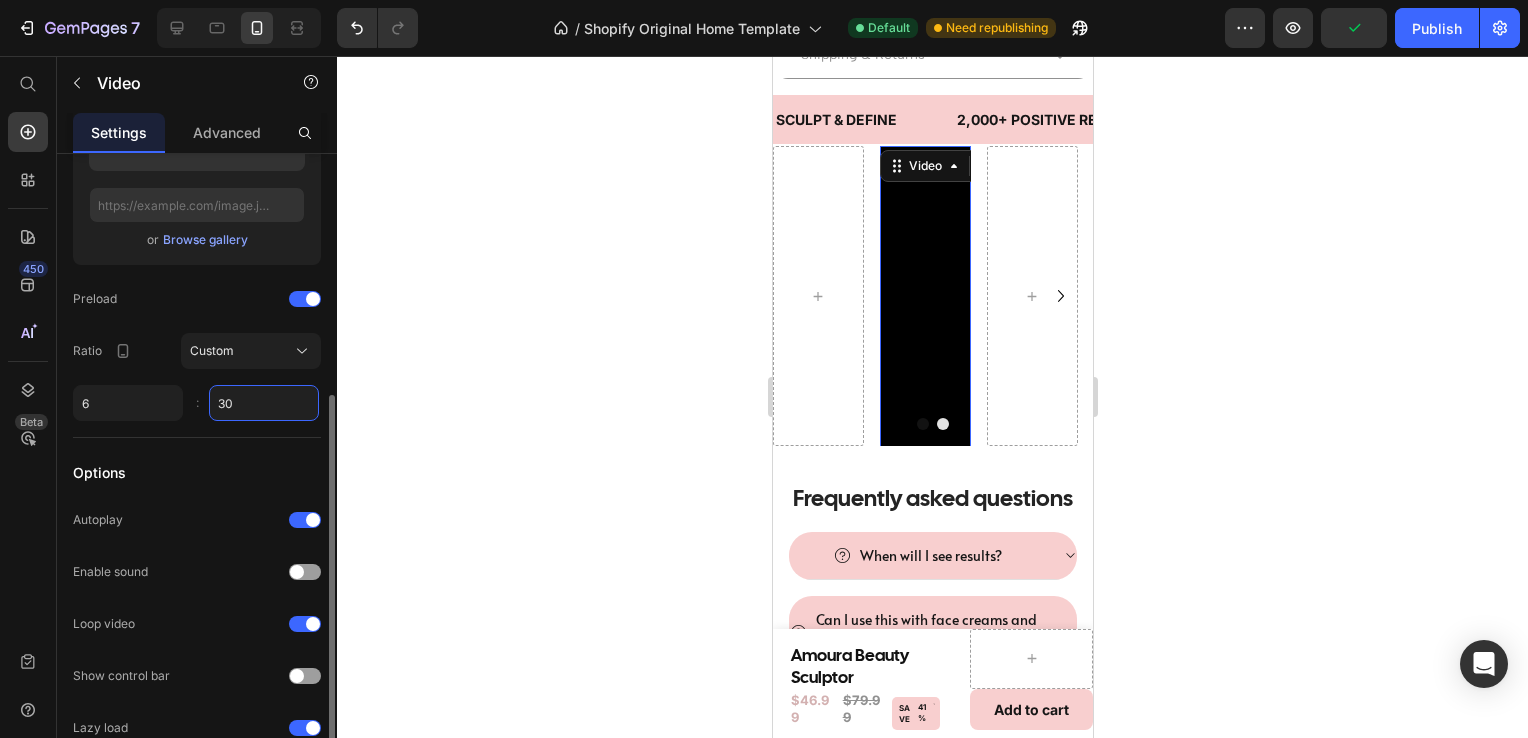 click on "30" at bounding box center (264, 403) 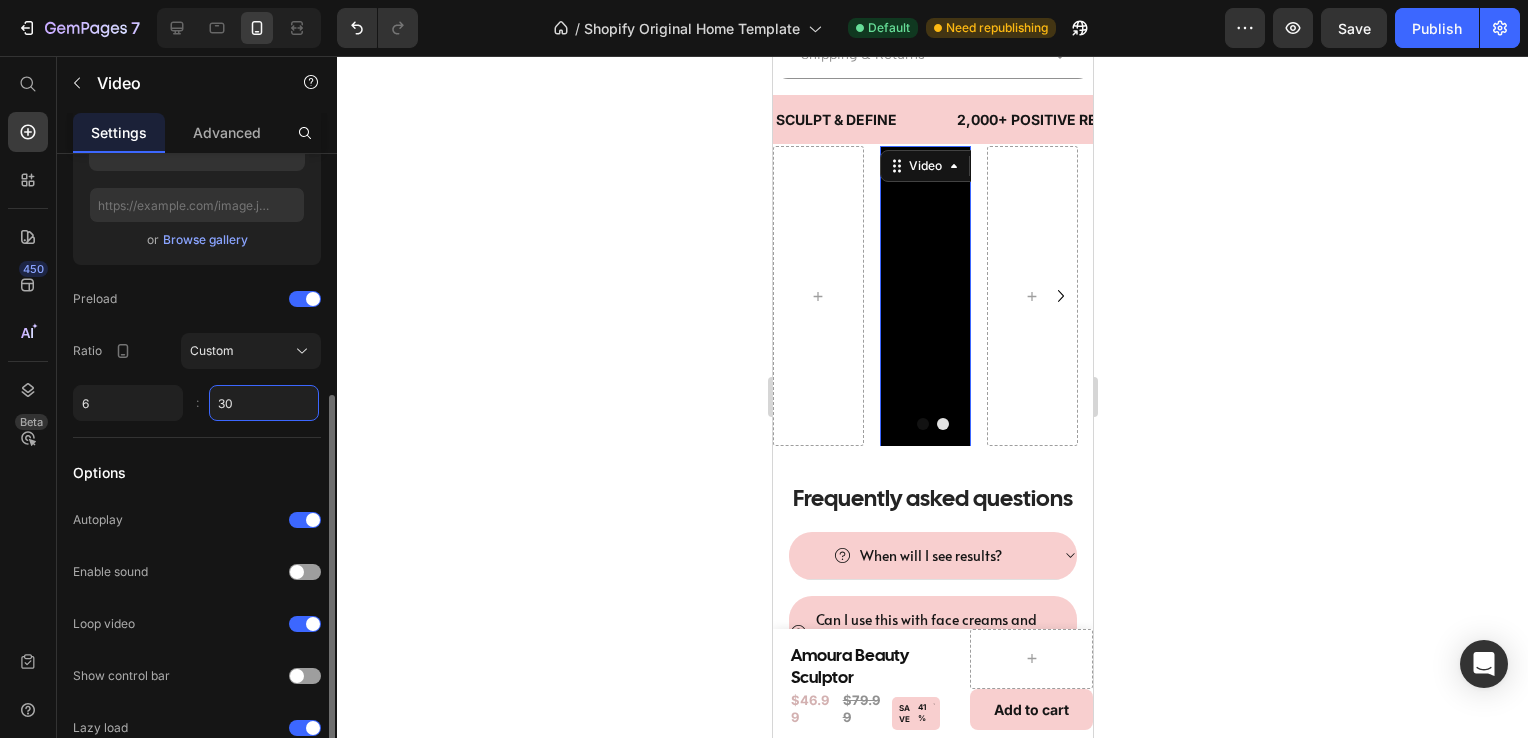 type on "0" 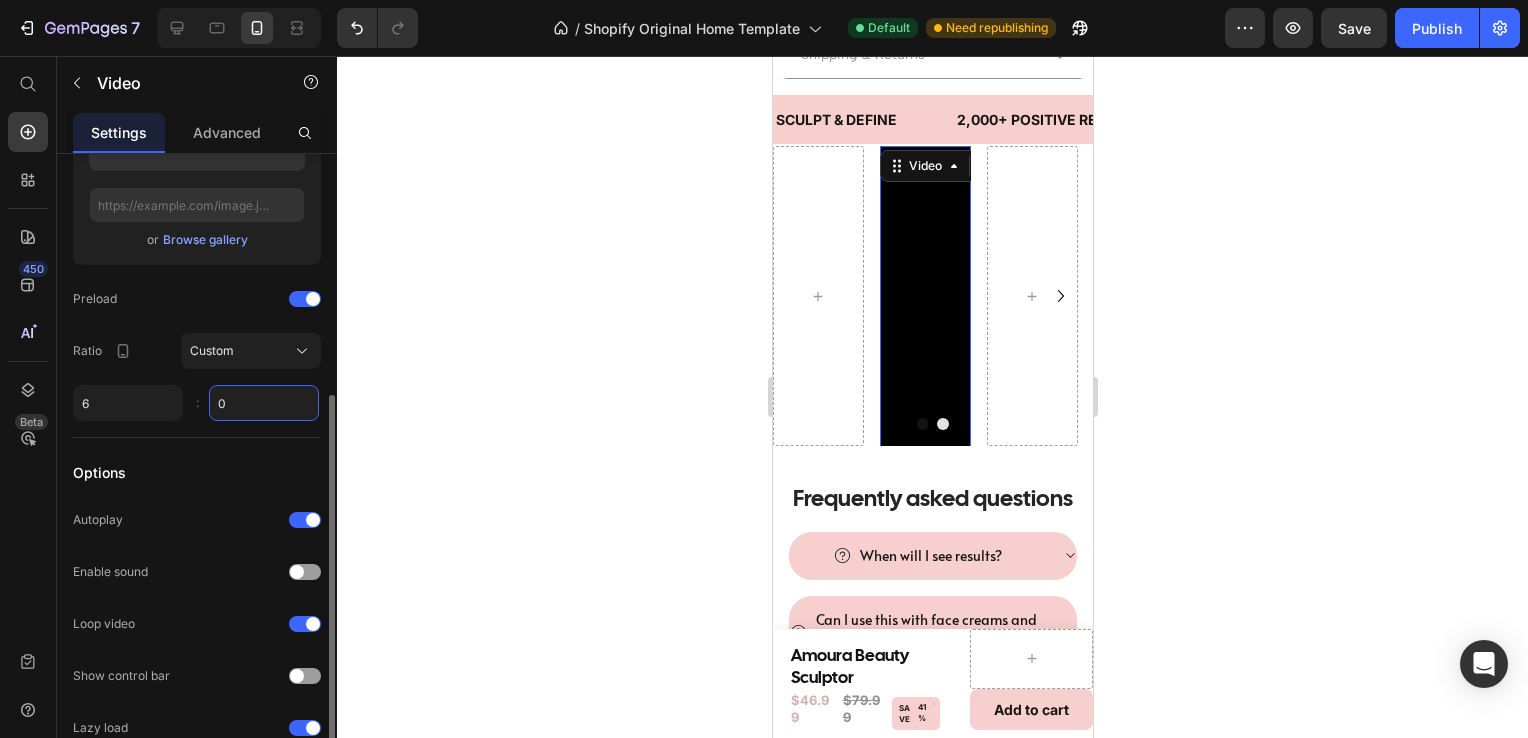 click on "0" at bounding box center (264, 403) 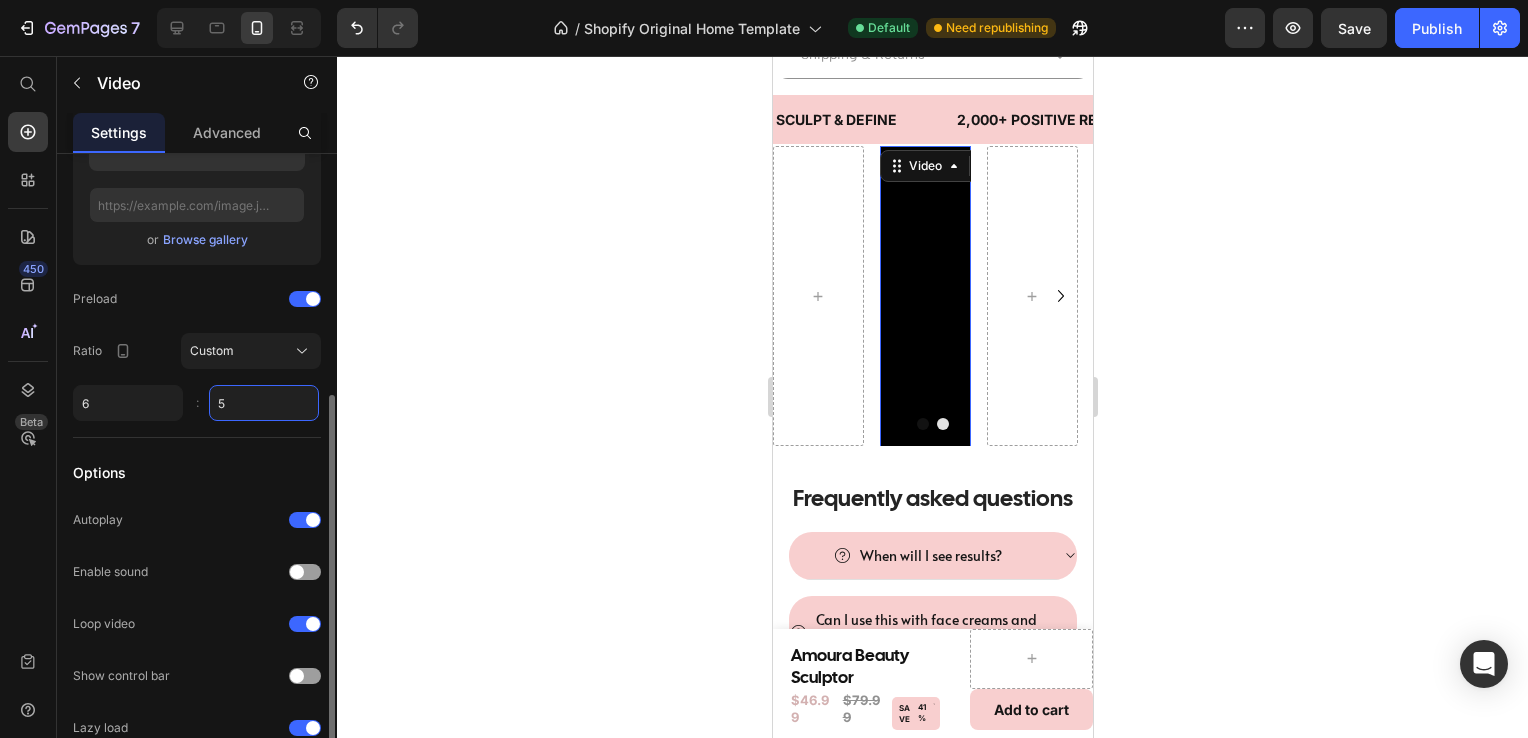 click on "5" at bounding box center (264, 403) 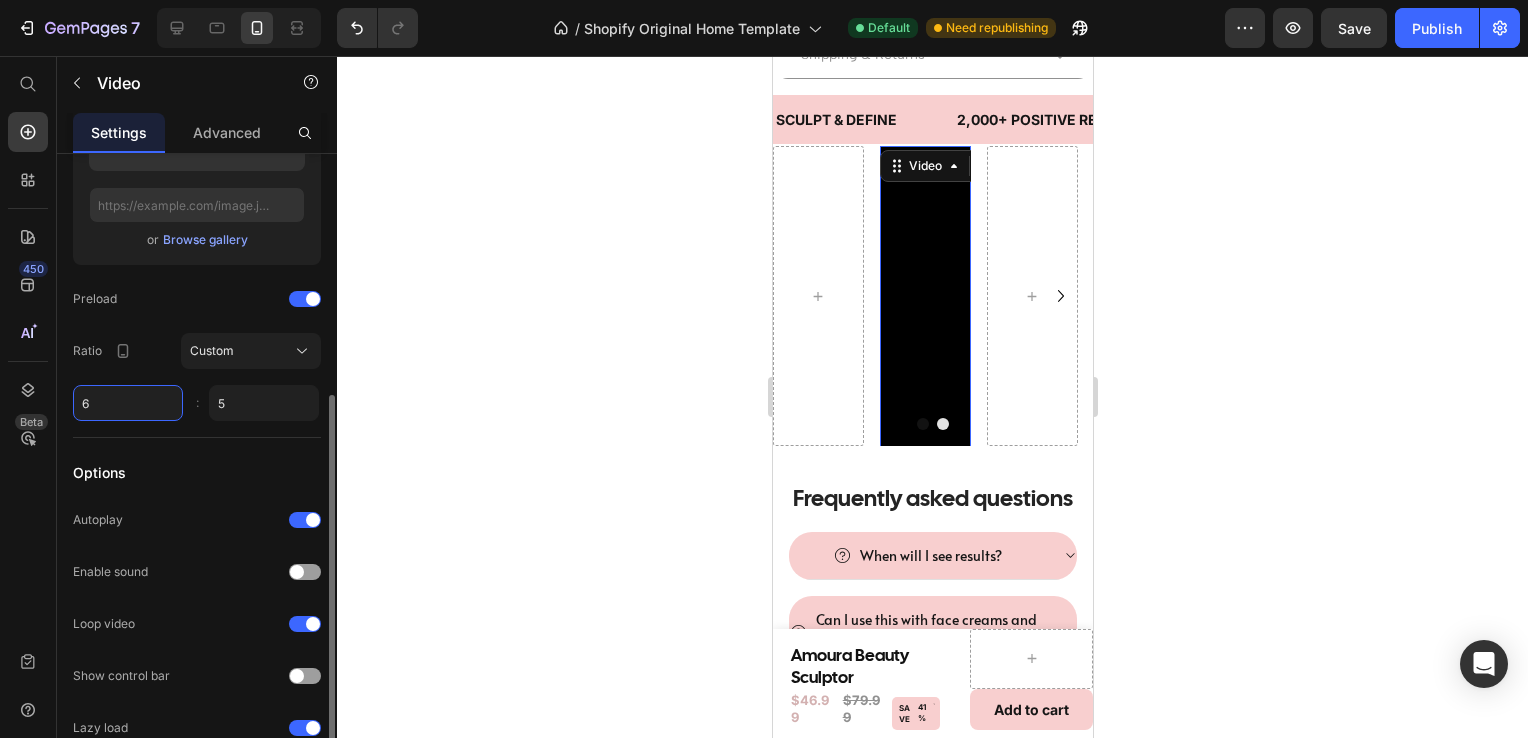 type on "5" 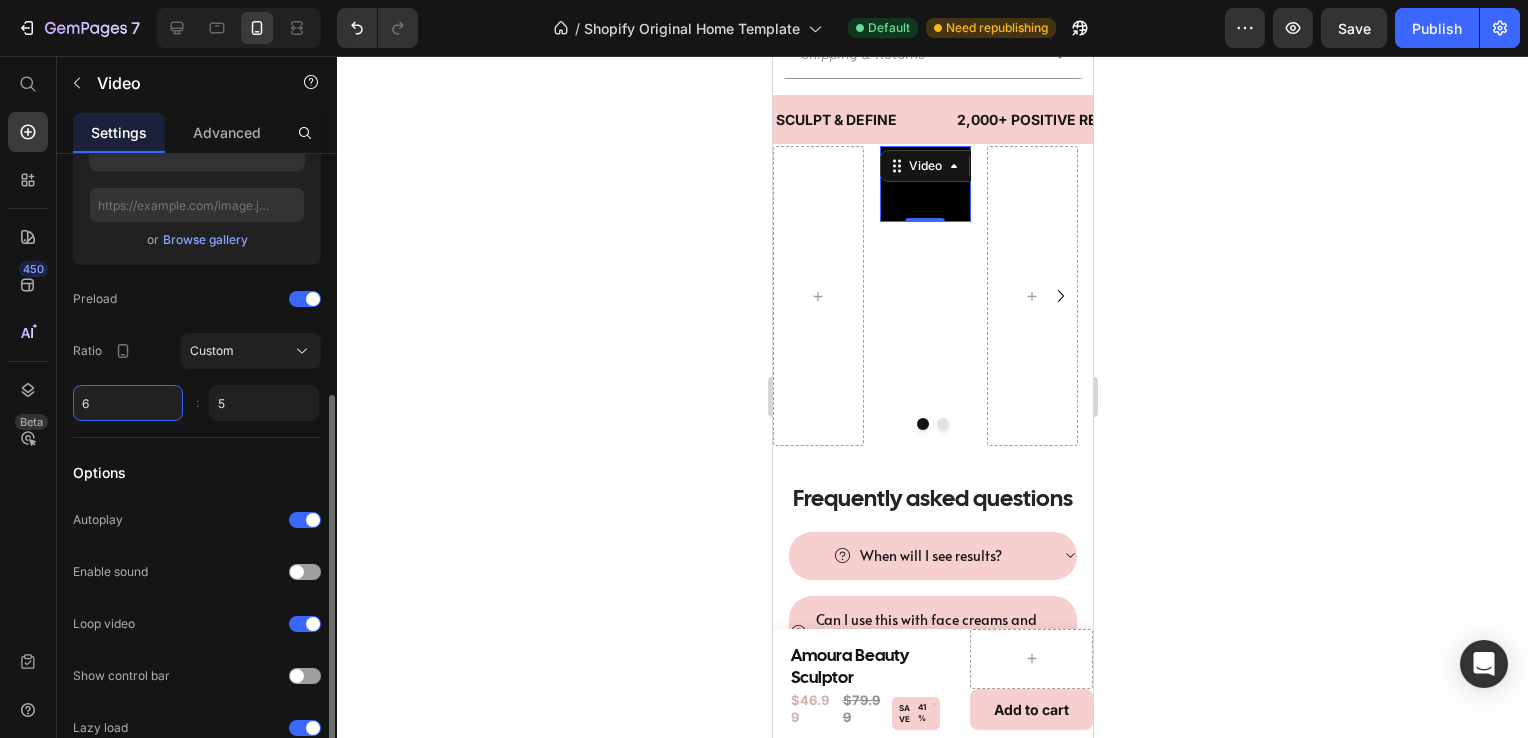 click on "6" at bounding box center [128, 403] 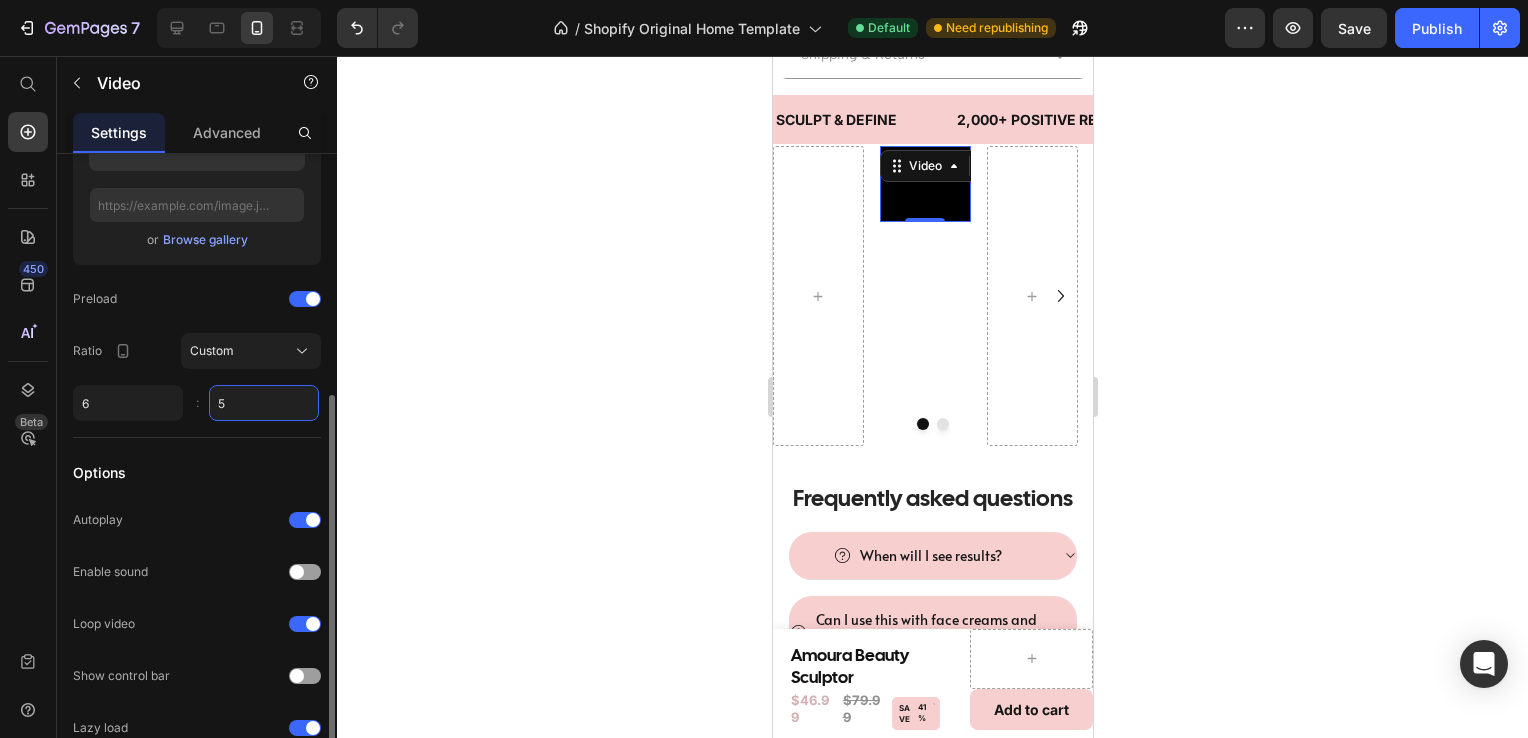 type on "6" 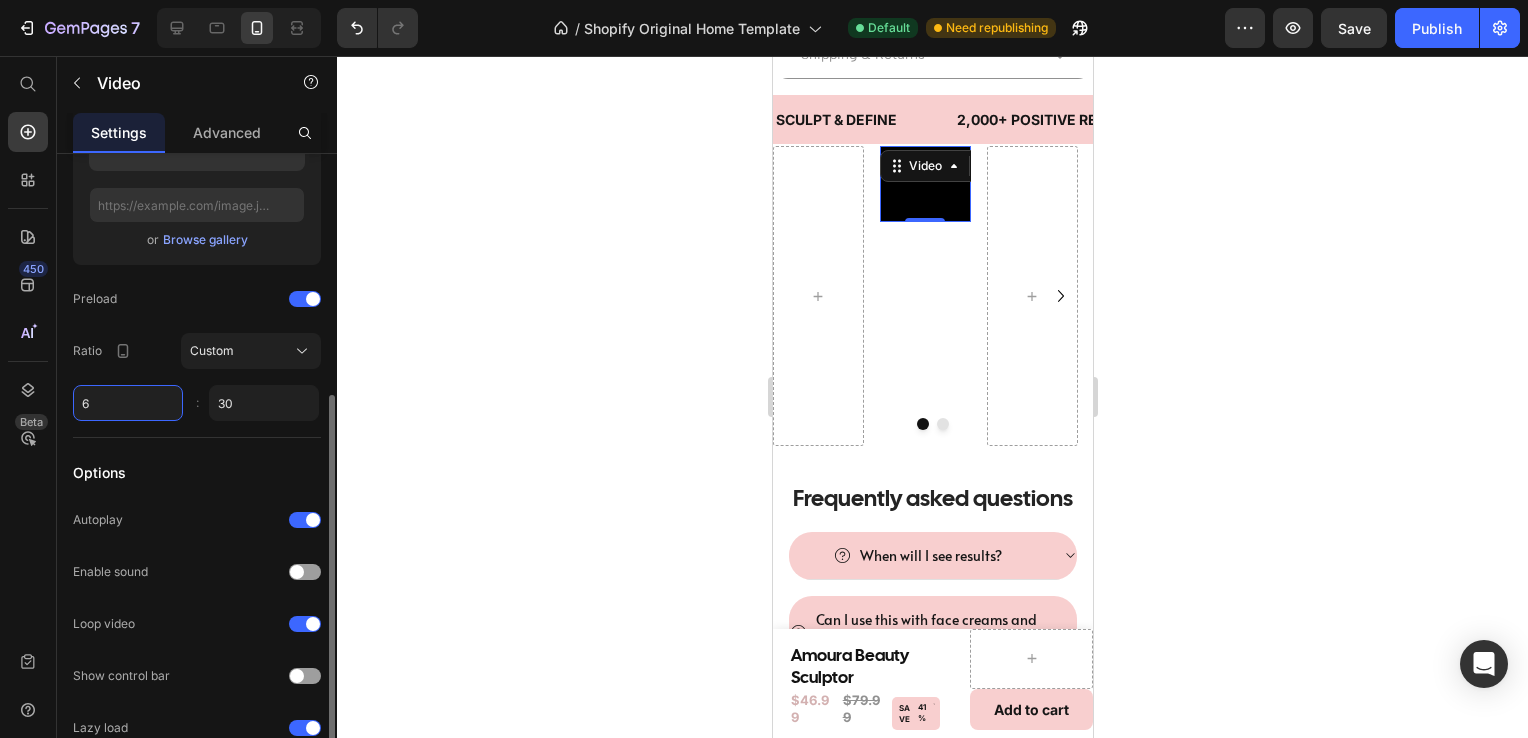 type on "30" 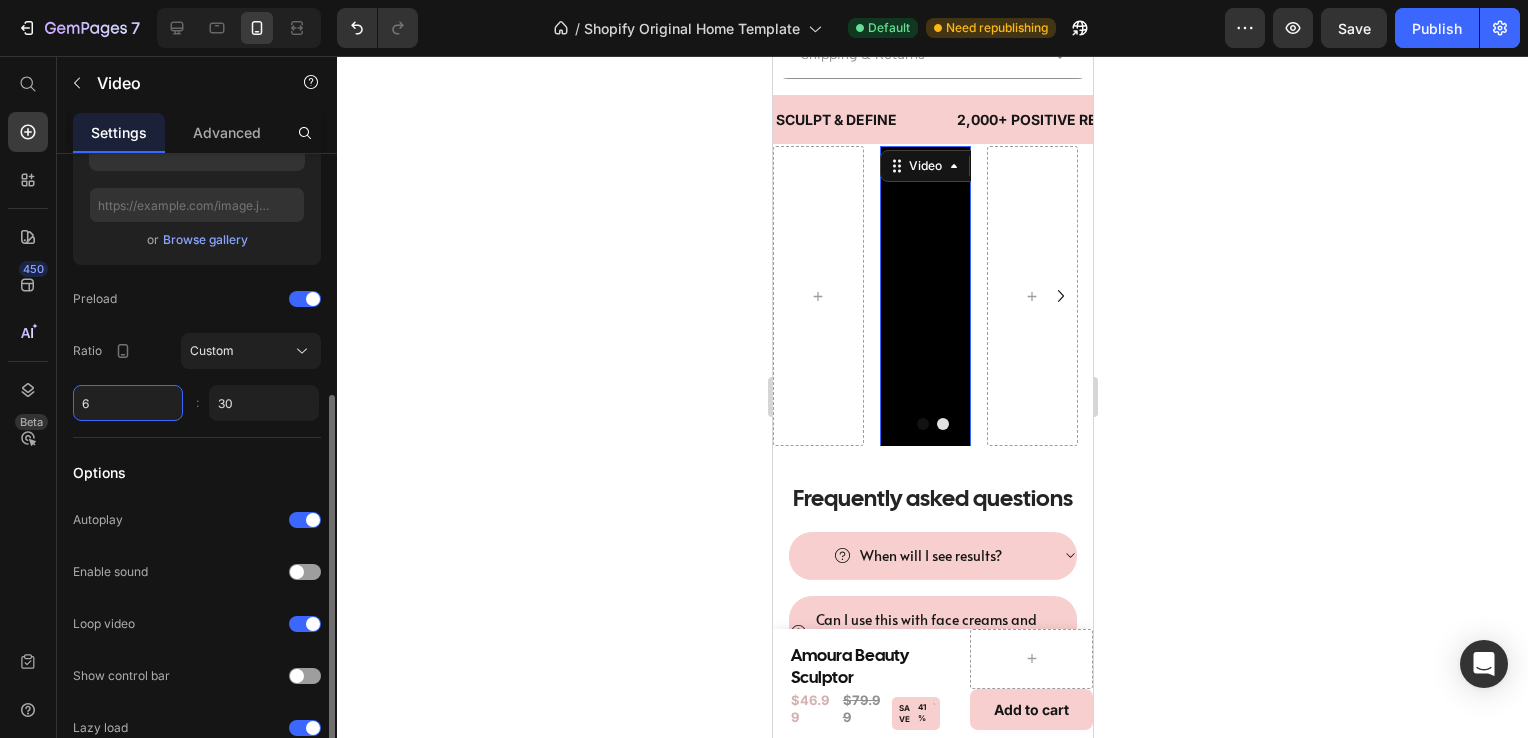 click on "6" at bounding box center [128, 403] 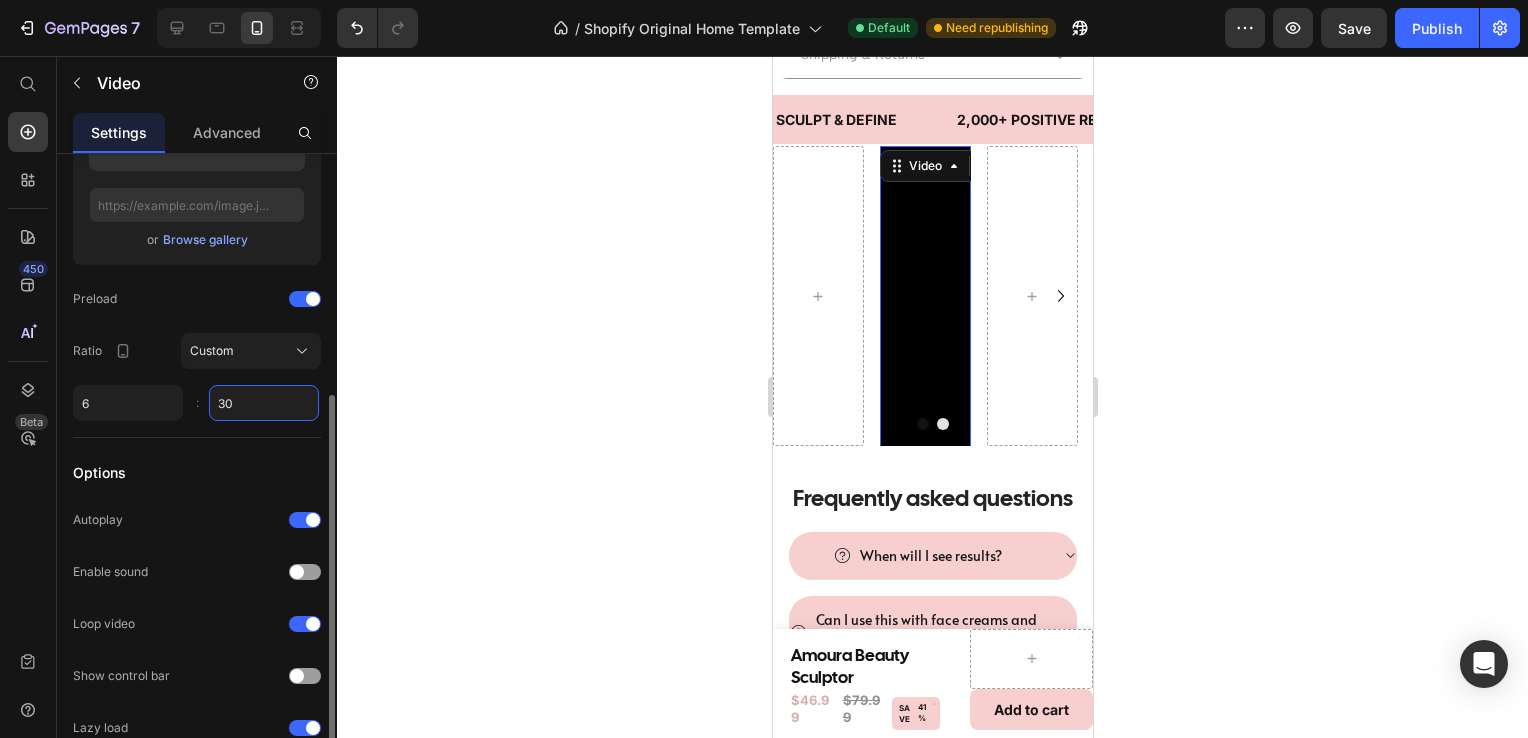 type on "6" 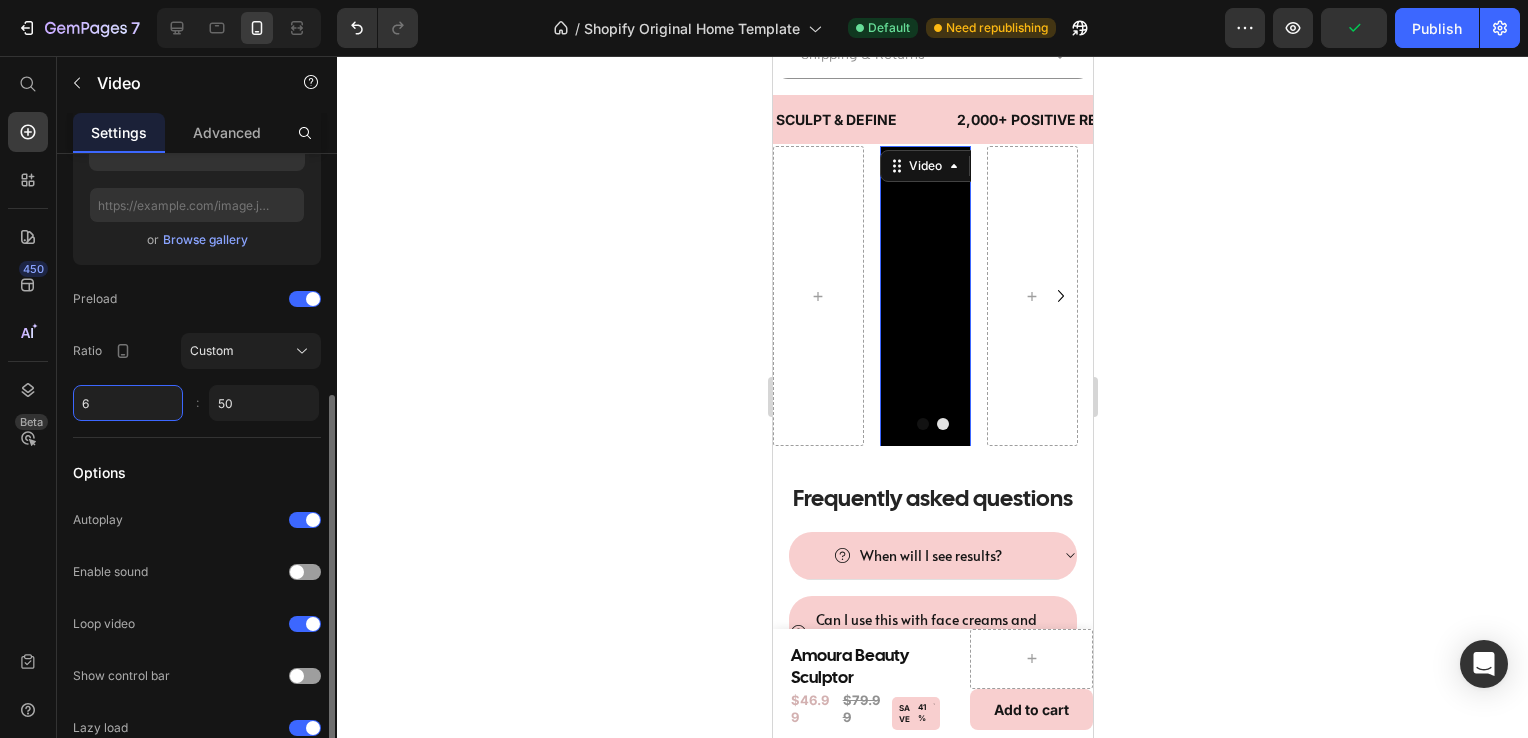 type on "50" 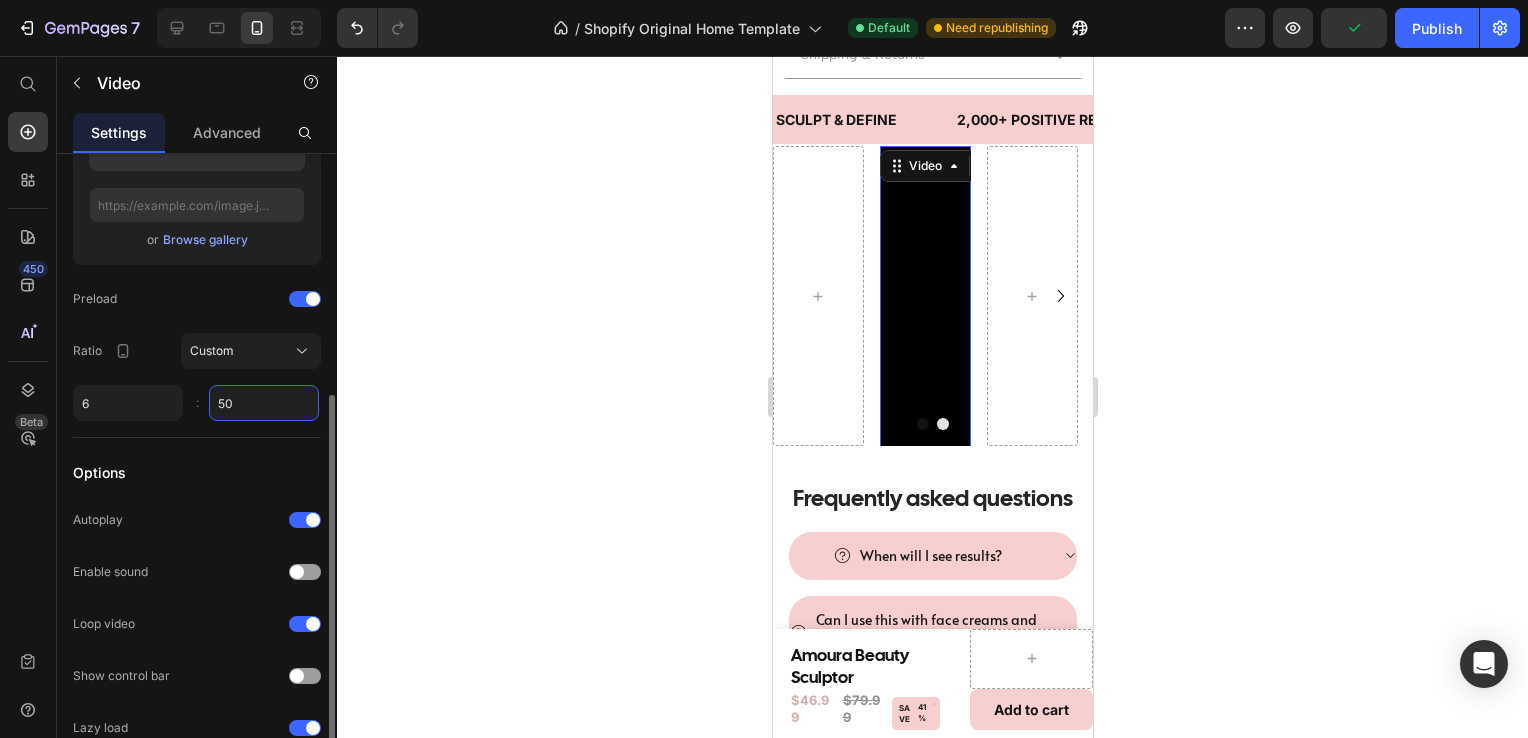 type on "6" 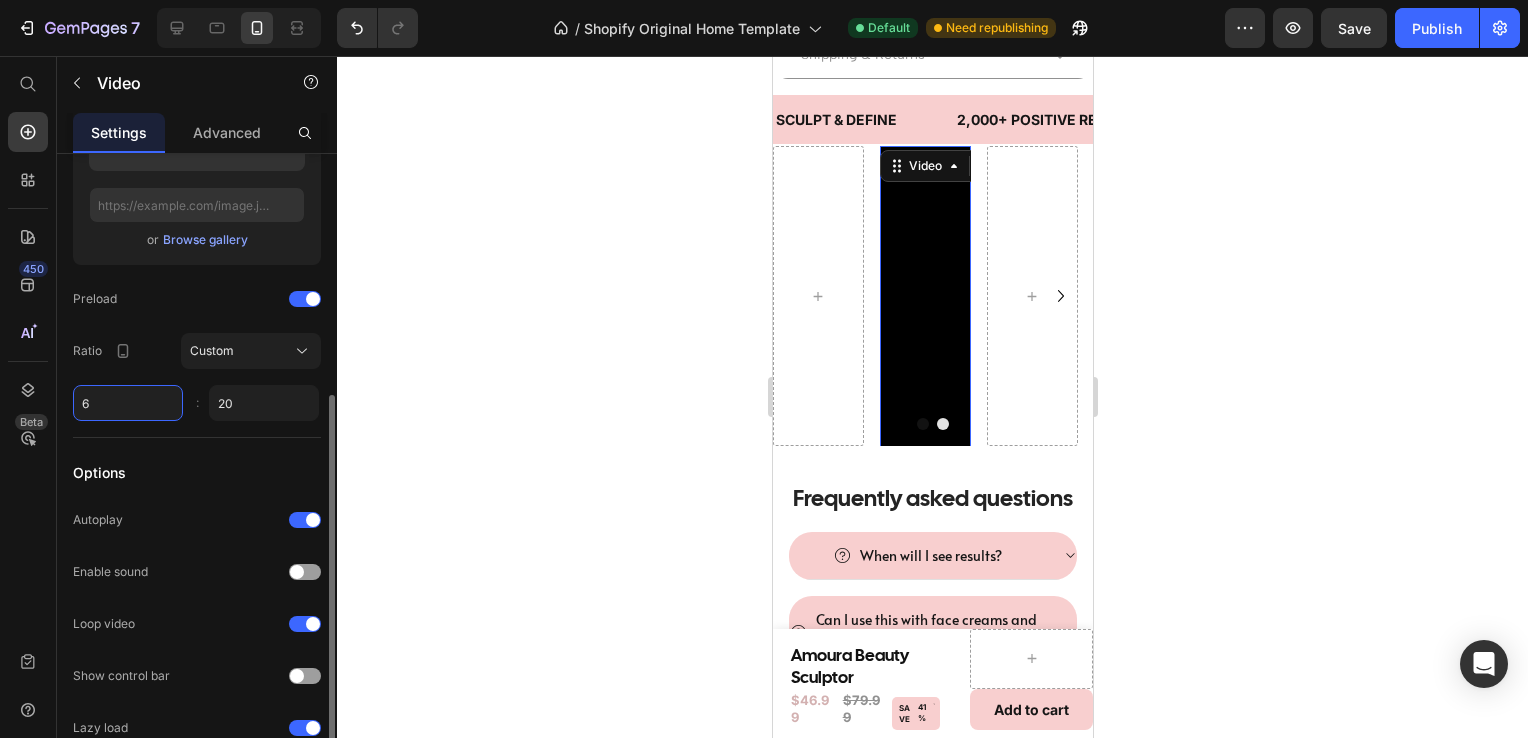 type on "20" 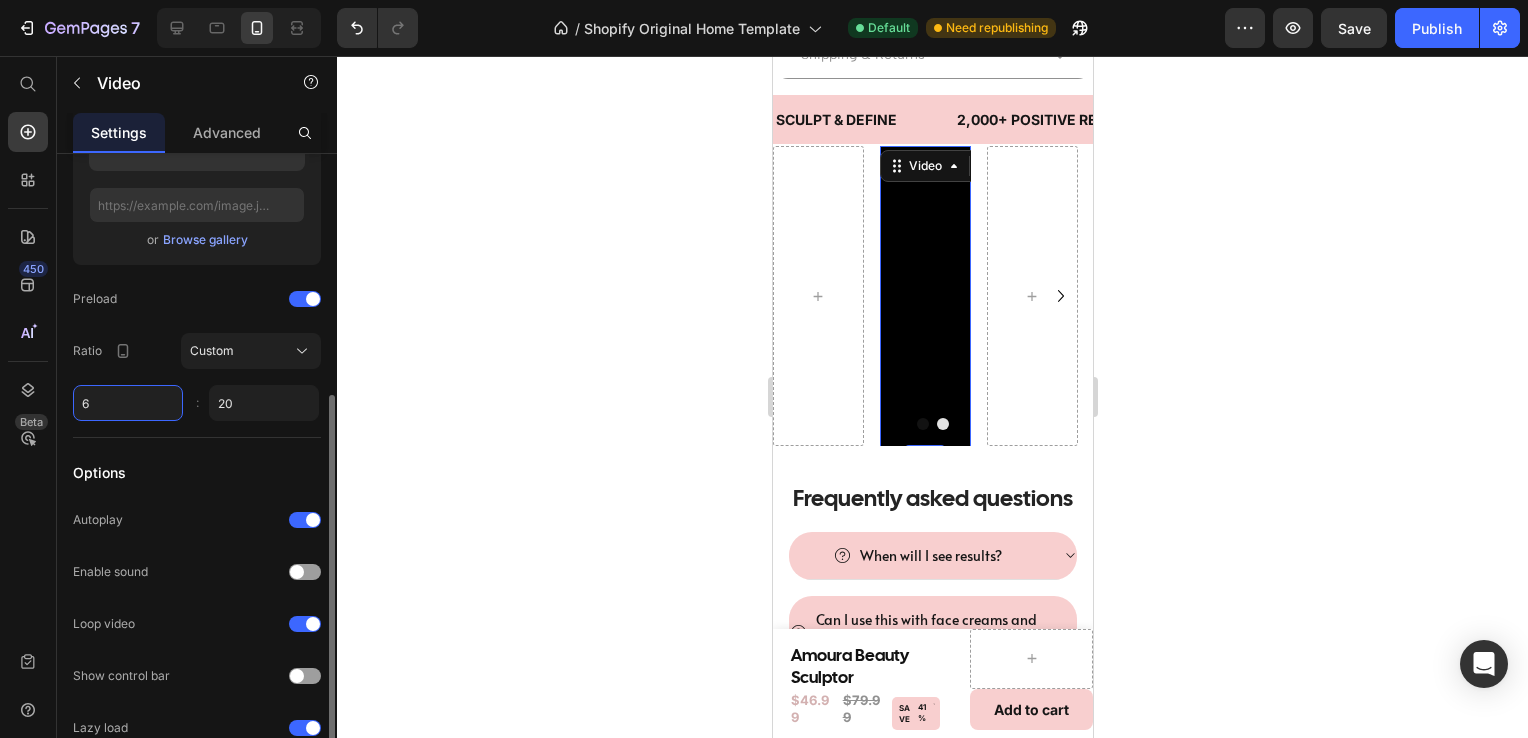 click on "6" at bounding box center [128, 403] 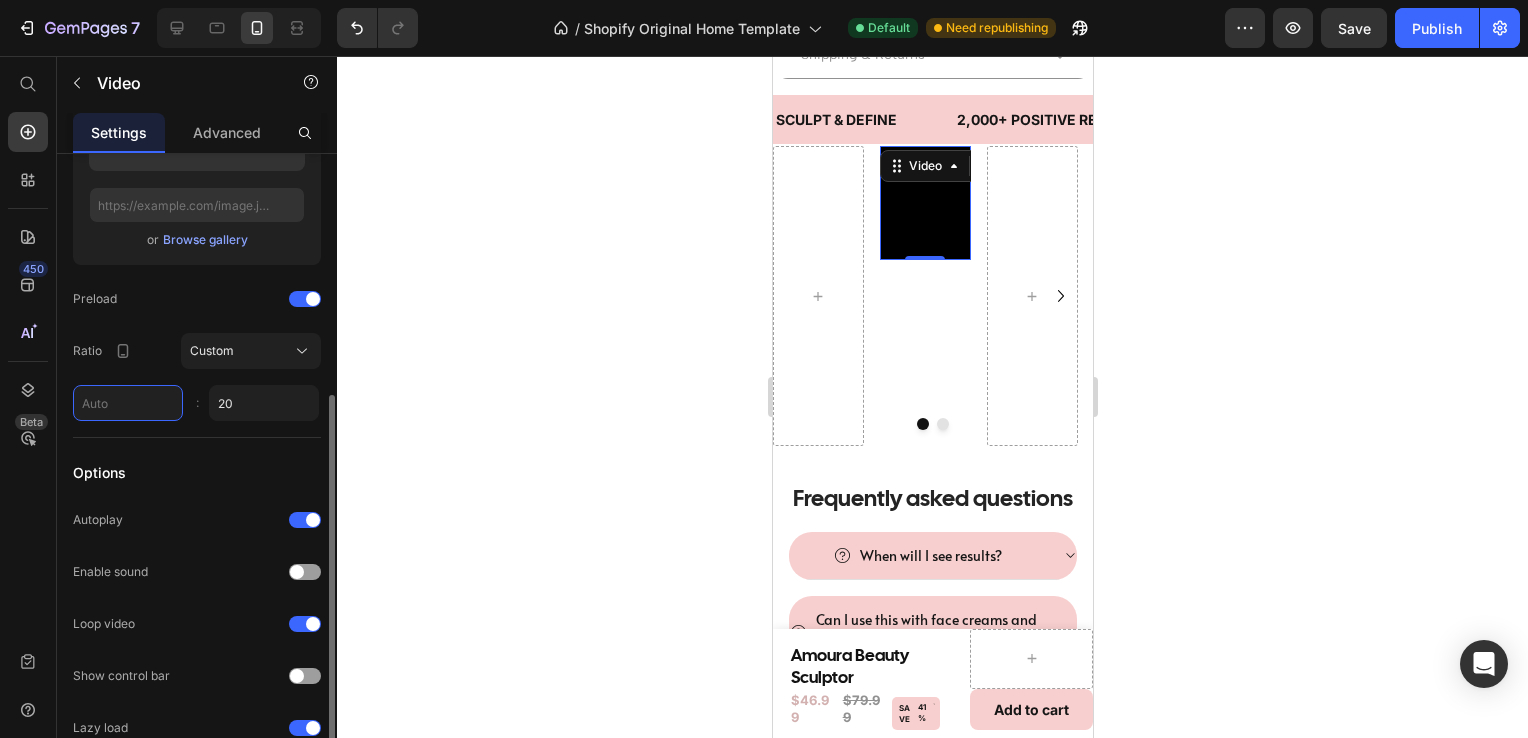 type on "2" 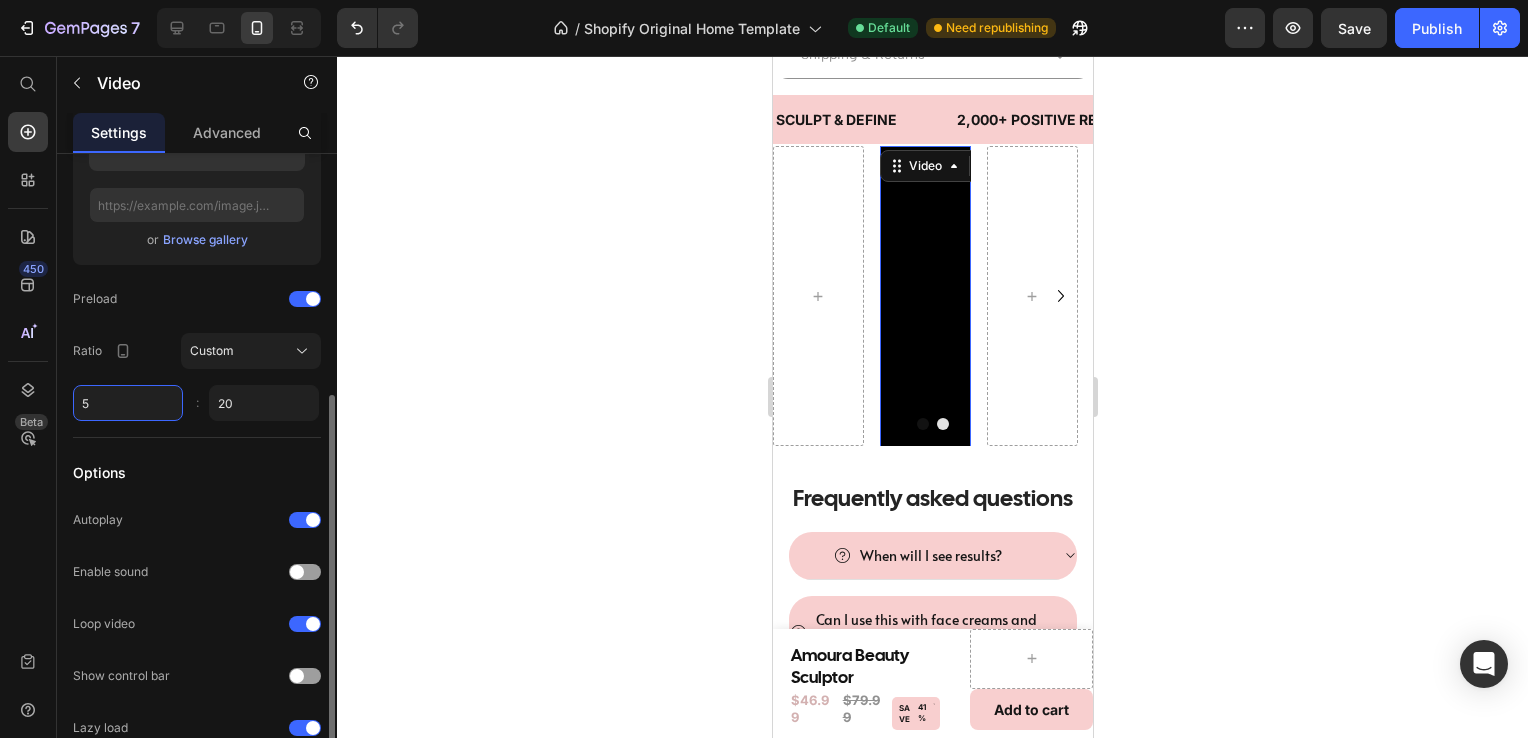 click on "5" at bounding box center [128, 403] 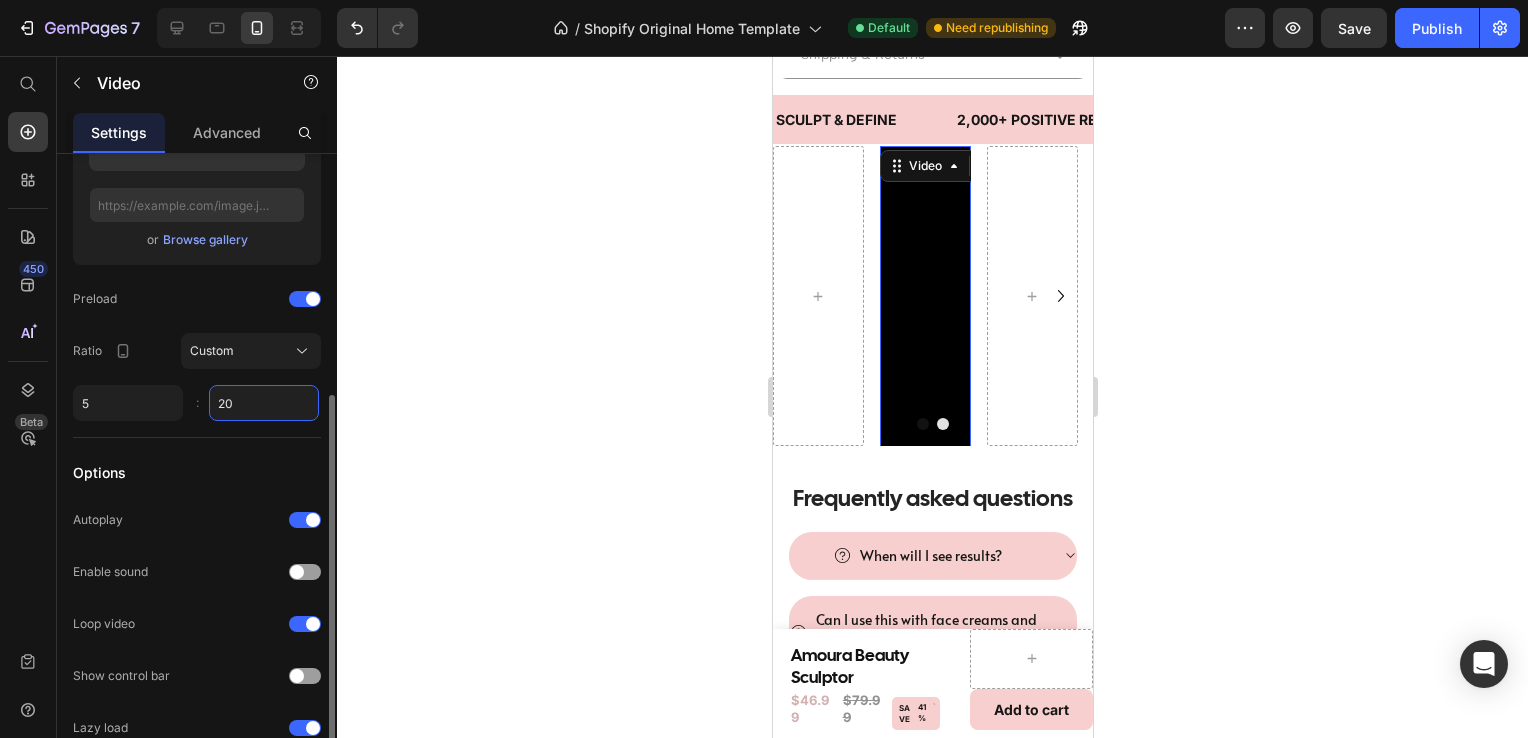 type on "5" 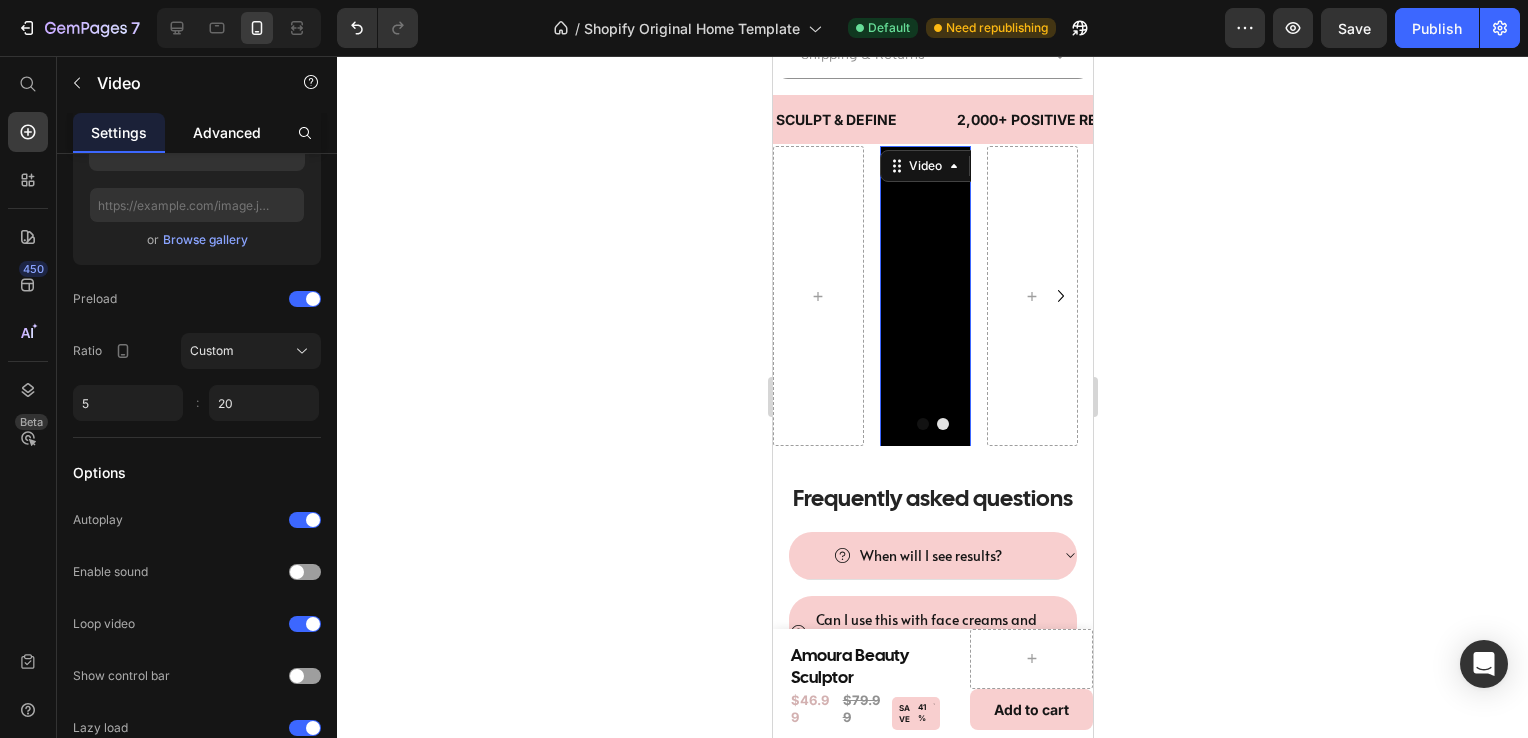 type on "20" 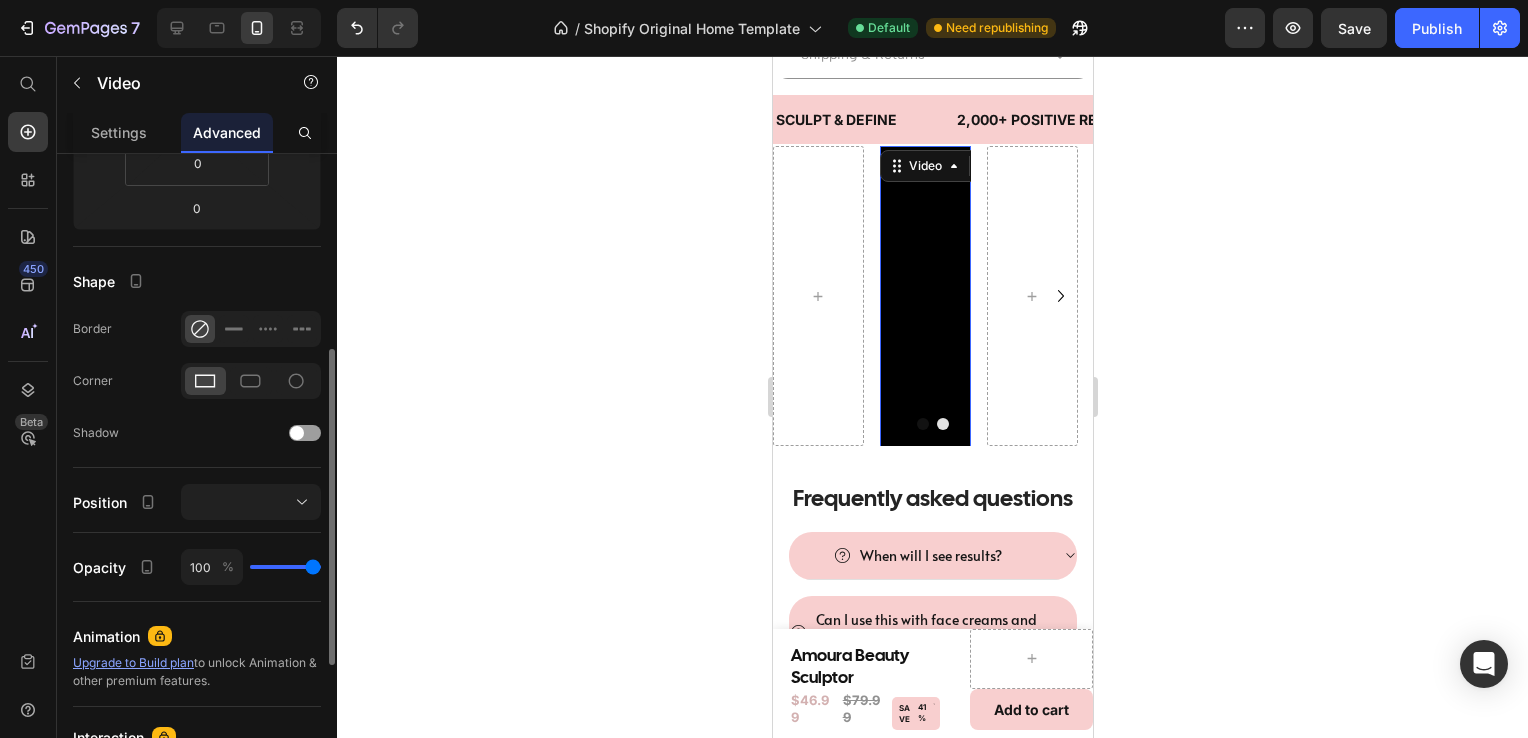 scroll, scrollTop: 406, scrollLeft: 0, axis: vertical 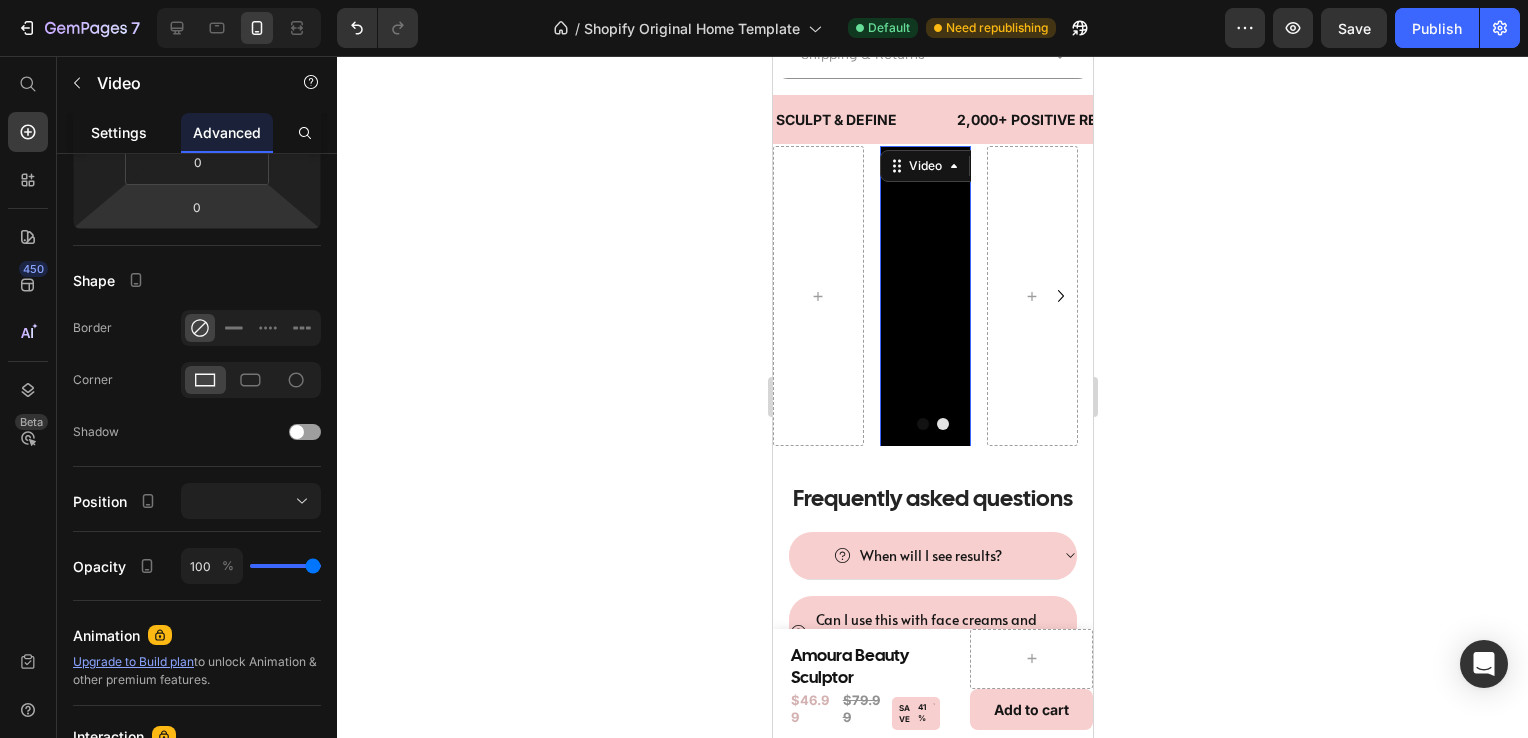 click on "Settings" at bounding box center (119, 132) 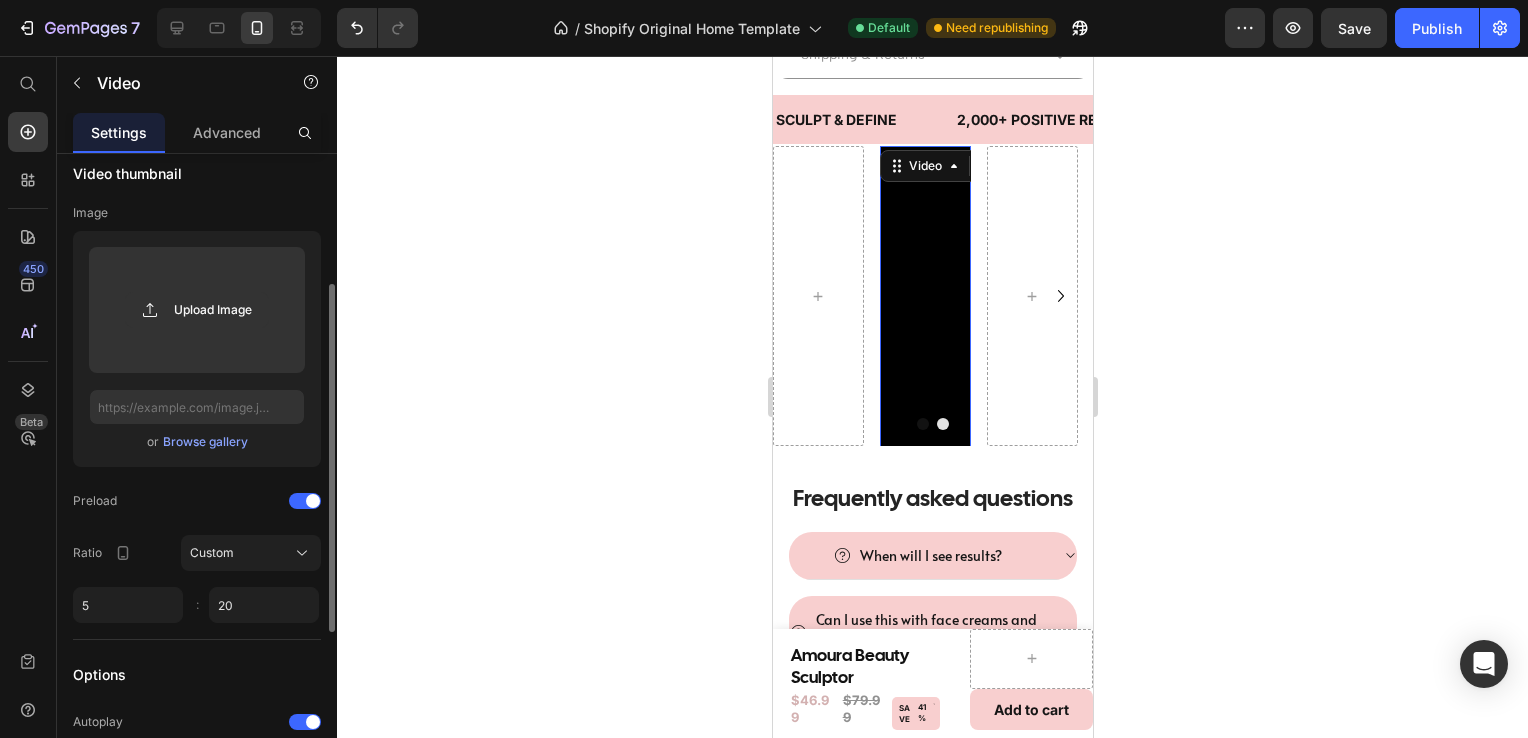 scroll, scrollTop: 239, scrollLeft: 0, axis: vertical 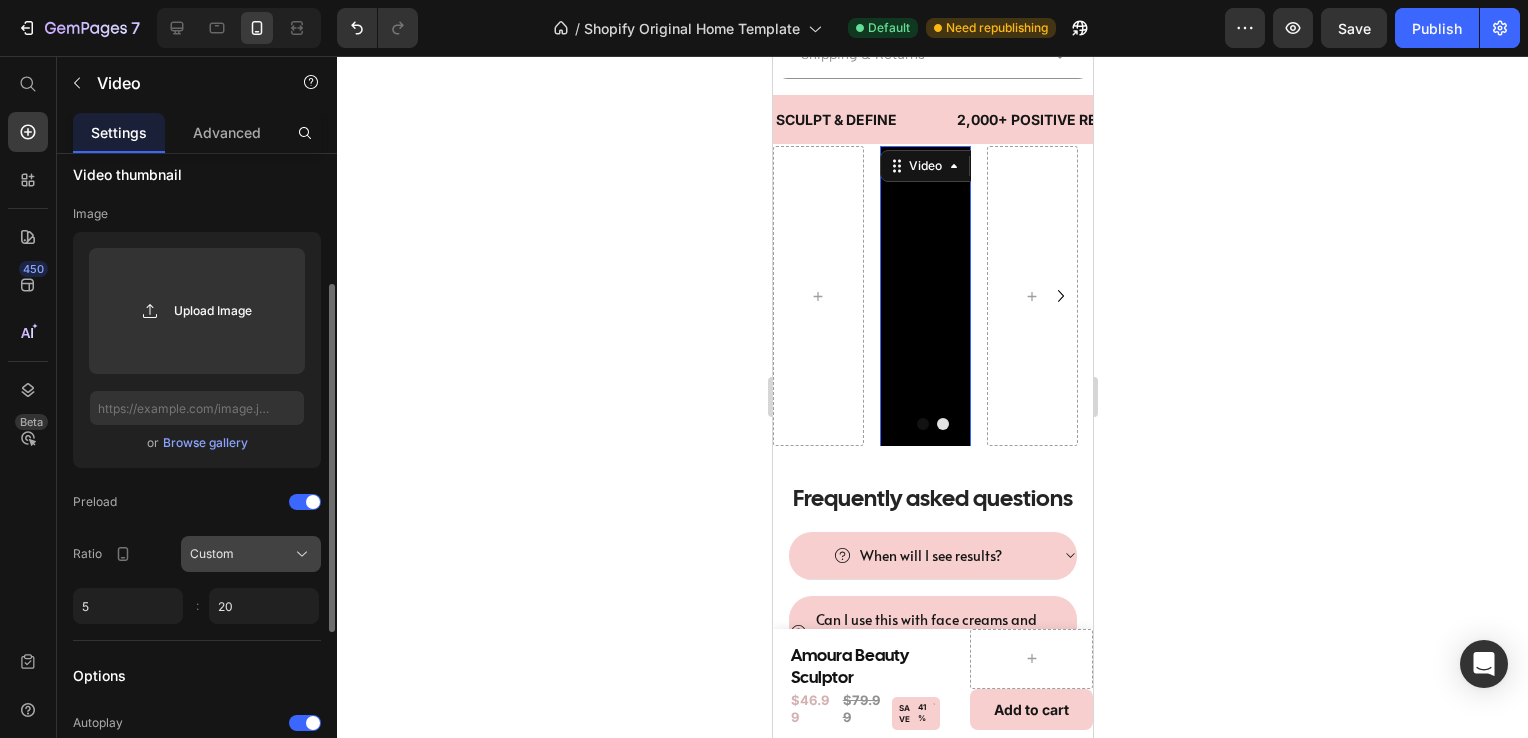click 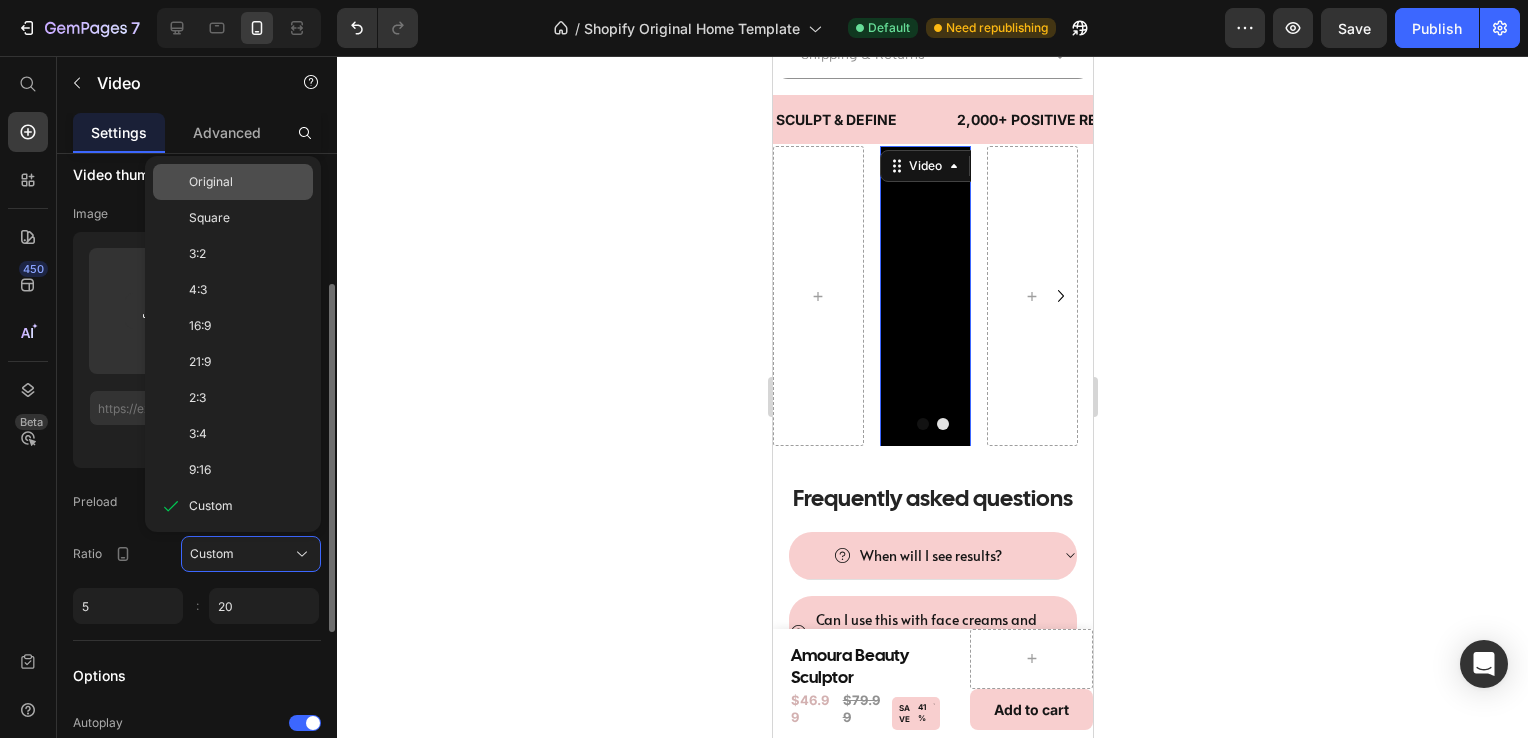 click on "Original" 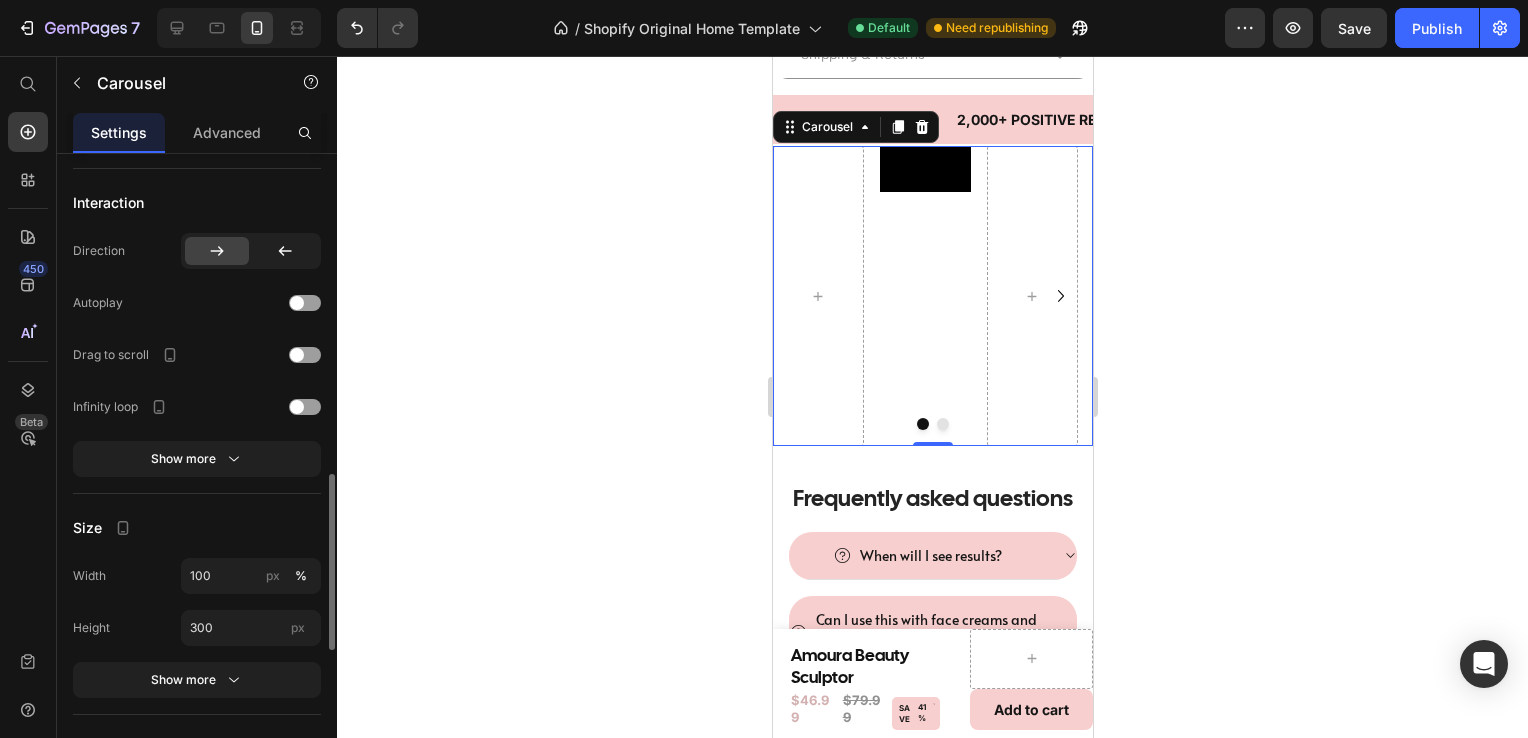 scroll, scrollTop: 1159, scrollLeft: 0, axis: vertical 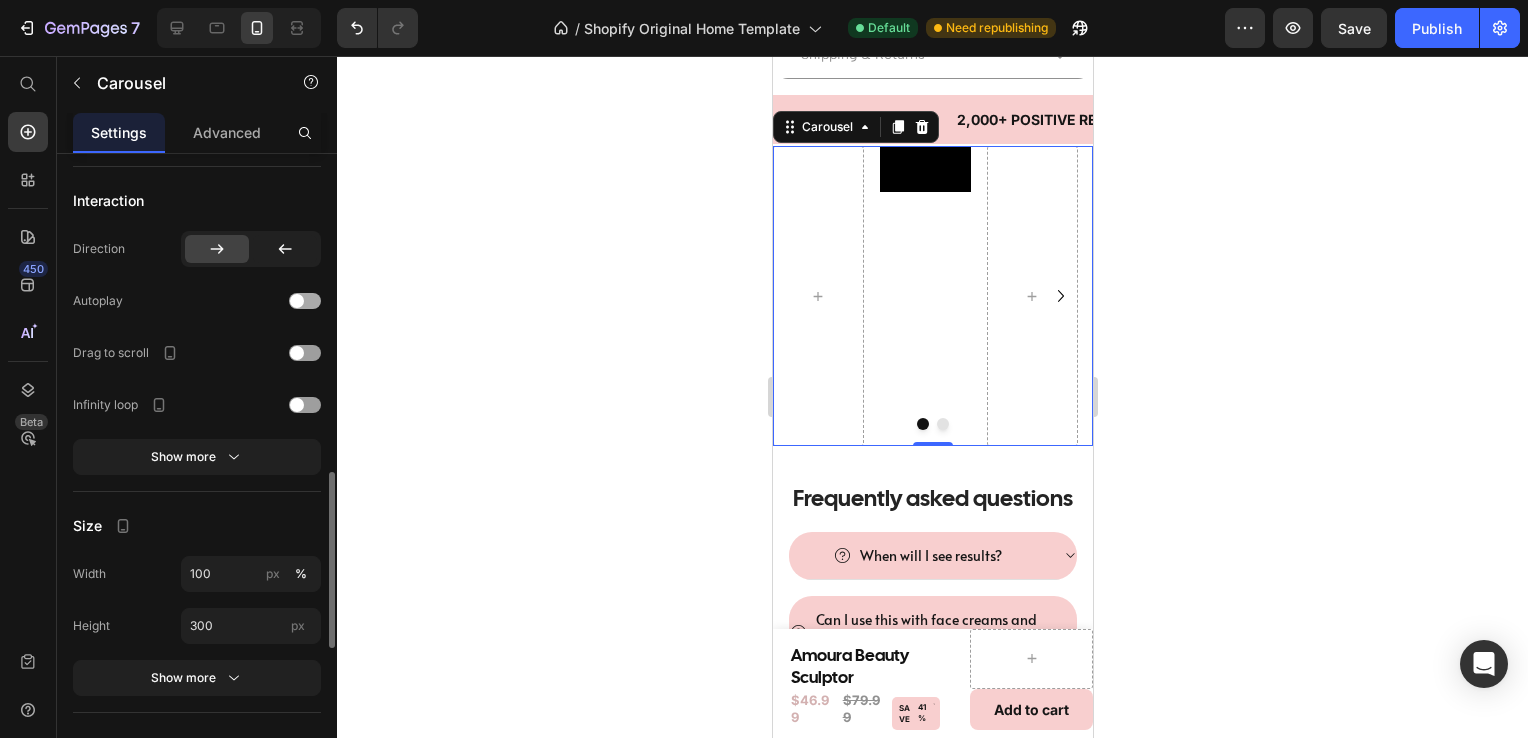 click at bounding box center [305, 301] 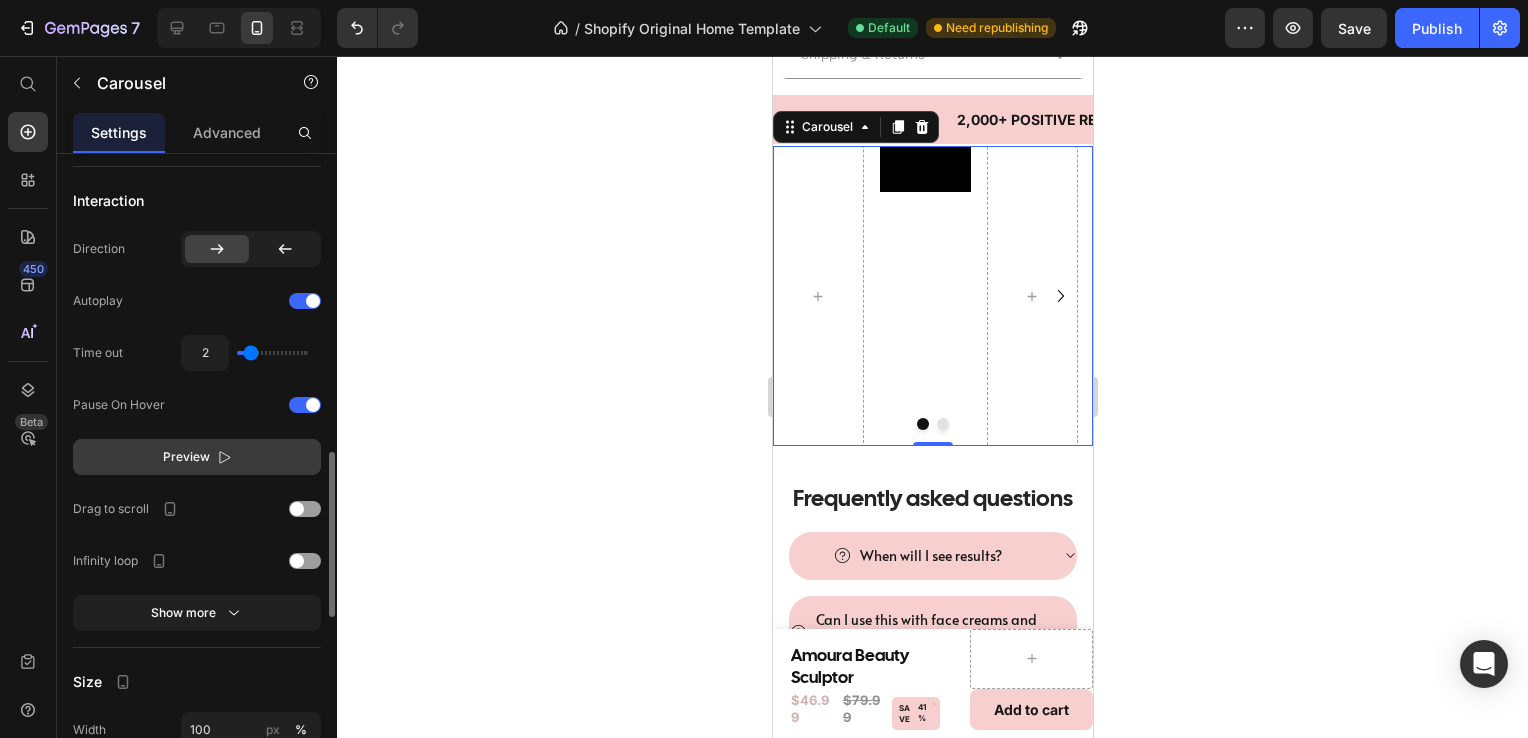 click on "Preview" at bounding box center (197, 457) 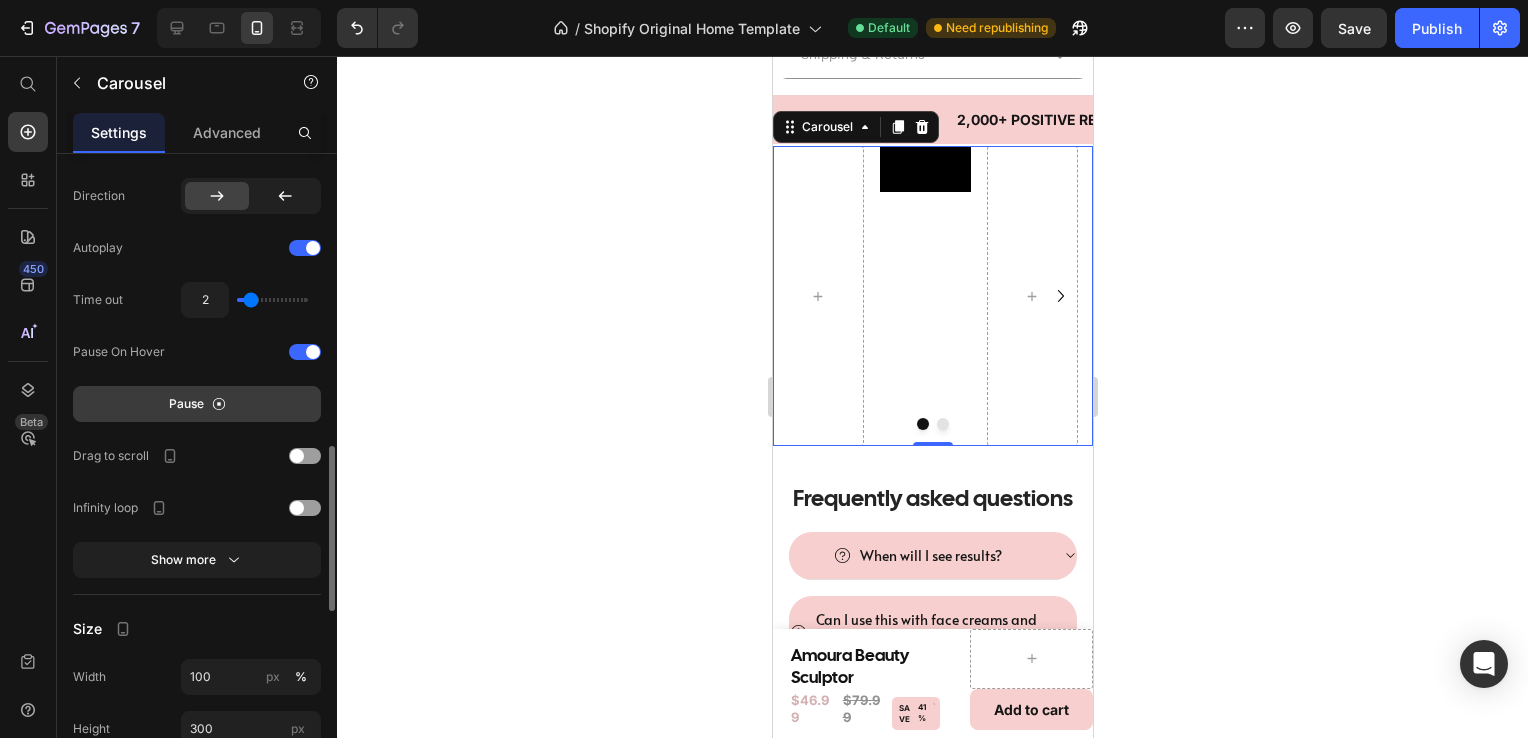 scroll, scrollTop: 1215, scrollLeft: 0, axis: vertical 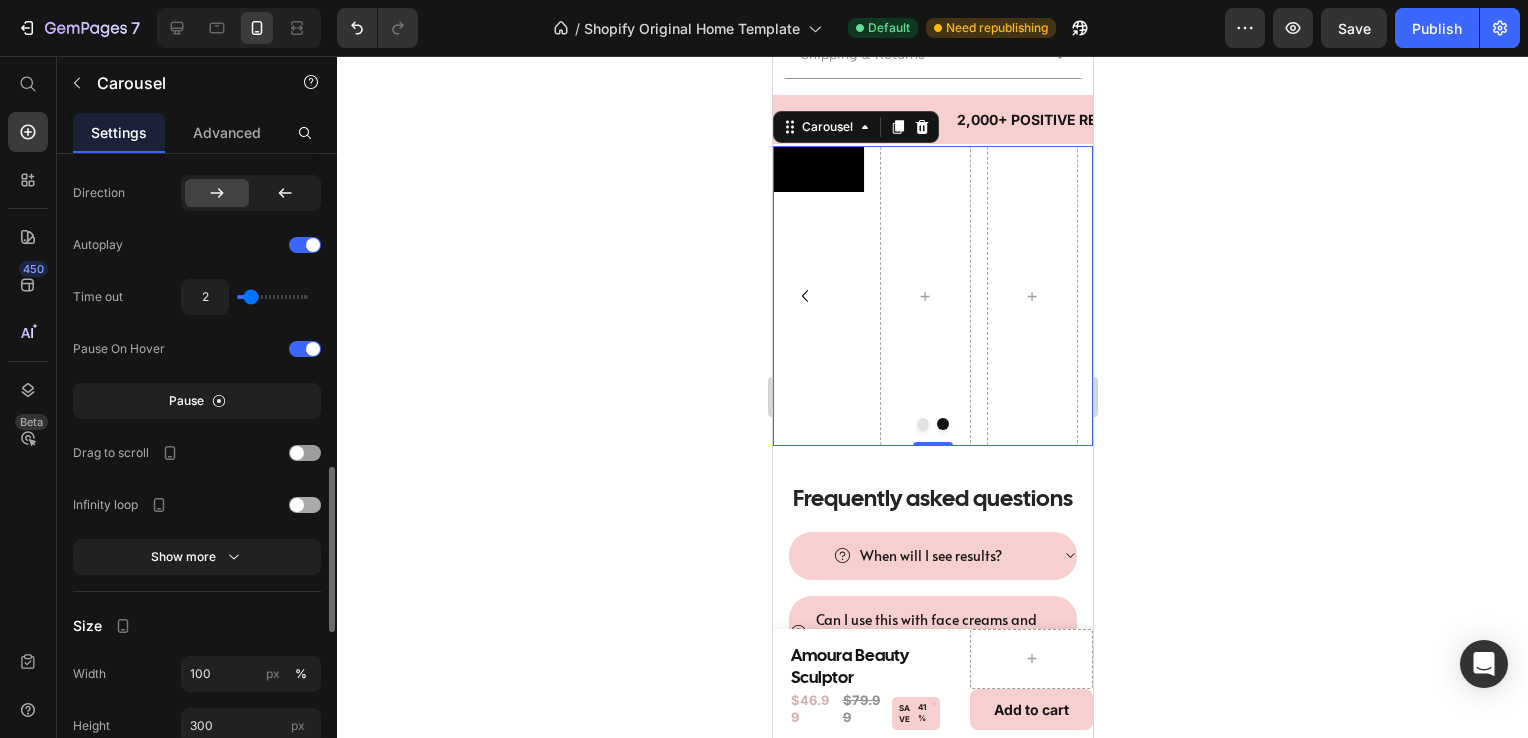 click at bounding box center [297, 505] 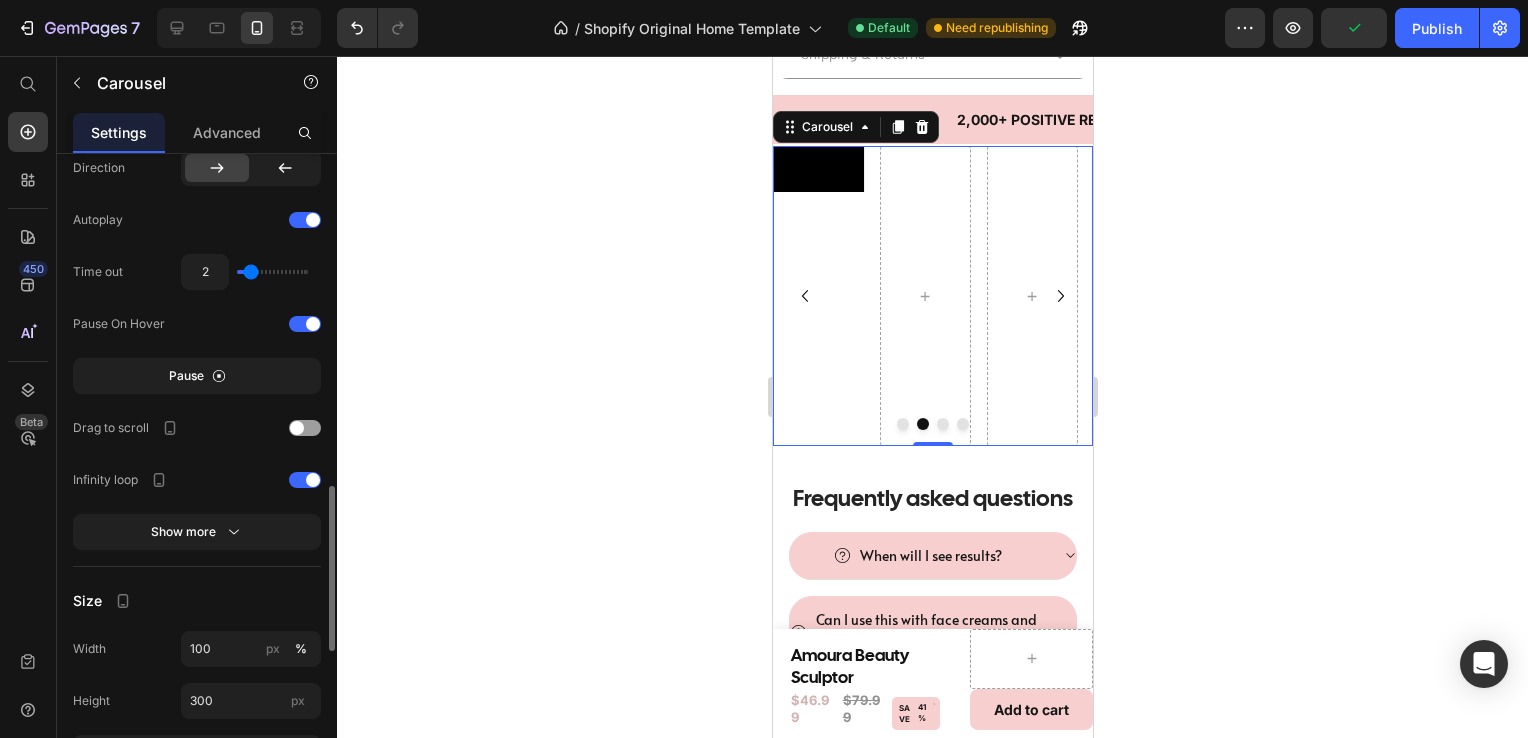 scroll, scrollTop: 1252, scrollLeft: 0, axis: vertical 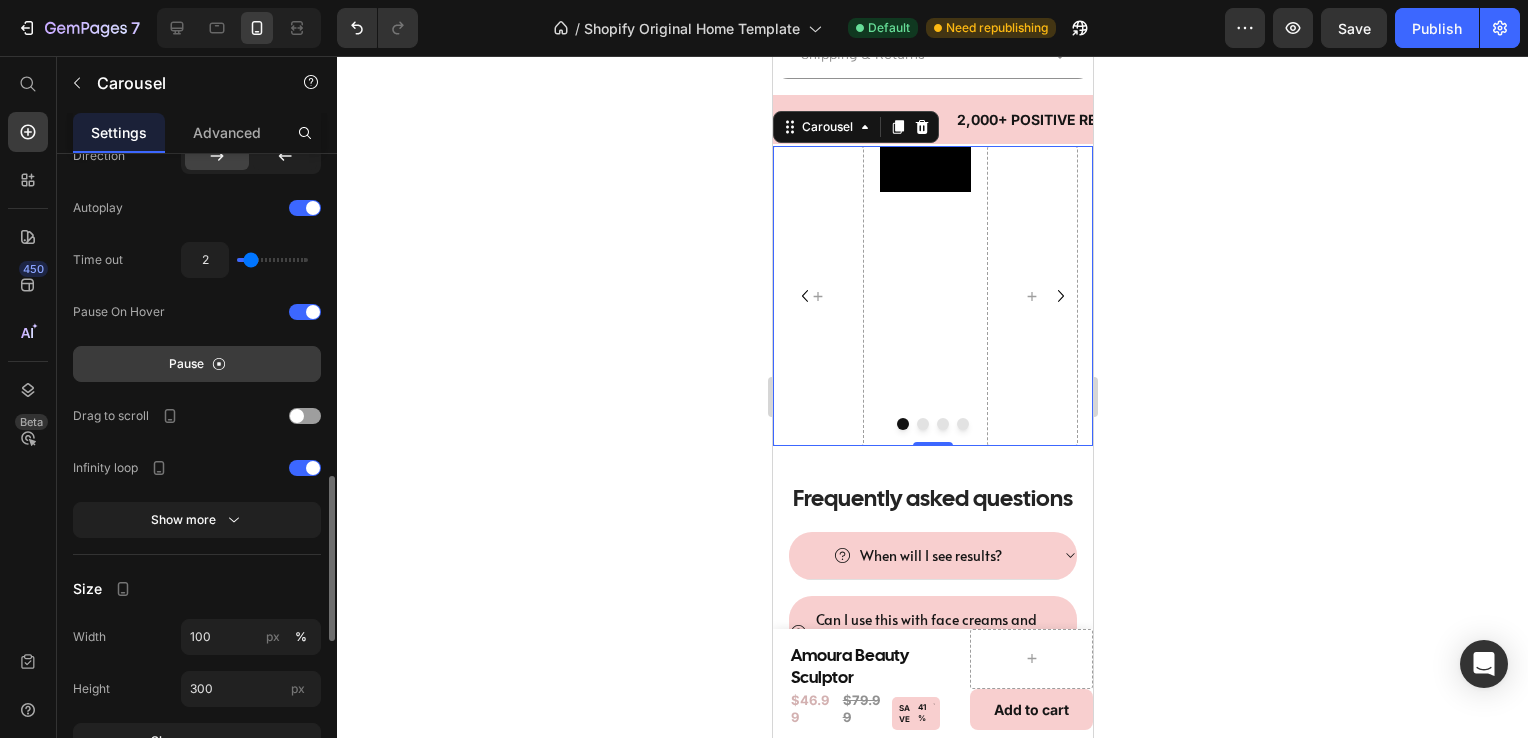 click on "Pause" at bounding box center [197, 364] 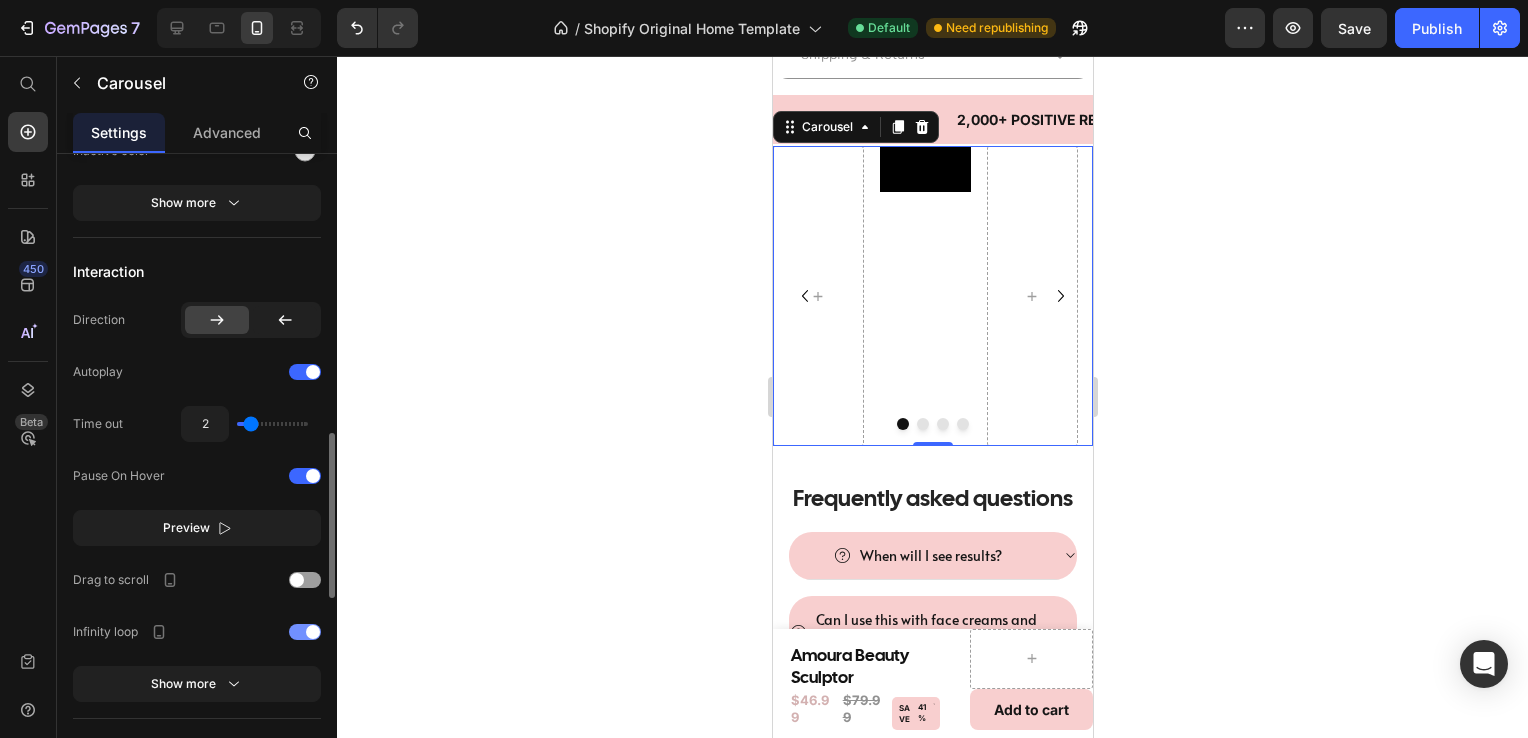 scroll, scrollTop: 1087, scrollLeft: 0, axis: vertical 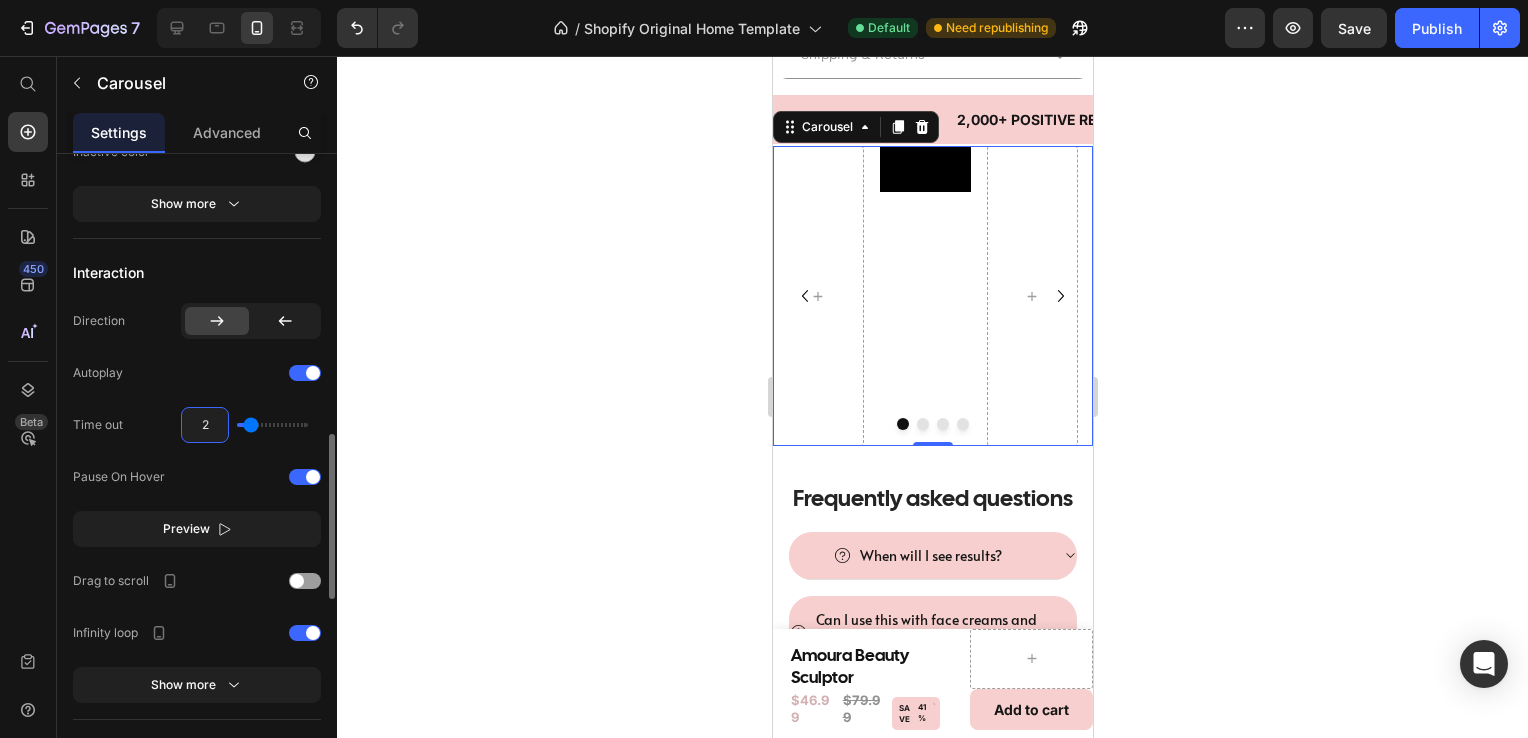click on "2" at bounding box center [205, 425] 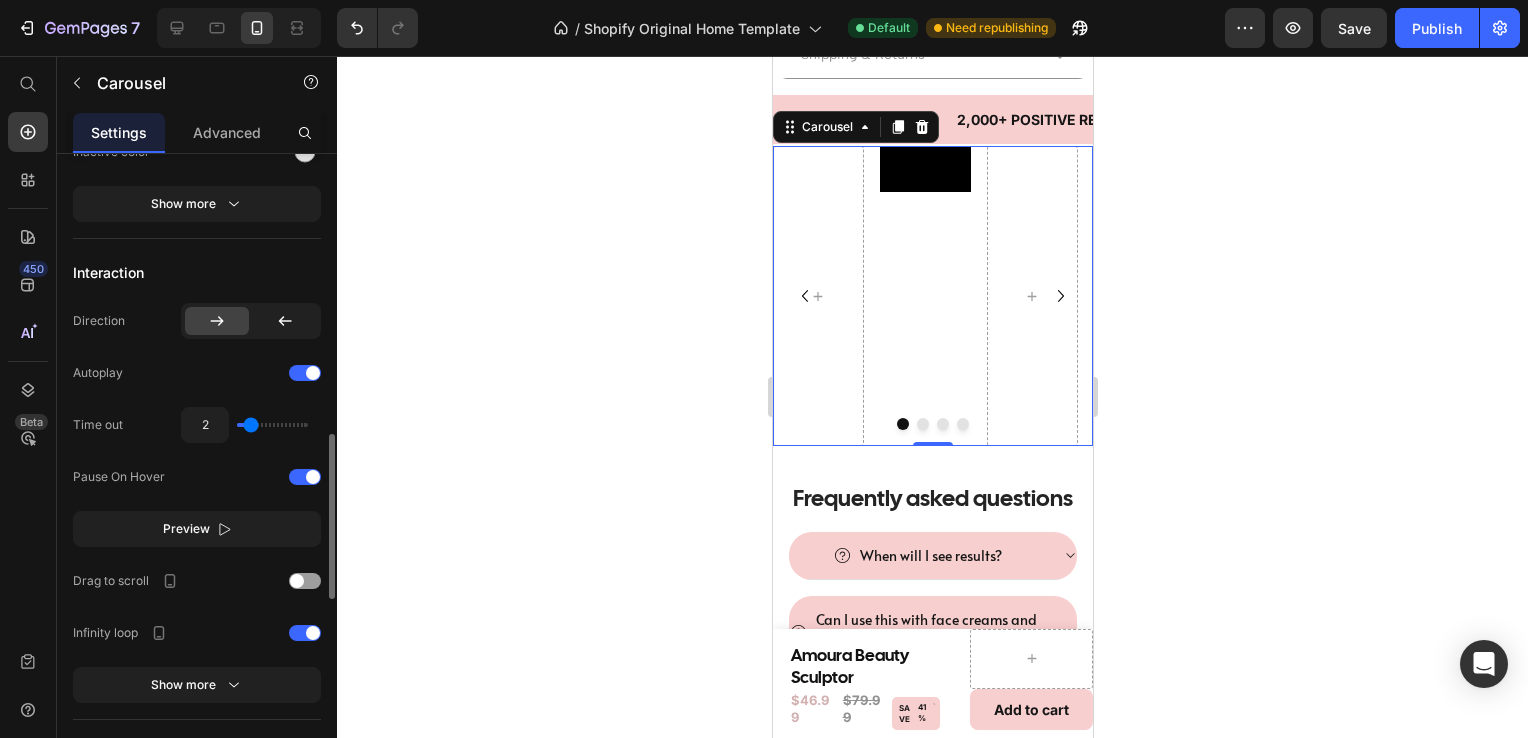type on "1" 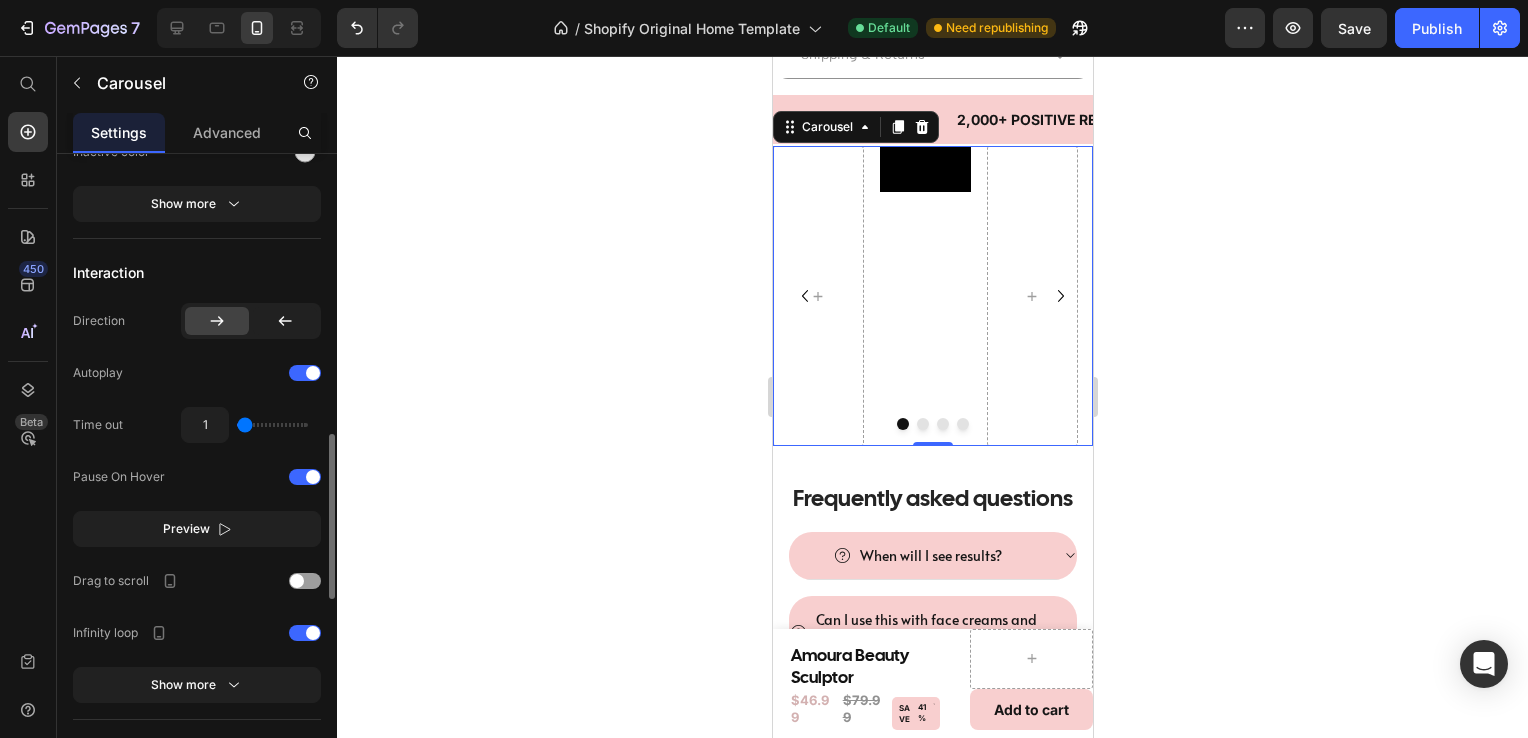 drag, startPoint x: 245, startPoint y: 424, endPoint x: 232, endPoint y: 422, distance: 13.152946 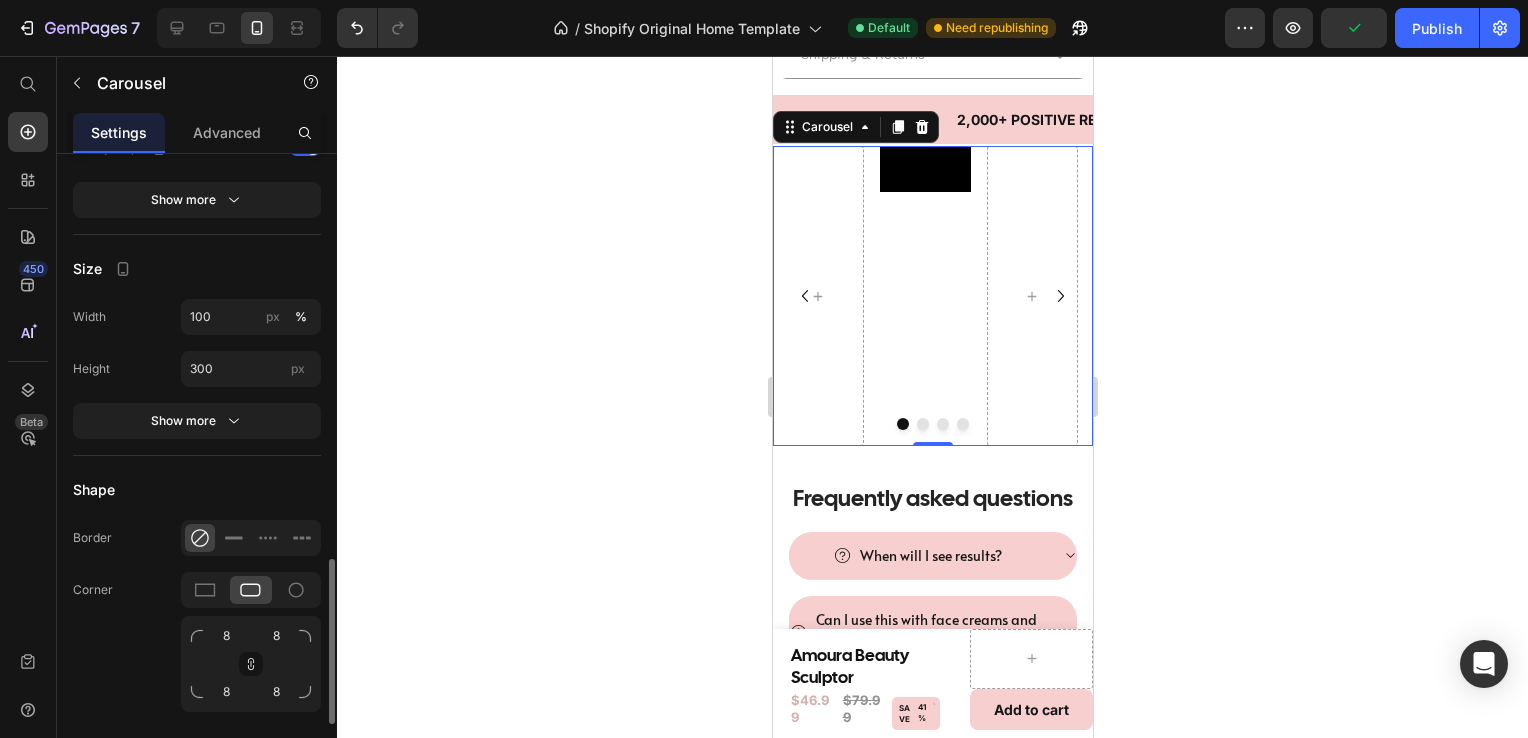 scroll, scrollTop: 1571, scrollLeft: 0, axis: vertical 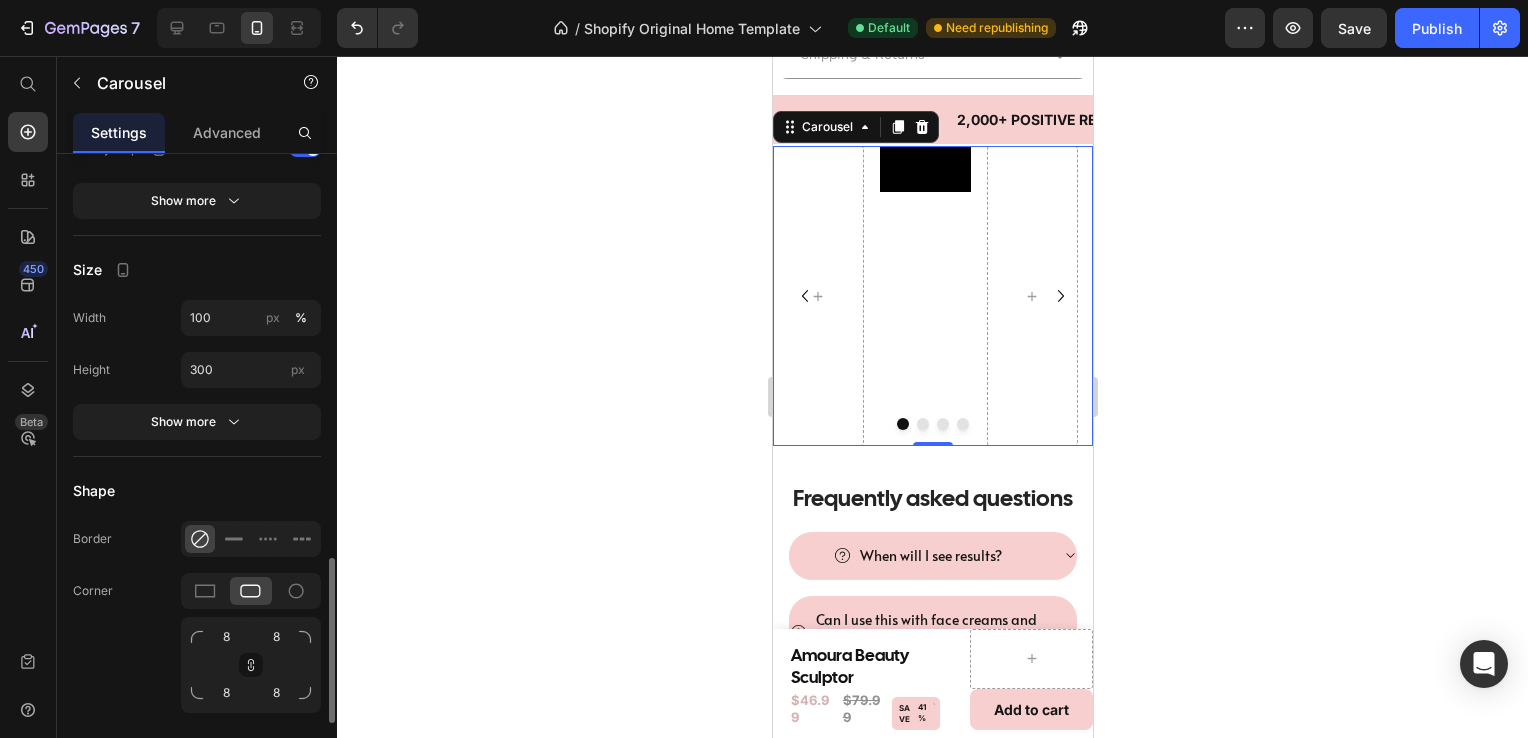 click on "Size Width 100 px % Height 300 px Show more" 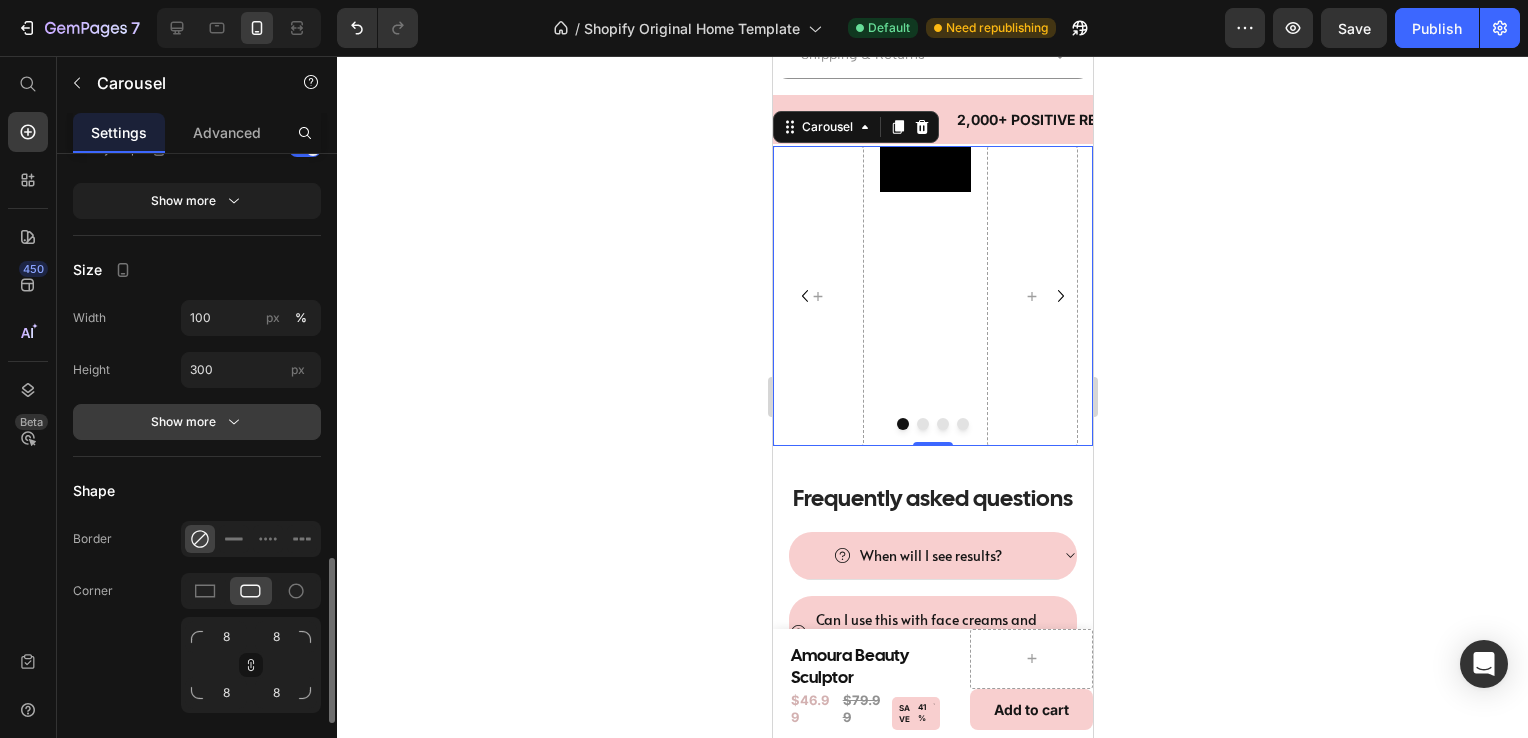 click on "Show more" at bounding box center (197, 422) 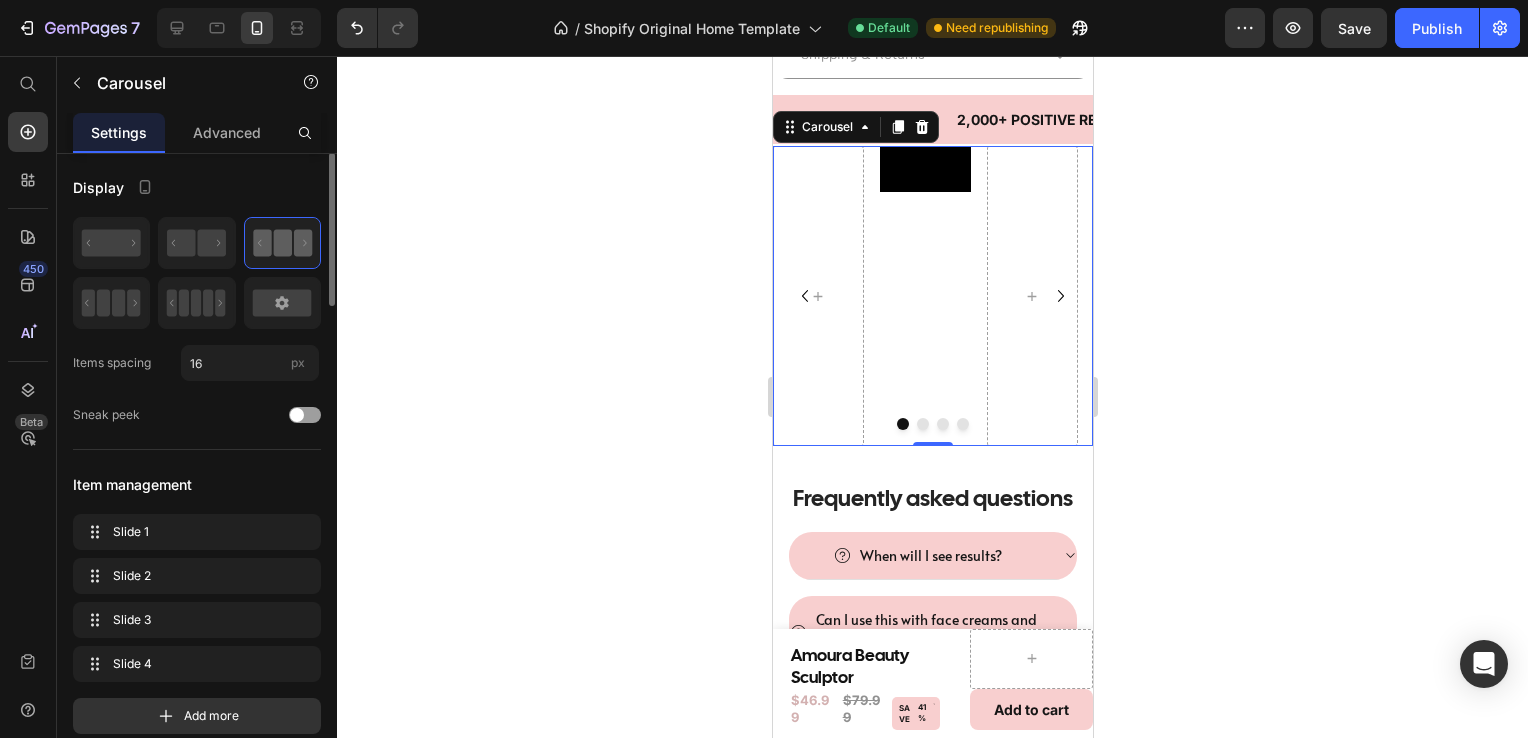 scroll, scrollTop: 0, scrollLeft: 0, axis: both 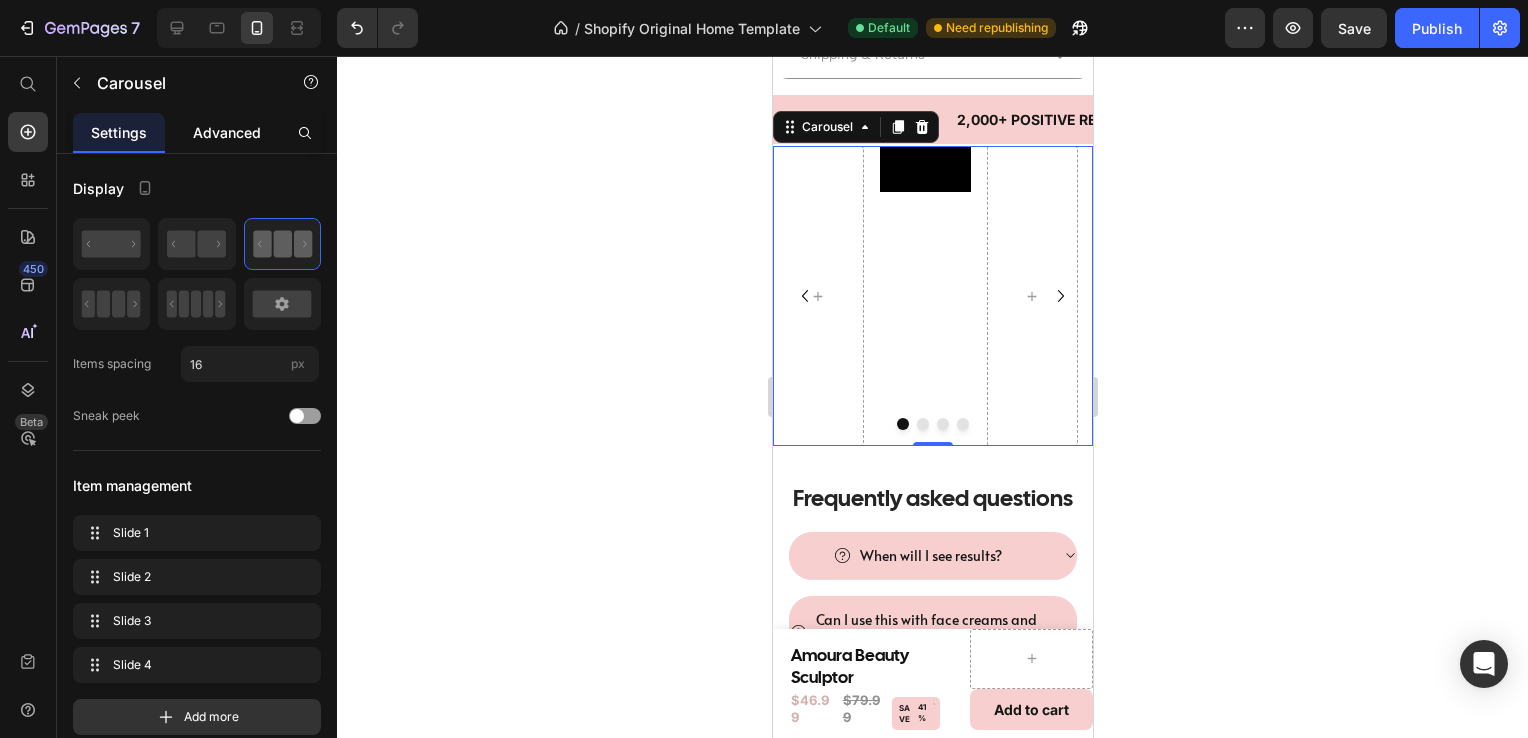 click on "Advanced" at bounding box center (227, 132) 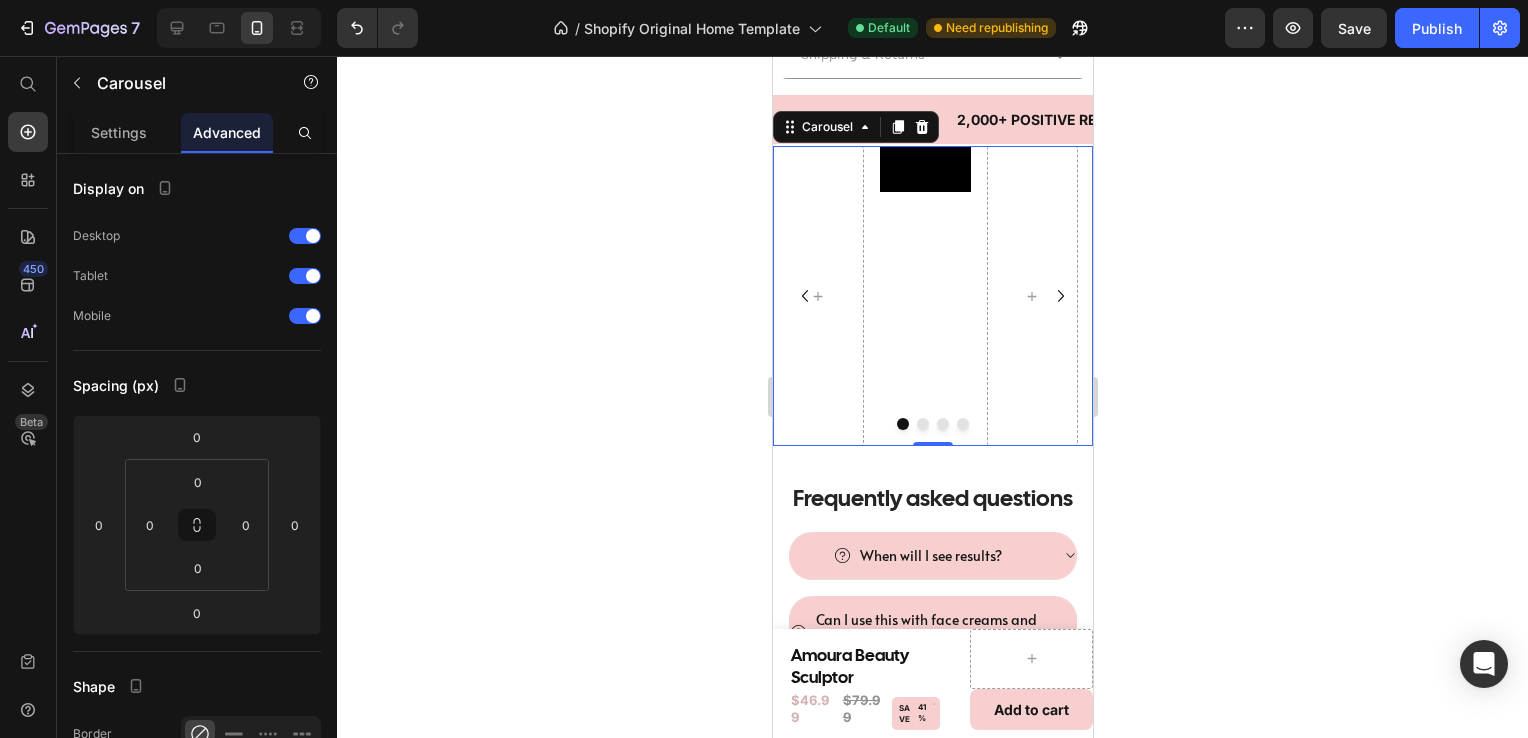 click 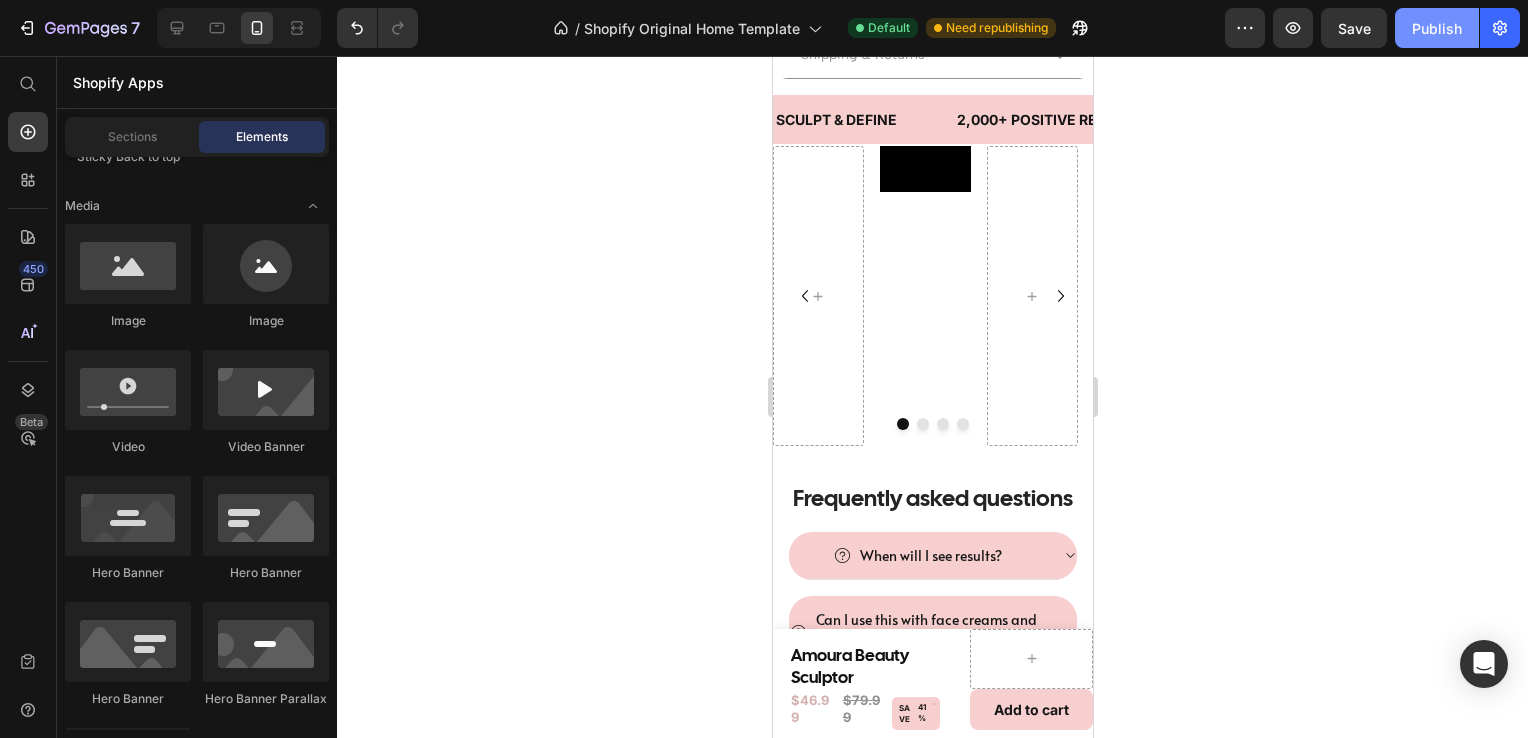 click on "Publish" at bounding box center (1437, 28) 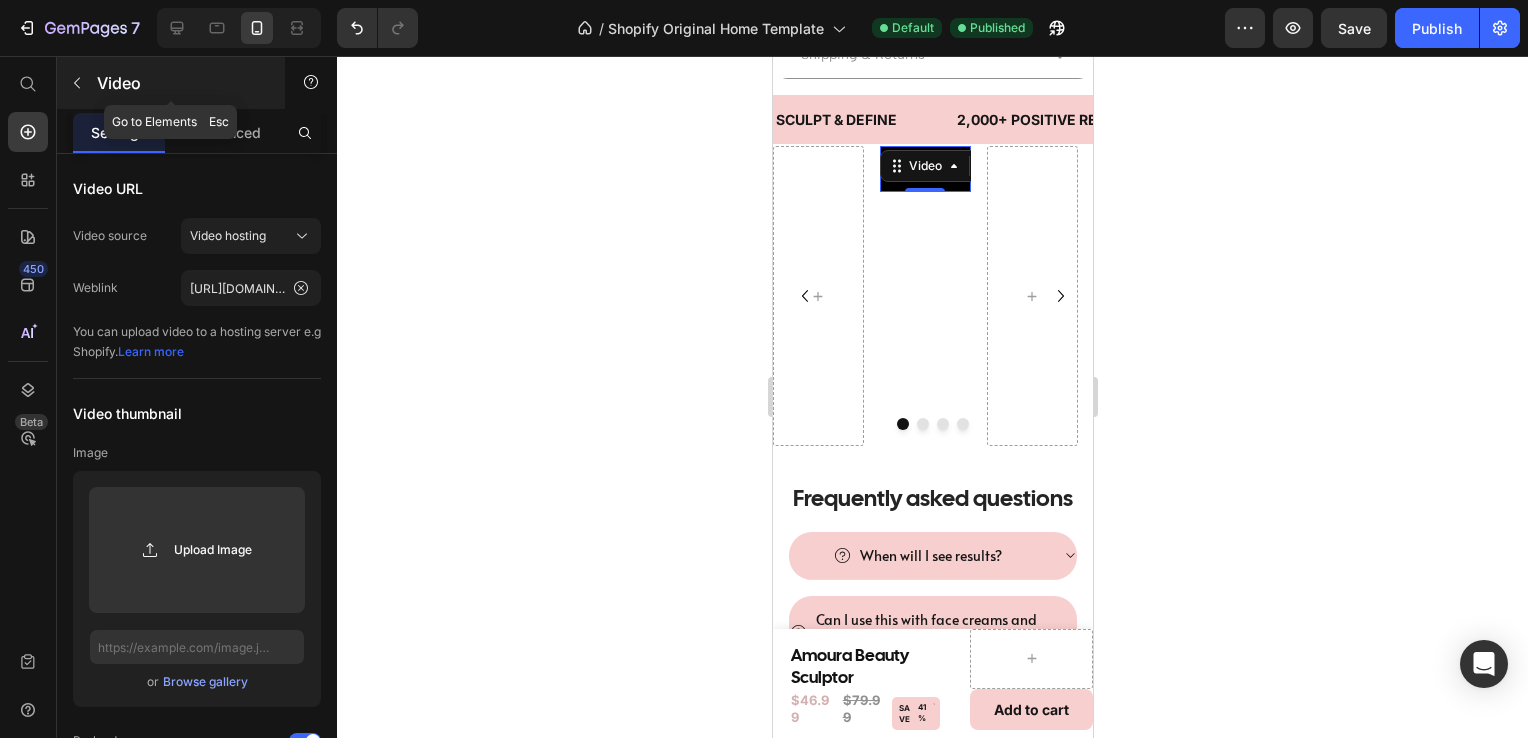 click at bounding box center (77, 83) 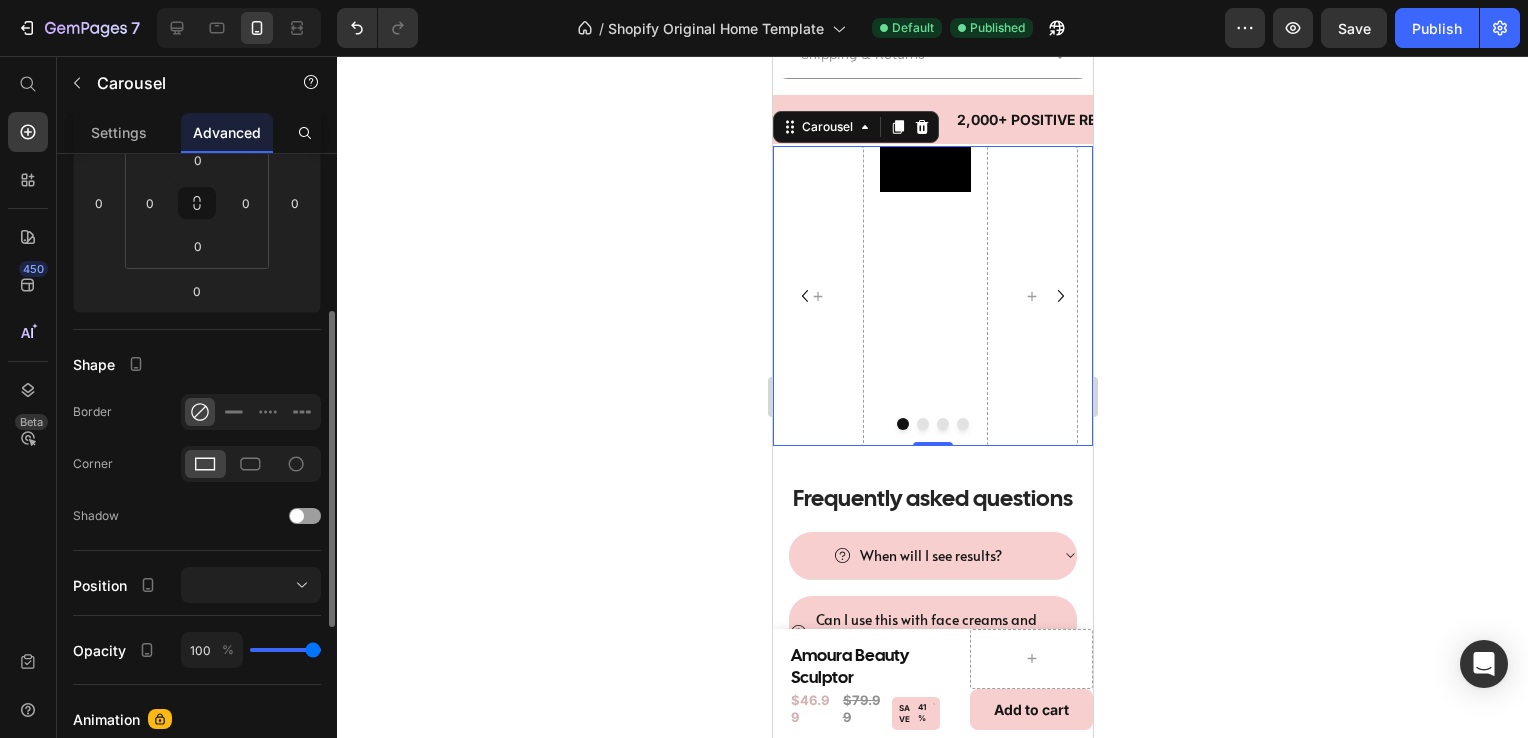 scroll, scrollTop: 324, scrollLeft: 0, axis: vertical 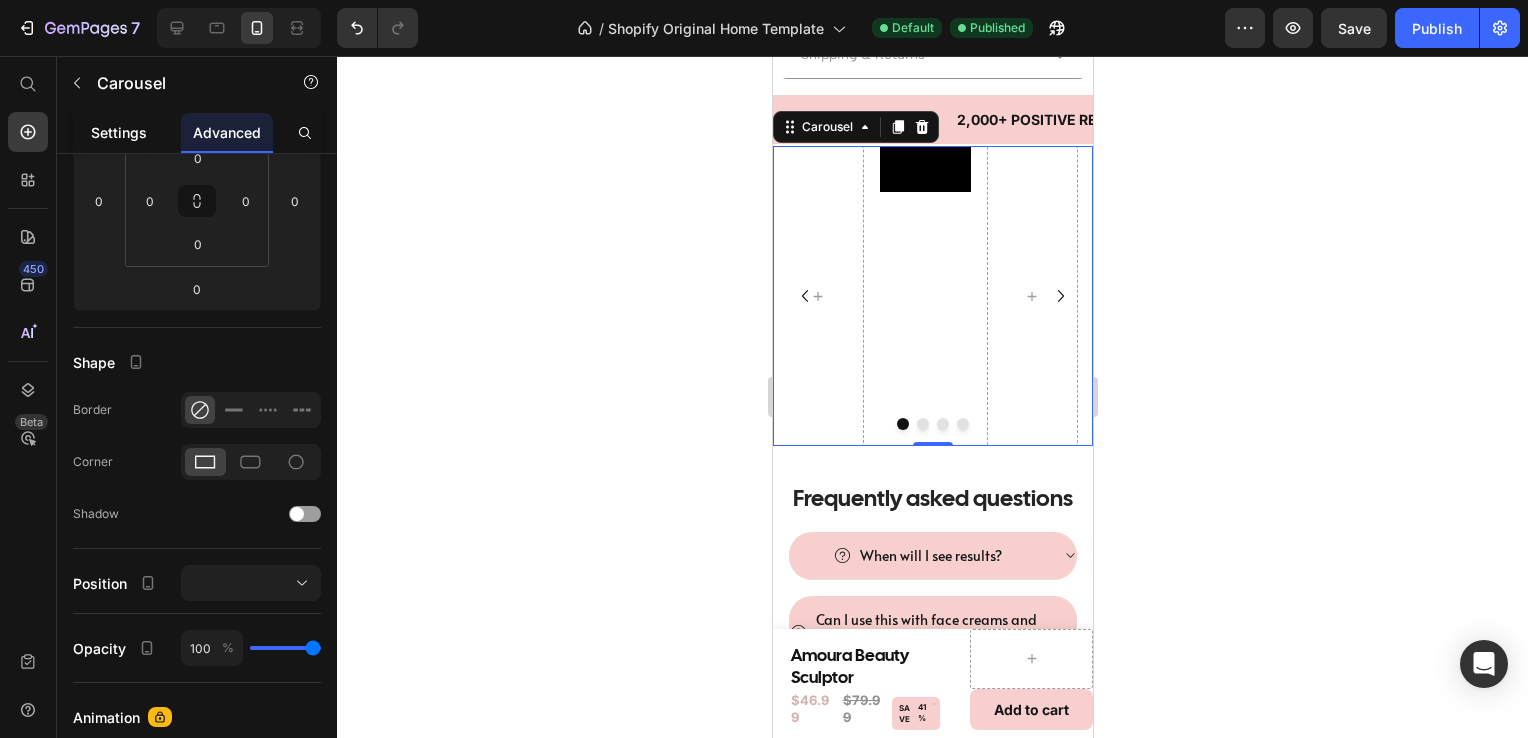 click on "Settings" 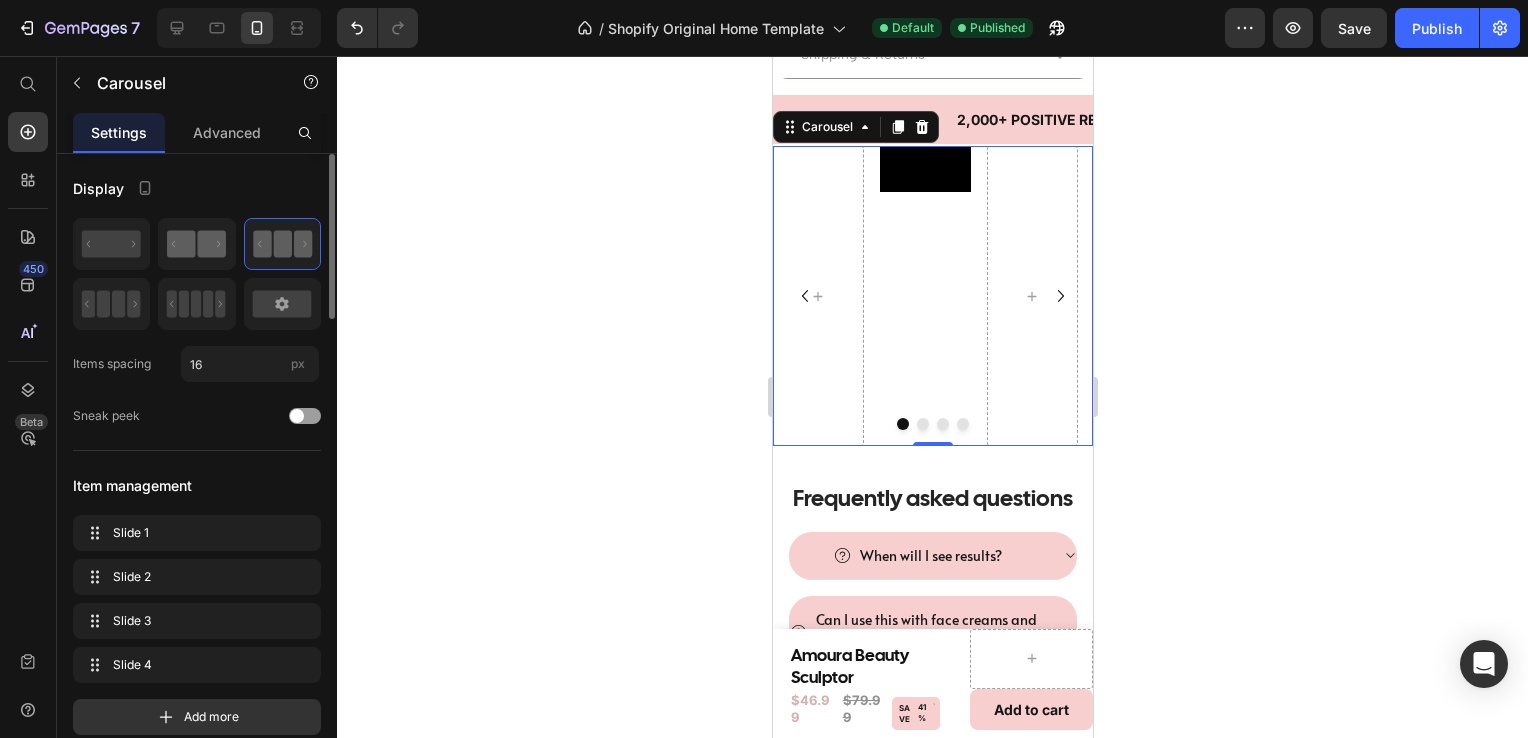 click 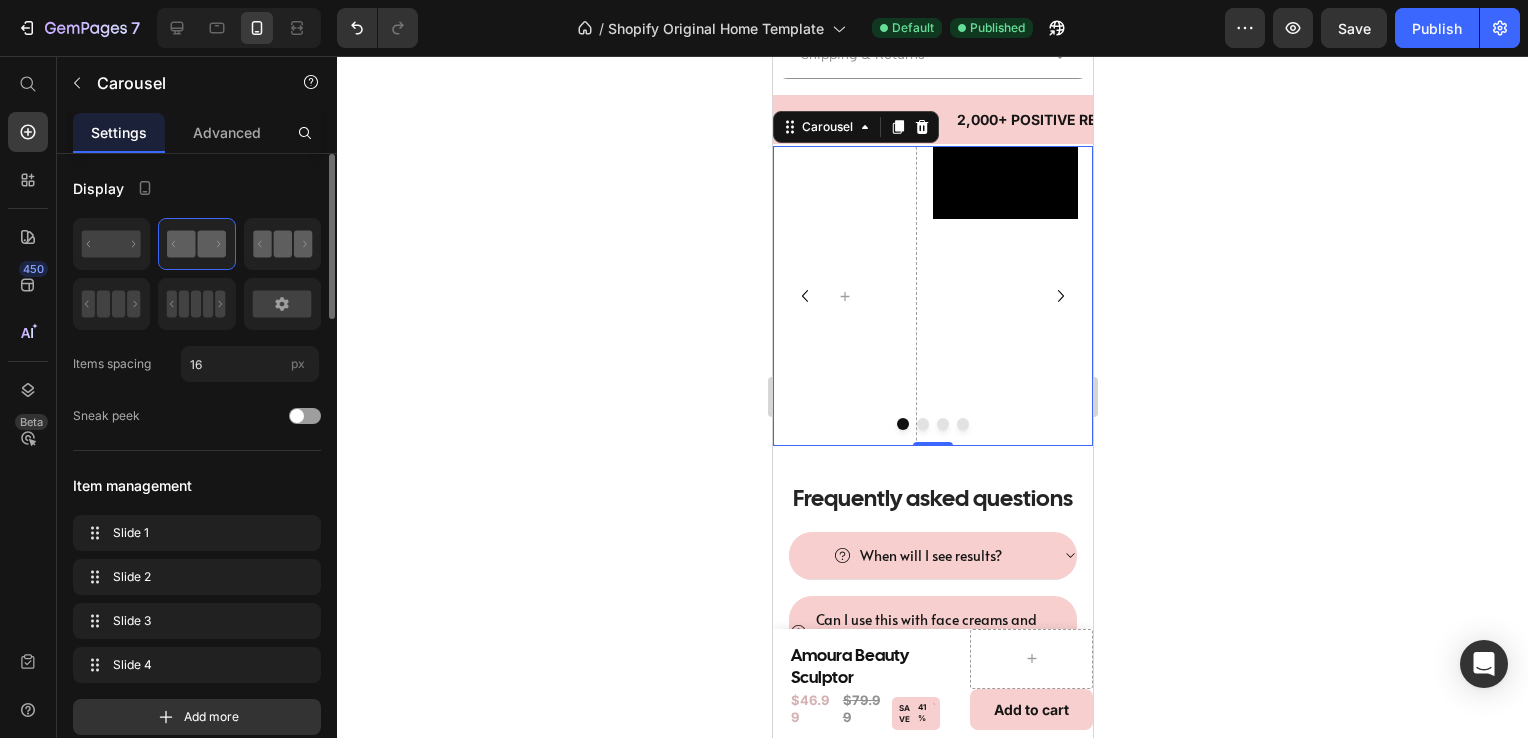 click 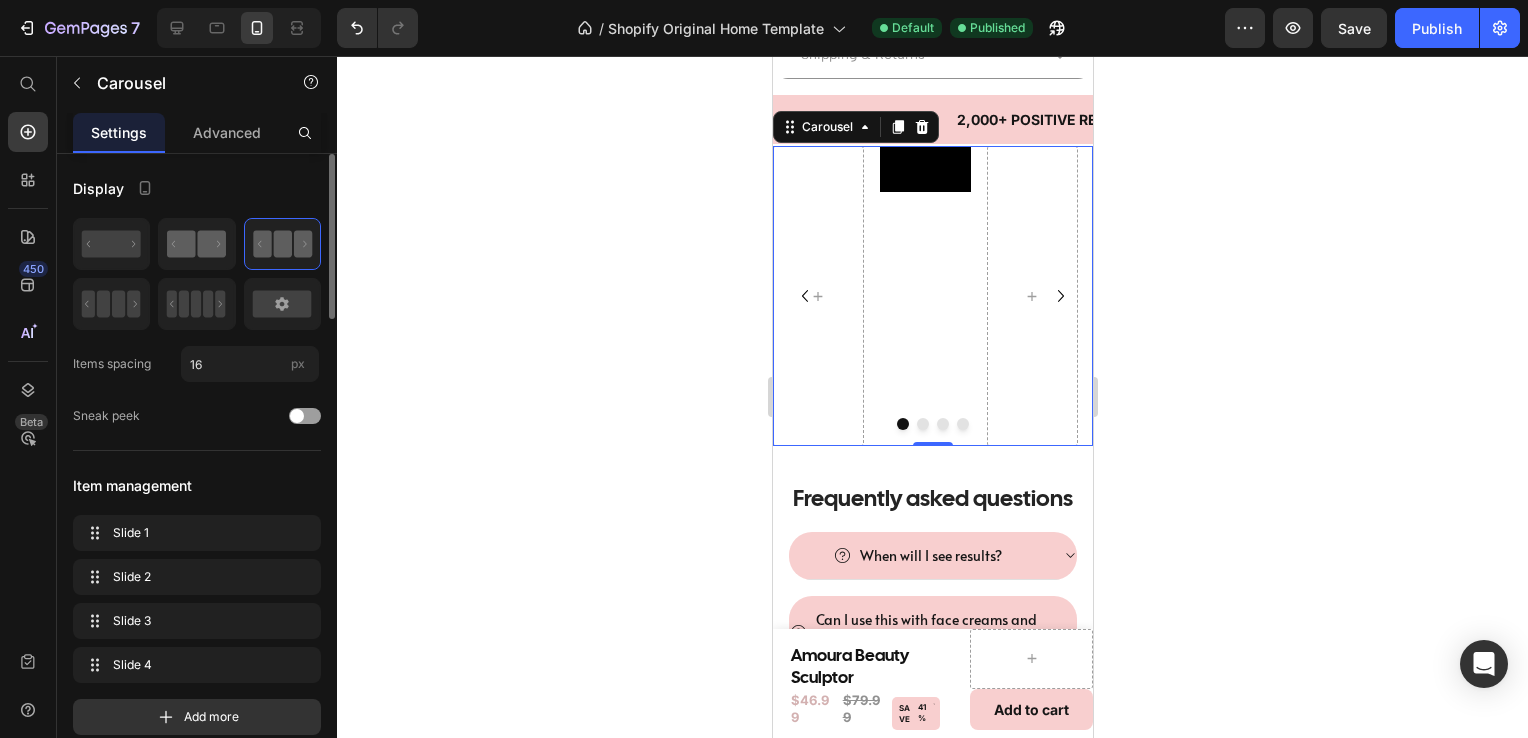 click 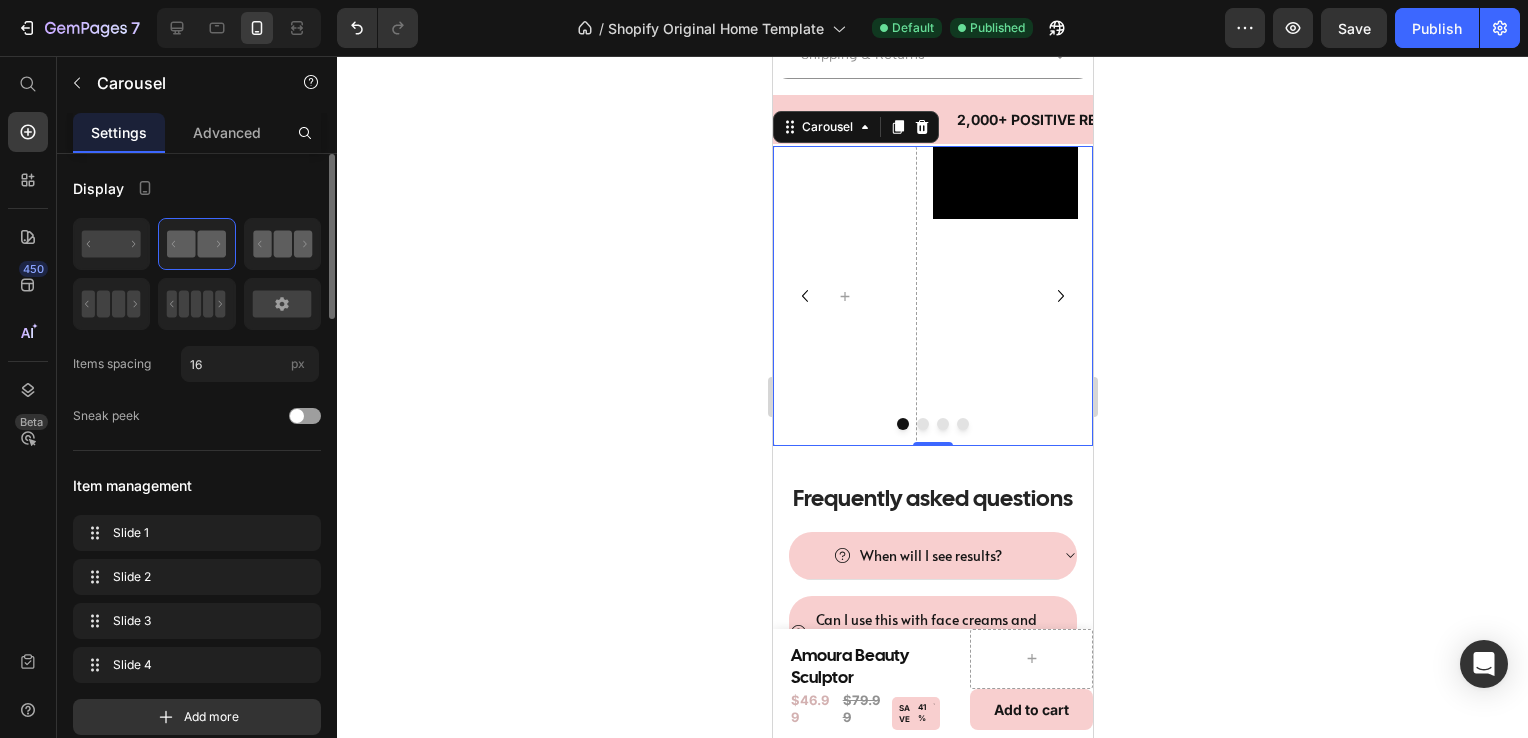 click 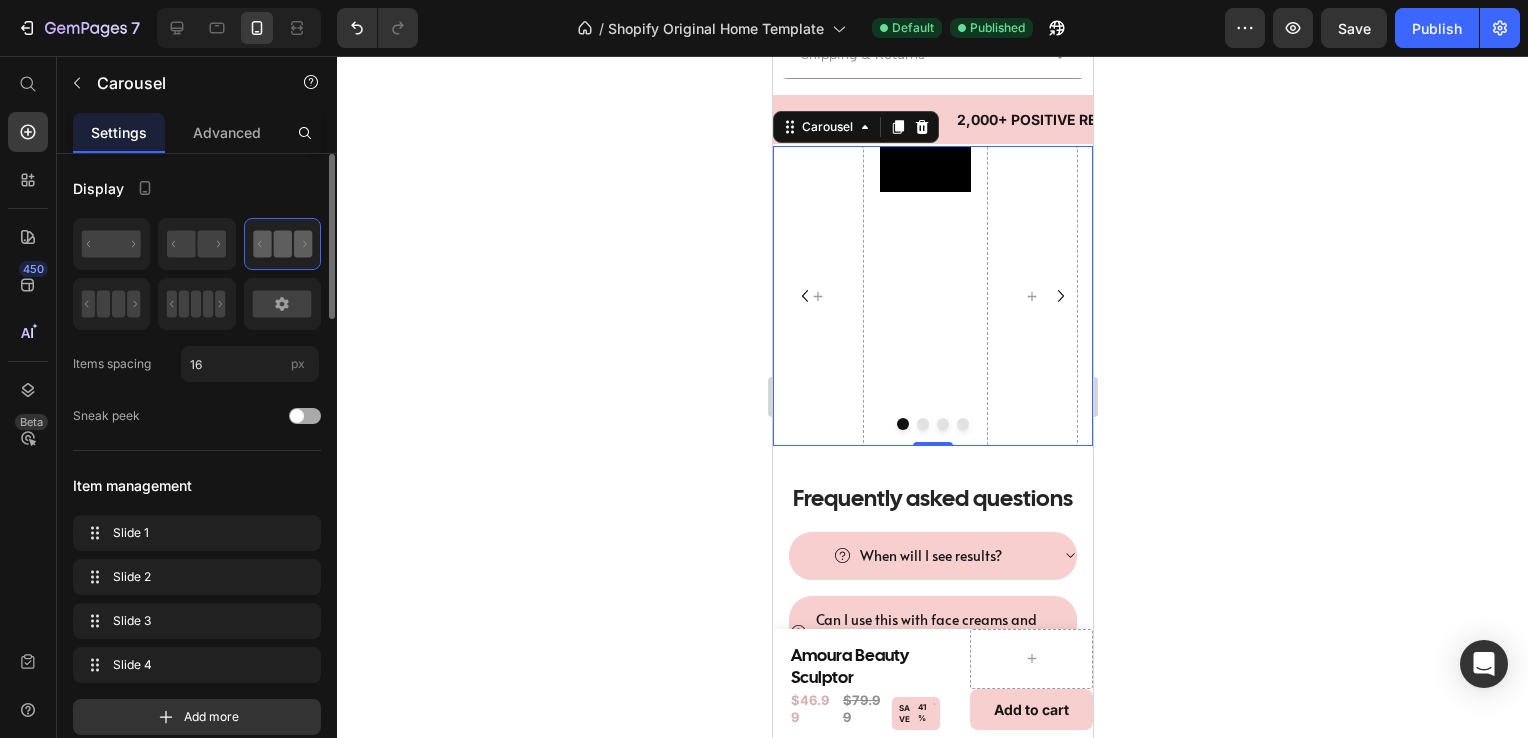 click at bounding box center (297, 416) 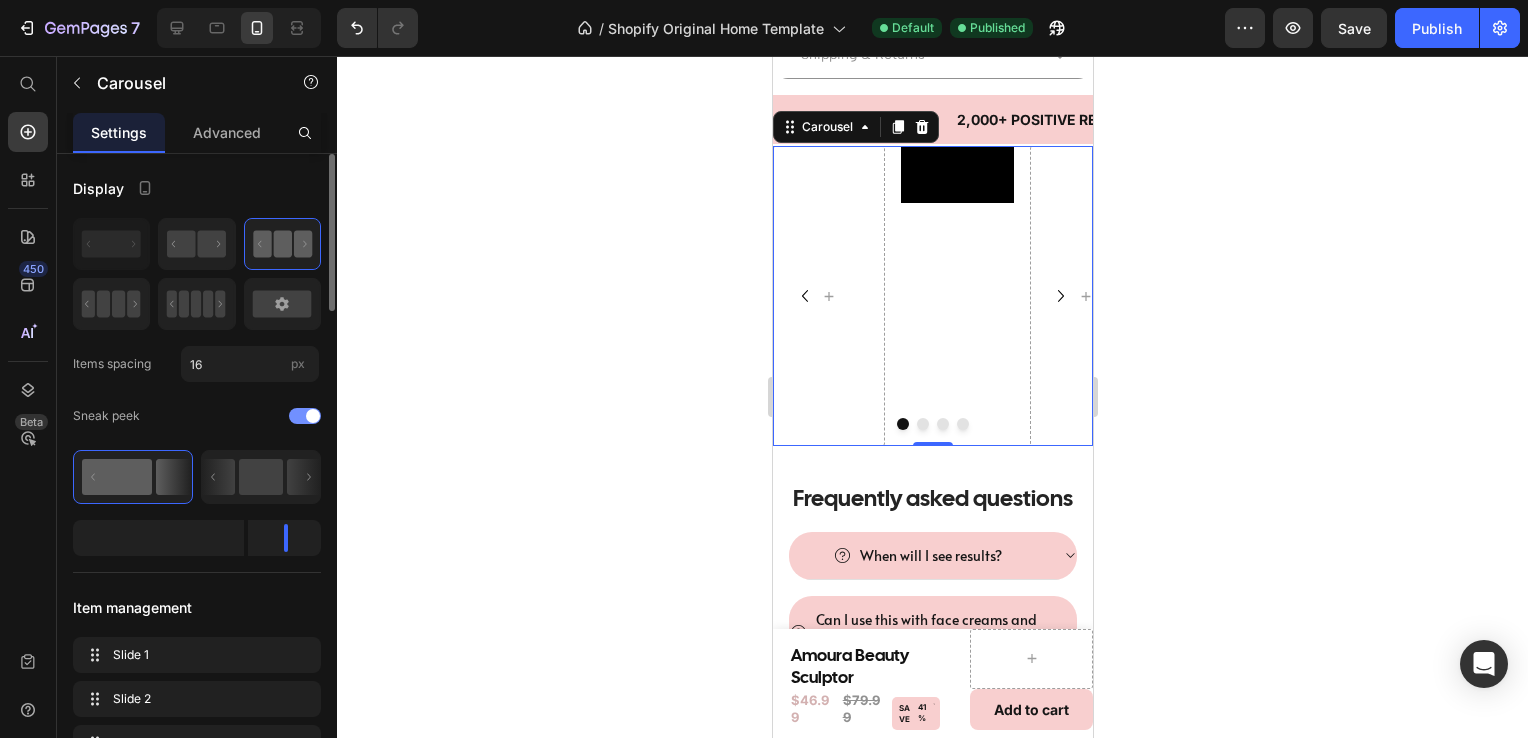 click at bounding box center [305, 416] 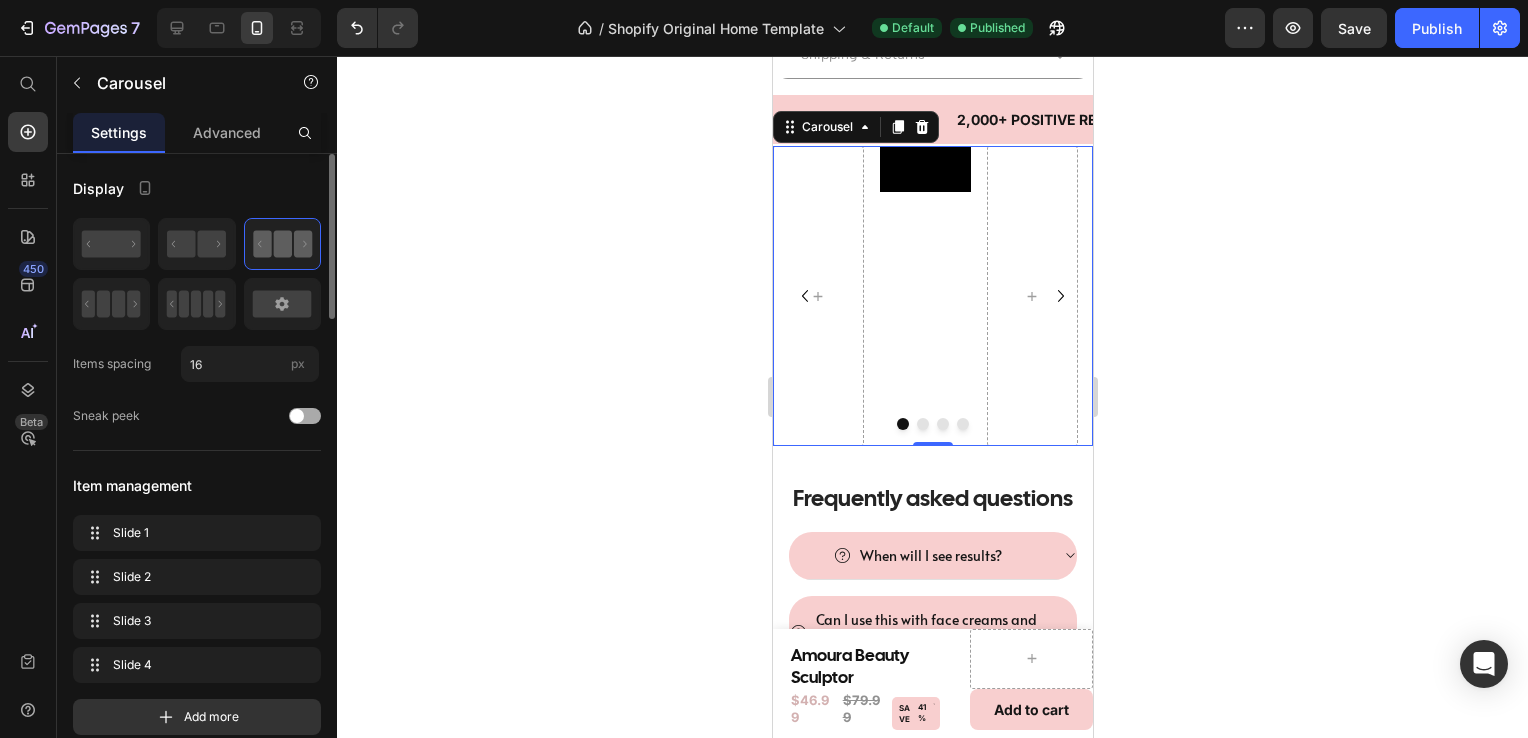 click at bounding box center (297, 416) 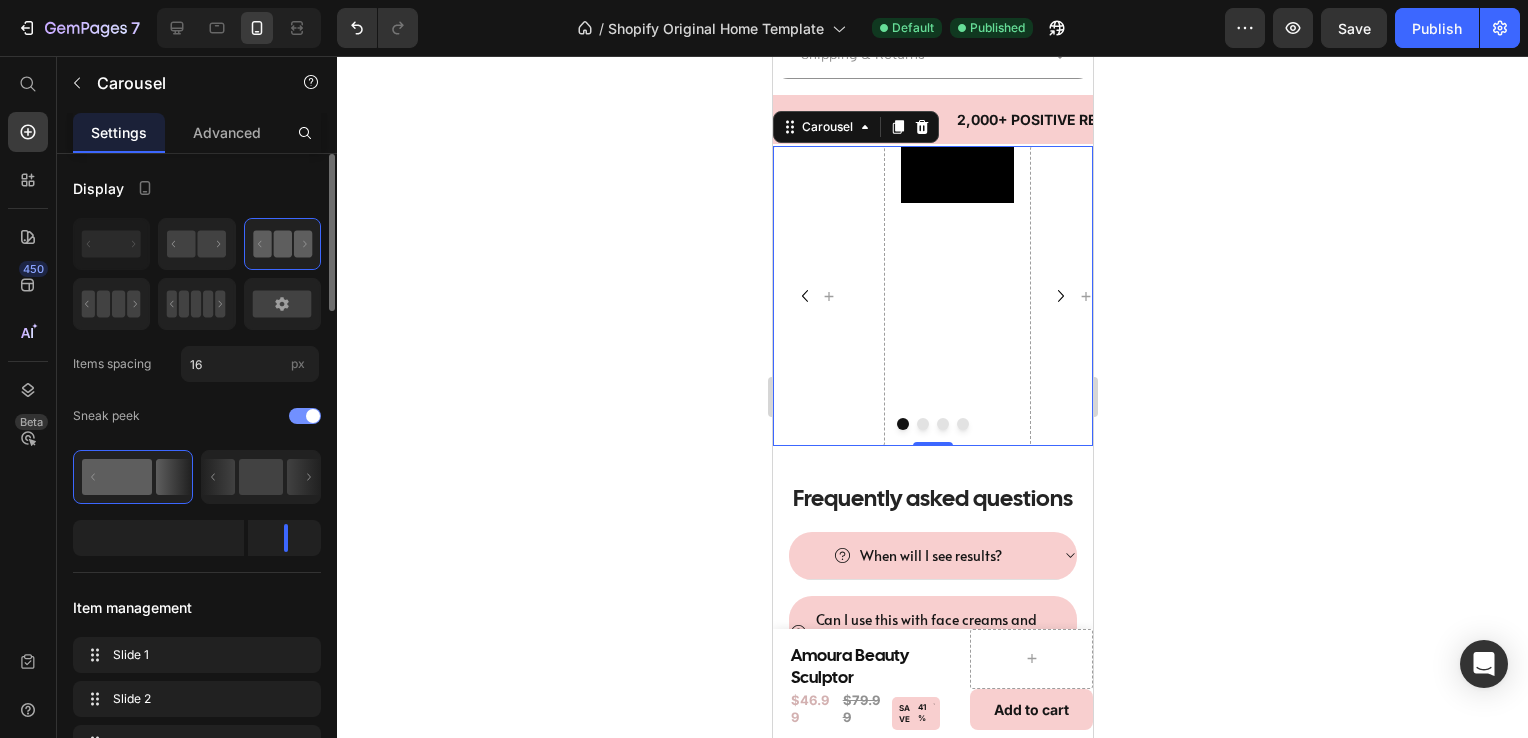 click at bounding box center [305, 416] 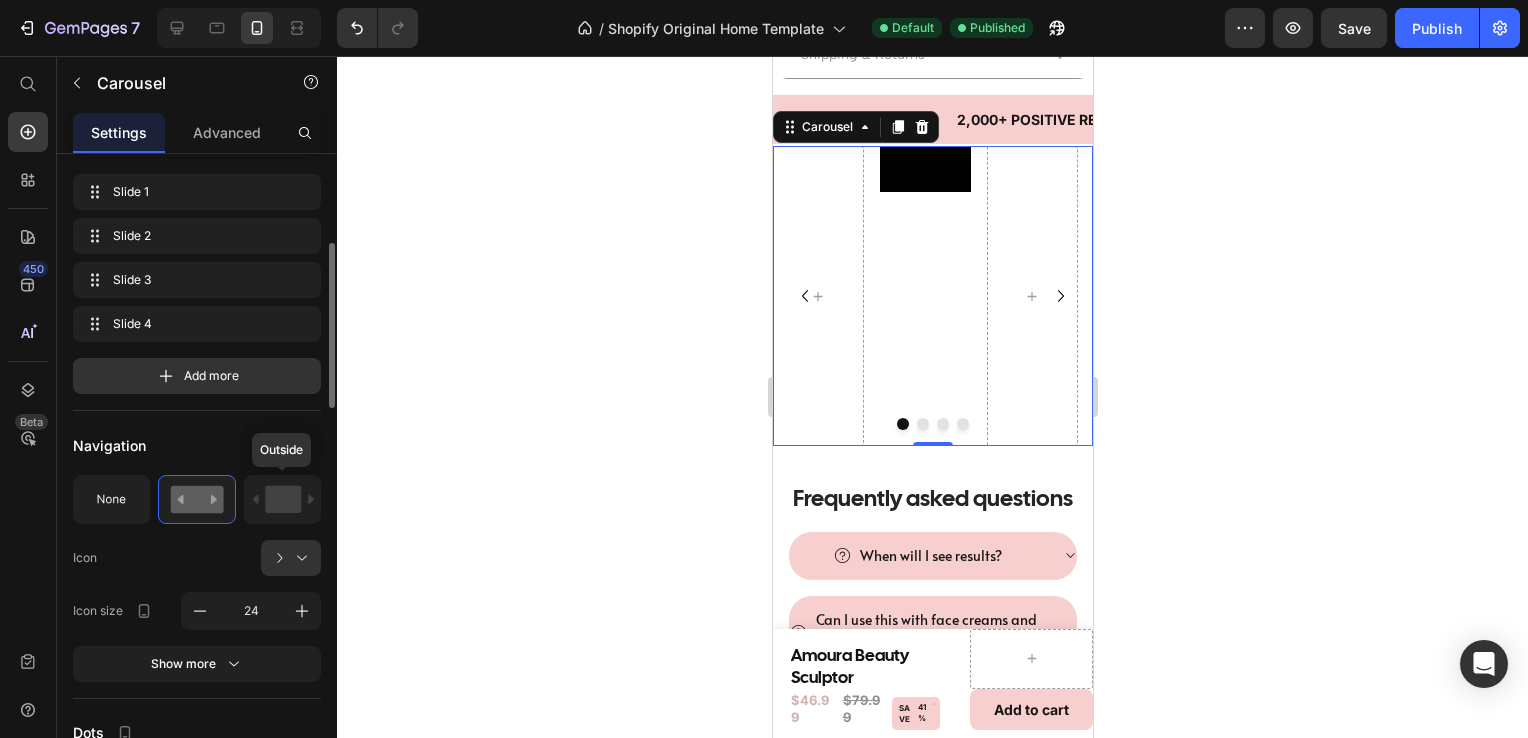 scroll, scrollTop: 342, scrollLeft: 0, axis: vertical 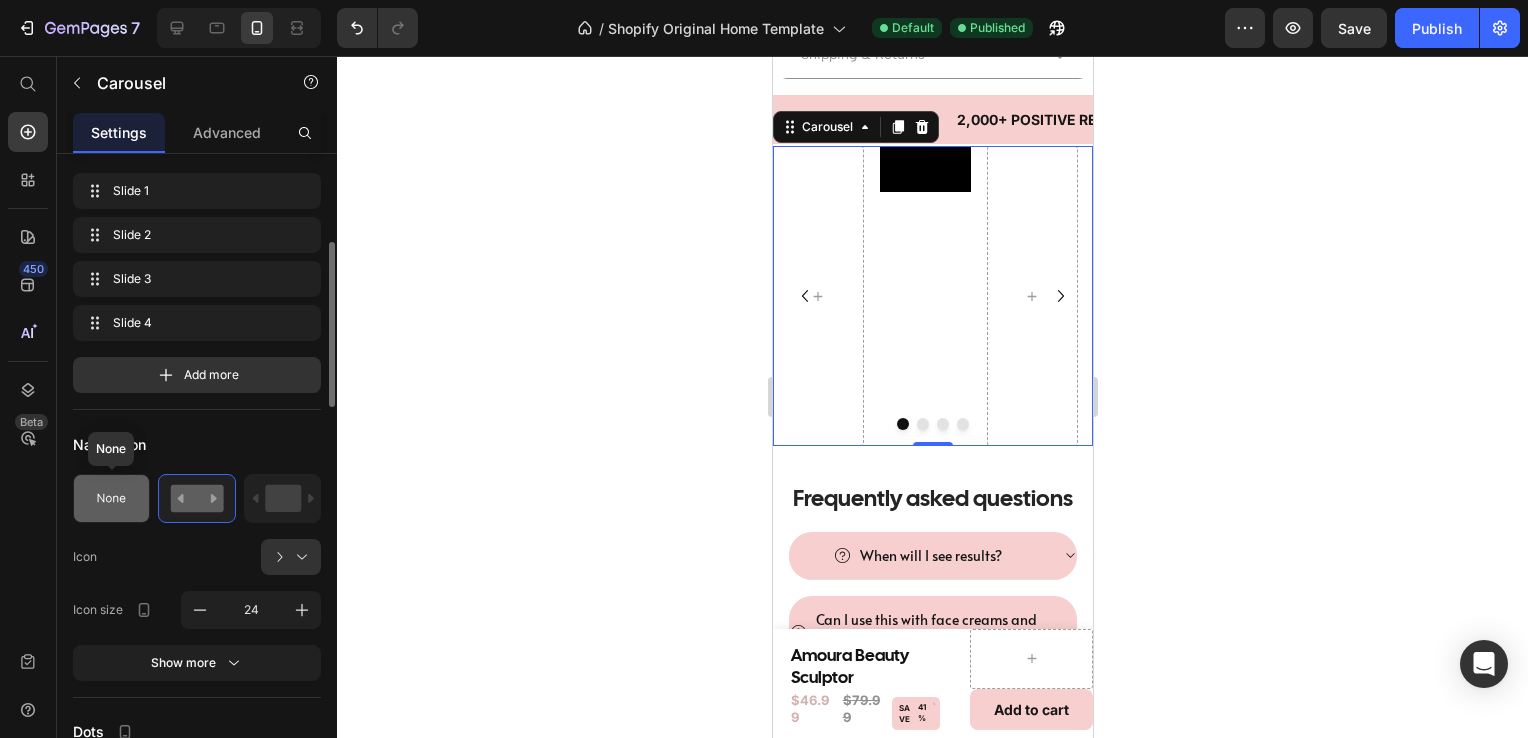 click 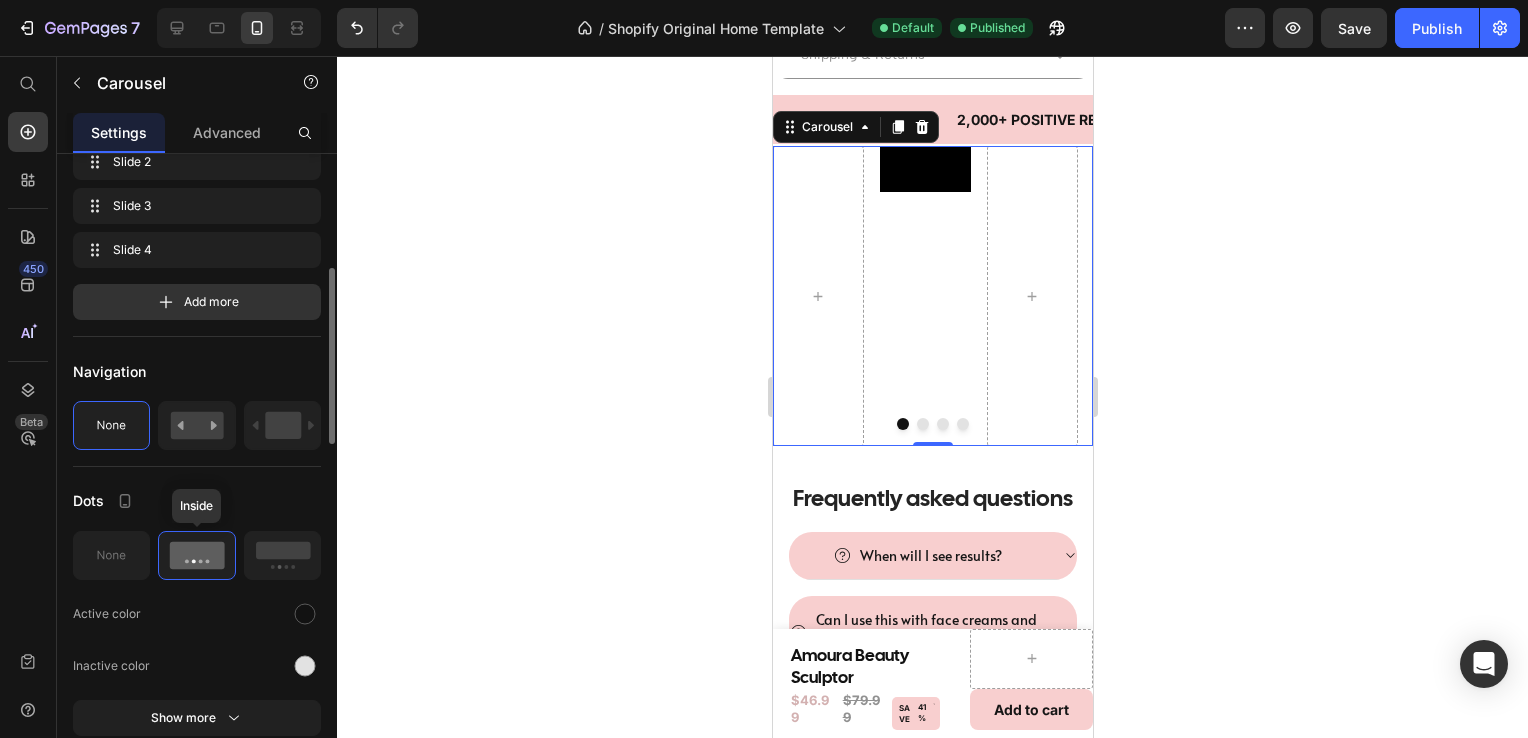 scroll, scrollTop: 440, scrollLeft: 0, axis: vertical 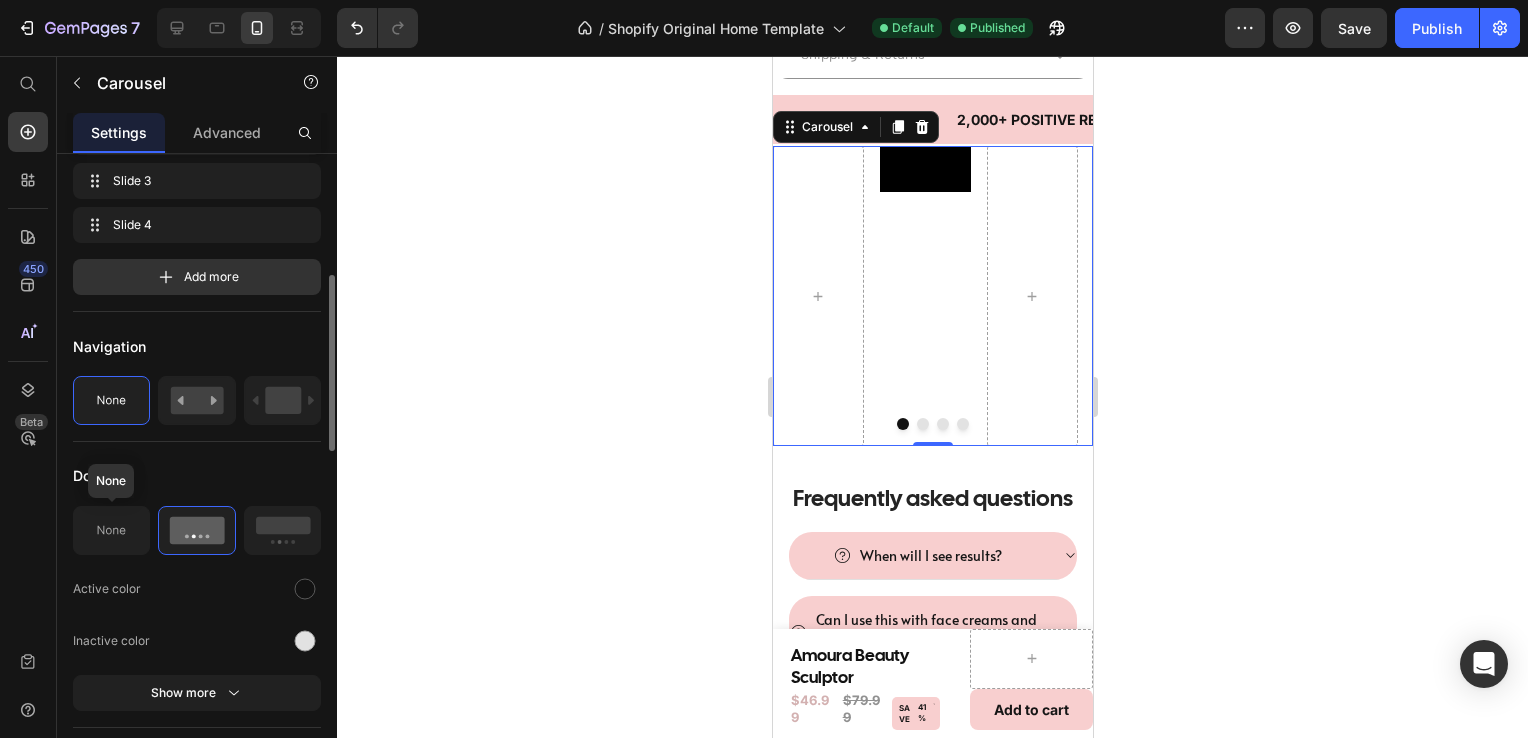 click 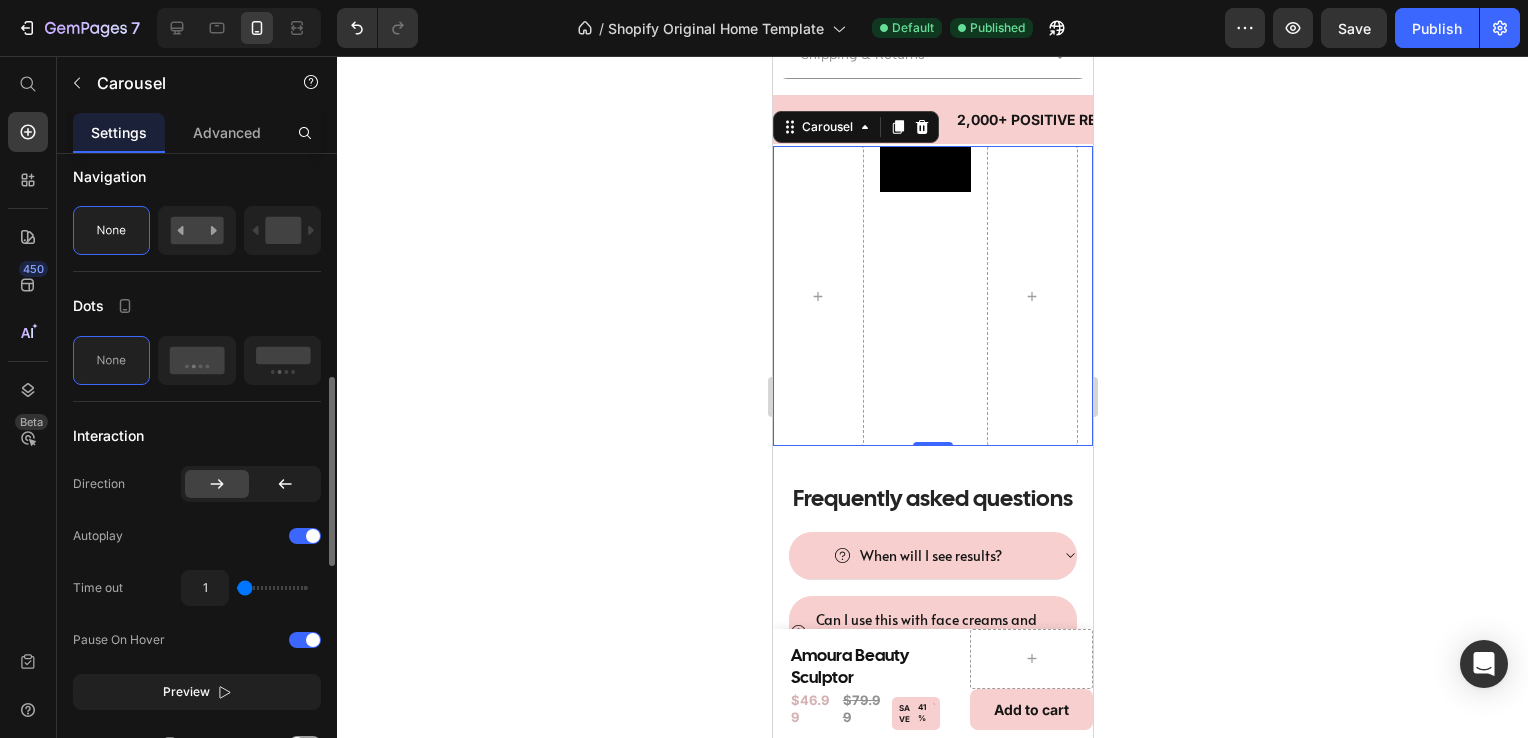 scroll, scrollTop: 671, scrollLeft: 0, axis: vertical 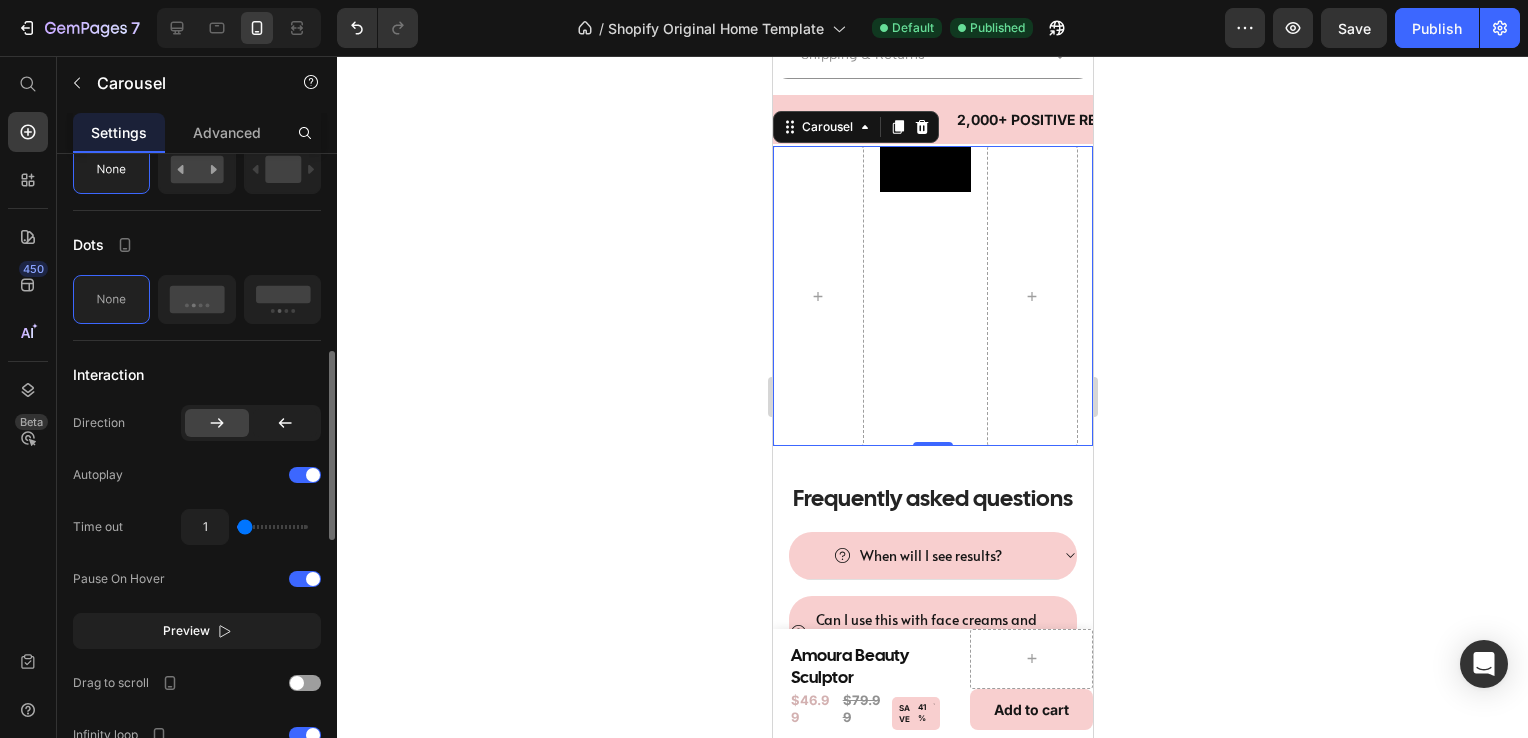 click at bounding box center (272, 527) 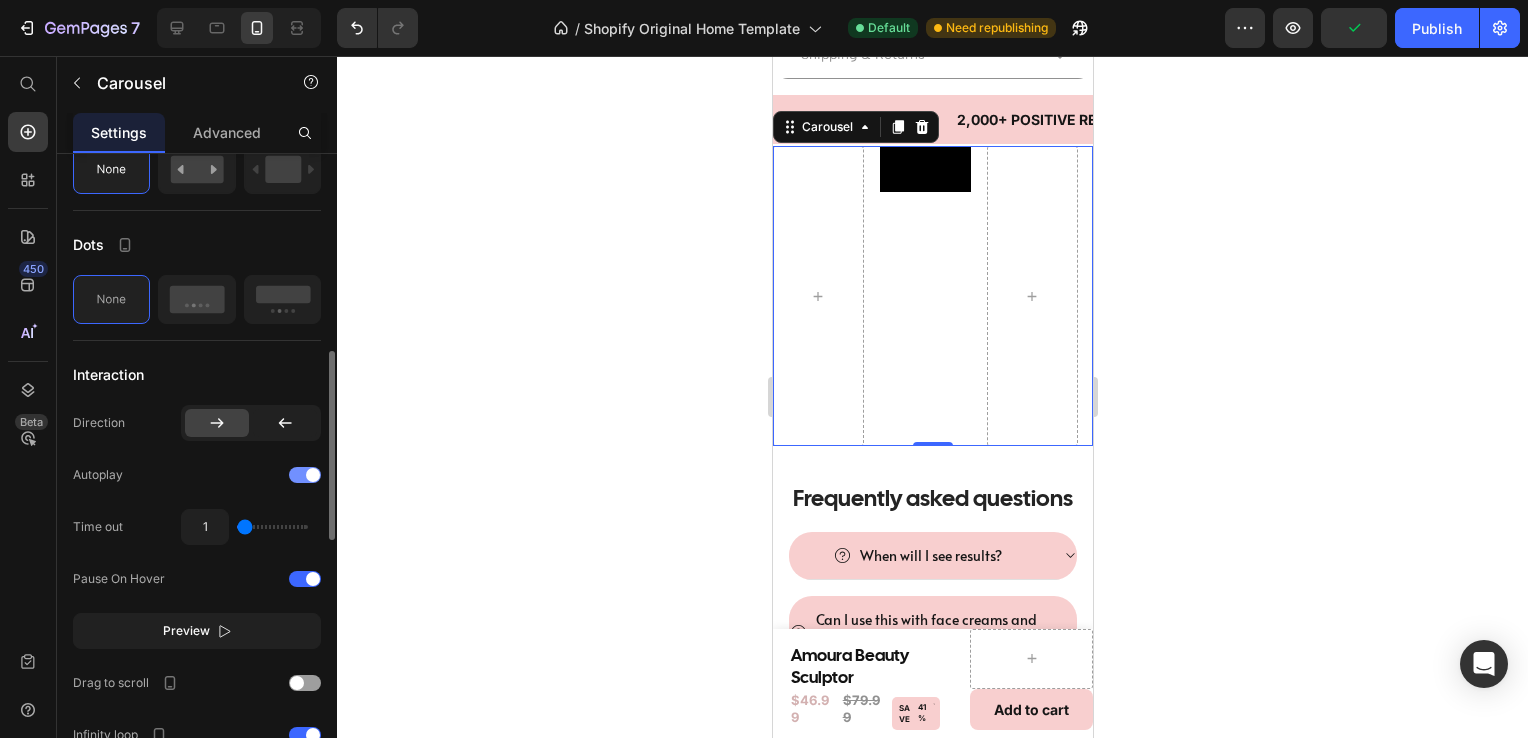 click at bounding box center [305, 475] 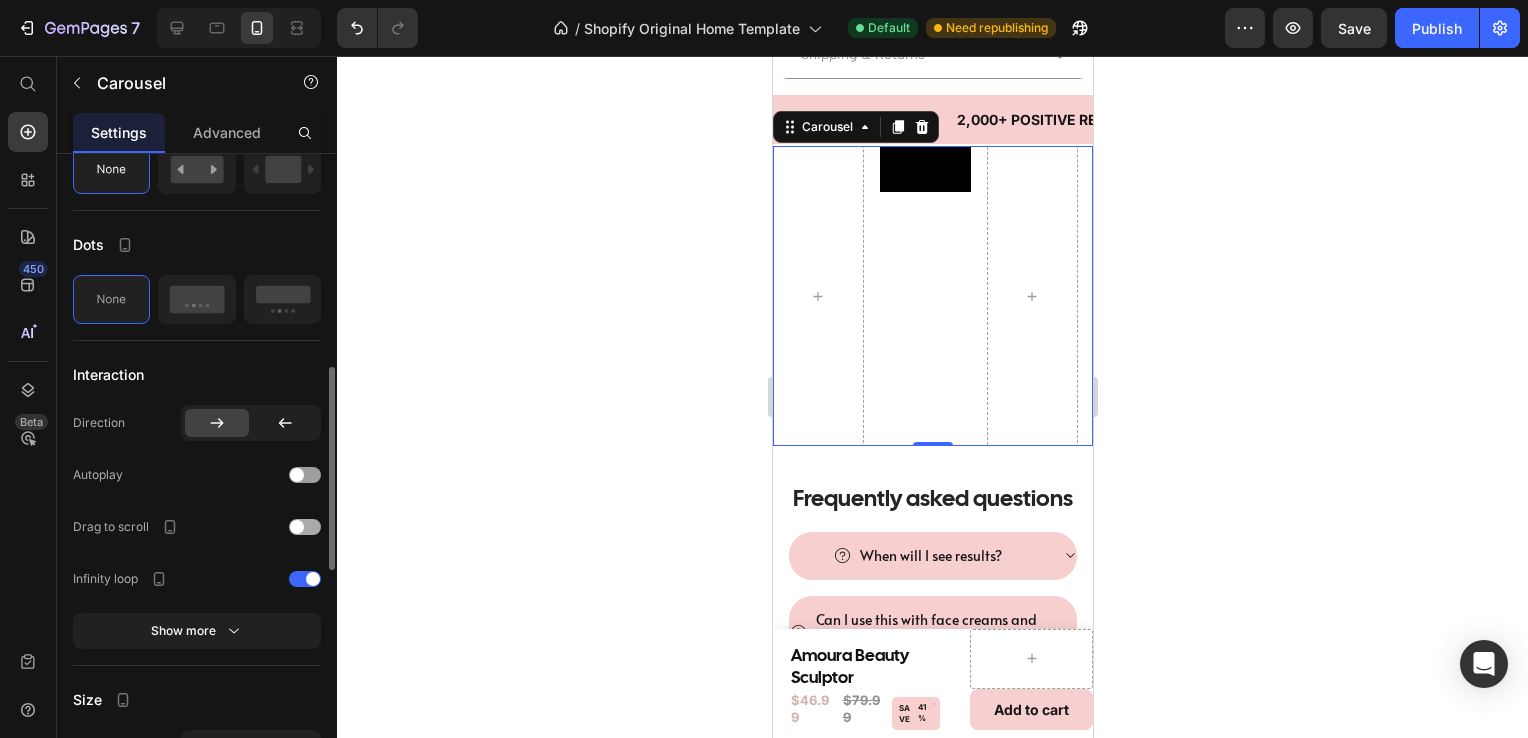click at bounding box center [305, 527] 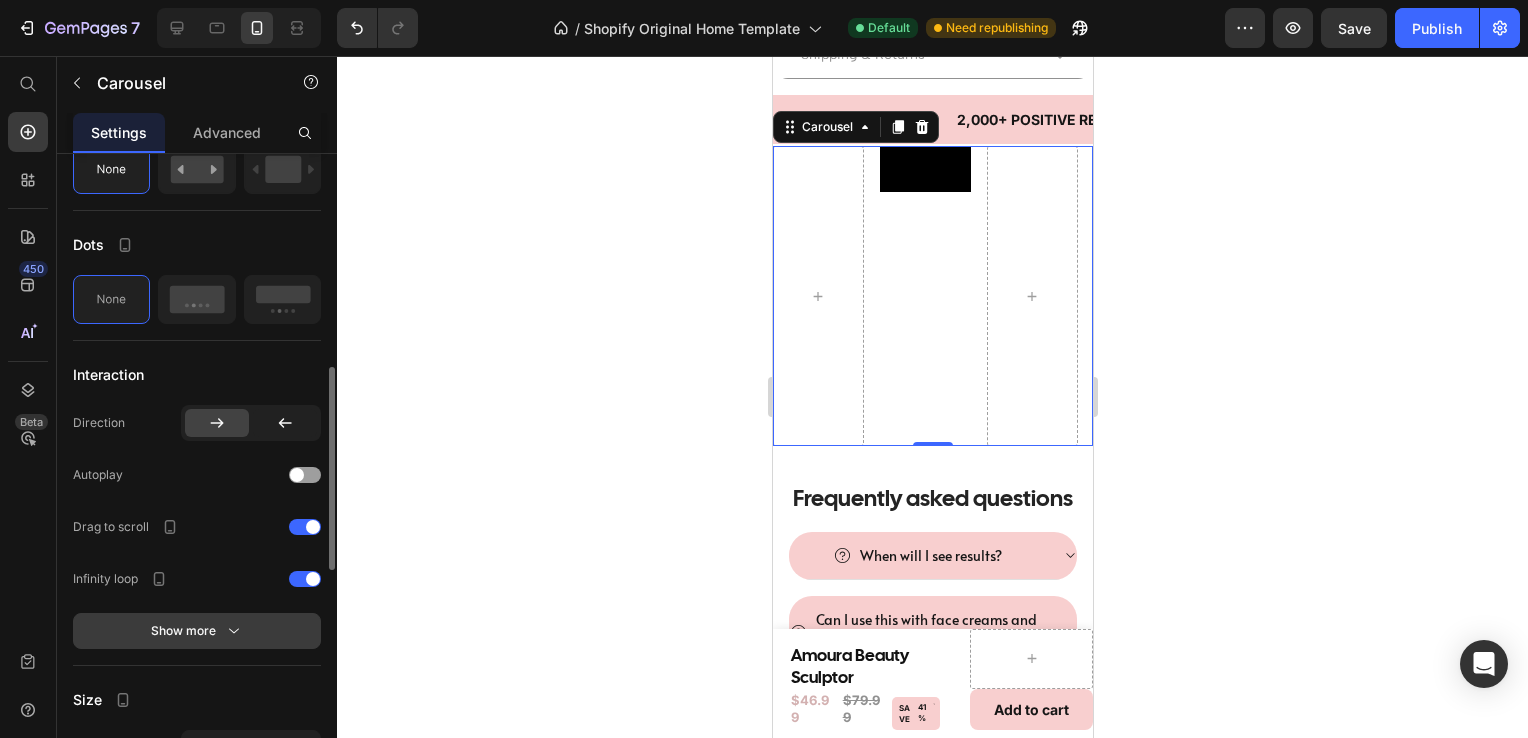 click on "Show more" at bounding box center (197, 631) 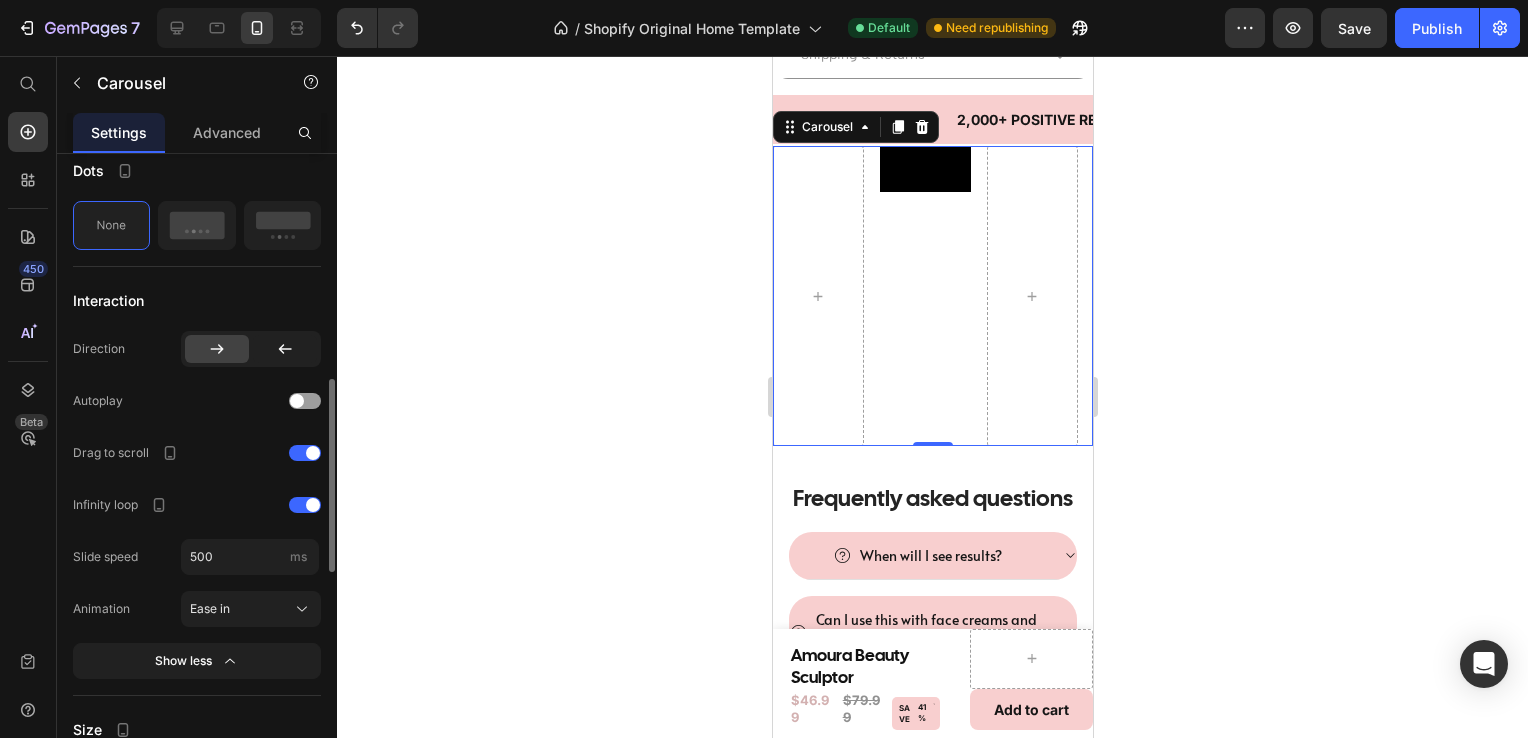 scroll, scrollTop: 746, scrollLeft: 0, axis: vertical 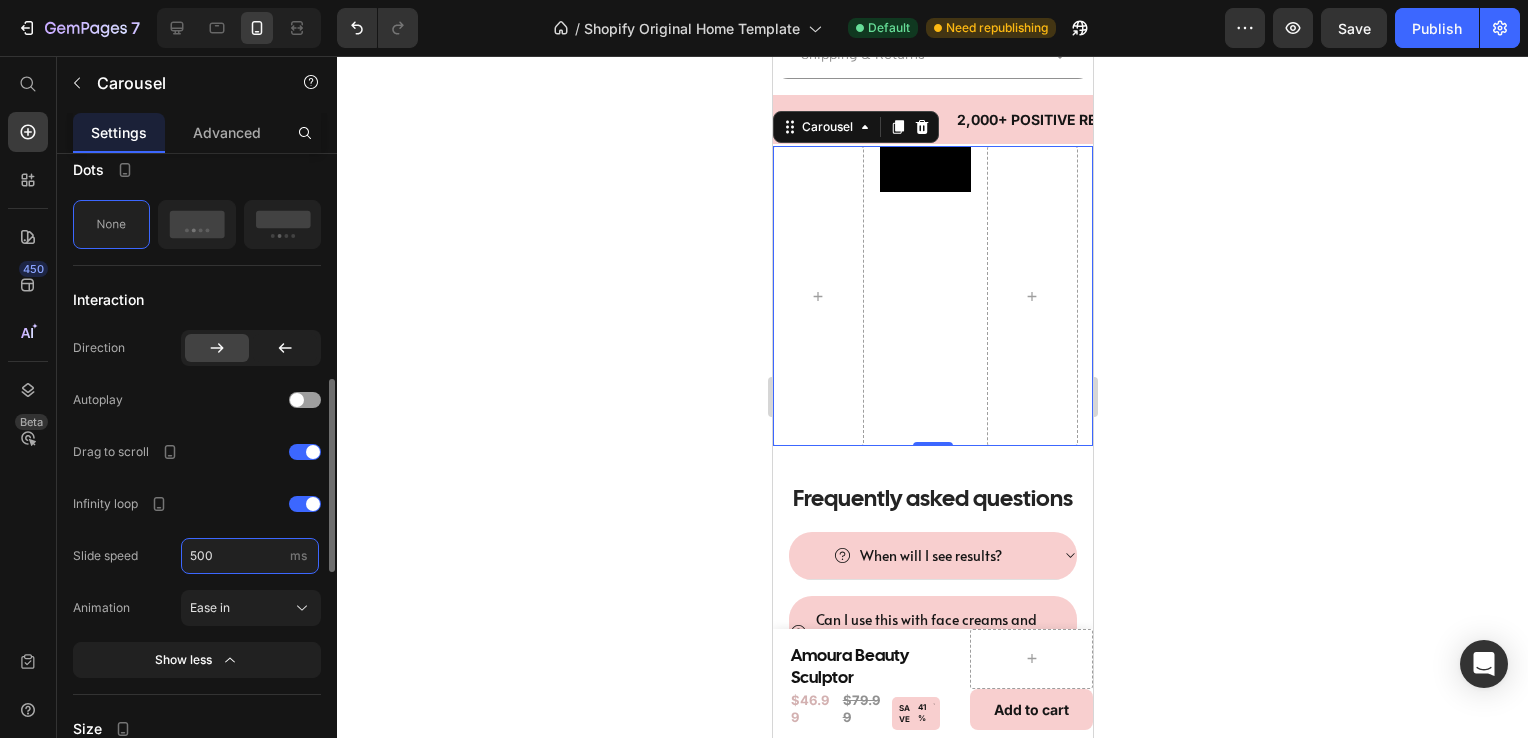click on "500" at bounding box center [250, 556] 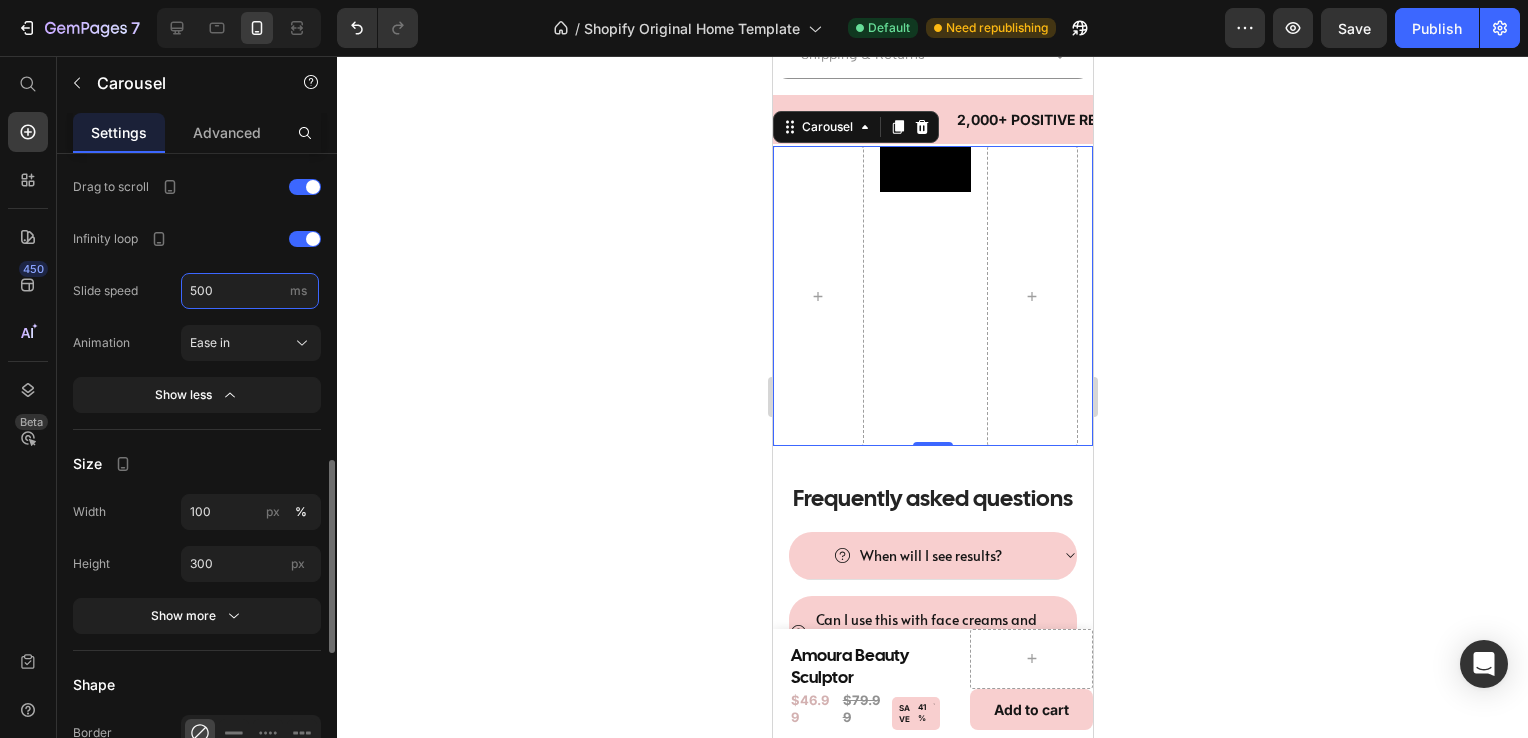 scroll, scrollTop: 1012, scrollLeft: 0, axis: vertical 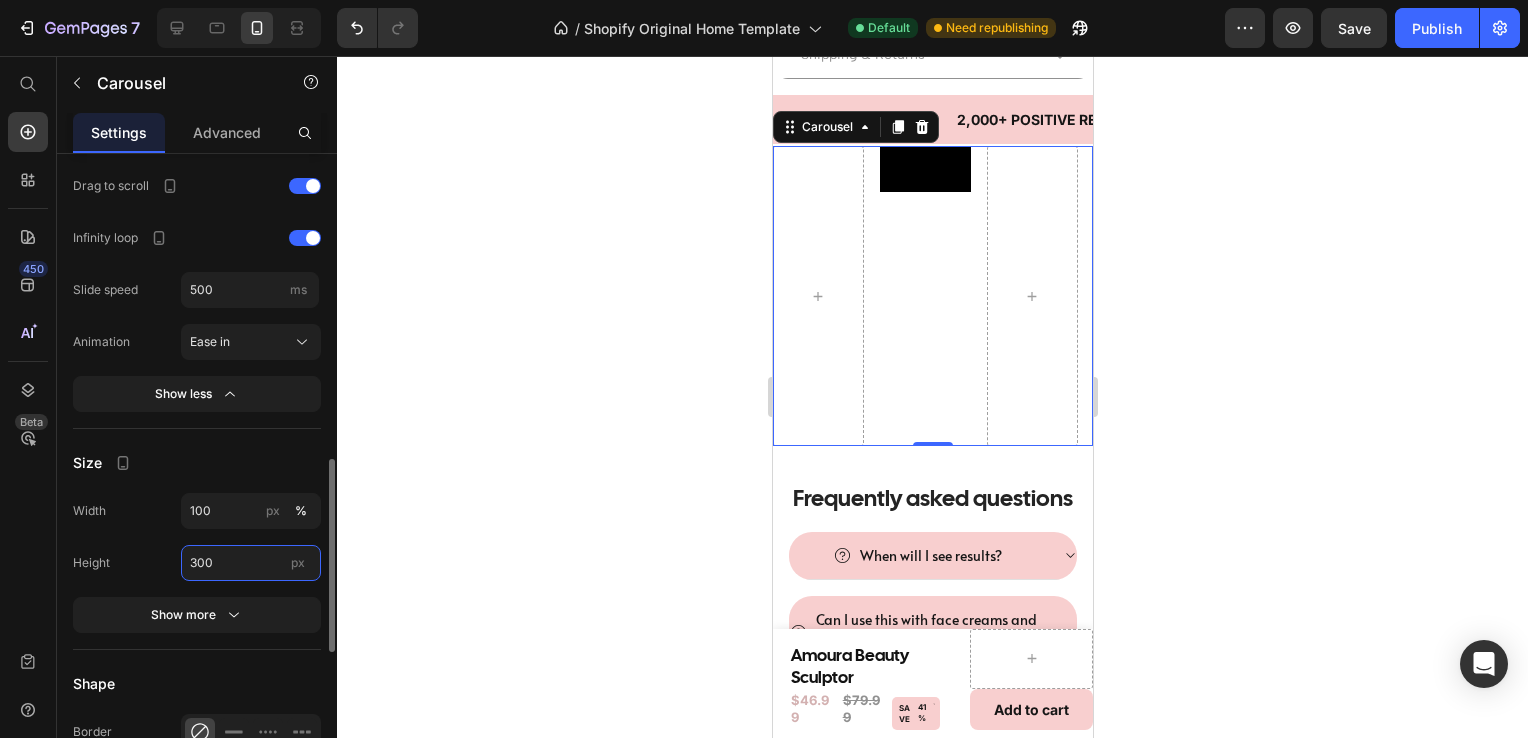 type on "500" 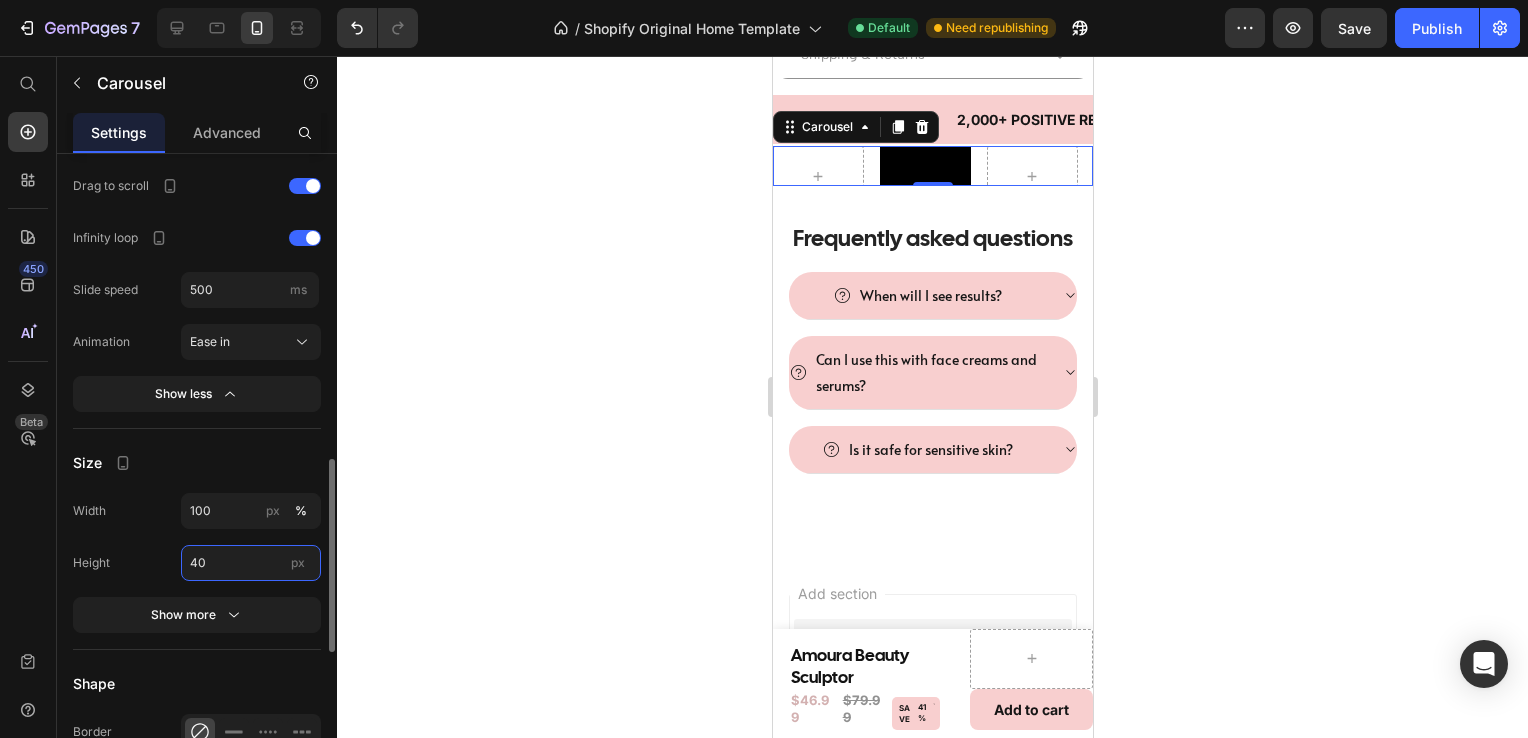 type on "4" 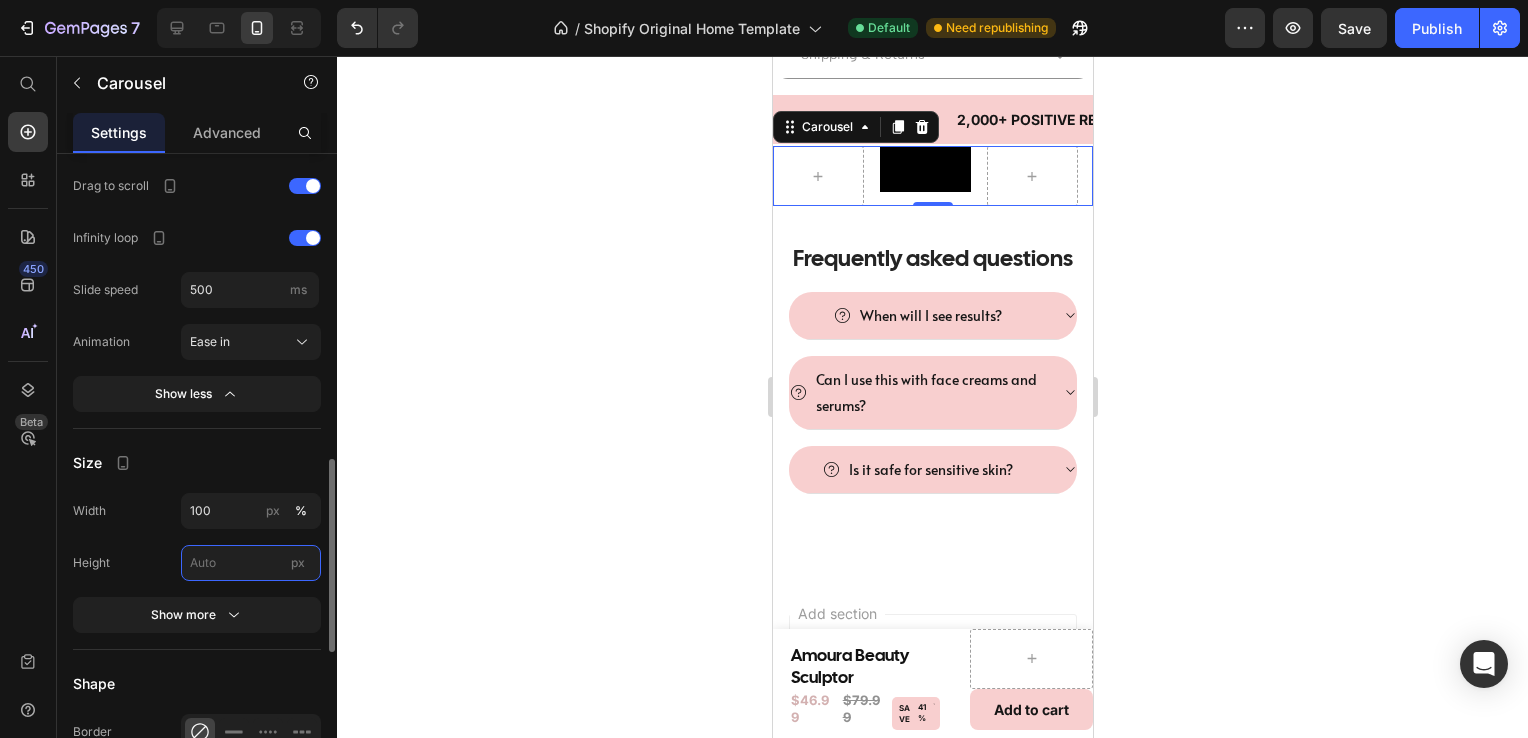 type on "4" 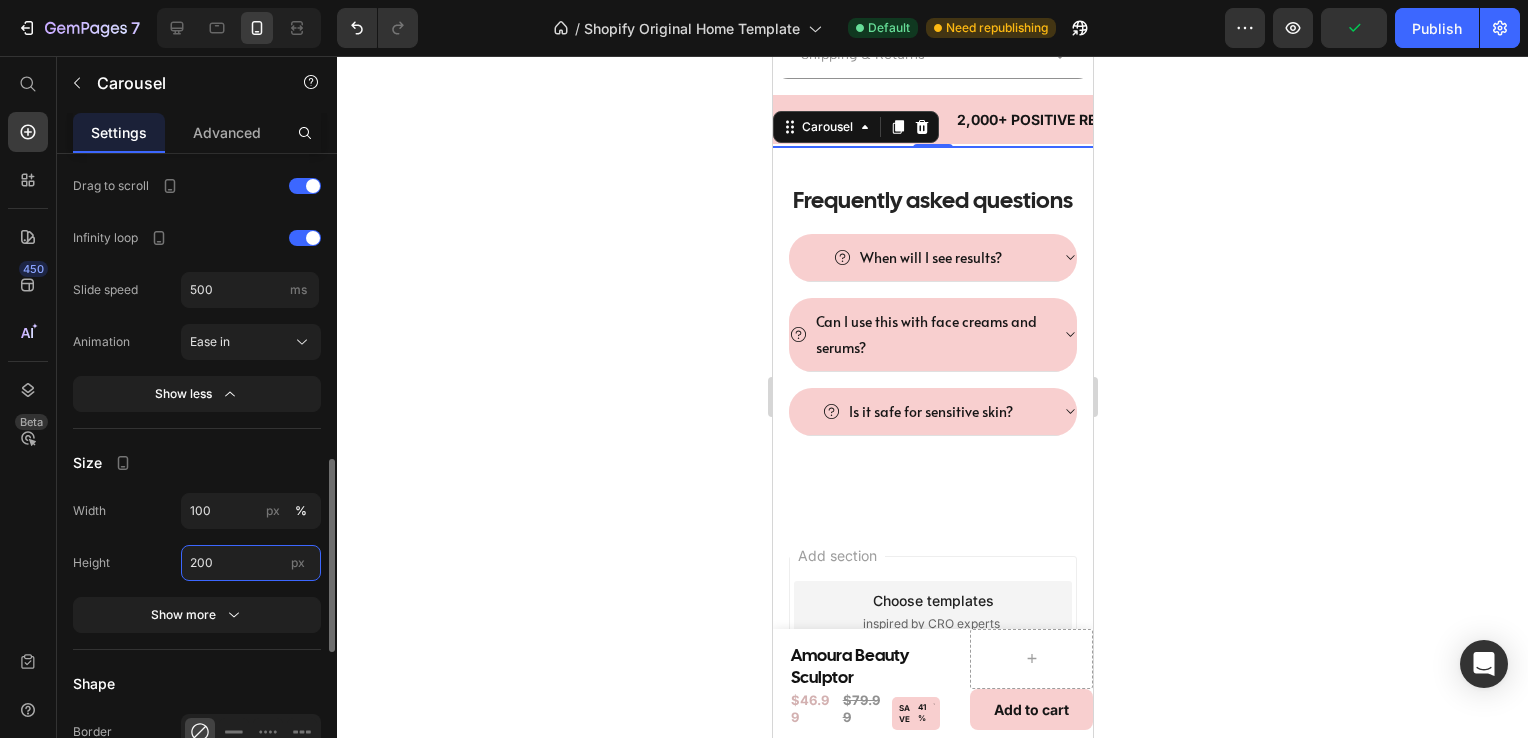 type on "2" 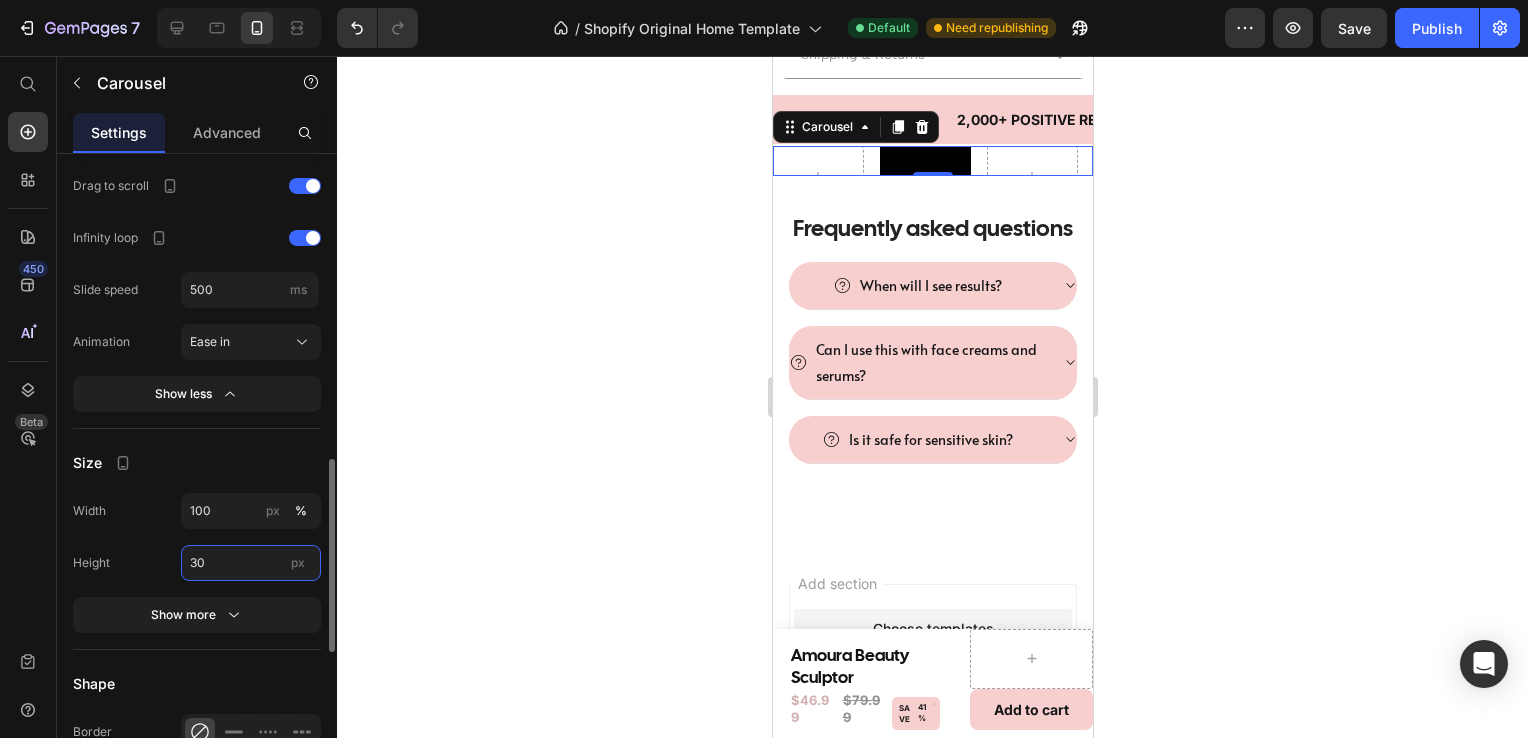 type on "300" 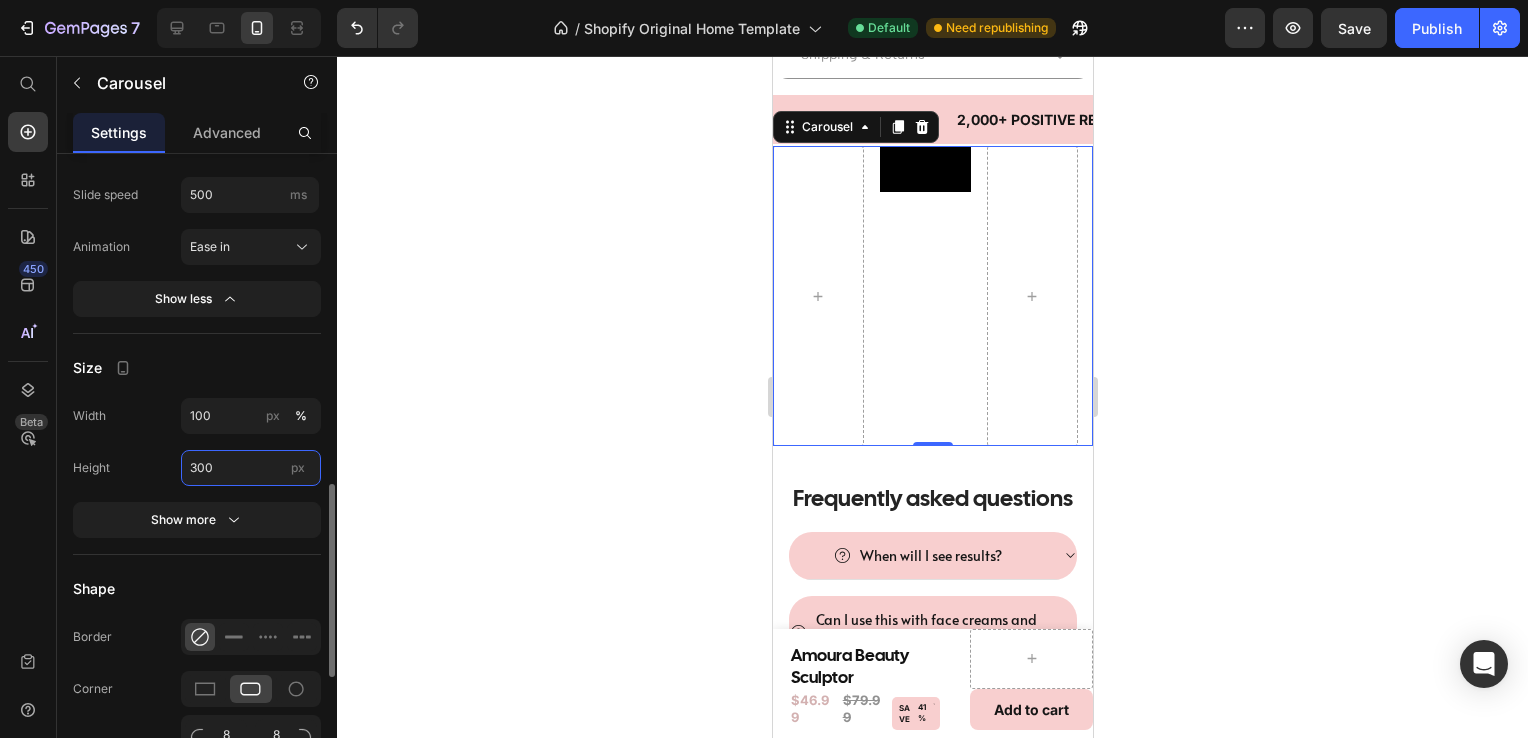 scroll, scrollTop: 1108, scrollLeft: 0, axis: vertical 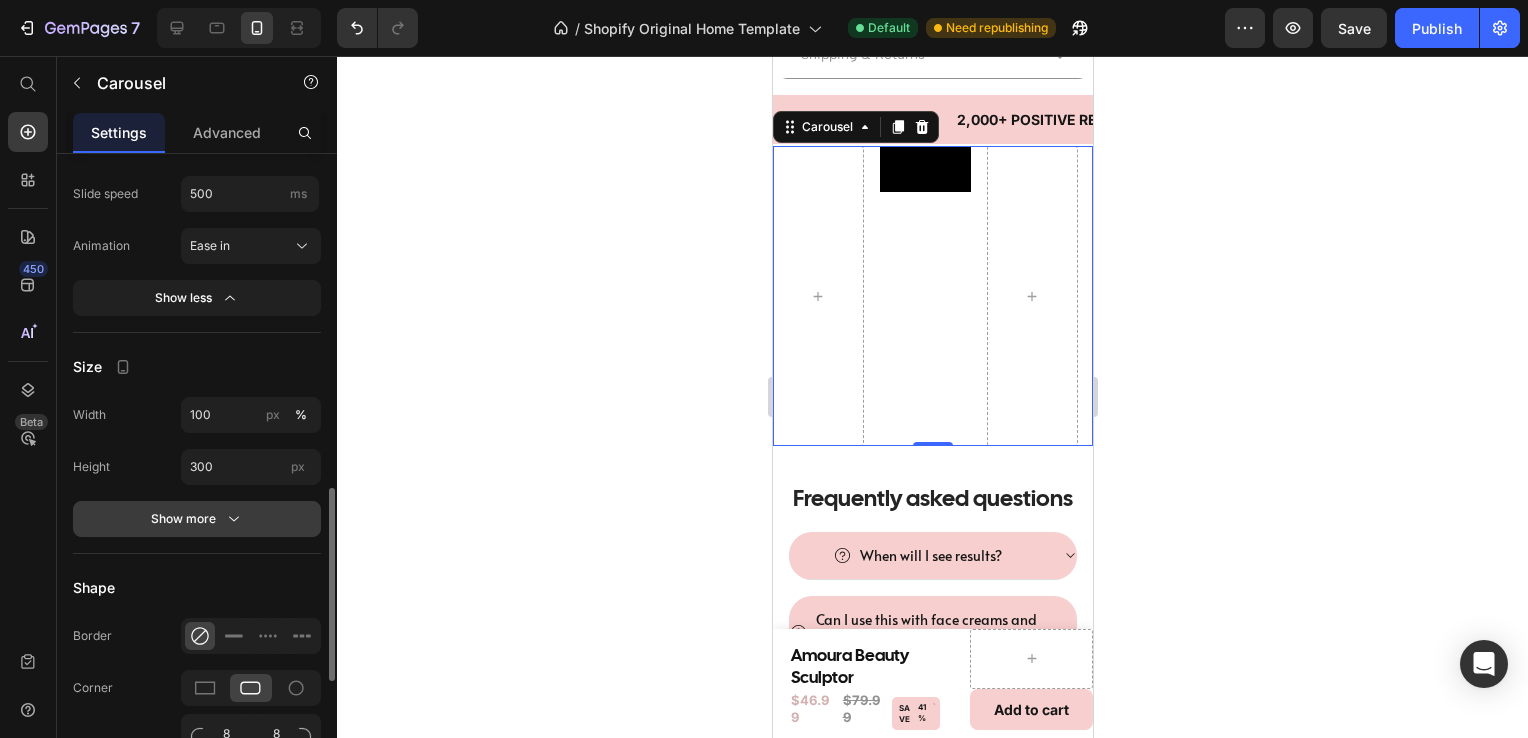 click on "Show more" at bounding box center (197, 519) 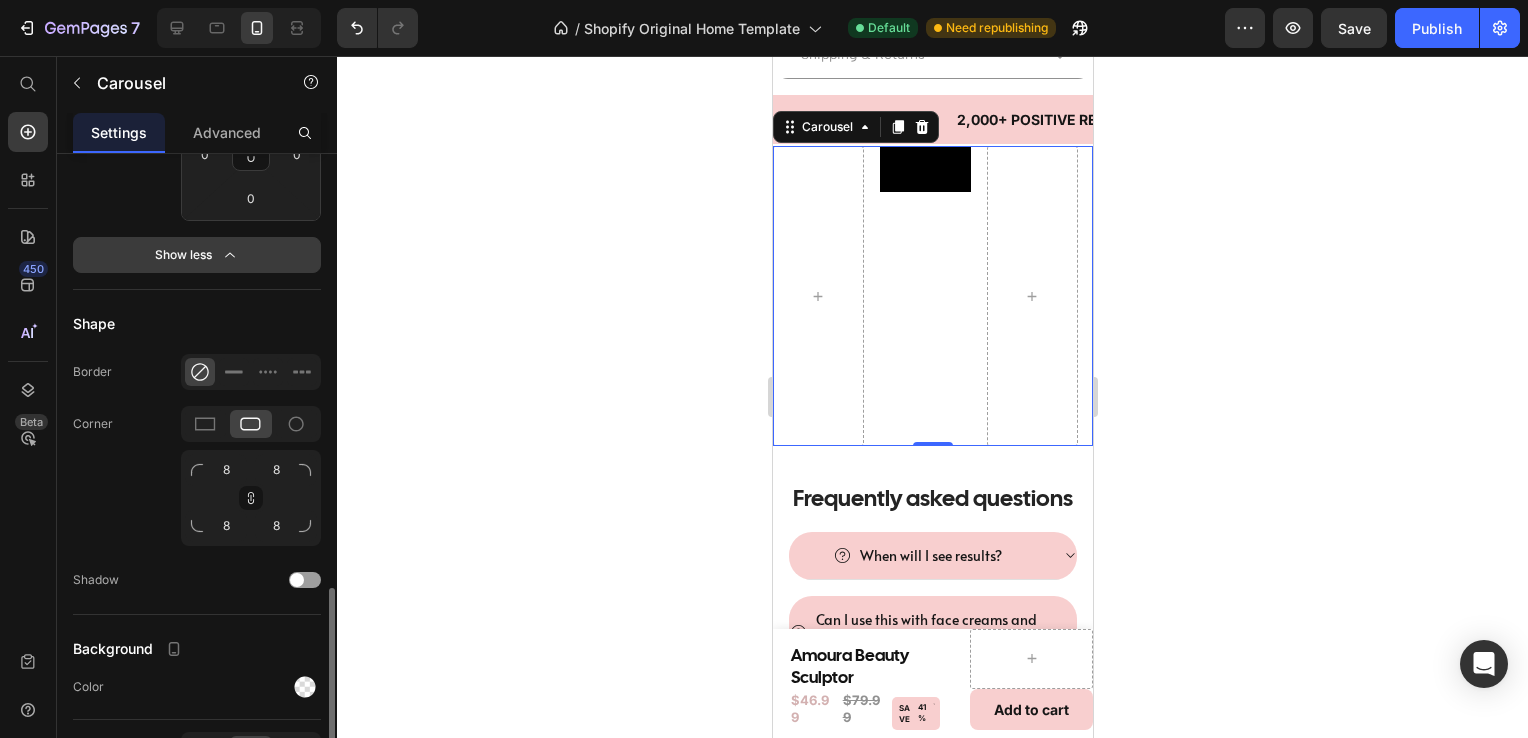 scroll, scrollTop: 1575, scrollLeft: 0, axis: vertical 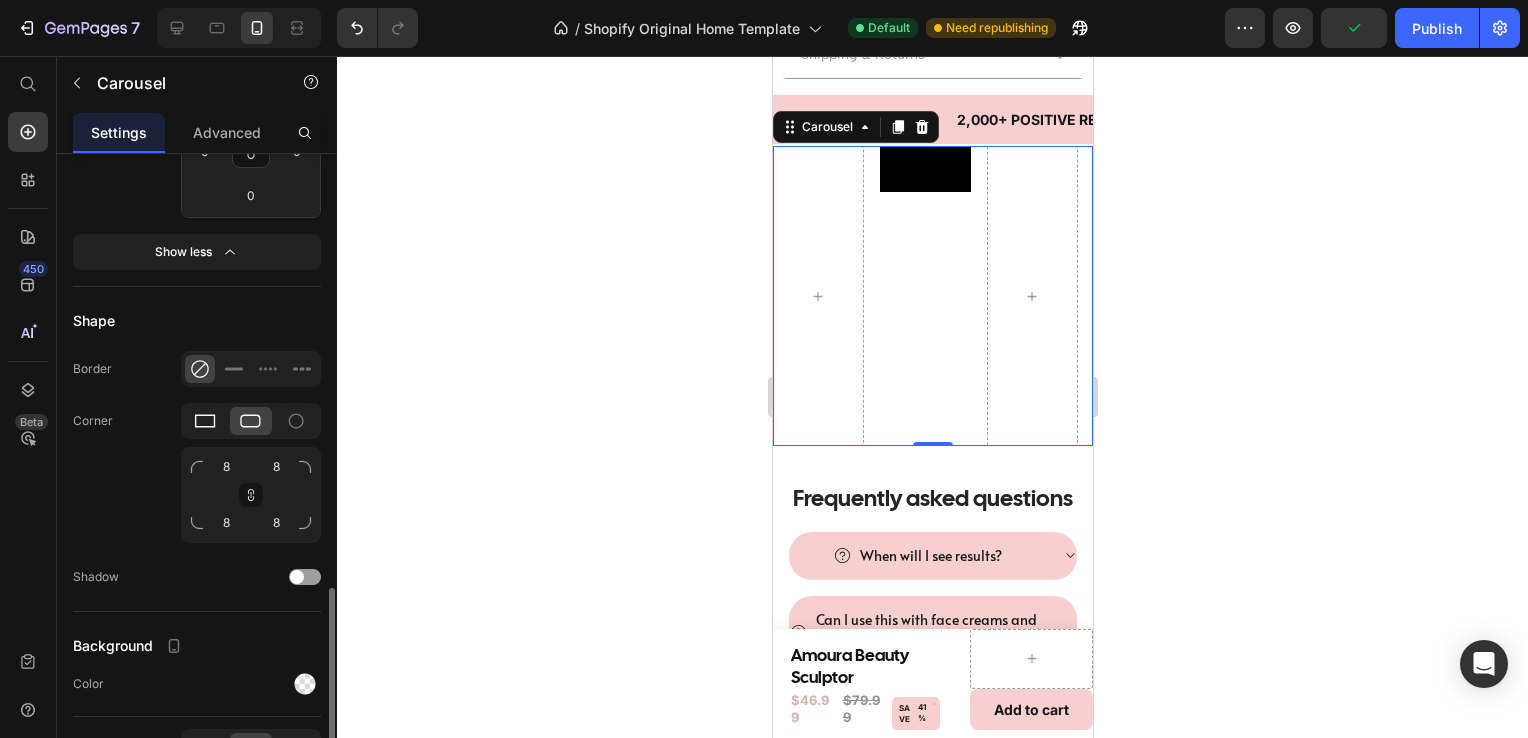 click 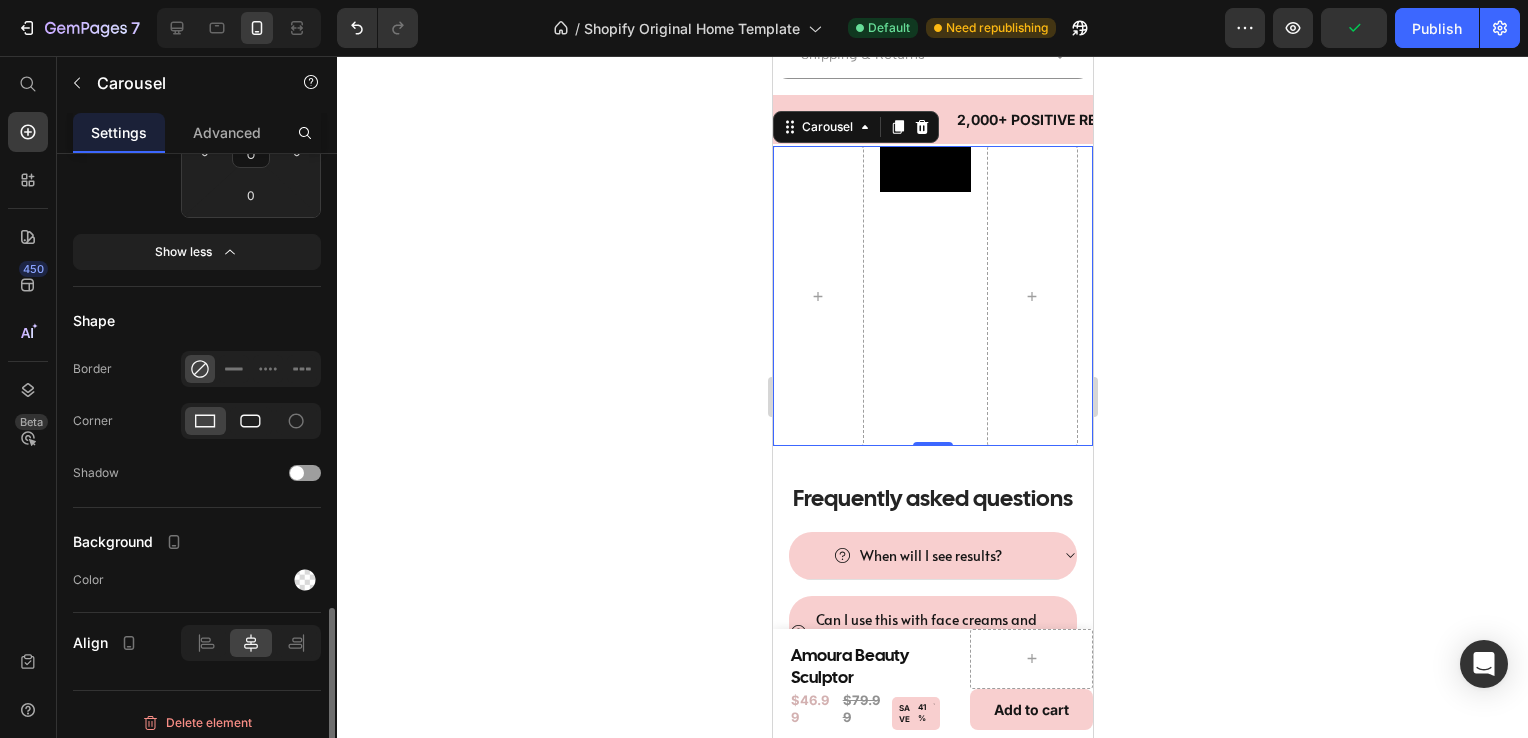 click 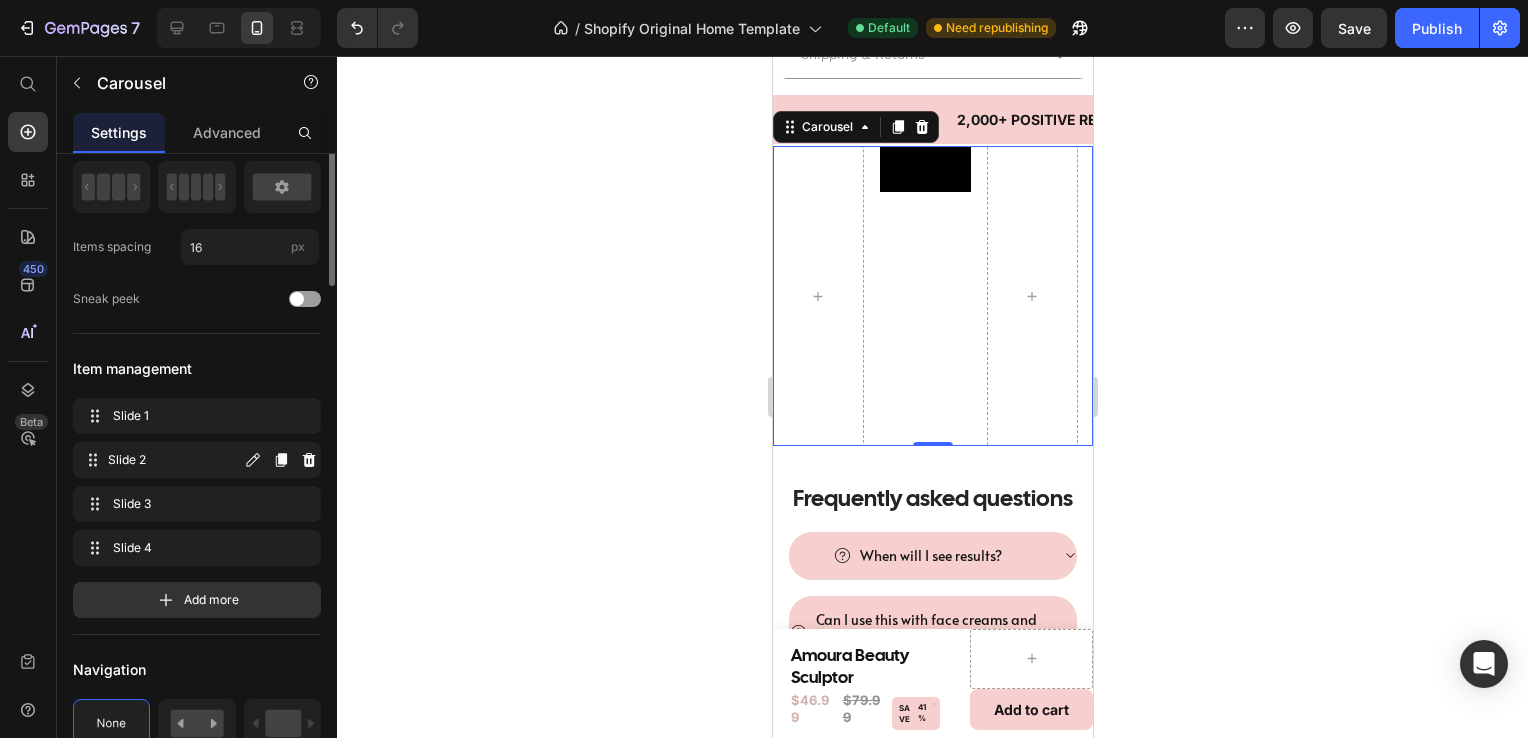 scroll, scrollTop: 0, scrollLeft: 0, axis: both 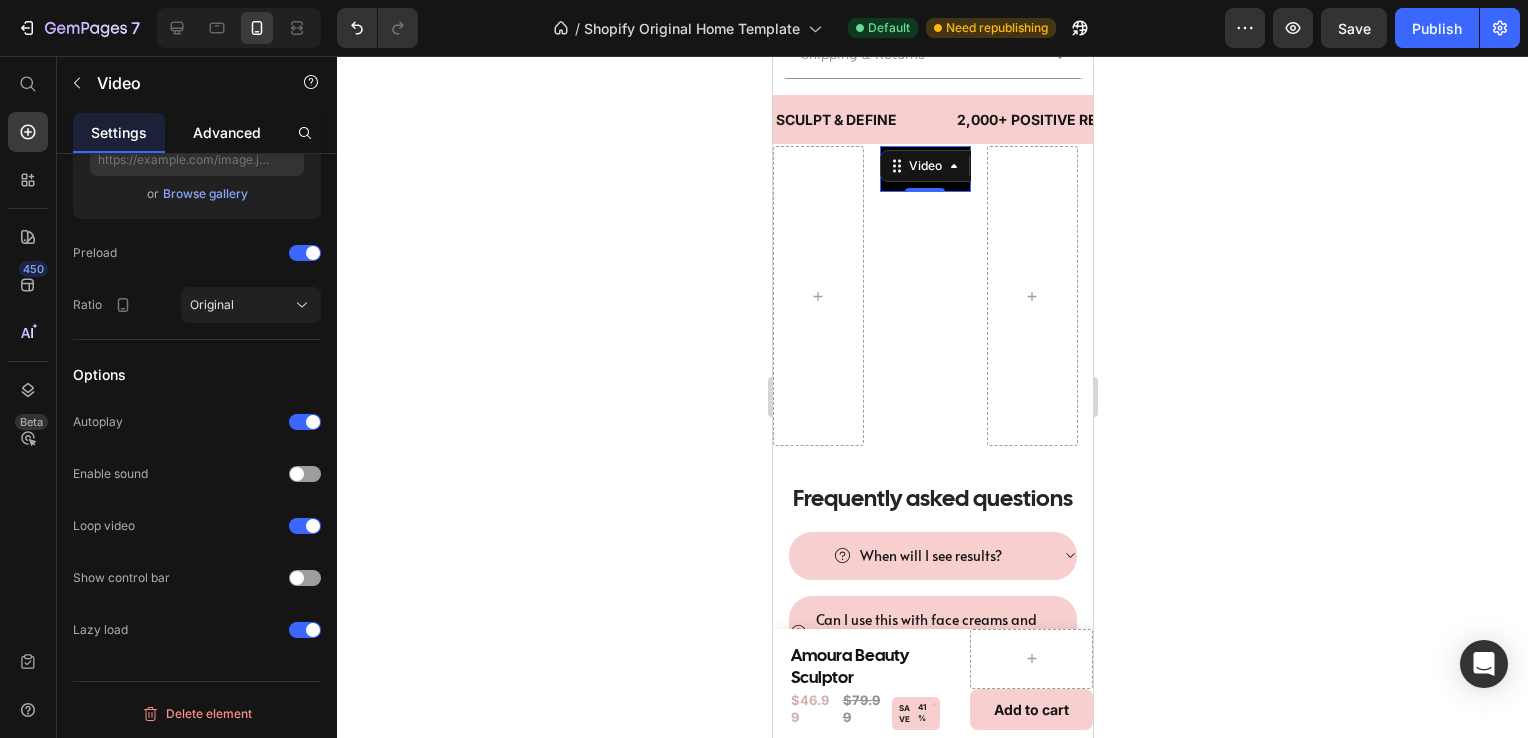 click on "Advanced" at bounding box center [227, 132] 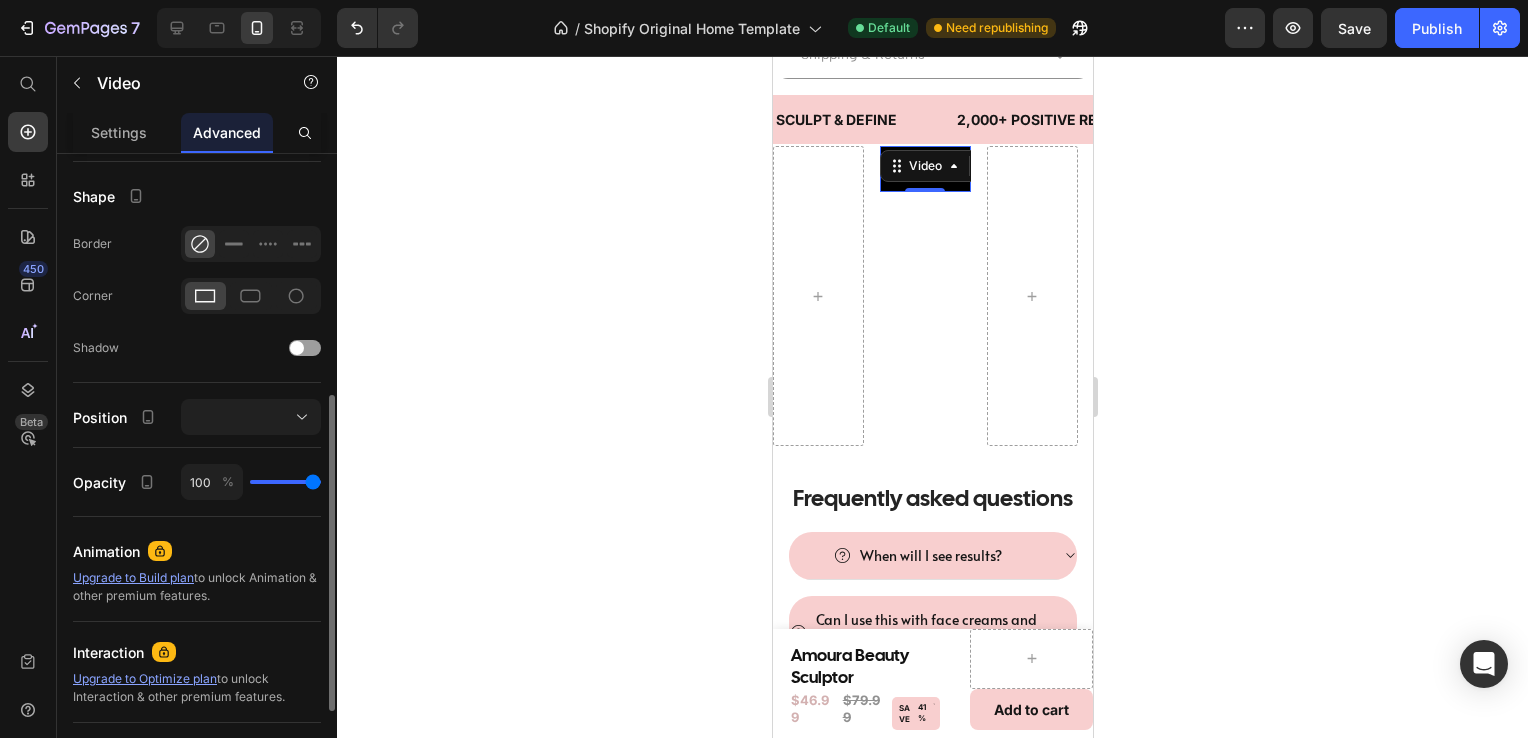 scroll, scrollTop: 496, scrollLeft: 0, axis: vertical 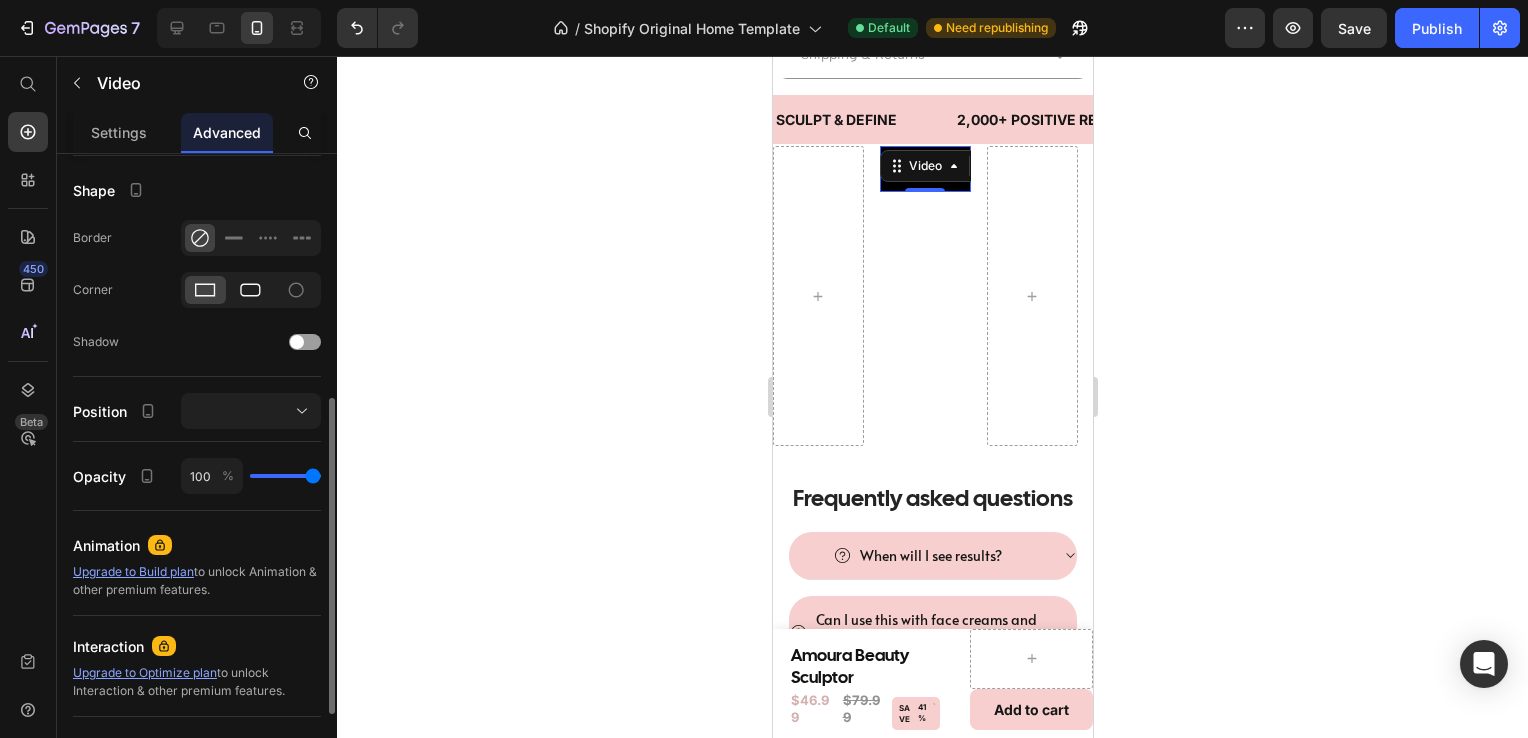 click 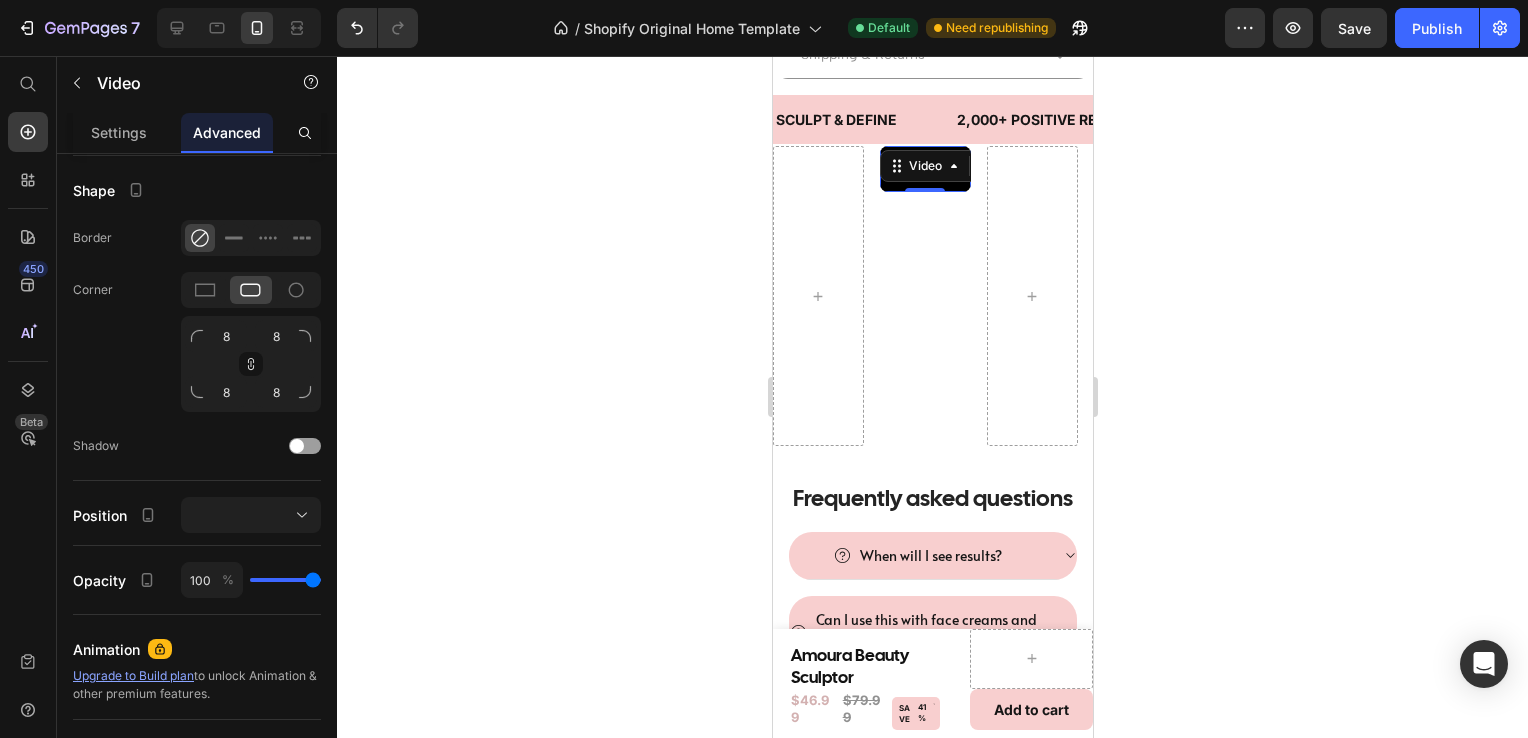 click 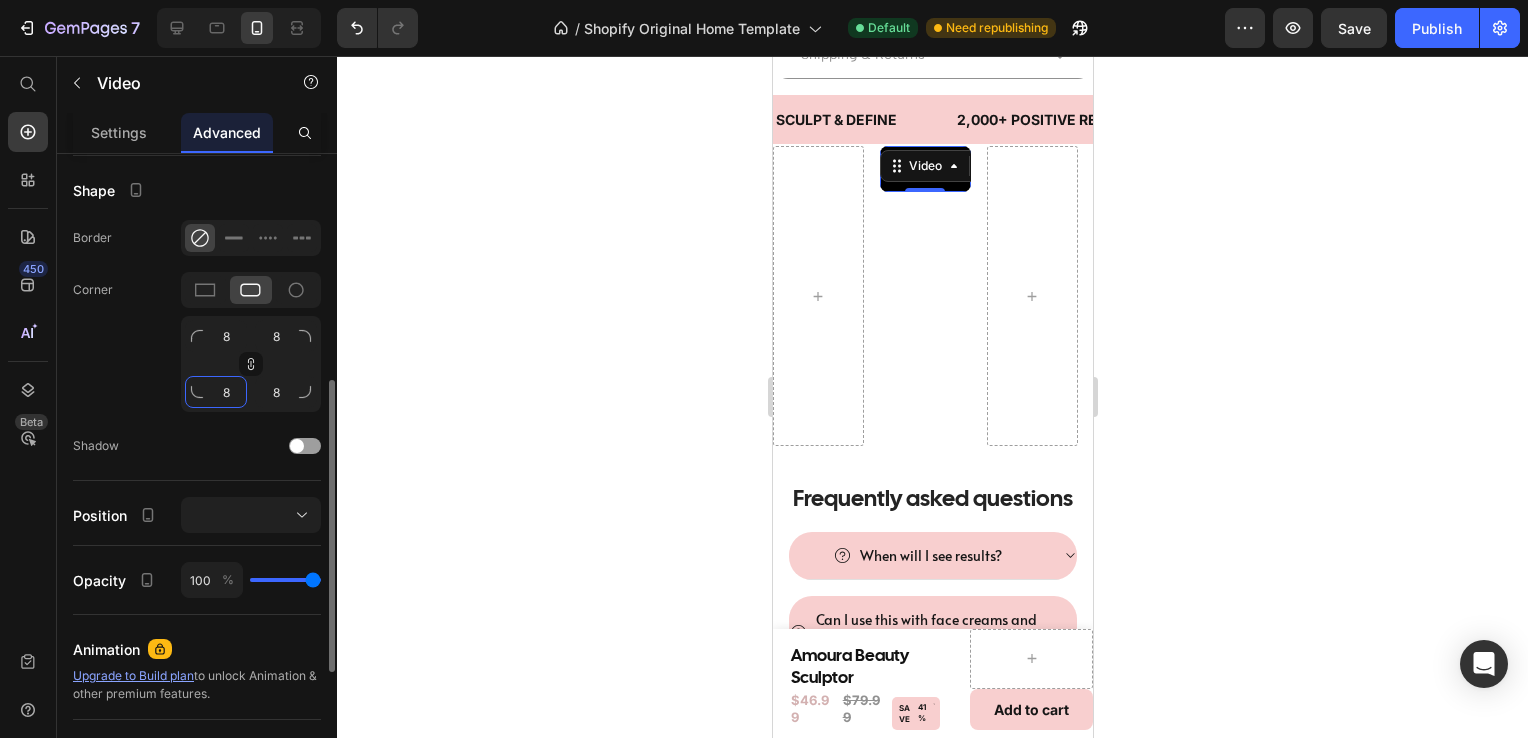 click on "8" 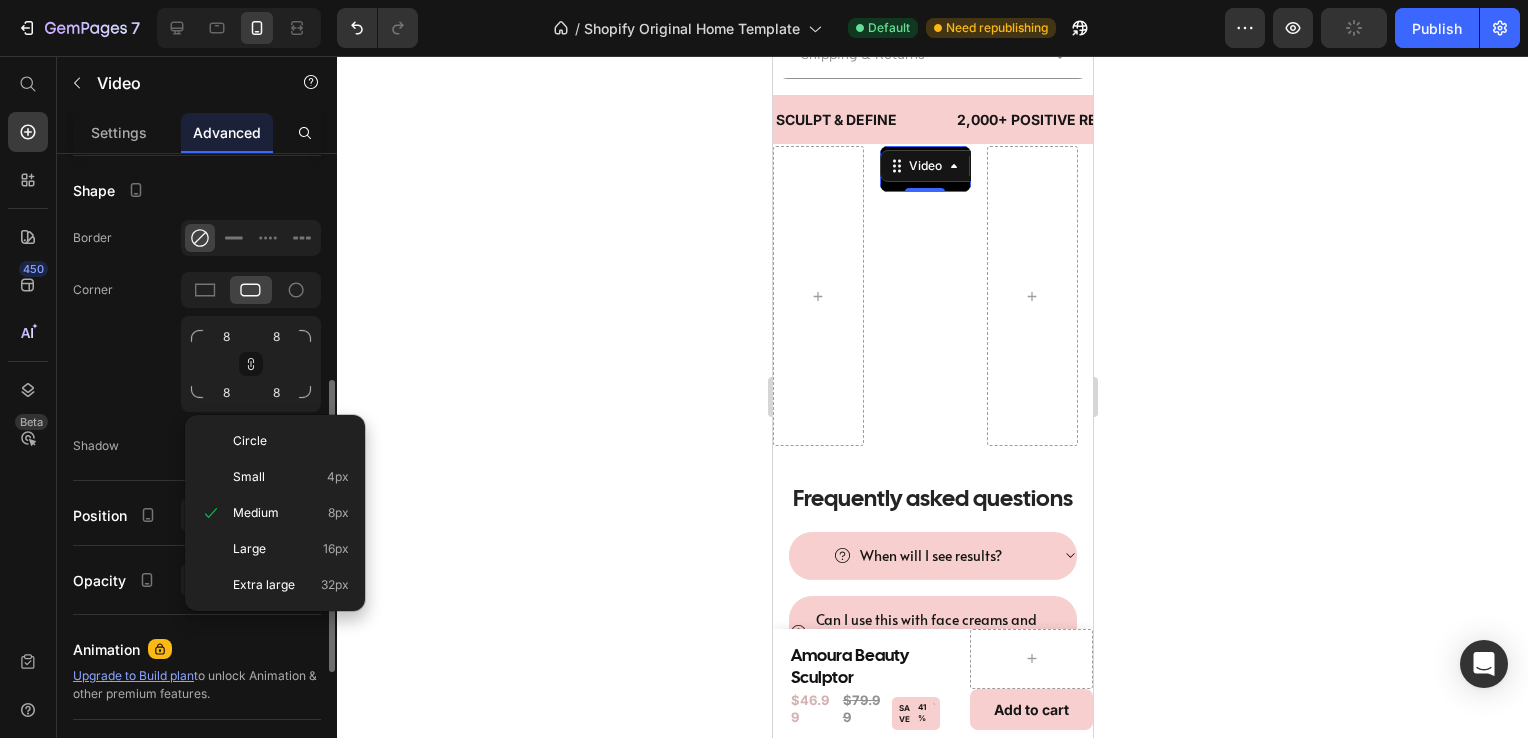 click on "Corner 8 8 8 8" 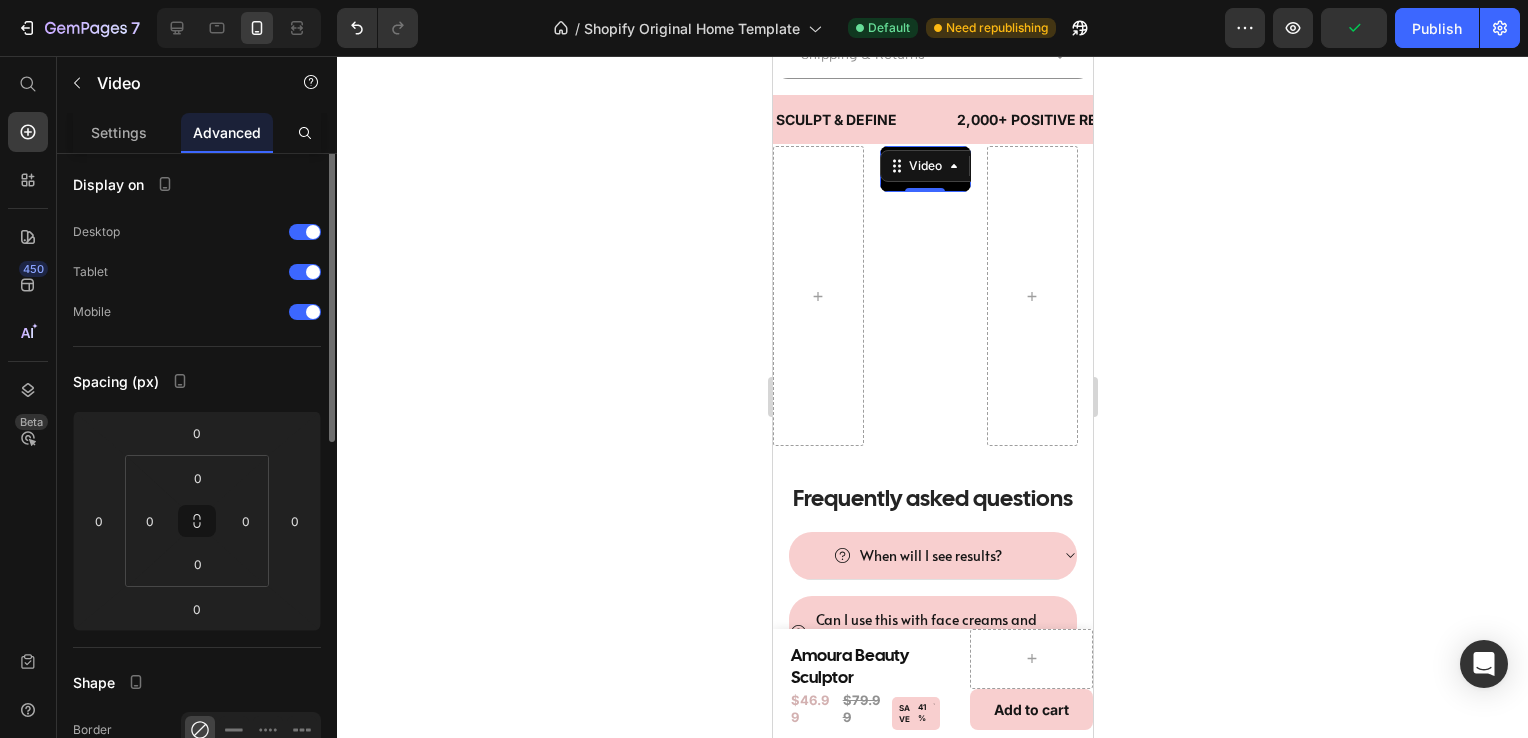 scroll, scrollTop: 0, scrollLeft: 0, axis: both 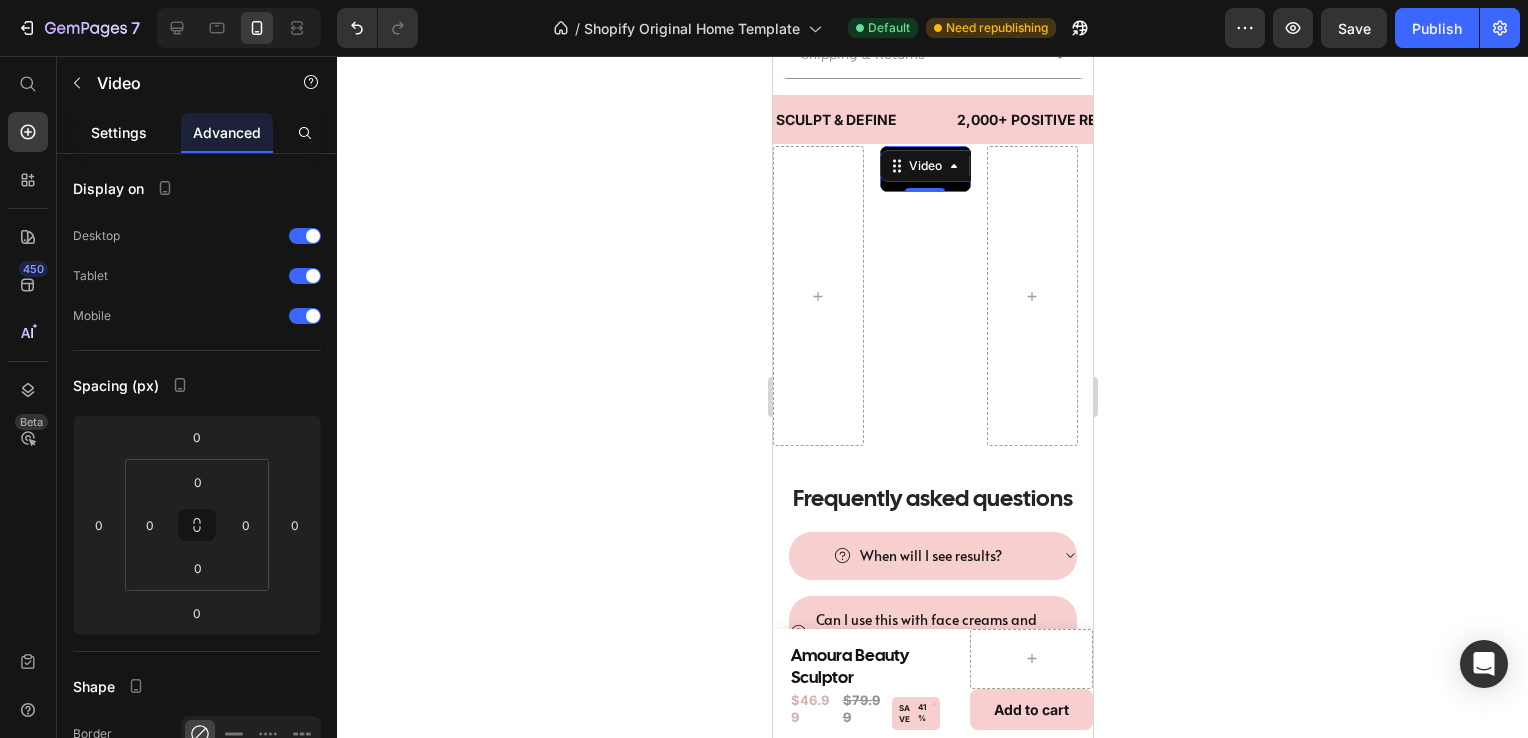 click on "Settings" at bounding box center [119, 132] 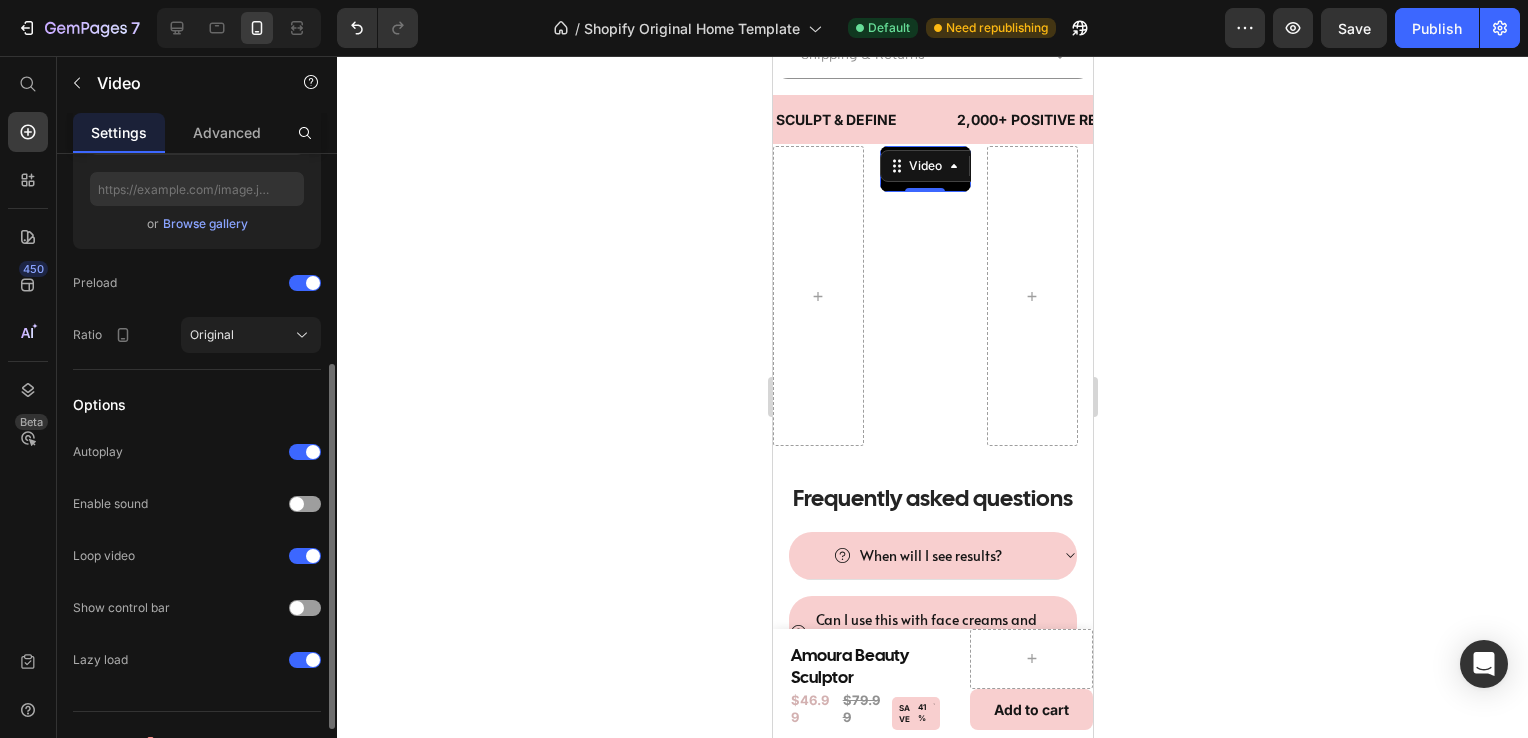 scroll, scrollTop: 488, scrollLeft: 0, axis: vertical 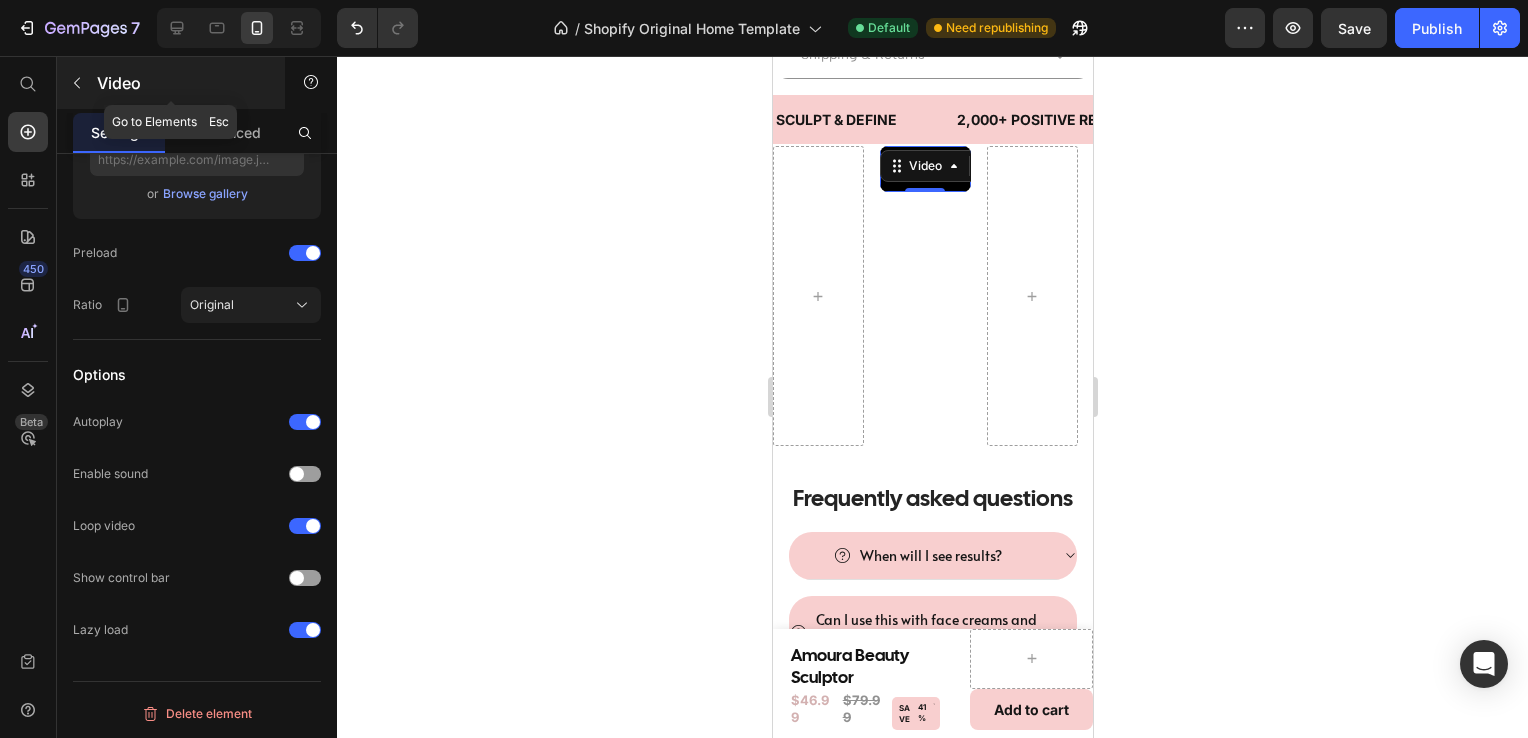 click on "Video" at bounding box center [171, 83] 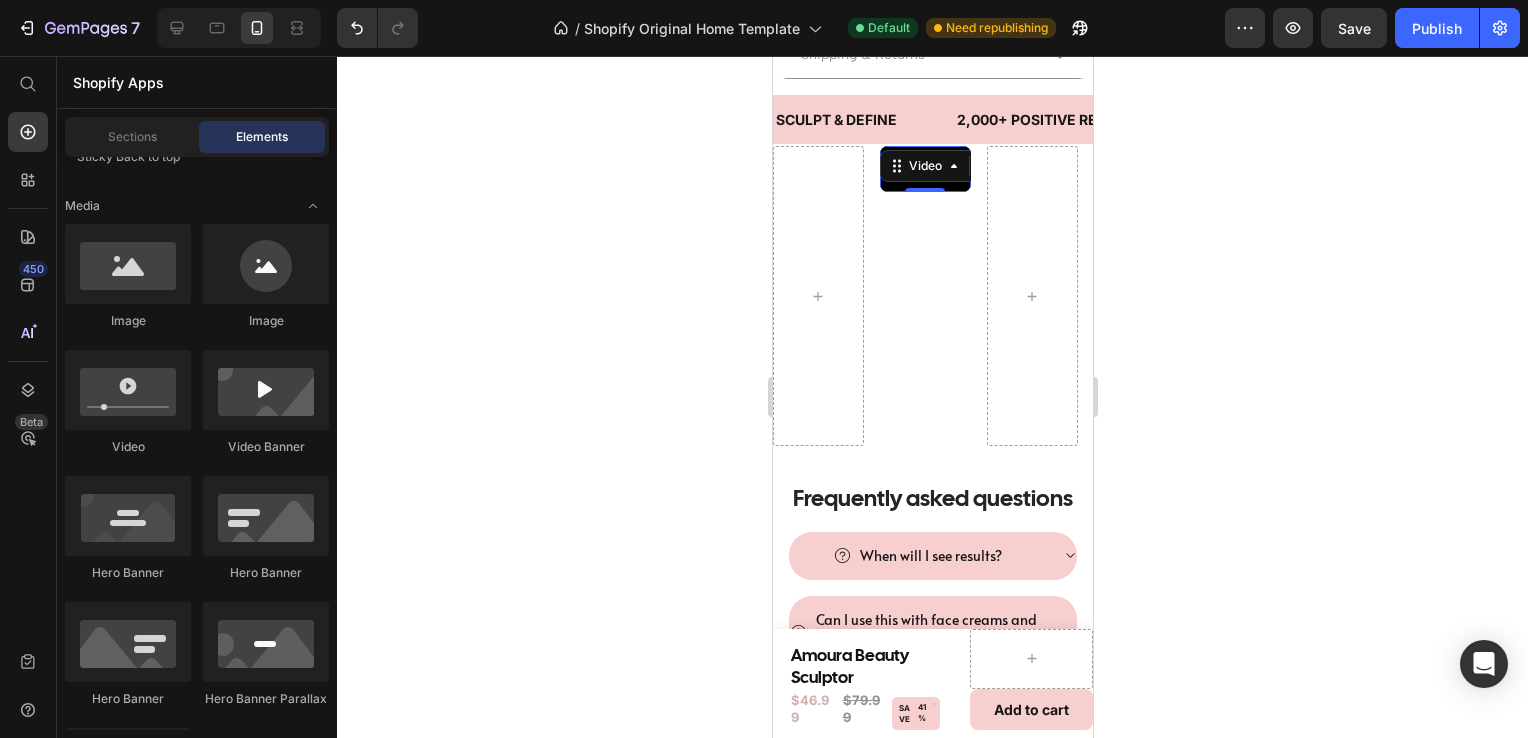 scroll, scrollTop: 488, scrollLeft: 0, axis: vertical 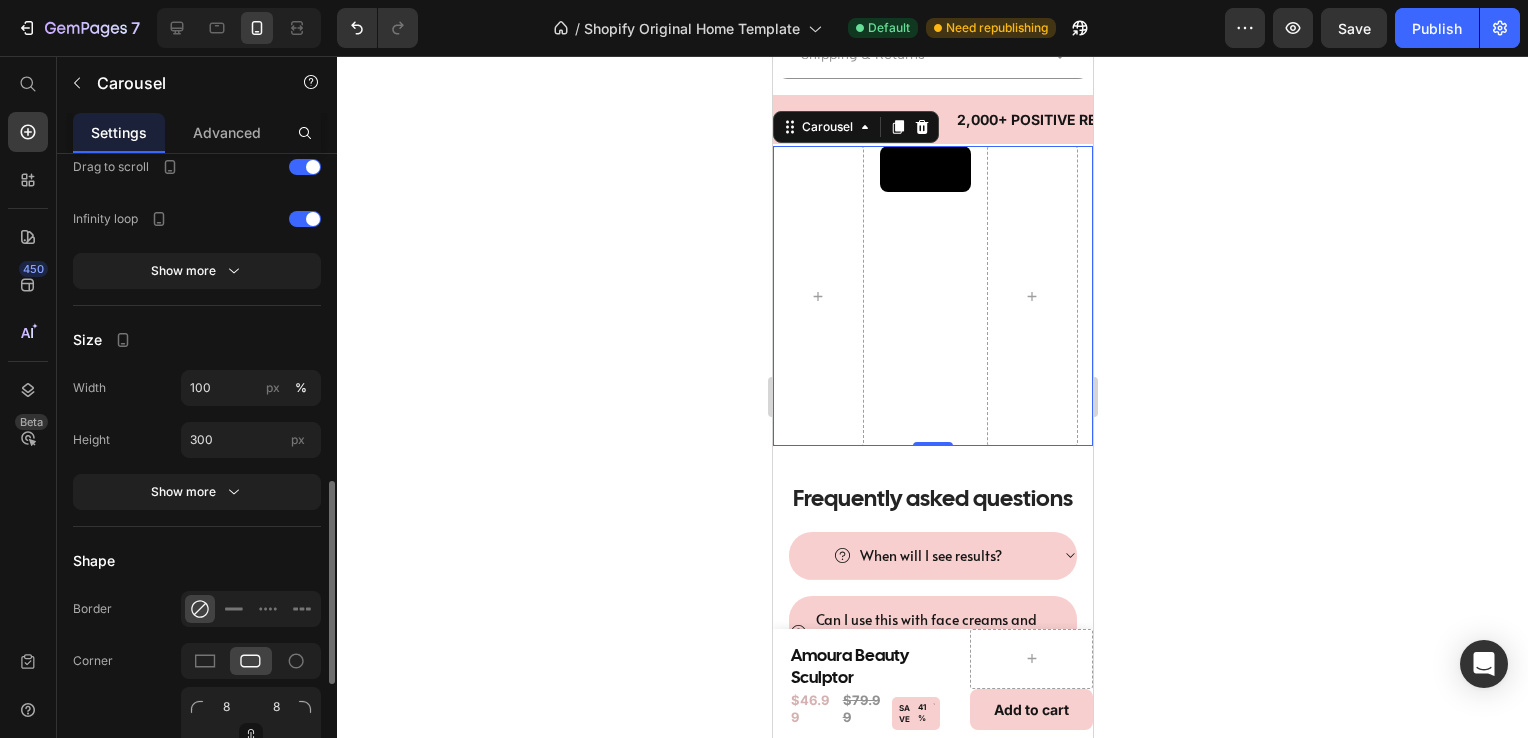 click 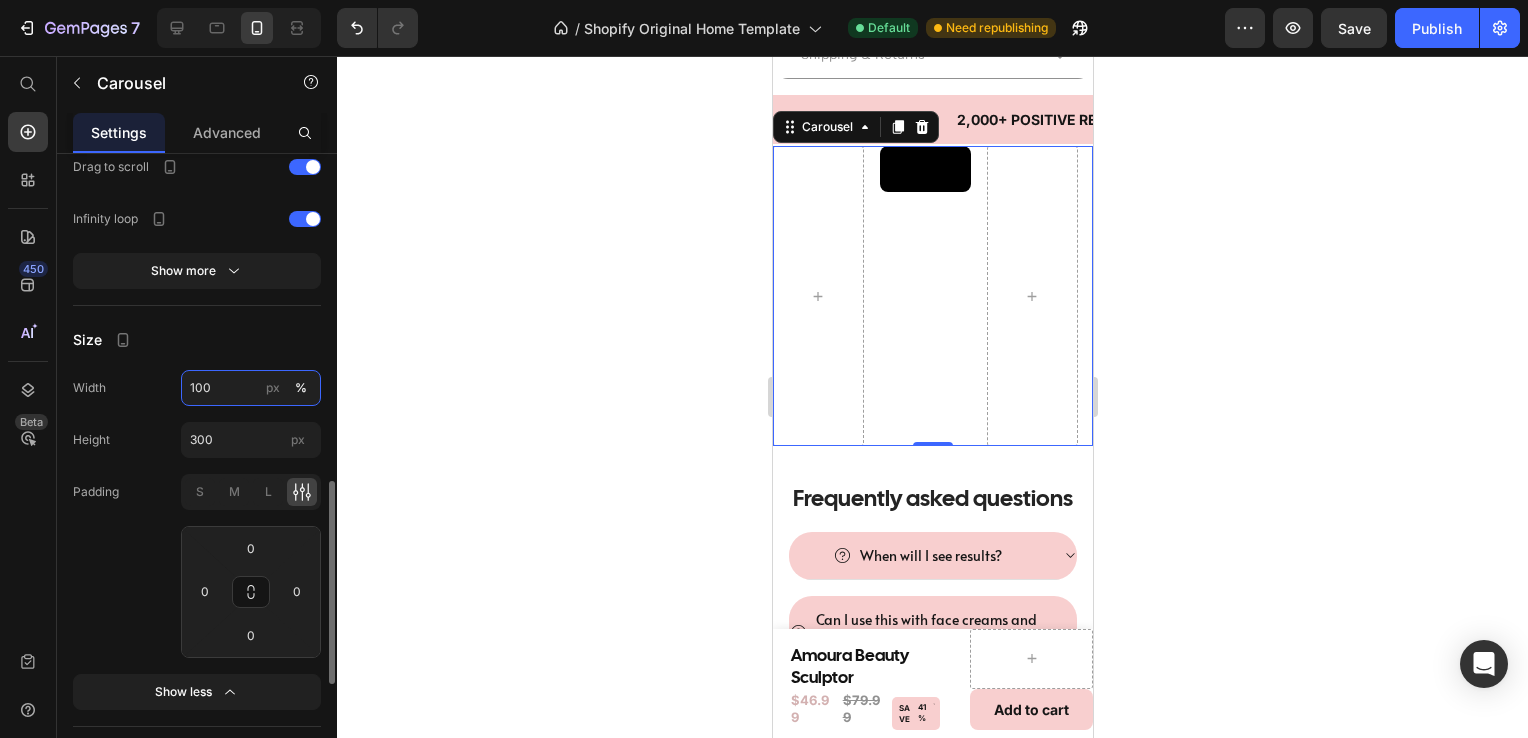click on "100" at bounding box center (251, 388) 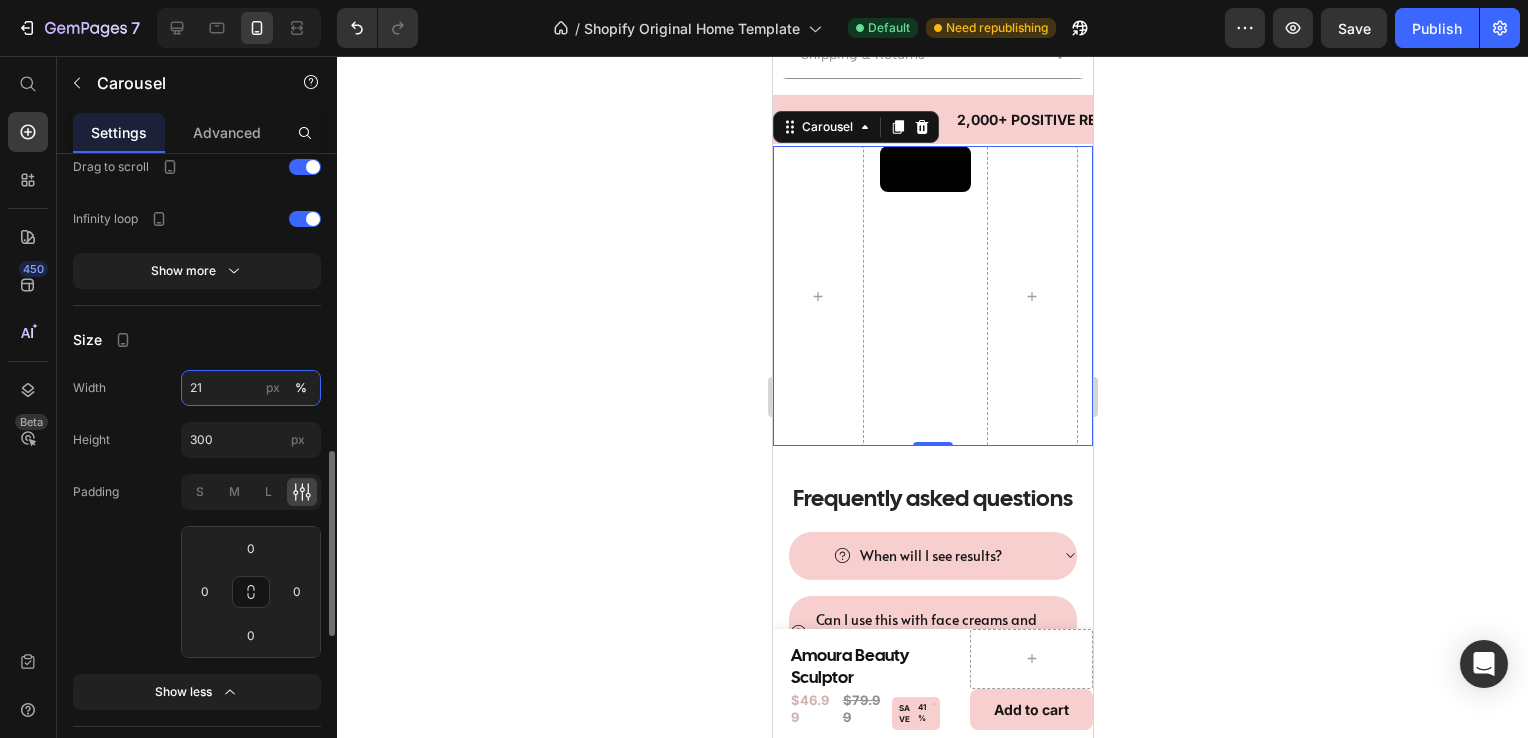 type on "2" 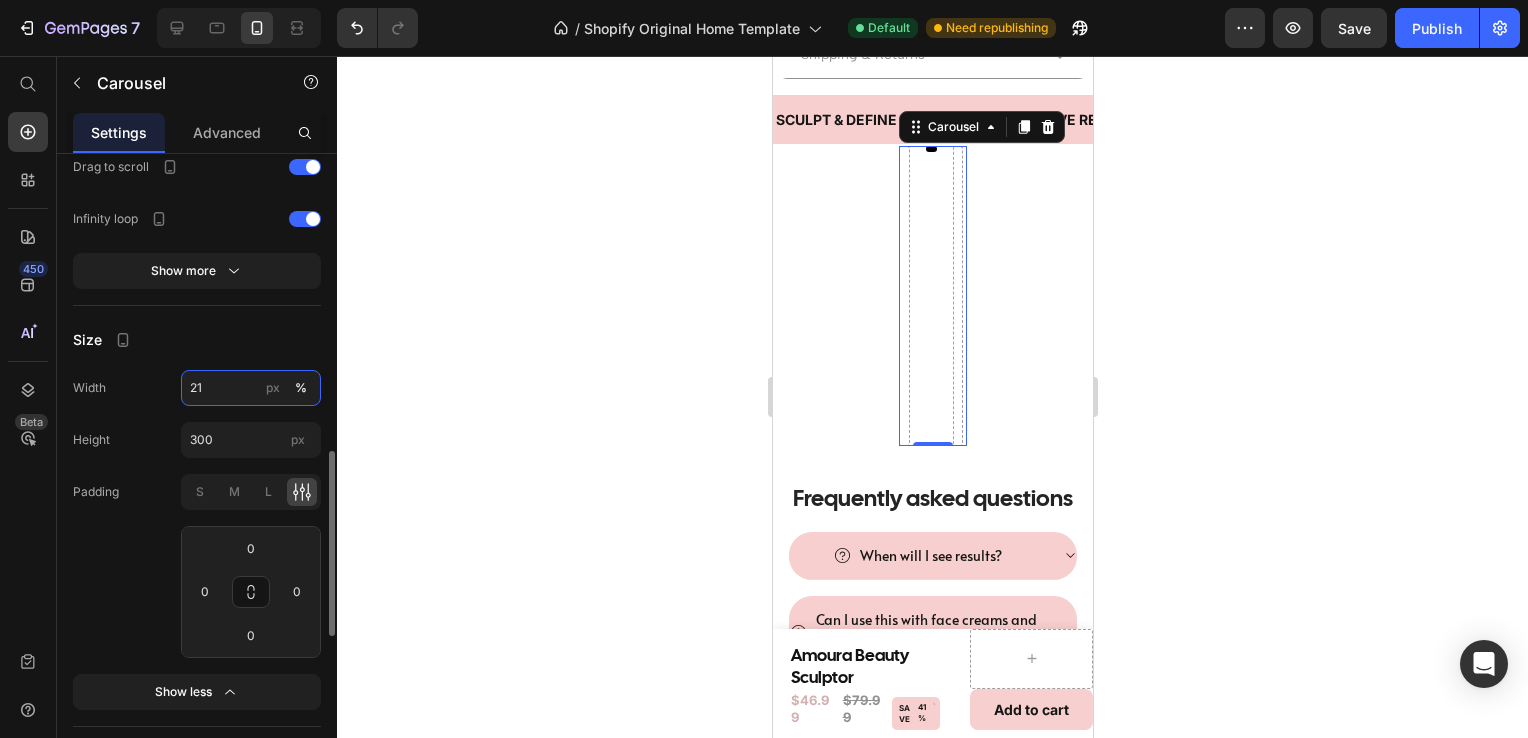 type on "2" 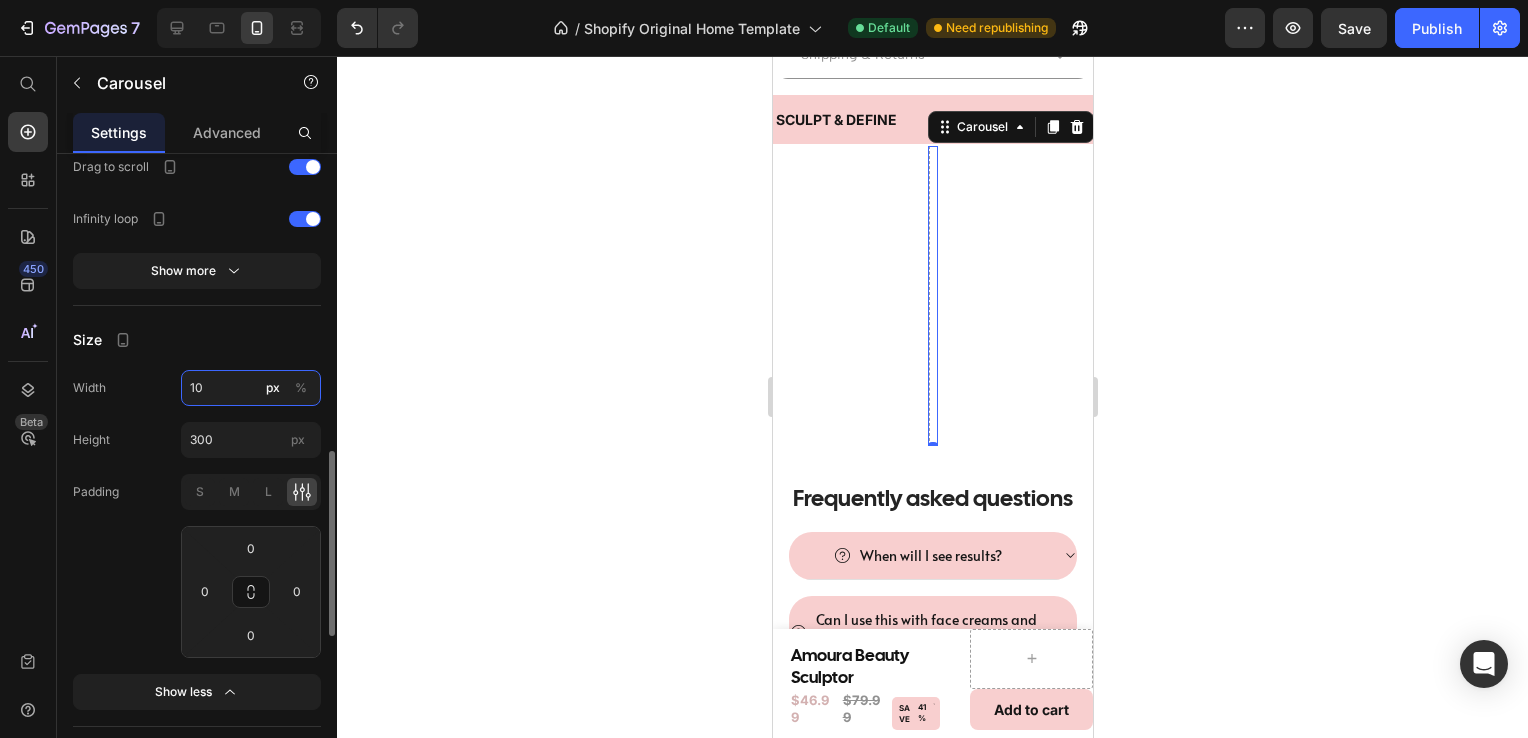 type on "100" 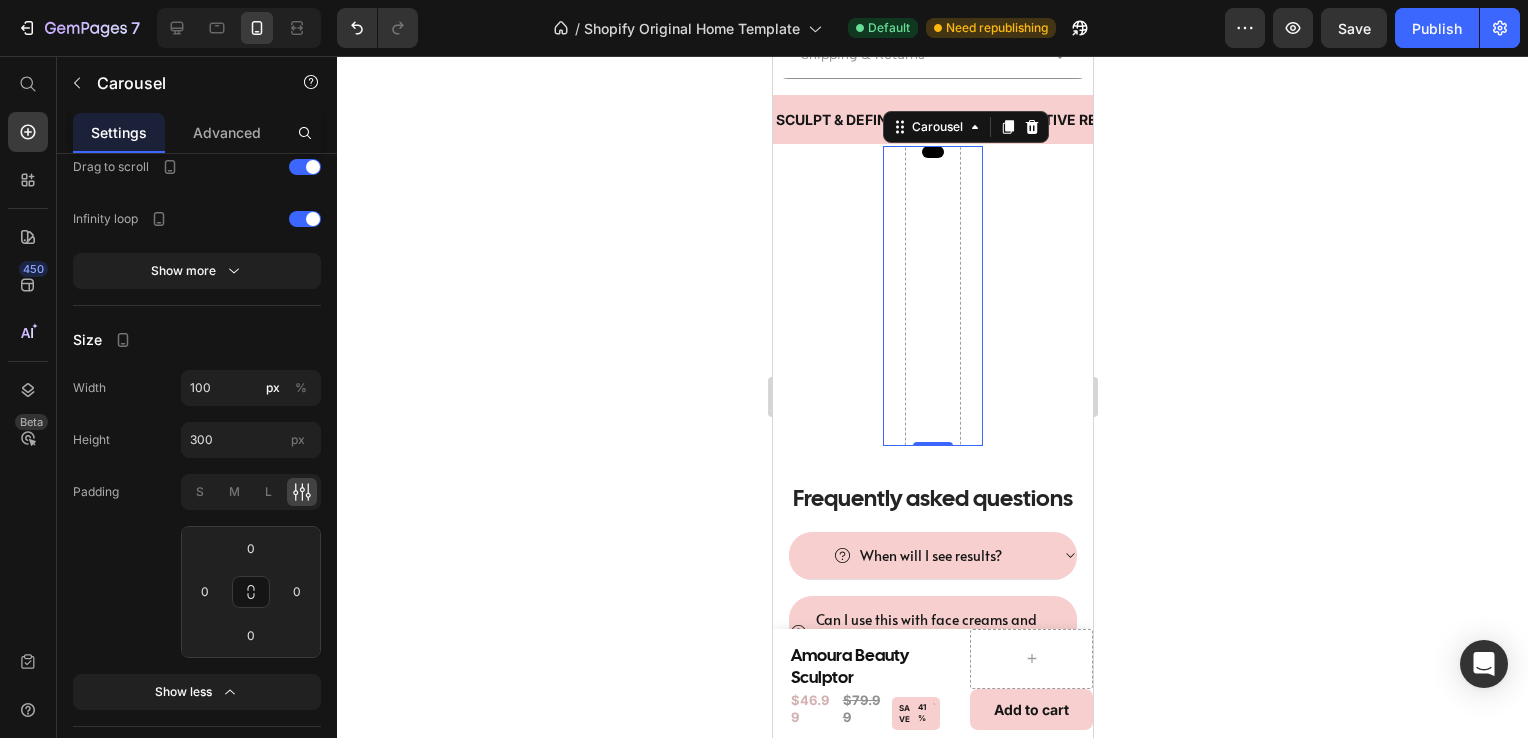 click 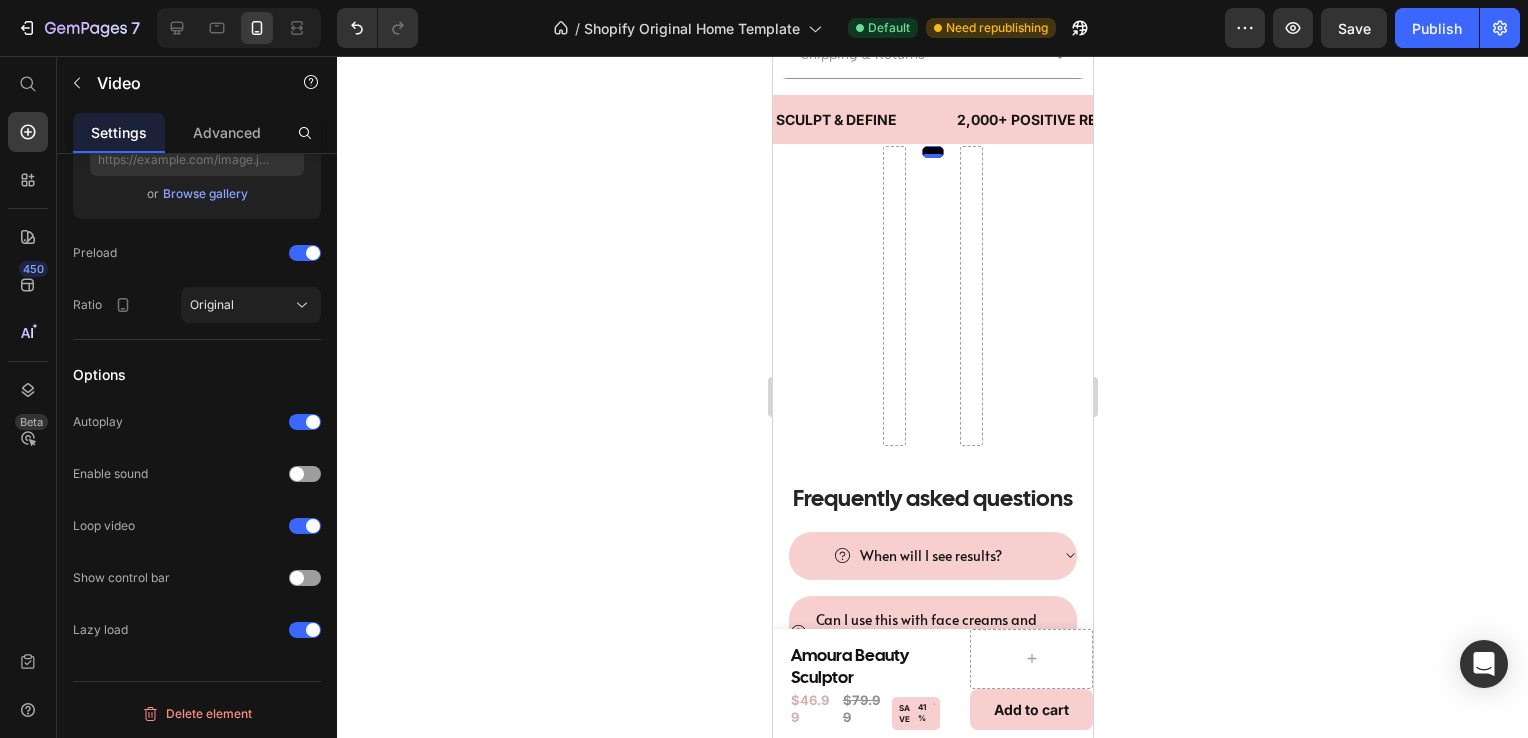 scroll, scrollTop: 0, scrollLeft: 0, axis: both 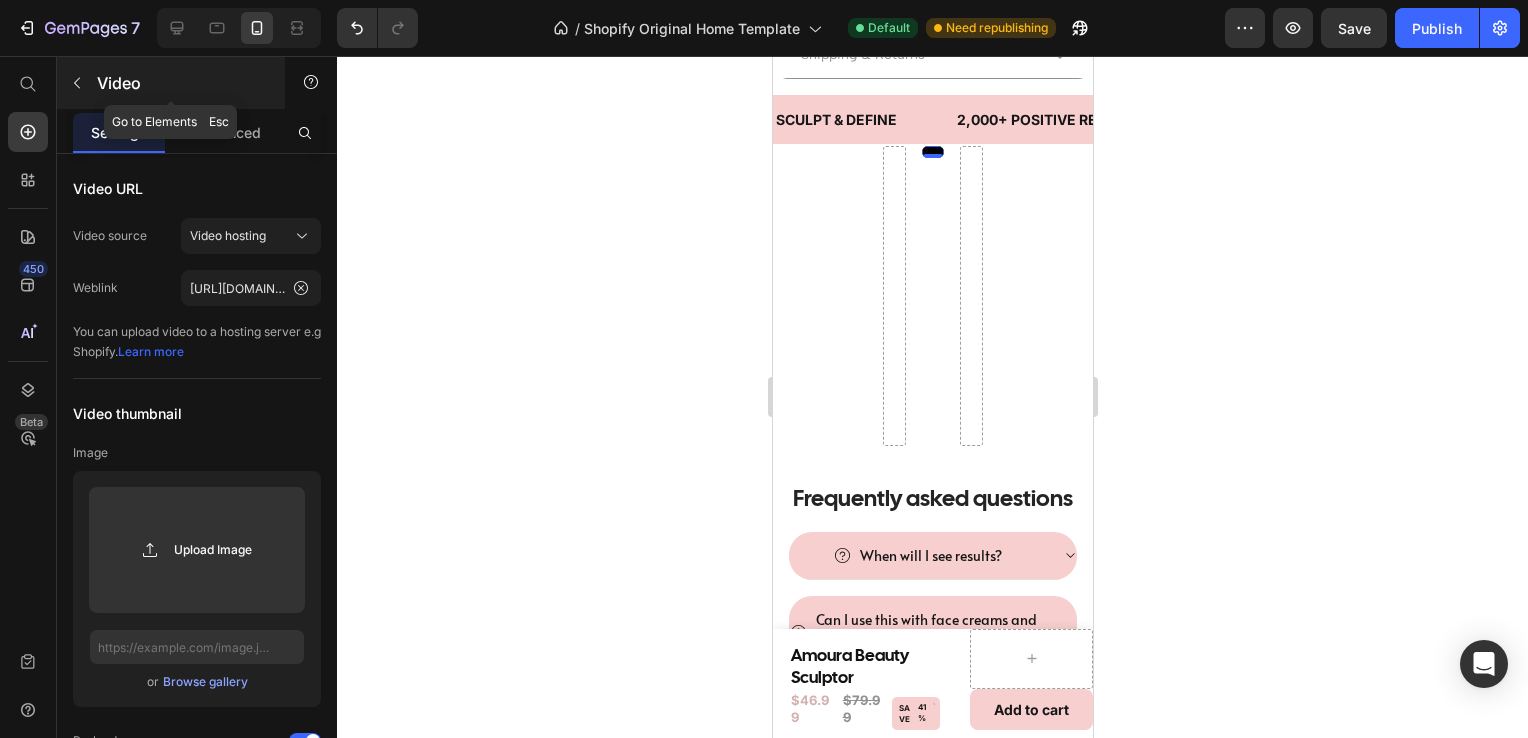 click at bounding box center (77, 83) 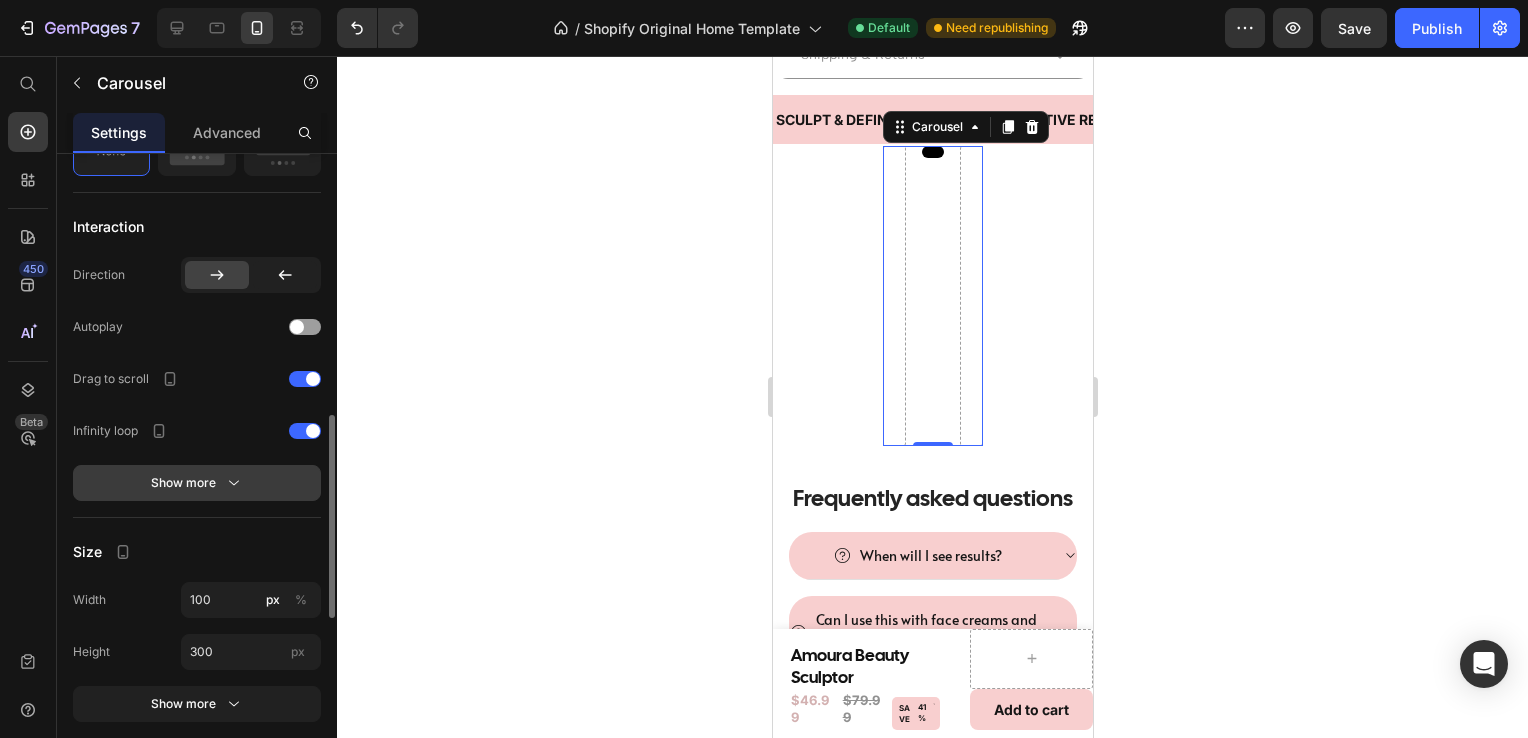scroll, scrollTop: 820, scrollLeft: 0, axis: vertical 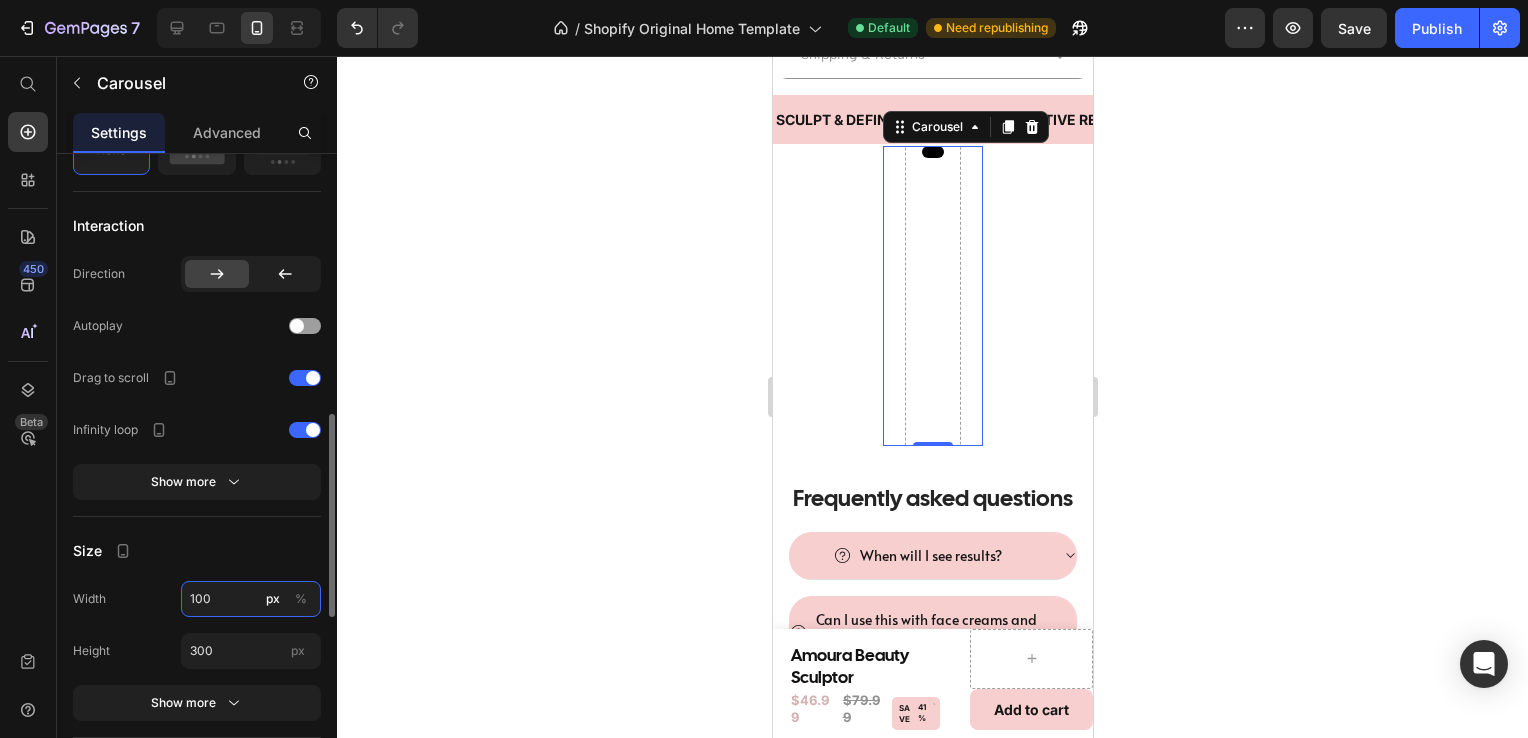 click on "100" at bounding box center [251, 599] 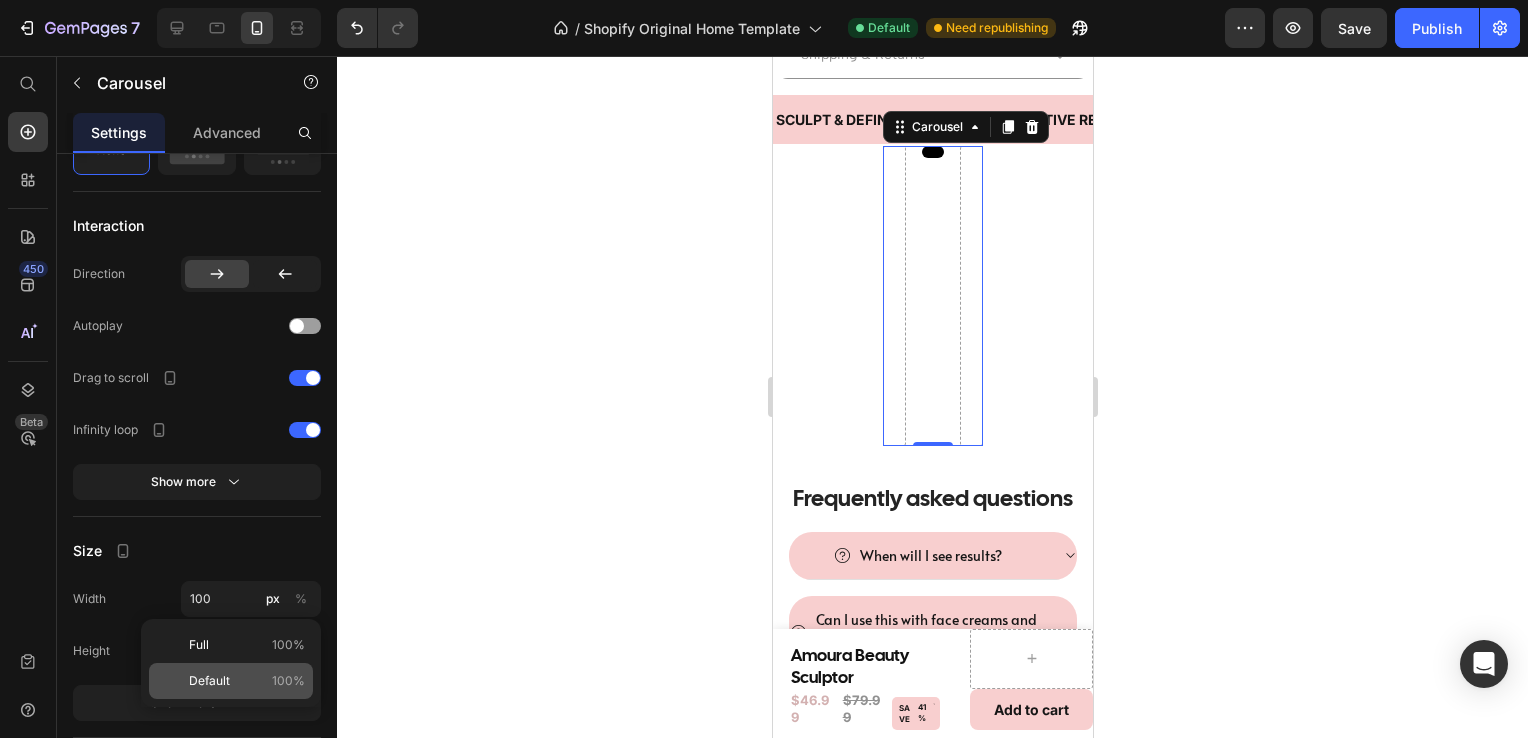 click on "Default 100%" 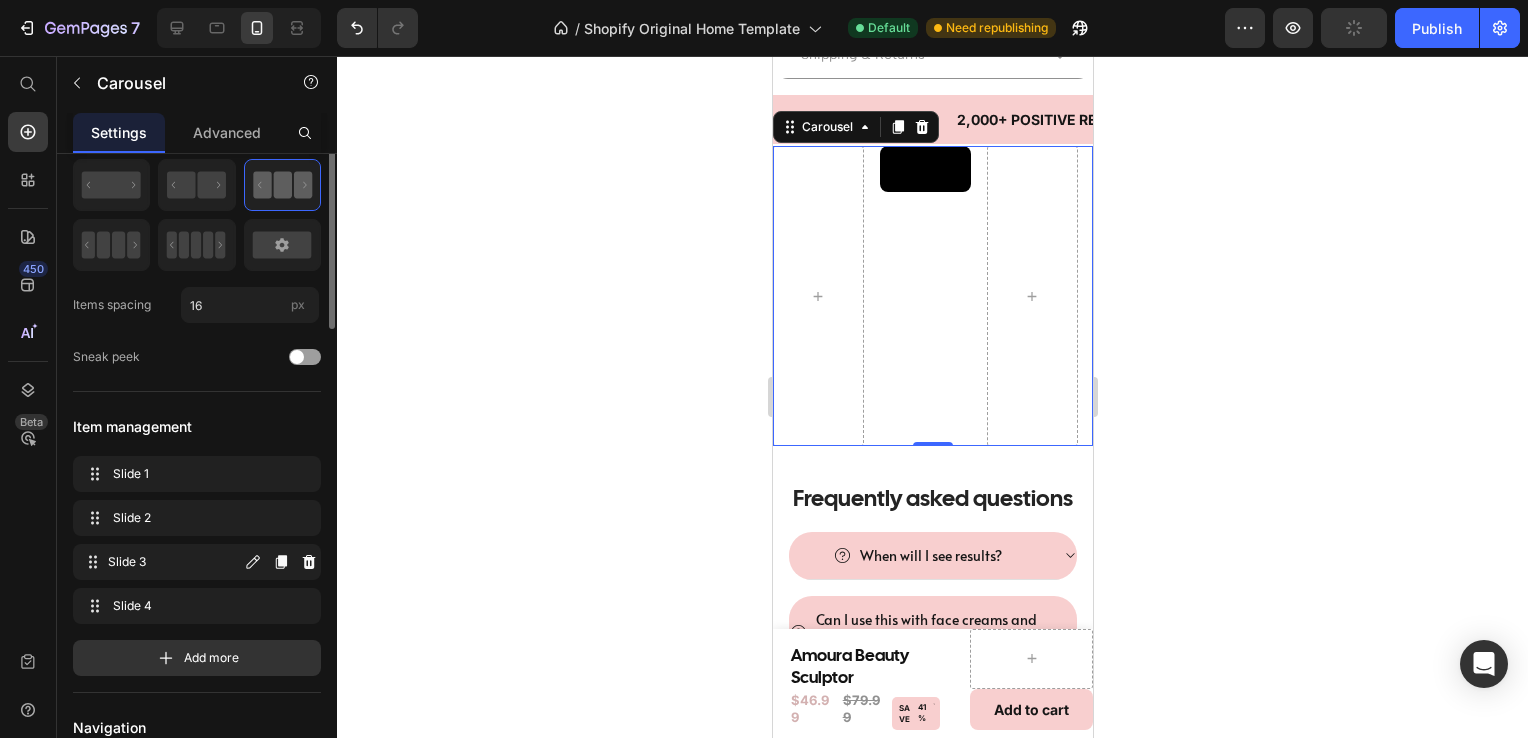 scroll, scrollTop: 0, scrollLeft: 0, axis: both 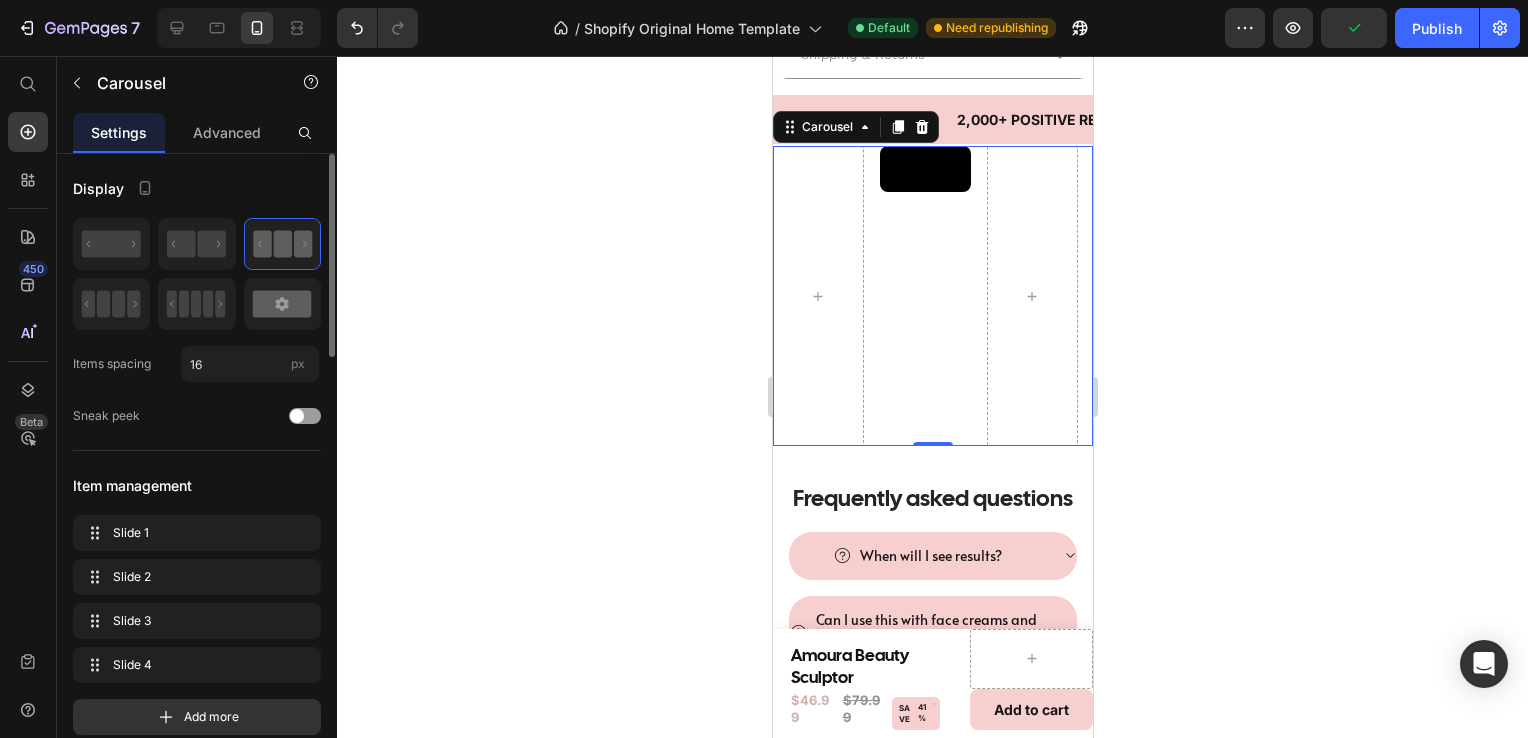 click 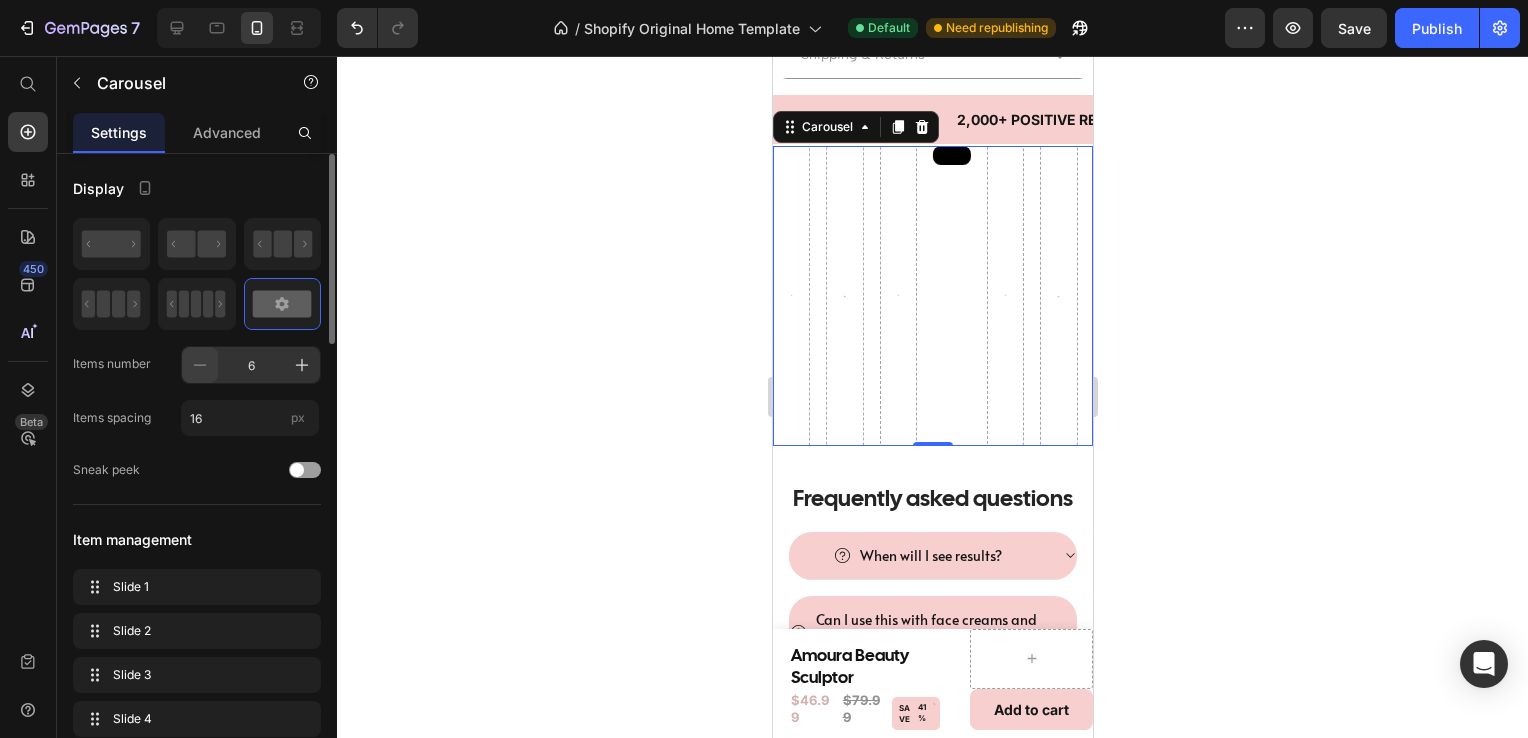 click 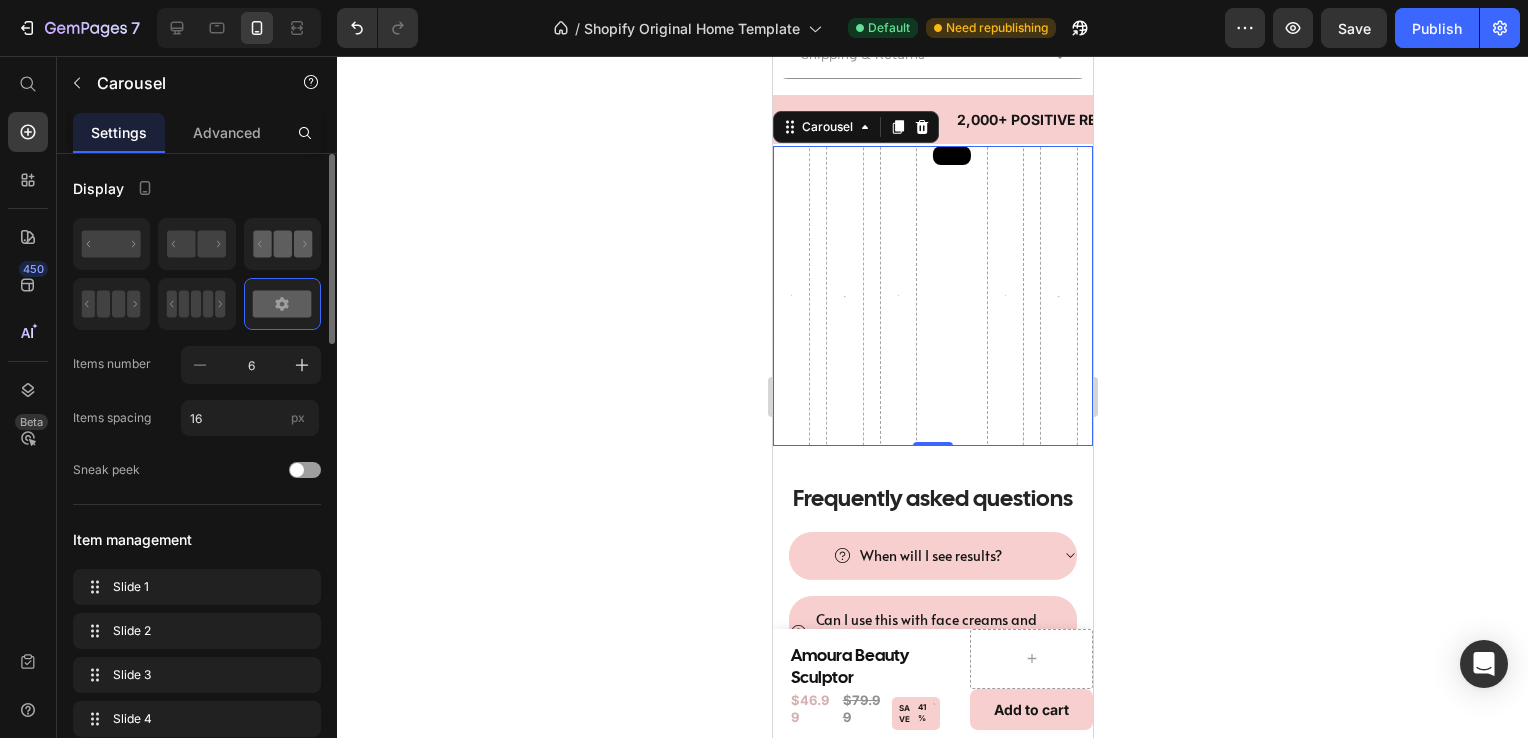 click 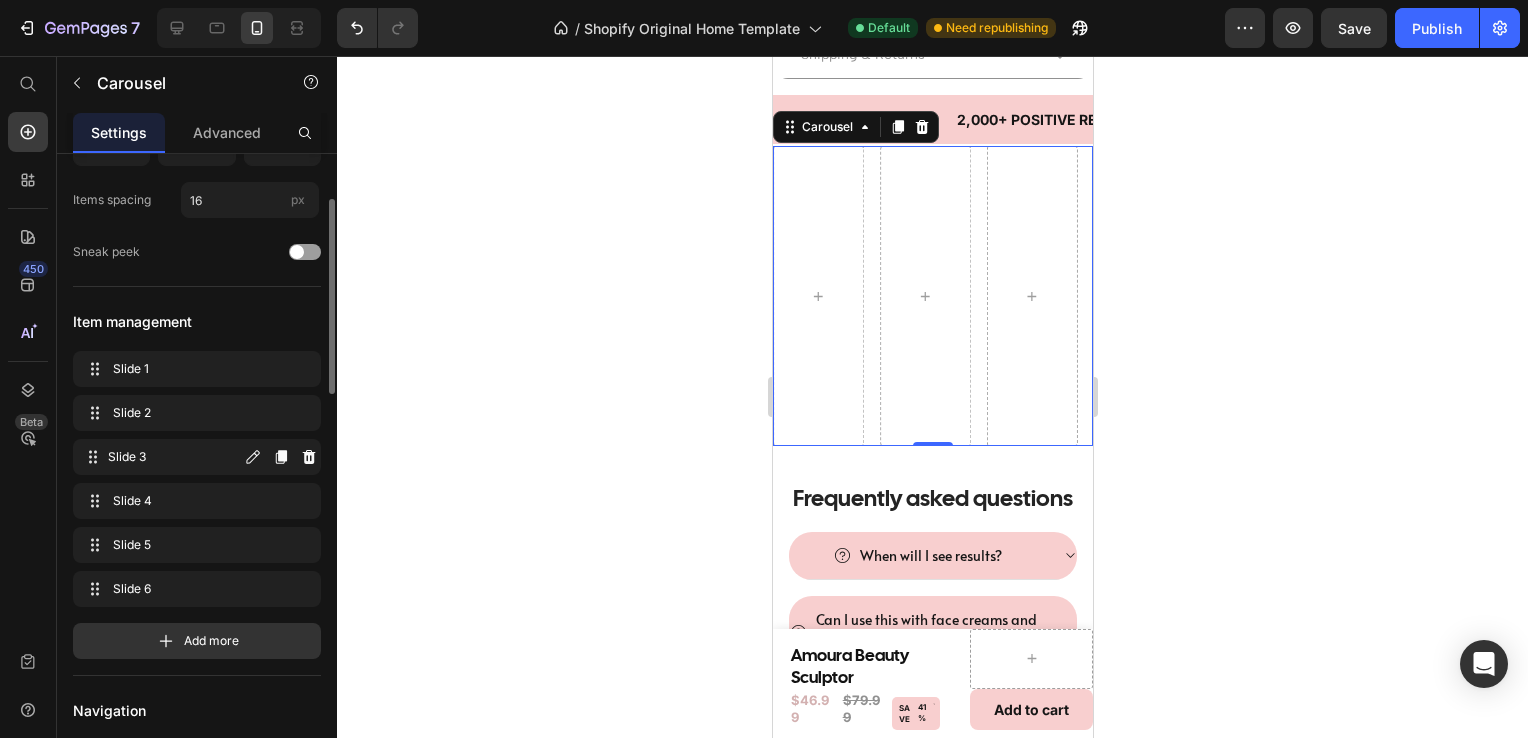 scroll, scrollTop: 168, scrollLeft: 0, axis: vertical 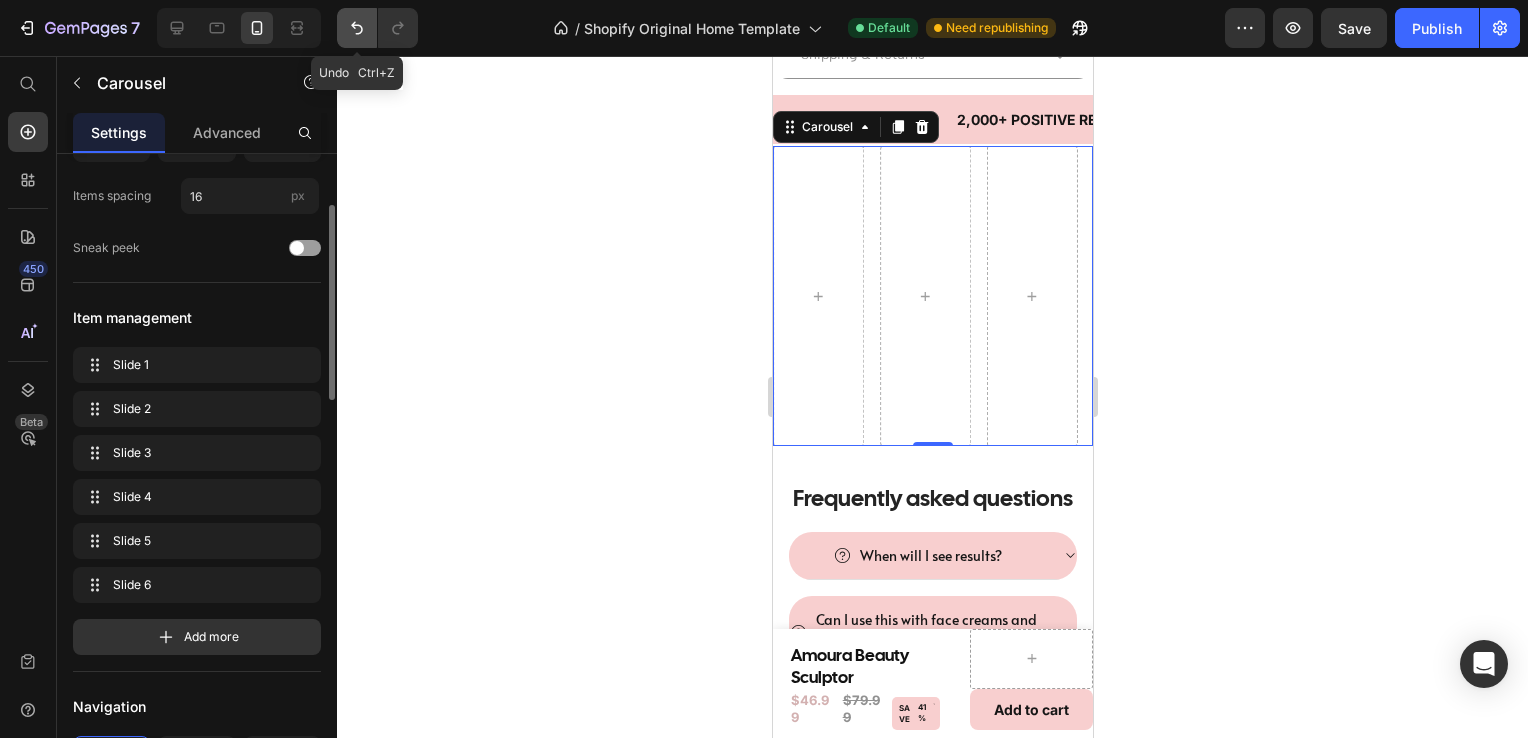 click 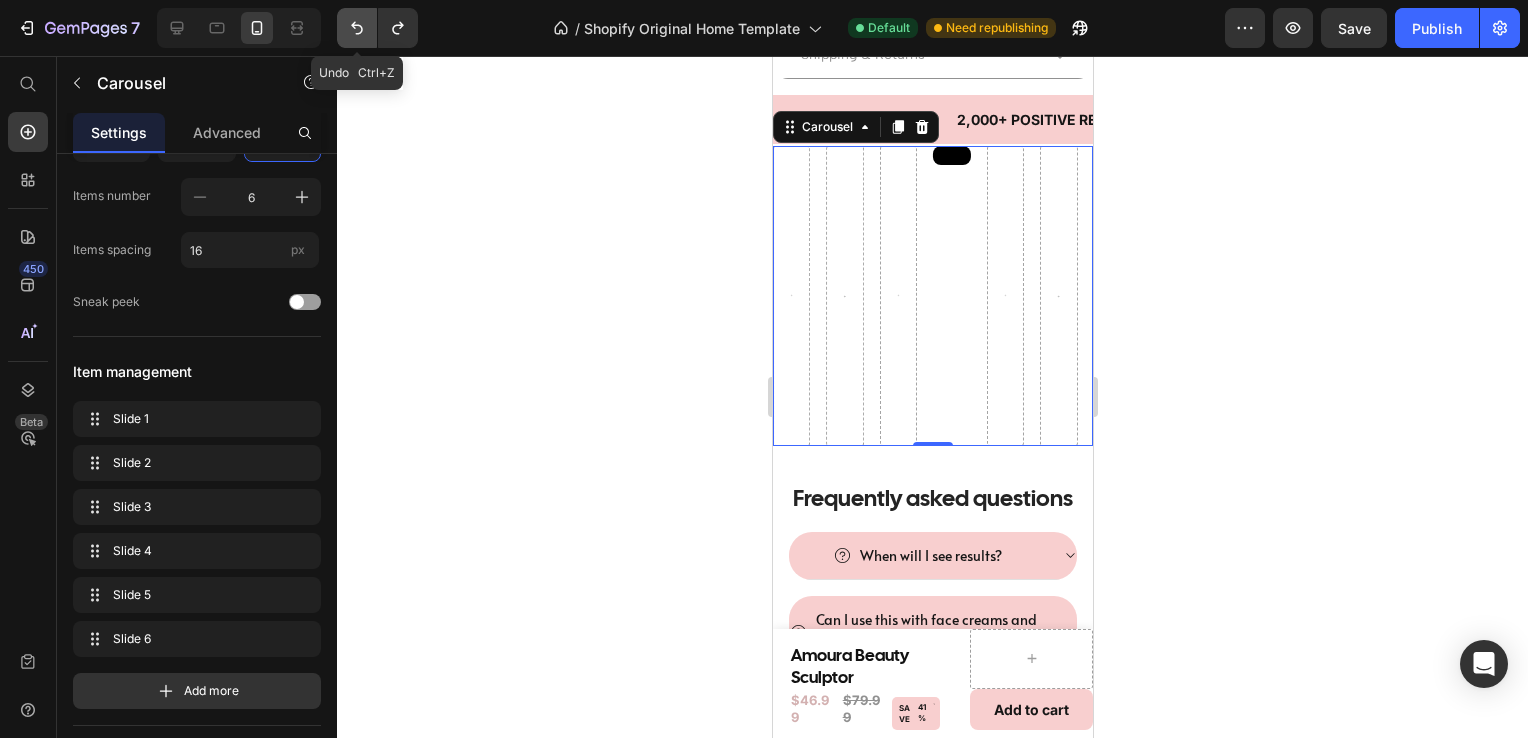 click 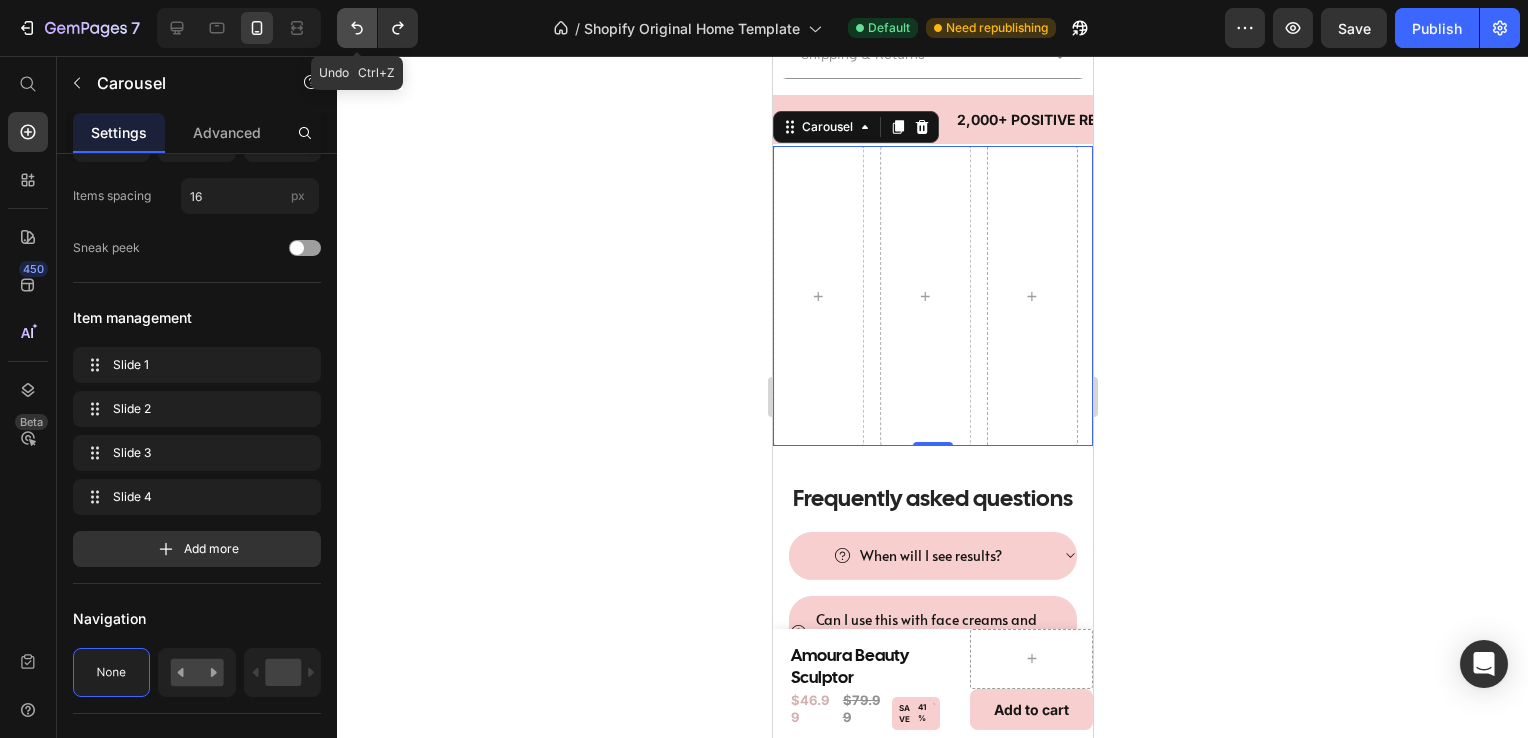 click 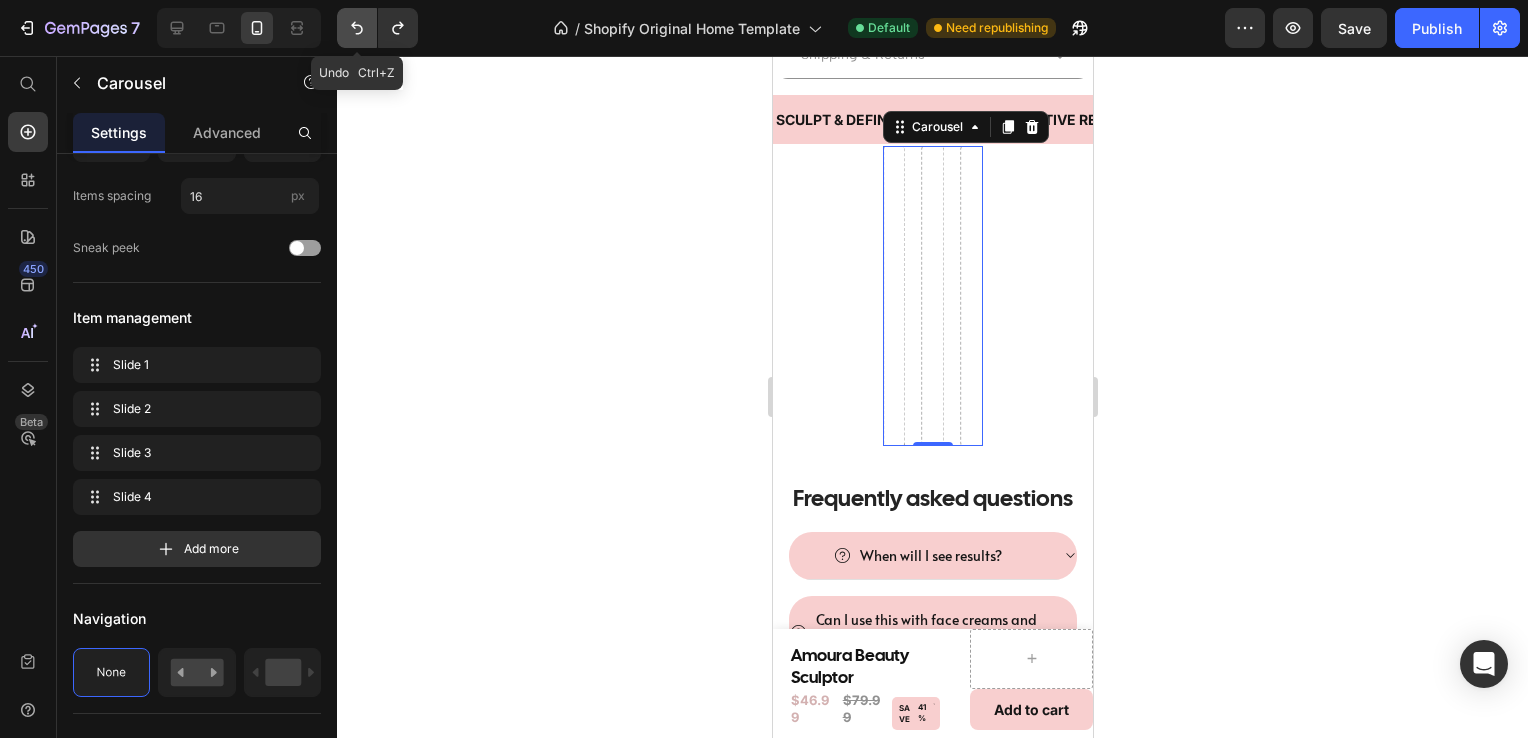 click 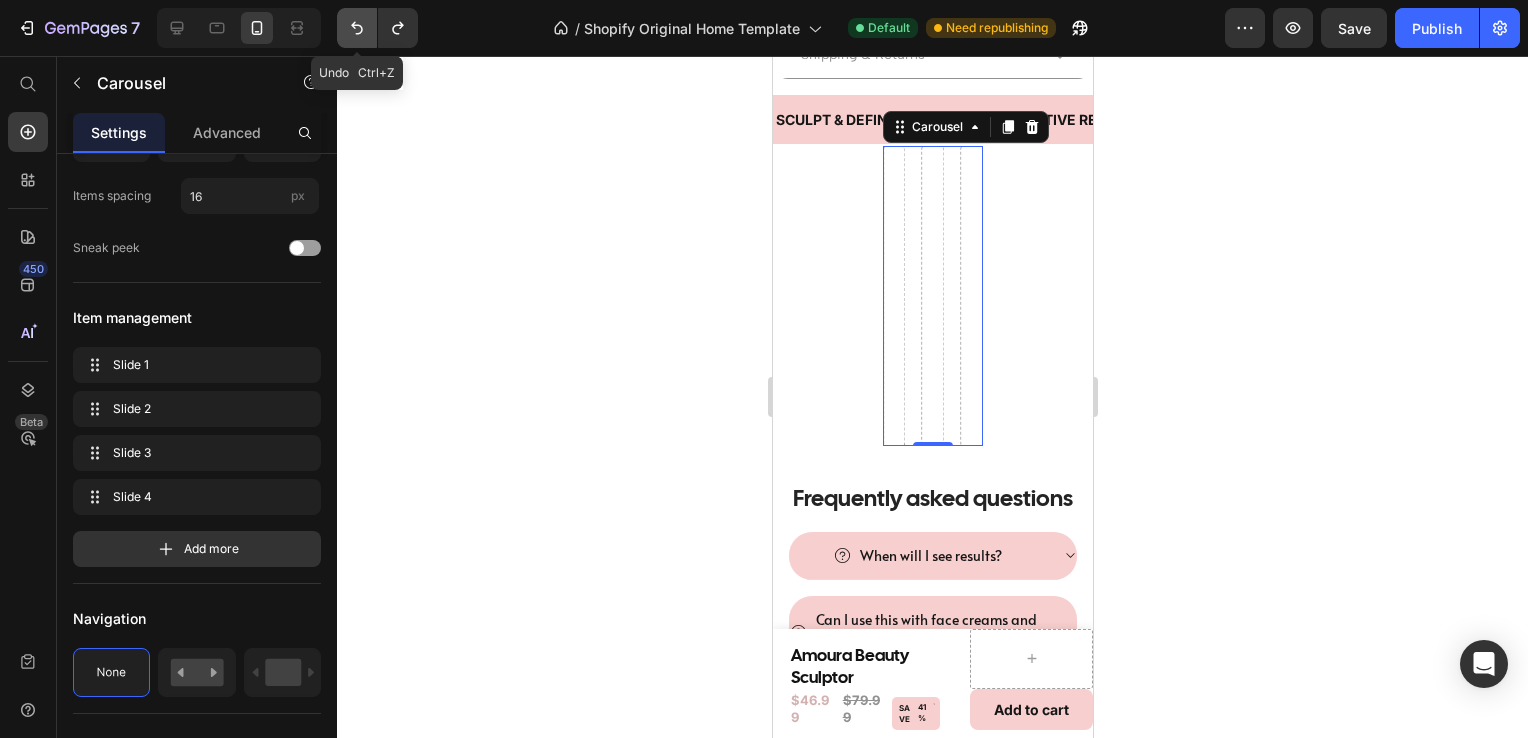 click 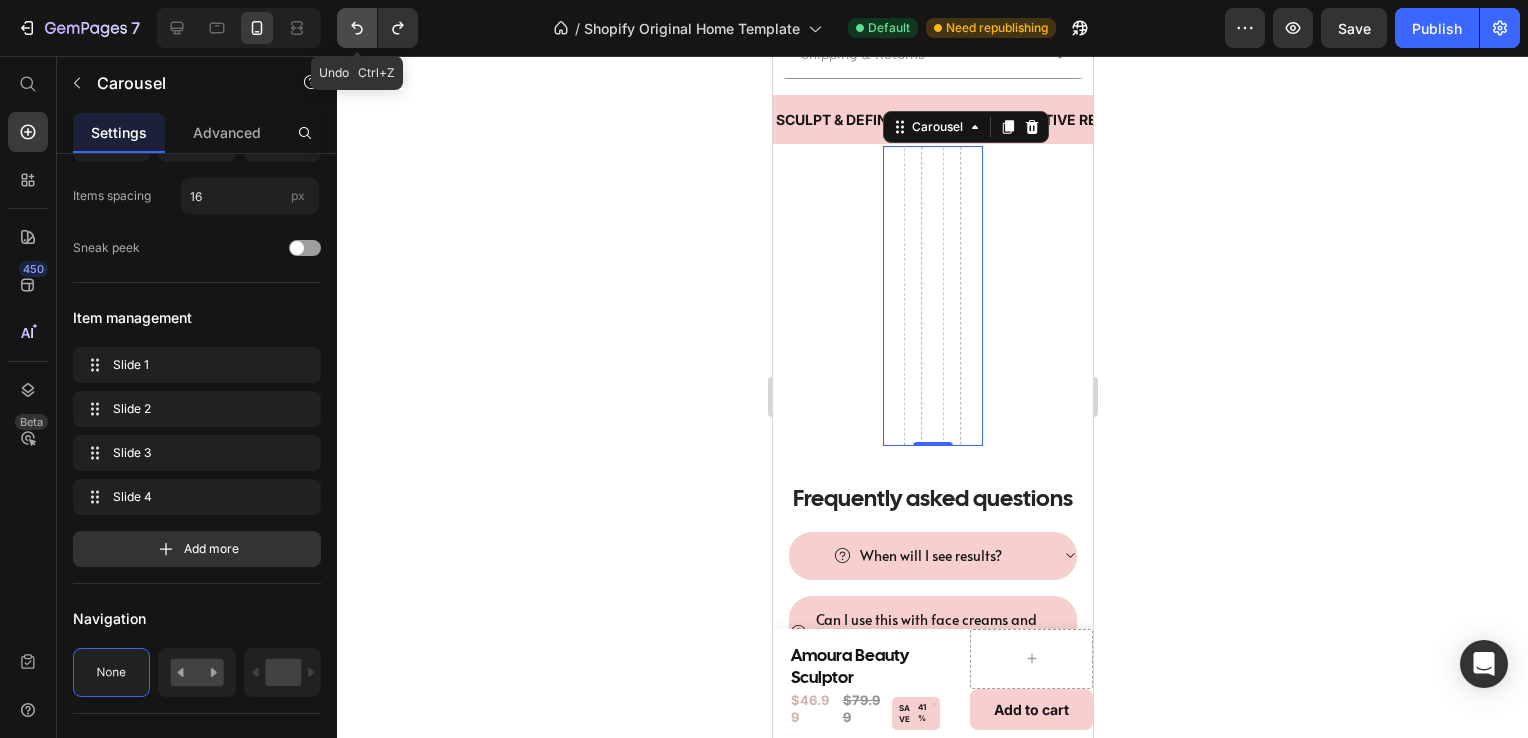 click 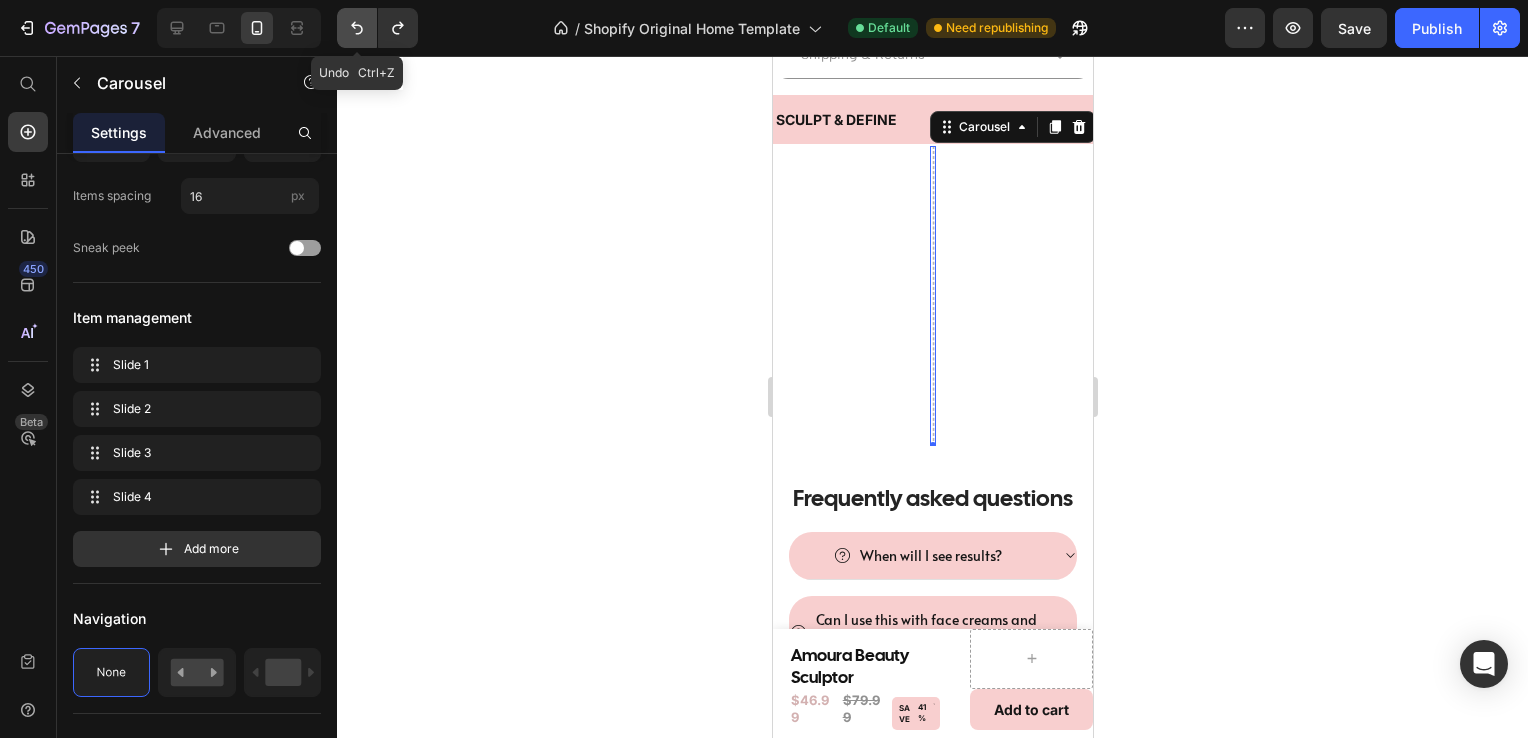 click 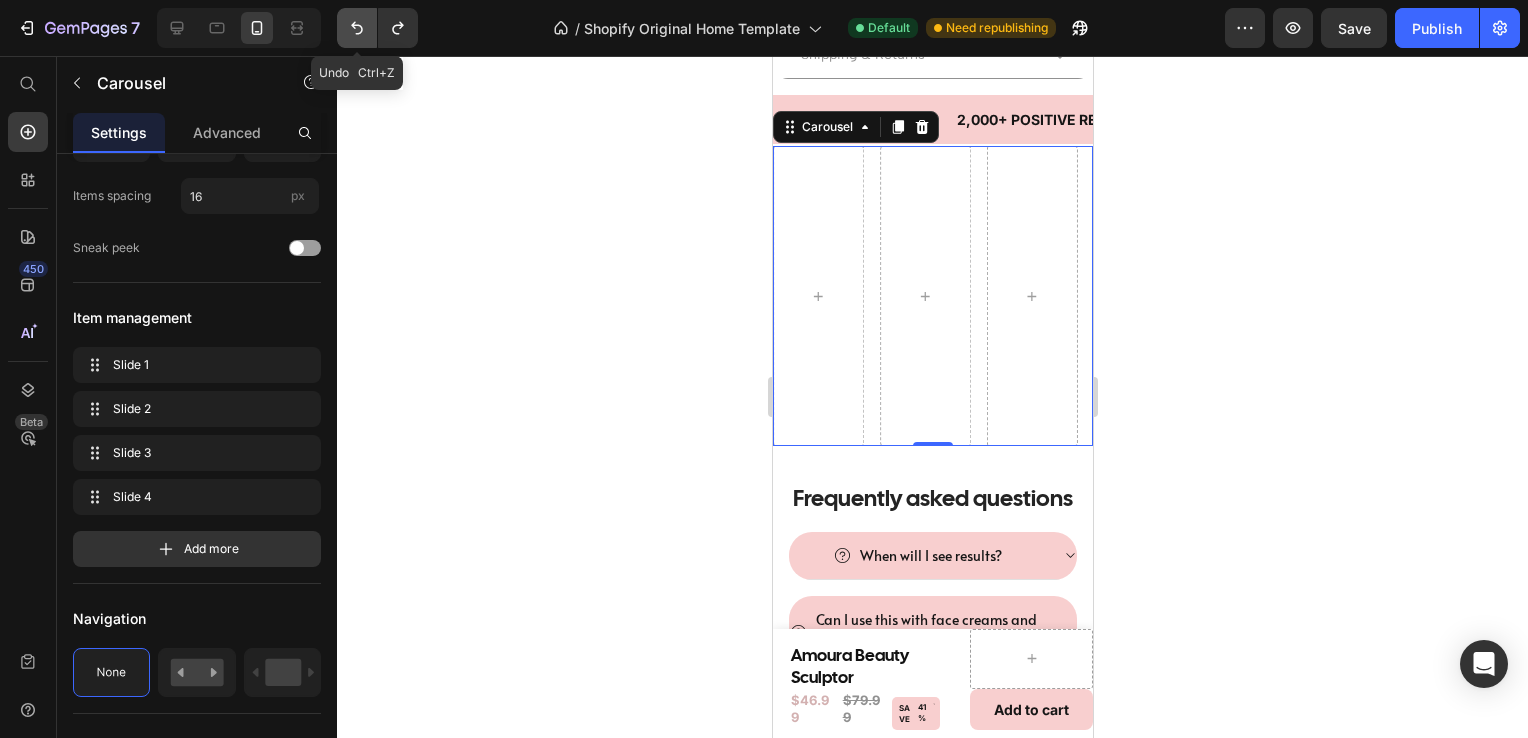 click 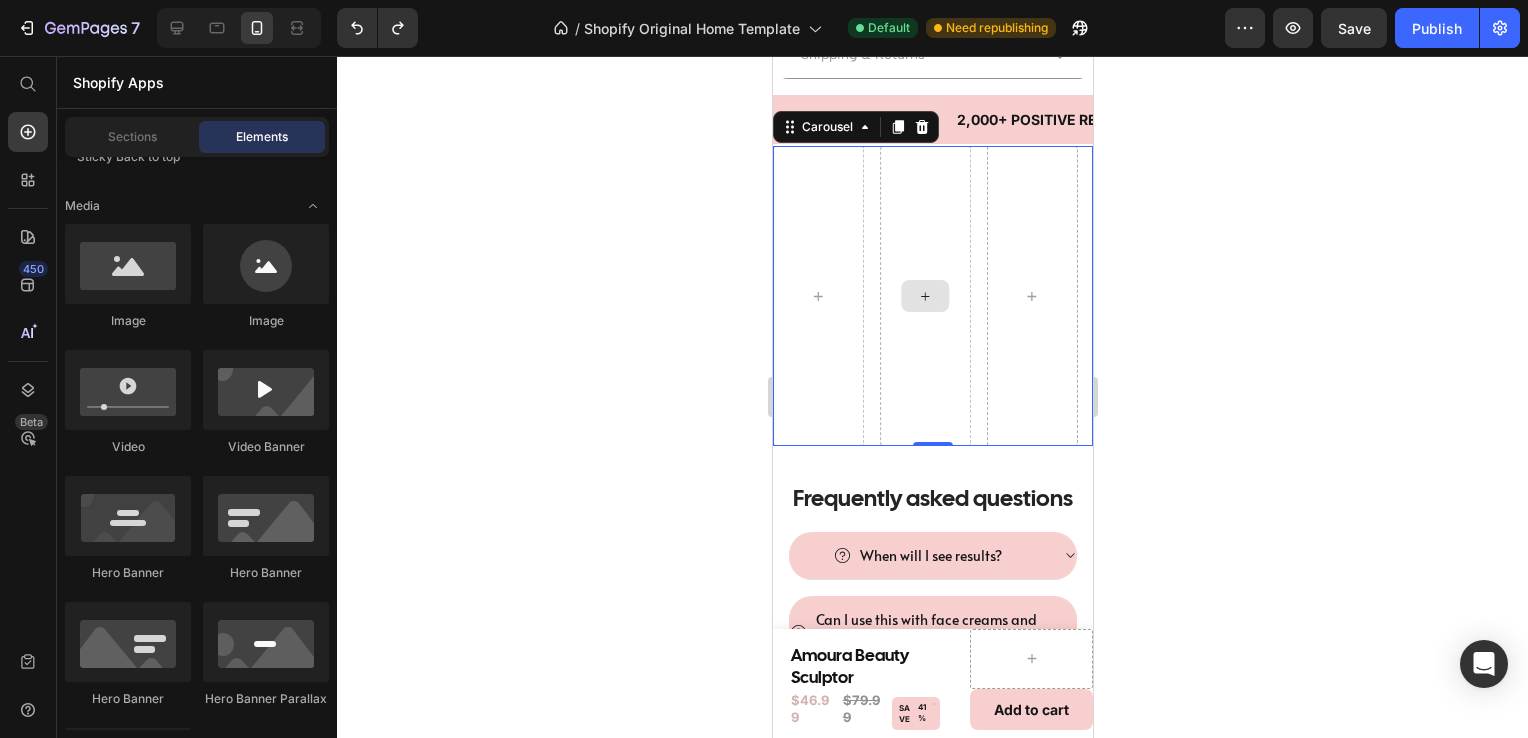 click at bounding box center [924, 296] 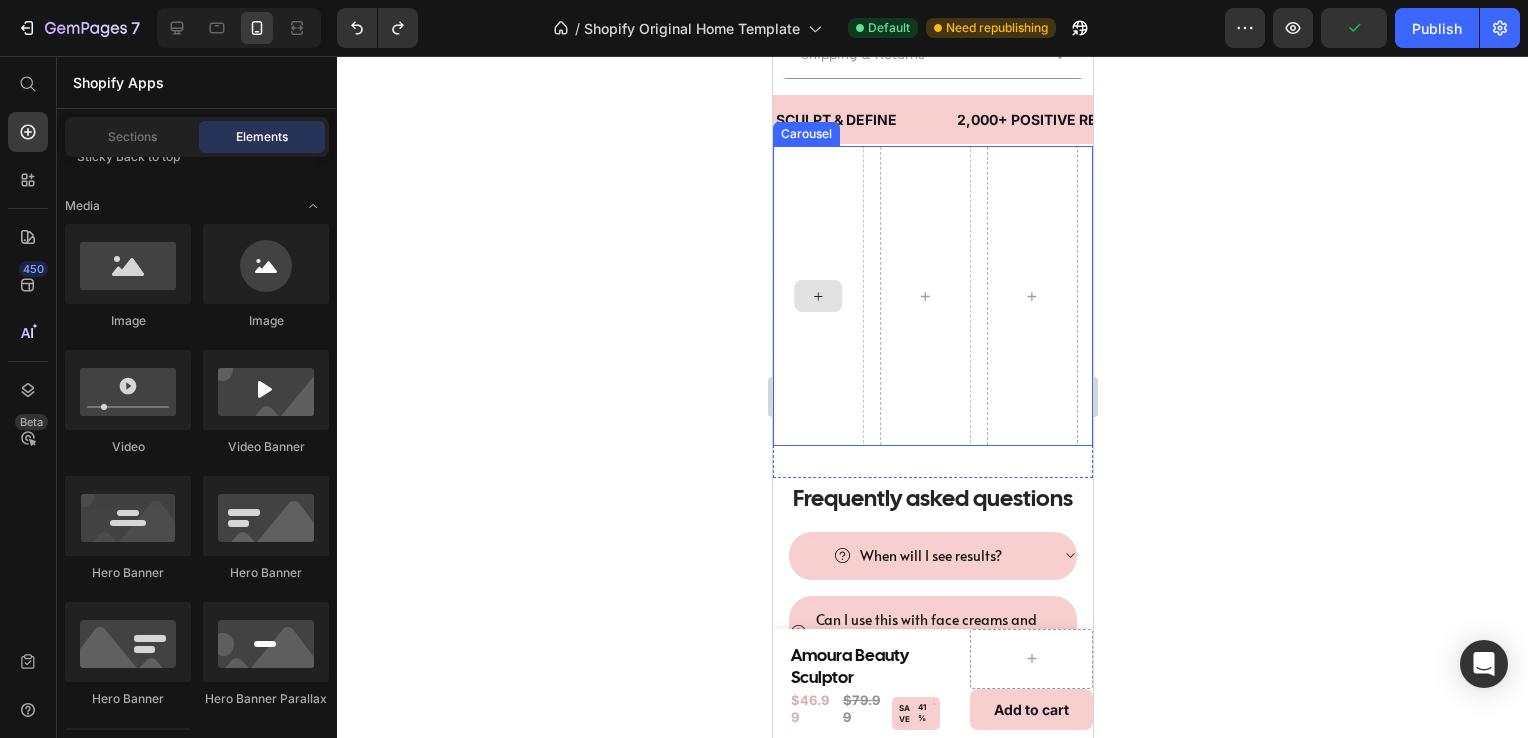 click at bounding box center (817, 296) 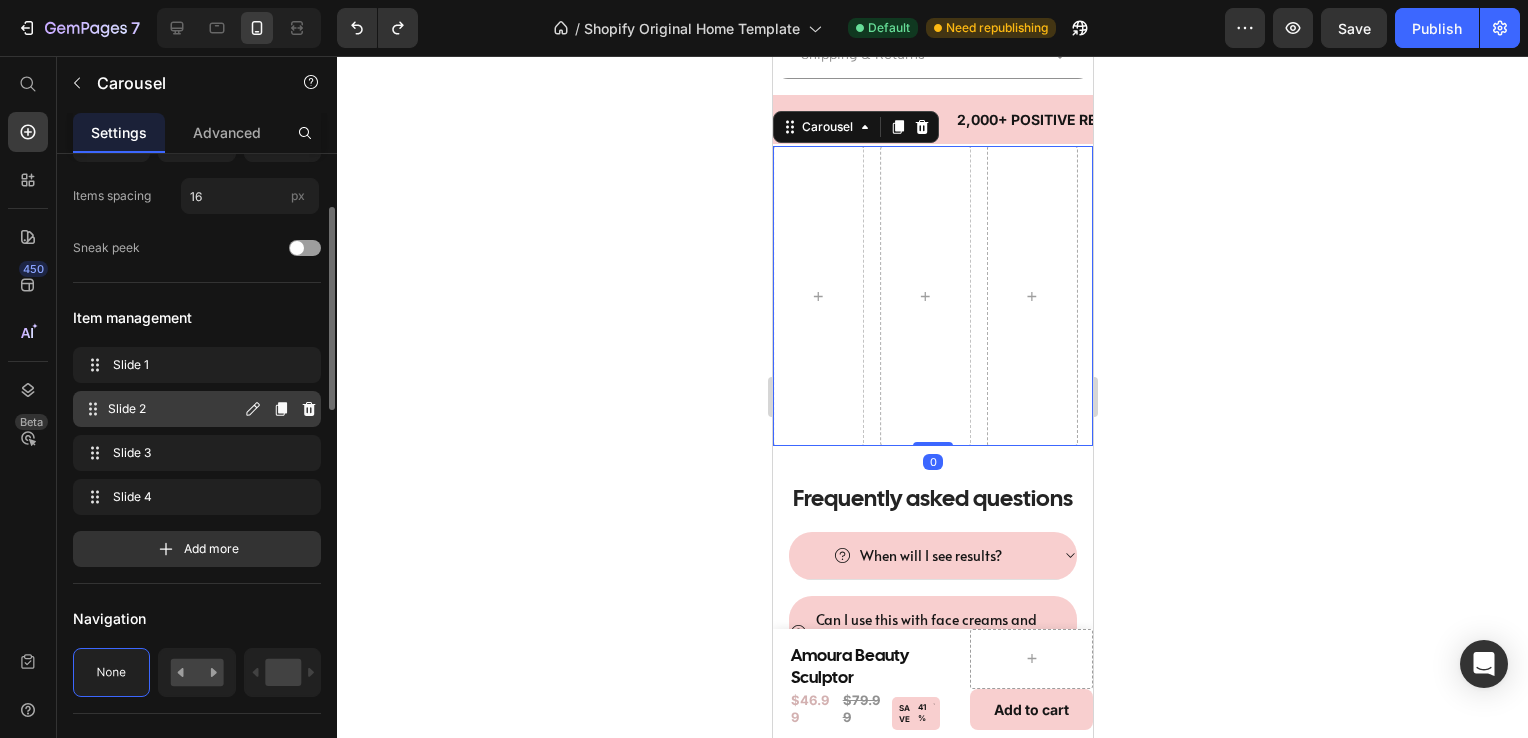 click on "Slide 2 Slide 2" at bounding box center (161, 409) 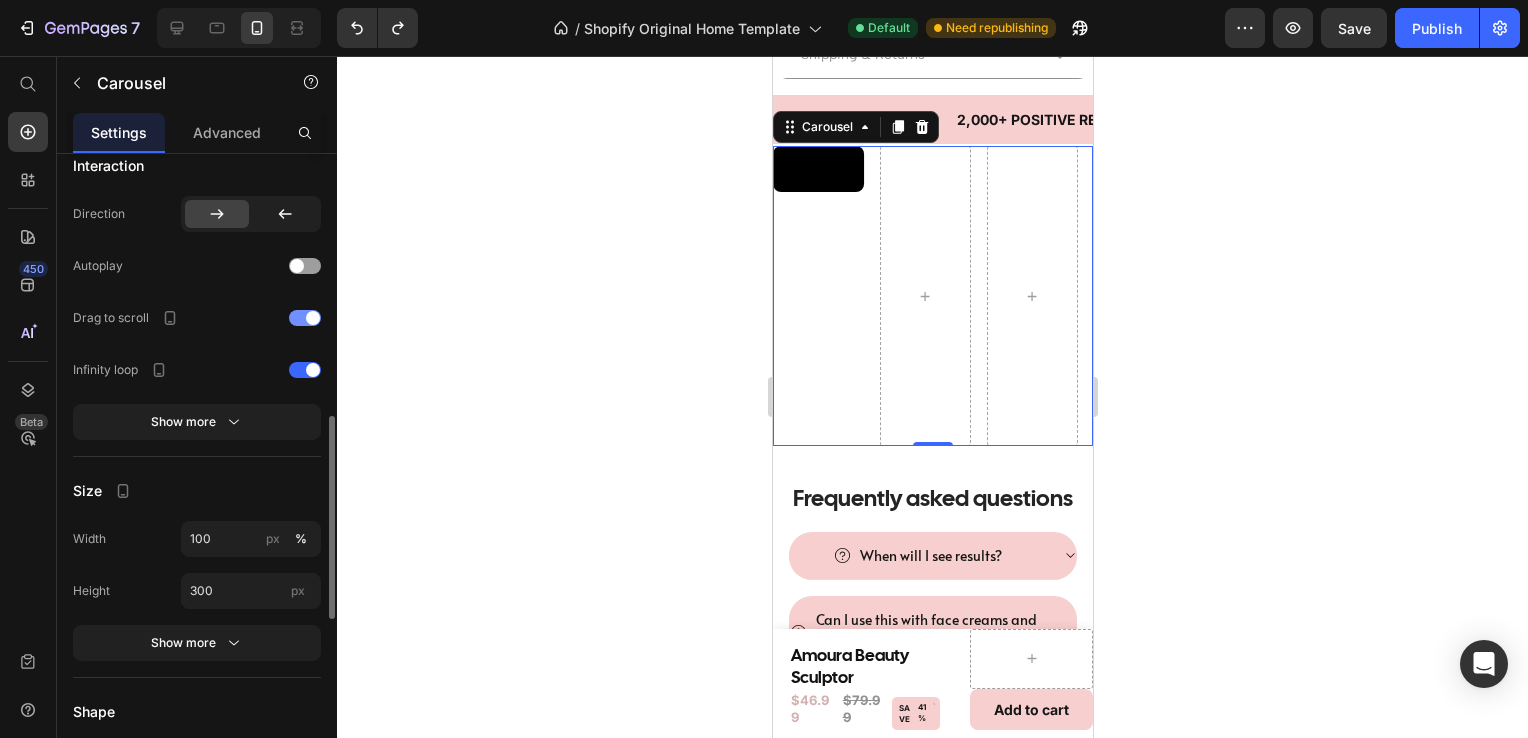 scroll, scrollTop: 853, scrollLeft: 0, axis: vertical 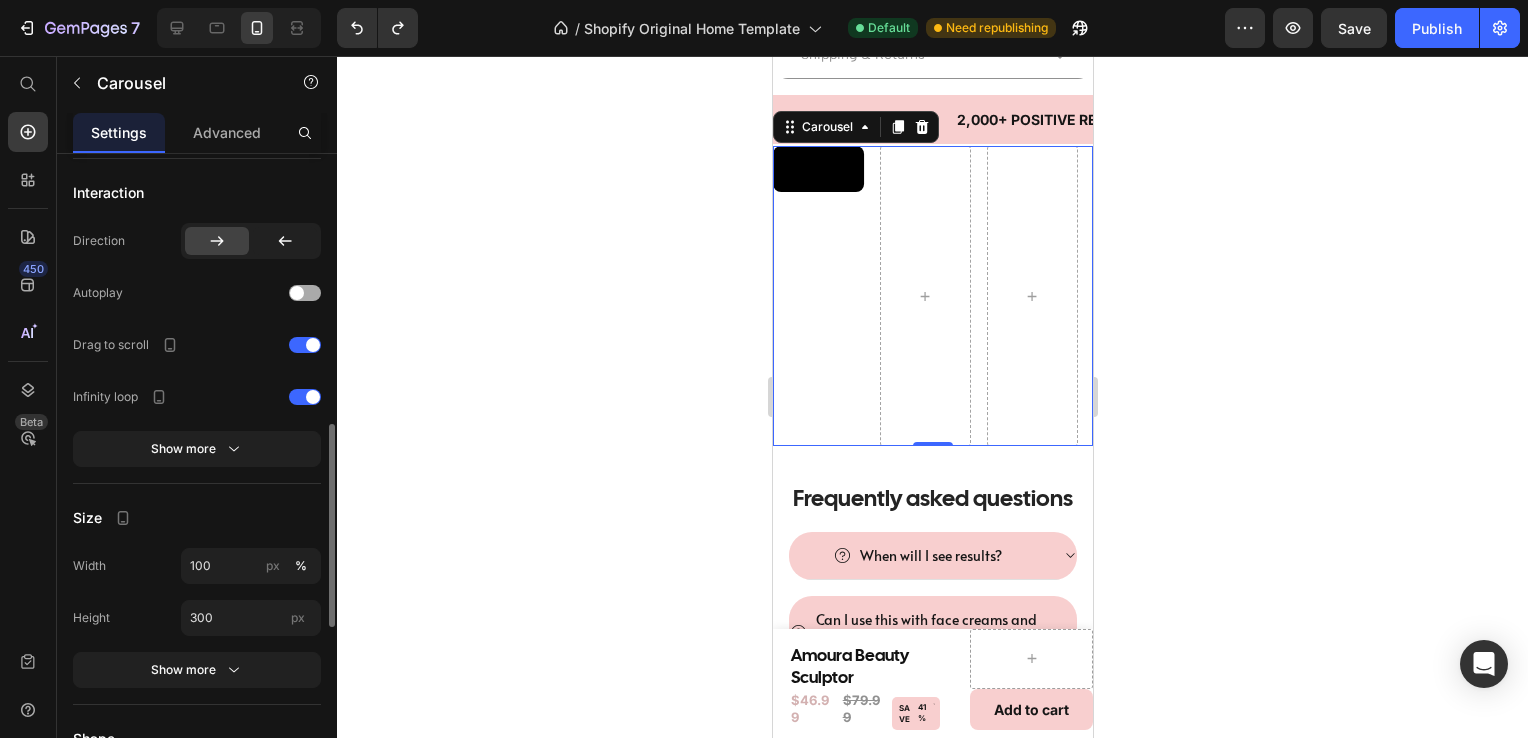click 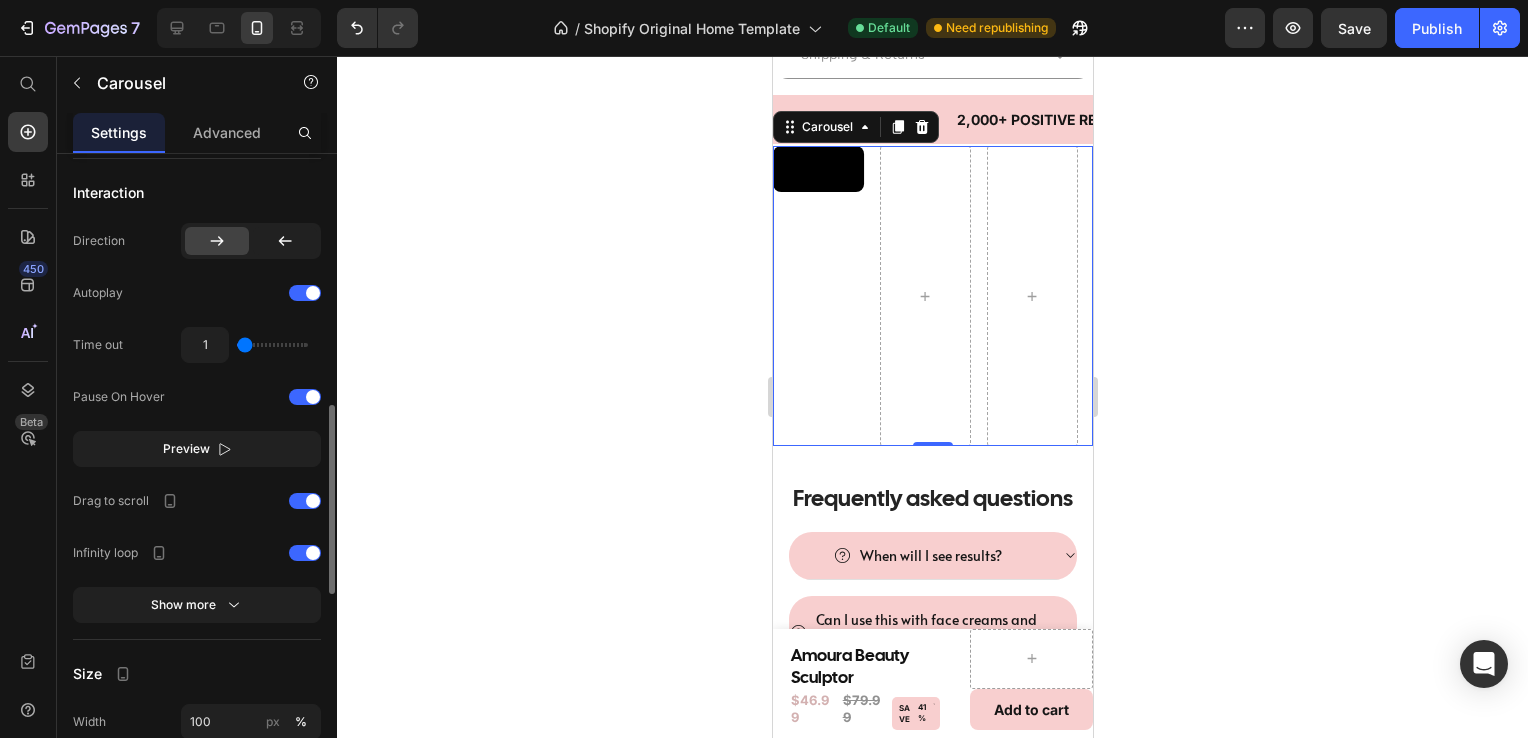 type on "1.1" 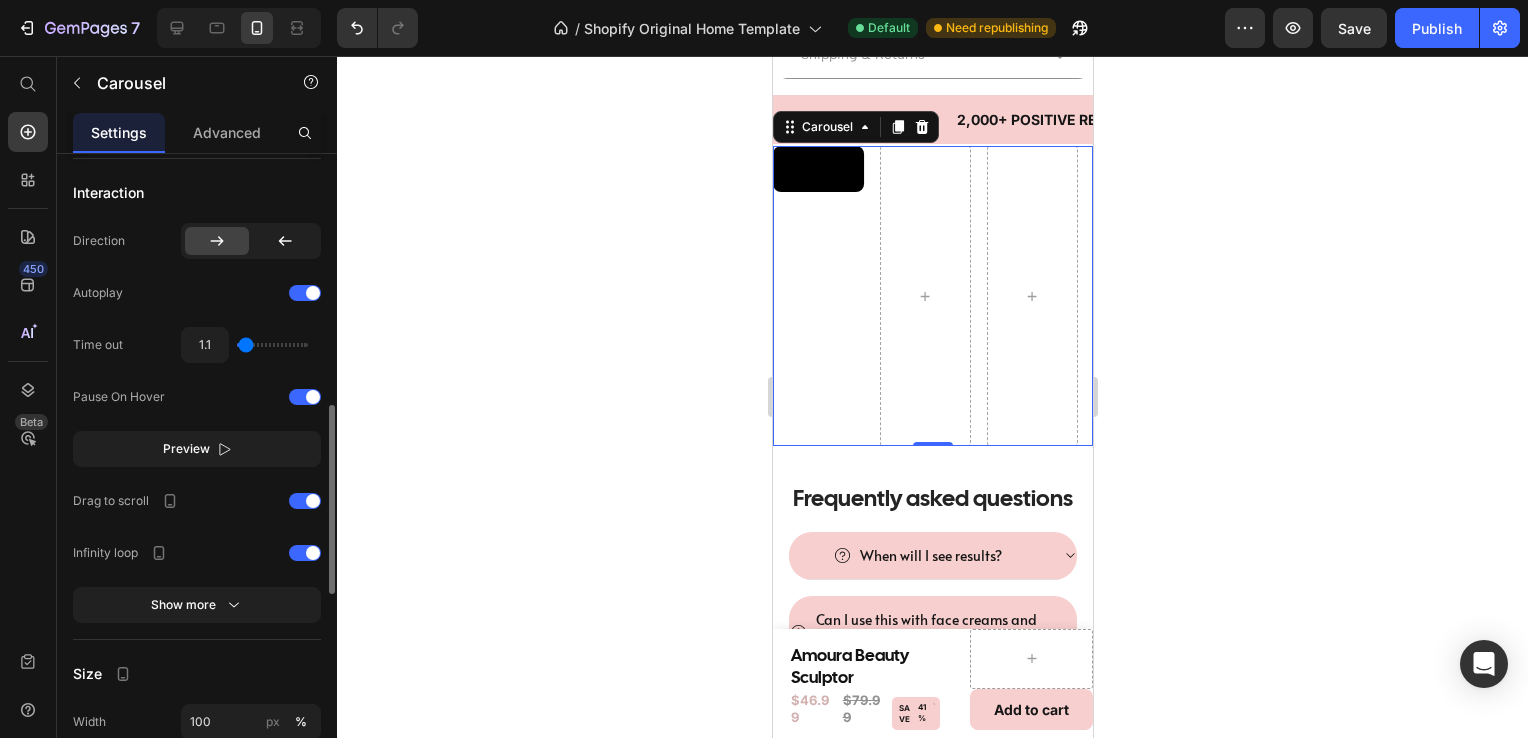 type on "1.2" 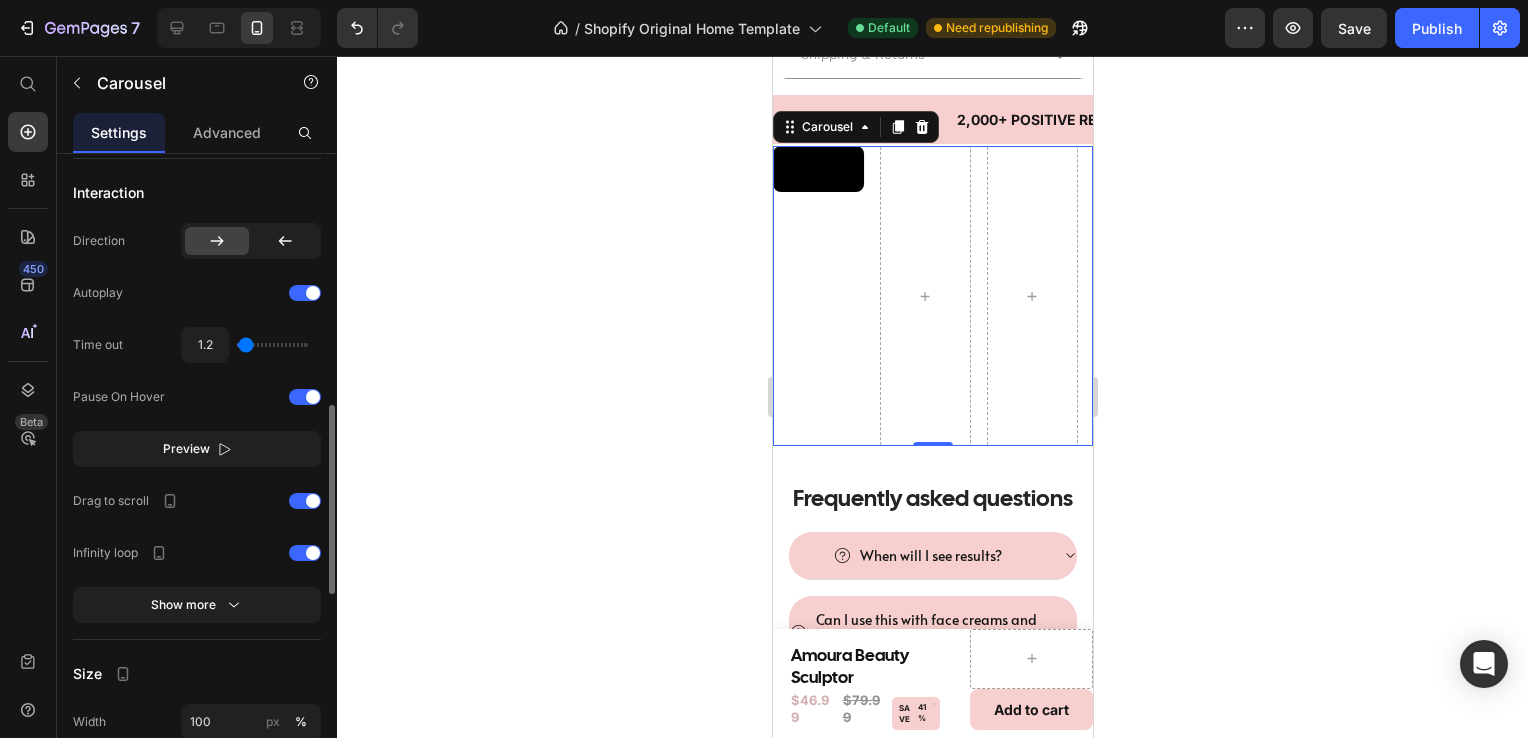 type on "1.4" 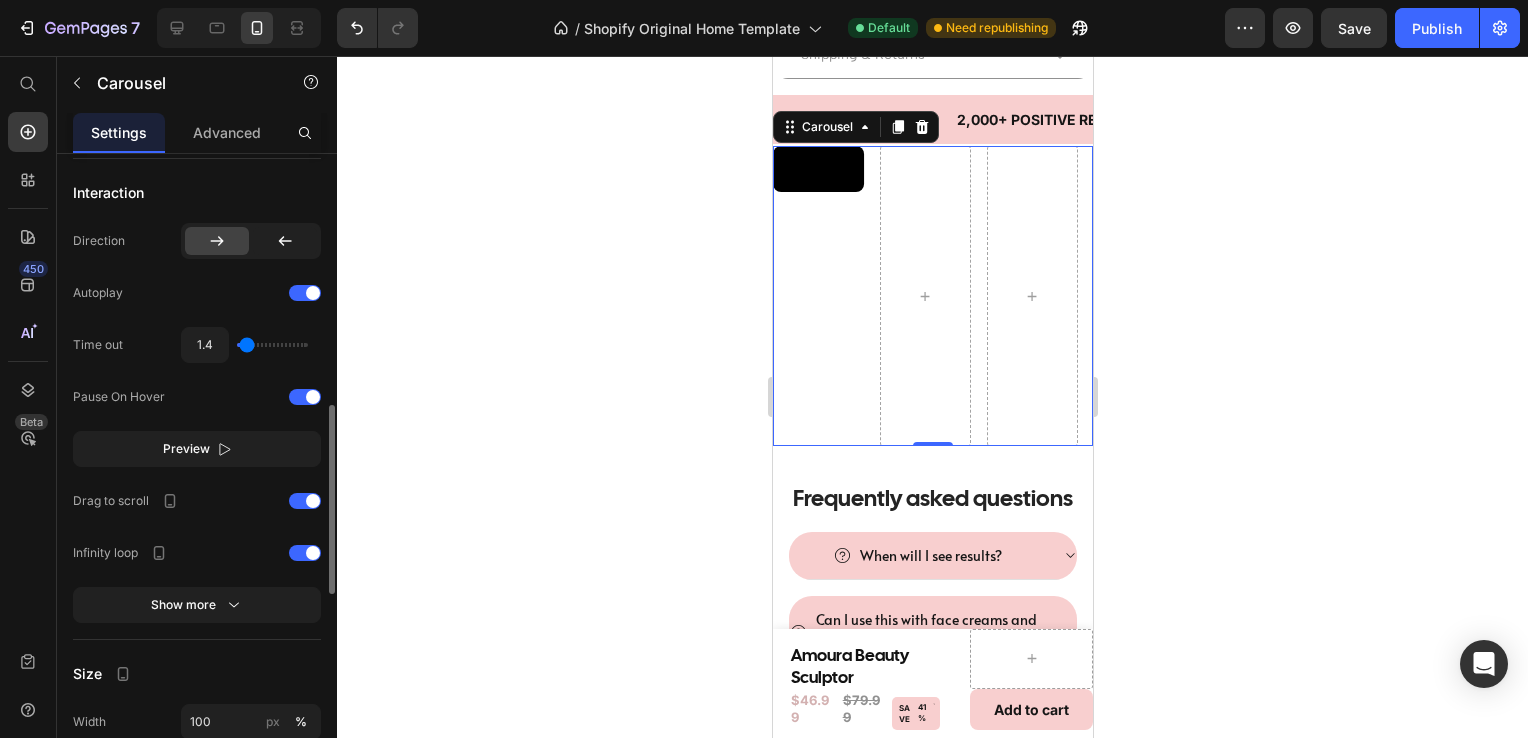 type on "1.5" 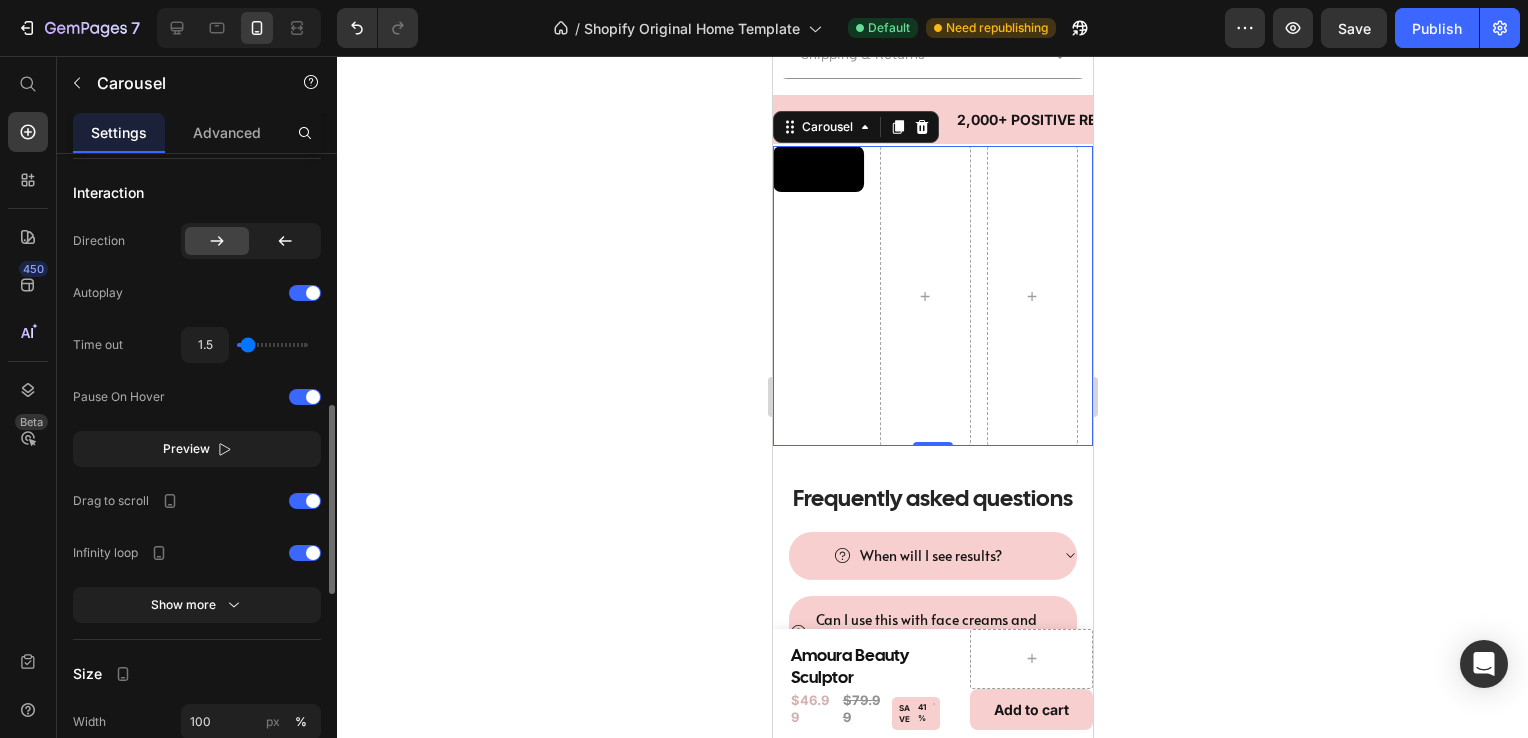 type on "1.8" 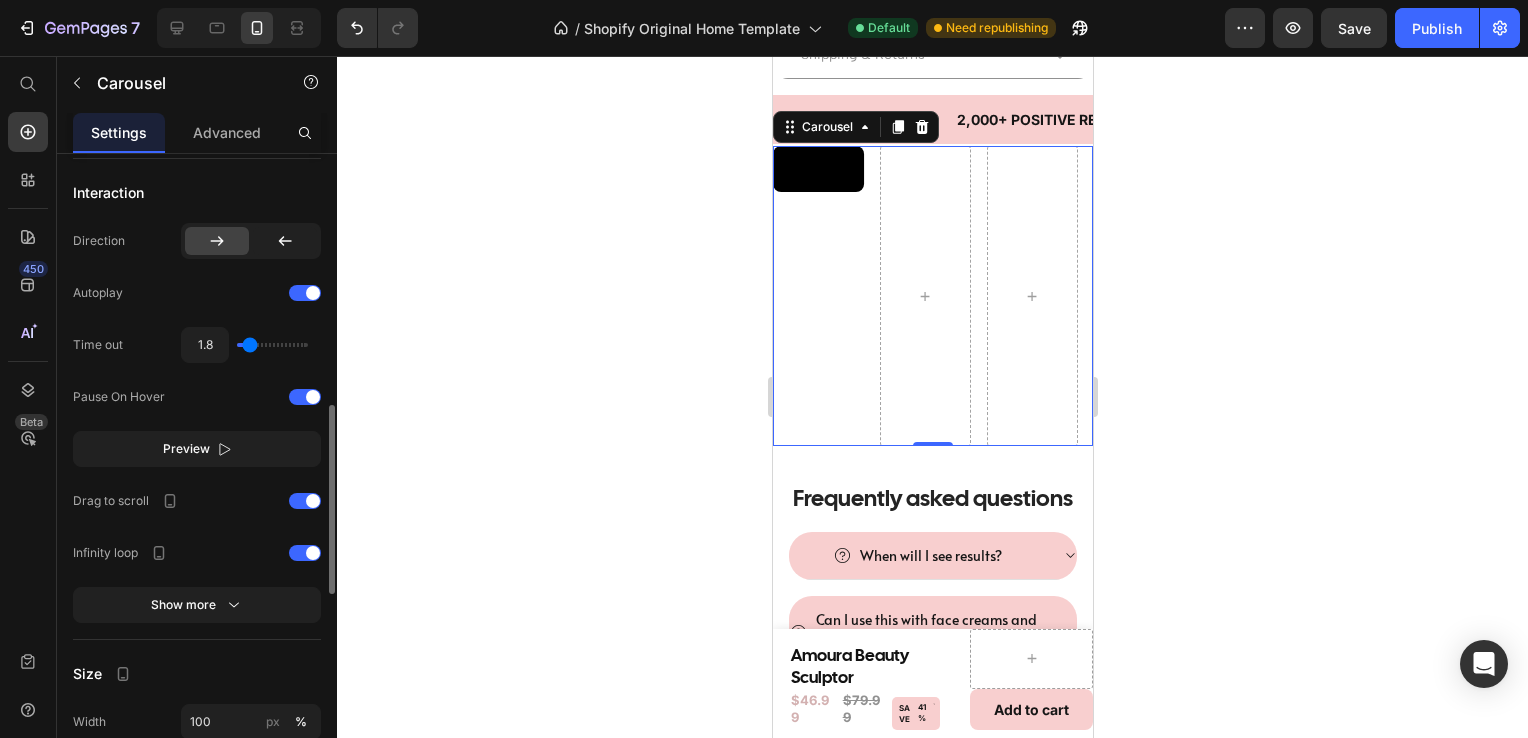 type on "1.9" 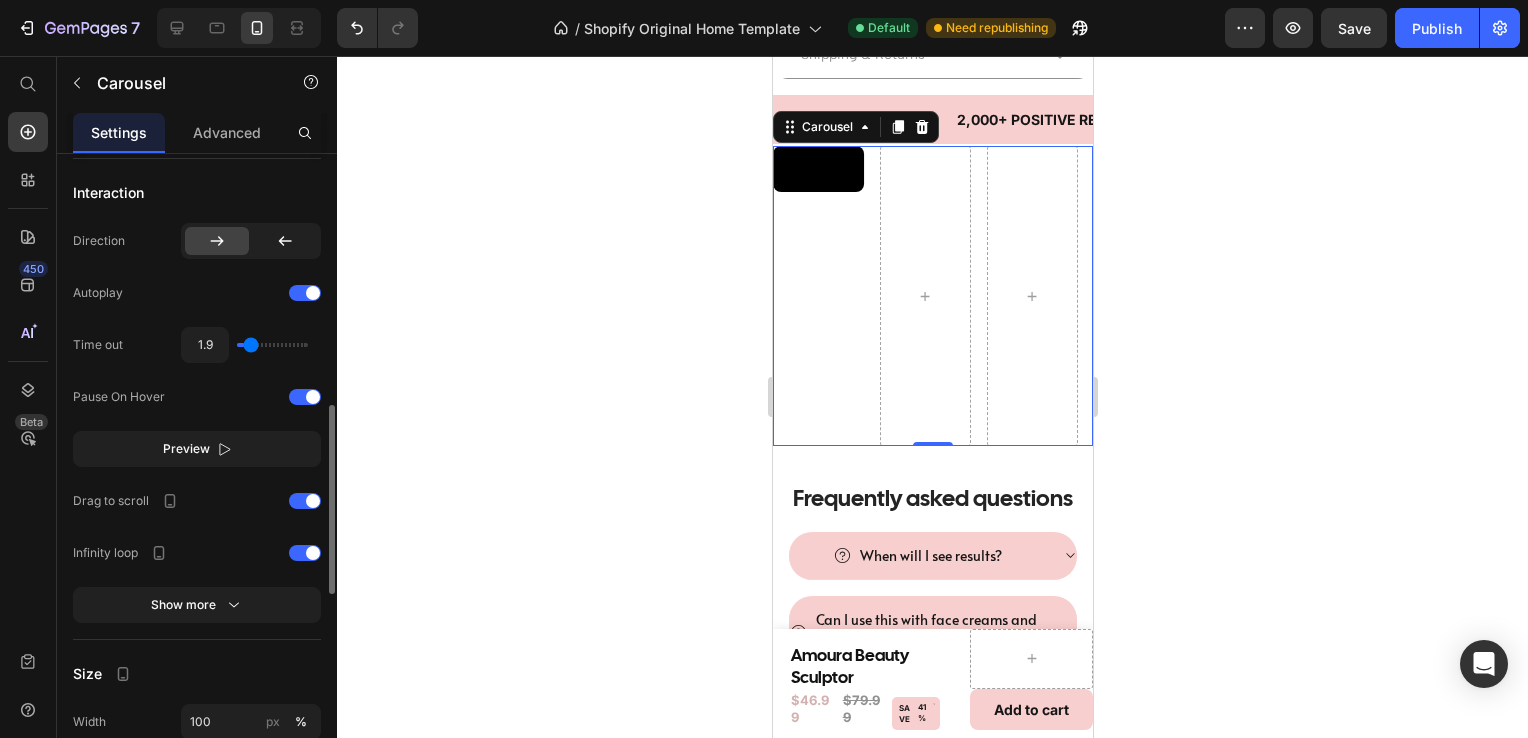 type on "2" 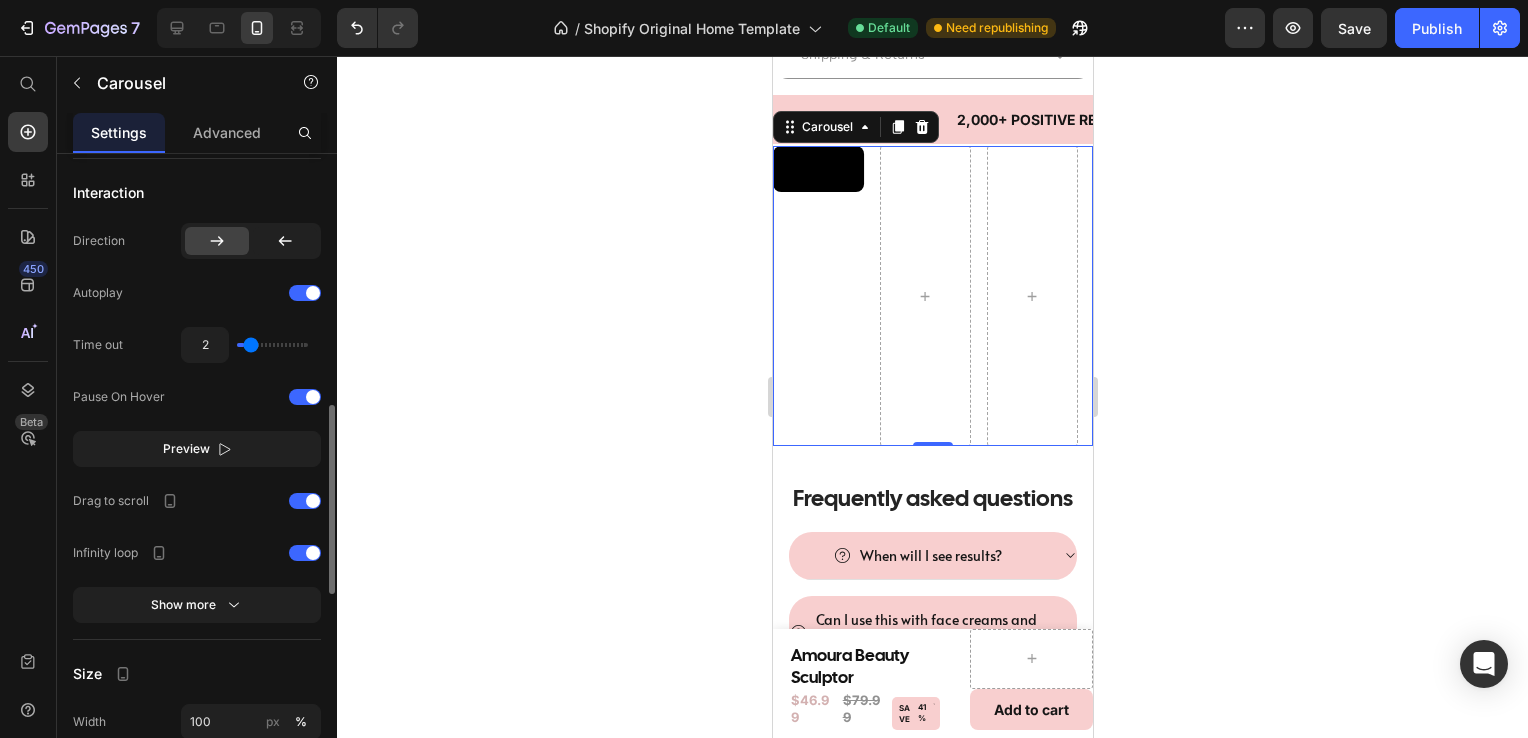 type on "2.3" 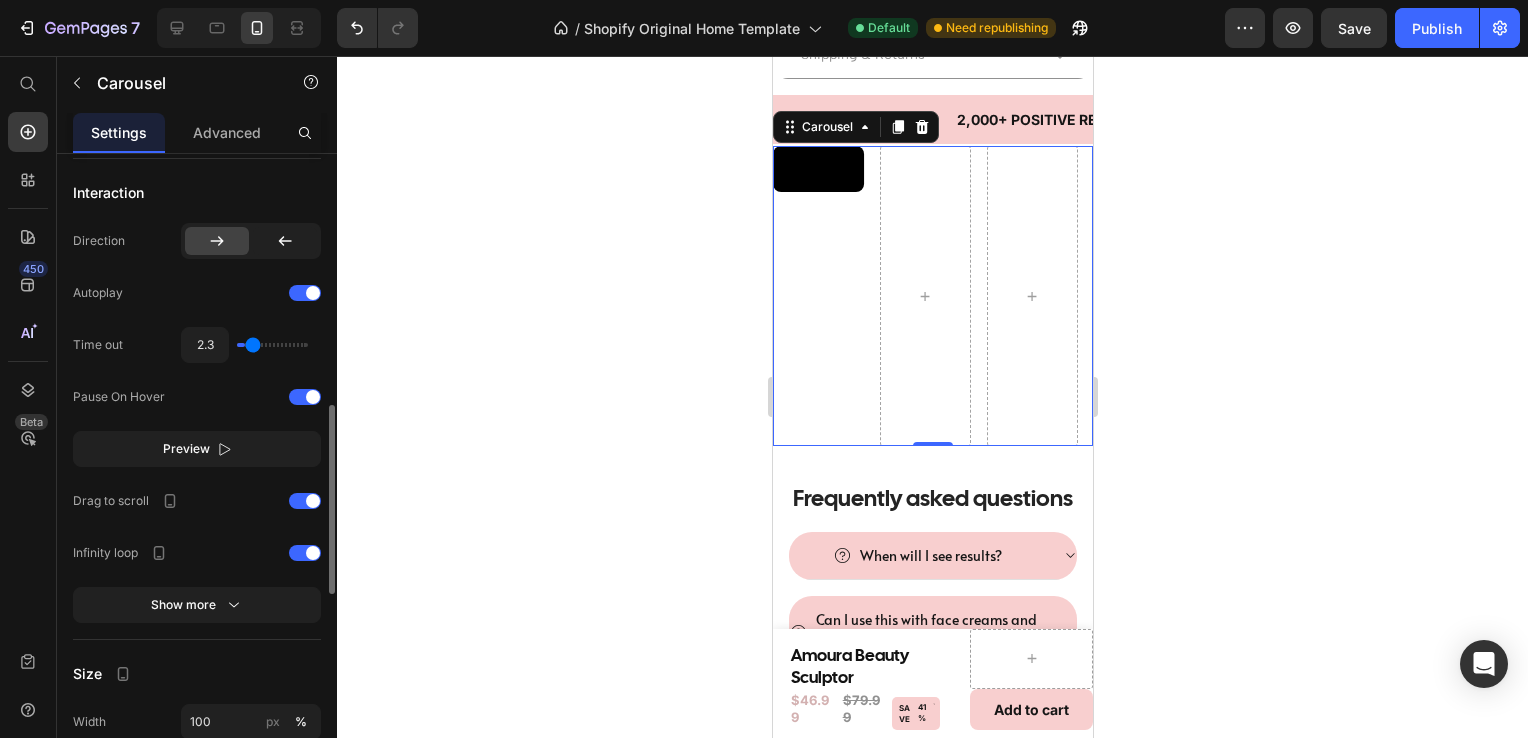 type on "2.4" 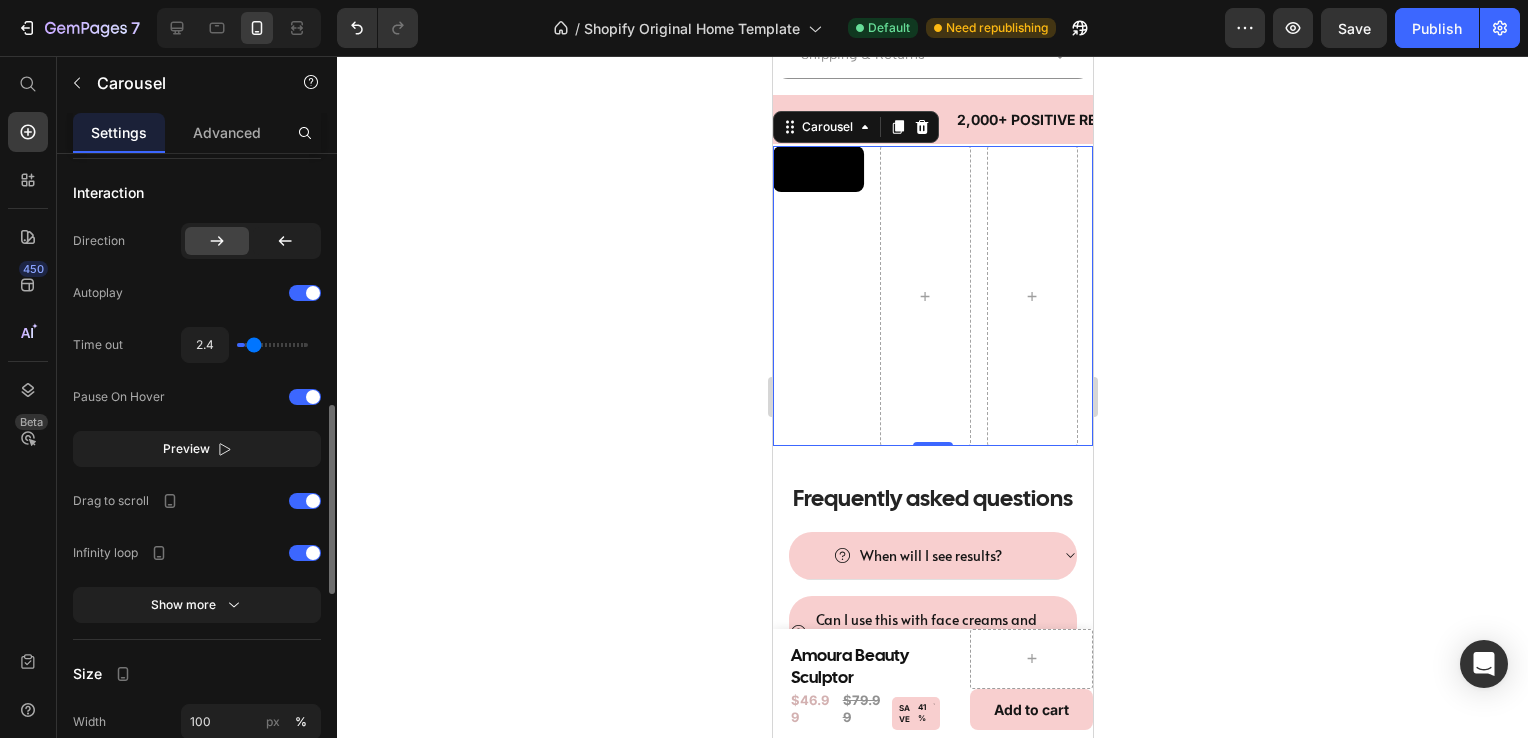 type on "2.7" 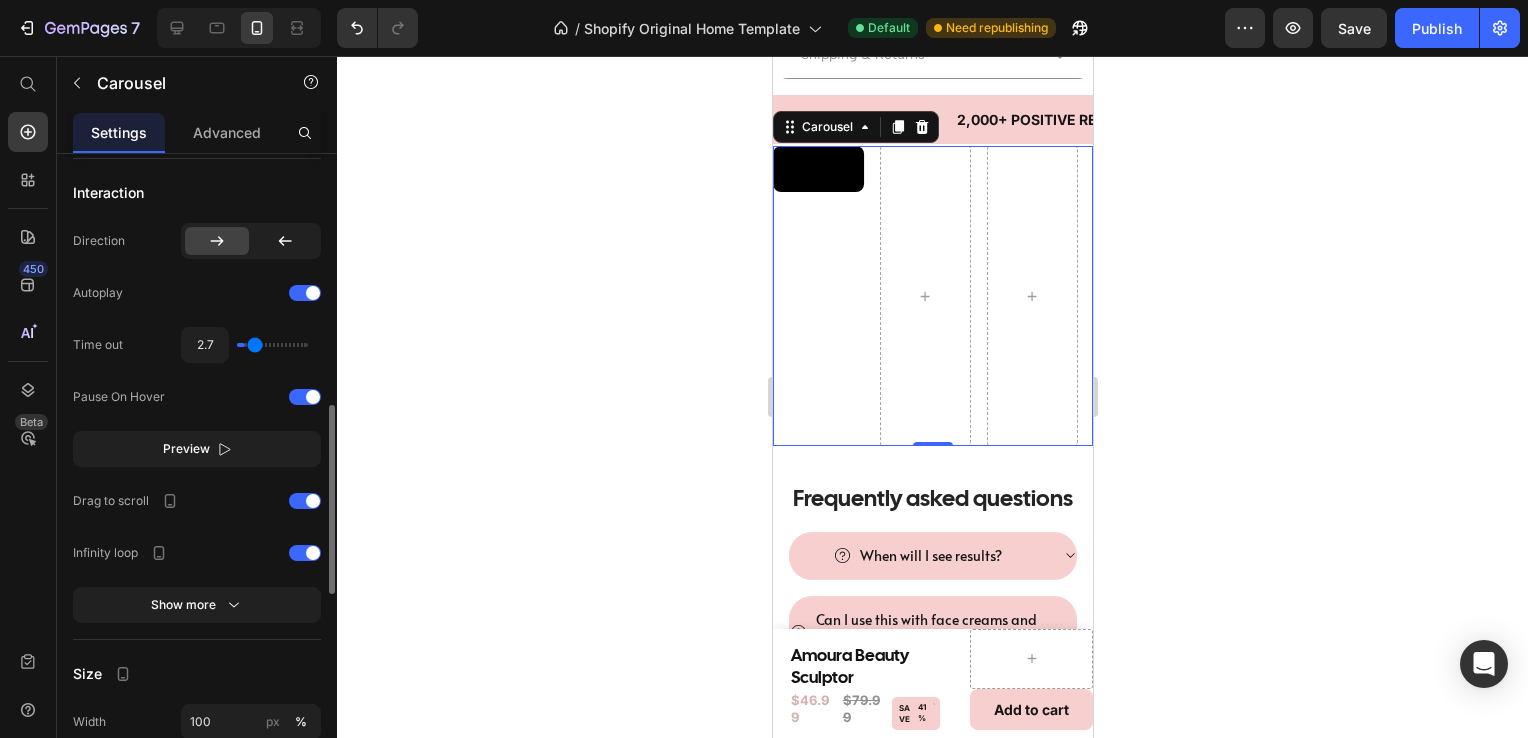 type on "3.1" 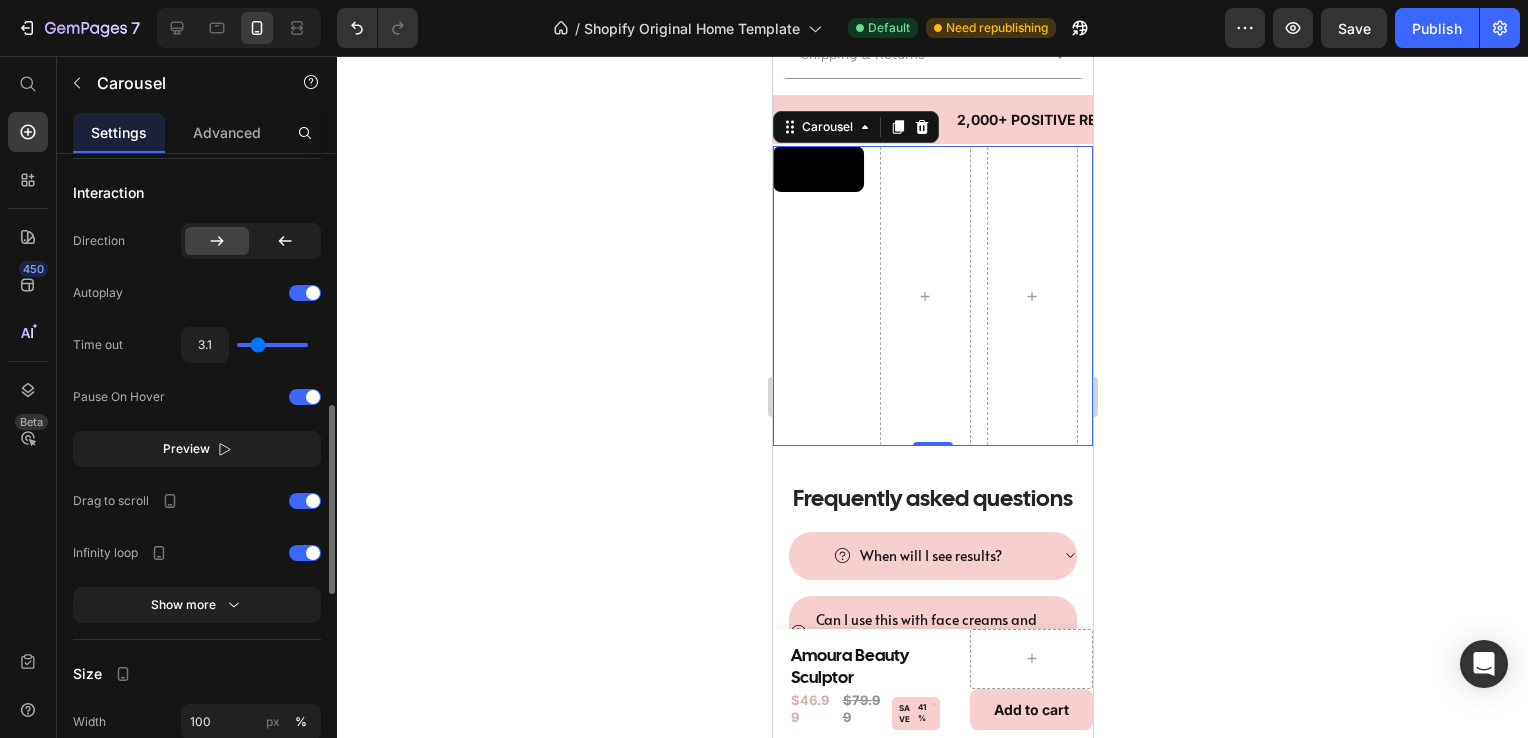 type on "3.2" 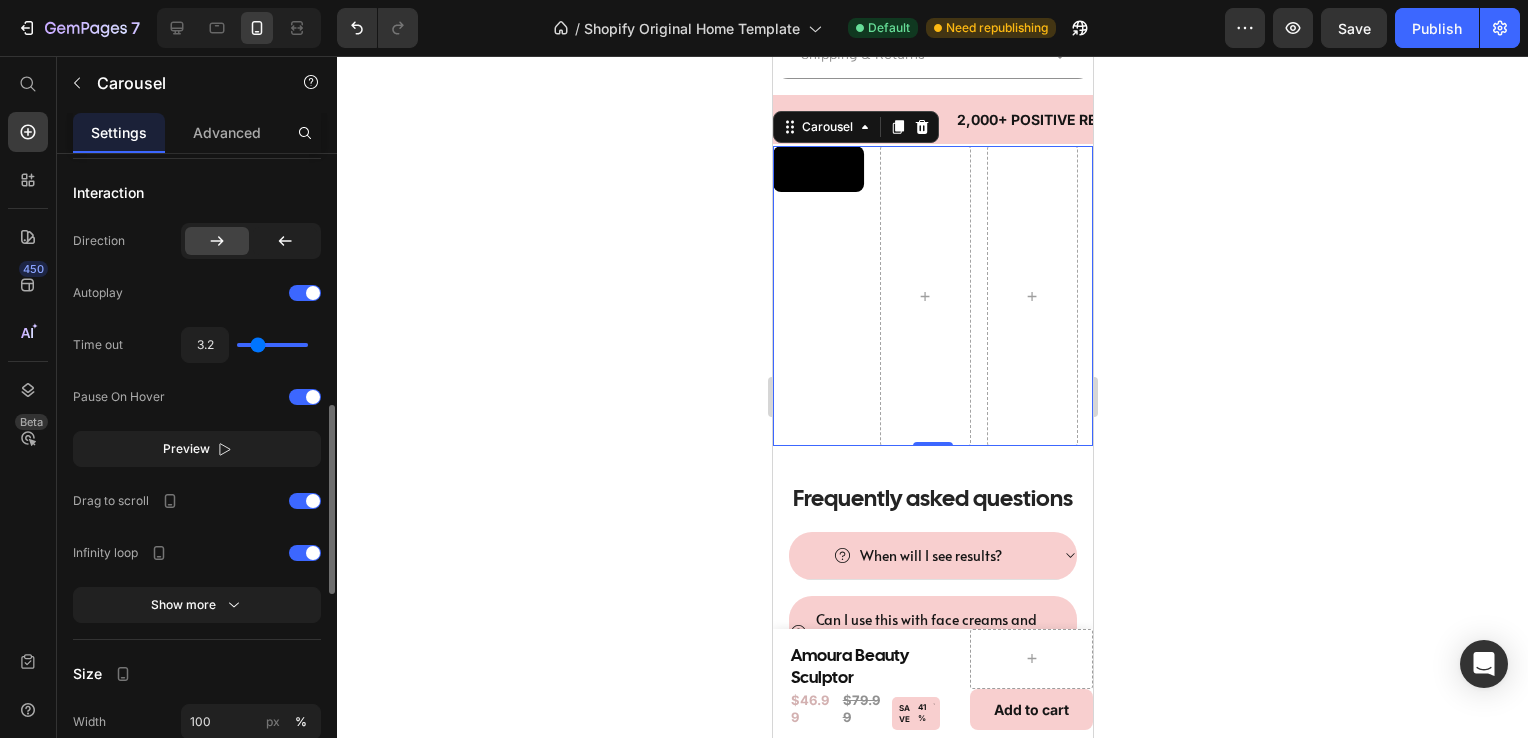 type on "3.3" 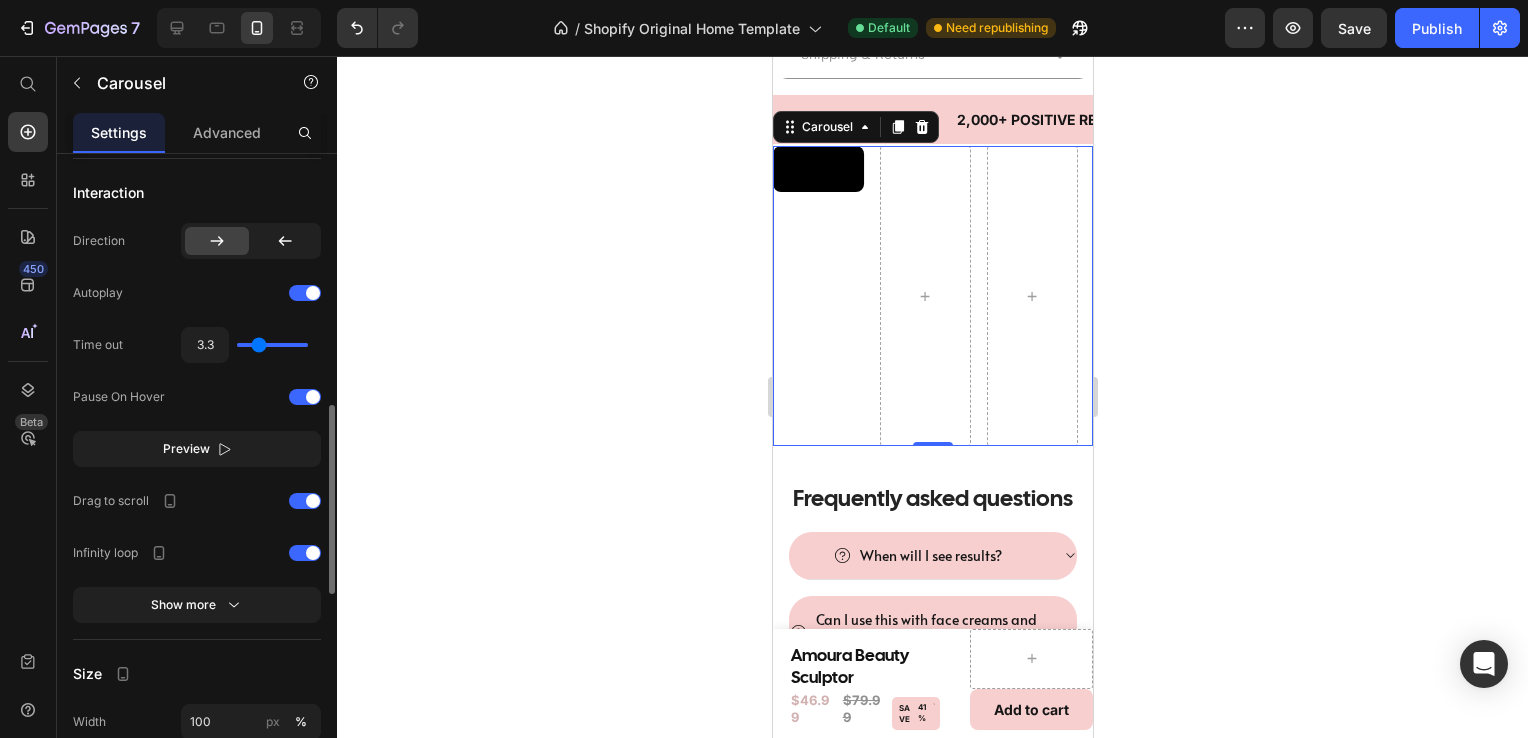 type on "3.5" 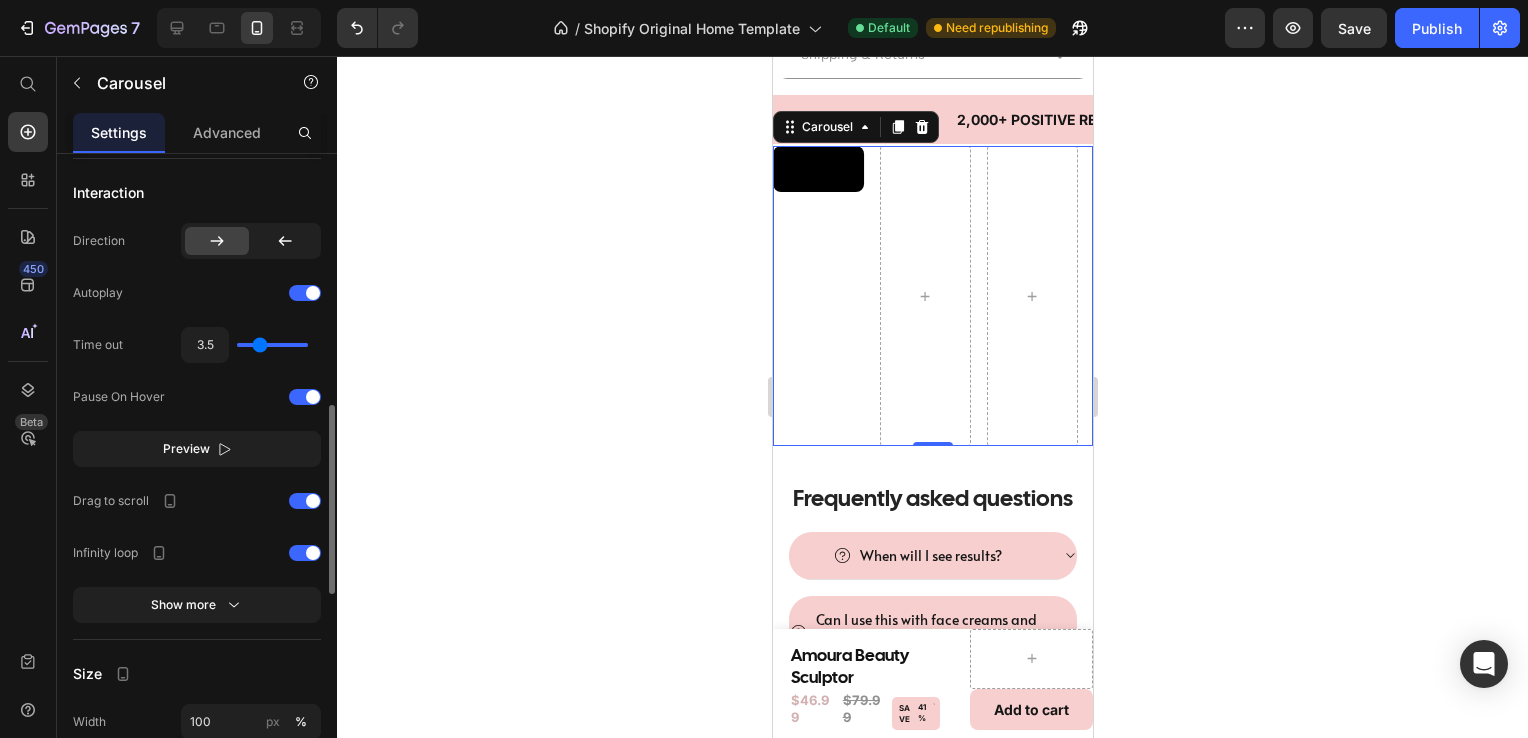 type on "3.6" 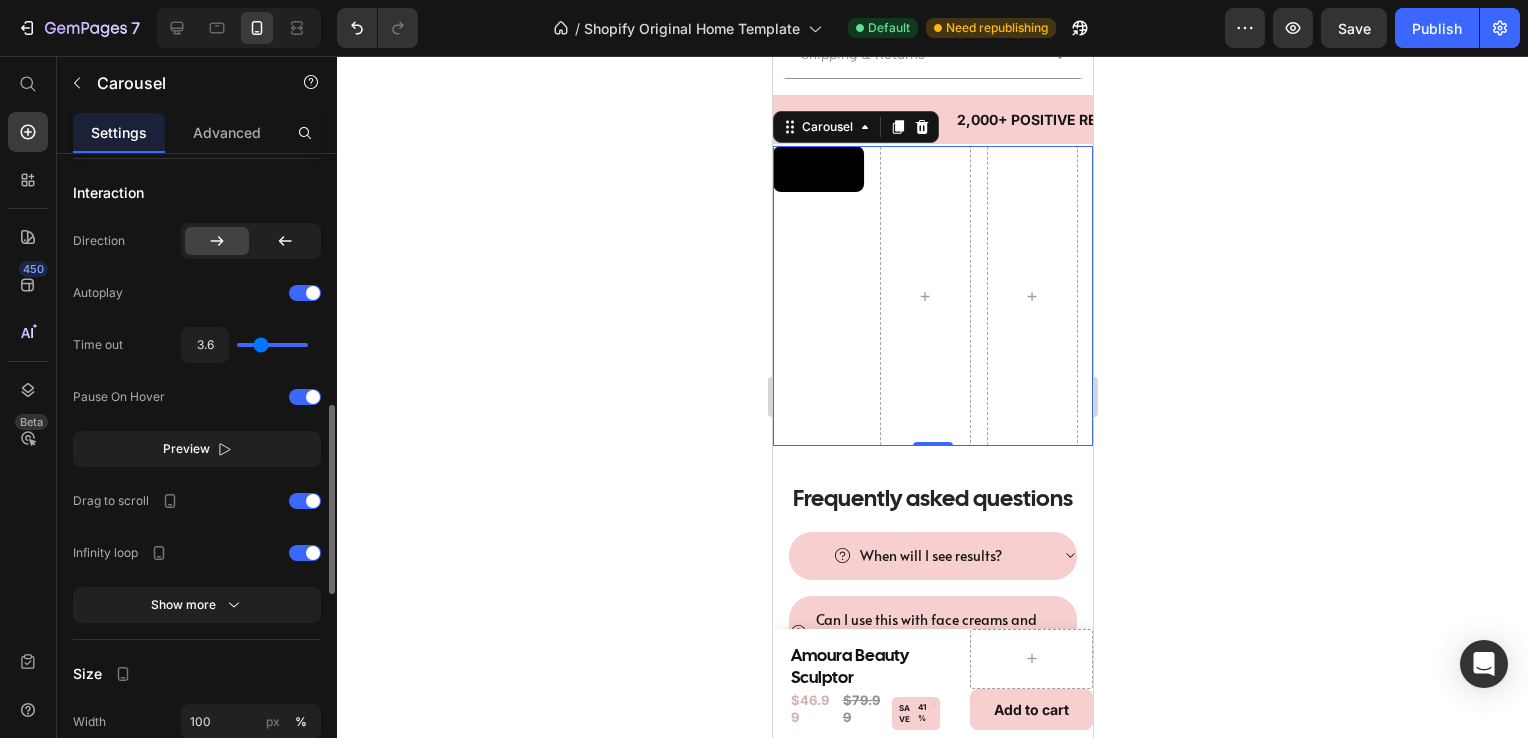type on "3.7" 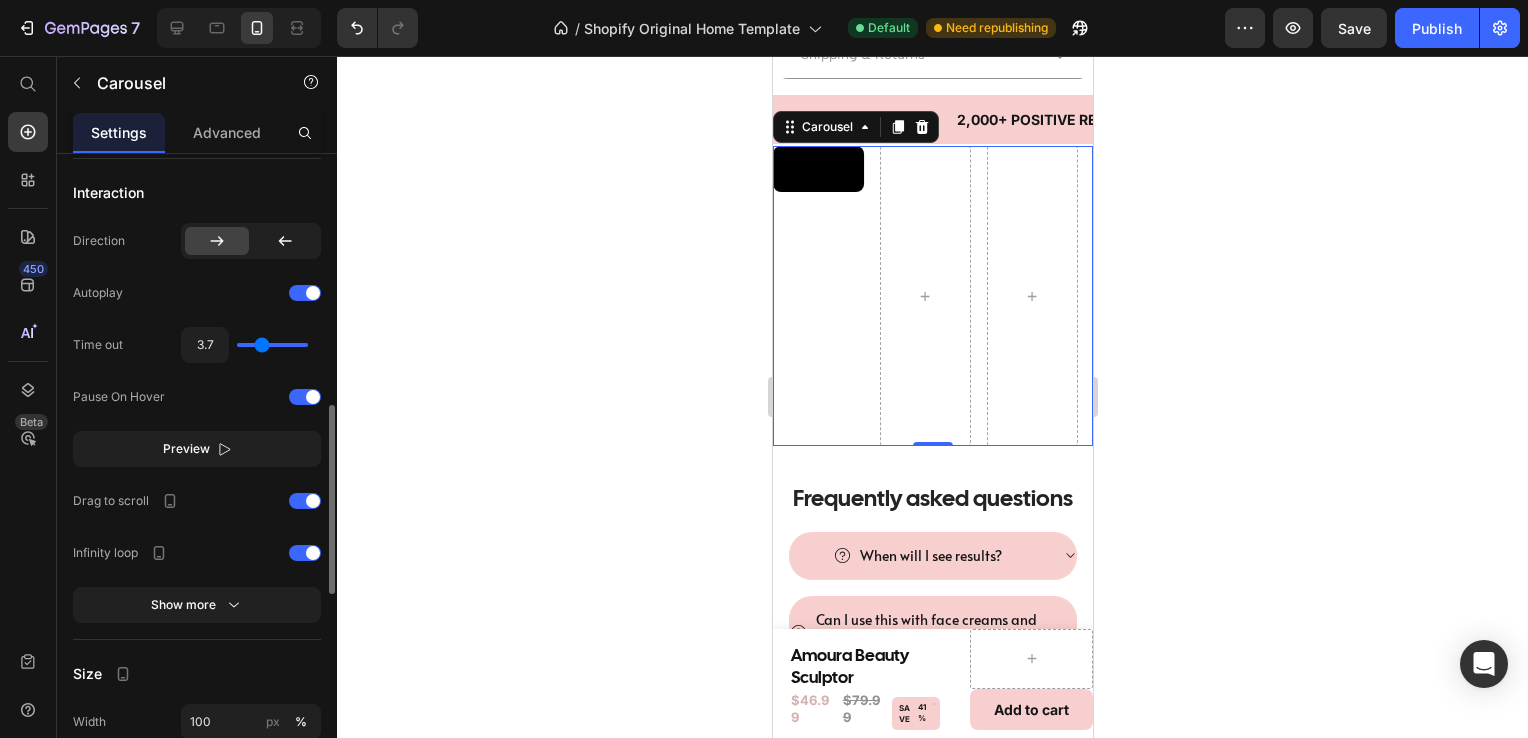 type on "3.6" 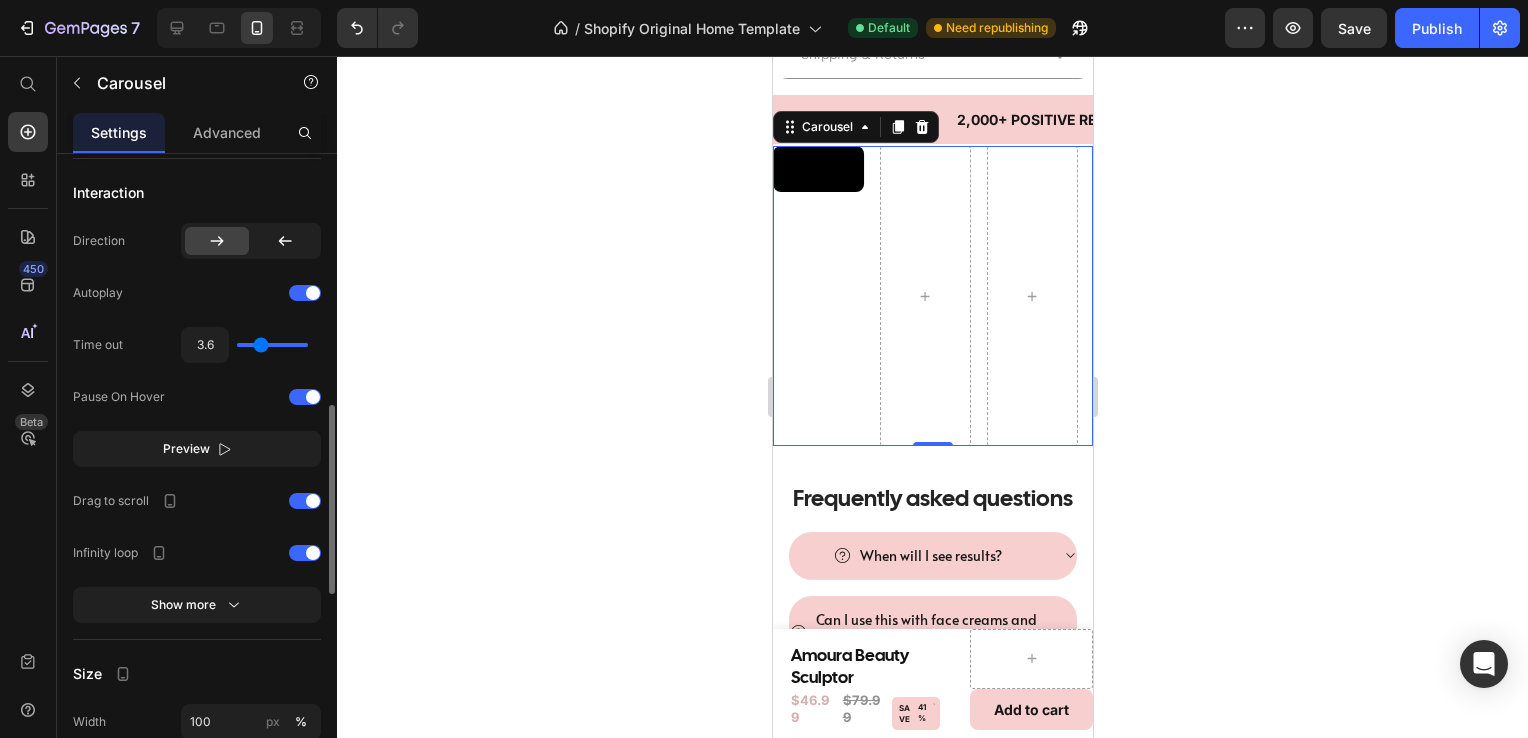 type on "3.5" 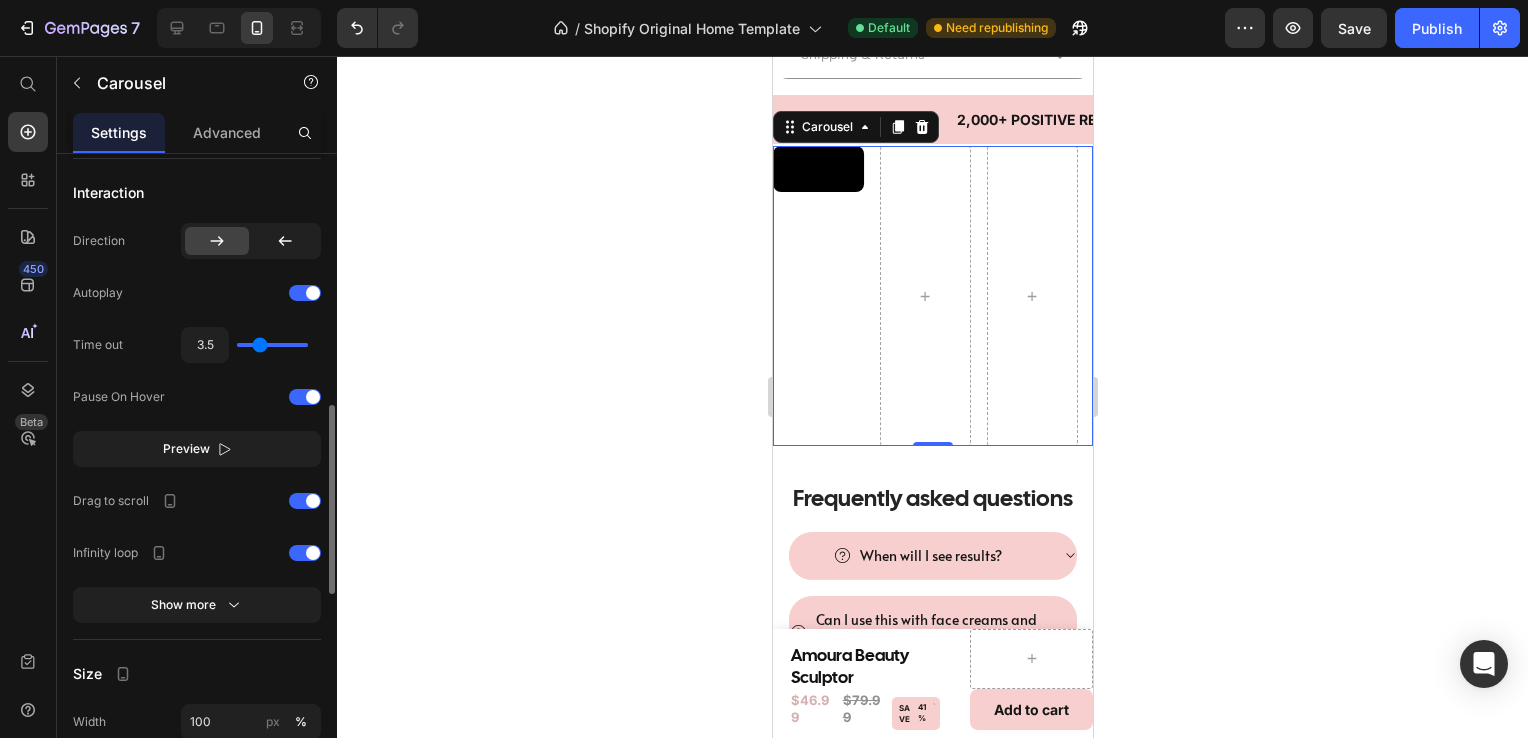 type on "3.3" 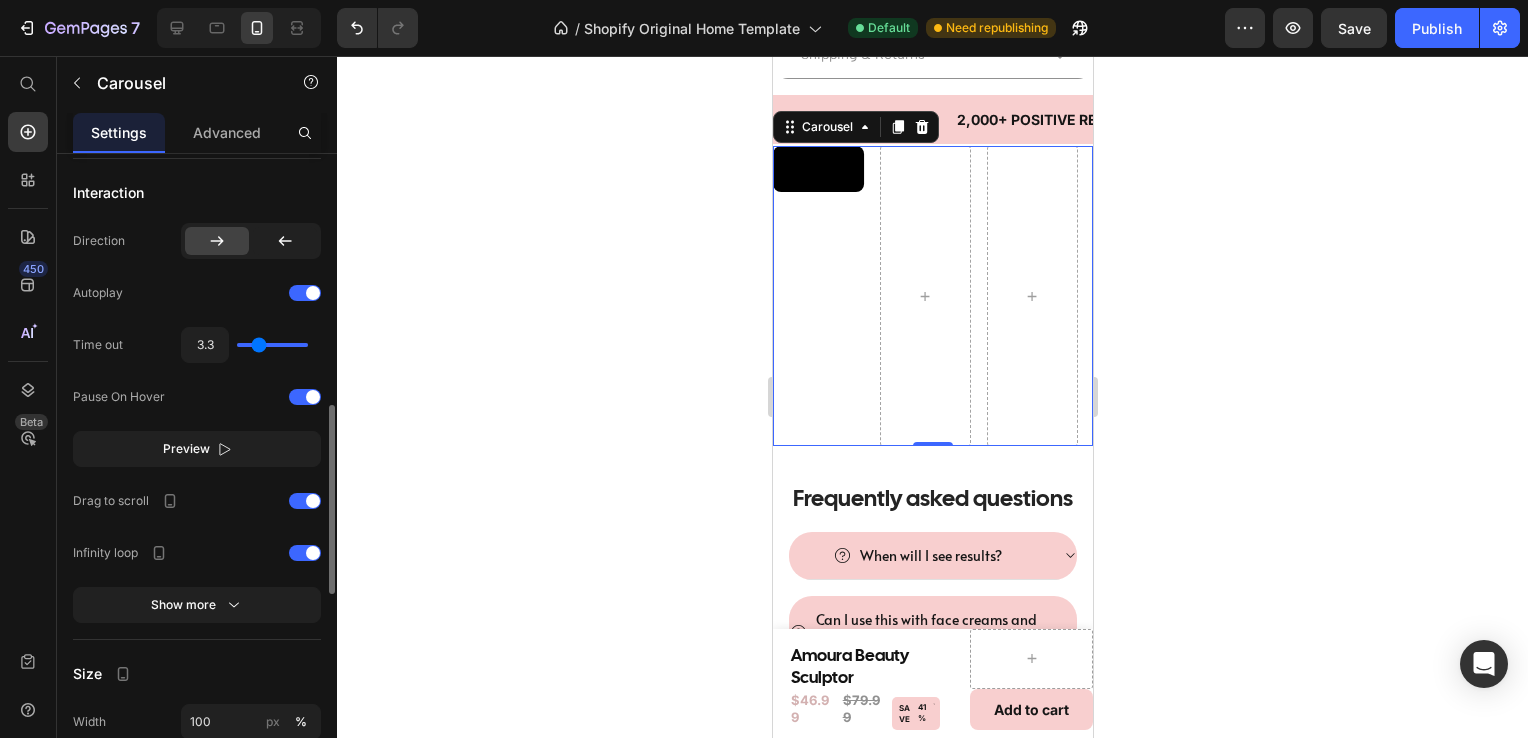type on "3.2" 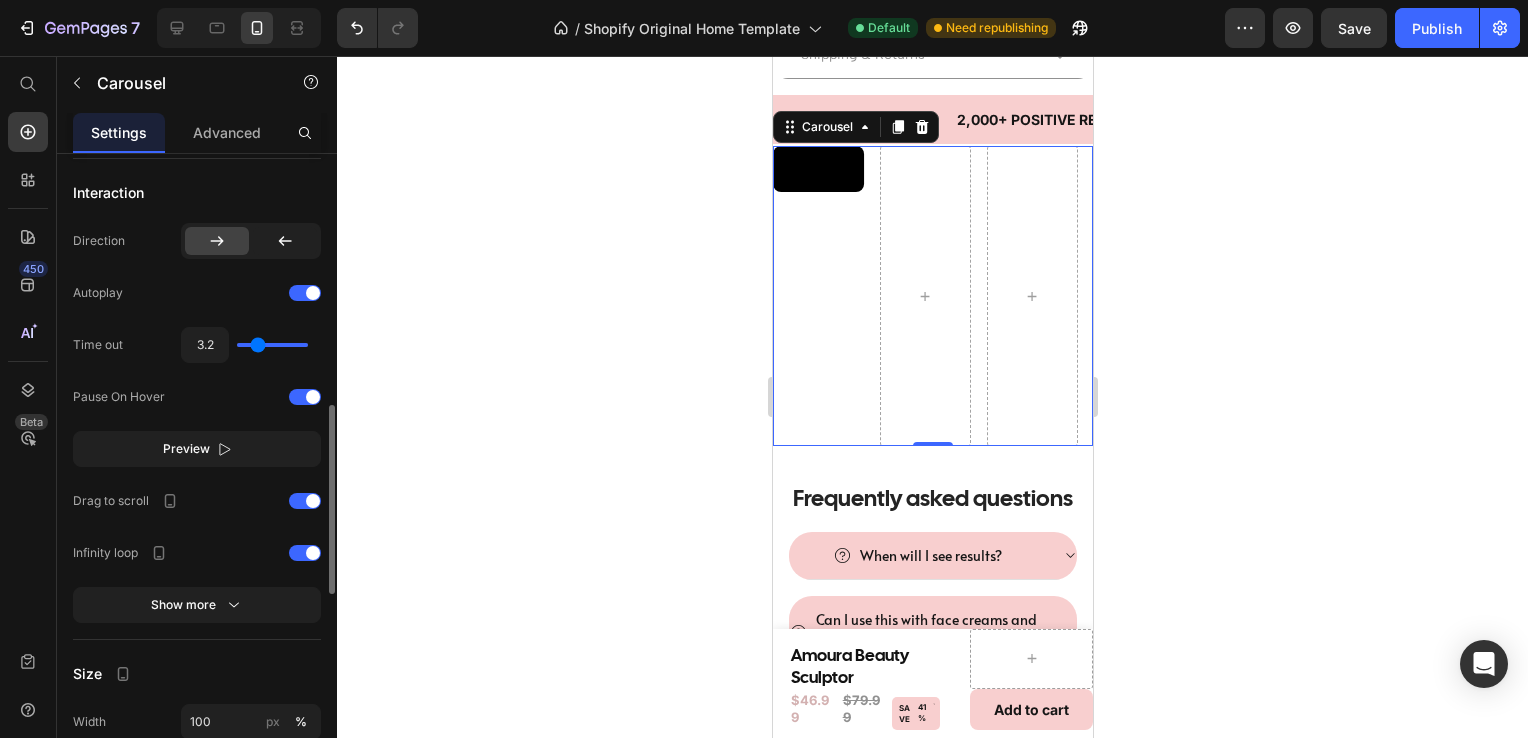 type on "3.1" 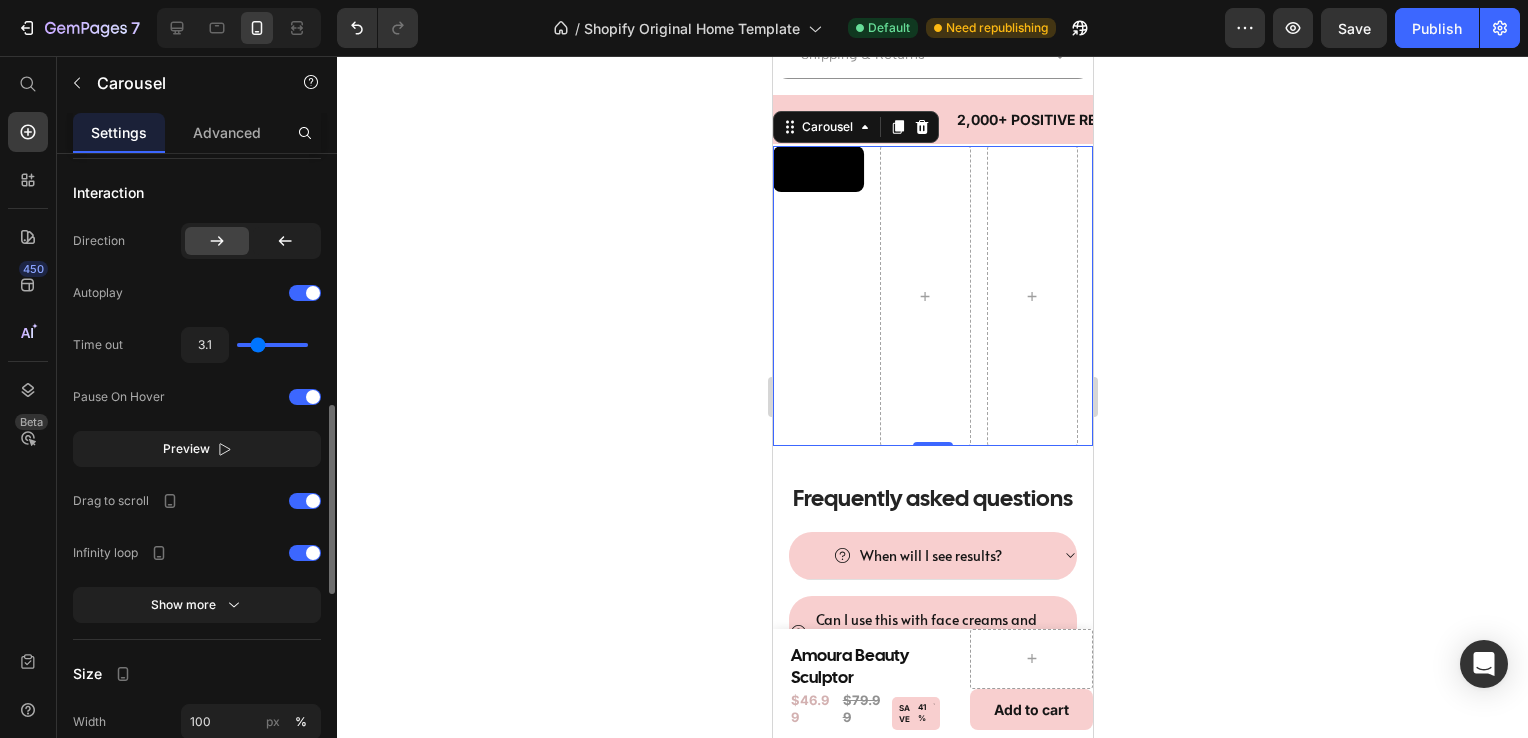 type on "2.9" 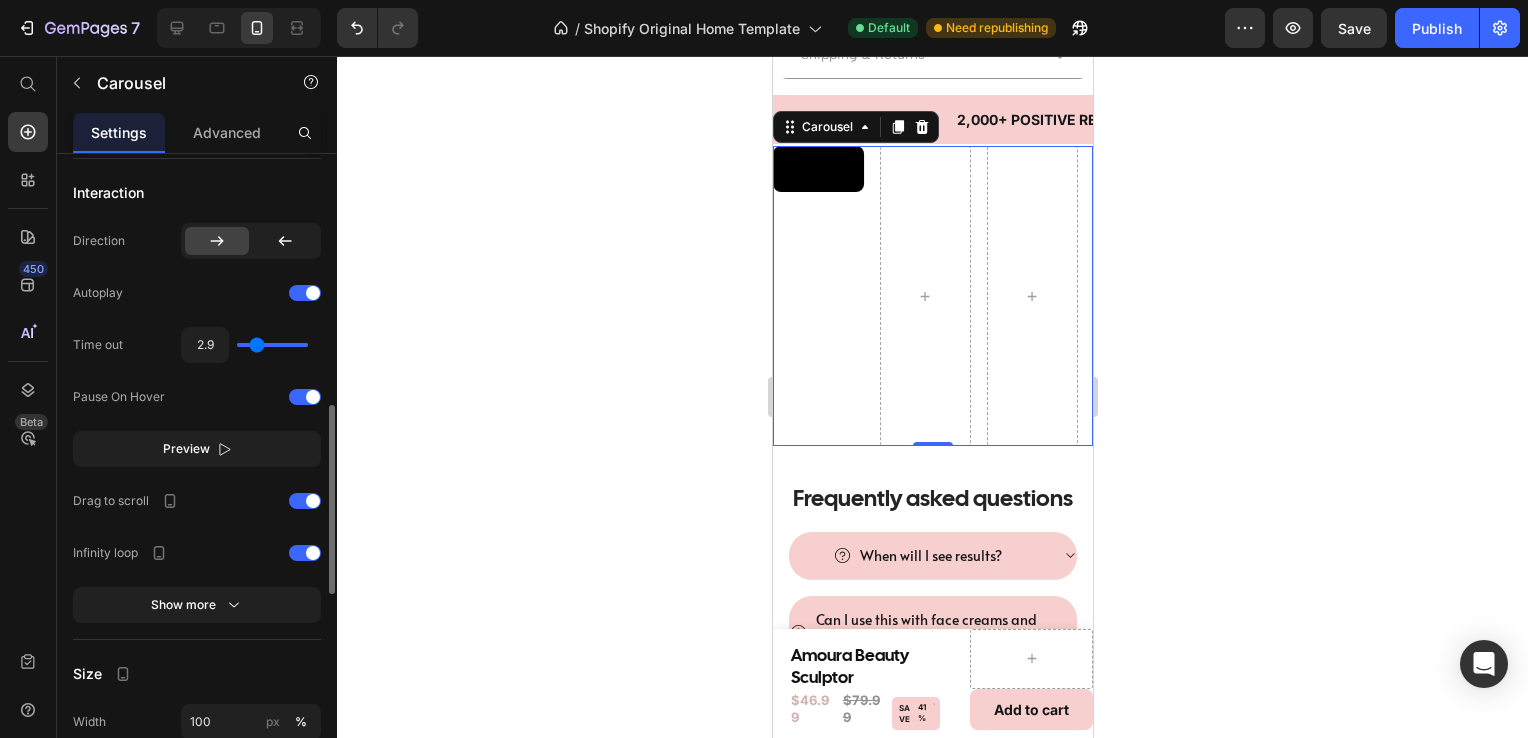 type on "2.8" 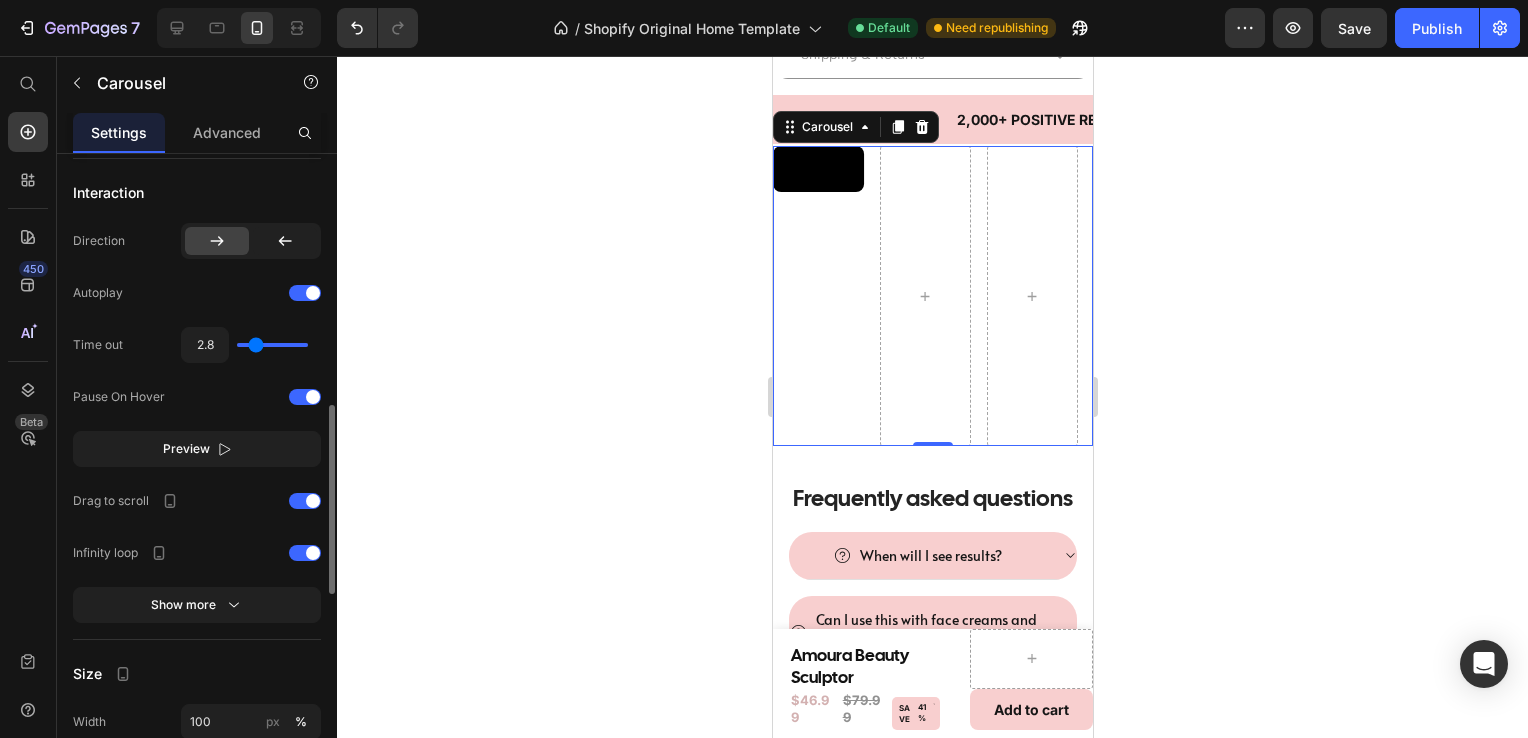 type on "2.7" 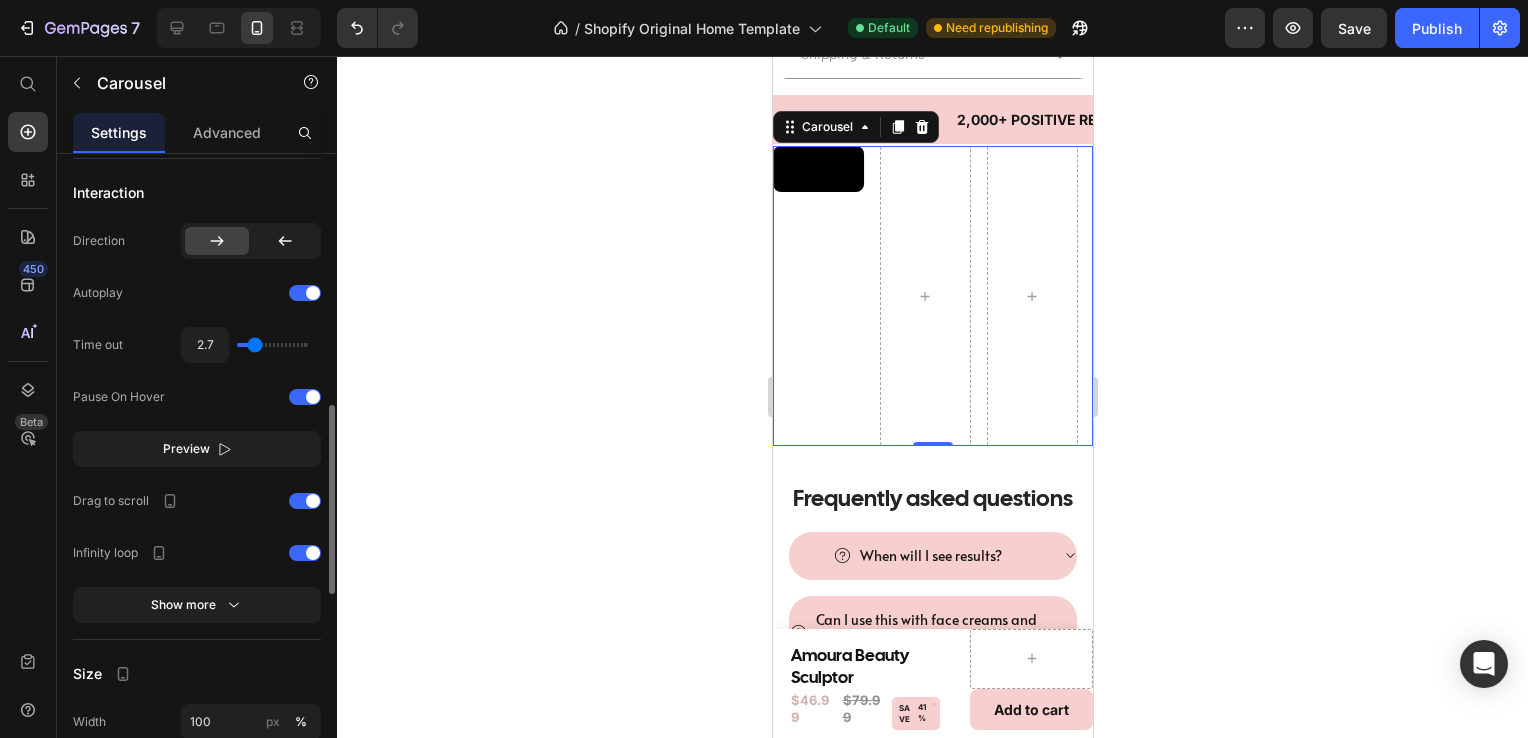 type on "2.8" 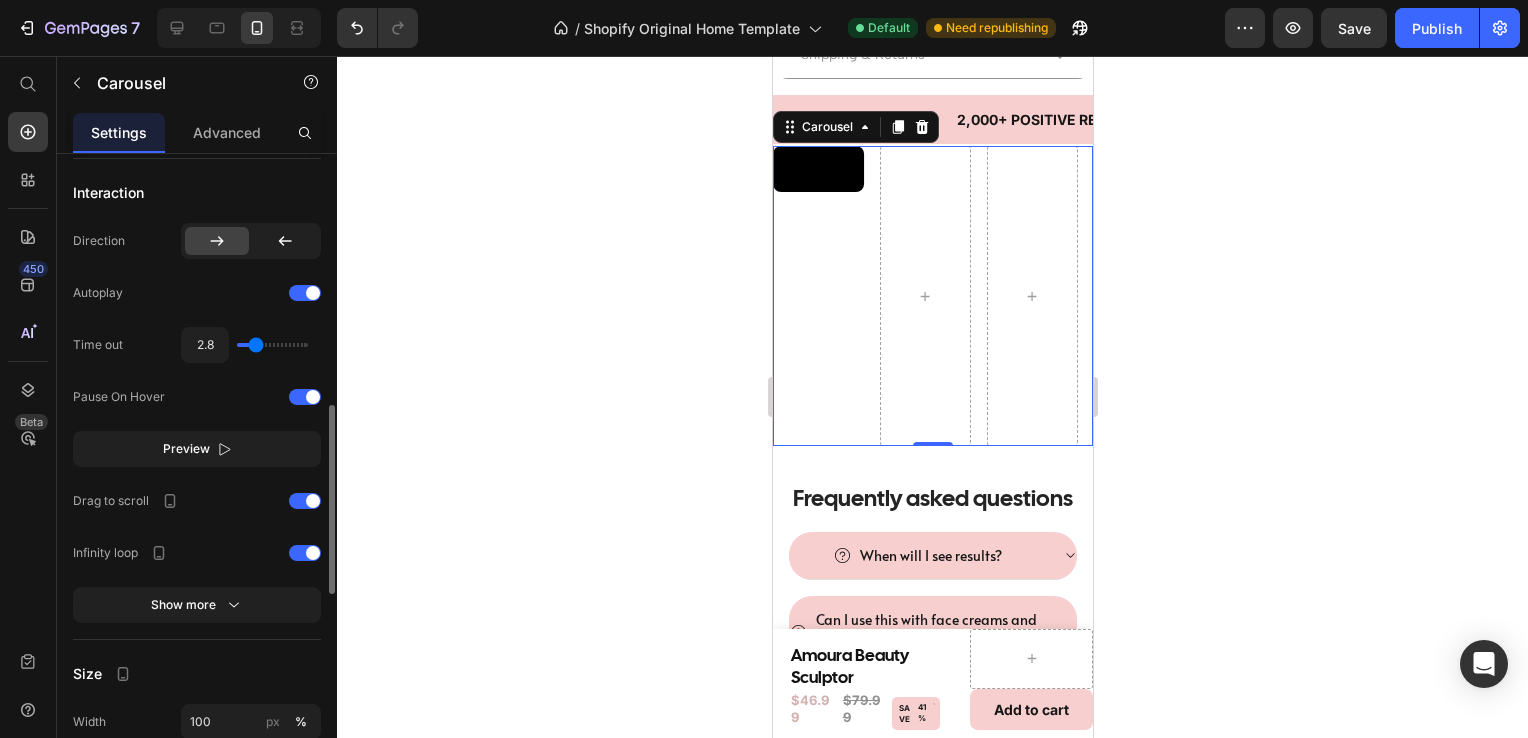 type on "2.9" 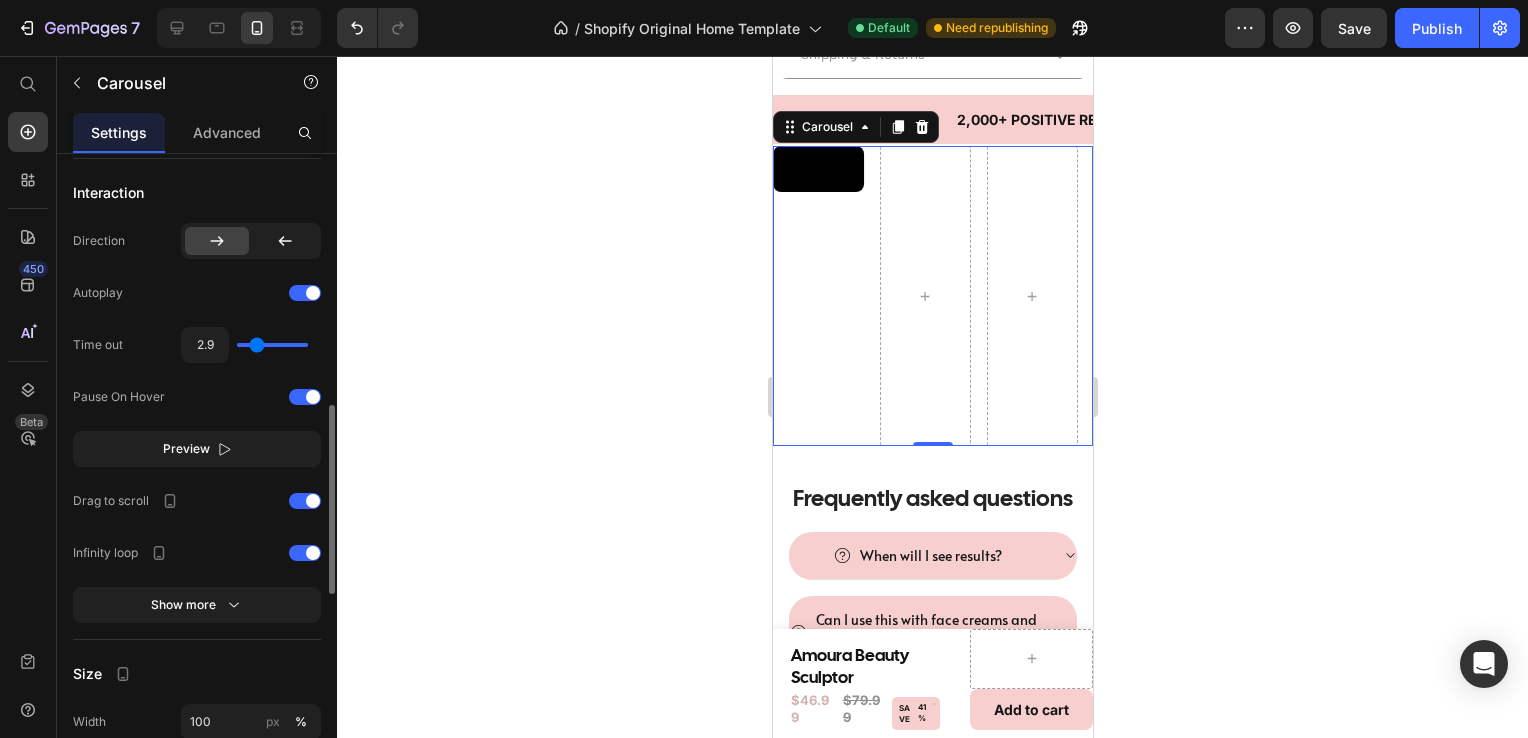 type on "3.1" 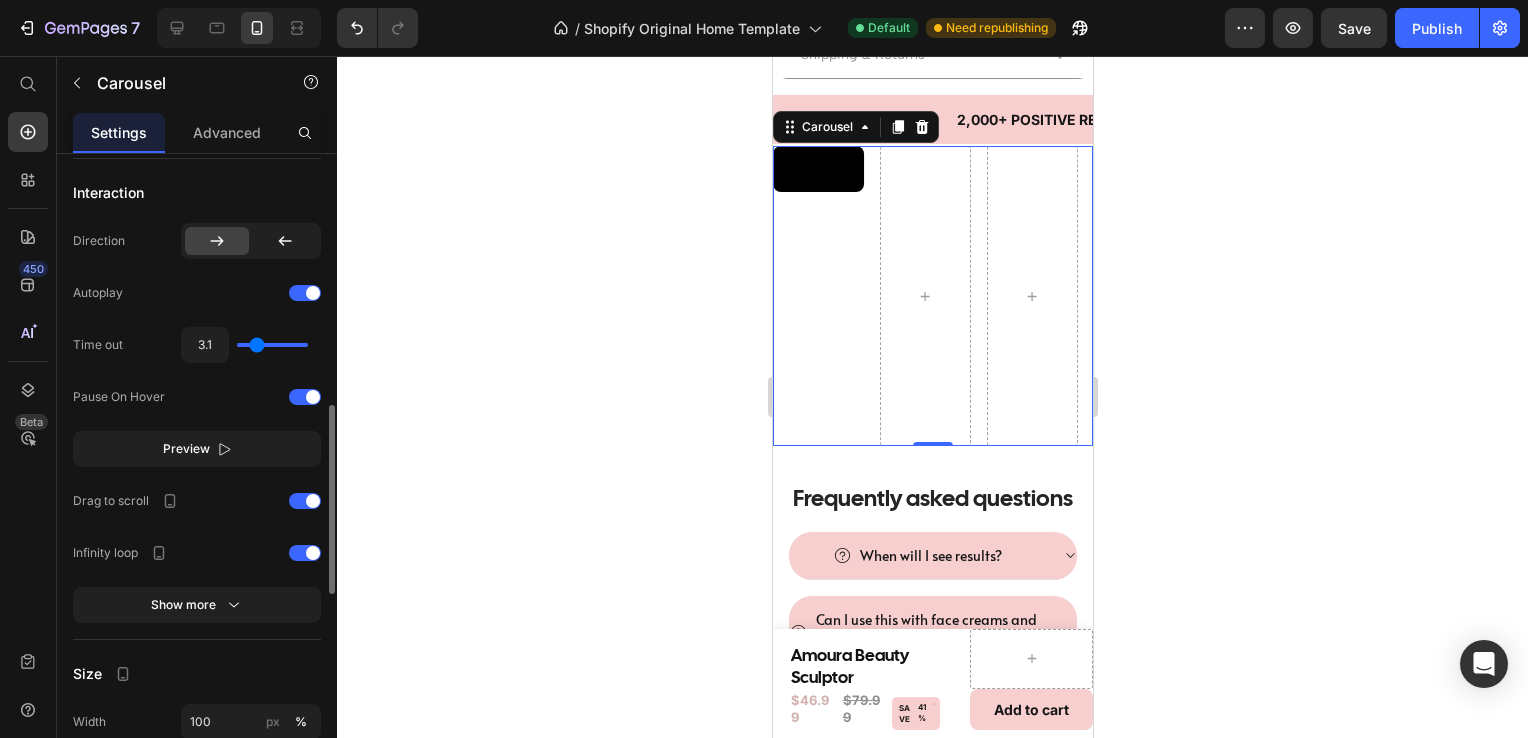 type on "3.1" 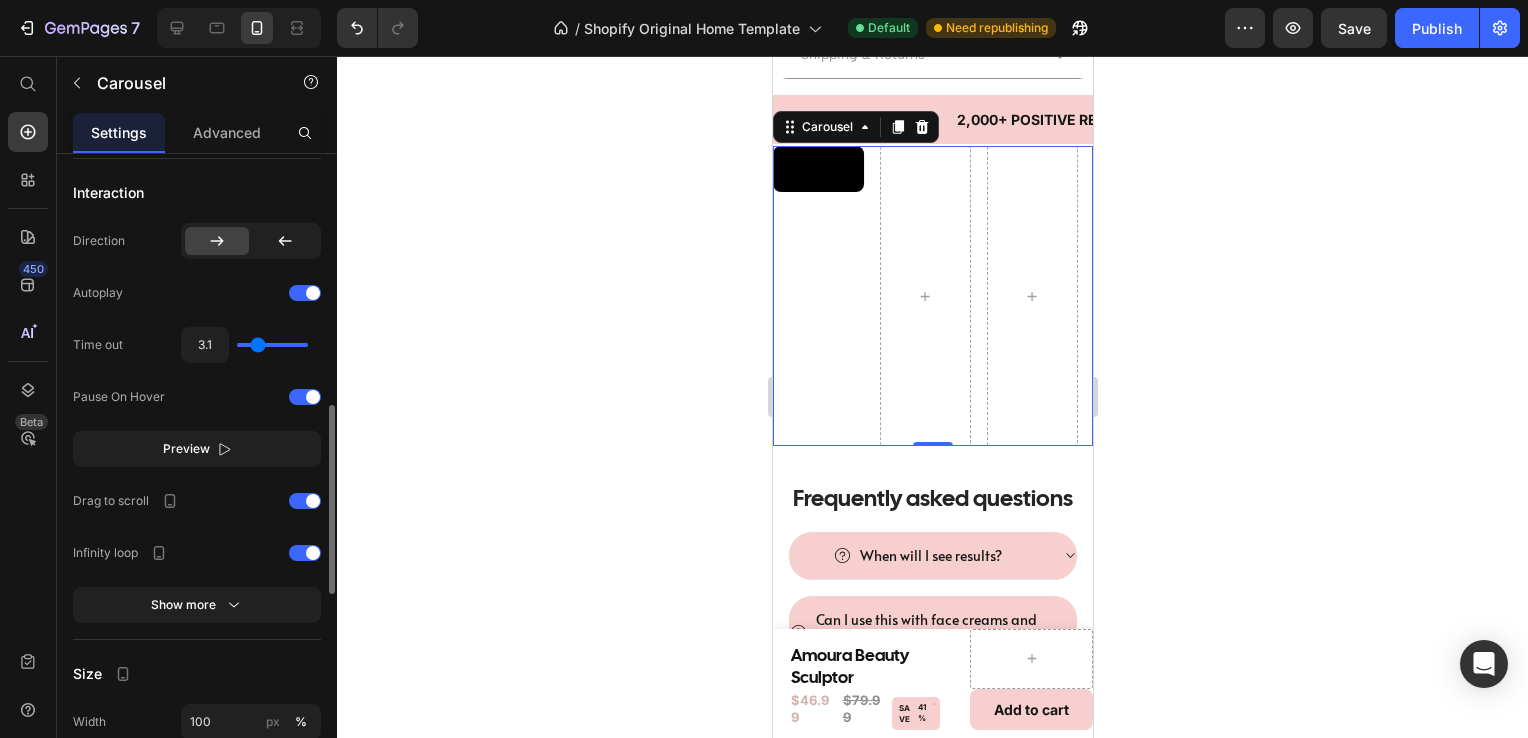 type on "3.2" 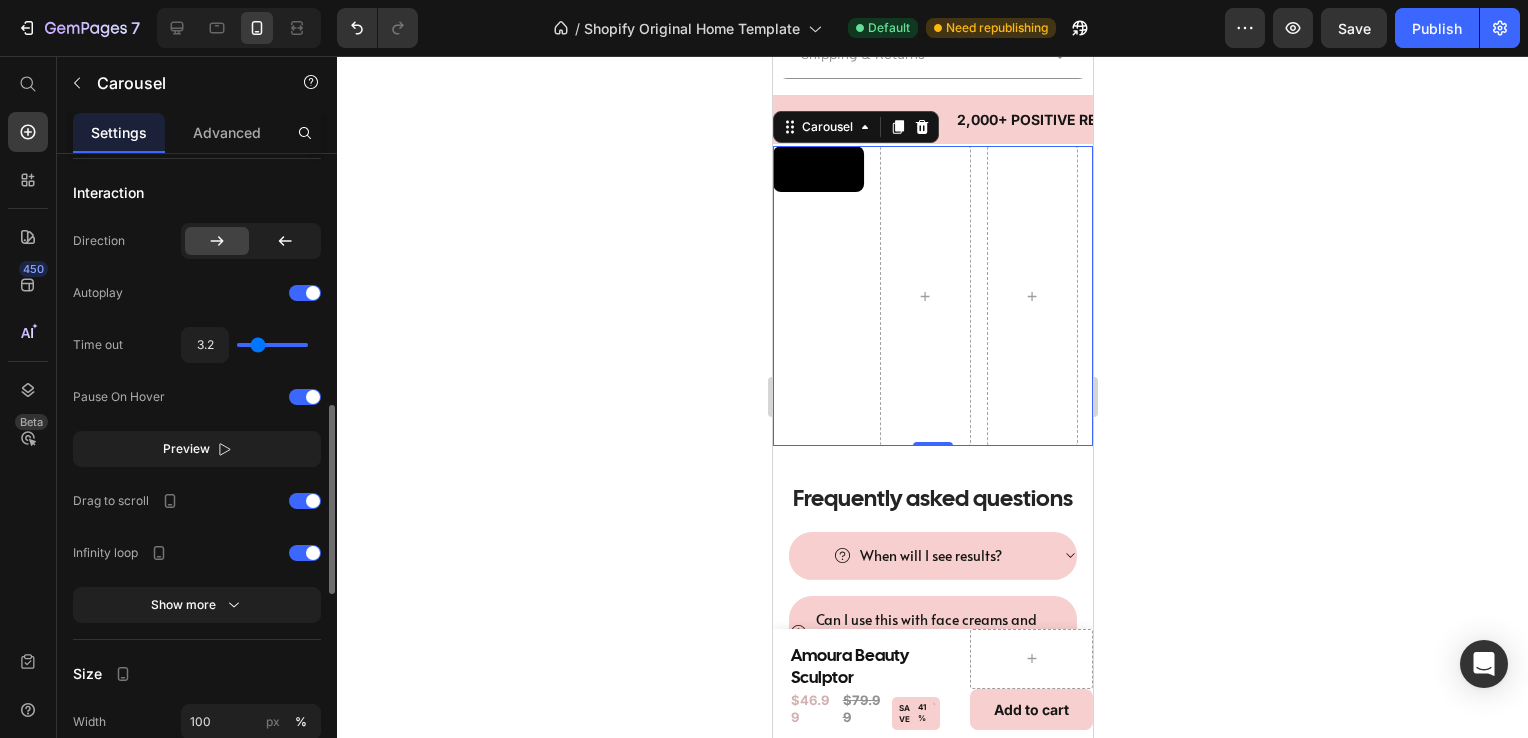 drag, startPoint x: 244, startPoint y: 342, endPoint x: 258, endPoint y: 338, distance: 14.56022 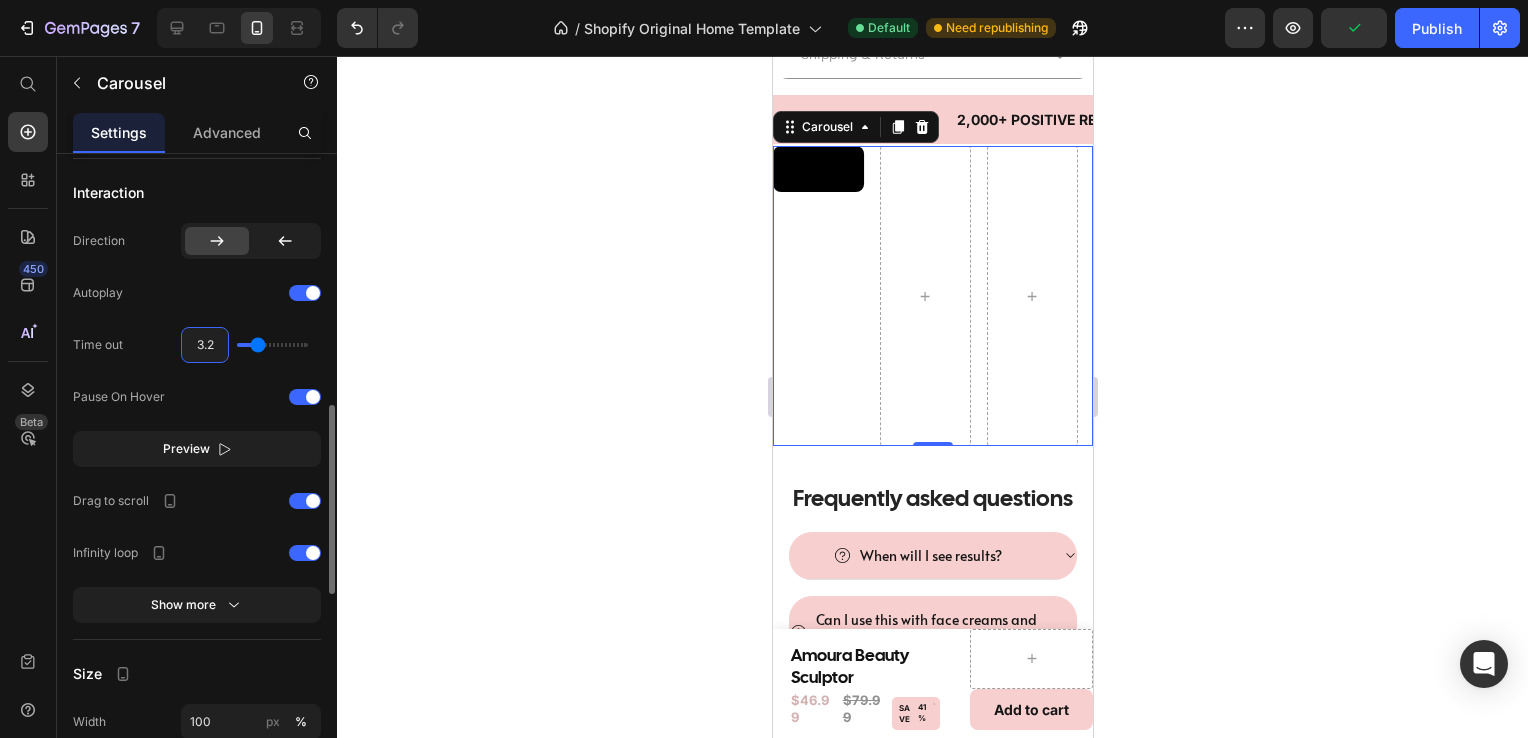 drag, startPoint x: 225, startPoint y: 342, endPoint x: 208, endPoint y: 338, distance: 17.464249 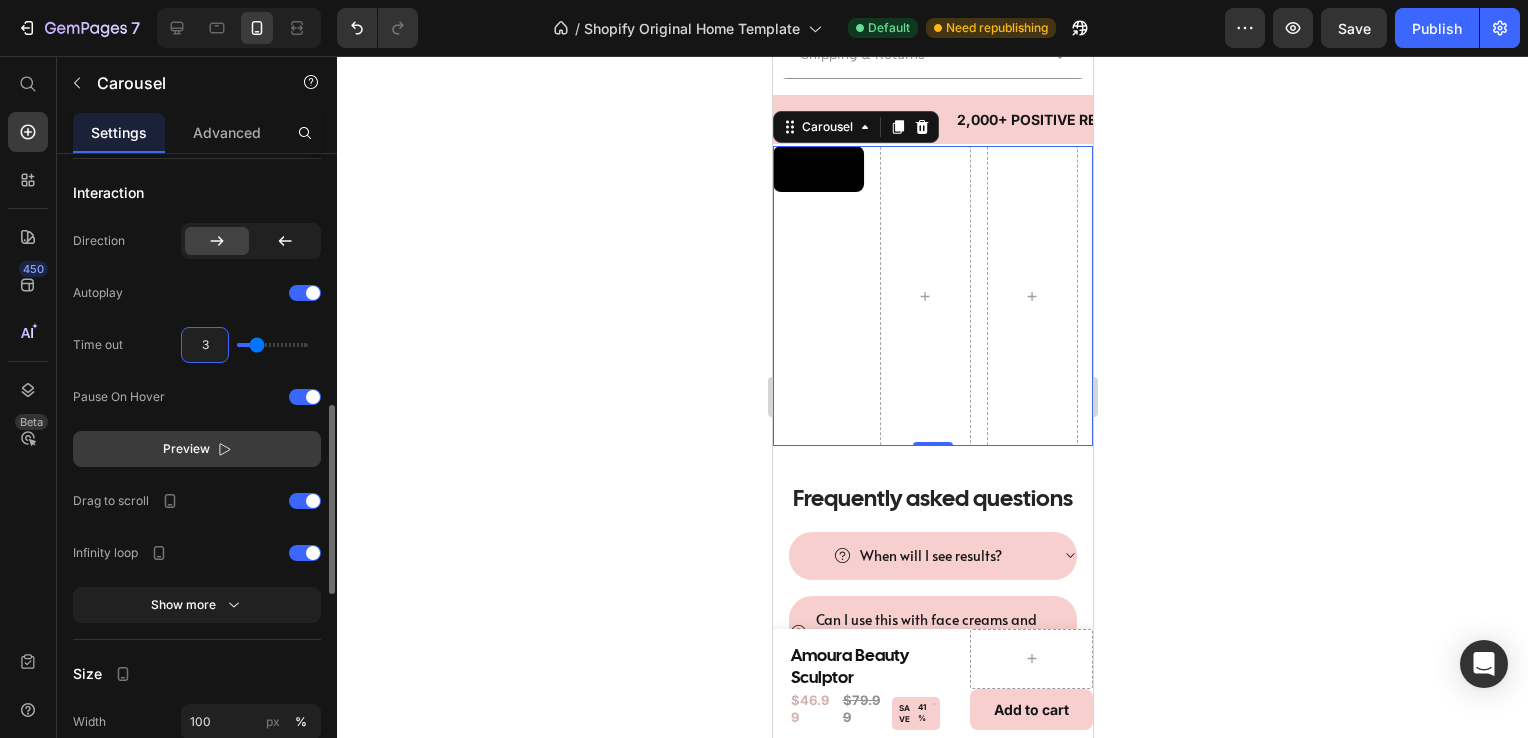 type on "3" 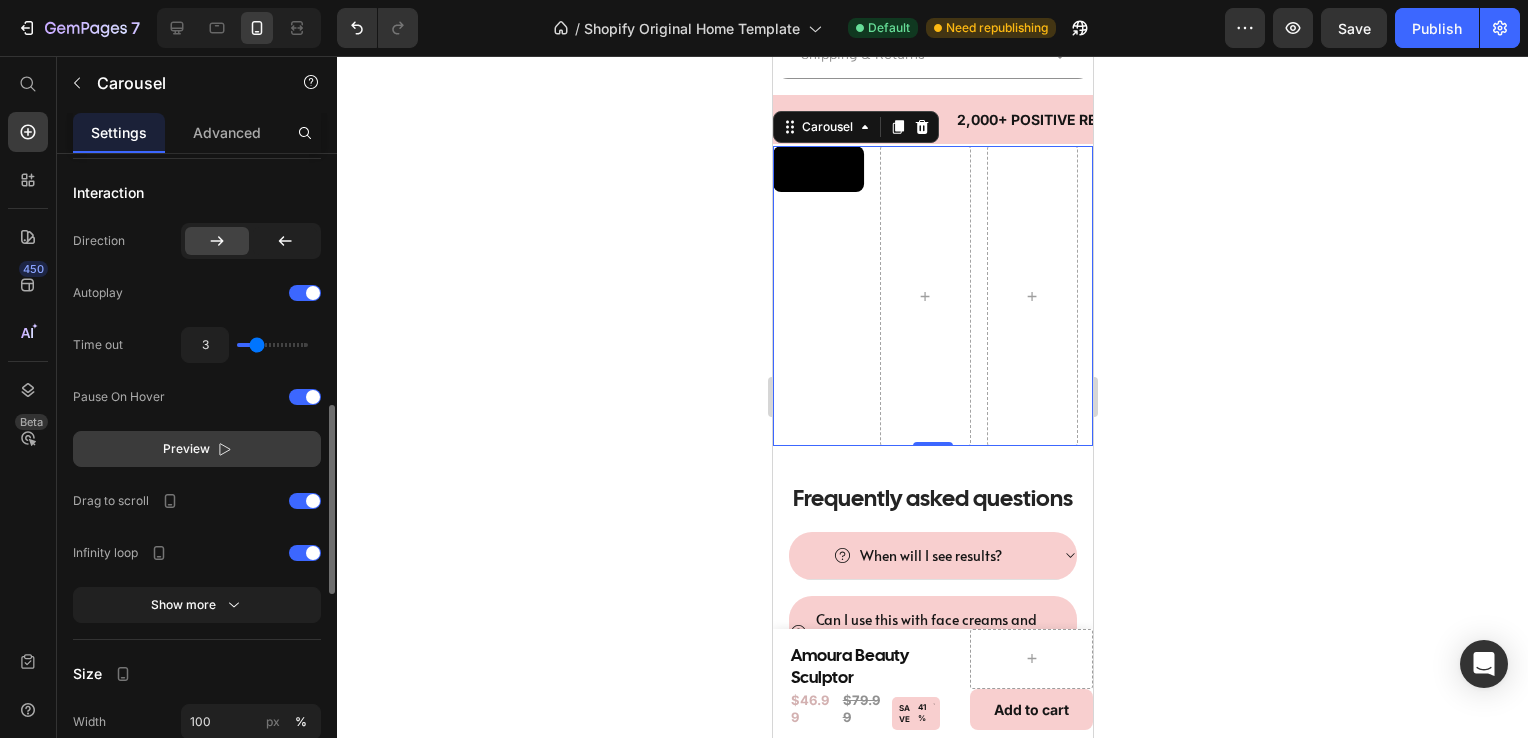 click on "Preview" at bounding box center [197, 449] 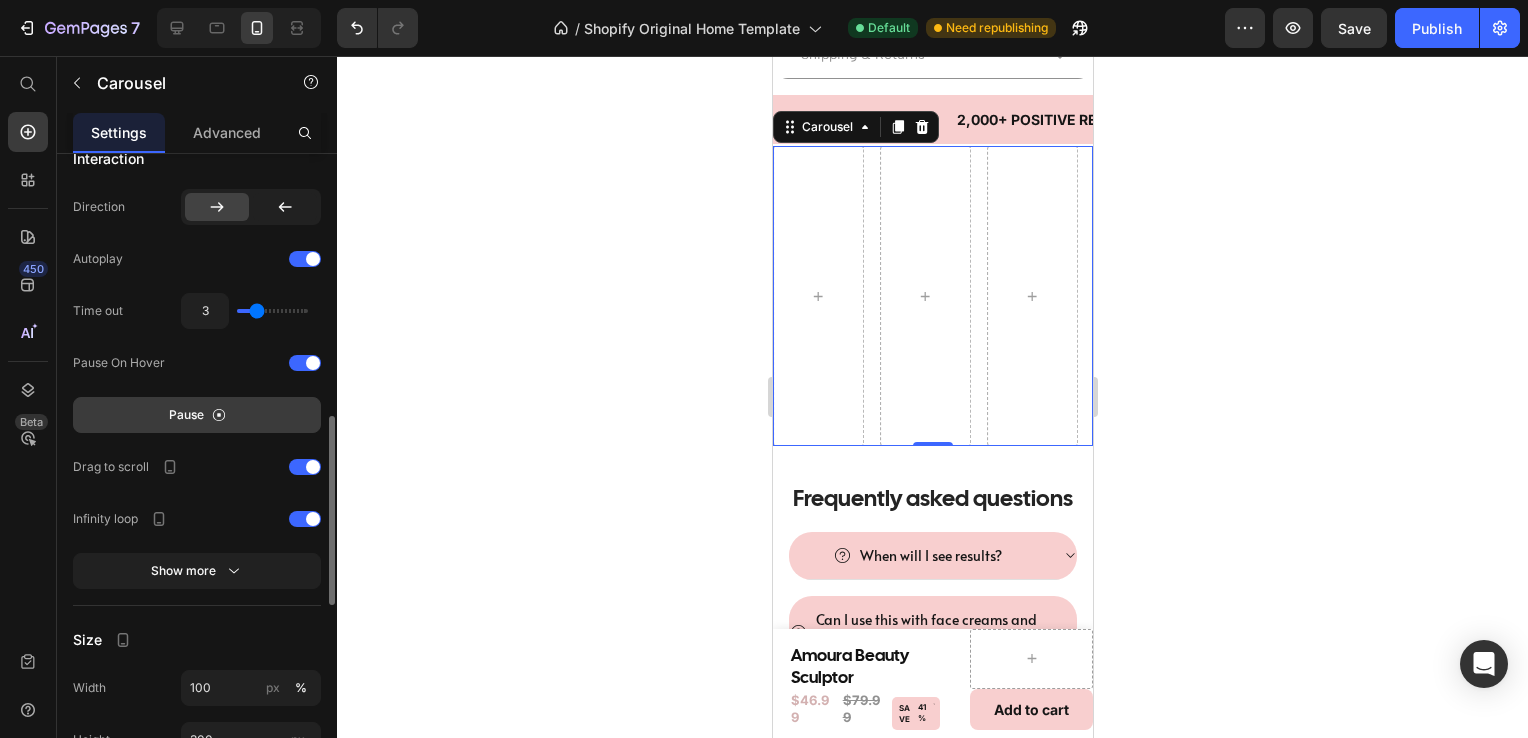 scroll, scrollTop: 888, scrollLeft: 0, axis: vertical 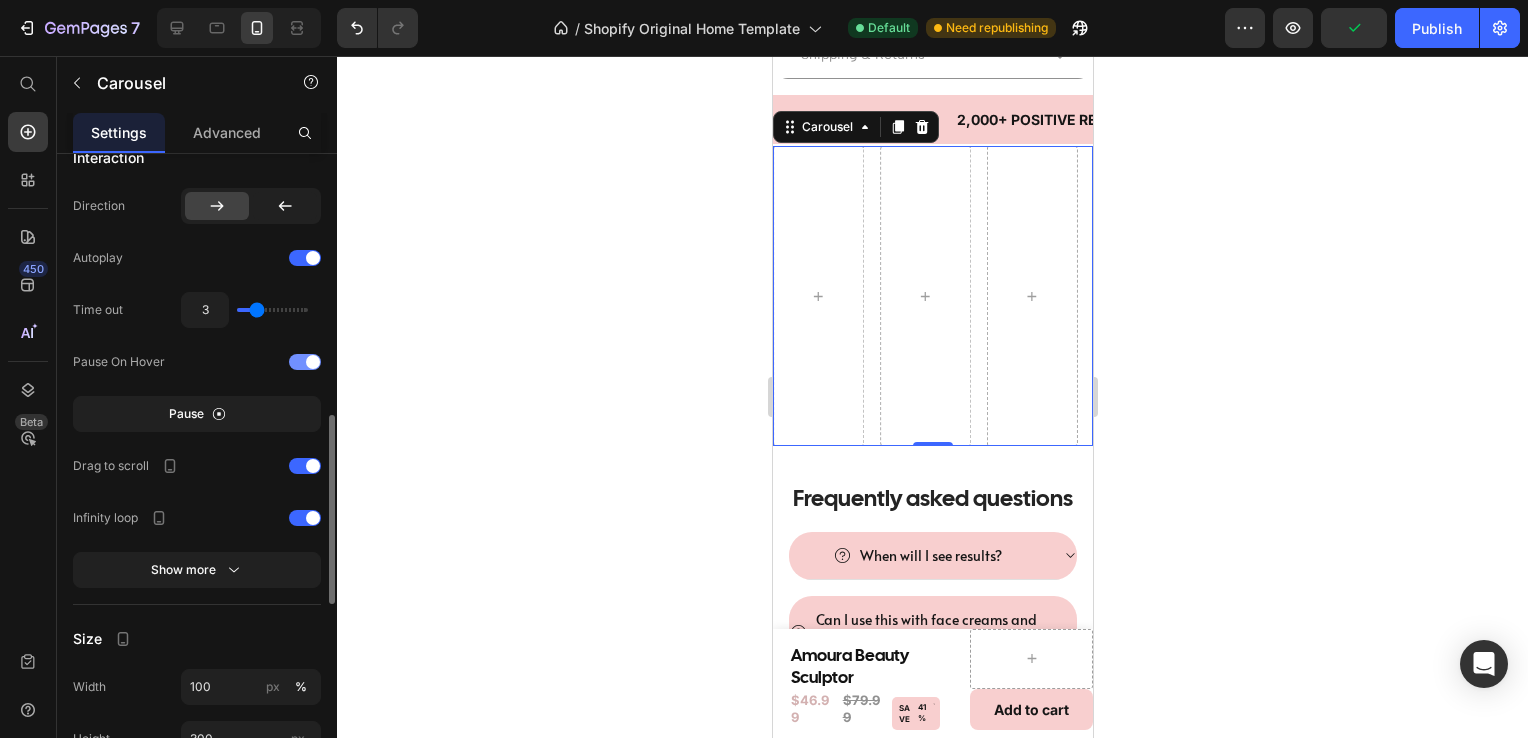 click at bounding box center (305, 362) 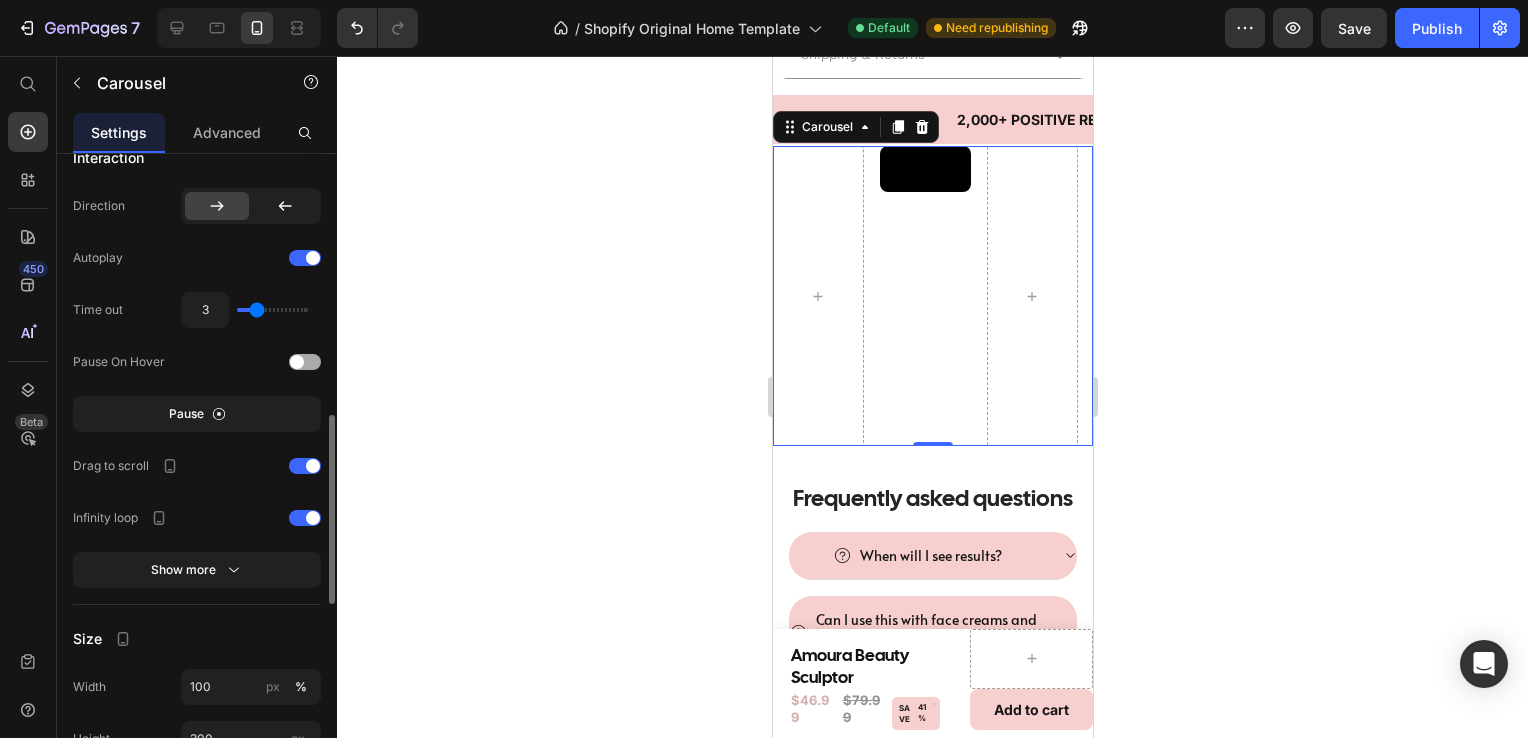 click at bounding box center (305, 362) 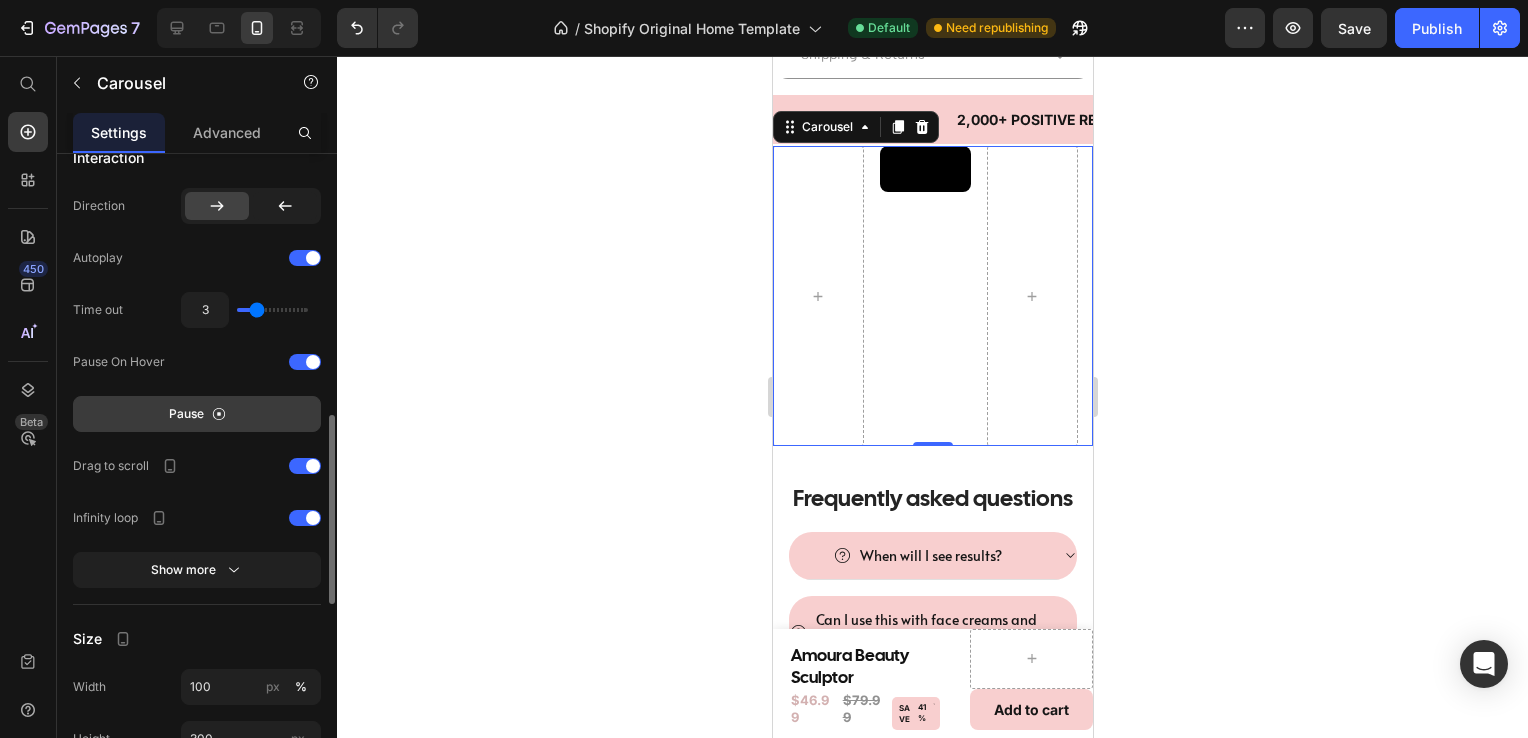 click on "Pause" at bounding box center (197, 414) 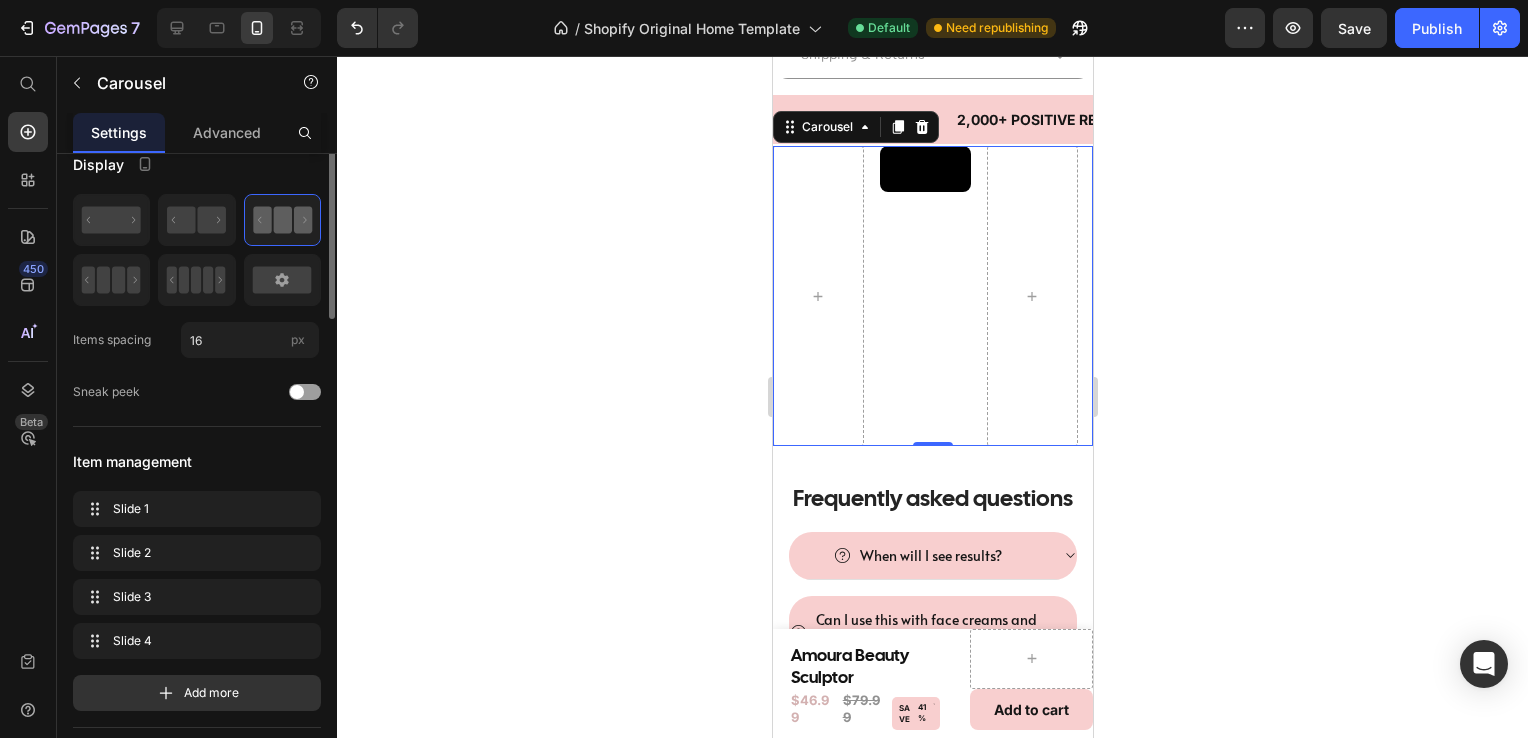 scroll, scrollTop: 0, scrollLeft: 0, axis: both 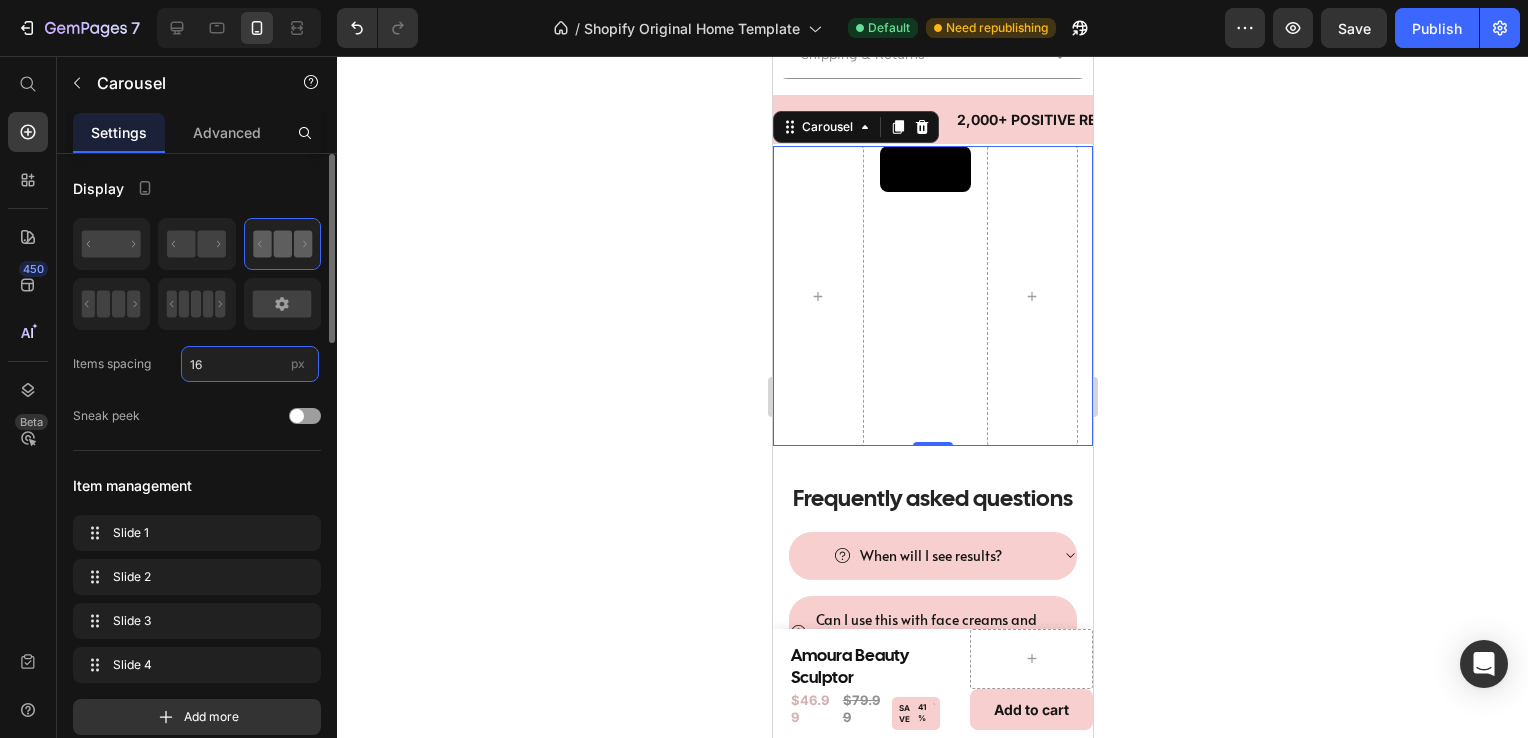 click on "16" at bounding box center [250, 364] 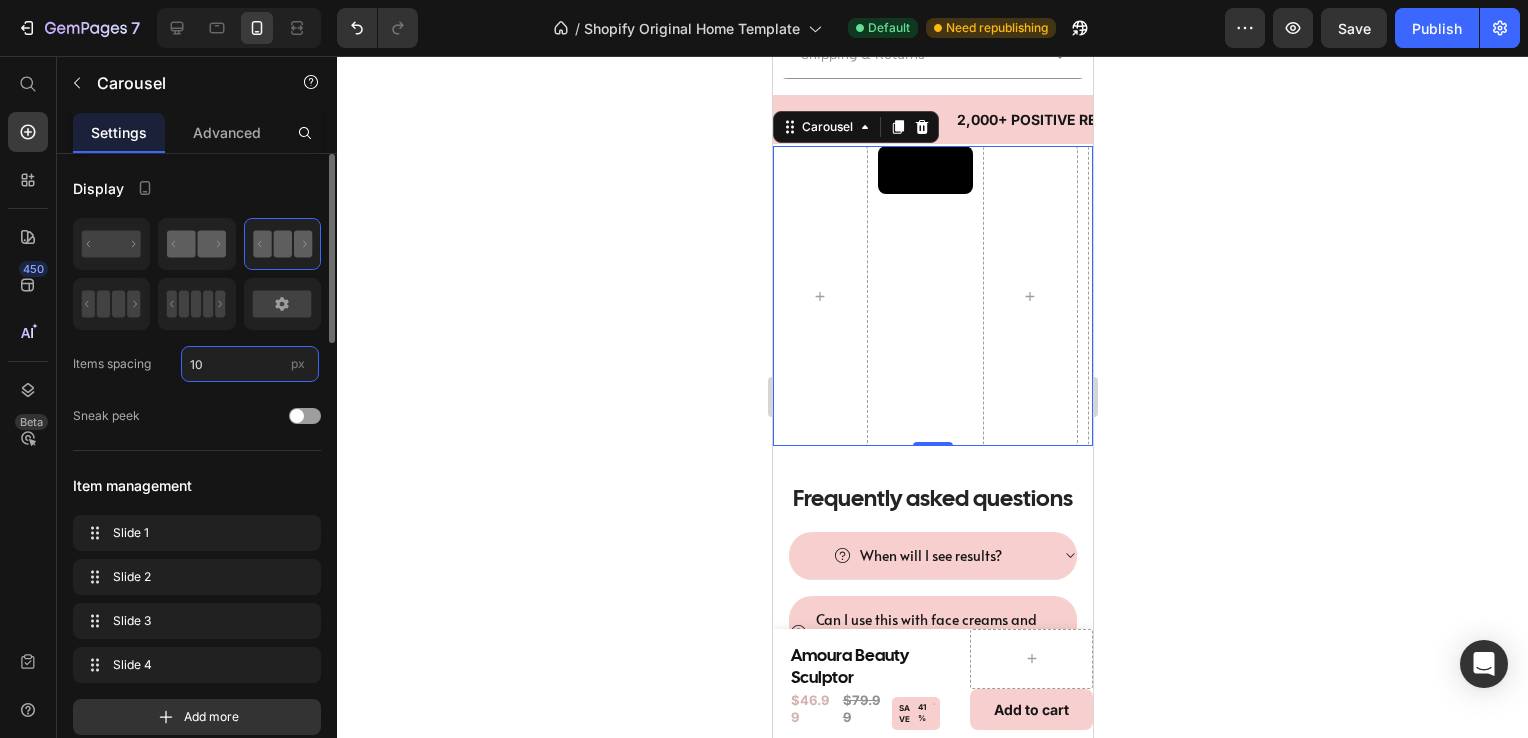 type on "10" 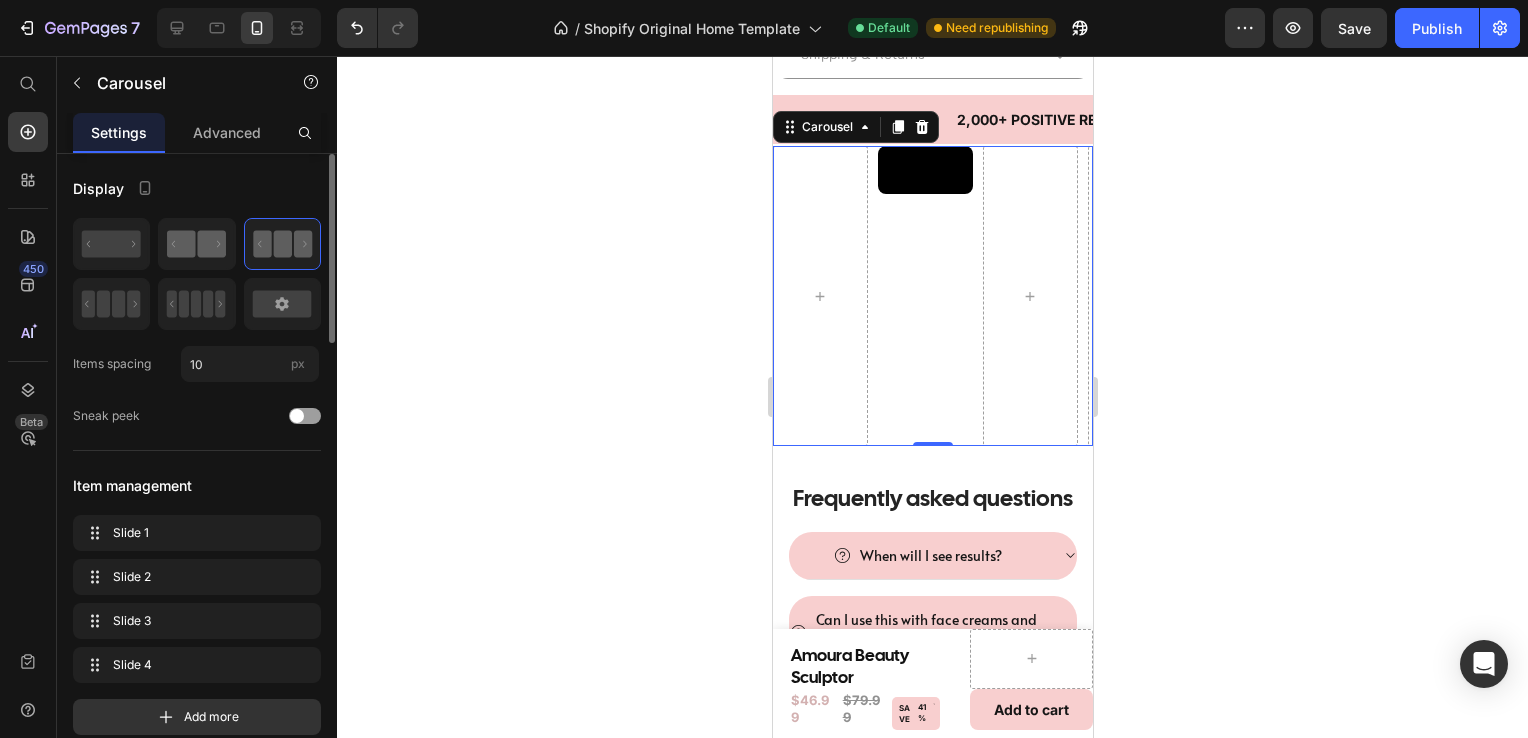 click 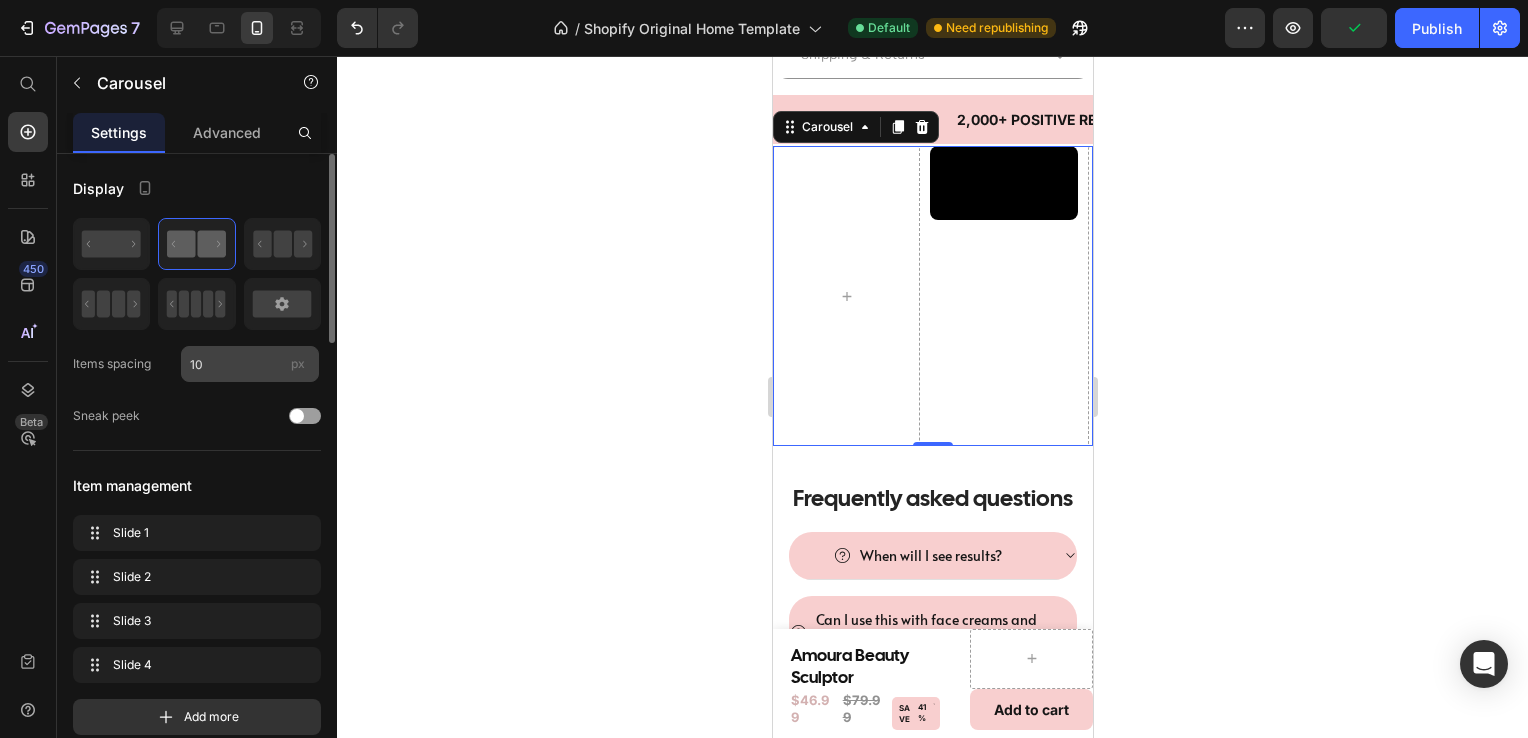 scroll, scrollTop: 0, scrollLeft: 0, axis: both 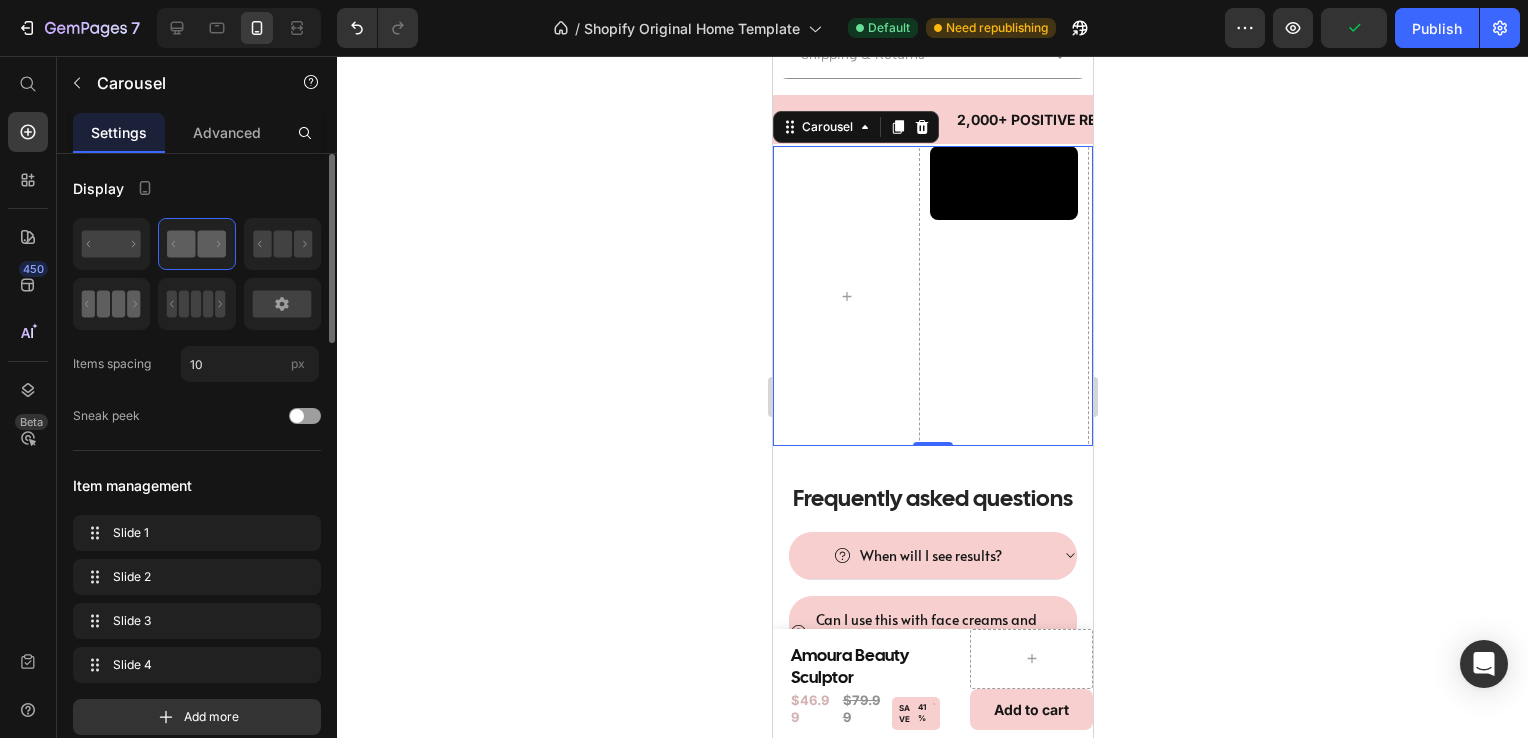 click 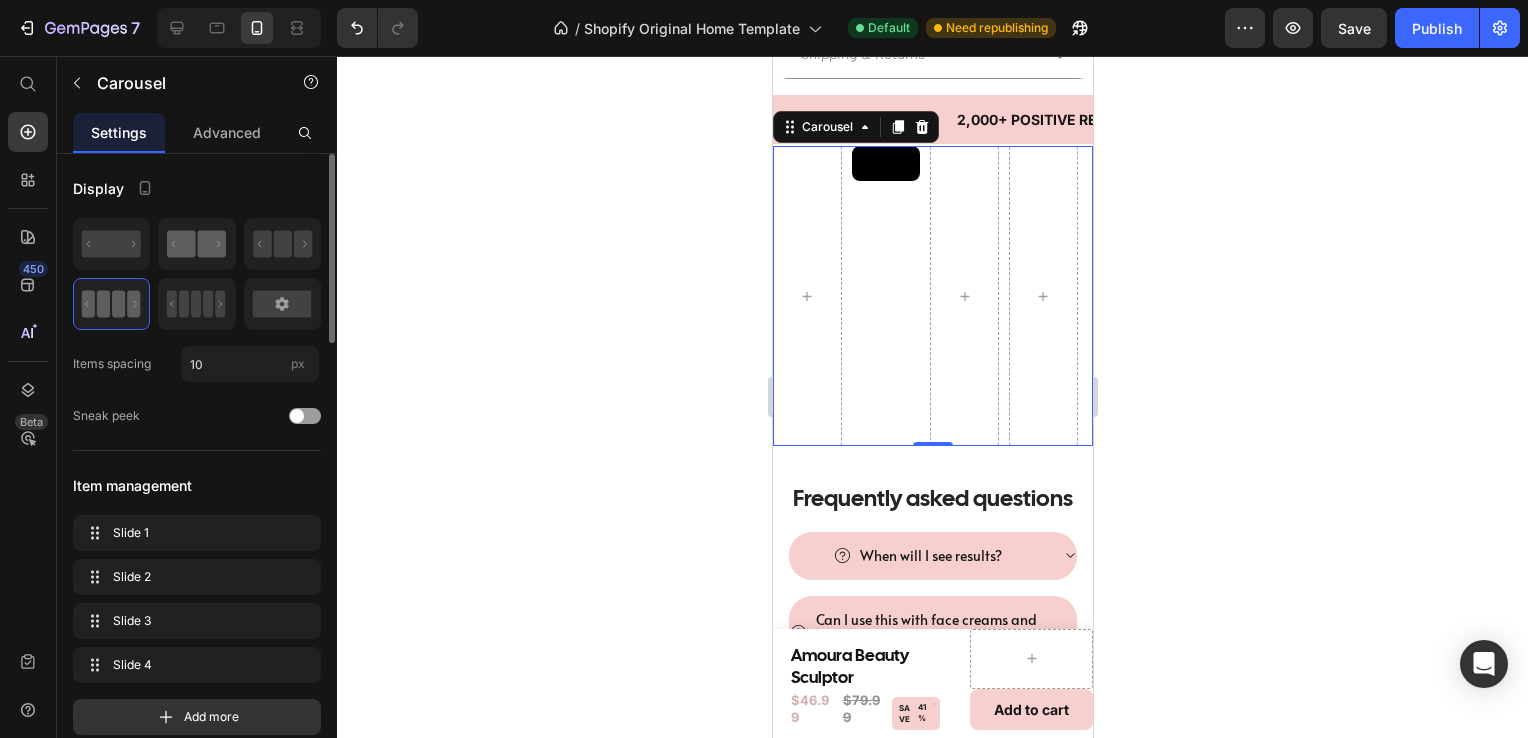 click 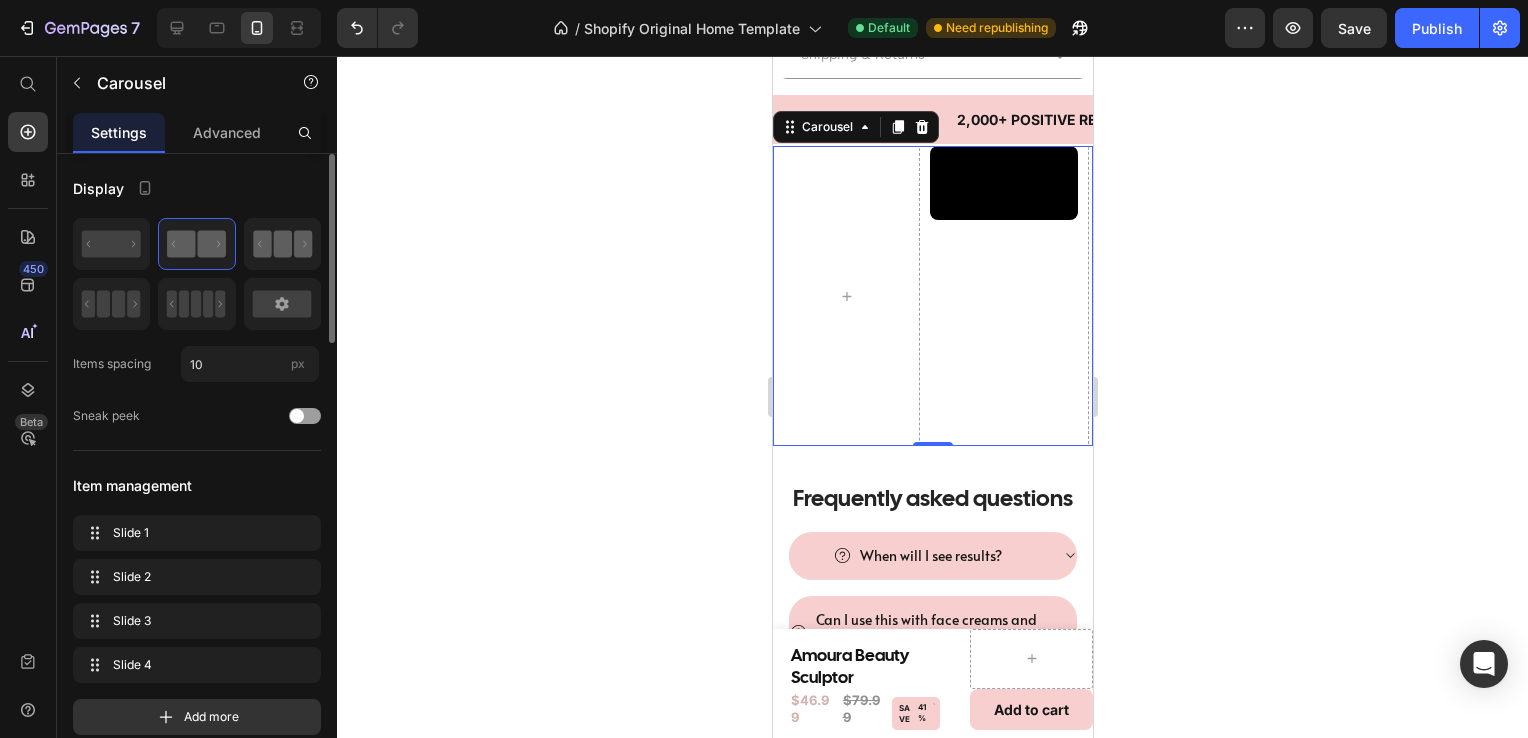 click 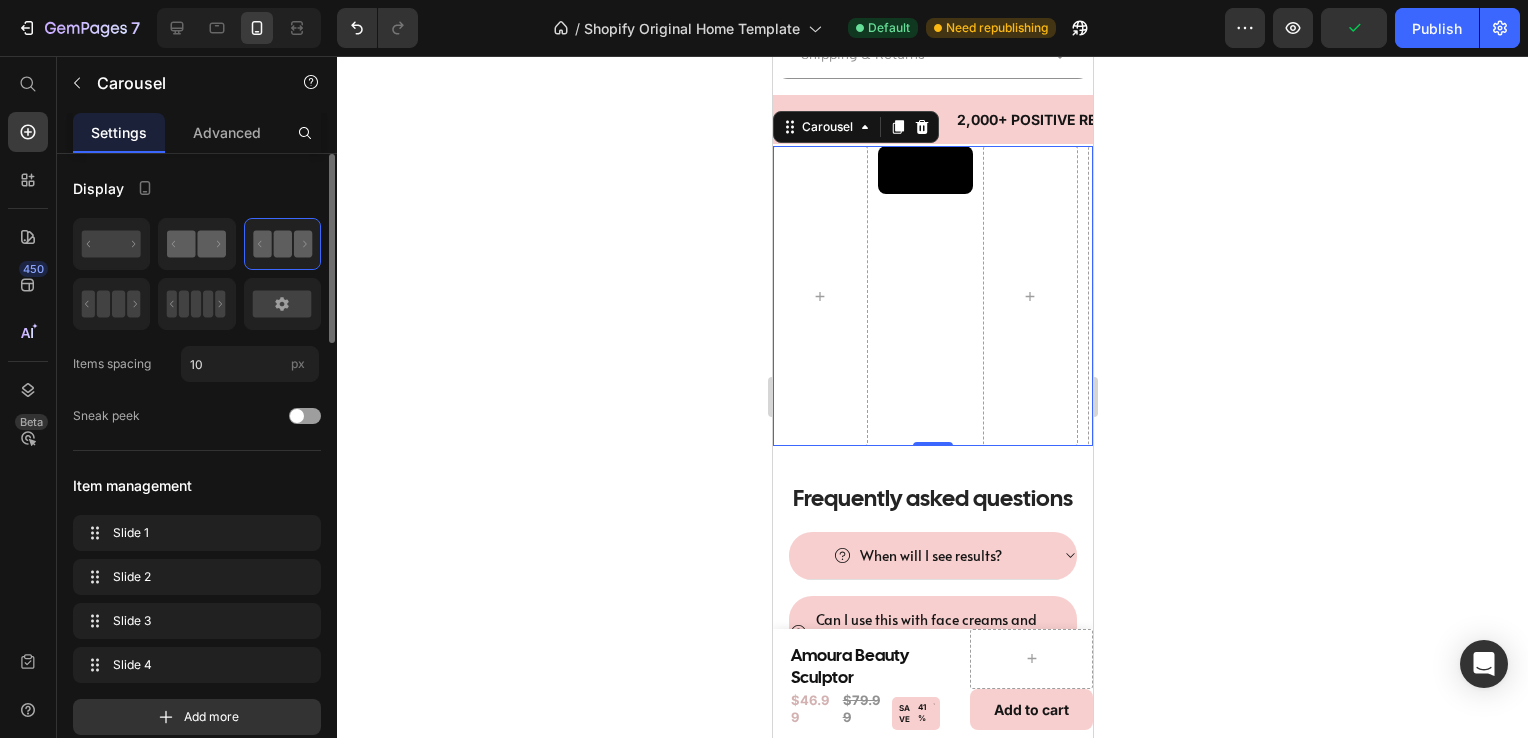 click 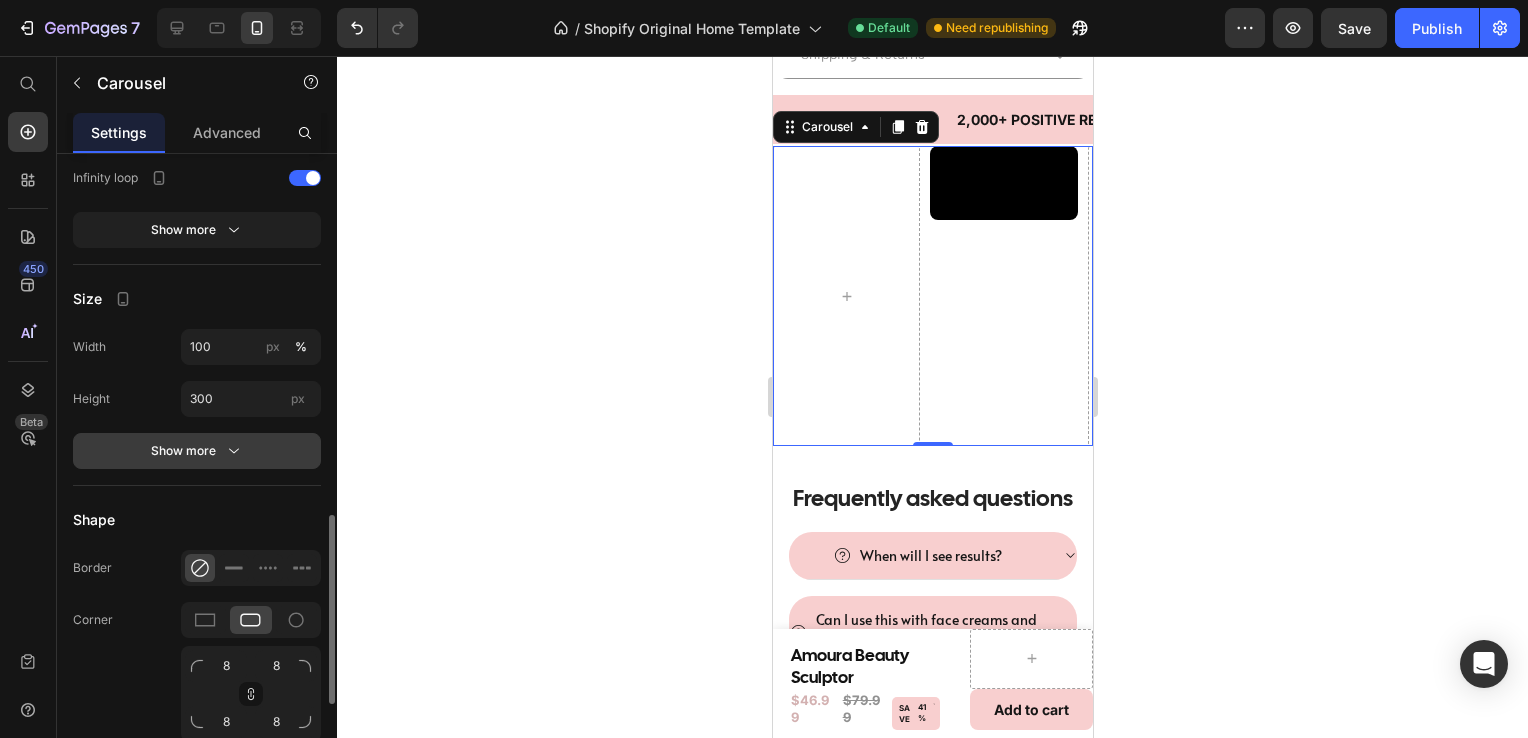 scroll, scrollTop: 1228, scrollLeft: 0, axis: vertical 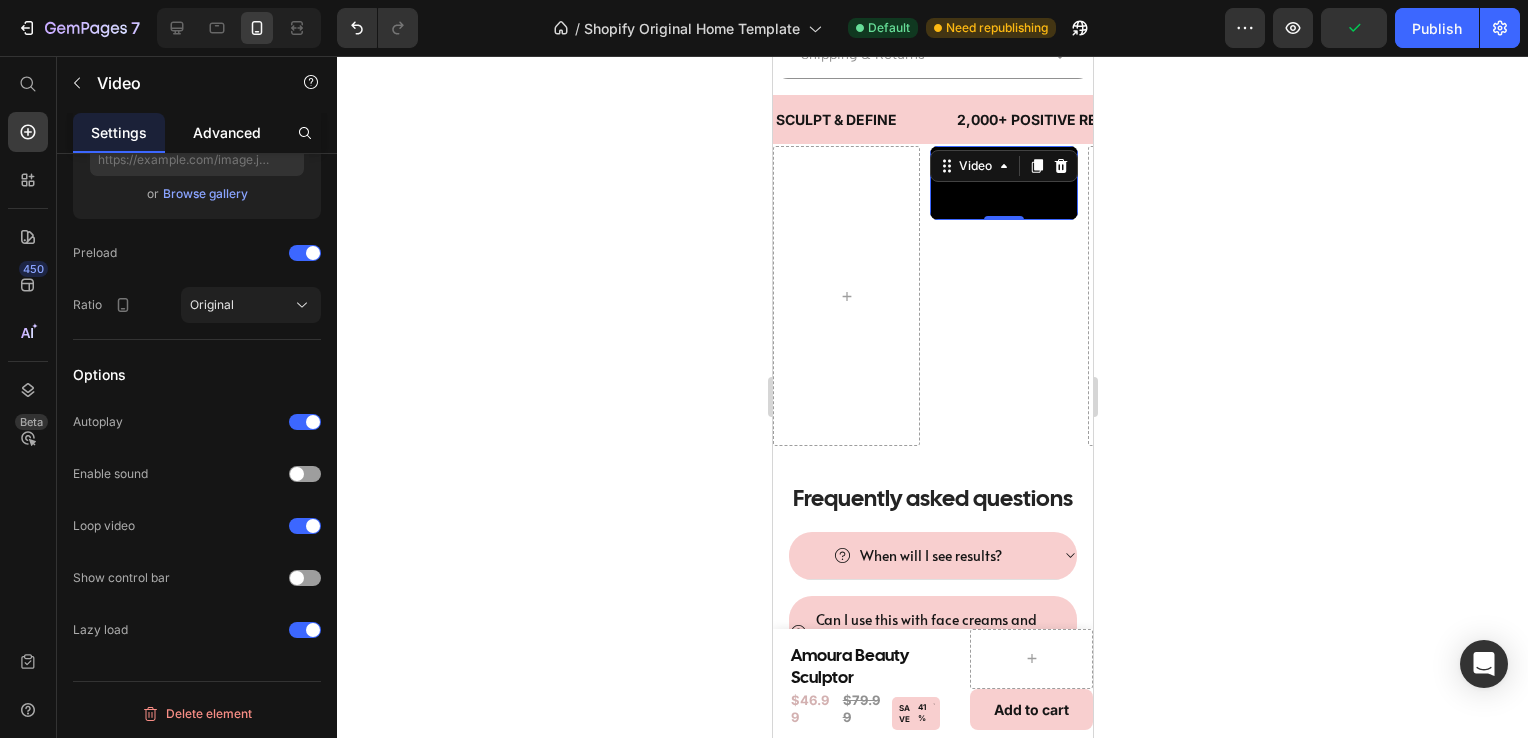 click on "Advanced" at bounding box center [227, 132] 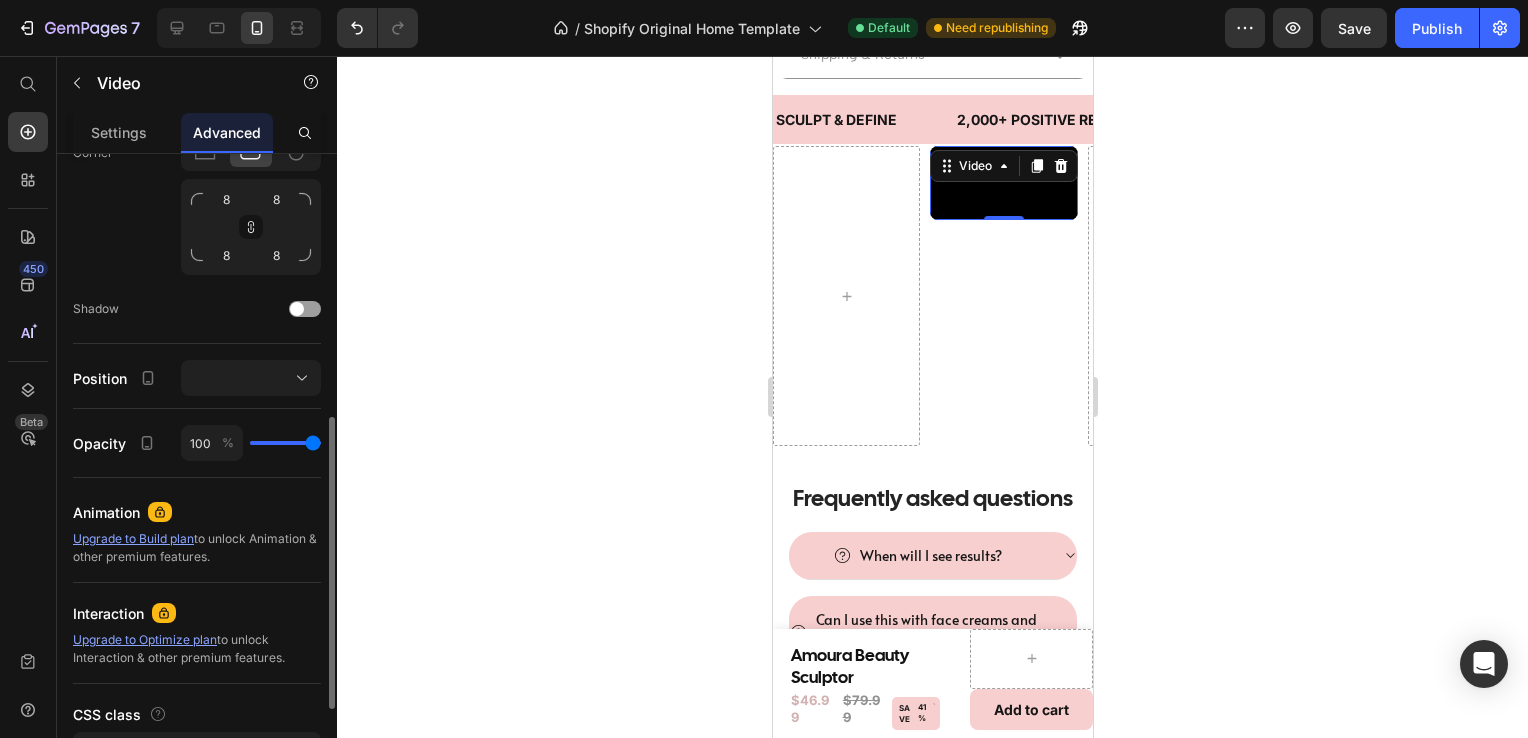scroll, scrollTop: 765, scrollLeft: 0, axis: vertical 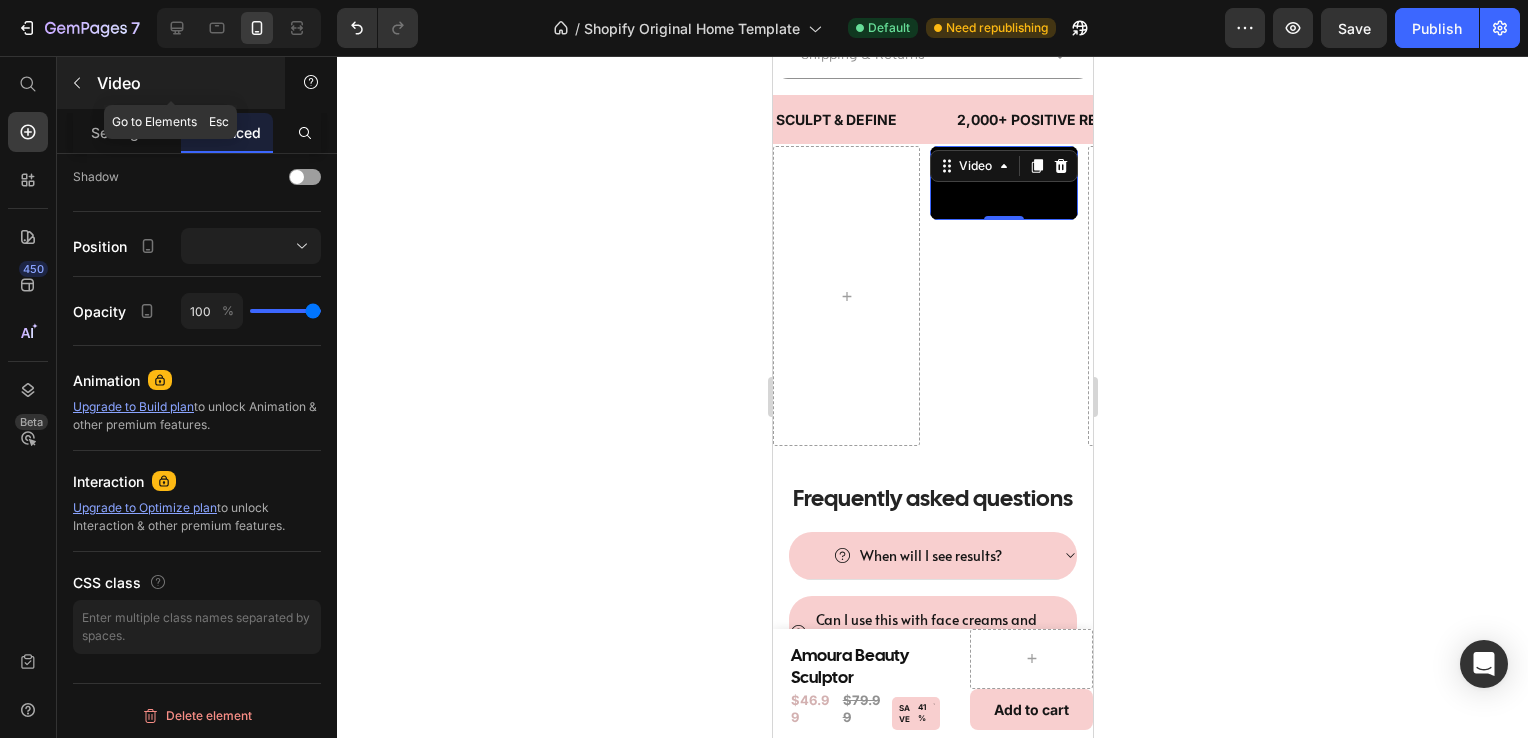click 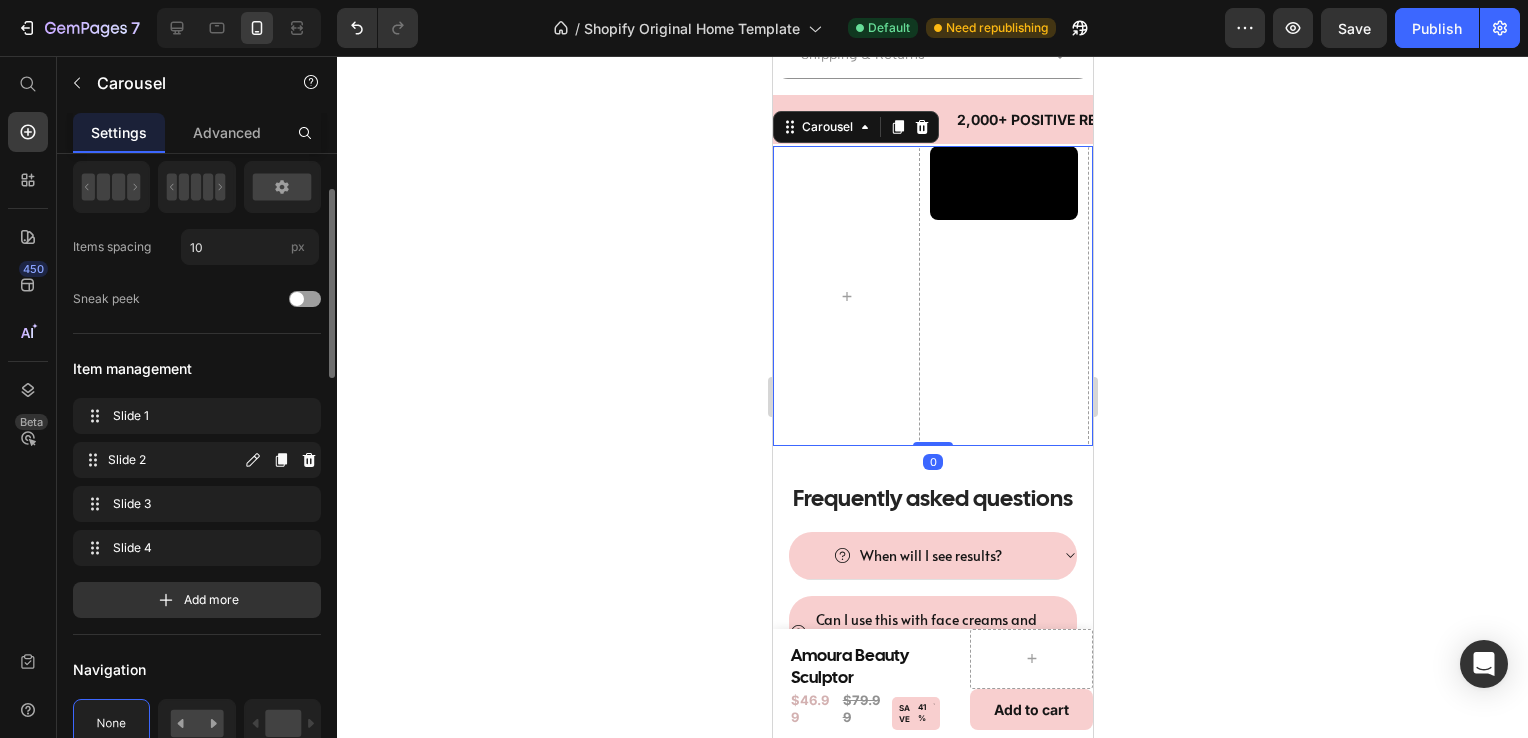 scroll, scrollTop: 119, scrollLeft: 0, axis: vertical 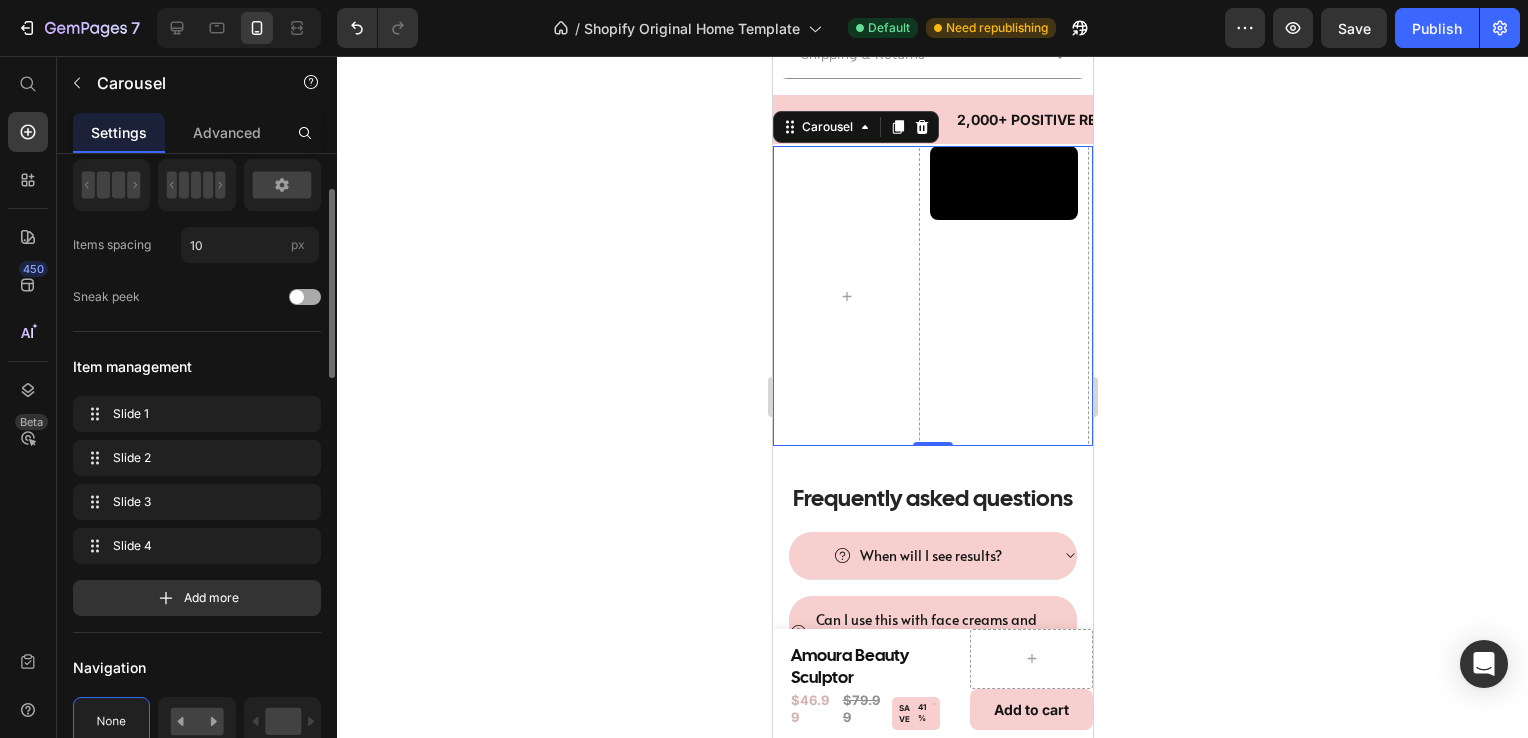 click at bounding box center [297, 297] 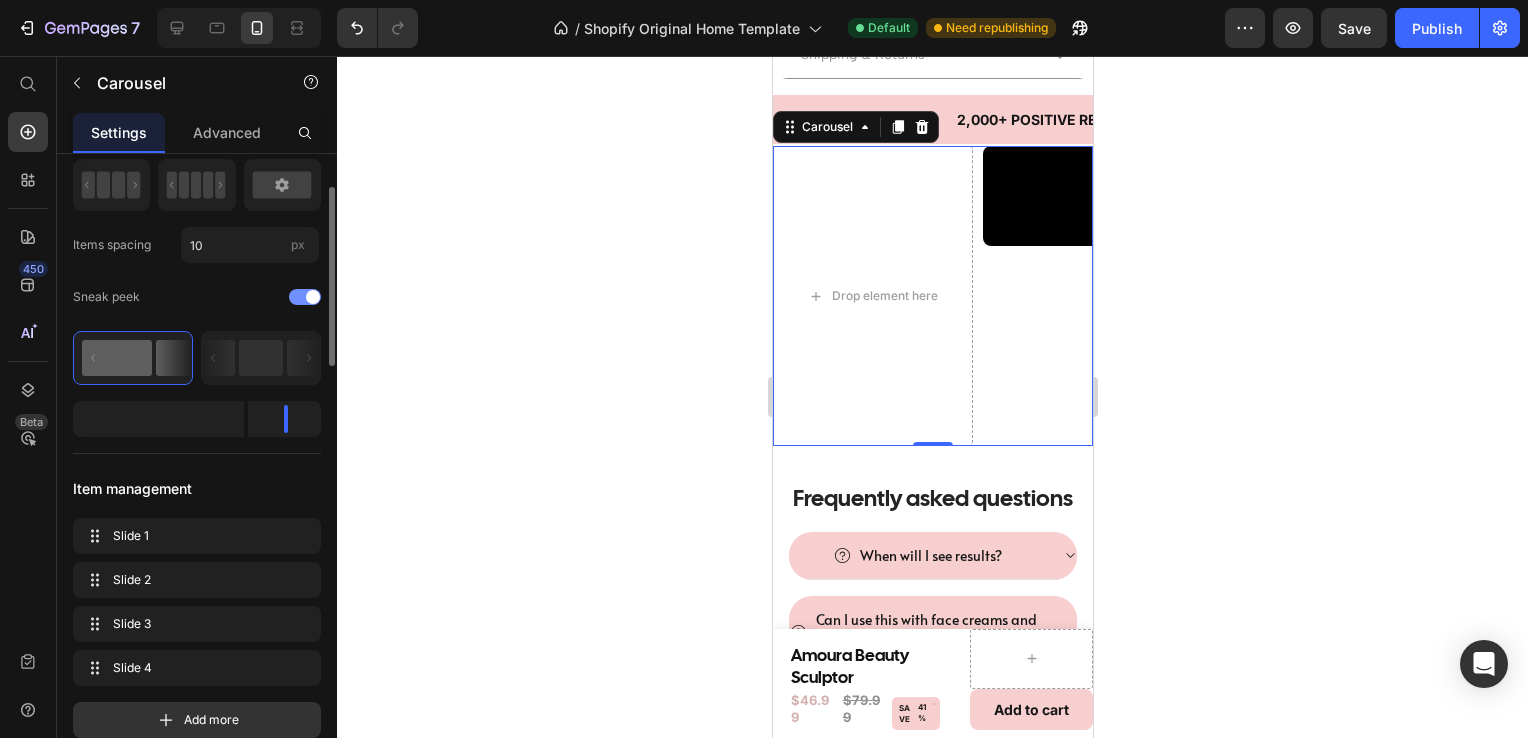 click at bounding box center [305, 297] 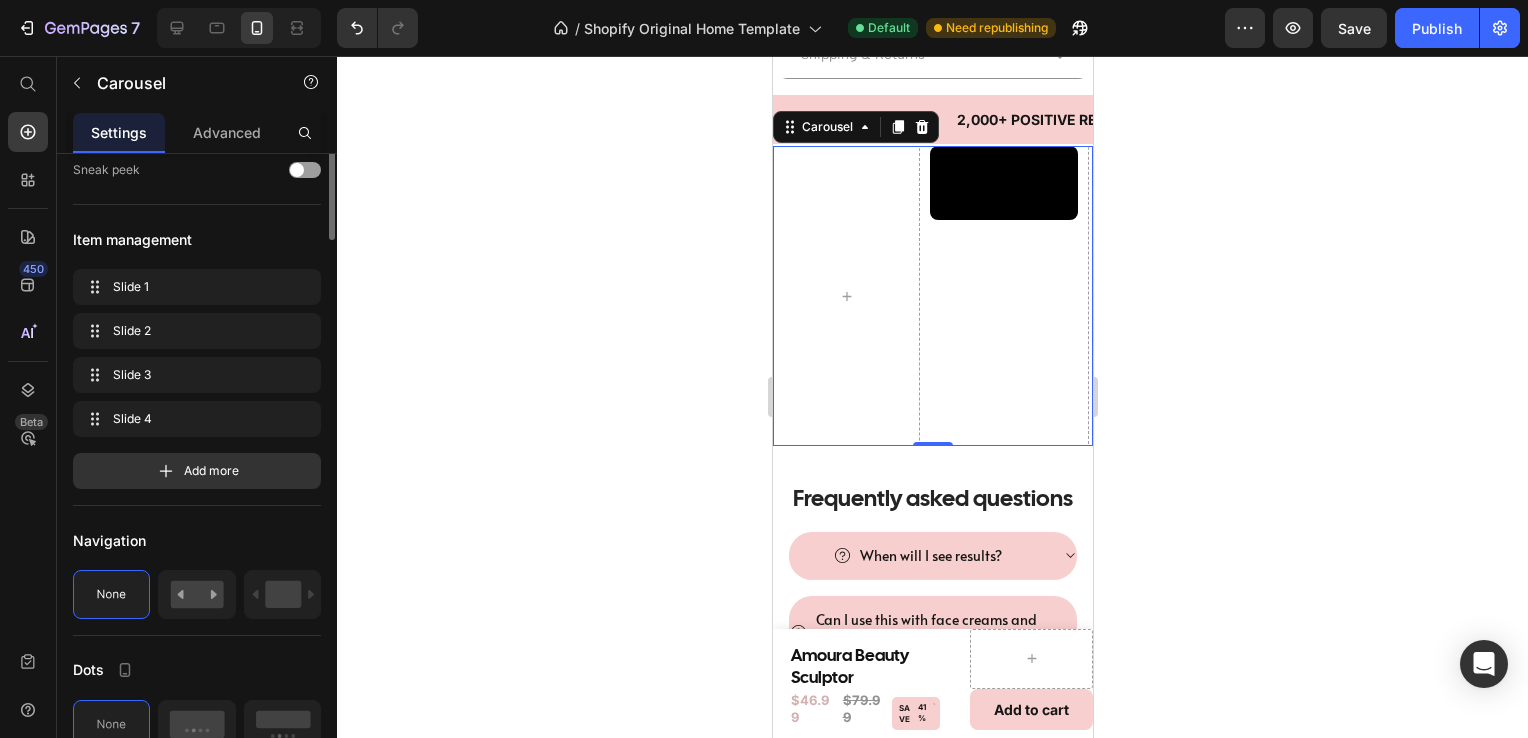 scroll, scrollTop: 0, scrollLeft: 0, axis: both 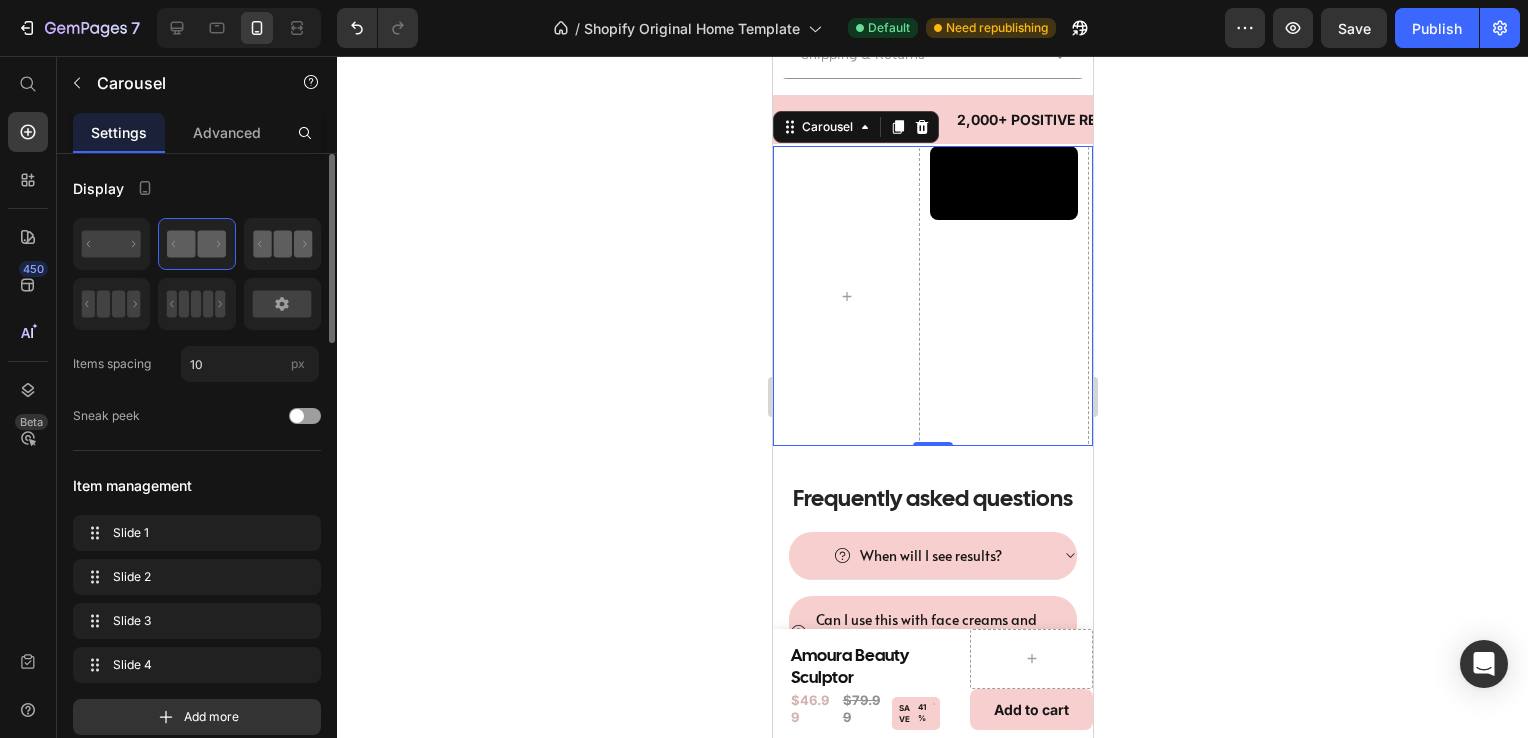click 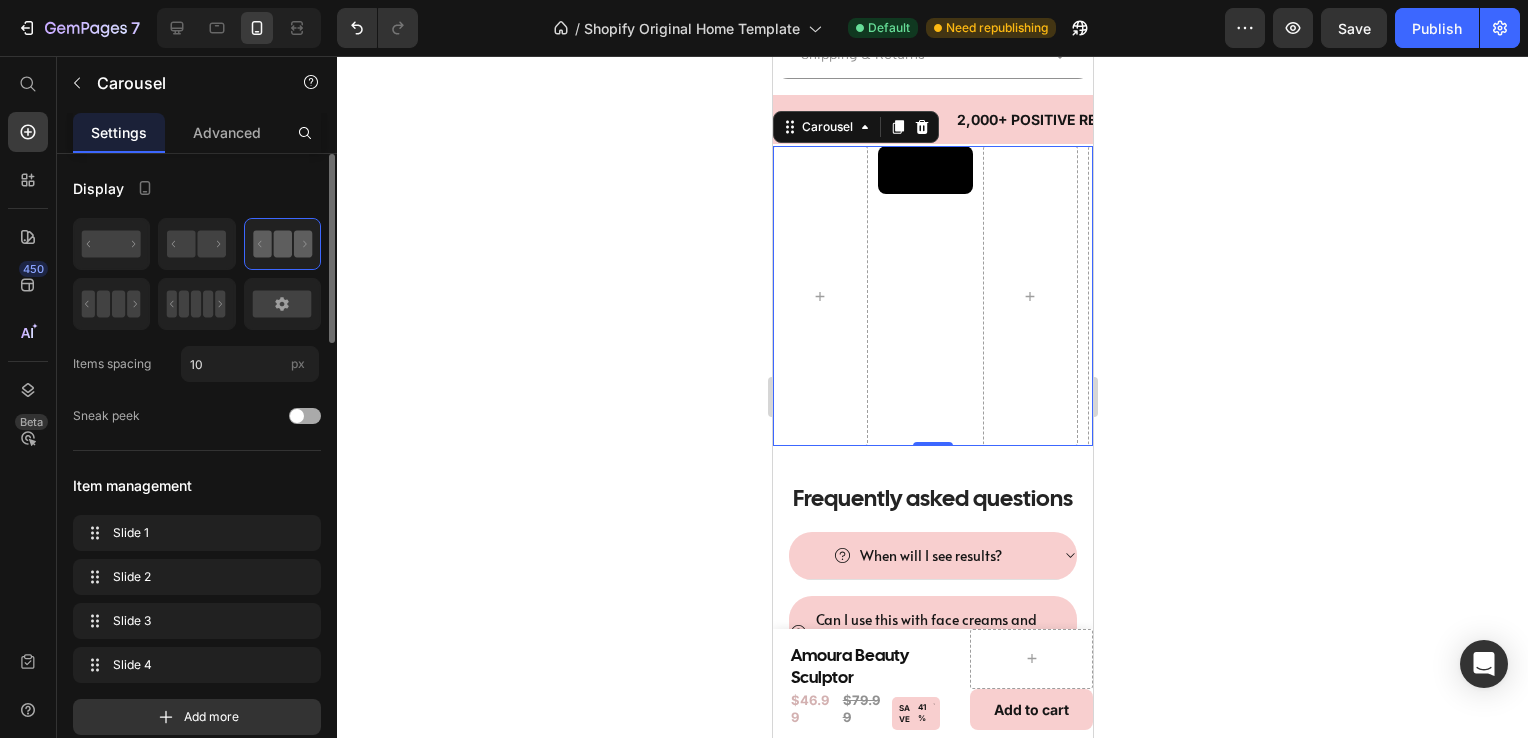 click at bounding box center (305, 416) 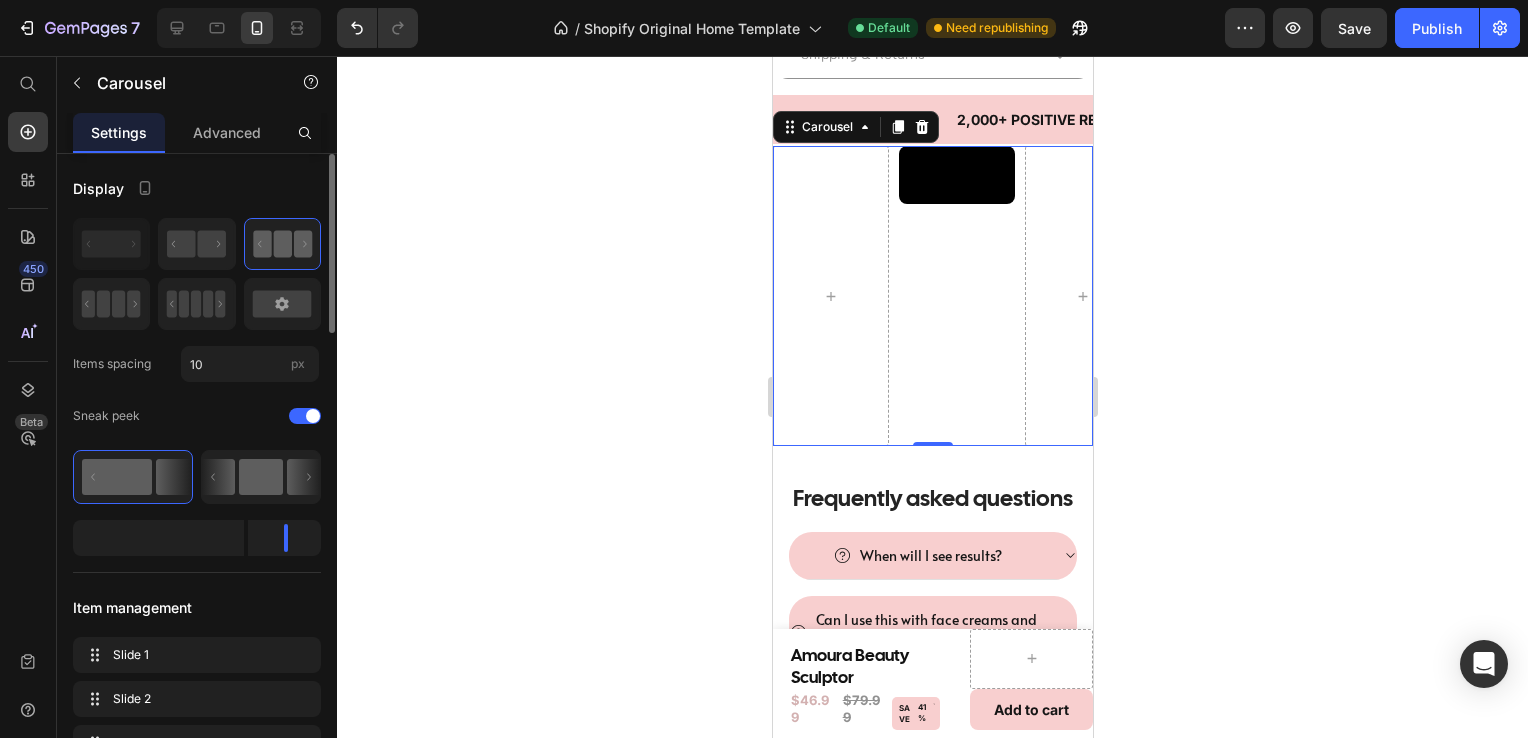 click 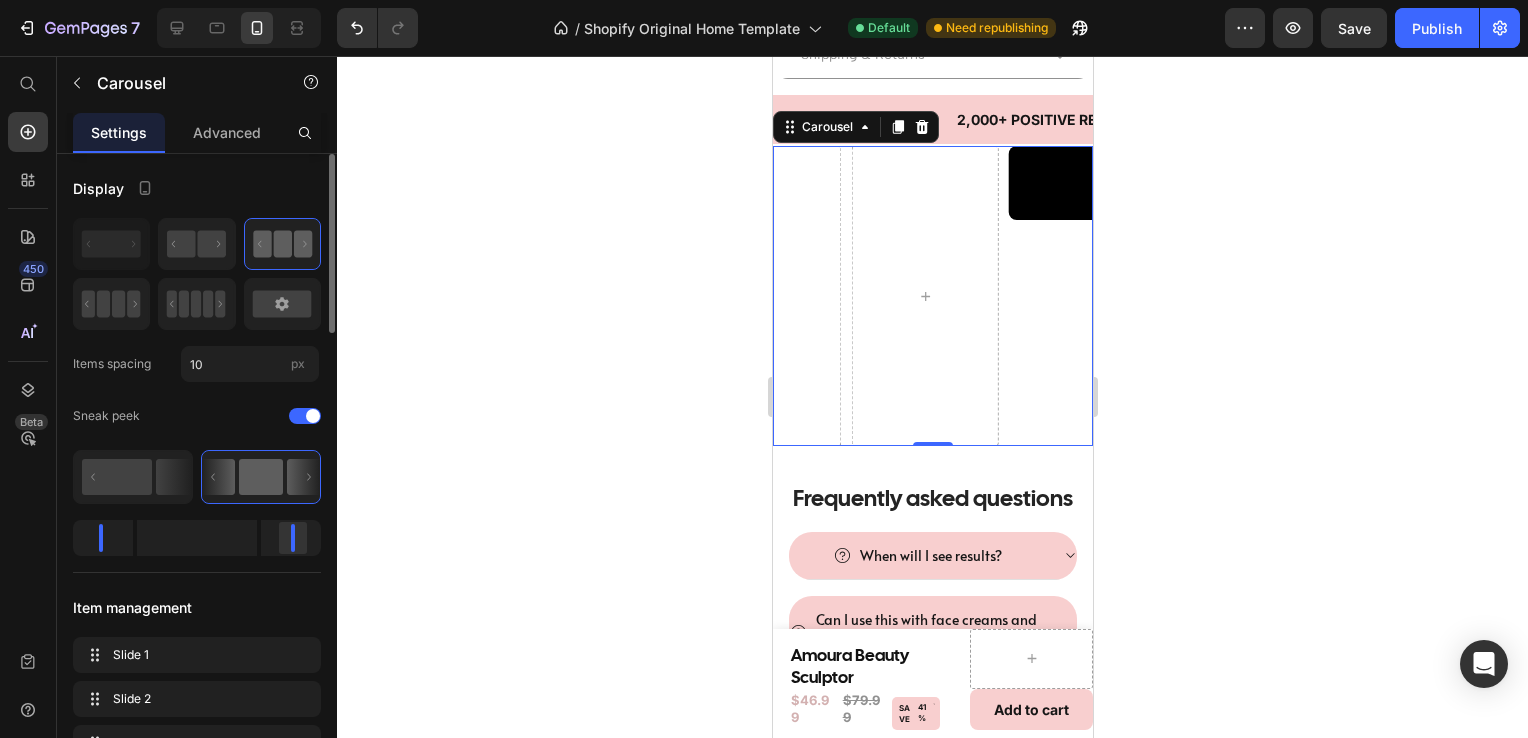 click on "7   /  Shopify Original Home Template Default Need republishing Preview  Save   Publish  450 Beta Shopify Apps Sections Elements Hero Section Product Detail Brands Trusted Badges Guarantee Product Breakdown How to use Testimonials Compare Bundle FAQs Social Proof Brand Story Product List Collection Blog List Contact Sticky Add to Cart Custom Footer Browse Library 450 Layout
Row
Row
Row
Row Text
Heading
Text Block Button
Button
Button
Sticky Back to top Media
Image" at bounding box center (764, 0) 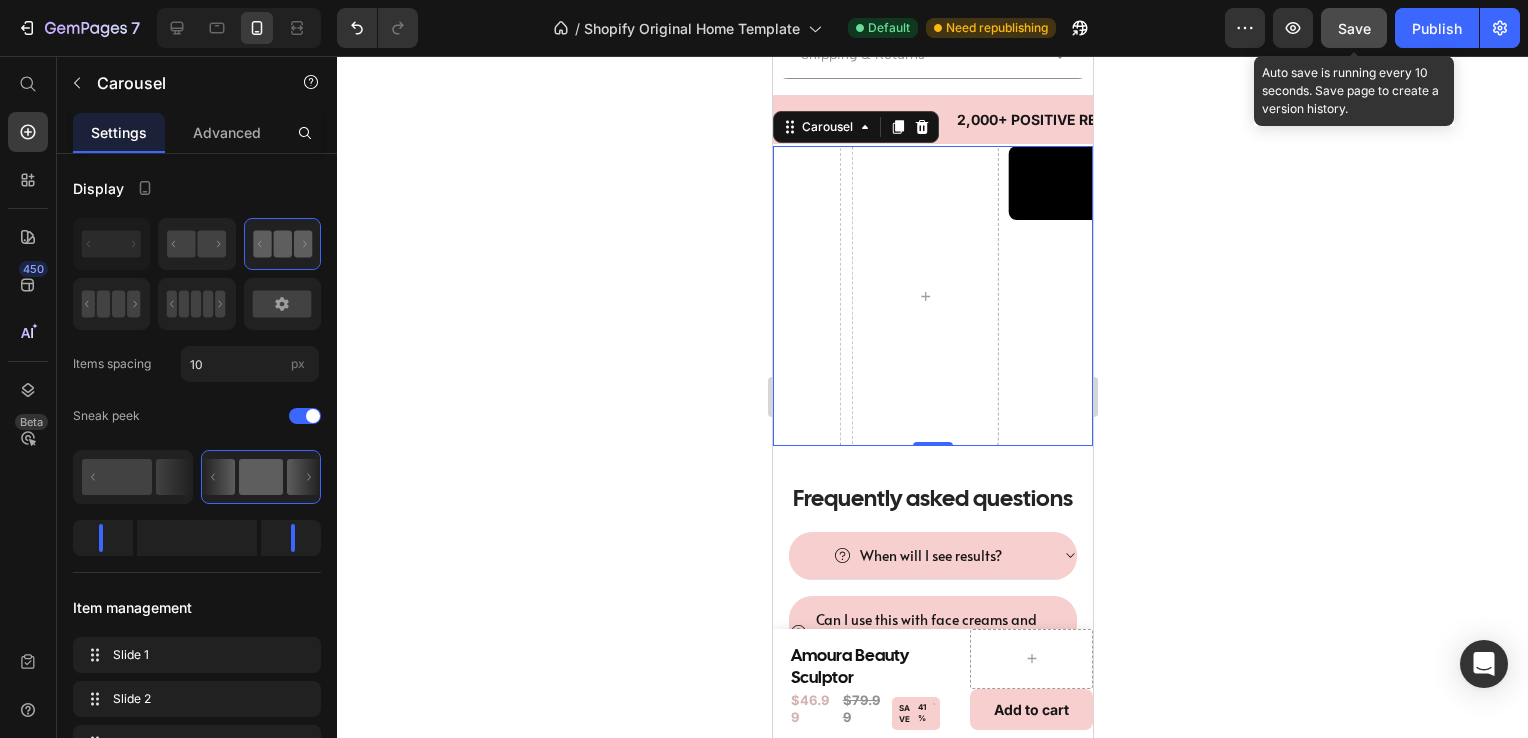 click on "Save" 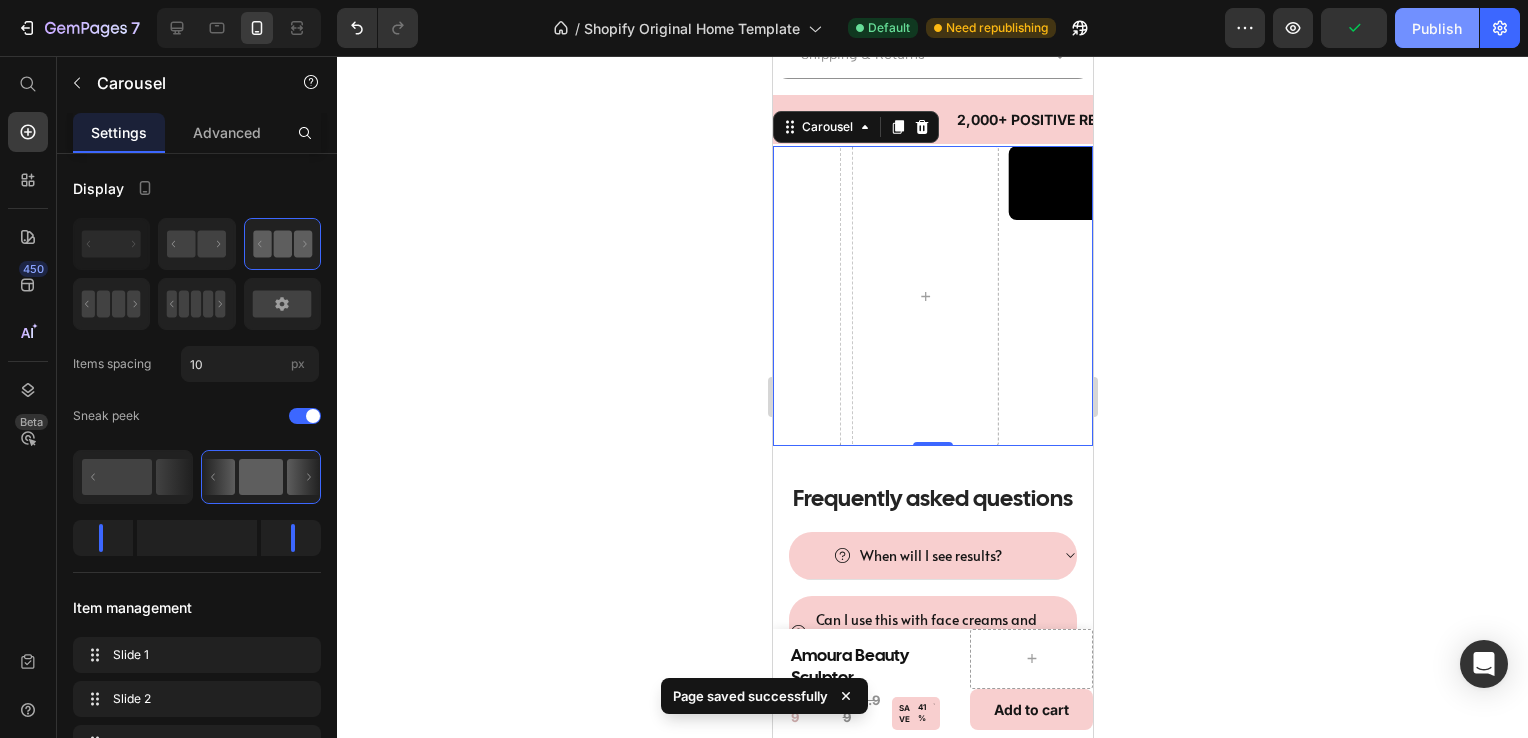 click on "Publish" at bounding box center (1437, 28) 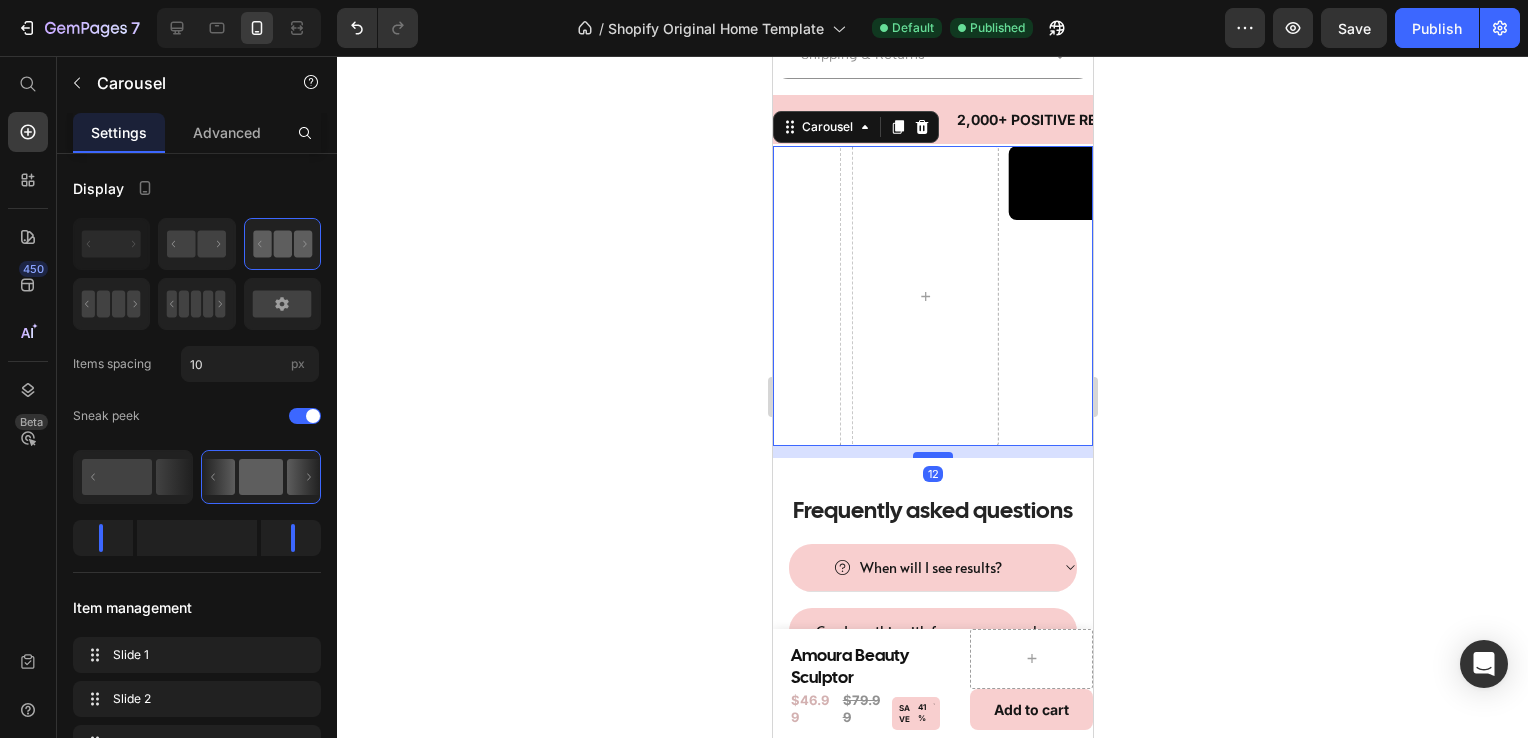 drag, startPoint x: 920, startPoint y: 480, endPoint x: 917, endPoint y: 492, distance: 12.369317 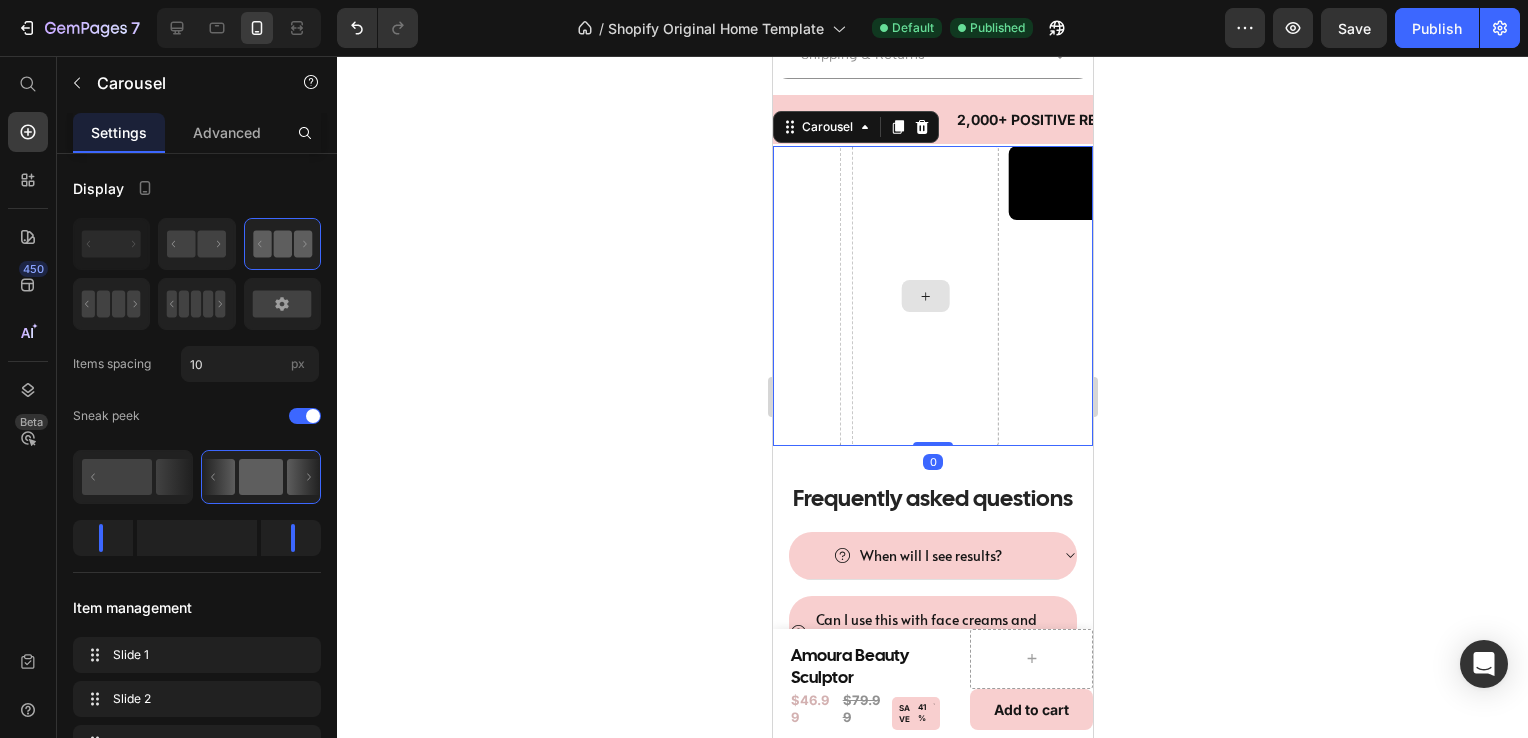 drag, startPoint x: 934, startPoint y: 498, endPoint x: 939, endPoint y: 474, distance: 24.5153 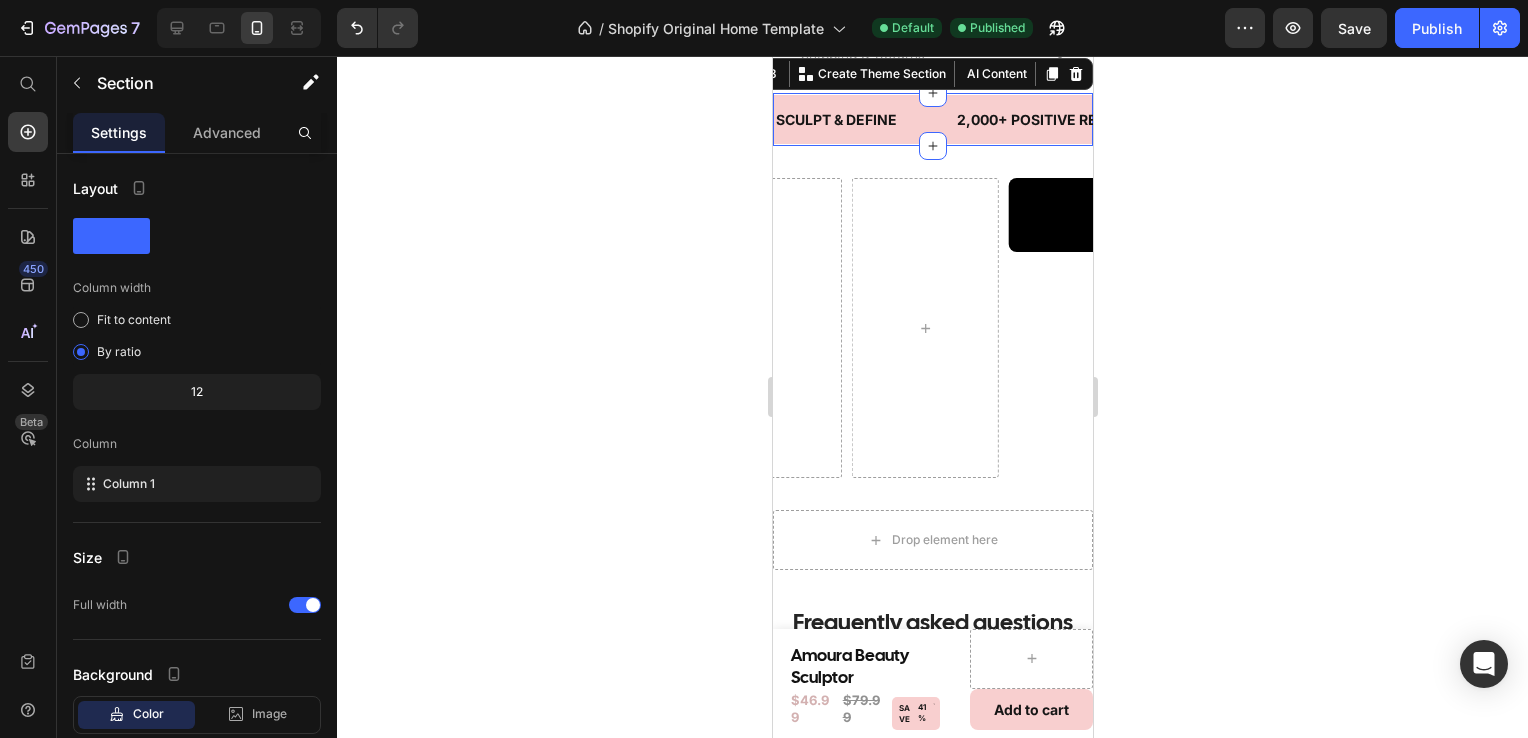 click on "SCULPT & DEFINE Text 2,000+ POSITIVE REVIEWS Text LIMITED TIME 40% OFF SALE Text SCULPT & DEFINE Text 2,000+ POSITIVE REVIEWS Text LIMITED TIME 40% OFF SALE Text Marquee Section 3   You can create reusable sections Create Theme Section AI Content Write with GemAI What would you like to describe here? Tone and Voice Persuasive Product Show more Generate" at bounding box center [932, 119] 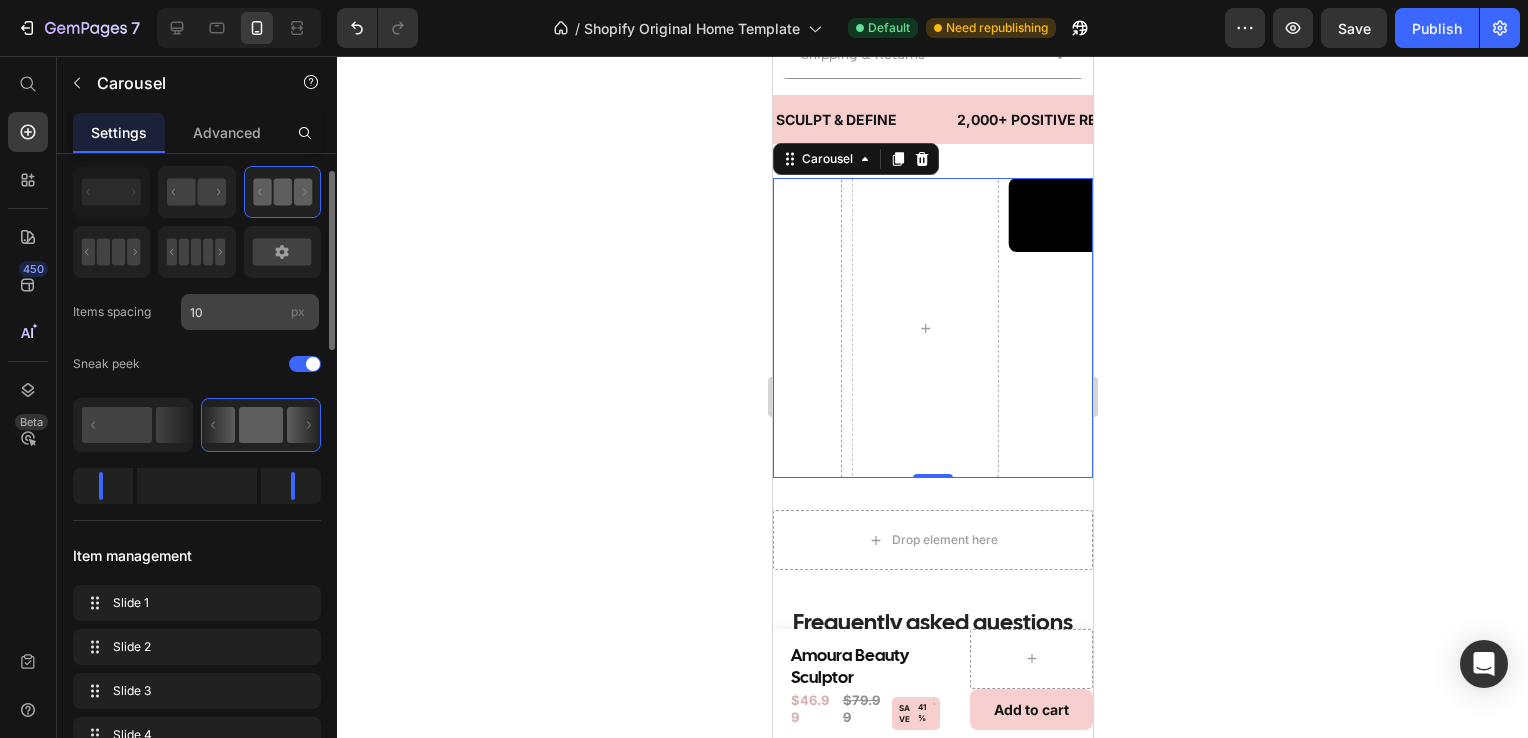 scroll, scrollTop: 55, scrollLeft: 0, axis: vertical 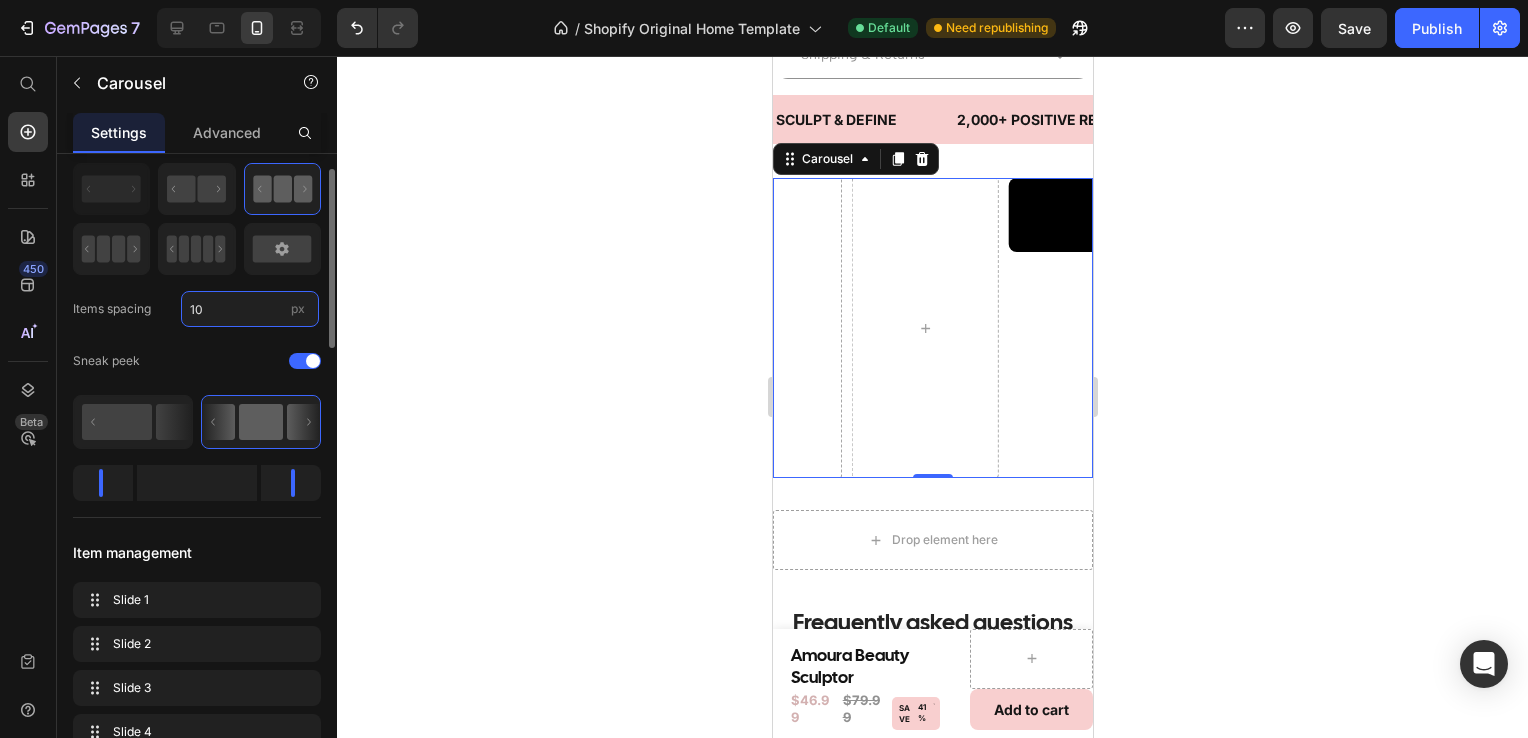 click on "10" at bounding box center [250, 309] 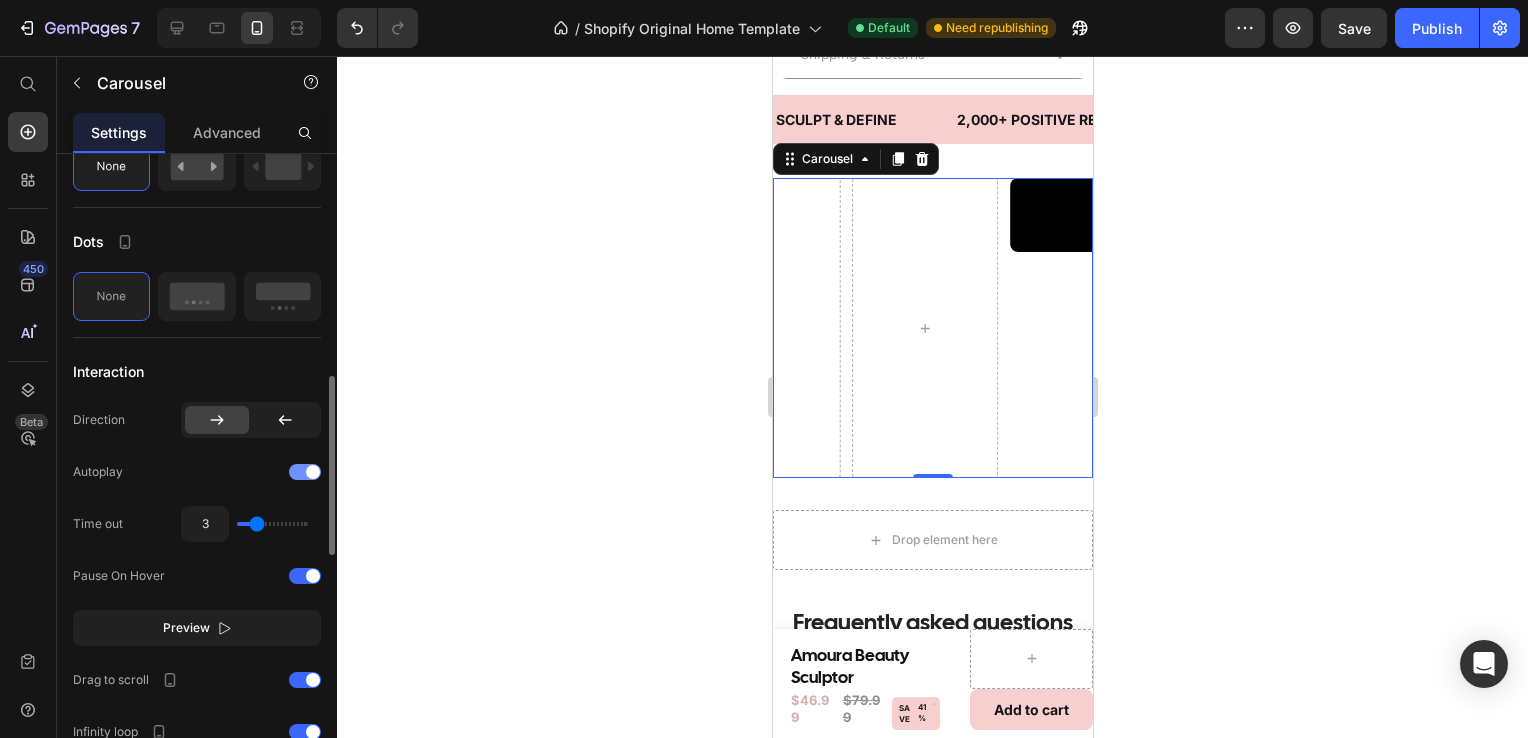 scroll, scrollTop: 796, scrollLeft: 0, axis: vertical 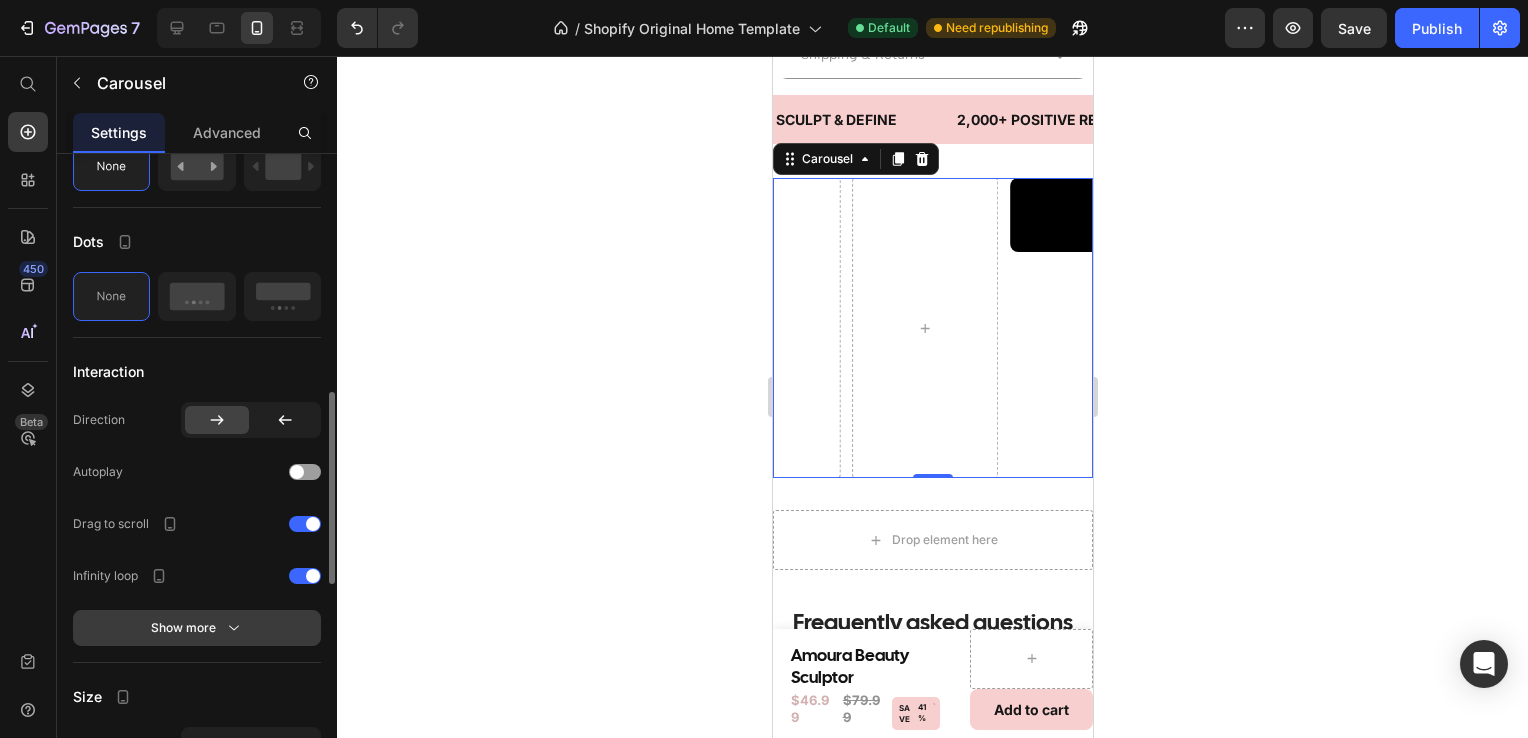 click on "Show more" at bounding box center [197, 628] 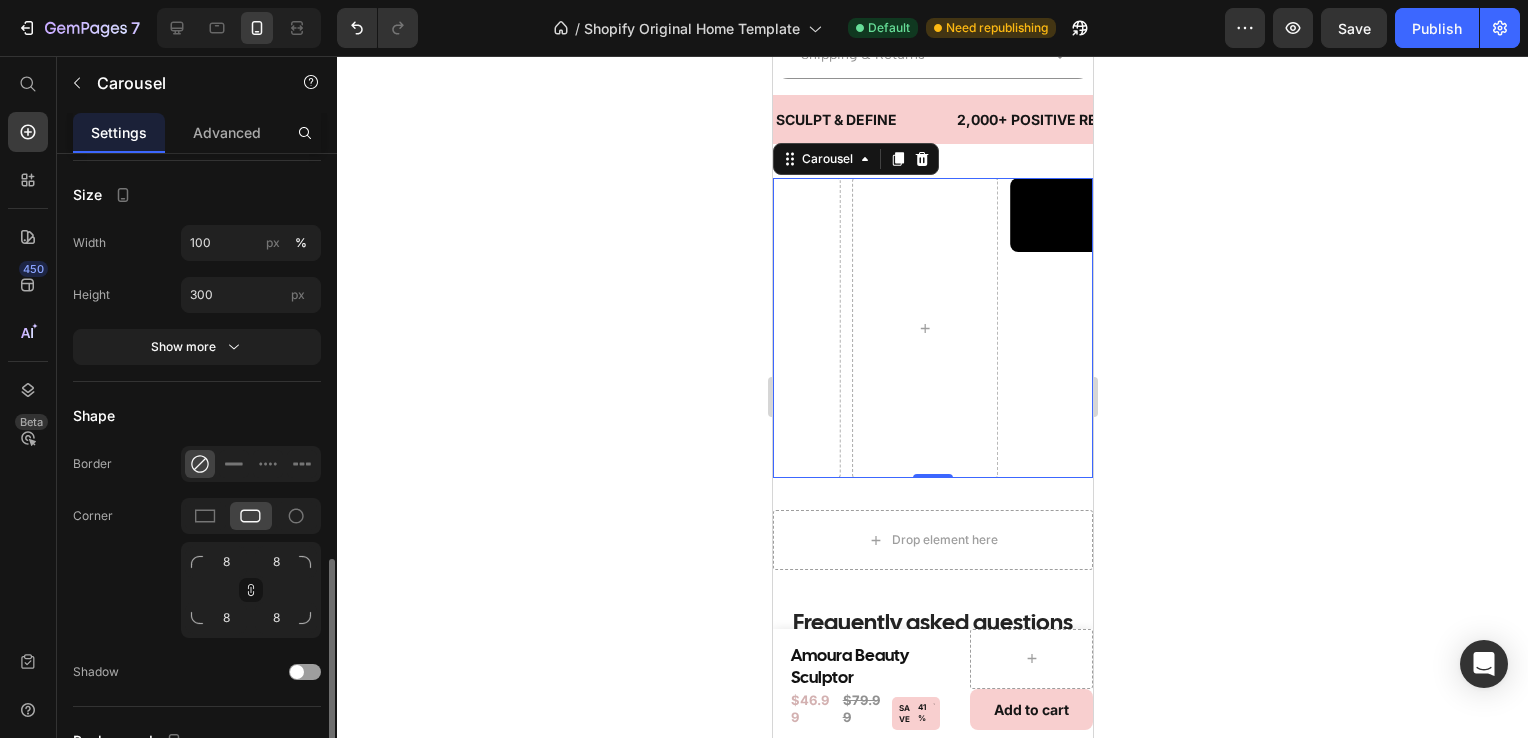 scroll, scrollTop: 1407, scrollLeft: 0, axis: vertical 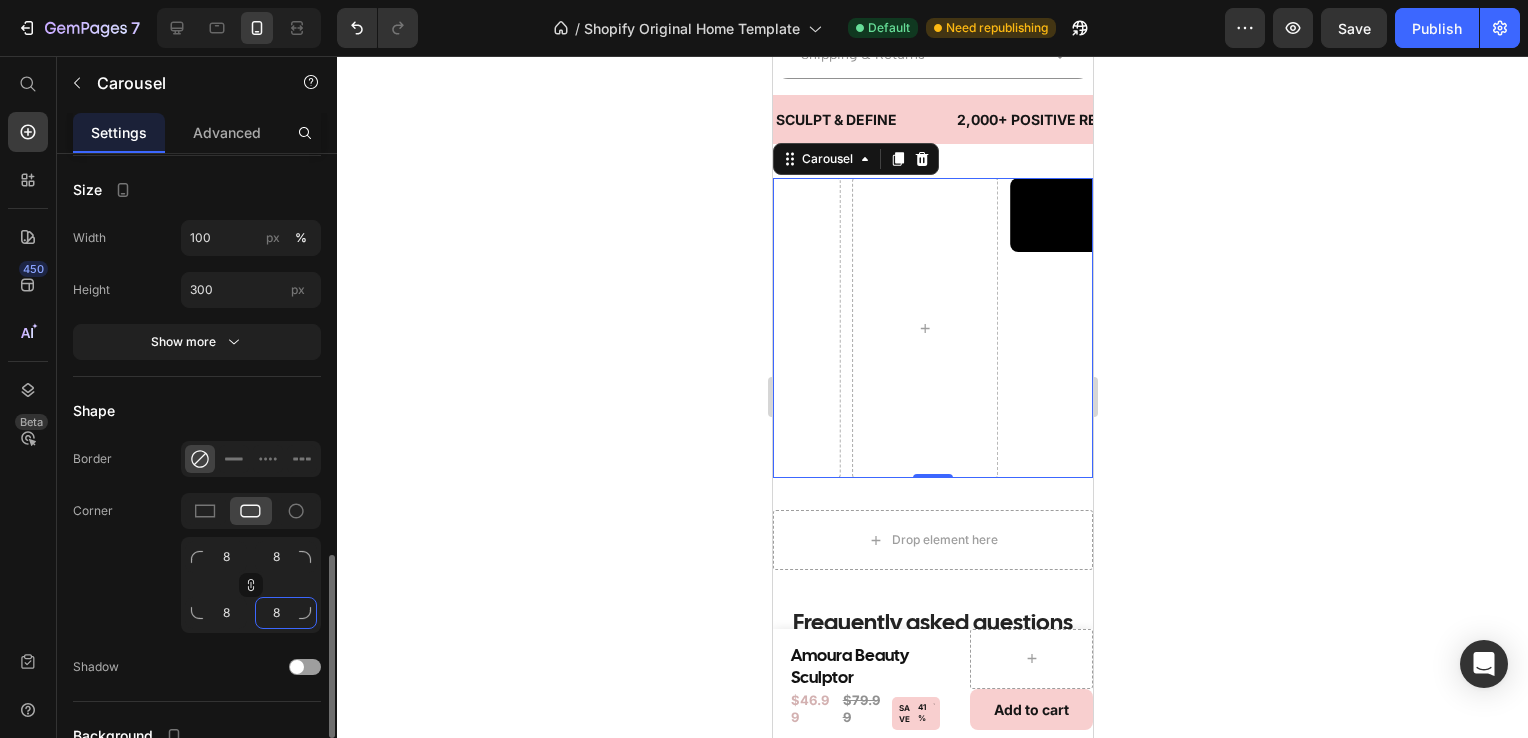 drag, startPoint x: 271, startPoint y: 626, endPoint x: 282, endPoint y: 614, distance: 16.27882 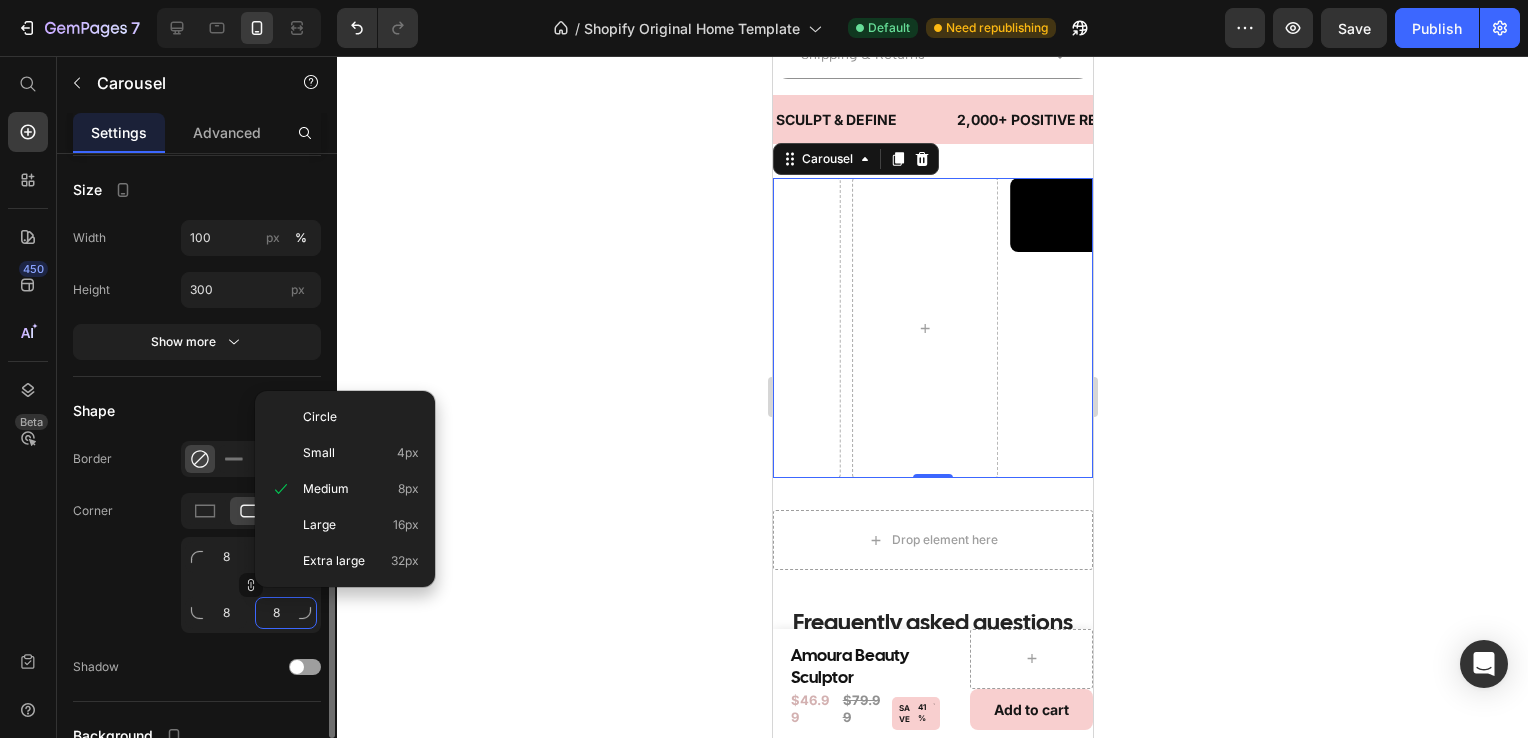 type on "81" 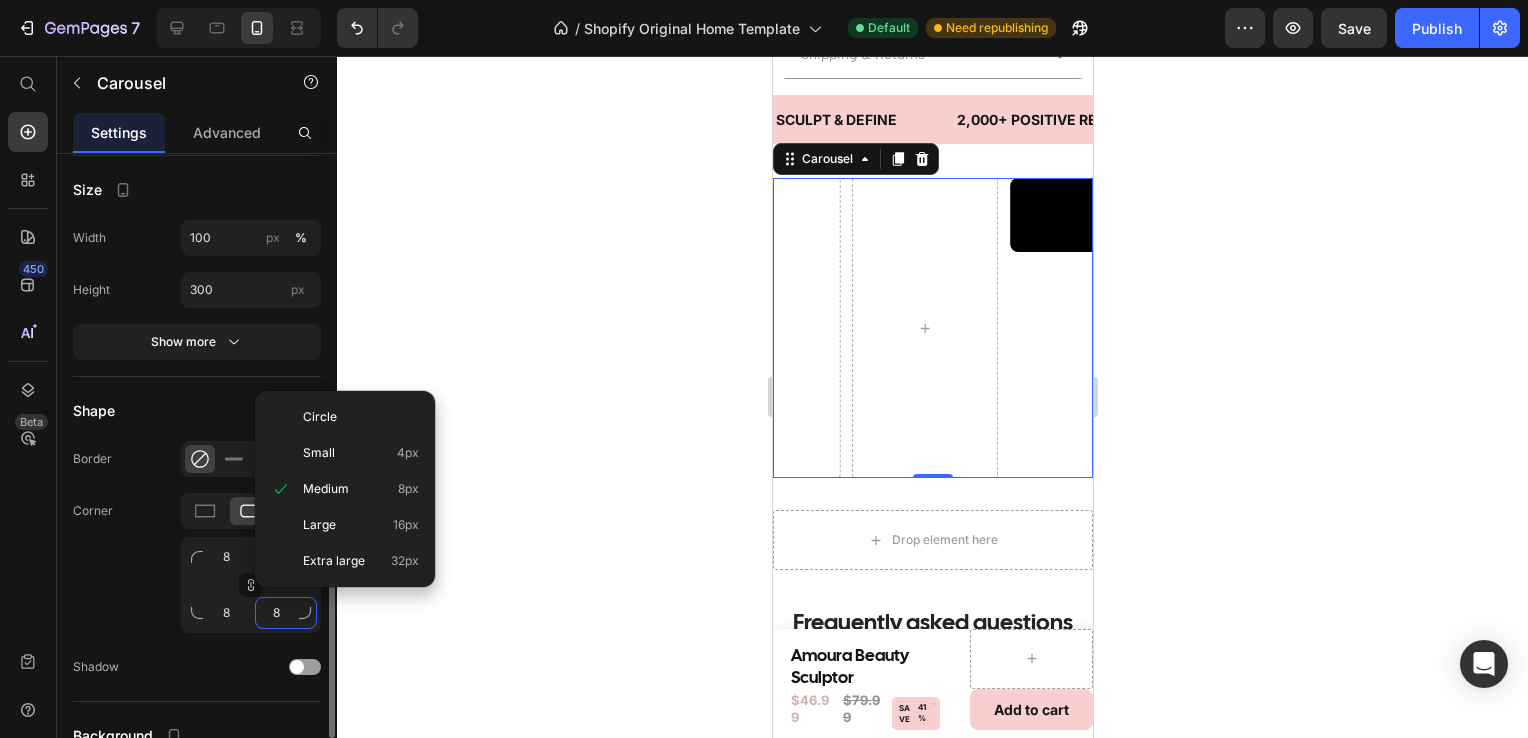 type on "81" 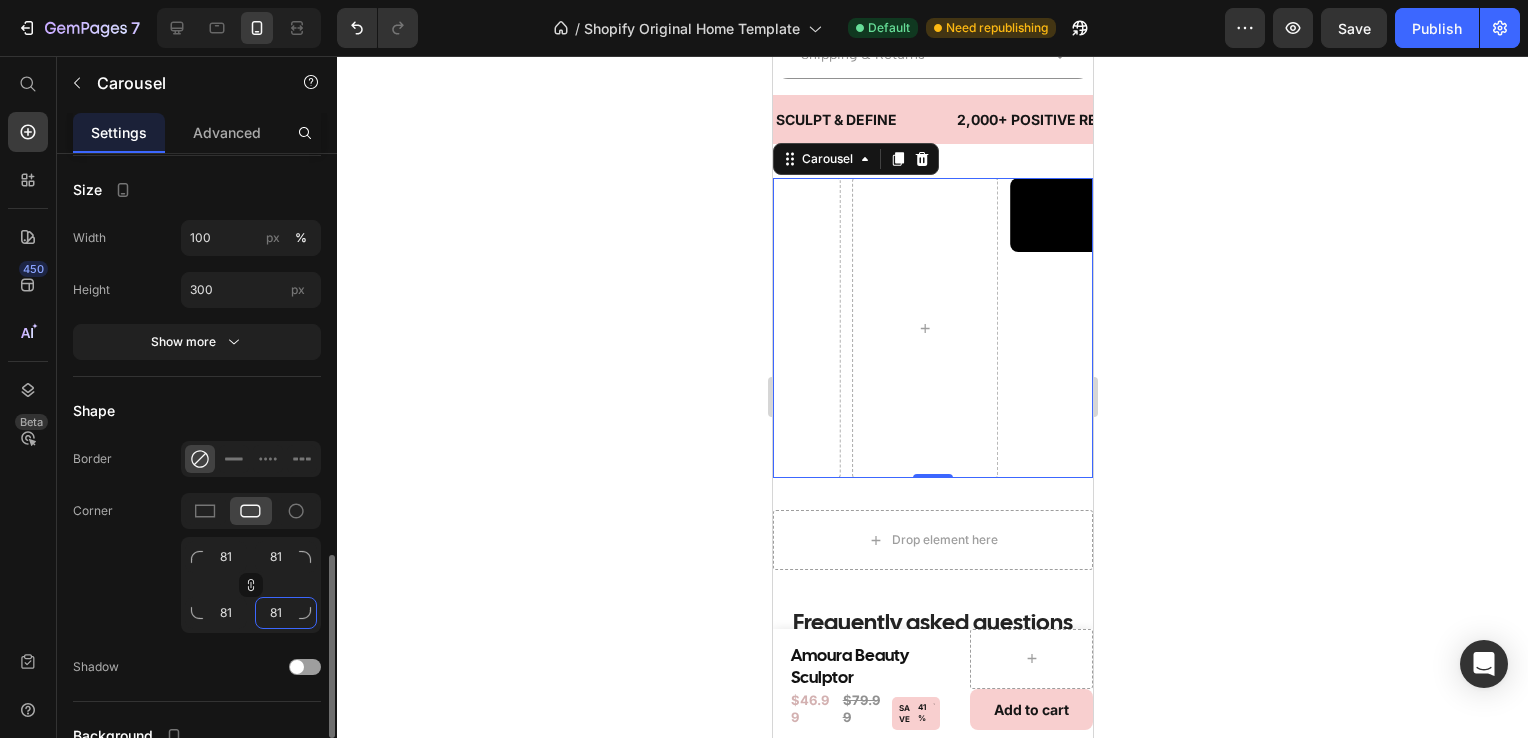 type on "812" 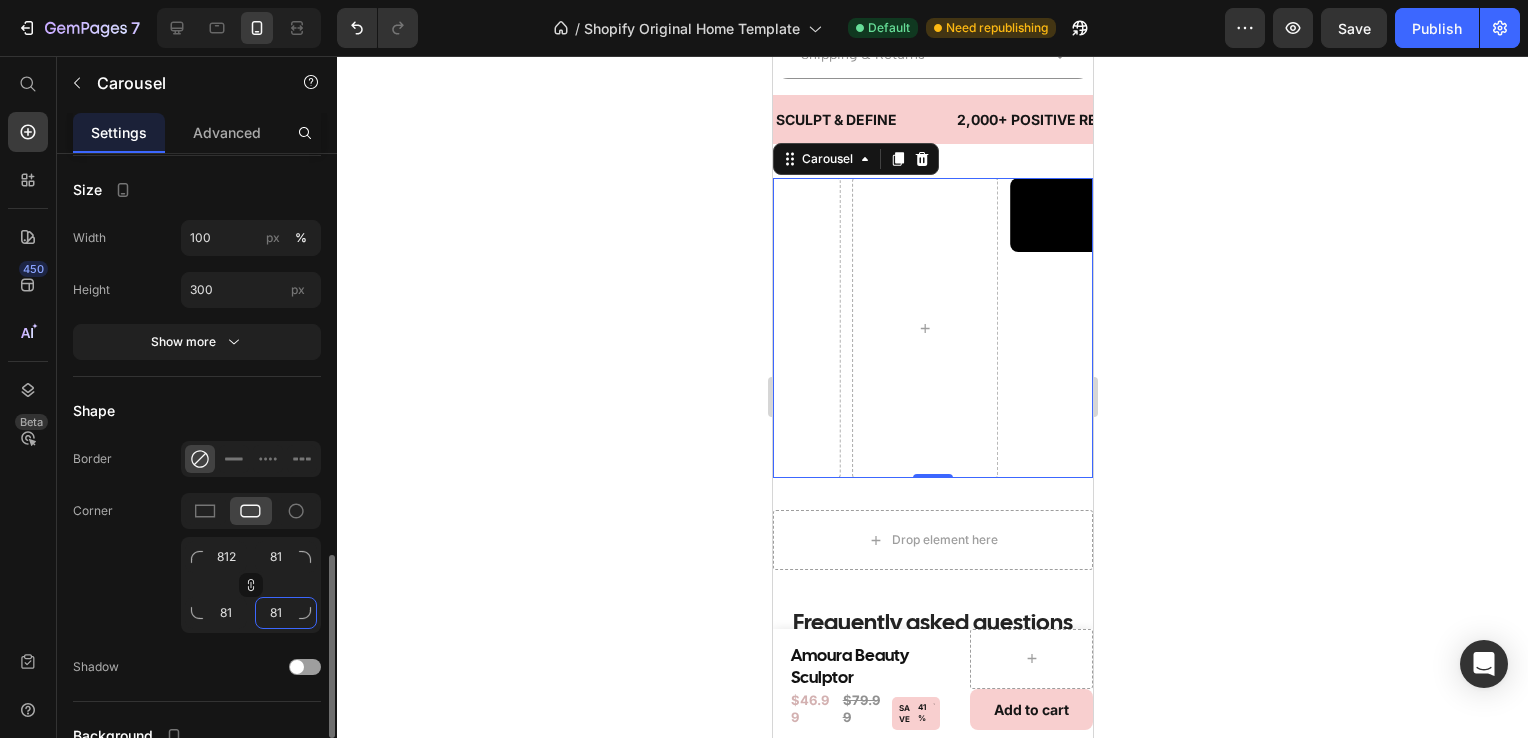 type on "812" 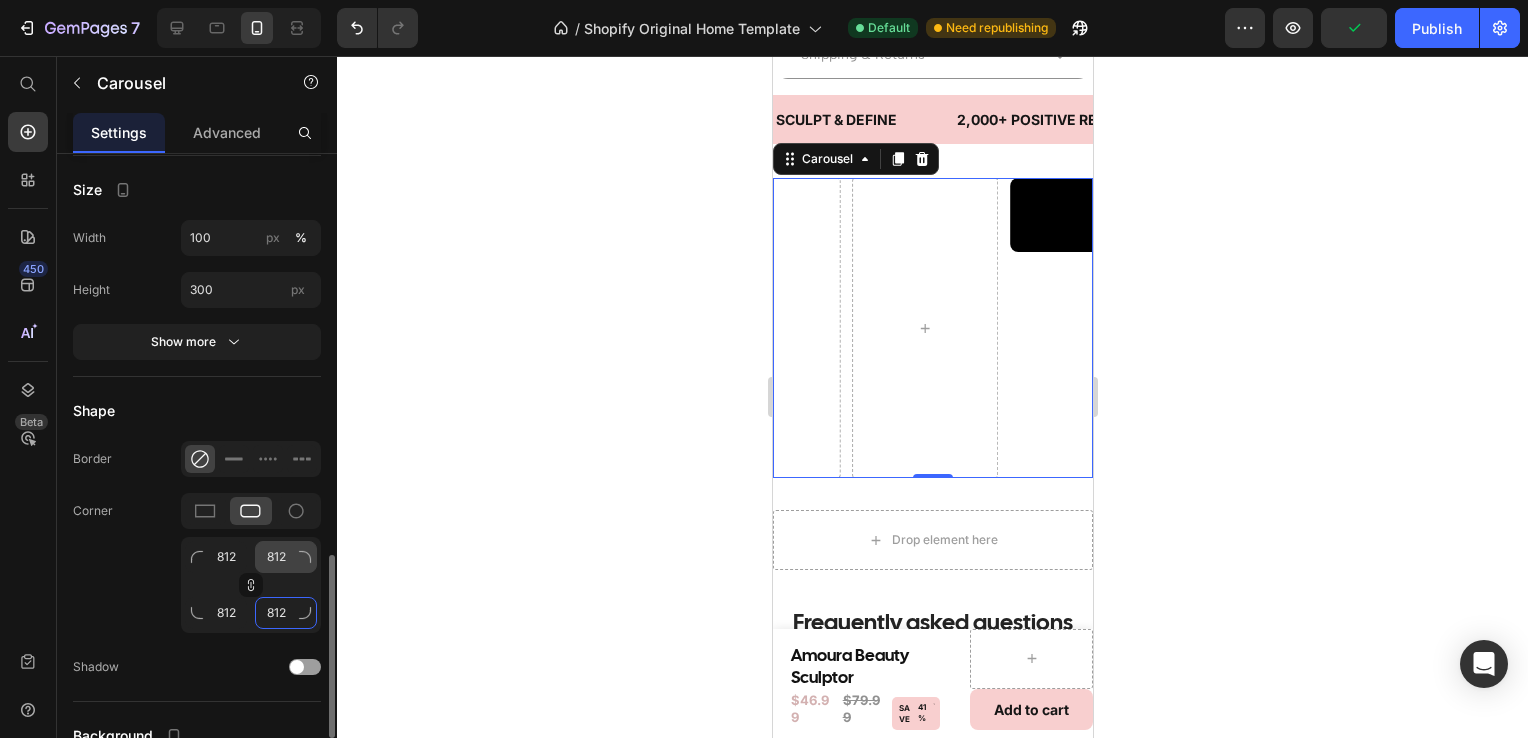 type on "81" 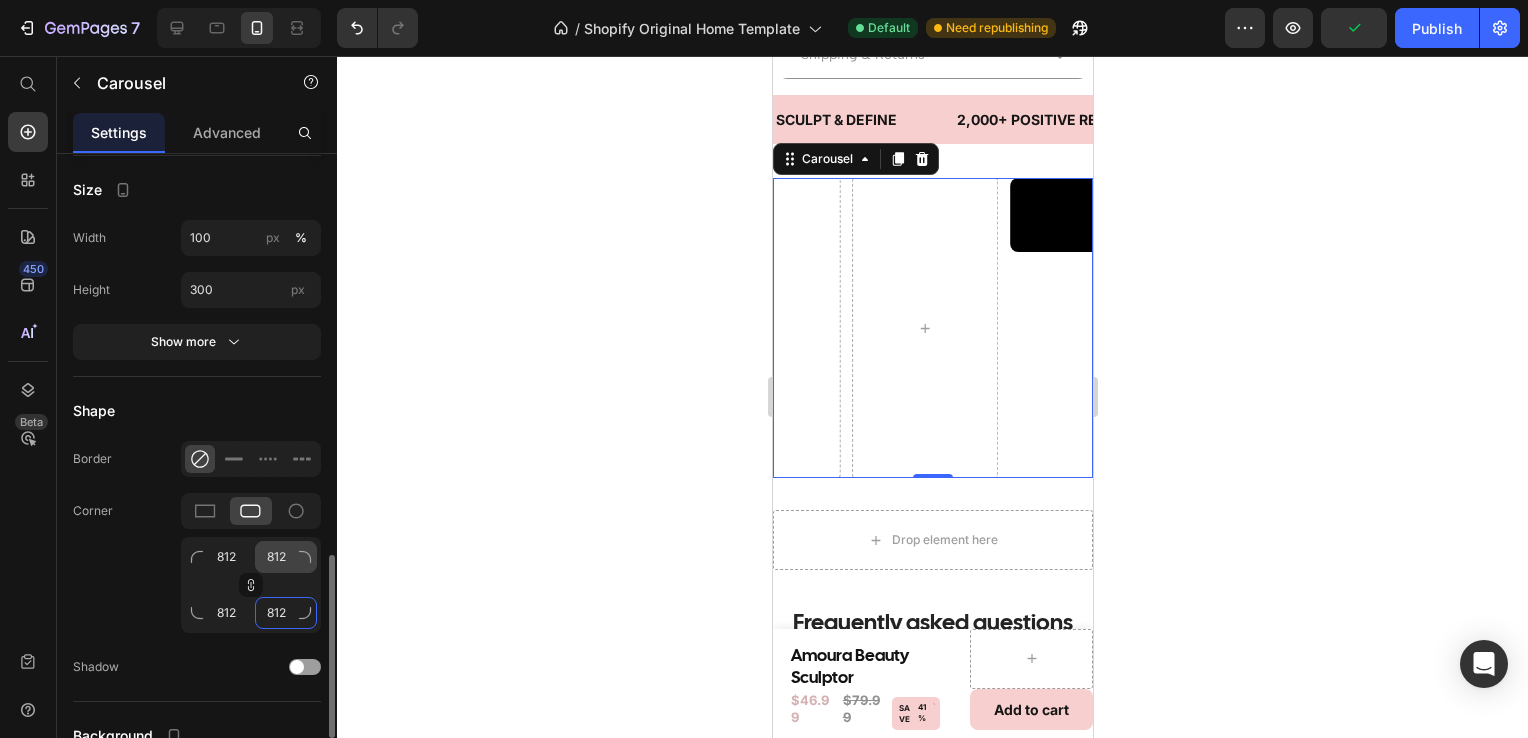 type on "81" 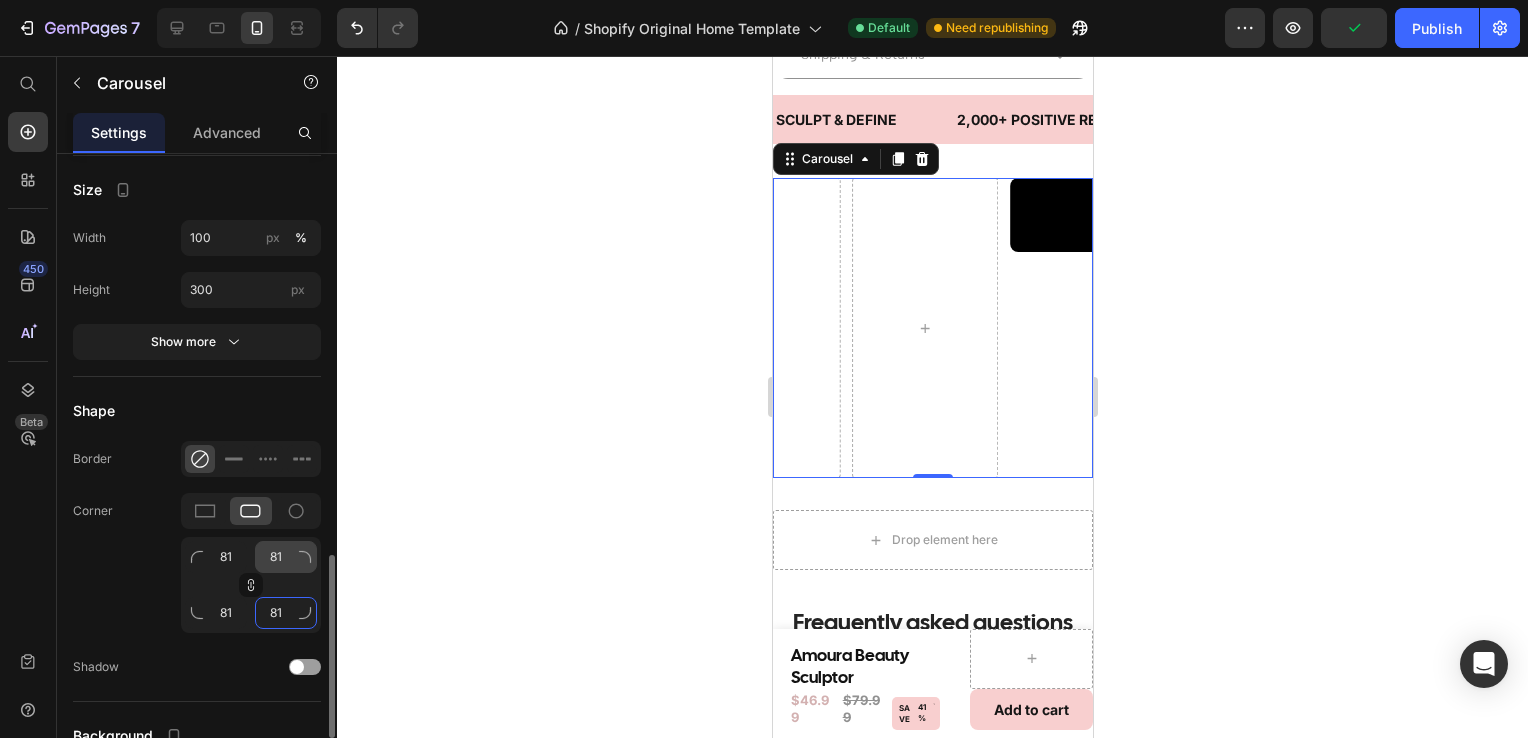 type on "8" 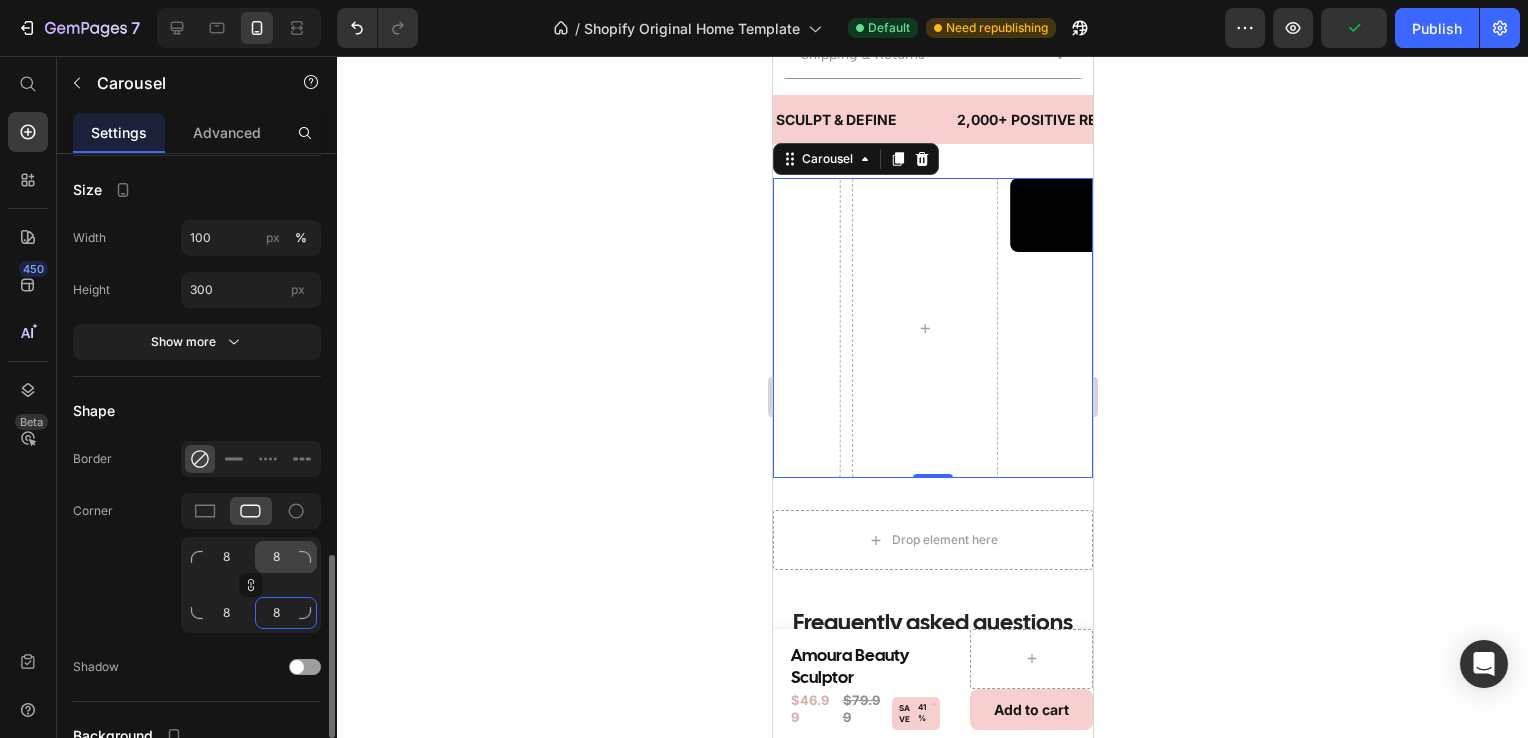 type 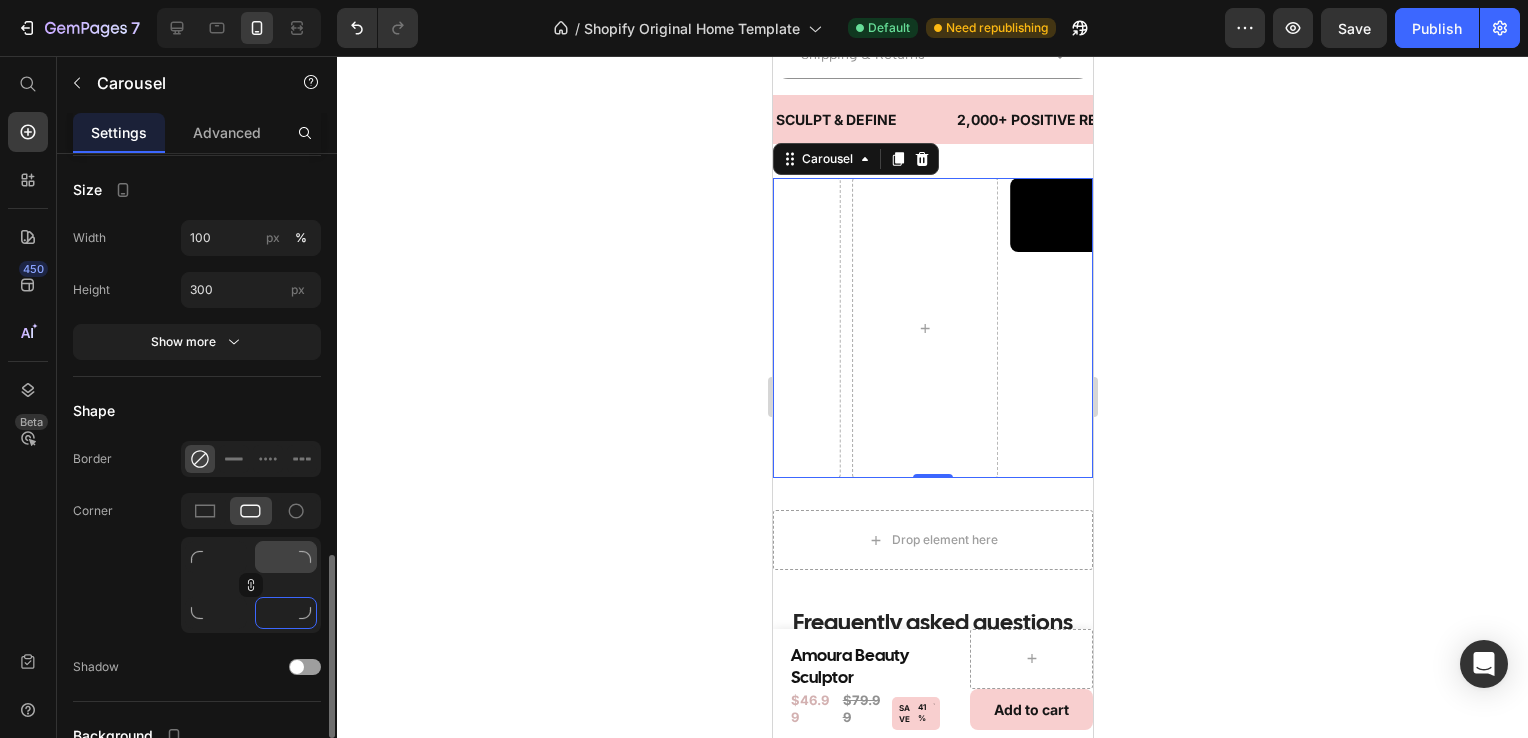 type on "1" 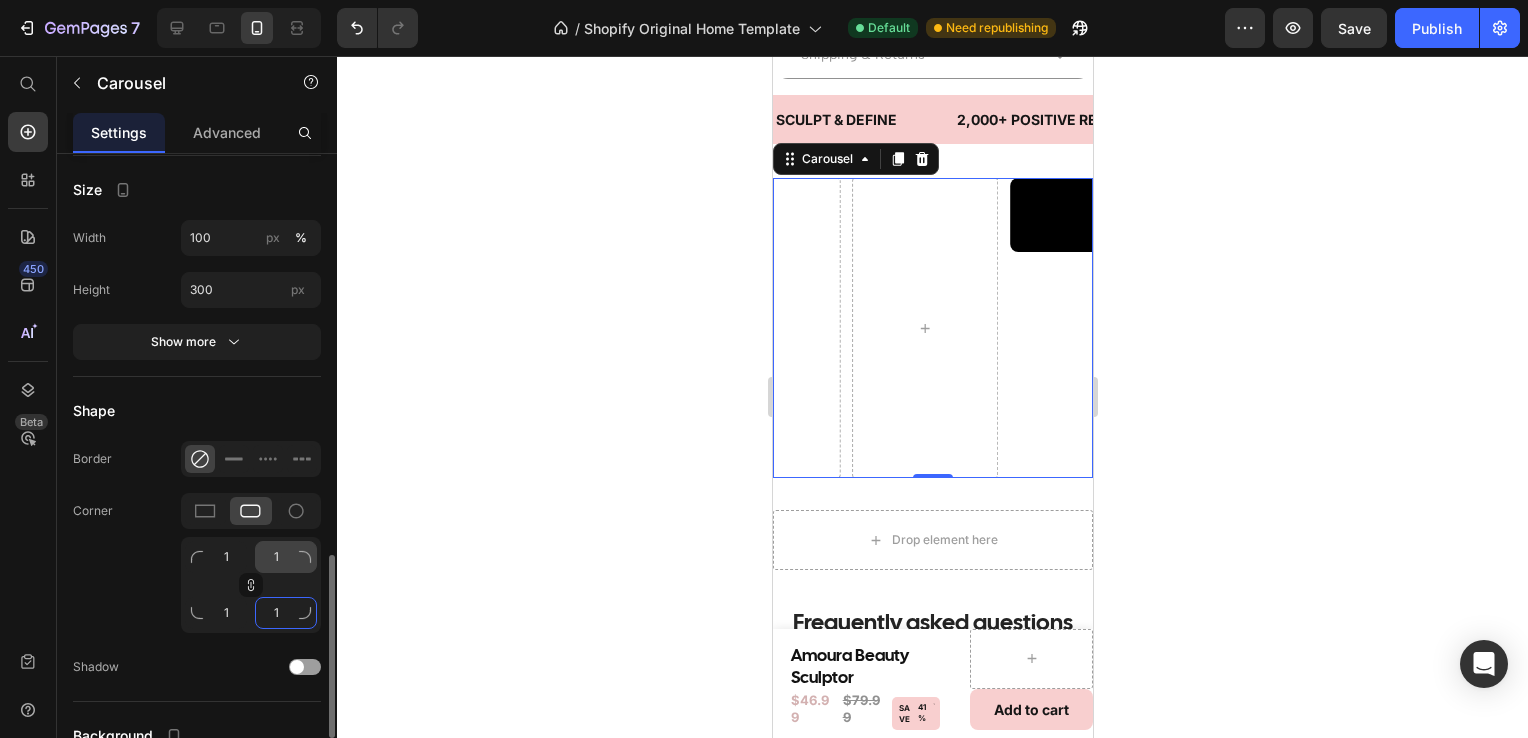 type on "12" 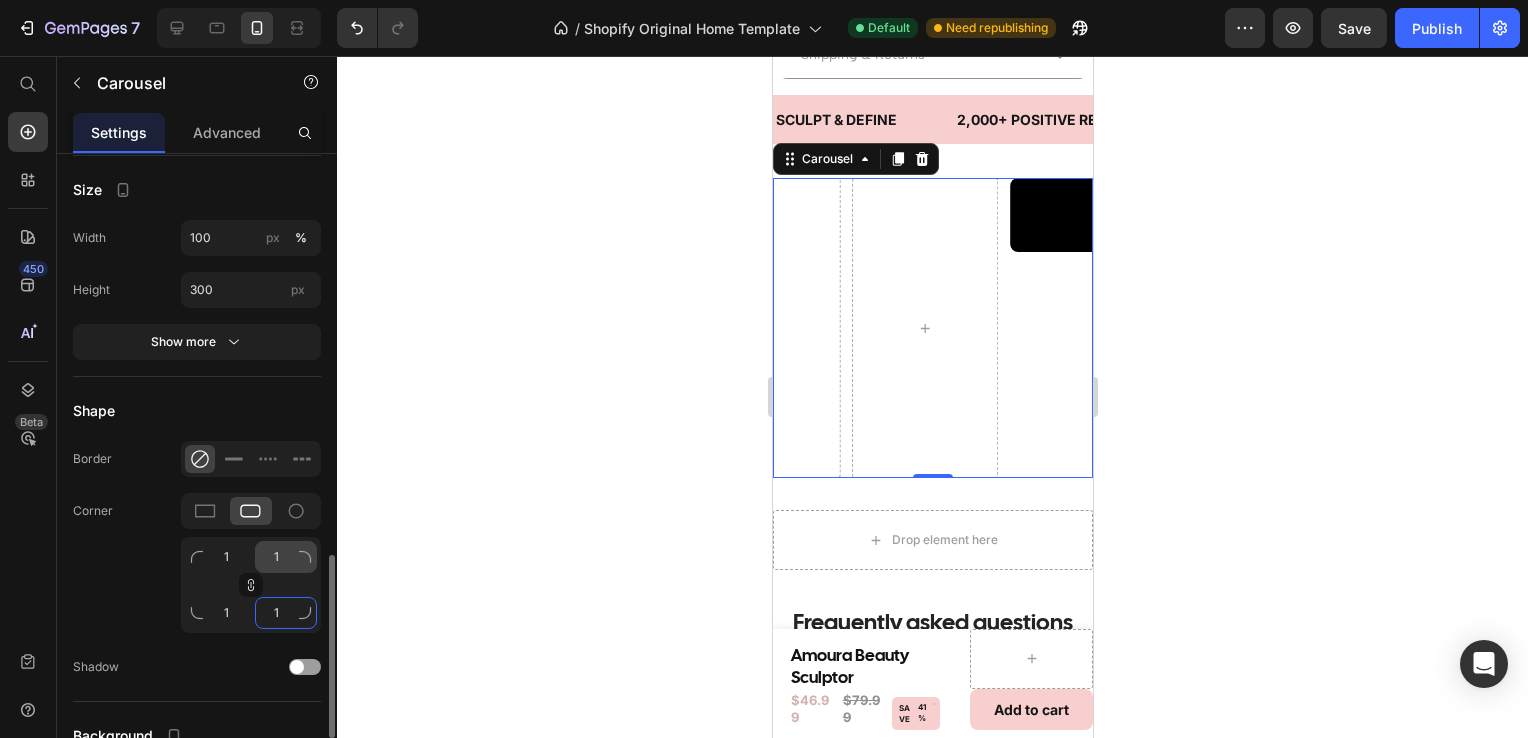 type on "12" 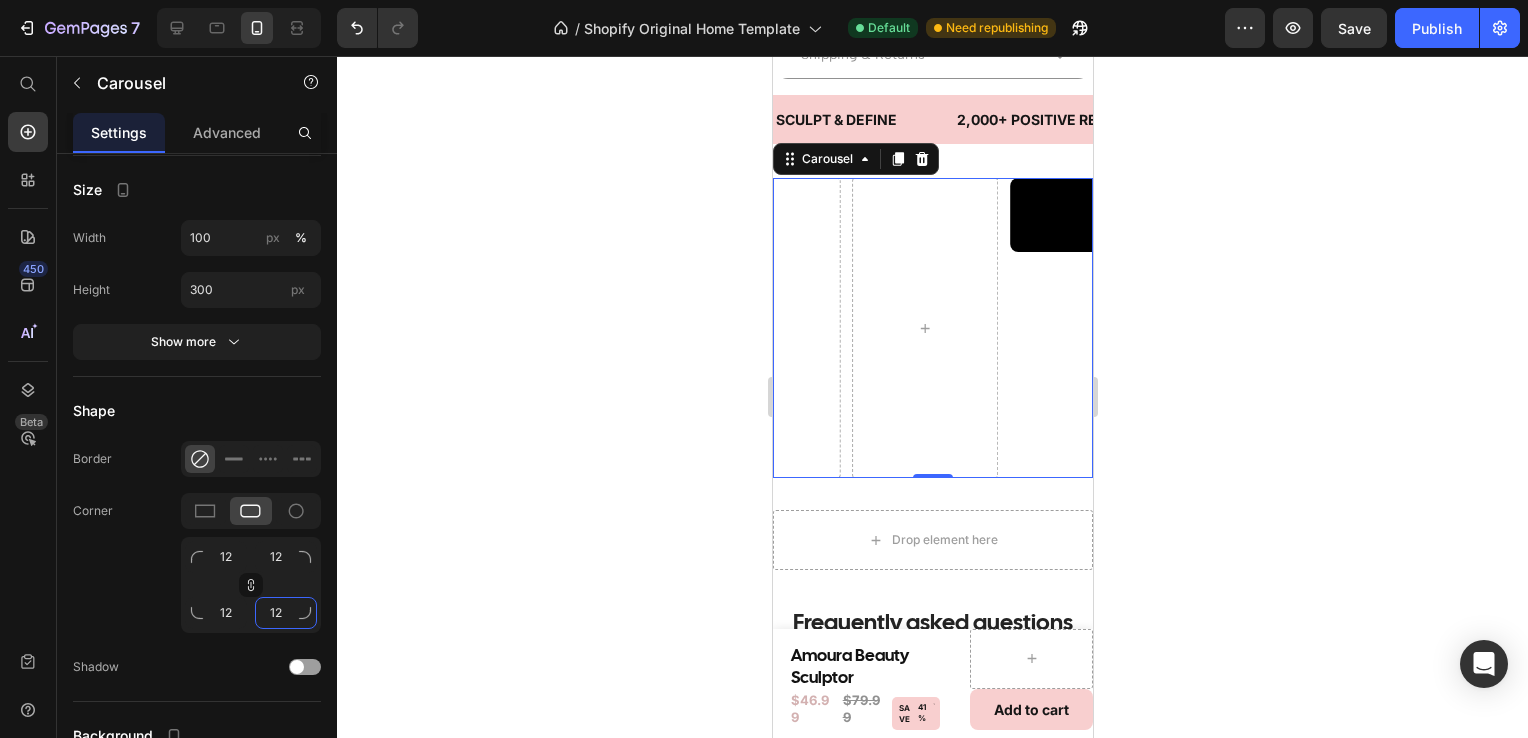type on "12" 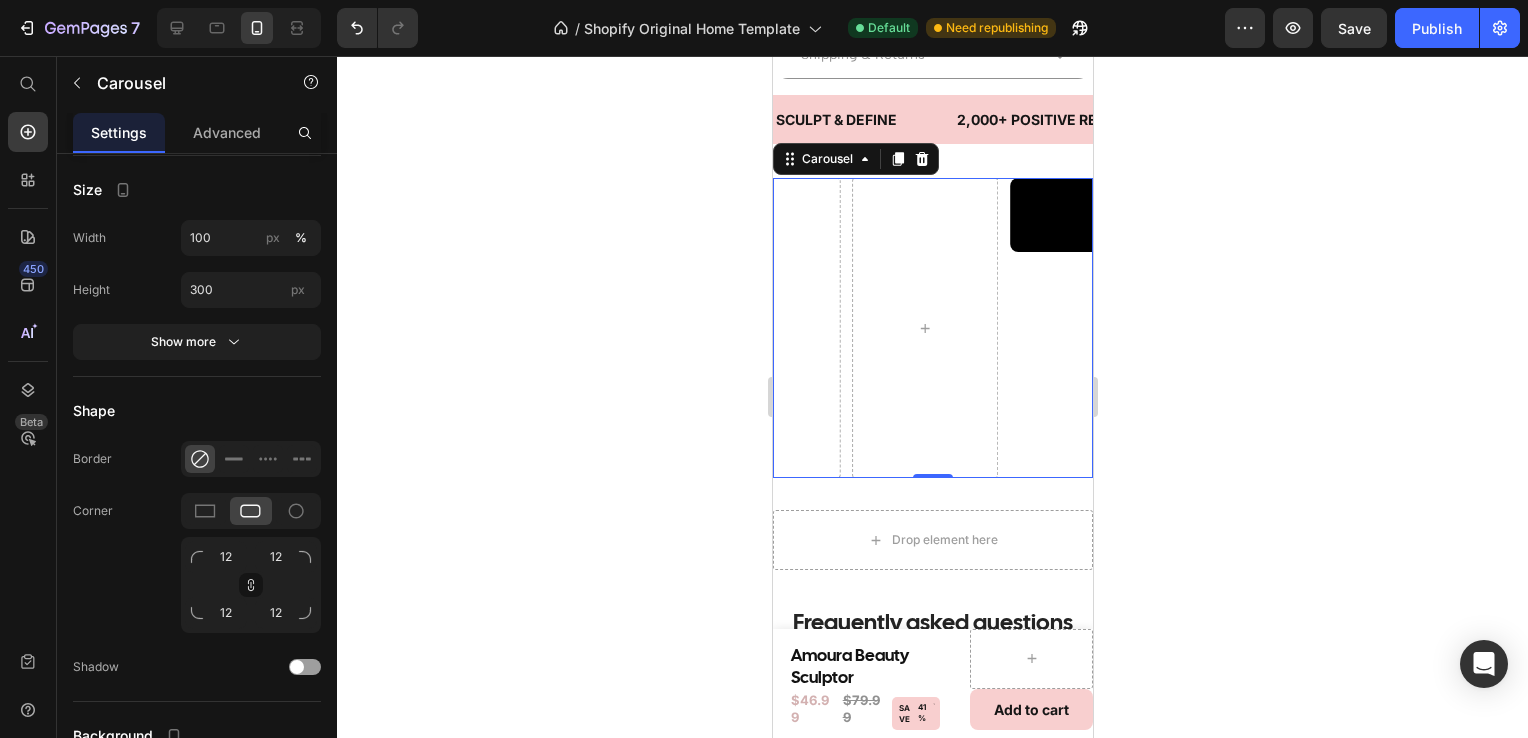 click 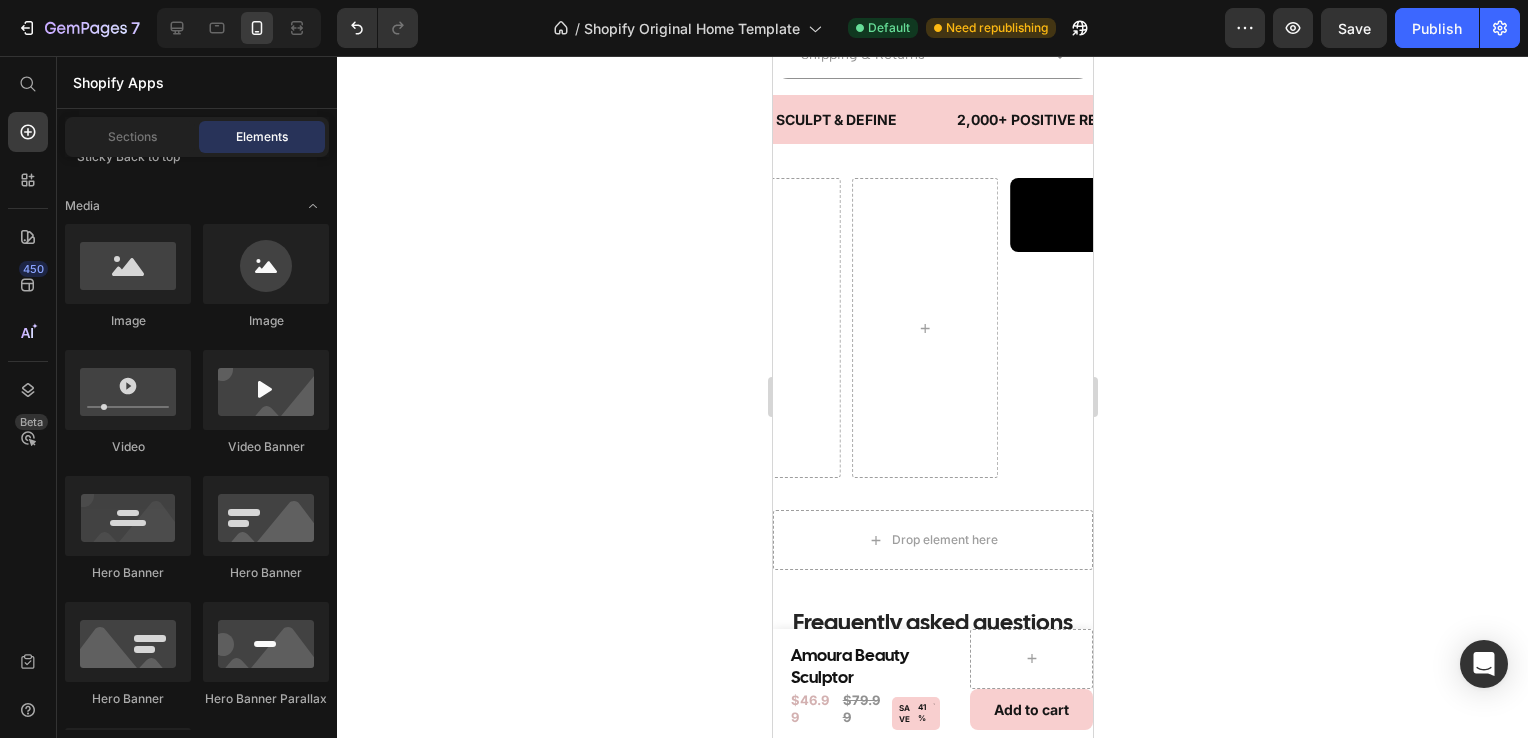 click on "7   /  Shopify Original Home Template Default Need republishing Preview  Save   Publish" 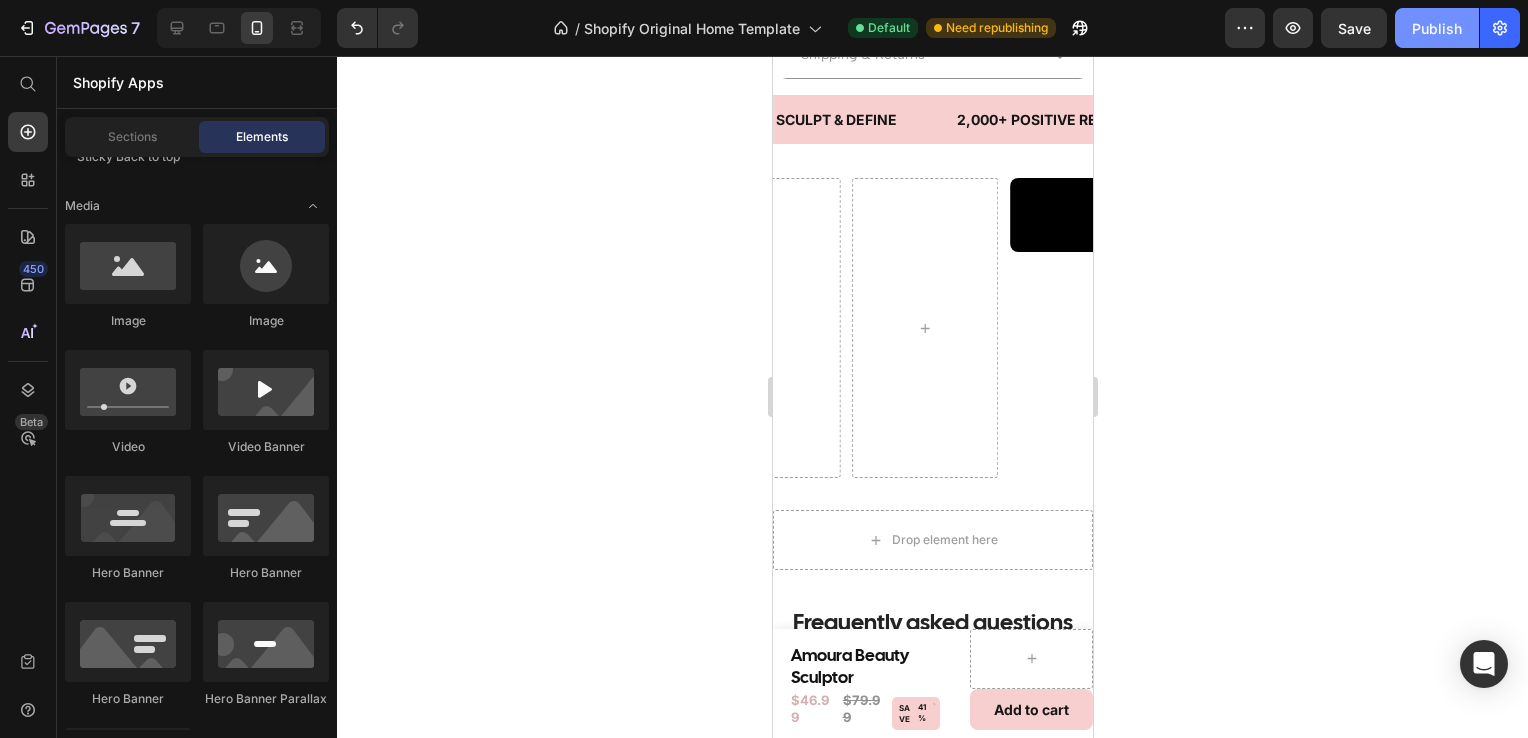 click on "Publish" 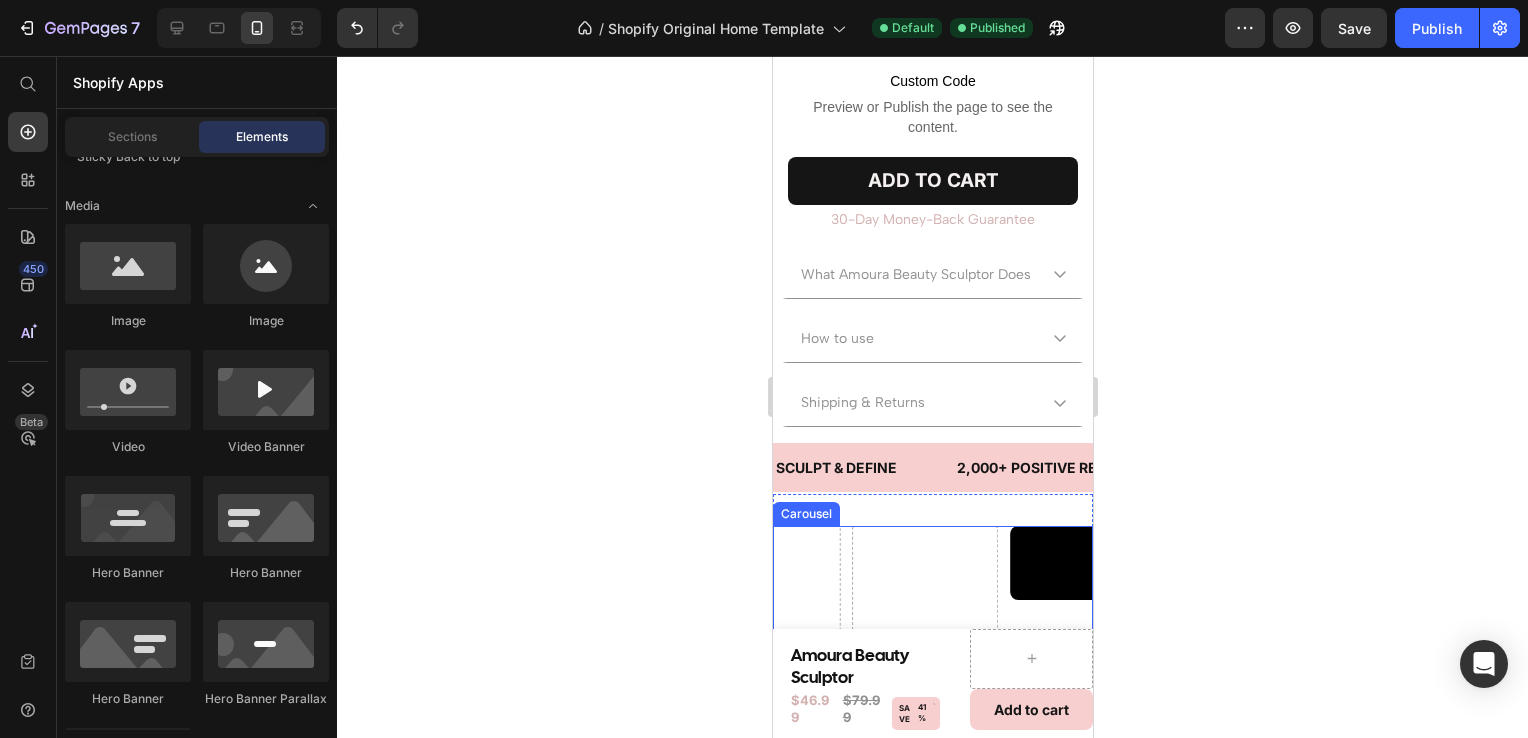 scroll, scrollTop: 729, scrollLeft: 0, axis: vertical 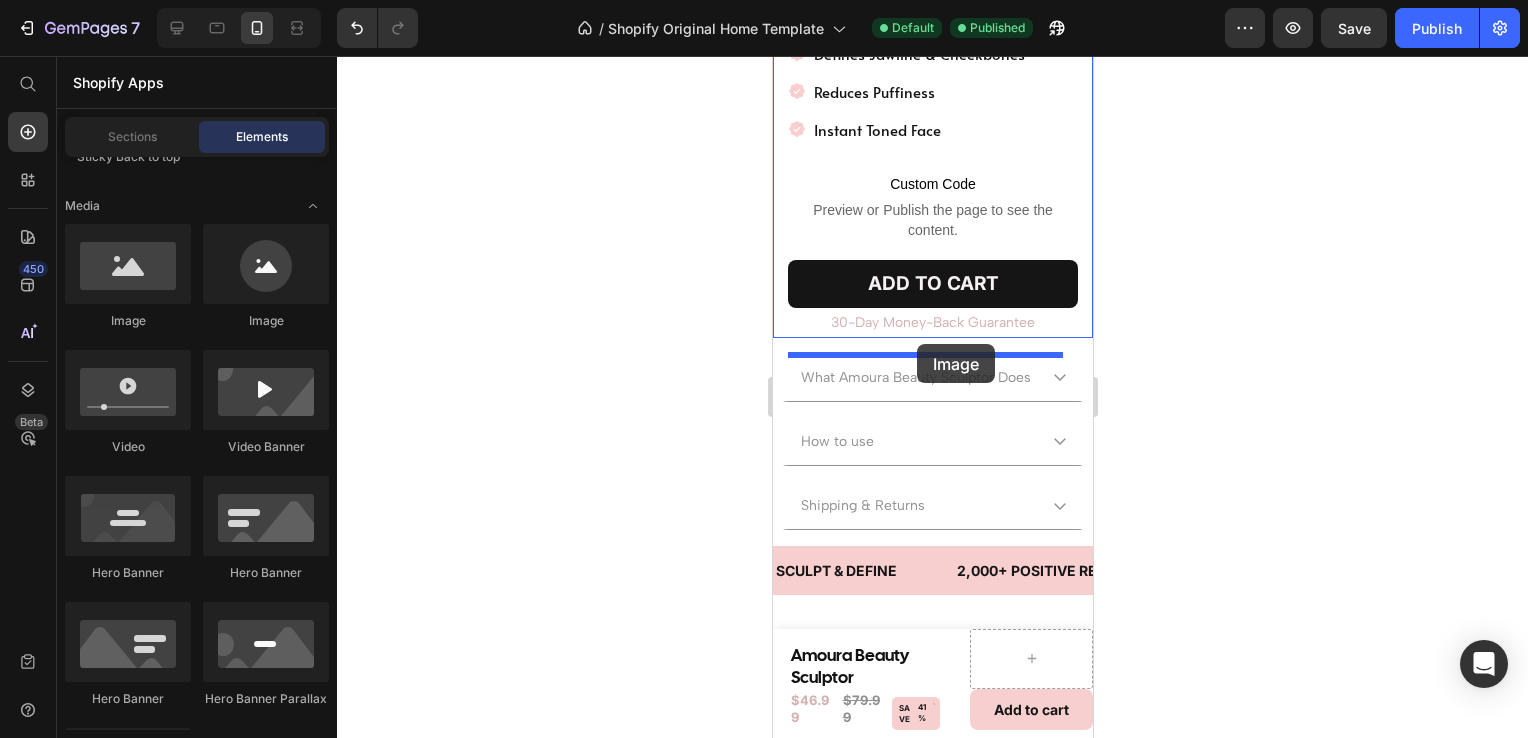 drag, startPoint x: 869, startPoint y: 332, endPoint x: 916, endPoint y: 344, distance: 48.507732 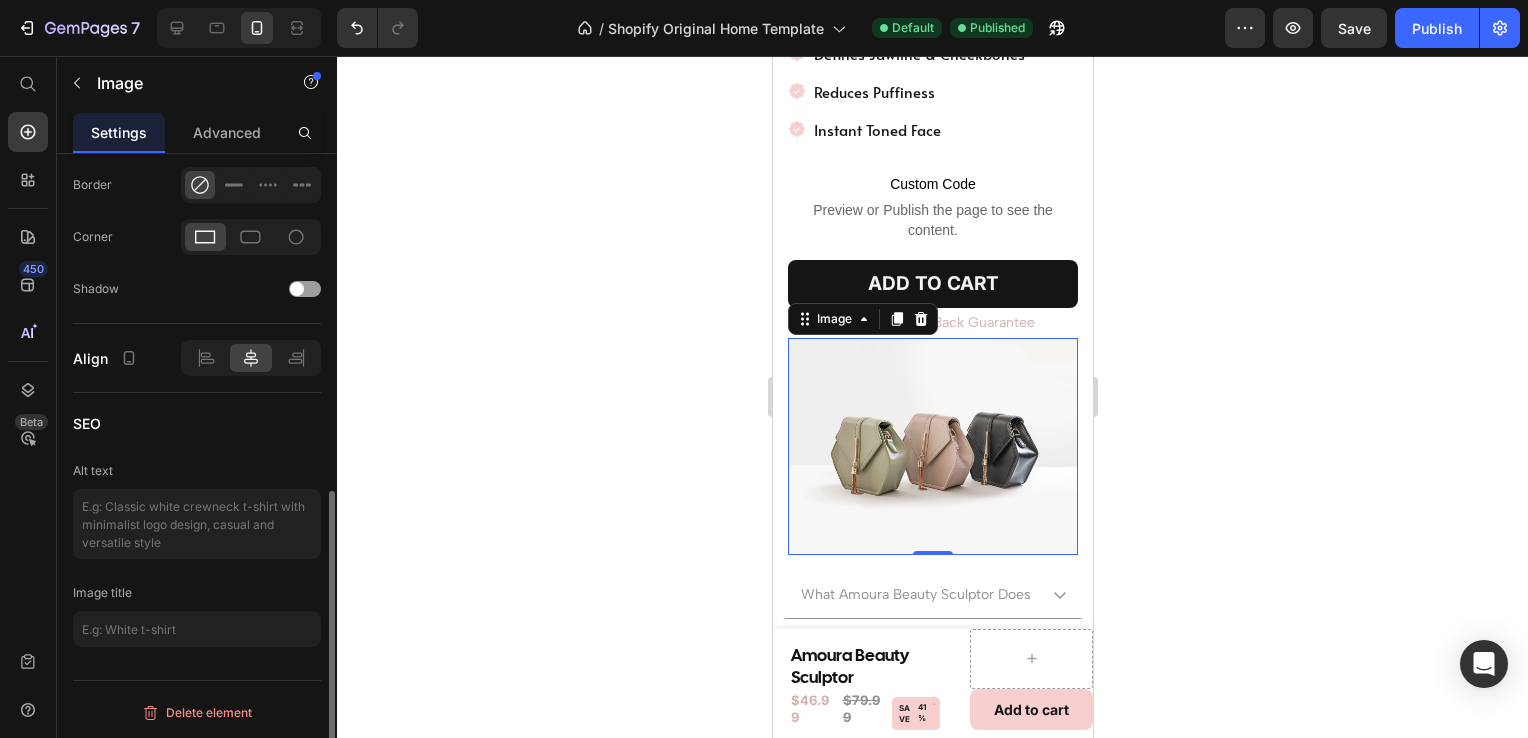 scroll, scrollTop: 0, scrollLeft: 0, axis: both 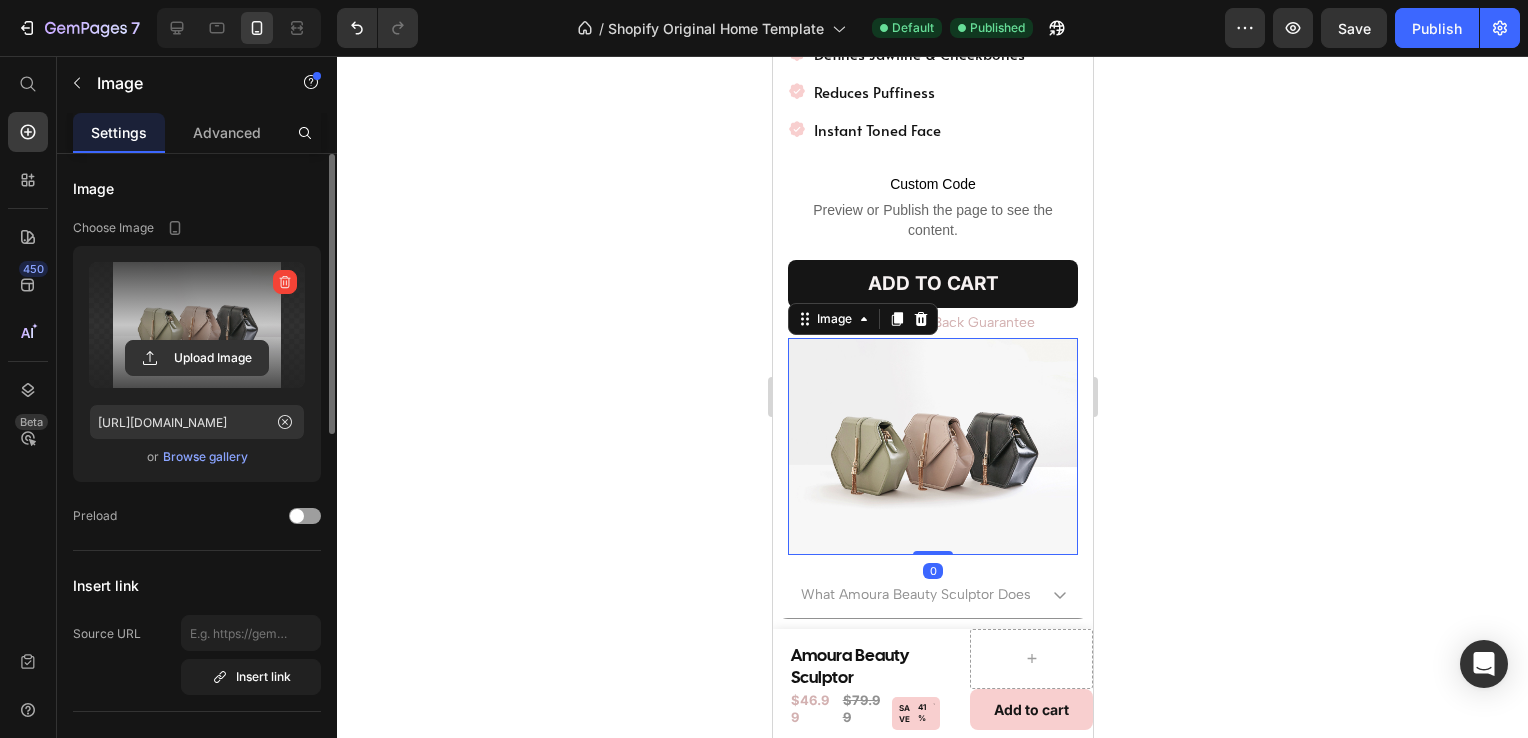 click at bounding box center [197, 325] 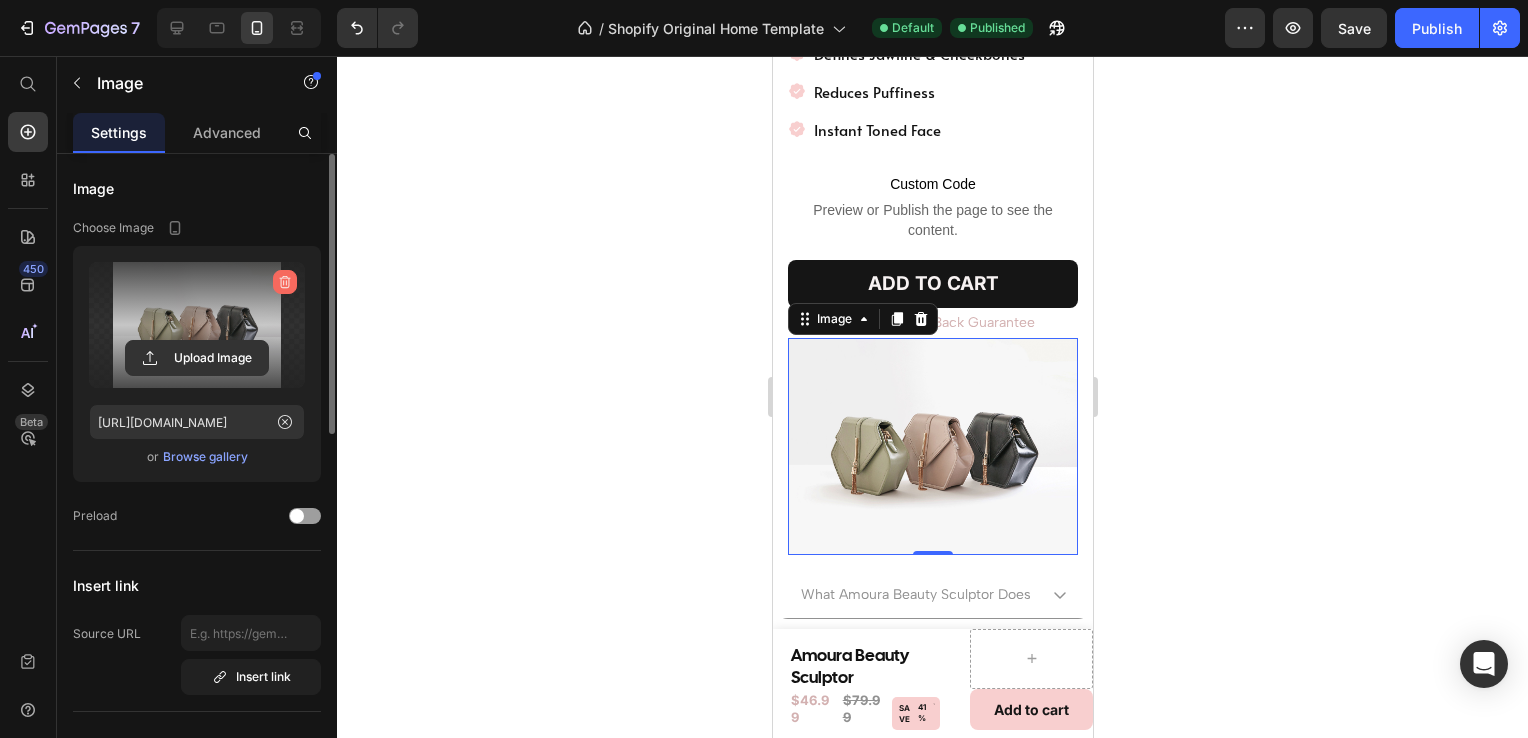 click 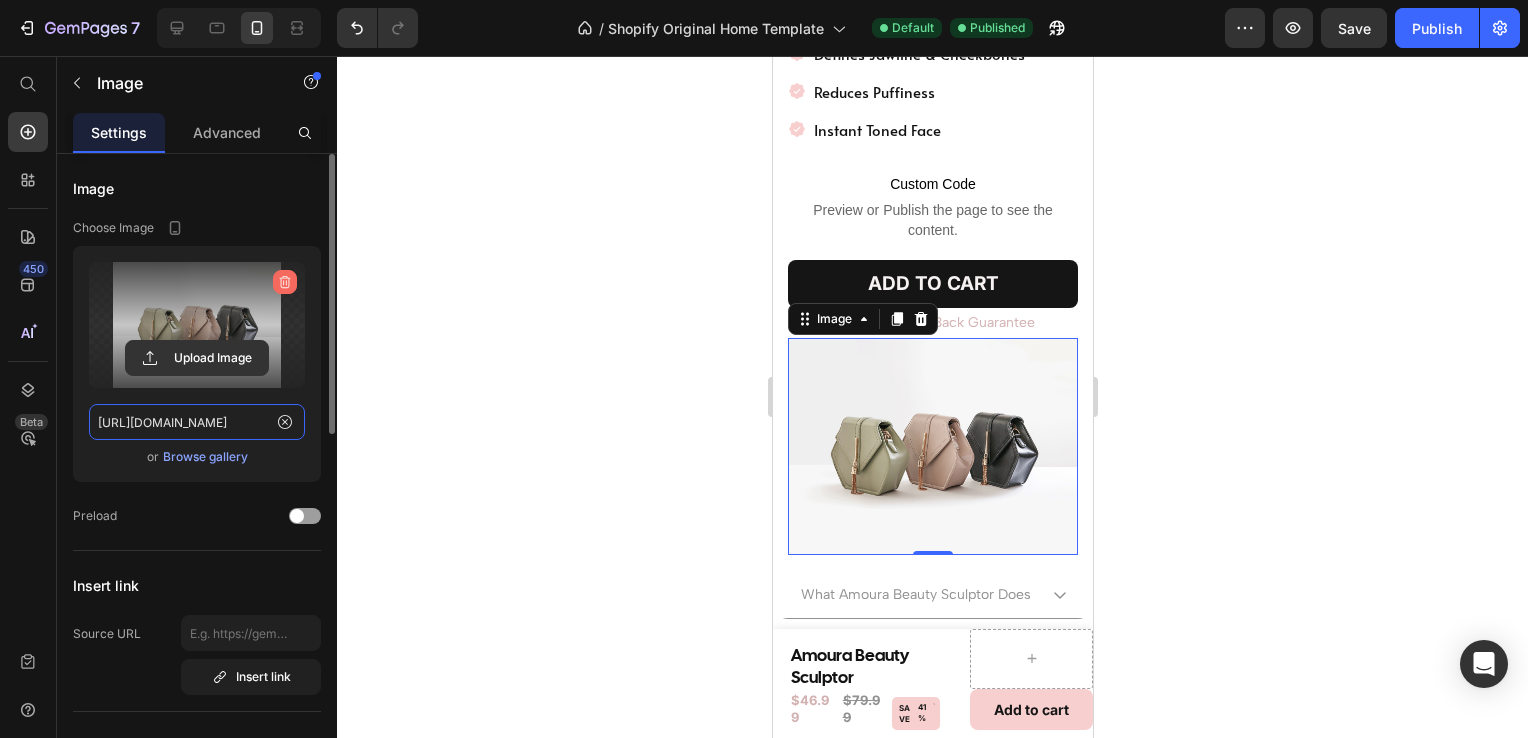 type 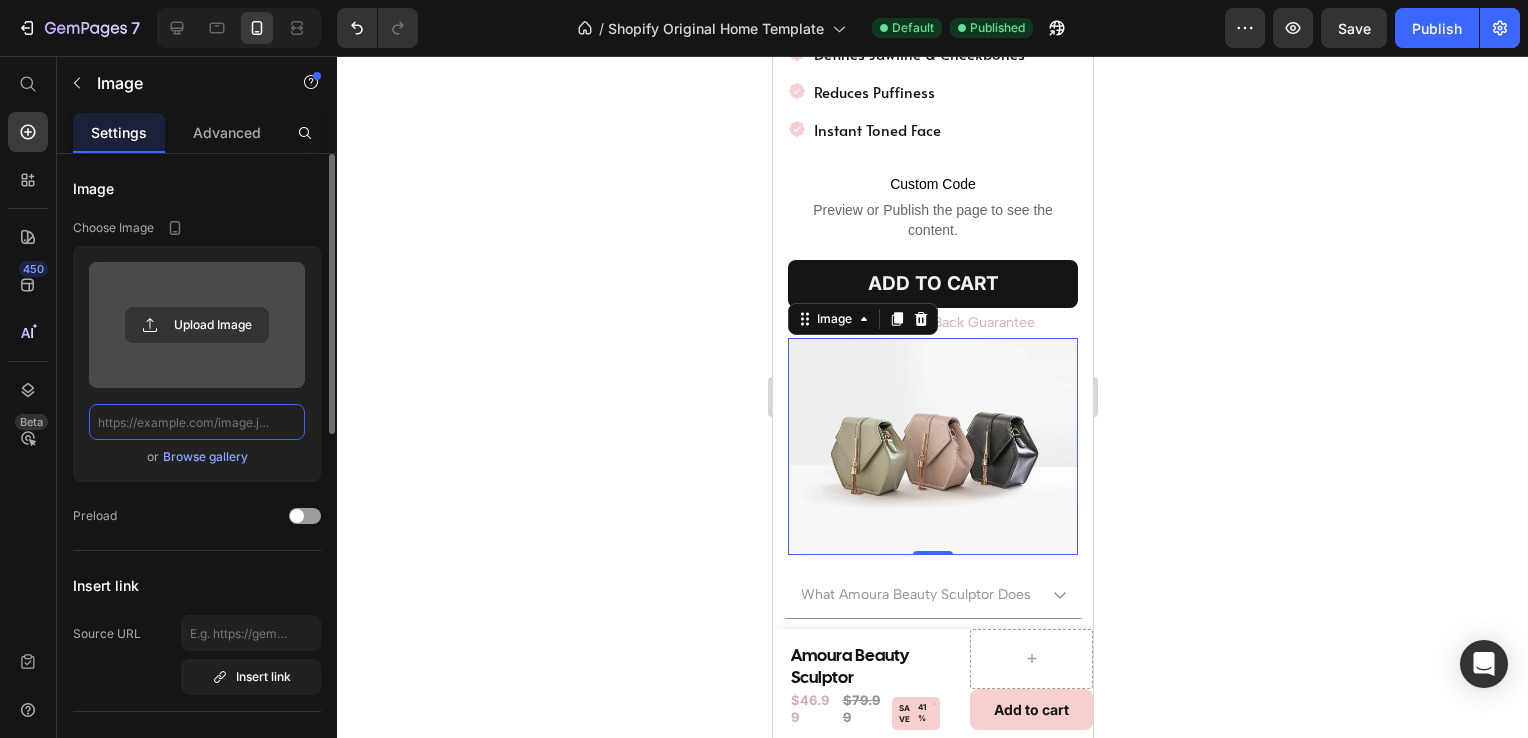 scroll, scrollTop: 0, scrollLeft: 0, axis: both 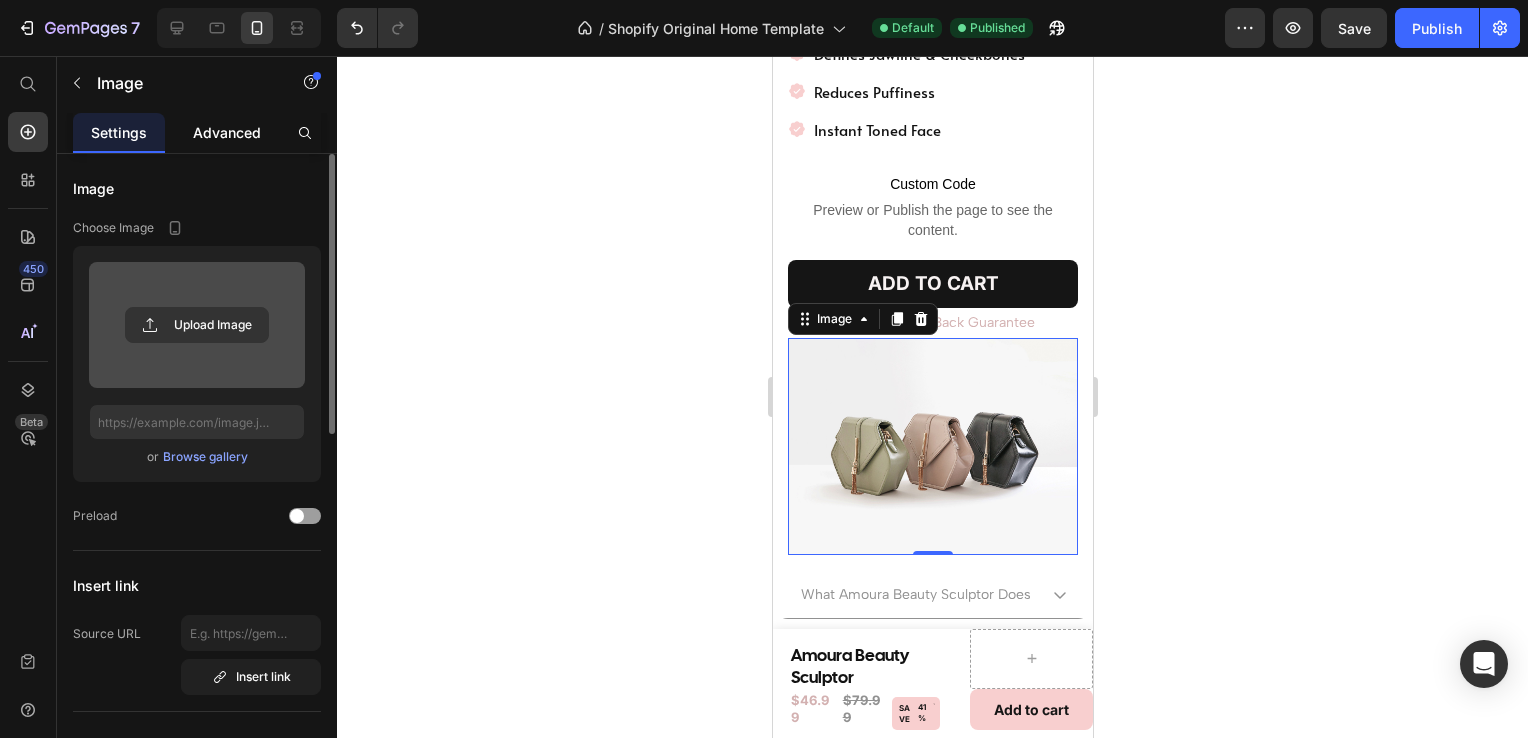 click on "Advanced" at bounding box center (227, 132) 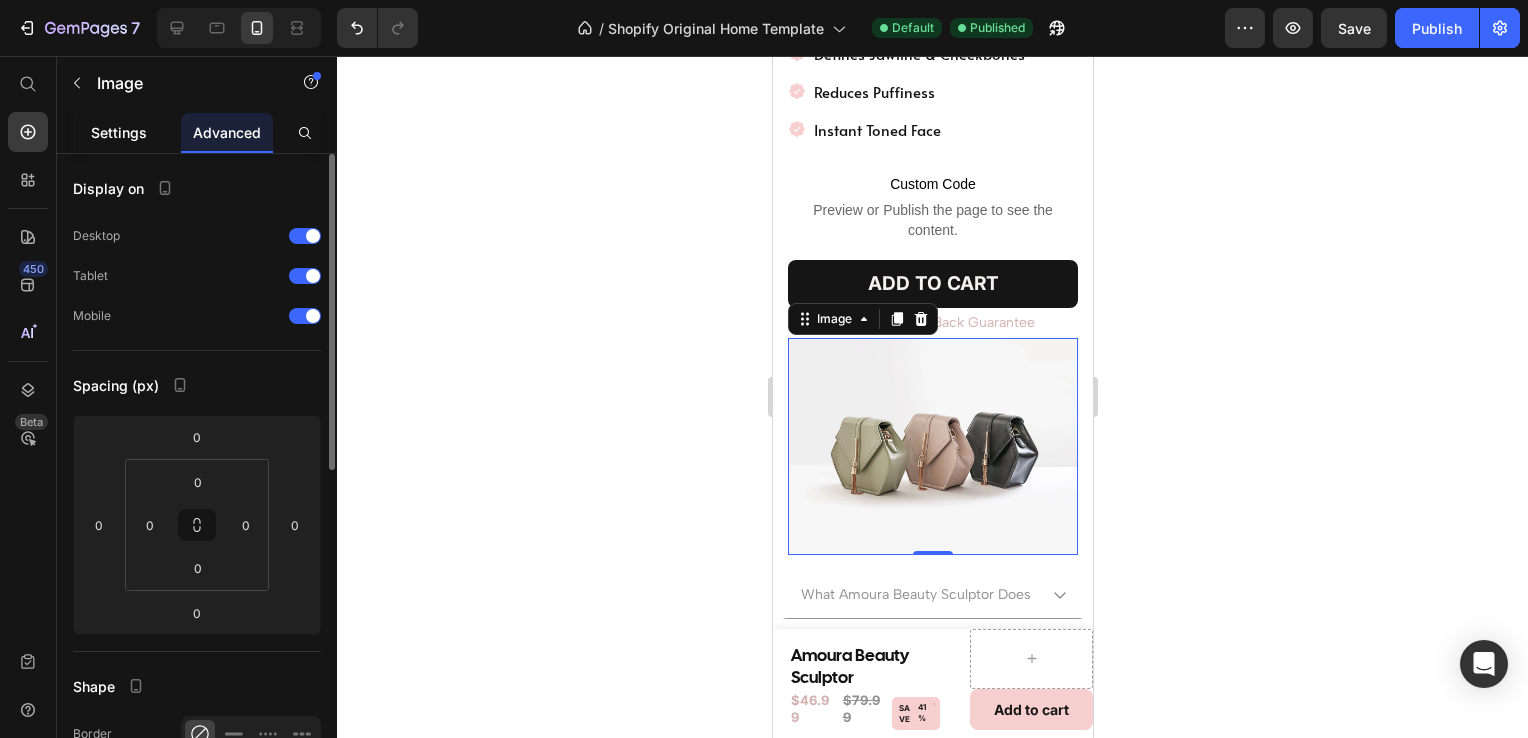 click on "Settings" 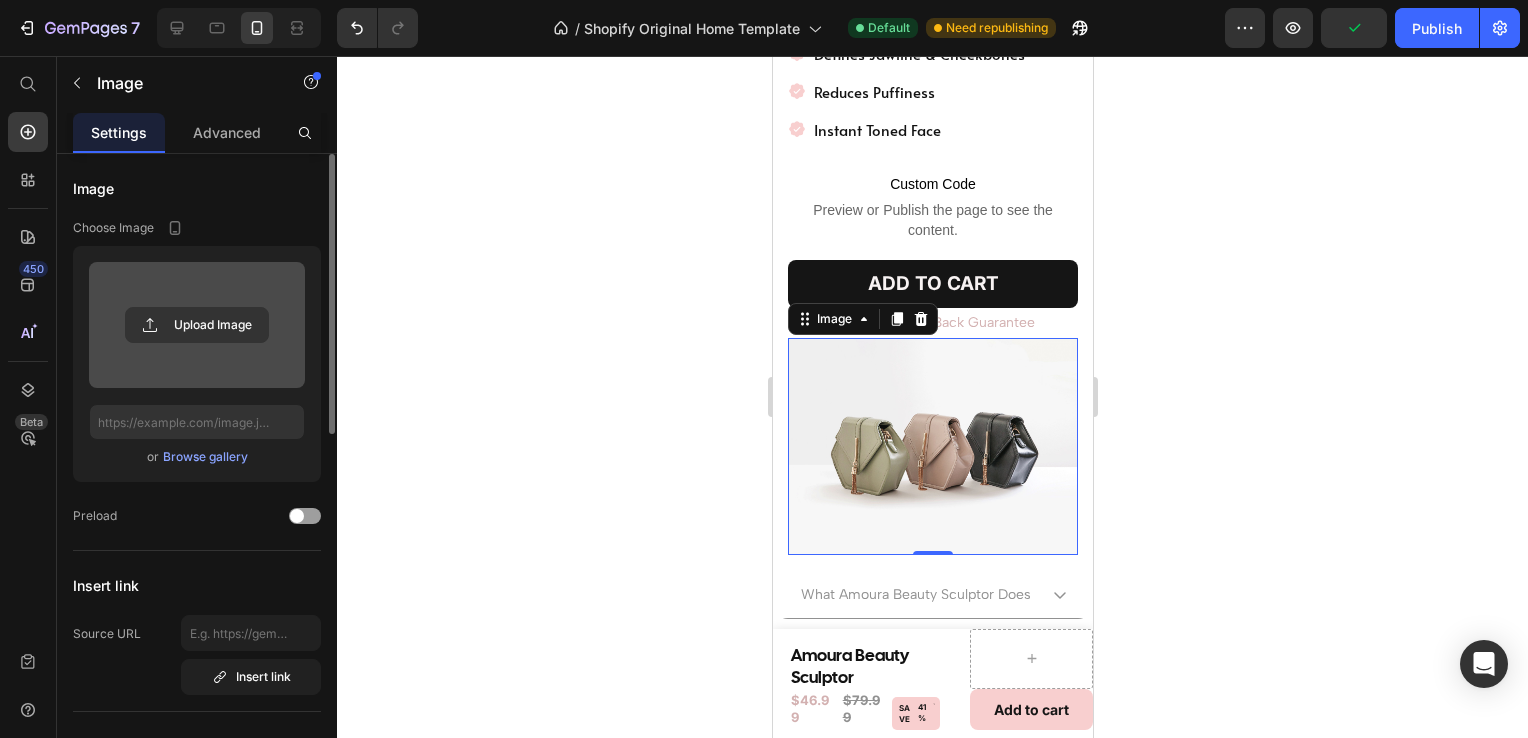 click at bounding box center [197, 325] 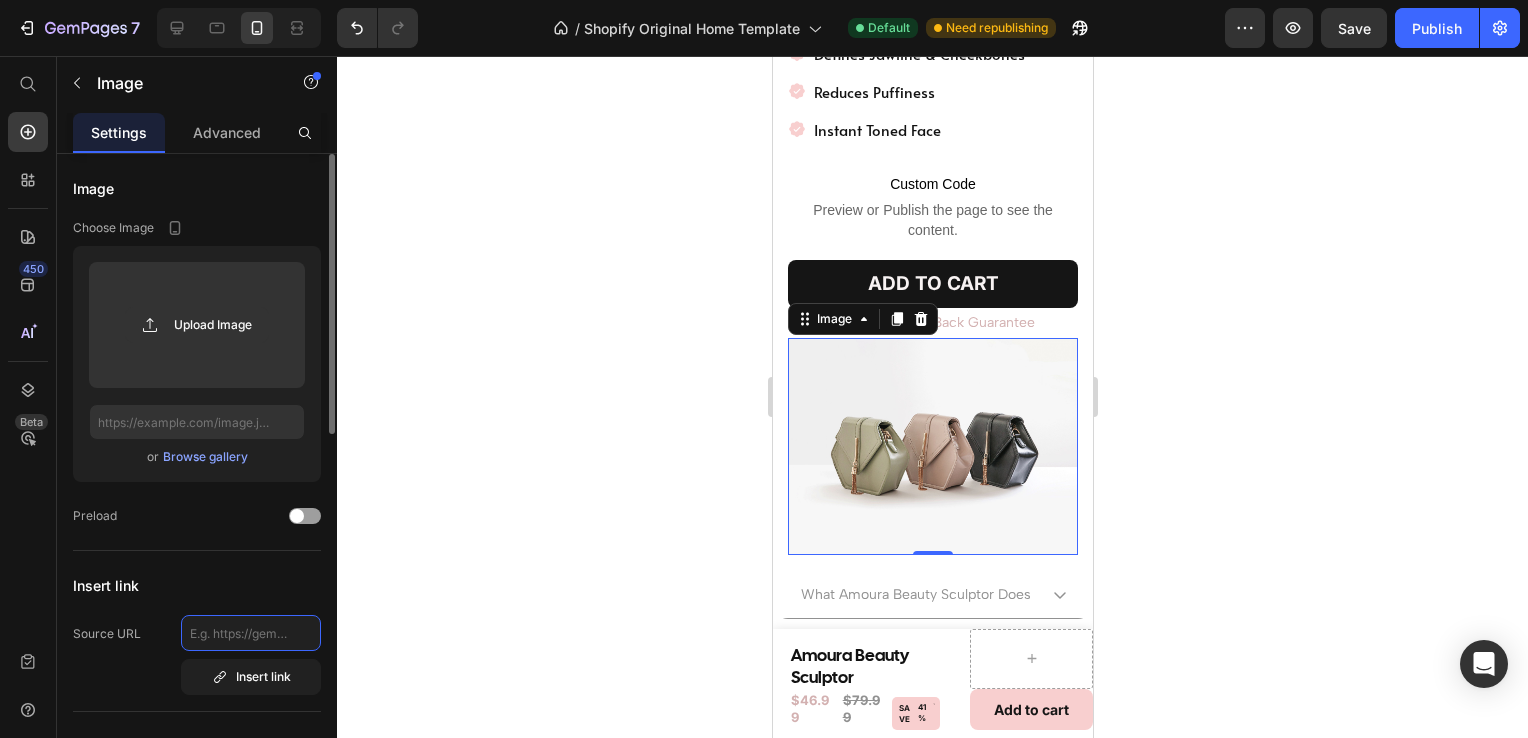 click 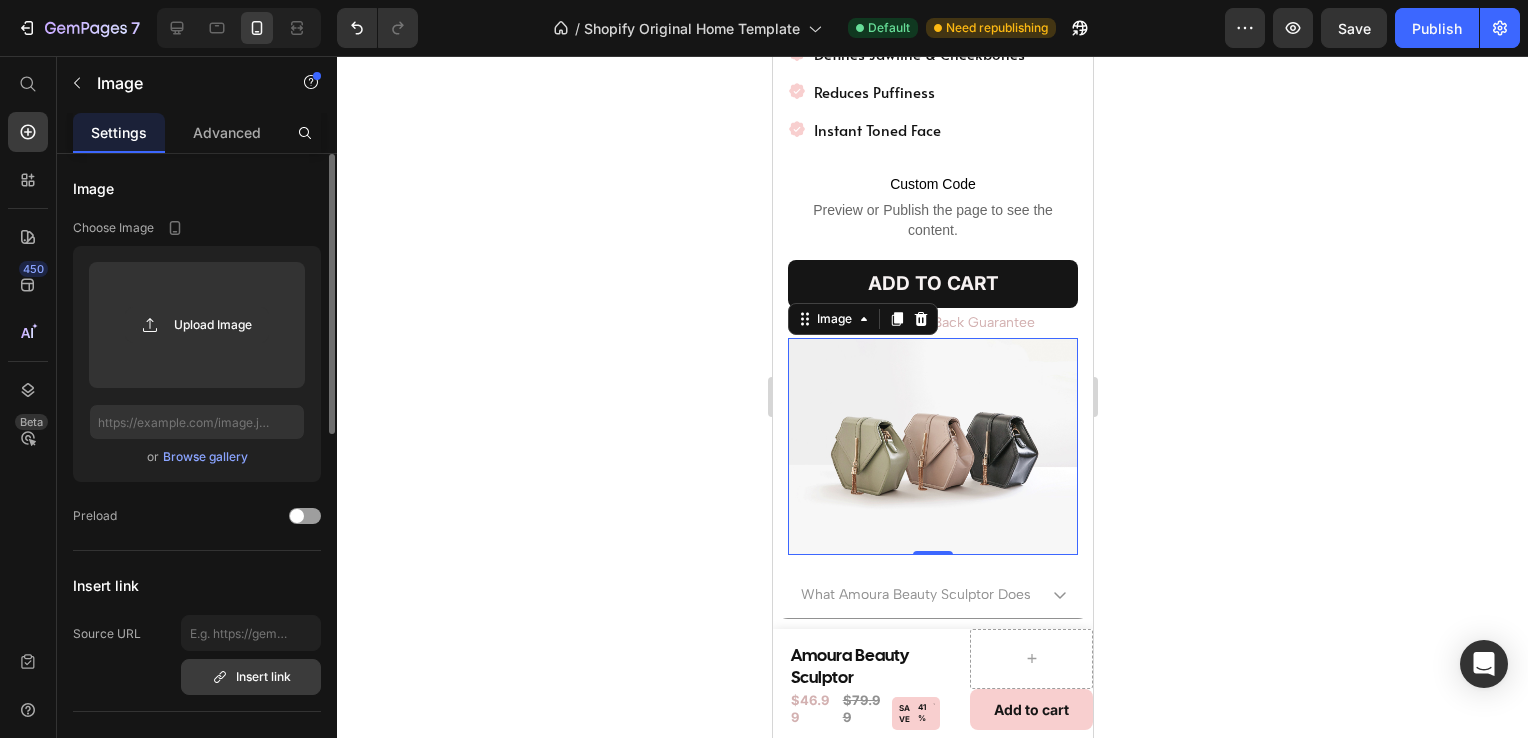 click on "Insert link" at bounding box center [251, 677] 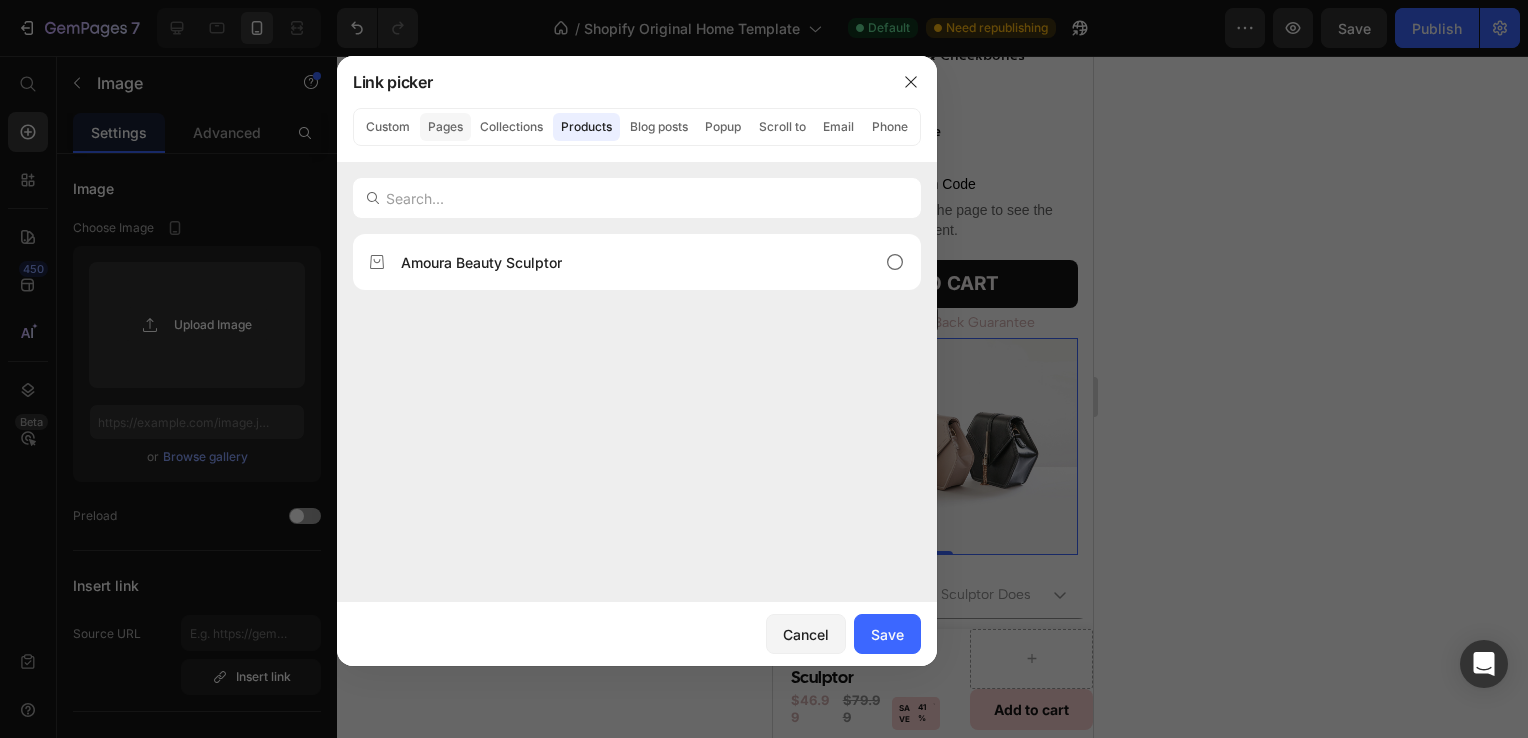 click on "Pages" 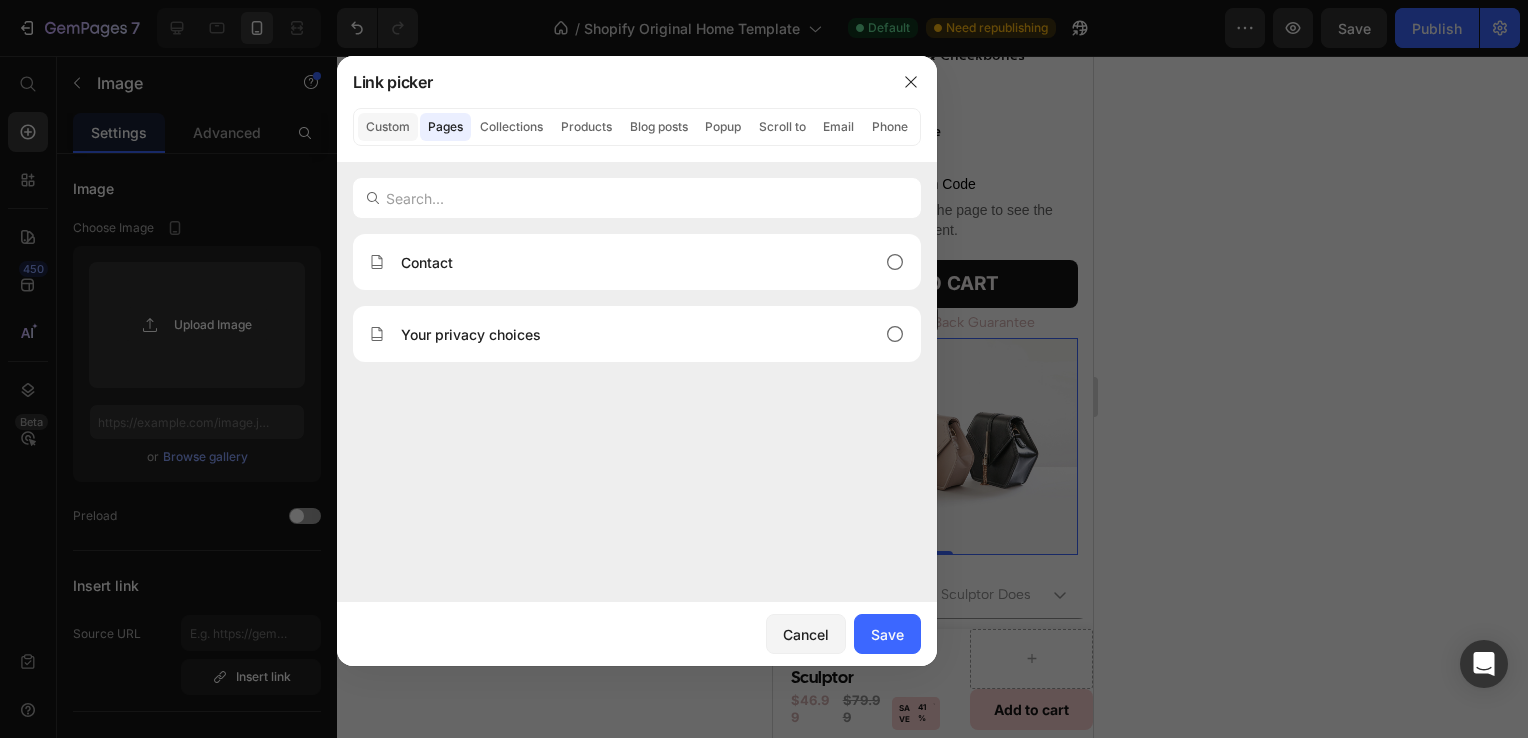 click on "Custom" 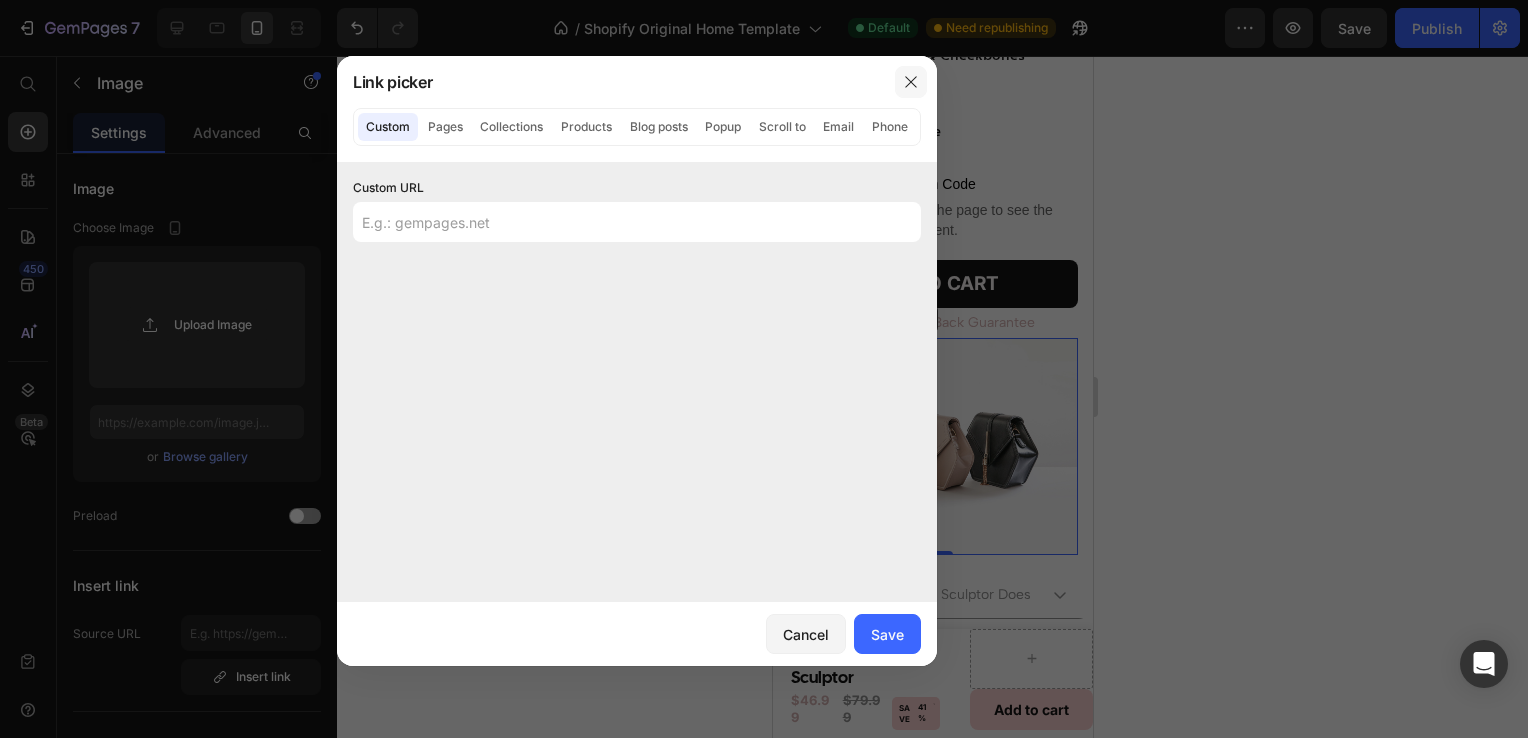 click 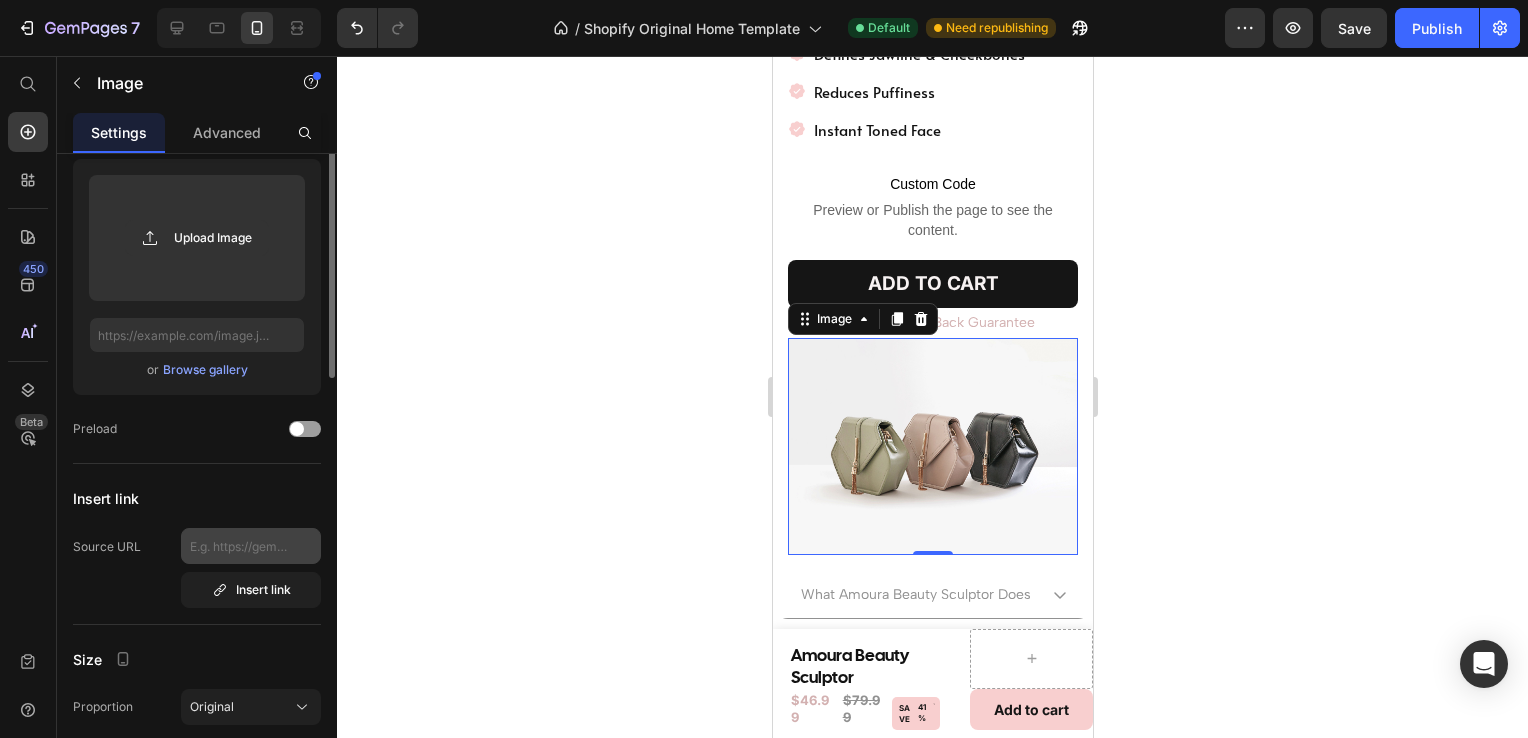 scroll, scrollTop: 0, scrollLeft: 0, axis: both 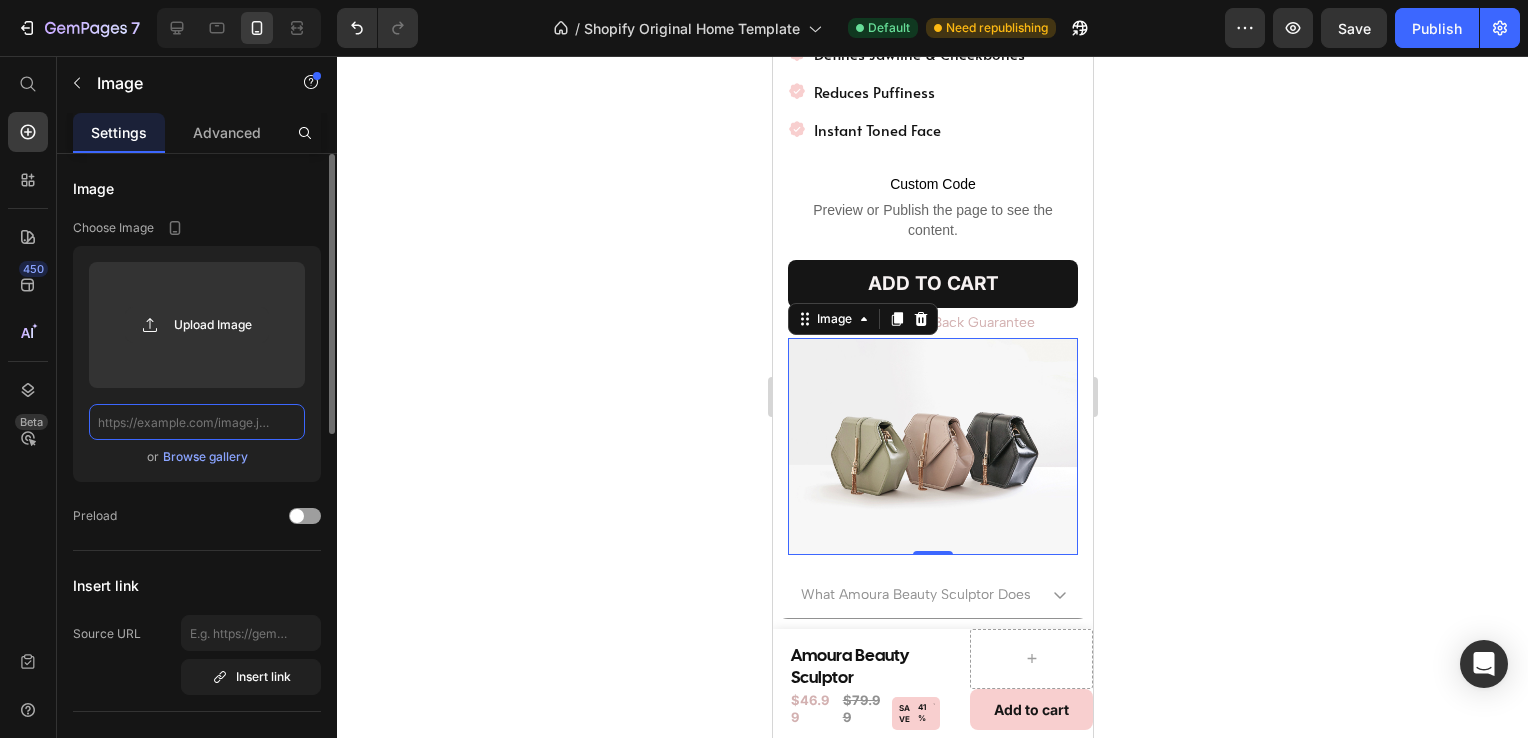 click 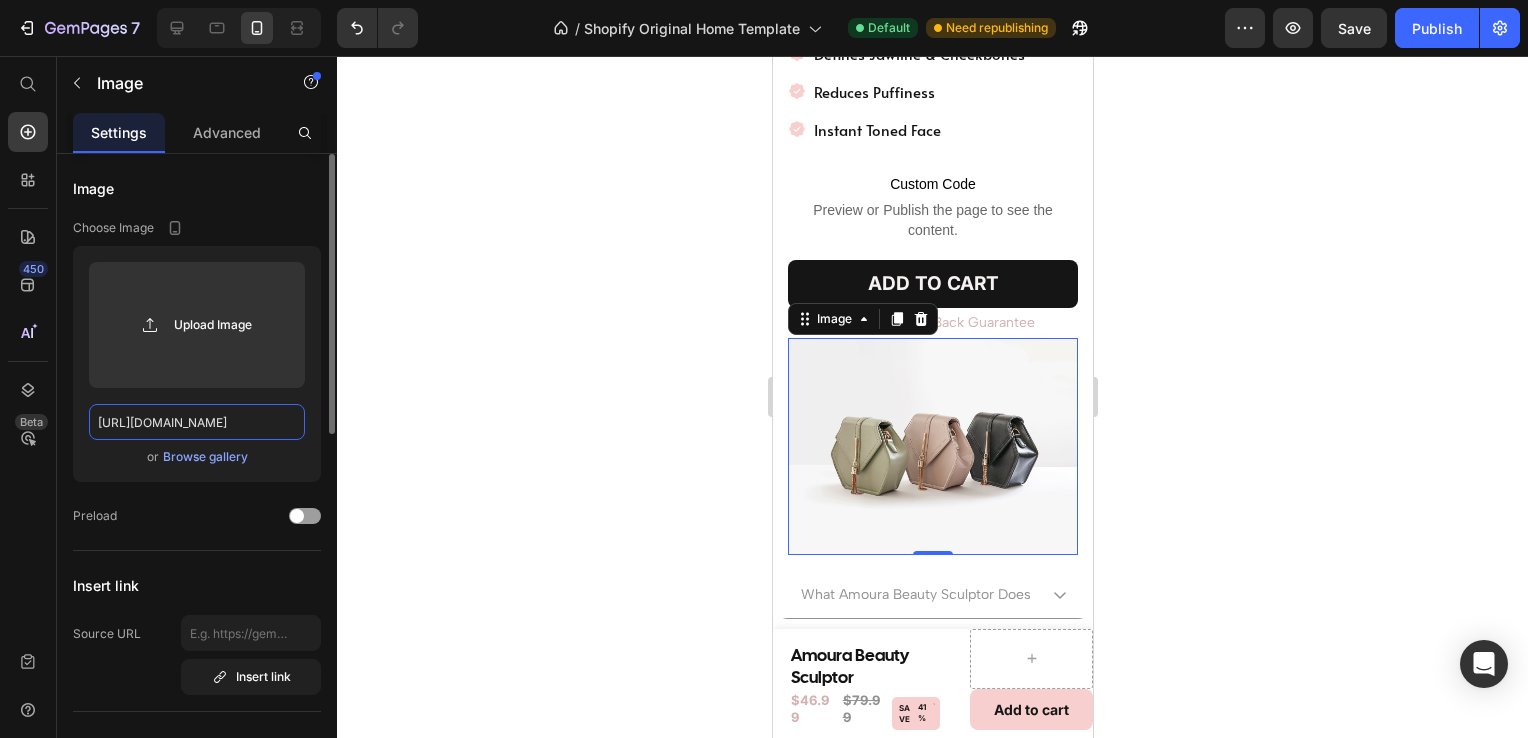 scroll, scrollTop: 0, scrollLeft: 697, axis: horizontal 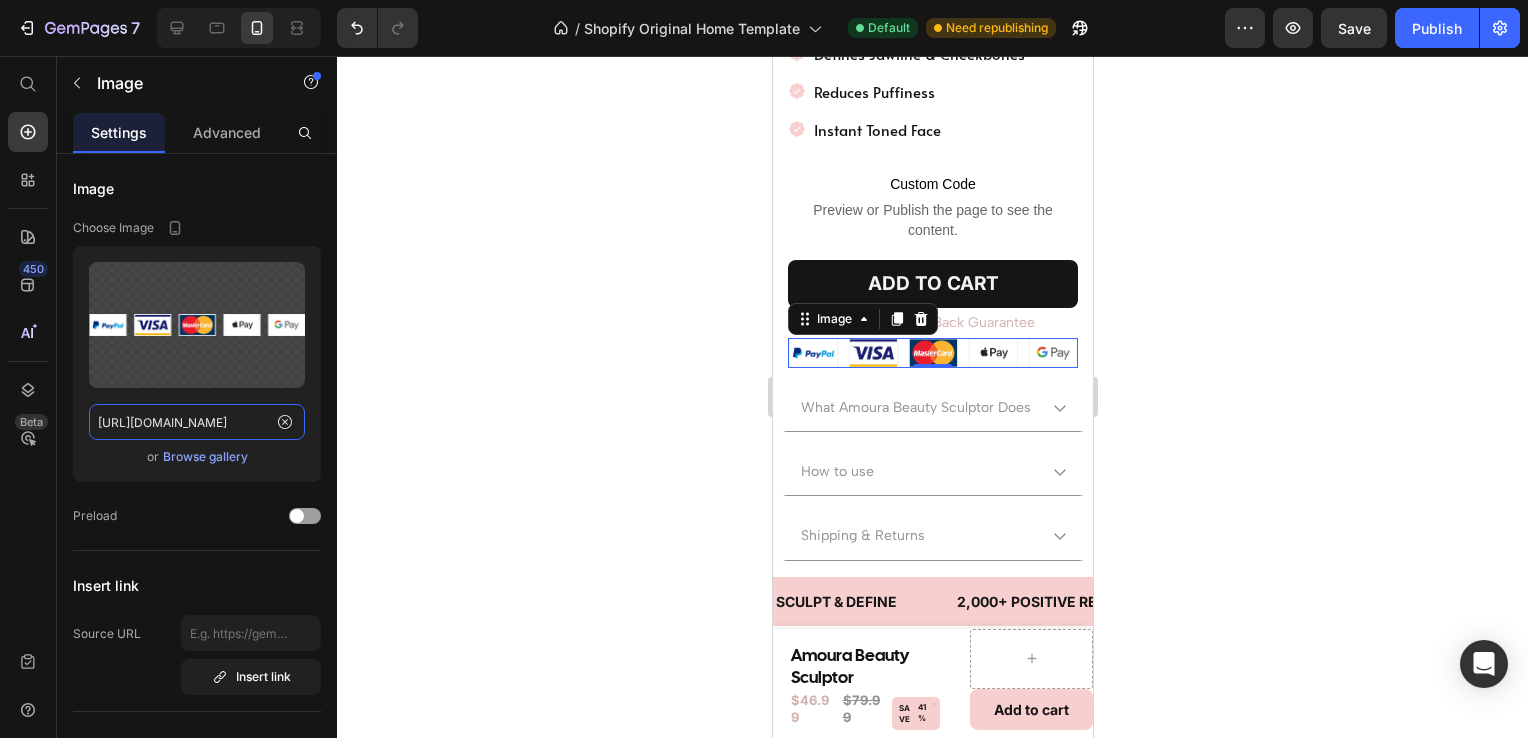 type on "https://cdn.shopify.com/s/files/1/0750/9678/5118/files/gempages_572833269314225376-e58761ac-54bd-4600-92a2-884500740ce6.png?v=1751794134" 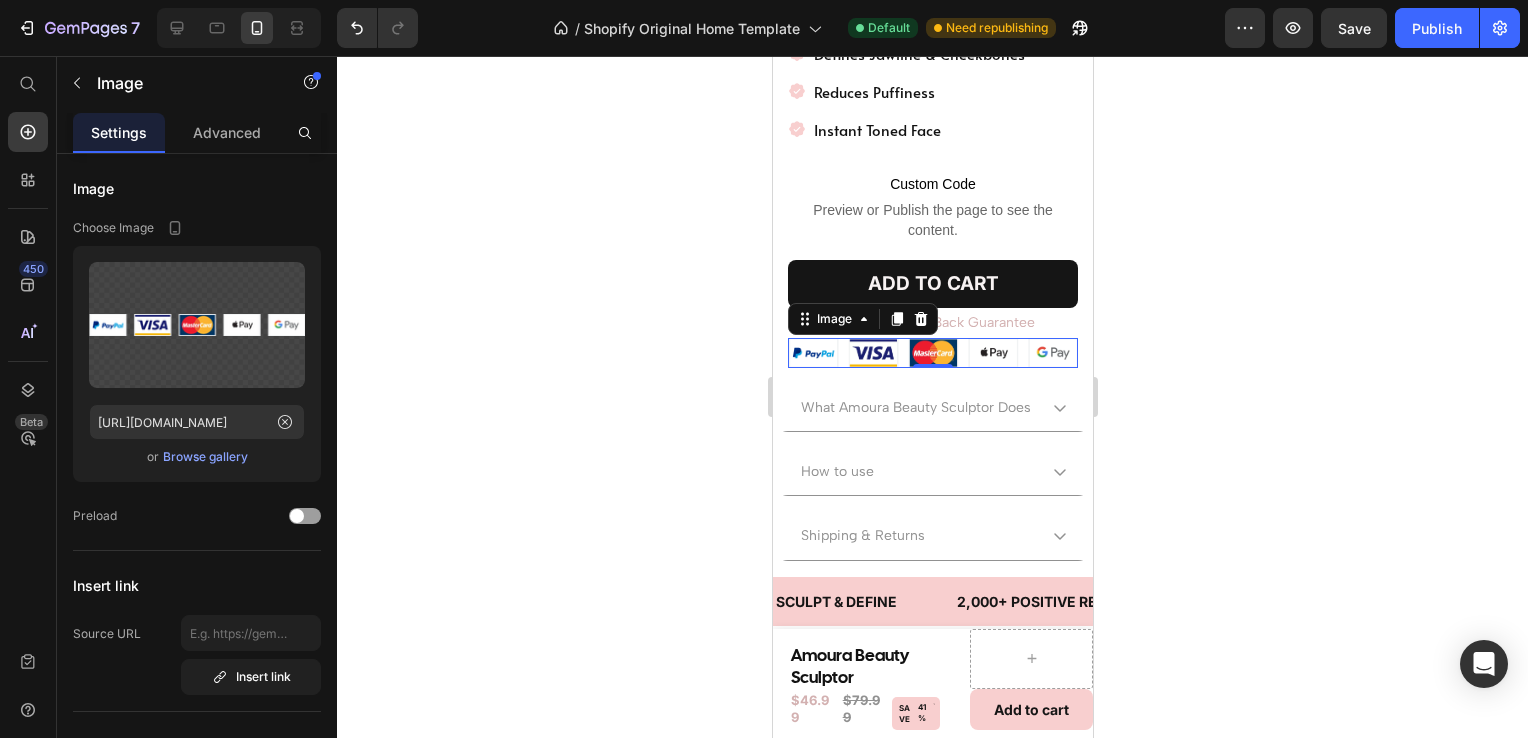 scroll, scrollTop: 0, scrollLeft: 0, axis: both 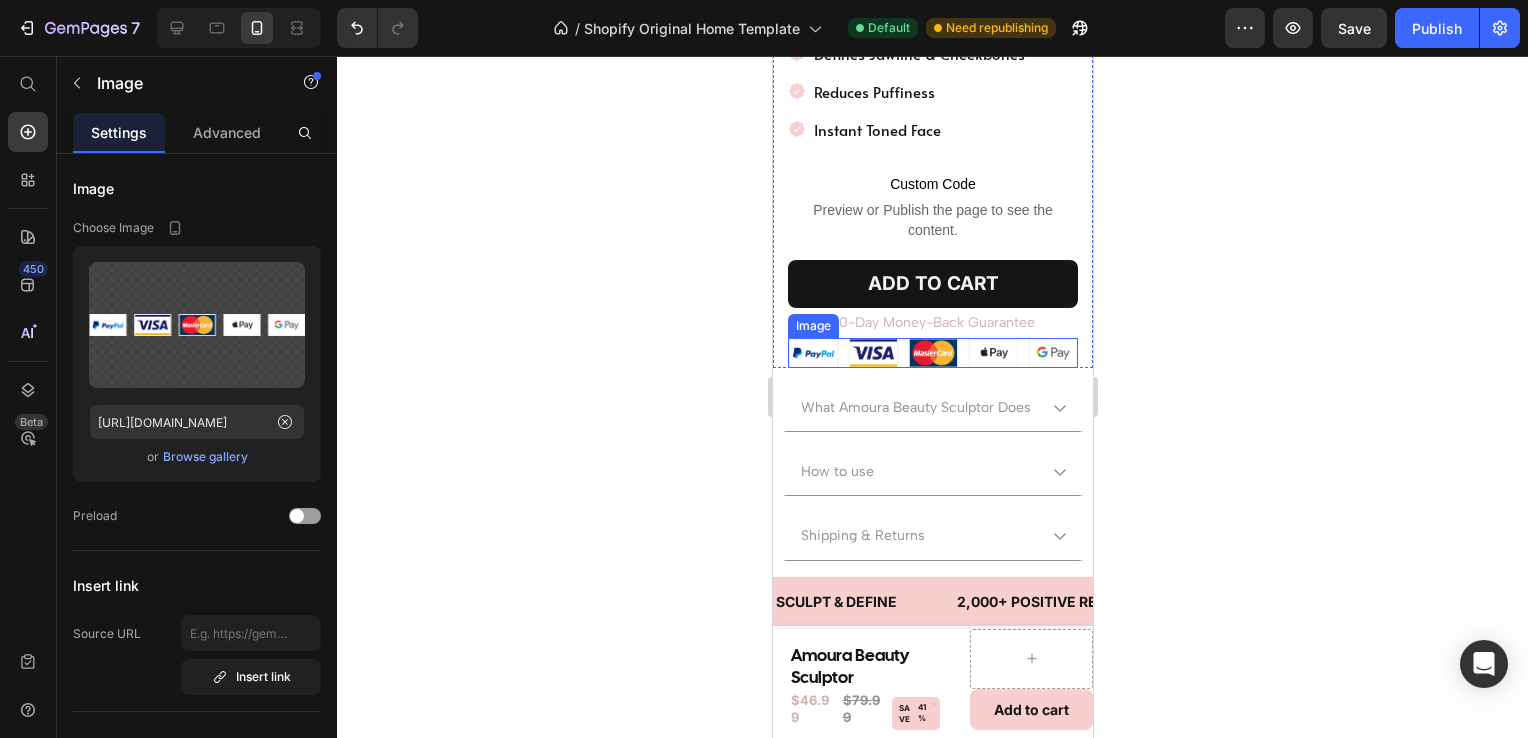 click at bounding box center (932, 353) 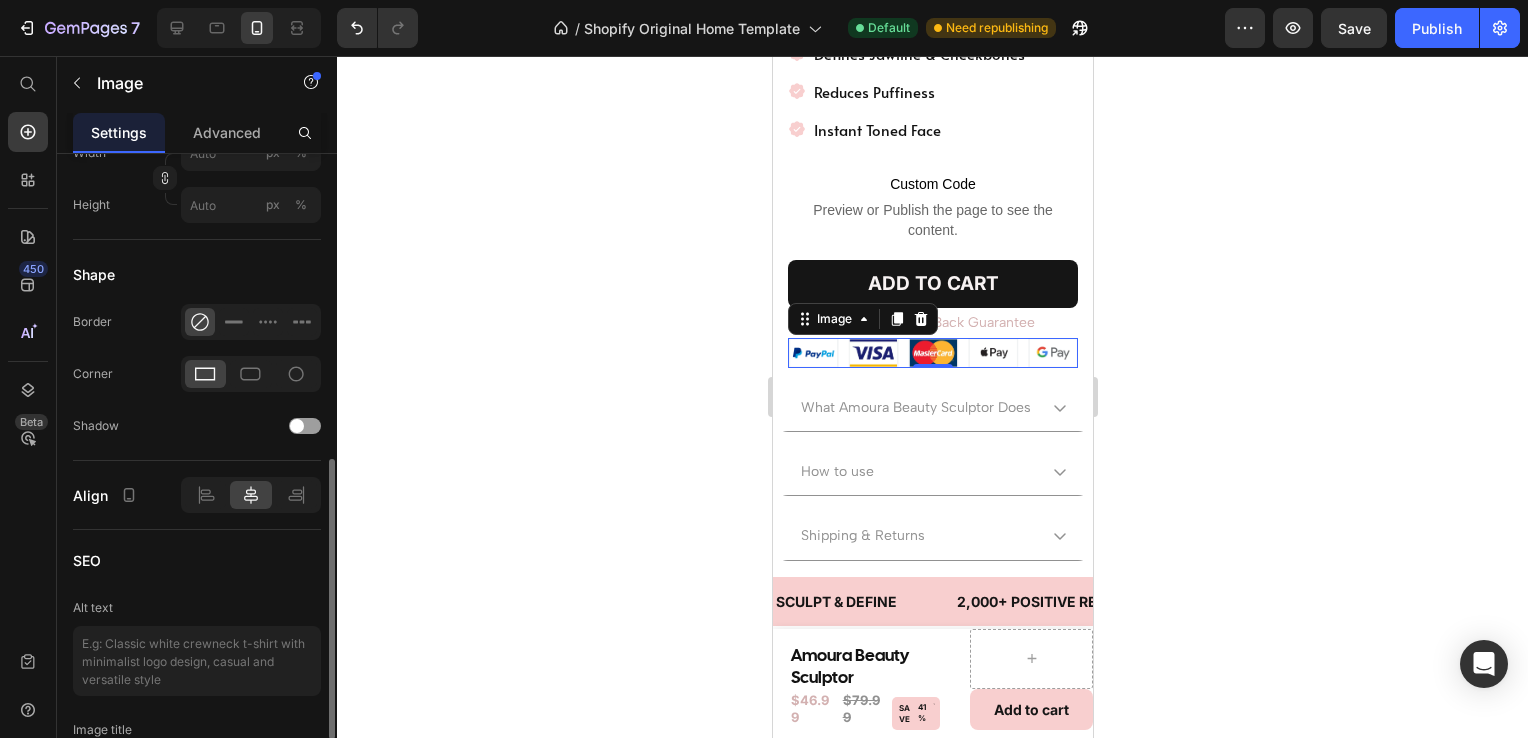 scroll, scrollTop: 695, scrollLeft: 0, axis: vertical 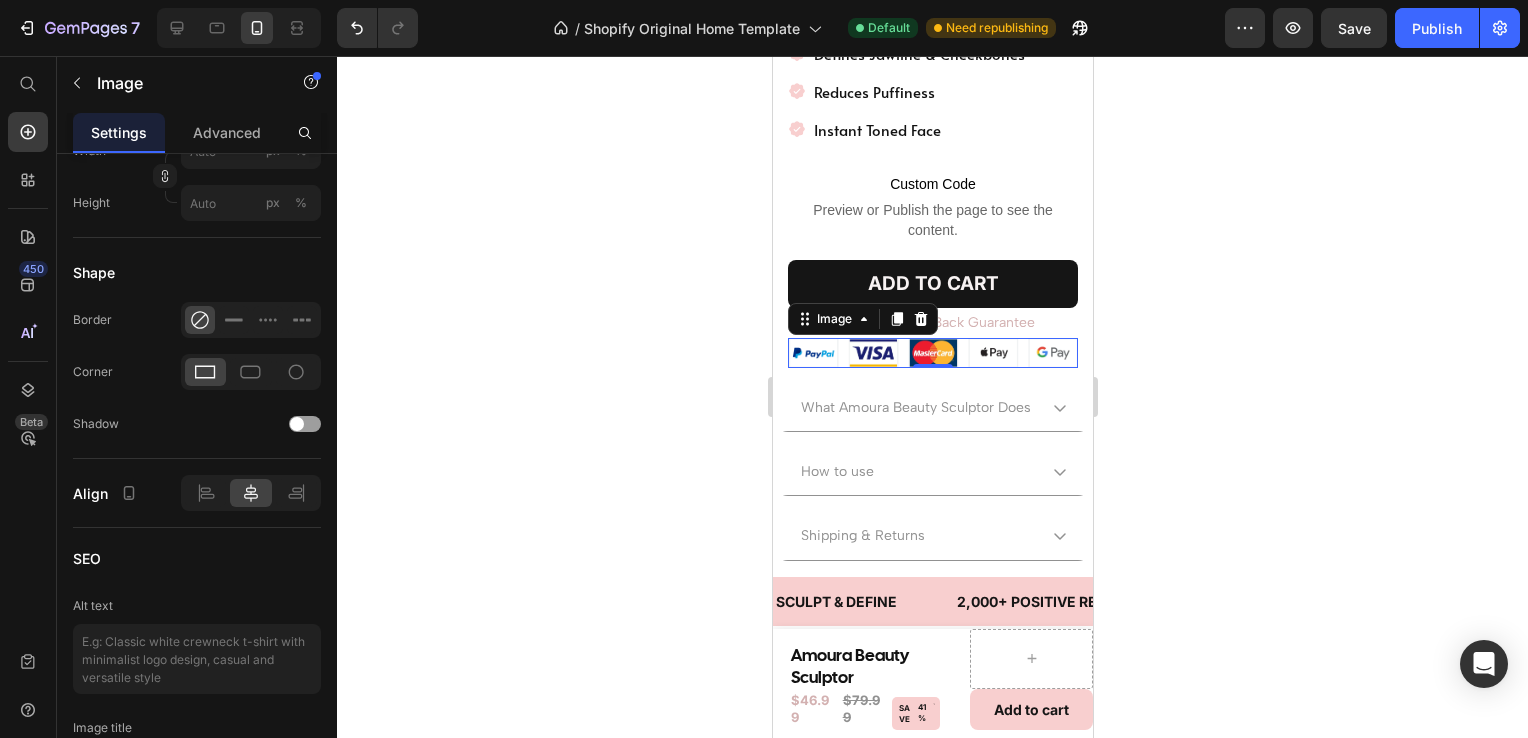 click 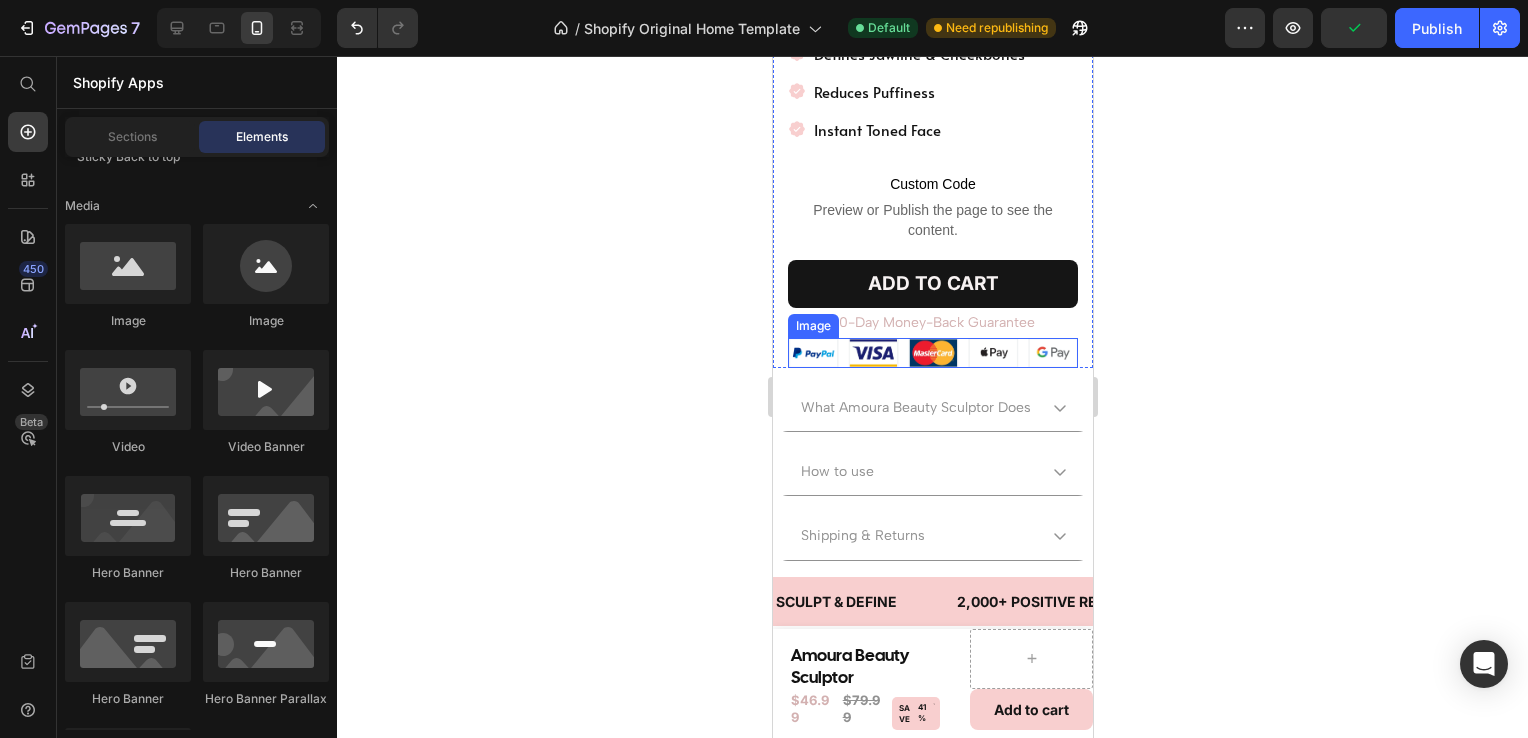 click 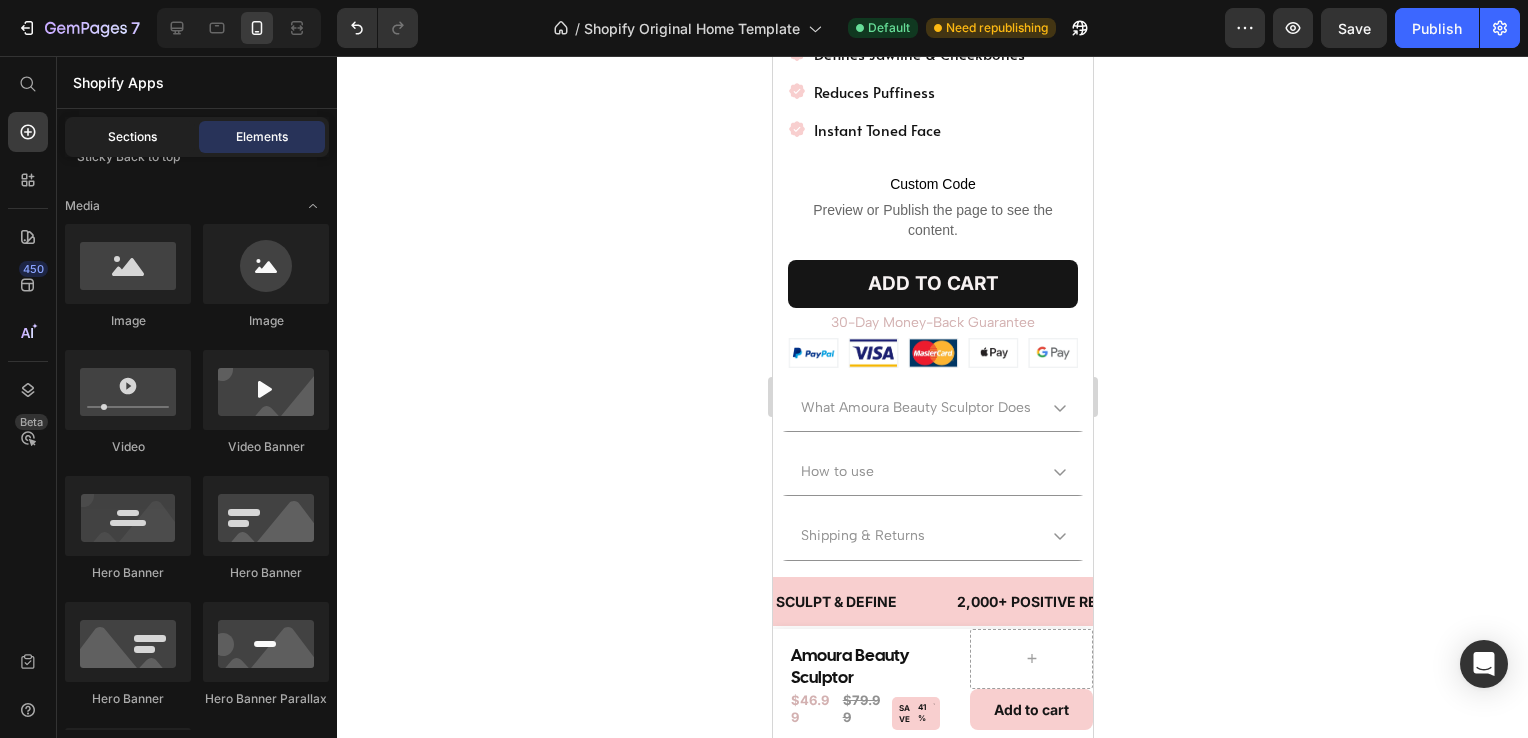 click on "Sections" at bounding box center (132, 137) 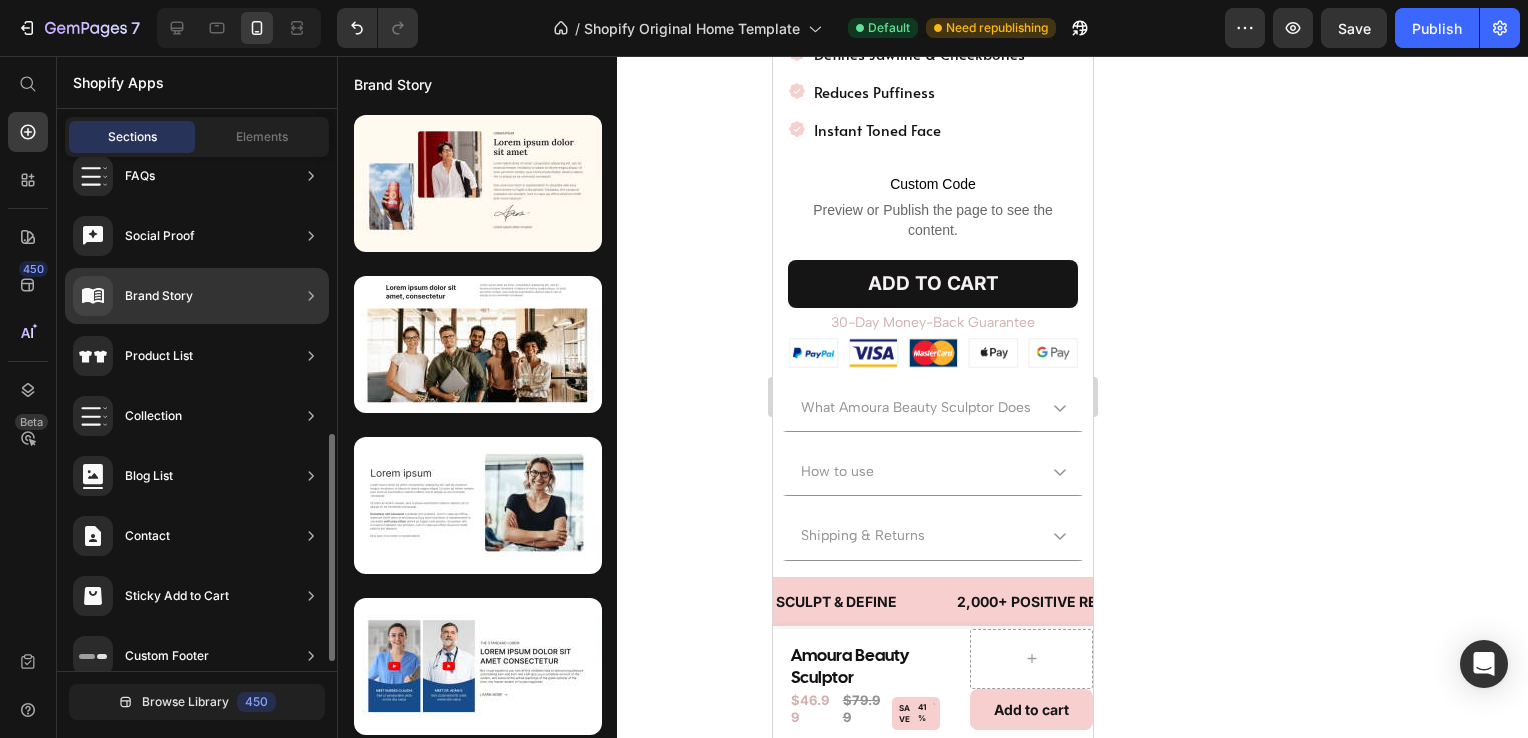 scroll, scrollTop: 645, scrollLeft: 0, axis: vertical 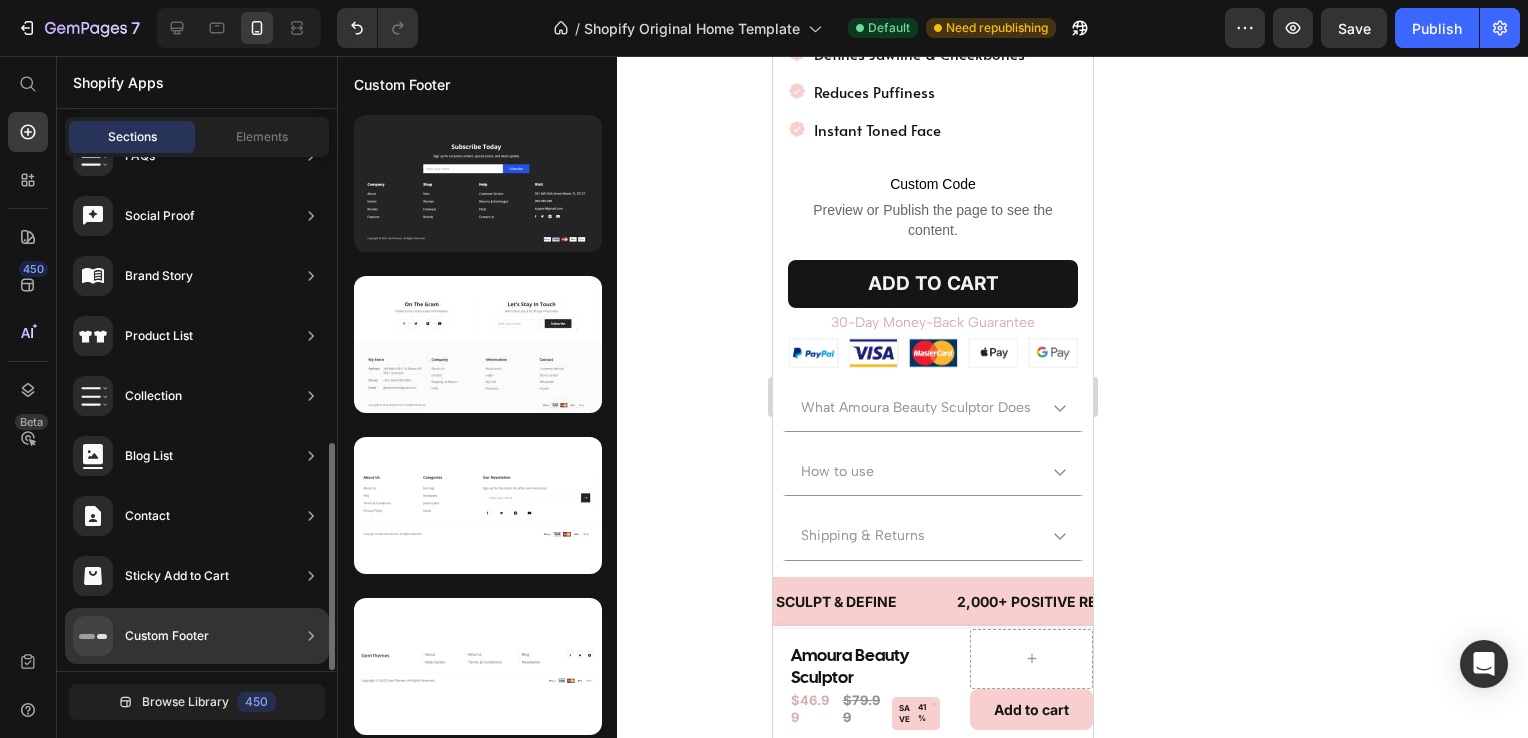 click 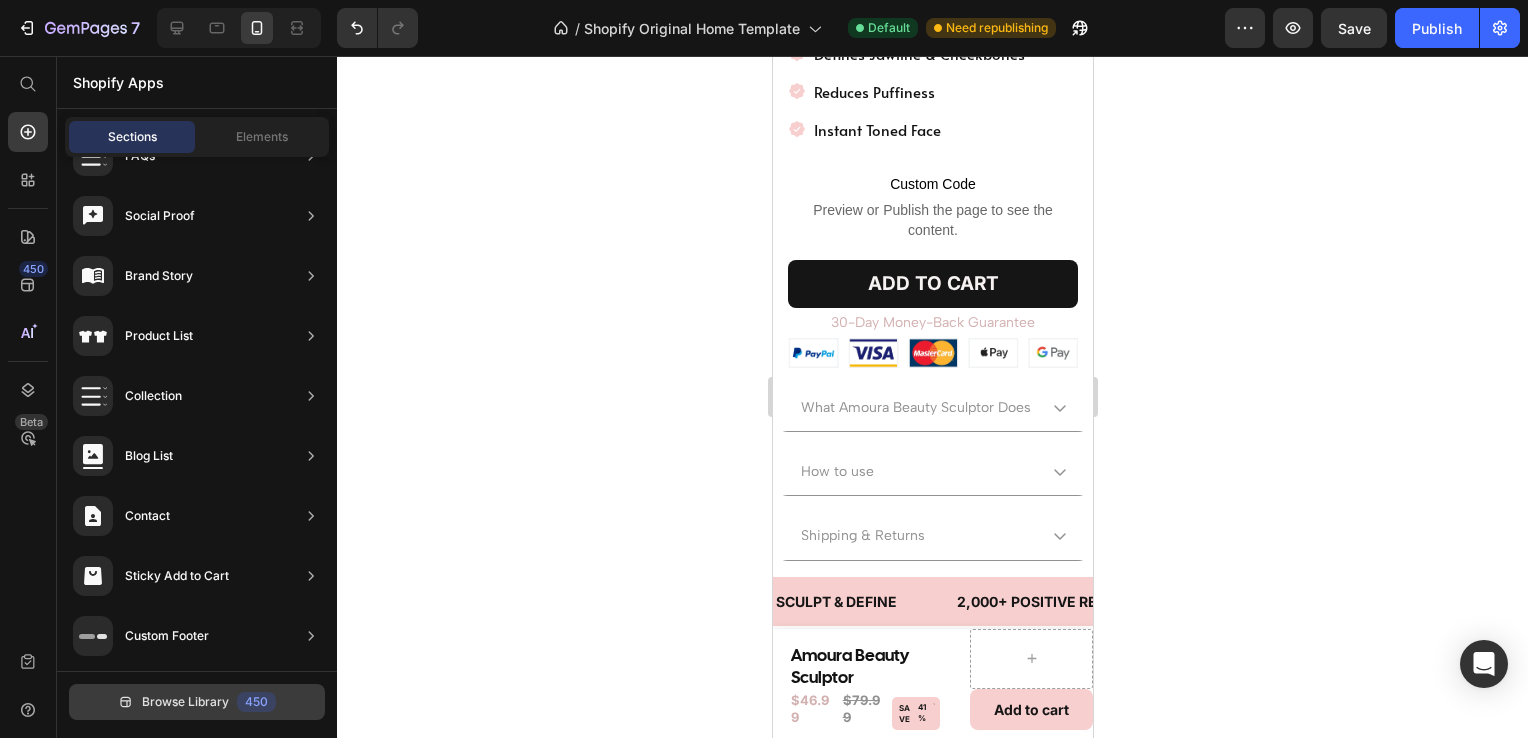 click on "Browse Library" at bounding box center [185, 702] 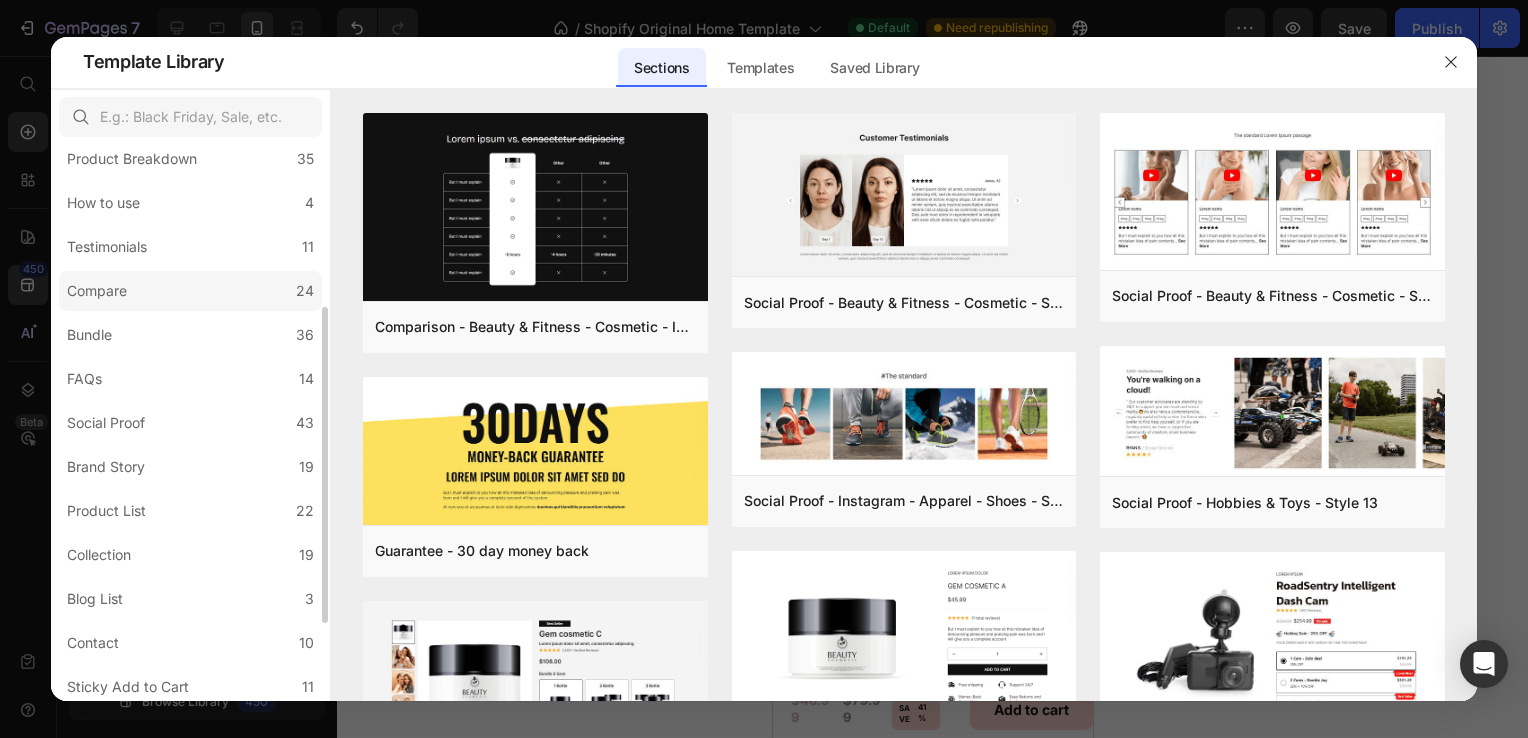 scroll, scrollTop: 423, scrollLeft: 0, axis: vertical 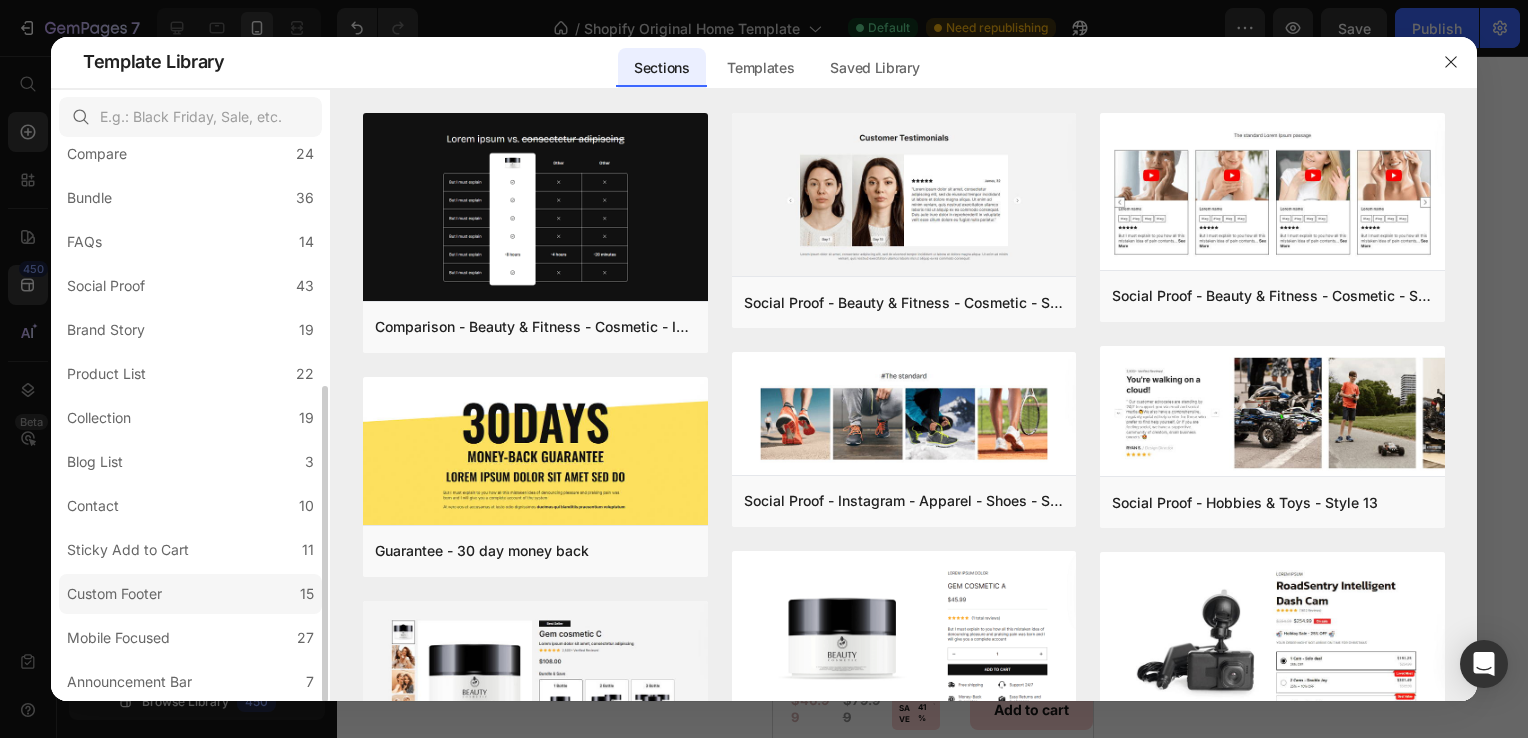 click on "Custom Footer 15" 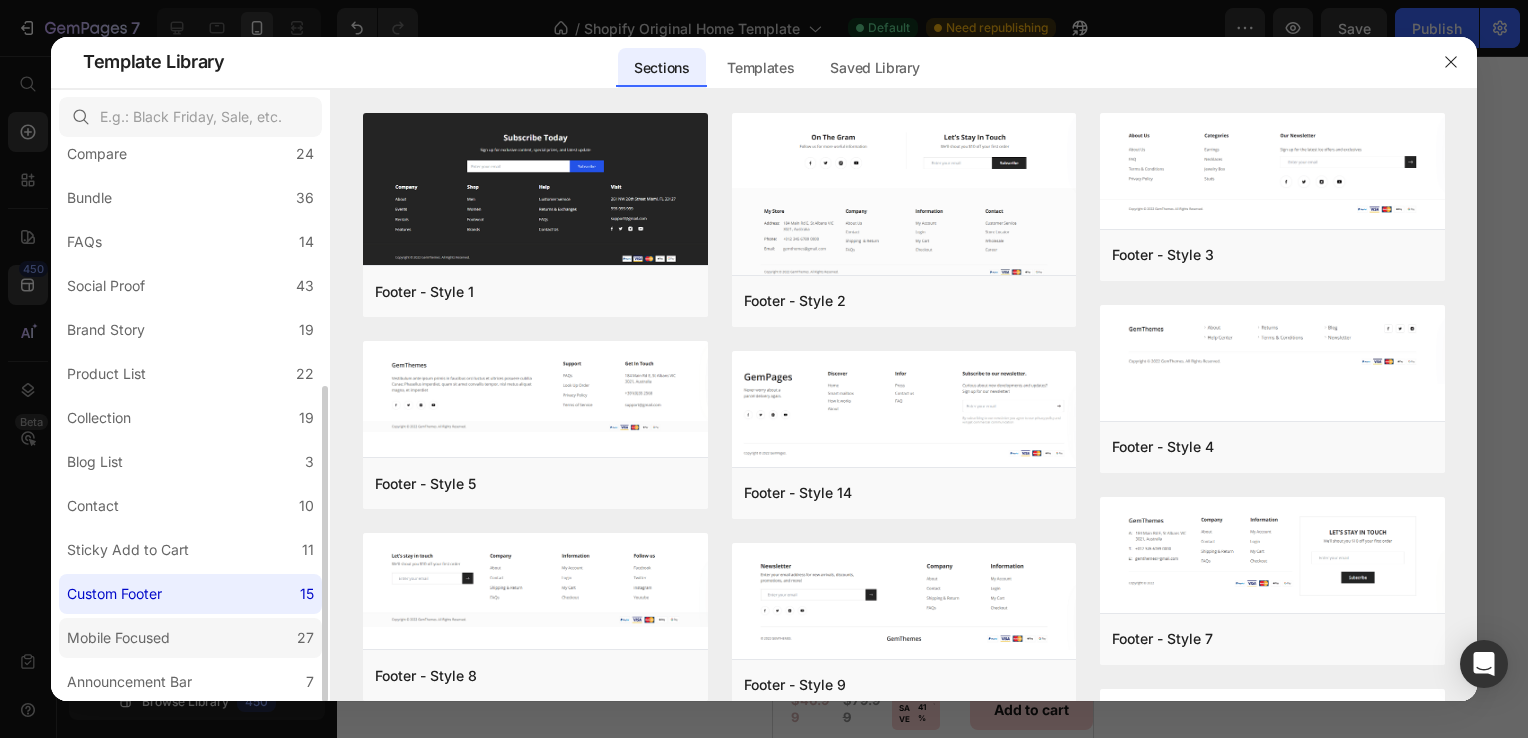 click on "Mobile Focused 27" 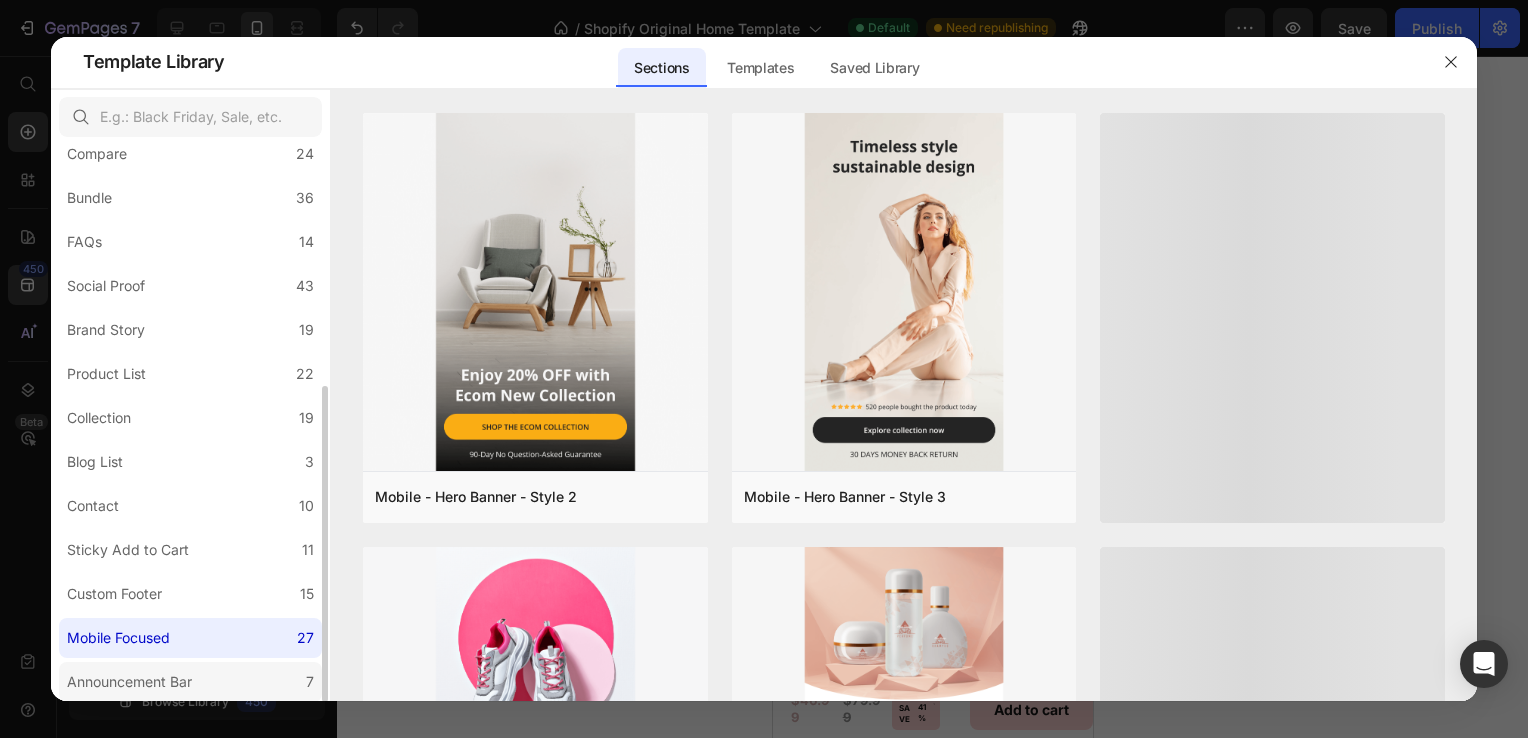 click on "Announcement Bar 7" 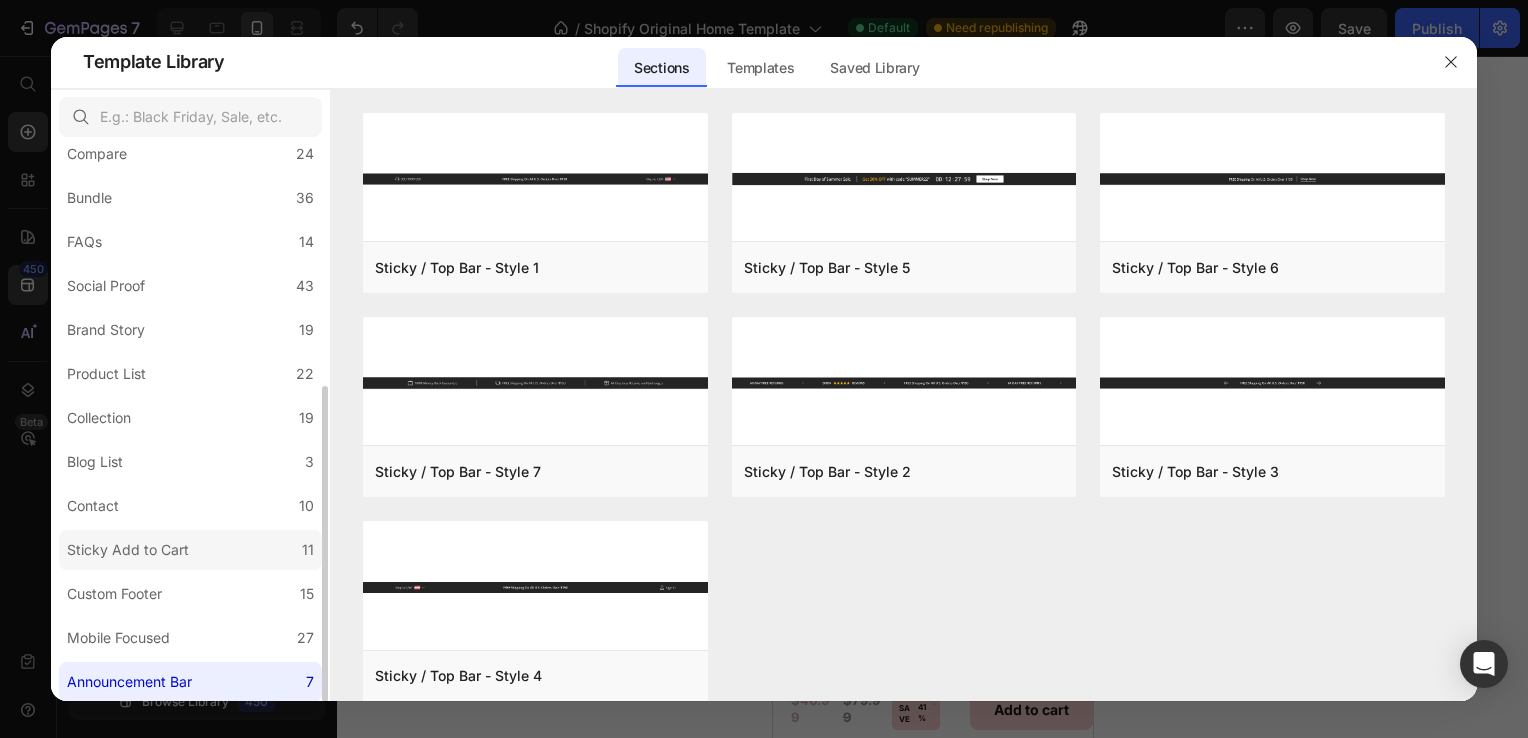 click on "Sticky Add to Cart 11" 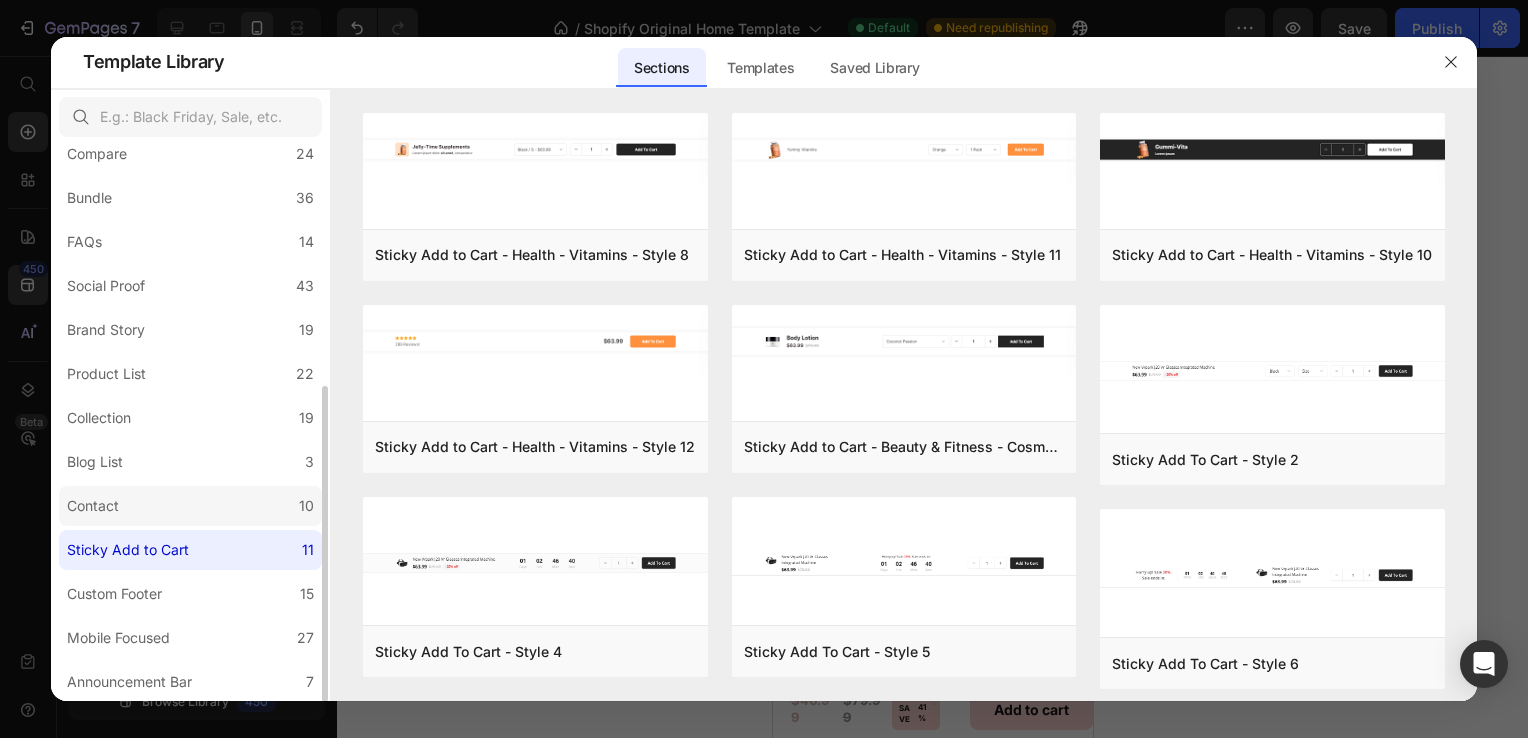 click on "Contact 10" 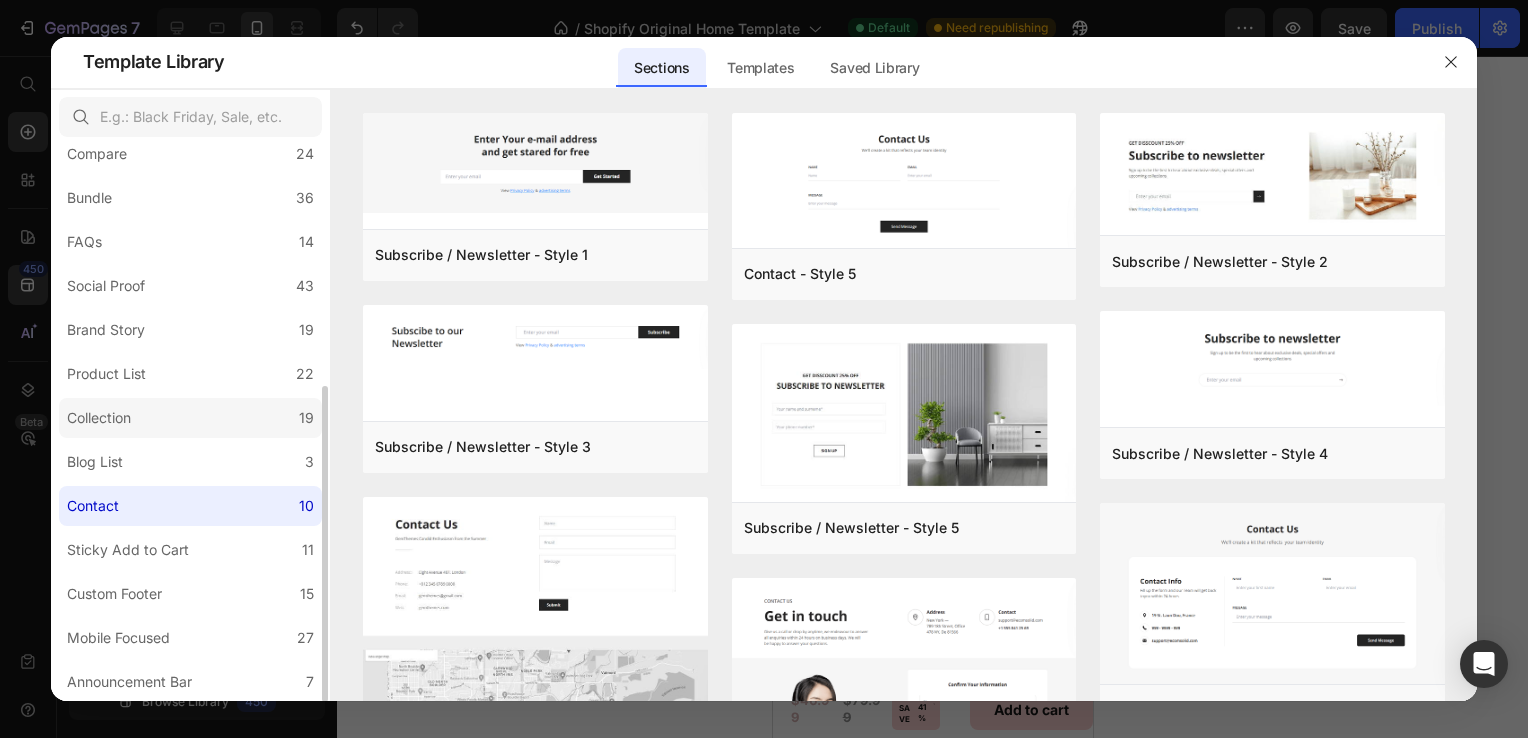 click on "Collection 19" 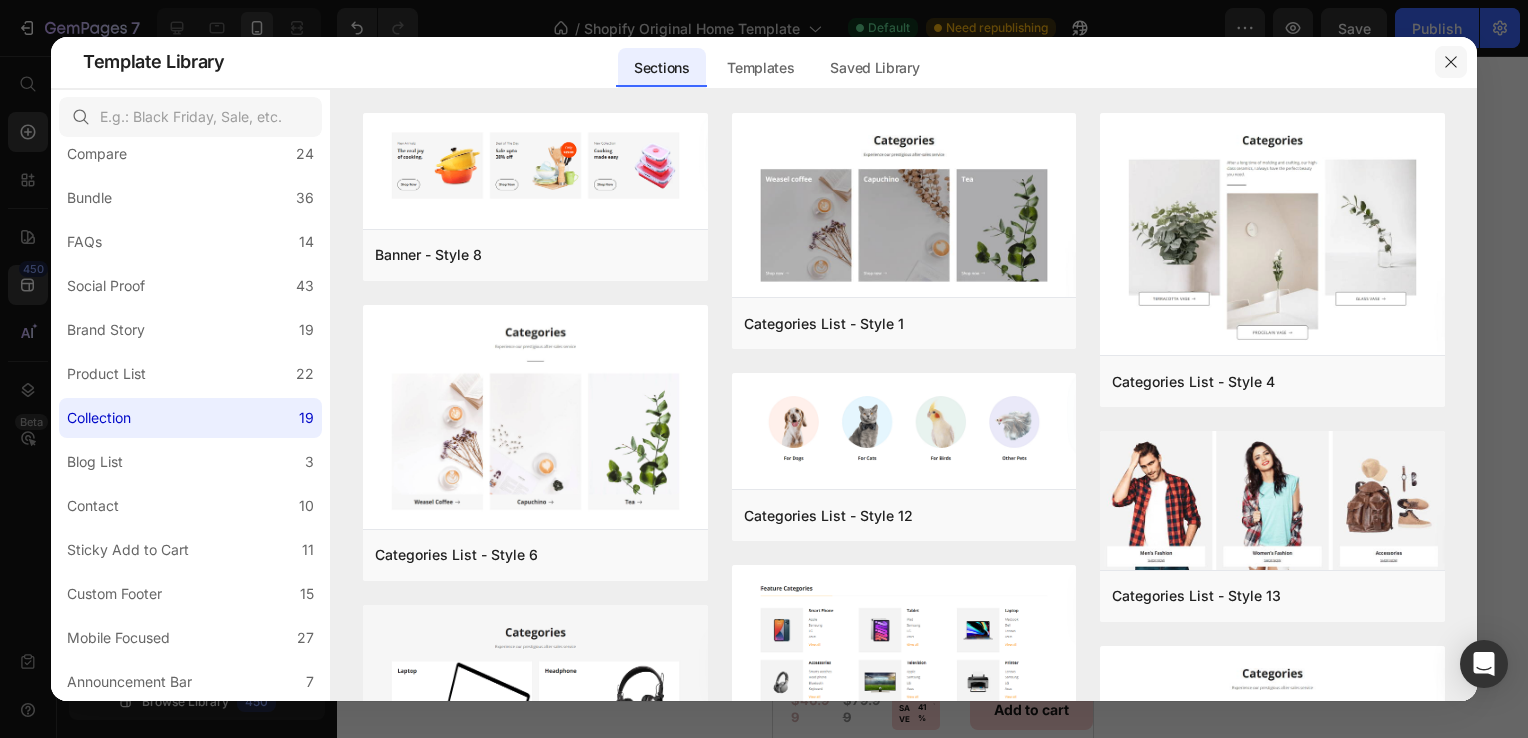 click 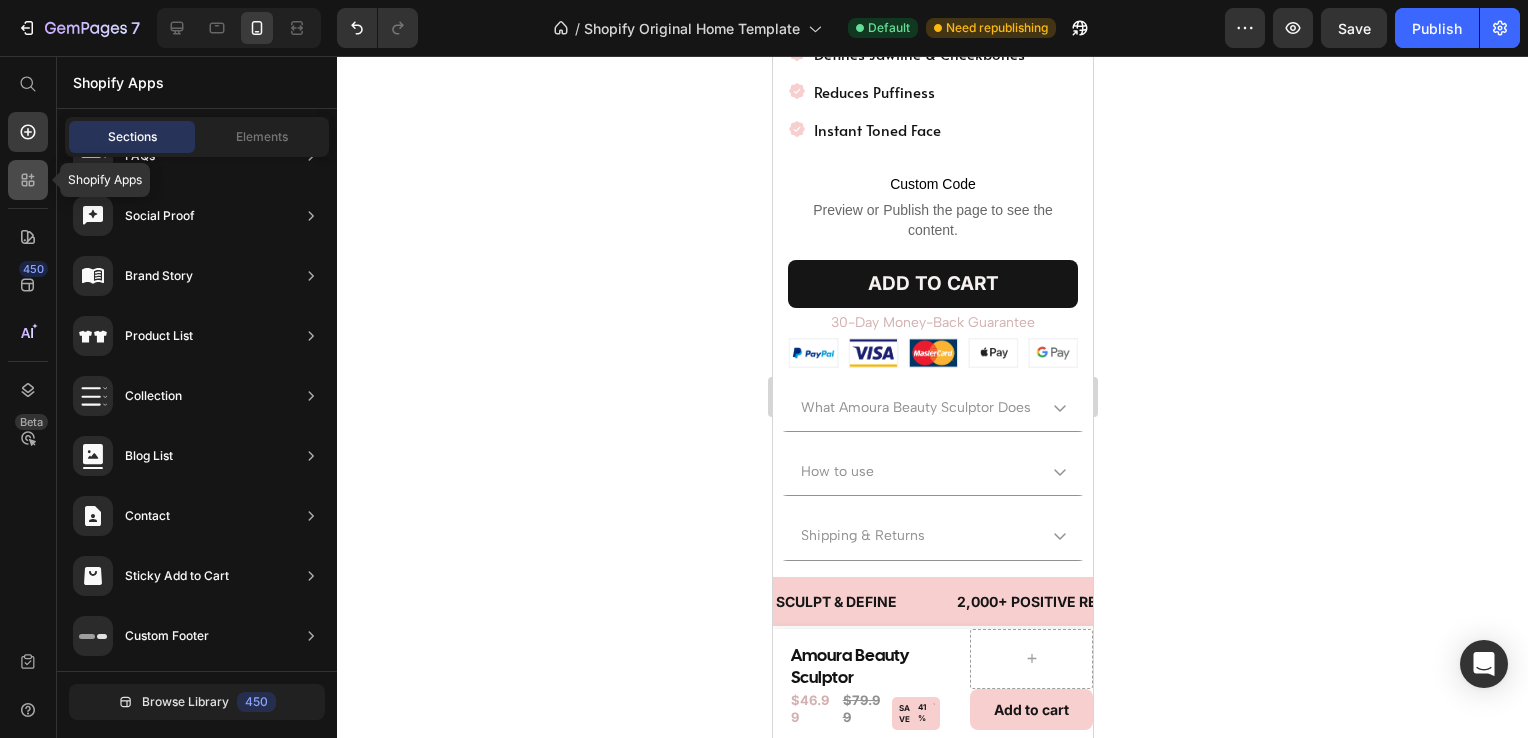 click 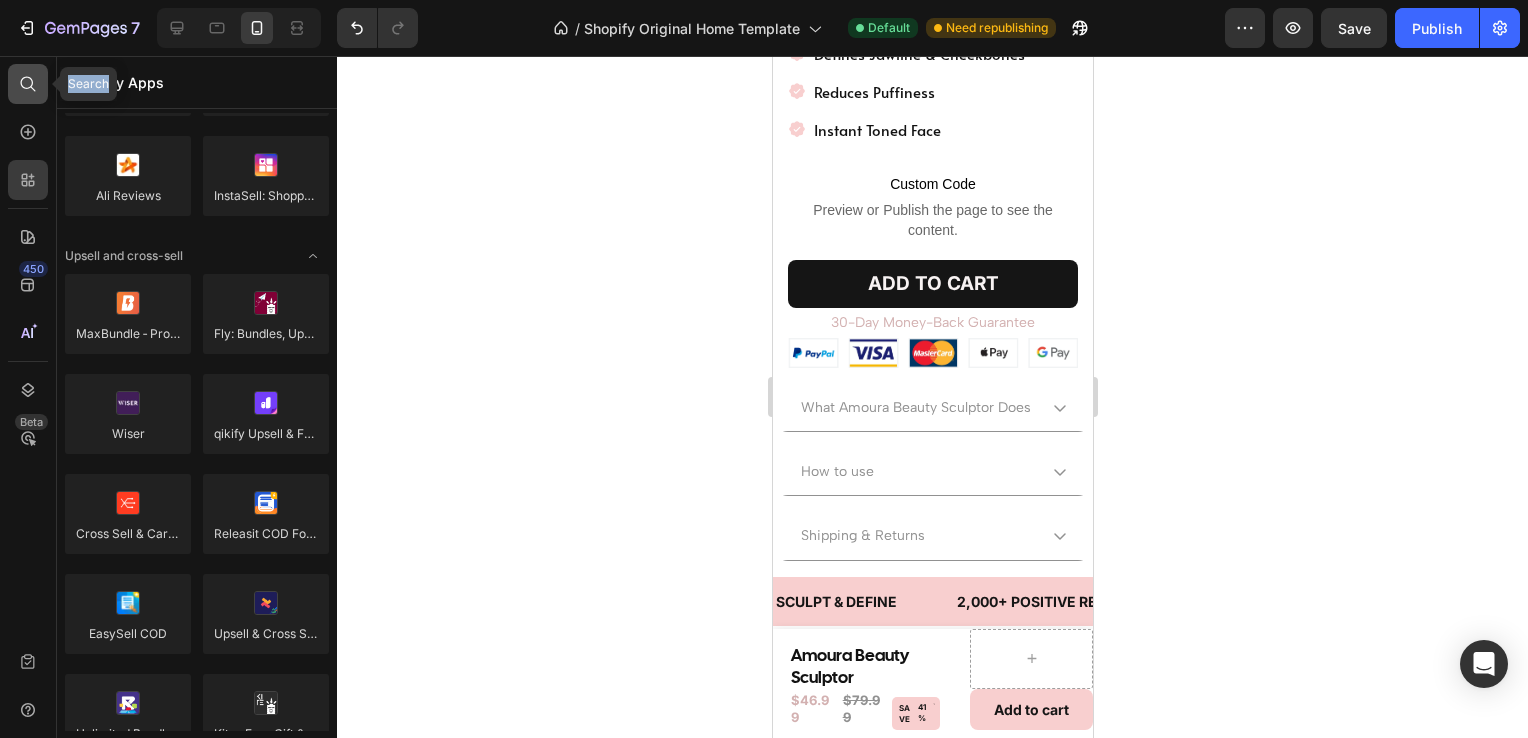 drag, startPoint x: 2, startPoint y: 126, endPoint x: 33, endPoint y: 89, distance: 48.270073 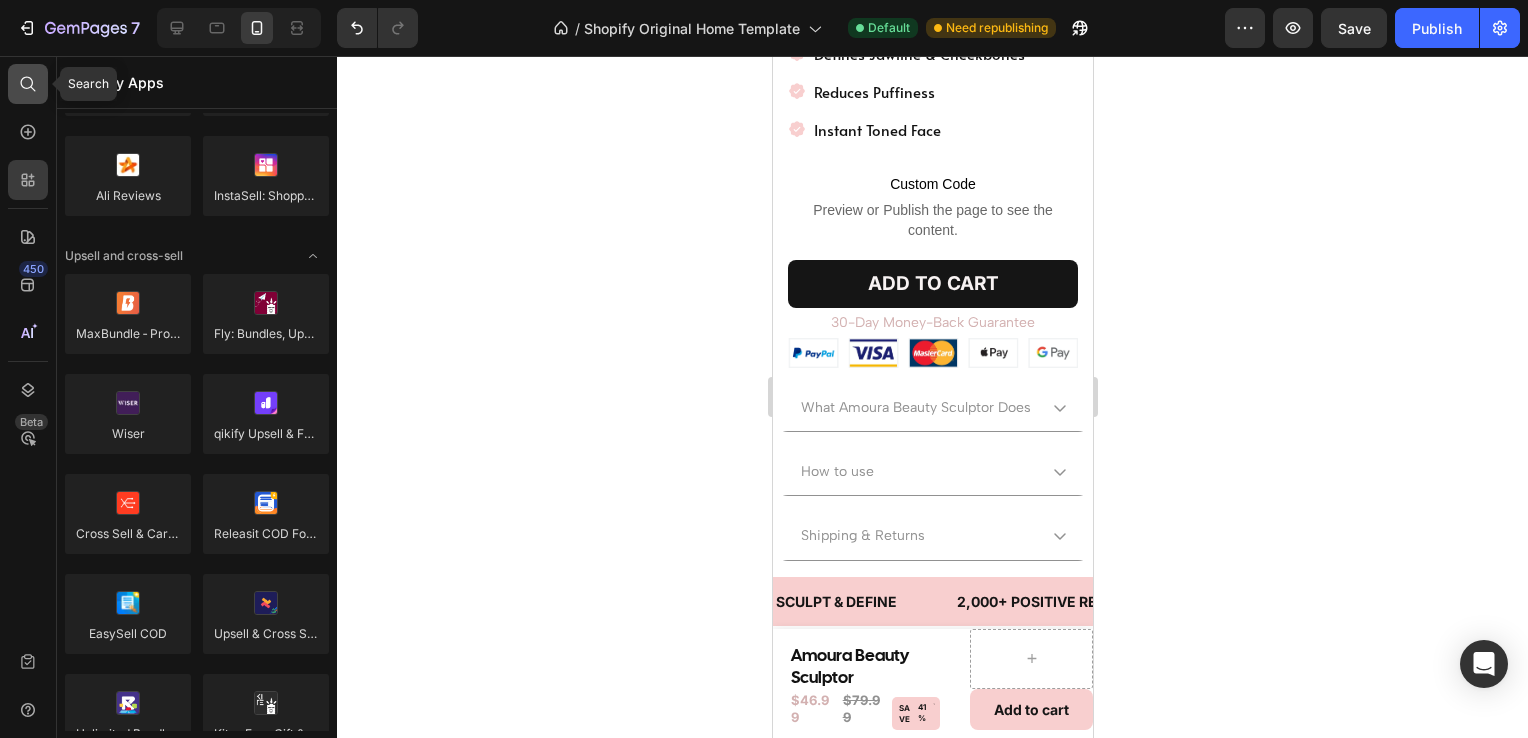 click 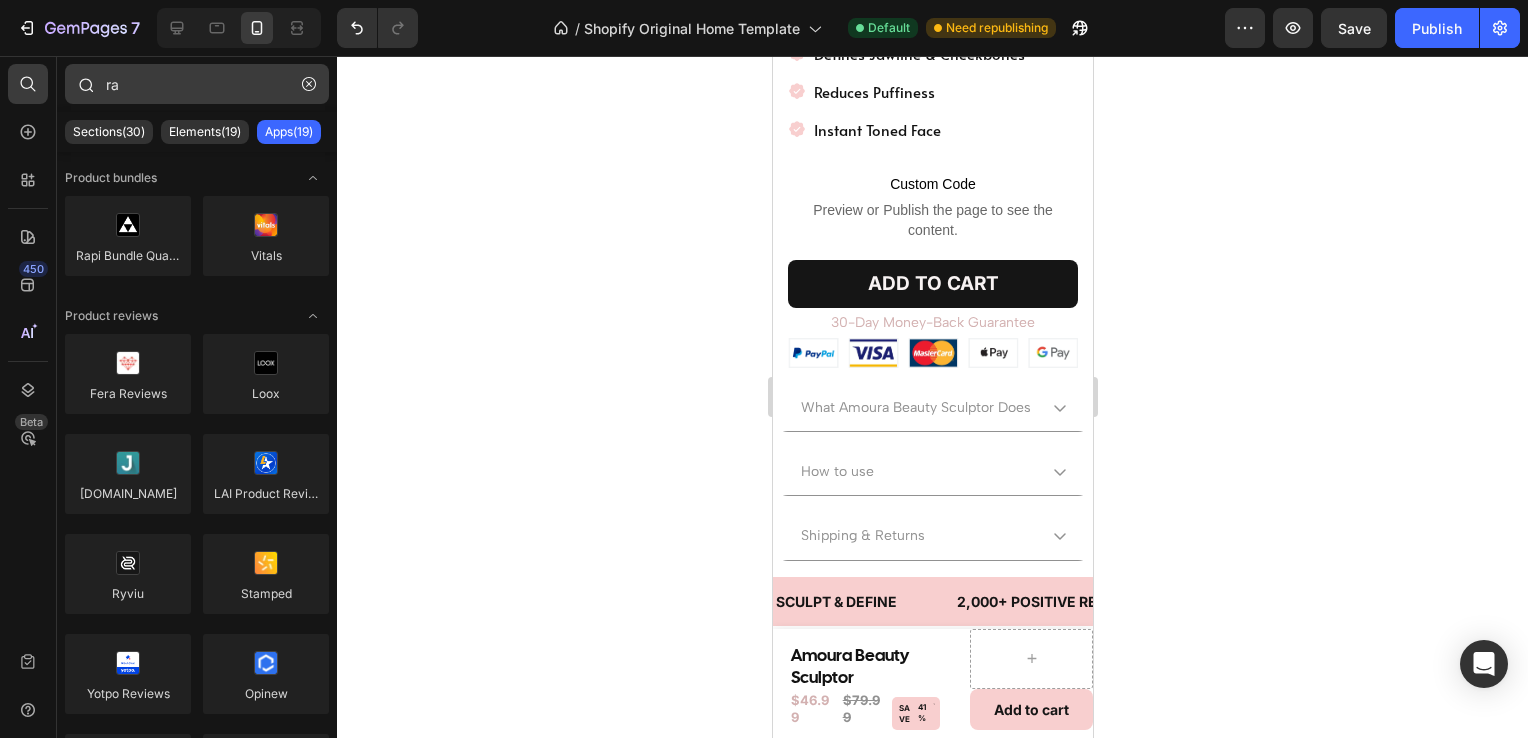 type on "r" 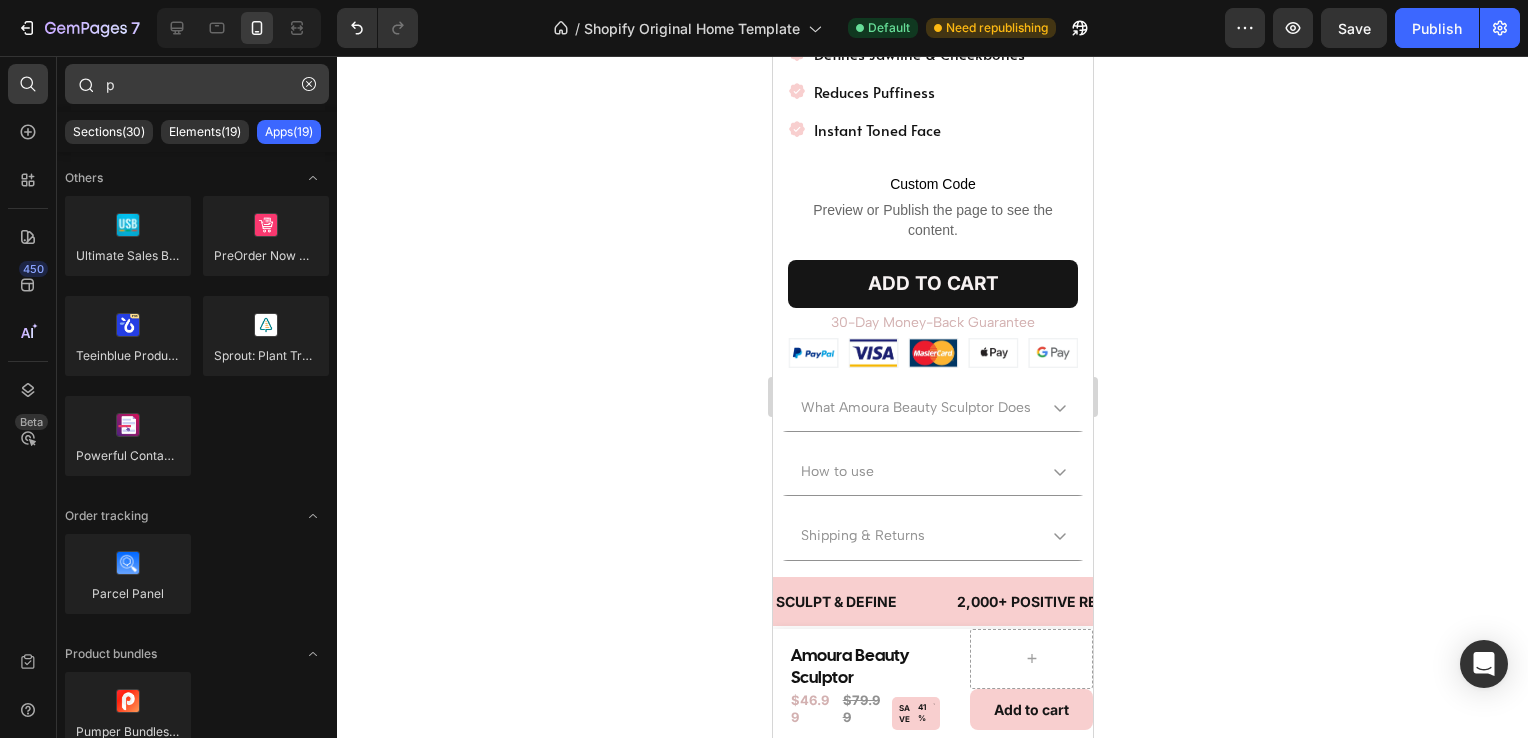 type on "po" 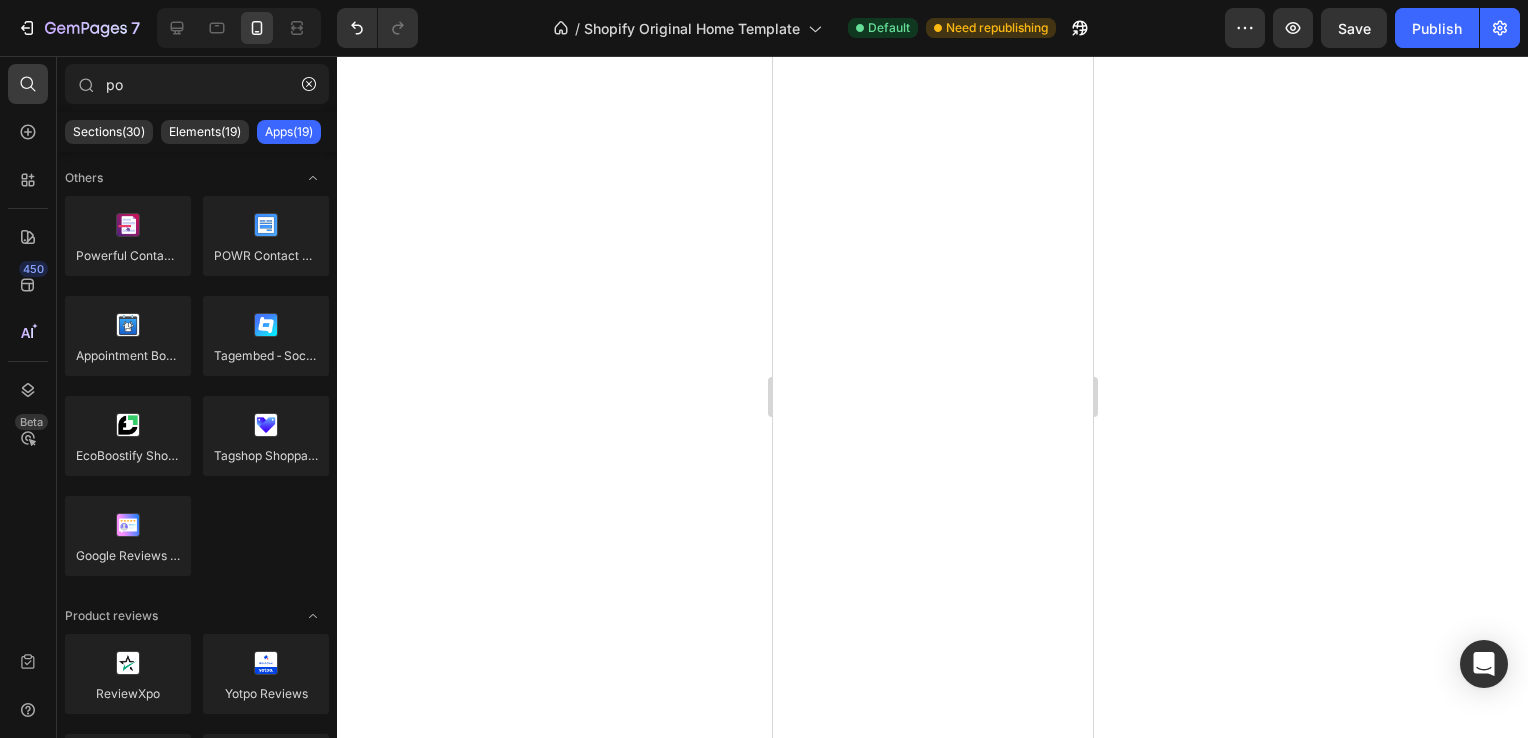 scroll, scrollTop: 0, scrollLeft: 0, axis: both 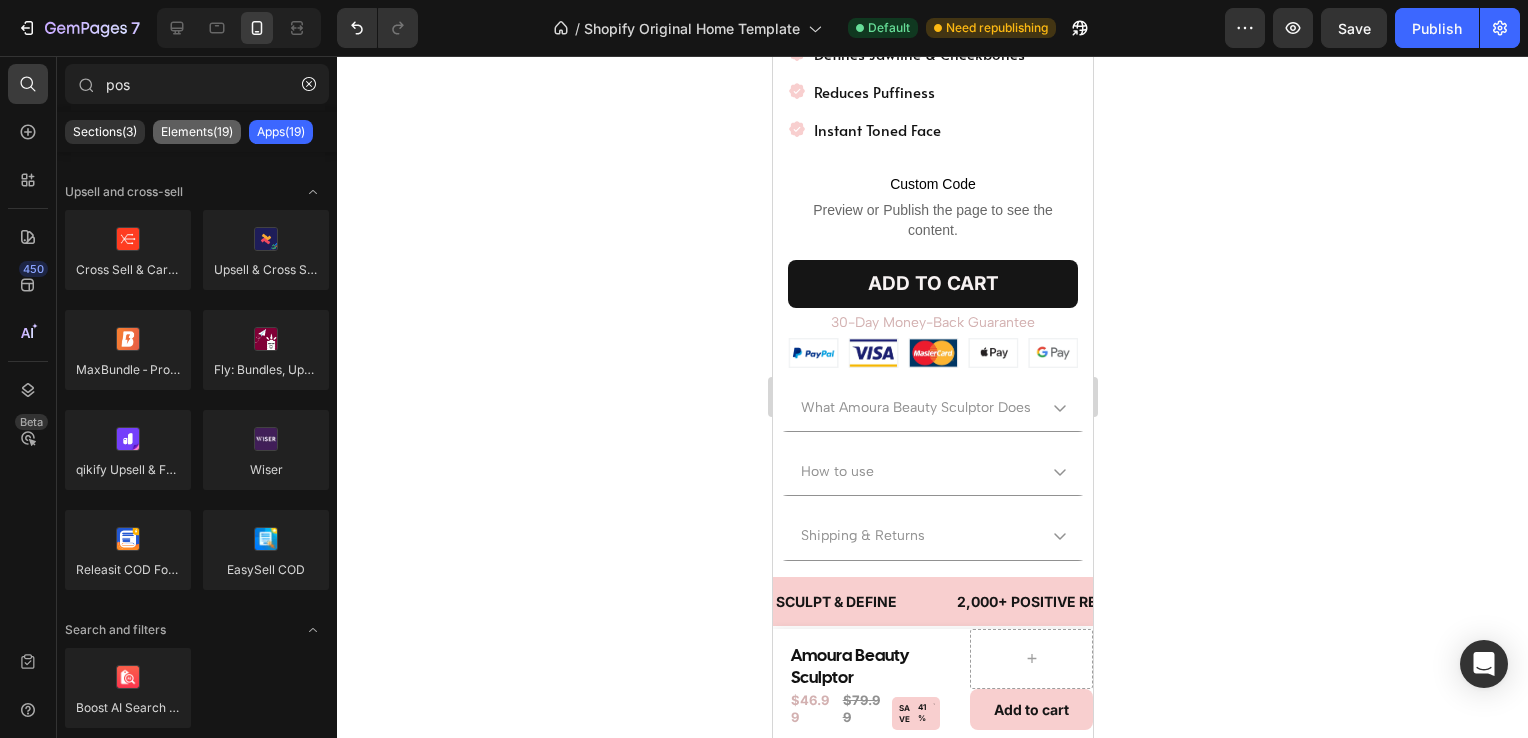 type on "pos" 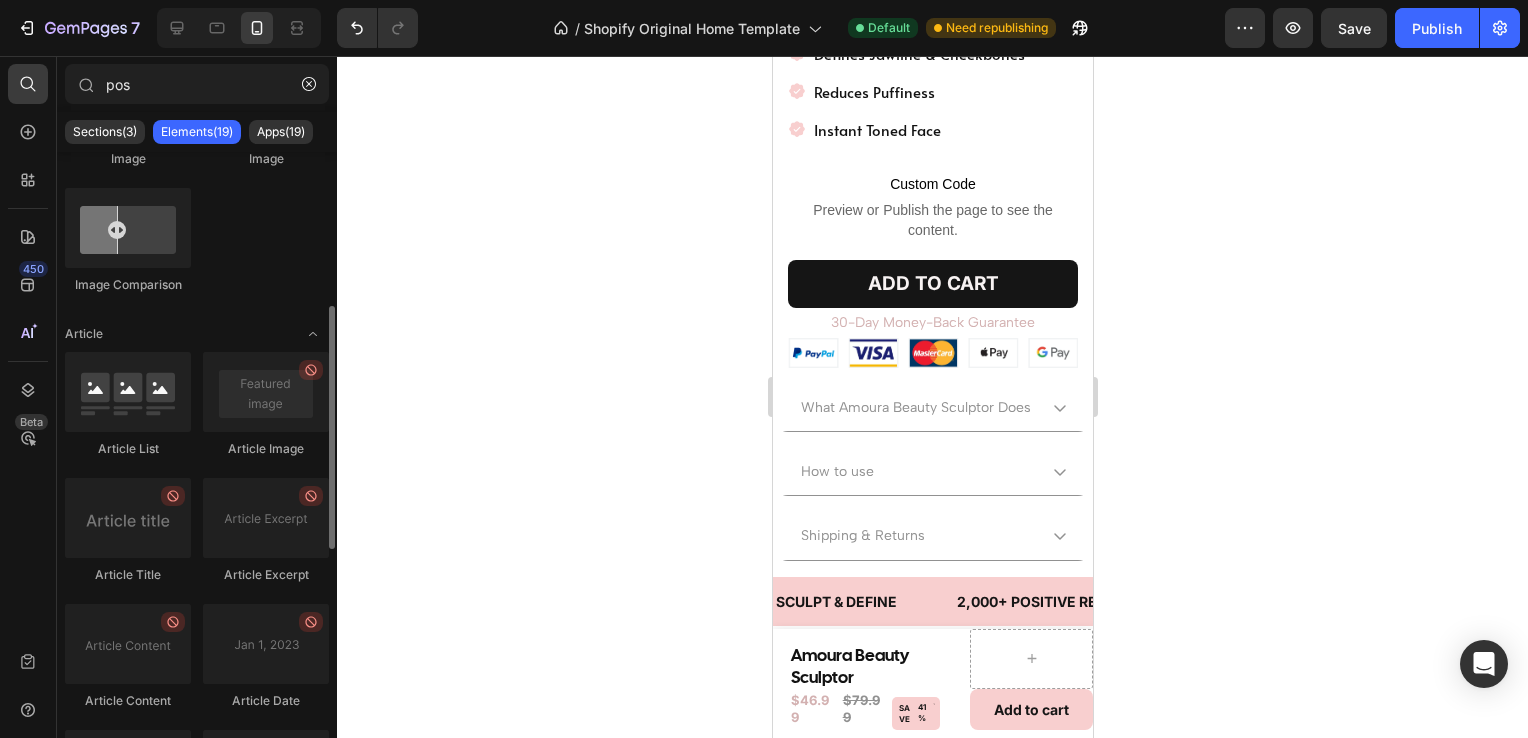 scroll, scrollTop: 0, scrollLeft: 0, axis: both 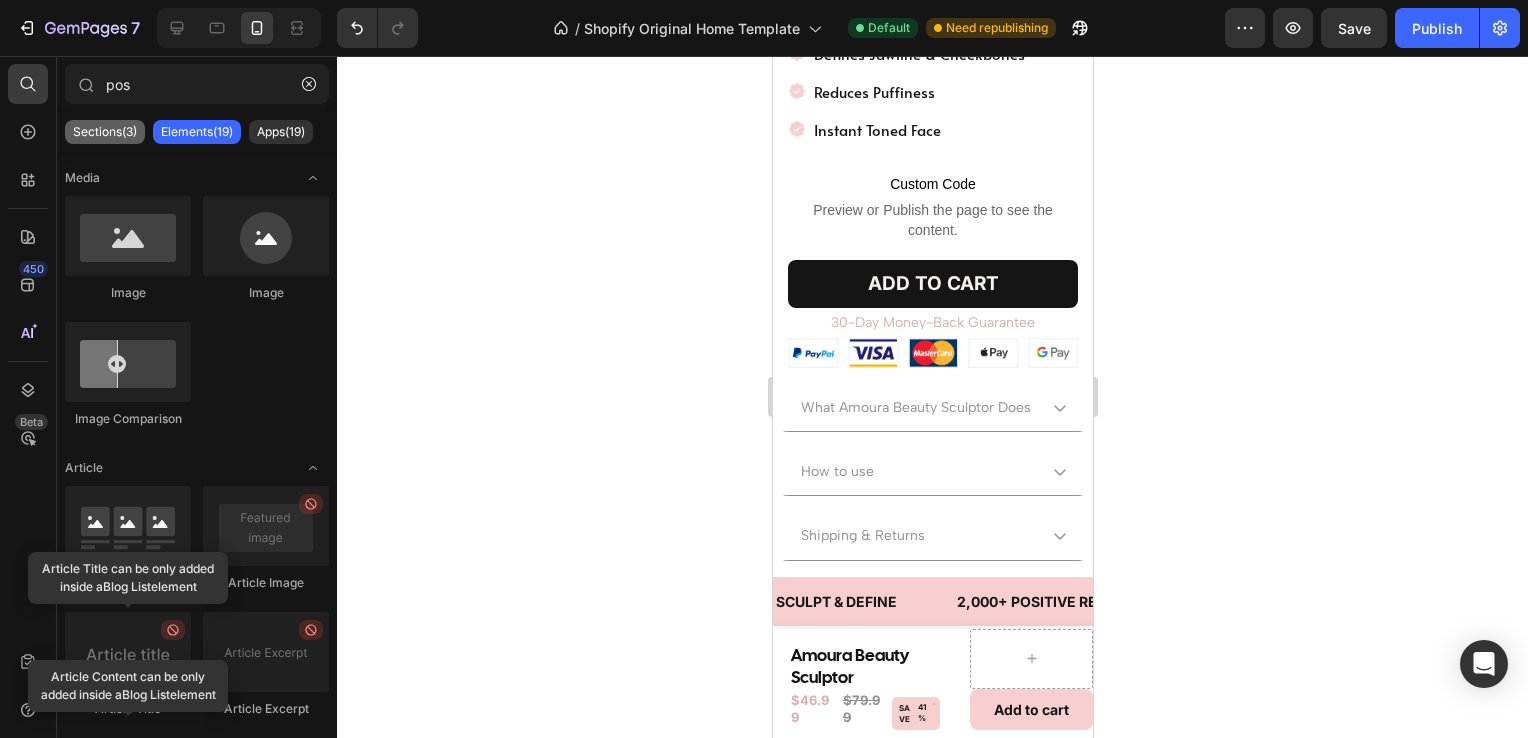 click on "Sections(3)" at bounding box center (105, 132) 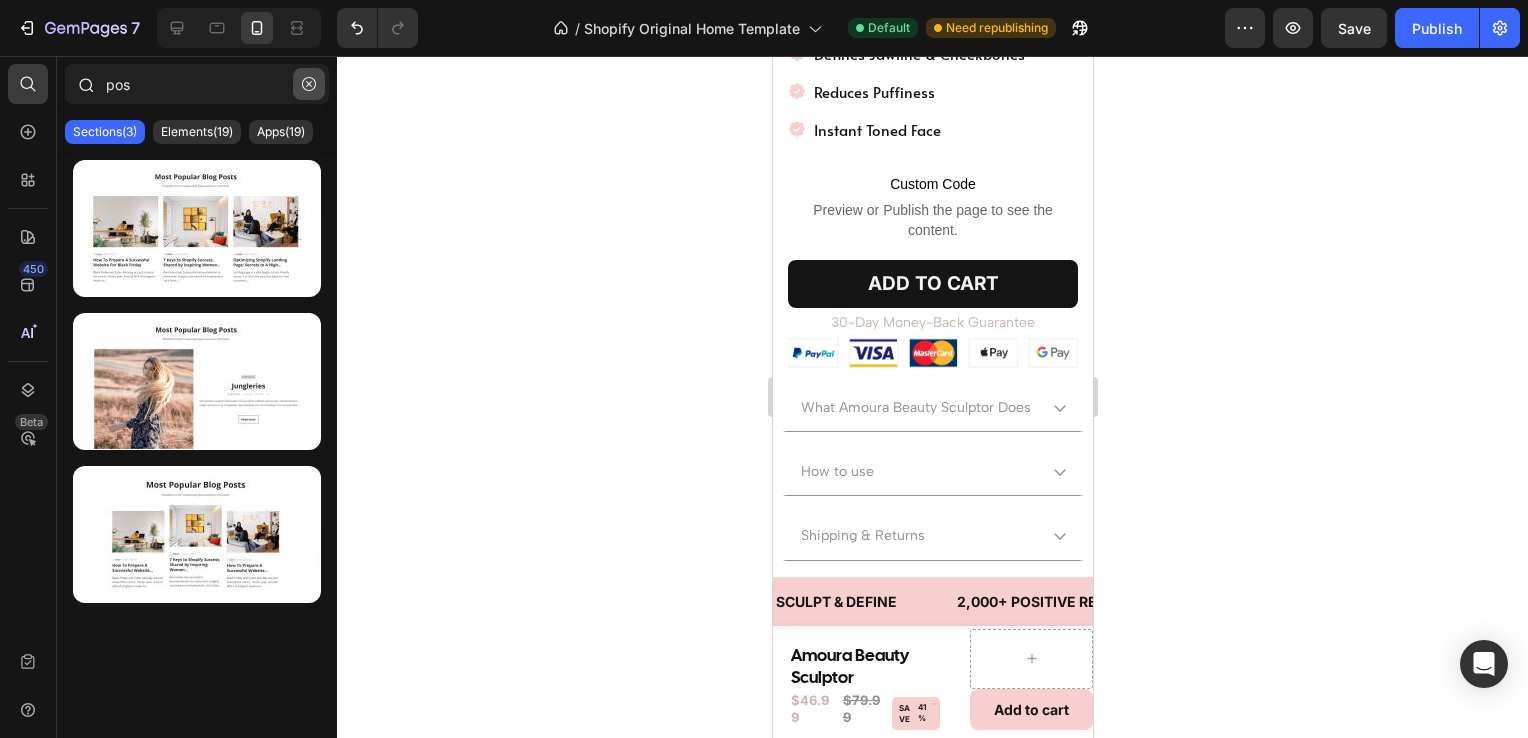 click 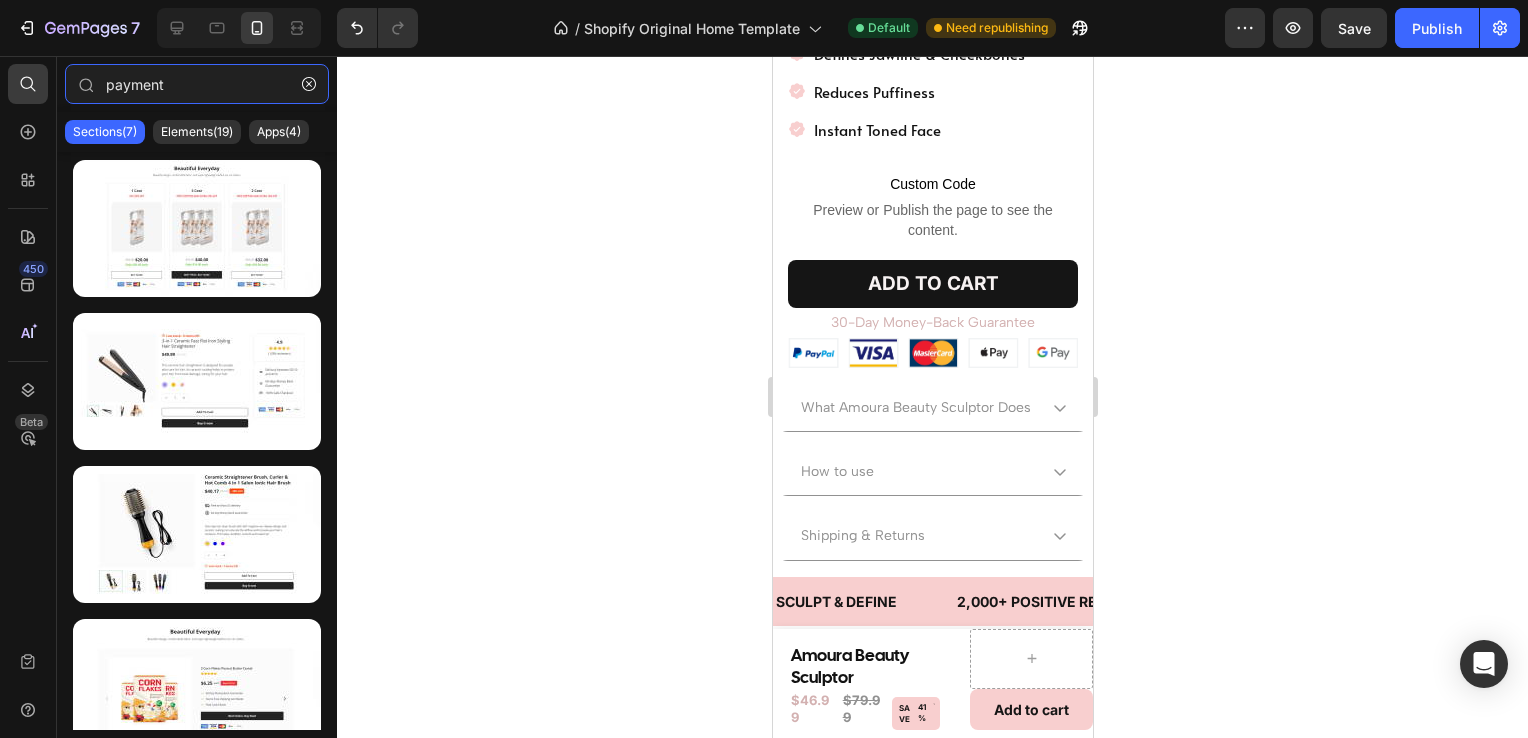 type on "payment" 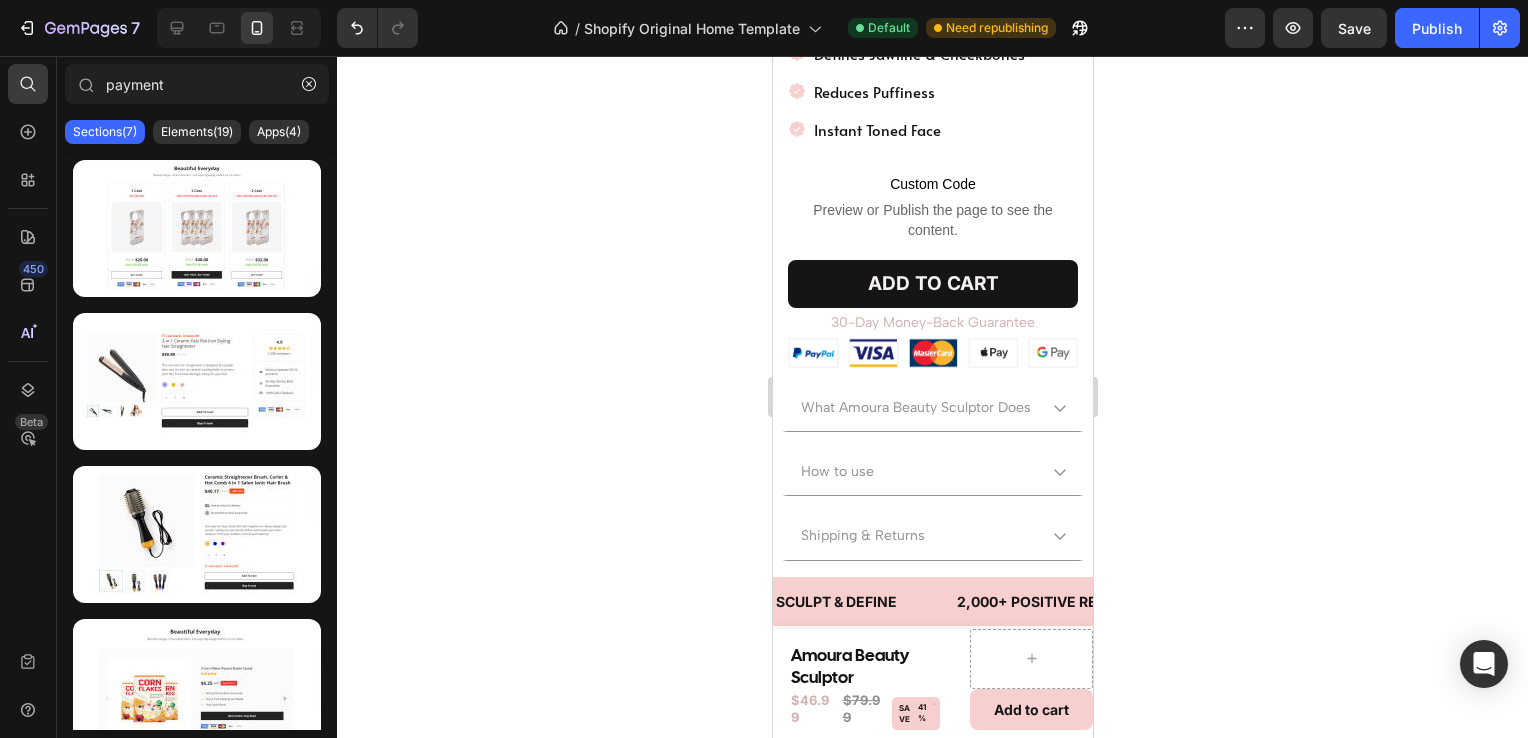 click on "Sections(7) Elements(19) Apps(4)" 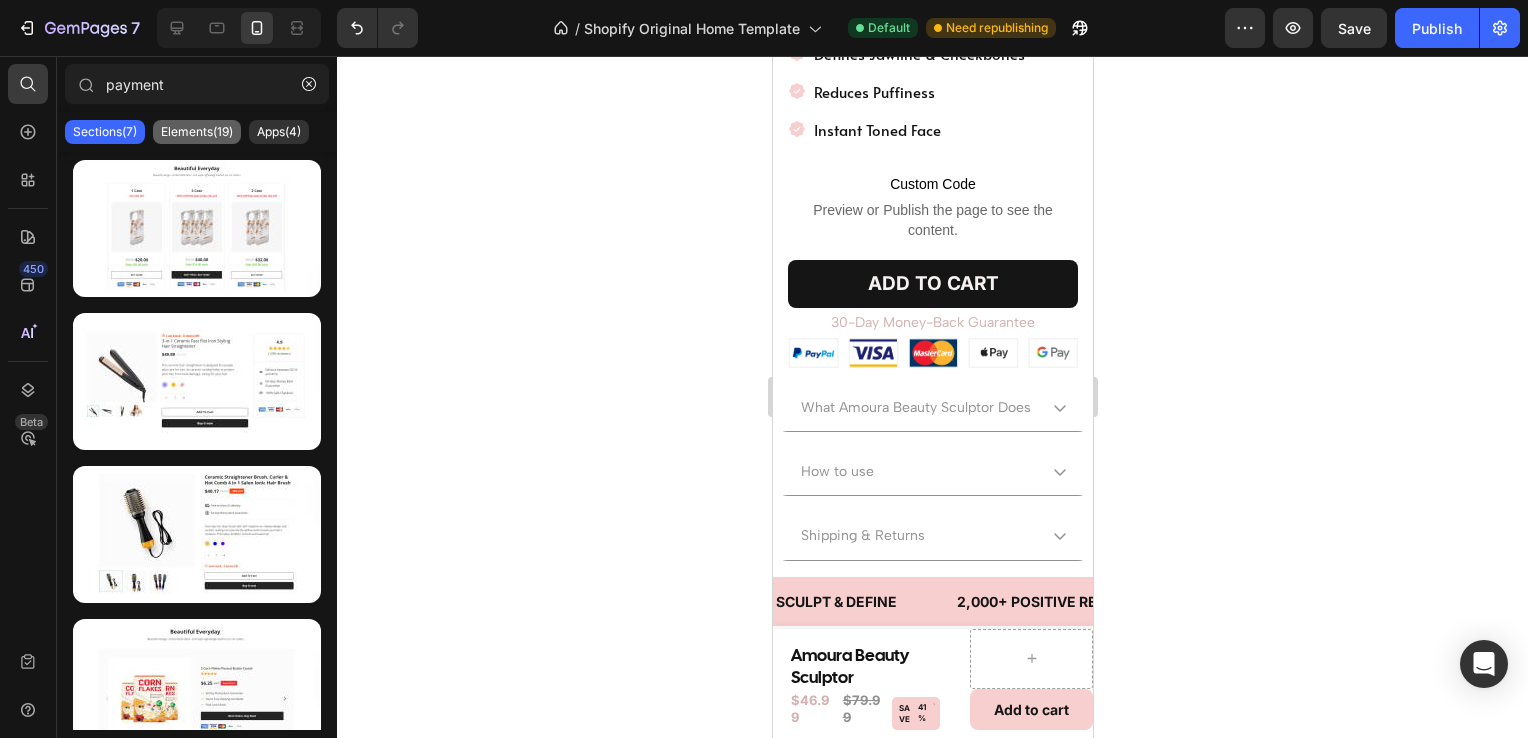 click on "Elements(19)" 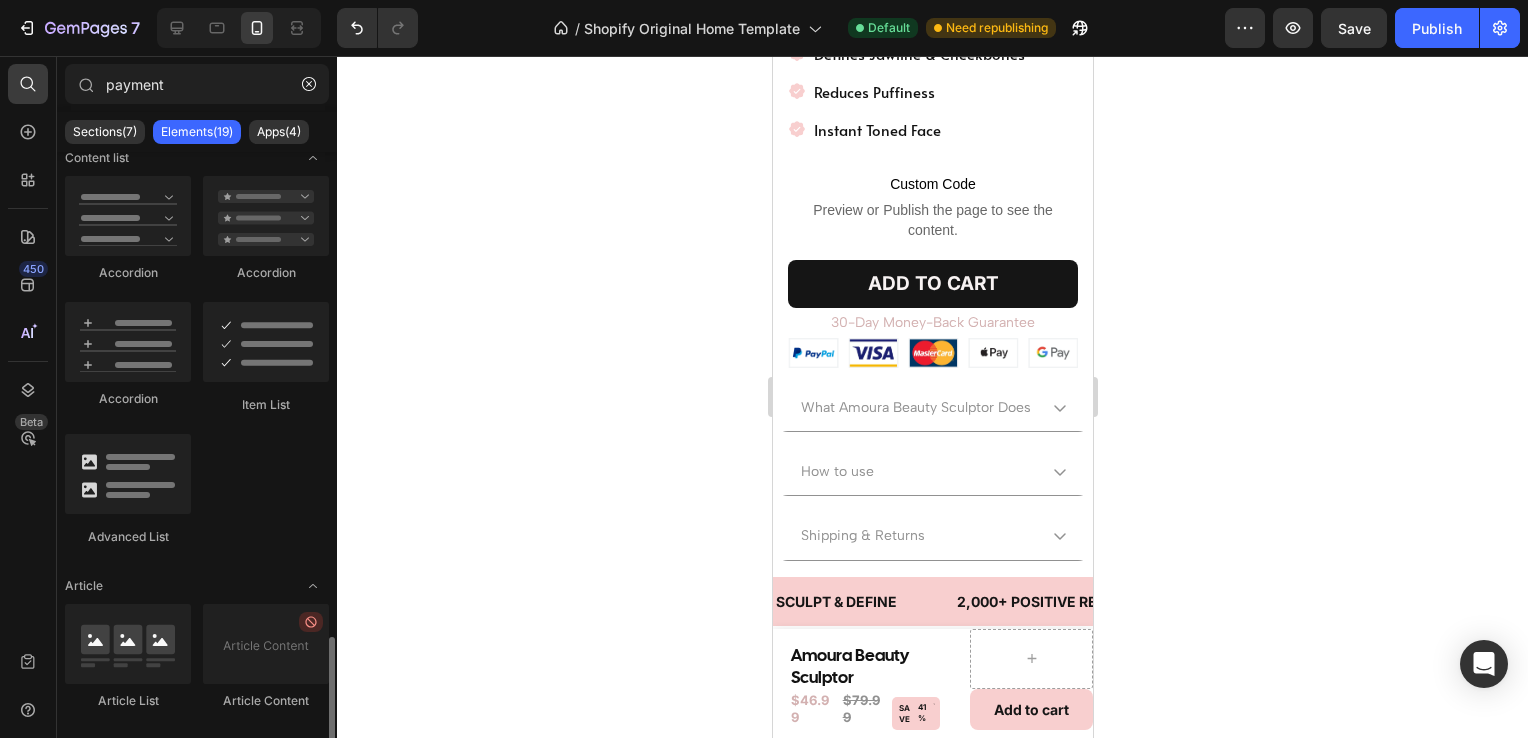 scroll, scrollTop: 1074, scrollLeft: 0, axis: vertical 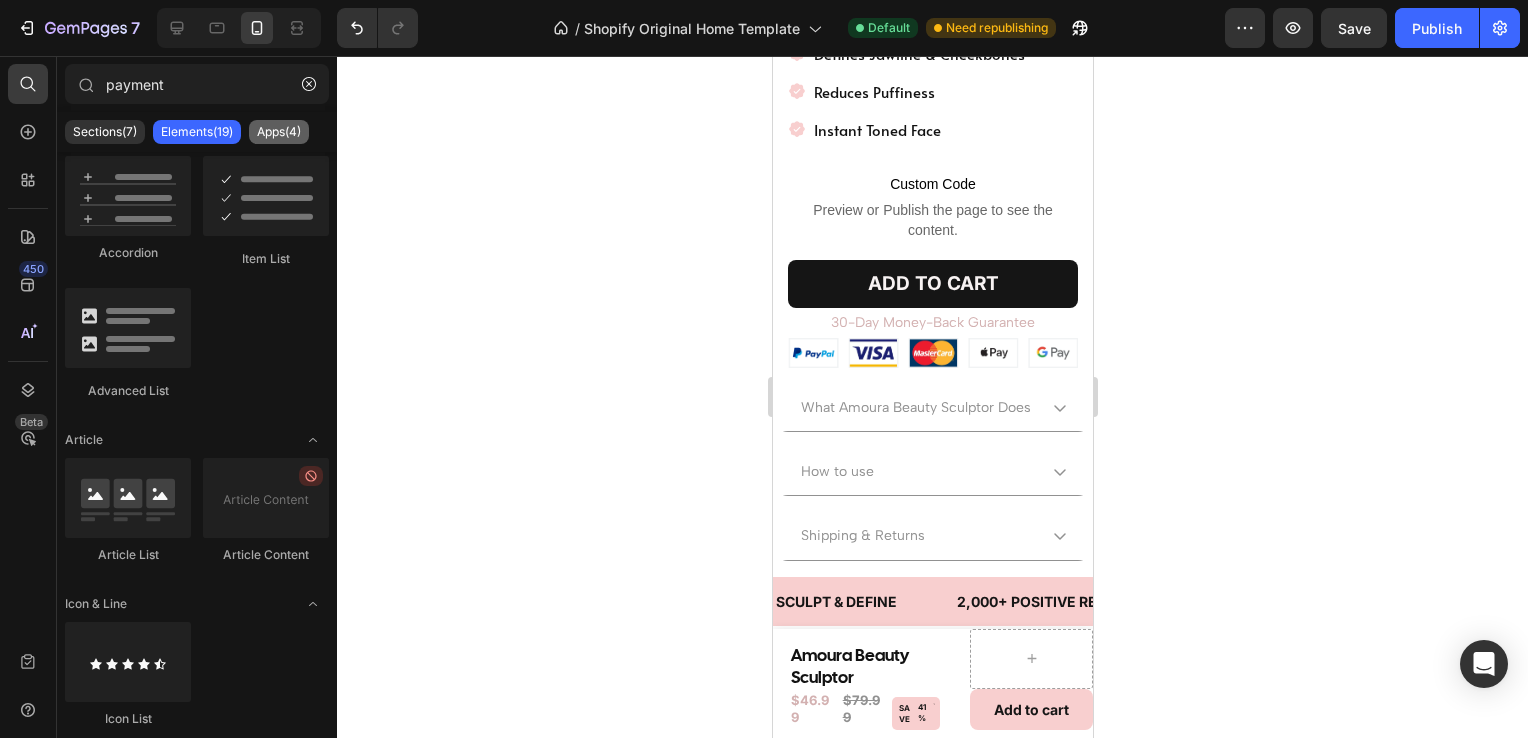 click on "Apps(4)" at bounding box center (279, 132) 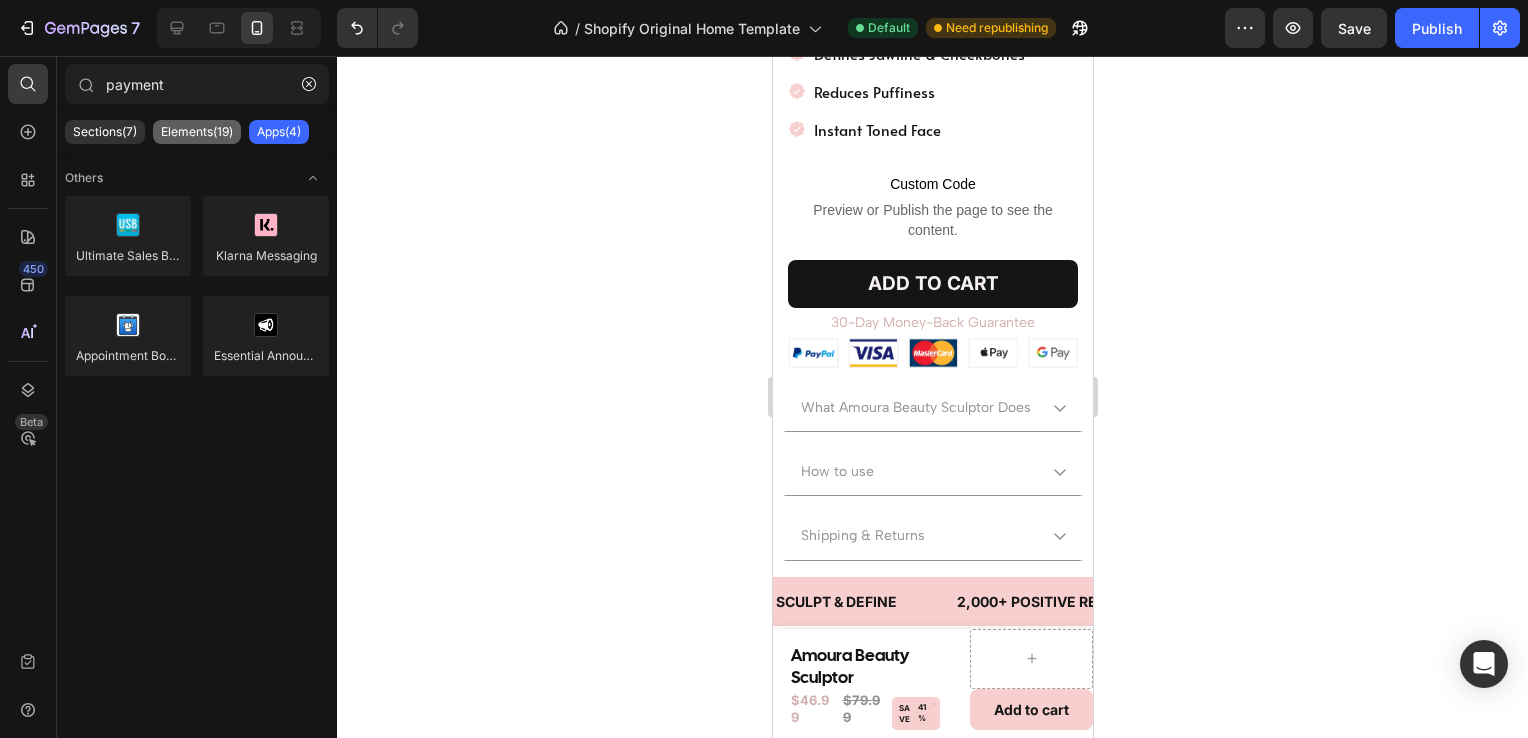 click on "Elements(19)" at bounding box center (197, 132) 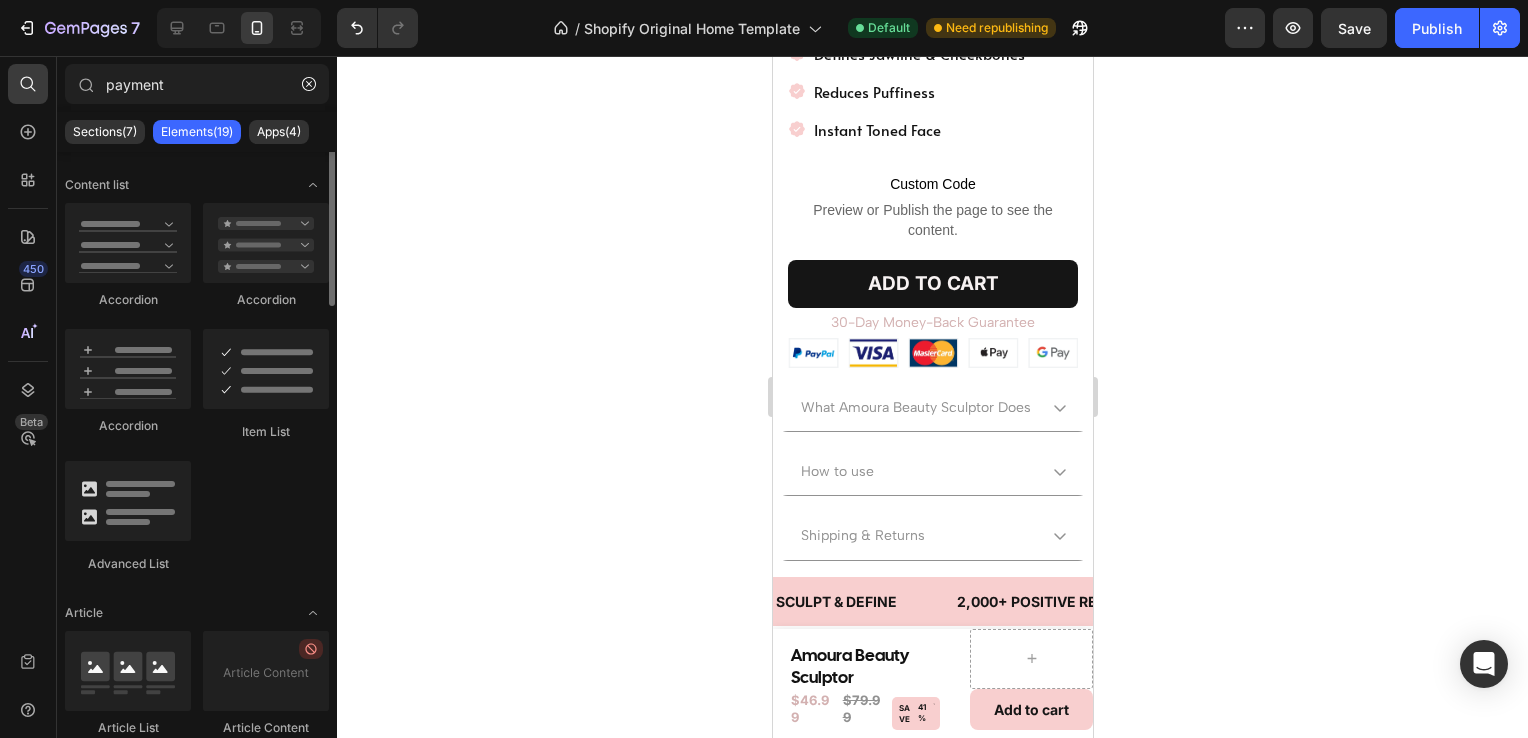 scroll, scrollTop: 1074, scrollLeft: 0, axis: vertical 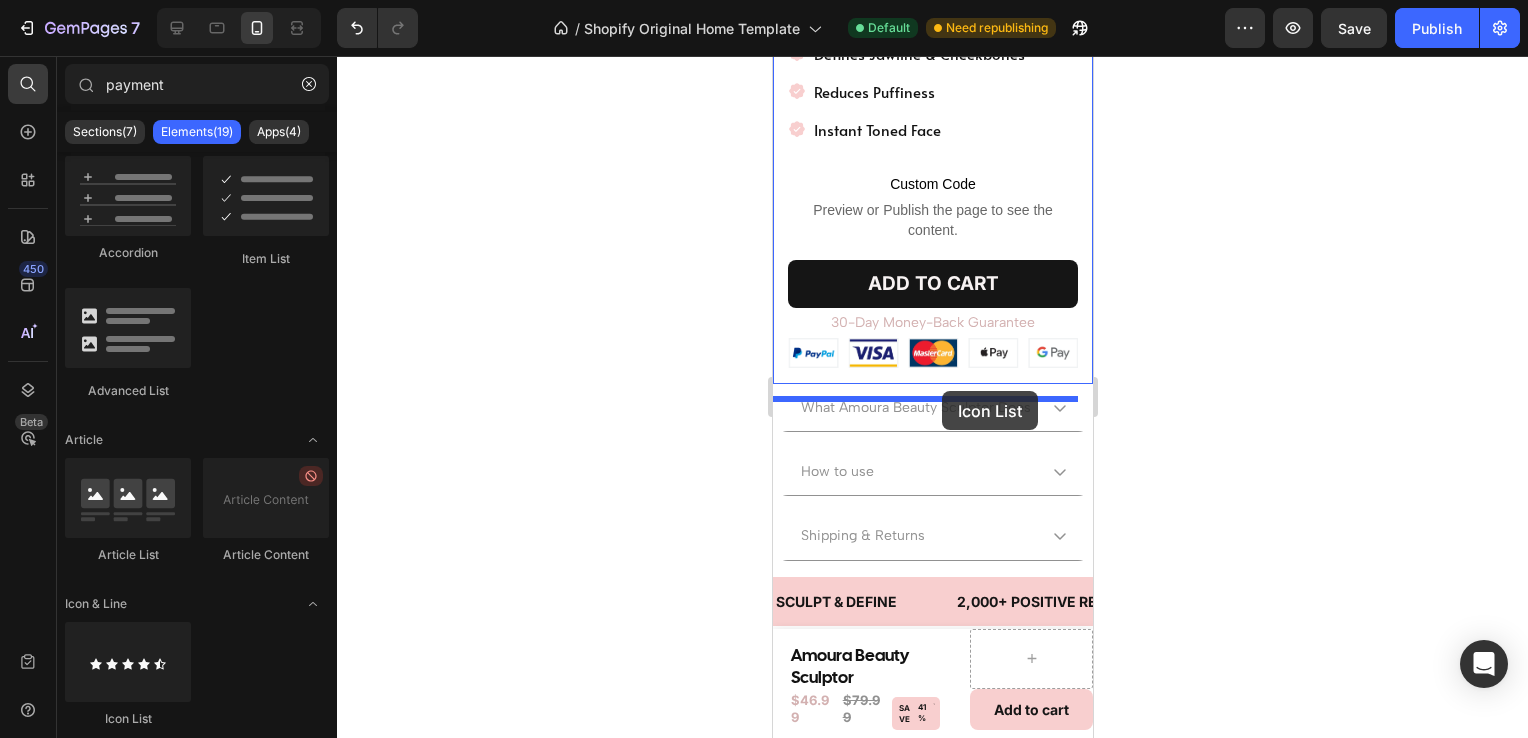 drag, startPoint x: 948, startPoint y: 696, endPoint x: 941, endPoint y: 391, distance: 305.08032 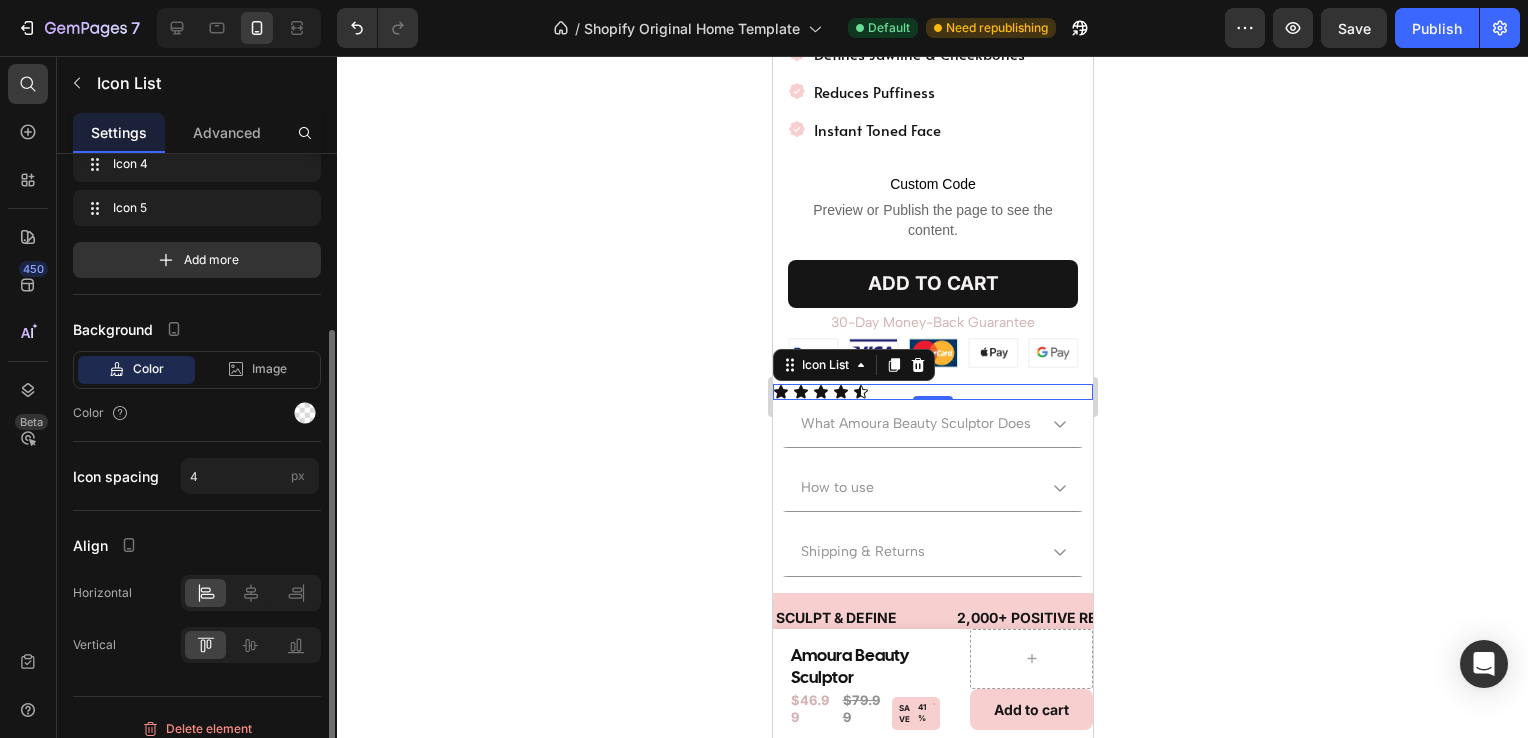 scroll, scrollTop: 217, scrollLeft: 0, axis: vertical 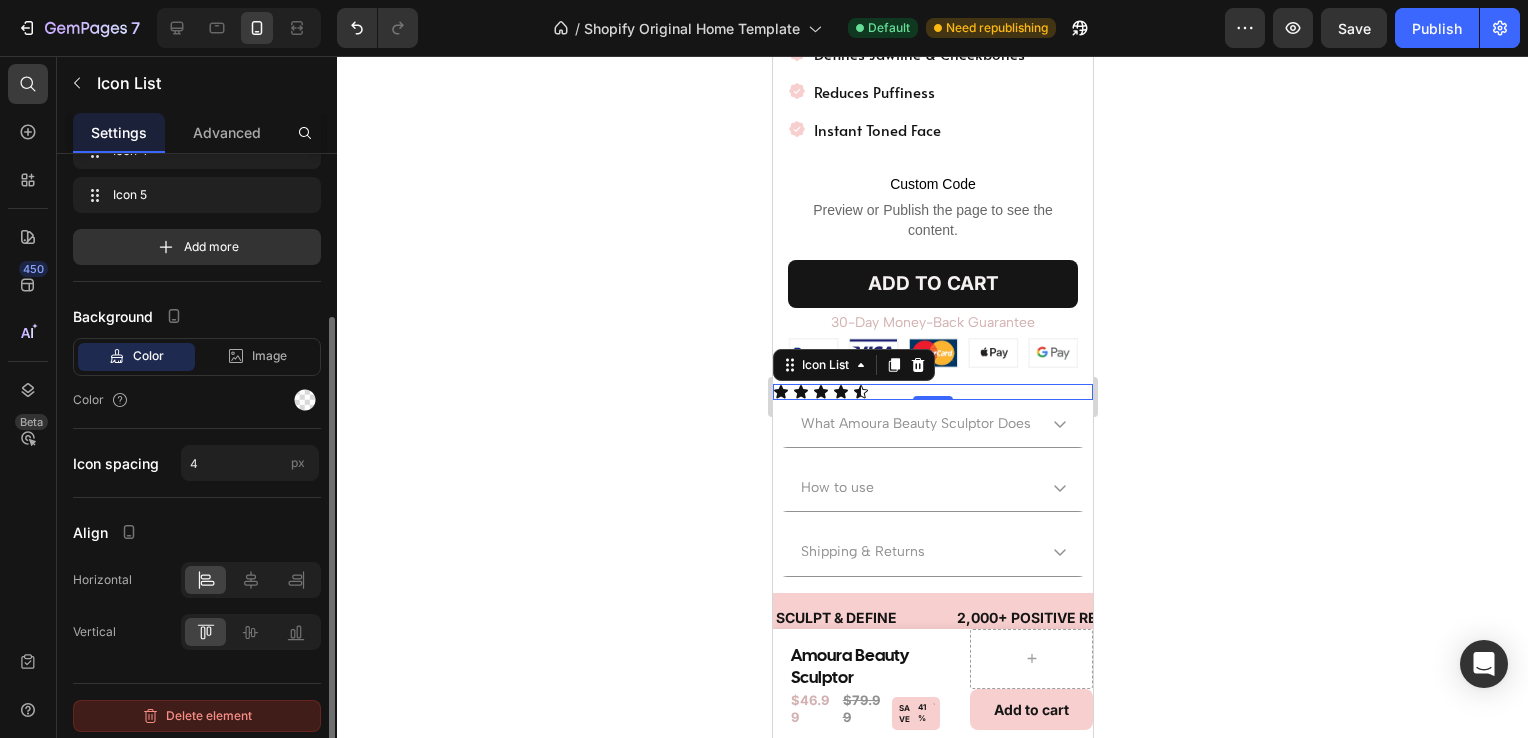 click on "Delete element" at bounding box center [197, 716] 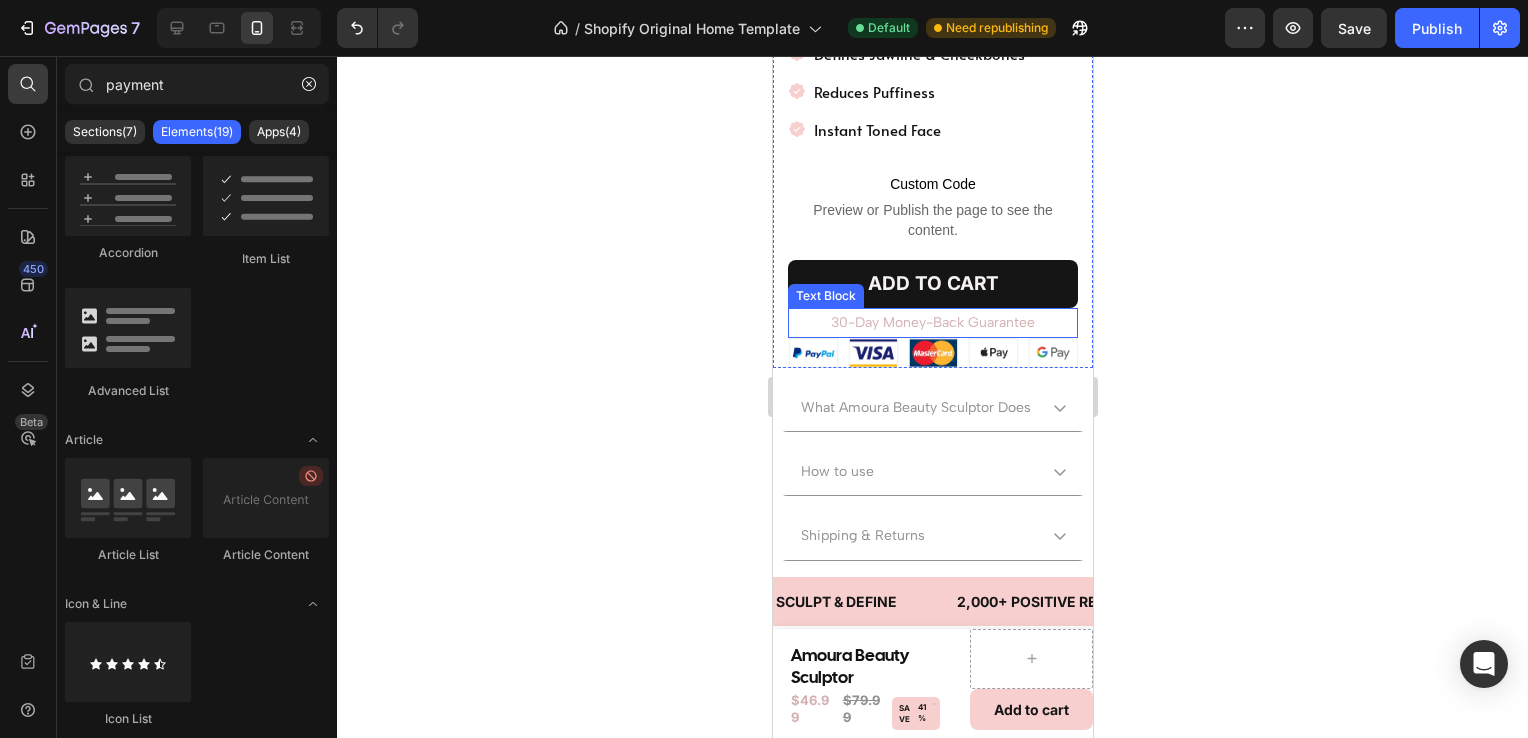drag, startPoint x: 1306, startPoint y: 348, endPoint x: 1239, endPoint y: 342, distance: 67.26812 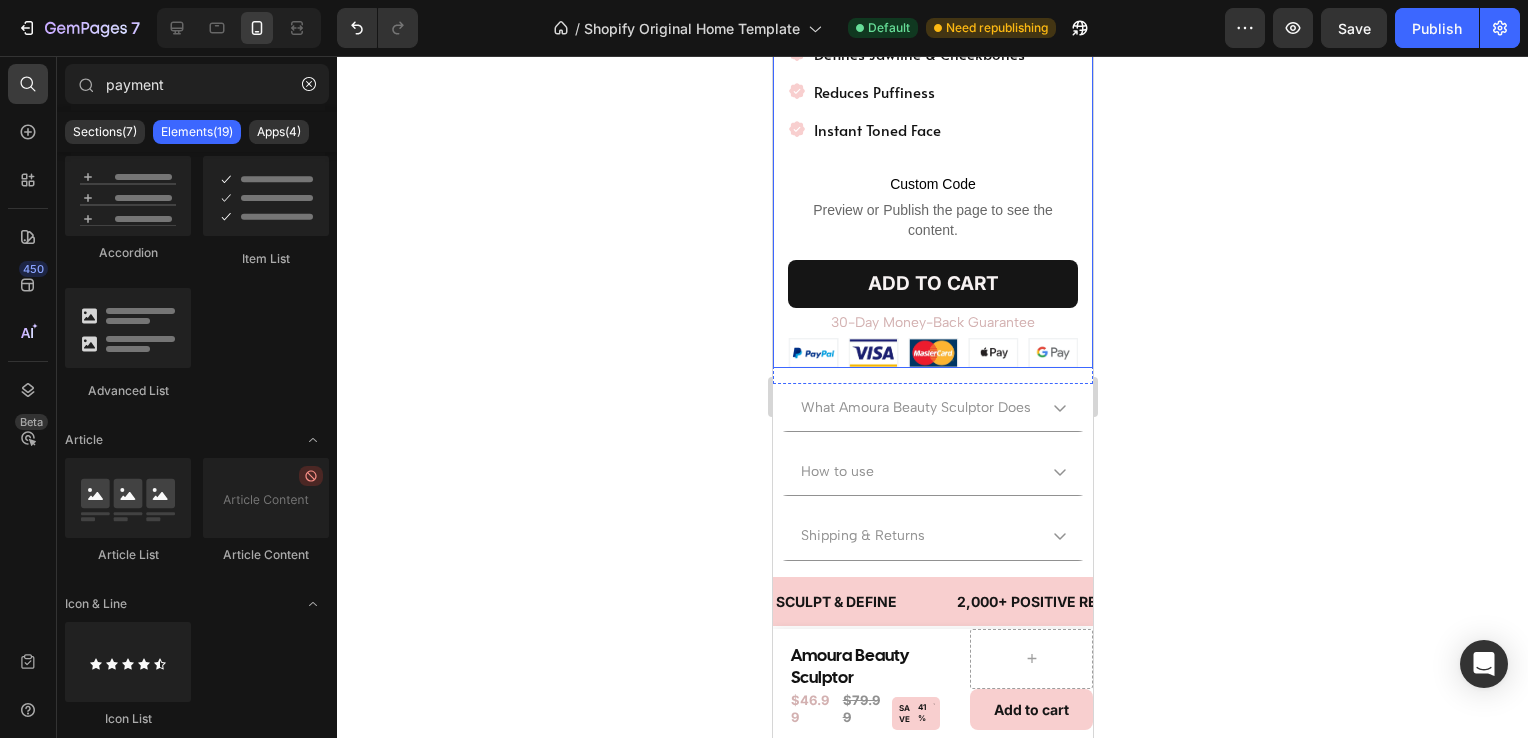 click 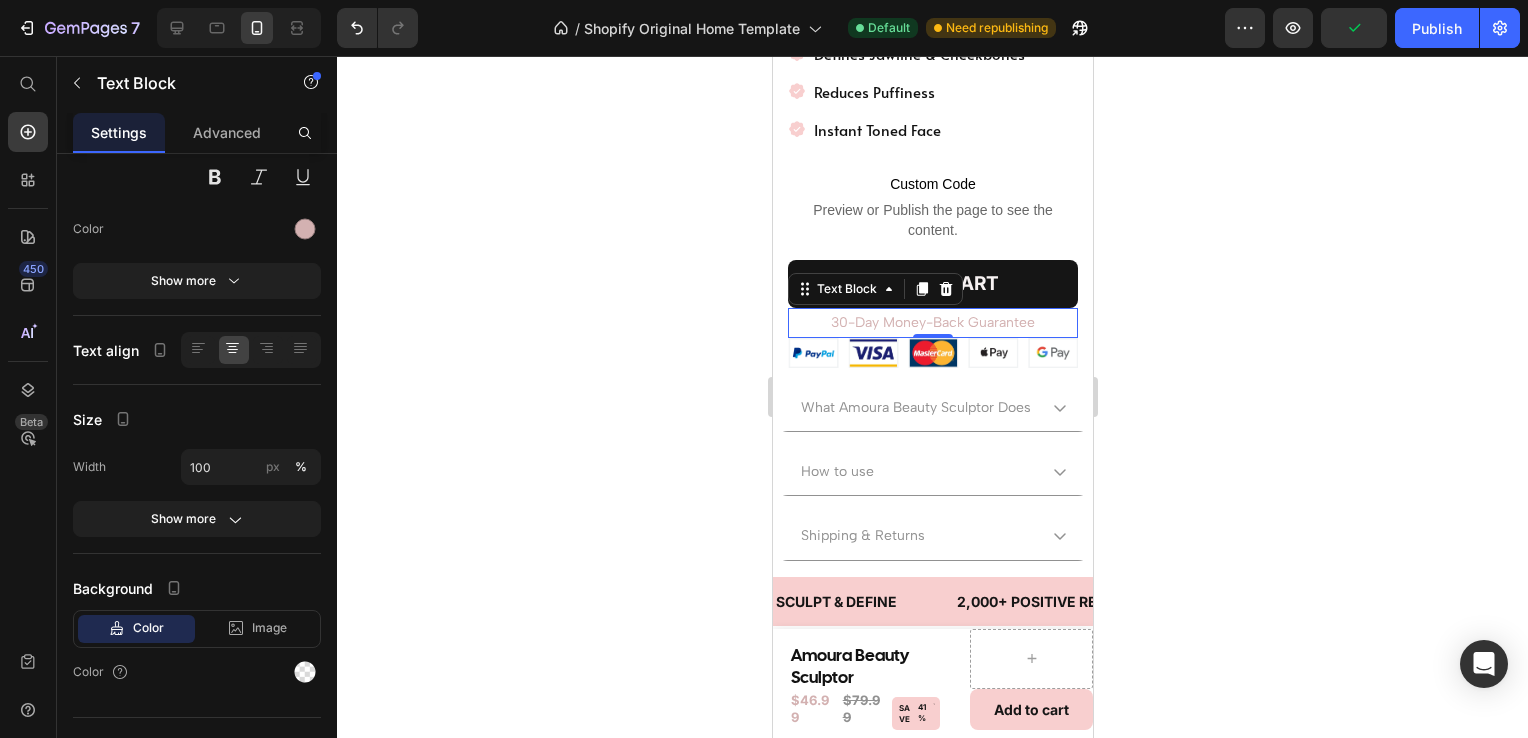 scroll, scrollTop: 0, scrollLeft: 0, axis: both 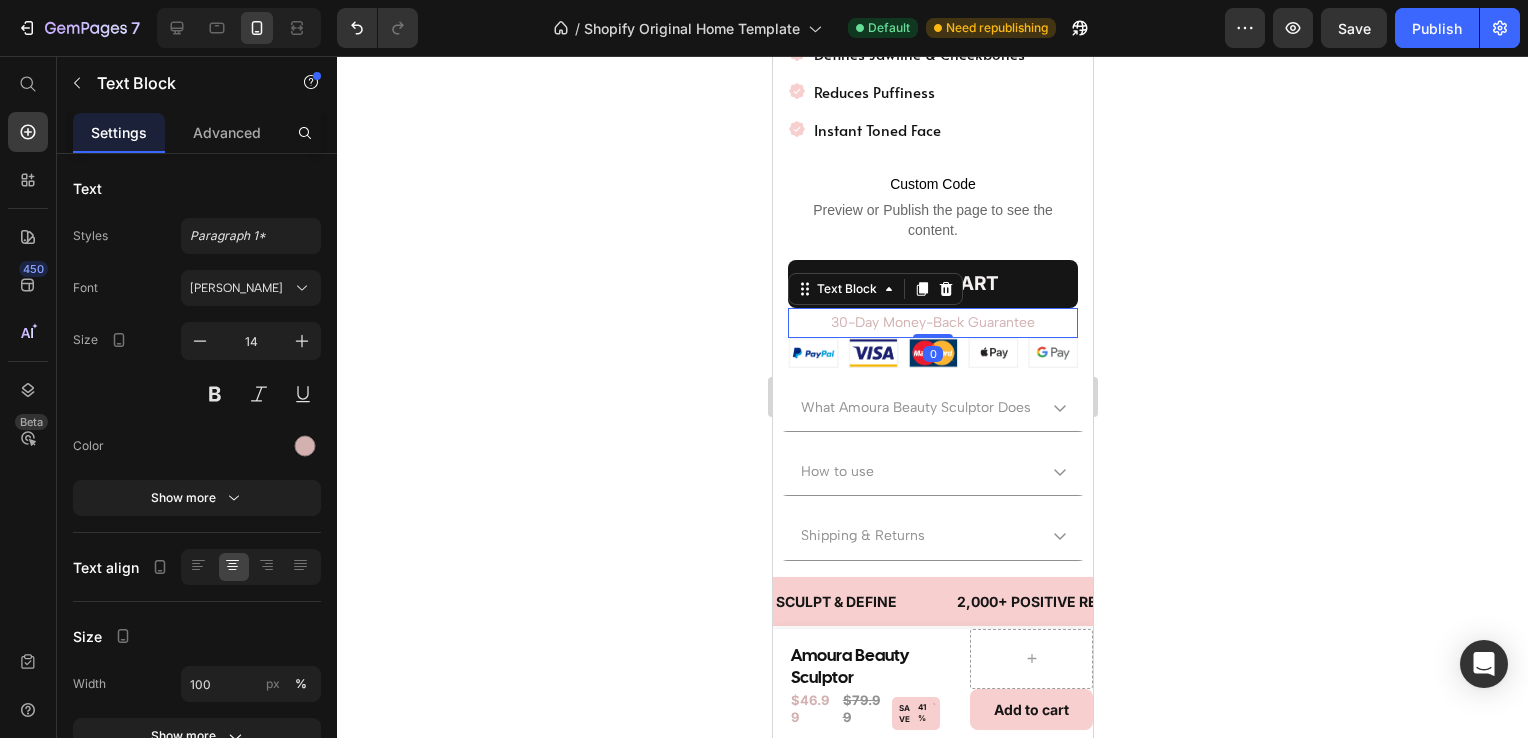 click on "0" at bounding box center (932, 354) 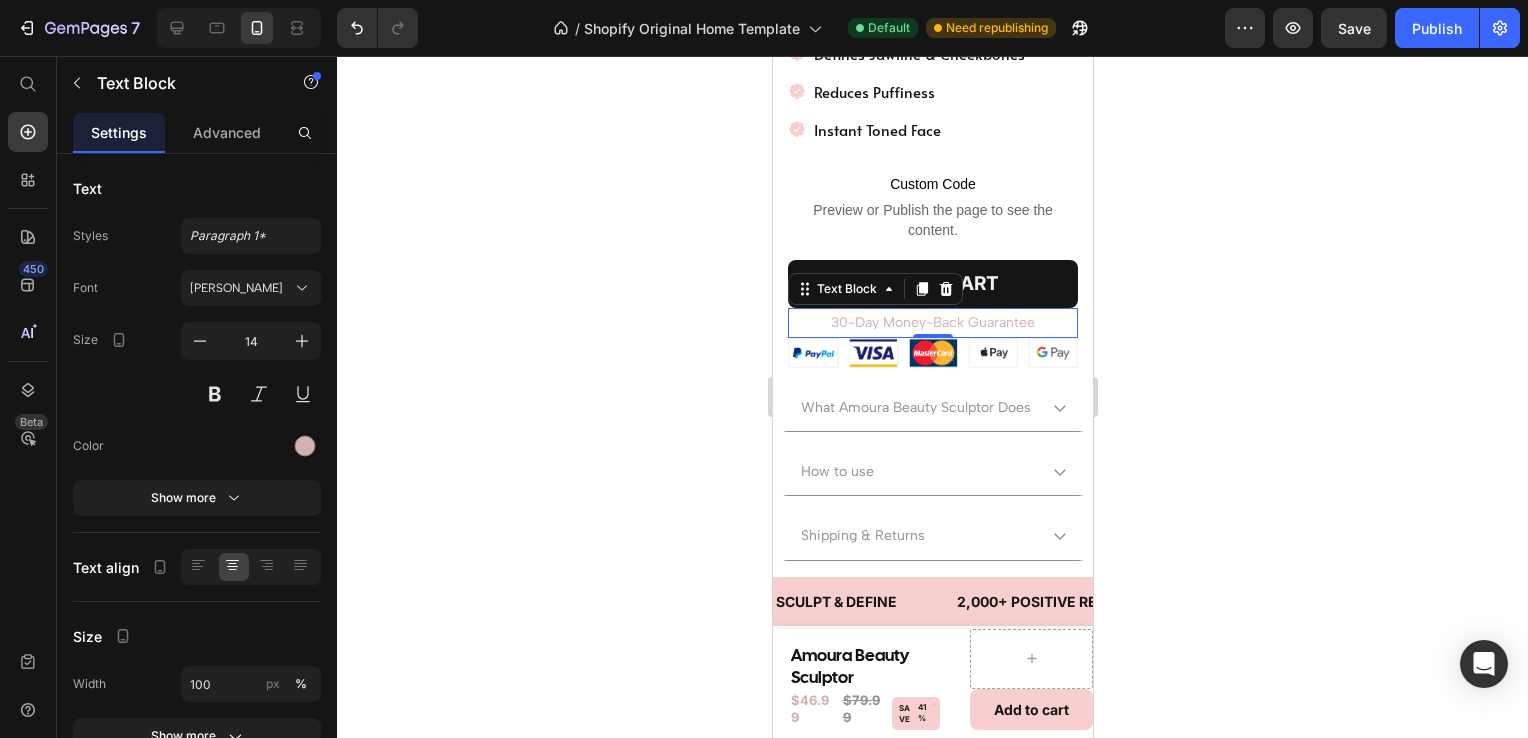 click 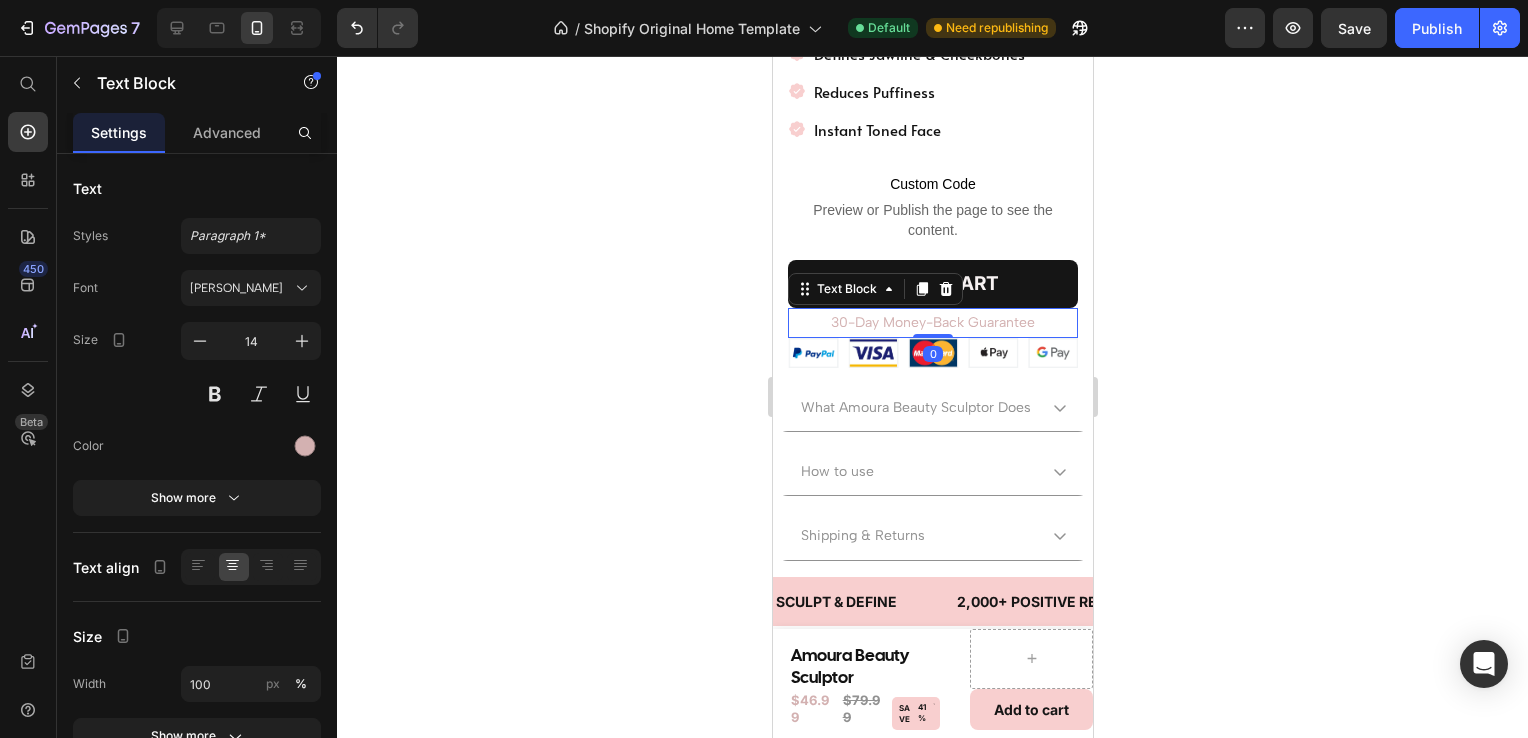 click on "30-Day Money-Back Guarantee" at bounding box center (932, 322) 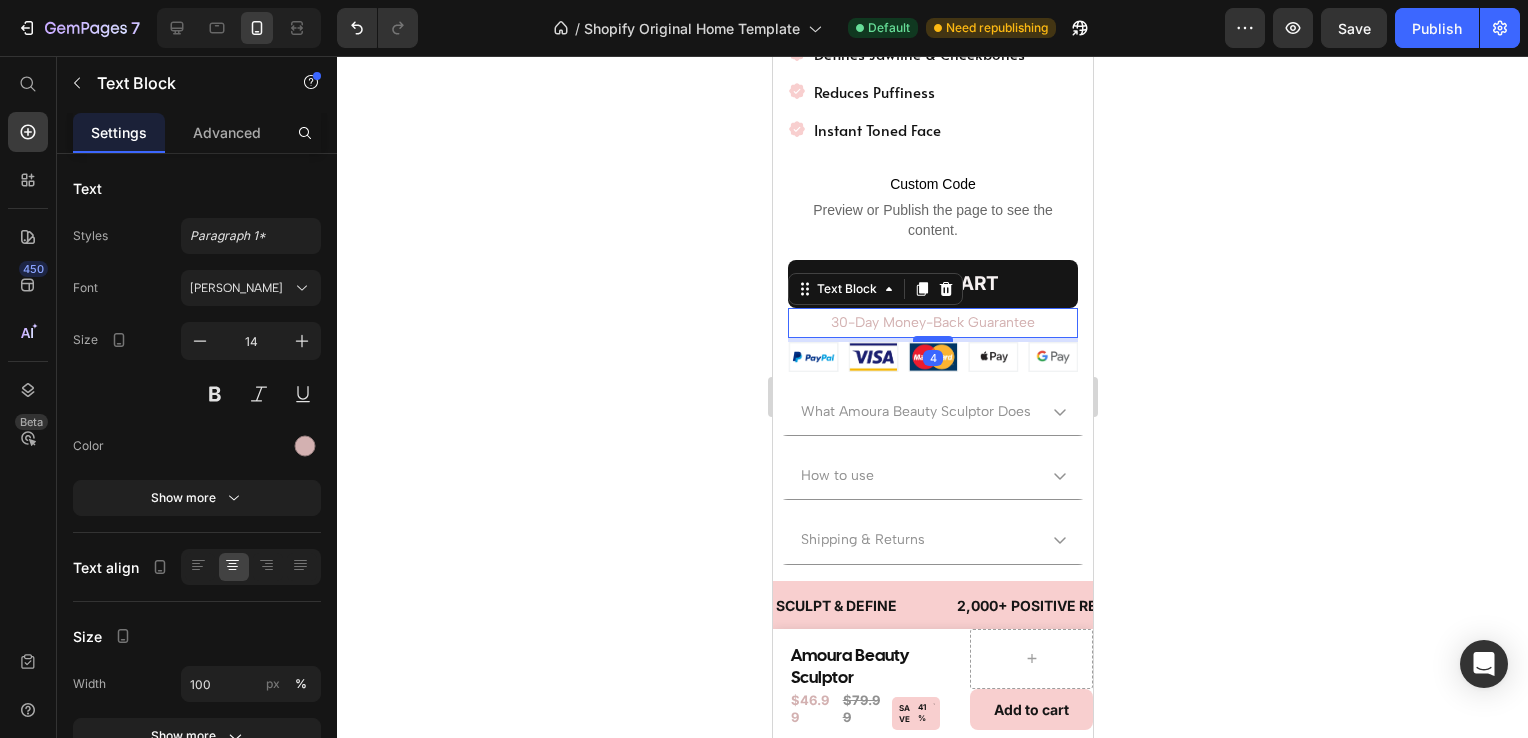 click at bounding box center (932, 339) 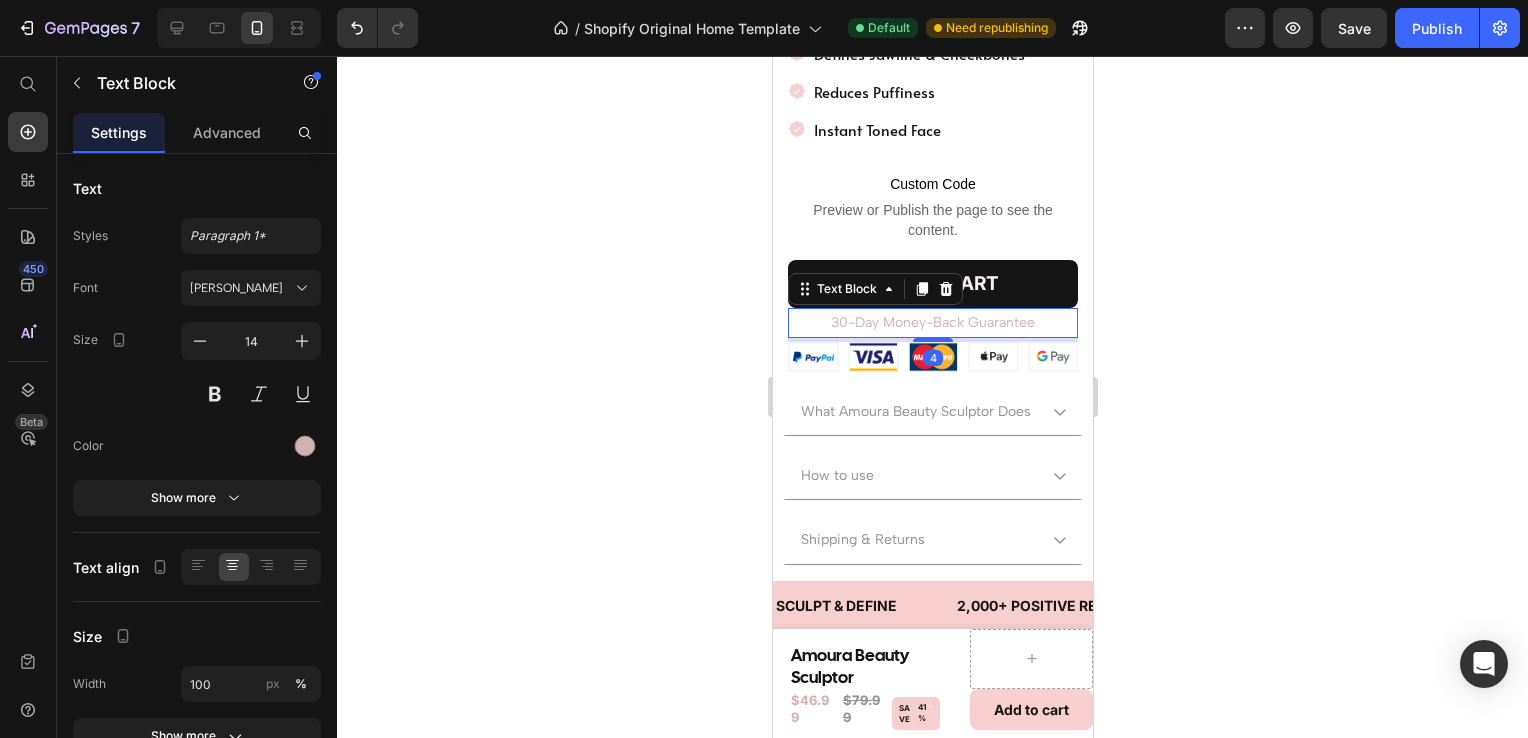 click 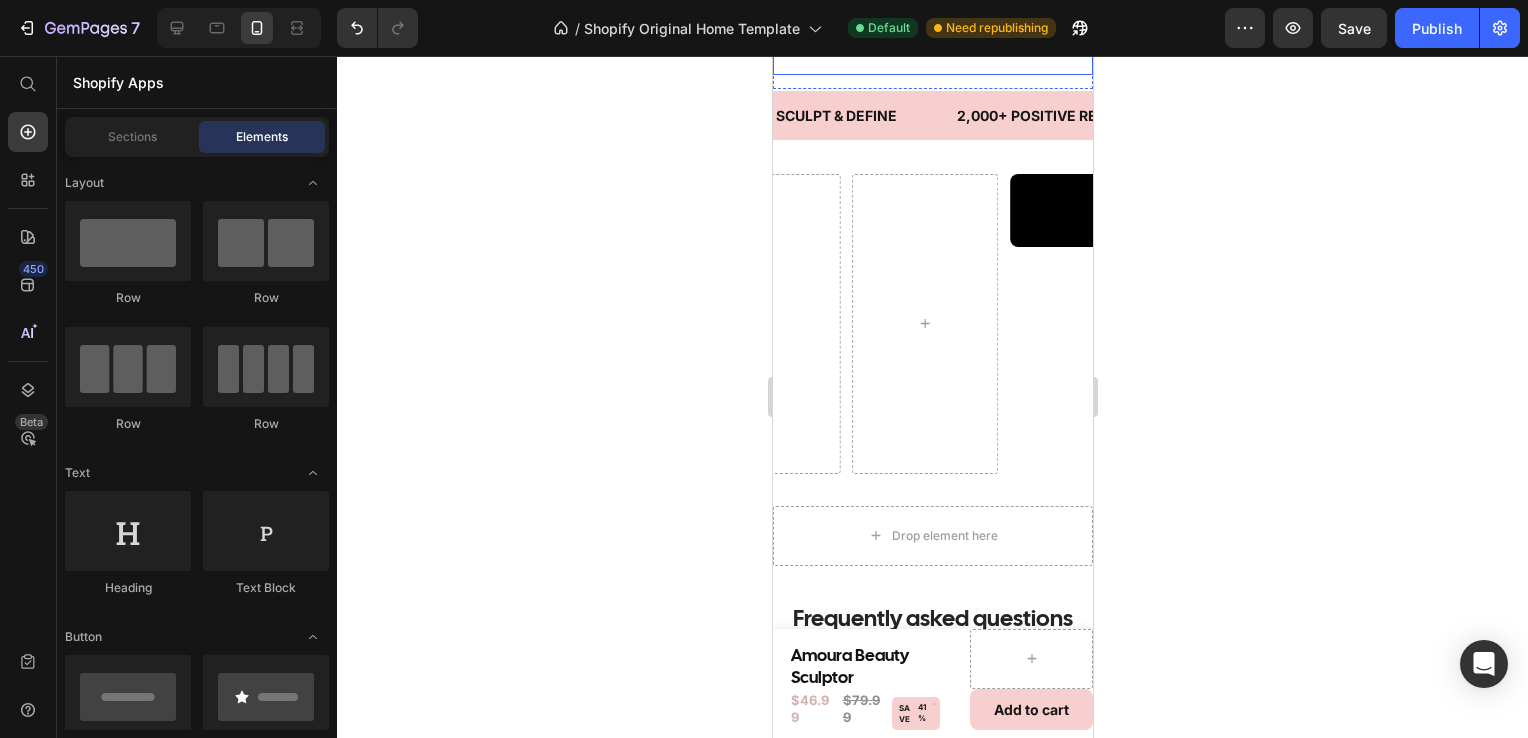 scroll, scrollTop: 1120, scrollLeft: 0, axis: vertical 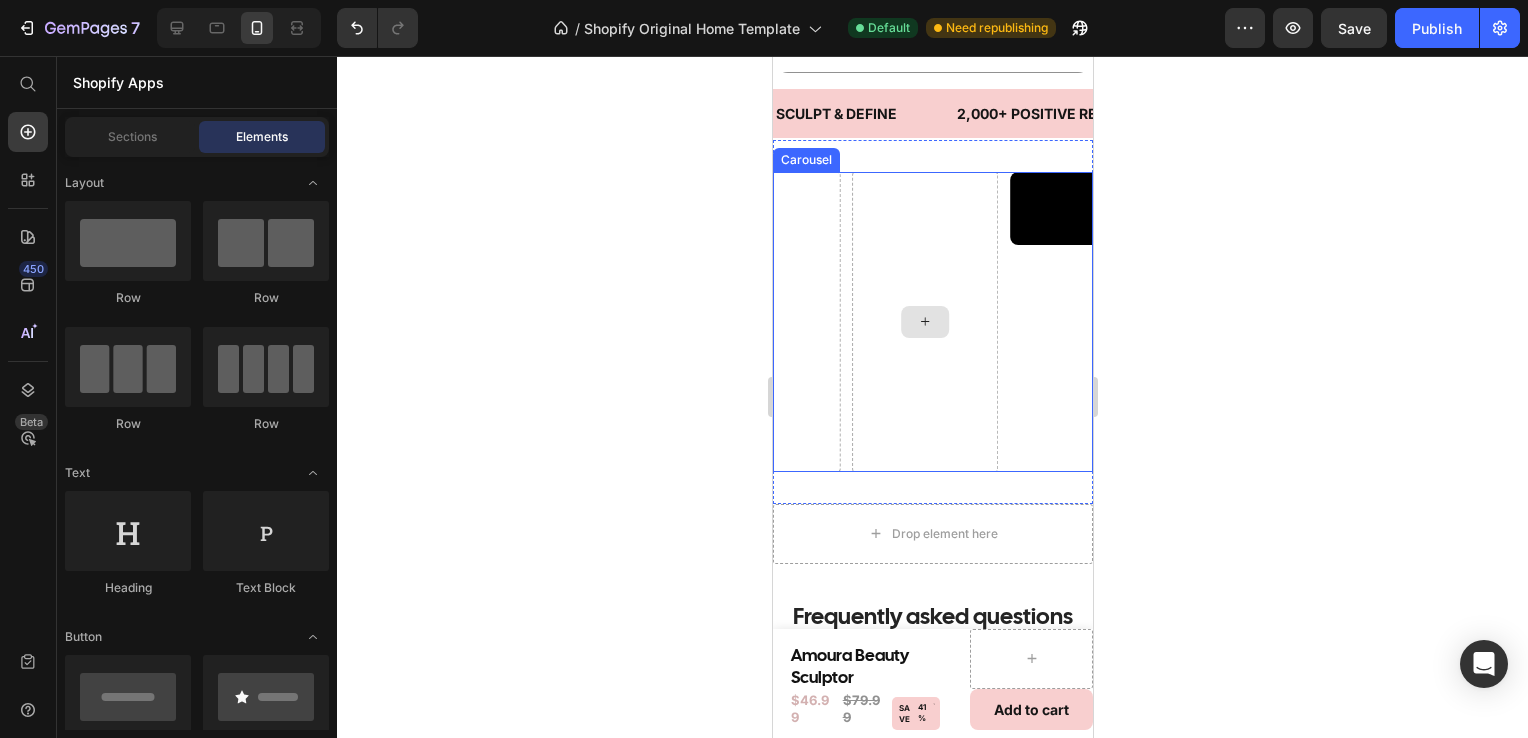 click at bounding box center [924, 322] 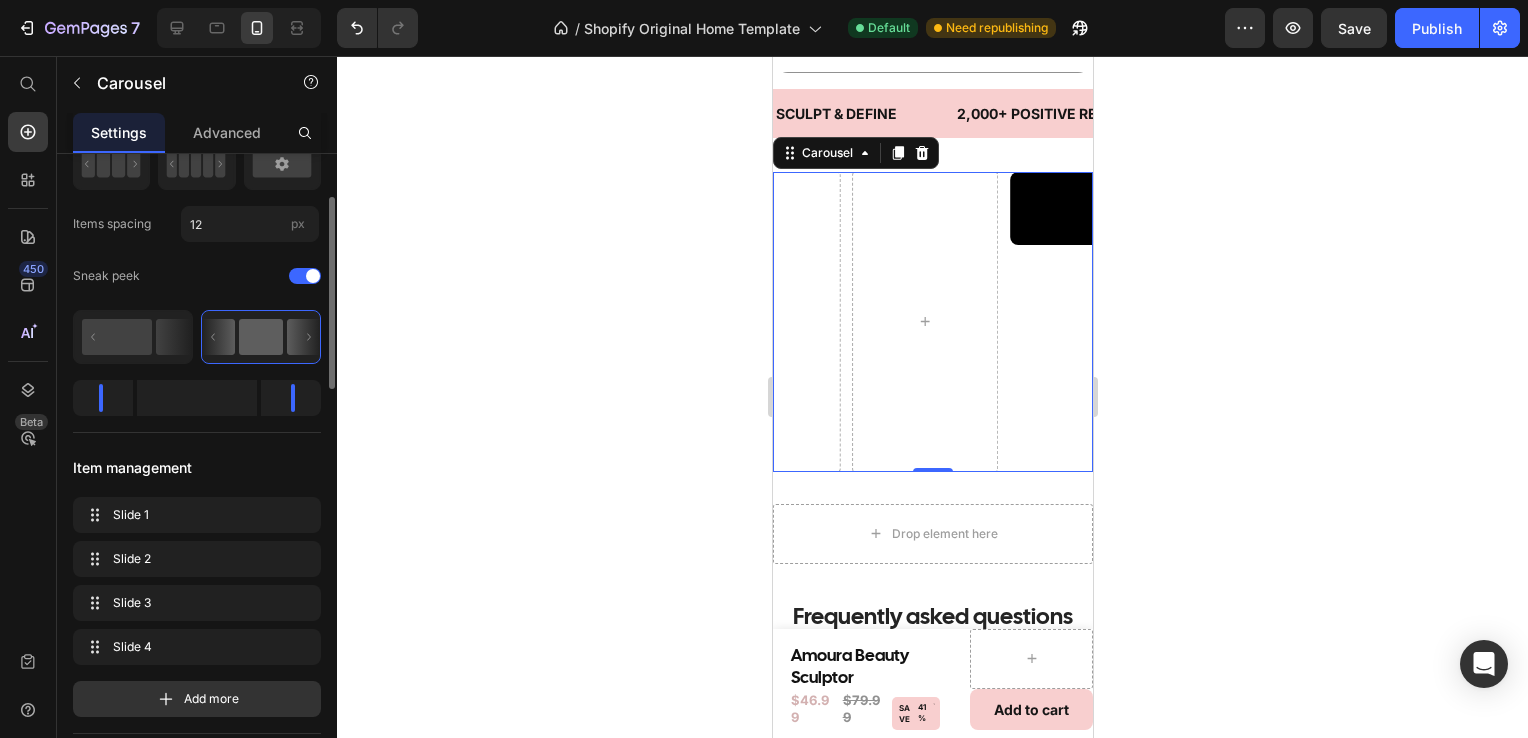 scroll, scrollTop: 141, scrollLeft: 0, axis: vertical 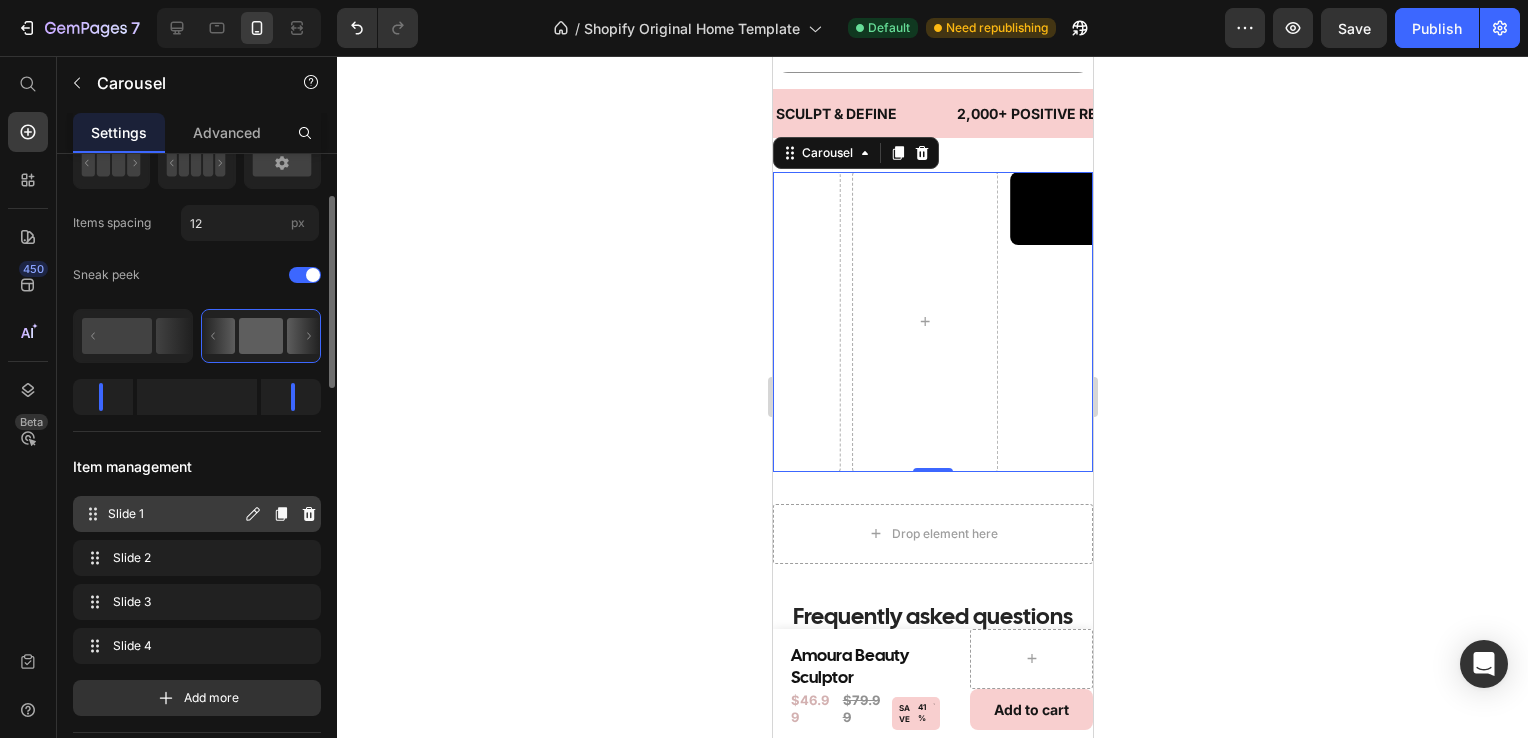 click on "Slide 1" at bounding box center (174, 514) 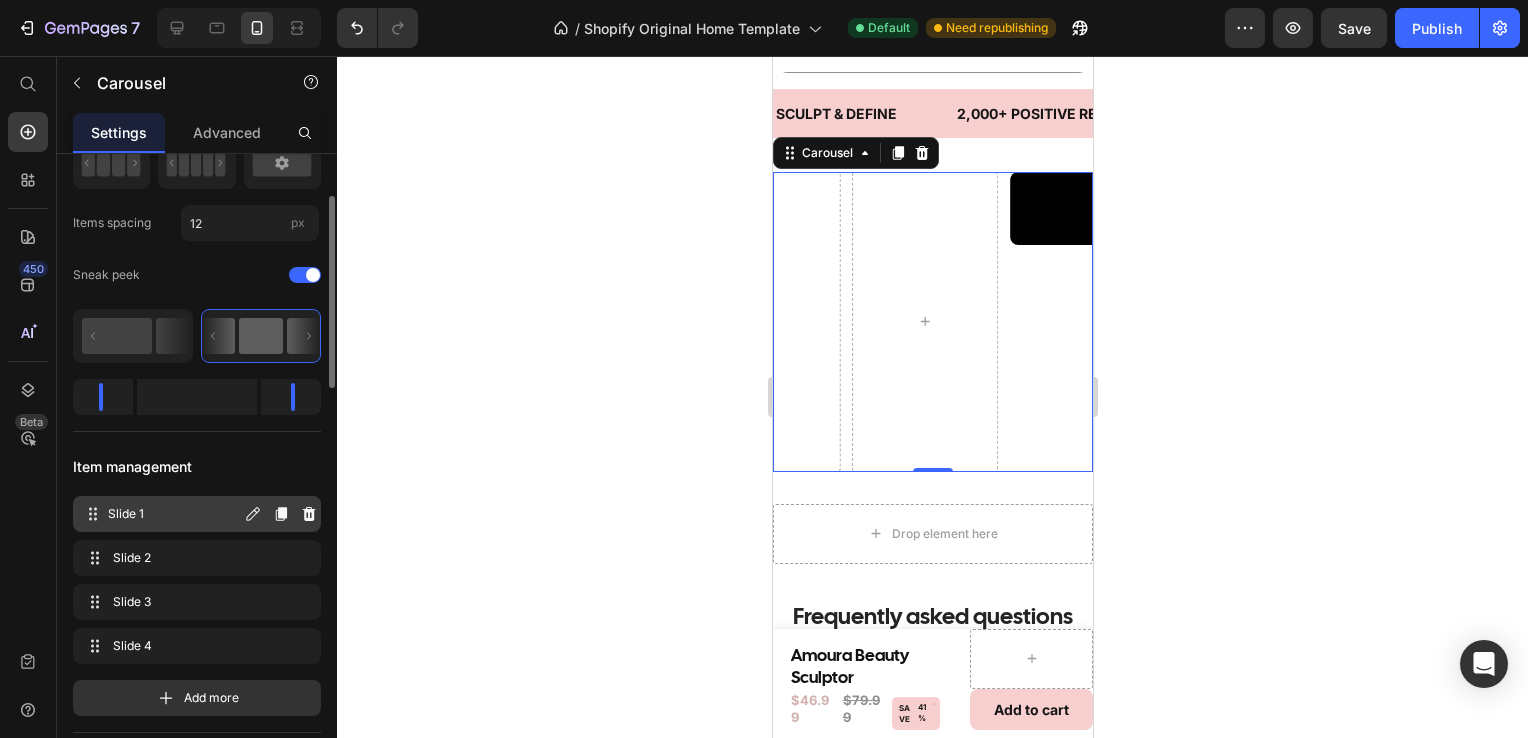 click on "Slide 1" at bounding box center [174, 514] 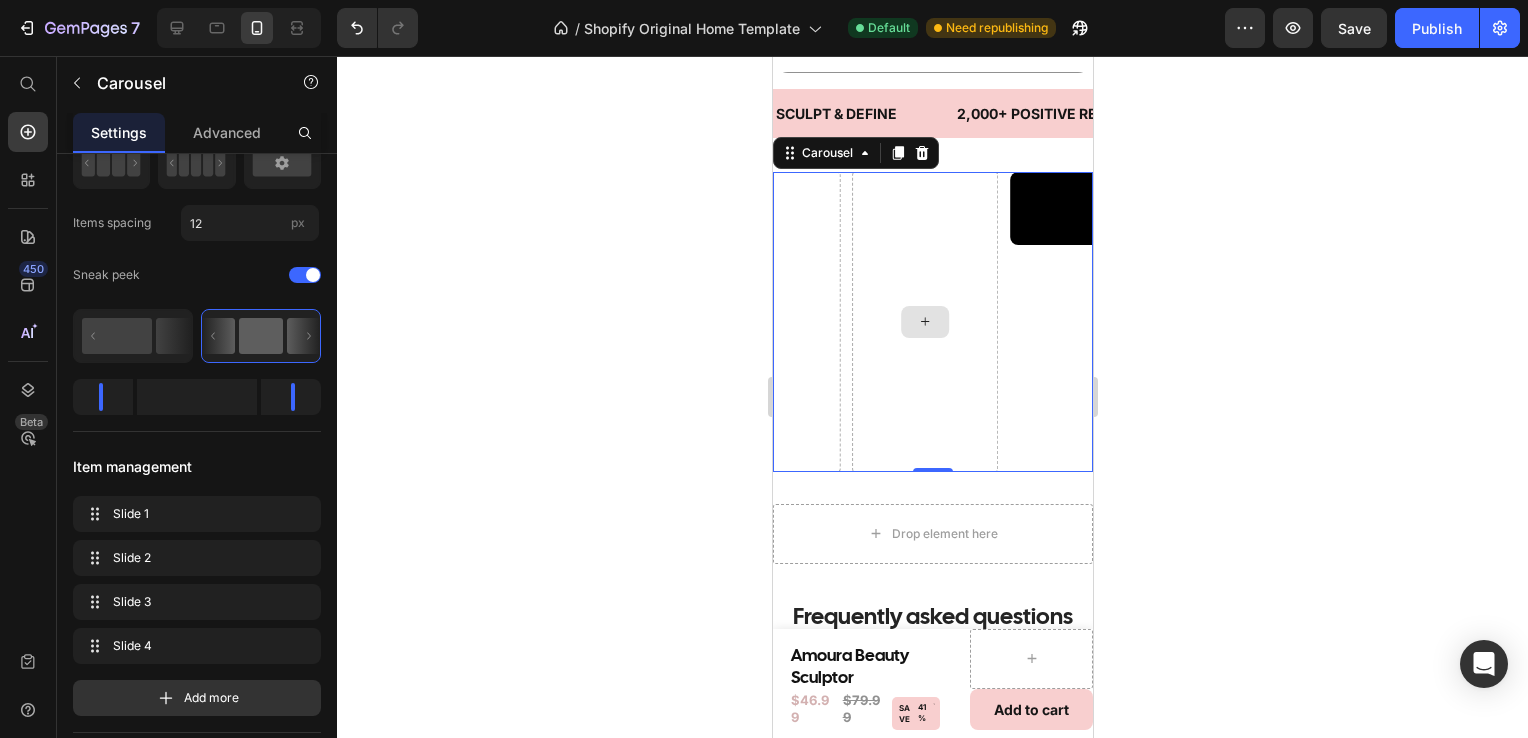click at bounding box center [924, 322] 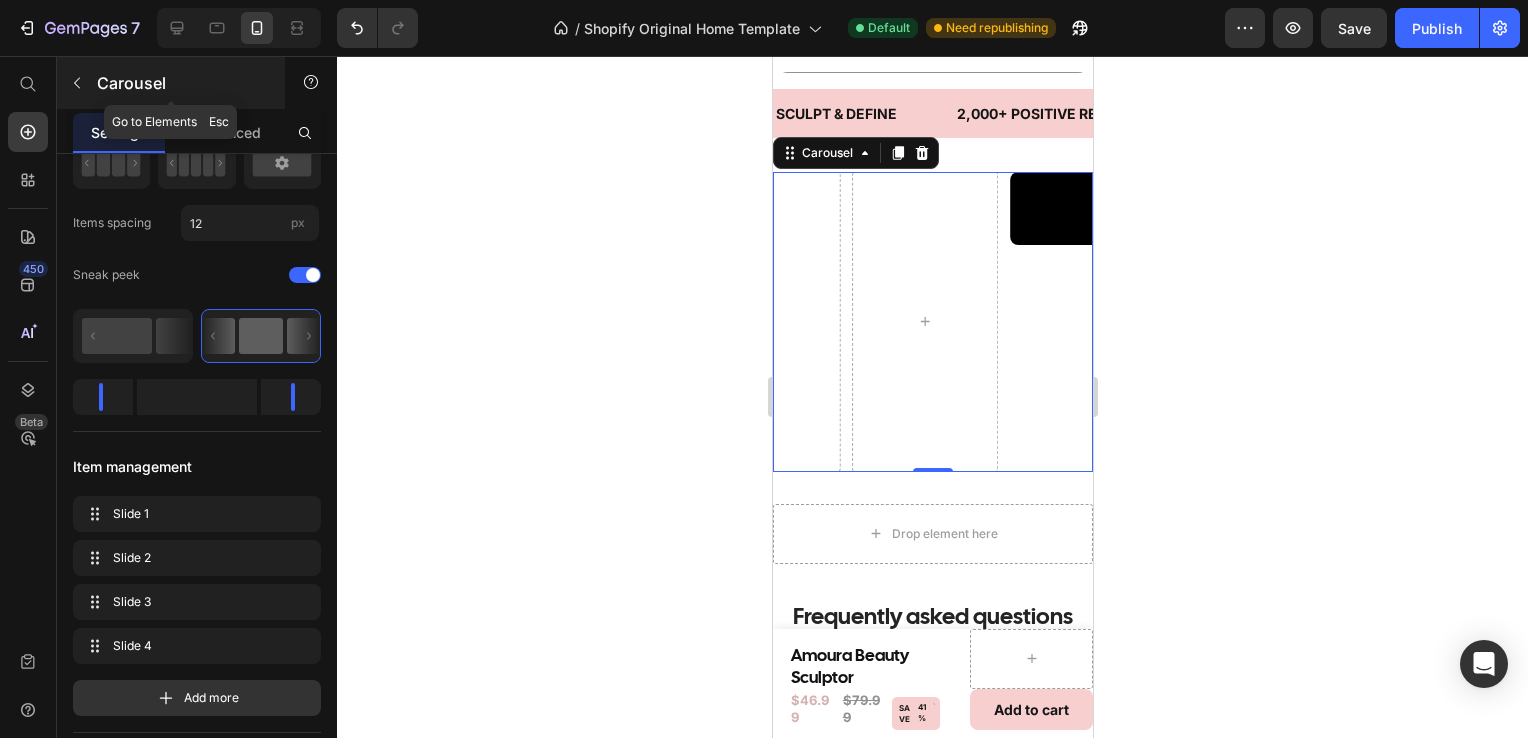 click 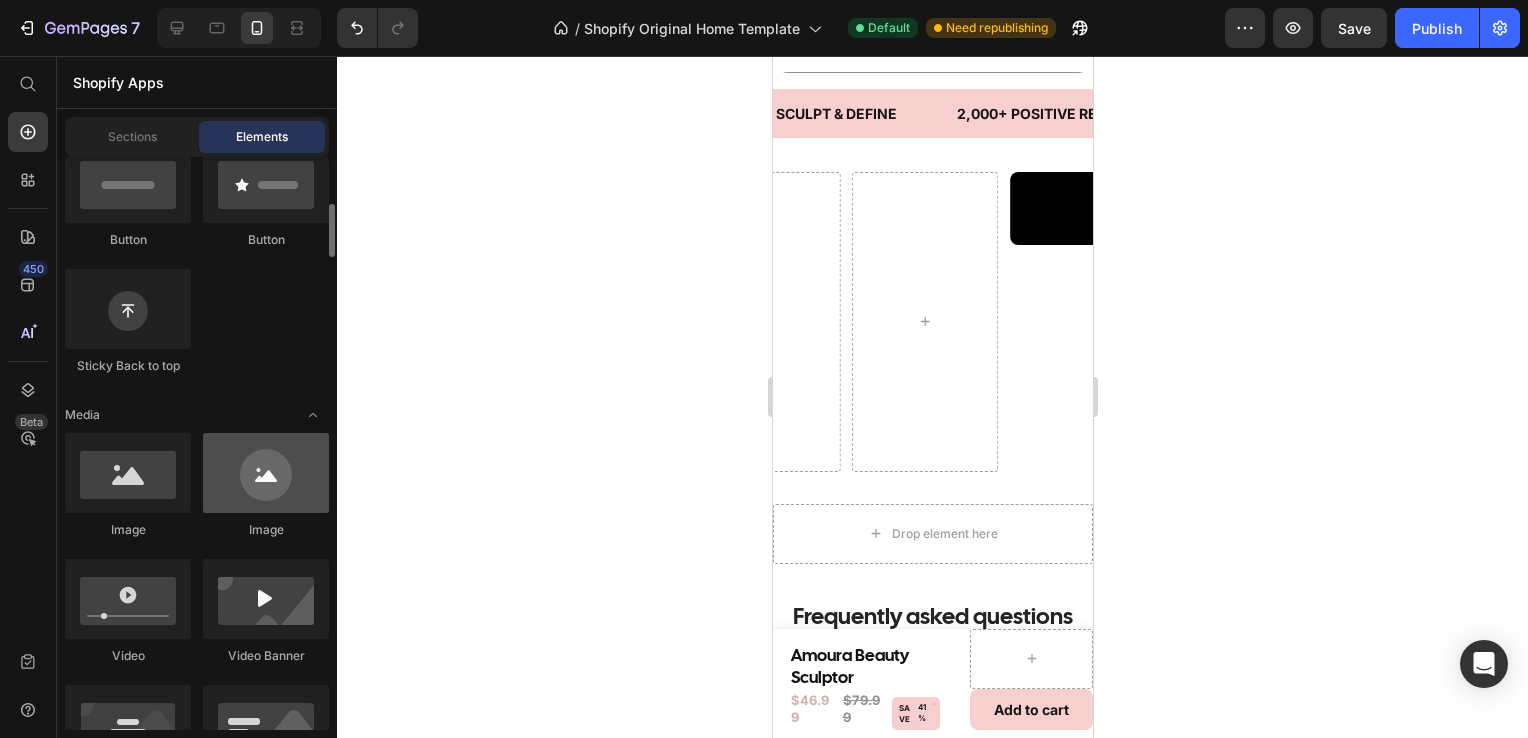scroll, scrollTop: 512, scrollLeft: 0, axis: vertical 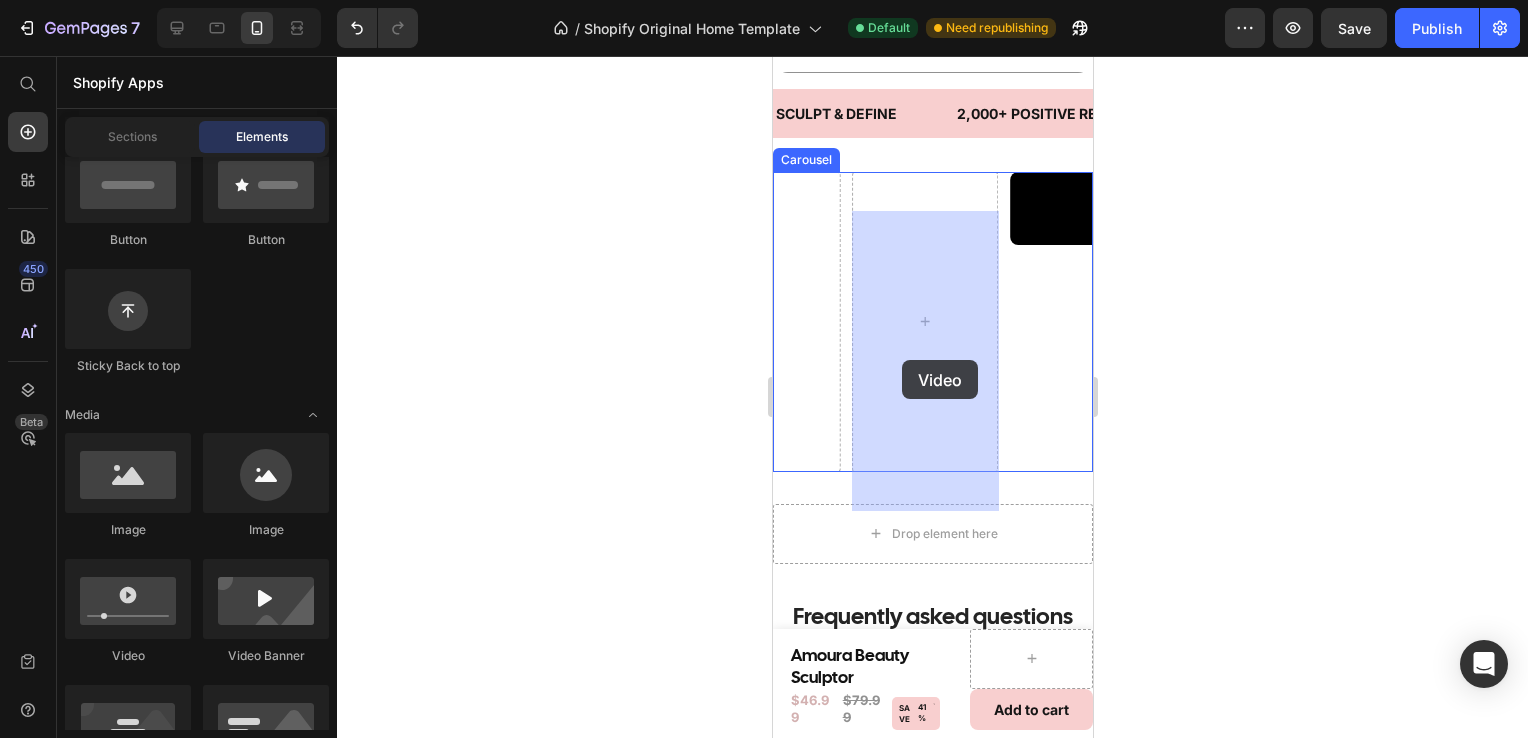 drag, startPoint x: 910, startPoint y: 650, endPoint x: 901, endPoint y: 357, distance: 293.13818 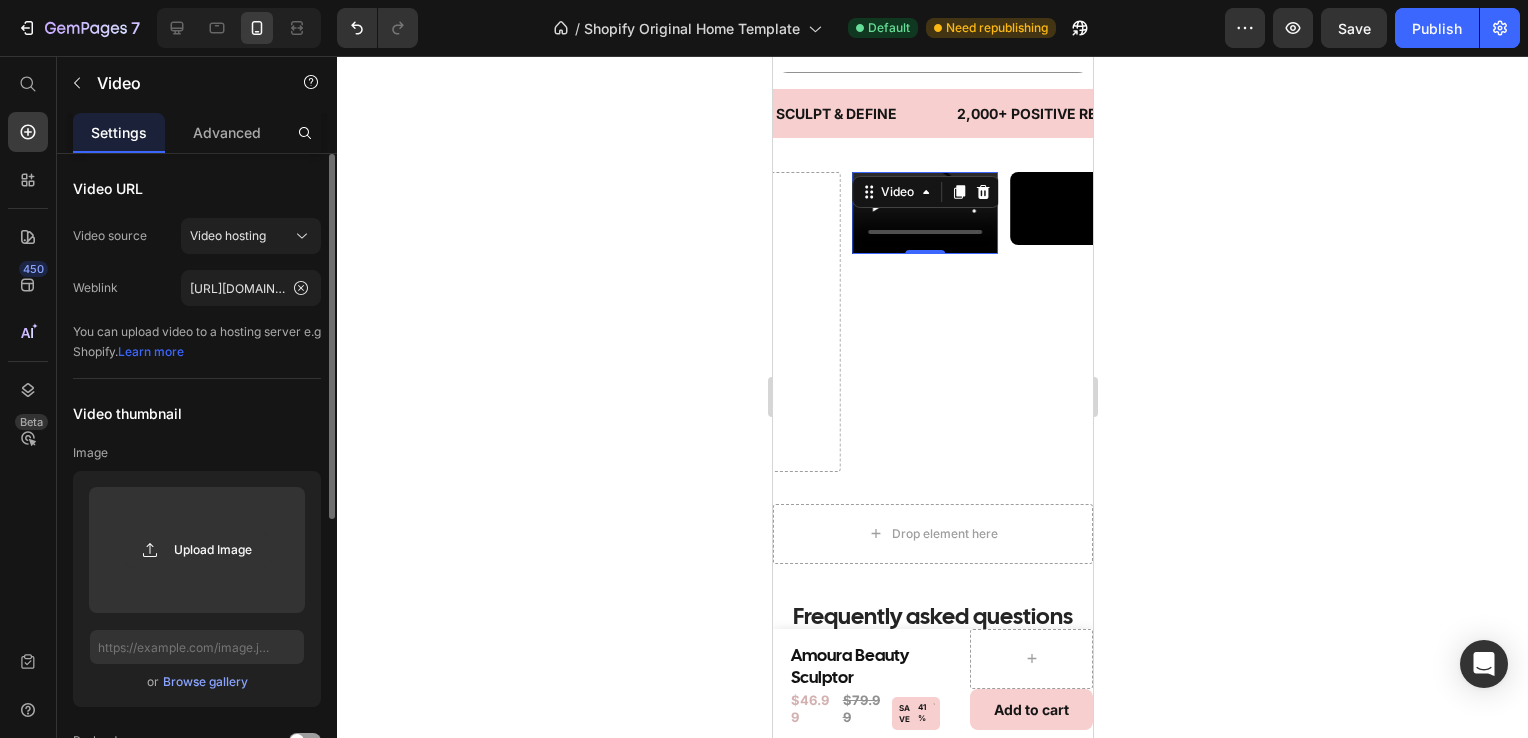 scroll, scrollTop: 0, scrollLeft: 0, axis: both 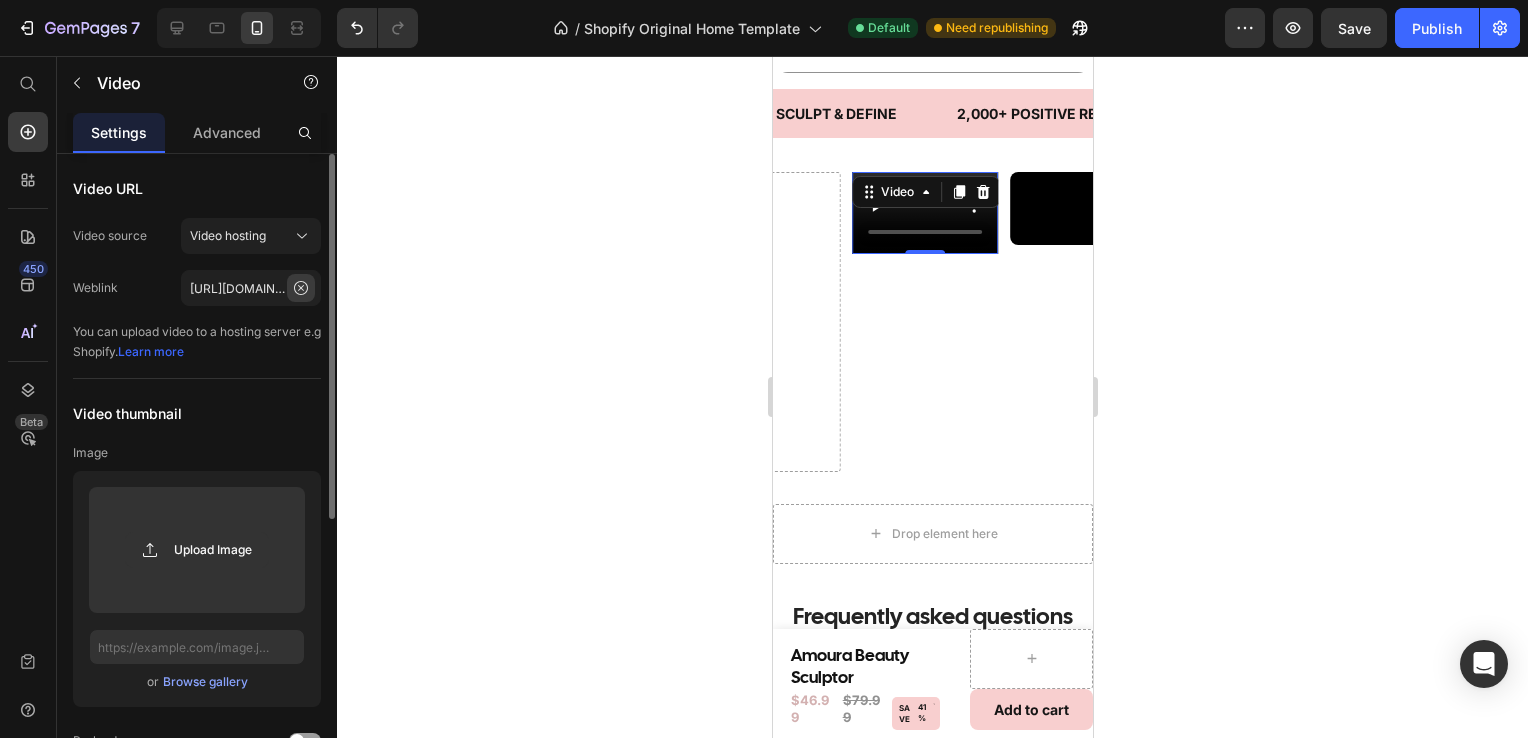click 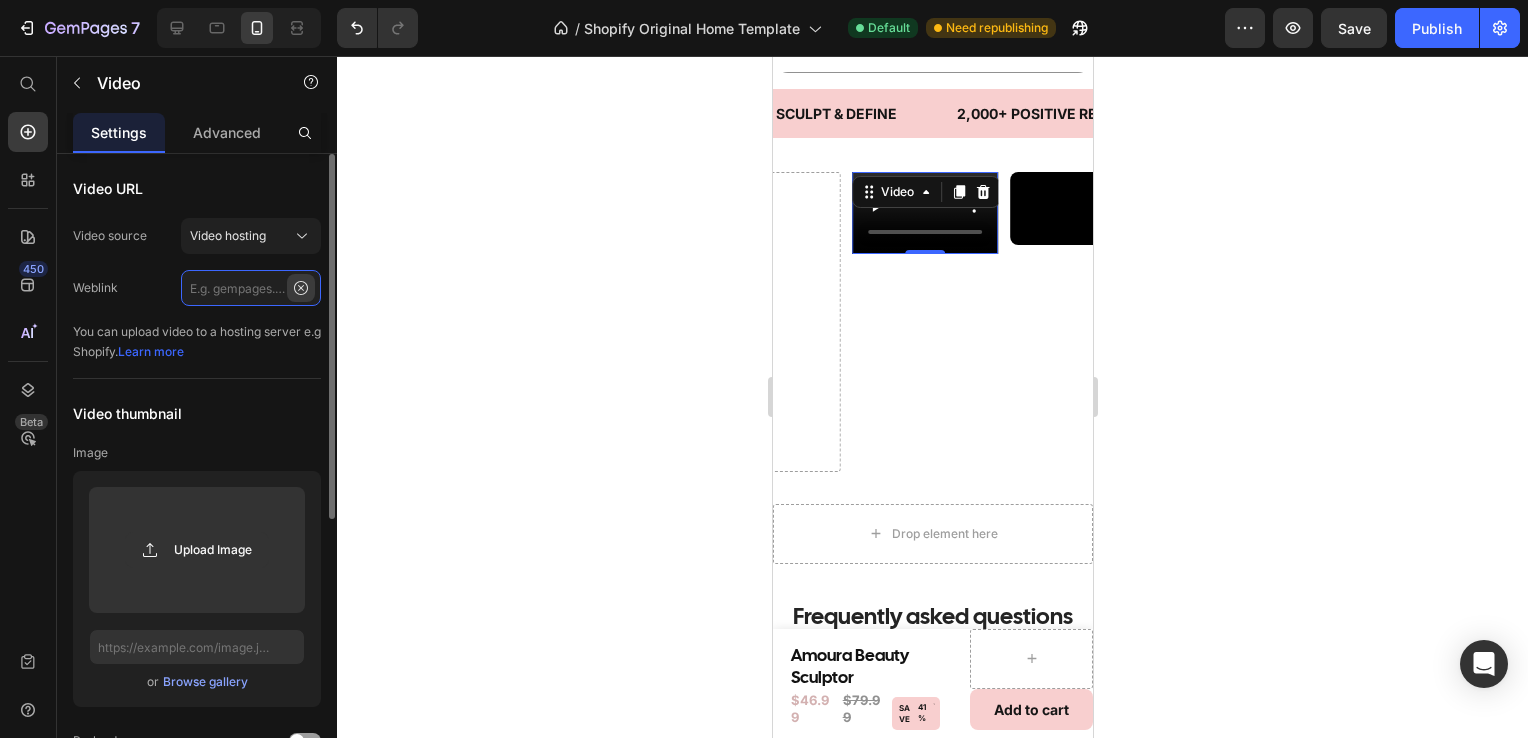 scroll, scrollTop: 0, scrollLeft: 0, axis: both 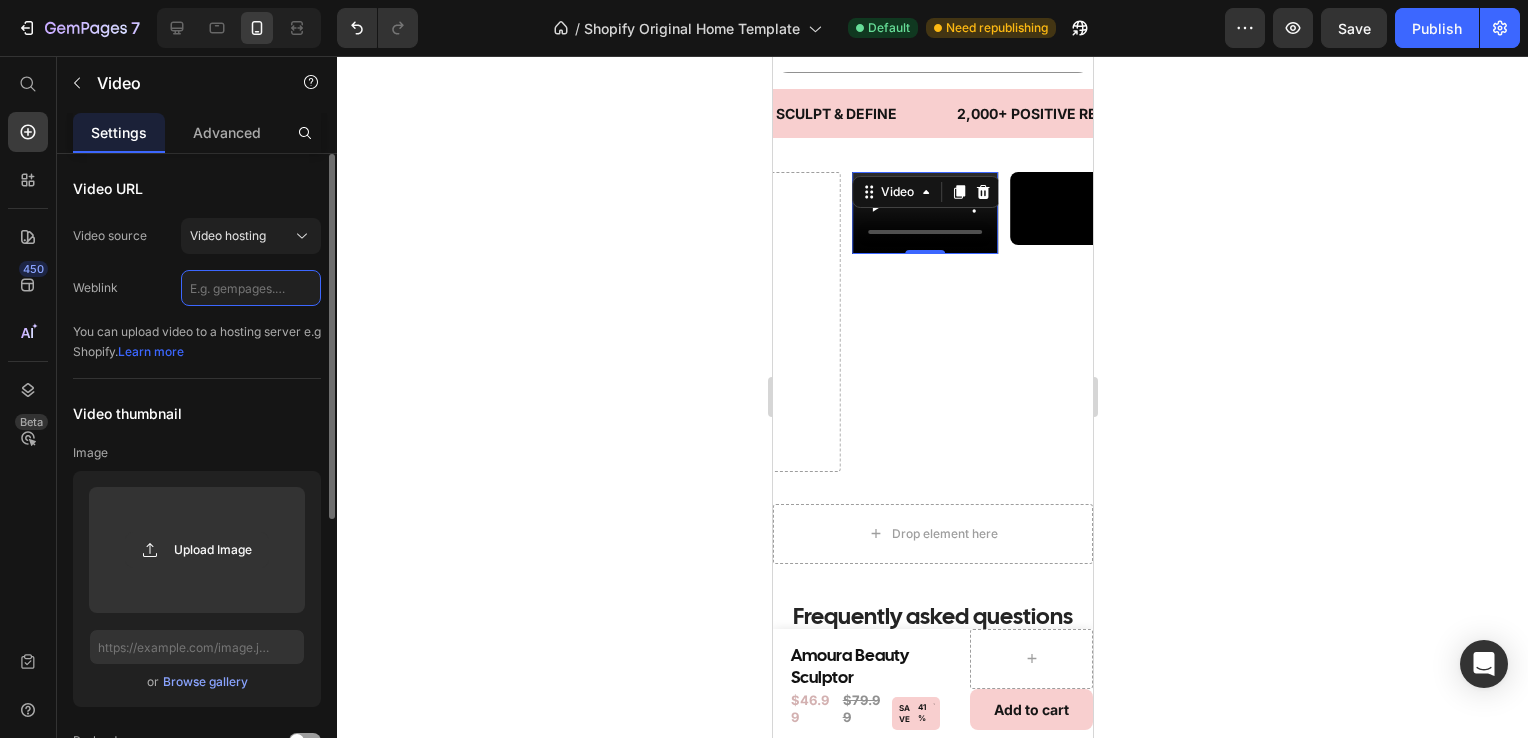 paste on "[URL][DOMAIN_NAME]" 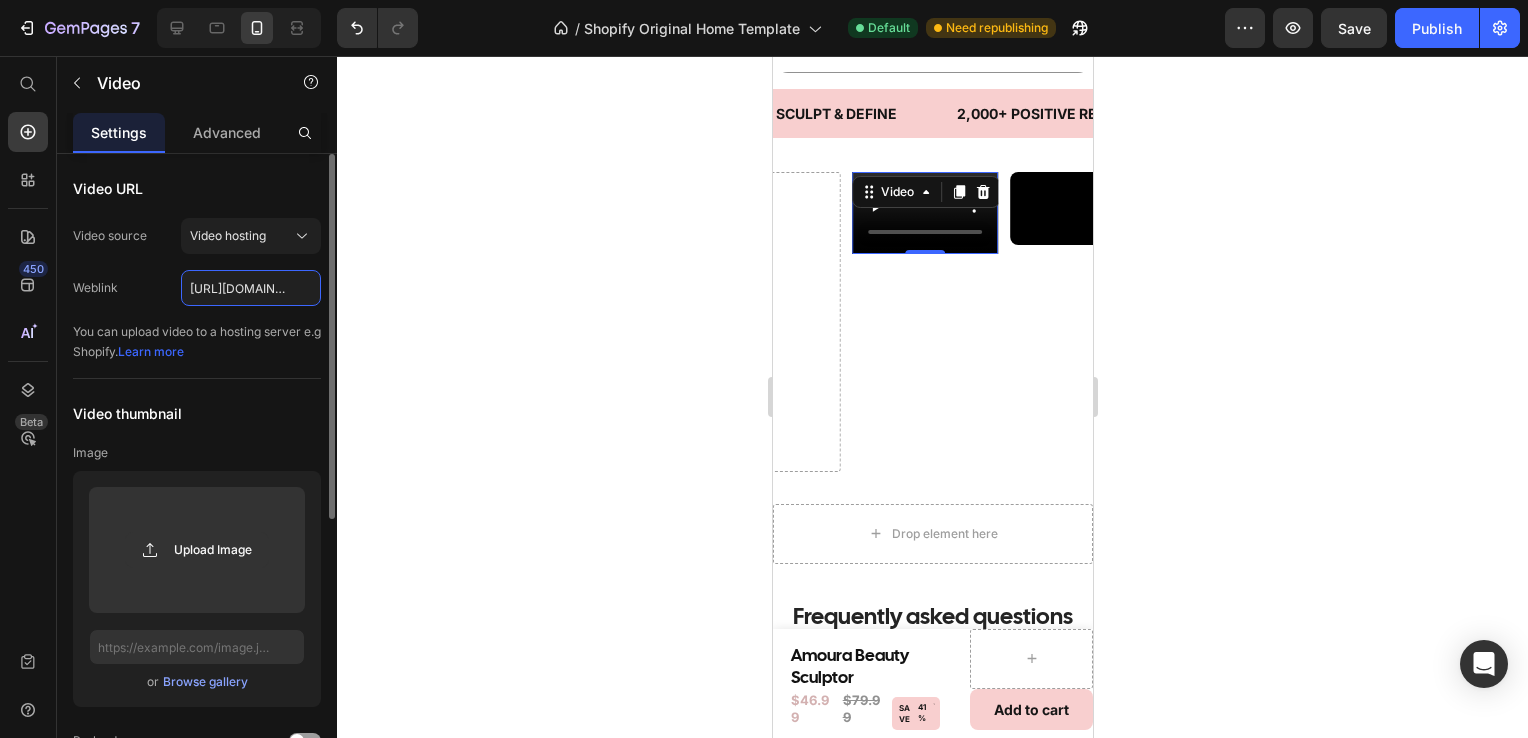 scroll, scrollTop: 0, scrollLeft: 576, axis: horizontal 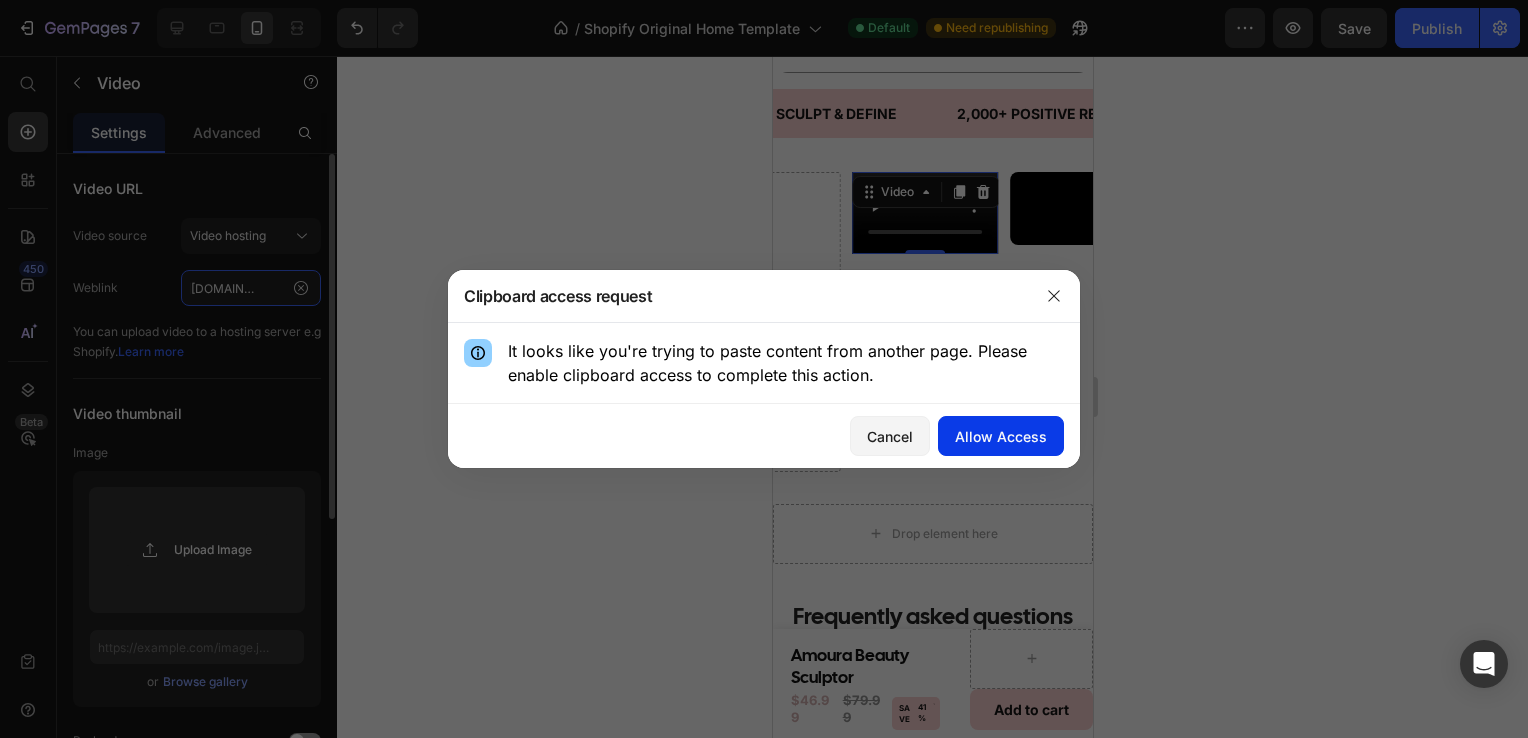 type on "[URL][DOMAIN_NAME]" 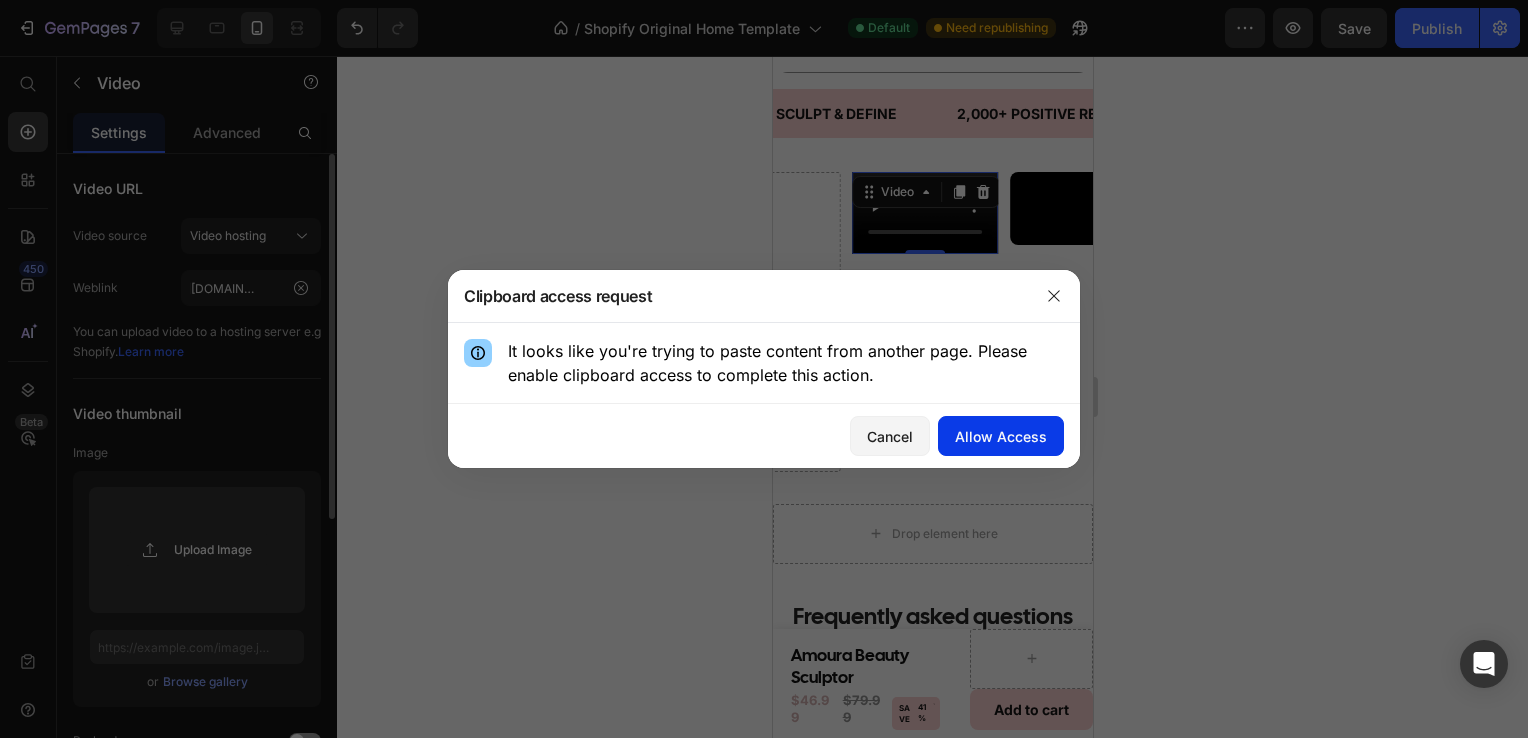 click on "Allow Access" 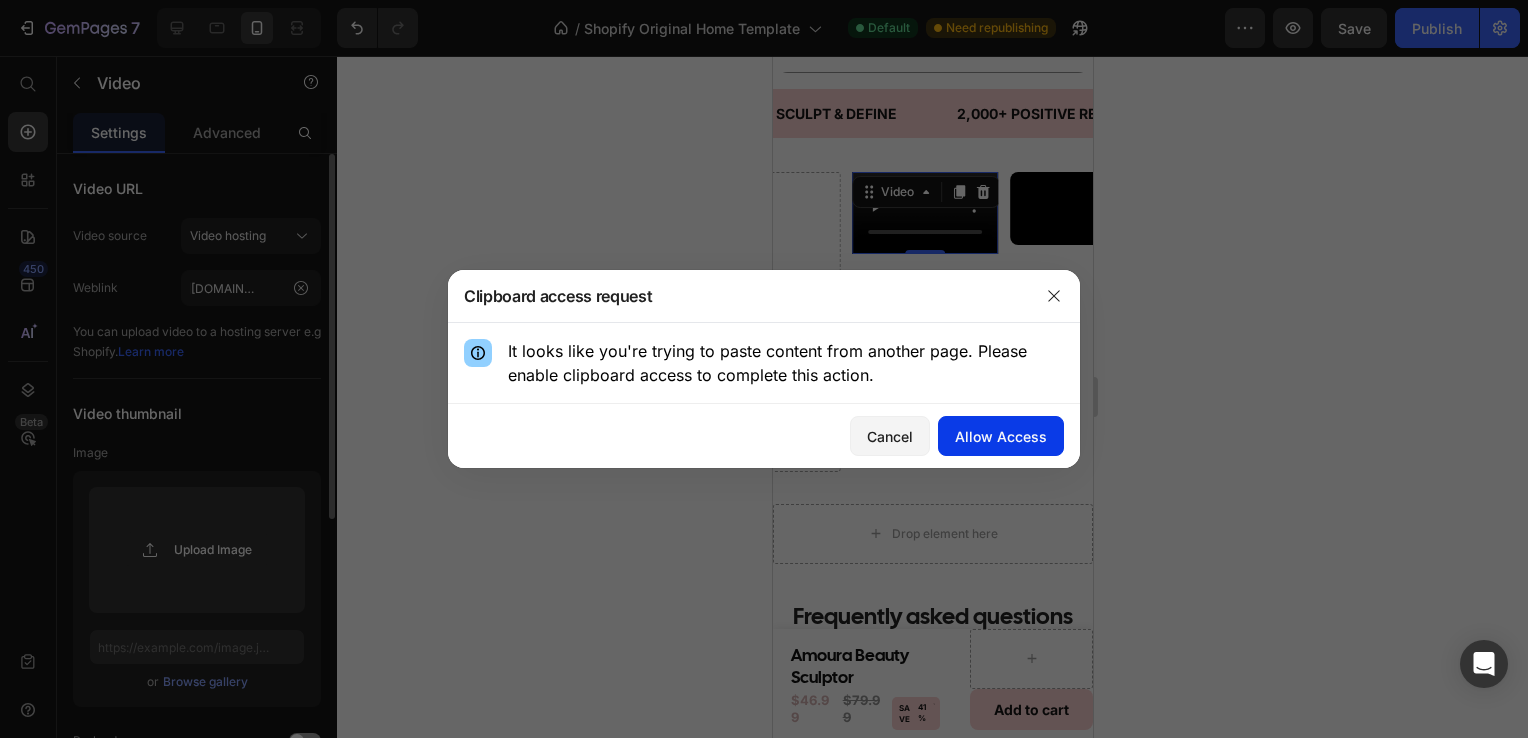 scroll, scrollTop: 0, scrollLeft: 0, axis: both 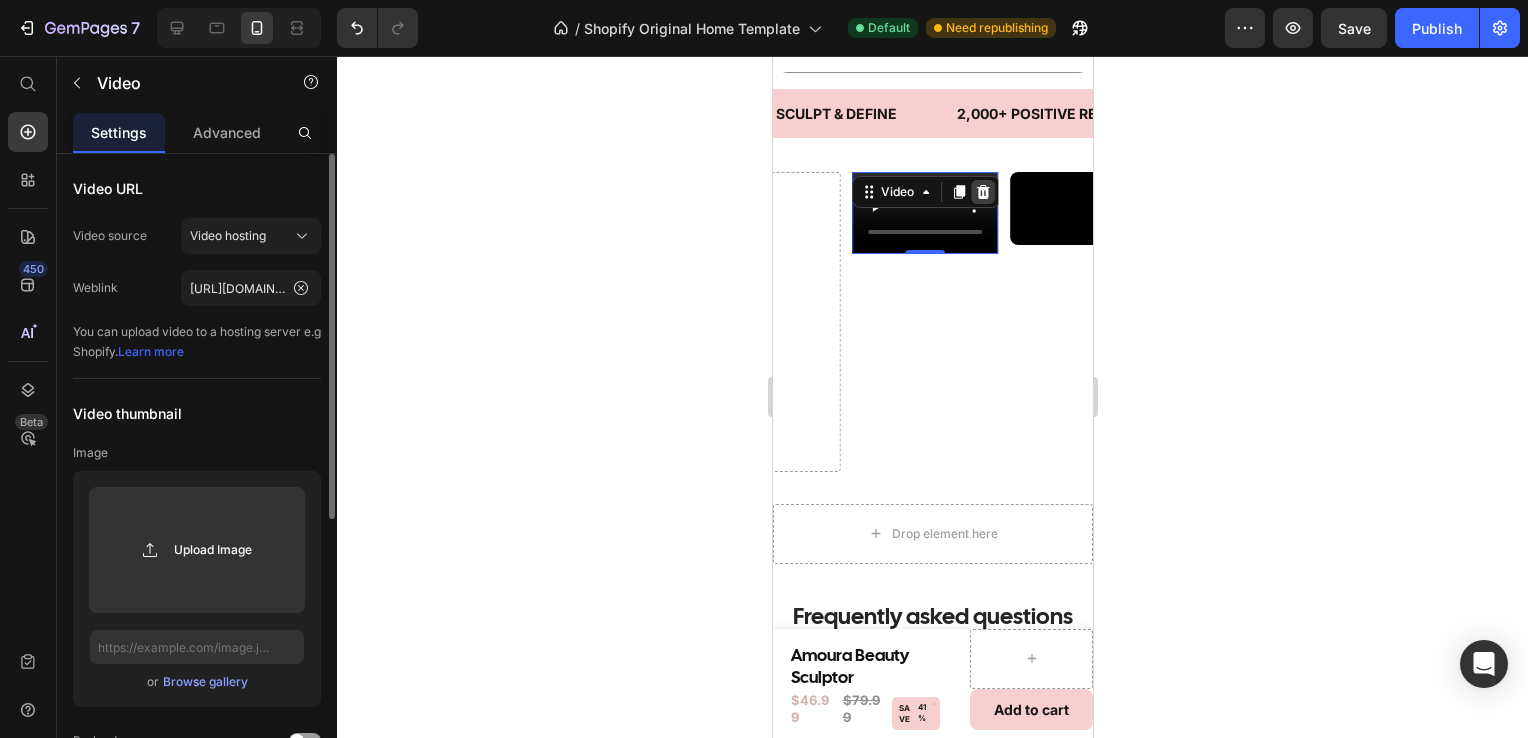 click 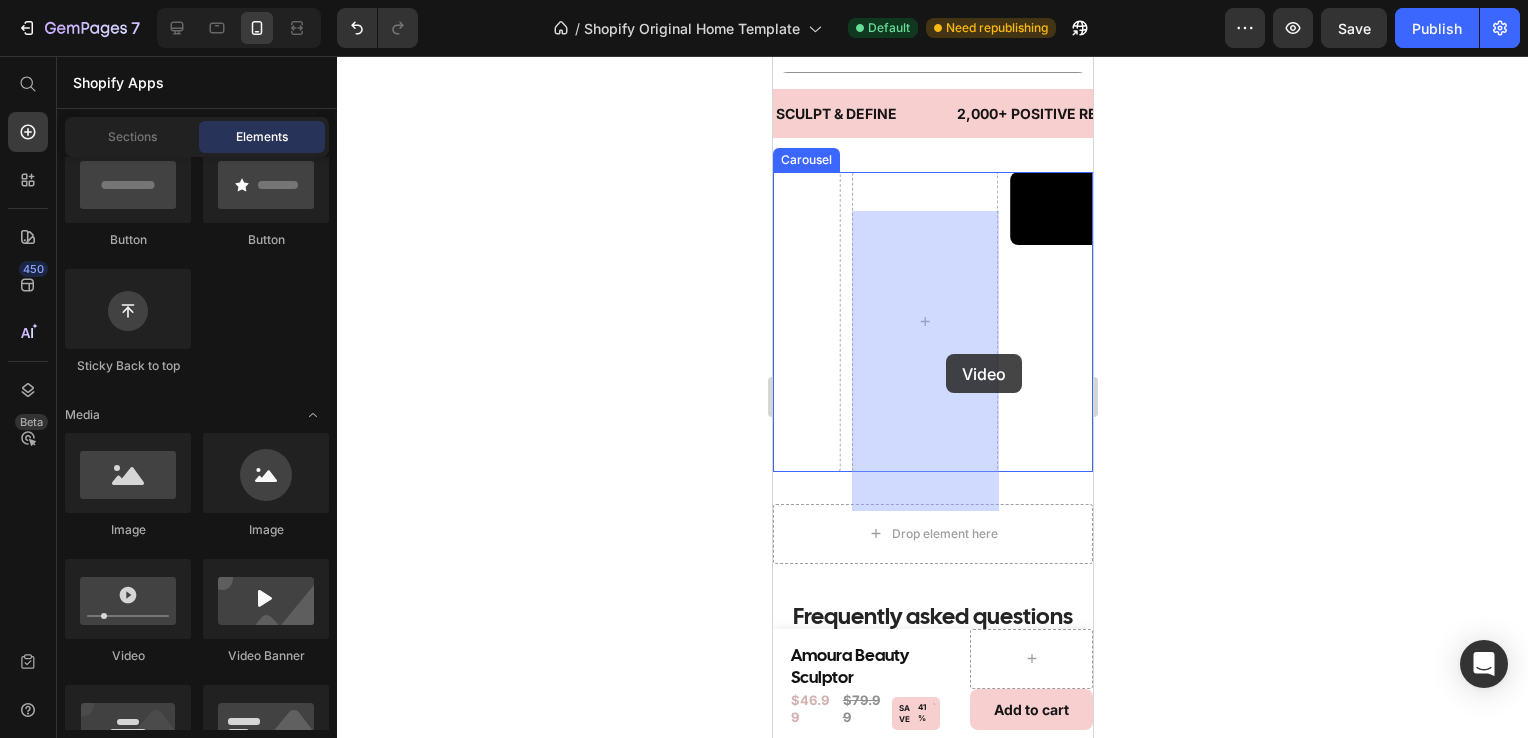 drag, startPoint x: 934, startPoint y: 684, endPoint x: 945, endPoint y: 353, distance: 331.18274 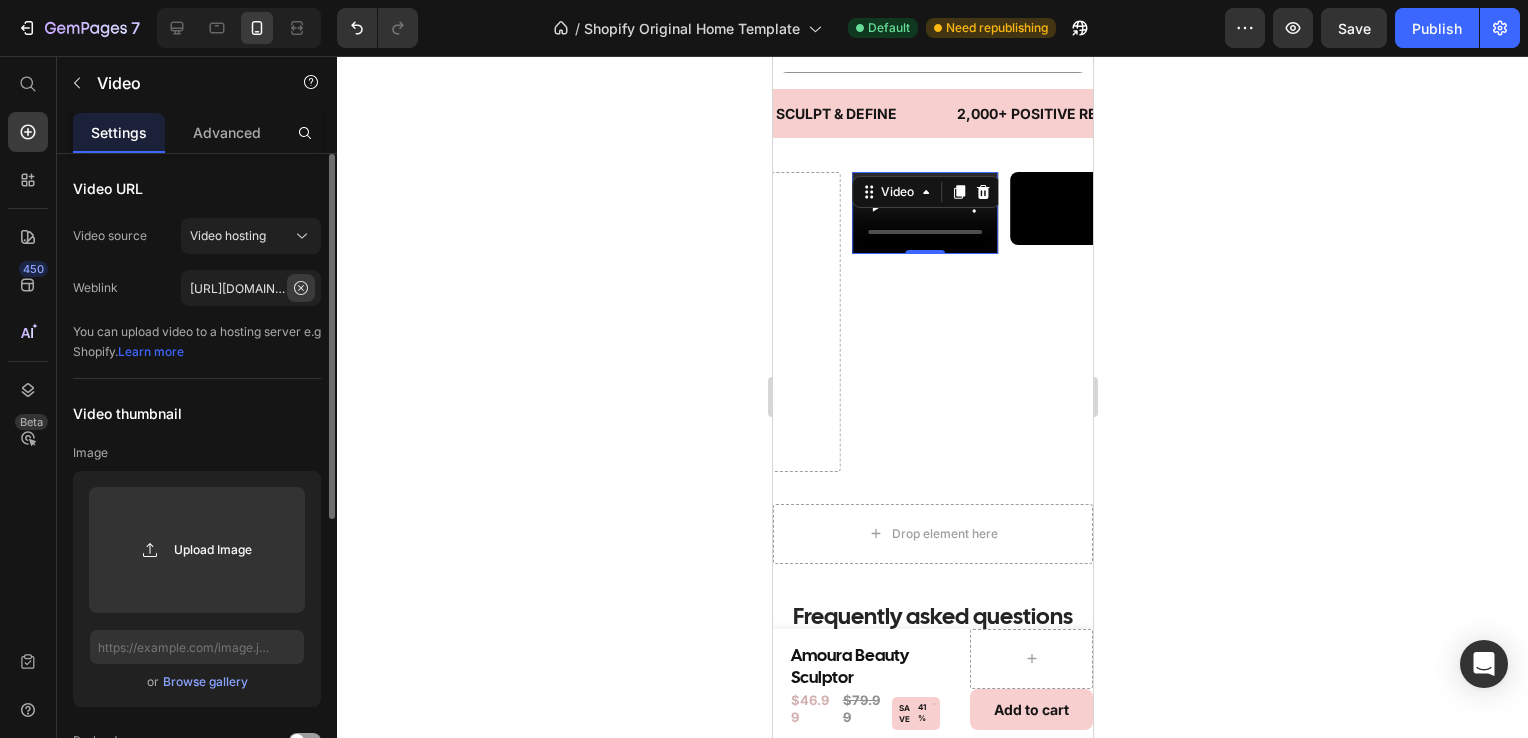 click 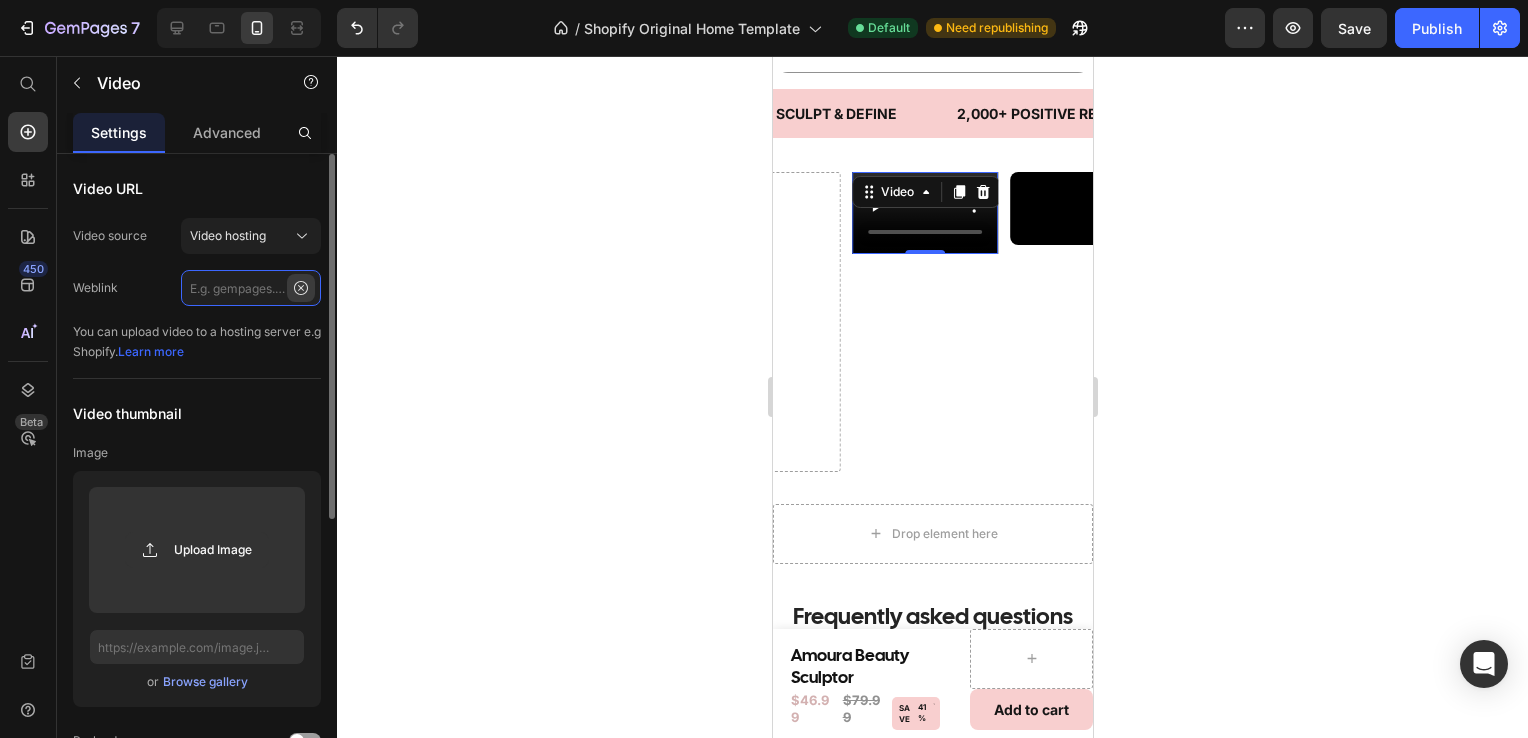 scroll, scrollTop: 0, scrollLeft: 0, axis: both 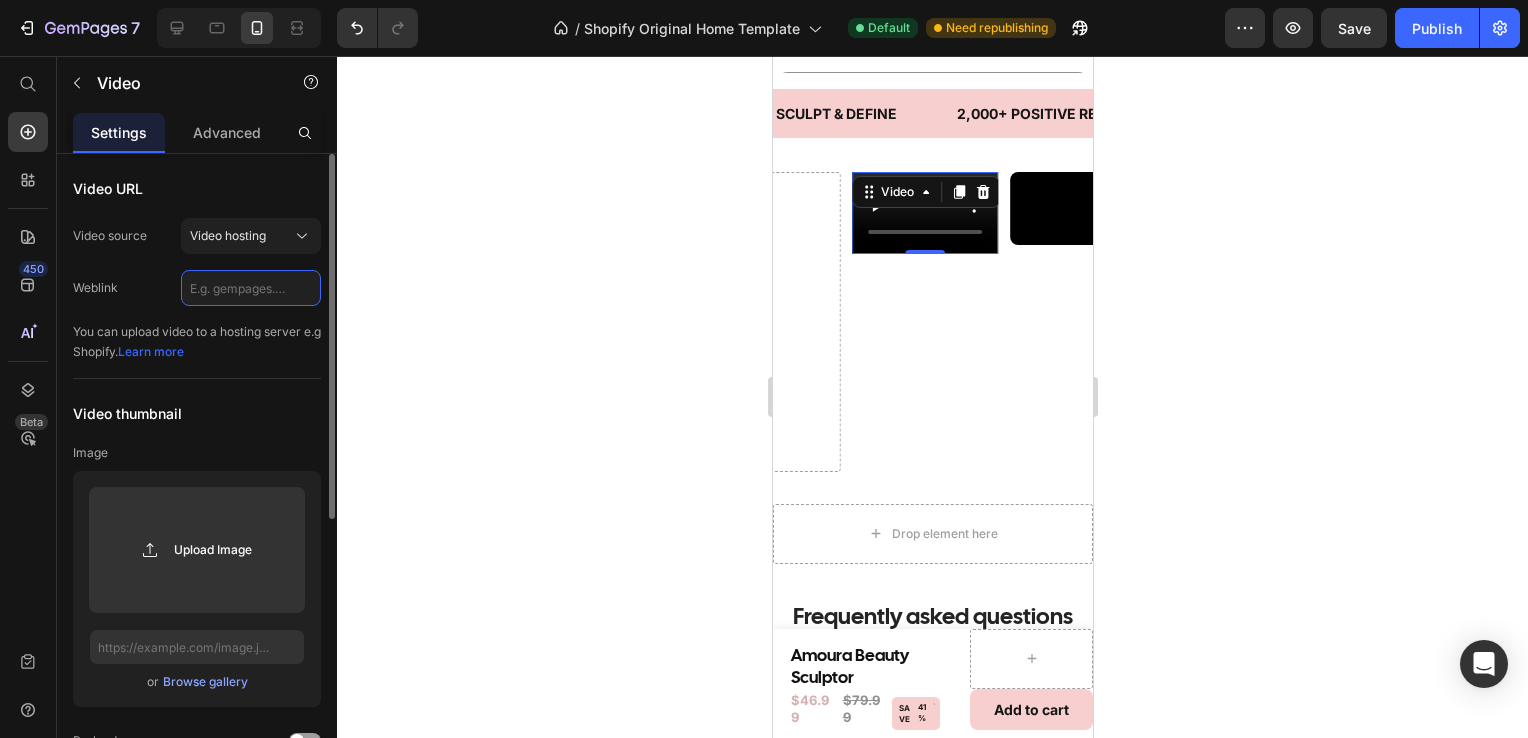 click 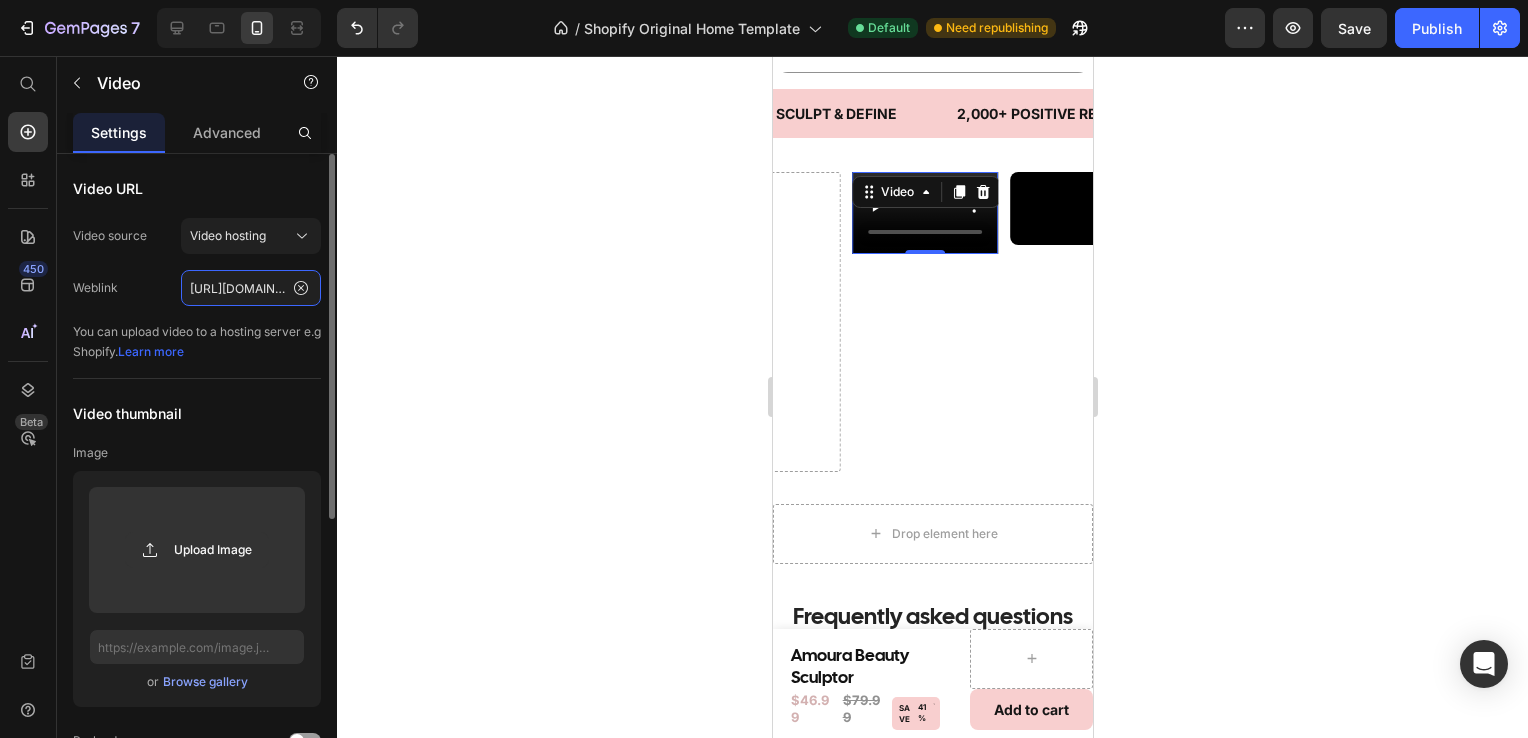 scroll, scrollTop: 0, scrollLeft: 576, axis: horizontal 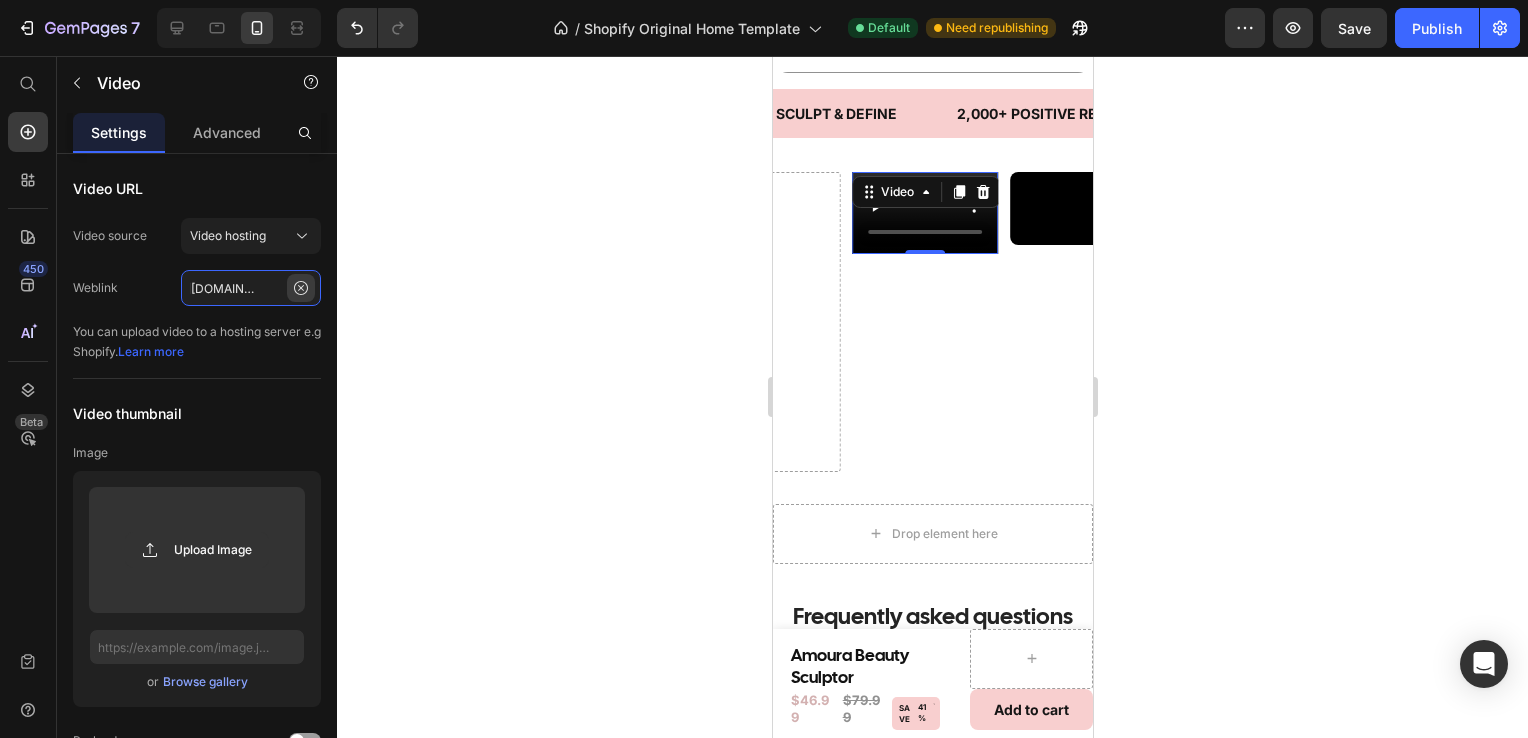 type on "[URL][DOMAIN_NAME]" 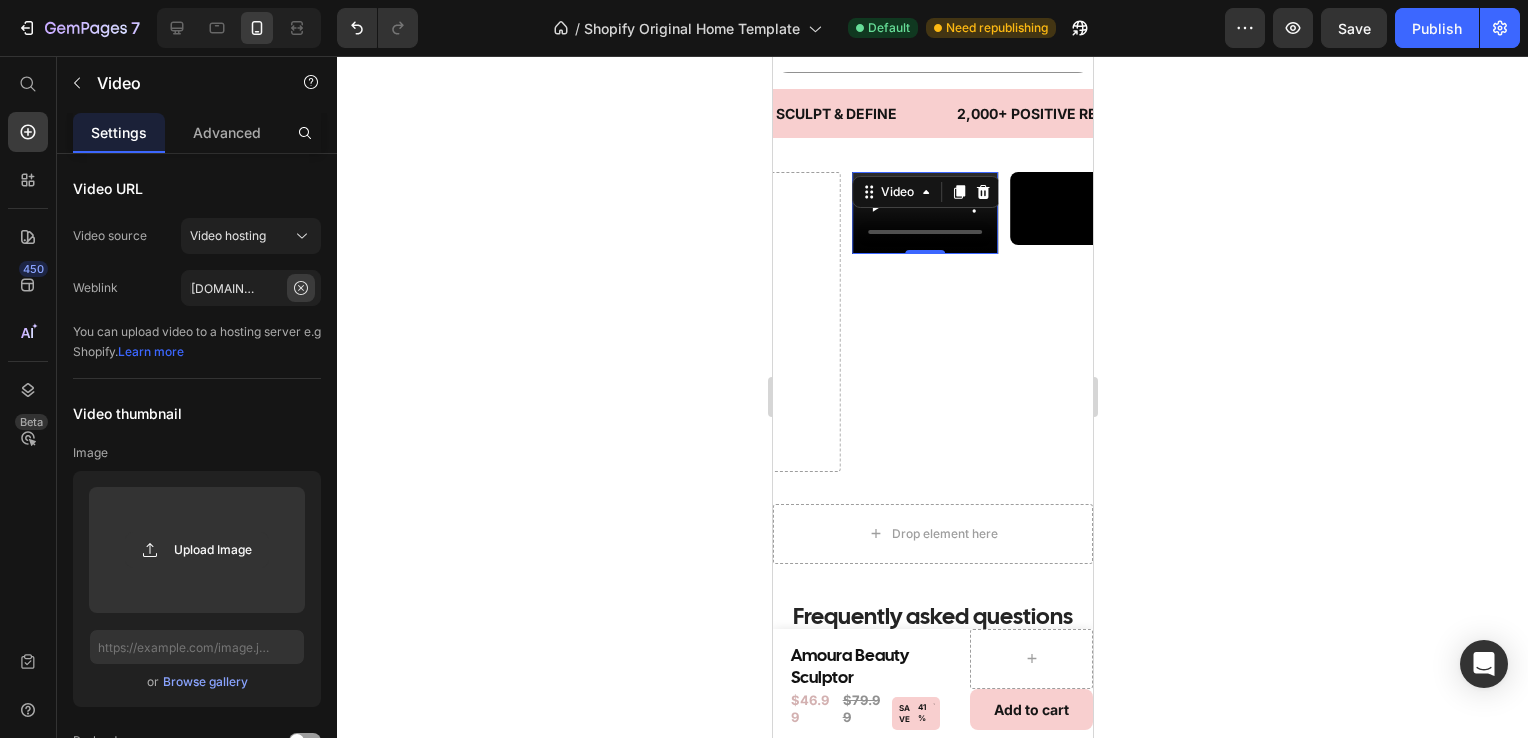 scroll, scrollTop: 0, scrollLeft: 0, axis: both 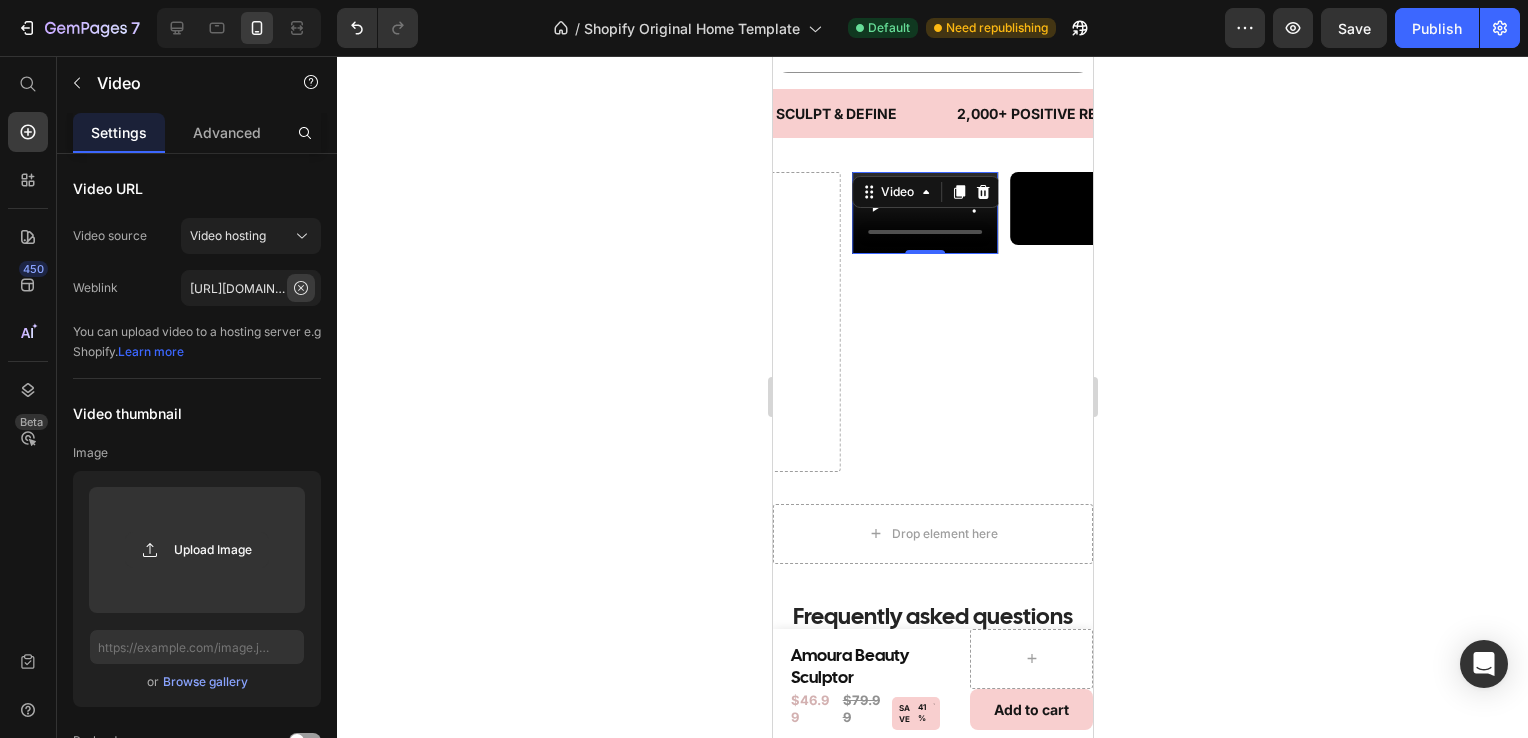 click 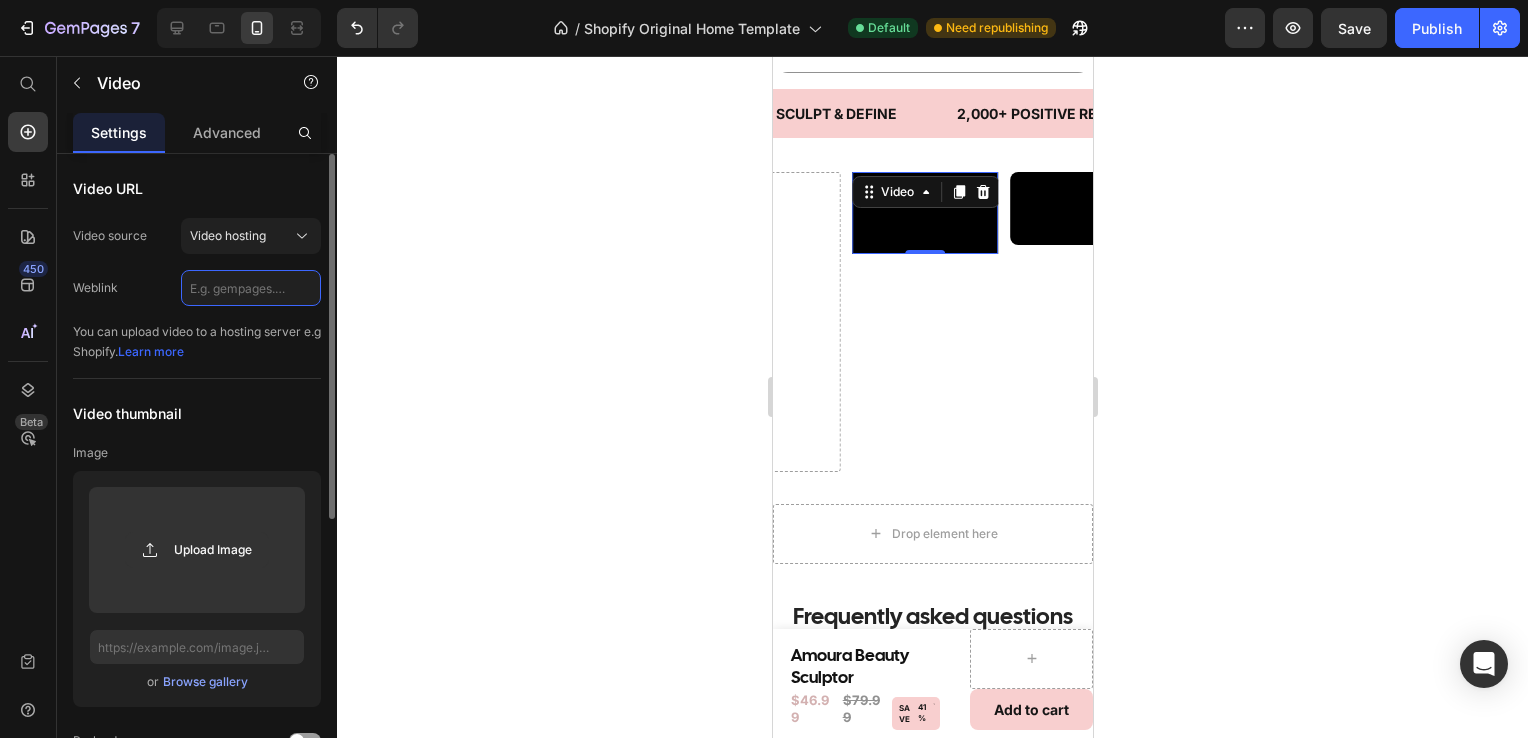 paste on "[URL][DOMAIN_NAME]" 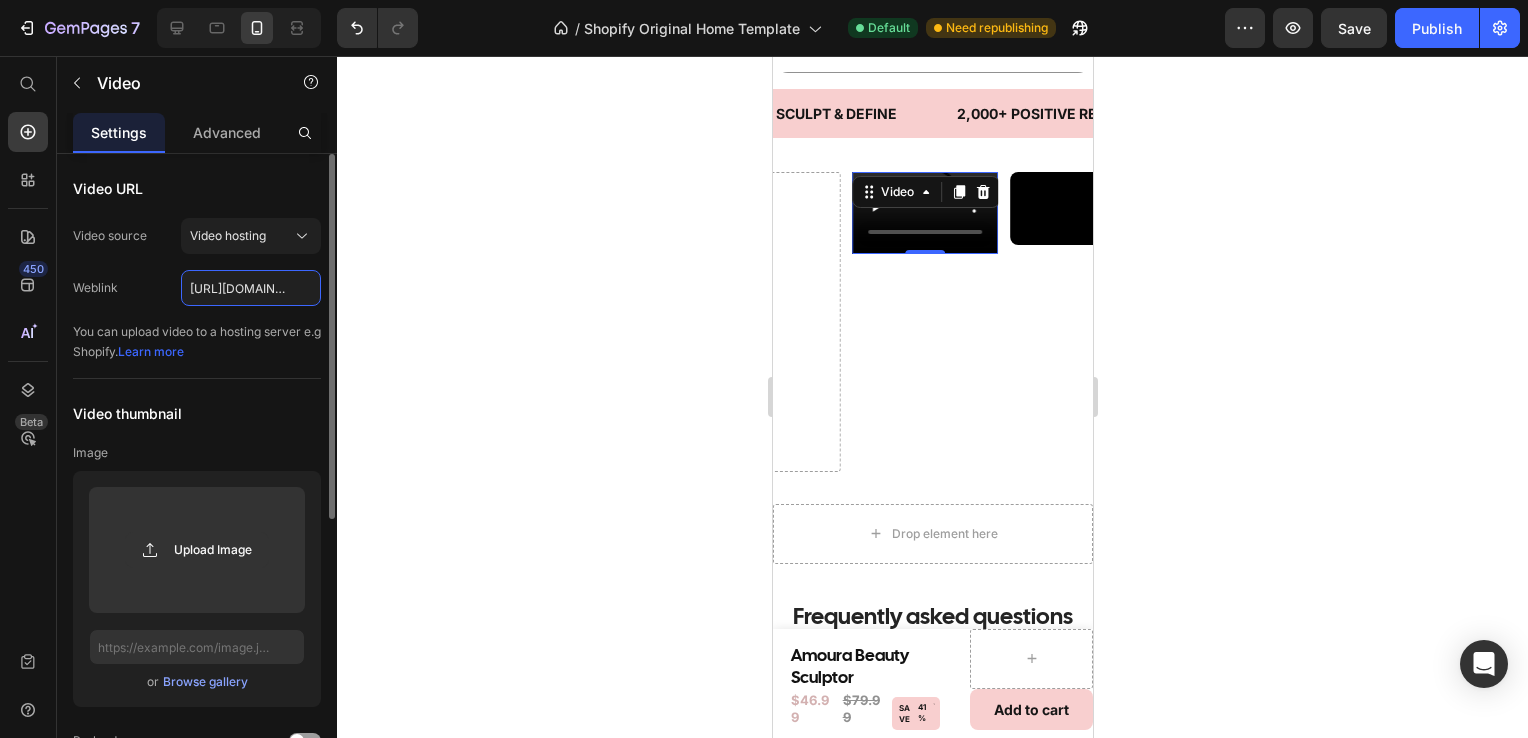 scroll, scrollTop: 0, scrollLeft: 373, axis: horizontal 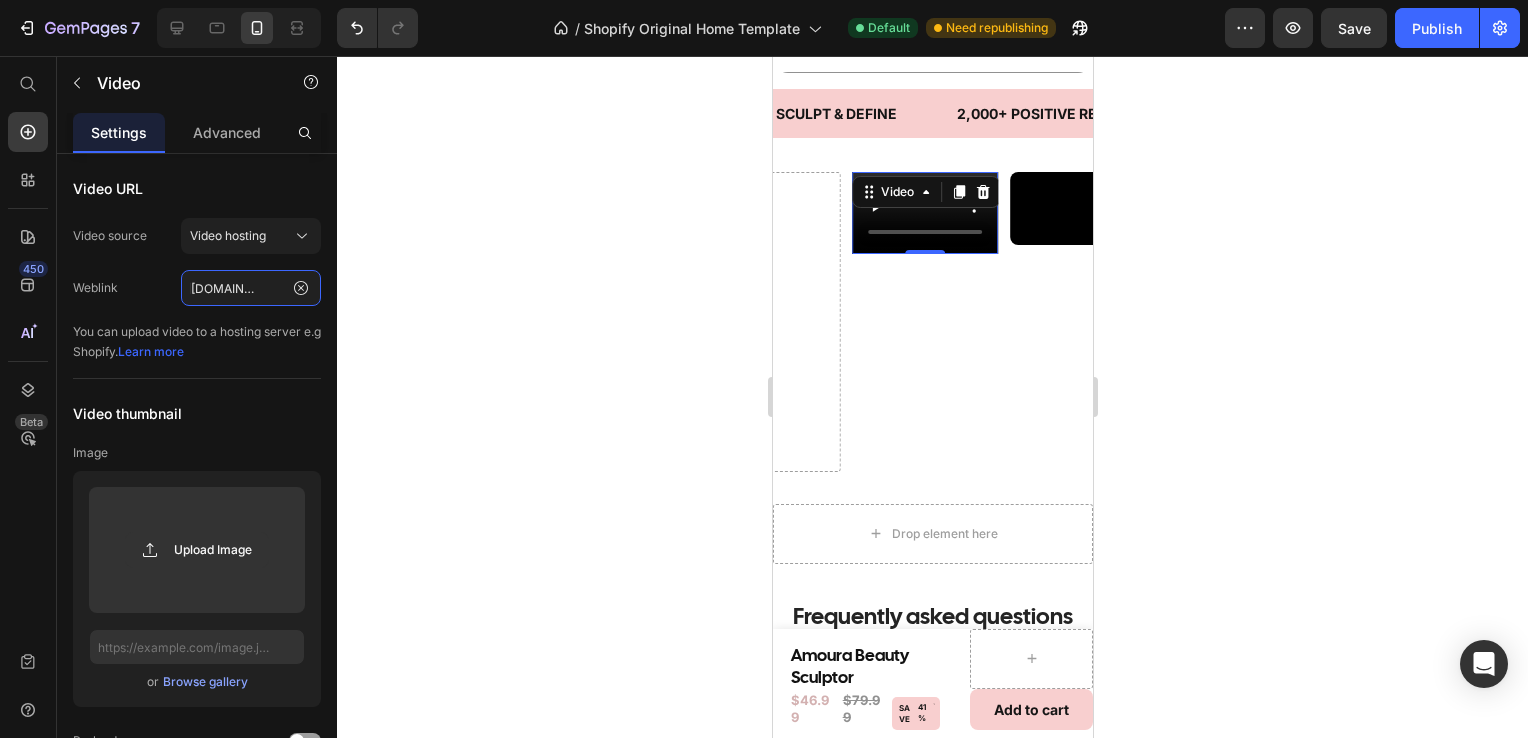 type on "[URL][DOMAIN_NAME]" 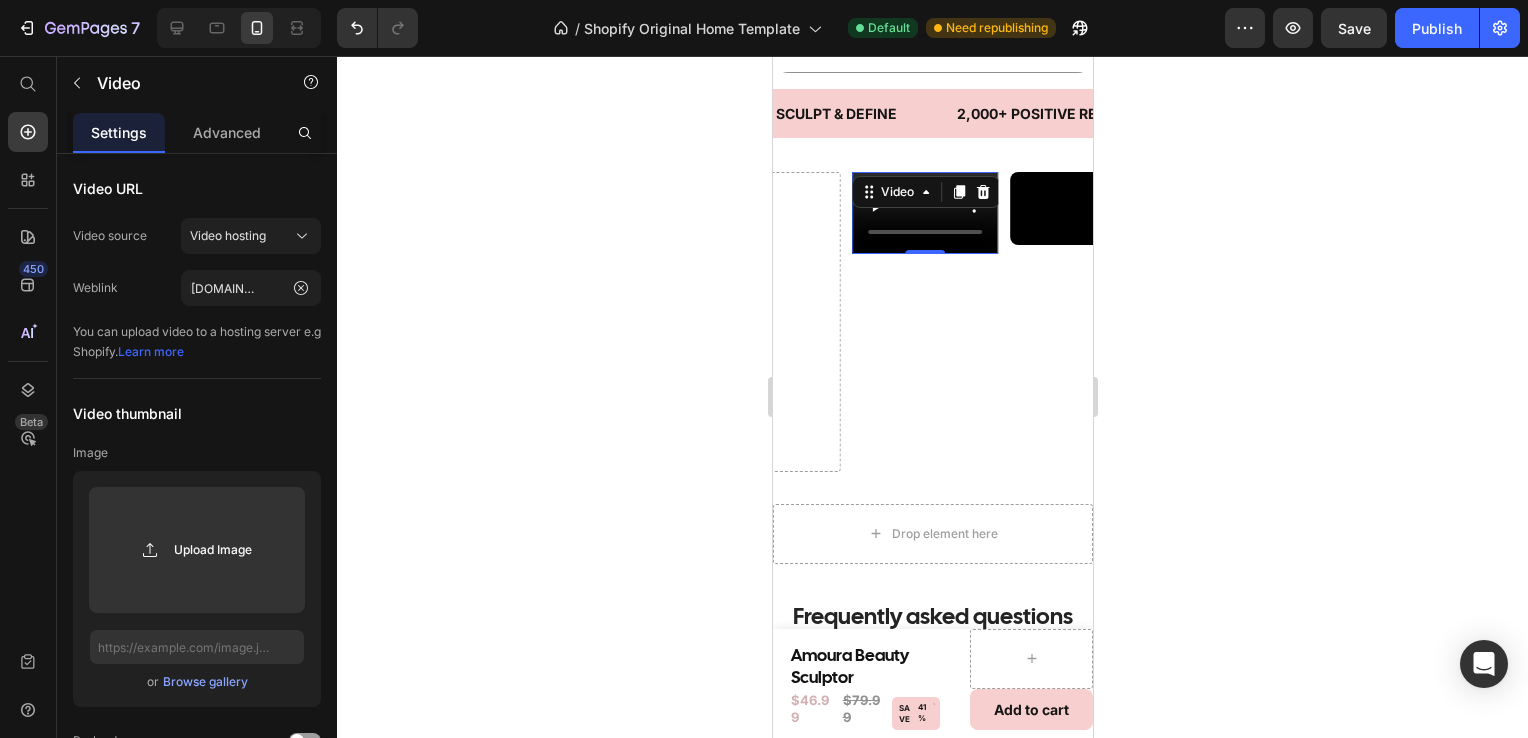scroll, scrollTop: 0, scrollLeft: 0, axis: both 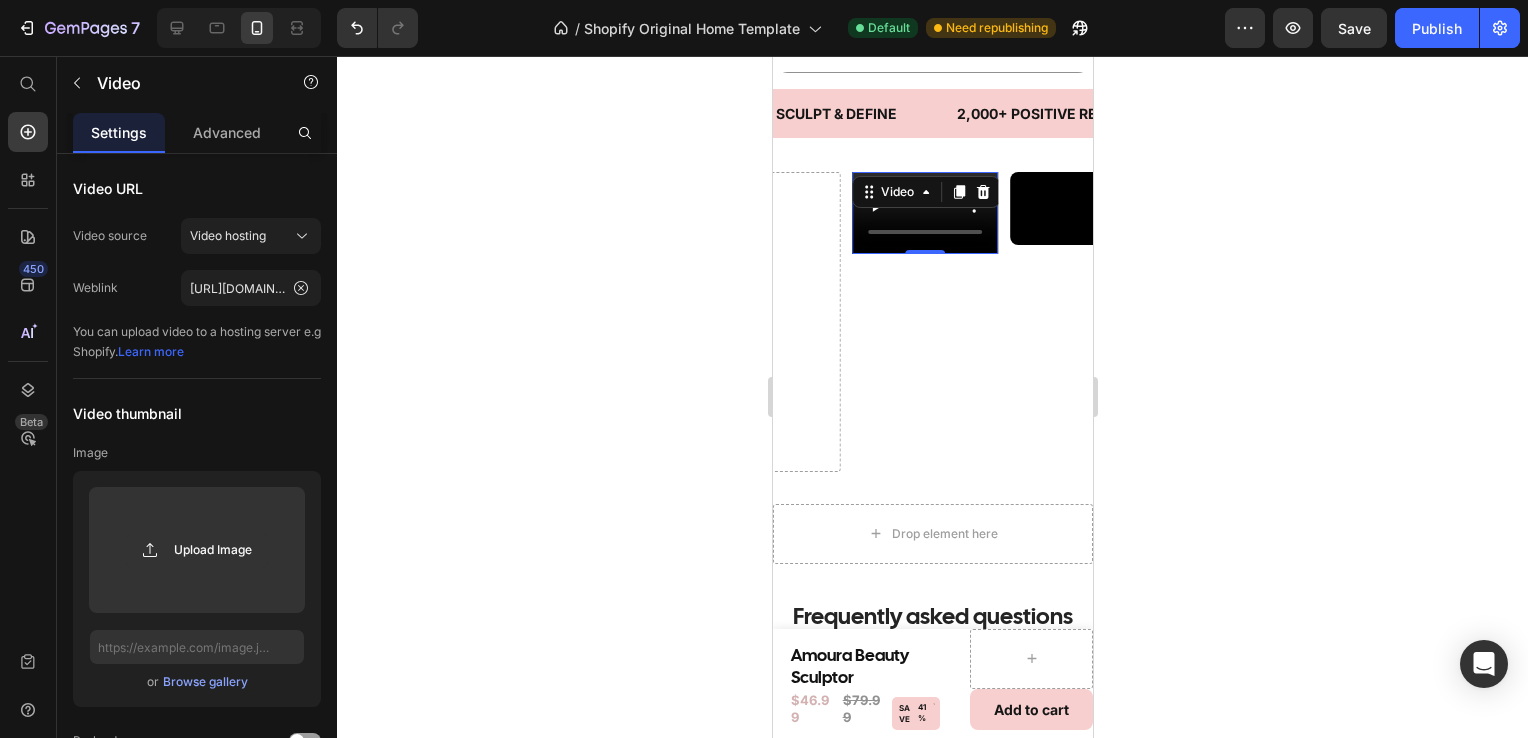 click 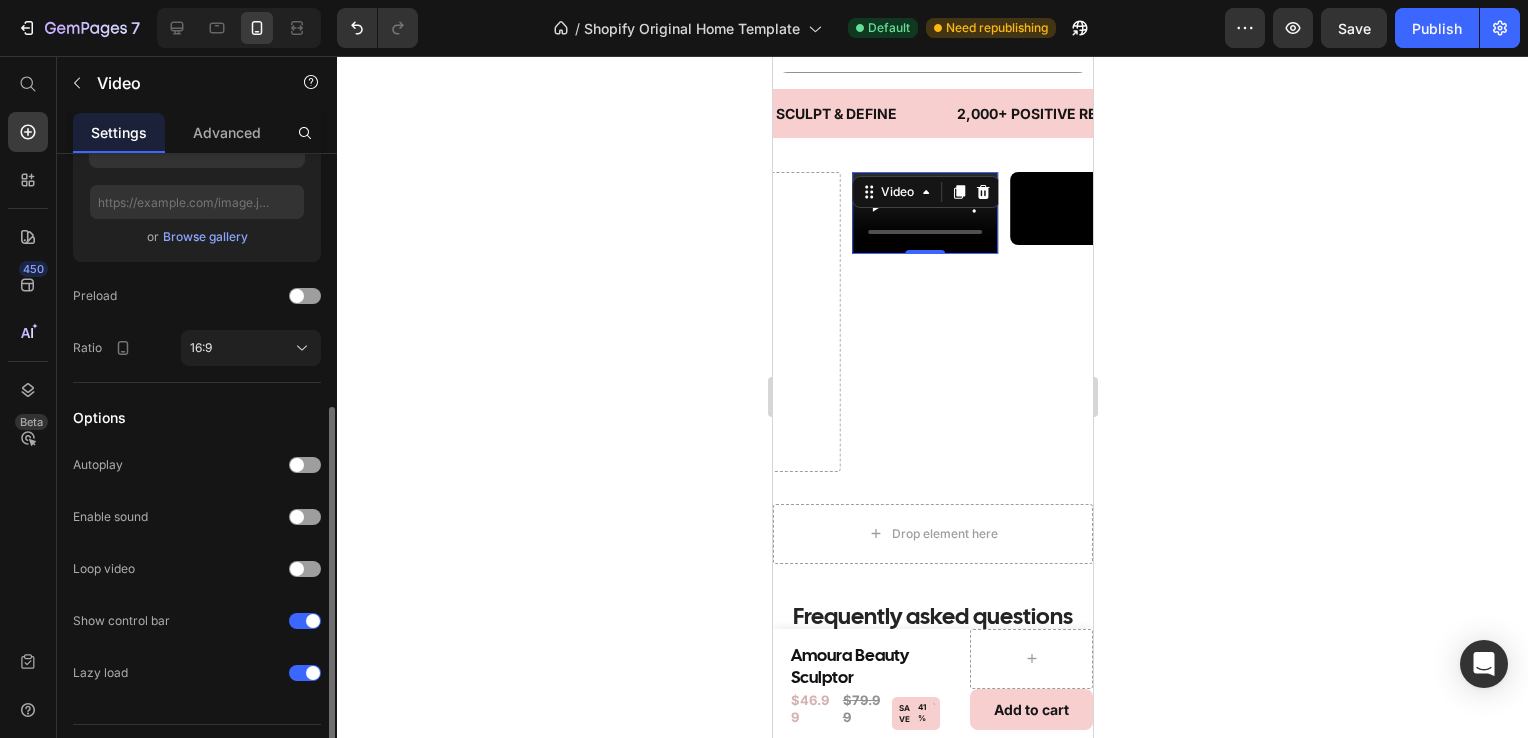 scroll, scrollTop: 488, scrollLeft: 0, axis: vertical 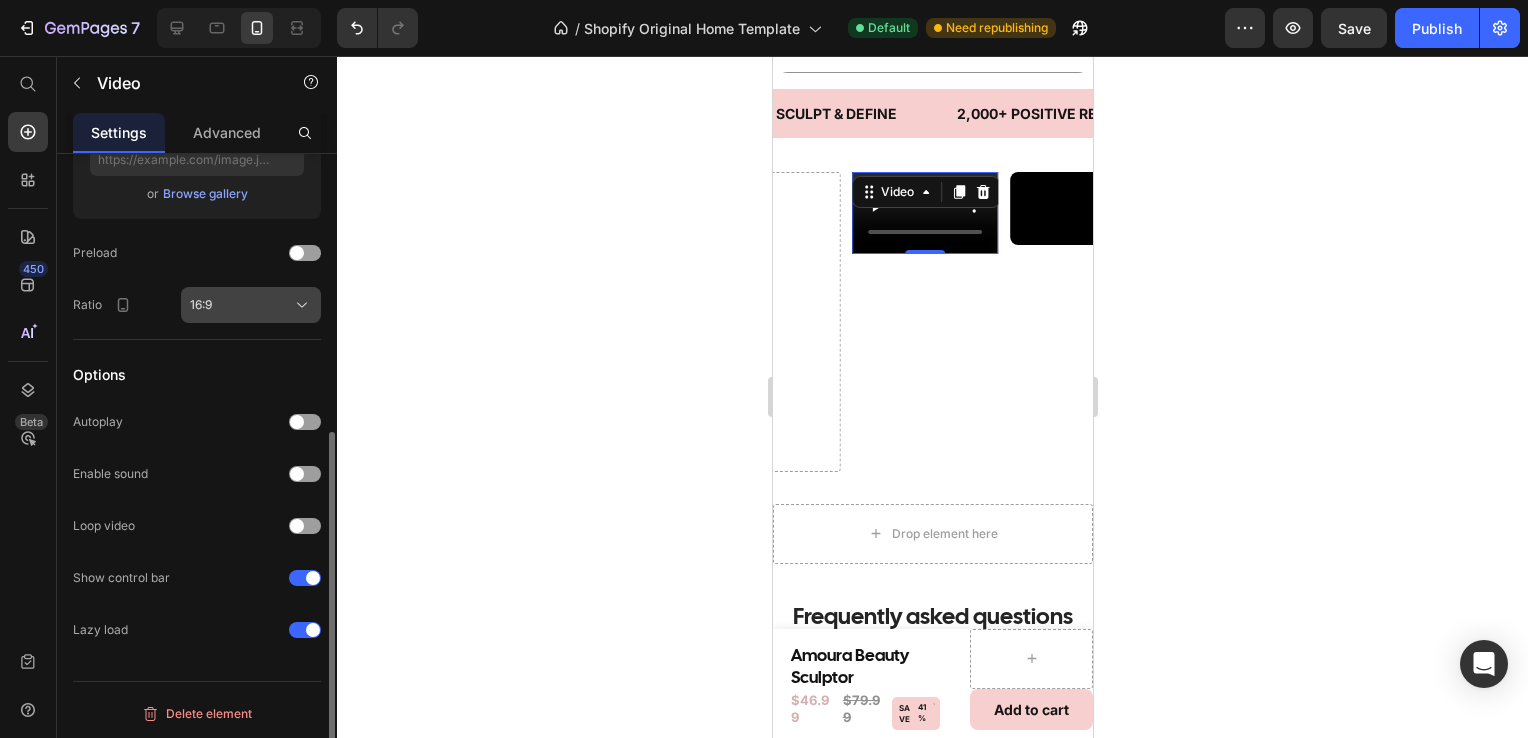 click on "16:9" at bounding box center (251, 305) 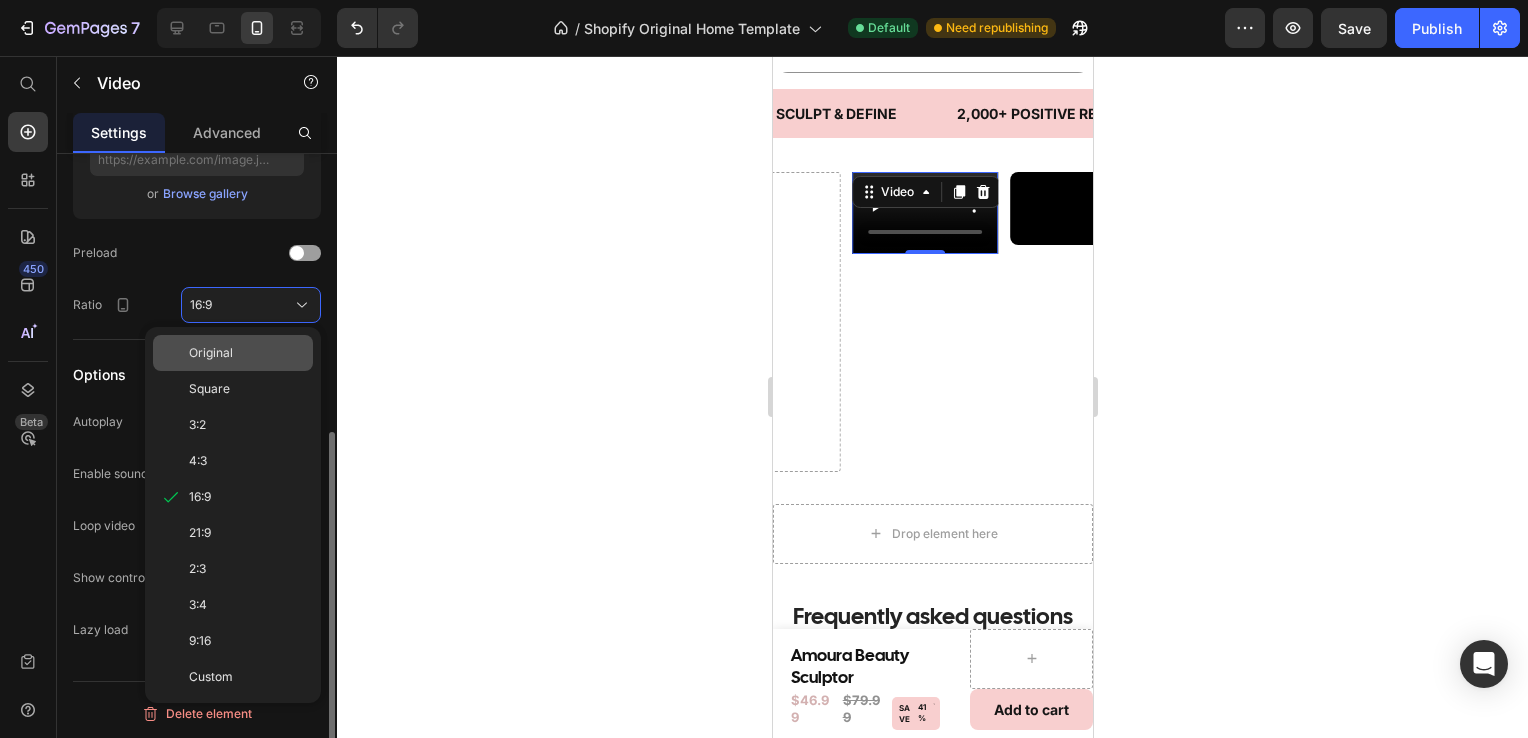 click on "Original" at bounding box center [247, 353] 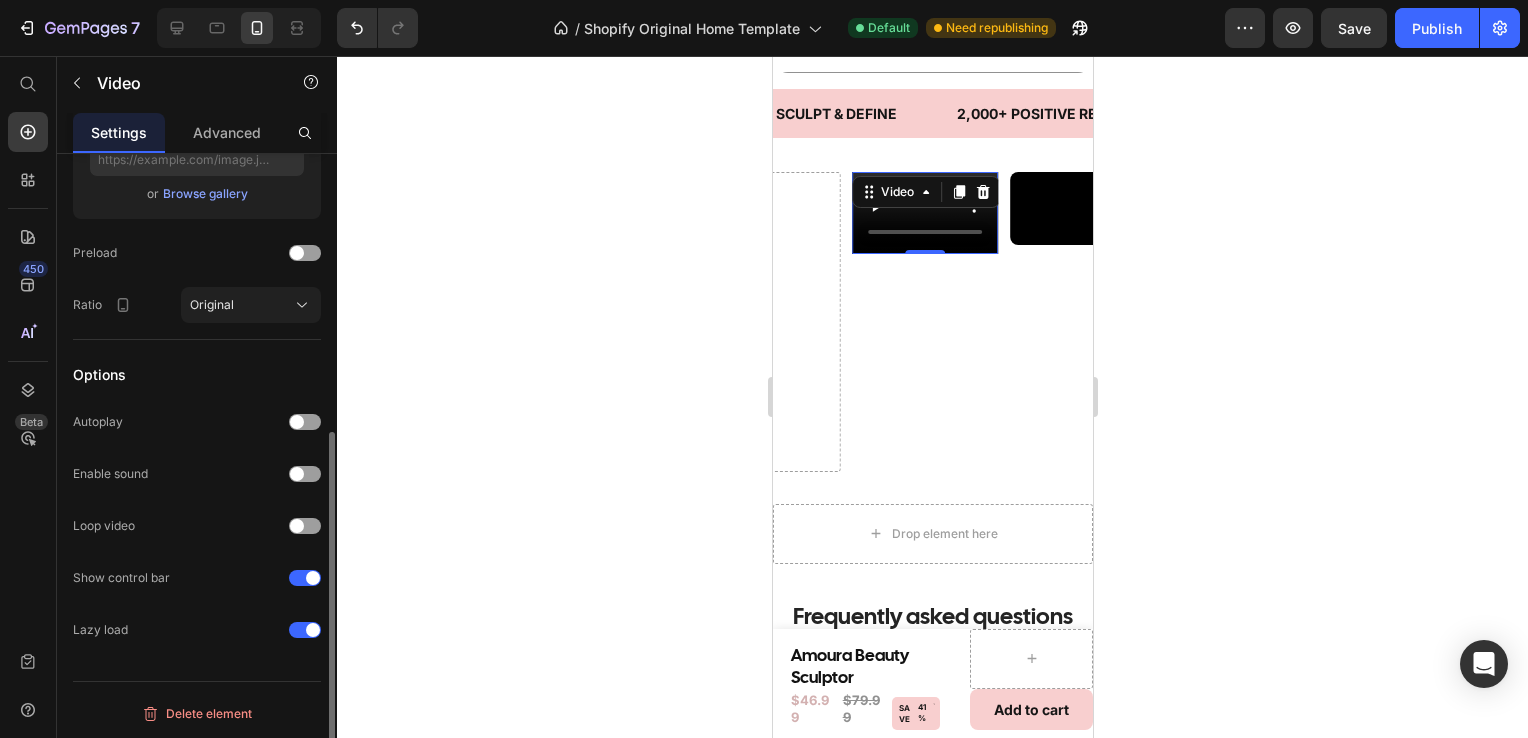 scroll, scrollTop: 488, scrollLeft: 0, axis: vertical 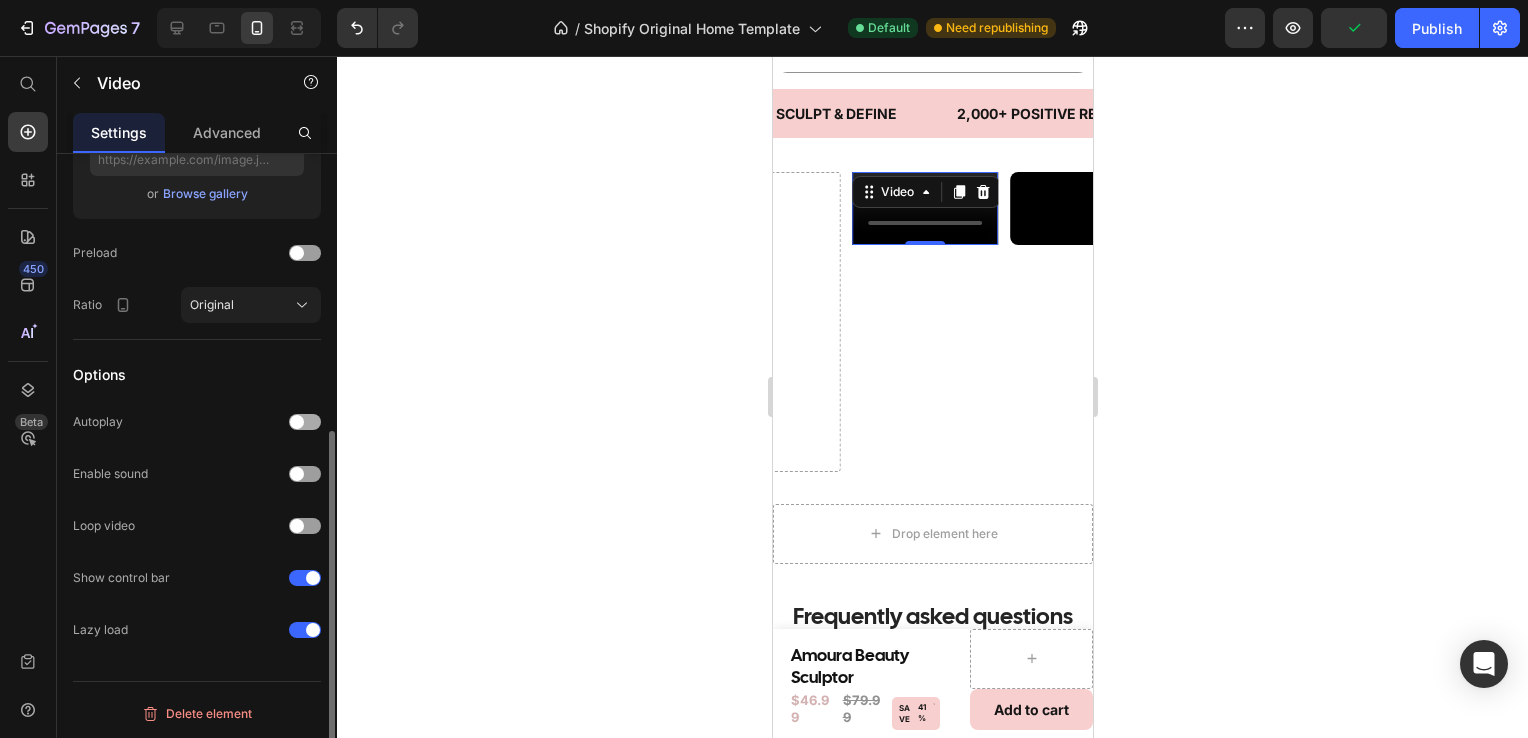 click at bounding box center [305, 422] 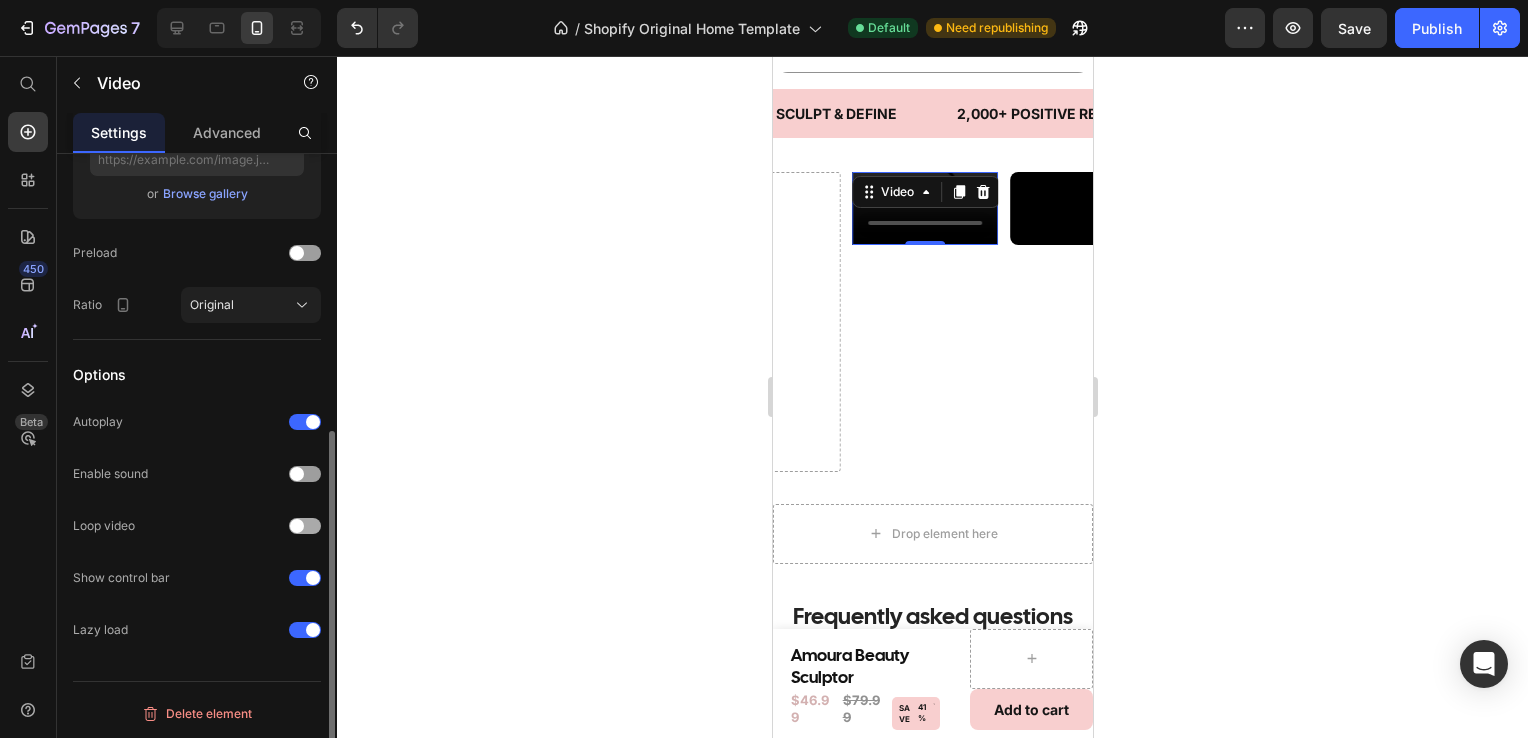 click at bounding box center [305, 526] 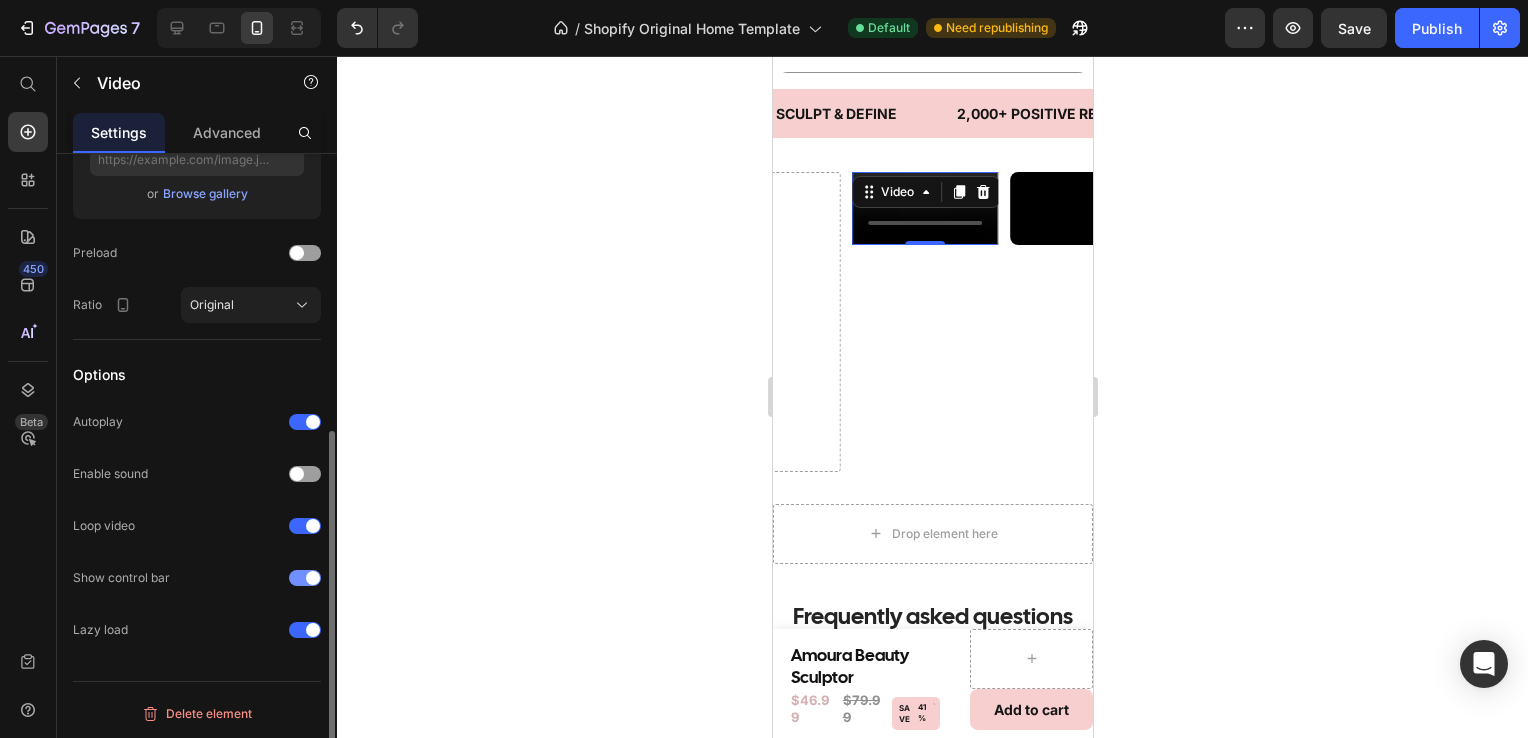 click at bounding box center [313, 578] 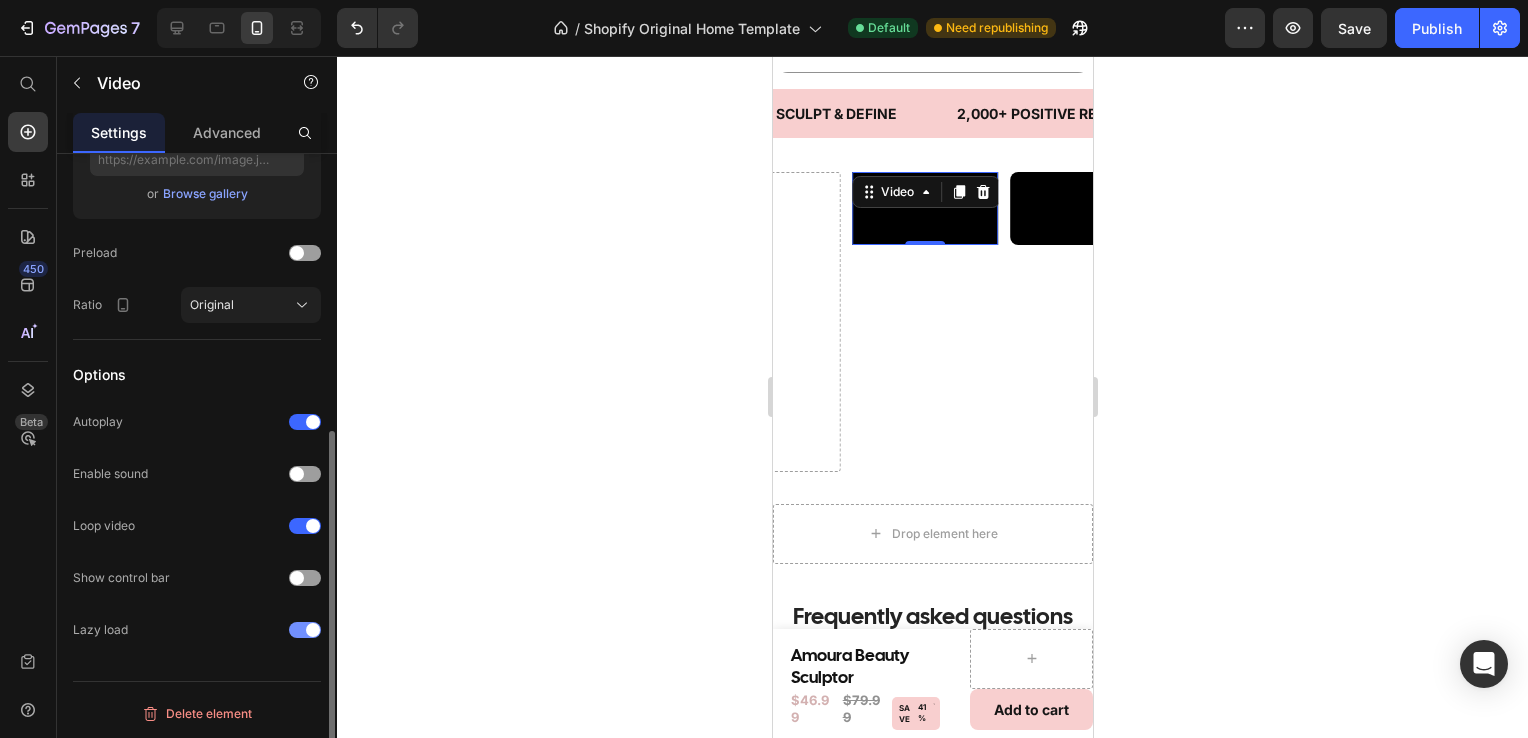 click at bounding box center (313, 630) 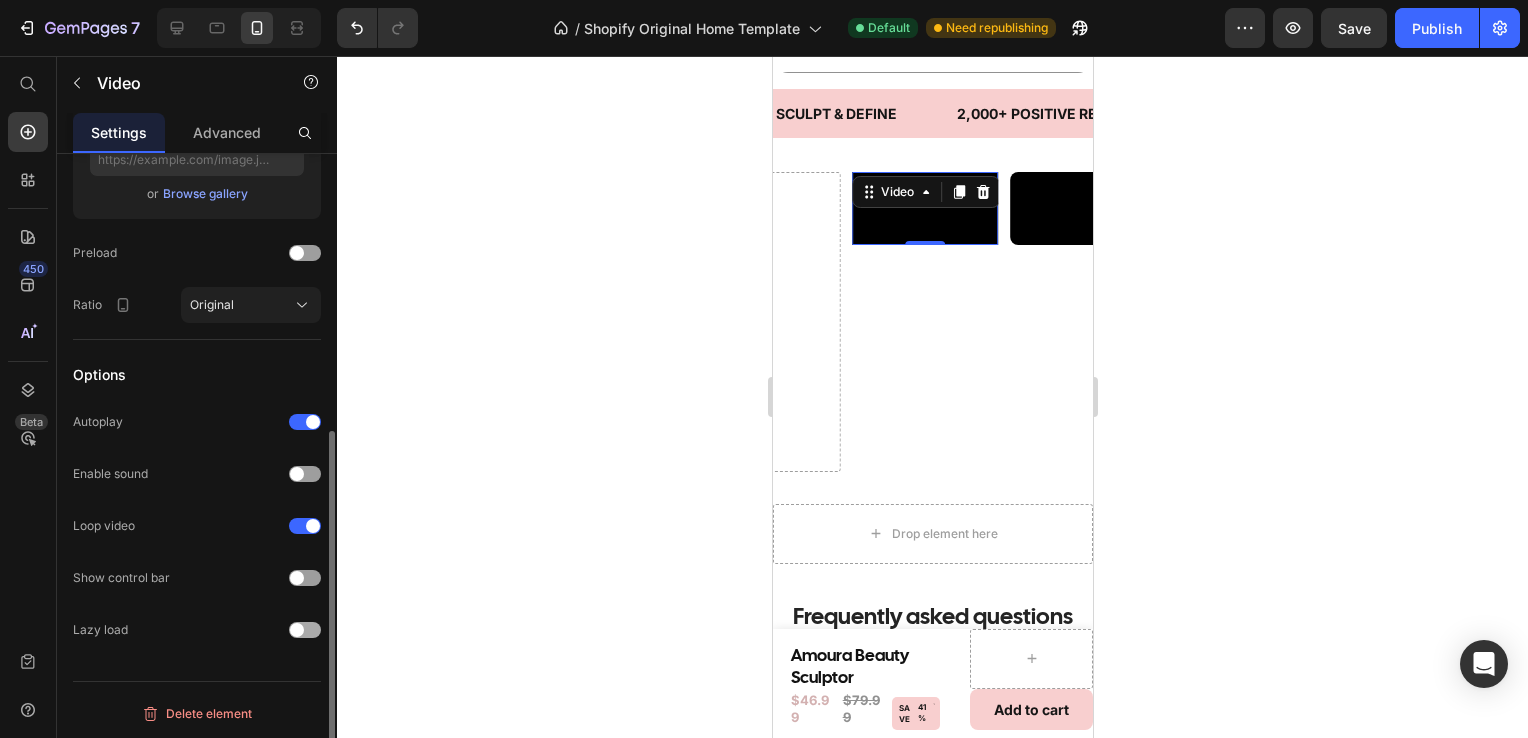 click at bounding box center (305, 630) 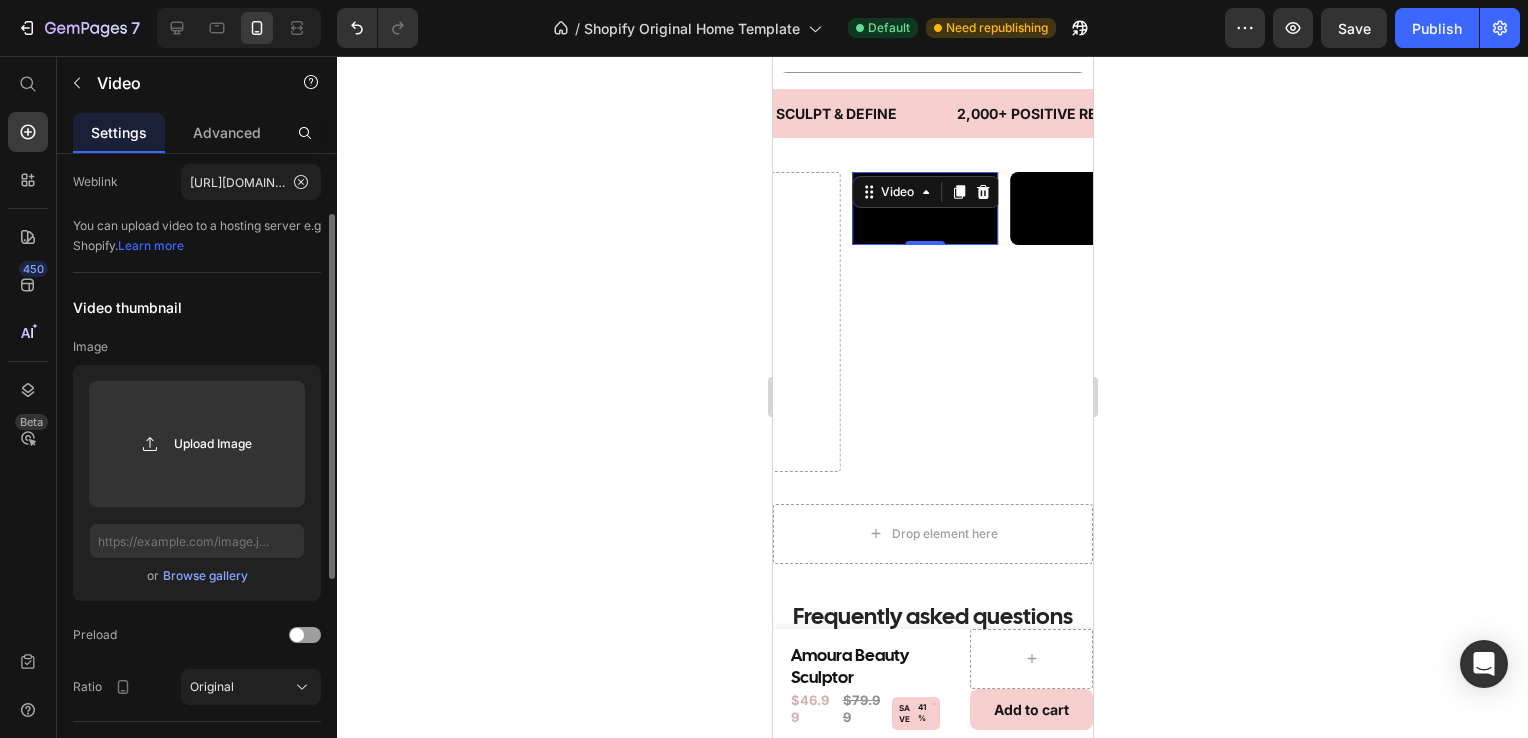 scroll, scrollTop: 107, scrollLeft: 0, axis: vertical 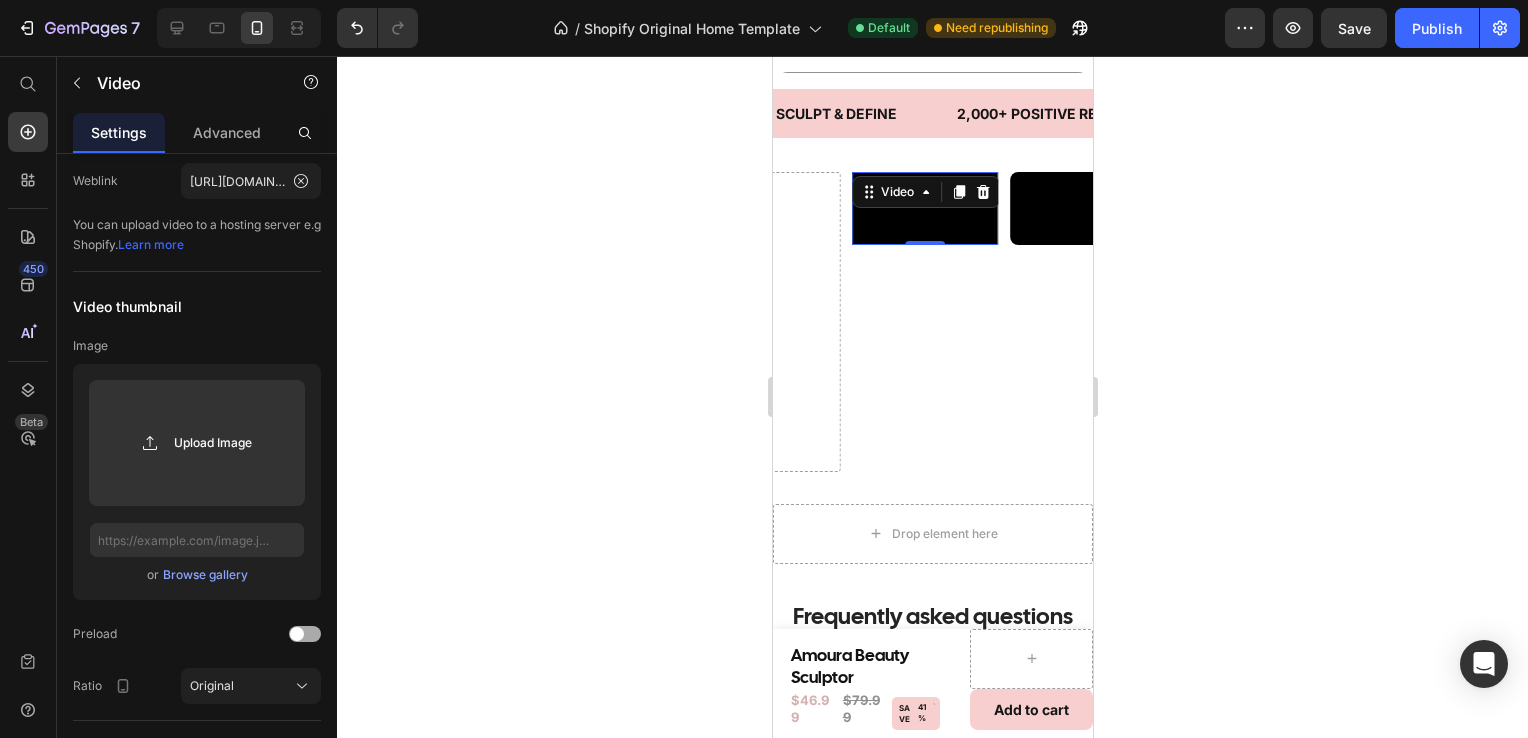 click at bounding box center (305, 634) 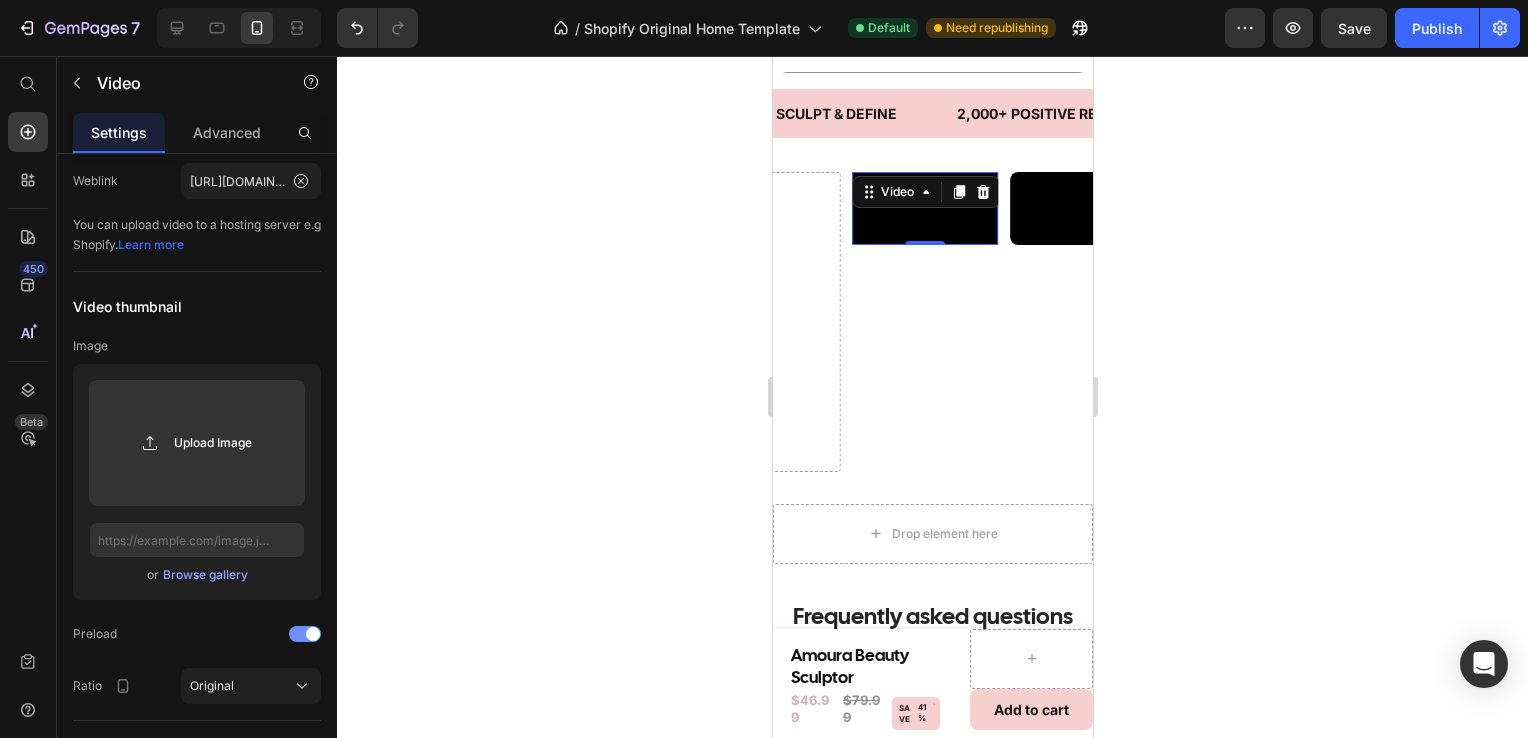 click at bounding box center [305, 634] 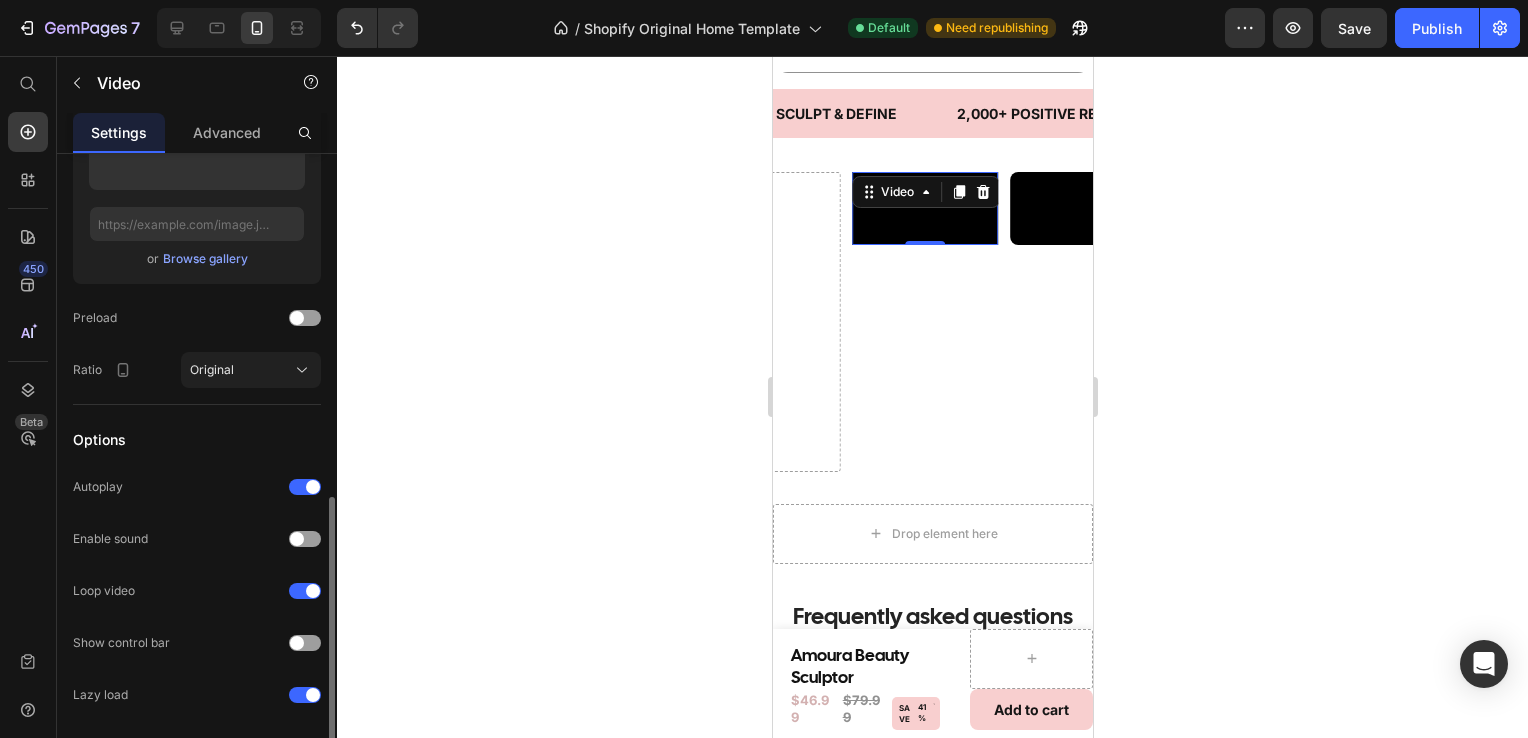 scroll, scrollTop: 488, scrollLeft: 0, axis: vertical 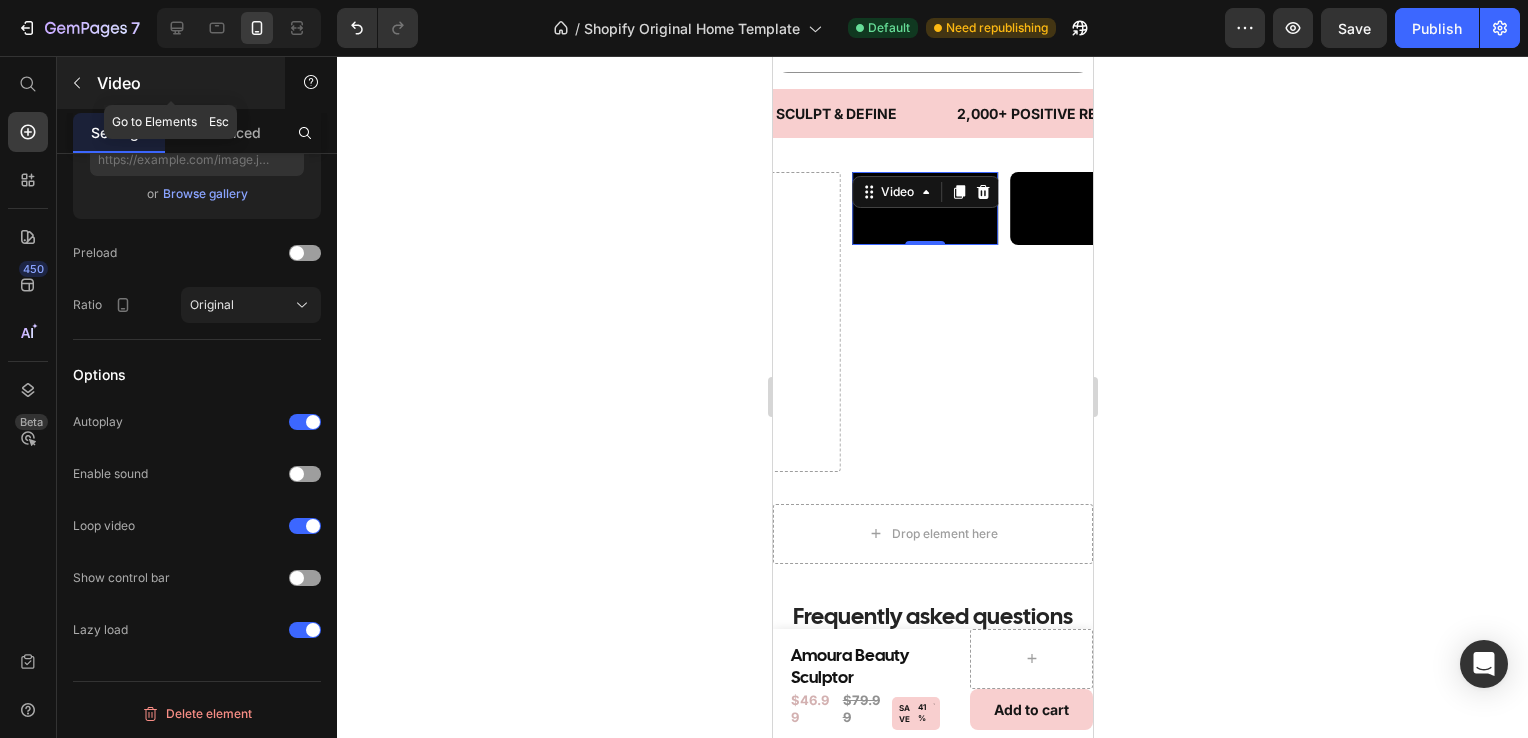 click 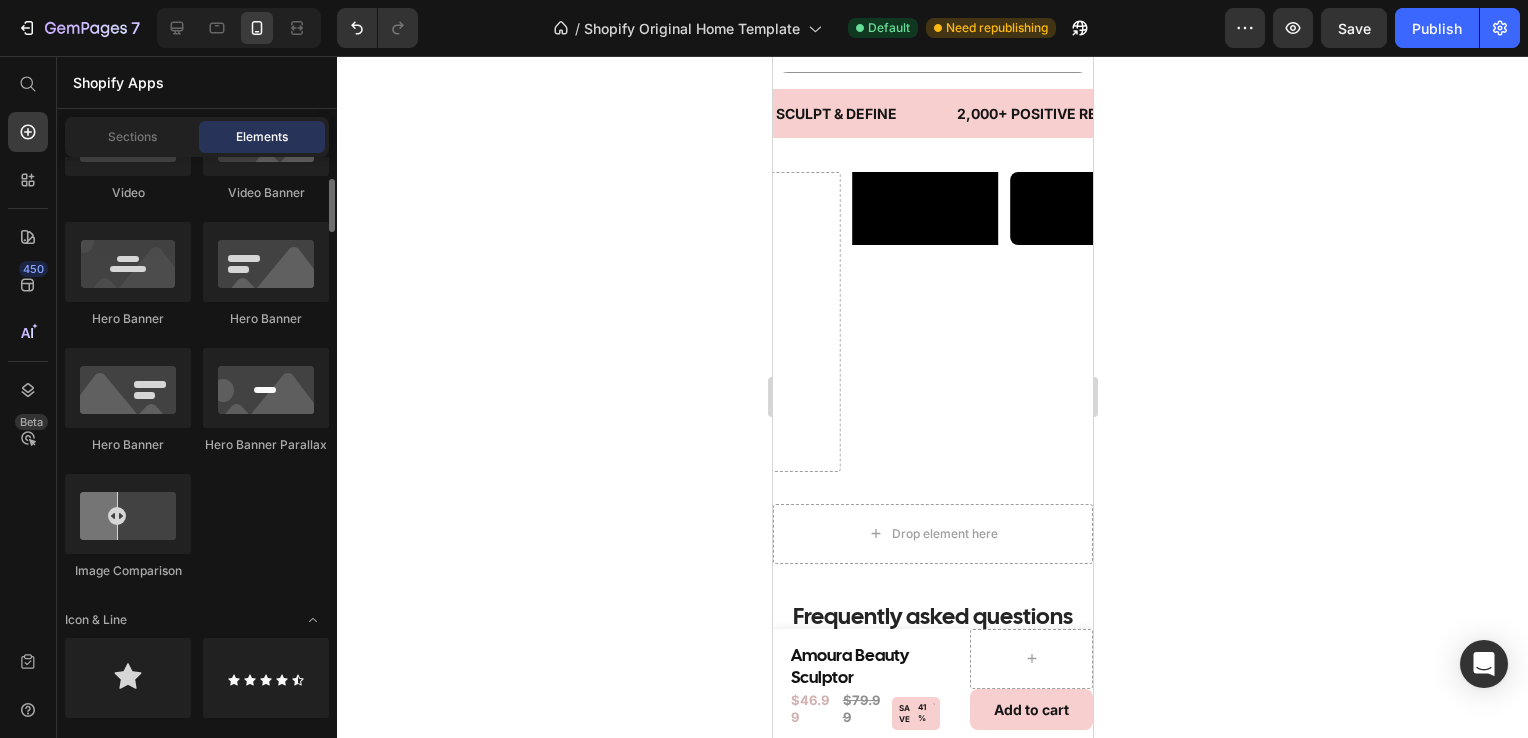 scroll, scrollTop: 1054, scrollLeft: 0, axis: vertical 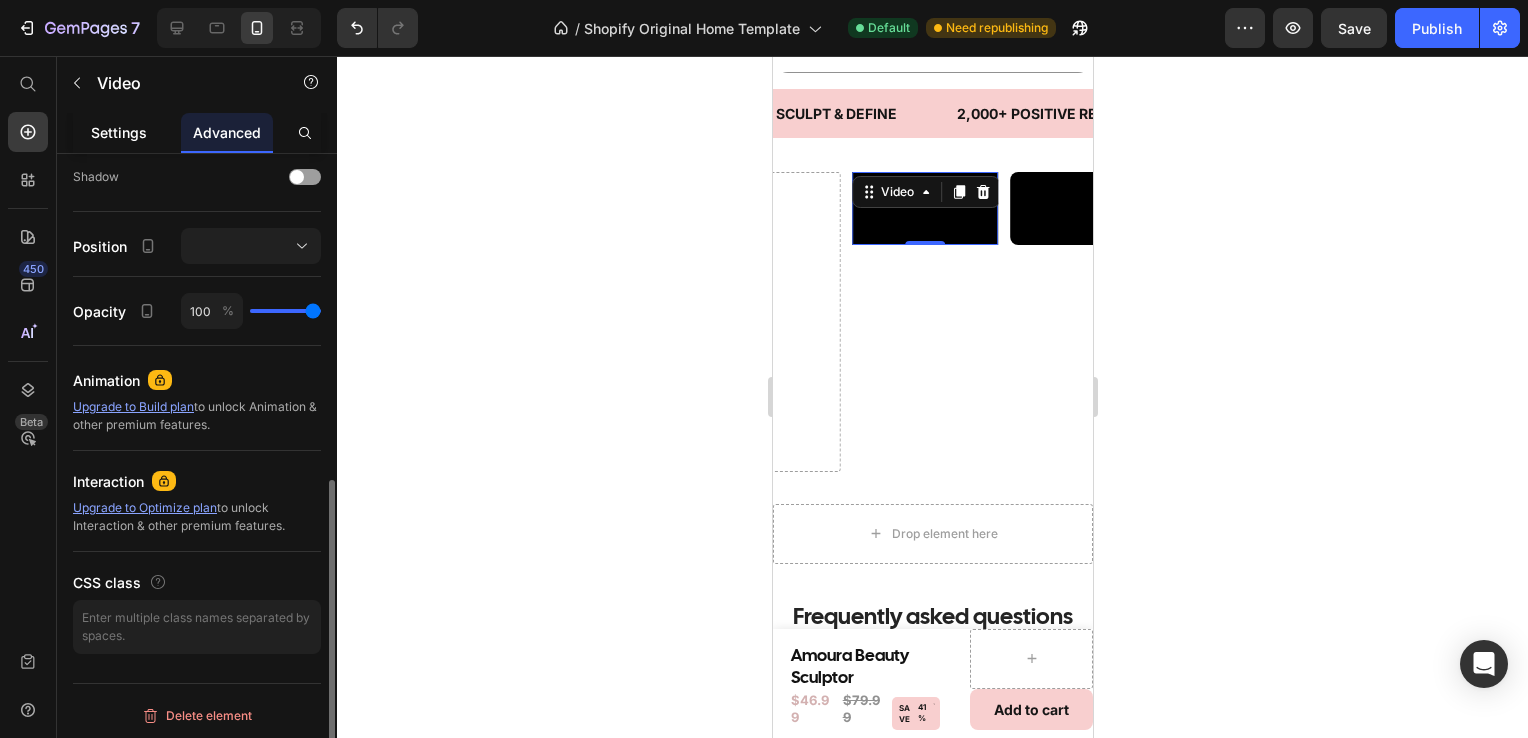 click on "Settings" at bounding box center [119, 132] 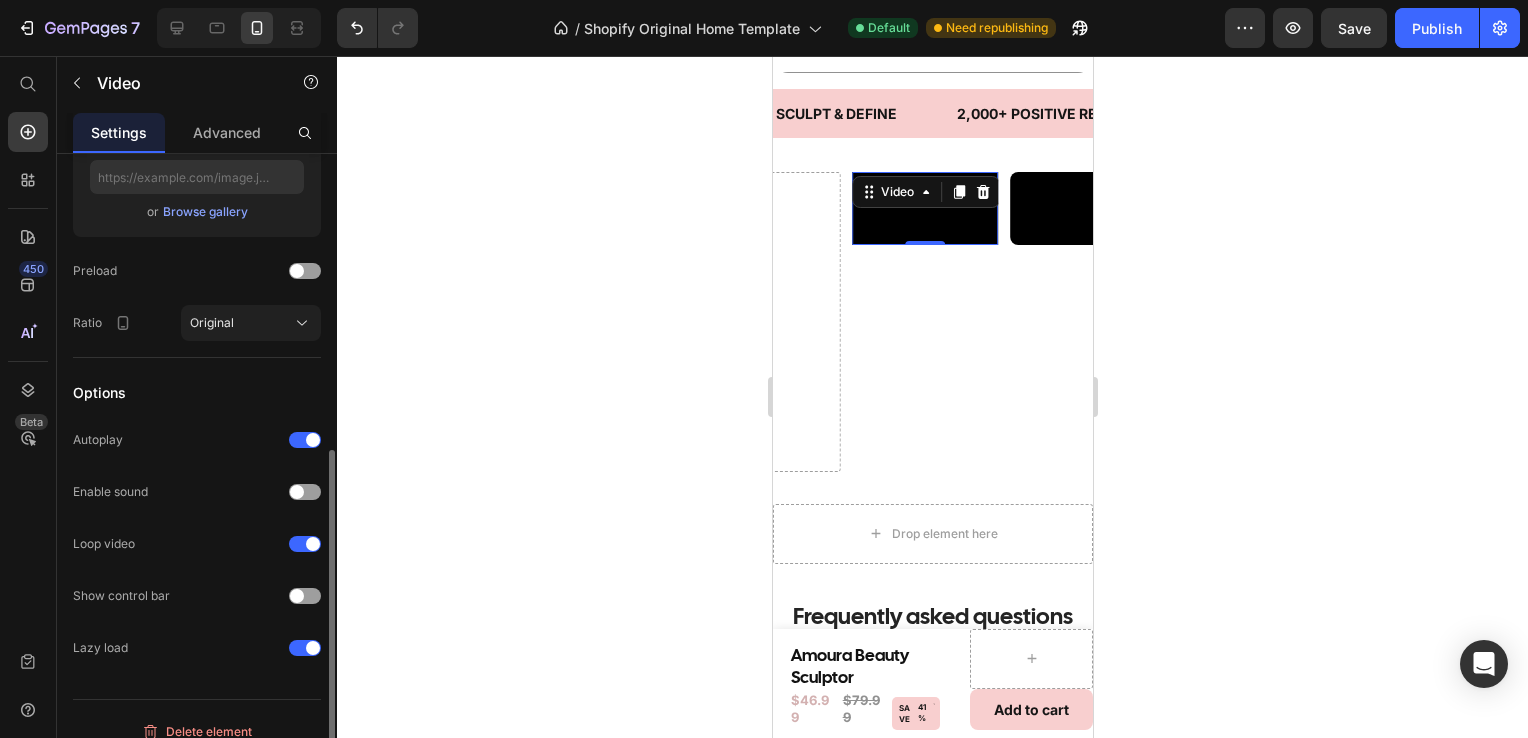 scroll, scrollTop: 488, scrollLeft: 0, axis: vertical 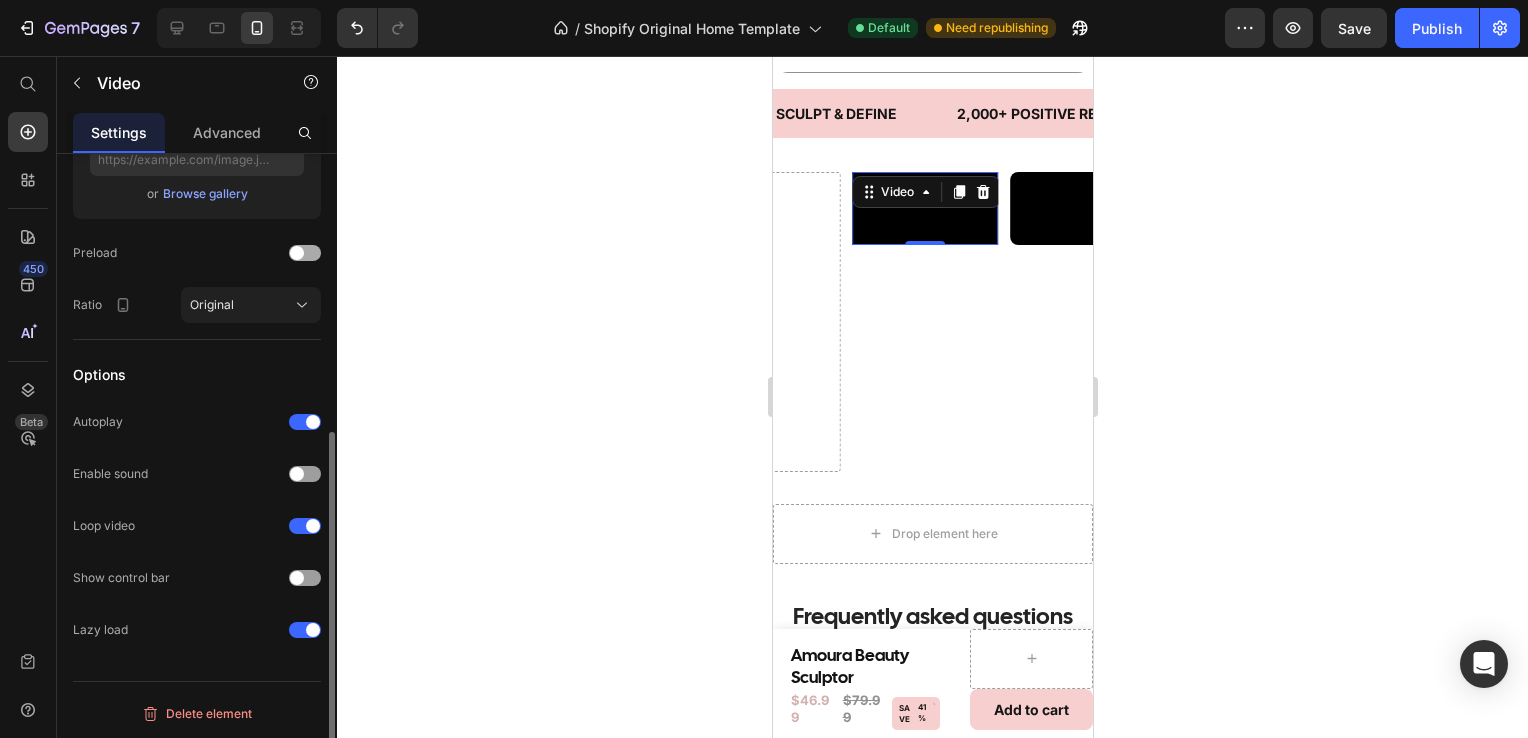 click at bounding box center [297, 253] 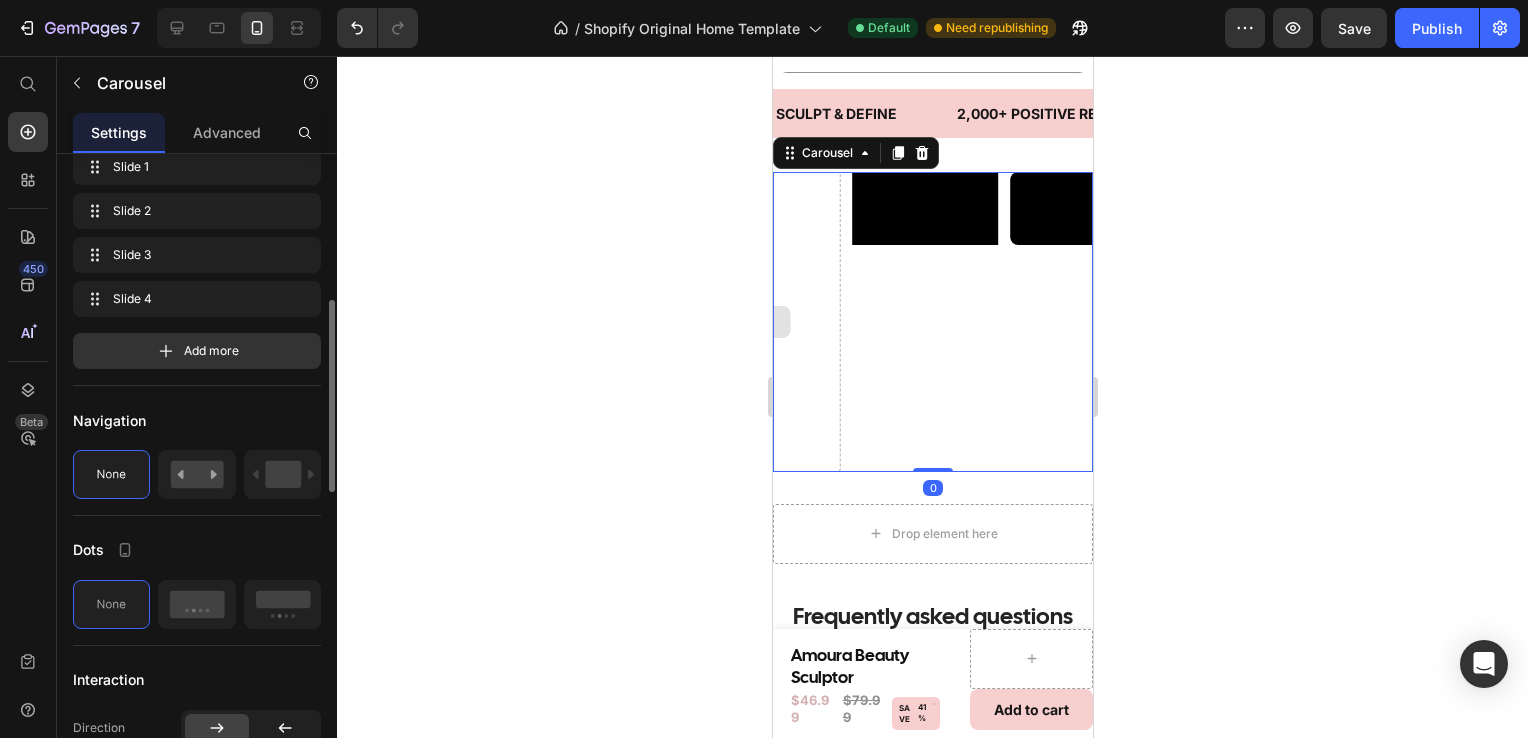 click at bounding box center (766, 322) 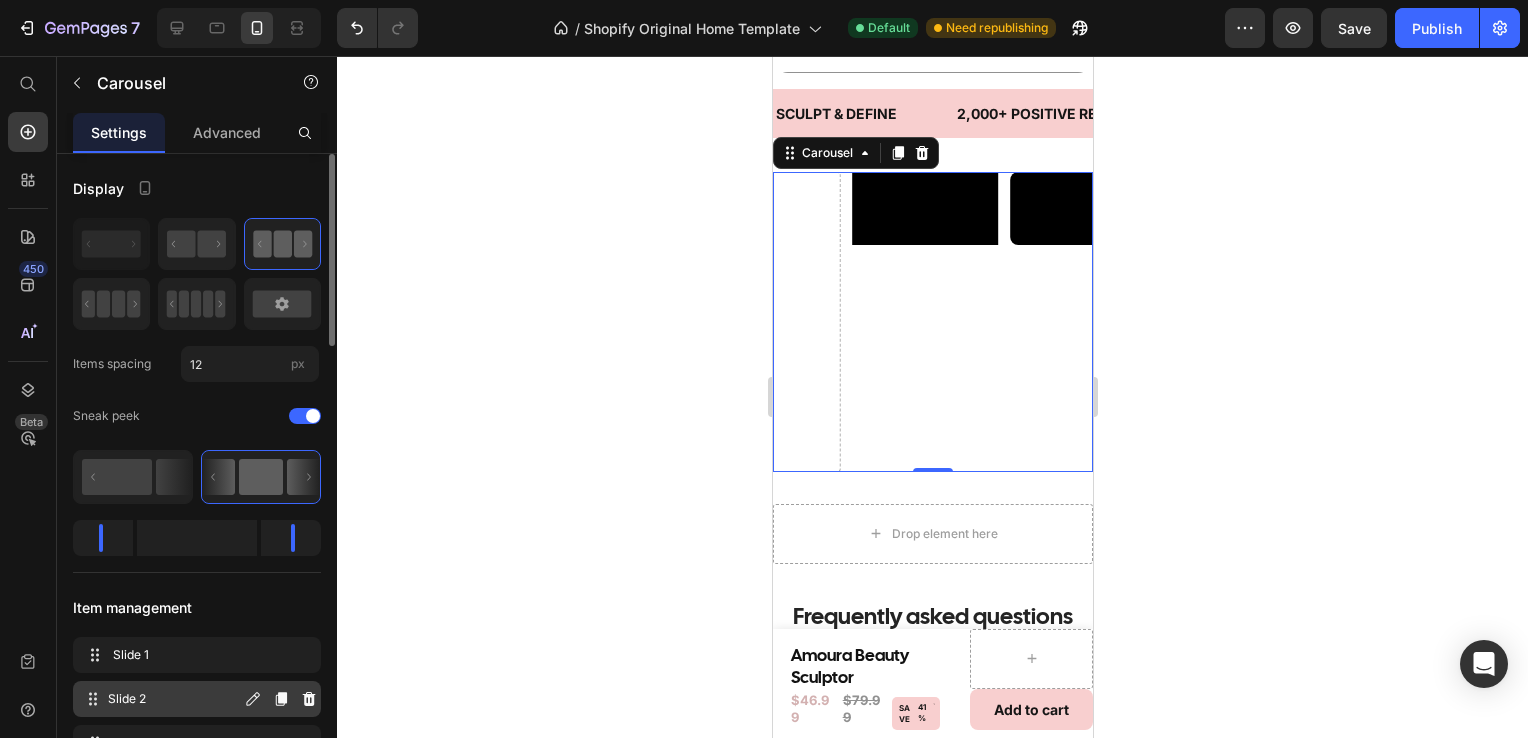 drag, startPoint x: 151, startPoint y: 666, endPoint x: 137, endPoint y: 694, distance: 31.304953 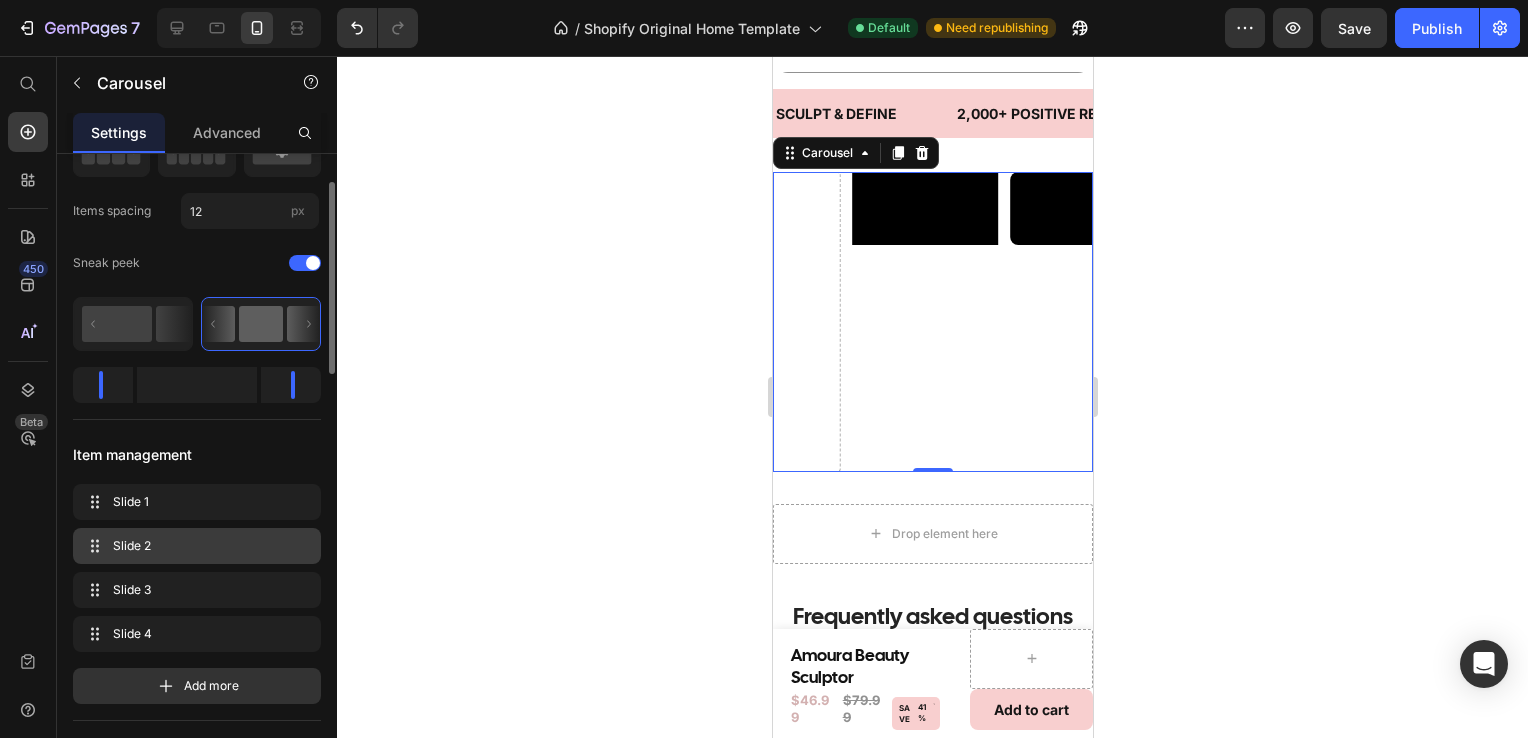 scroll, scrollTop: 156, scrollLeft: 0, axis: vertical 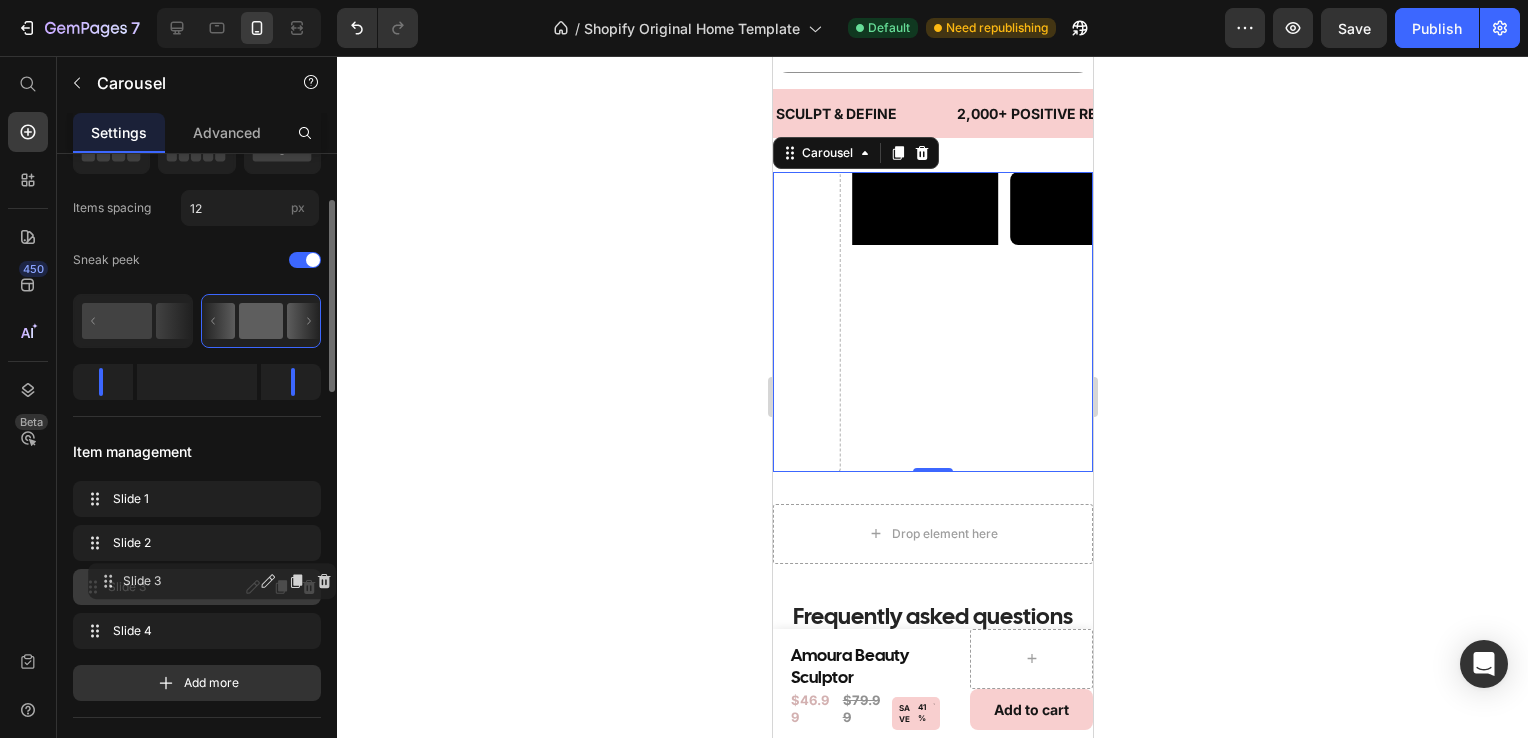 drag, startPoint x: 137, startPoint y: 694, endPoint x: 128, endPoint y: 582, distance: 112.36102 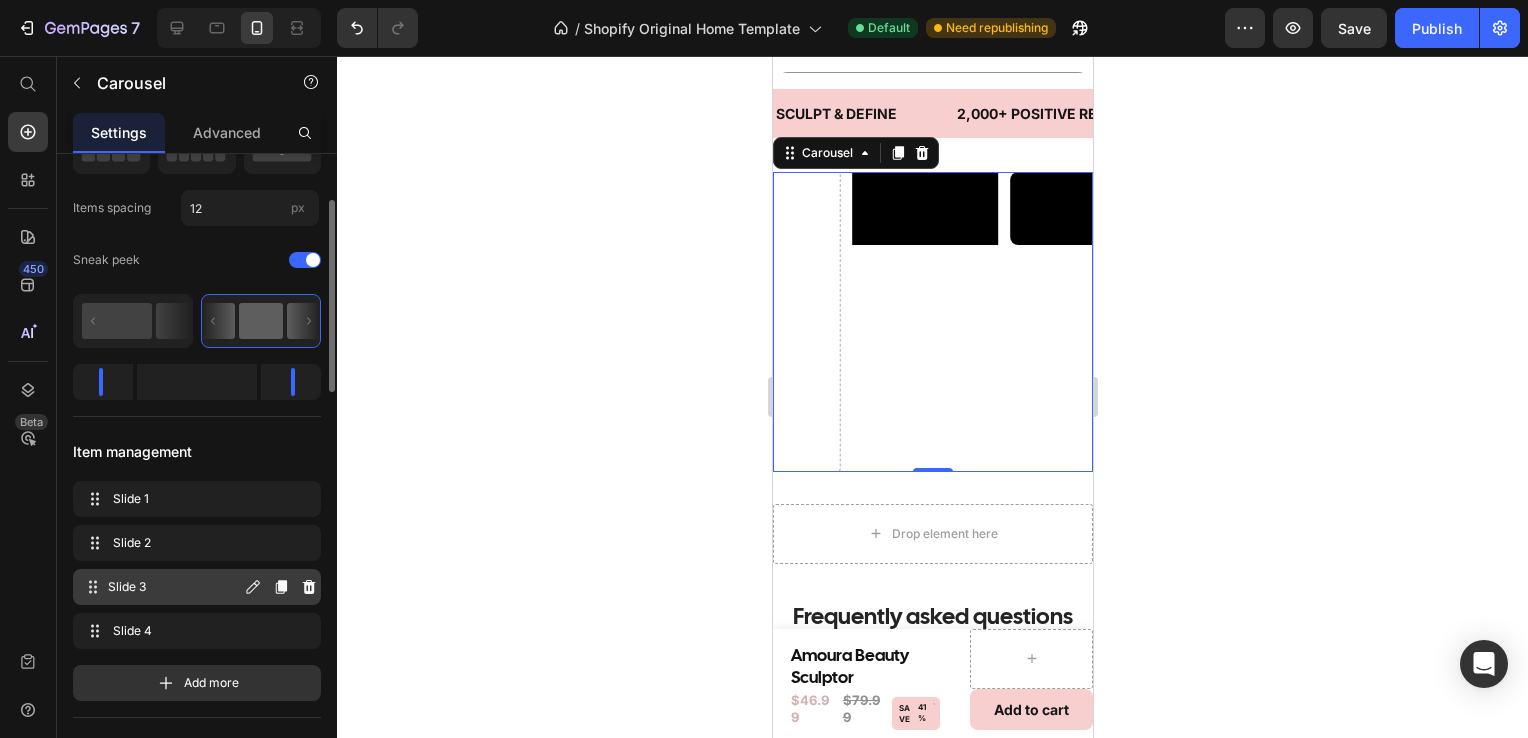 click on "Slide 3" at bounding box center (174, 587) 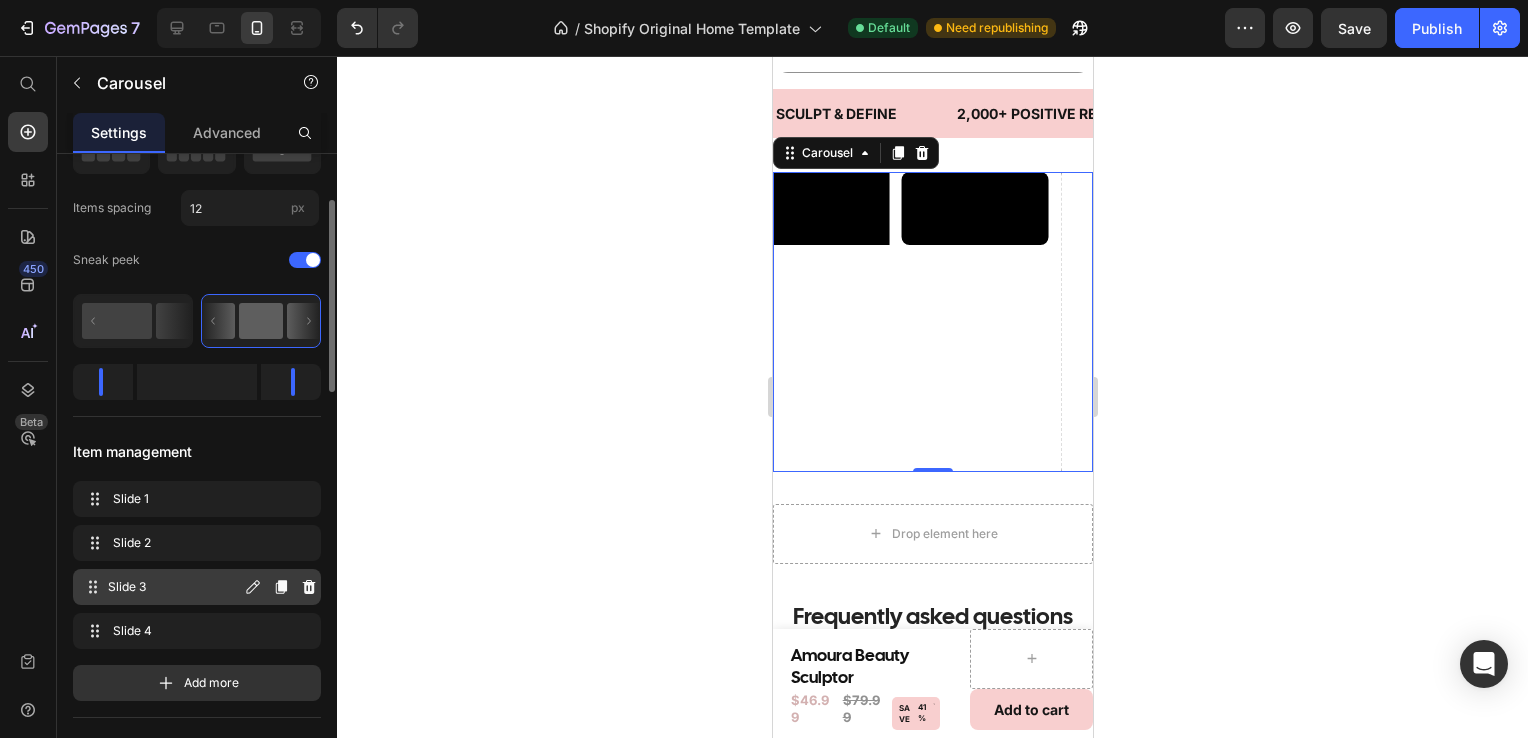 click on "Slide 3" at bounding box center (174, 587) 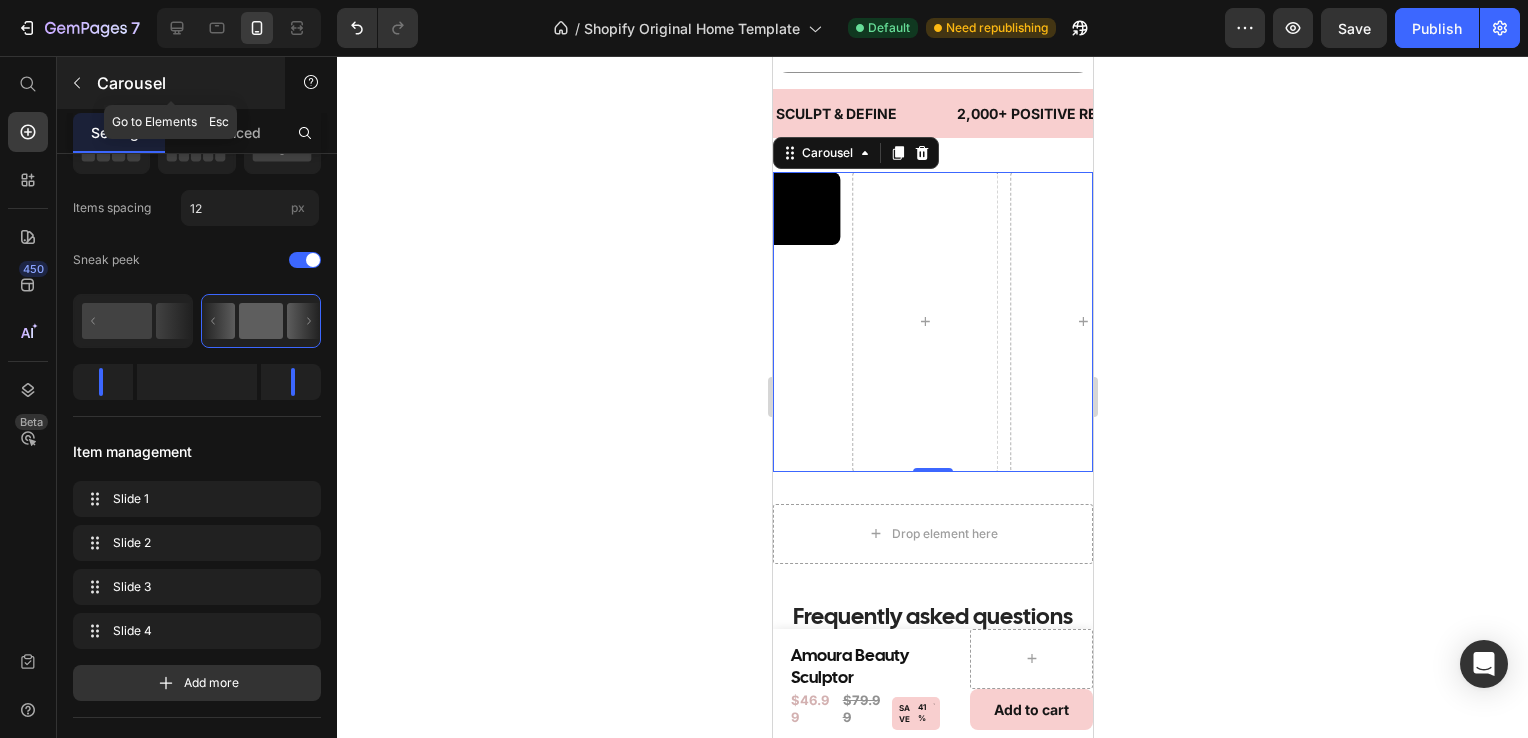 click on "Carousel" at bounding box center (171, 83) 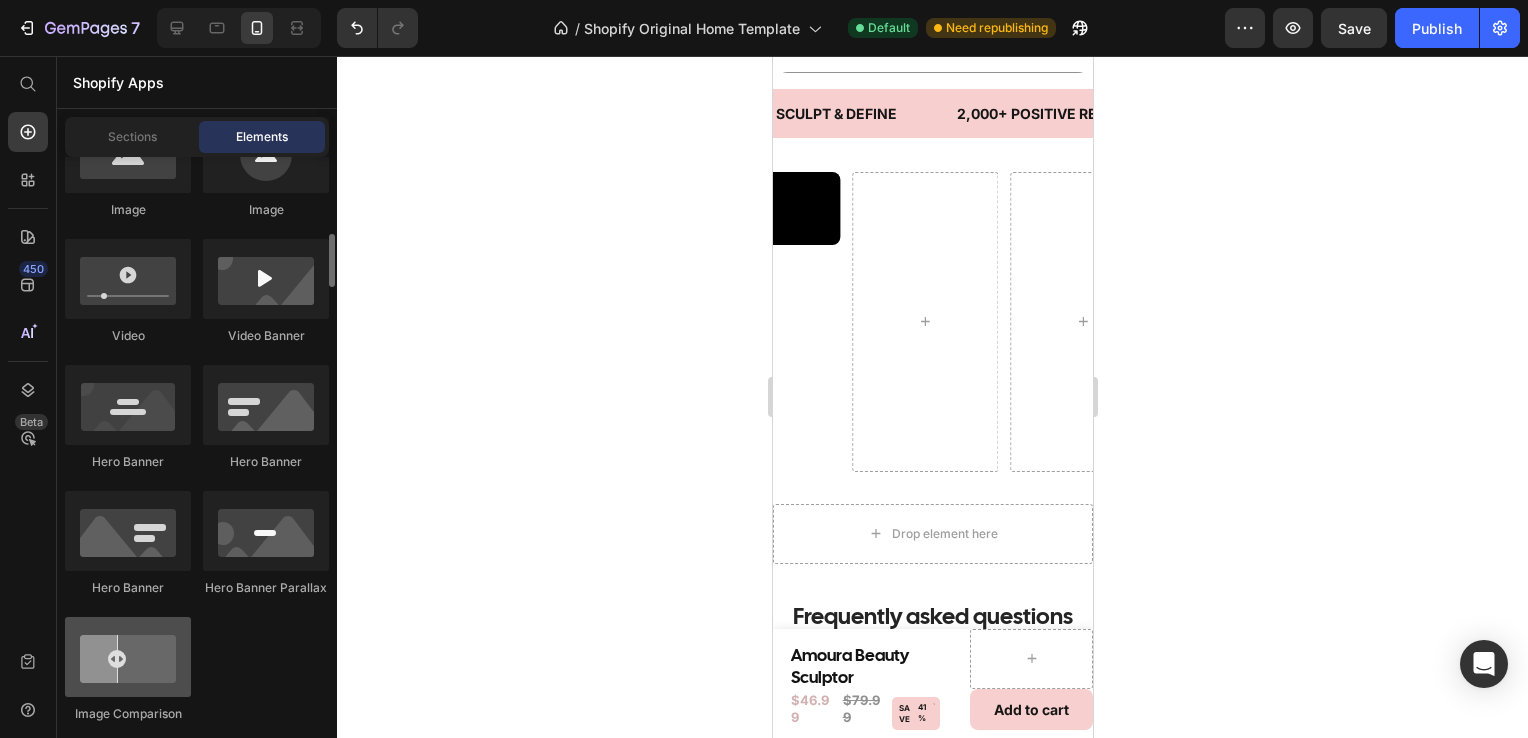 scroll, scrollTop: 832, scrollLeft: 0, axis: vertical 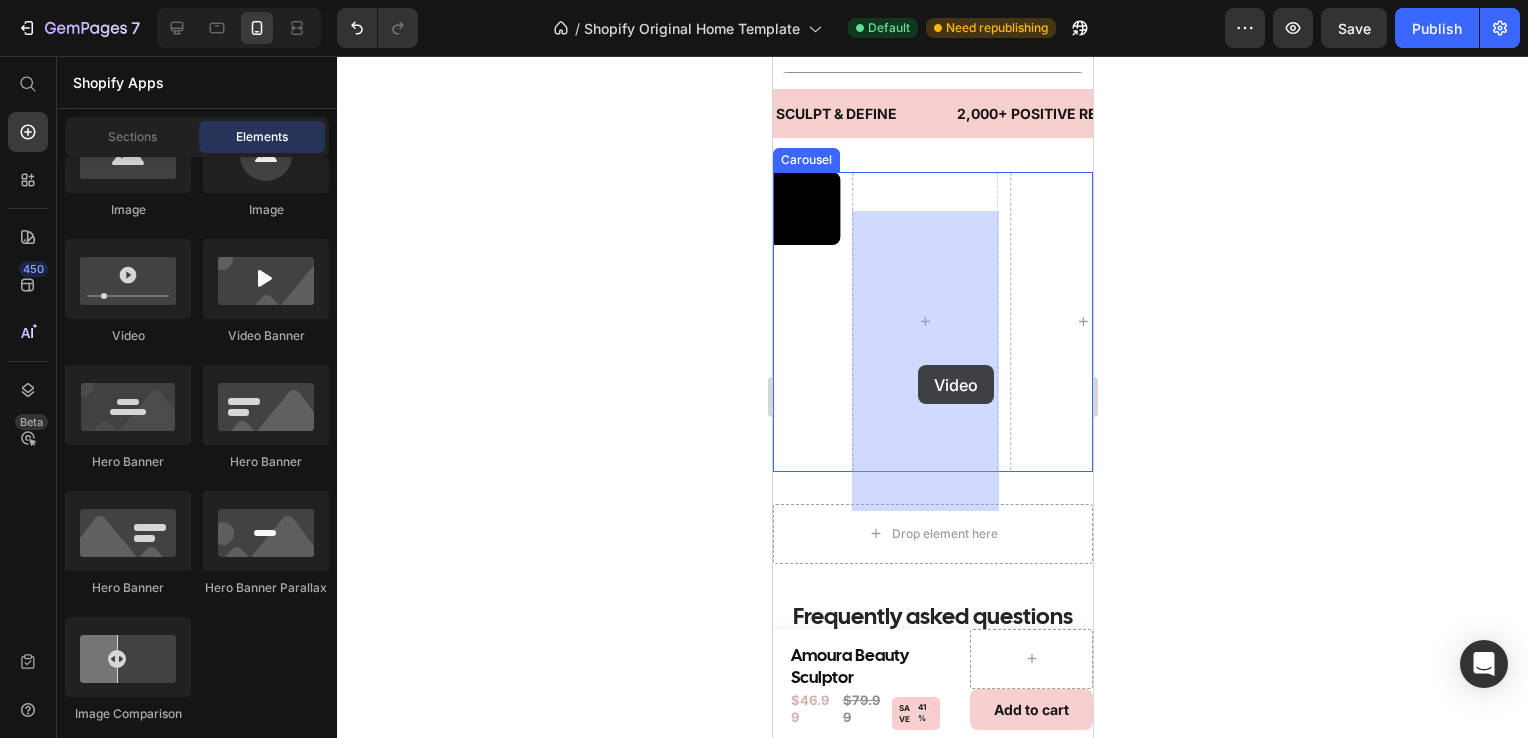 drag, startPoint x: 927, startPoint y: 355, endPoint x: 915, endPoint y: 362, distance: 13.892444 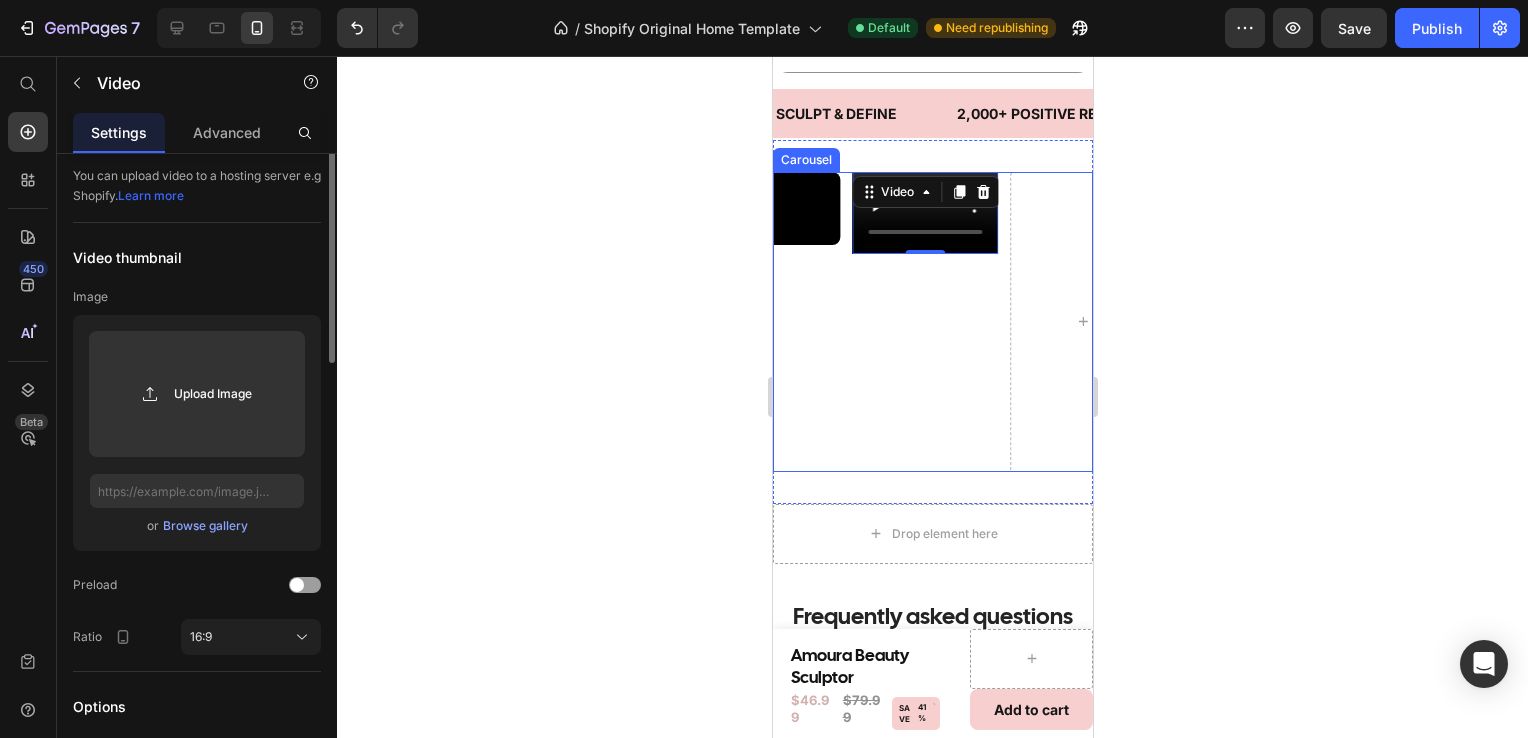 scroll, scrollTop: 0, scrollLeft: 0, axis: both 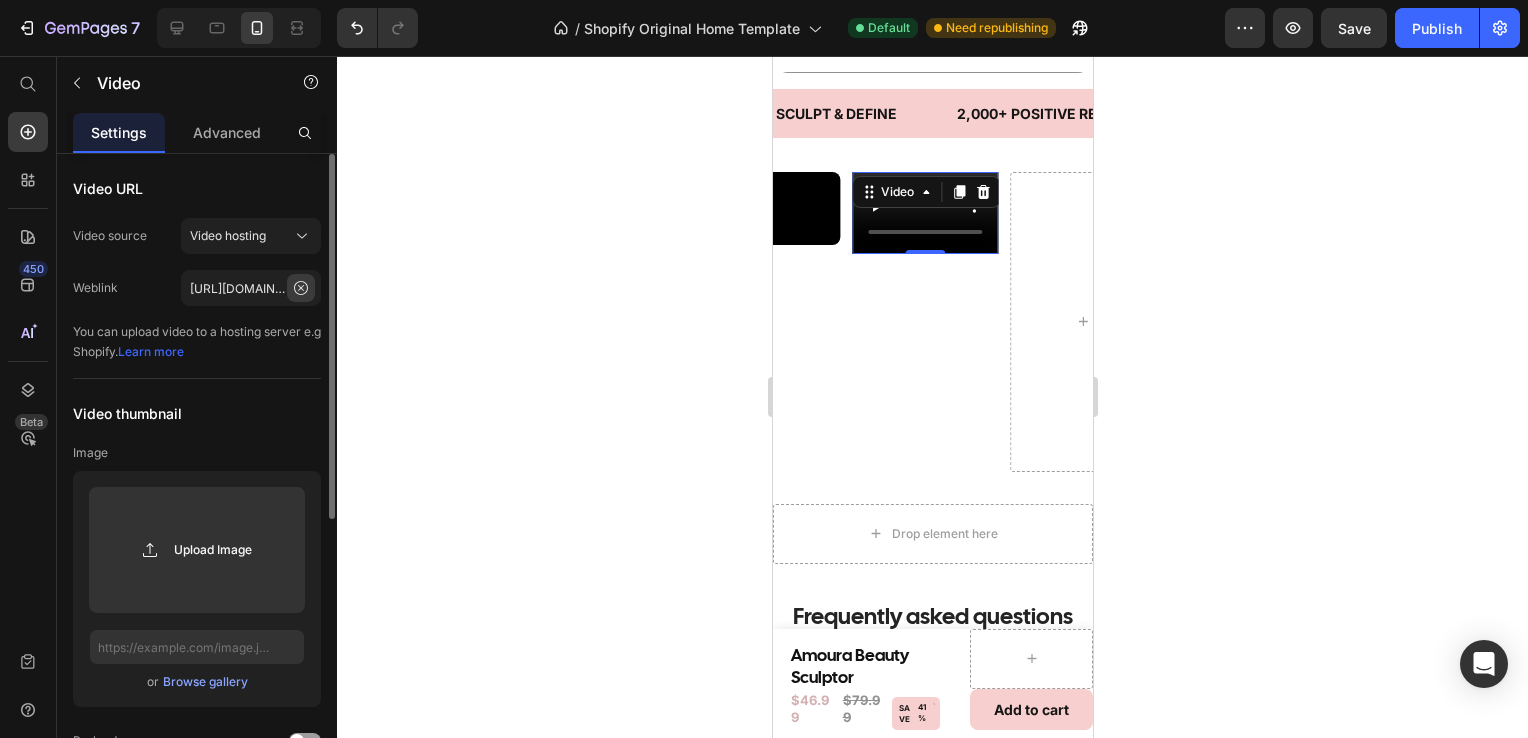 click 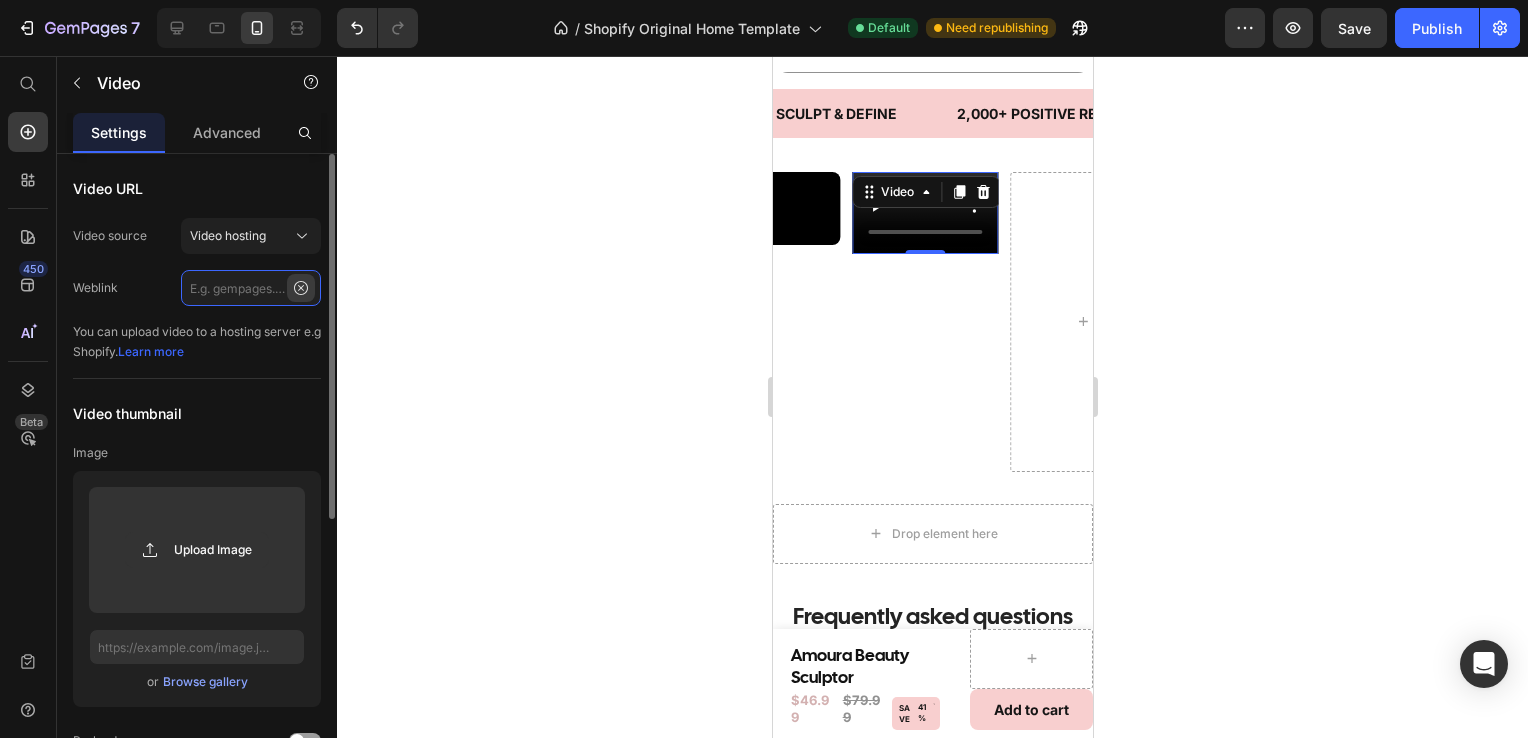 scroll, scrollTop: 0, scrollLeft: 0, axis: both 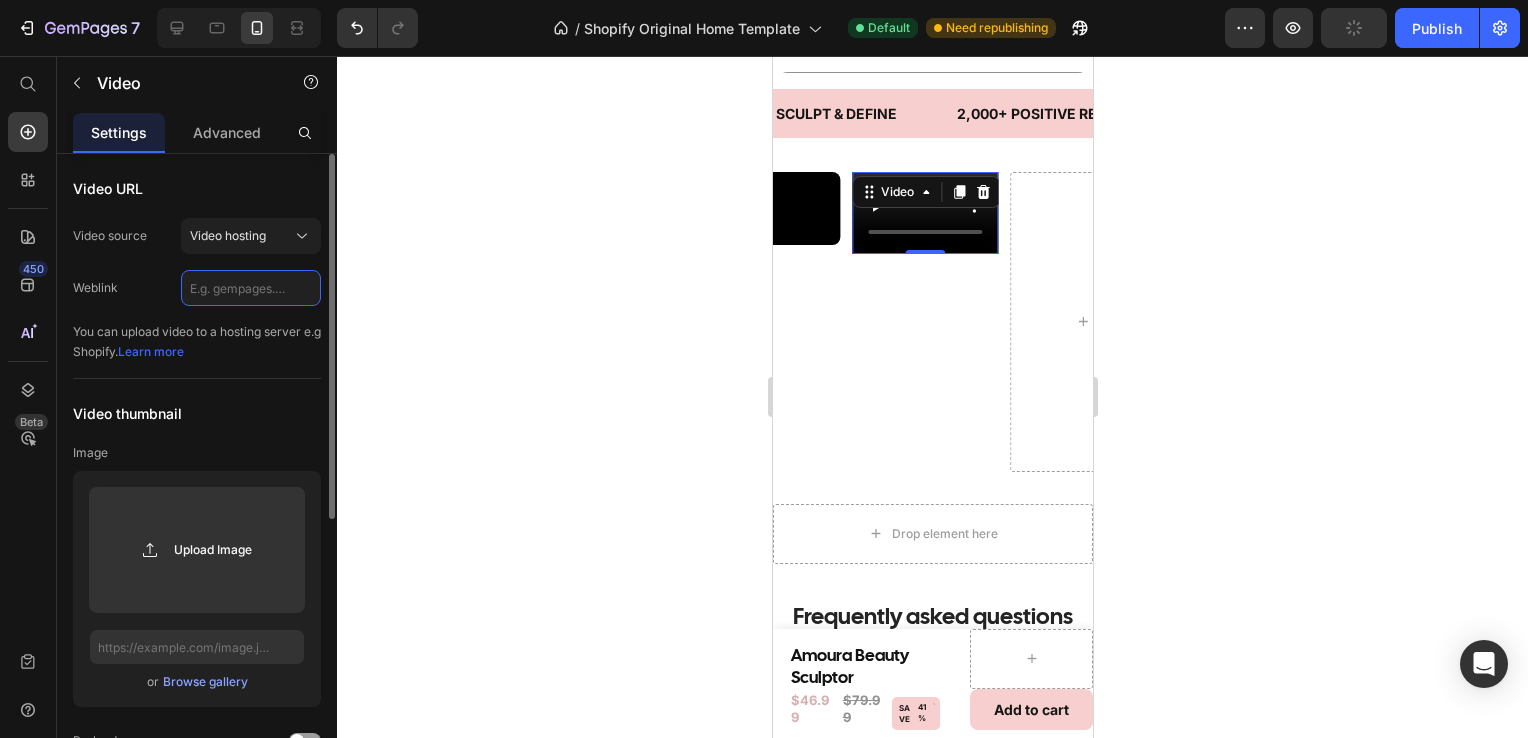 paste on "[URL][DOMAIN_NAME]" 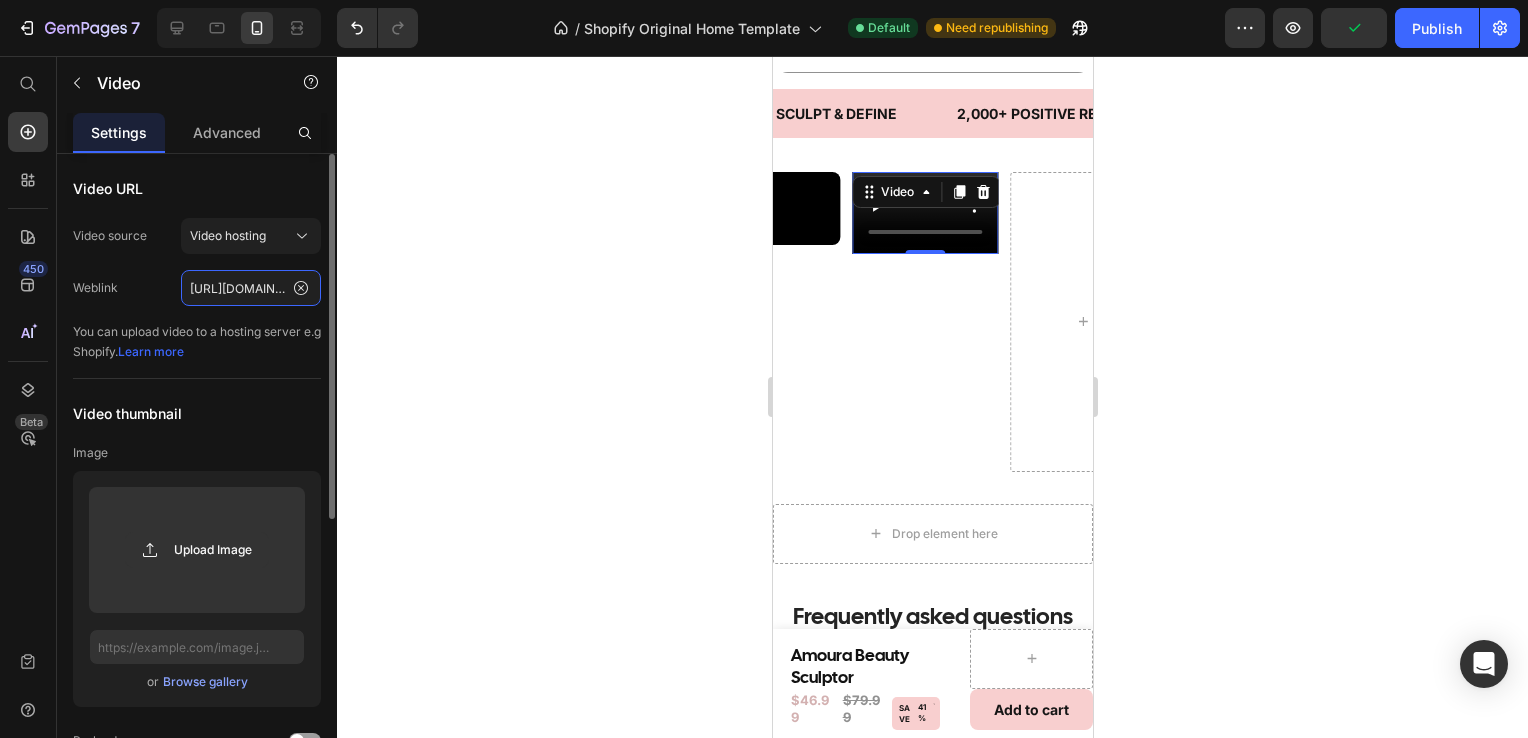 scroll, scrollTop: 0, scrollLeft: 371, axis: horizontal 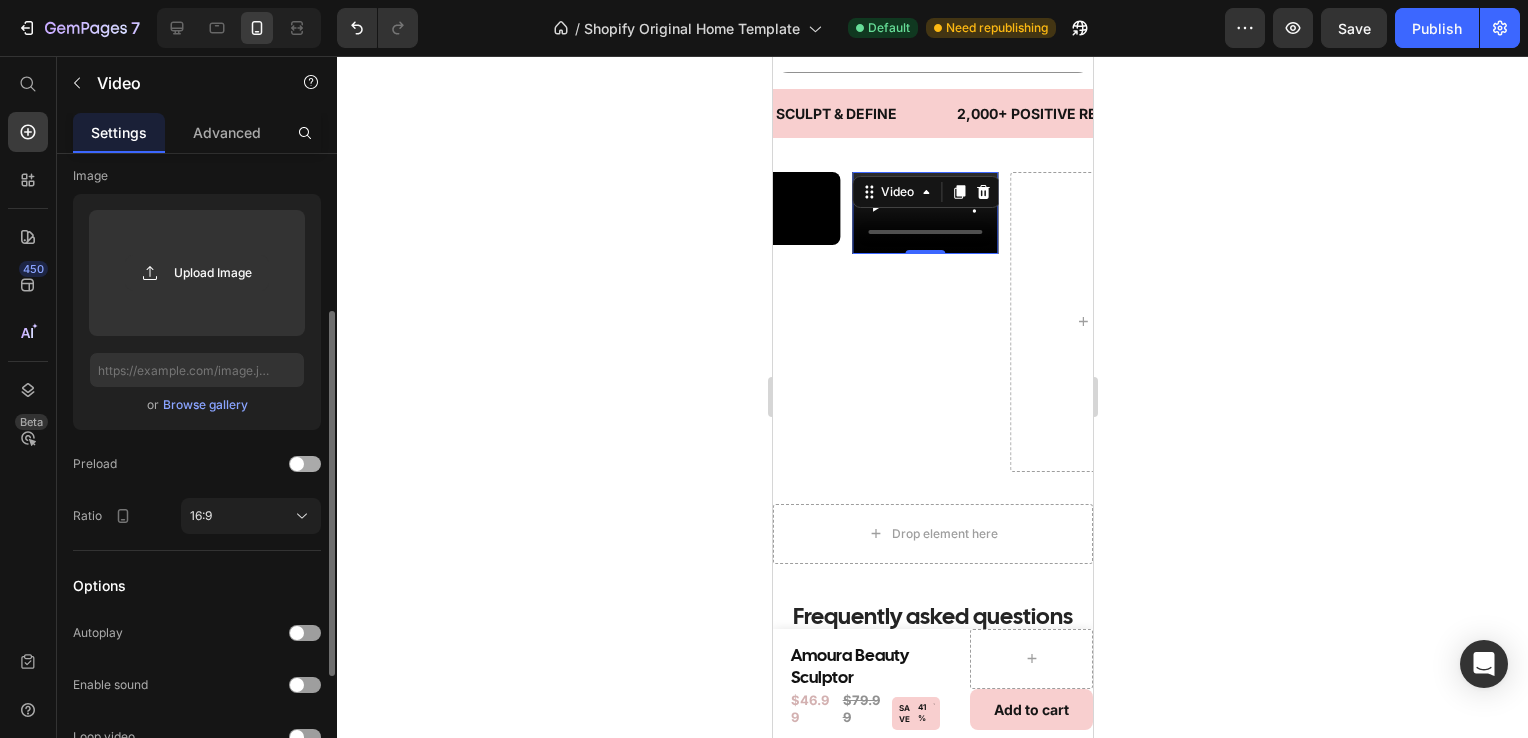 type on "[URL][DOMAIN_NAME]" 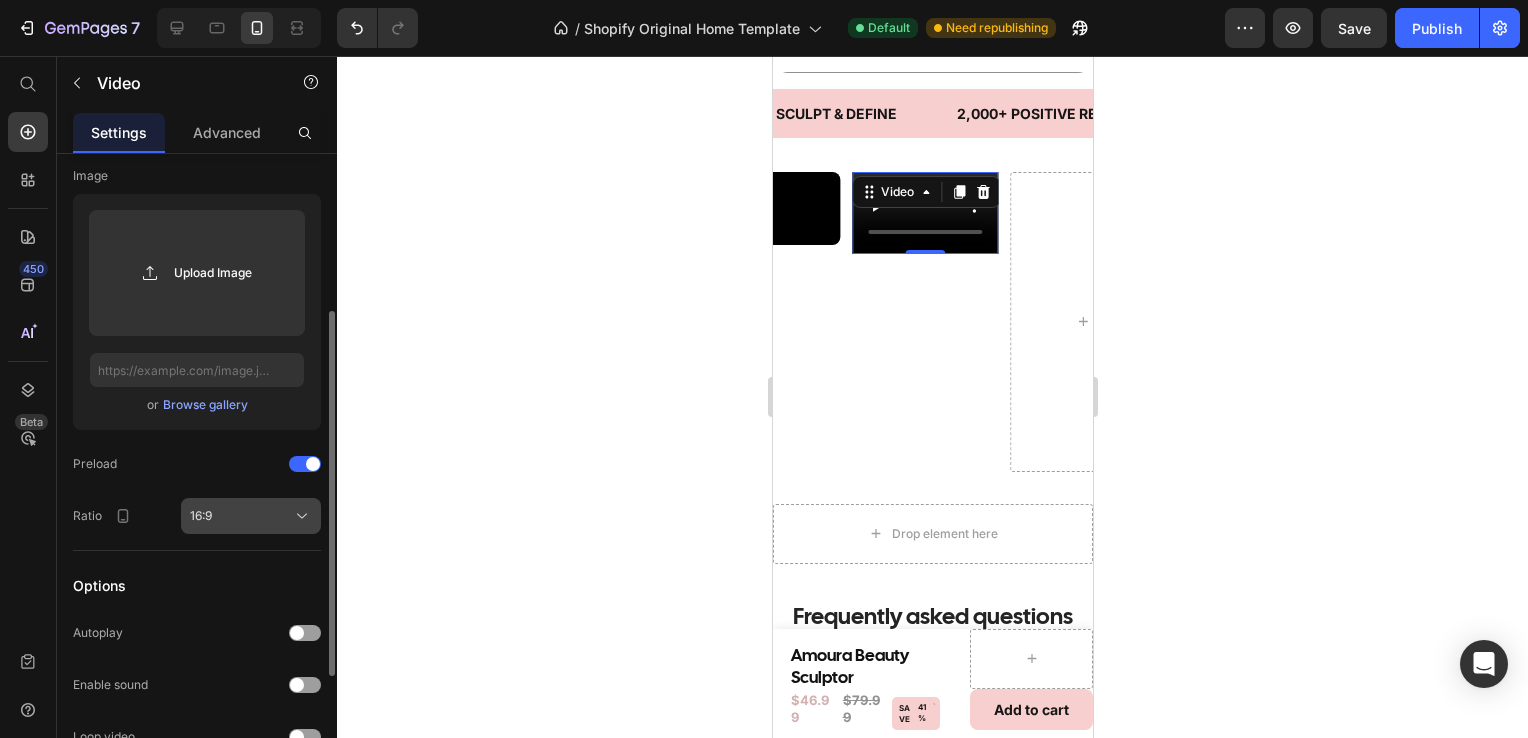 click on "16:9" at bounding box center (251, 516) 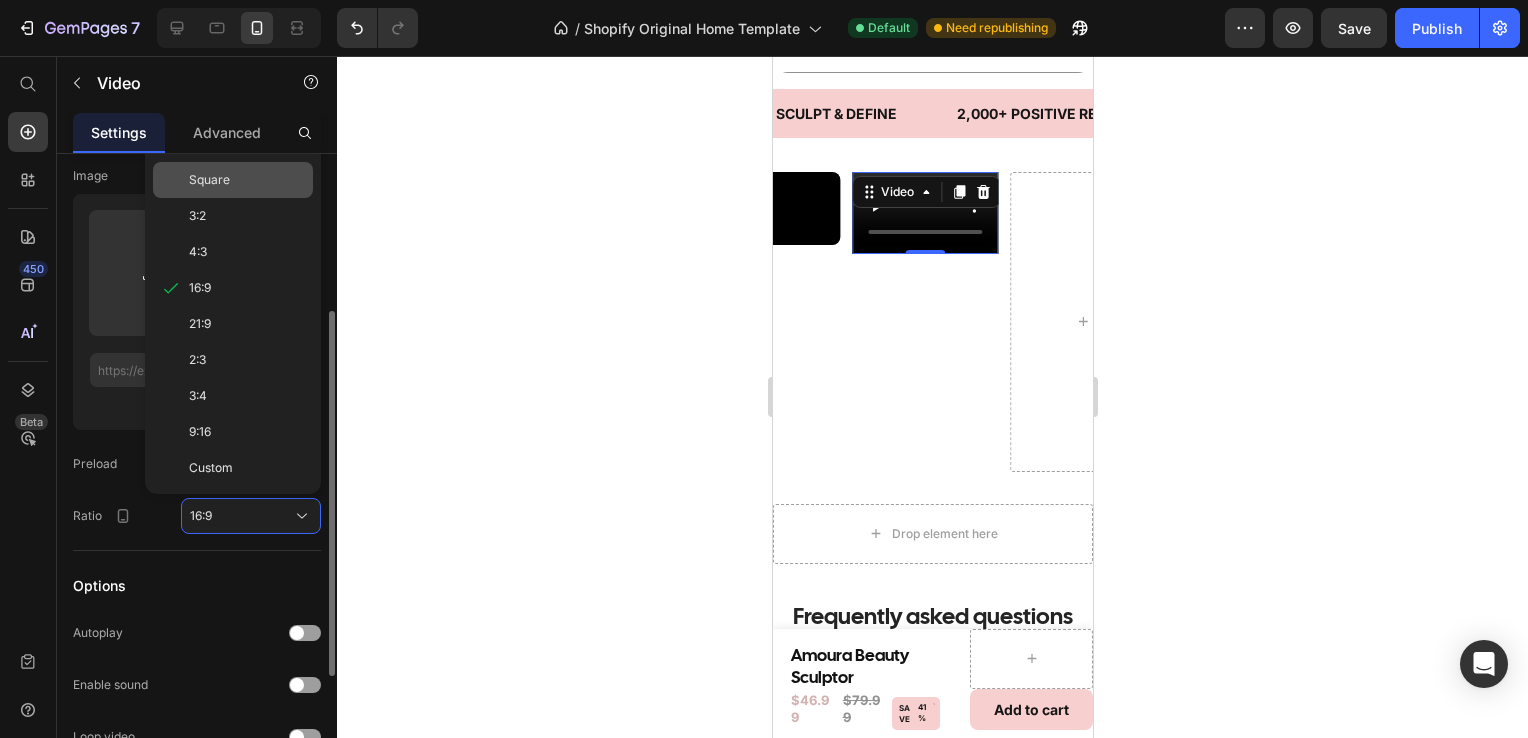 click on "Square" 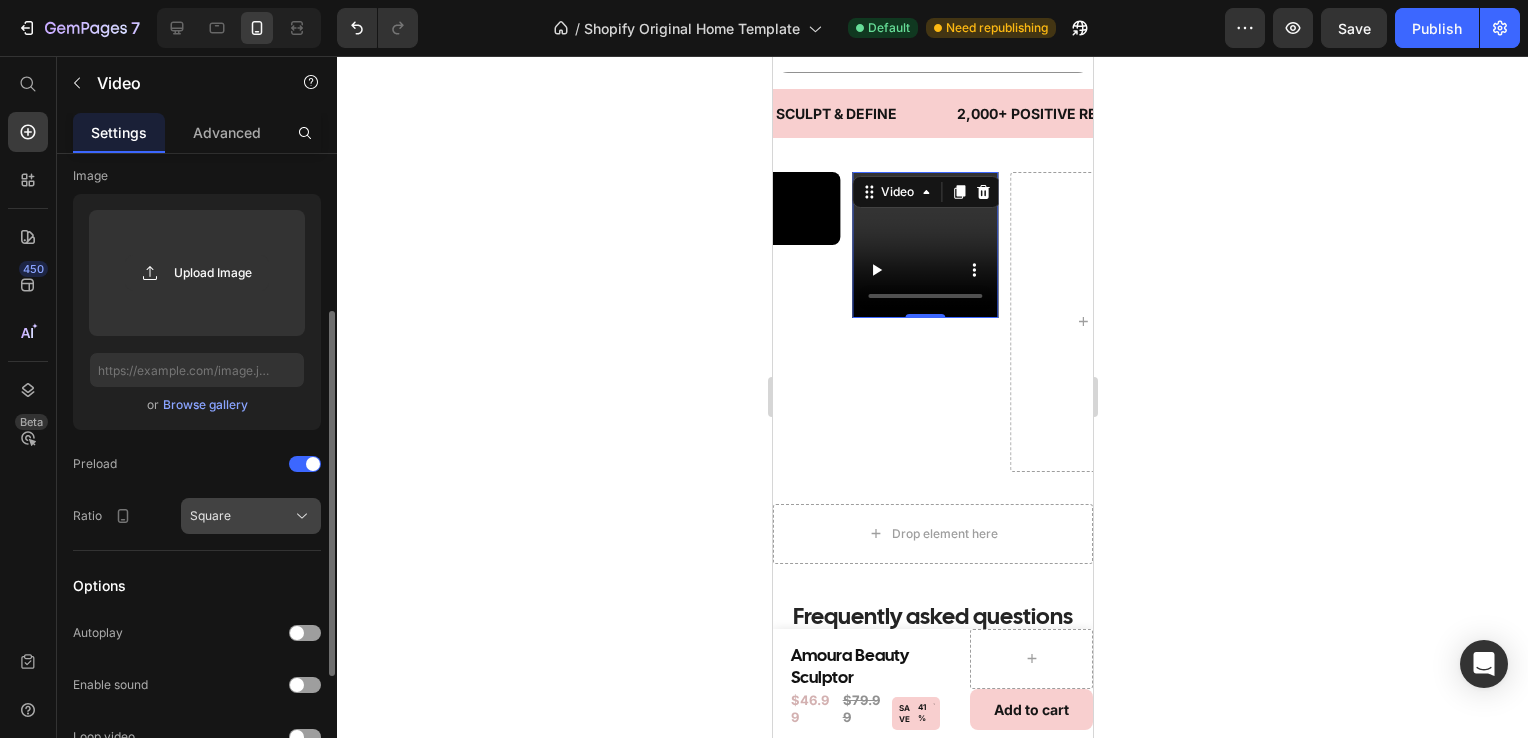 click on "Square" at bounding box center (251, 516) 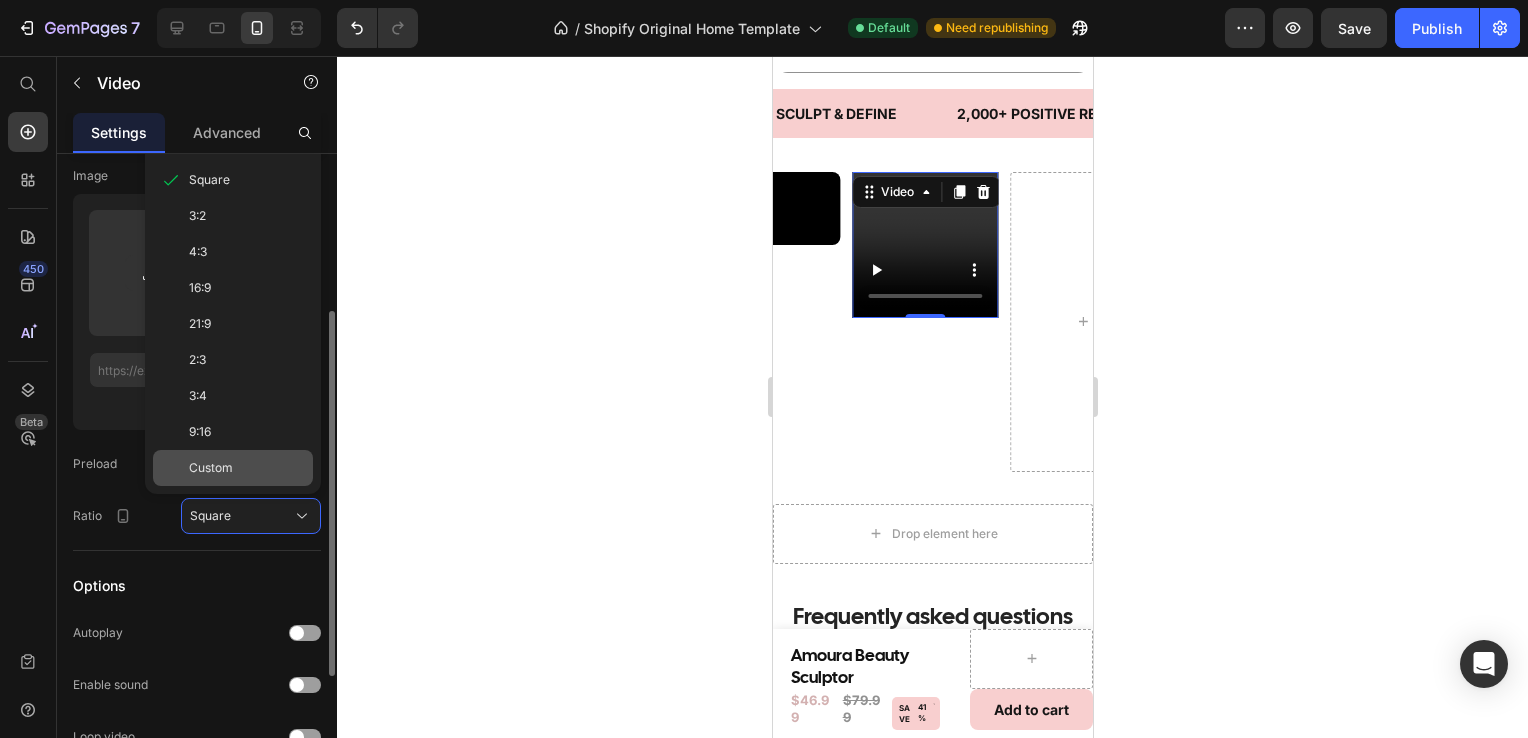 click on "Custom" at bounding box center [247, 468] 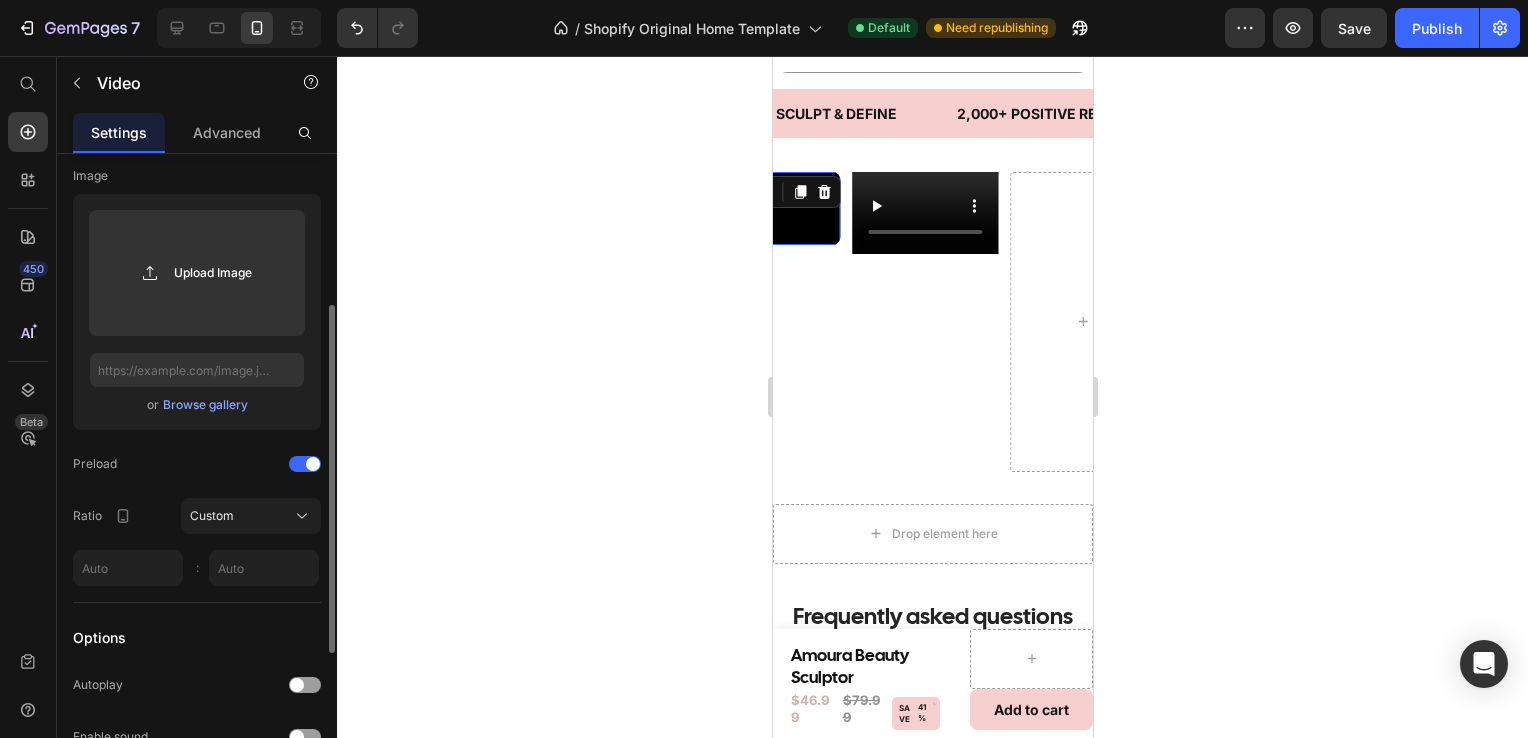 click at bounding box center [766, 208] 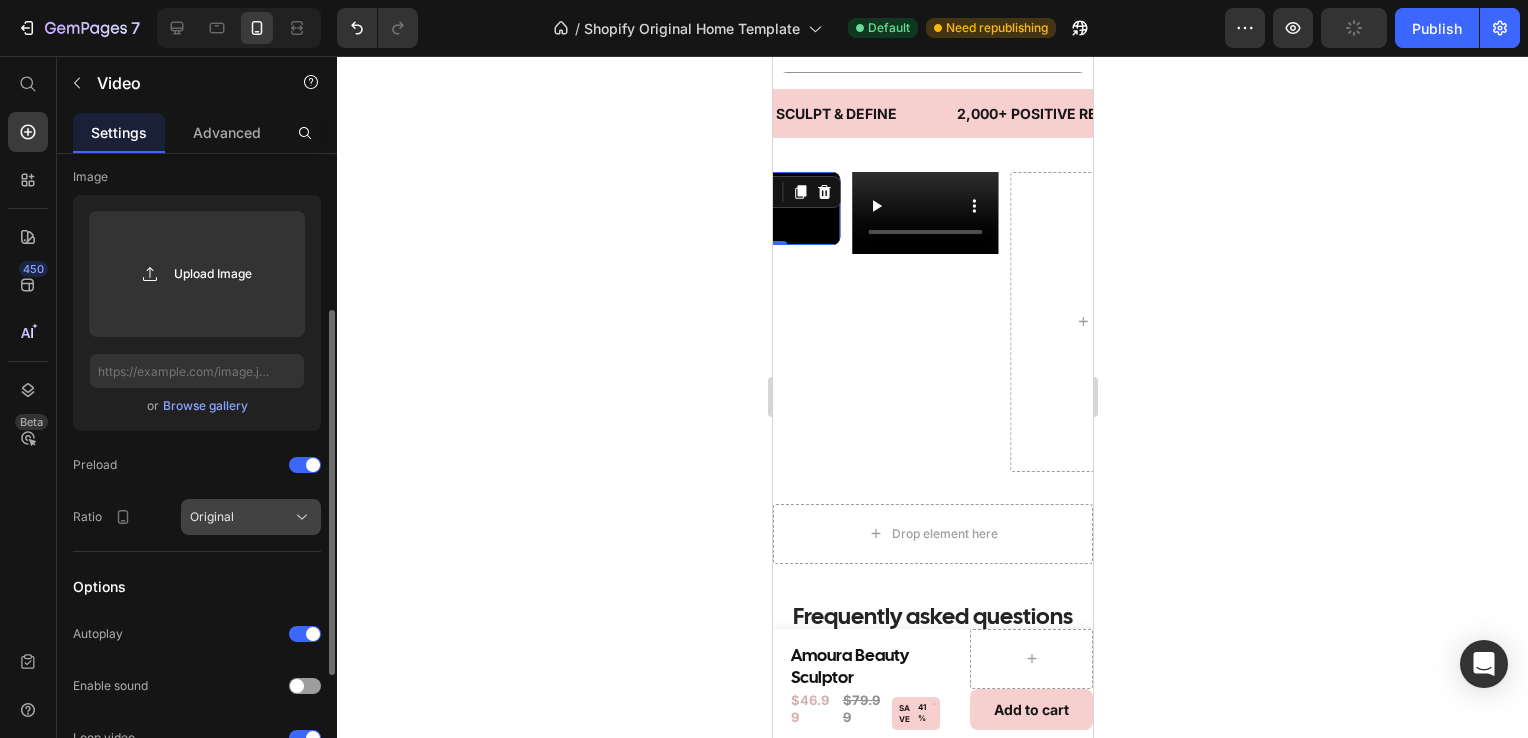 click 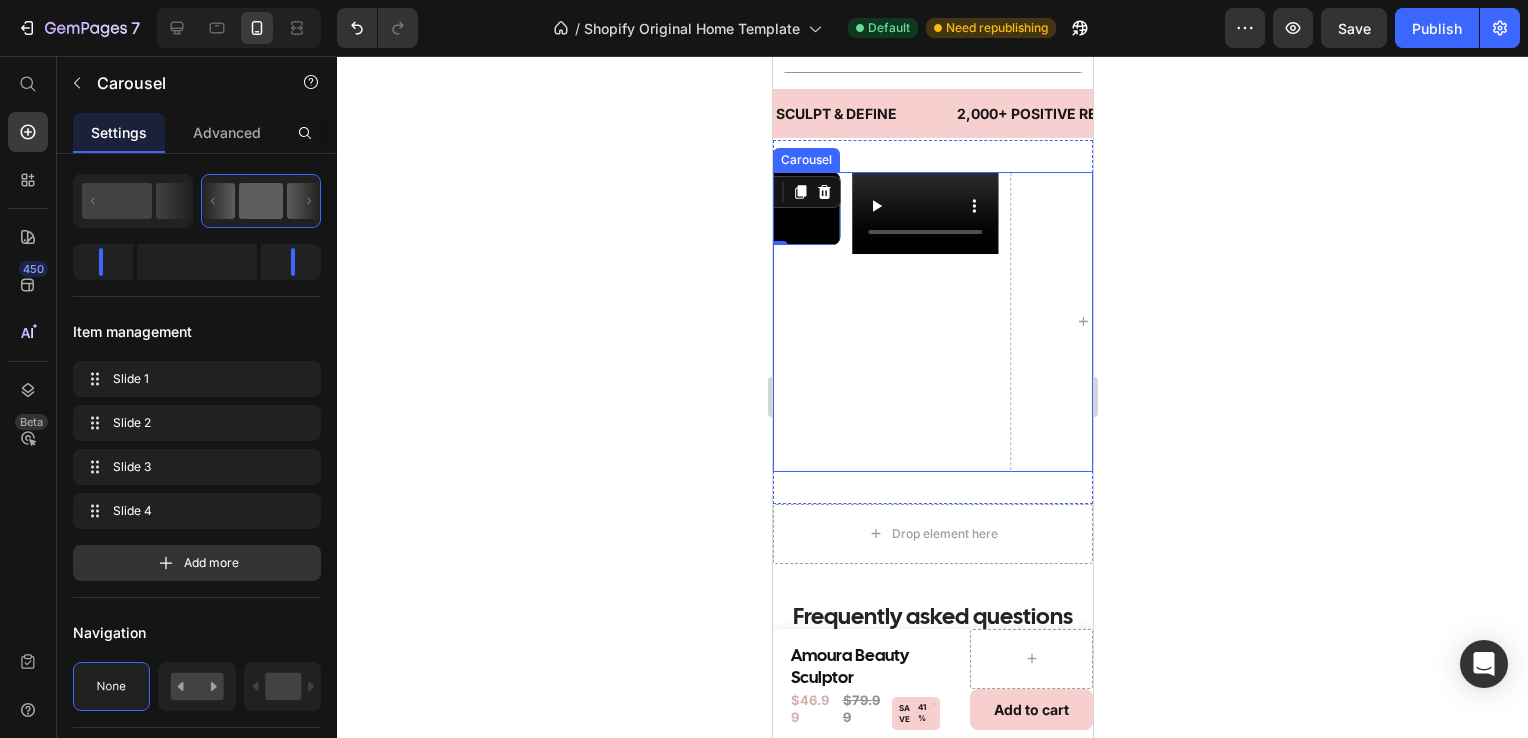click on "Video" at bounding box center [924, 322] 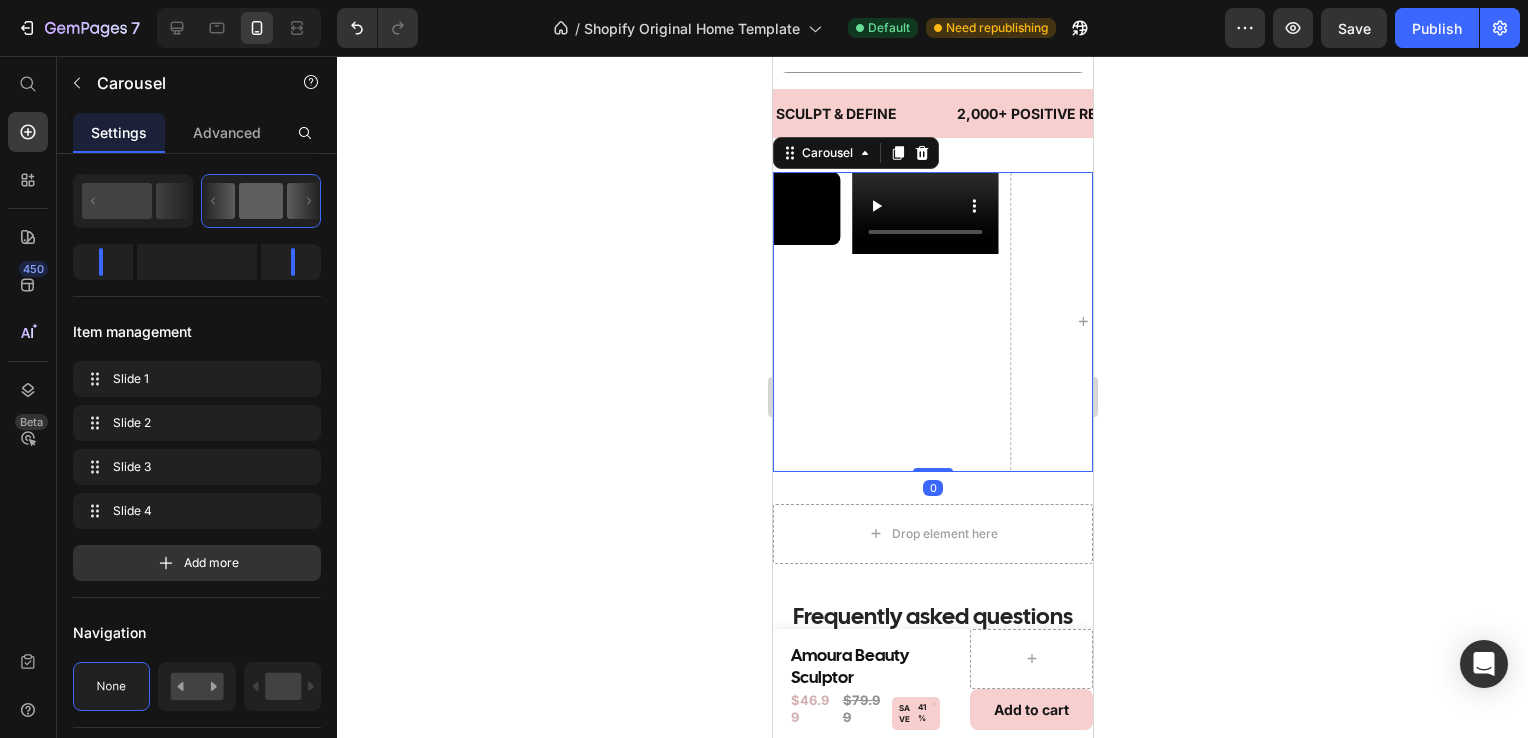 scroll, scrollTop: 0, scrollLeft: 0, axis: both 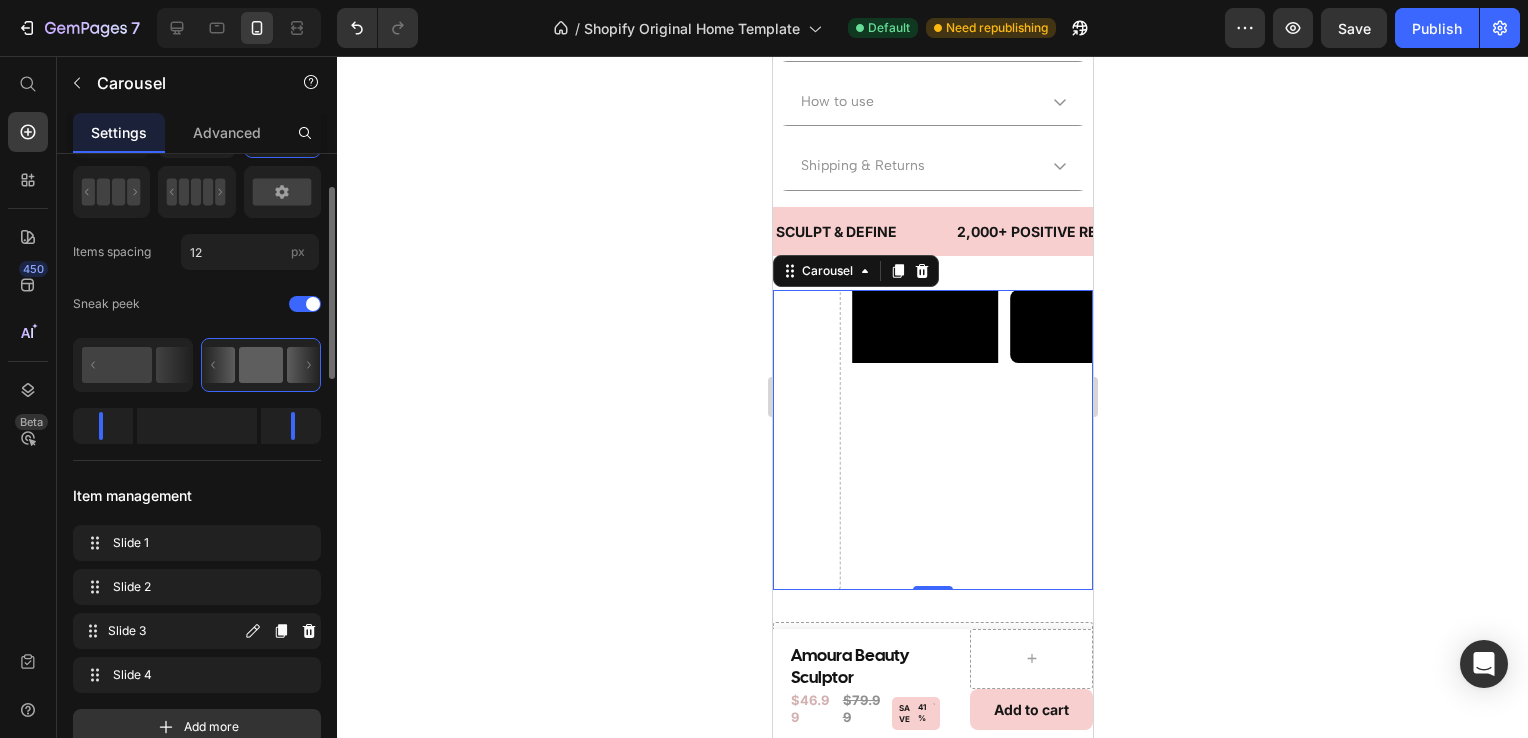 click on "Slide 3" at bounding box center [174, 631] 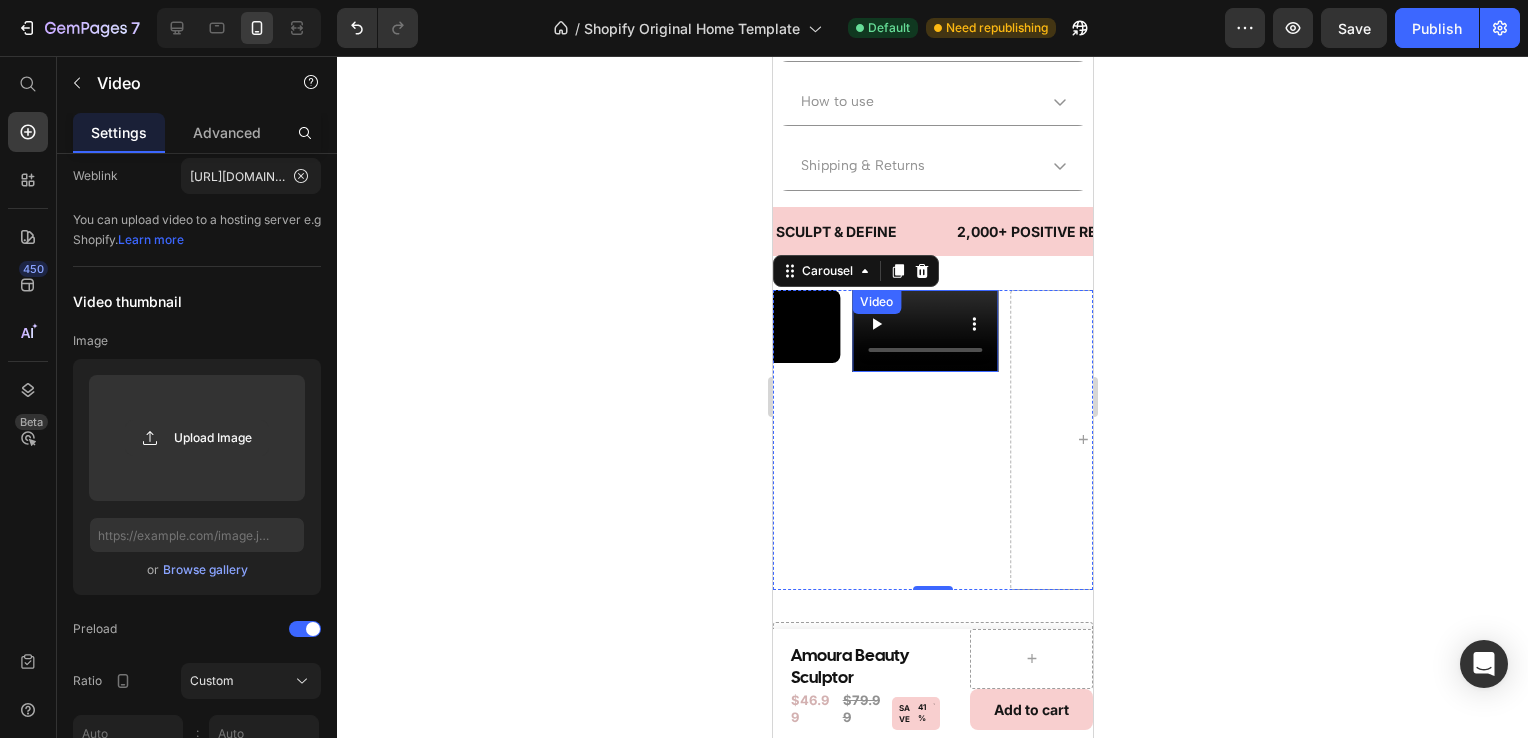 click at bounding box center (924, 331) 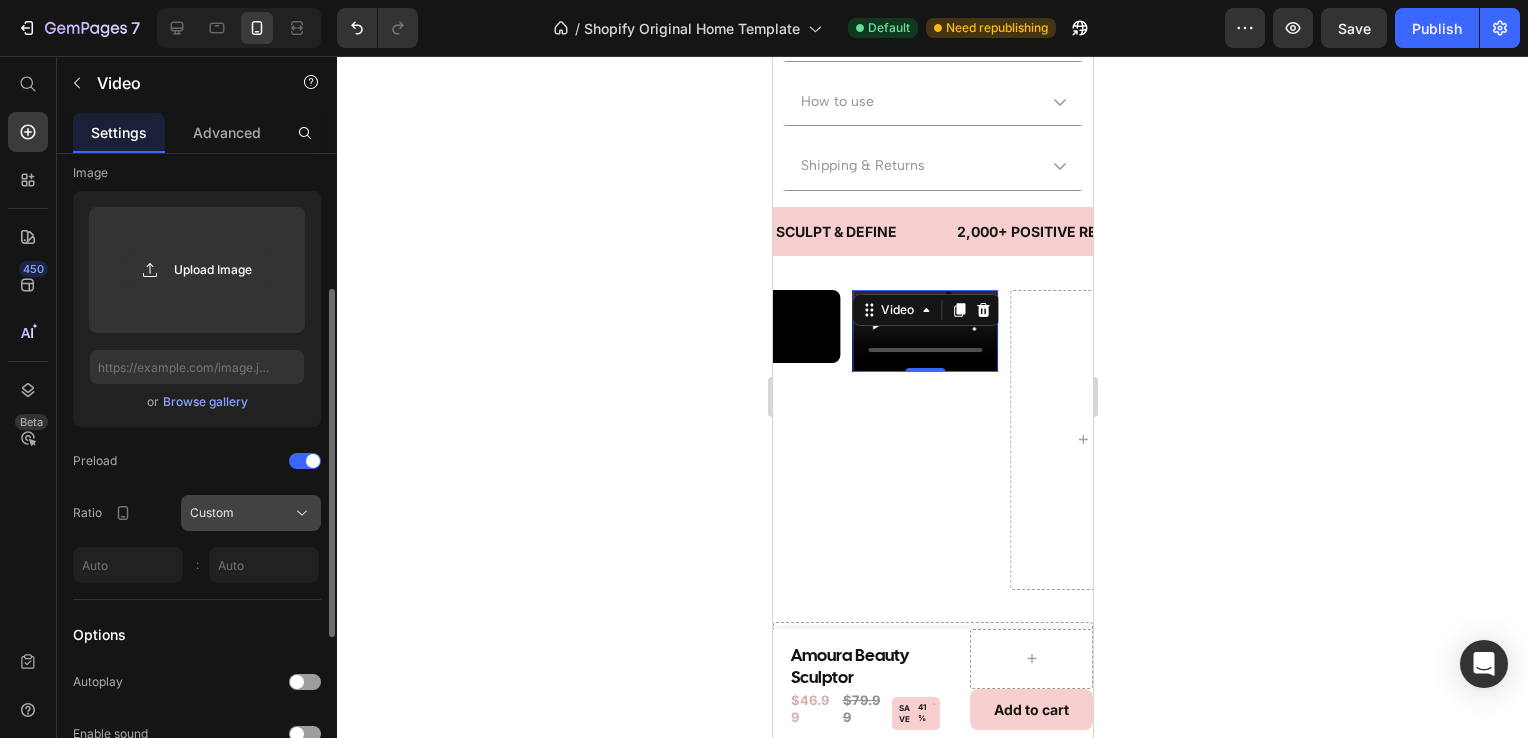 scroll, scrollTop: 292, scrollLeft: 0, axis: vertical 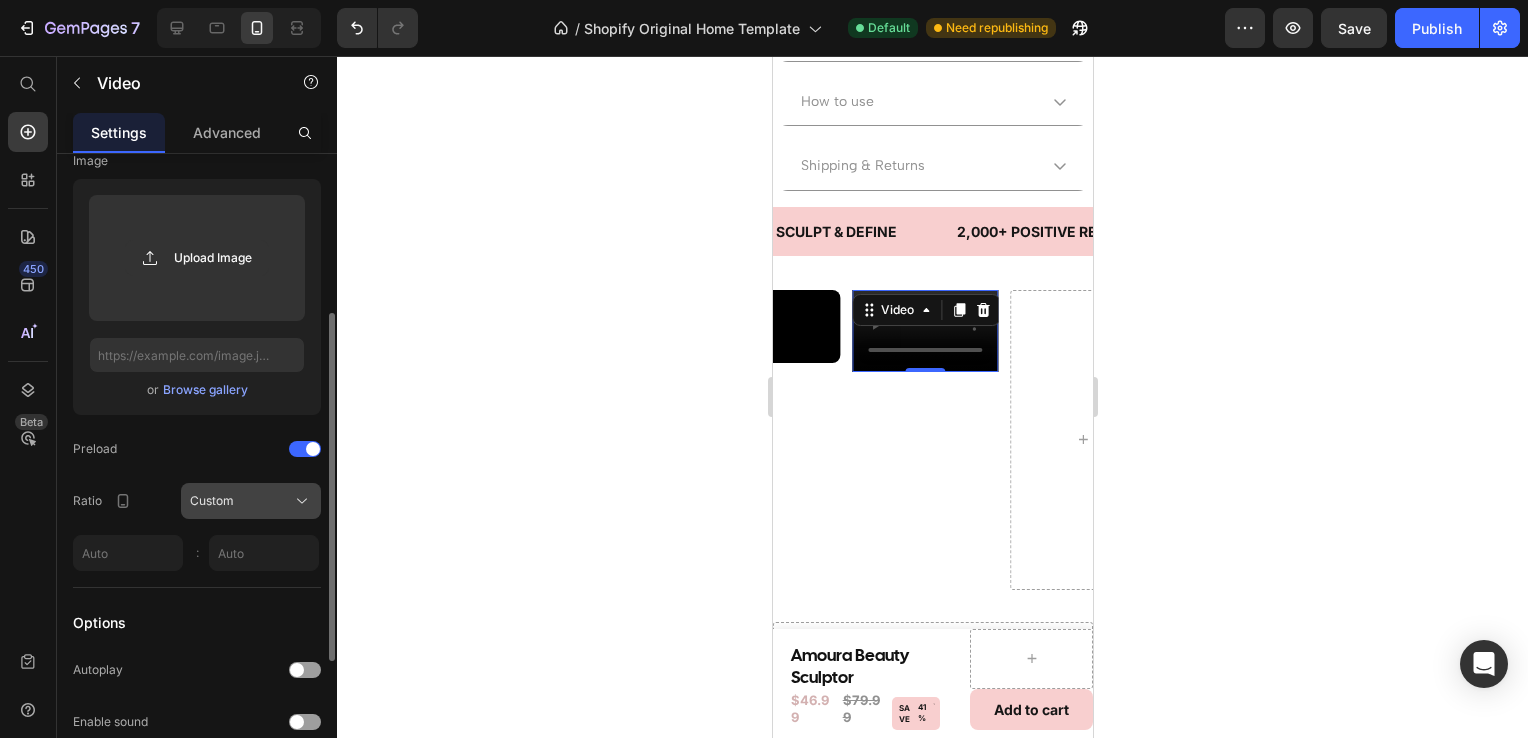 click on "Custom" 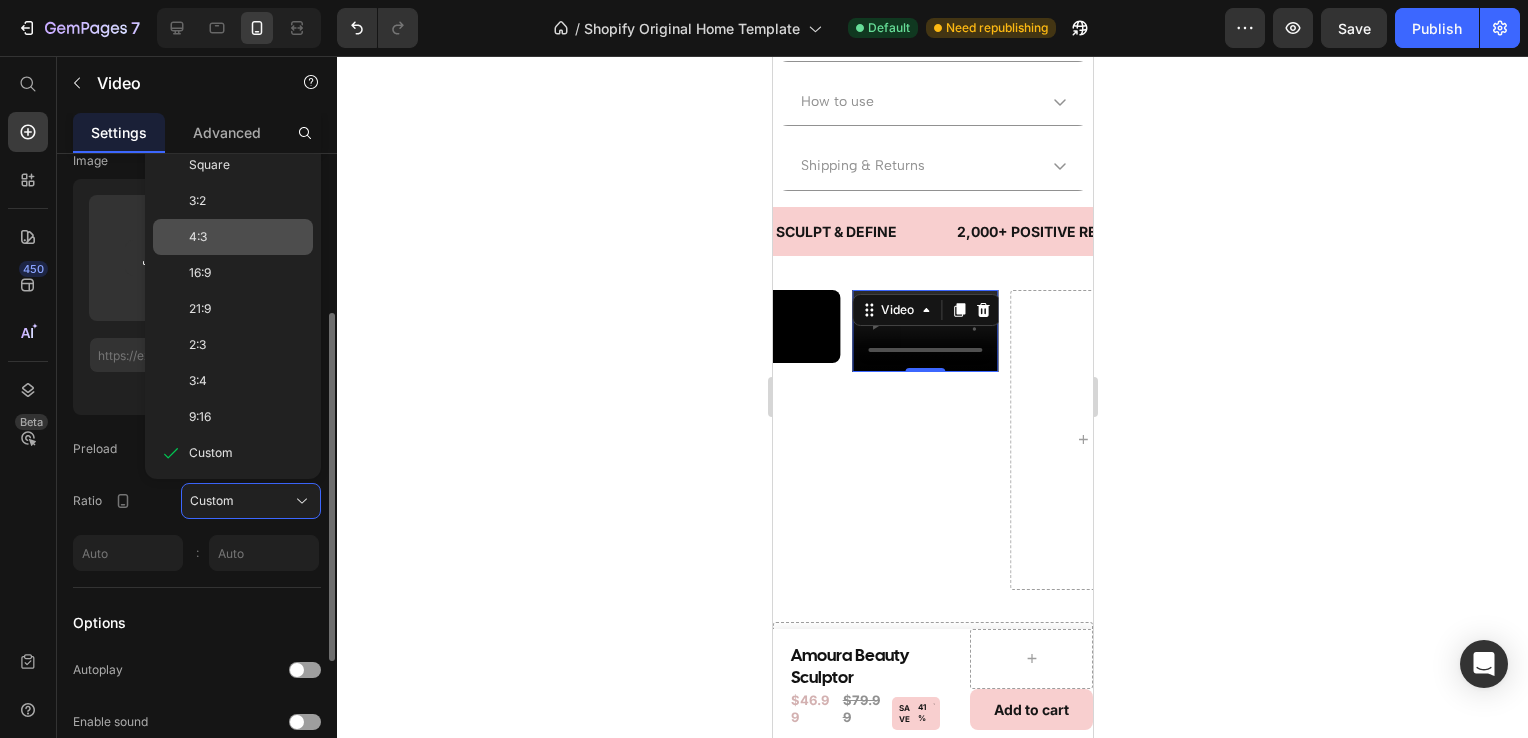 click on "4:3" 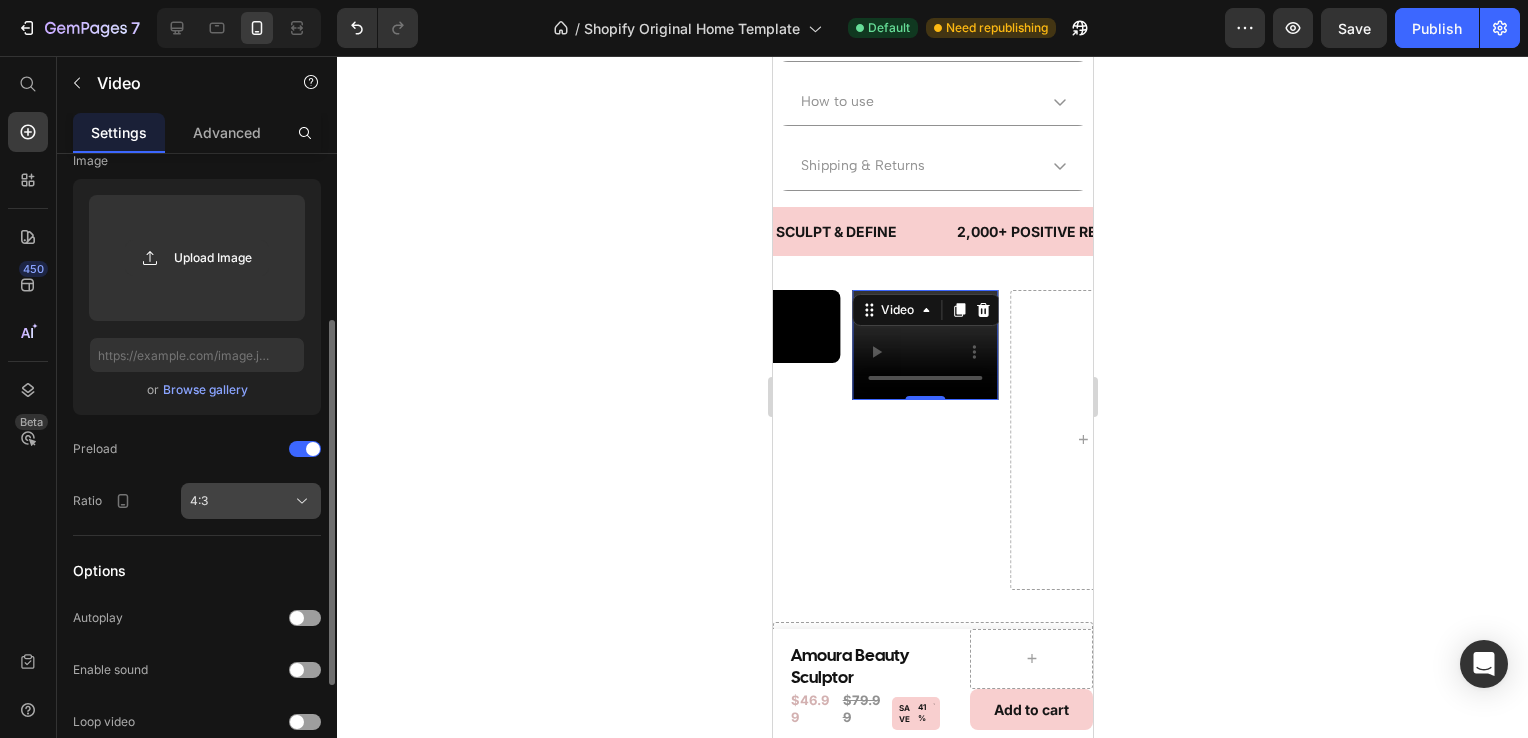 click on "4:3" 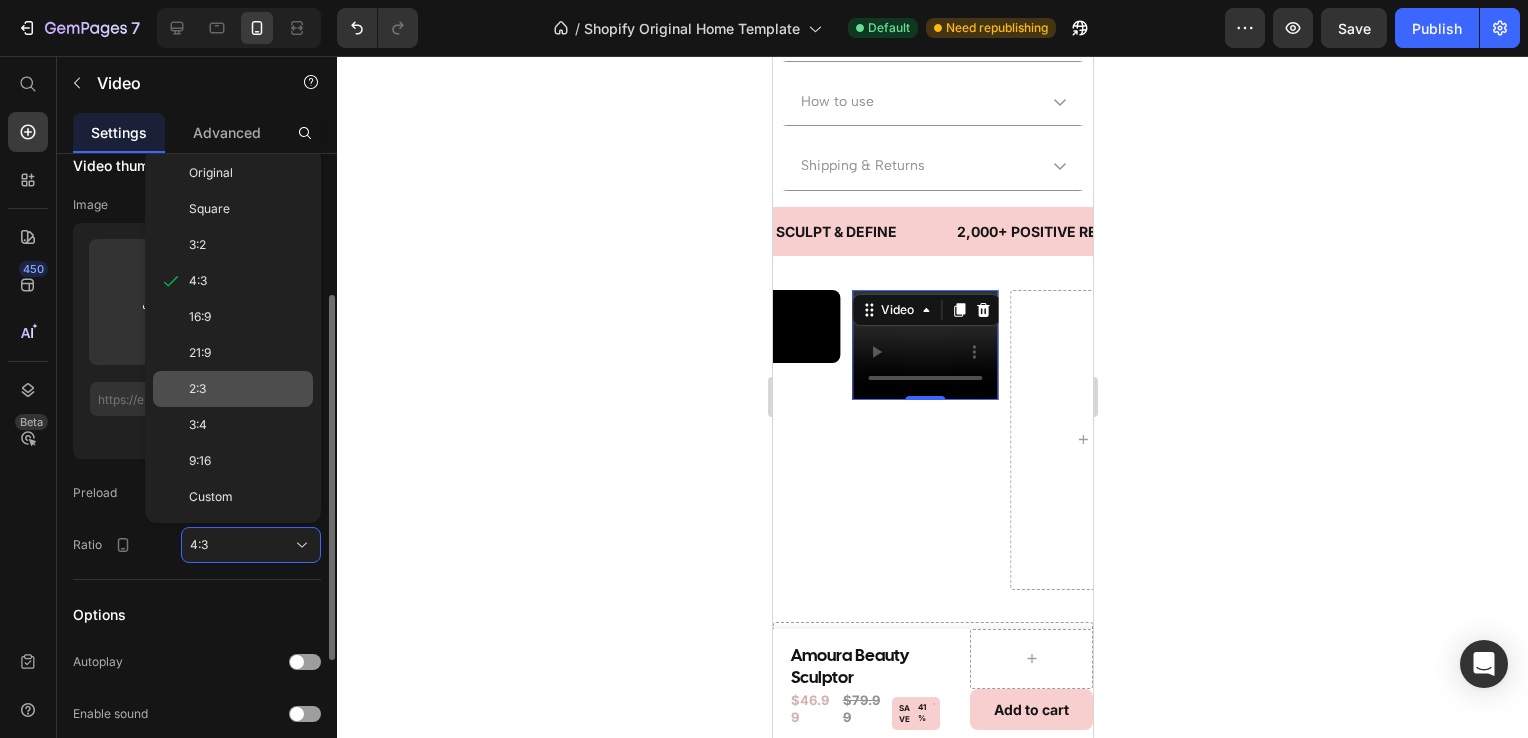 scroll, scrollTop: 244, scrollLeft: 0, axis: vertical 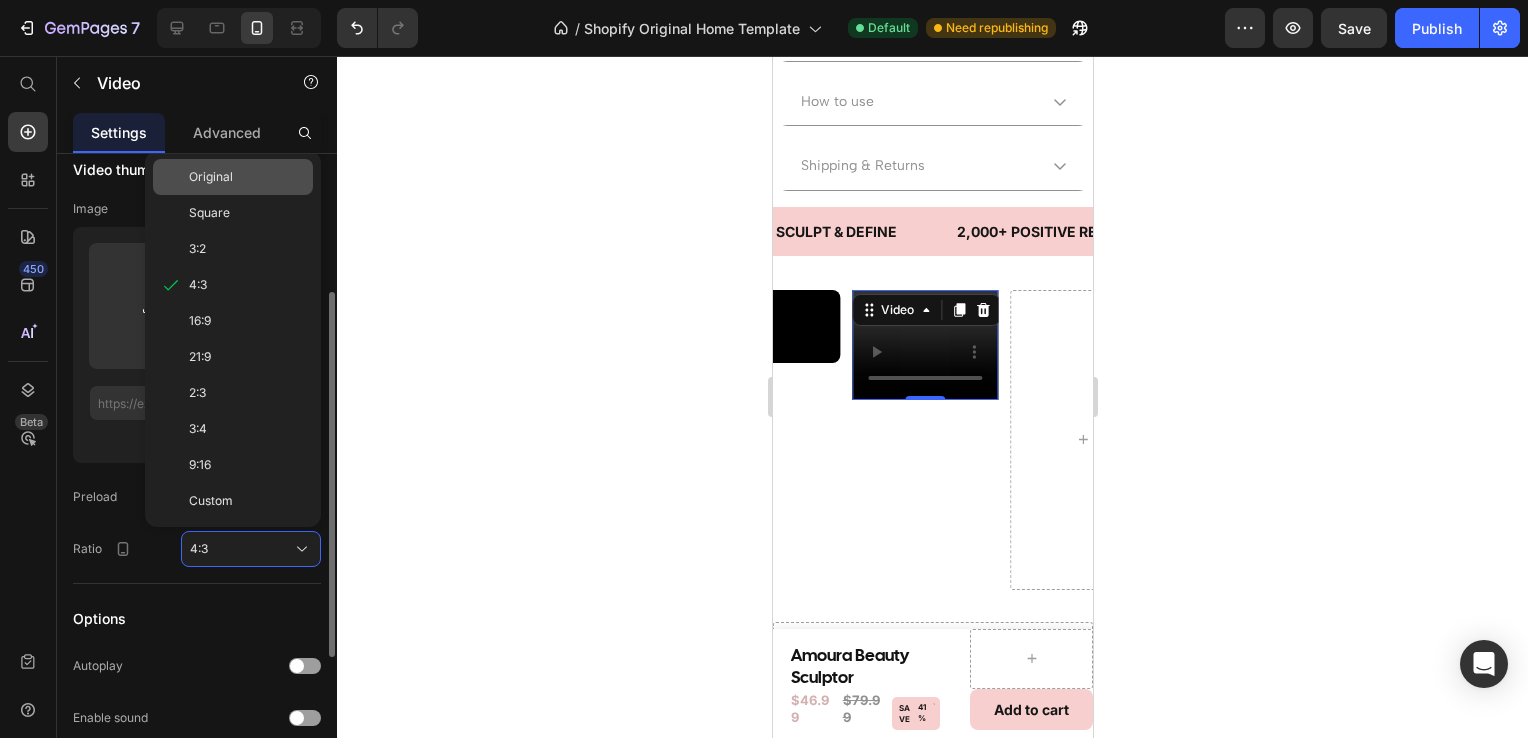 click on "Original" at bounding box center (247, 177) 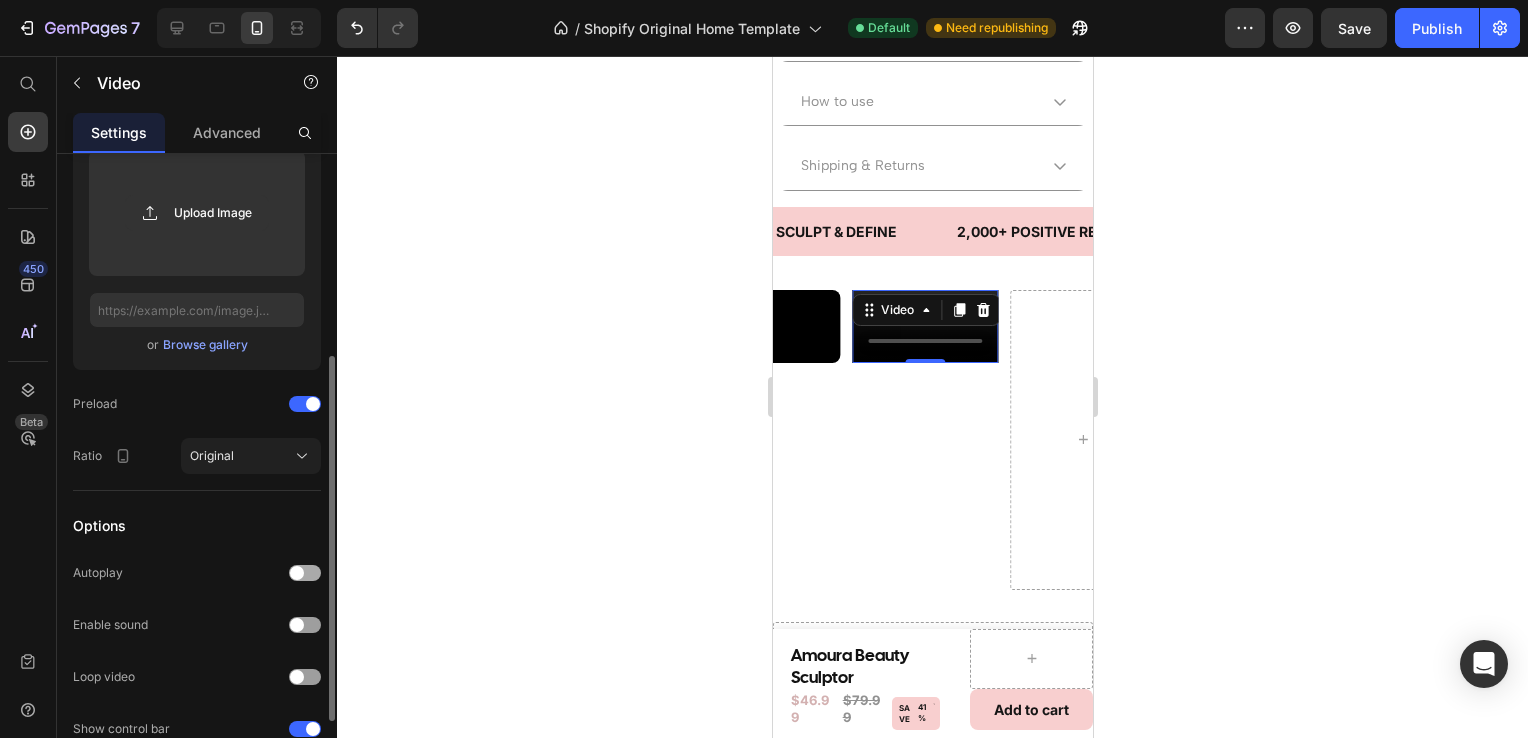 scroll, scrollTop: 345, scrollLeft: 0, axis: vertical 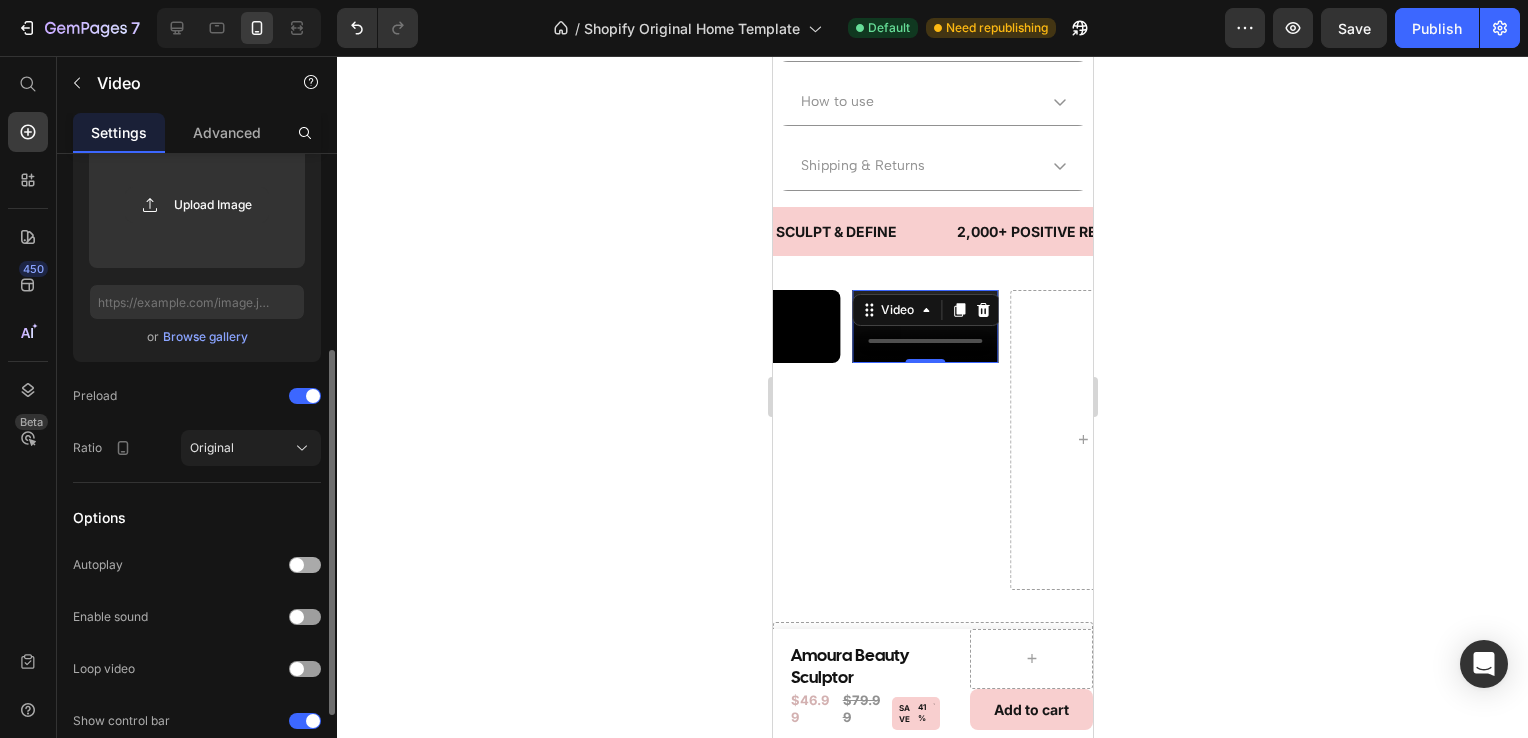 click at bounding box center [305, 565] 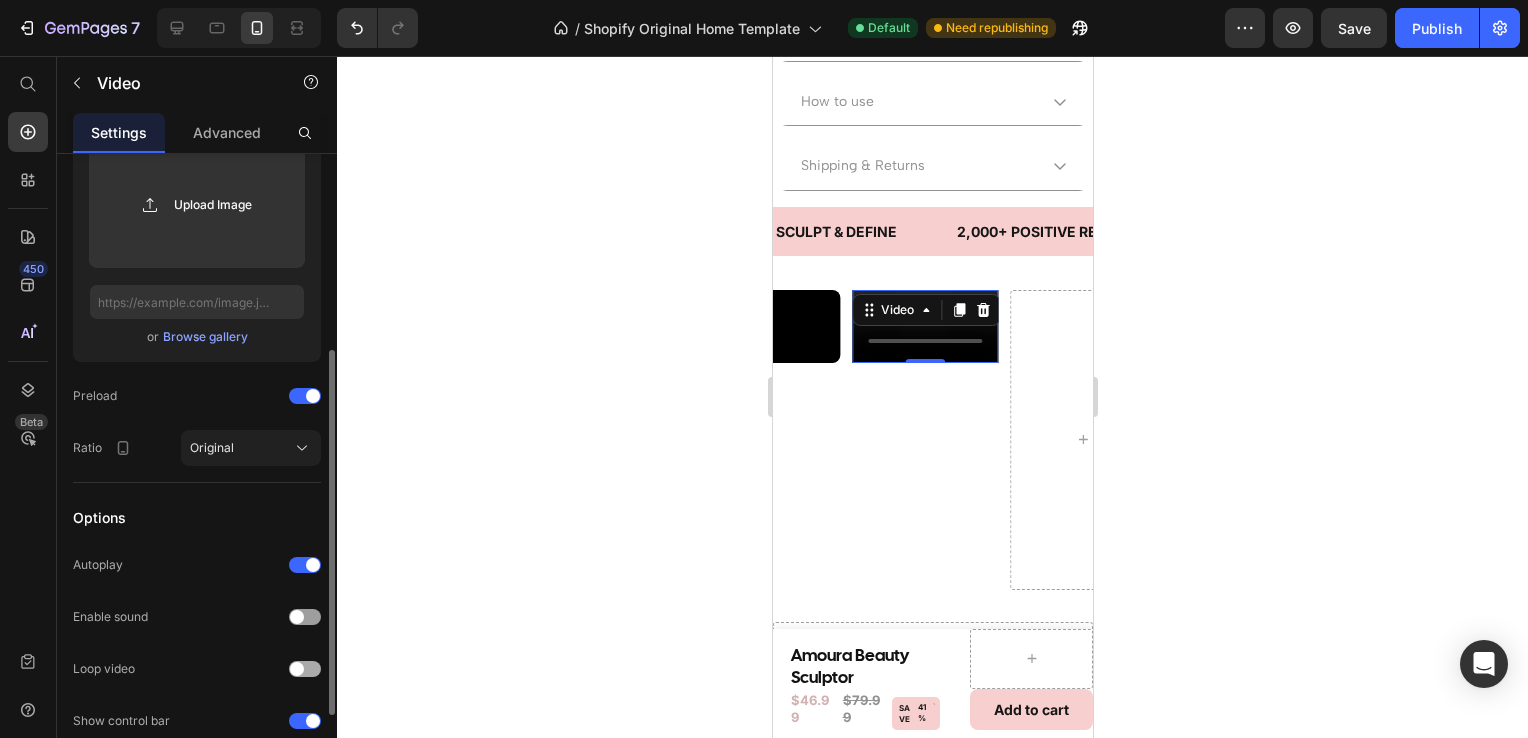 click at bounding box center (305, 669) 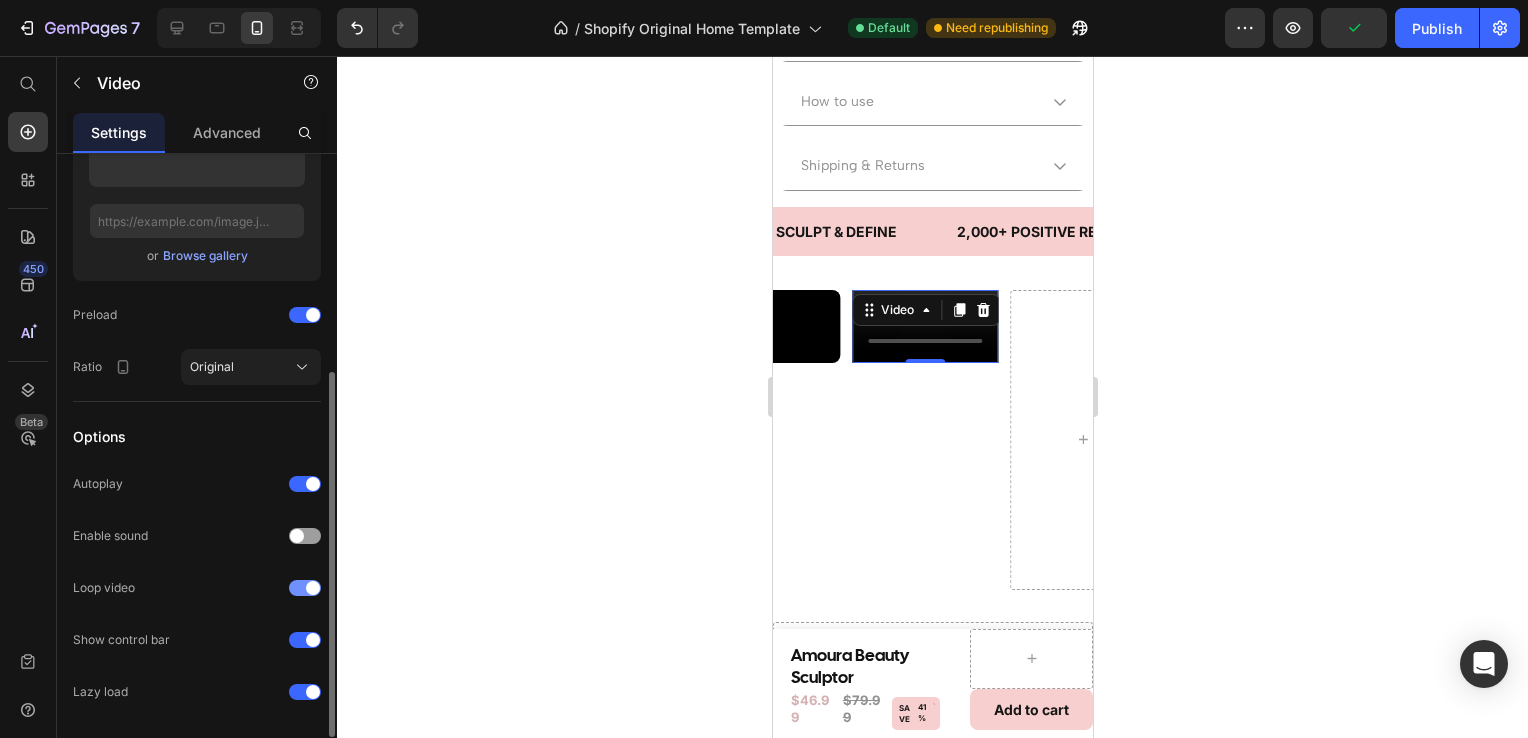 scroll, scrollTop: 428, scrollLeft: 0, axis: vertical 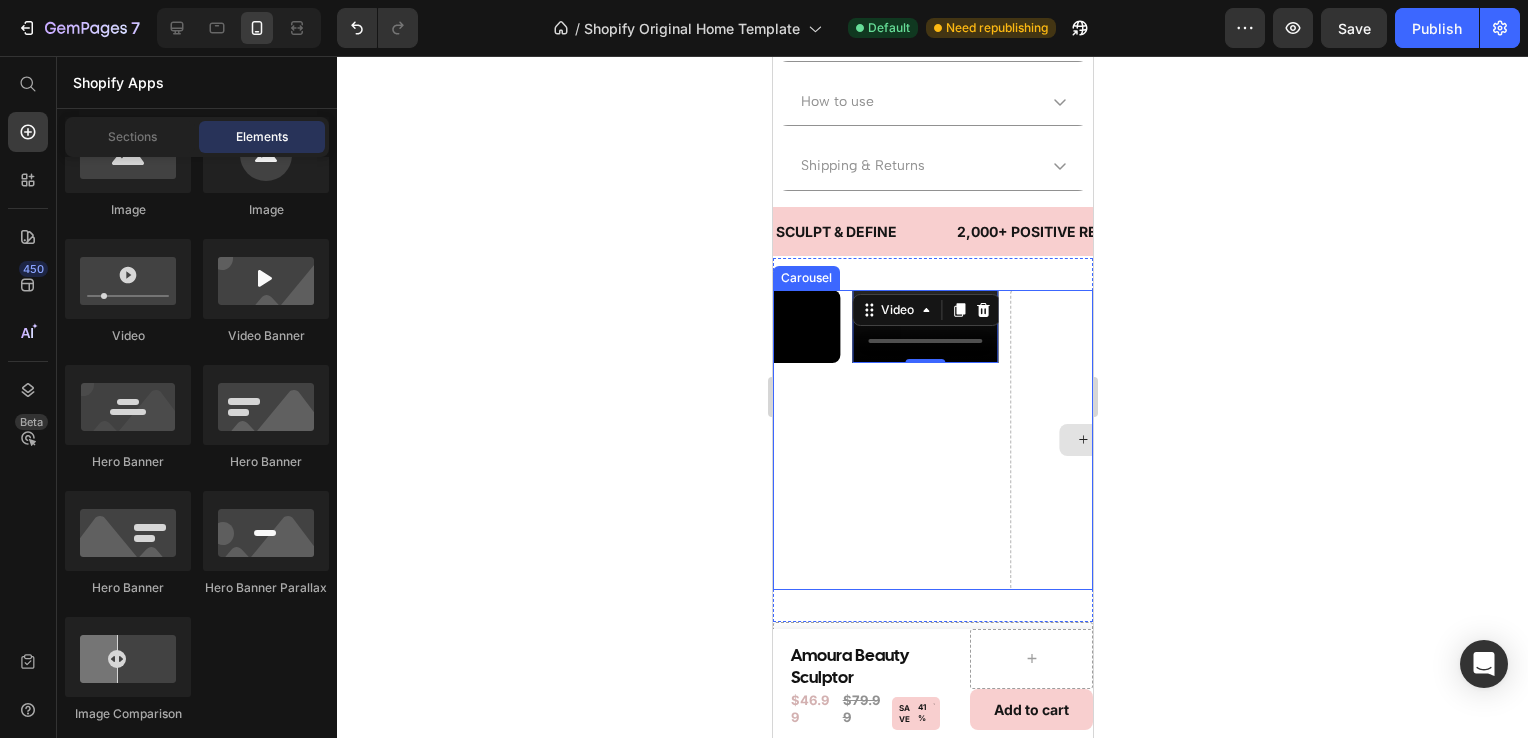 click at bounding box center (1083, 440) 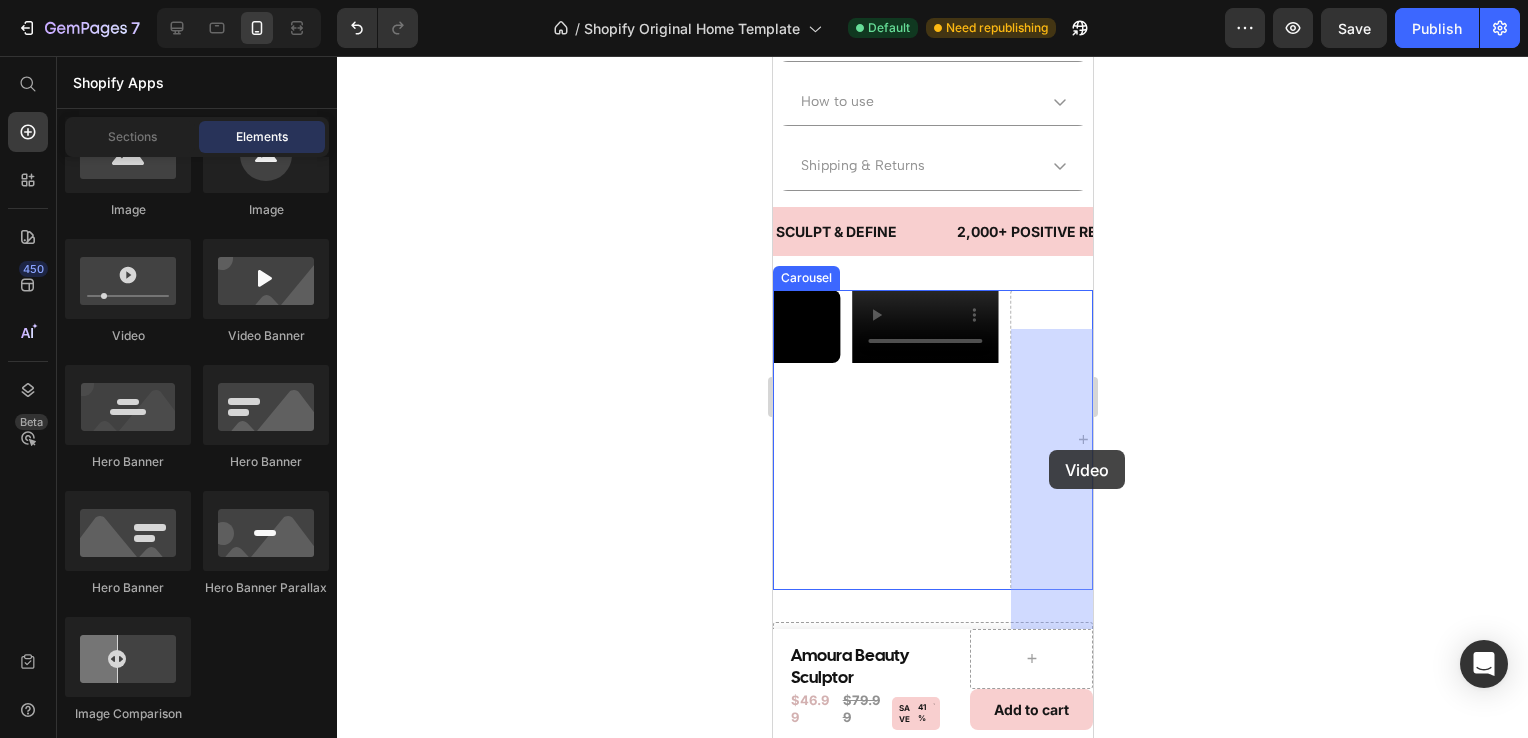 drag, startPoint x: 922, startPoint y: 341, endPoint x: 1048, endPoint y: 450, distance: 166.60432 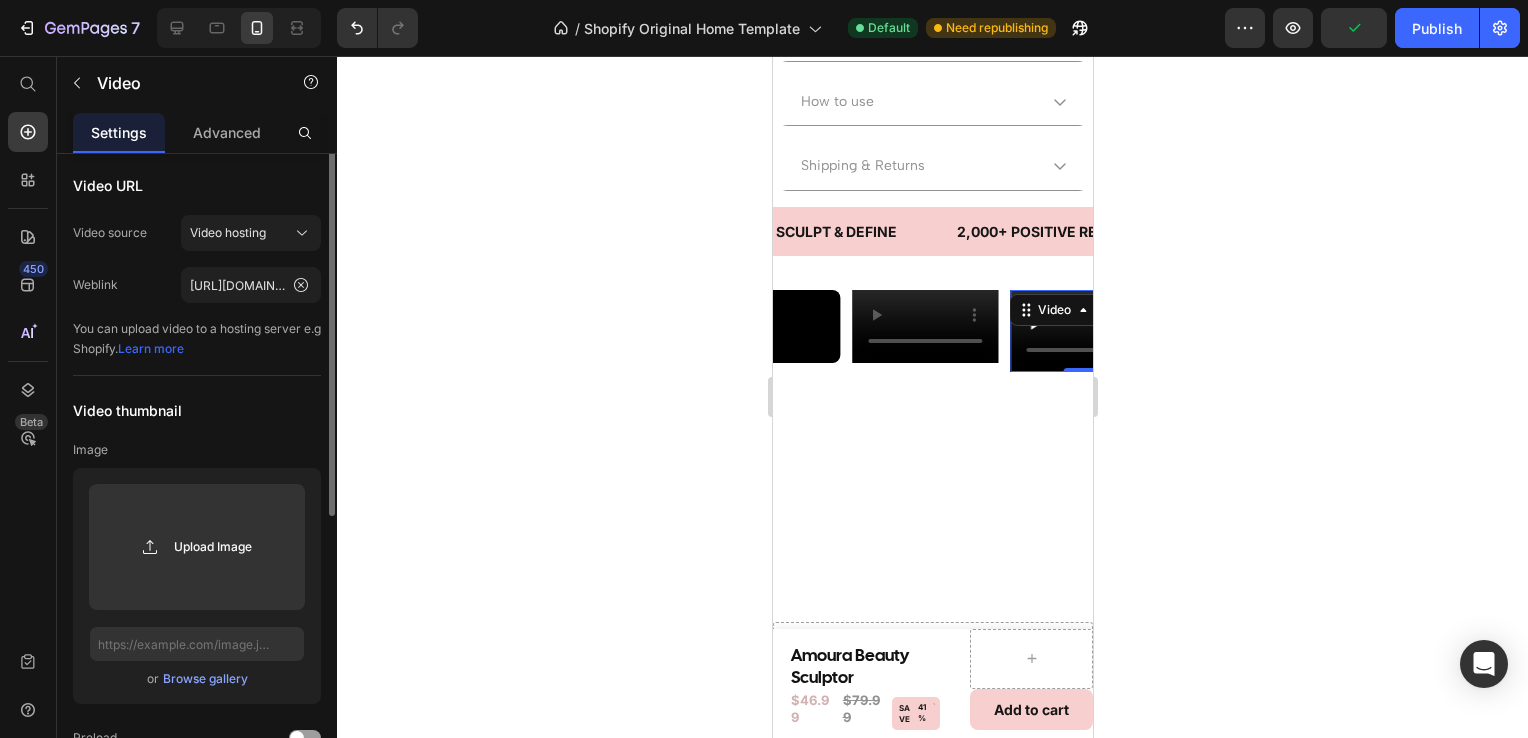scroll, scrollTop: 0, scrollLeft: 0, axis: both 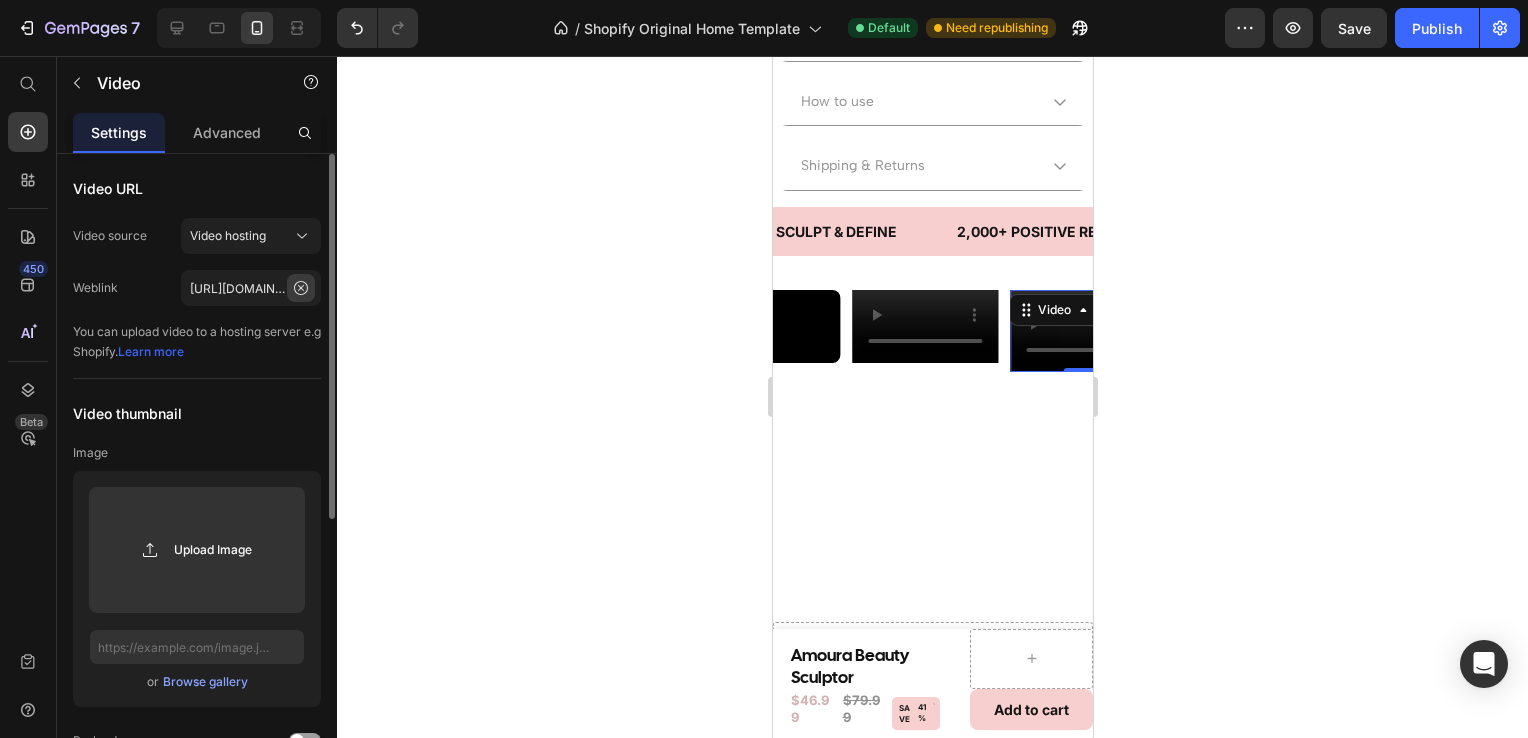 click 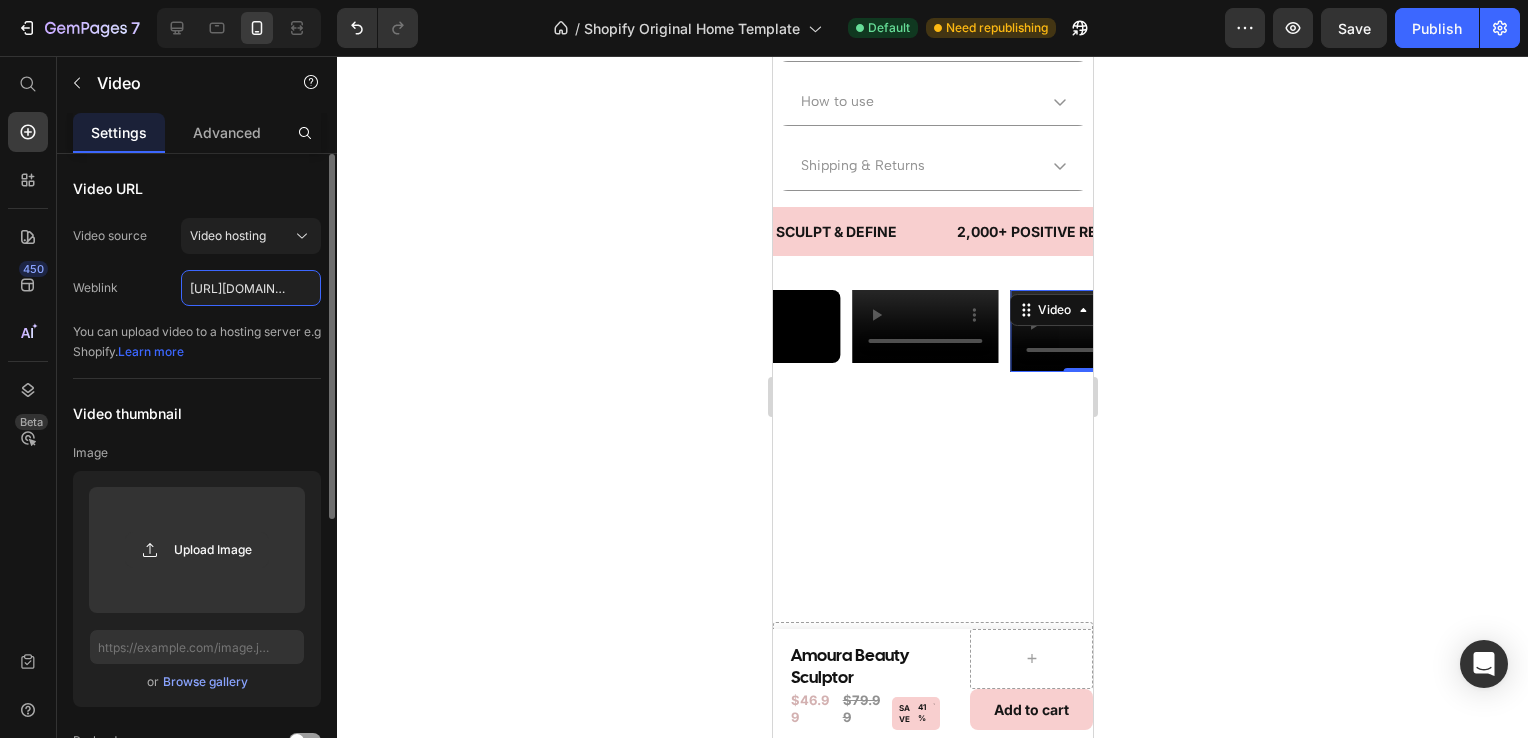 scroll, scrollTop: 0, scrollLeft: 576, axis: horizontal 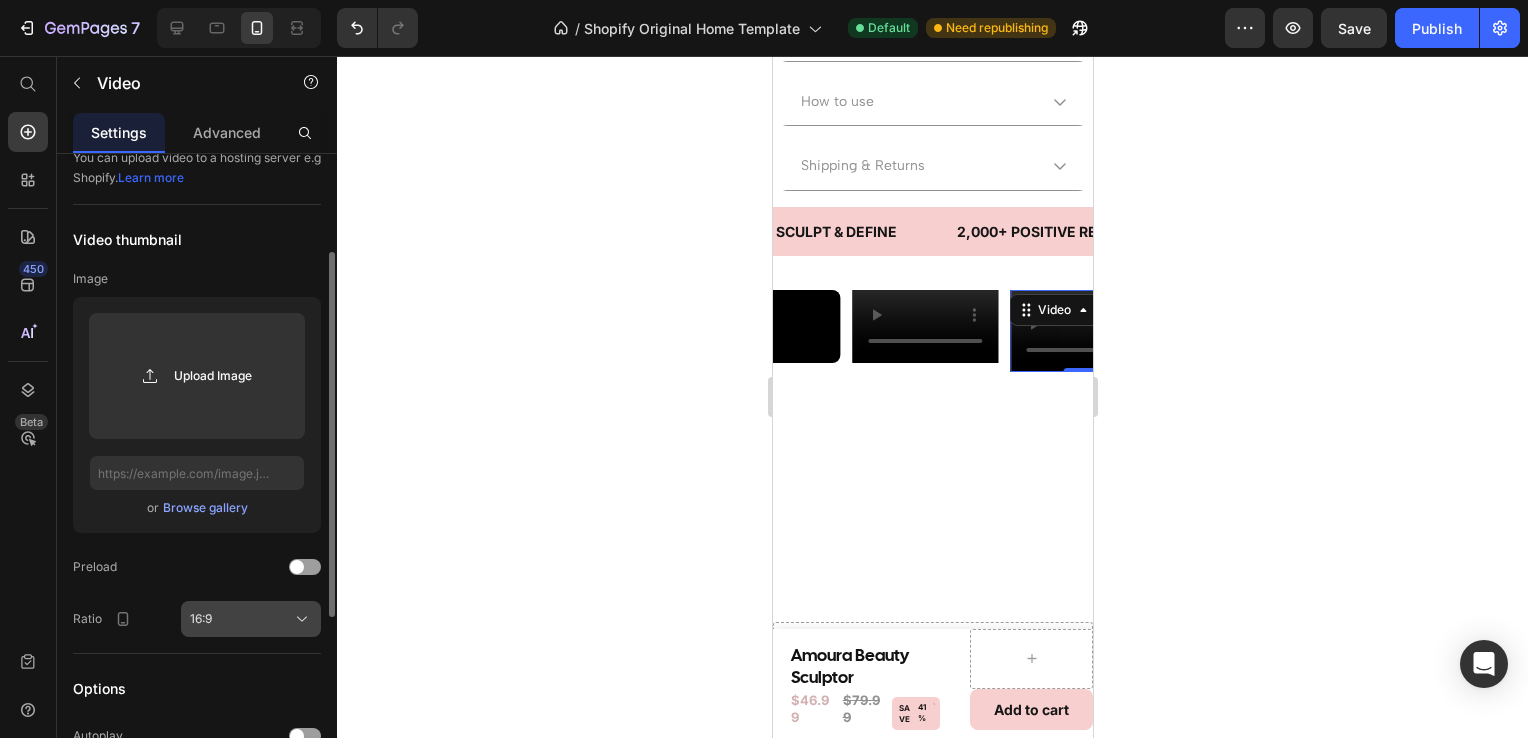 type on "[URL][DOMAIN_NAME]" 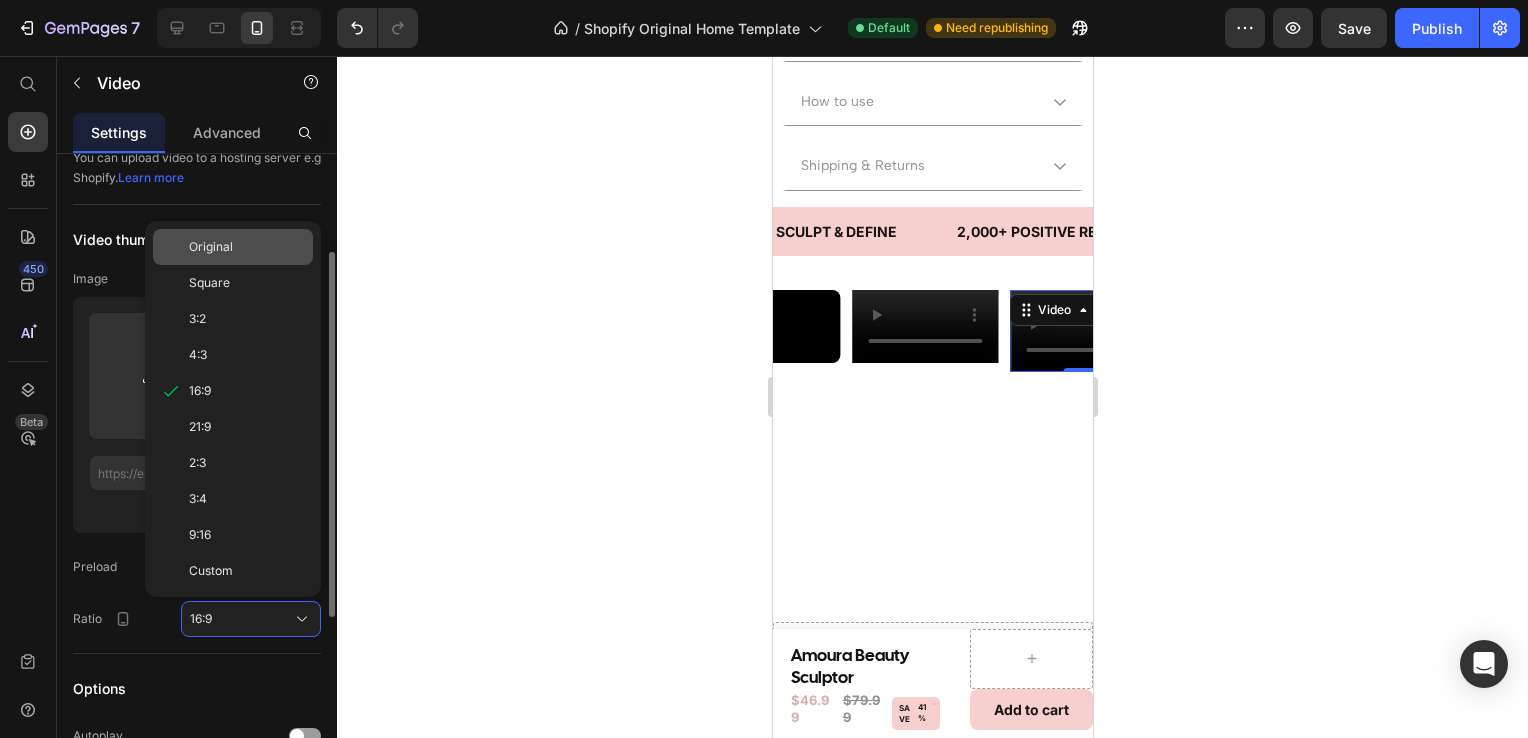 click on "Original" at bounding box center (247, 247) 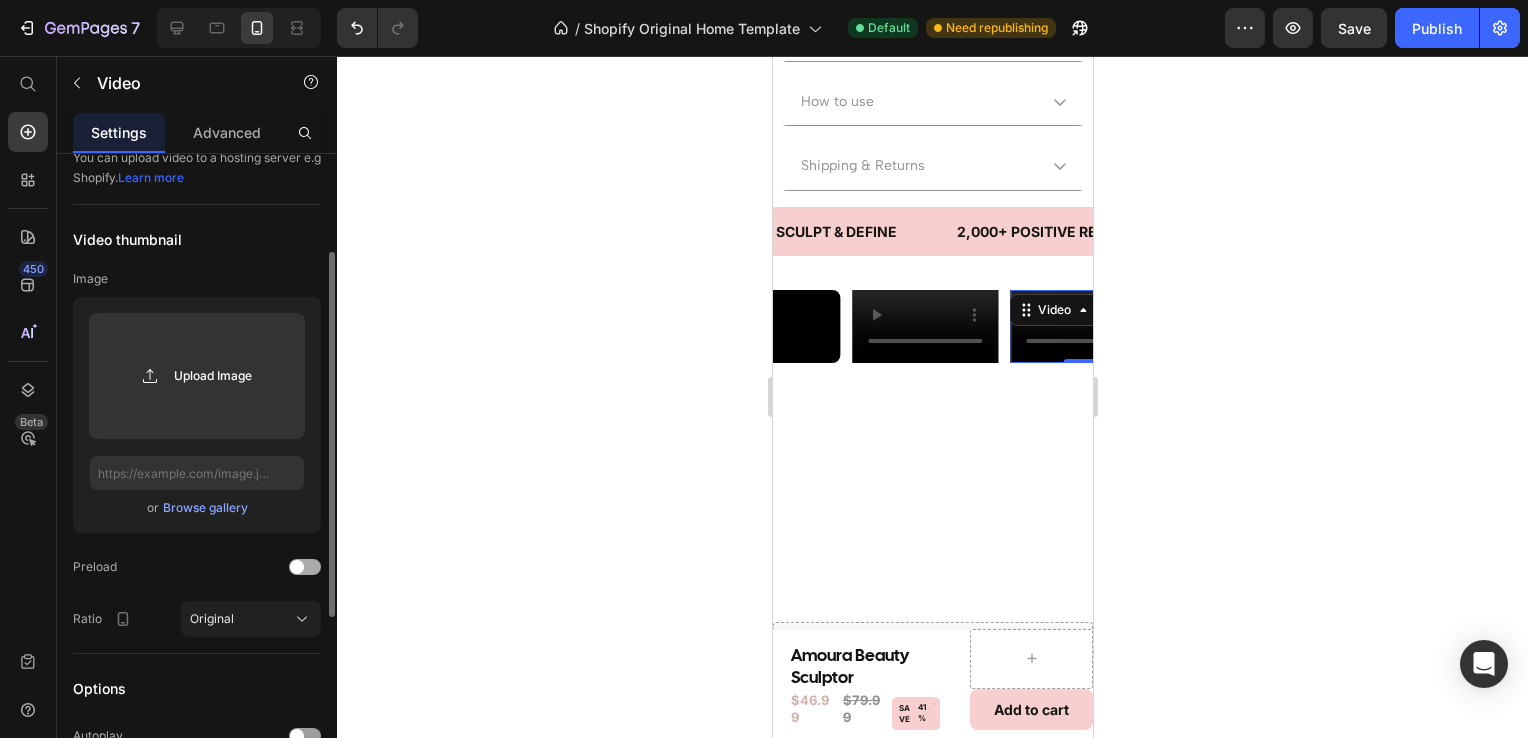 click on "Preload" 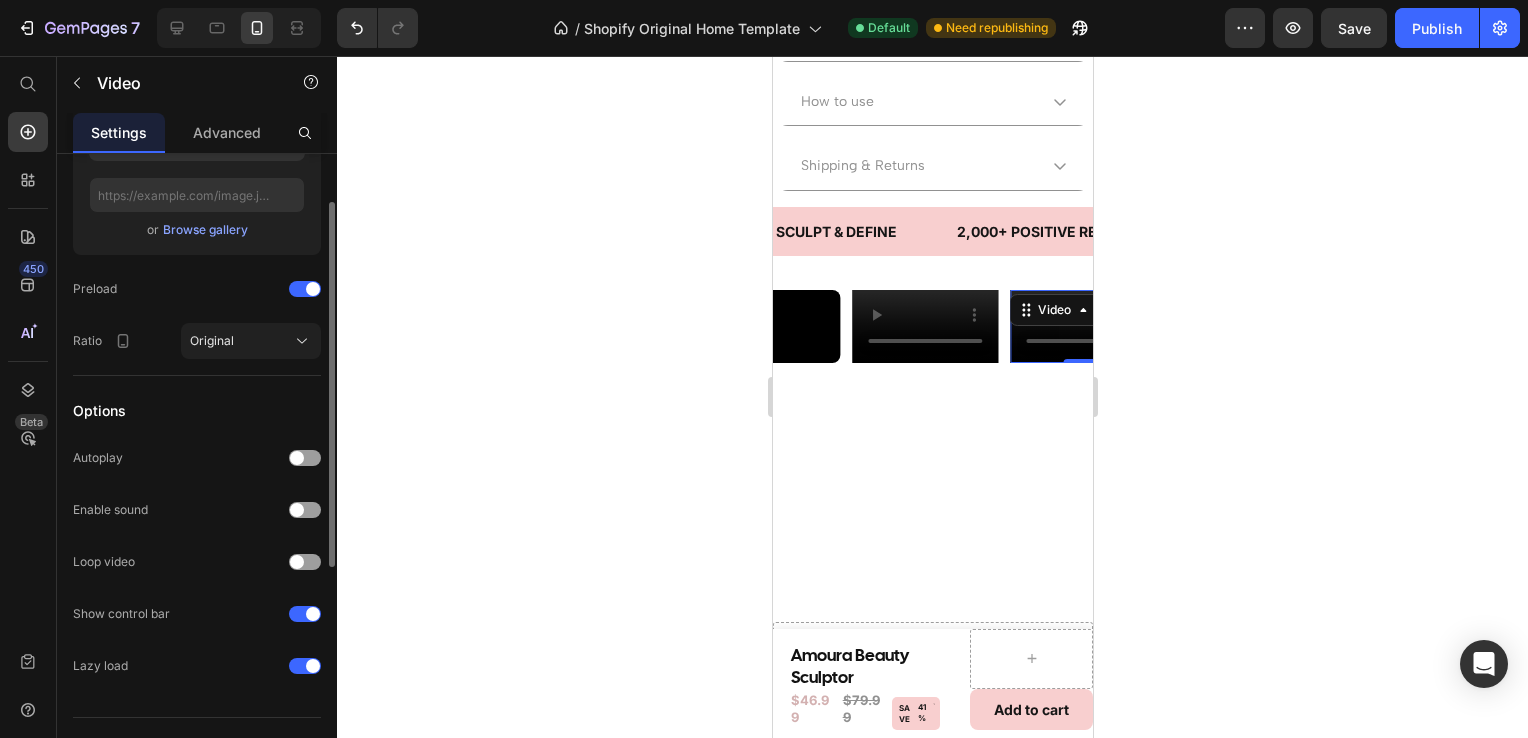 scroll, scrollTop: 488, scrollLeft: 0, axis: vertical 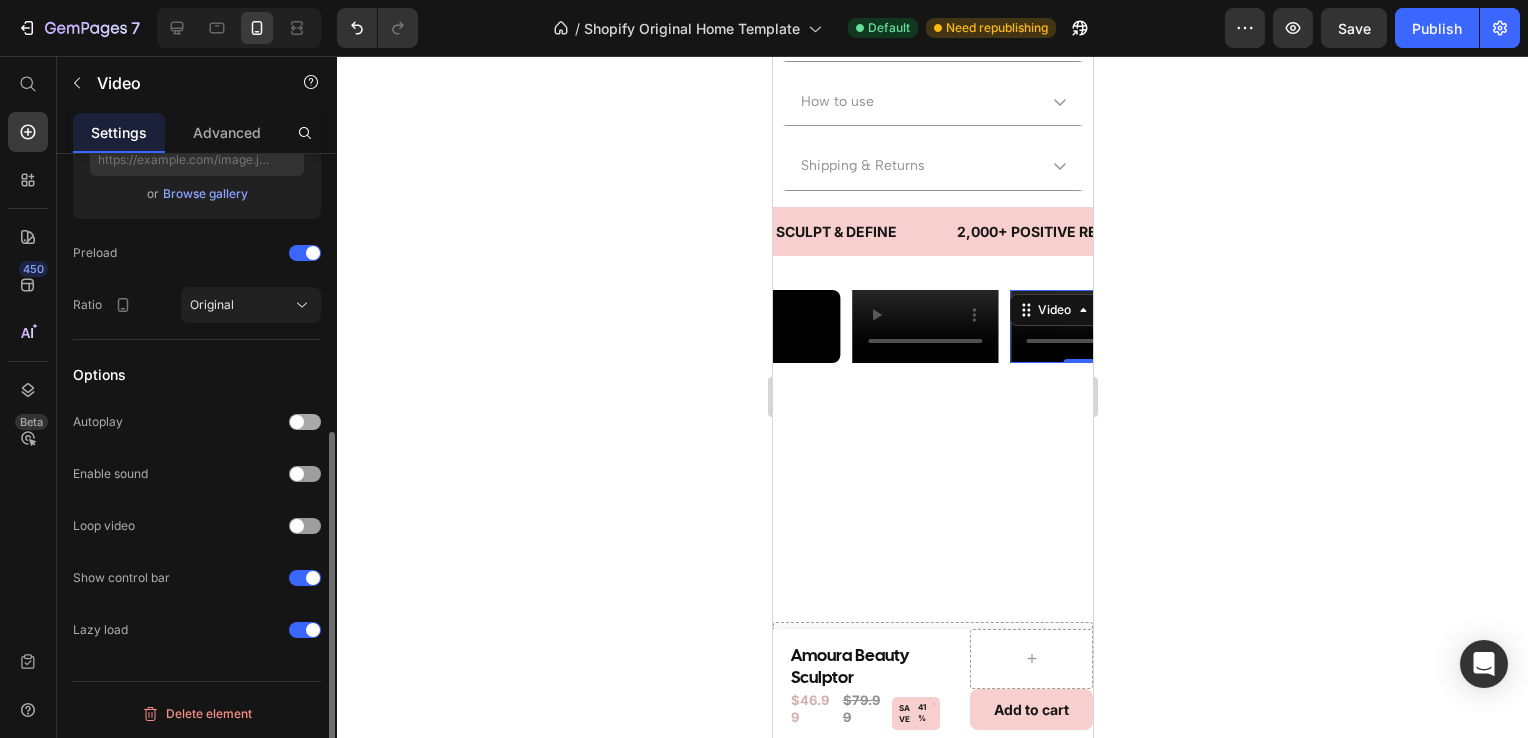 click at bounding box center [305, 422] 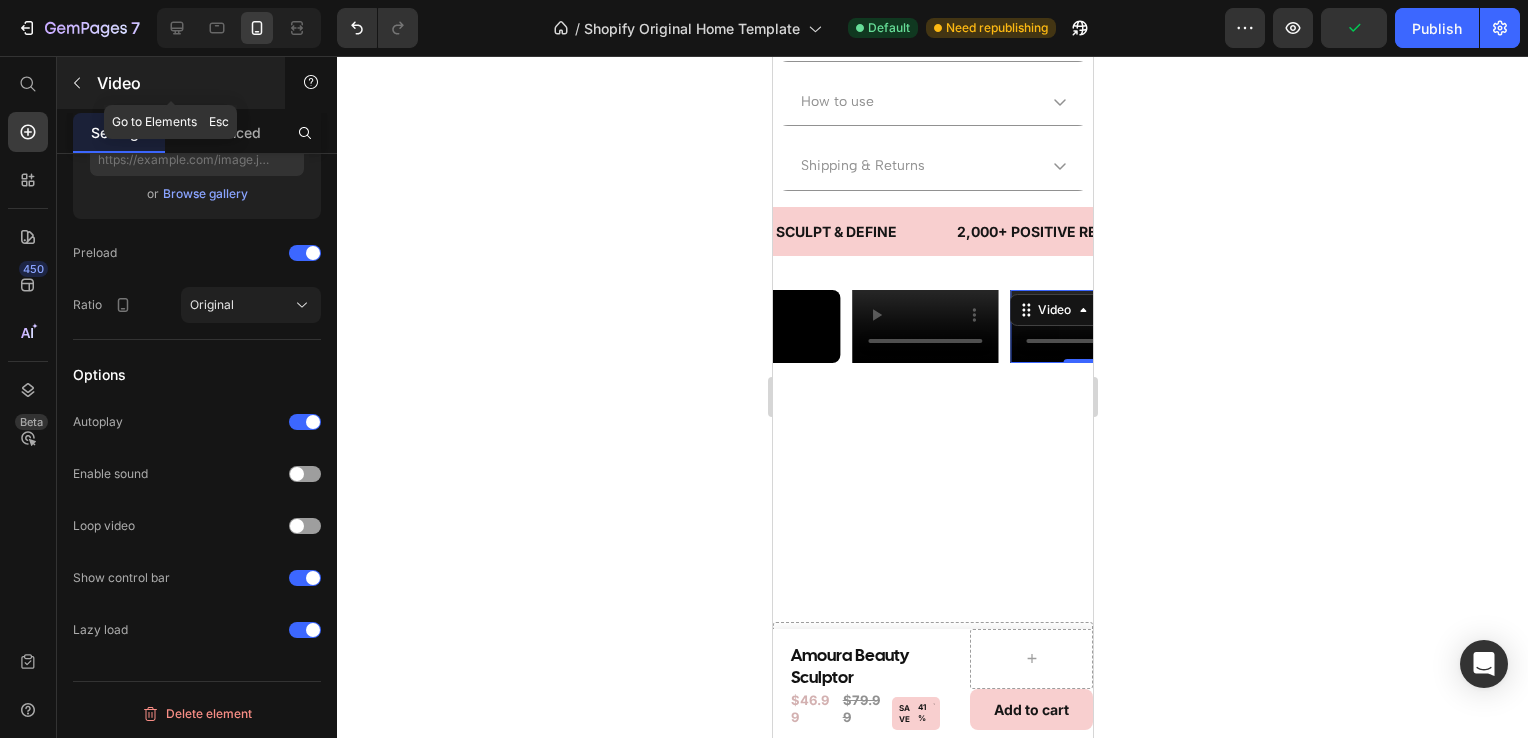 click 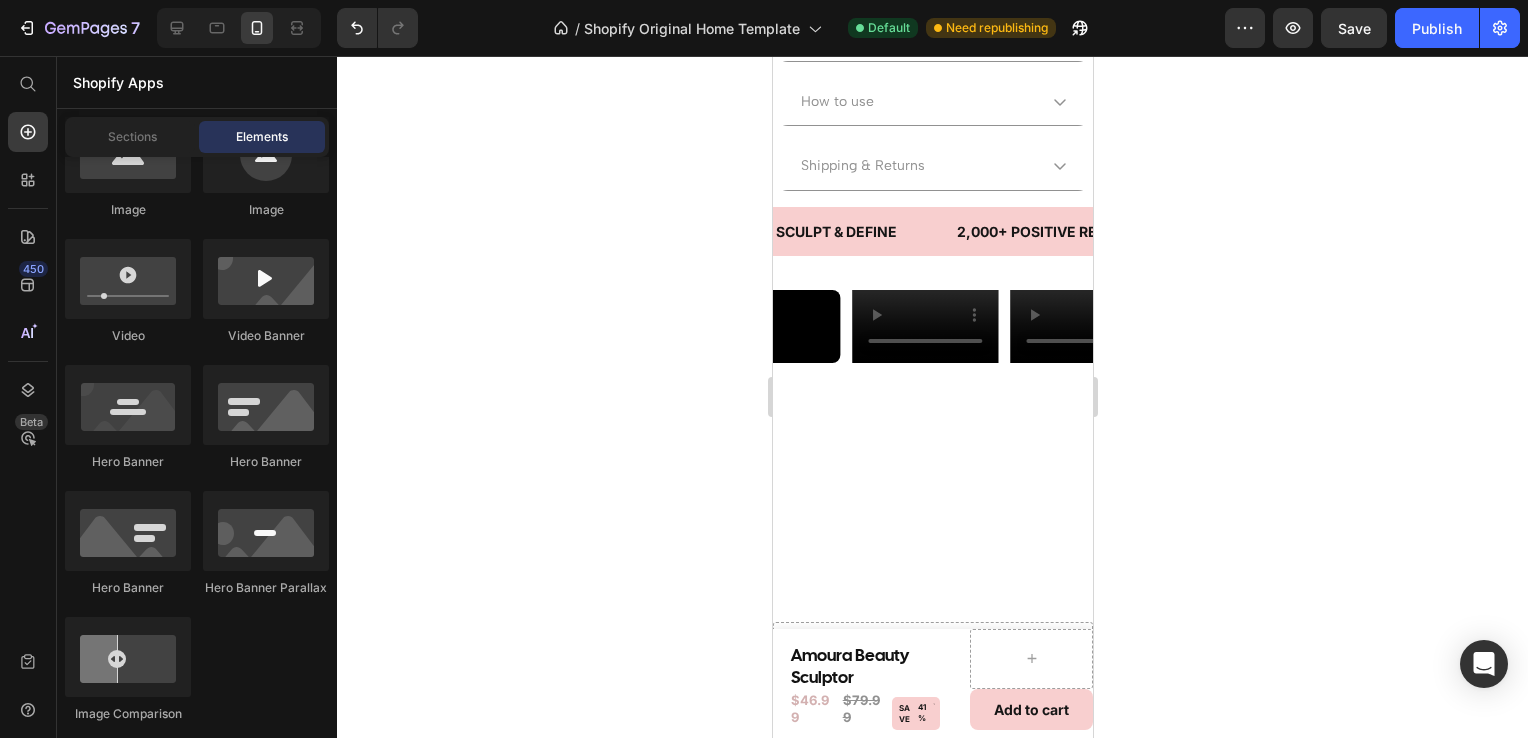 click 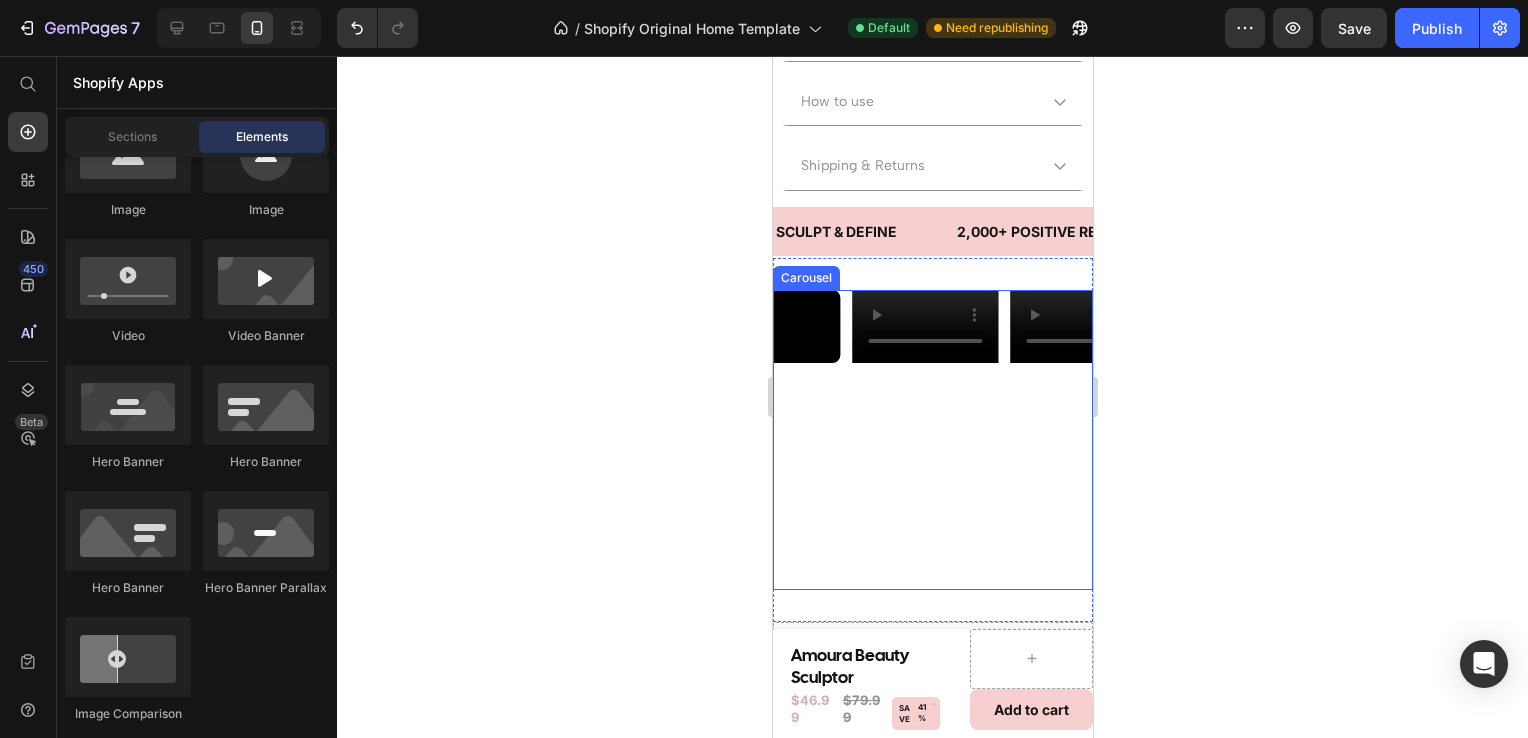 click on "Video" at bounding box center (1083, 440) 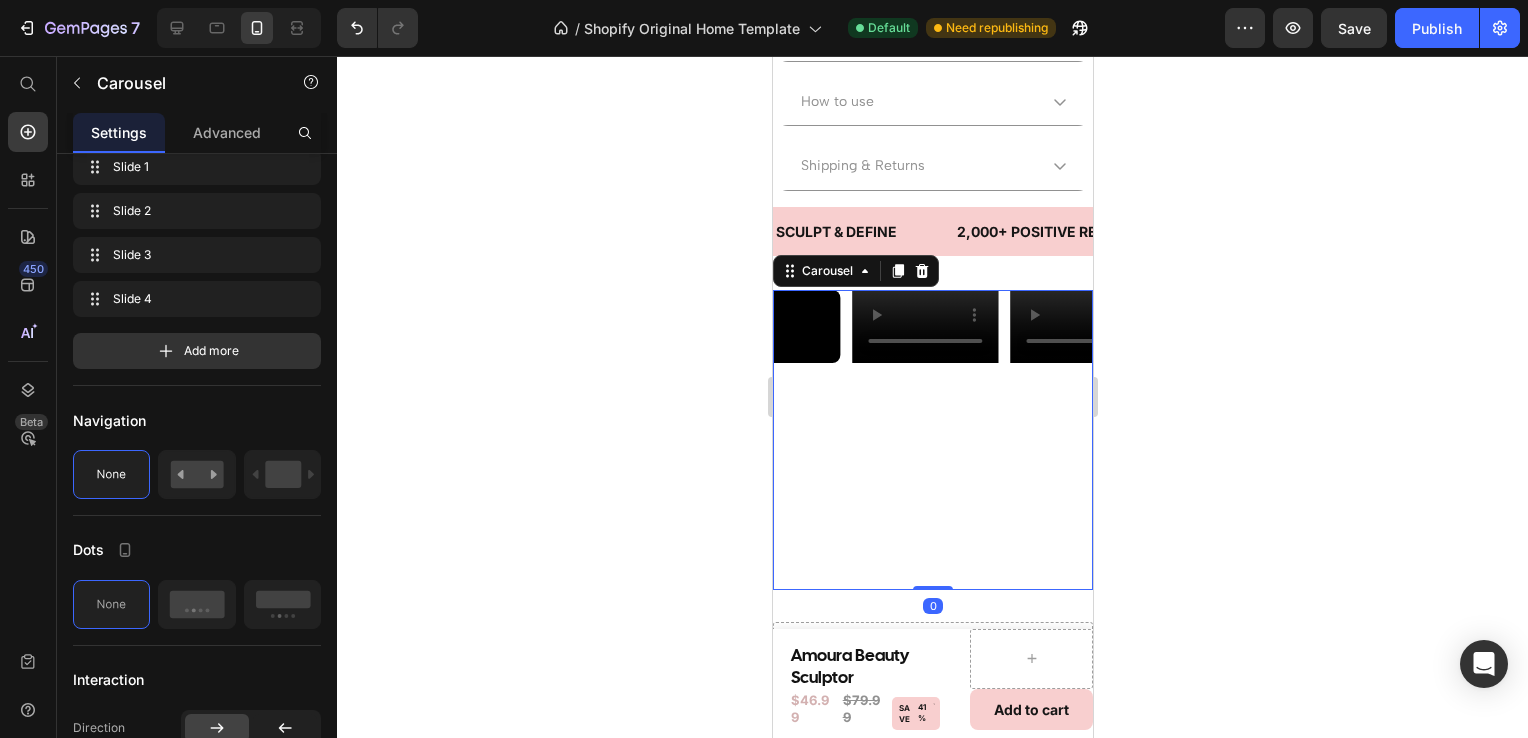 scroll, scrollTop: 0, scrollLeft: 0, axis: both 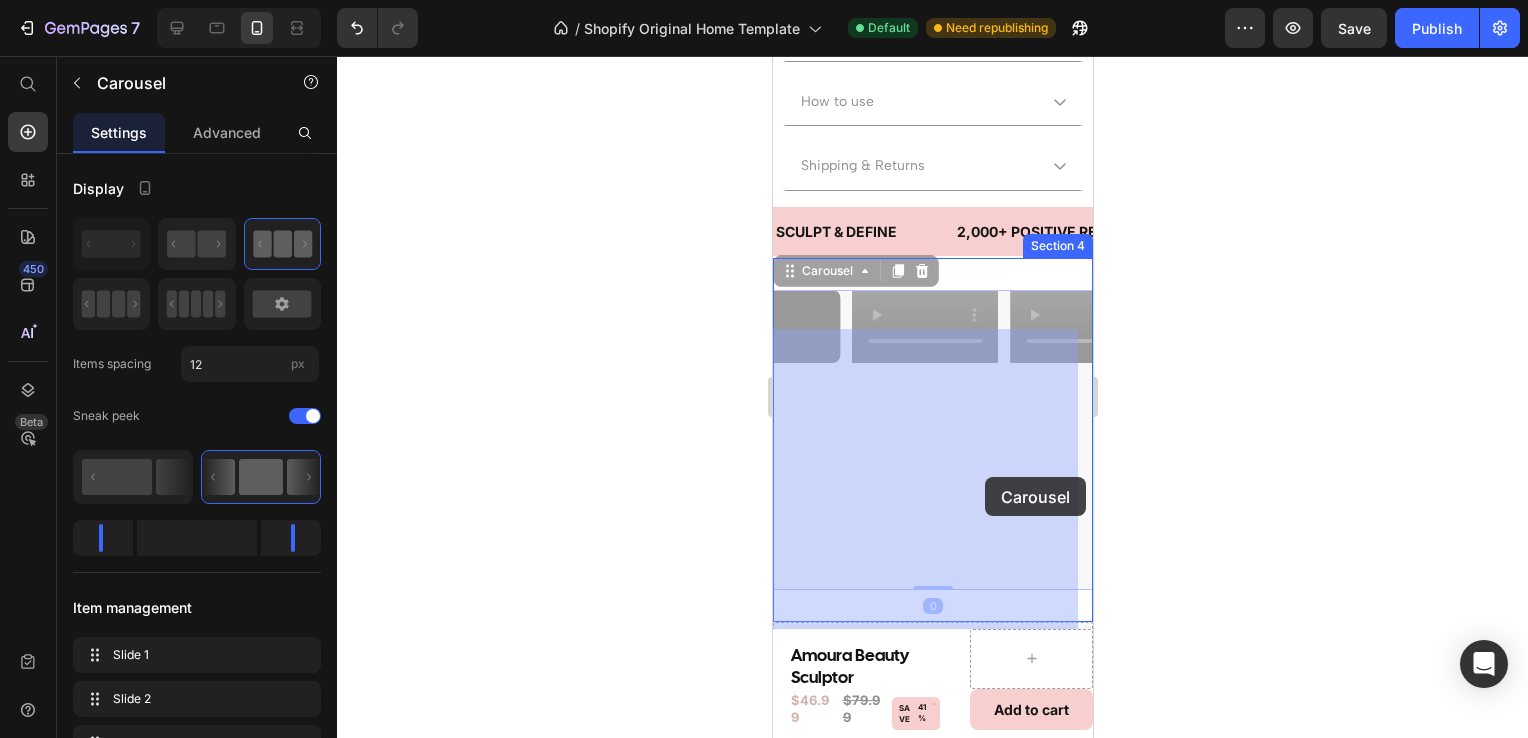 drag, startPoint x: 1050, startPoint y: 459, endPoint x: 985, endPoint y: 473, distance: 66.4906 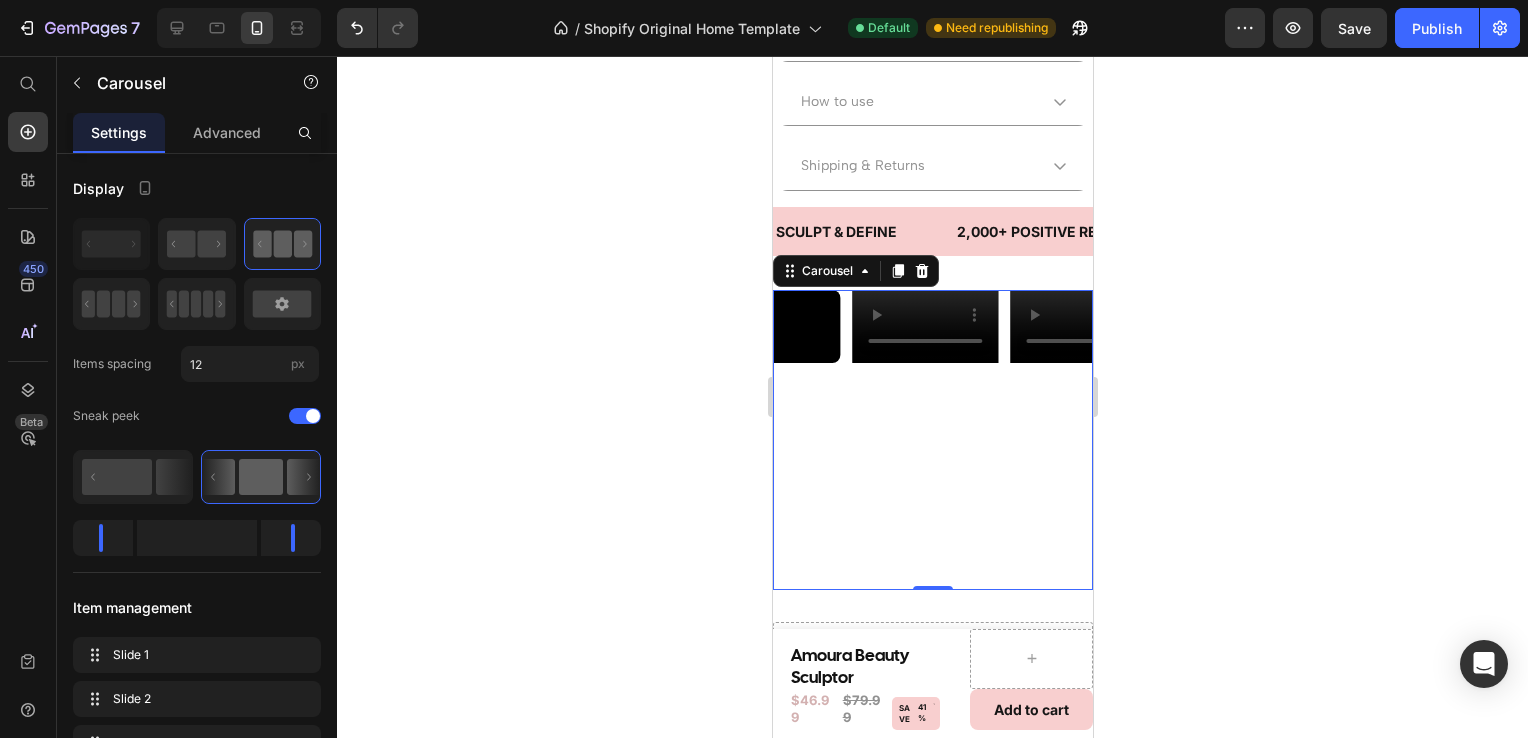 click on "Video" at bounding box center [1083, 440] 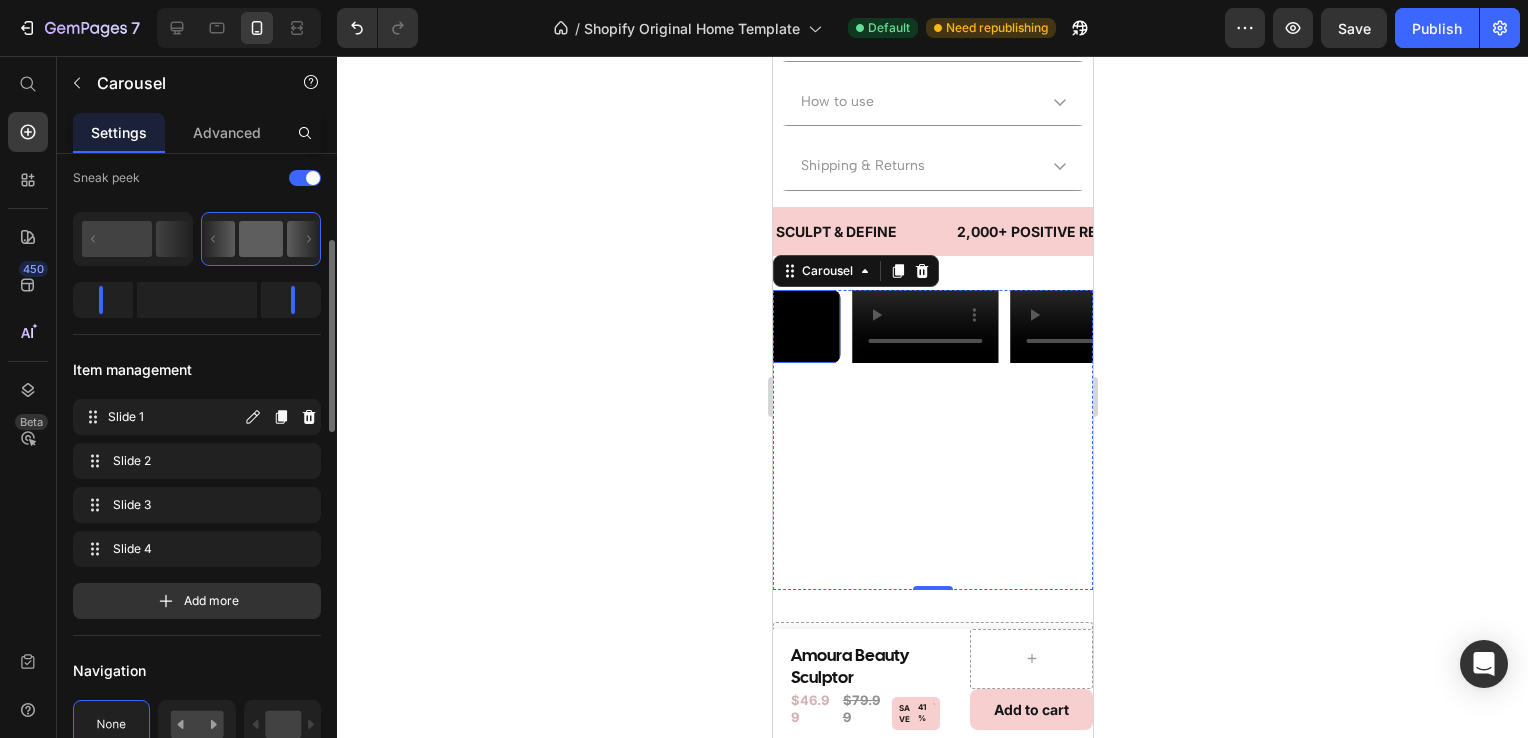 scroll, scrollTop: 252, scrollLeft: 0, axis: vertical 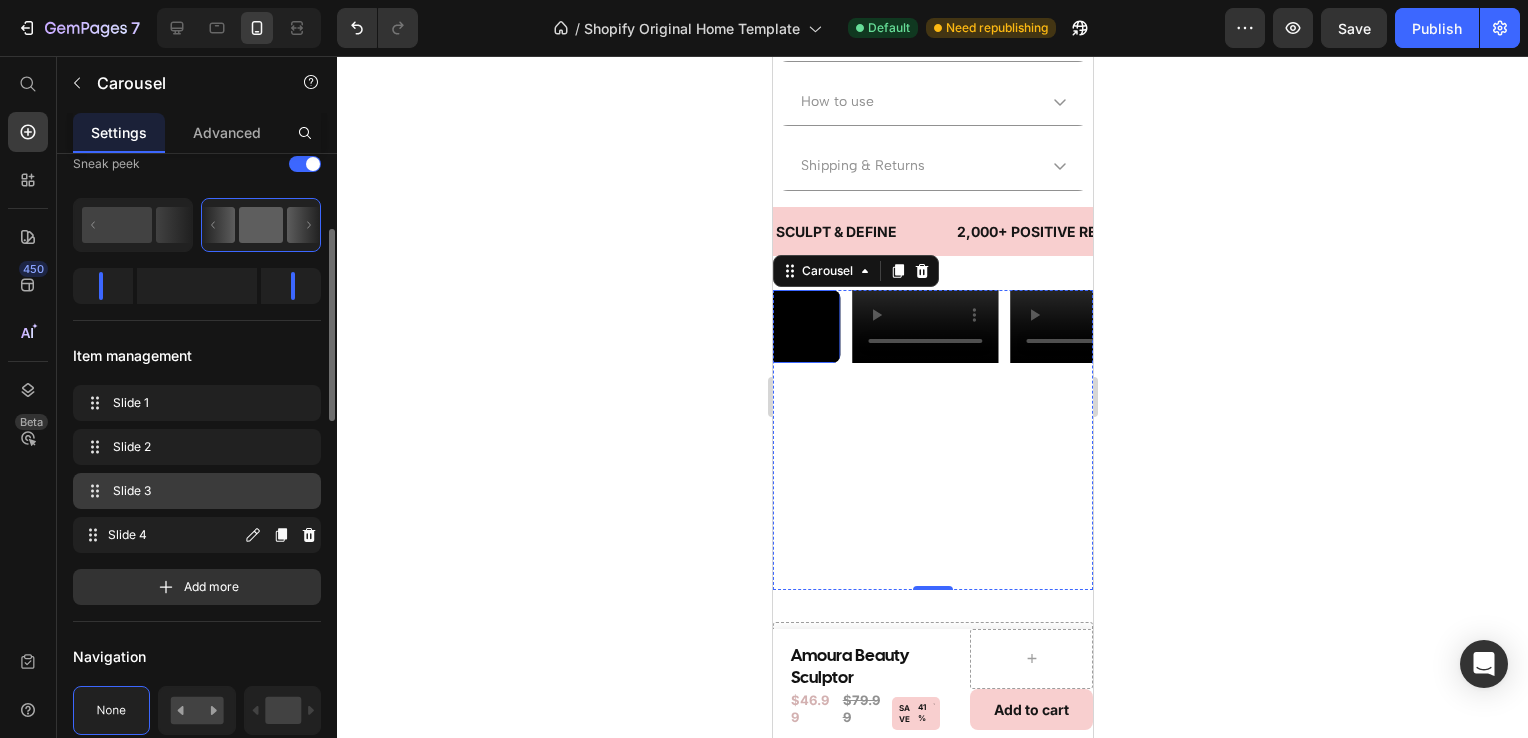drag, startPoint x: 152, startPoint y: 532, endPoint x: 128, endPoint y: 506, distance: 35.383614 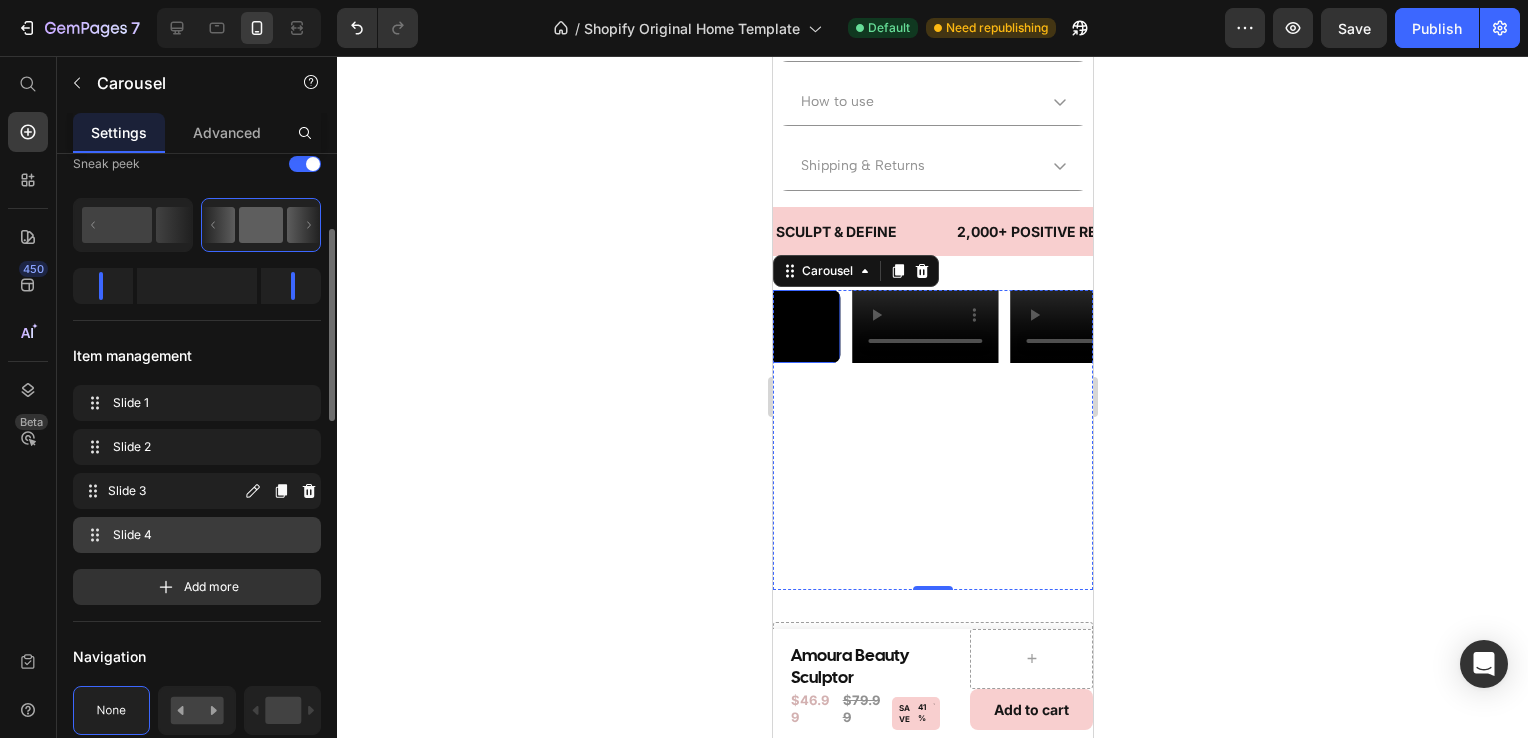 drag, startPoint x: 128, startPoint y: 506, endPoint x: 138, endPoint y: 536, distance: 31.622776 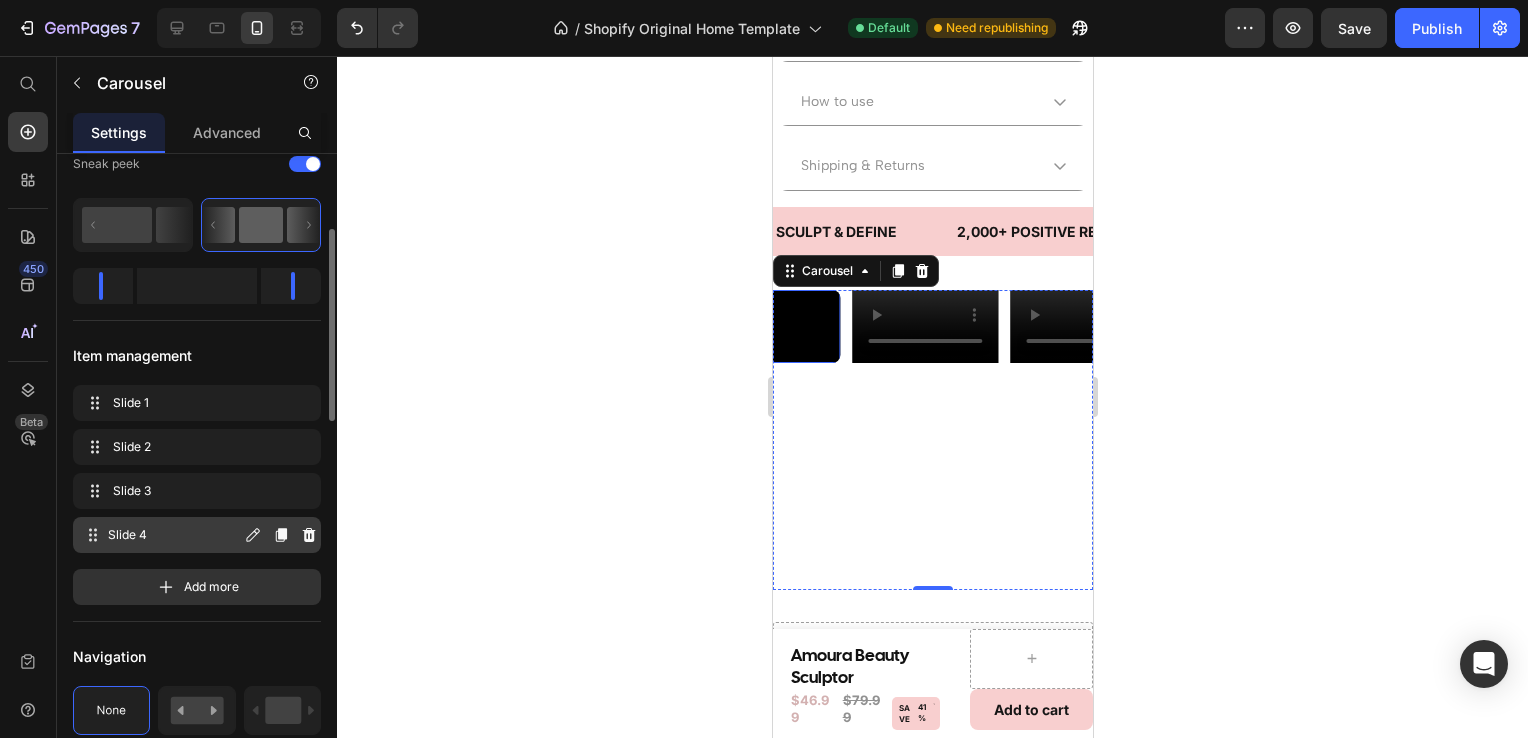 click on "Slide 4" at bounding box center [174, 535] 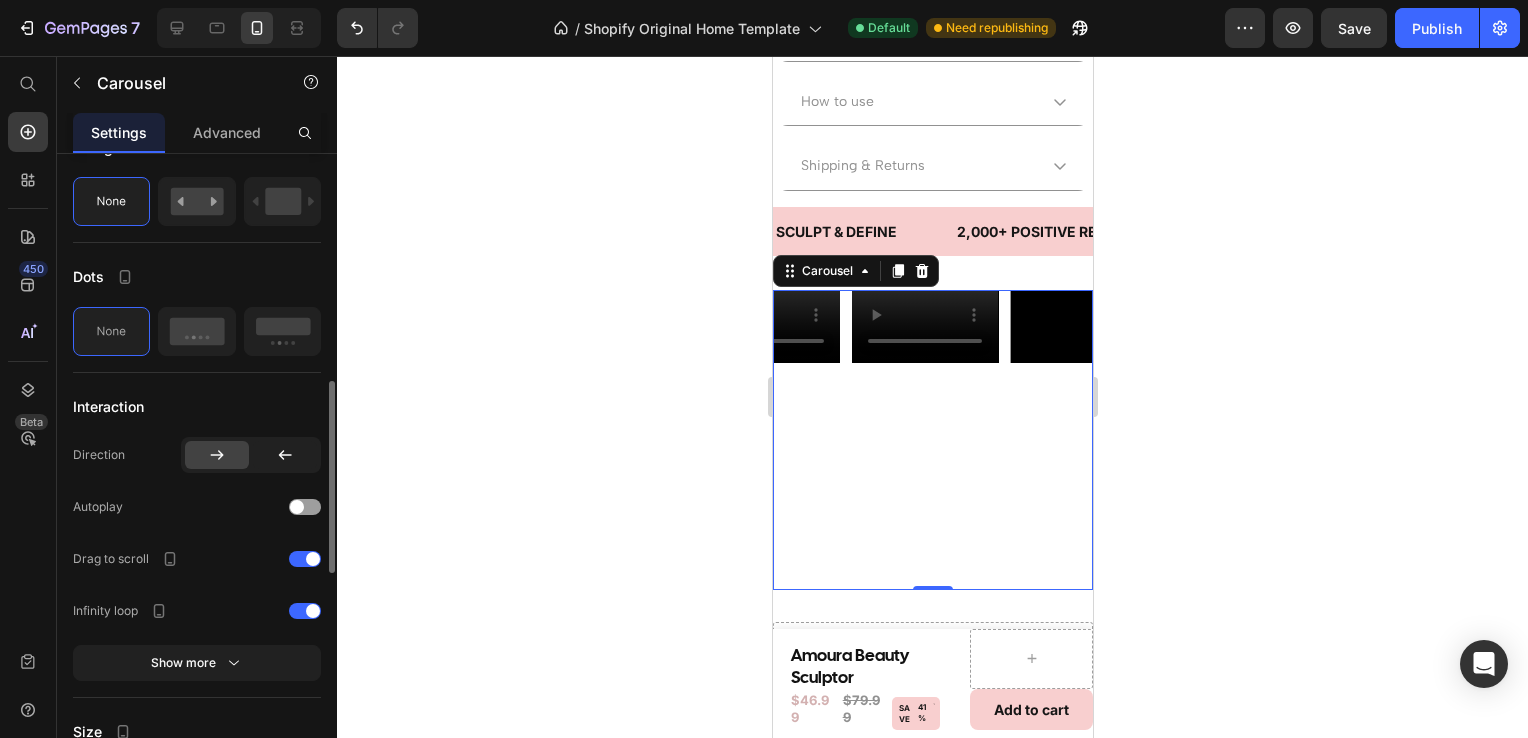 scroll, scrollTop: 762, scrollLeft: 0, axis: vertical 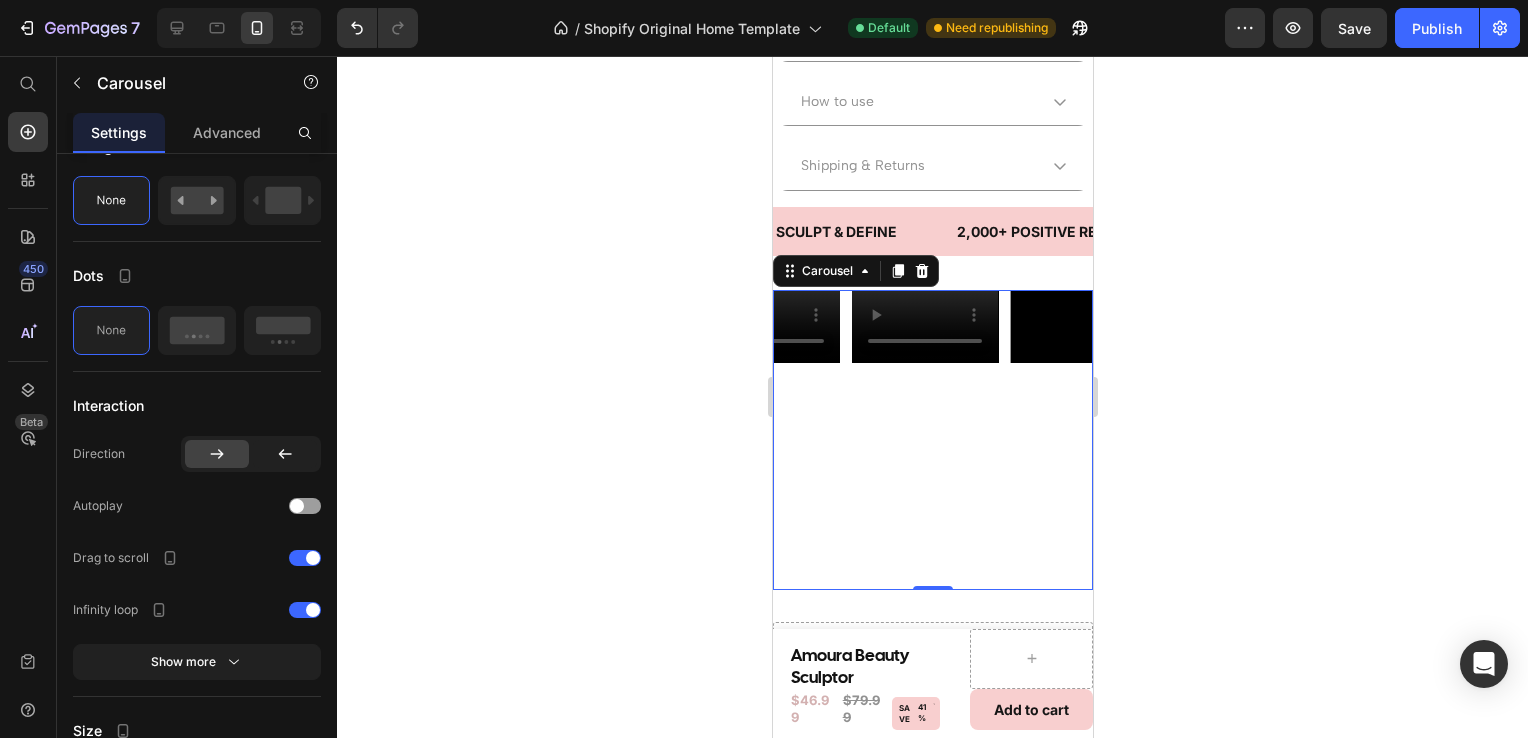 click on "Video" at bounding box center (924, 440) 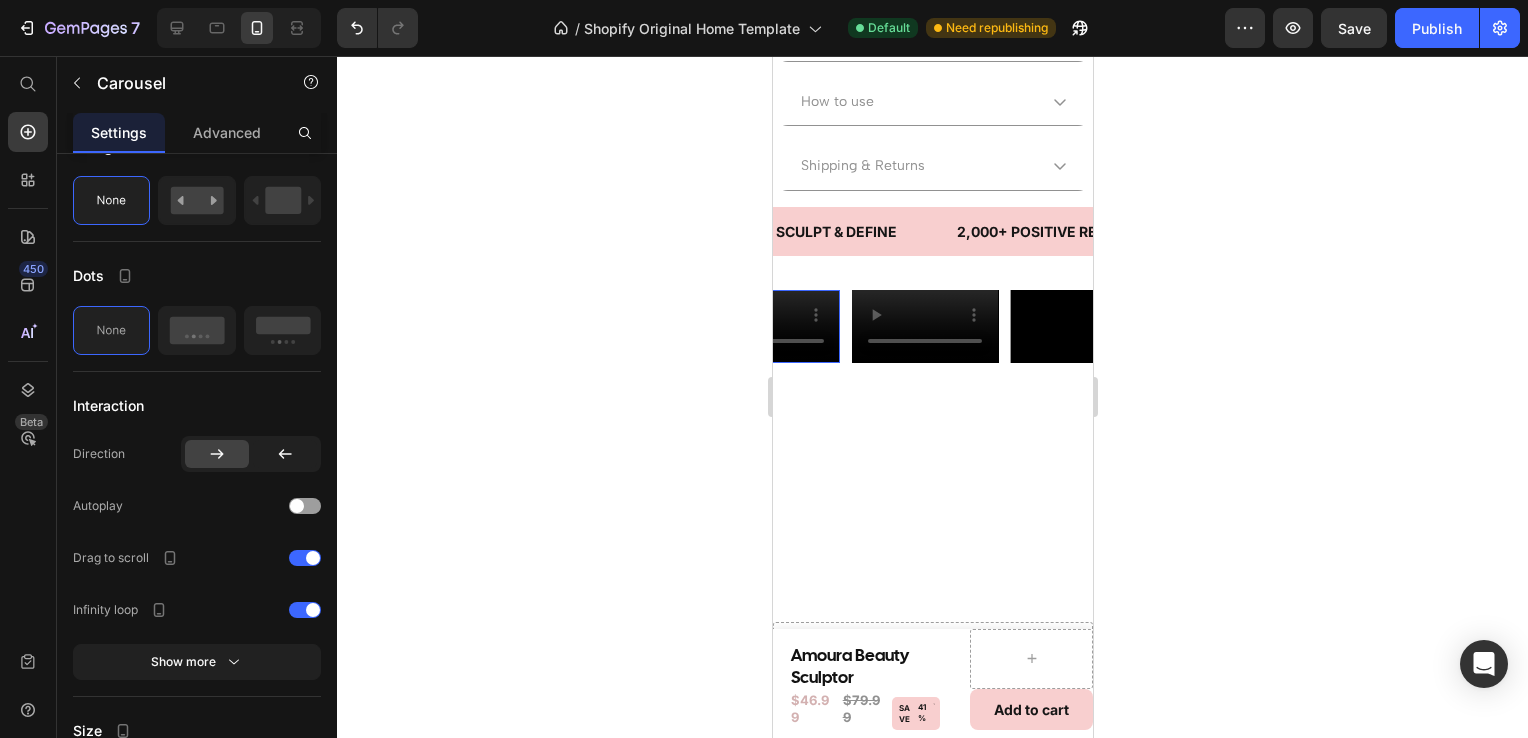 click at bounding box center [766, 326] 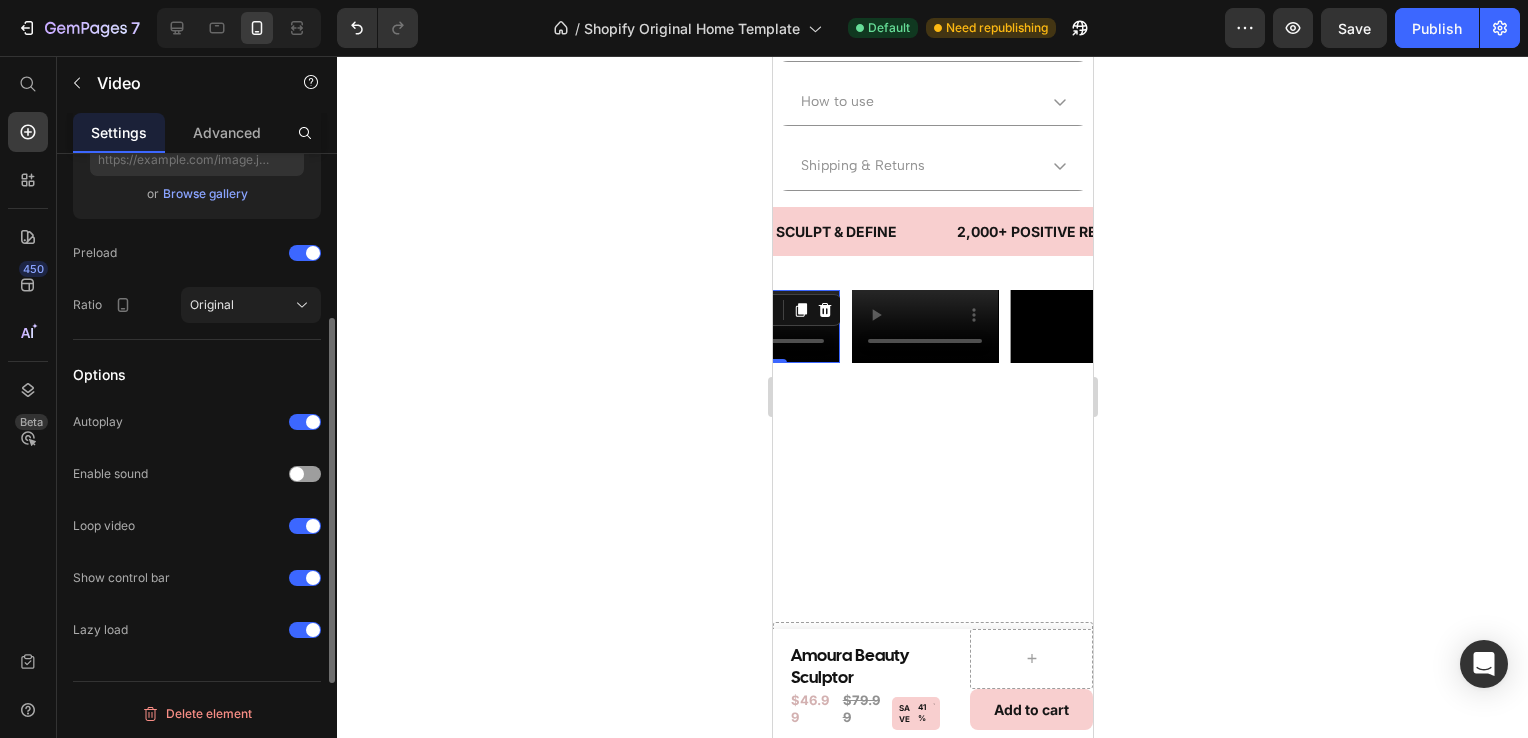 scroll, scrollTop: 488, scrollLeft: 0, axis: vertical 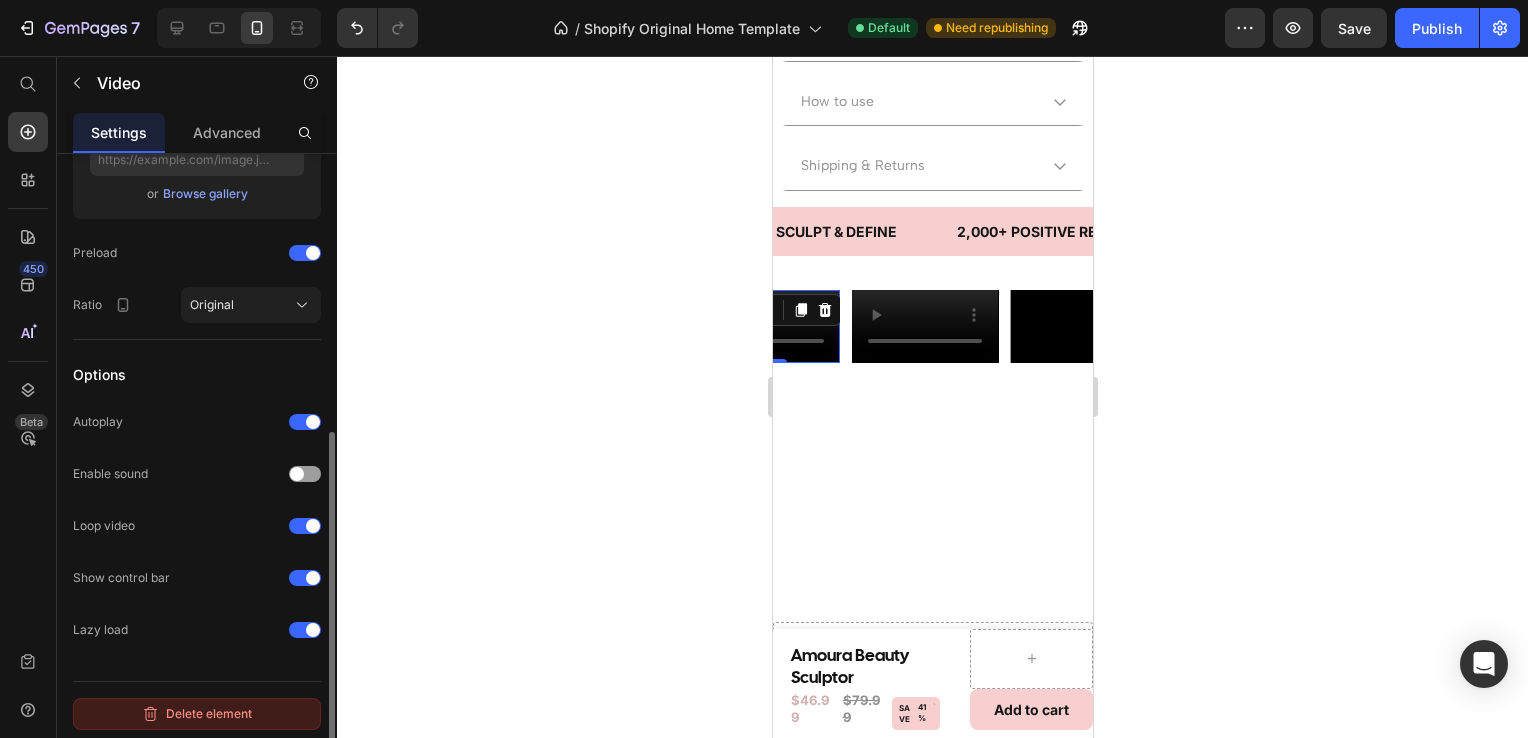 click on "Delete element" at bounding box center (197, 714) 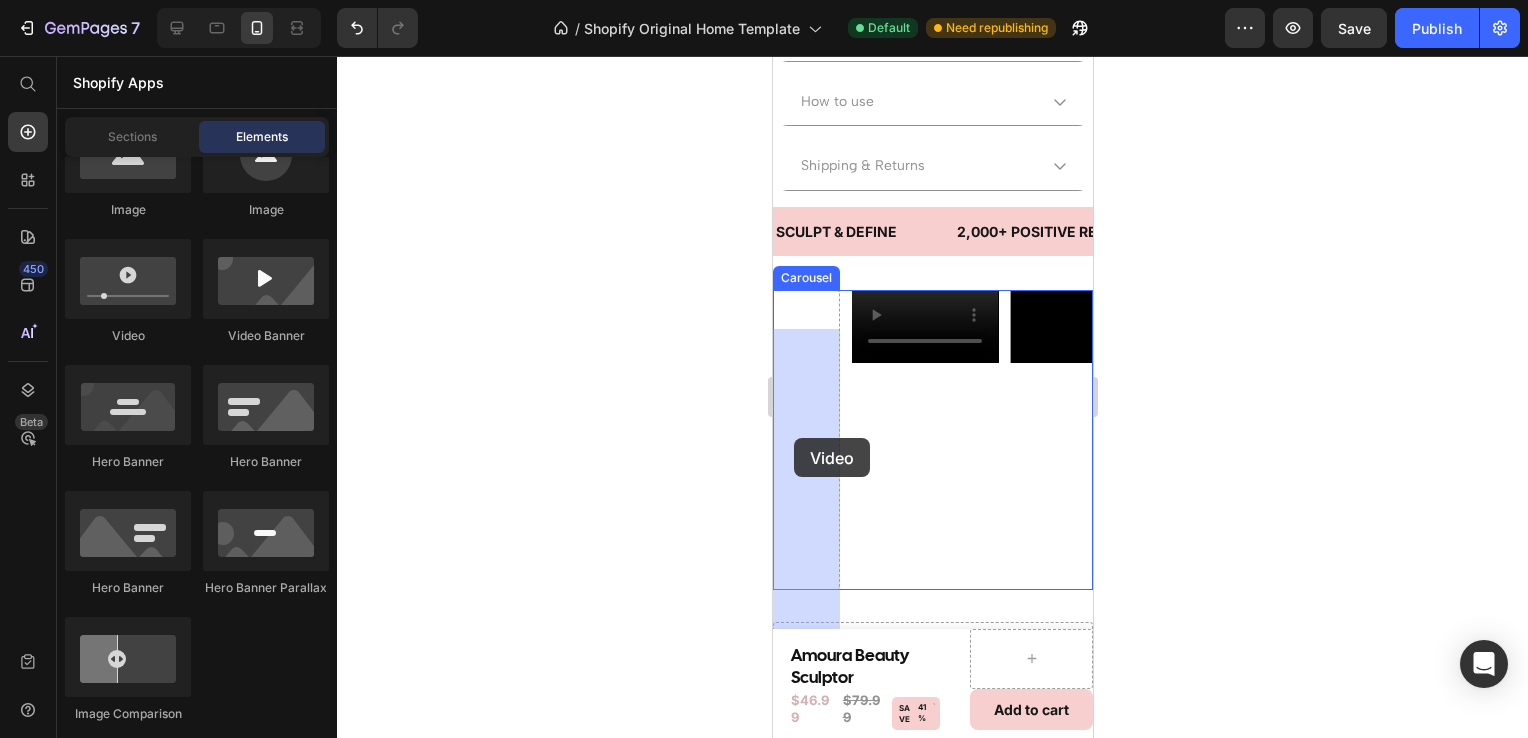 drag, startPoint x: 927, startPoint y: 366, endPoint x: 793, endPoint y: 438, distance: 152.11838 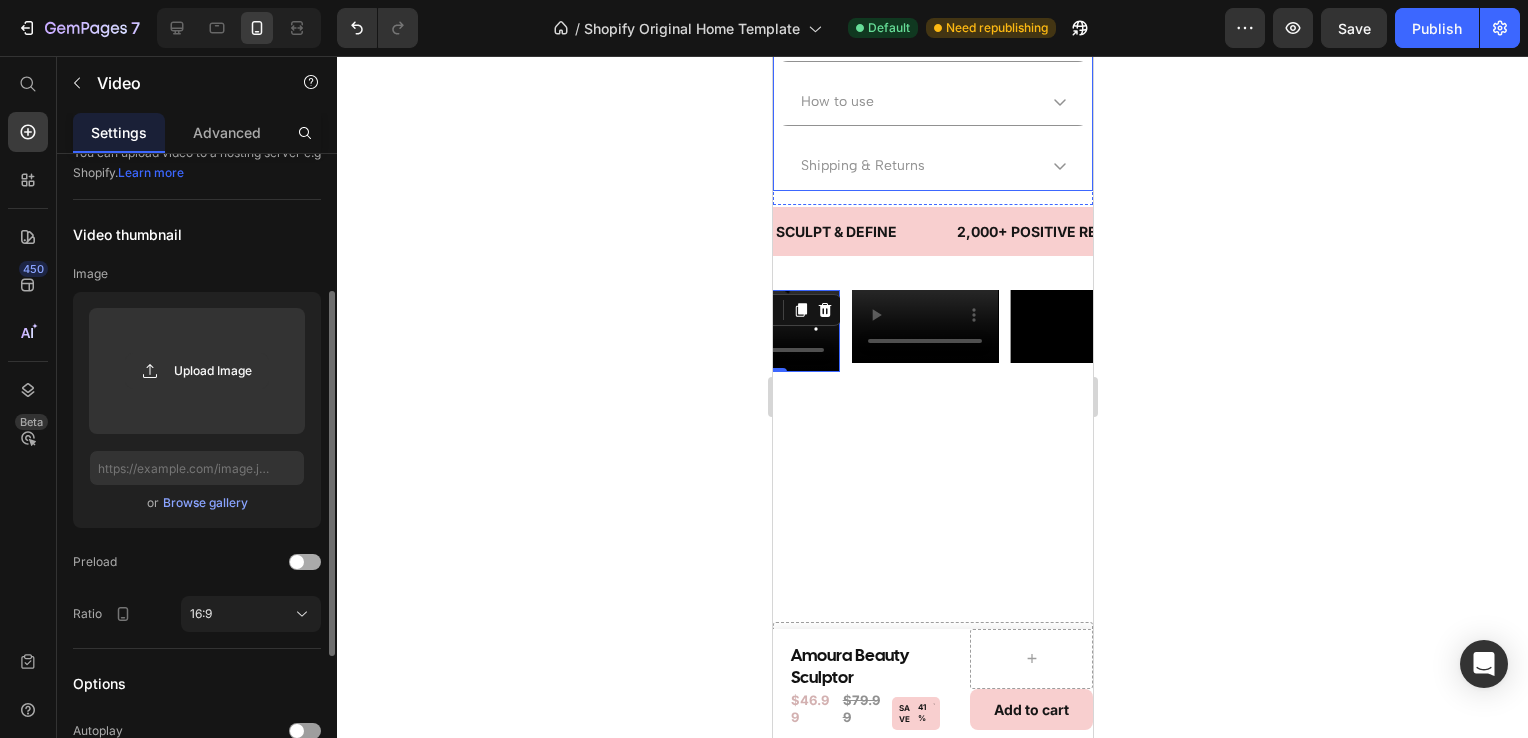 scroll, scrollTop: 0, scrollLeft: 0, axis: both 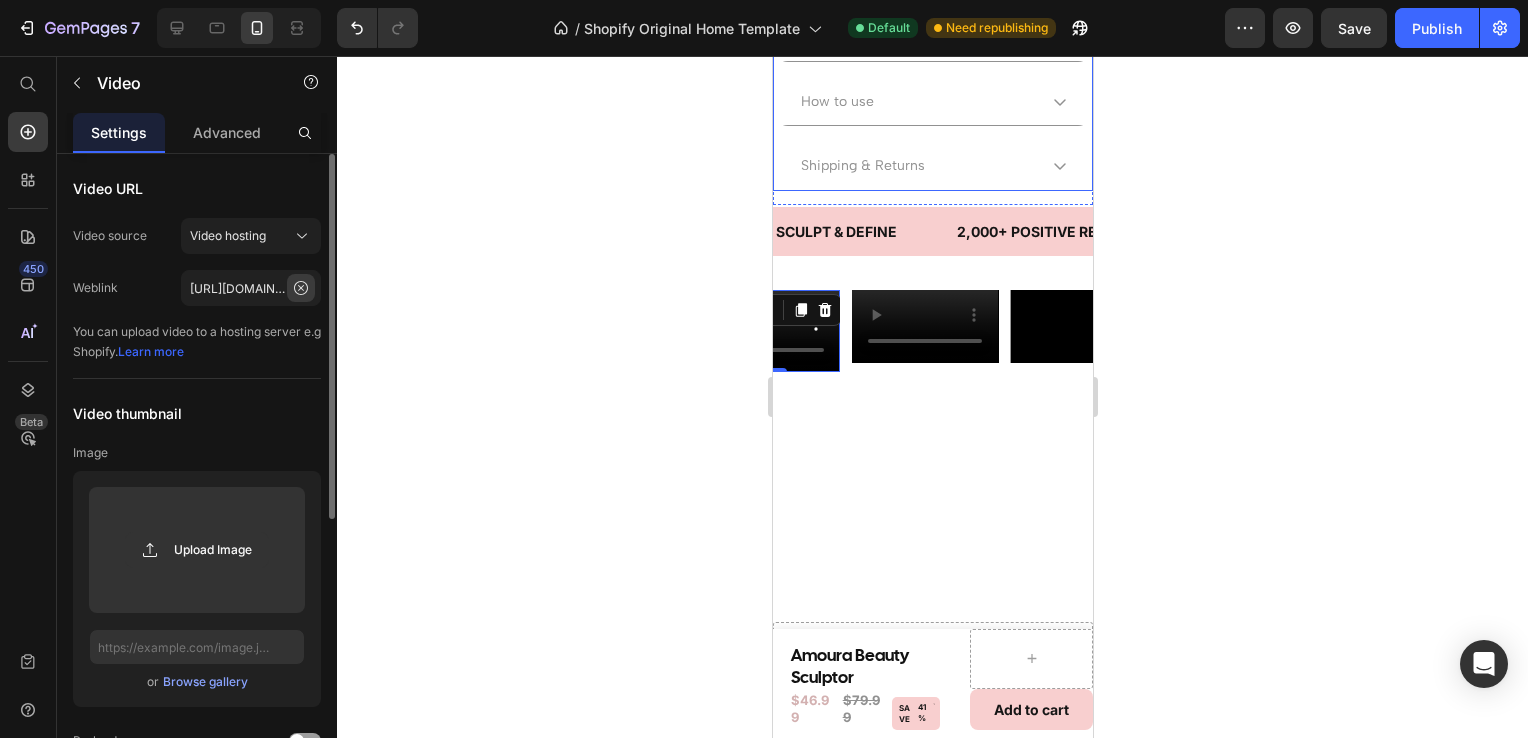 click 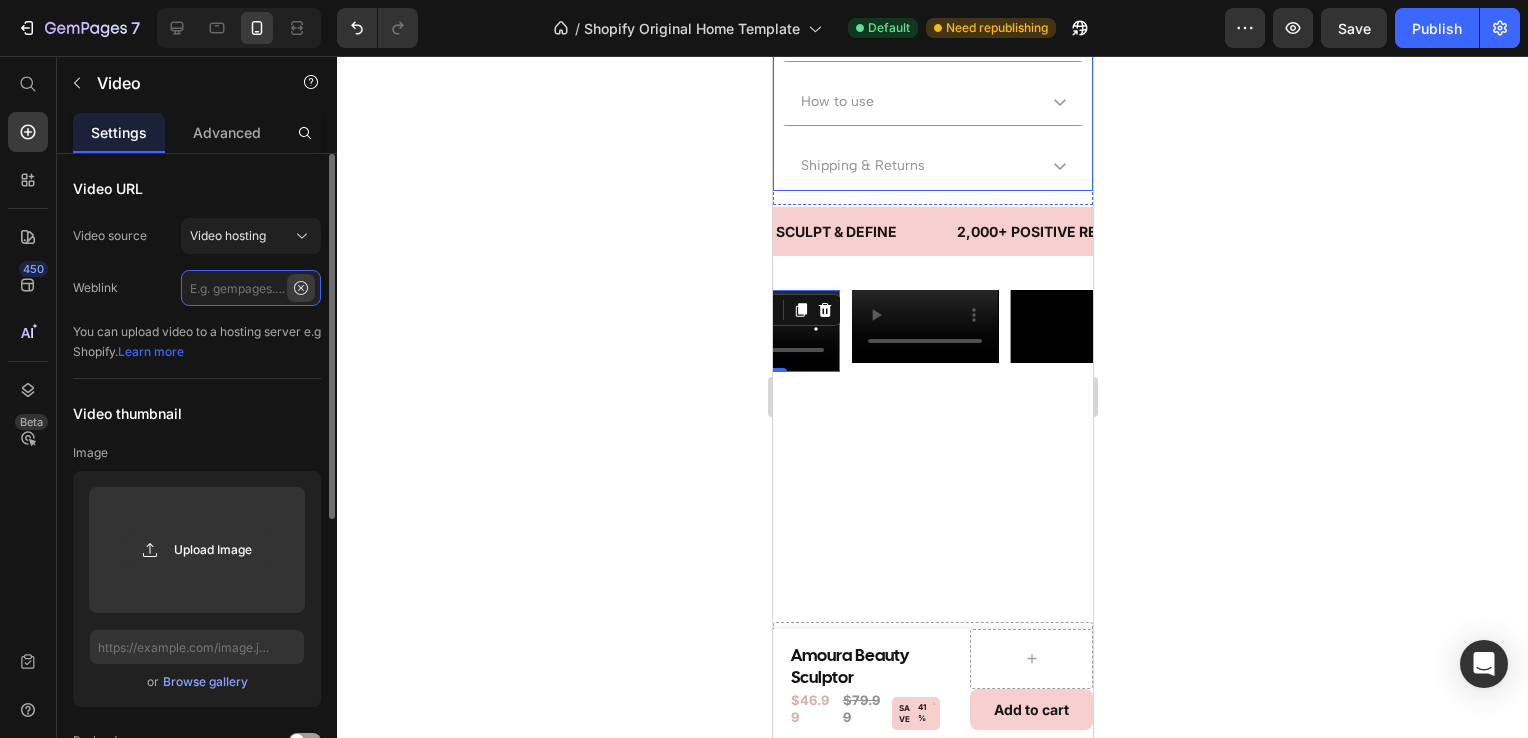 scroll, scrollTop: 0, scrollLeft: 0, axis: both 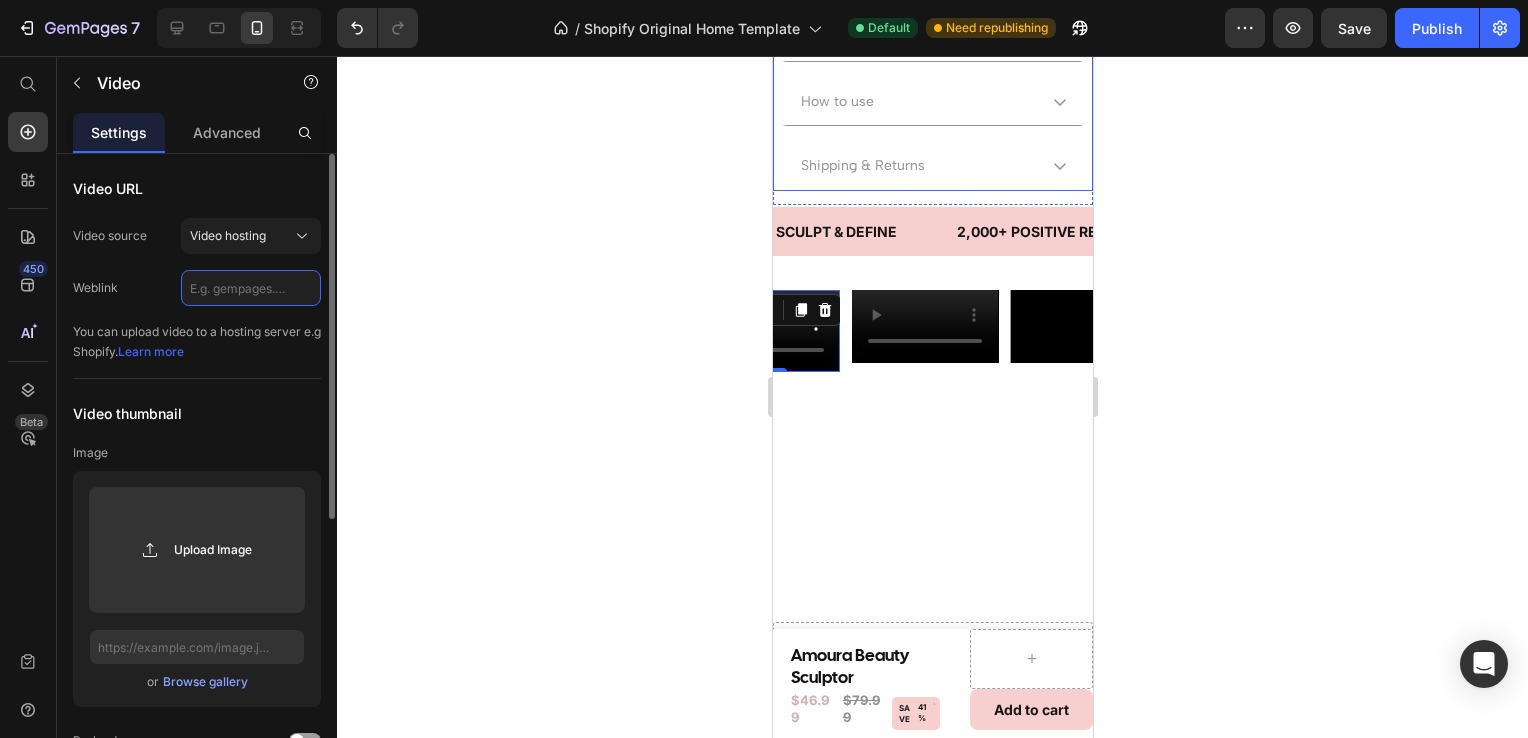 paste on "[URL][DOMAIN_NAME]" 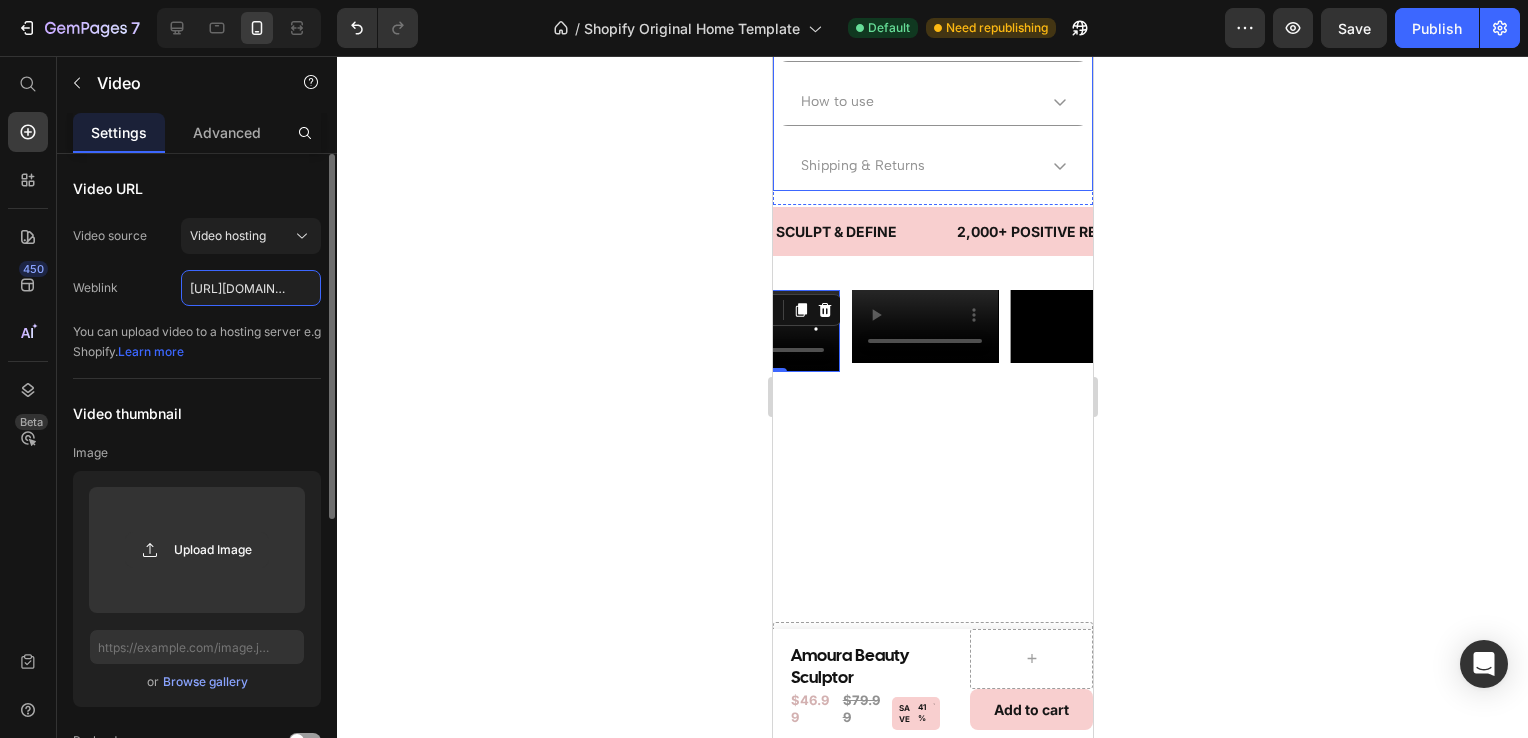 scroll, scrollTop: 0, scrollLeft: 371, axis: horizontal 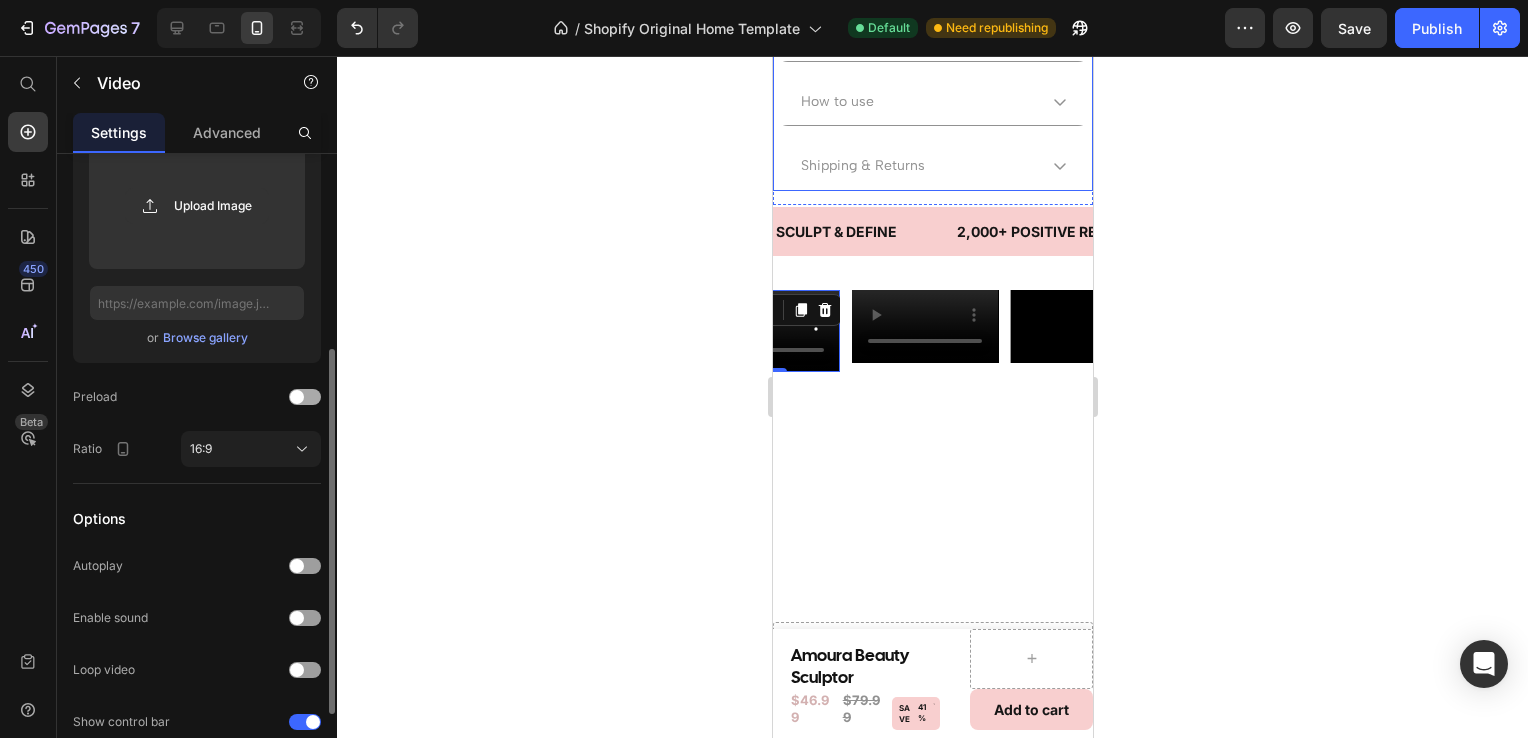 type on "[URL][DOMAIN_NAME]" 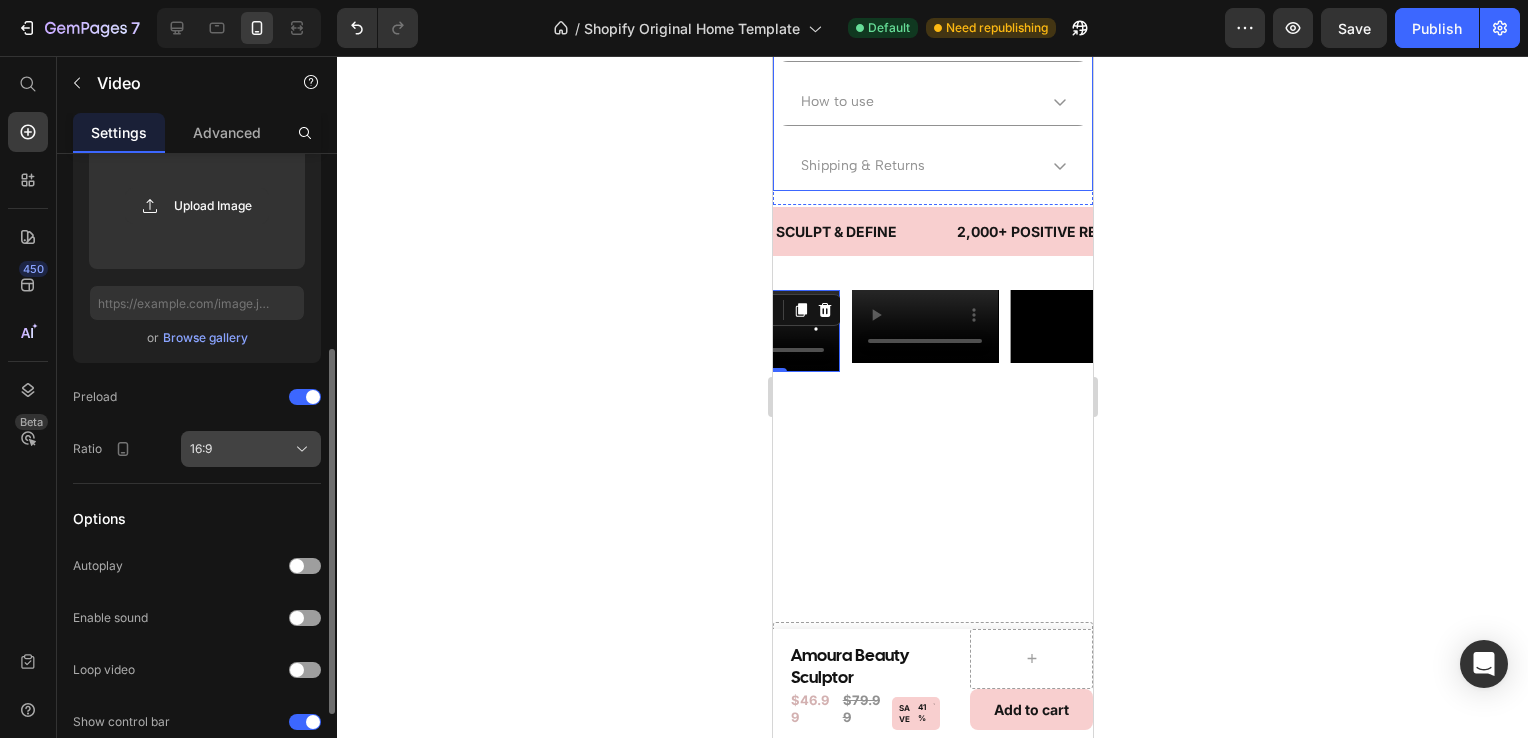 click 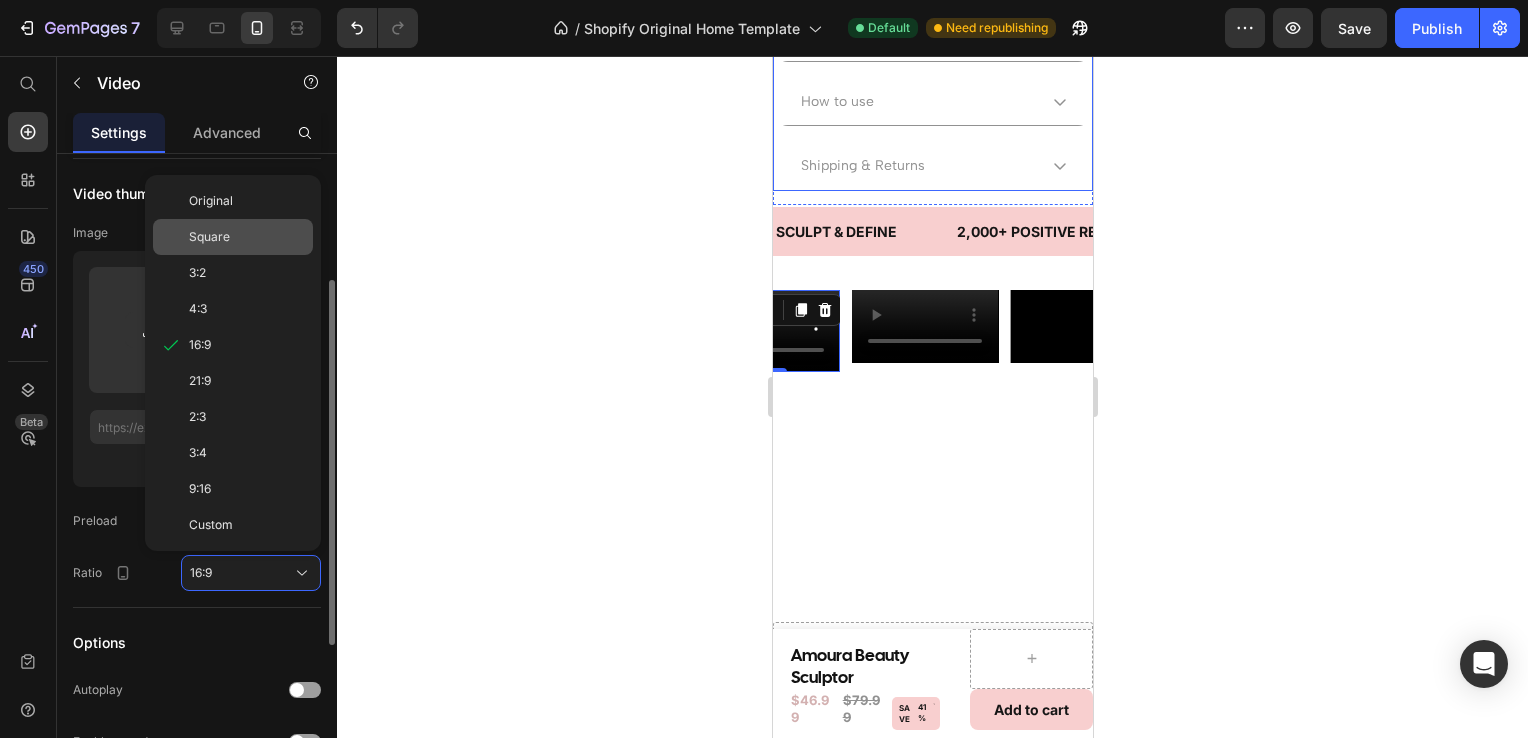 scroll, scrollTop: 216, scrollLeft: 0, axis: vertical 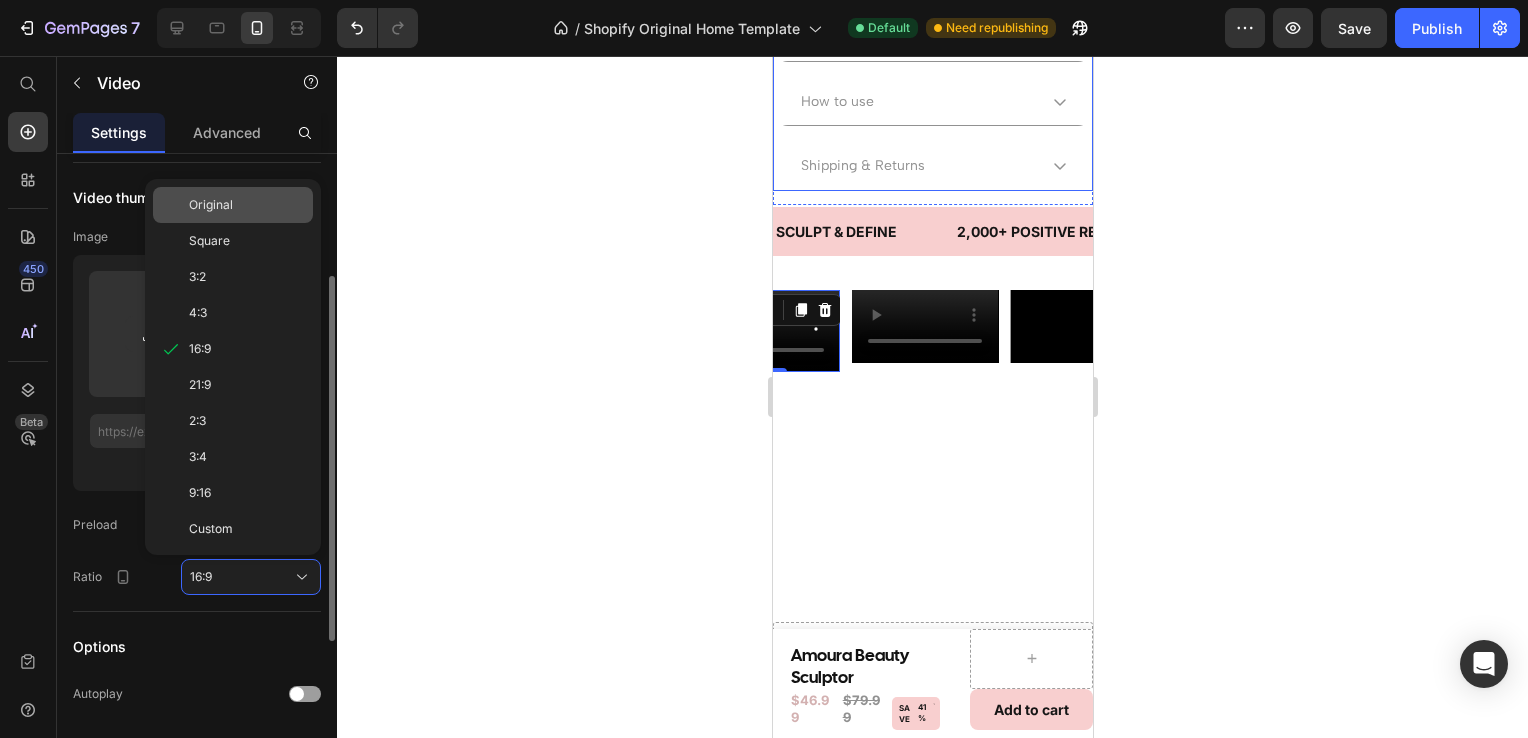 click on "Original" at bounding box center (247, 205) 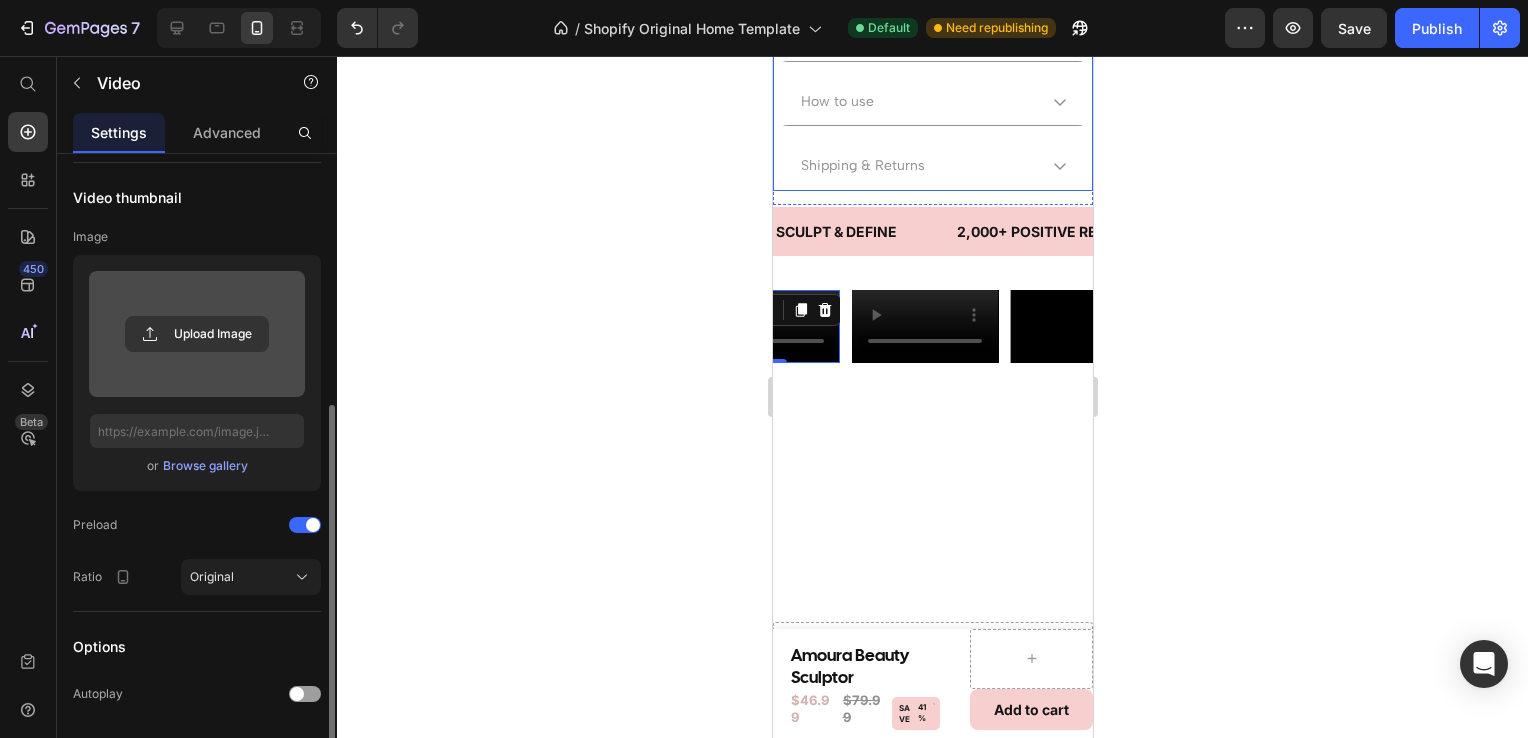 scroll, scrollTop: 488, scrollLeft: 0, axis: vertical 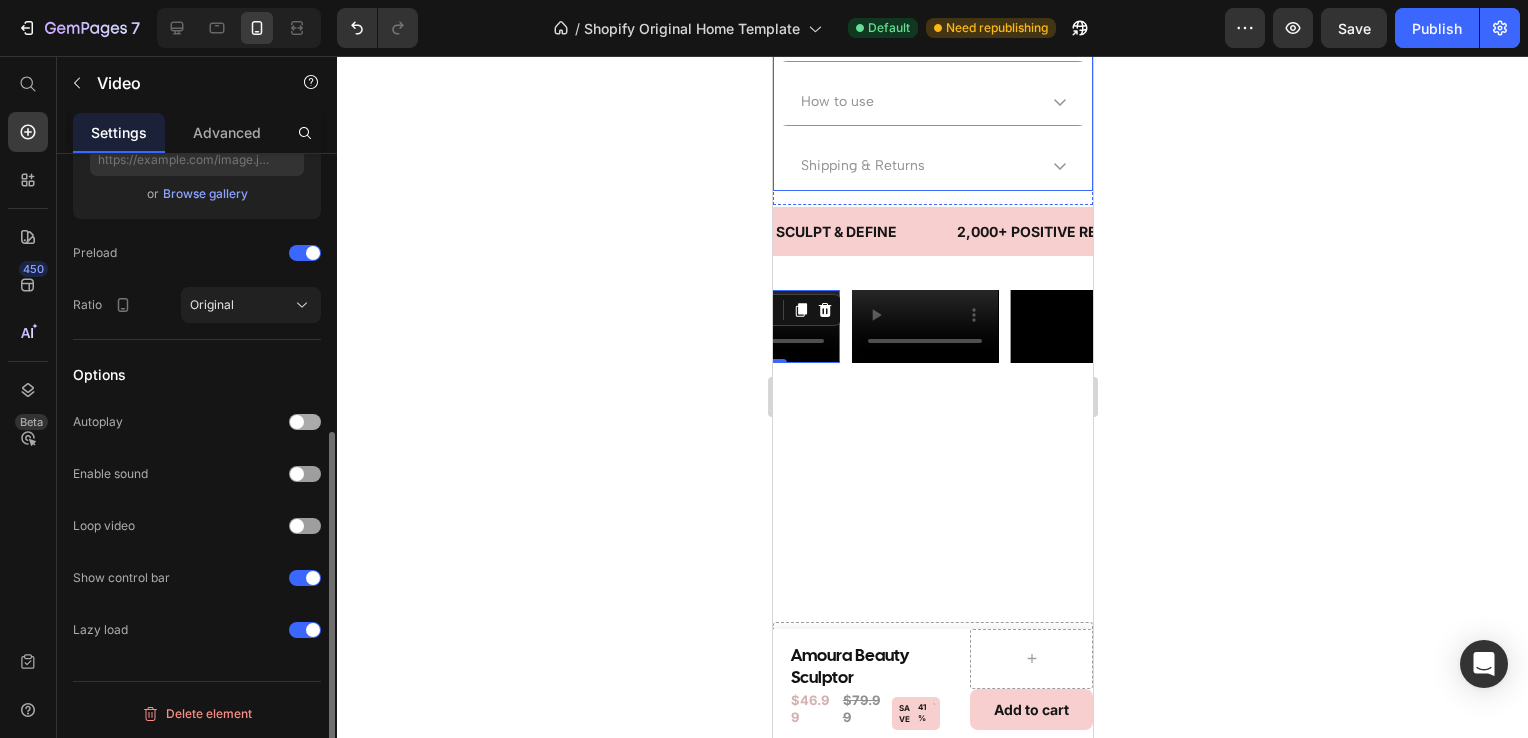 click at bounding box center [305, 422] 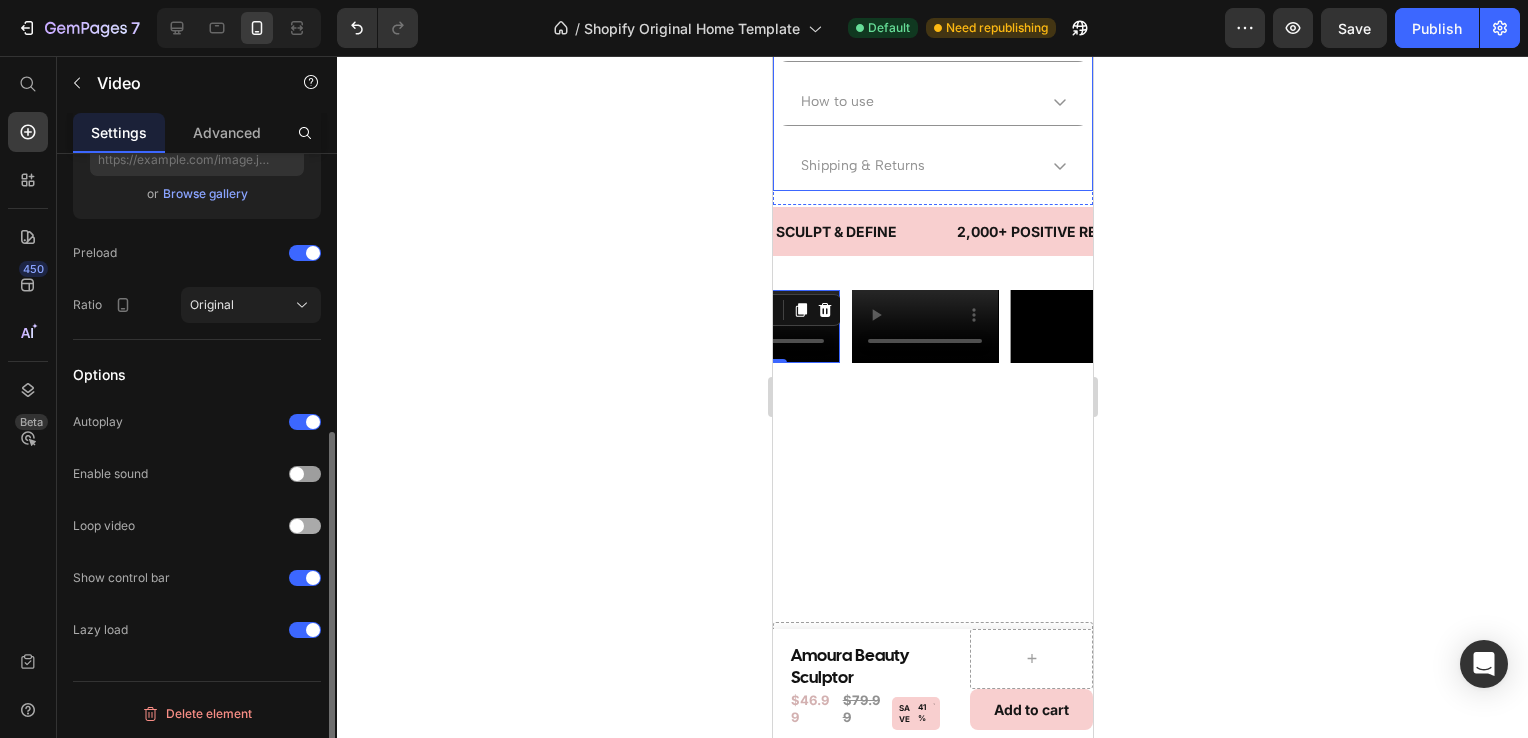 click at bounding box center [305, 526] 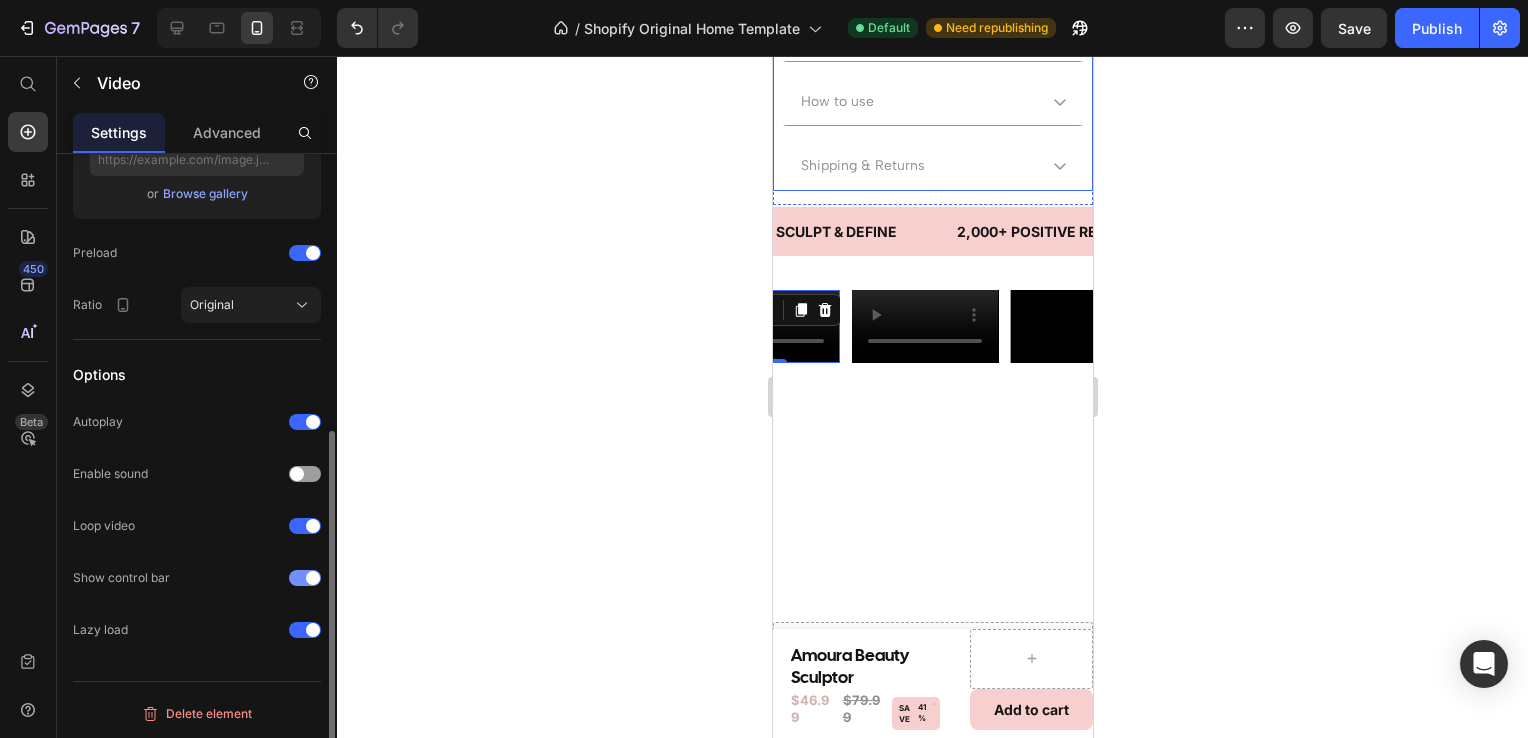 click at bounding box center [305, 578] 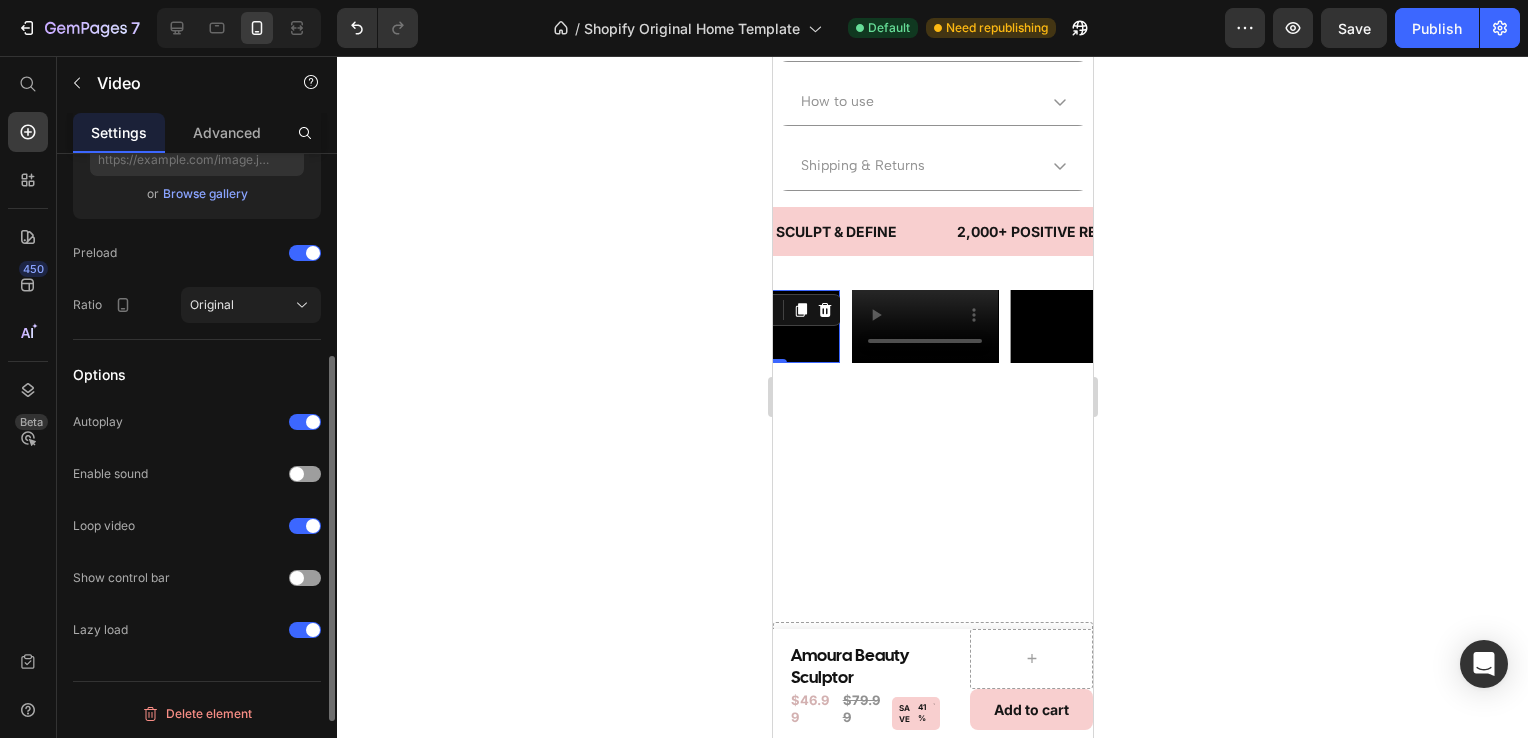 scroll, scrollTop: 0, scrollLeft: 0, axis: both 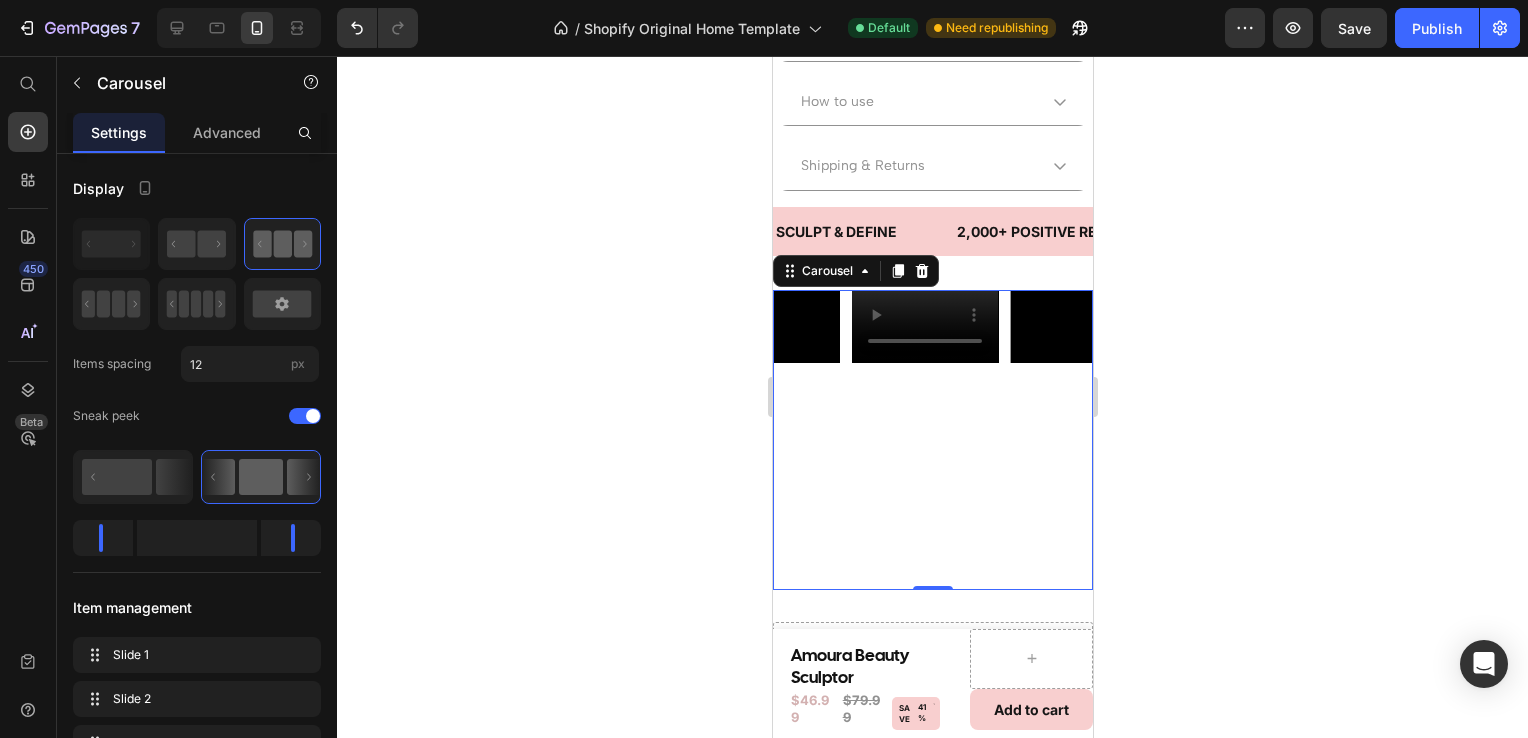 click on "Video" at bounding box center (924, 440) 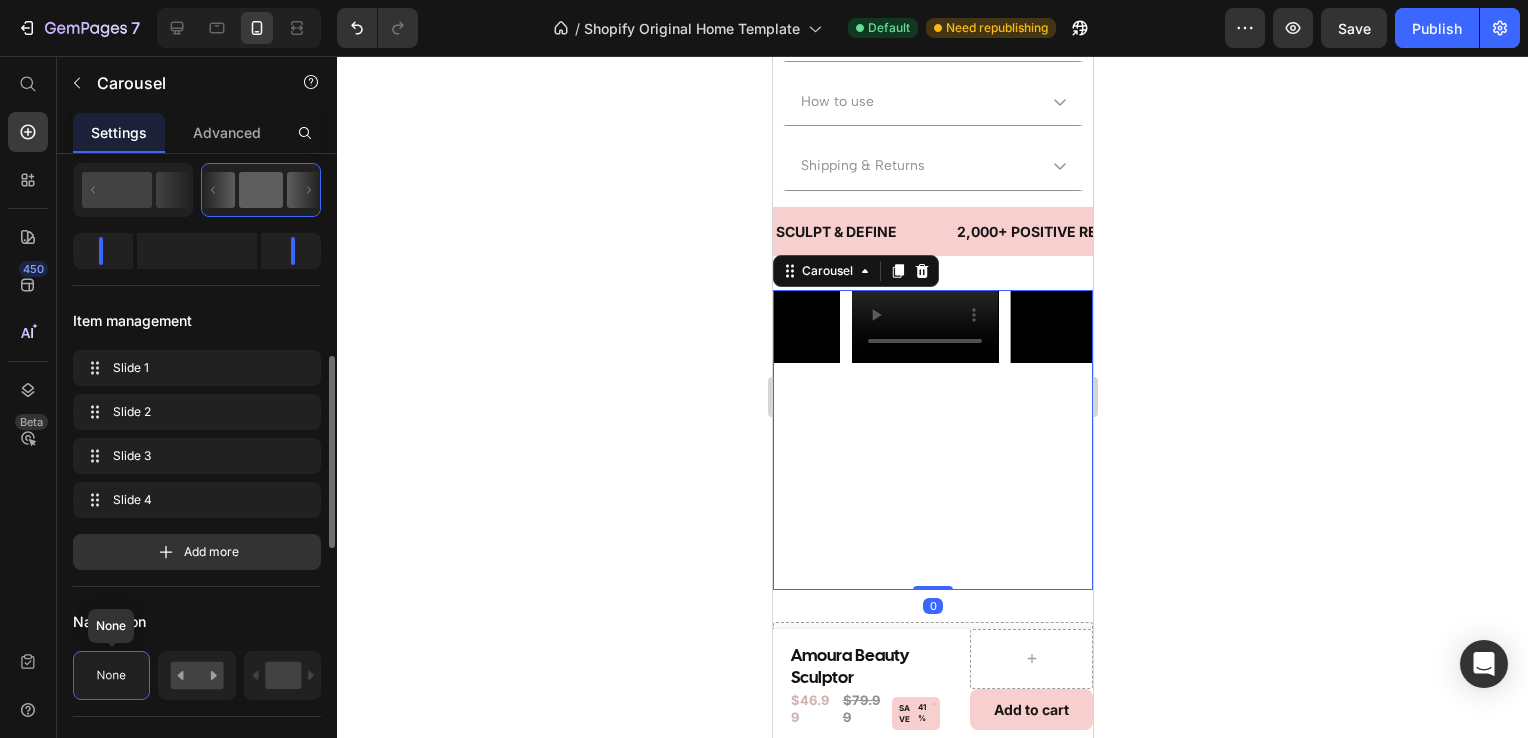 scroll, scrollTop: 412, scrollLeft: 0, axis: vertical 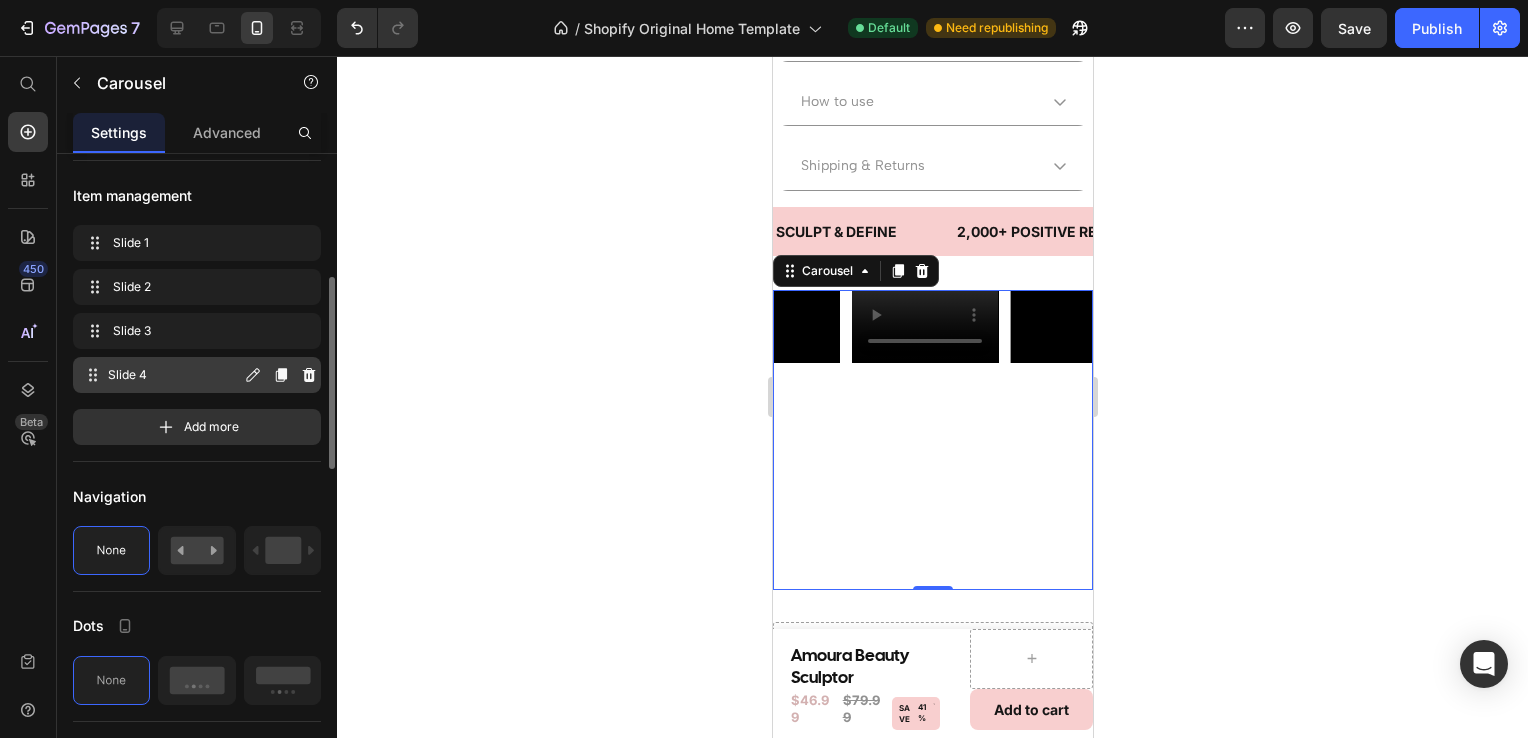 click on "Slide 4" at bounding box center [174, 375] 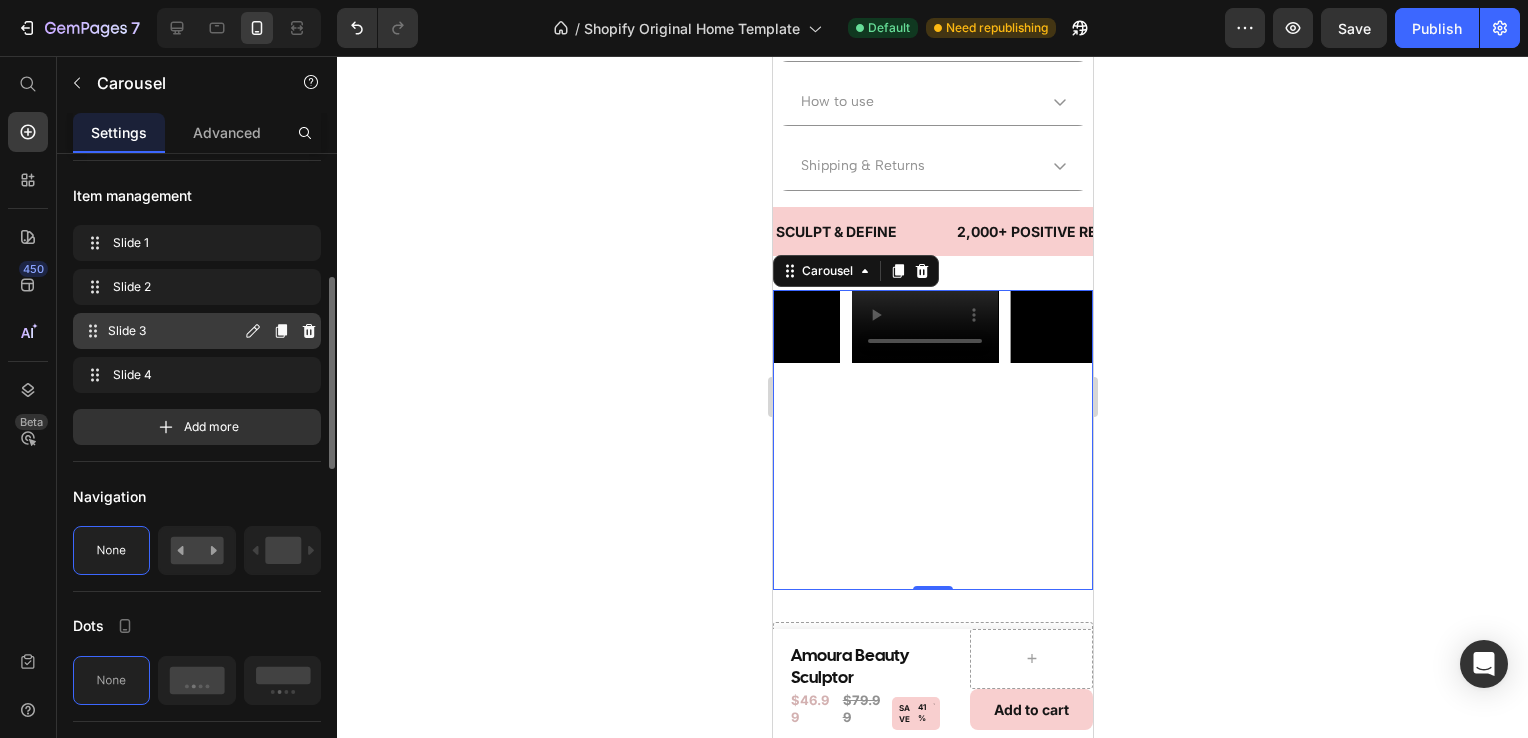click on "Slide 3" at bounding box center (174, 331) 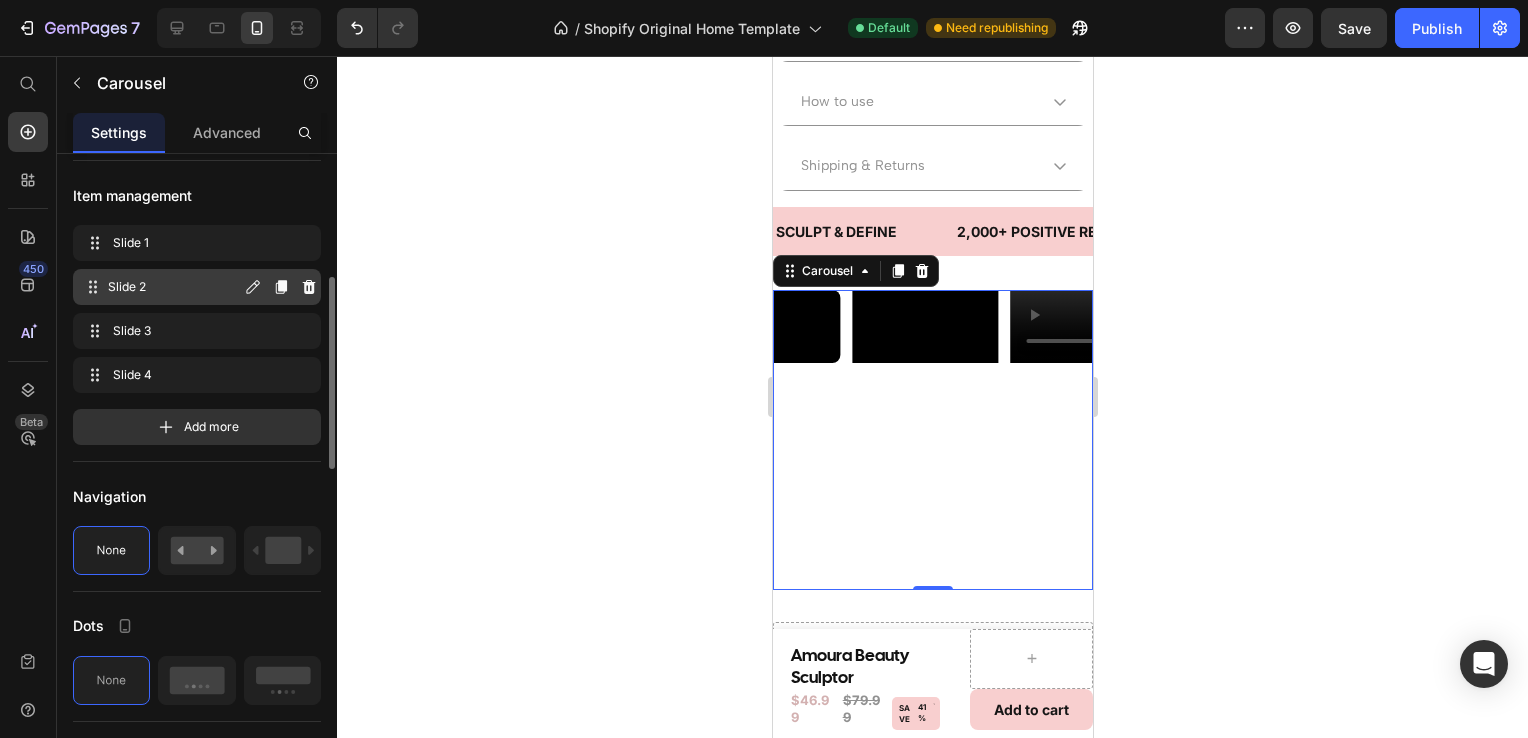 click on "Slide 2 Slide 2" at bounding box center (161, 287) 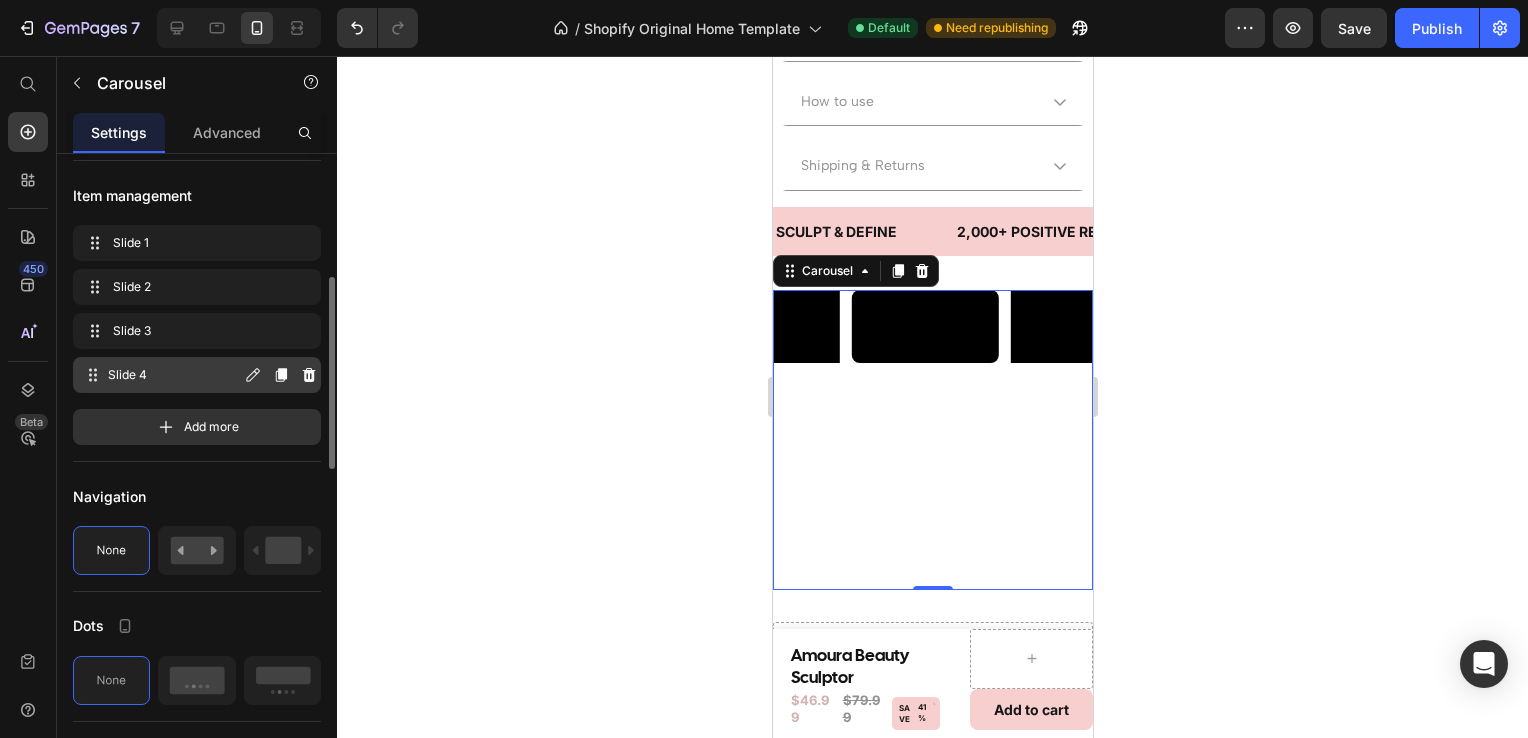click on "Slide 4" at bounding box center [174, 375] 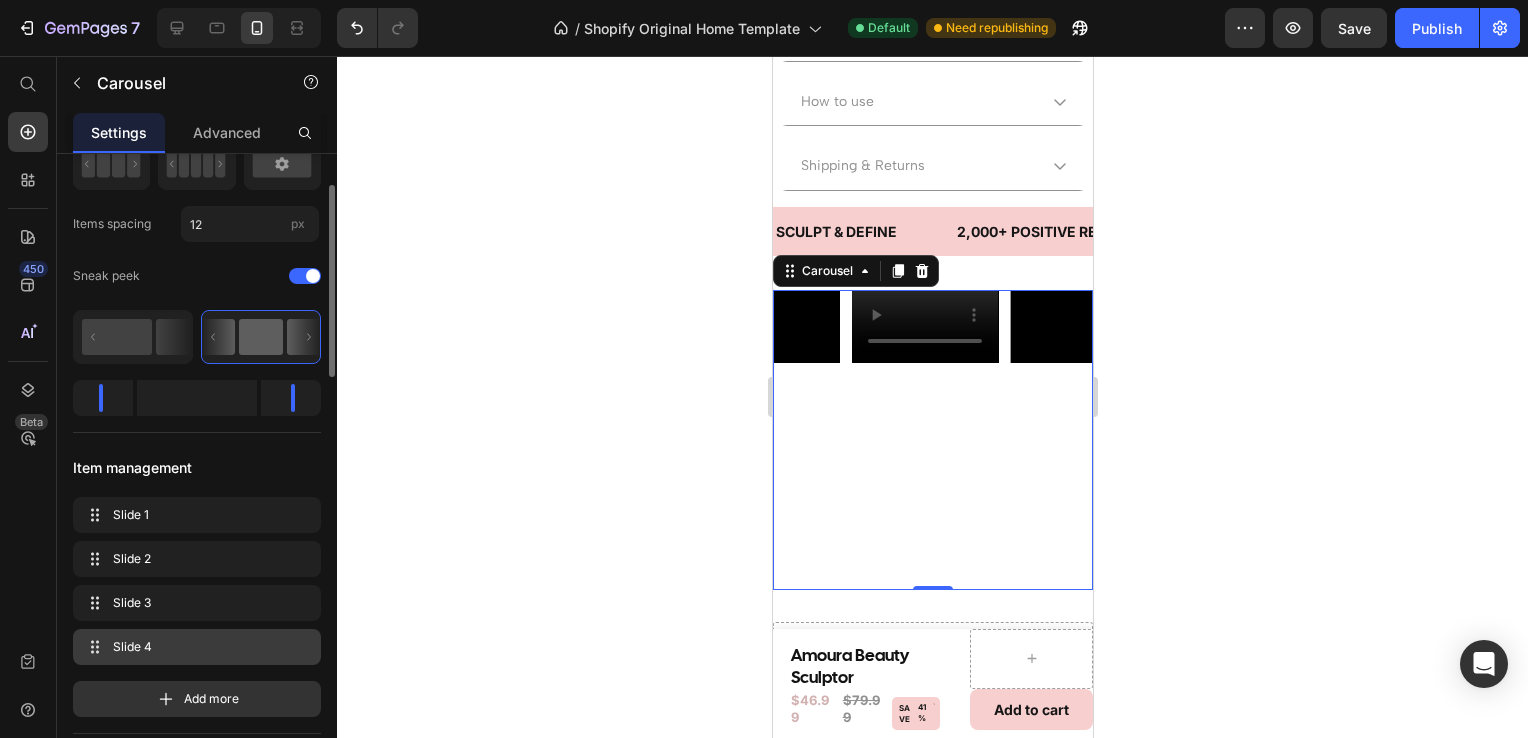 scroll, scrollTop: 124, scrollLeft: 0, axis: vertical 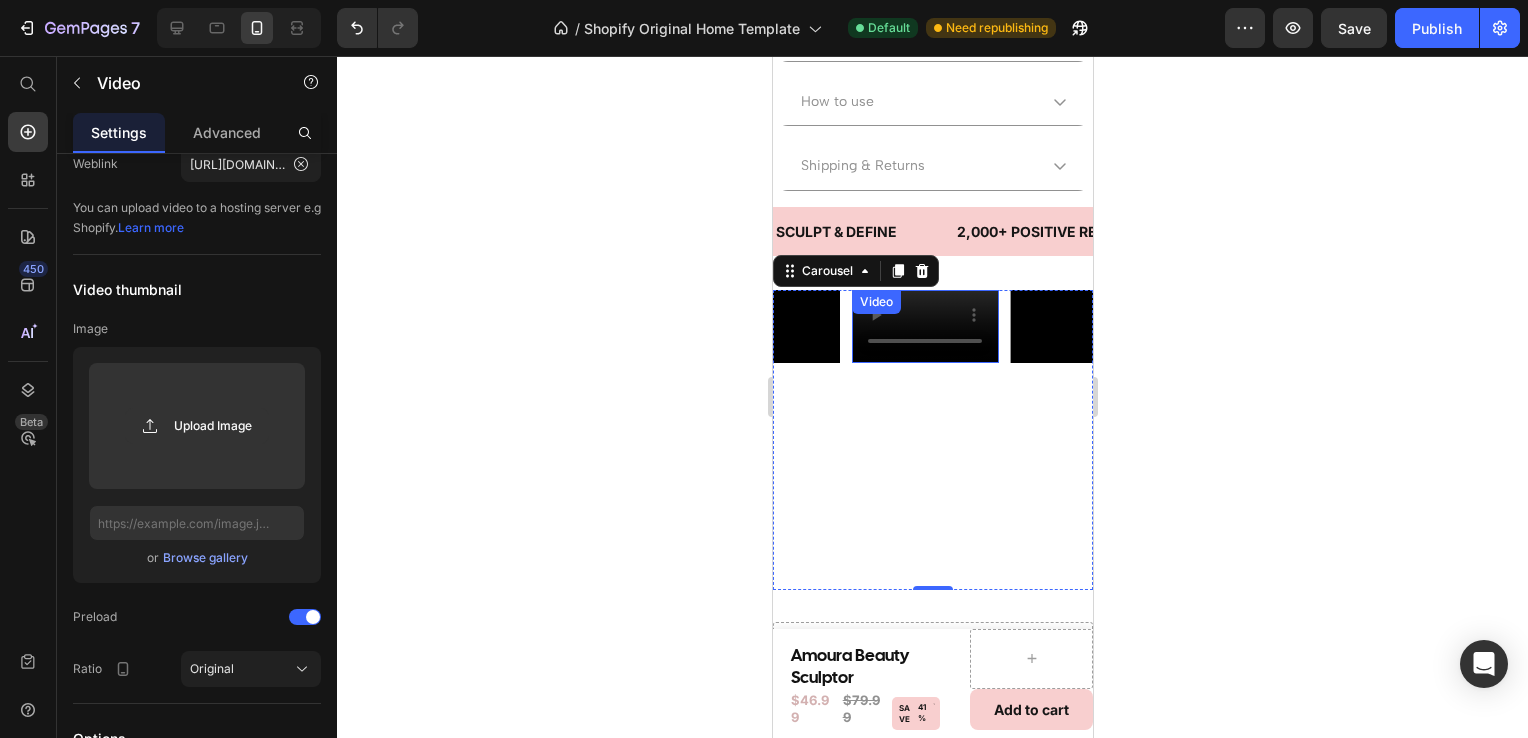 click on "Video" at bounding box center [875, 302] 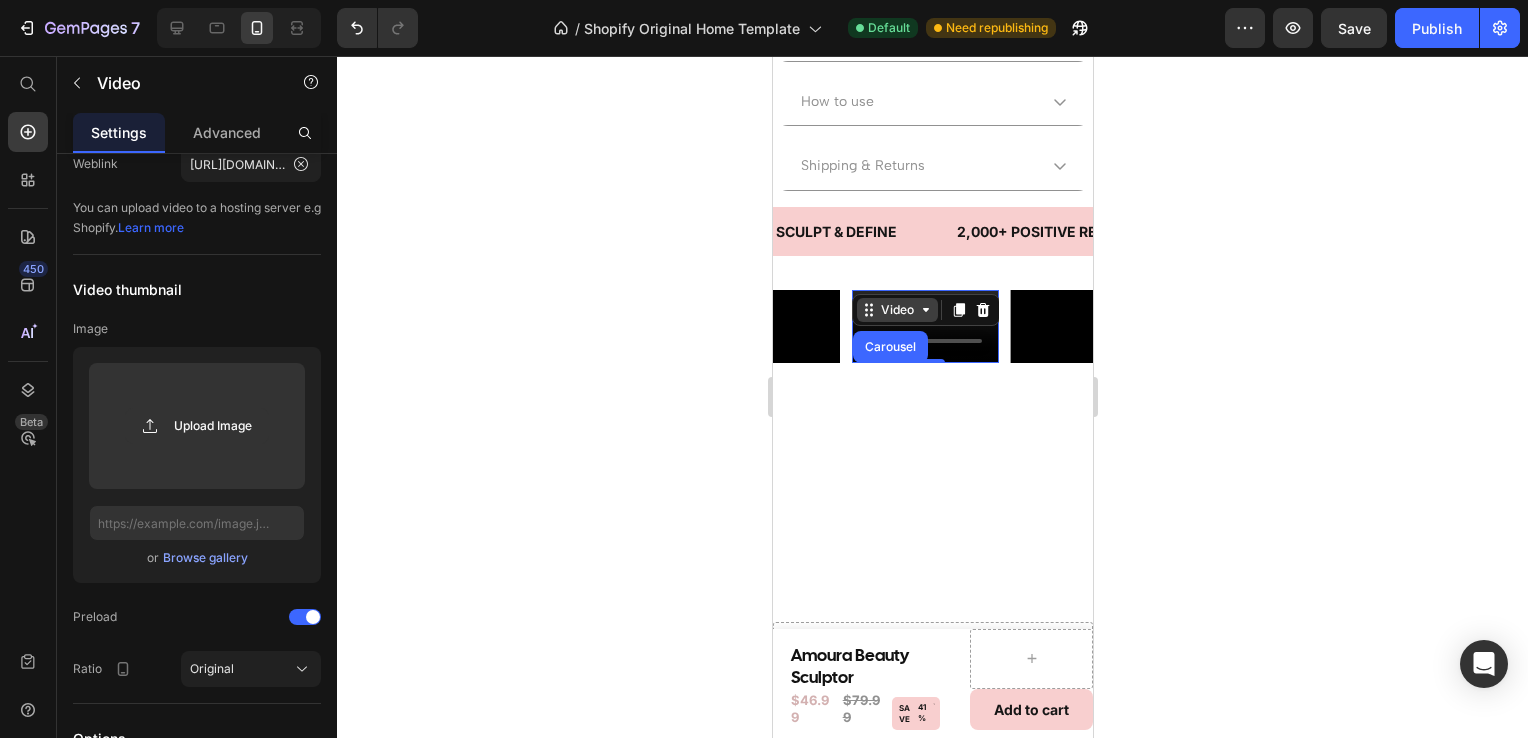 scroll, scrollTop: 0, scrollLeft: 0, axis: both 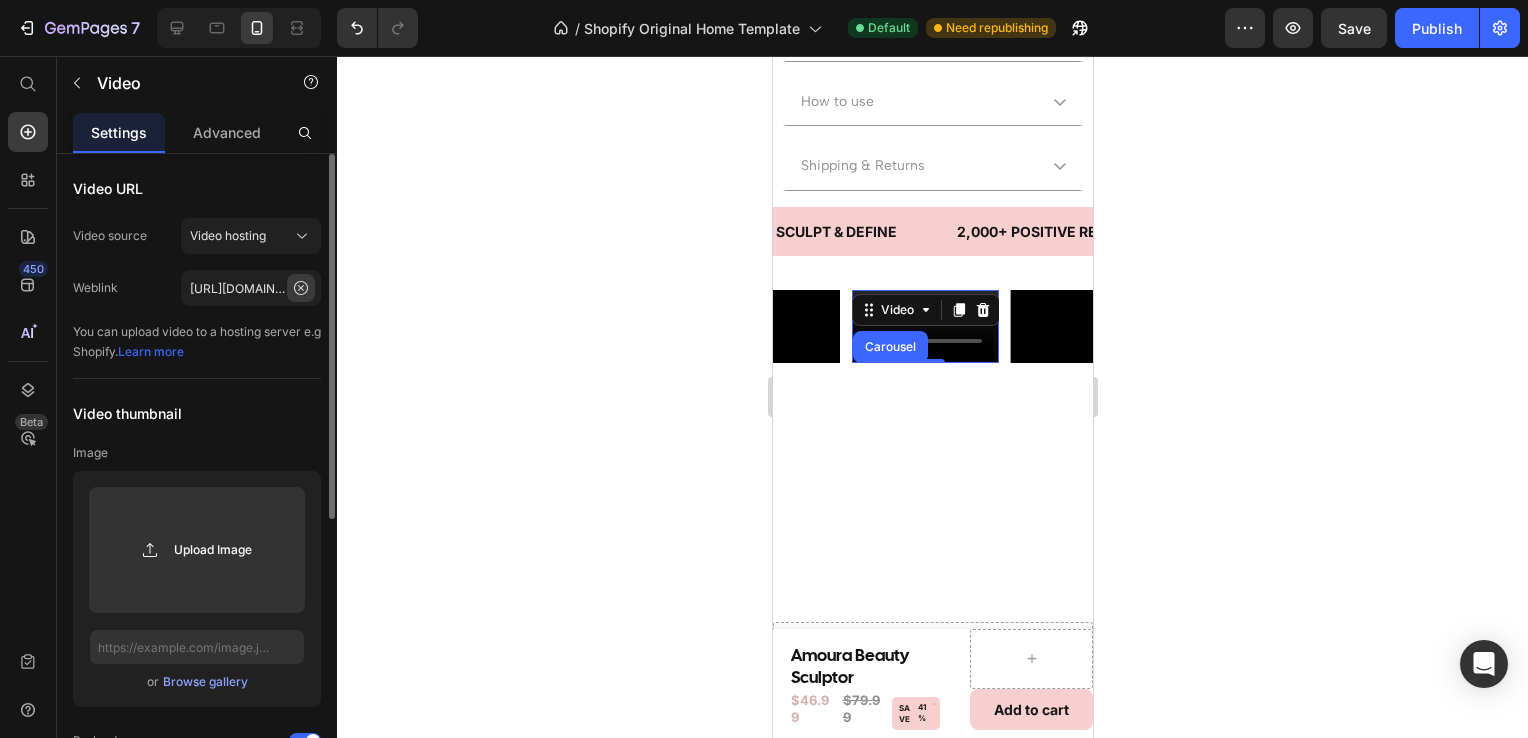click 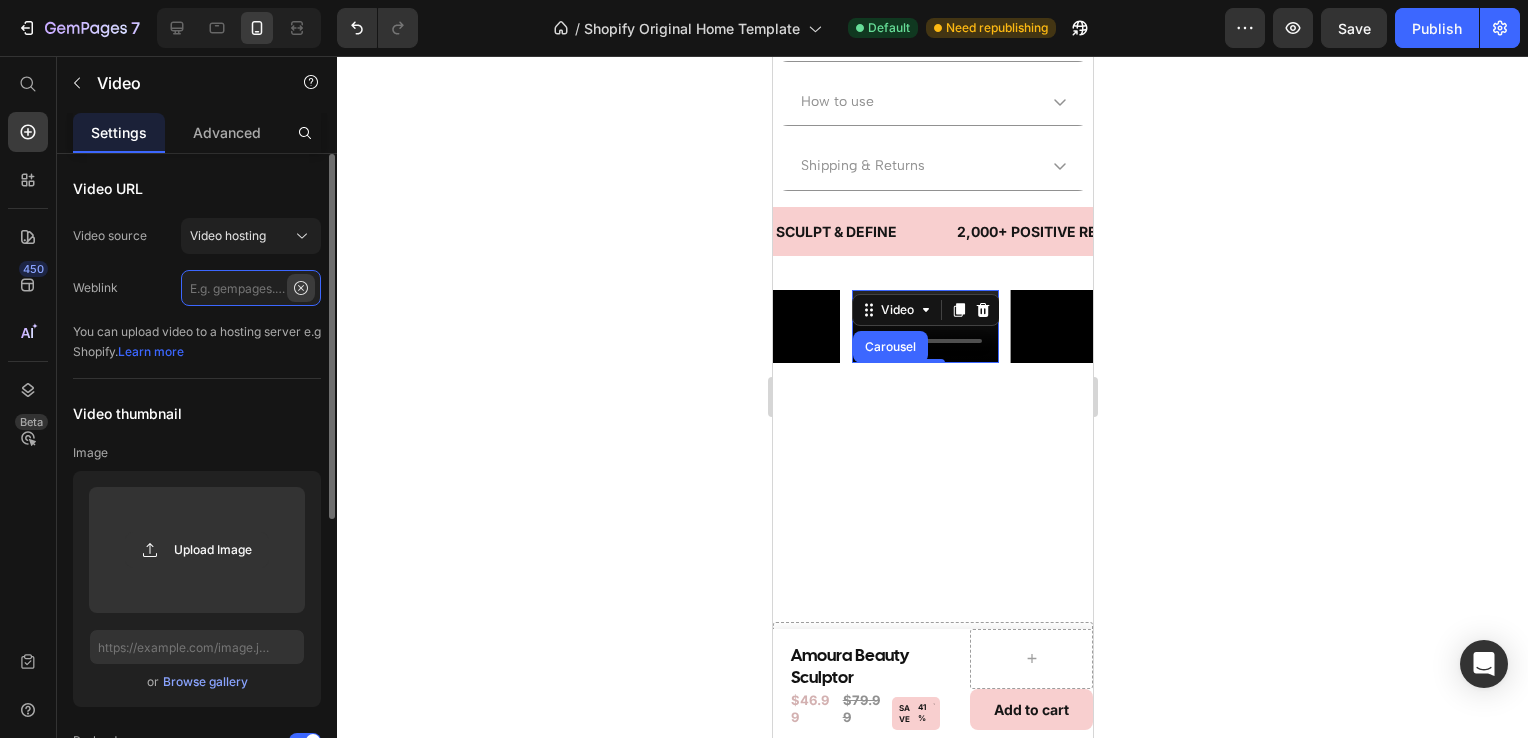 scroll, scrollTop: 0, scrollLeft: 0, axis: both 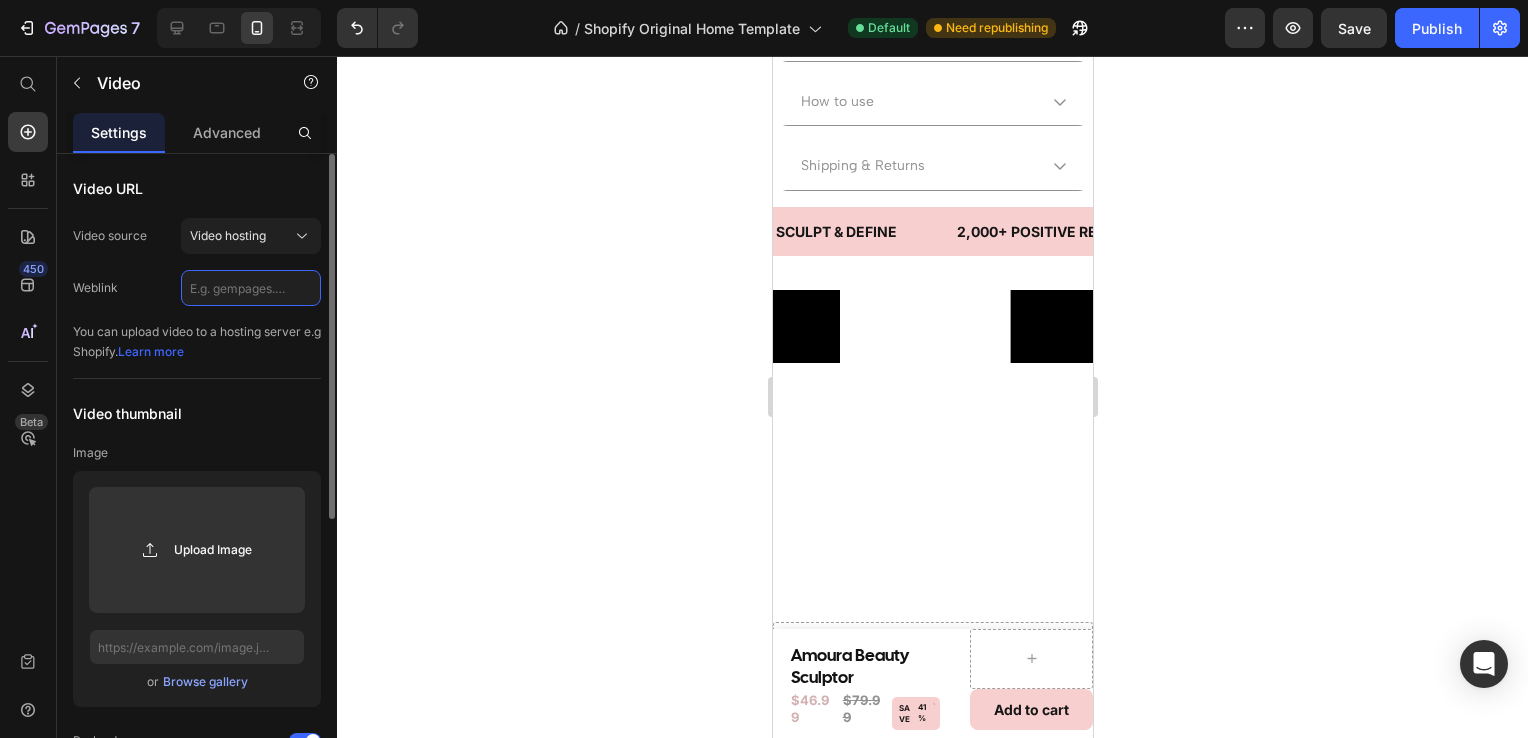 paste on "[URL][DOMAIN_NAME]" 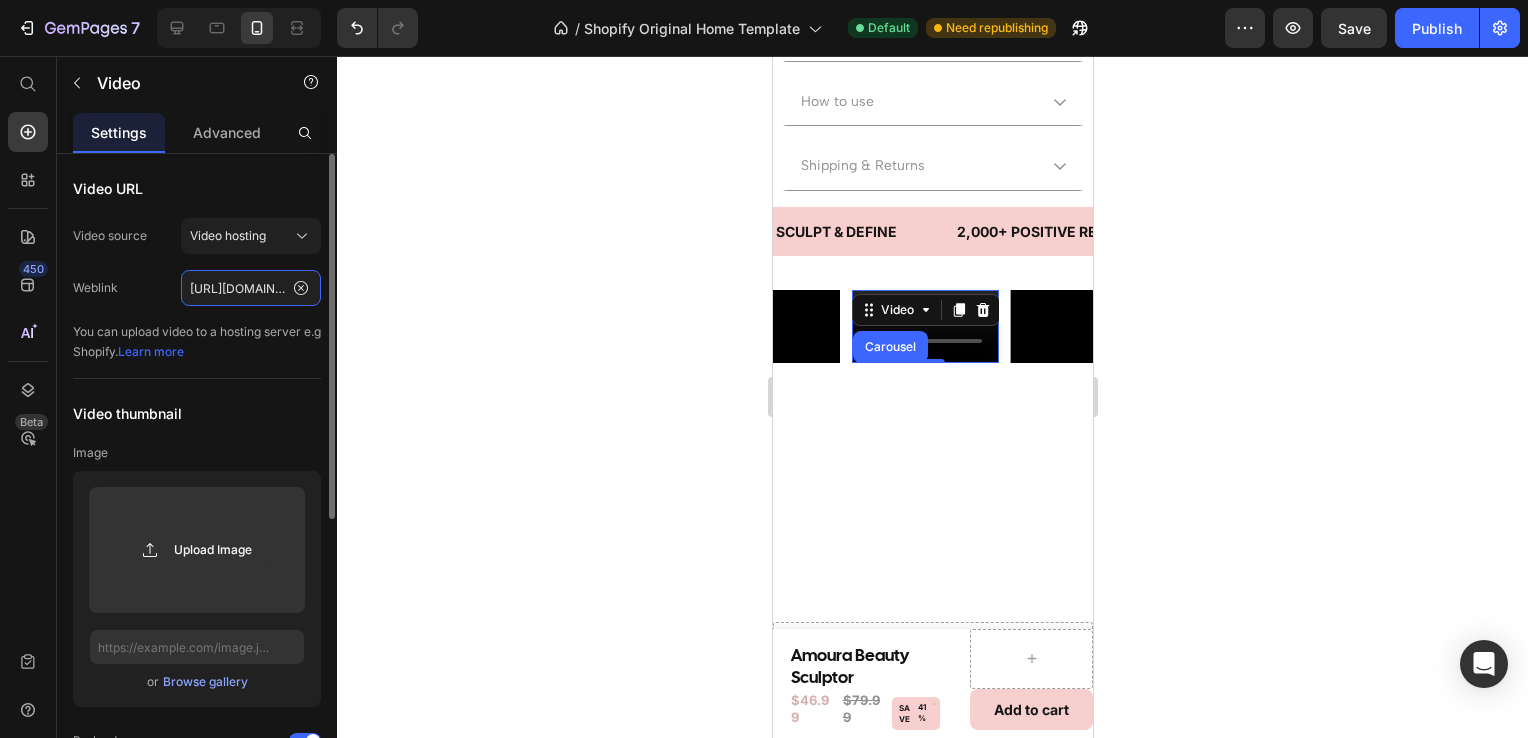 scroll, scrollTop: 0, scrollLeft: 371, axis: horizontal 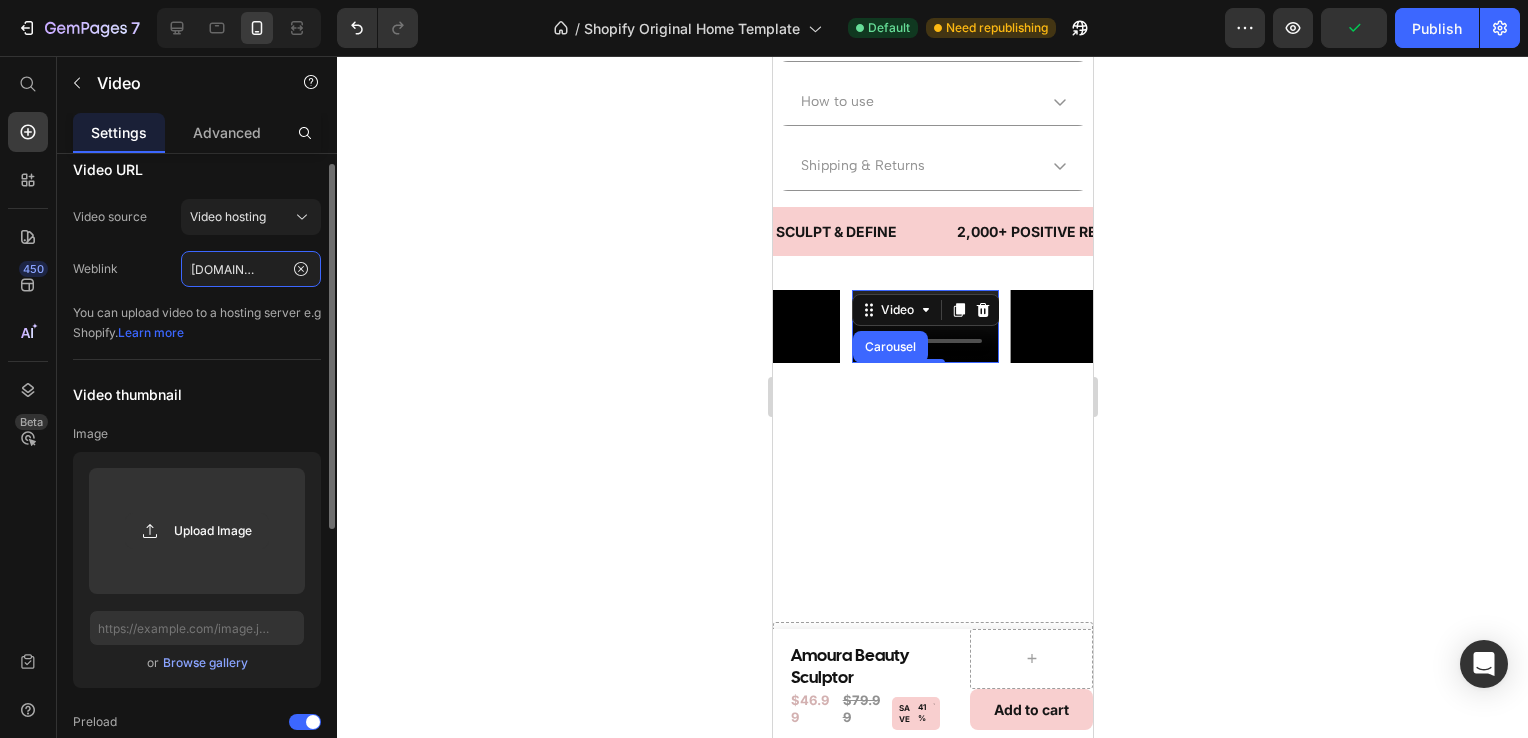 type on "[URL][DOMAIN_NAME]" 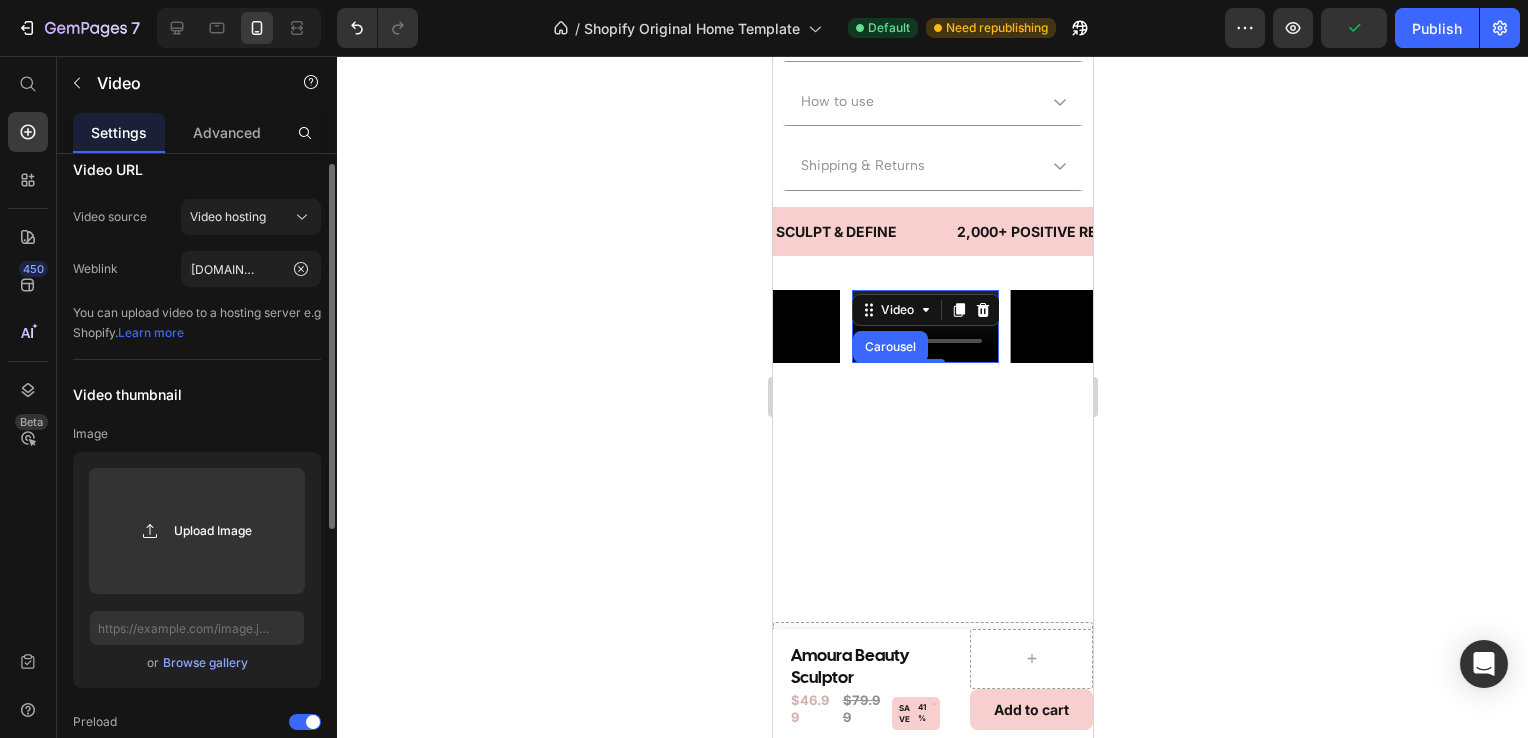 scroll, scrollTop: 0, scrollLeft: 0, axis: both 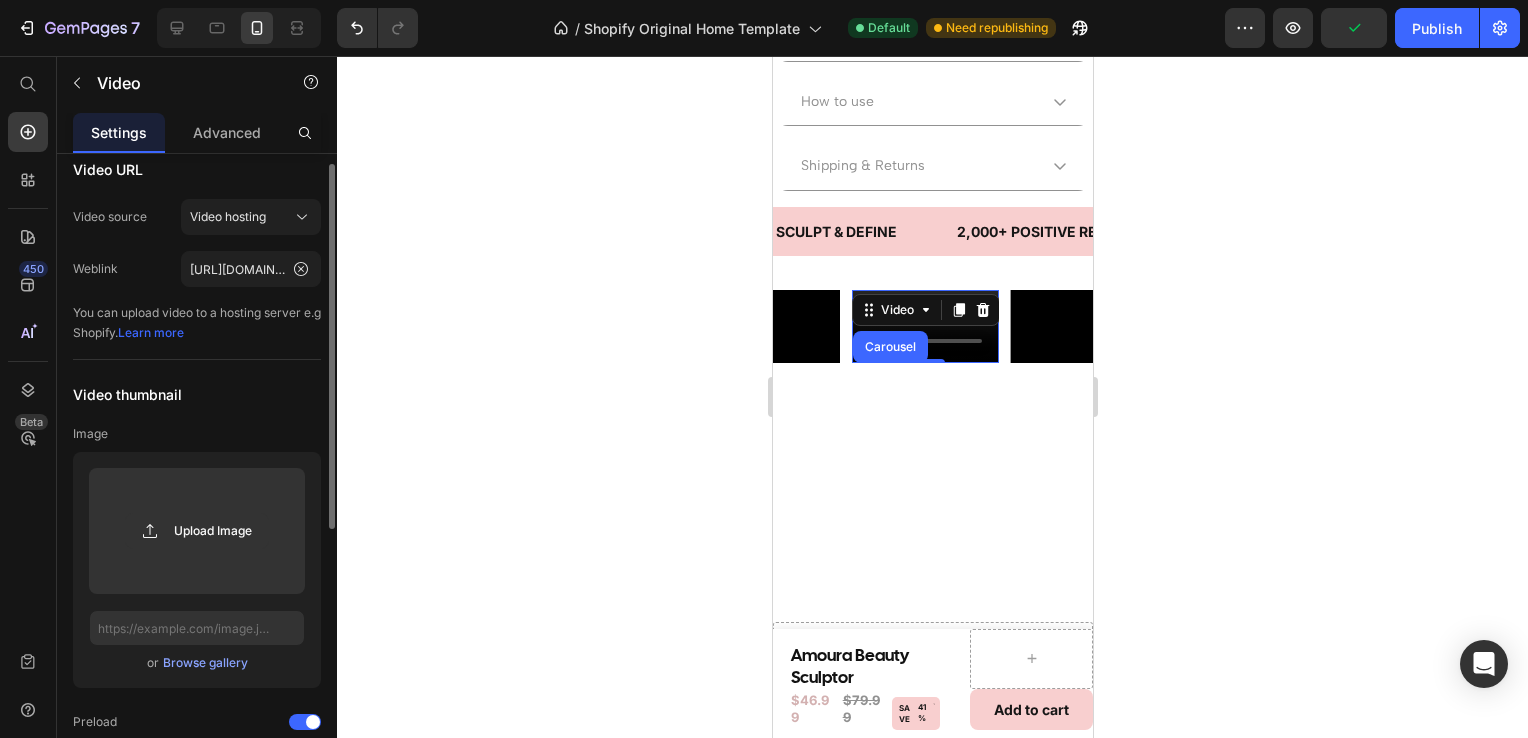 click 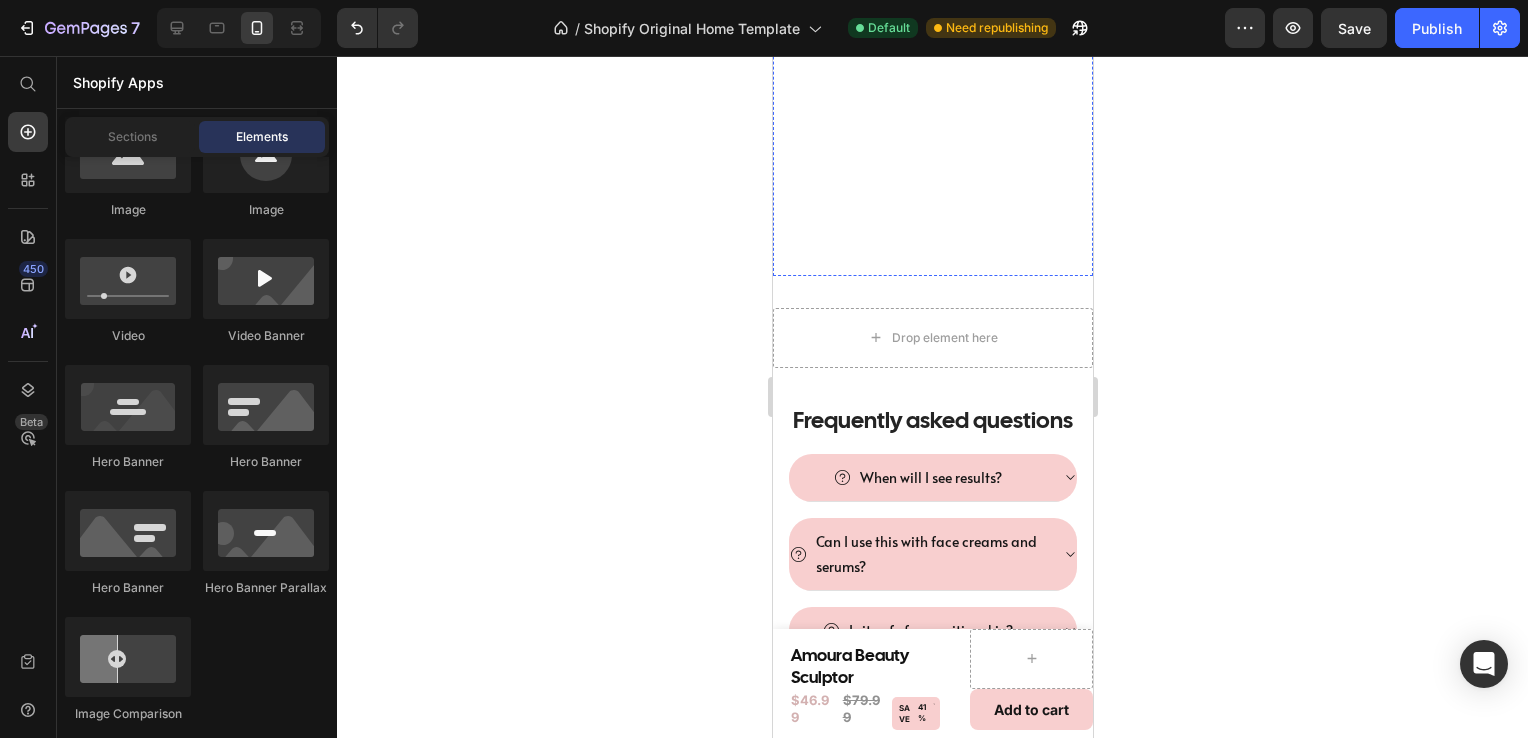 scroll, scrollTop: 1320, scrollLeft: 0, axis: vertical 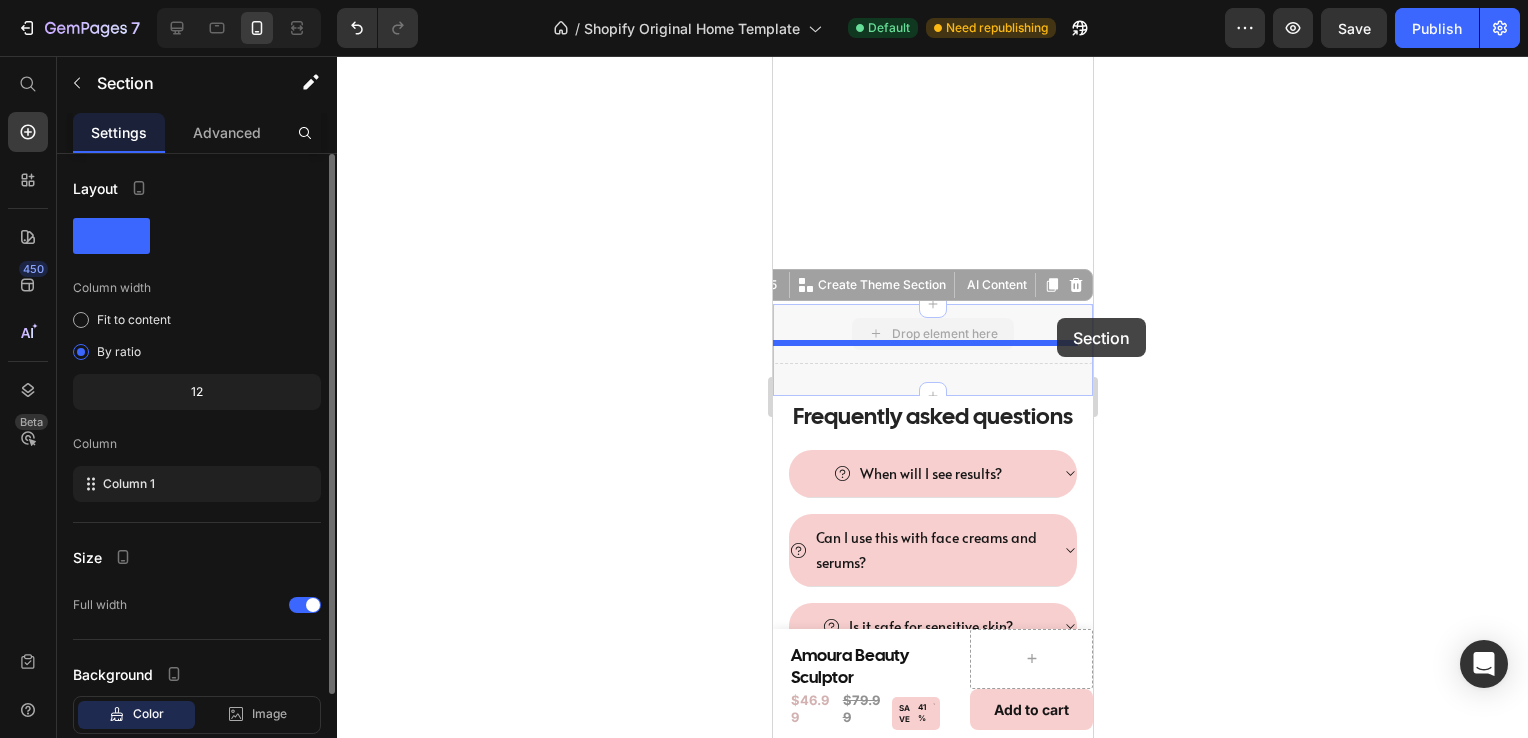drag, startPoint x: 1057, startPoint y: 369, endPoint x: 1056, endPoint y: 318, distance: 51.009804 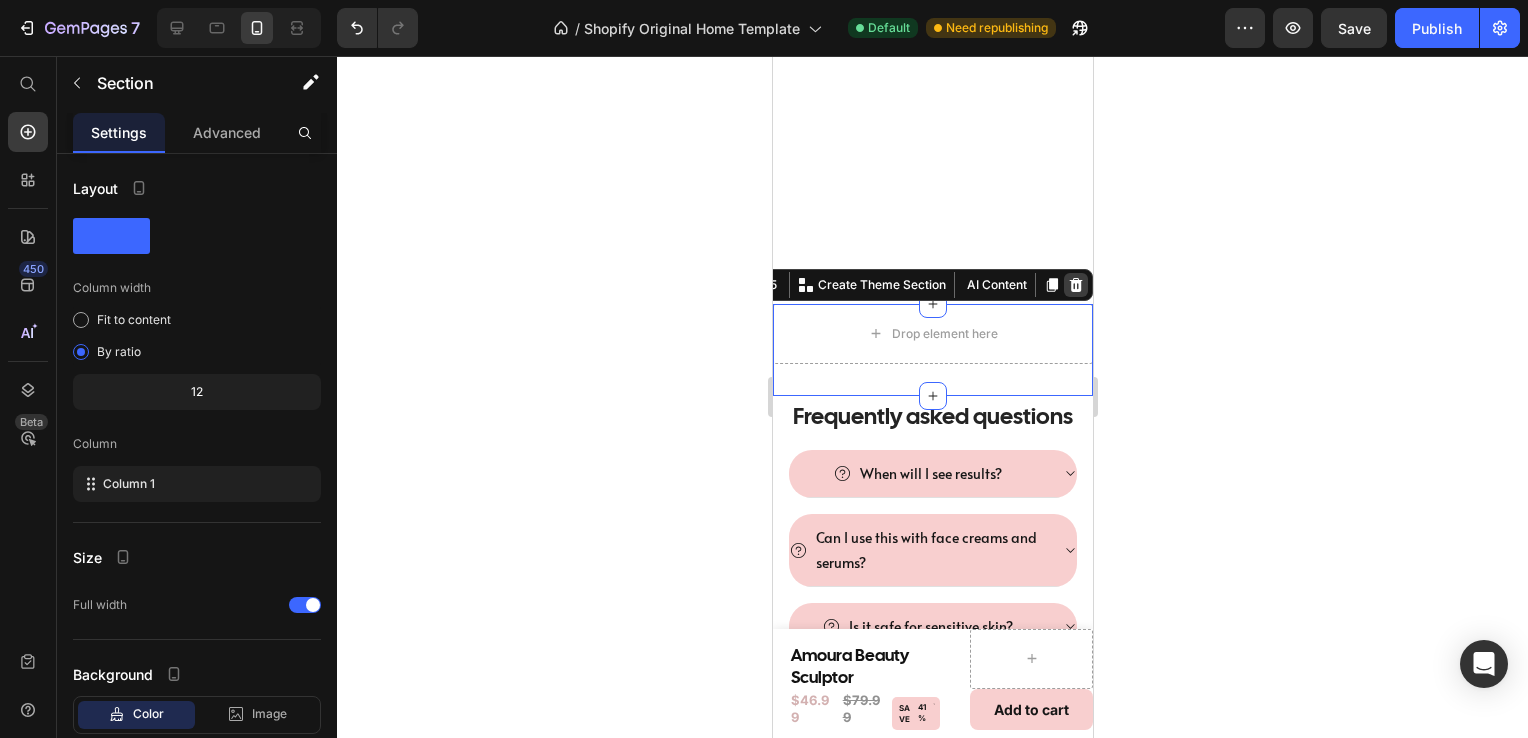 click 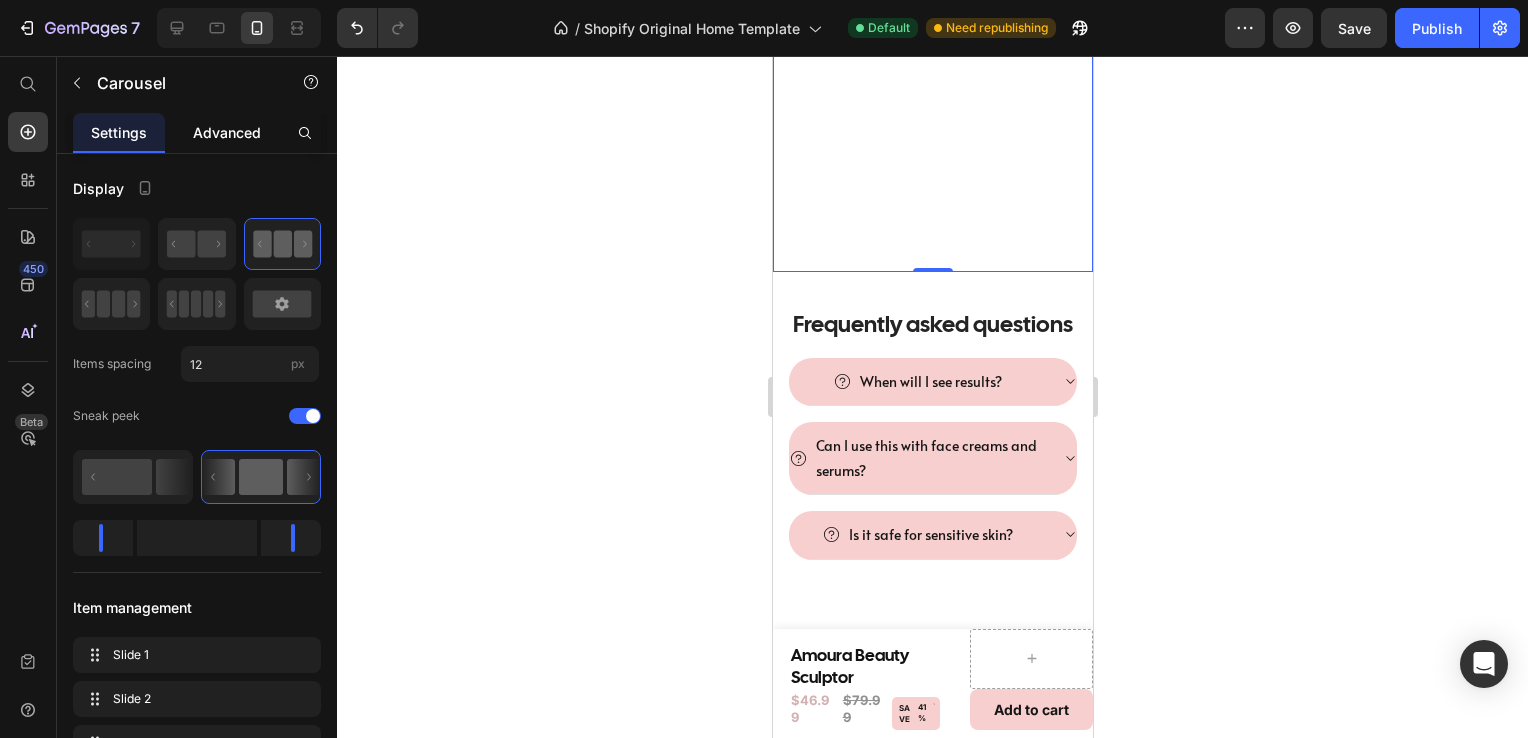 click on "Advanced" at bounding box center [227, 132] 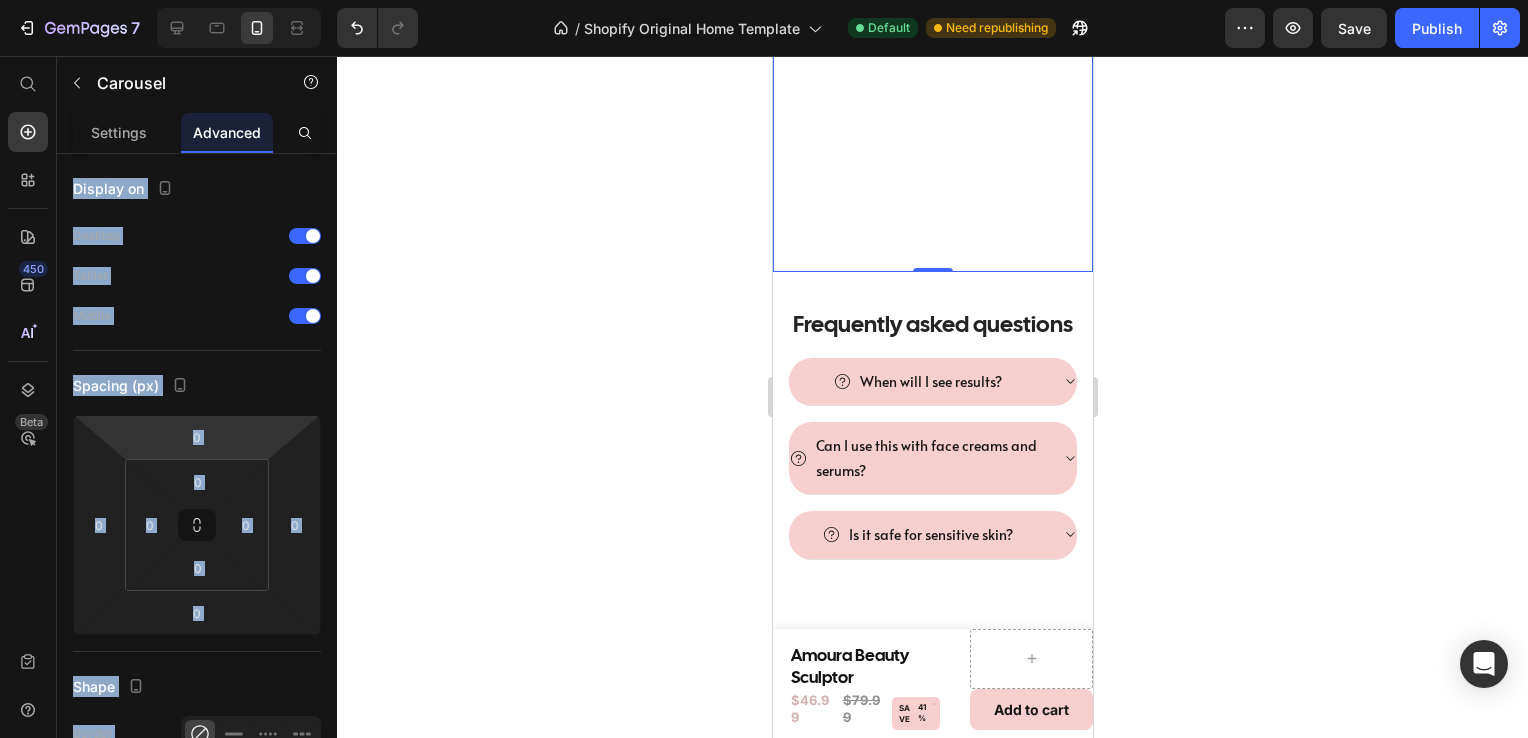 drag, startPoint x: 934, startPoint y: 166, endPoint x: 817, endPoint y: 295, distance: 174.1551 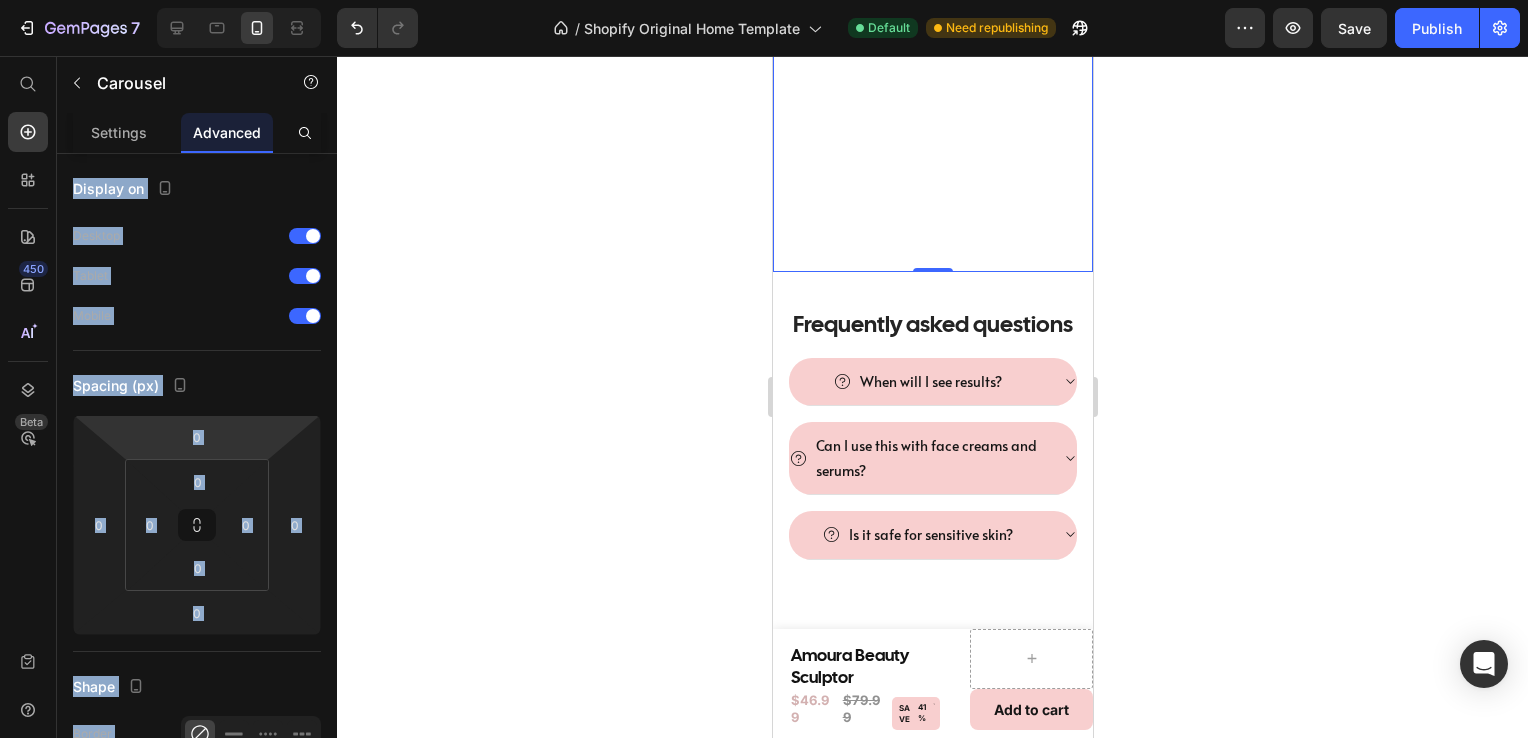 click 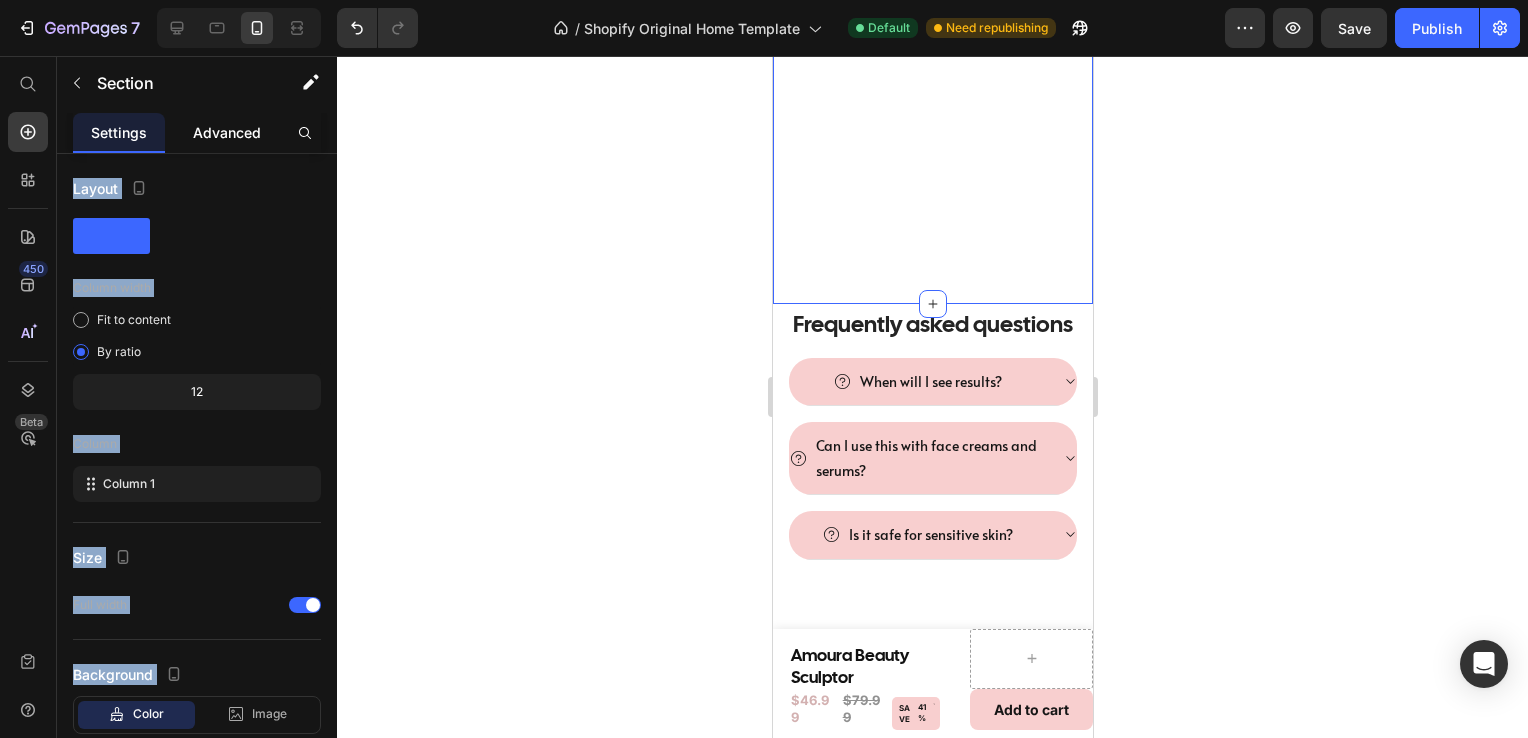 click on "Advanced" at bounding box center [227, 132] 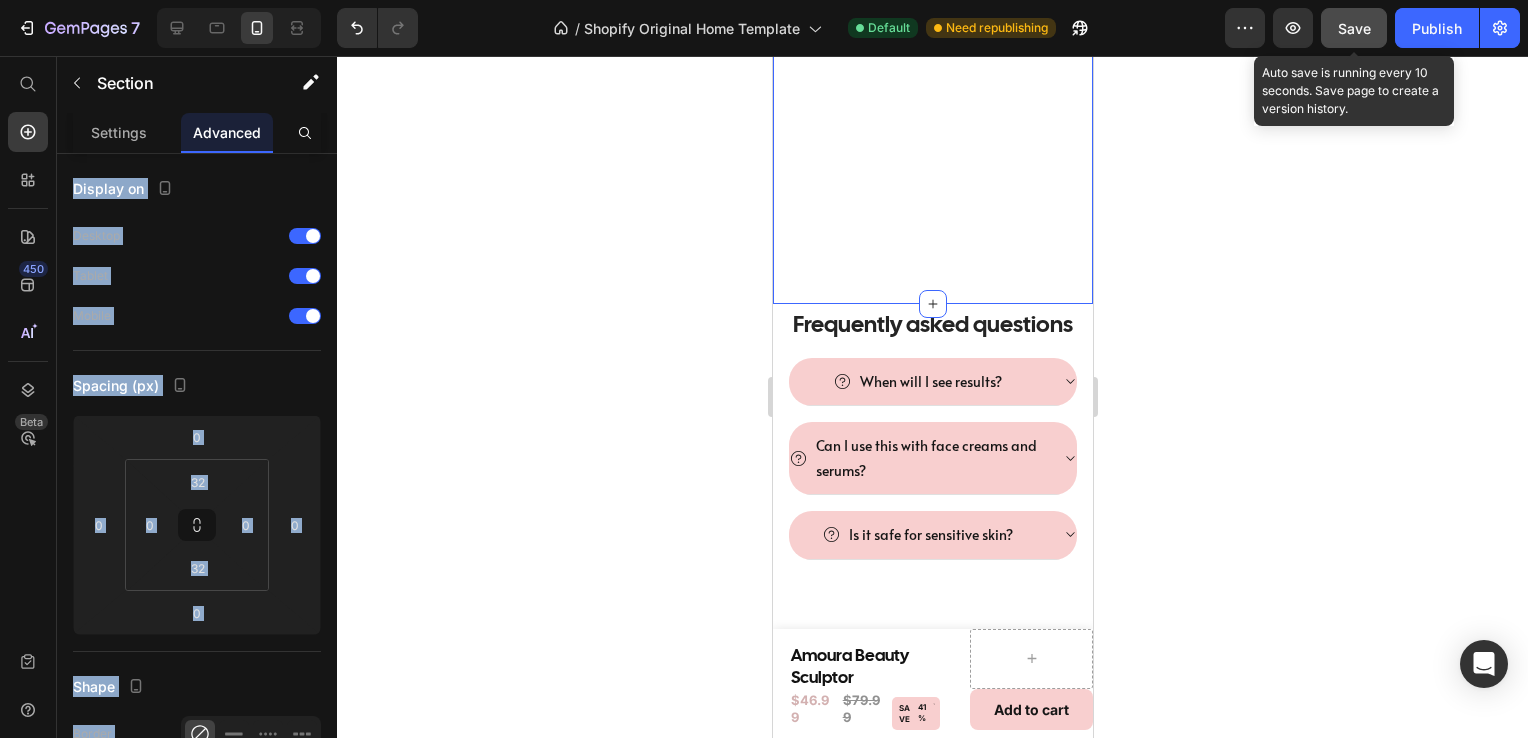 click on "Save" at bounding box center [1354, 28] 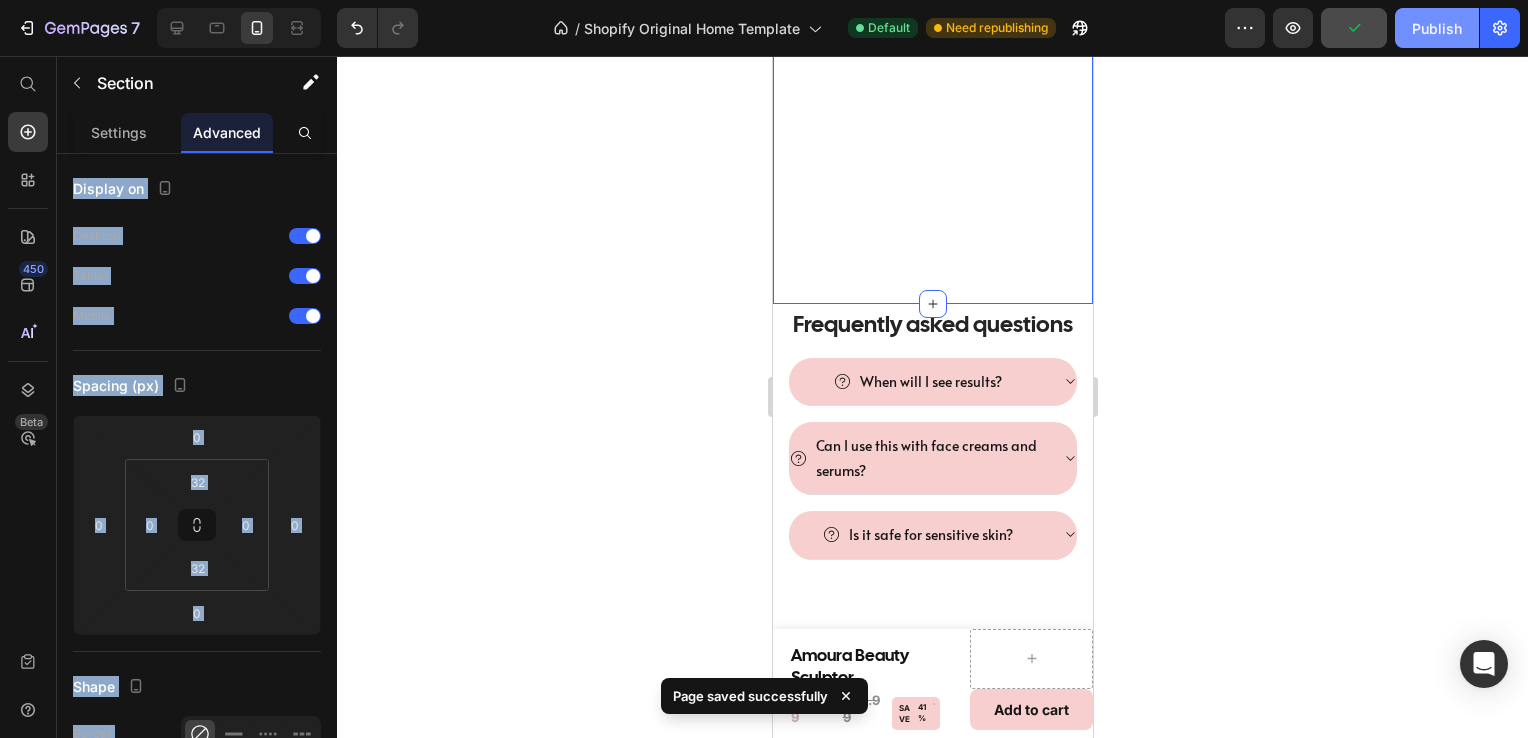 click on "Publish" at bounding box center [1437, 28] 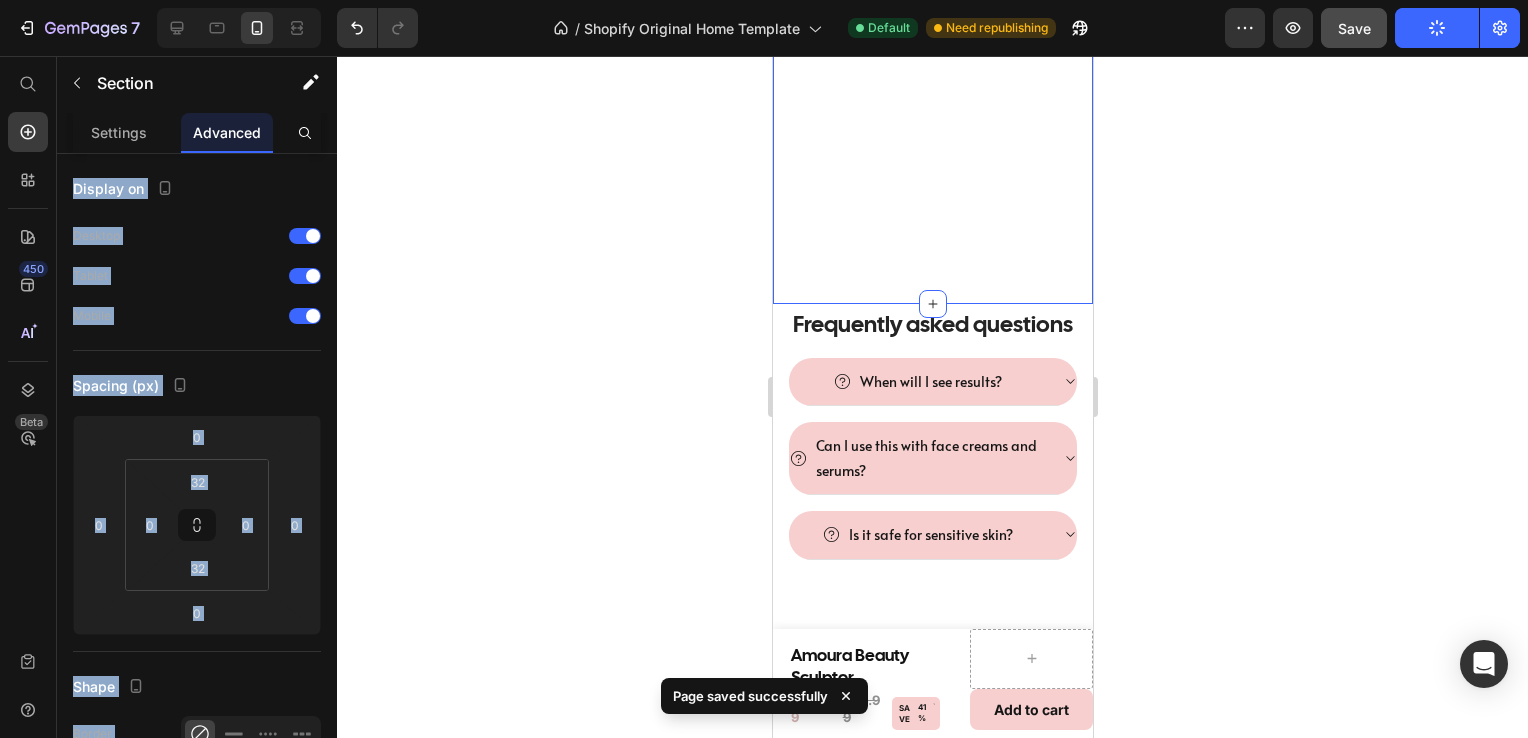 click 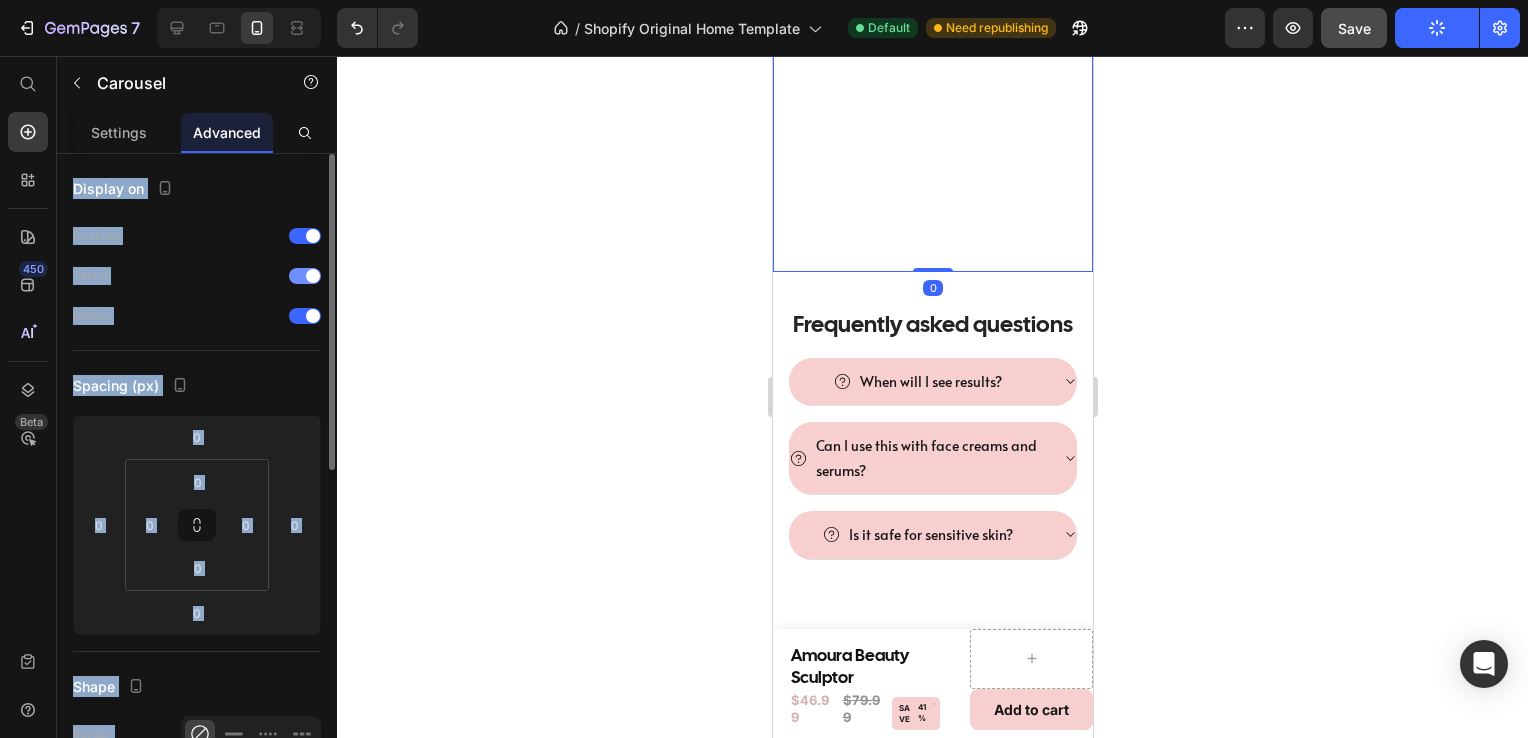 click on "Tablet" at bounding box center [197, 276] 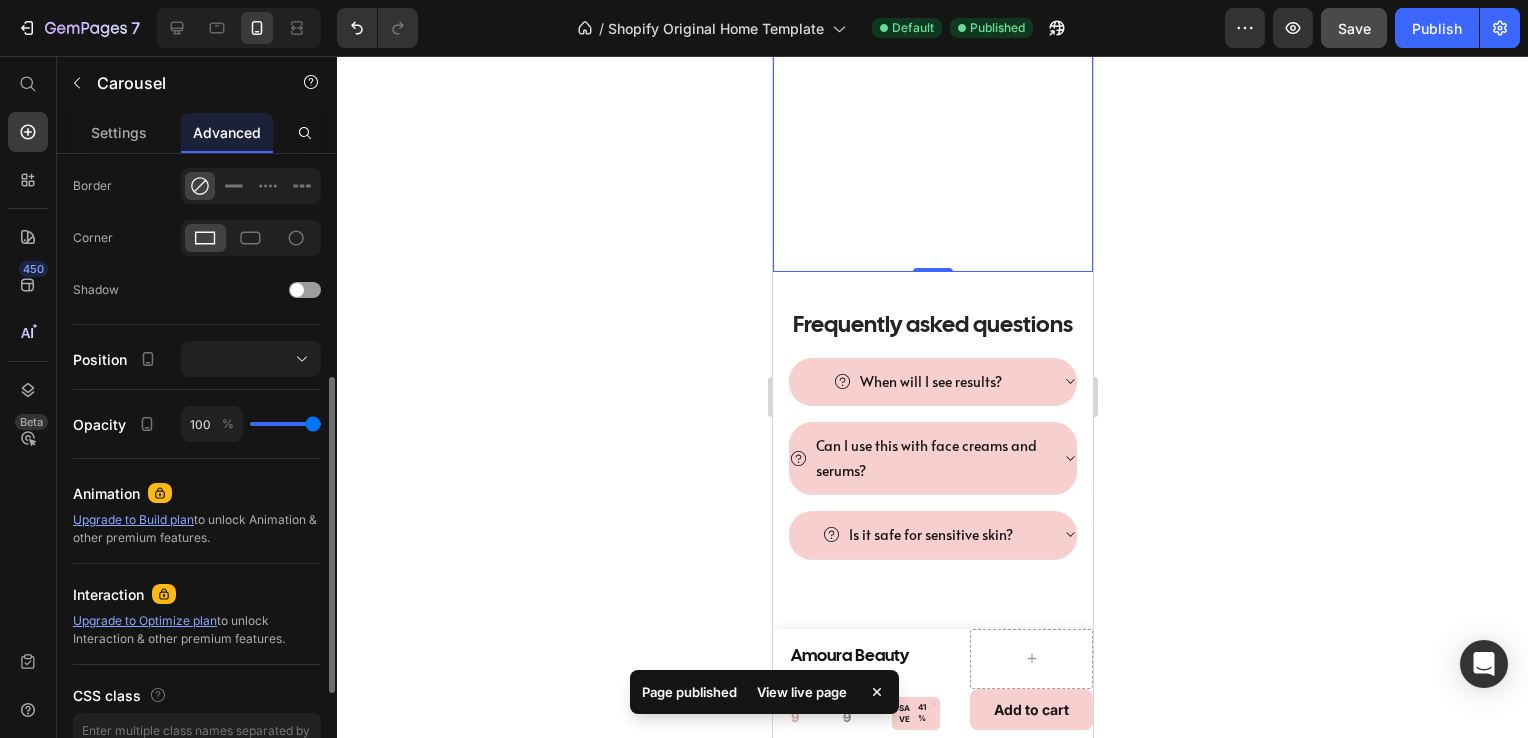scroll, scrollTop: 554, scrollLeft: 0, axis: vertical 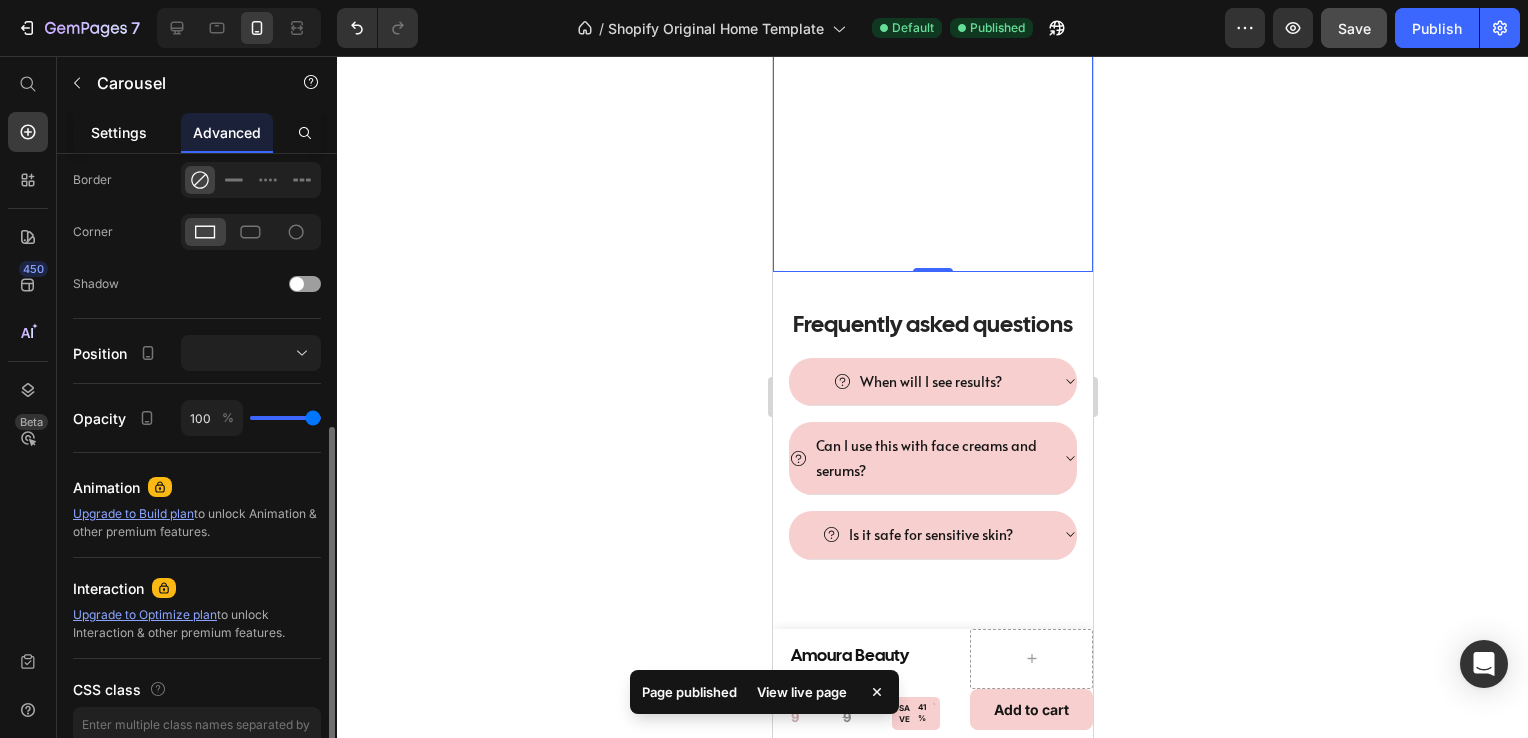 click on "Settings" 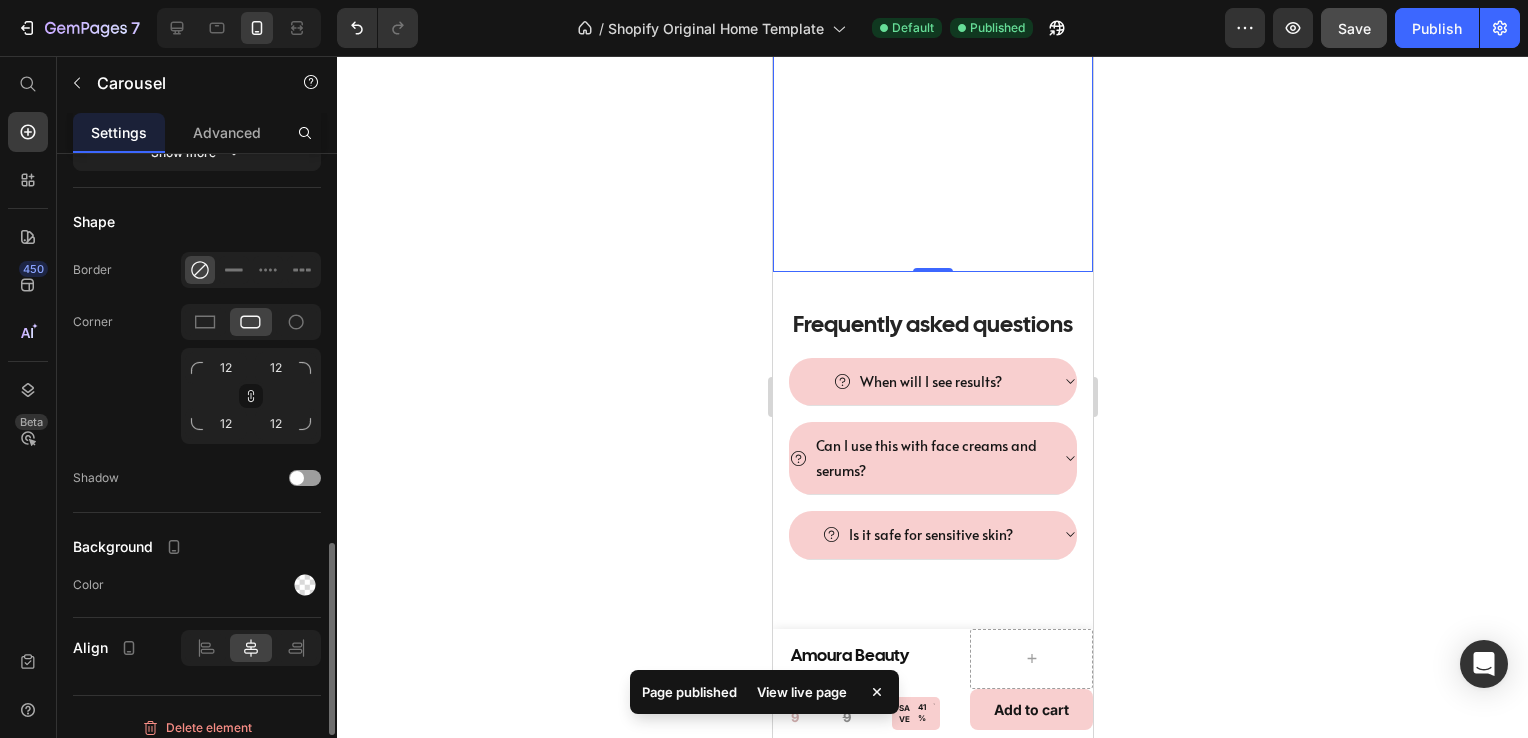 scroll, scrollTop: 1504, scrollLeft: 0, axis: vertical 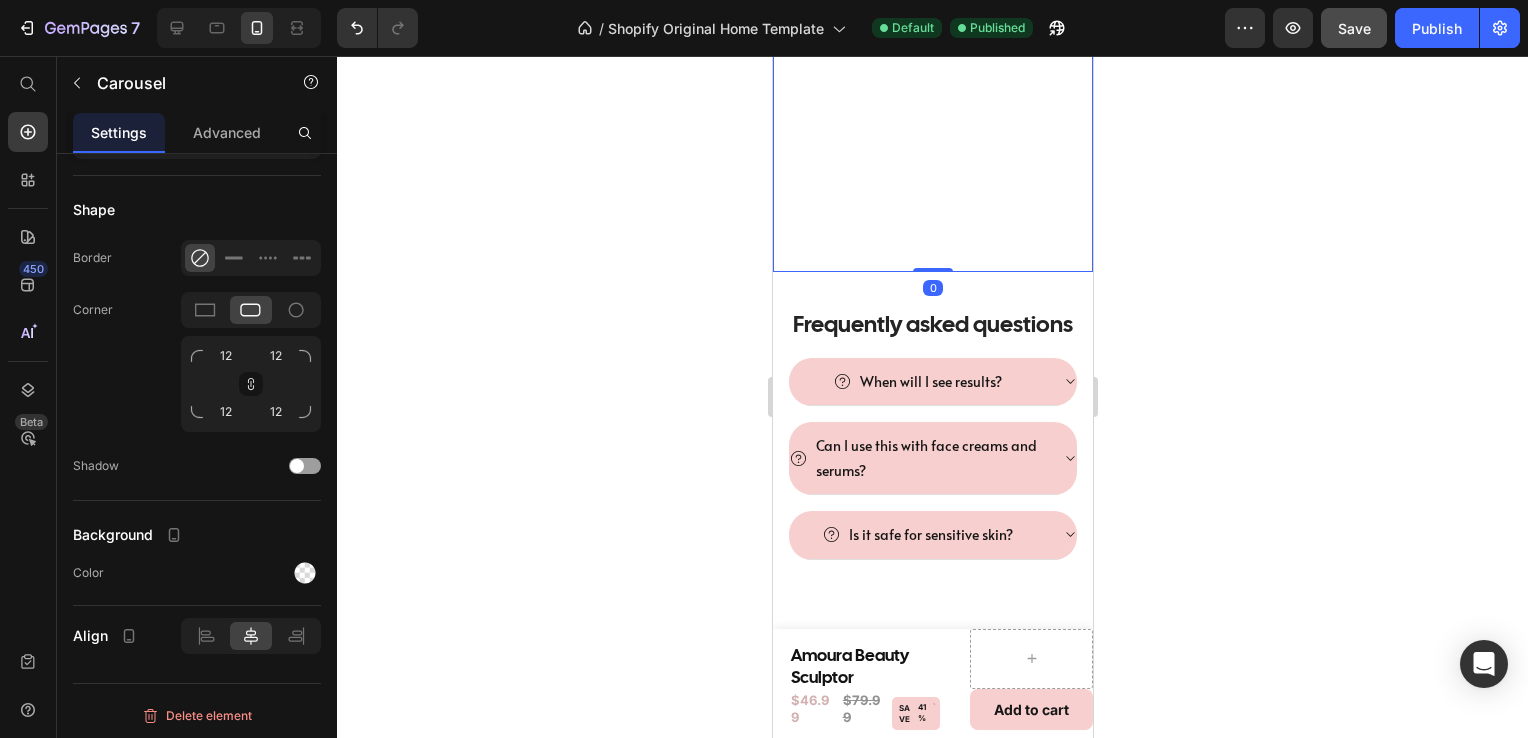 drag, startPoint x: 921, startPoint y: 309, endPoint x: 931, endPoint y: 289, distance: 22.36068 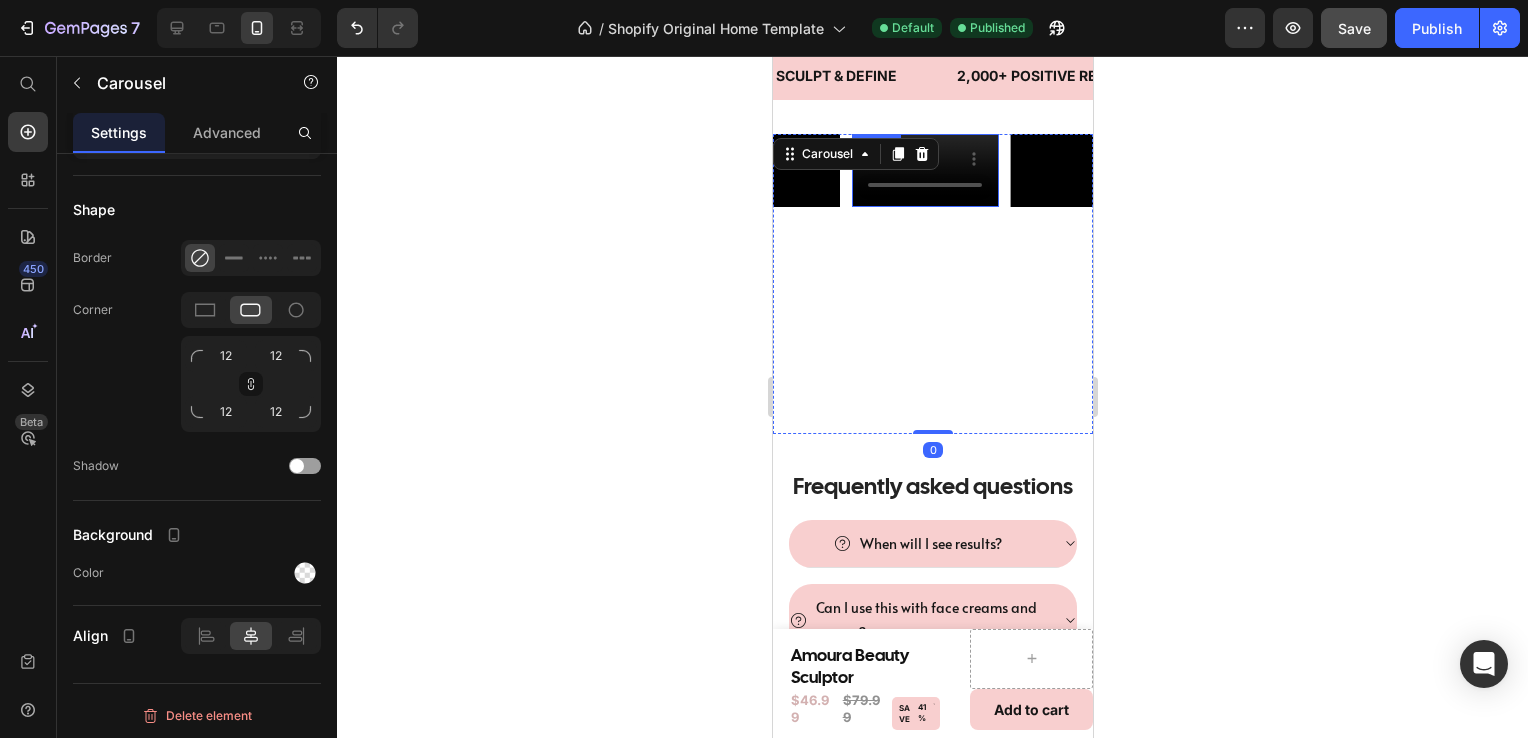 scroll, scrollTop: 1157, scrollLeft: 0, axis: vertical 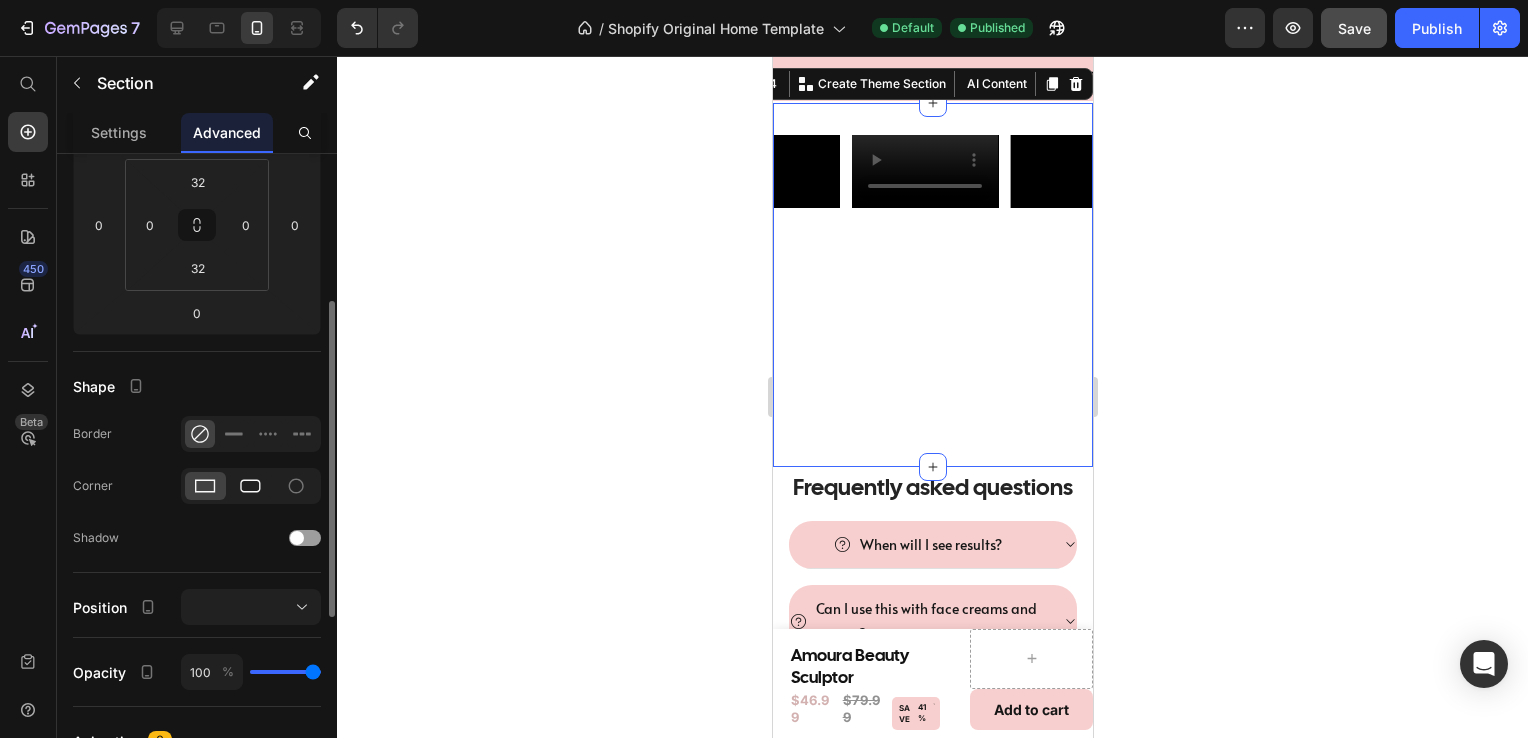 click 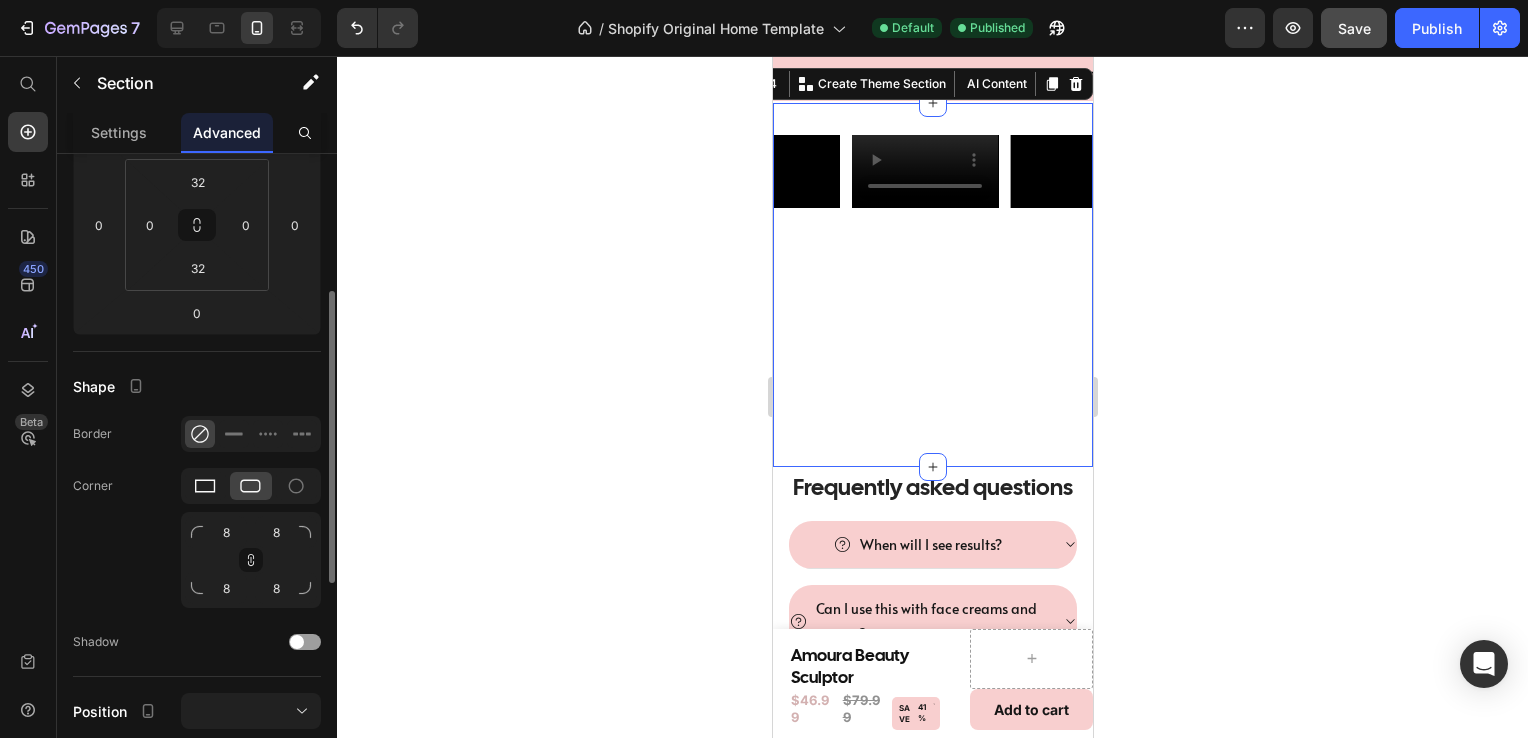 click 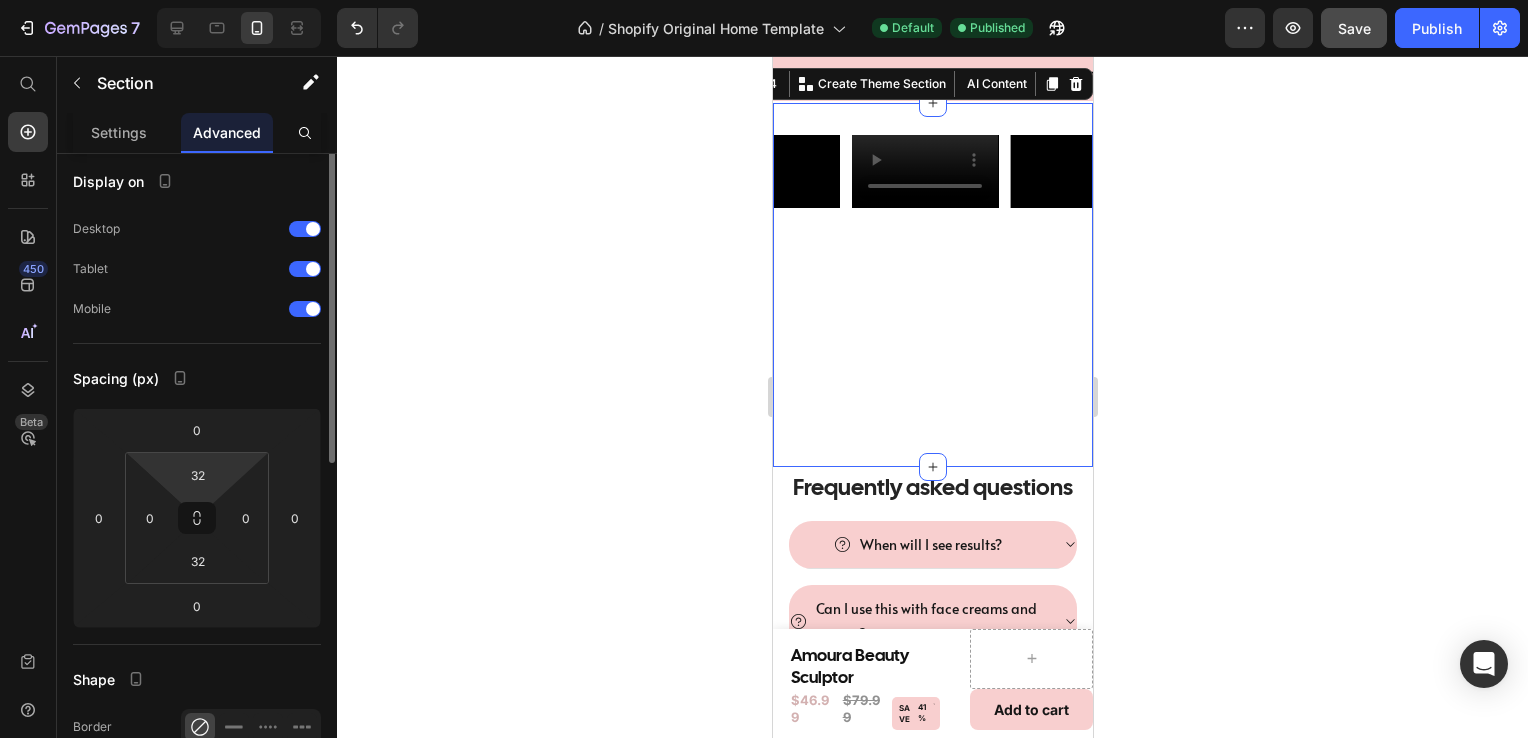 scroll, scrollTop: 0, scrollLeft: 0, axis: both 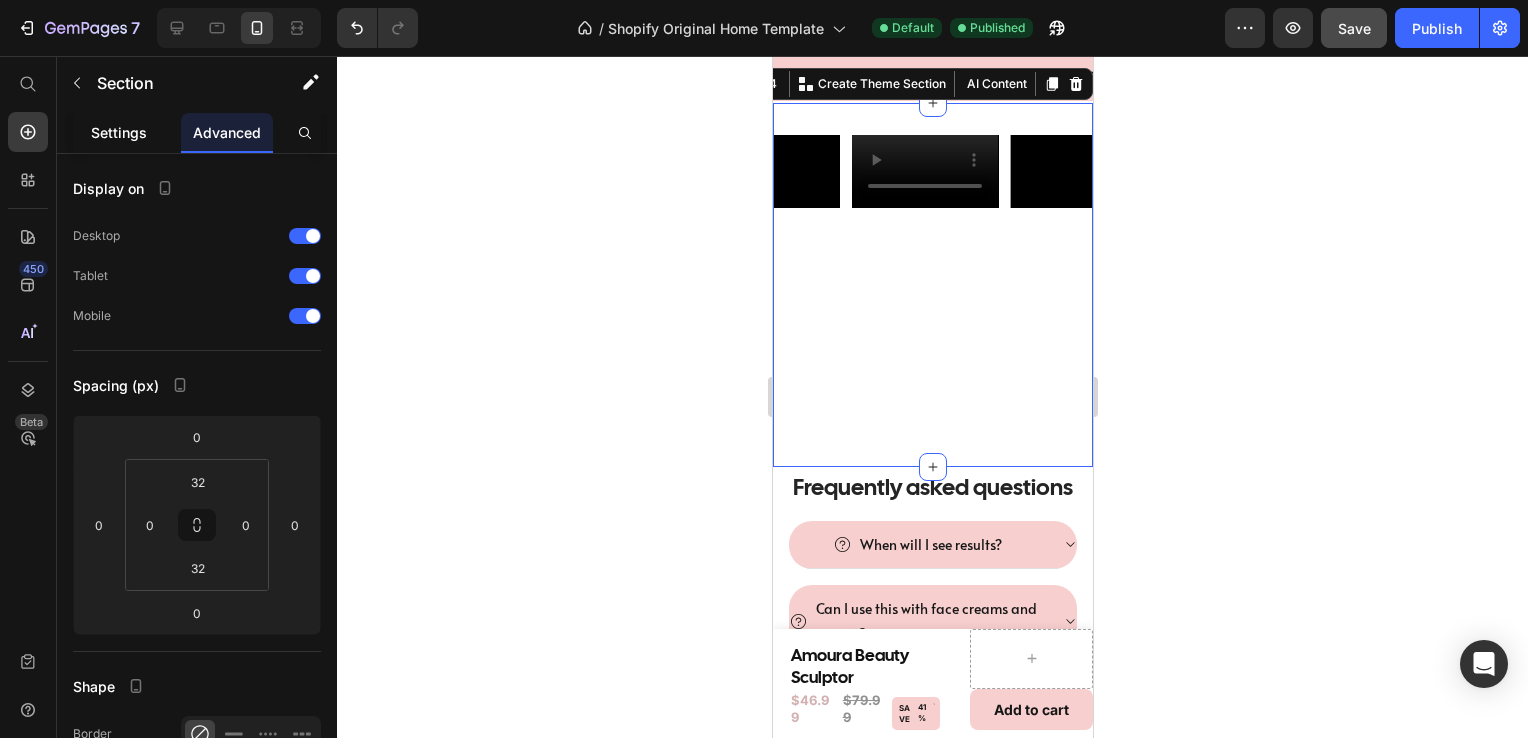 click on "Settings" at bounding box center (119, 132) 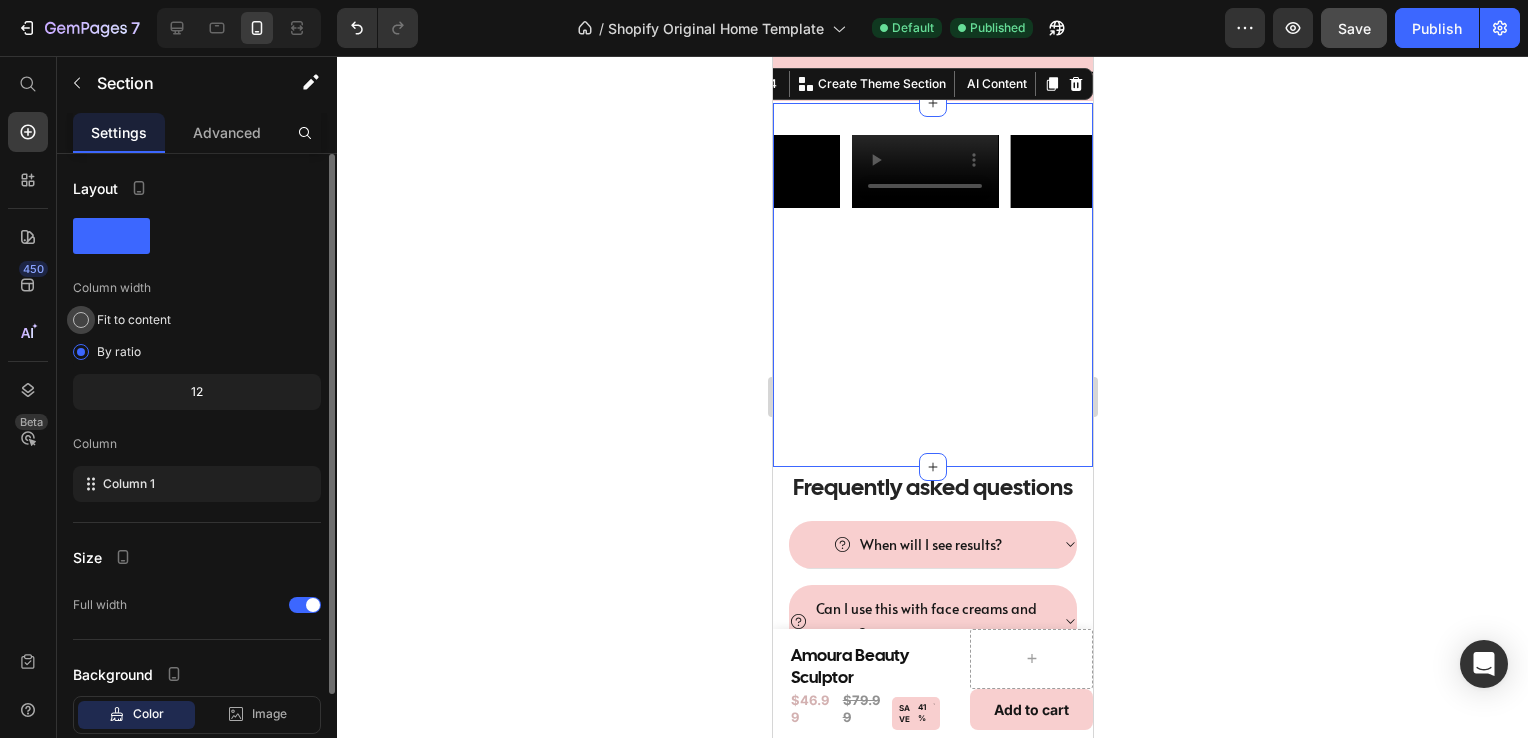 click on "Fit to content" 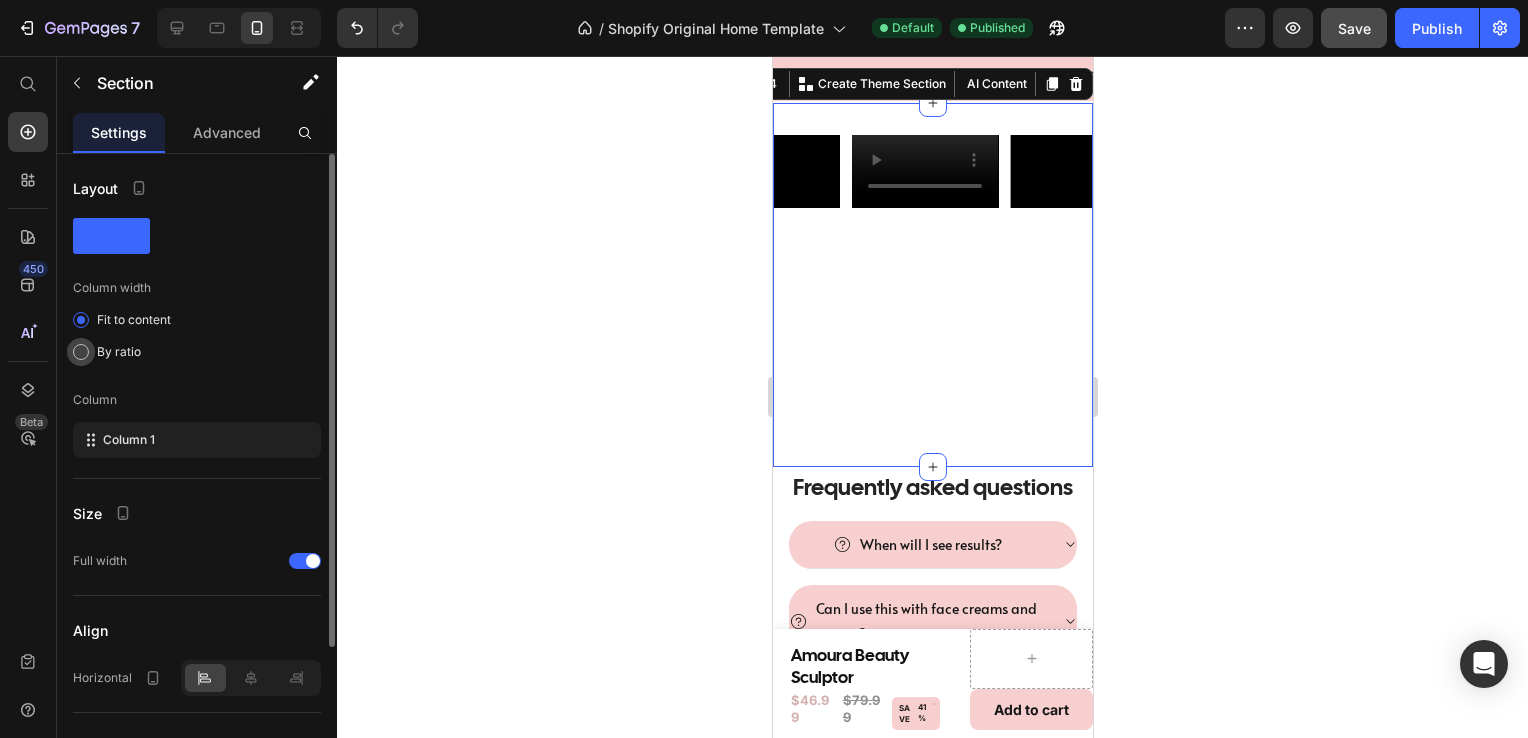 click on "By ratio" 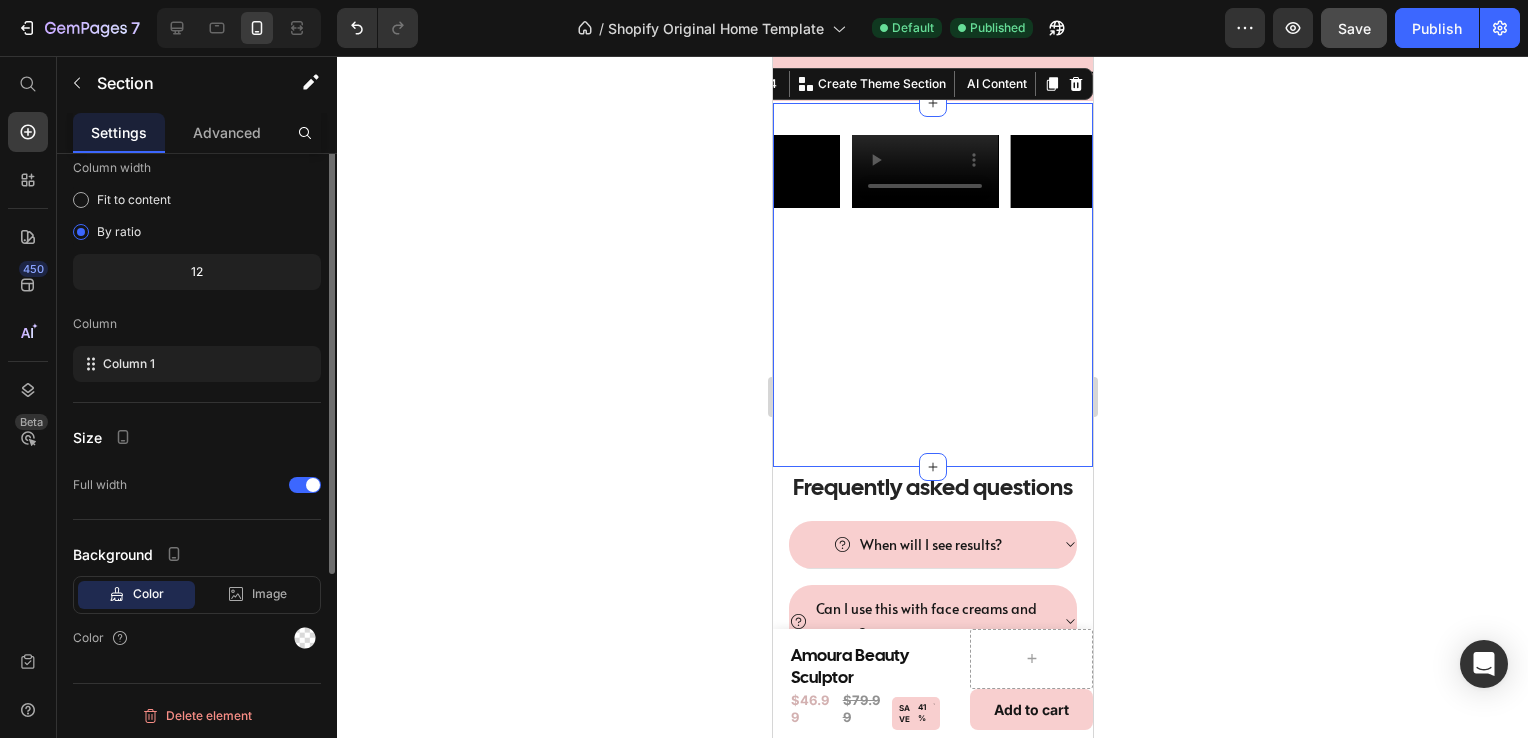 scroll, scrollTop: 0, scrollLeft: 0, axis: both 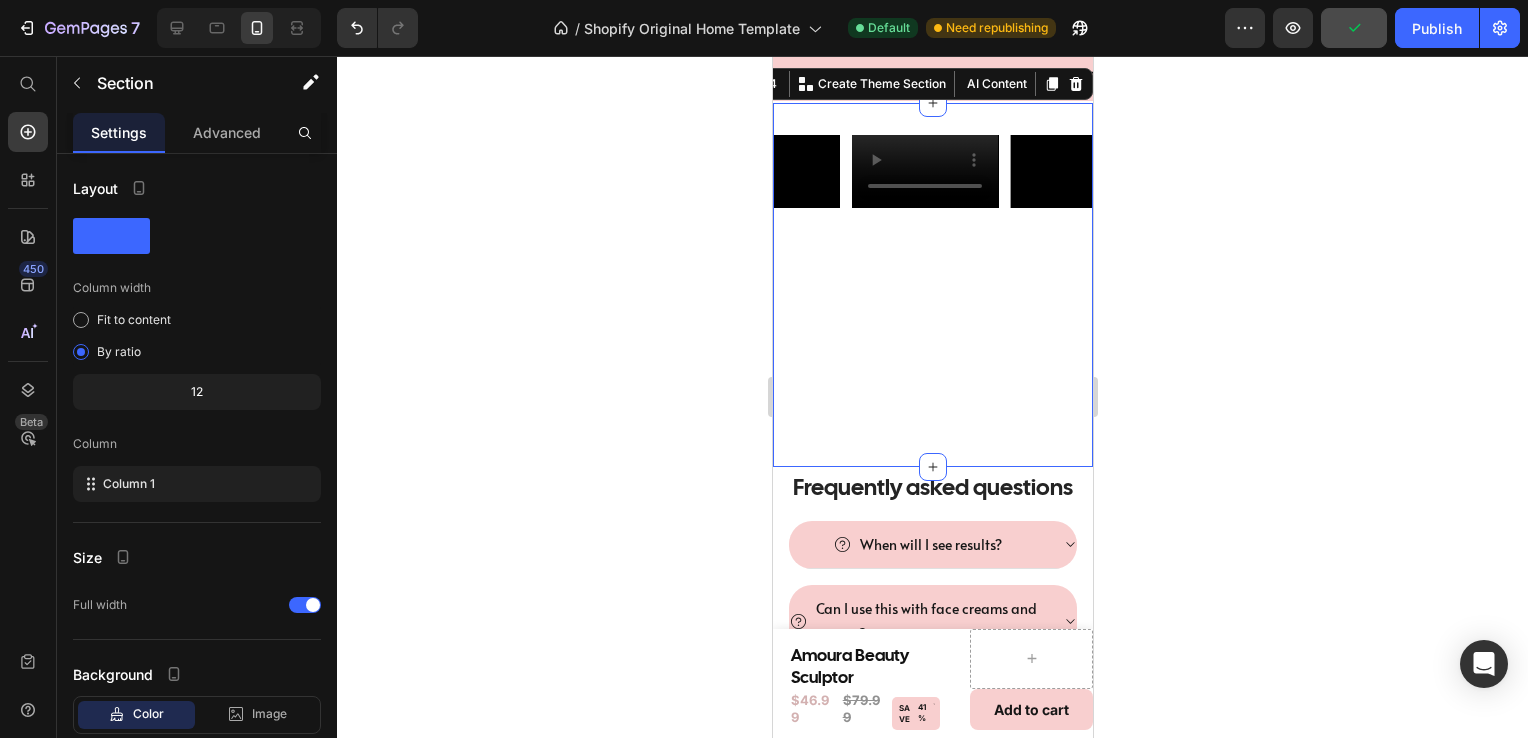 click on "Video Video Video Video Carousel Section 4   You can create reusable sections Create Theme Section AI Content Write with GemAI What would you like to describe here? Tone and Voice Persuasive Product Amoura Beauty Sculptor Show more Generate" at bounding box center [932, 285] 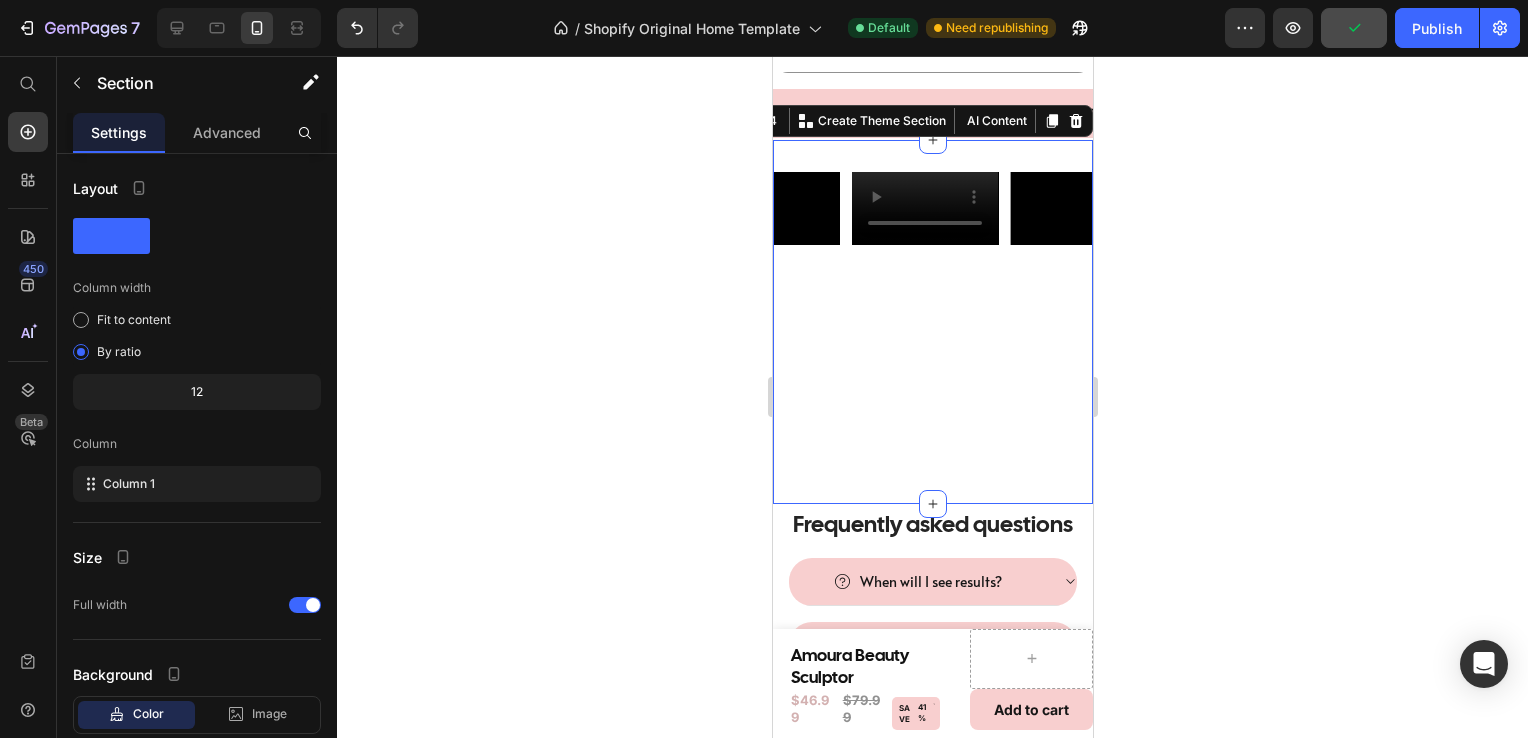 scroll, scrollTop: 1118, scrollLeft: 0, axis: vertical 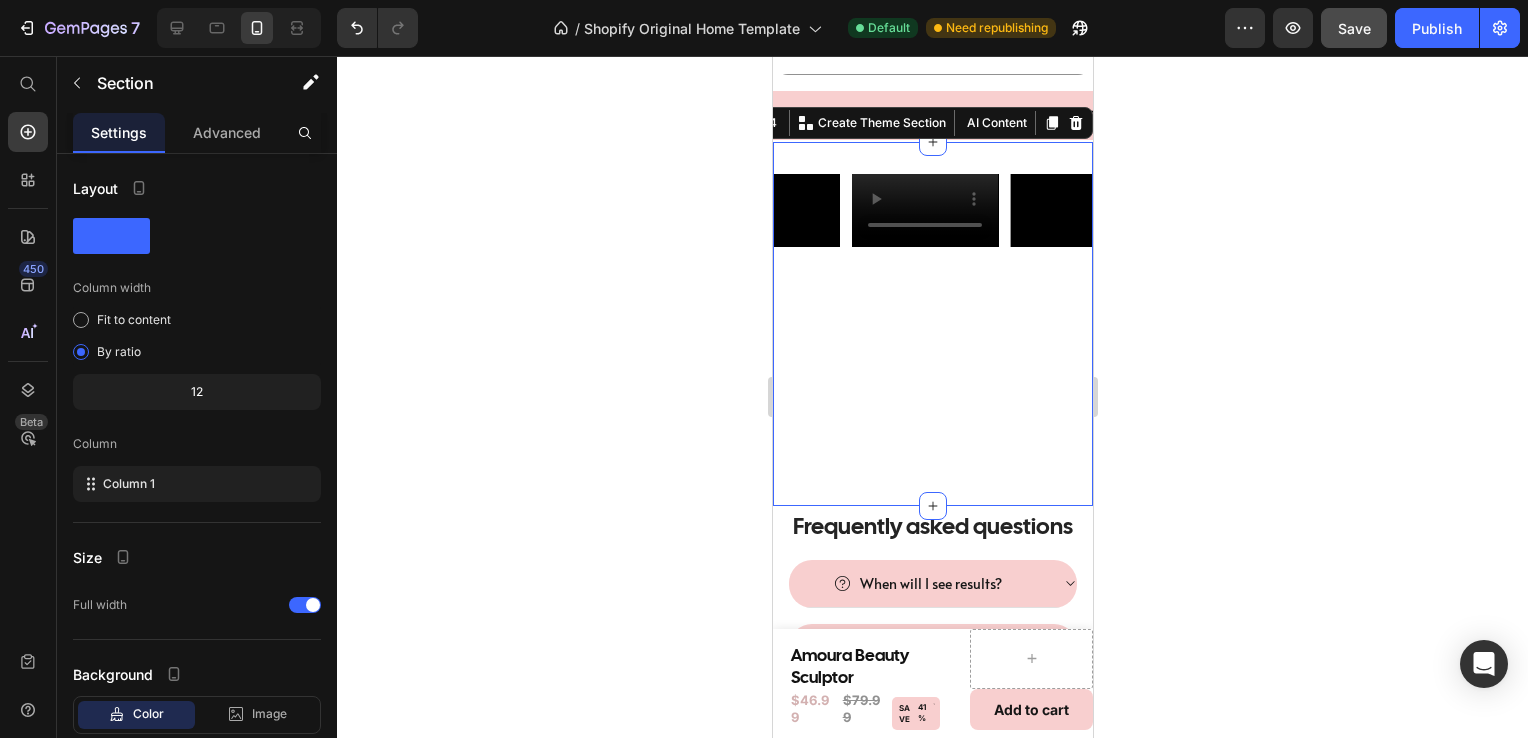 click on "Video Video Video Video Carousel Section 4   You can create reusable sections Create Theme Section AI Content Write with GemAI What would you like to describe here? Tone and Voice Persuasive Product Amoura Beauty Sculptor Show more Generate" at bounding box center (932, 324) 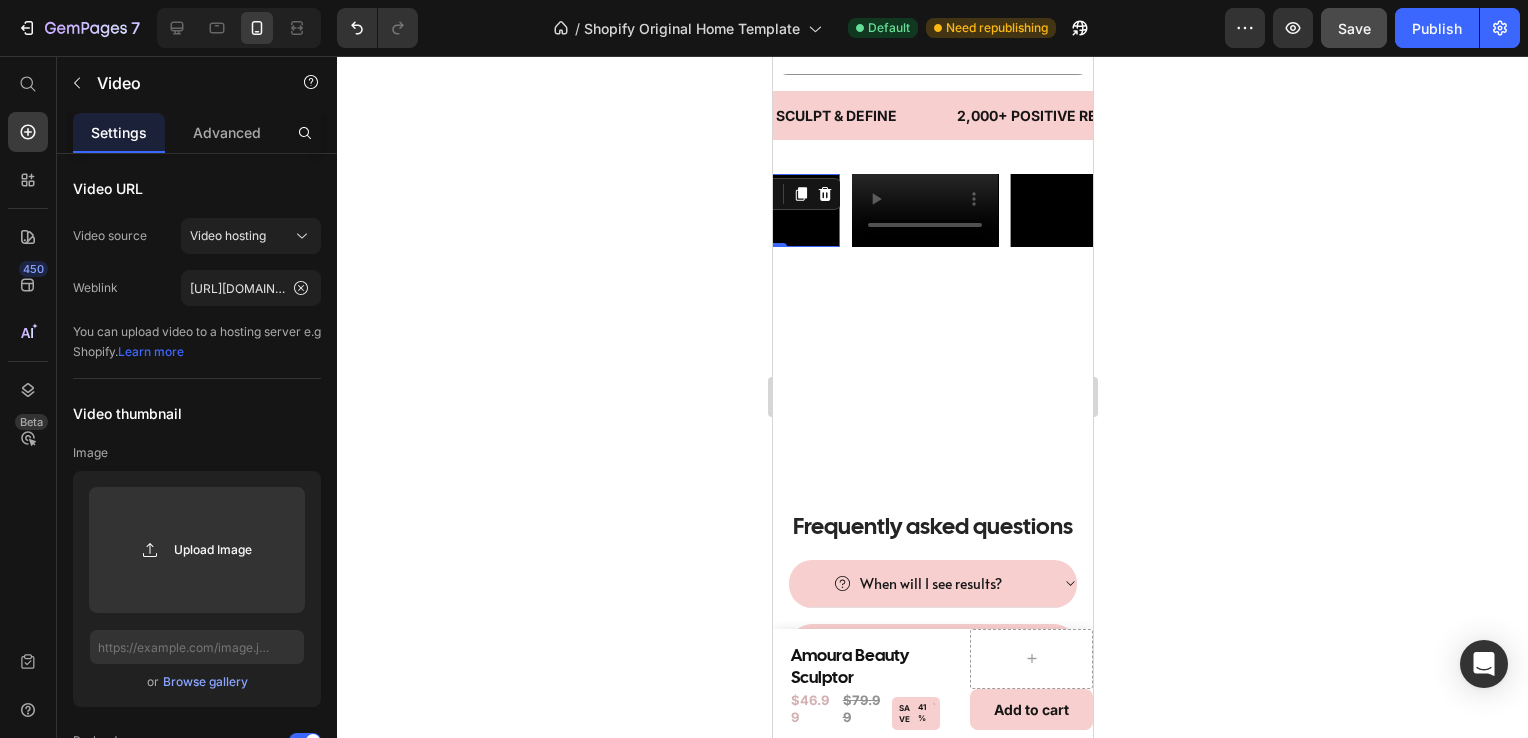 click on "Video   0" at bounding box center [766, 210] 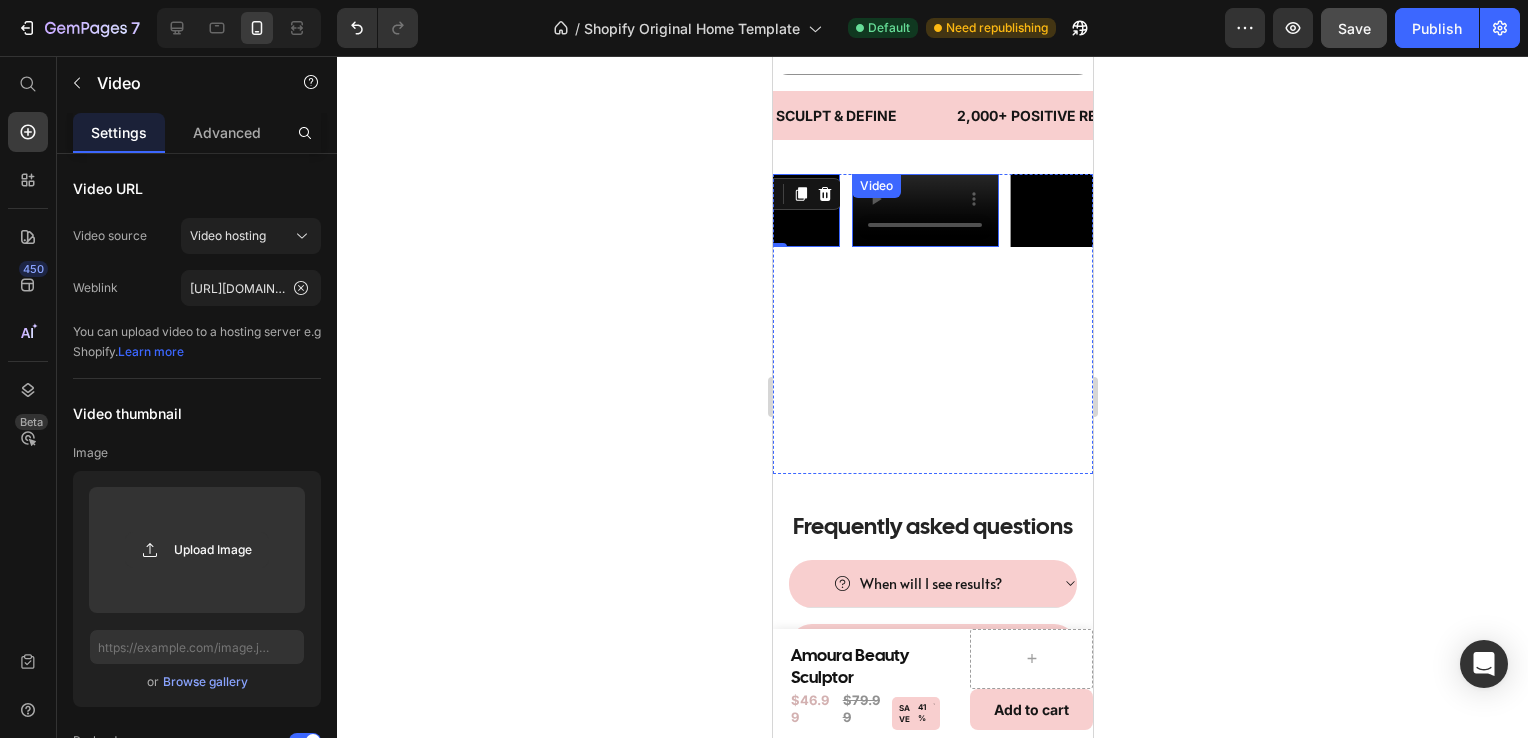 click on "Video" at bounding box center (924, 210) 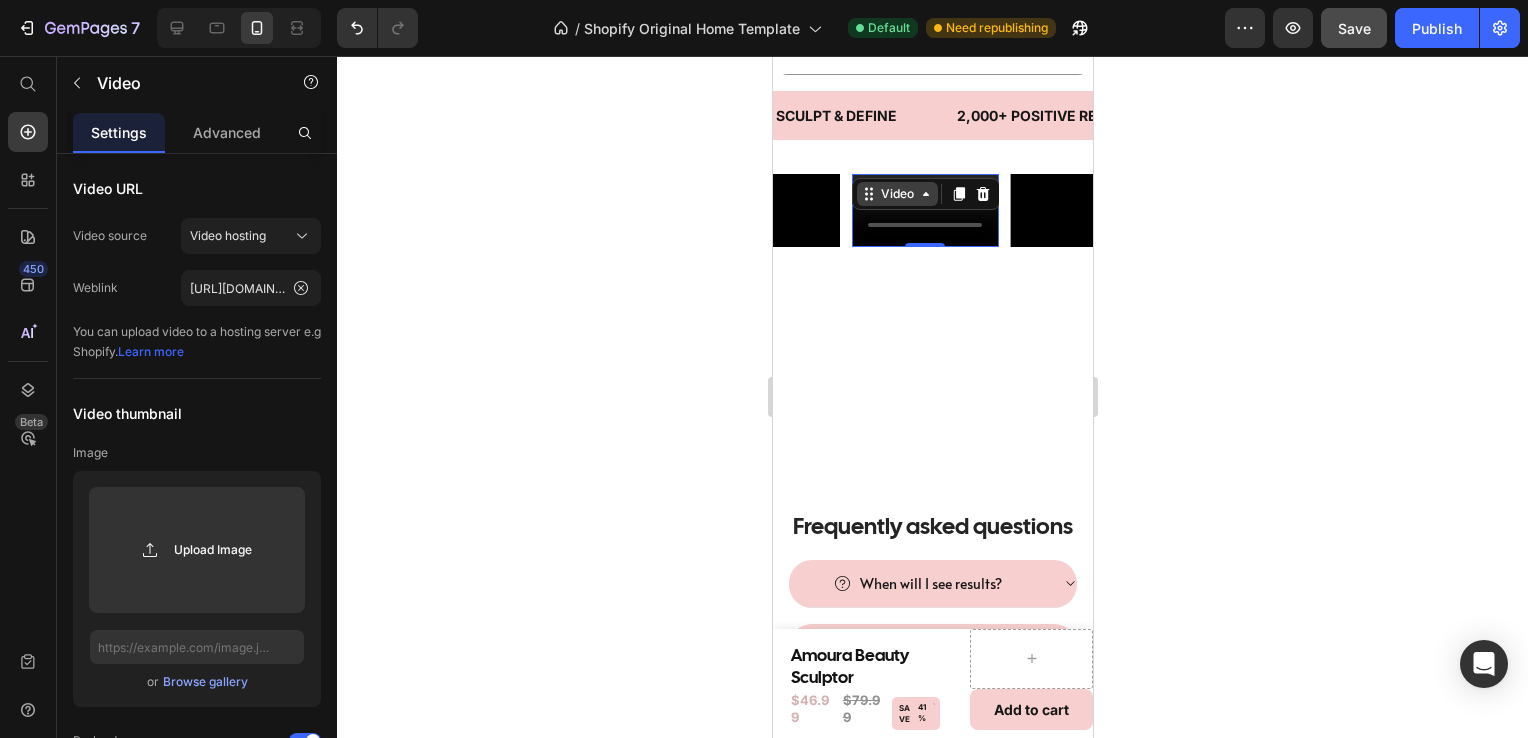 click on "Video" at bounding box center [896, 194] 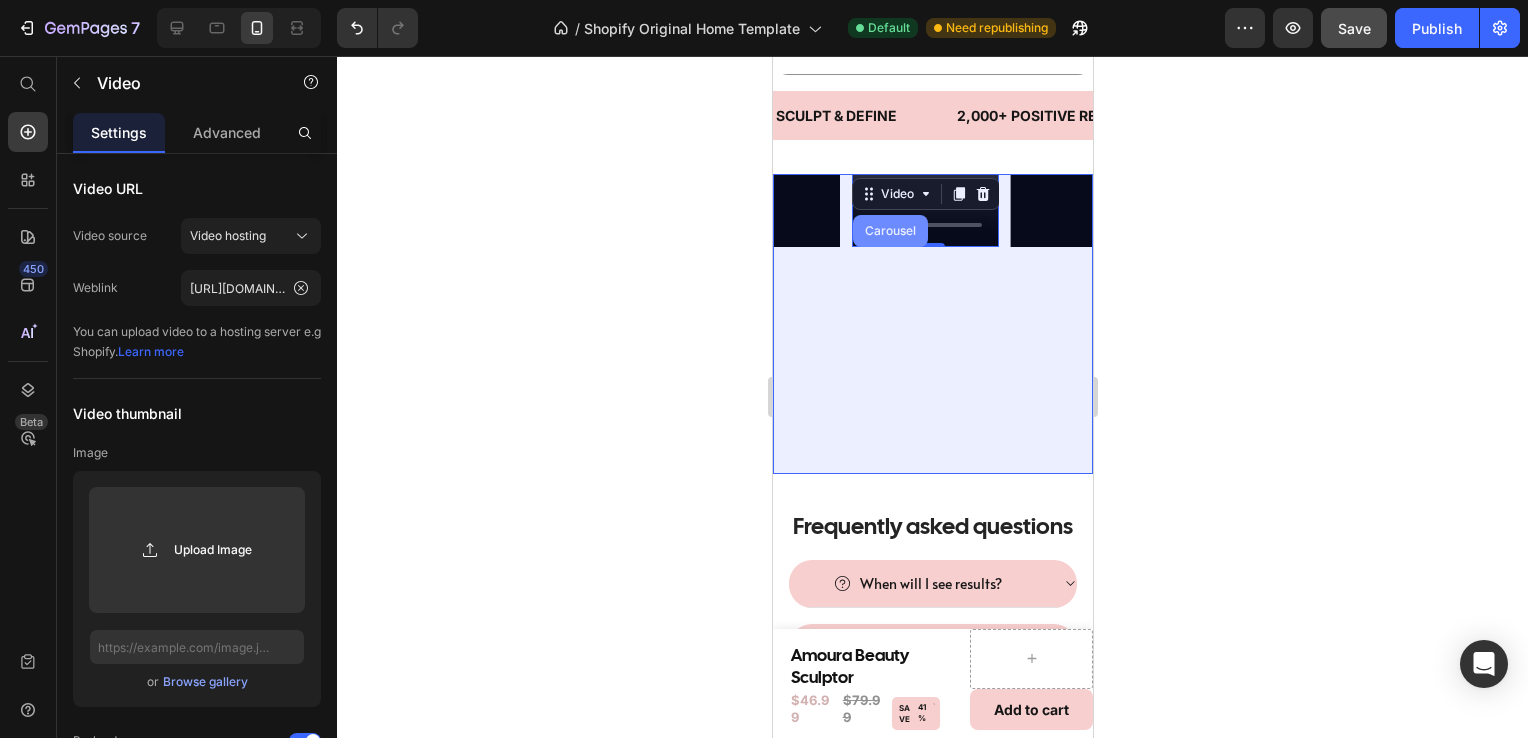 click on "Carousel" at bounding box center [889, 231] 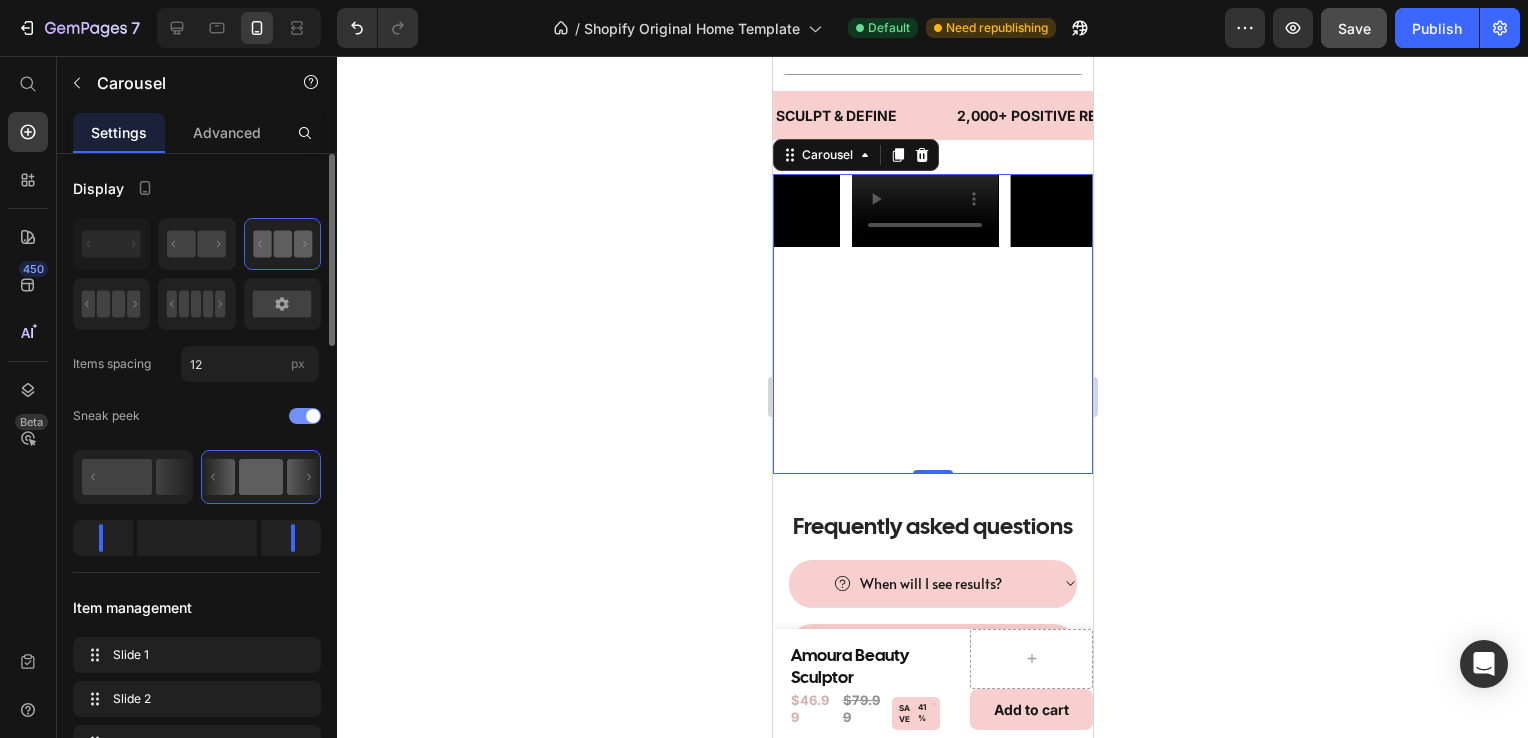 click at bounding box center [305, 416] 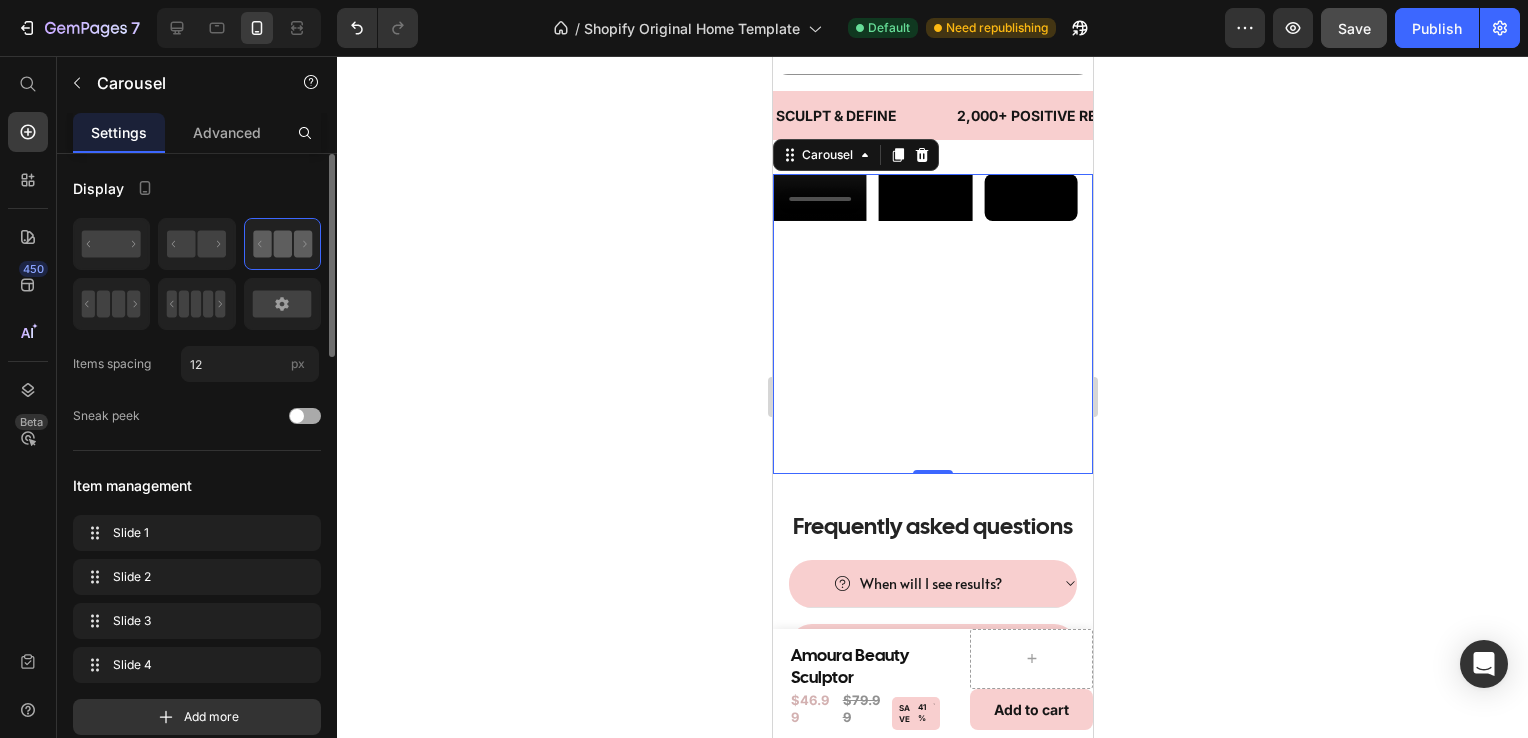 click at bounding box center (297, 416) 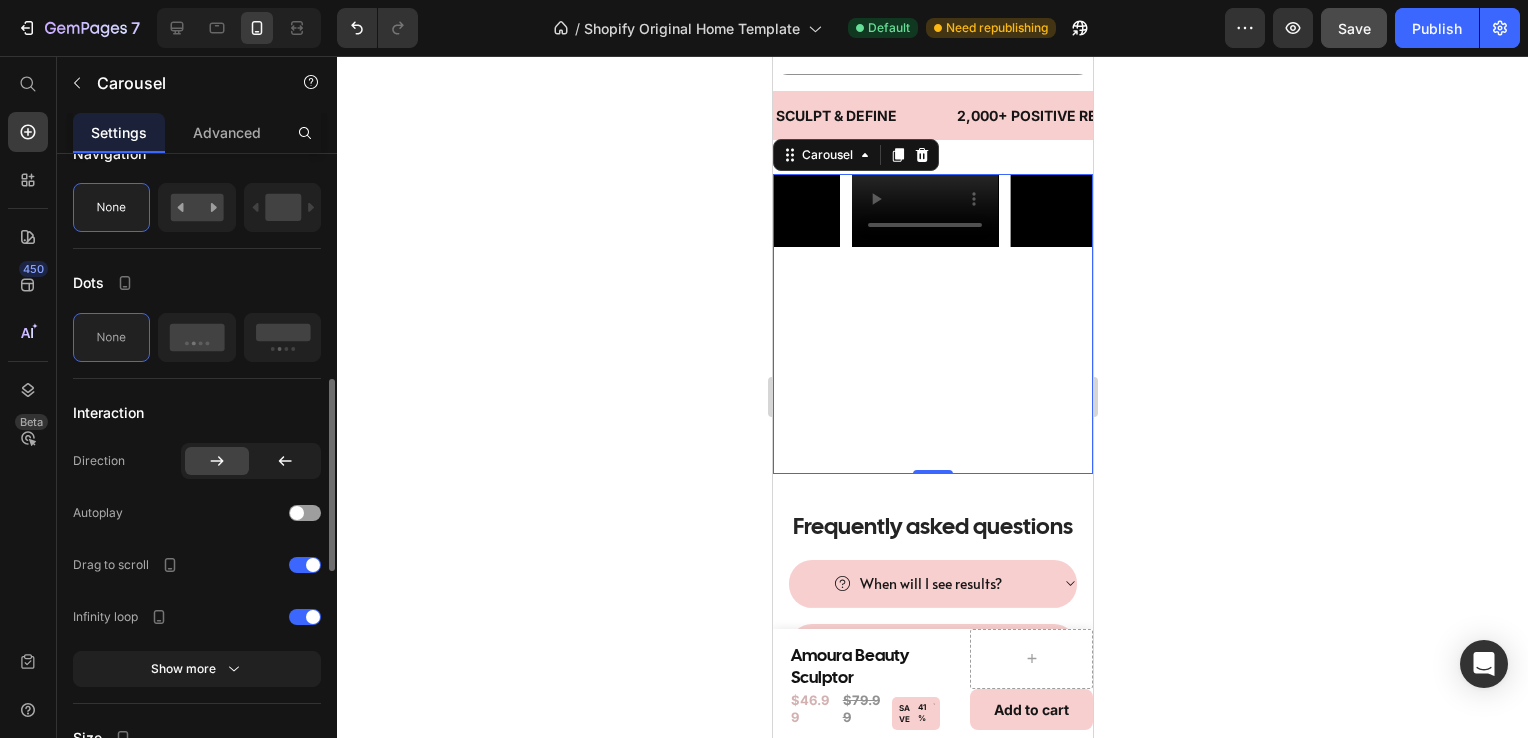 scroll, scrollTop: 756, scrollLeft: 0, axis: vertical 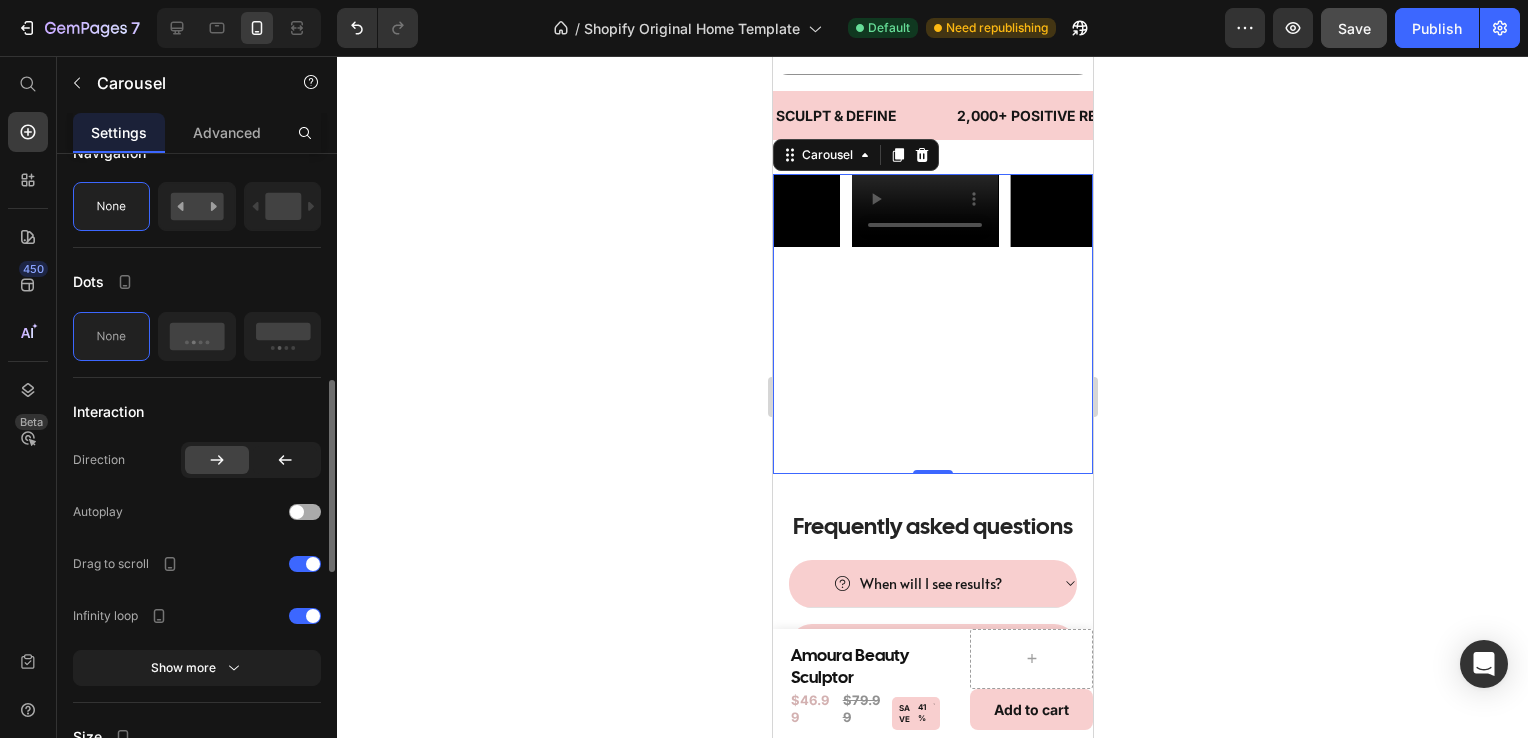 click at bounding box center [297, 512] 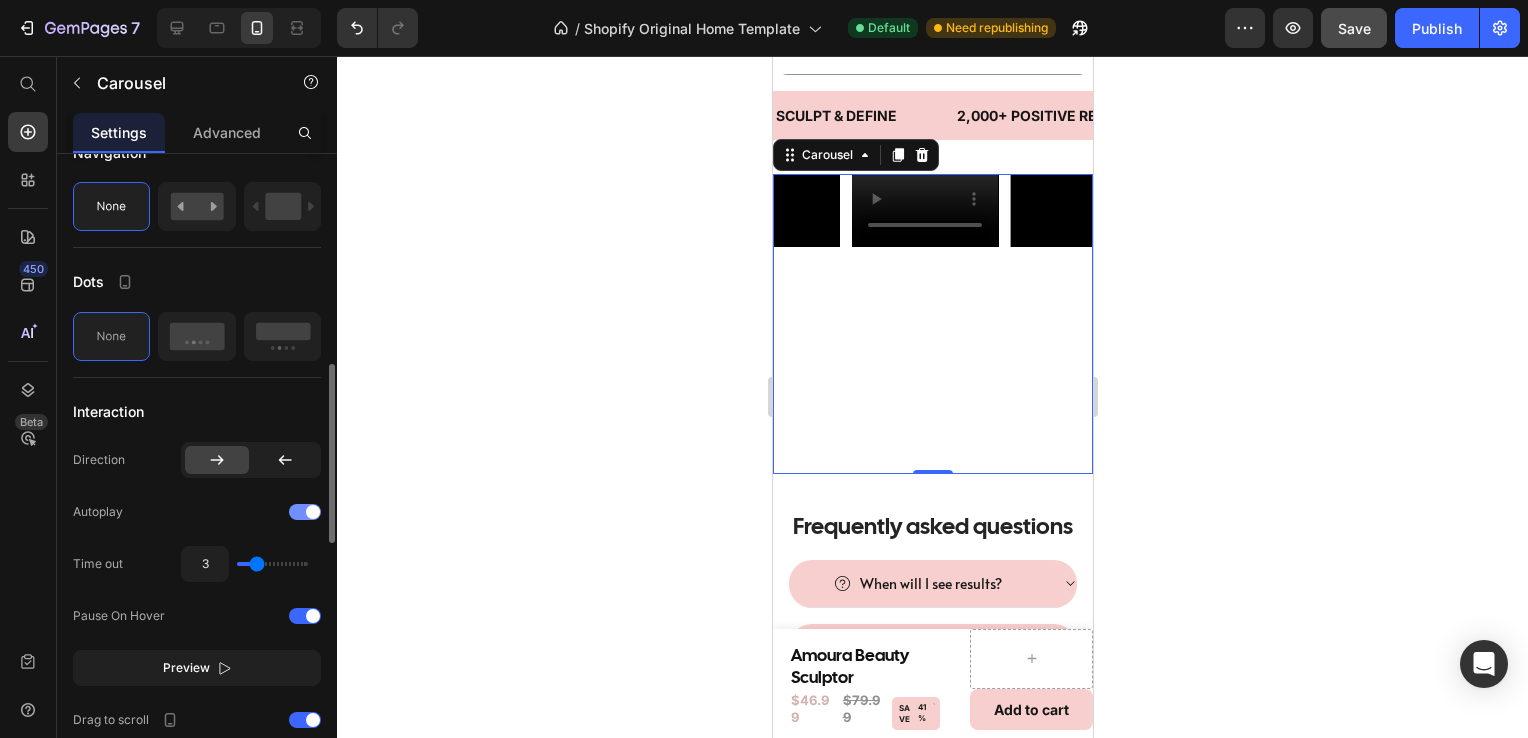 click at bounding box center (305, 512) 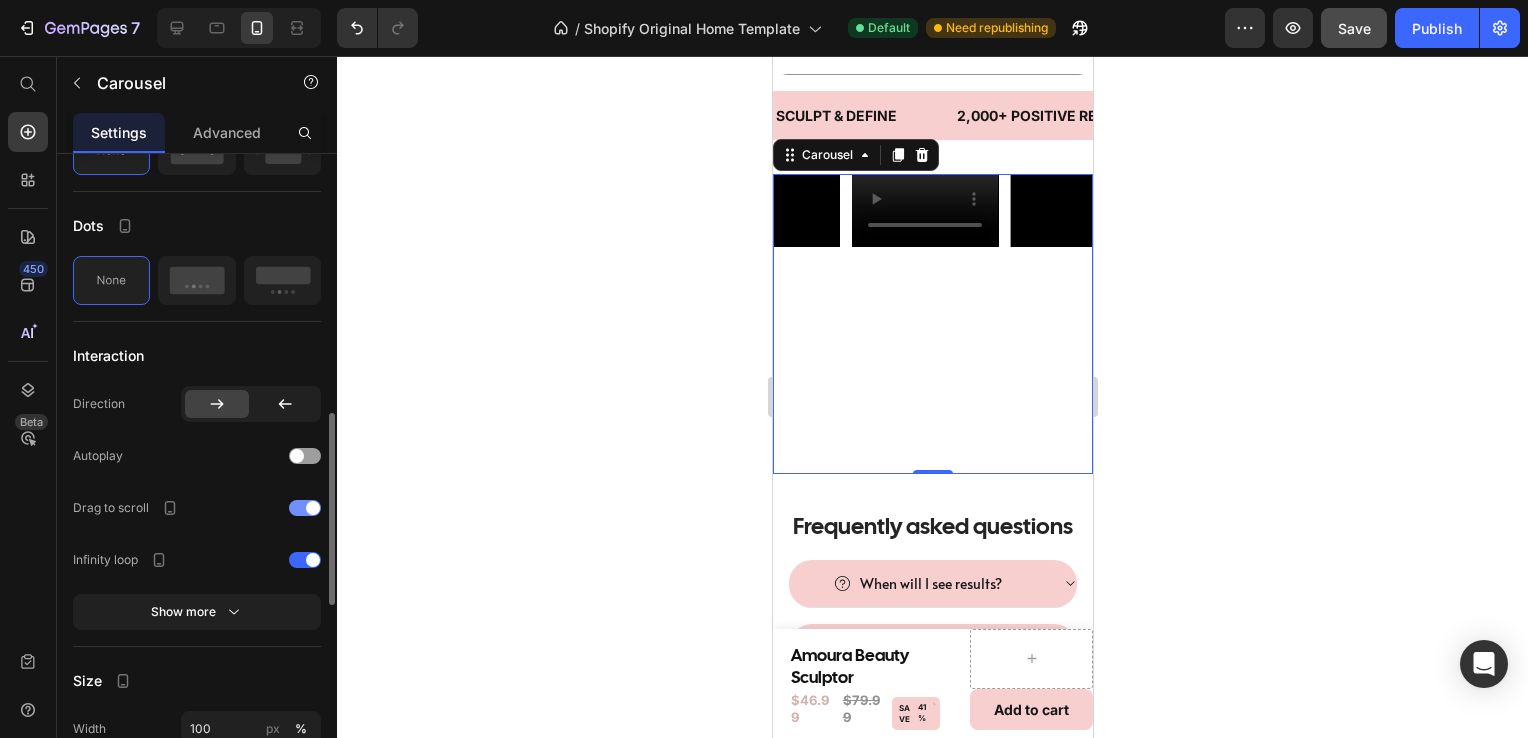 scroll, scrollTop: 846, scrollLeft: 0, axis: vertical 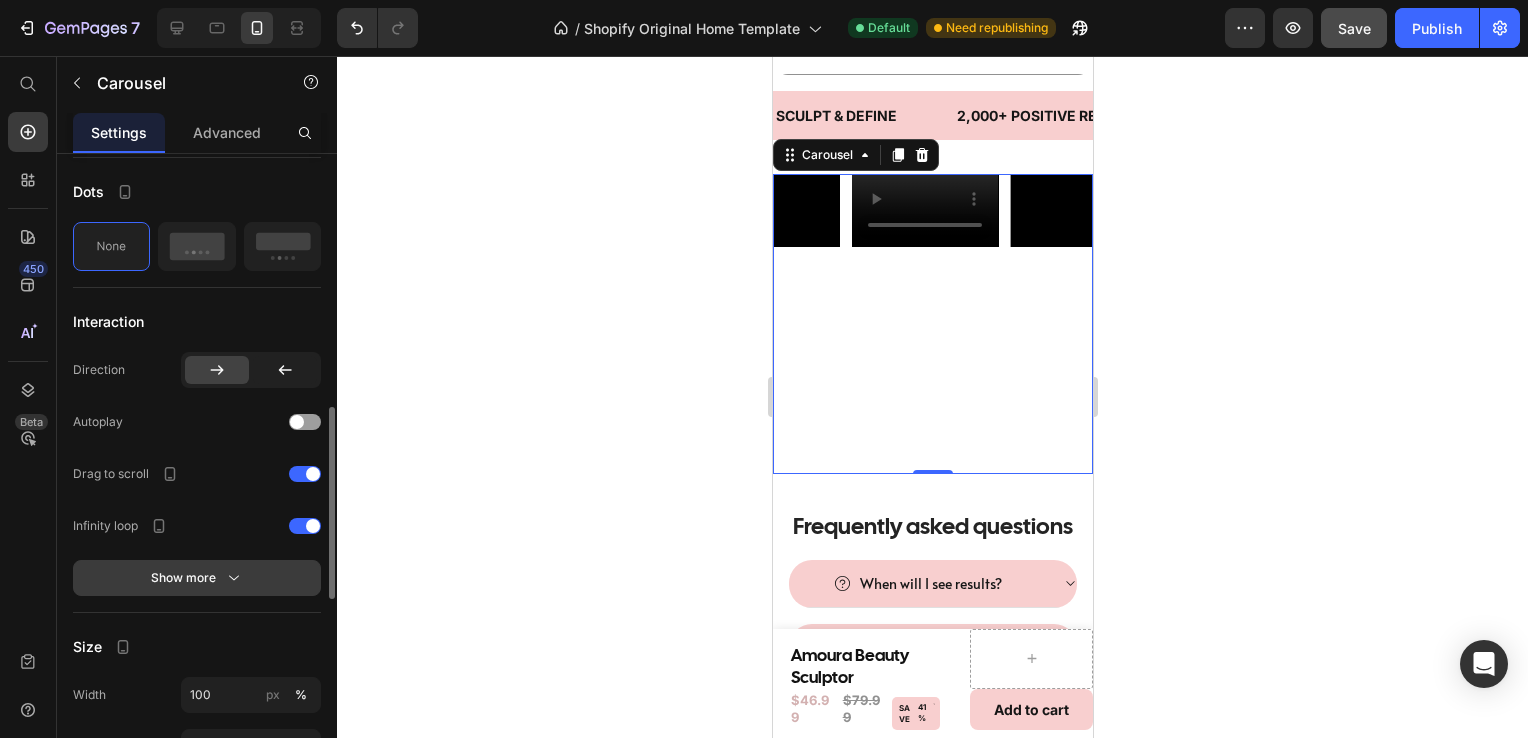 click on "Show more" at bounding box center (197, 578) 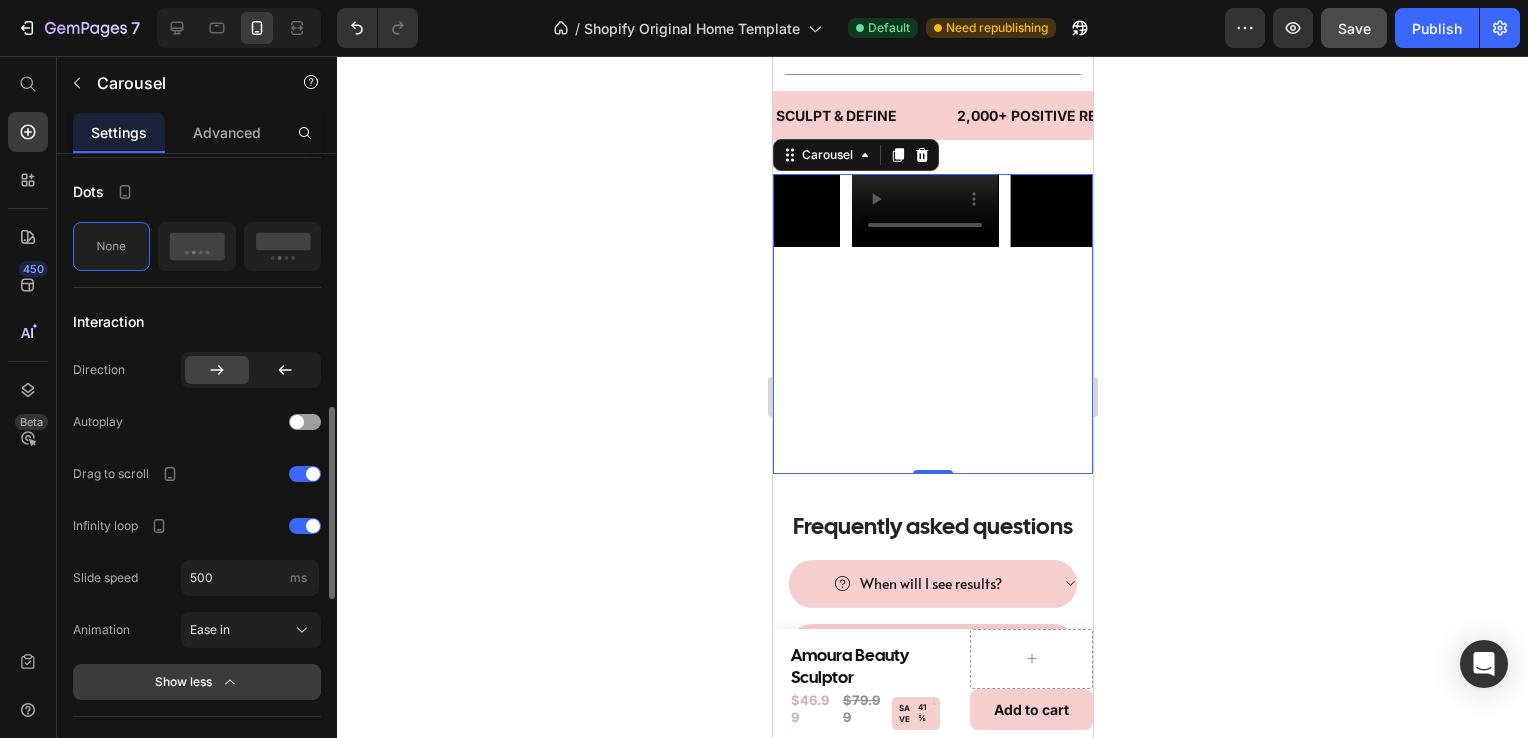 click 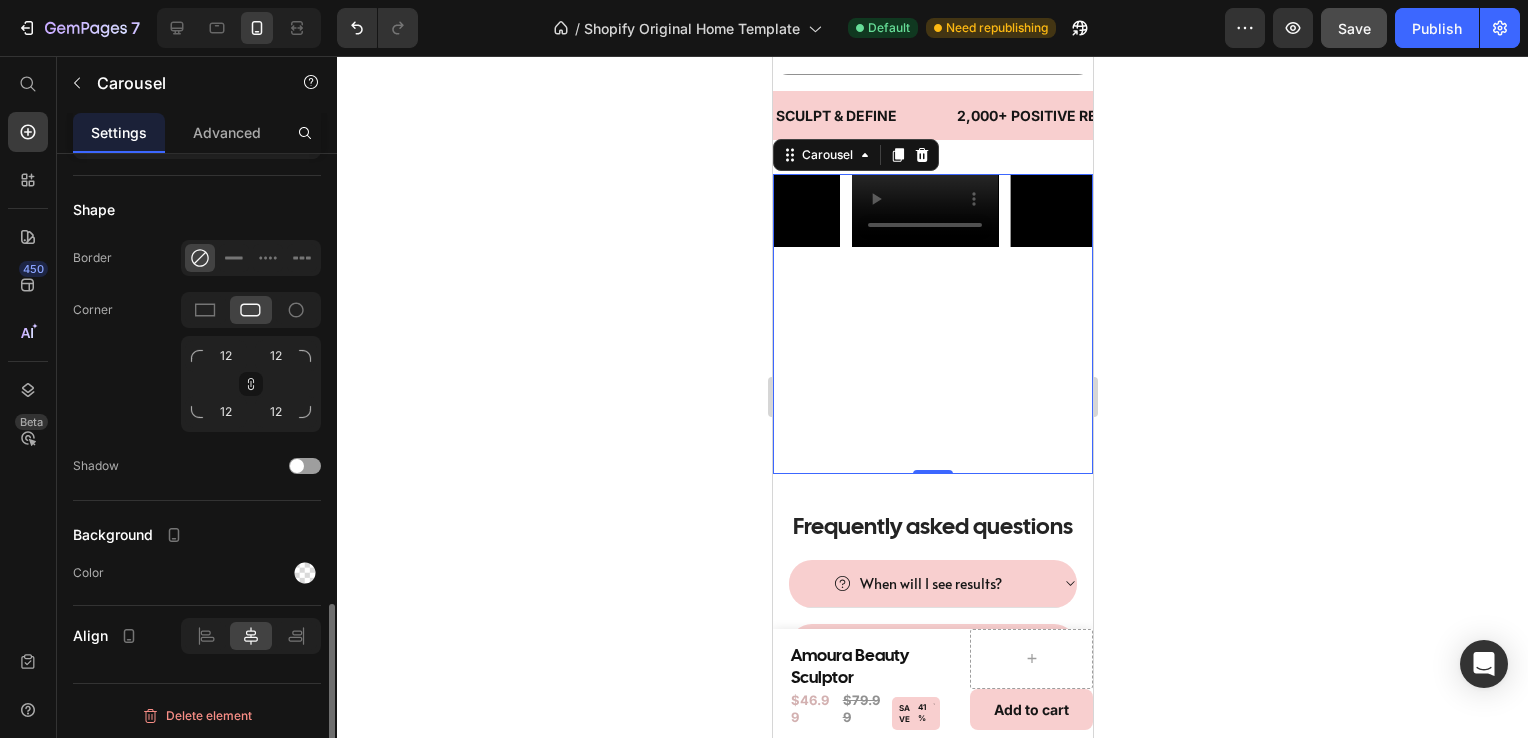 scroll, scrollTop: 1504, scrollLeft: 0, axis: vertical 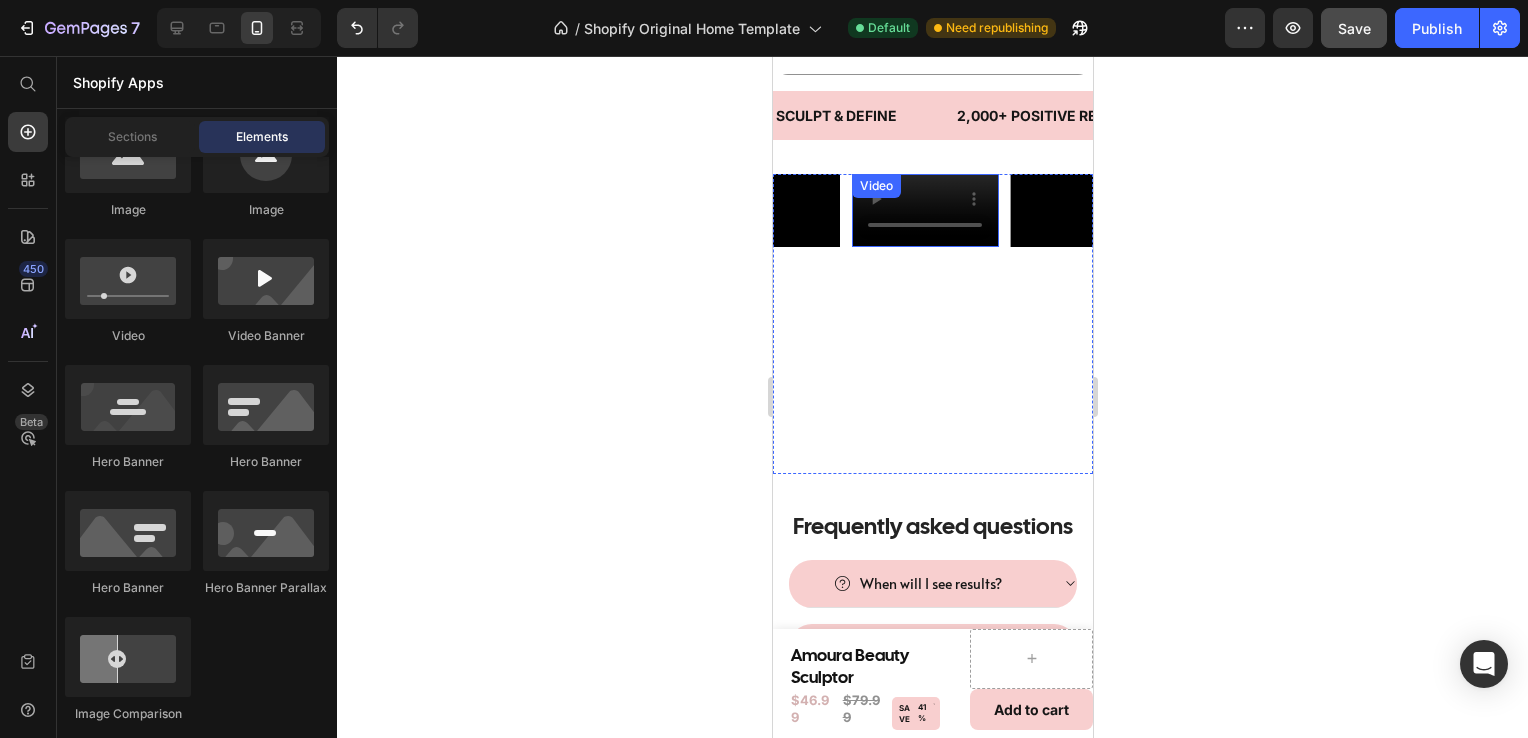 click at bounding box center (924, 210) 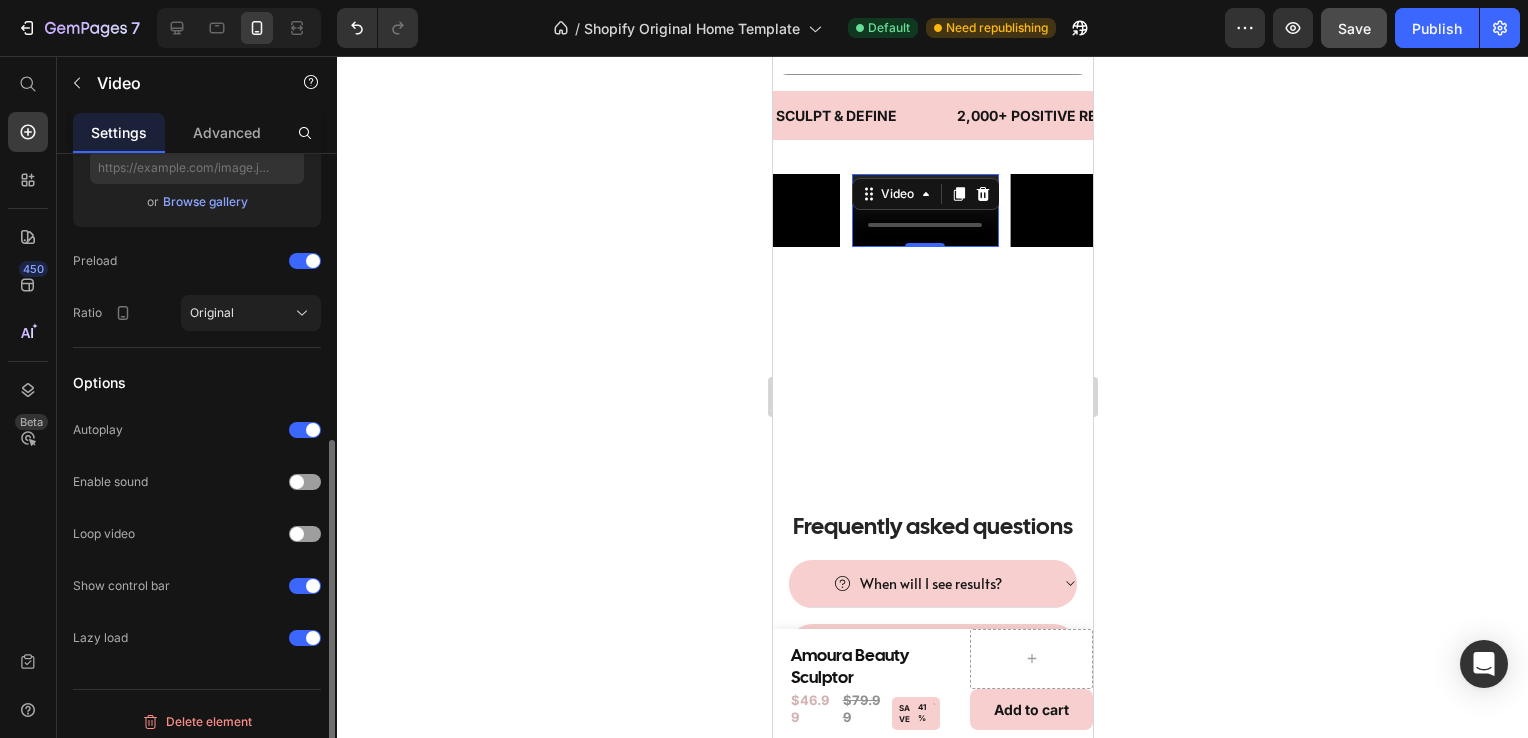 scroll, scrollTop: 488, scrollLeft: 0, axis: vertical 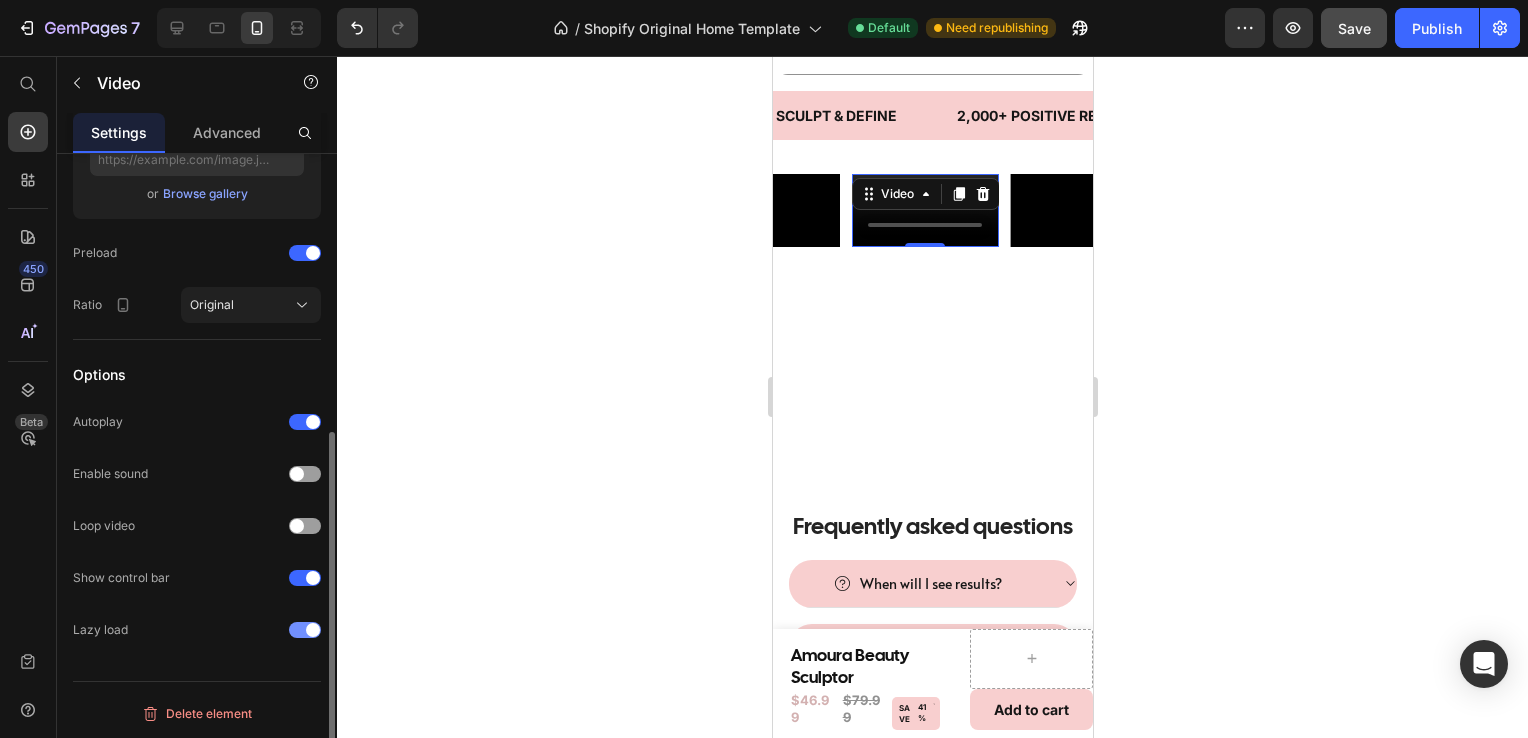 click at bounding box center [313, 630] 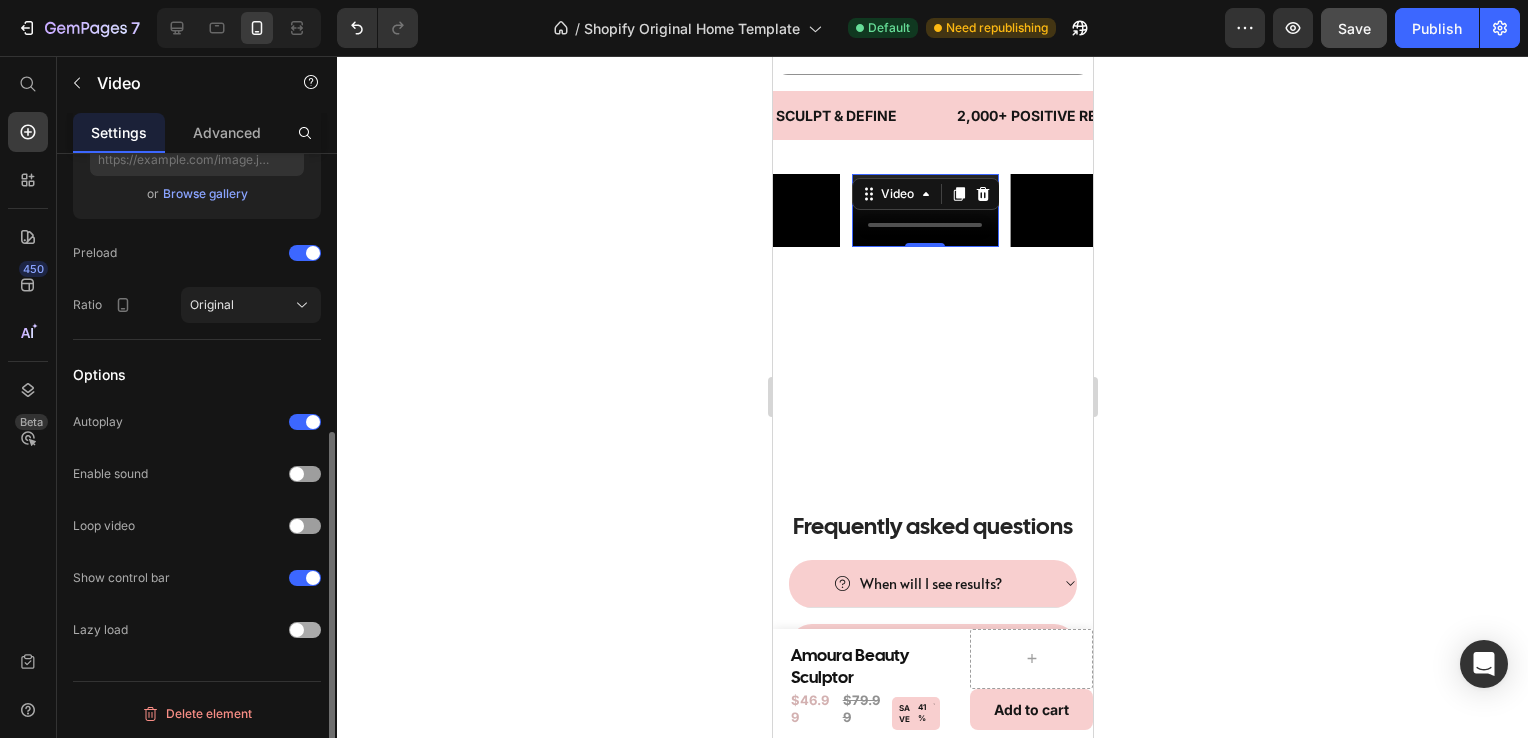 scroll, scrollTop: 488, scrollLeft: 0, axis: vertical 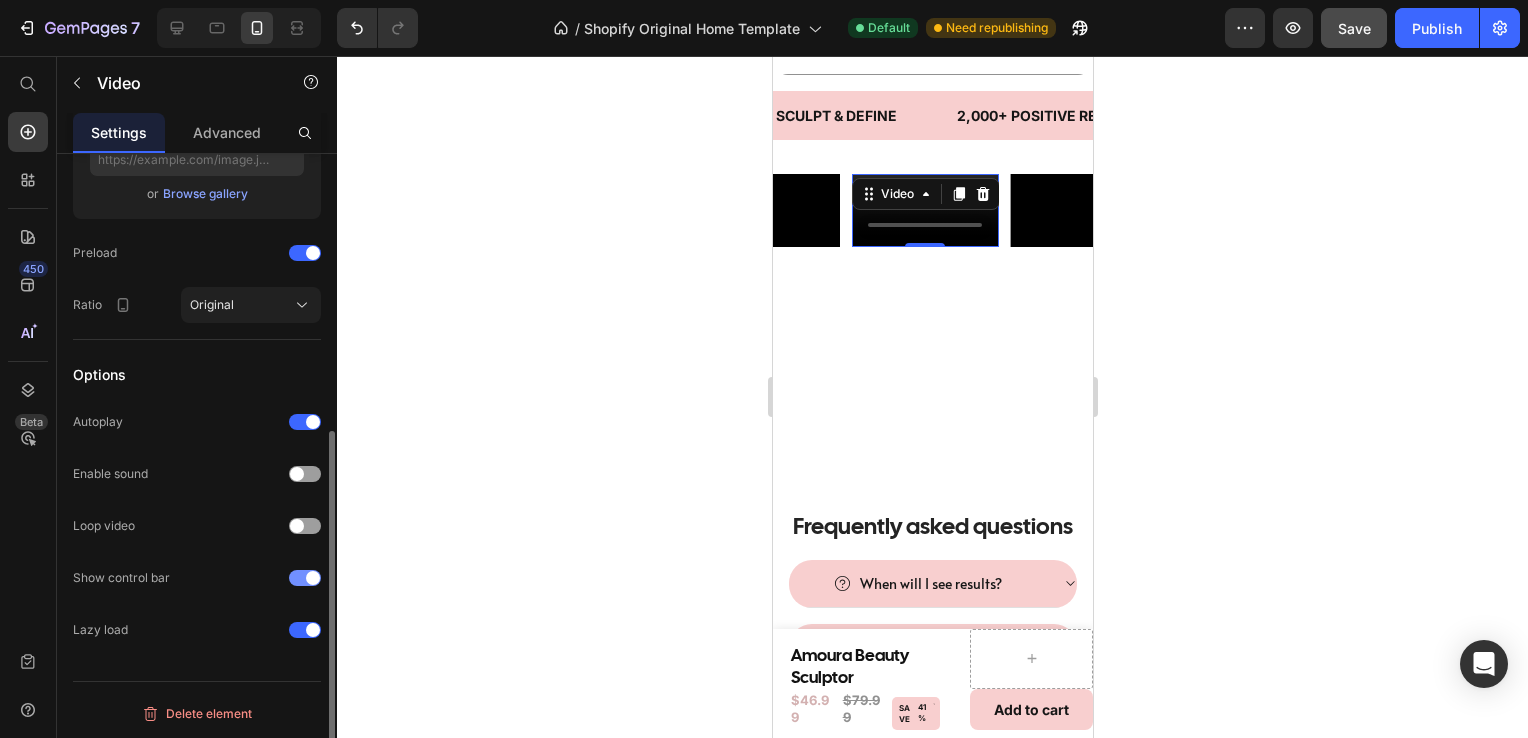click at bounding box center (313, 578) 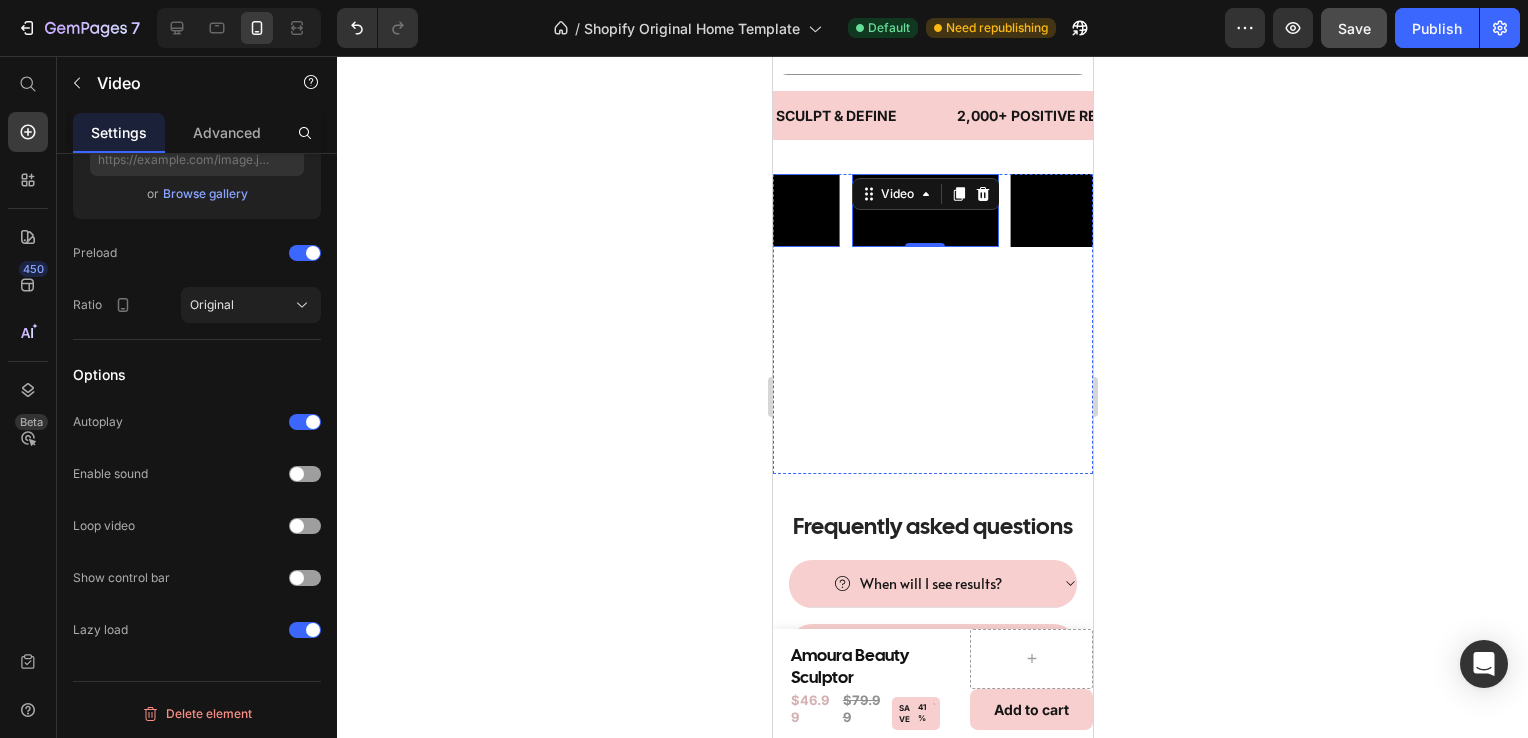 click at bounding box center [766, 210] 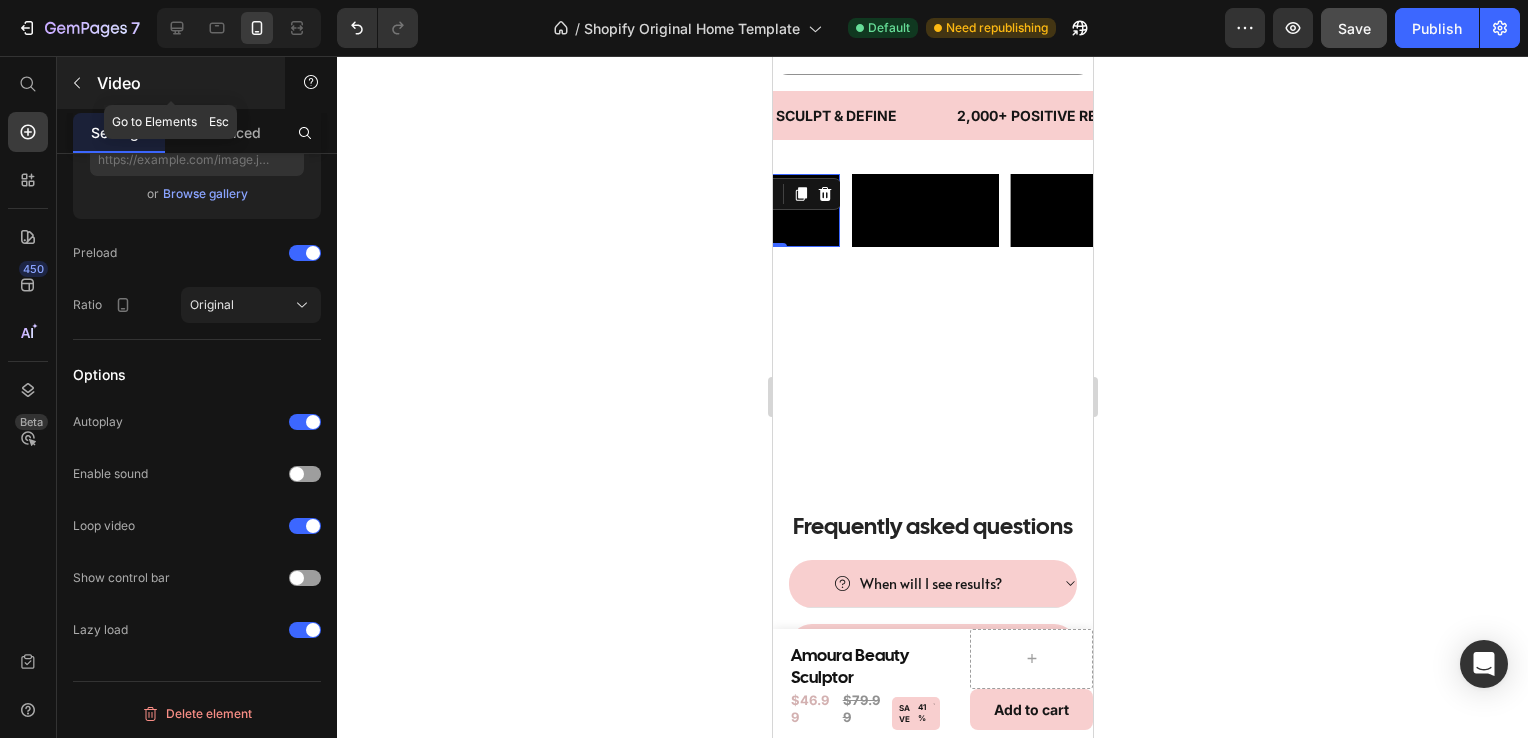 click on "Video" at bounding box center [182, 83] 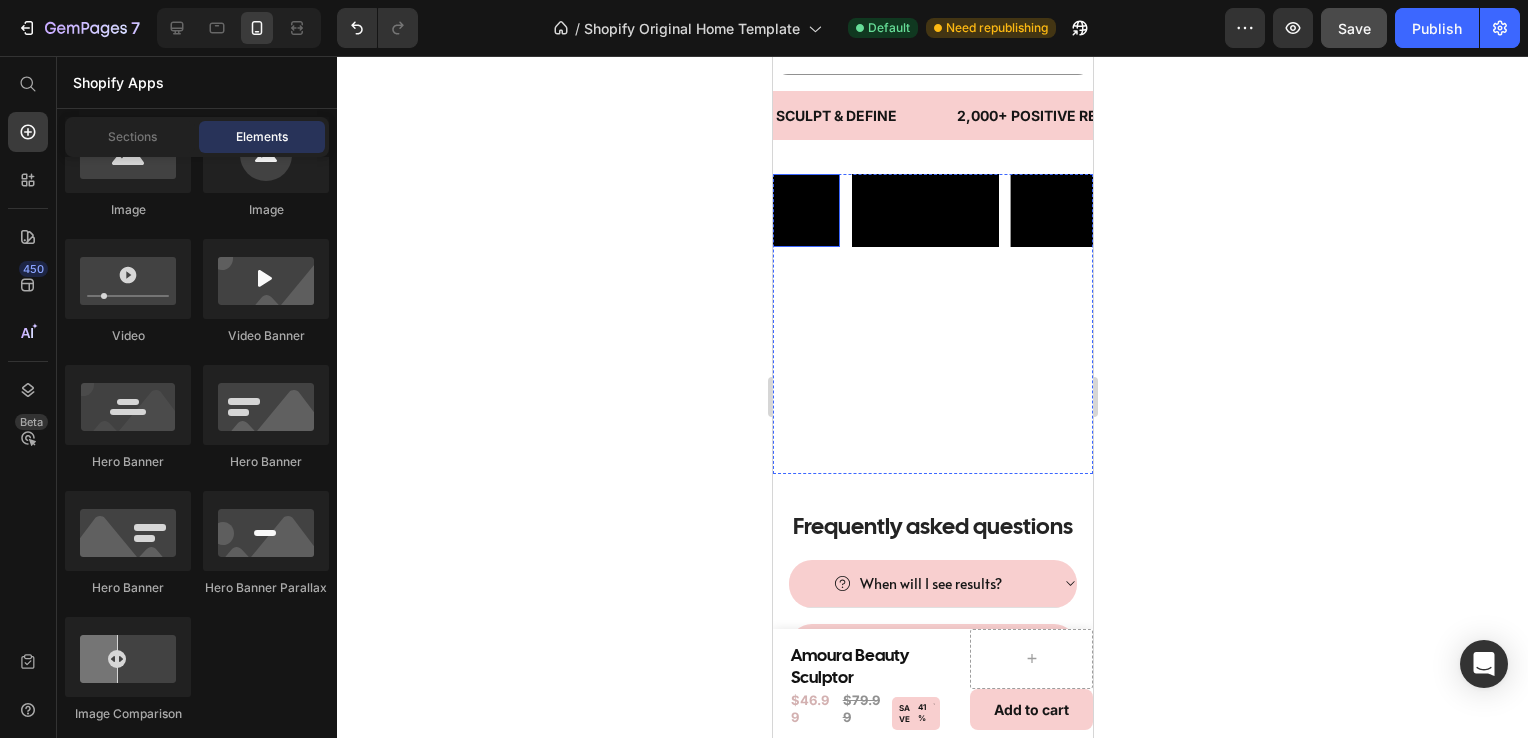 click at bounding box center [766, 210] 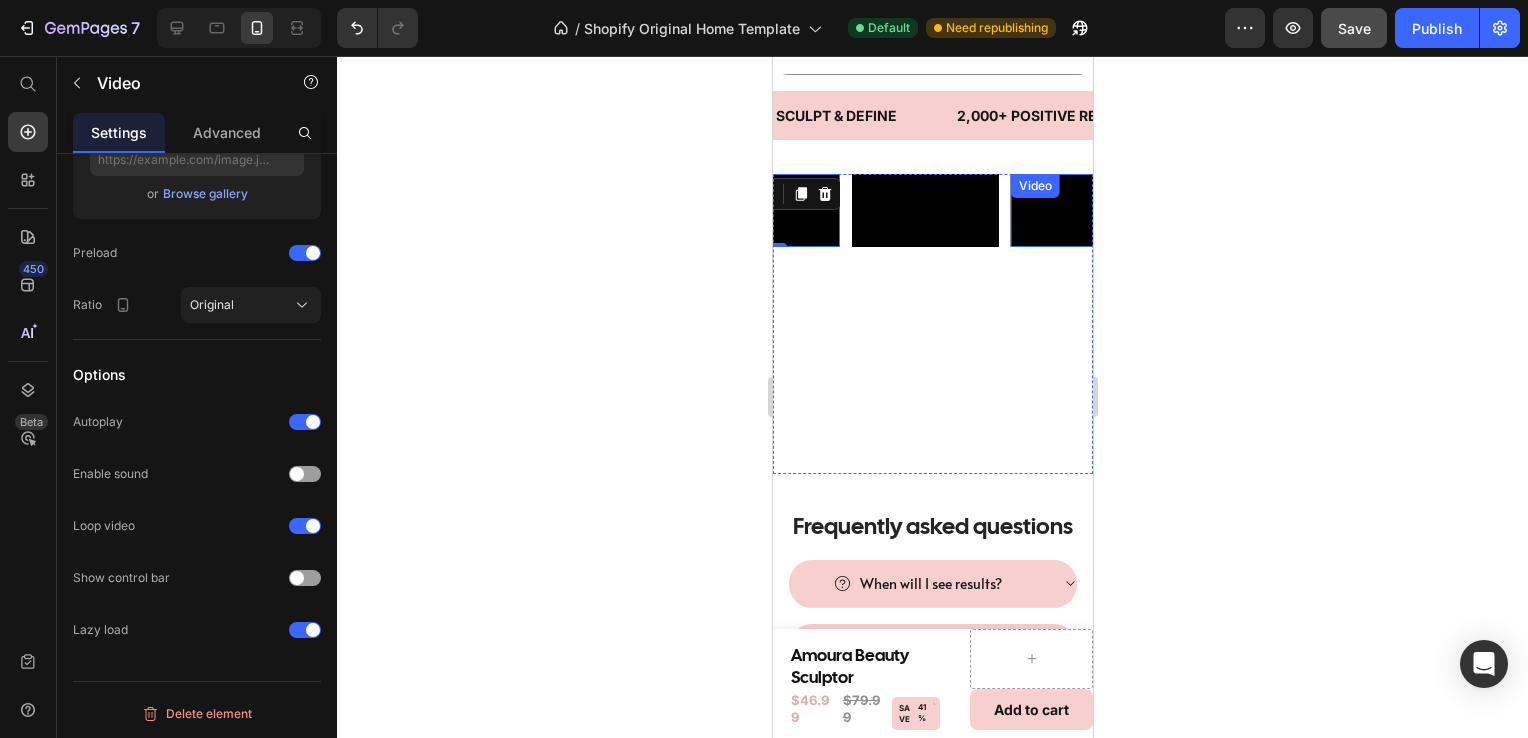 click at bounding box center [1083, 210] 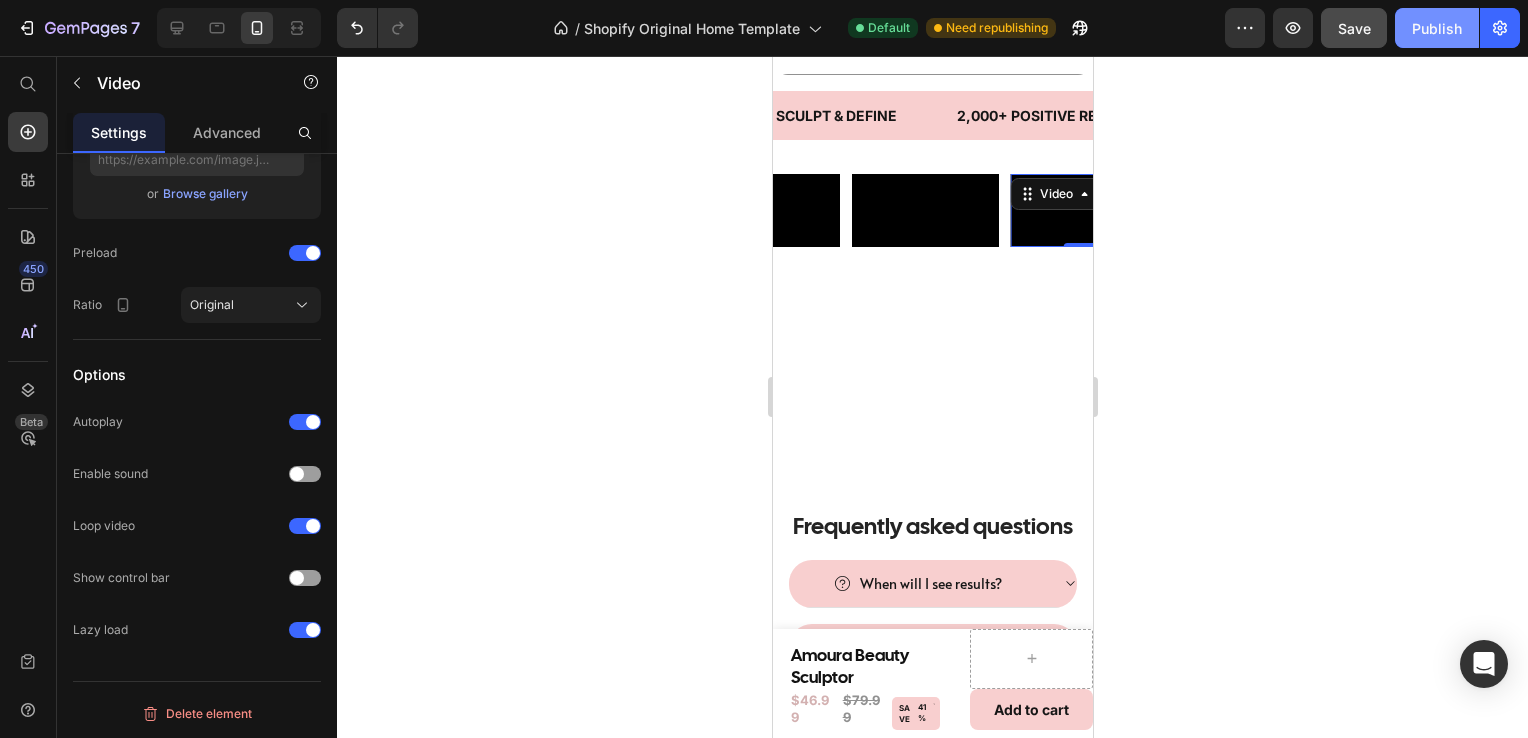 click on "Publish" at bounding box center (1437, 28) 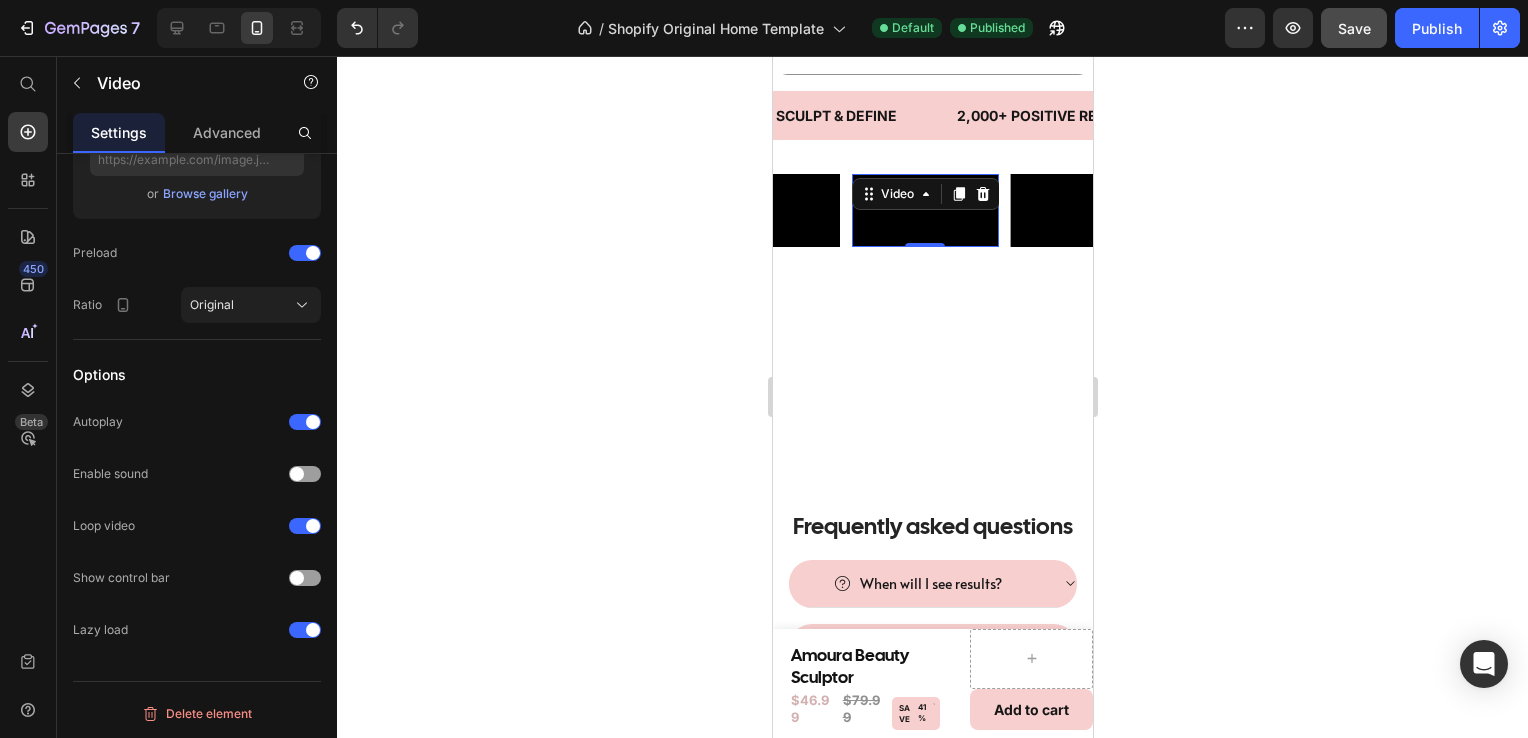 click at bounding box center (924, 210) 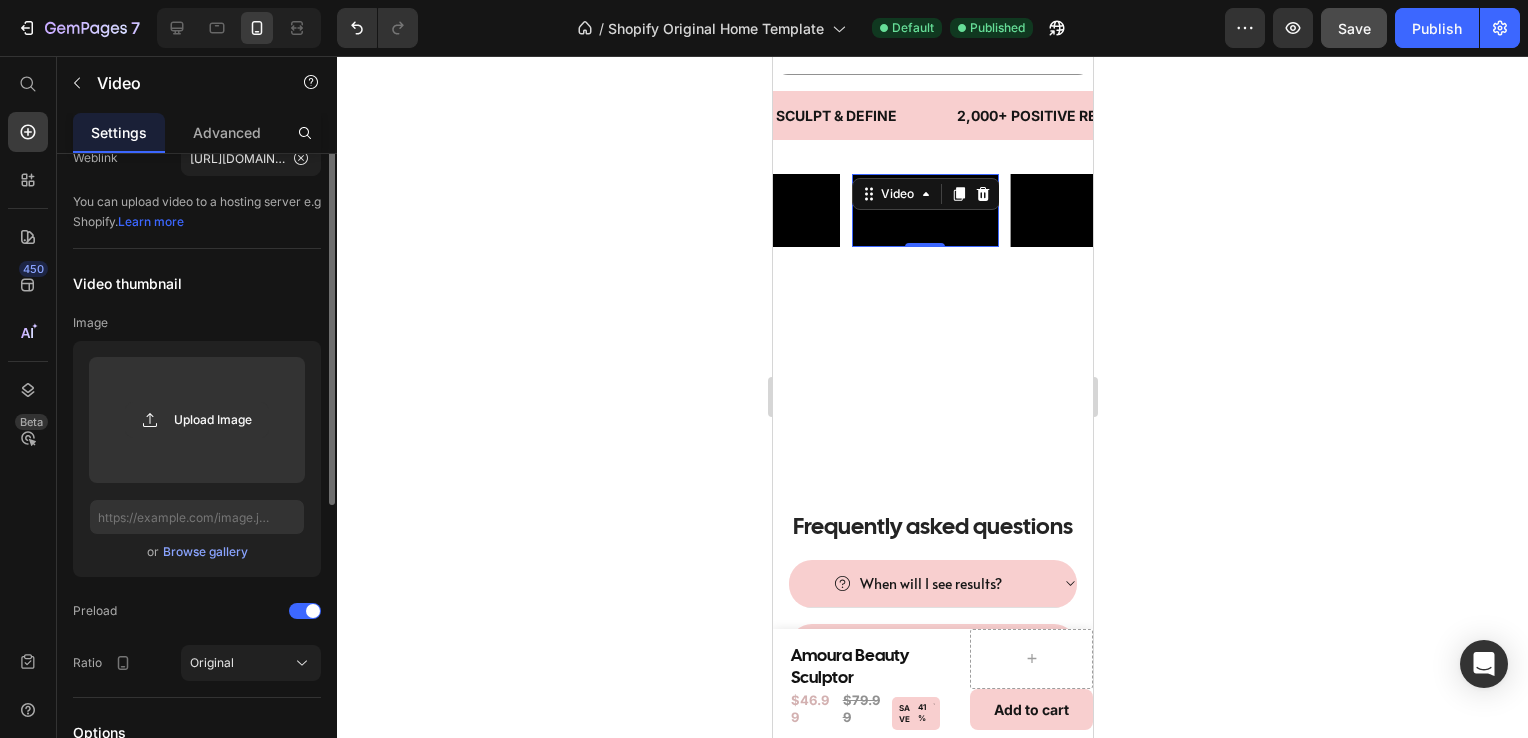 scroll, scrollTop: 0, scrollLeft: 0, axis: both 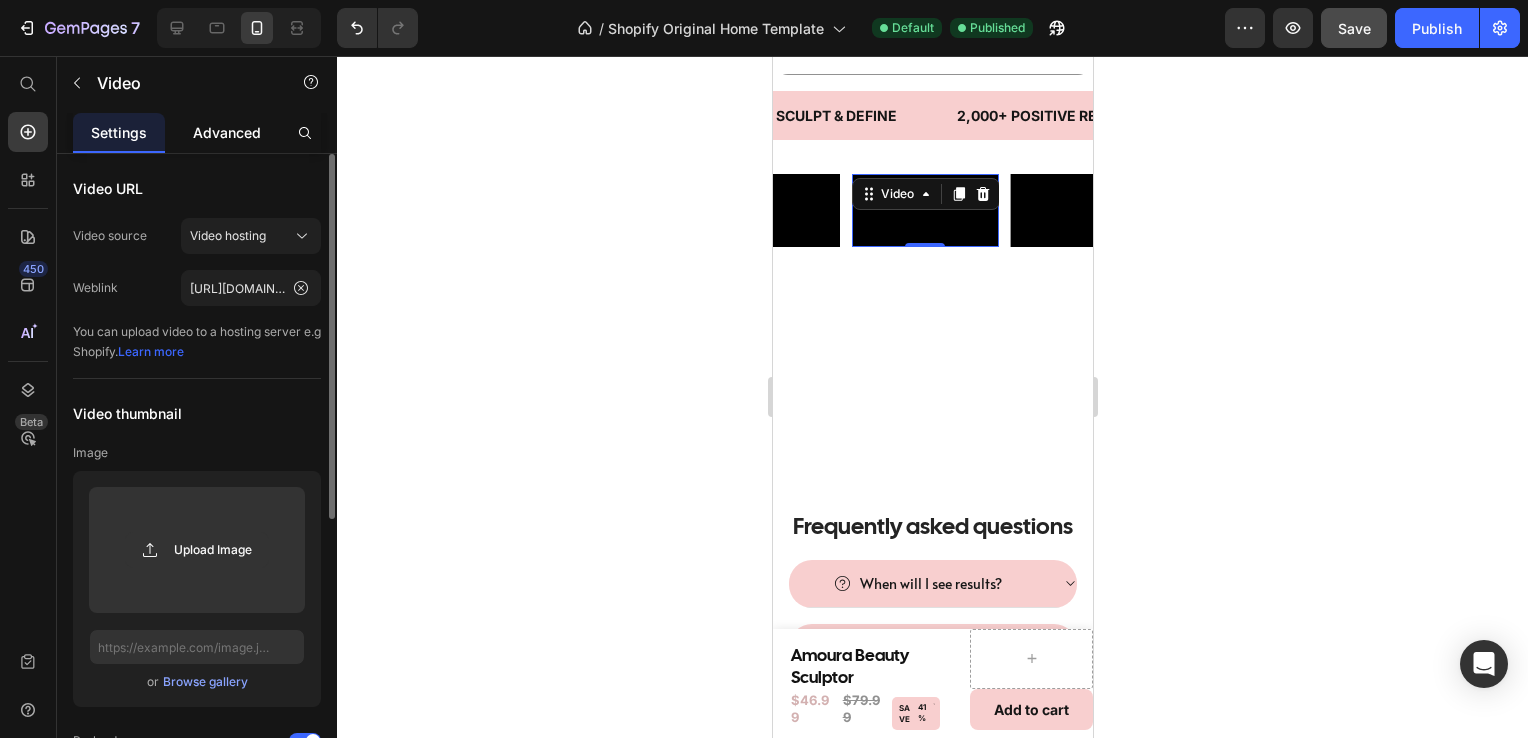click on "Advanced" at bounding box center [227, 132] 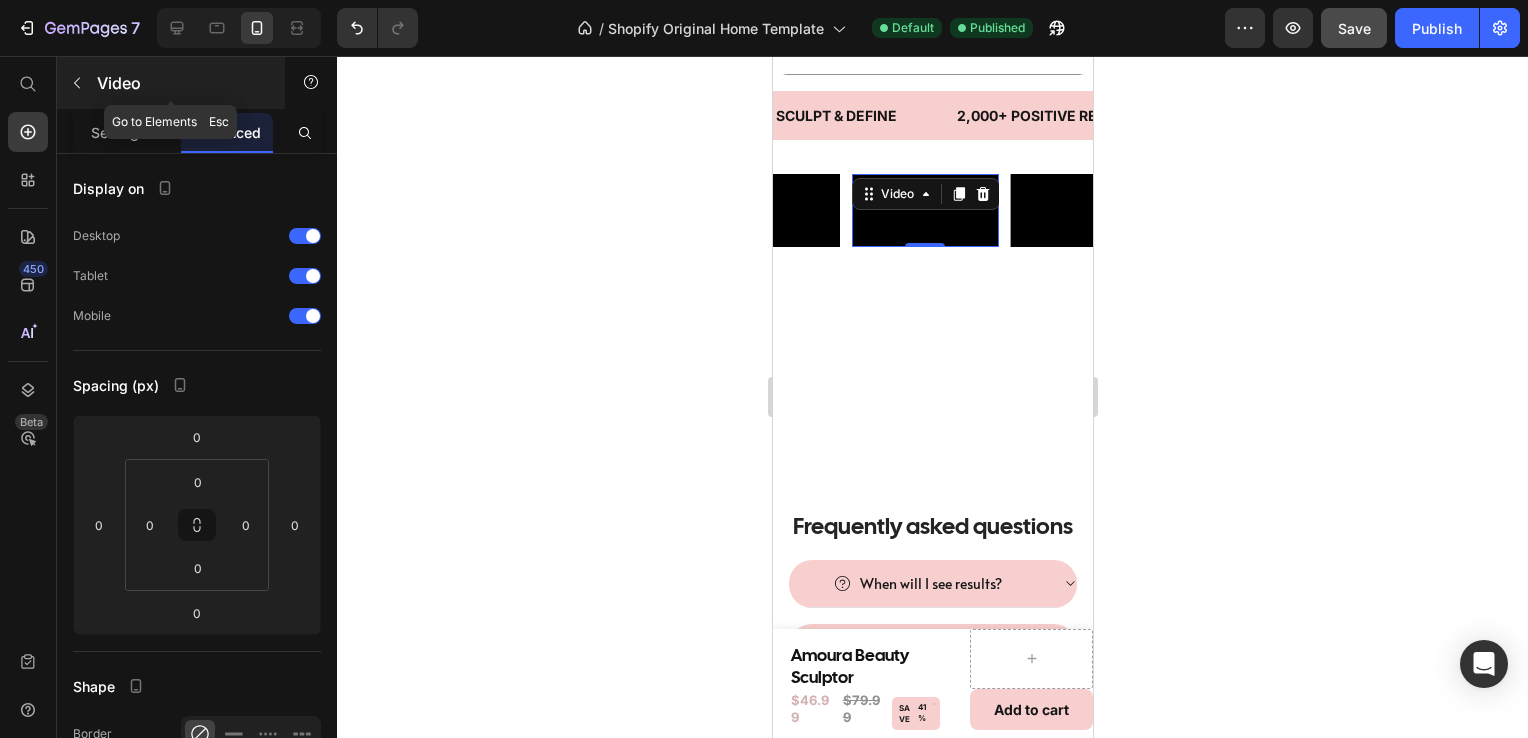 click at bounding box center (77, 83) 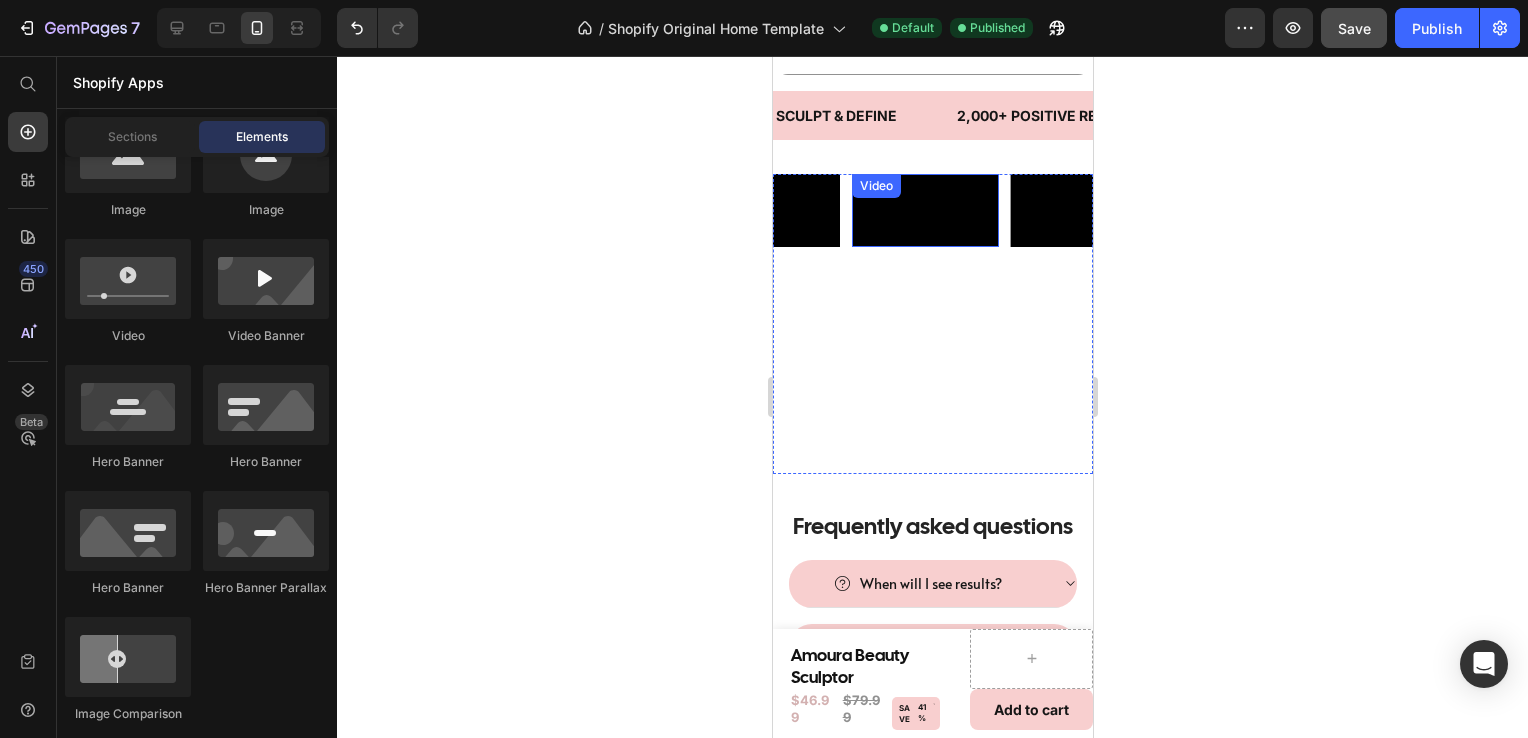 click on "Video" at bounding box center (875, 186) 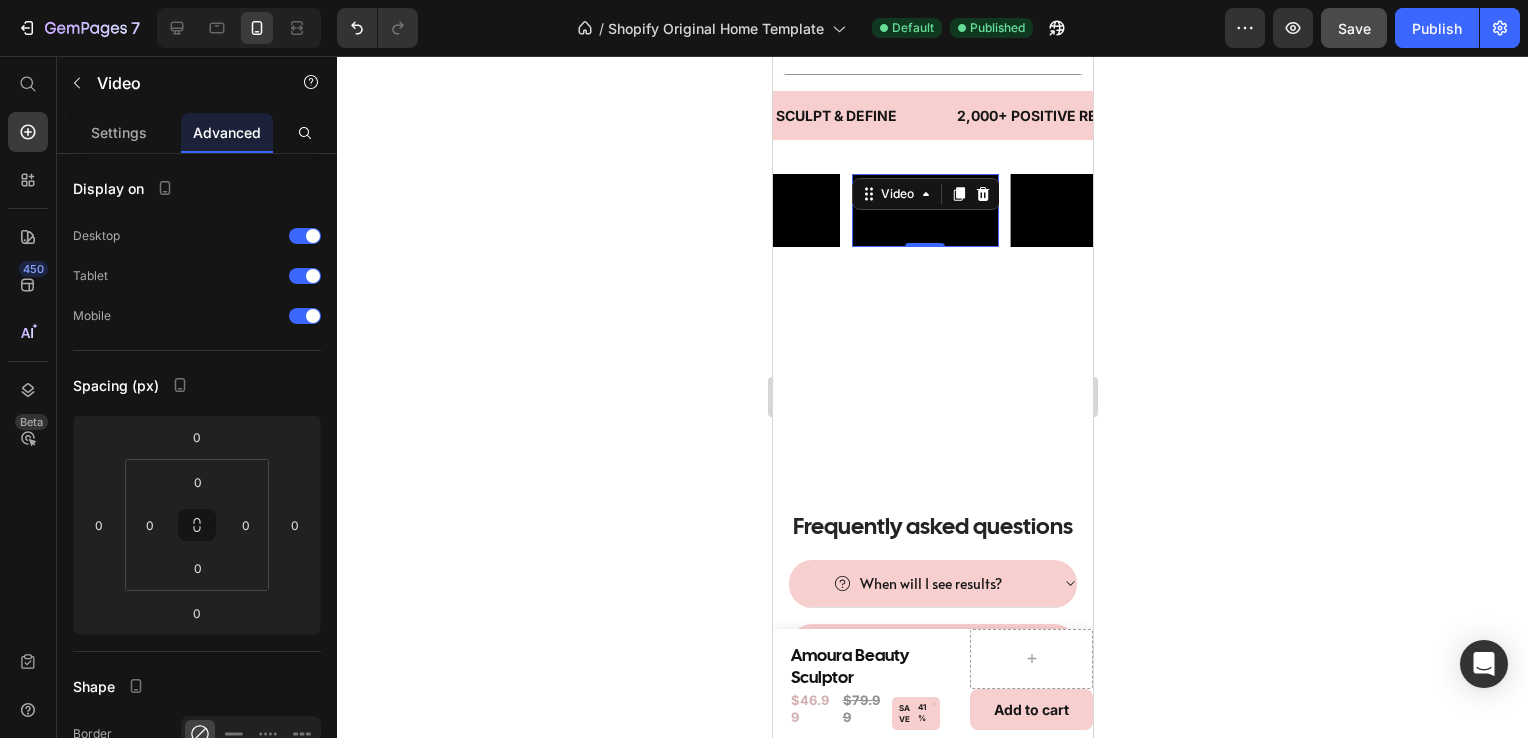 click 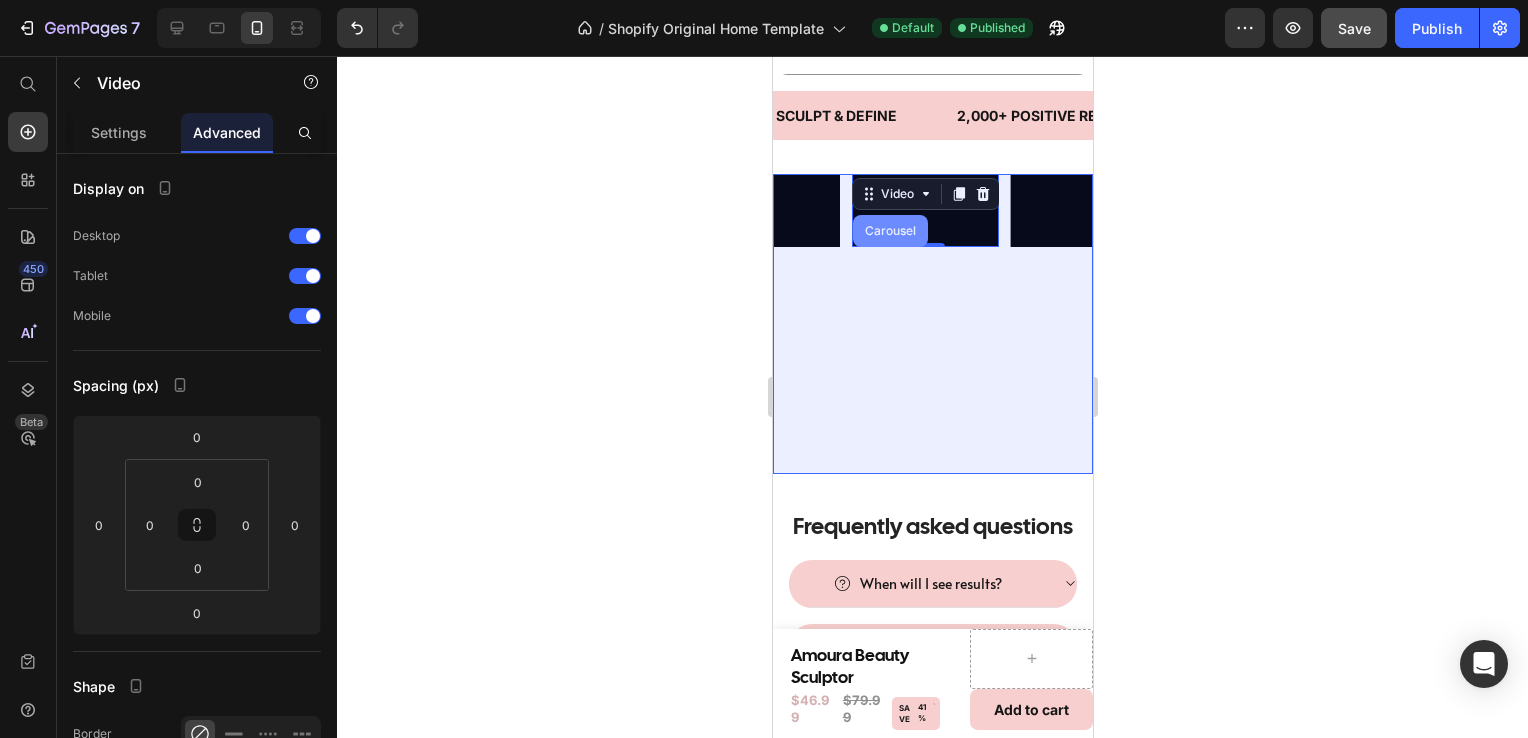 click on "Carousel" at bounding box center (889, 231) 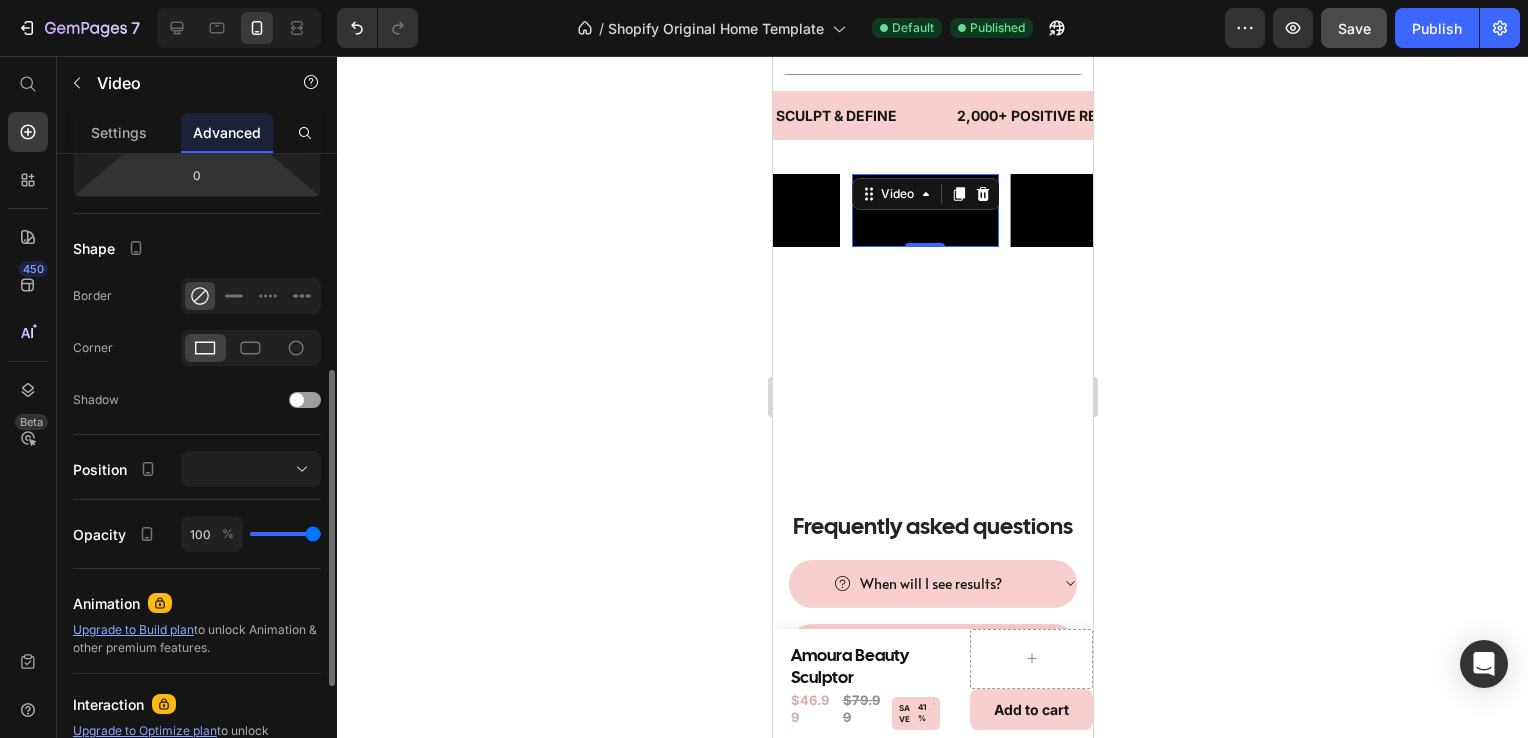 scroll, scrollTop: 439, scrollLeft: 0, axis: vertical 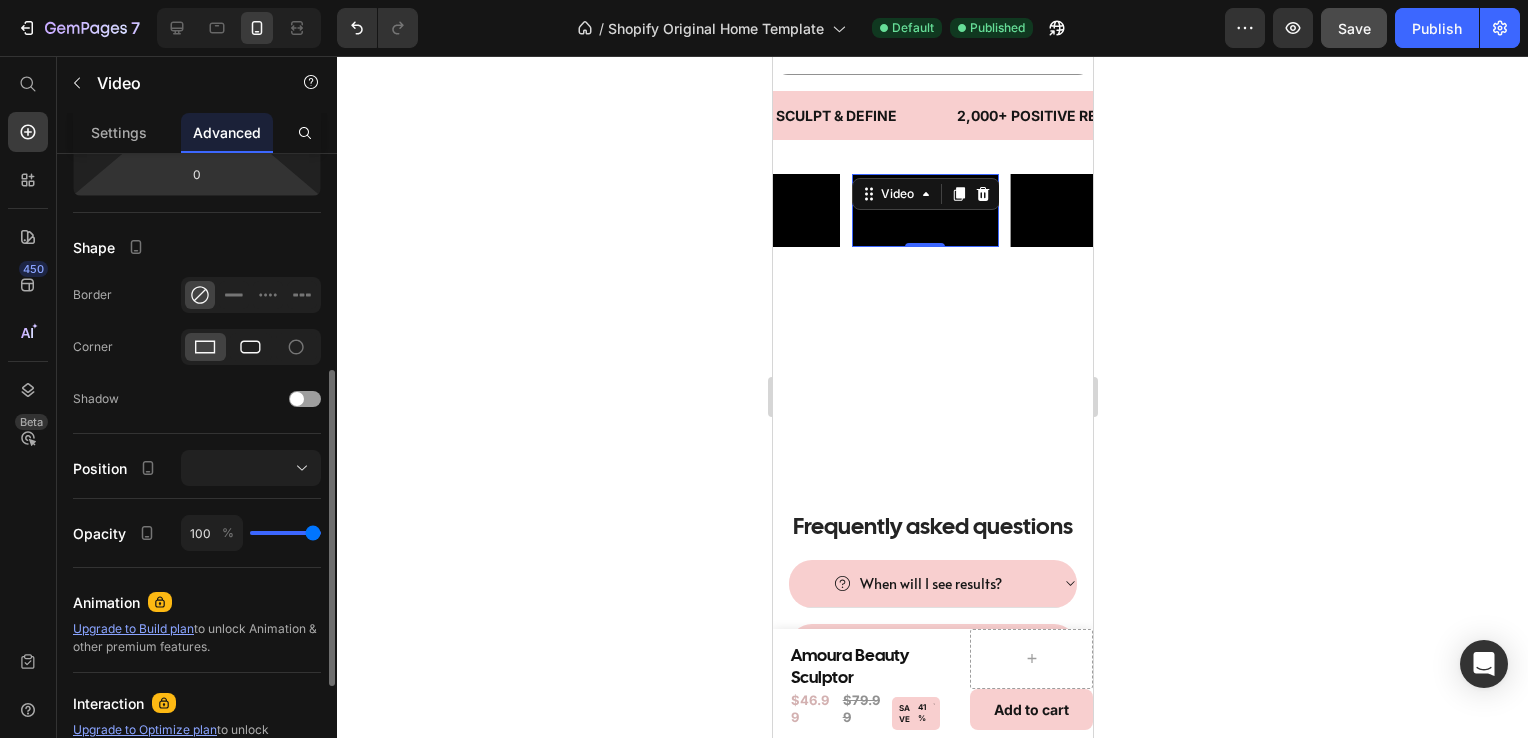 click 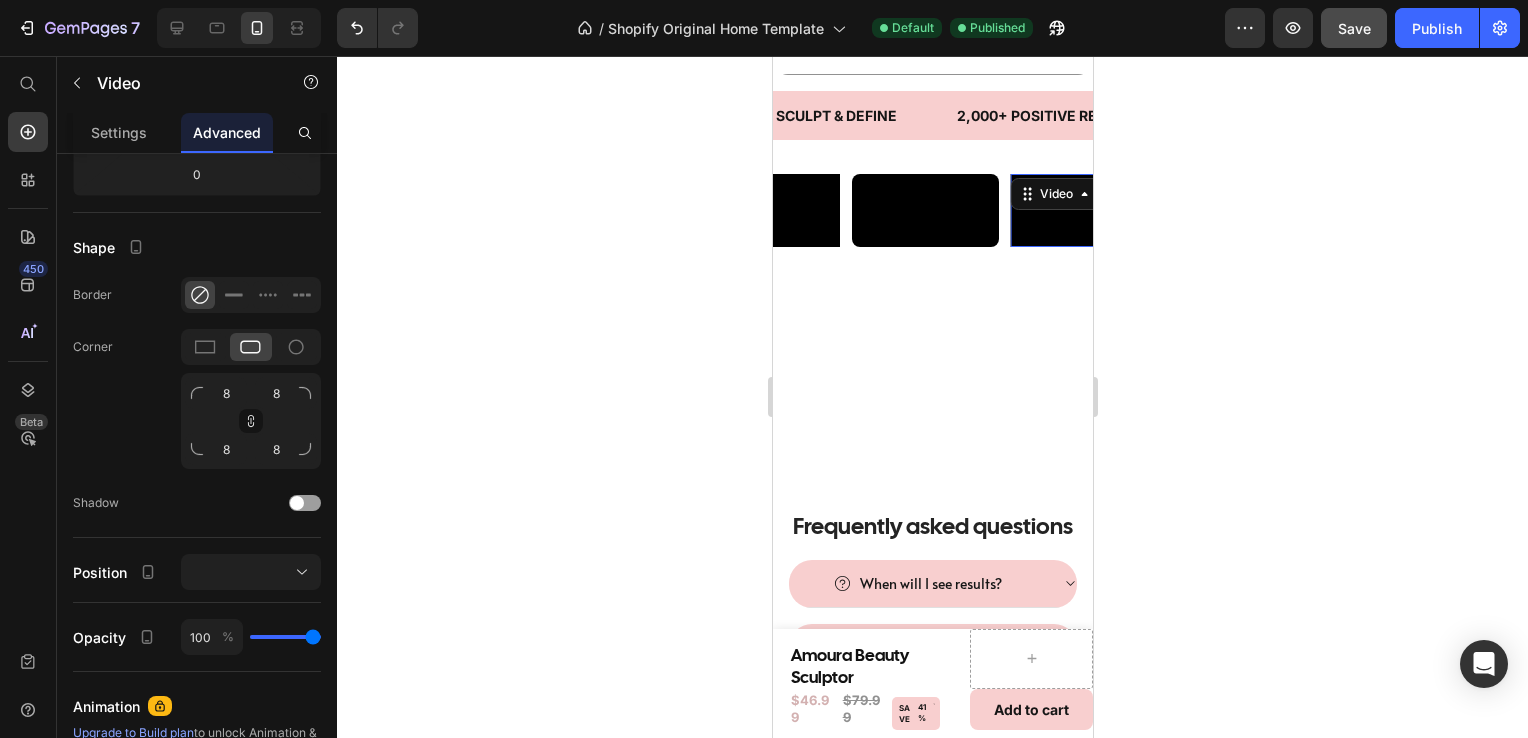click at bounding box center [1083, 210] 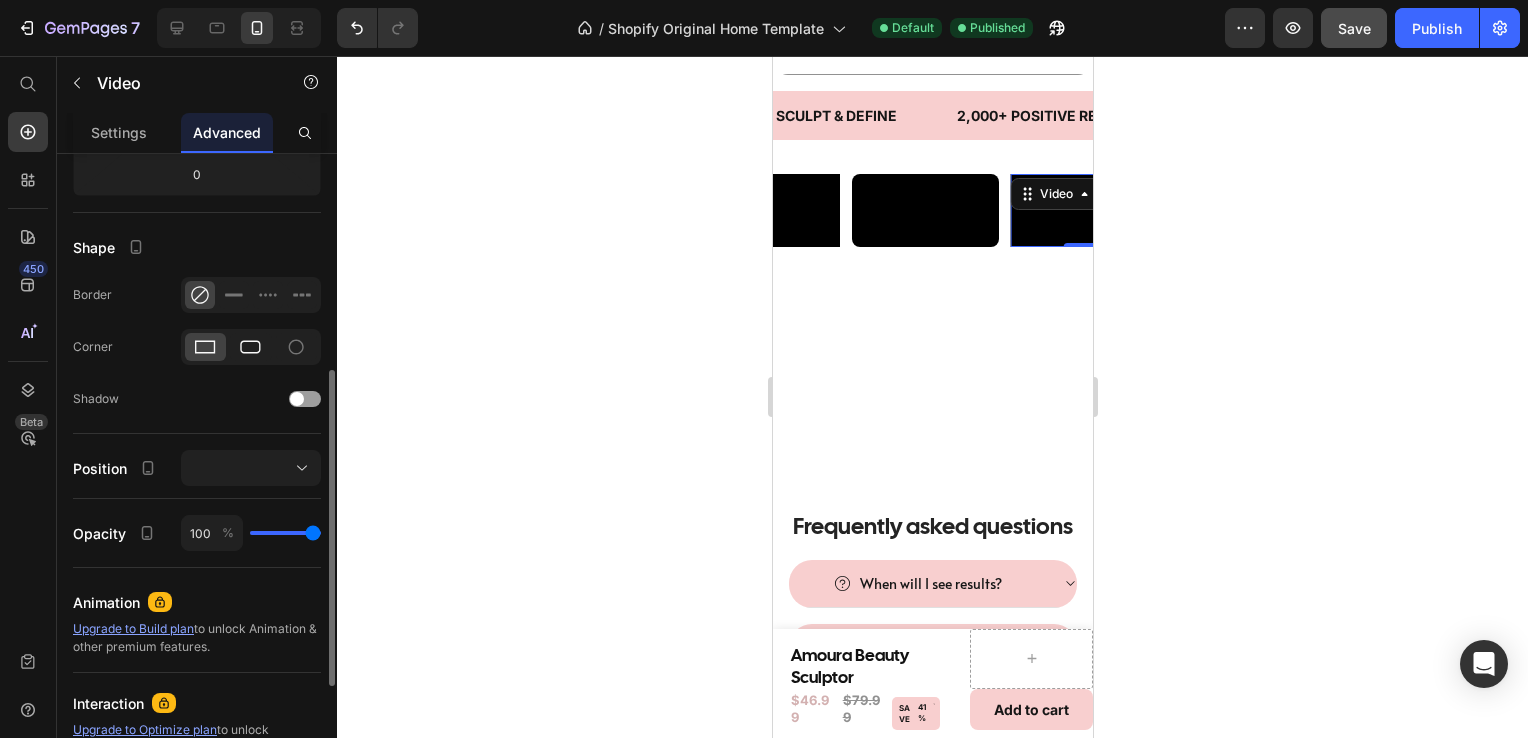 click 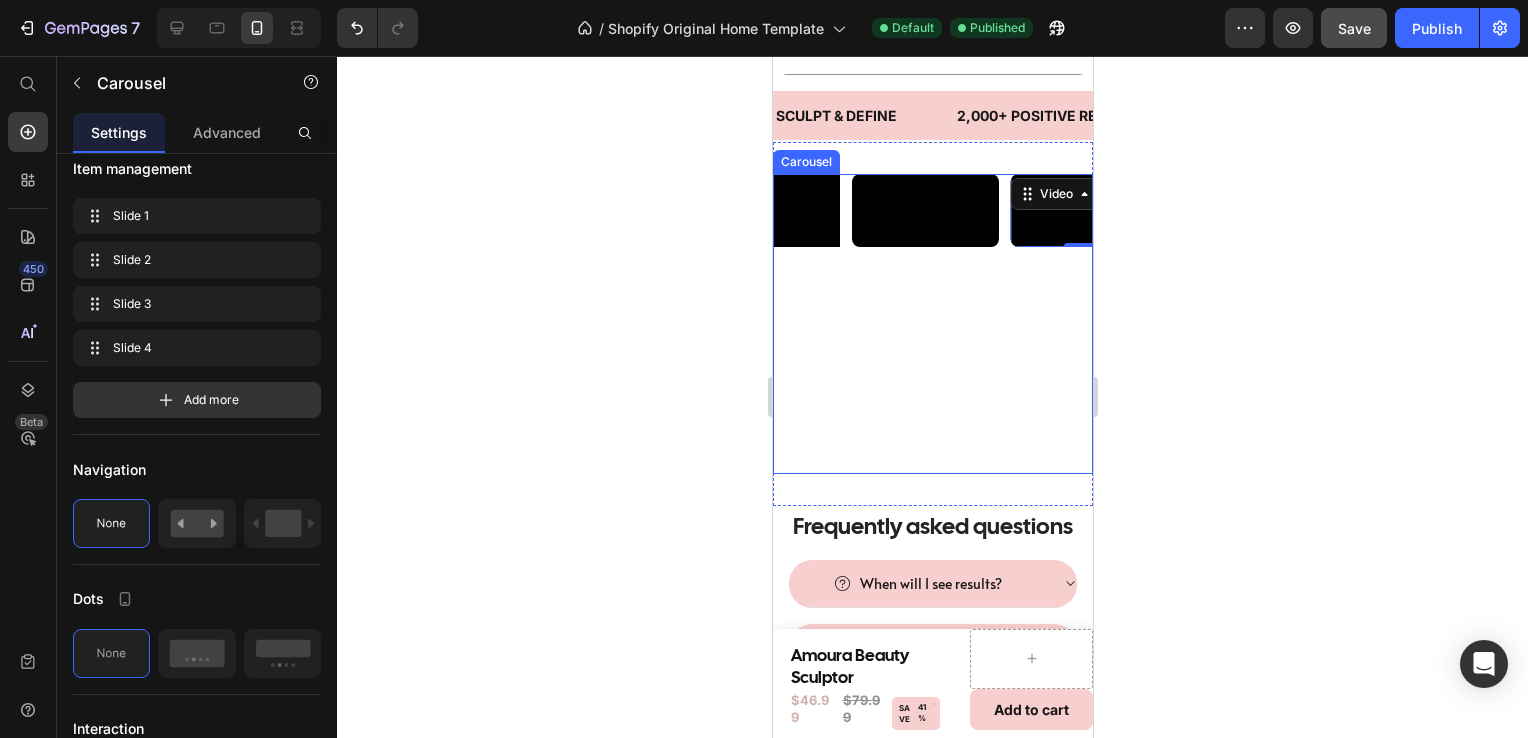 click on "Video   0 Video Video Video" at bounding box center [932, 324] 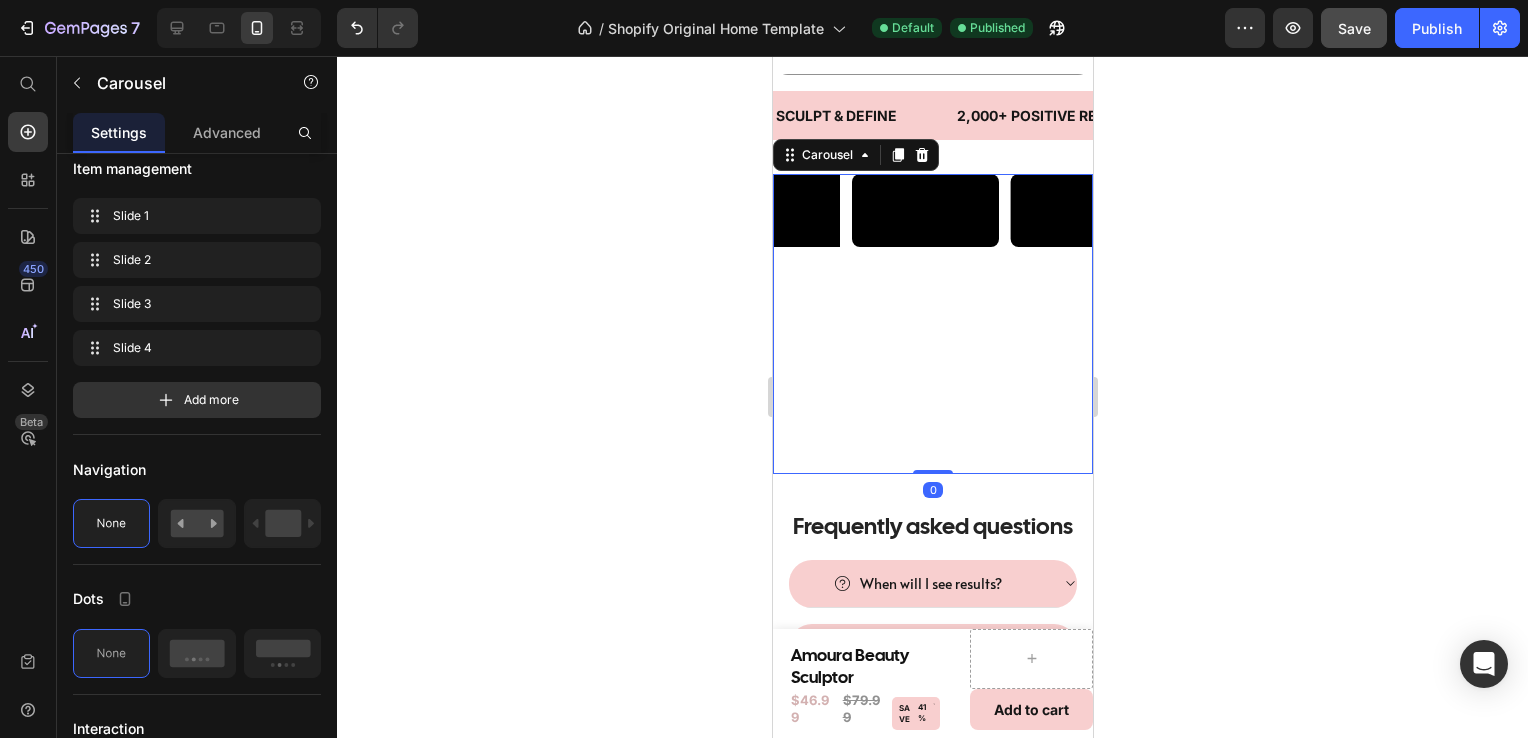 scroll, scrollTop: 0, scrollLeft: 0, axis: both 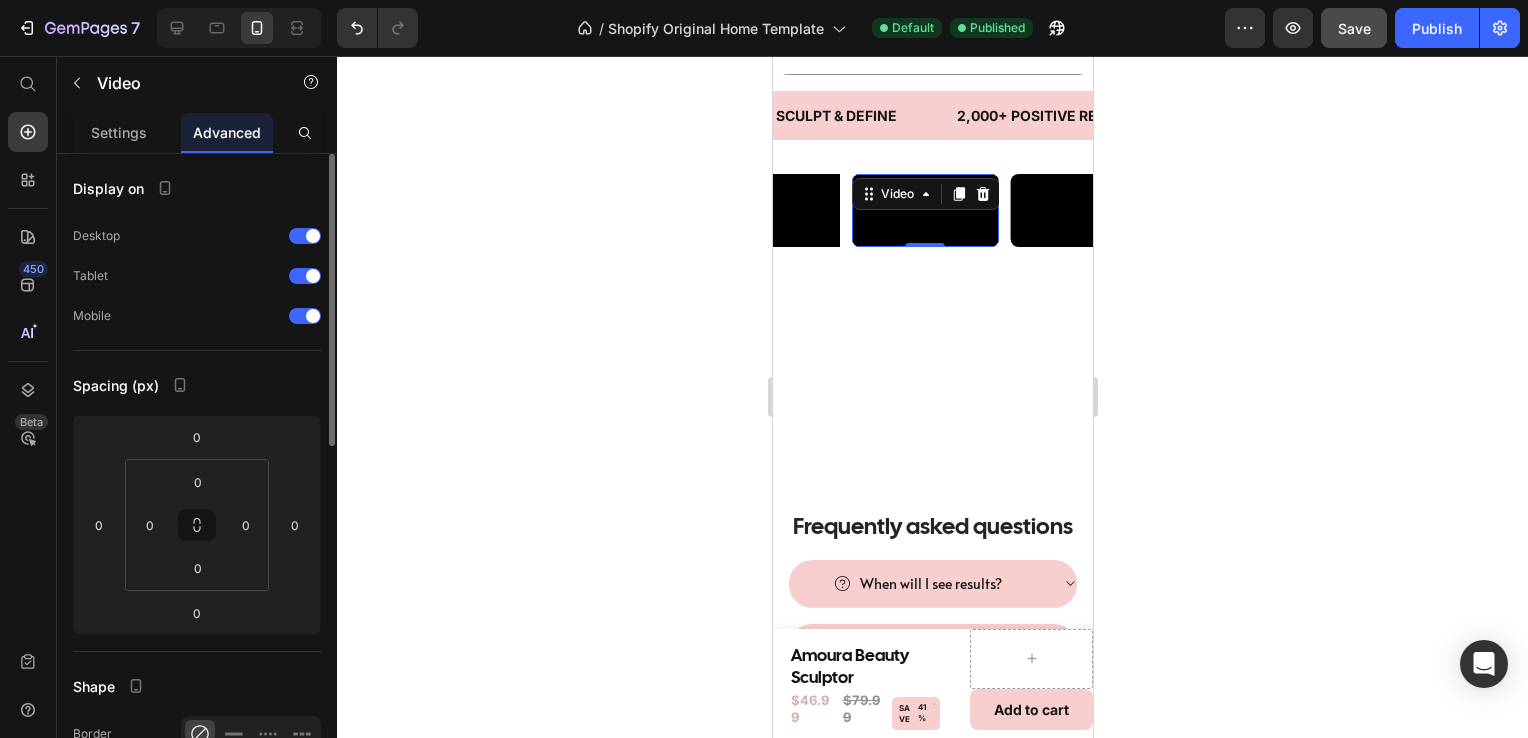 click at bounding box center [924, 210] 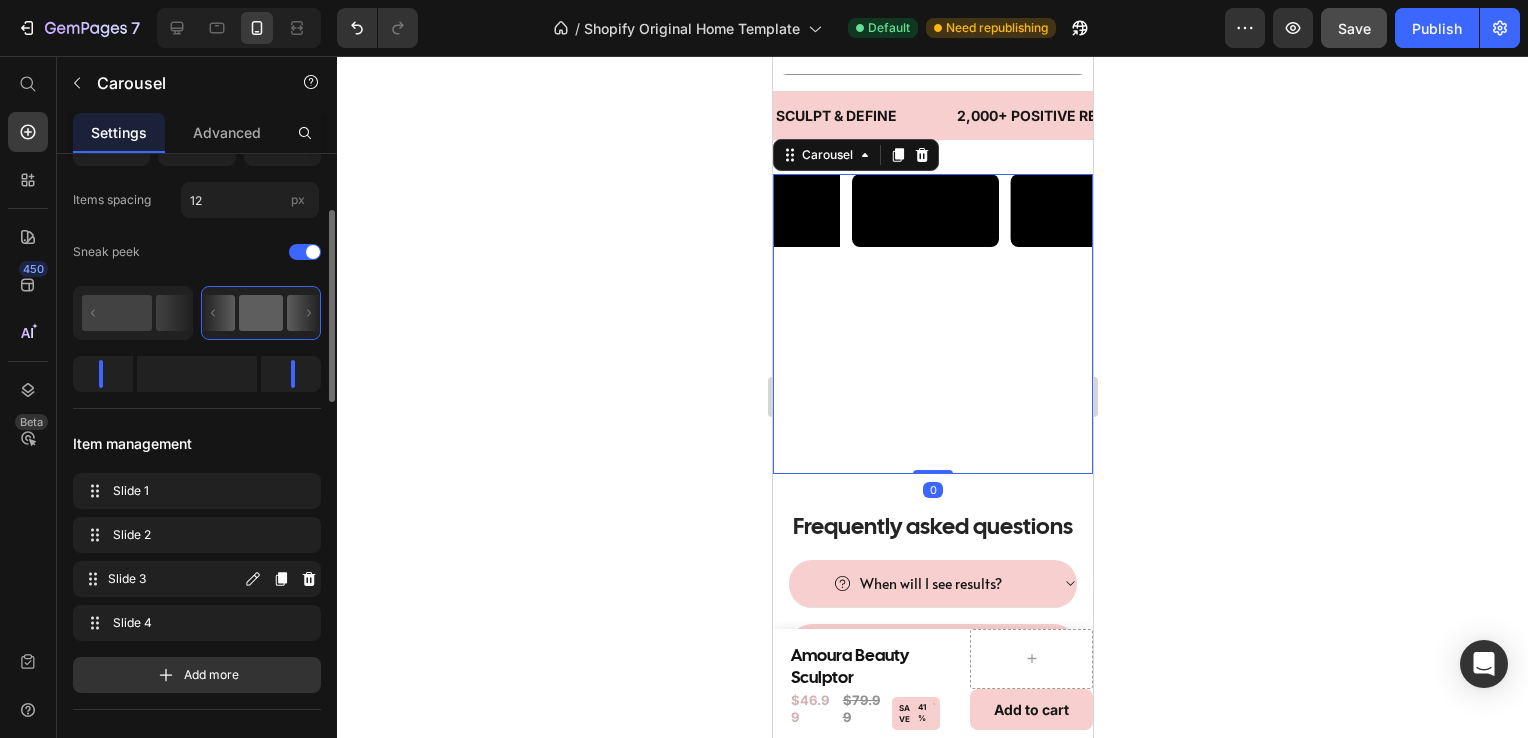 scroll, scrollTop: 176, scrollLeft: 0, axis: vertical 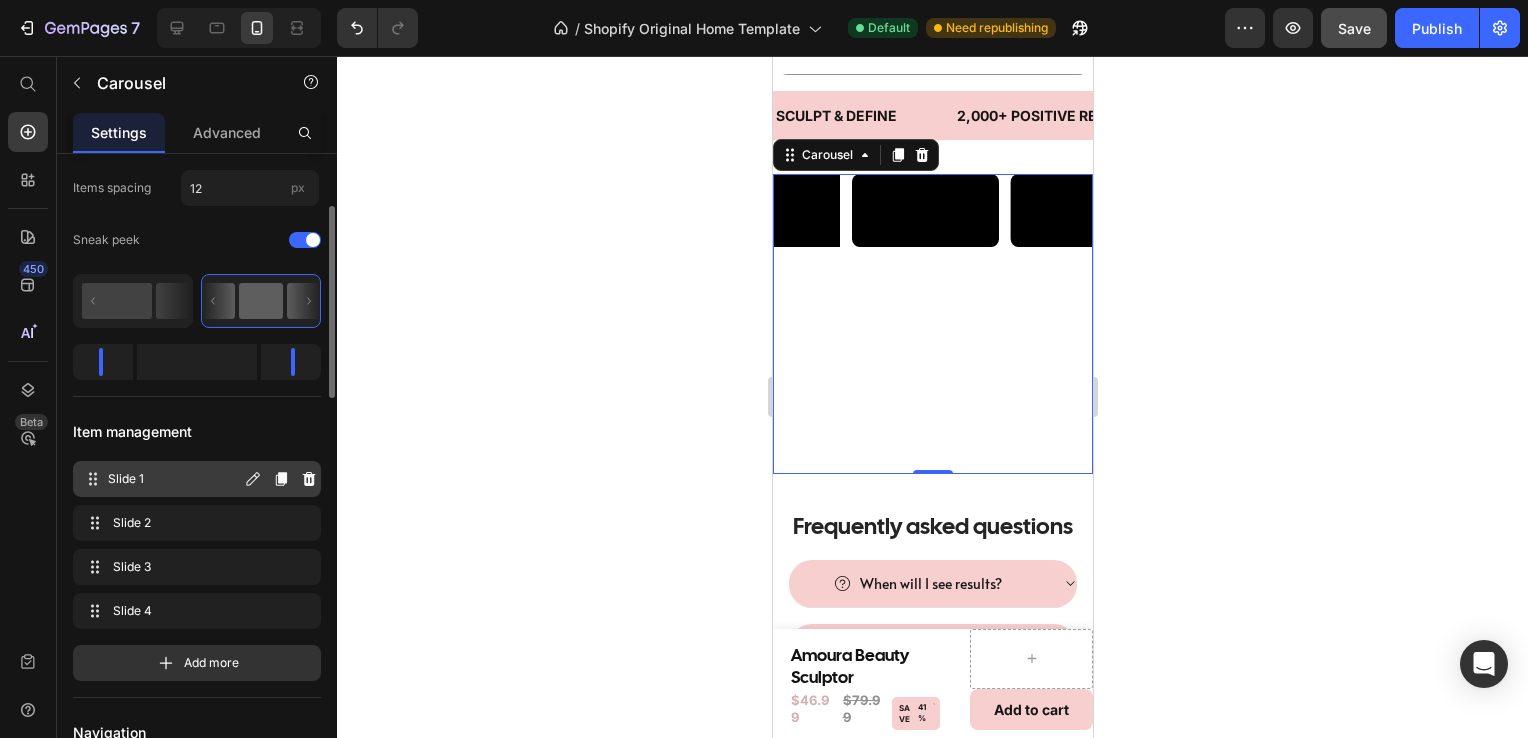 click on "Slide 1" at bounding box center (174, 479) 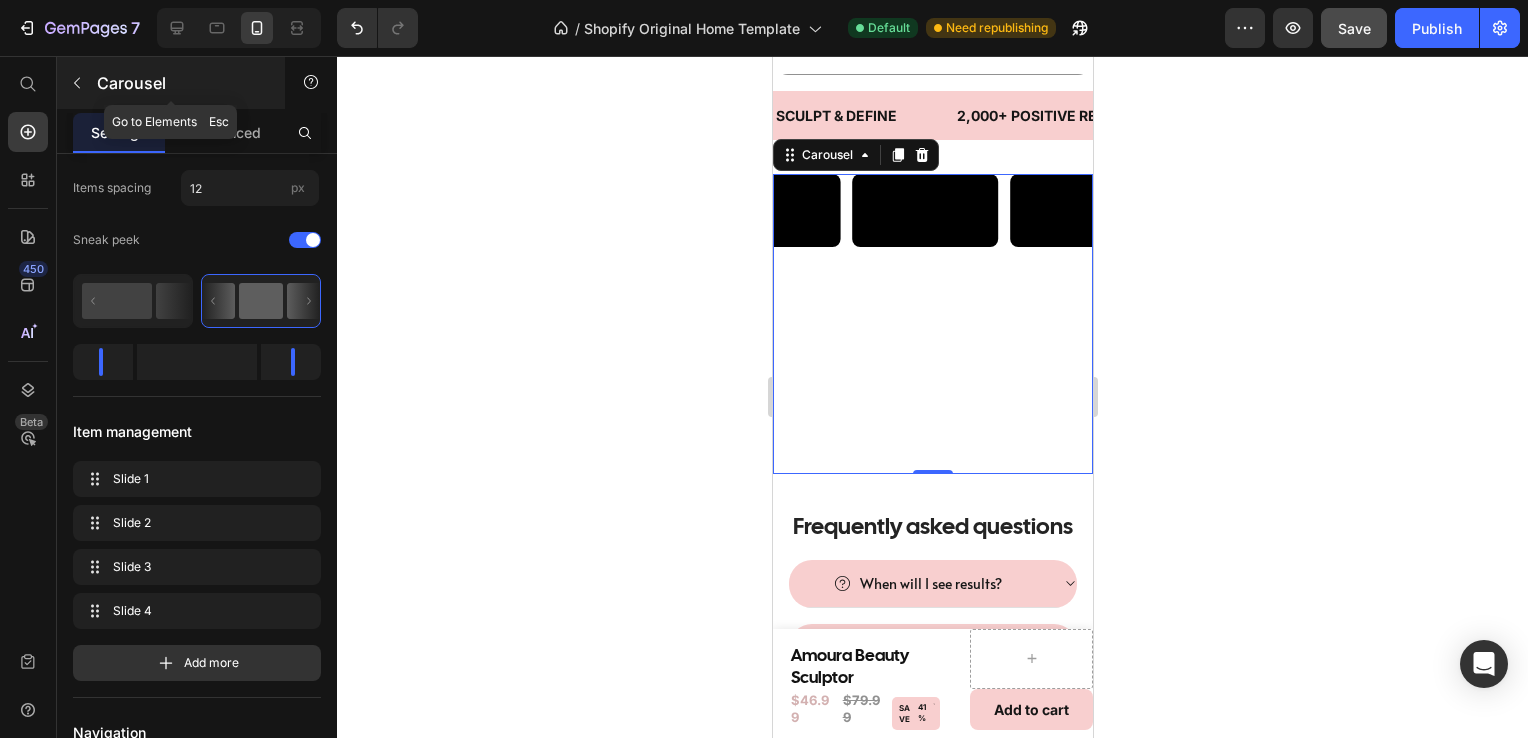 click on "Carousel" at bounding box center (171, 83) 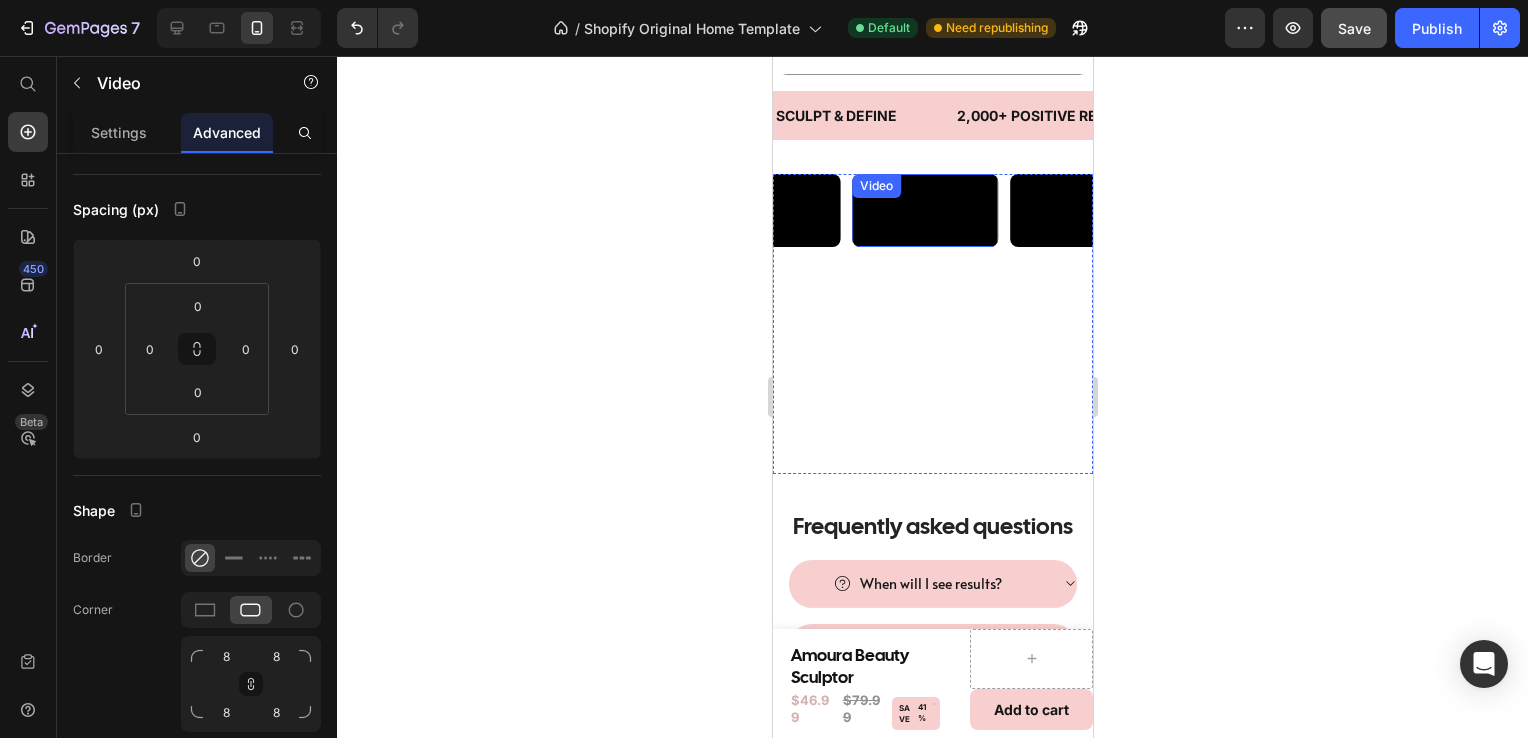 click at bounding box center [924, 210] 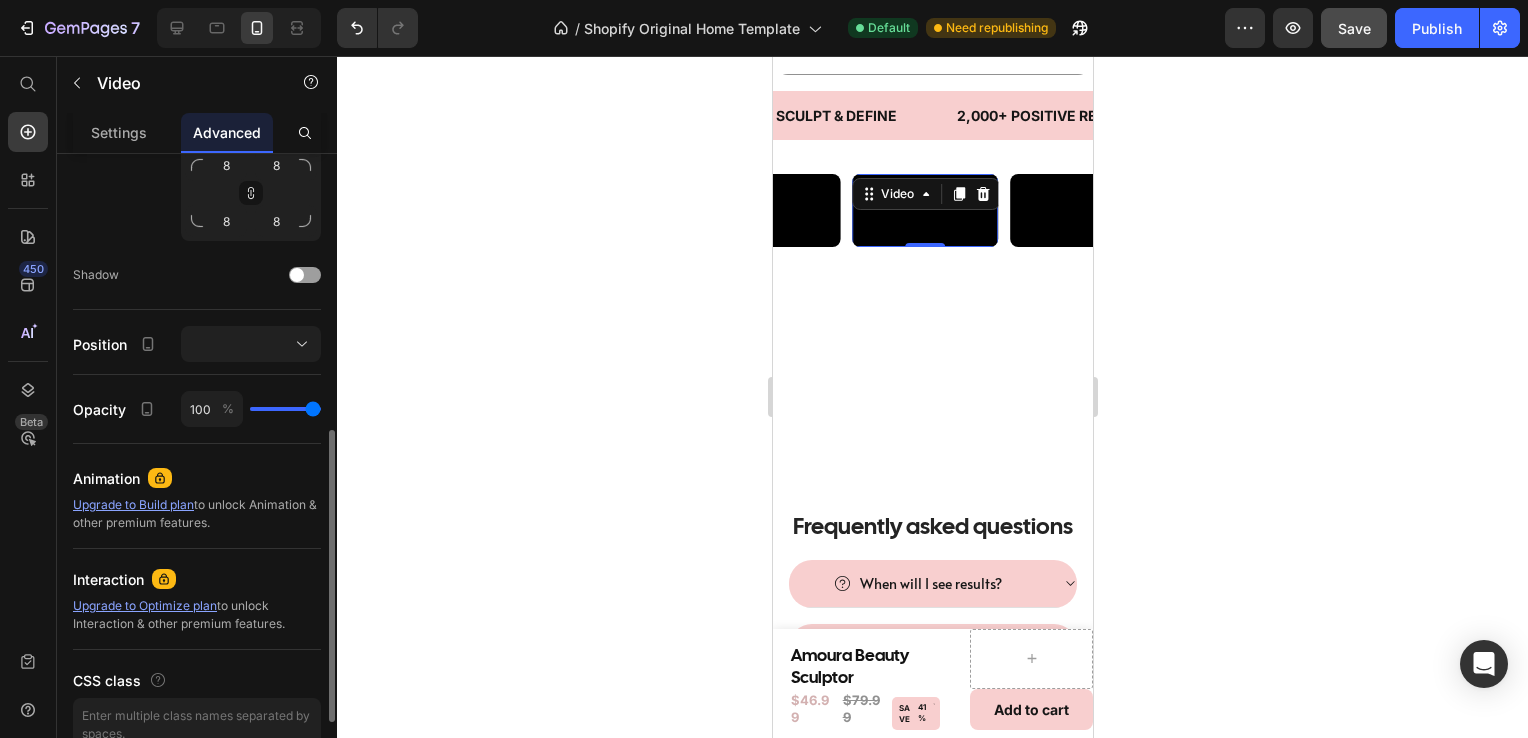 scroll, scrollTop: 669, scrollLeft: 0, axis: vertical 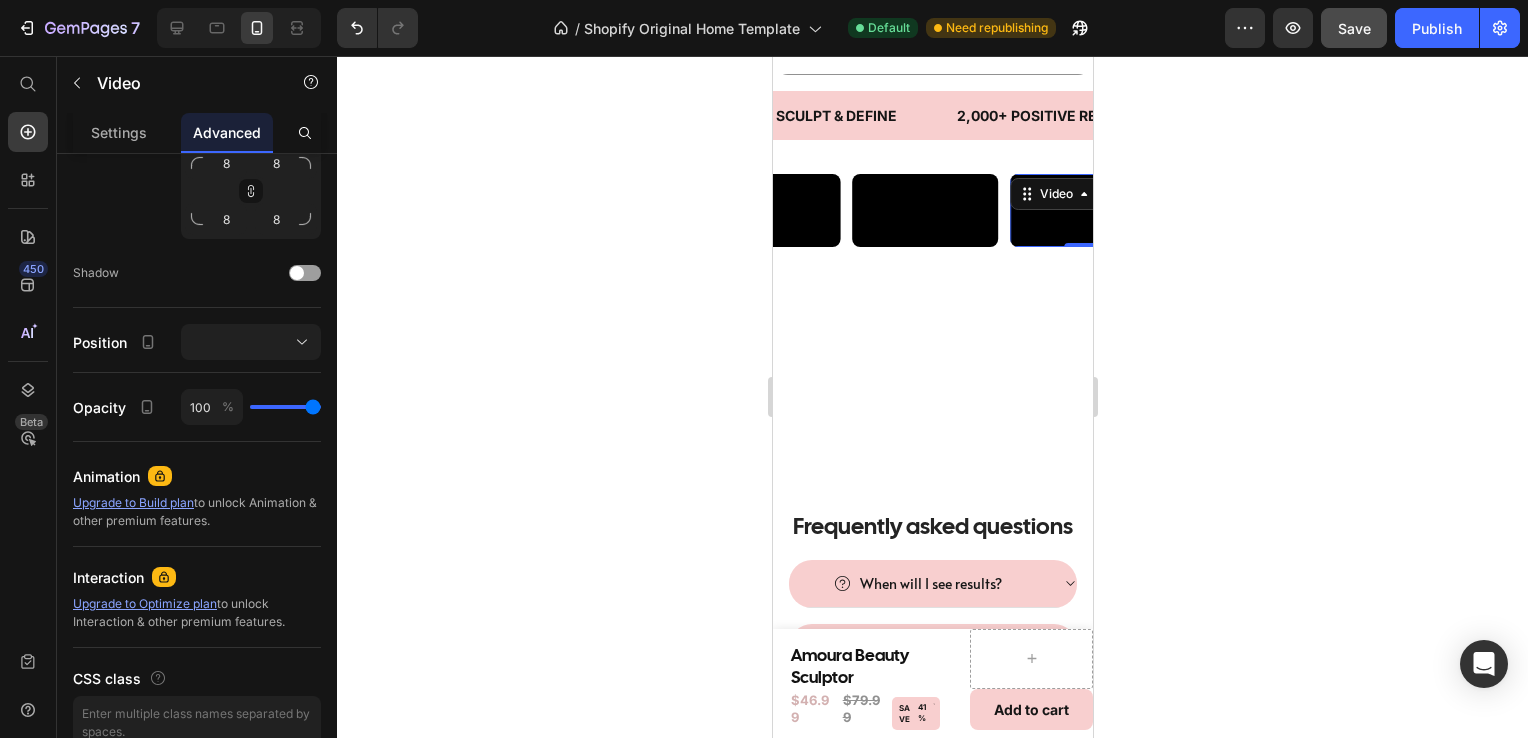 click at bounding box center [1083, 210] 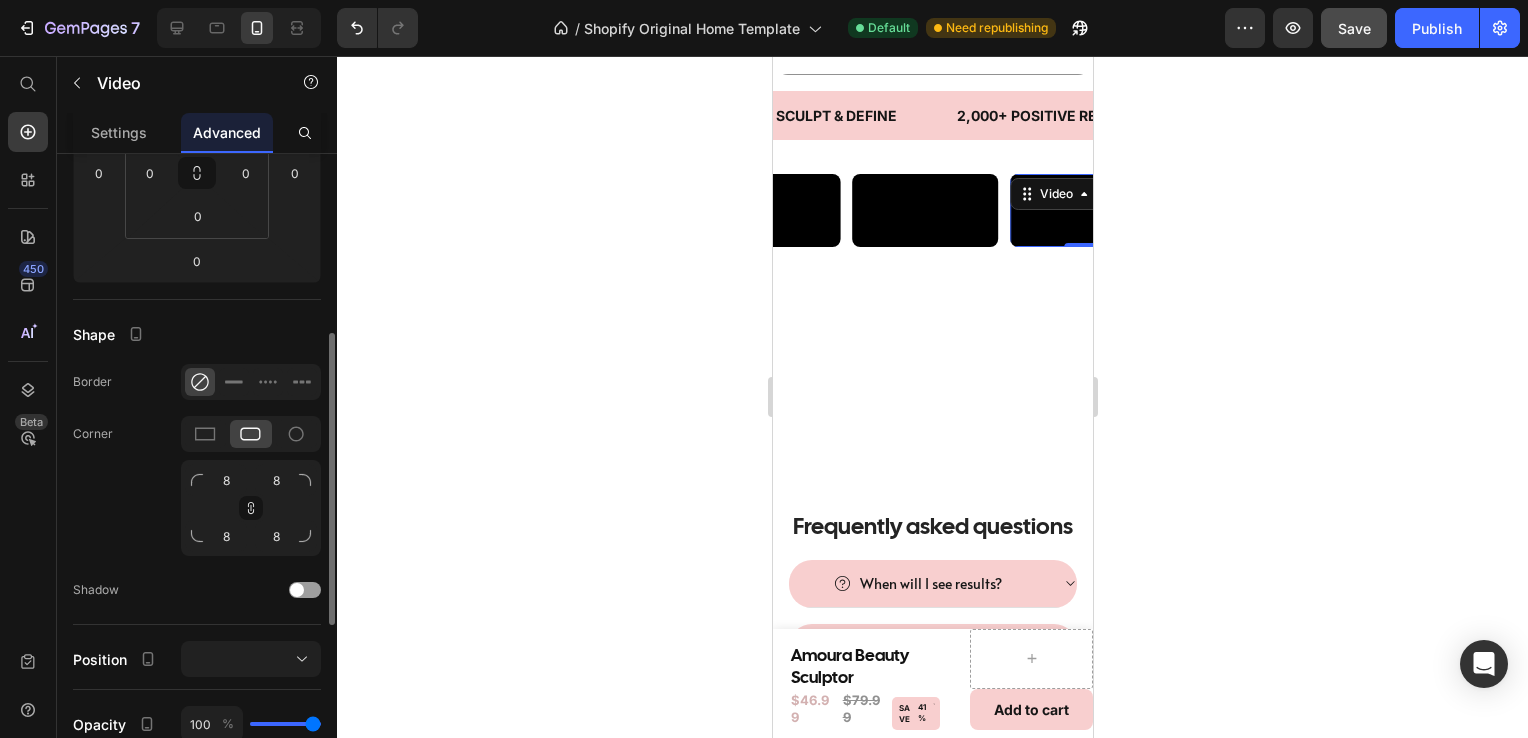 scroll, scrollTop: 350, scrollLeft: 0, axis: vertical 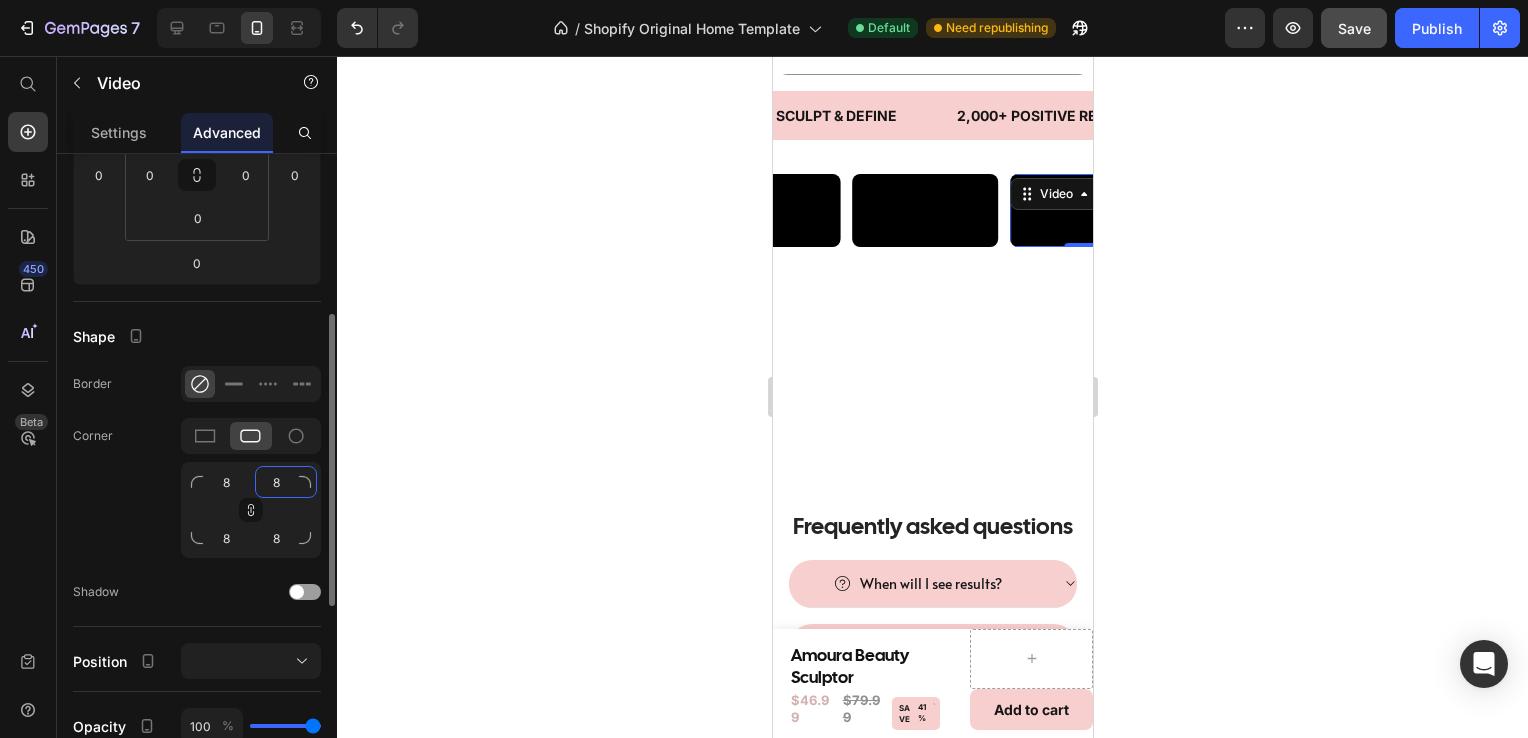 click on "8" 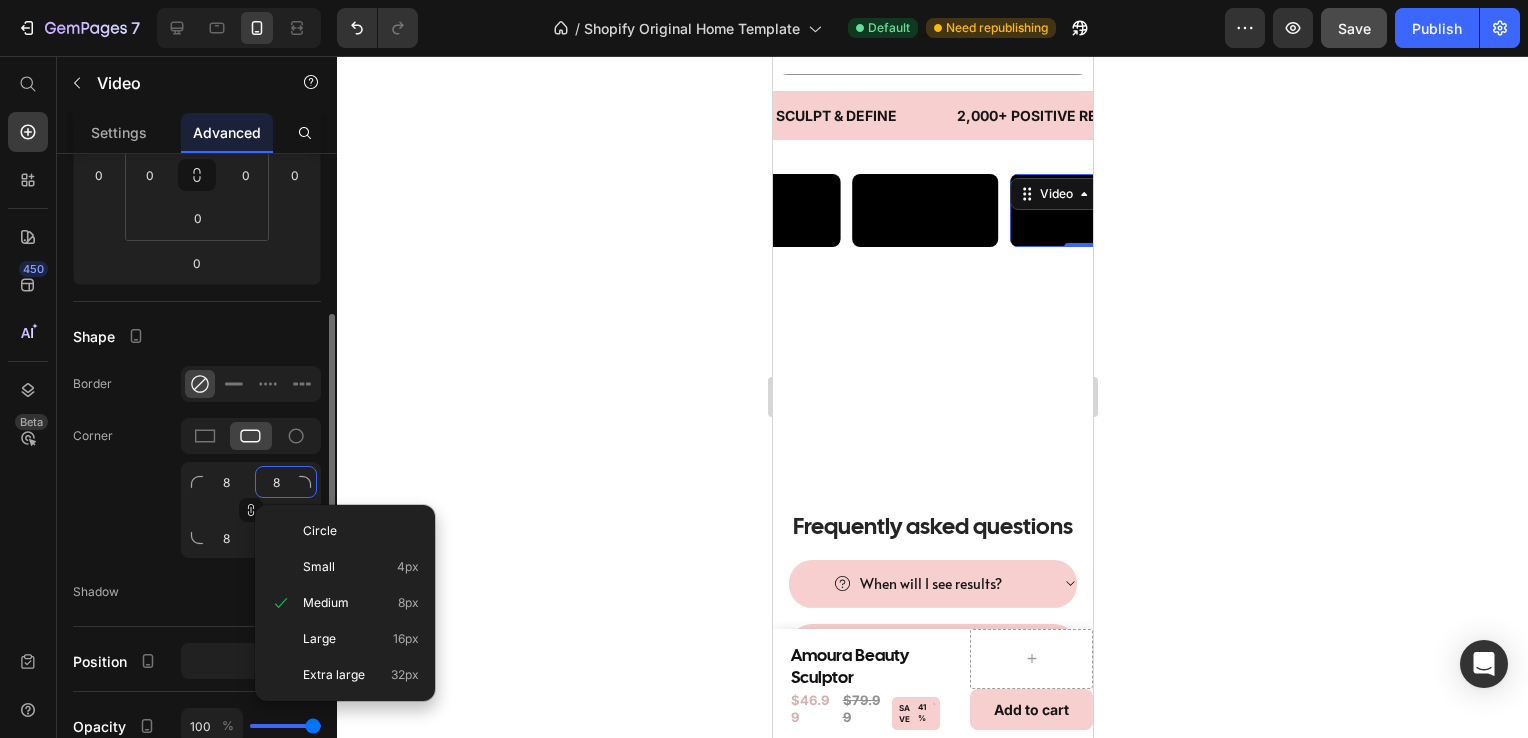 type on "1" 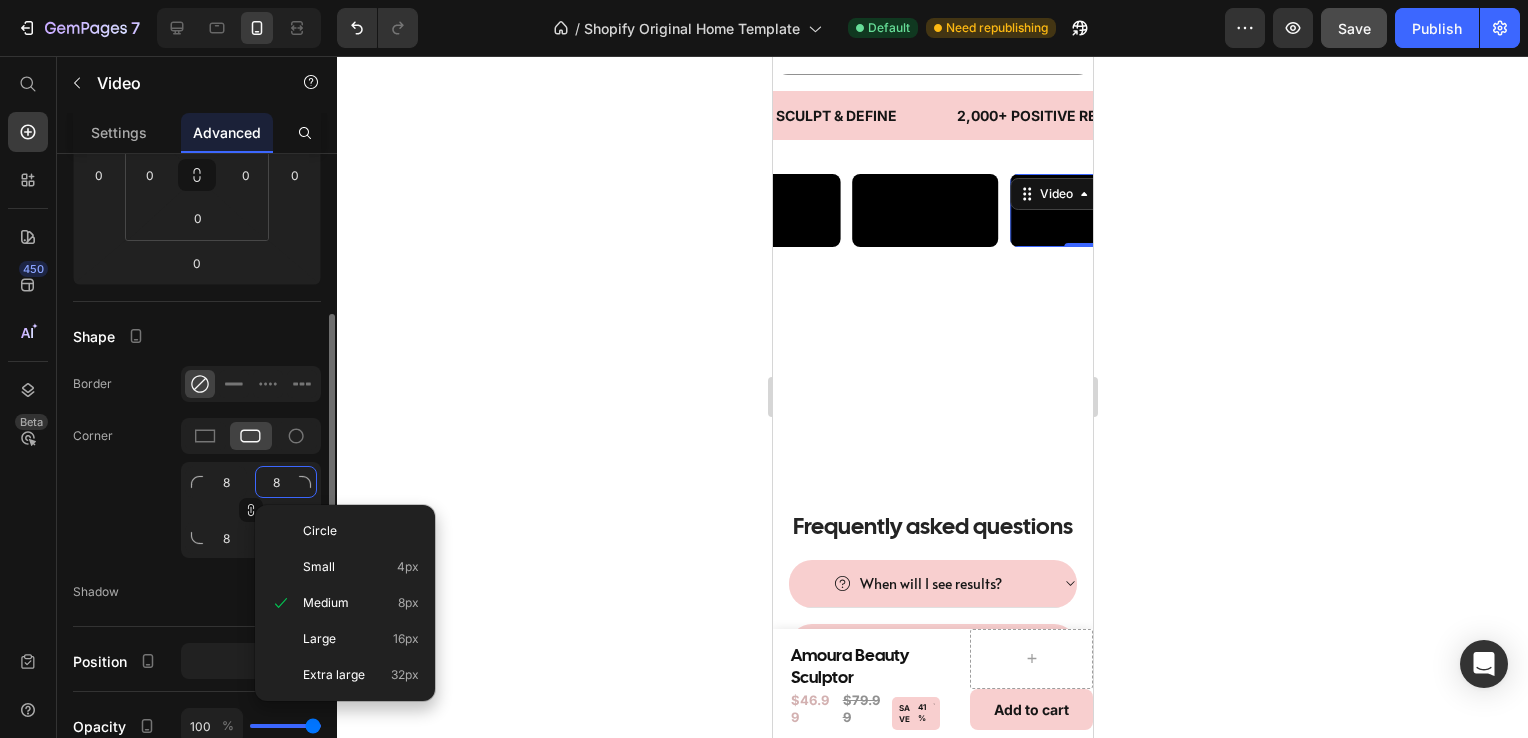 type on "1" 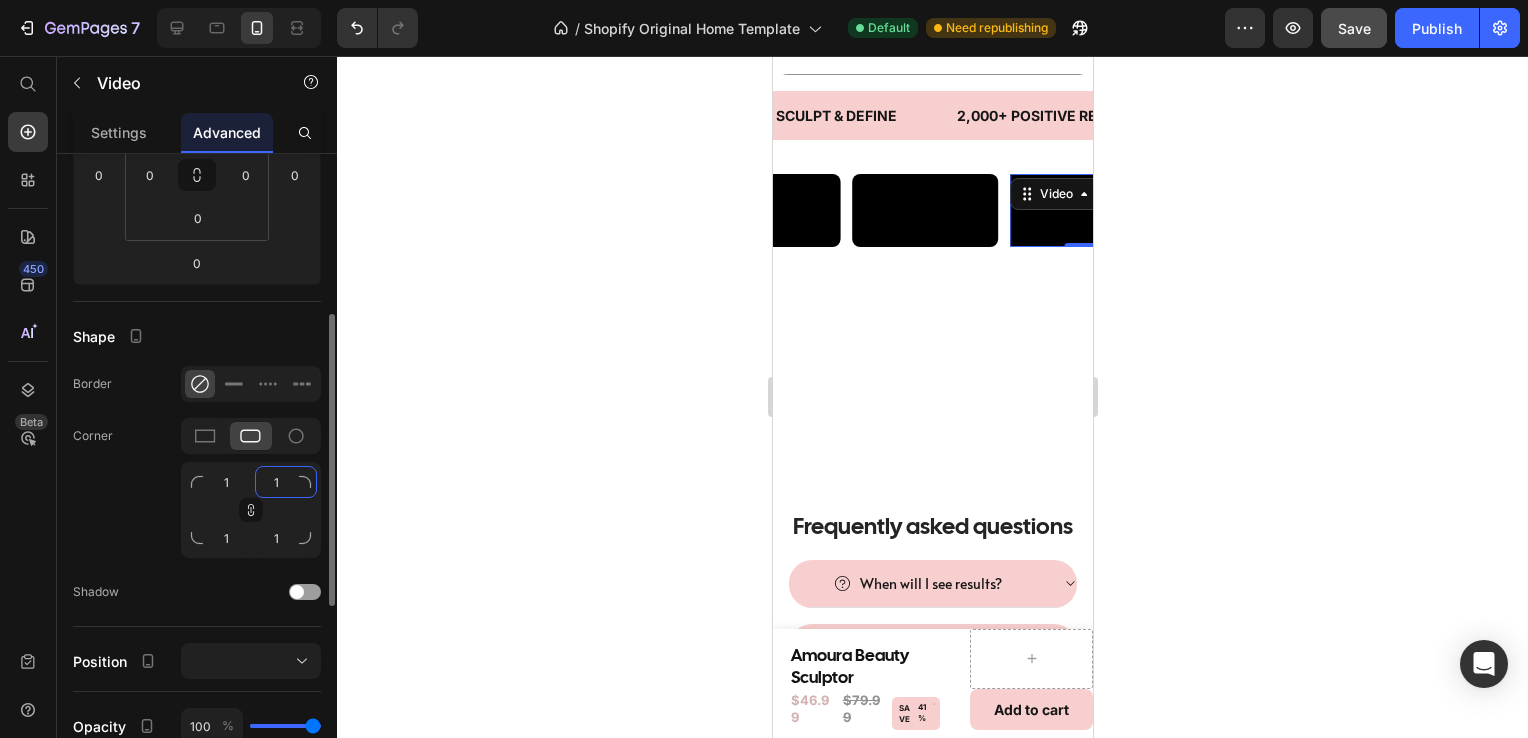 type on "10" 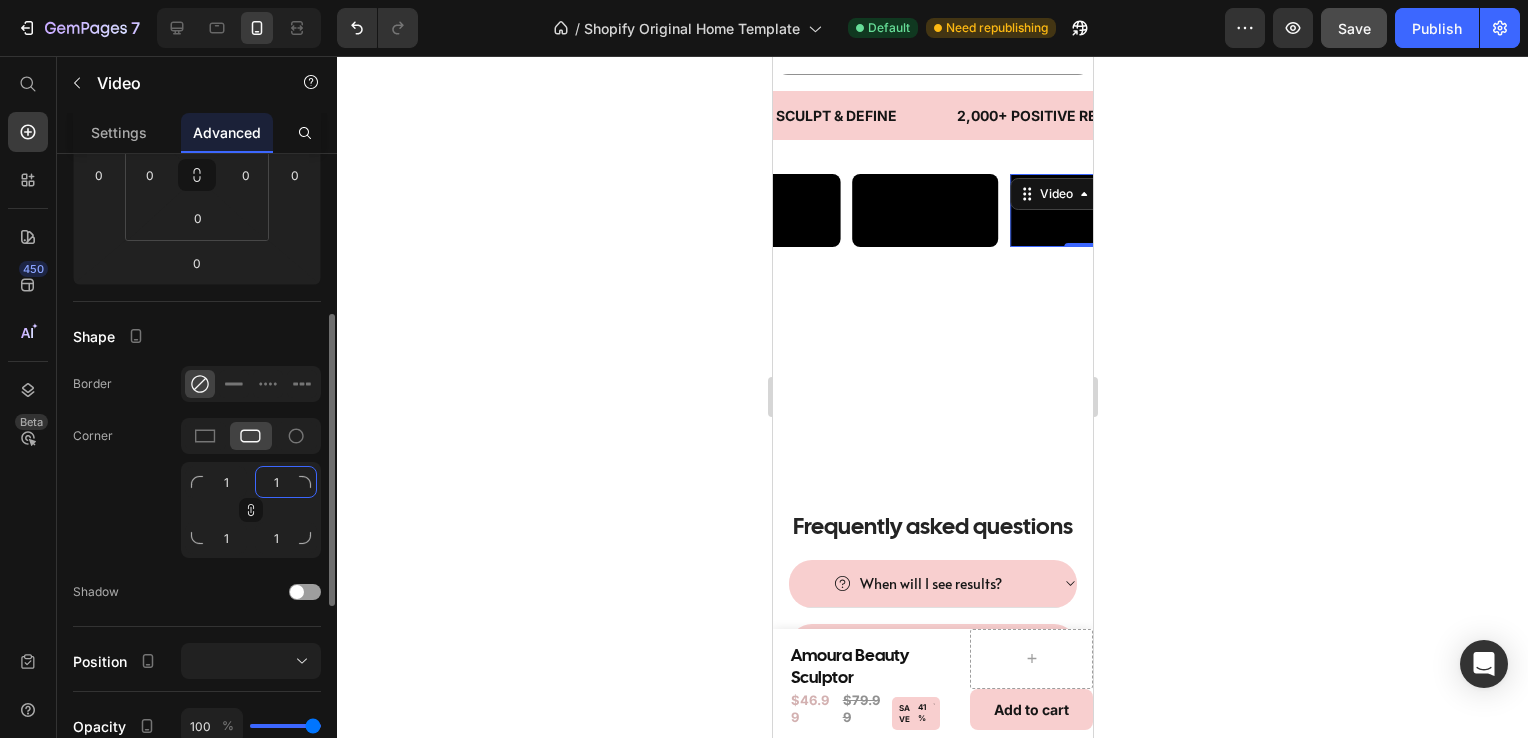 type on "10" 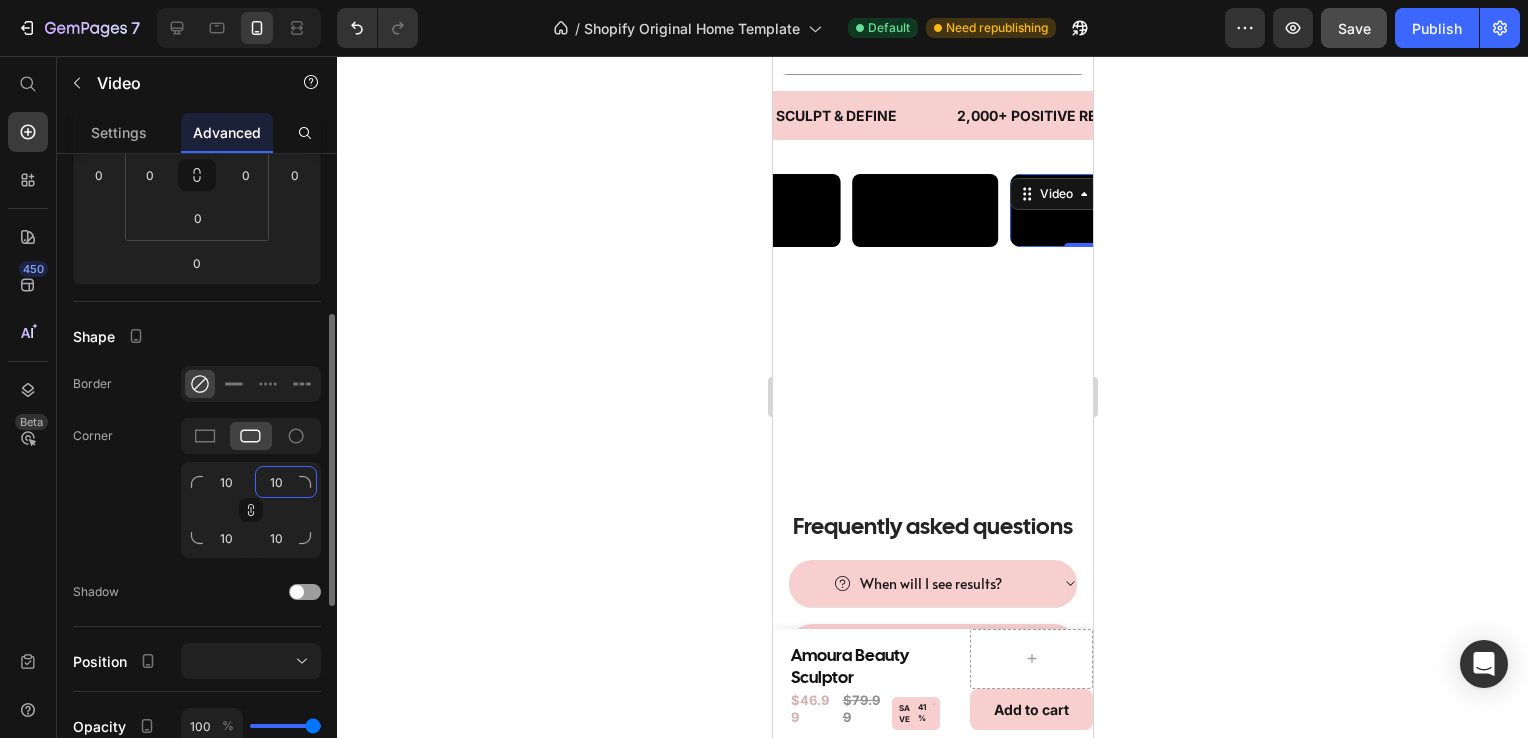 type on "1" 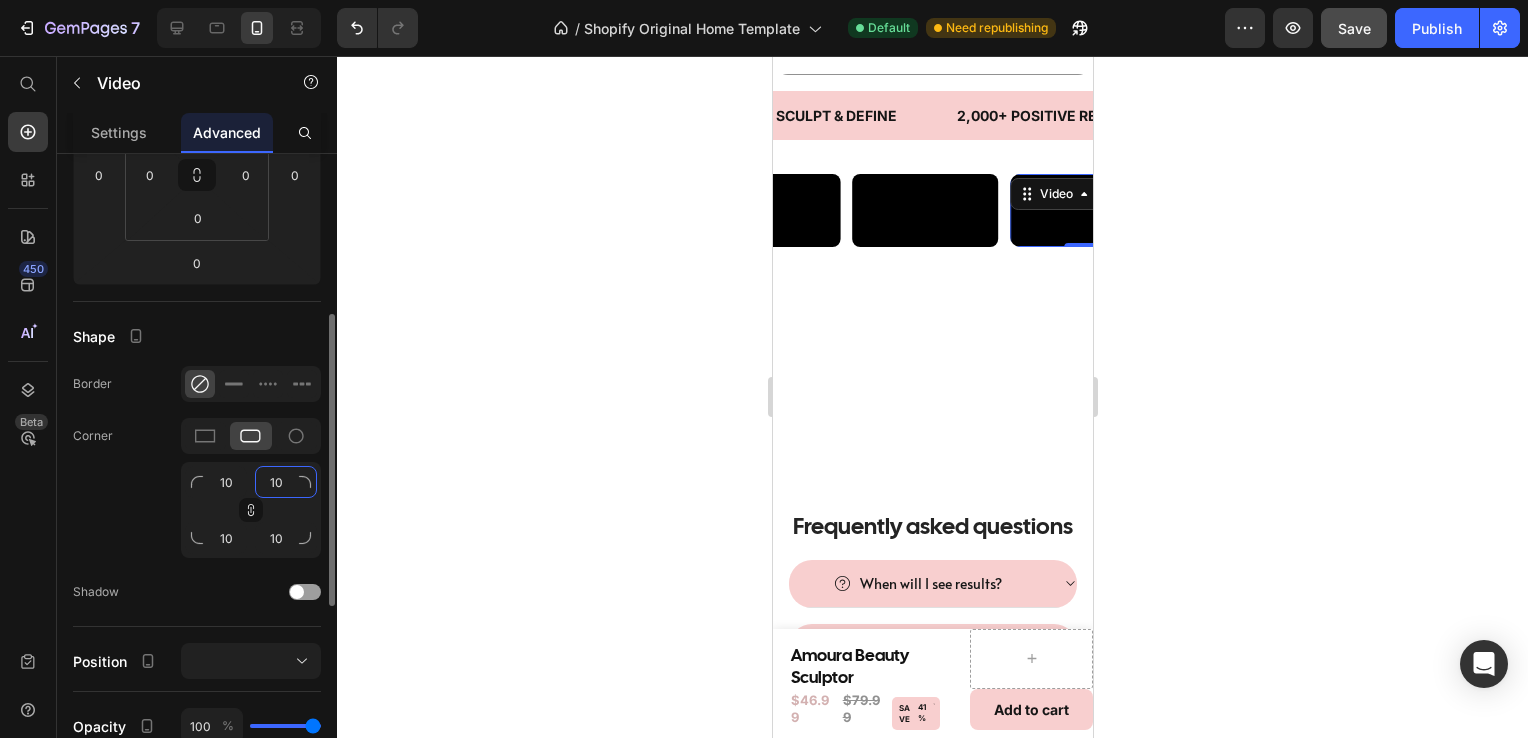 type on "1" 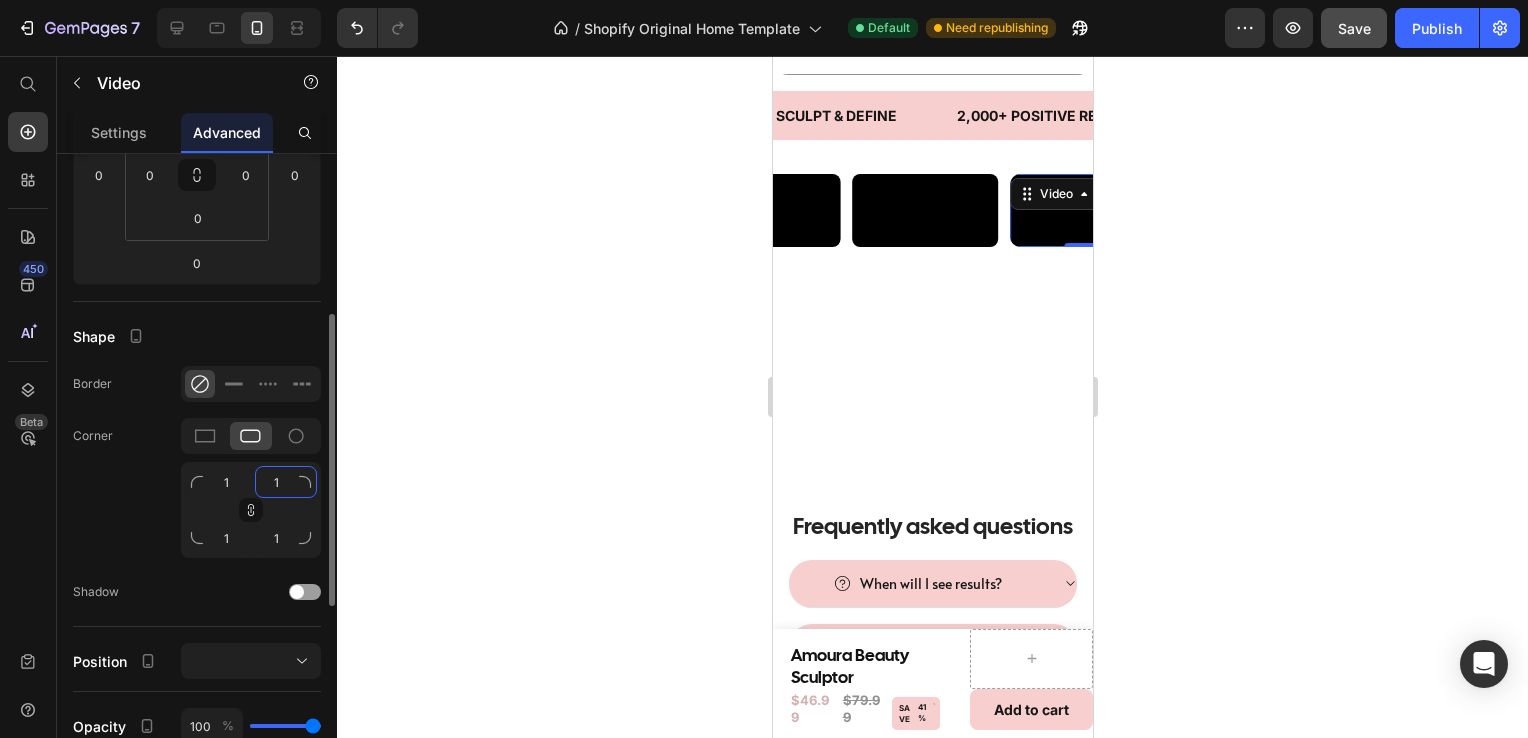 type 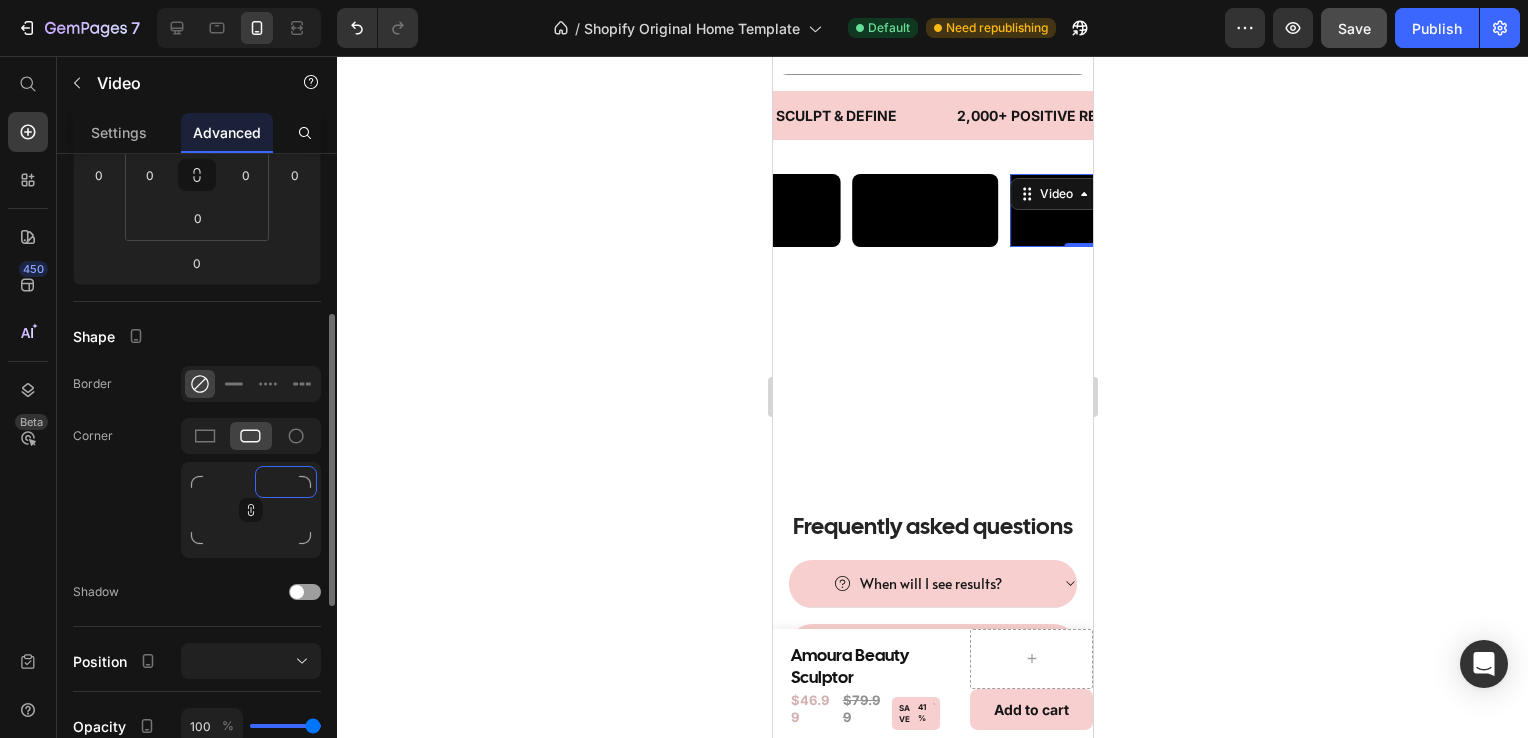 type on "1" 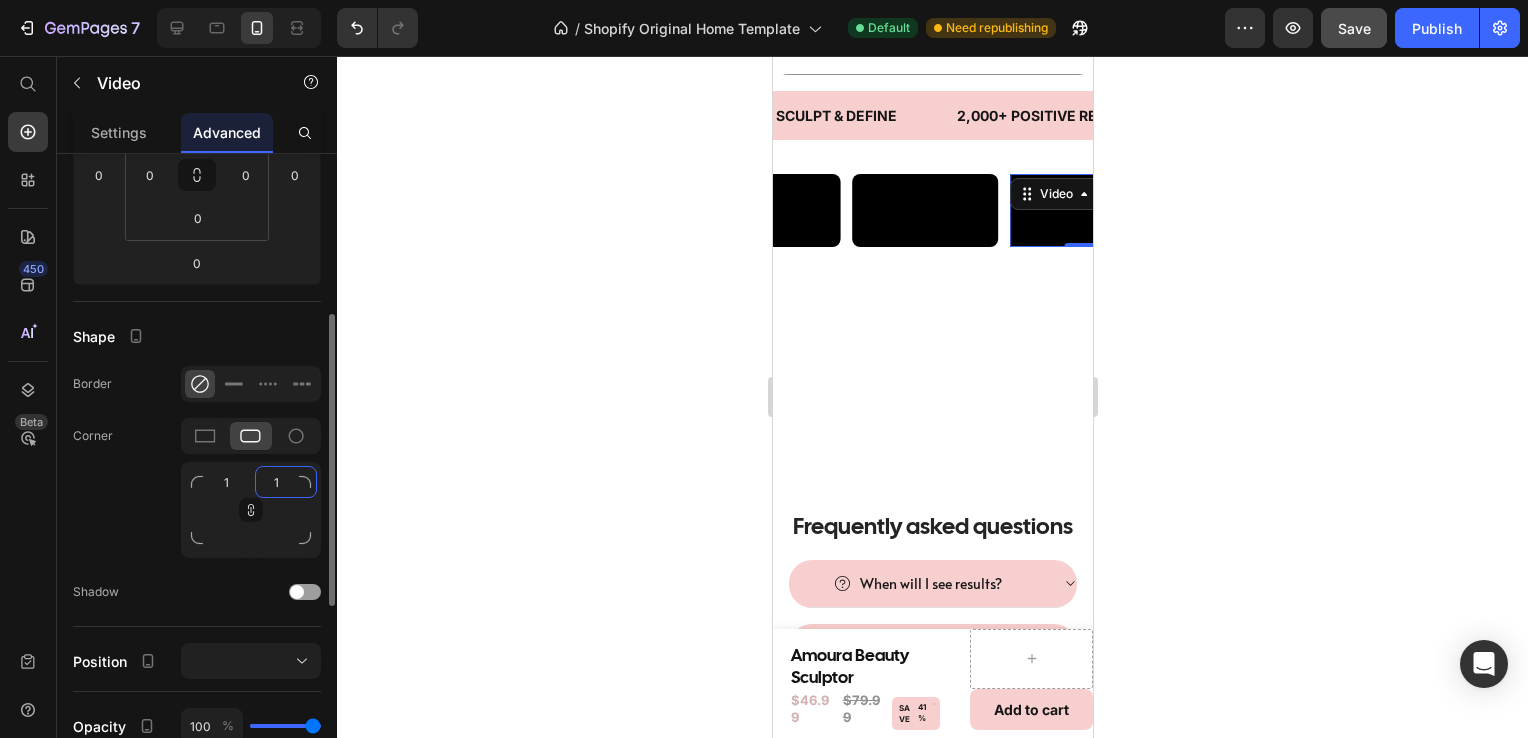 type on "1" 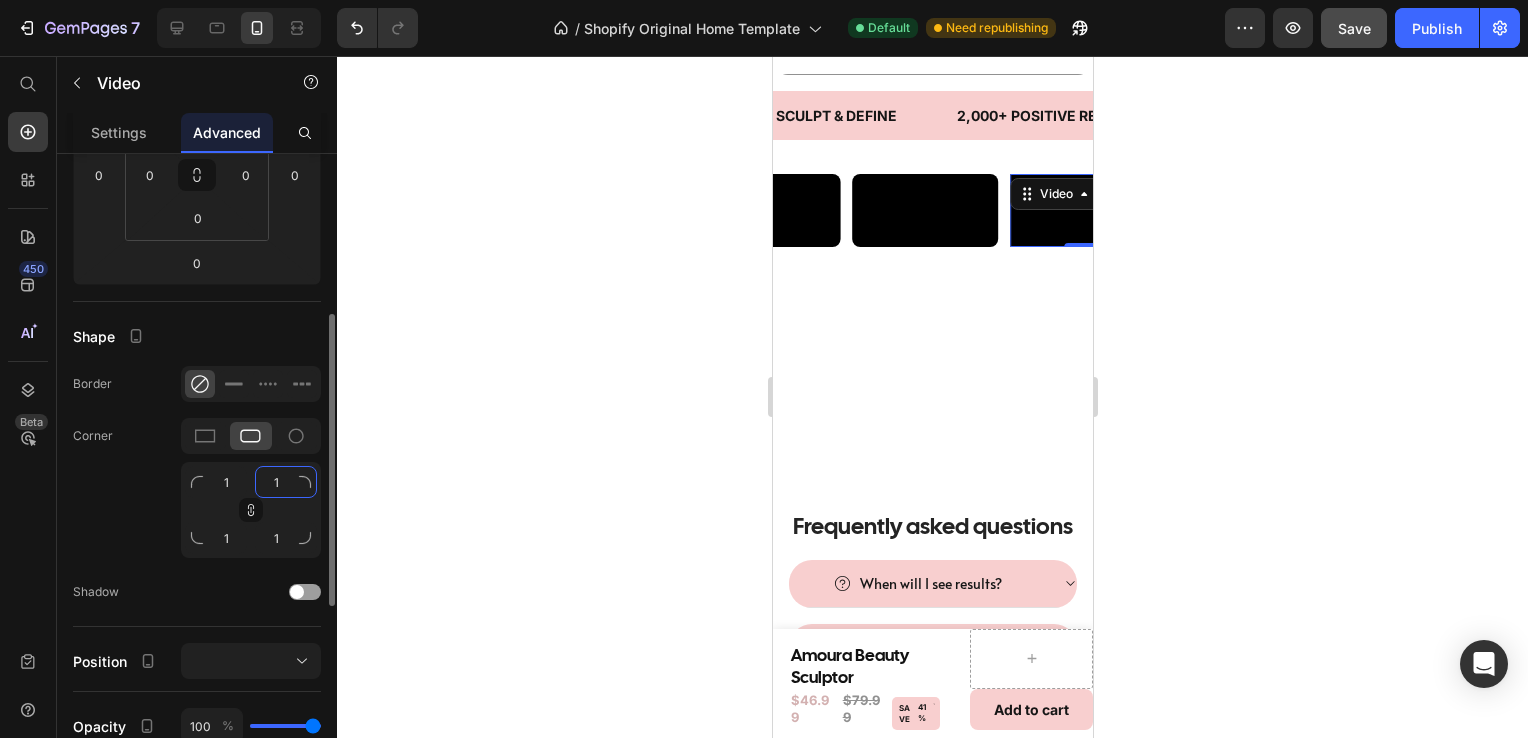 type on "12" 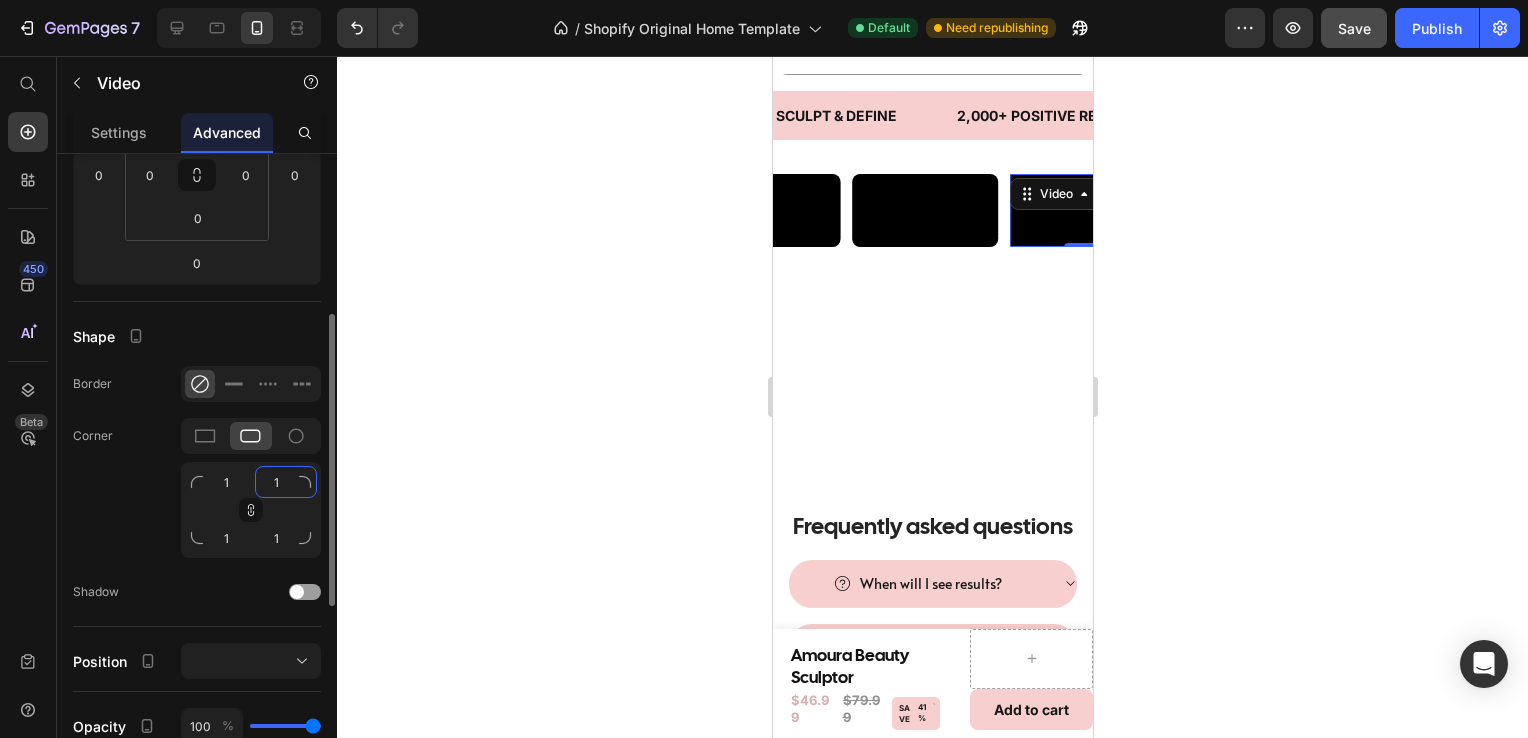 type on "12" 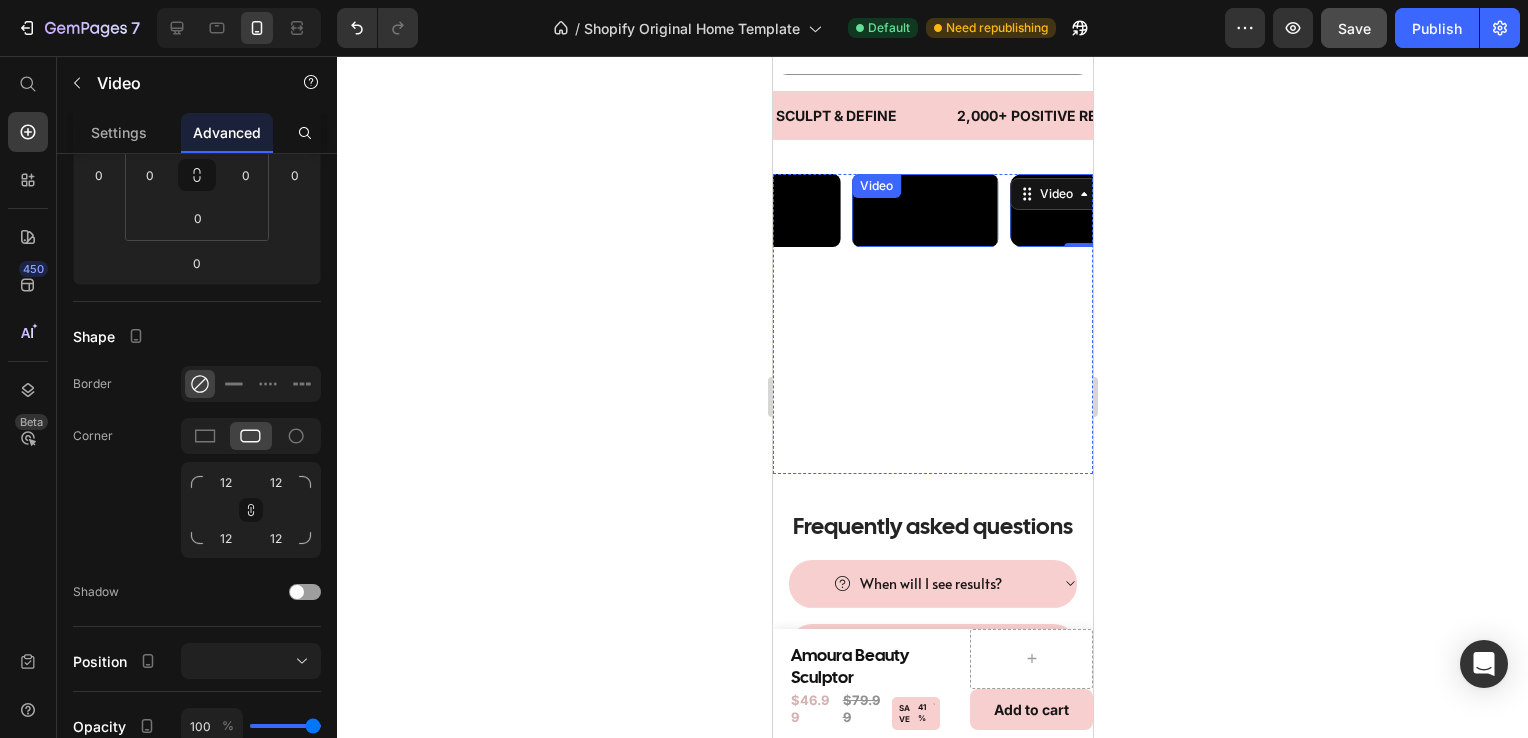 click at bounding box center (924, 210) 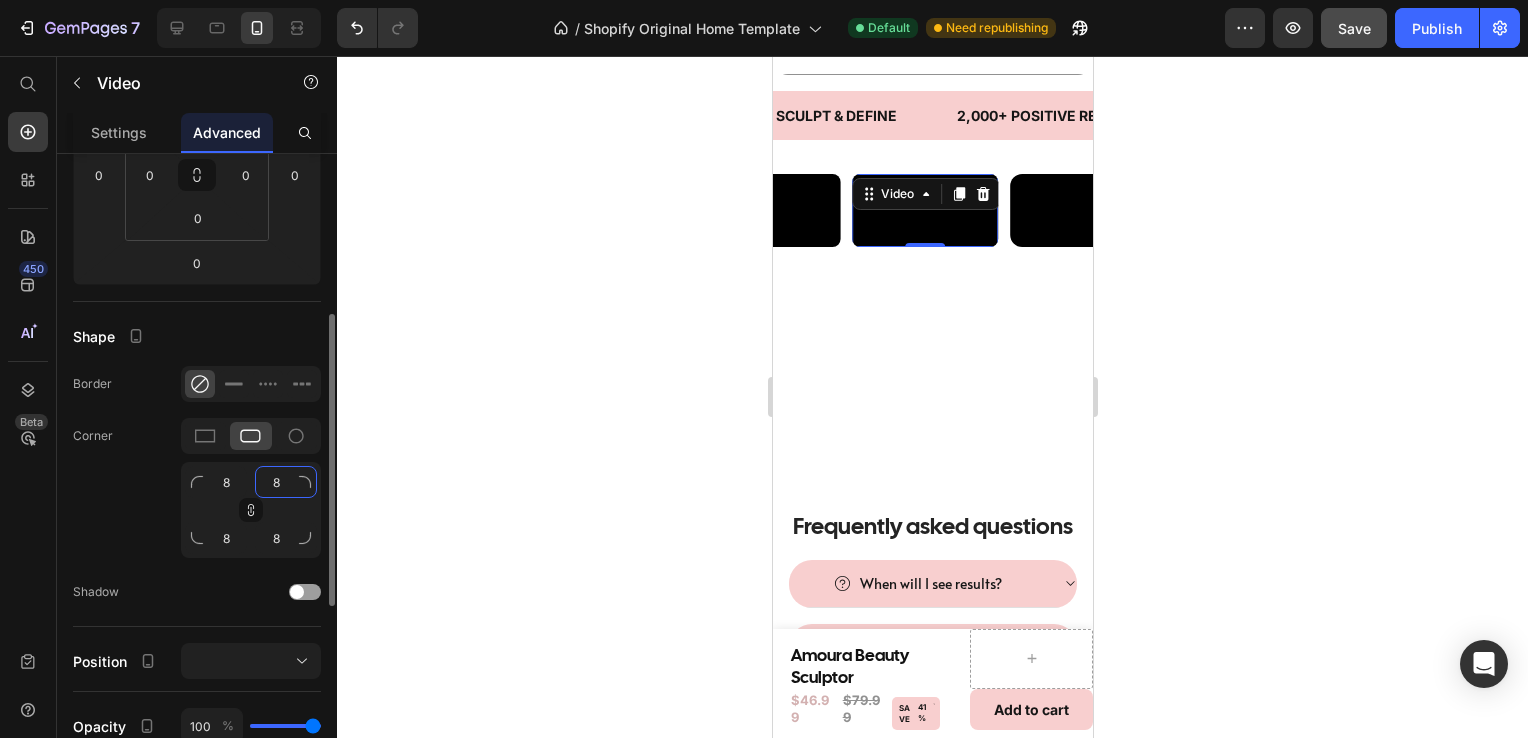 click on "8" 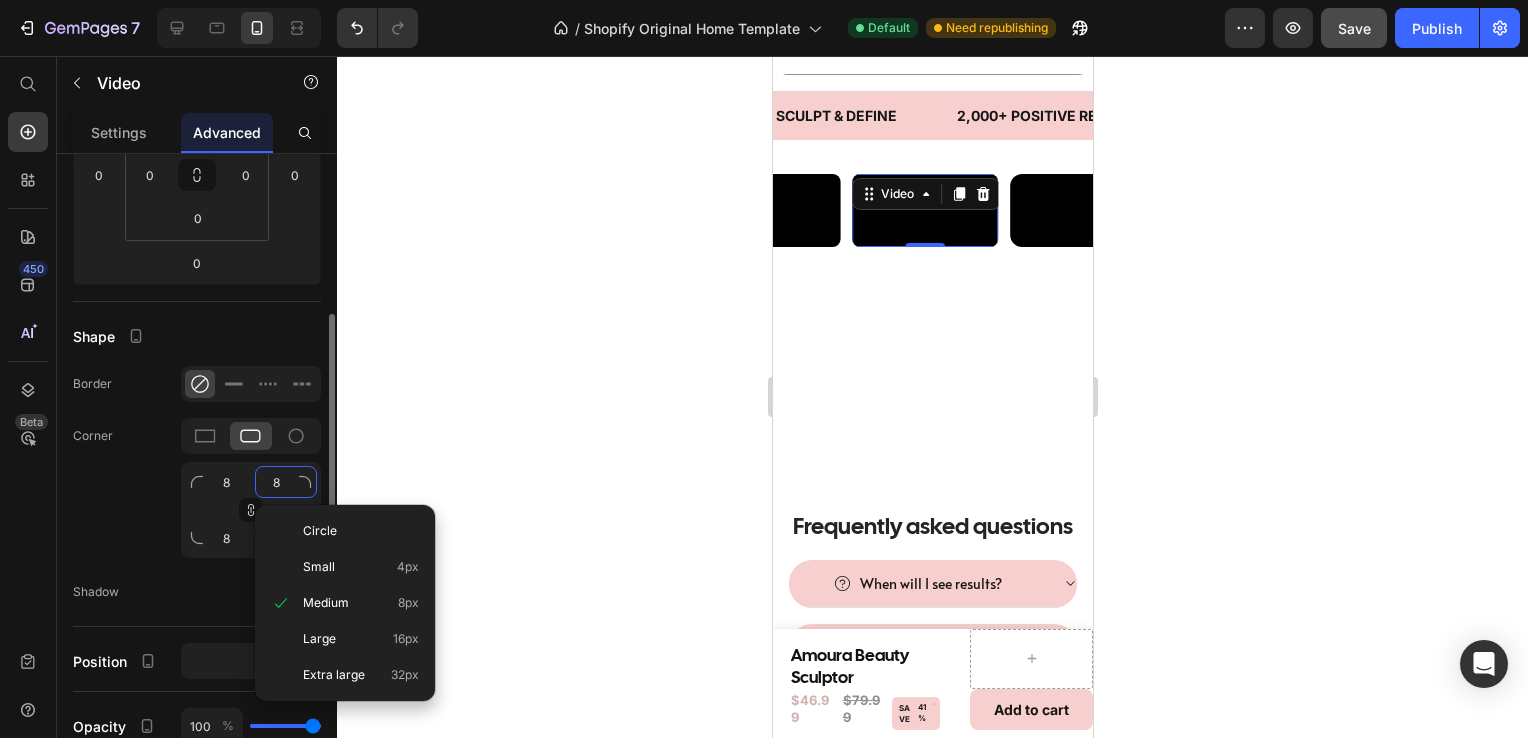 type on "1" 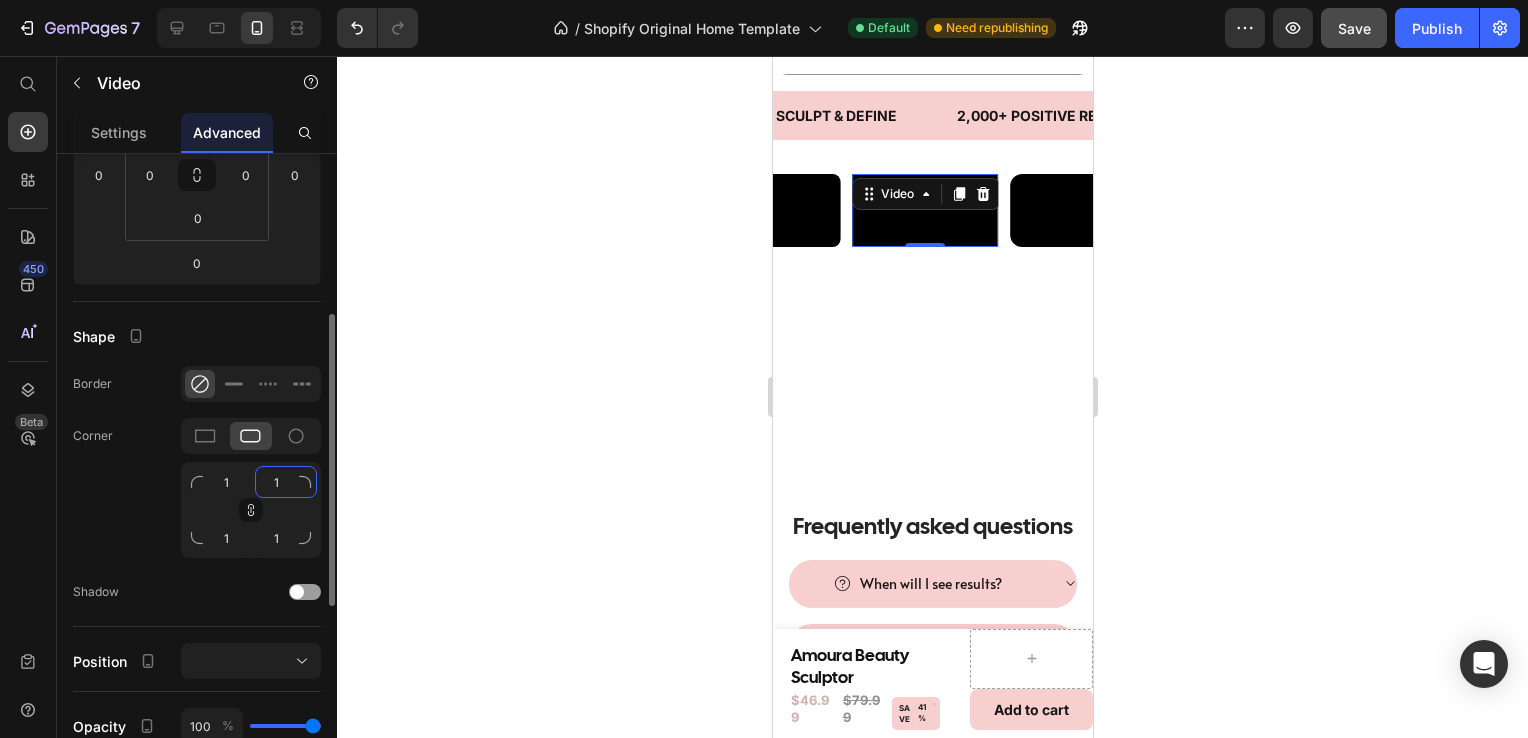 type on "12" 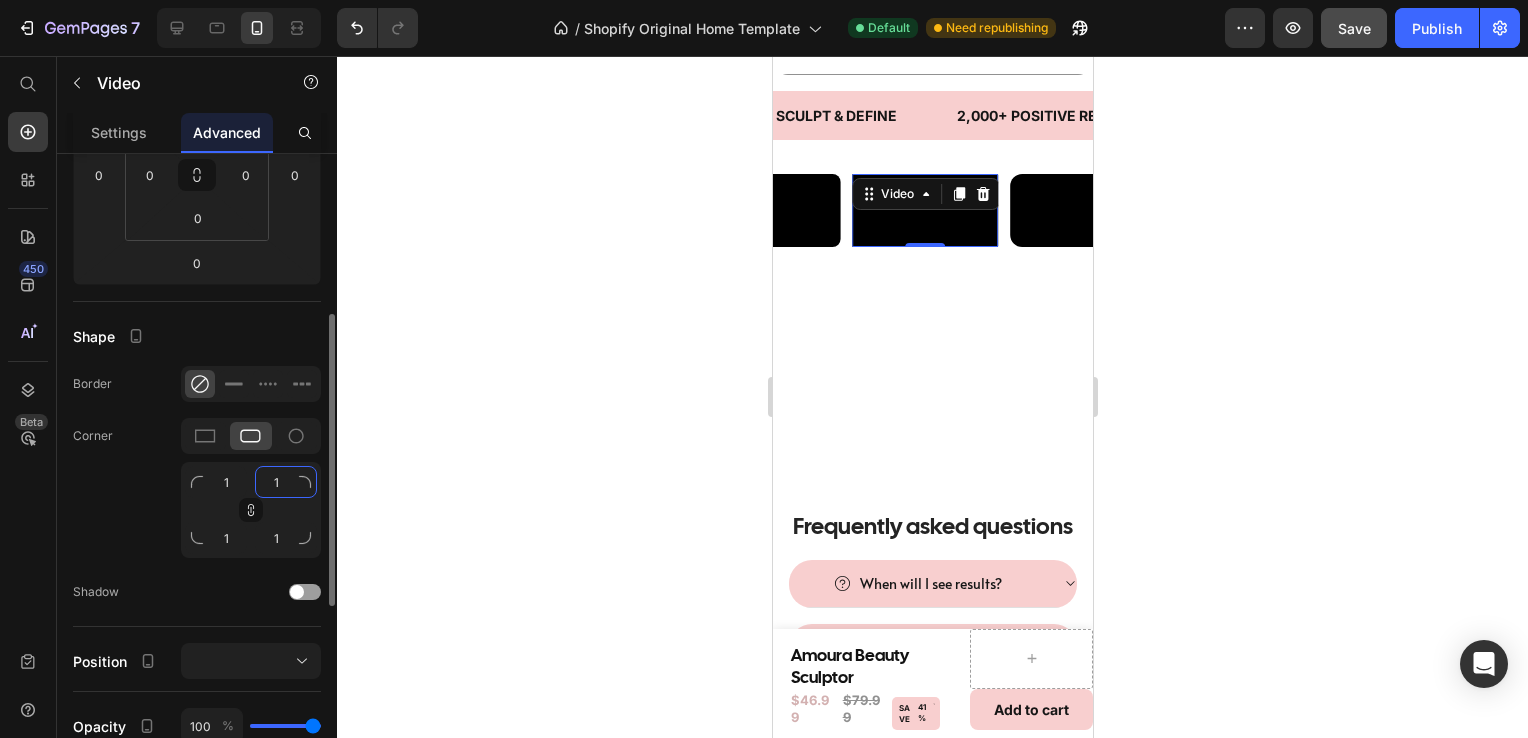 type on "12" 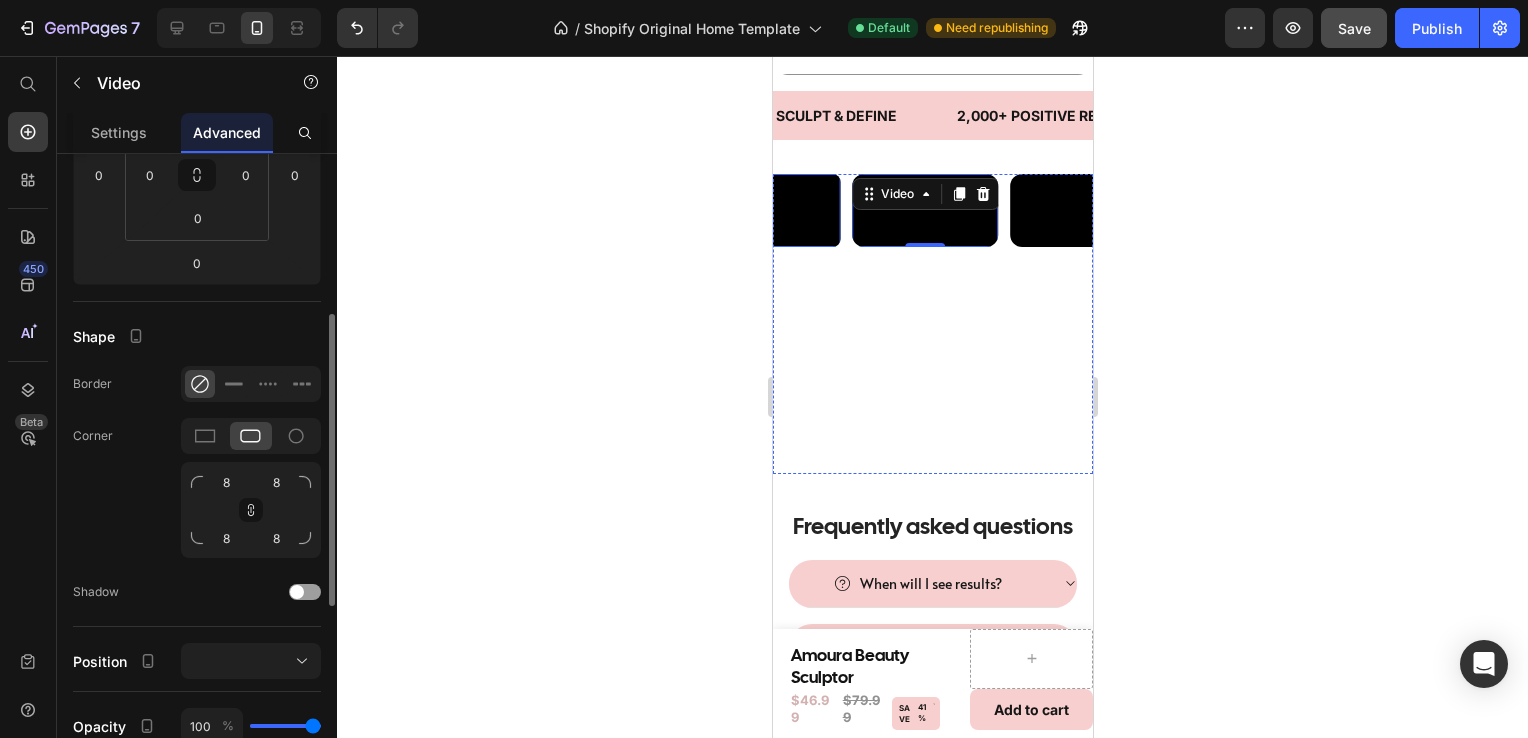 click at bounding box center [766, 210] 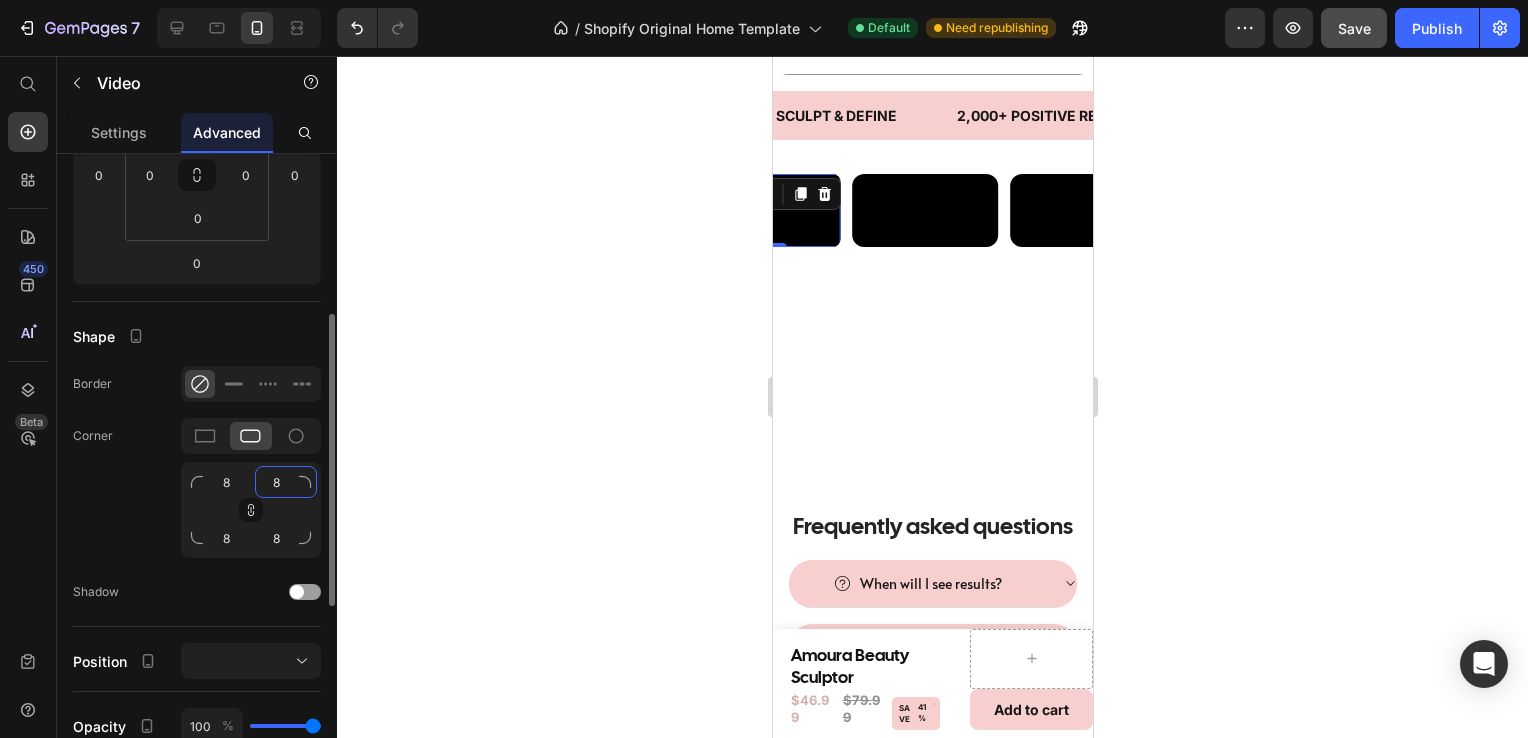 click on "8" 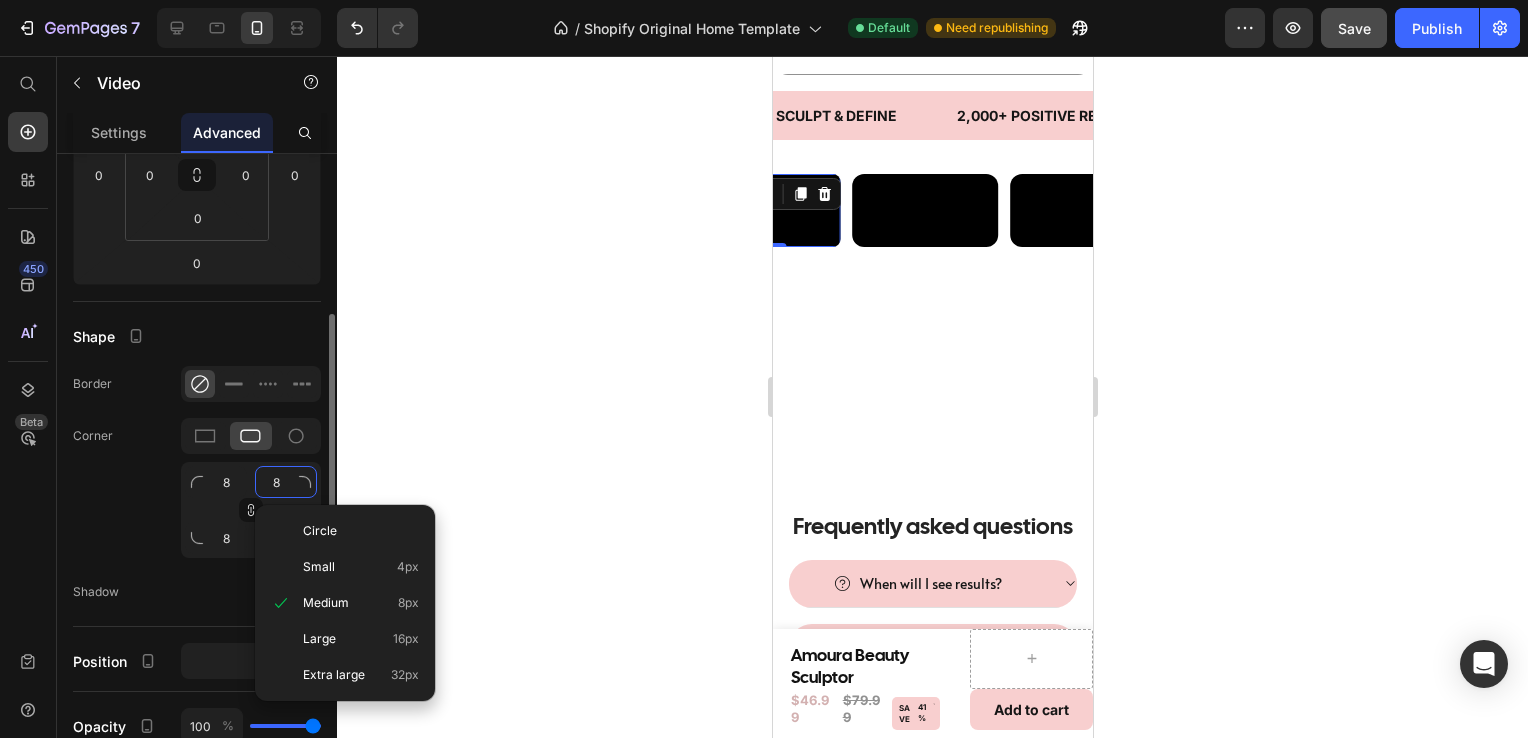 type on "1" 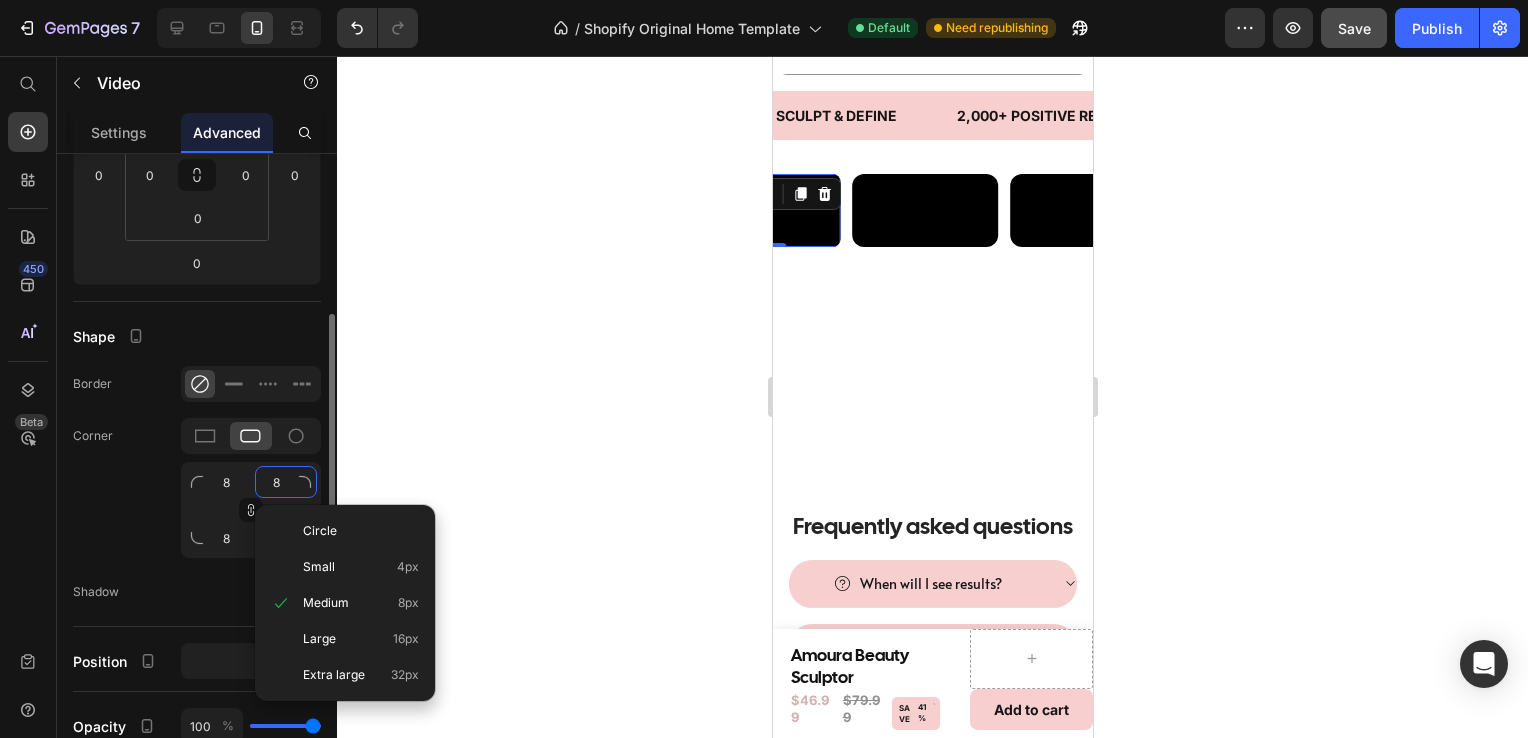 type on "1" 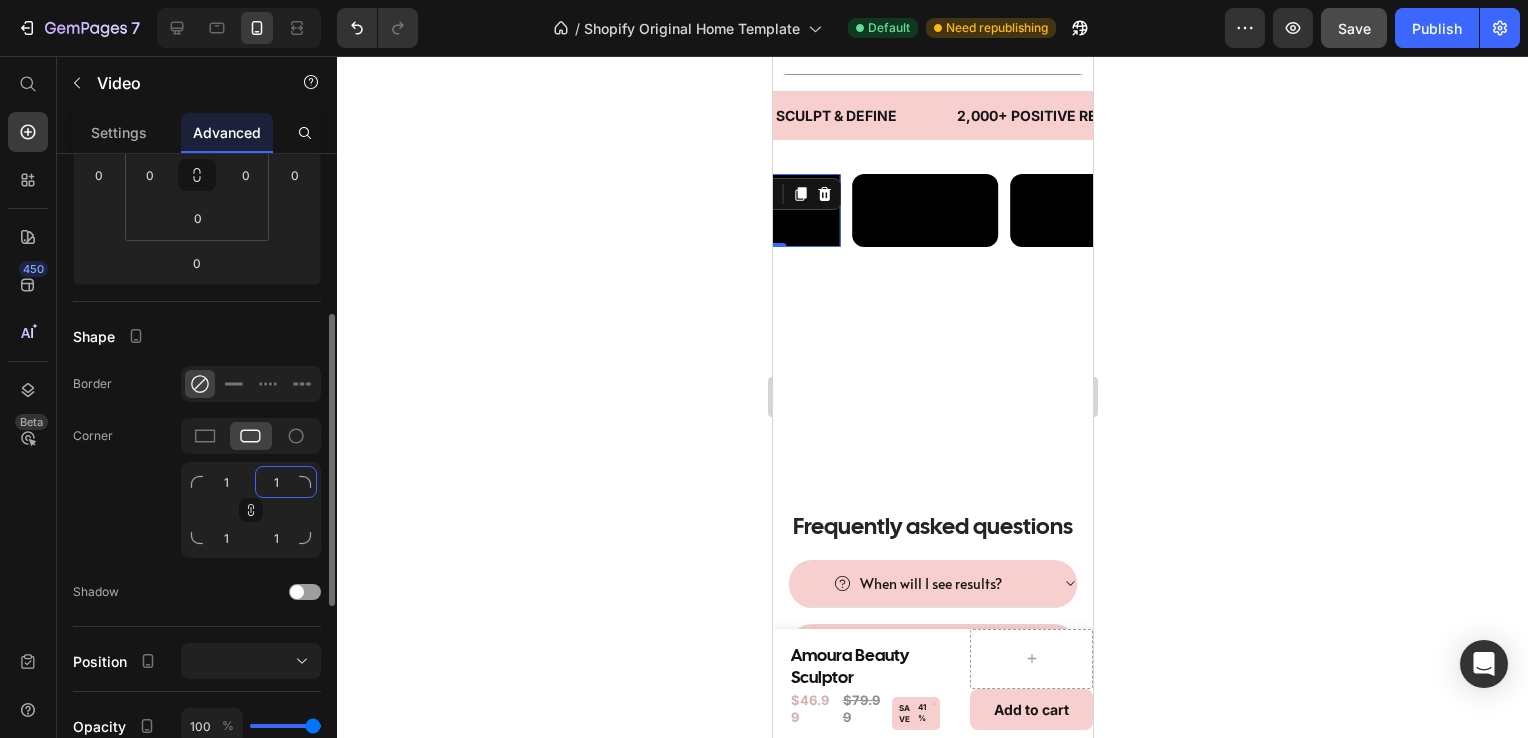 type on "12" 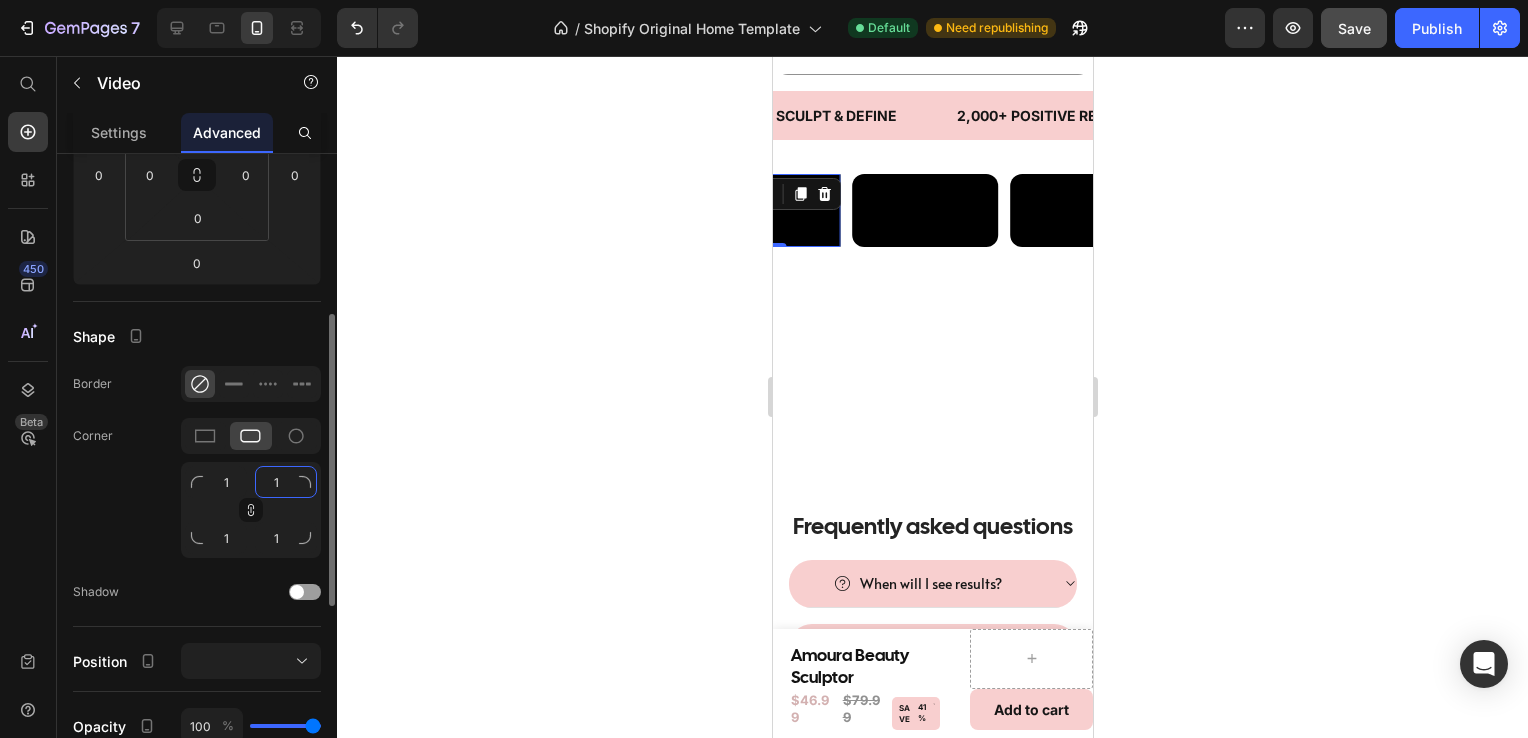type on "12" 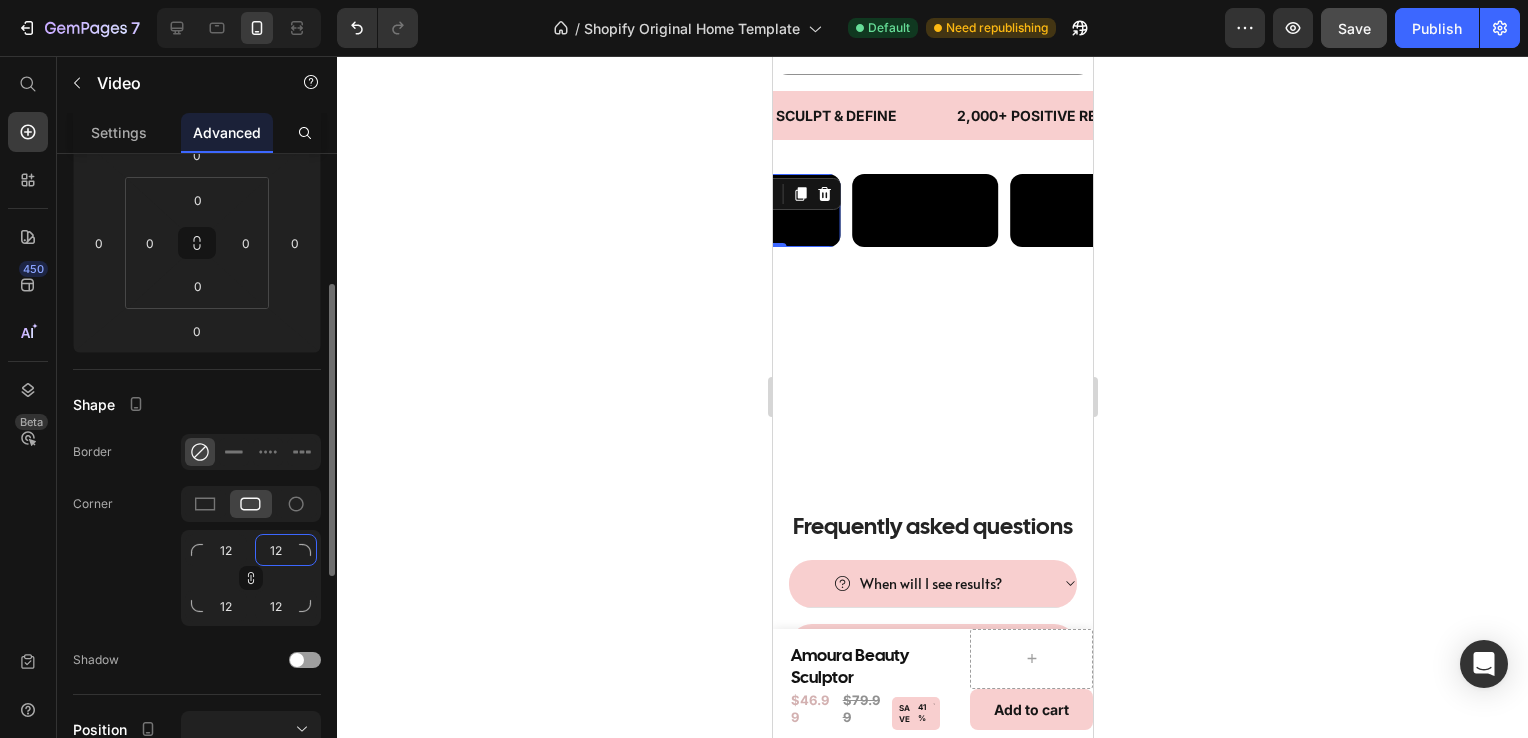 scroll, scrollTop: 280, scrollLeft: 0, axis: vertical 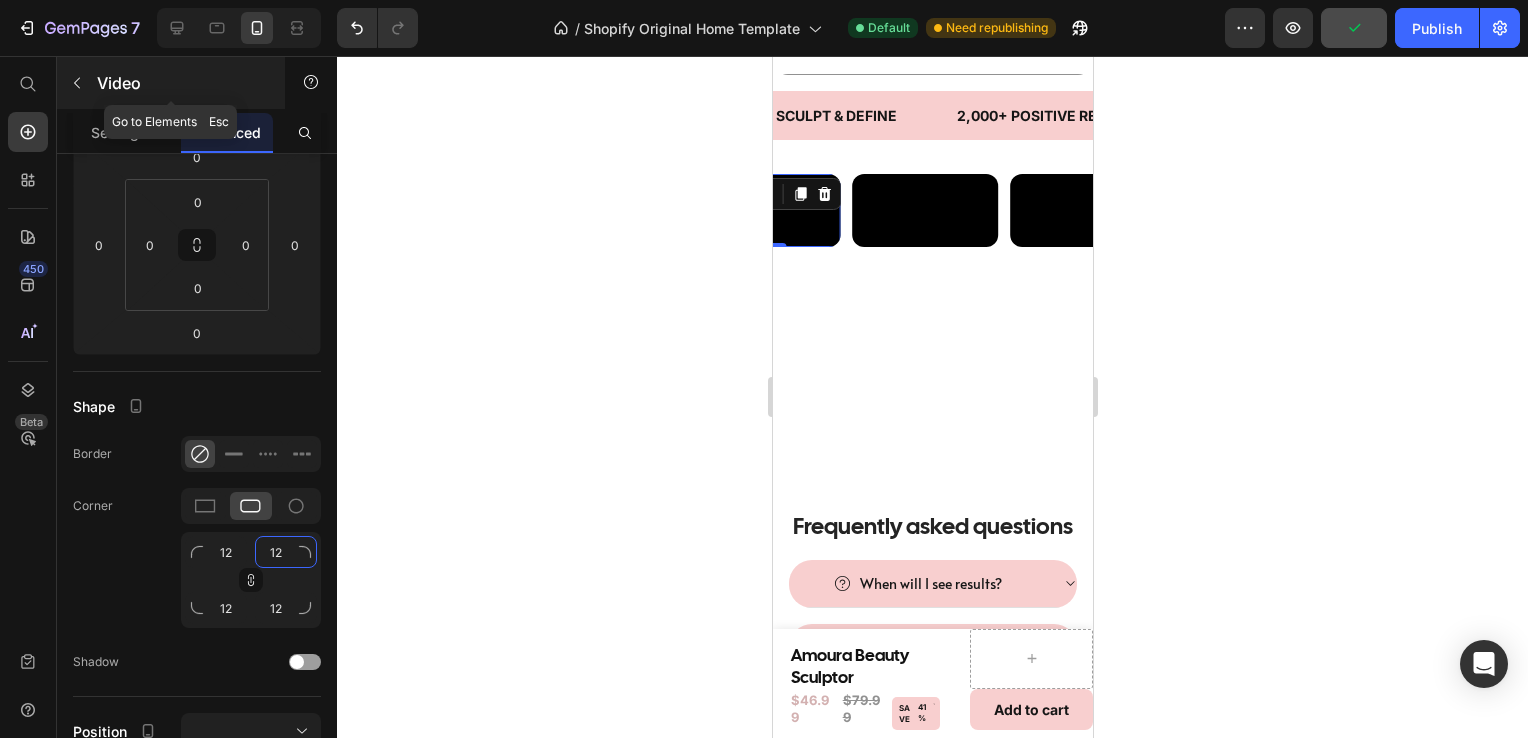 type on "12" 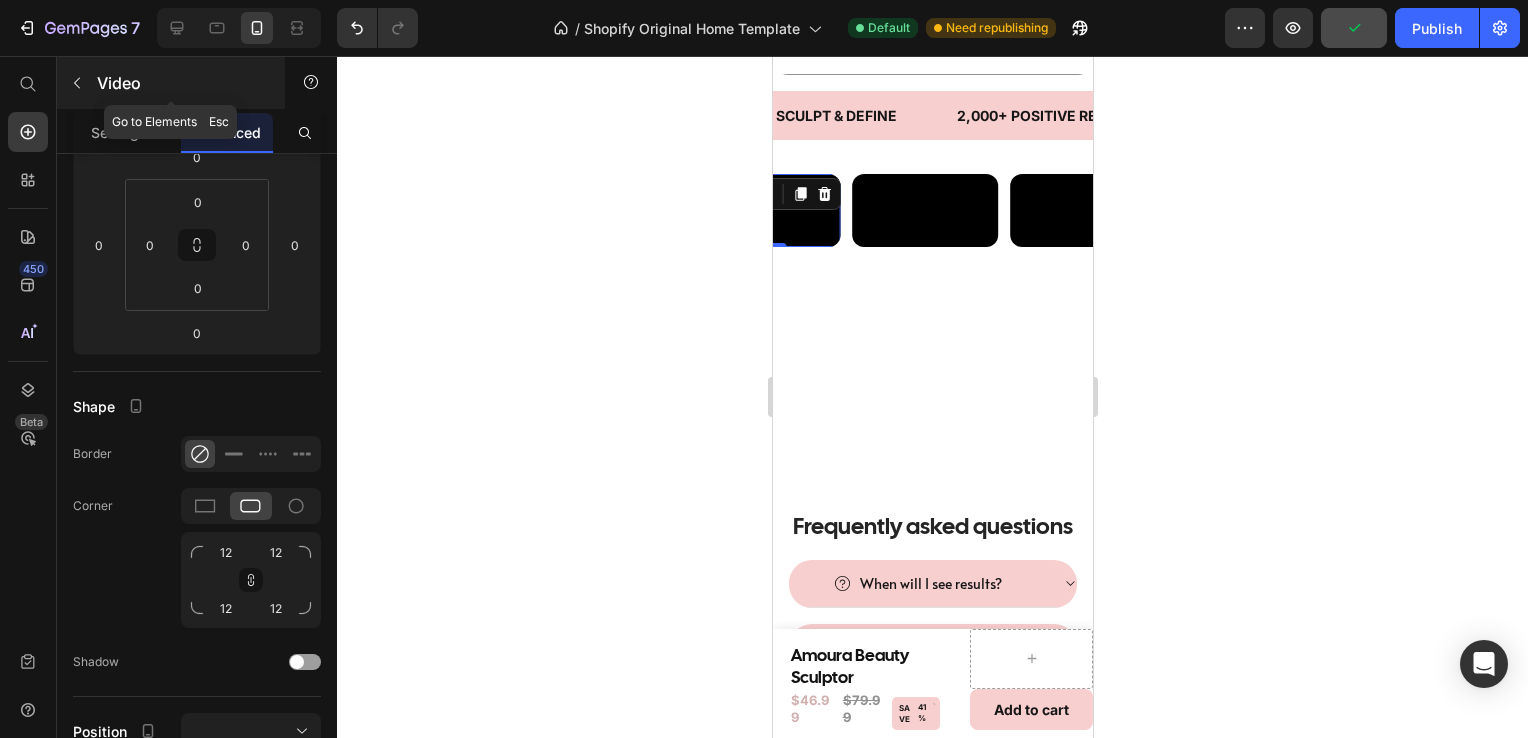 click at bounding box center [77, 83] 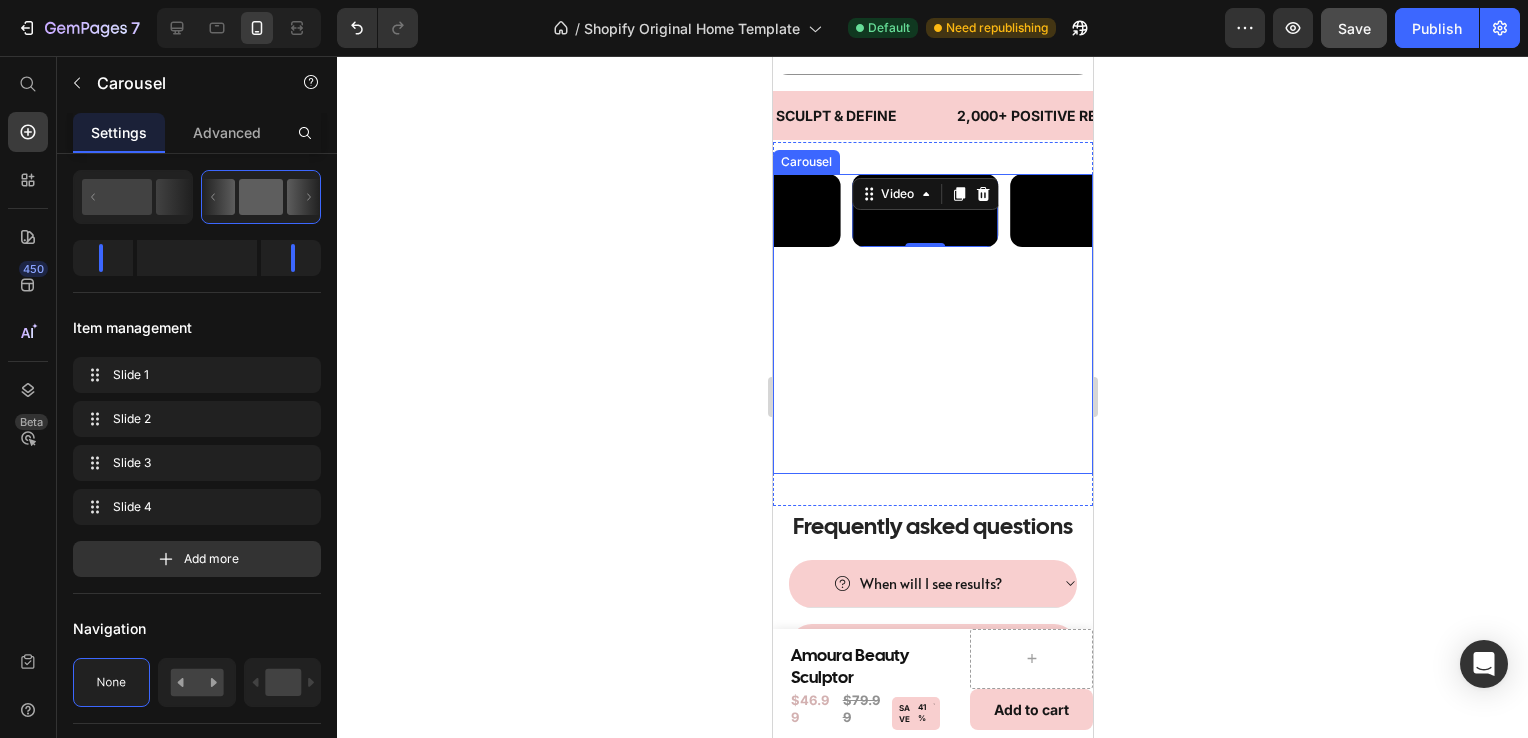 scroll, scrollTop: 0, scrollLeft: 0, axis: both 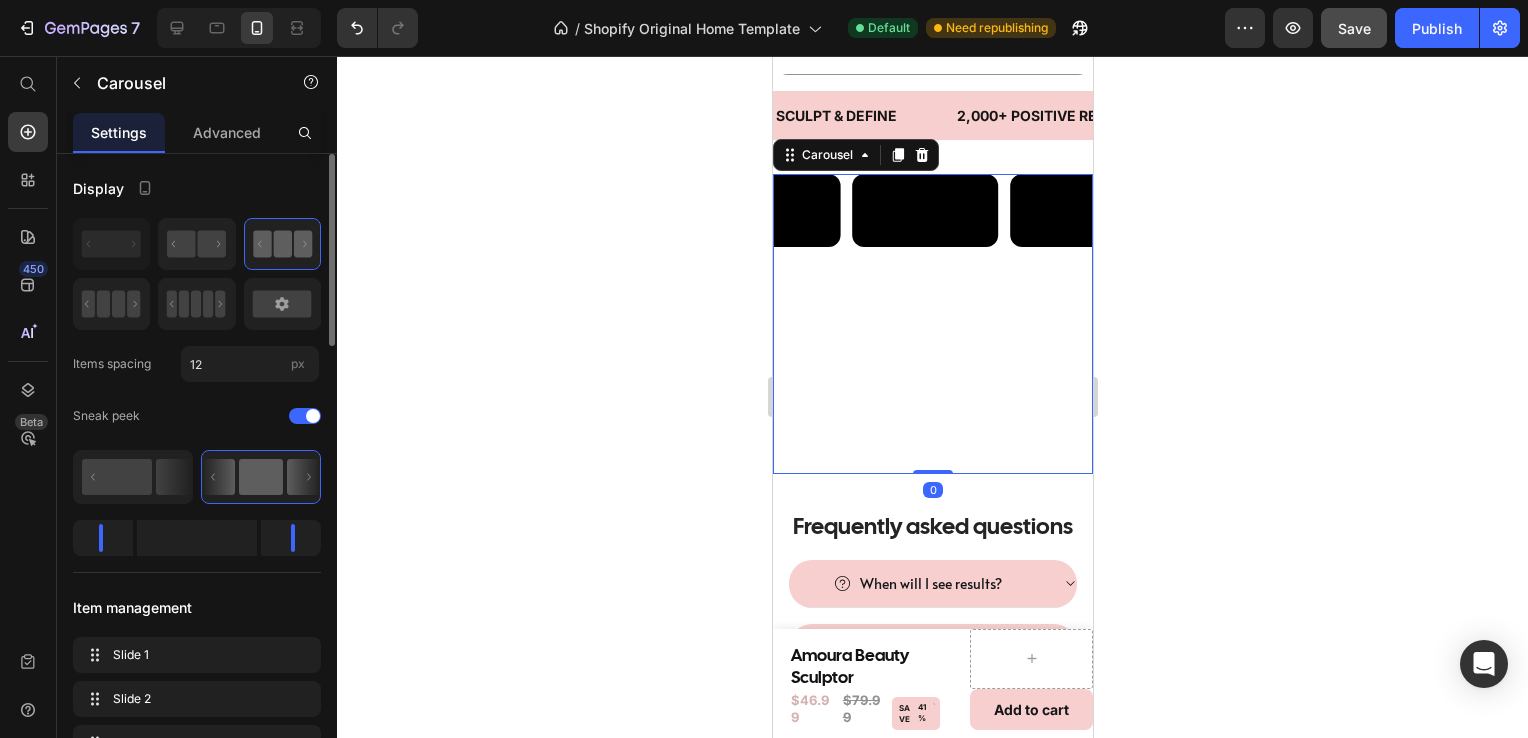 click on "Video Video Video Video" at bounding box center [932, 324] 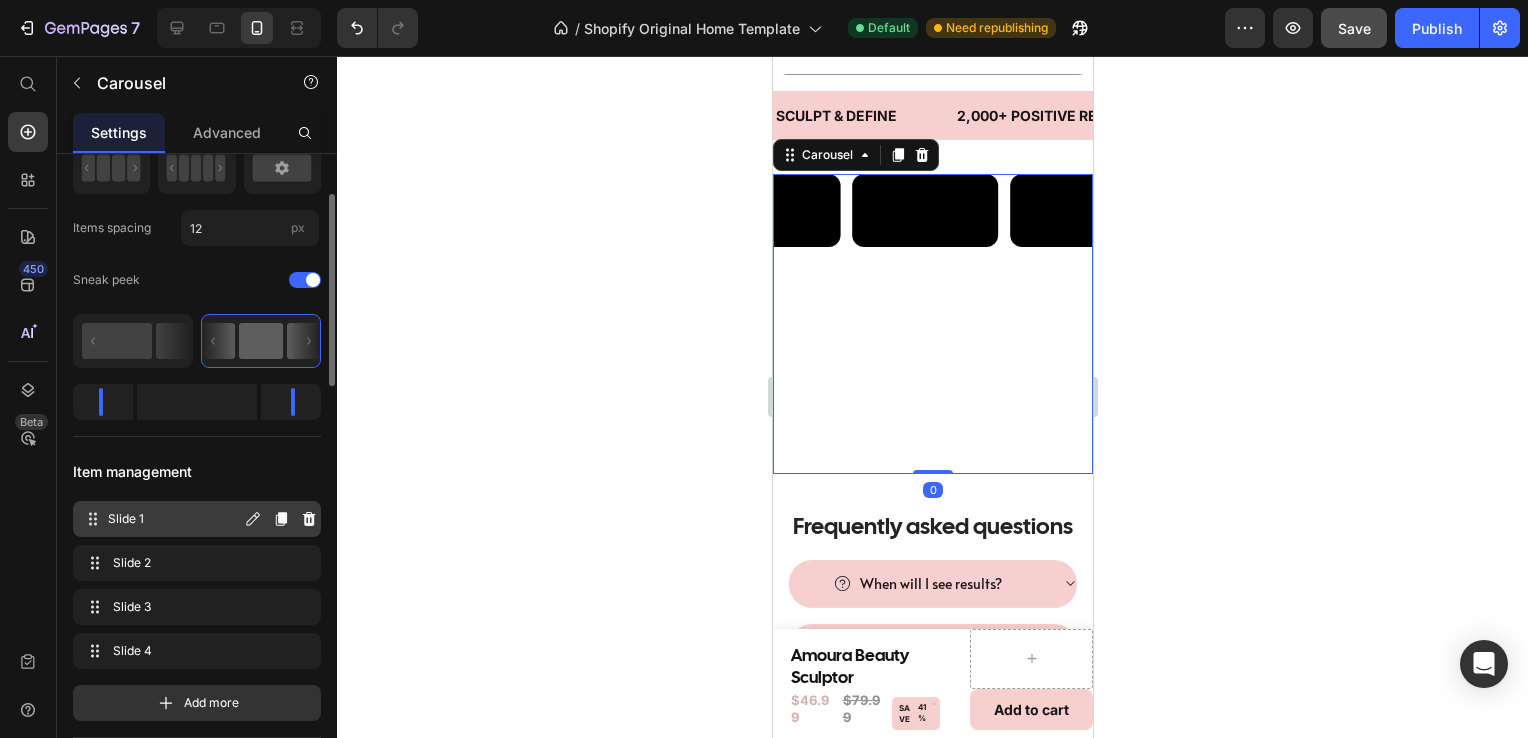 click on "Slide 1" at bounding box center [174, 519] 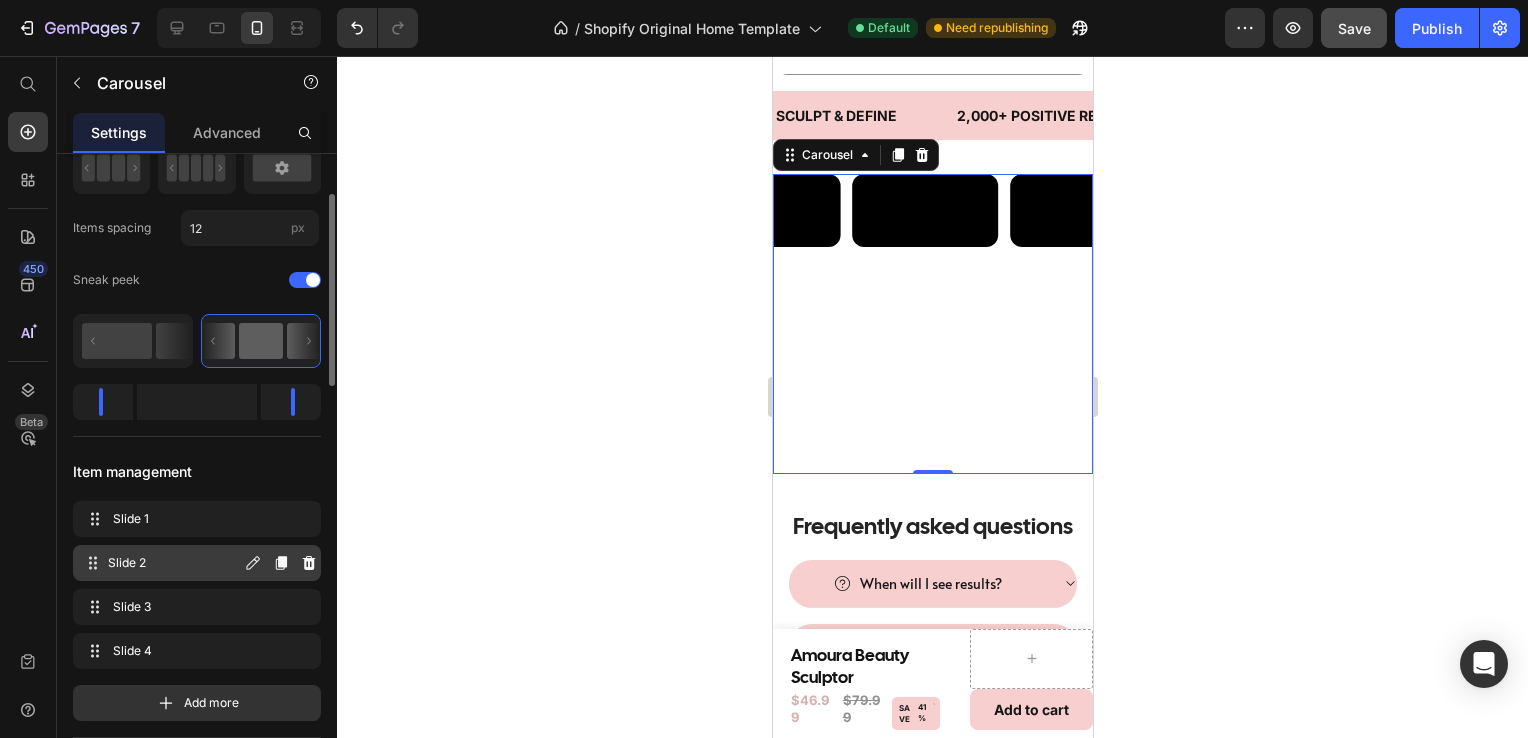click on "Slide 2" at bounding box center [174, 563] 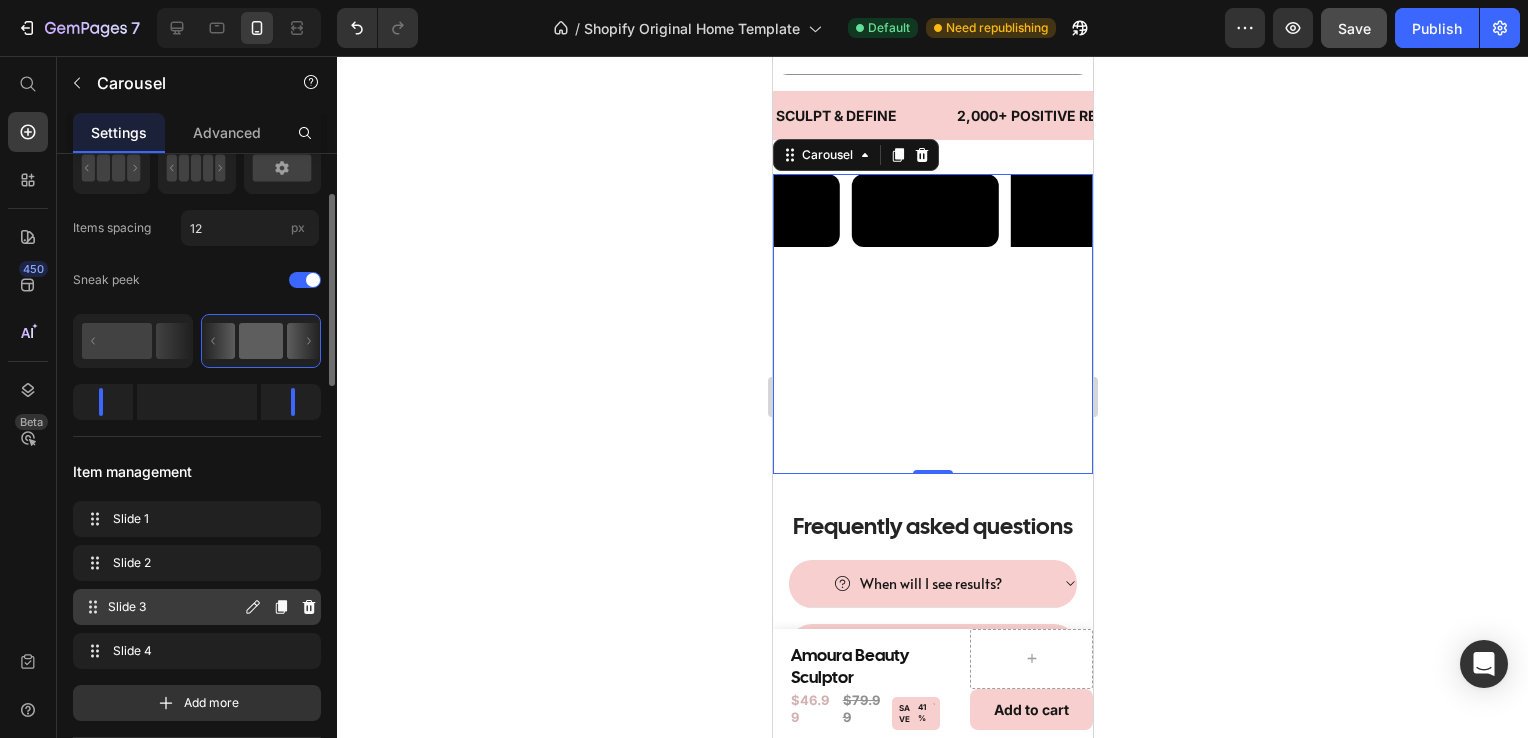 click on "Slide 3" at bounding box center [174, 607] 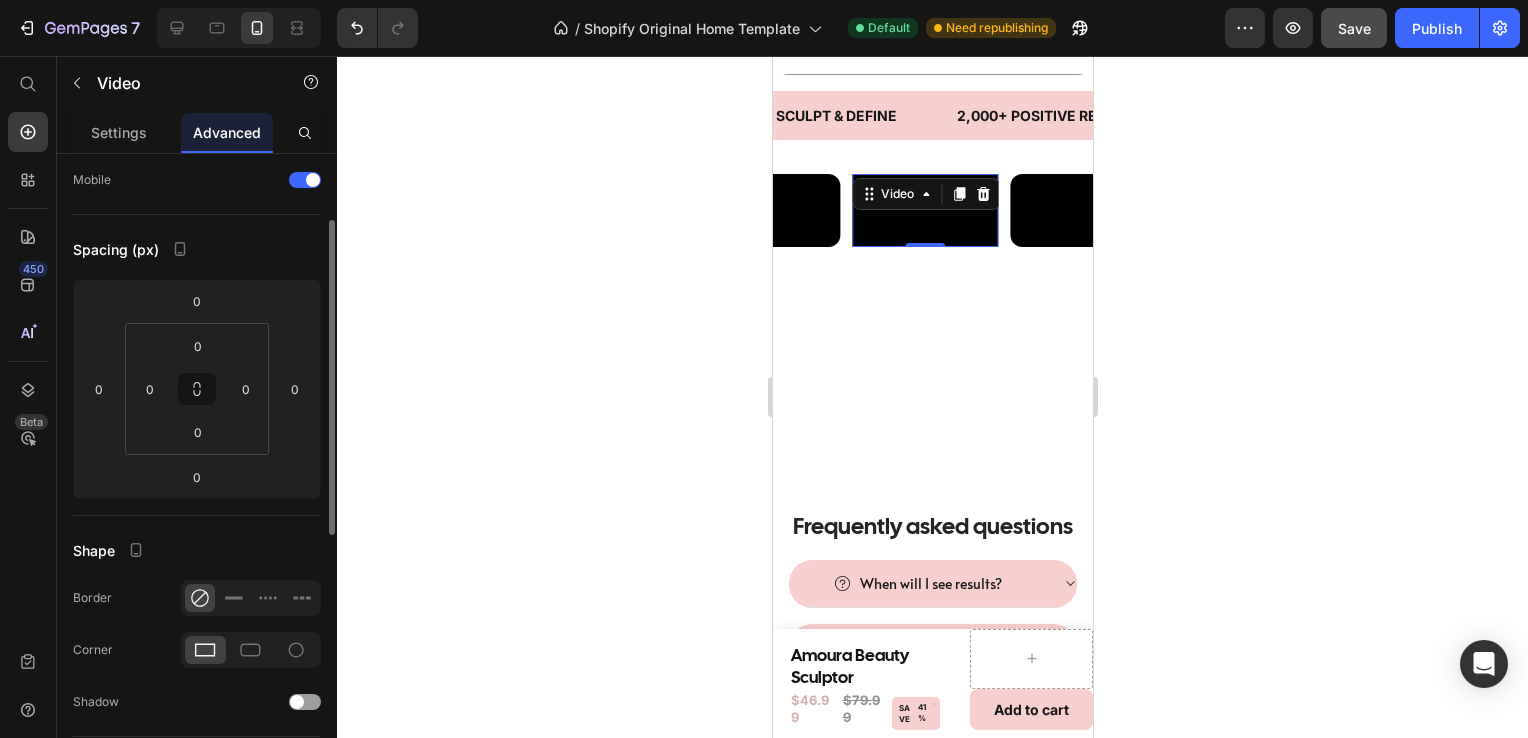 click at bounding box center (924, 210) 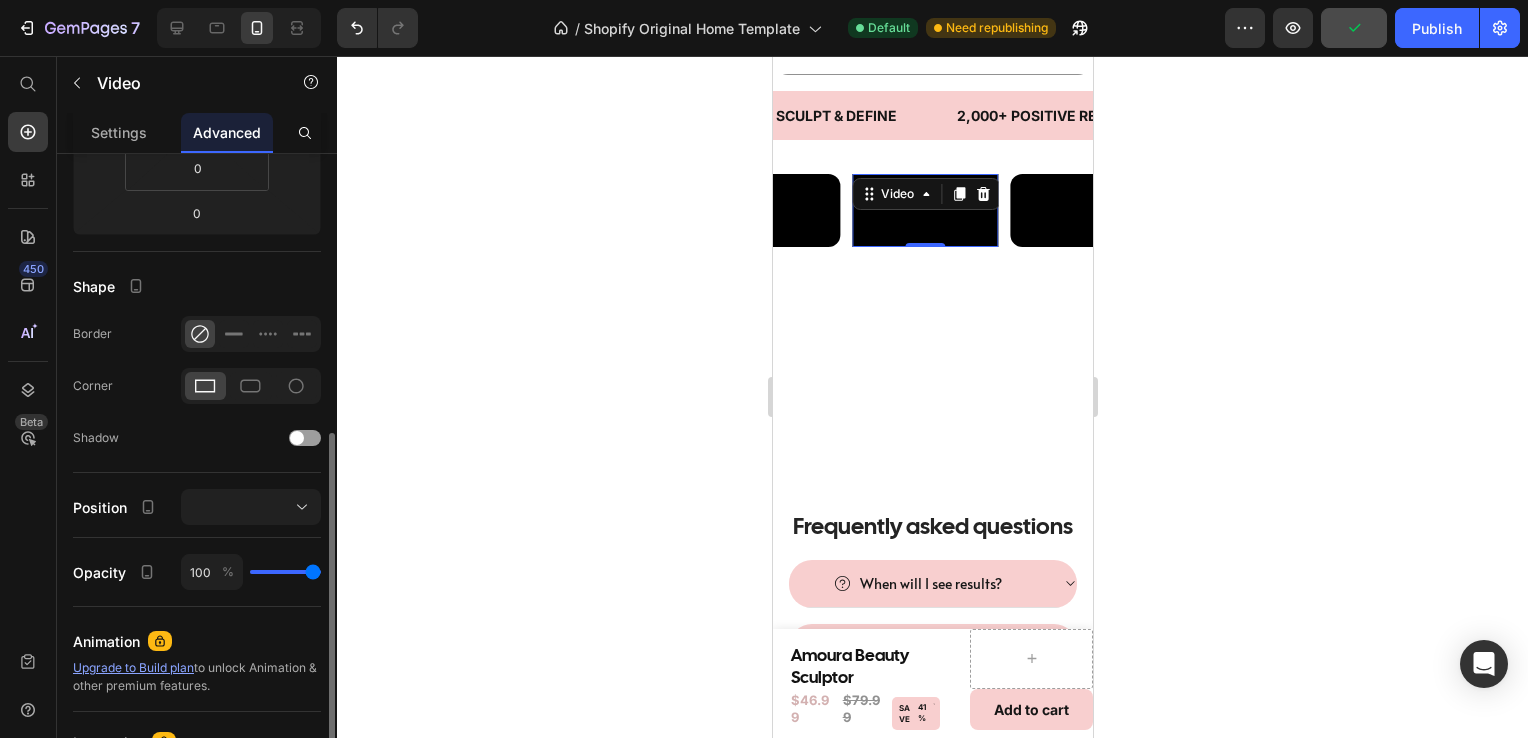 scroll, scrollTop: 493, scrollLeft: 0, axis: vertical 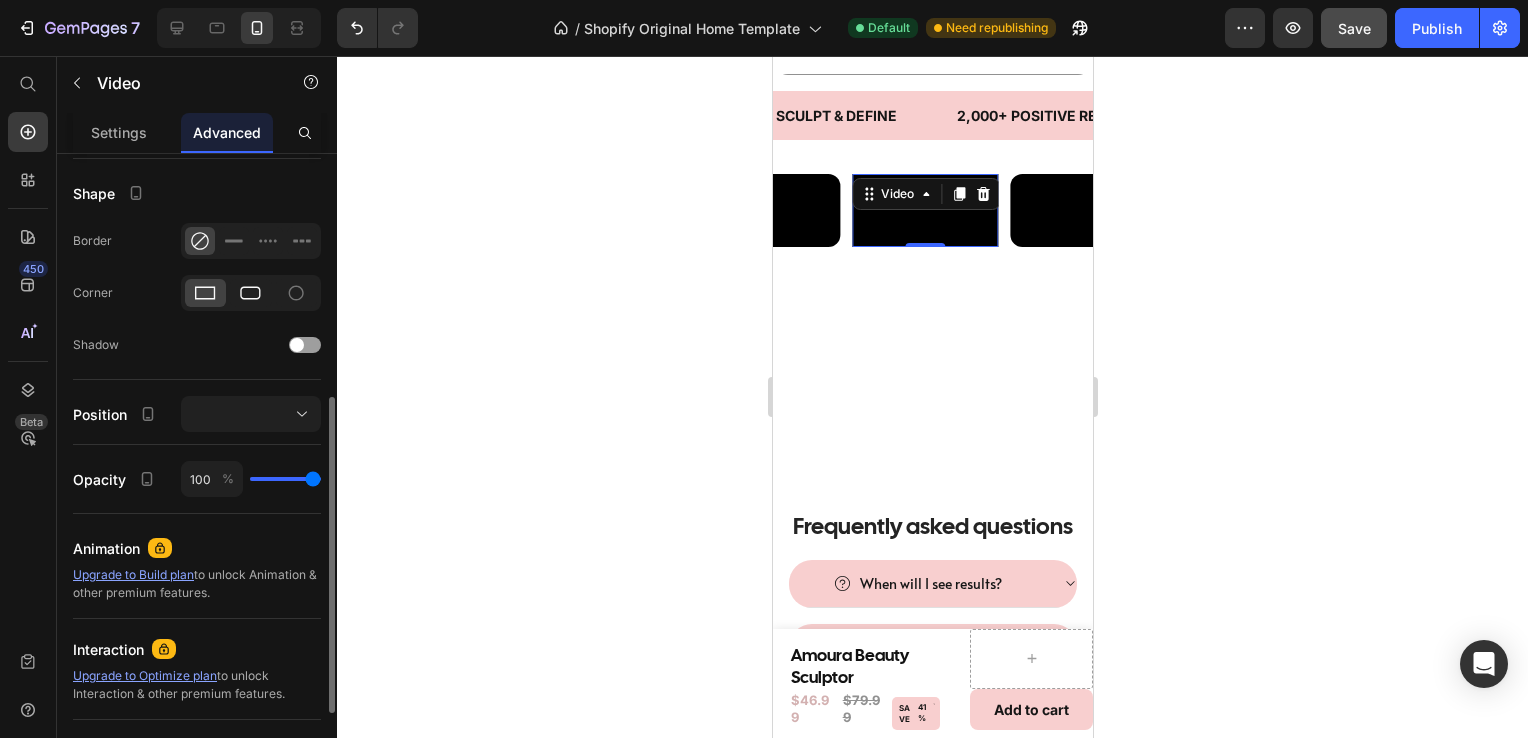 click 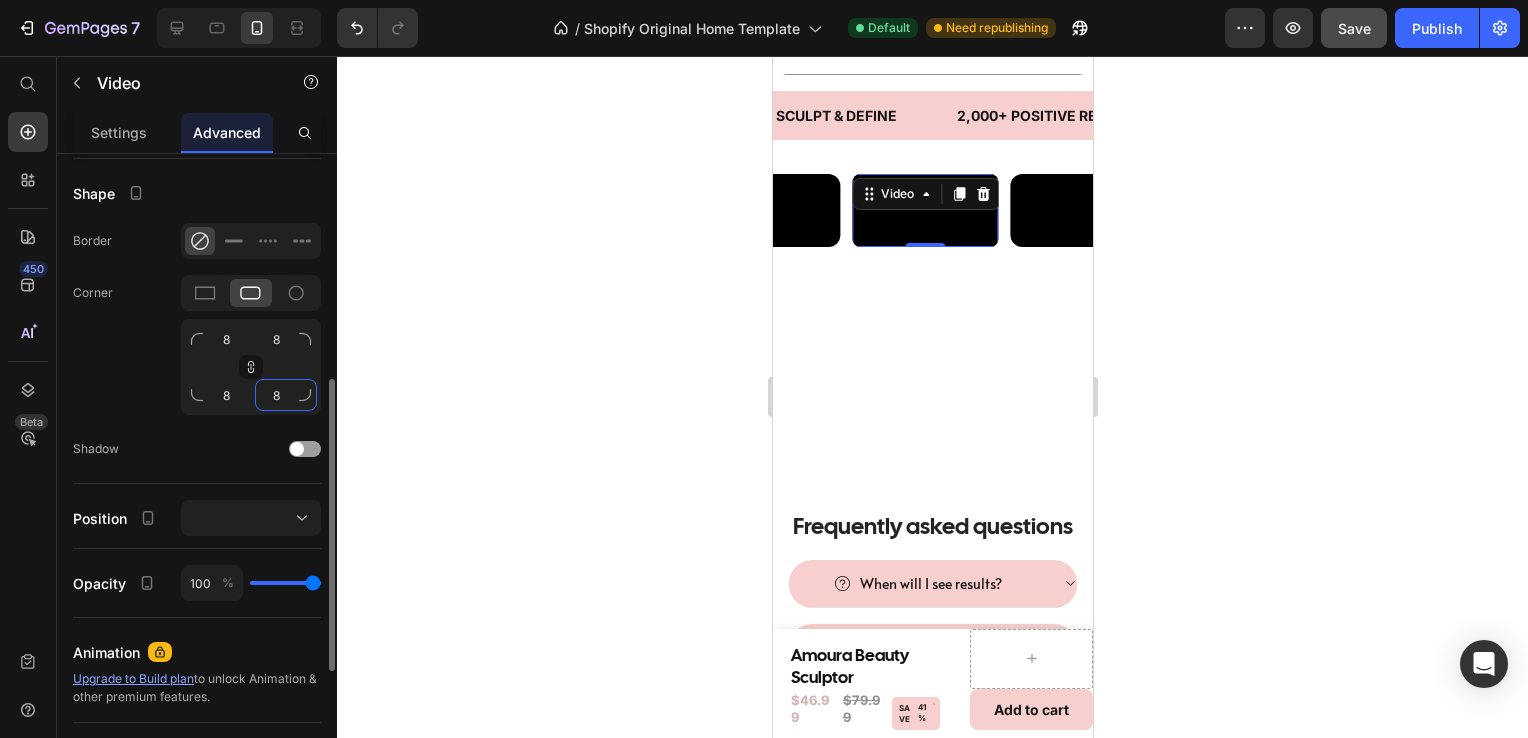 click on "8" 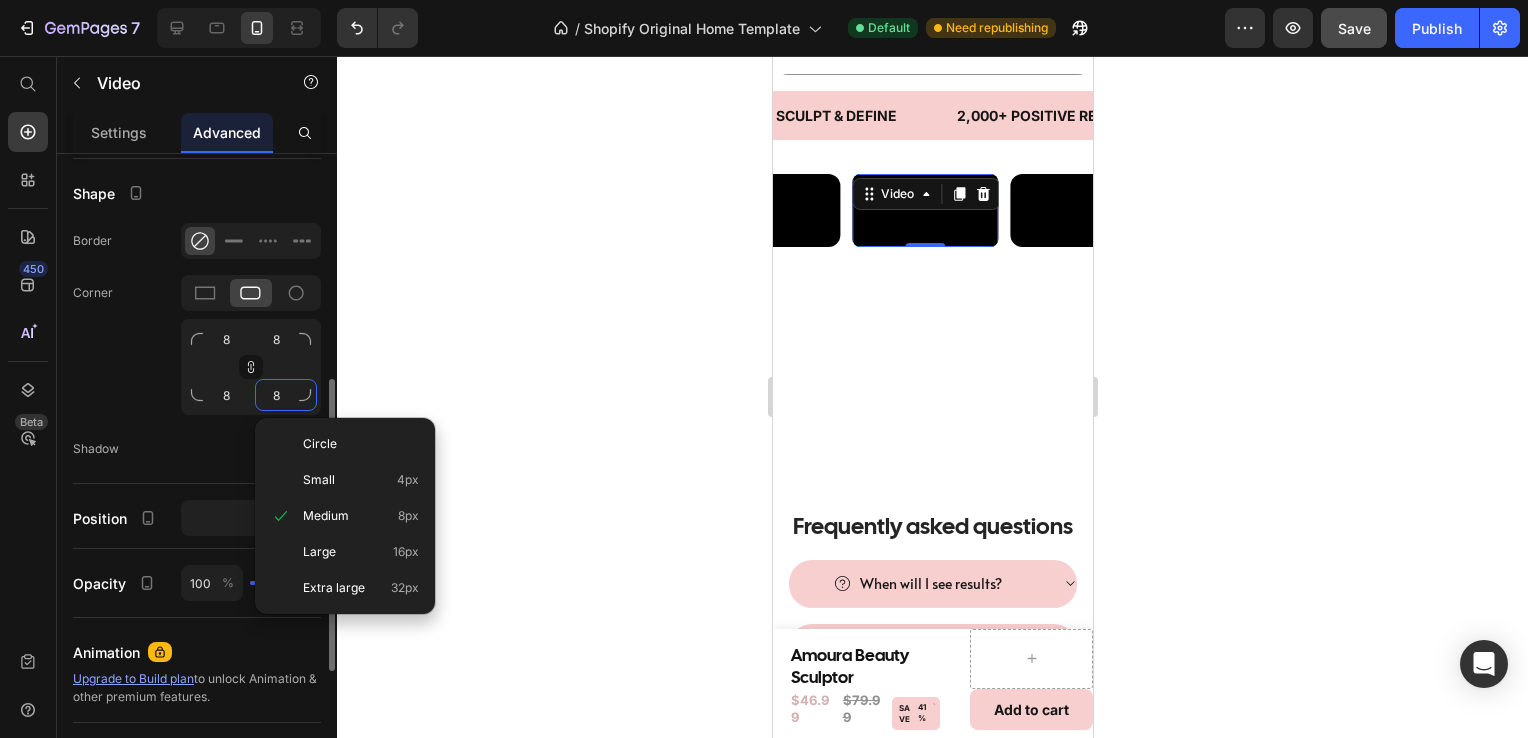 type on "1" 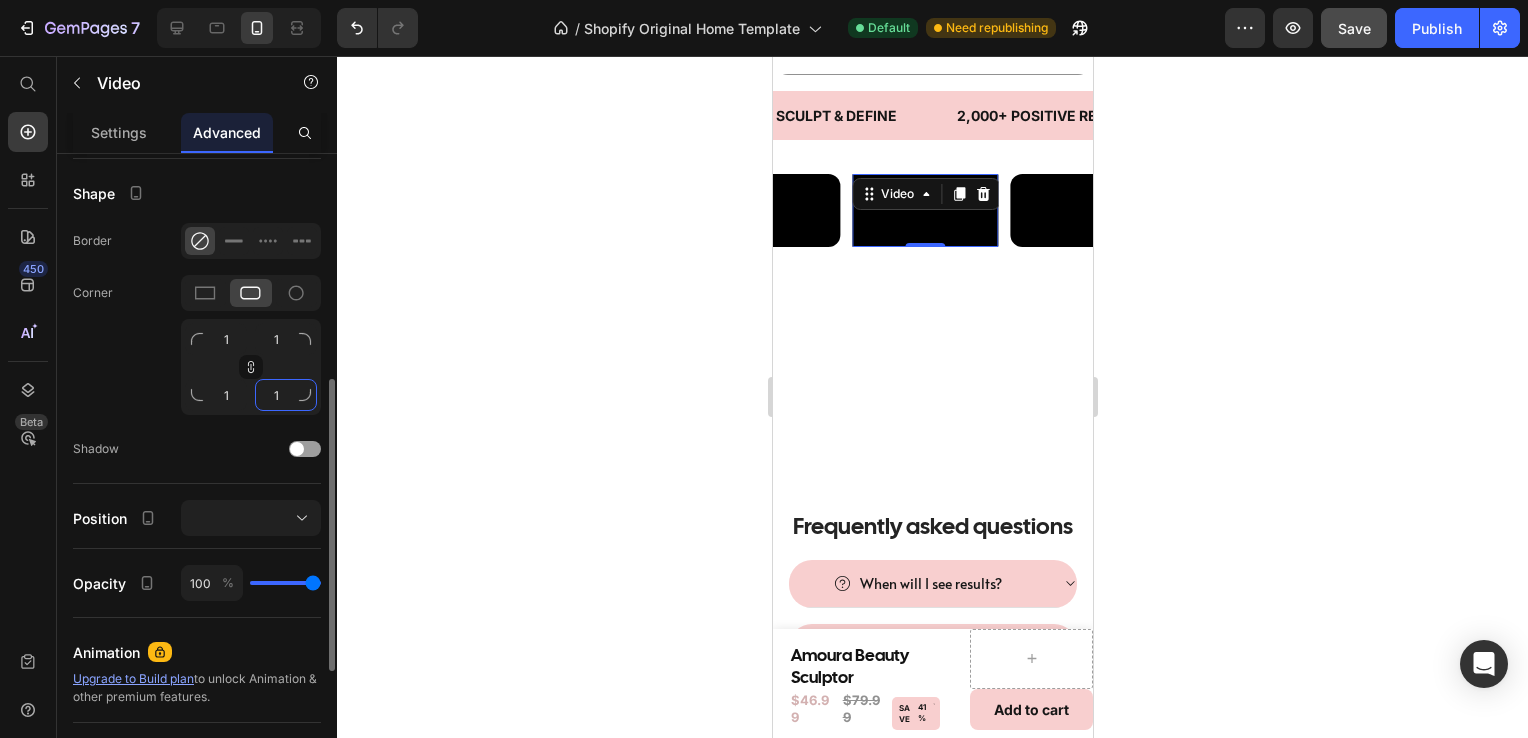 type on "12" 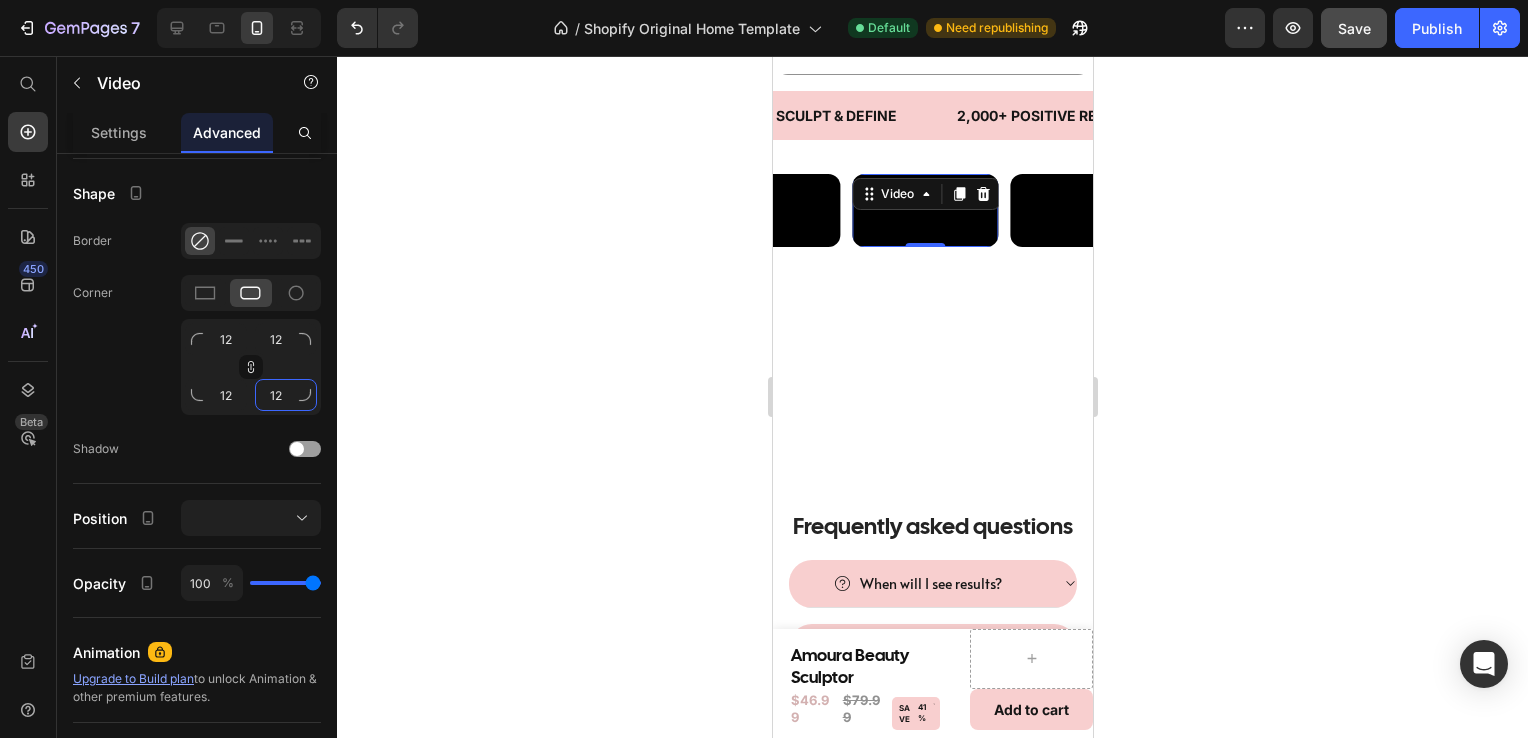 type on "12" 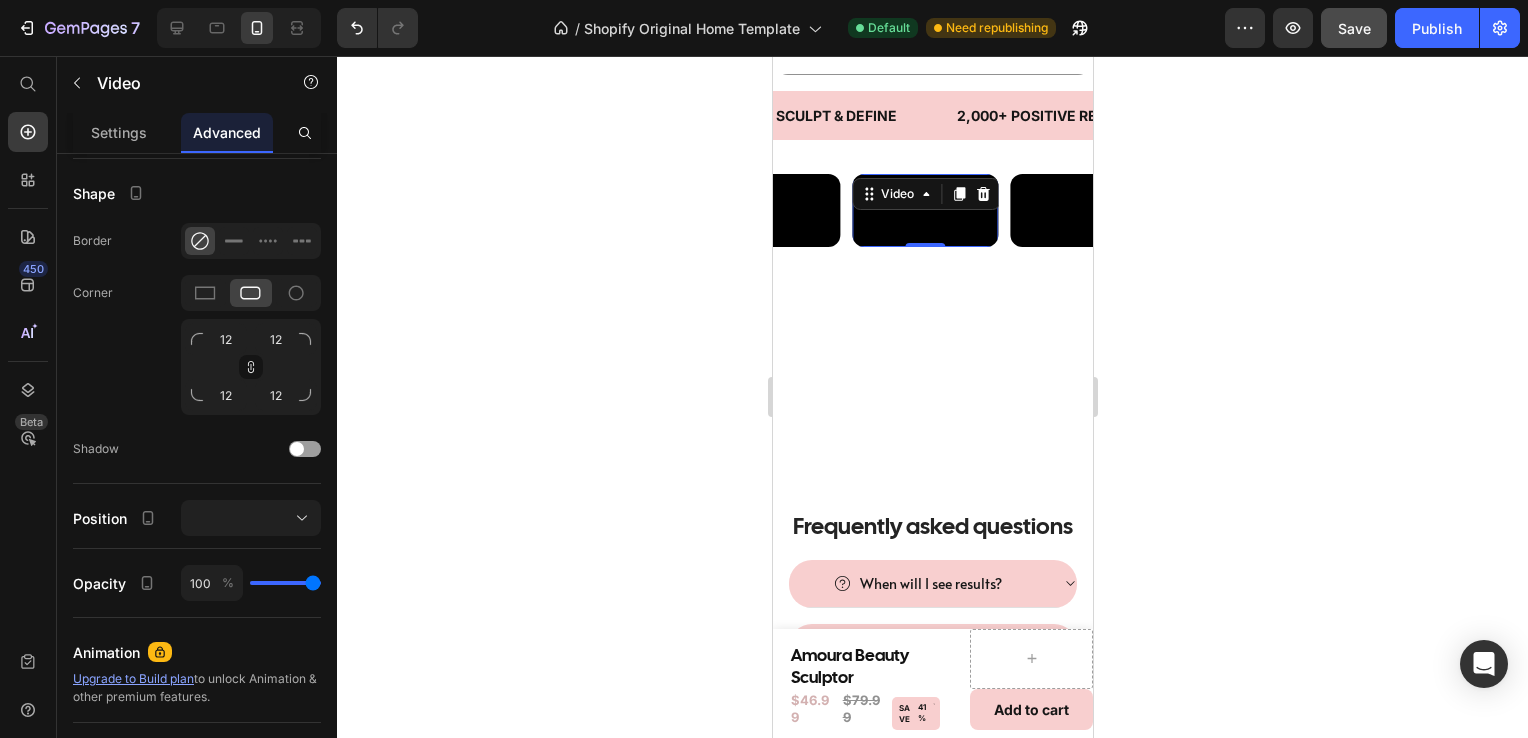 click 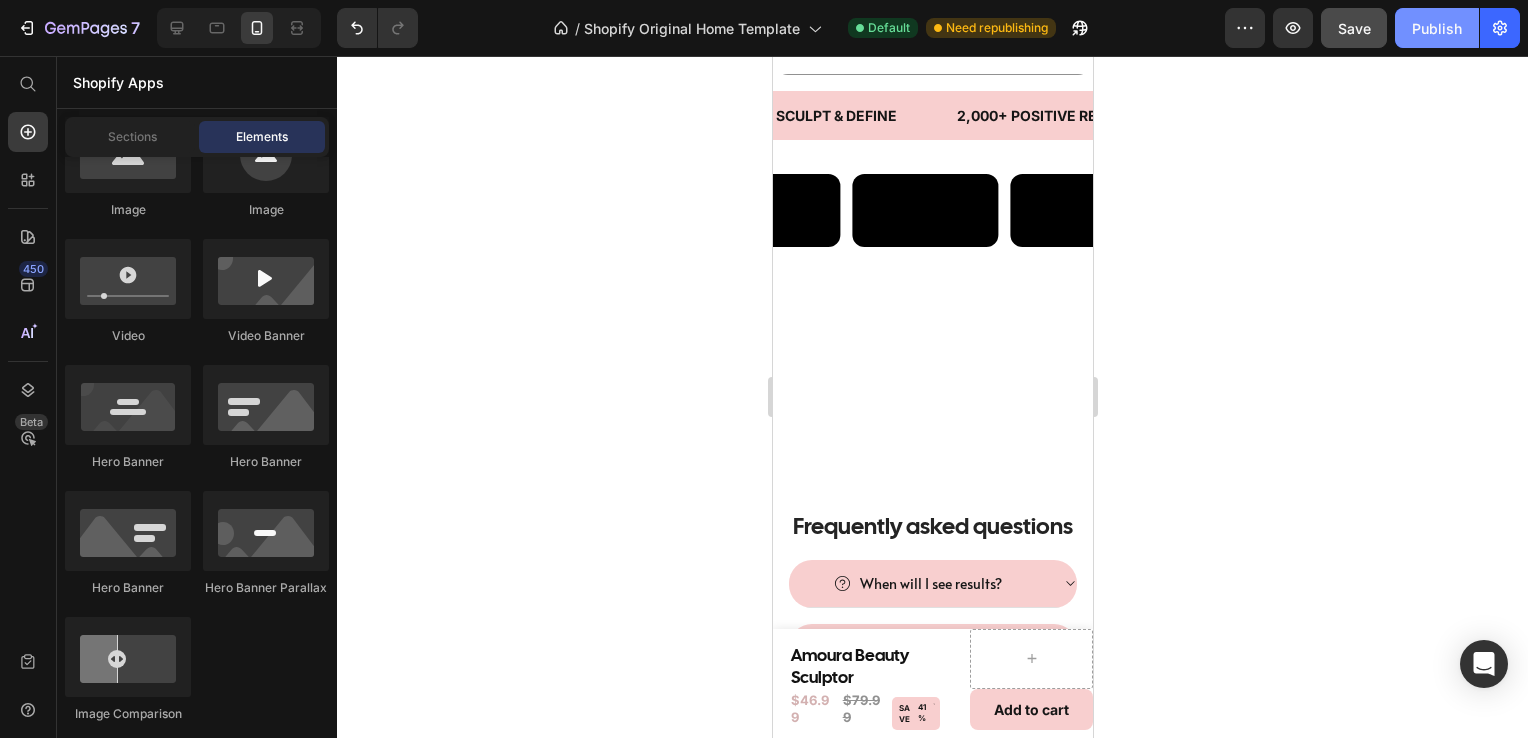 click on "Publish" at bounding box center [1437, 28] 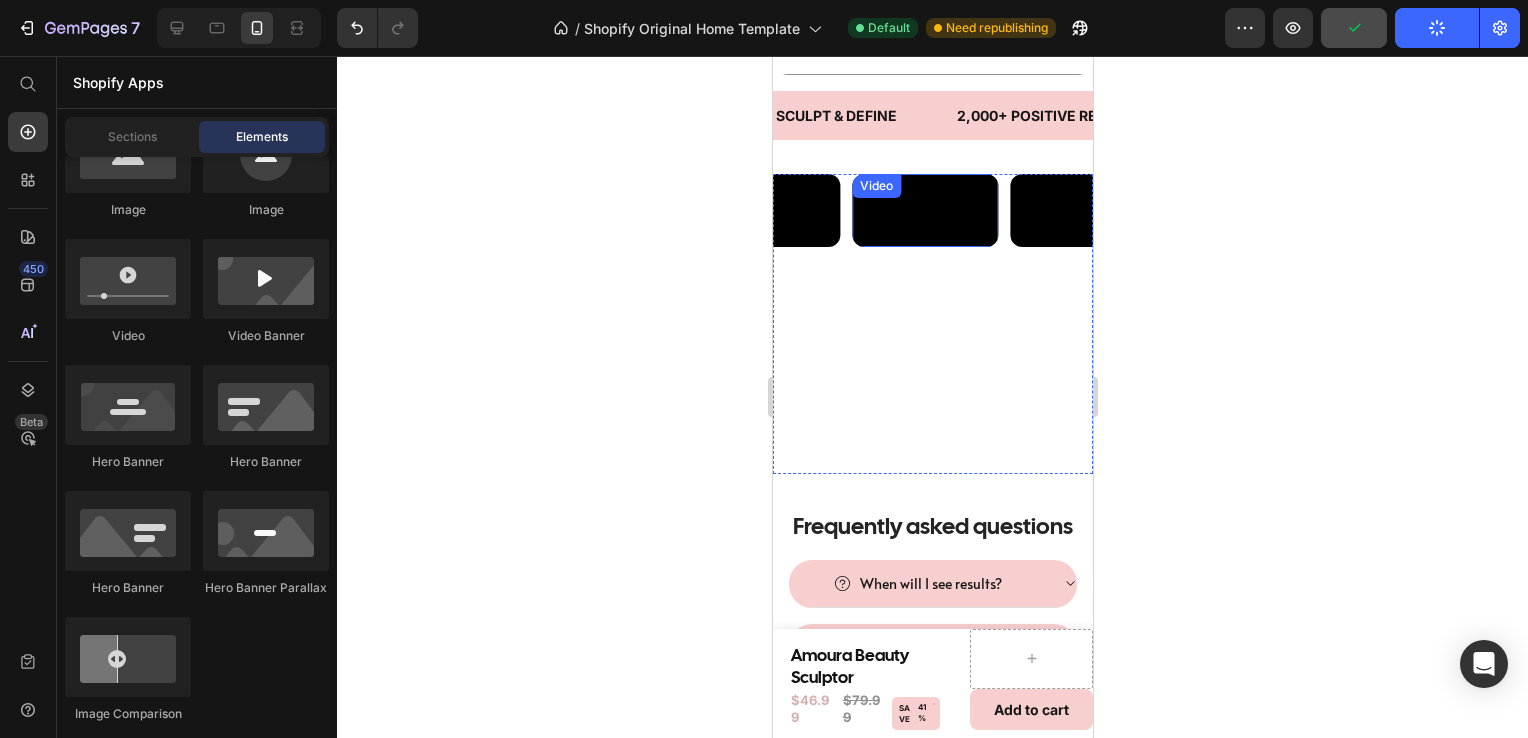 click at bounding box center (924, 210) 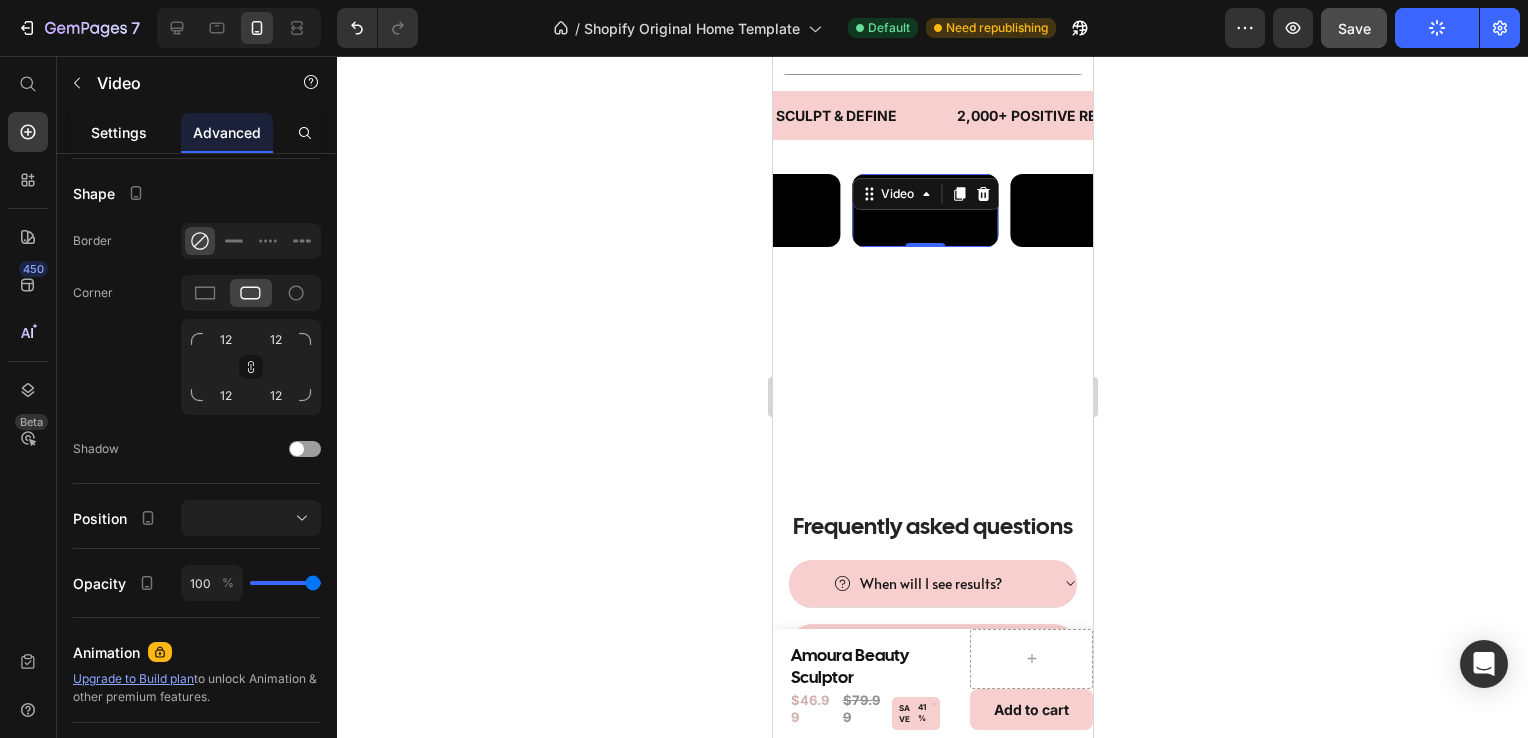 click on "Settings" at bounding box center (119, 132) 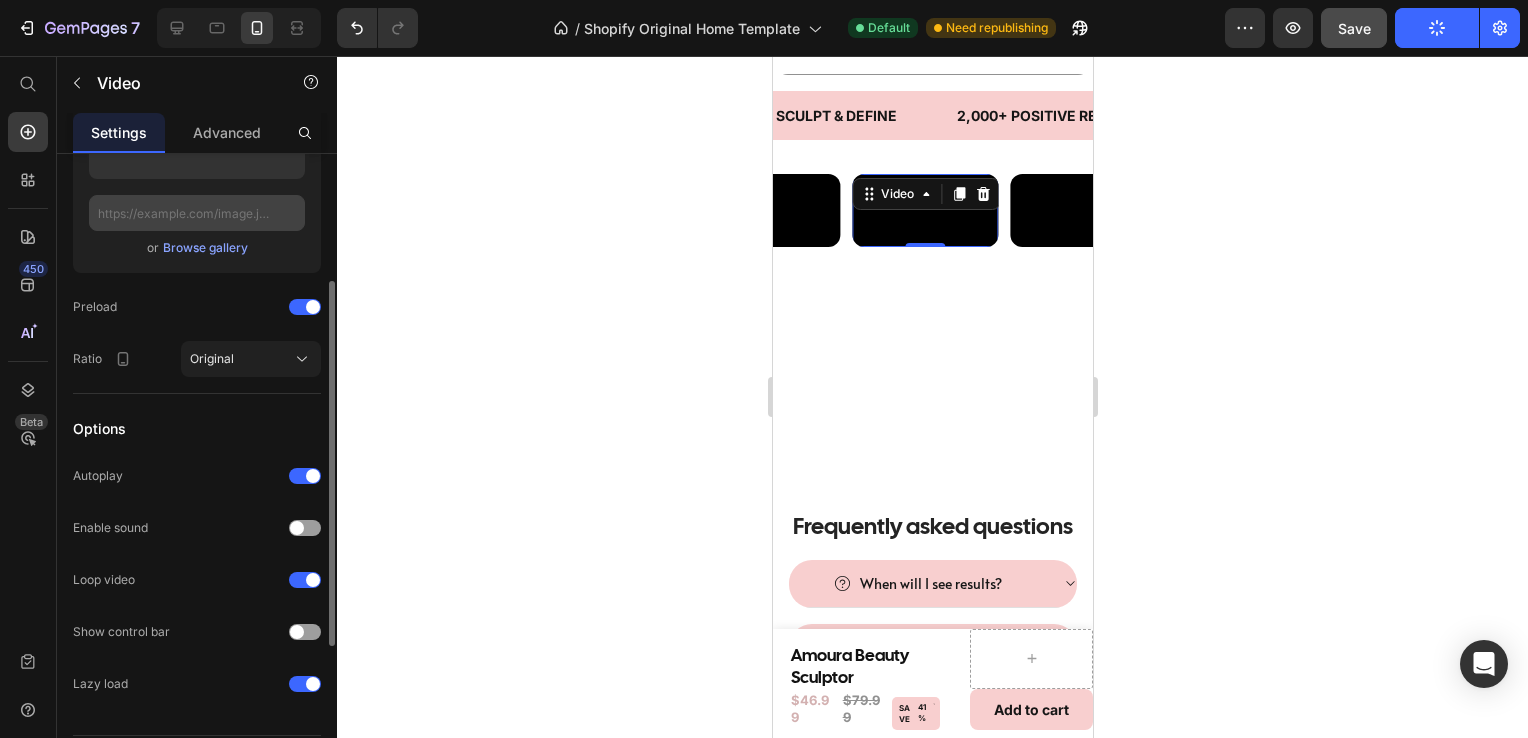 scroll, scrollTop: 488, scrollLeft: 0, axis: vertical 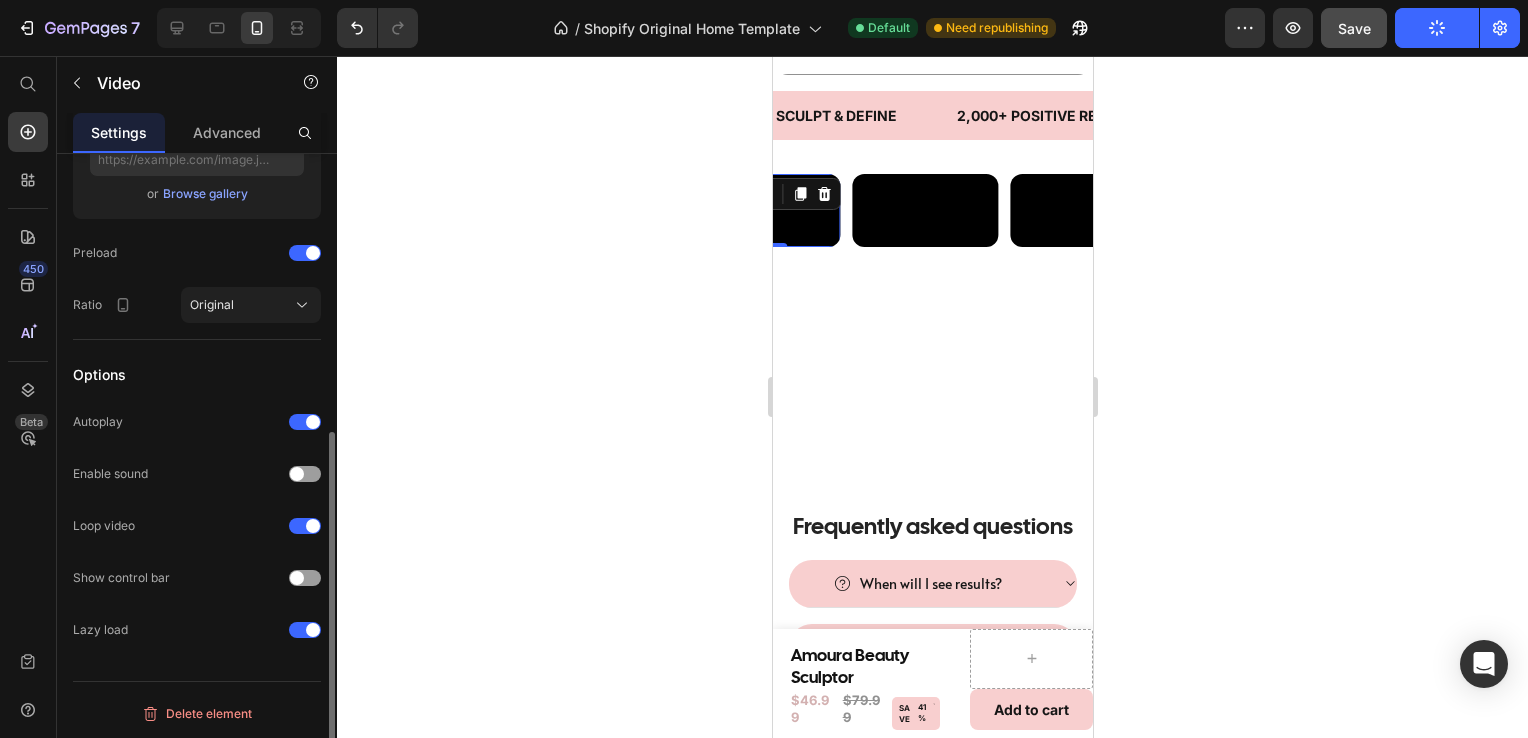 click at bounding box center [766, 210] 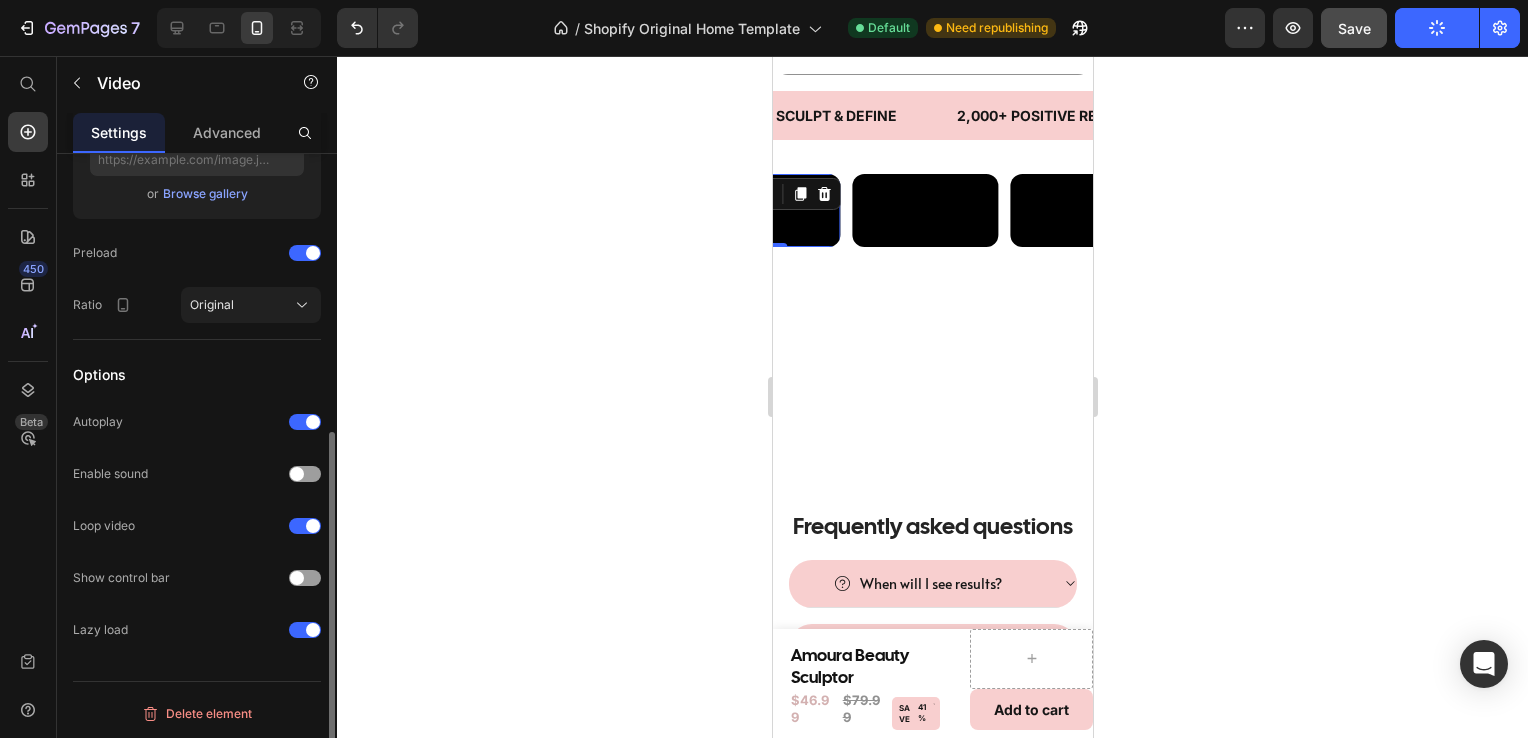 scroll, scrollTop: 488, scrollLeft: 0, axis: vertical 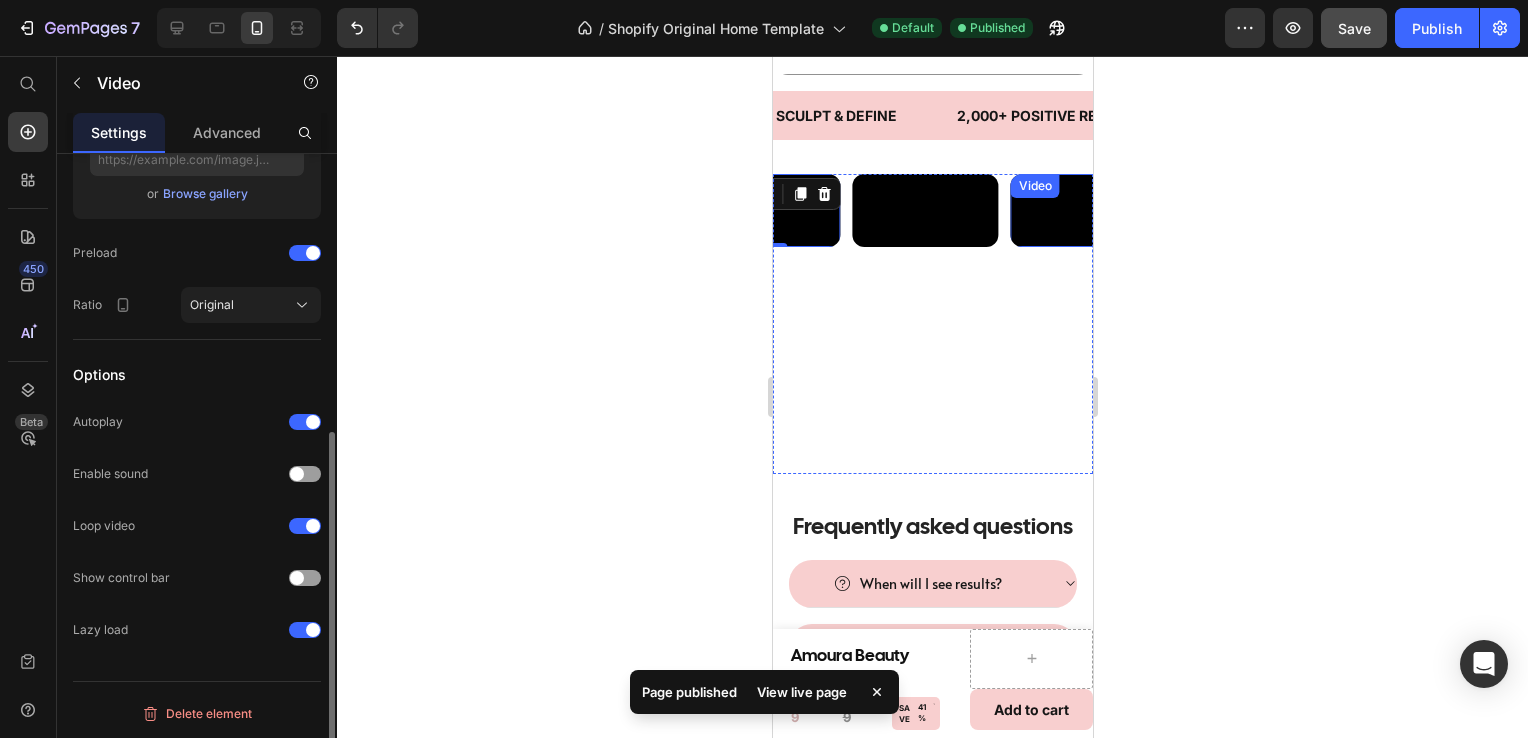 click at bounding box center [1083, 210] 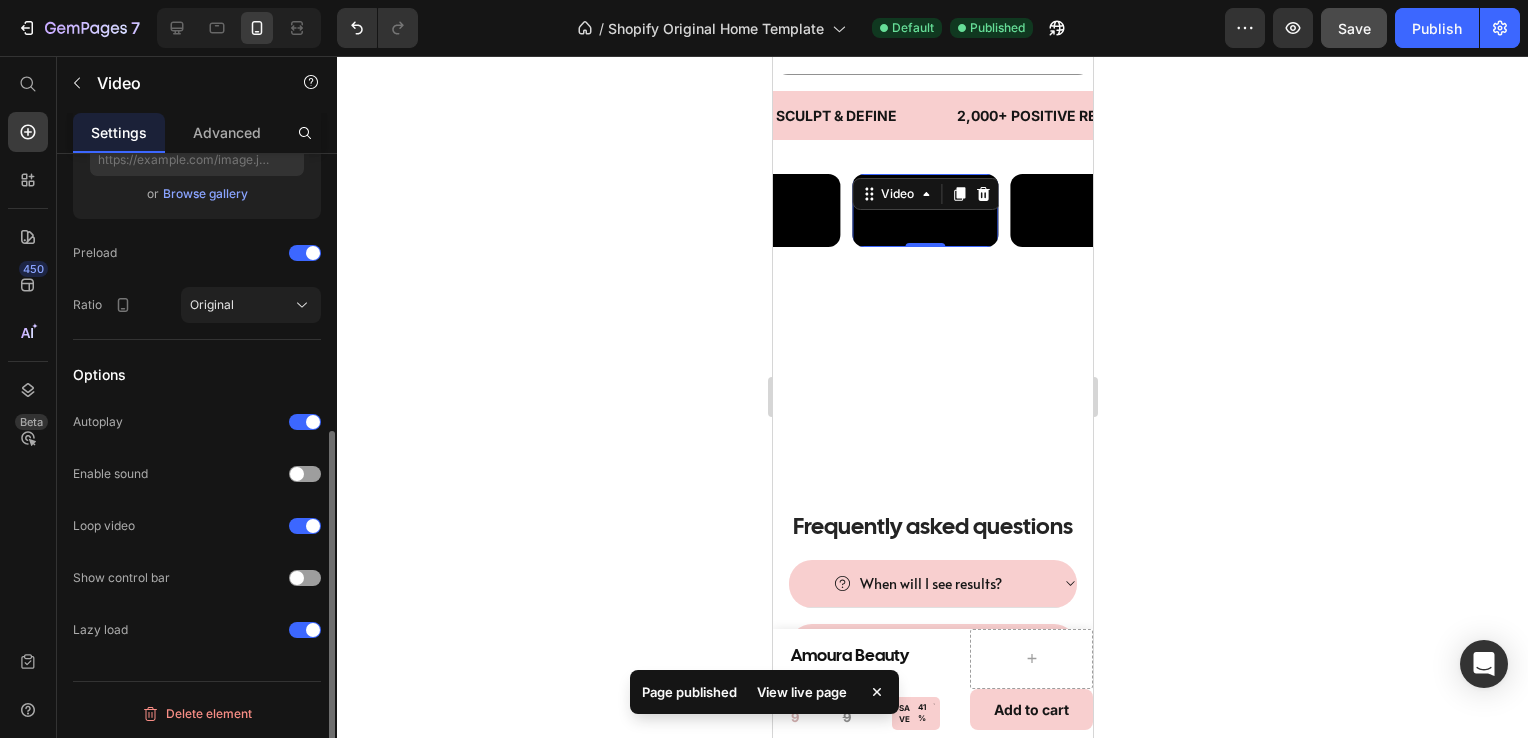 click at bounding box center [924, 210] 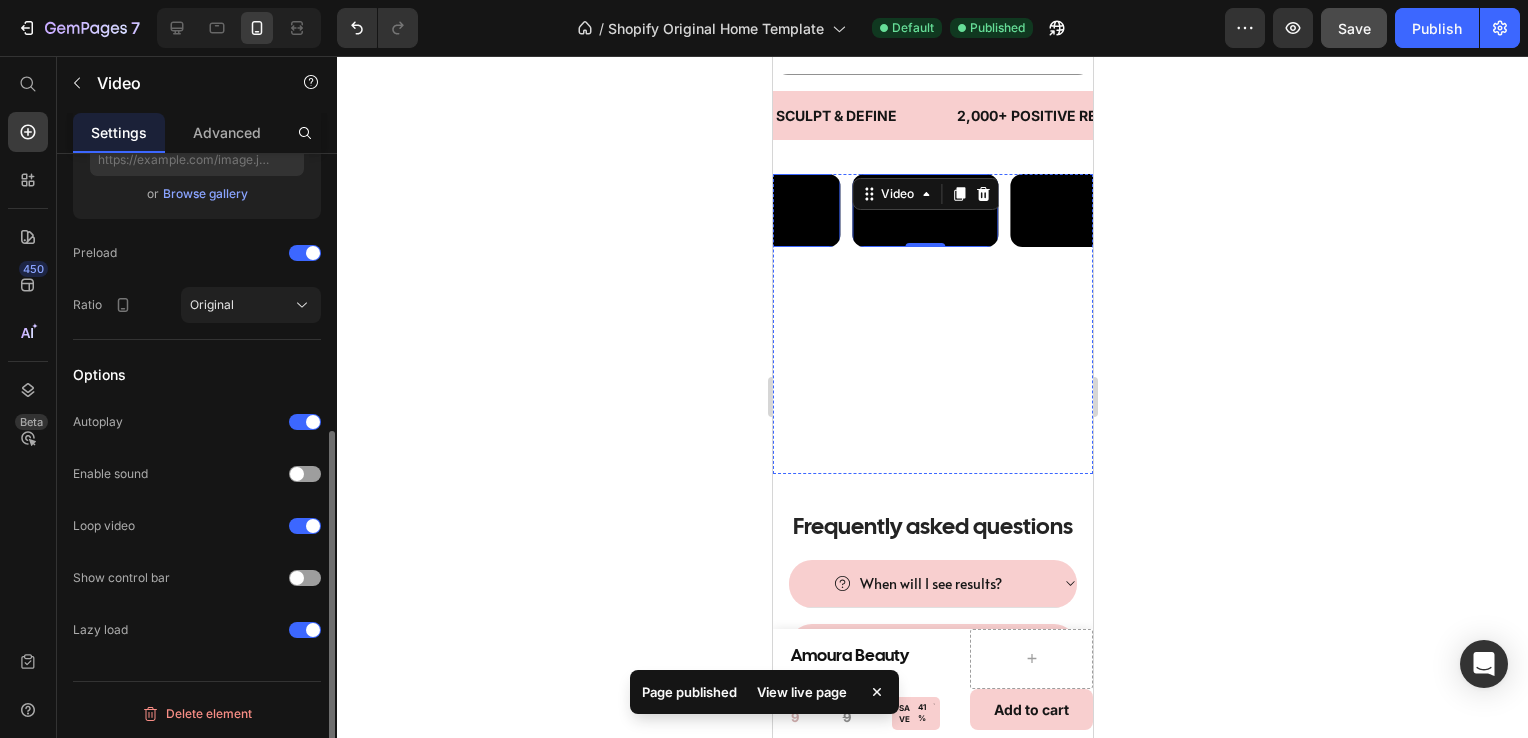 click at bounding box center [766, 210] 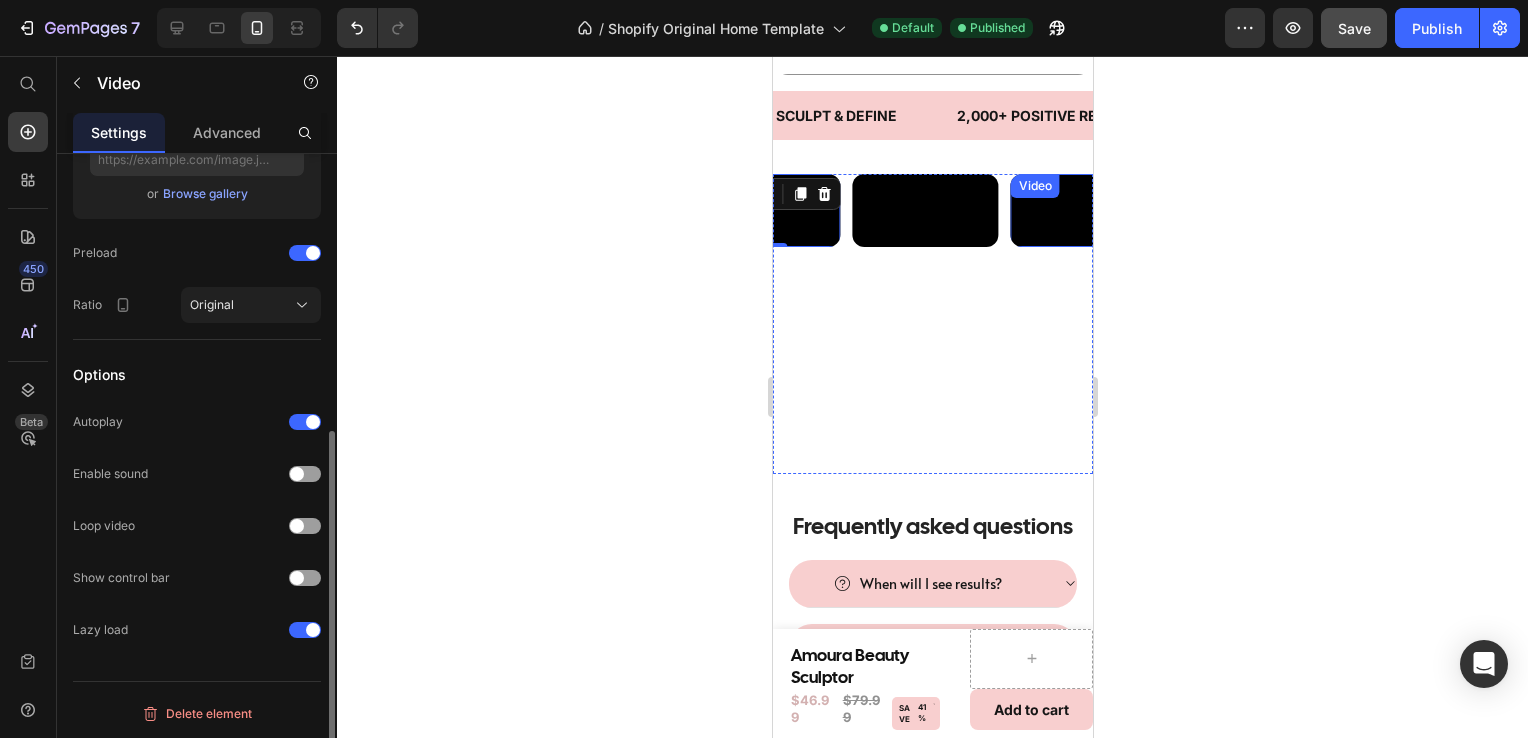 click at bounding box center [1083, 210] 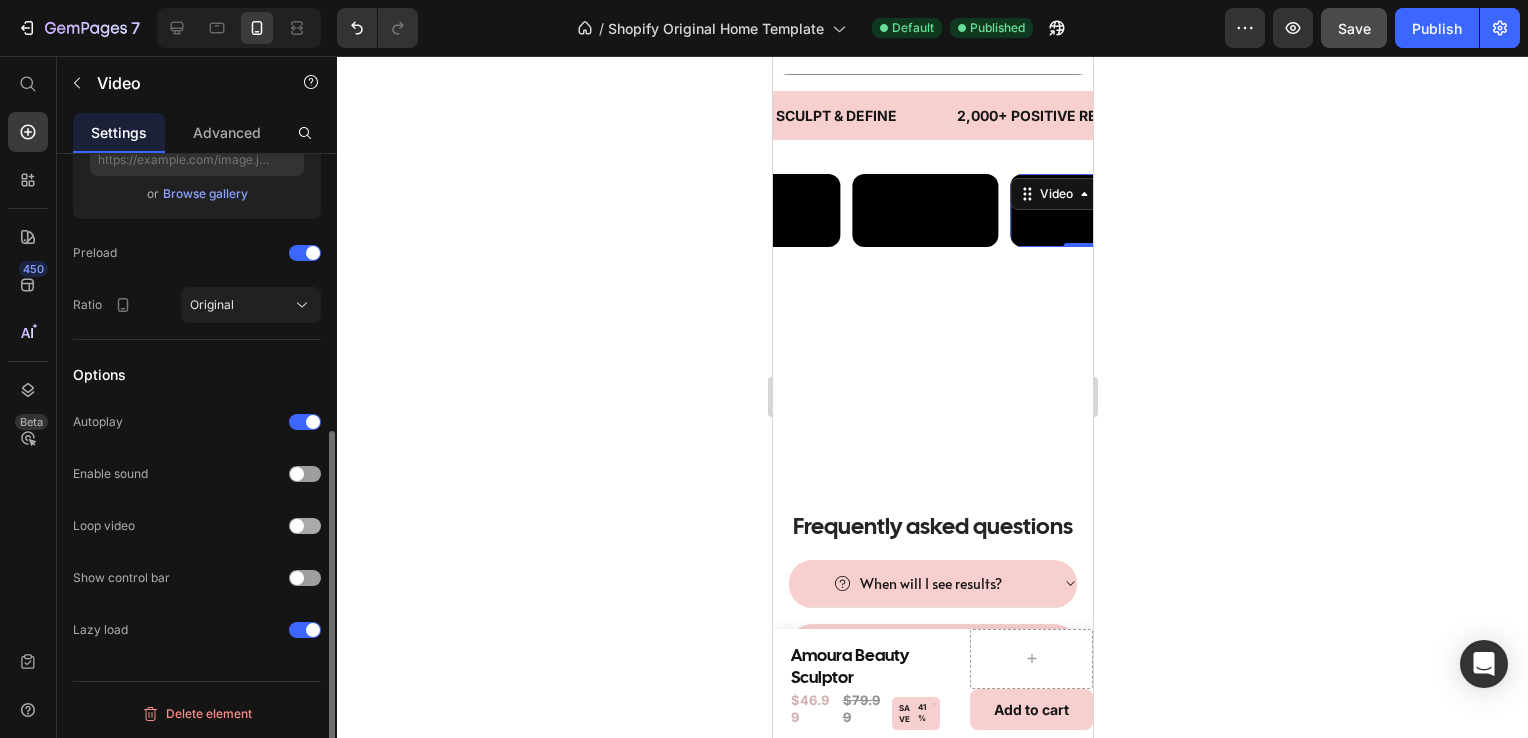 click at bounding box center [305, 526] 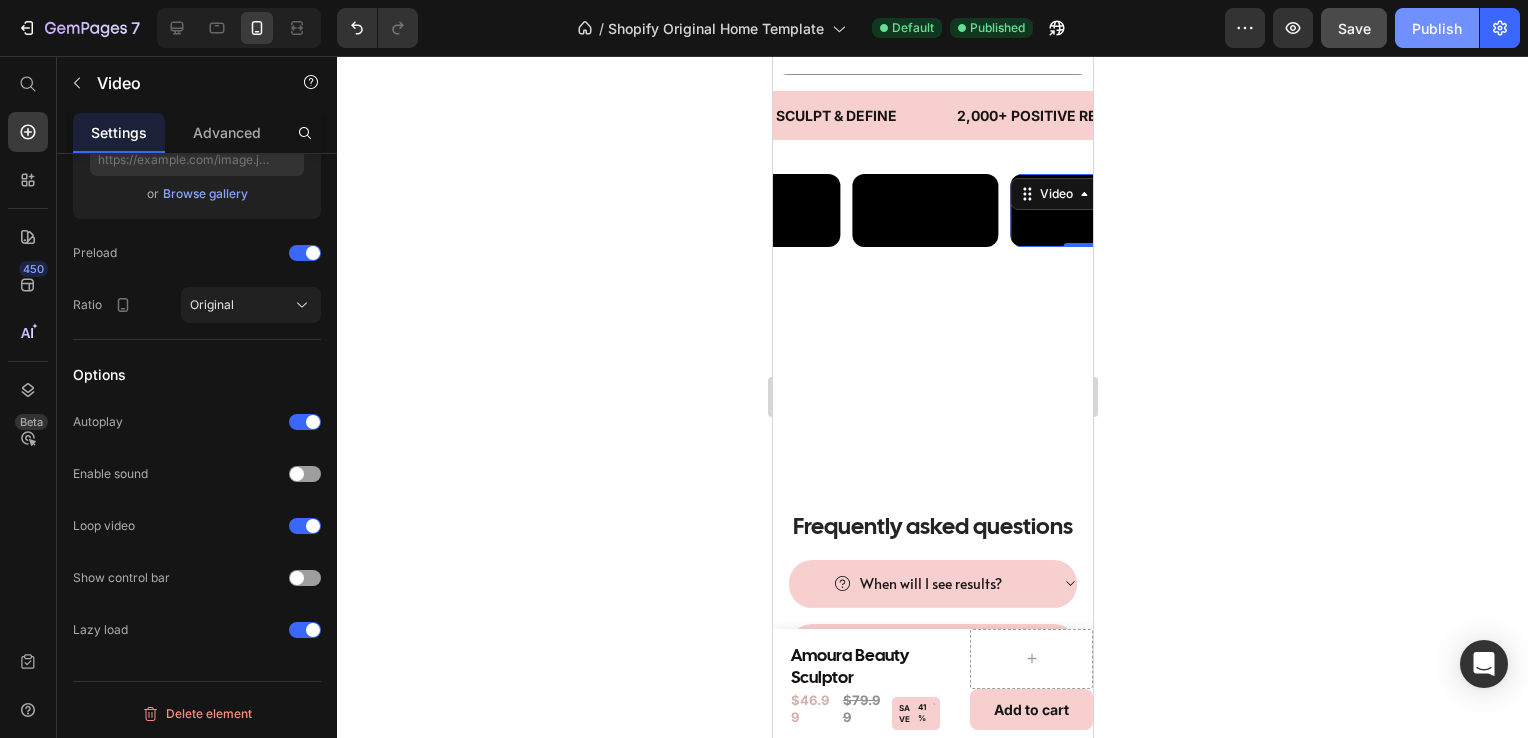 click on "Publish" 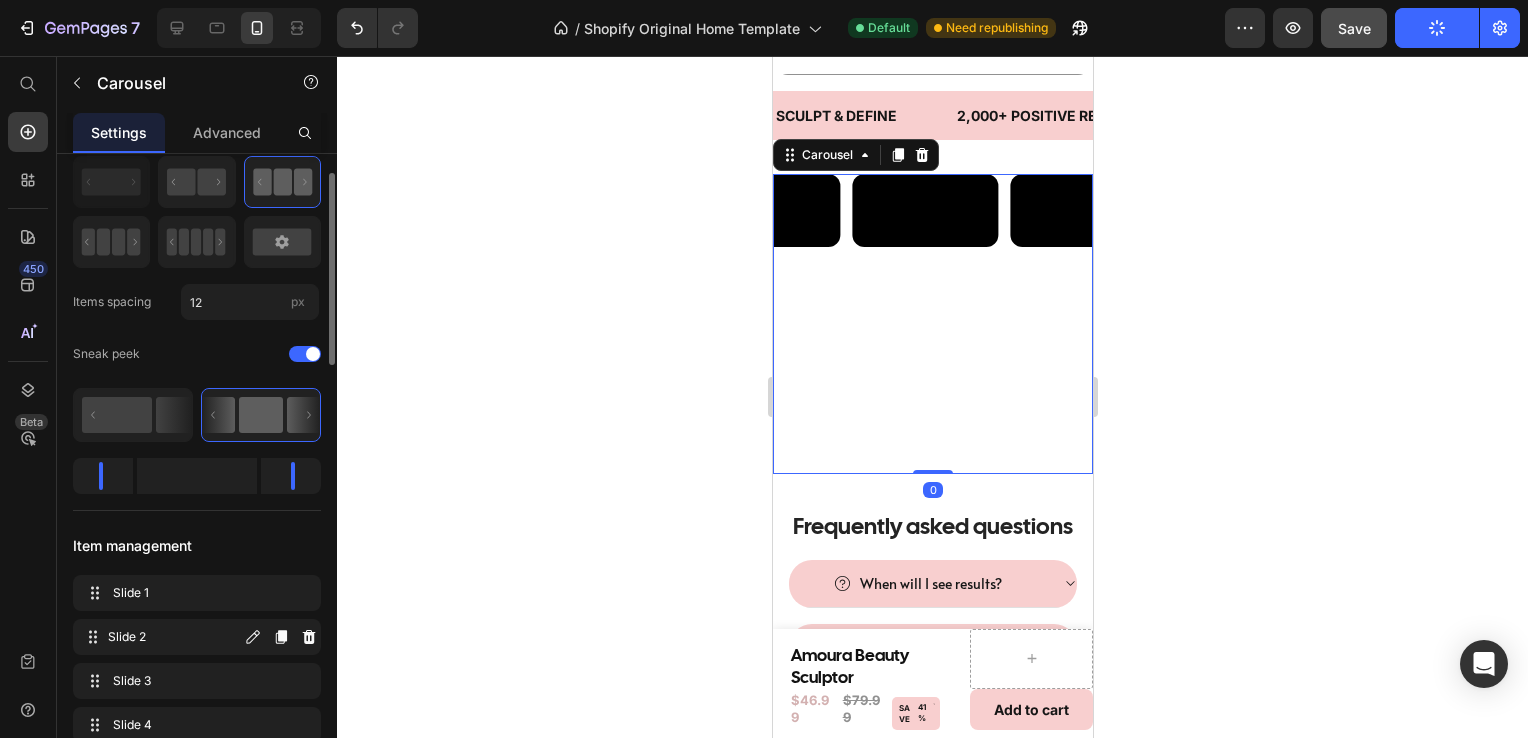 scroll, scrollTop: 64, scrollLeft: 0, axis: vertical 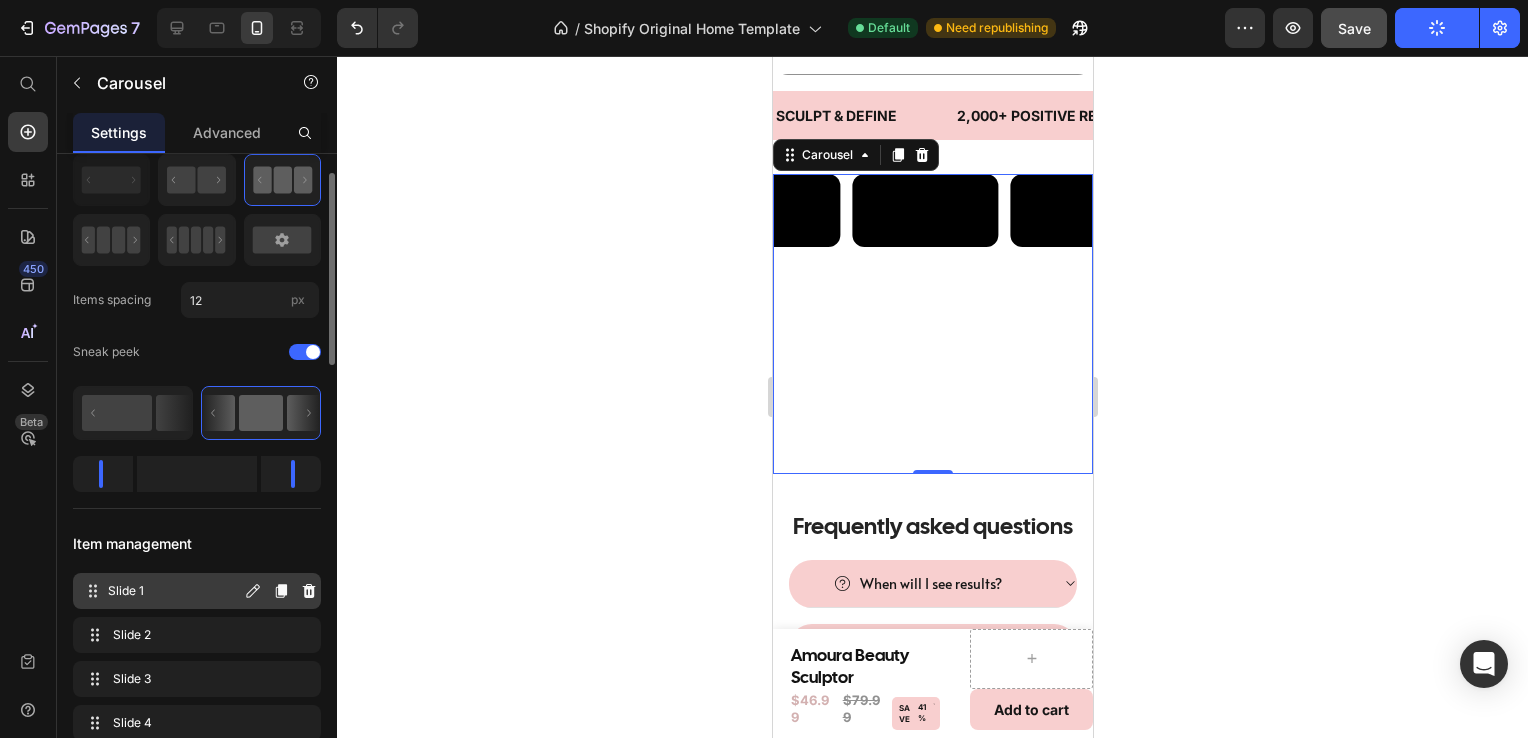 click on "Slide 1 Slide 1" at bounding box center (197, 591) 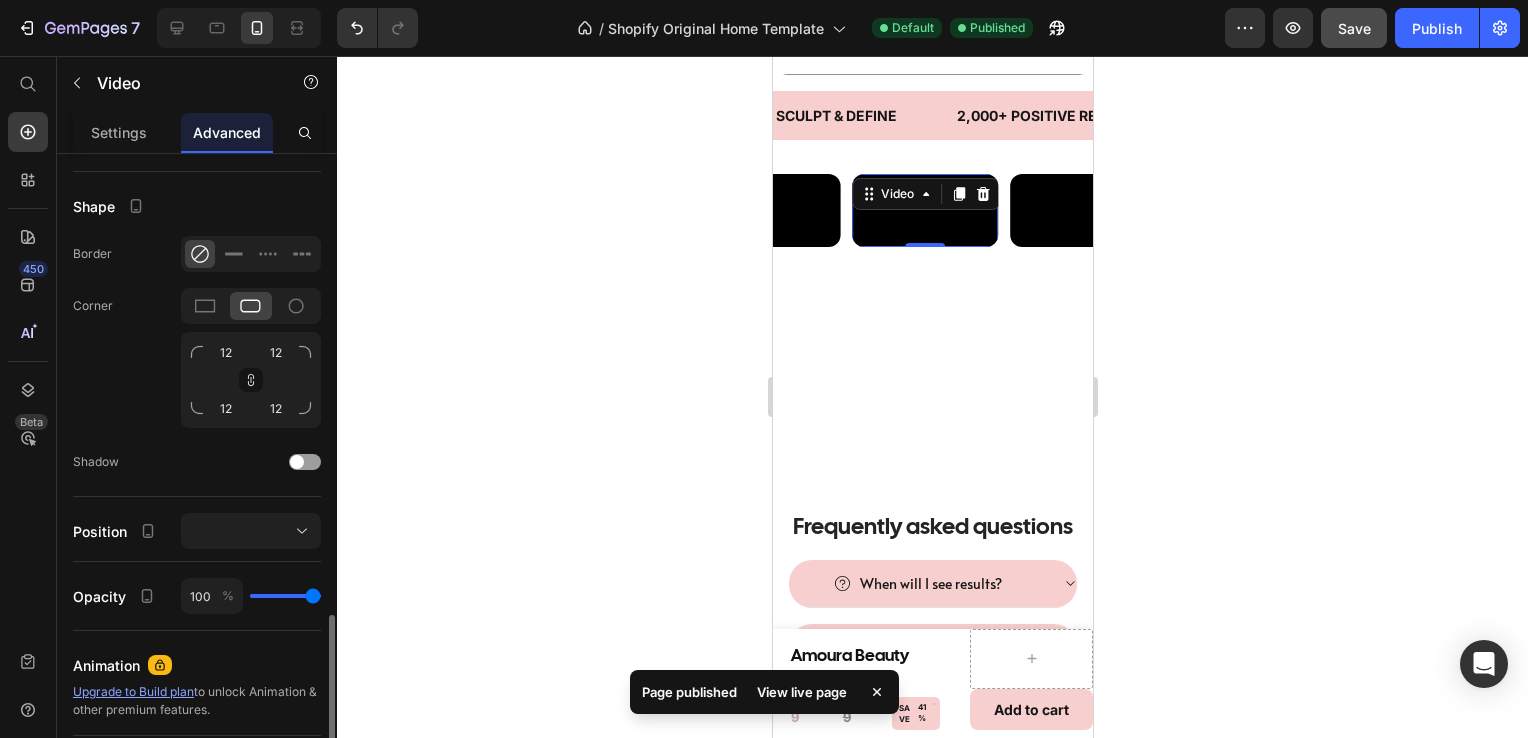 scroll, scrollTop: 699, scrollLeft: 0, axis: vertical 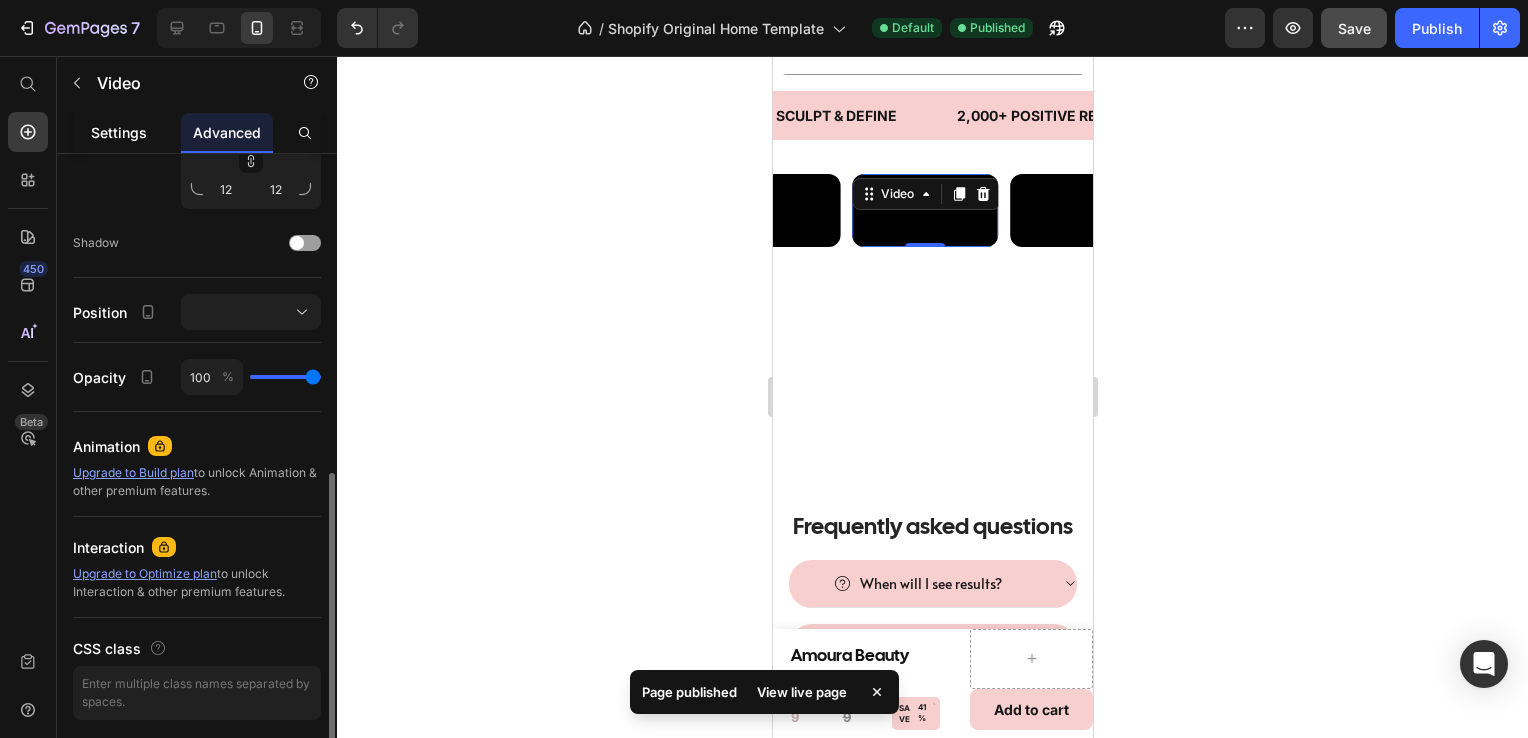 click on "Settings" at bounding box center [119, 132] 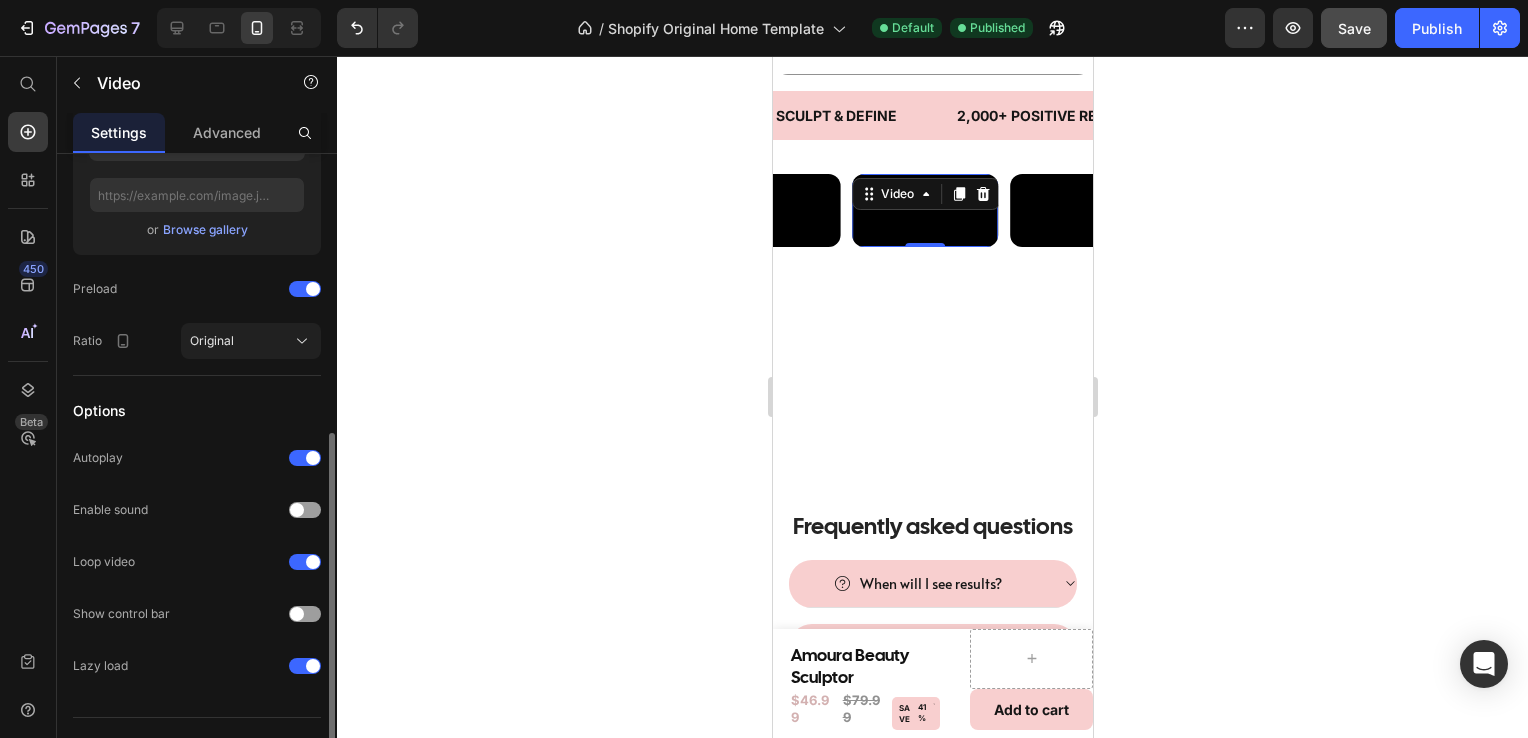 scroll, scrollTop: 466, scrollLeft: 0, axis: vertical 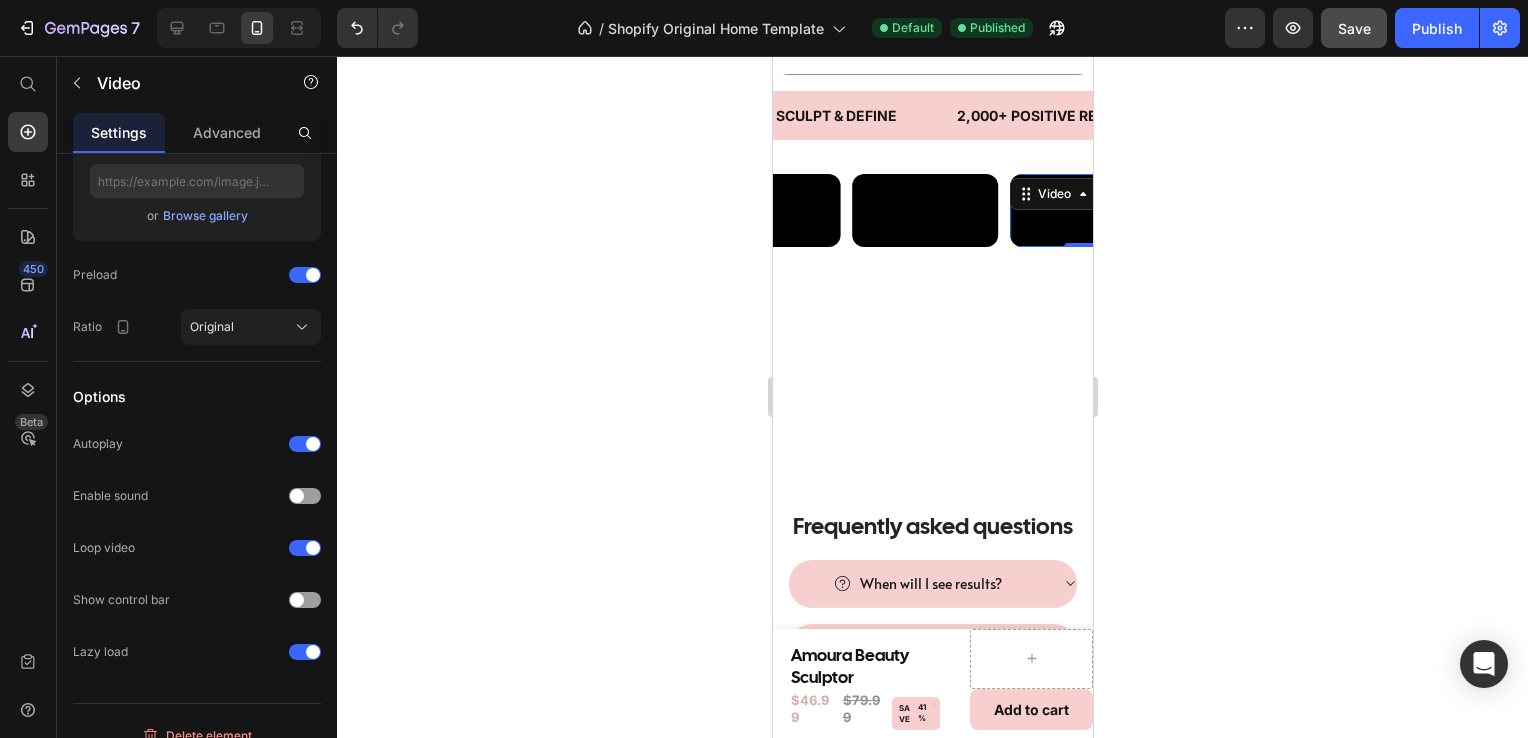 click 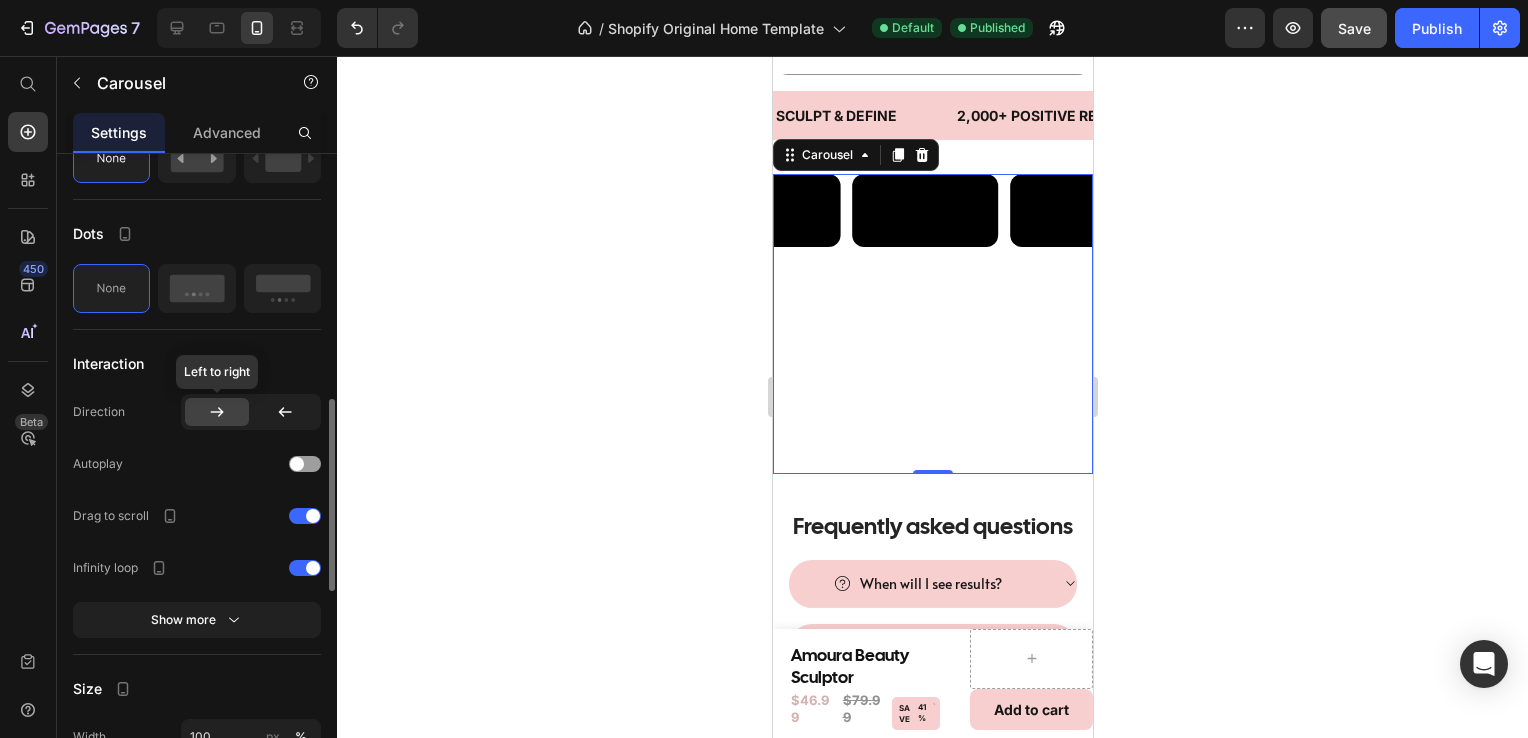 scroll, scrollTop: 808, scrollLeft: 0, axis: vertical 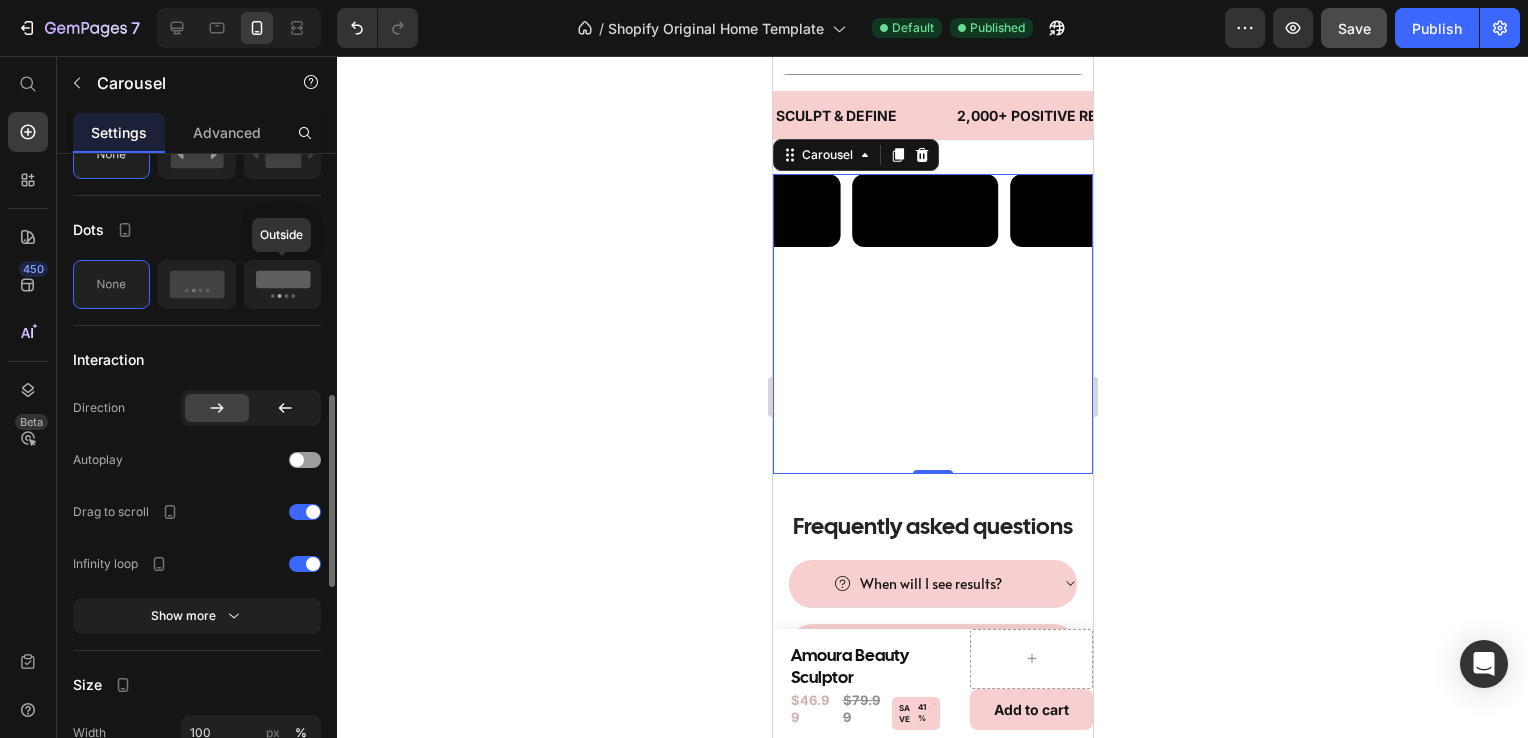 click 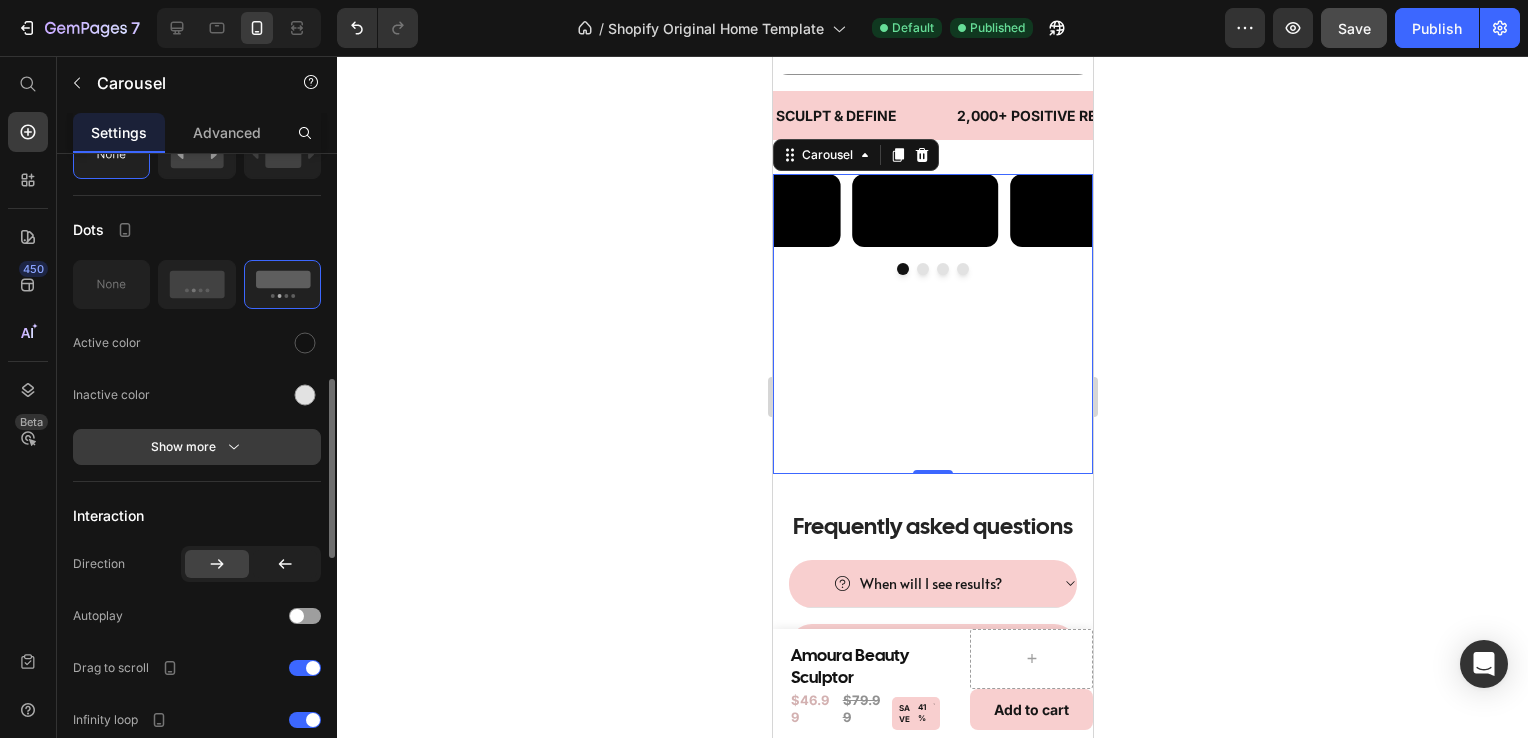 click on "Show more" at bounding box center (197, 447) 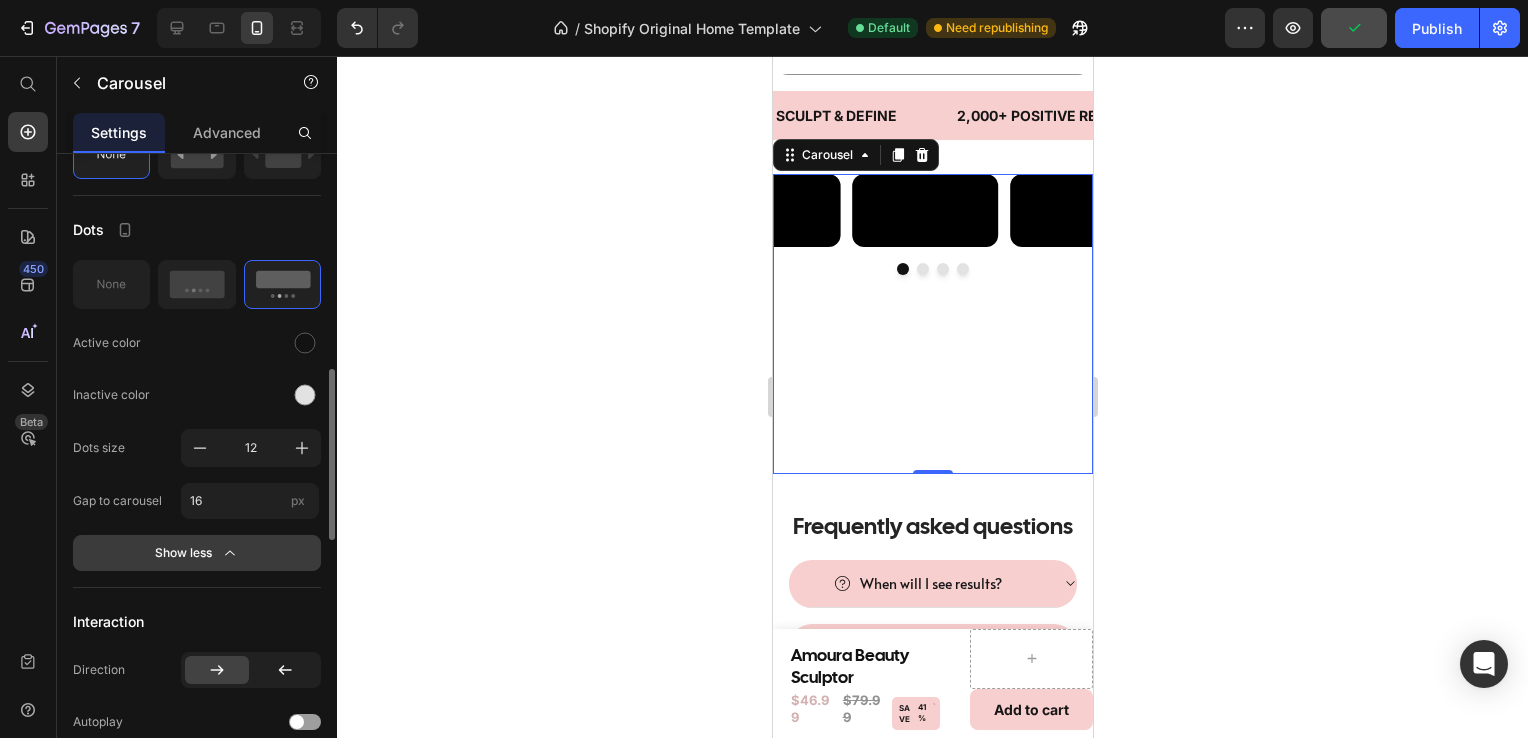 click on "Show less" at bounding box center (197, 553) 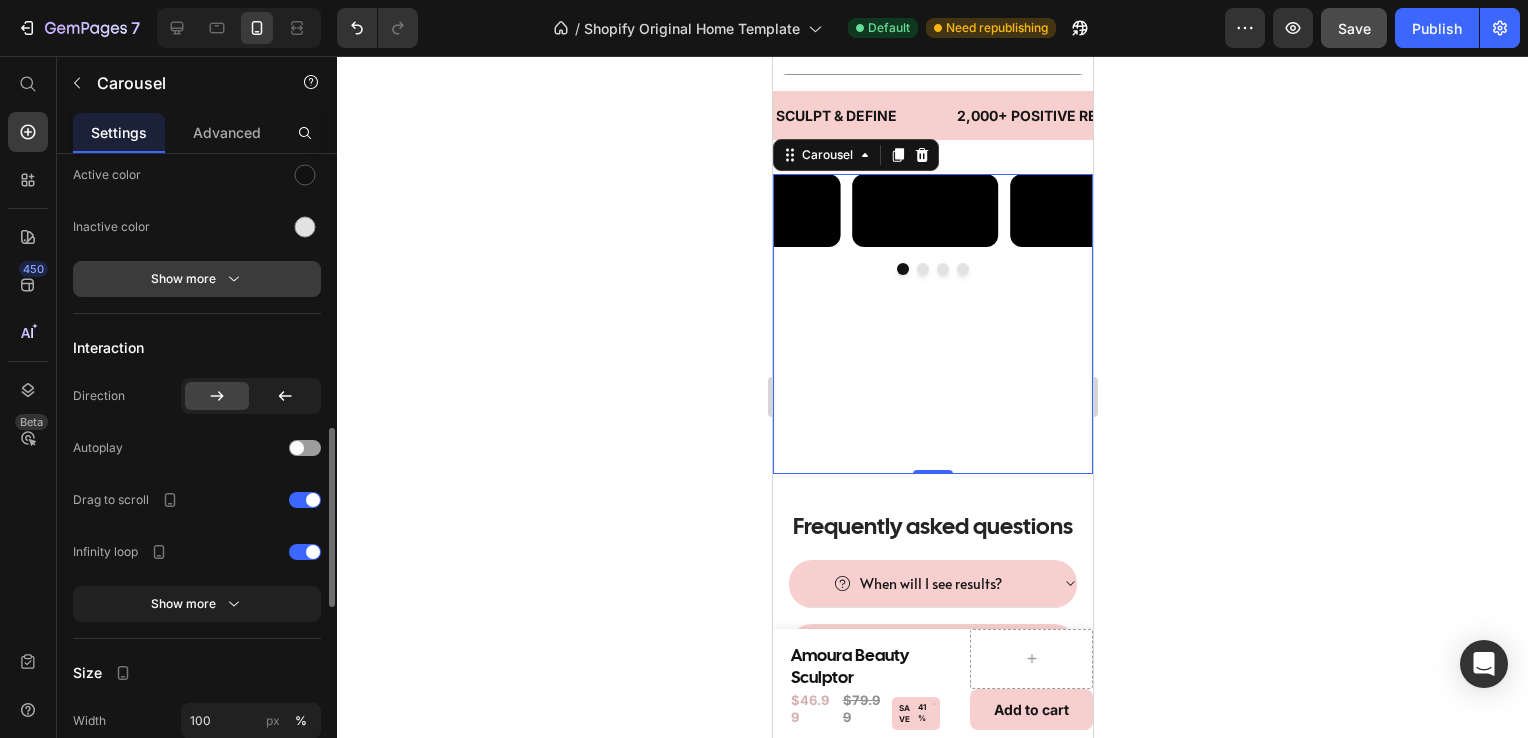 scroll, scrollTop: 978, scrollLeft: 0, axis: vertical 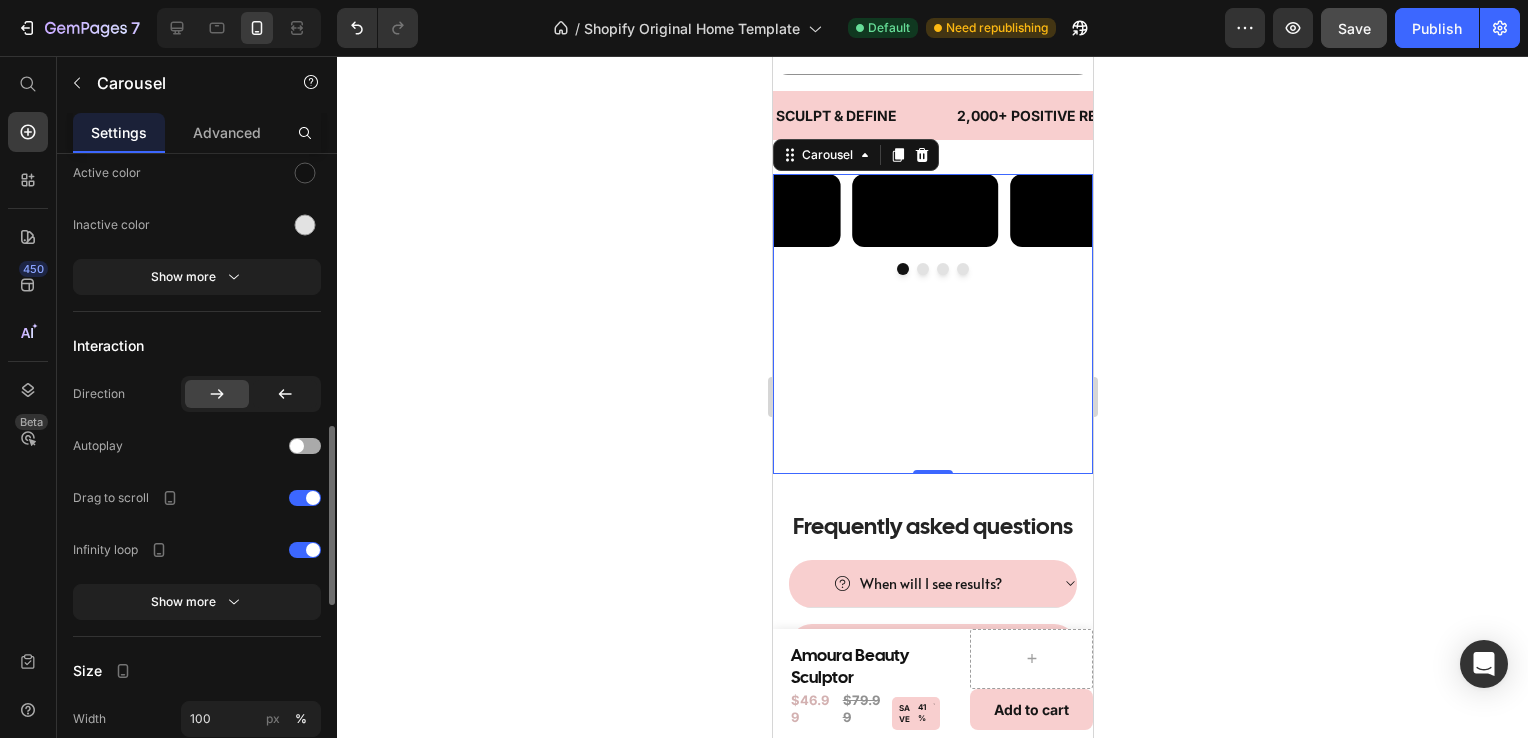 click at bounding box center (297, 446) 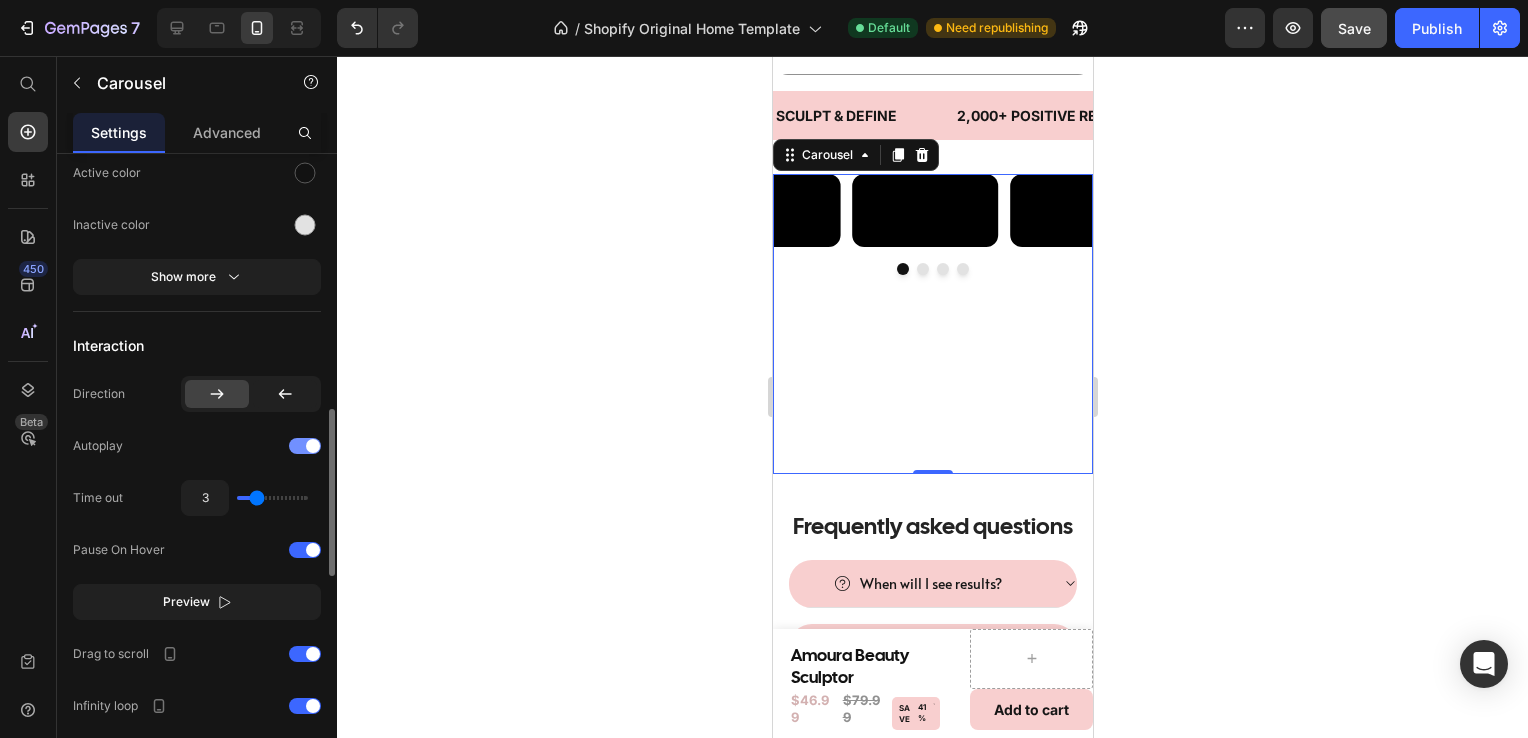 click at bounding box center (305, 446) 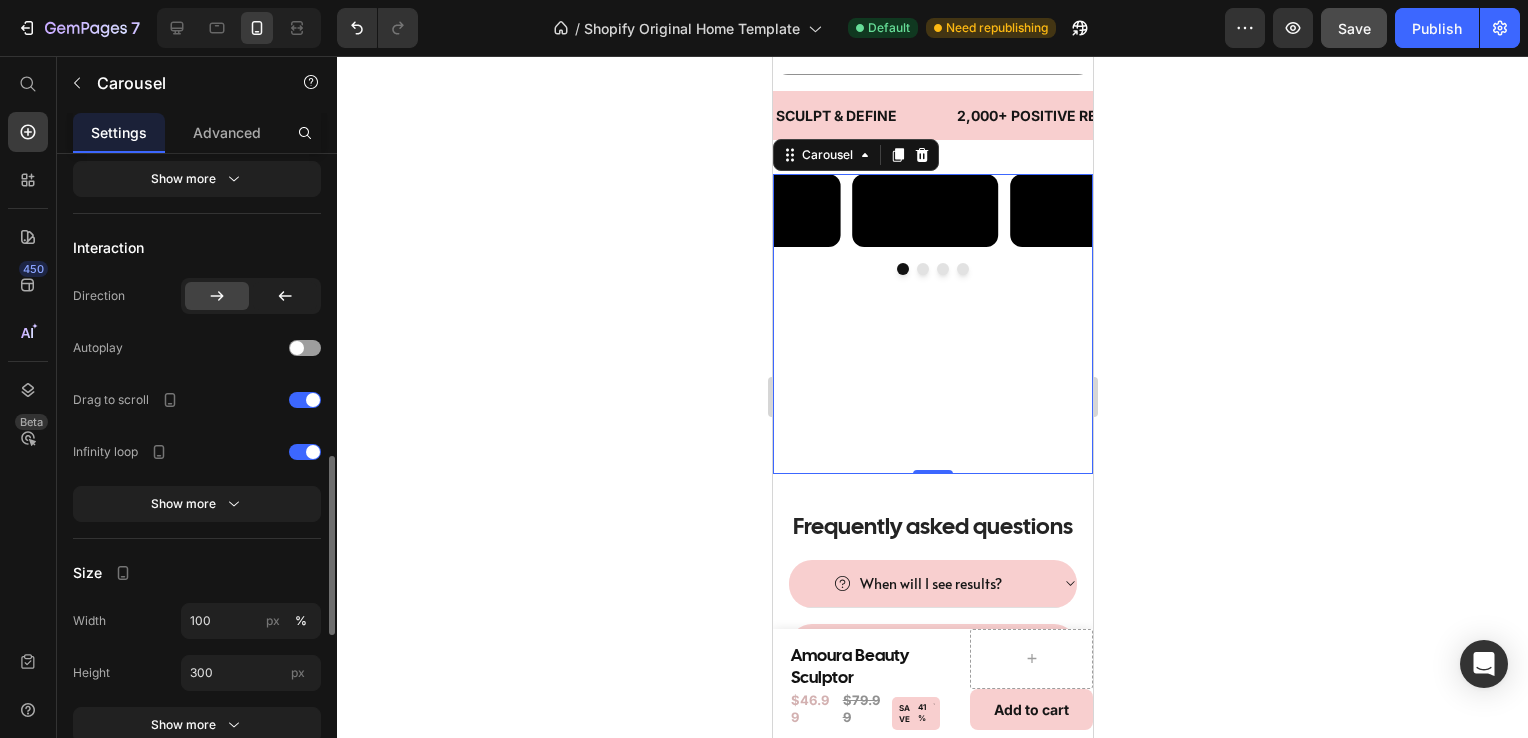scroll, scrollTop: 1084, scrollLeft: 0, axis: vertical 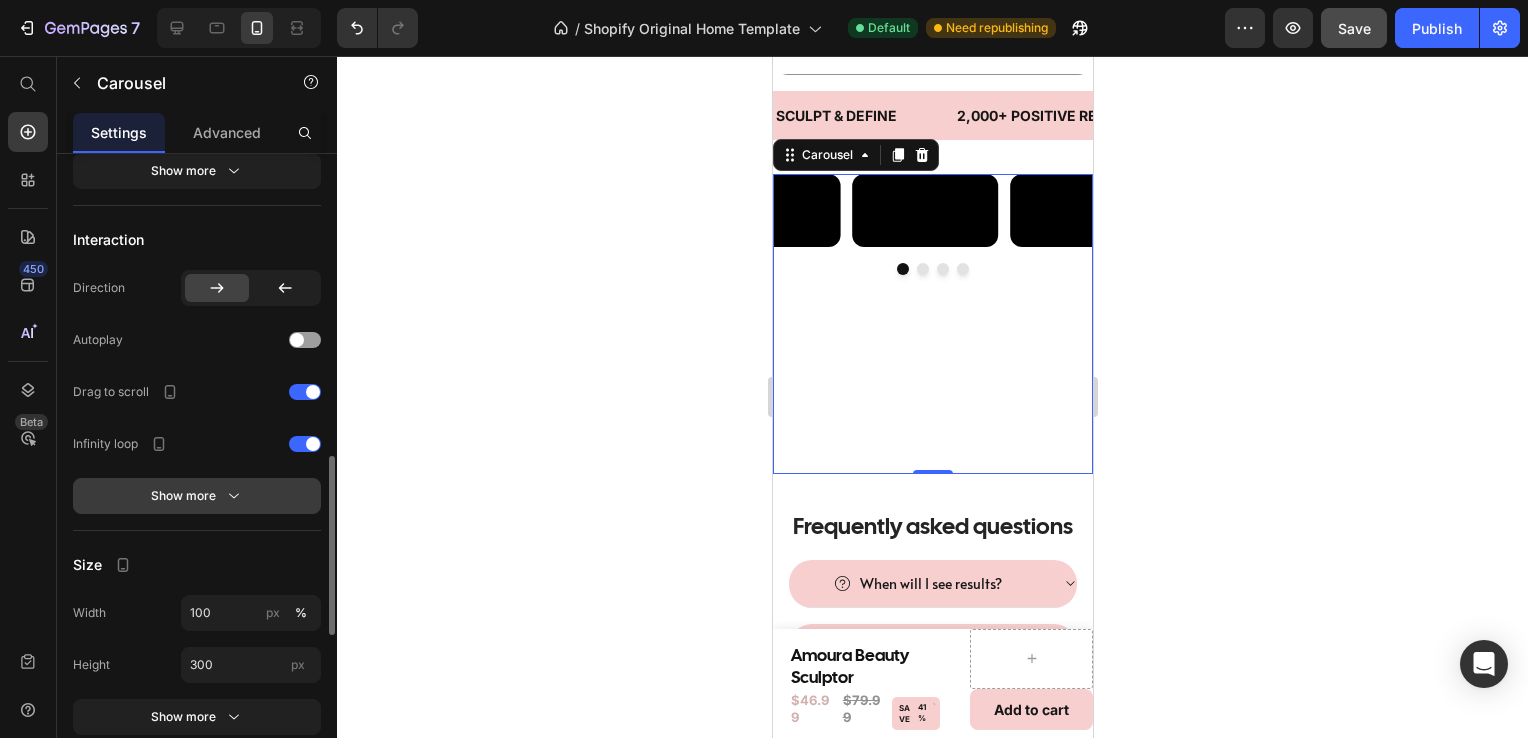 click on "Show more" at bounding box center [197, 496] 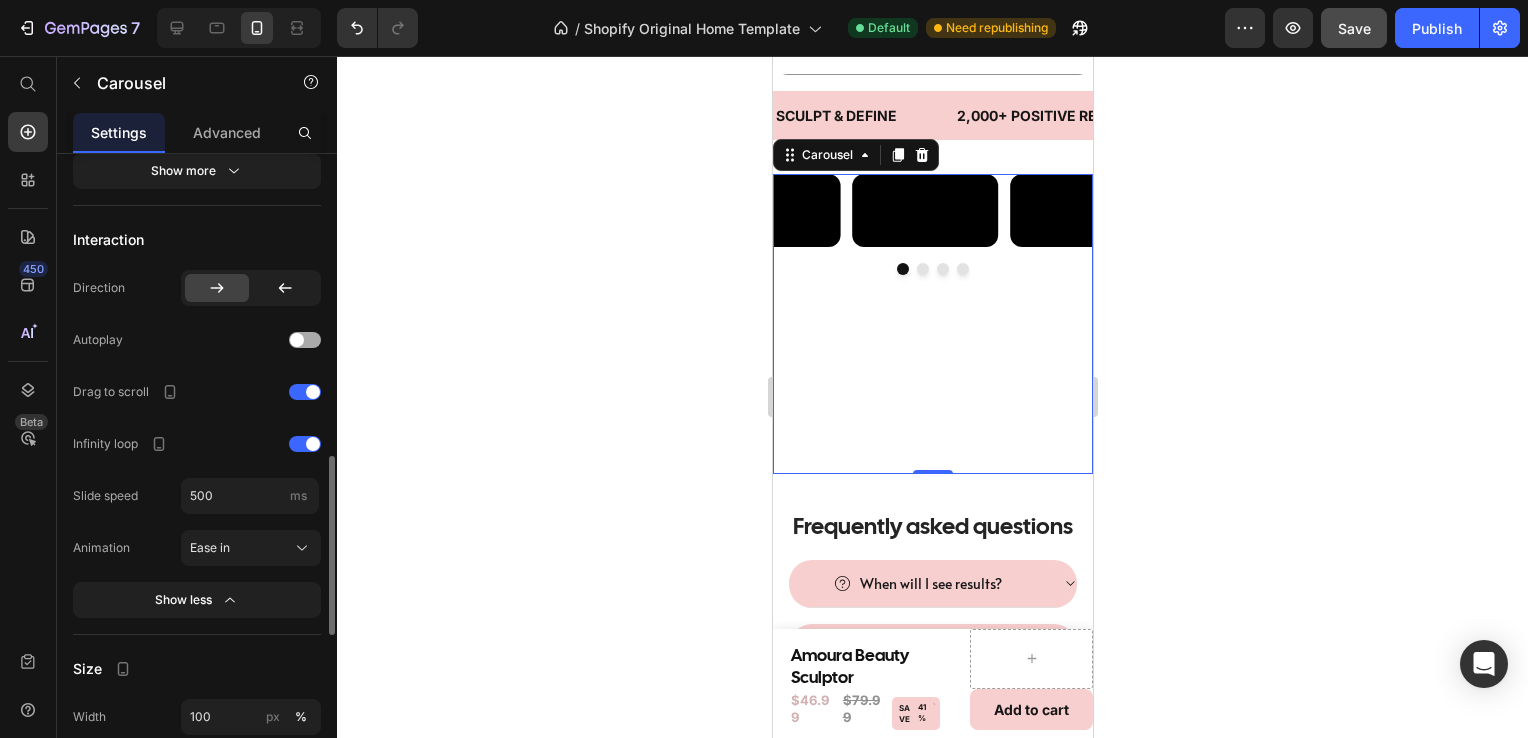 click at bounding box center (305, 340) 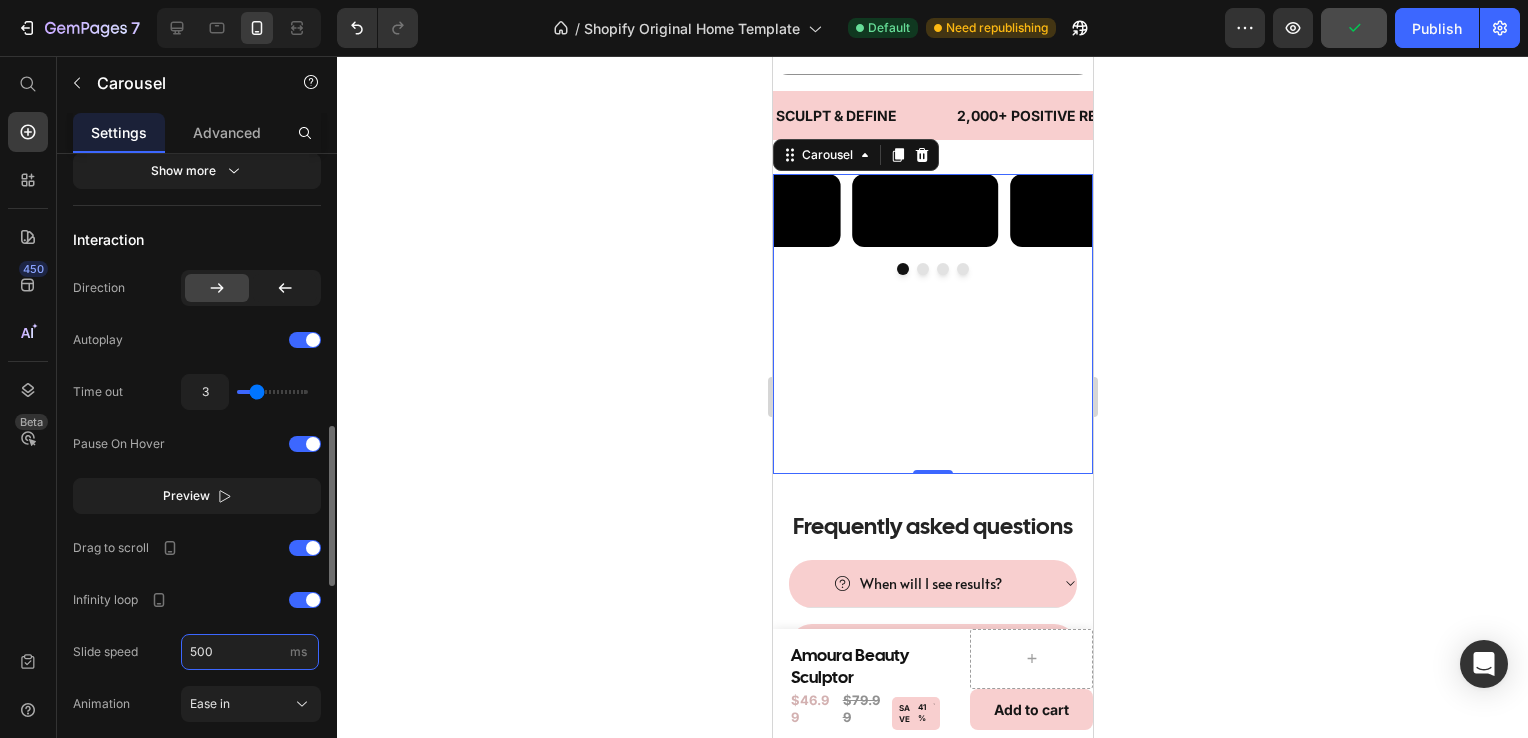 click on "500" at bounding box center (250, 652) 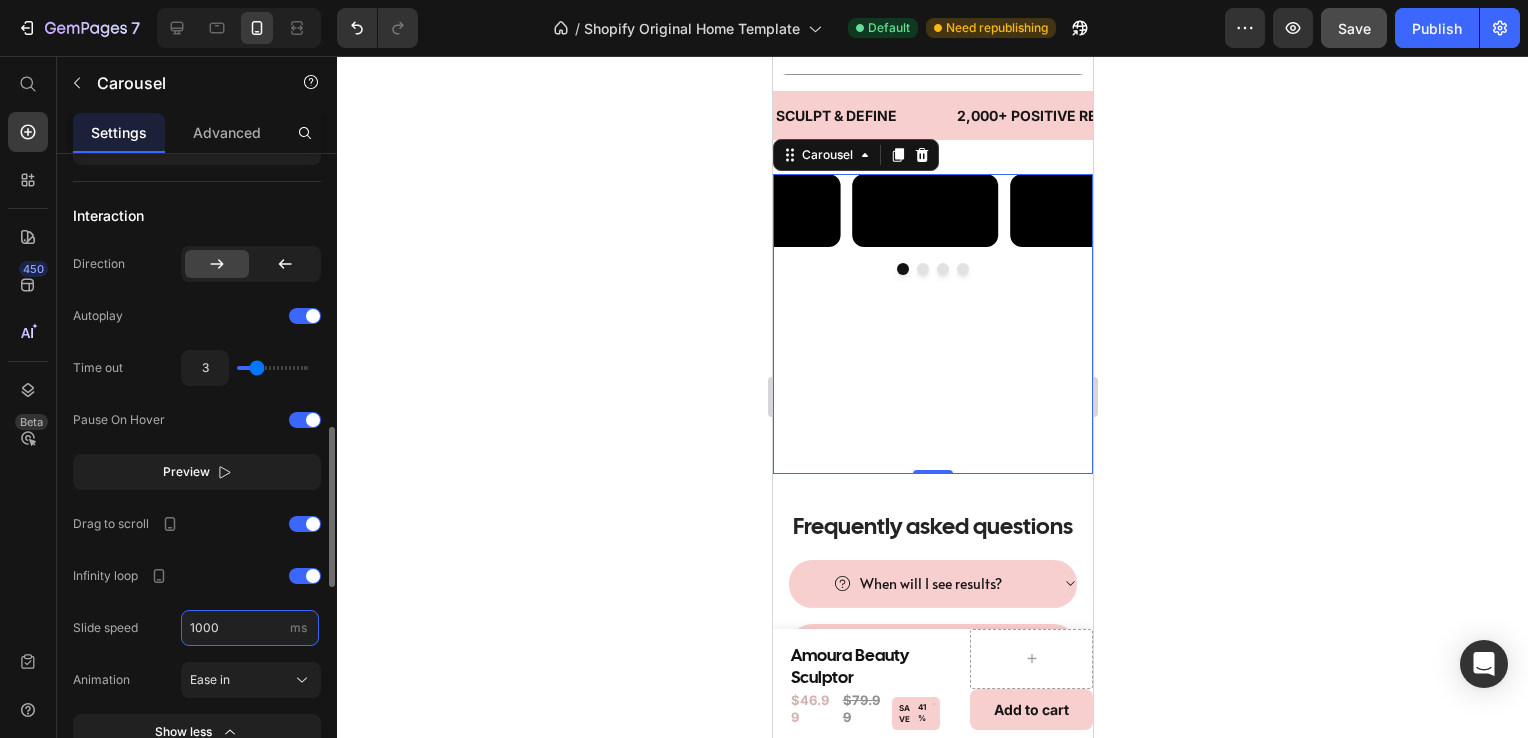 scroll, scrollTop: 1111, scrollLeft: 0, axis: vertical 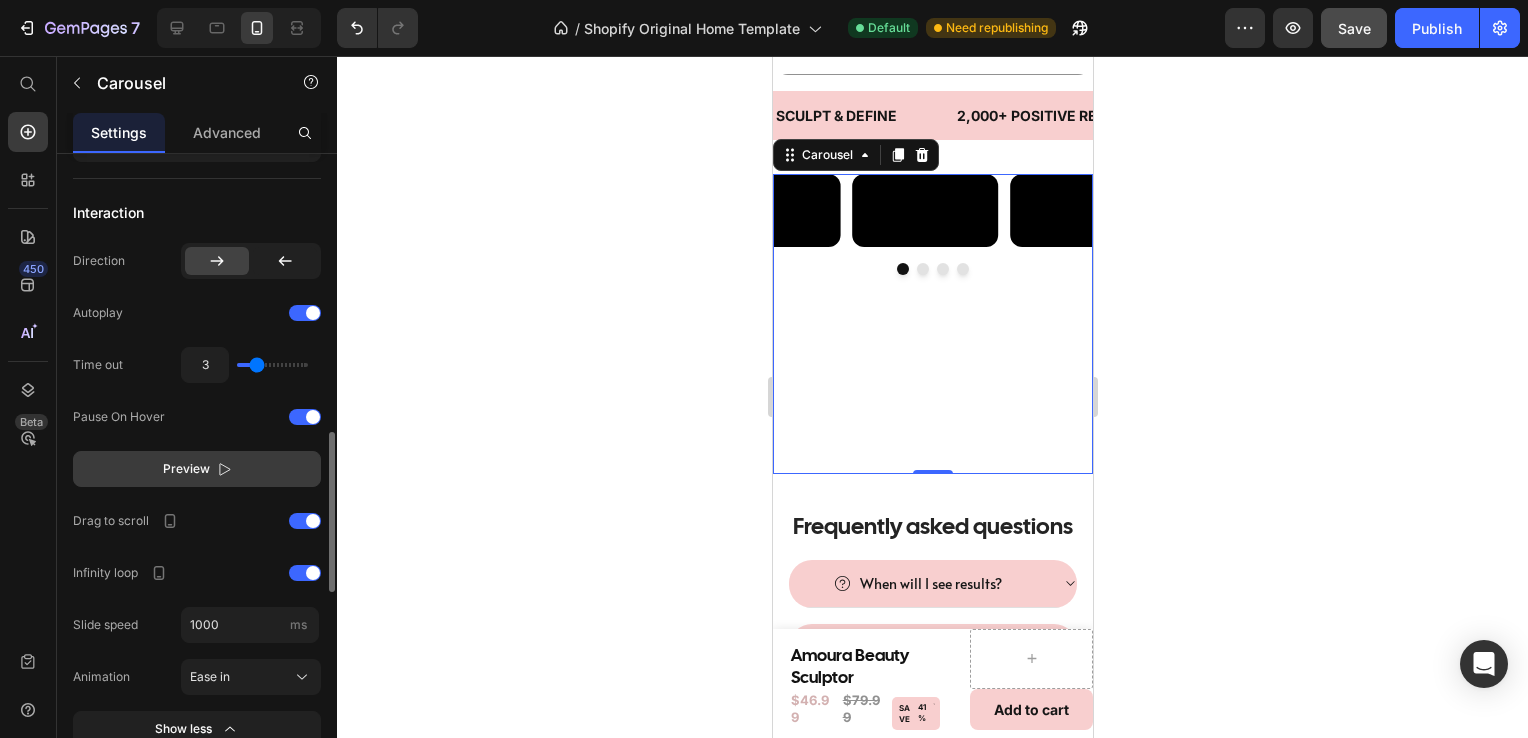 type on "1000" 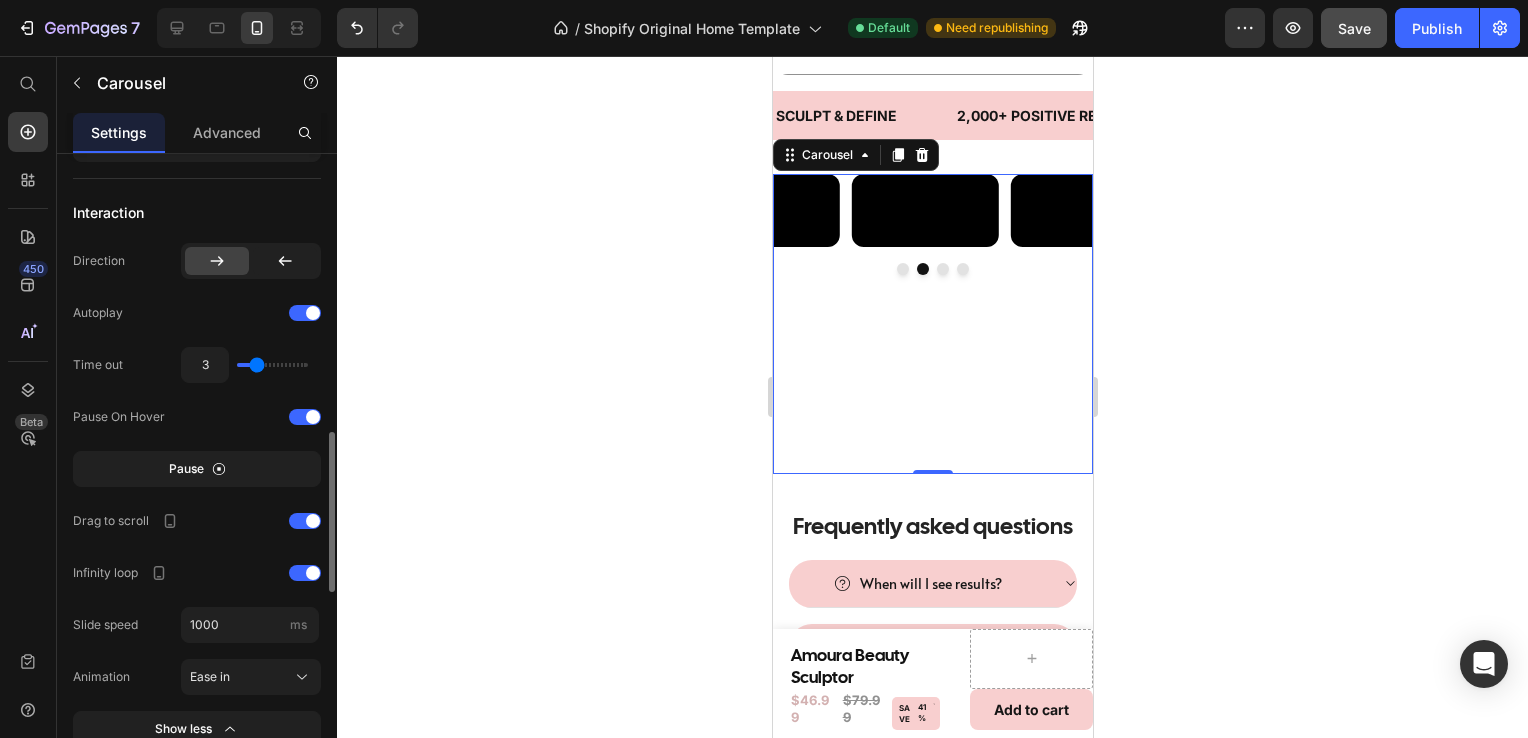 type on "3.1" 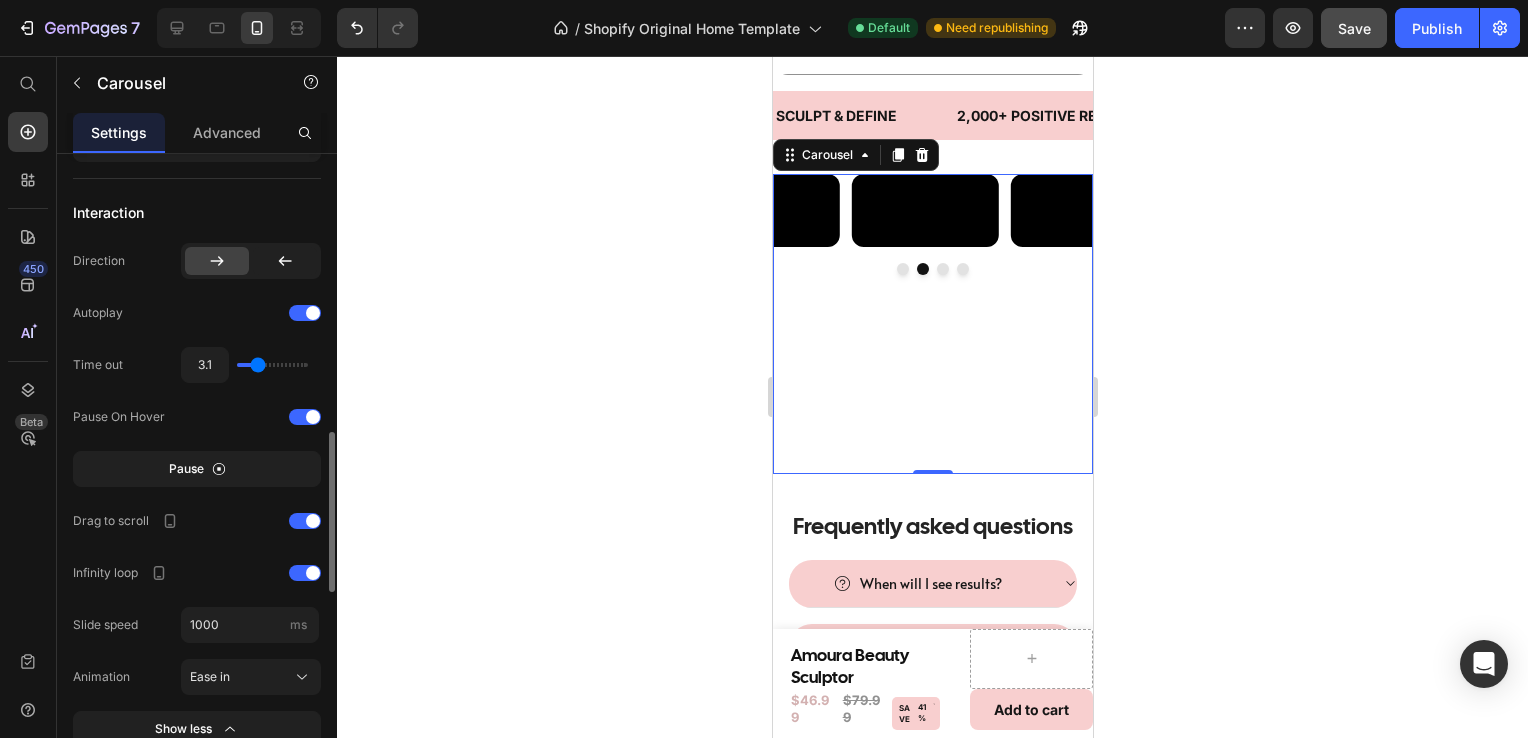 type on "2.8" 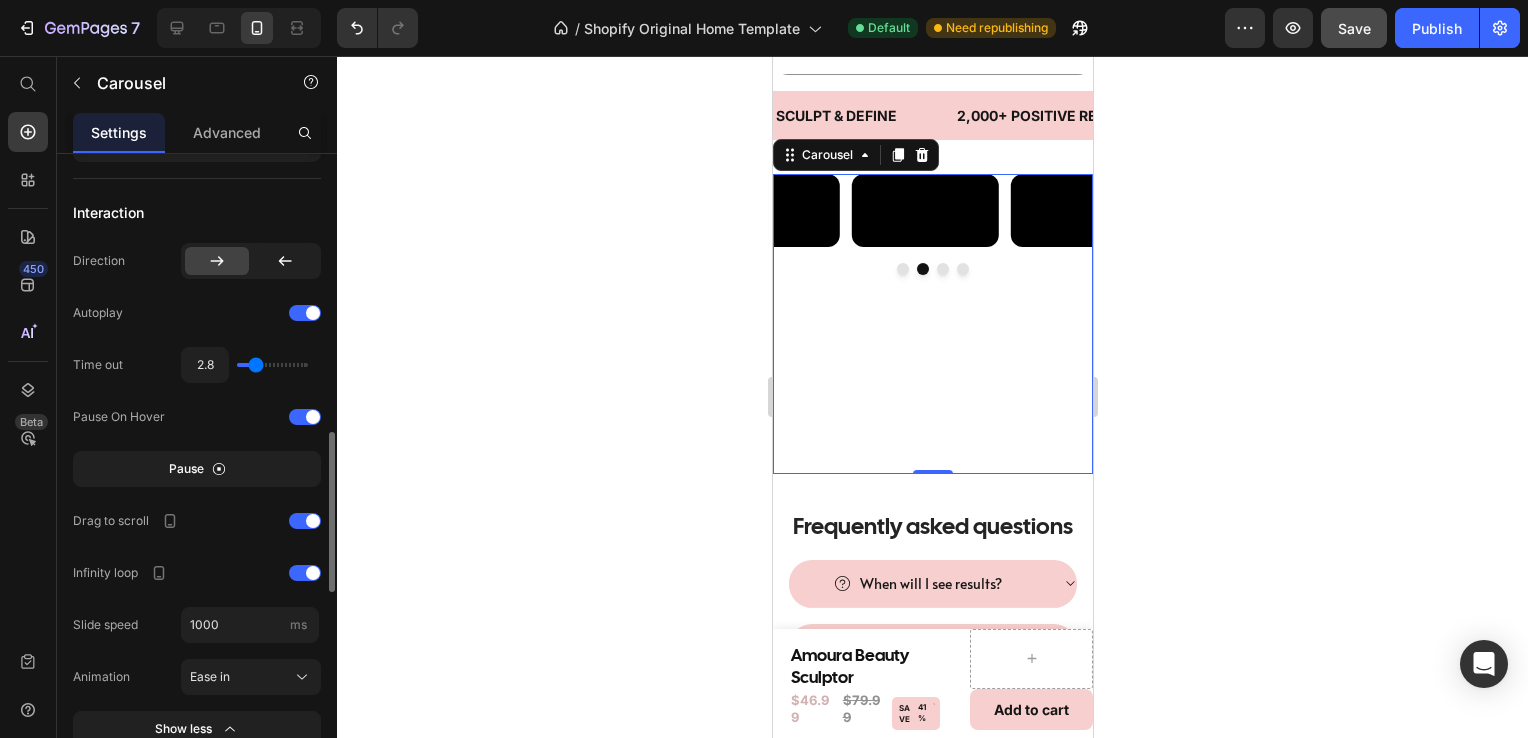 type on "2.3" 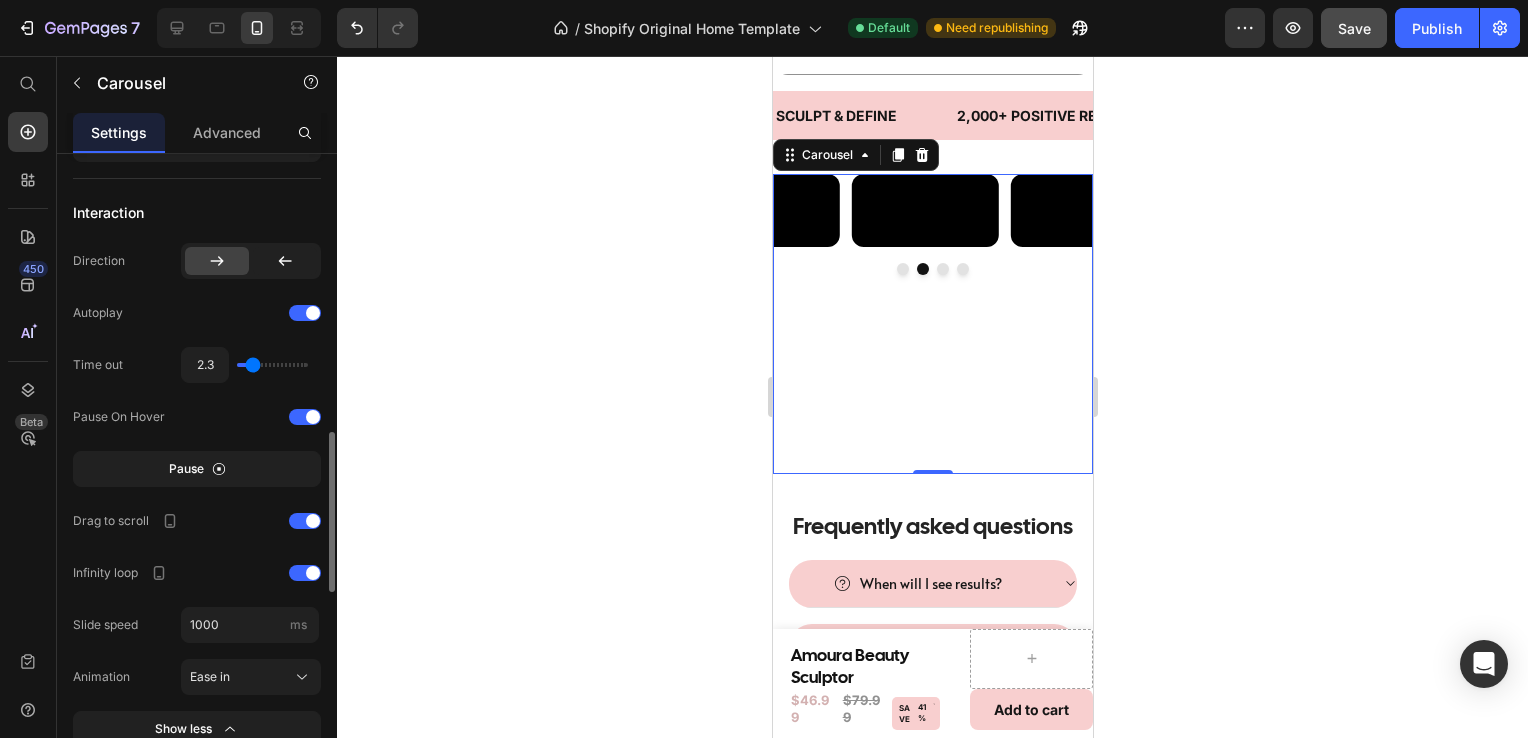 type on "1.8" 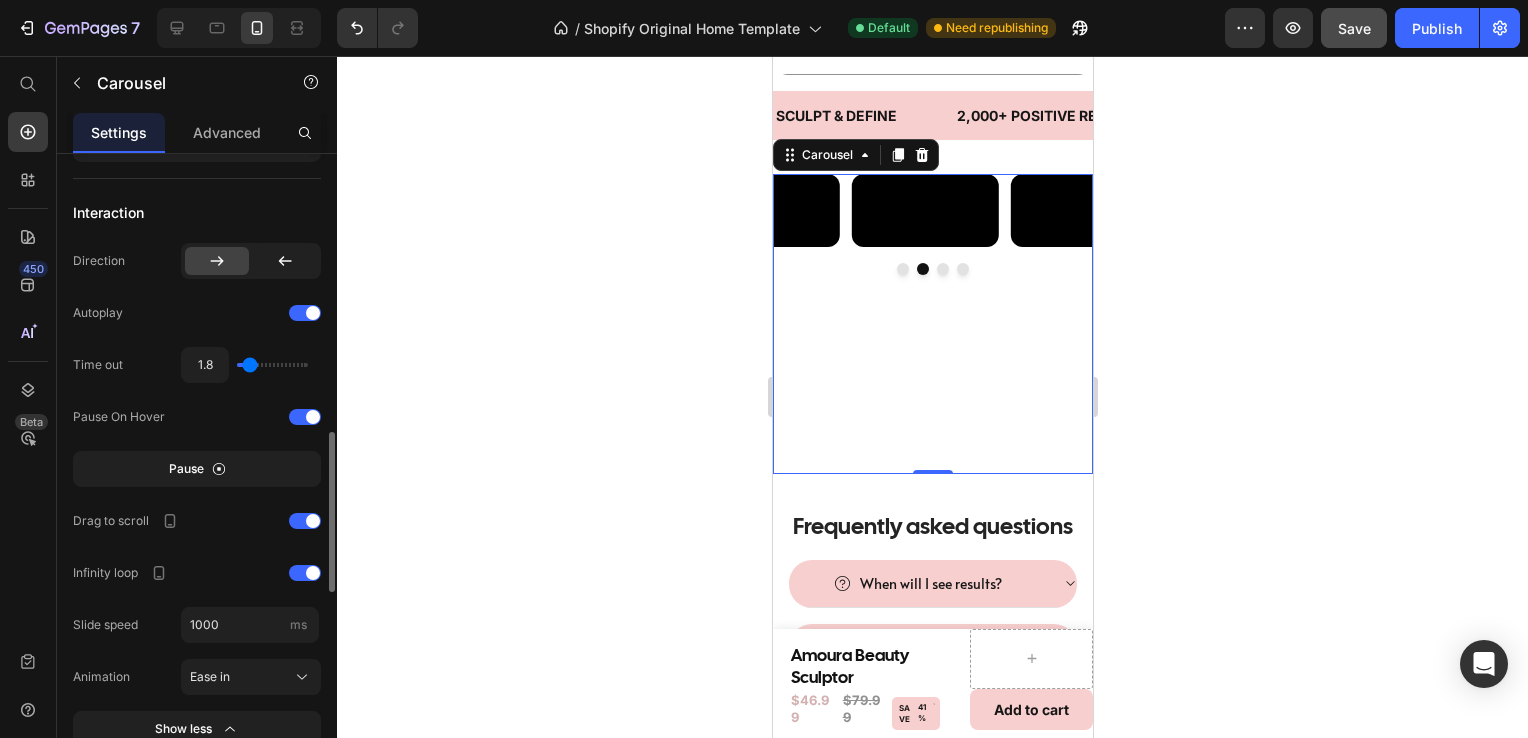 type on "1.4" 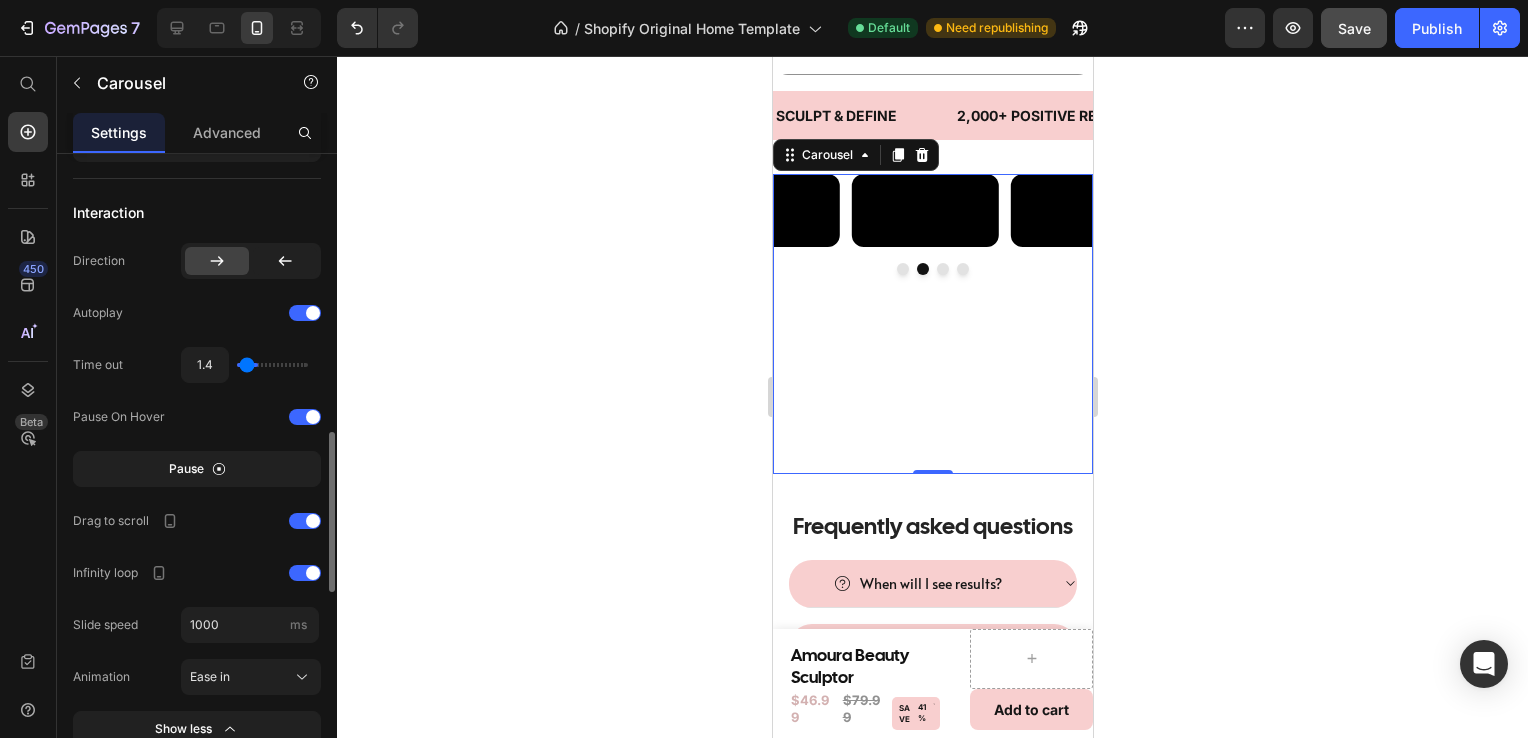 type on "1" 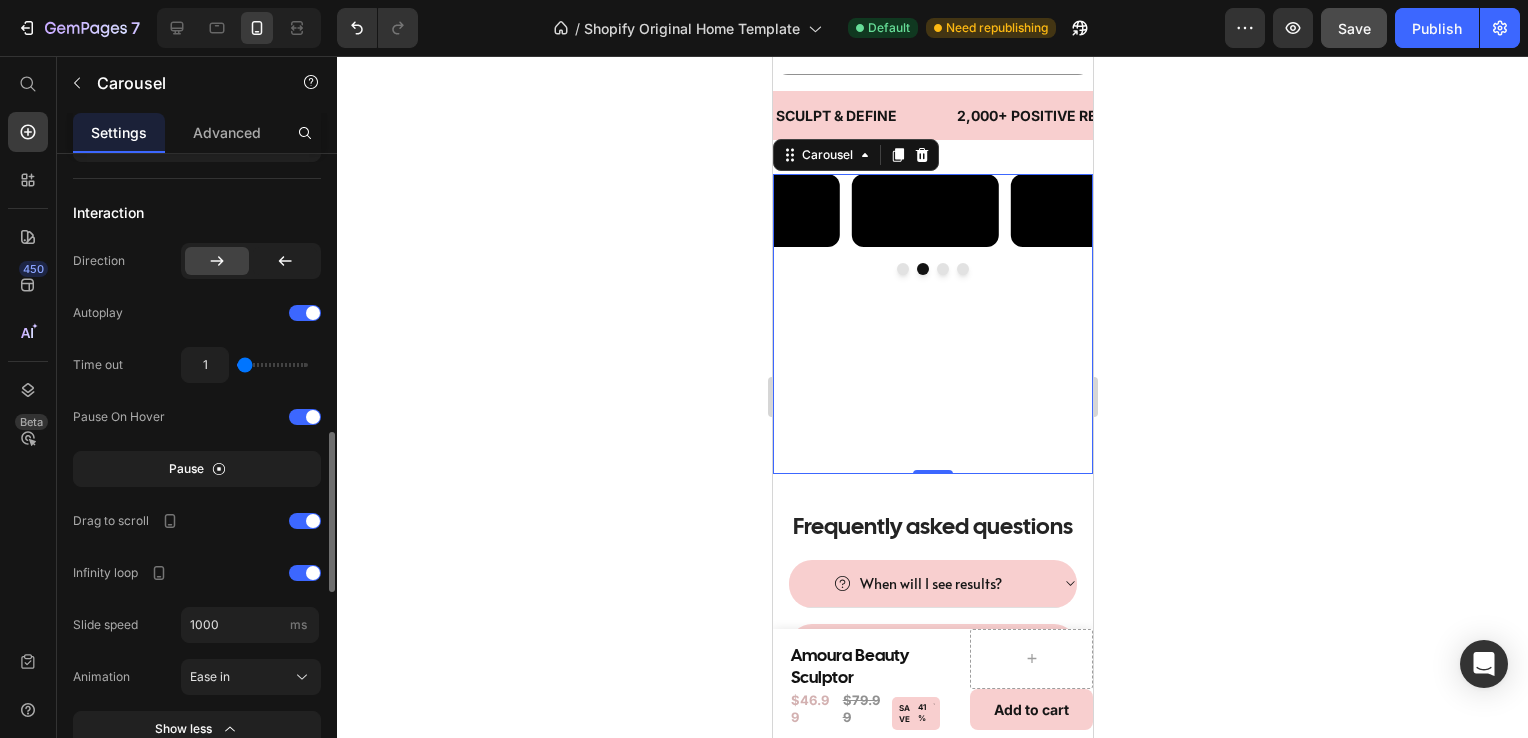 drag, startPoint x: 260, startPoint y: 356, endPoint x: 220, endPoint y: 362, distance: 40.4475 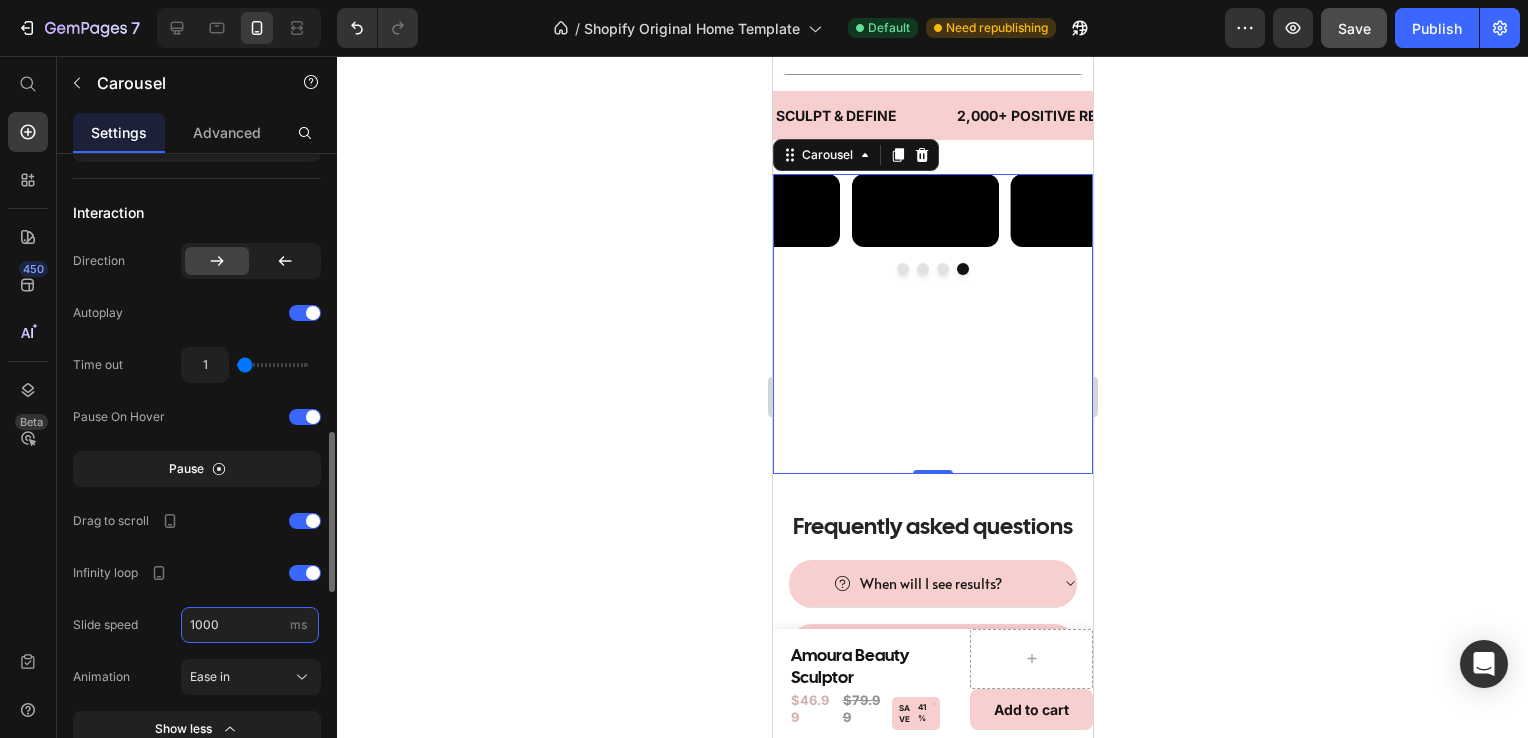 click on "1000" at bounding box center [250, 625] 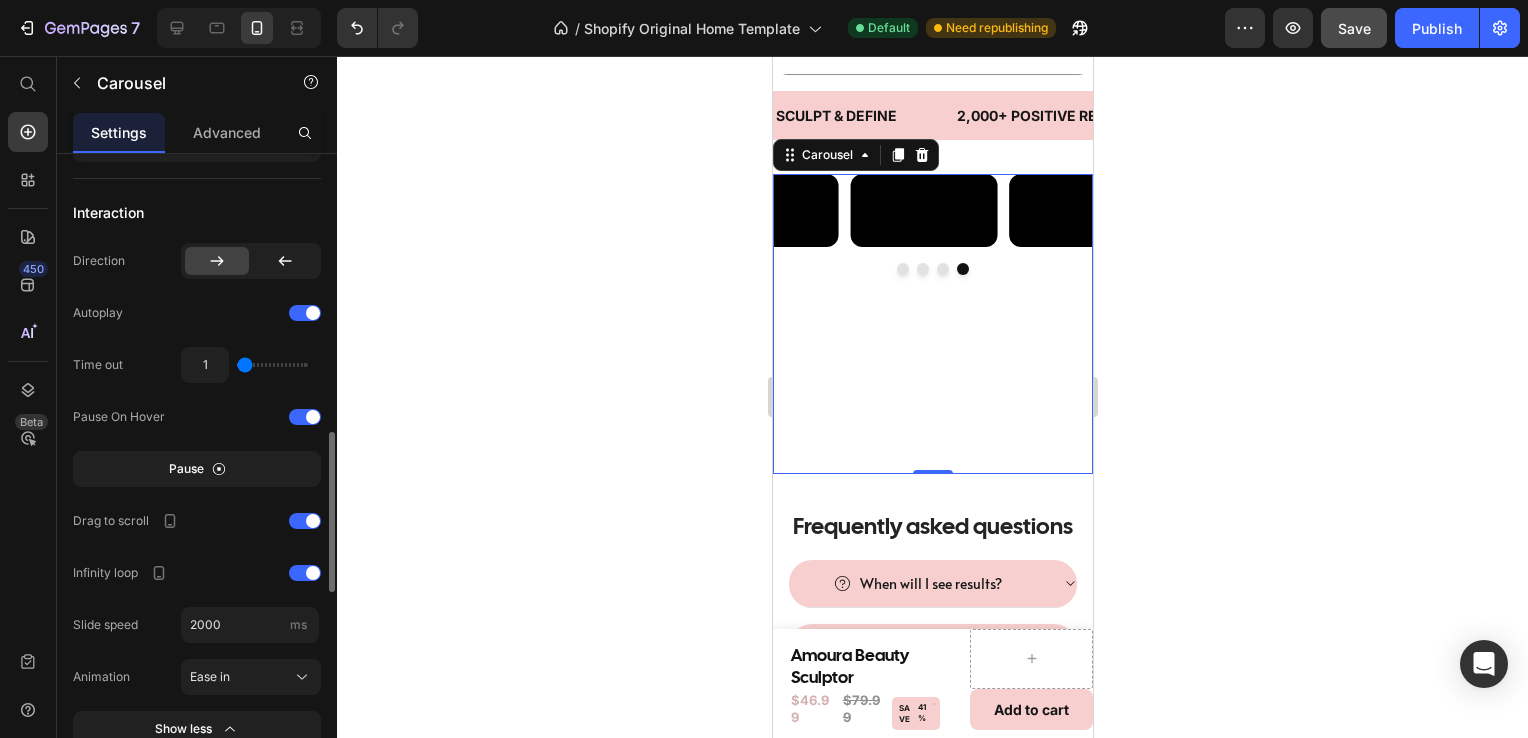 type on "2000" 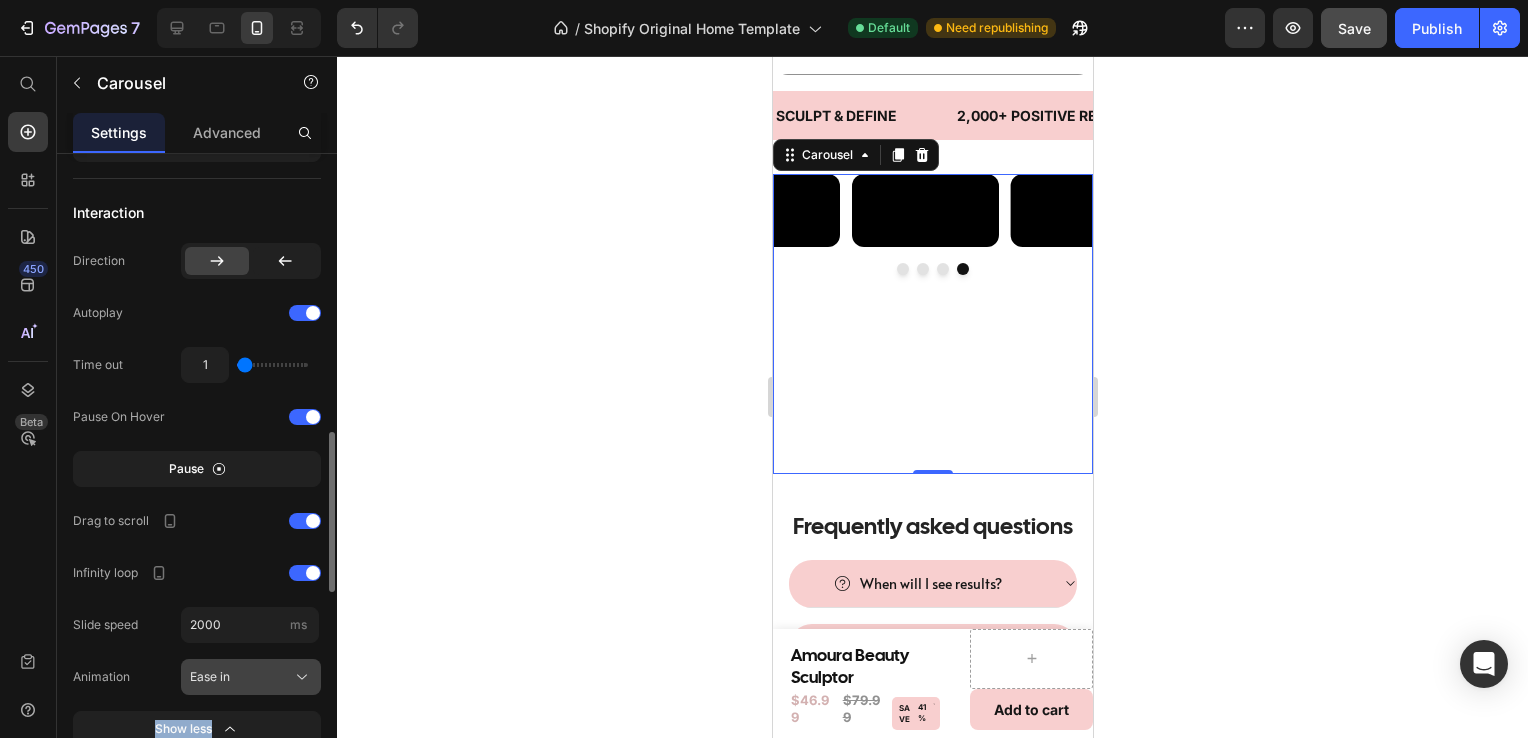 drag, startPoint x: 276, startPoint y: 696, endPoint x: 286, endPoint y: 670, distance: 27.856777 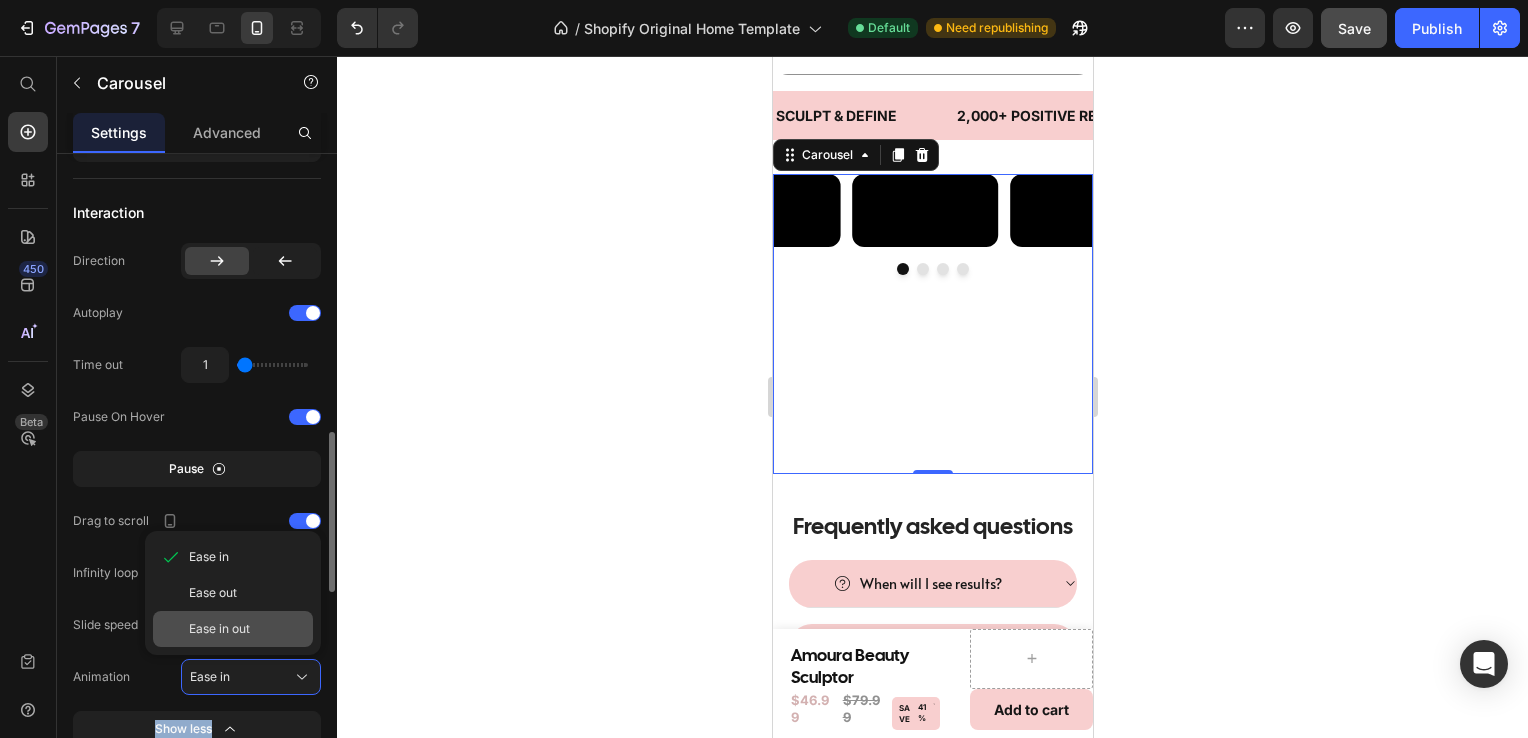 click on "Ease in out" at bounding box center [247, 629] 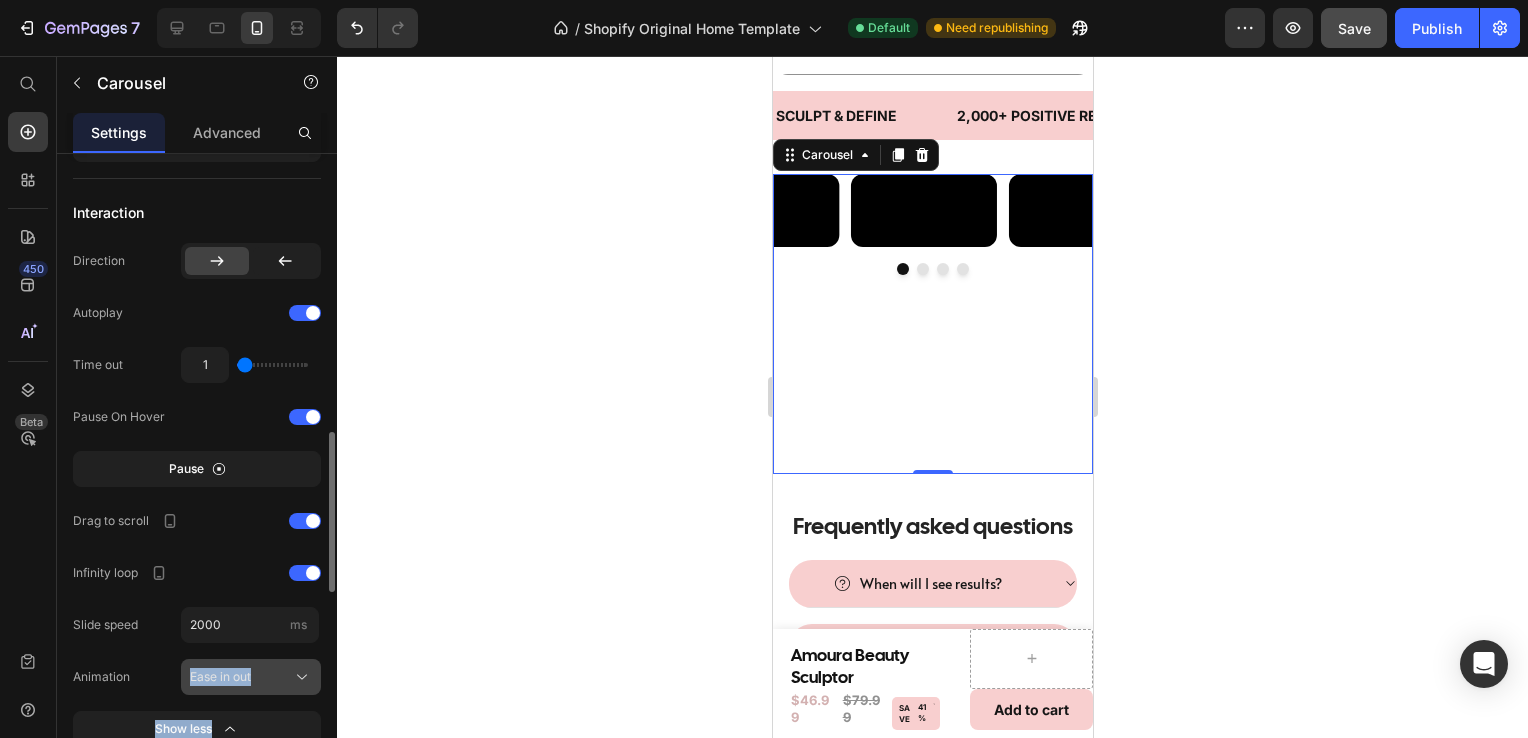click on "Ease in out" 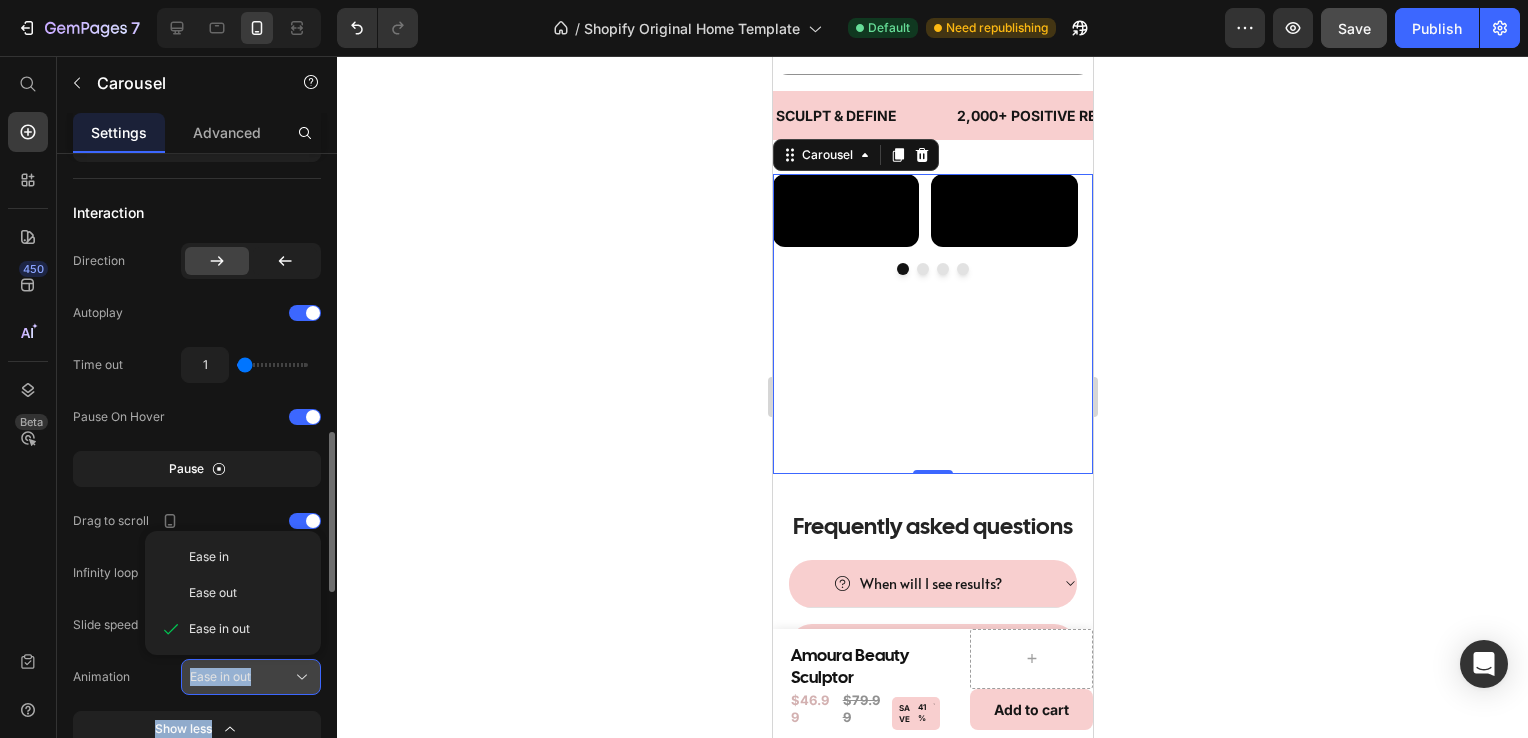 click on "Ease in out" 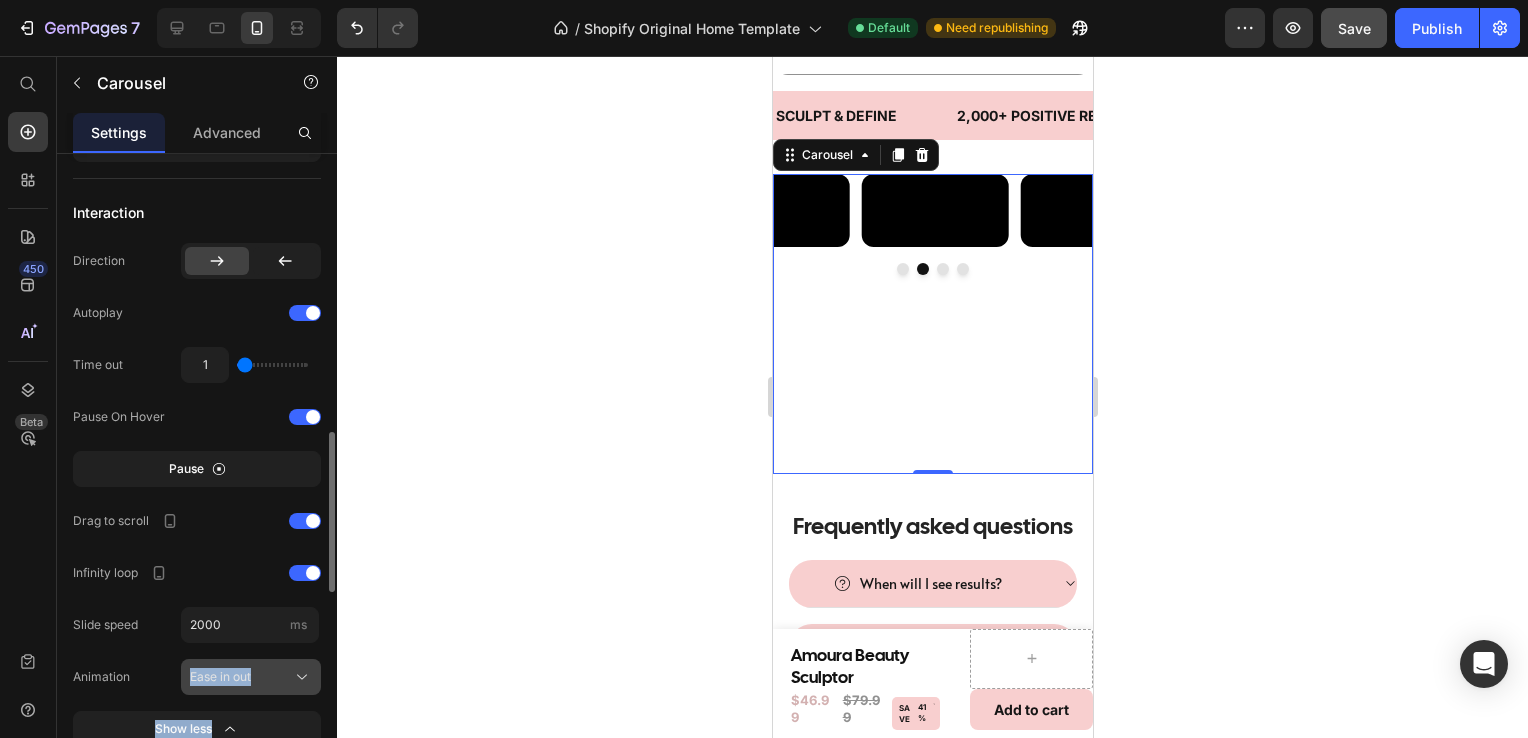 click on "Ease in out" 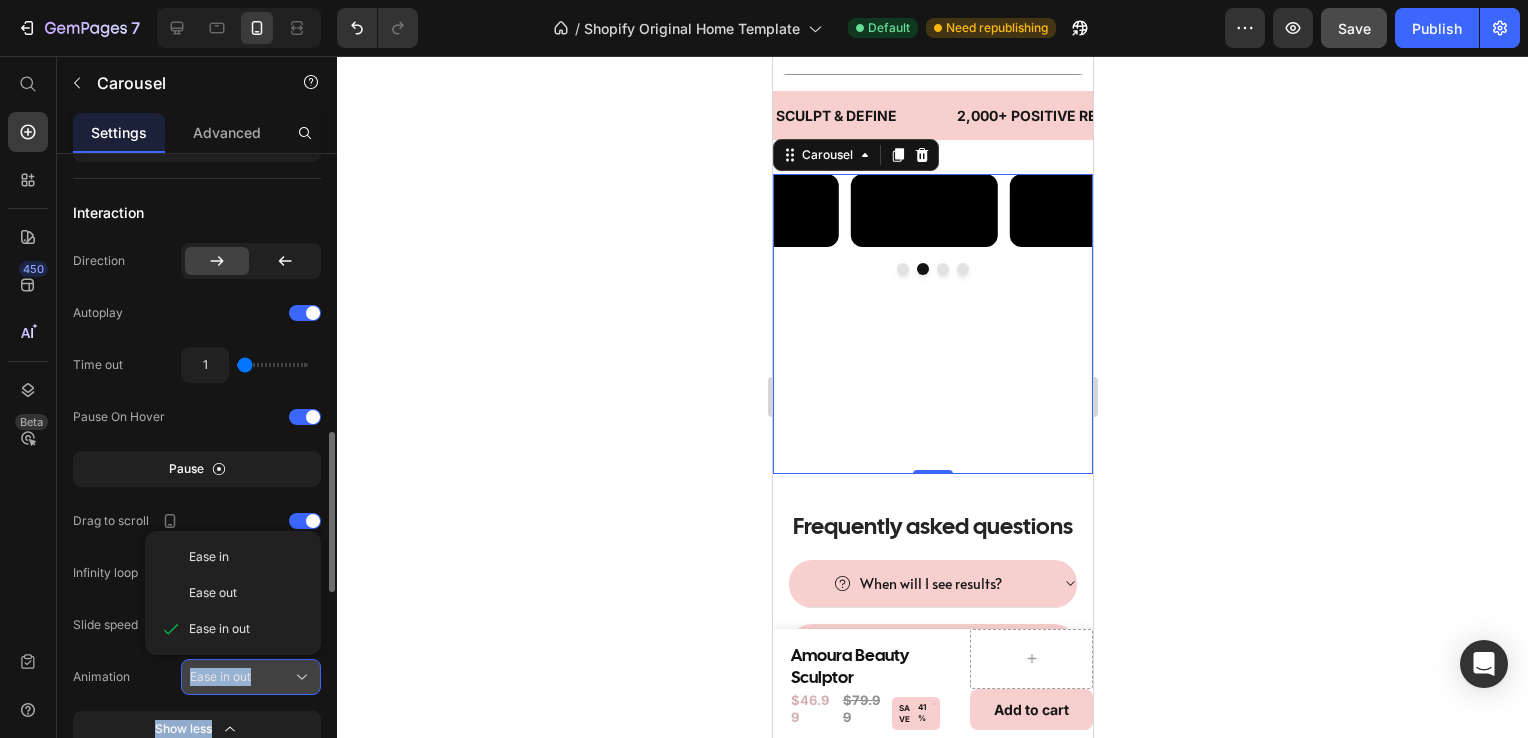 click on "Ease in out" 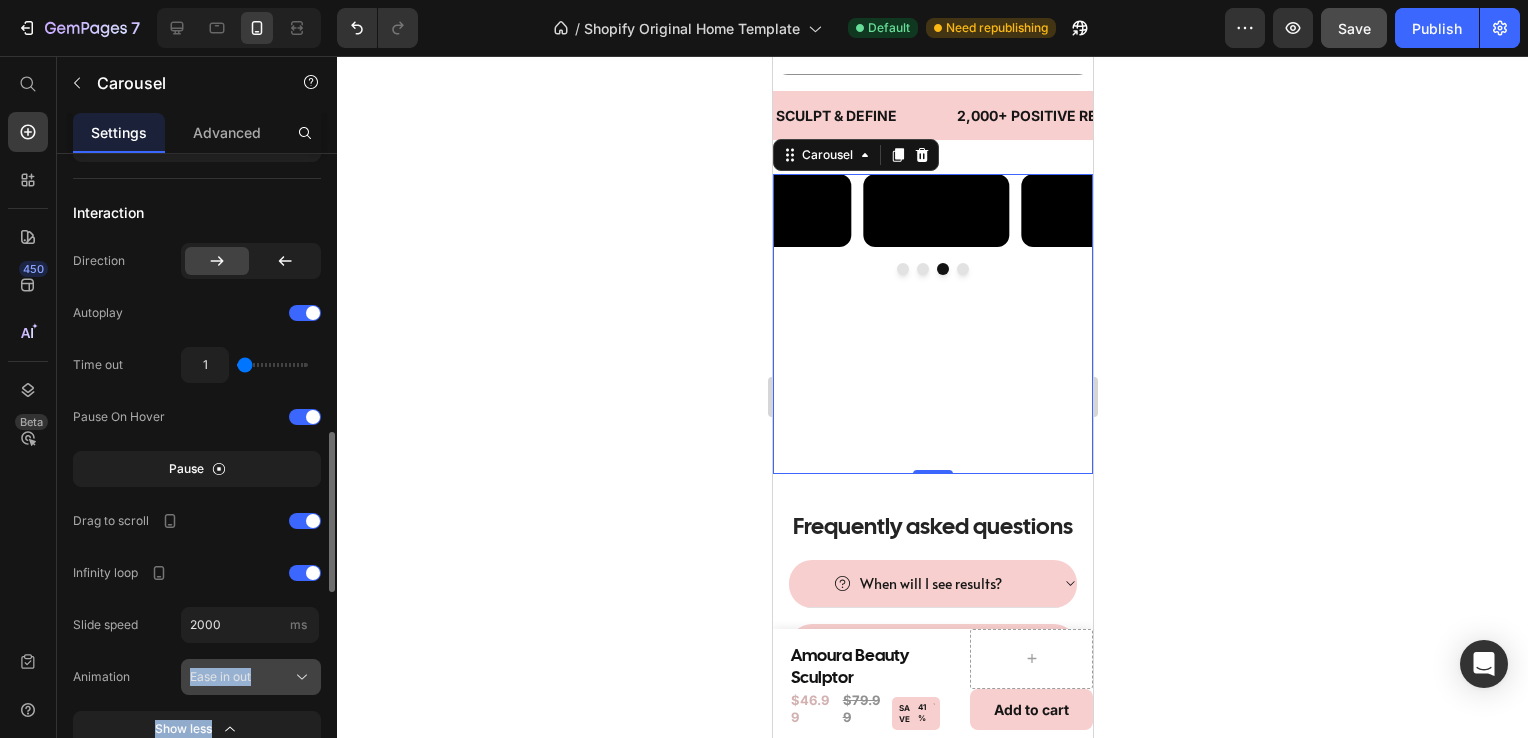 click on "Ease in out" 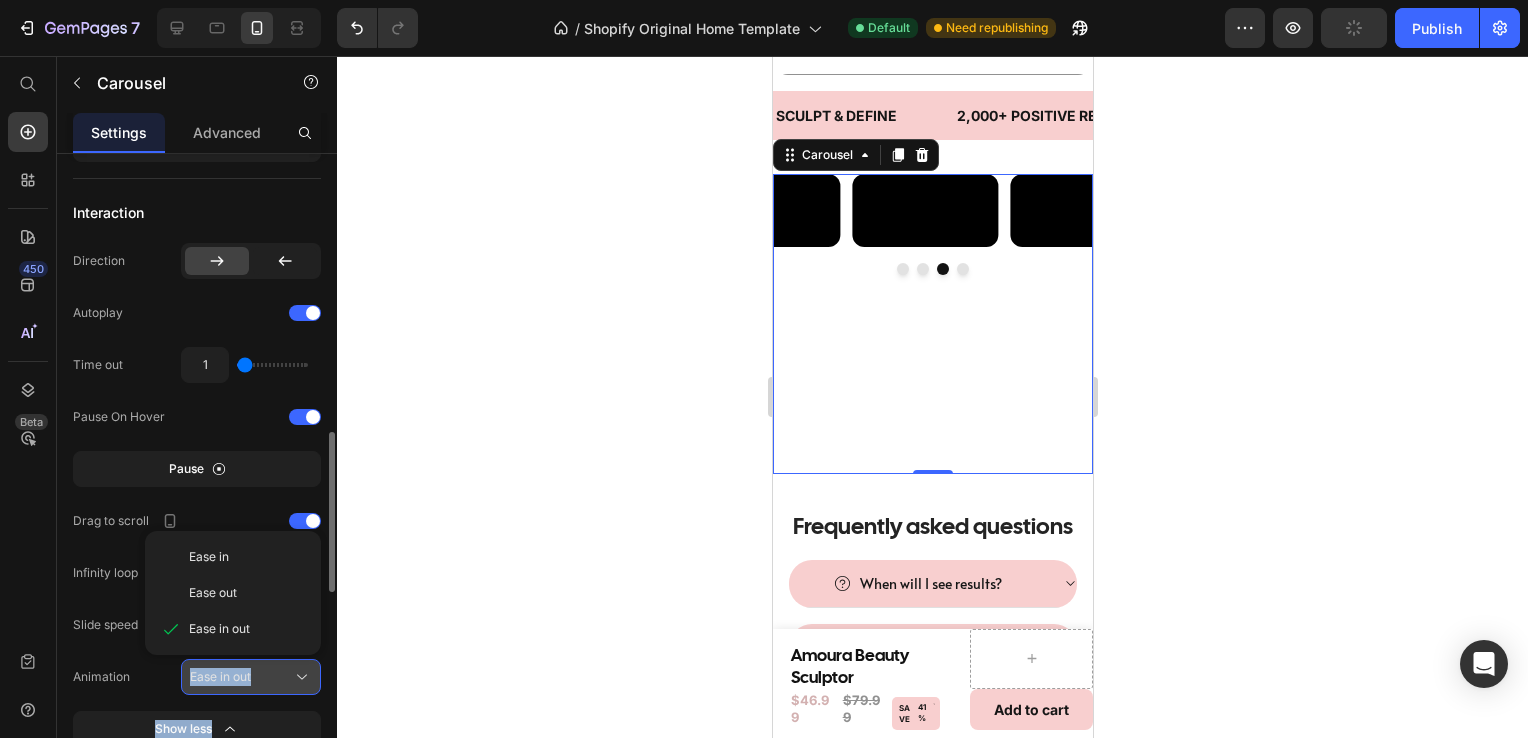 click on "Ease in out" 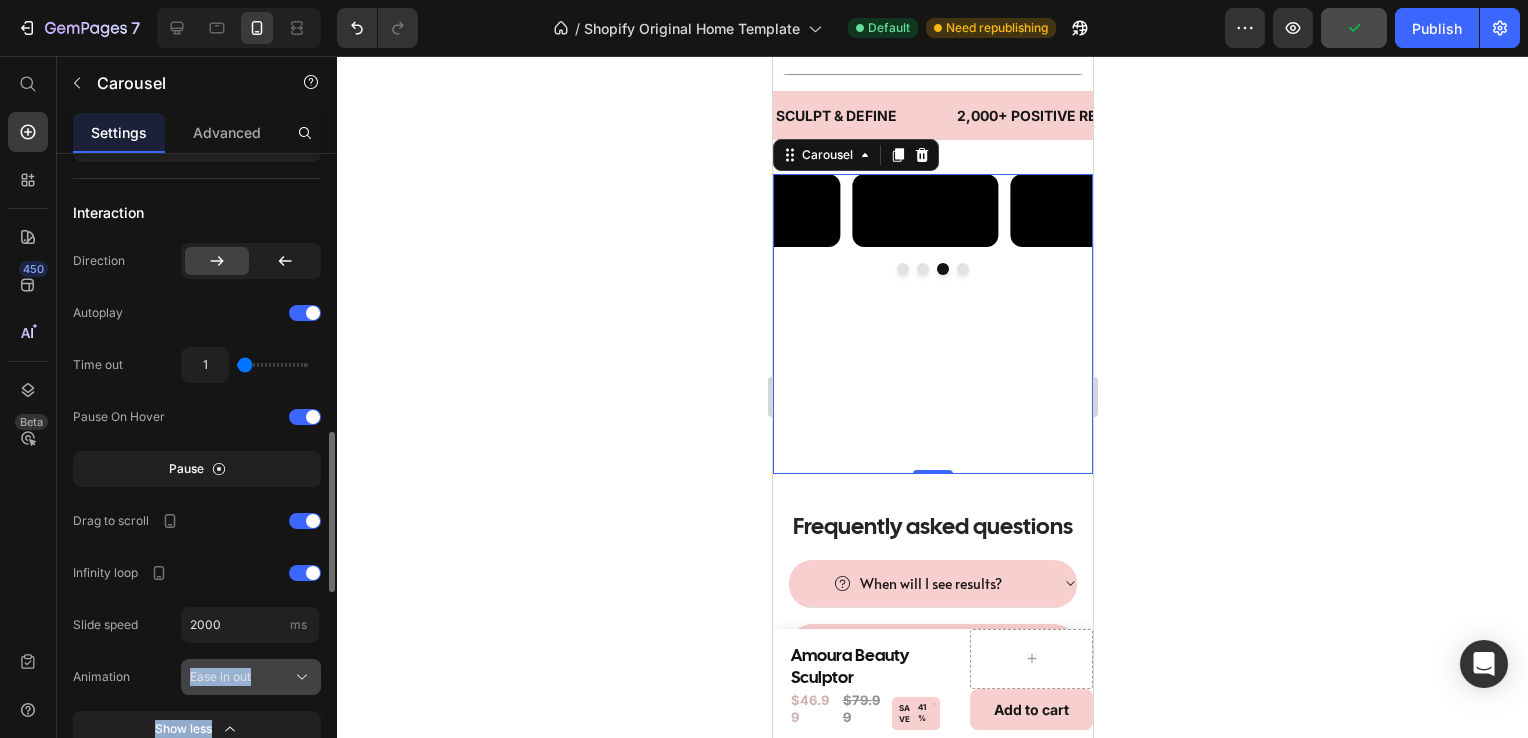 click on "Ease in out" 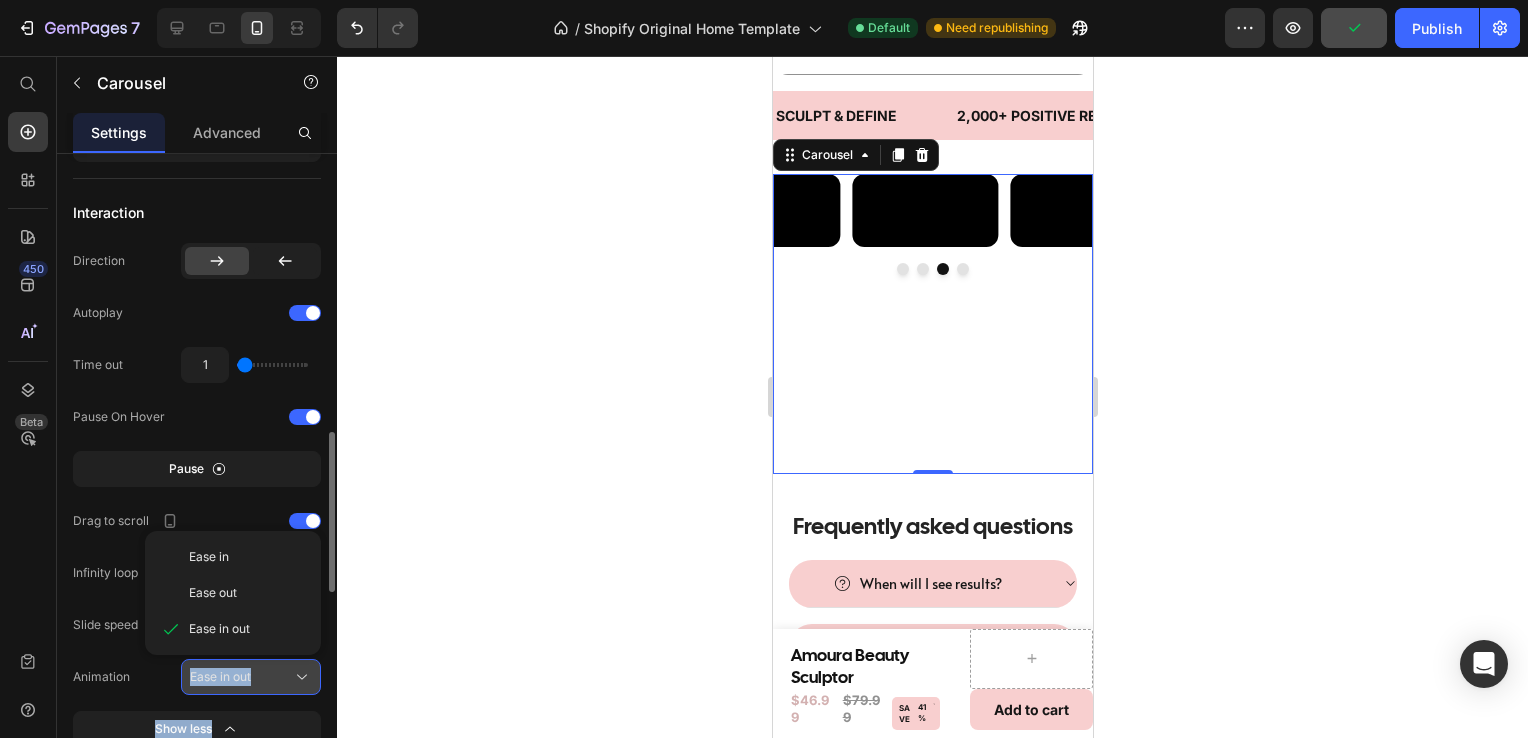 click on "Ease in out" 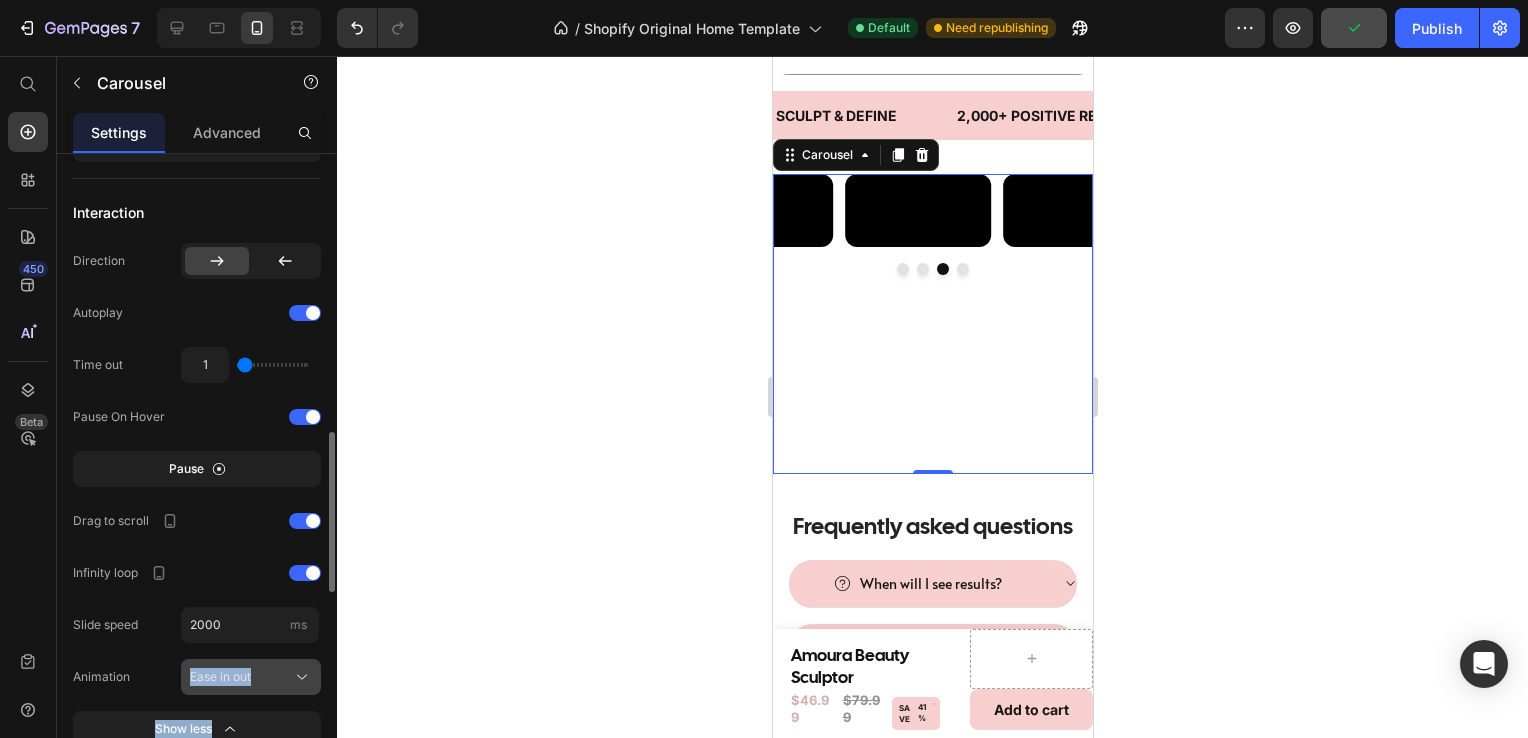 drag, startPoint x: 280, startPoint y: 671, endPoint x: 246, endPoint y: 670, distance: 34.0147 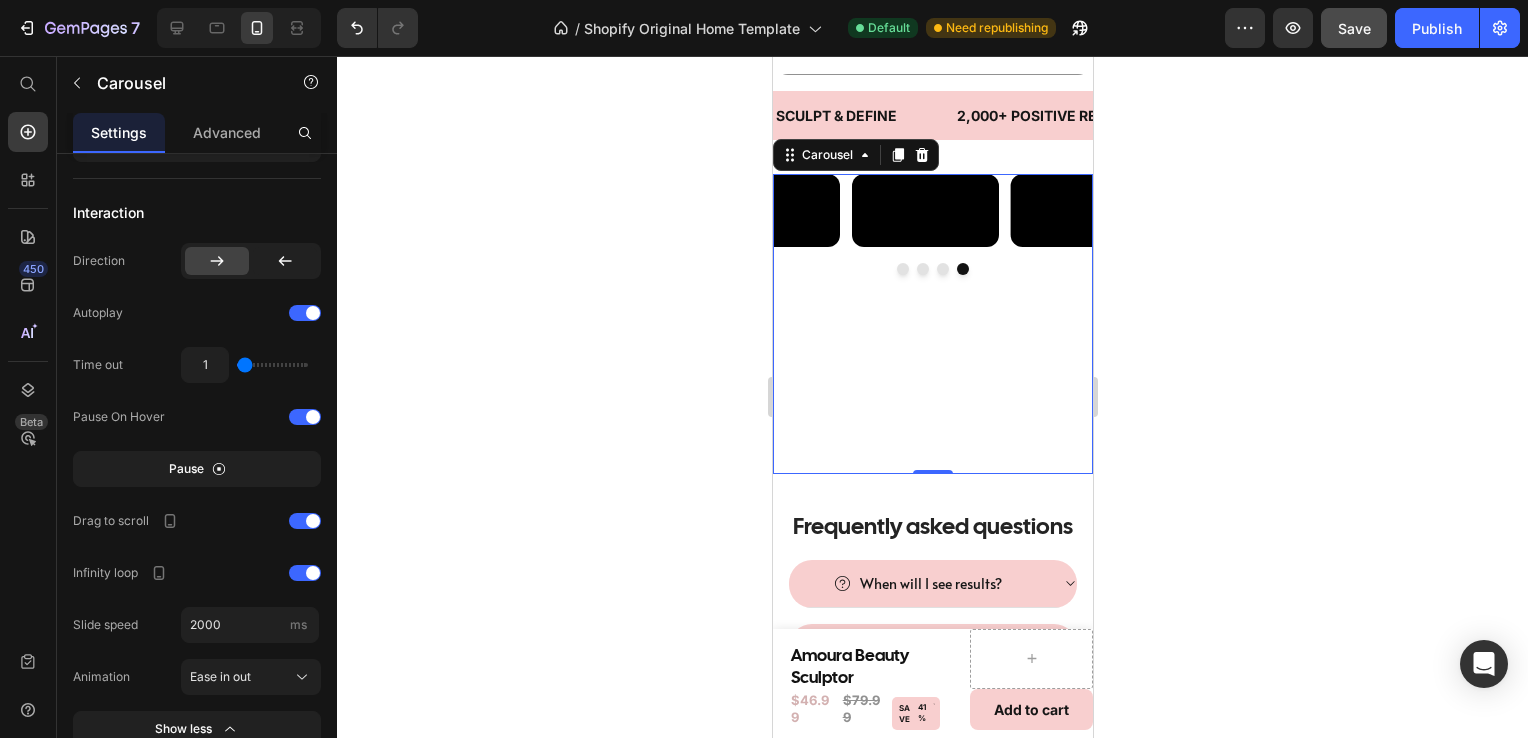 click 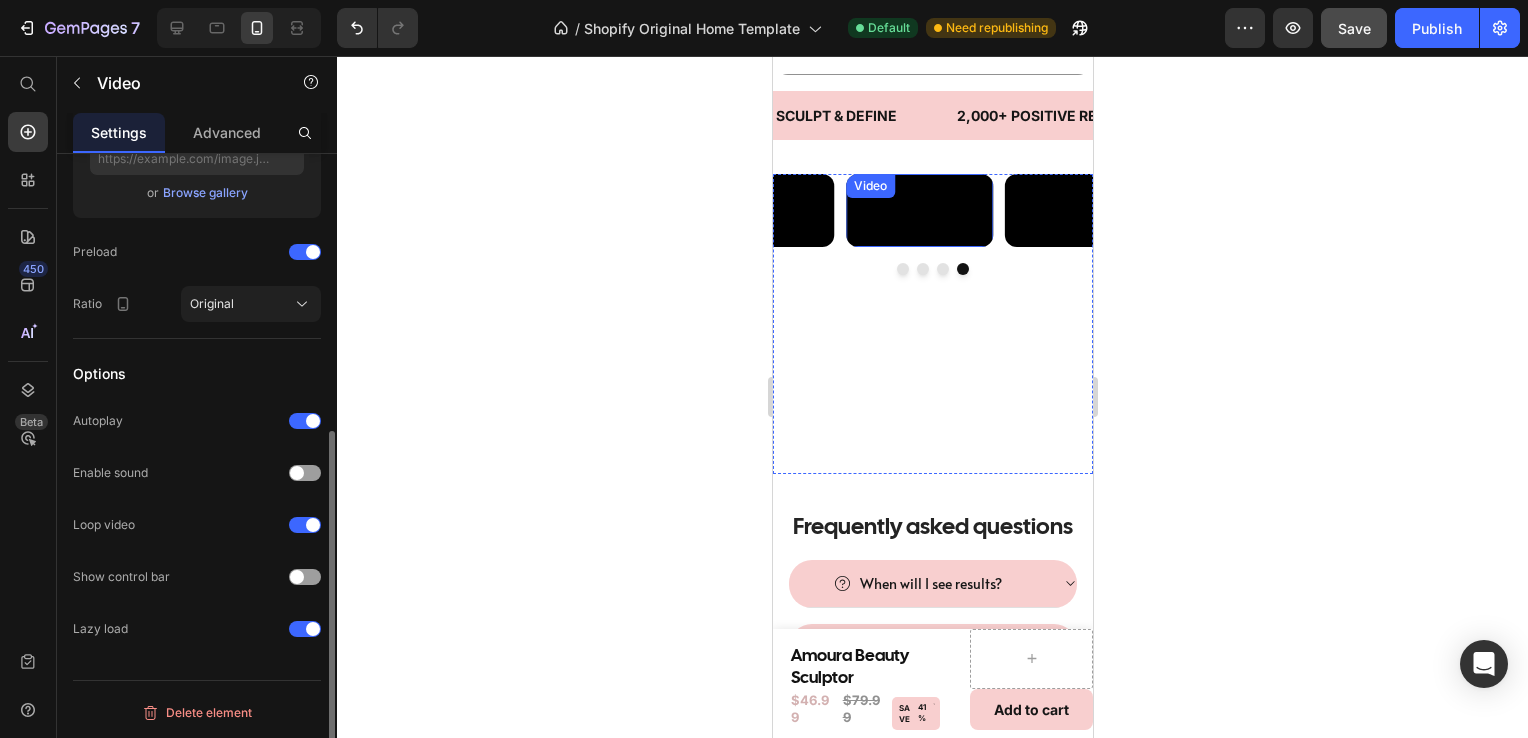 scroll, scrollTop: 0, scrollLeft: 0, axis: both 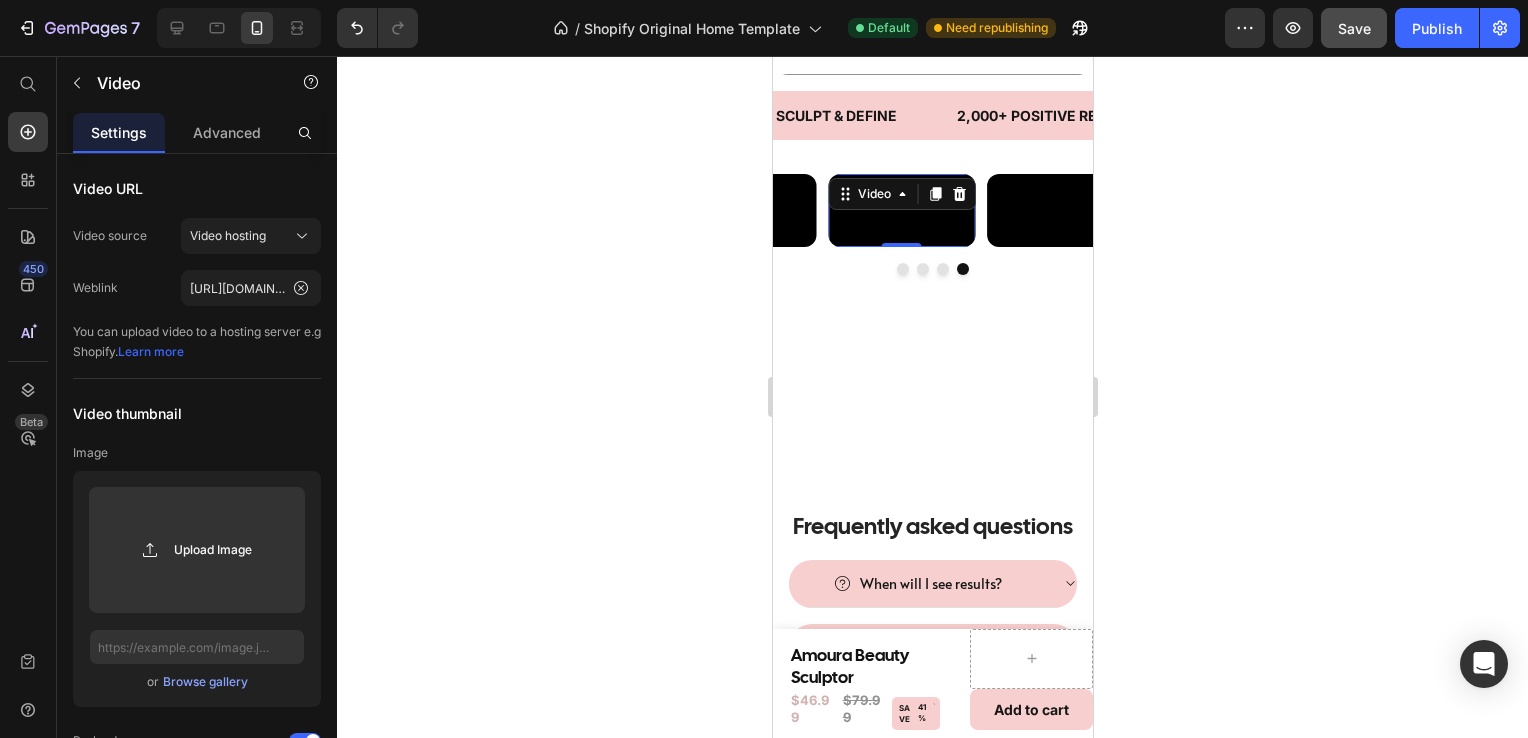 drag, startPoint x: 967, startPoint y: 414, endPoint x: 1389, endPoint y: 568, distance: 449.22156 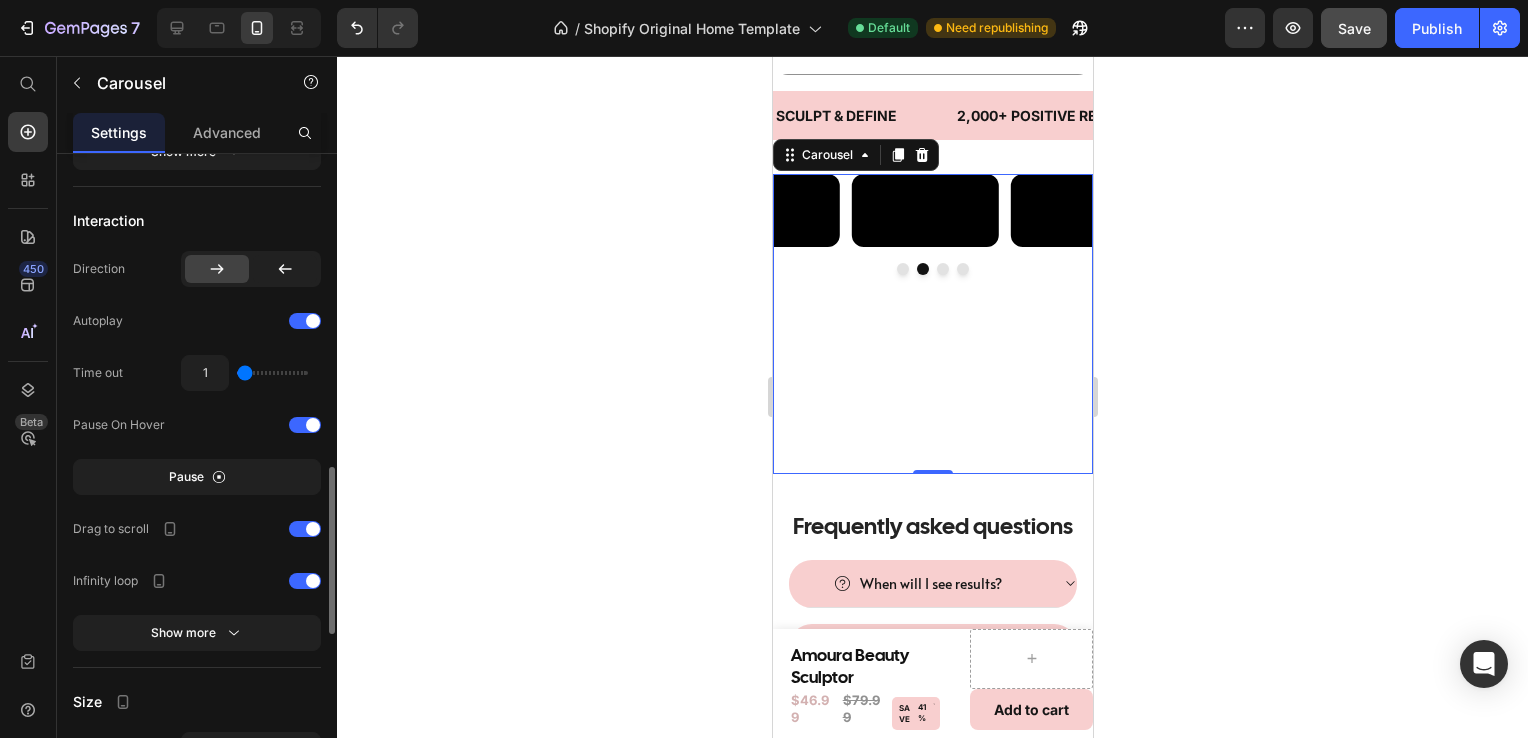 scroll, scrollTop: 1126, scrollLeft: 0, axis: vertical 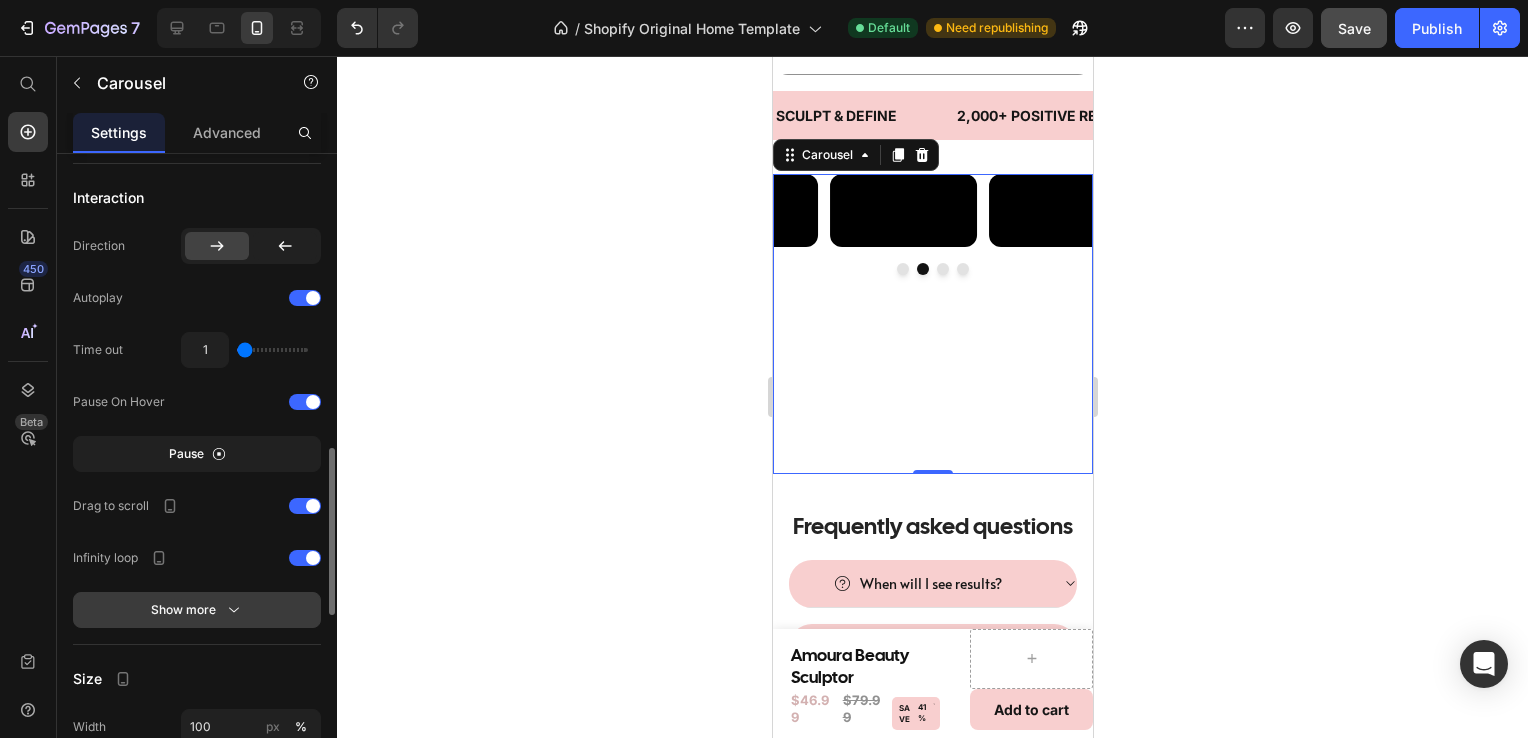 click 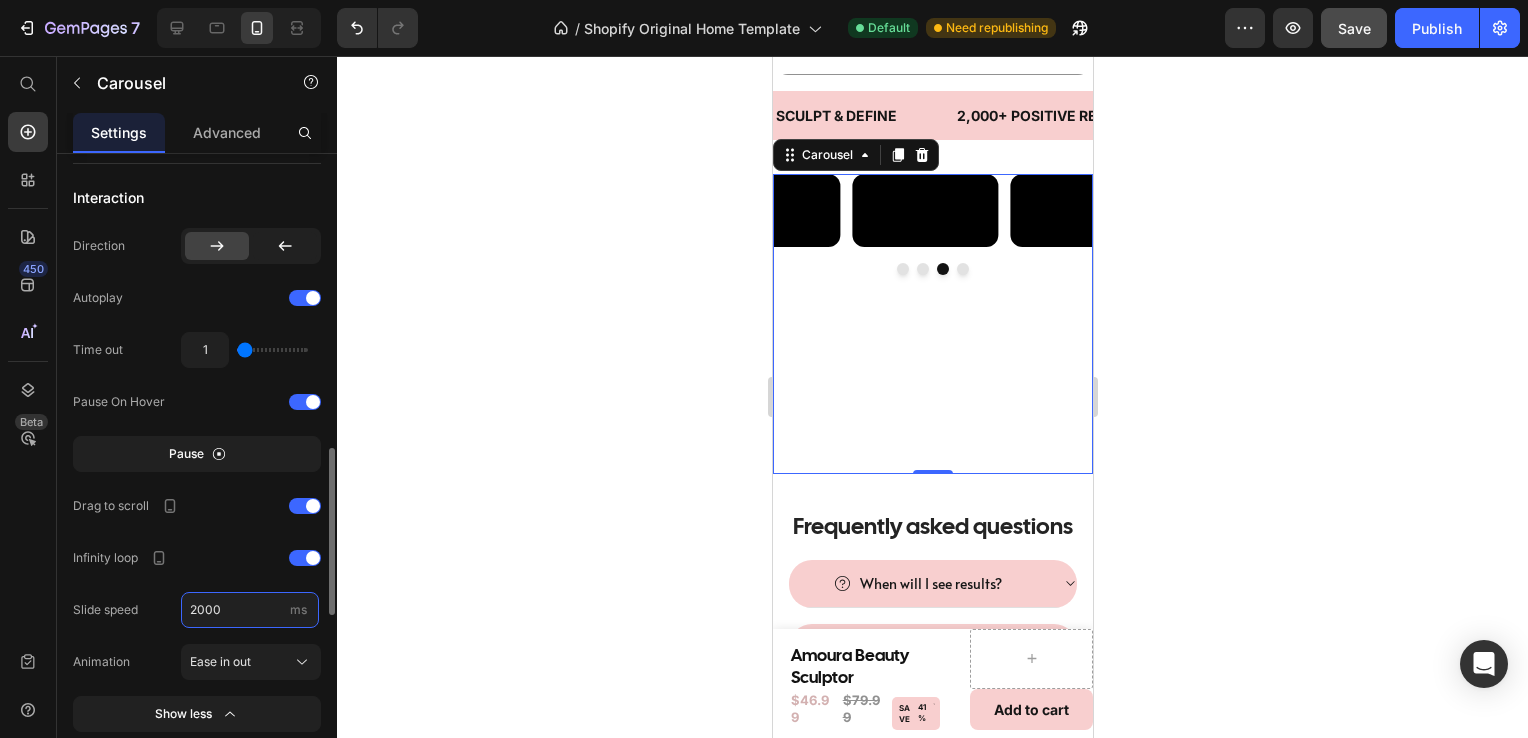 click on "2000" at bounding box center (250, 610) 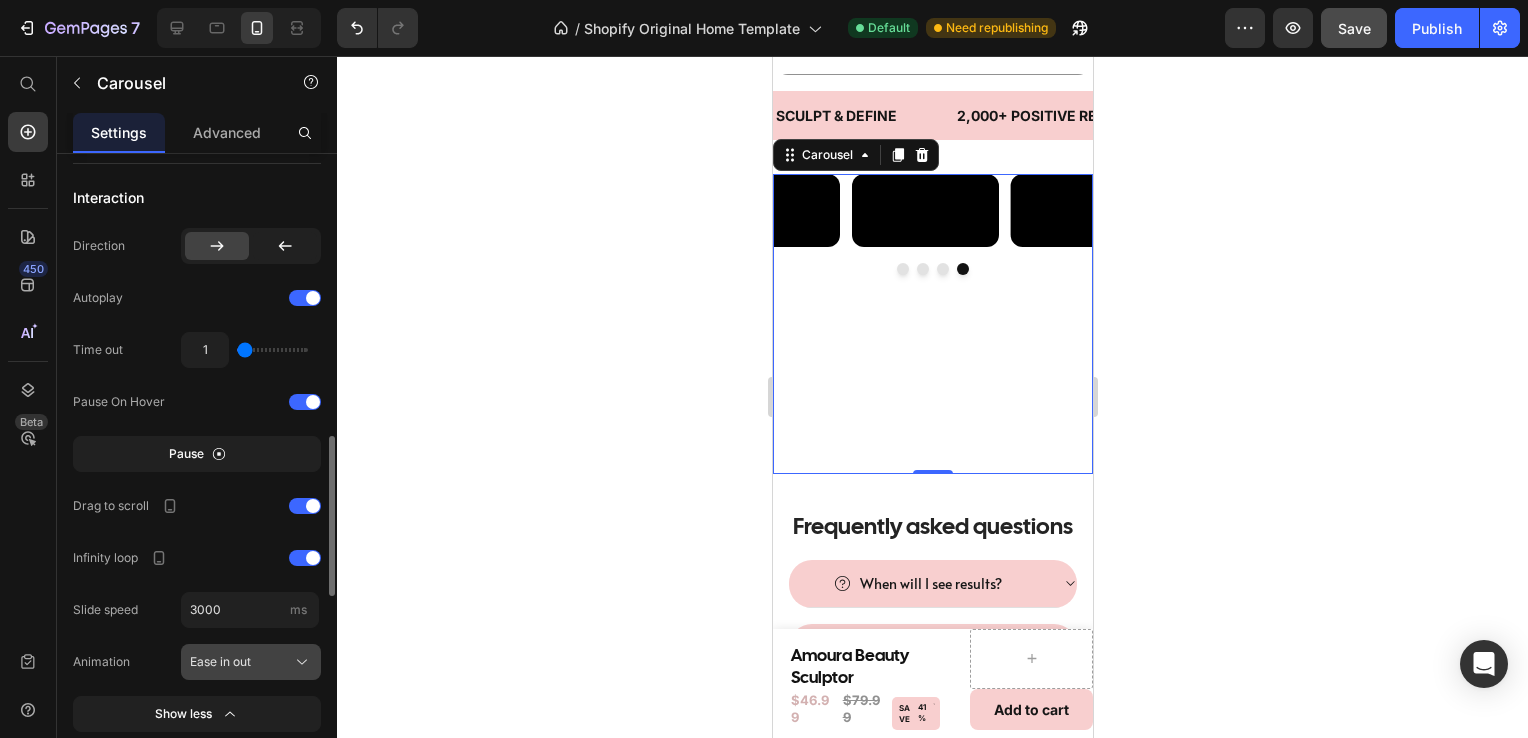click on "Ease in out" at bounding box center (251, 662) 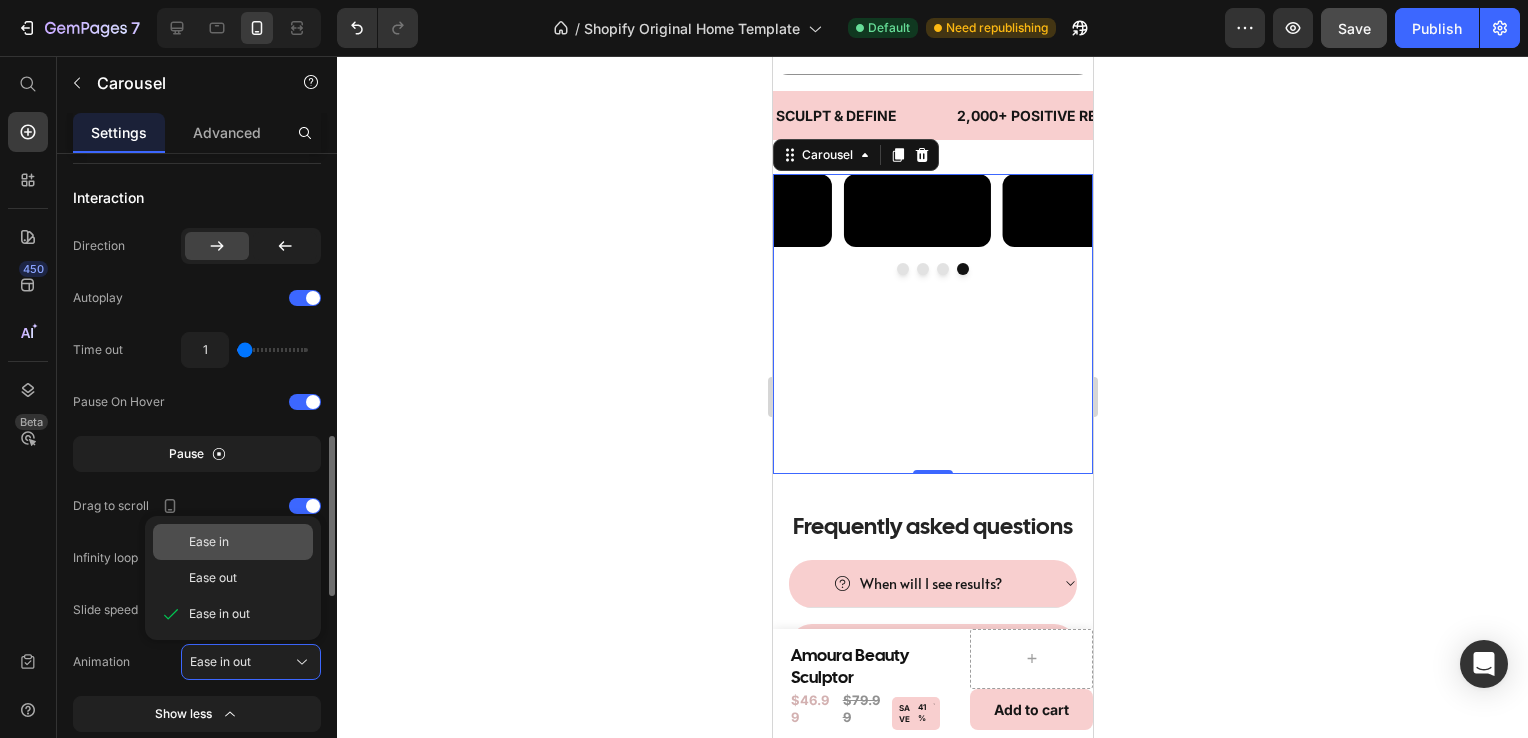 click on "Ease in" at bounding box center [247, 542] 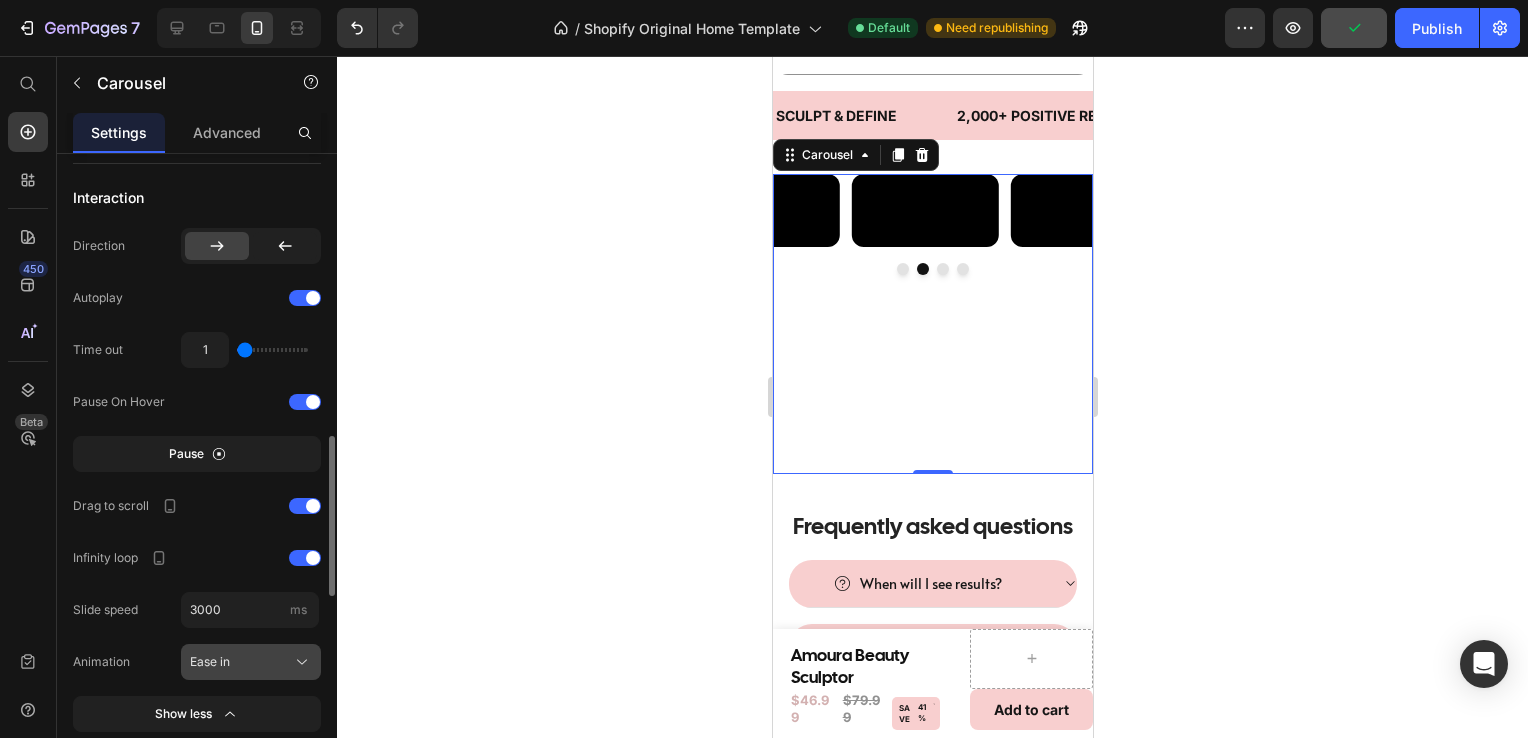 click 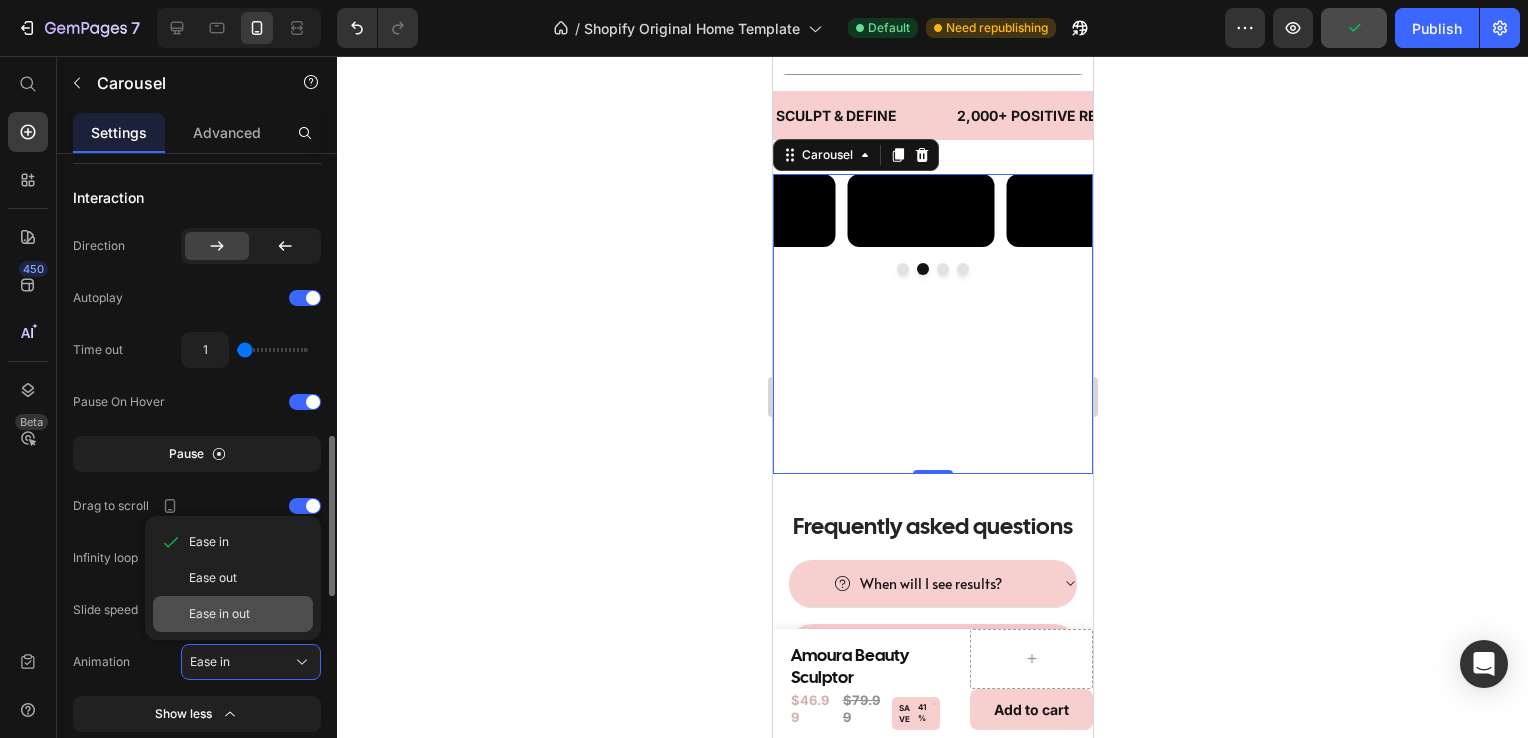 click on "Ease in out" 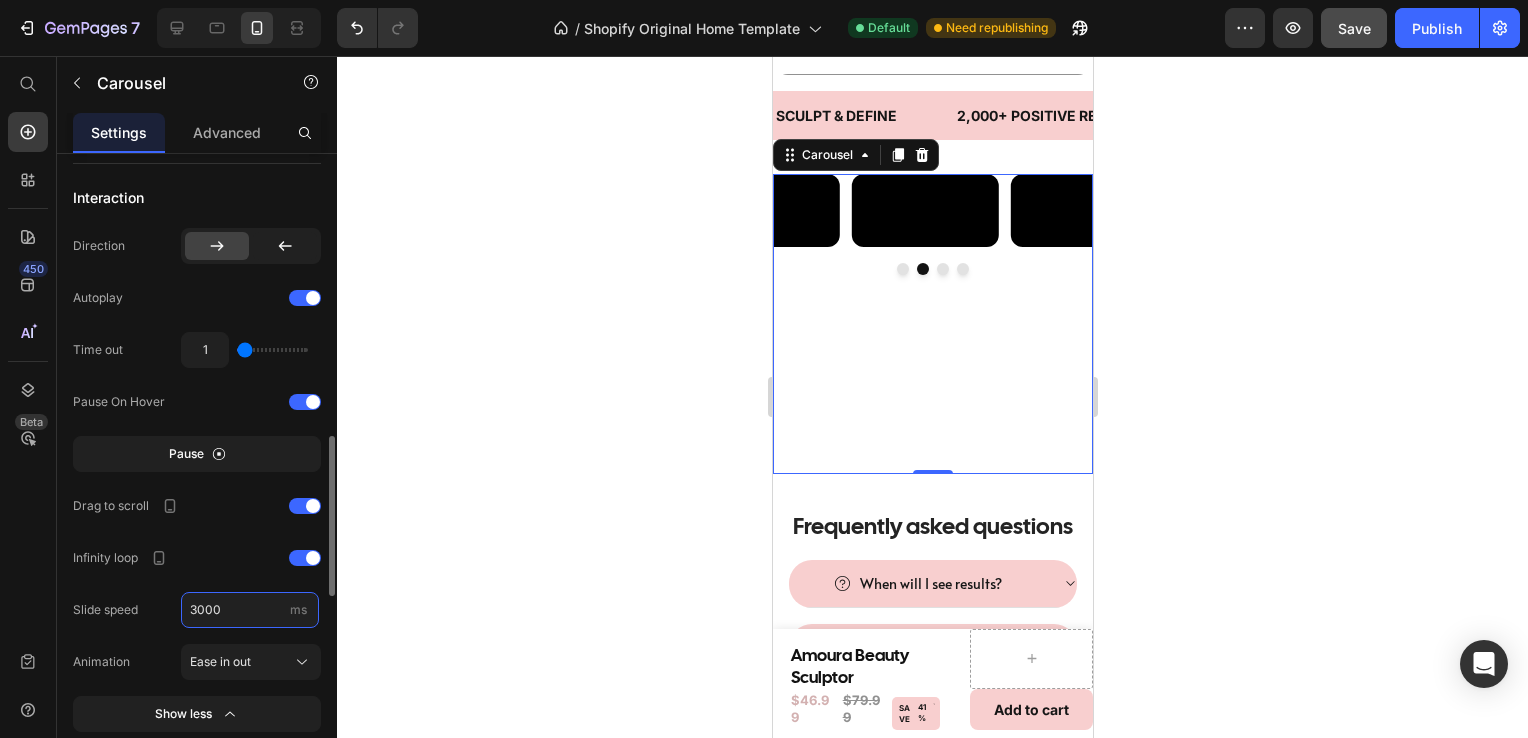click on "3000" at bounding box center [250, 610] 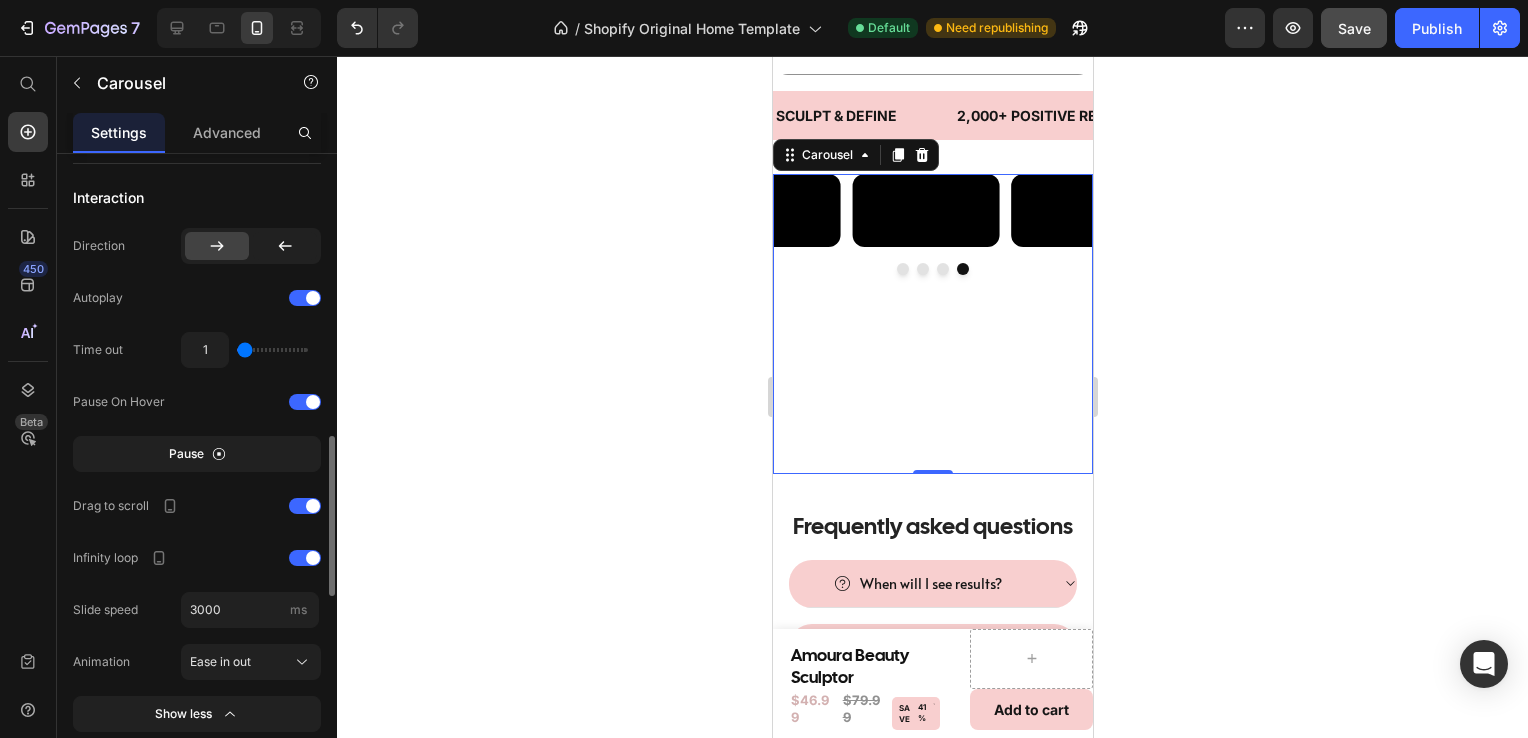 type on "3000" 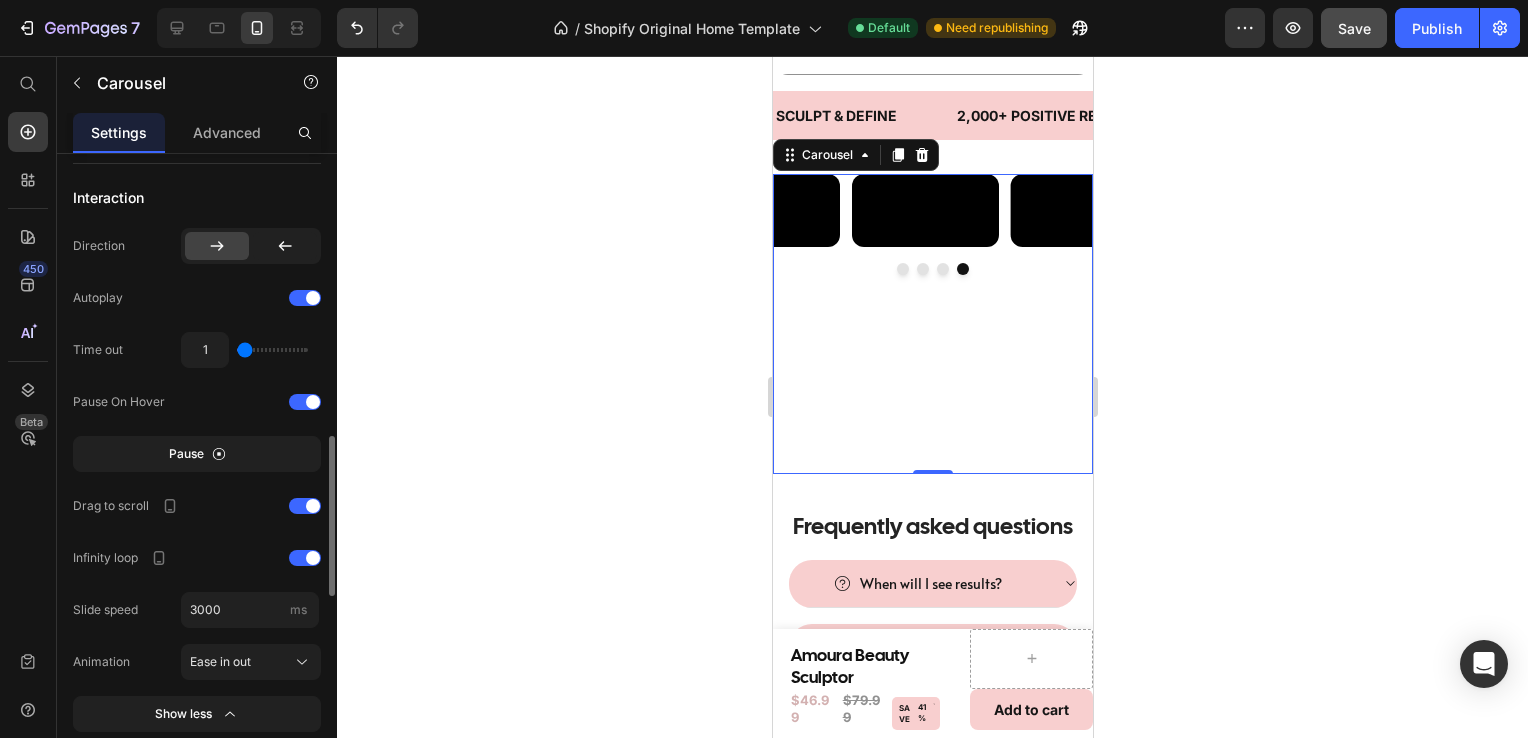 type on "1.1" 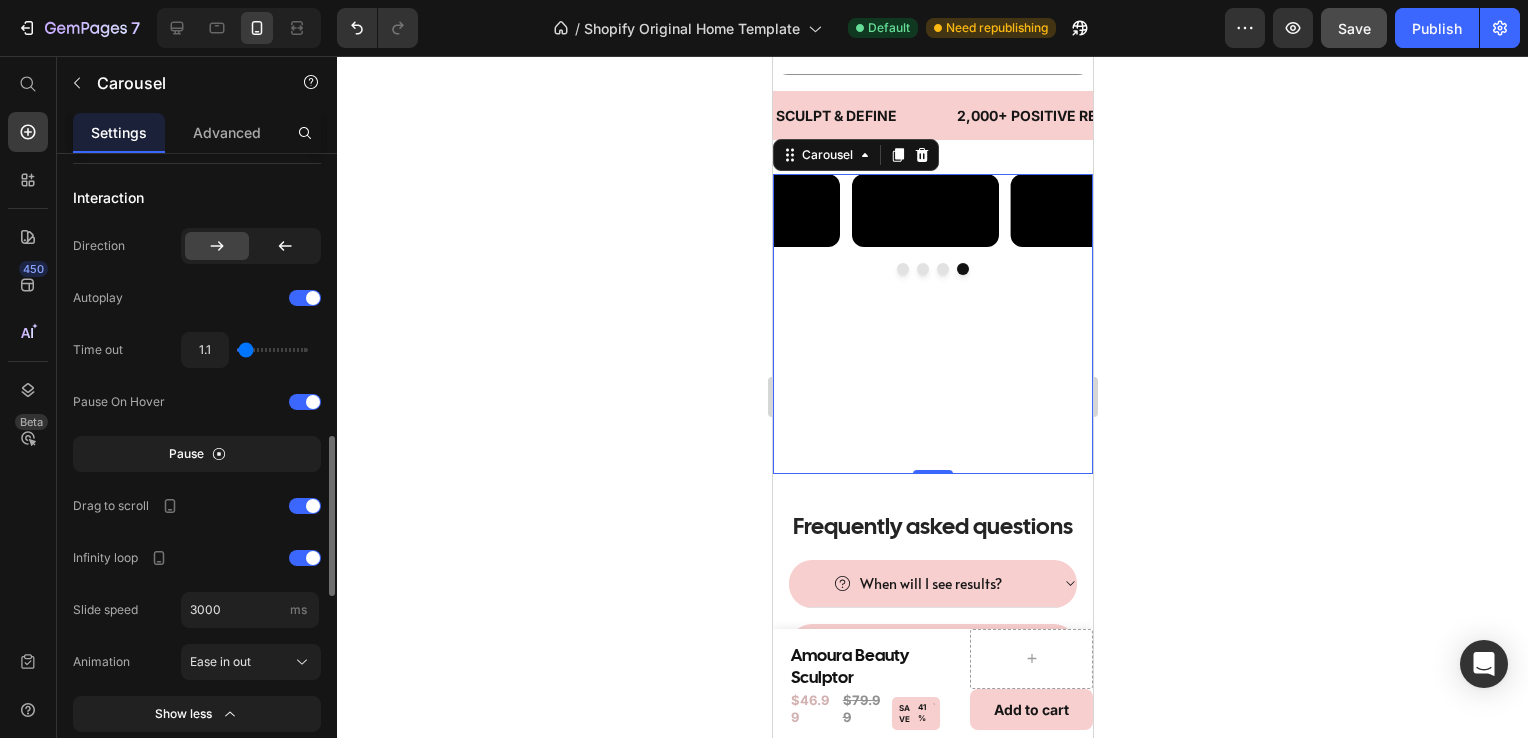 type on "1.1" 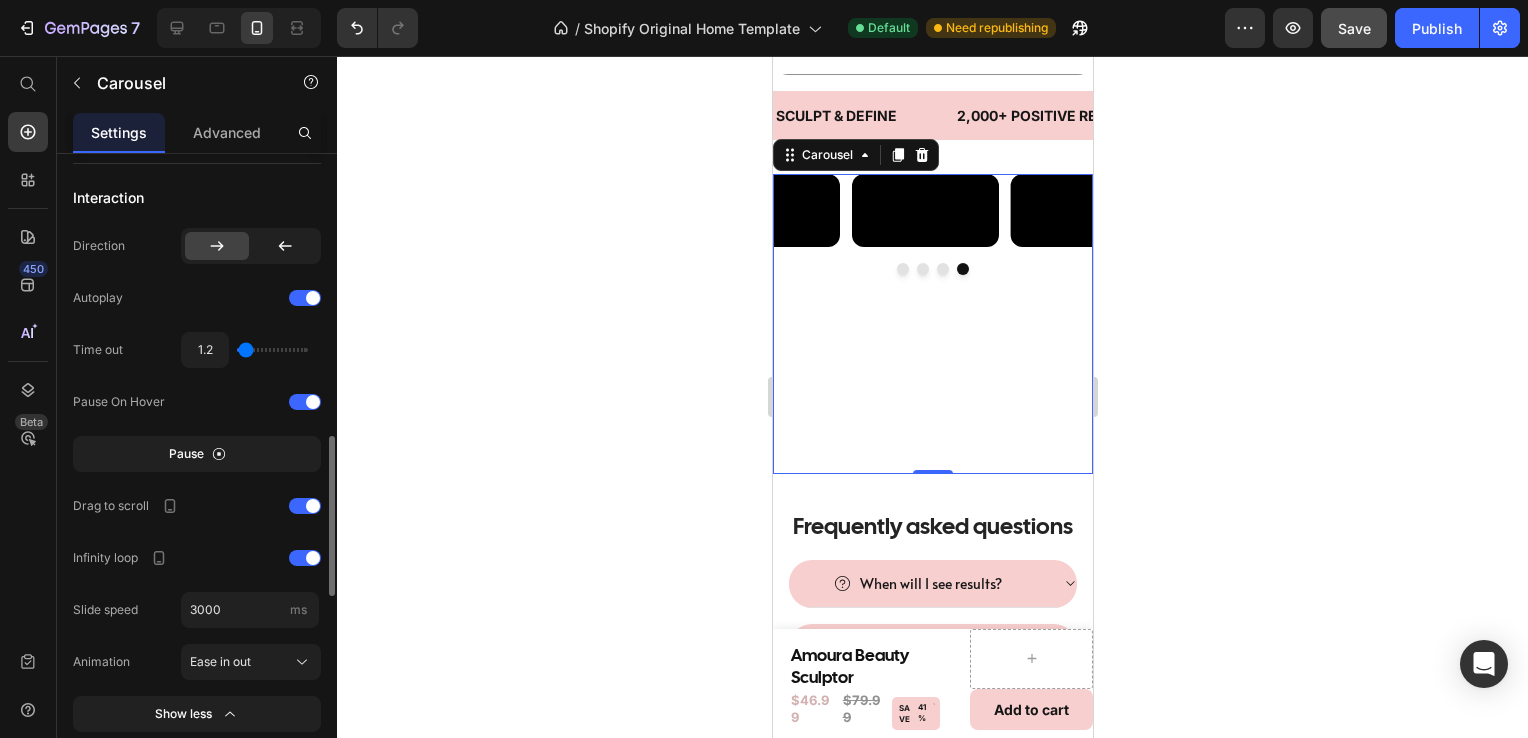 type on "1.4" 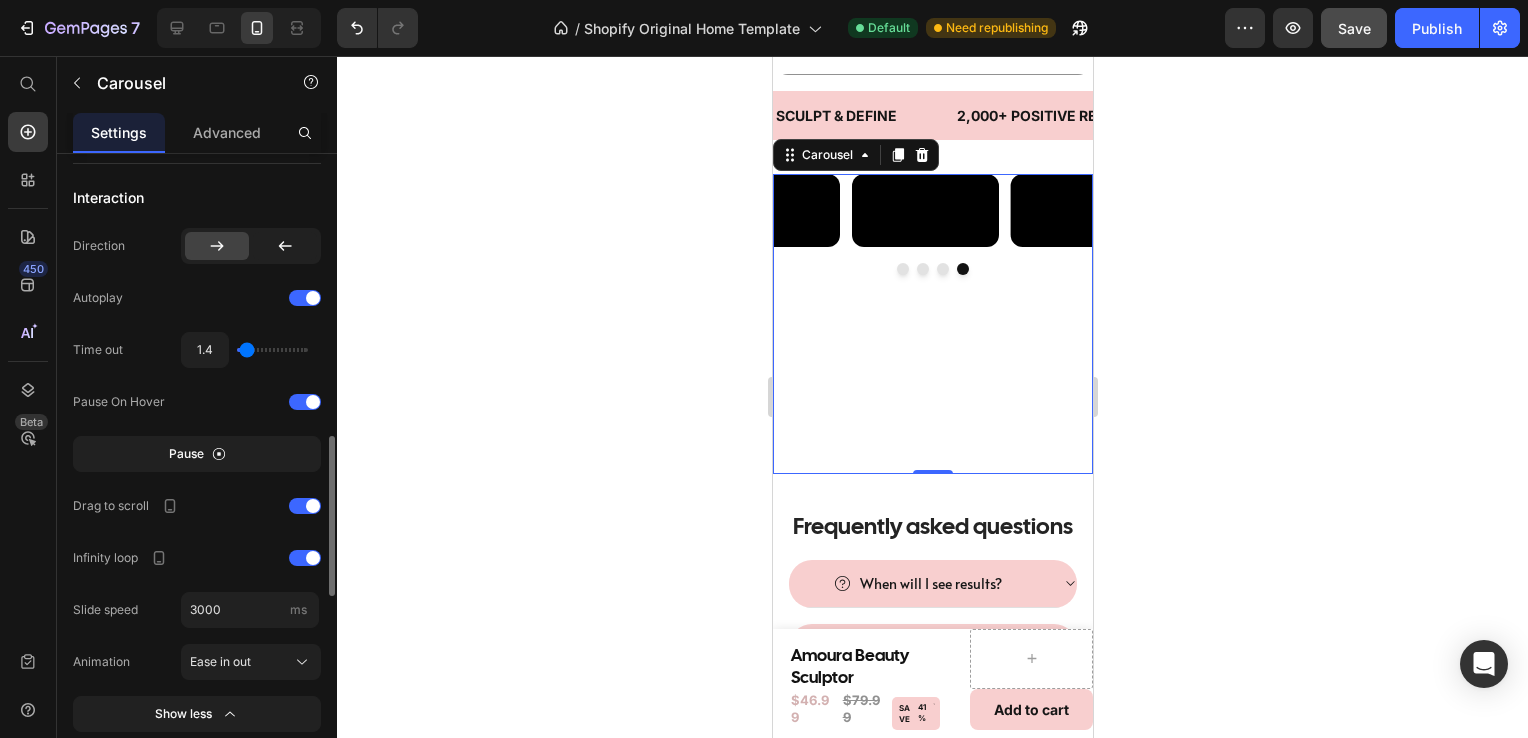 type on "1.5" 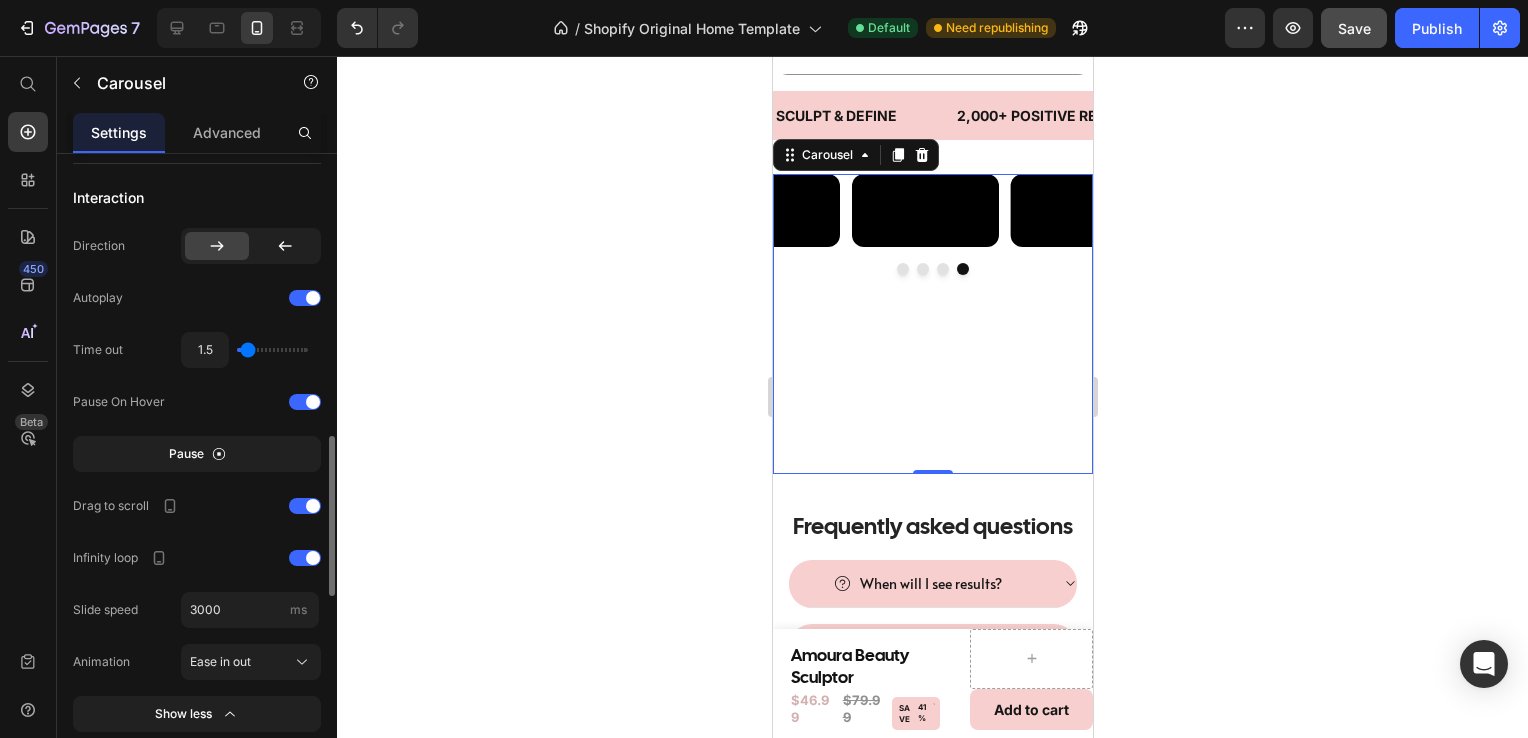 type on "1.6" 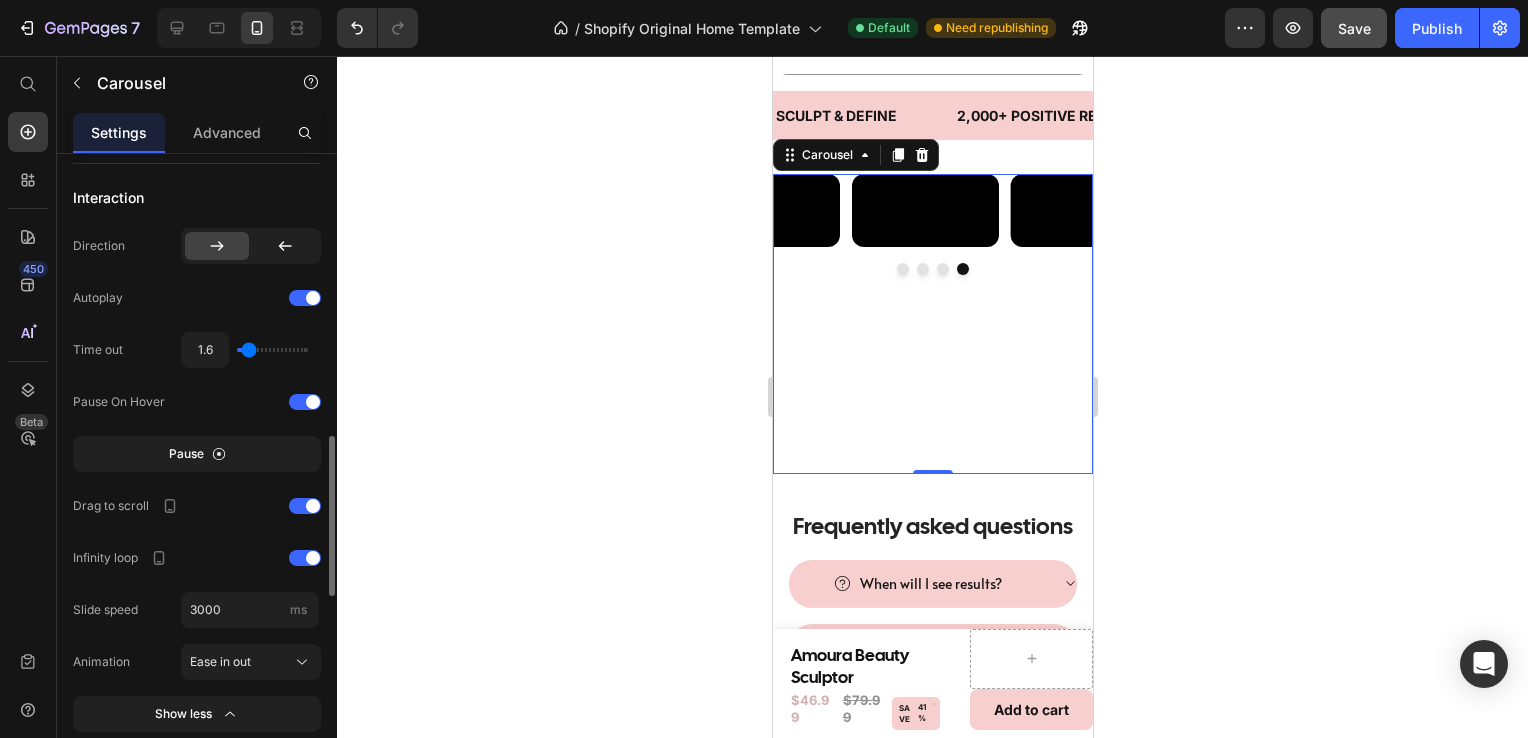 type on "1.8" 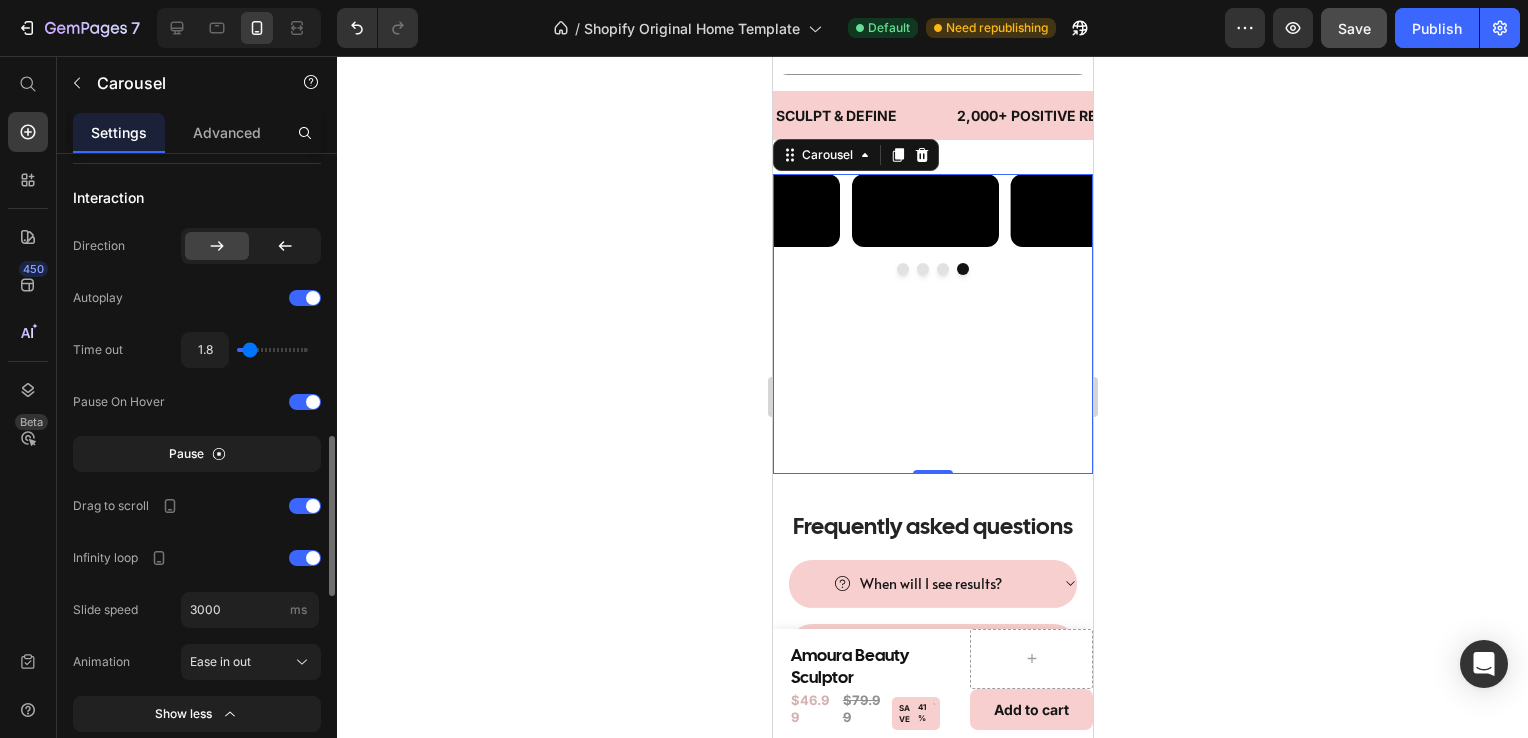 type on "2" 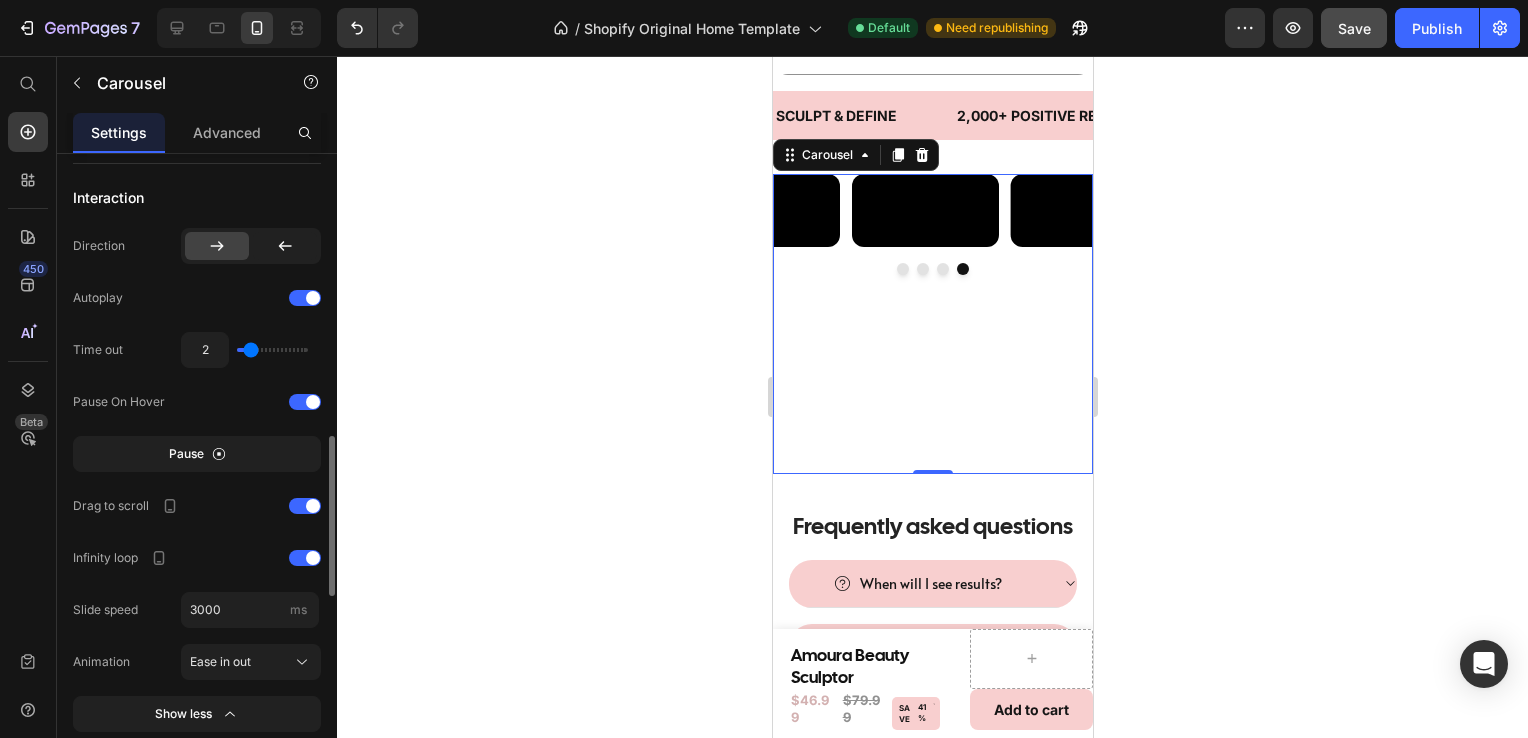 type on "2.3" 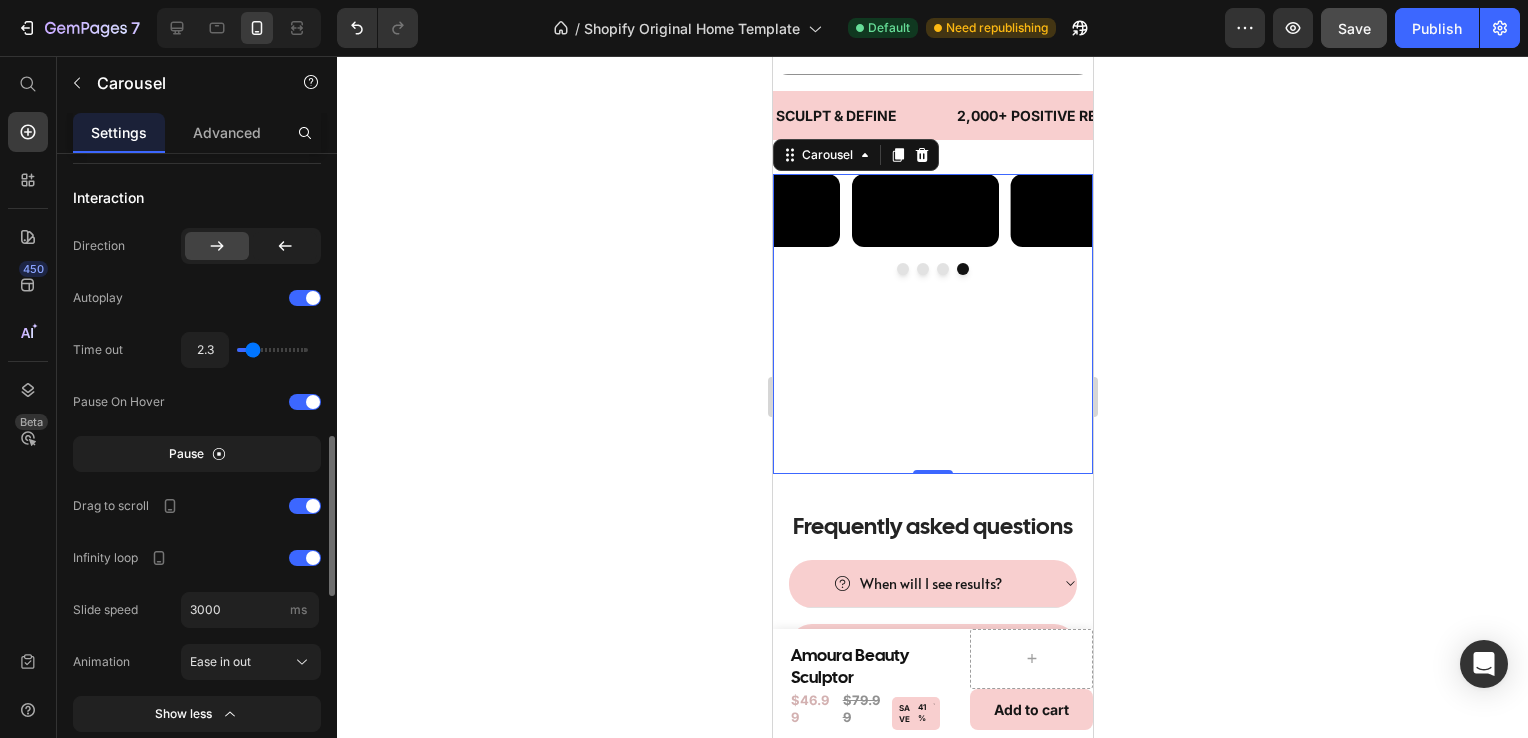 type on "2.4" 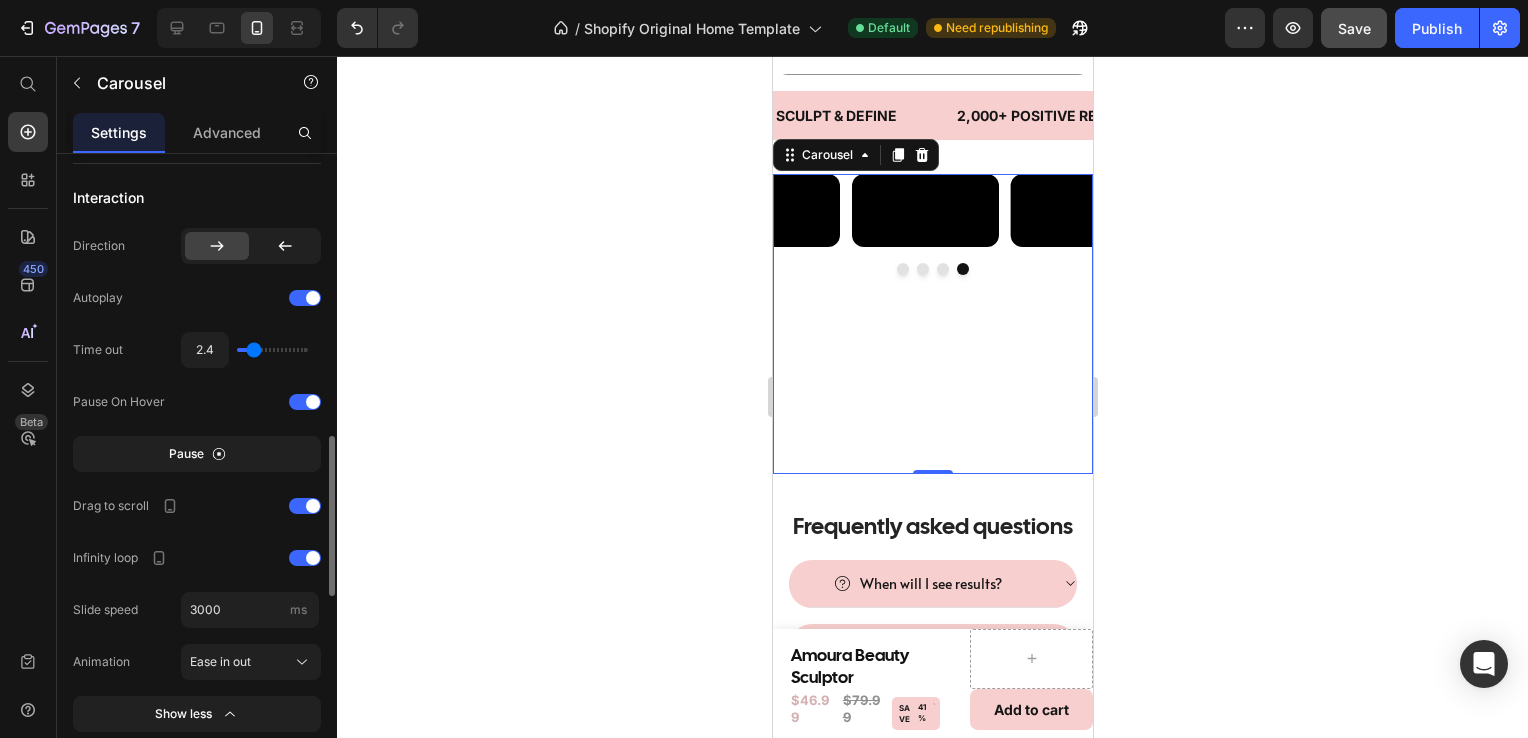 type on "2.5" 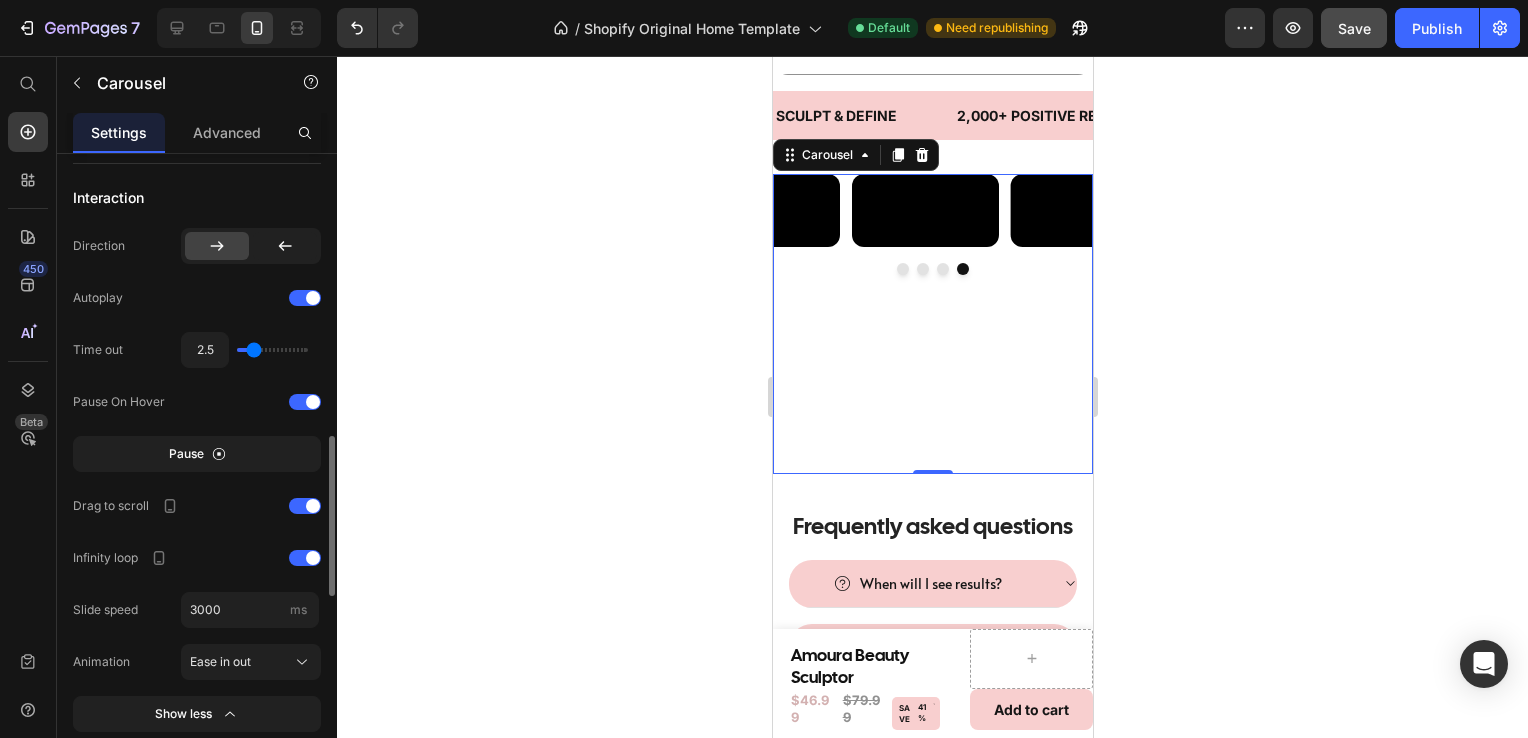 type on "2.7" 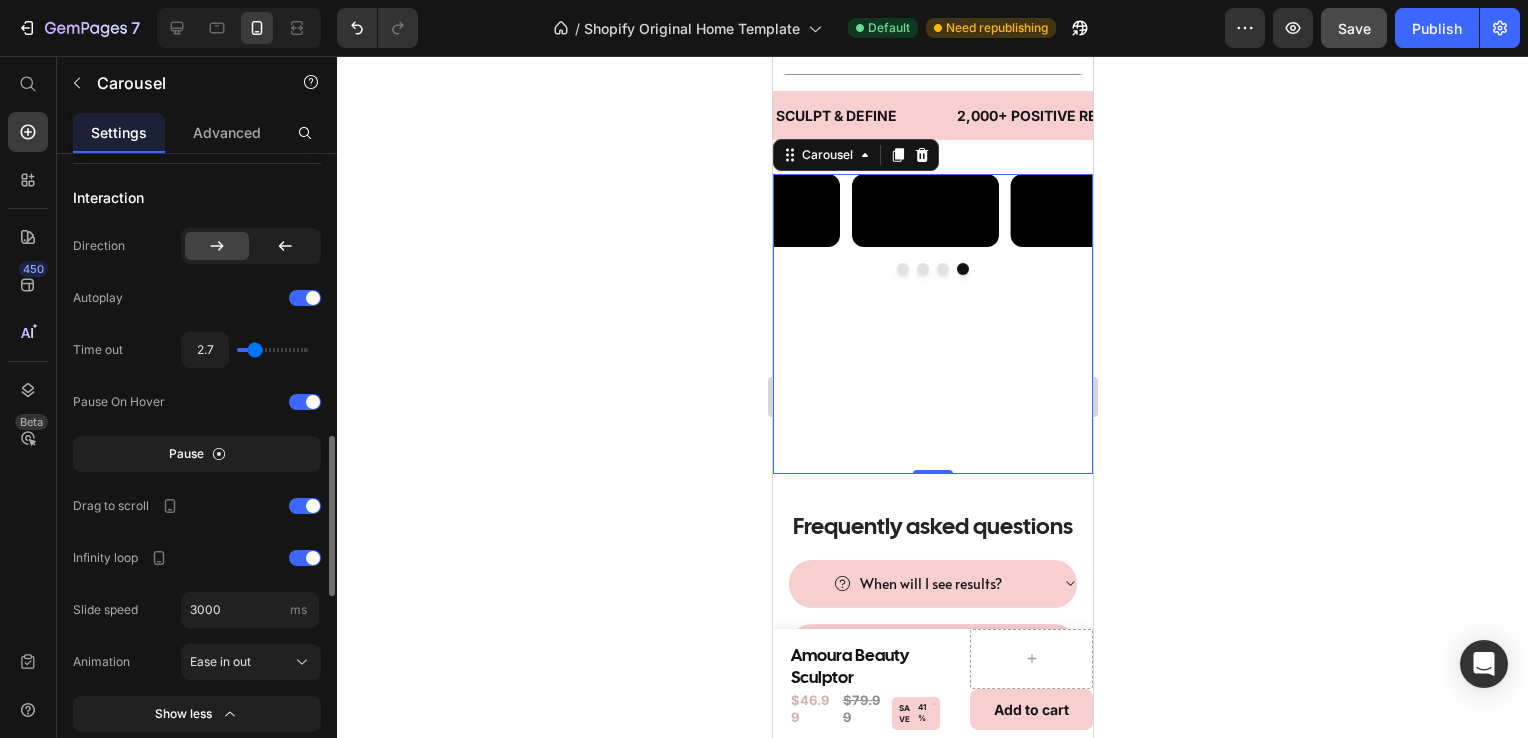 type on "2.8" 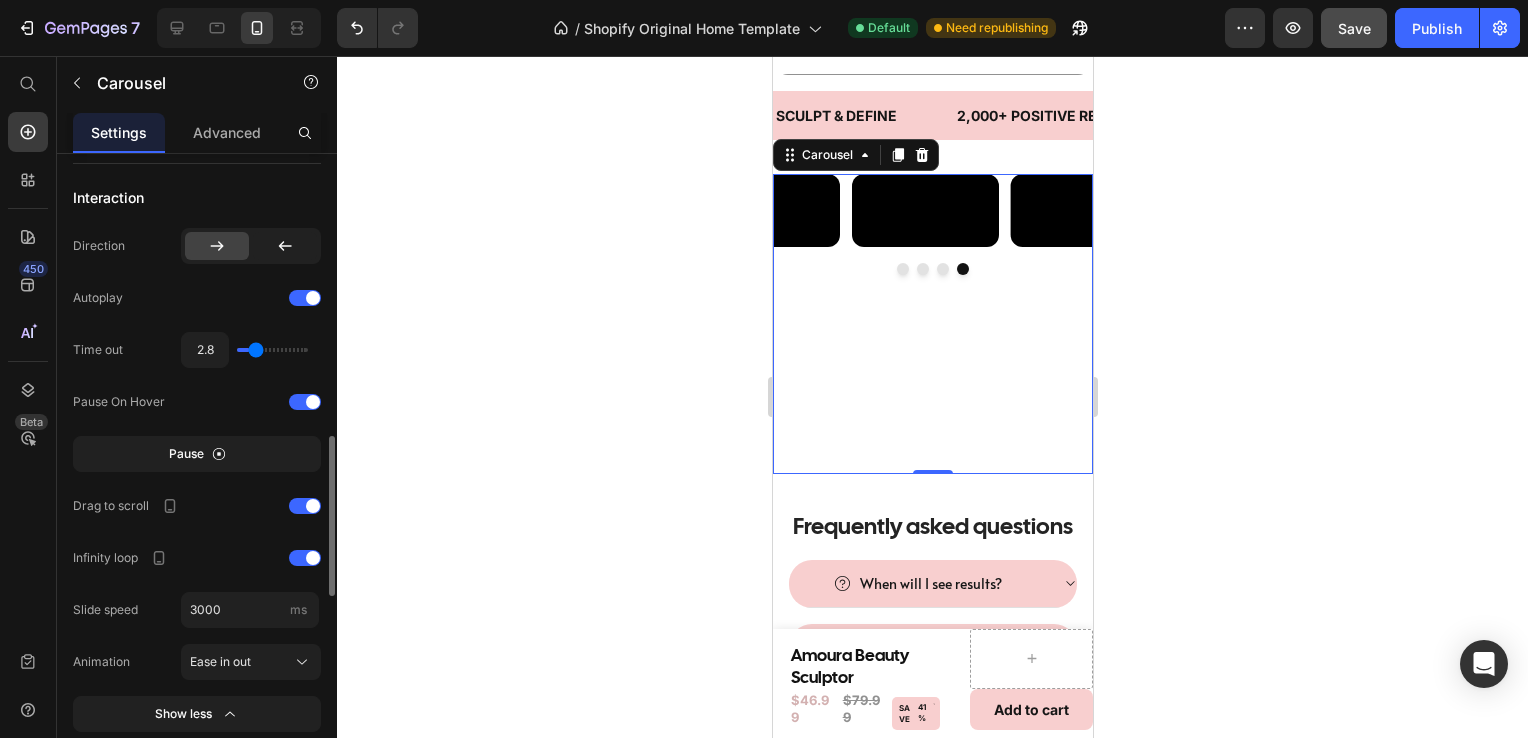 type on "2.9" 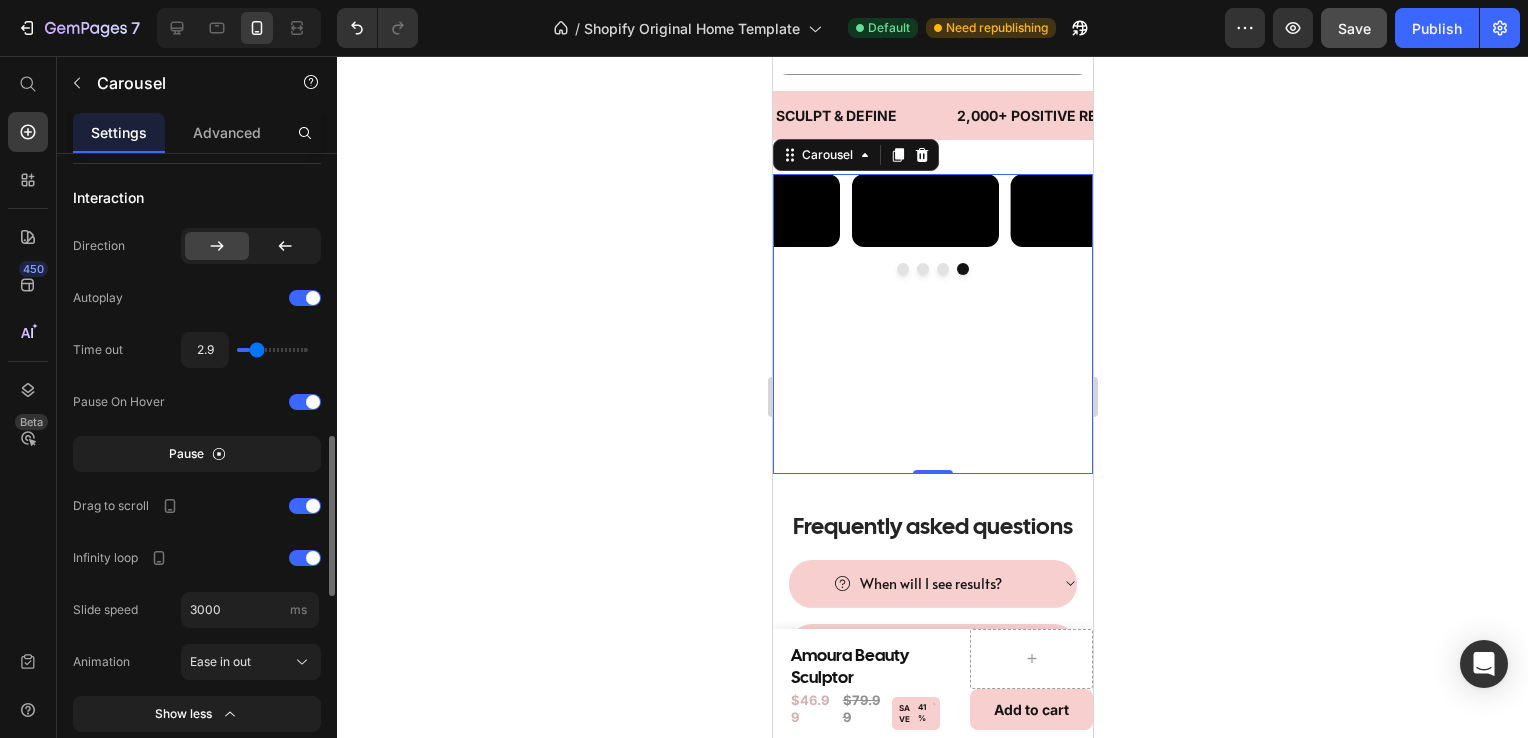 type on "3.1" 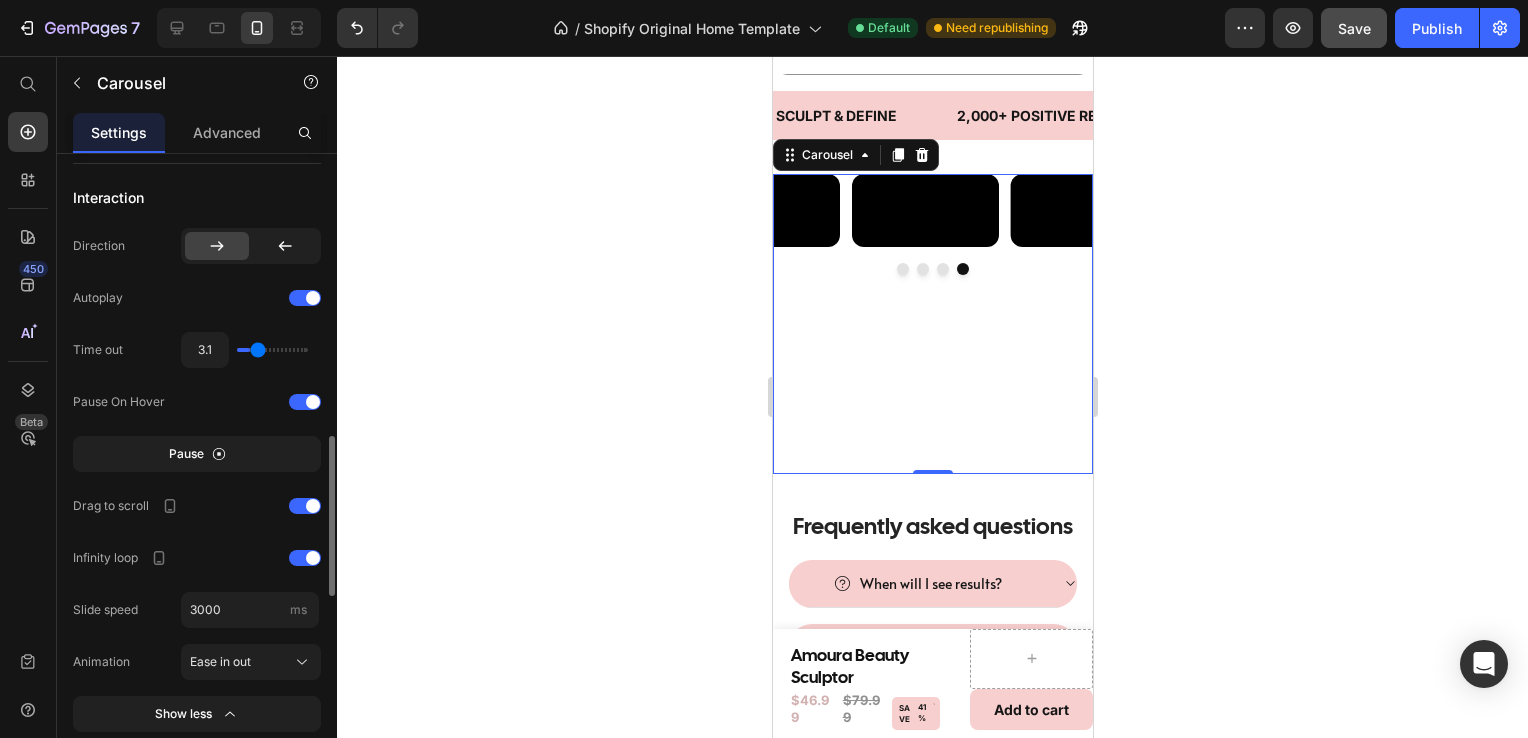type on "3.2" 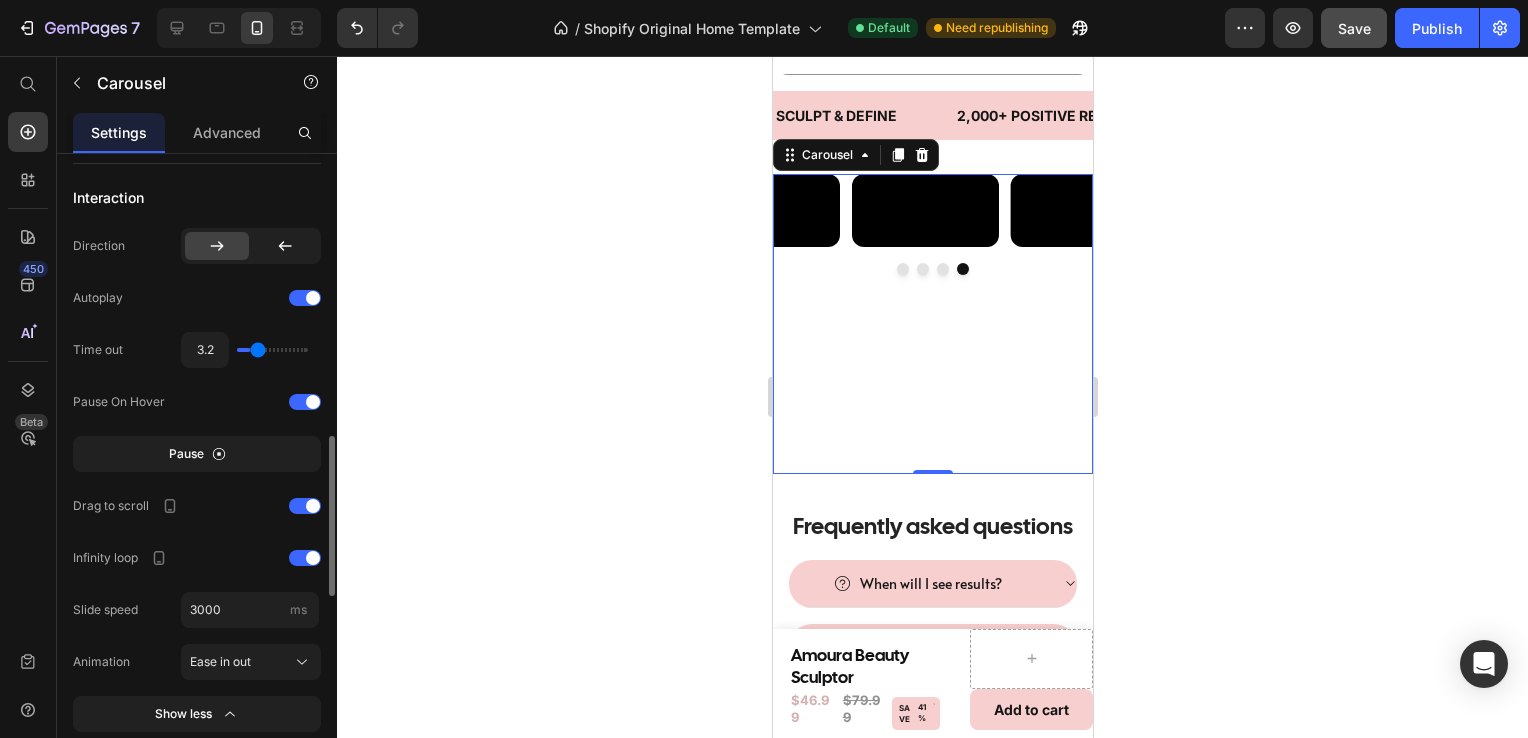 type on "3.3" 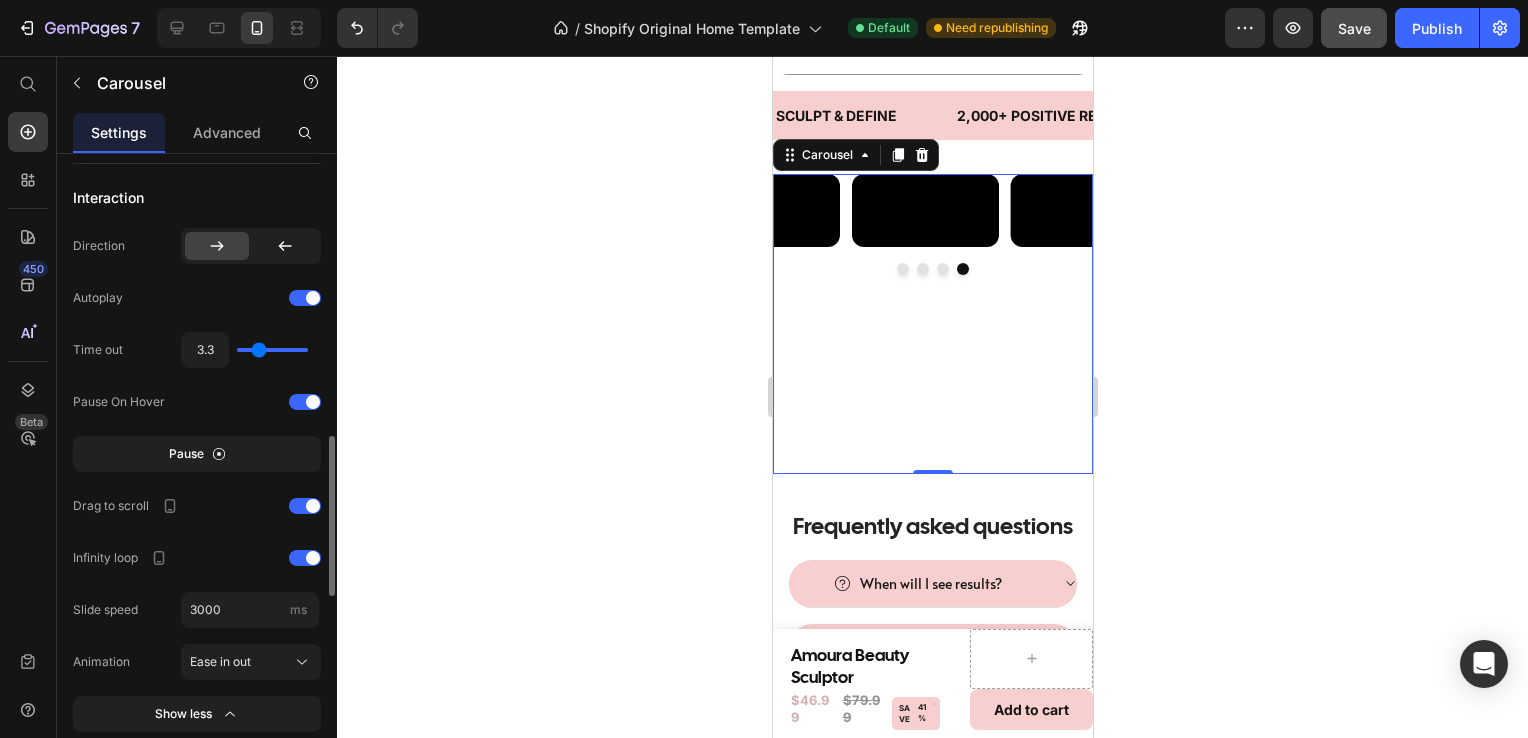 type on "3.5" 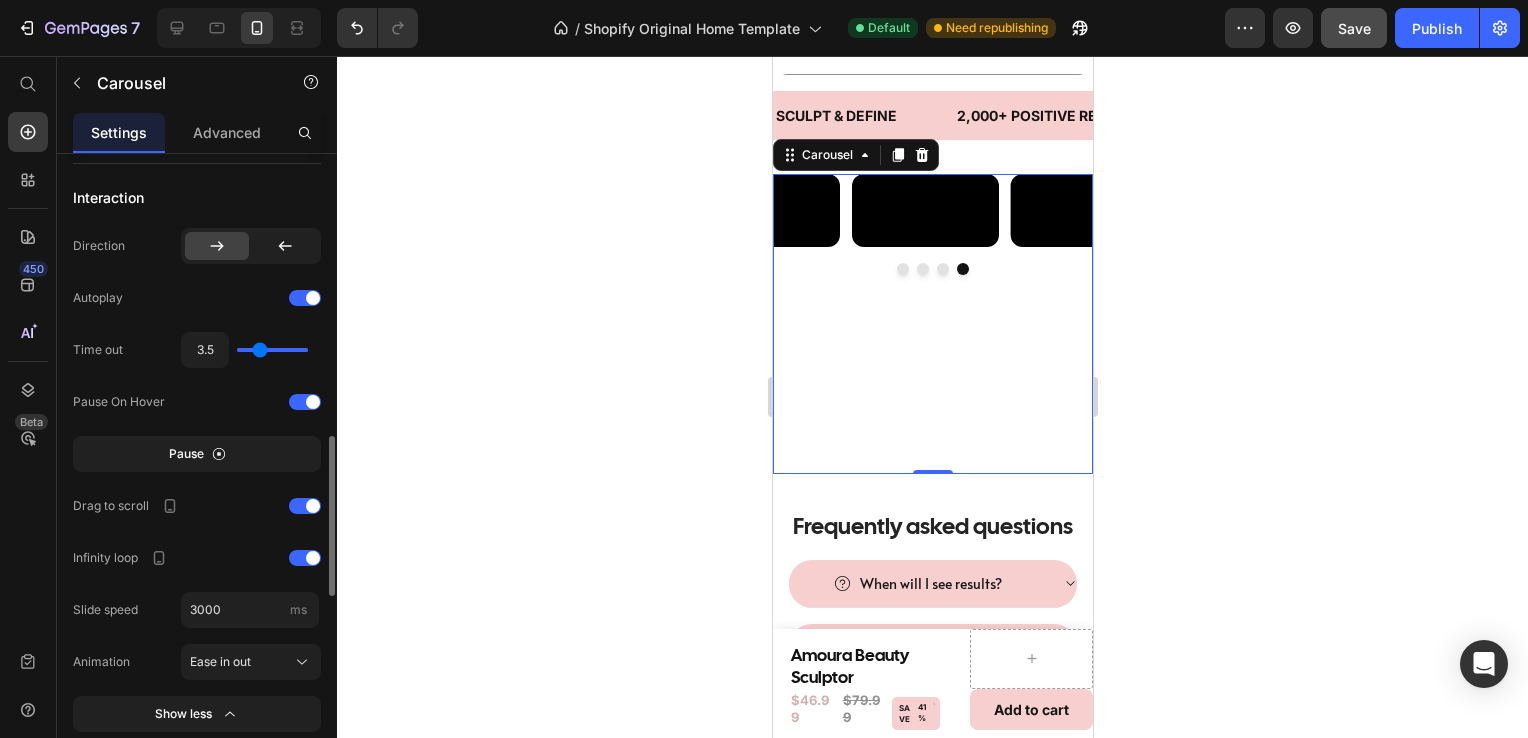 type on "3.6" 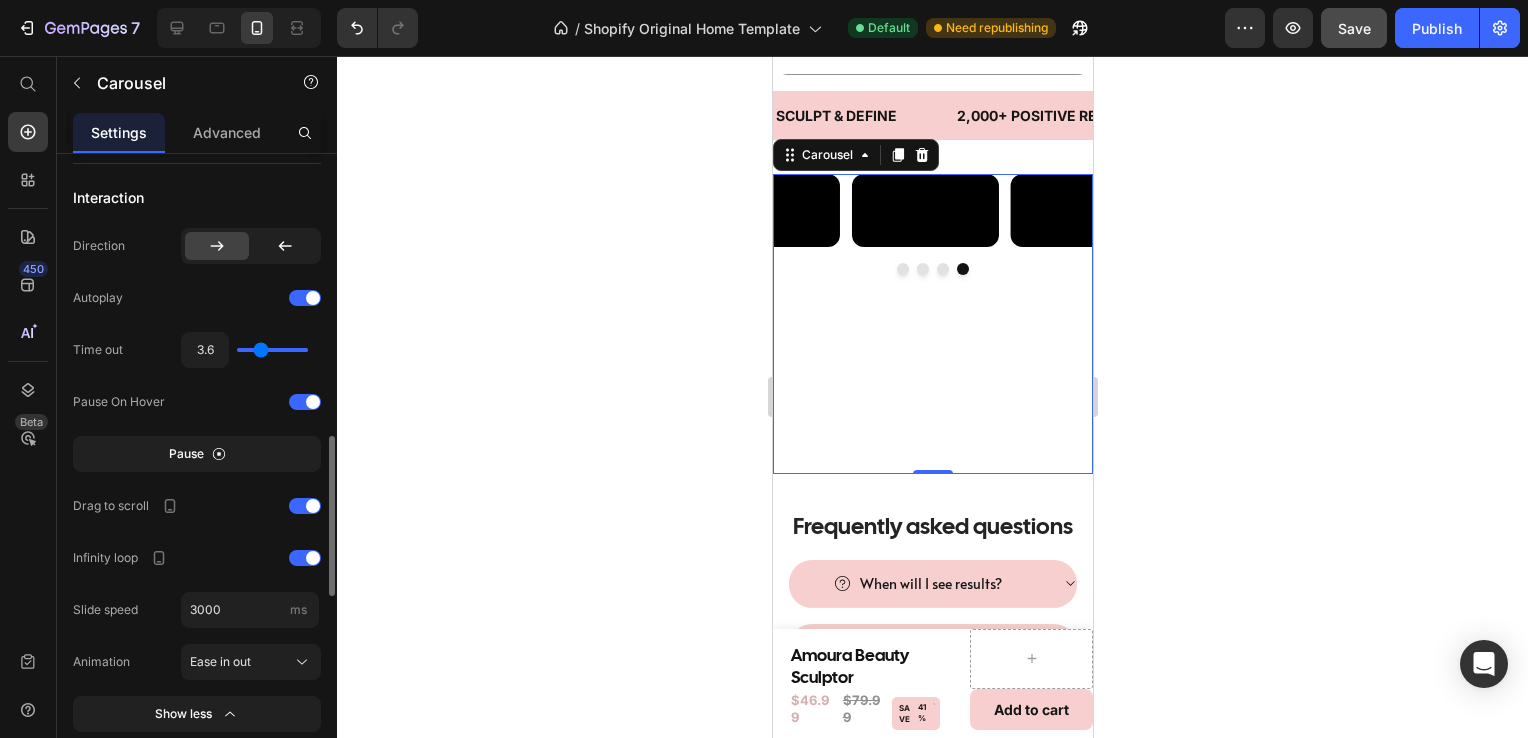 type on "3.7" 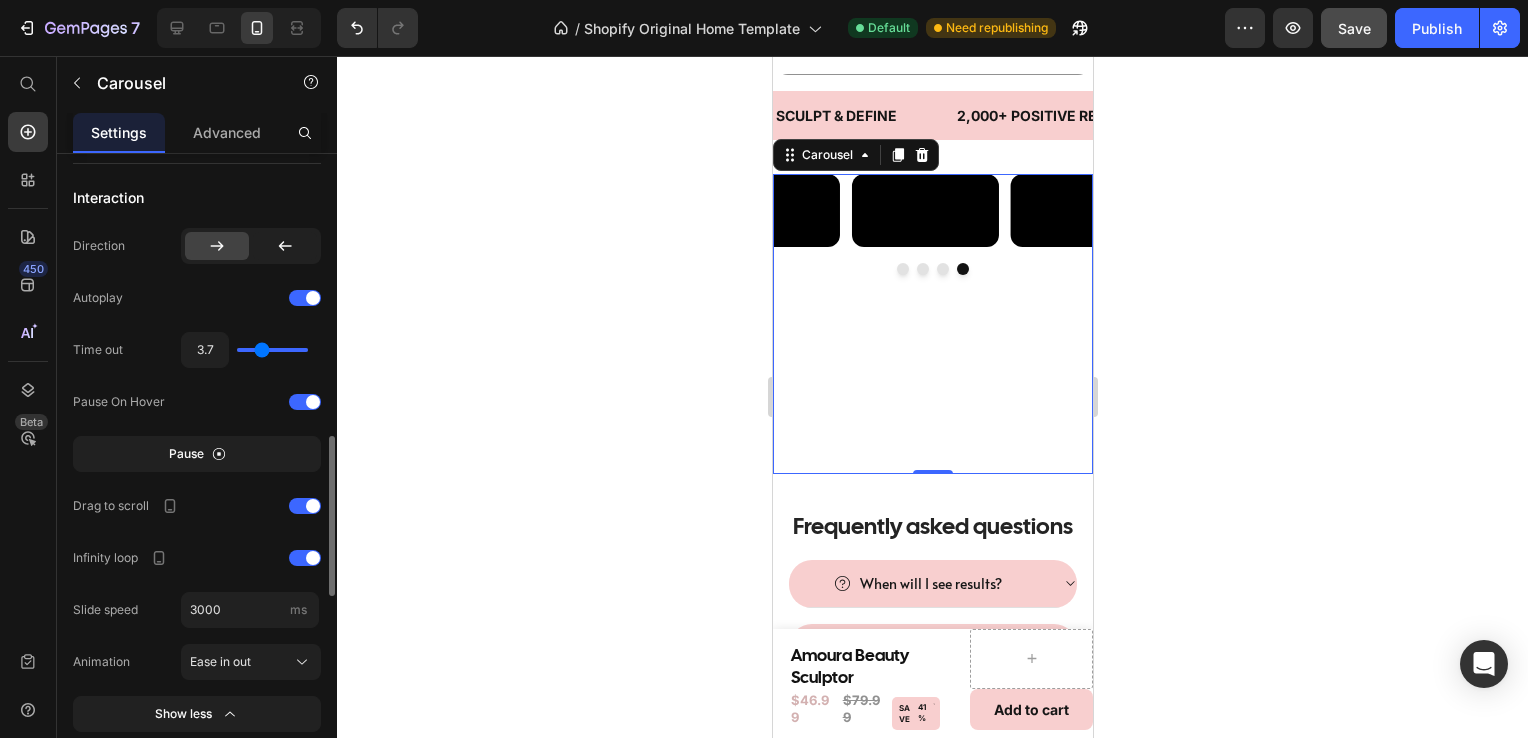 drag, startPoint x: 245, startPoint y: 339, endPoint x: 261, endPoint y: 334, distance: 16.763054 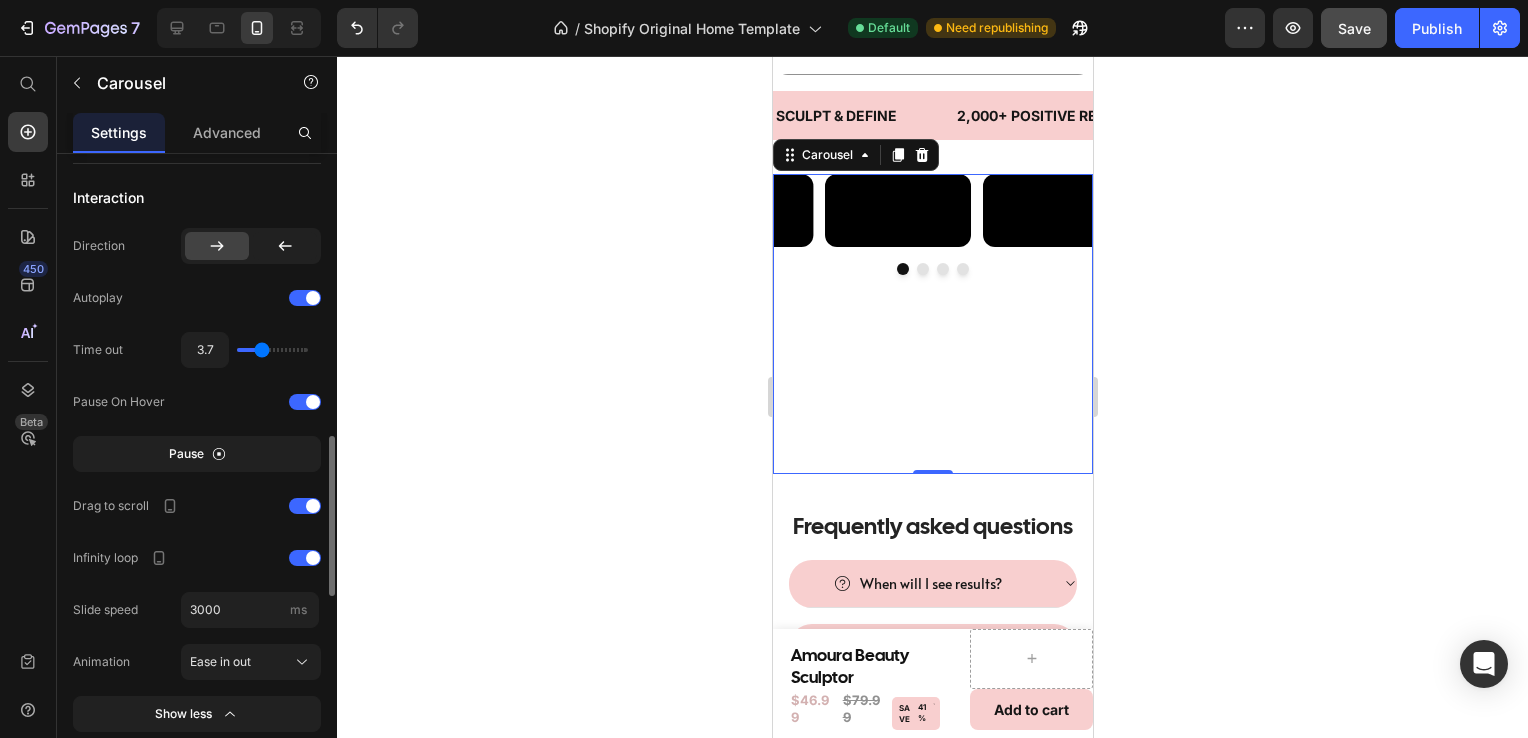 type on "2.7" 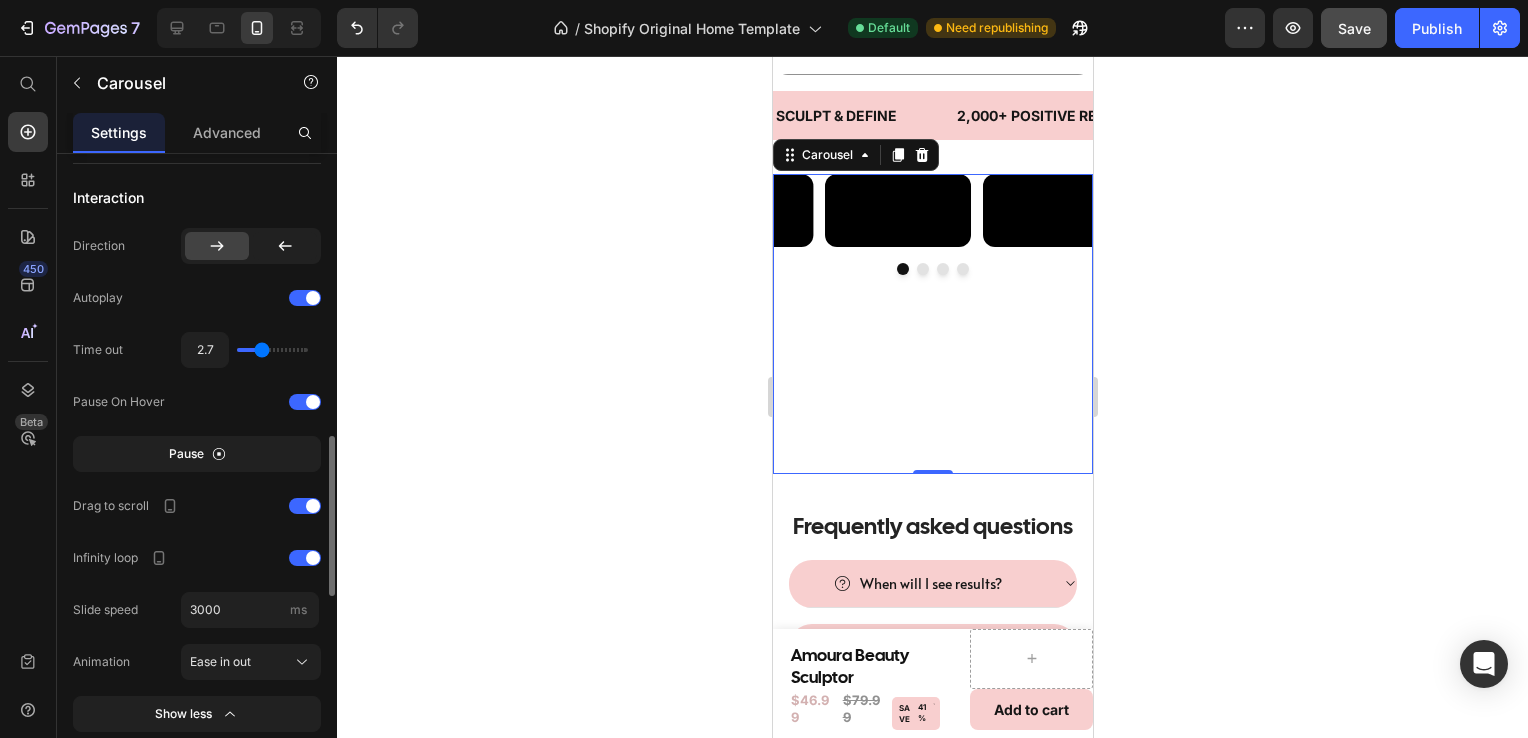 type on "2.7" 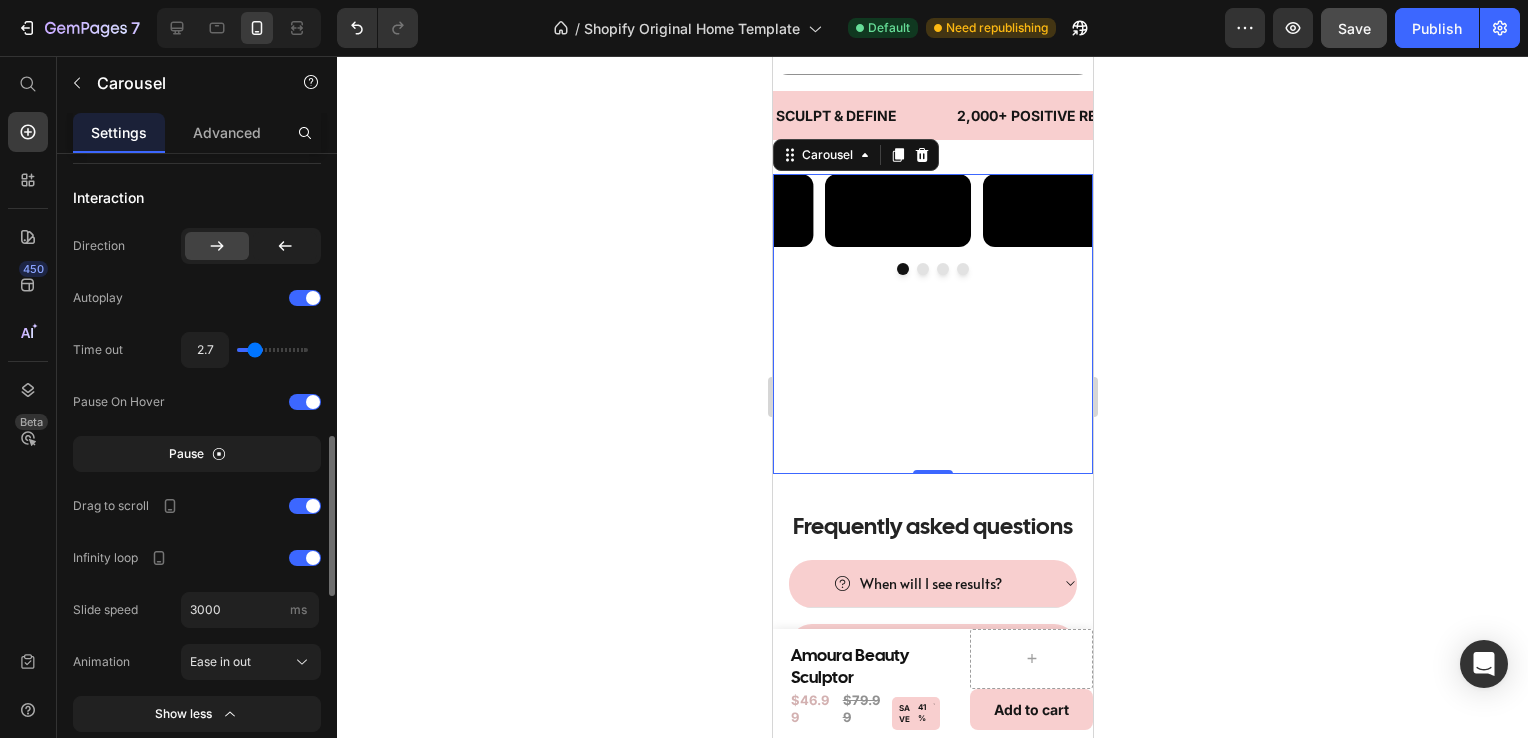 type on "2" 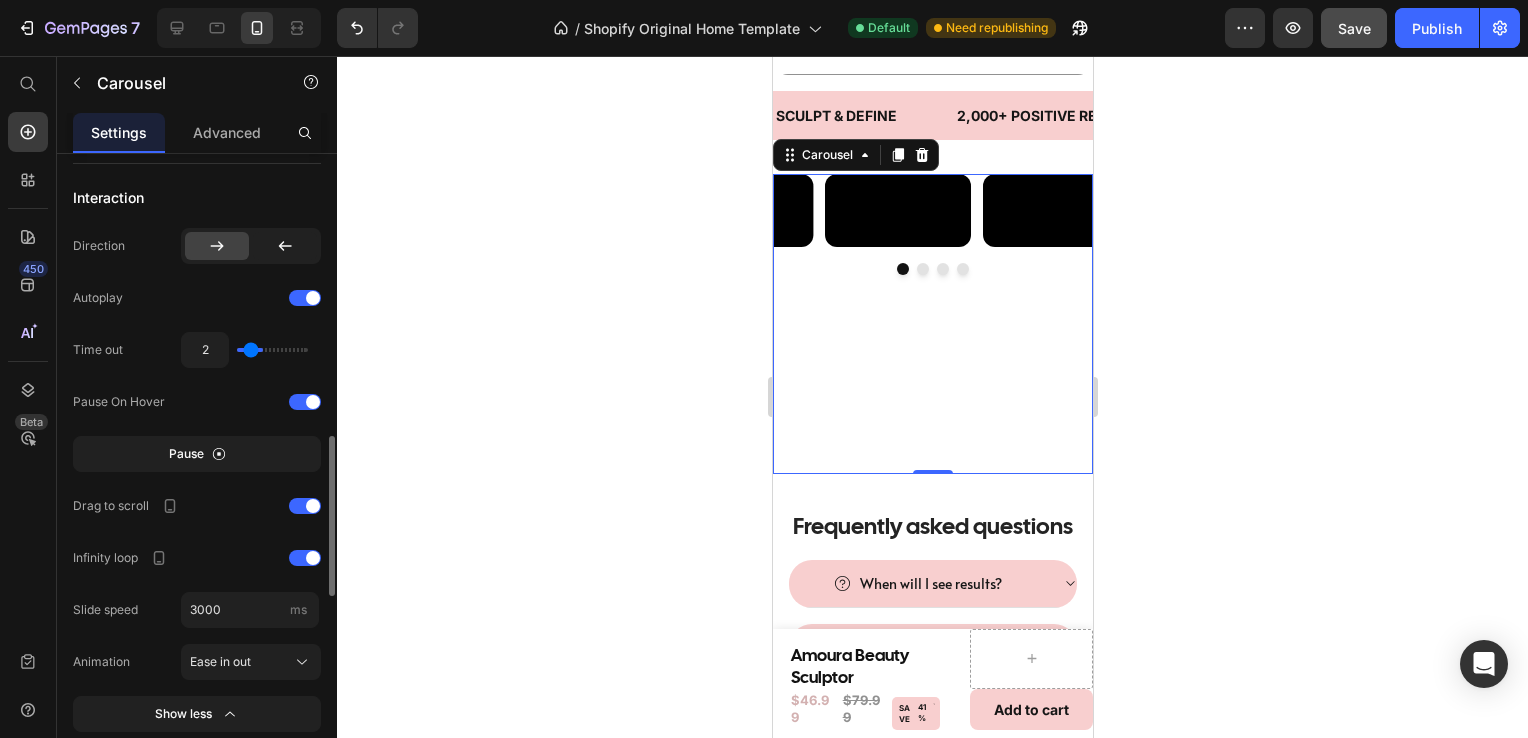 type on "1.8" 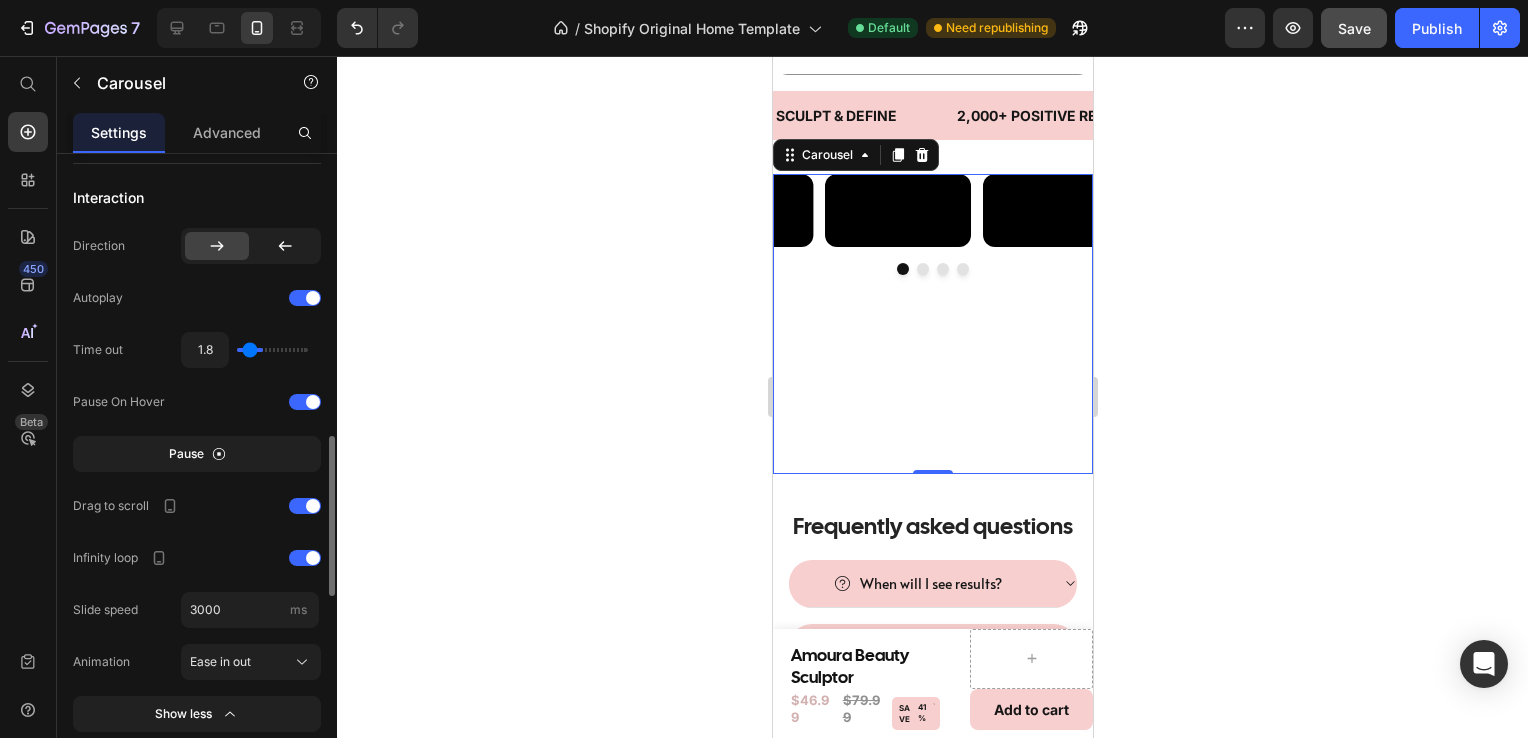 type on "1.4" 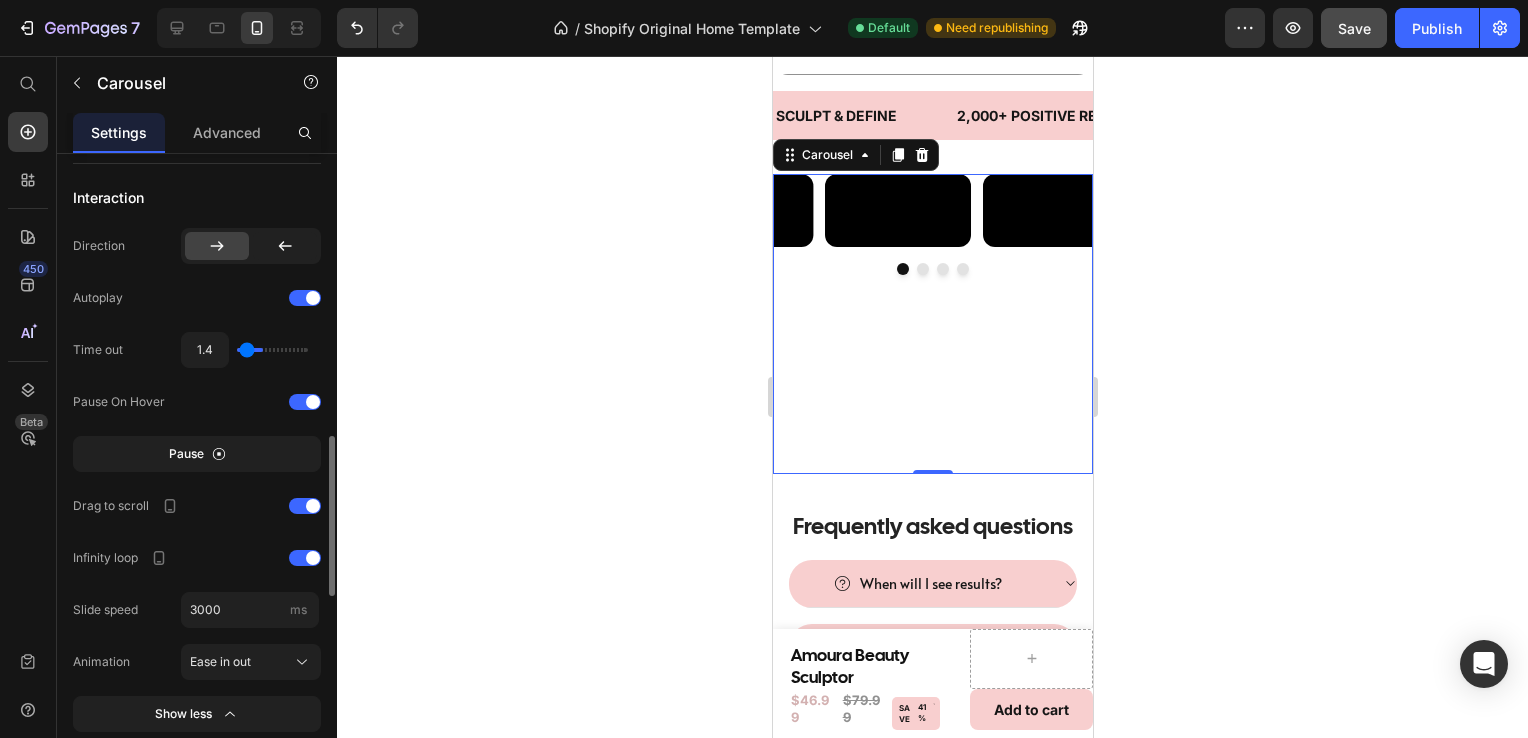 type on "1.1" 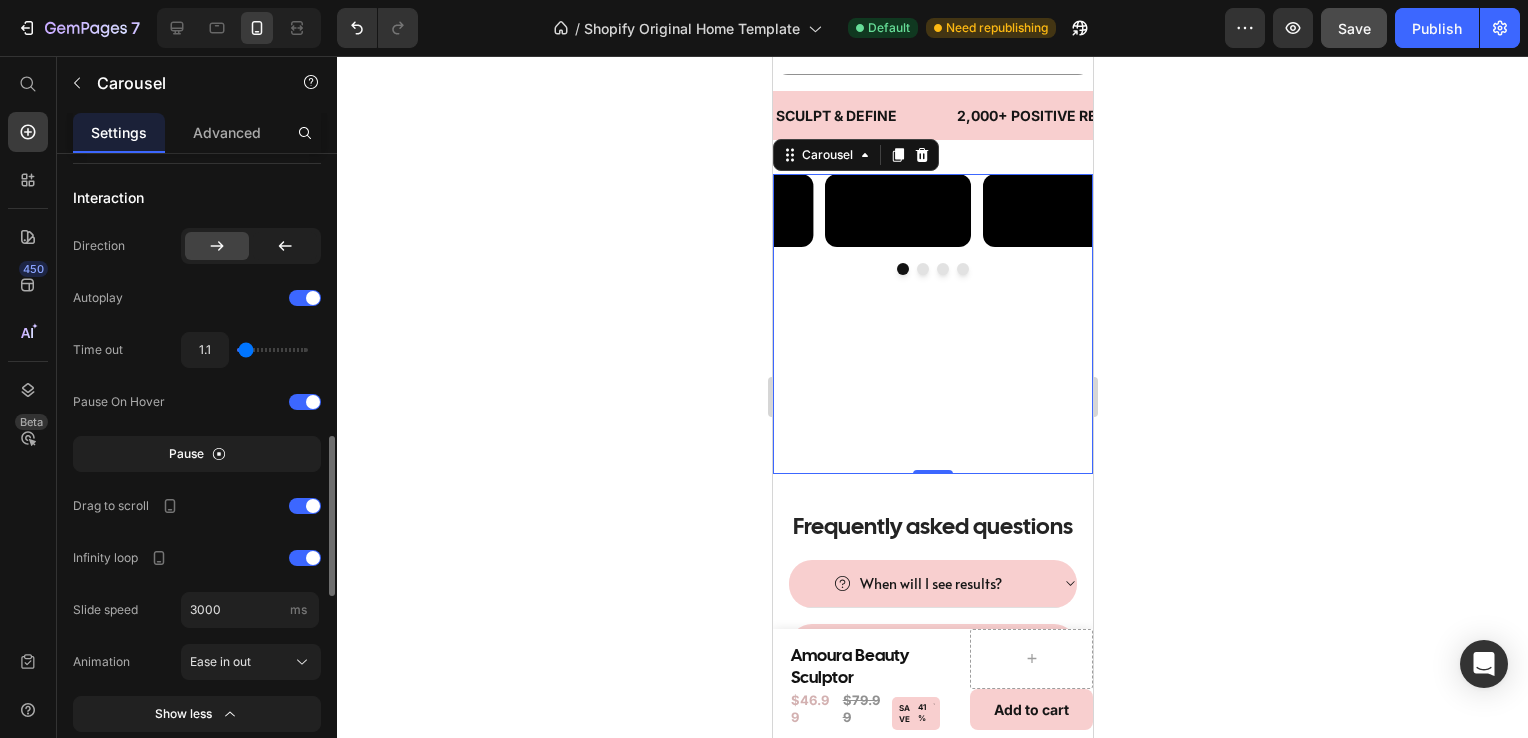 type on "1" 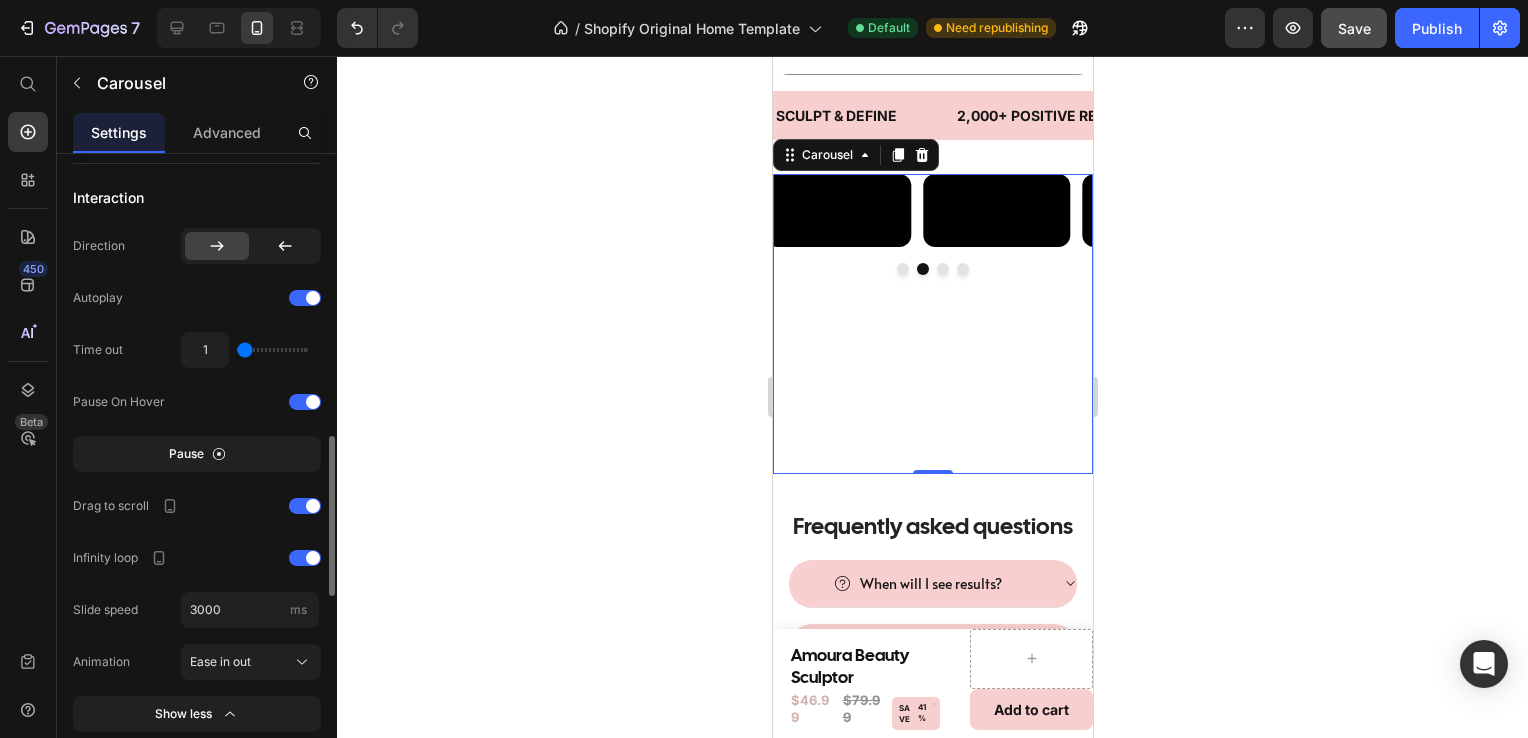 drag, startPoint x: 257, startPoint y: 346, endPoint x: 217, endPoint y: 346, distance: 40 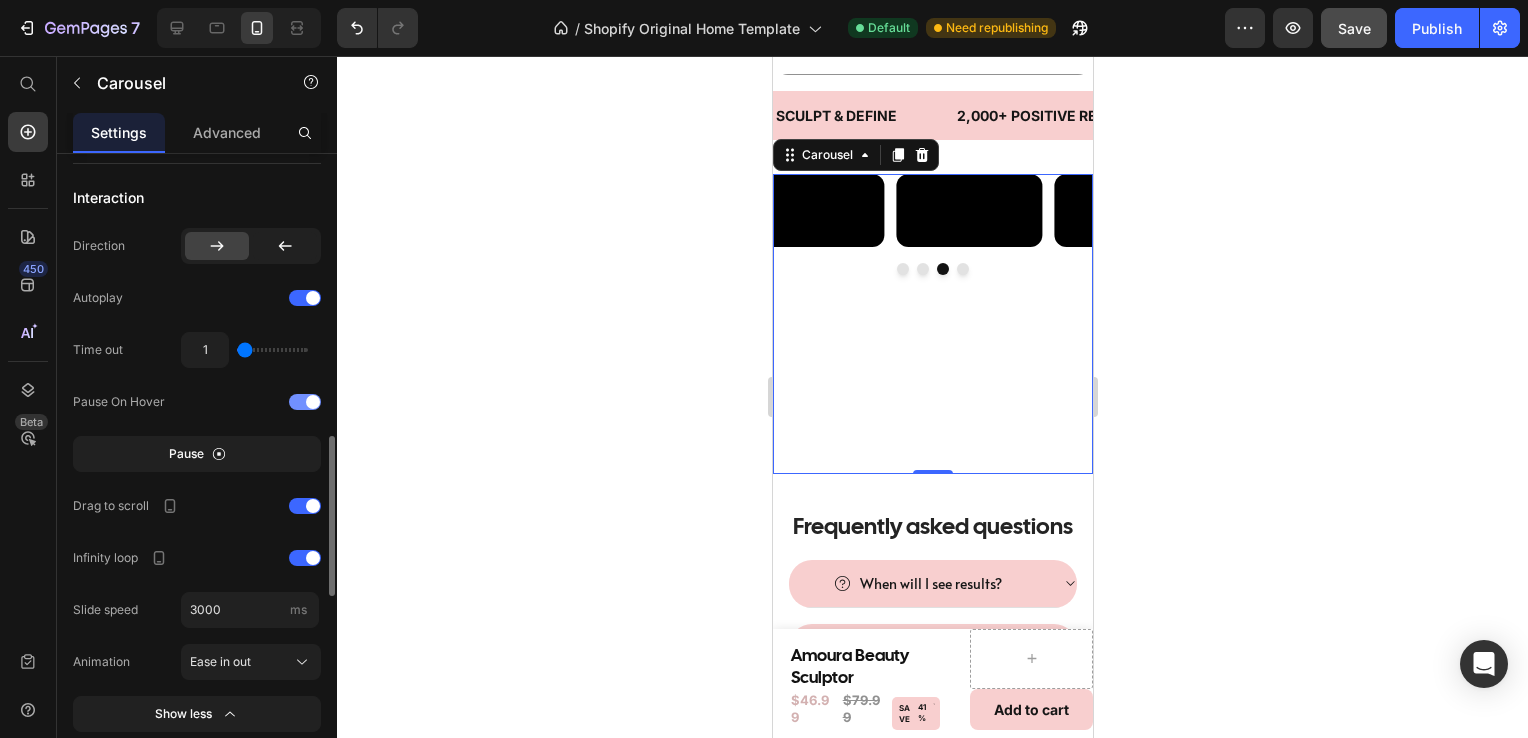 click at bounding box center [305, 402] 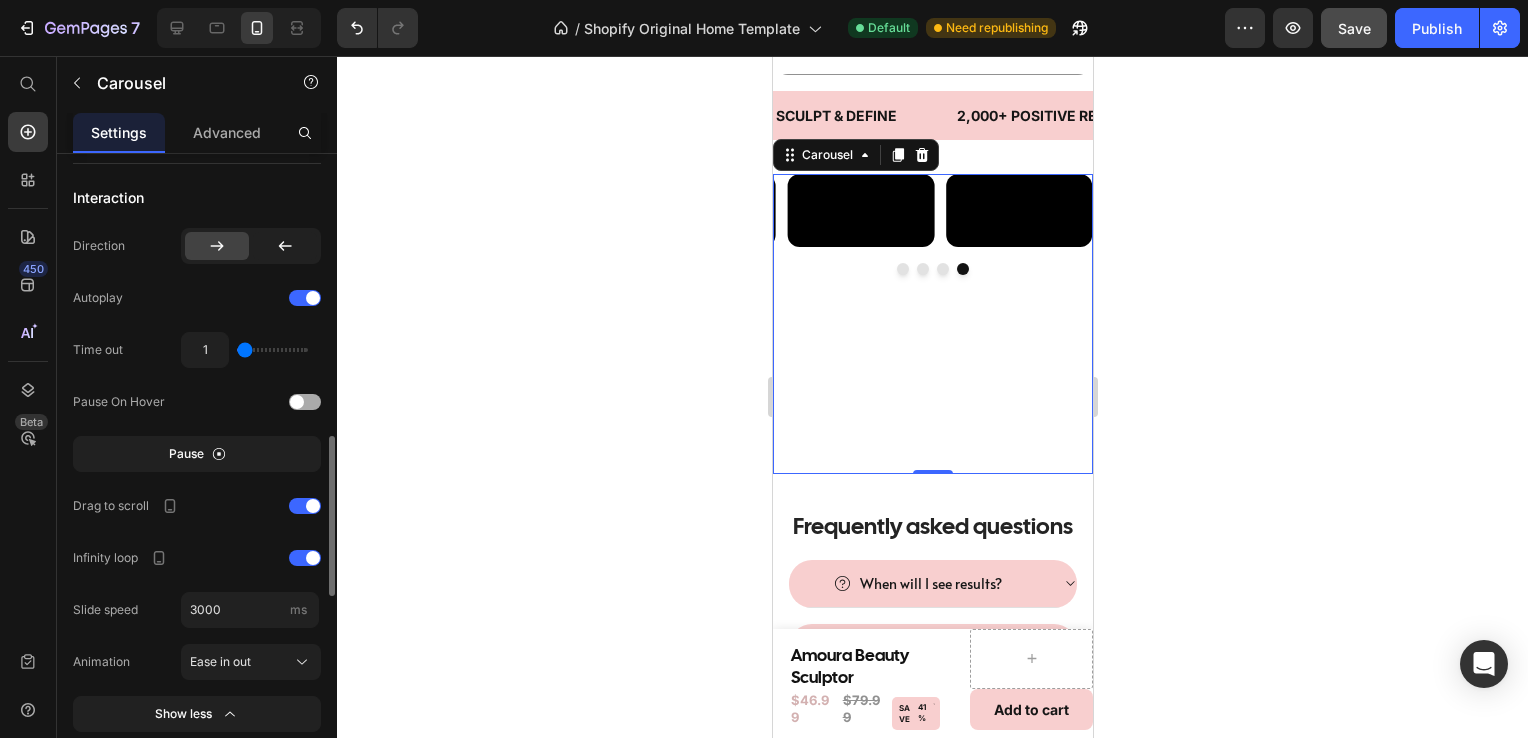 click at bounding box center [297, 402] 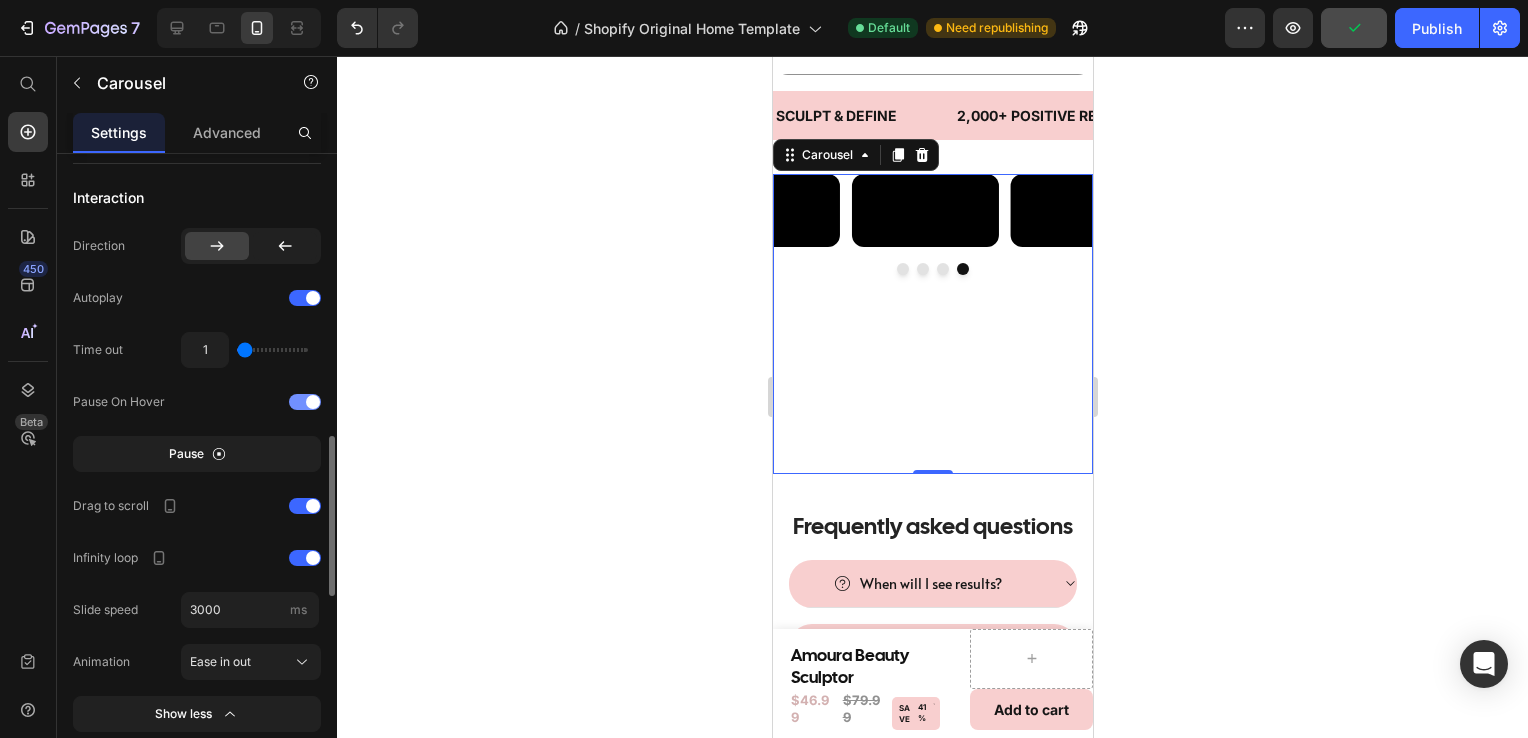 click at bounding box center [305, 402] 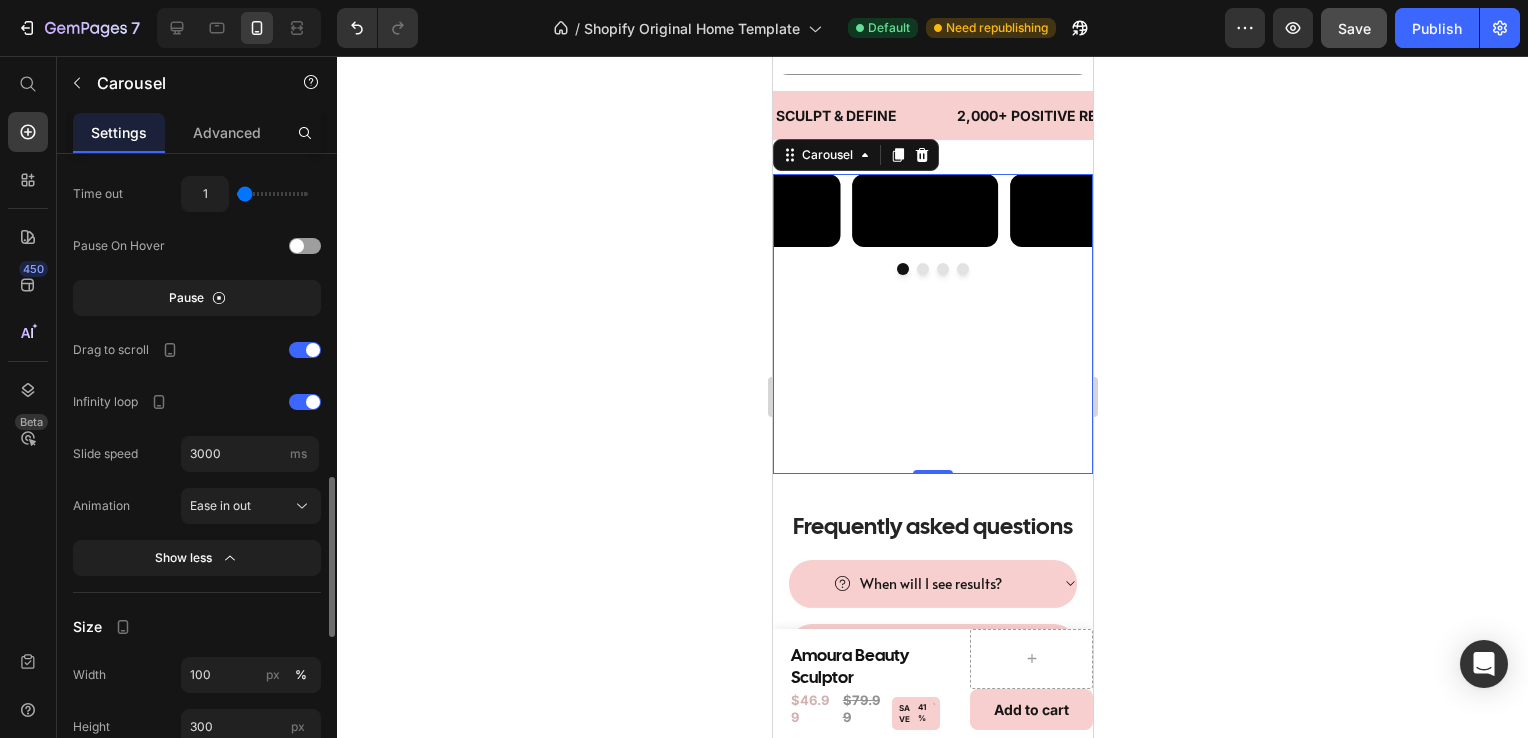 scroll, scrollTop: 1285, scrollLeft: 0, axis: vertical 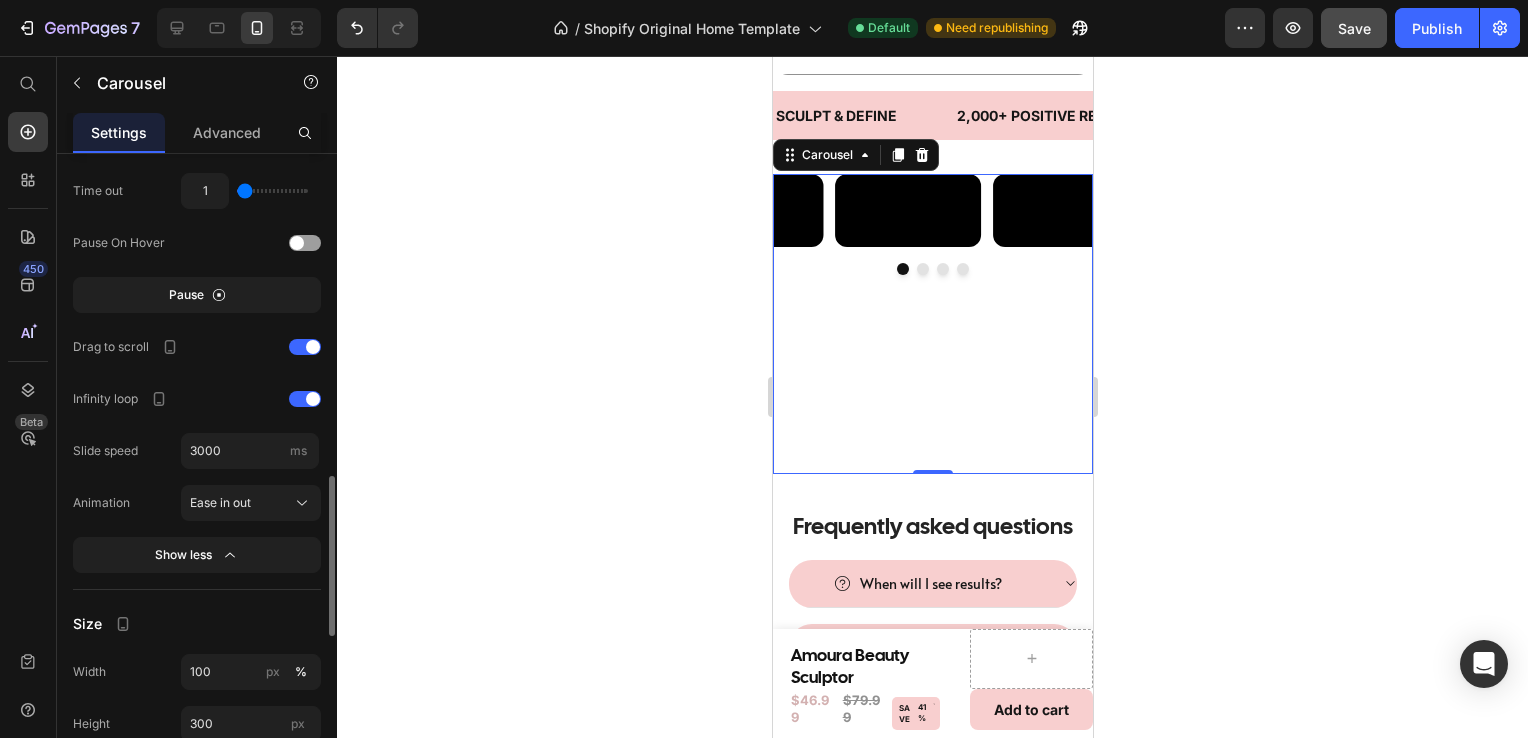 click on "Ease in out" at bounding box center (251, 503) 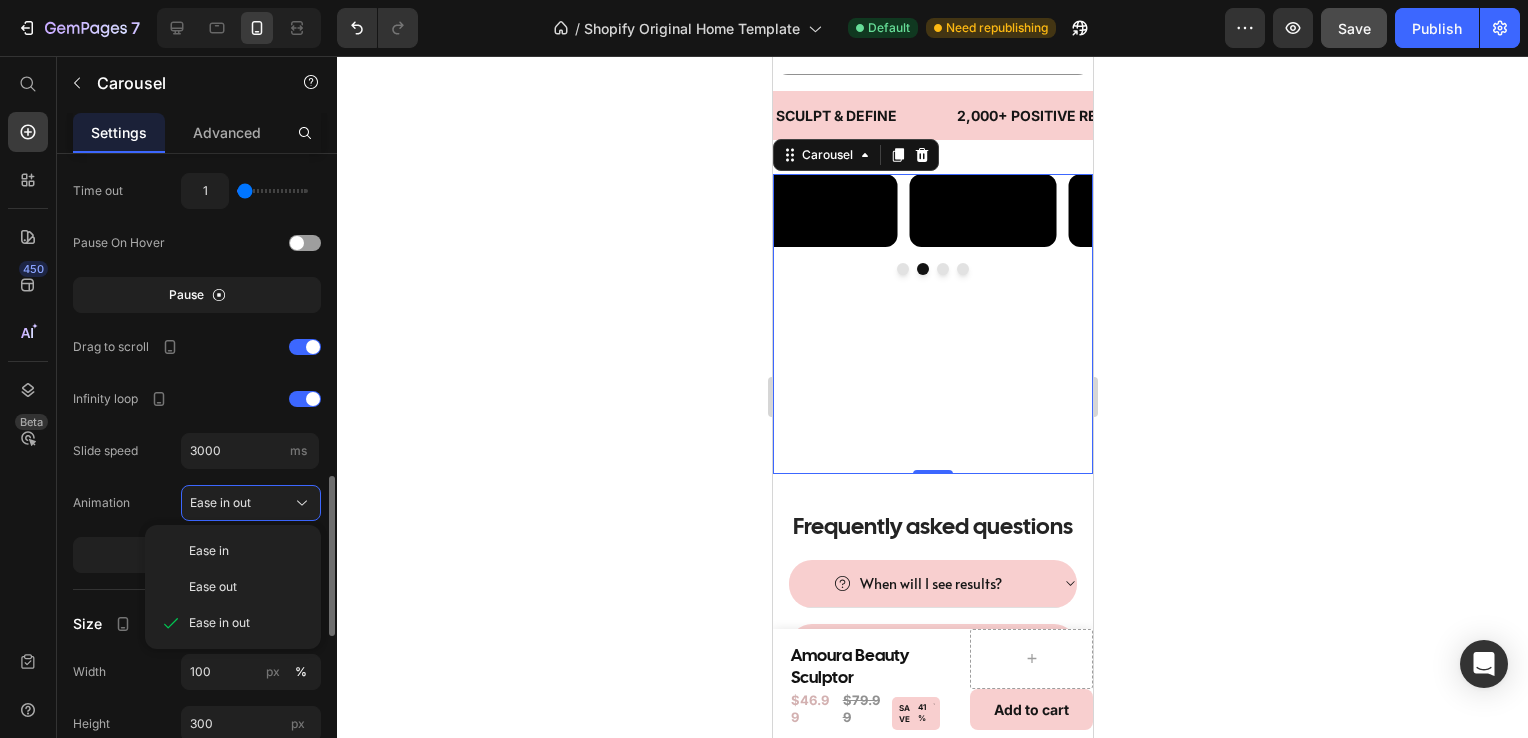 click on "Ease in out" at bounding box center [251, 503] 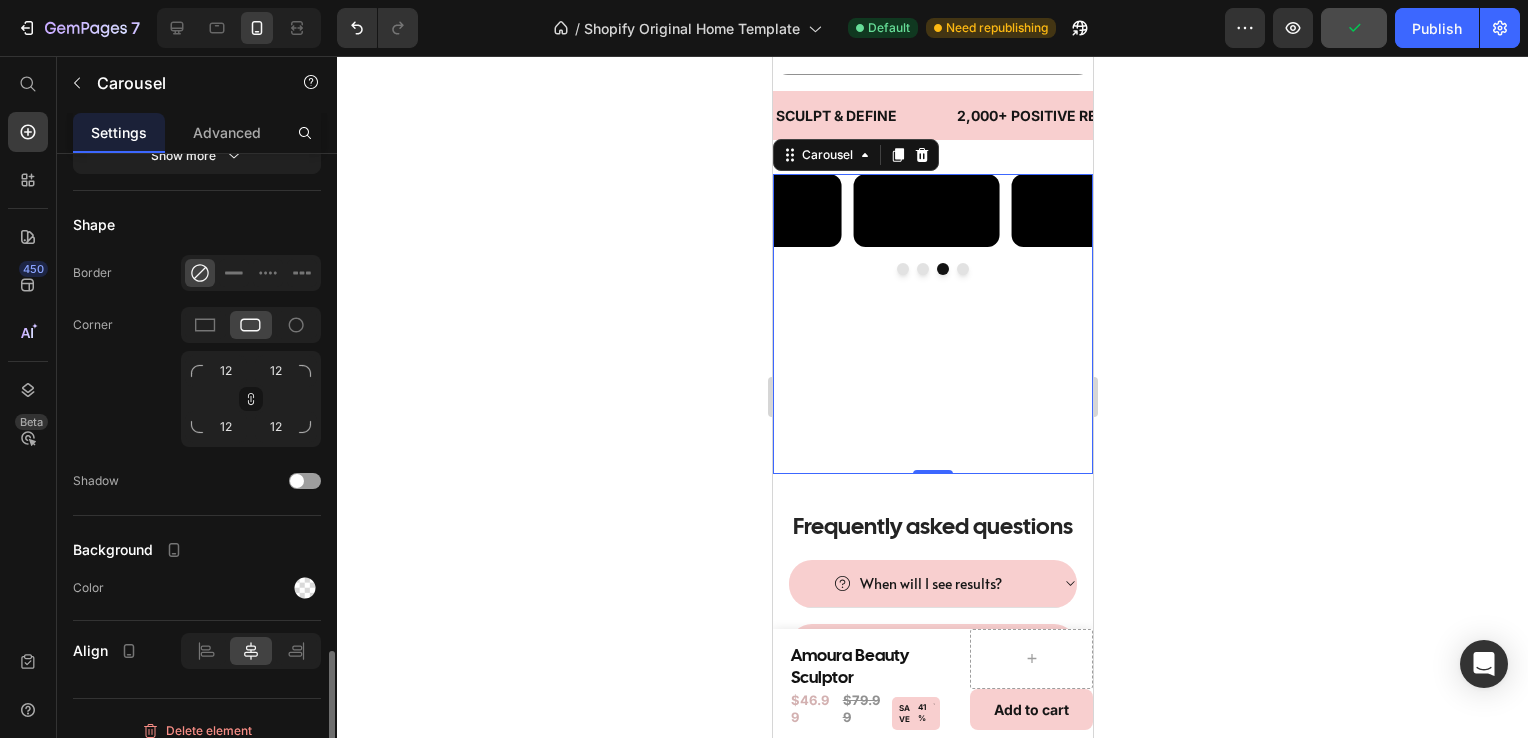 scroll, scrollTop: 1920, scrollLeft: 0, axis: vertical 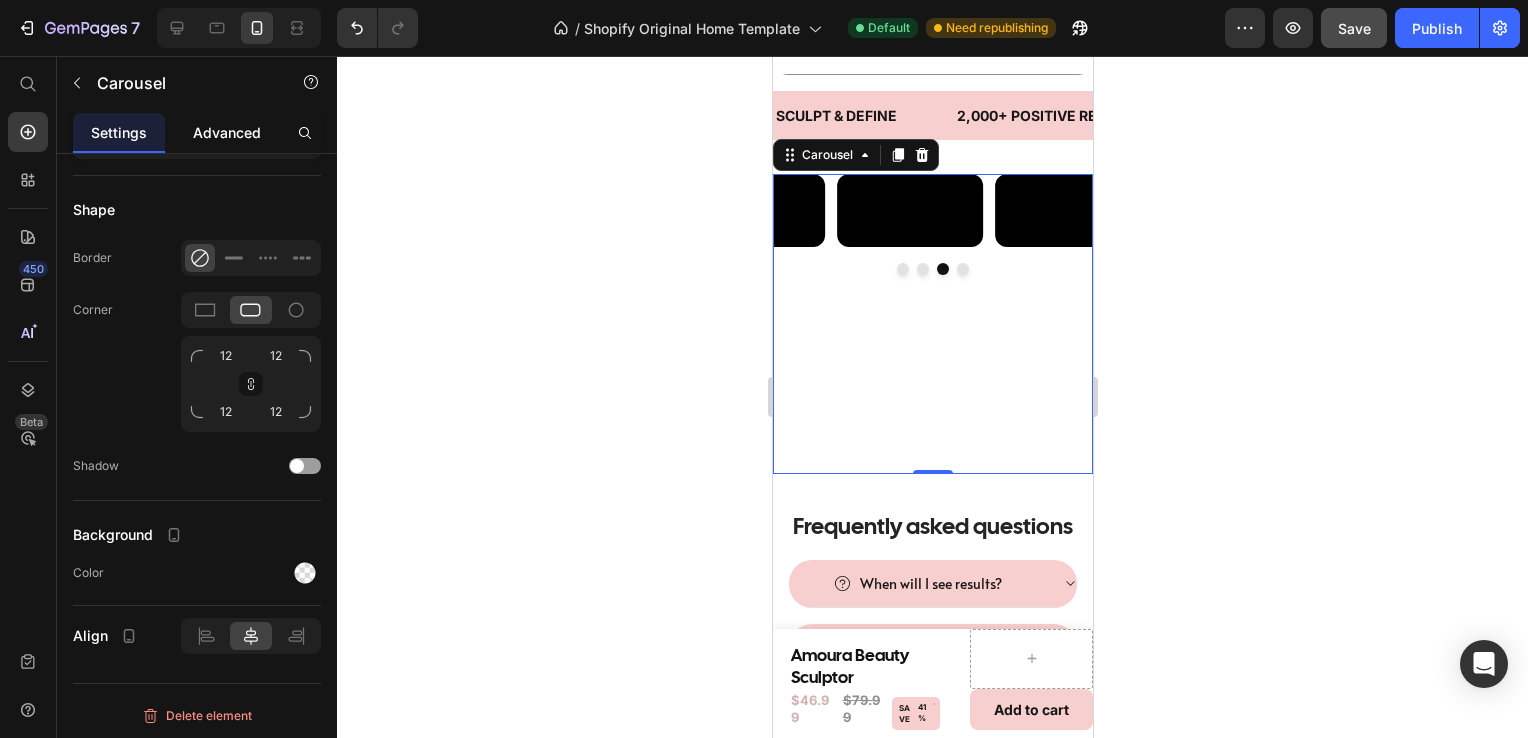 click on "Advanced" 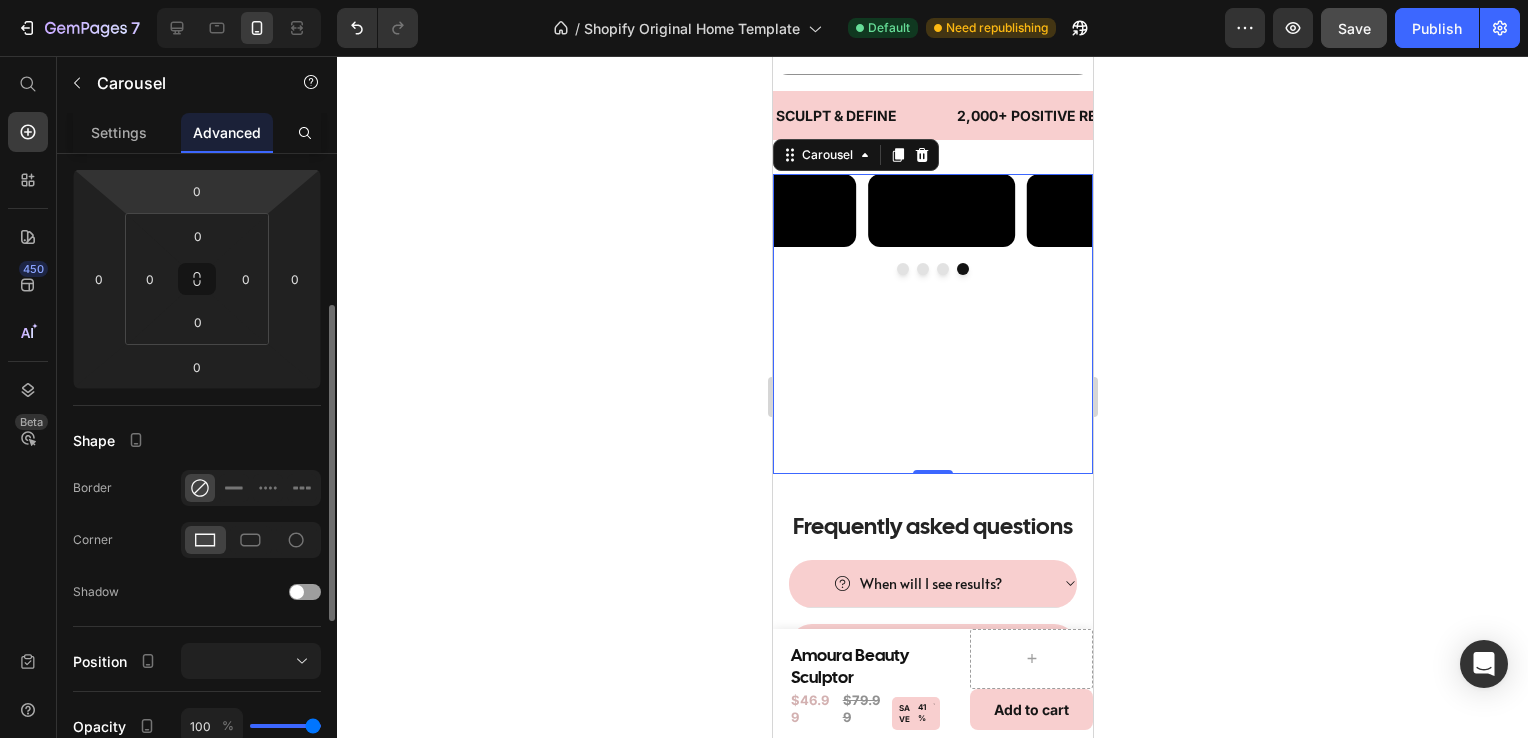 scroll, scrollTop: 271, scrollLeft: 0, axis: vertical 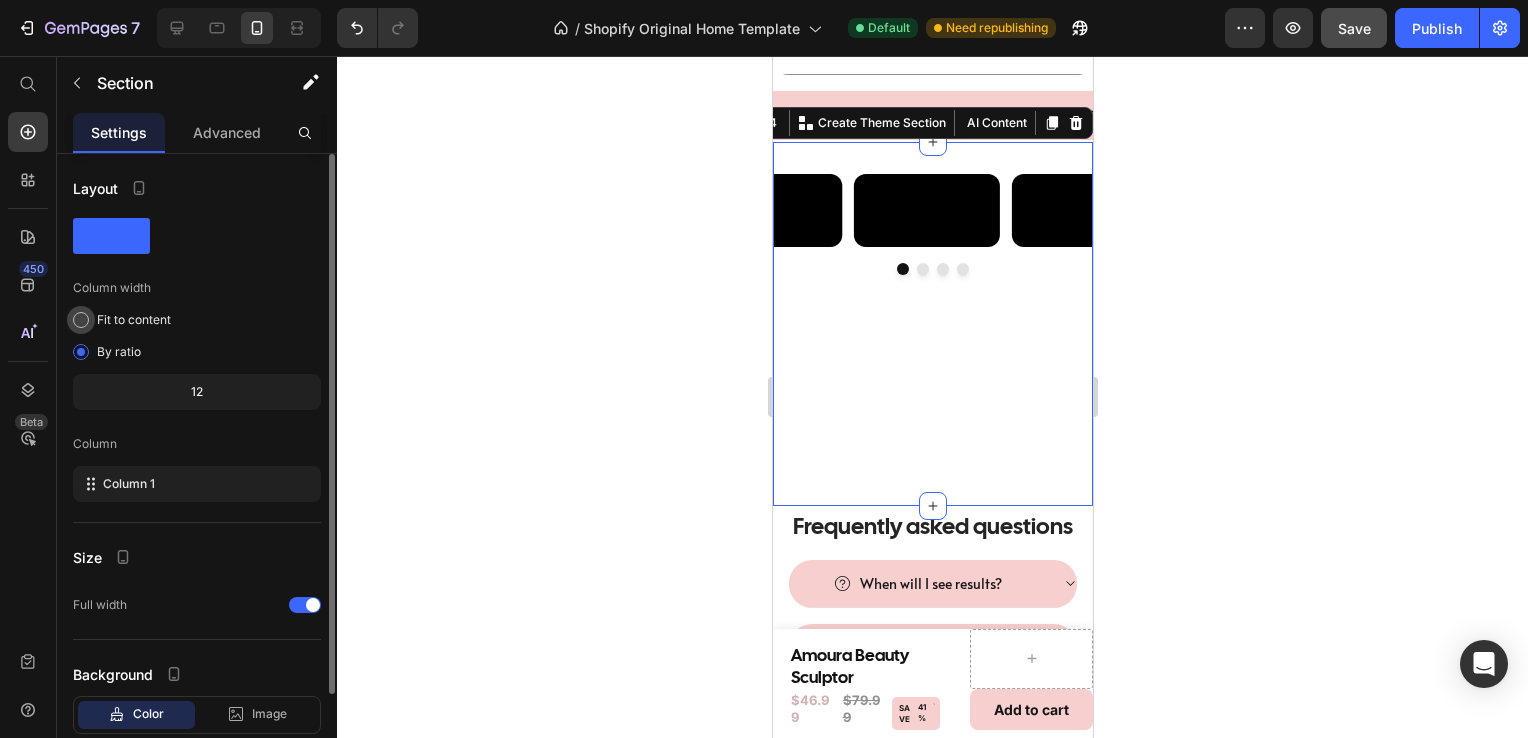 click on "Fit to content" at bounding box center (134, 320) 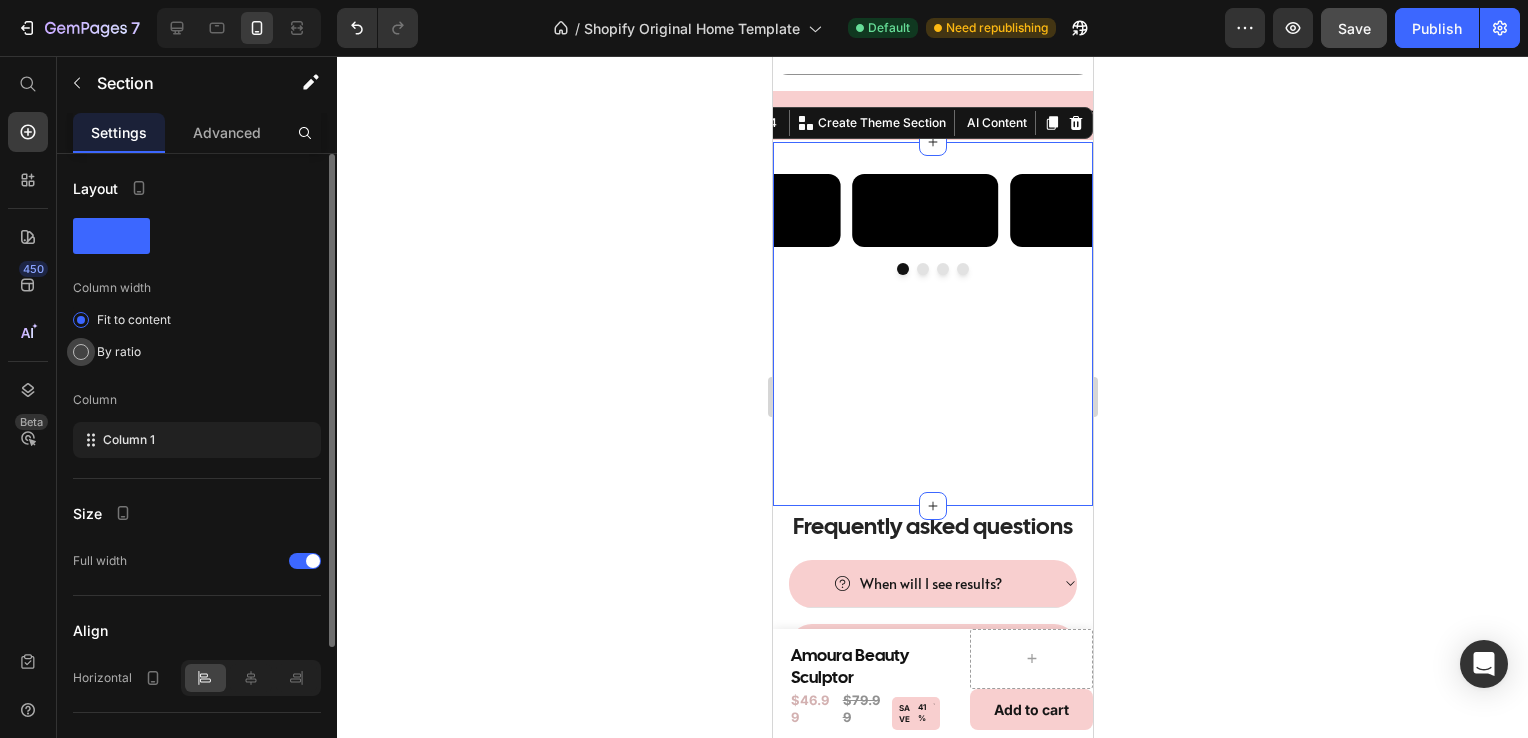 click on "By ratio" 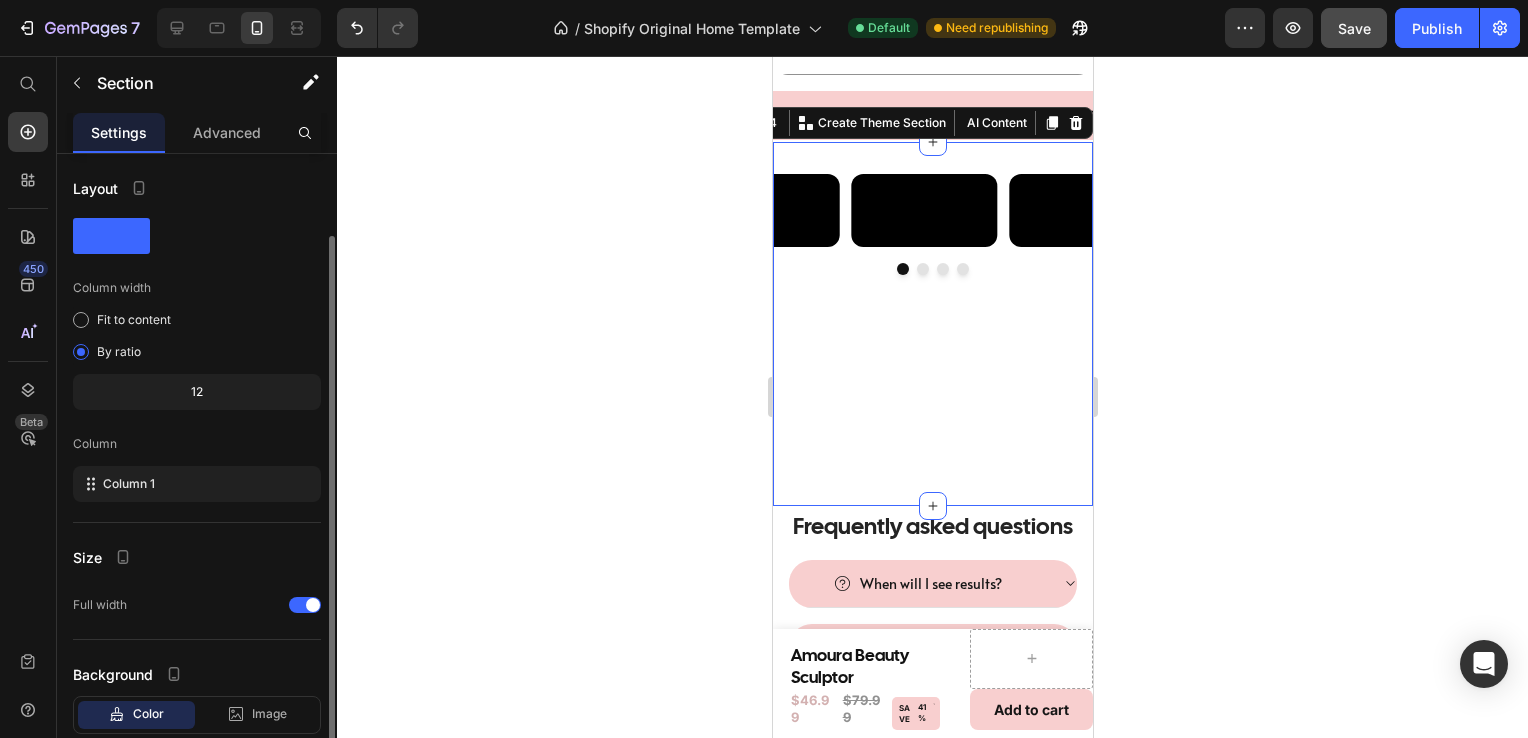 scroll, scrollTop: 120, scrollLeft: 0, axis: vertical 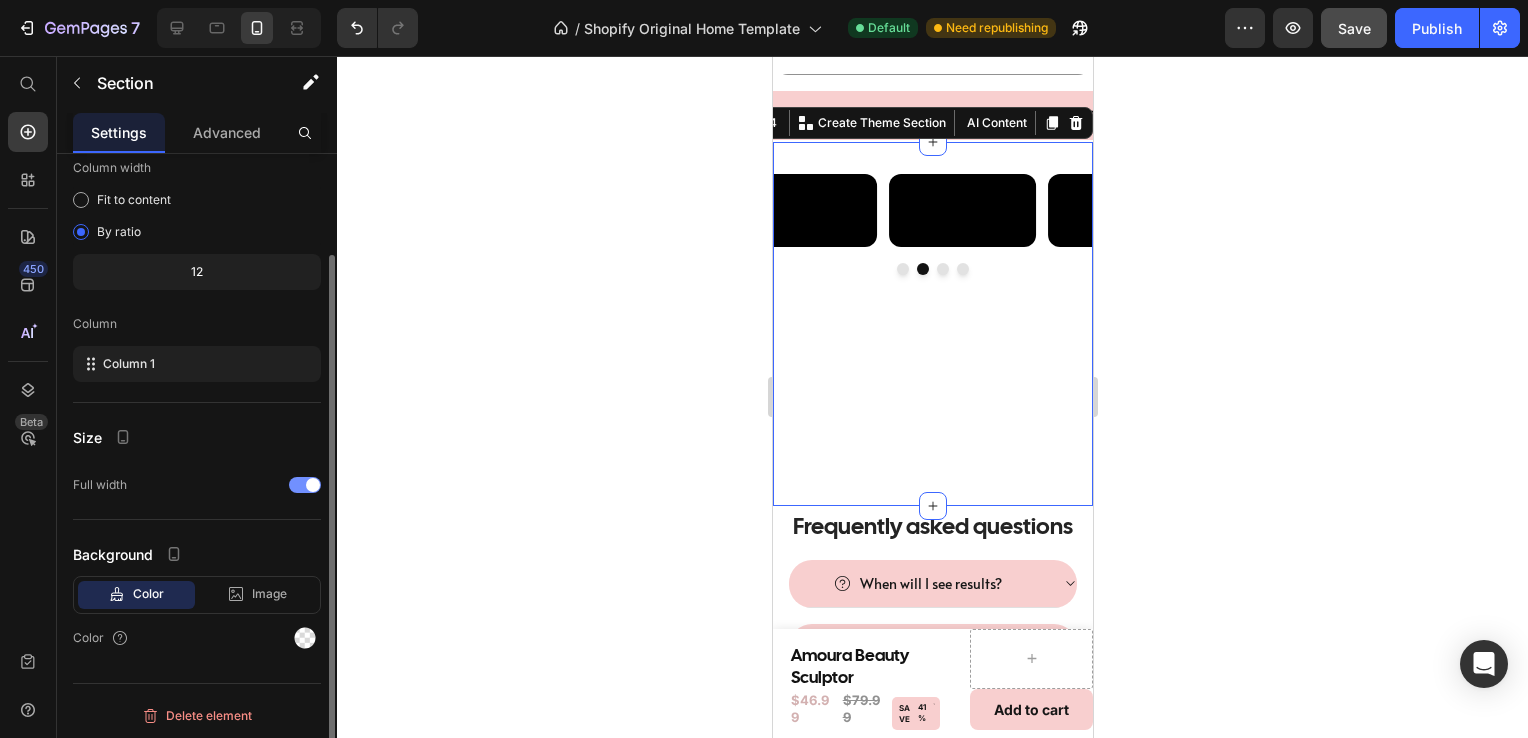 click at bounding box center [305, 485] 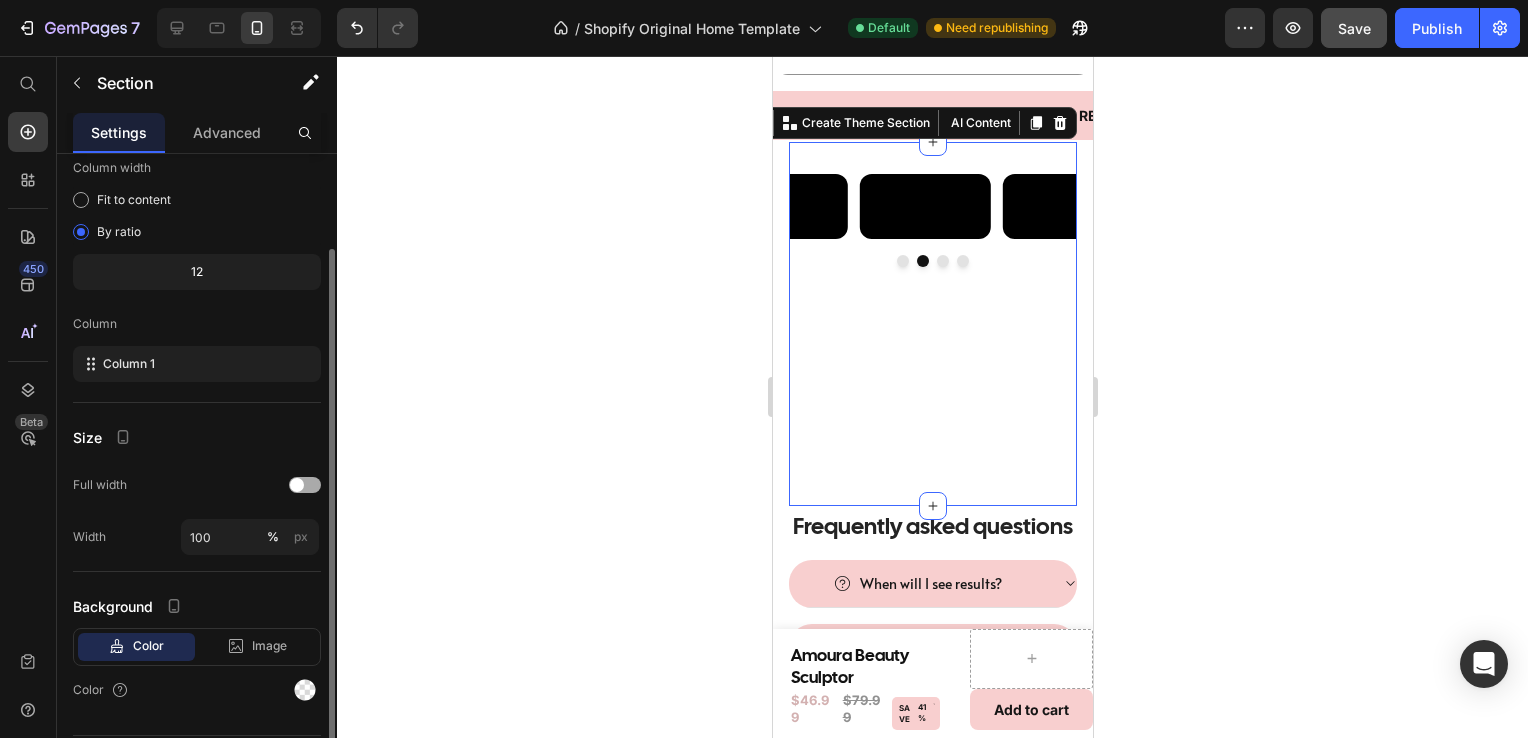click at bounding box center (297, 485) 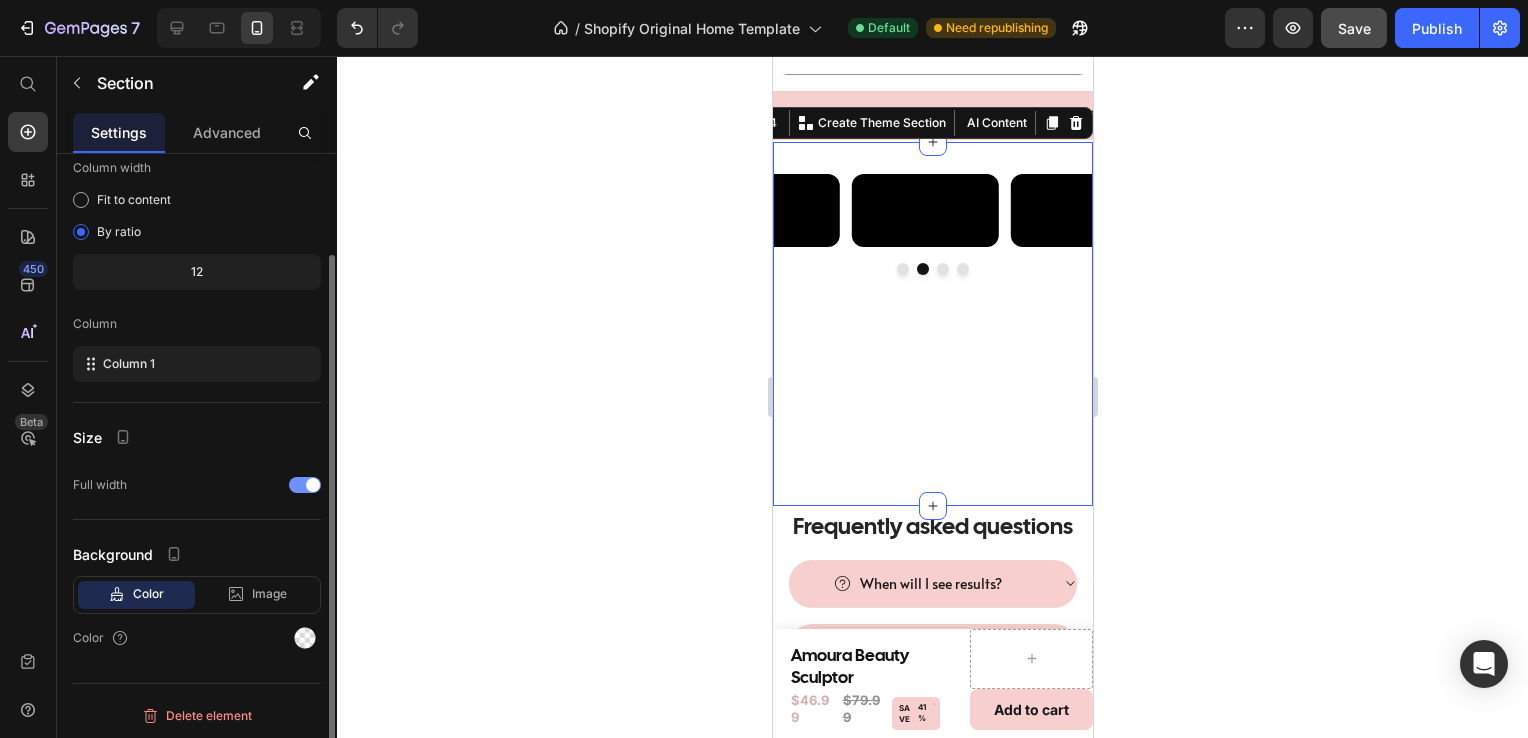 click at bounding box center [305, 485] 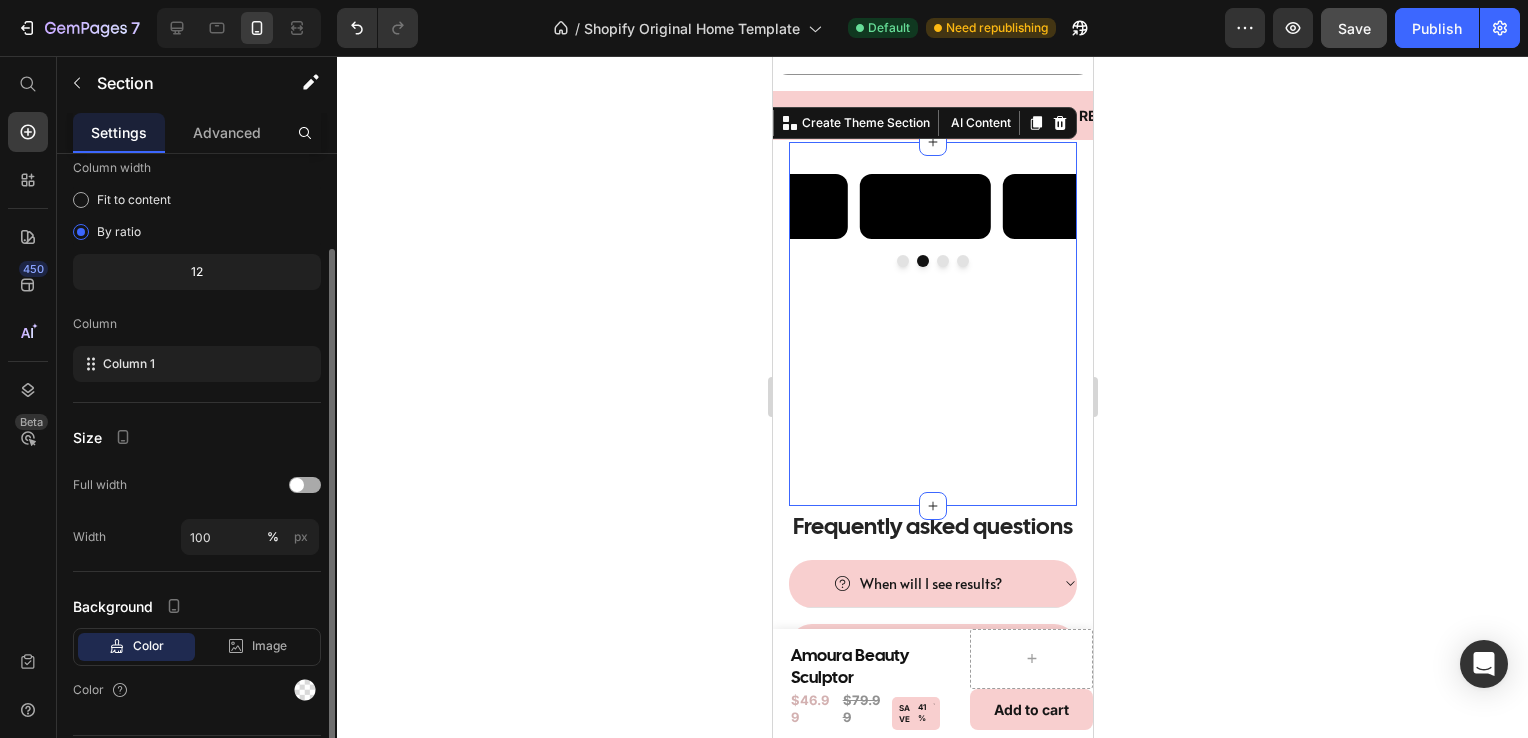 click at bounding box center [297, 485] 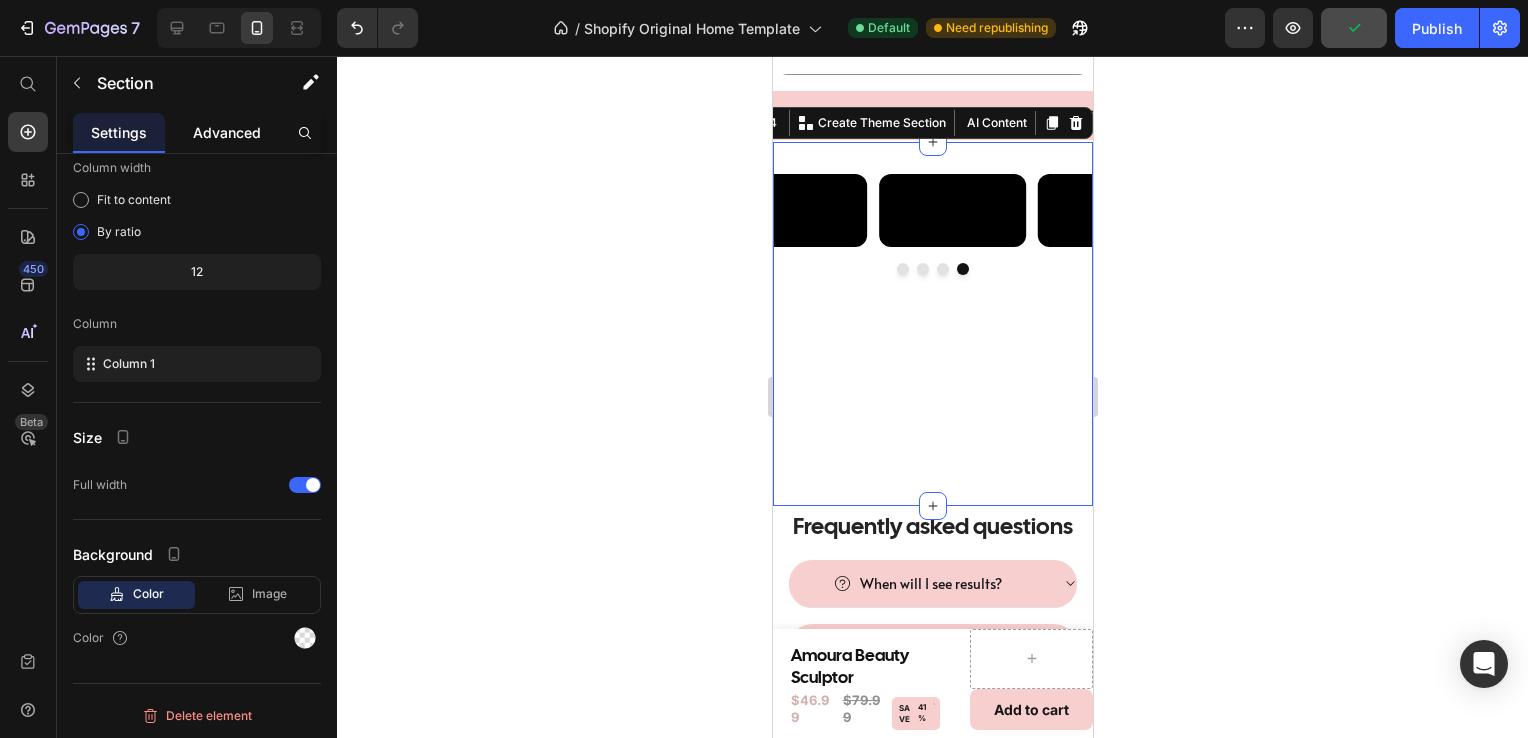 click on "Advanced" at bounding box center (227, 132) 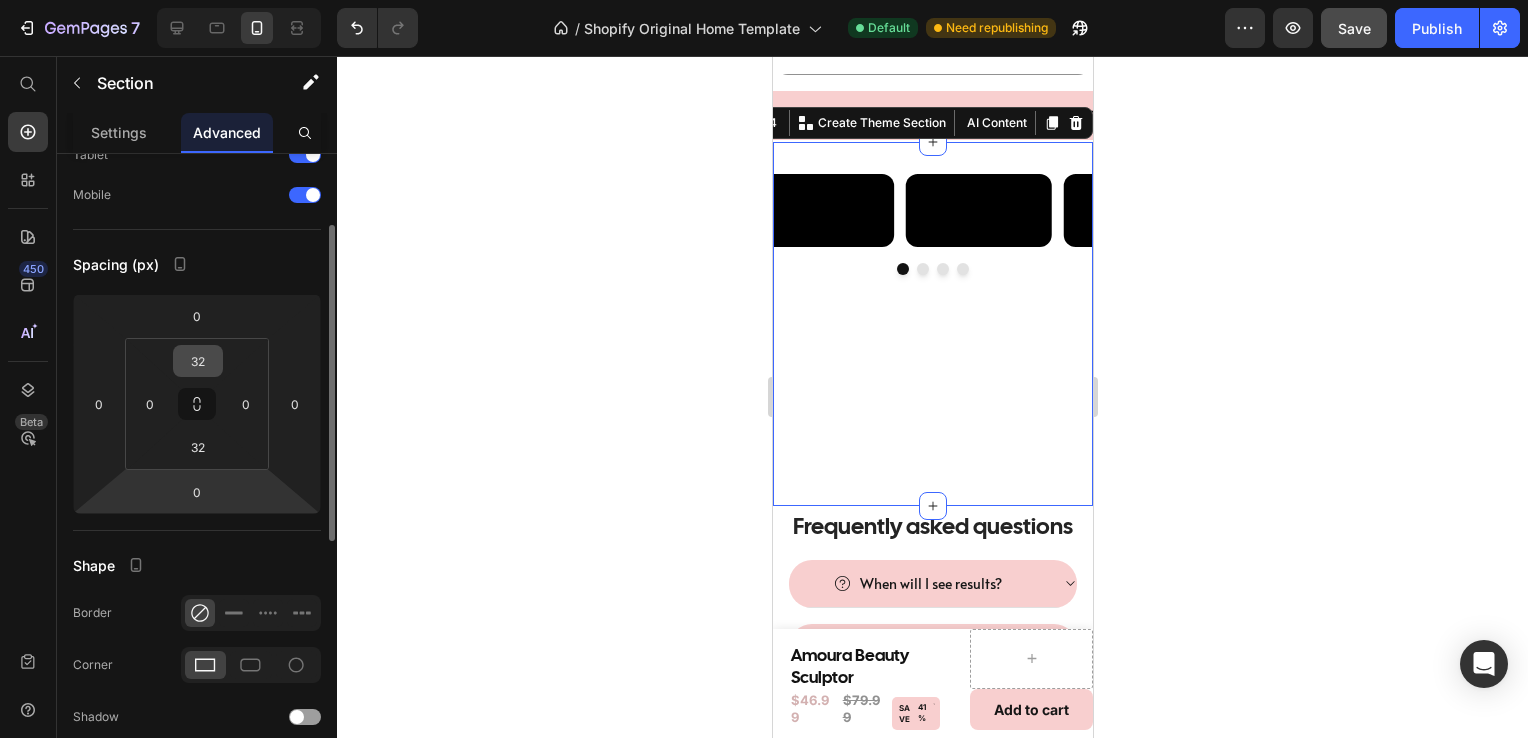 scroll, scrollTop: 129, scrollLeft: 0, axis: vertical 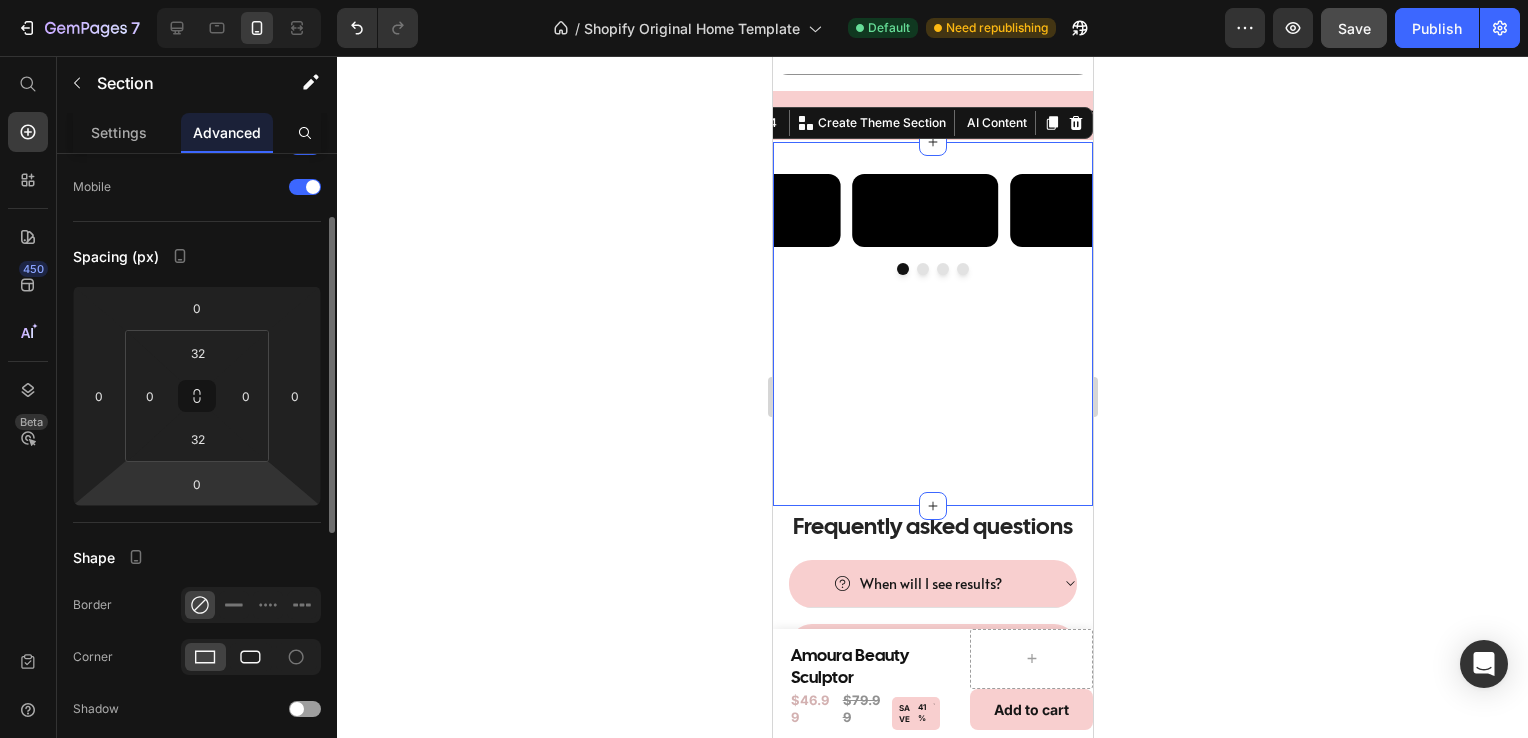 click 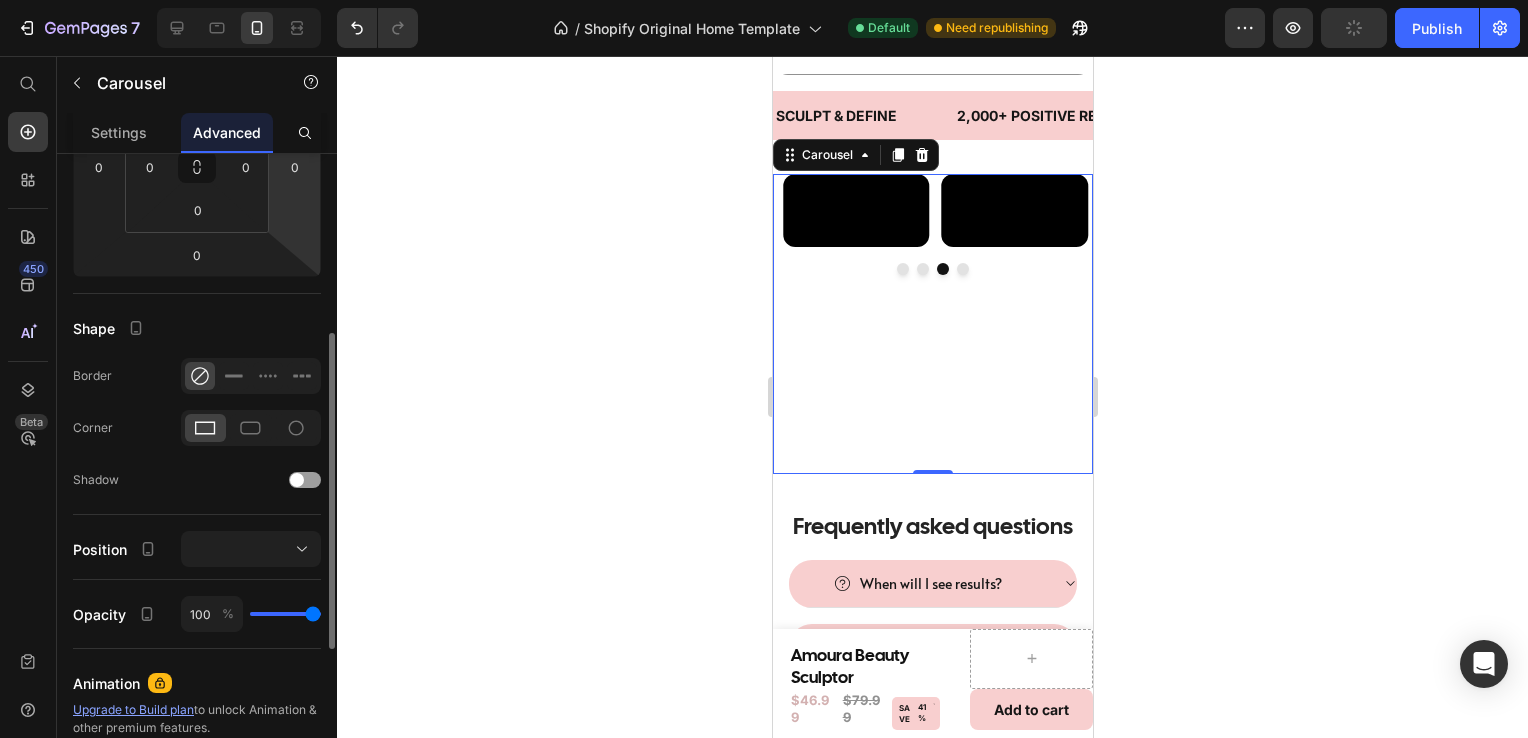 scroll, scrollTop: 360, scrollLeft: 0, axis: vertical 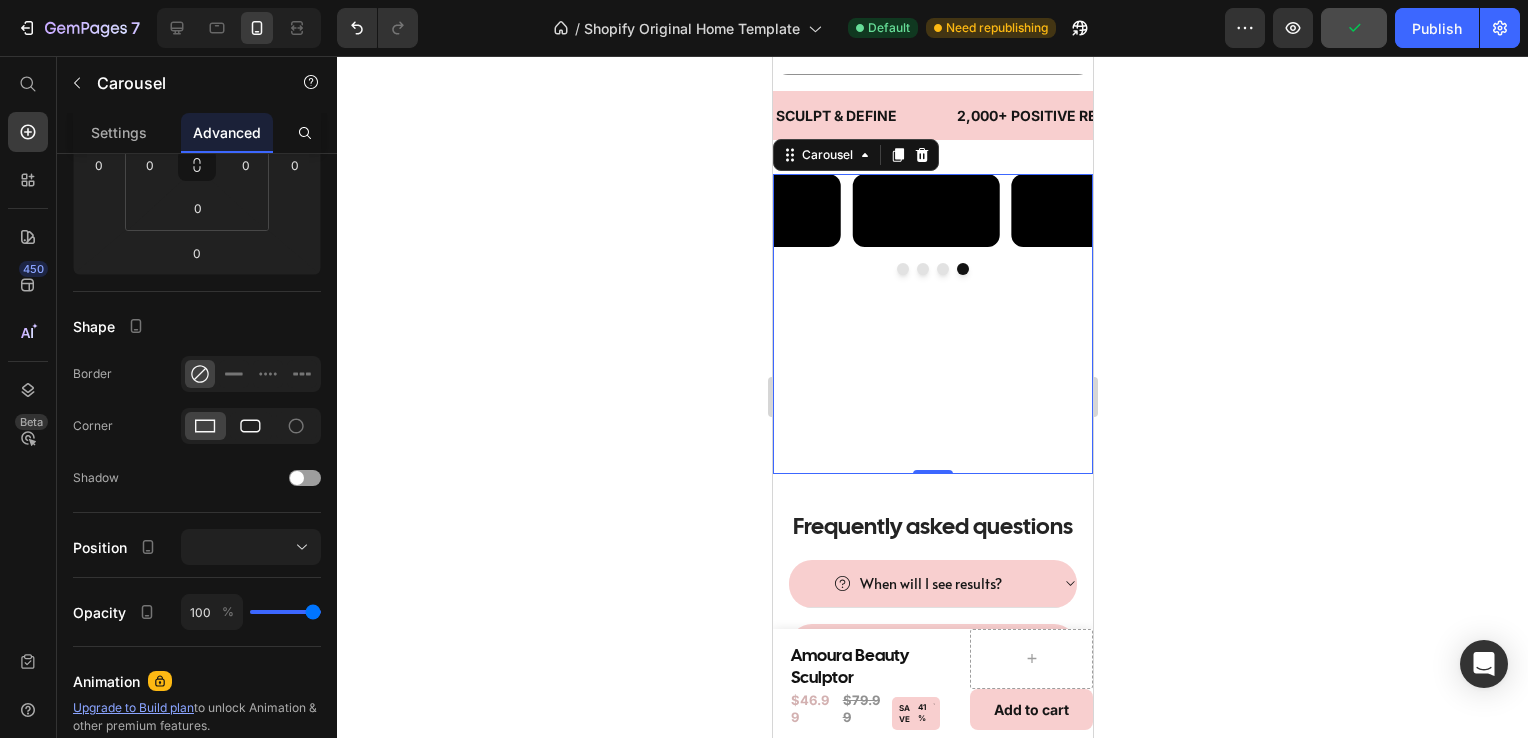 click 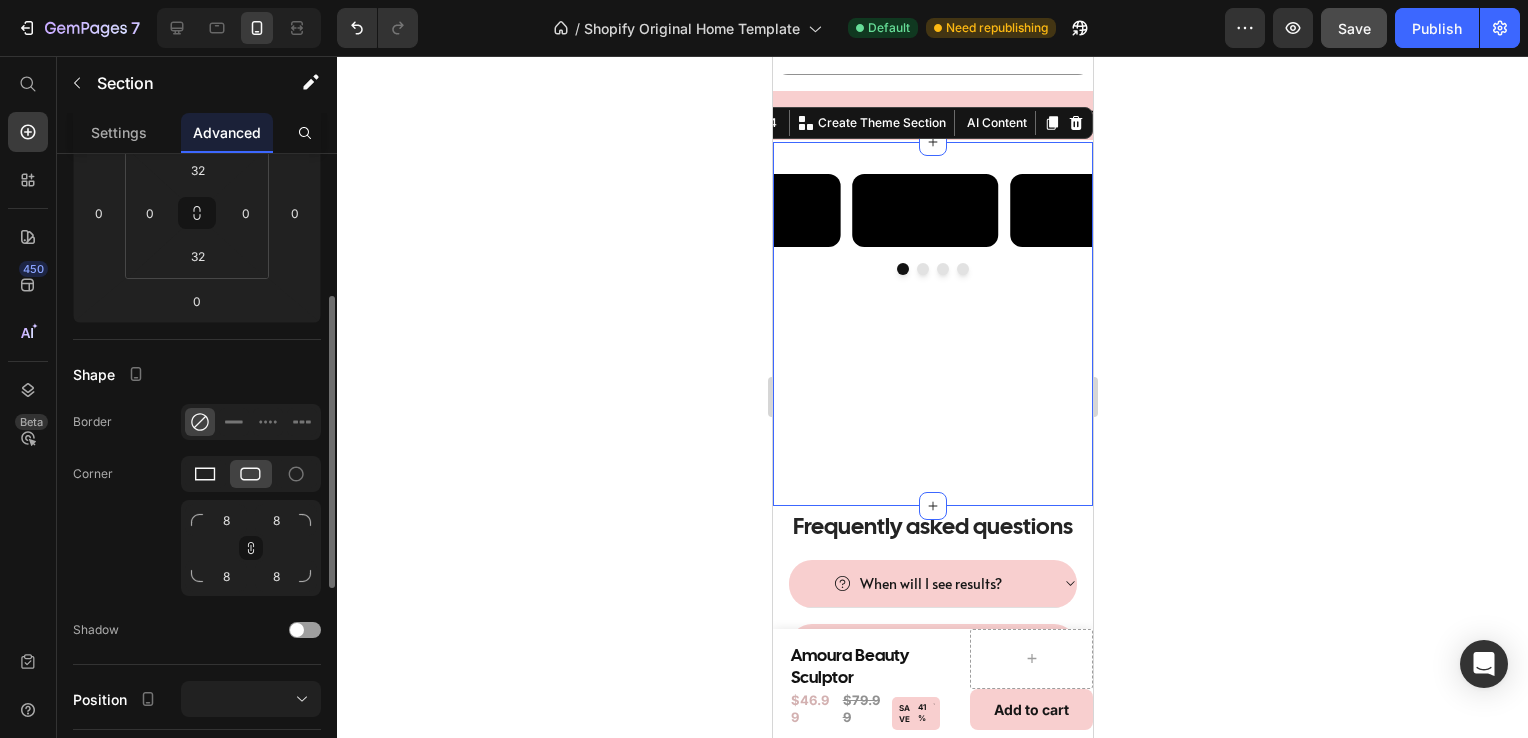 scroll, scrollTop: 312, scrollLeft: 0, axis: vertical 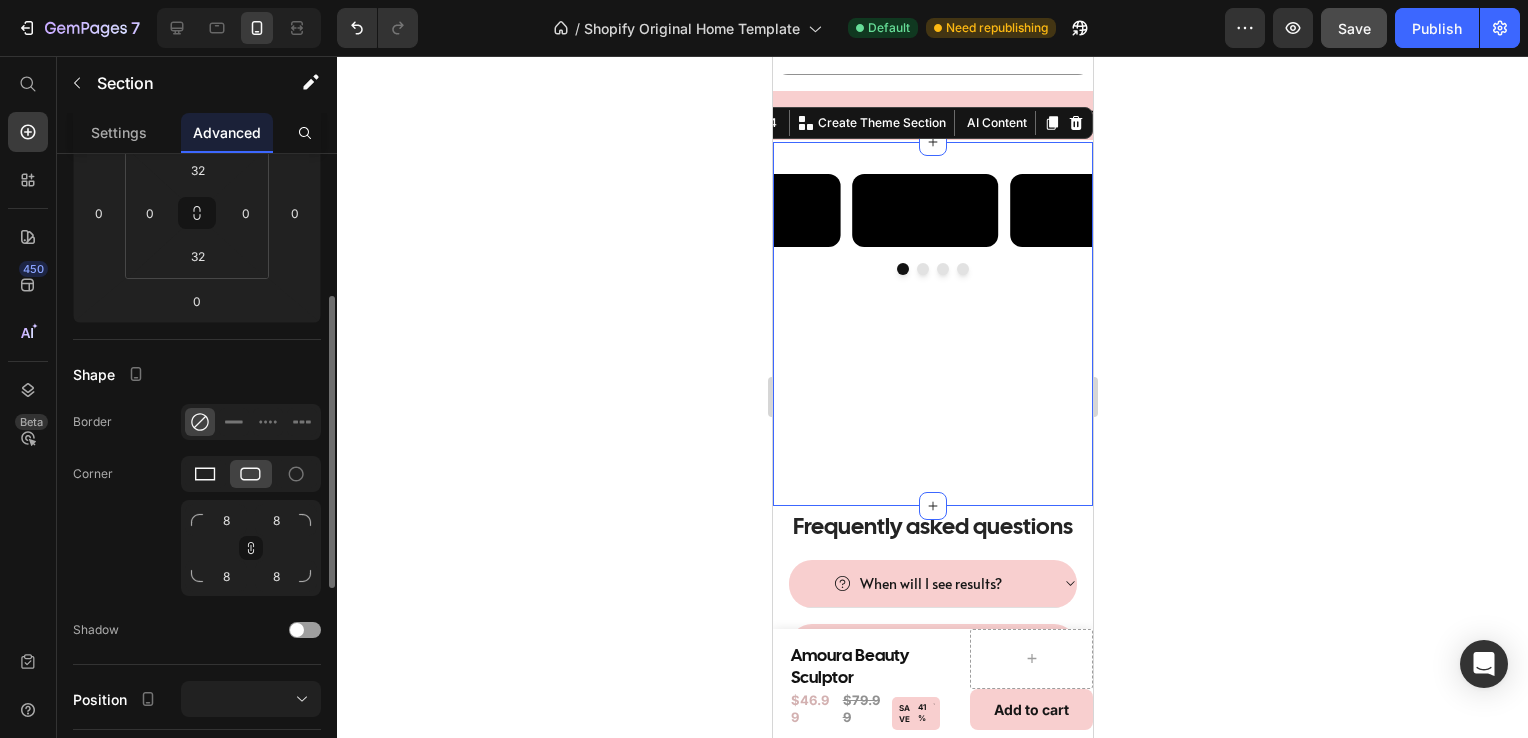 click 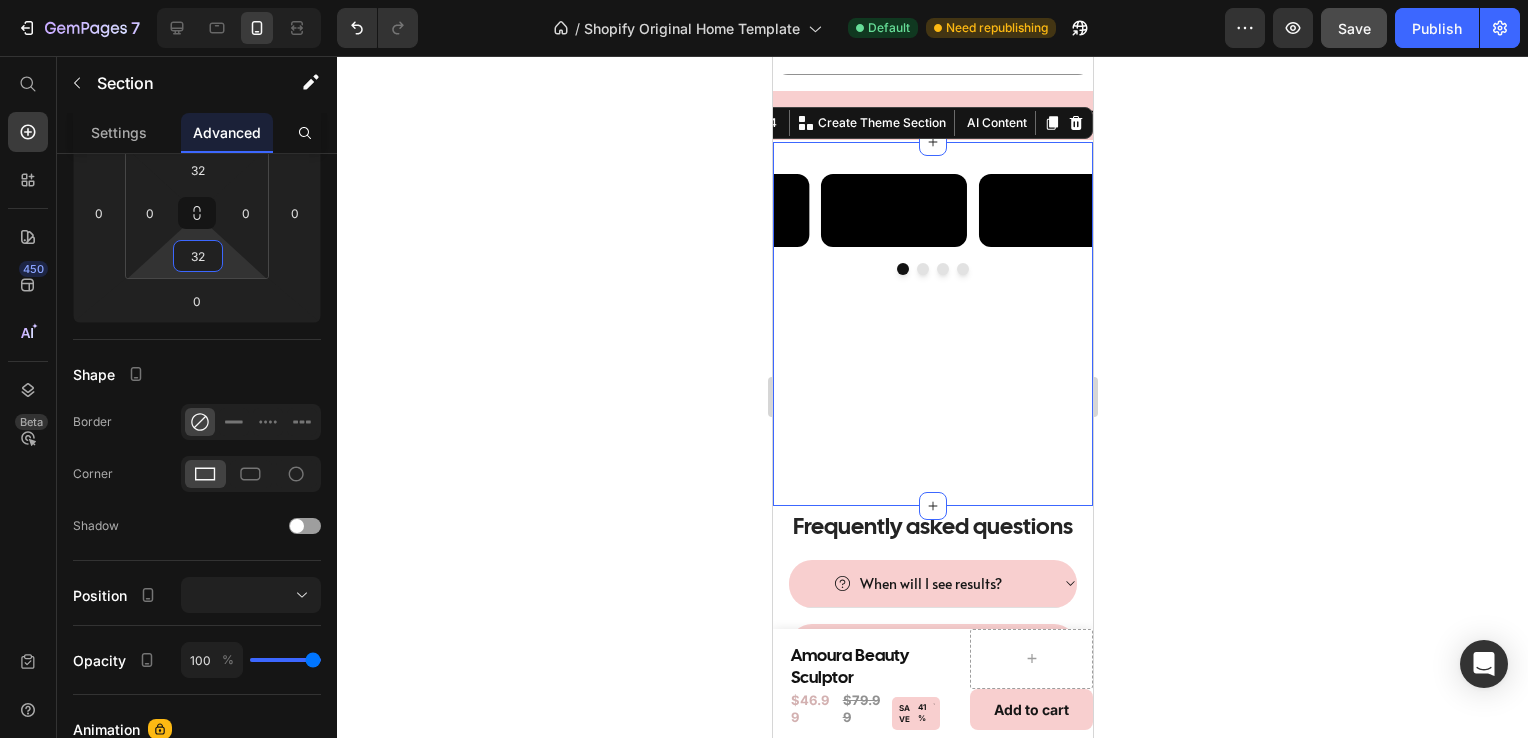 click on "32" at bounding box center (198, 256) 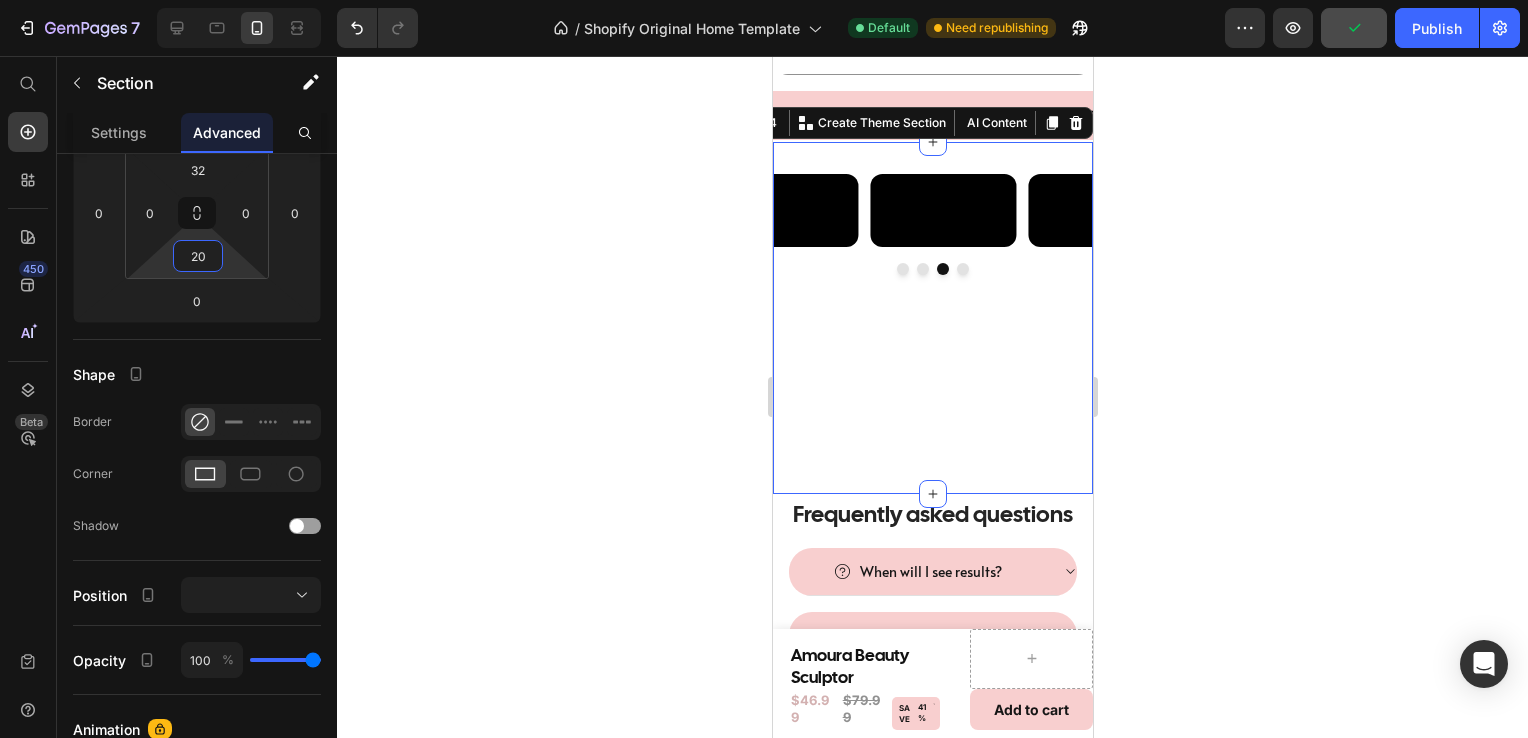 type on "2" 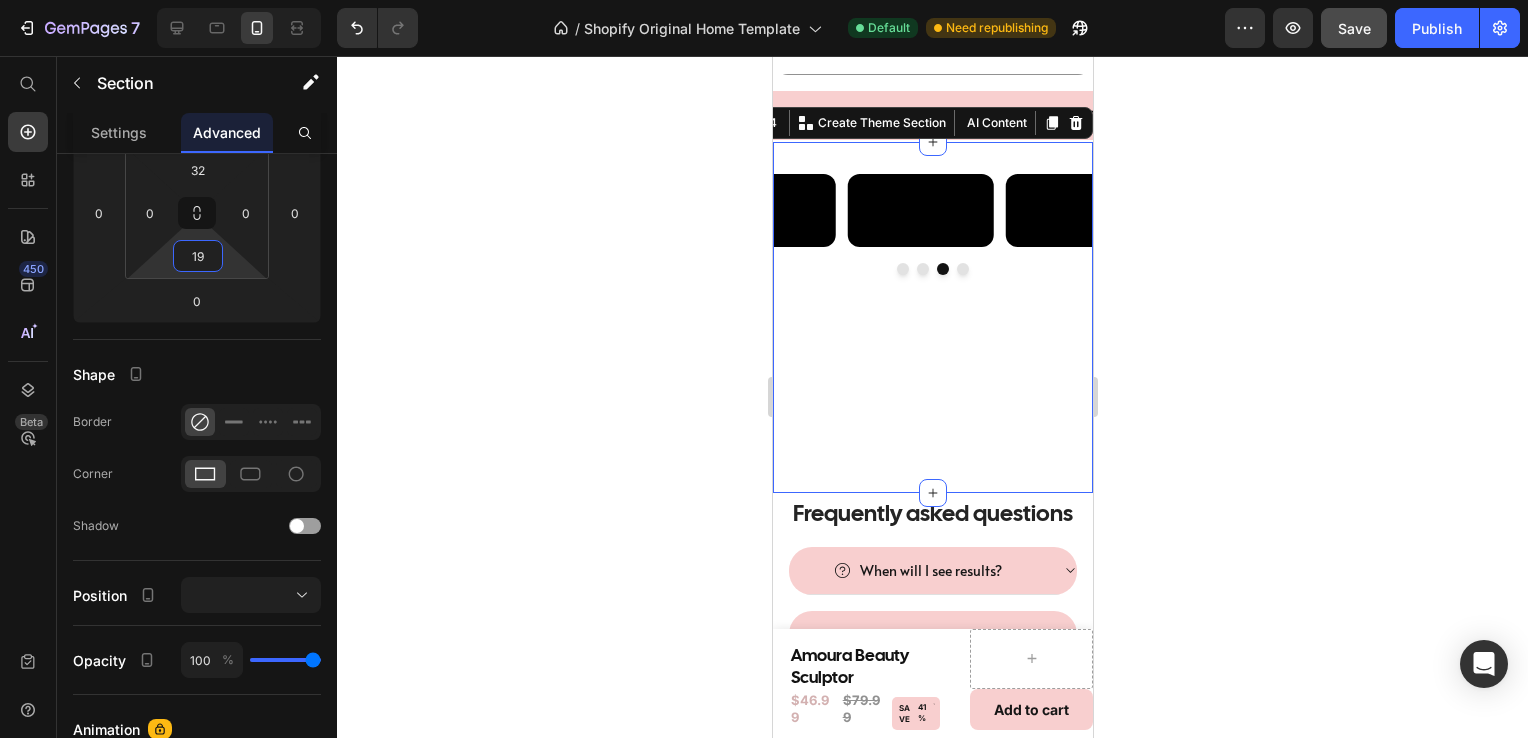 type on "19" 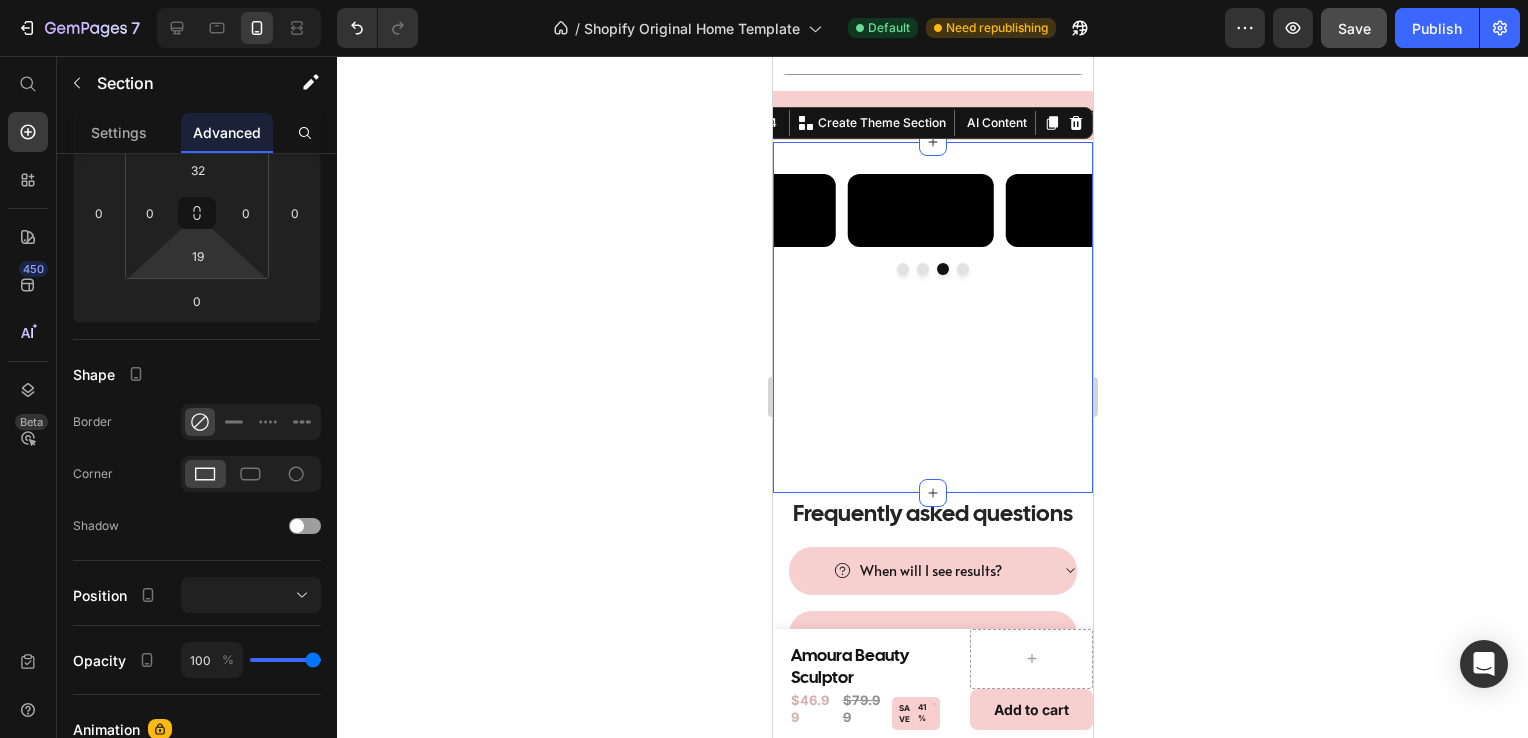 click 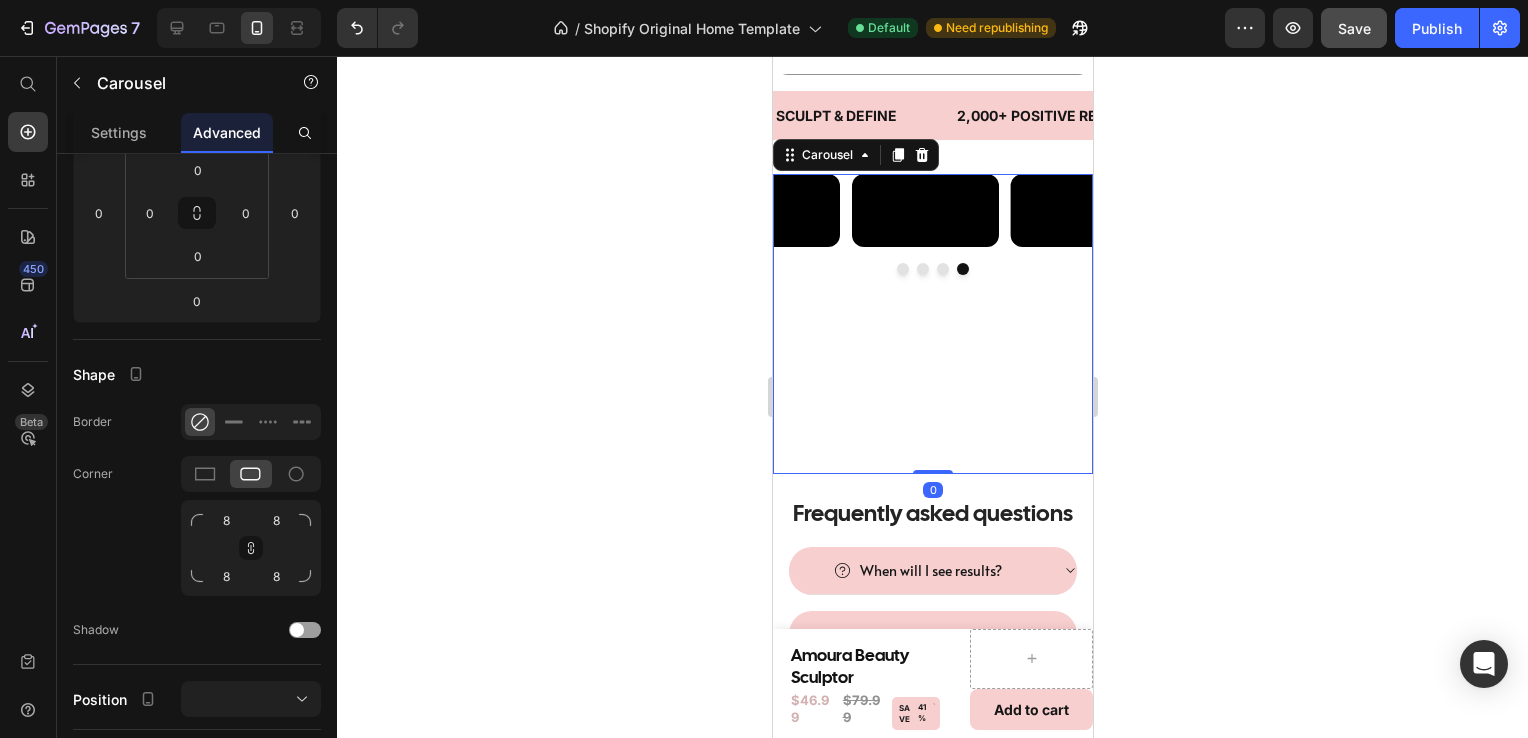 scroll, scrollTop: 0, scrollLeft: 0, axis: both 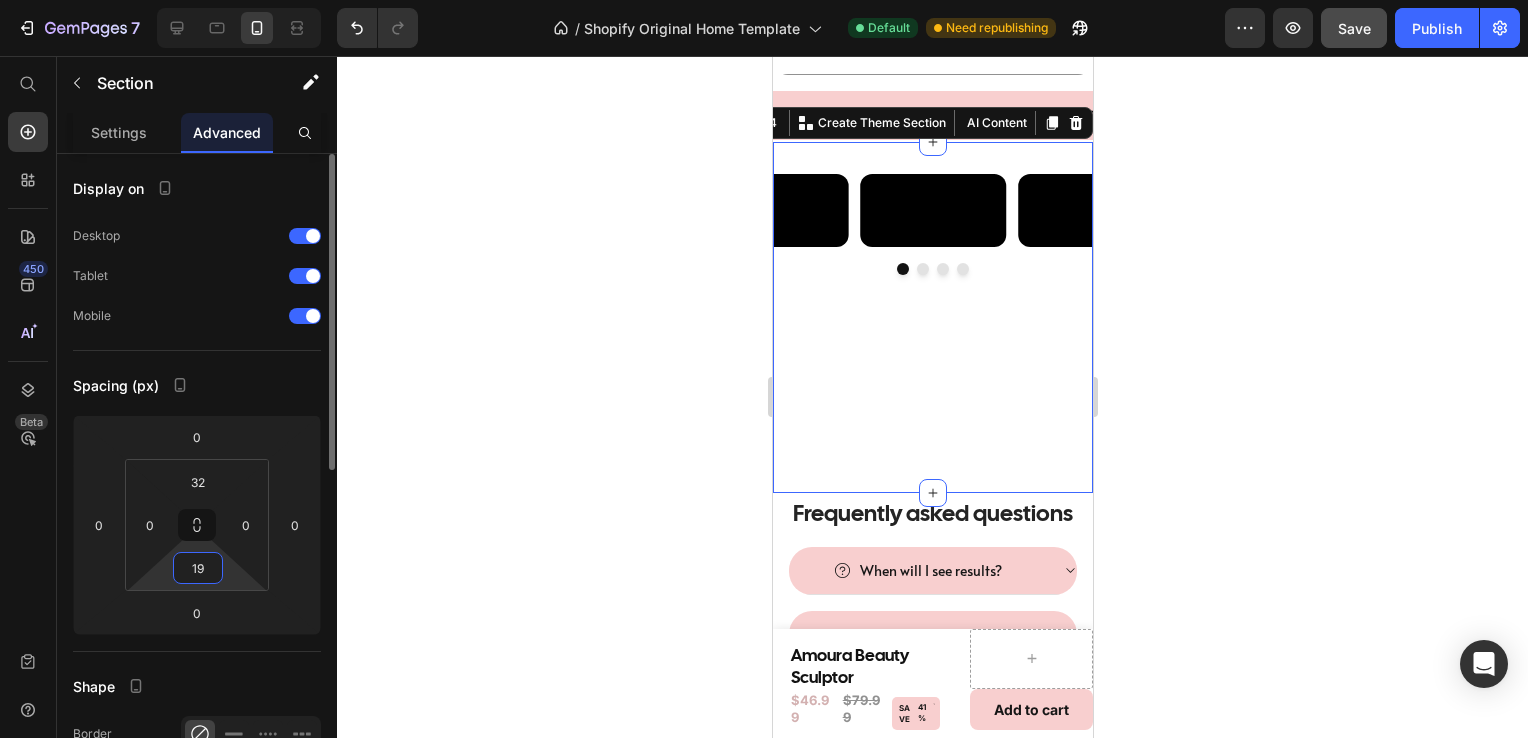 click on "19" at bounding box center (198, 568) 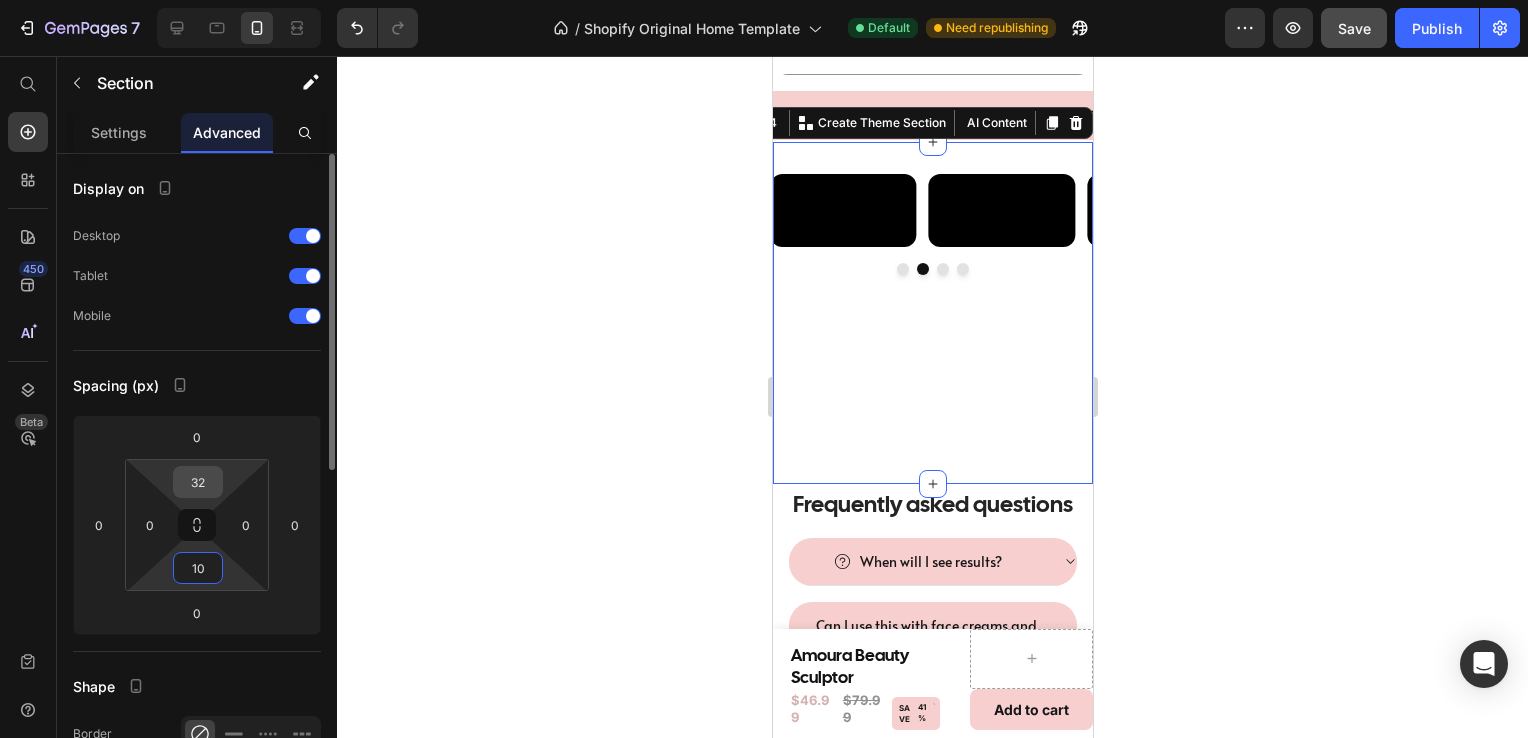 type on "10" 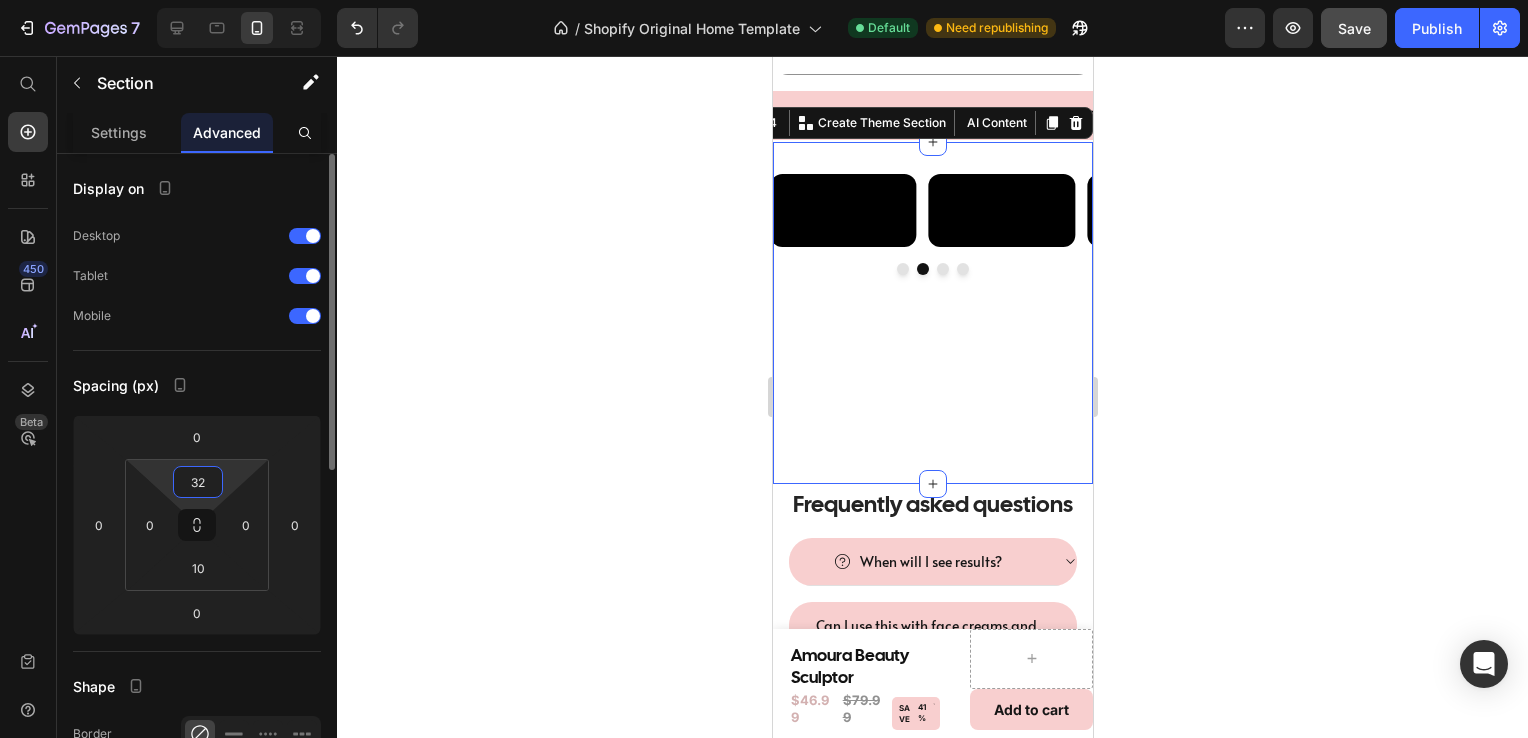 click on "32" at bounding box center (198, 482) 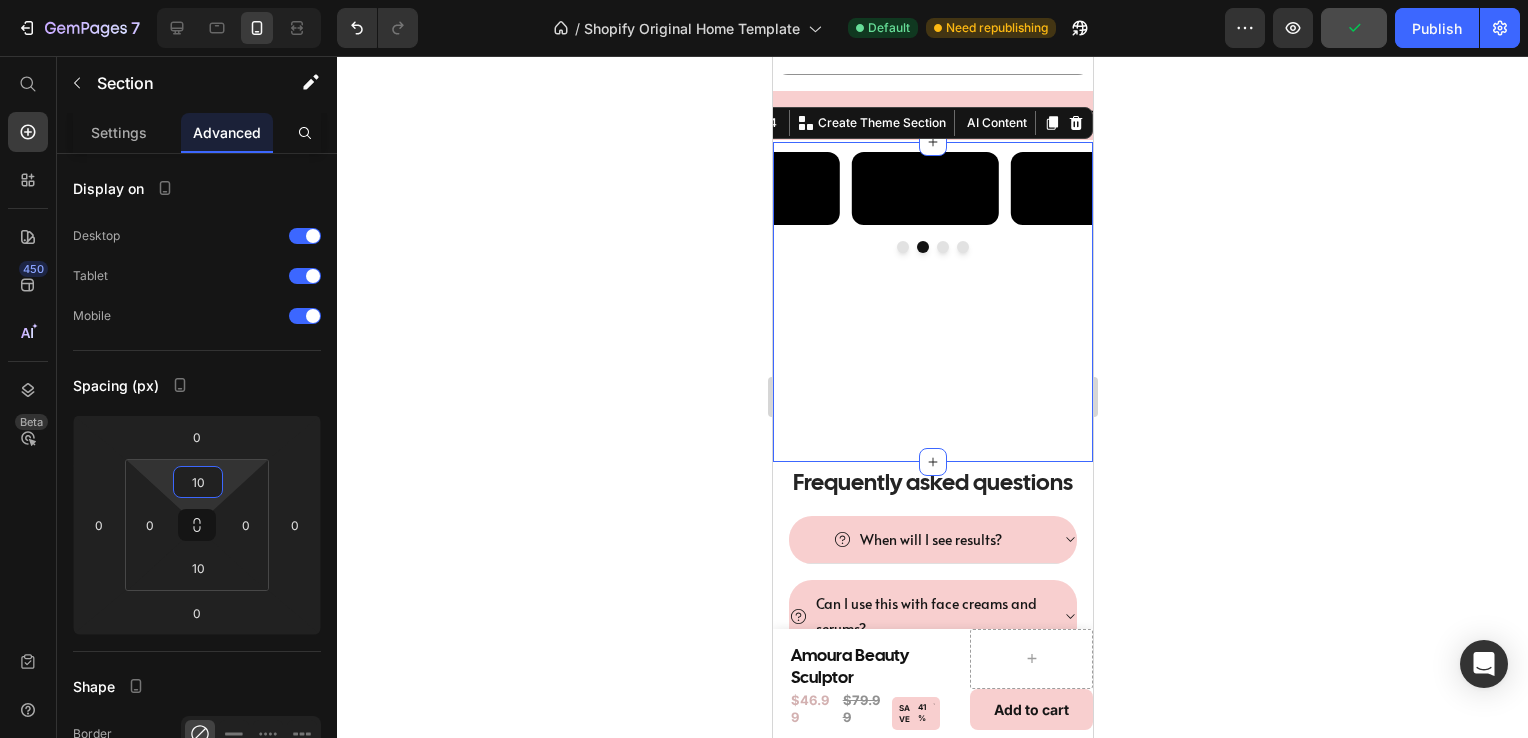 type on "10" 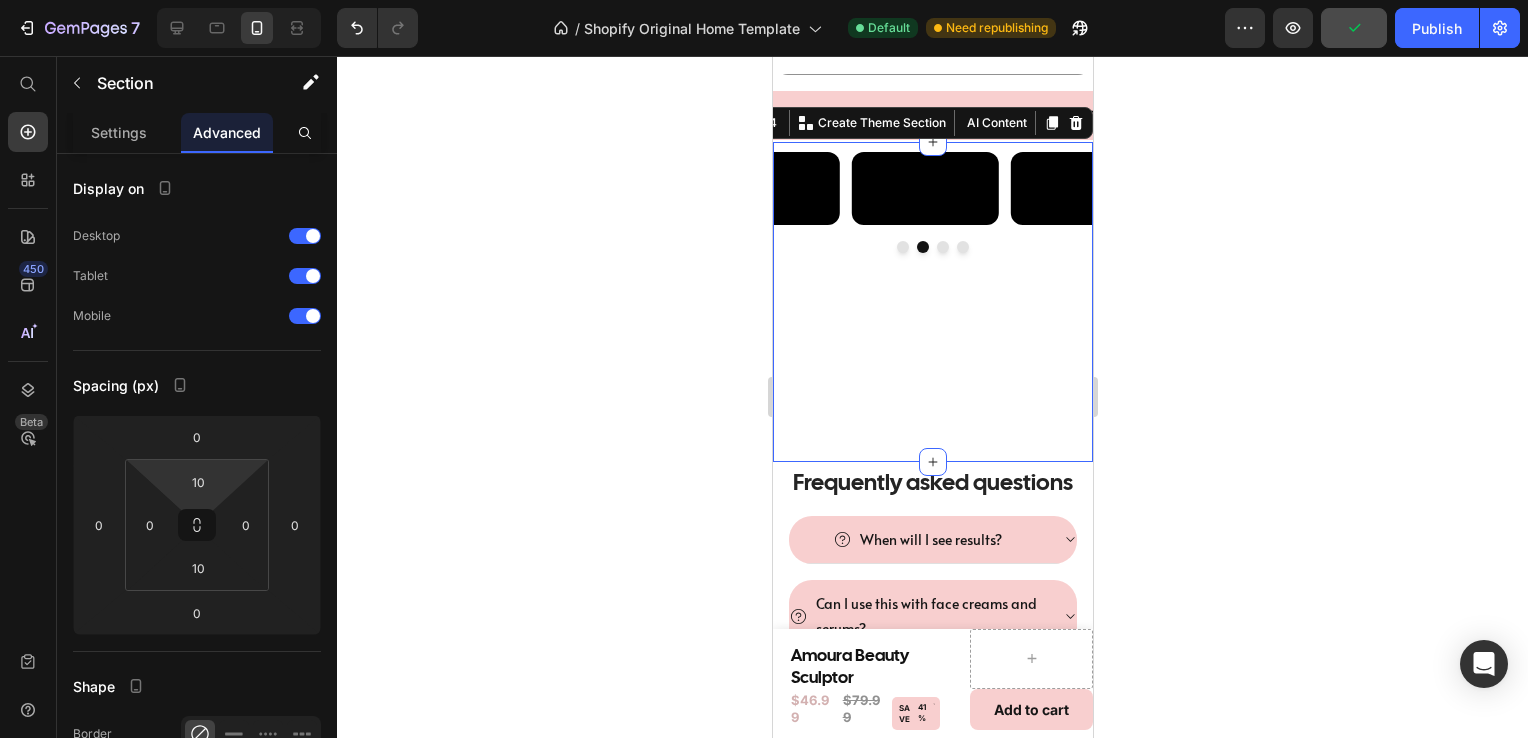 click 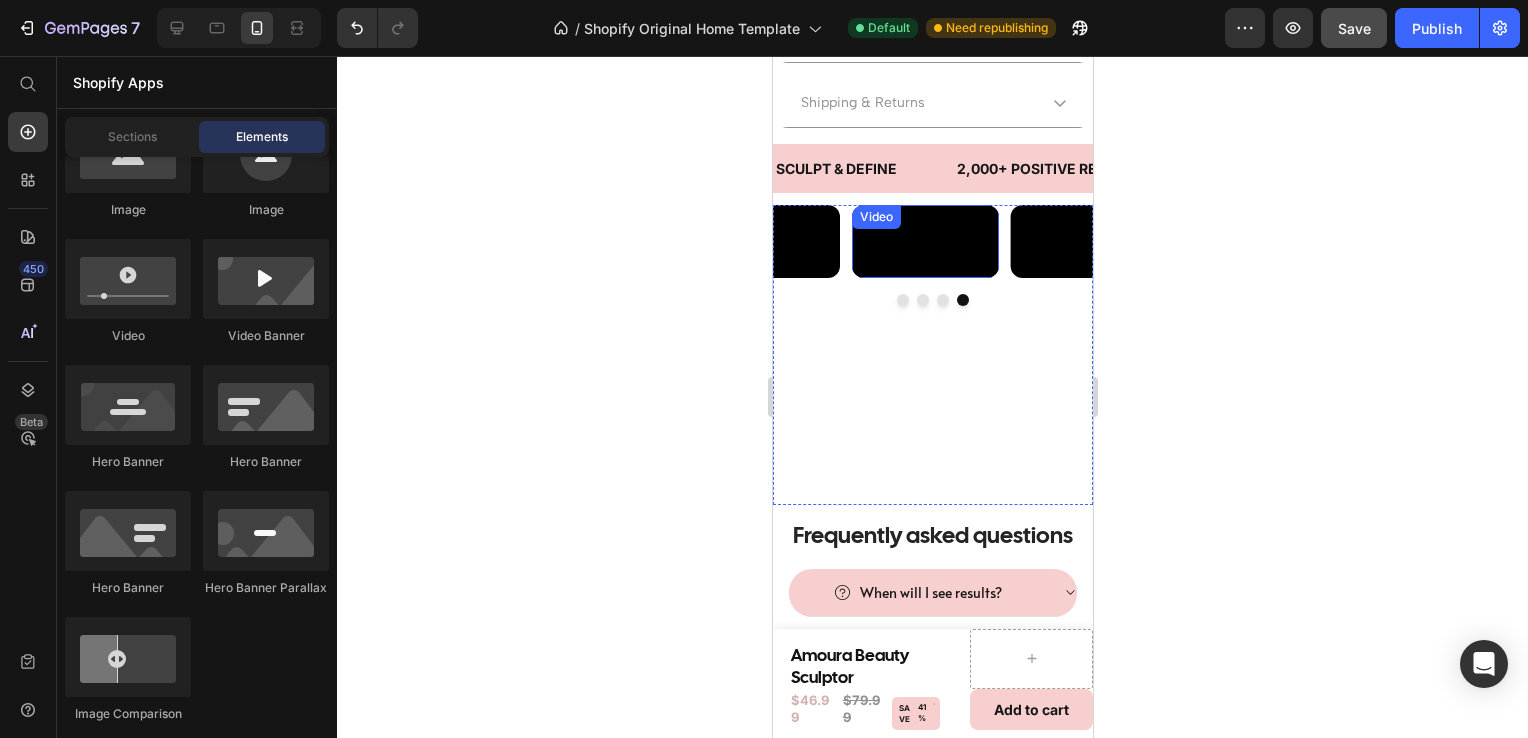 scroll, scrollTop: 1061, scrollLeft: 0, axis: vertical 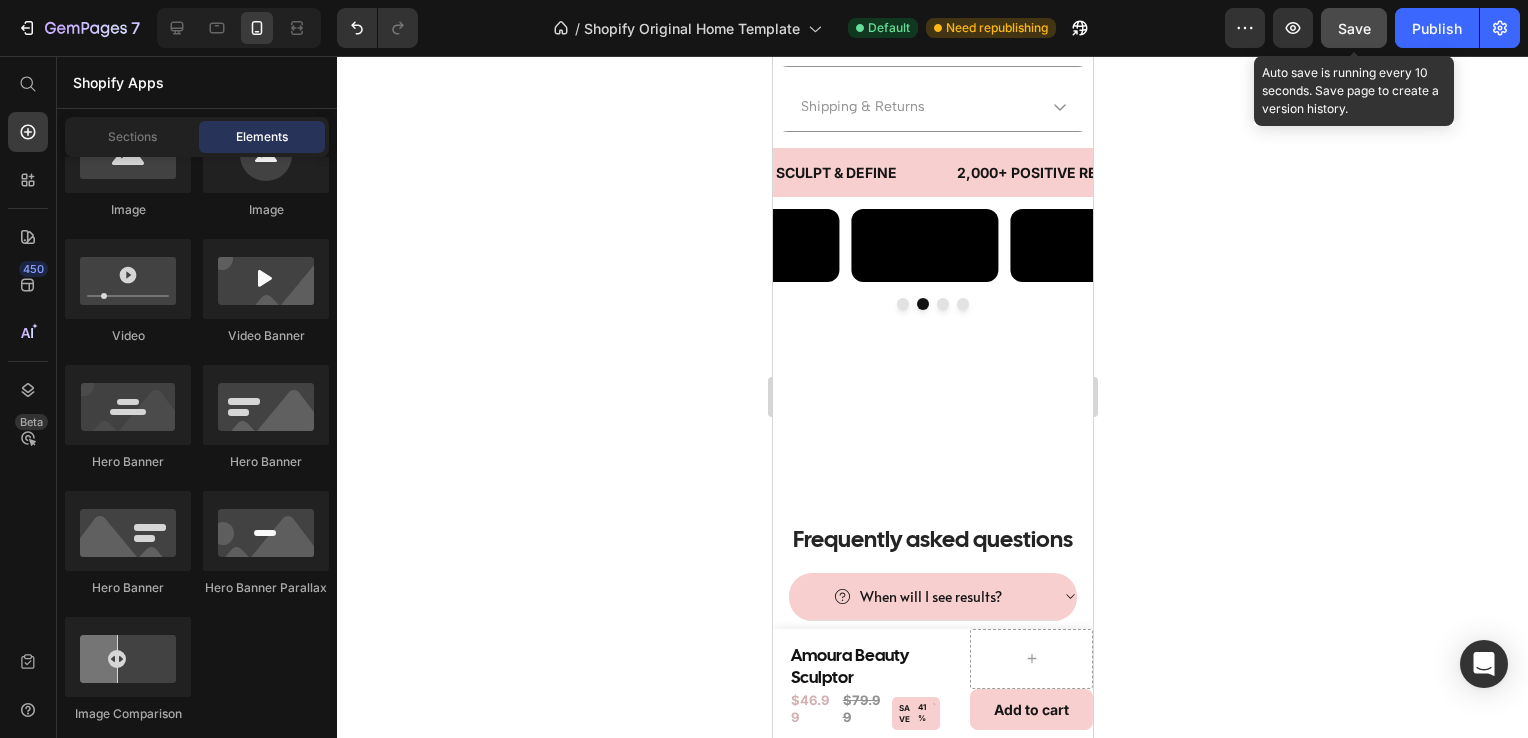 click on "Save" 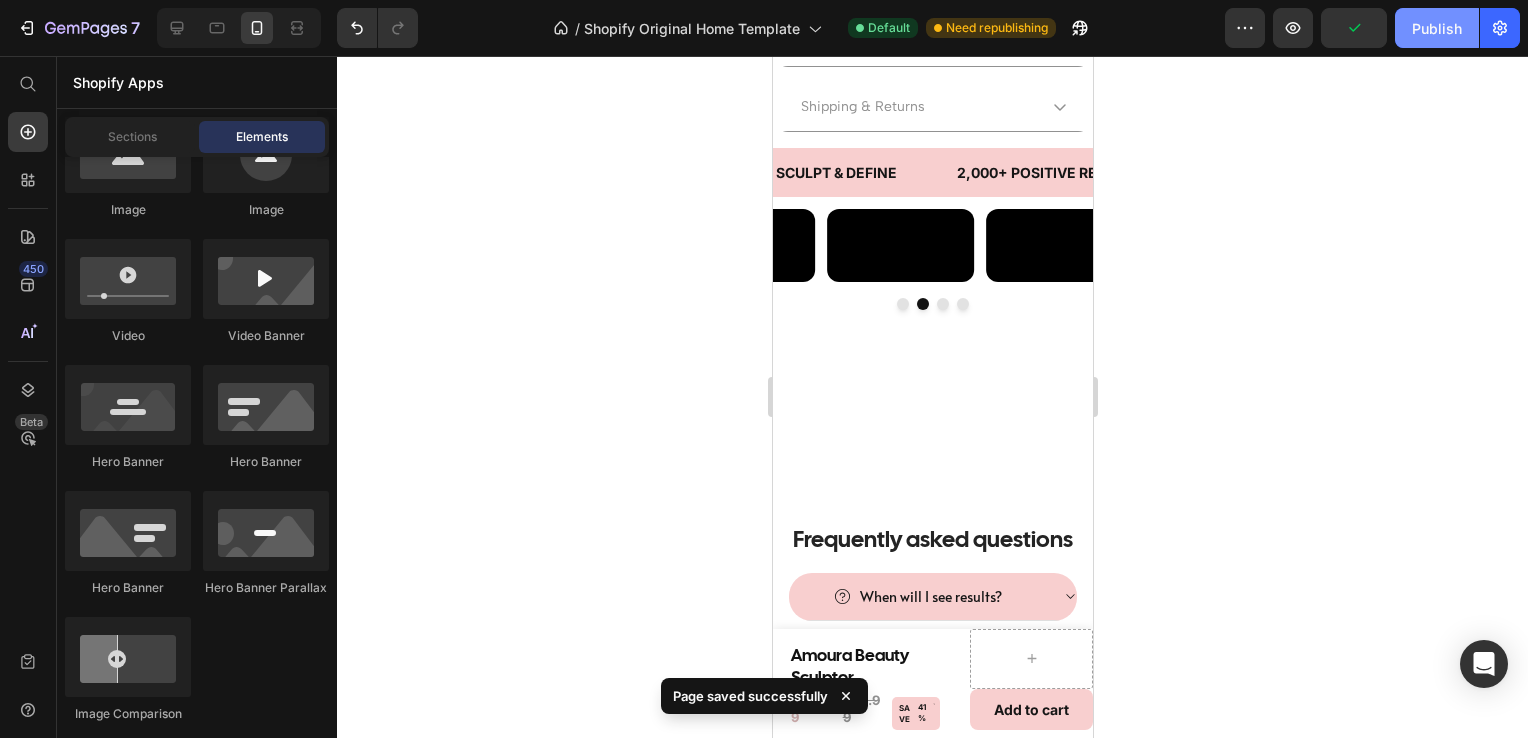 click on "Publish" at bounding box center [1437, 28] 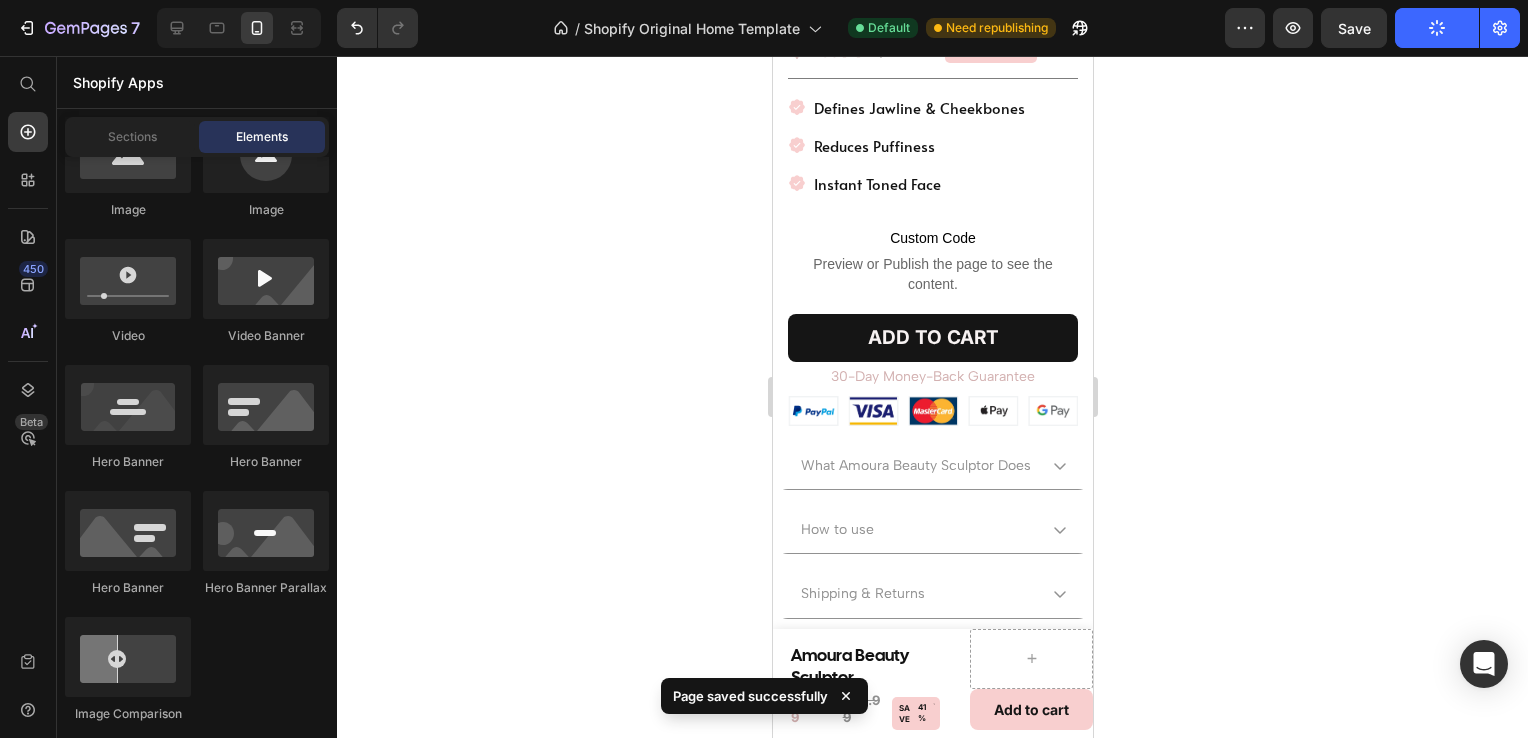 scroll, scrollTop: 572, scrollLeft: 0, axis: vertical 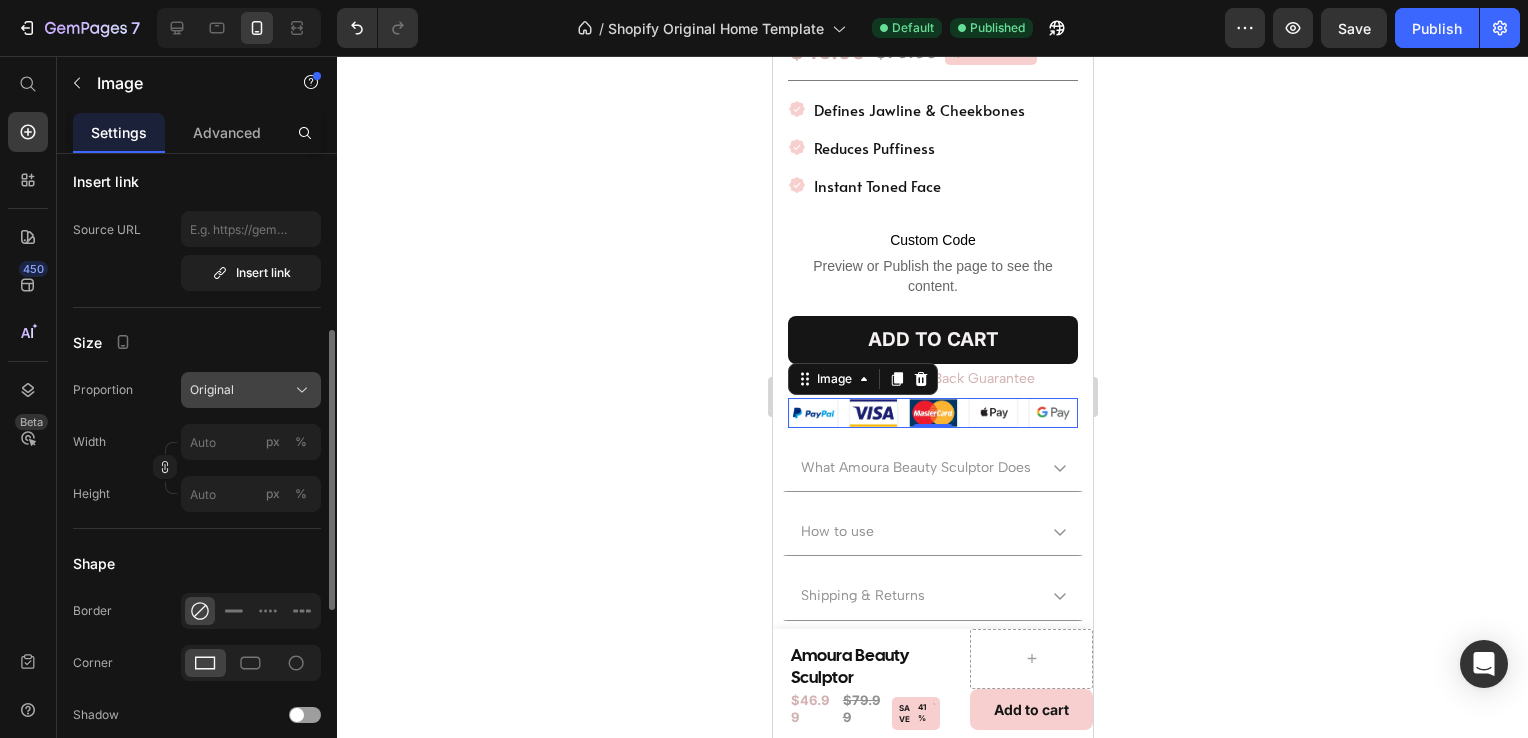 click on "Original" 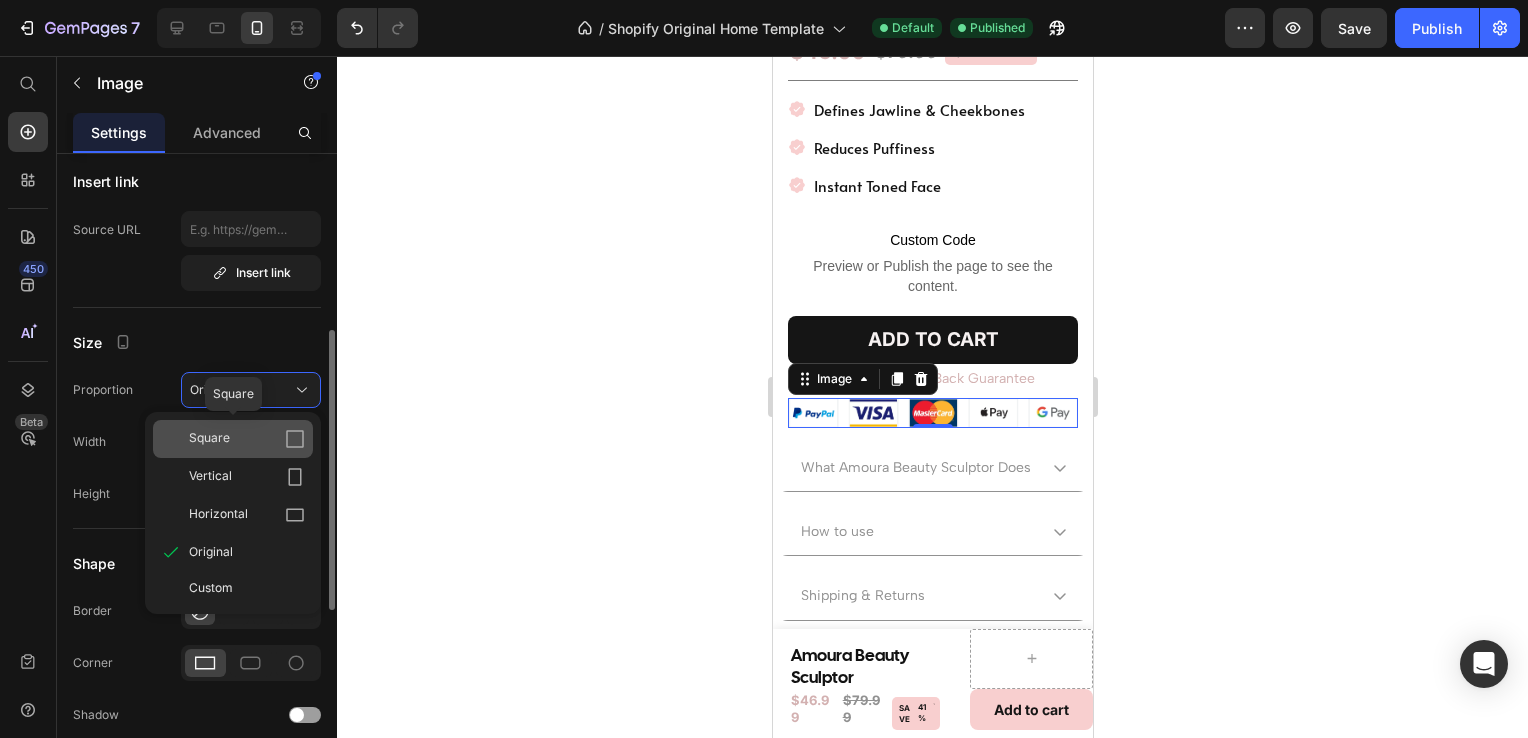 click on "Square" at bounding box center (247, 439) 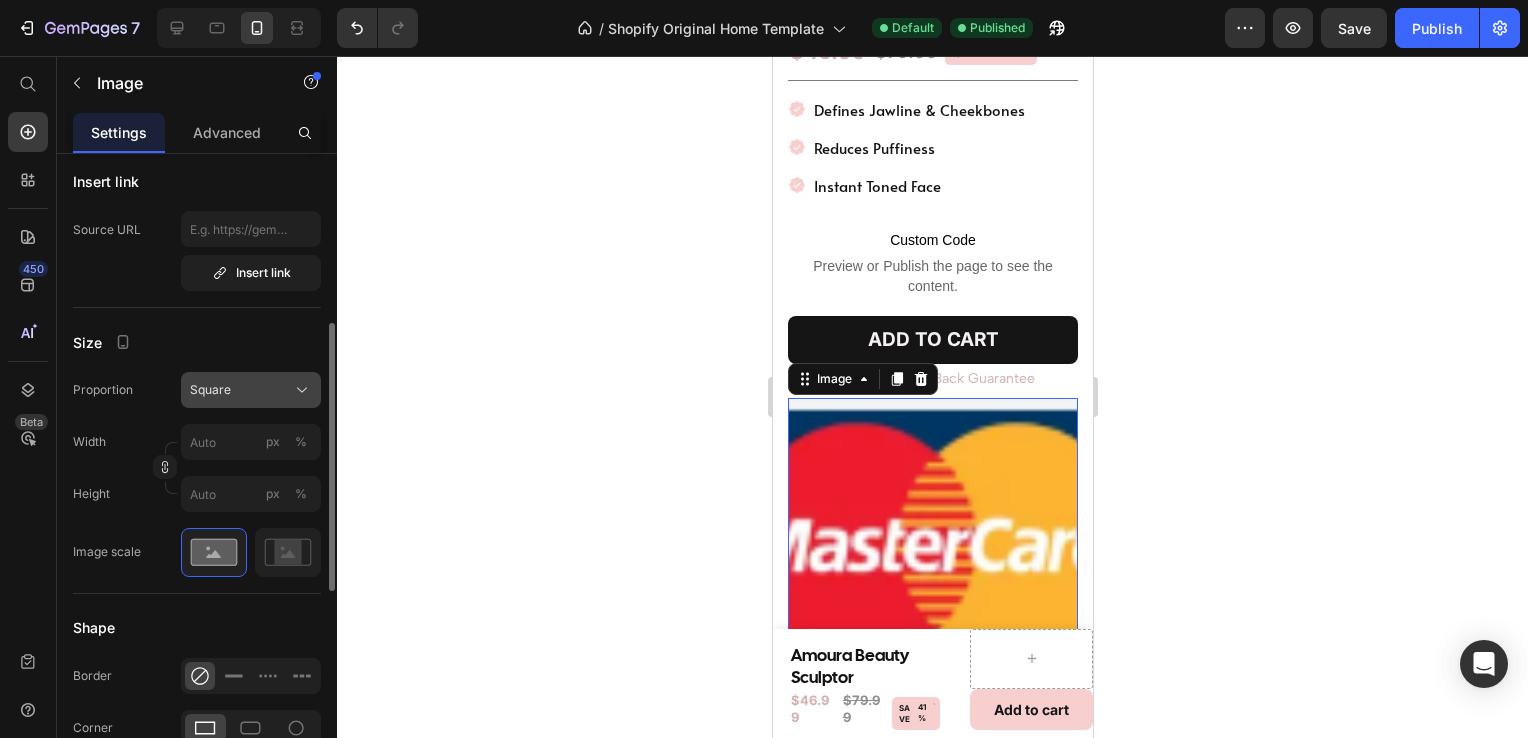 click on "Square" at bounding box center [251, 390] 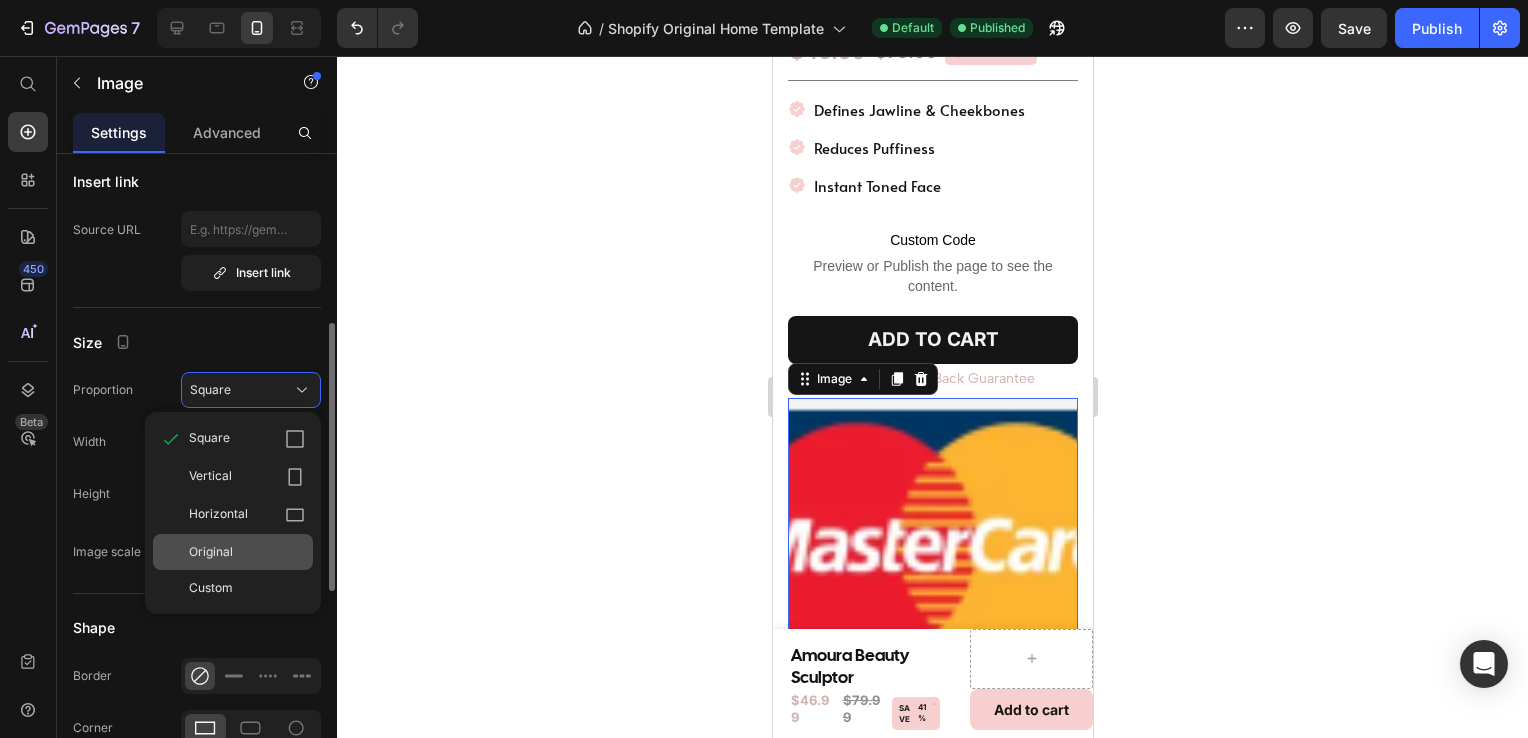 click on "Original" 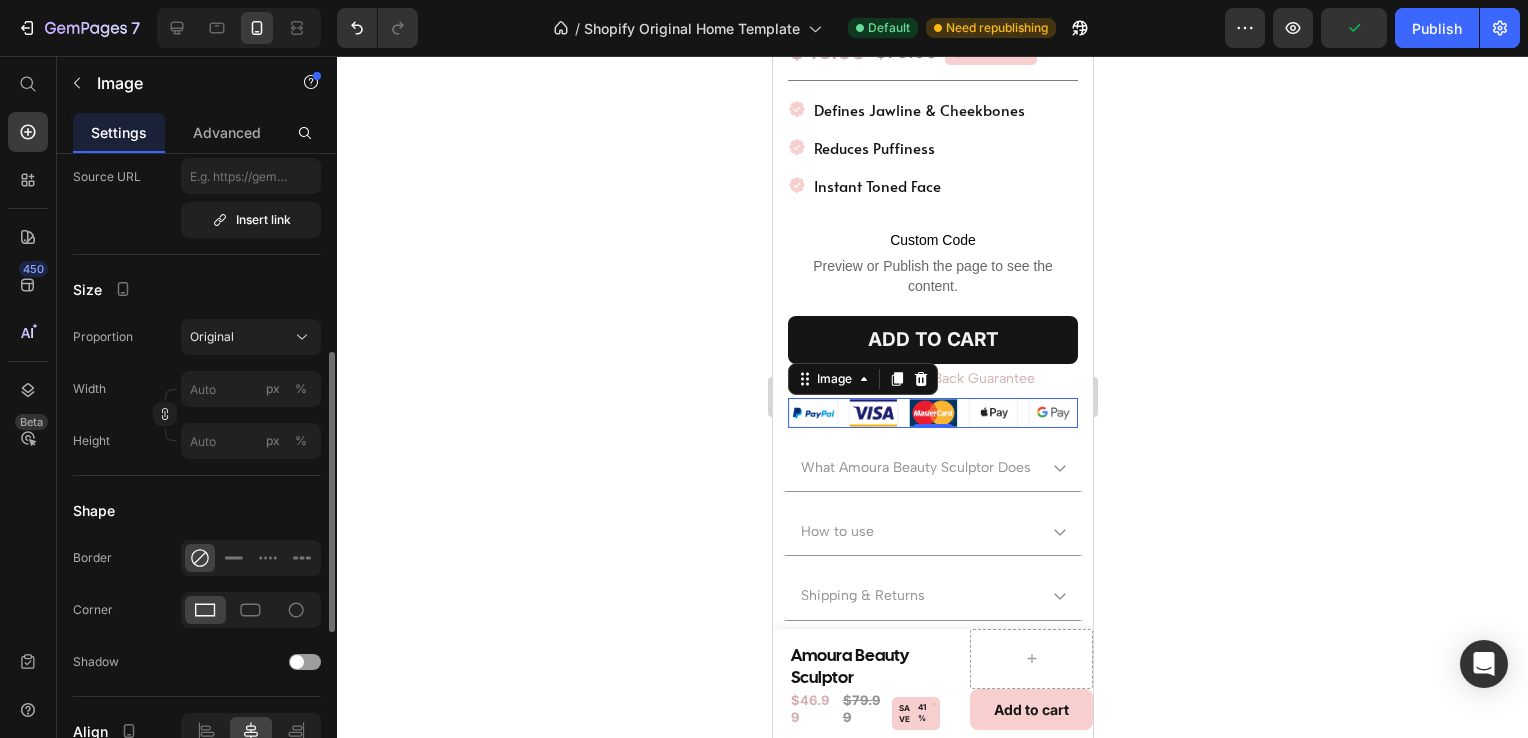 scroll, scrollTop: 456, scrollLeft: 0, axis: vertical 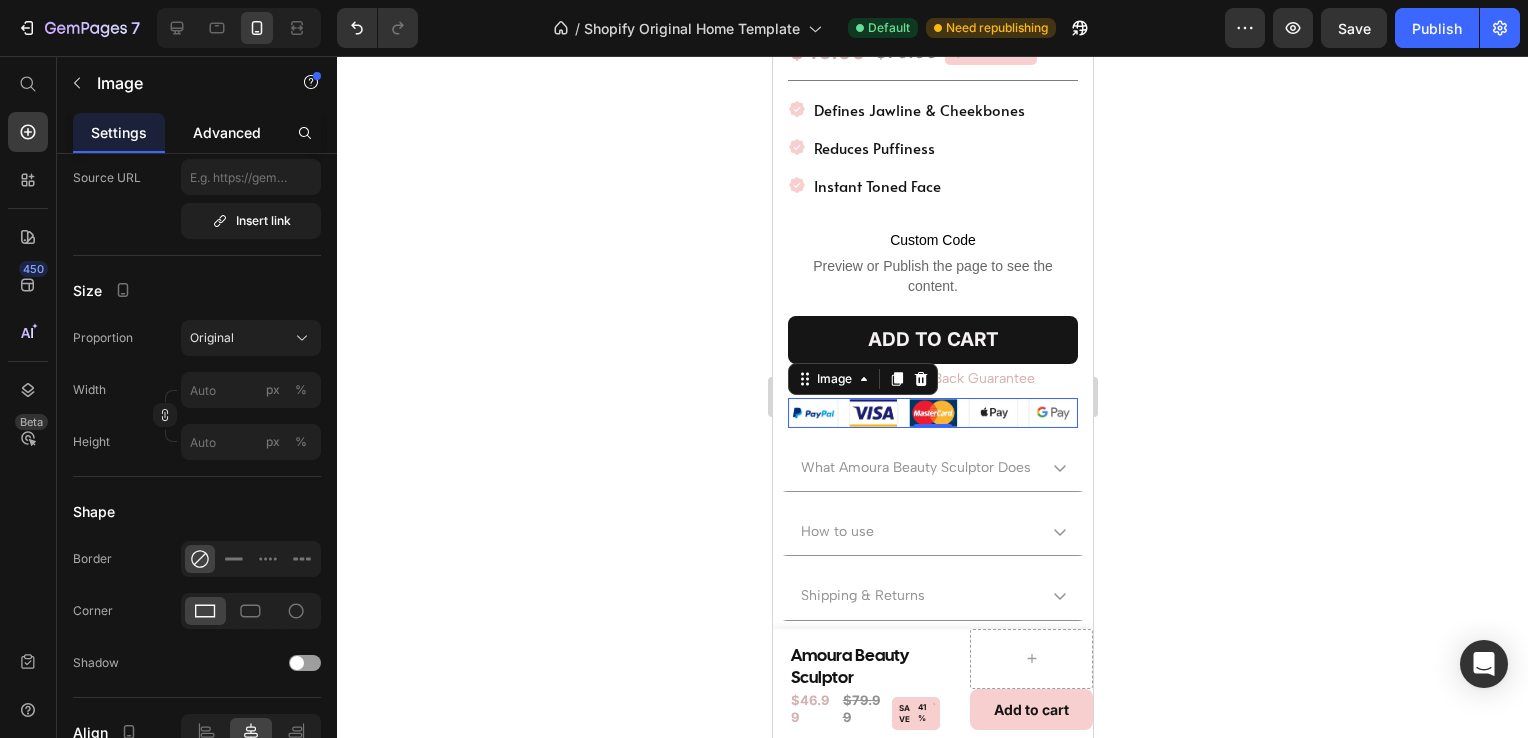 click on "Advanced" 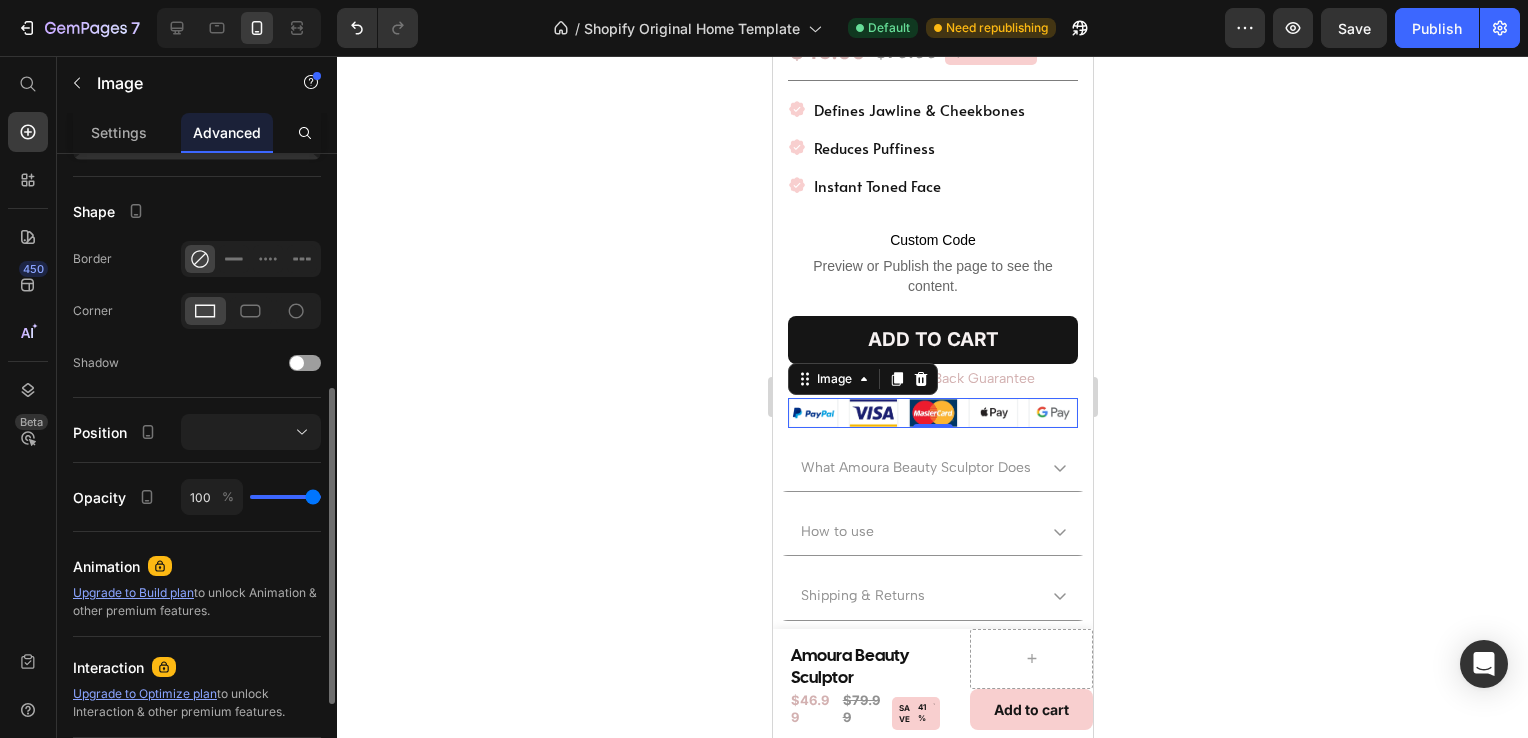 scroll, scrollTop: 0, scrollLeft: 0, axis: both 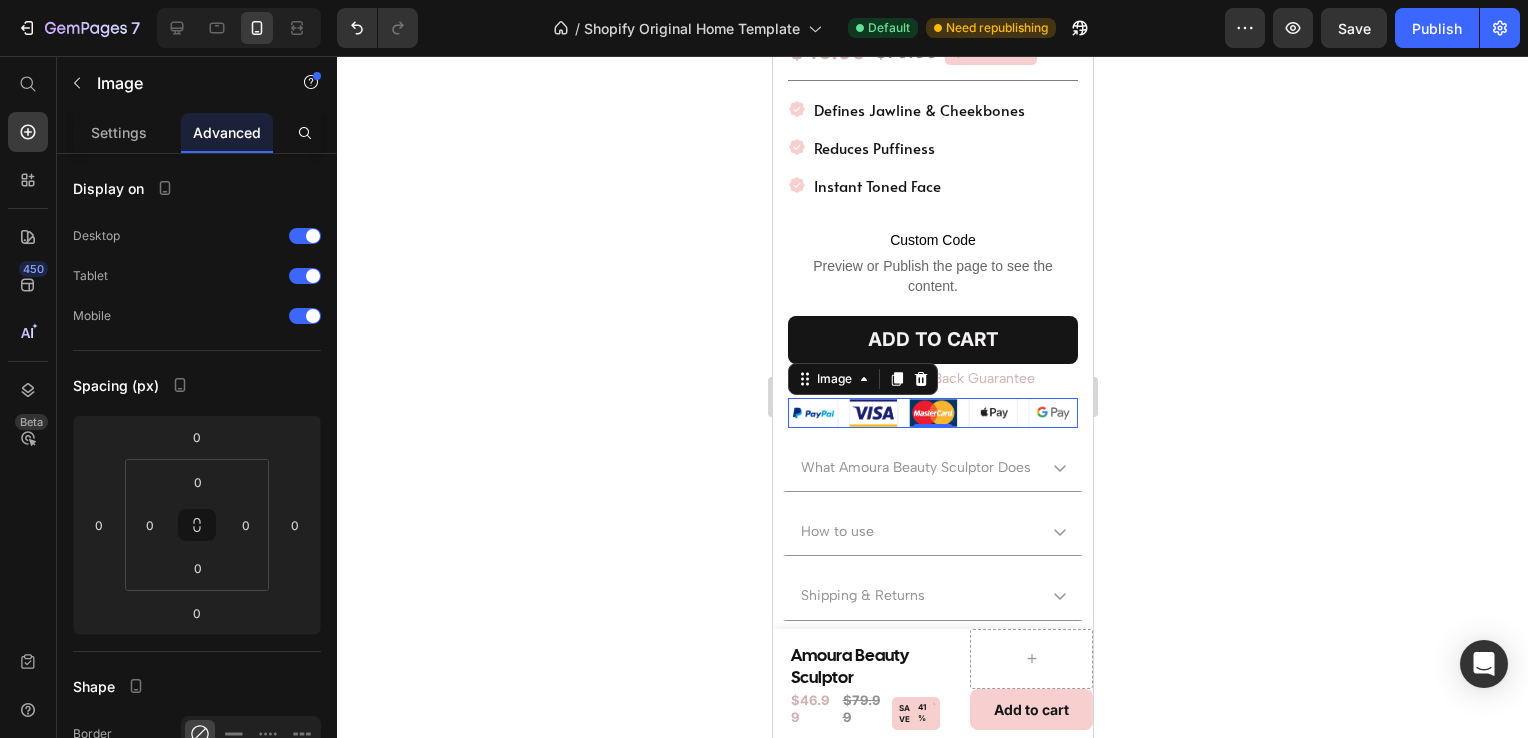 click at bounding box center [932, 413] 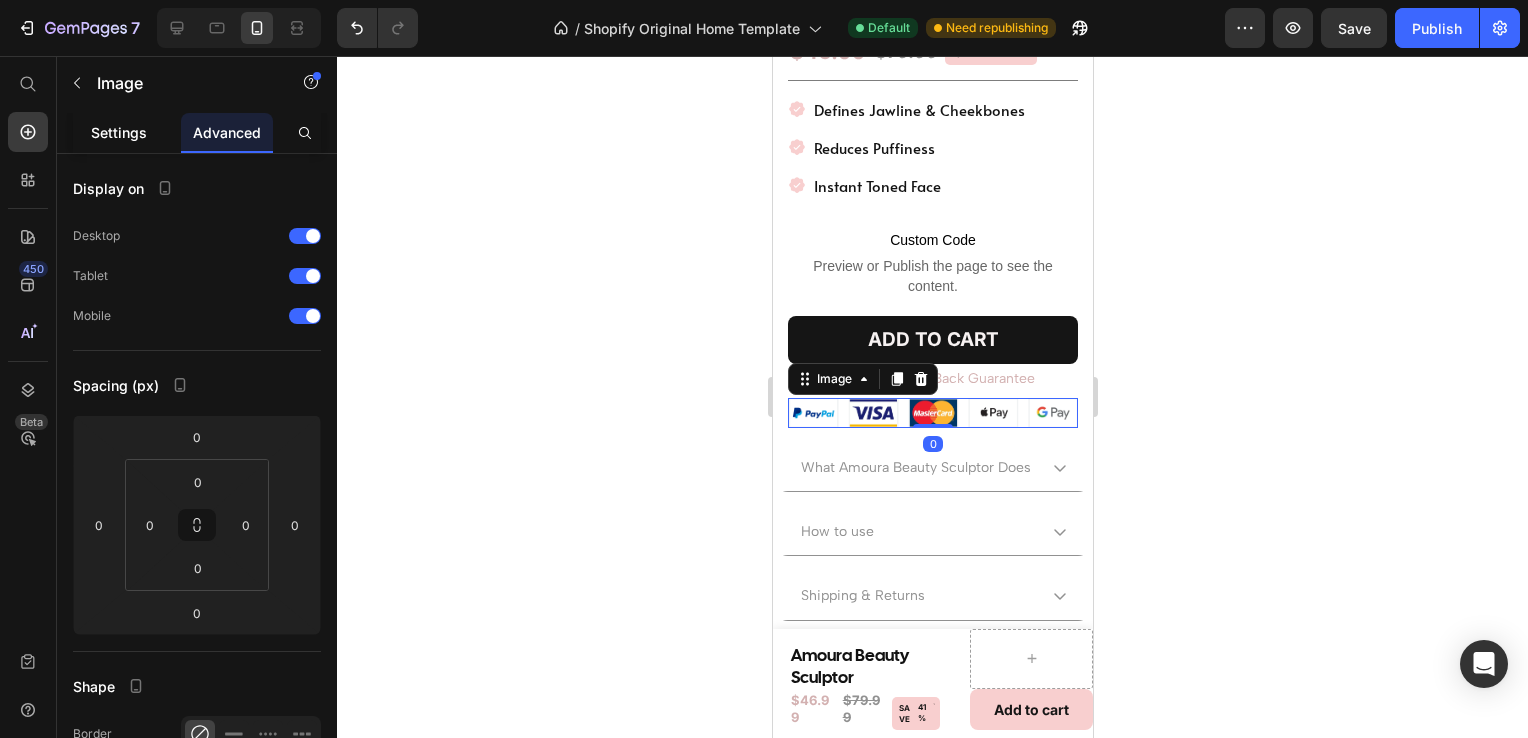 click on "Settings" at bounding box center [119, 132] 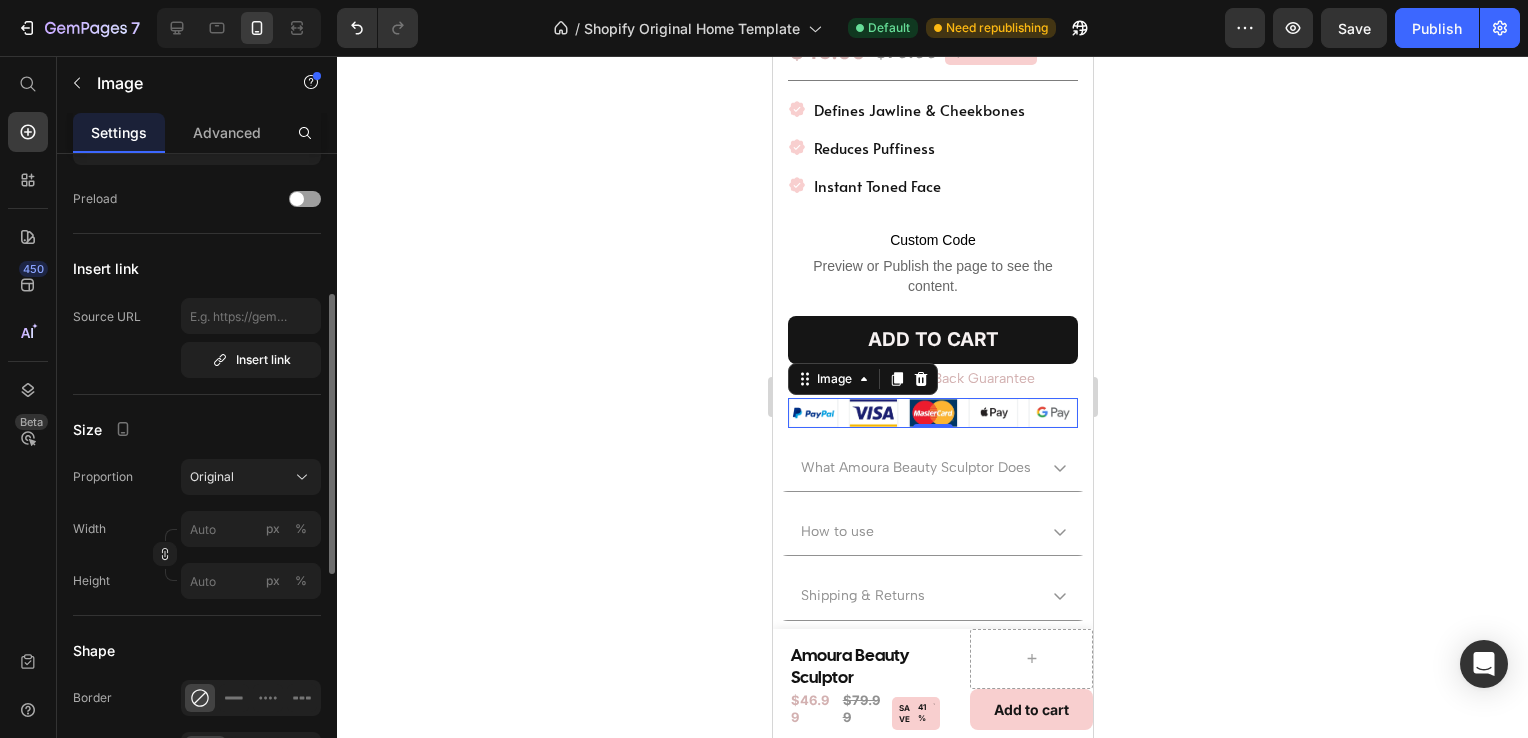 scroll, scrollTop: 320, scrollLeft: 0, axis: vertical 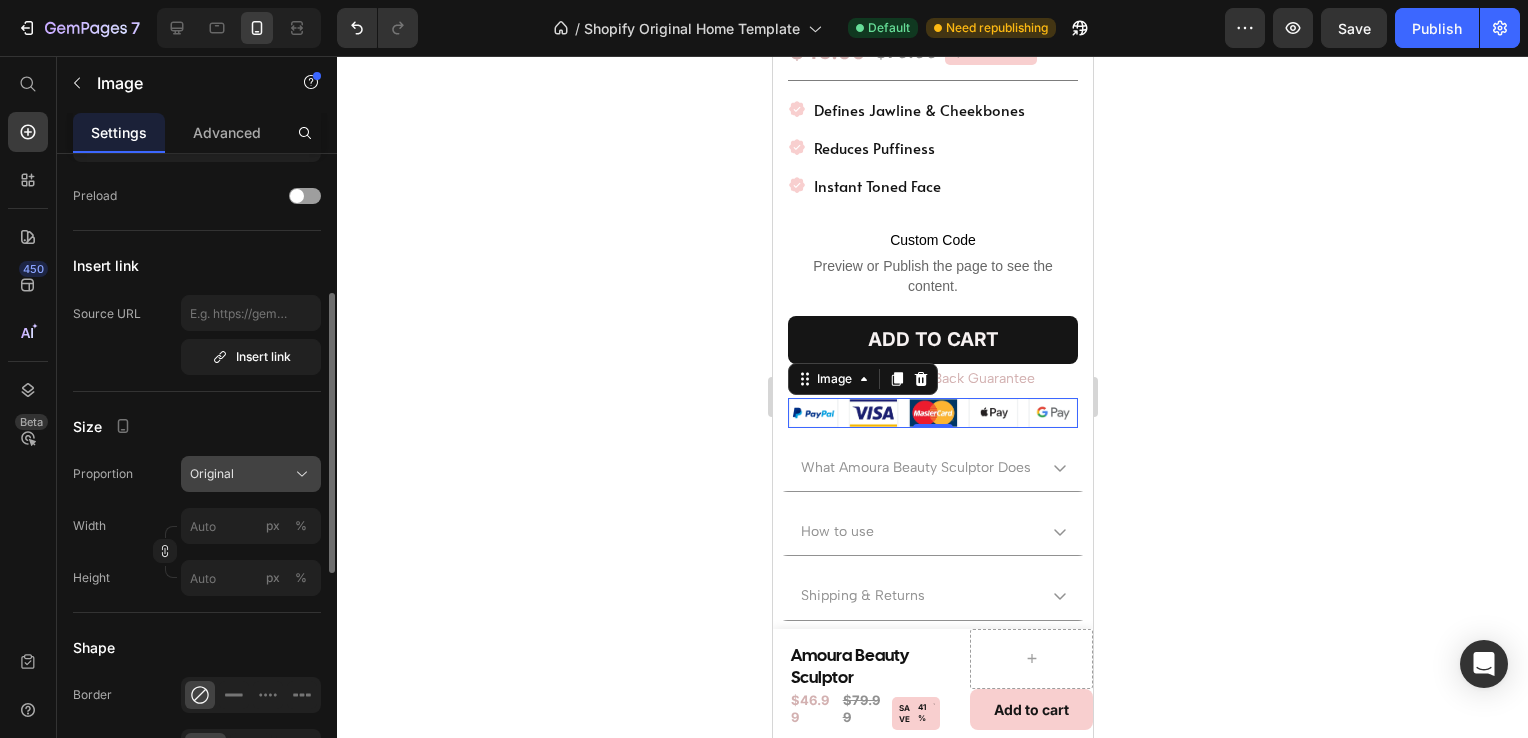 click on "Original" at bounding box center [251, 474] 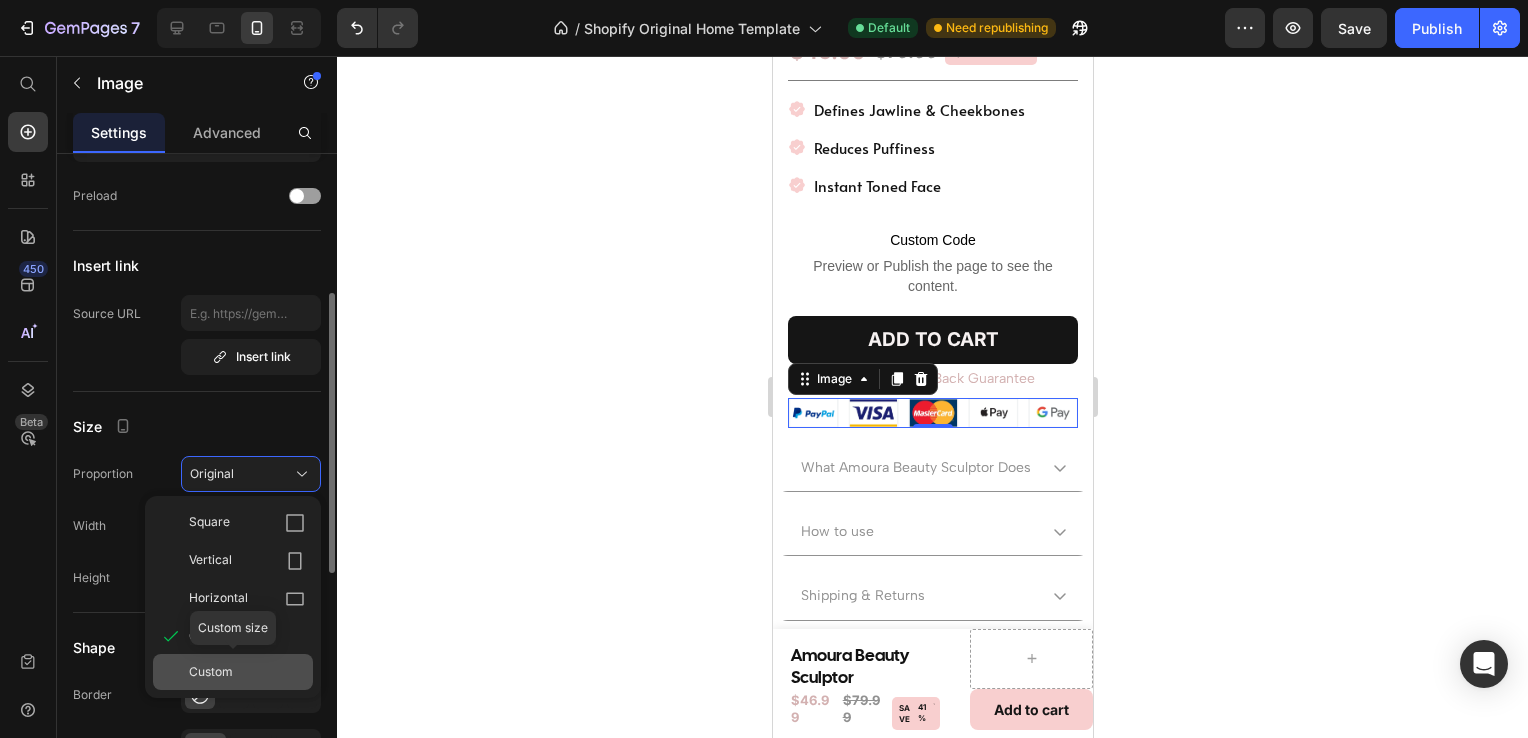 click on "Custom" at bounding box center [211, 672] 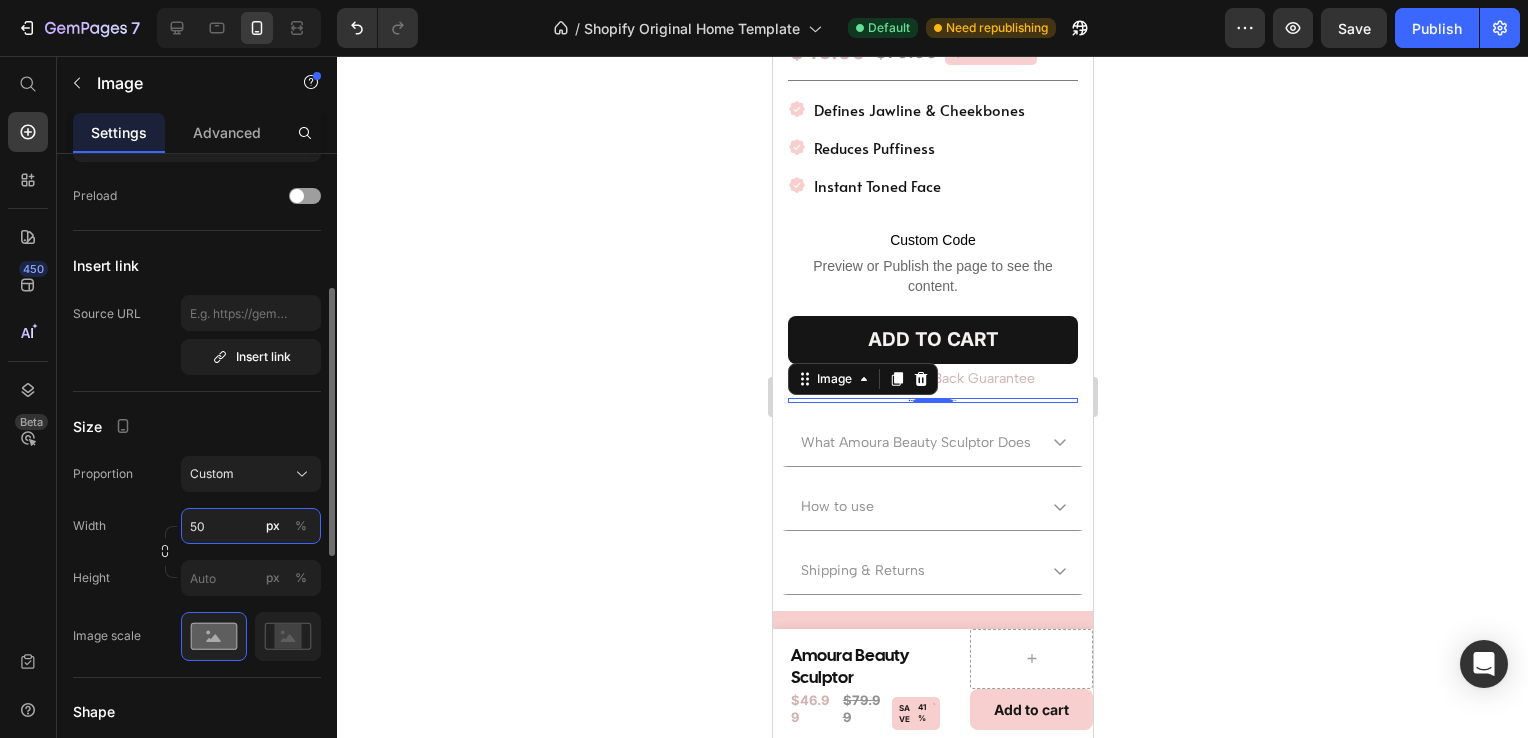type on "5" 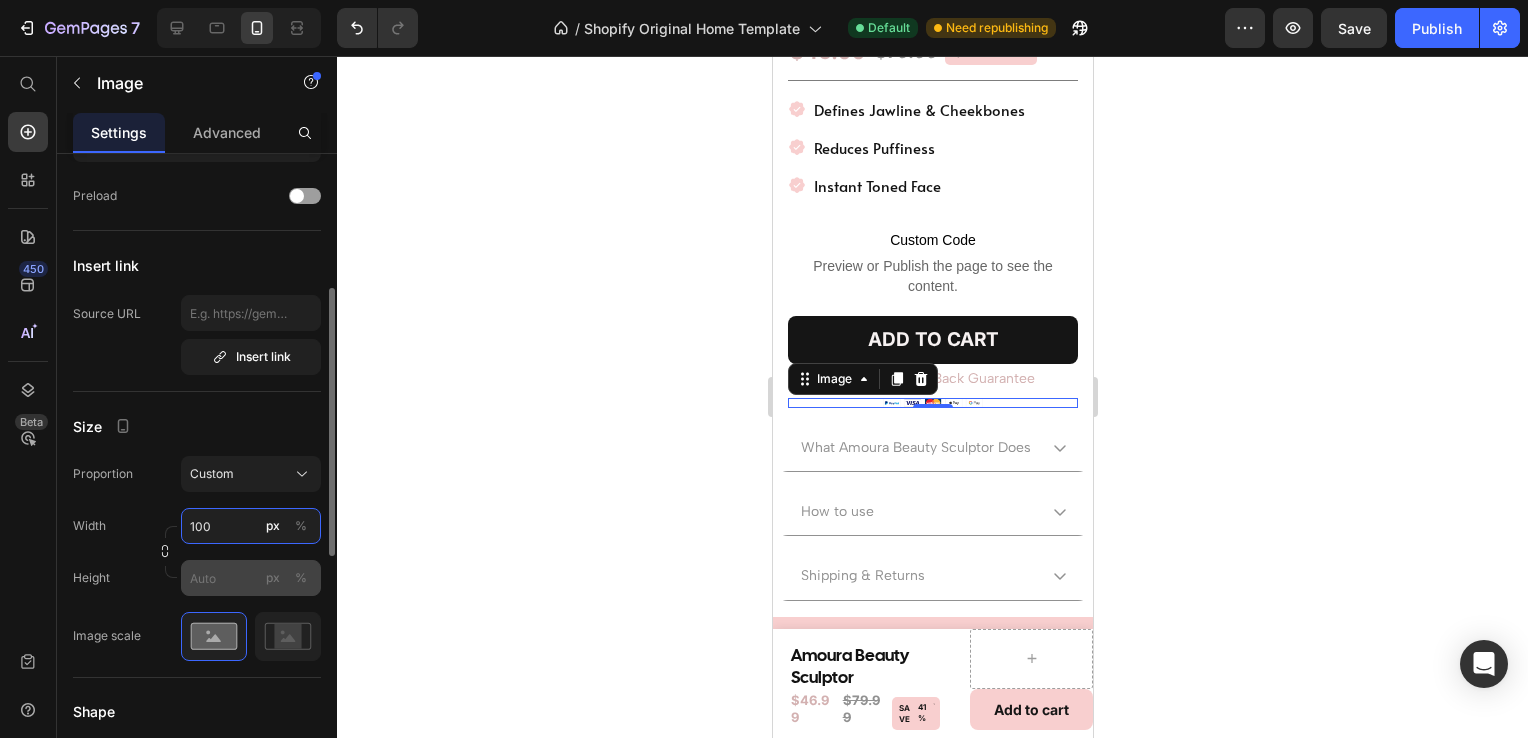 type on "100" 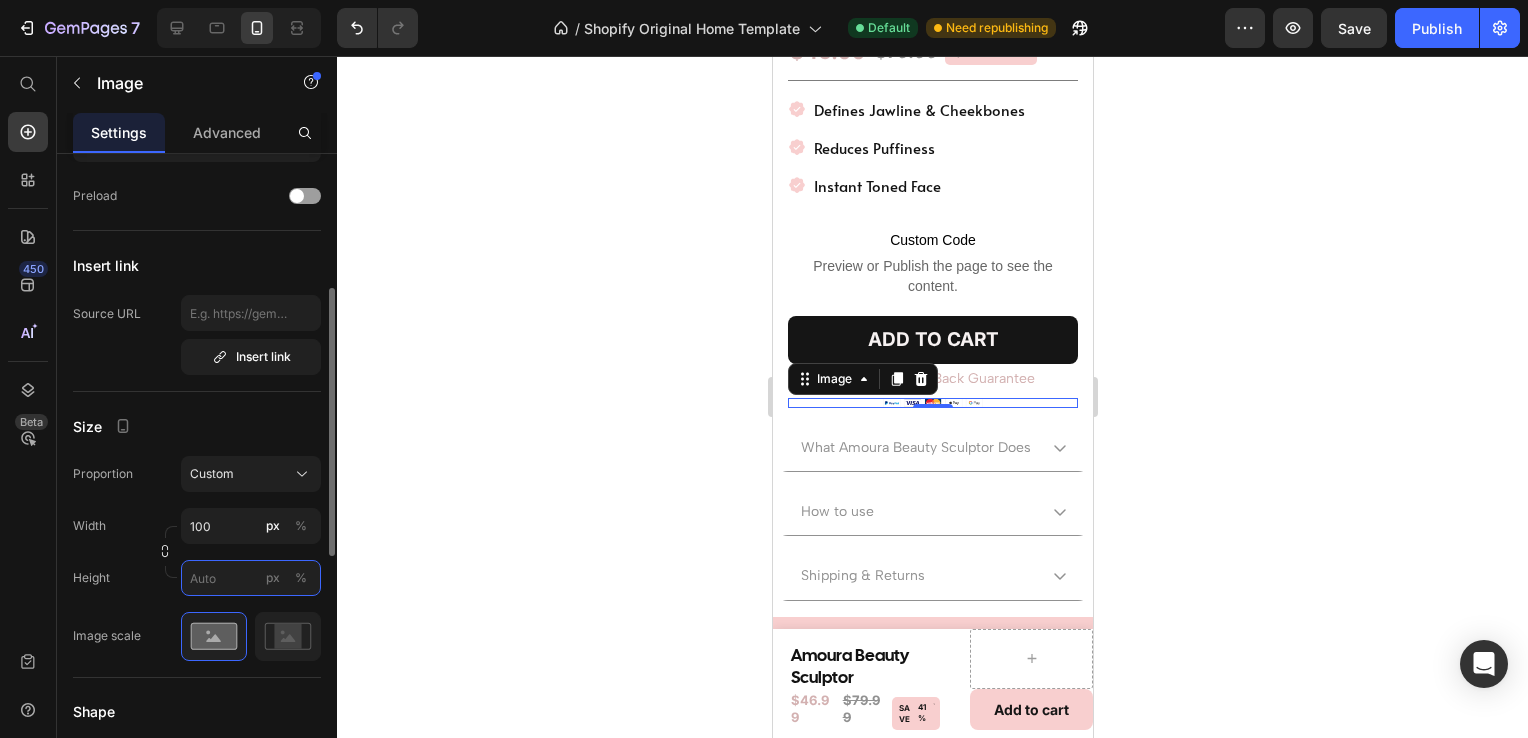 click on "px %" at bounding box center (251, 578) 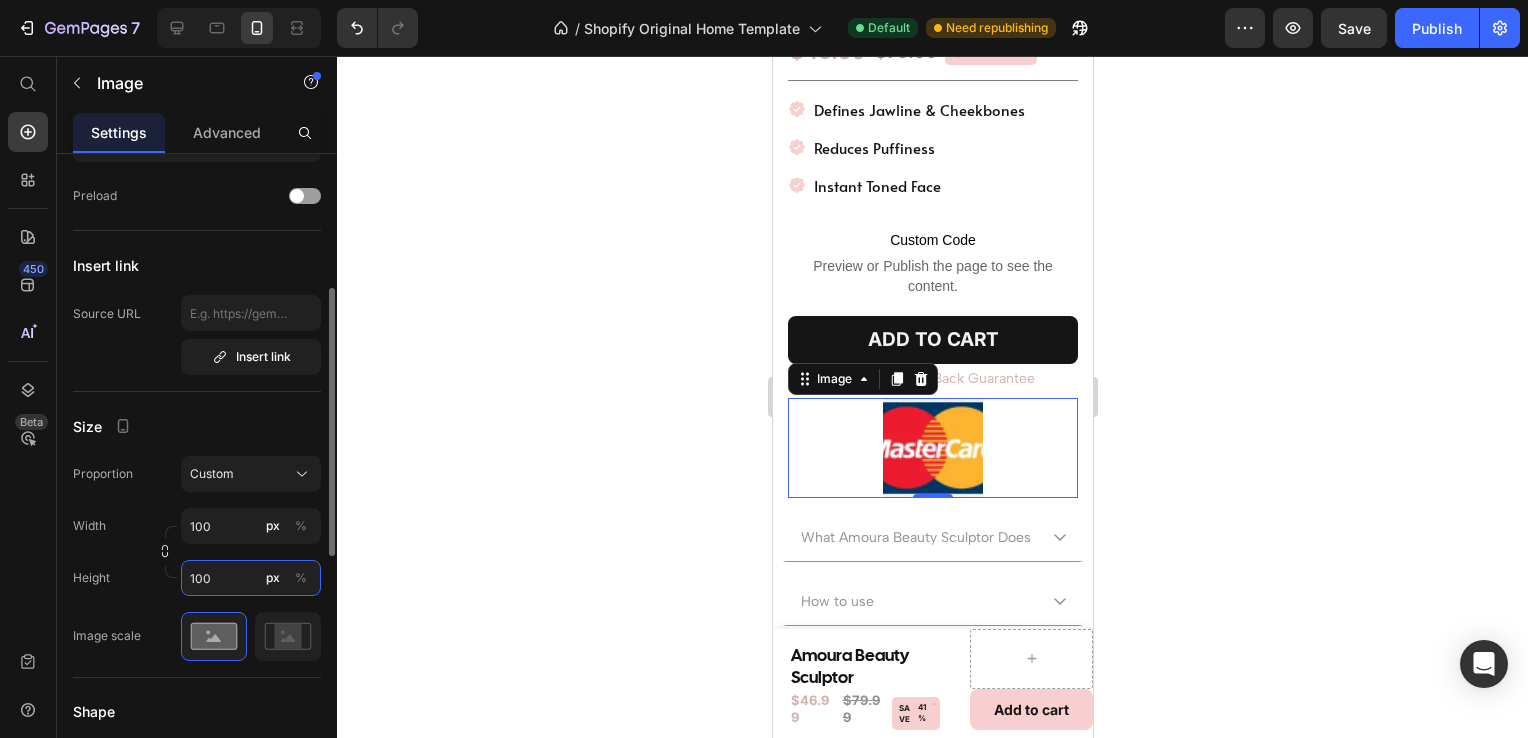 type on "10" 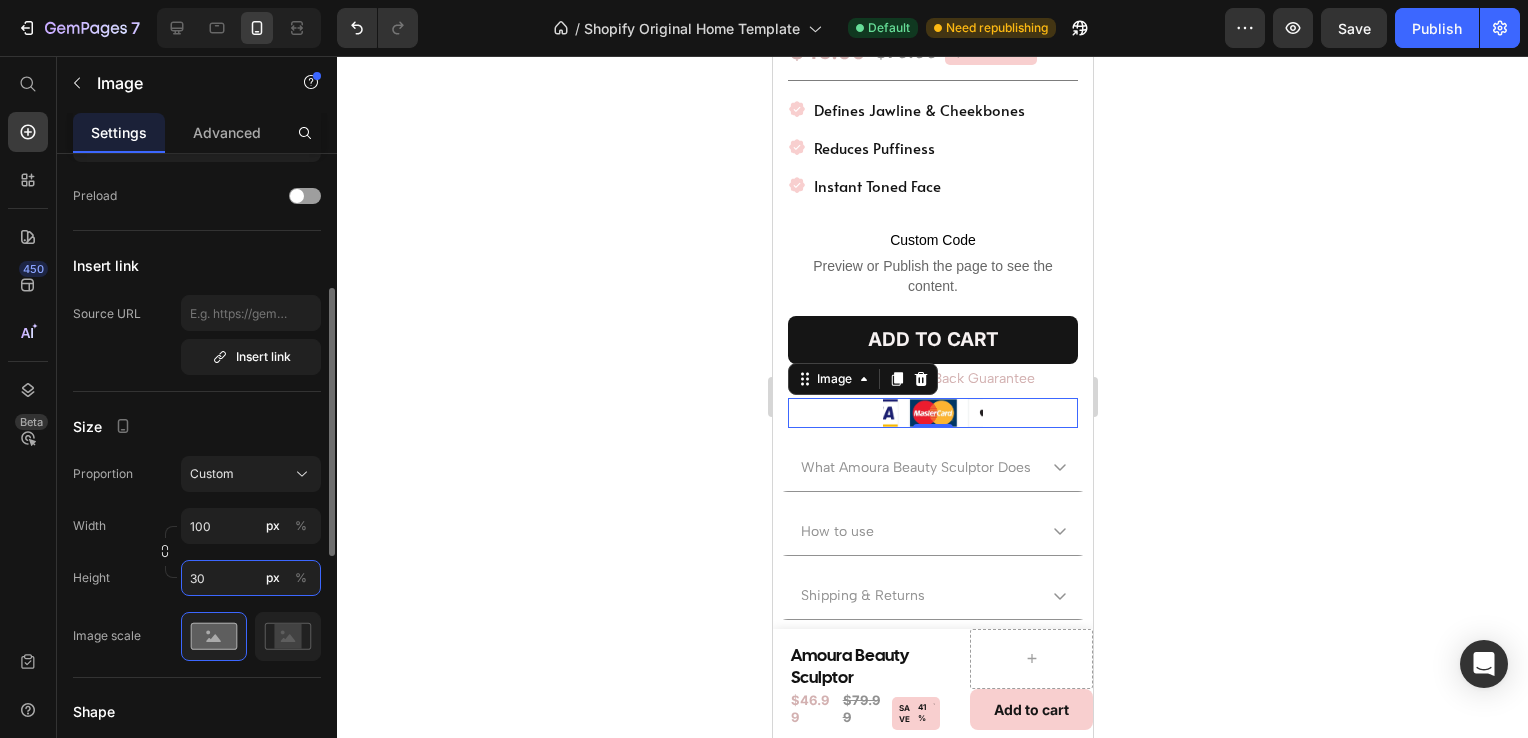 type on "3" 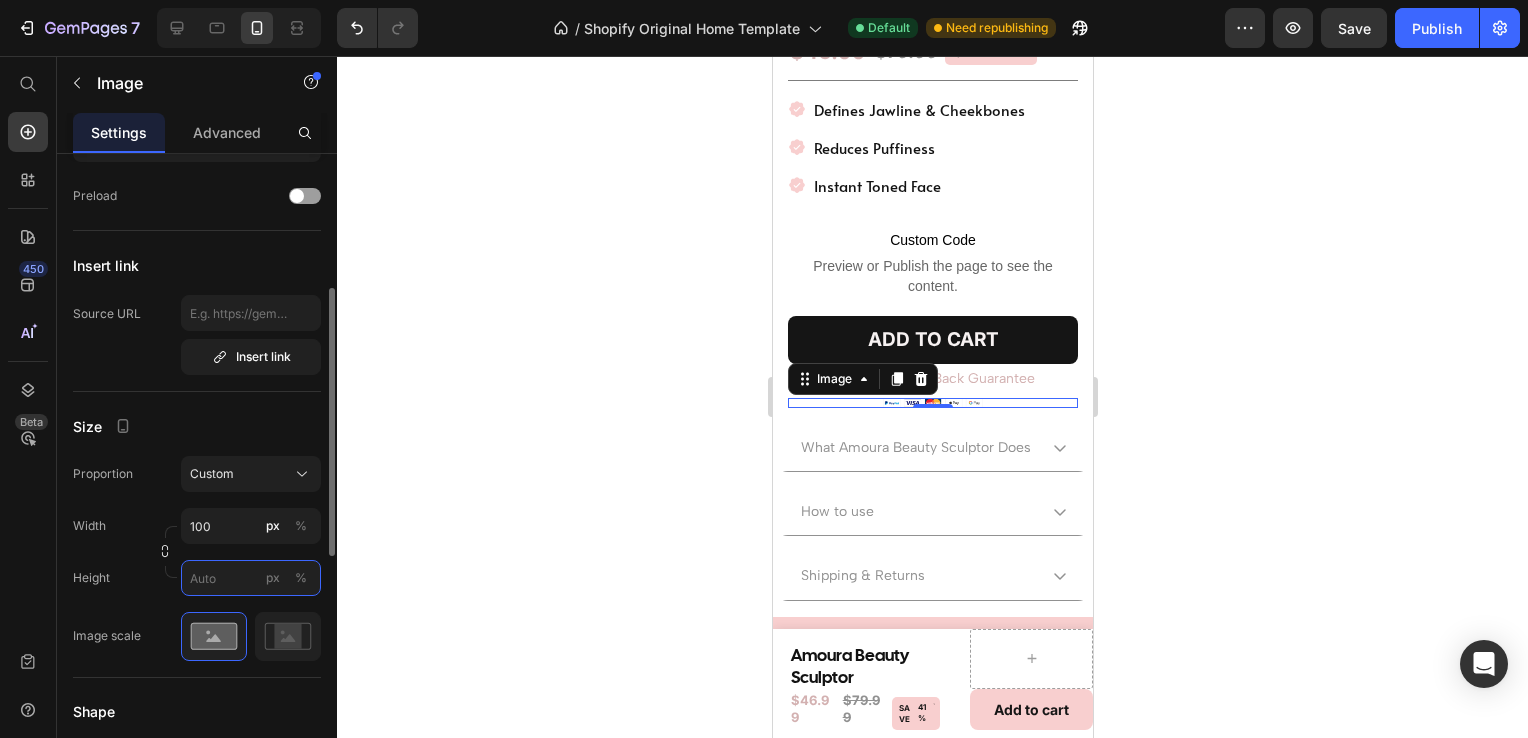 type on "1" 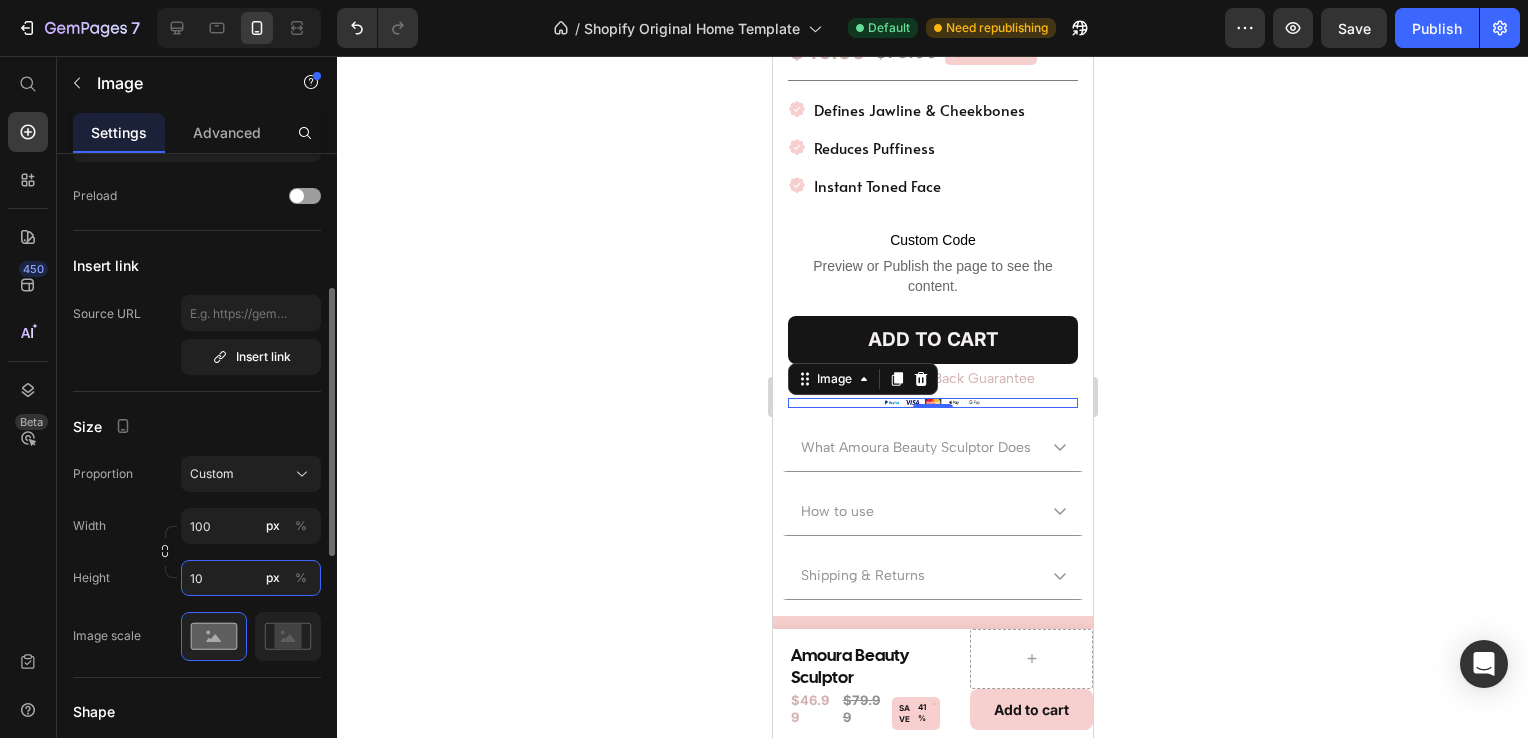 type on "1" 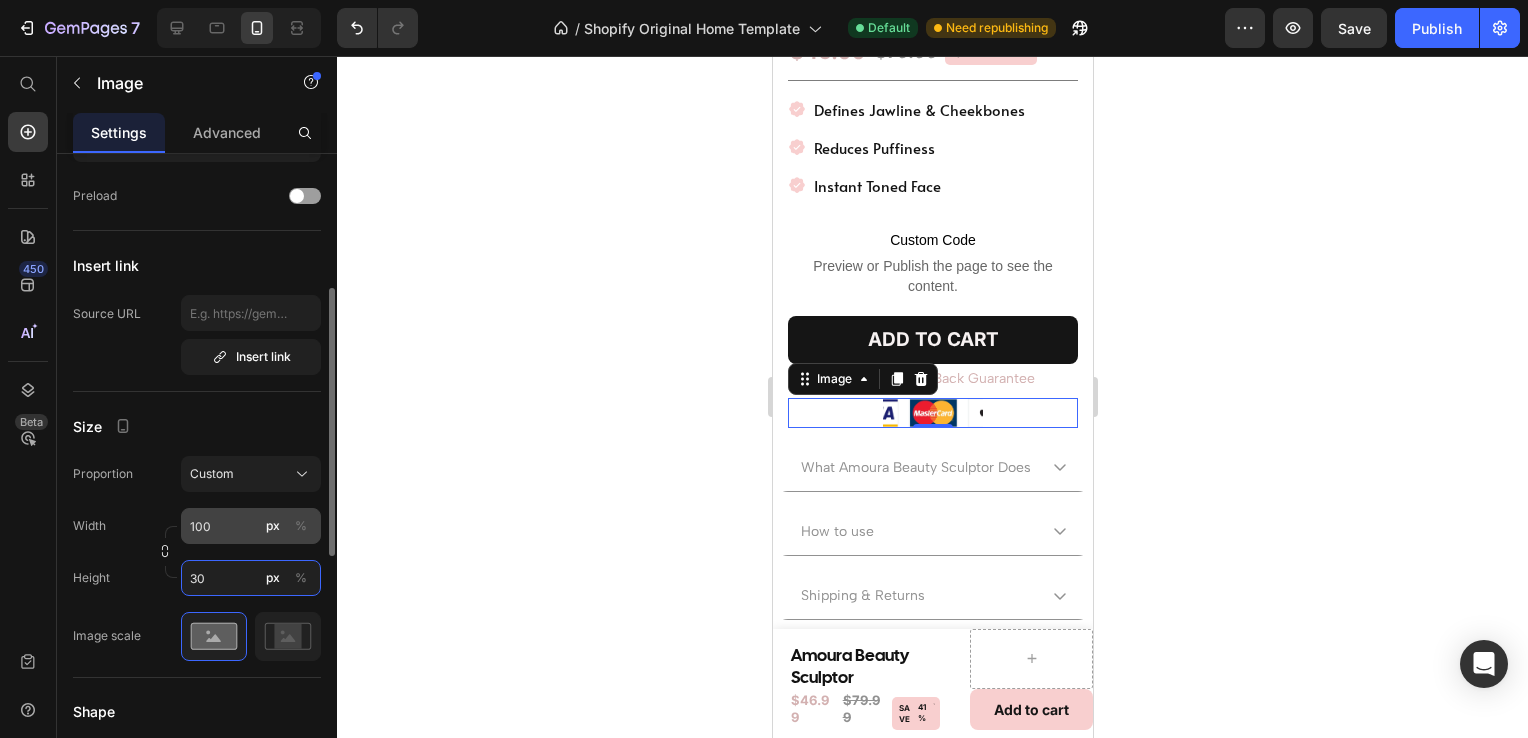 type on "30" 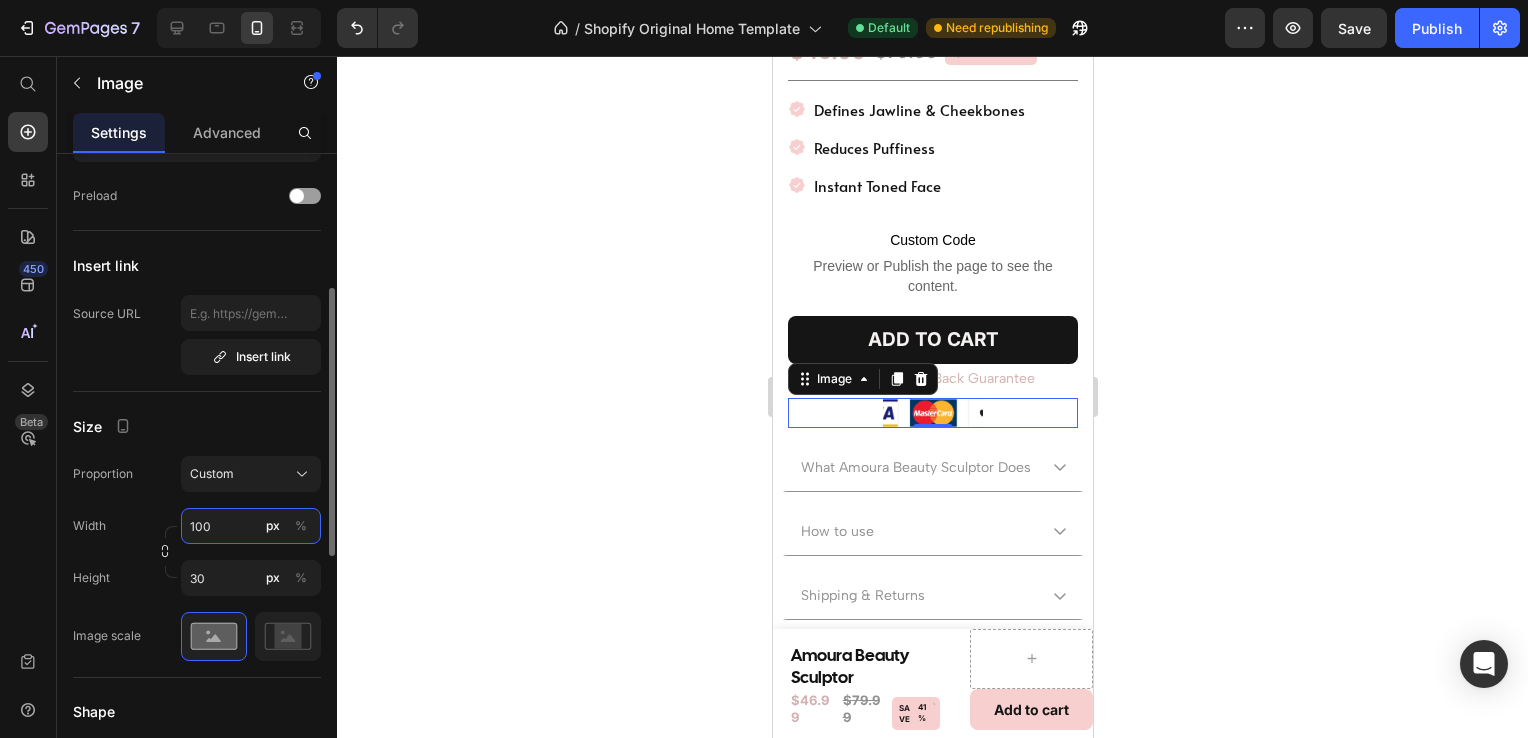 click on "100" at bounding box center [251, 526] 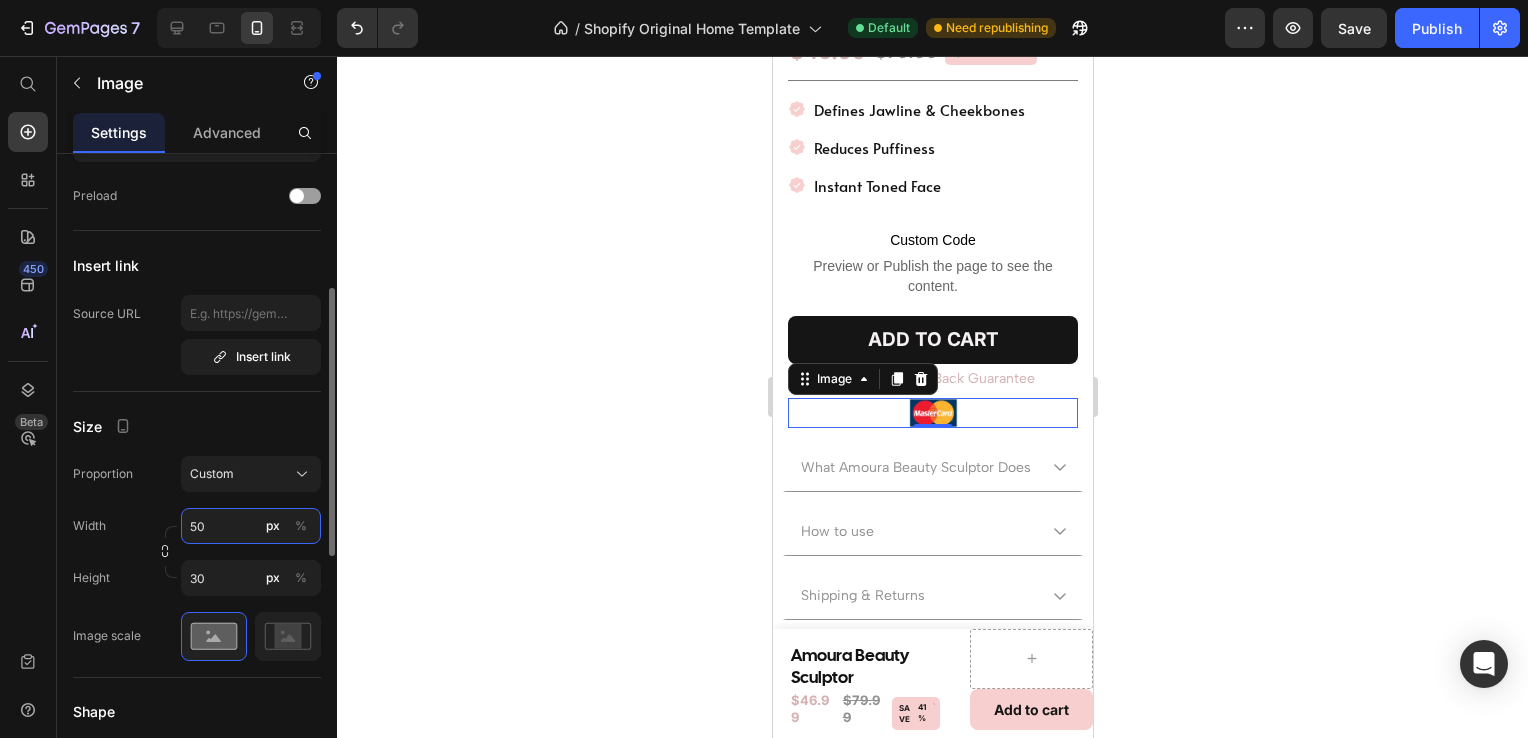 type on "5" 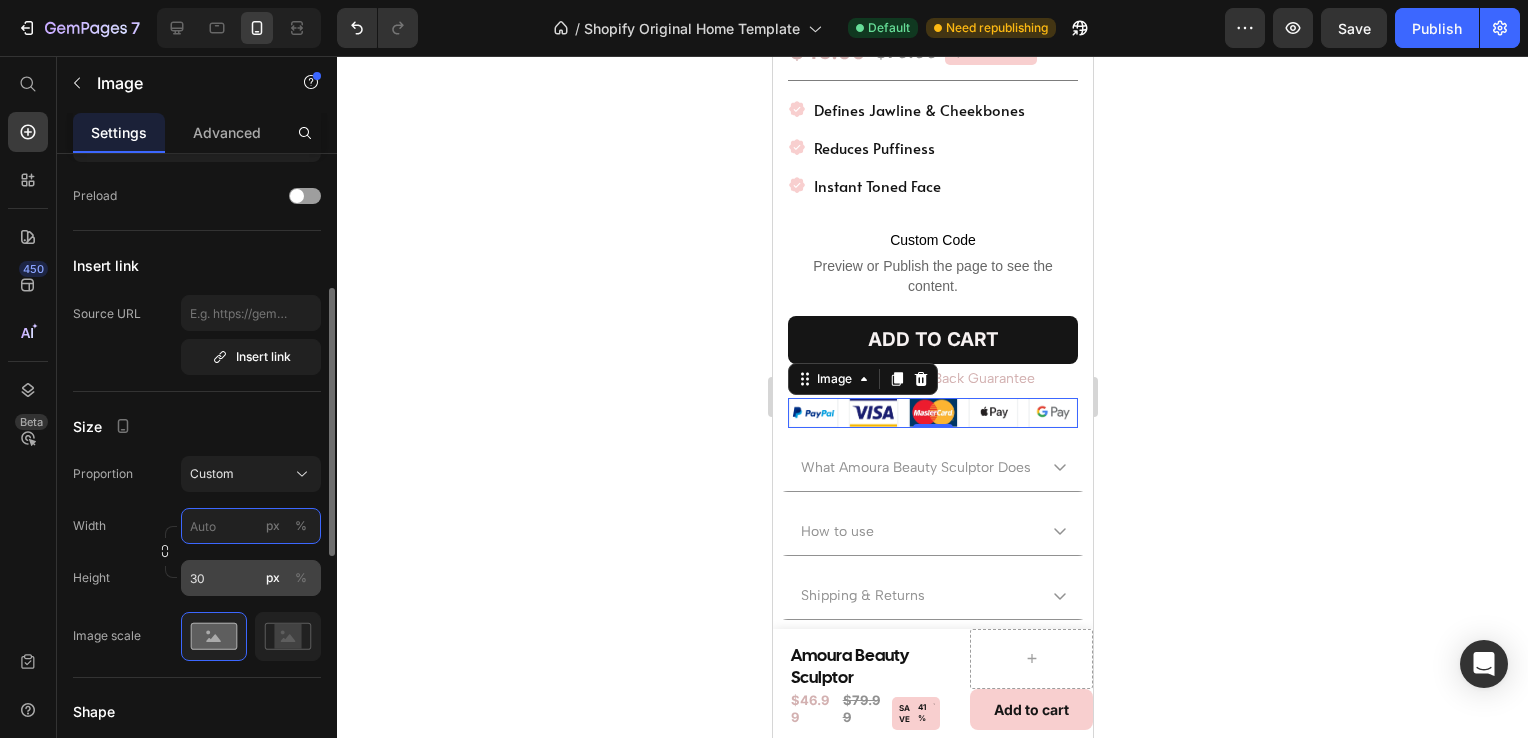 type 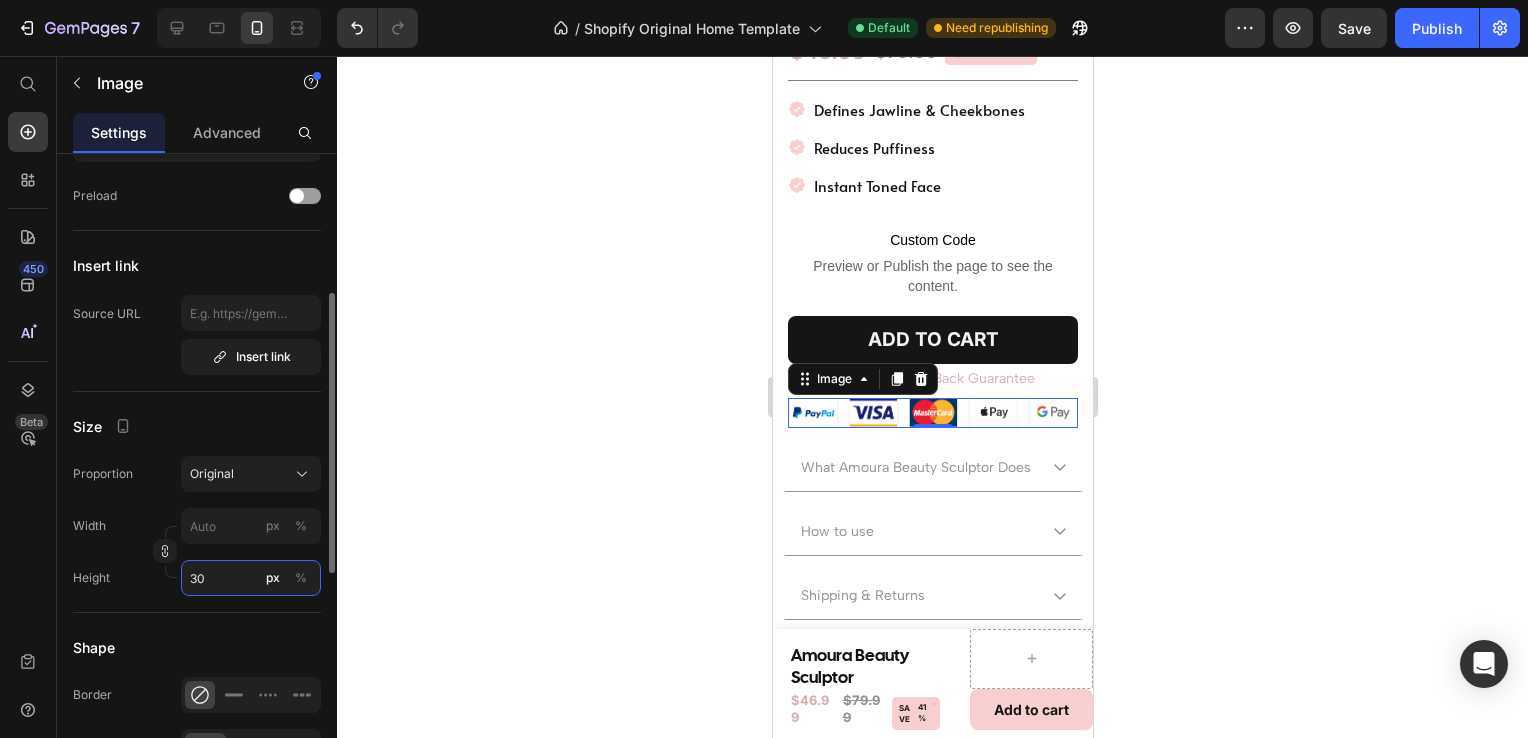 click on "30" at bounding box center [251, 578] 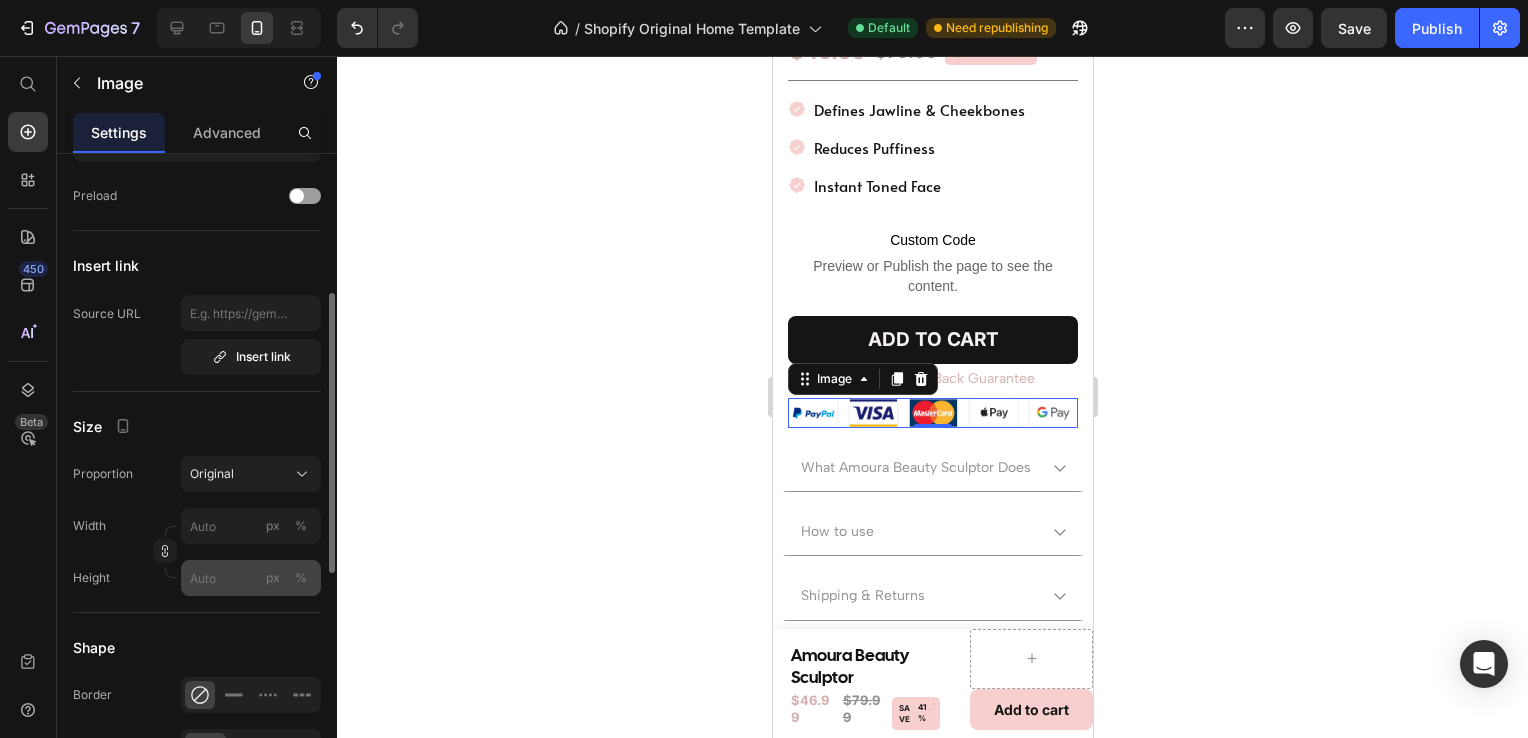drag, startPoint x: 288, startPoint y: 580, endPoint x: 270, endPoint y: 575, distance: 18.681541 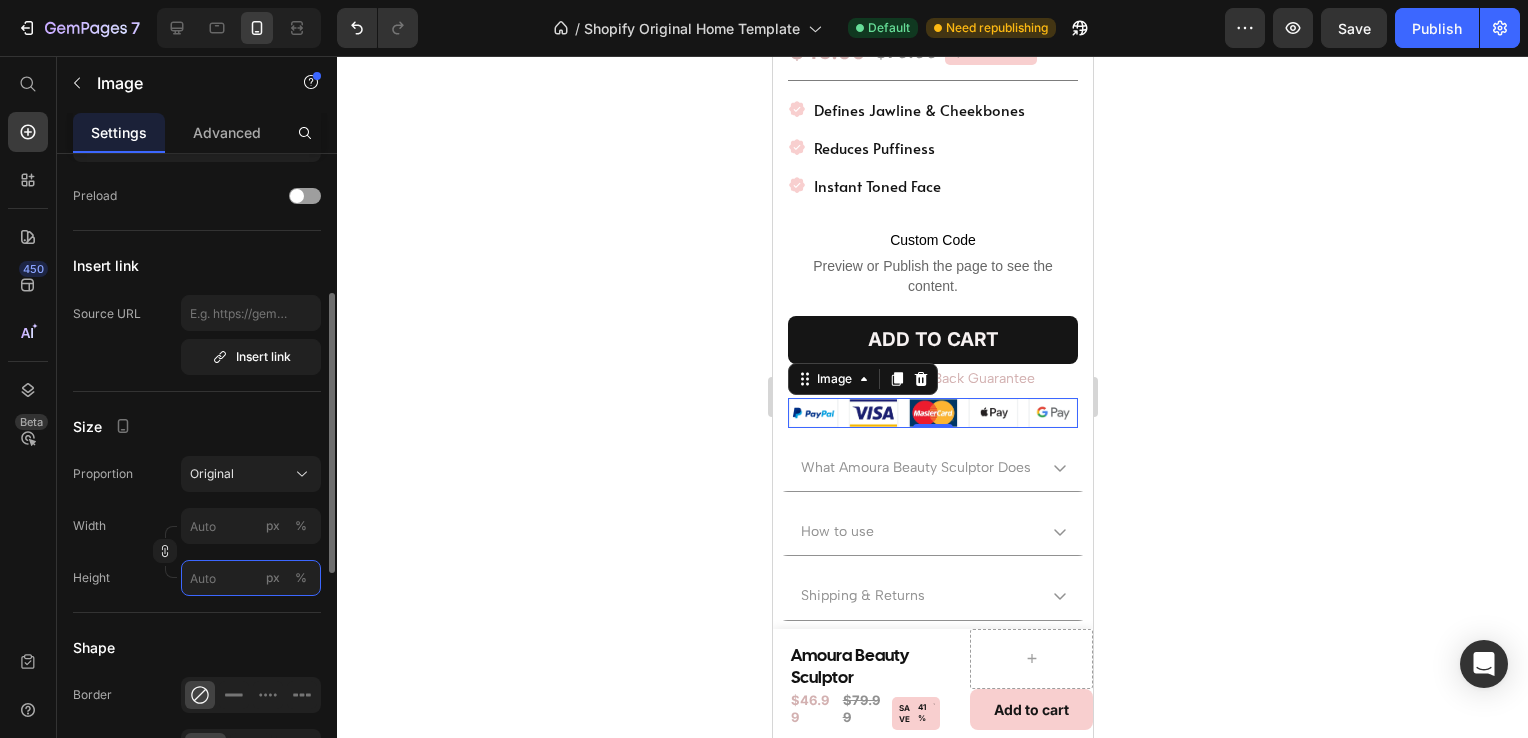 click on "px %" at bounding box center [251, 578] 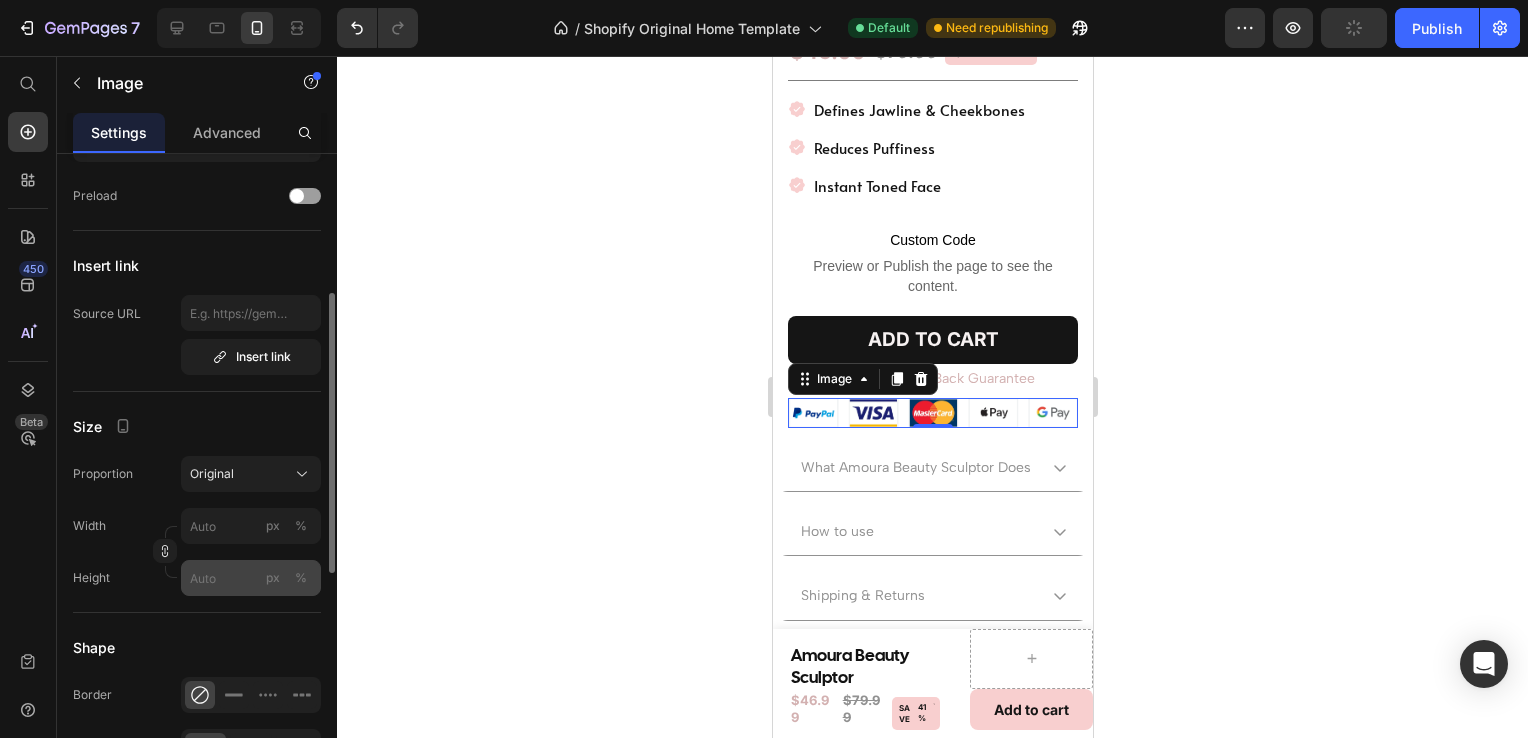 click on "px" at bounding box center [273, 578] 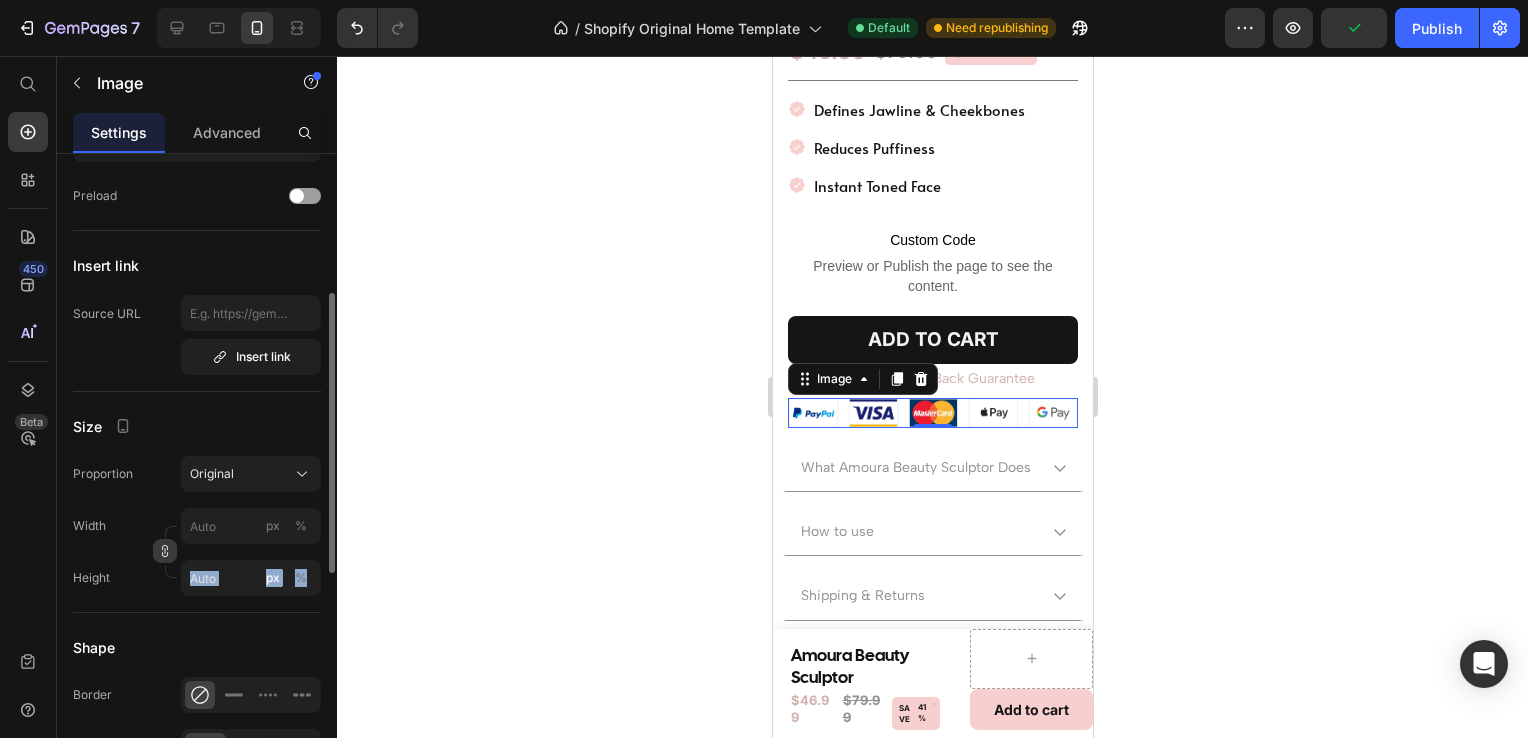 drag, startPoint x: 152, startPoint y: 558, endPoint x: 164, endPoint y: 555, distance: 12.369317 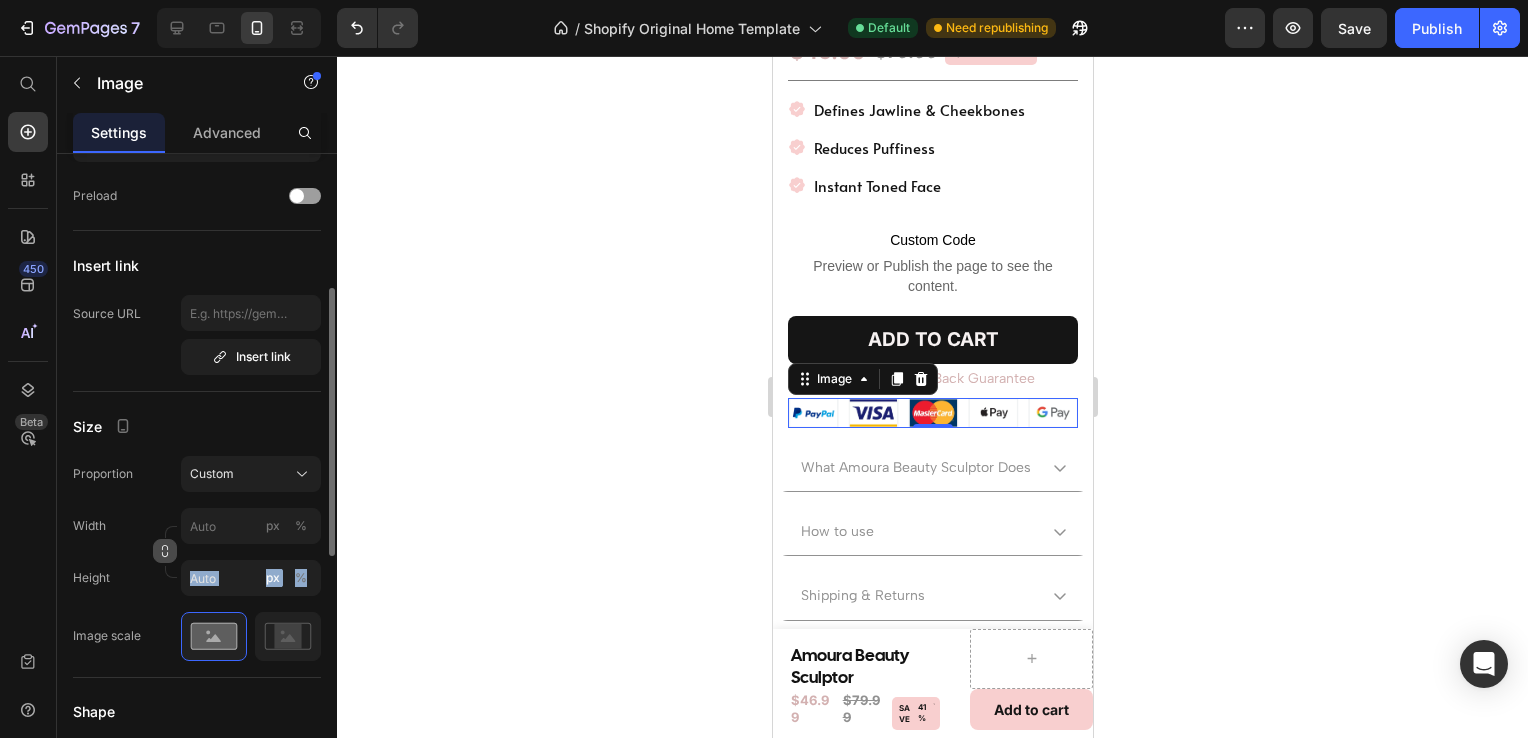 click 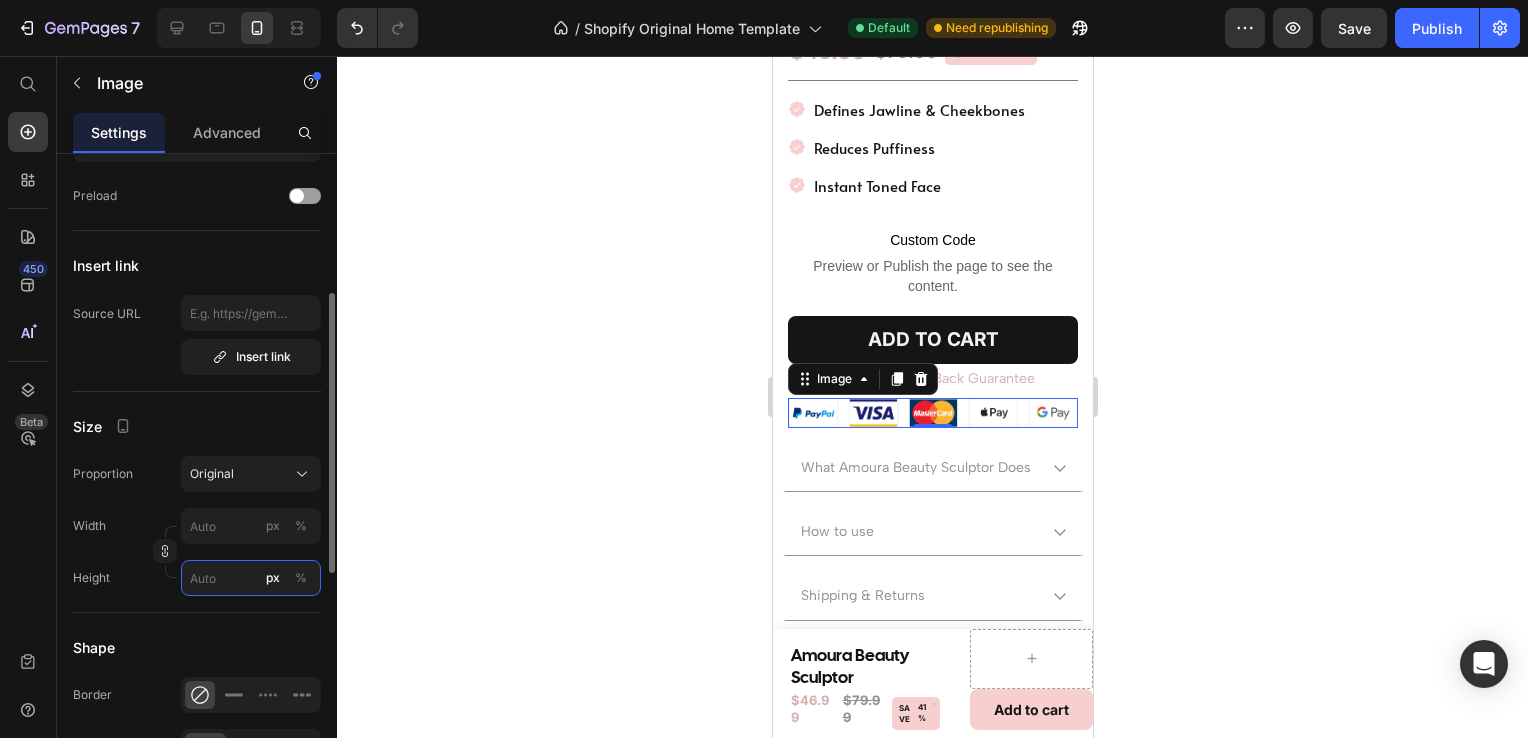 click on "px %" at bounding box center (251, 578) 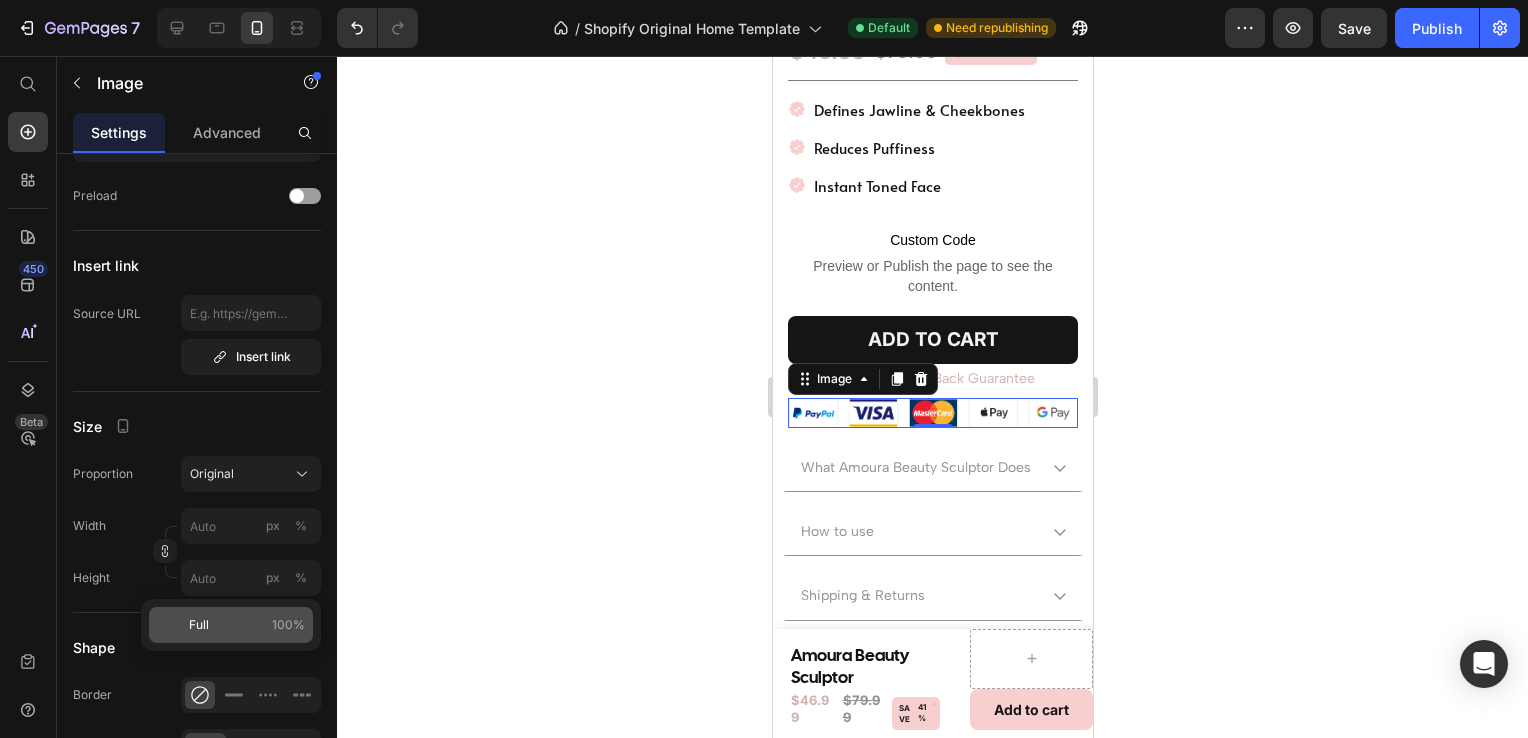 click on "Full 100%" 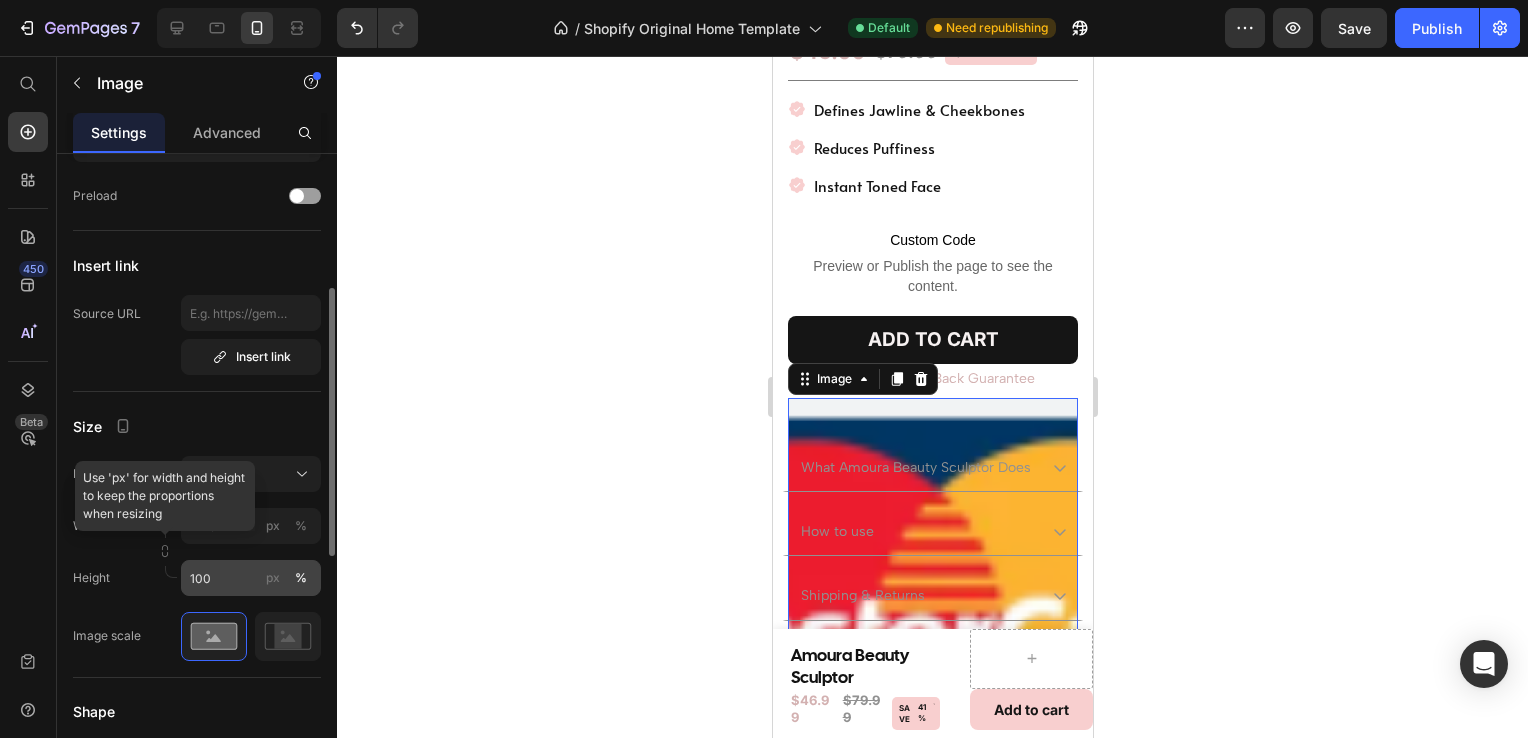 click on "Width px % Height 100 px % Use 'px' for width and height to keep the proportions when resizing" 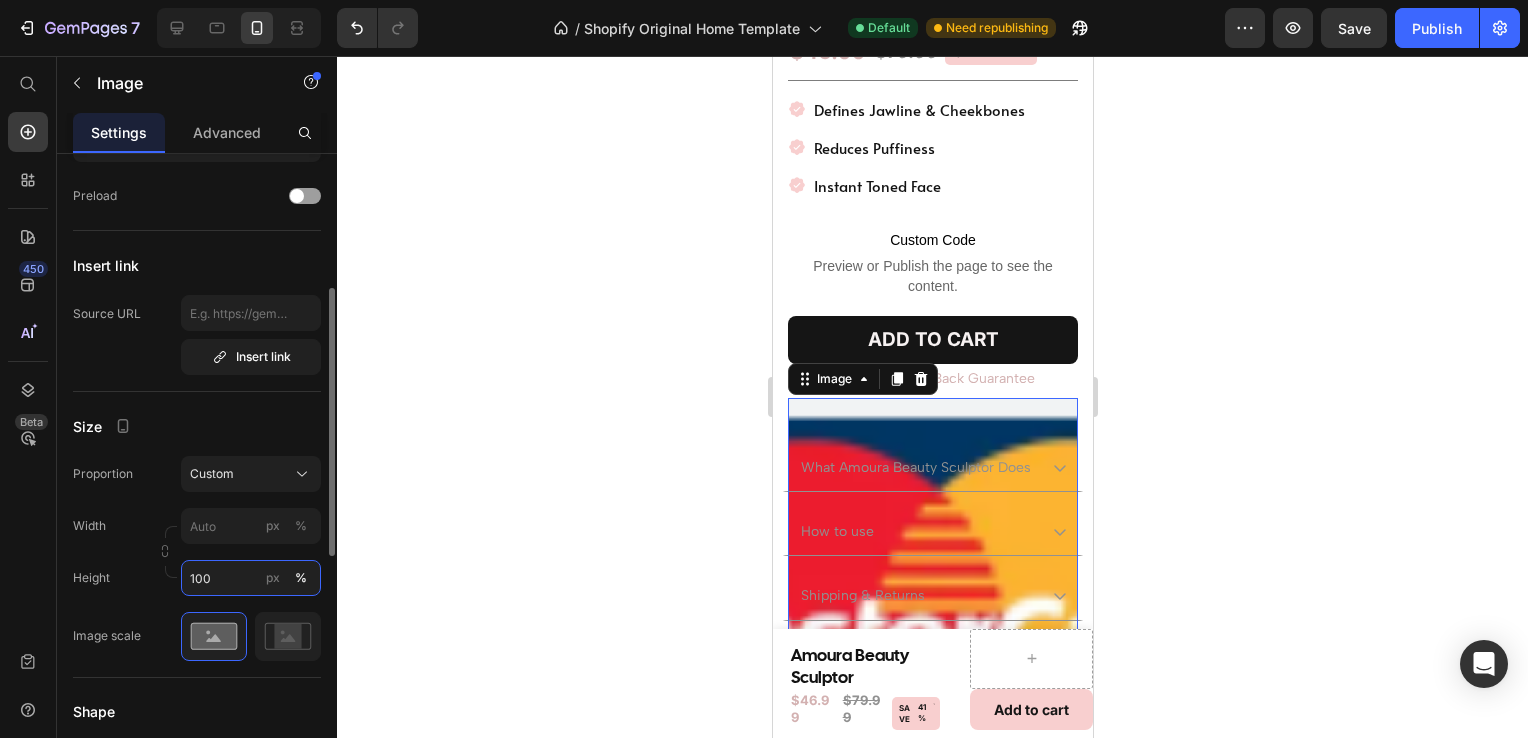 click on "100" at bounding box center [251, 578] 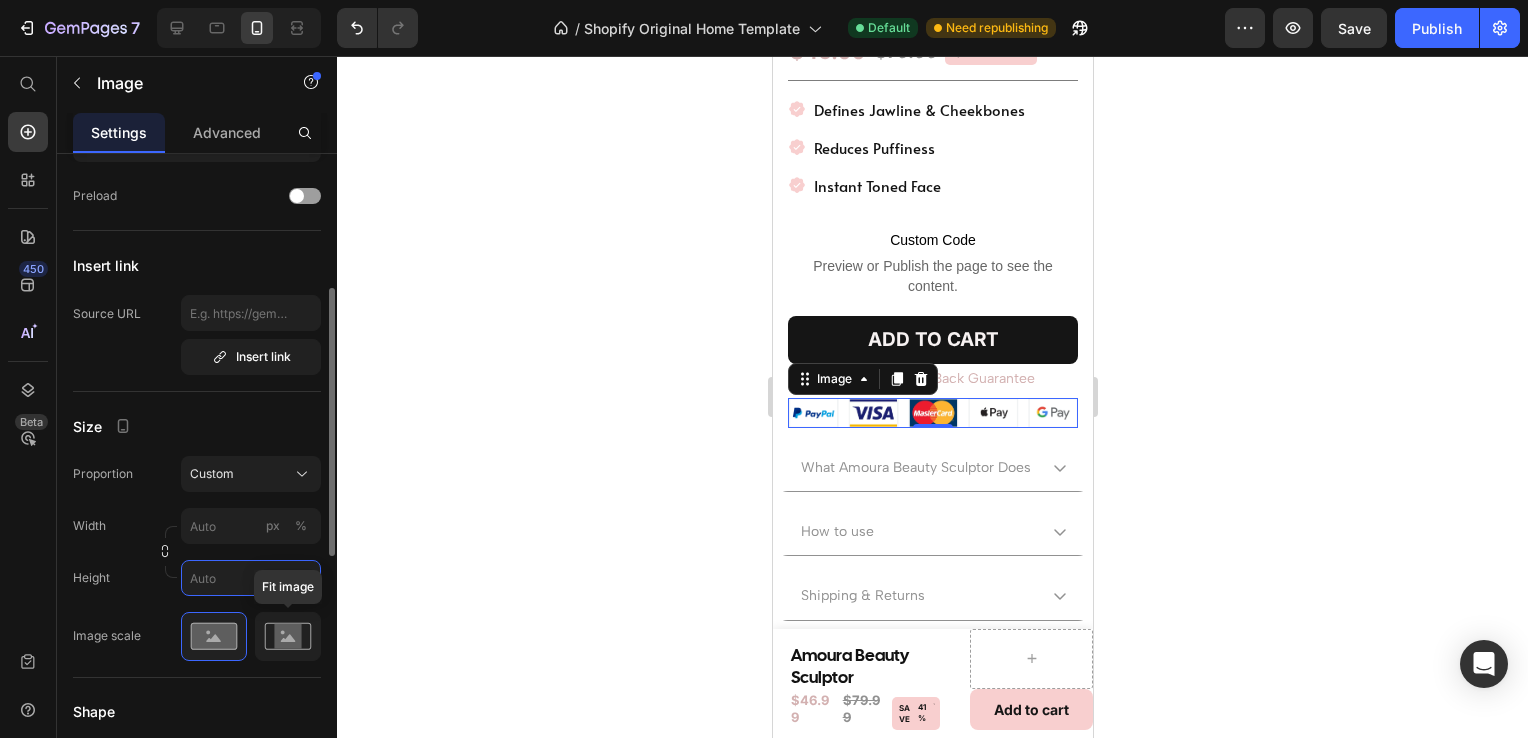 type 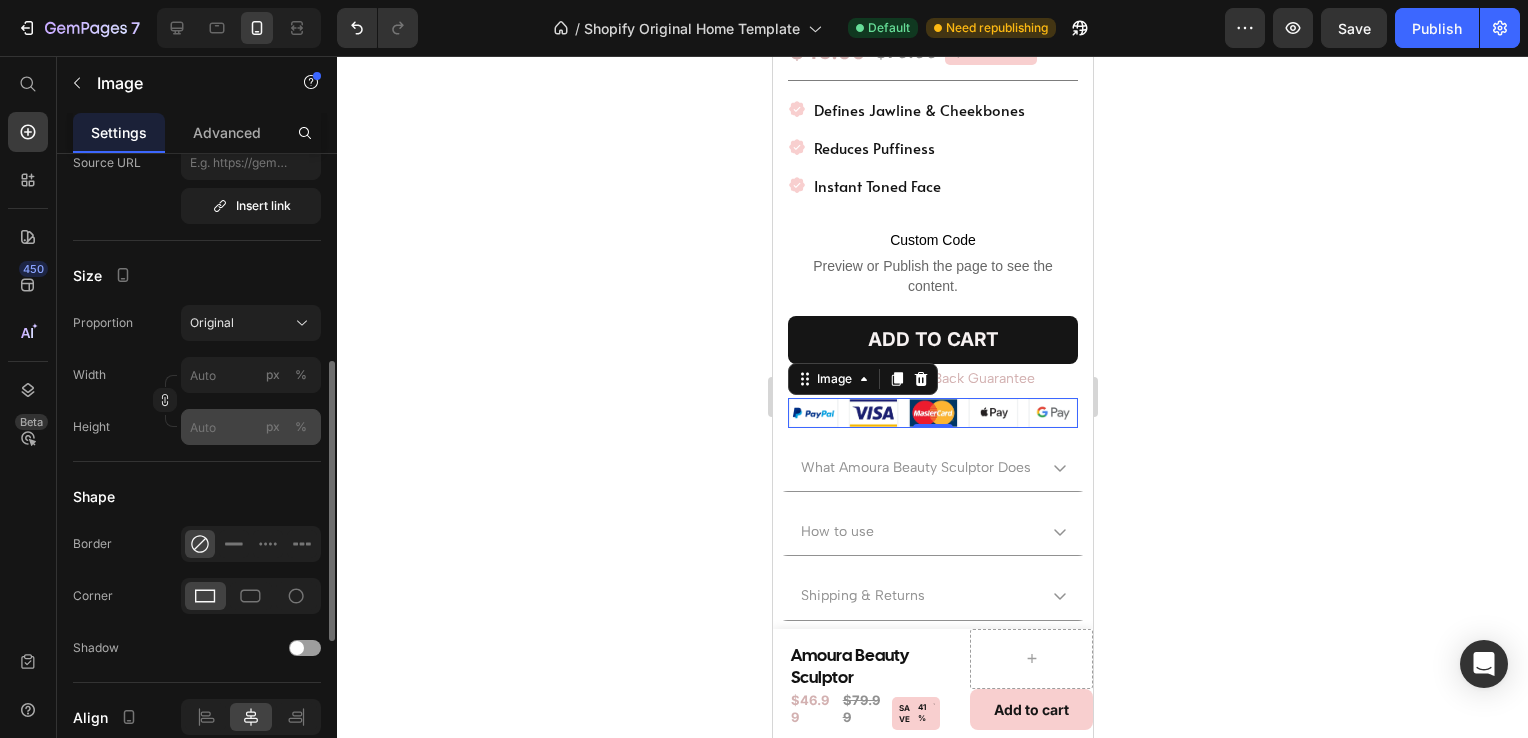 scroll, scrollTop: 470, scrollLeft: 0, axis: vertical 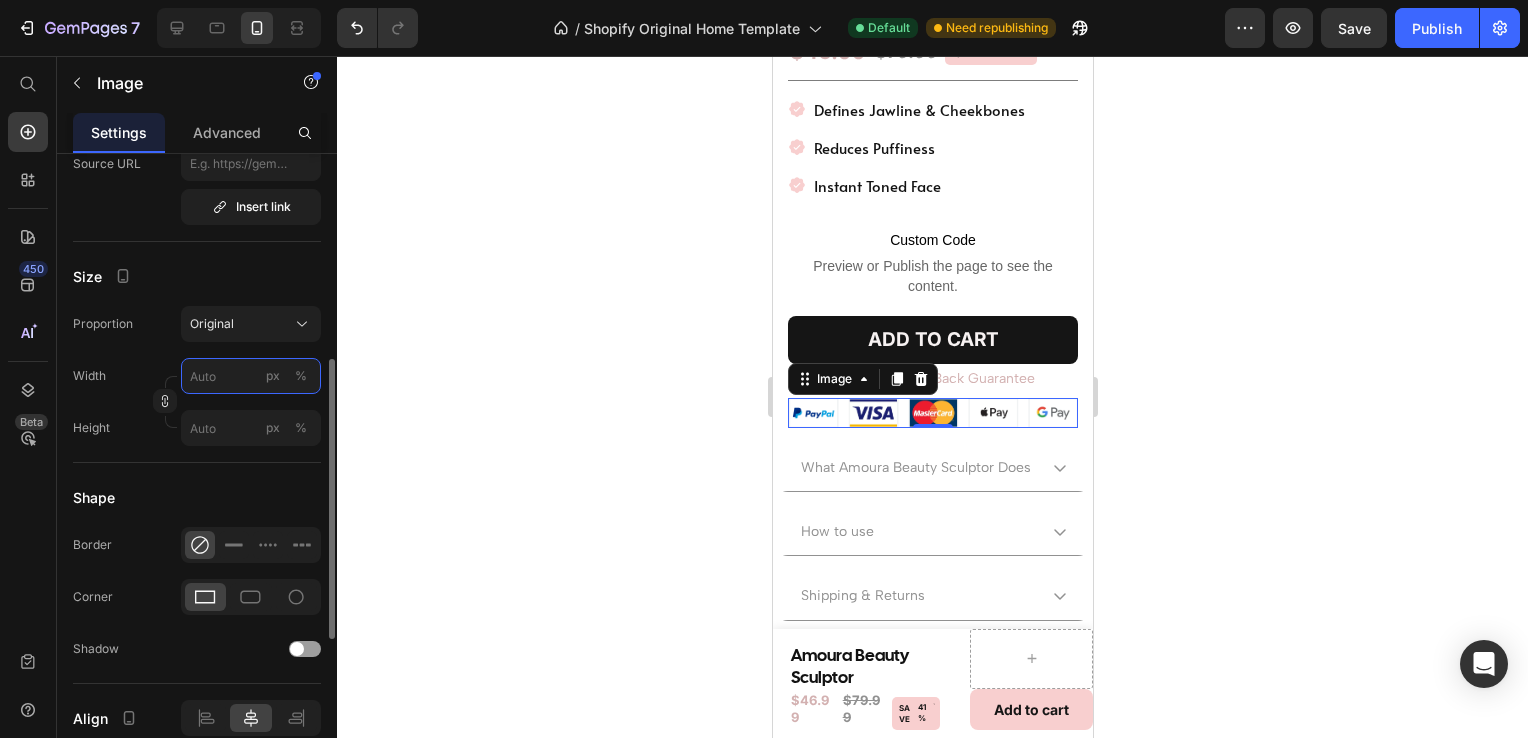 click on "px %" at bounding box center [251, 376] 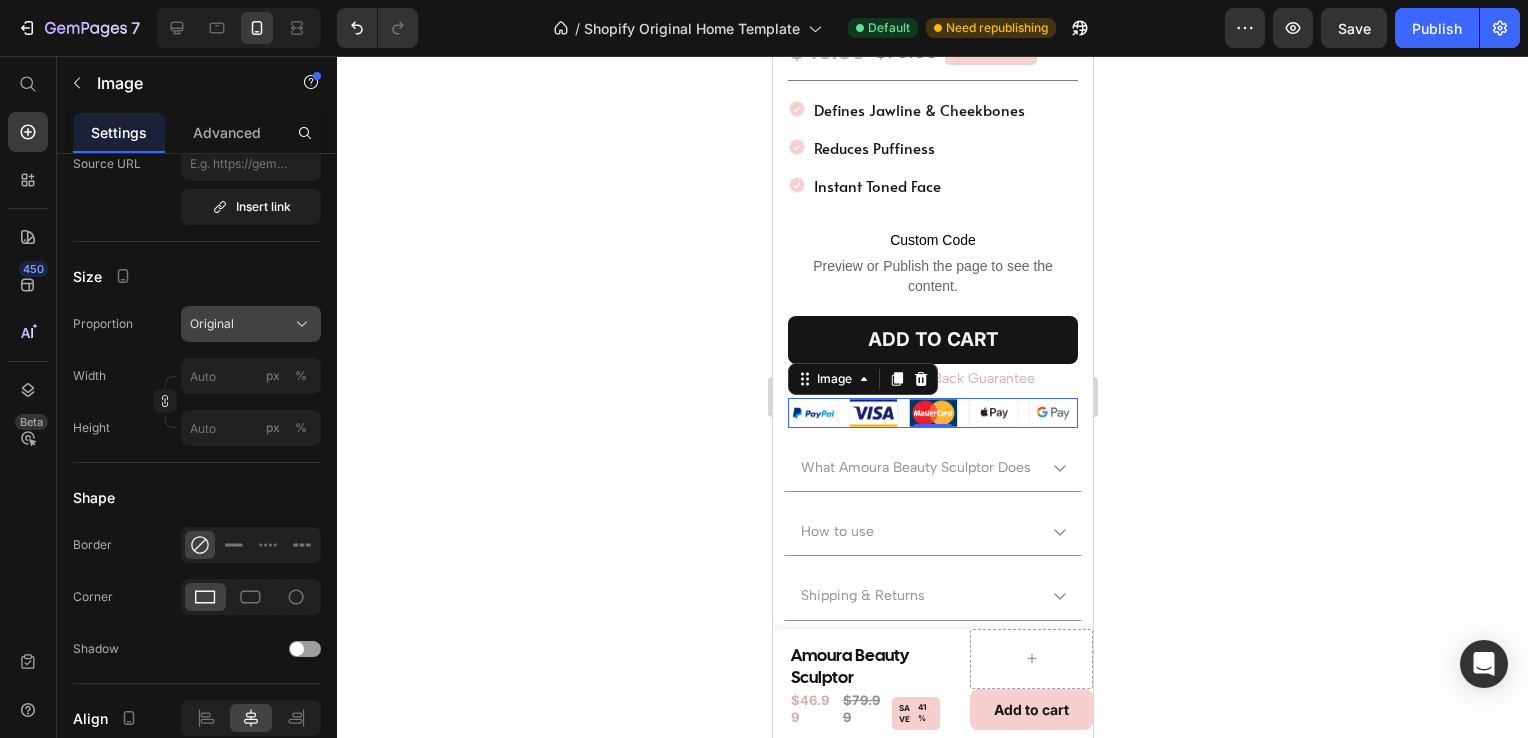 click on "Original" 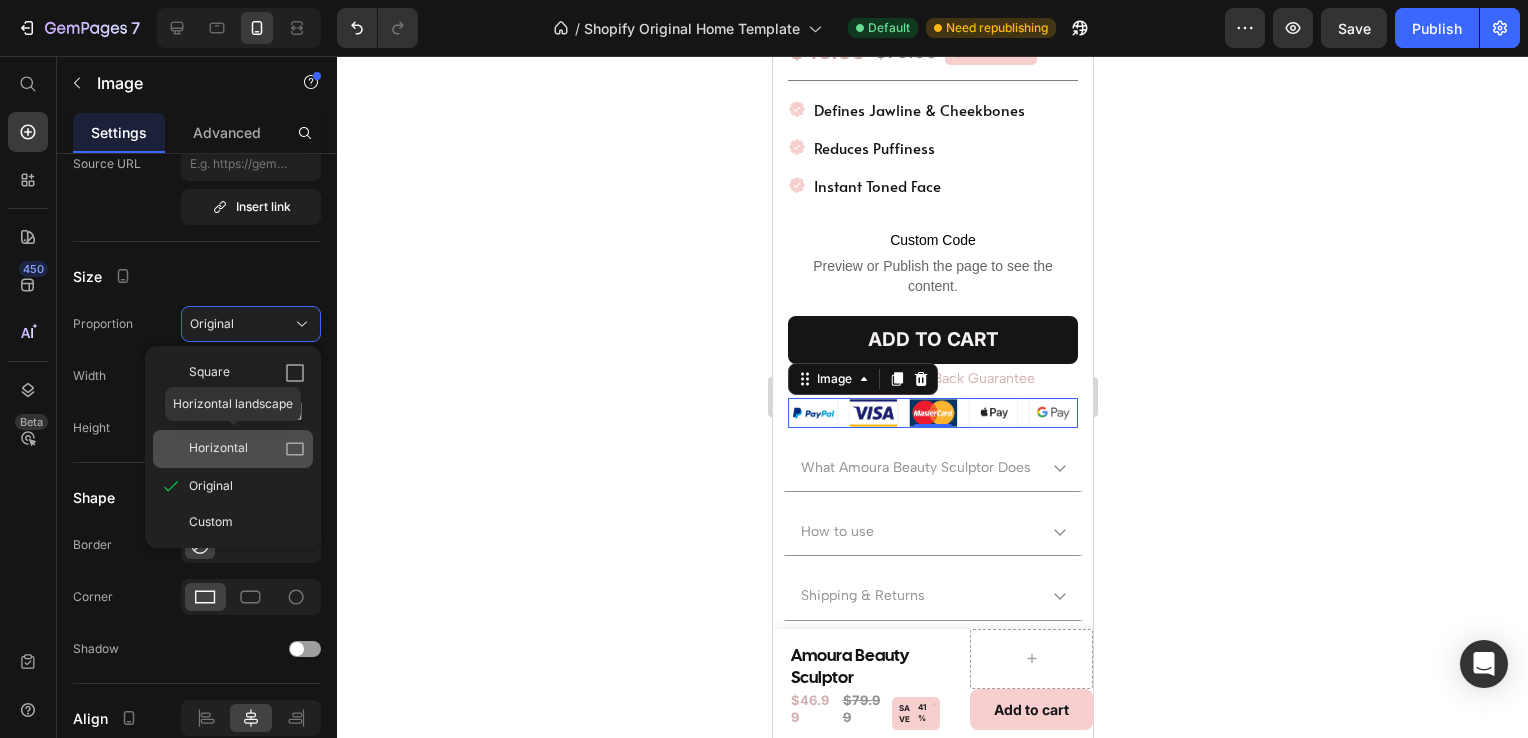 click on "Horizontal" at bounding box center (247, 449) 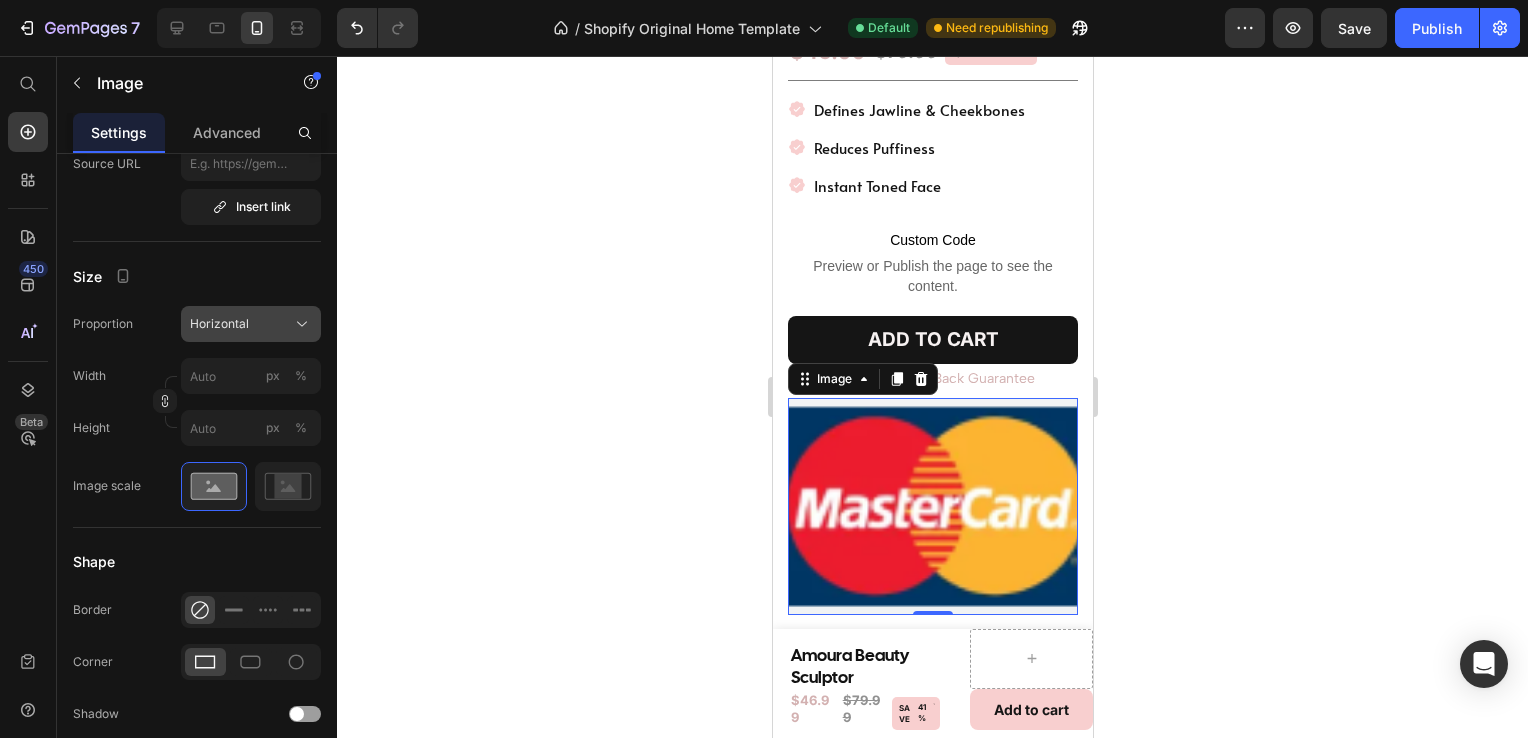 click on "Horizontal" 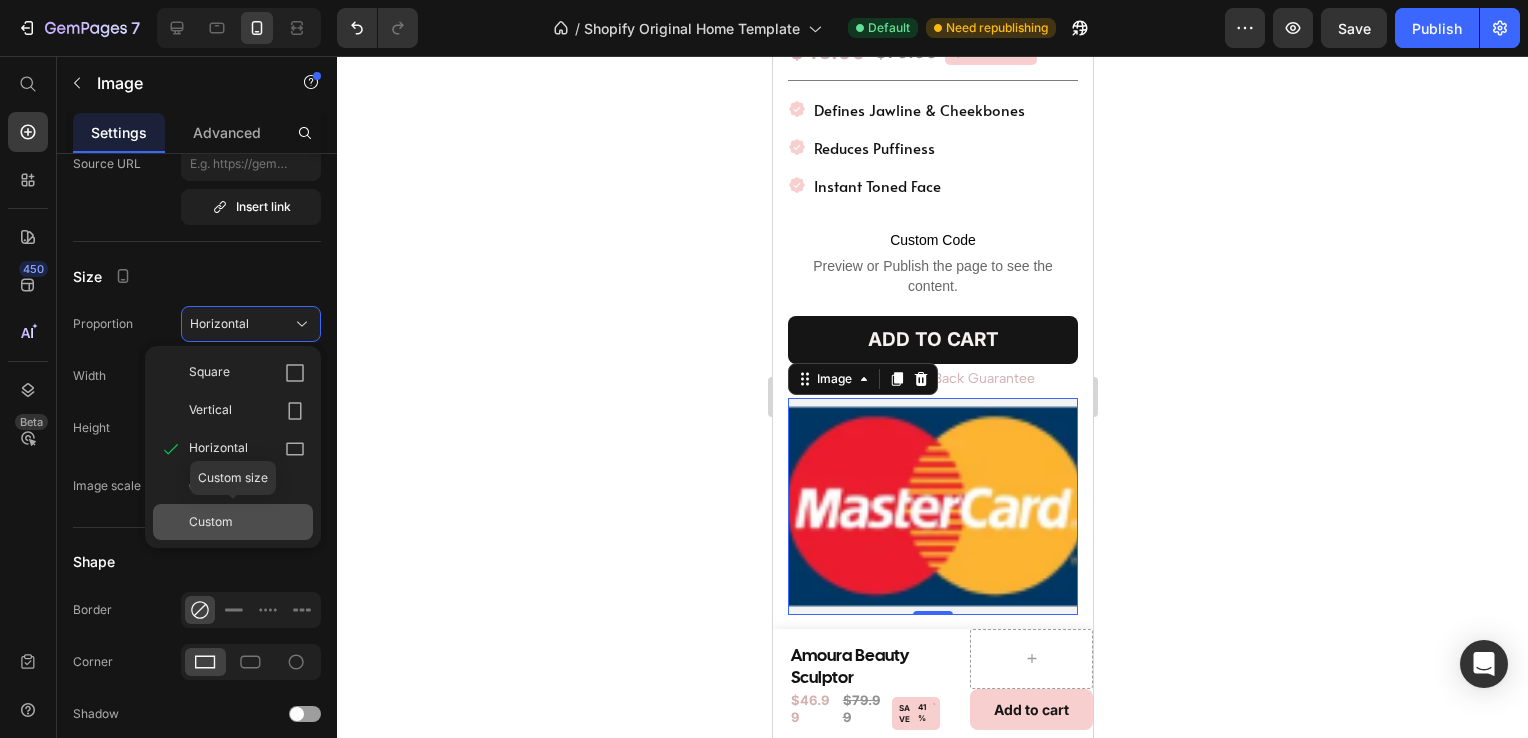 click on "Custom" at bounding box center (211, 522) 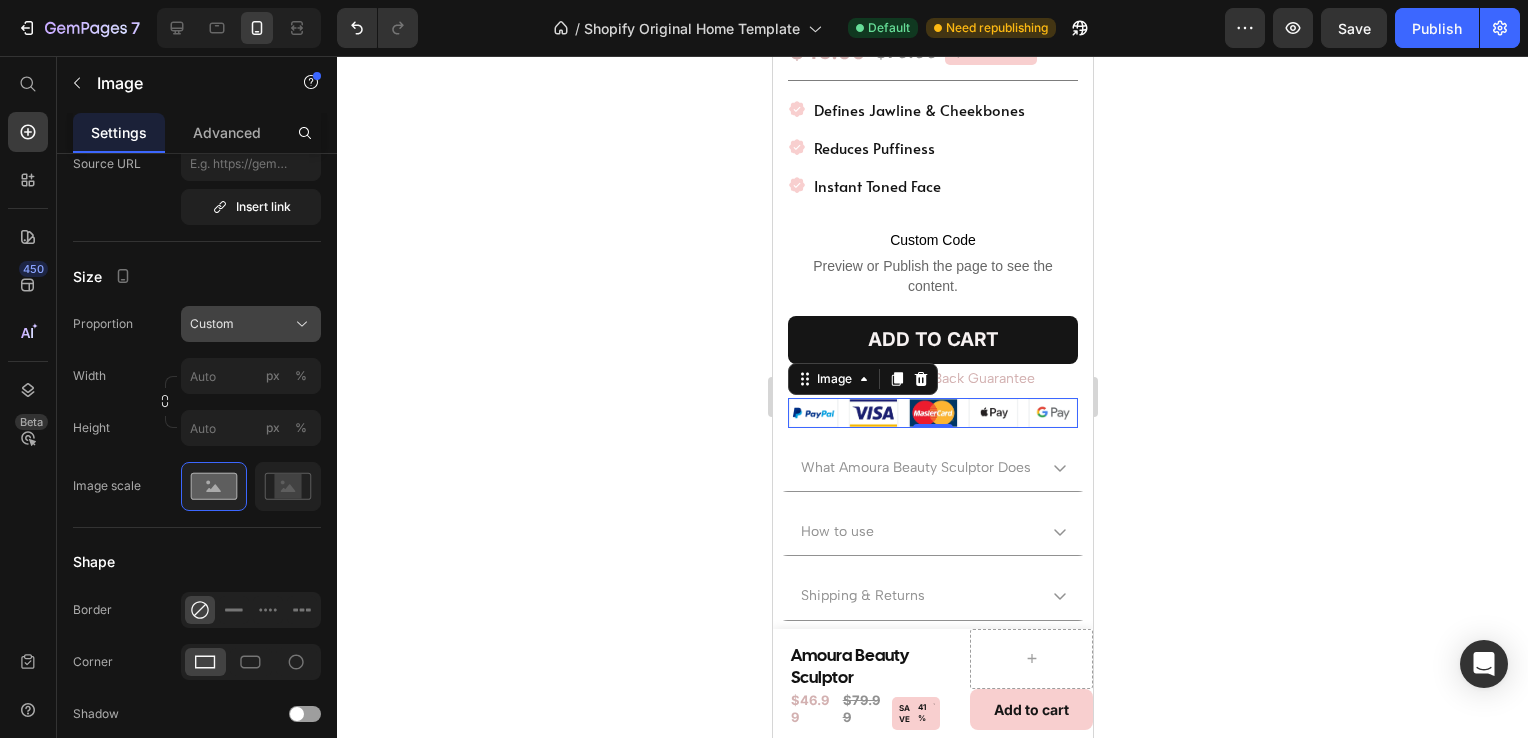 click on "Custom" 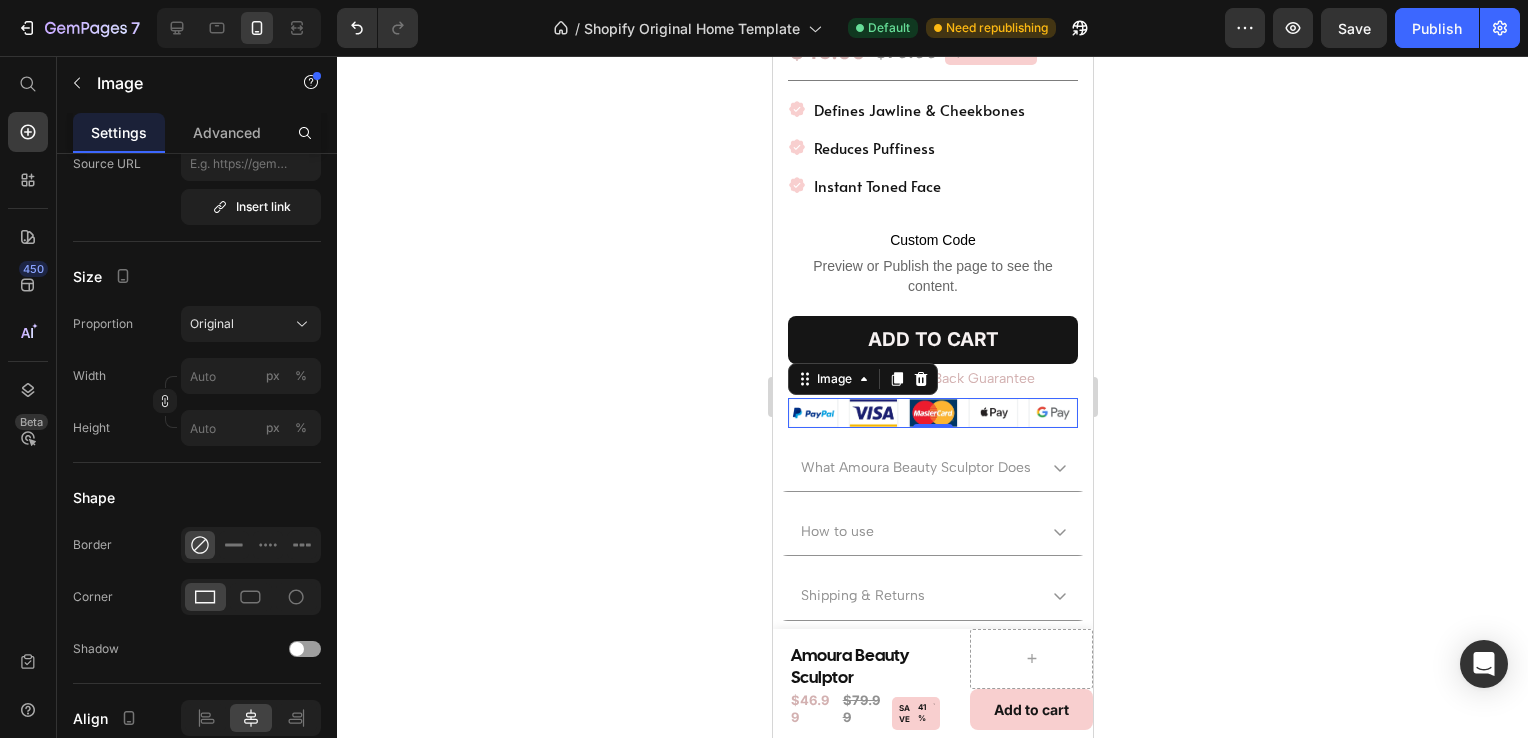 click 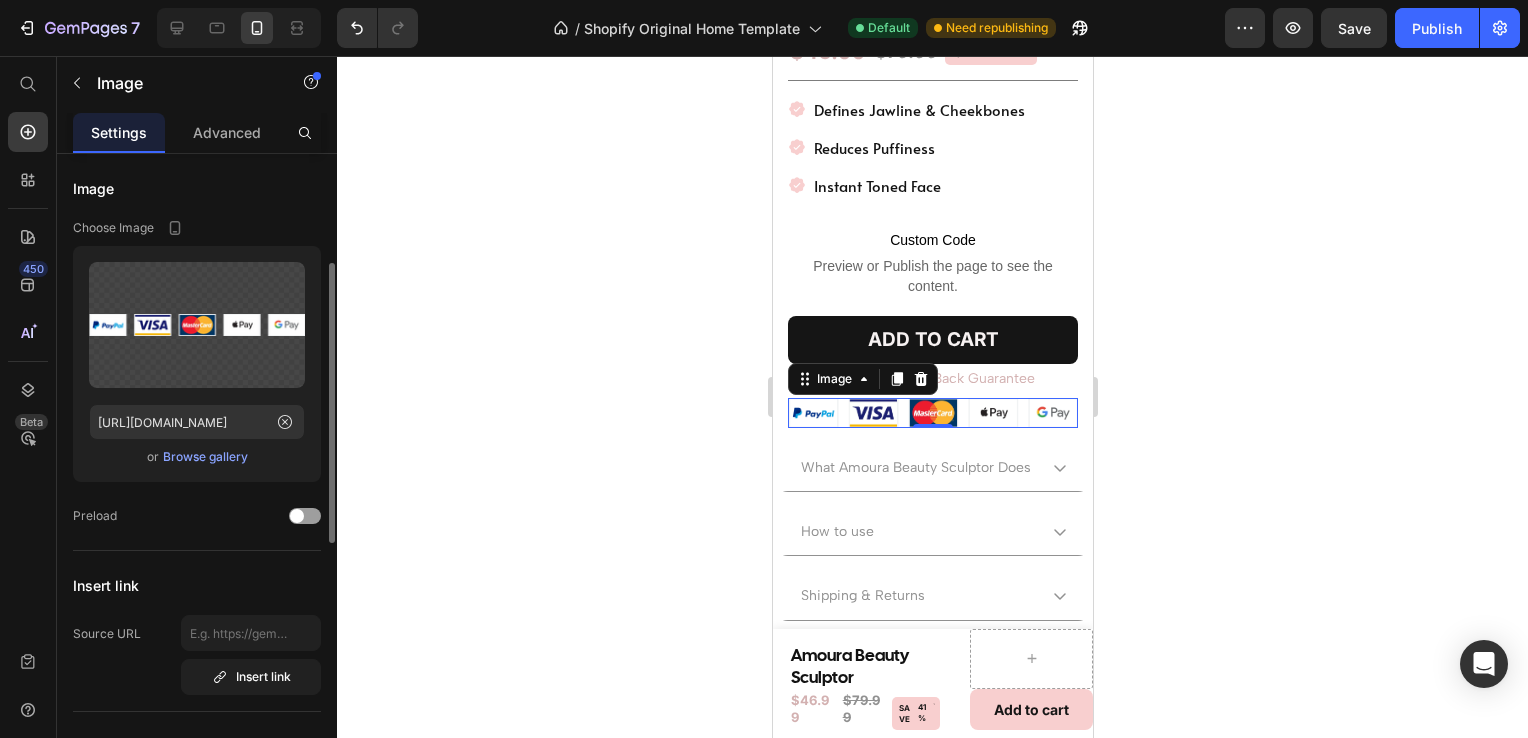 scroll, scrollTop: 86, scrollLeft: 0, axis: vertical 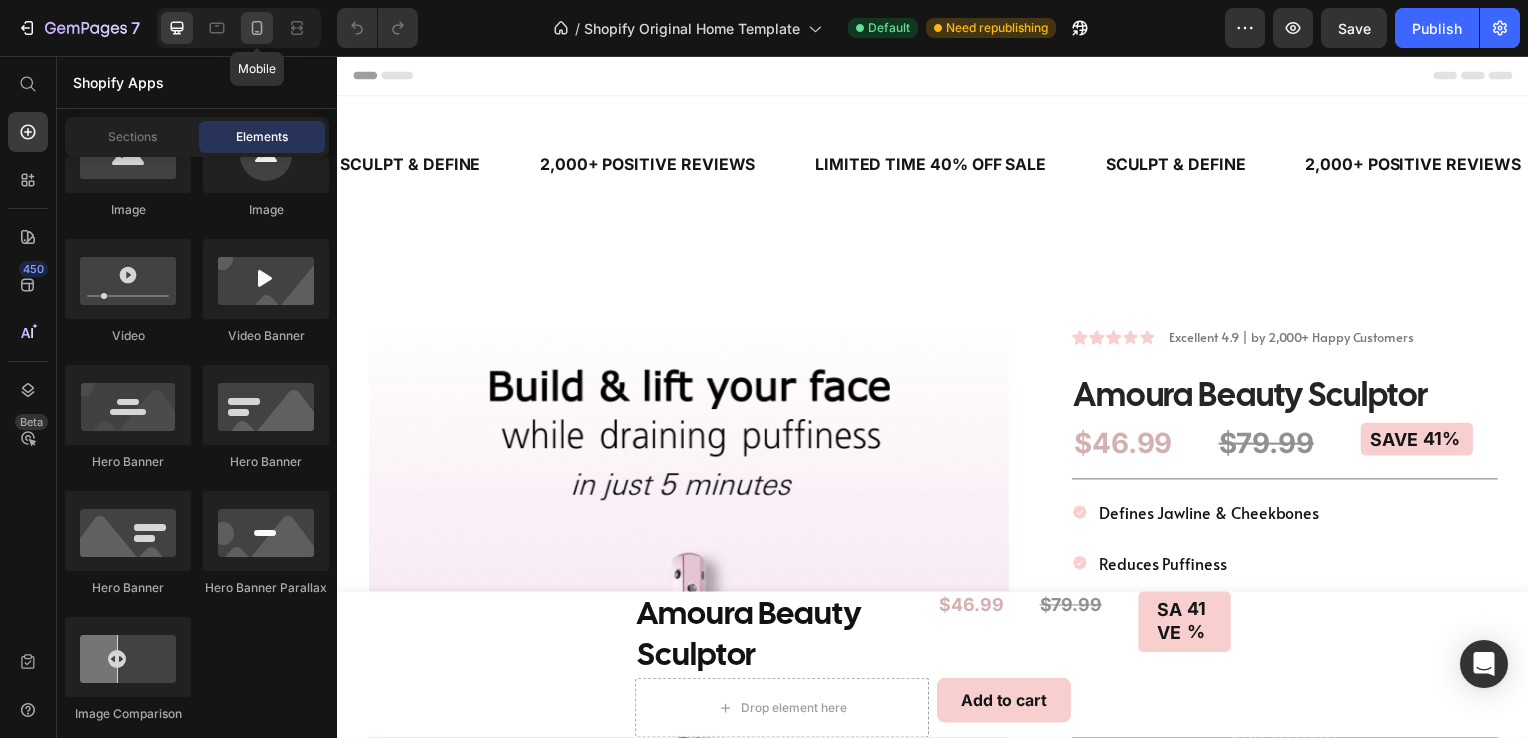 click 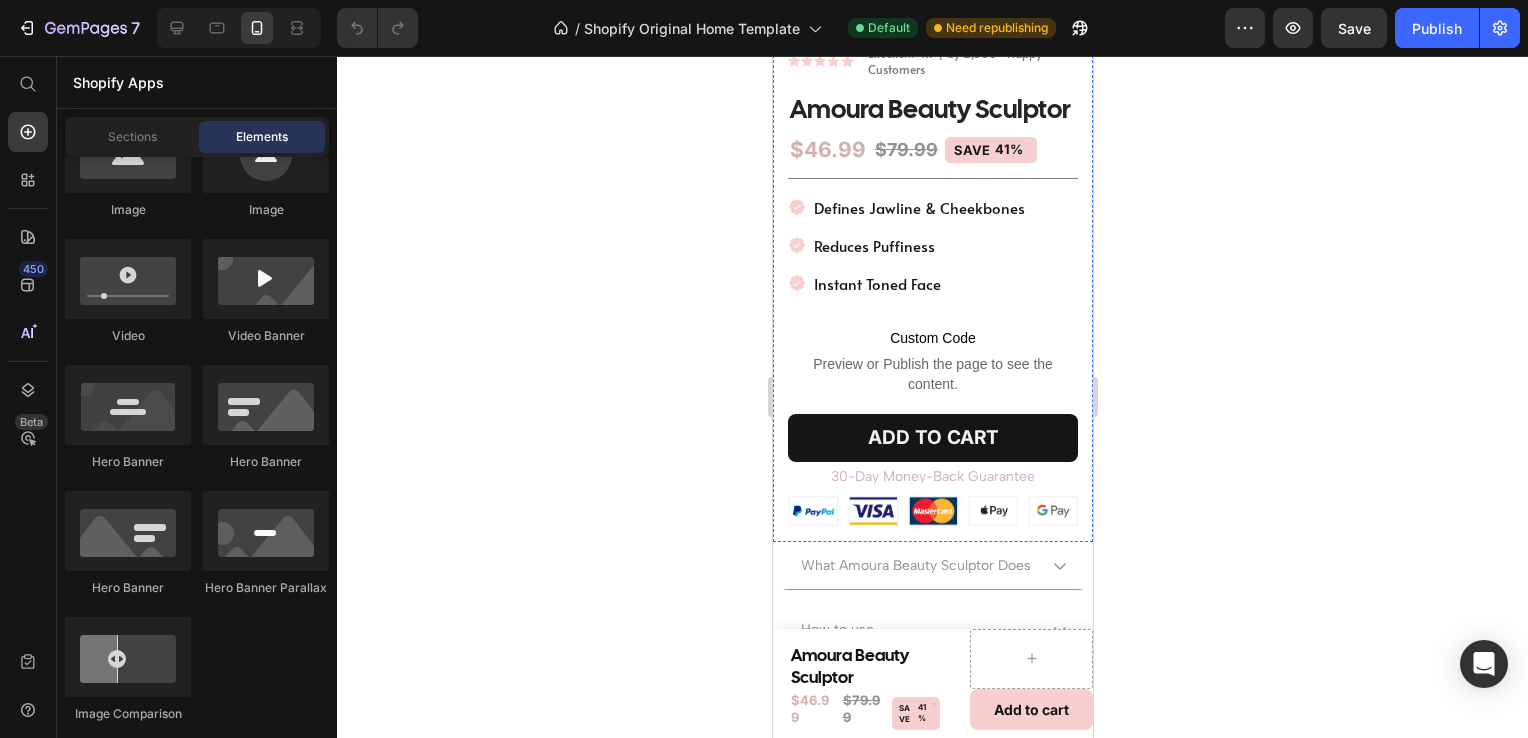 scroll, scrollTop: 476, scrollLeft: 0, axis: vertical 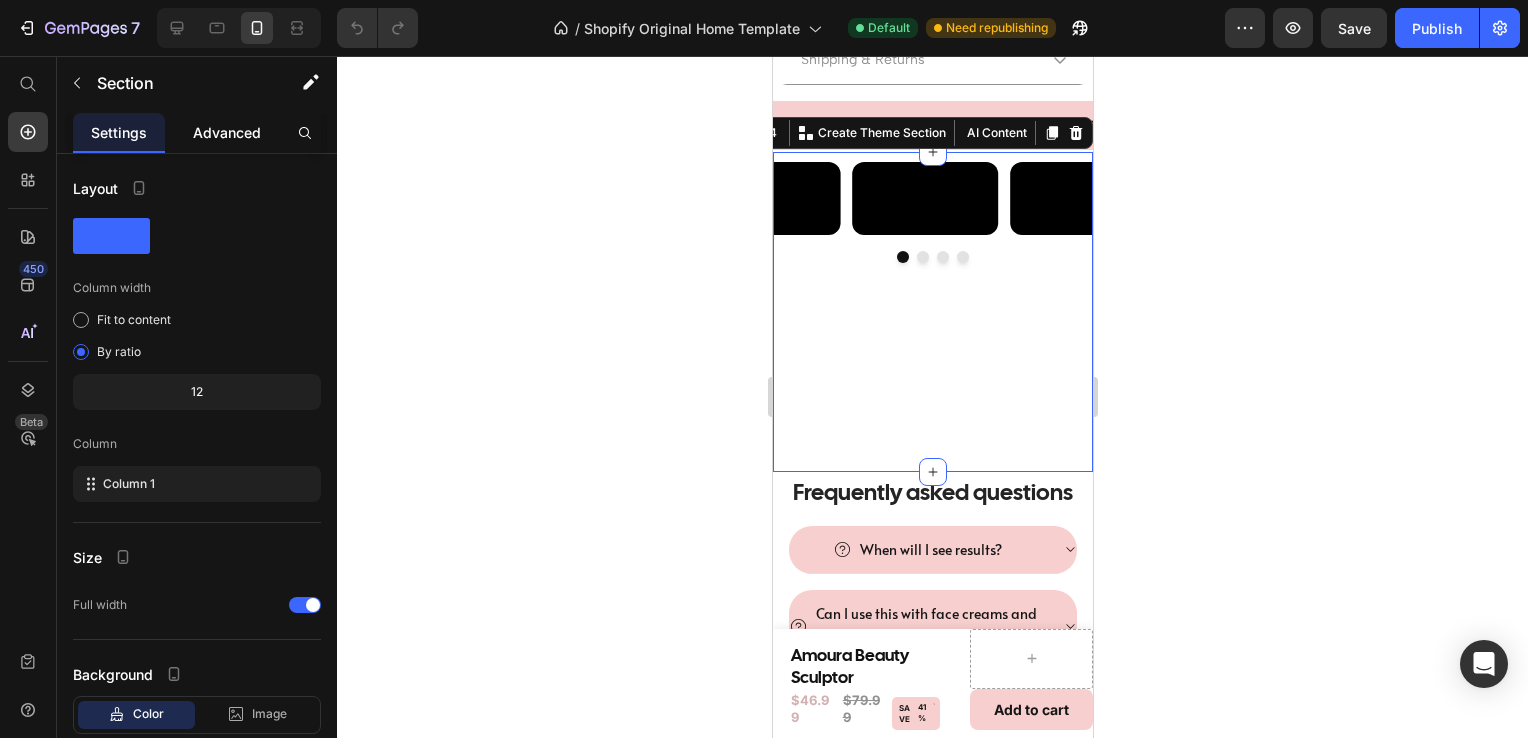 click on "Advanced" at bounding box center [227, 132] 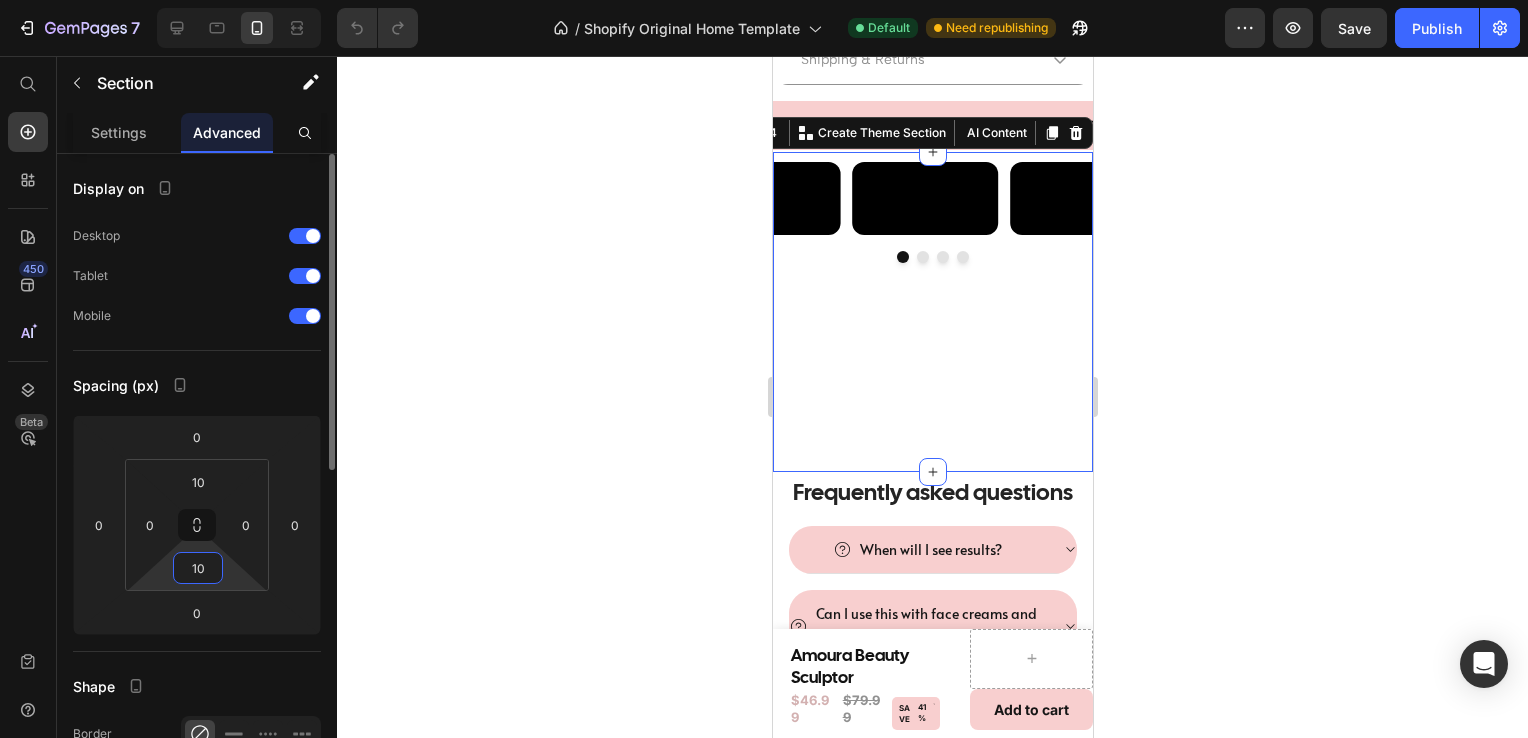 click on "10" at bounding box center [198, 568] 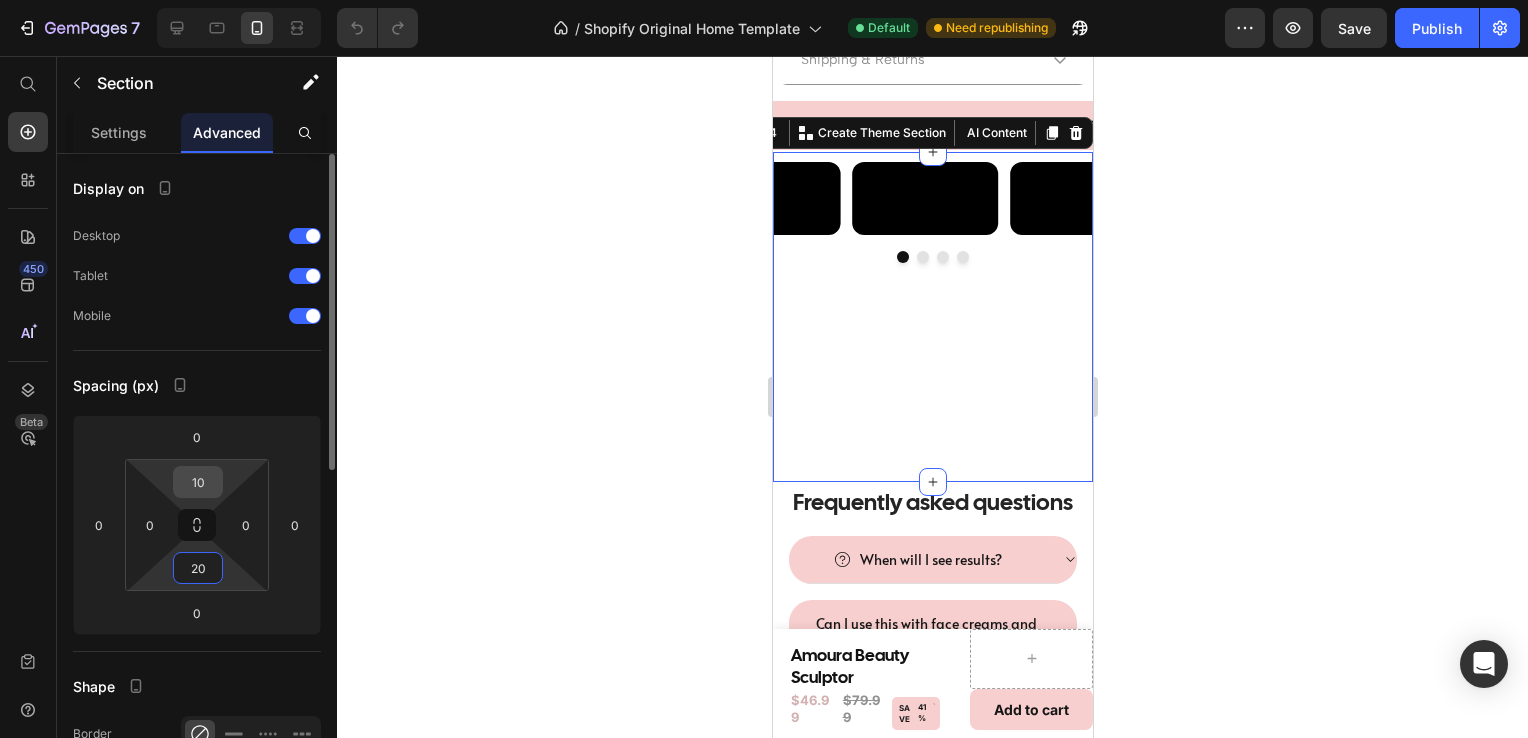 type on "20" 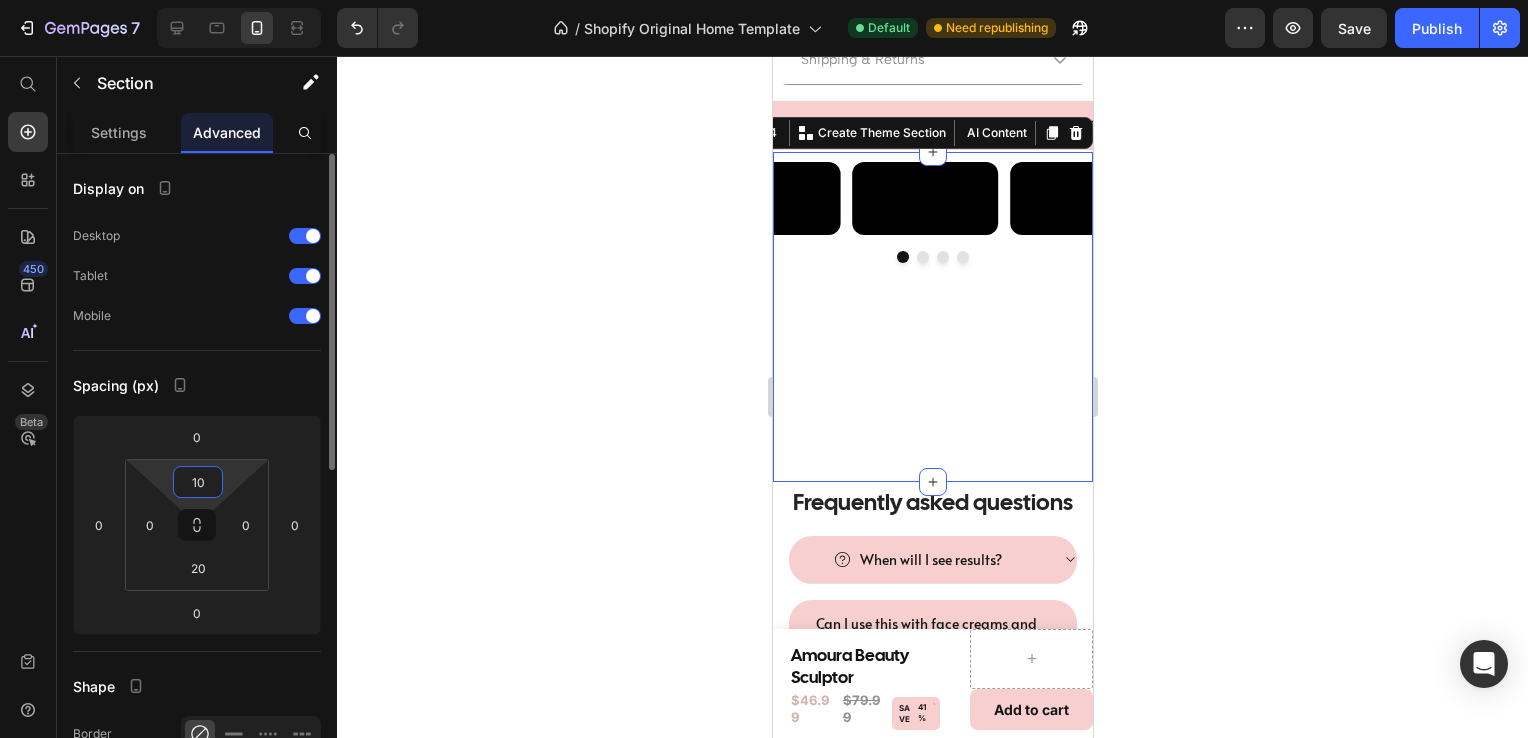 click on "10" at bounding box center (198, 482) 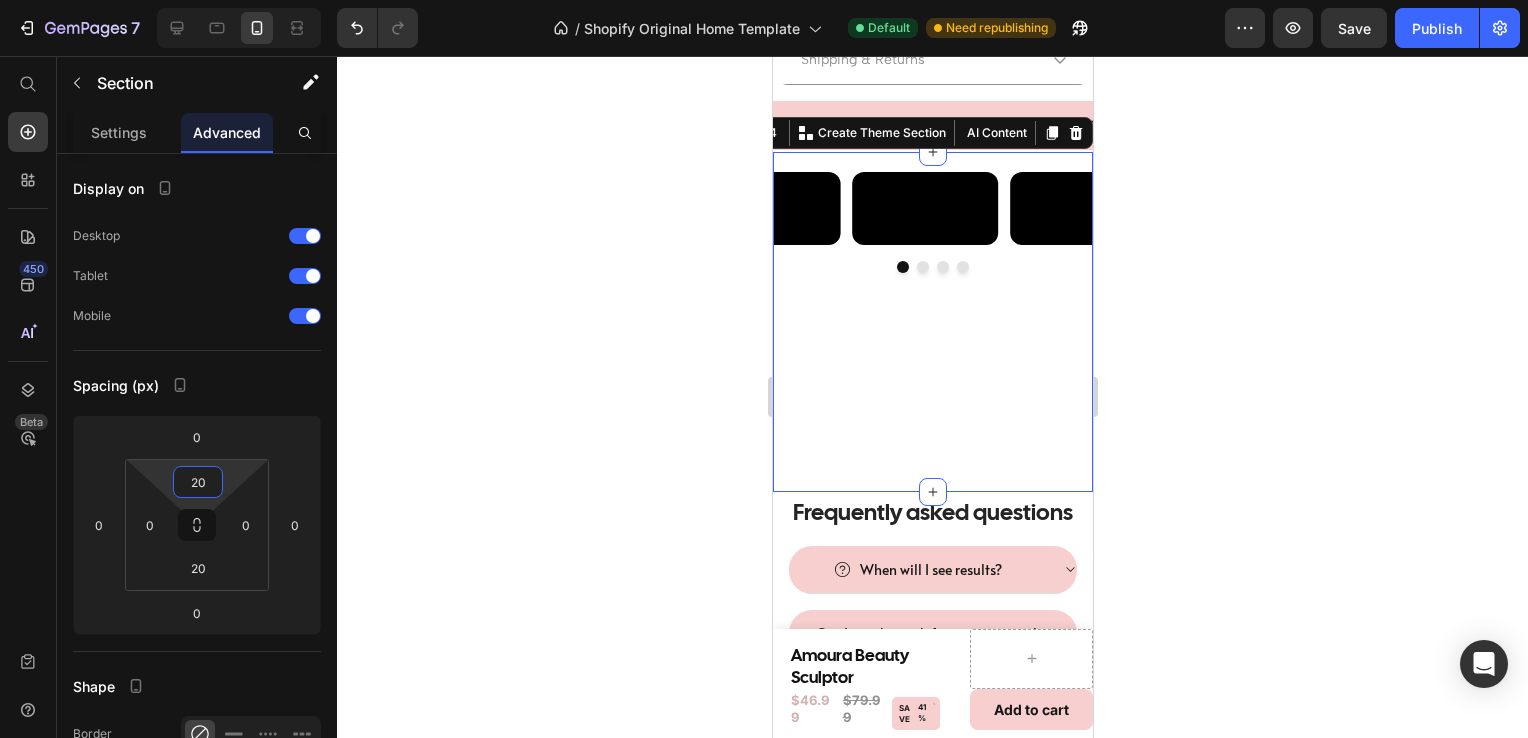 type on "20" 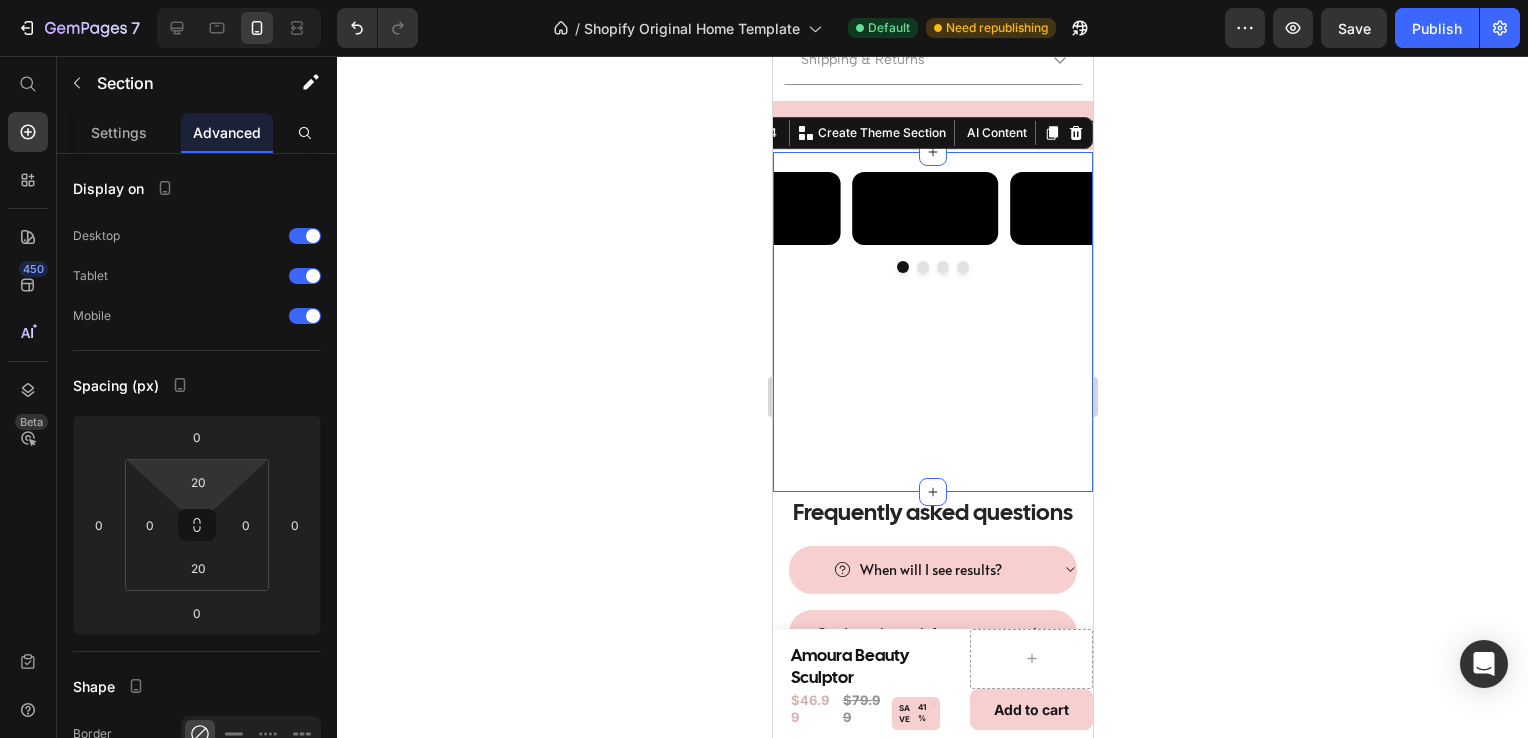 click 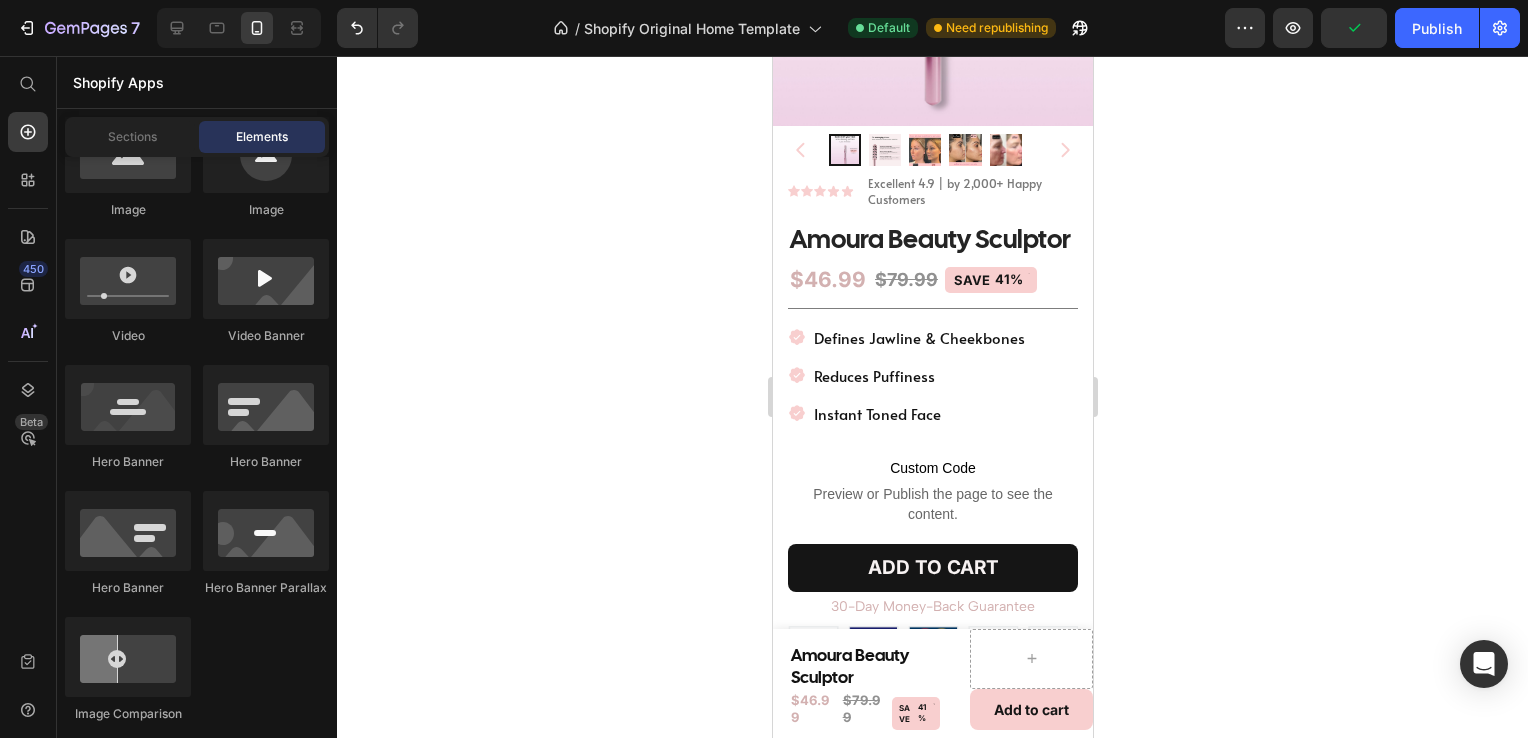 scroll, scrollTop: 343, scrollLeft: 0, axis: vertical 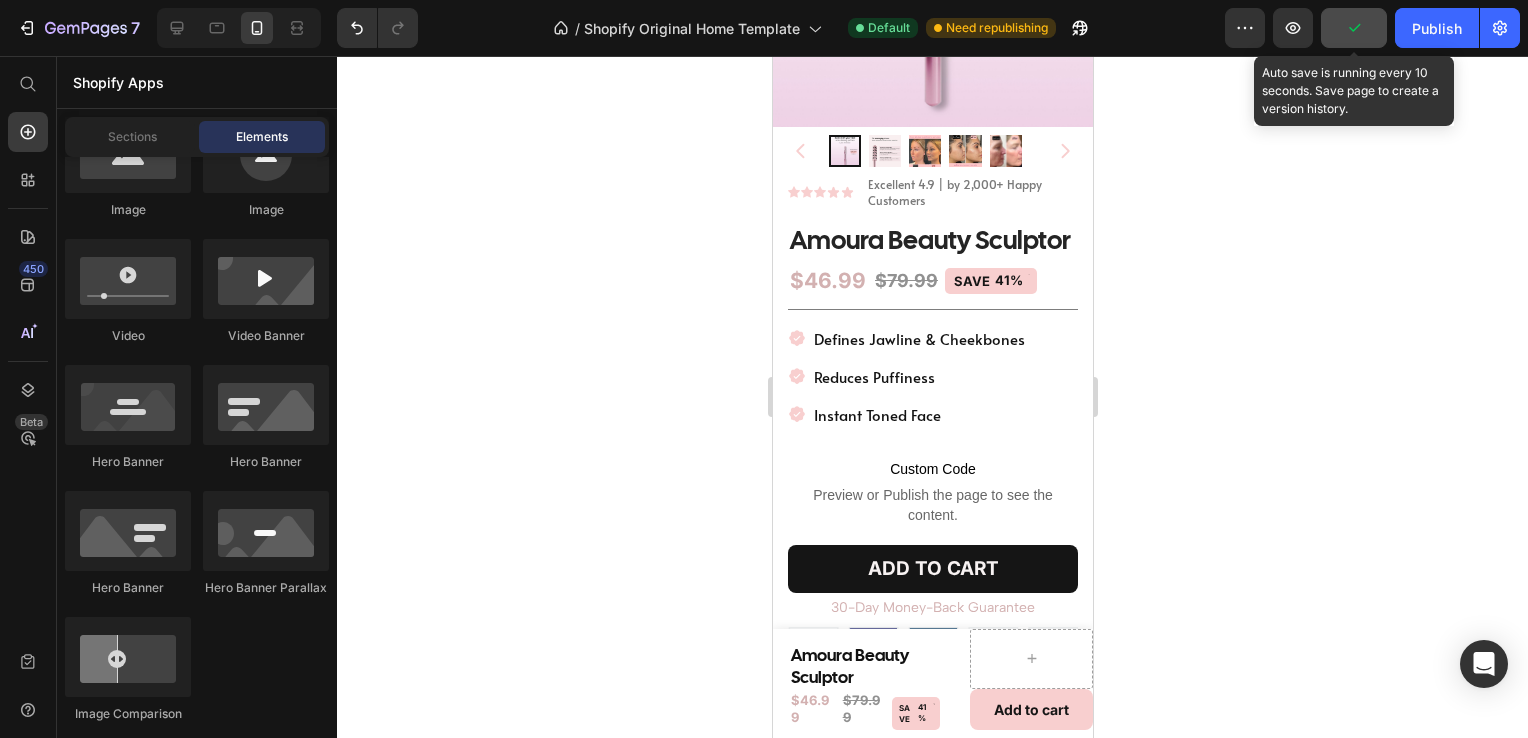 click 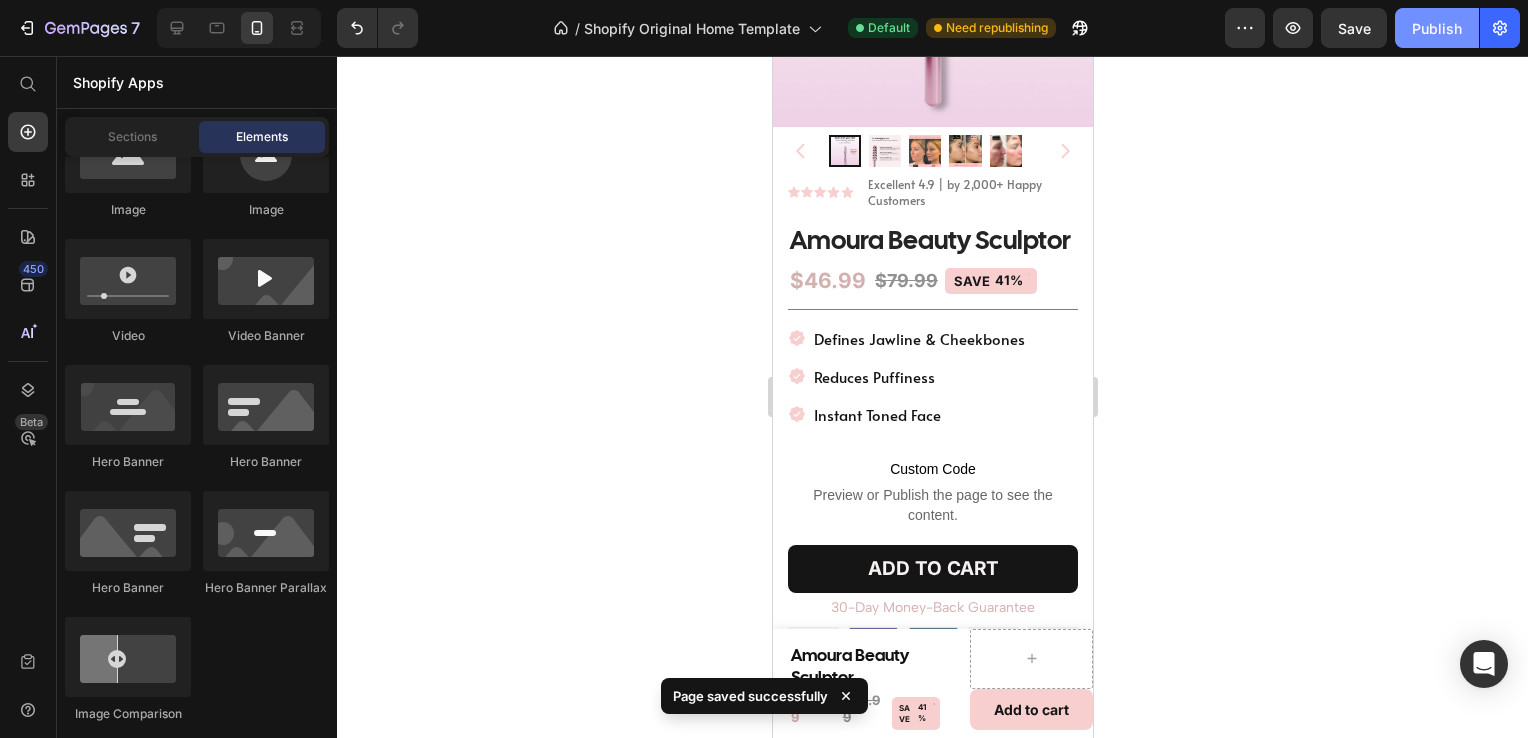 click on "Publish" at bounding box center (1437, 28) 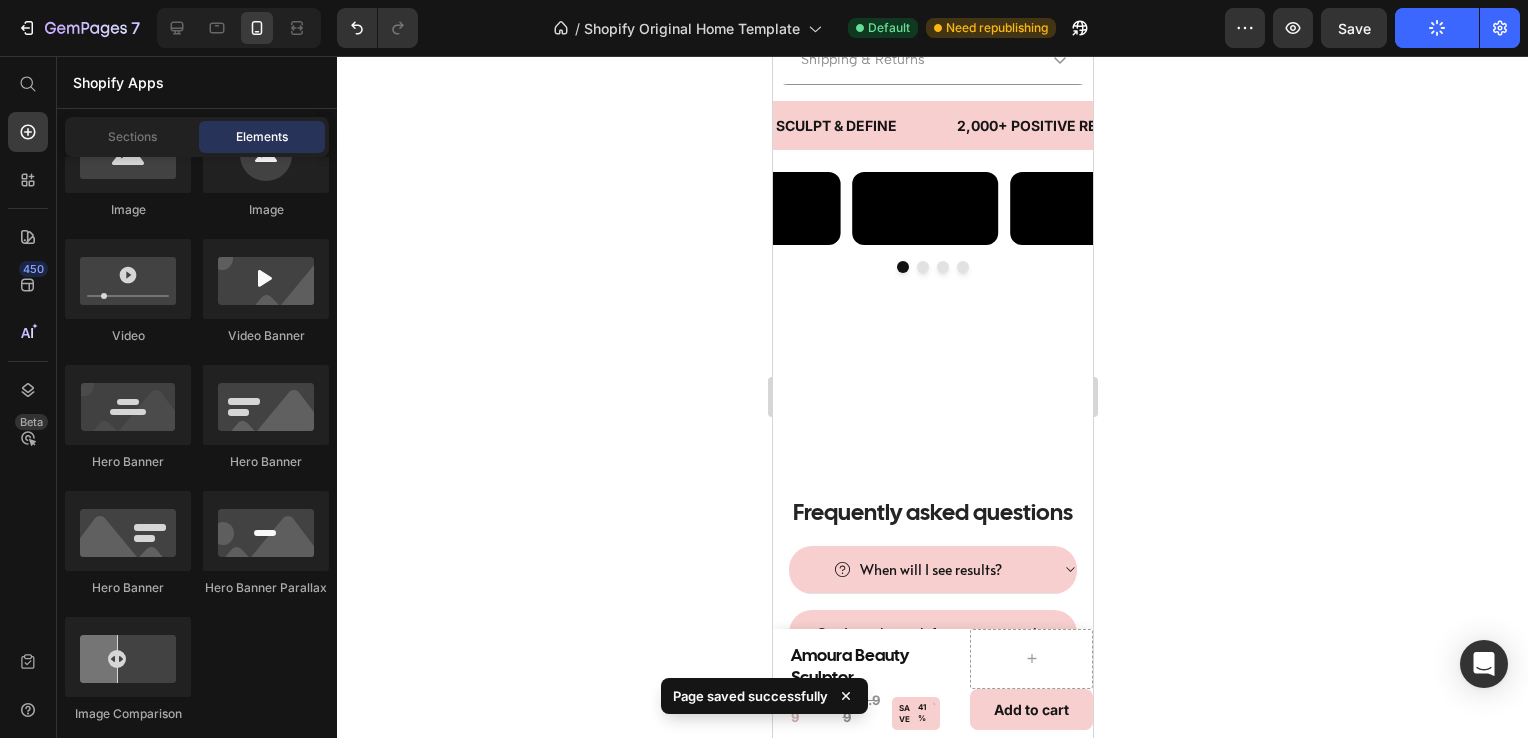 scroll, scrollTop: 1107, scrollLeft: 0, axis: vertical 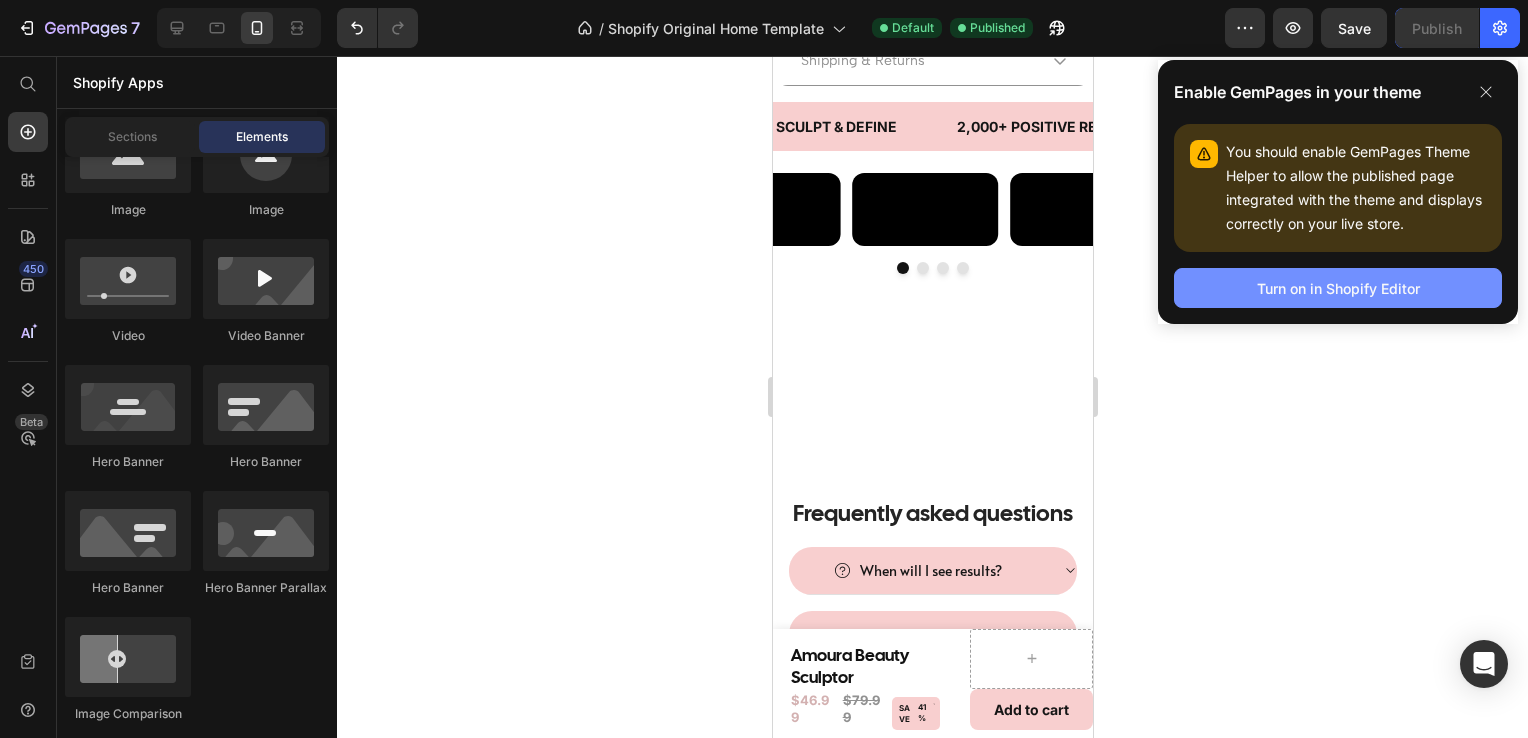 click on "Turn on in Shopify Editor" at bounding box center [1338, 288] 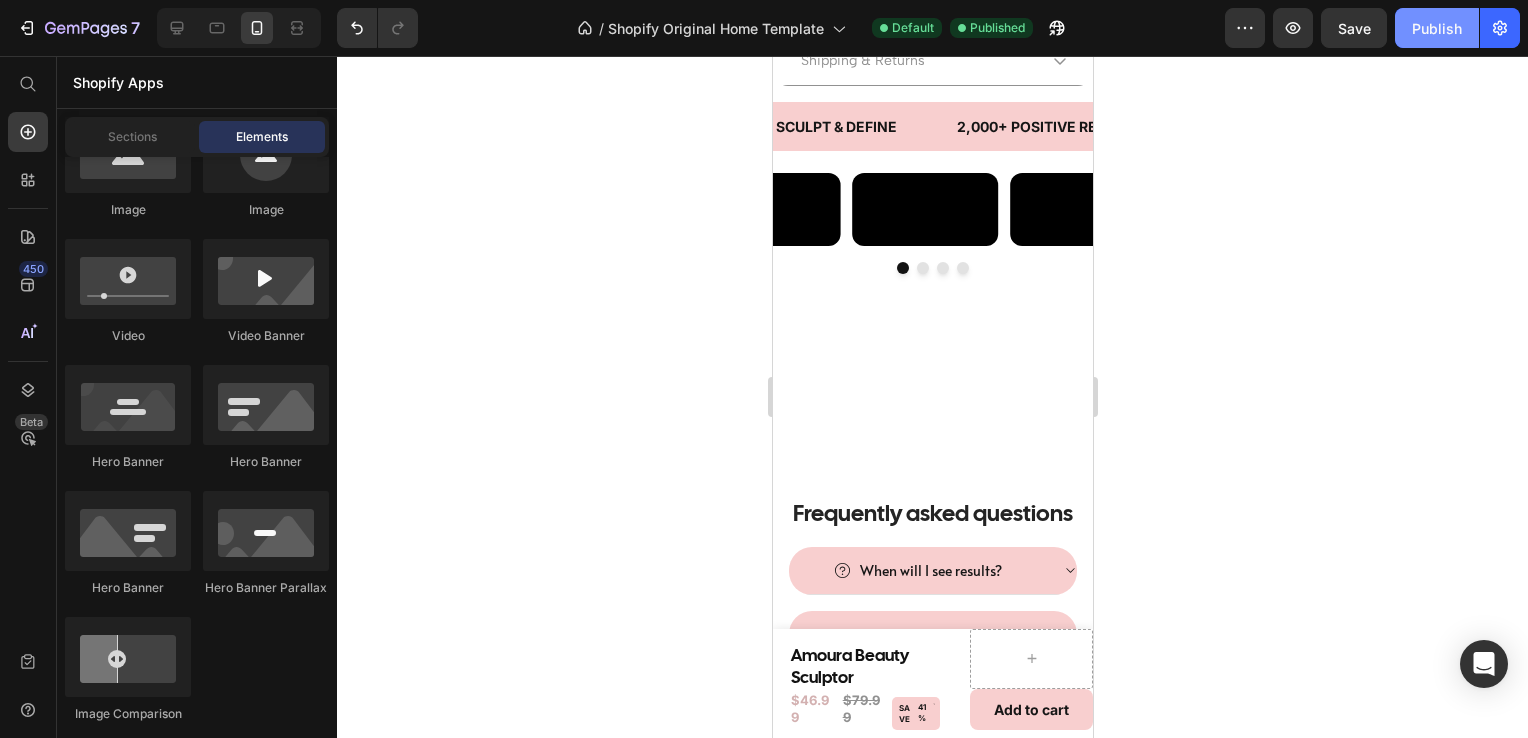 click on "Publish" at bounding box center (1437, 28) 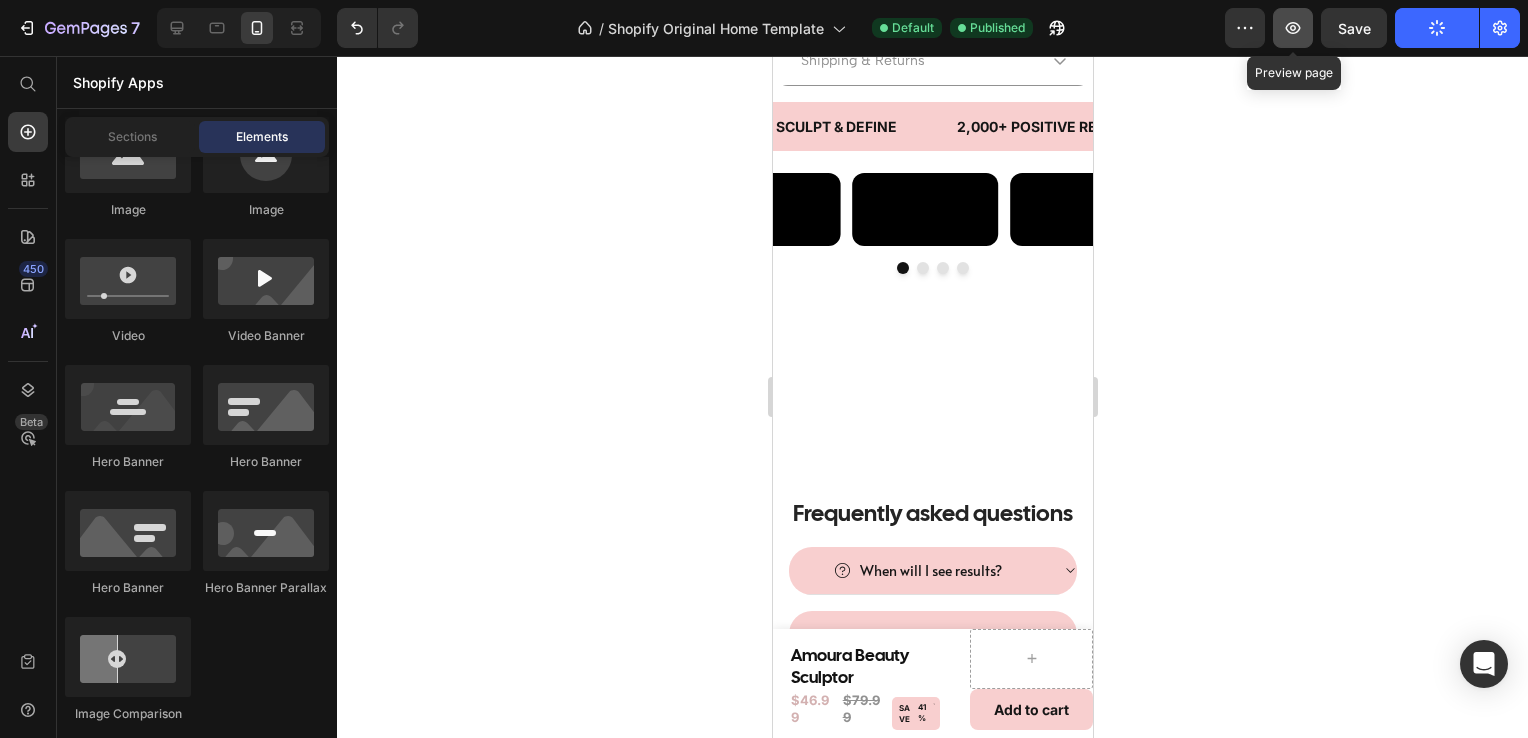 click 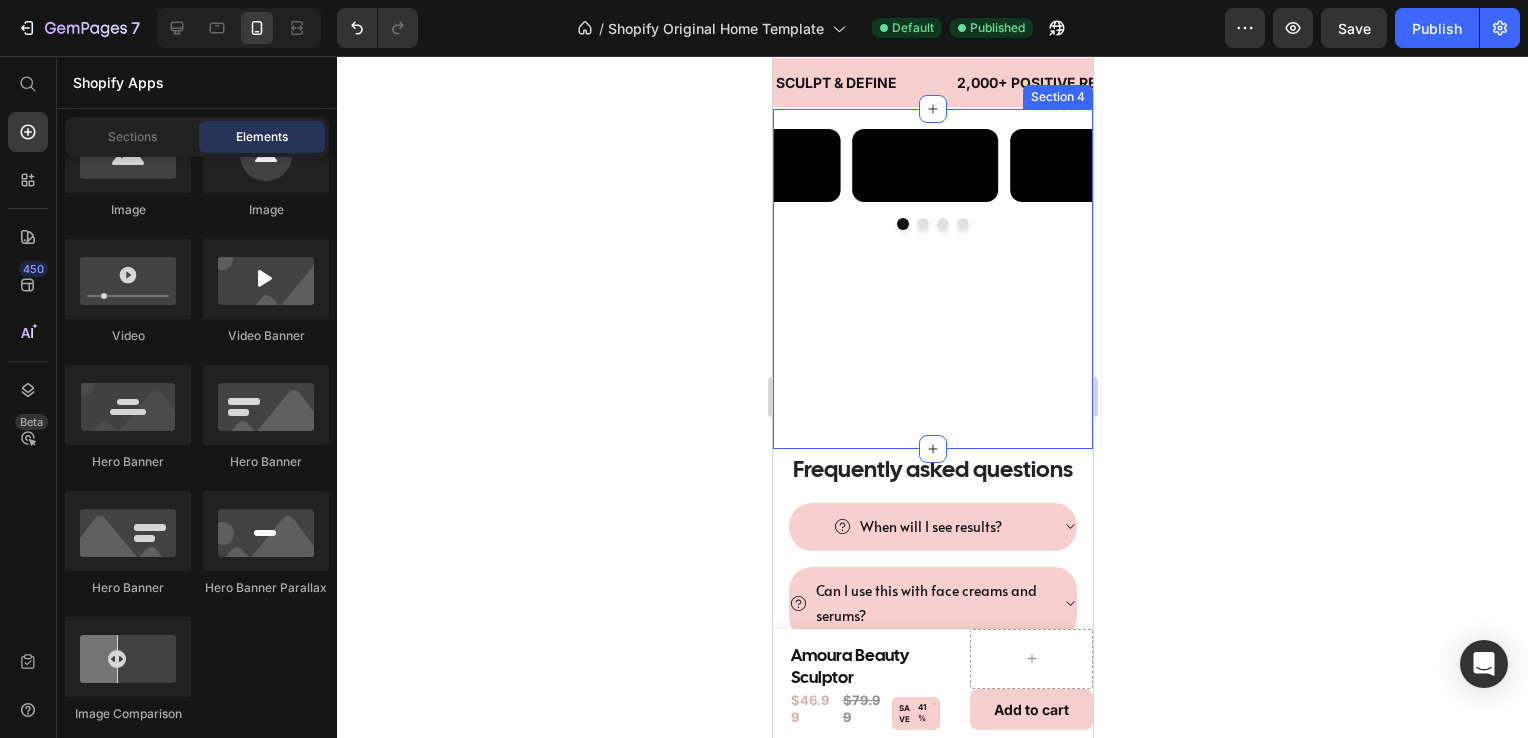 scroll, scrollTop: 1152, scrollLeft: 0, axis: vertical 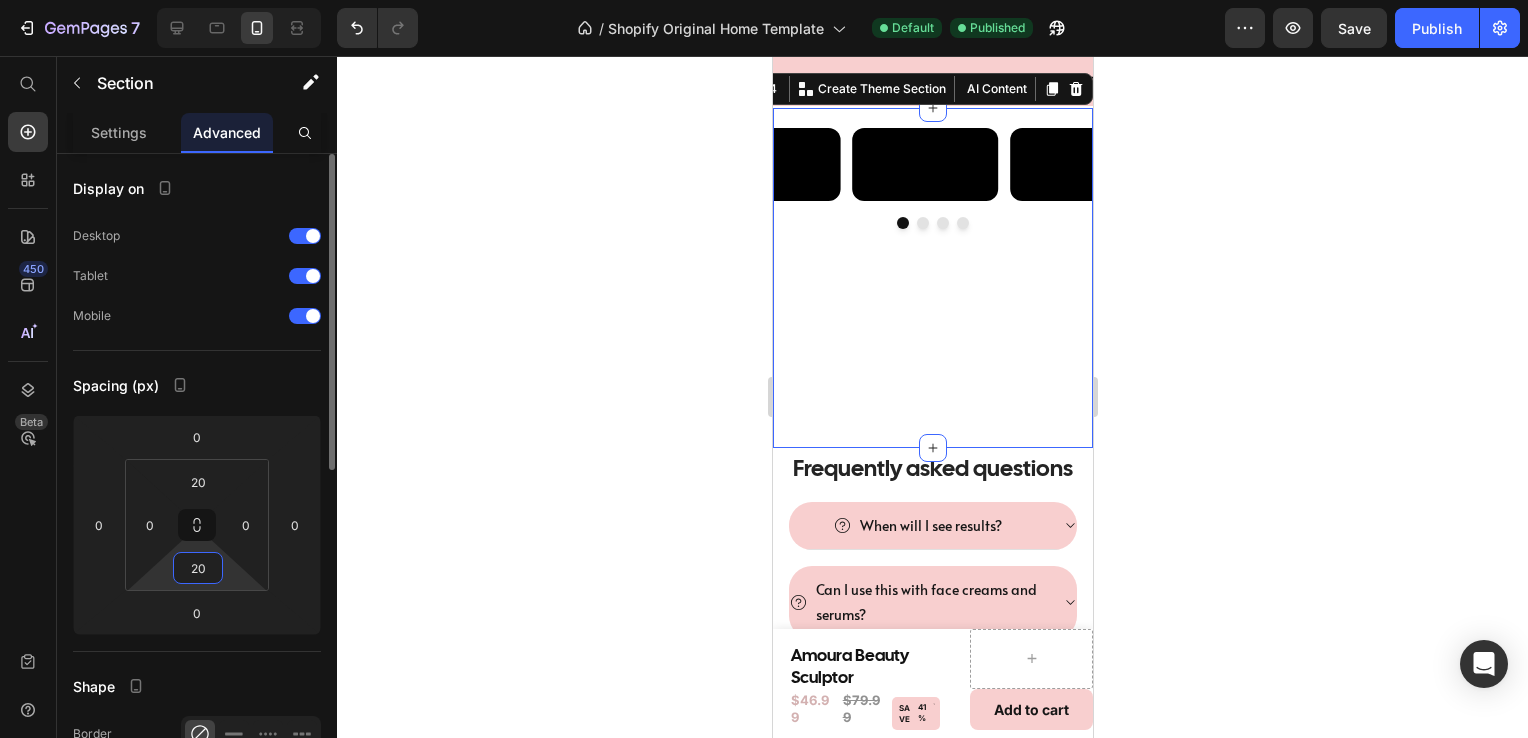 click on "20" at bounding box center [198, 568] 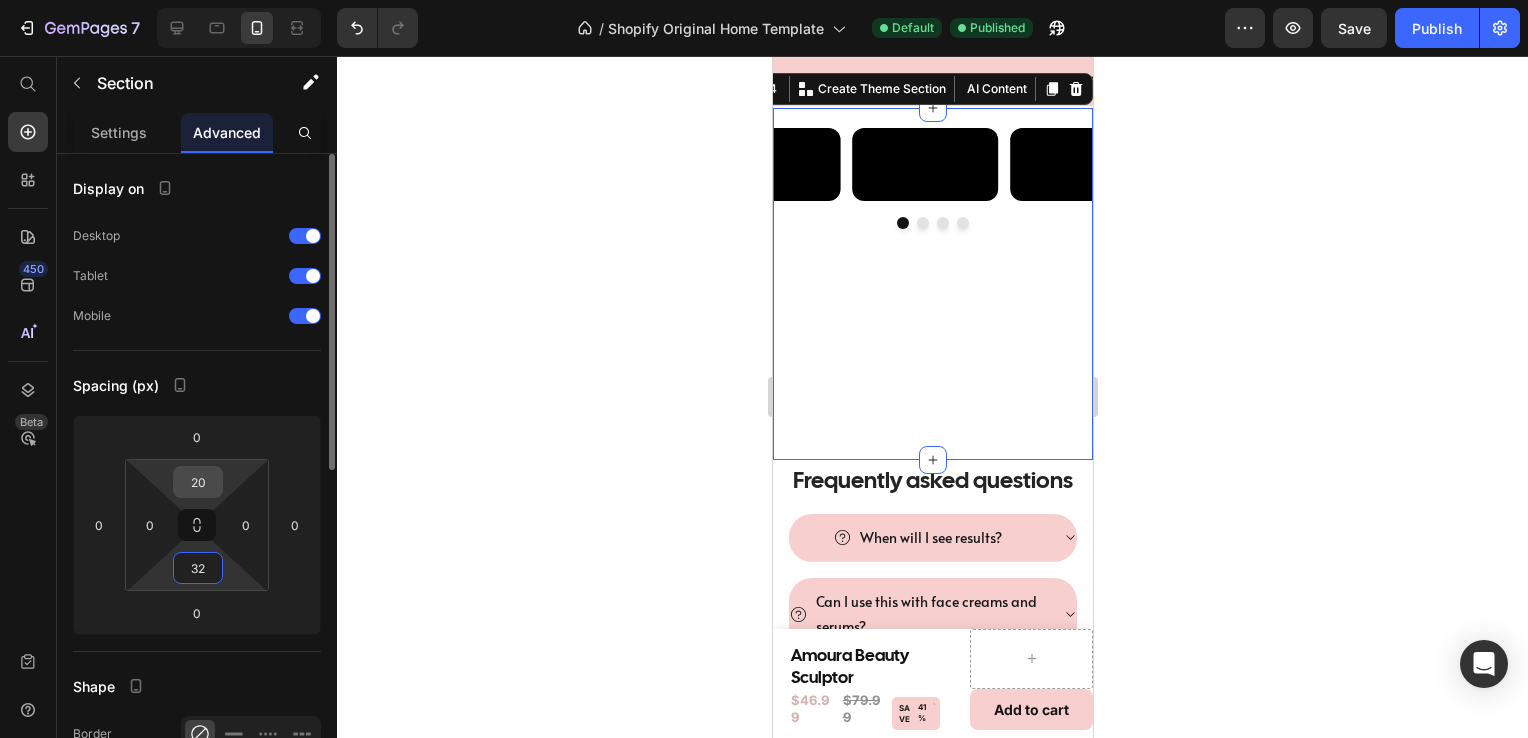 type on "32" 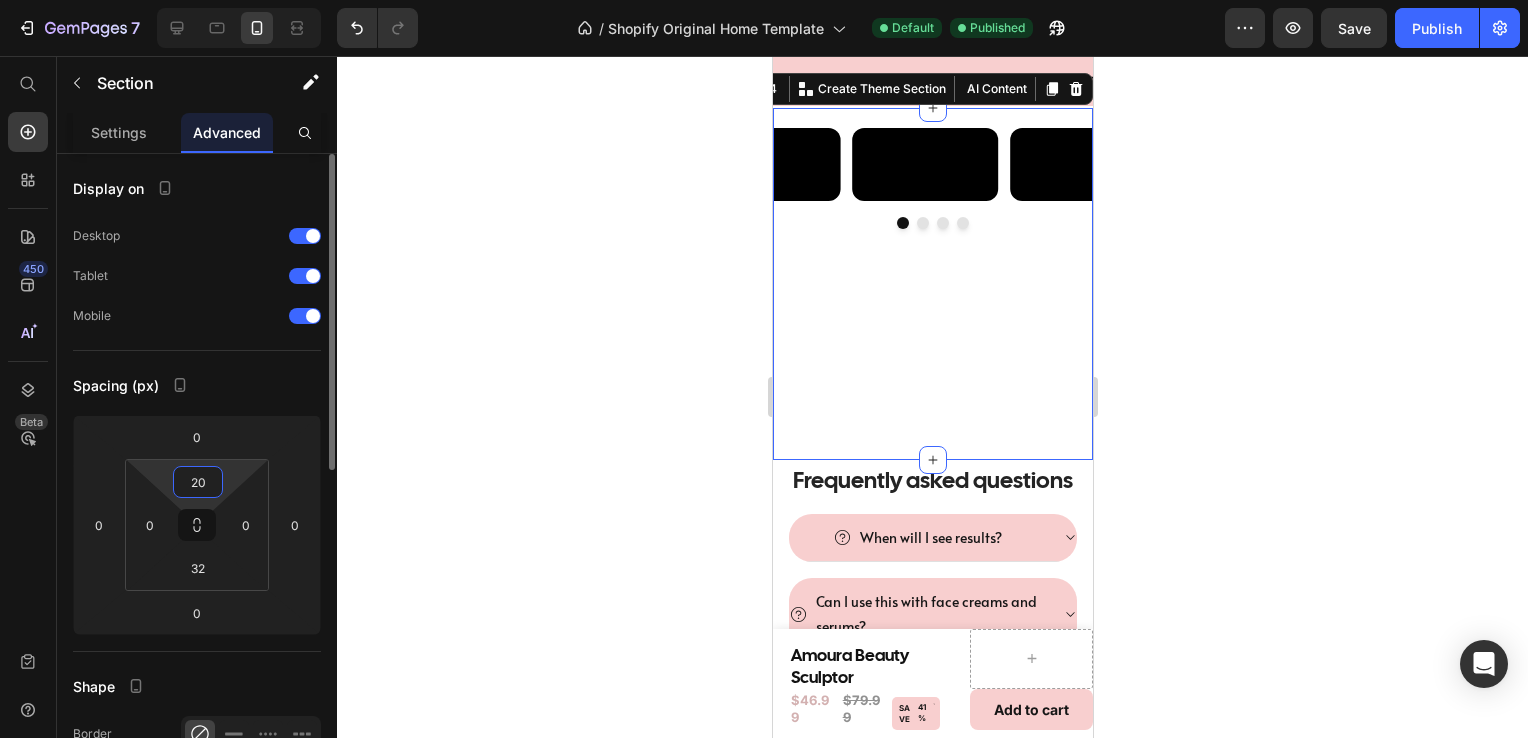 click on "20" at bounding box center (198, 482) 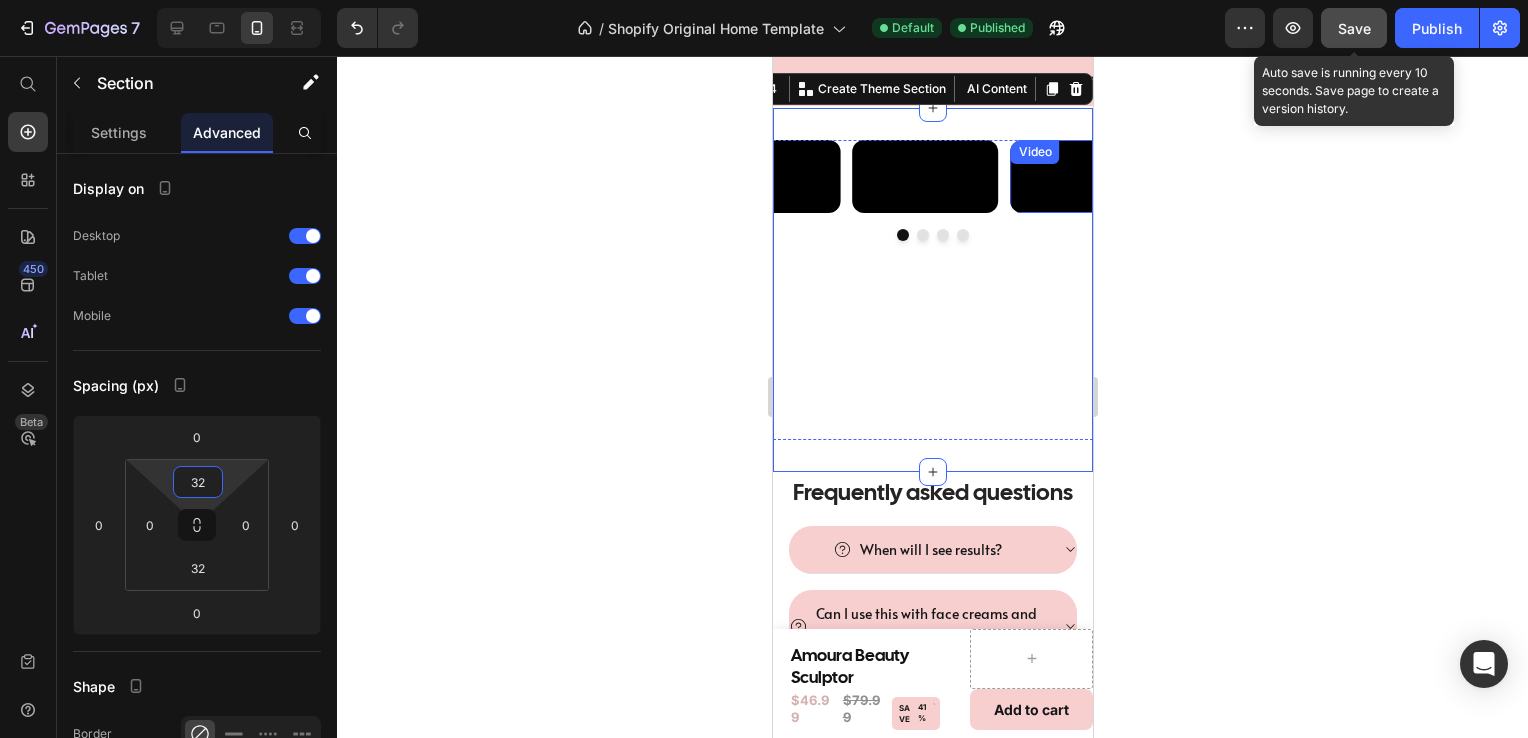 type on "32" 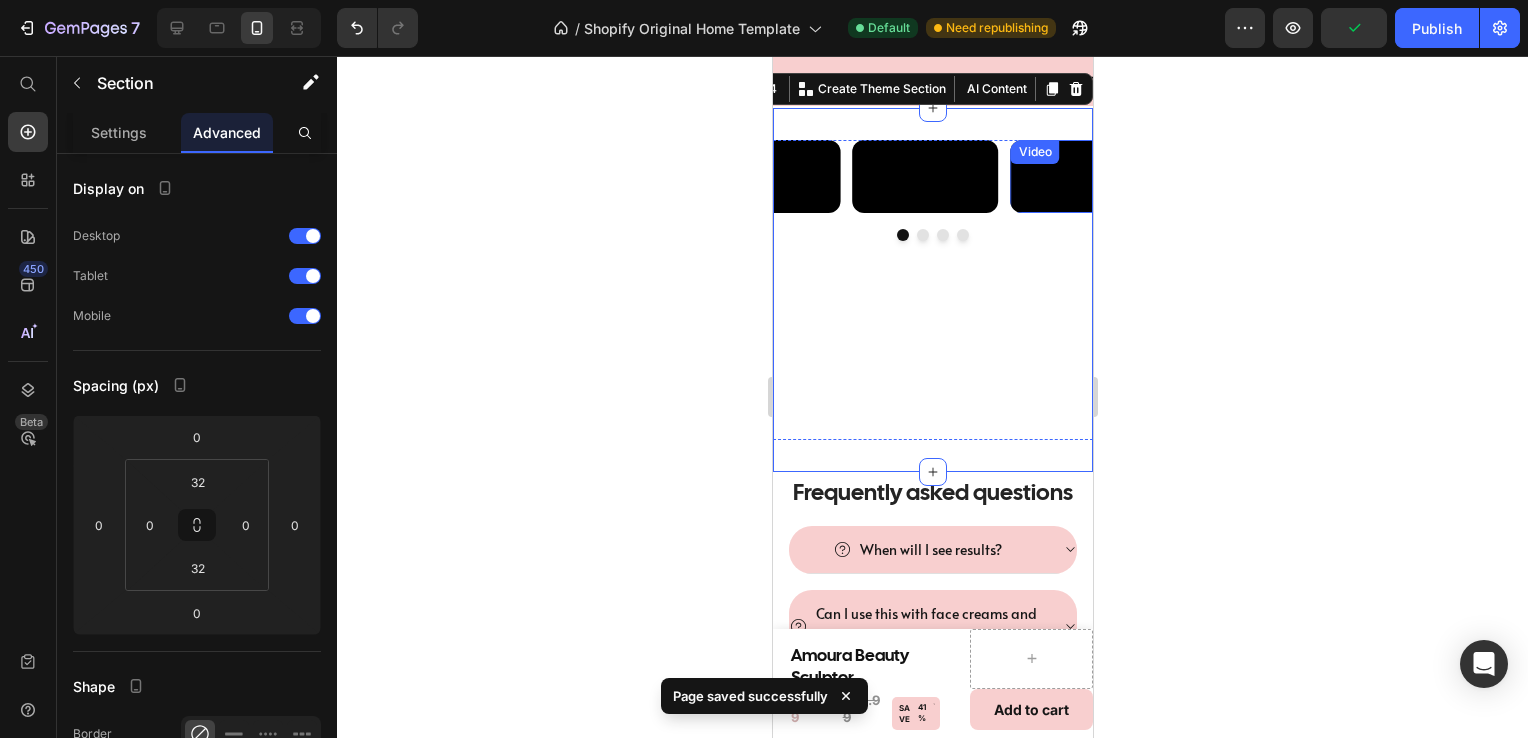 click 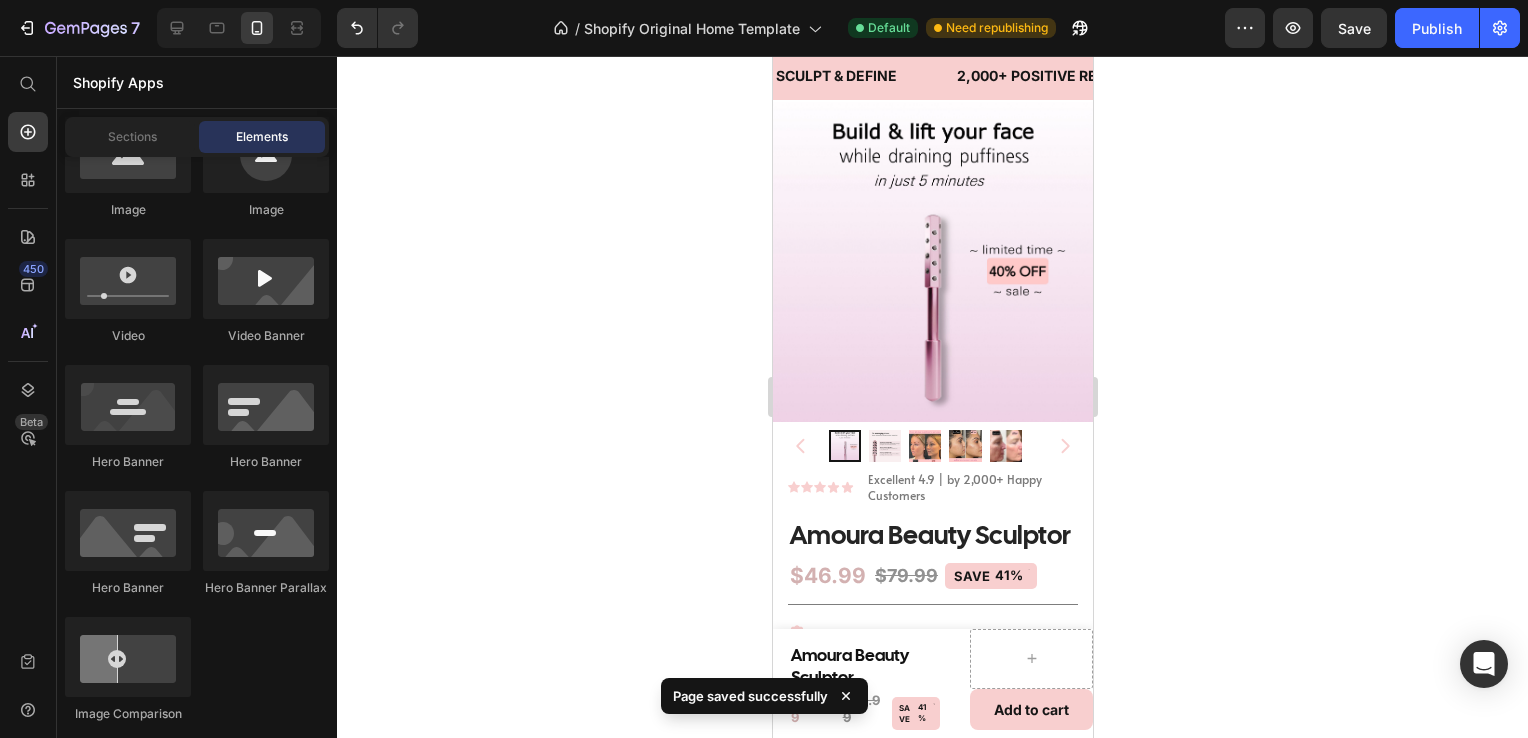 scroll, scrollTop: 42, scrollLeft: 0, axis: vertical 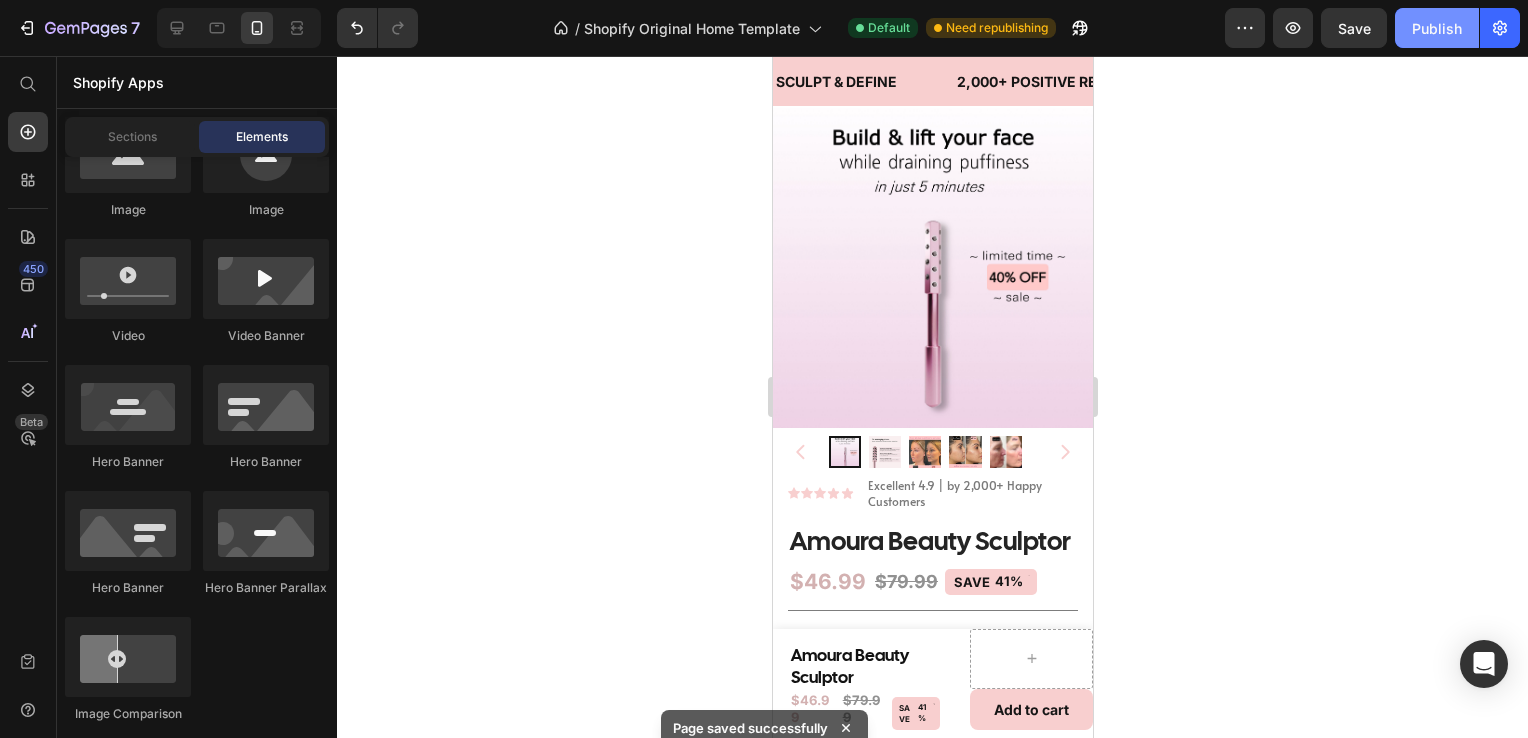 click on "Publish" at bounding box center [1437, 28] 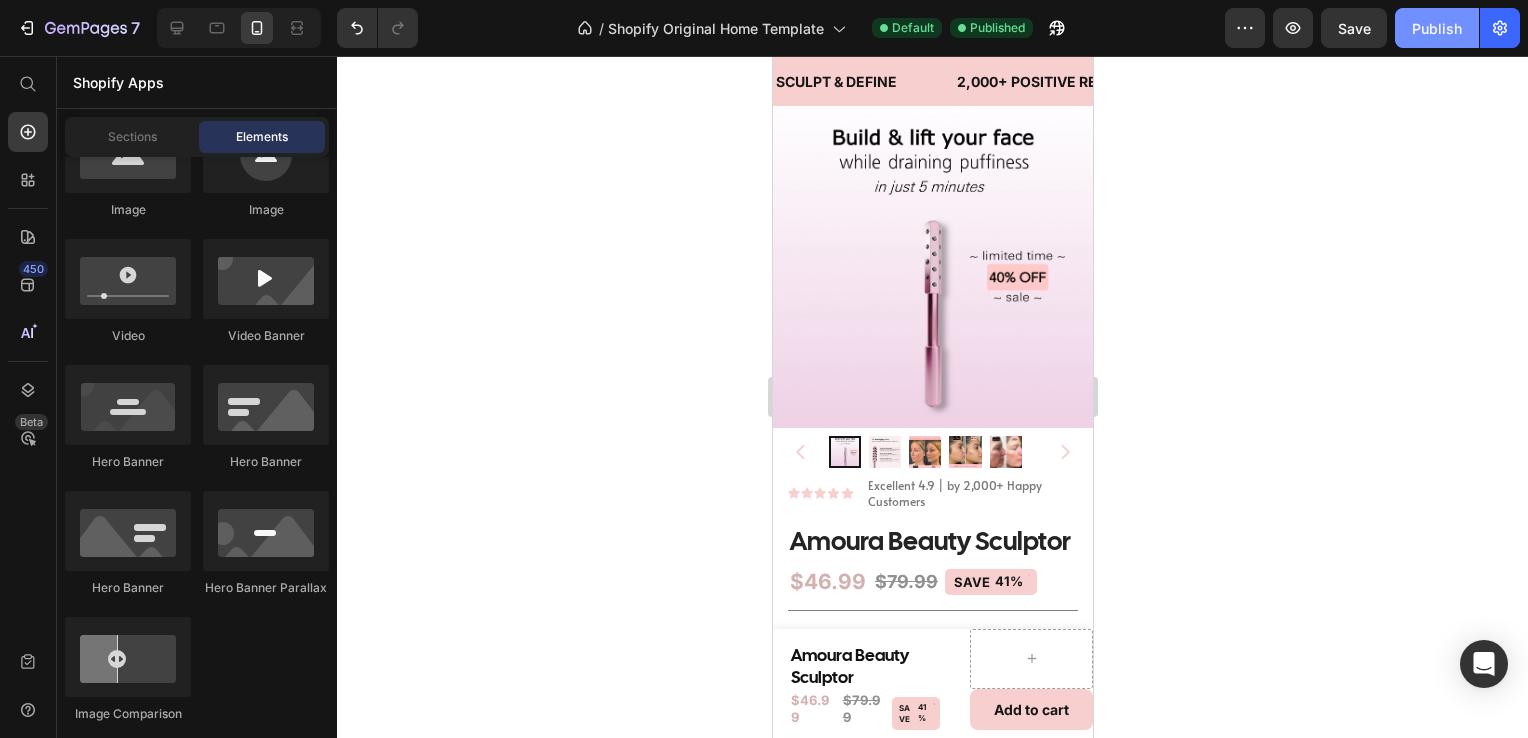 click on "Publish" at bounding box center (1437, 28) 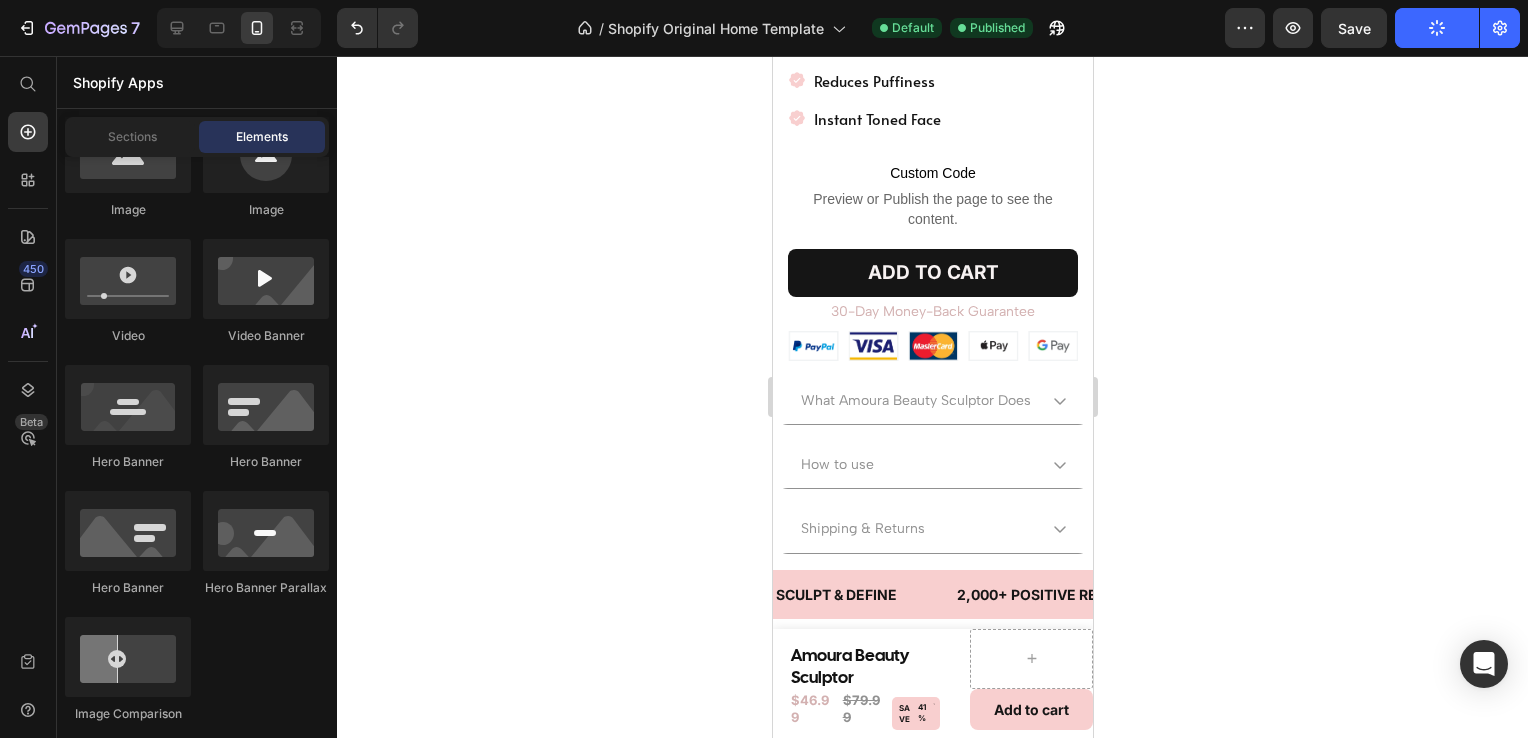 scroll, scrollTop: 837, scrollLeft: 0, axis: vertical 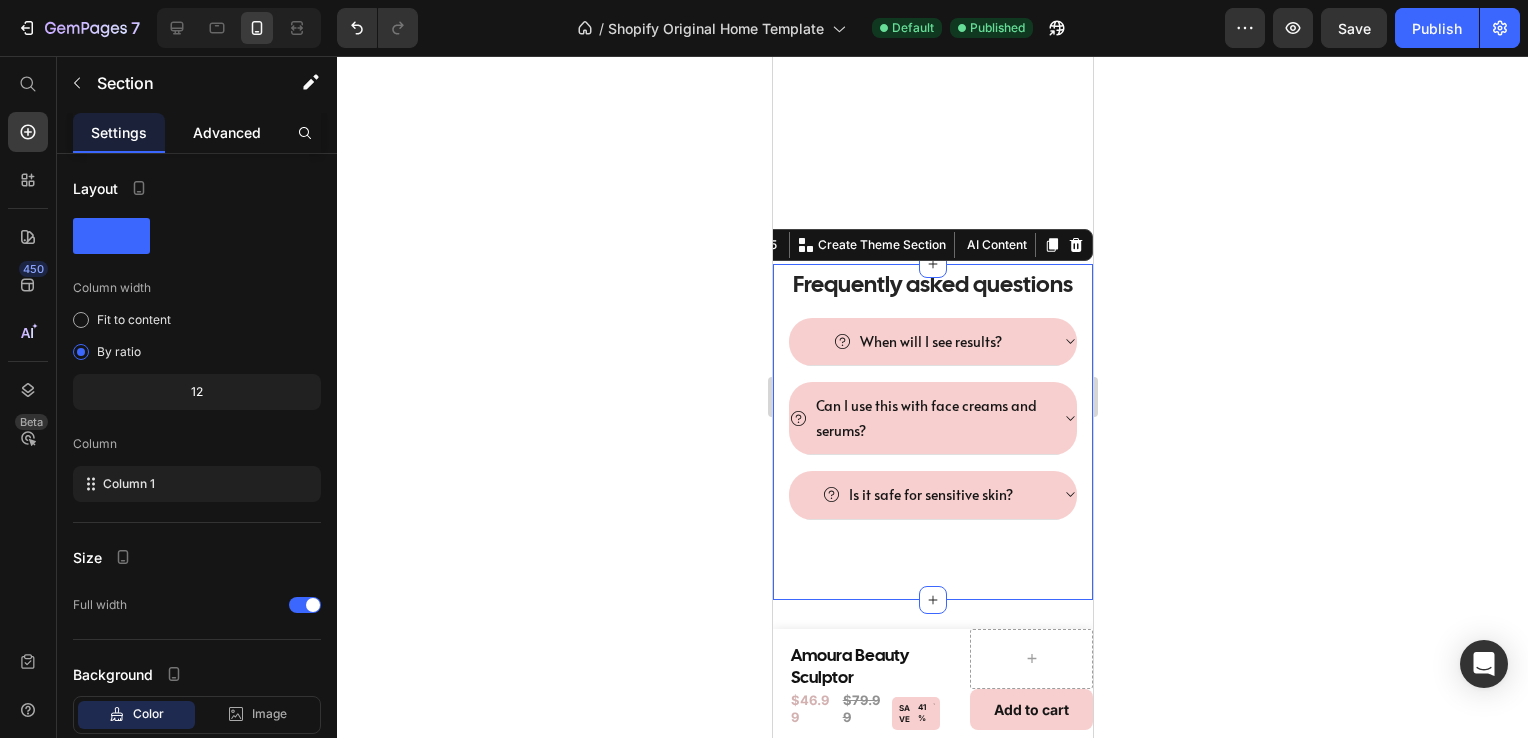 click on "Advanced" at bounding box center [227, 132] 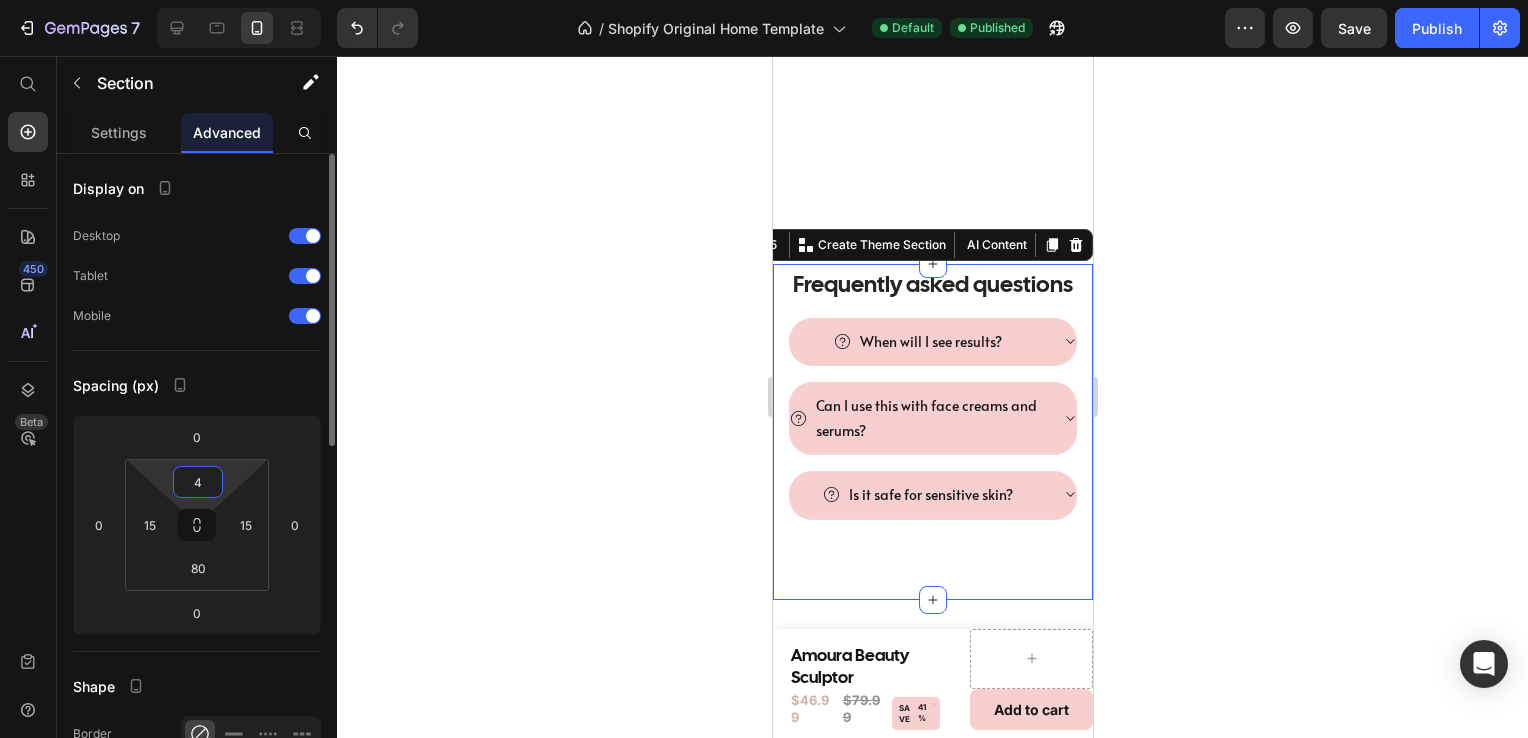 click on "4" at bounding box center [198, 482] 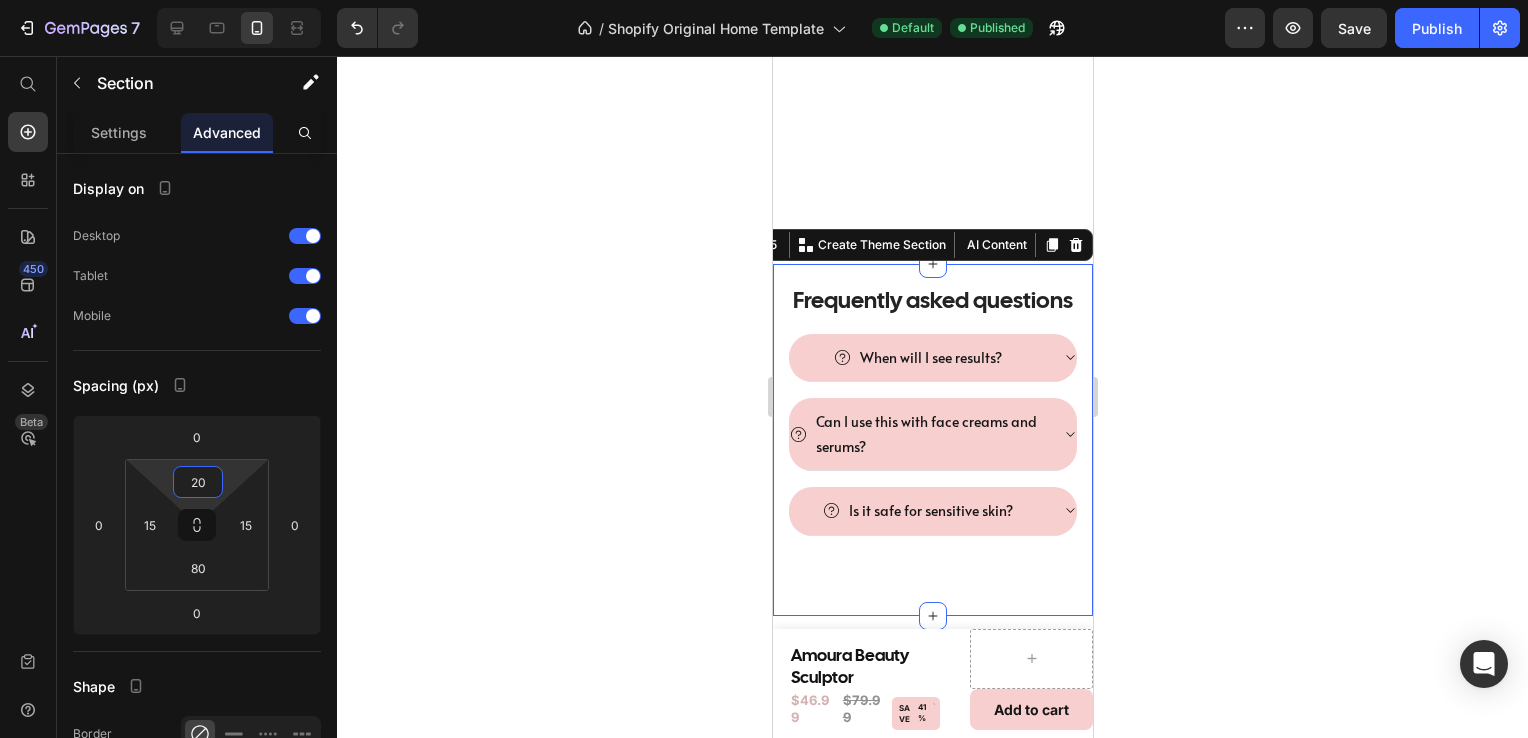 type on "20" 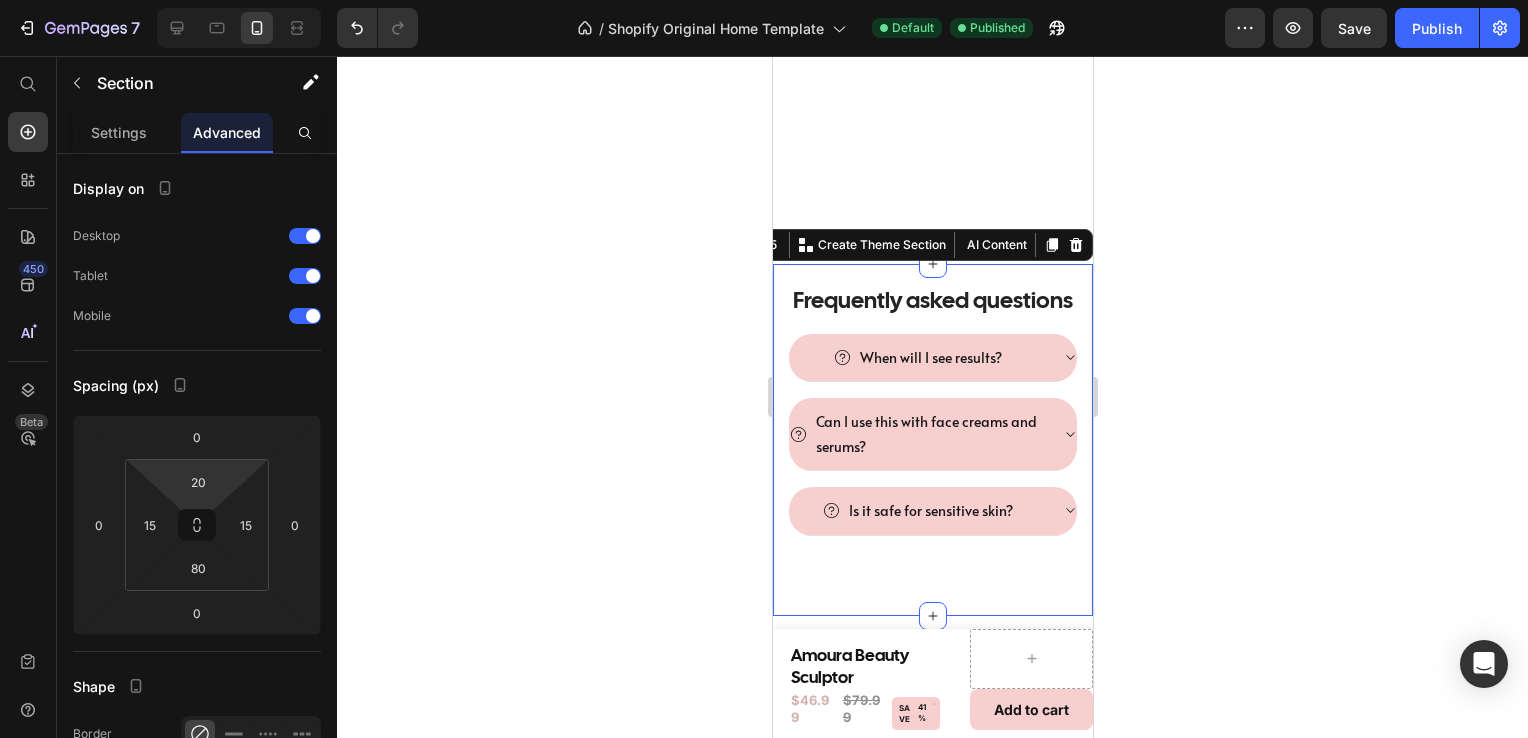 click 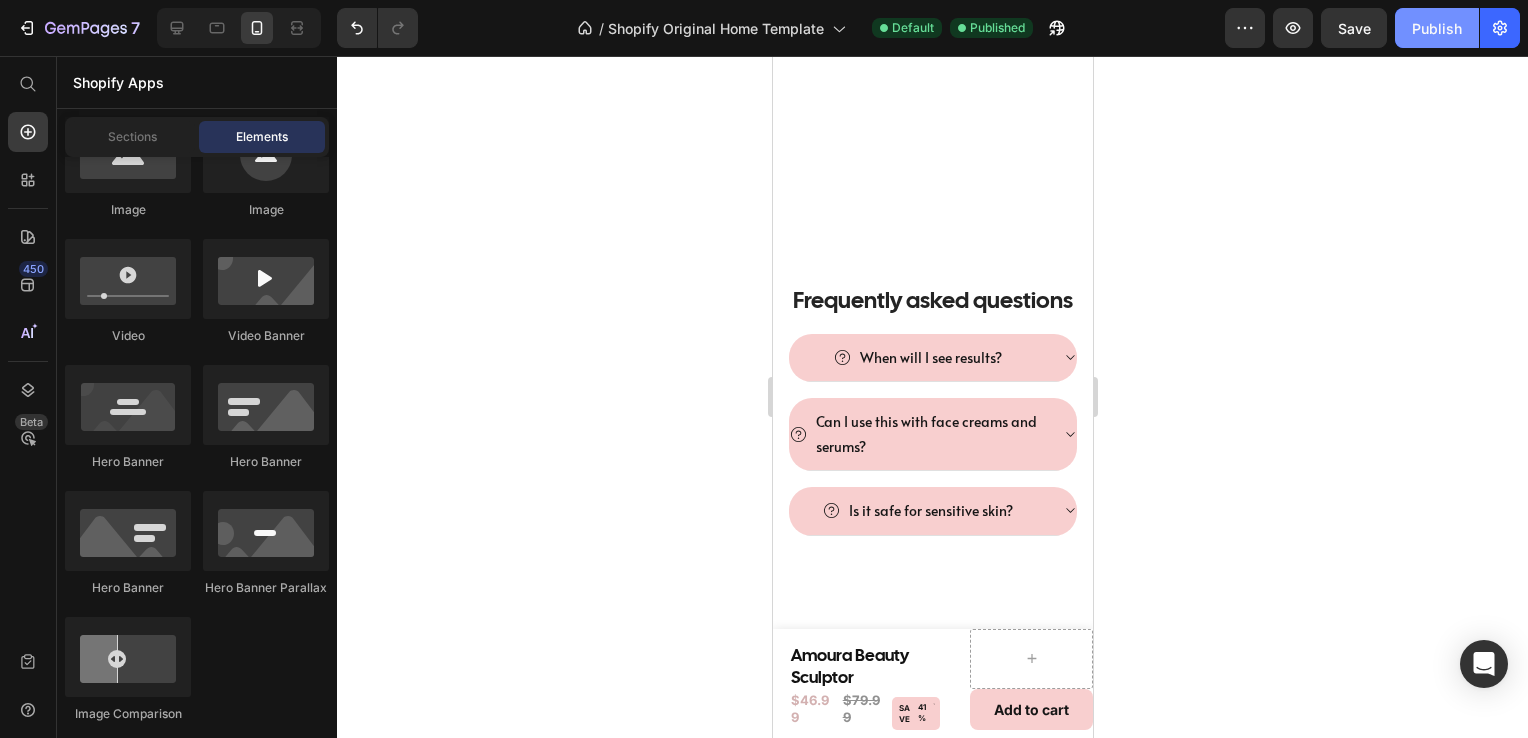 click on "Publish" at bounding box center (1437, 28) 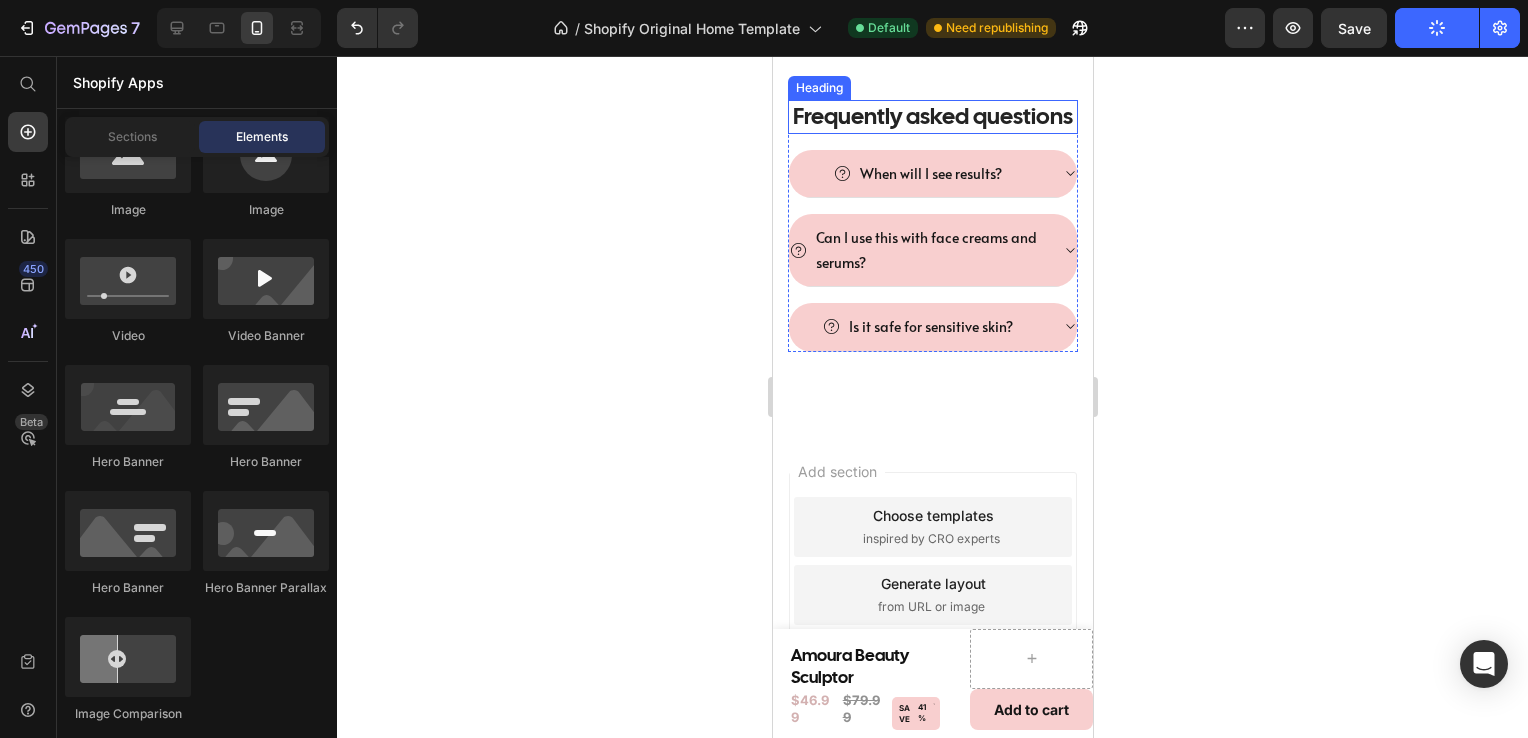 scroll, scrollTop: 1548, scrollLeft: 0, axis: vertical 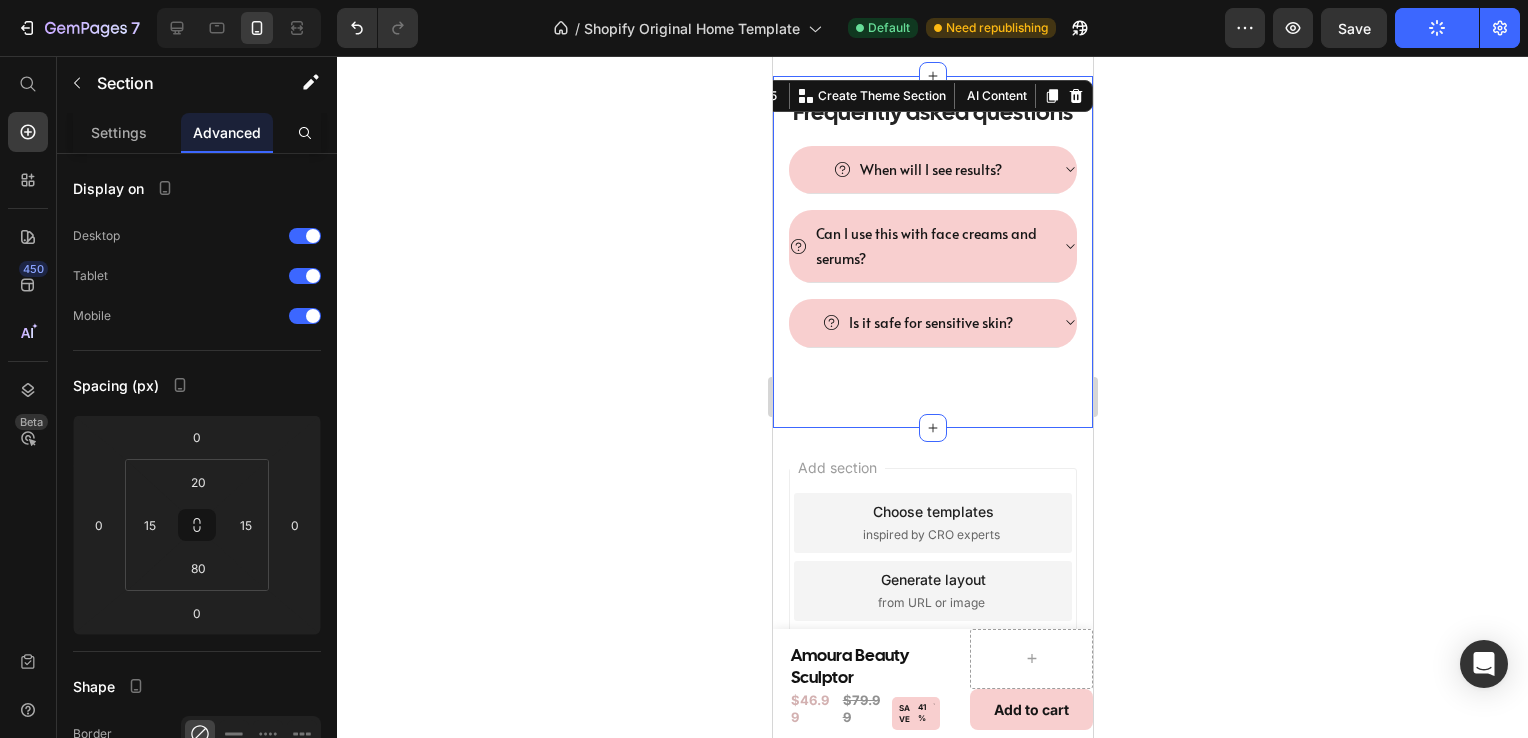 click 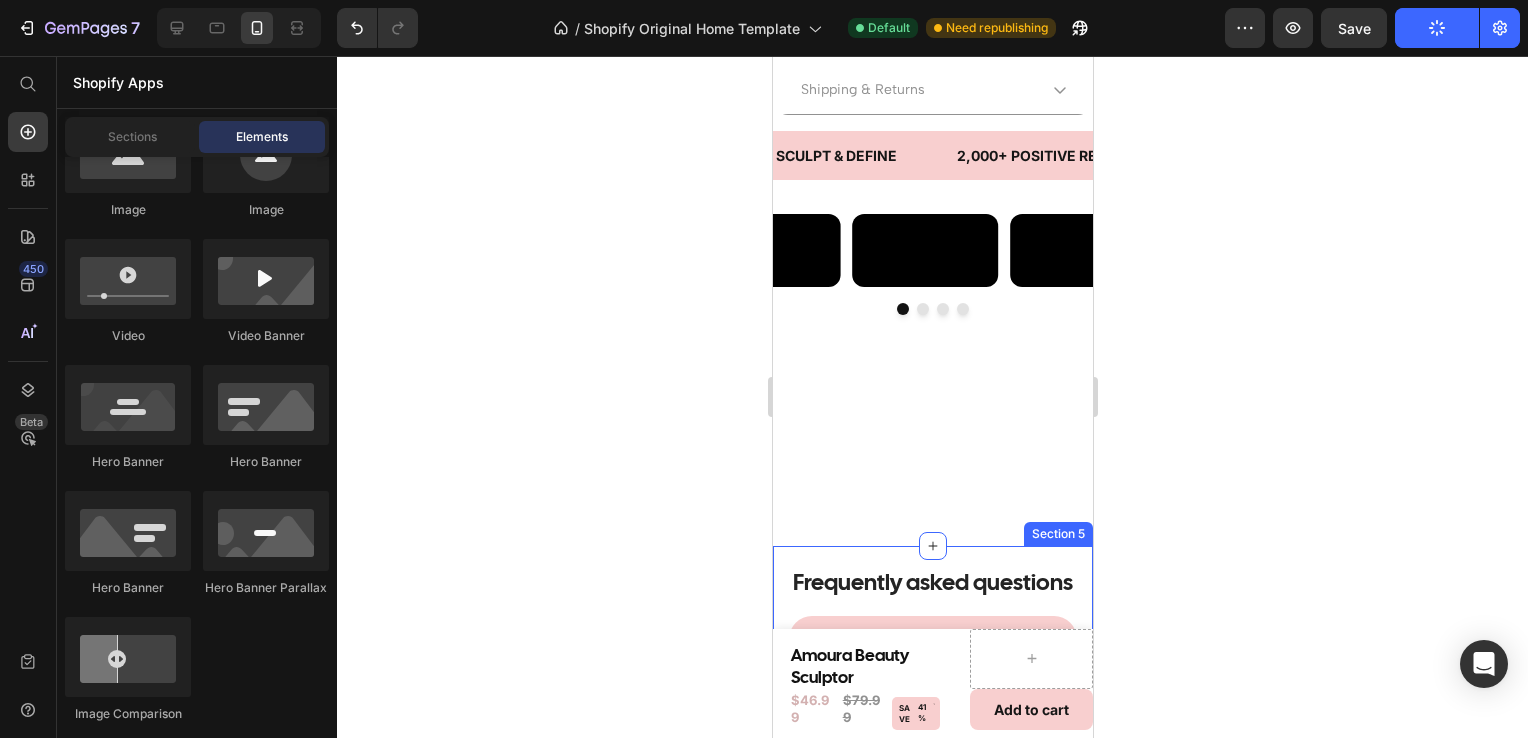 scroll, scrollTop: 1084, scrollLeft: 0, axis: vertical 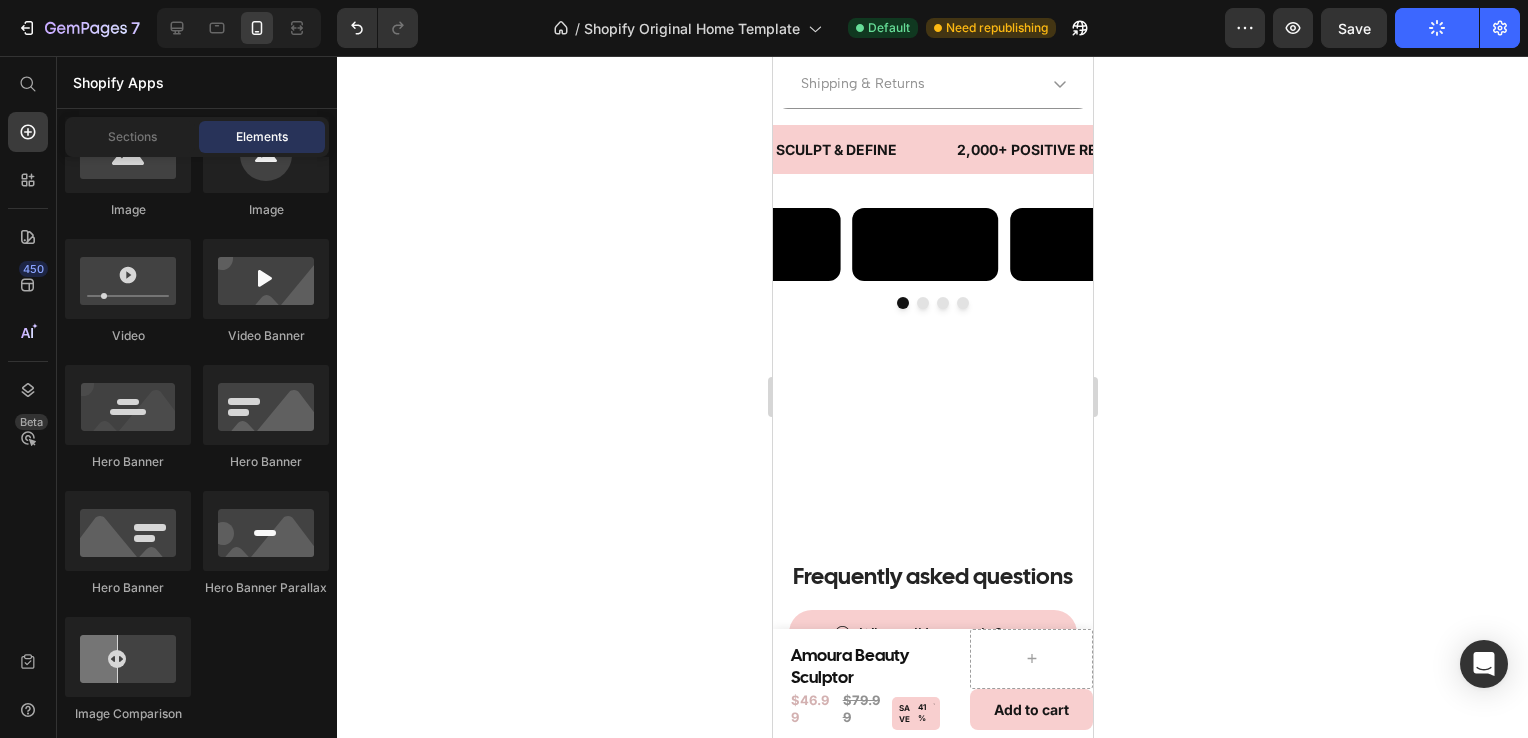 click 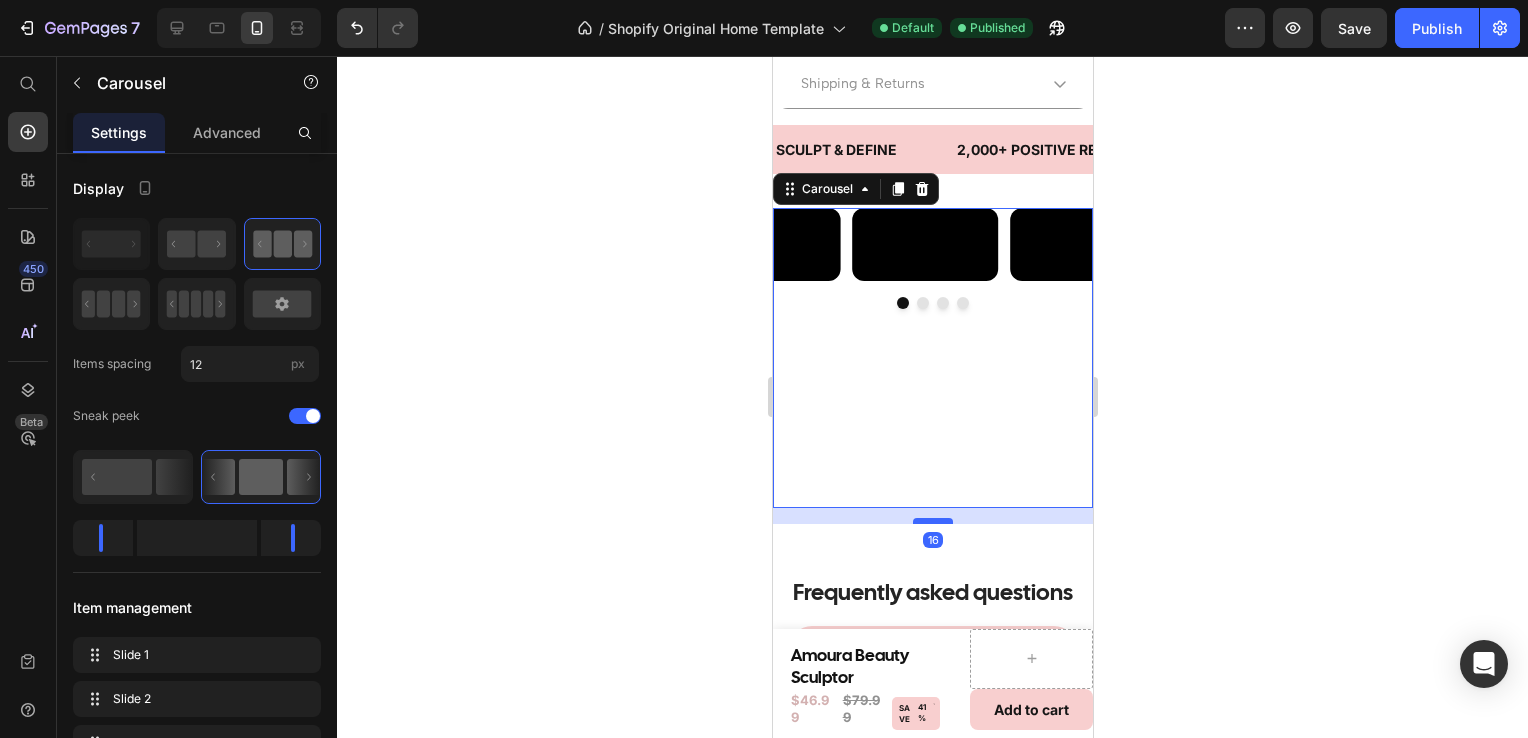 drag, startPoint x: 930, startPoint y: 542, endPoint x: 923, endPoint y: 563, distance: 22.135944 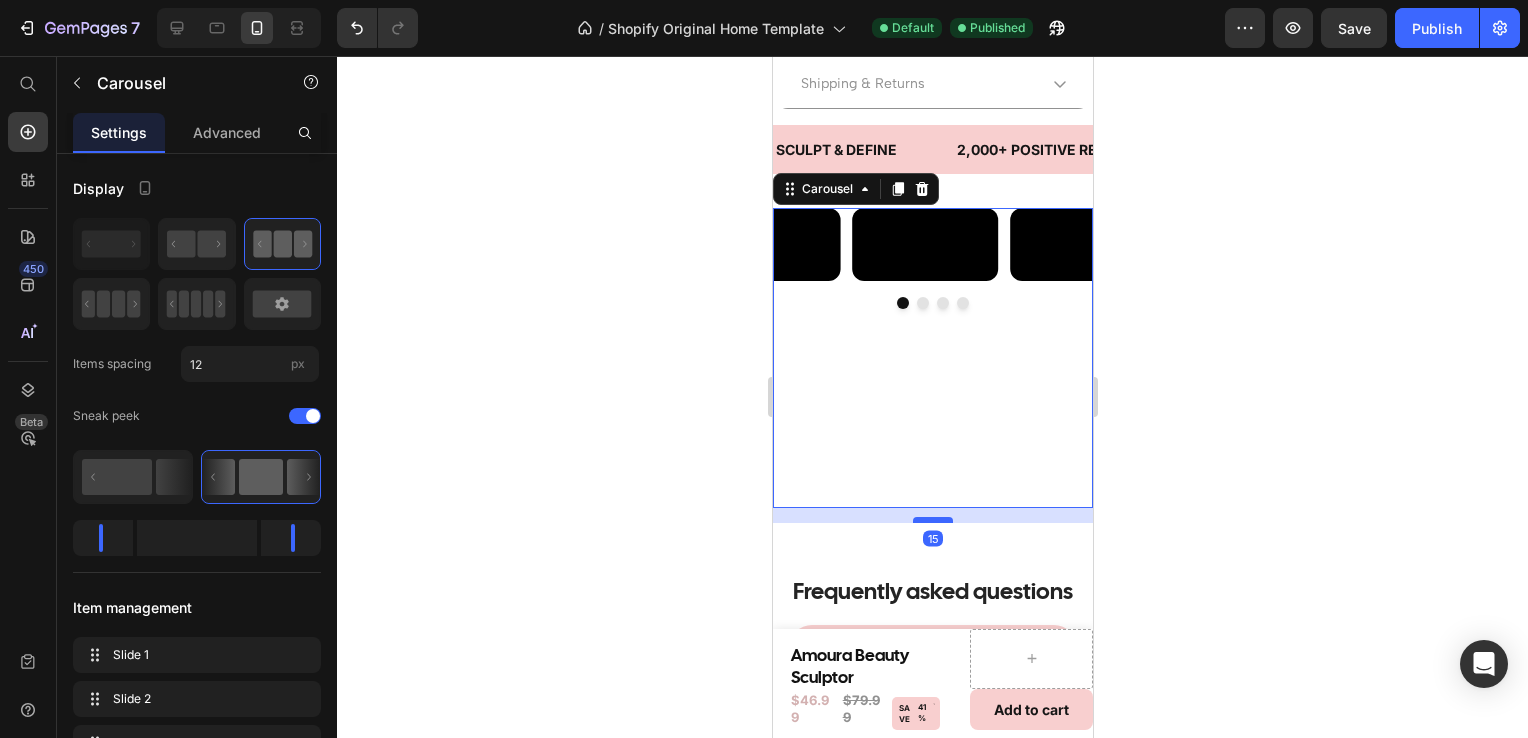 drag, startPoint x: 922, startPoint y: 566, endPoint x: 932, endPoint y: 560, distance: 11.661903 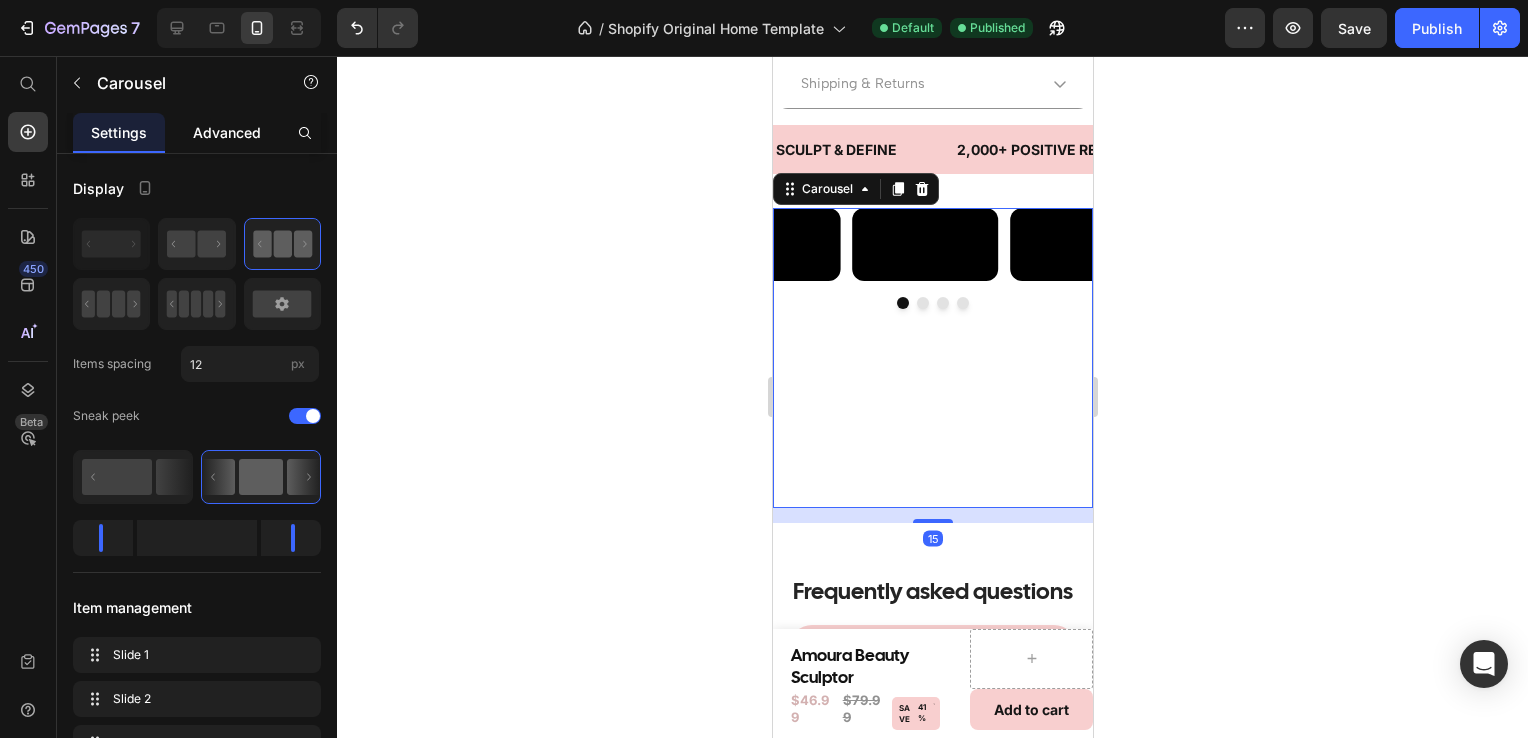 click on "Advanced" at bounding box center (227, 132) 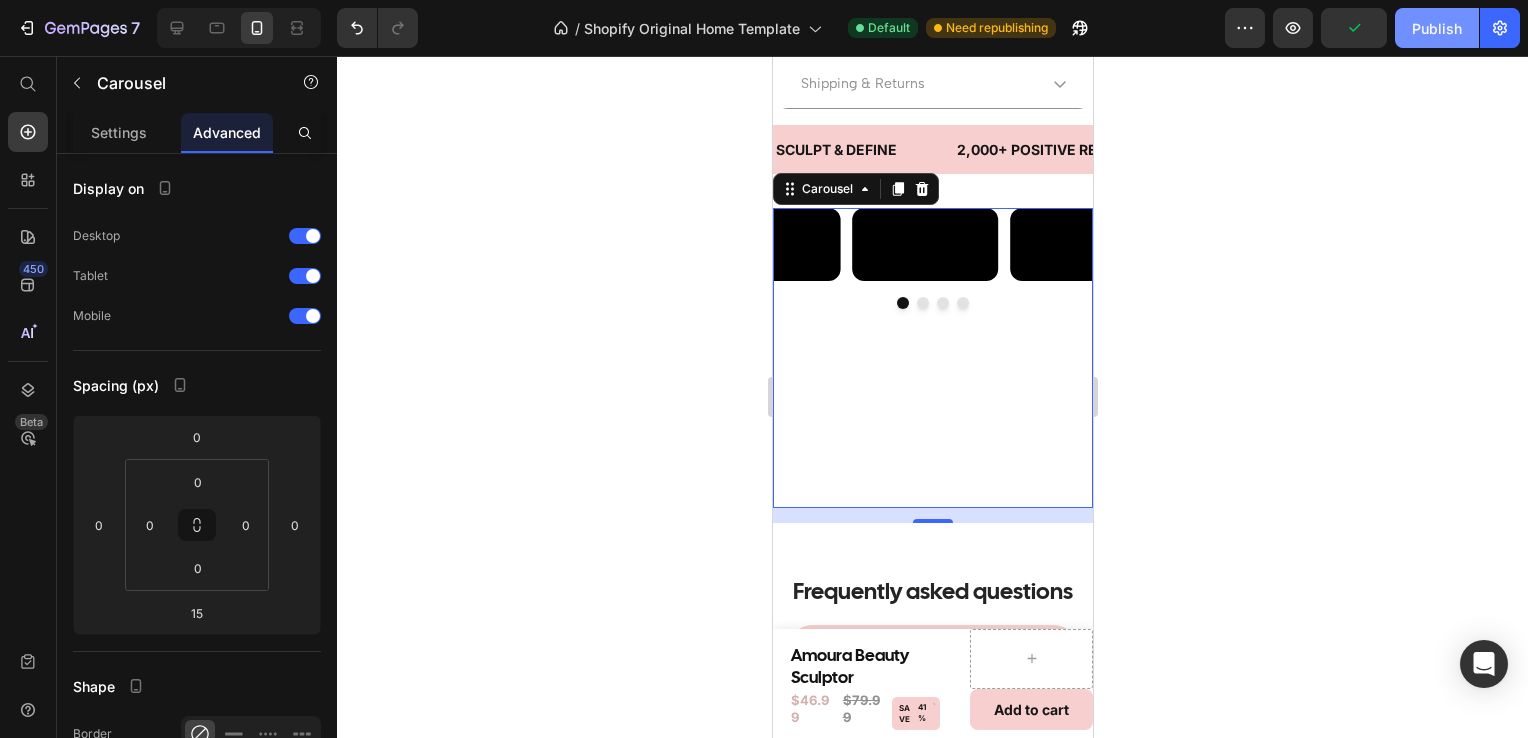 click on "Publish" at bounding box center (1437, 28) 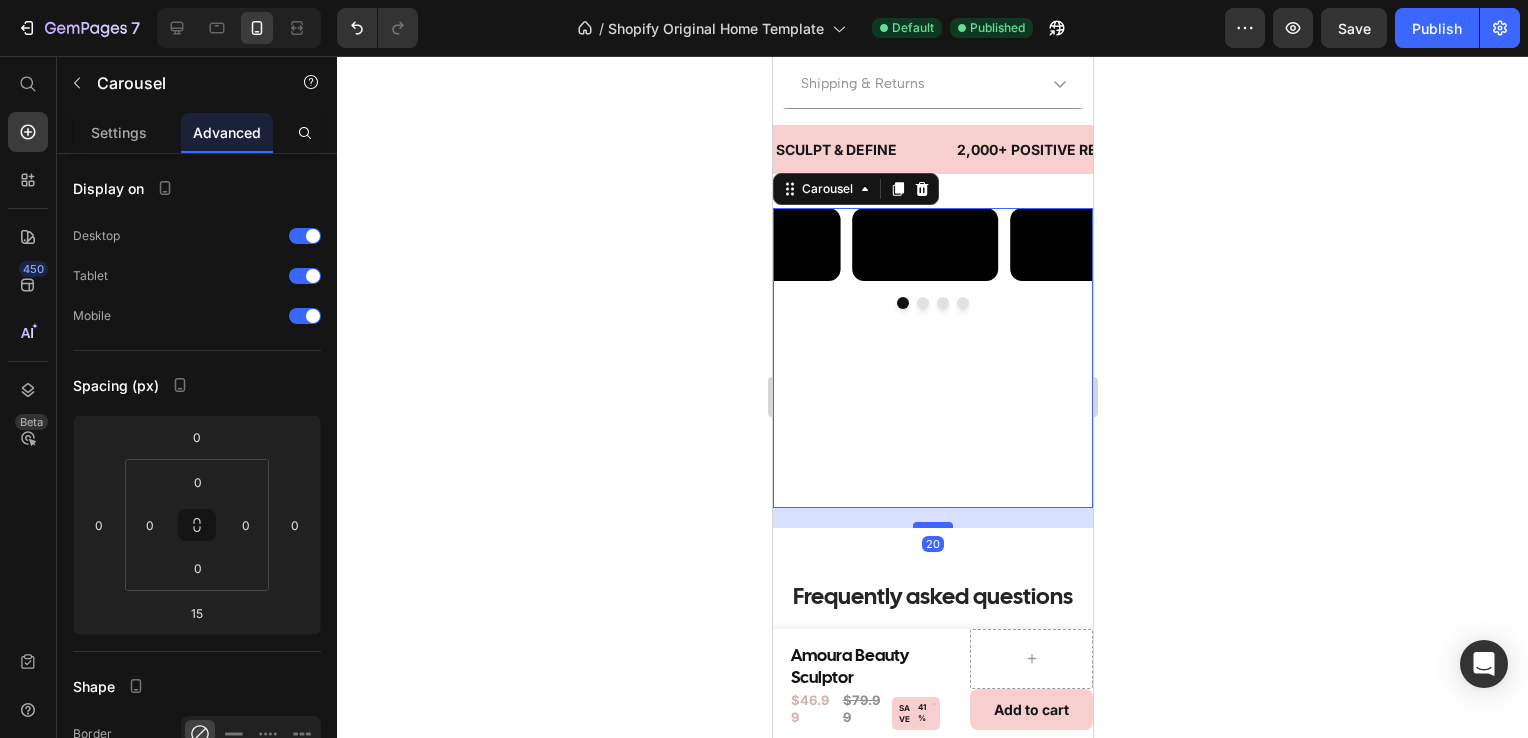 click at bounding box center [932, 525] 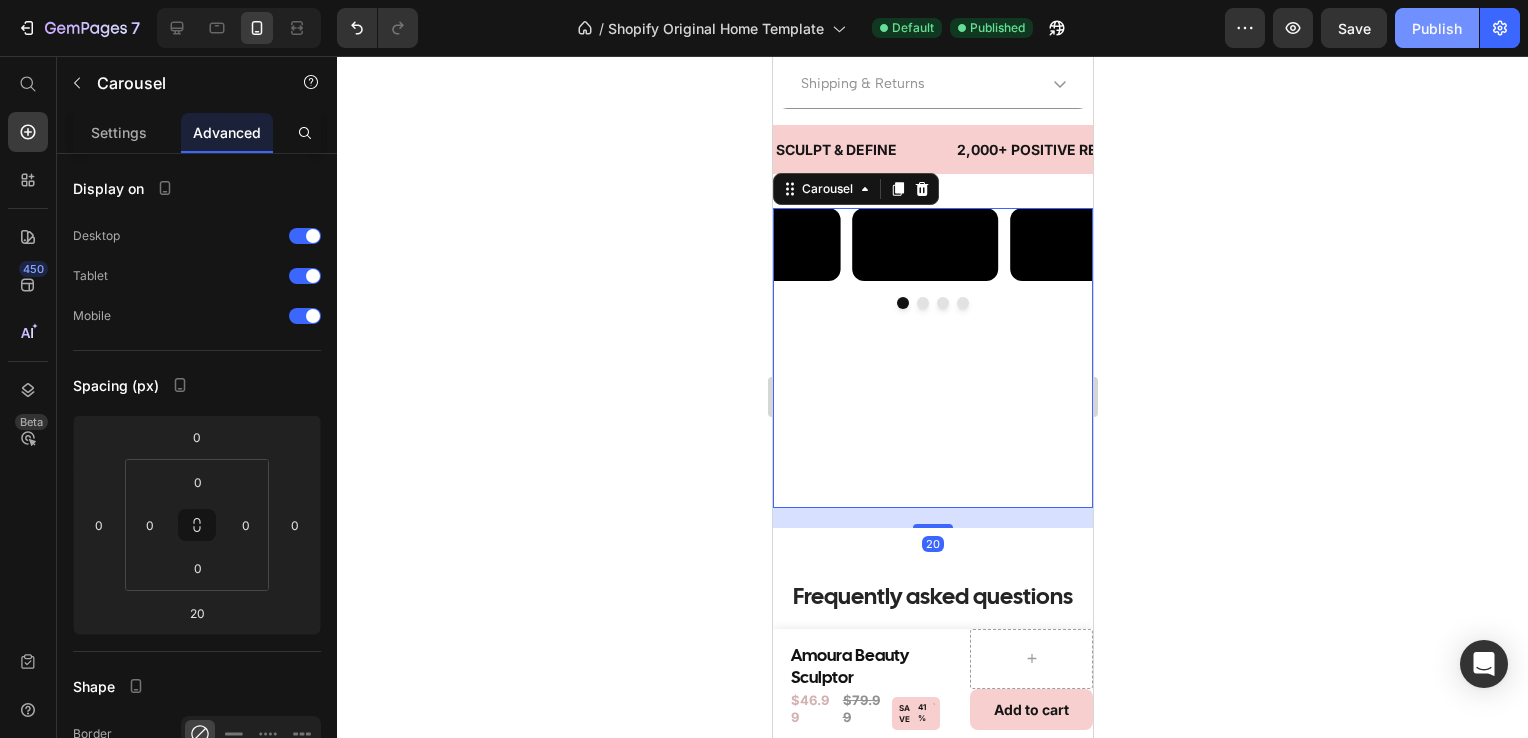 click on "Publish" at bounding box center [1437, 28] 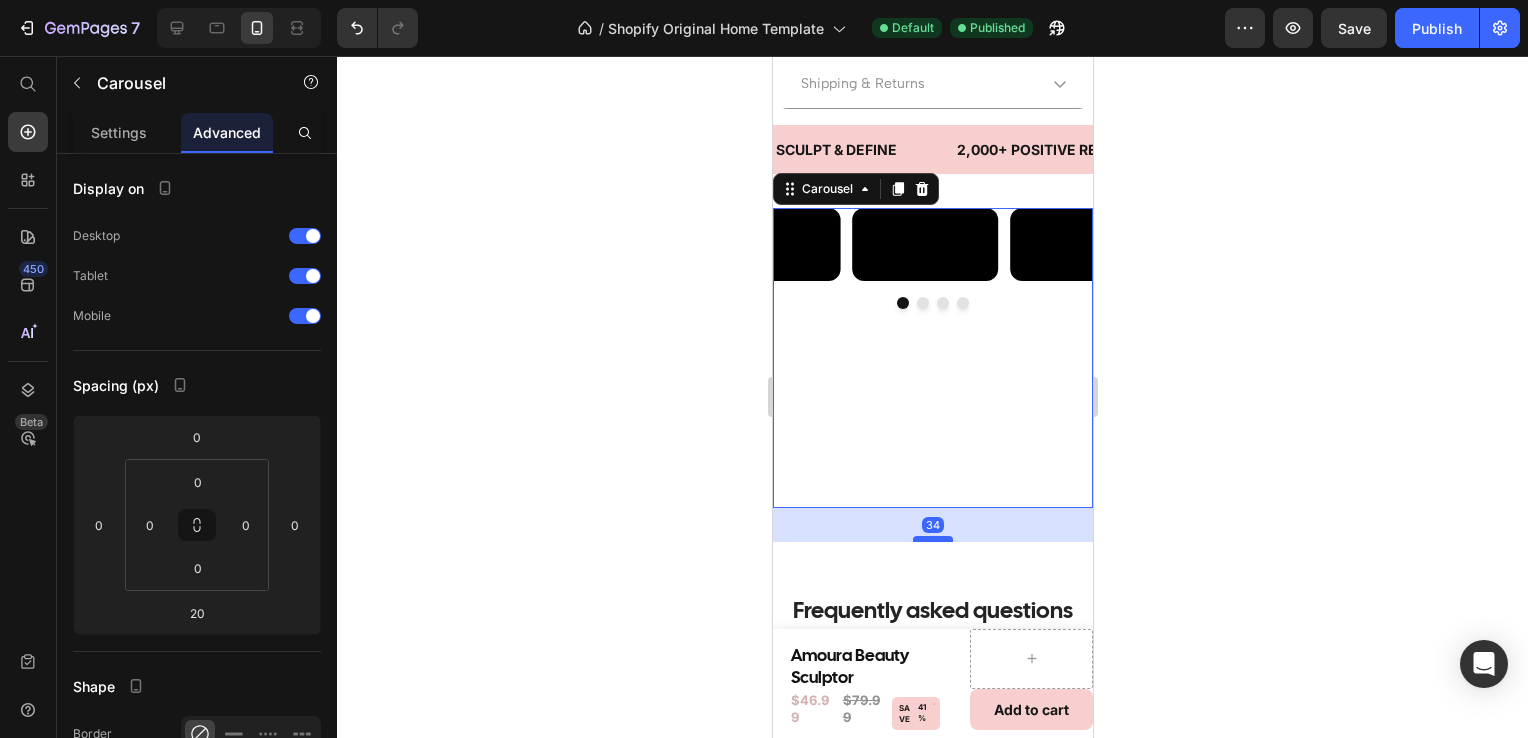 drag, startPoint x: 931, startPoint y: 562, endPoint x: 940, endPoint y: 576, distance: 16.643316 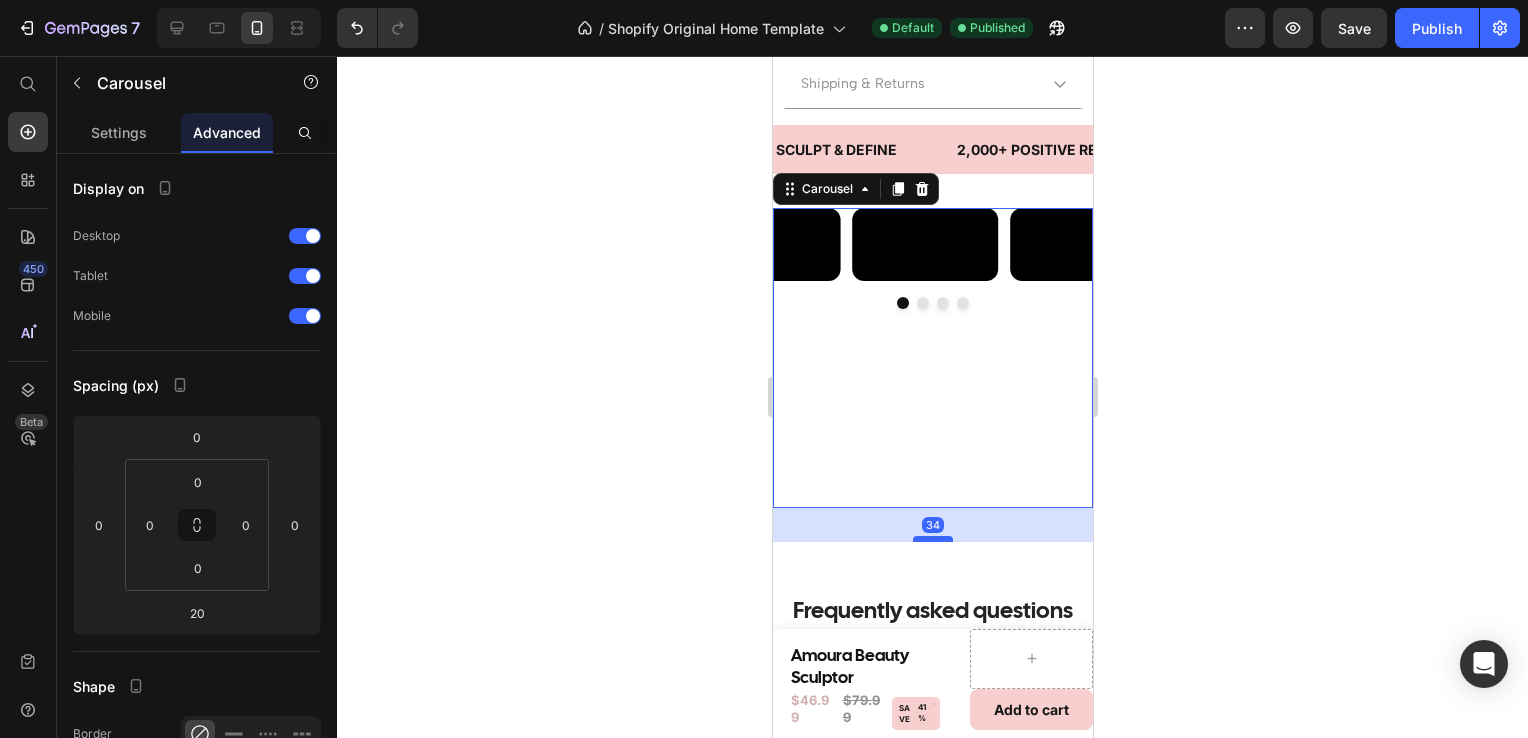 click at bounding box center (932, 539) 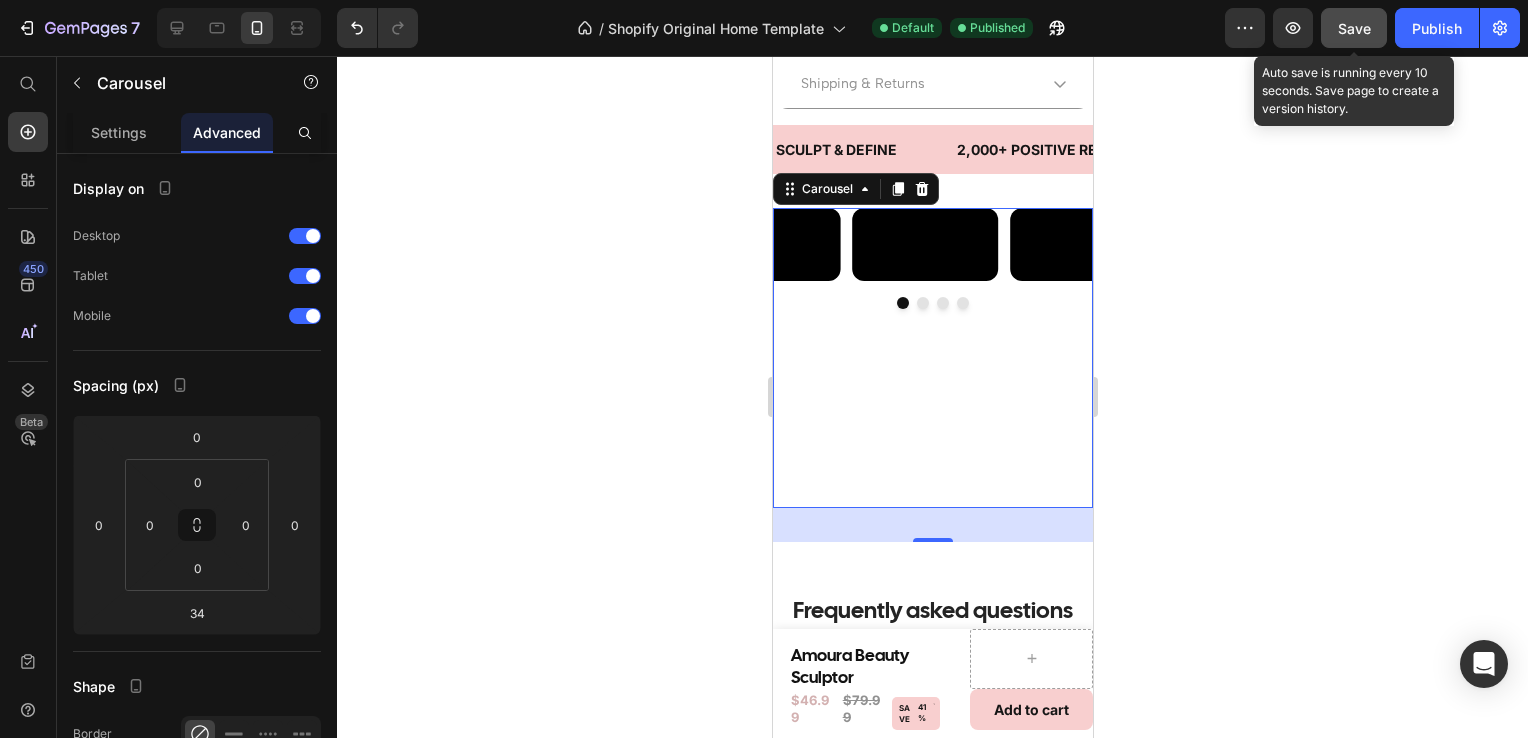 click on "Save" 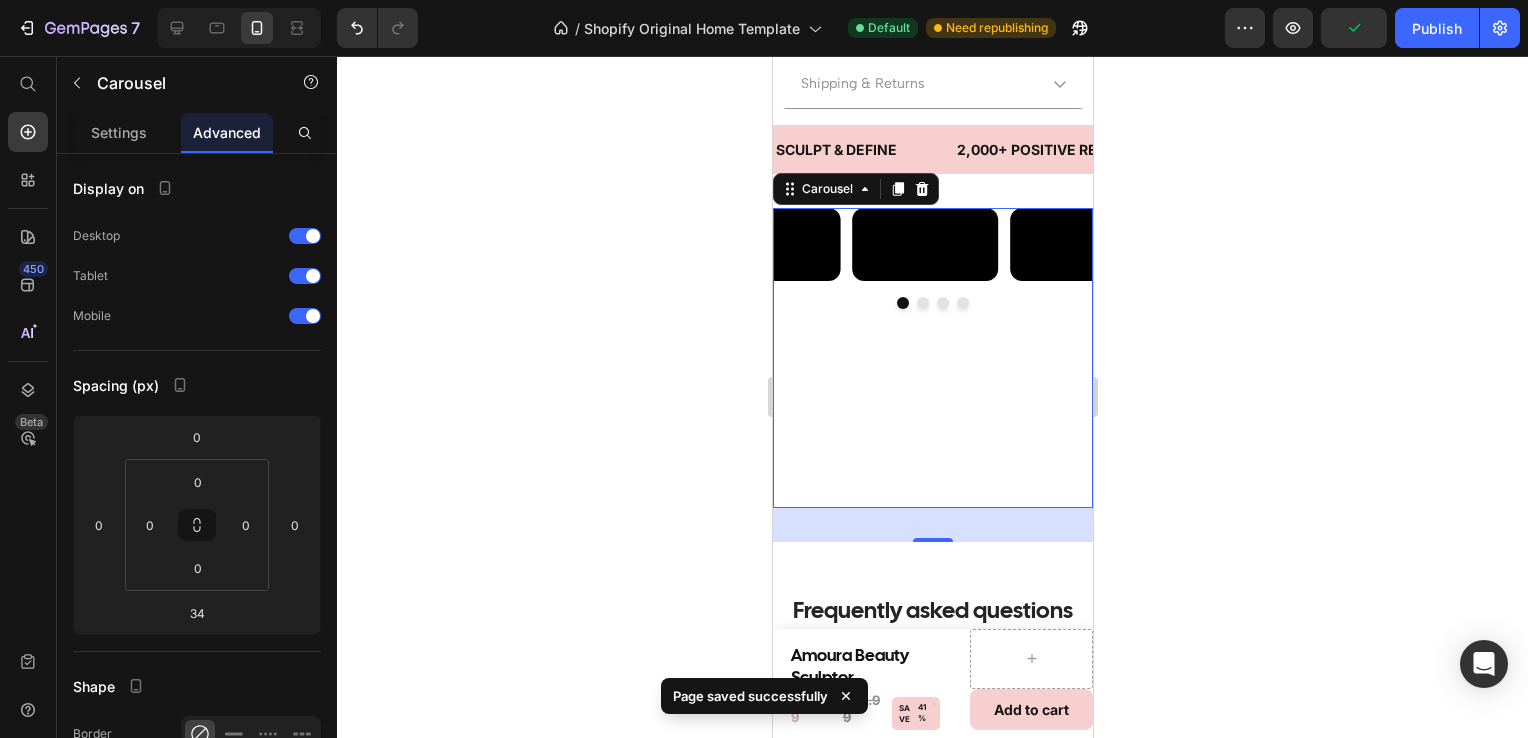 click 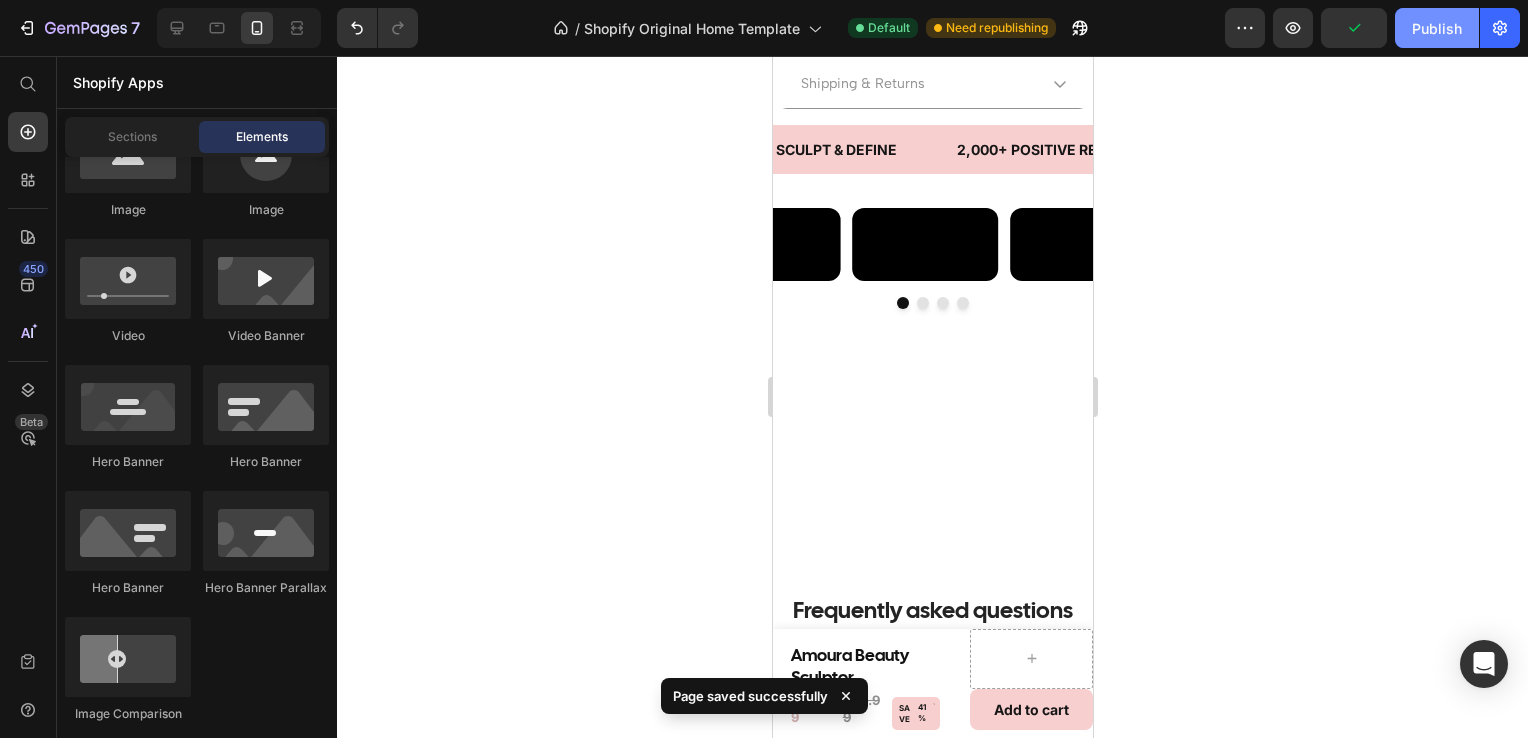 click on "Publish" at bounding box center (1437, 28) 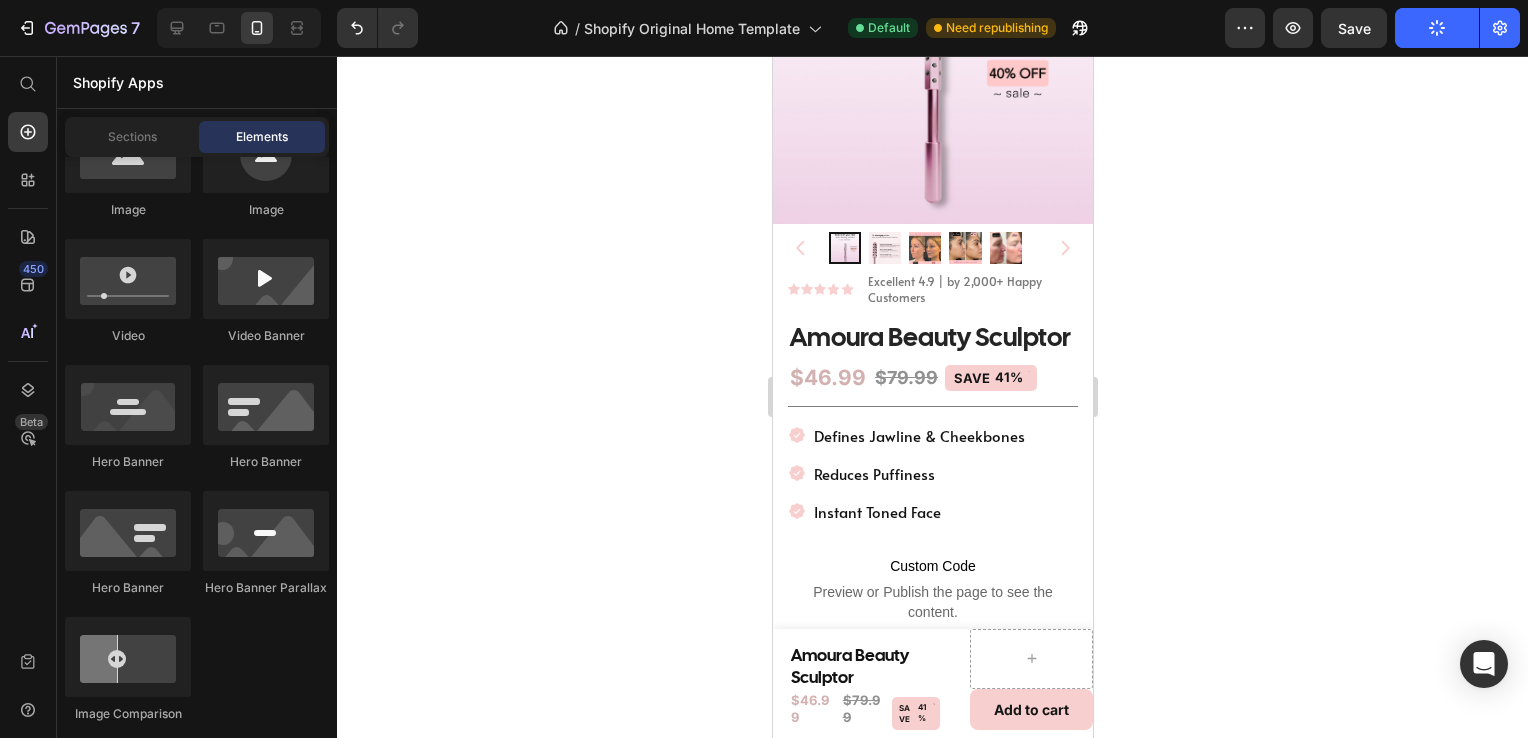 scroll, scrollTop: 245, scrollLeft: 0, axis: vertical 